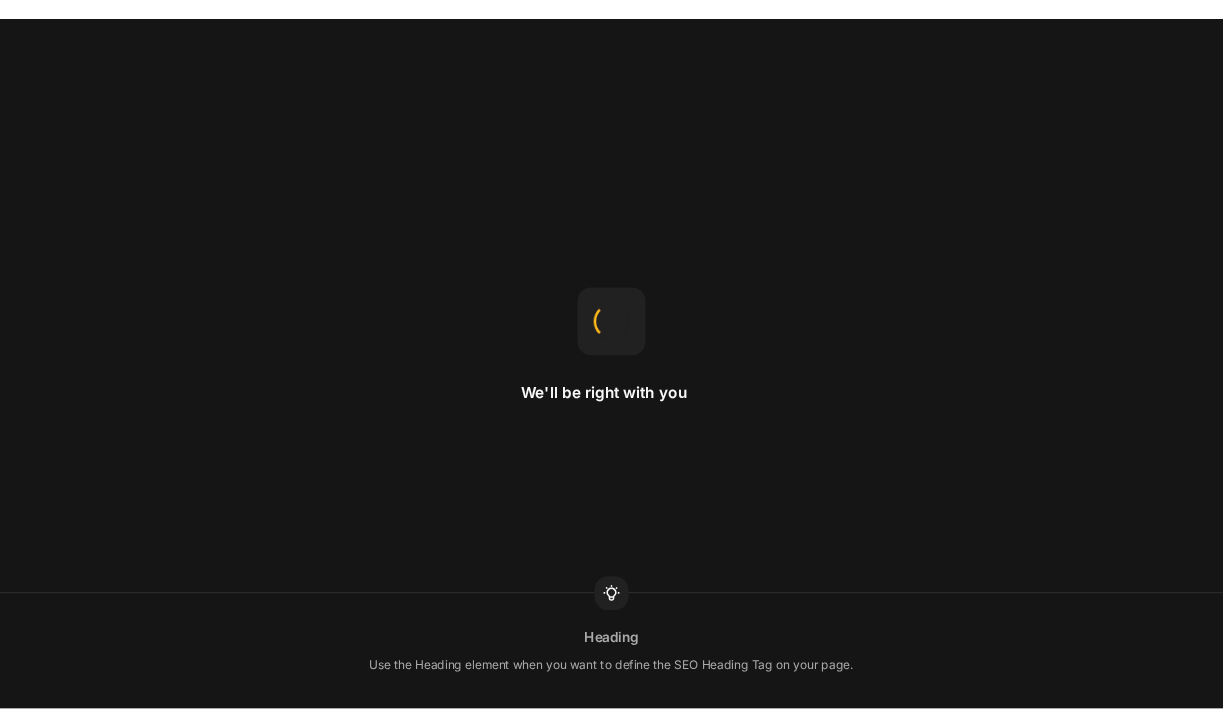 scroll, scrollTop: 0, scrollLeft: 0, axis: both 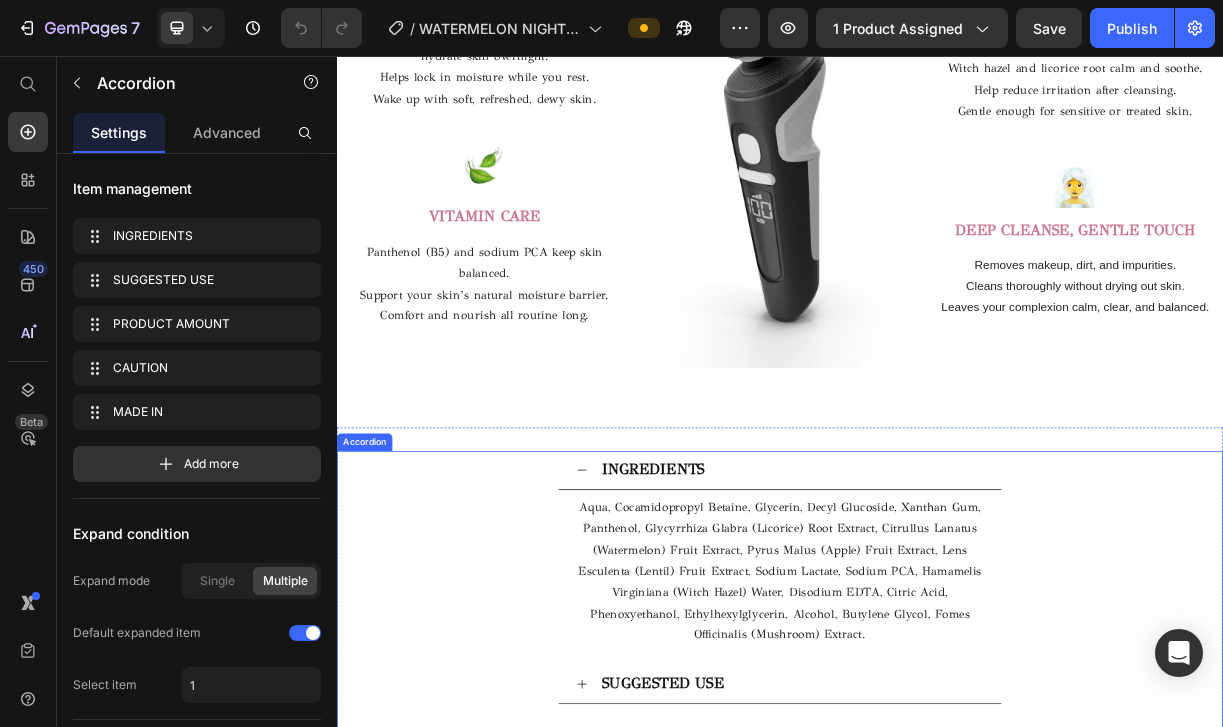 click on "INGREDIENTS" at bounding box center (953, 617) 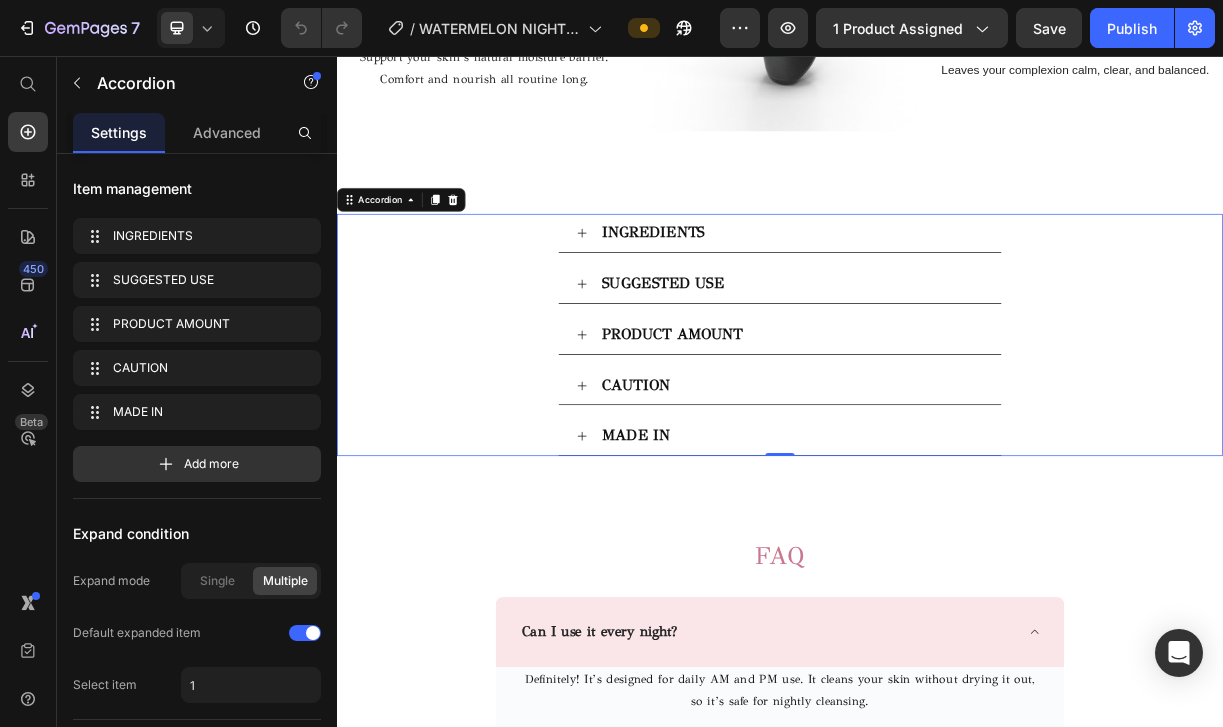 scroll, scrollTop: 3215, scrollLeft: 0, axis: vertical 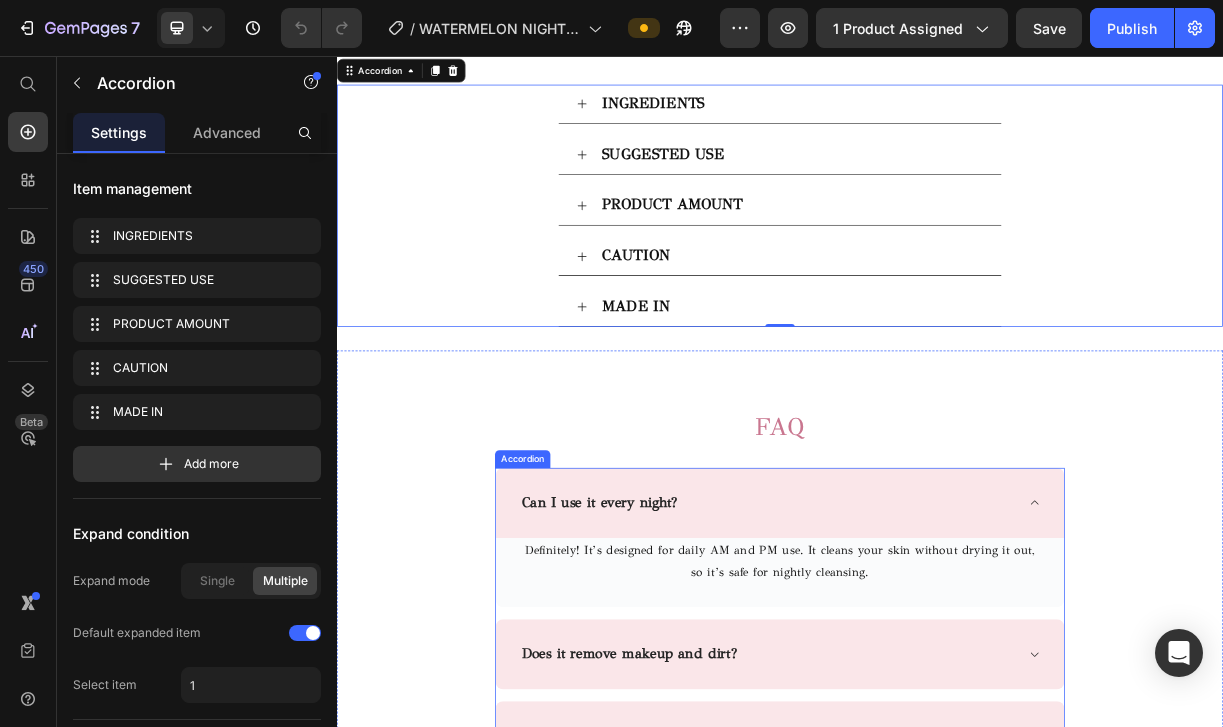 click on "Can I use it every night?" at bounding box center (921, 661) 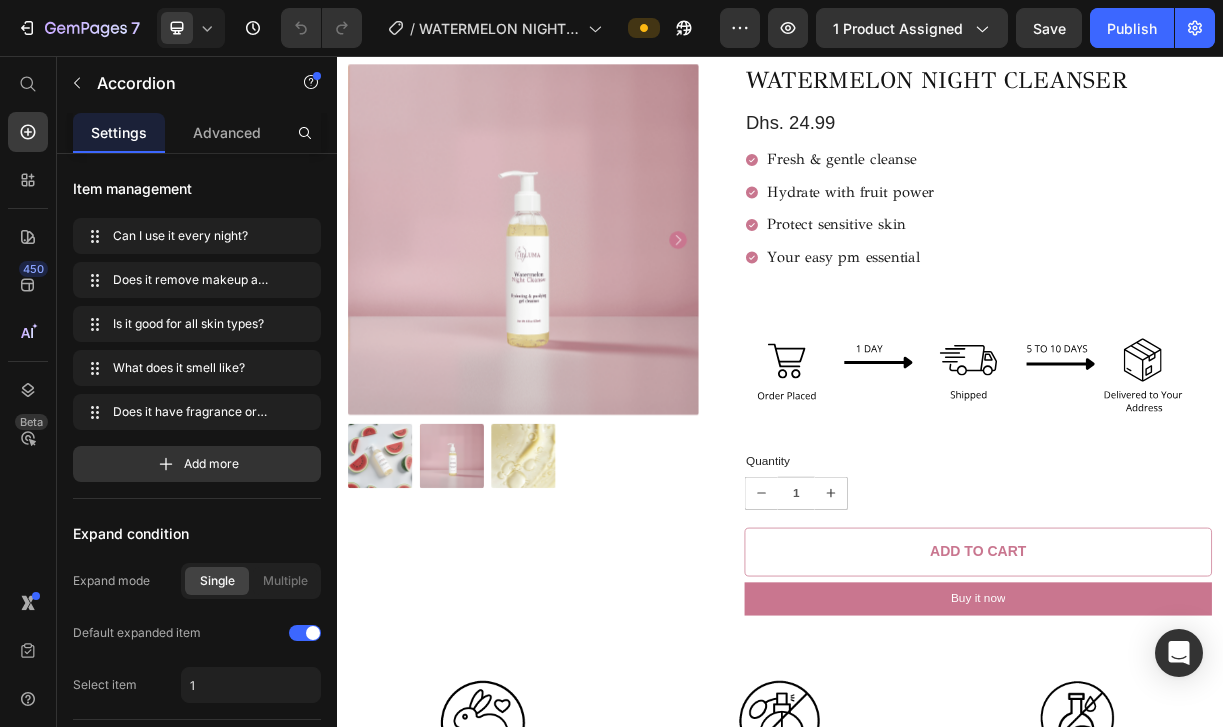 scroll, scrollTop: 108, scrollLeft: 0, axis: vertical 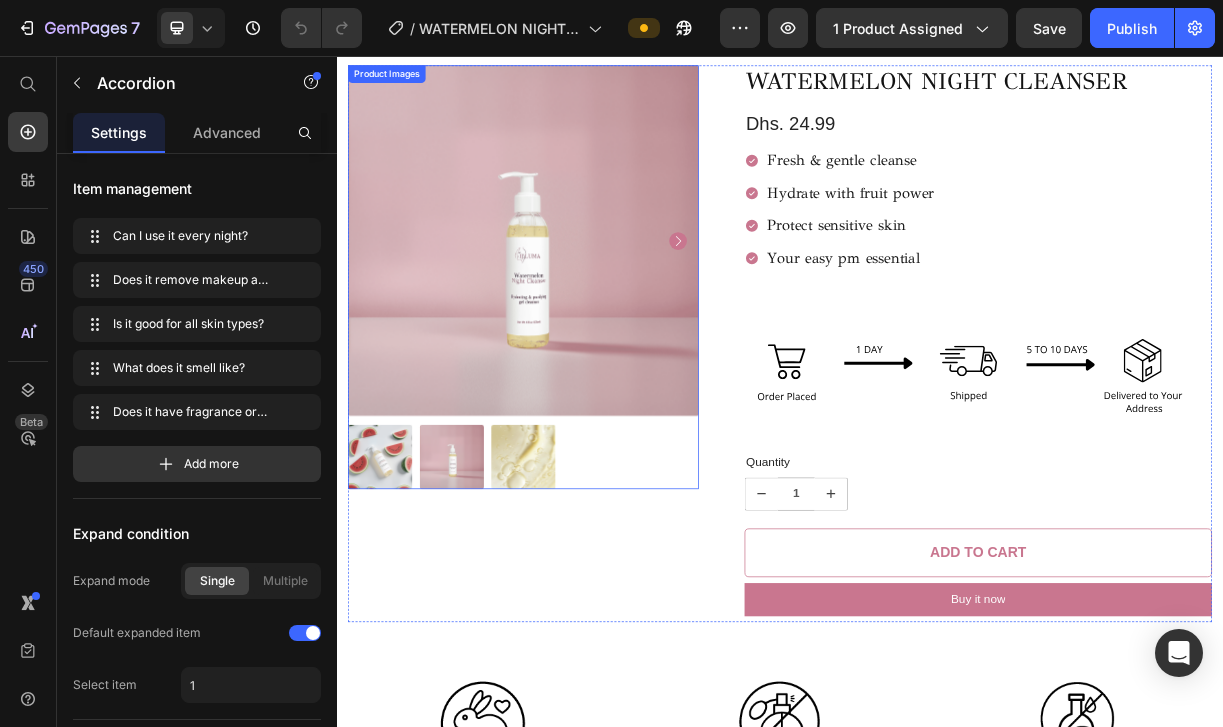 click at bounding box center [589, 306] 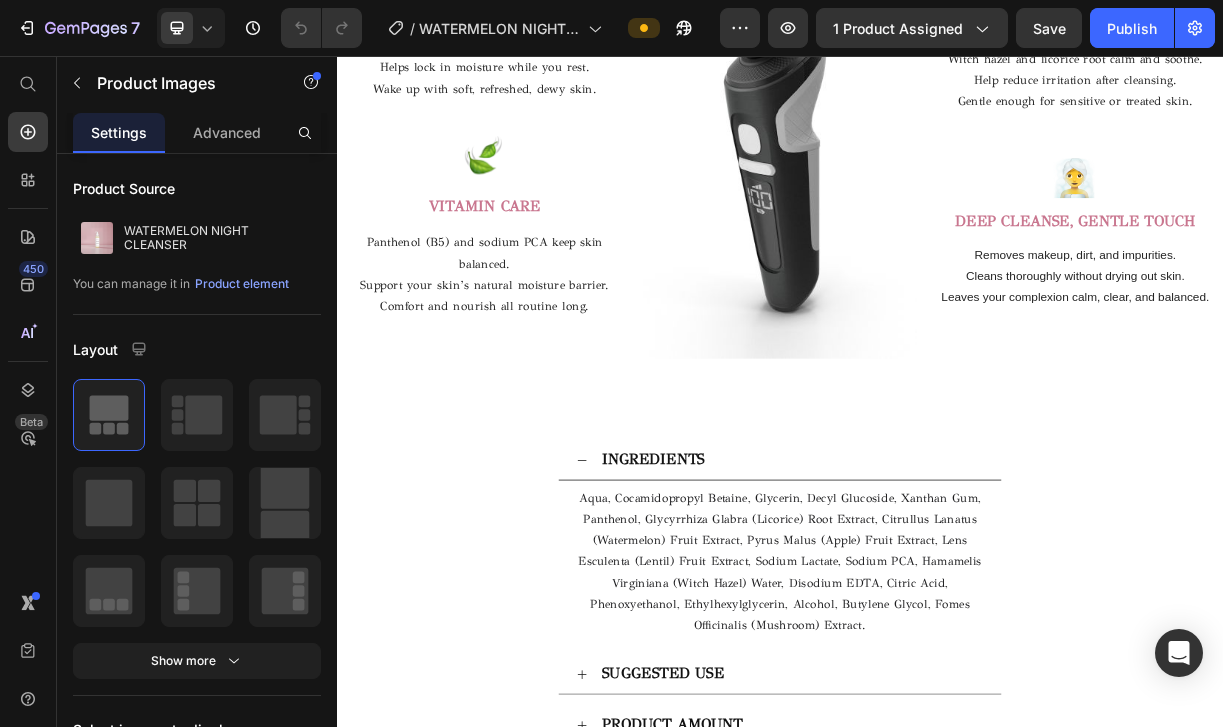 scroll, scrollTop: 2687, scrollLeft: 0, axis: vertical 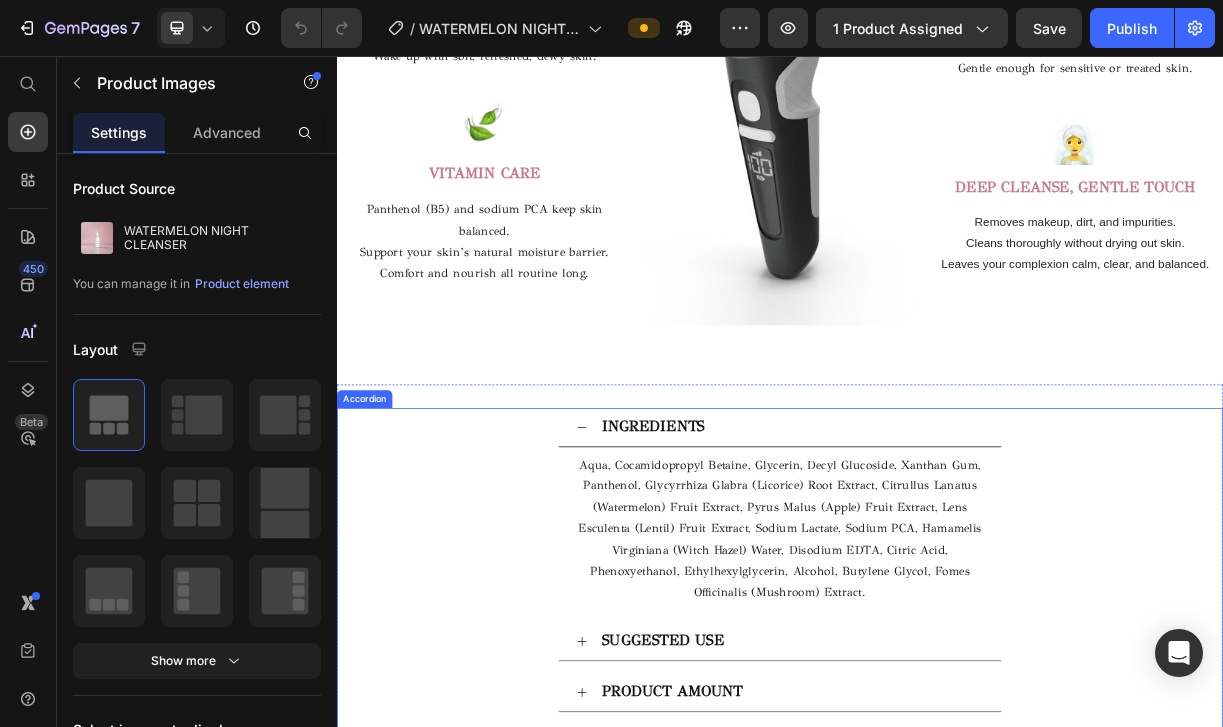 click on "INGREDIENTS" at bounding box center (953, 559) 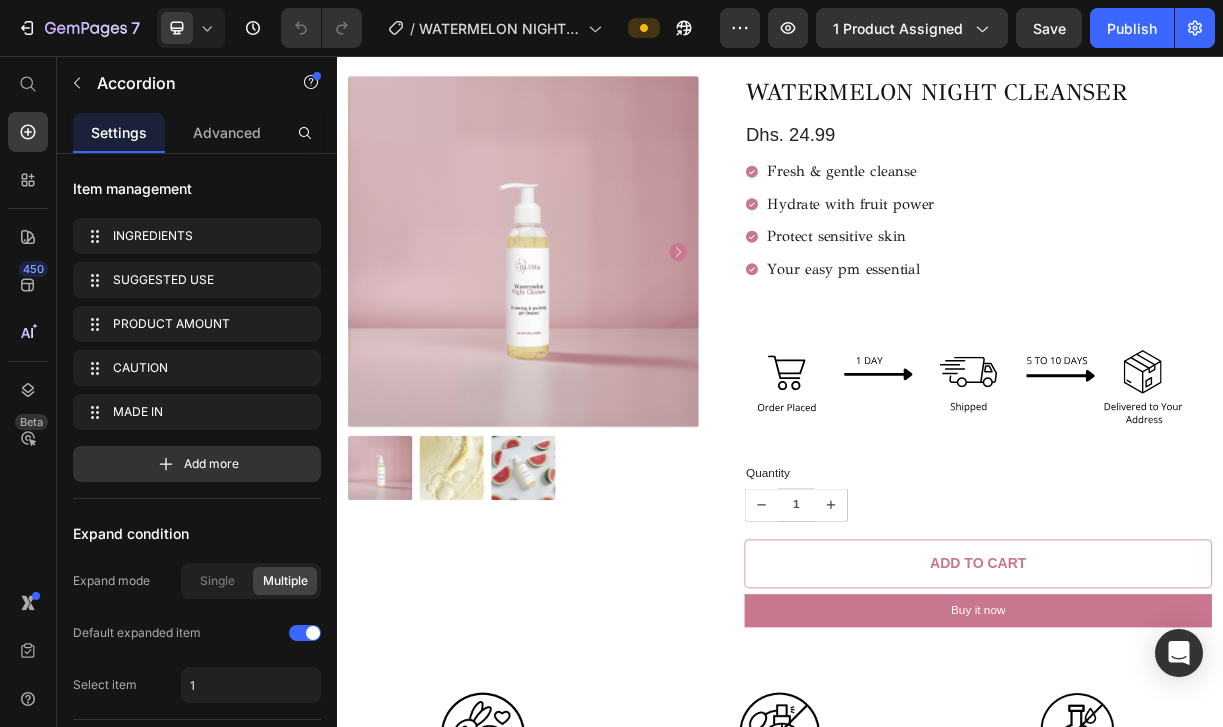 scroll, scrollTop: 30, scrollLeft: 0, axis: vertical 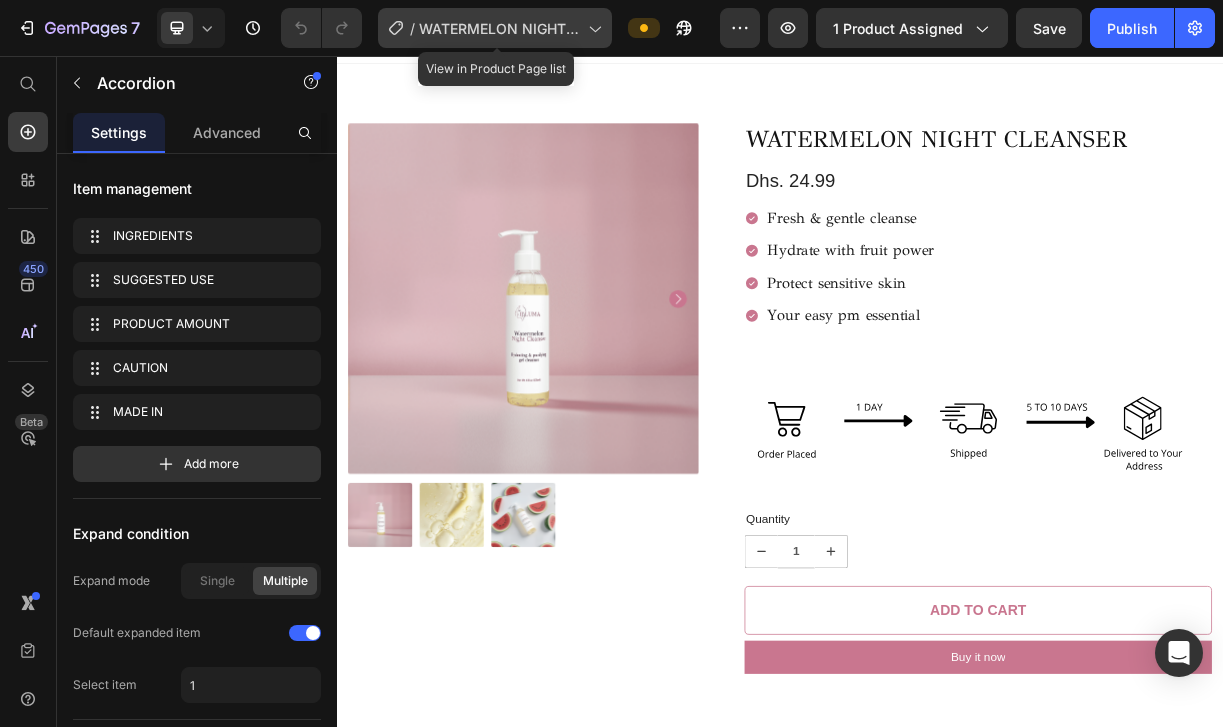 click on "WATERMELON NIGHT CLEANSER 2" at bounding box center [499, 28] 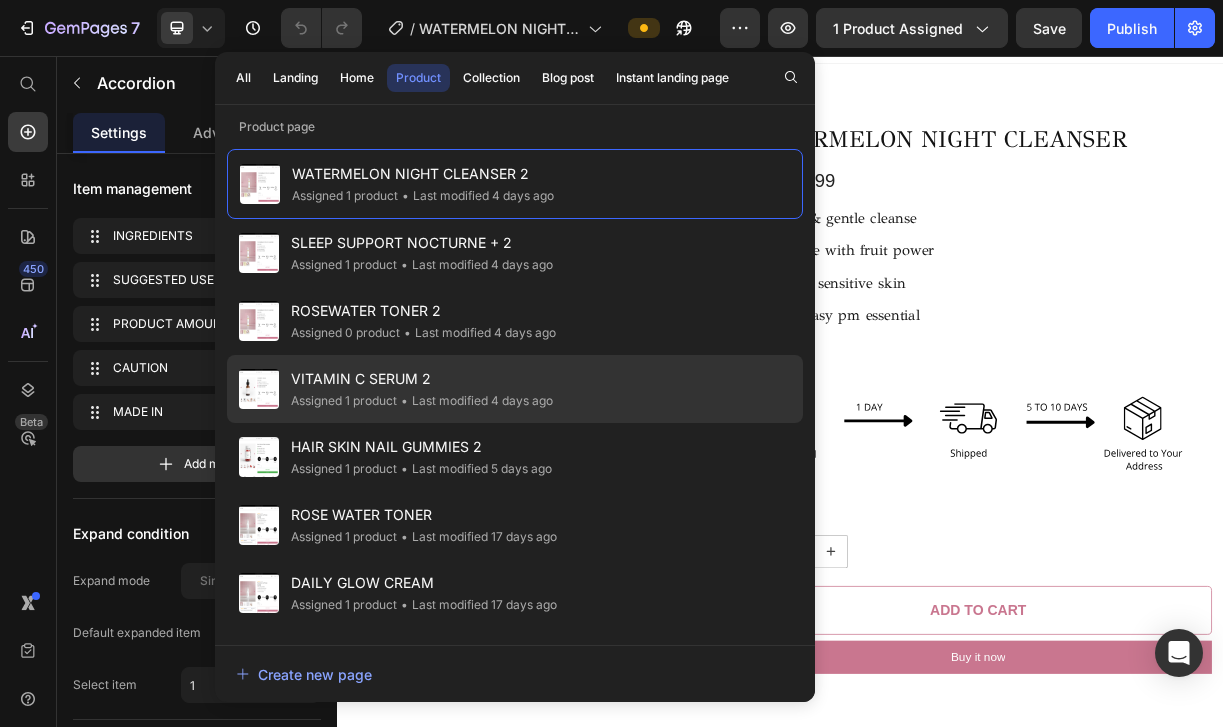click on "VITAMIN C SERUM 2" at bounding box center [422, 379] 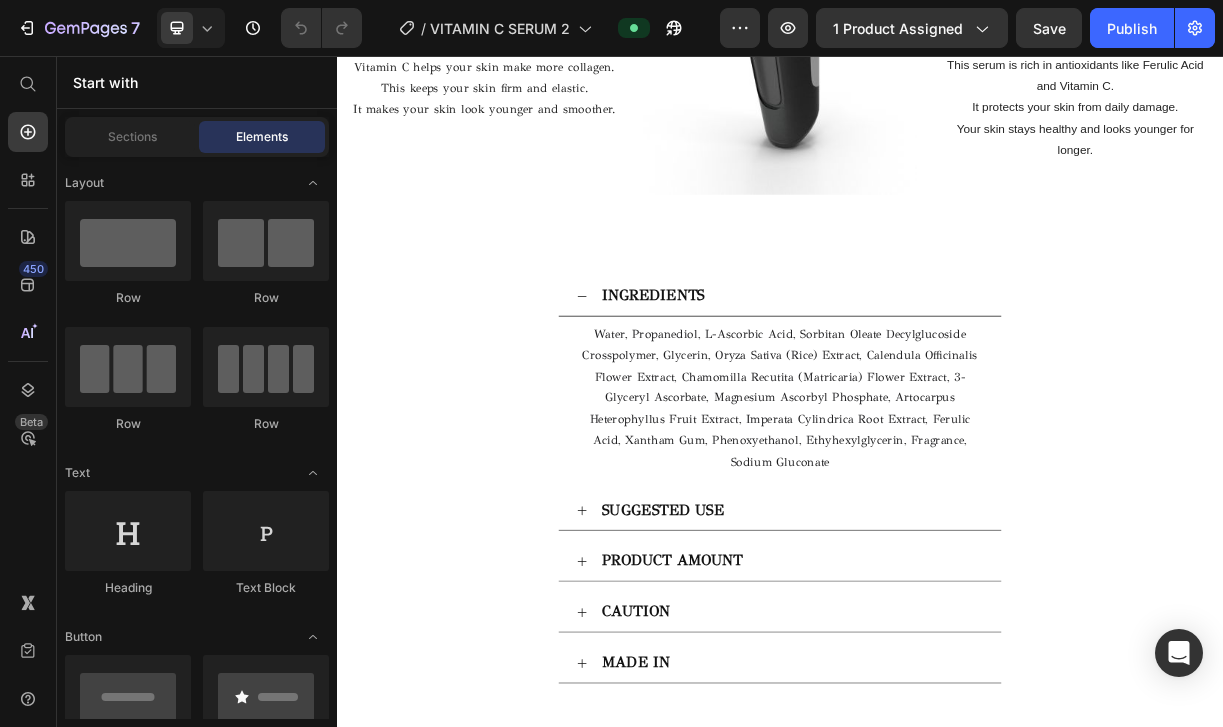 scroll, scrollTop: 2992, scrollLeft: 0, axis: vertical 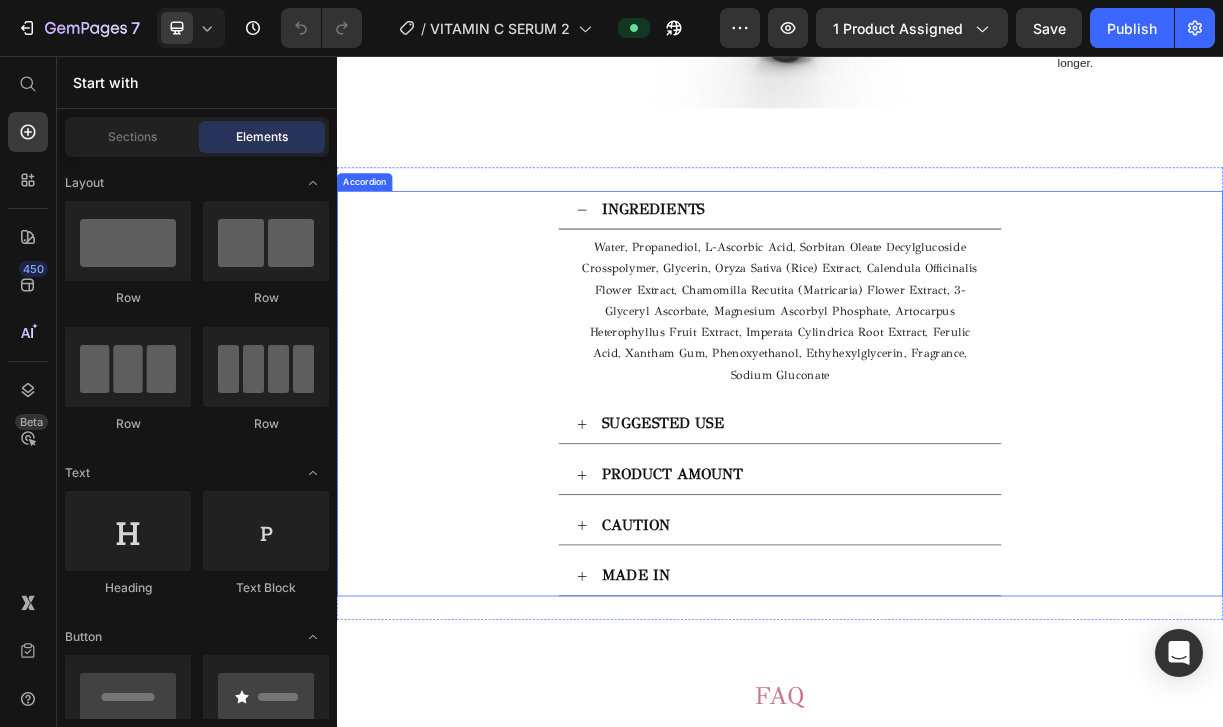 click on "INGREDIENTS" at bounding box center [953, 265] 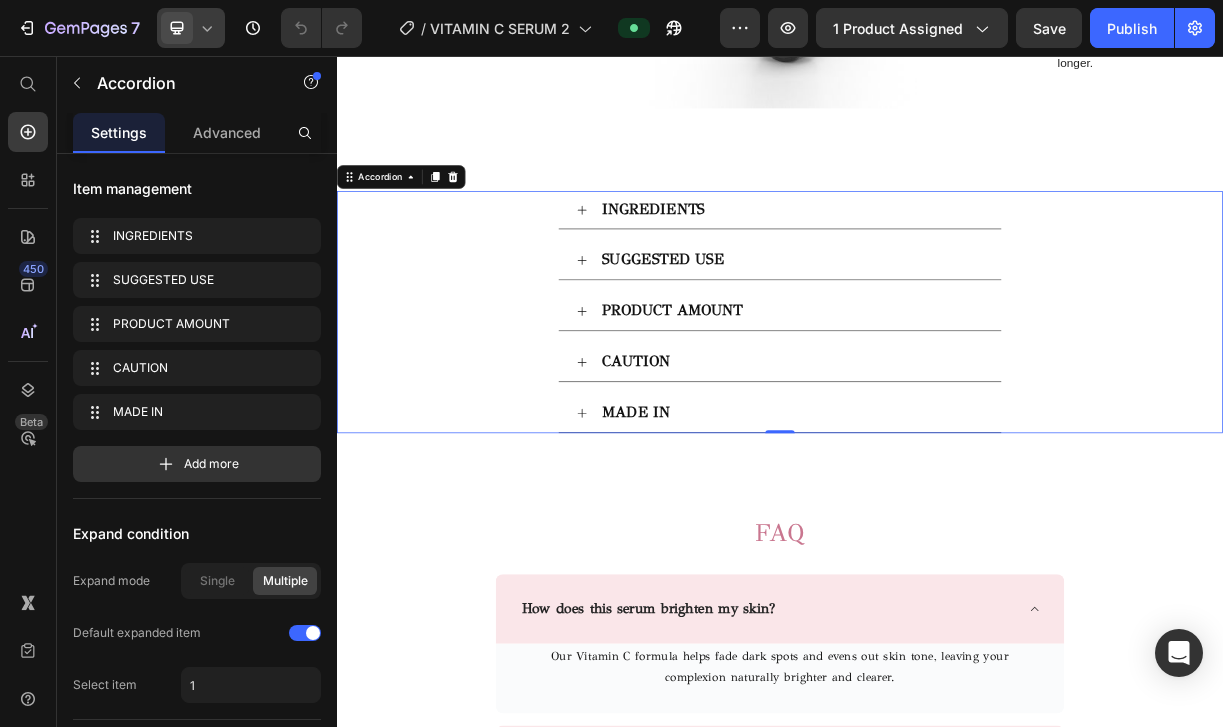 click 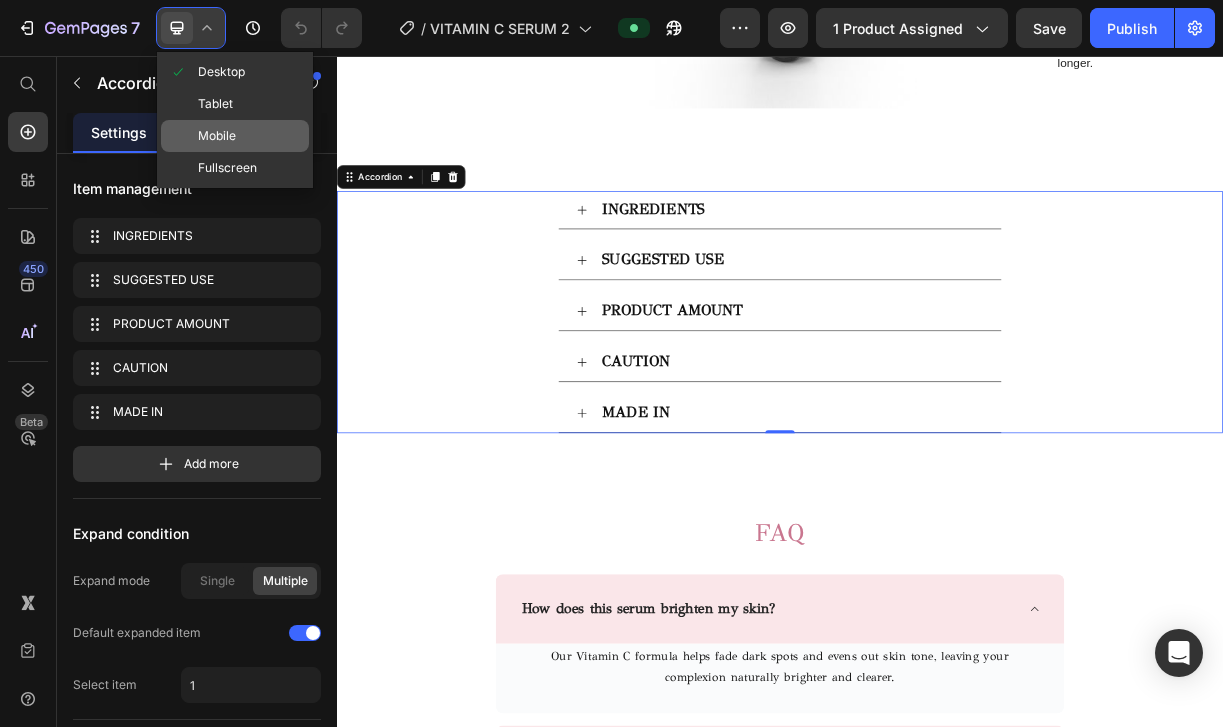 click on "Mobile" at bounding box center [217, 136] 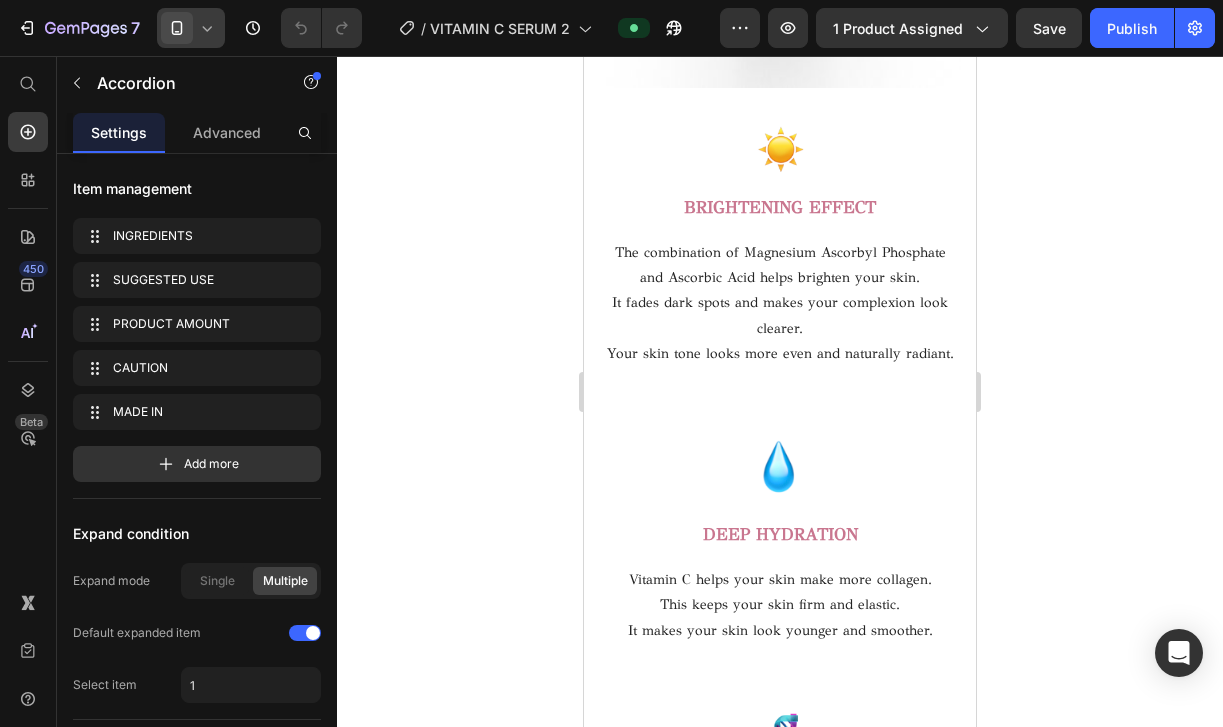 scroll, scrollTop: 2877, scrollLeft: 0, axis: vertical 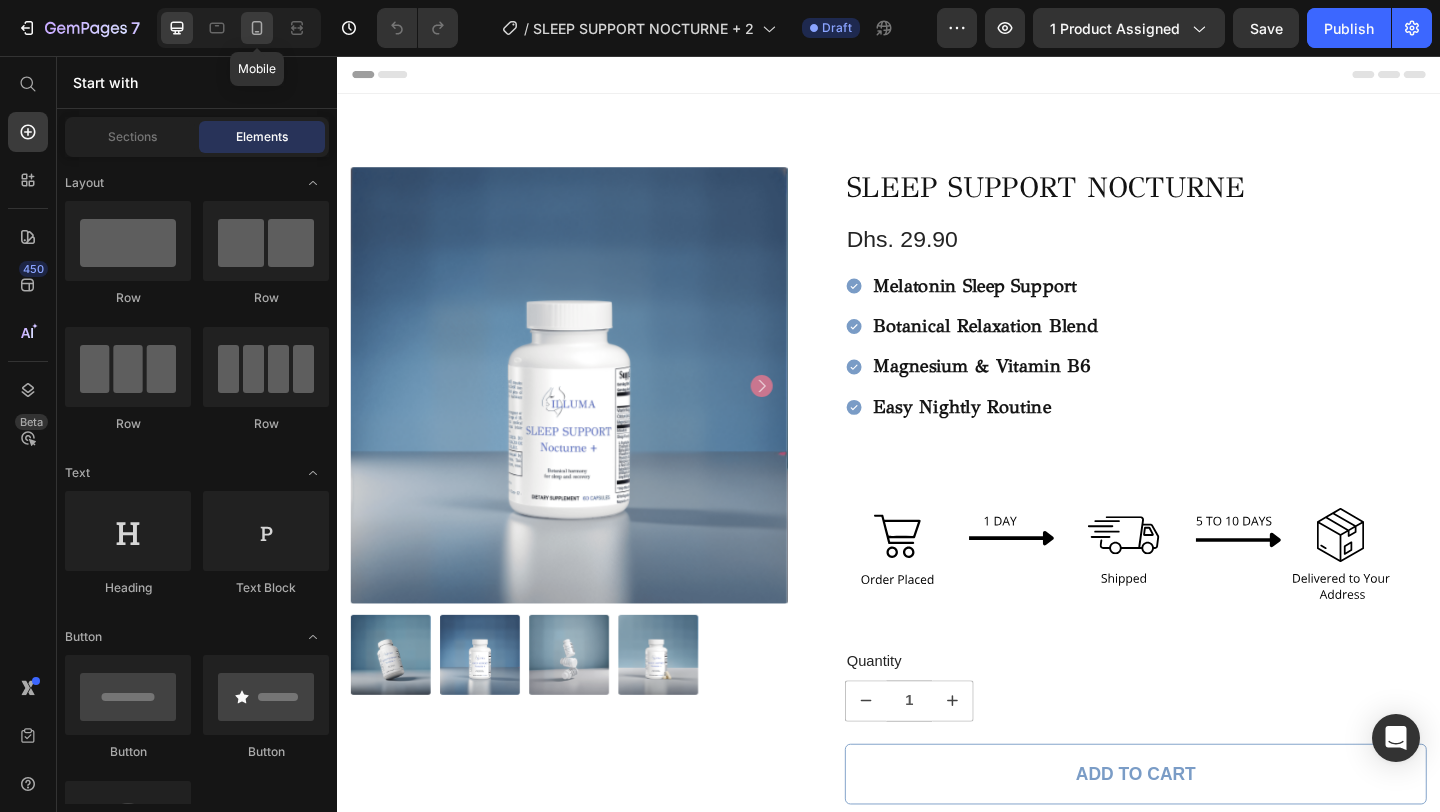 click 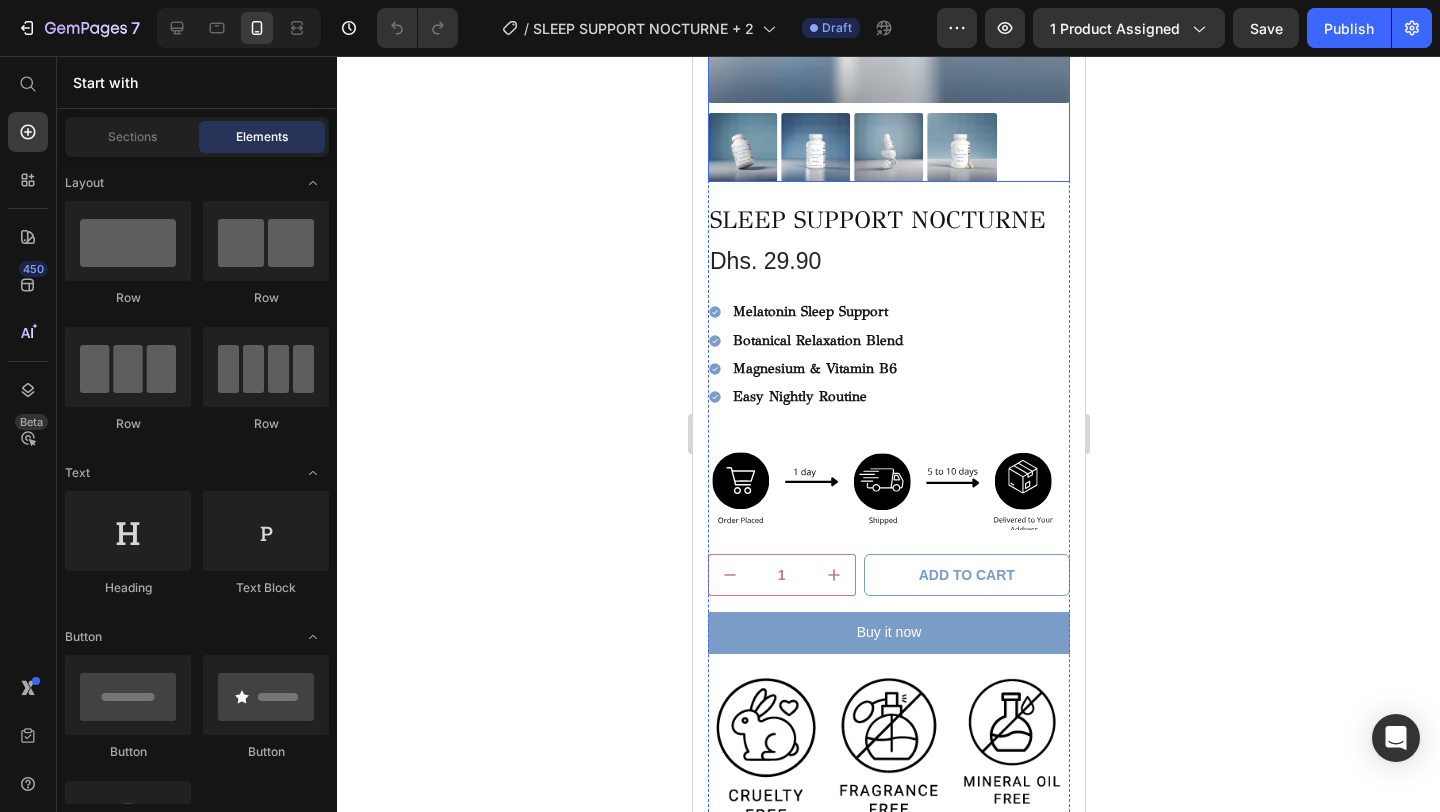 scroll, scrollTop: 385, scrollLeft: 0, axis: vertical 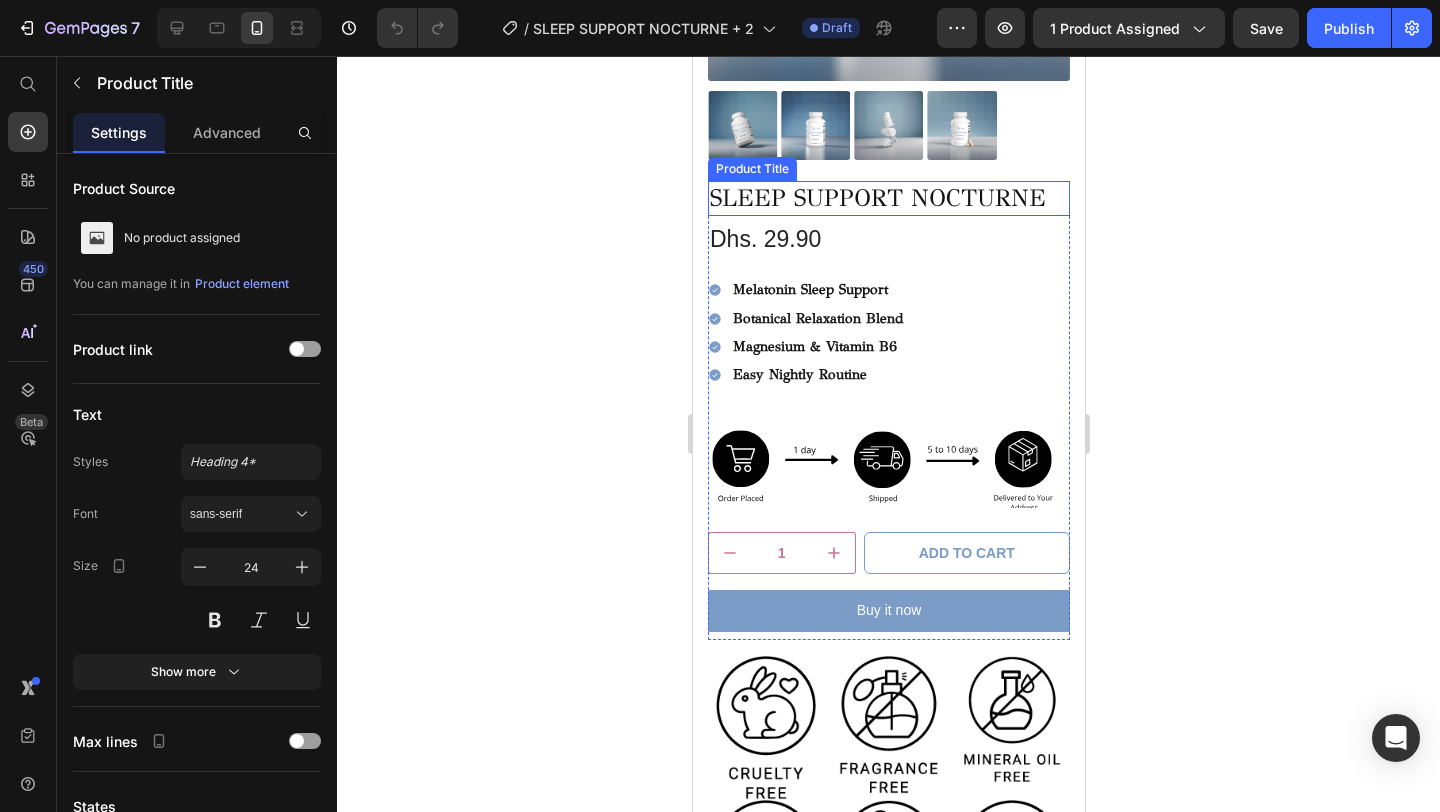 click on "SLEEP SUPPORT NOCTURNE" at bounding box center (888, 198) 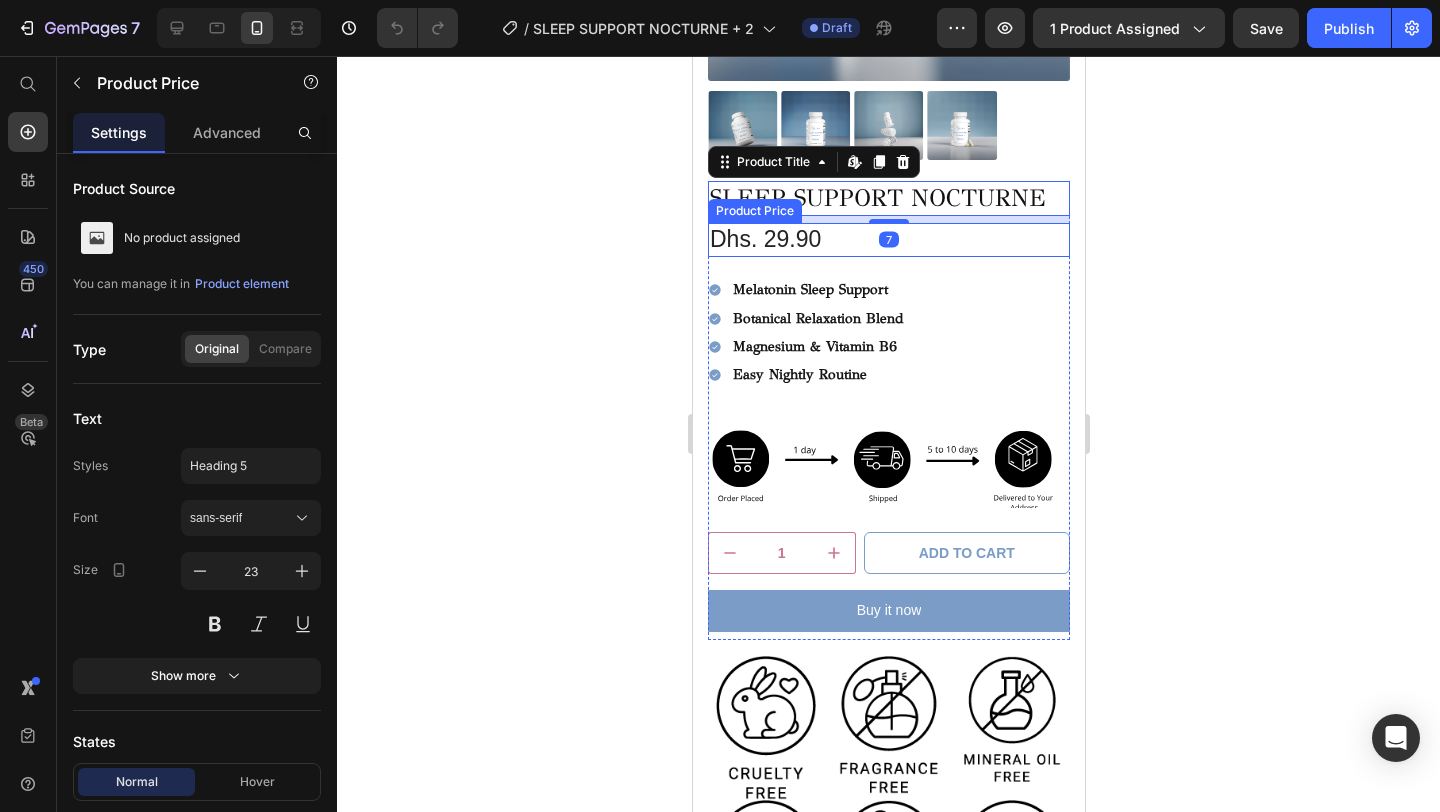 click on "Dhs. 29.90" at bounding box center [888, 240] 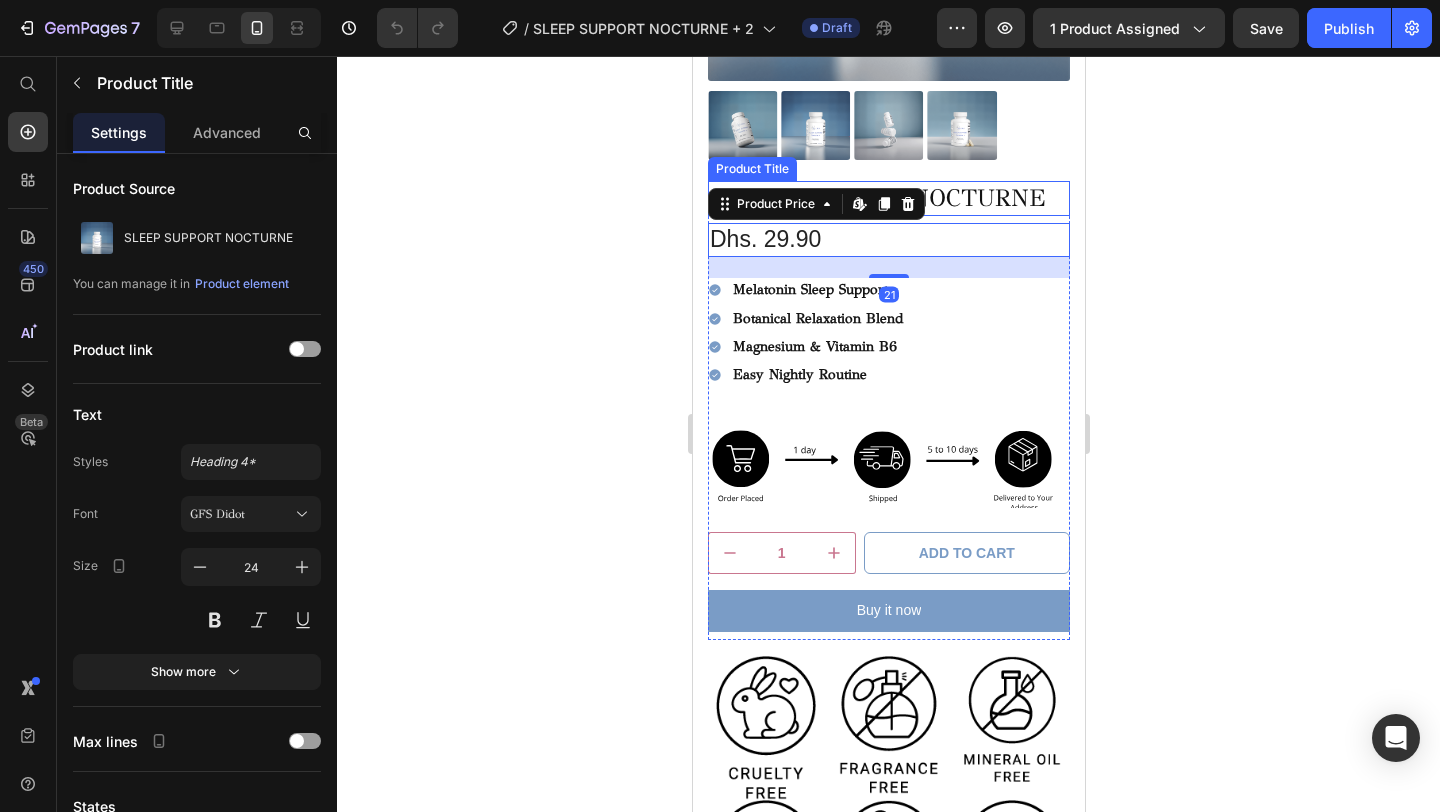 click on "SLEEP SUPPORT NOCTURNE" at bounding box center [888, 198] 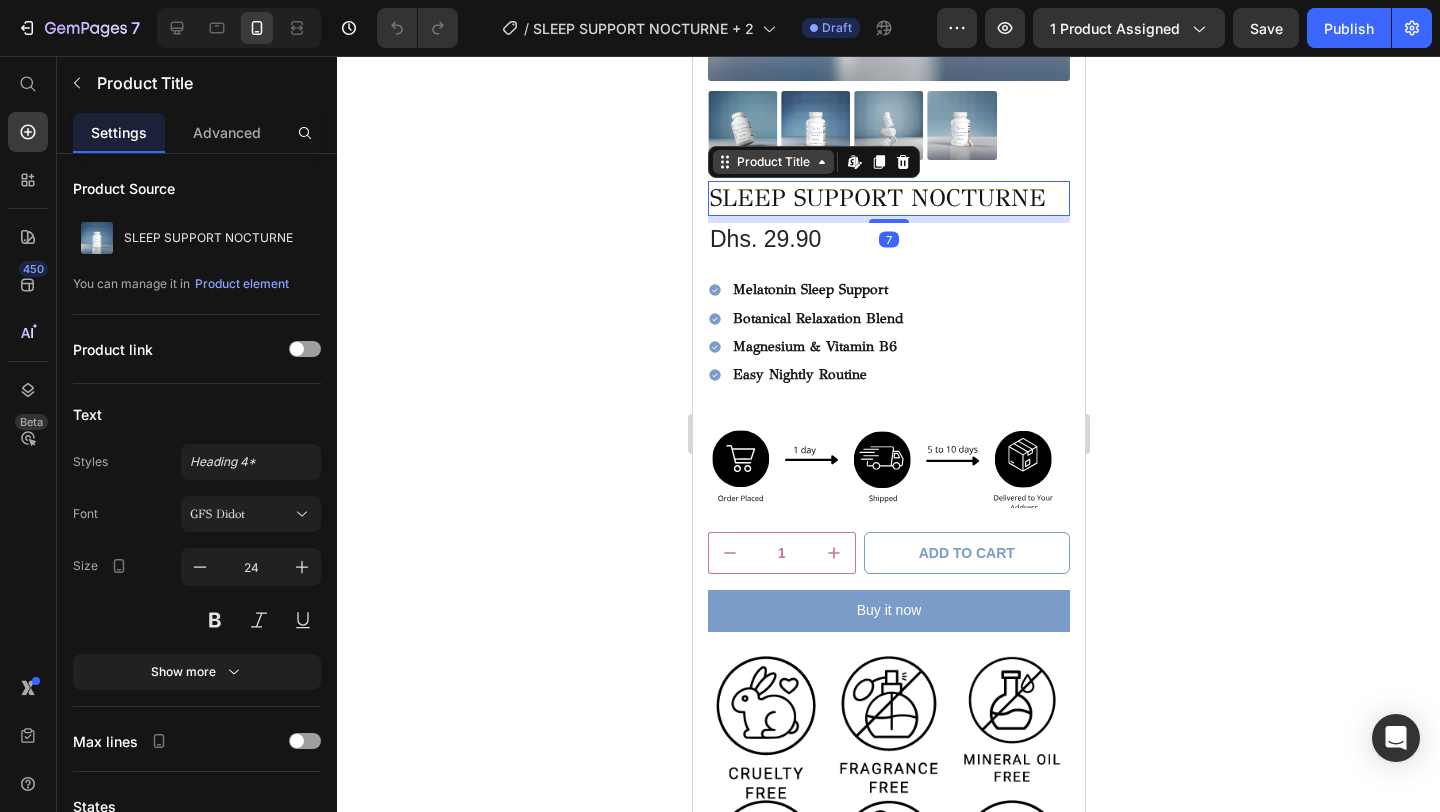 click on "Product Title" at bounding box center (772, 162) 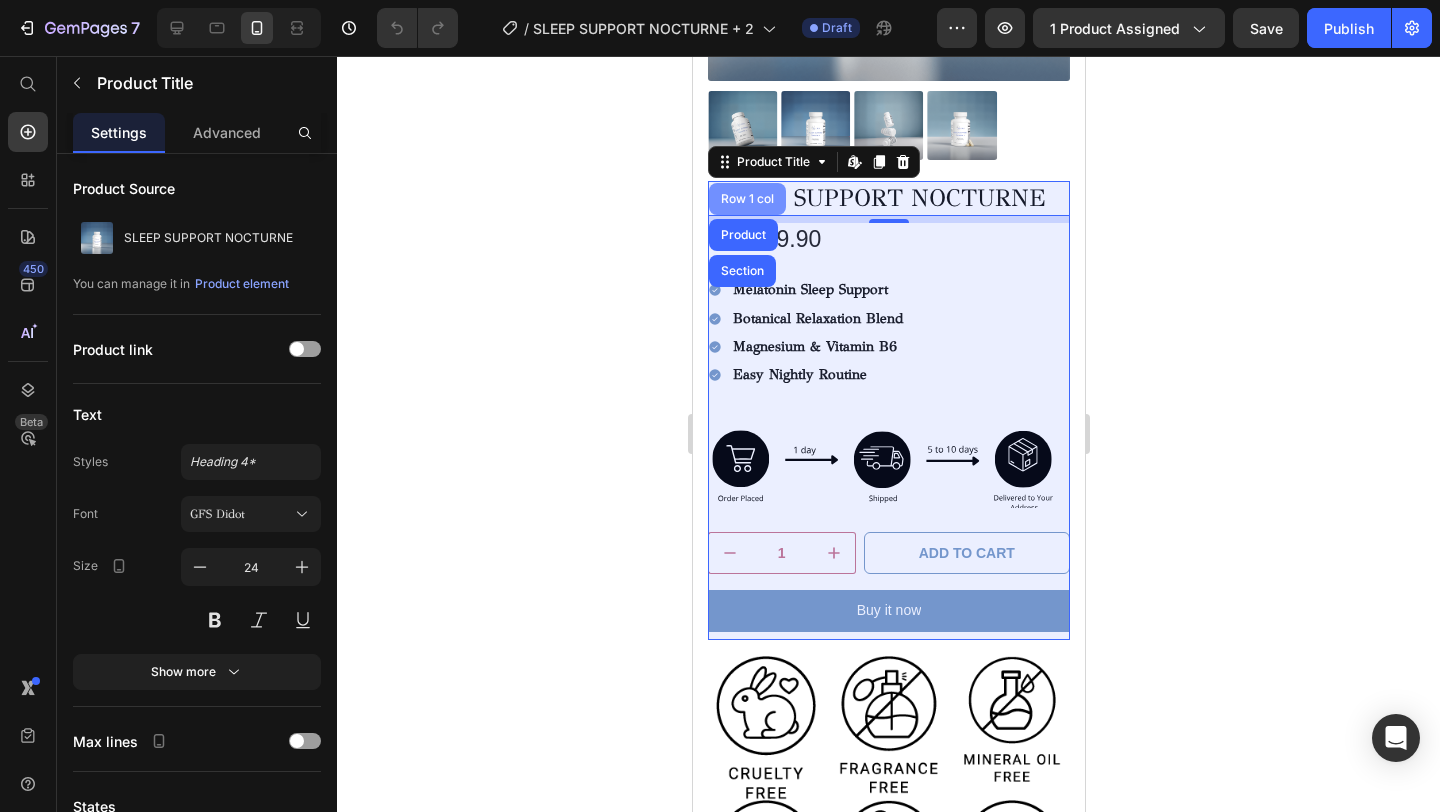 click on "Row 1 col" at bounding box center (746, 199) 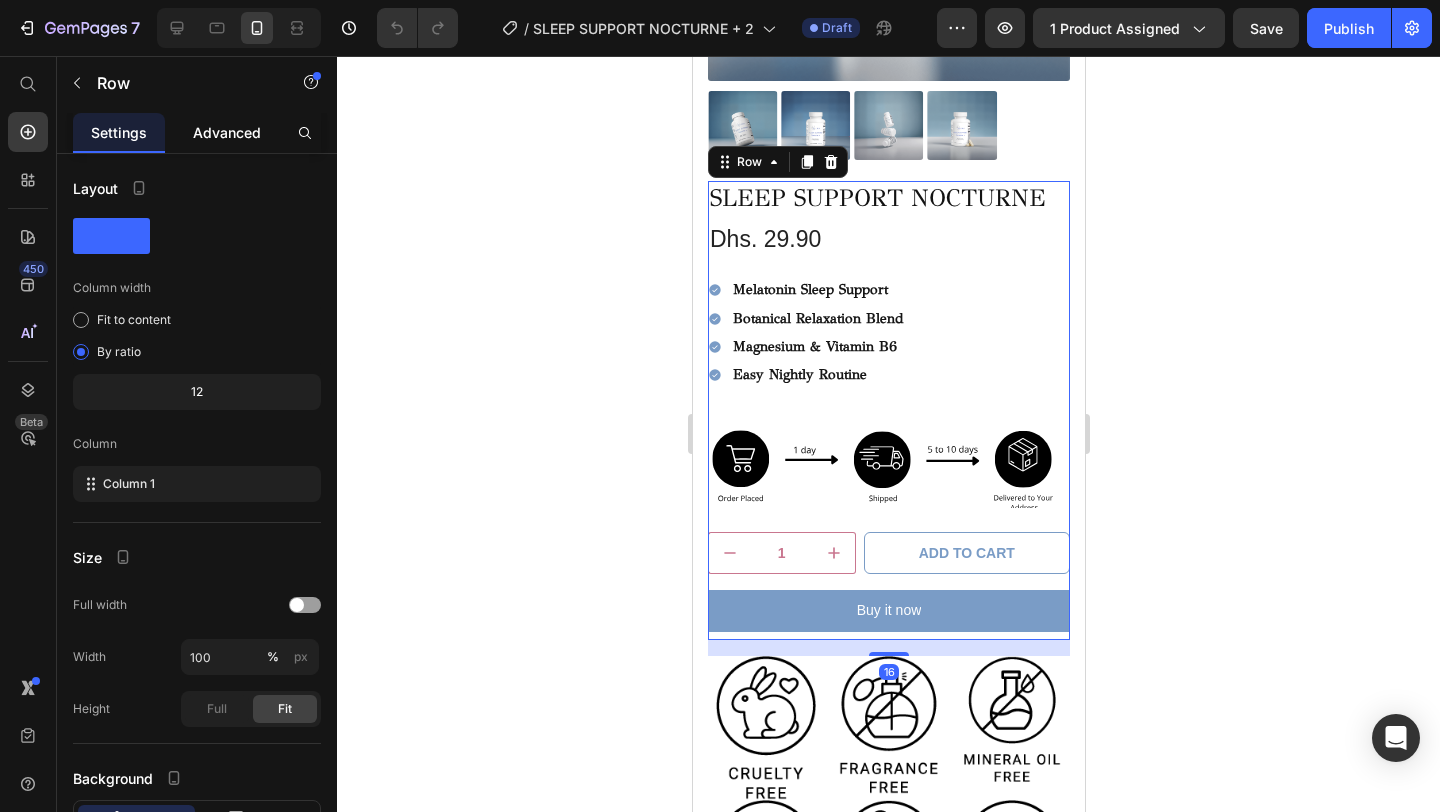 click on "Advanced" at bounding box center (227, 132) 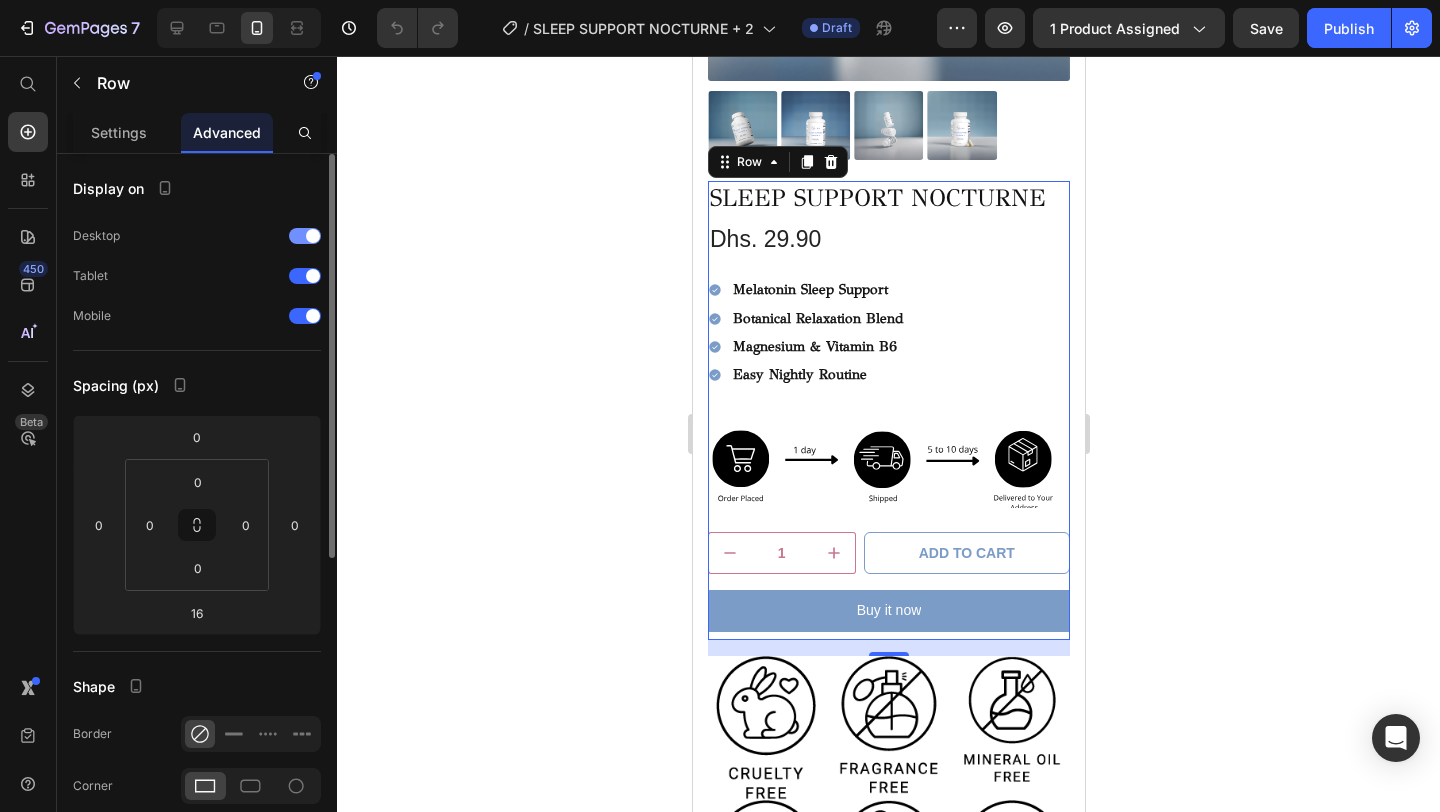click at bounding box center [313, 236] 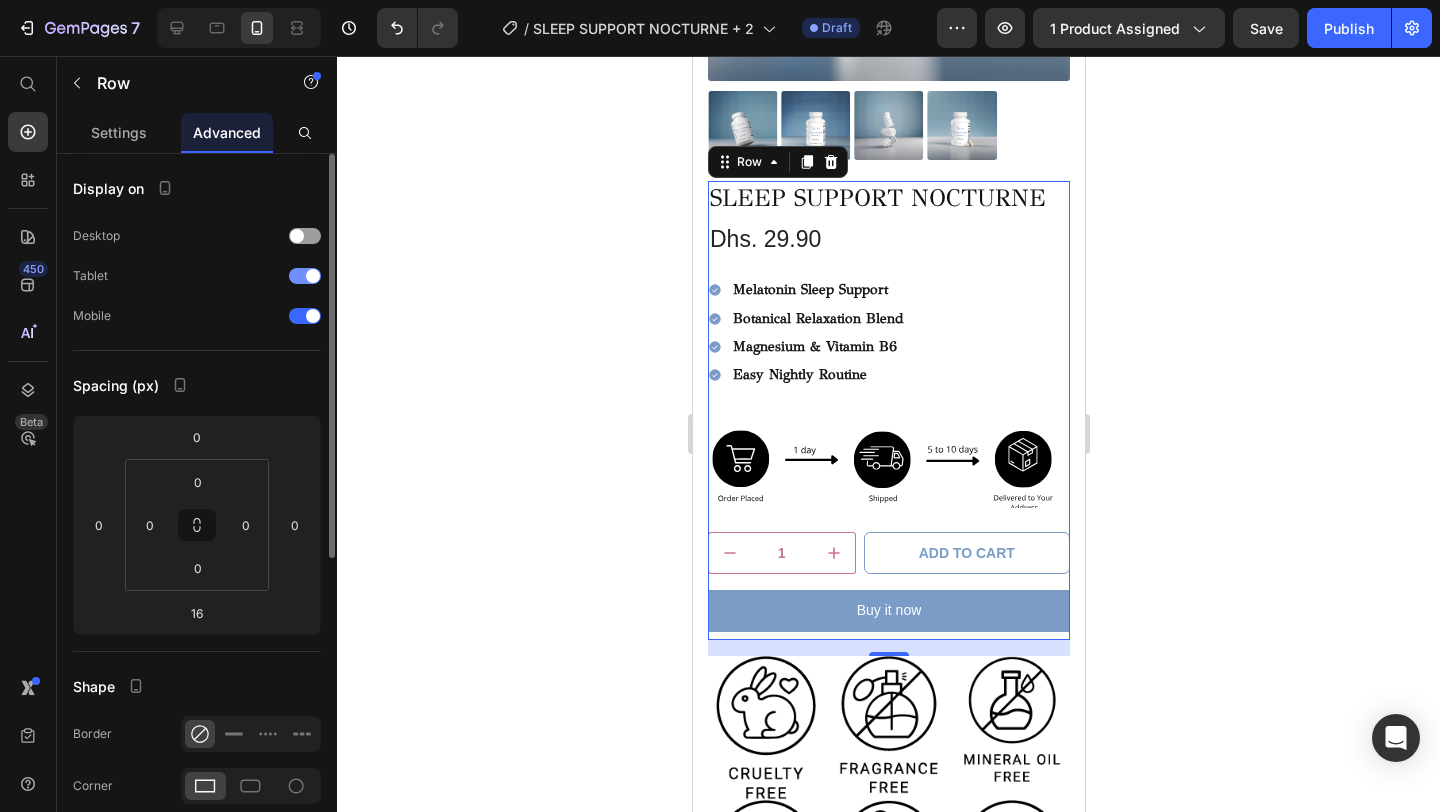 click at bounding box center (313, 276) 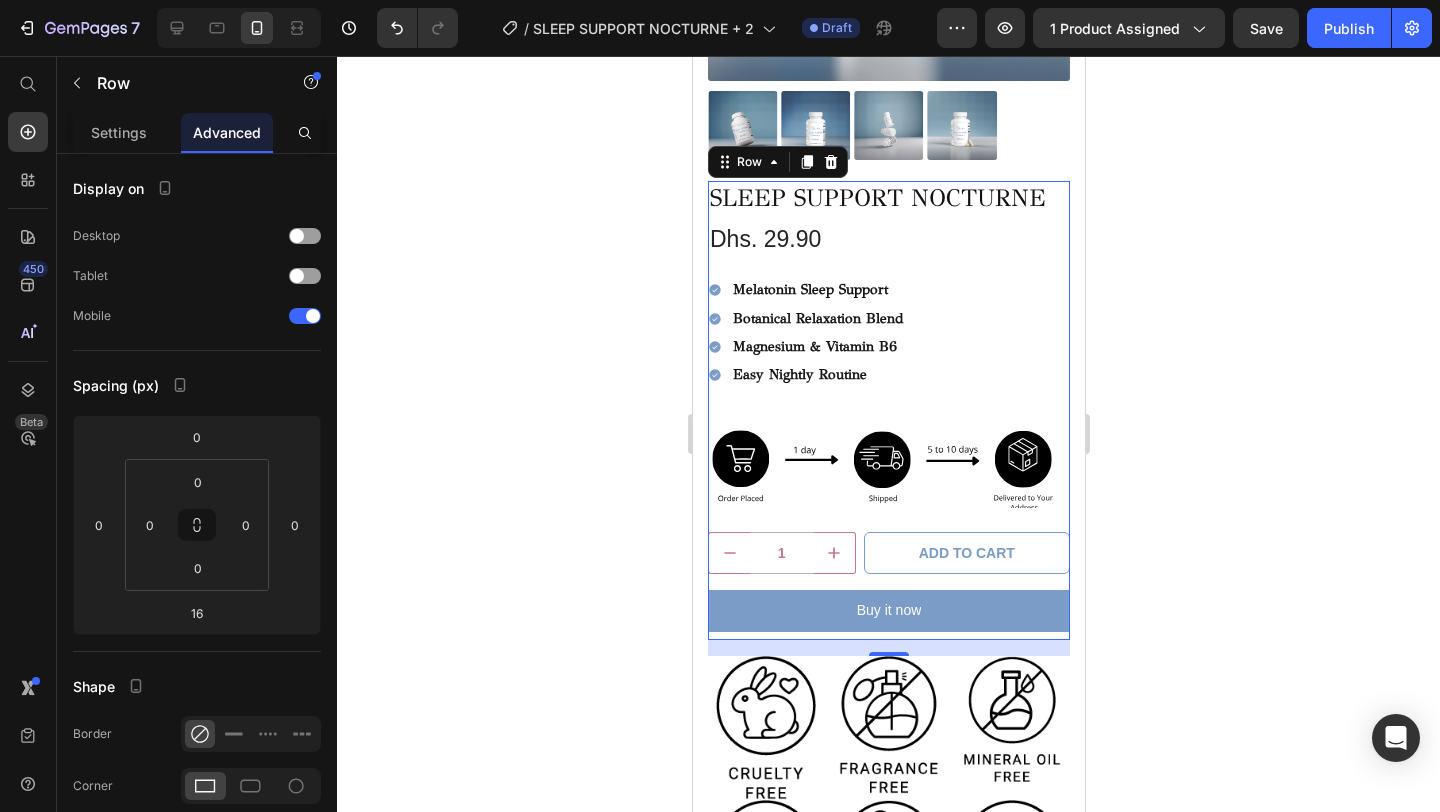 click on "1" at bounding box center [781, 553] 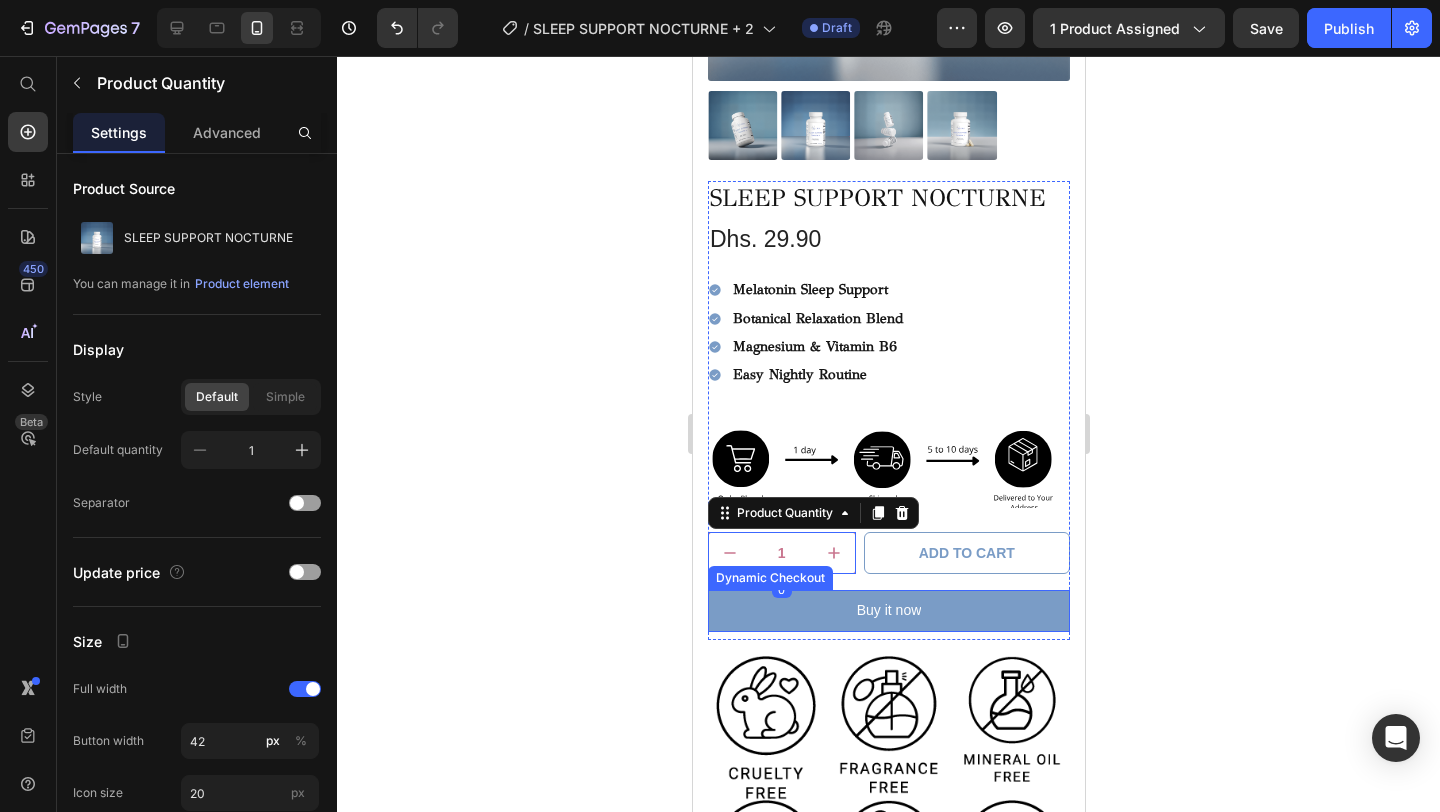 click 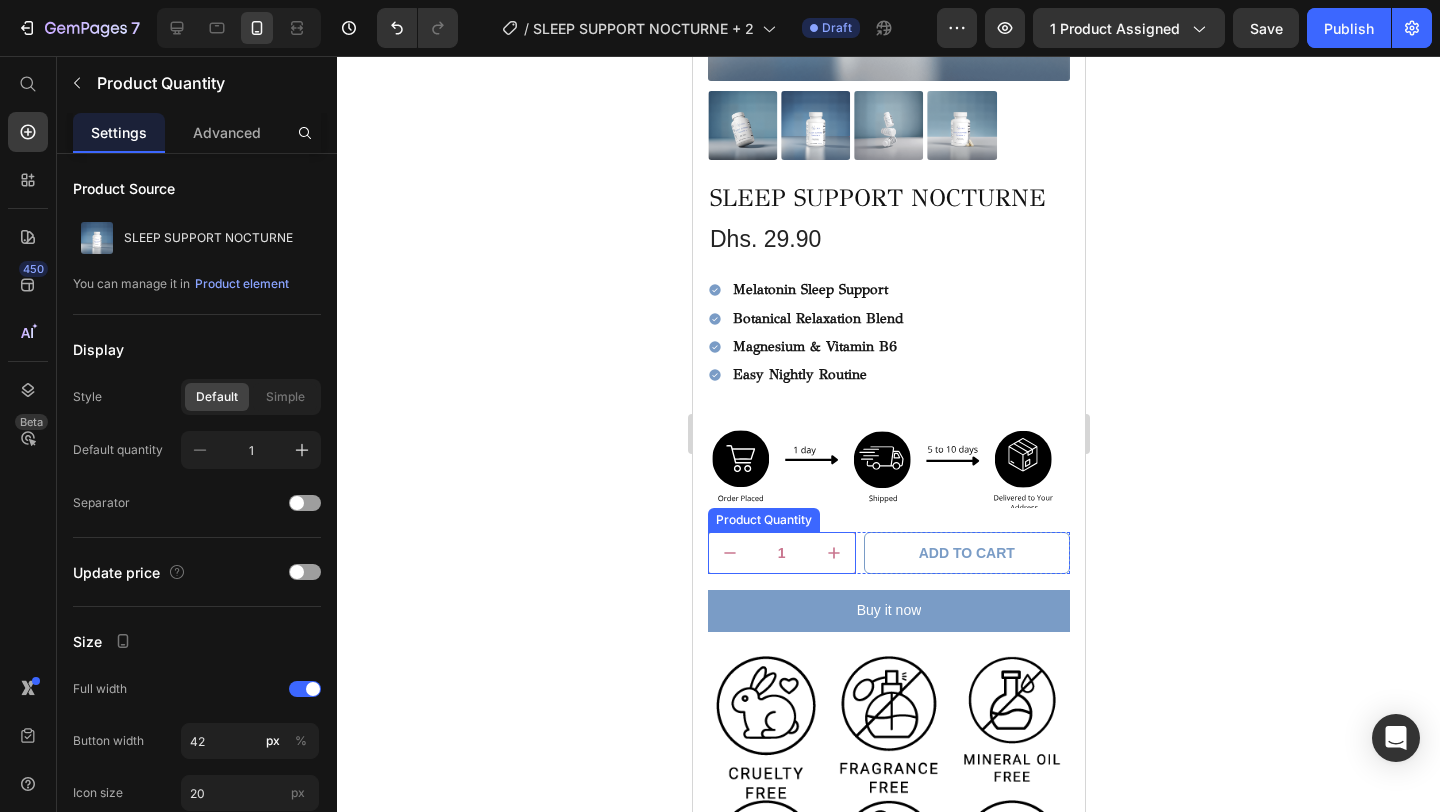 click at bounding box center (728, 553) 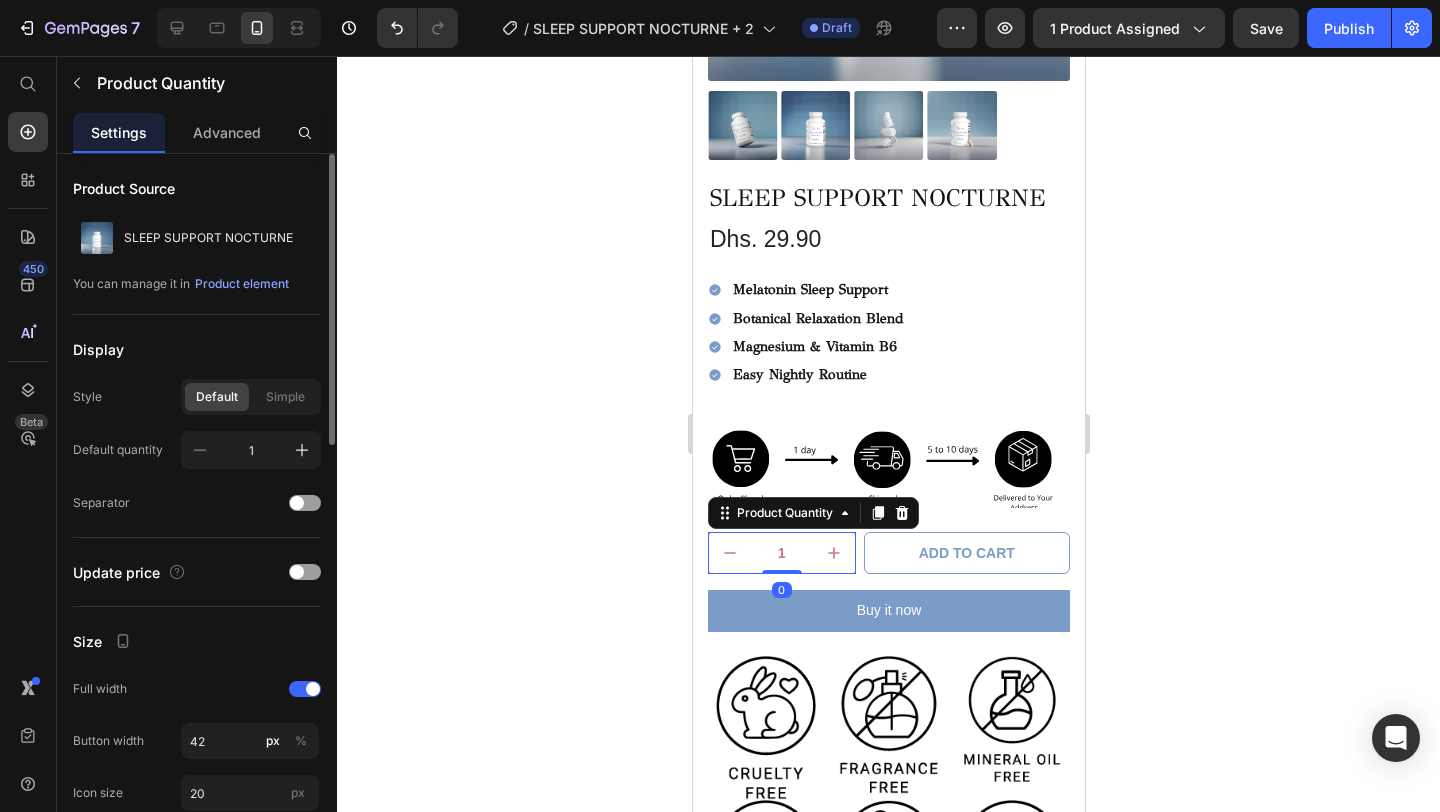 scroll, scrollTop: 256, scrollLeft: 0, axis: vertical 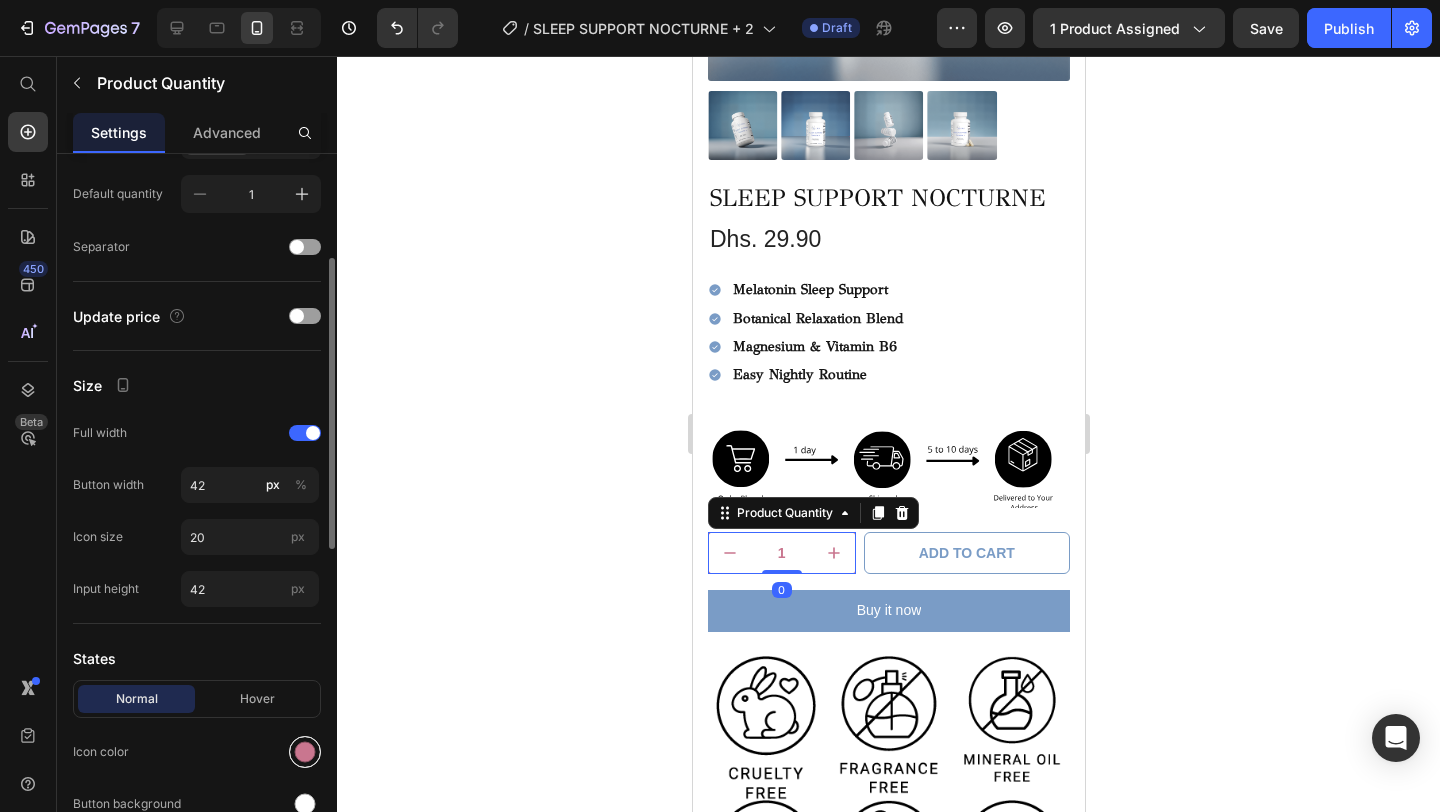 click at bounding box center [305, 752] 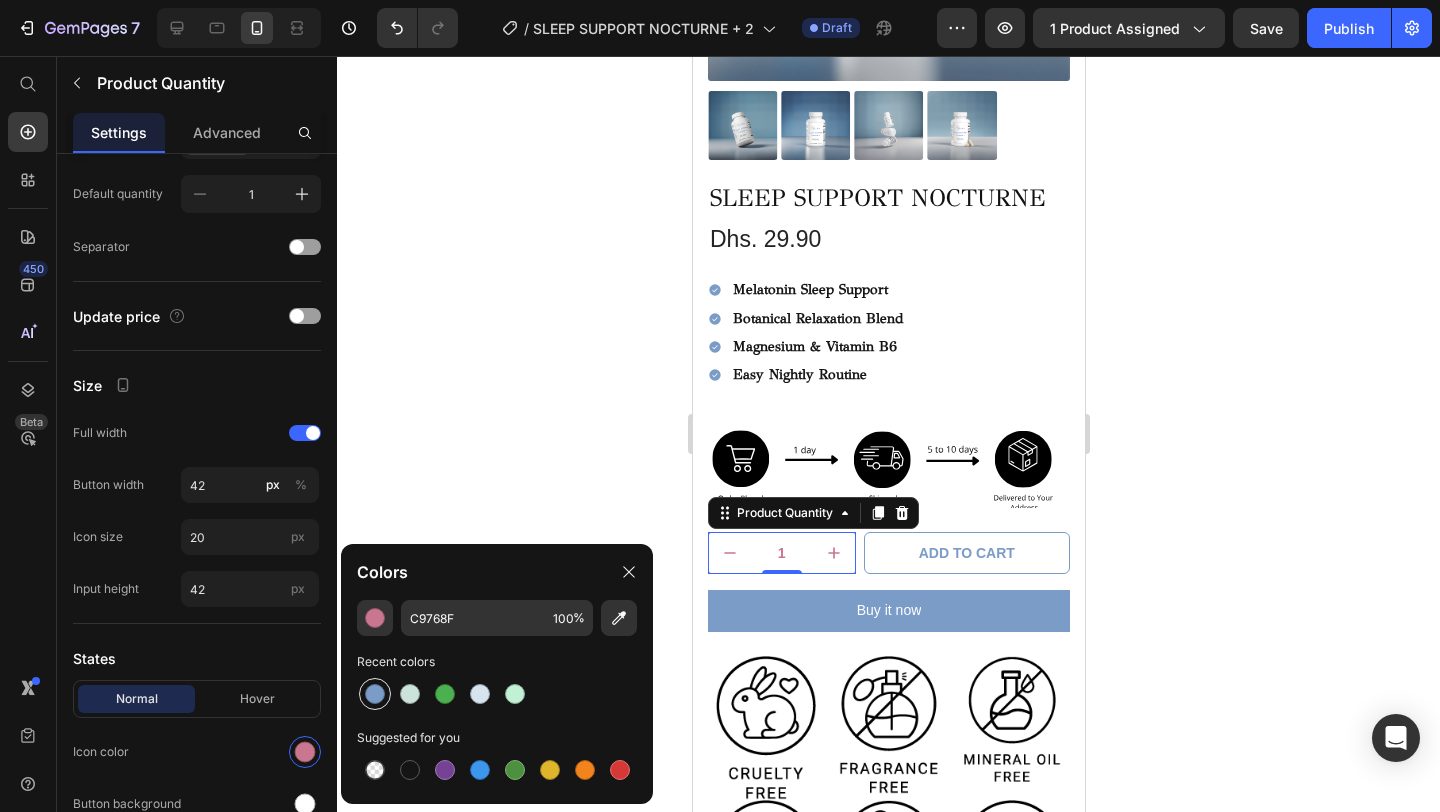 click at bounding box center (375, 694) 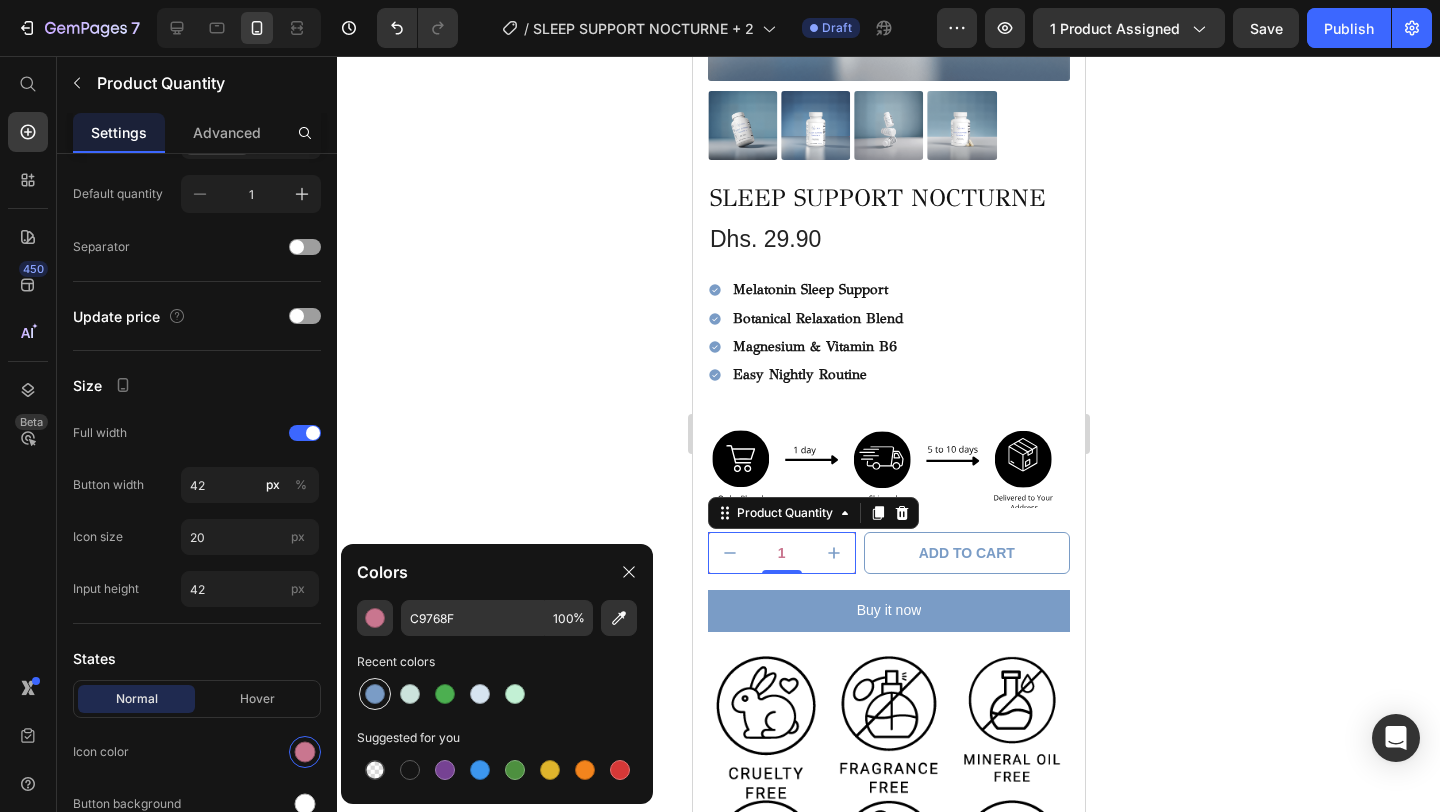 type on "7A9CC6" 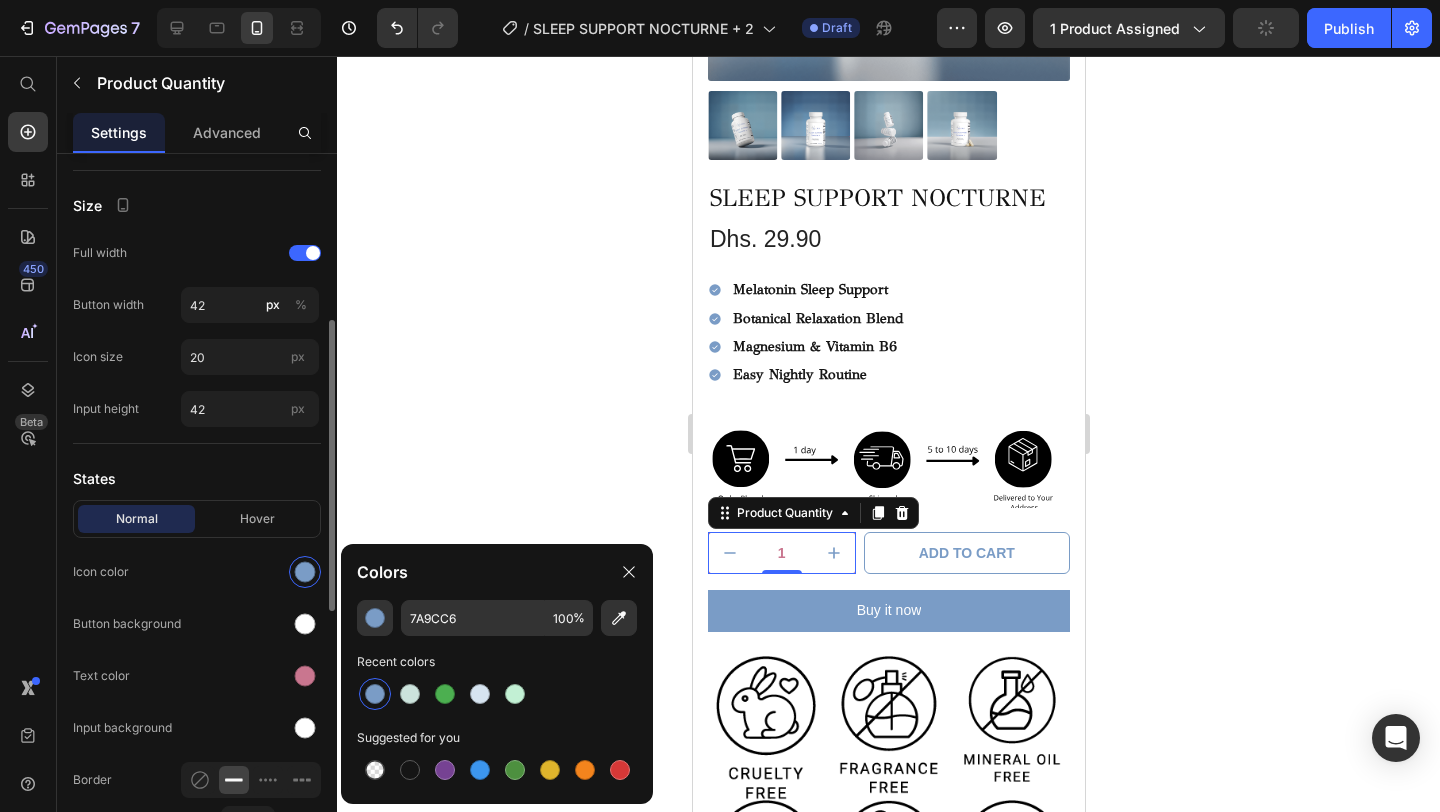 scroll, scrollTop: 437, scrollLeft: 0, axis: vertical 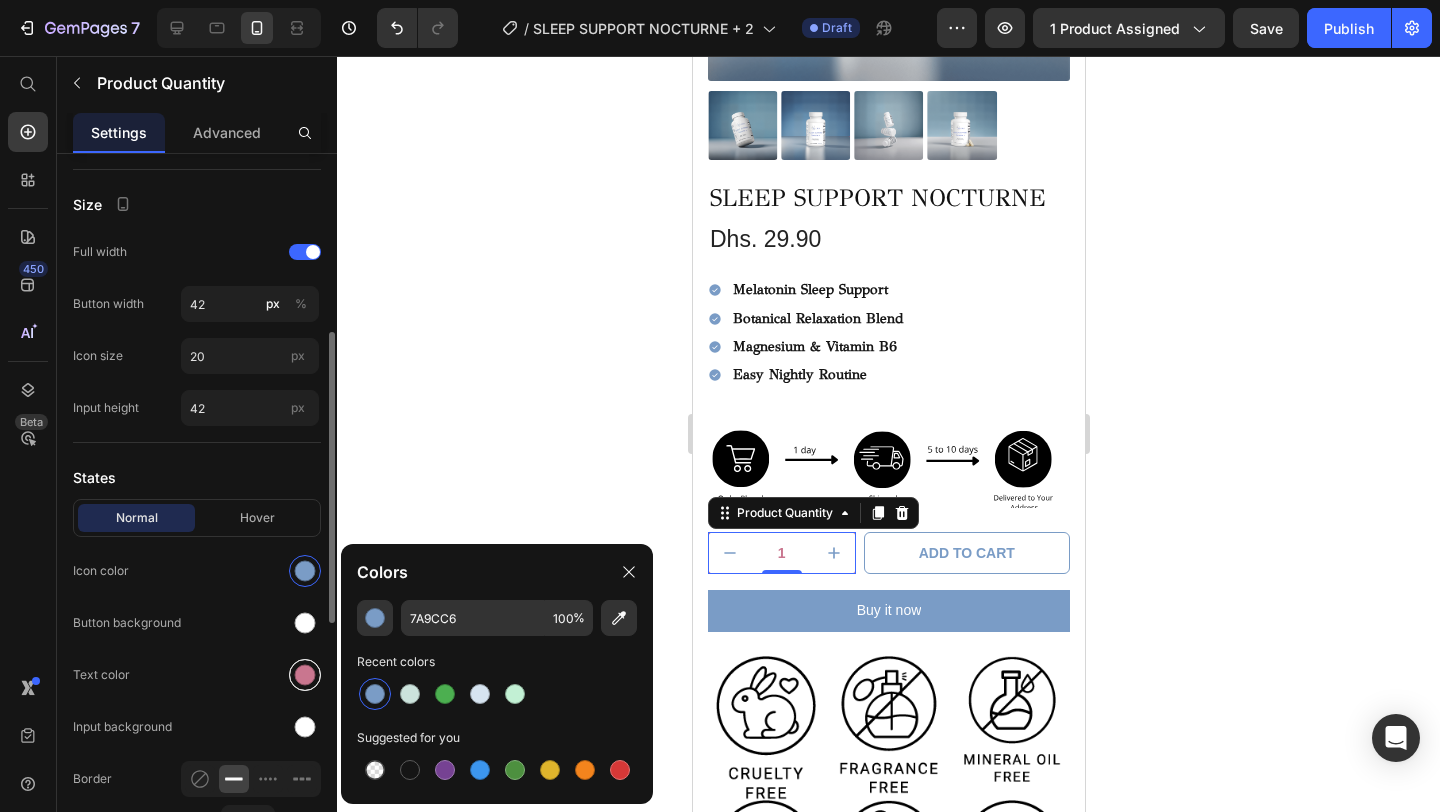 click at bounding box center (305, 675) 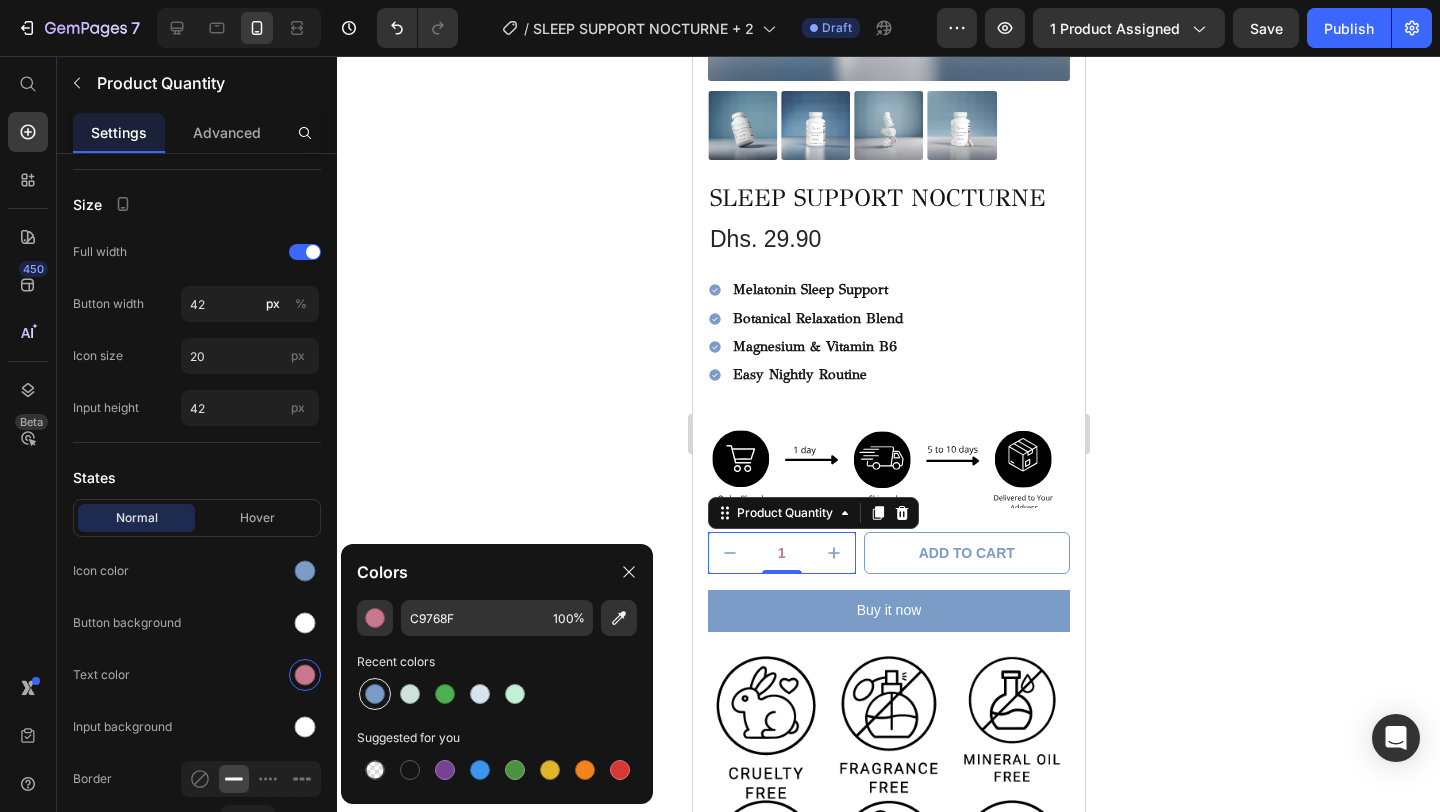 click at bounding box center (375, 694) 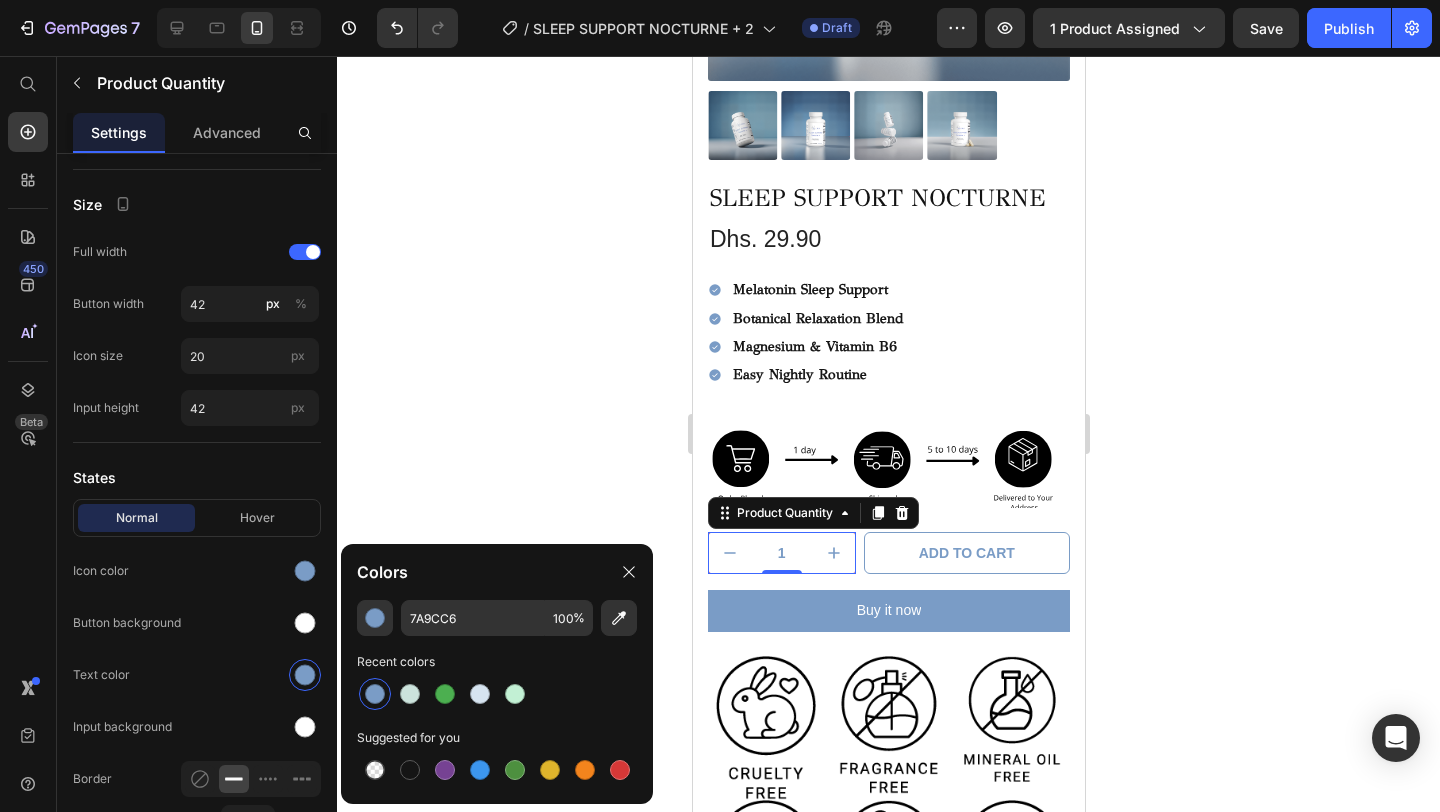 click 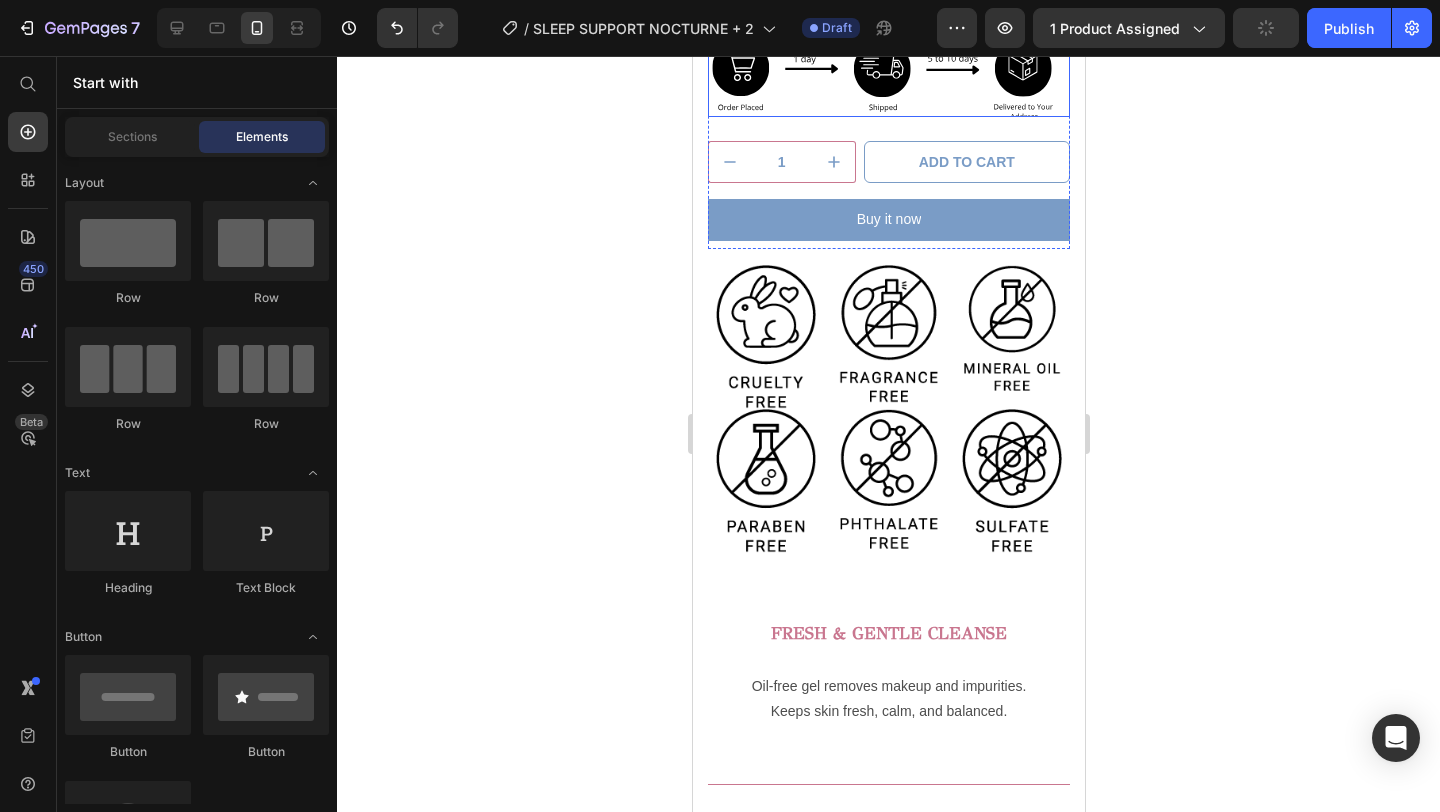 scroll, scrollTop: 748, scrollLeft: 0, axis: vertical 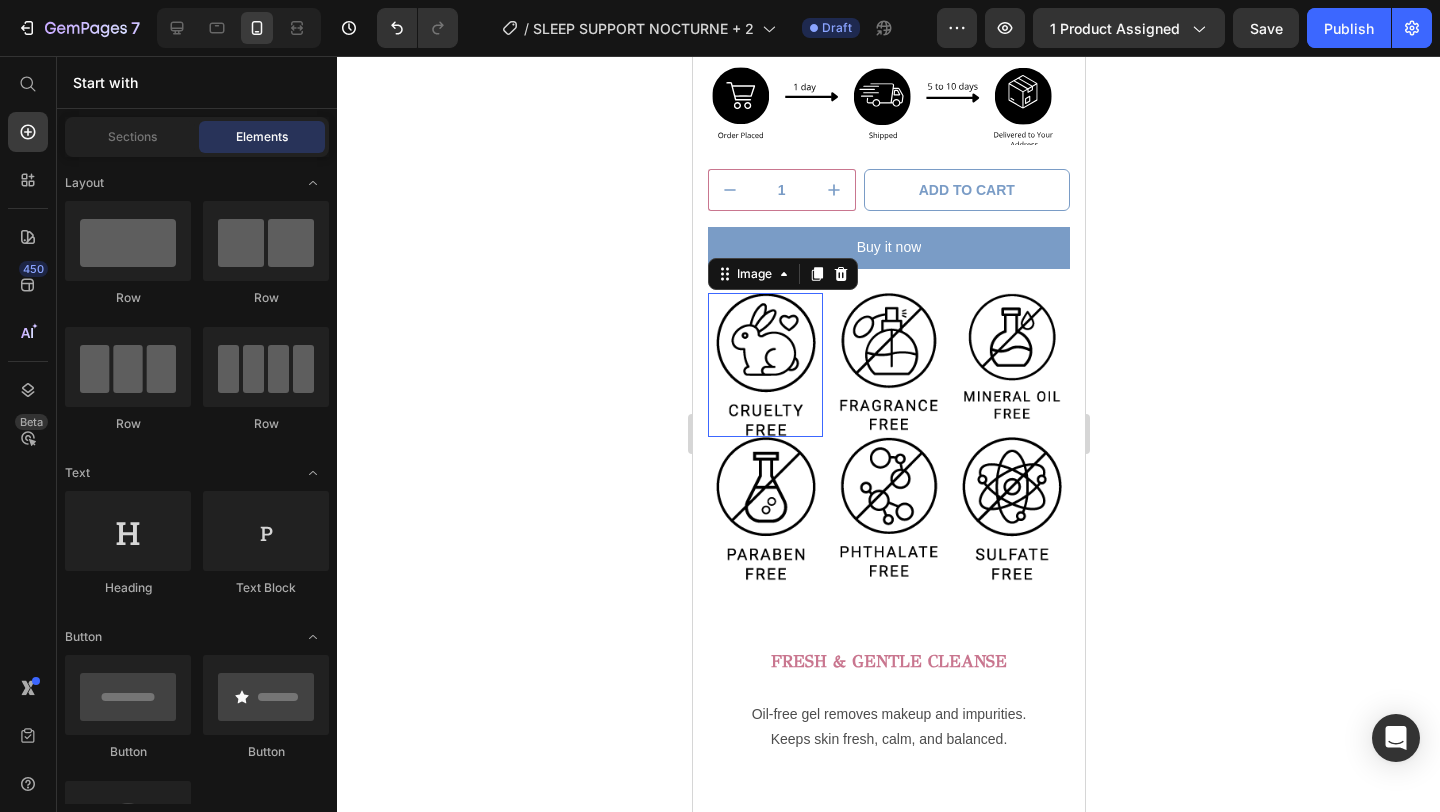 click at bounding box center (764, 365) 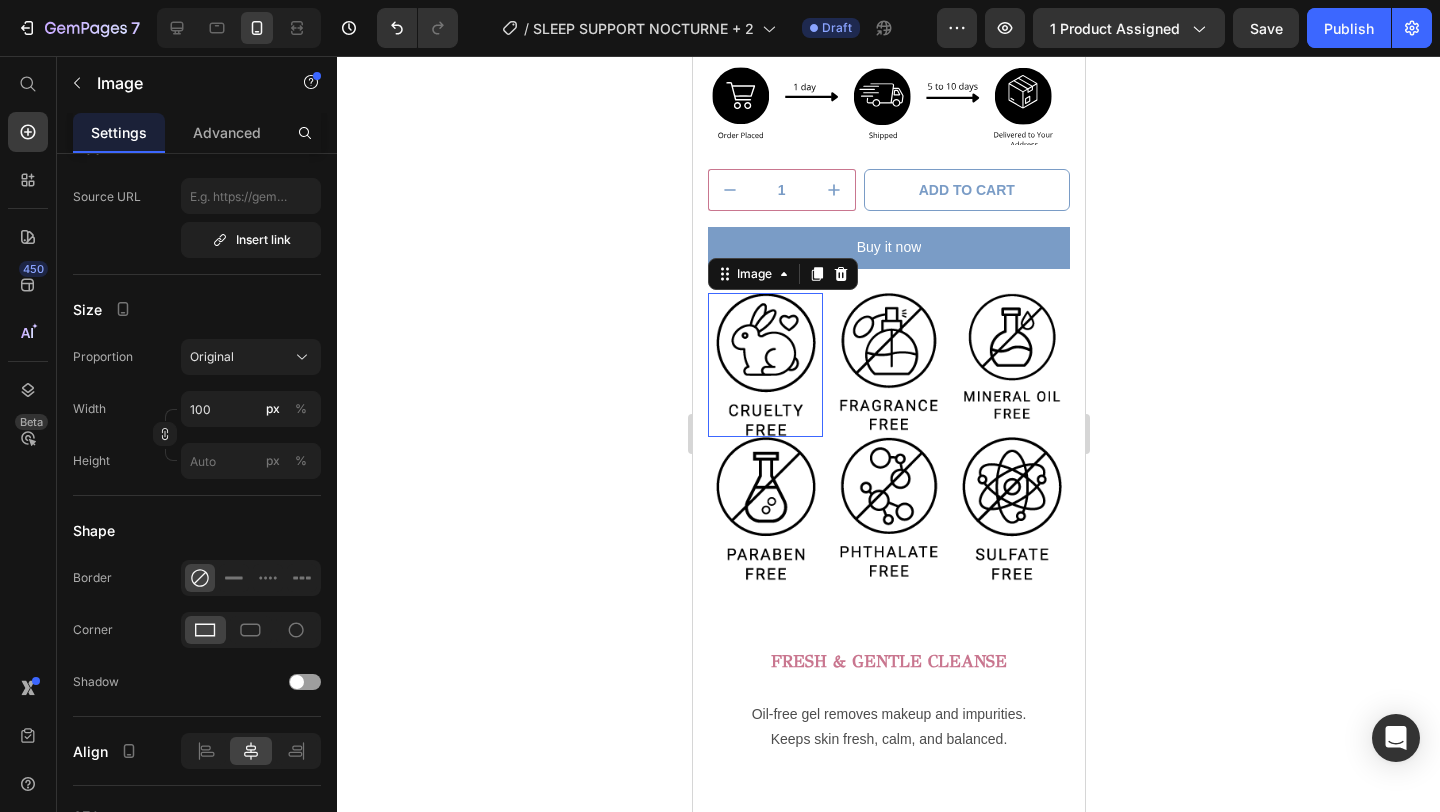 scroll, scrollTop: 0, scrollLeft: 0, axis: both 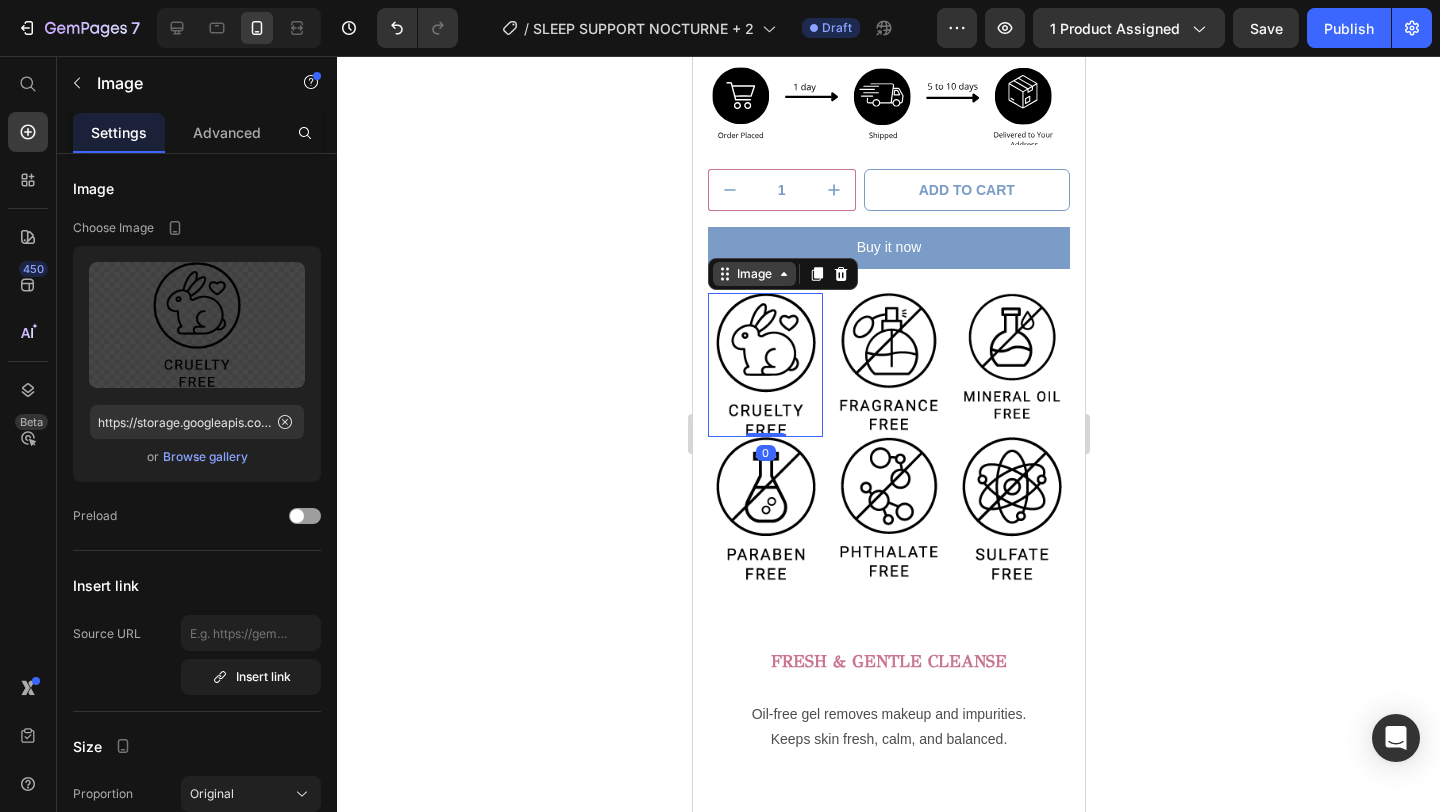 click 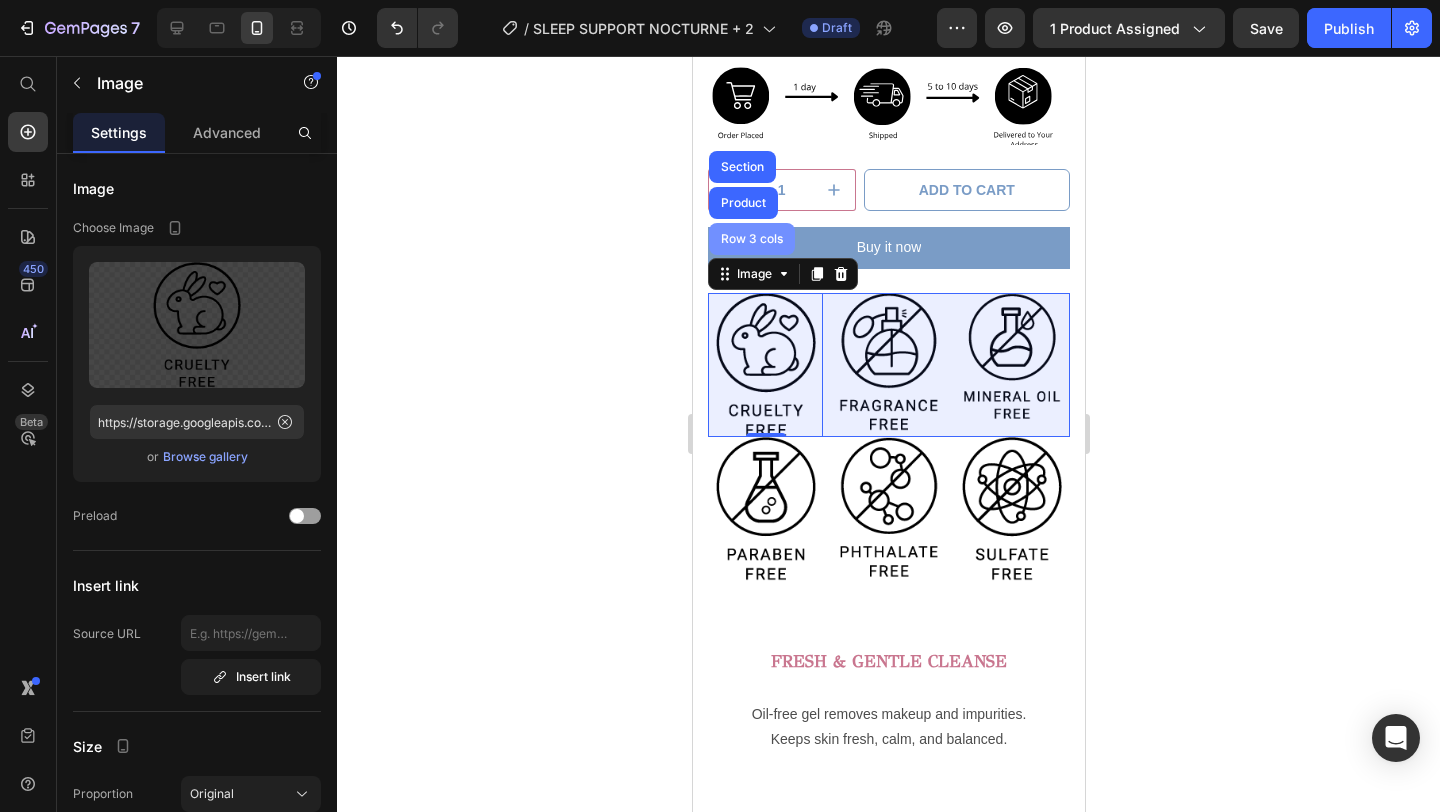 click on "Row 3 cols" at bounding box center (751, 239) 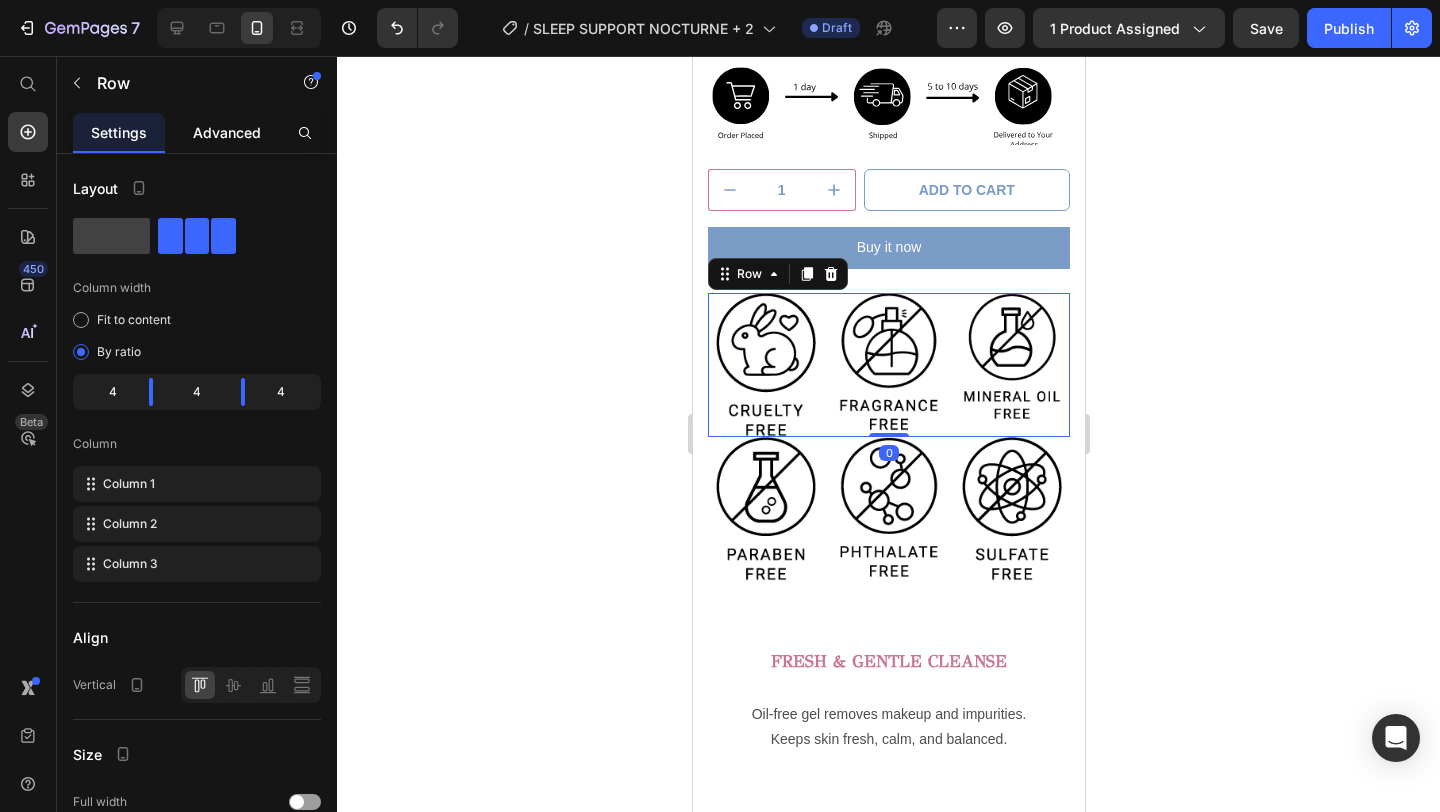 click on "Advanced" at bounding box center (227, 132) 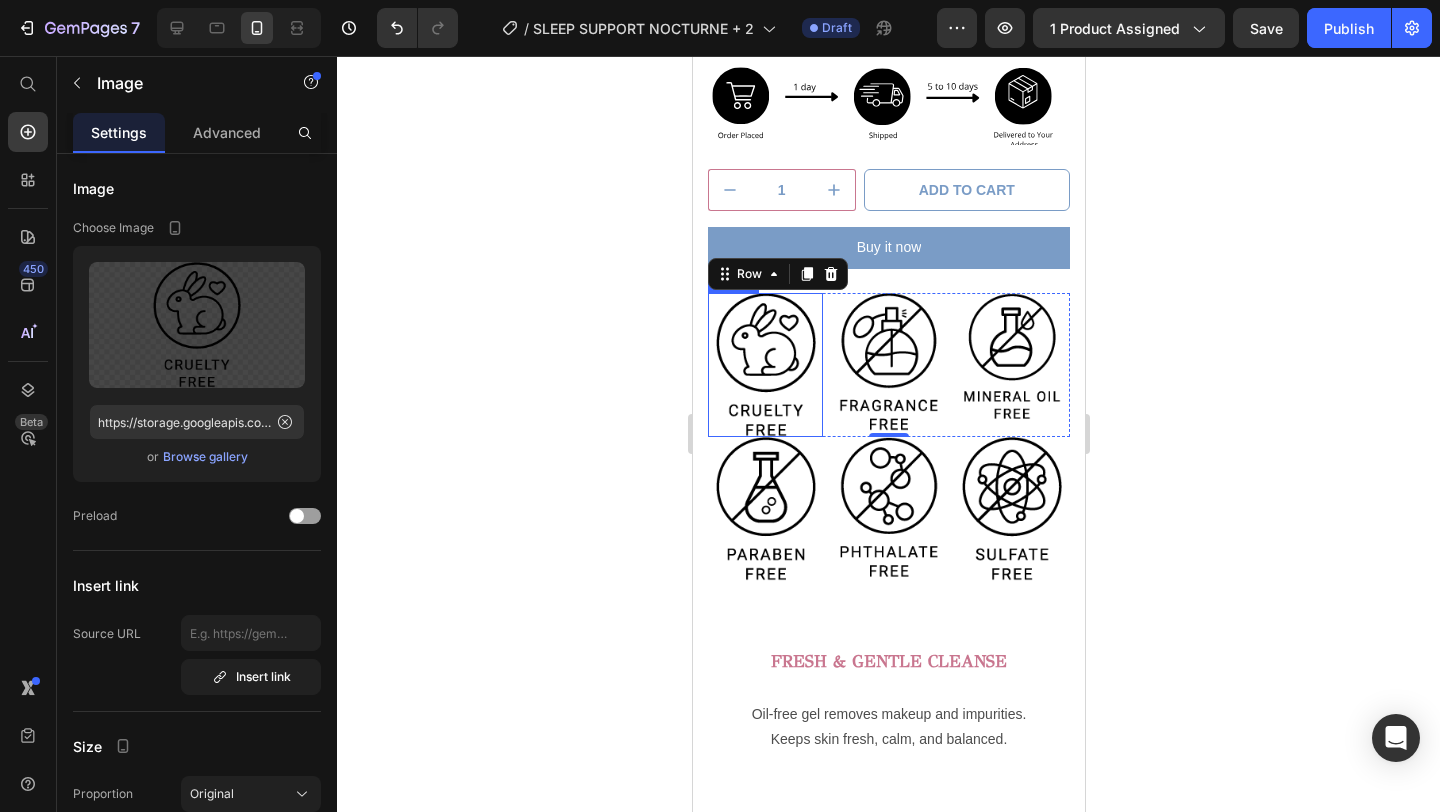 click at bounding box center [764, 365] 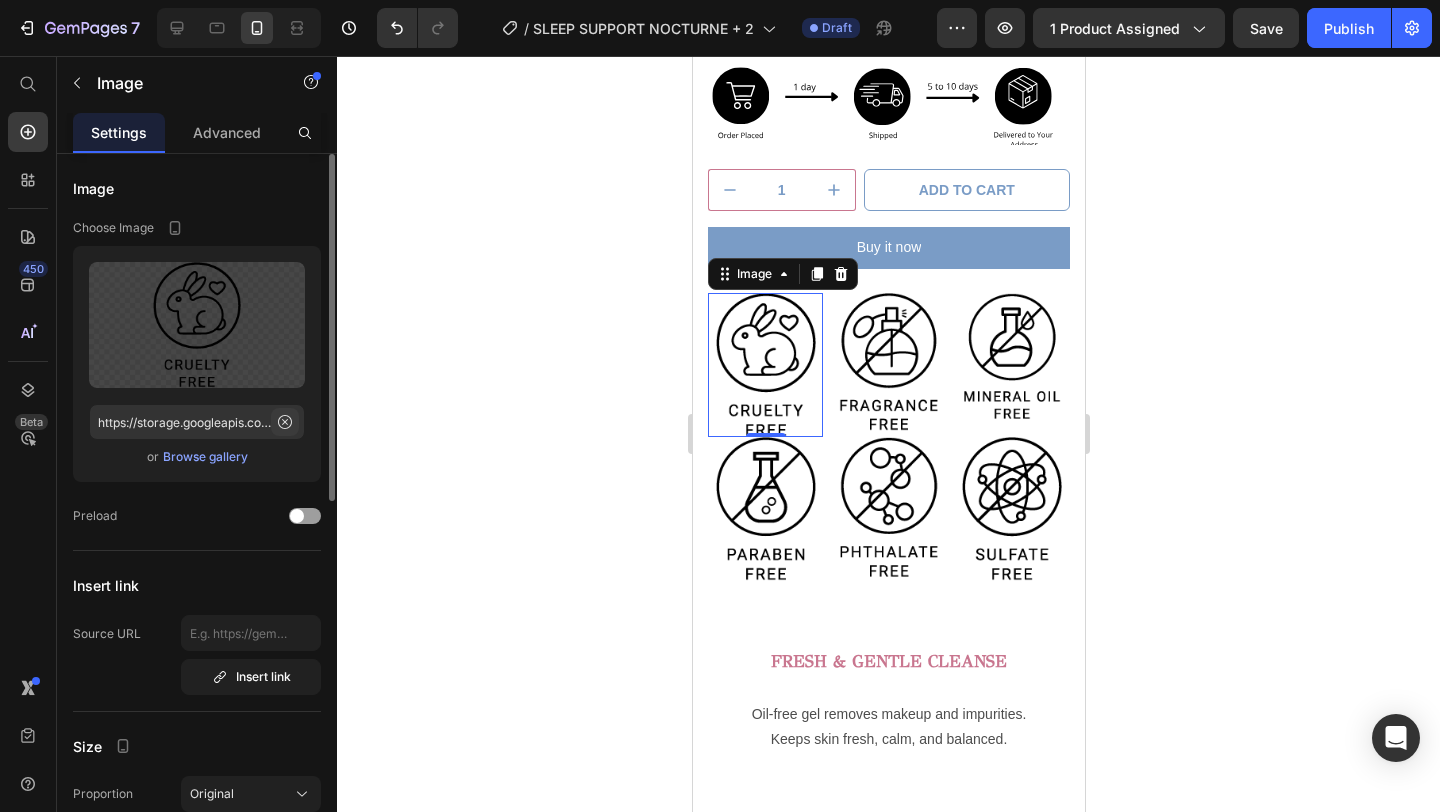 click 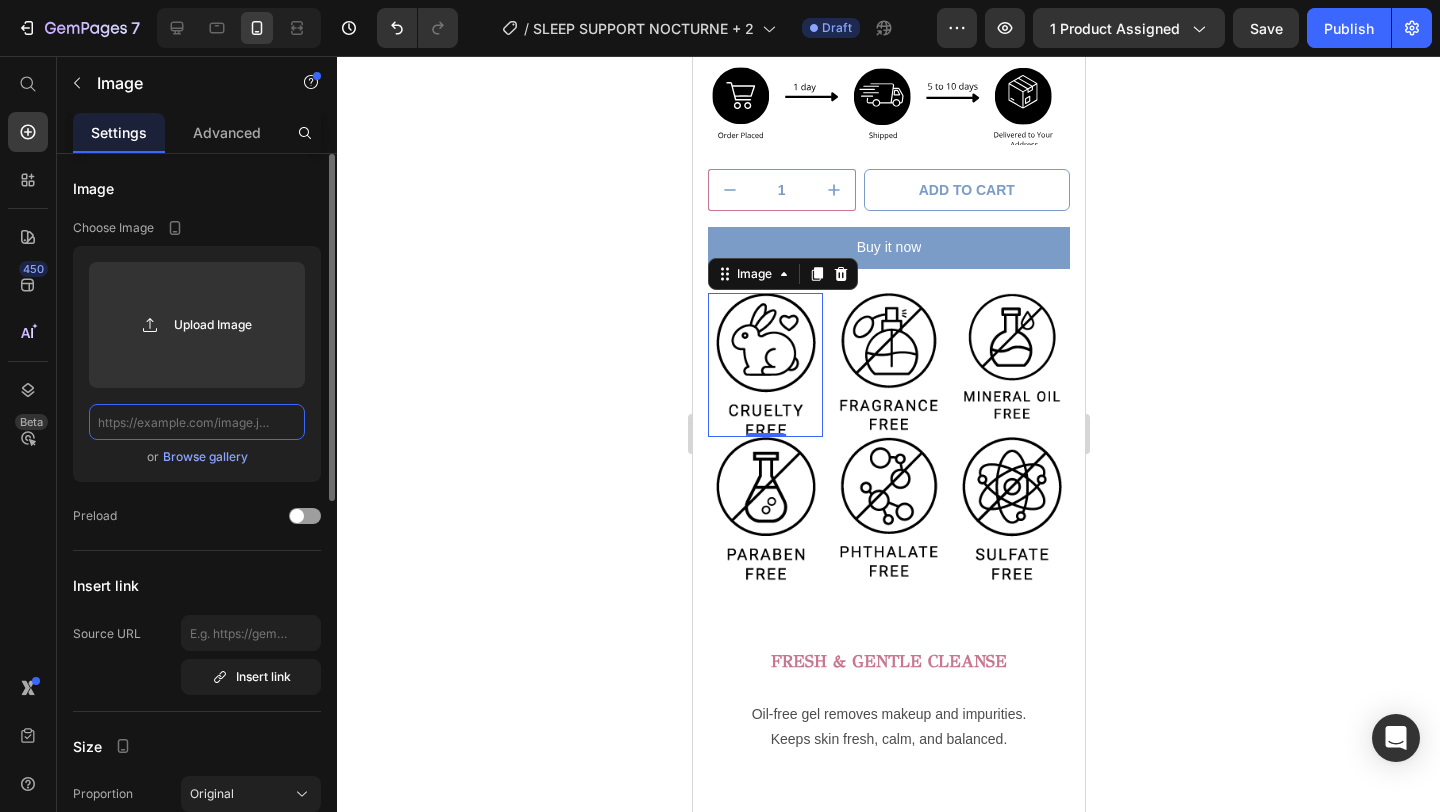 scroll, scrollTop: 0, scrollLeft: 0, axis: both 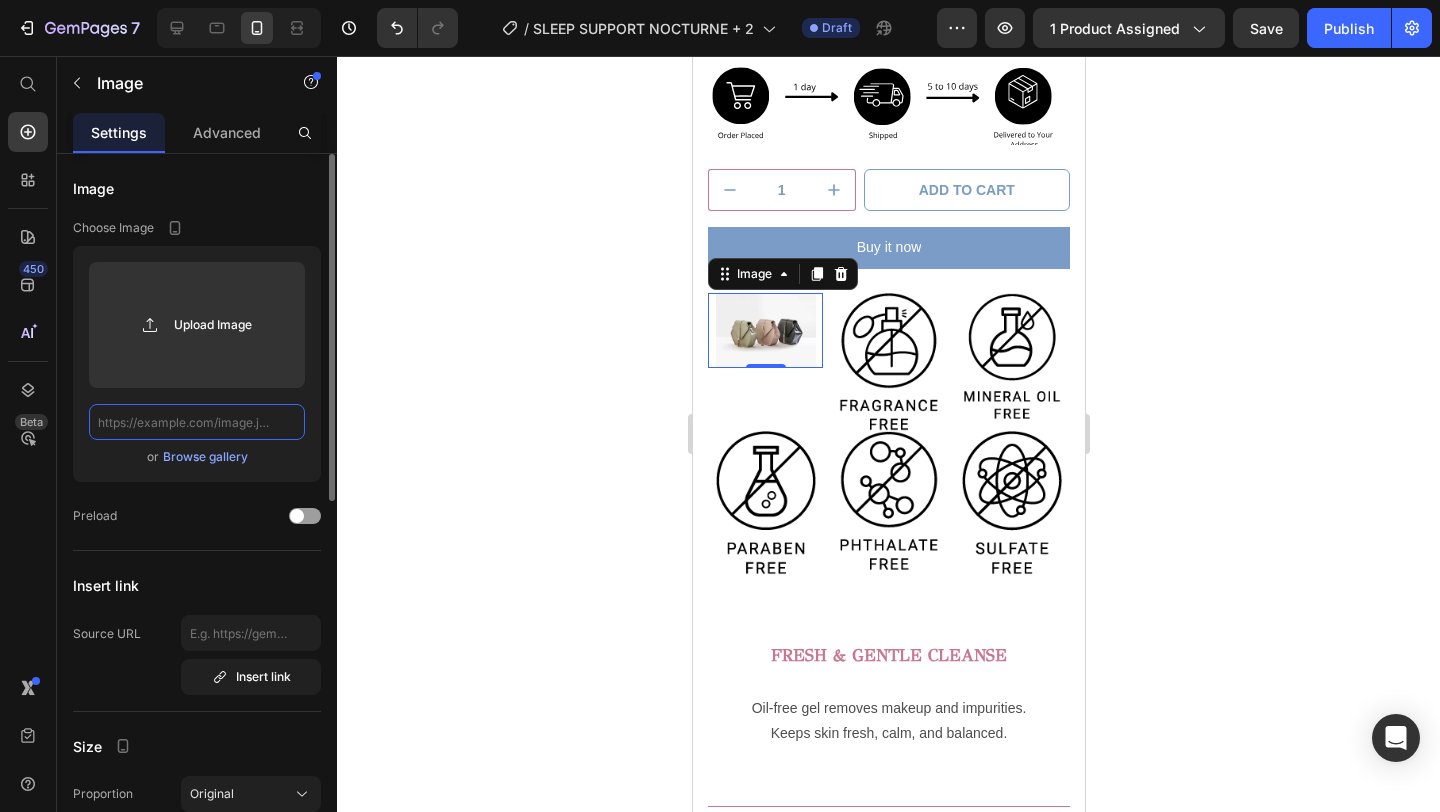 paste on "https://storage.googleapis.com/supliful/categories/images/20221206094907-gluten-free-2x.png" 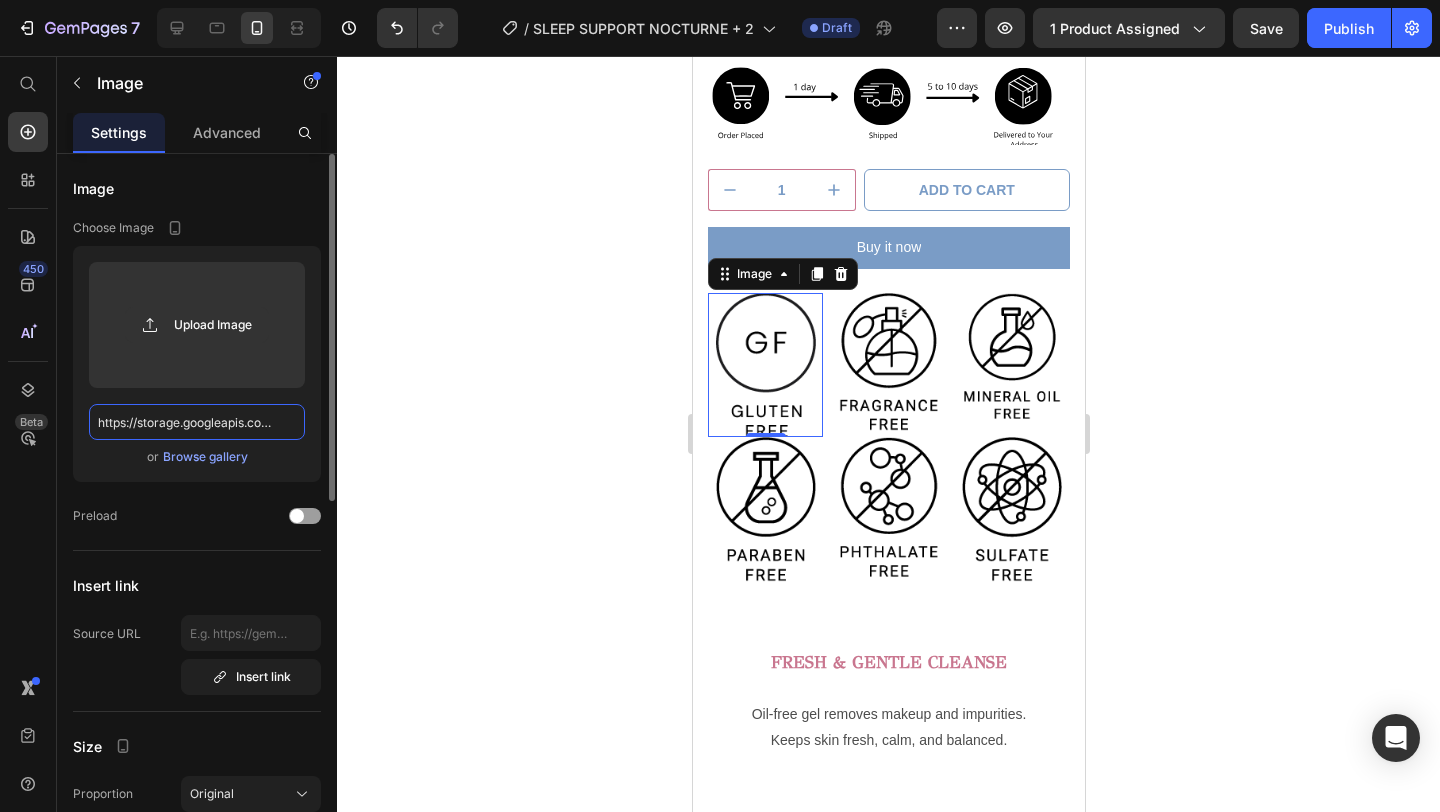 scroll, scrollTop: 0, scrollLeft: 377, axis: horizontal 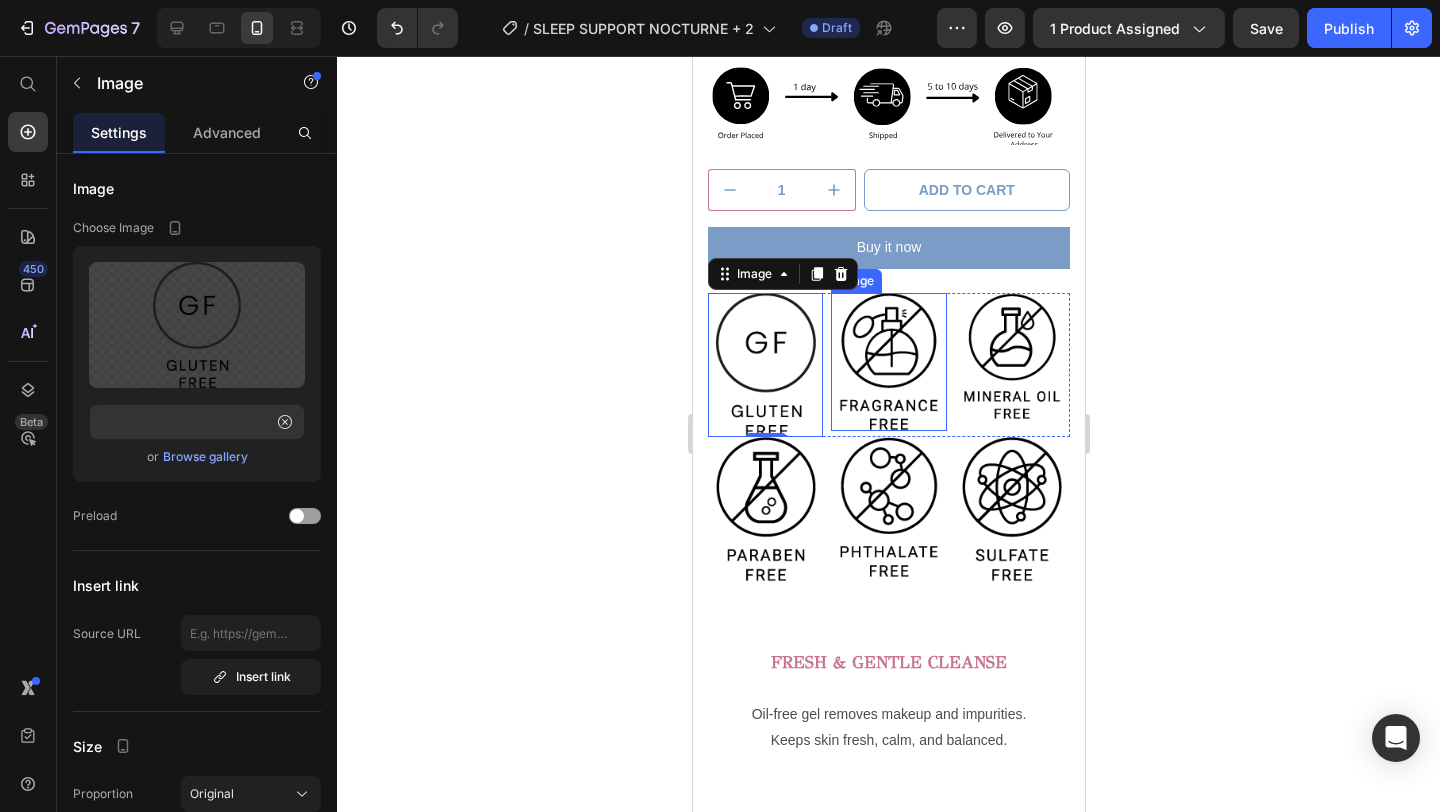 click at bounding box center (887, 362) 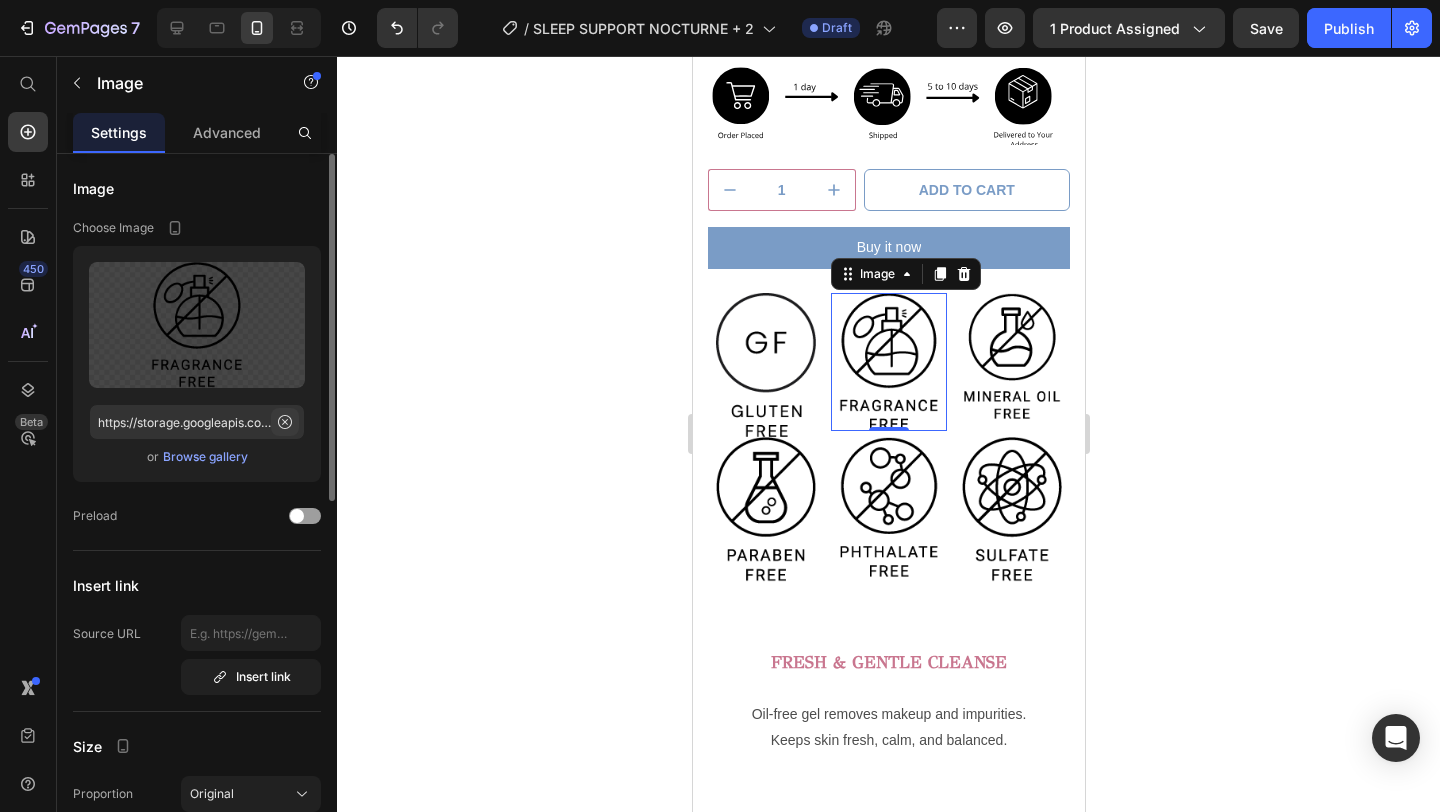click 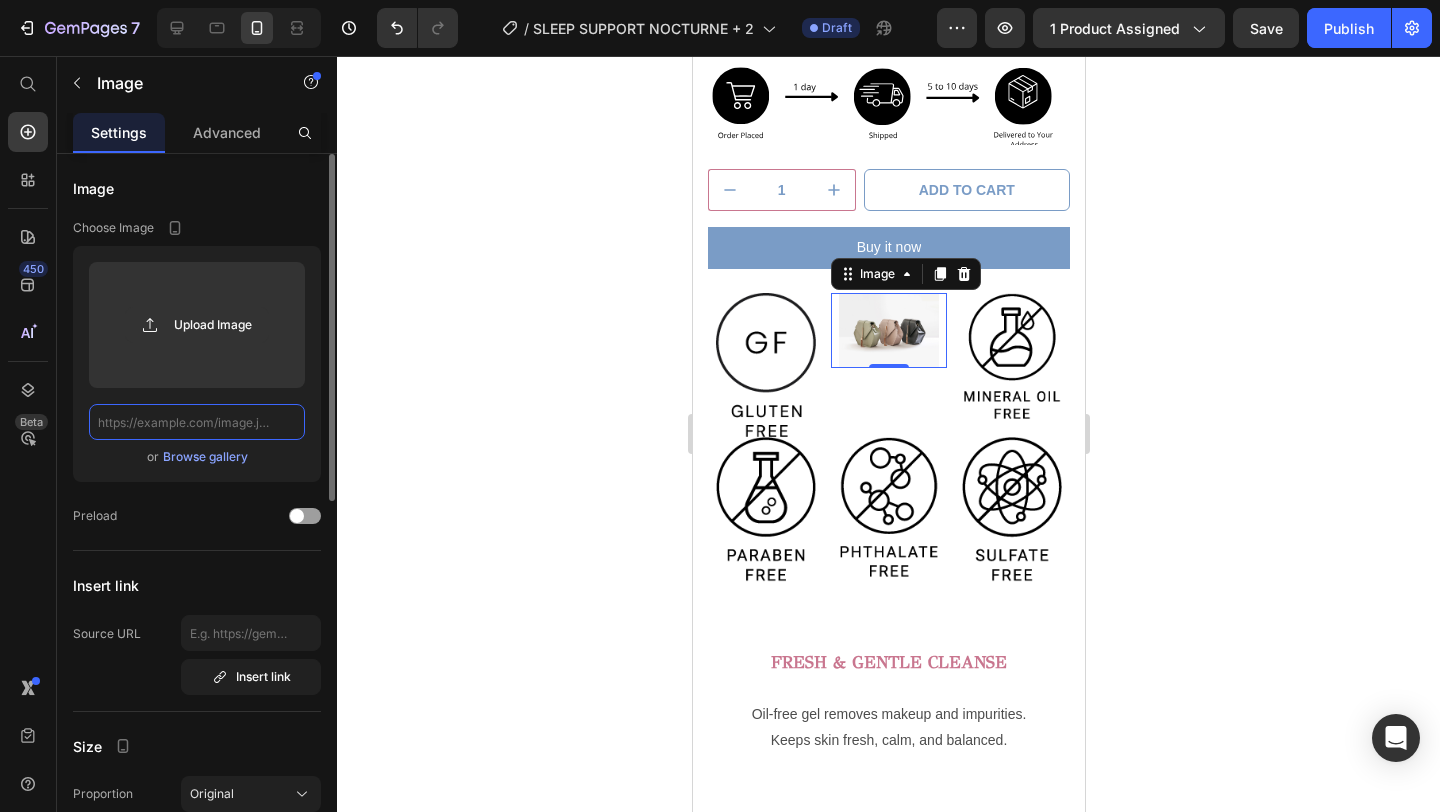 scroll, scrollTop: 0, scrollLeft: 0, axis: both 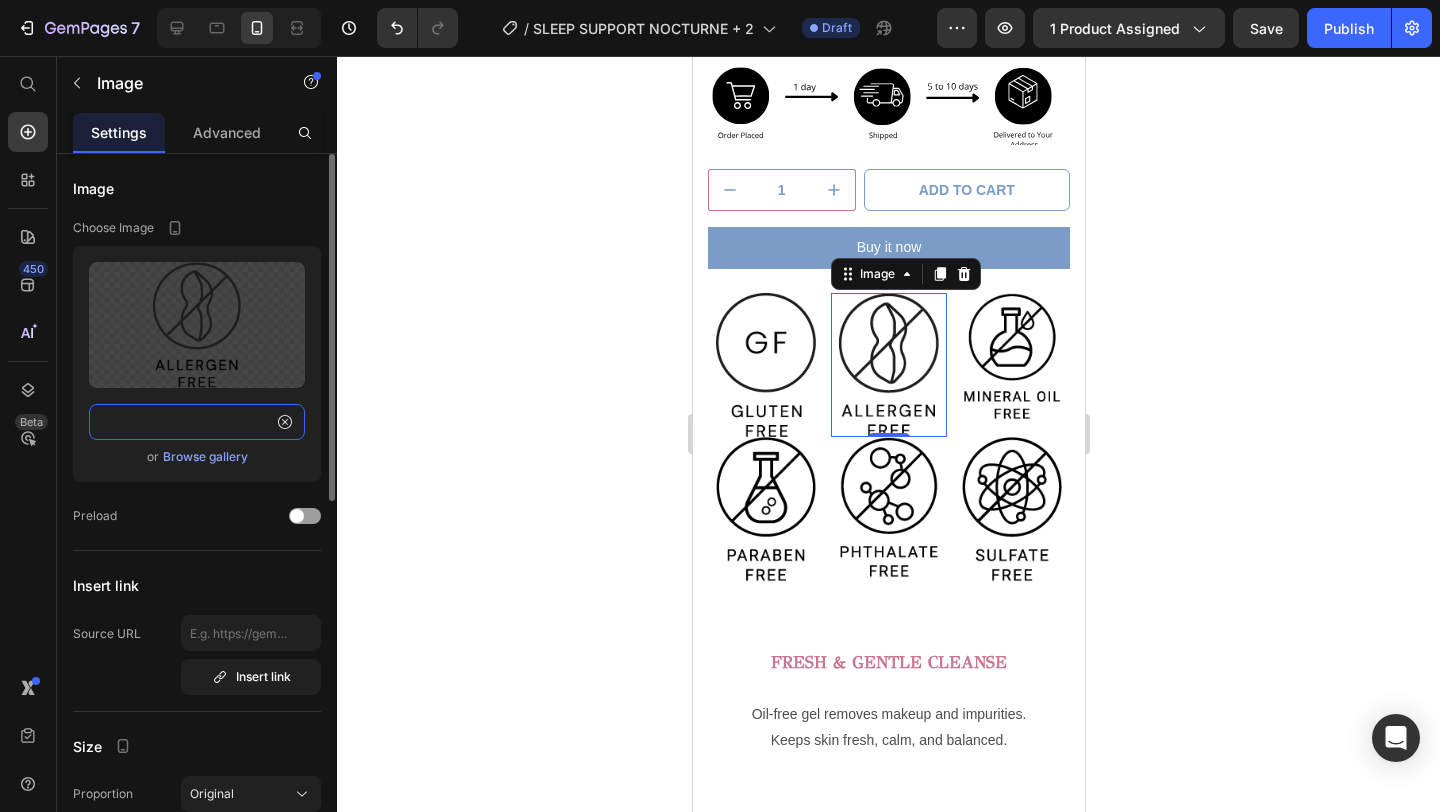 type on "https://storage.googleapis.com/supliful/categories/images/20221206095601-allergen-free-2x.png" 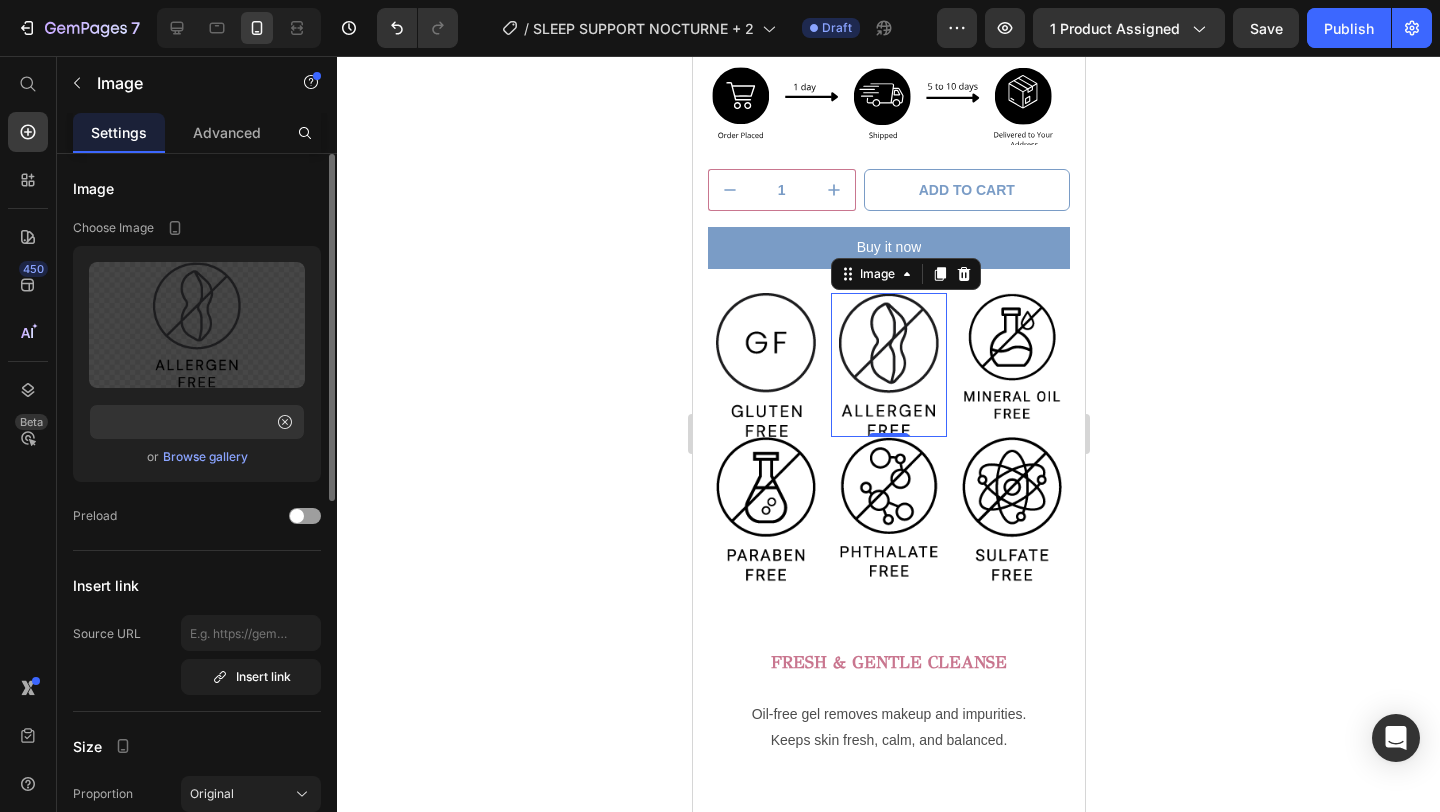 click 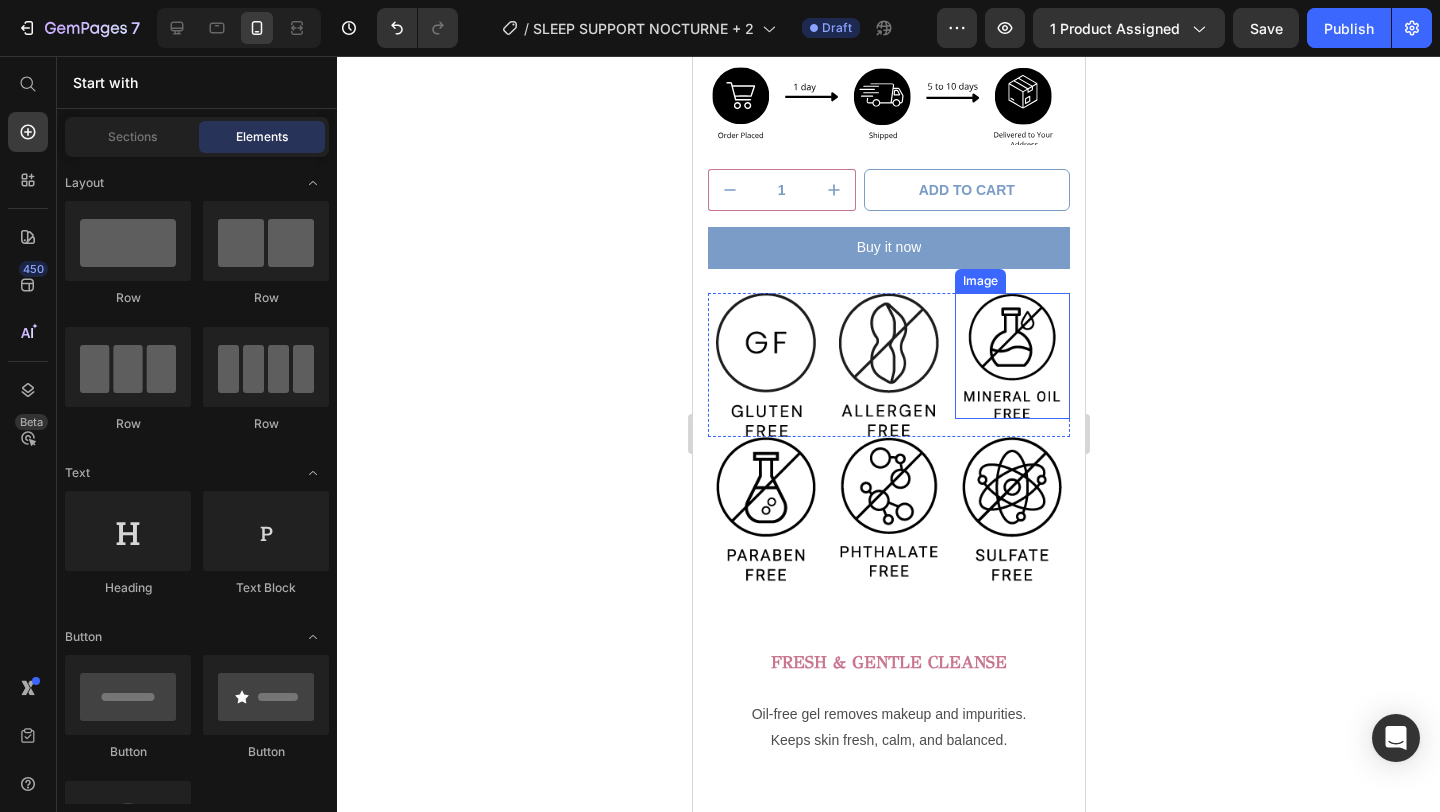 click at bounding box center [1011, 356] 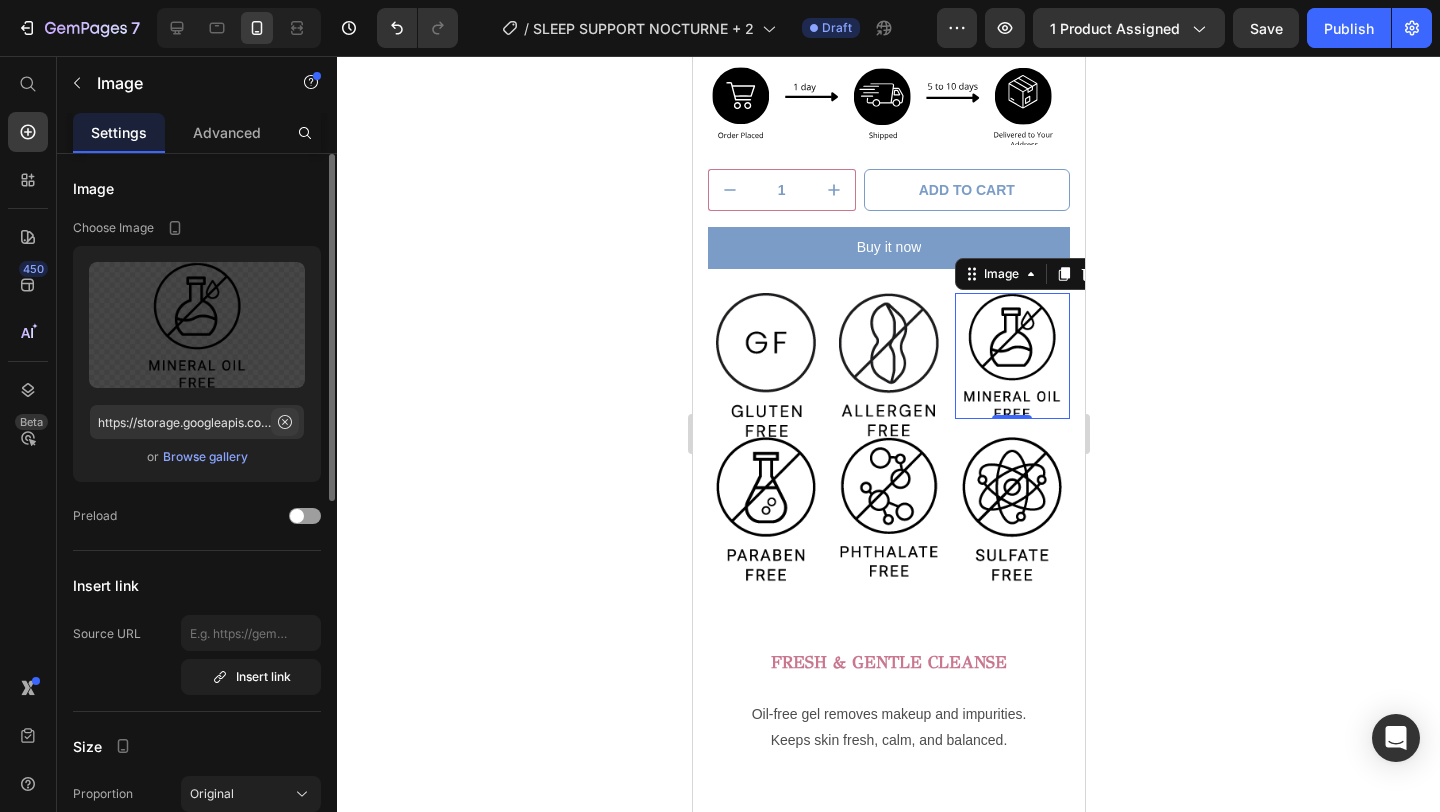 click 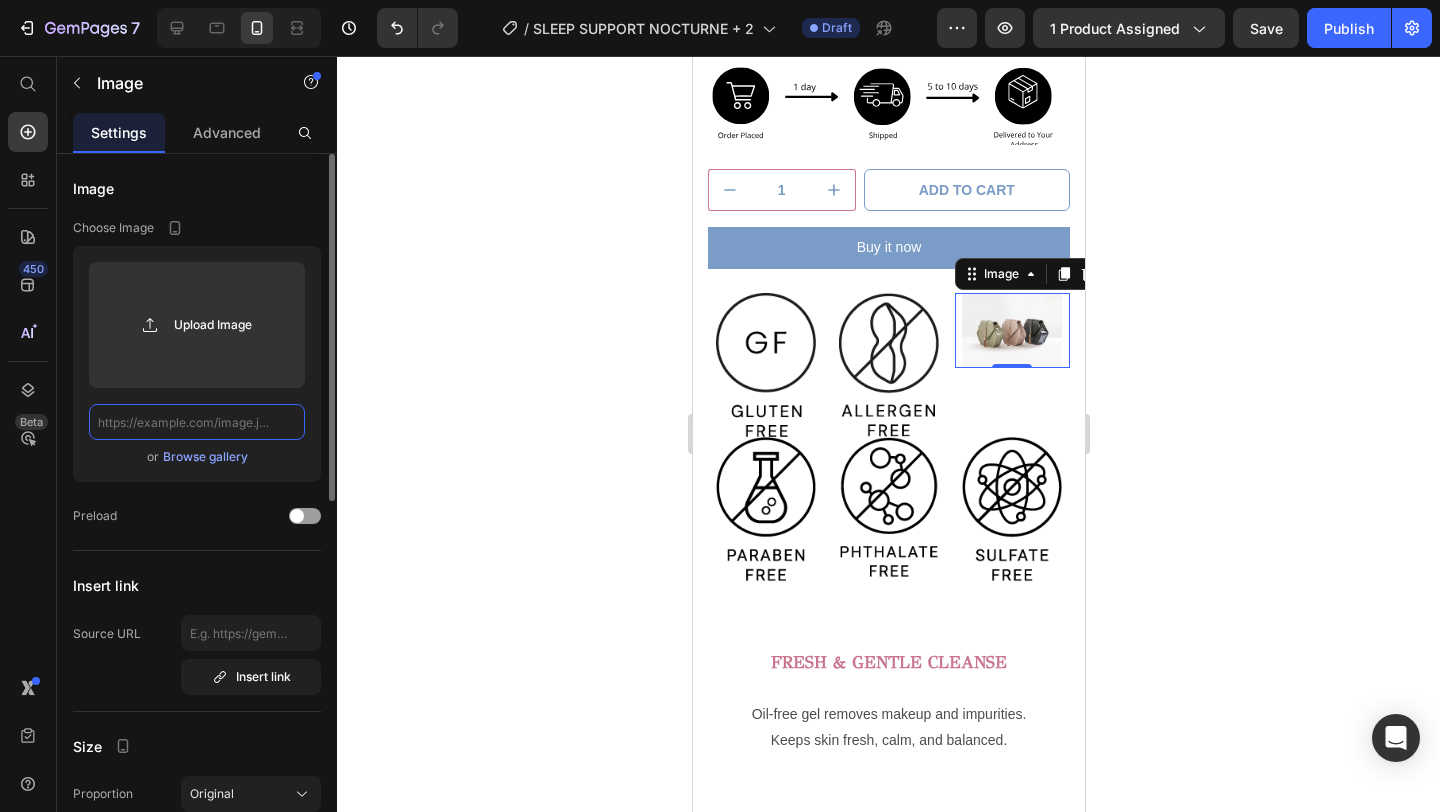scroll, scrollTop: 0, scrollLeft: 0, axis: both 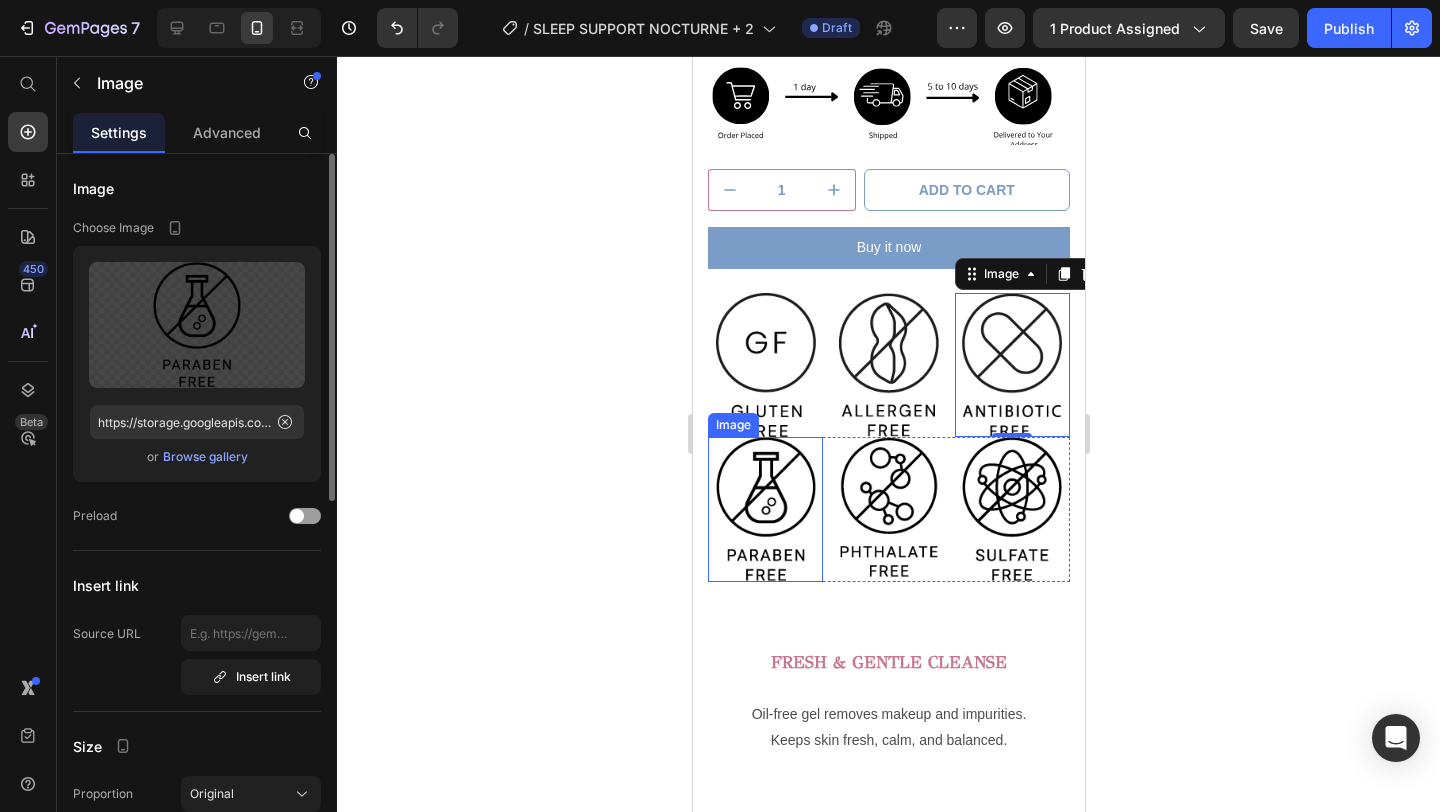 click at bounding box center [764, 509] 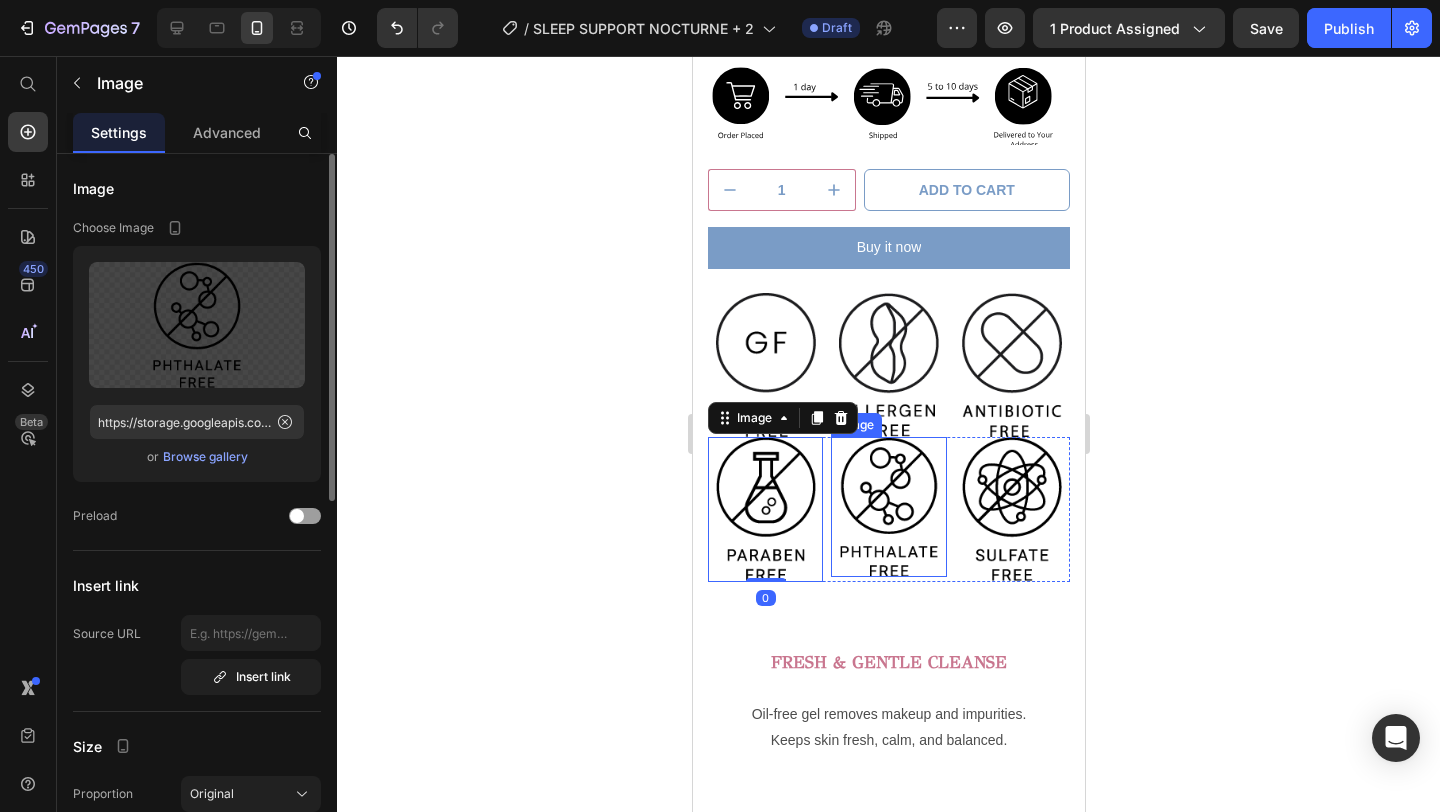 click at bounding box center (887, 507) 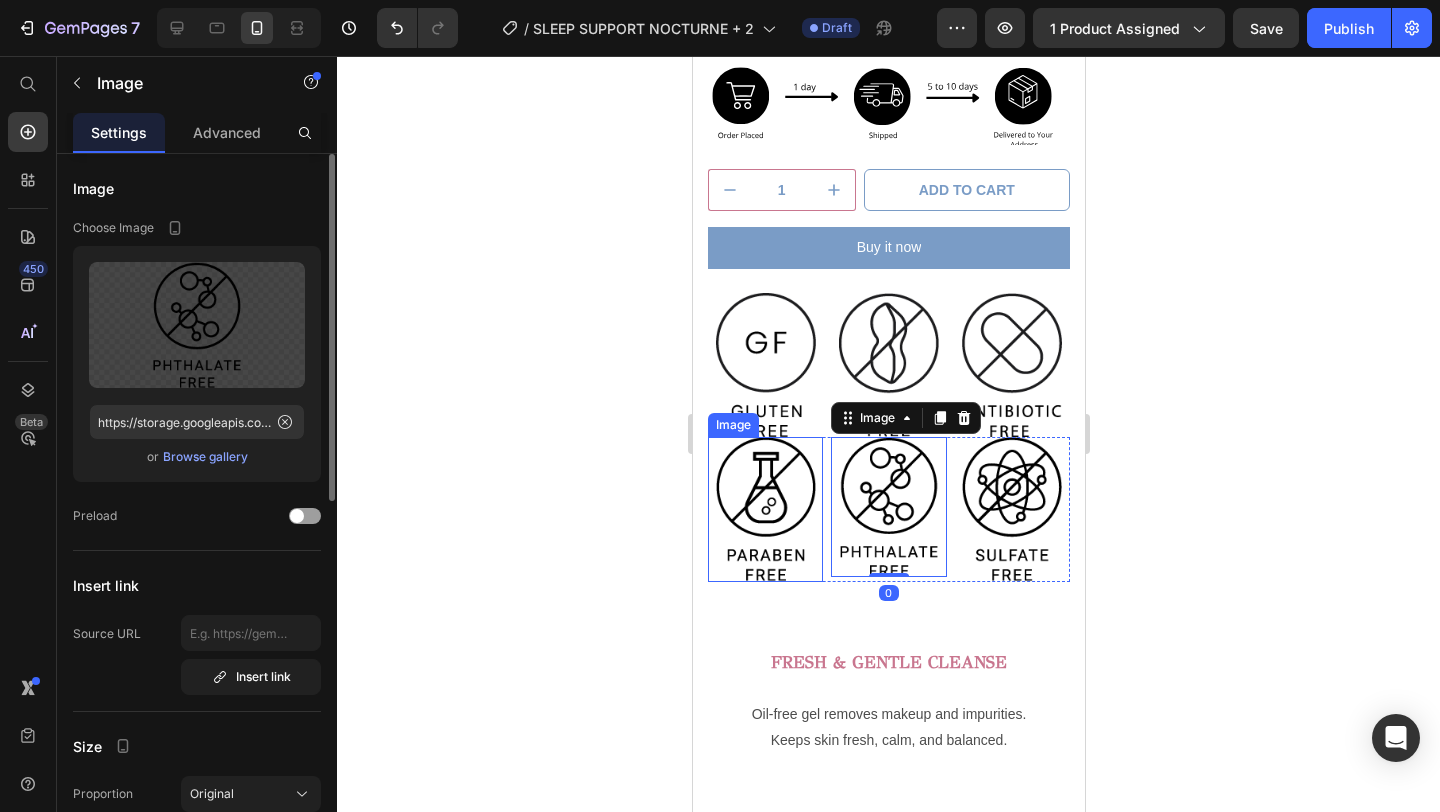click at bounding box center [764, 509] 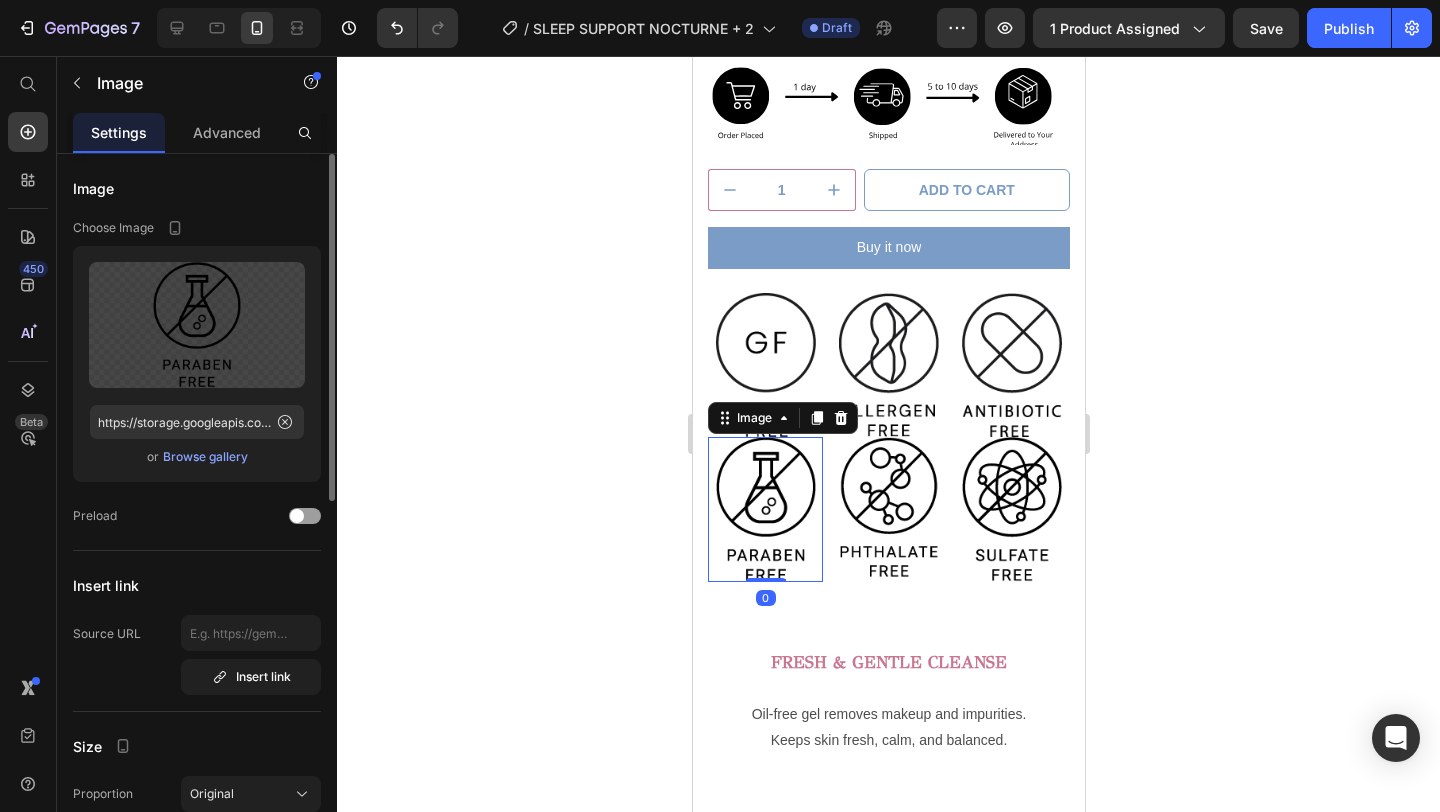 click at bounding box center [764, 509] 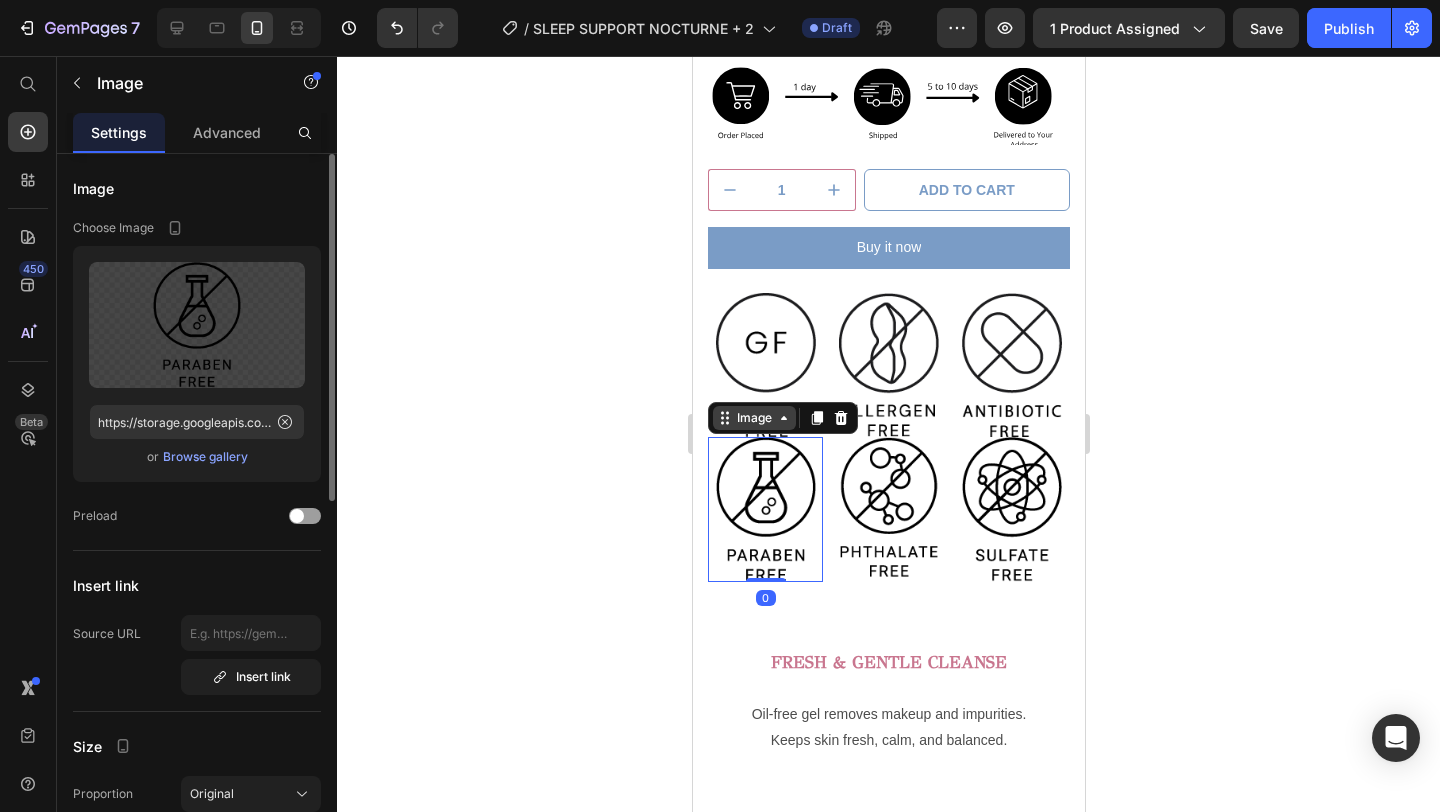 click 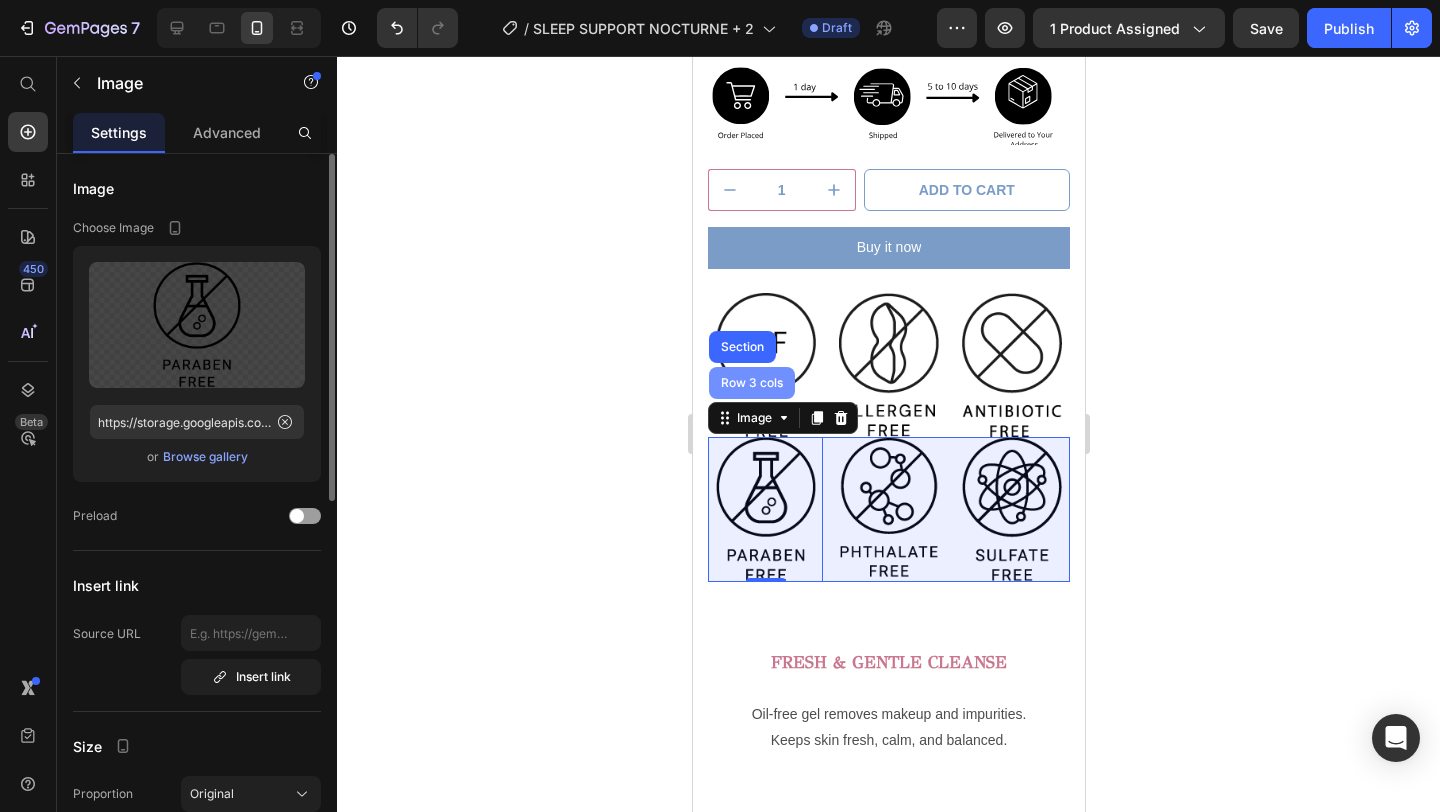 click on "Row 3 cols" at bounding box center [751, 383] 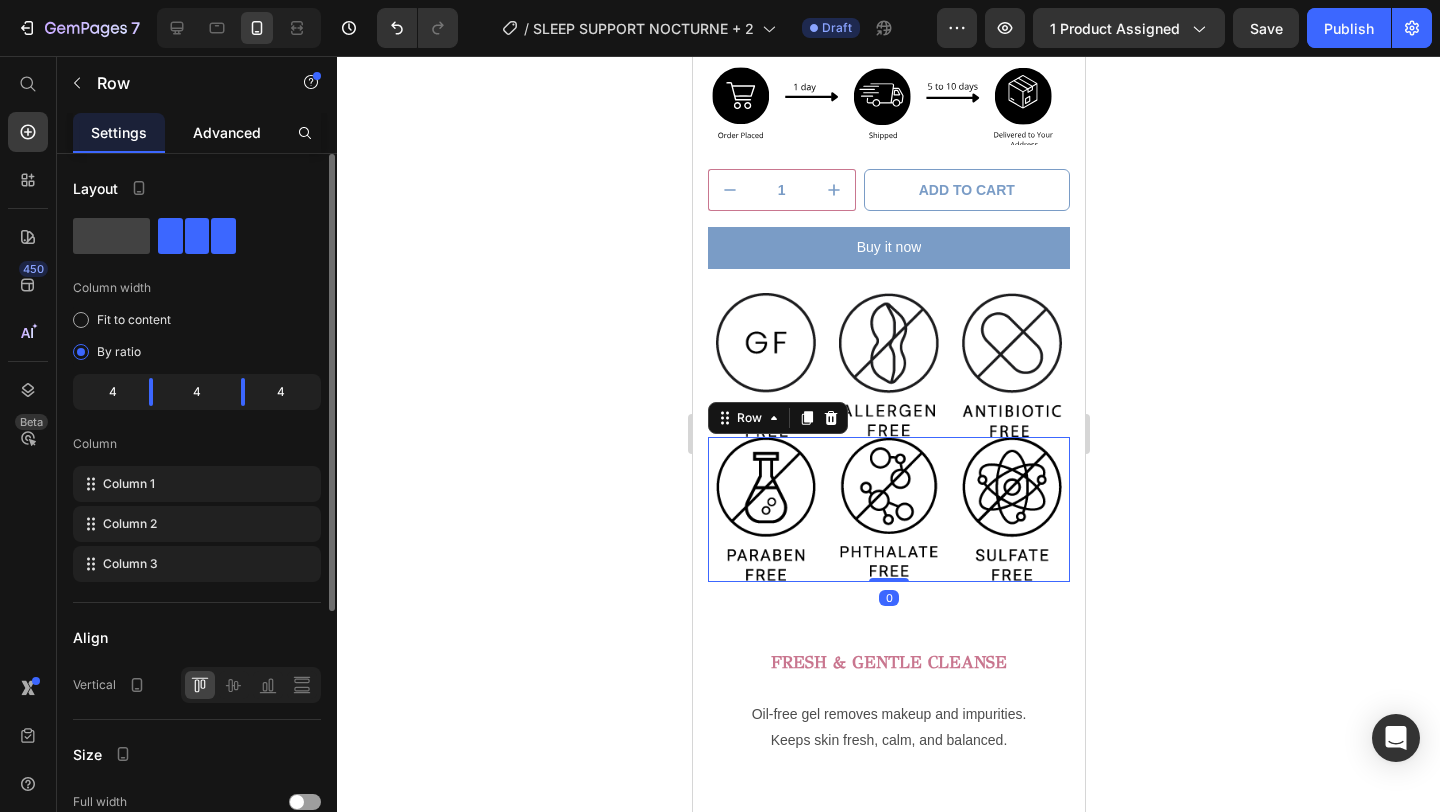 click on "Advanced" 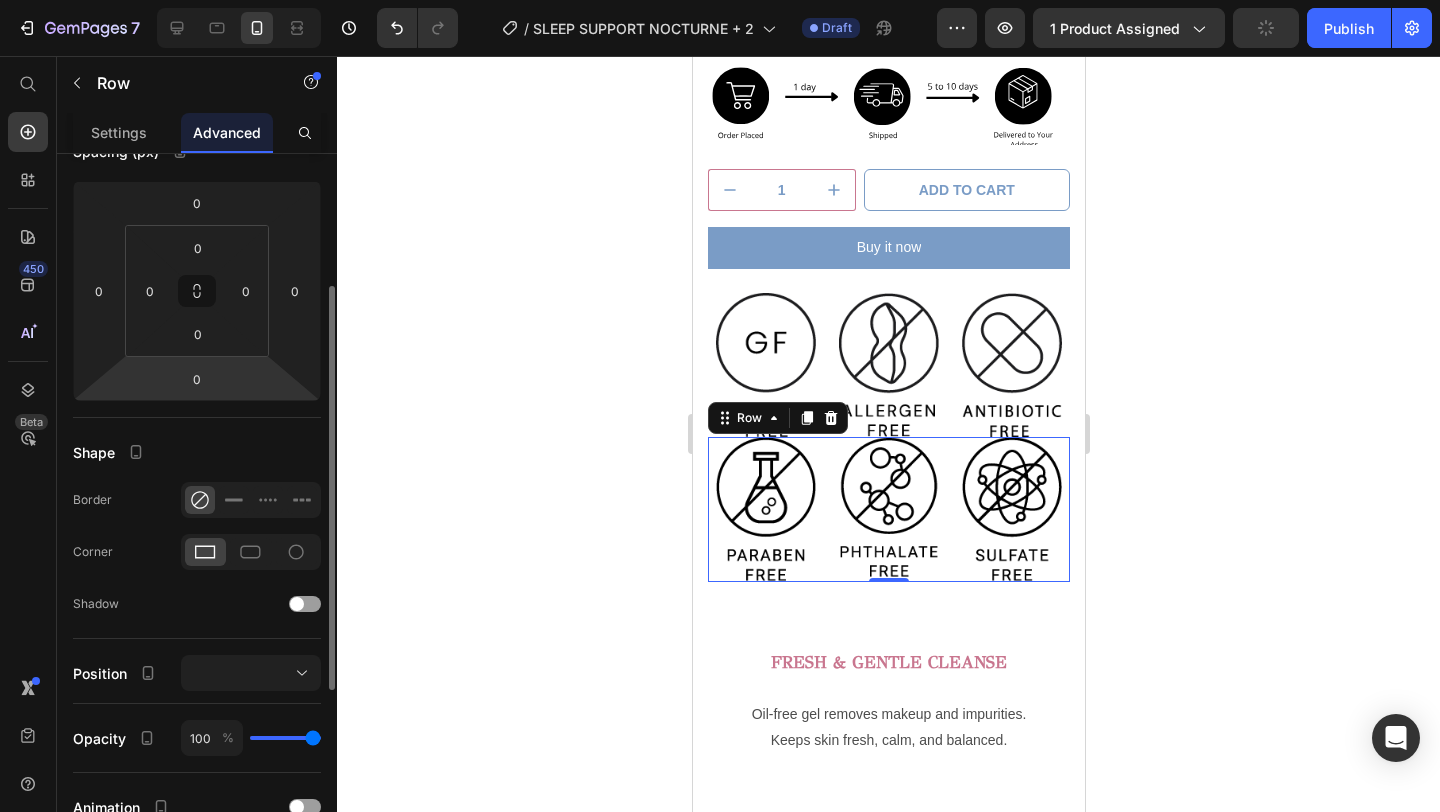 scroll, scrollTop: 354, scrollLeft: 0, axis: vertical 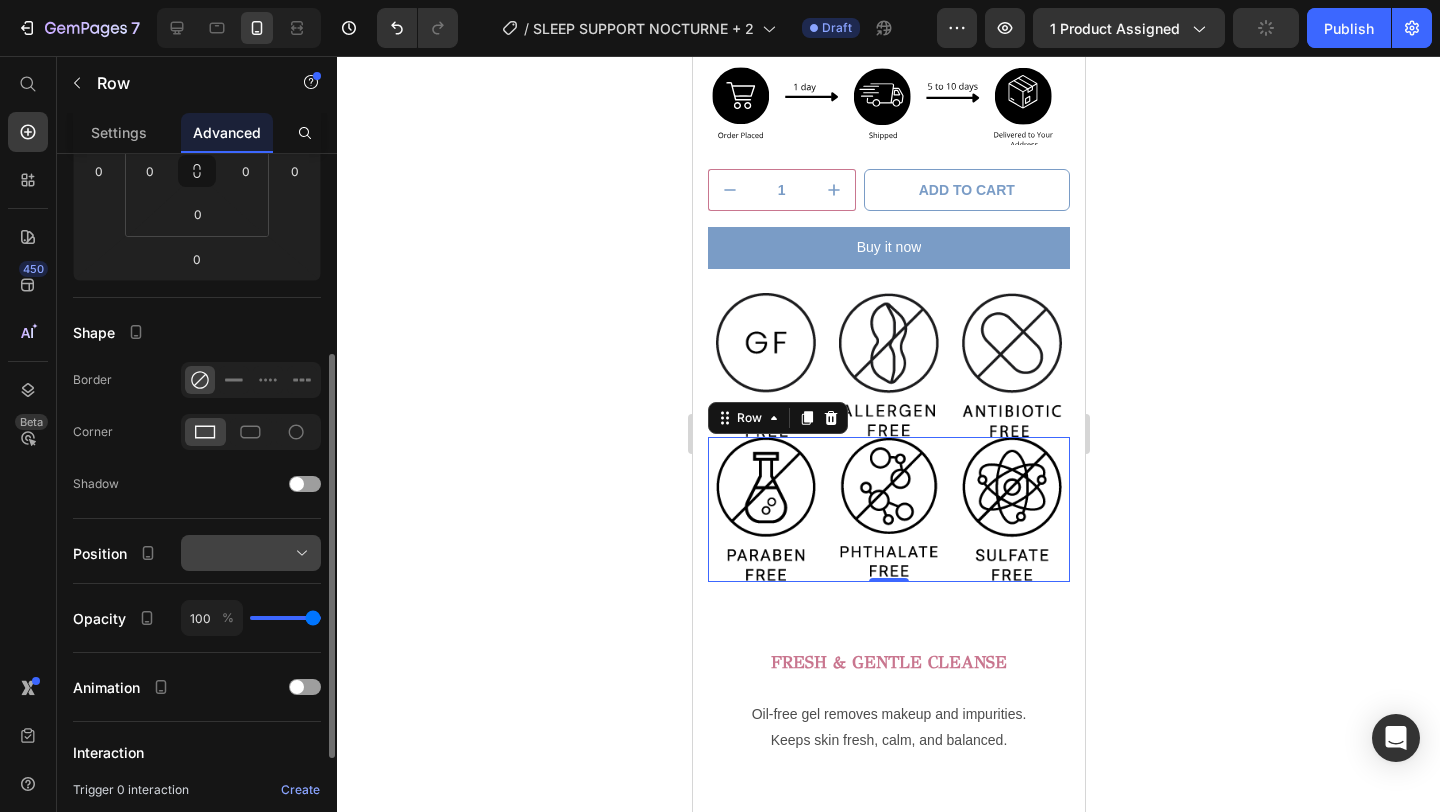 click at bounding box center [251, 553] 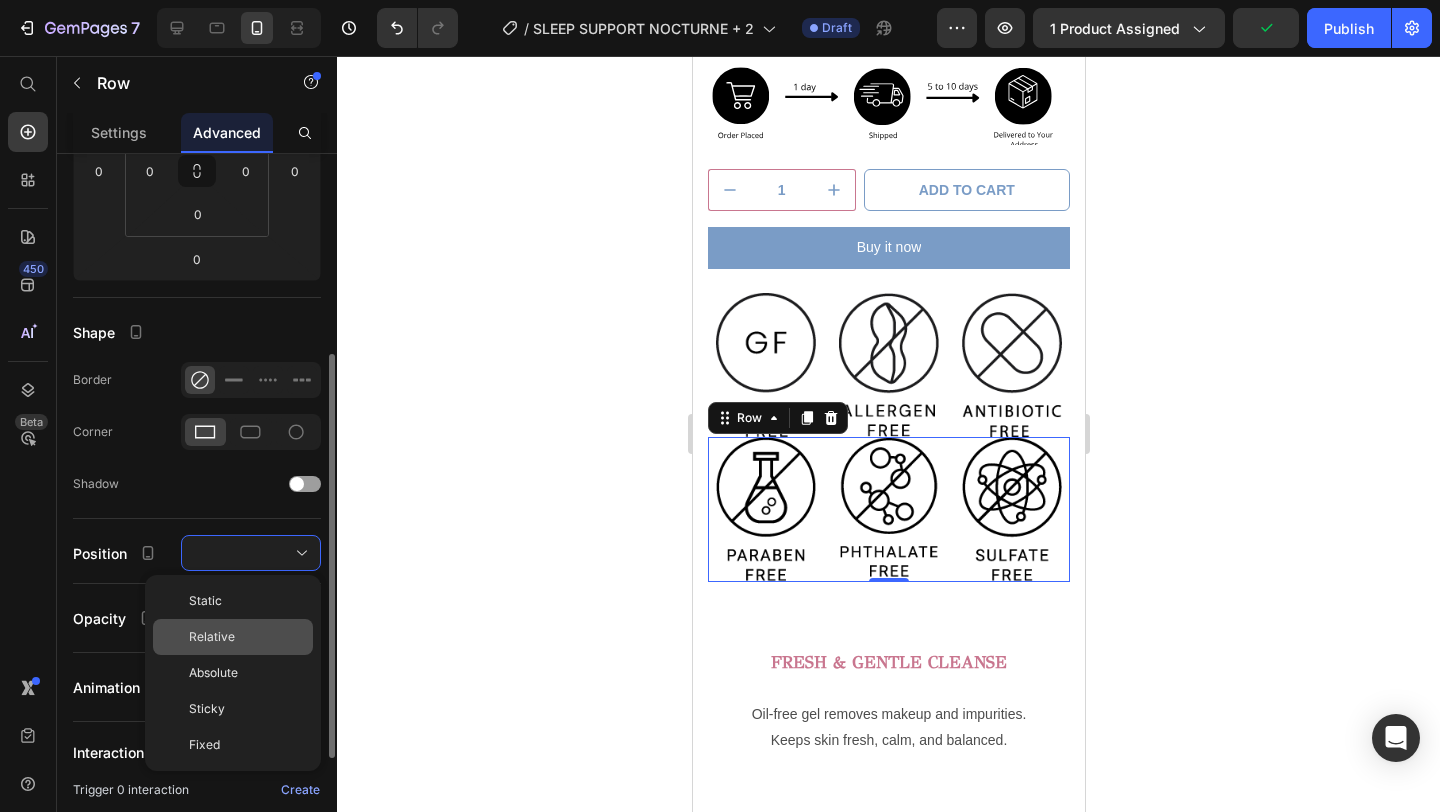 click on "Relative" at bounding box center [247, 637] 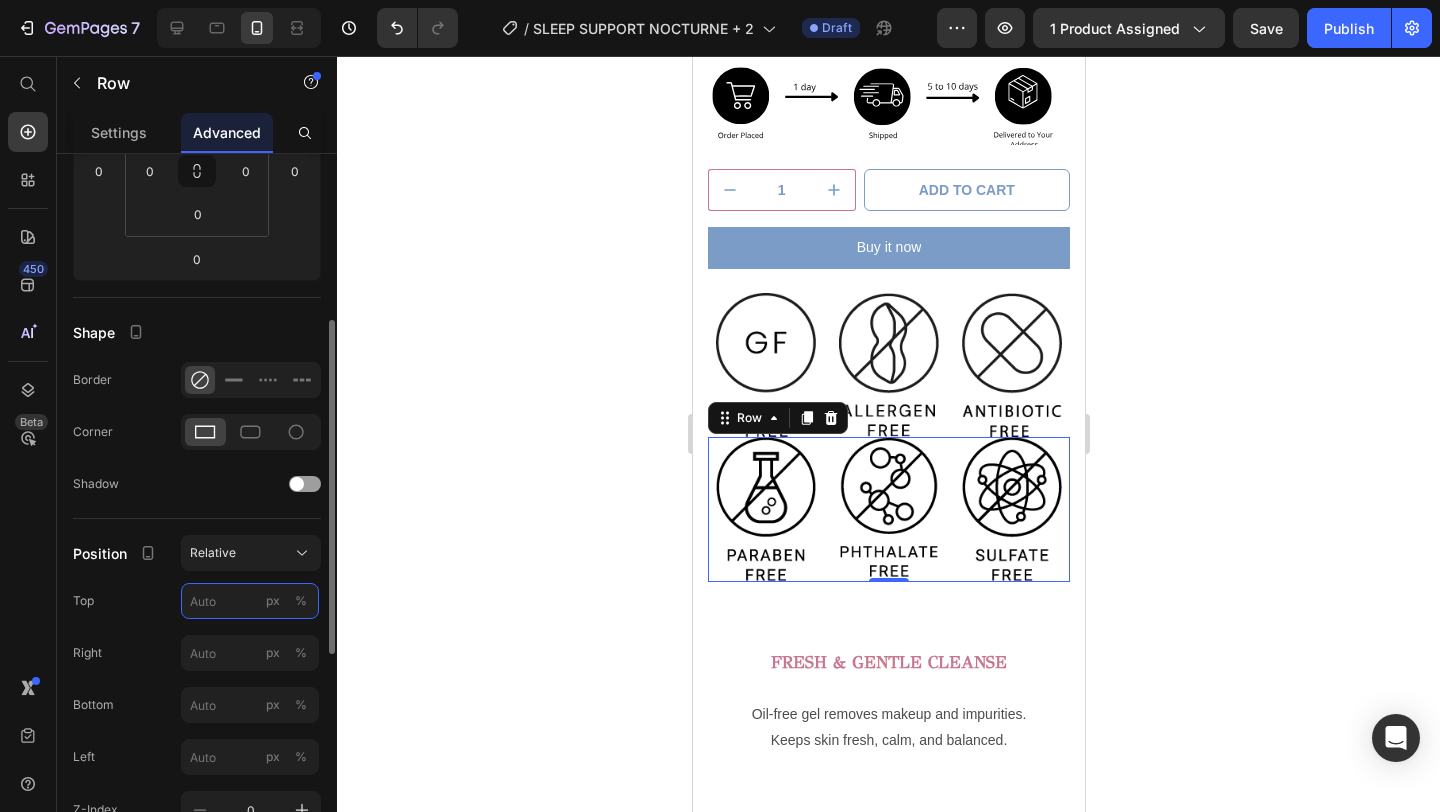click on "px %" at bounding box center [250, 601] 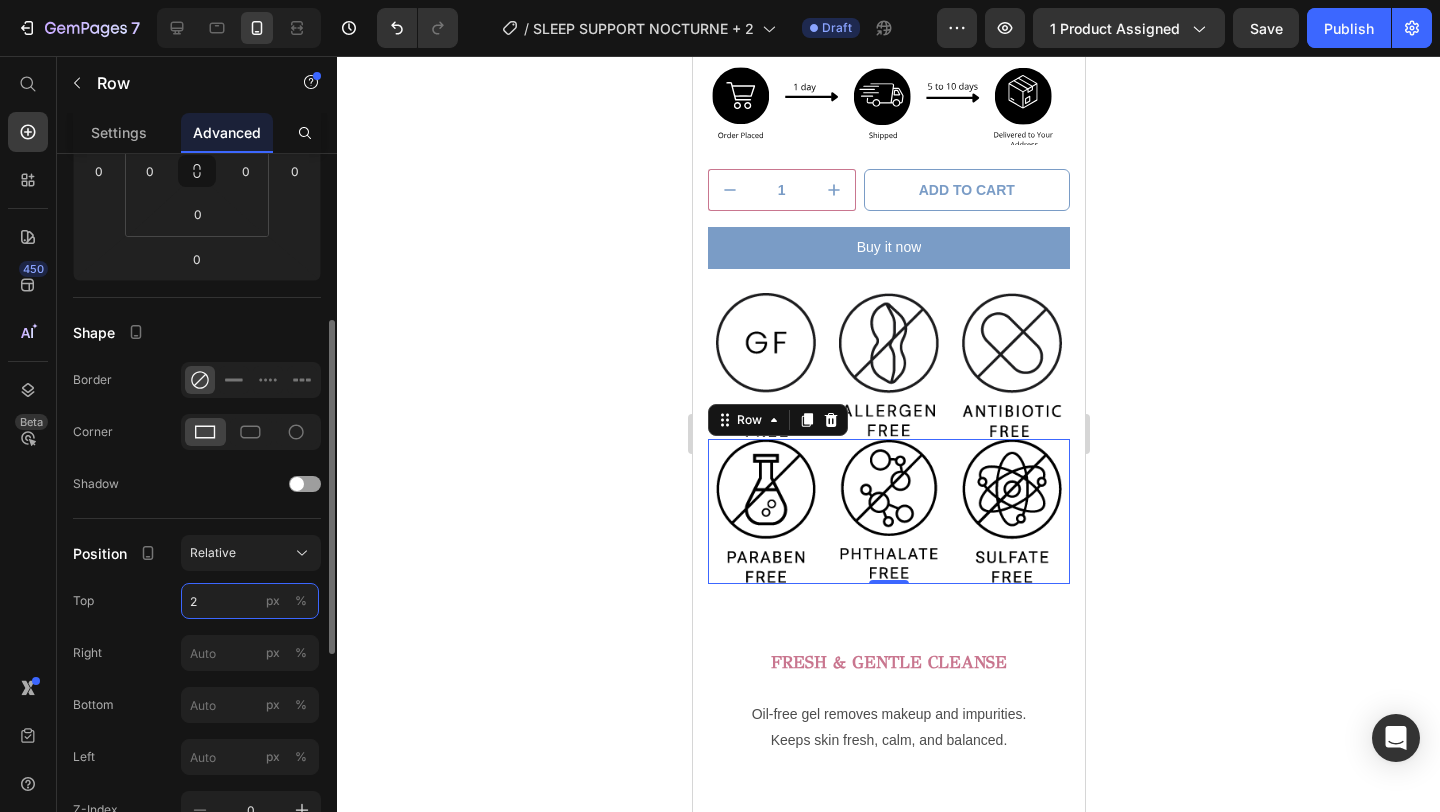 type on "20" 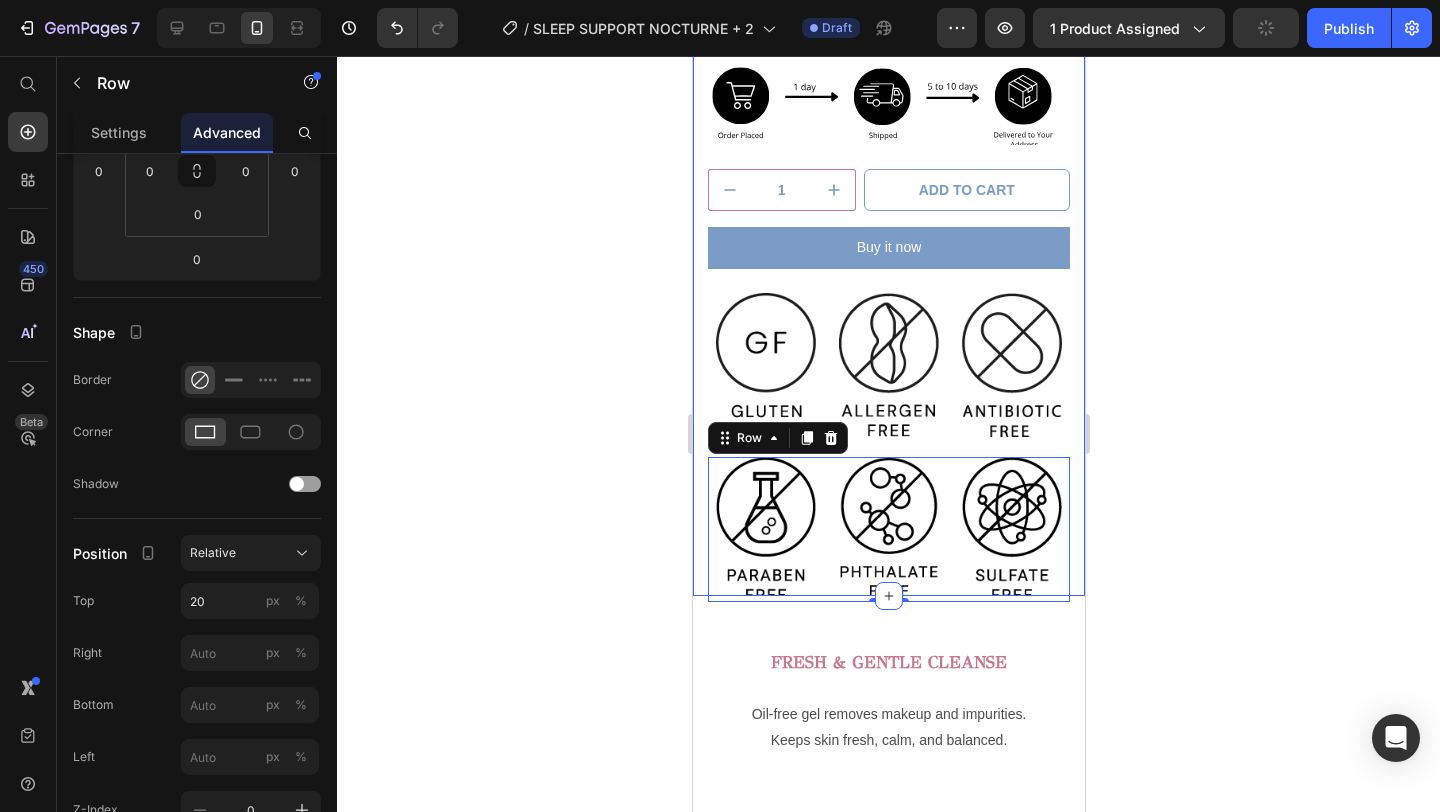 click 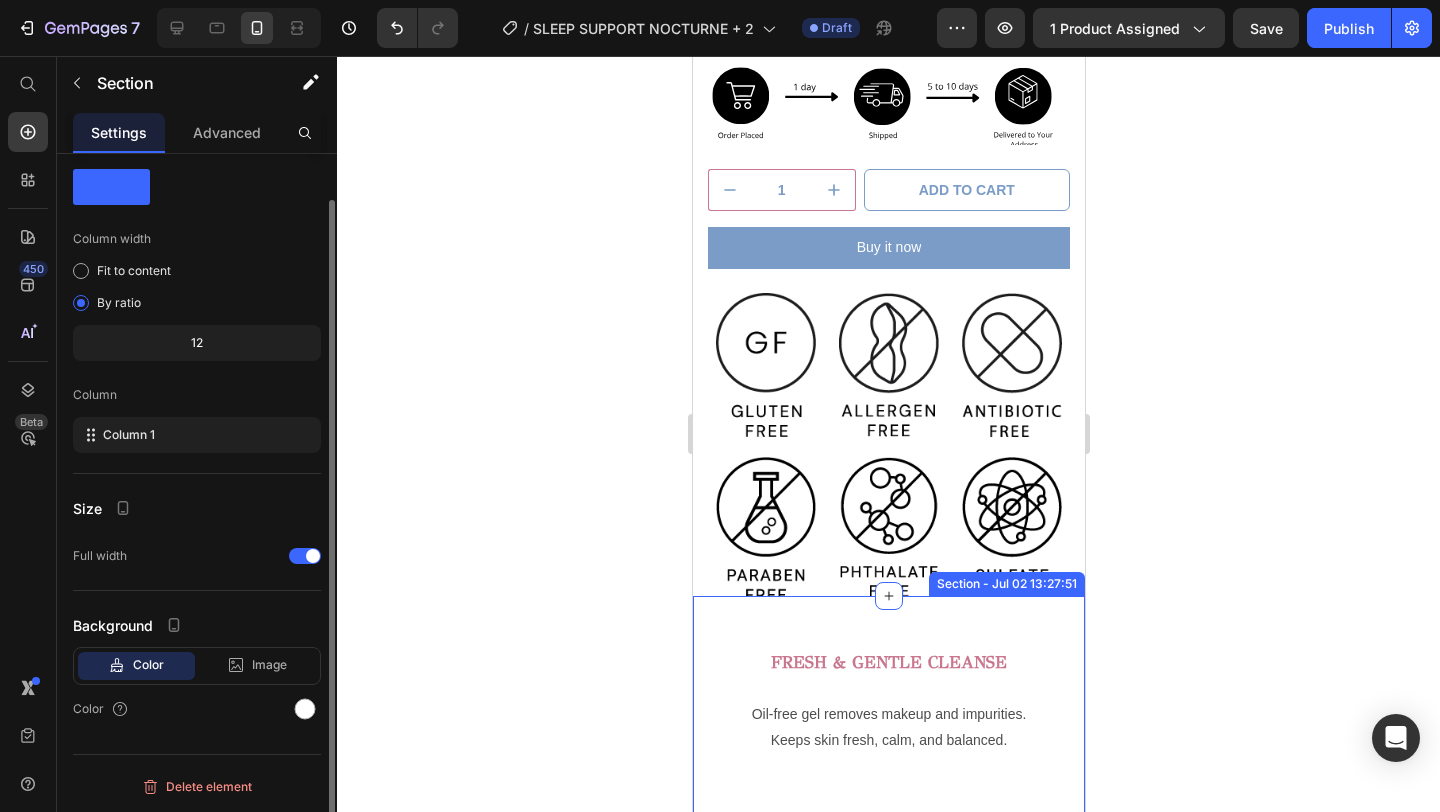 click on "FRESH & GENTLE CLEANSE Heading Oil-free gel removes makeup and impurities. Keeps skin fresh, calm, and balanced. Text Block Row Row                Title Line HYDRATE WITH FRUIT POWER Heading Row Watermelon, apple, and lentil extracts boost moisture. Keep skin soft, smooth, and naturally fresh. Text Block                Title Line PROTECT SENSITIVE SKIN Heading Witch hazel and licorice soothe and calm. Panthenol helps strengthen your skin barrier. Text Block                Title Line YOUR EASY PM ESSENTIAL Heading Use every night to remove makeup and impurities. Wake up with clean, calm, and balanced skin. Text Block                Title Line Section - Jul 02 13:27:51" at bounding box center [888, 1155] 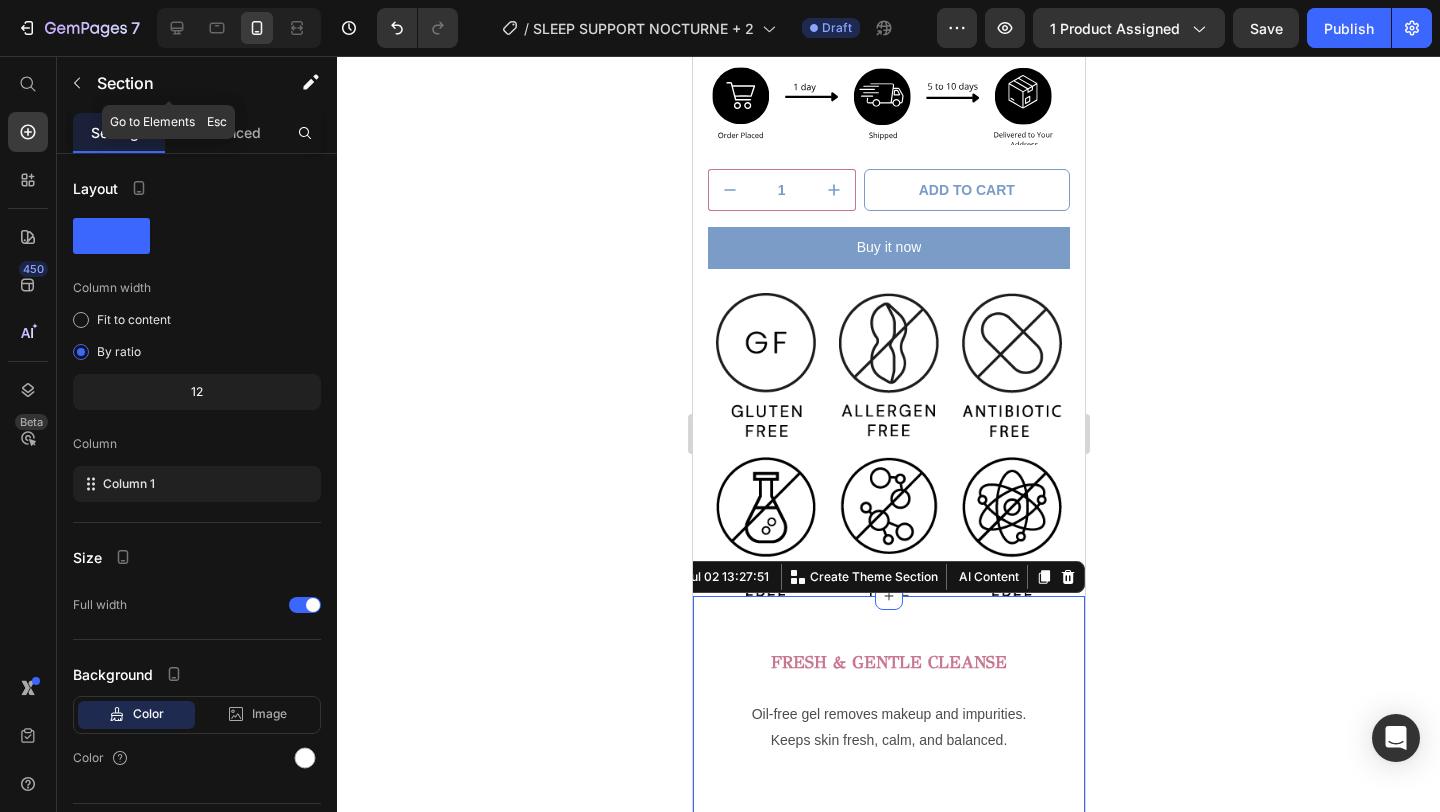 click on "Section" 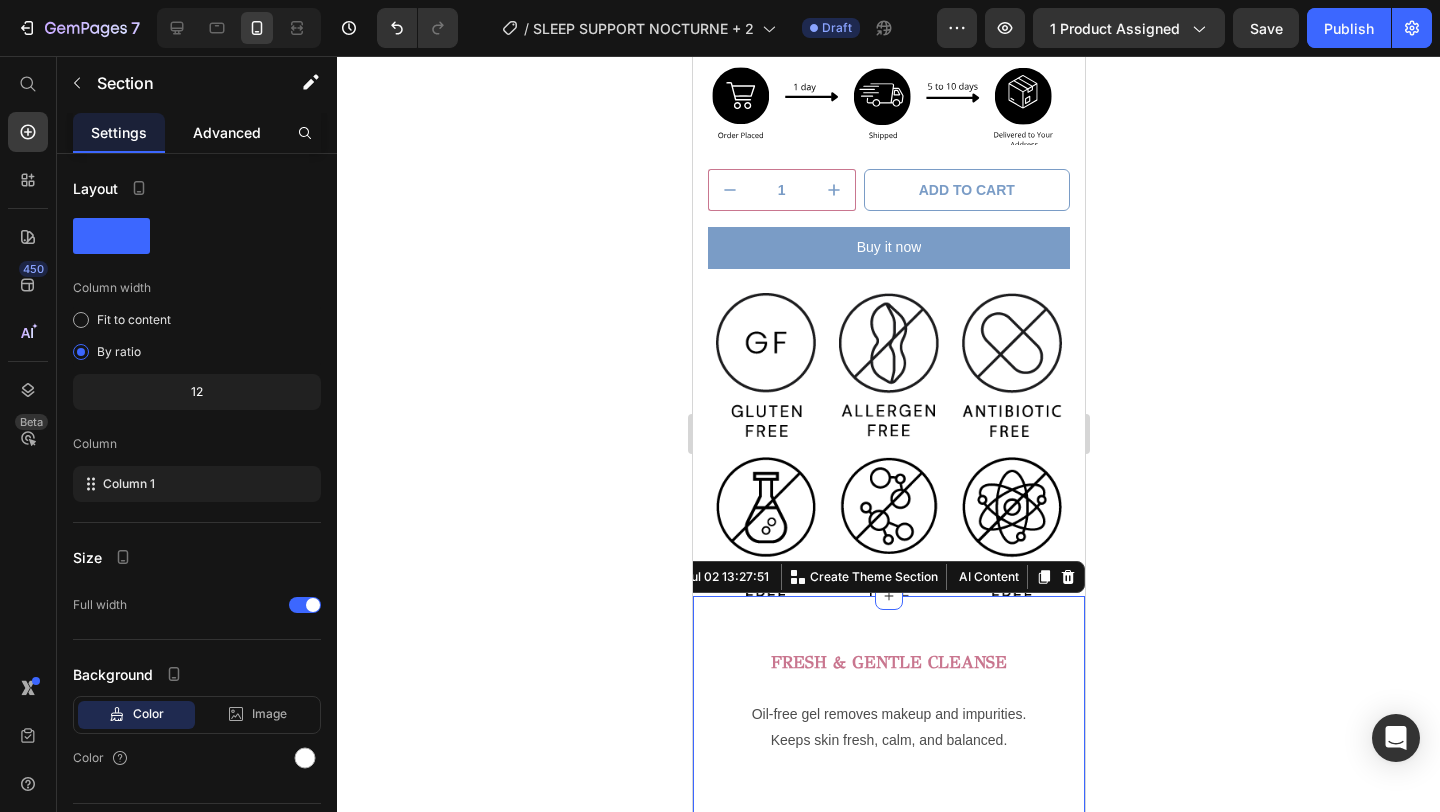 click on "Advanced" at bounding box center (227, 132) 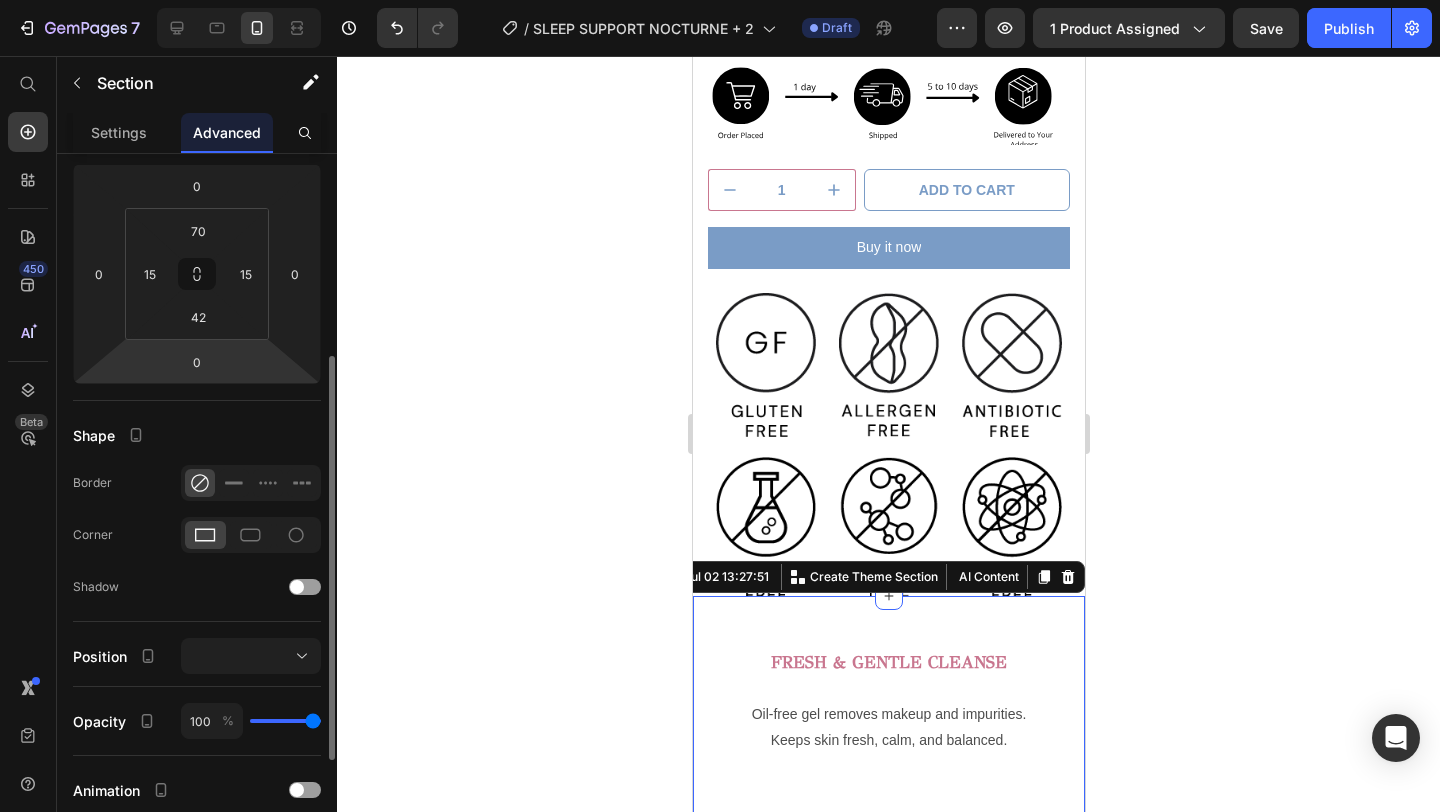 scroll, scrollTop: 290, scrollLeft: 0, axis: vertical 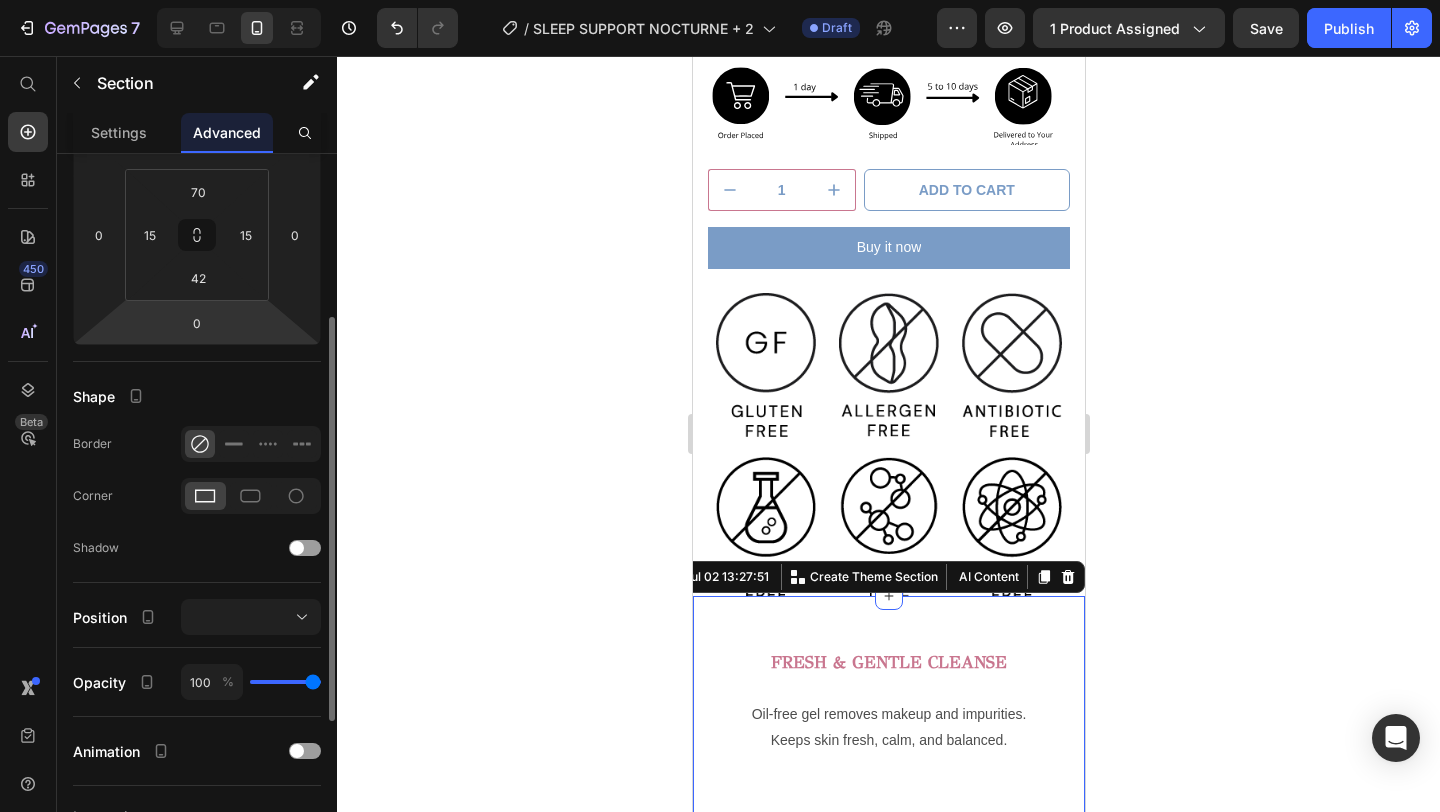 click at bounding box center [251, 617] 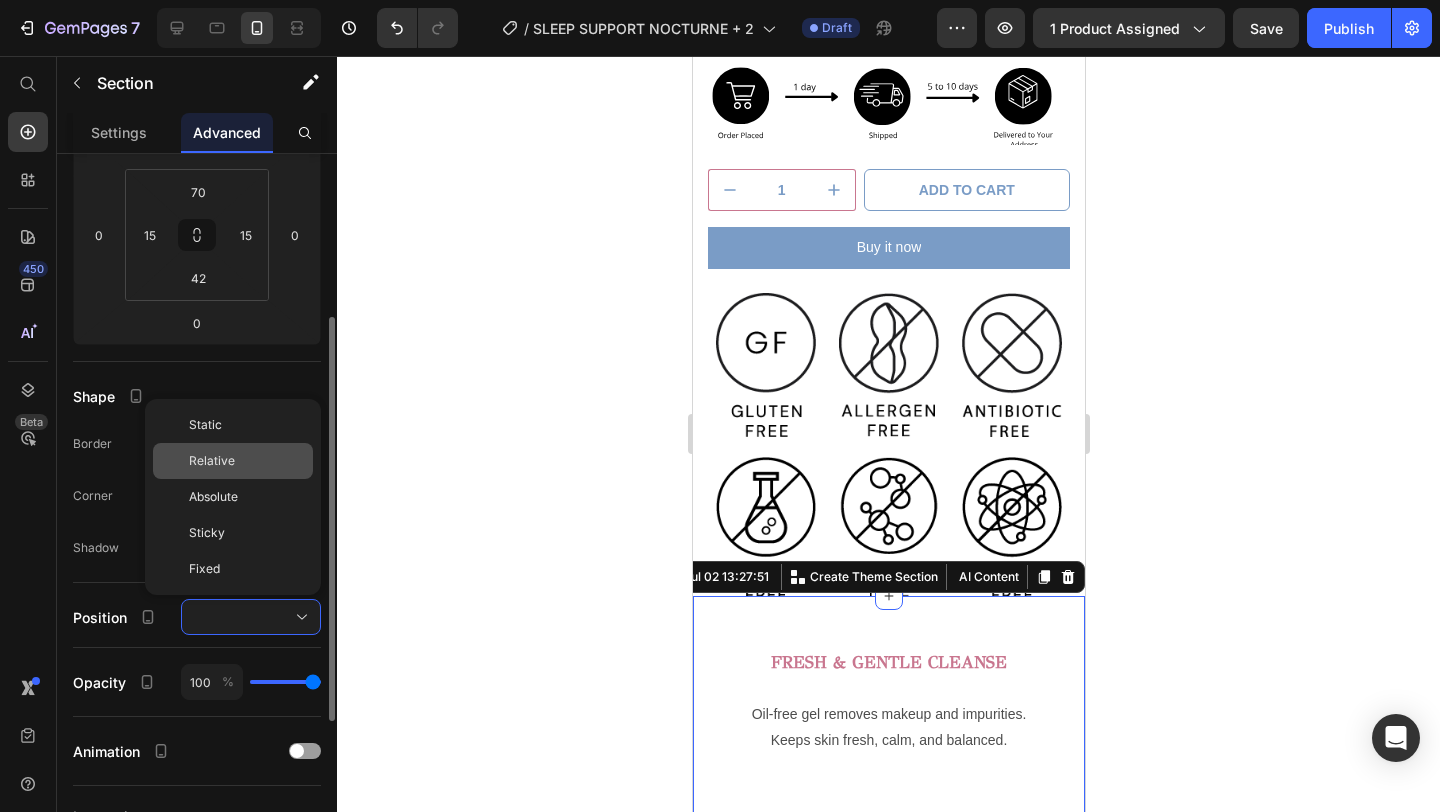 click on "Relative" at bounding box center [247, 461] 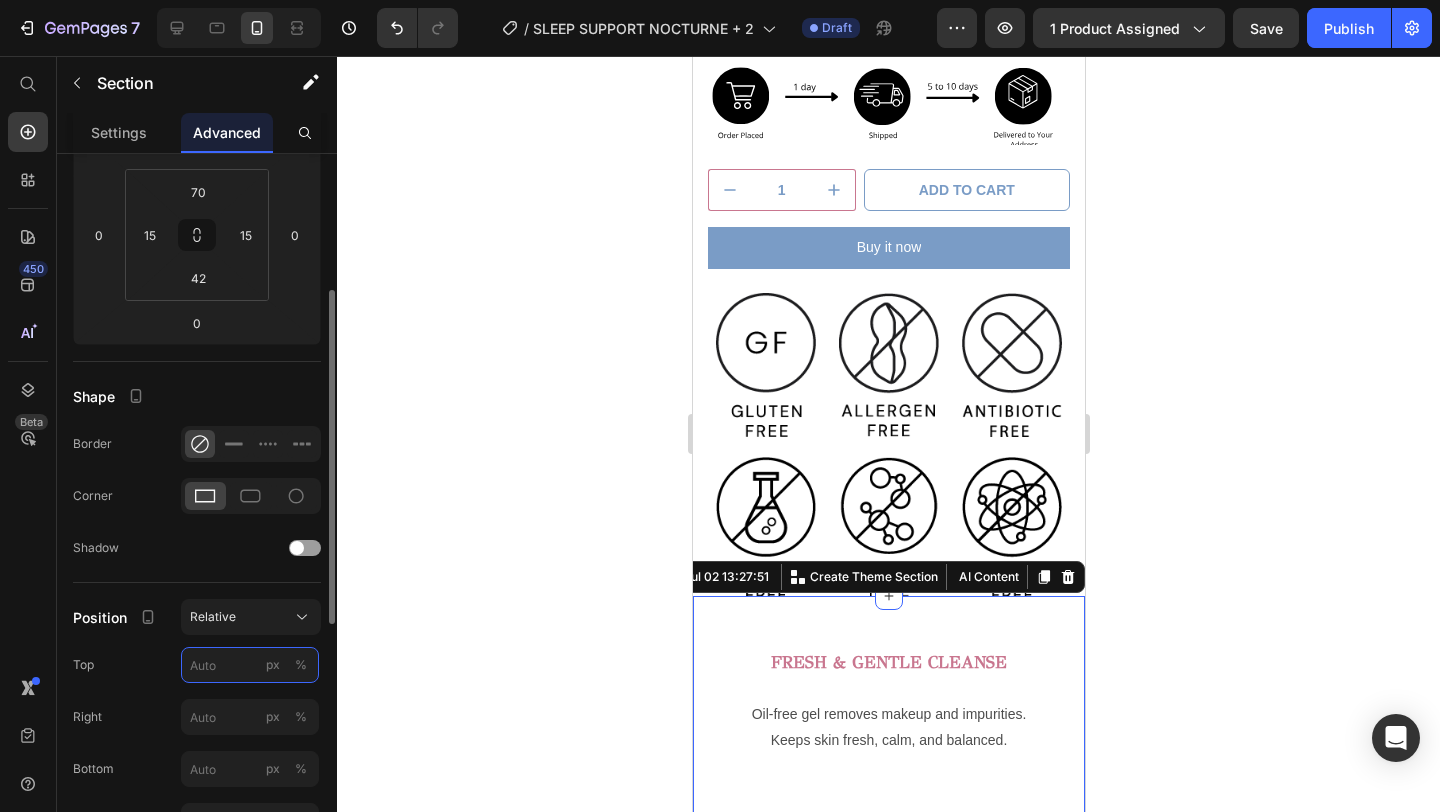 click on "px %" at bounding box center [250, 665] 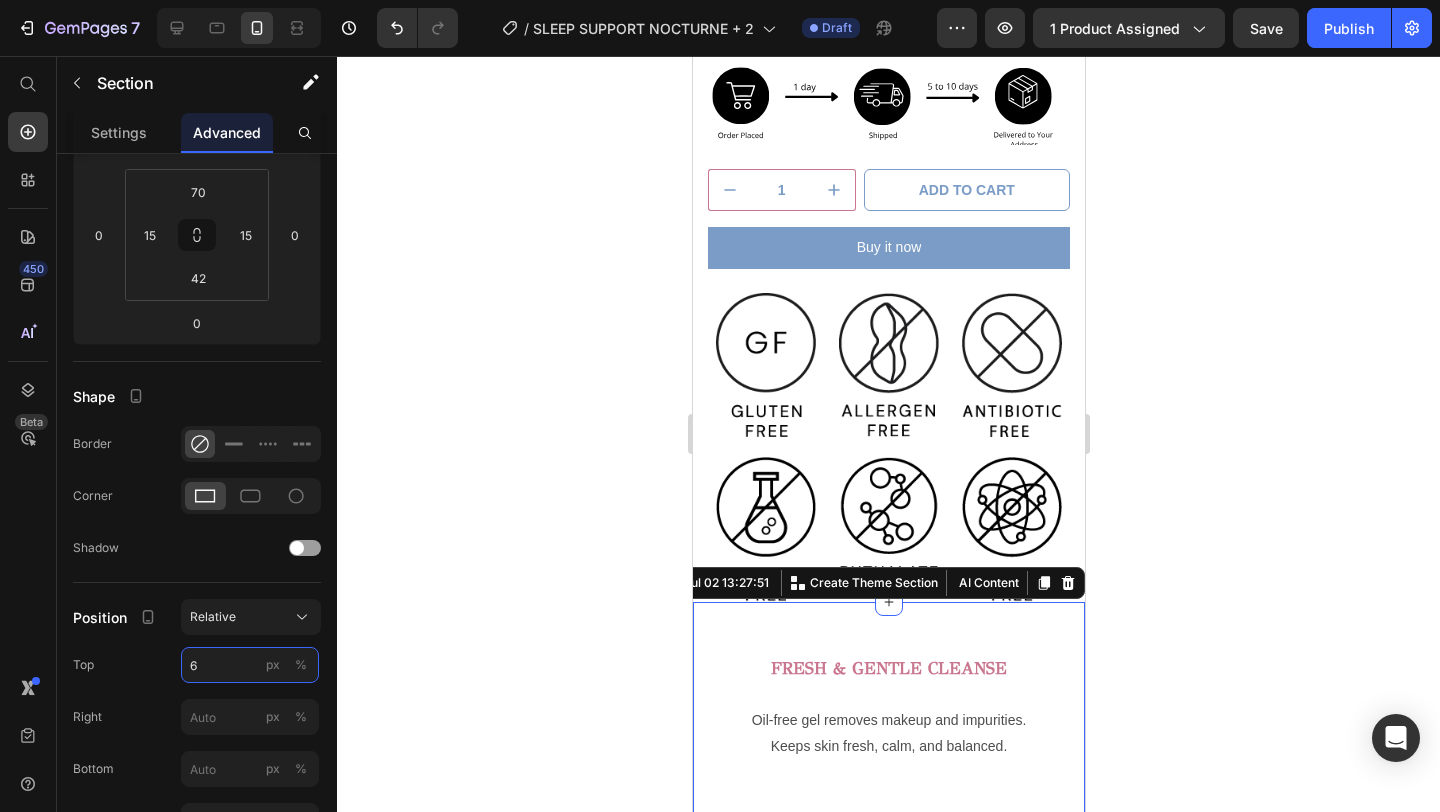 type on "6" 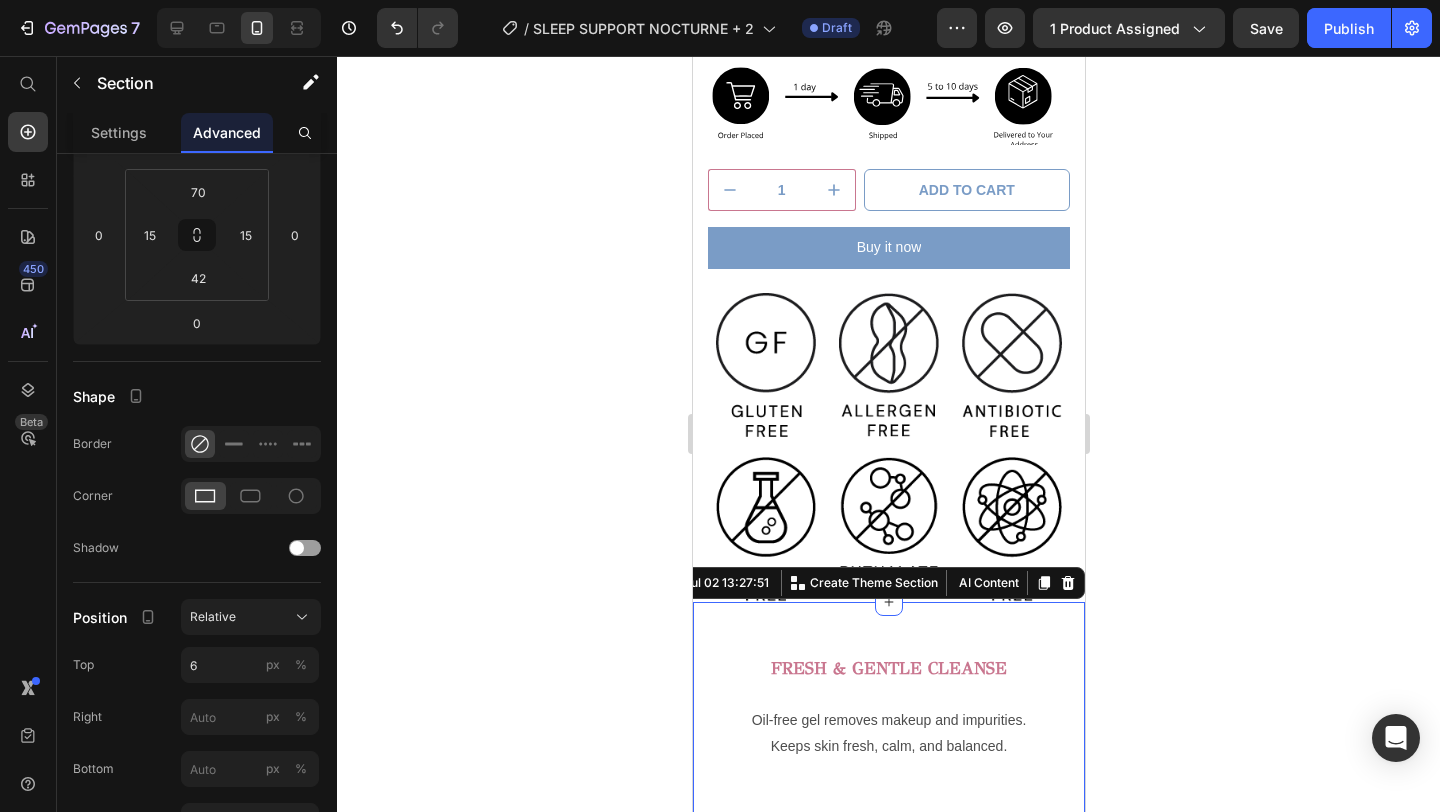 click 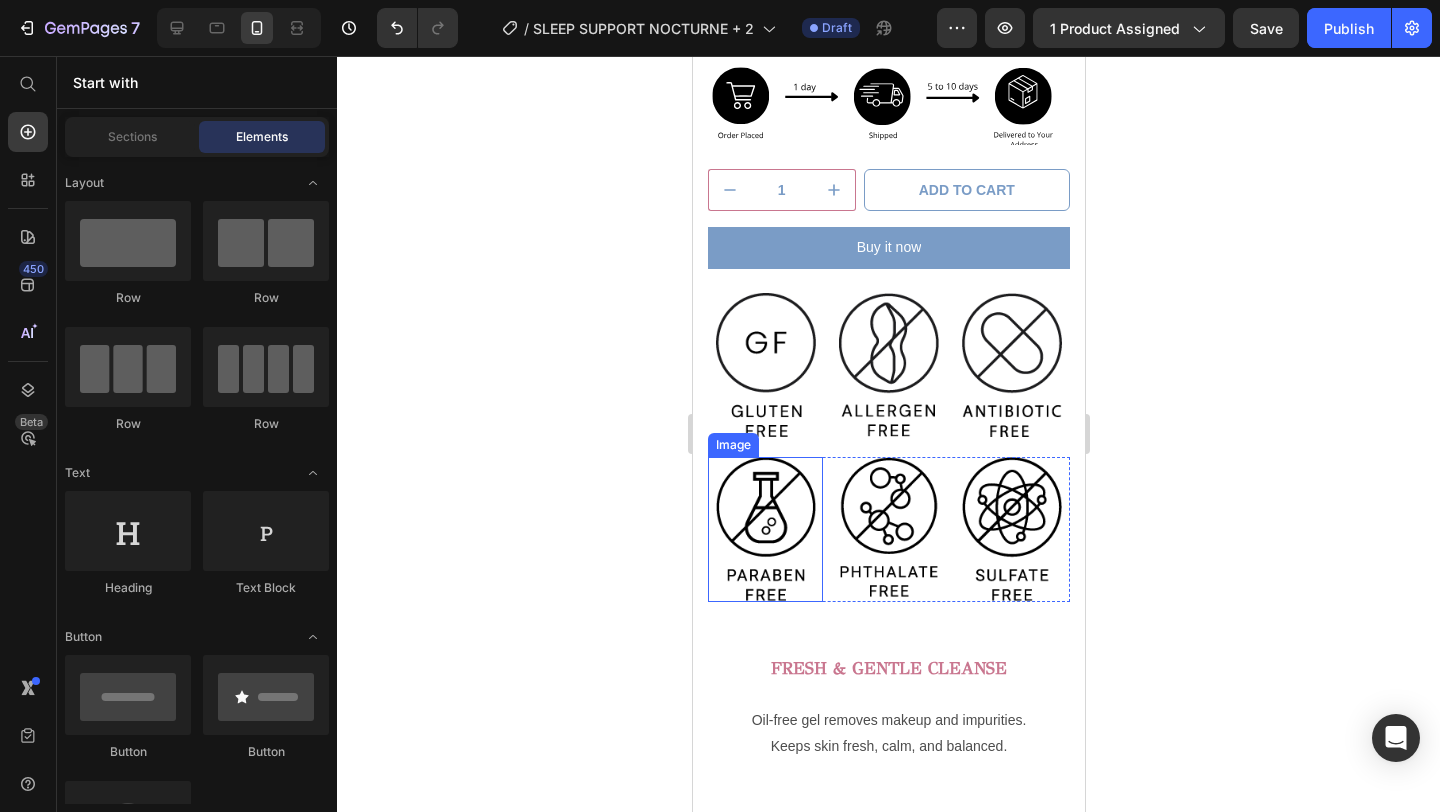 click at bounding box center (764, 529) 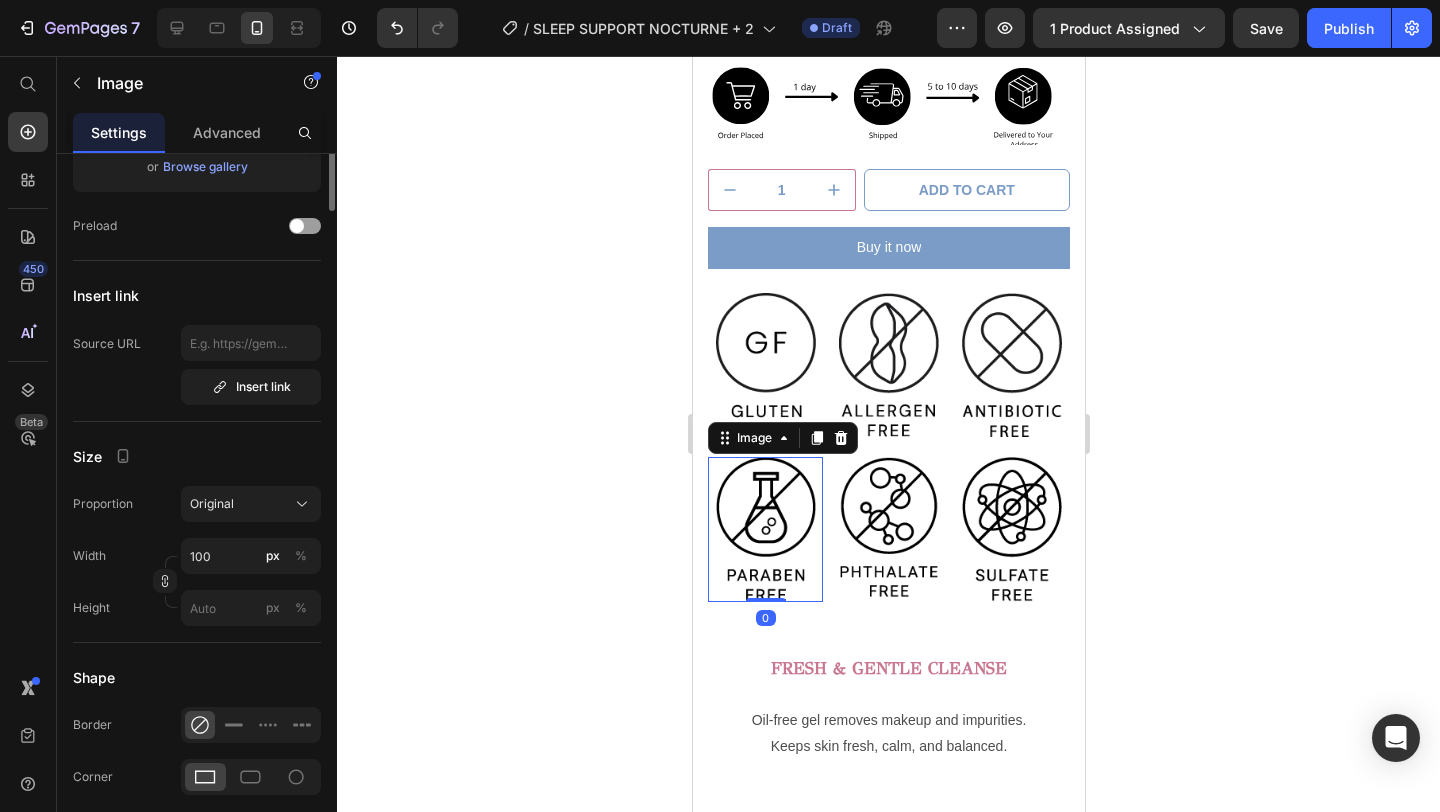 scroll, scrollTop: 0, scrollLeft: 0, axis: both 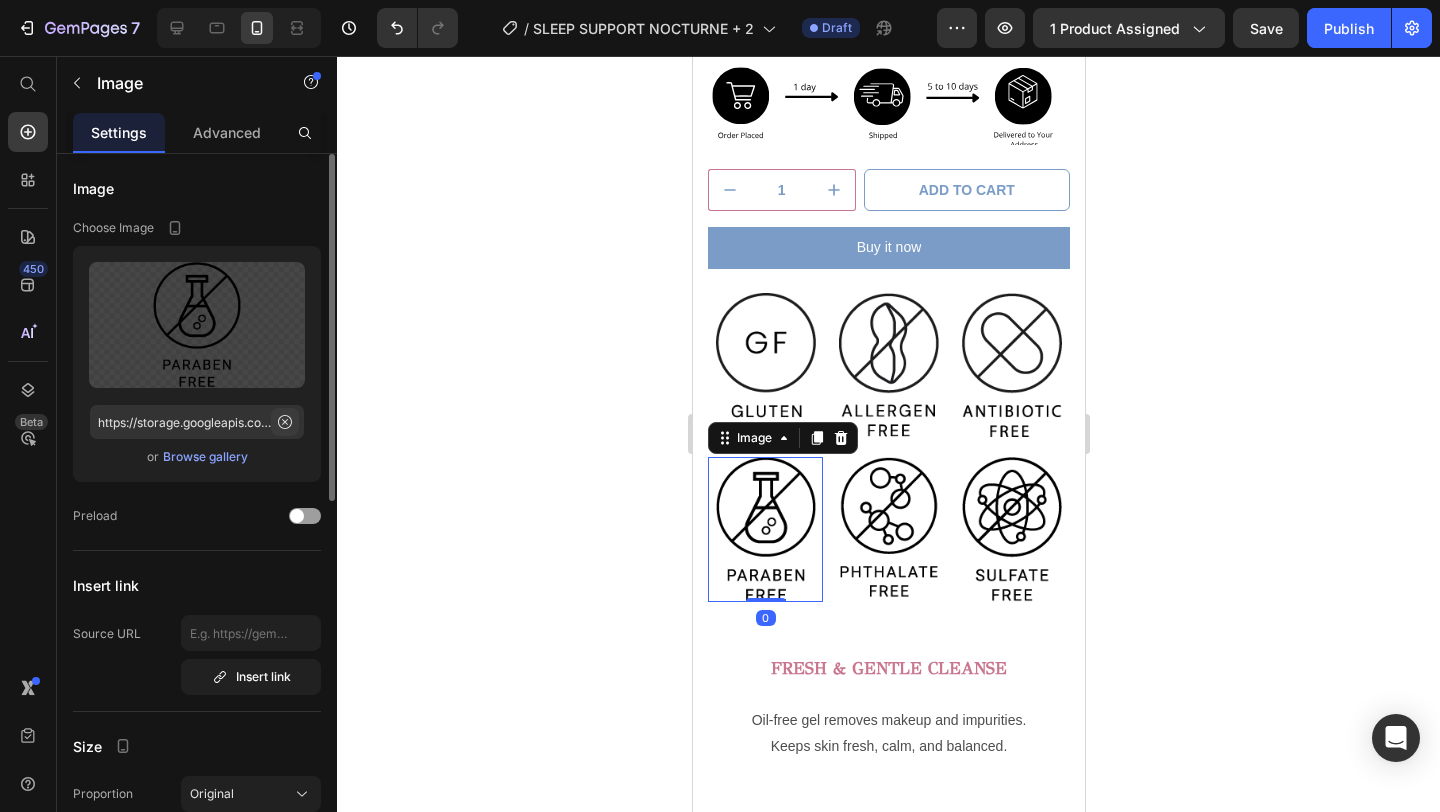 click 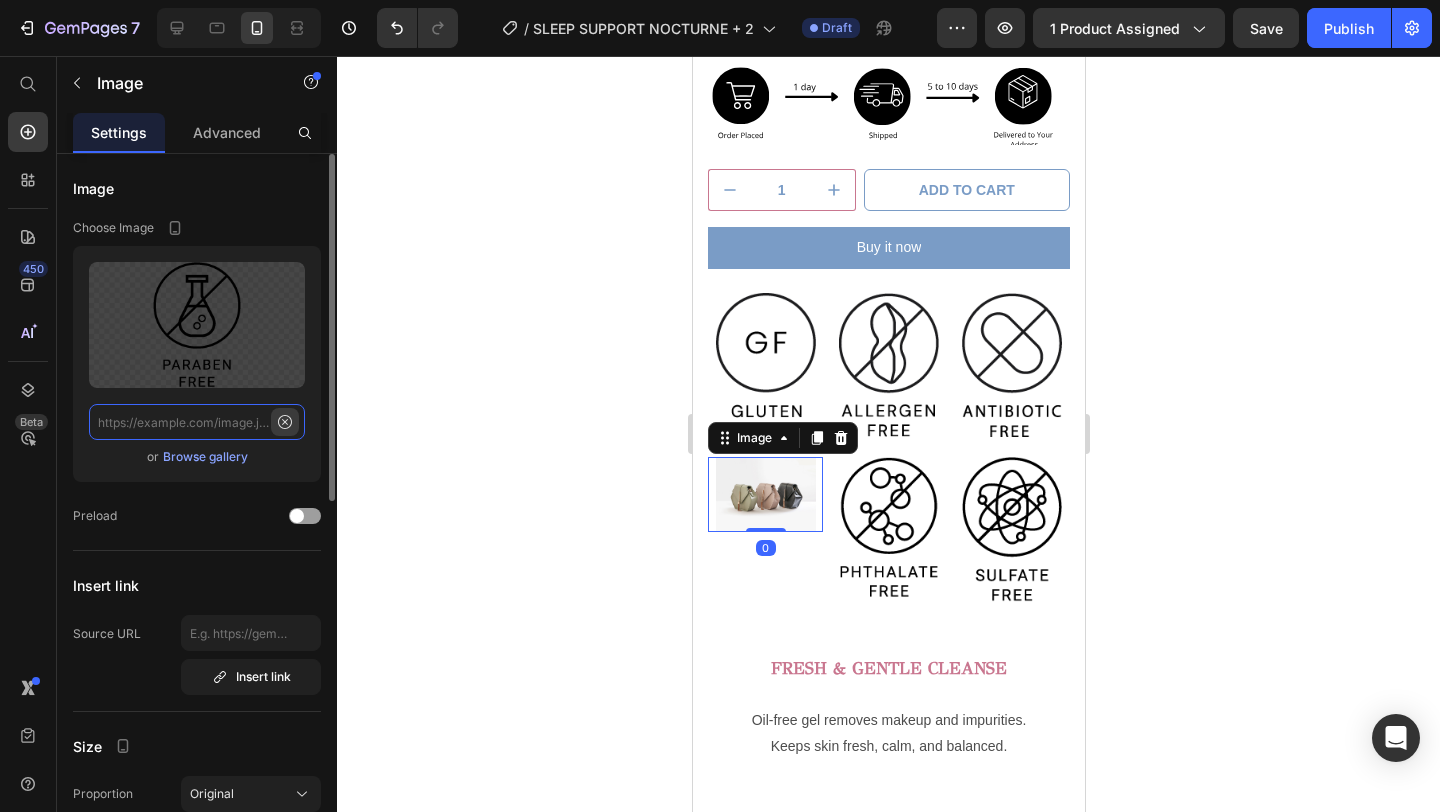 scroll, scrollTop: 0, scrollLeft: 0, axis: both 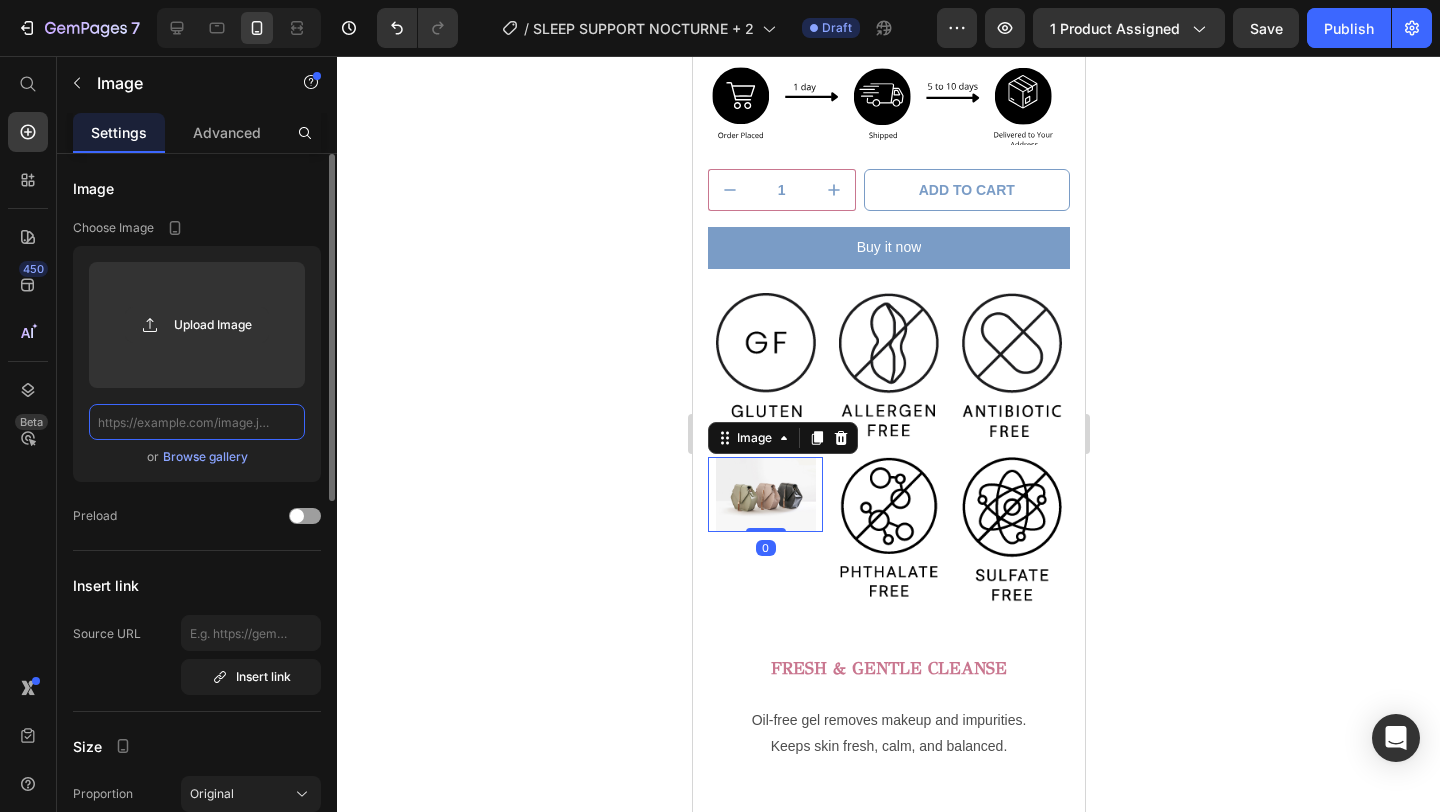 paste on "https://storage.googleapis.com/supliful/categories/images/20221206124358-vegan.png" 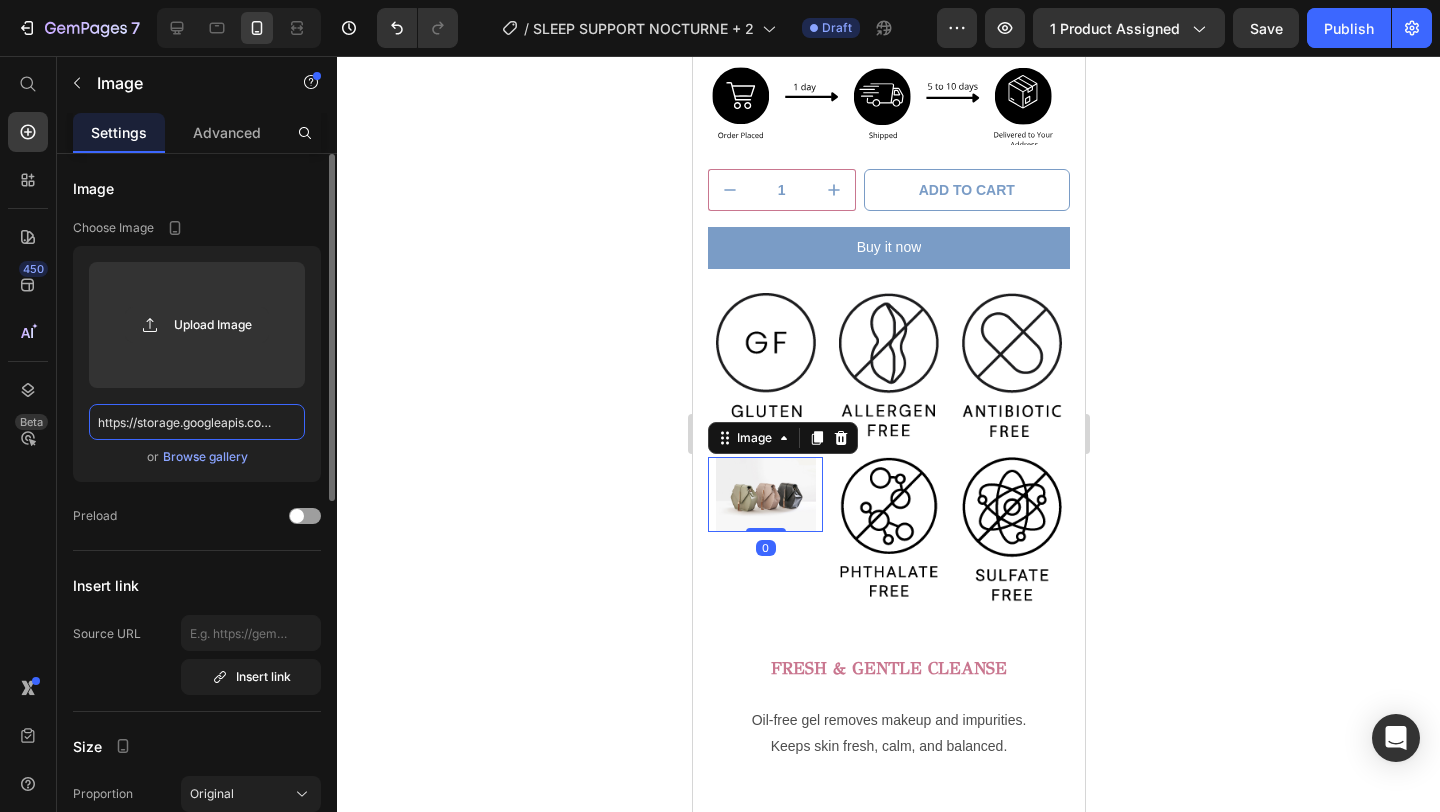 scroll, scrollTop: 0, scrollLeft: 326, axis: horizontal 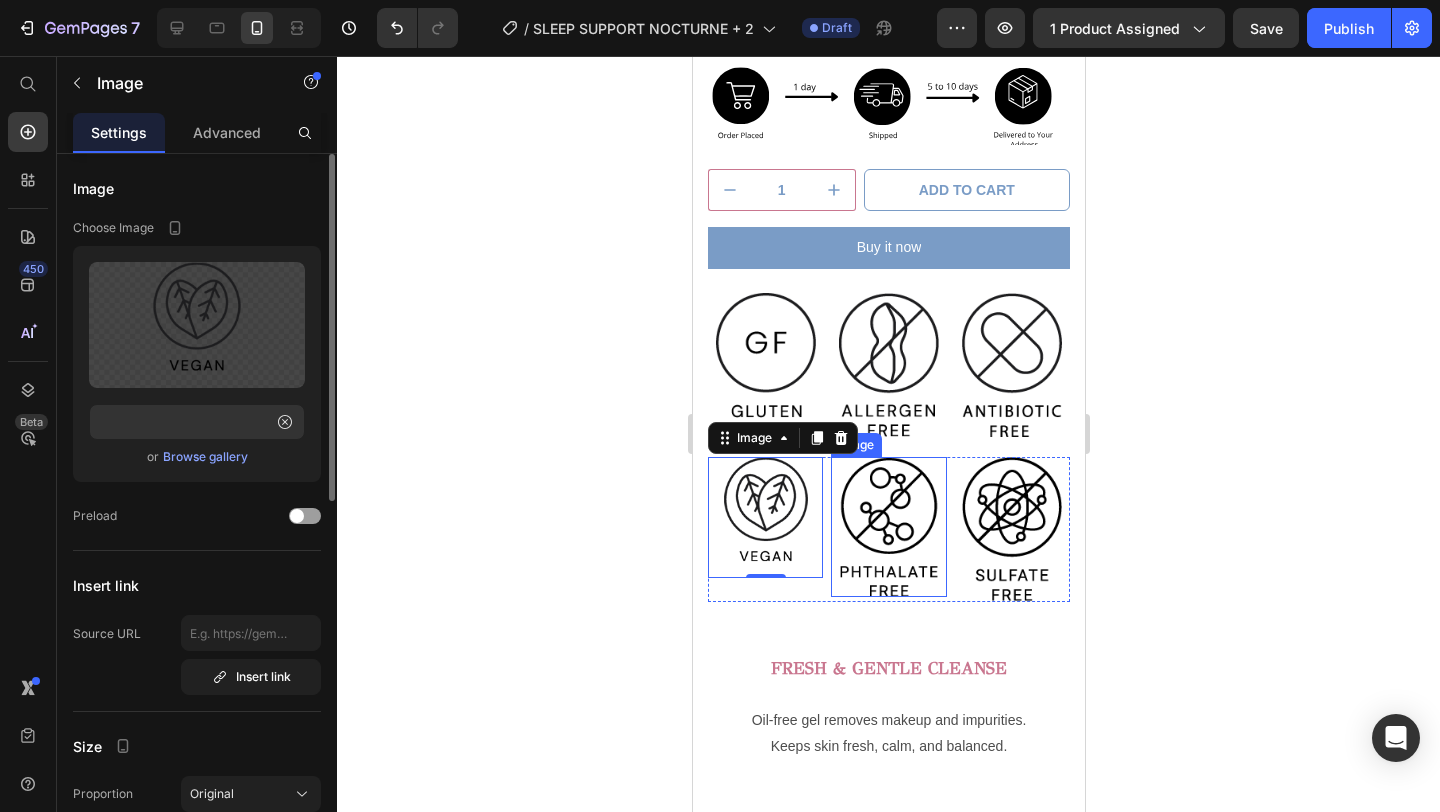 click at bounding box center [887, 527] 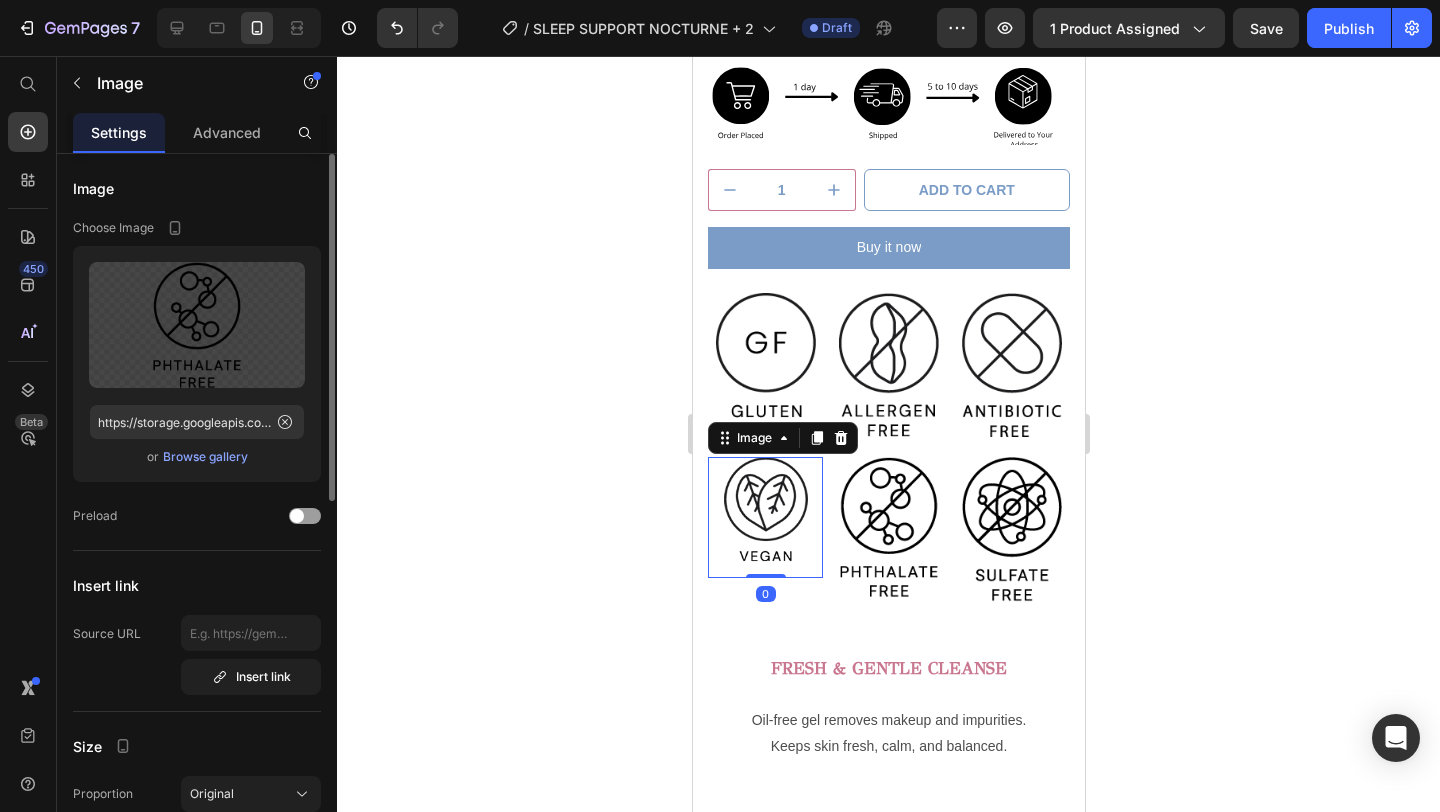 click at bounding box center (764, 517) 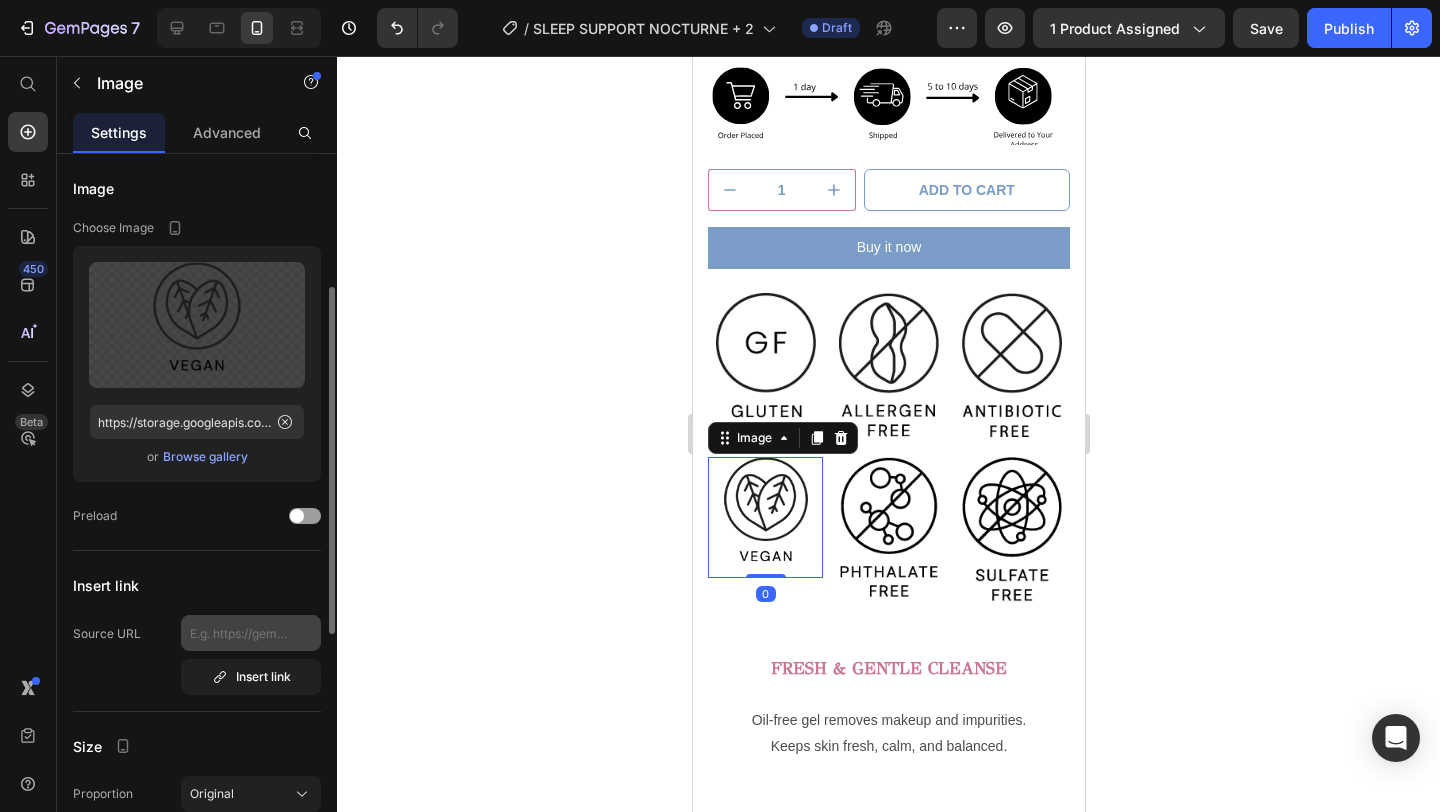 scroll, scrollTop: 158, scrollLeft: 0, axis: vertical 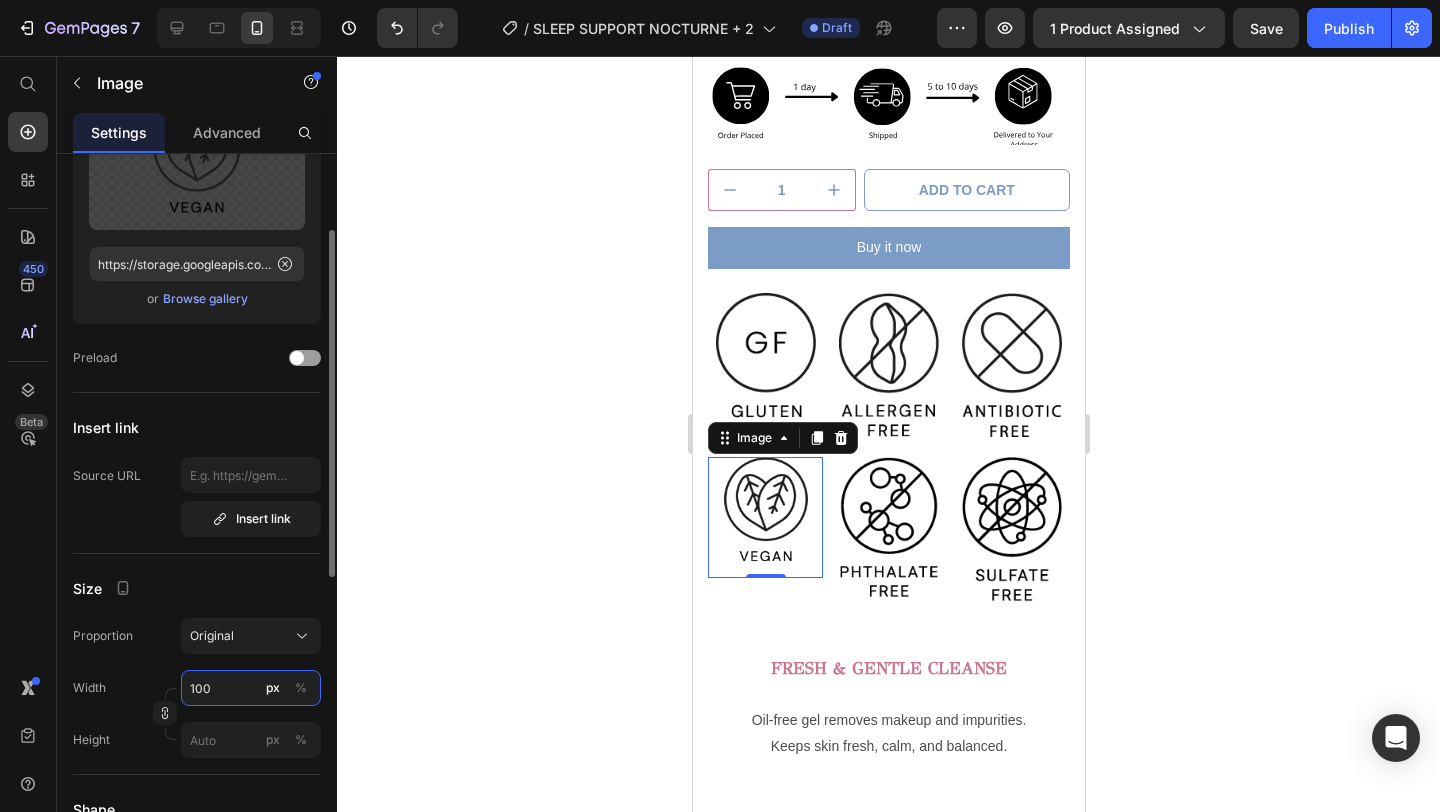 click on "100" at bounding box center [251, 688] 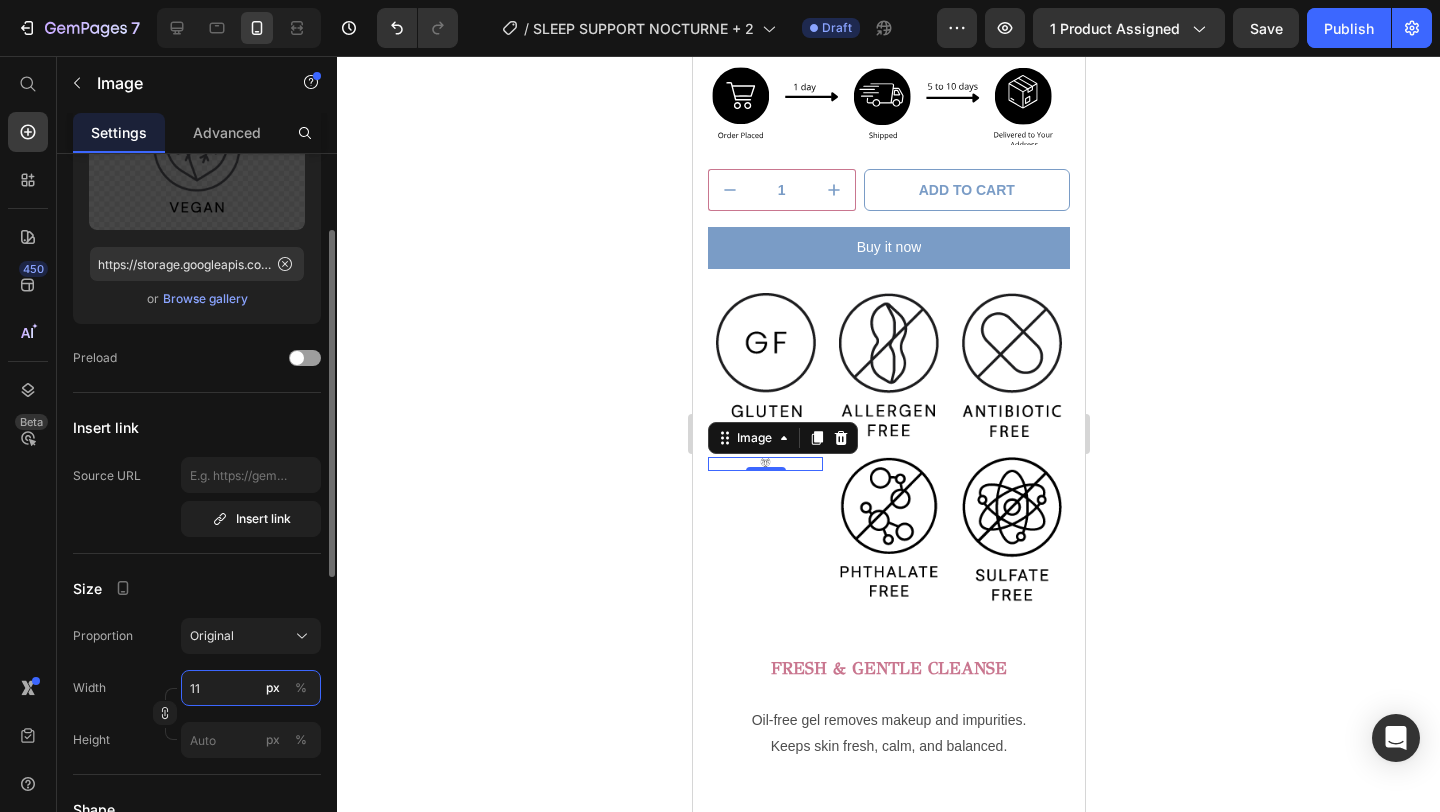type on "115" 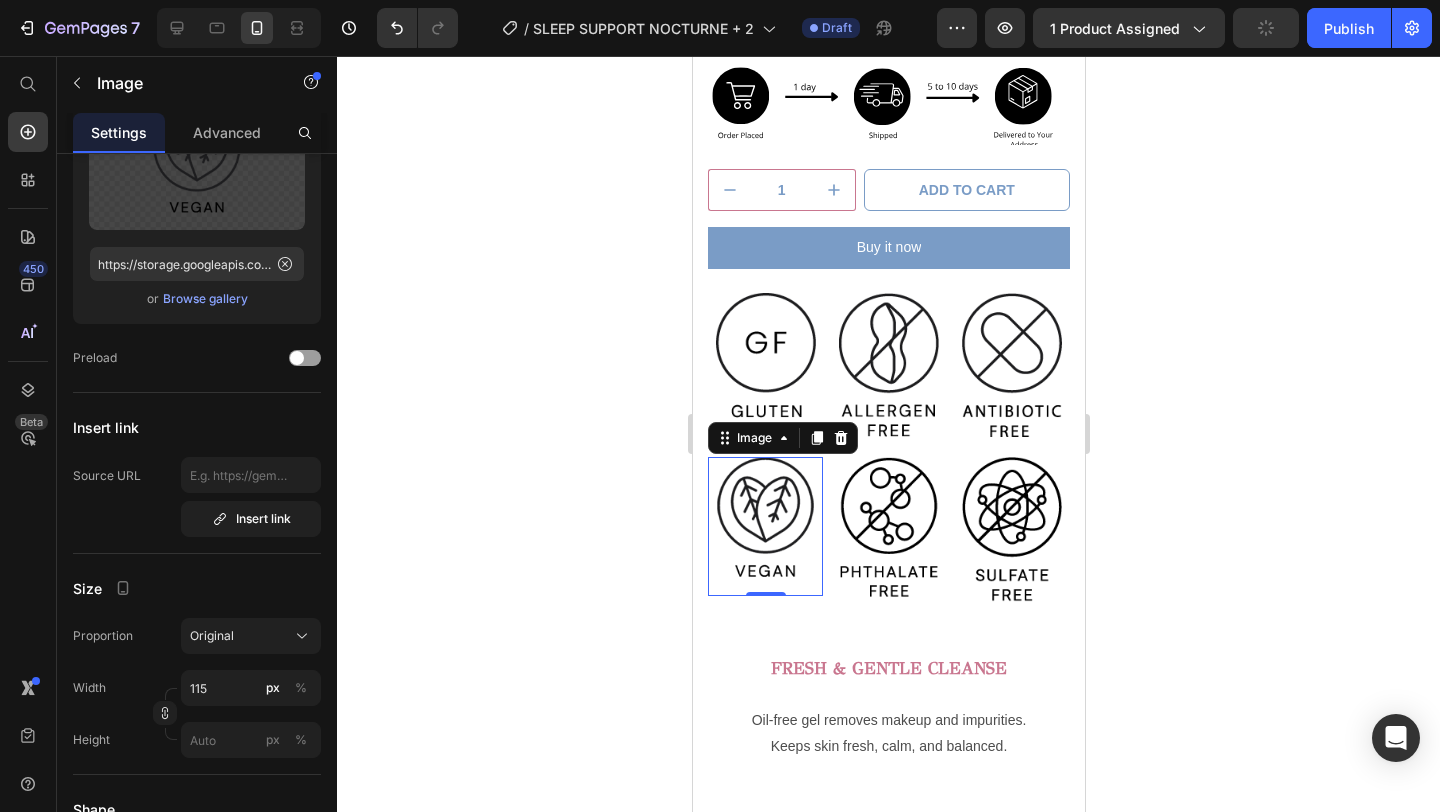 click 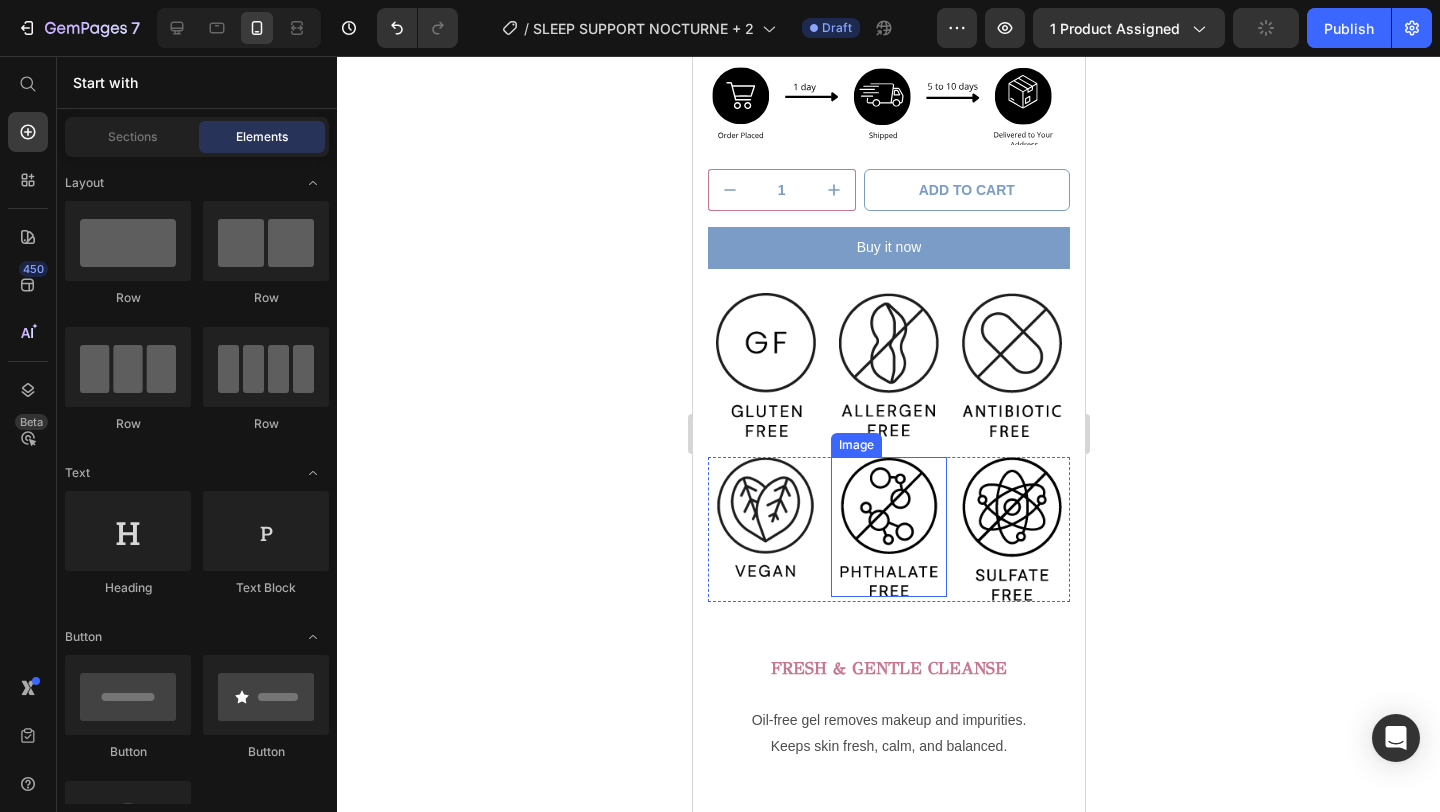 click at bounding box center [887, 527] 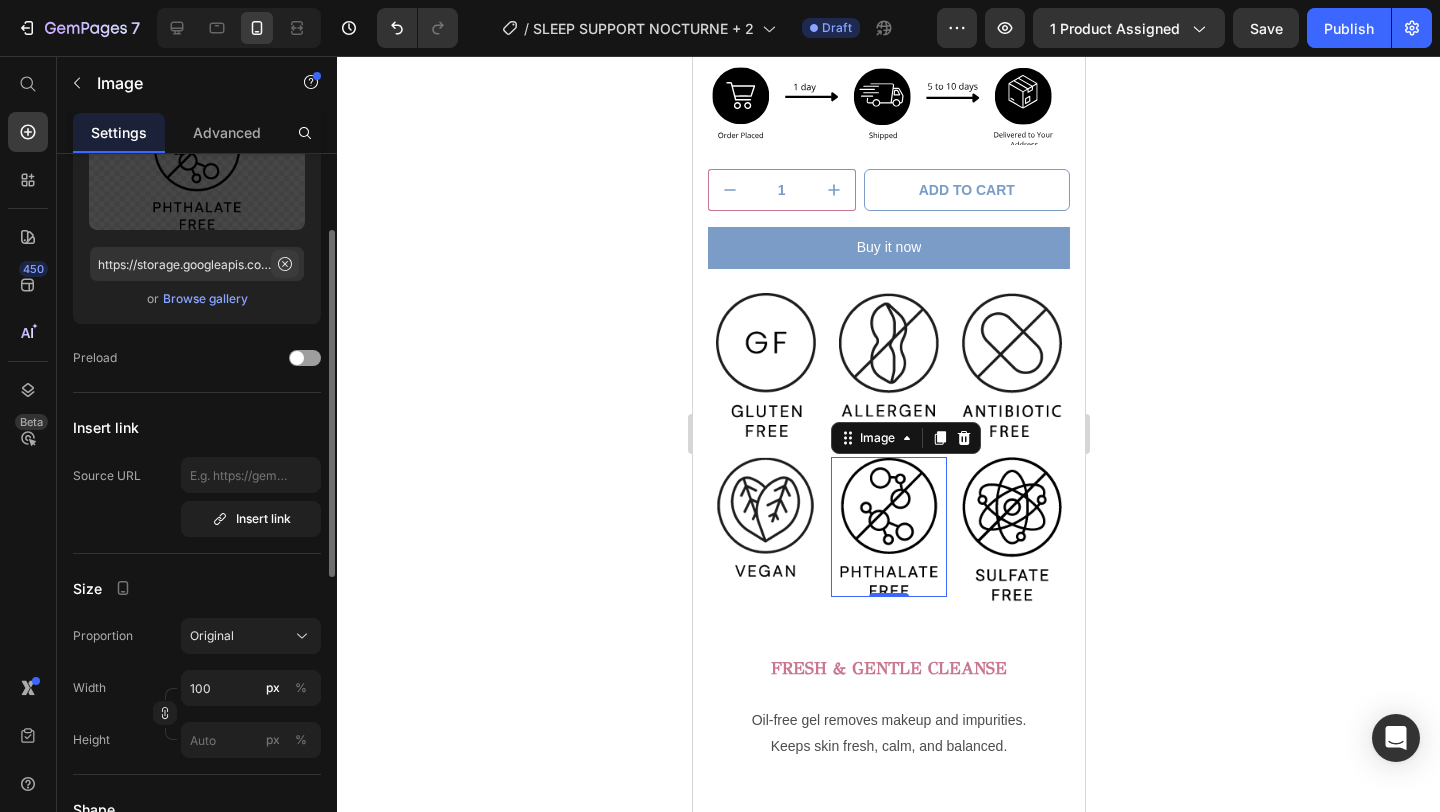 click 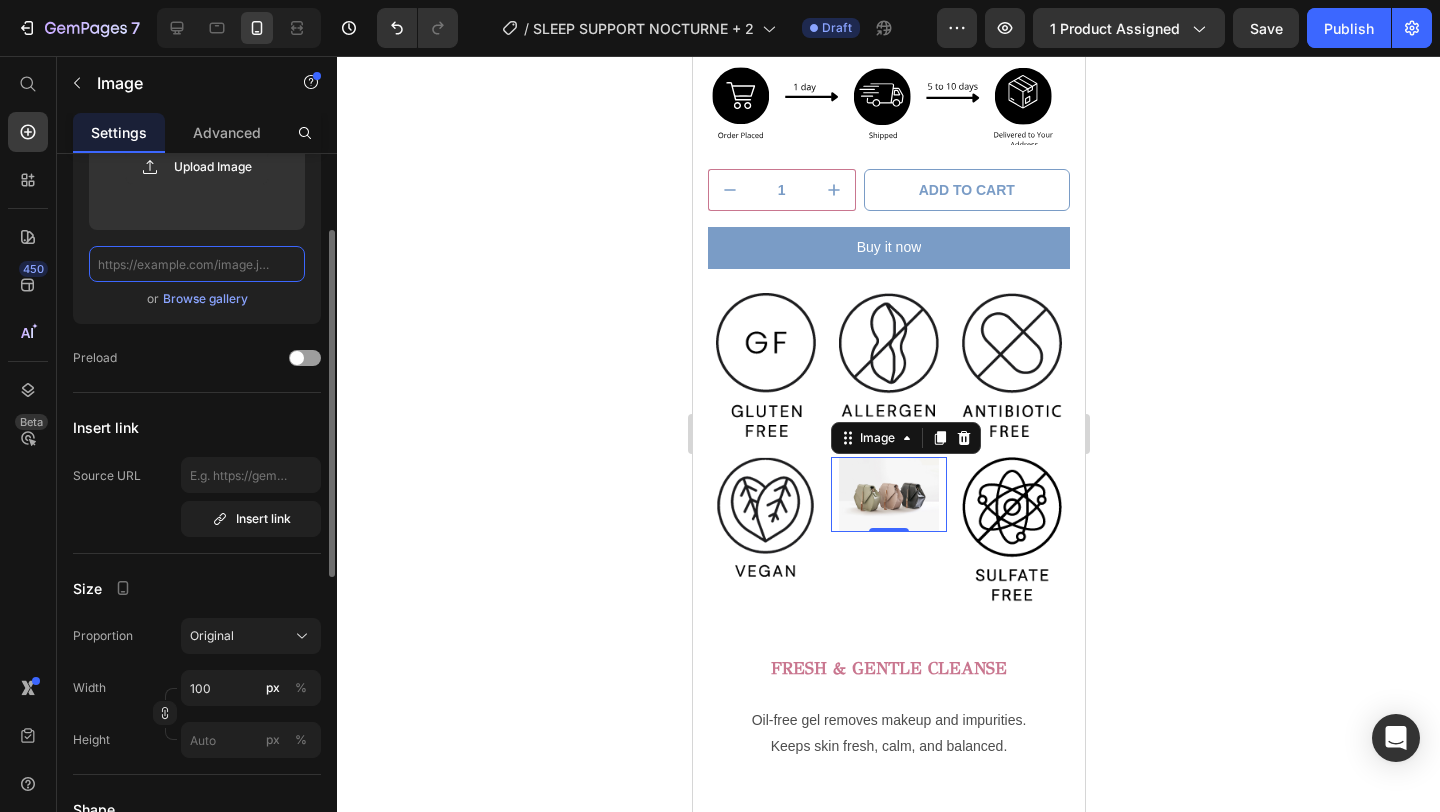 scroll, scrollTop: 0, scrollLeft: 0, axis: both 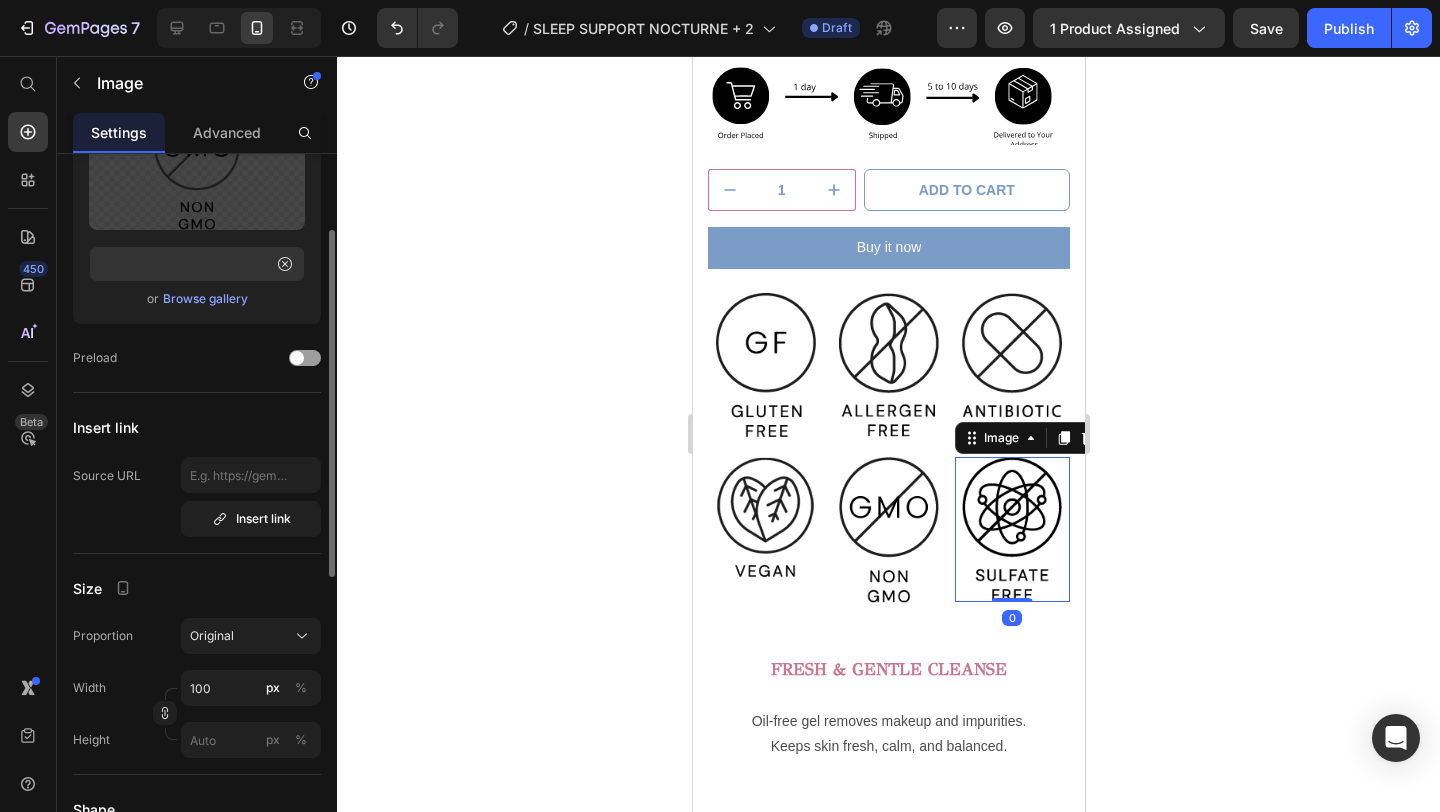 click at bounding box center (1011, 529) 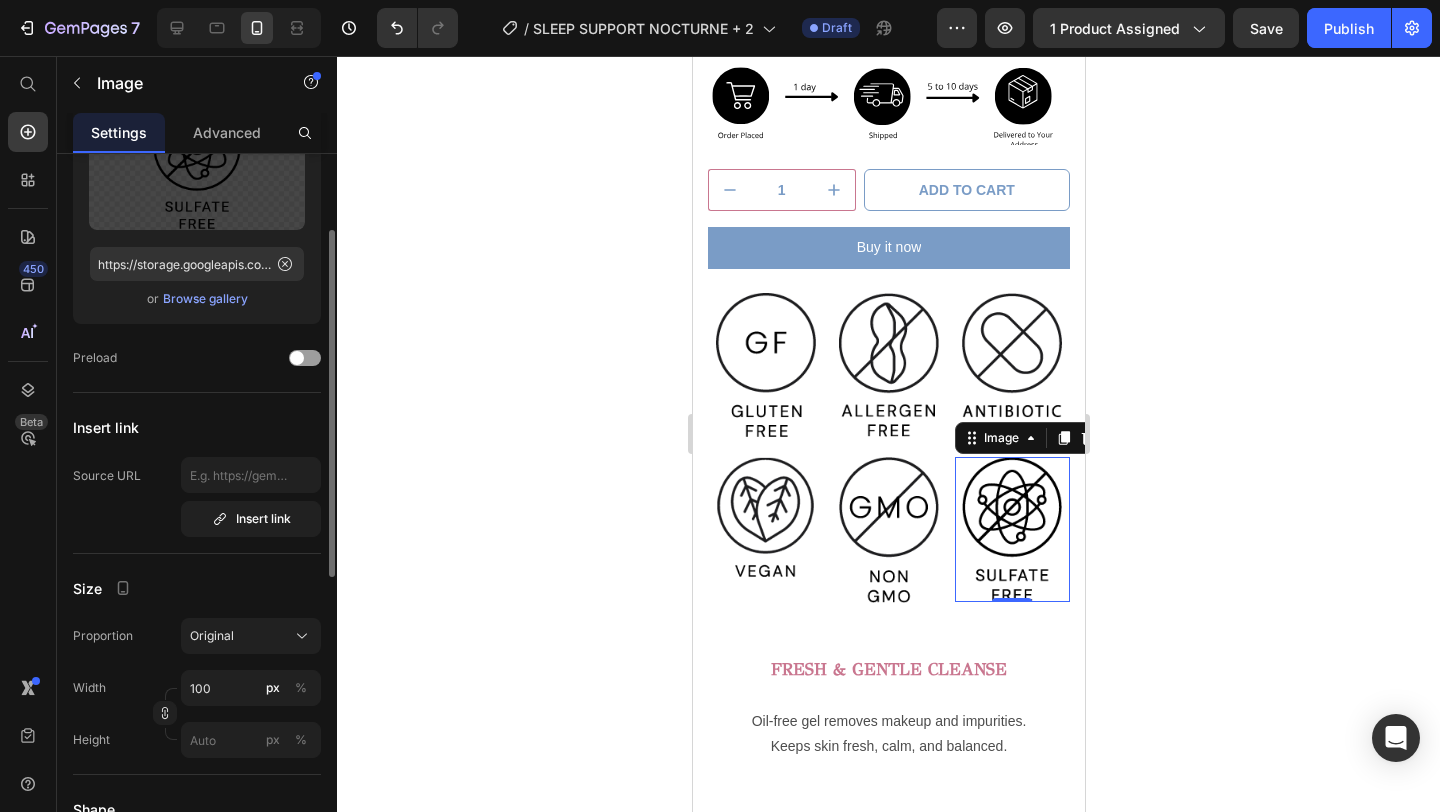 click at bounding box center [1011, 529] 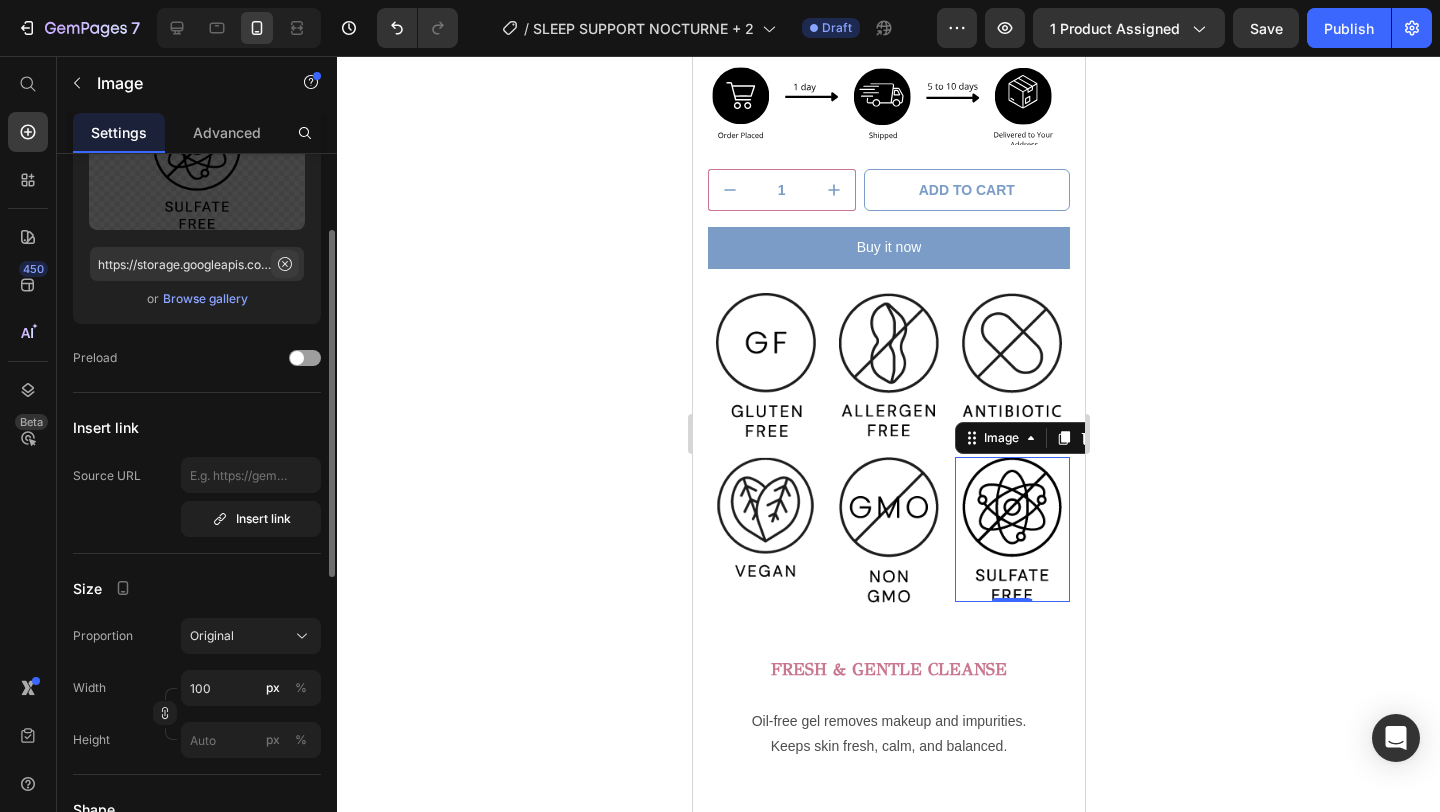 click 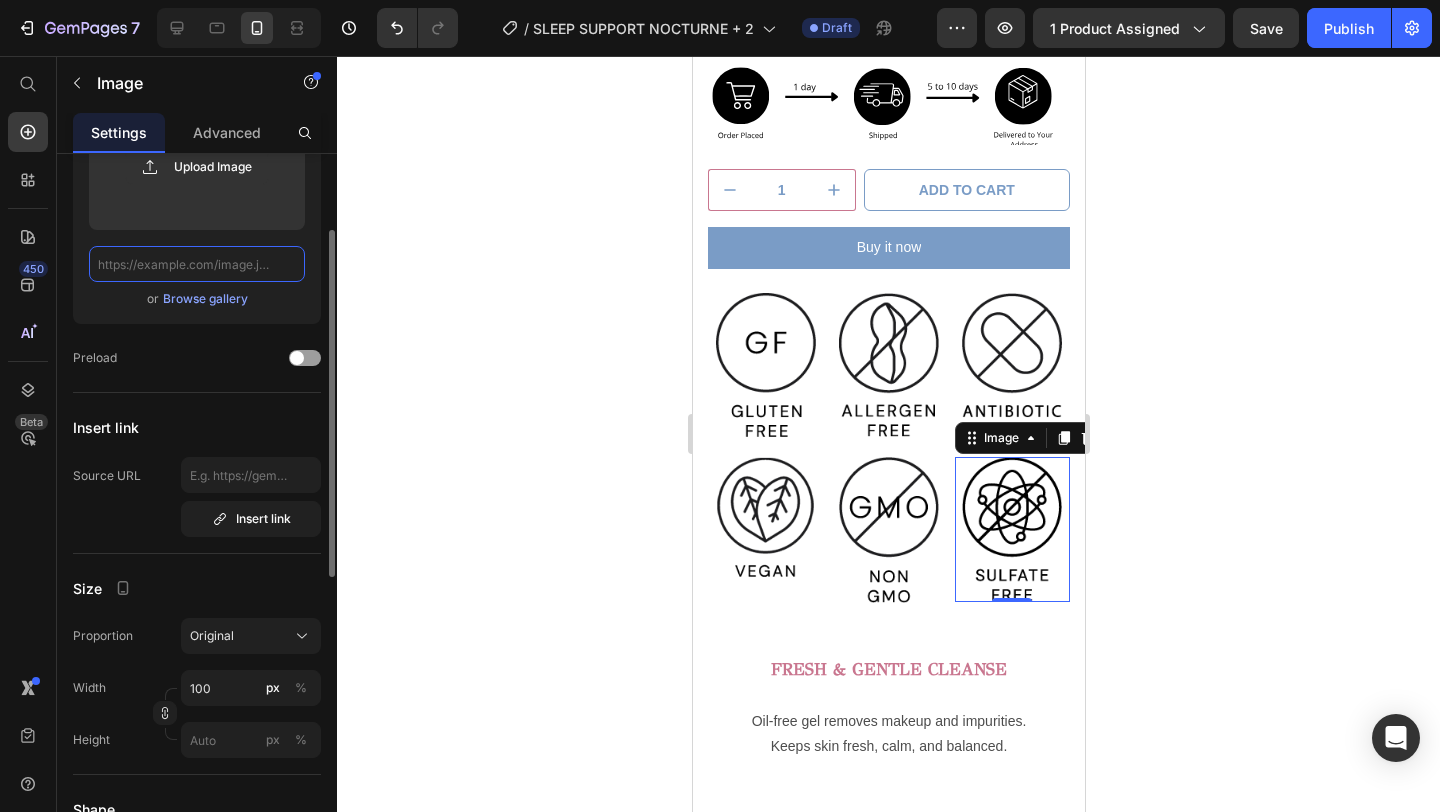 scroll, scrollTop: 0, scrollLeft: 0, axis: both 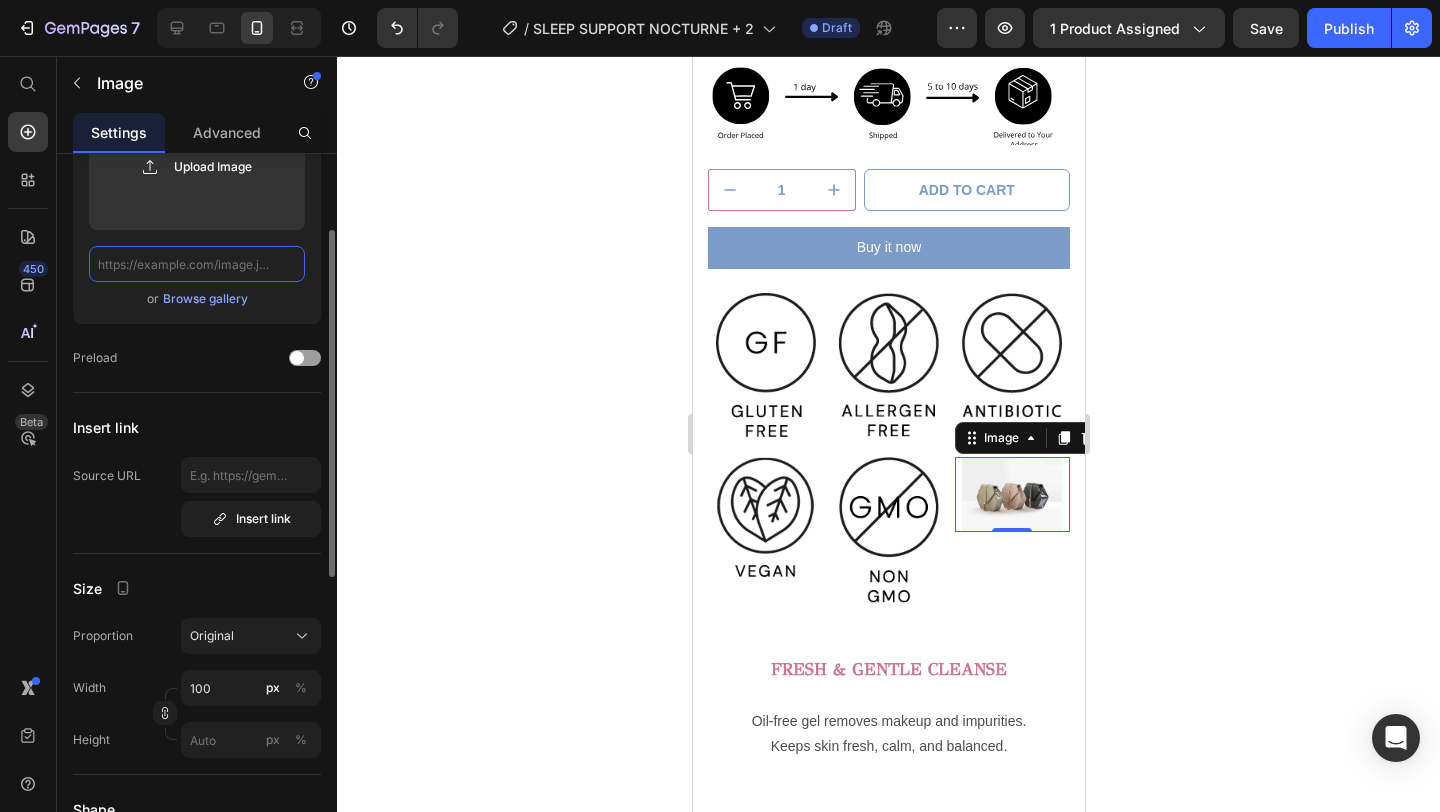 paste on "https://storage.googleapis.com/supliful/categories/images/20221206101002-corn-free-2x.png" 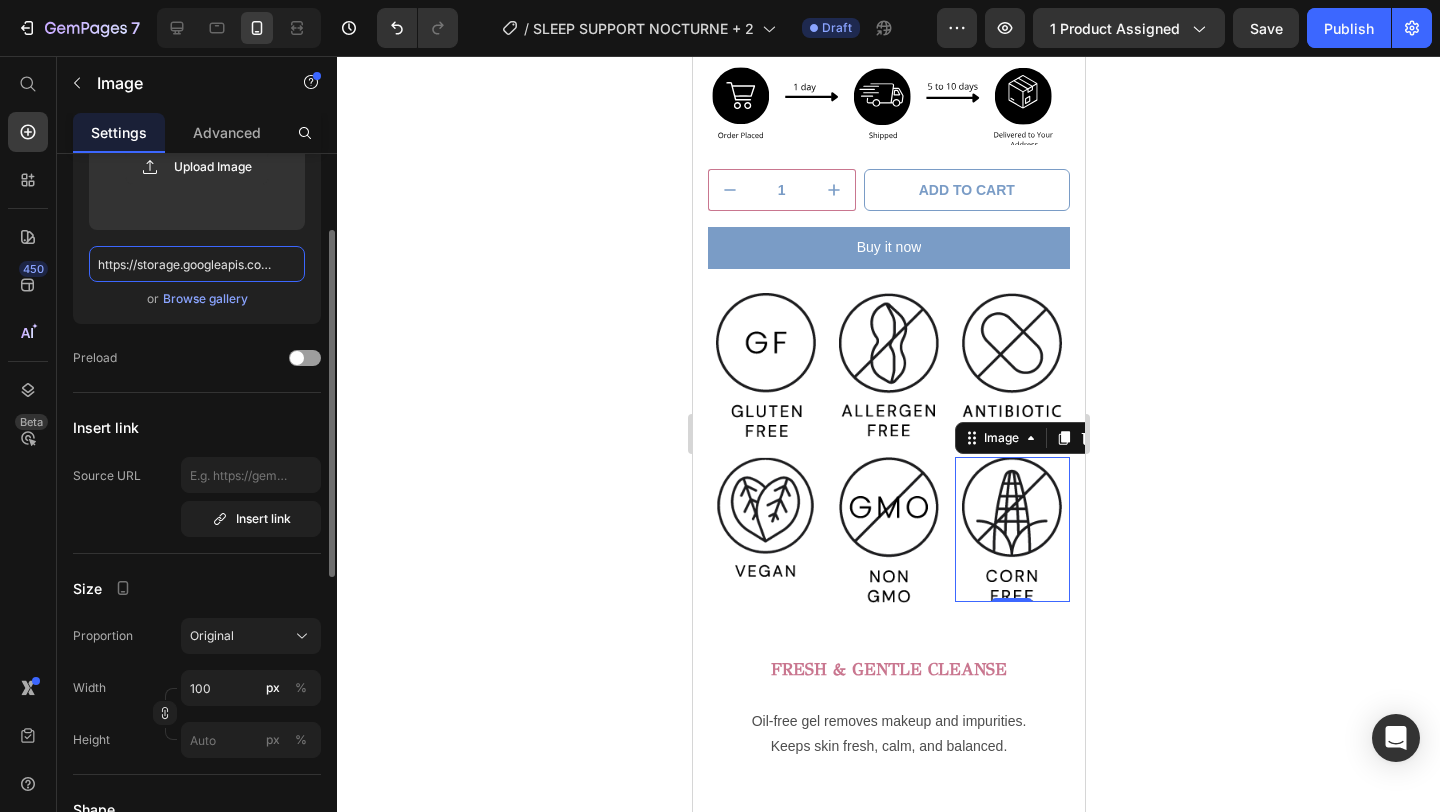 scroll, scrollTop: 0, scrollLeft: 363, axis: horizontal 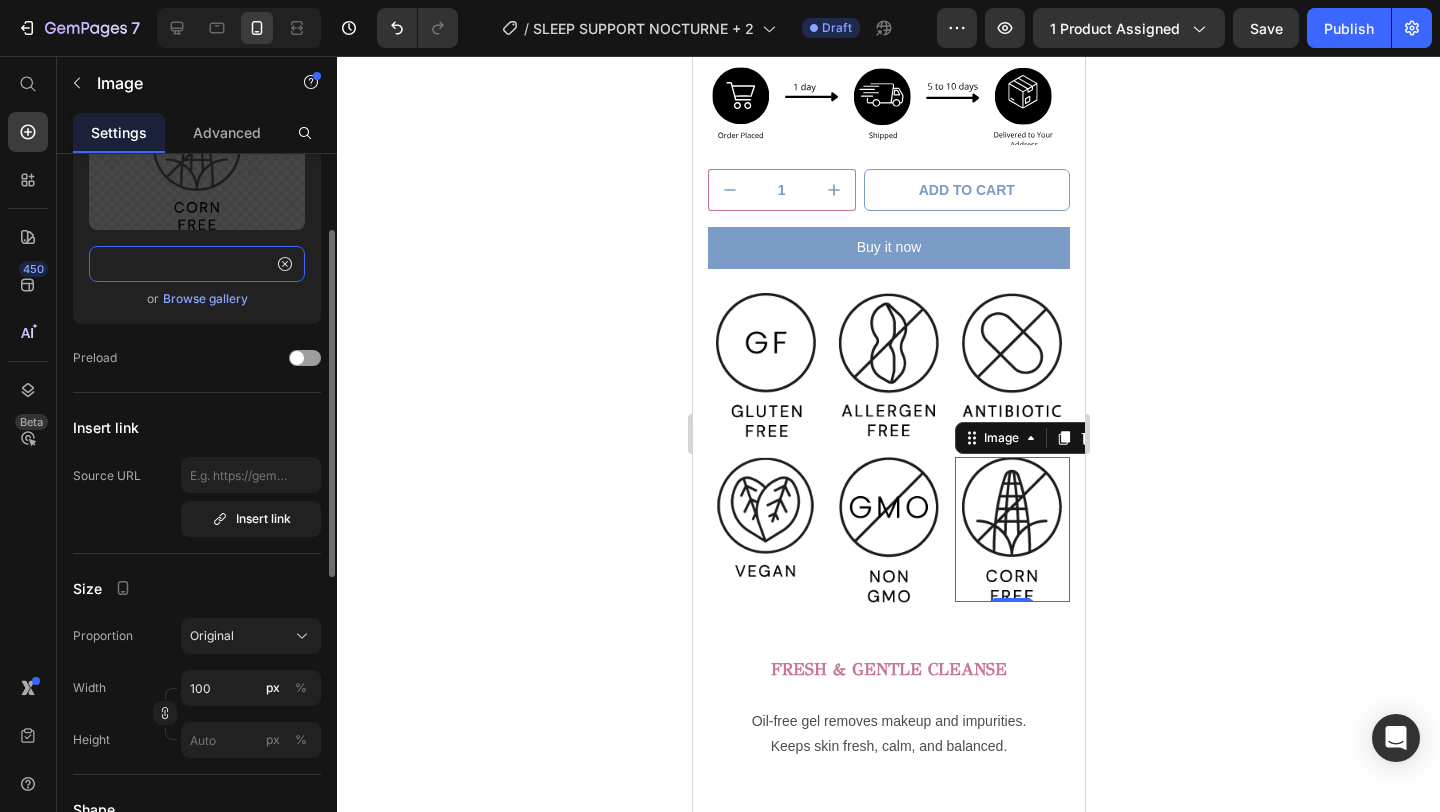 type on "https://storage.googleapis.com/supliful/categories/images/20221206101002-corn-free-2x.png" 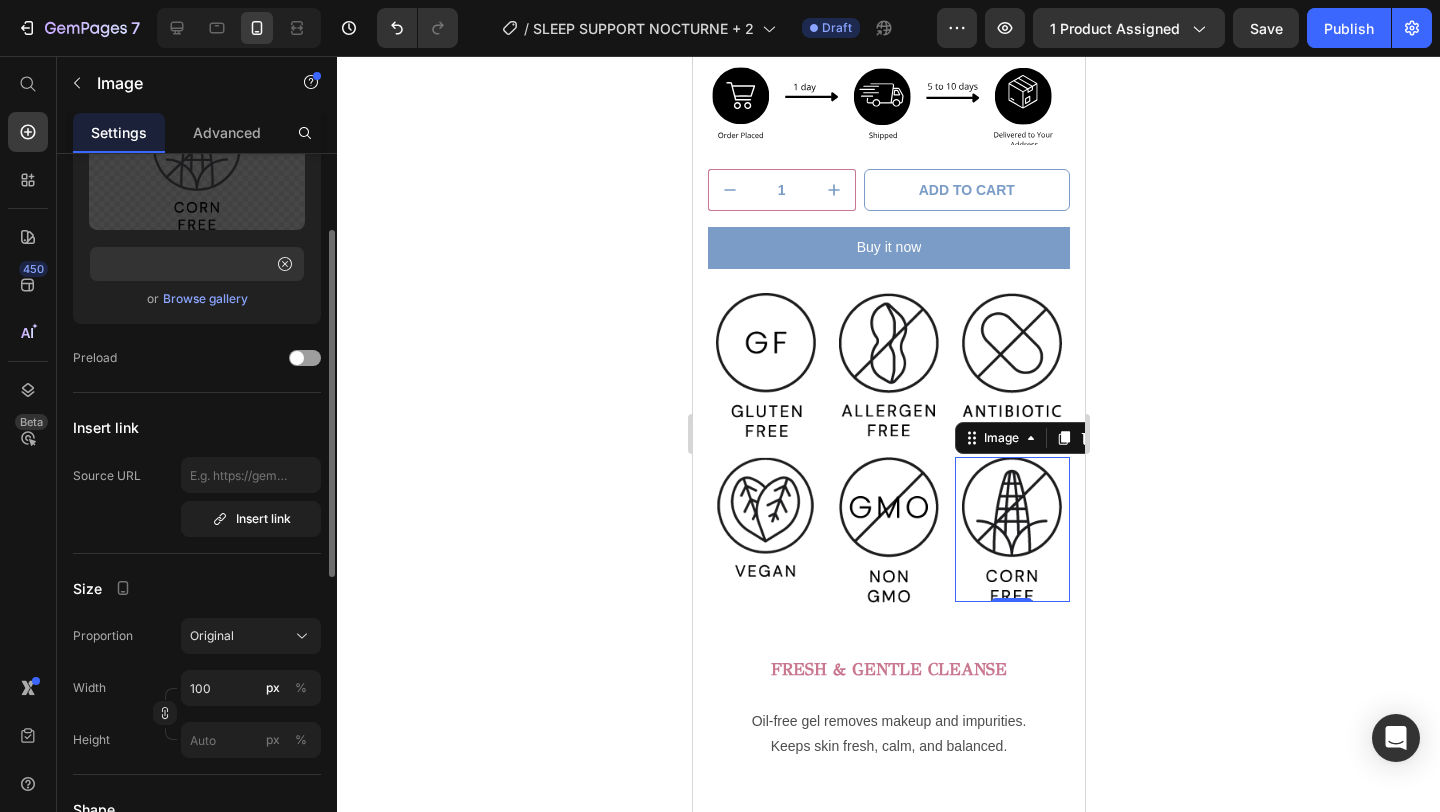 click 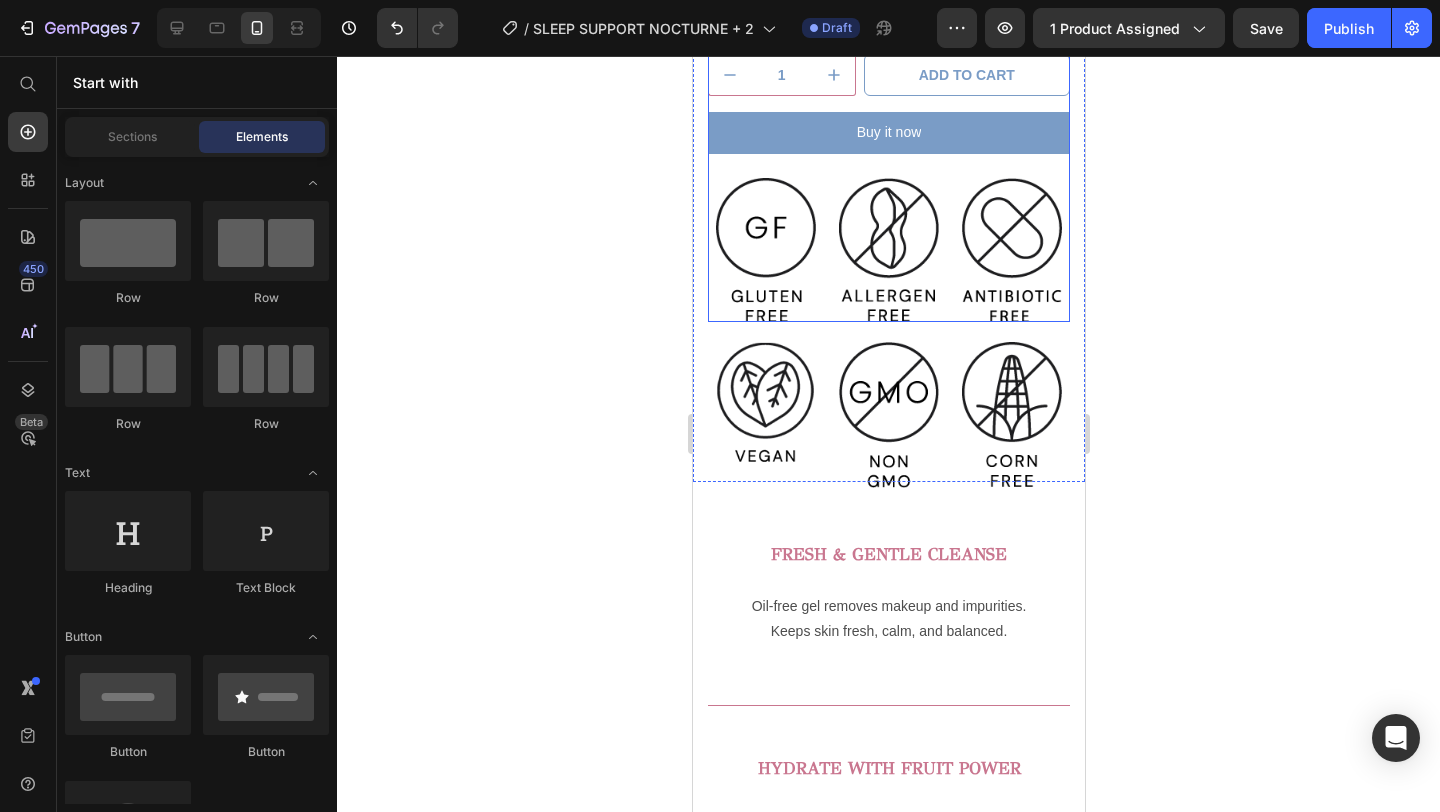 scroll, scrollTop: 898, scrollLeft: 0, axis: vertical 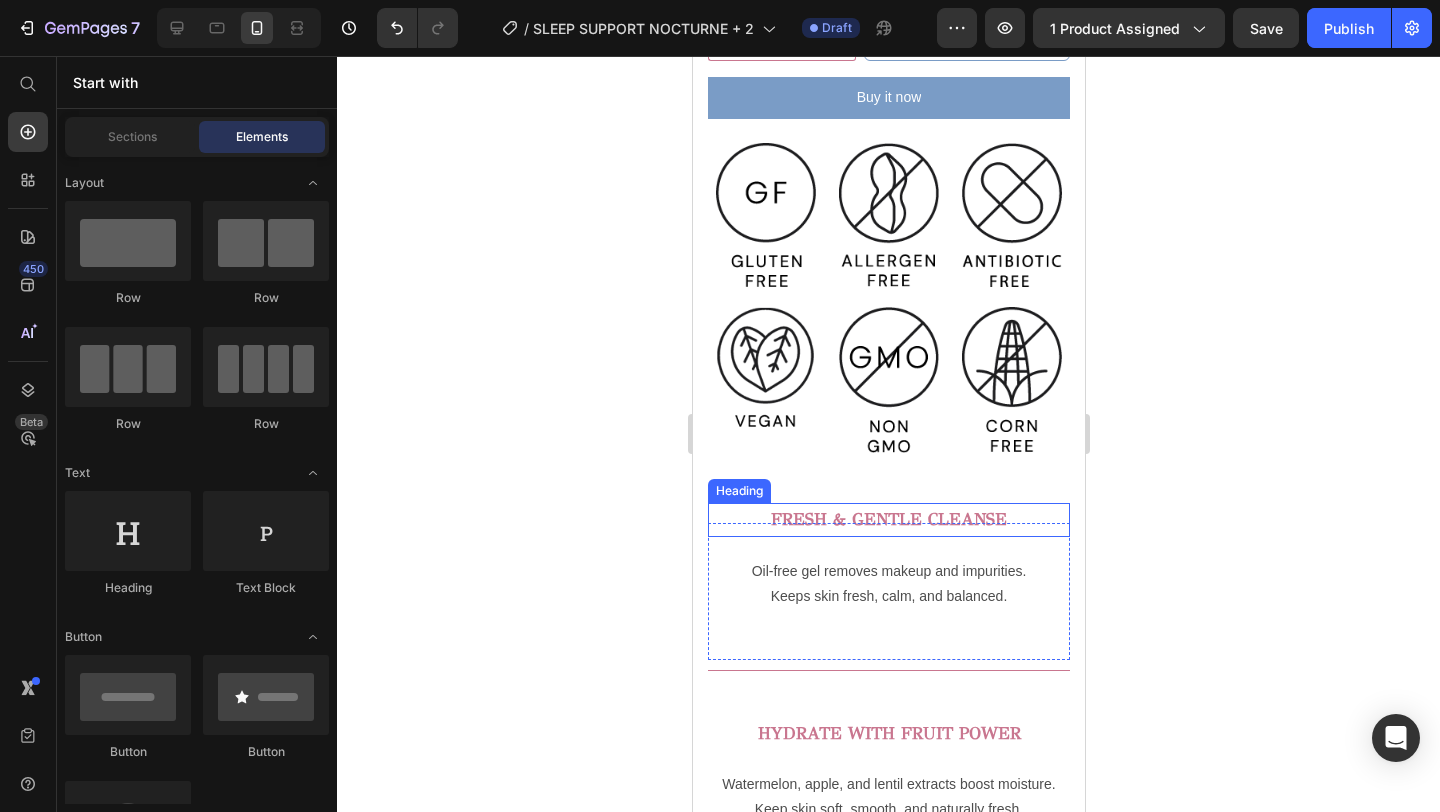 click on "FRESH & GENTLE CLEANSE" at bounding box center [888, 519] 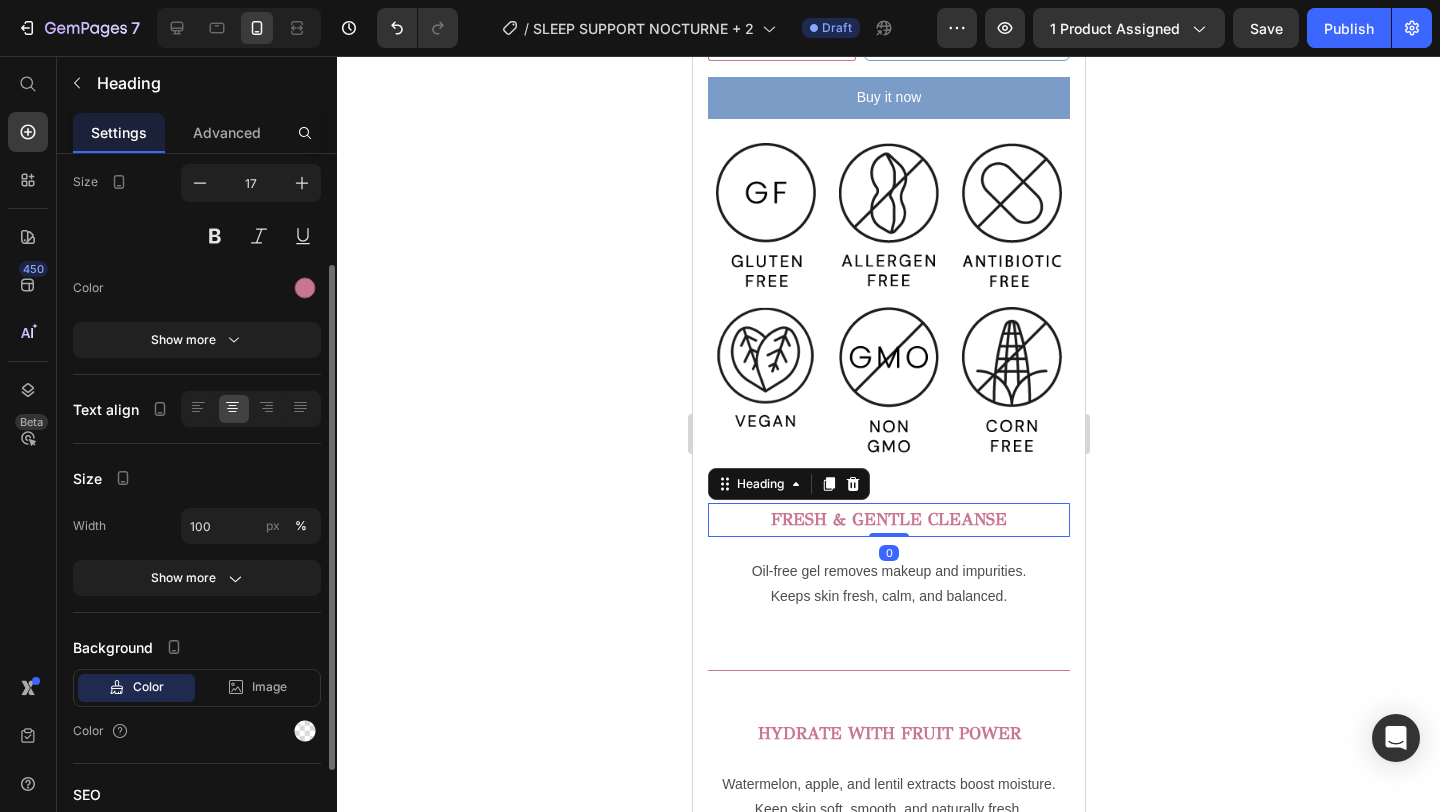 scroll, scrollTop: 0, scrollLeft: 0, axis: both 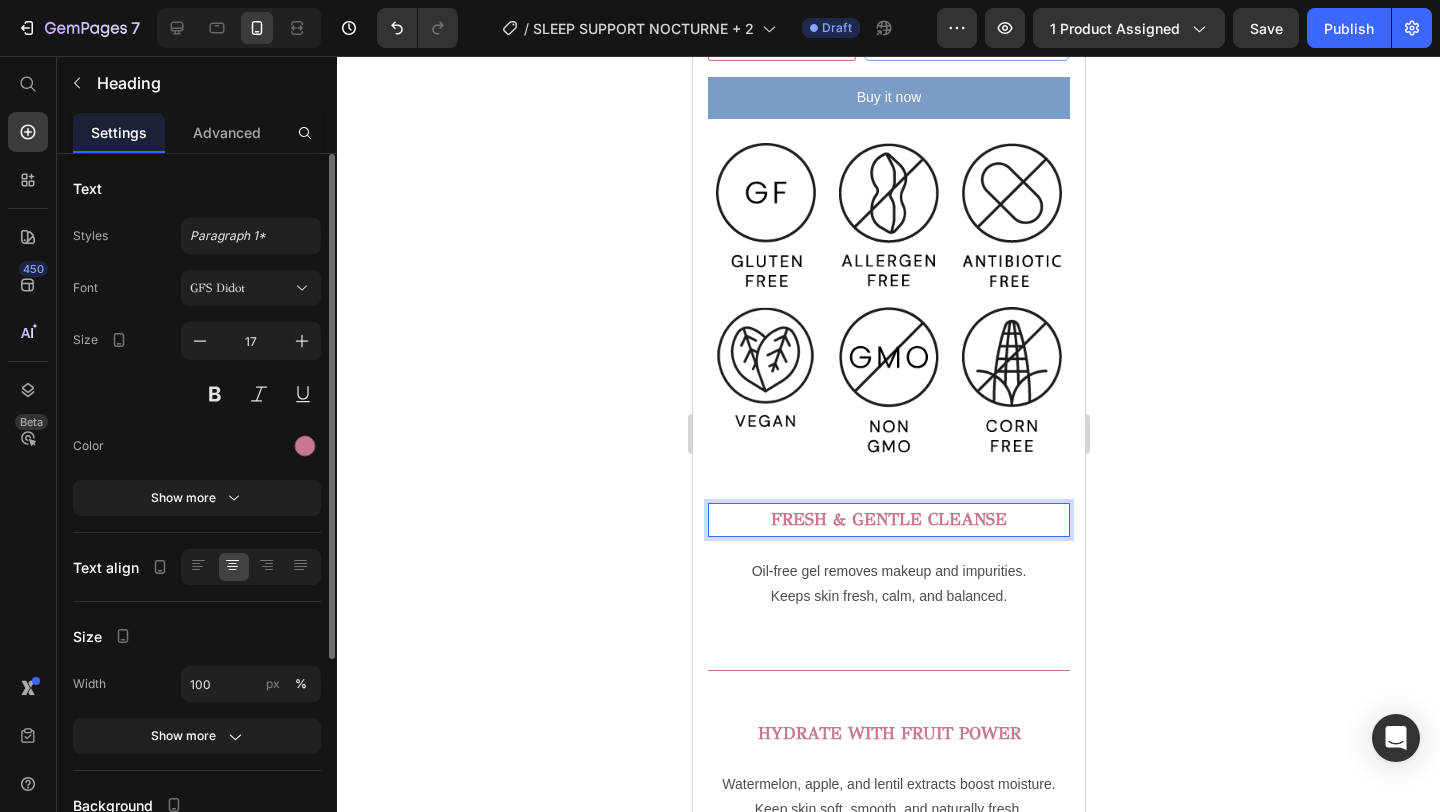 click on "FRESH & GENTLE CLEANSE" at bounding box center (888, 520) 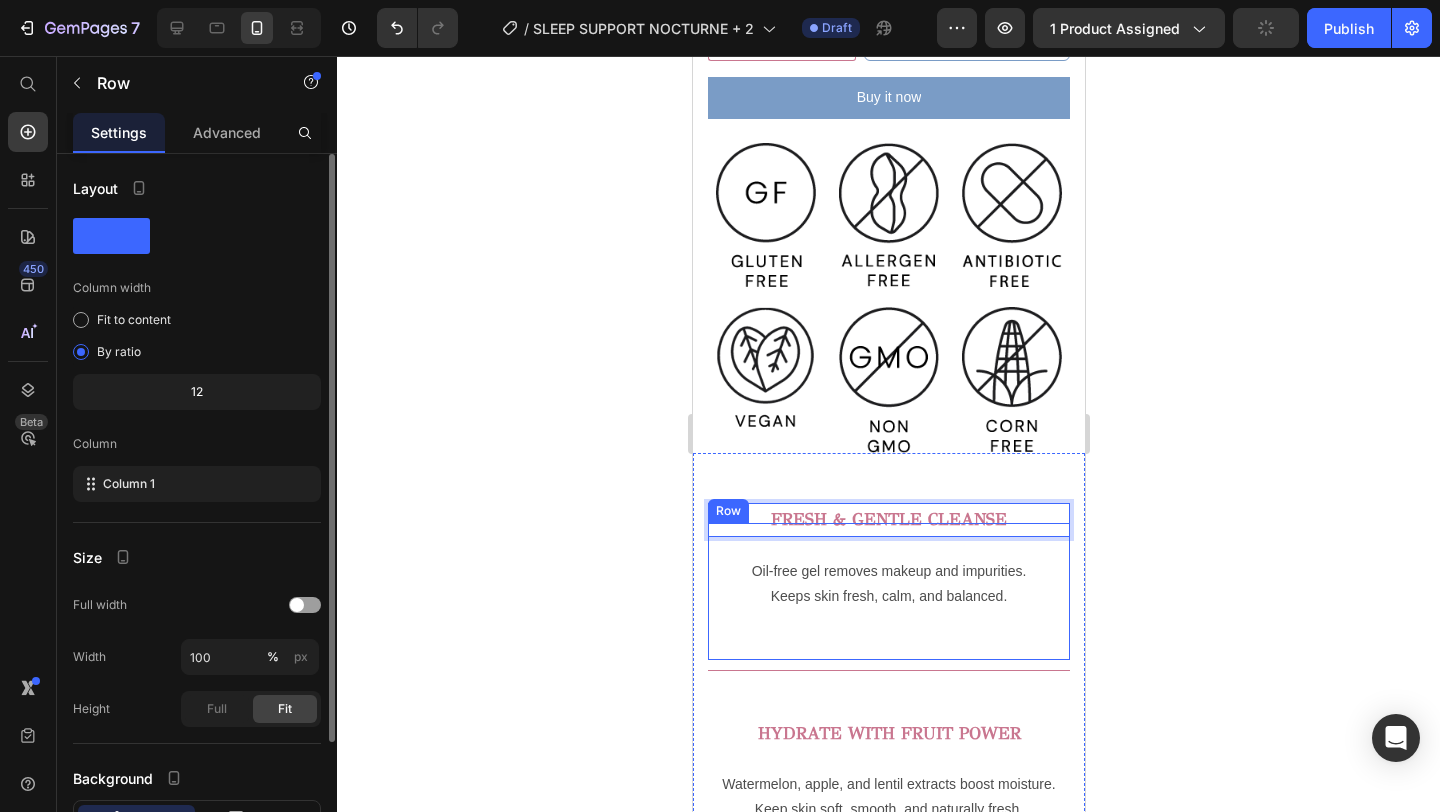 click on "FRESH & GENTLE CLEANSE Heading   0 Oil-free gel removes makeup and impurities. Keeps skin fresh, calm, and balanced. Text Block Row" at bounding box center [888, 591] 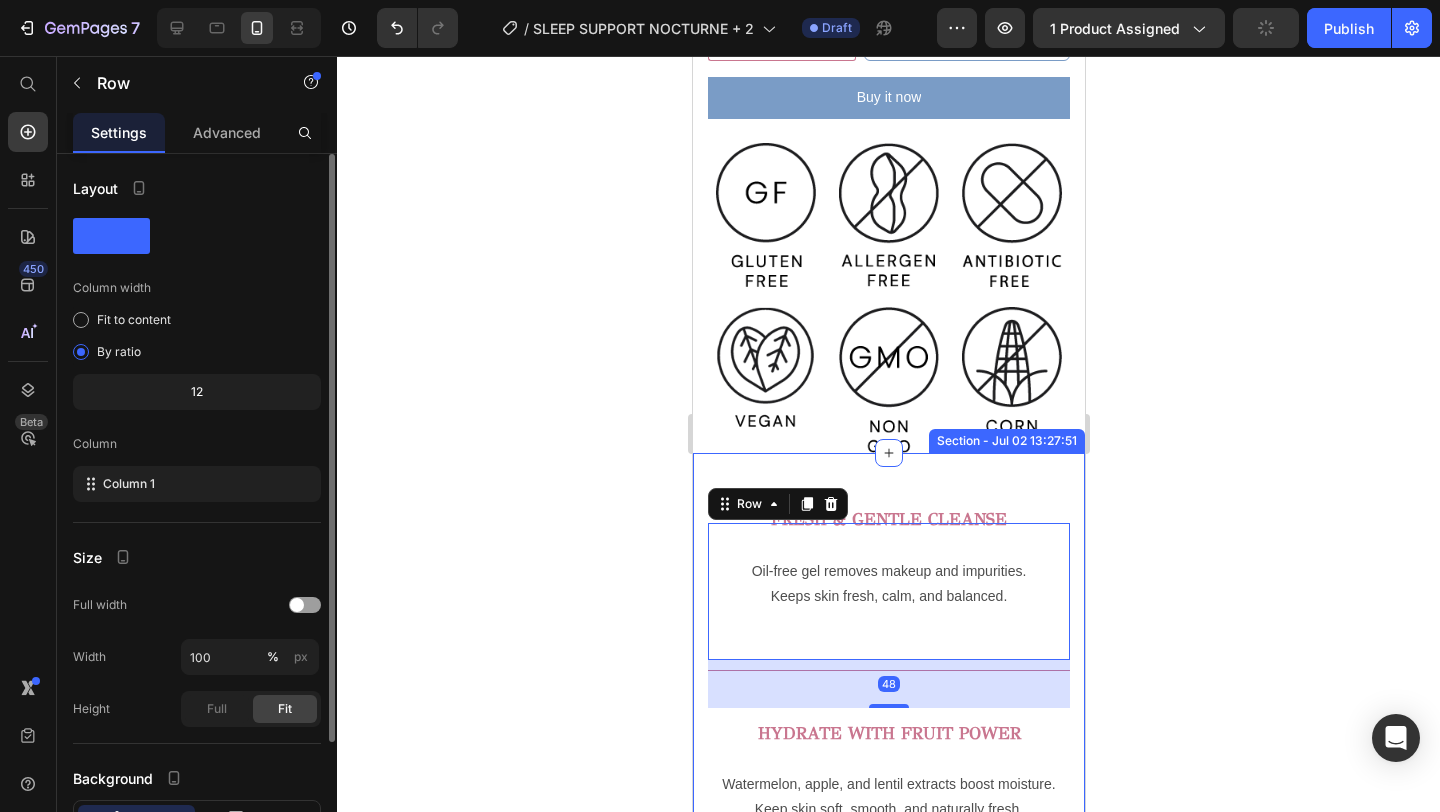 click on "⁠⁠⁠⁠⁠⁠⁠ FRESH & GENTLE CLEANSE Heading Oil-free gel removes makeup and impurities. Keeps skin fresh, calm, and balanced. Text Block Row Row   48                Title Line HYDRATE WITH FRUIT POWER Heading Row Watermelon, apple, and lentil extracts boost moisture. Keep skin soft, smooth, and naturally fresh. Text Block                Title Line PROTECT SENSITIVE SKIN Heading Witch hazel and licorice soothe and calm. Panthenol helps strengthen your skin barrier. Text Block                Title Line YOUR EASY PM ESSENTIAL Heading Use every night to remove makeup and impurities. Wake up with clean, calm, and balanced skin. Text Block                Title Line Section - Jul 02 13:27:51" at bounding box center [888, 1012] 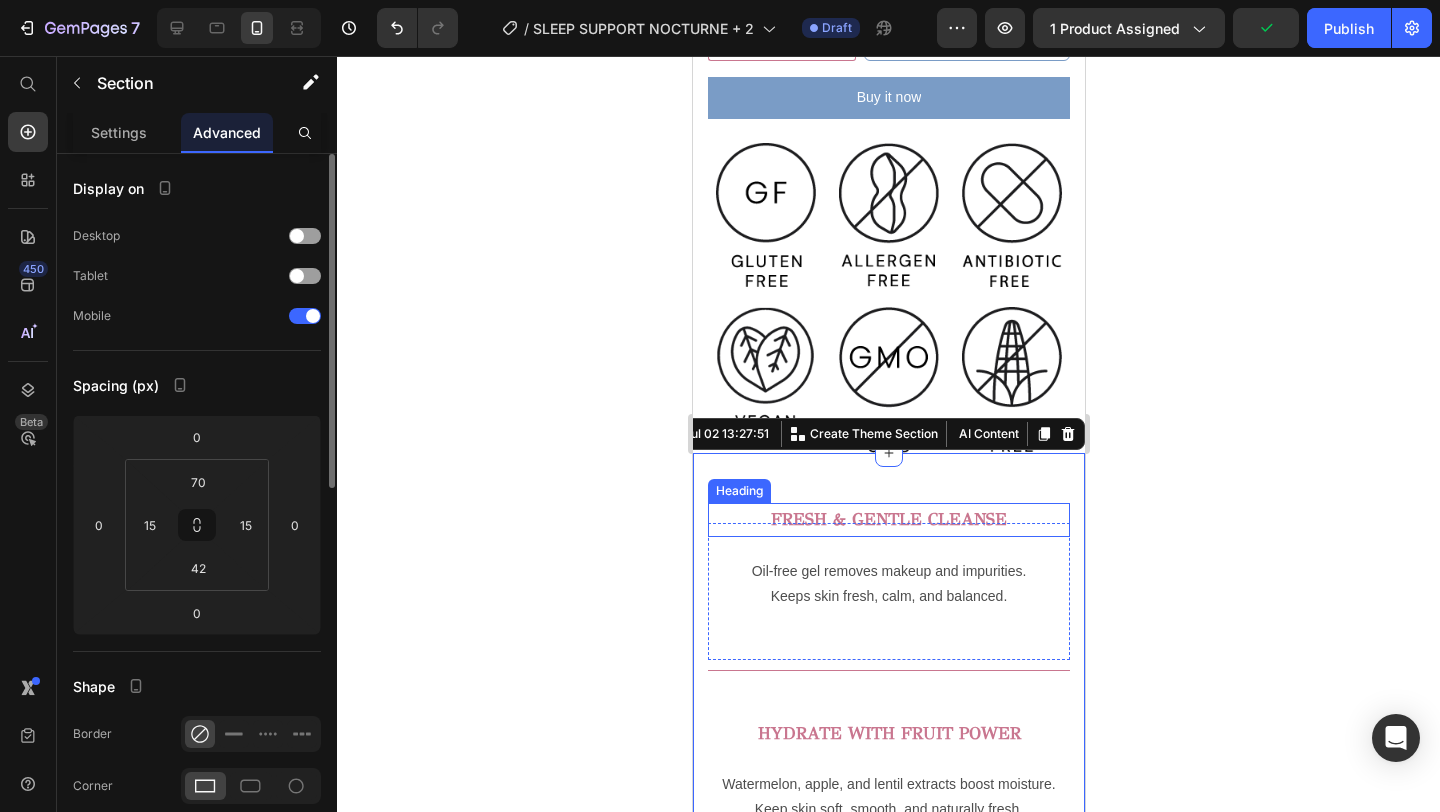 click on "FRESH & GENTLE CLEANSE" at bounding box center [888, 519] 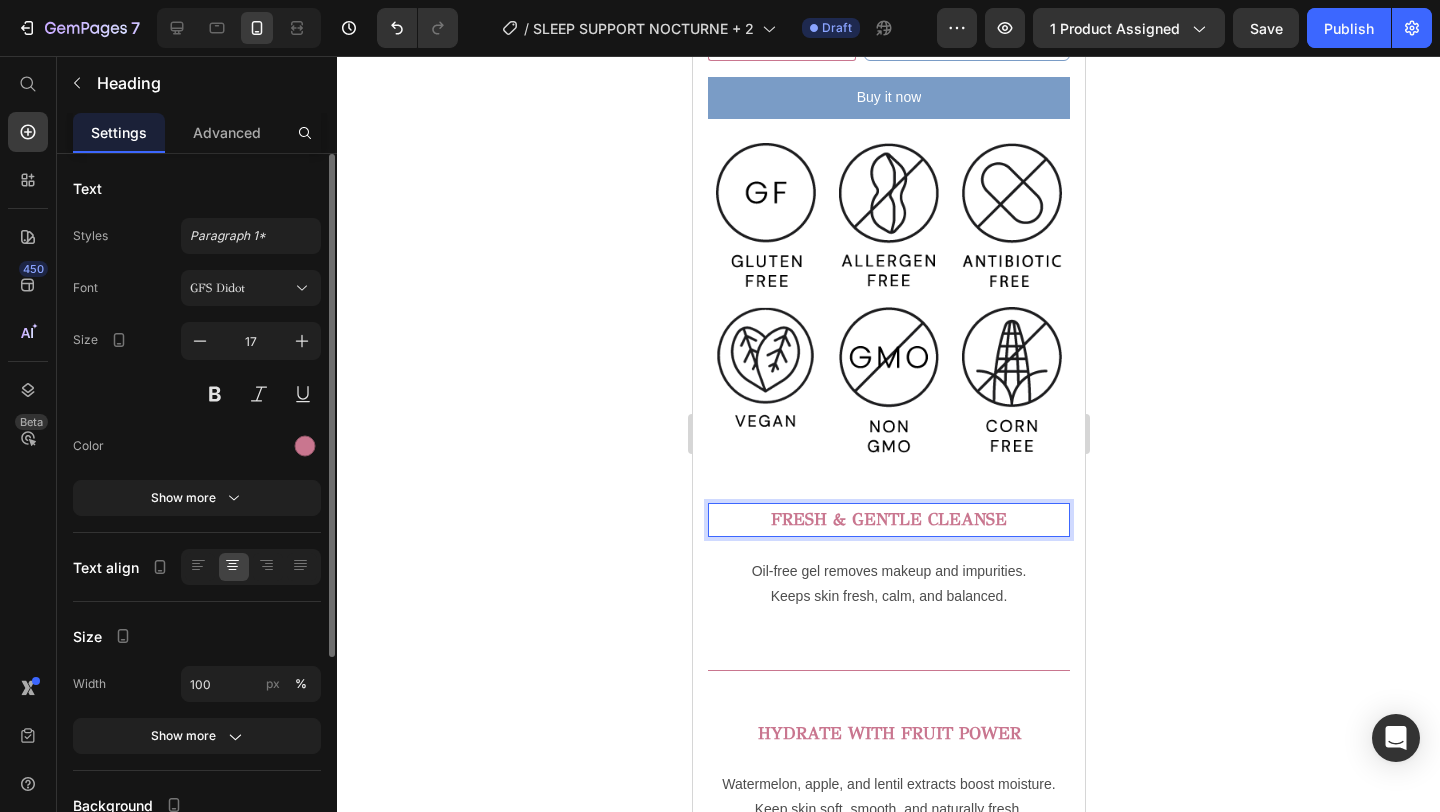 click on "FRESH & GENTLE CLEANSE" at bounding box center (888, 520) 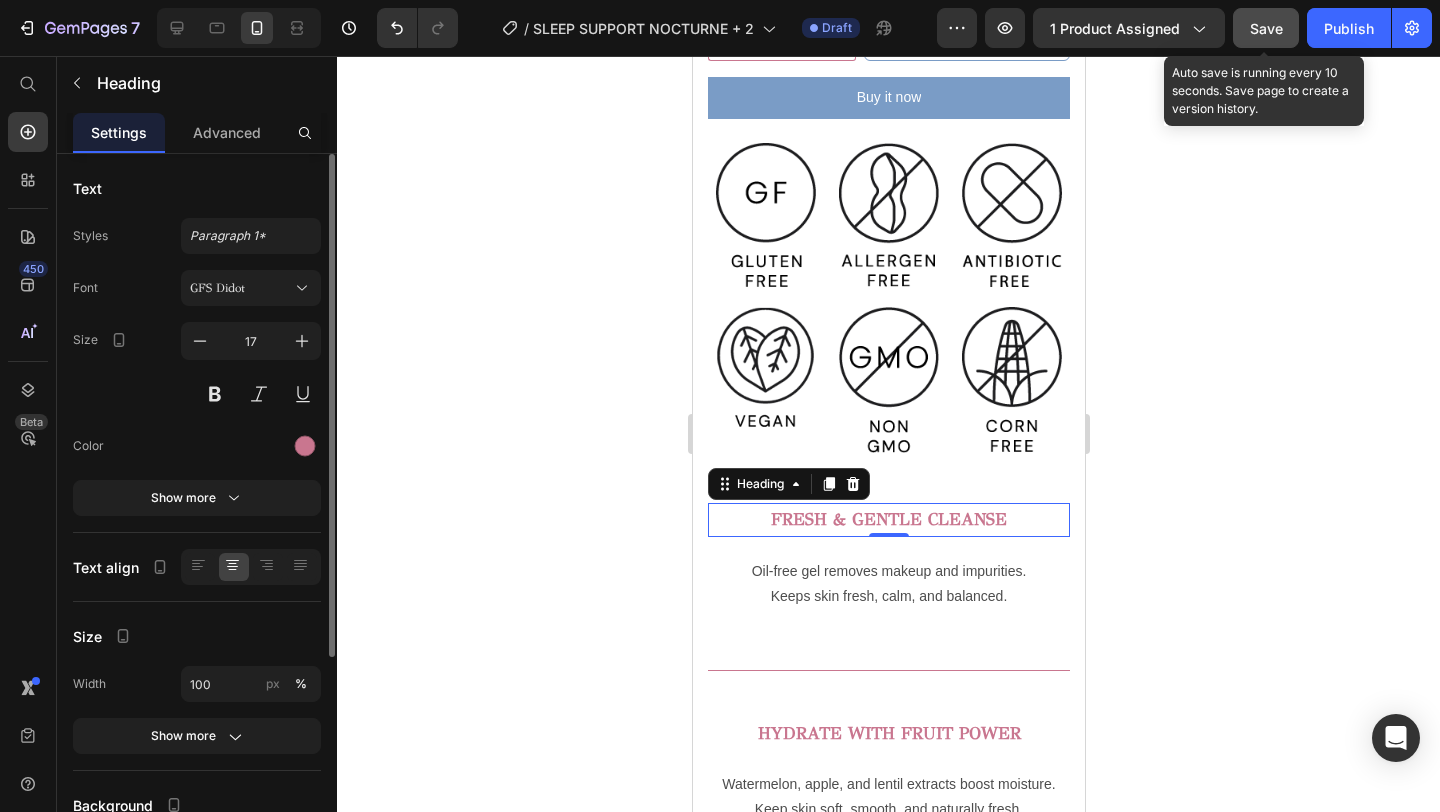 click on "Save" 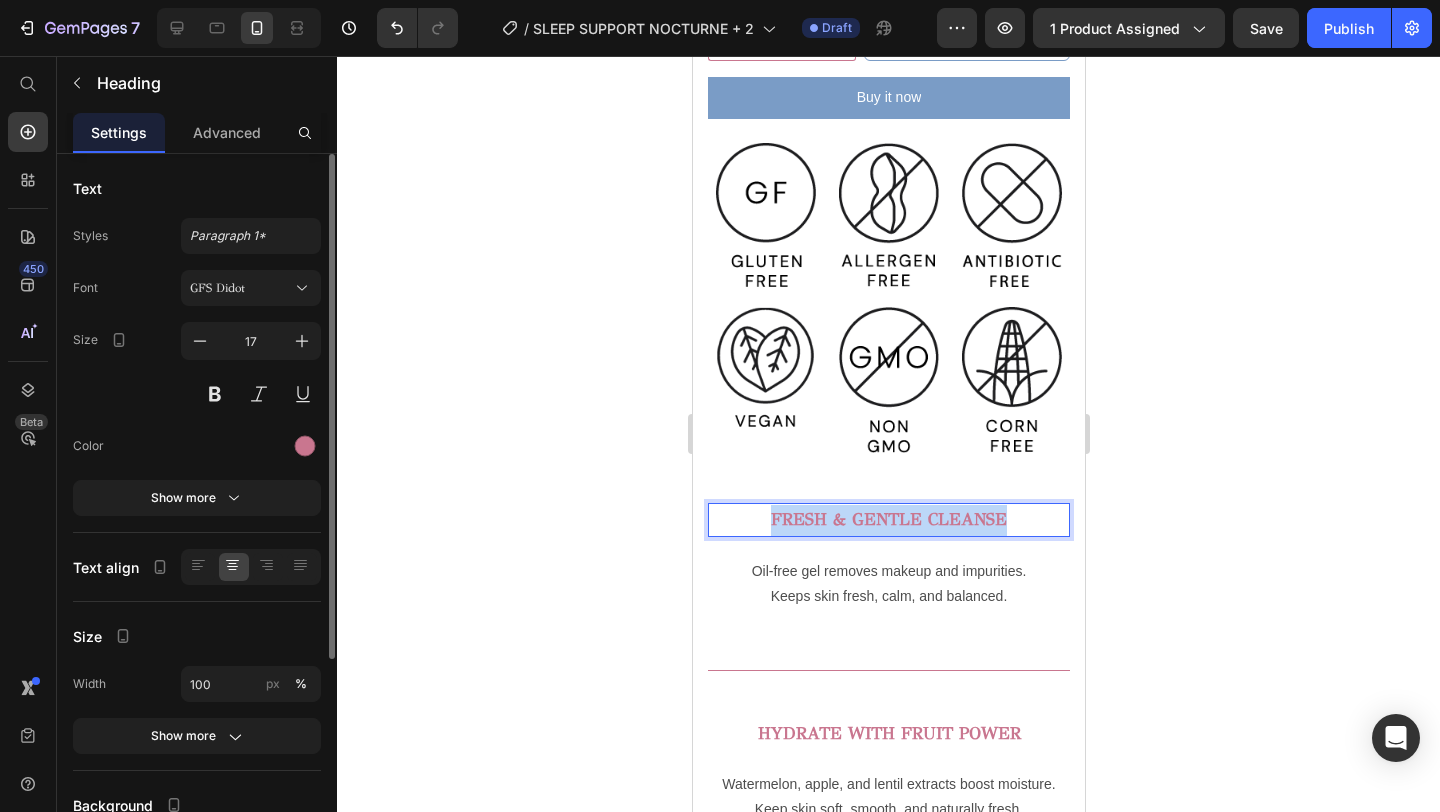 drag, startPoint x: 1013, startPoint y: 519, endPoint x: 726, endPoint y: 511, distance: 287.11148 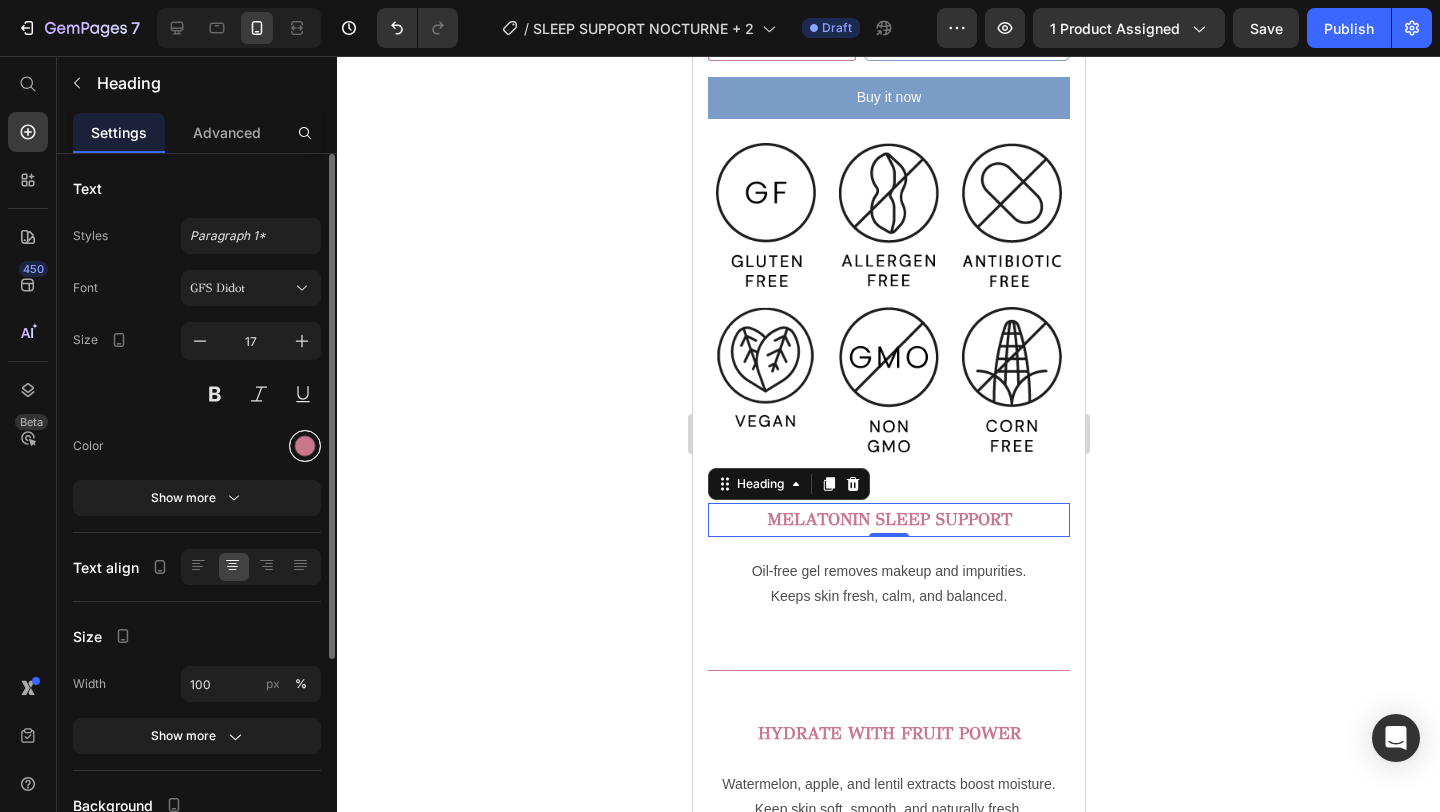 click at bounding box center [305, 446] 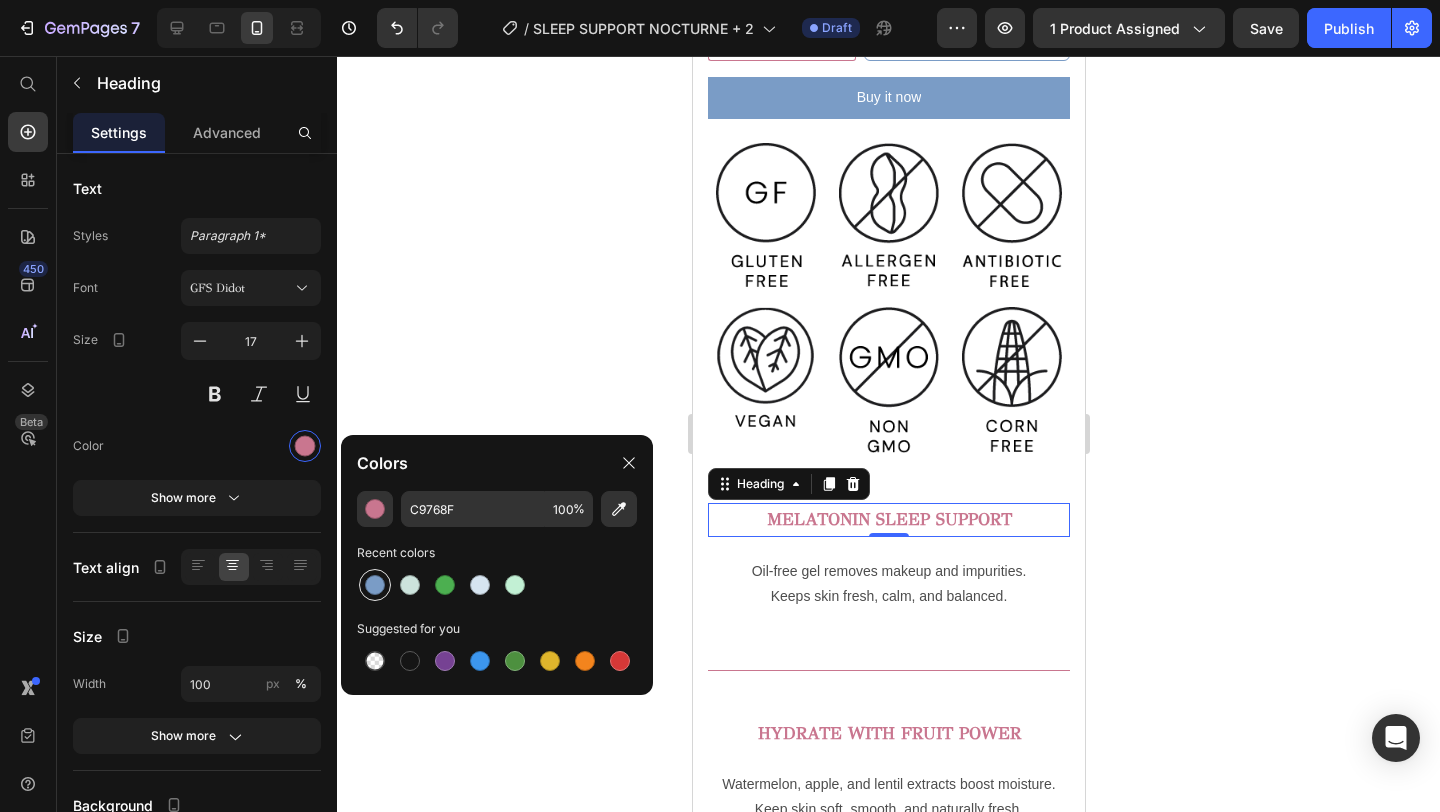 click at bounding box center [375, 585] 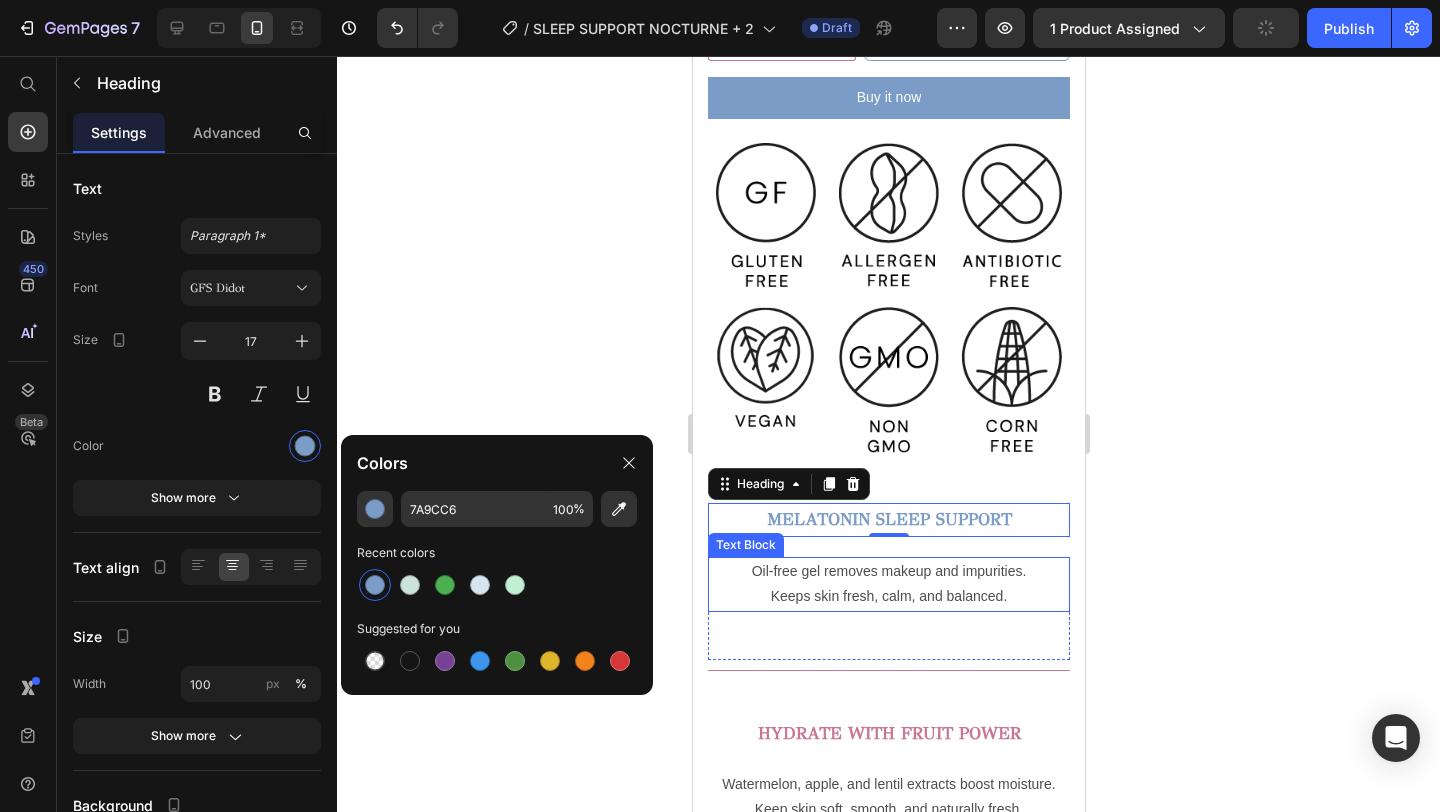 click on "Oil-free gel removes makeup and impurities." at bounding box center (888, 571) 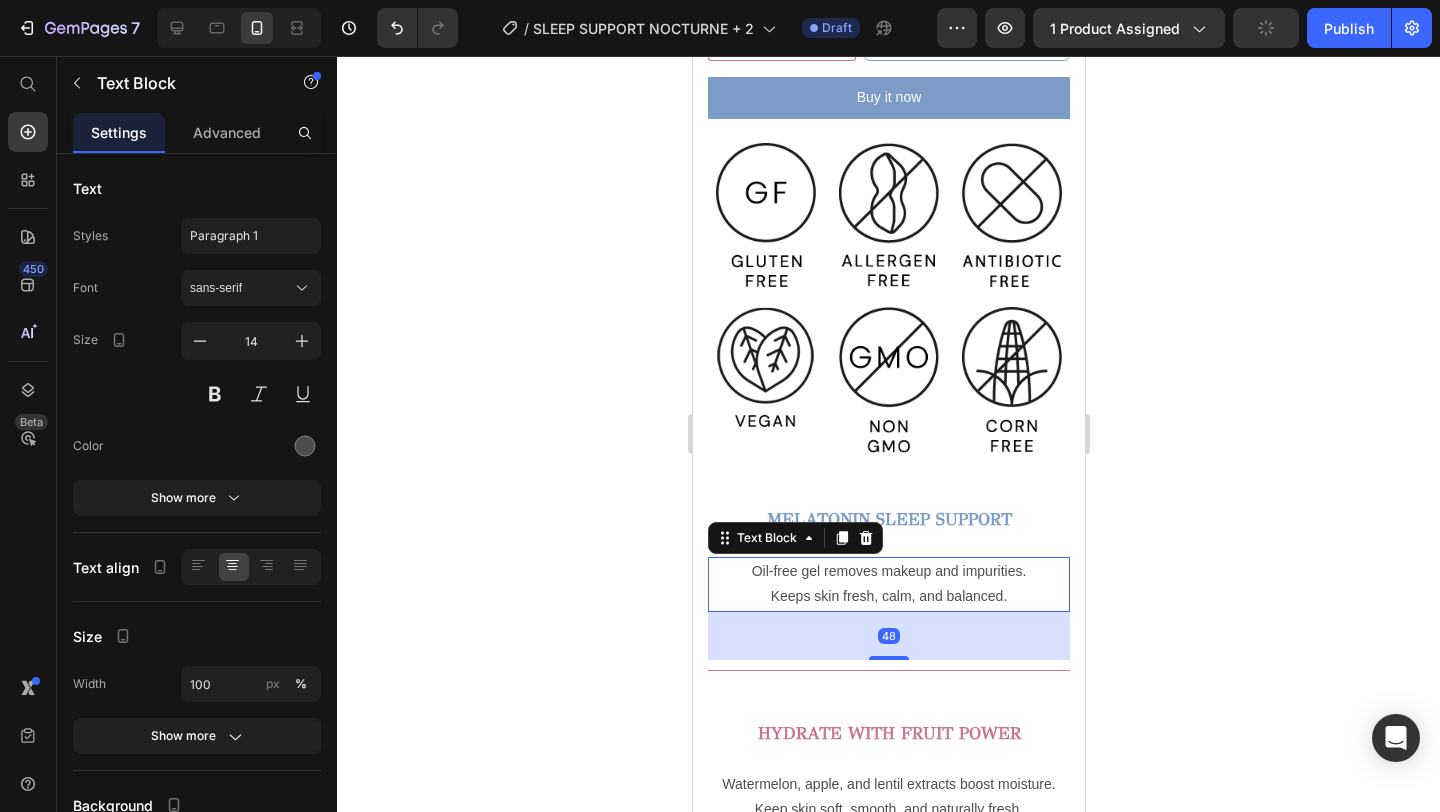 click on "Keeps skin fresh, calm, and balanced." at bounding box center (888, 596) 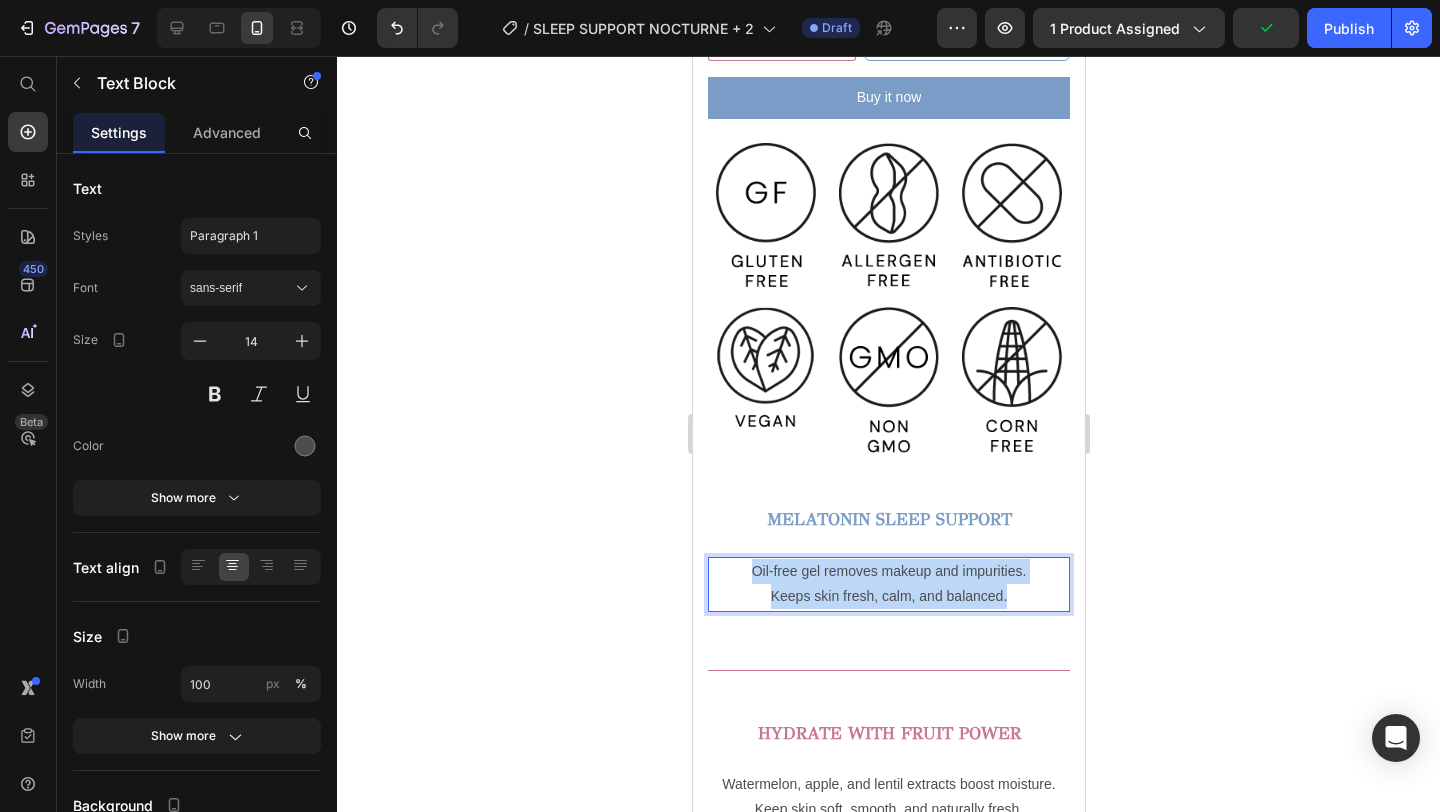 drag, startPoint x: 1010, startPoint y: 600, endPoint x: 732, endPoint y: 579, distance: 278.79202 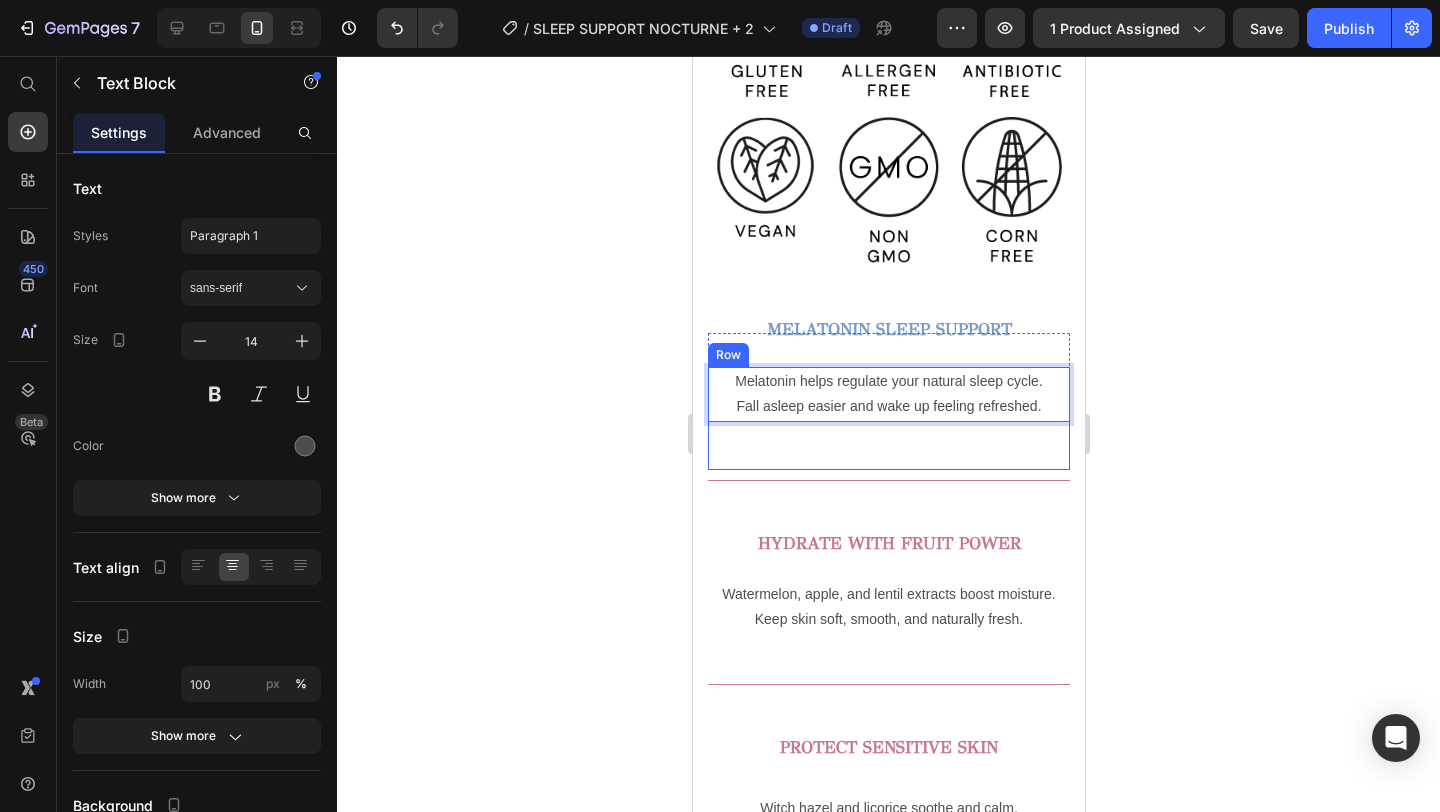 scroll, scrollTop: 1092, scrollLeft: 0, axis: vertical 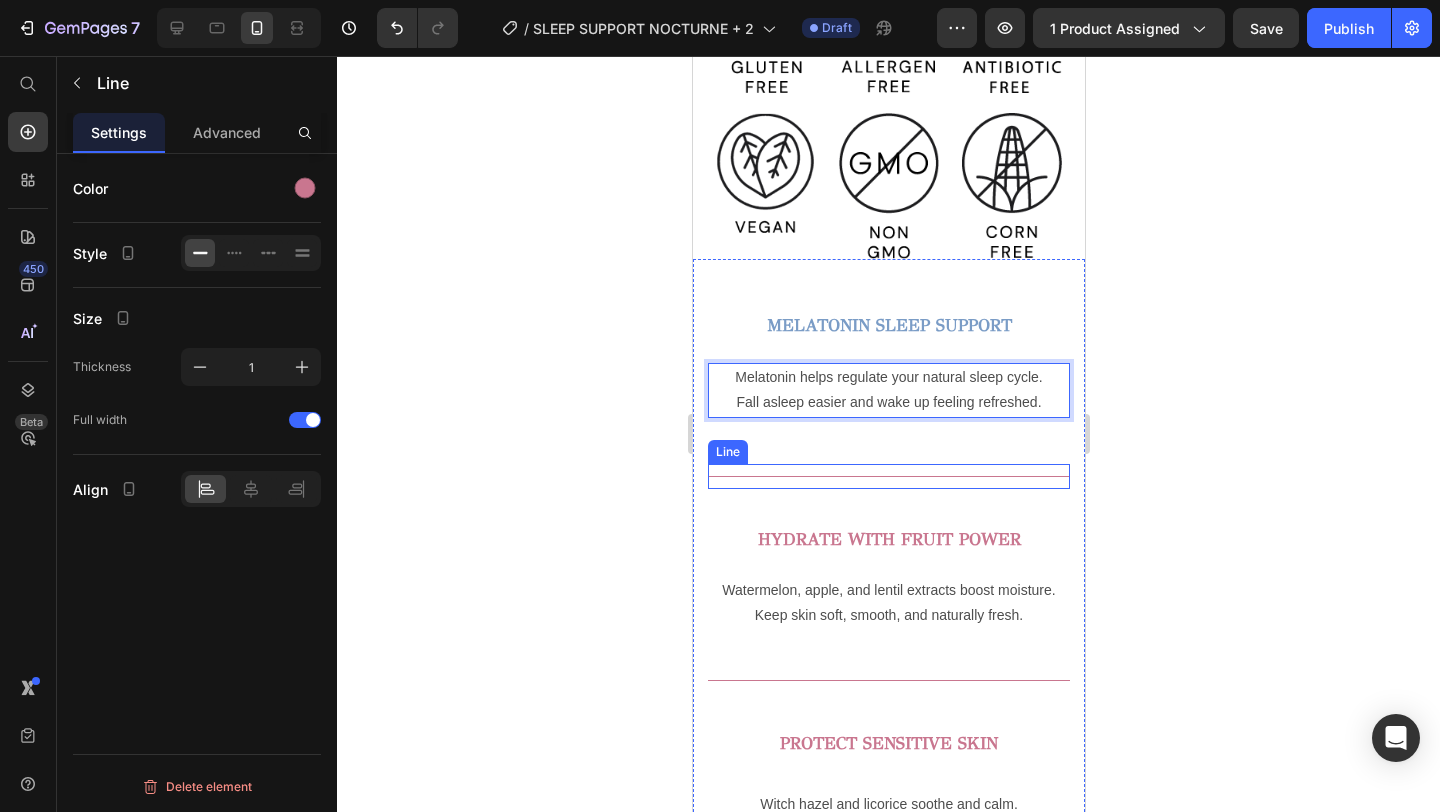 click on "Title Line" at bounding box center (888, 476) 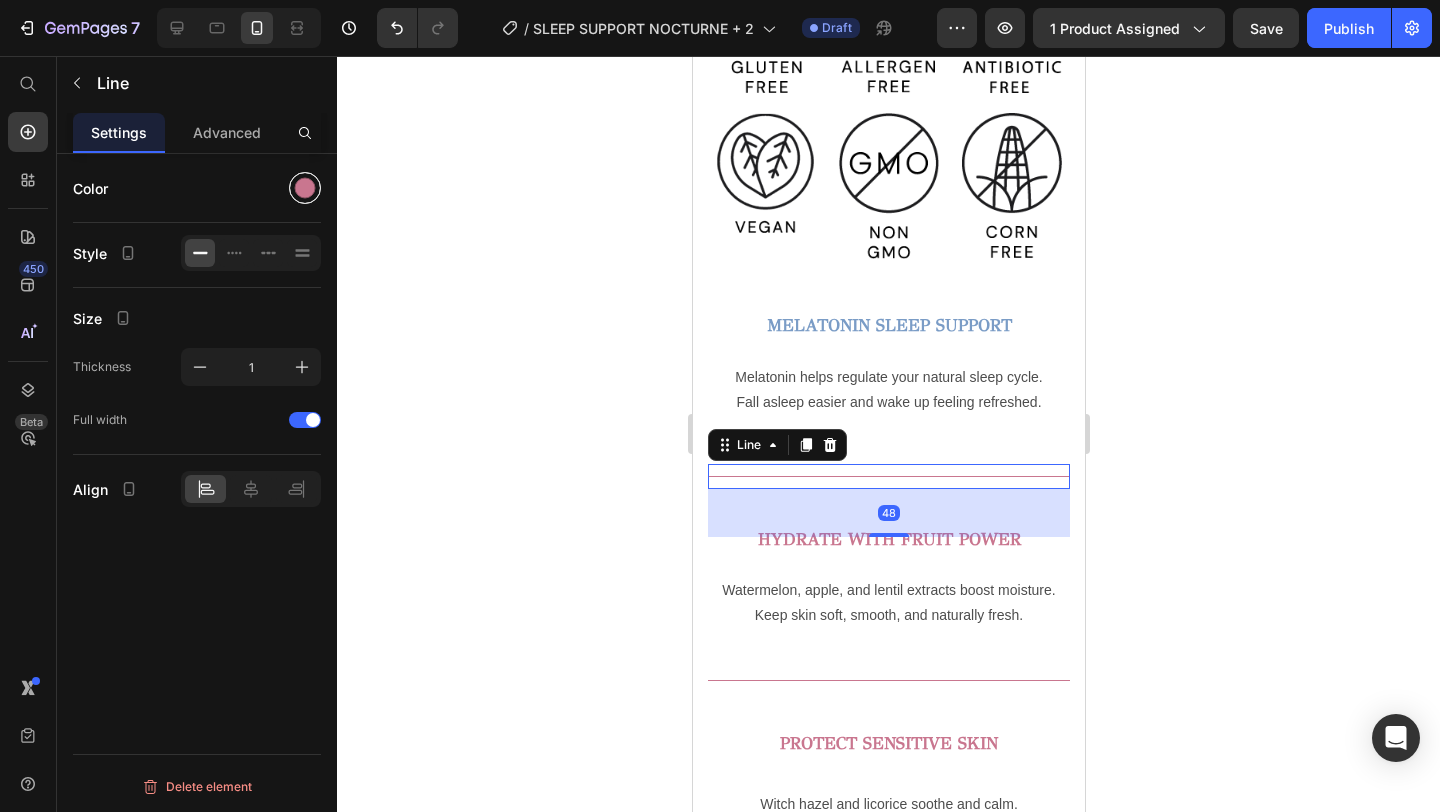 click at bounding box center (305, 188) 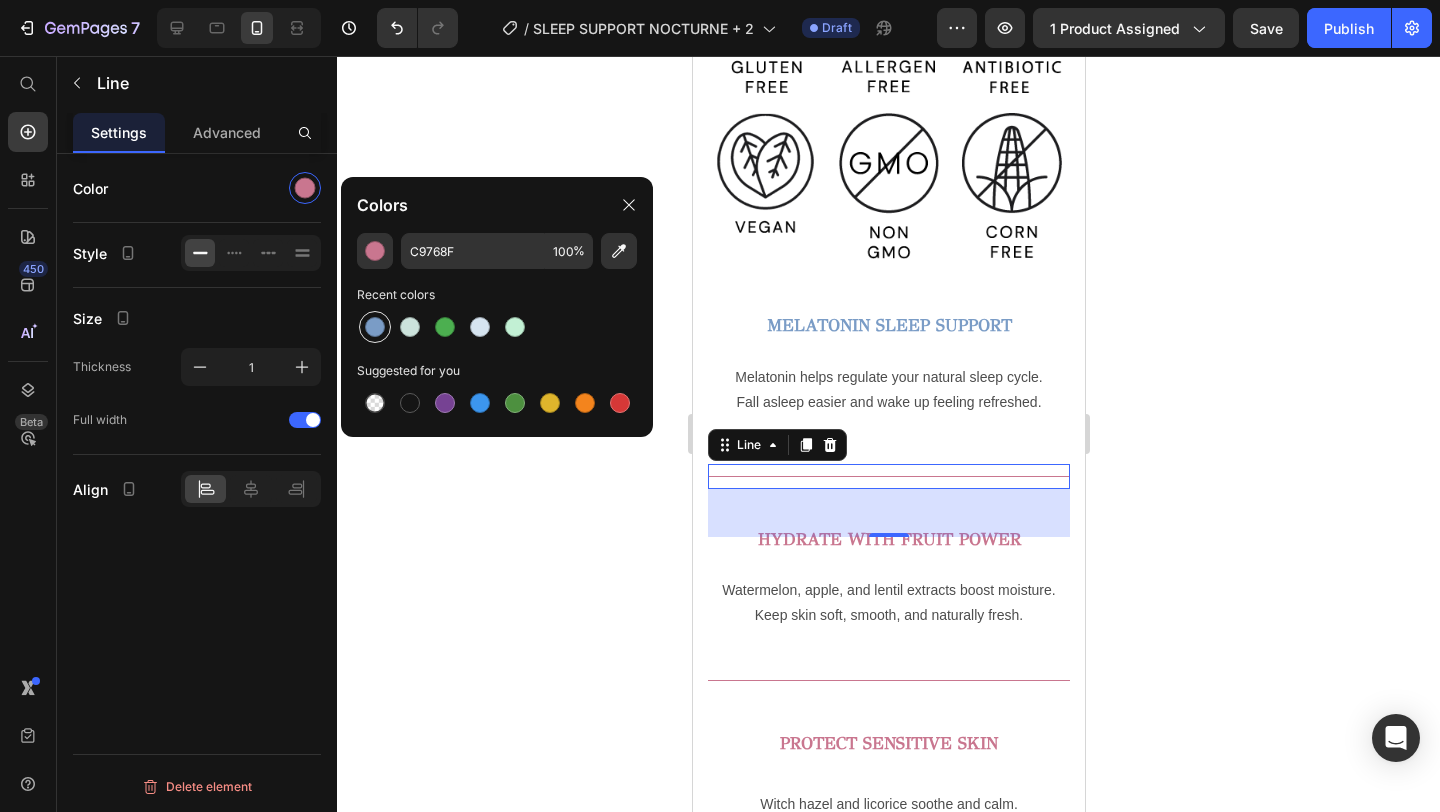click at bounding box center (375, 327) 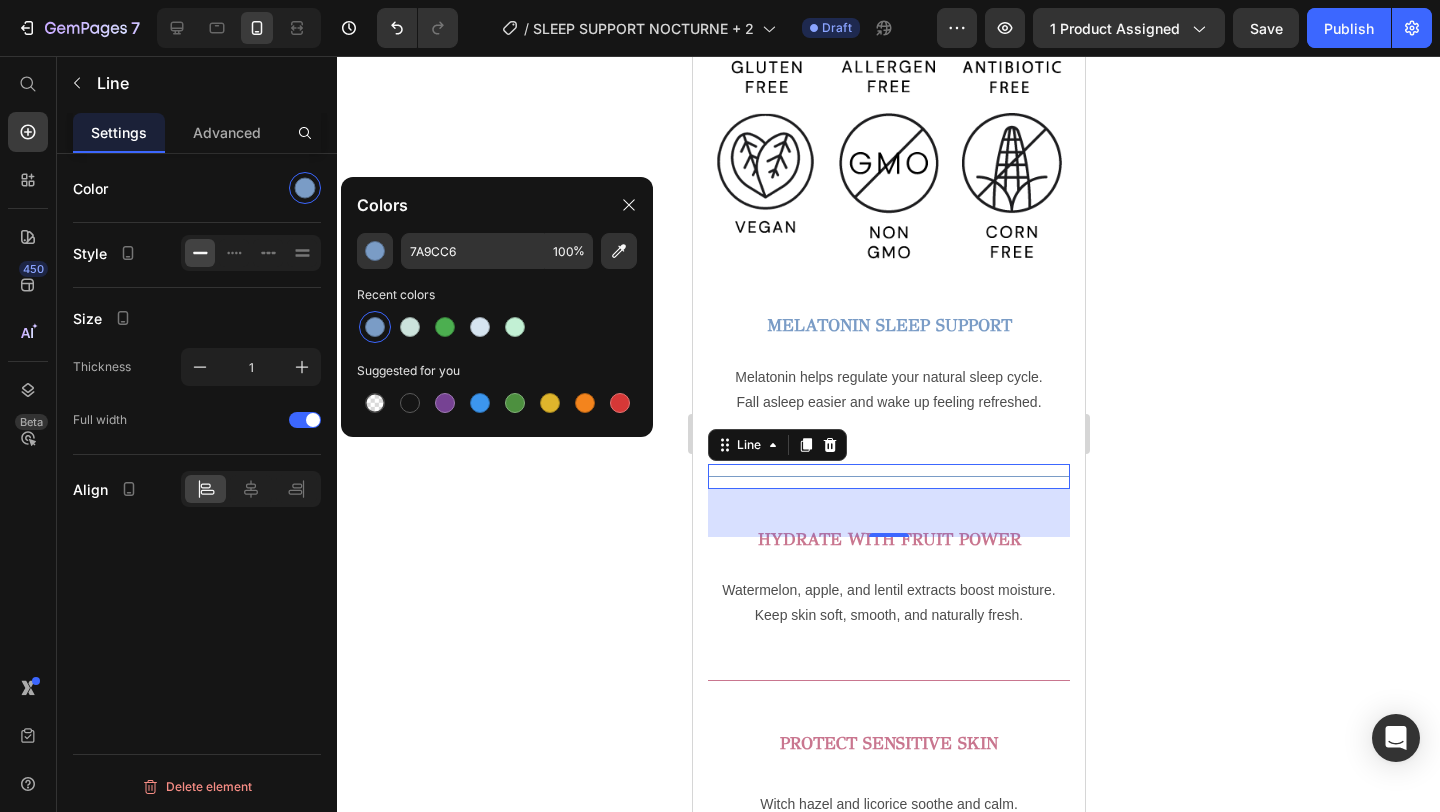 click on "48" at bounding box center [888, 513] 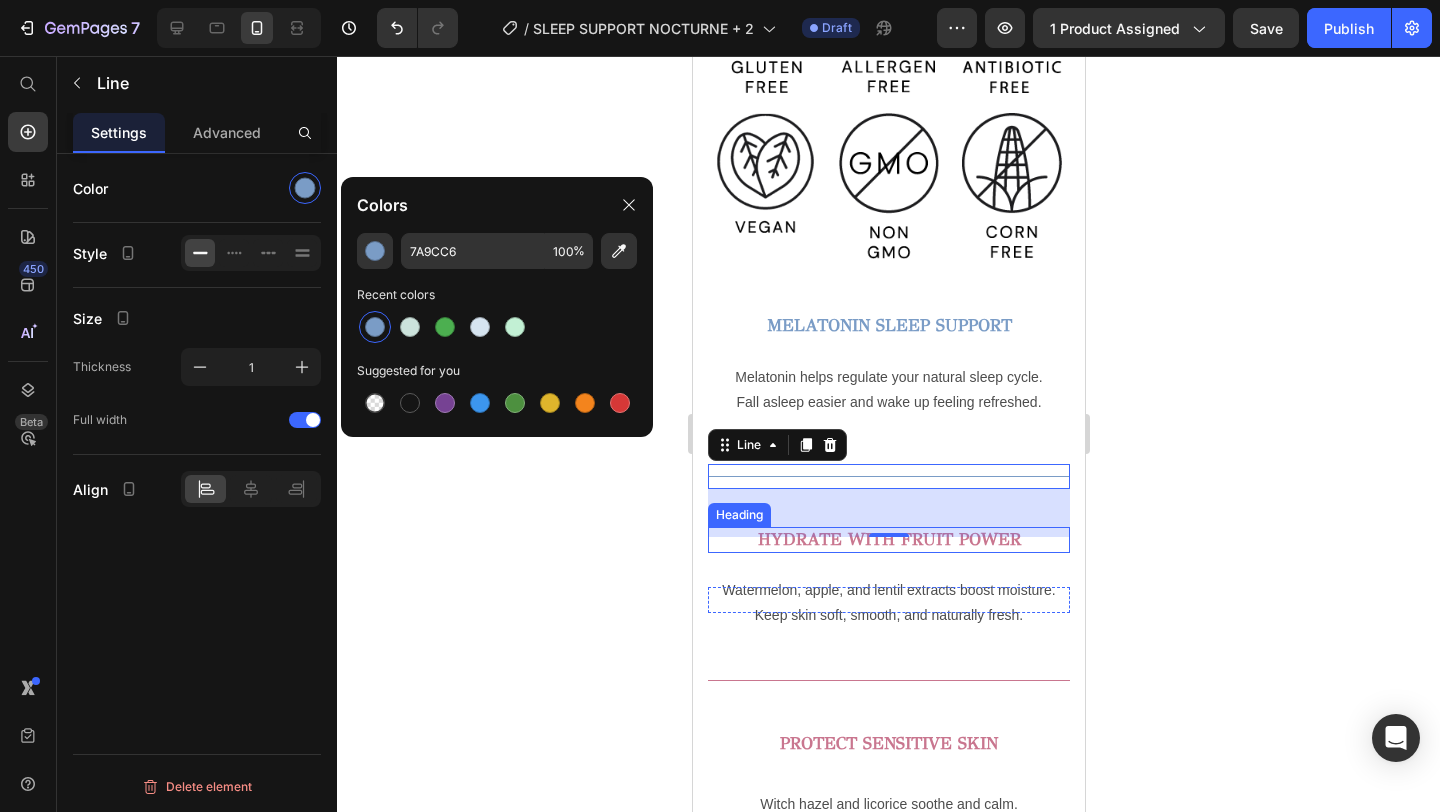 click on "HYDRATE WITH FRUIT POWER" at bounding box center [888, 539] 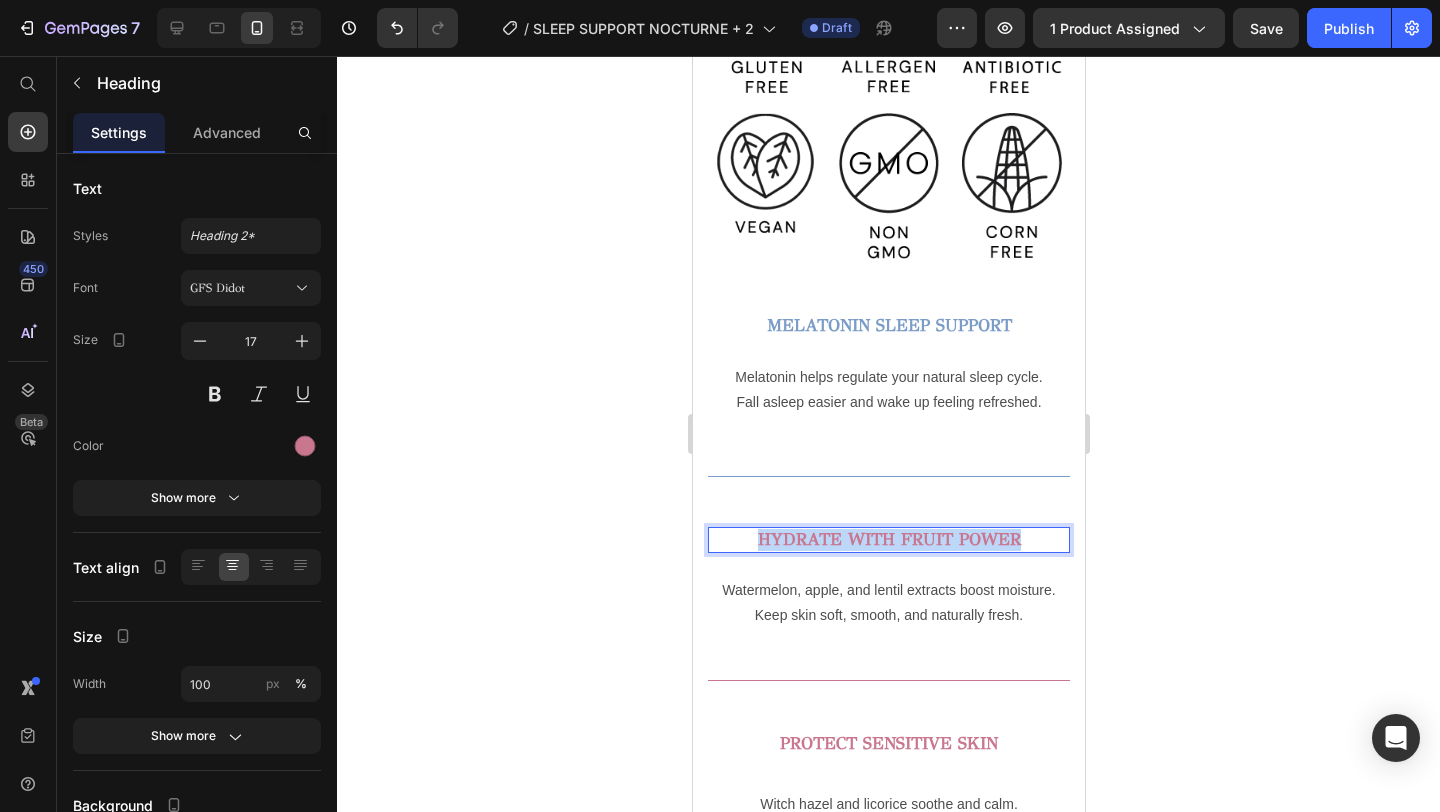 drag, startPoint x: 1039, startPoint y: 536, endPoint x: 739, endPoint y: 532, distance: 300.02667 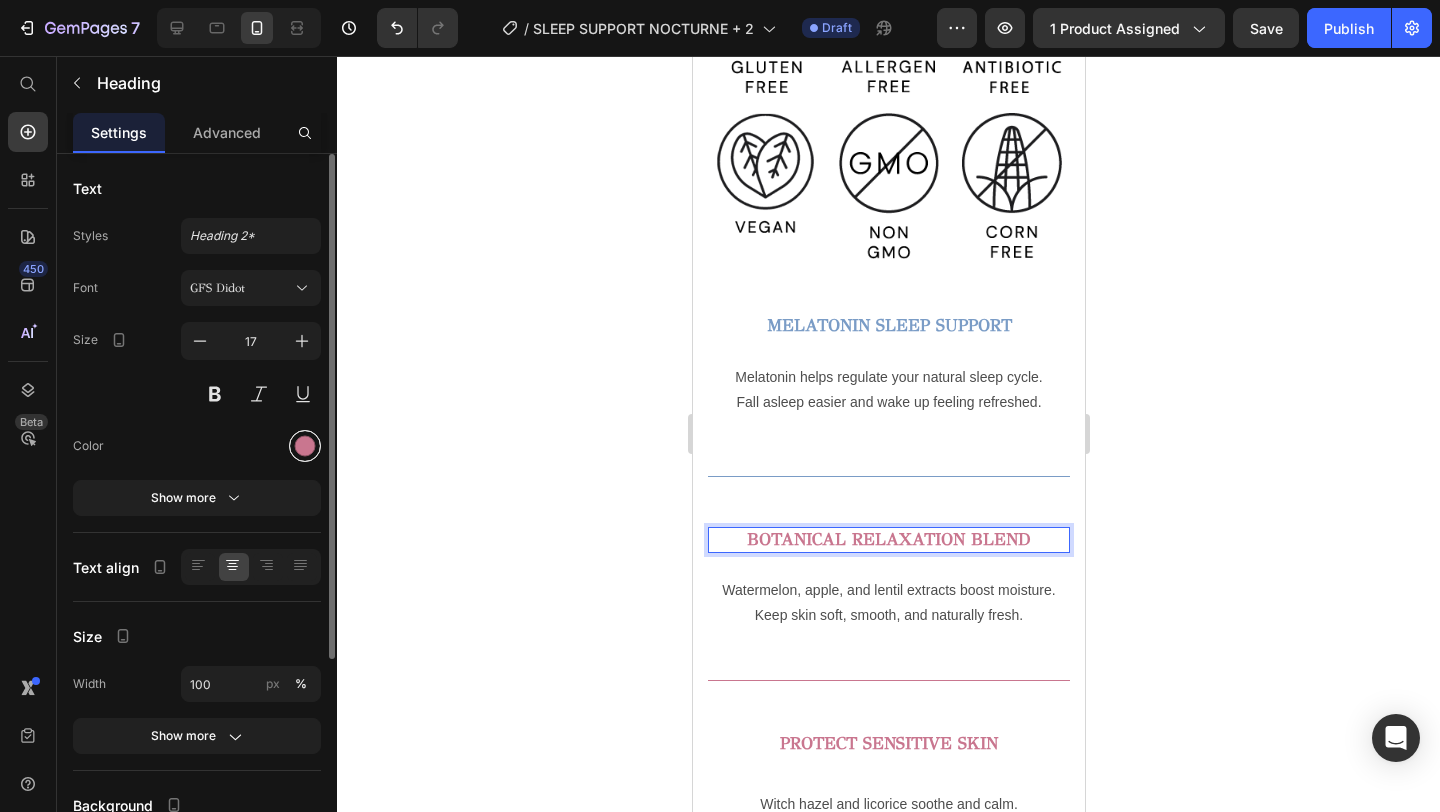 click at bounding box center [305, 446] 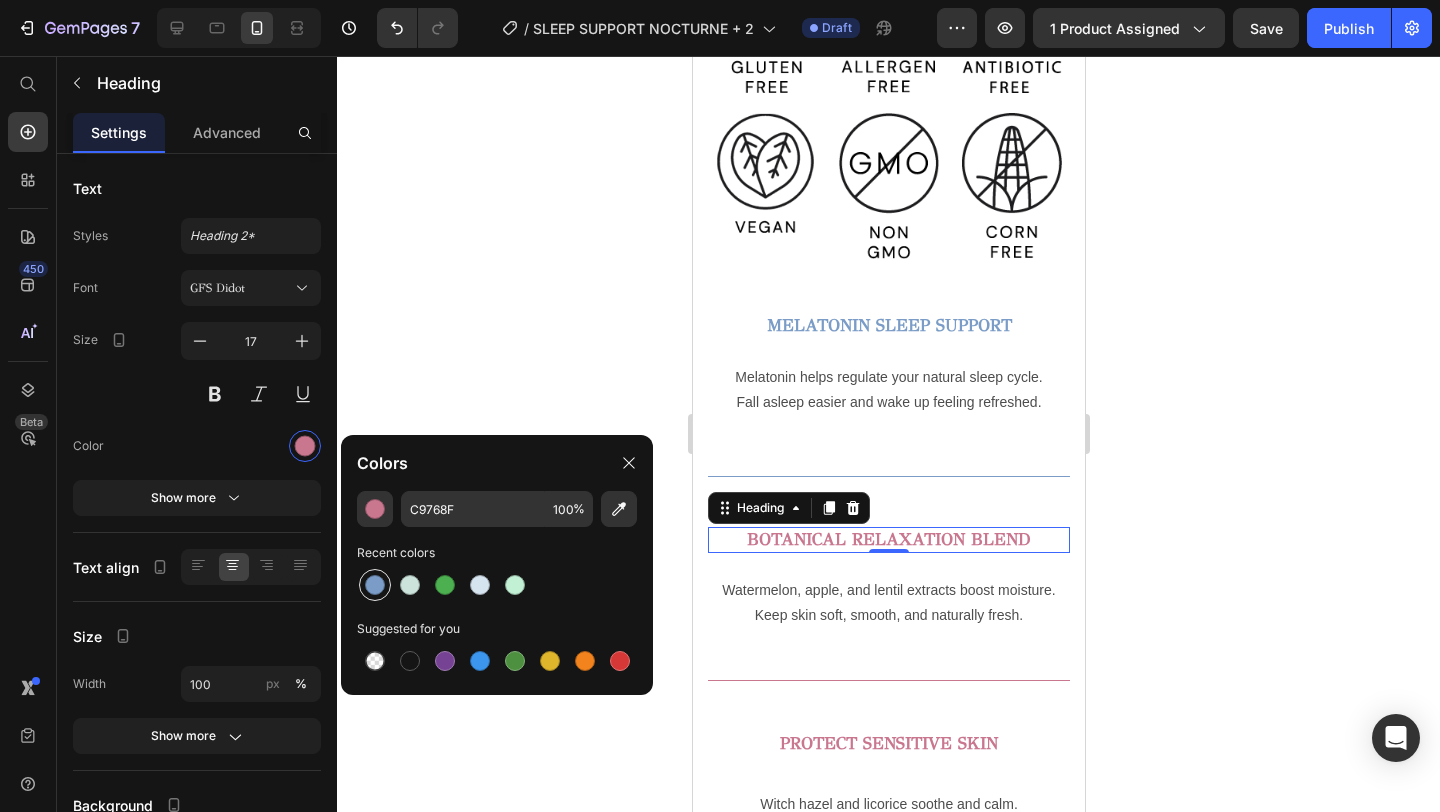 click at bounding box center (375, 585) 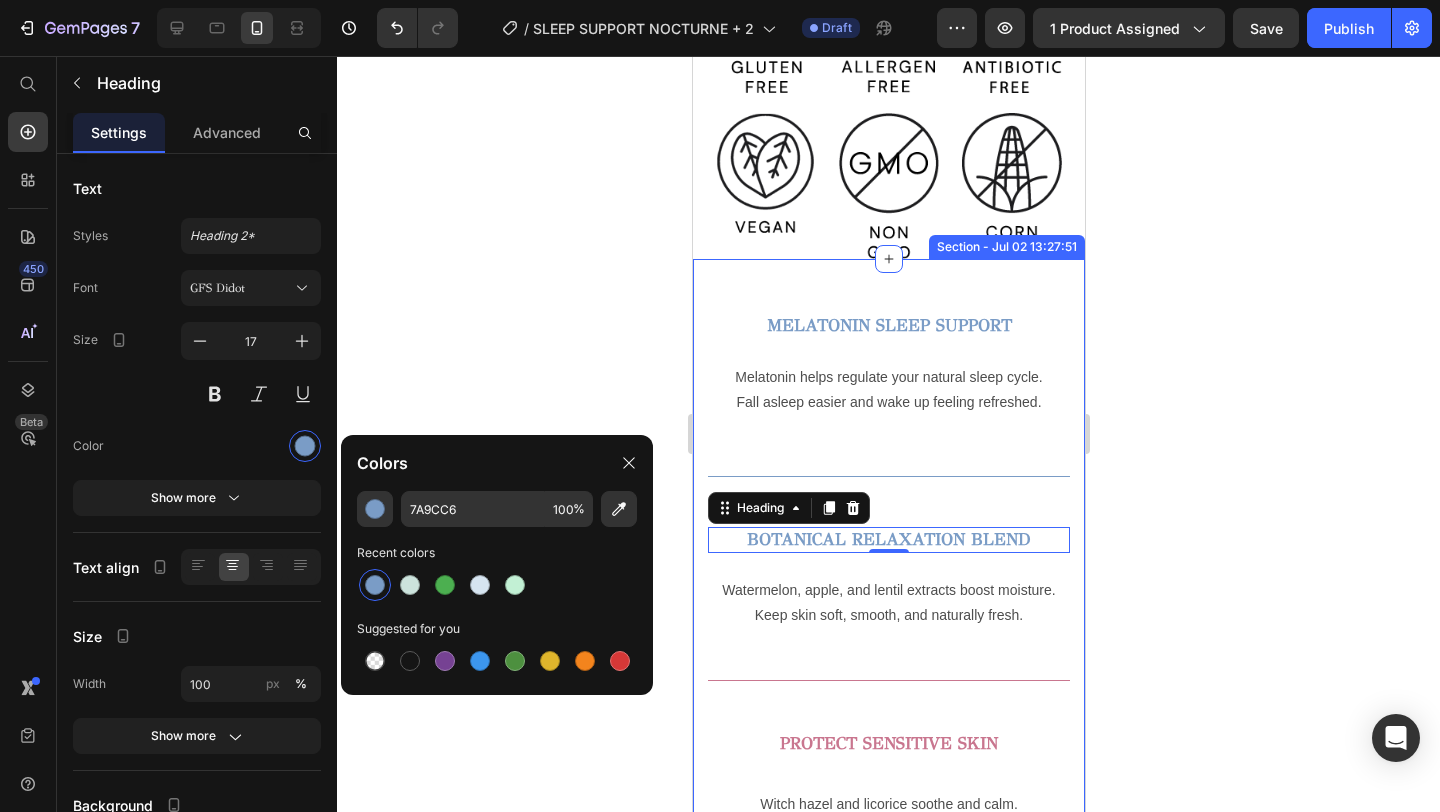 click on "Watermelon, apple, and lentil extracts boost moisture." at bounding box center (888, 590) 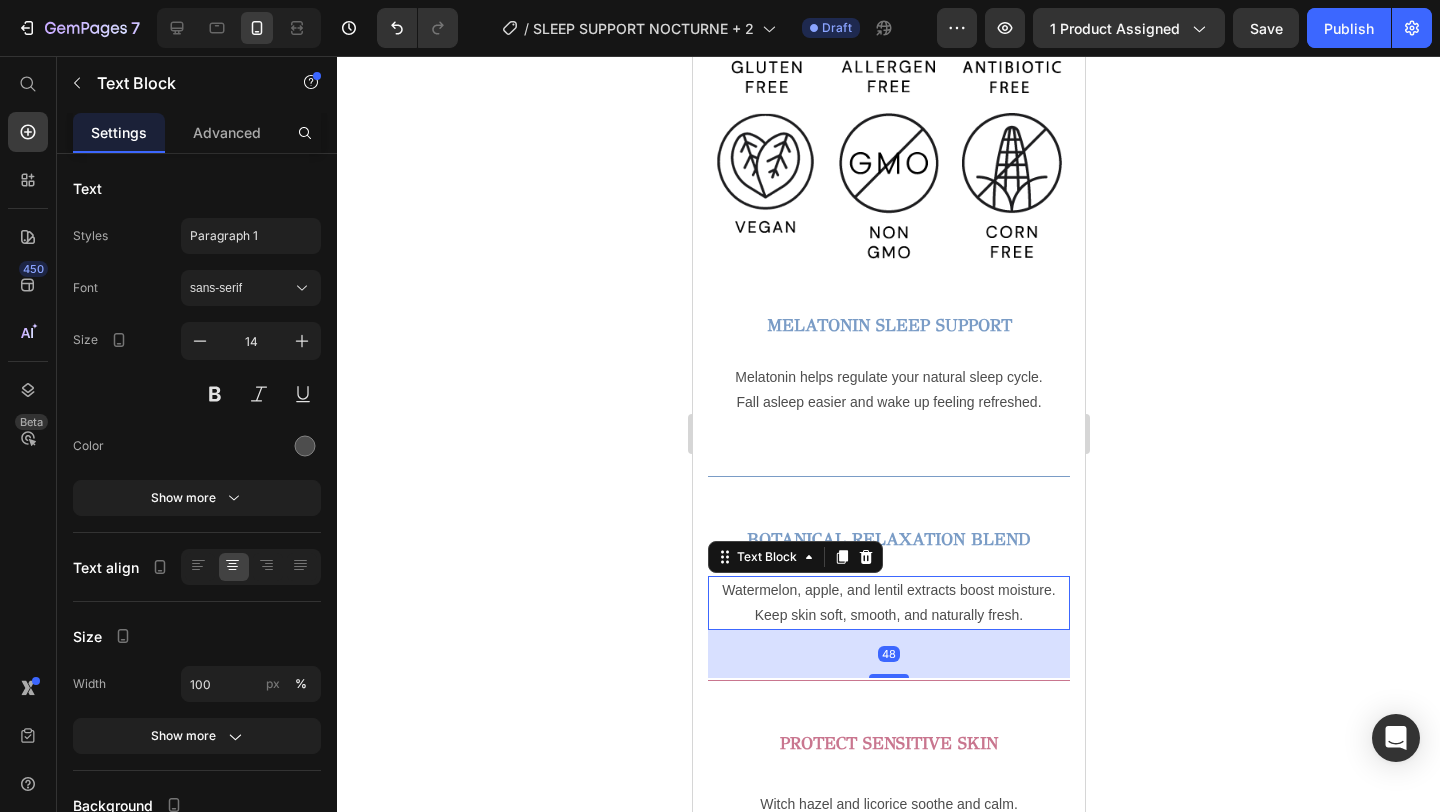 click on "Keep skin soft, smooth, and naturally fresh." at bounding box center [888, 615] 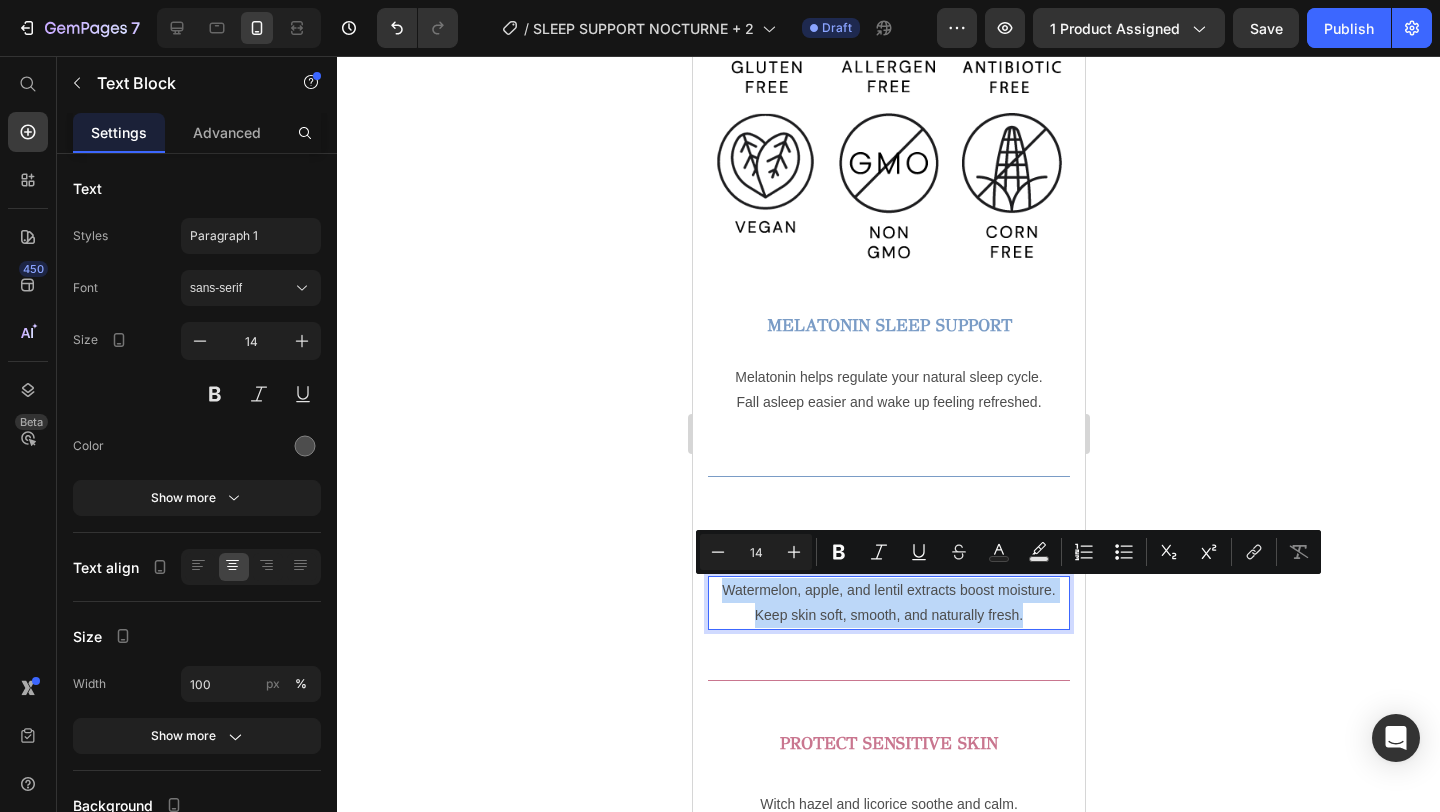 drag, startPoint x: 1028, startPoint y: 620, endPoint x: 689, endPoint y: 597, distance: 339.77933 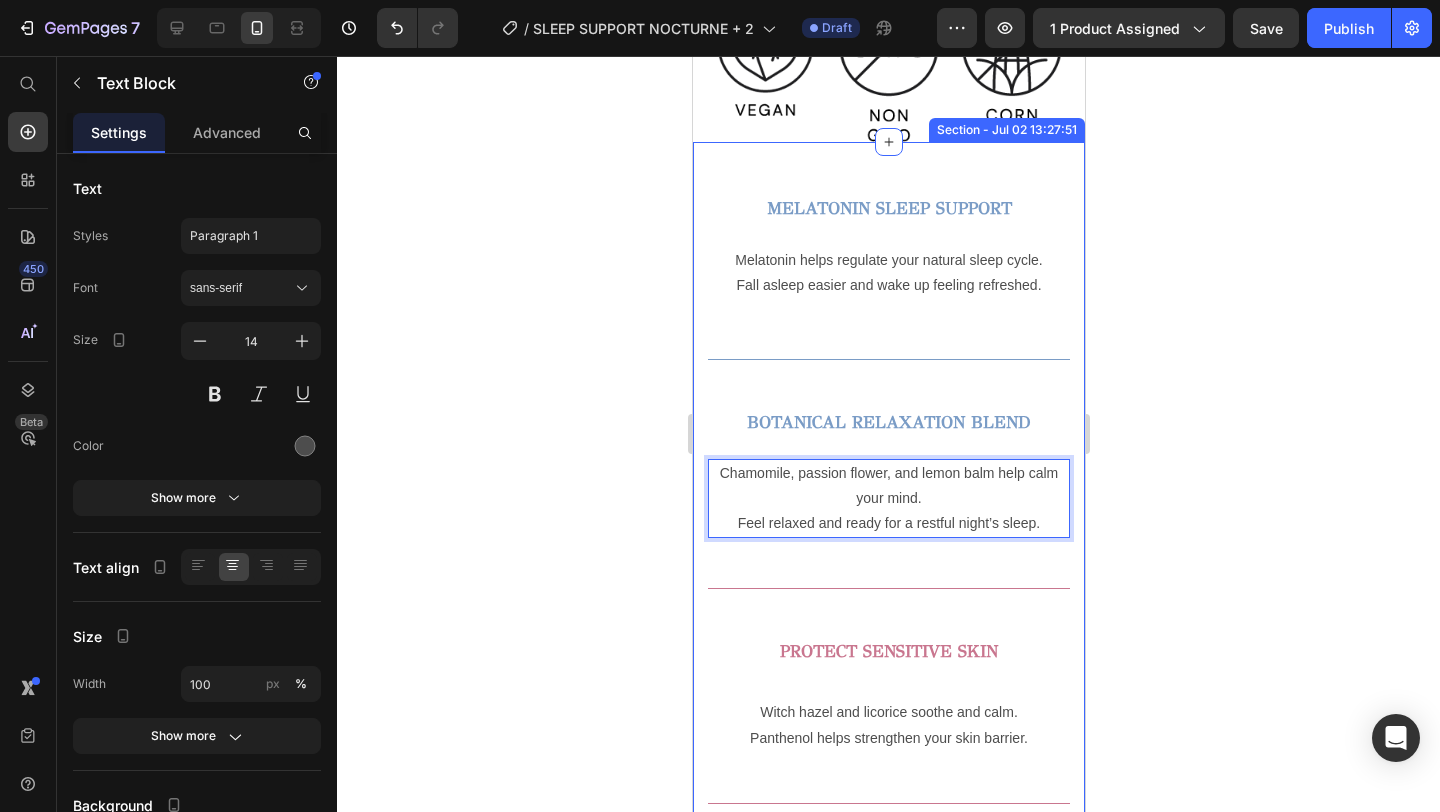 scroll, scrollTop: 1227, scrollLeft: 0, axis: vertical 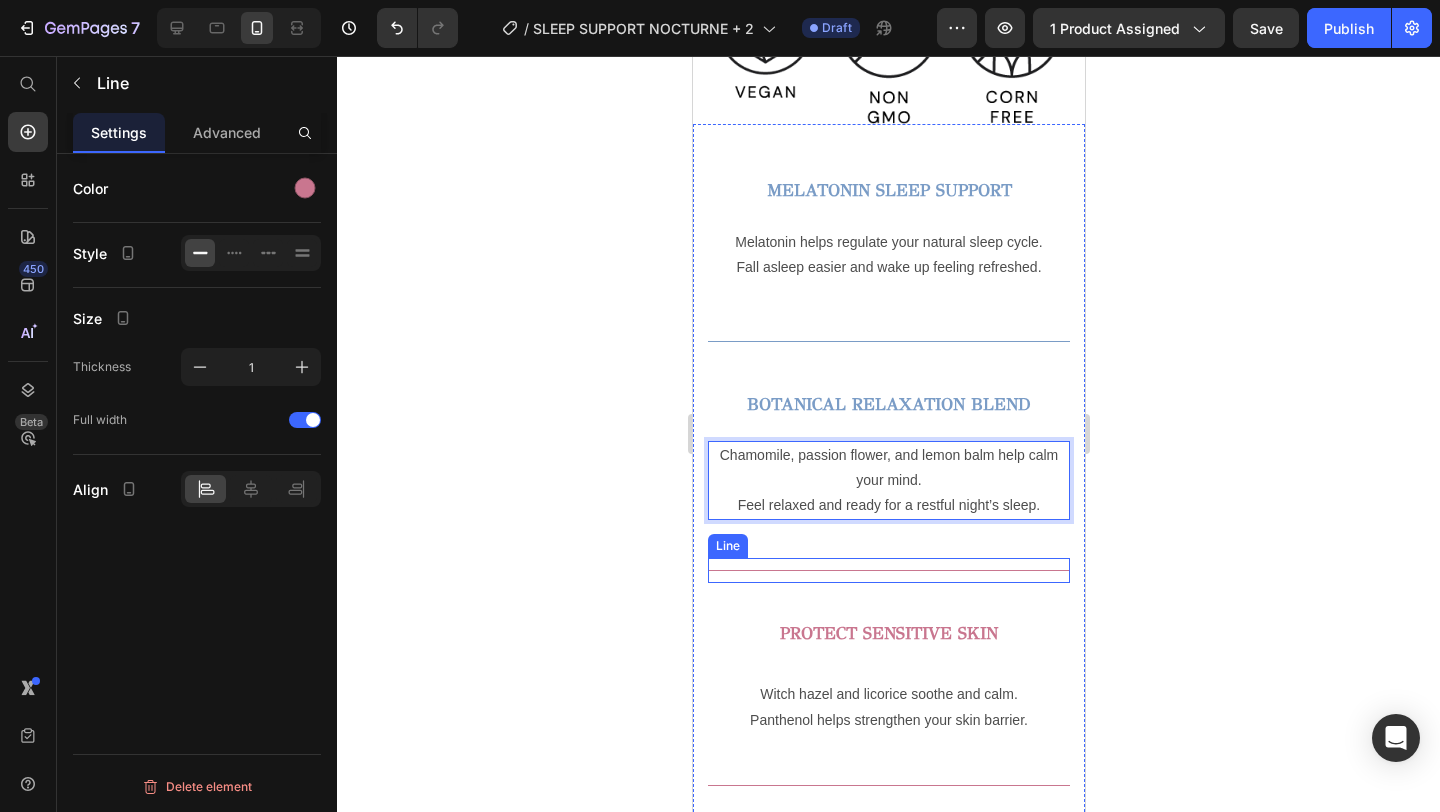 click on "Title Line" at bounding box center [888, 570] 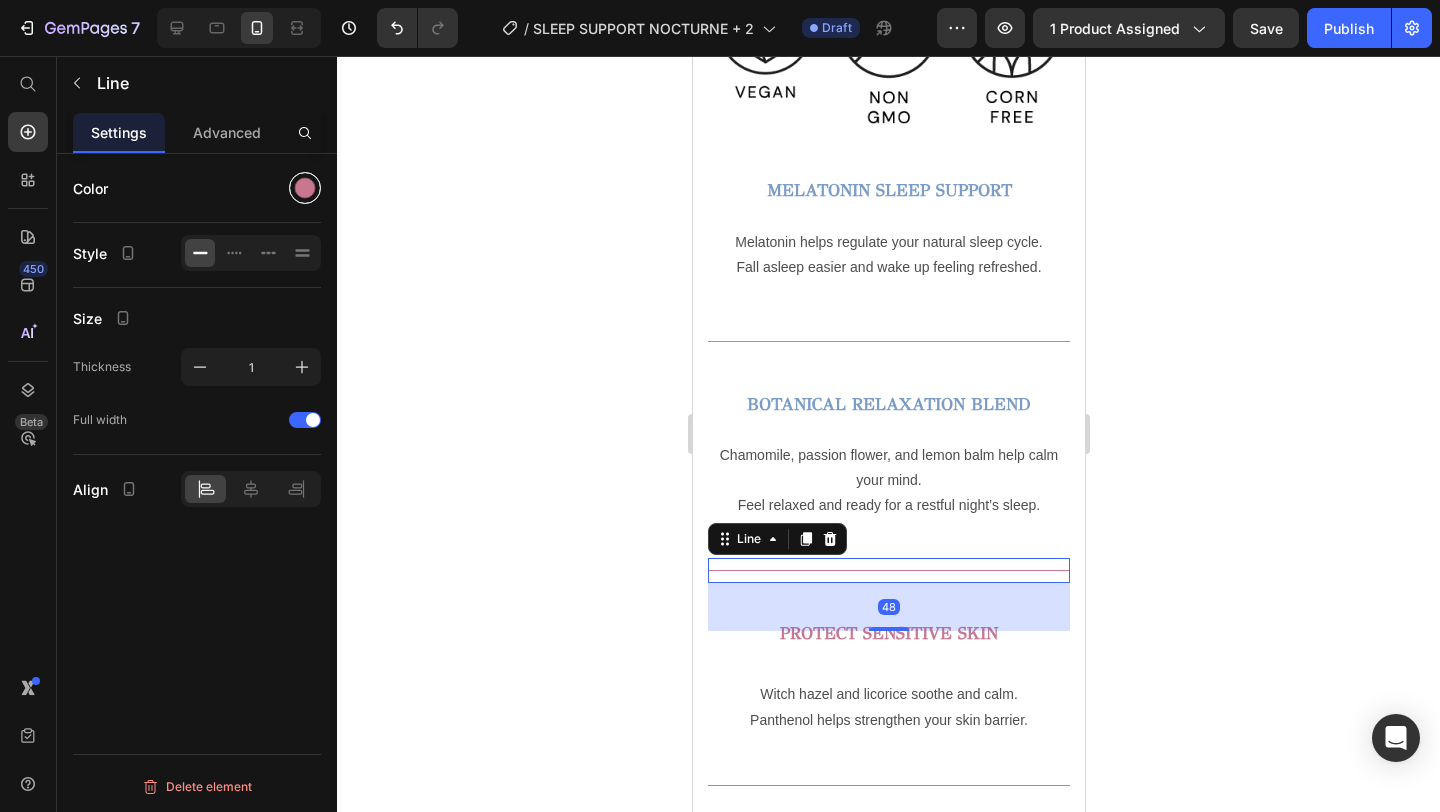 click at bounding box center [305, 188] 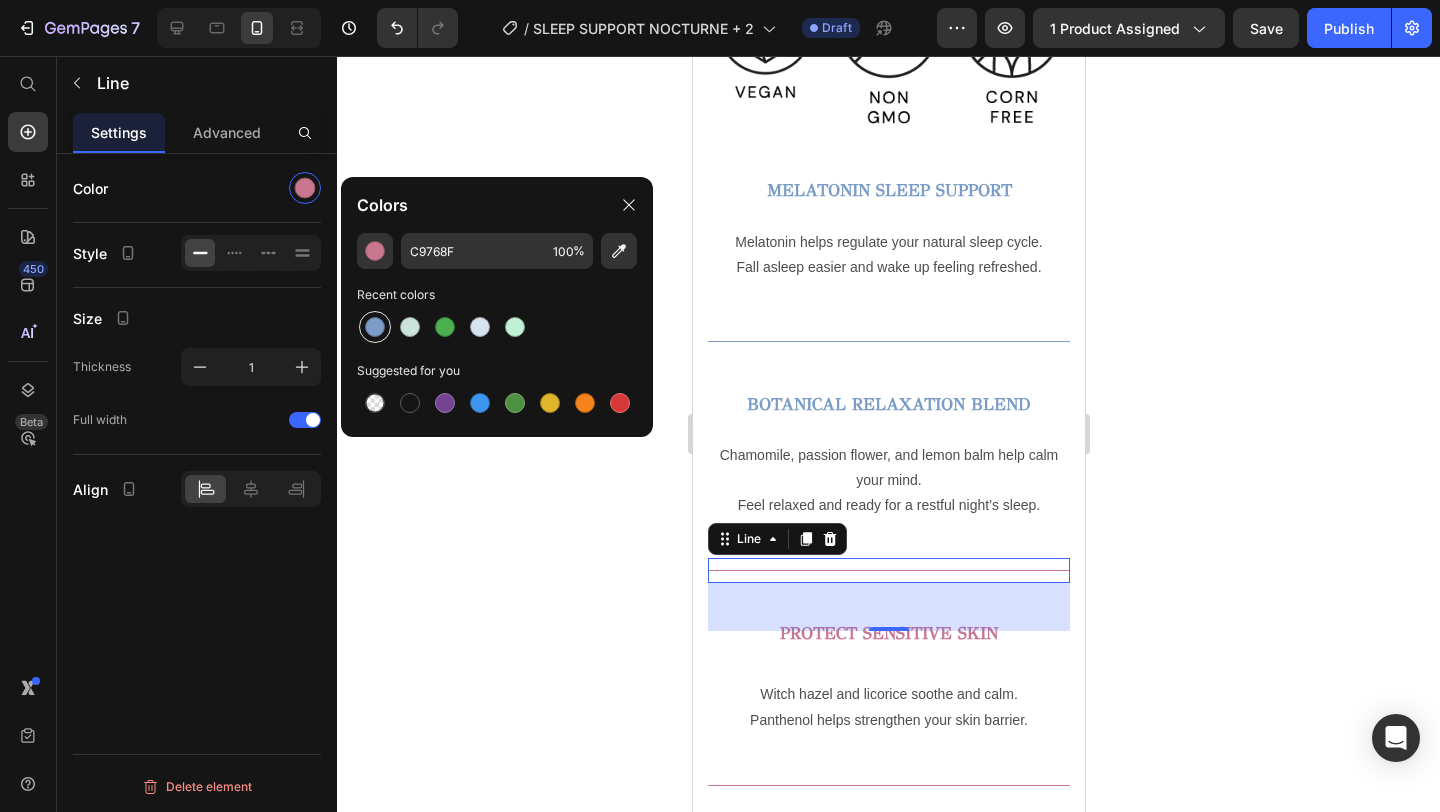 click at bounding box center (375, 327) 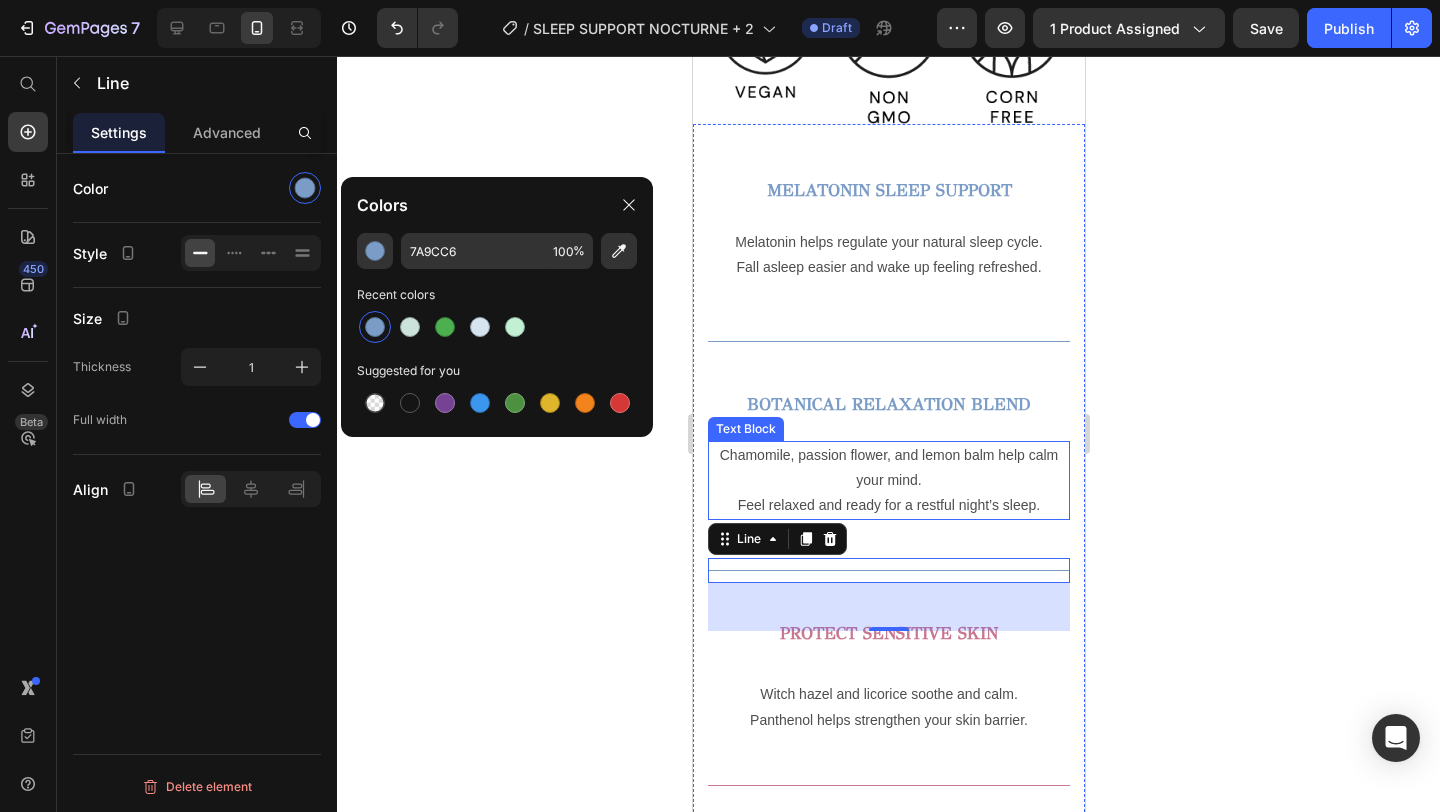 scroll, scrollTop: 1497, scrollLeft: 0, axis: vertical 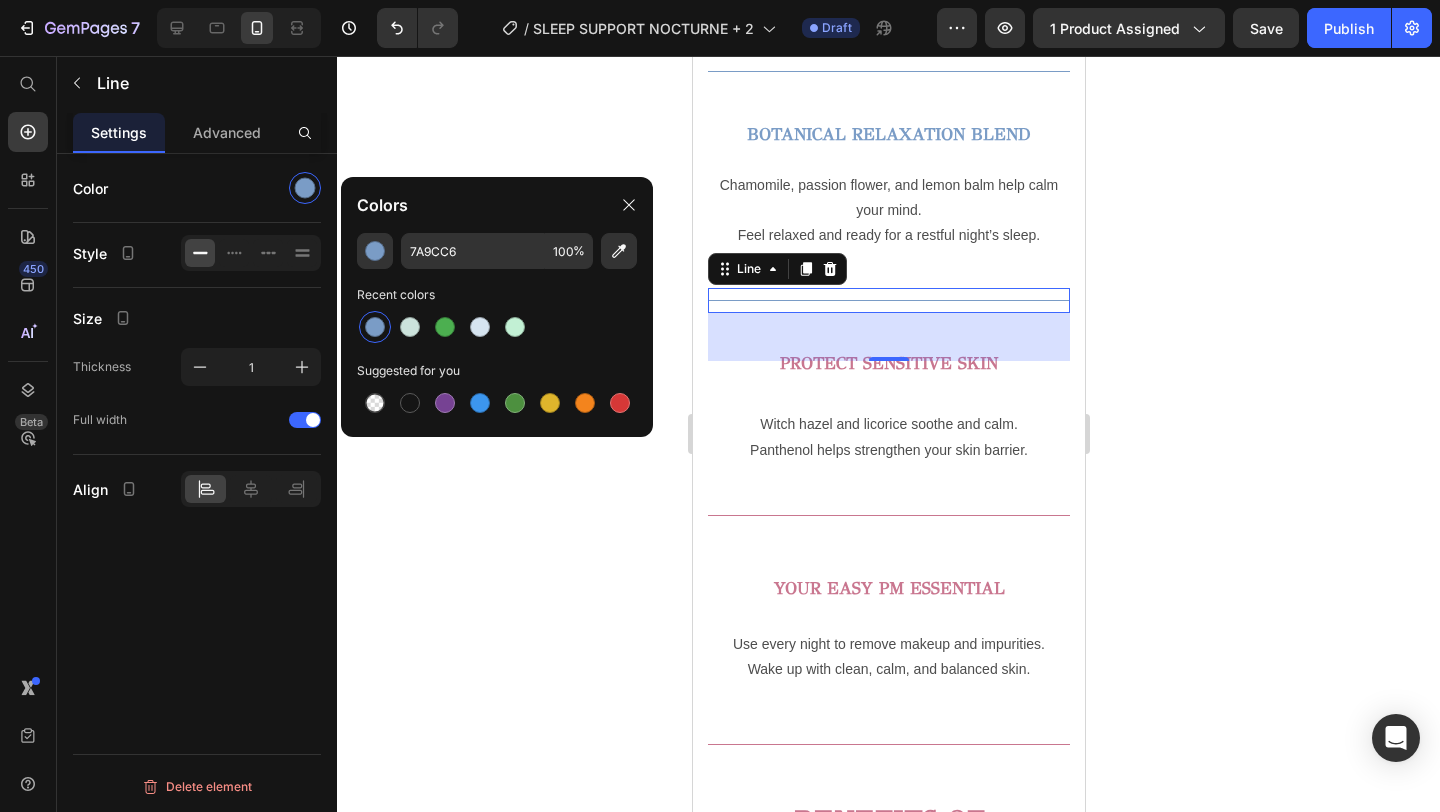 click on "48" at bounding box center (888, 337) 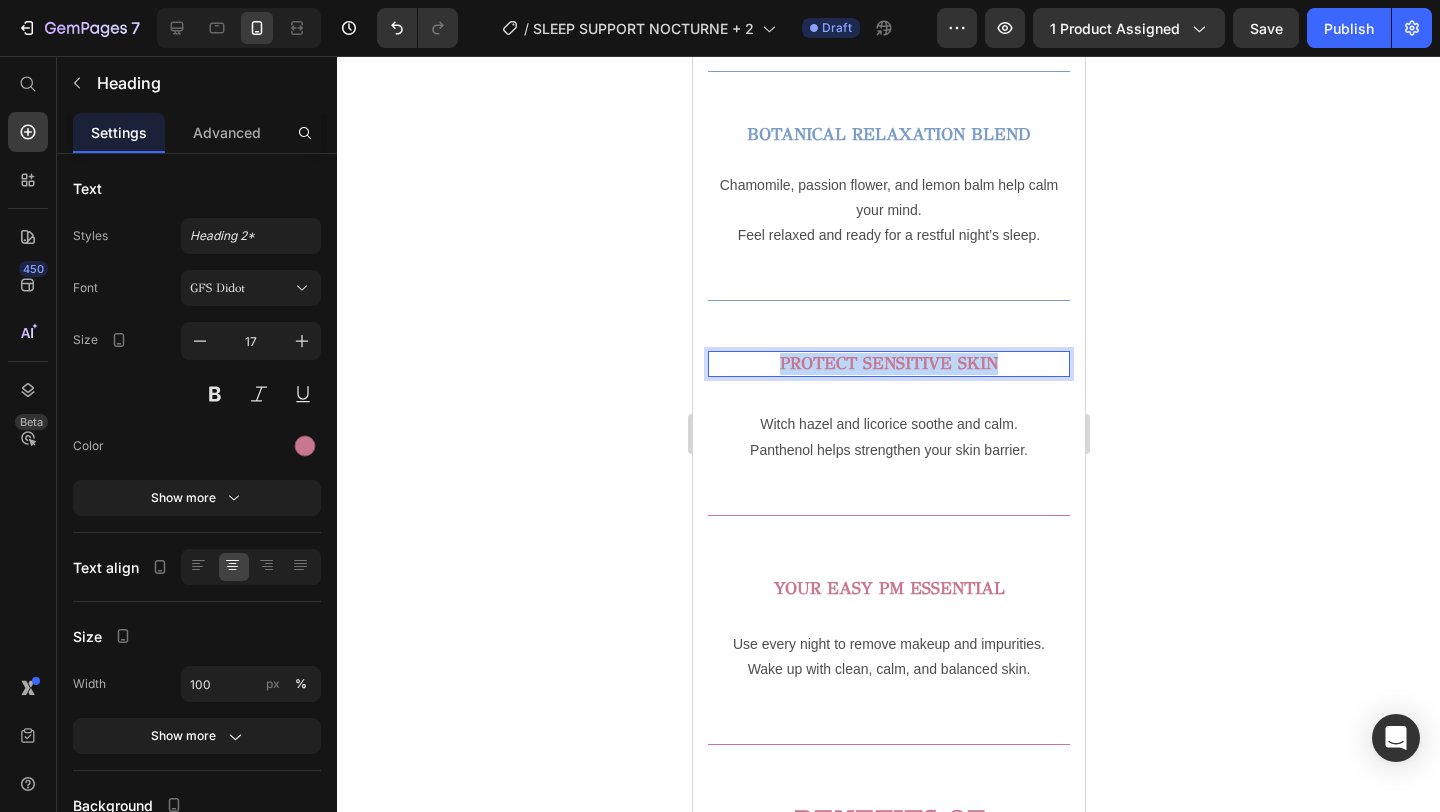 drag, startPoint x: 1012, startPoint y: 364, endPoint x: 746, endPoint y: 364, distance: 266 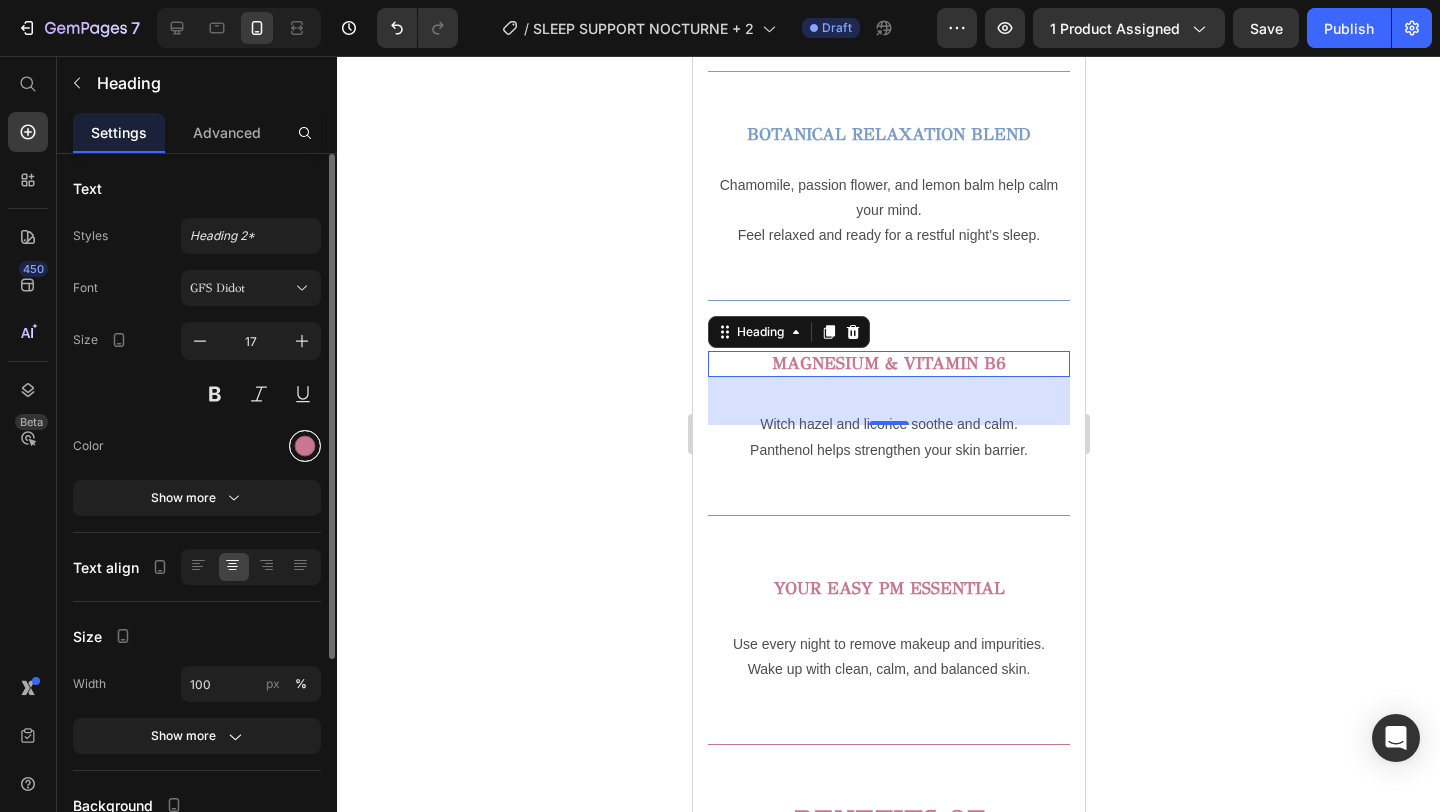 click at bounding box center [305, 446] 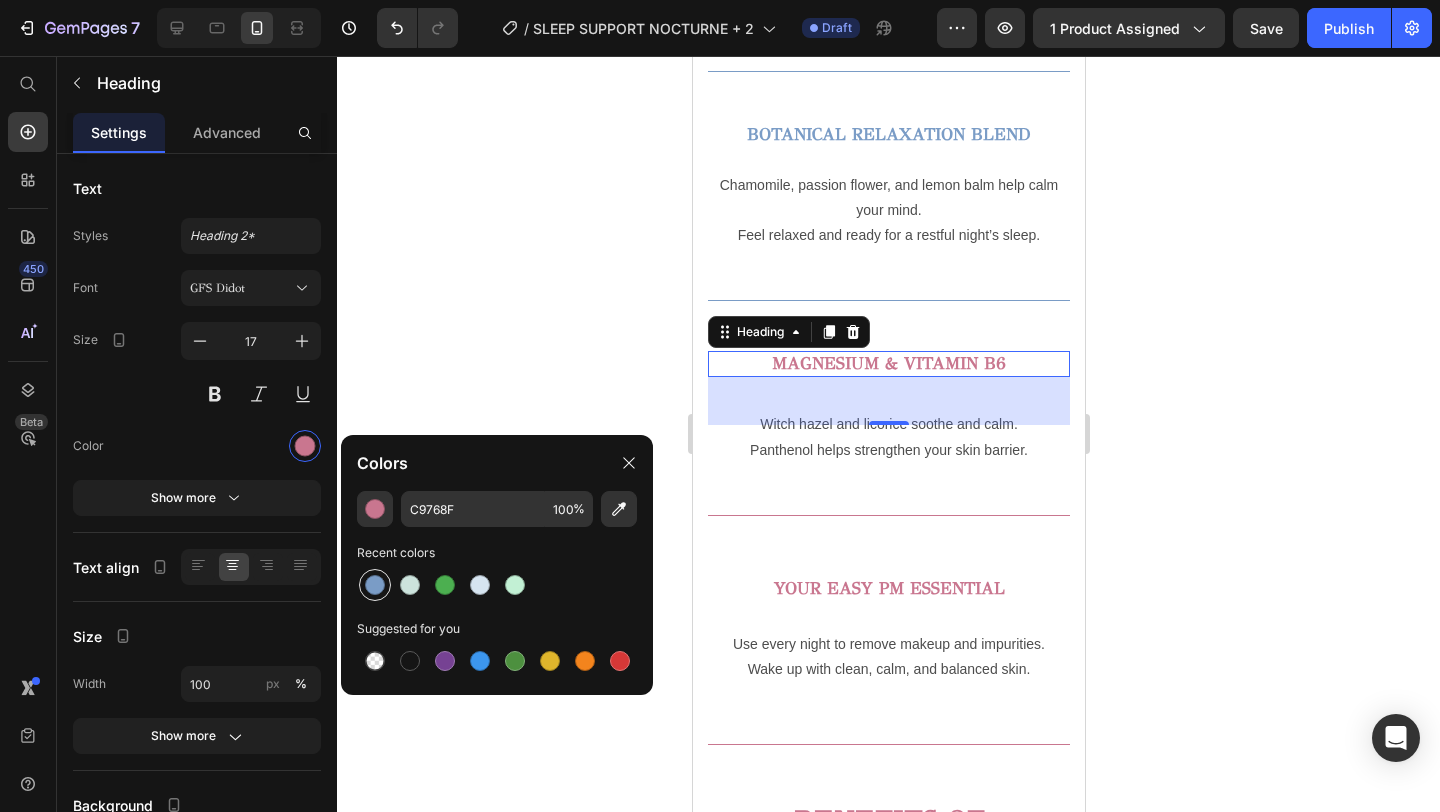 click at bounding box center [375, 585] 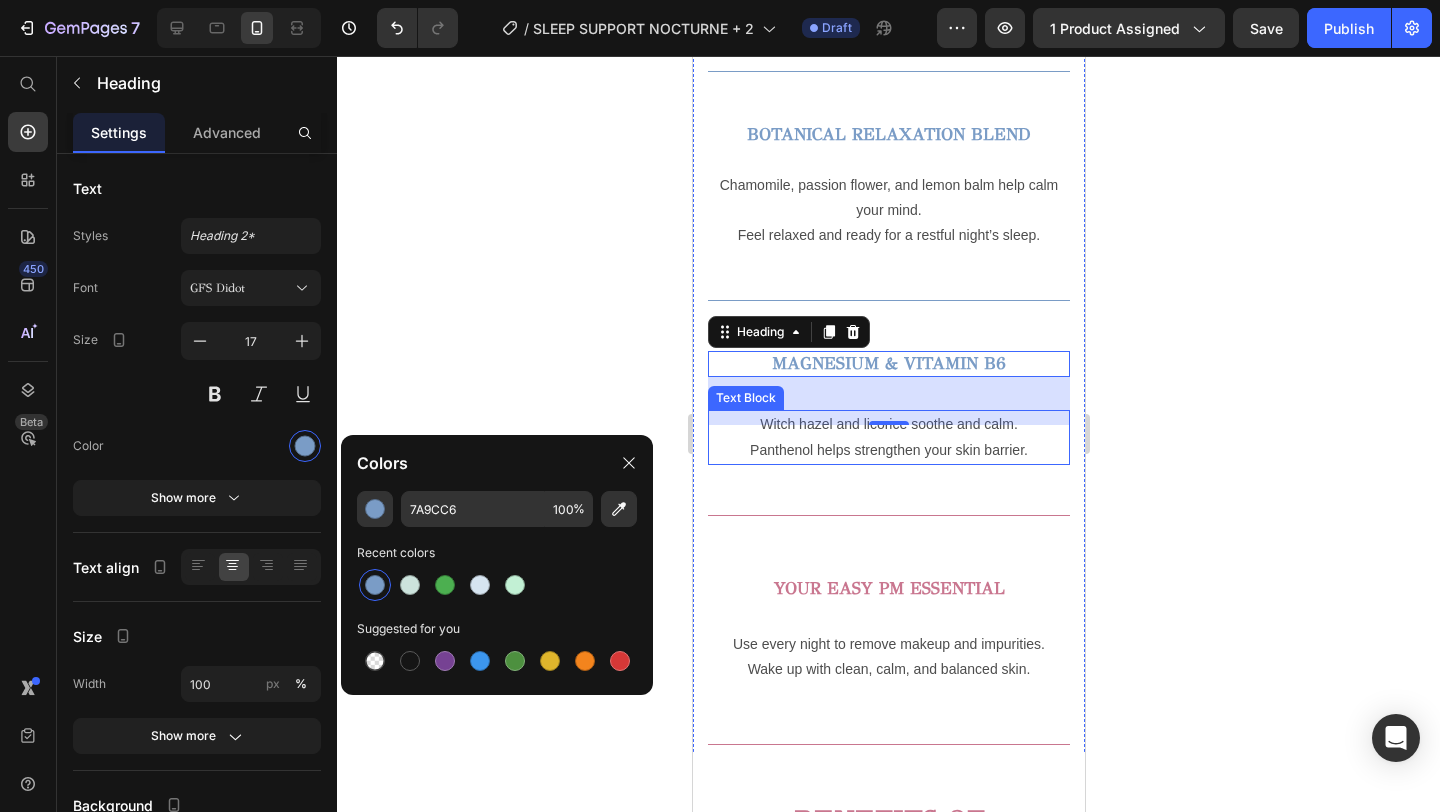 click on "Panthenol helps strengthen your skin barrier." at bounding box center (888, 450) 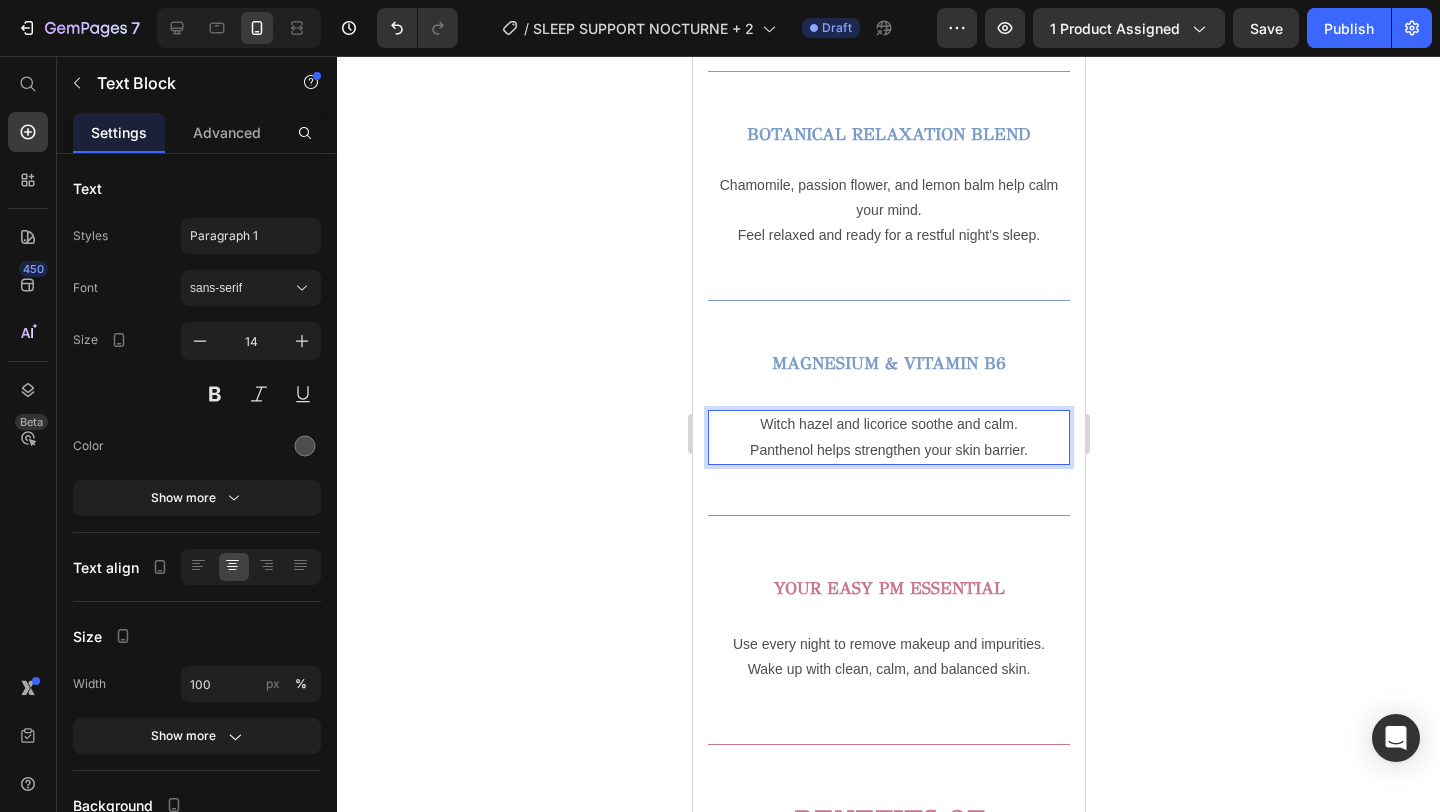 click on "Panthenol helps strengthen your skin barrier." at bounding box center (888, 450) 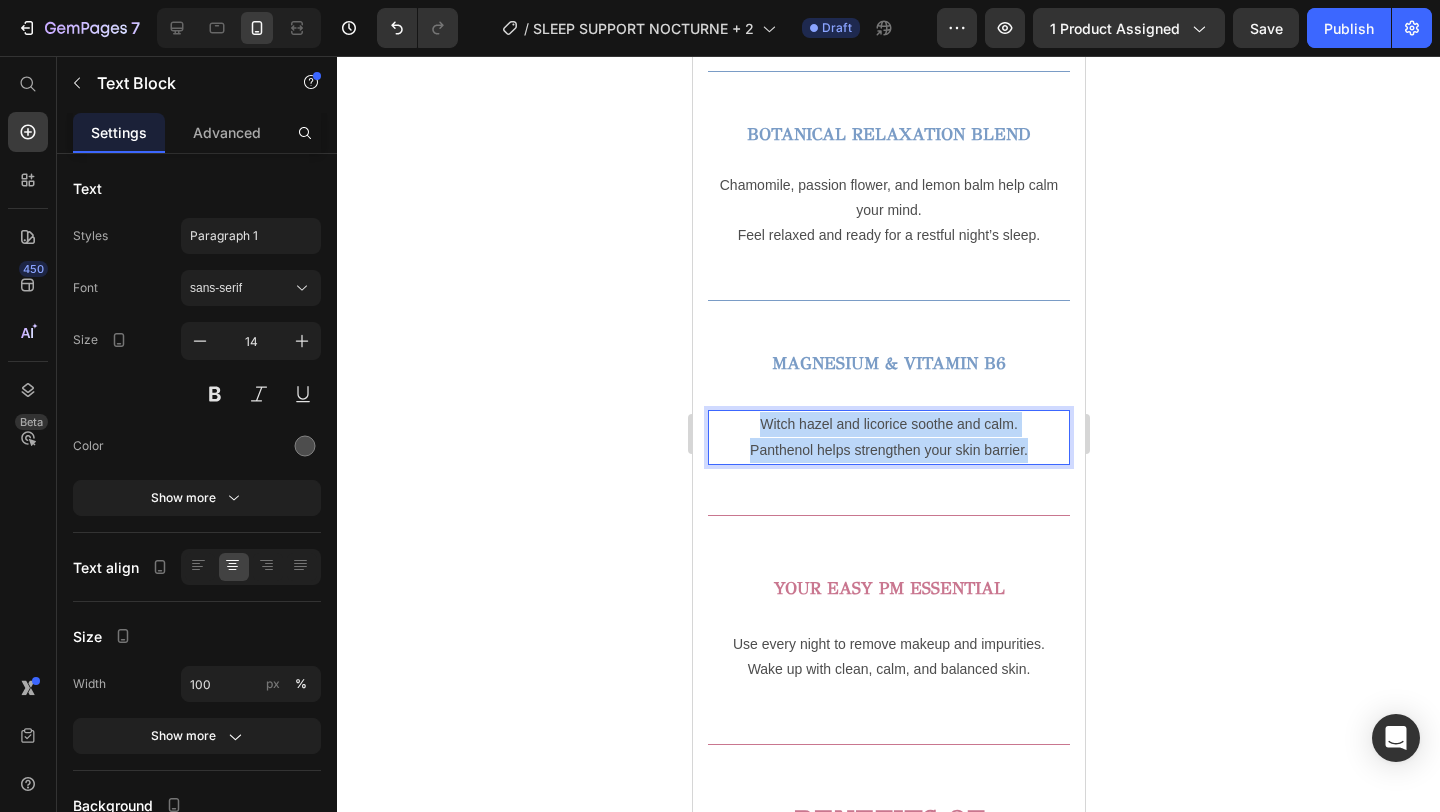 drag, startPoint x: 1033, startPoint y: 454, endPoint x: 709, endPoint y: 432, distance: 324.74606 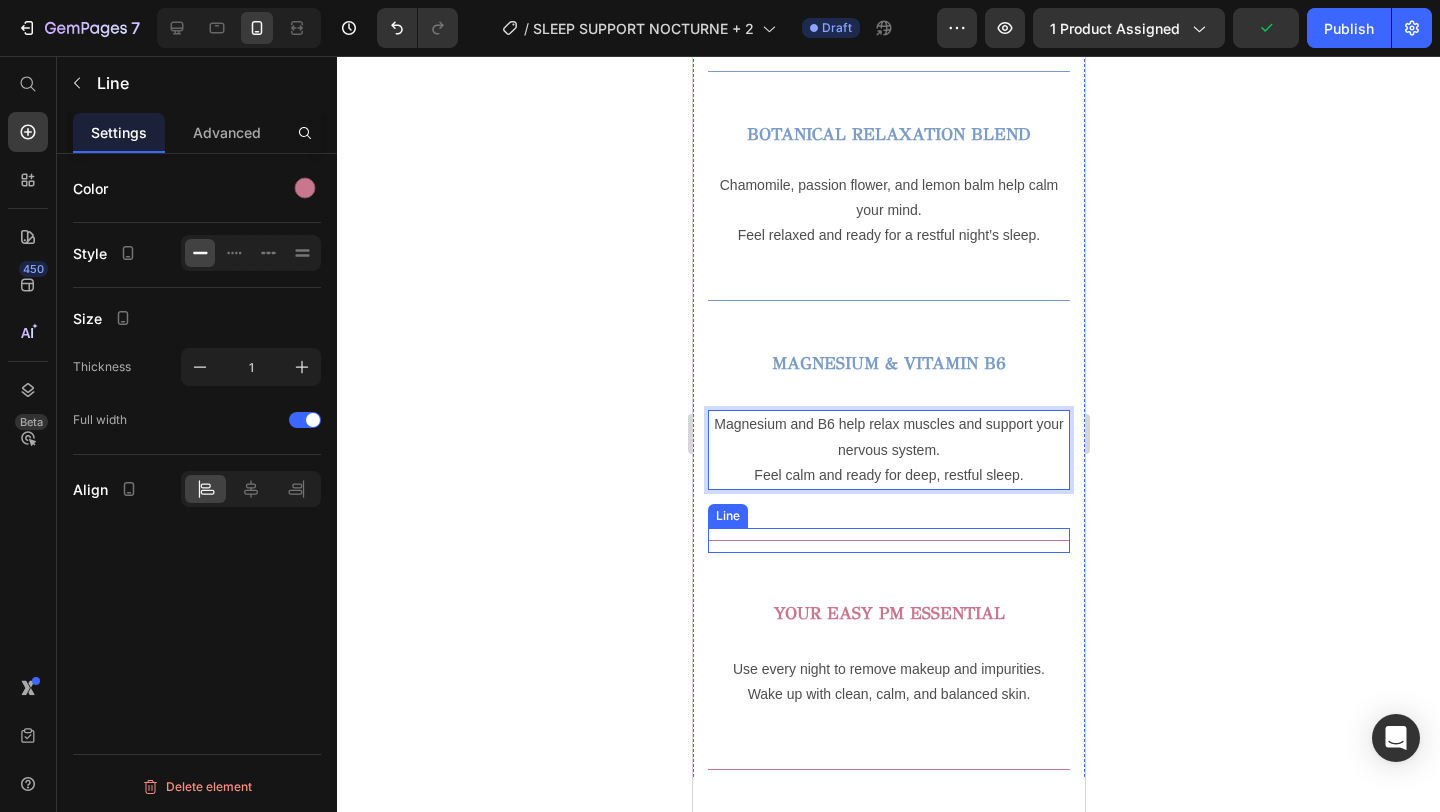 click on "Title Line" at bounding box center (888, 540) 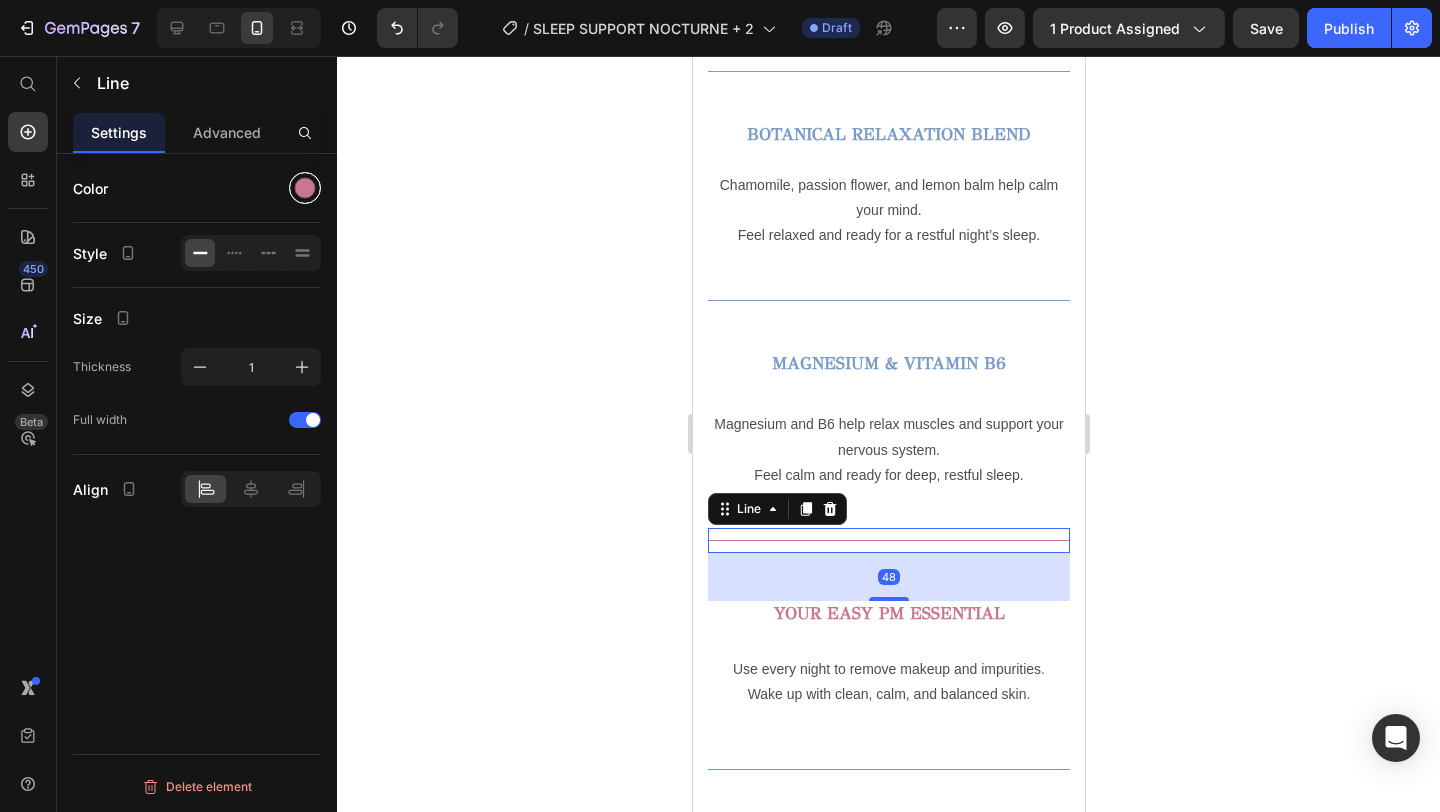 click at bounding box center (305, 188) 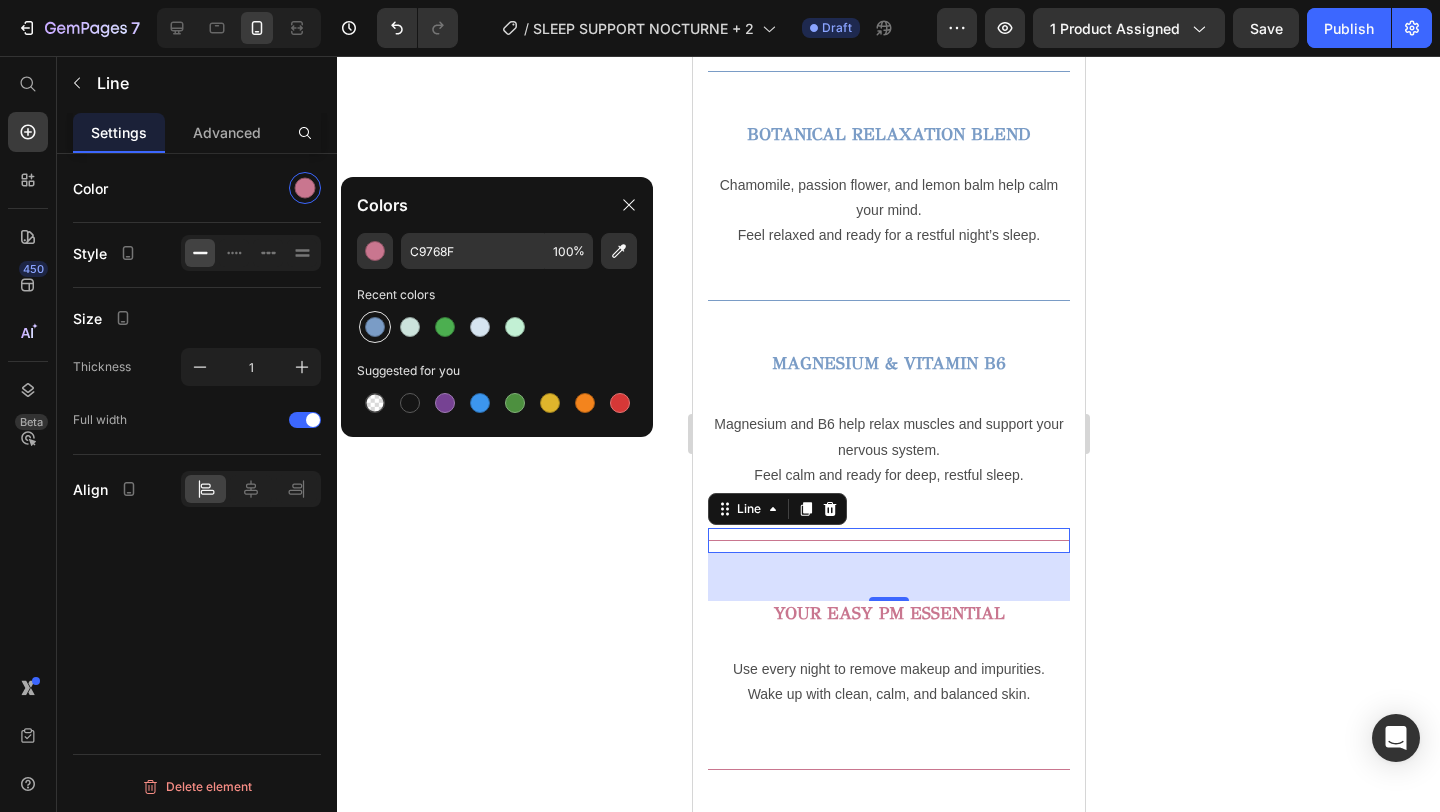 click at bounding box center [375, 327] 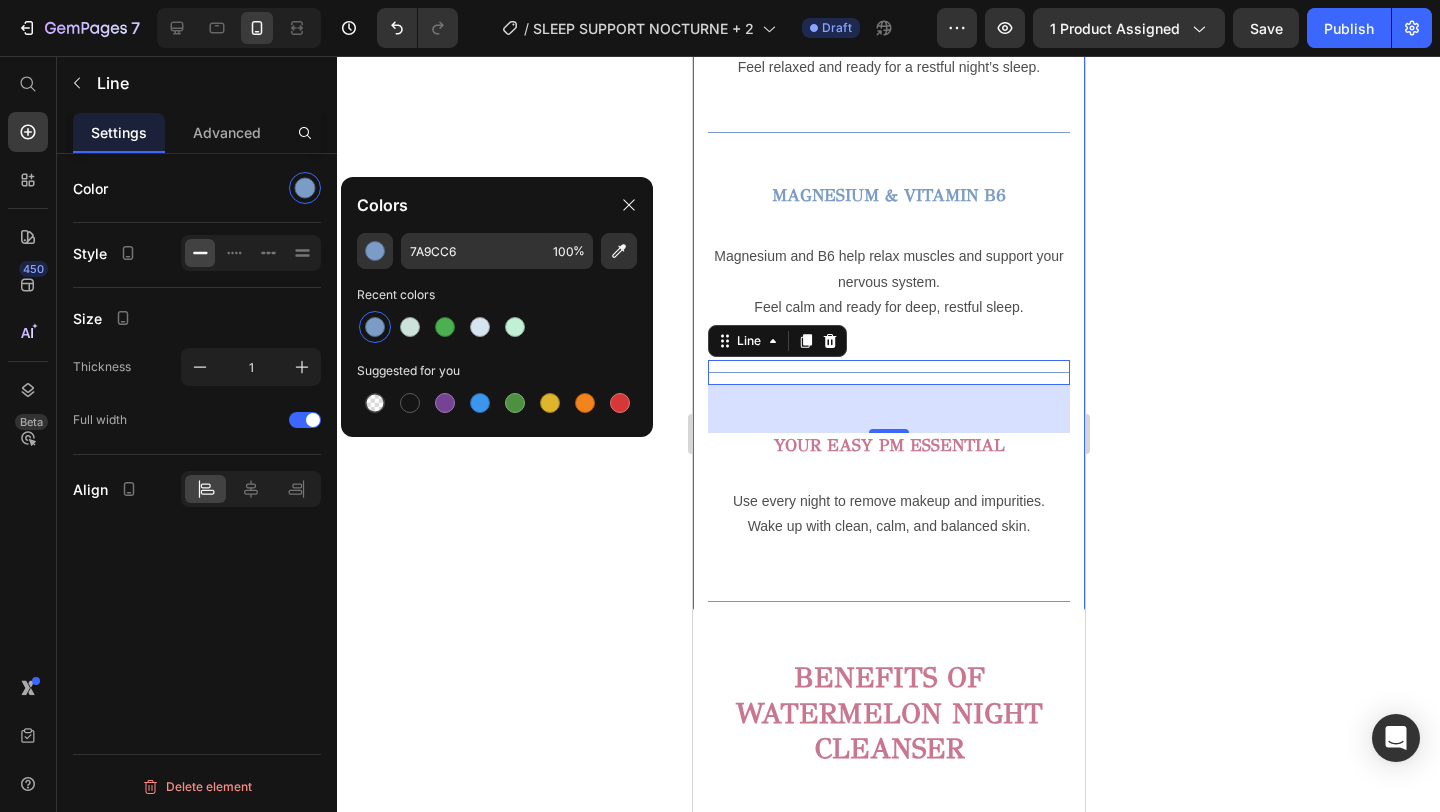 scroll, scrollTop: 1702, scrollLeft: 0, axis: vertical 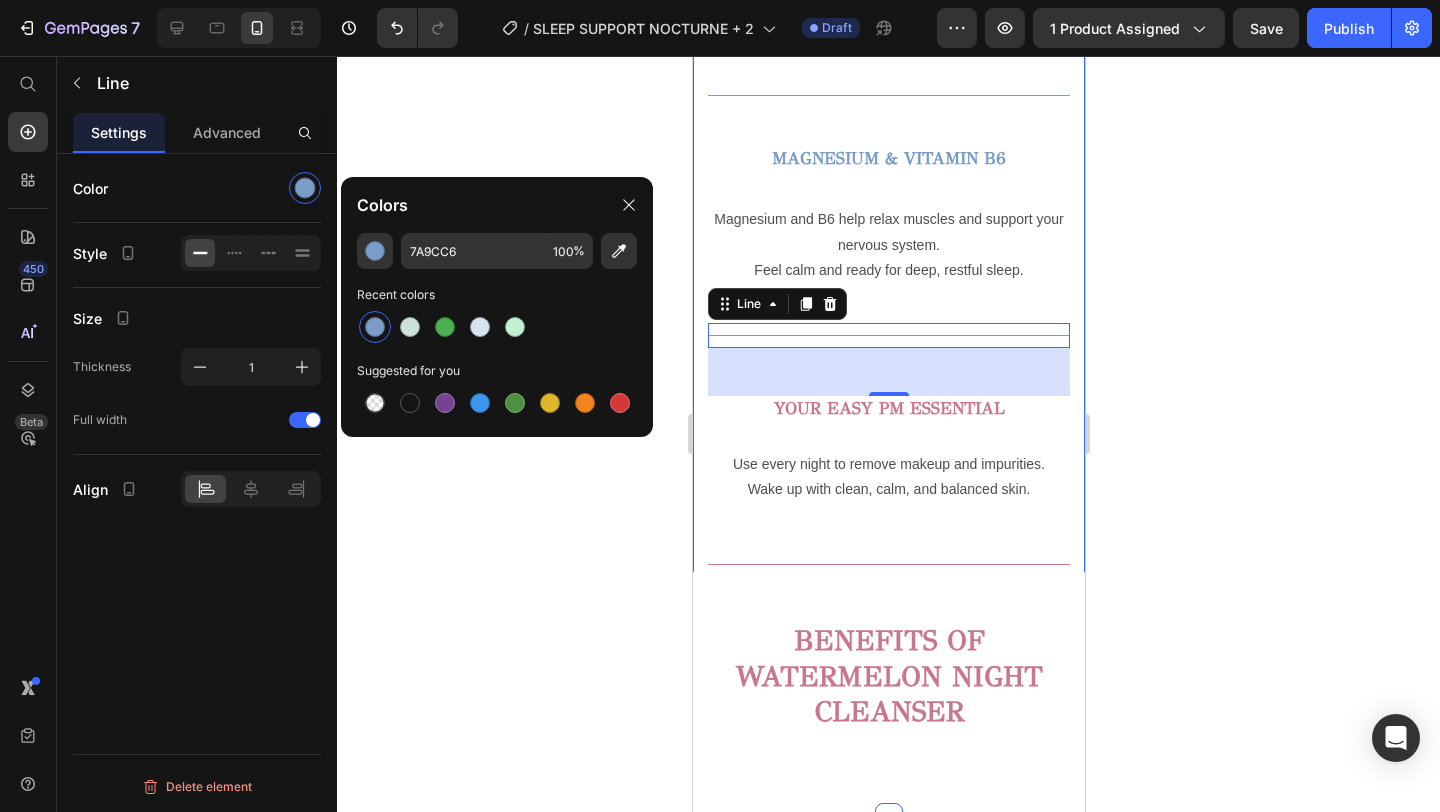 click on "YOUR EASY PM ESSENTIAL" at bounding box center (888, 408) 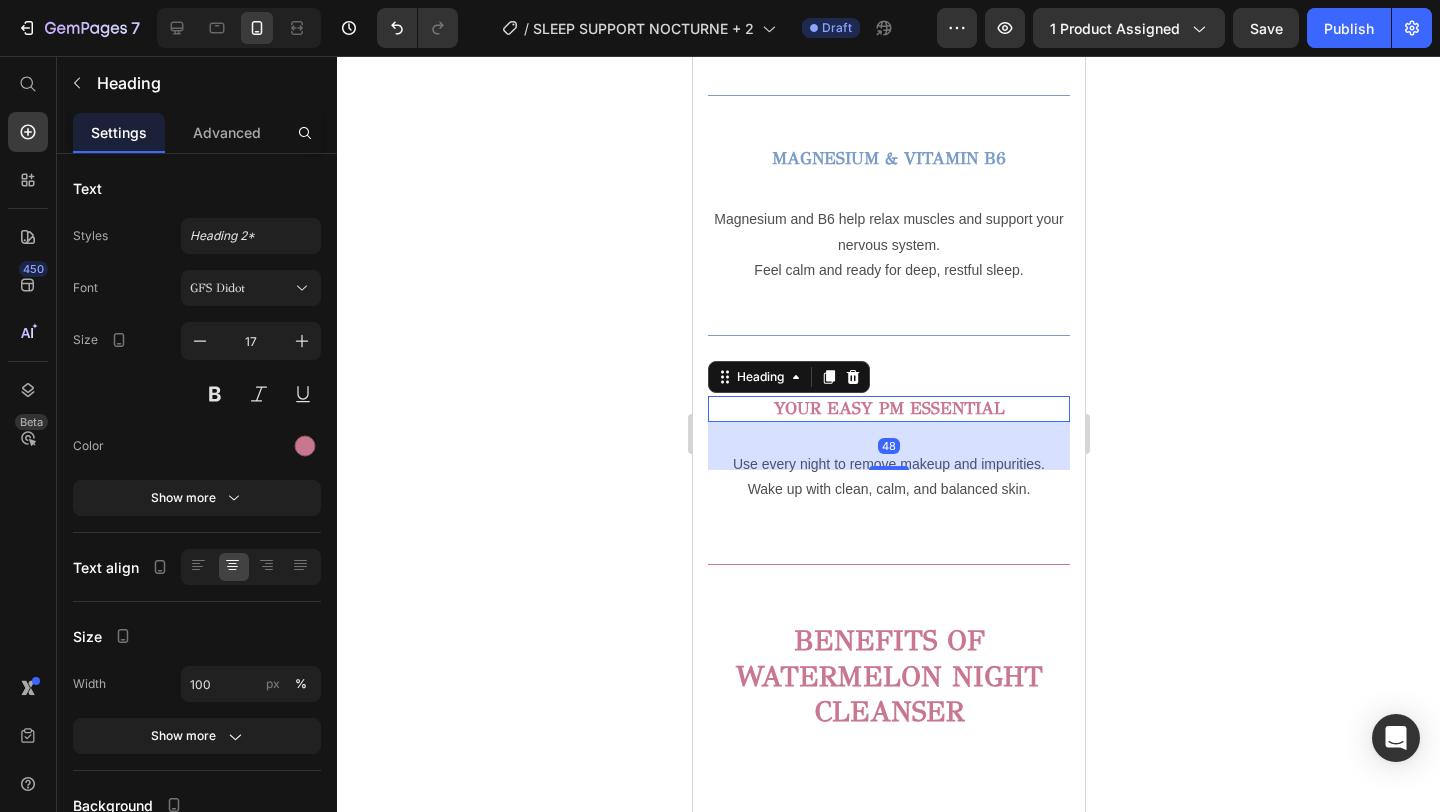 click on "YOUR EASY PM ESSENTIAL" at bounding box center [888, 409] 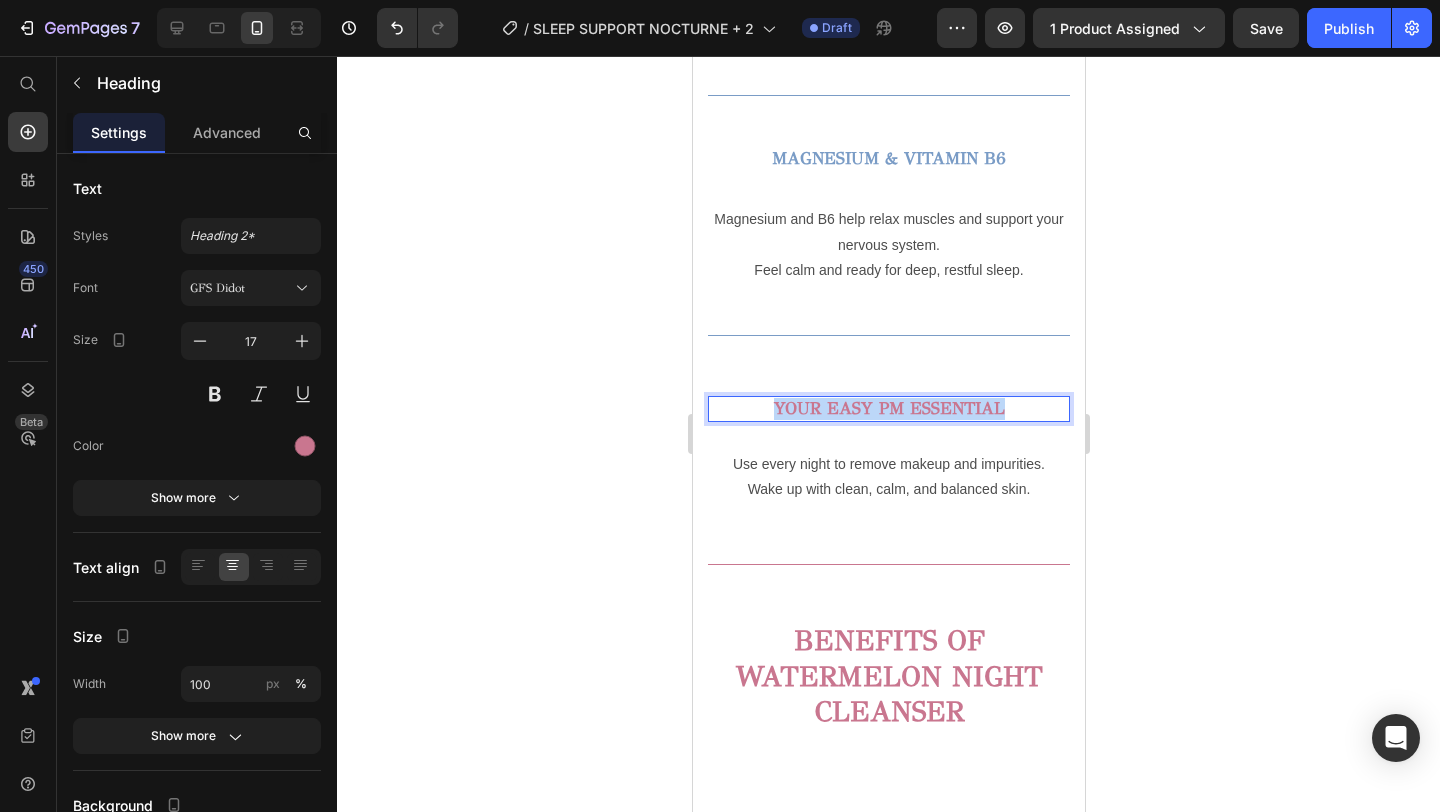 drag, startPoint x: 1024, startPoint y: 403, endPoint x: 721, endPoint y: 403, distance: 303 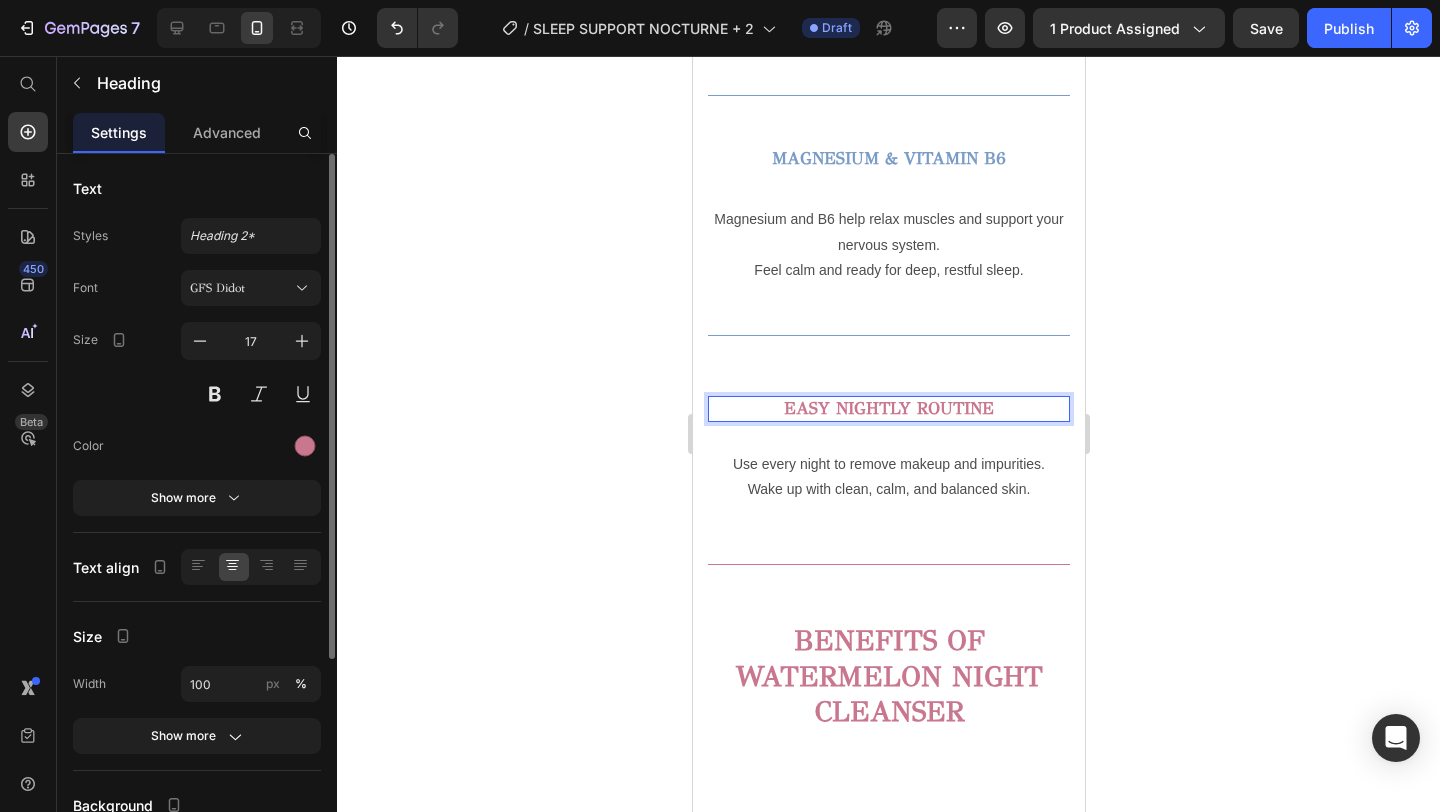 click at bounding box center (251, 446) 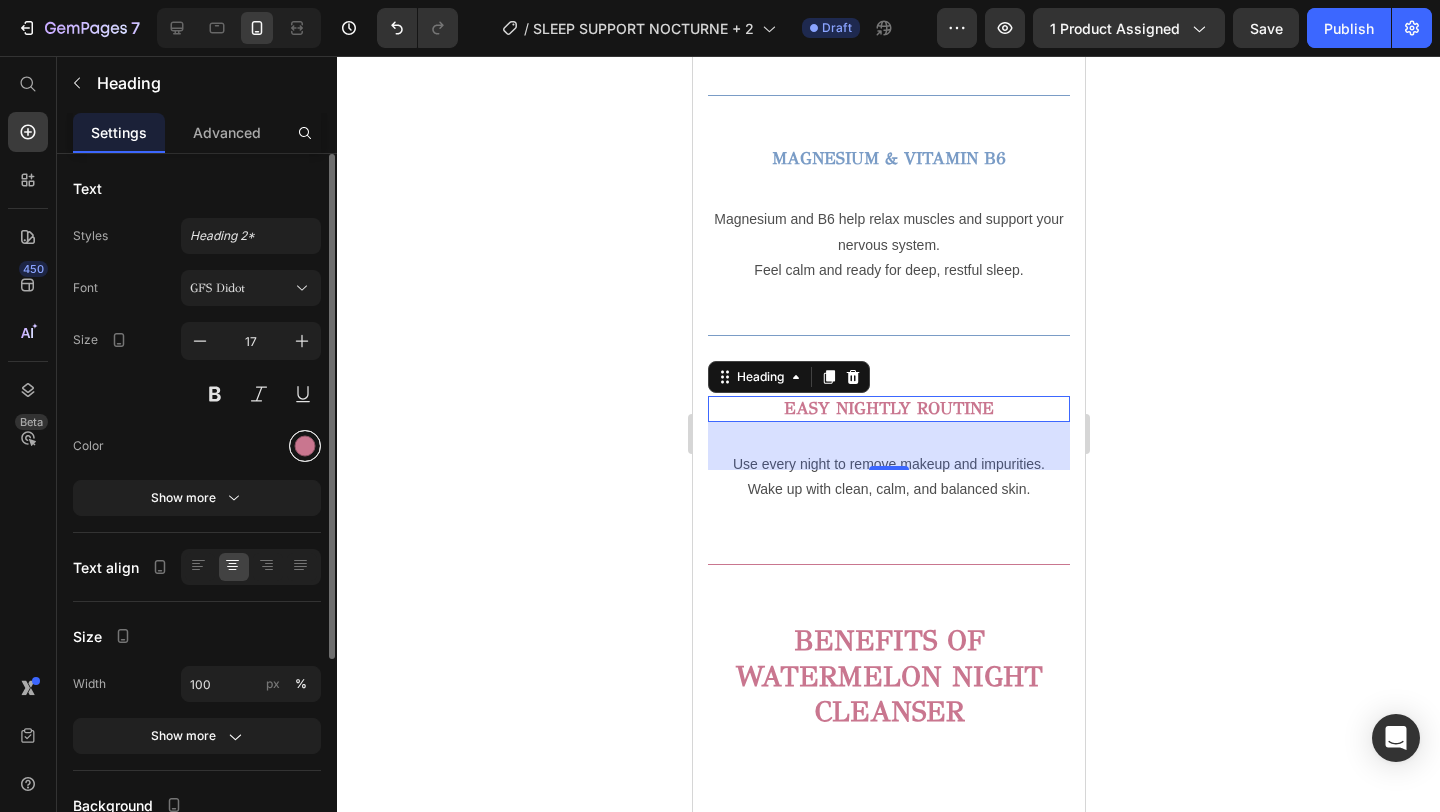 click at bounding box center [305, 446] 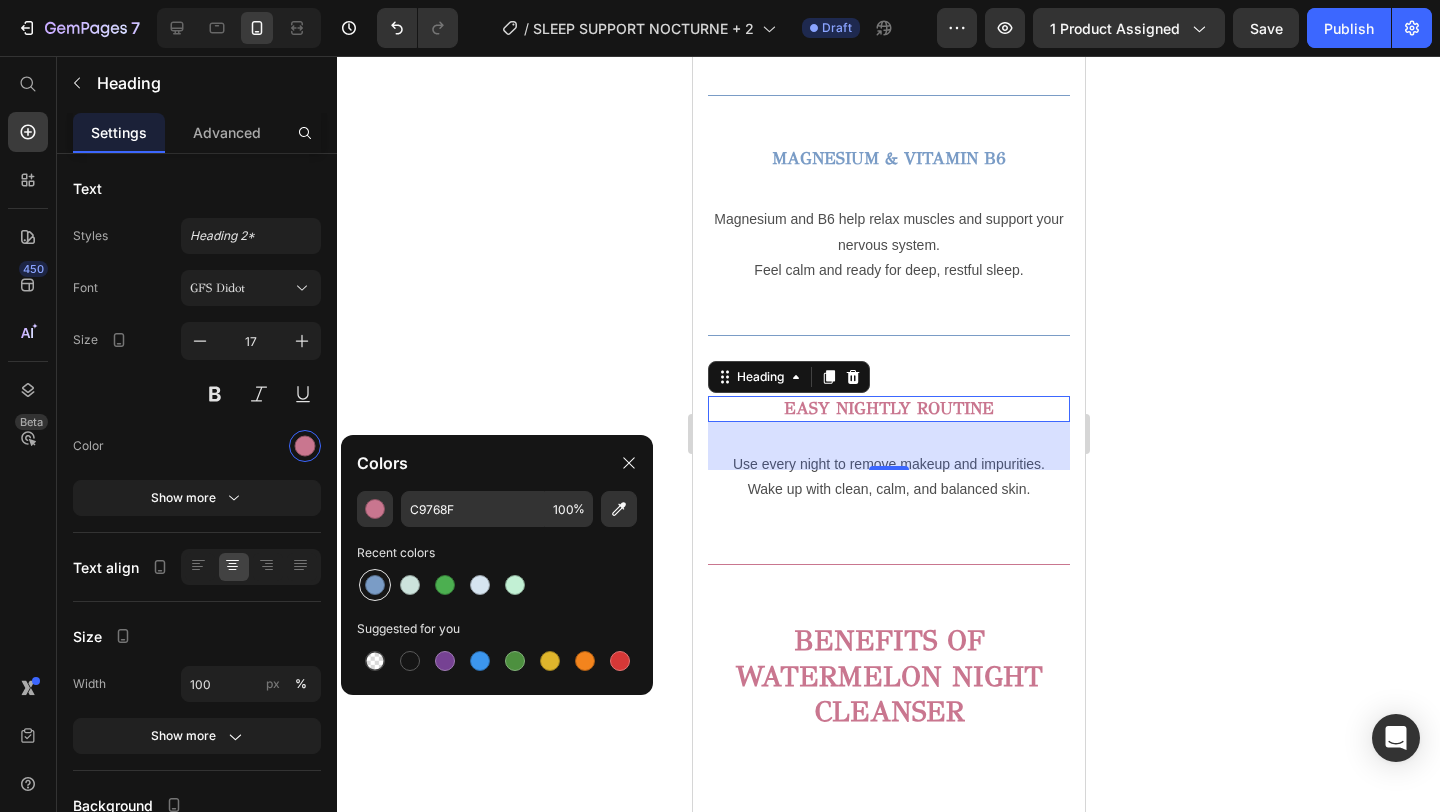 click at bounding box center (375, 585) 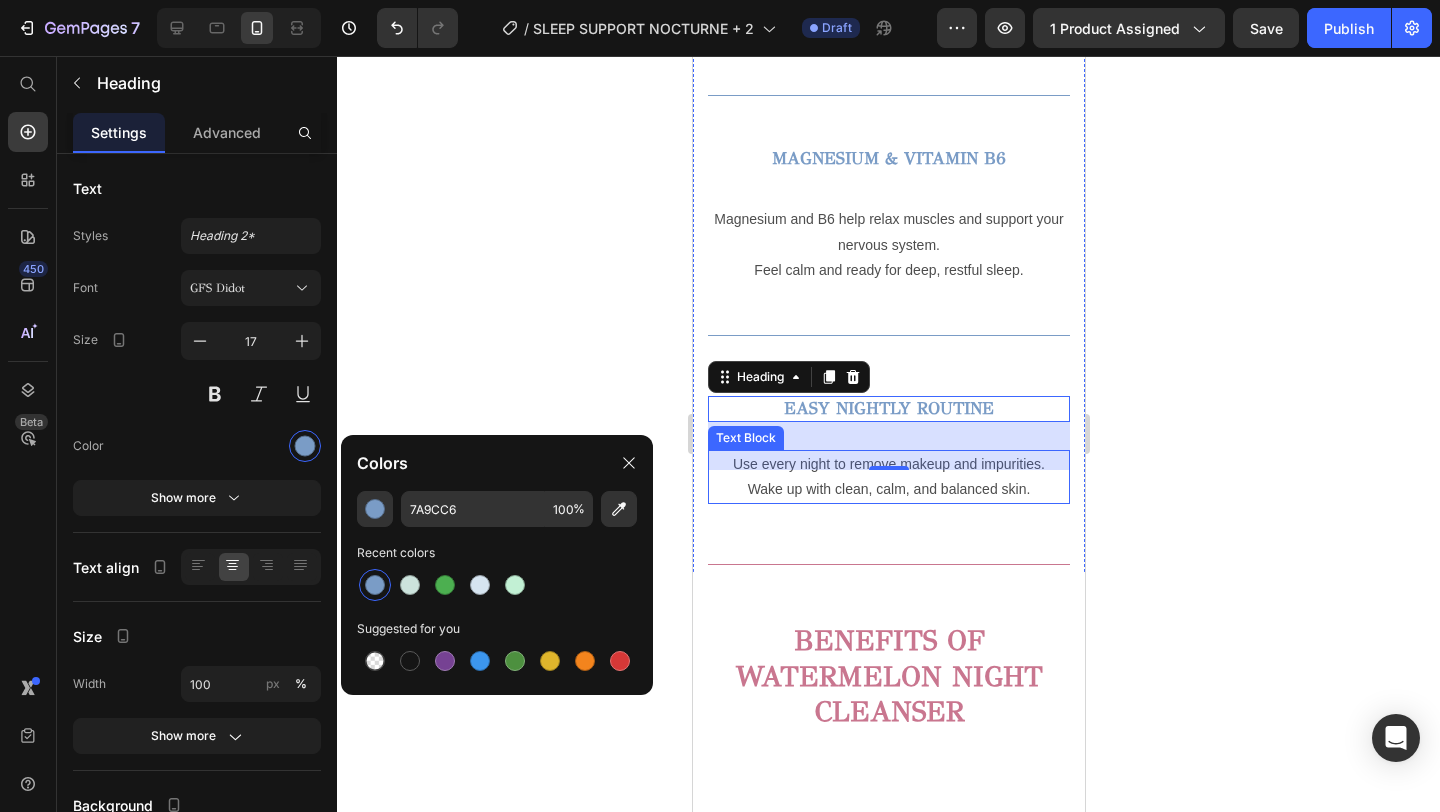 click on "Use every night to remove makeup and impurities." at bounding box center [888, 464] 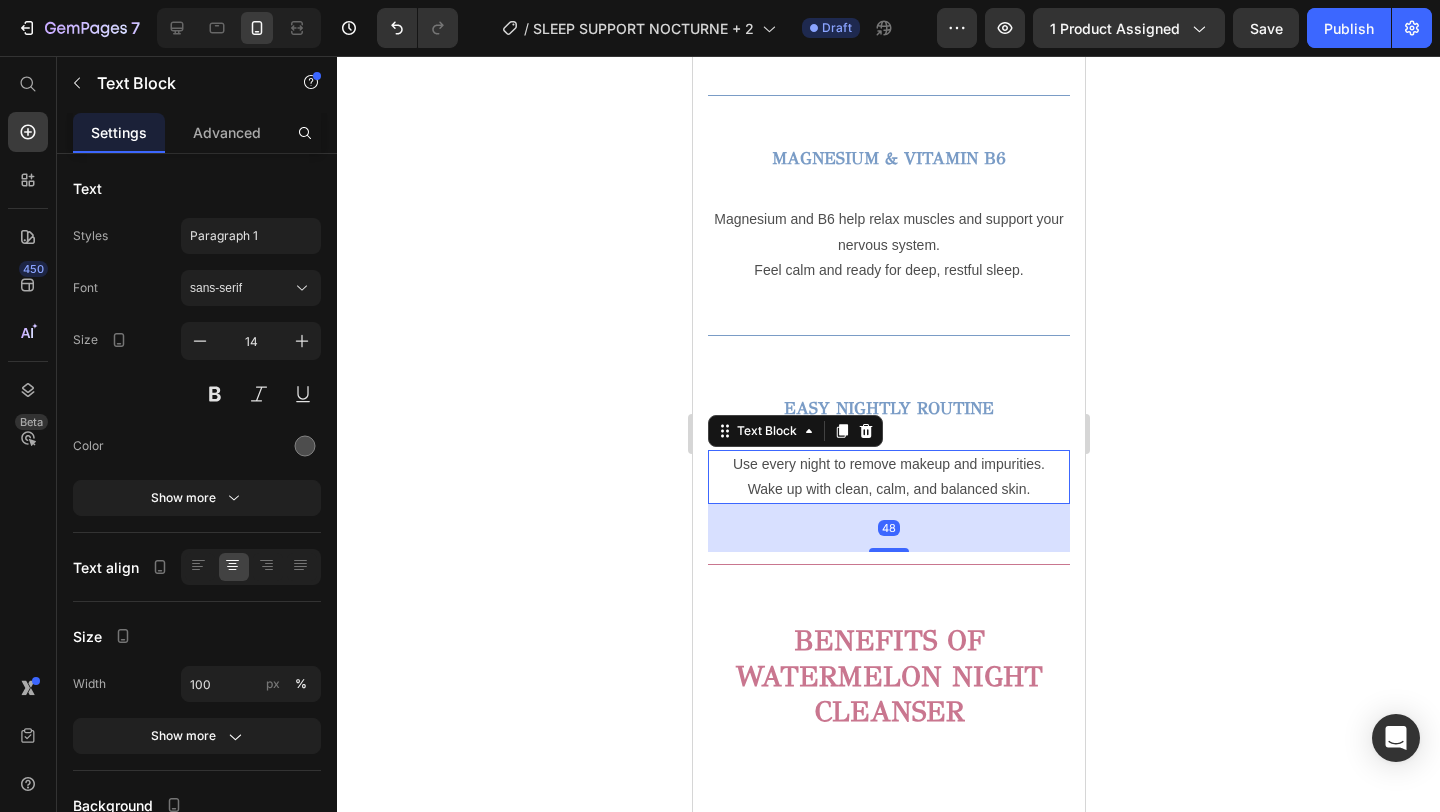 click on "Wake up with clean, calm, and balanced skin." at bounding box center [888, 489] 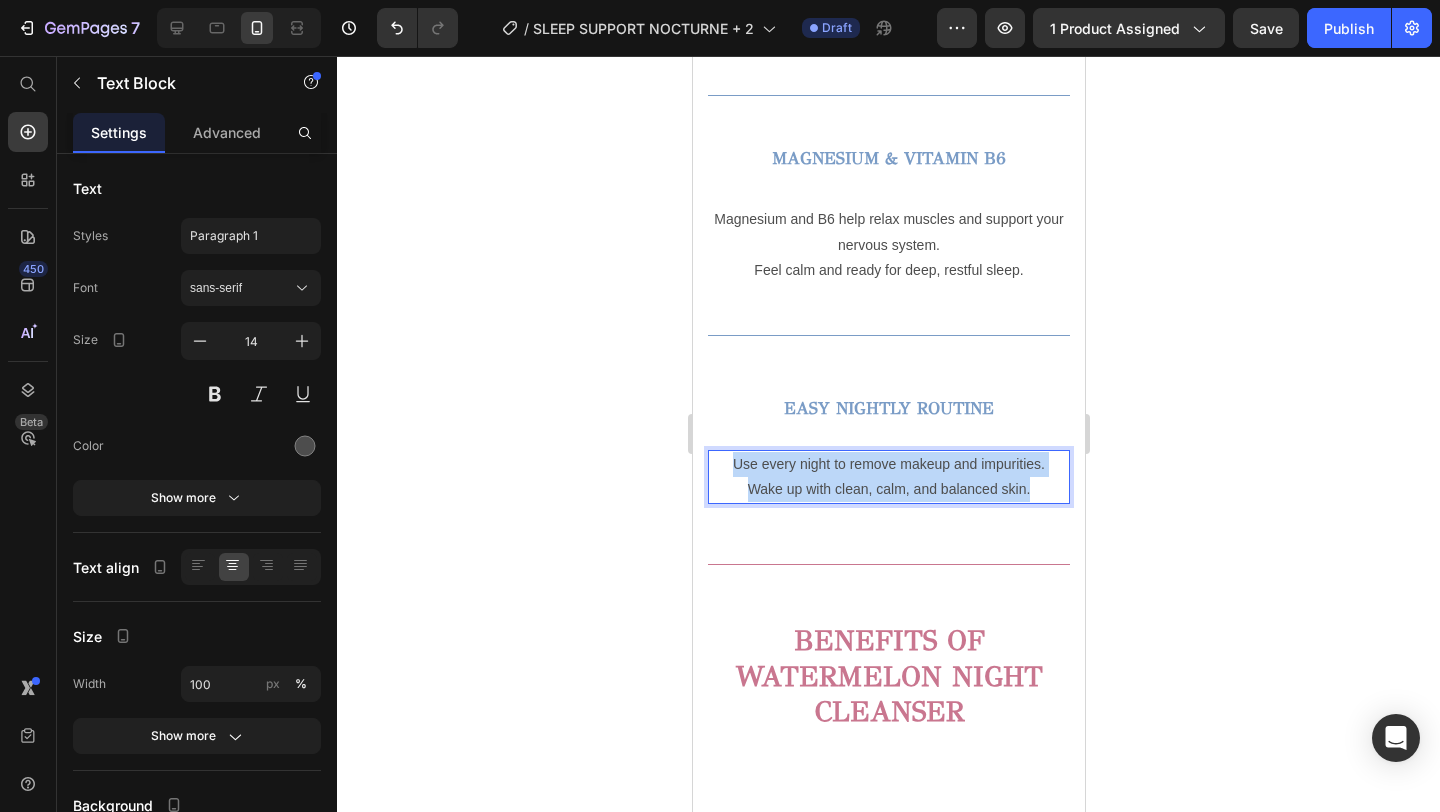 drag, startPoint x: 1034, startPoint y: 488, endPoint x: 690, endPoint y: 452, distance: 345.8786 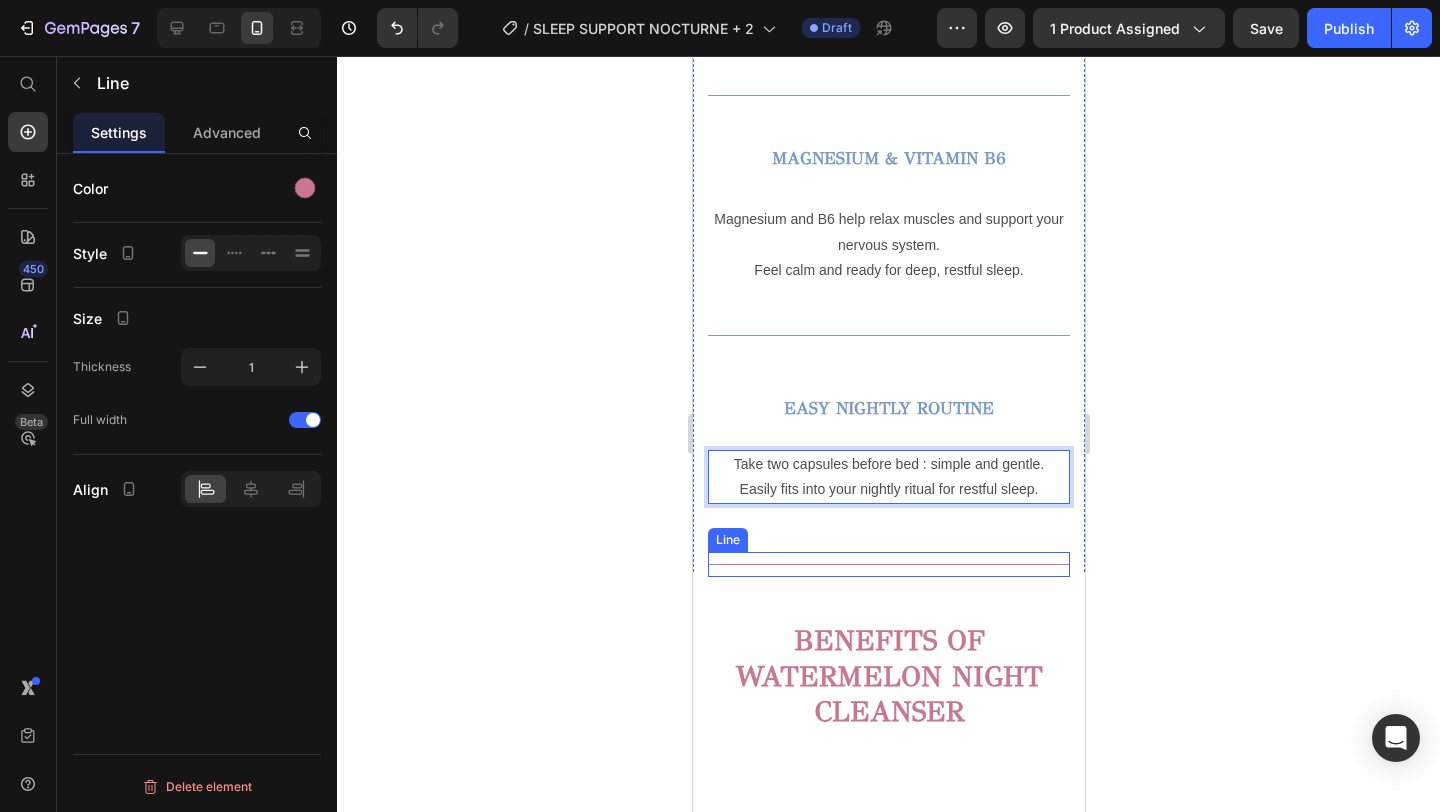 click on "Title Line" at bounding box center [888, 564] 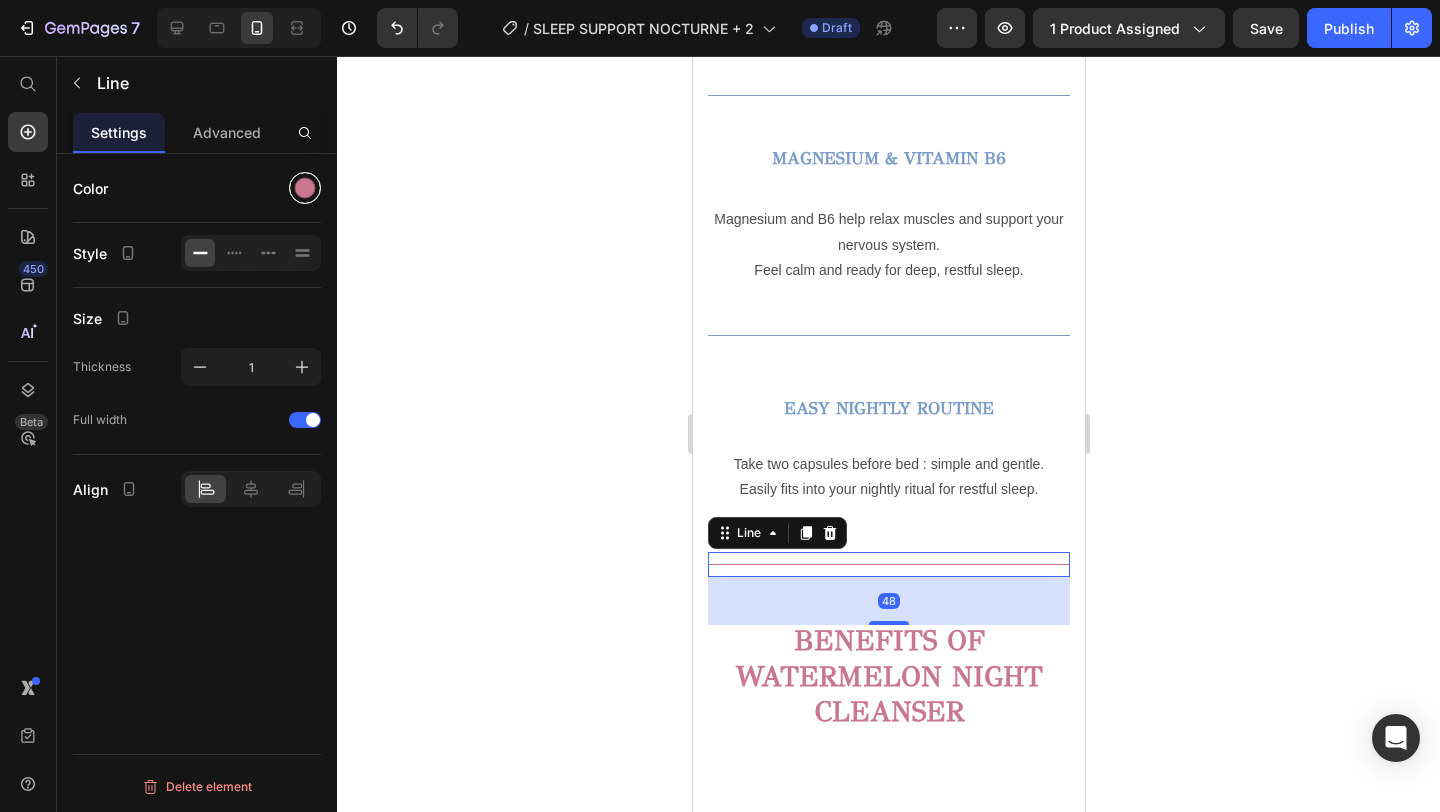 click at bounding box center (305, 188) 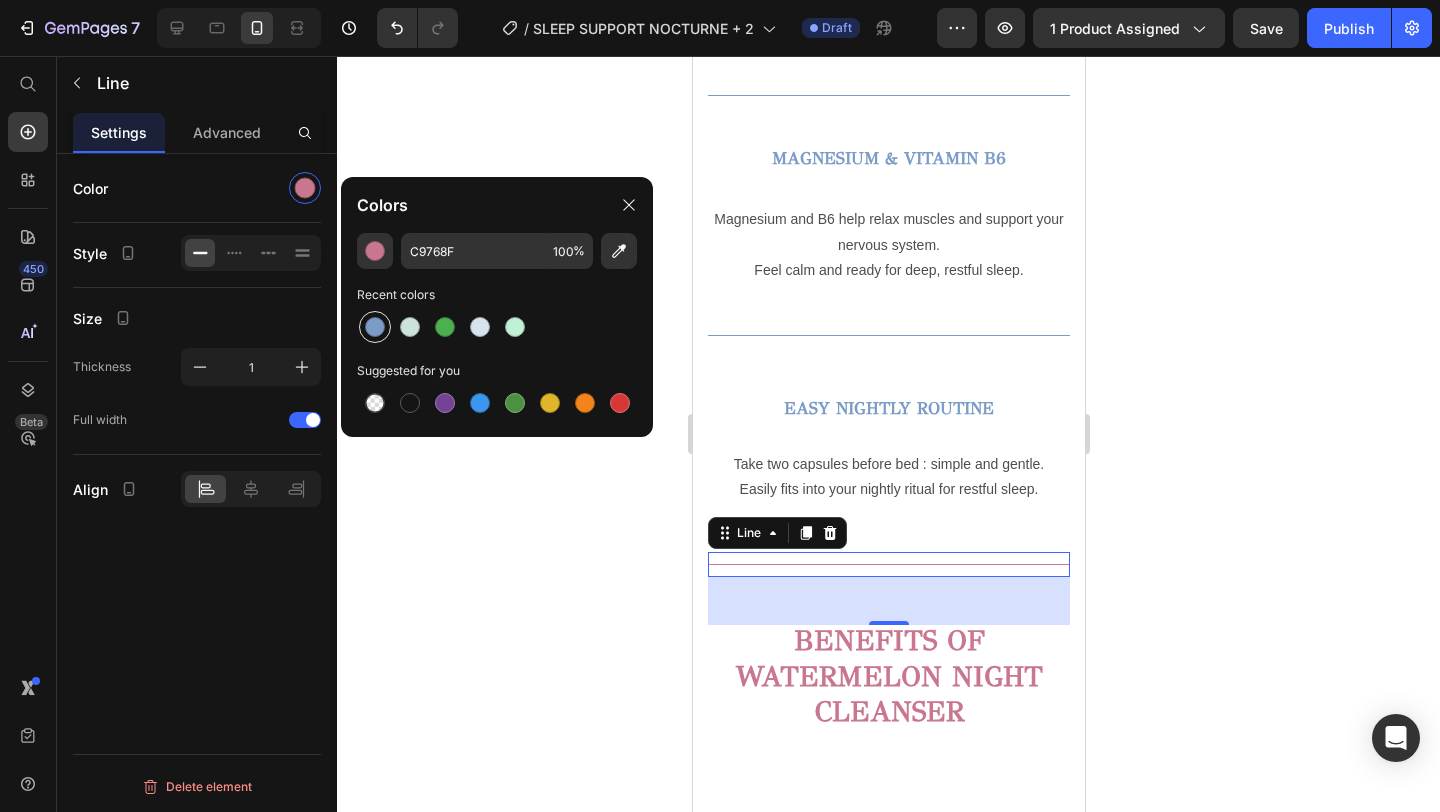 click at bounding box center [375, 327] 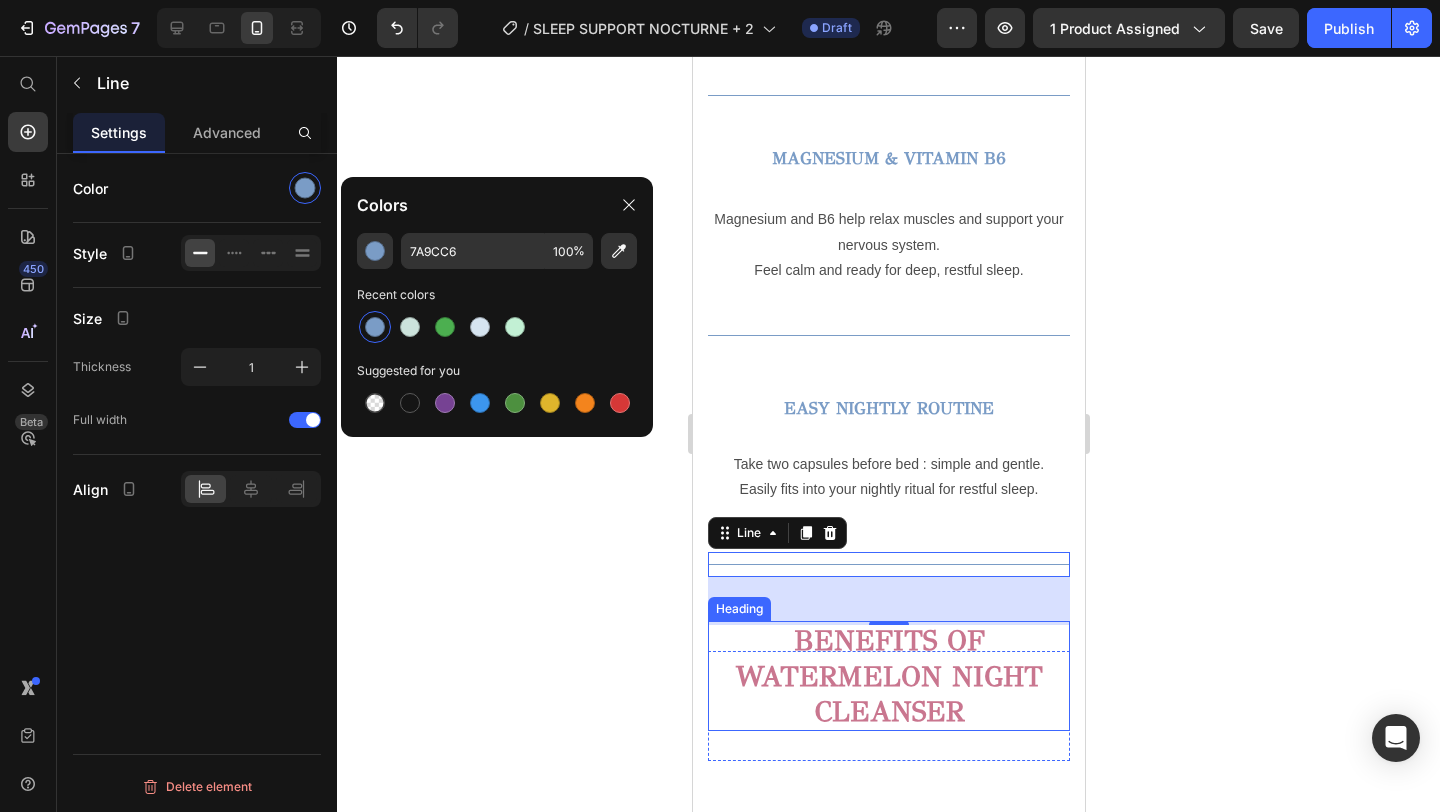 click on "BENEFITS OF WATERMELON NIGHT CLEANSER" at bounding box center (888, 675) 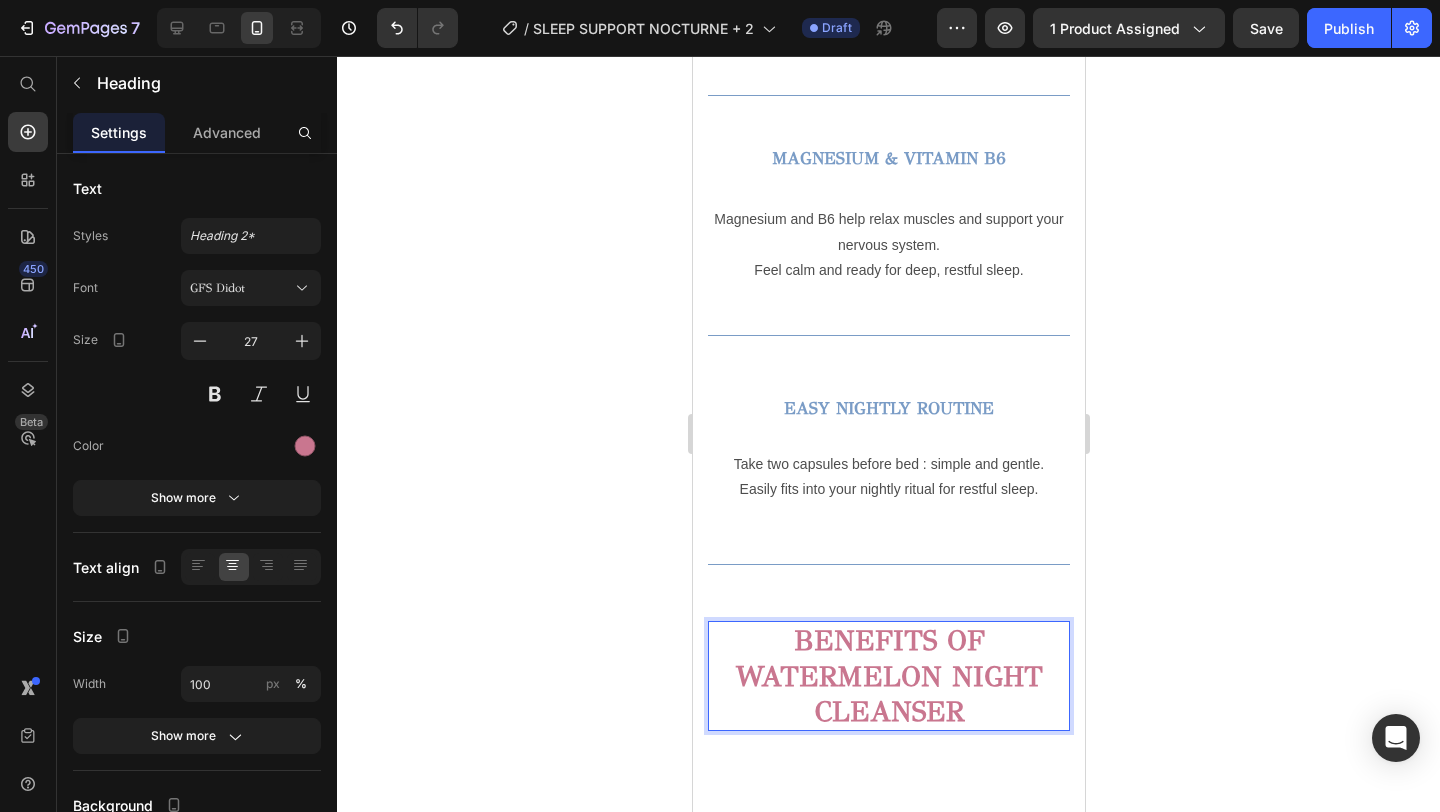 click on "BENEFITS OF WATERMELON NIGHT CLEANSER" at bounding box center [888, 675] 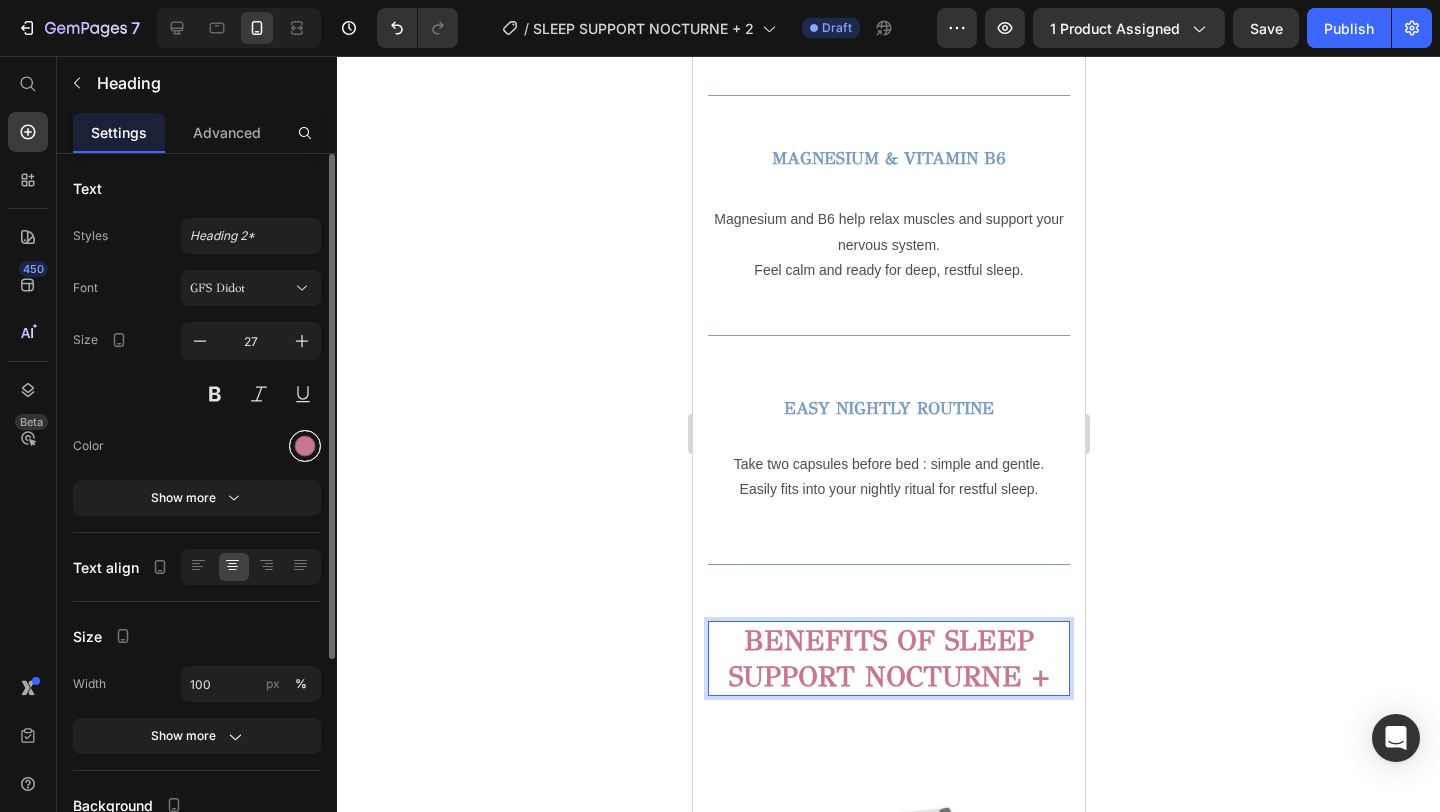 click at bounding box center [305, 446] 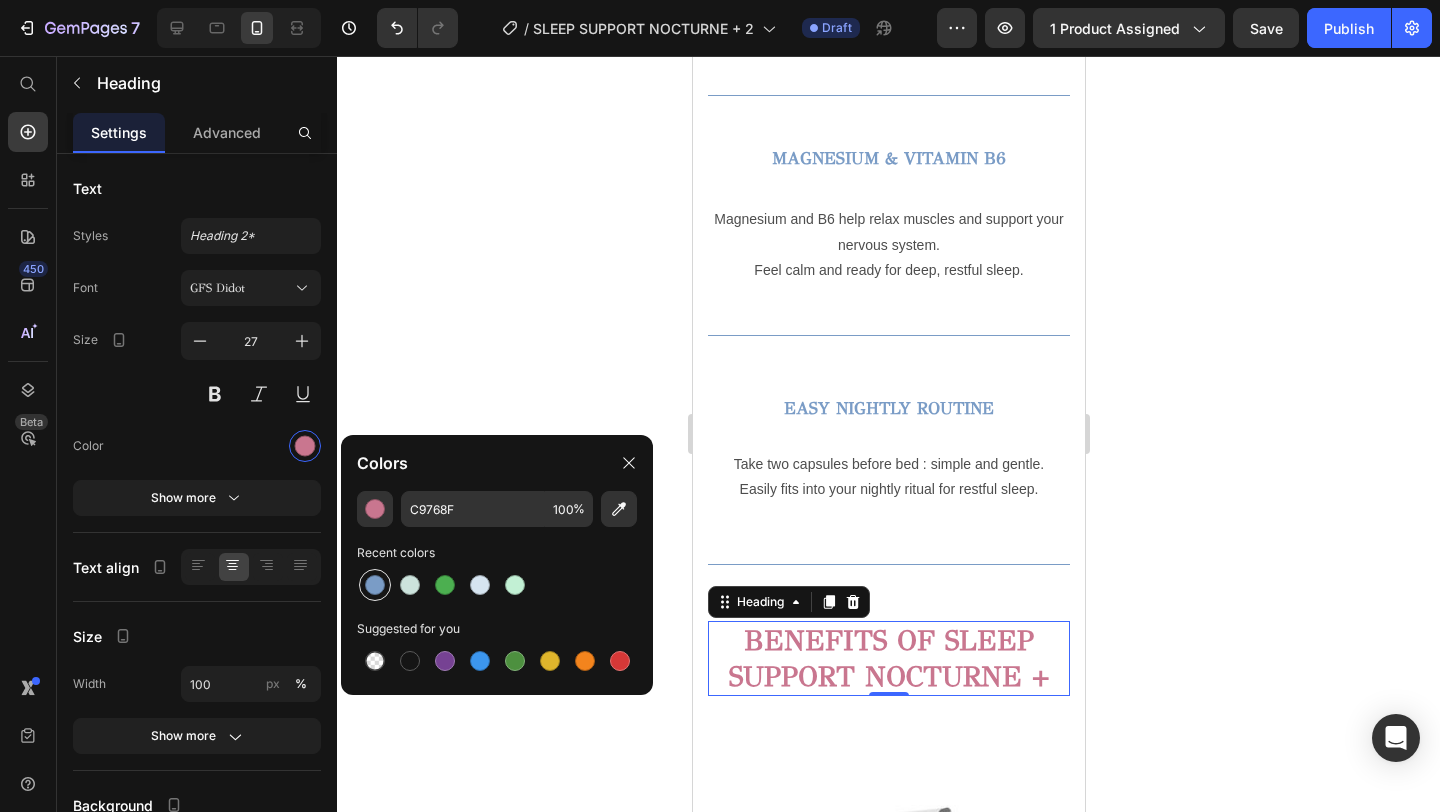 click at bounding box center [375, 585] 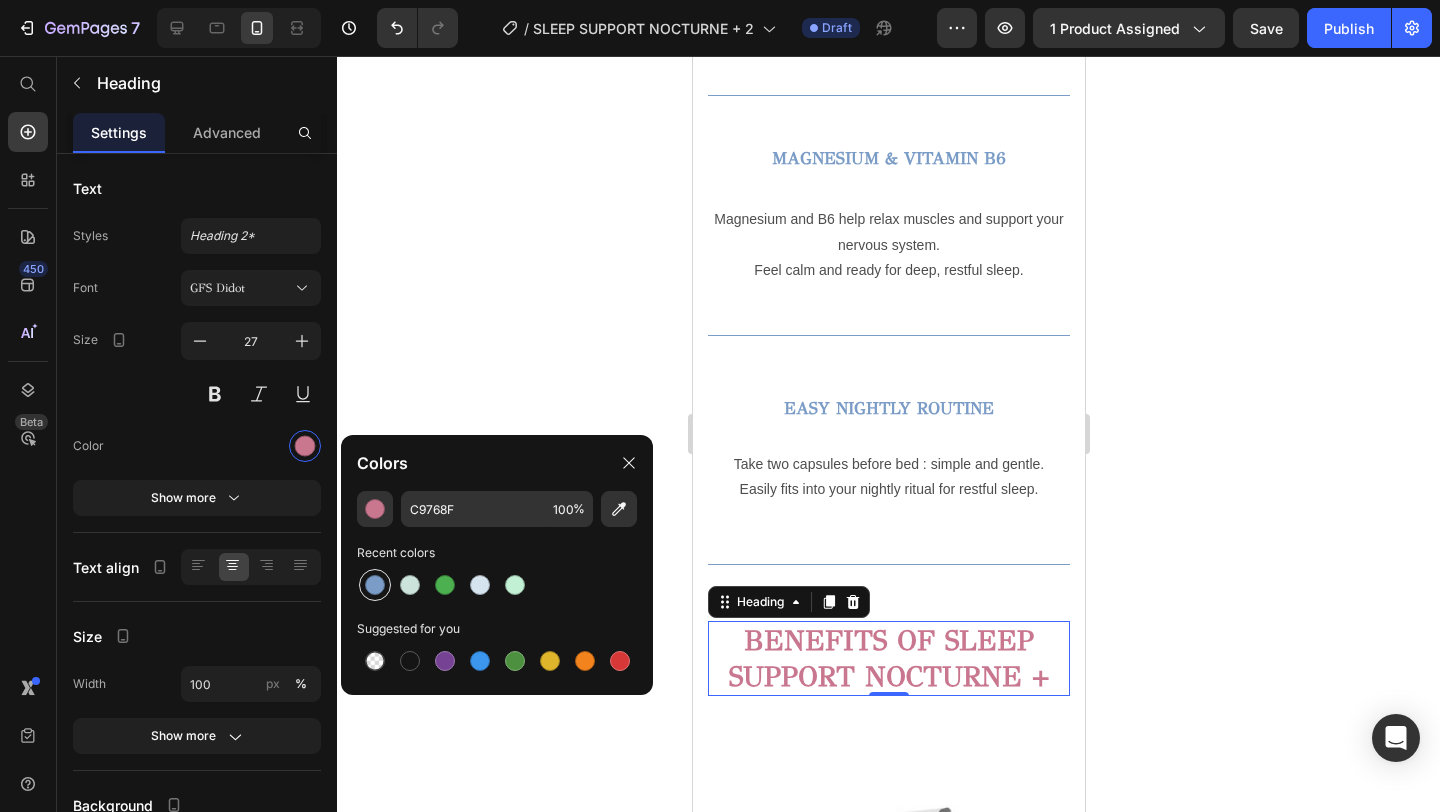 type on "7A9CC6" 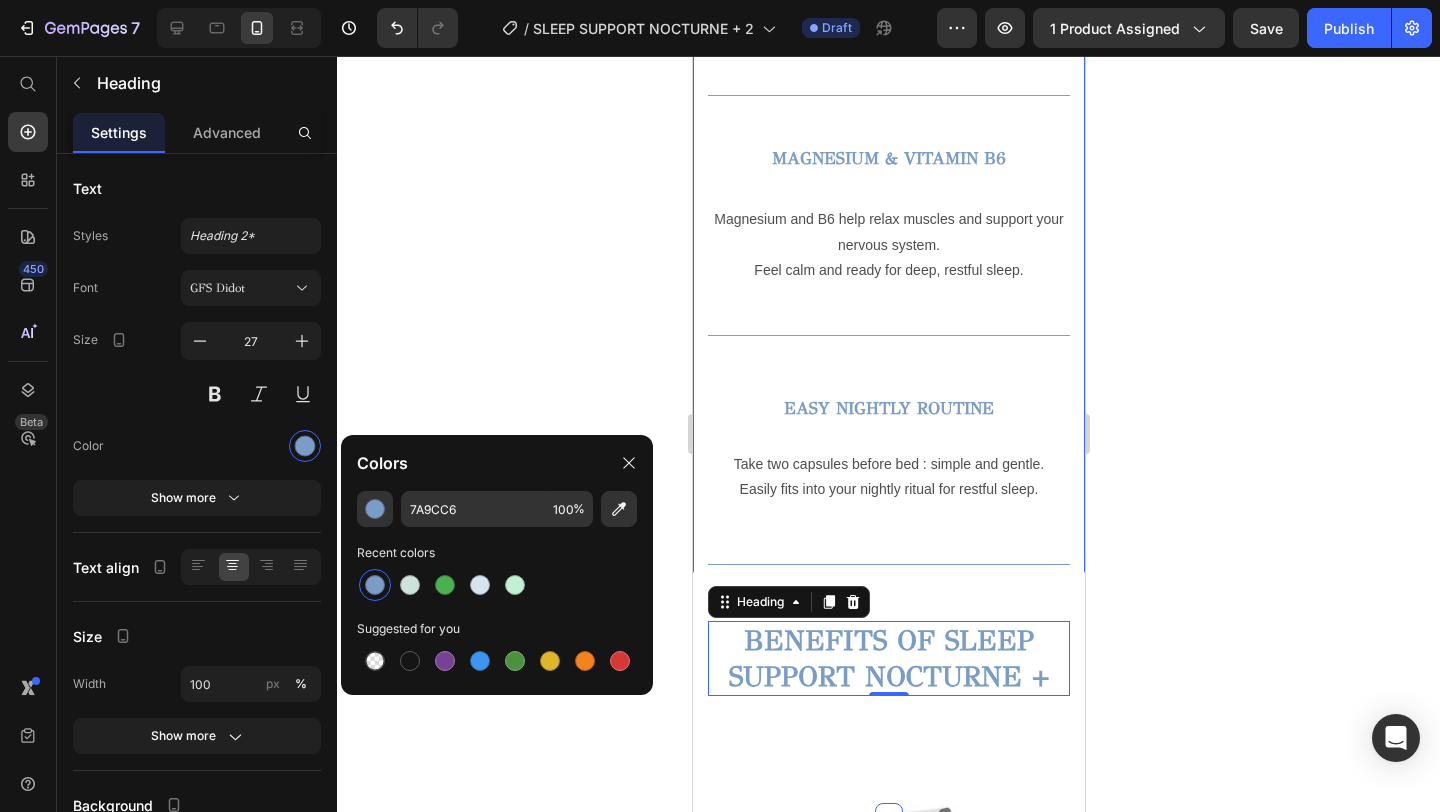 click 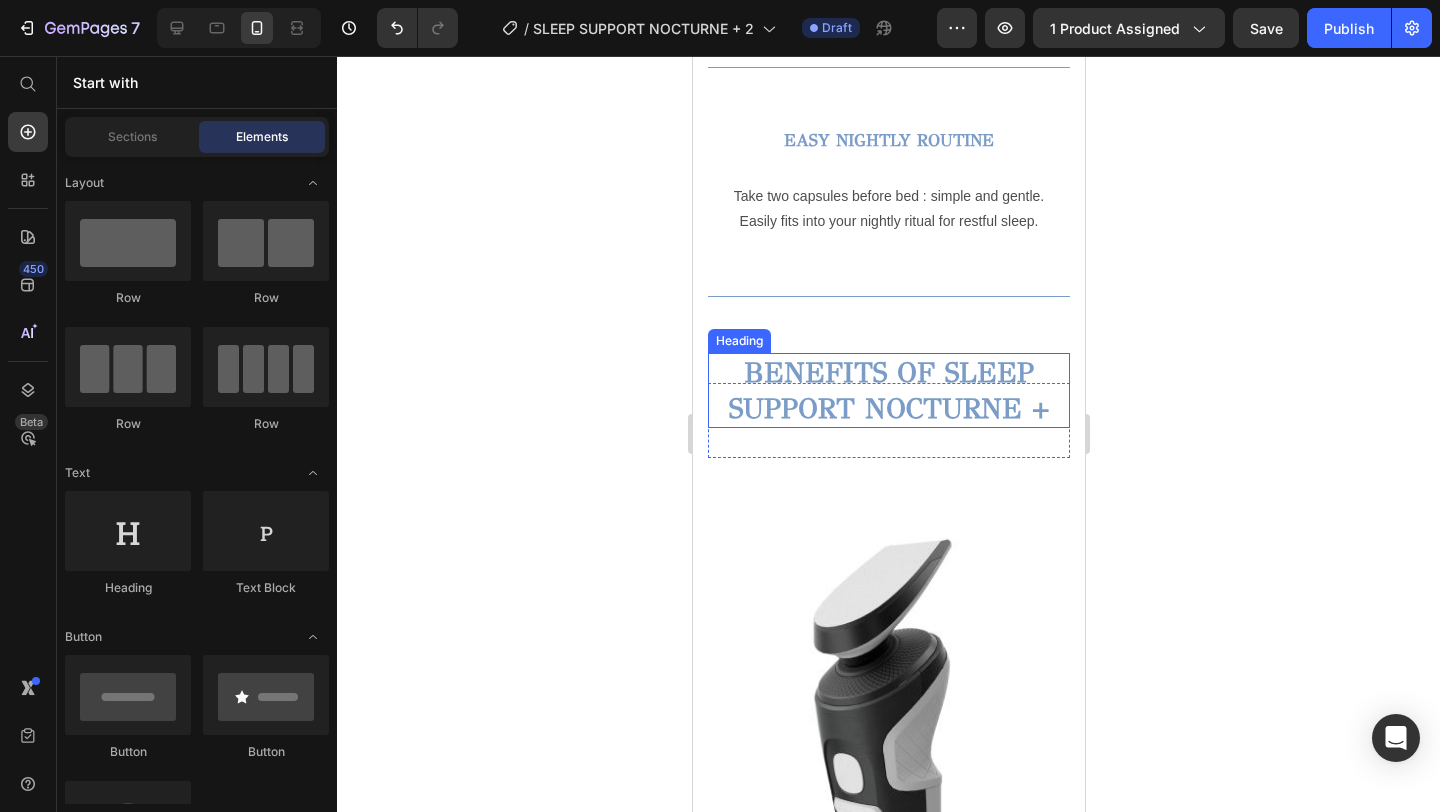 scroll, scrollTop: 1971, scrollLeft: 0, axis: vertical 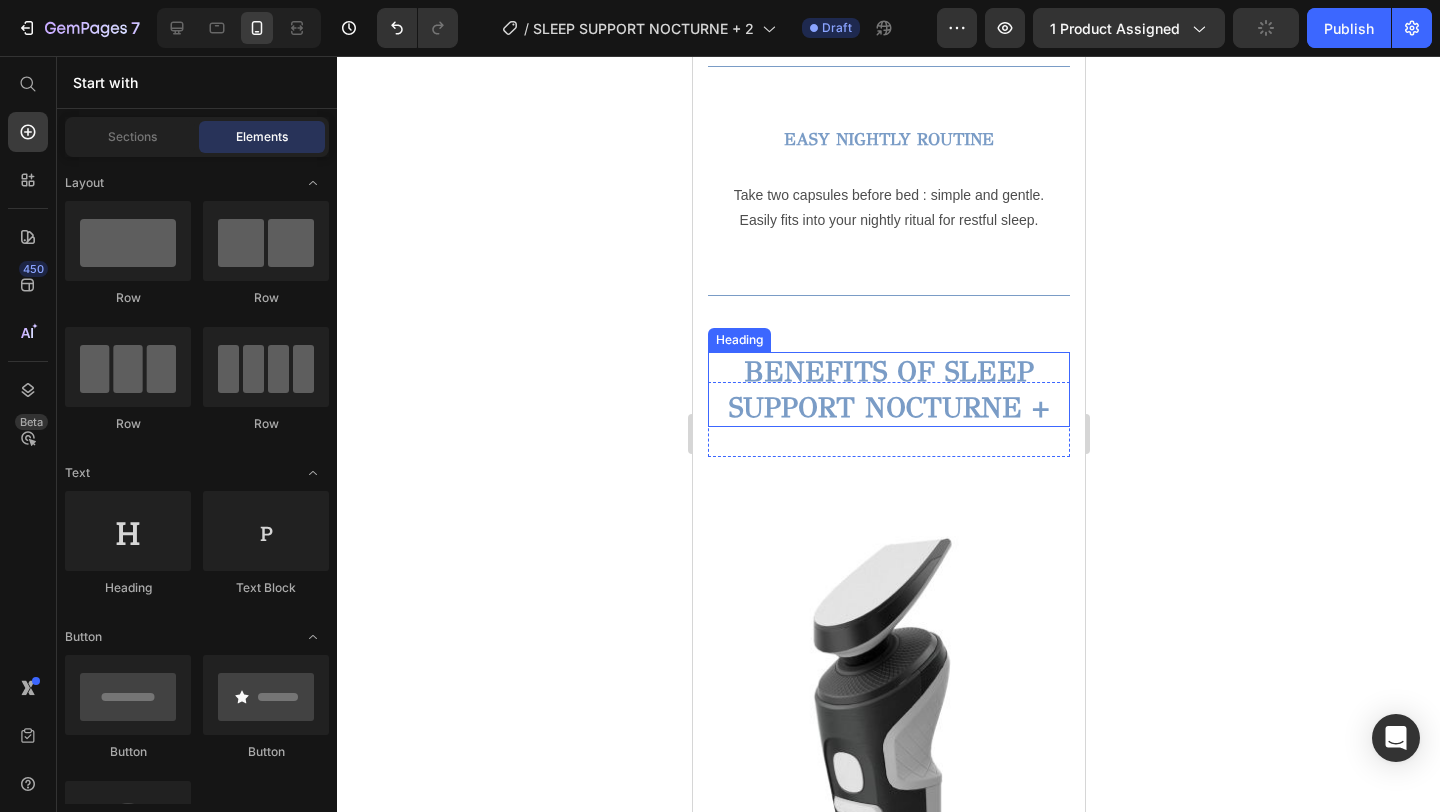 click on "⁠⁠⁠⁠⁠⁠⁠ BENEFITS OF SLEEP SUPPORT NOCTURNE +" at bounding box center (888, 389) 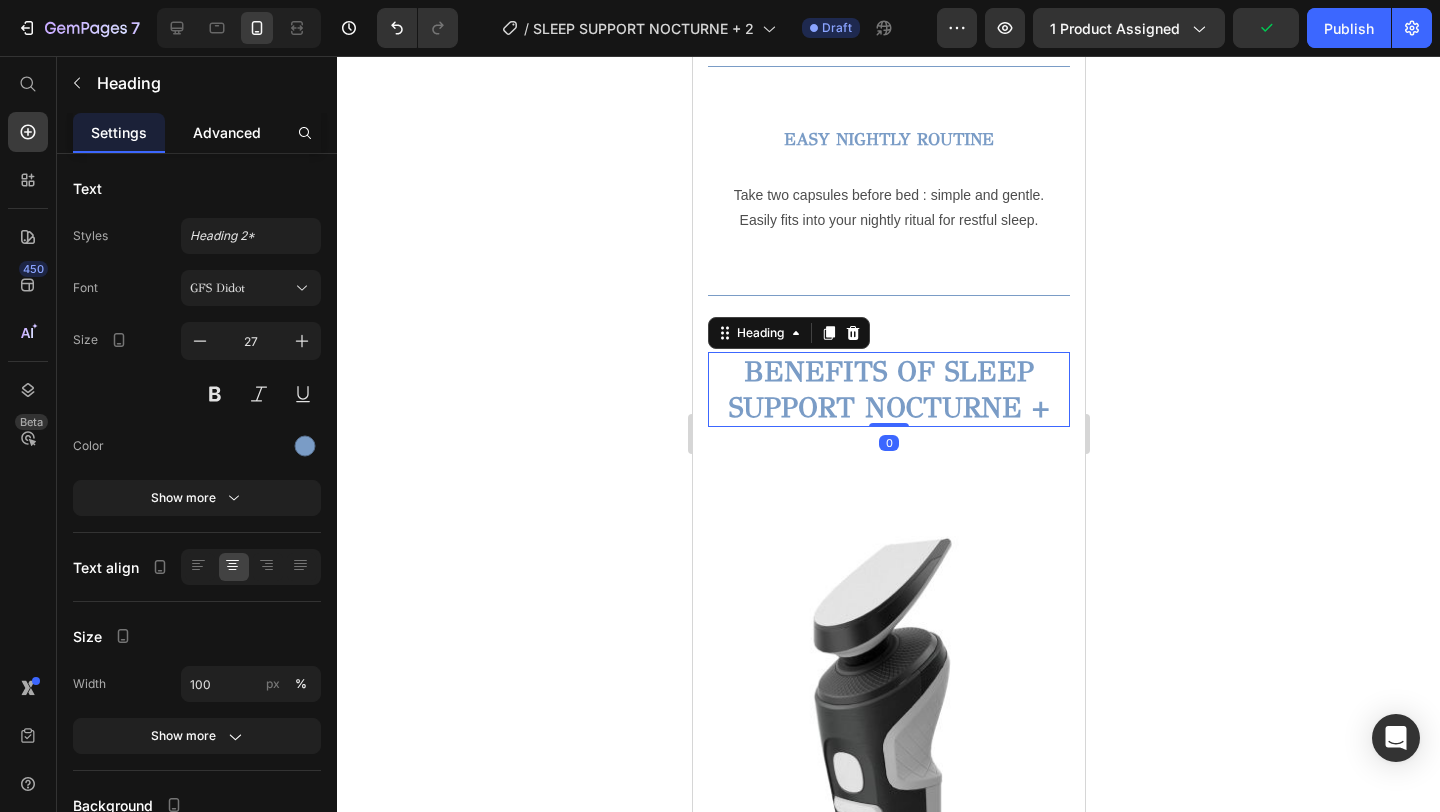 click on "Advanced" at bounding box center (227, 132) 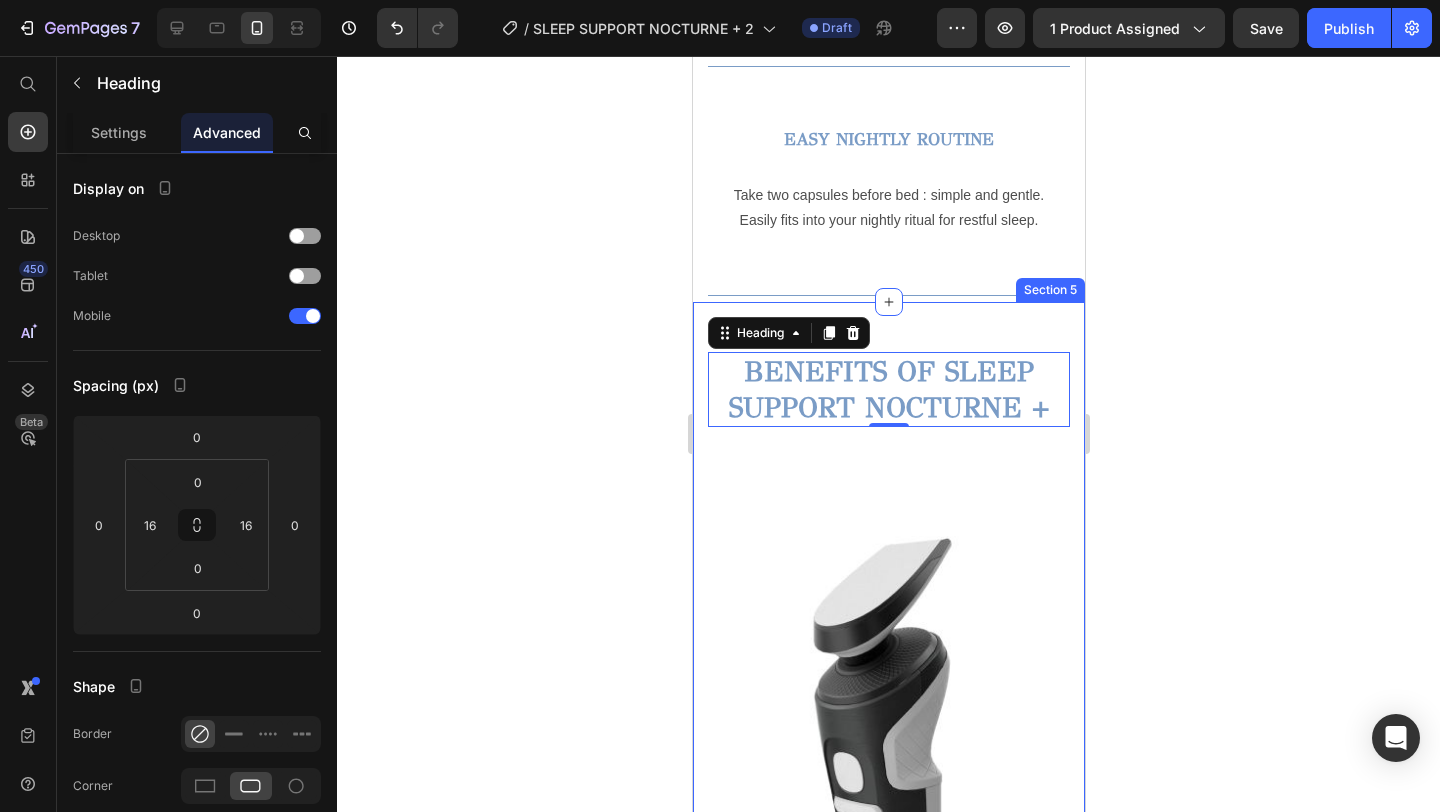 click on "⁠⁠⁠⁠⁠⁠⁠ BENEFITS OF SLEEP SUPPORT NOCTURNE + Heading   0 Row Image HYDRATION BOOST Text block Watermelon, apple, and lentil extracts deeply hydrate skin overnight. Helps lock in moisture while you rest. Wake up with soft, refreshed, dewy skin.. Text block Row Image VITAMIN CARE Text block Panthenol (B5) and sodium PCA keep skin balanced. Support your skin’s natural moisture barrier. Comfort and nourish all routine long. Text block Row Image Image COMFORTING INGREDIENTS Text block Witch hazel and licorice root calm and soothe. Help reduce irritation after cleansing. Gentle enough for sensitive or treated skin. Text block Row Image DEEP CLEANSE, GENTLE TOUCH Text block Removes makeup, dirt, and impurities. Cleans thoroughly without drying out skin. Leaves your complexion calm, clear, and balanced. Text block Row Row Section 5" at bounding box center [888, 1137] 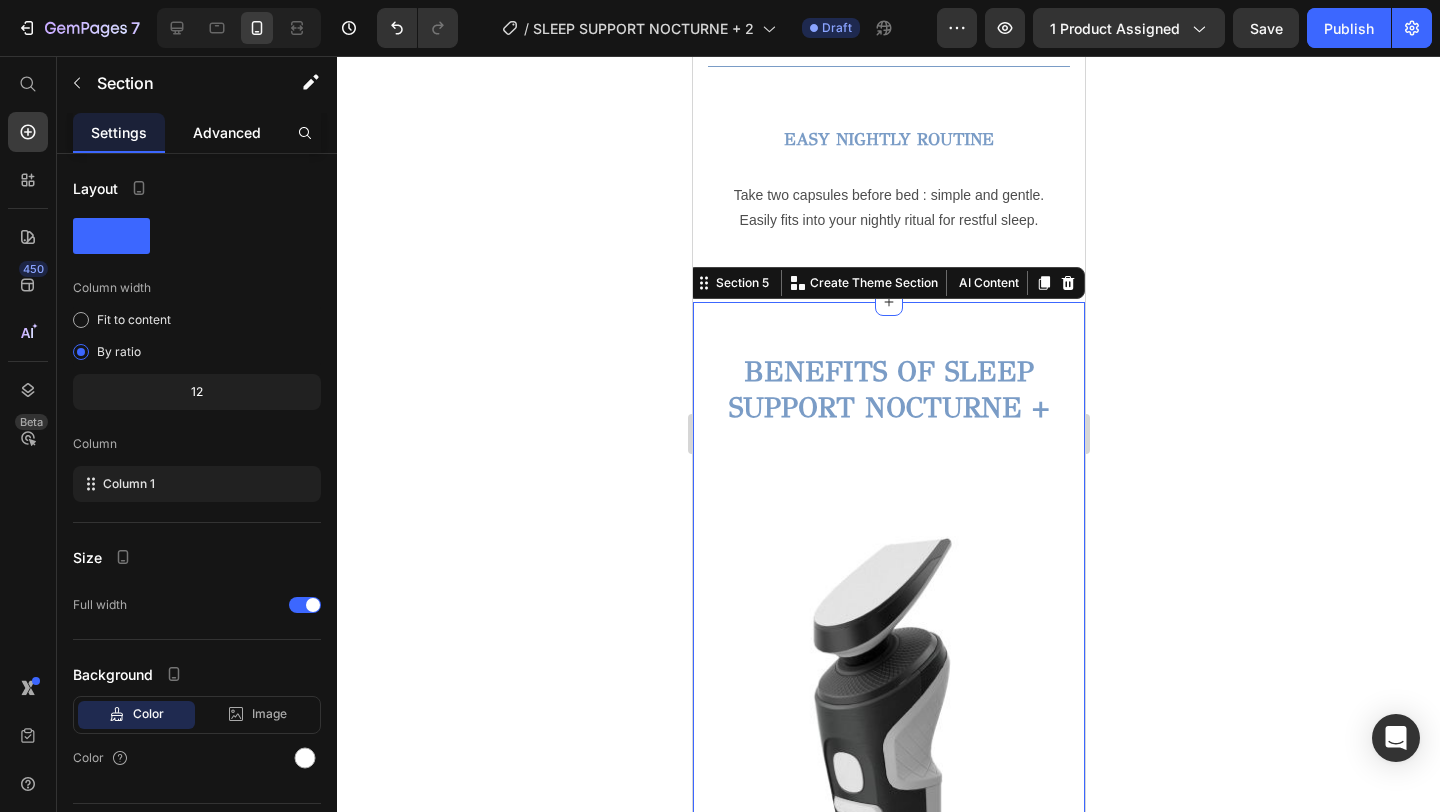 click on "Advanced" at bounding box center (227, 132) 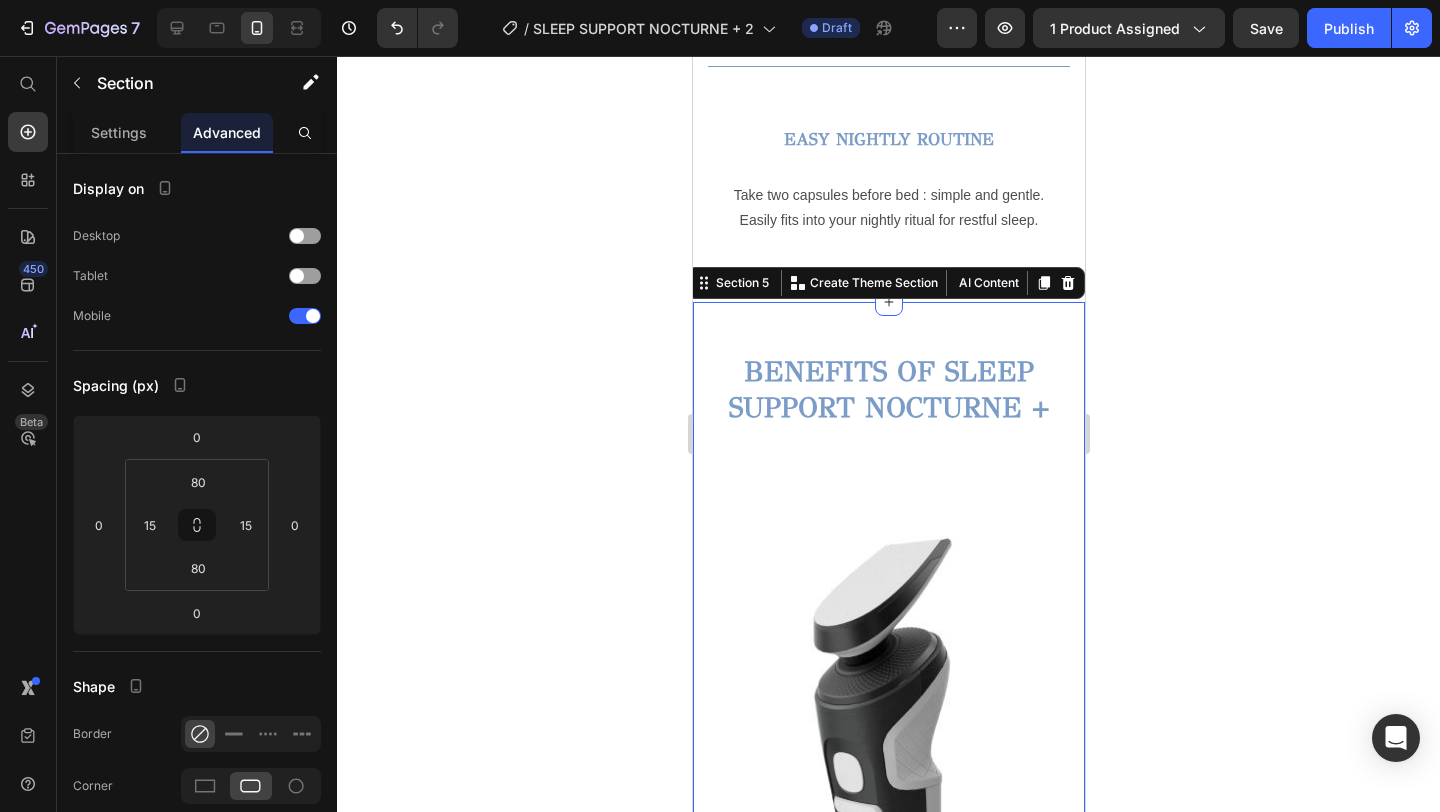 click 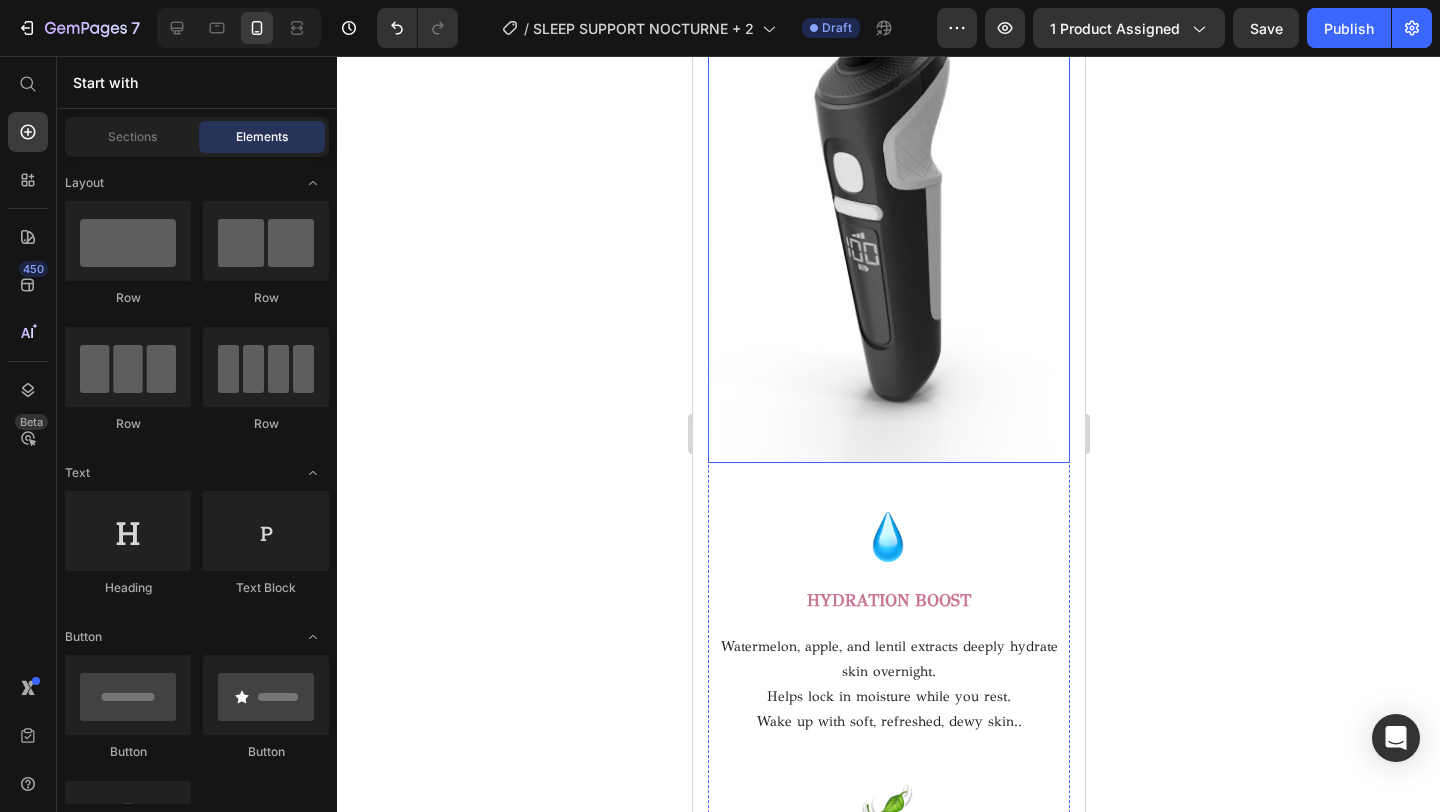scroll, scrollTop: 2624, scrollLeft: 0, axis: vertical 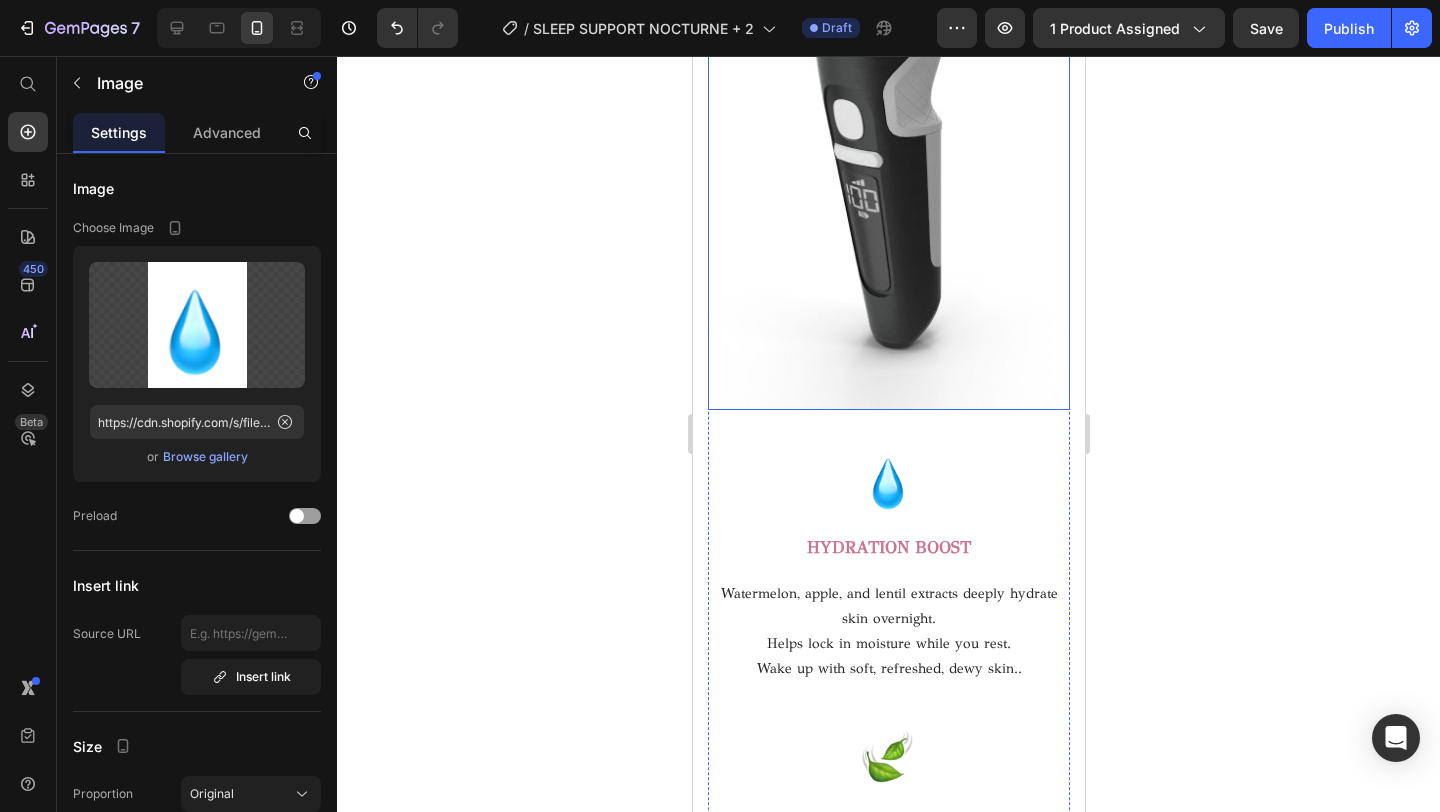 click at bounding box center [888, 479] 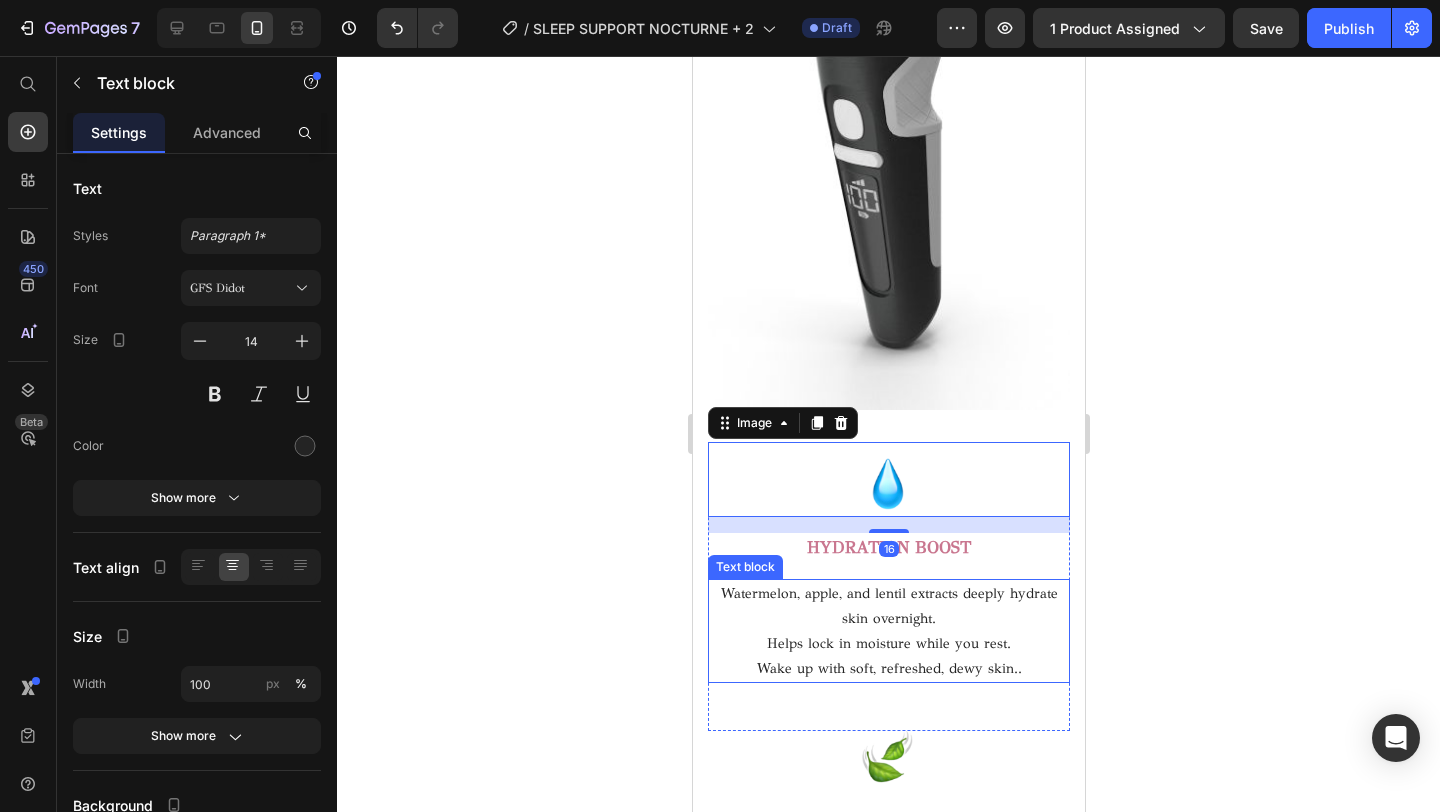 click on "Watermelon, apple, and lentil extracts deeply hydrate skin overnight." at bounding box center (888, 606) 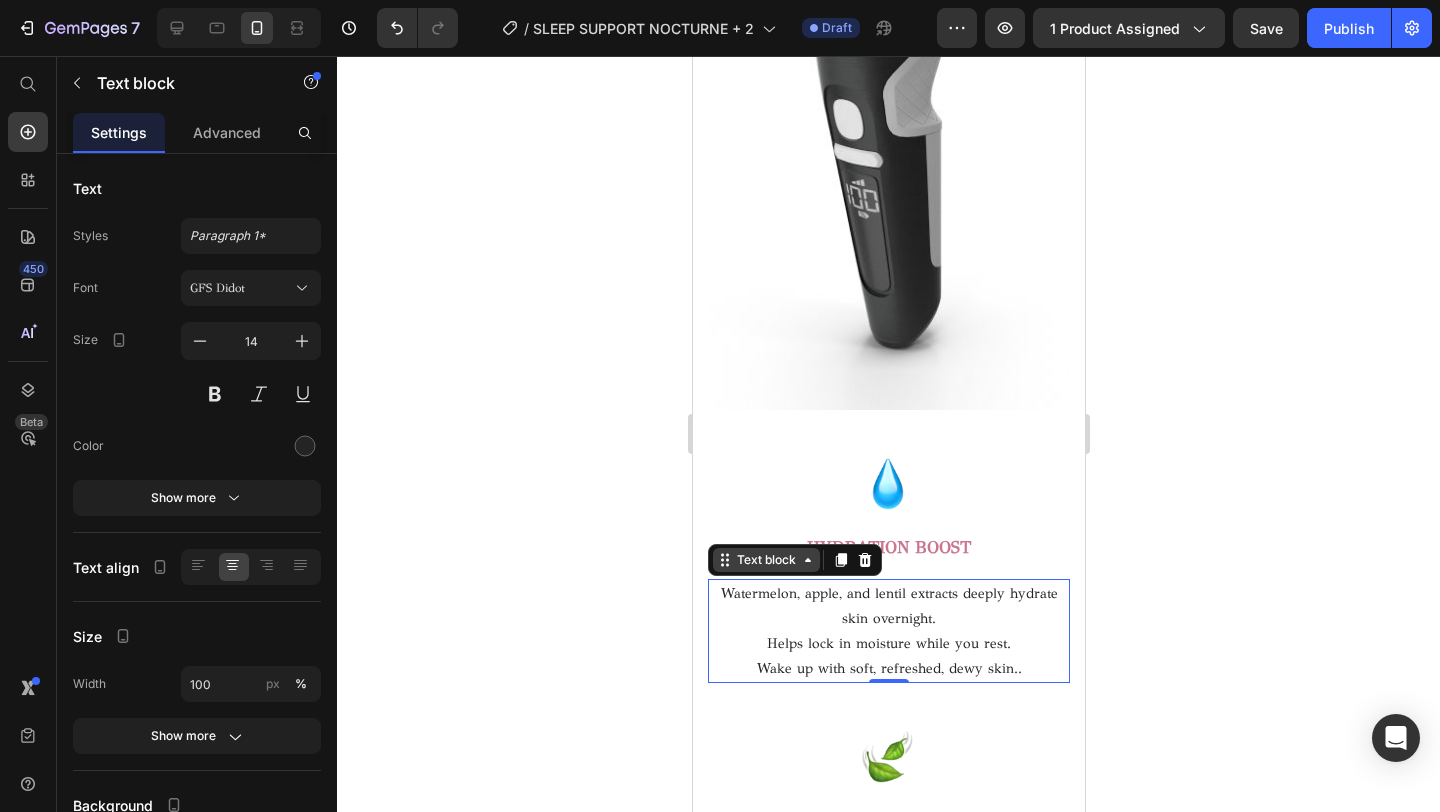 click on "Text block" at bounding box center (765, 560) 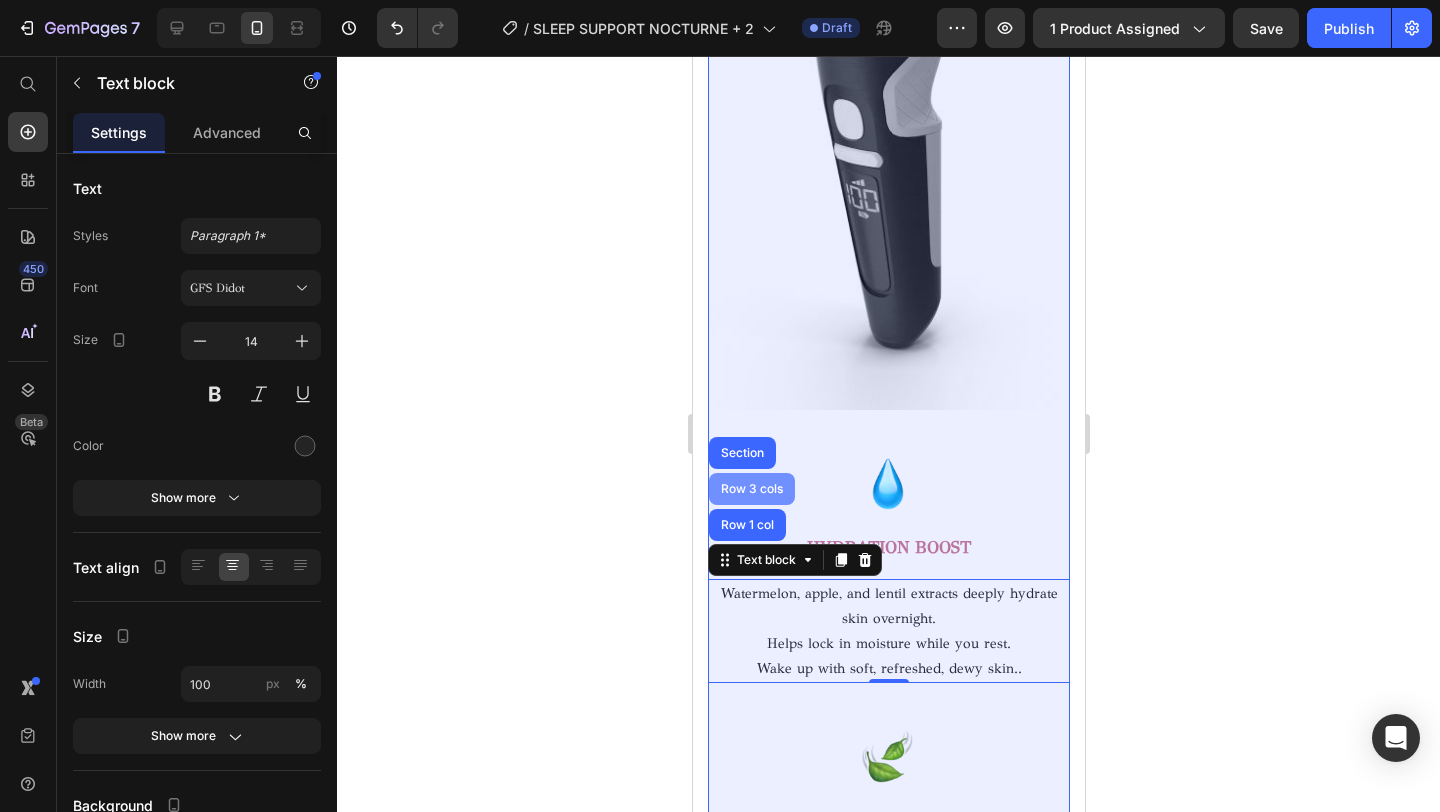 click on "Row 3 cols" at bounding box center [751, 489] 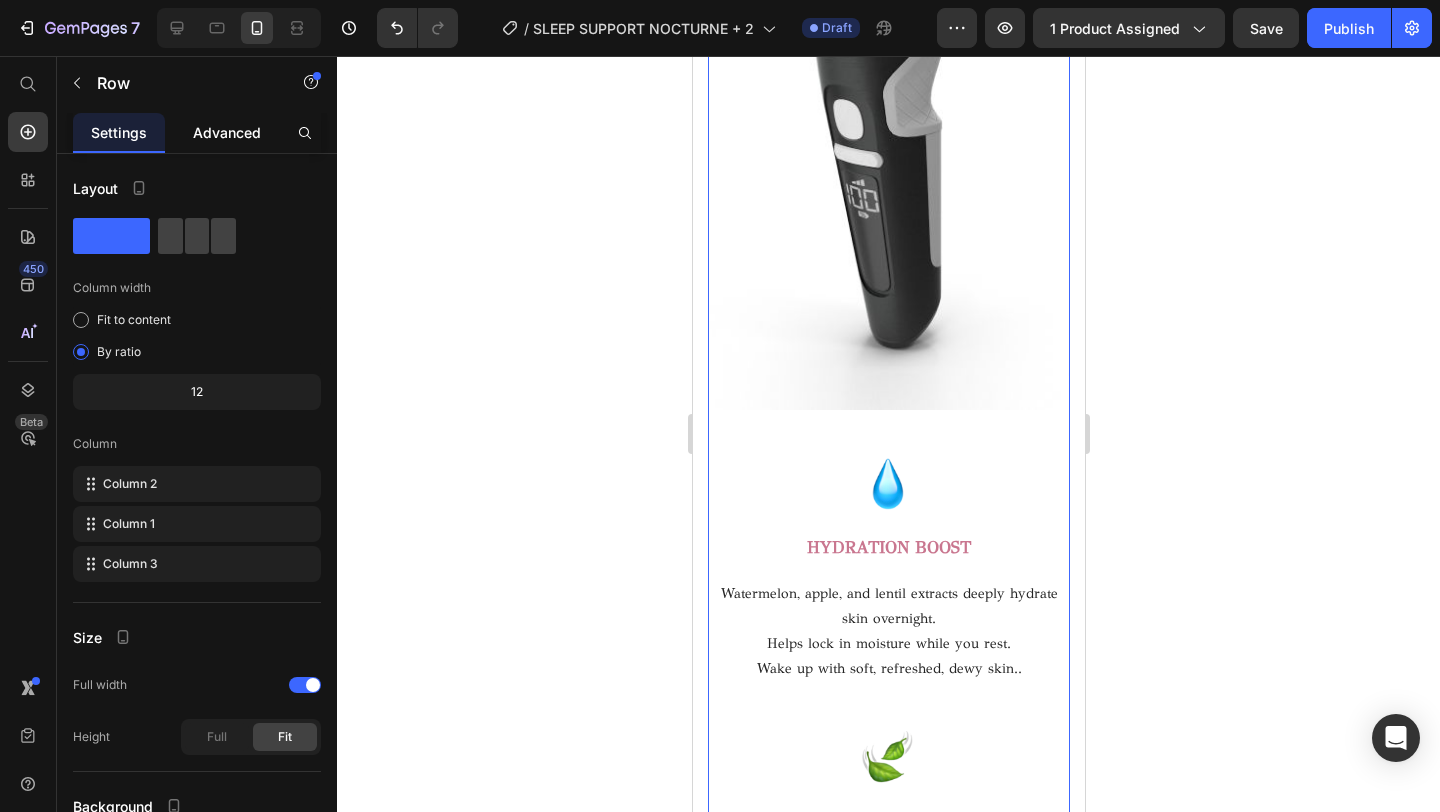 click on "Advanced" at bounding box center (227, 132) 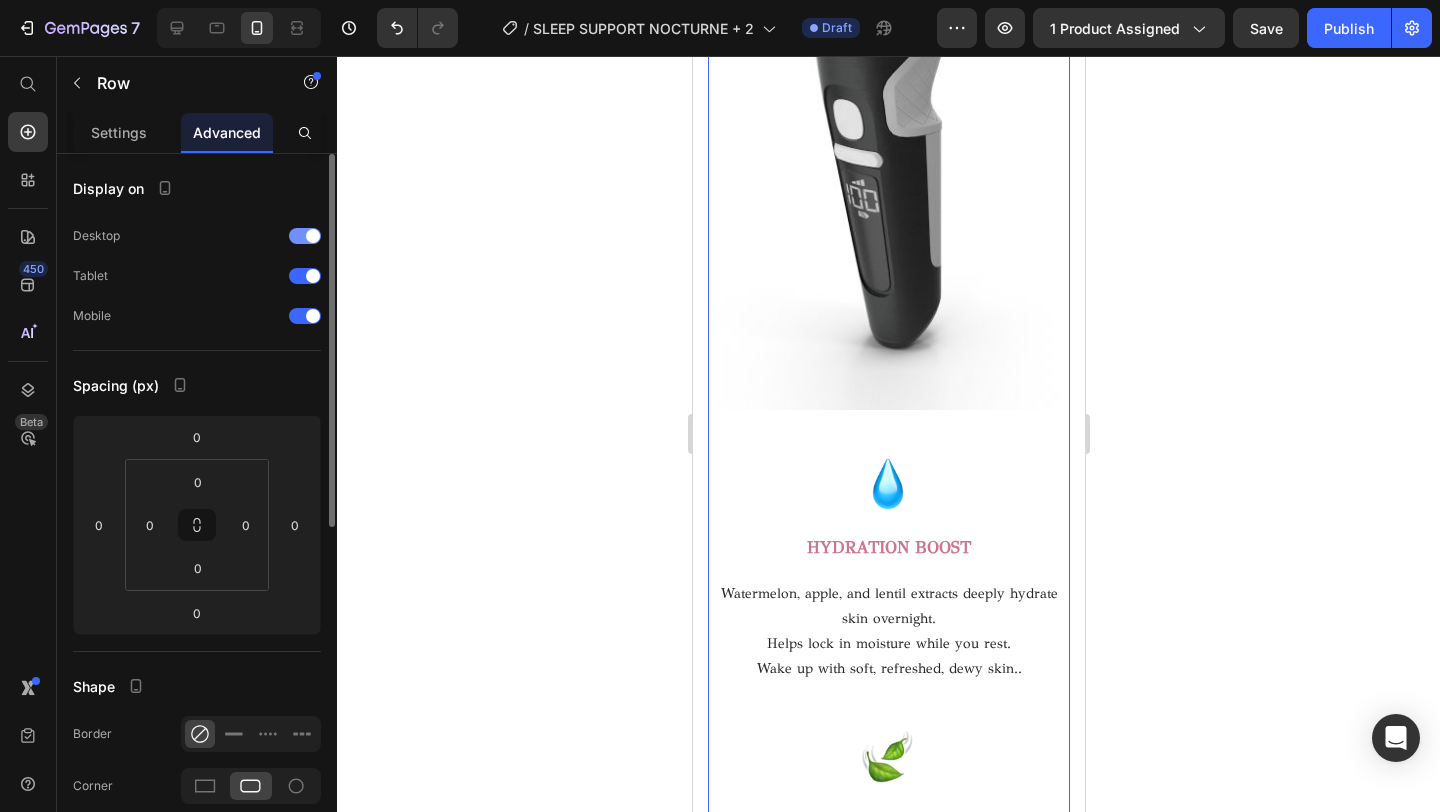 click at bounding box center (305, 236) 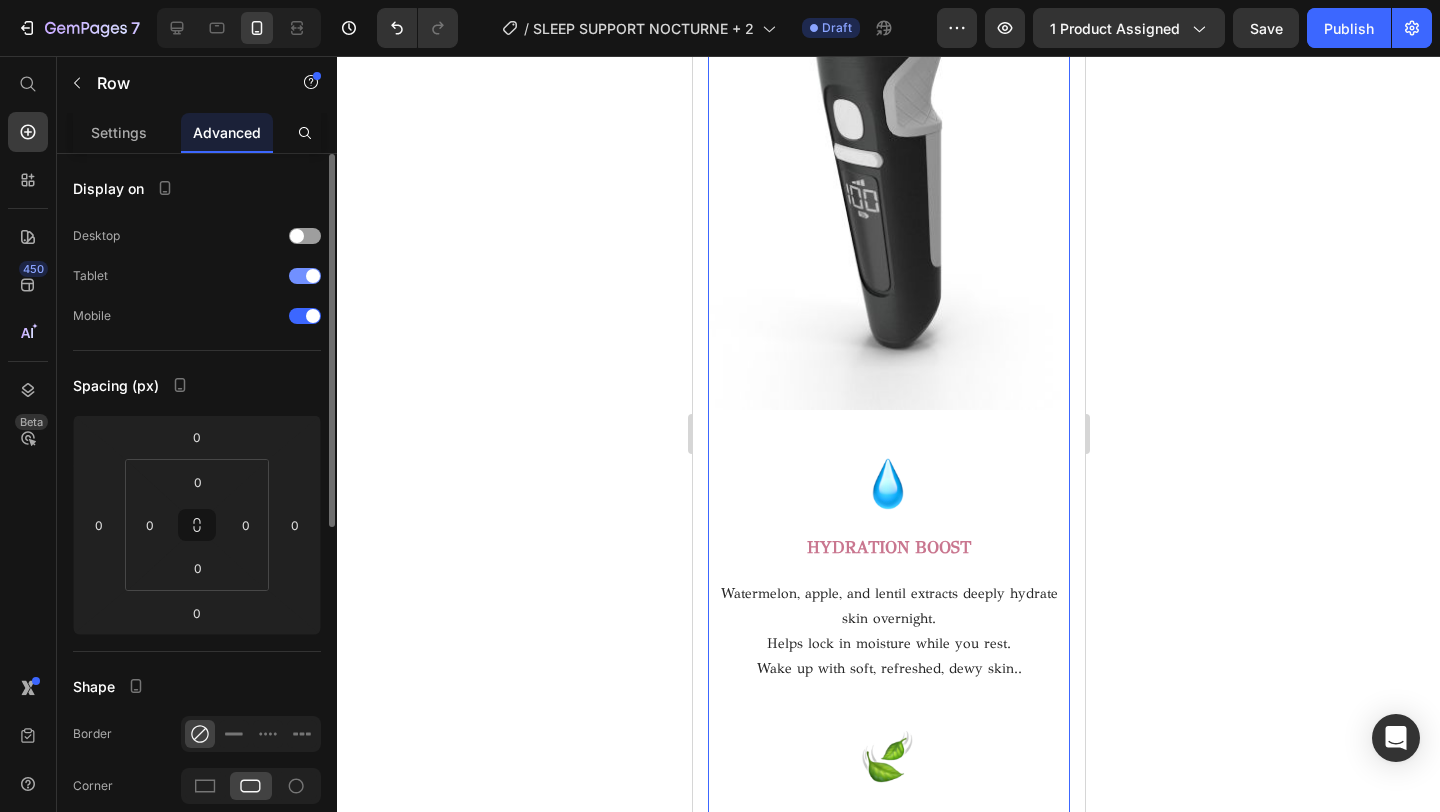 click on "Tablet" at bounding box center (197, 276) 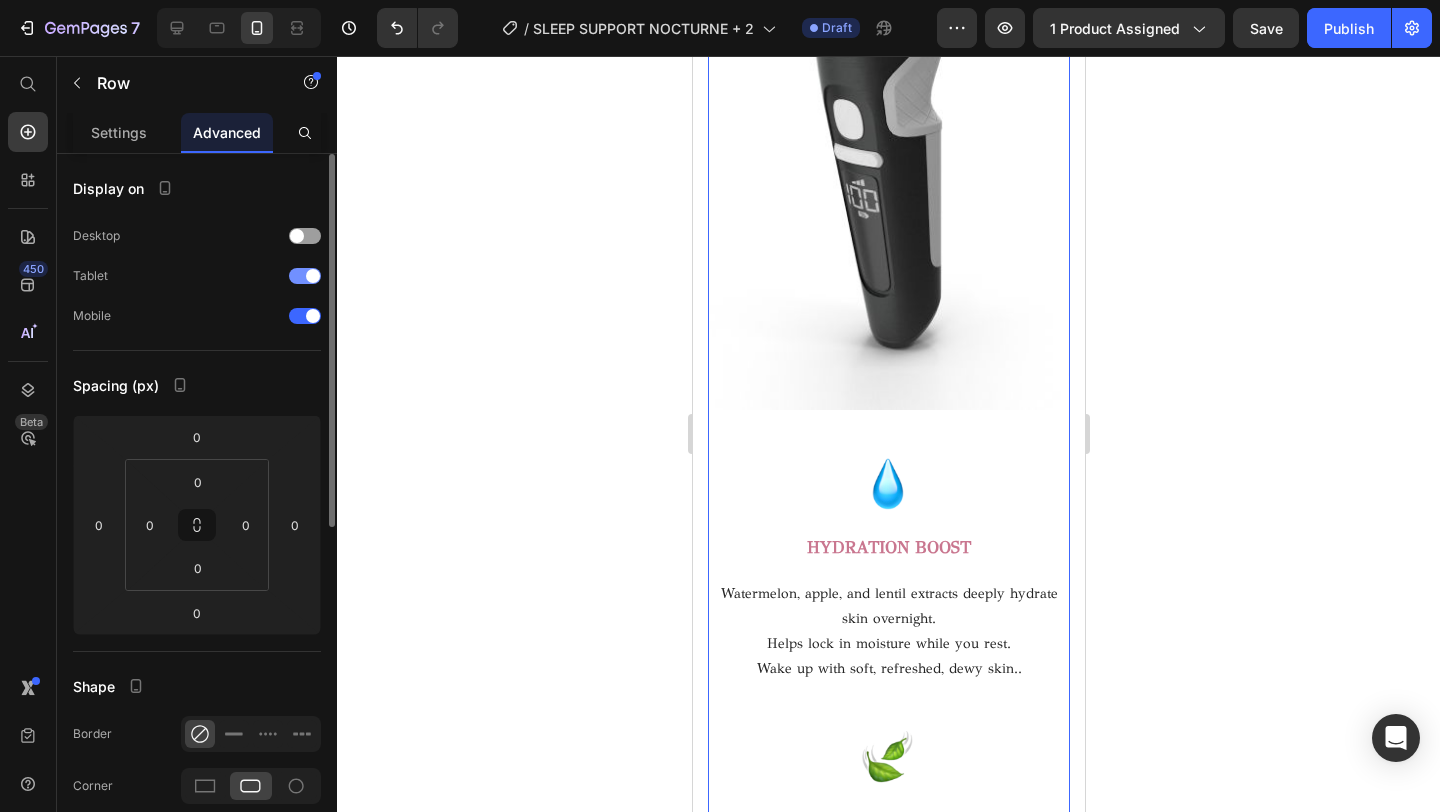 click at bounding box center (313, 276) 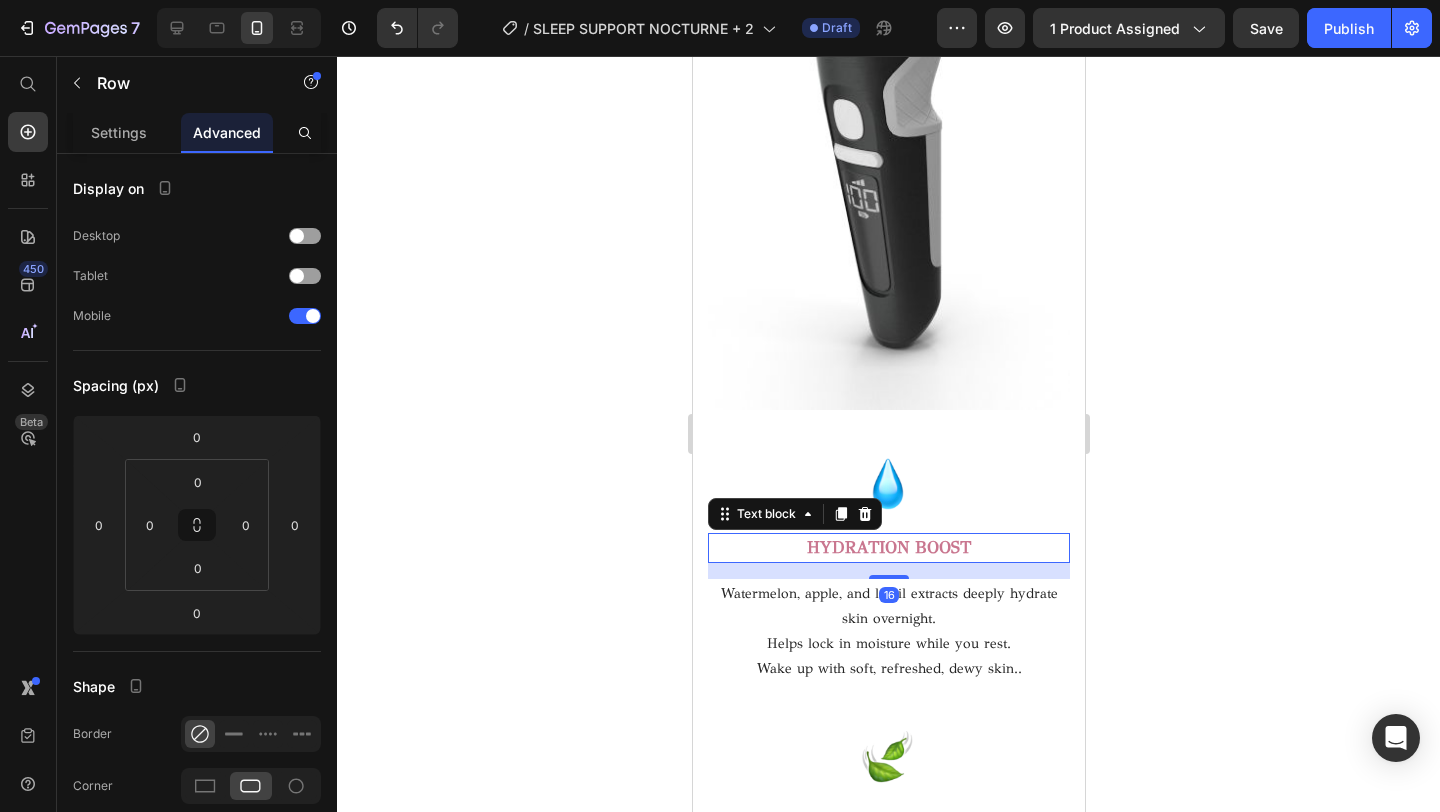 click on "HYDRATION BOOST" at bounding box center (888, 547) 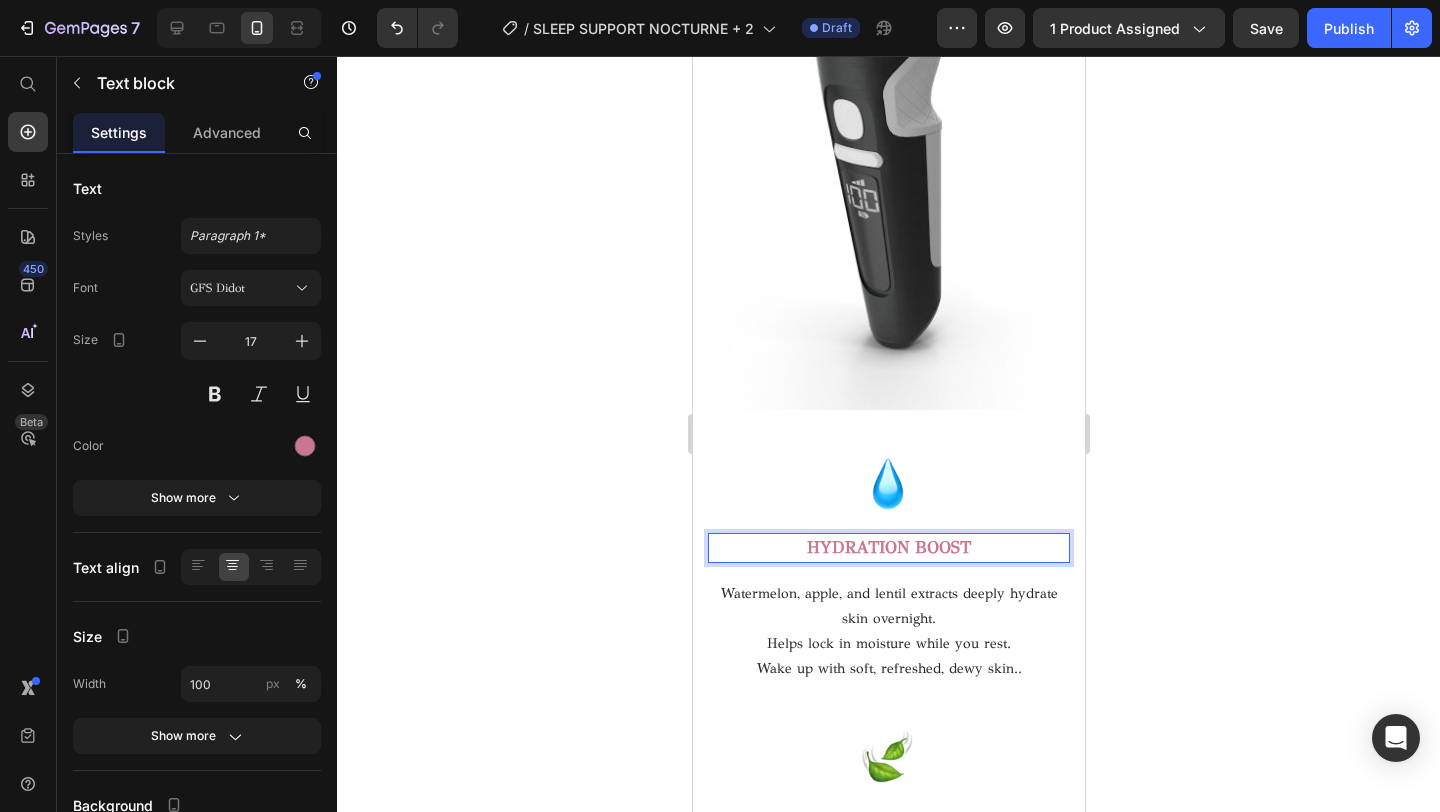 click on "HYDRATION BOOST" at bounding box center (888, 548) 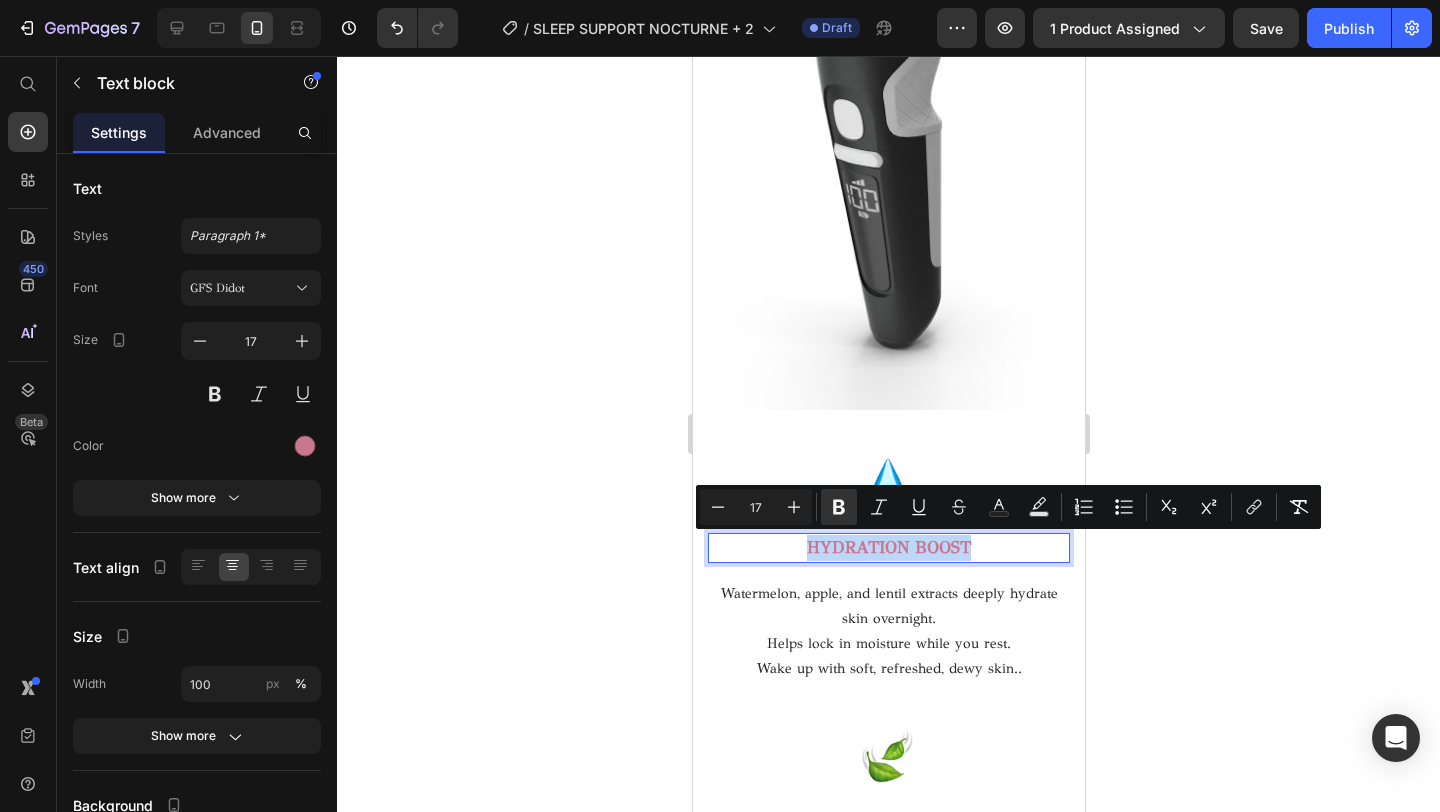 drag, startPoint x: 994, startPoint y: 540, endPoint x: 756, endPoint y: 540, distance: 238 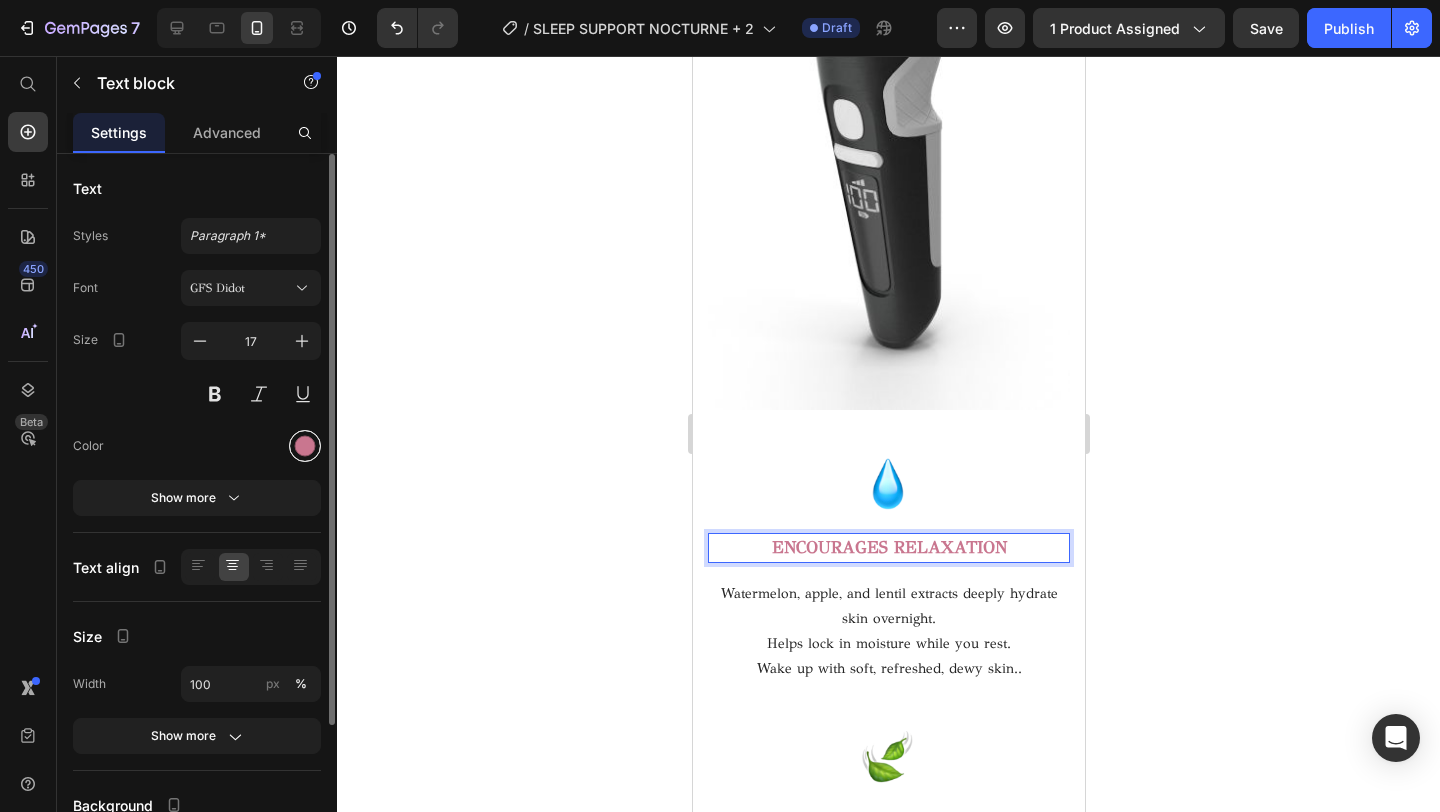 click at bounding box center (305, 446) 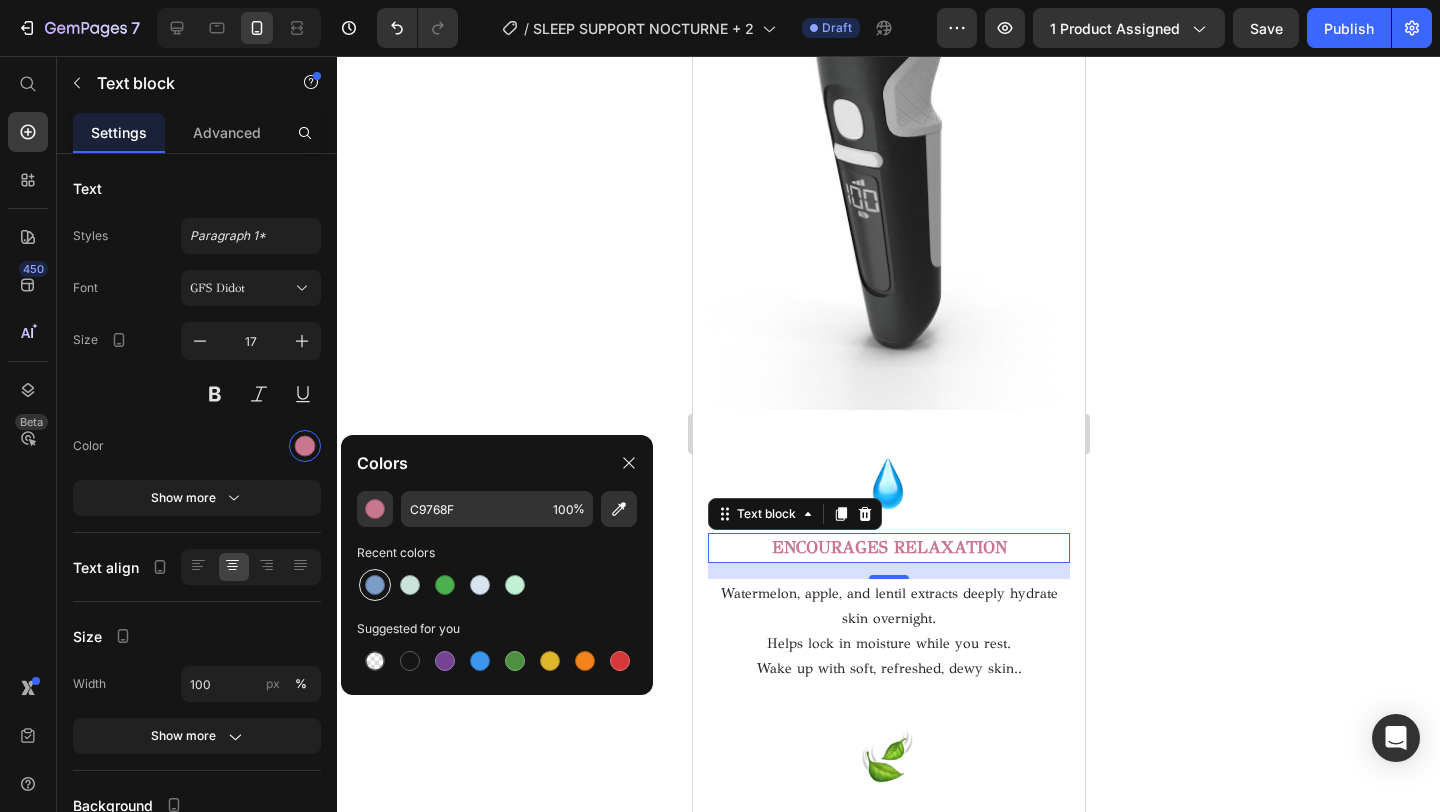 click at bounding box center [375, 585] 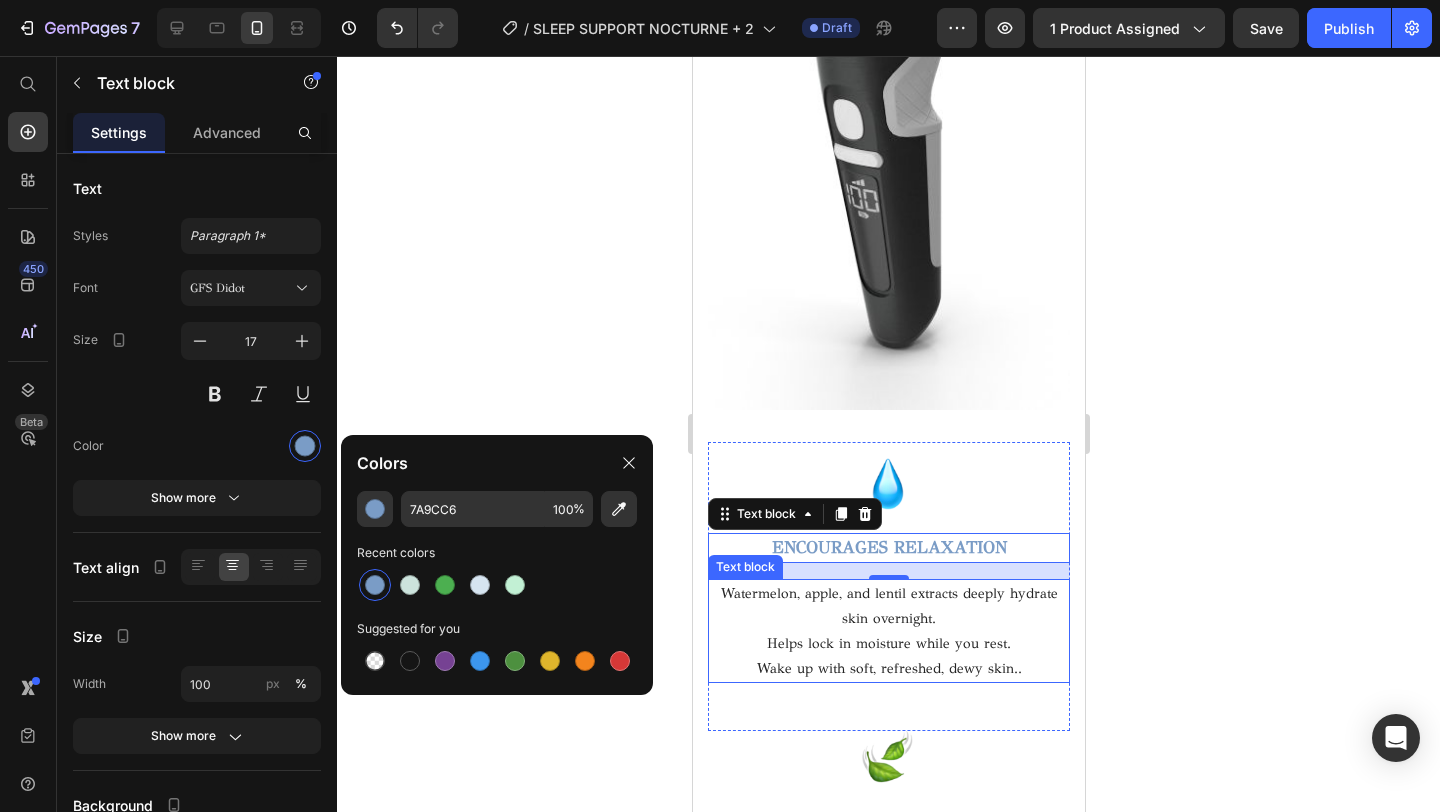 click on "Watermelon, apple, and lentil extracts deeply hydrate skin overnight." at bounding box center [888, 606] 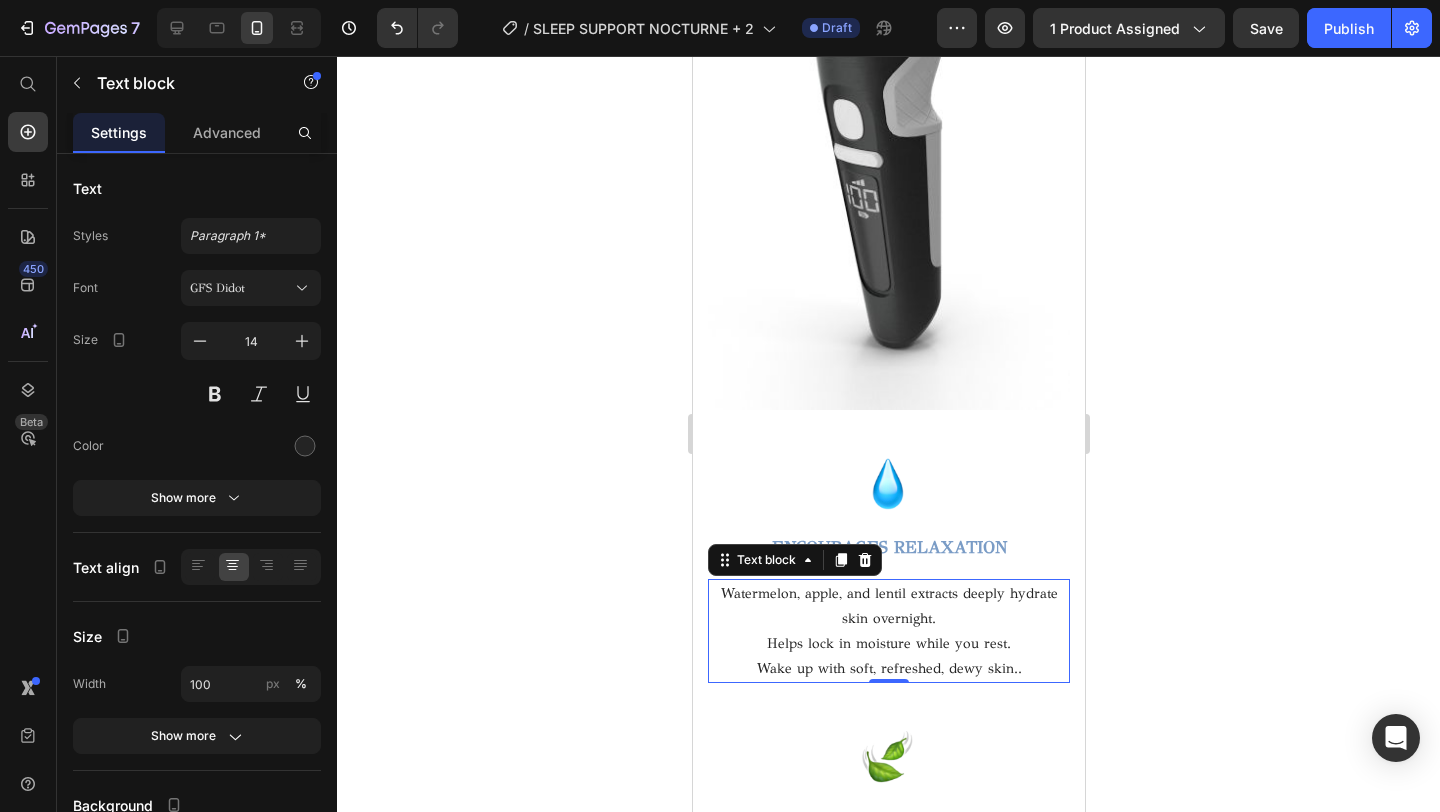 click on "Helps lock in moisture while you rest." at bounding box center [888, 643] 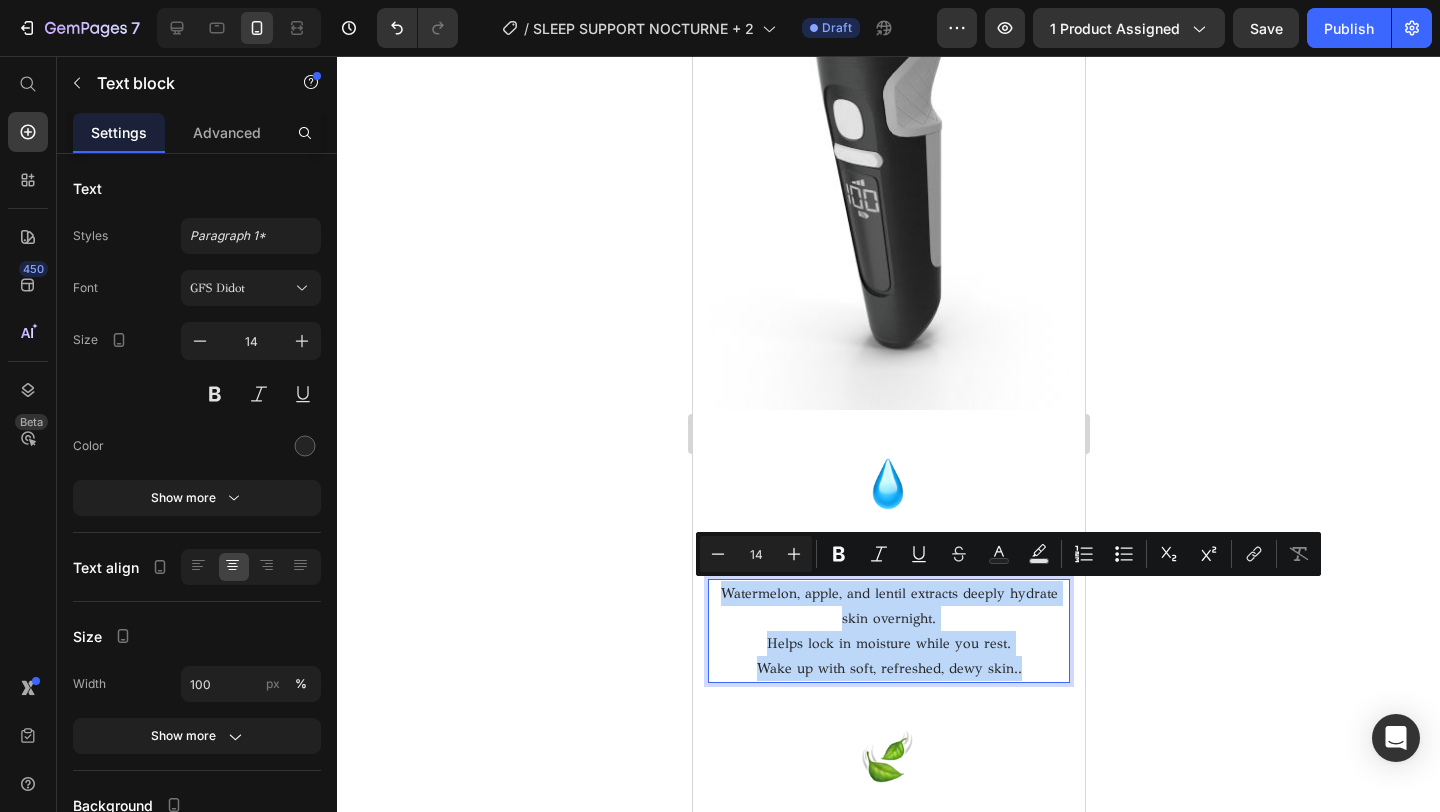 drag, startPoint x: 1019, startPoint y: 670, endPoint x: 709, endPoint y: 594, distance: 319.1802 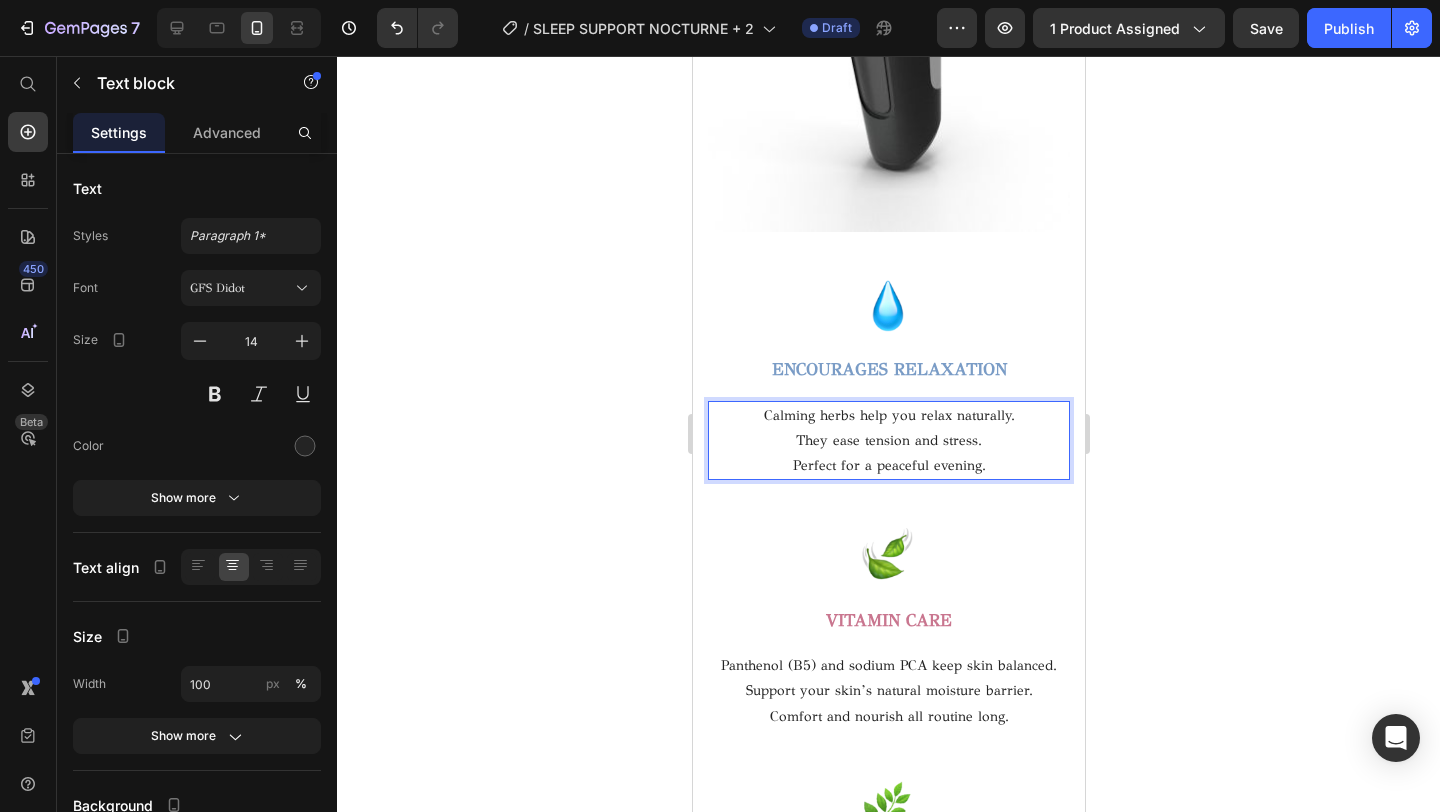 scroll, scrollTop: 2828, scrollLeft: 0, axis: vertical 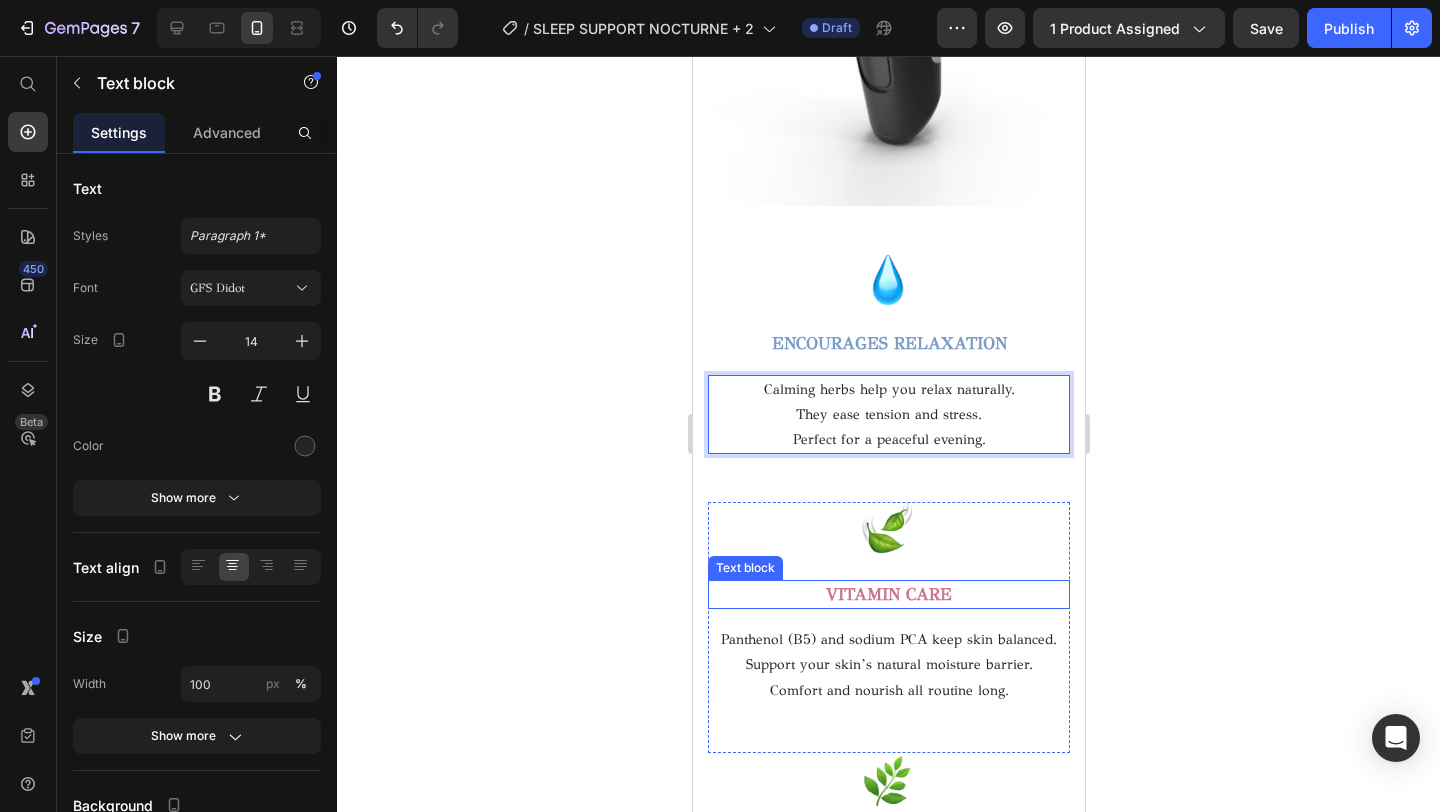 click on "VITAMIN CARE" at bounding box center (888, 594) 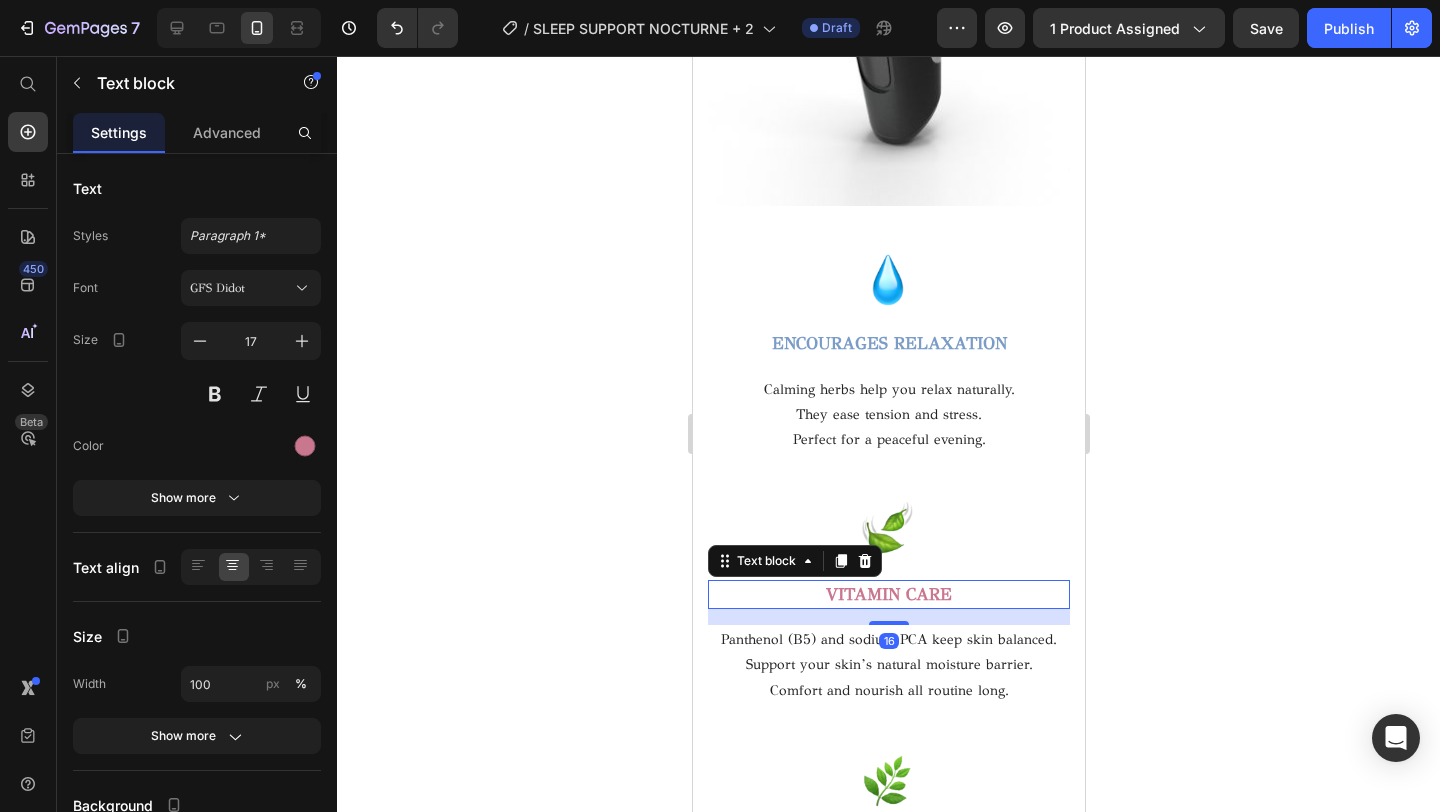 click on "VITAMIN CARE" at bounding box center [888, 595] 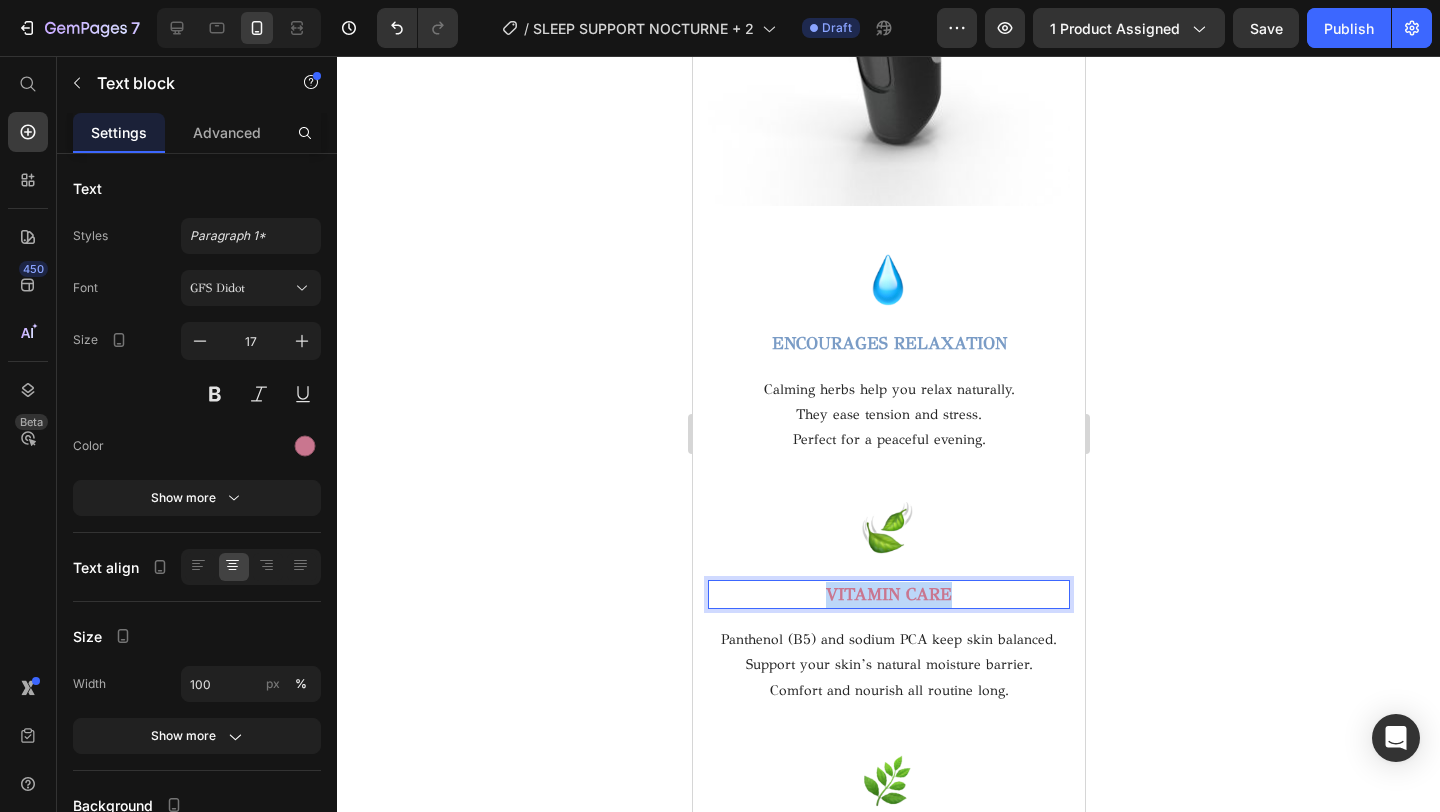 drag, startPoint x: 970, startPoint y: 590, endPoint x: 821, endPoint y: 590, distance: 149 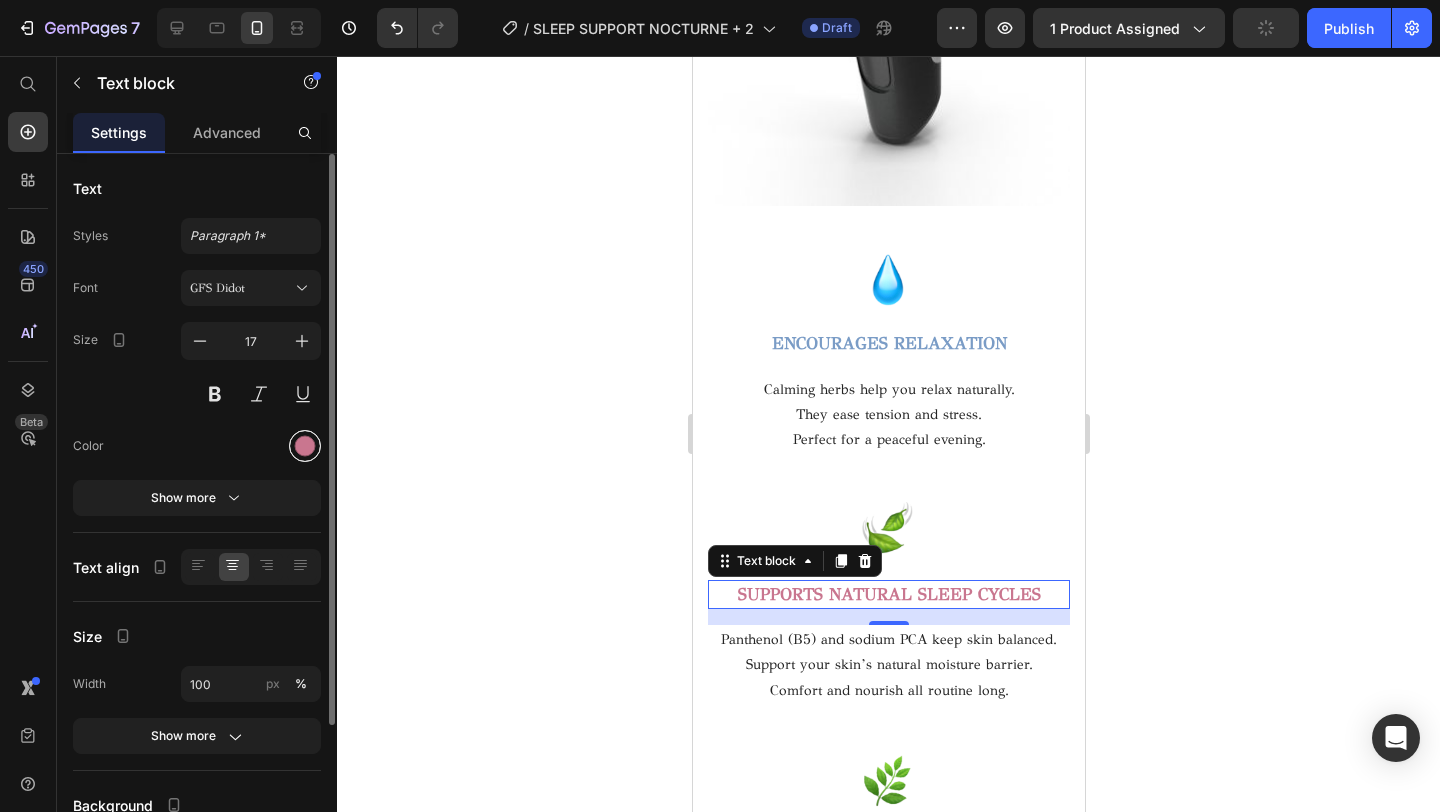 click at bounding box center (305, 446) 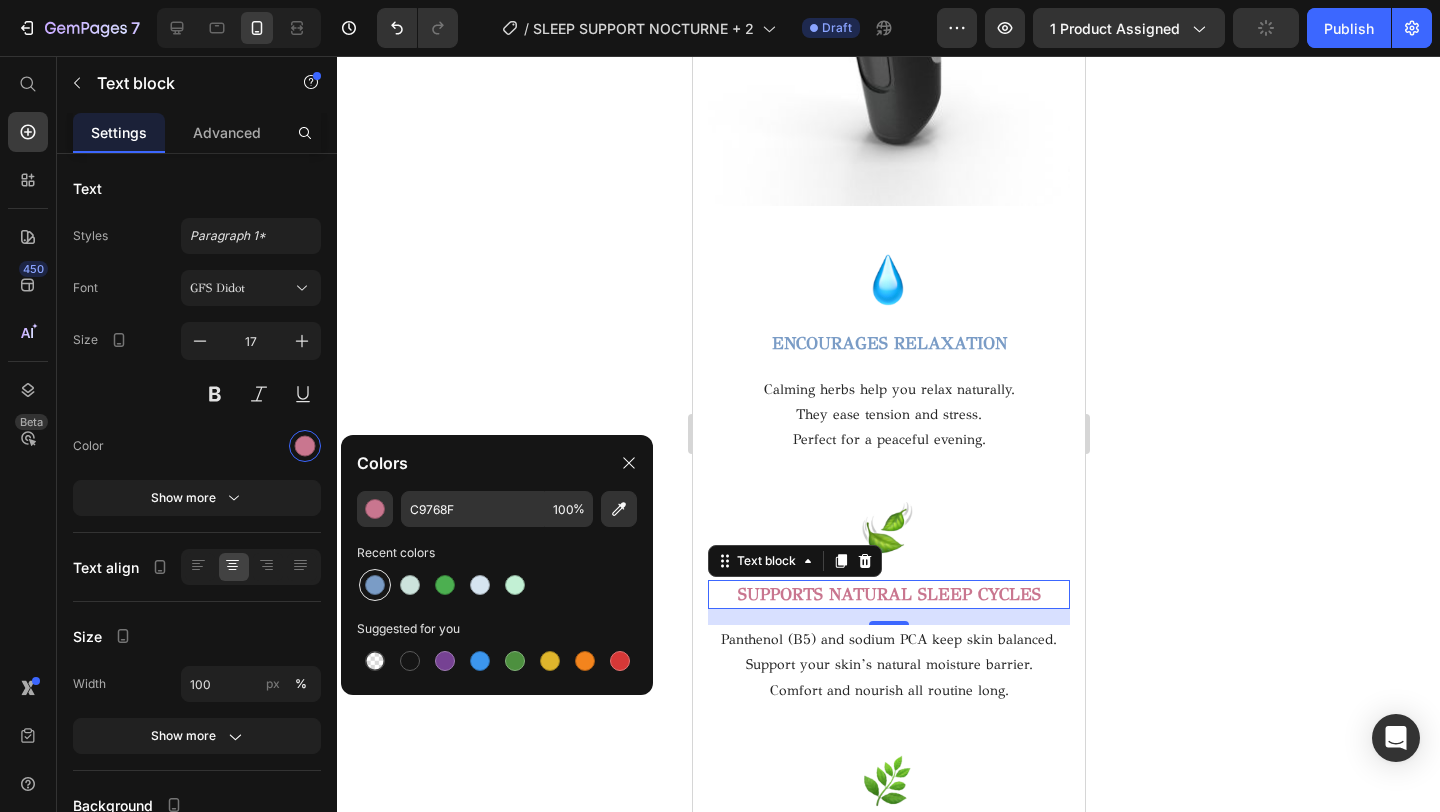 click at bounding box center (375, 585) 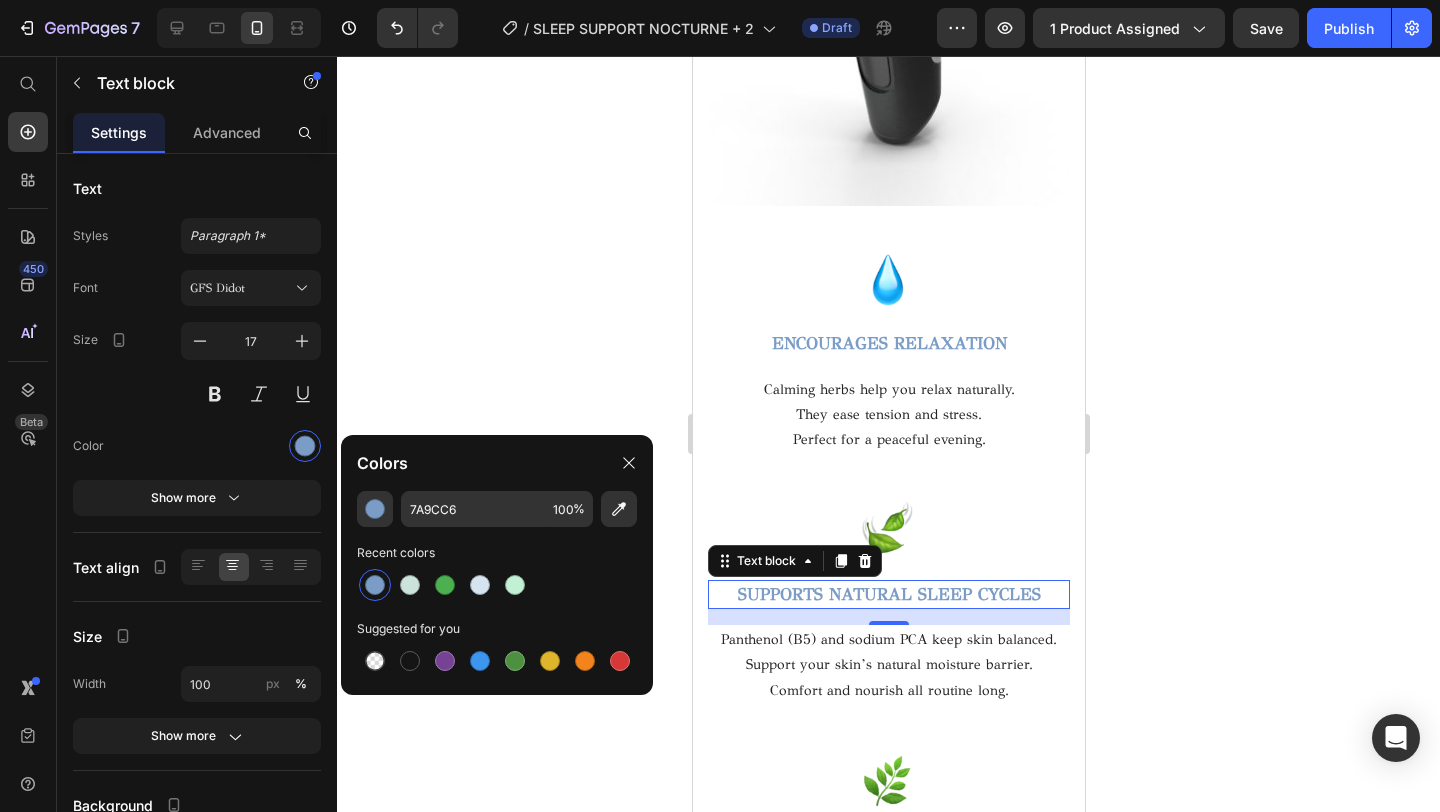 click on "Support your skin’s natural moisture barrier." at bounding box center (888, 664) 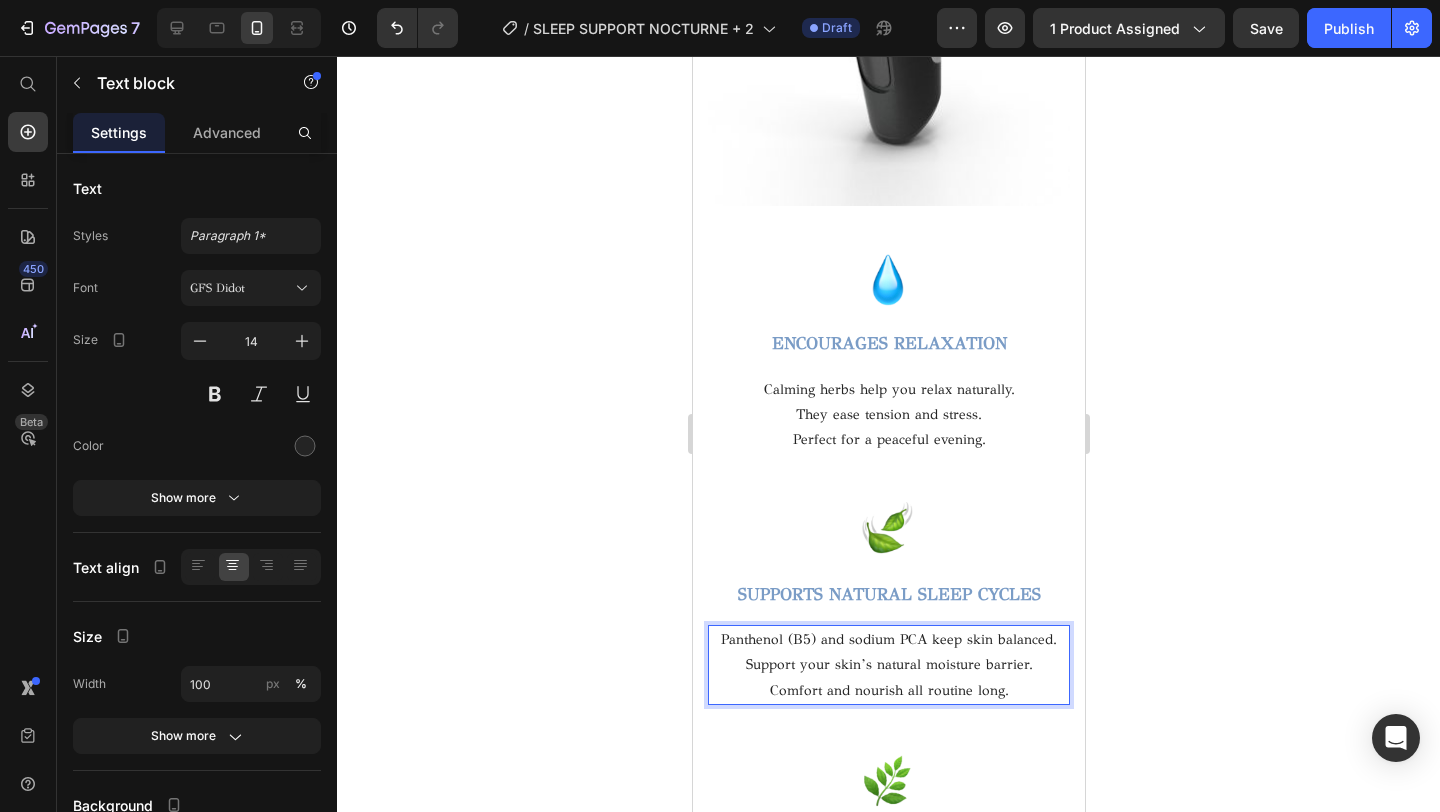click on "Comfort and nourish all routine long." at bounding box center [888, 690] 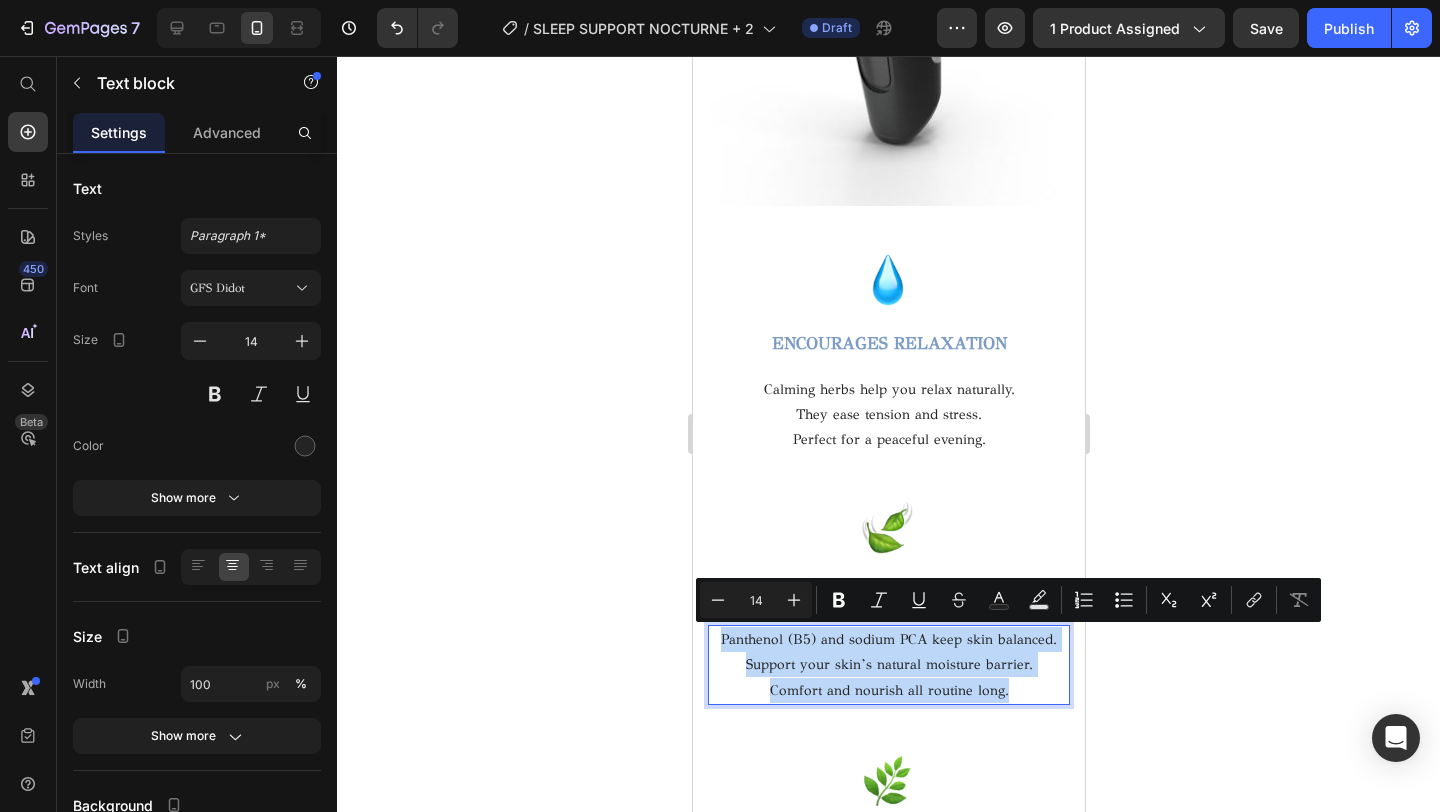 drag, startPoint x: 1011, startPoint y: 693, endPoint x: 715, endPoint y: 641, distance: 300.53287 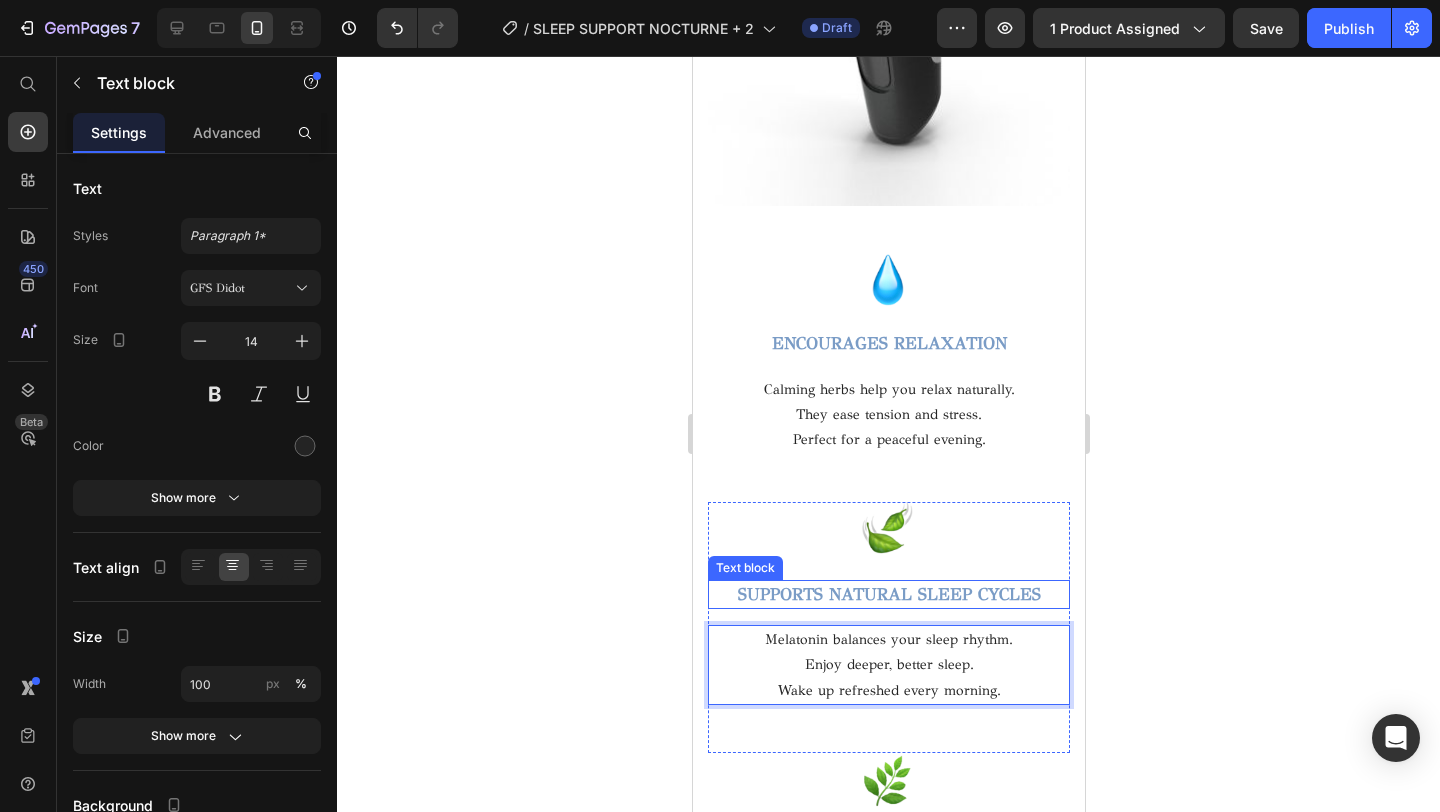 scroll, scrollTop: 3080, scrollLeft: 0, axis: vertical 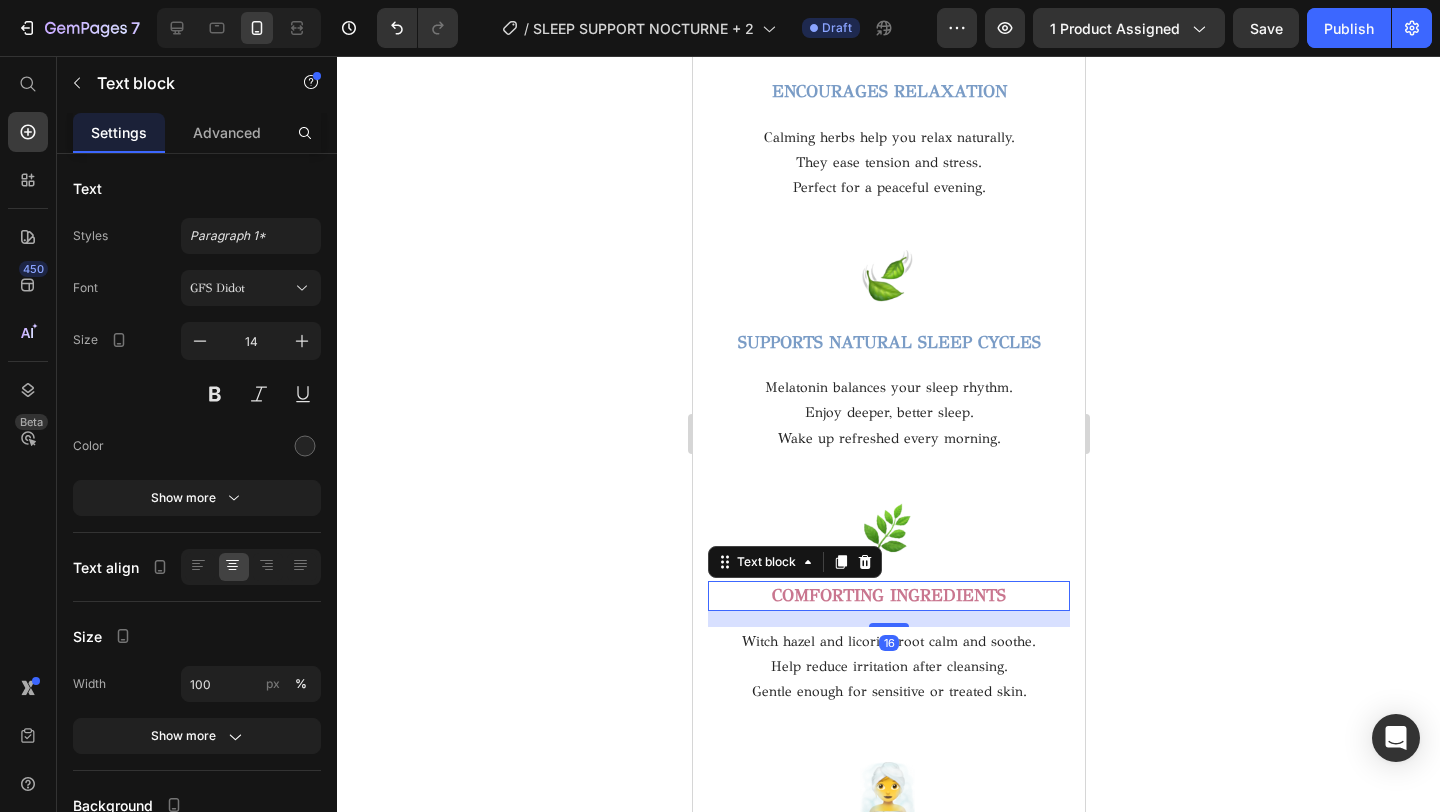 click on "COMFORTING INGREDIENTS" at bounding box center [888, 595] 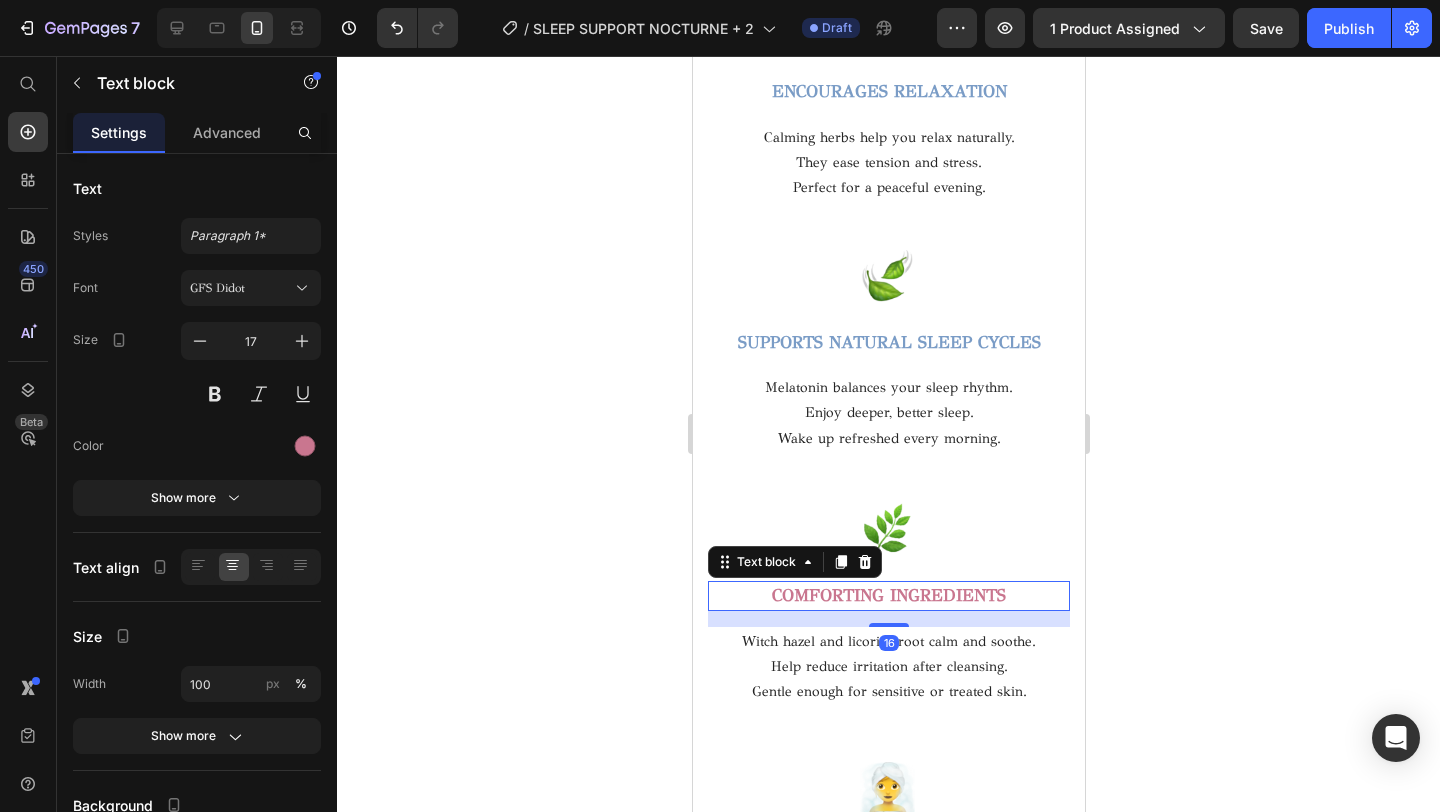click on "COMFORTING INGREDIENTS" at bounding box center (888, 595) 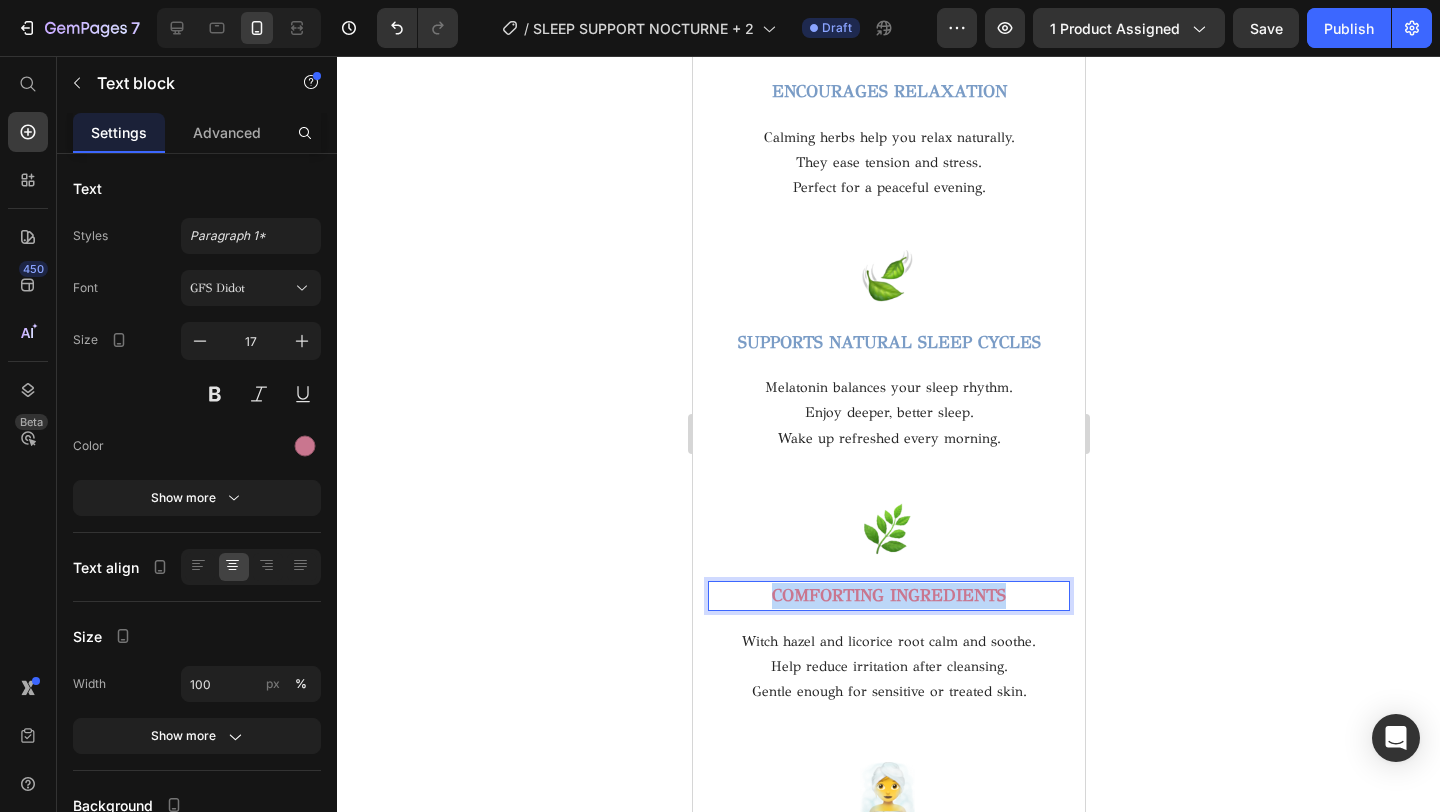 drag, startPoint x: 1031, startPoint y: 591, endPoint x: 710, endPoint y: 591, distance: 321 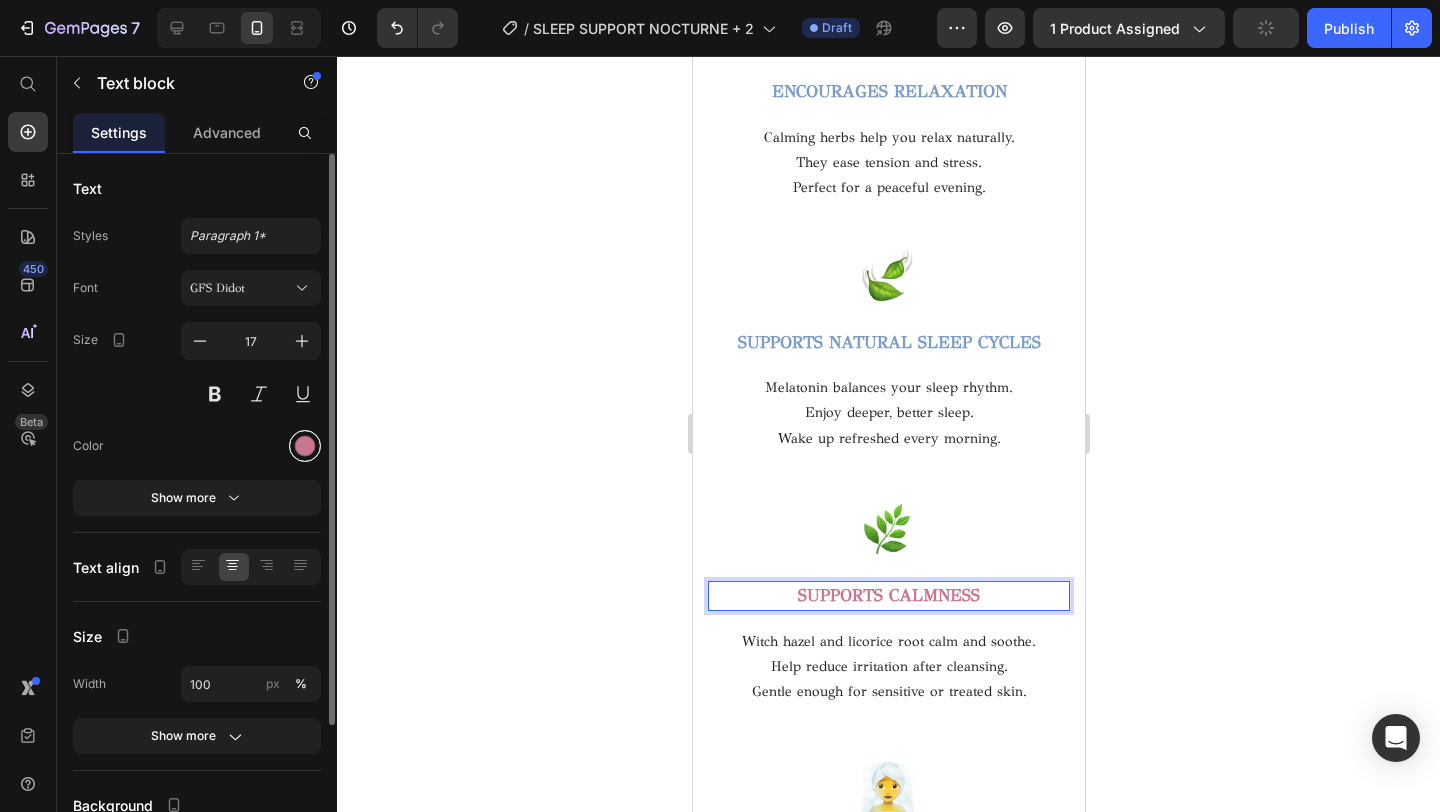 click at bounding box center [305, 446] 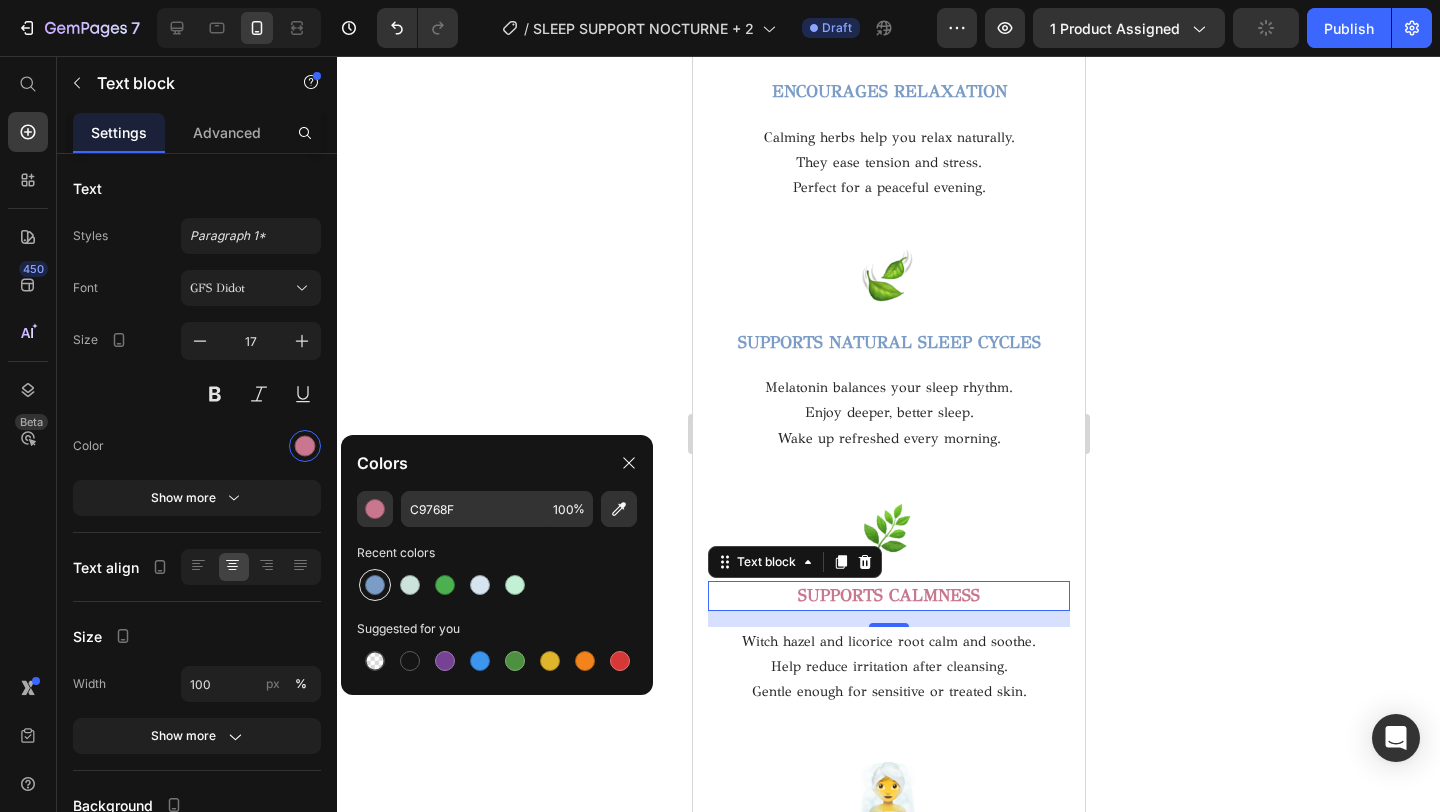 click at bounding box center [375, 585] 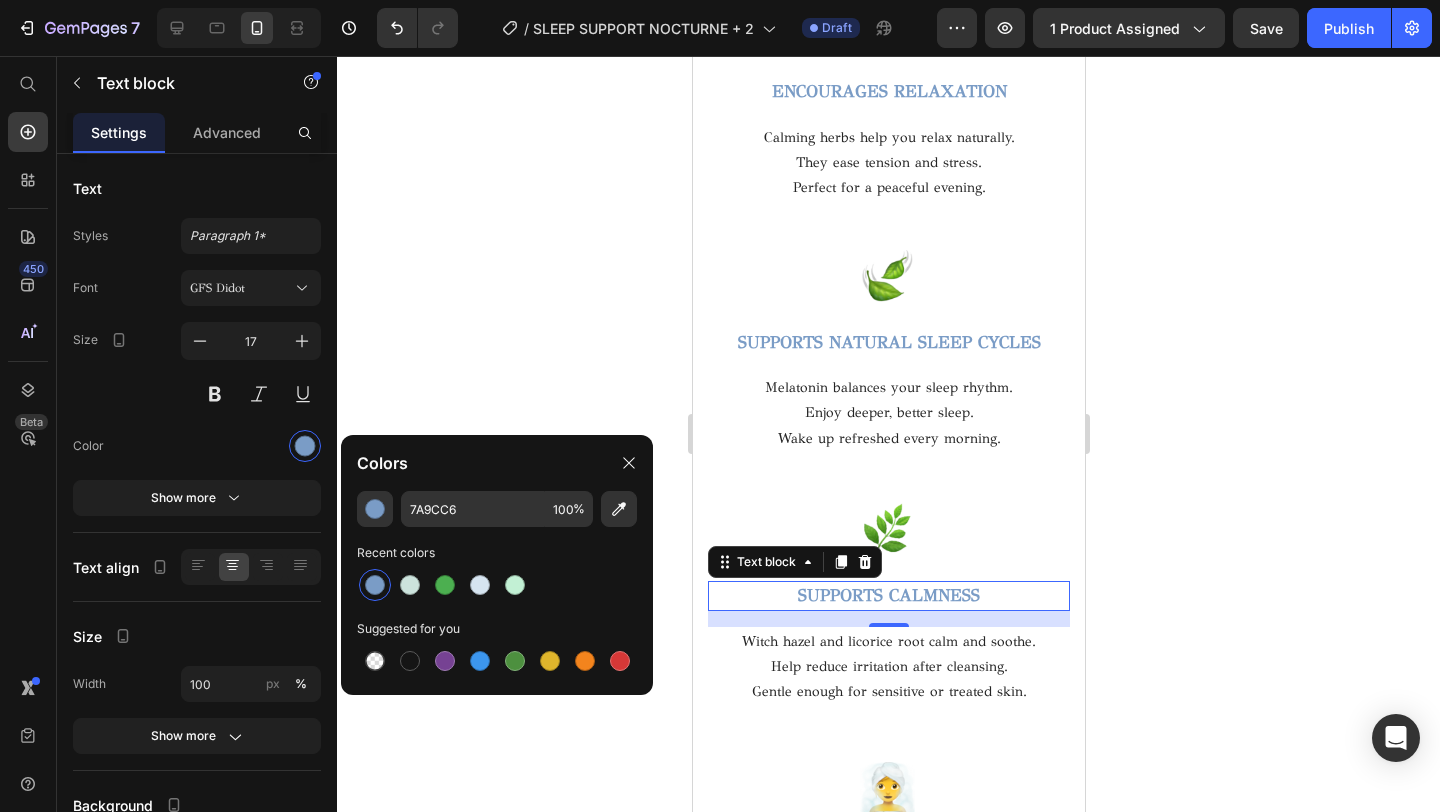 click 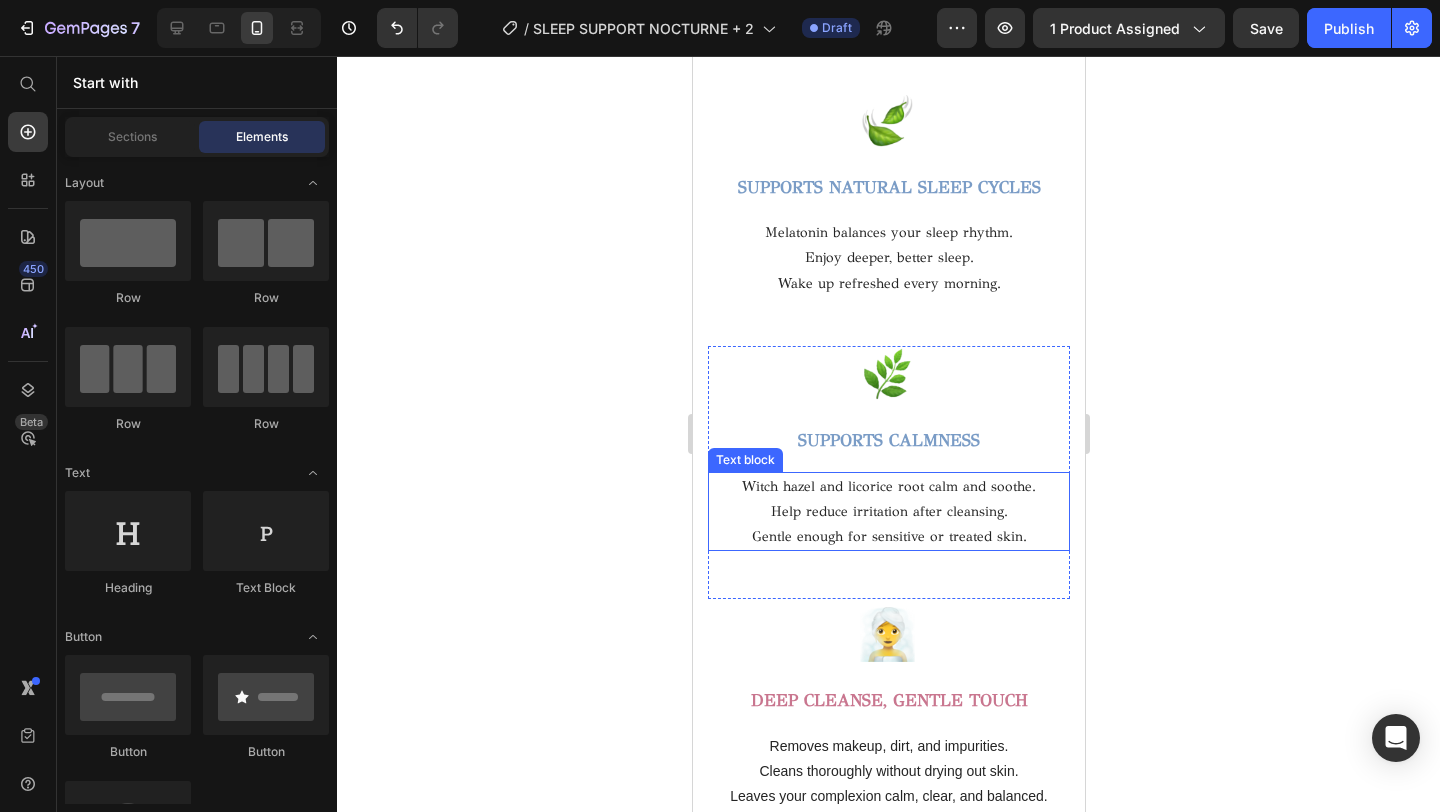 scroll, scrollTop: 3252, scrollLeft: 0, axis: vertical 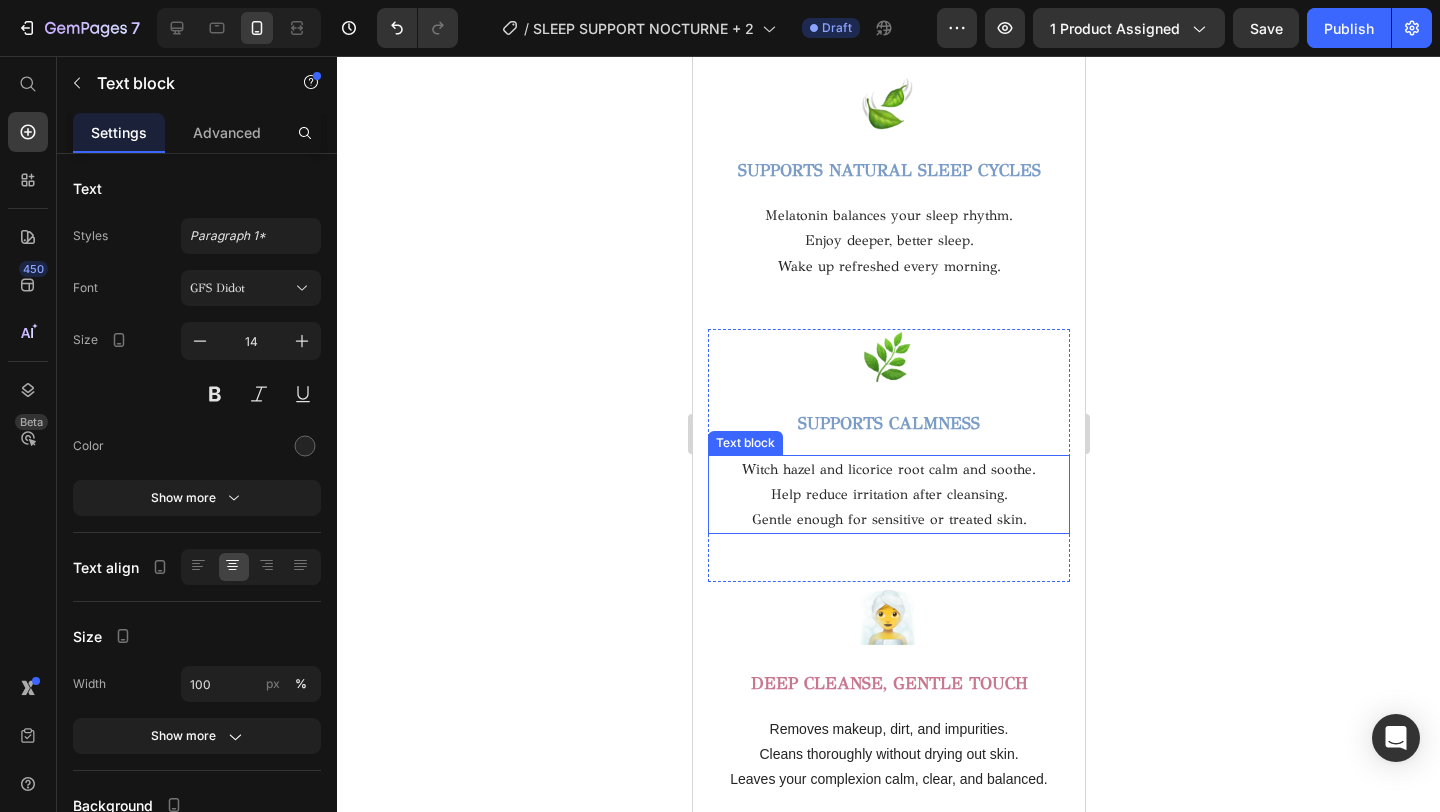 click on "Gentle enough for sensitive or treated skin." at bounding box center [888, 519] 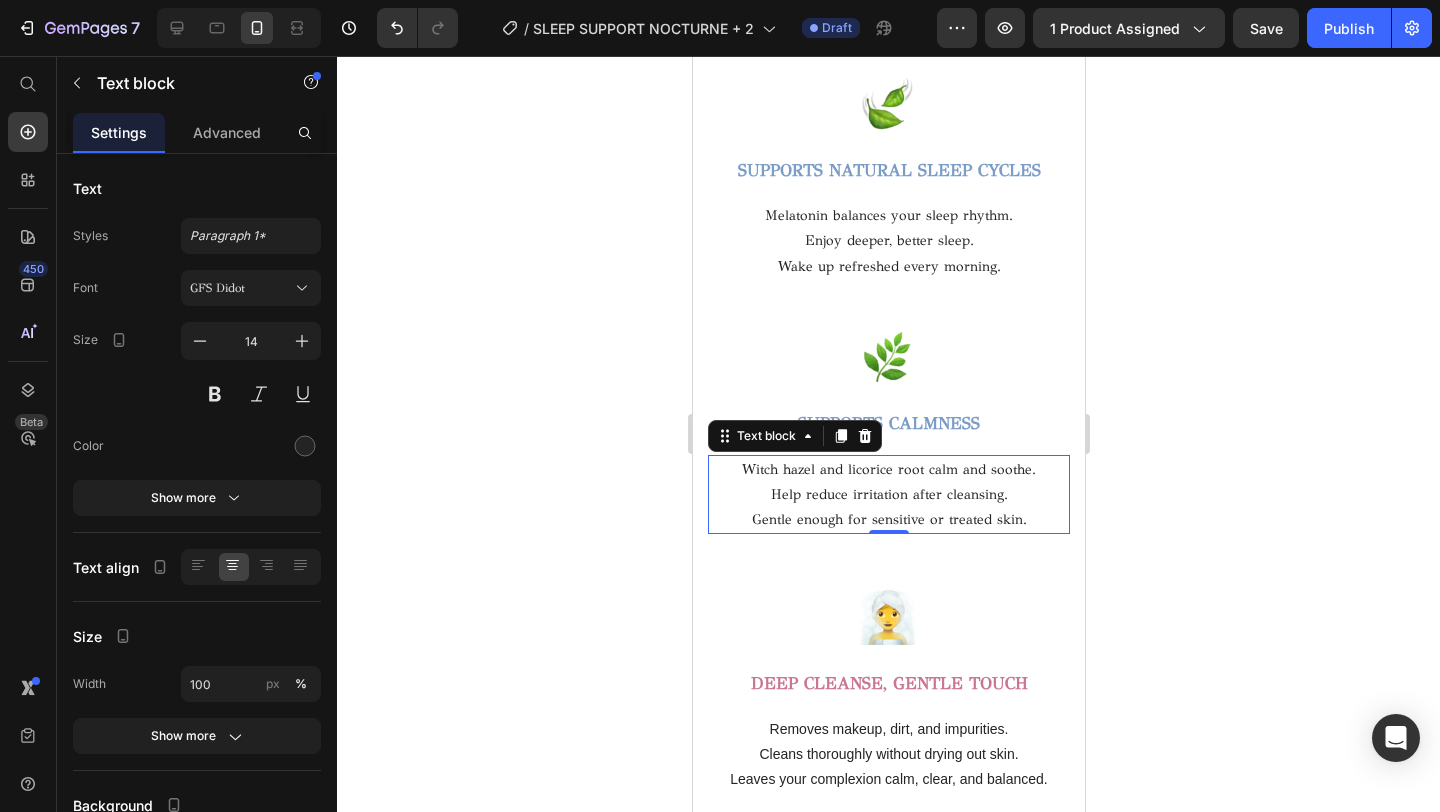 click on "Gentle enough for sensitive or treated skin." at bounding box center [888, 519] 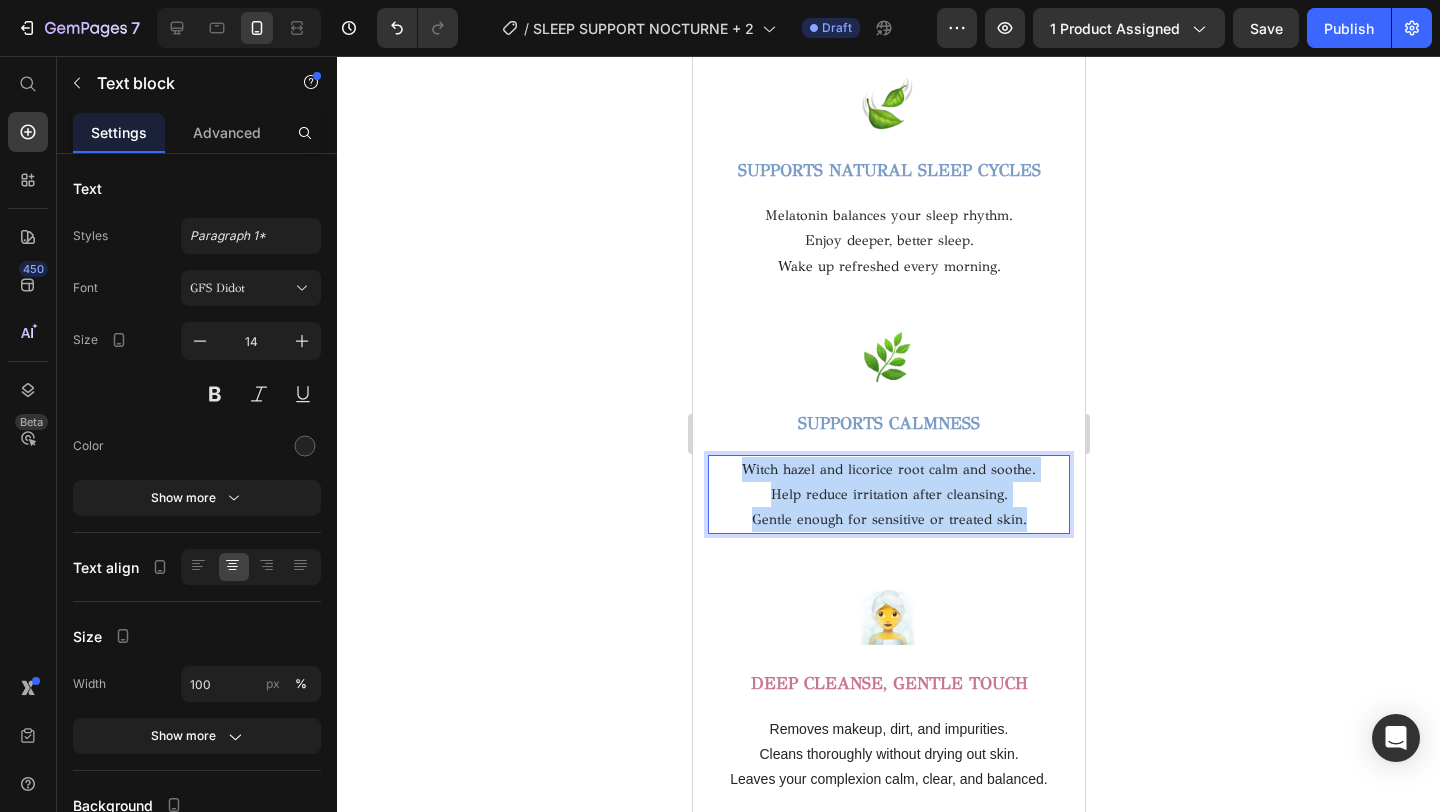 drag, startPoint x: 1031, startPoint y: 520, endPoint x: 734, endPoint y: 474, distance: 300.54117 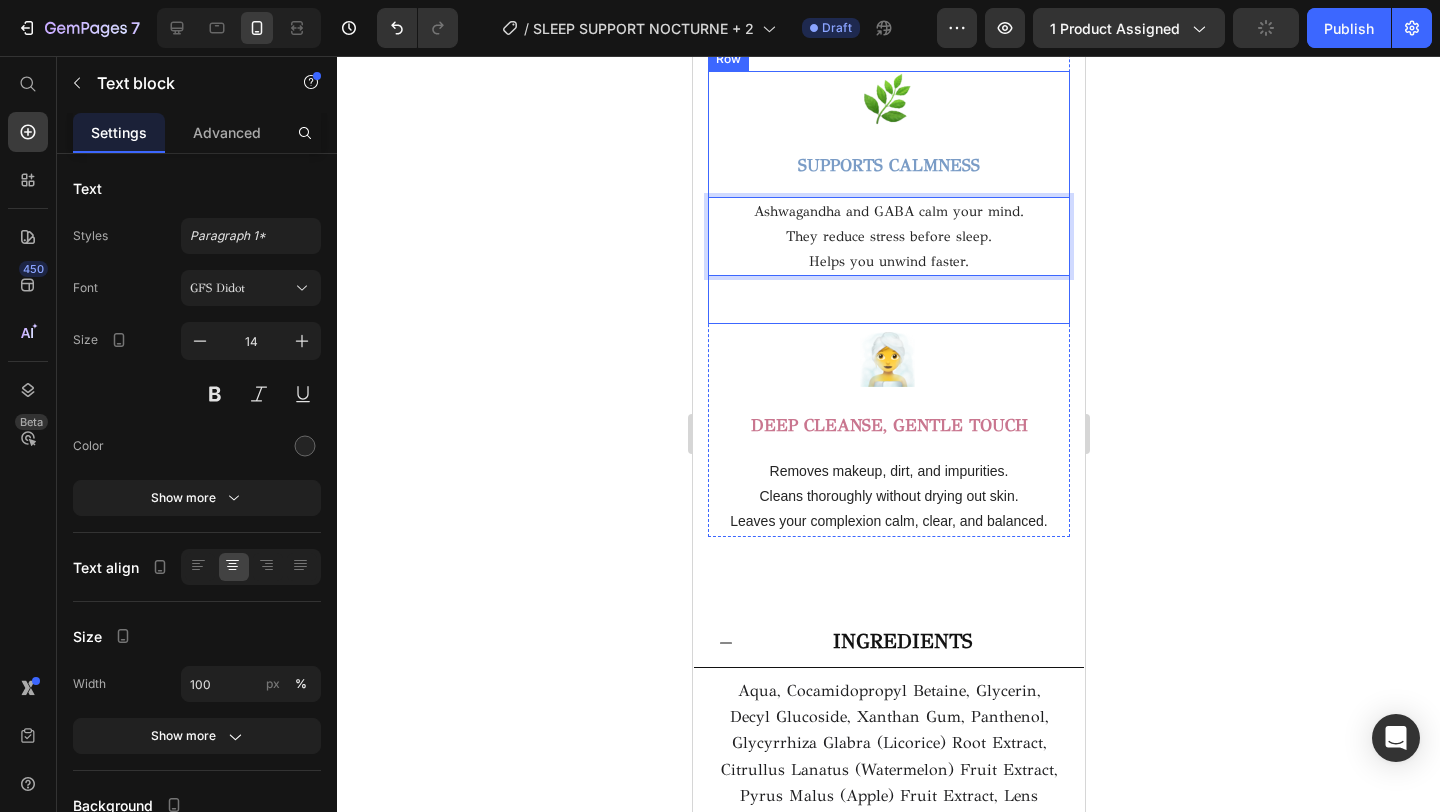 scroll, scrollTop: 3513, scrollLeft: 0, axis: vertical 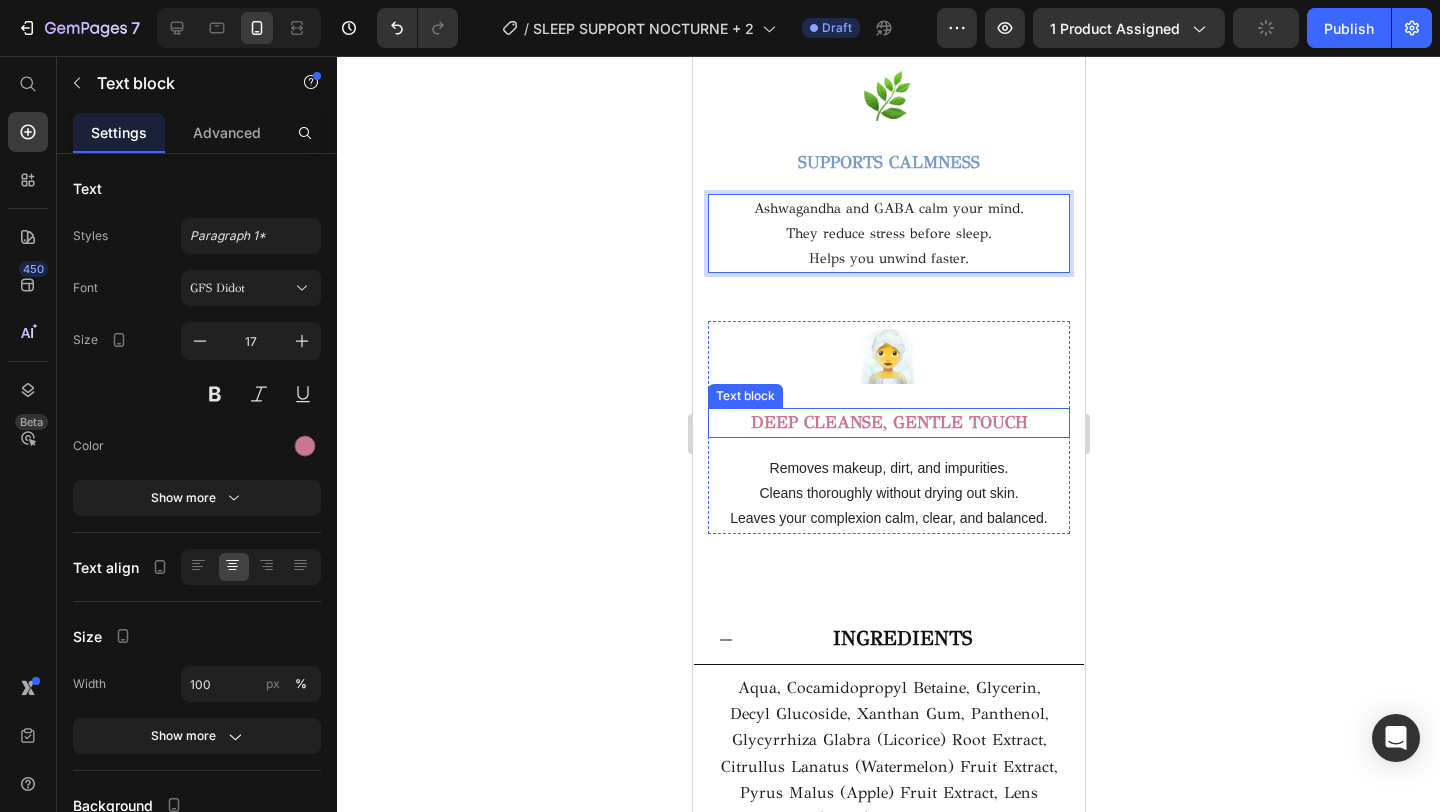 click on "DEEP CLEANSE, GENTLE TOUCH" at bounding box center (888, 422) 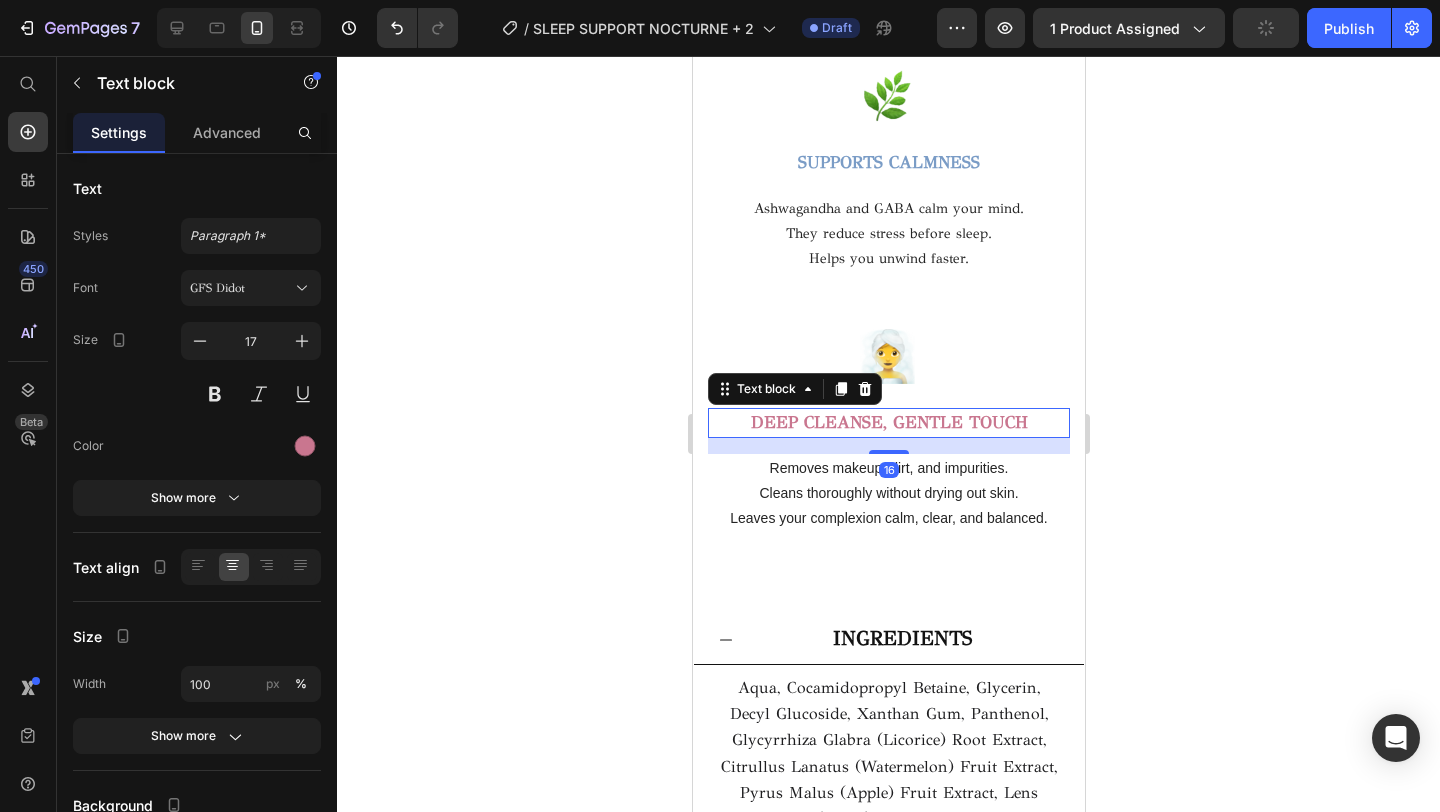 click on "DEEP CLEANSE, GENTLE TOUCH" at bounding box center (888, 422) 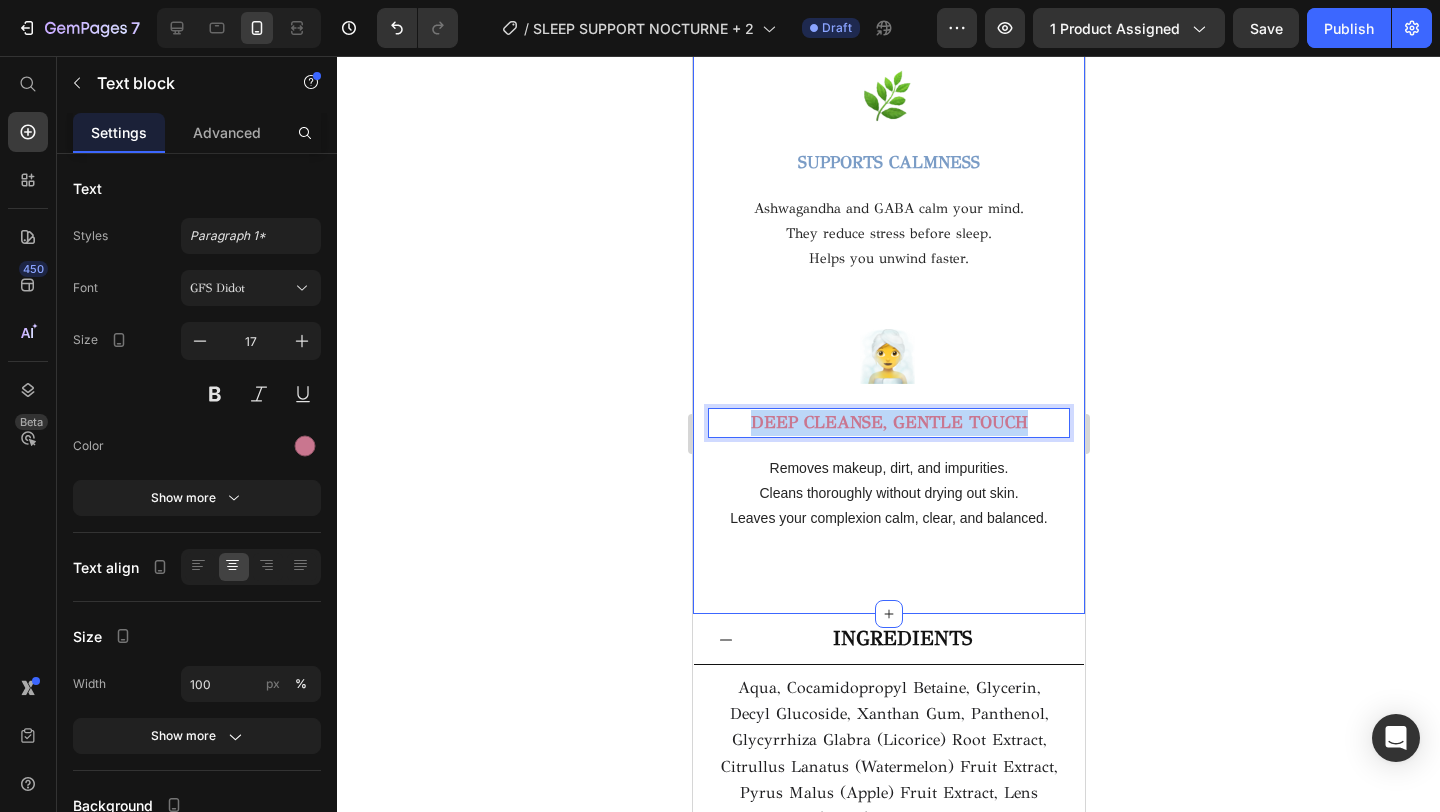 drag, startPoint x: 1036, startPoint y: 422, endPoint x: 703, endPoint y: 424, distance: 333.006 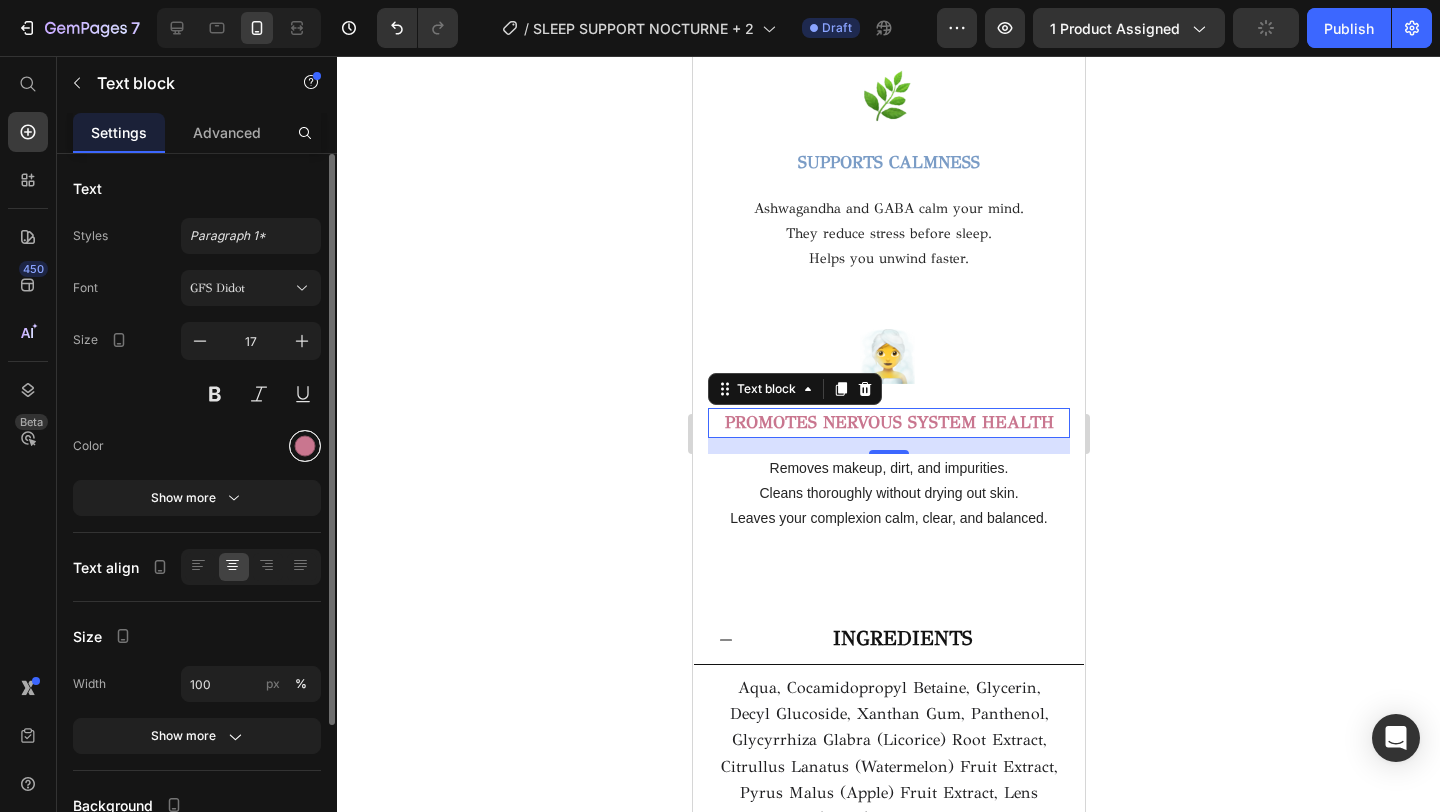 click at bounding box center [305, 446] 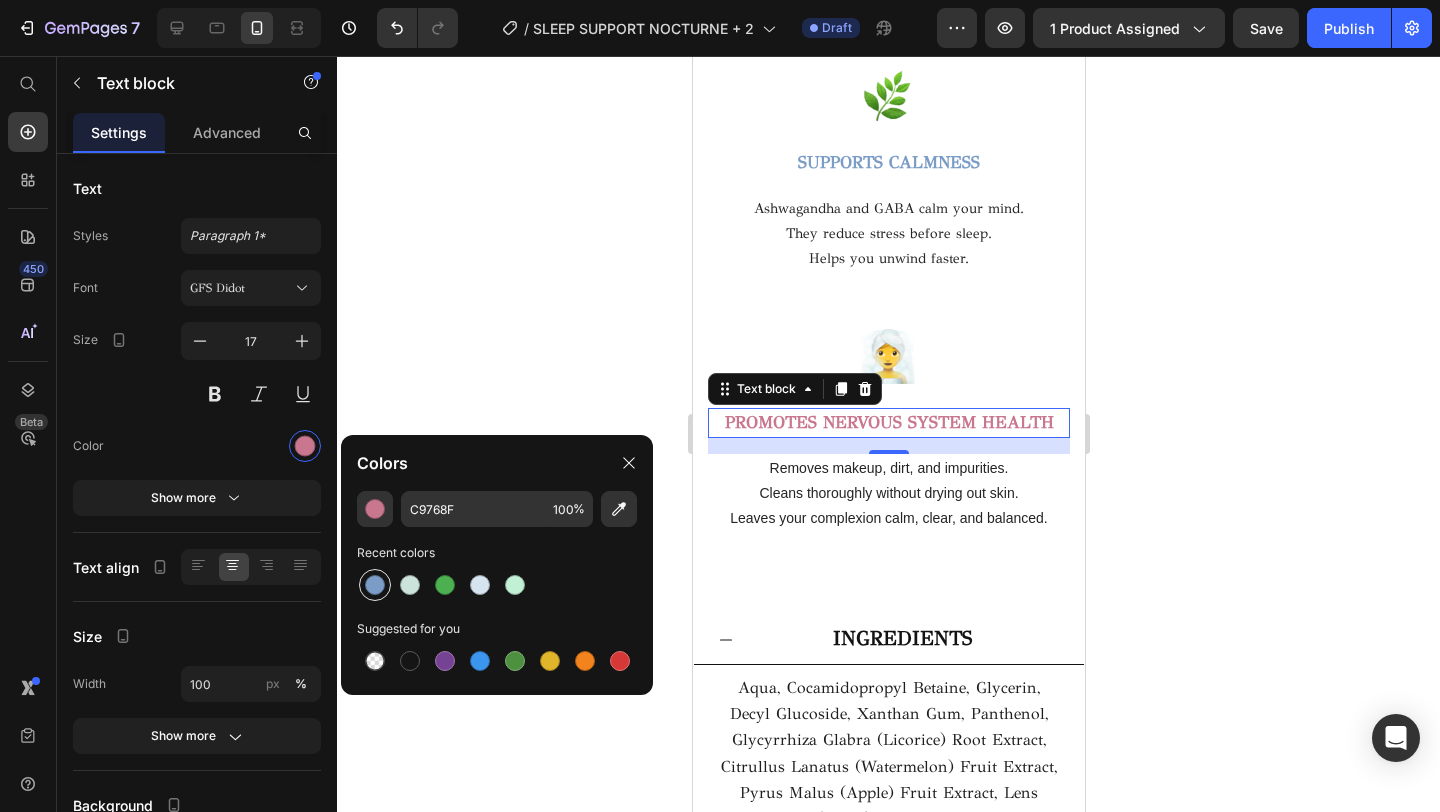 click at bounding box center [375, 585] 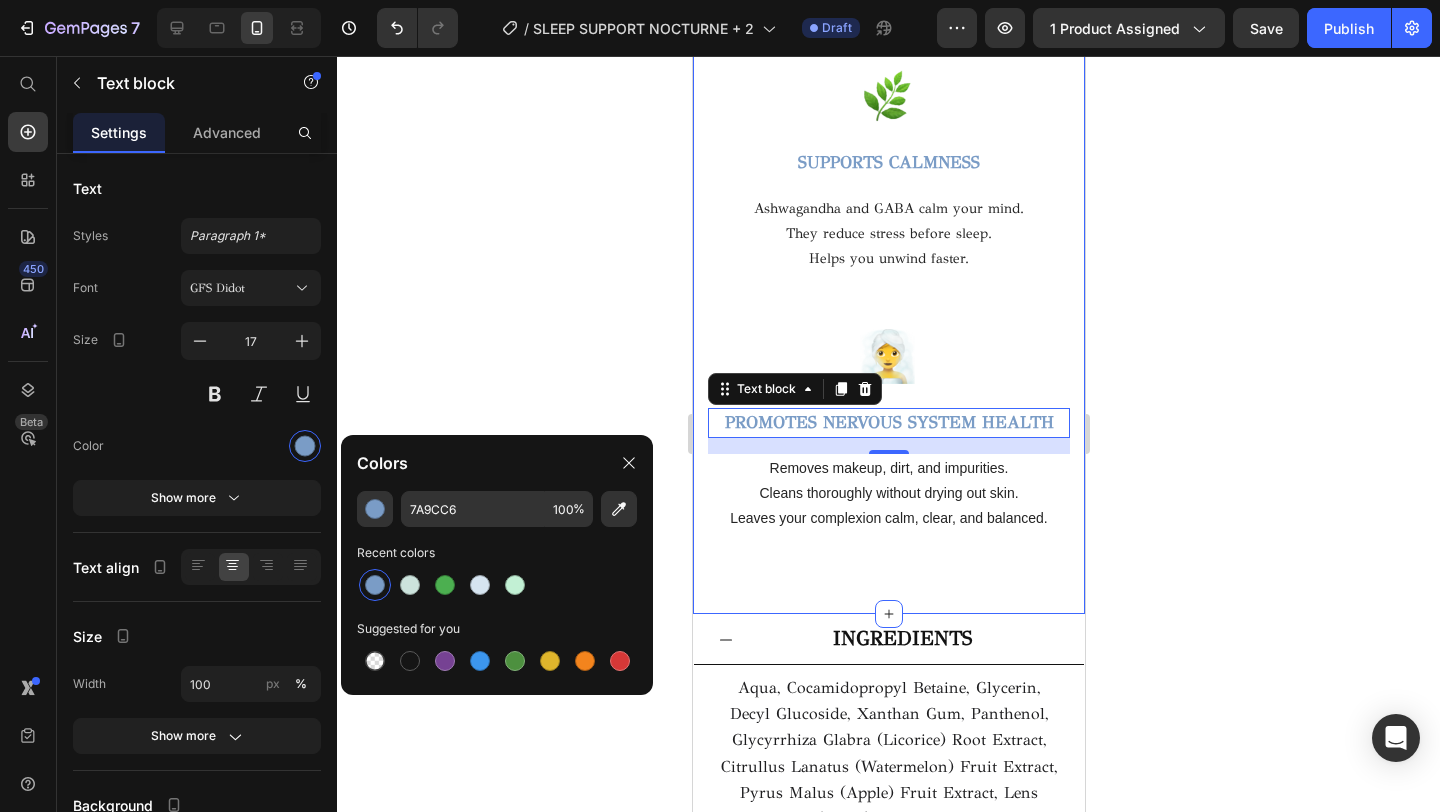 click on "⁠⁠⁠⁠⁠⁠⁠ BENEFITS OF SLEEP SUPPORT NOCTURNE + Heading Row Image ENCOURAGES RELAXATION Text block Calming herbs help you relax naturally. They ease tension and stress. Perfect for a peaceful evening. Text block Row Image SUPPORTS NATURAL SLEEP CYCLES Text block Melatonin balances your sleep rhythm. Enjoy deeper, better sleep. Wake up refreshed every morning. Text block Row Image Image SUPPORTS CALMNESS Text block Ashwagandha and GABA calm your mind. They reduce stress before sleep. Helps you unwind faster. Text block Row Image PROMOTES NERVOUS SYSTEM HEALTH Text block   16 Removes makeup, dirt, and impurities. Cleans thoroughly without drying out skin. Leaves your complexion calm, clear, and balanced. Text block Row Row Section 5" at bounding box center [888, -314] 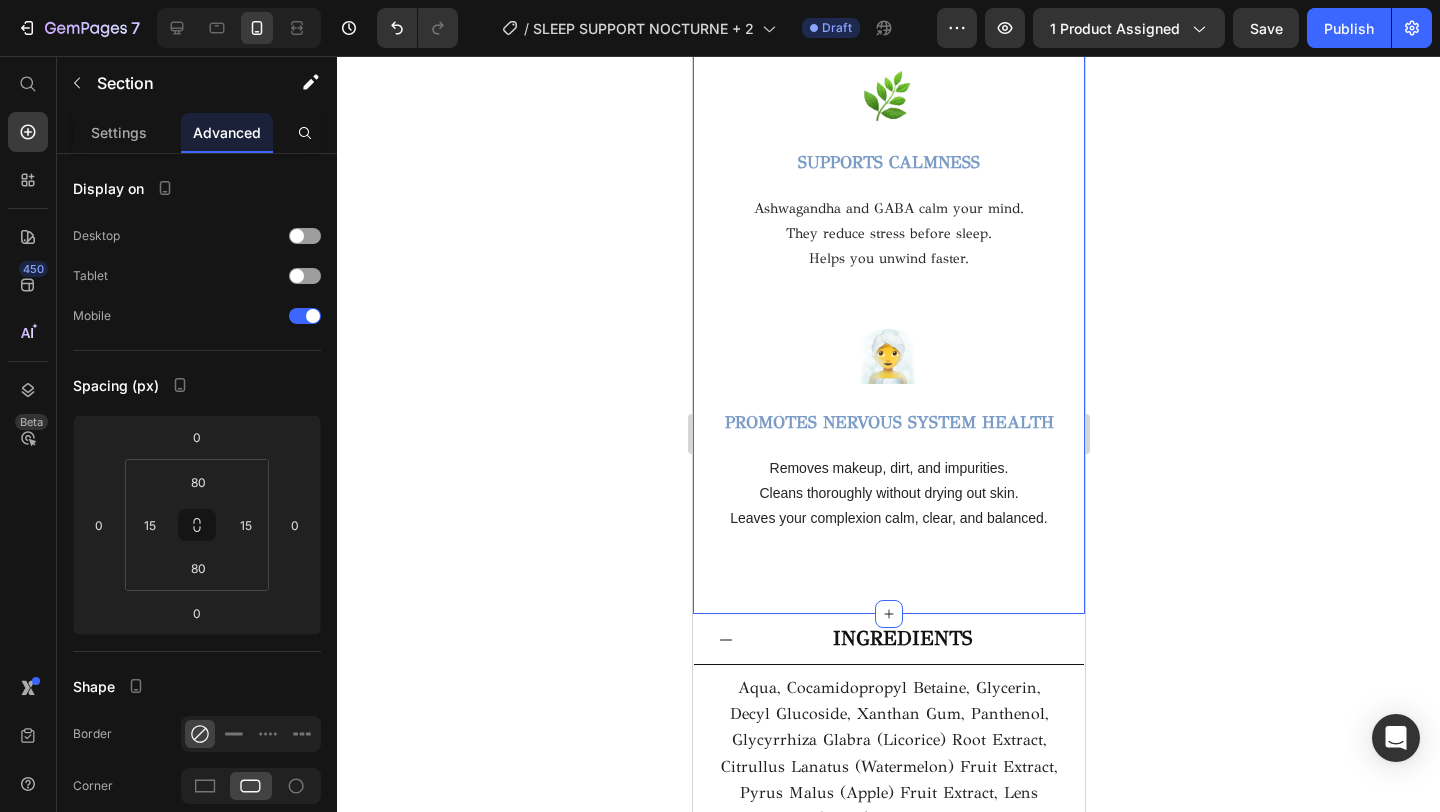 click on "Leaves your complexion calm, clear, and balanced." at bounding box center [888, 518] 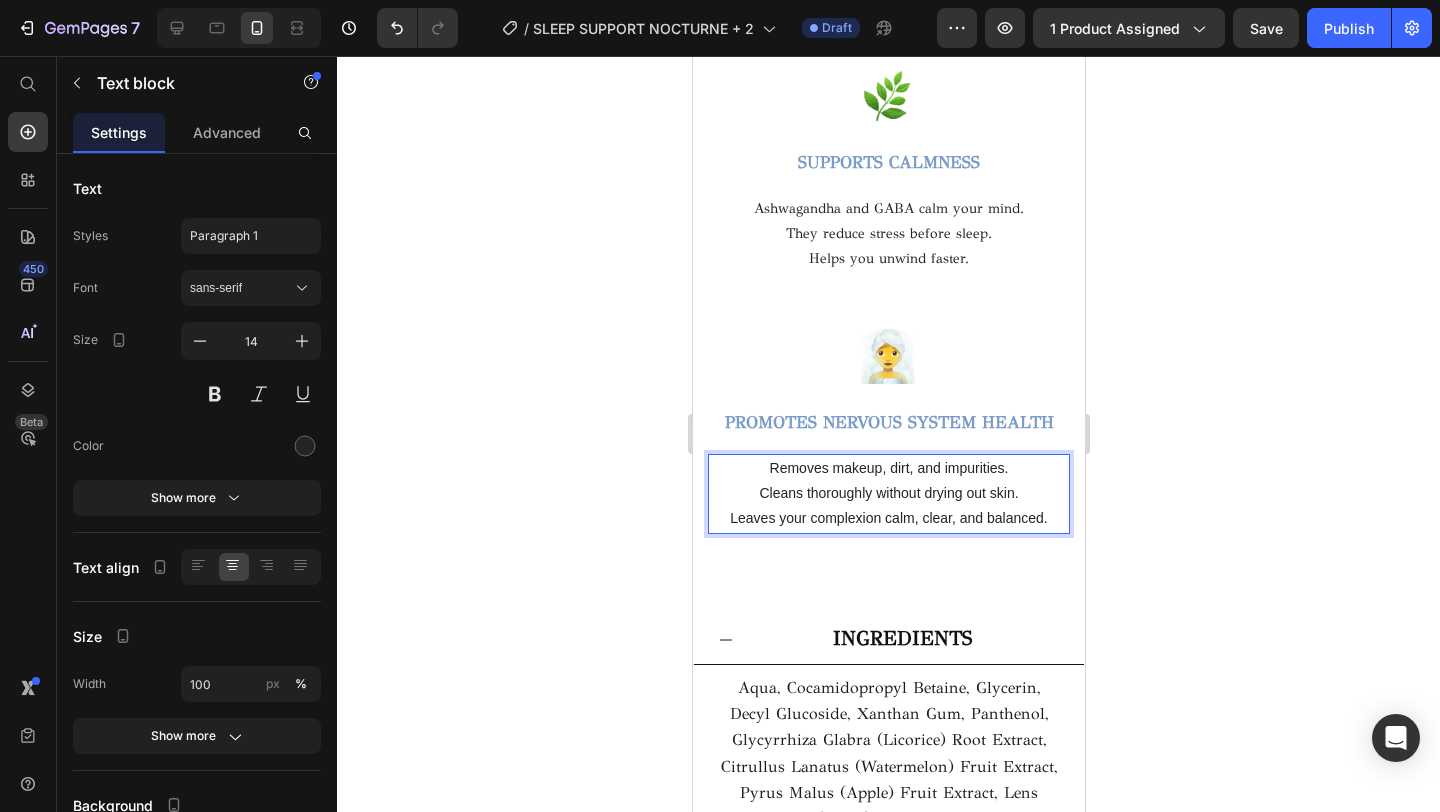 click on "Leaves your complexion calm, clear, and balanced." at bounding box center (888, 518) 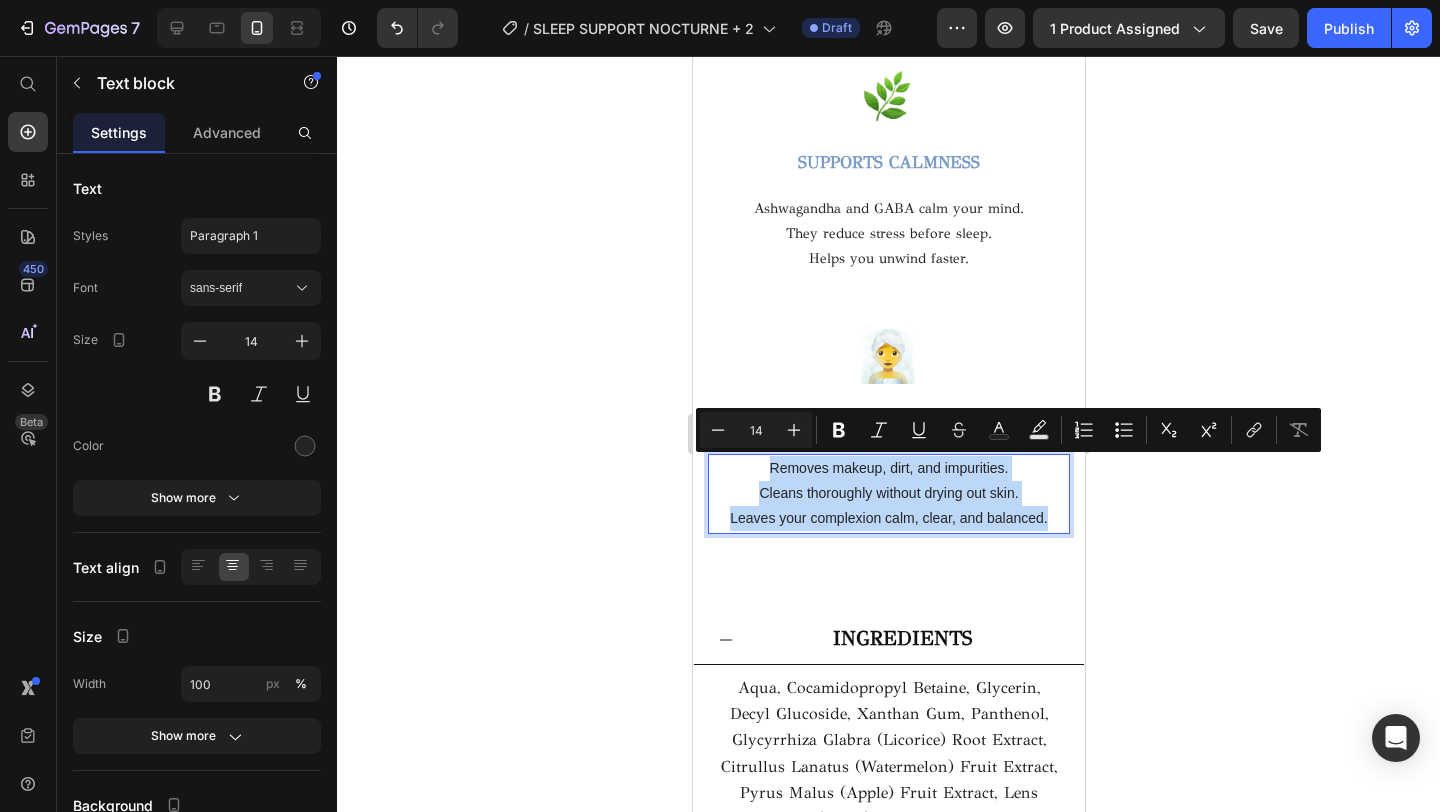 drag, startPoint x: 1048, startPoint y: 521, endPoint x: 751, endPoint y: 476, distance: 300.38974 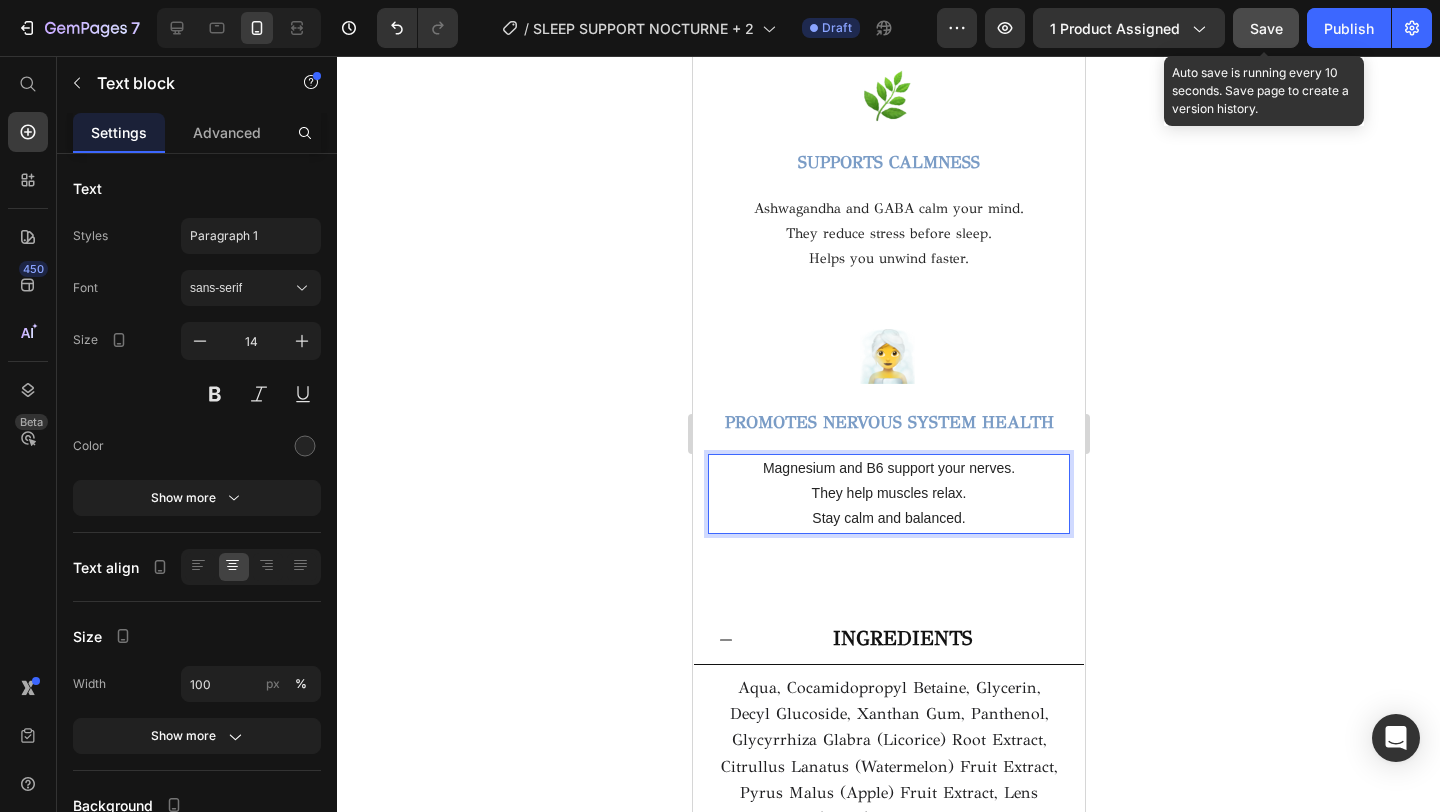 click on "Save" at bounding box center (1266, 28) 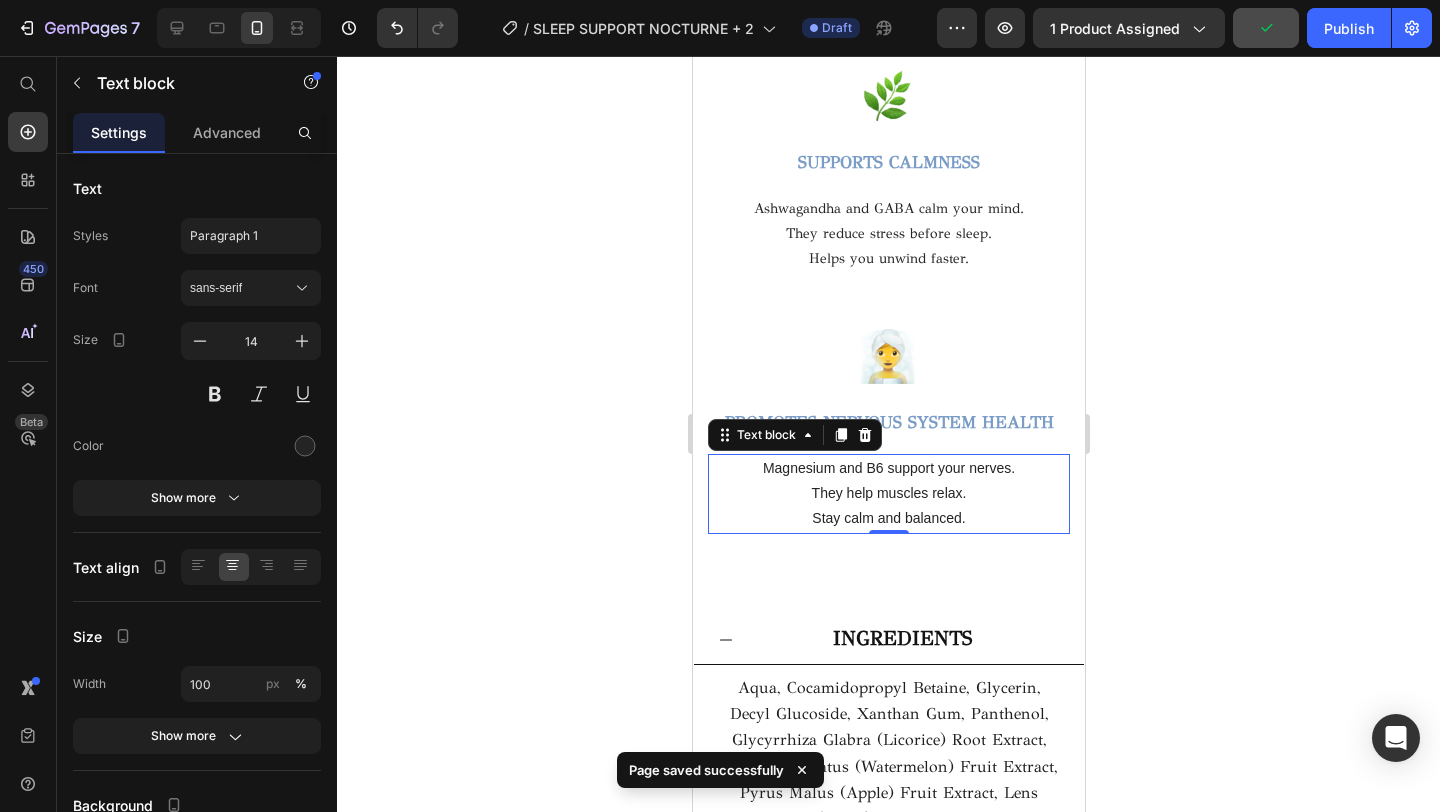 click 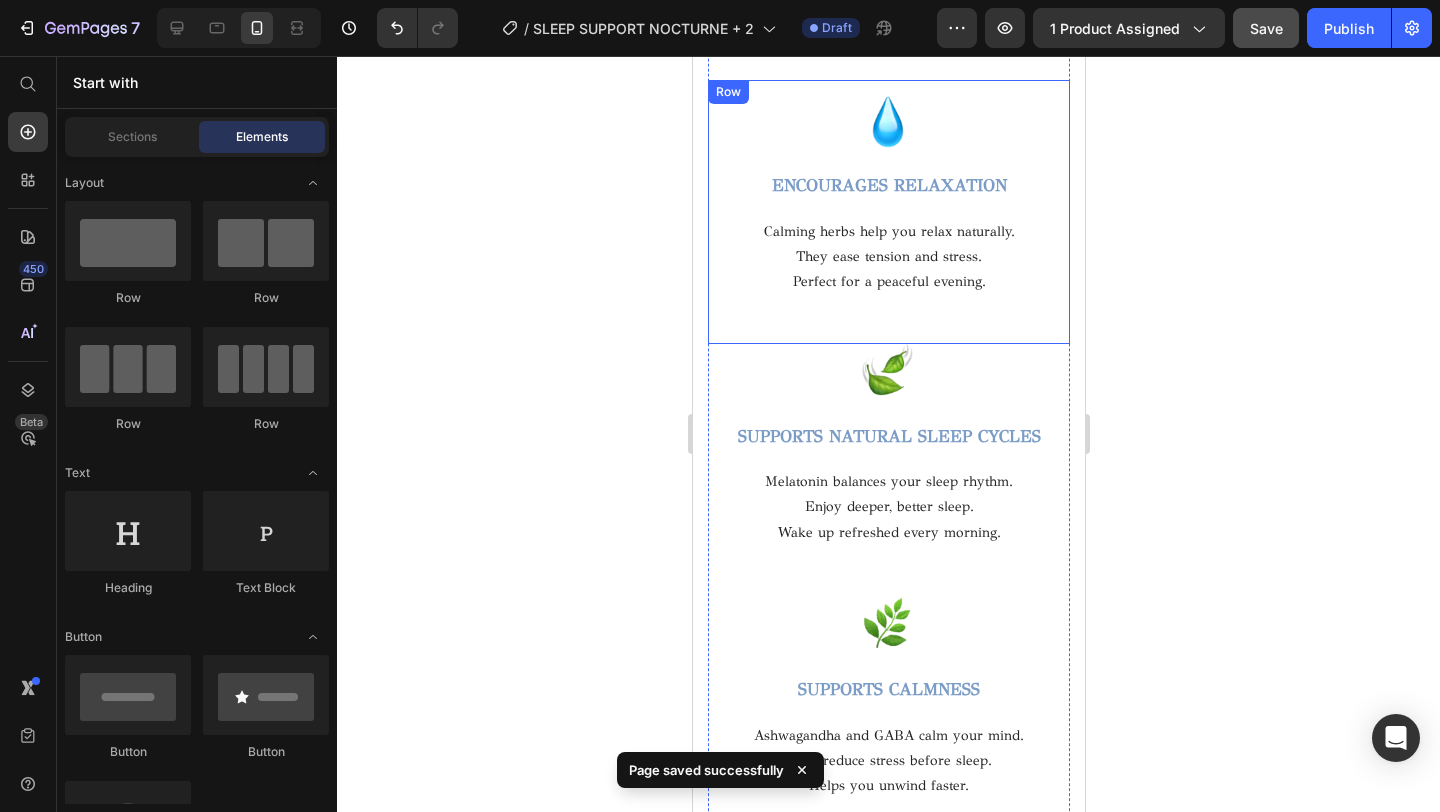 scroll, scrollTop: 2948, scrollLeft: 0, axis: vertical 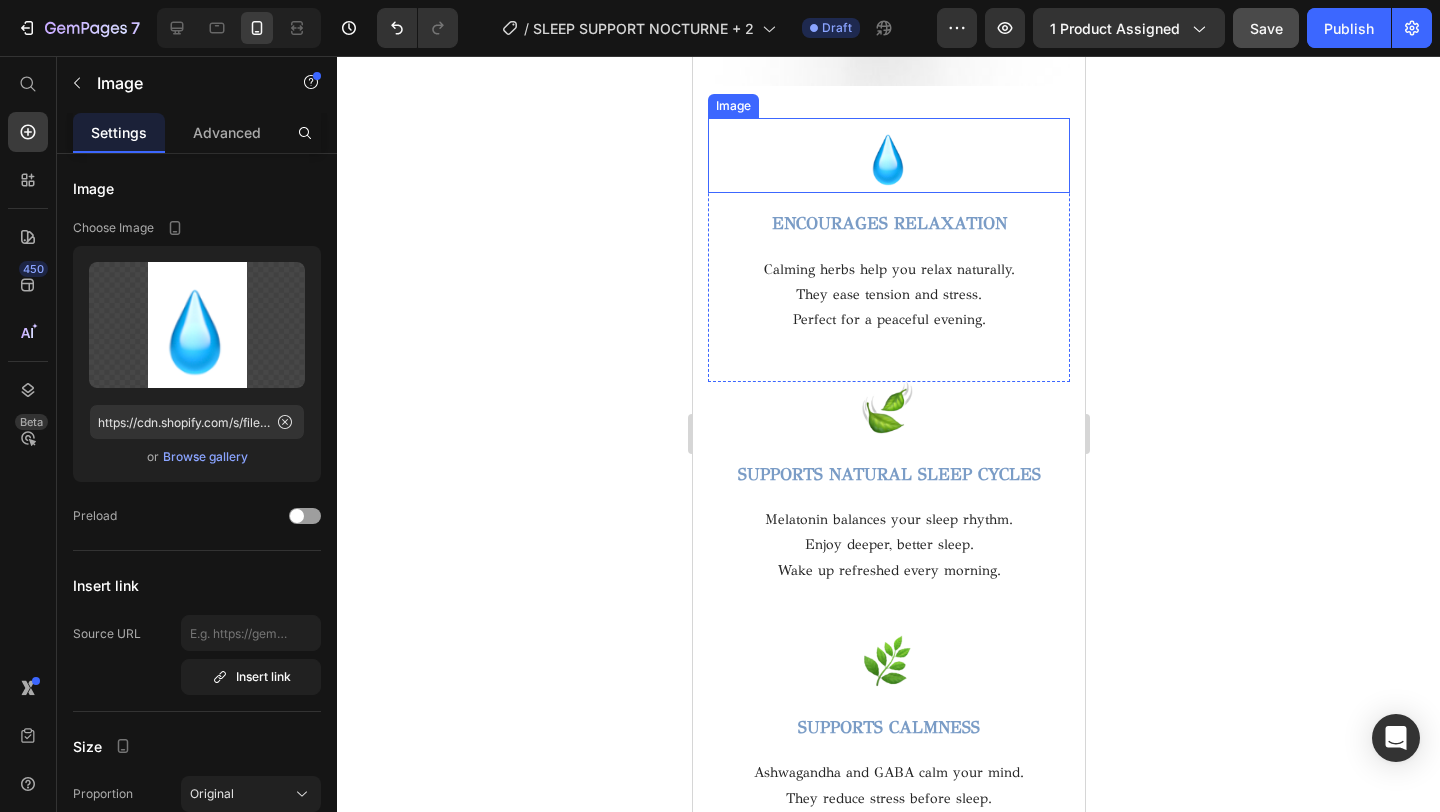 click at bounding box center [888, 155] 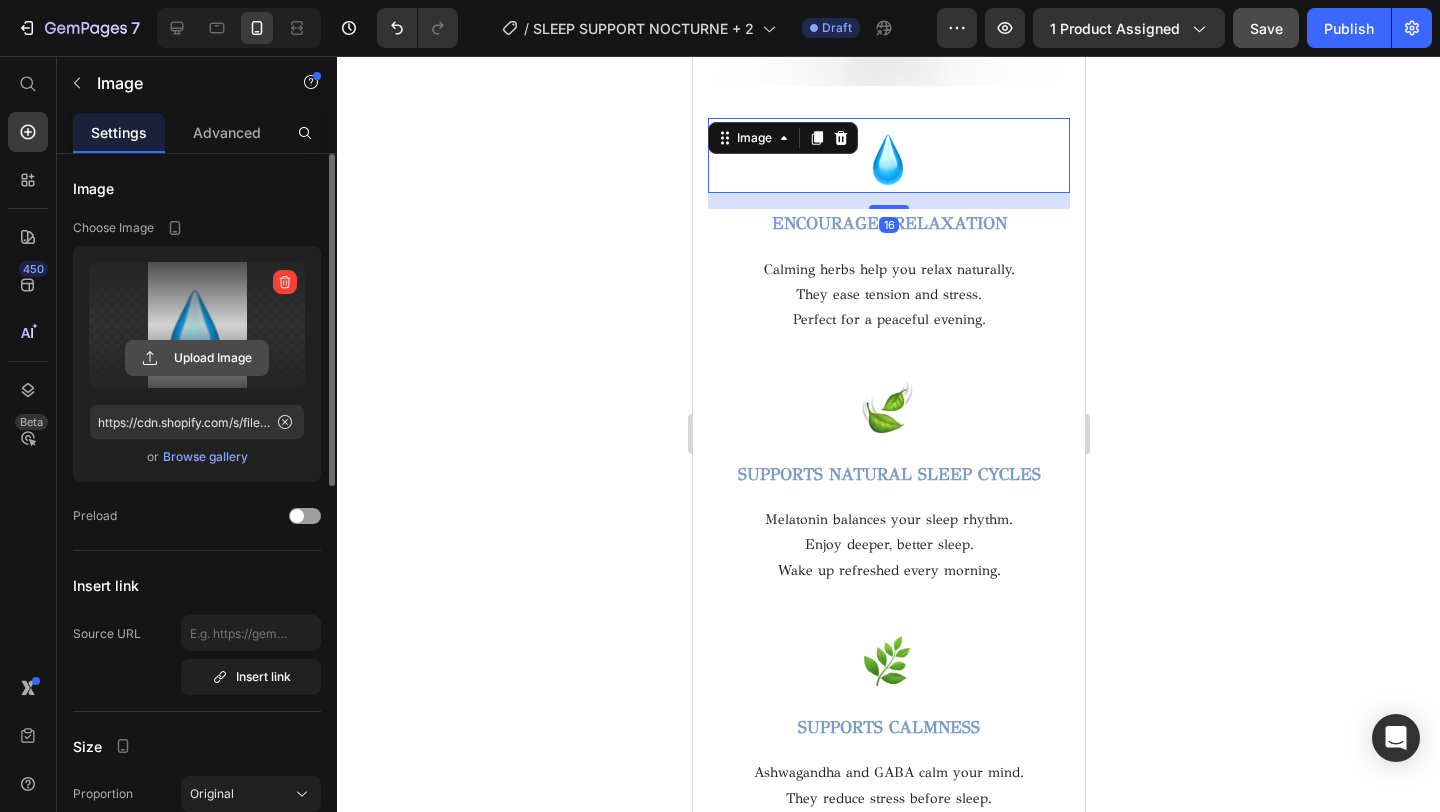 click 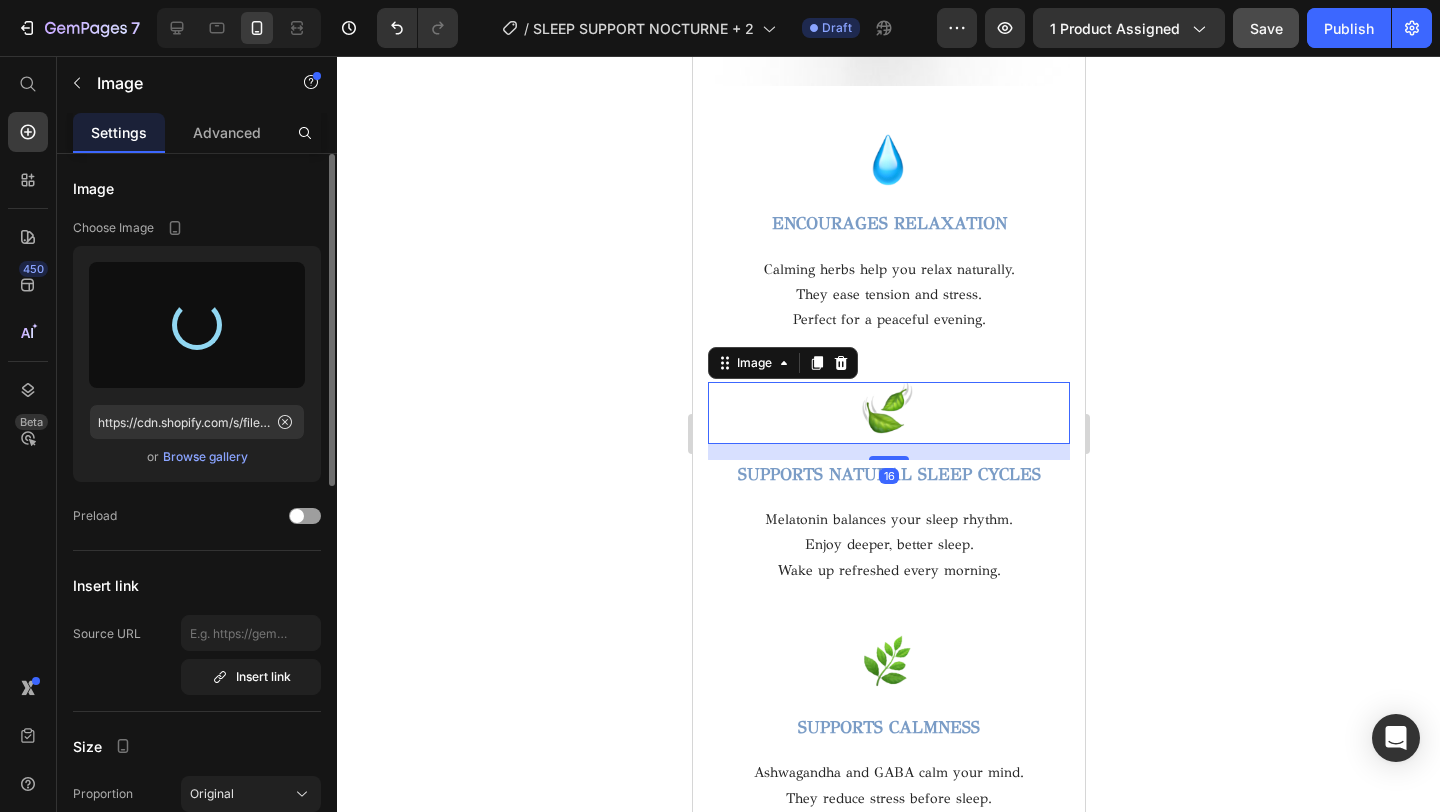 click at bounding box center [888, 413] 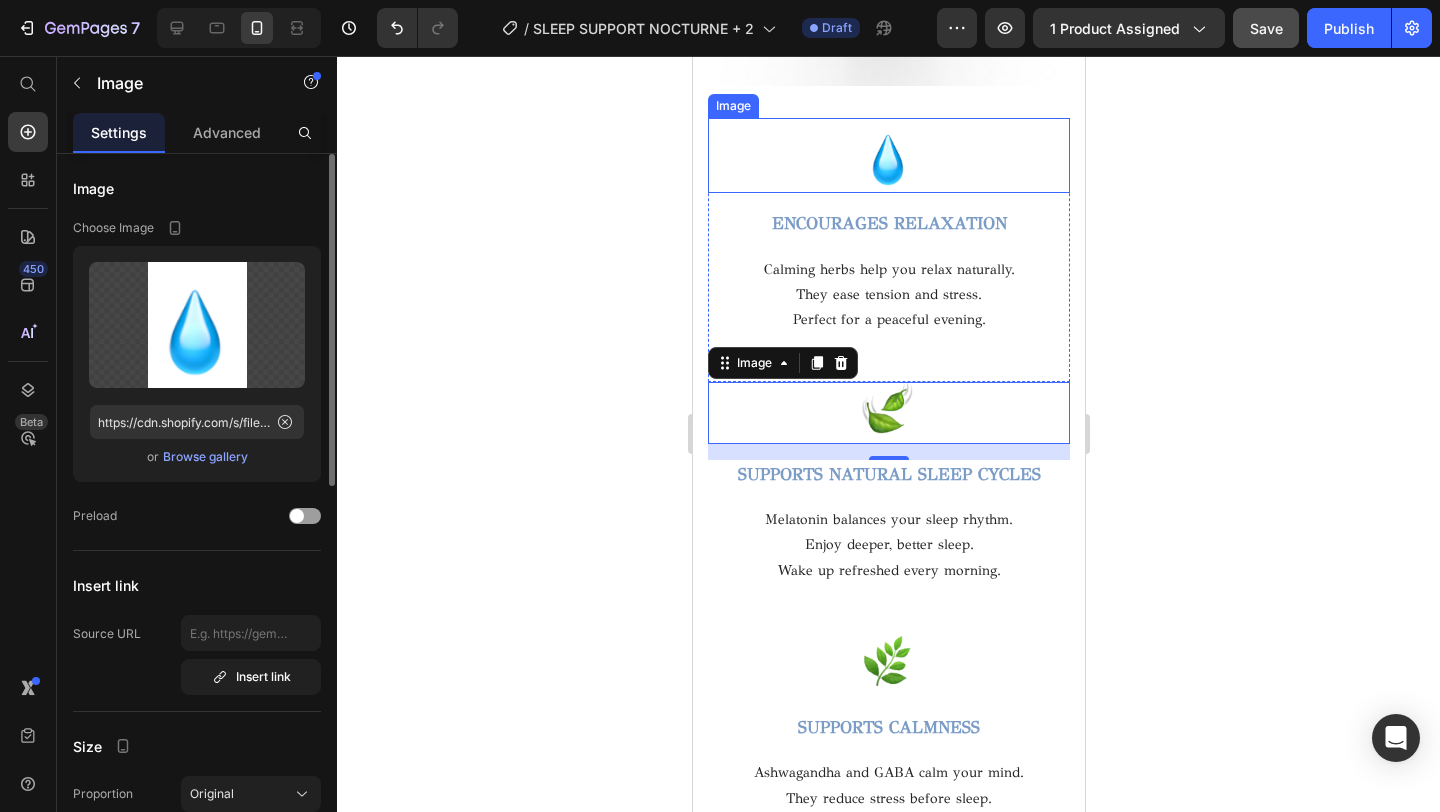click at bounding box center (888, 155) 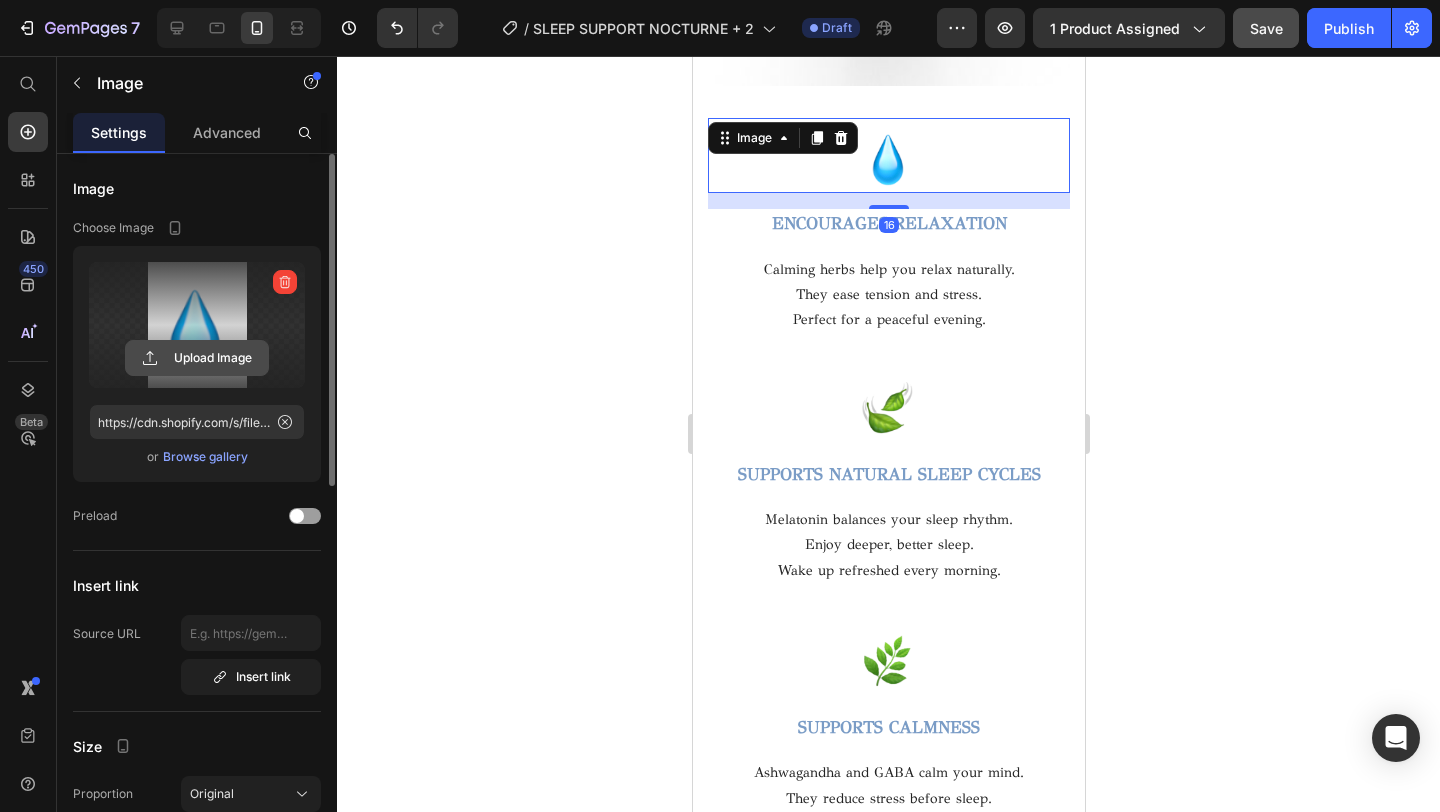 click 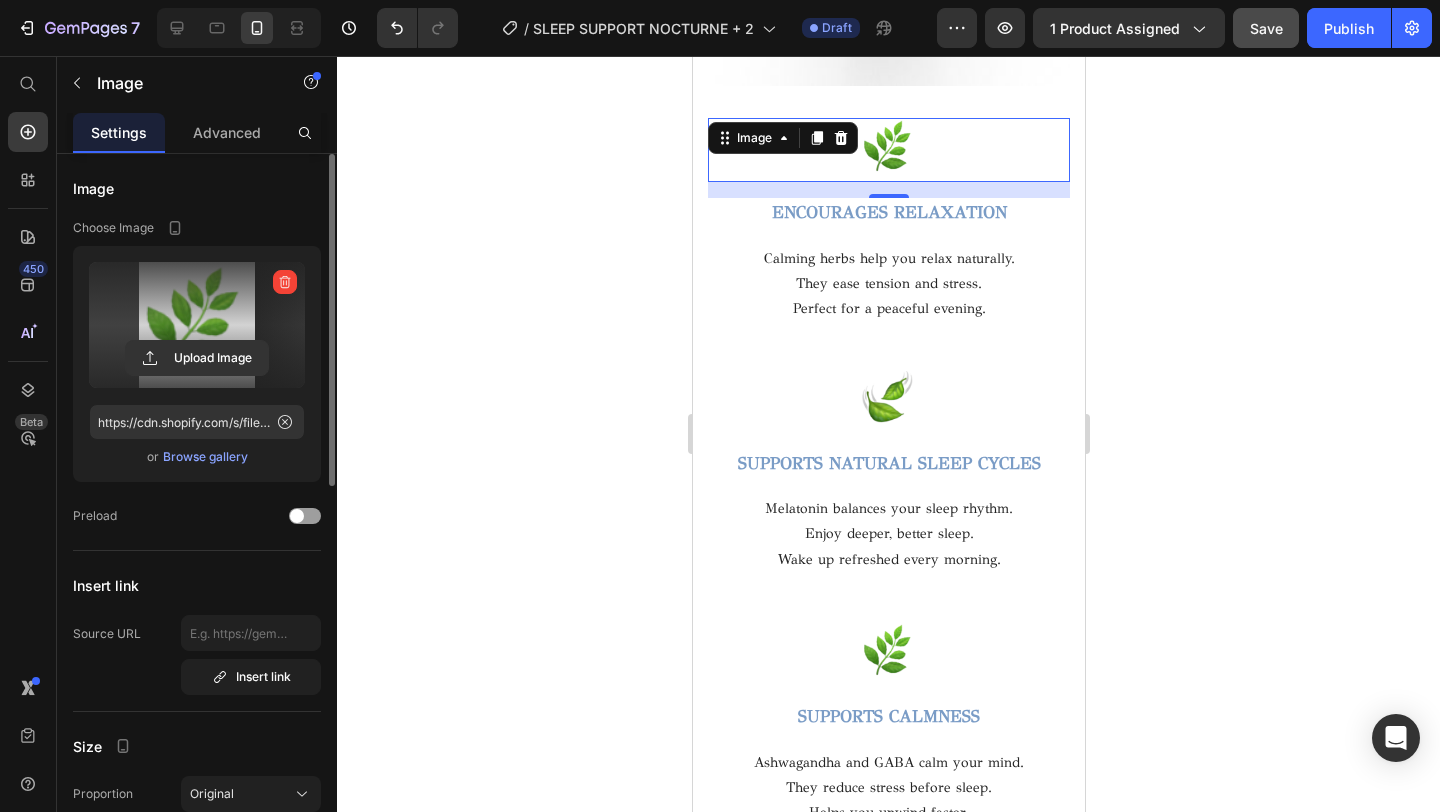 type on "https://cdn.shopify.com/s/files/1/0716/5673/4966/files/gempages_570221152178275200-627647d0-e5b4-4529-9477-9d37269d4455.png" 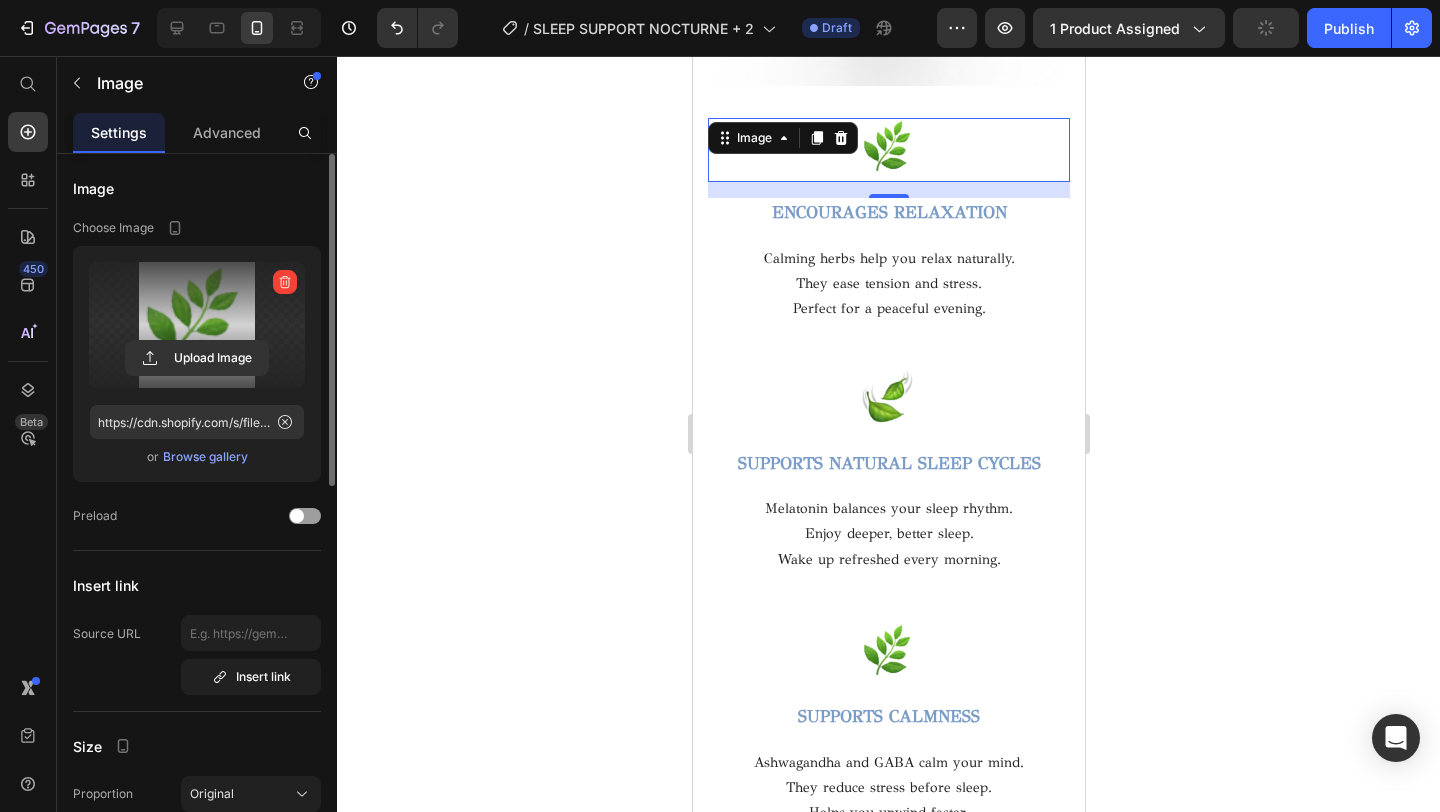 click at bounding box center (888, 150) 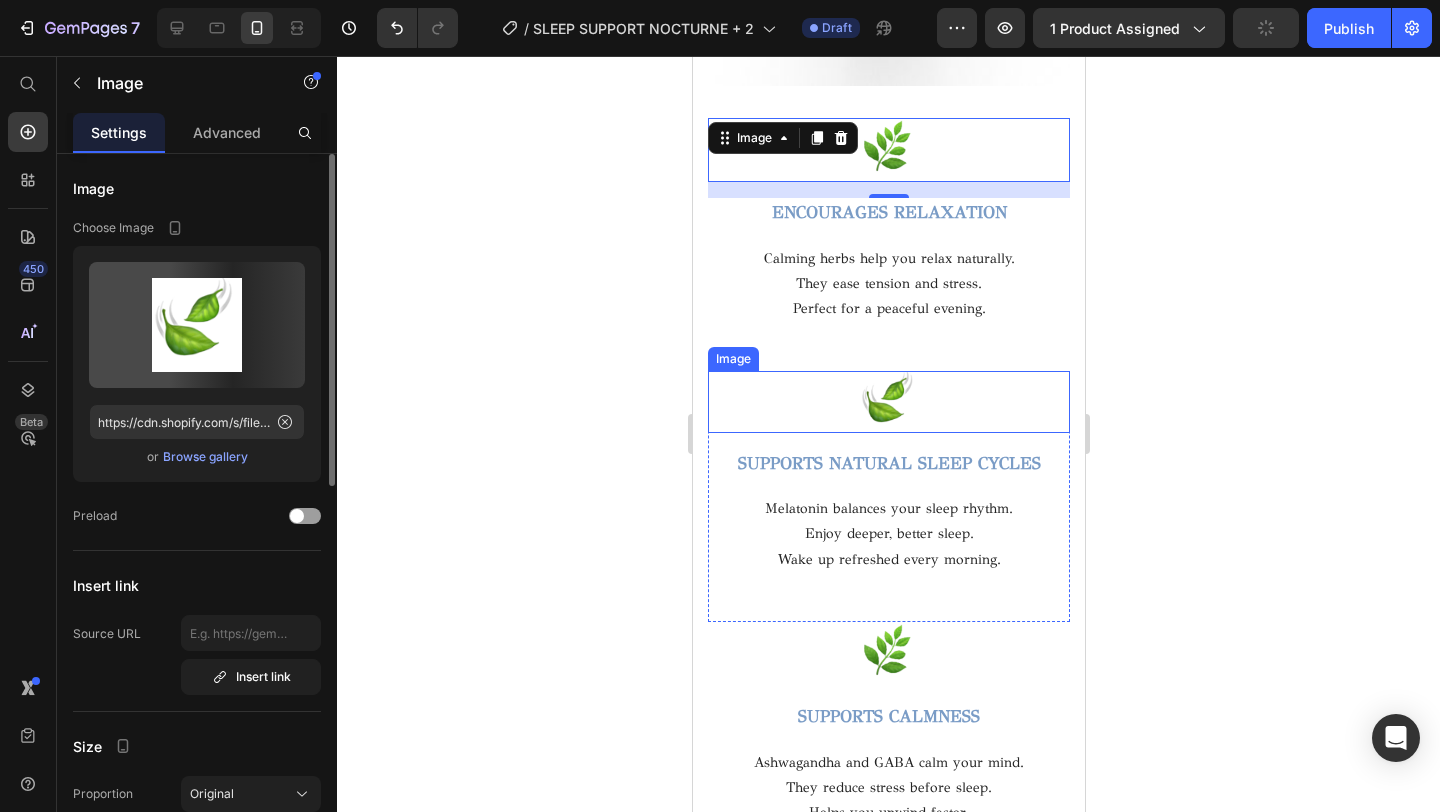 click at bounding box center [888, 402] 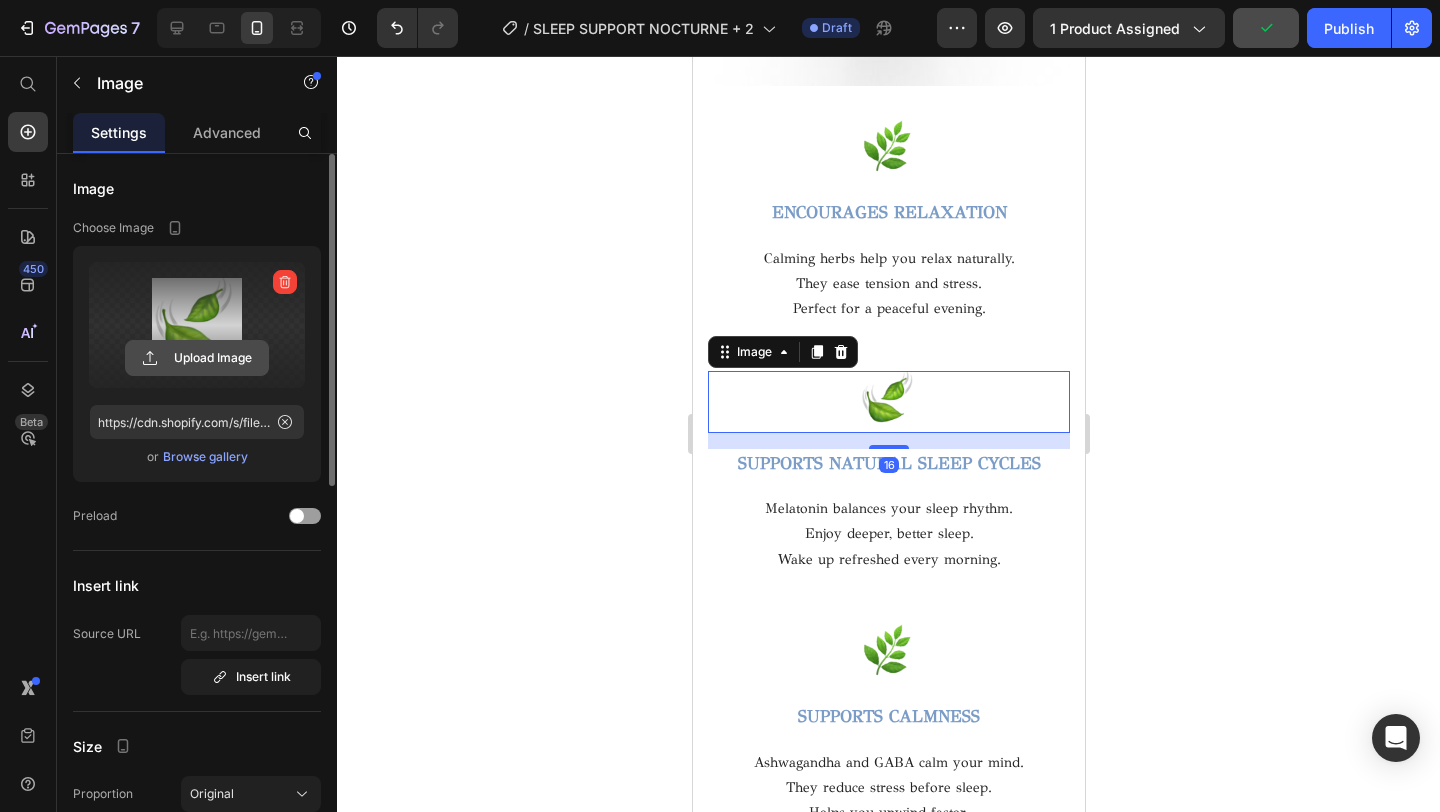 click 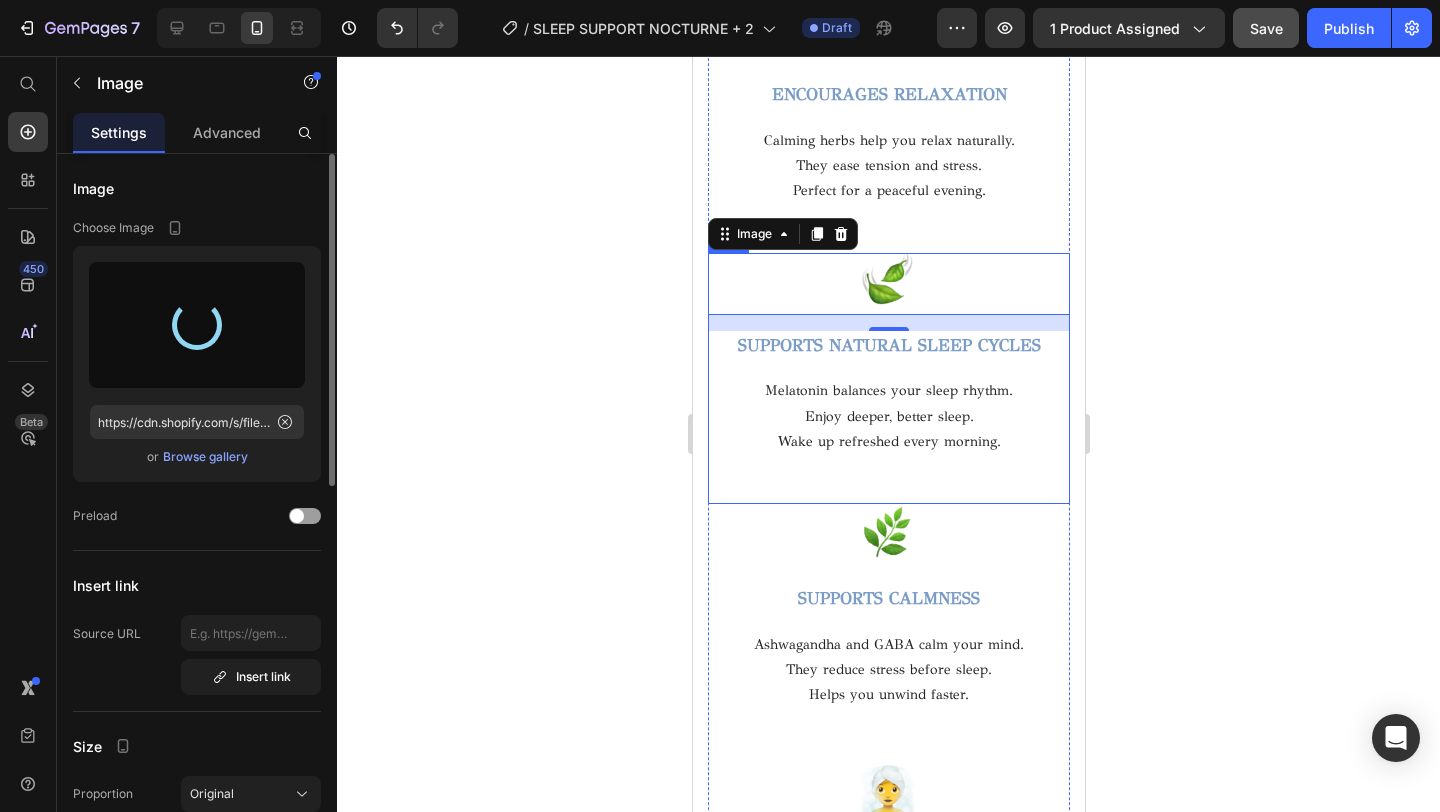 scroll, scrollTop: 3080, scrollLeft: 0, axis: vertical 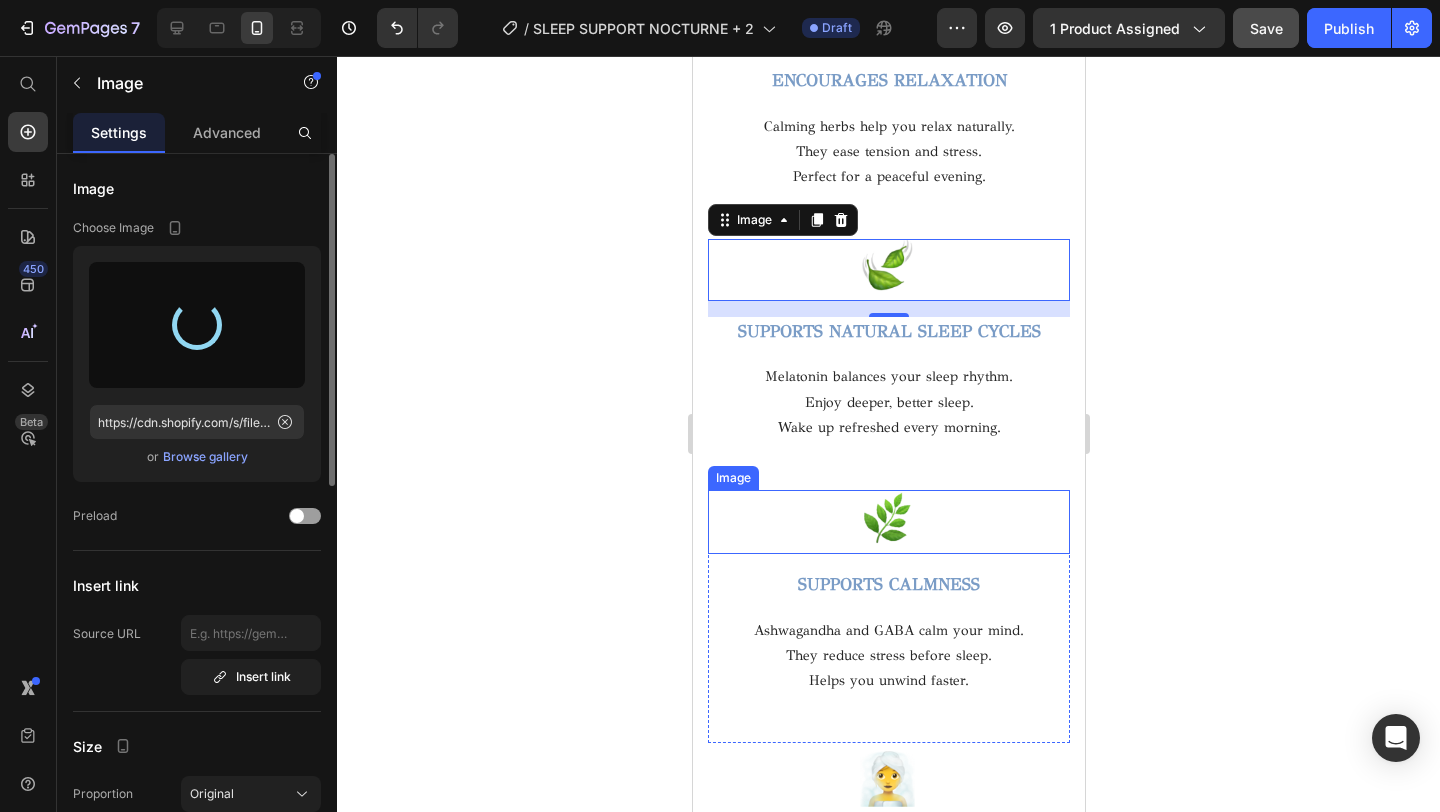 type on "https://cdn.shopify.com/s/files/1/0716/5673/4966/files/gempages_570221152178275200-8f776c2b-795a-46a3-ac11-3287caeb5885.png" 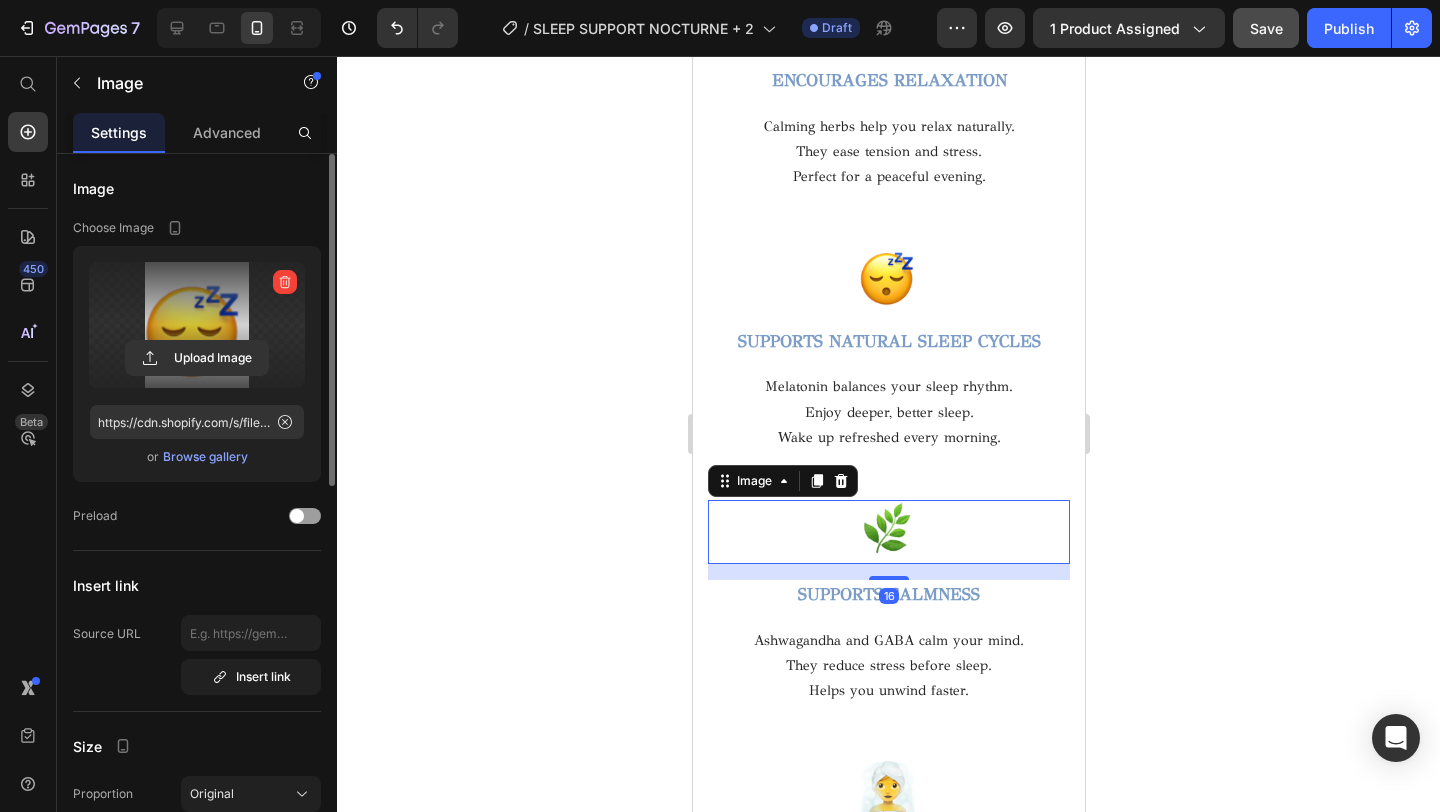 click at bounding box center [888, 532] 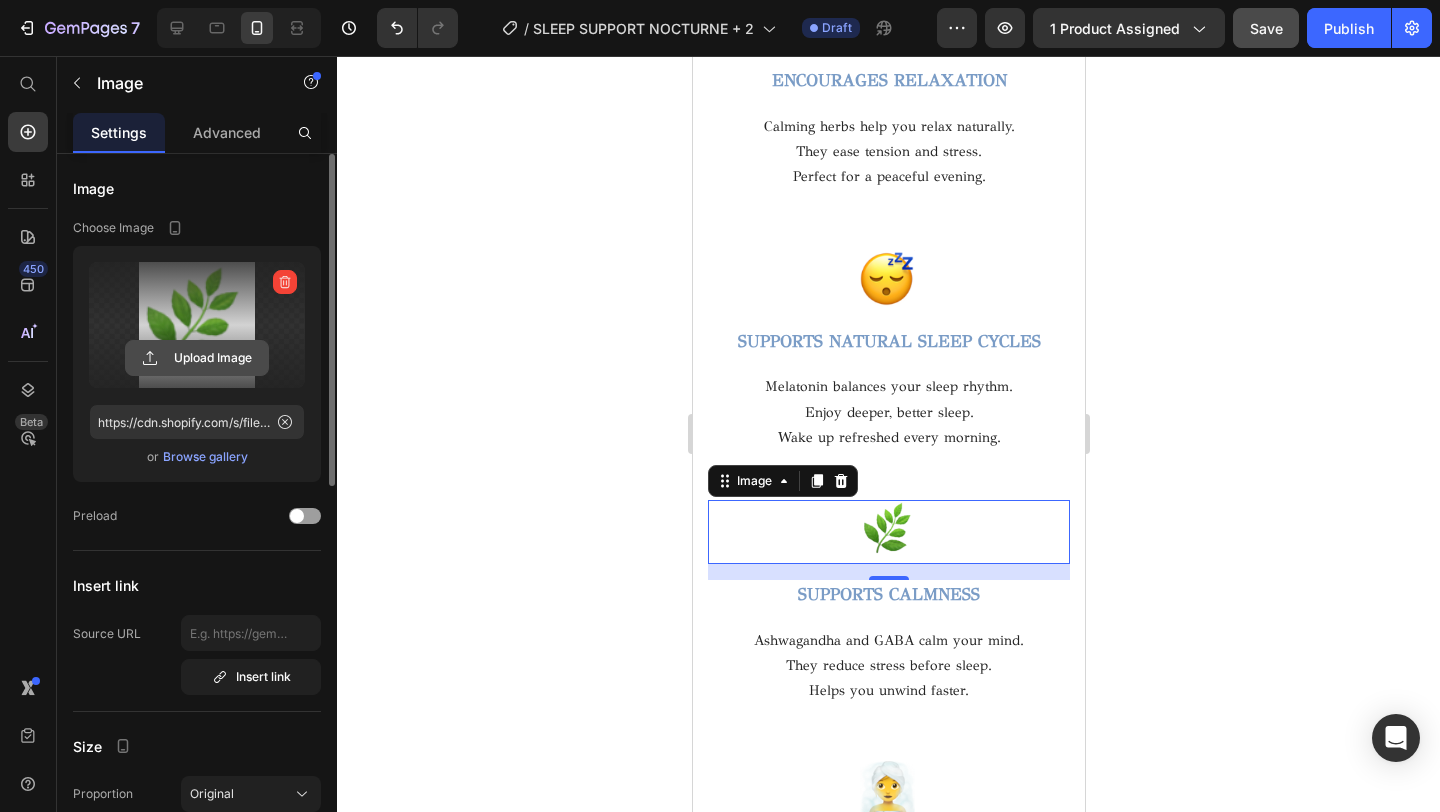 click 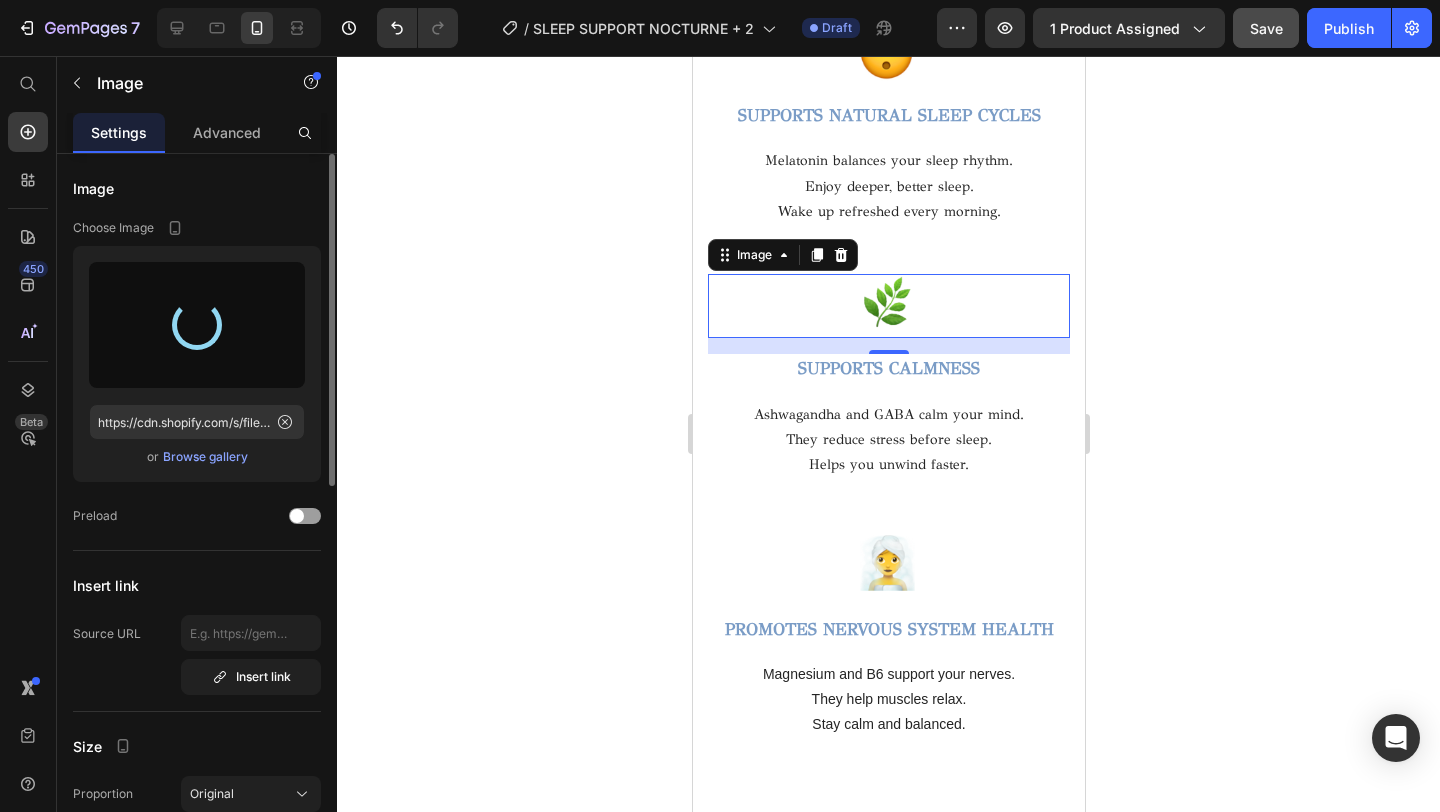 scroll, scrollTop: 3307, scrollLeft: 0, axis: vertical 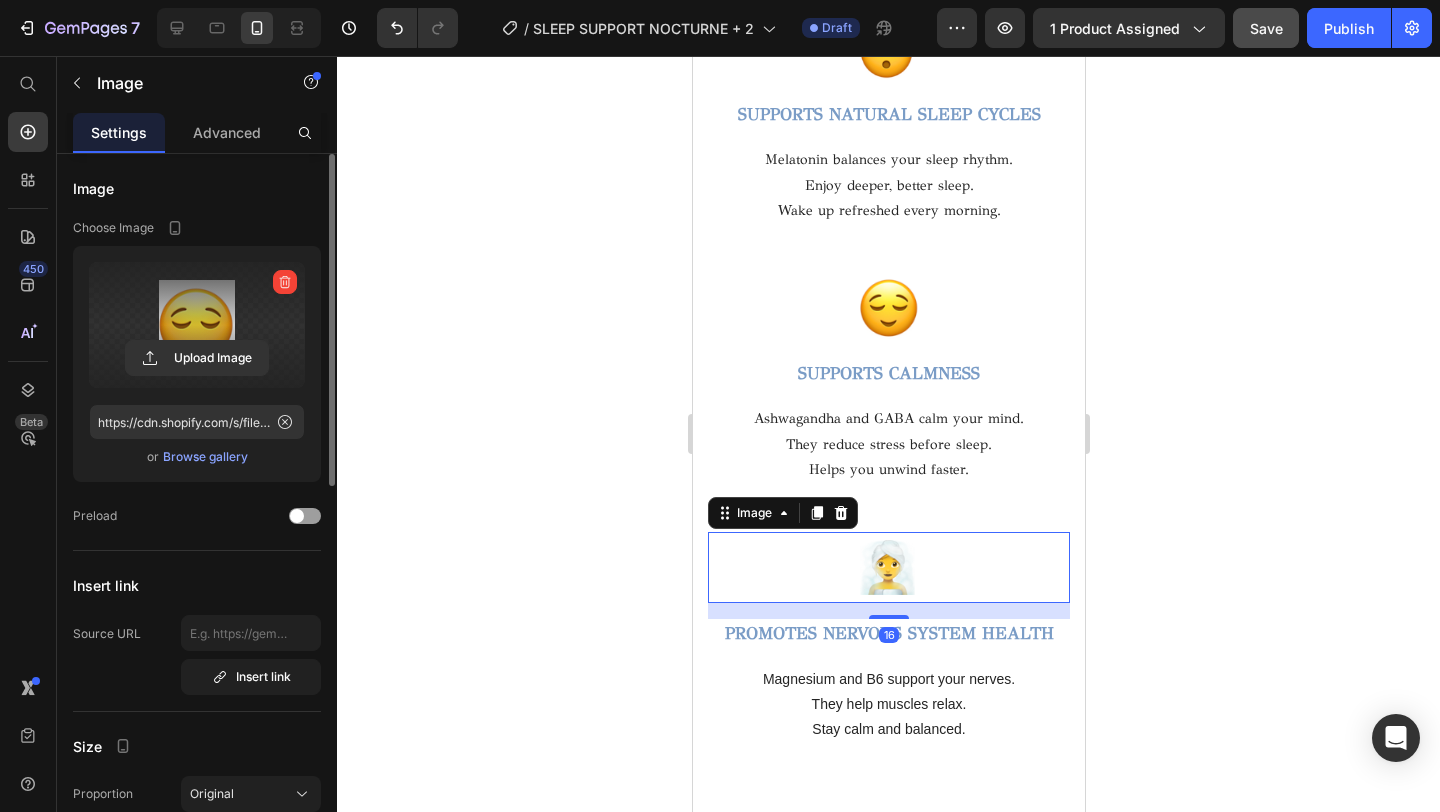 click at bounding box center (888, 567) 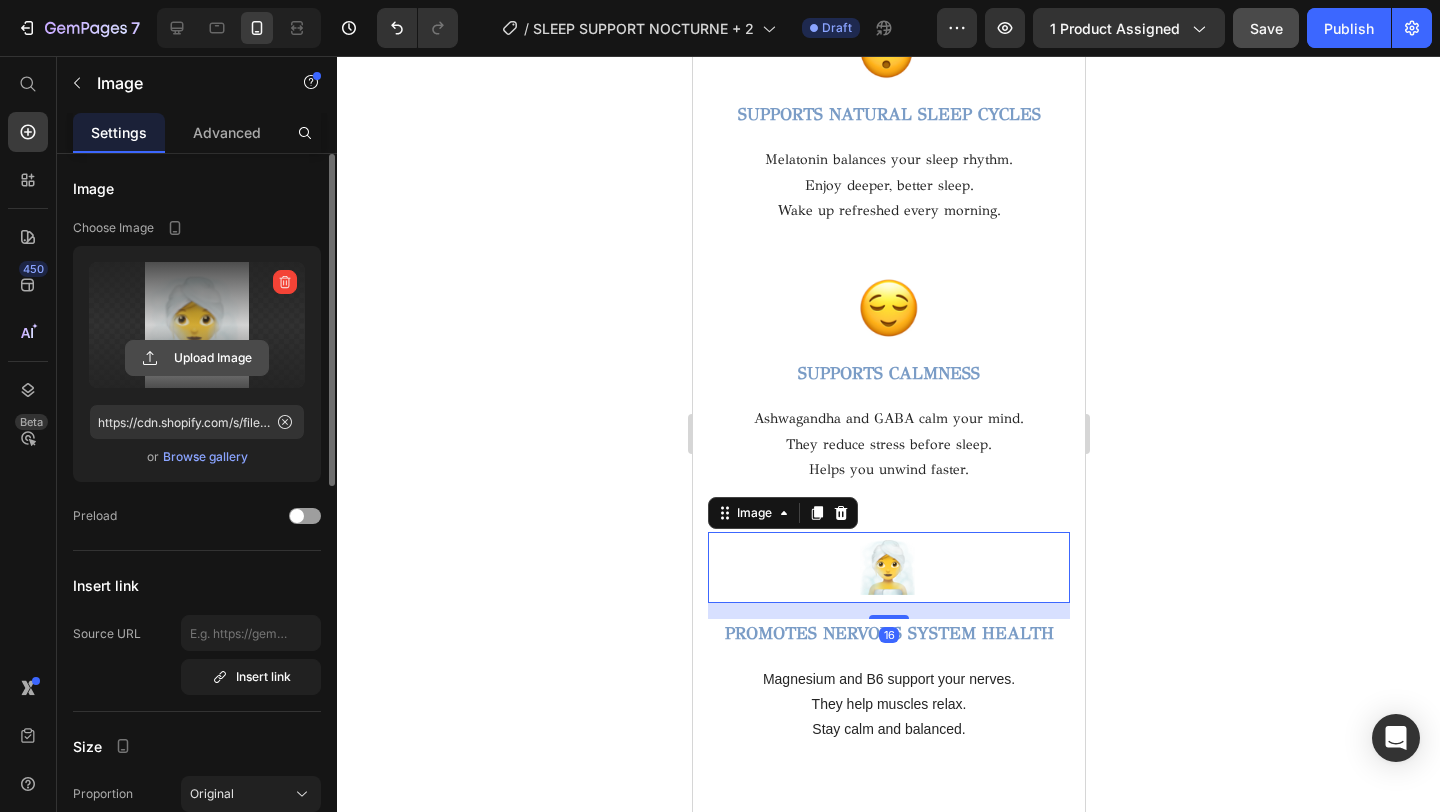 click 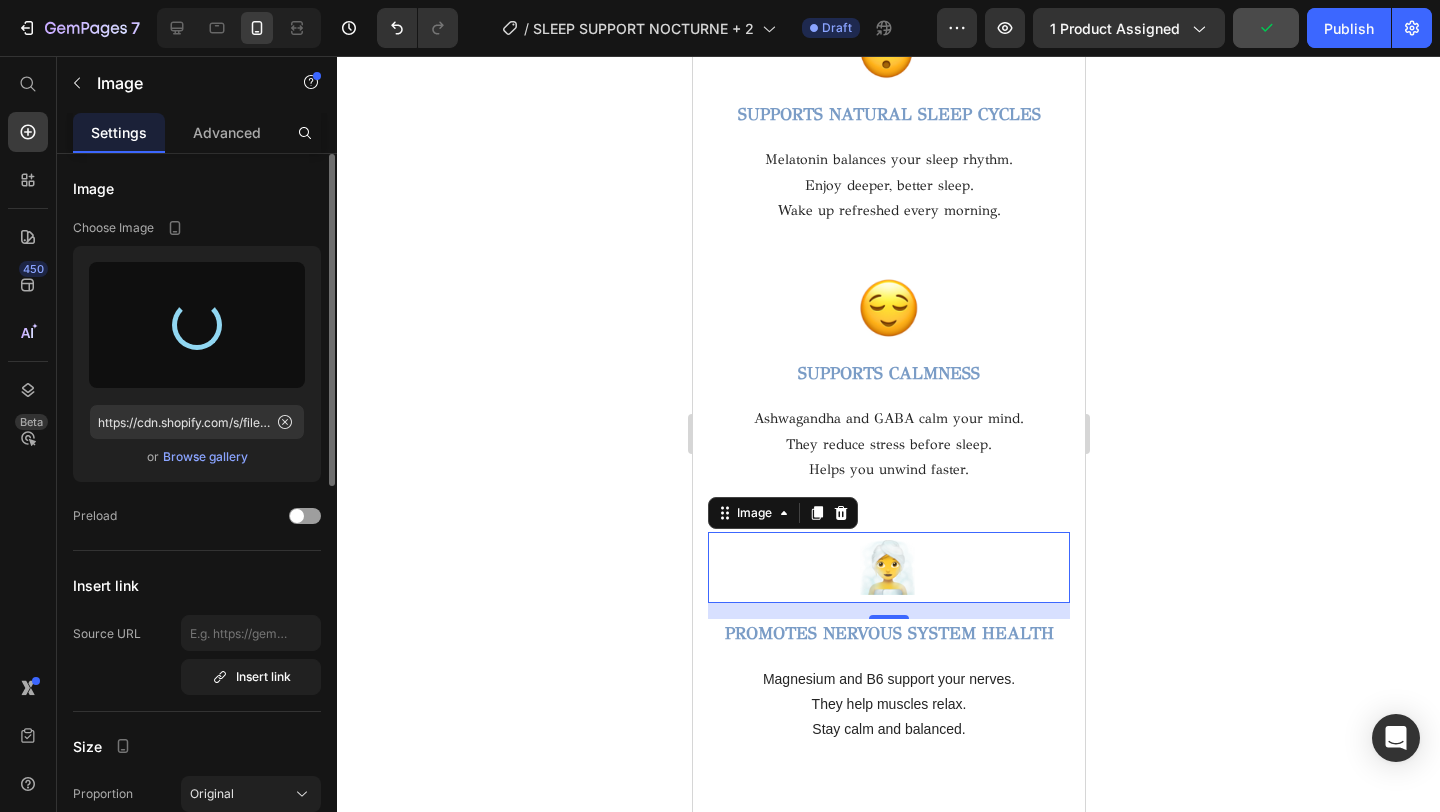 type on "https://cdn.shopify.com/s/files/1/0716/5673/4966/files/gempages_570221152178275200-eddf59fd-00e3-492c-865c-f07e74b78c23.png" 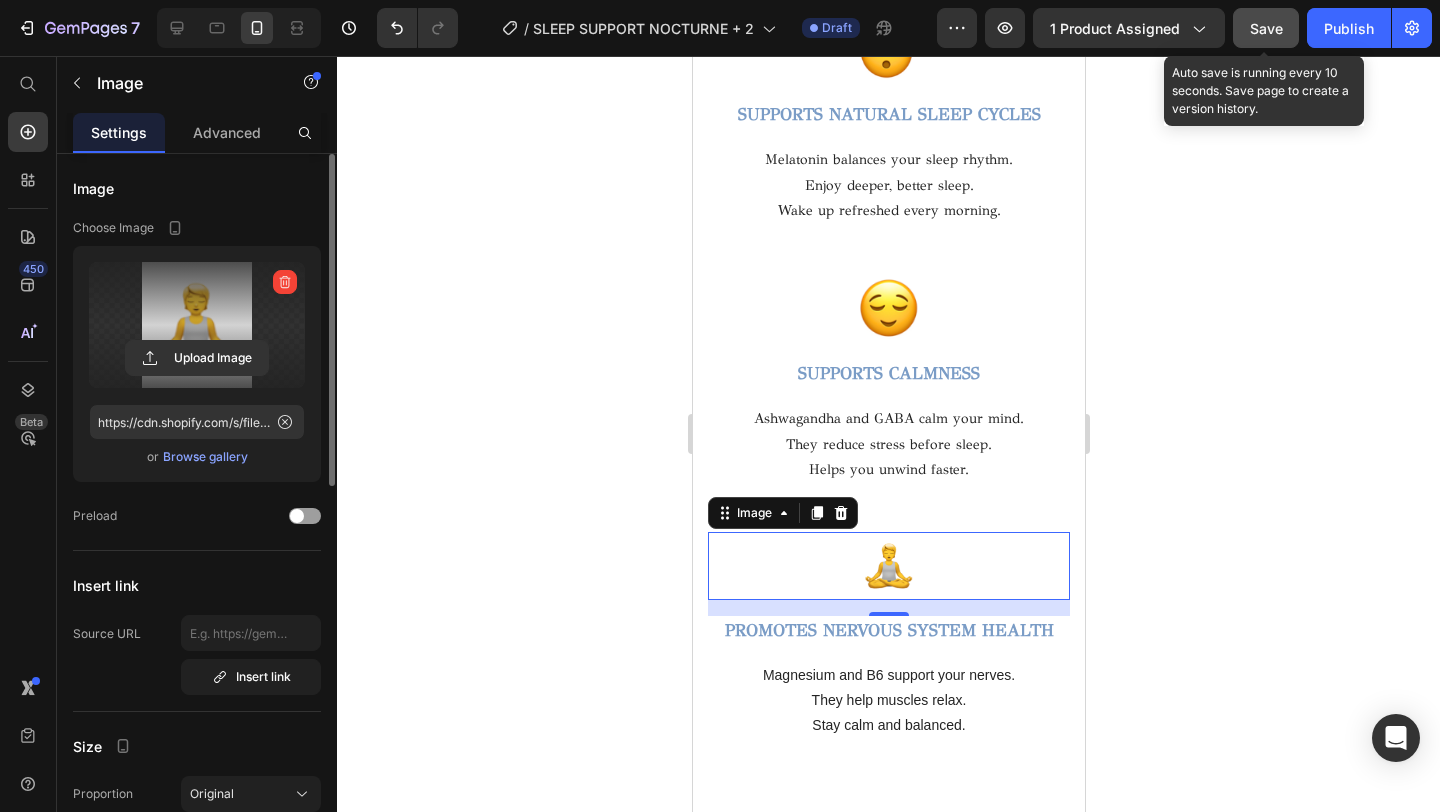 click on "Save" at bounding box center [1266, 28] 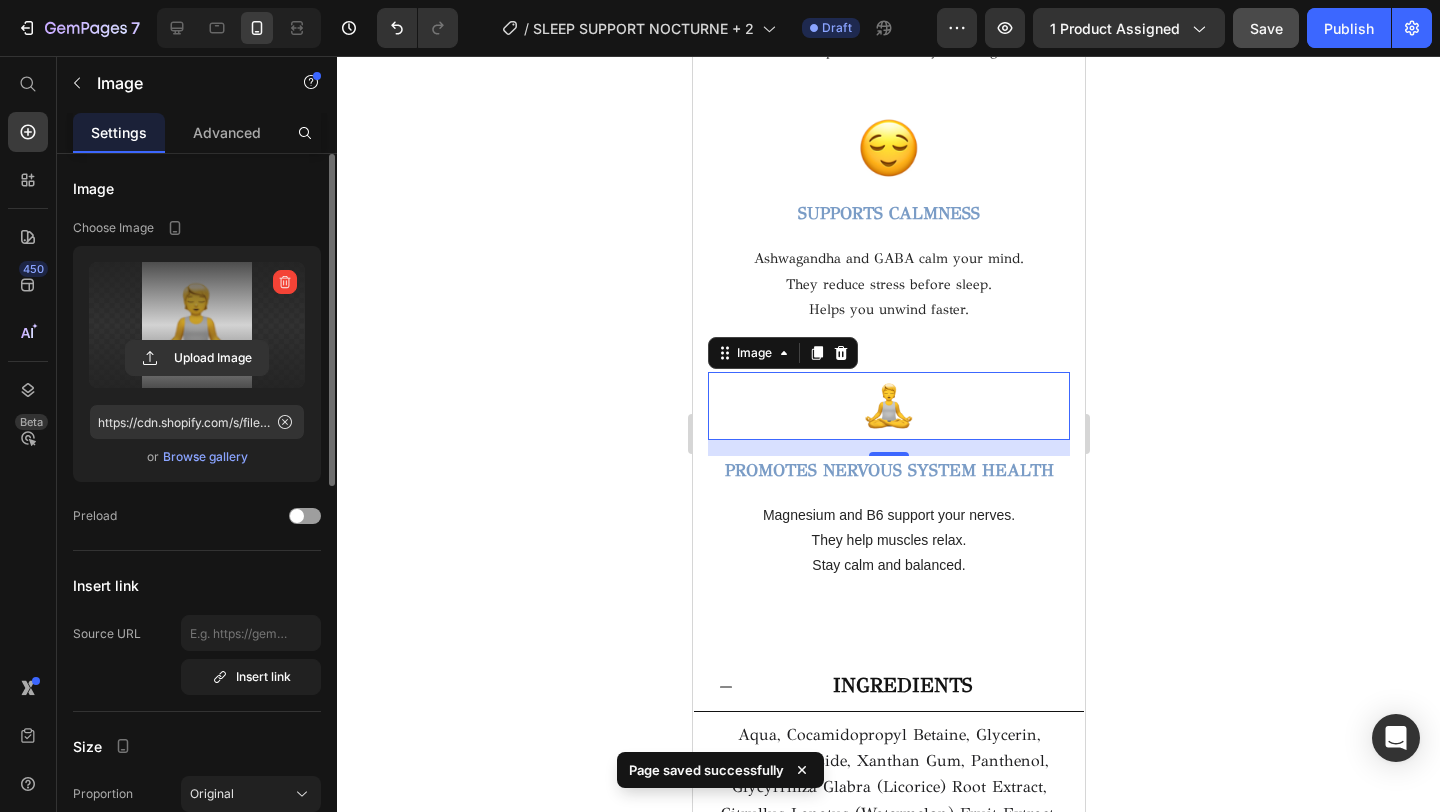 scroll, scrollTop: 3705, scrollLeft: 0, axis: vertical 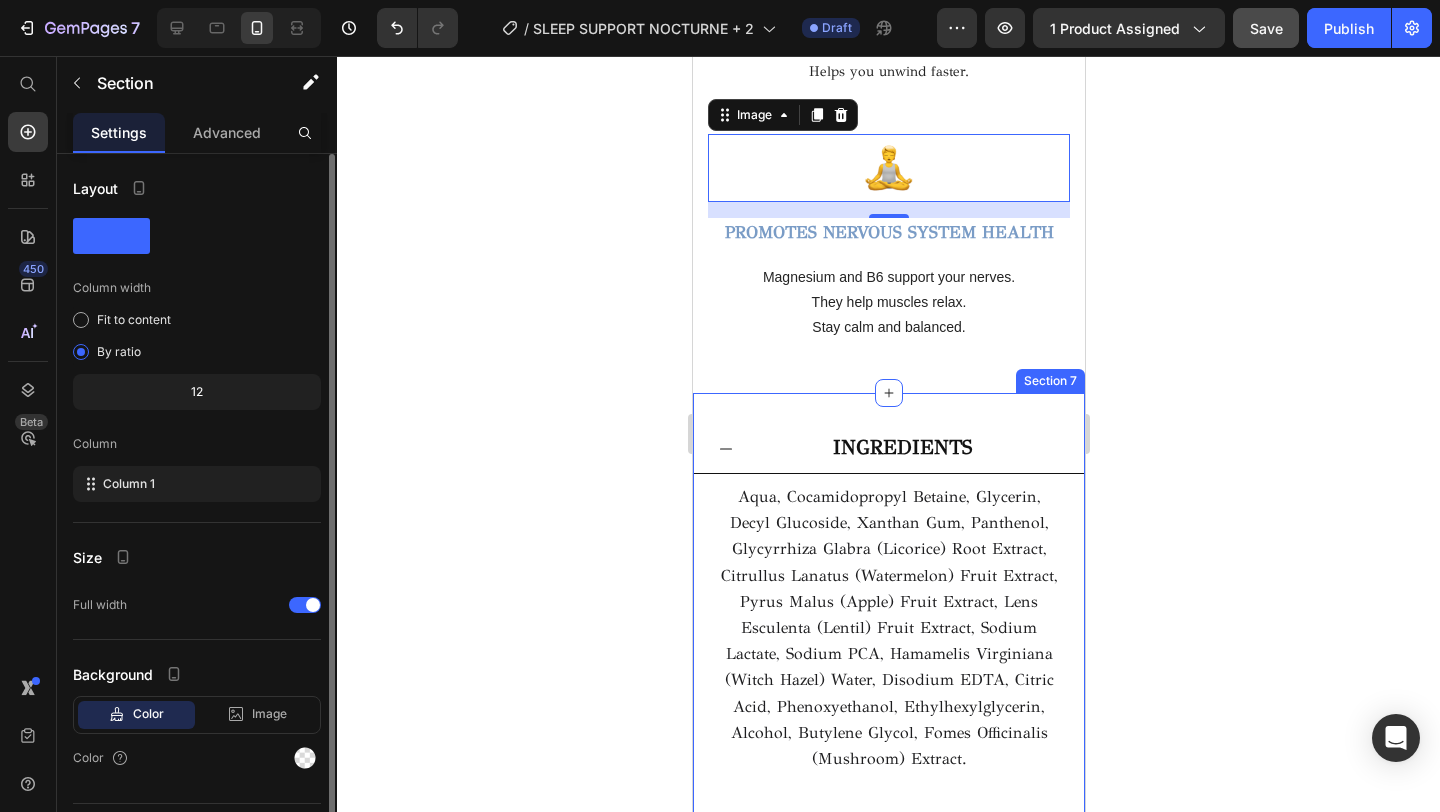click on "INGREDIENTS   Aqua, Cocamidopropyl Betaine, Glycerin, Decyl Glucoside, Xanthan Gum, Panthenol, Glycyrrhiza Glabra (Licorice) Root Extract, Citrullus Lanatus (Watermelon) Fruit Extract, Pyrus Malus (Apple) Fruit Extract, Lens Esculenta (Lentil) Fruit Extract, Sodium Lactate, Sodium PCA, Hamamelis Virginiana (Witch Hazel) Water, Disodium EDTA, Citric Acid, Phenoxyethanol, Ethylhexylglycerin, Alcohol, Butylene Glycol, Fomes Officinalis (Mushroom) Extract. Text Block
SUGGESTED USE
PRODUCT AMOUNT
CAUTION
MADE IN Accordion Section 7" at bounding box center [888, 734] 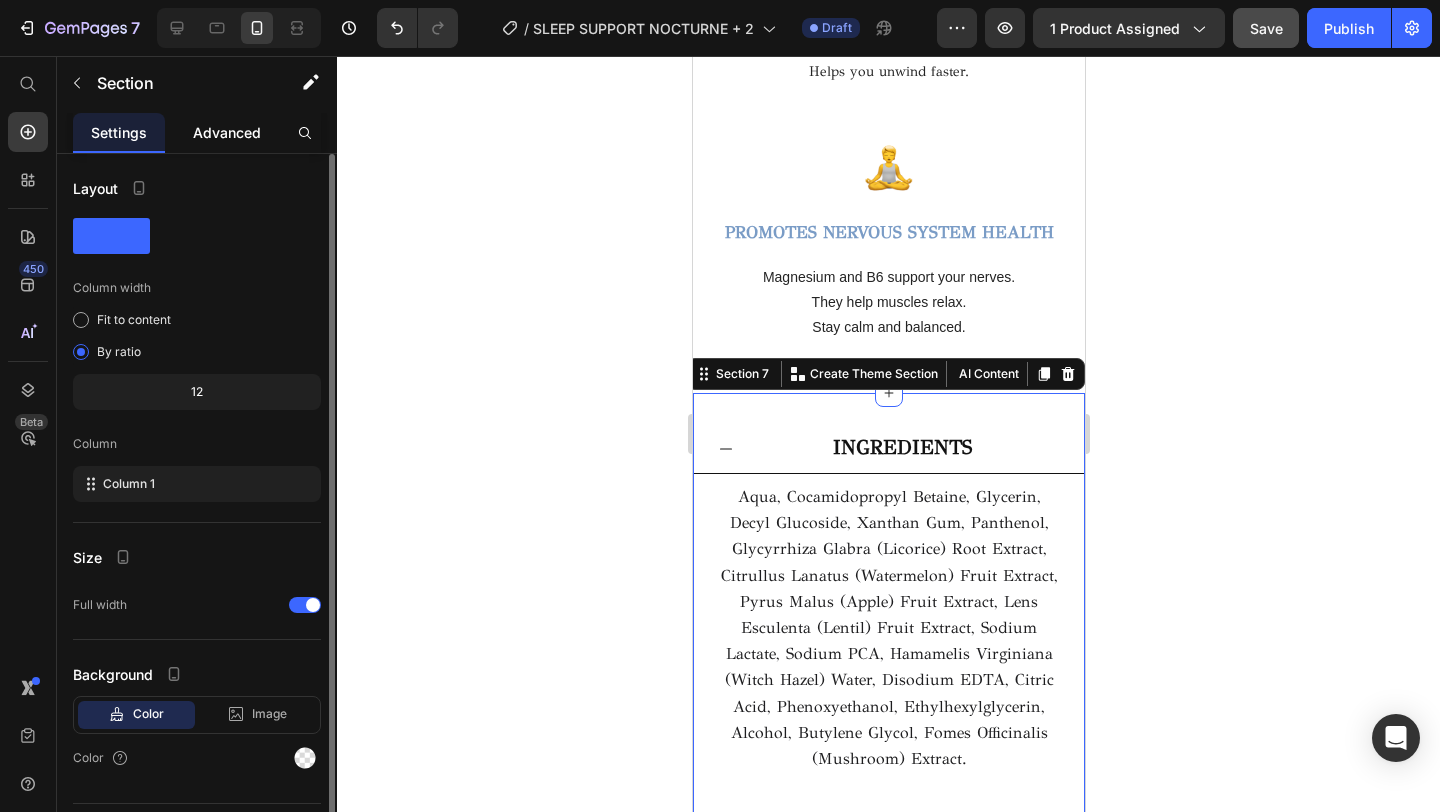 click on "Advanced" 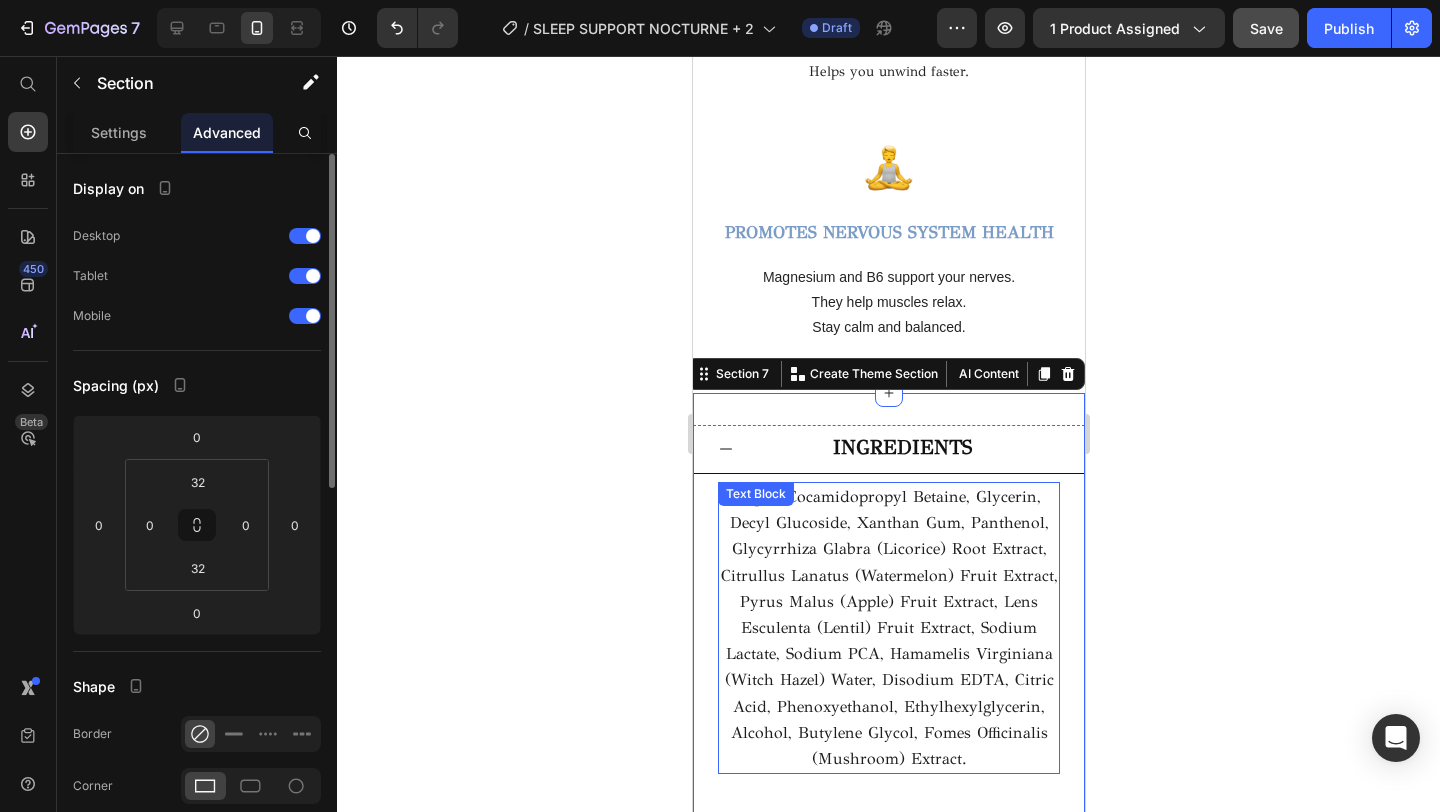 click on "Aqua, Cocamidopropyl Betaine, Glycerin, Decyl Glucoside, Xanthan Gum, Panthenol, Glycyrrhiza Glabra (Licorice) Root Extract, Citrullus Lanatus (Watermelon) Fruit Extract, Pyrus Malus (Apple) Fruit Extract, Lens Esculenta (Lentil) Fruit Extract, Sodium Lactate, Sodium PCA, Hamamelis Virginiana (Witch Hazel) Water, Disodium EDTA, Citric Acid, Phenoxyethanol, Ethylhexylglycerin, Alcohol, Butylene Glycol, Fomes Officinalis (Mushroom) Extract." at bounding box center [888, 627] 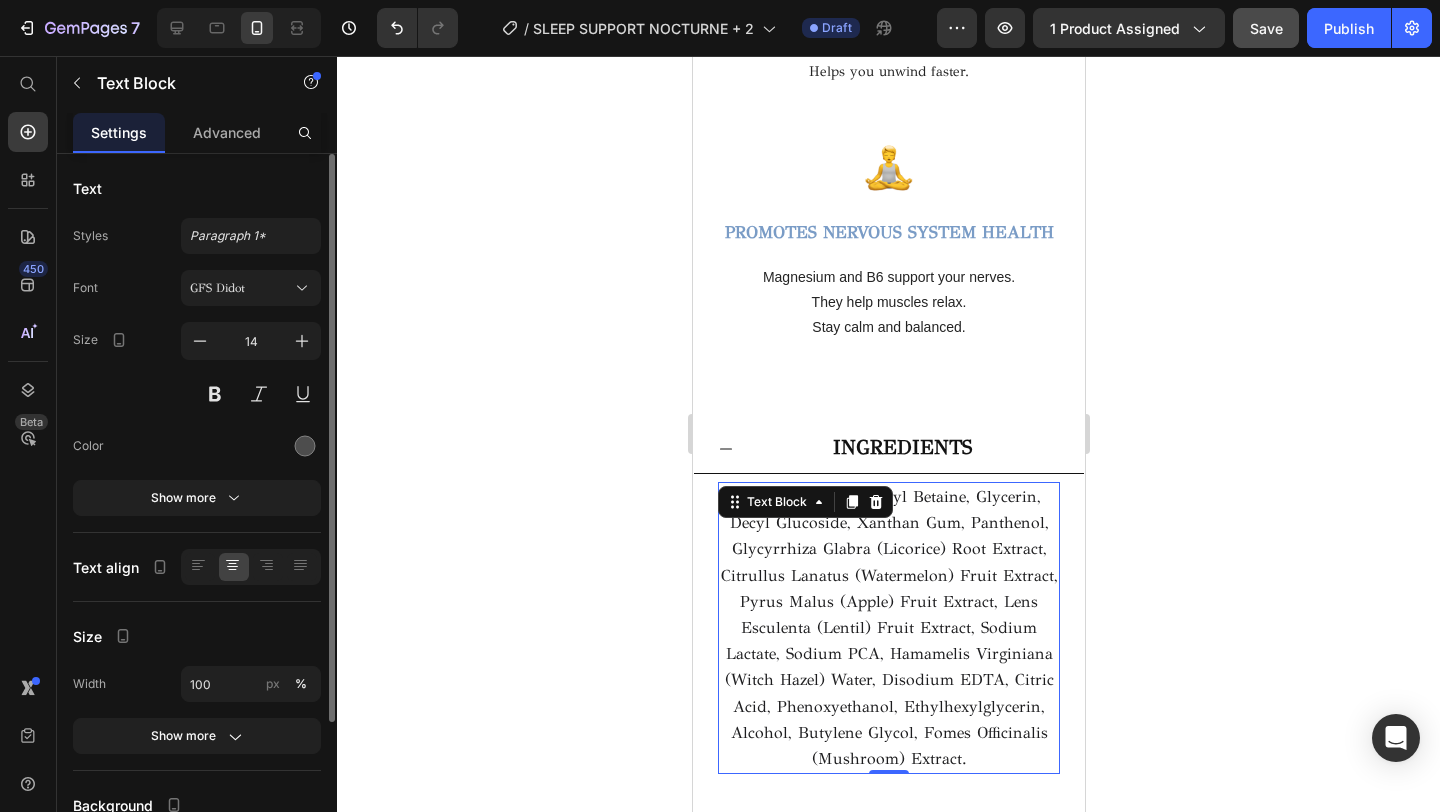 scroll, scrollTop: 3834, scrollLeft: 0, axis: vertical 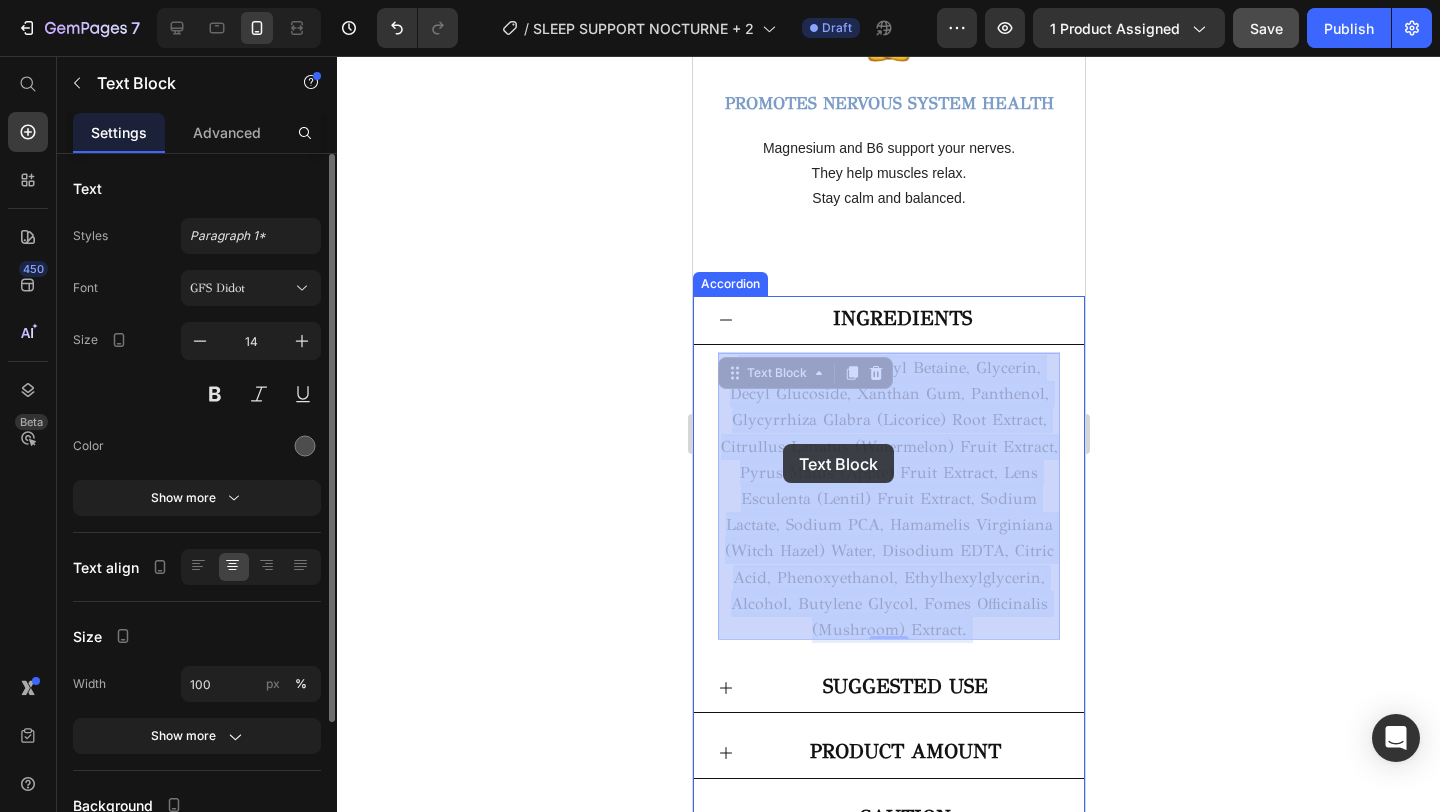 drag, startPoint x: 978, startPoint y: 621, endPoint x: 782, endPoint y: 445, distance: 263.4236 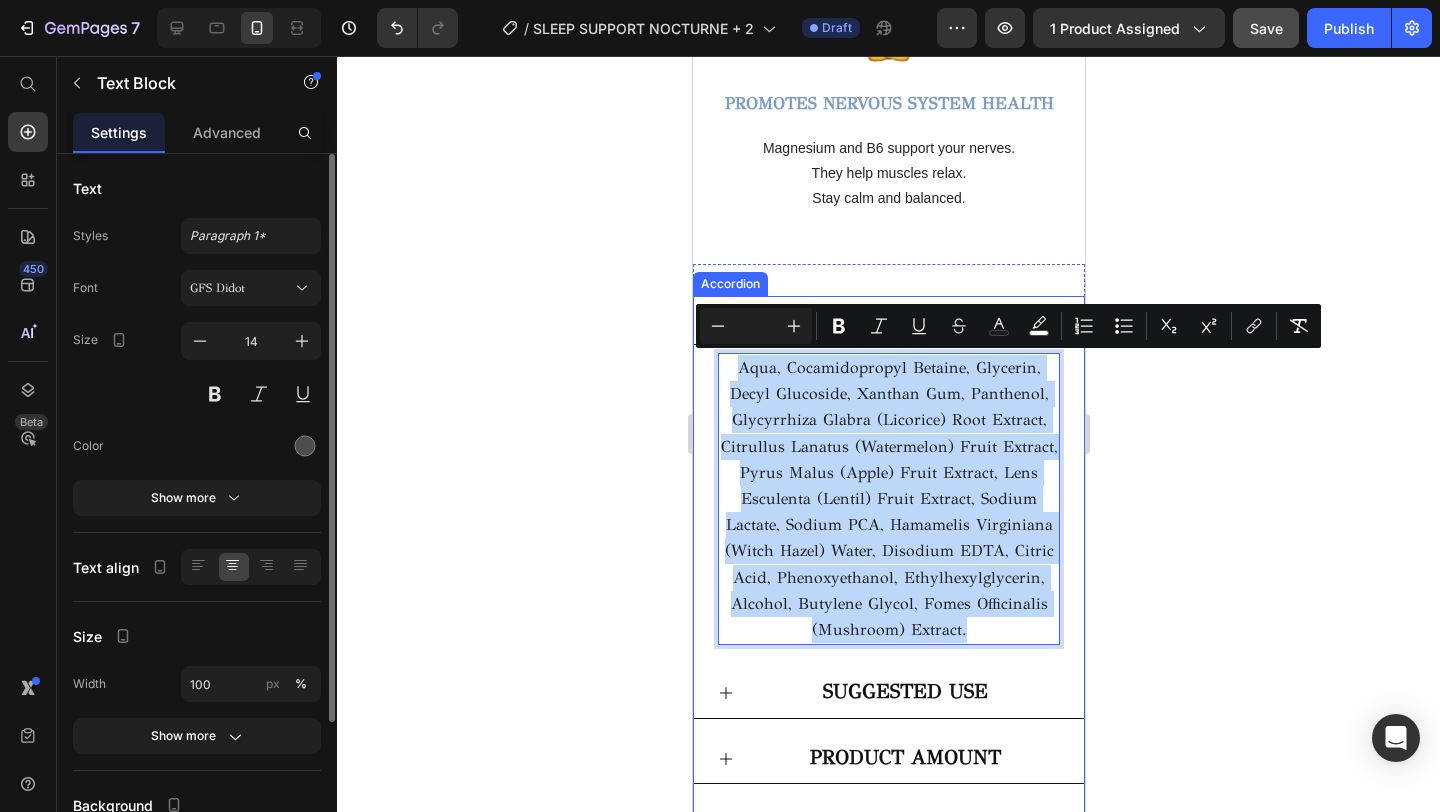 drag, startPoint x: 966, startPoint y: 624, endPoint x: 755, endPoint y: 343, distance: 351.40005 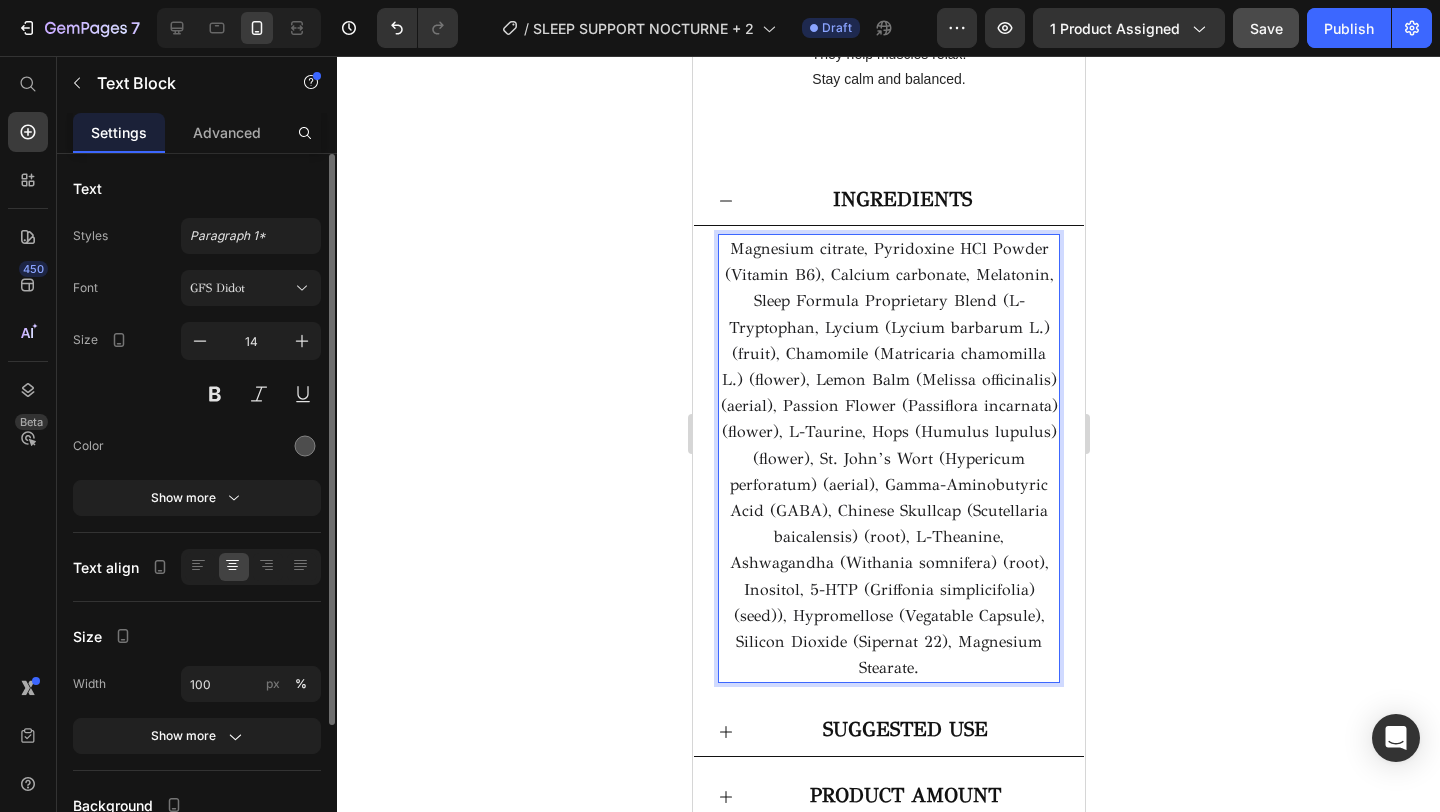 scroll, scrollTop: 3955, scrollLeft: 0, axis: vertical 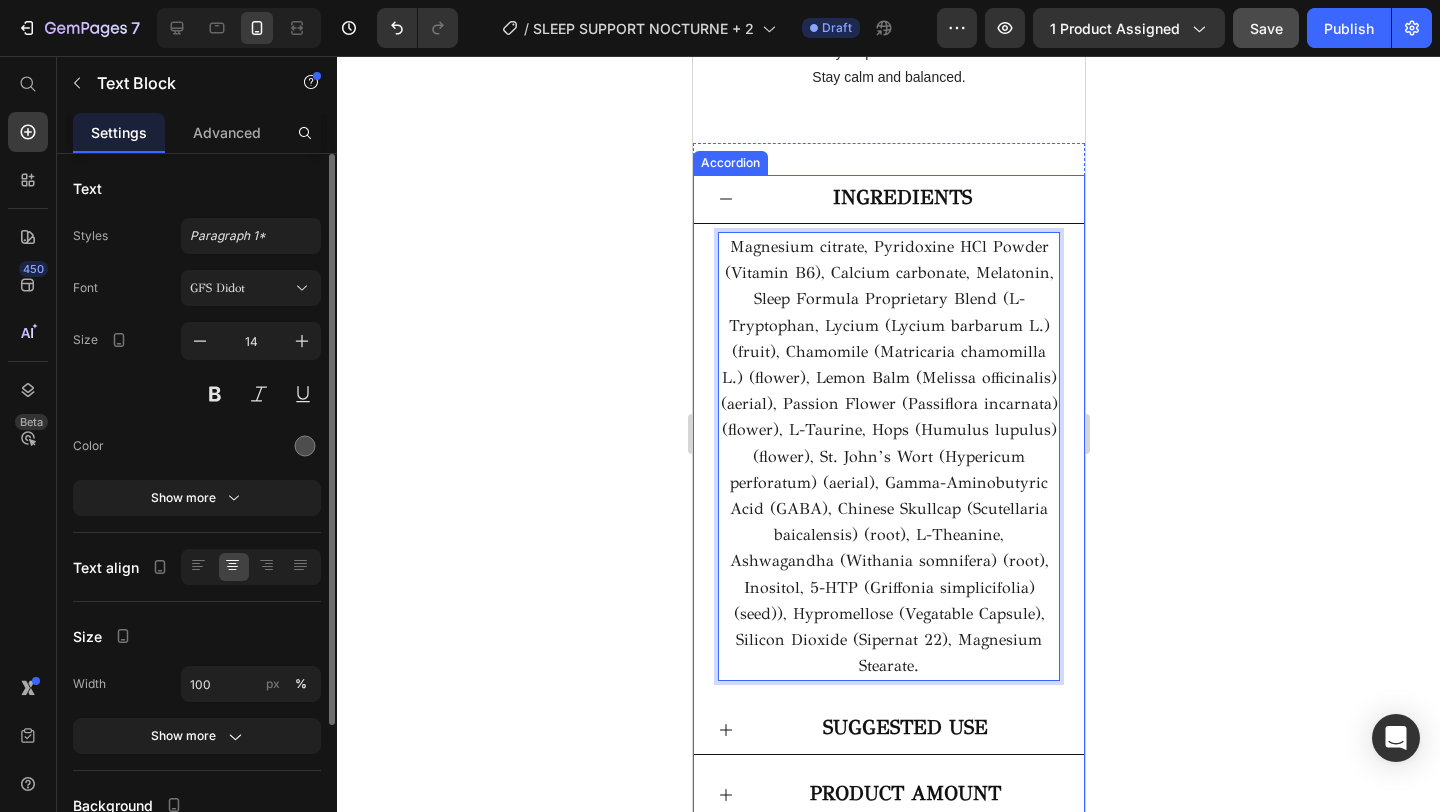 click on "INGREDIENTS" at bounding box center [904, 199] 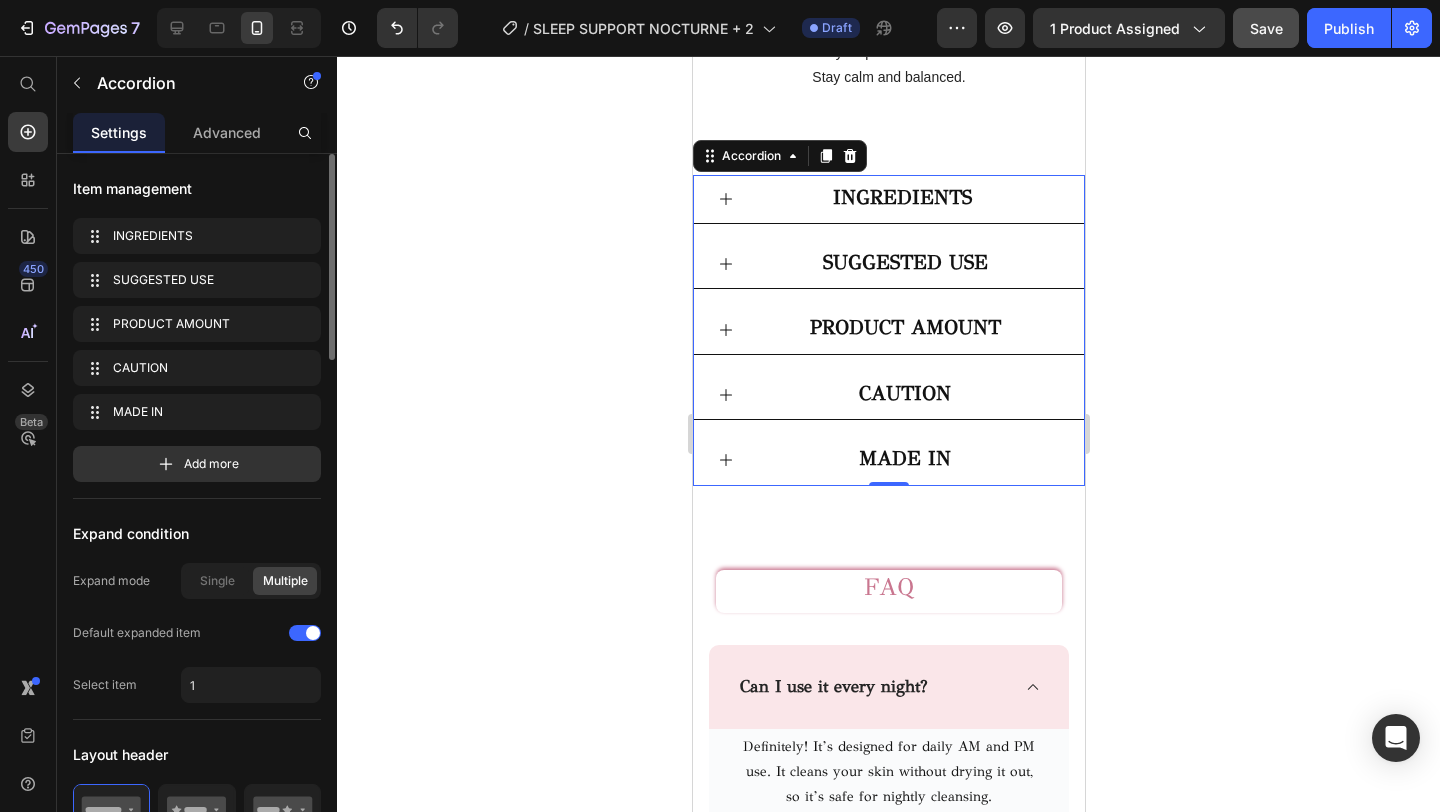 click on "SUGGESTED USE" at bounding box center (904, 264) 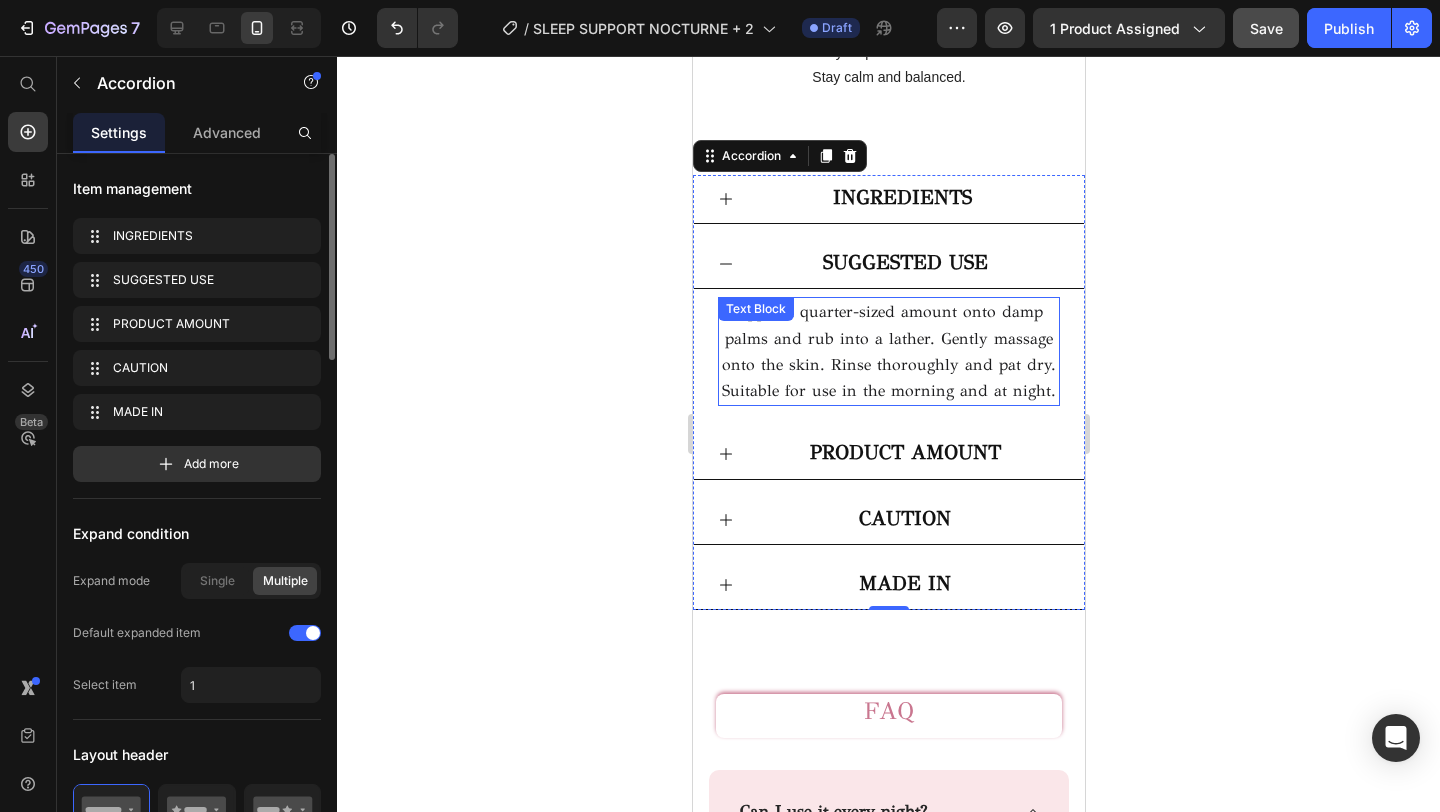 click on "Apply a quarter-sized amount onto damp palms and rub into a lather. Gently massage onto the skin. Rinse thoroughly and pat dry. Suitable for use in the morning and at night." at bounding box center (888, 351) 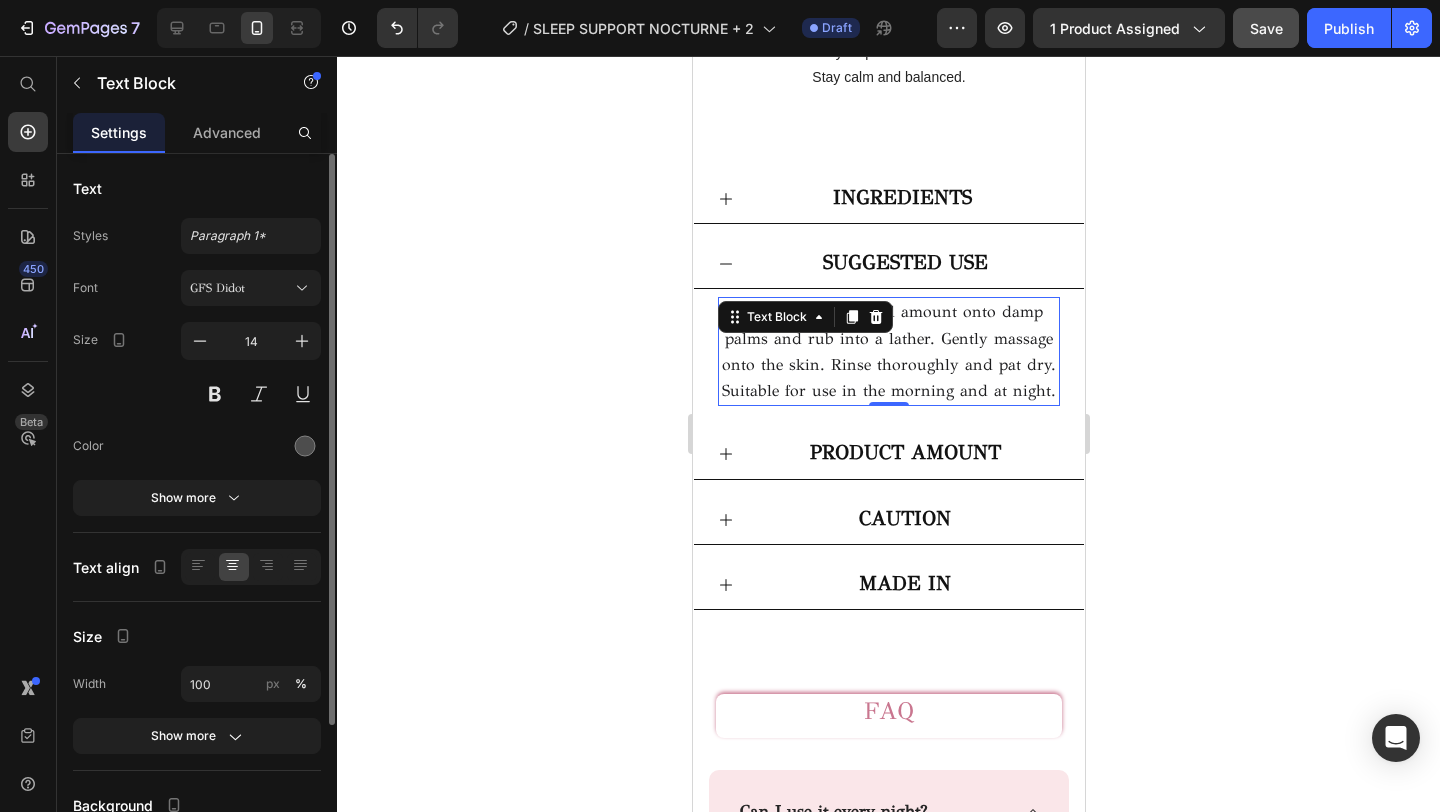 click on "Apply a quarter-sized amount onto damp palms and rub into a lather. Gently massage onto the skin. Rinse thoroughly and pat dry. Suitable for use in the morning and at night." at bounding box center (888, 351) 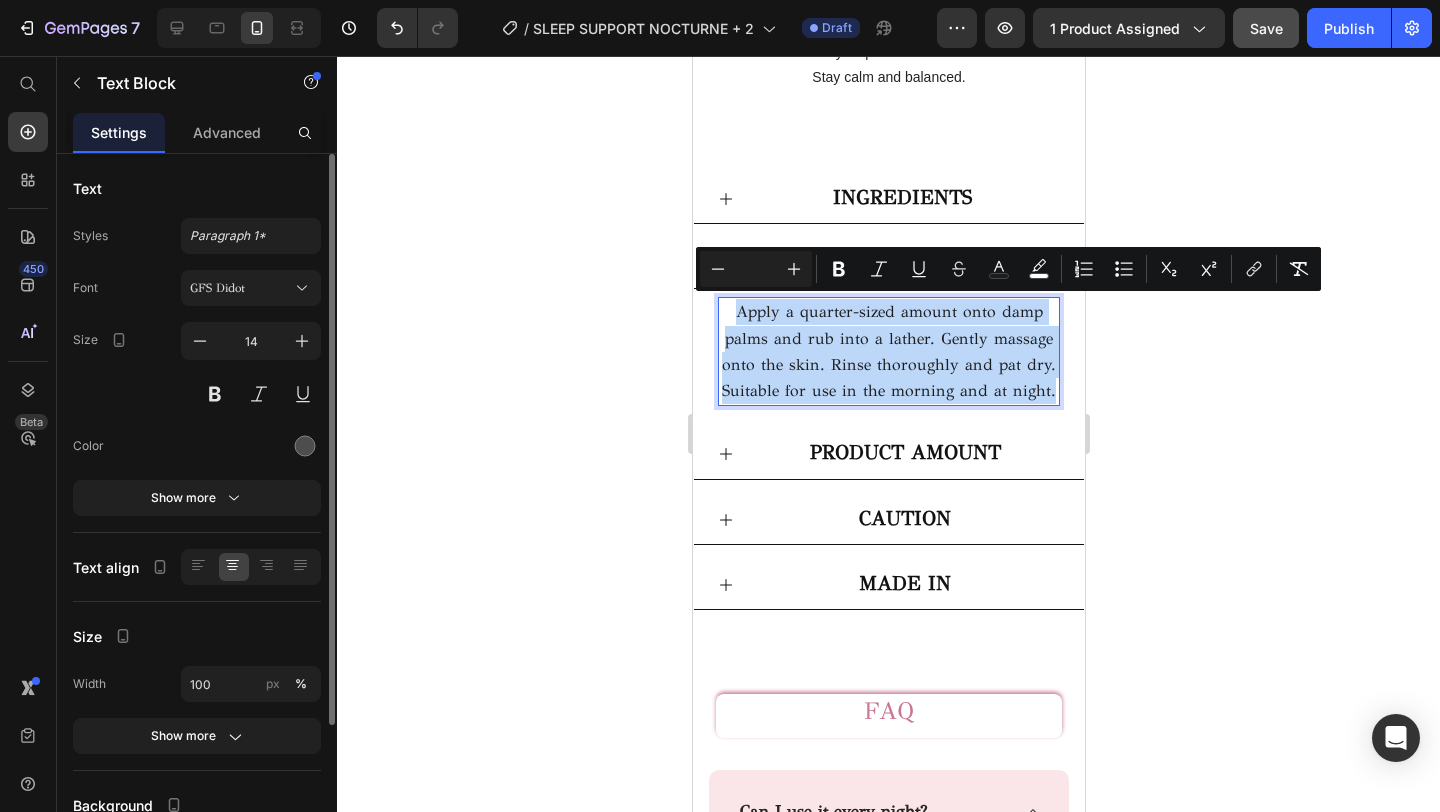 drag, startPoint x: 1053, startPoint y: 388, endPoint x: 726, endPoint y: 311, distance: 335.94345 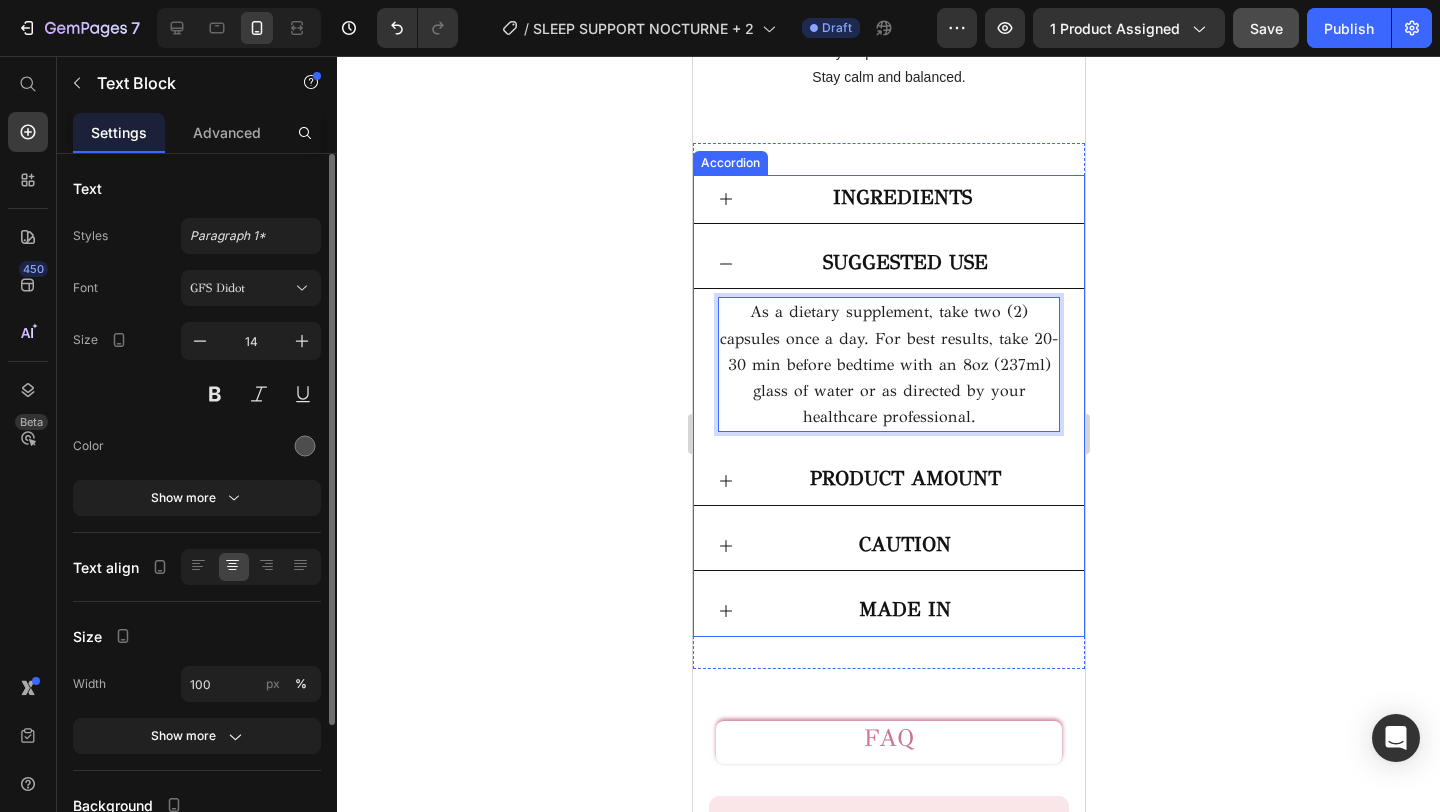 click on "SUGGESTED USE" at bounding box center [904, 264] 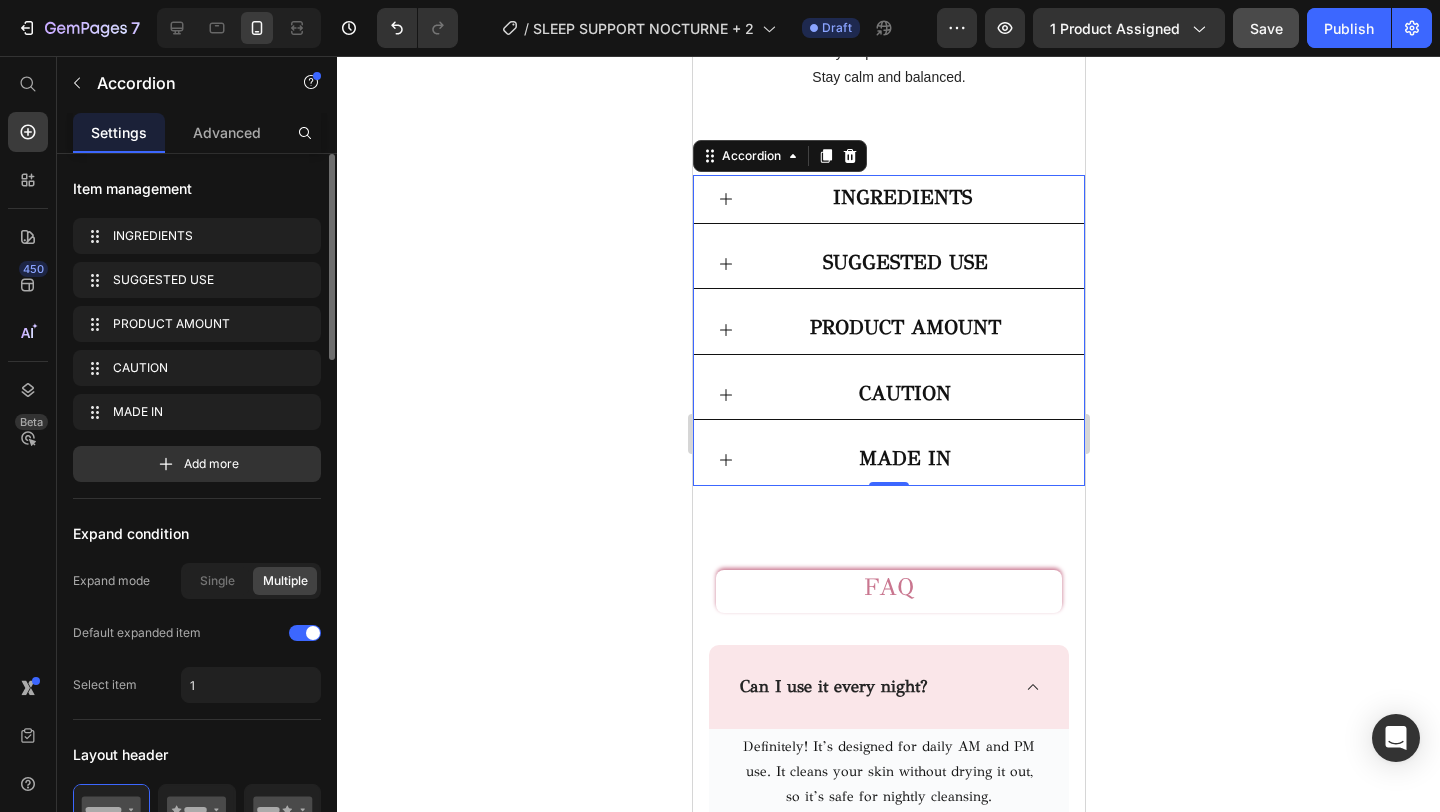 click on "PRODUCT AMOUNT" at bounding box center (904, 329) 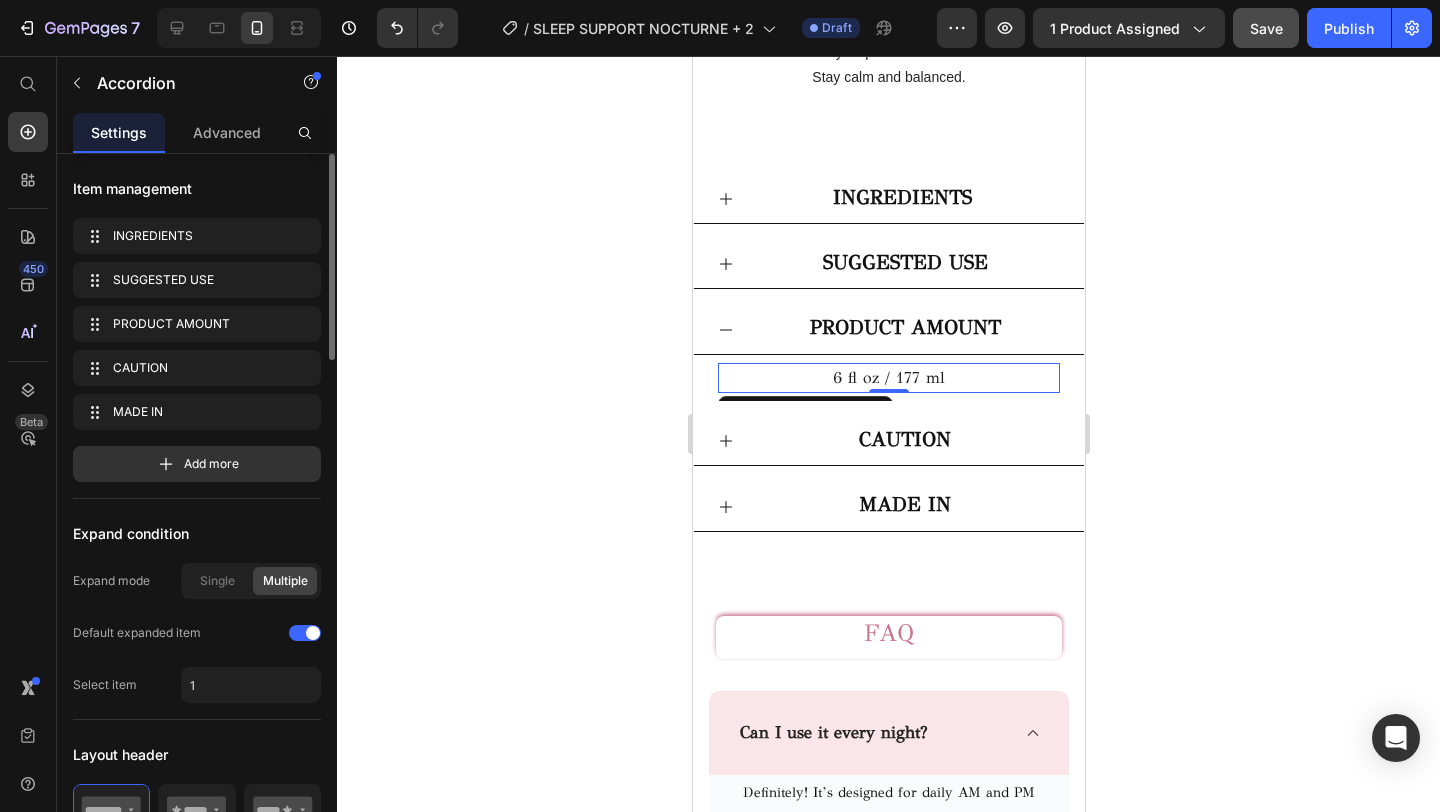 click on "6 fl oz / 177 ml" at bounding box center (888, 378) 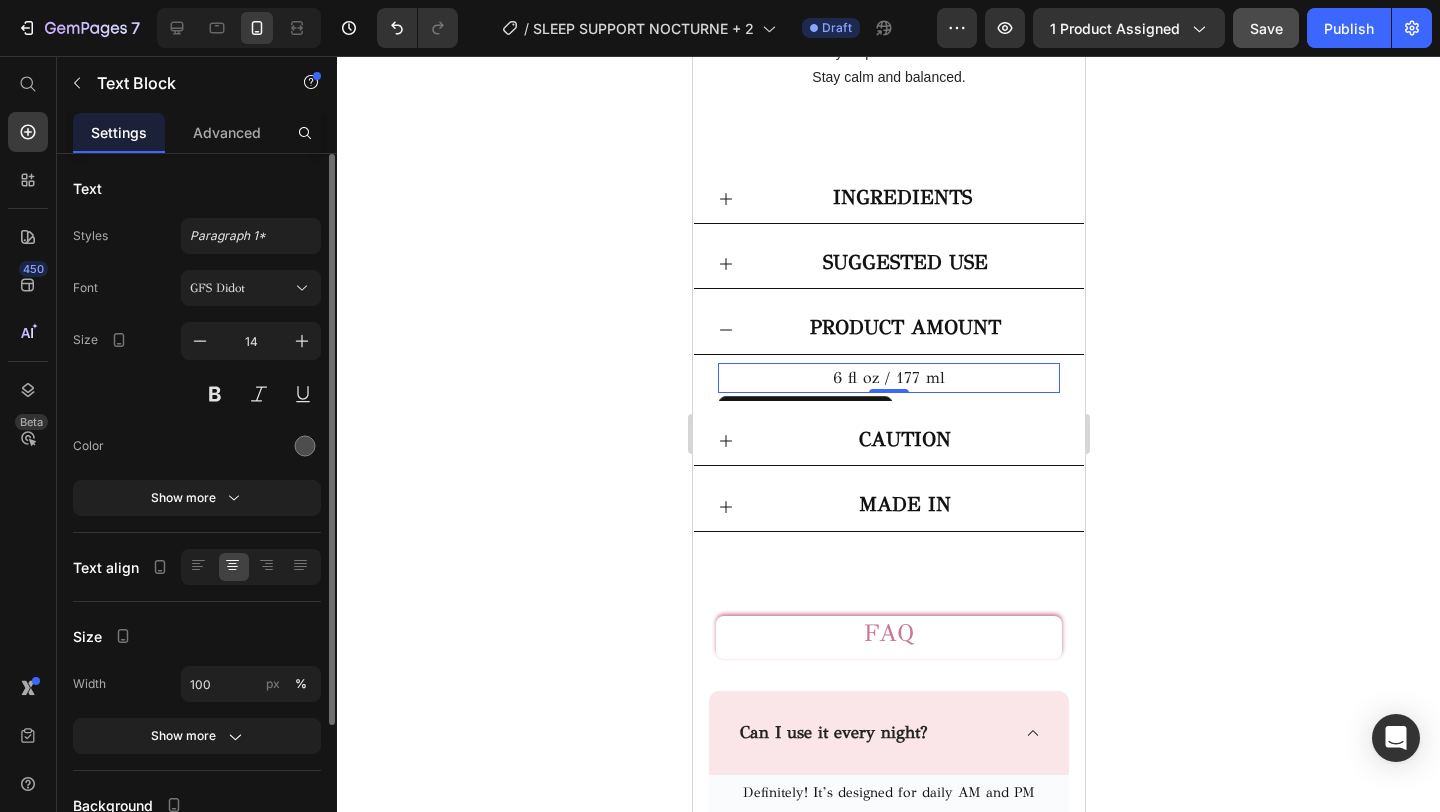 click on "6 fl oz / 177 ml" at bounding box center [888, 378] 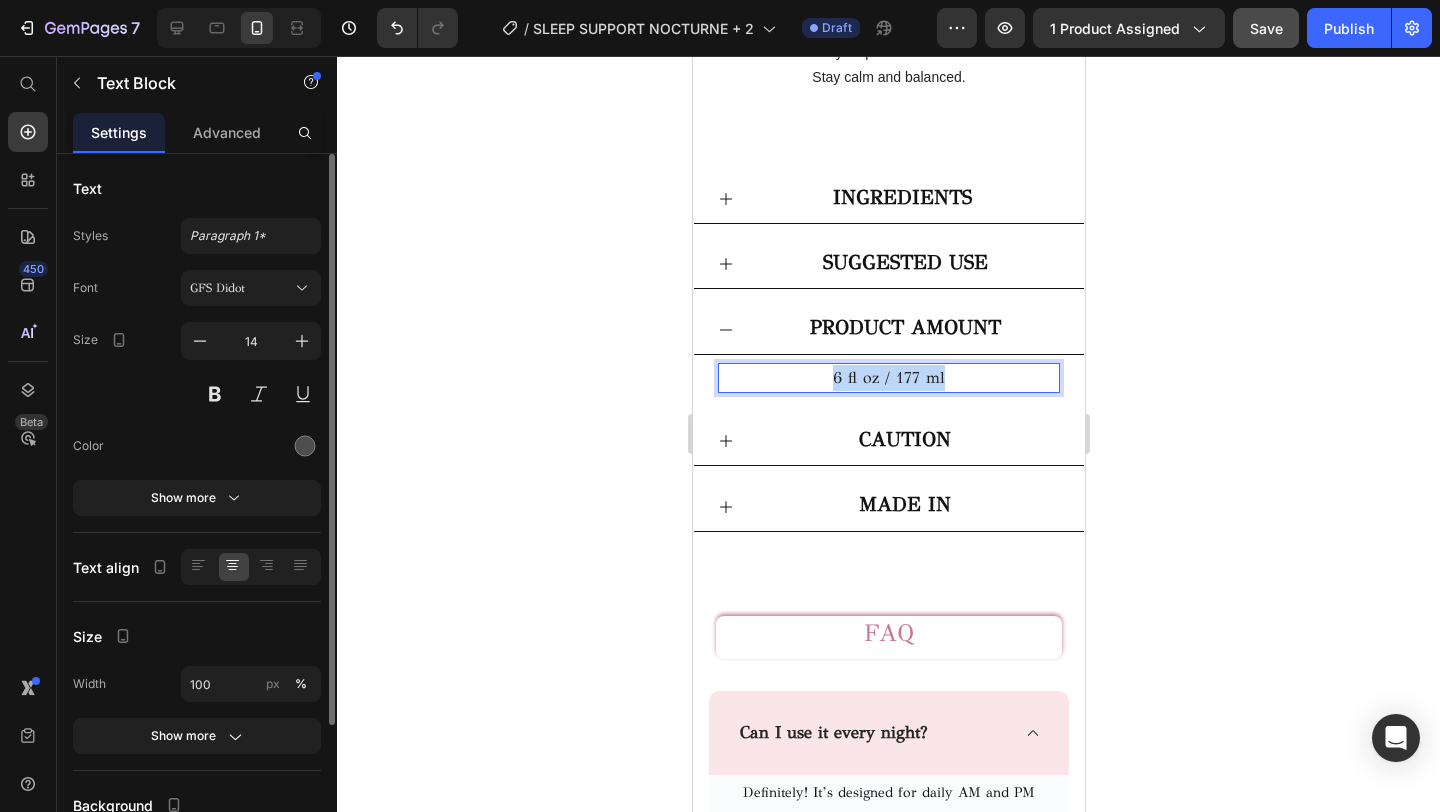 drag, startPoint x: 961, startPoint y: 374, endPoint x: 819, endPoint y: 374, distance: 142 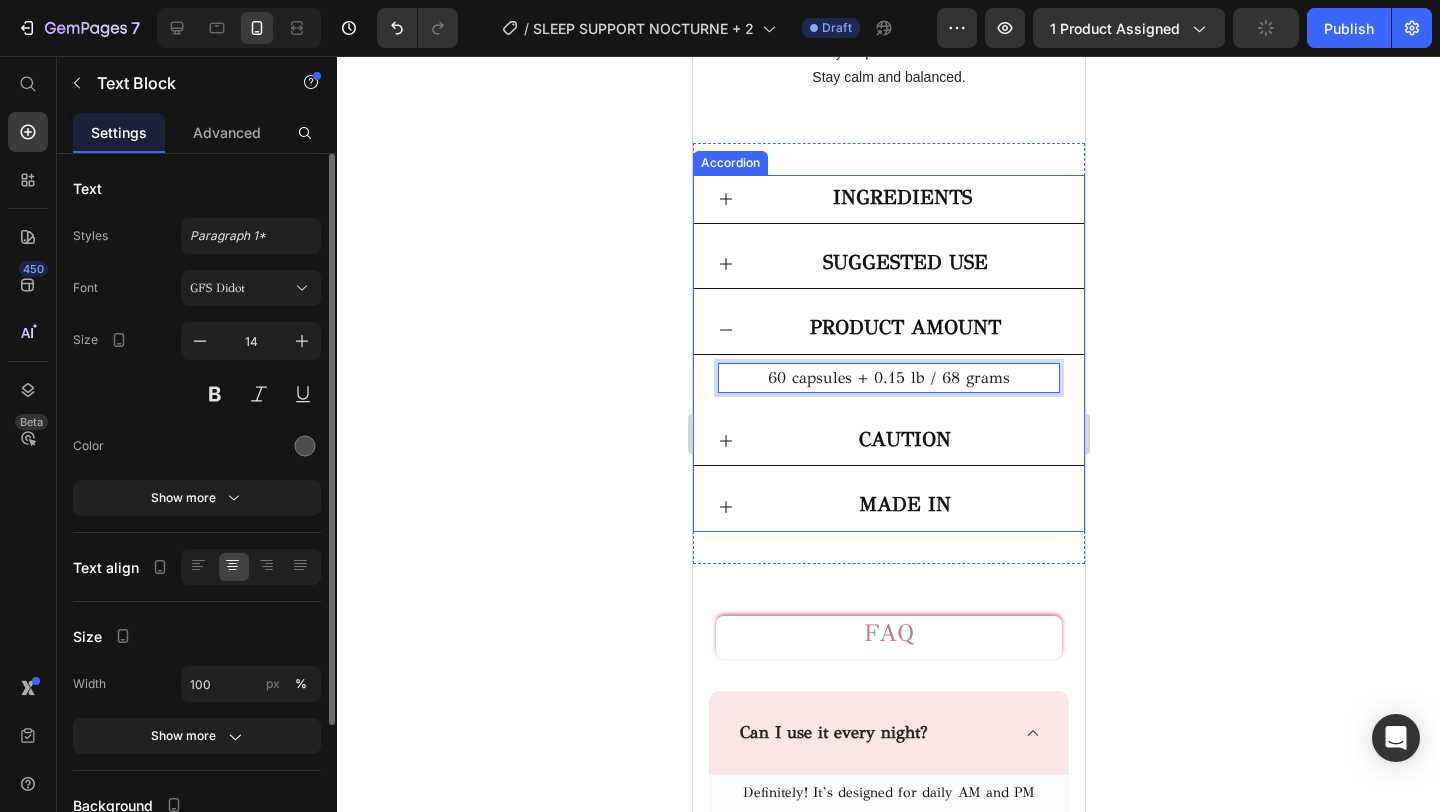 click on "CAUTION" at bounding box center (904, 441) 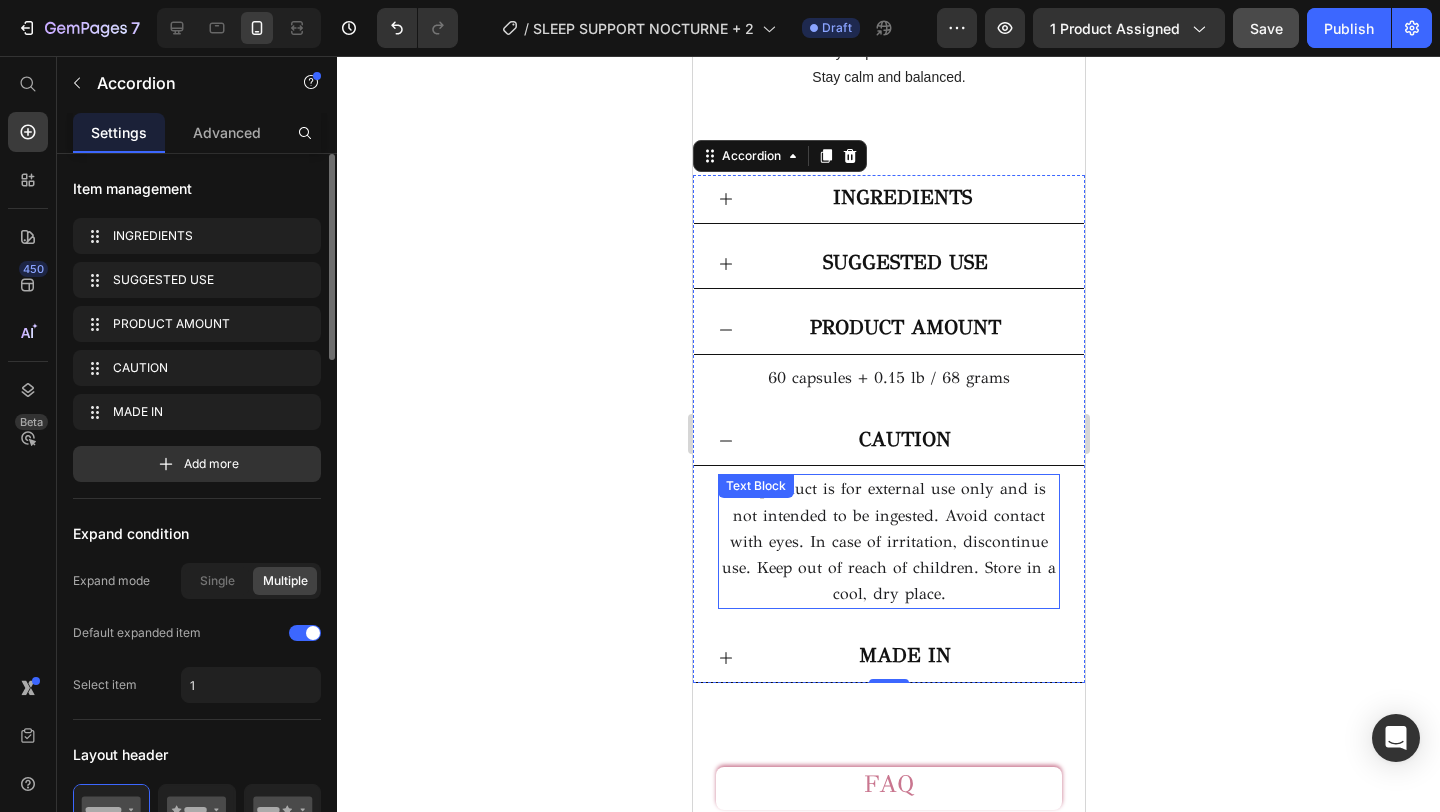 click on "his product is for external use only and is not intended to be ingested. Avoid contact with eyes. In case of irritation, discontinue use. Keep out of reach of children. Store in a cool, dry place." at bounding box center [888, 541] 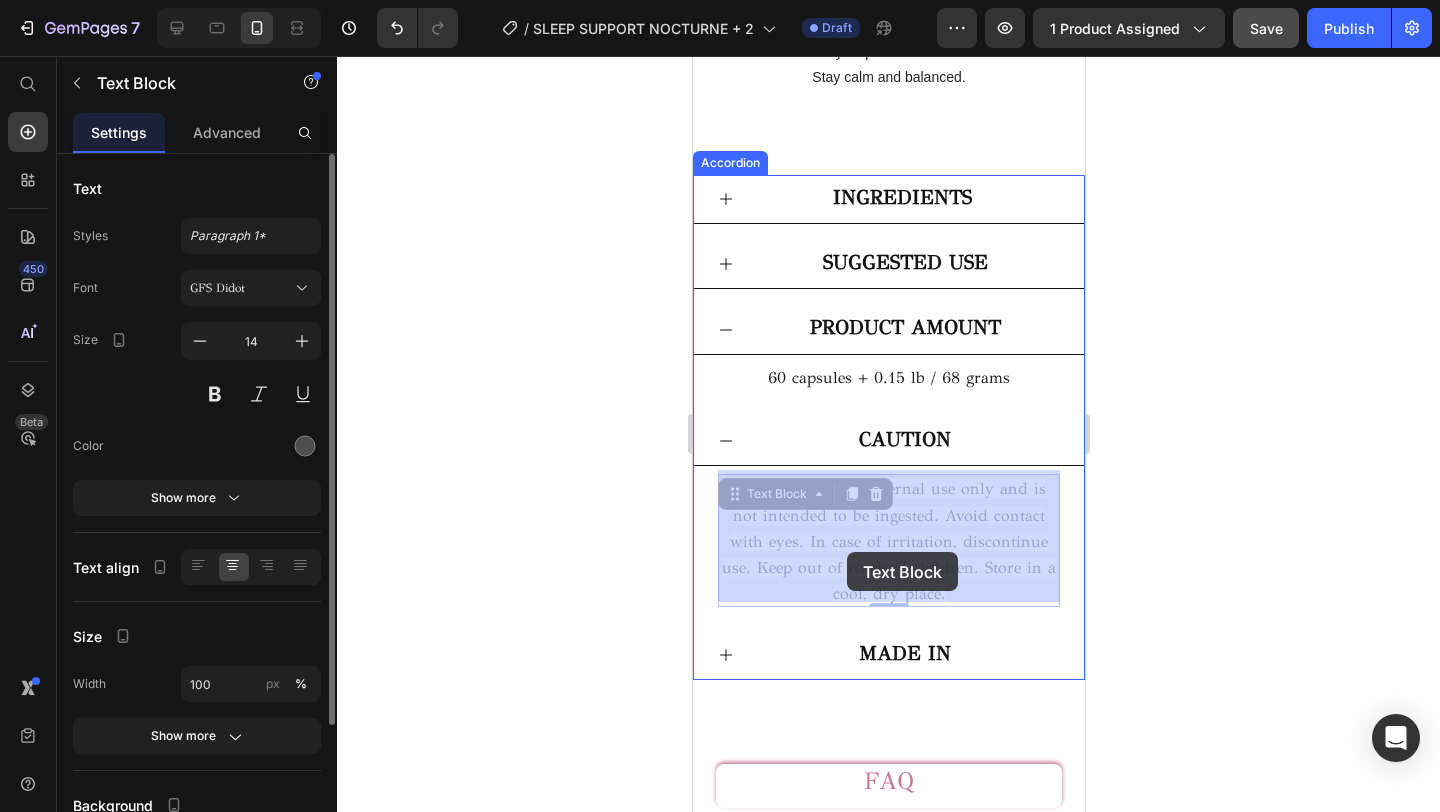 drag, startPoint x: 924, startPoint y: 590, endPoint x: 853, endPoint y: 554, distance: 79.60528 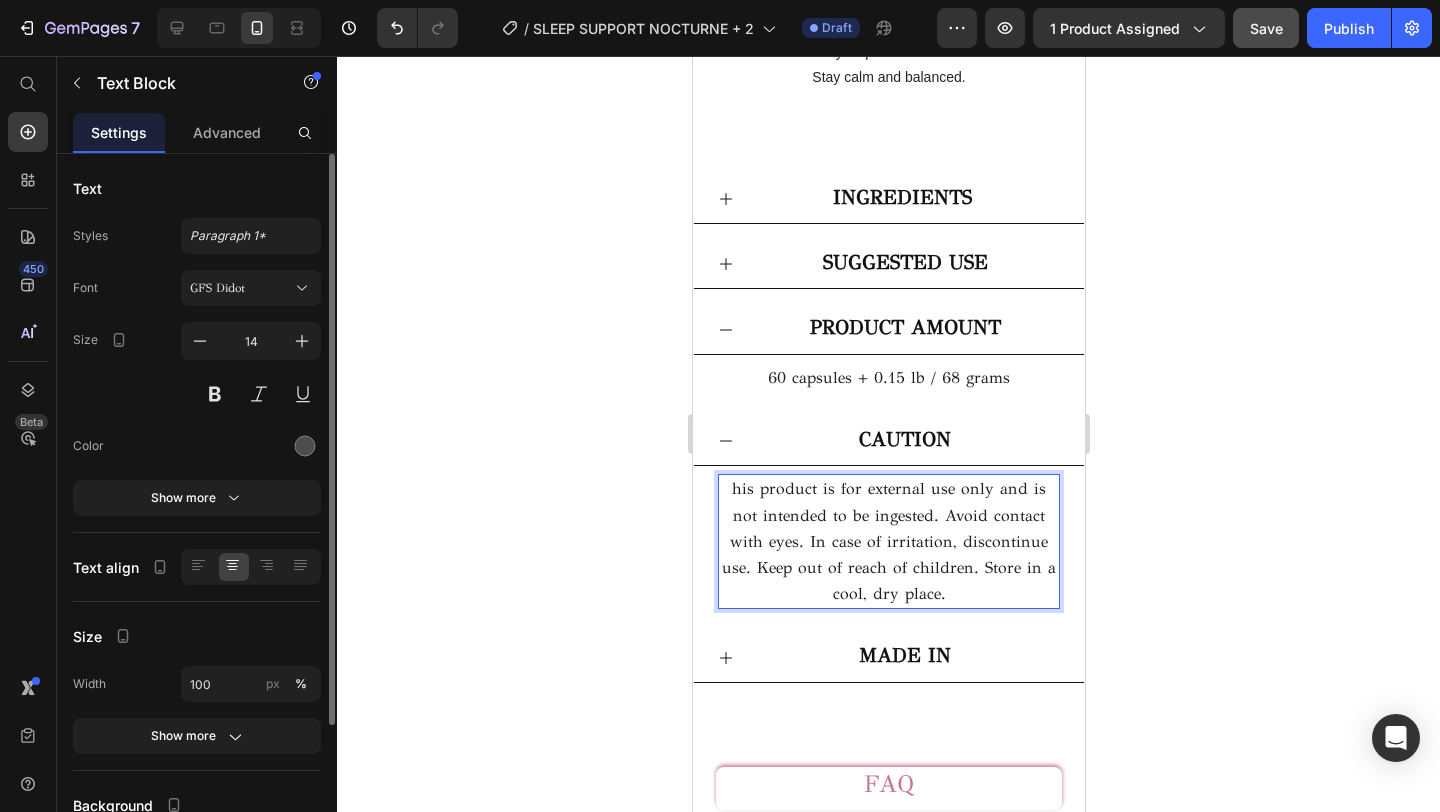 click on "his product is for external use only and is not intended to be ingested. Avoid contact with eyes. In case of irritation, discontinue use. Keep out of reach of children. Store in a cool, dry place." at bounding box center [888, 541] 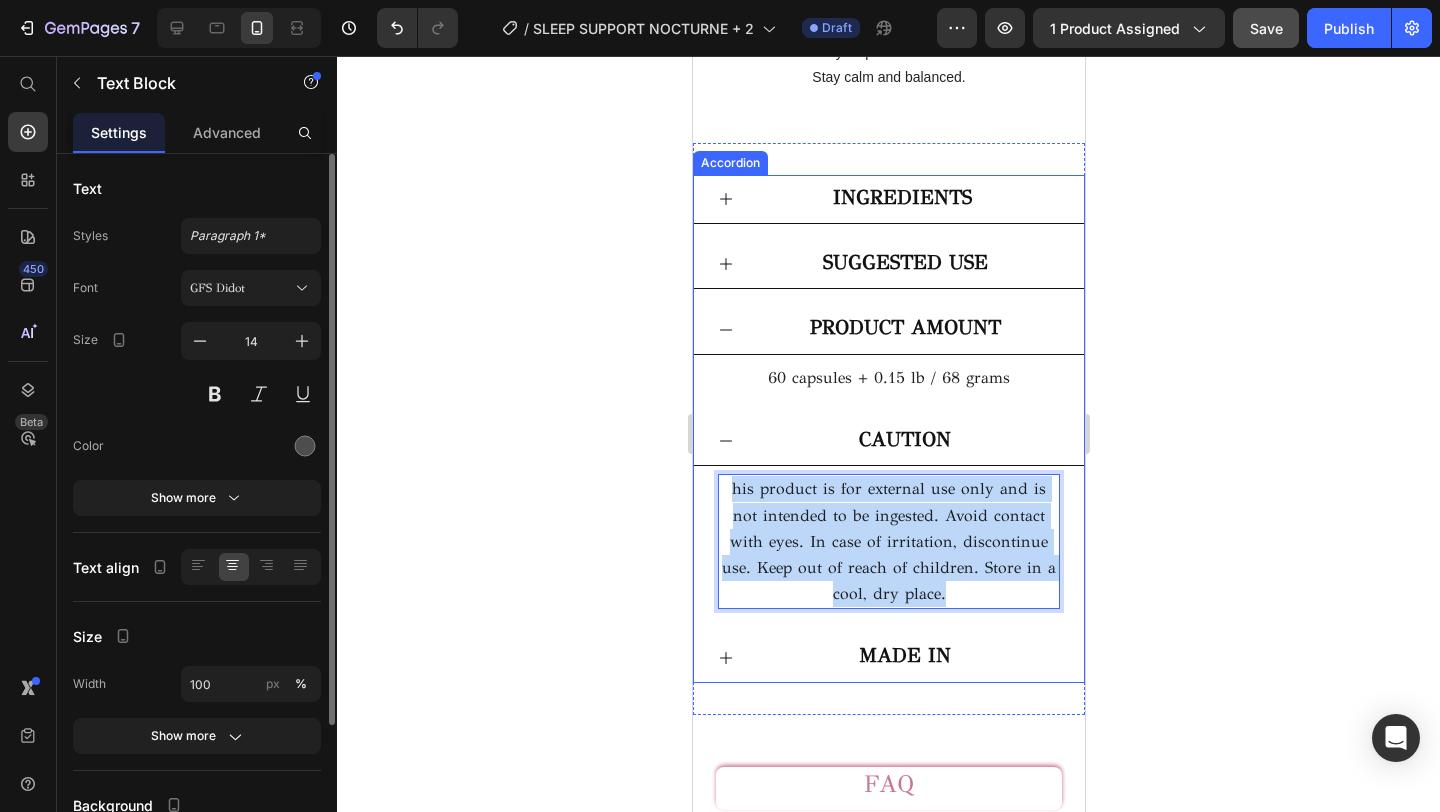 drag, startPoint x: 924, startPoint y: 583, endPoint x: 715, endPoint y: 490, distance: 228.7575 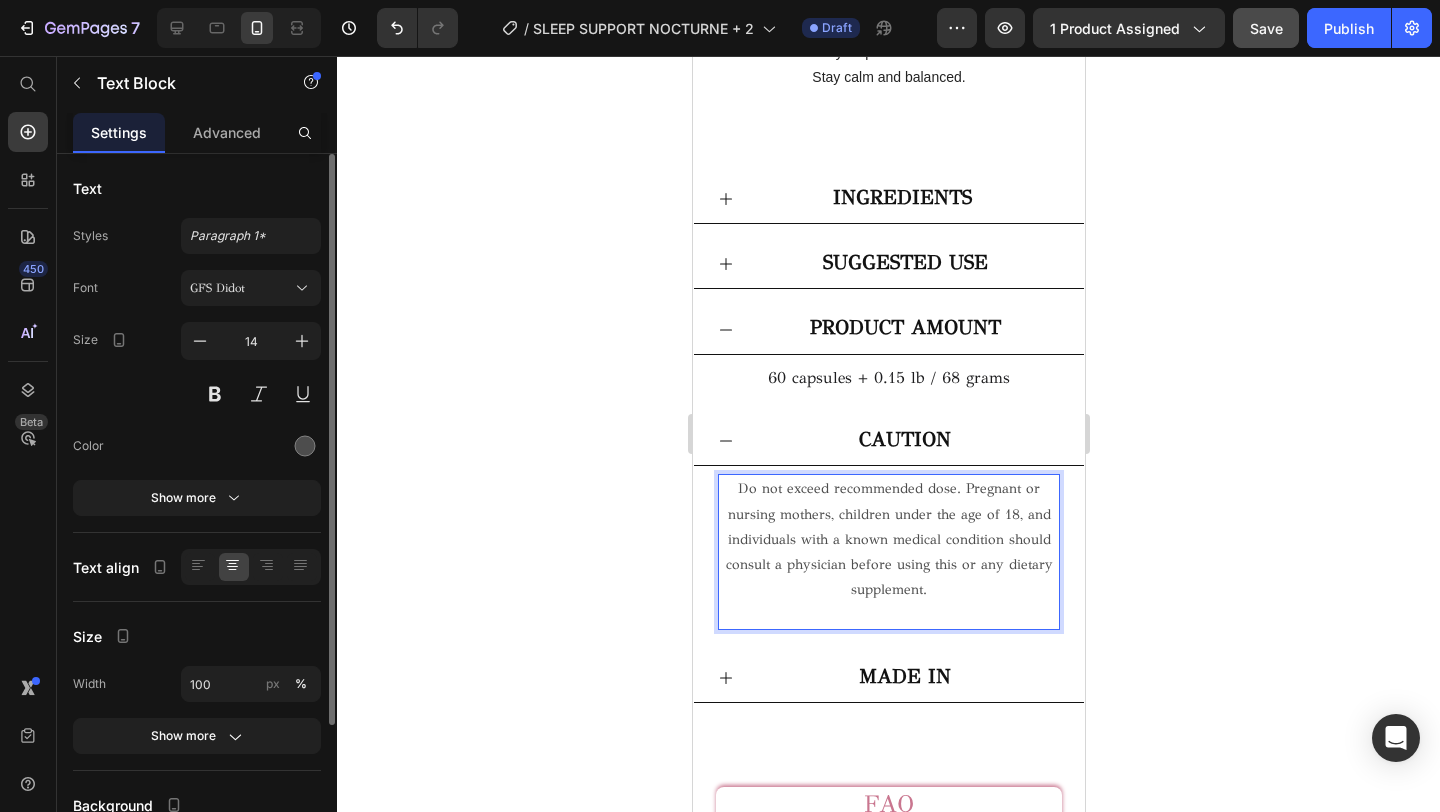 click on "Do not exceed recommended dose. Pregnant or nursing mothers, children under the age of 18, and individuals with a known medical condition should consult a physician before using this or any dietary supplement." at bounding box center [888, 539] 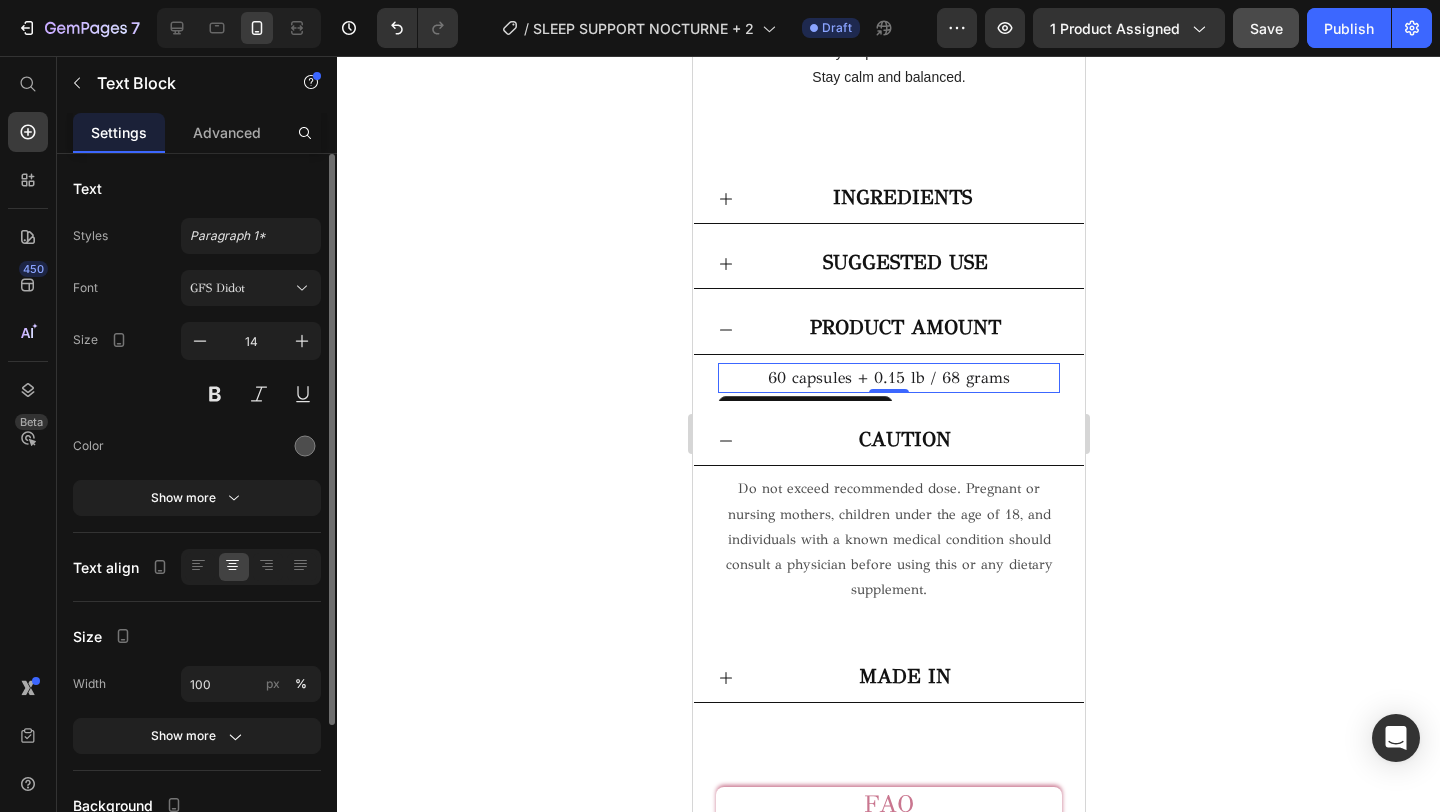 click on "60 capsules + 0.15 lb / 68 grams" at bounding box center (888, 377) 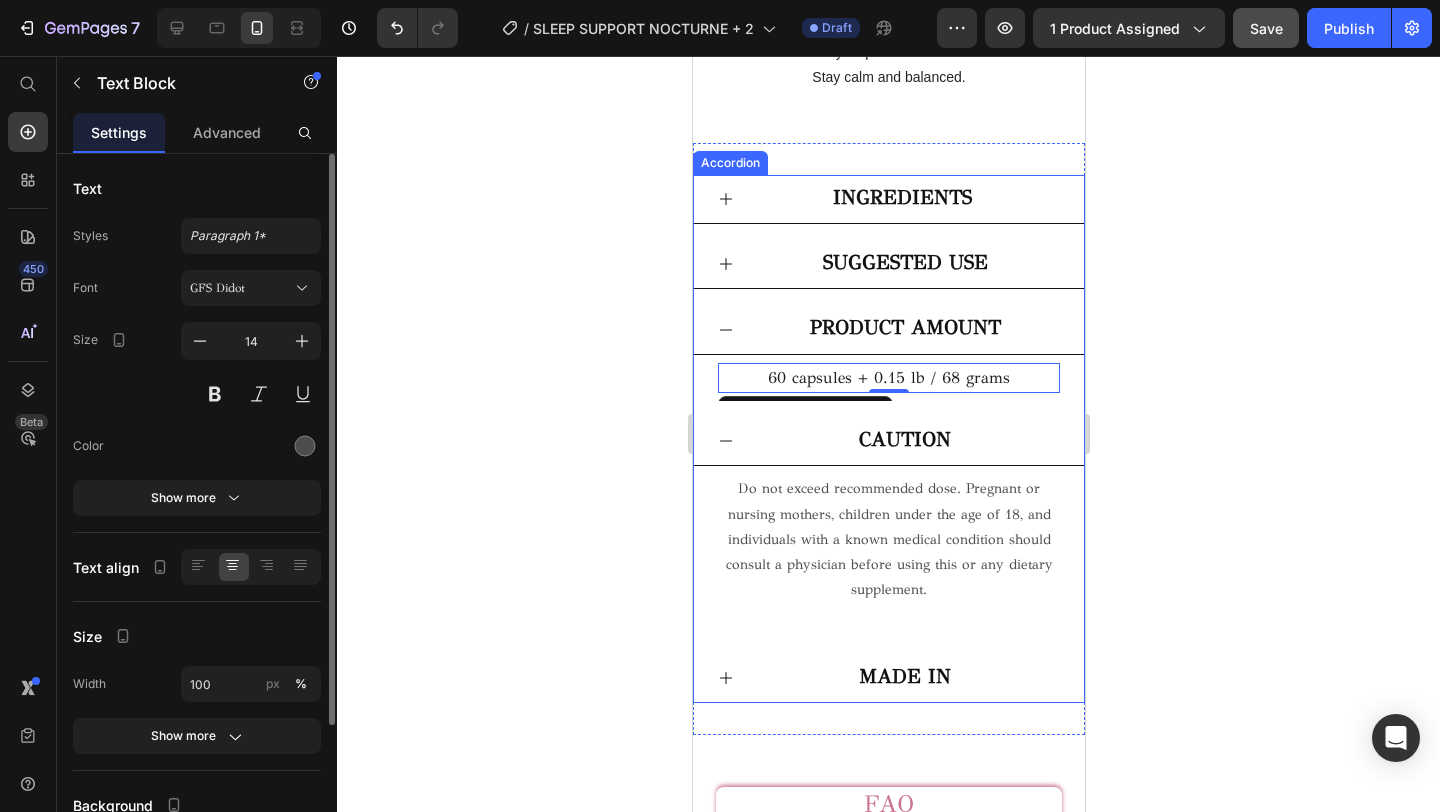 click on "PRODUCT AMOUNT" at bounding box center [904, 327] 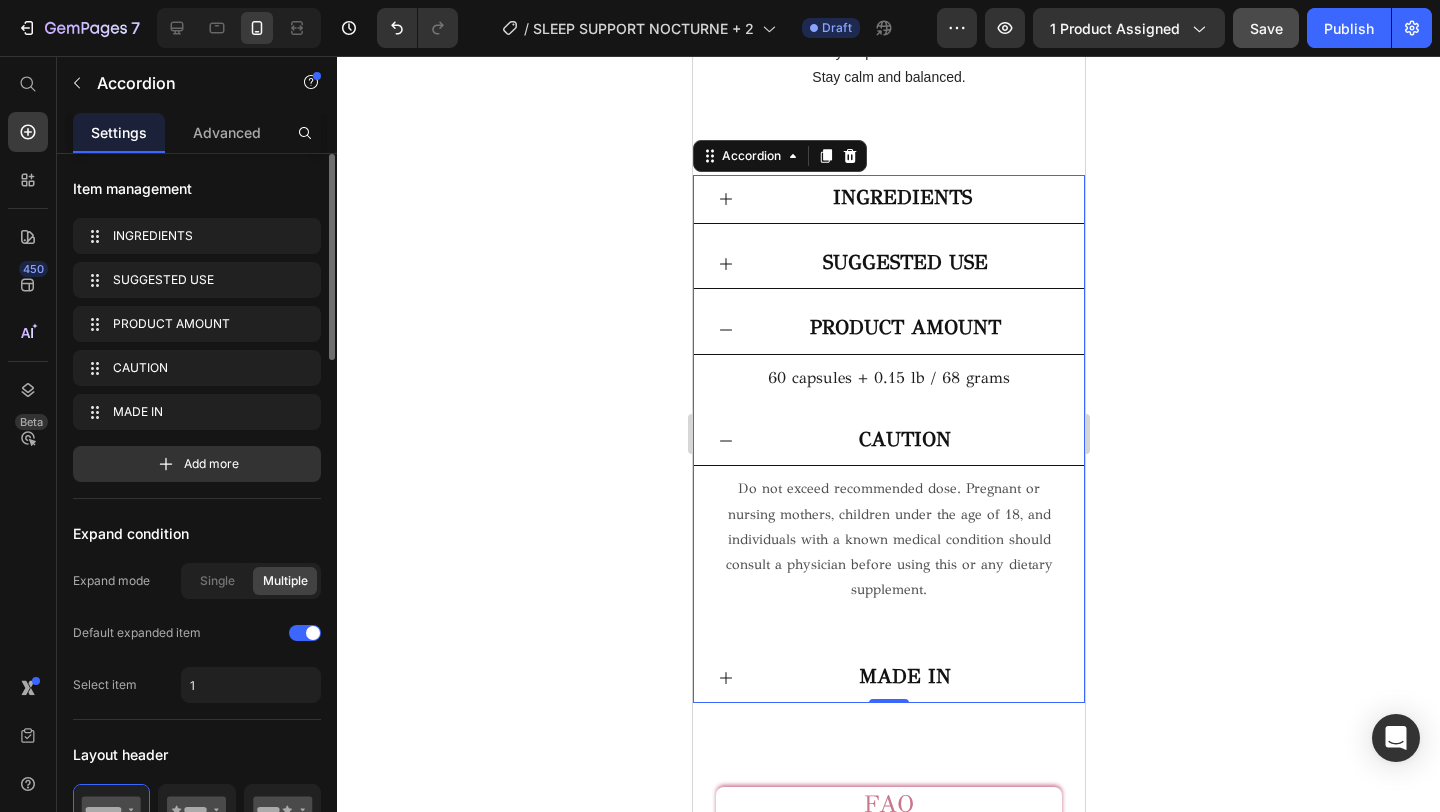 click on "PRODUCT AMOUNT" at bounding box center (888, 329) 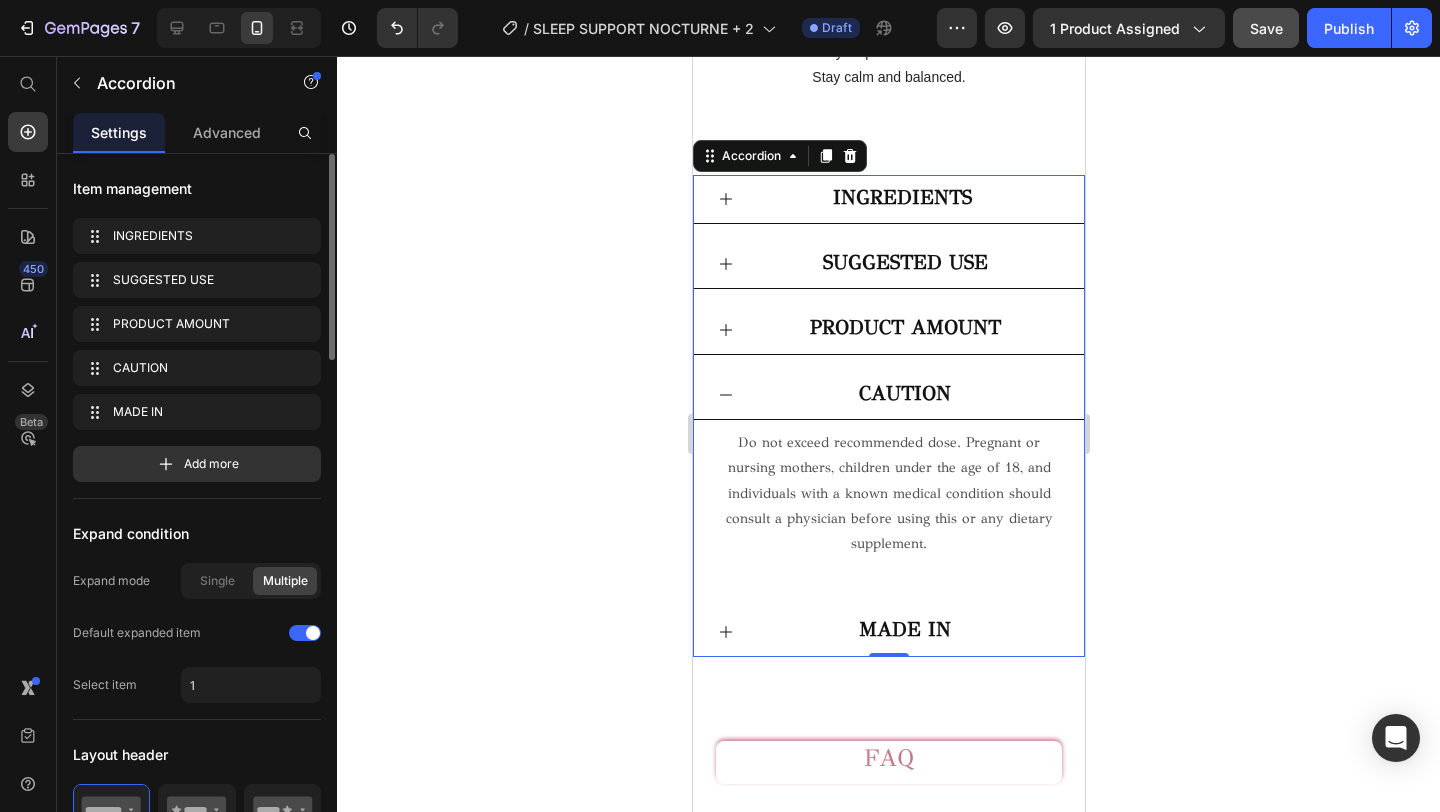 click on "SUGGESTED USE" at bounding box center [888, 264] 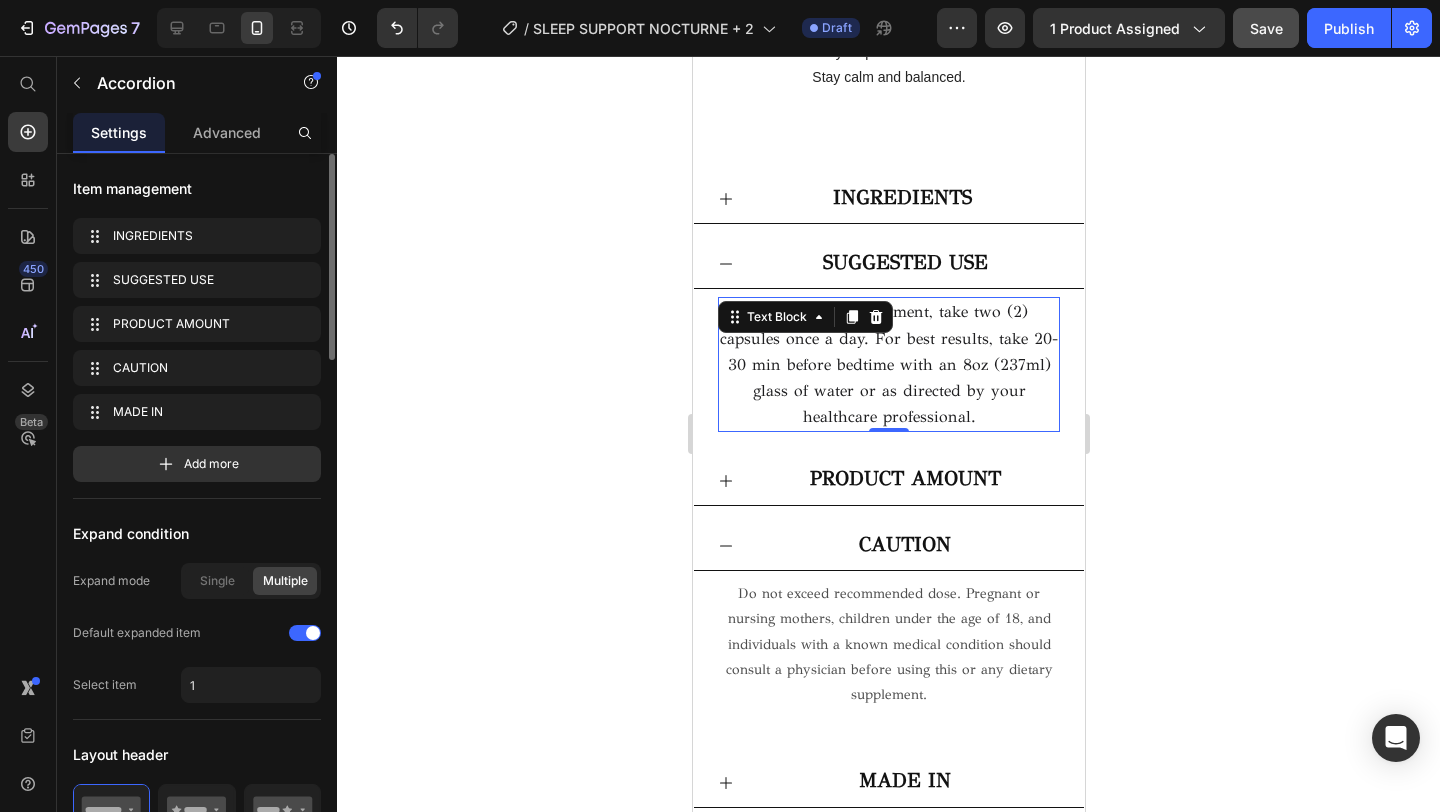 click on "As a dietary supplement, take two (2) capsules once a day. For best results, take 20-30 min before bedtime with an 8oz (237ml) glass of water or as directed by your healthcare professional." at bounding box center (888, 364) 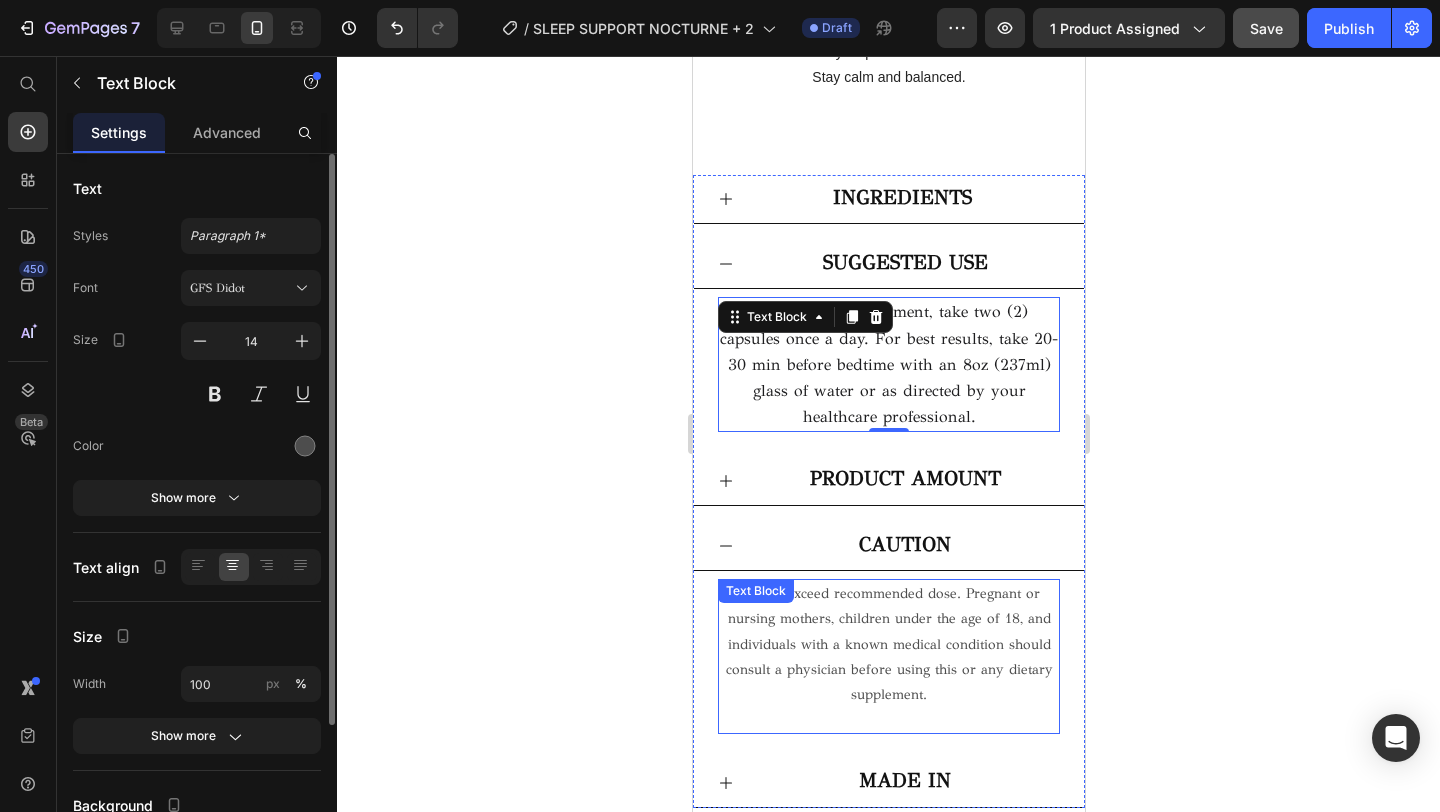 click on "Do not exceed recommended dose. Pregnant or nursing mothers, children under the age of 18, and individuals with a known medical condition should consult a physician before using this or any dietary supplement." at bounding box center [888, 644] 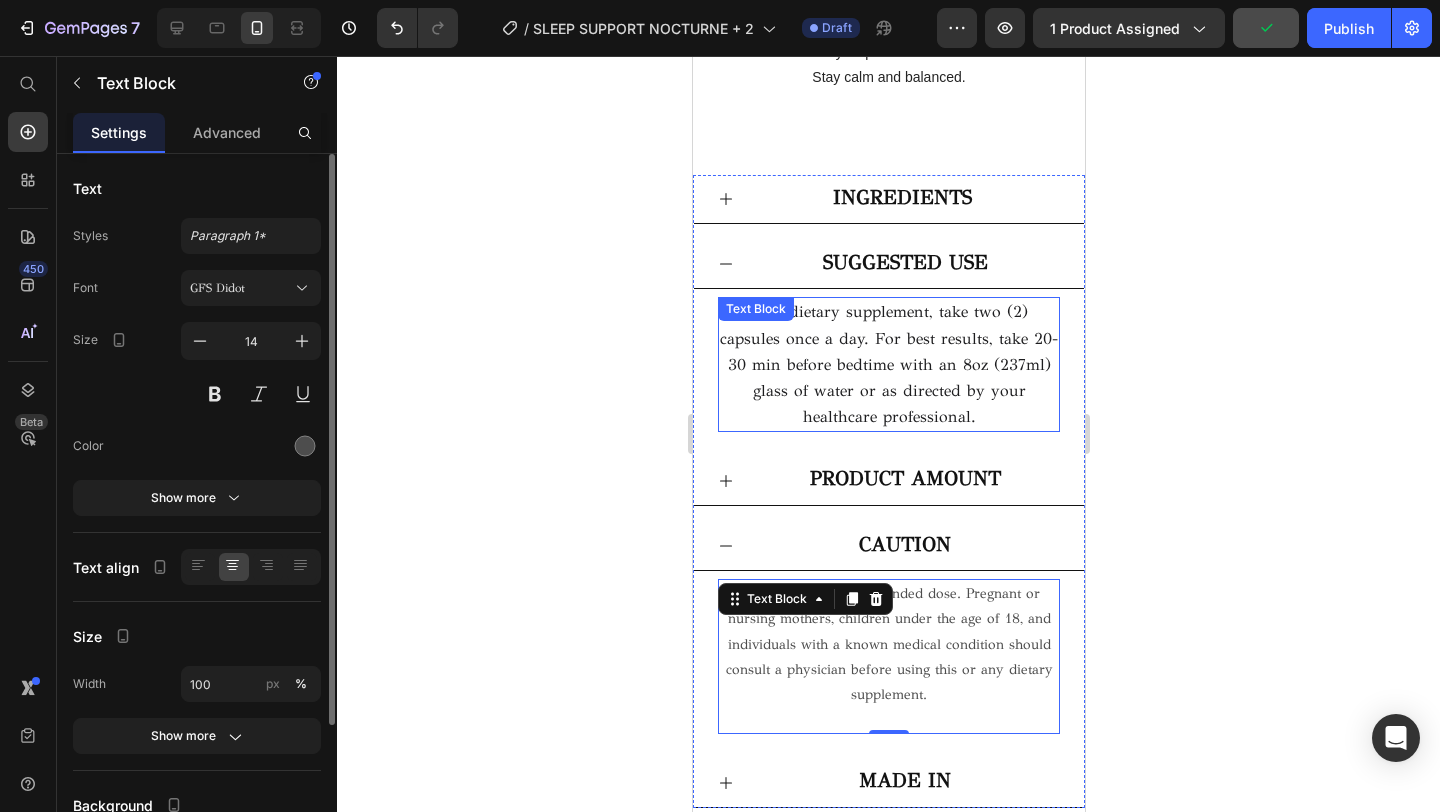 click on "As a dietary supplement, take two (2) capsules once a day. For best results, take 20-30 min before bedtime with an 8oz (237ml) glass of water or as directed by your healthcare professional." at bounding box center (888, 364) 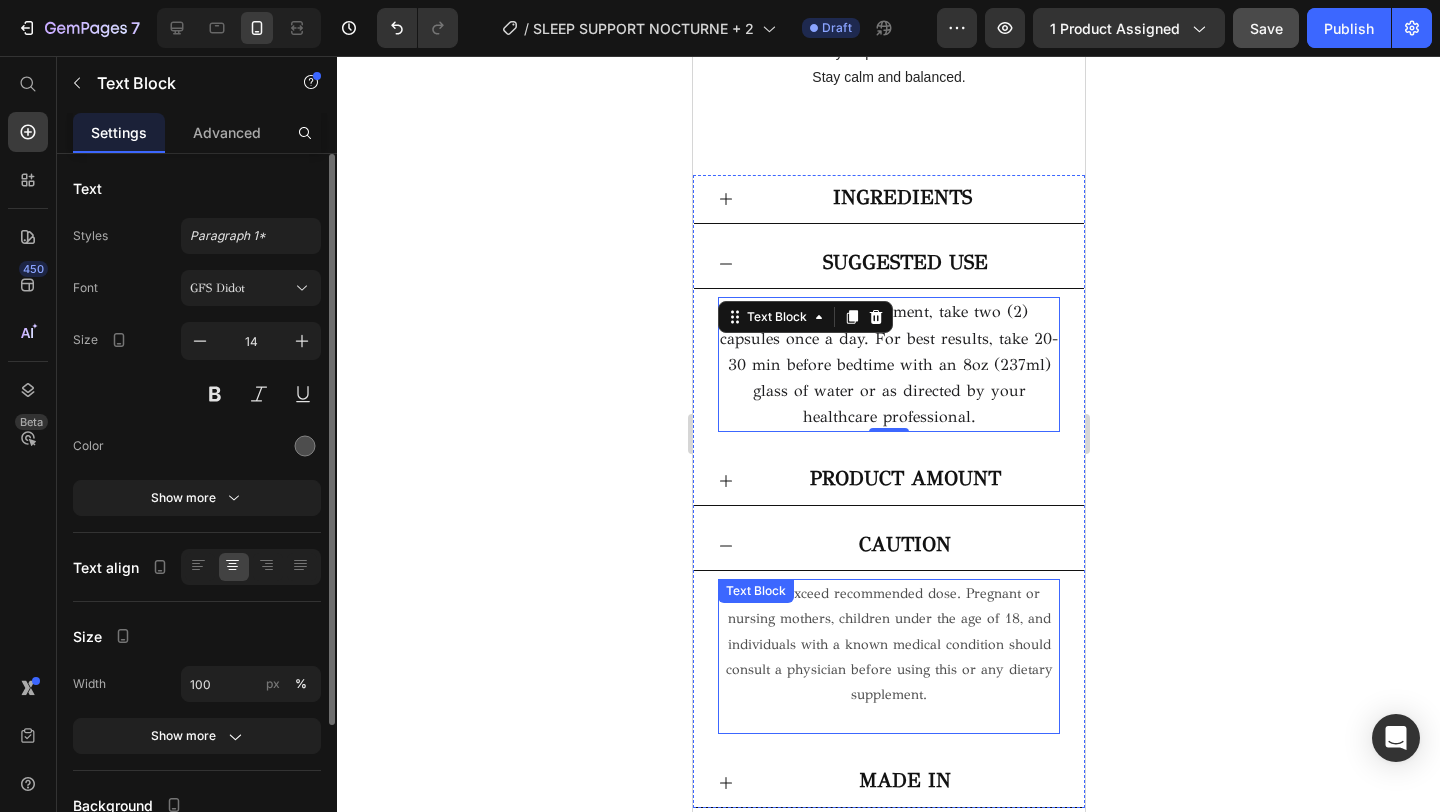 click on "Do not exceed recommended dose. Pregnant or nursing mothers, children under the age of 18, and individuals with a known medical condition should consult a physician before using this or any dietary supplement." at bounding box center (888, 644) 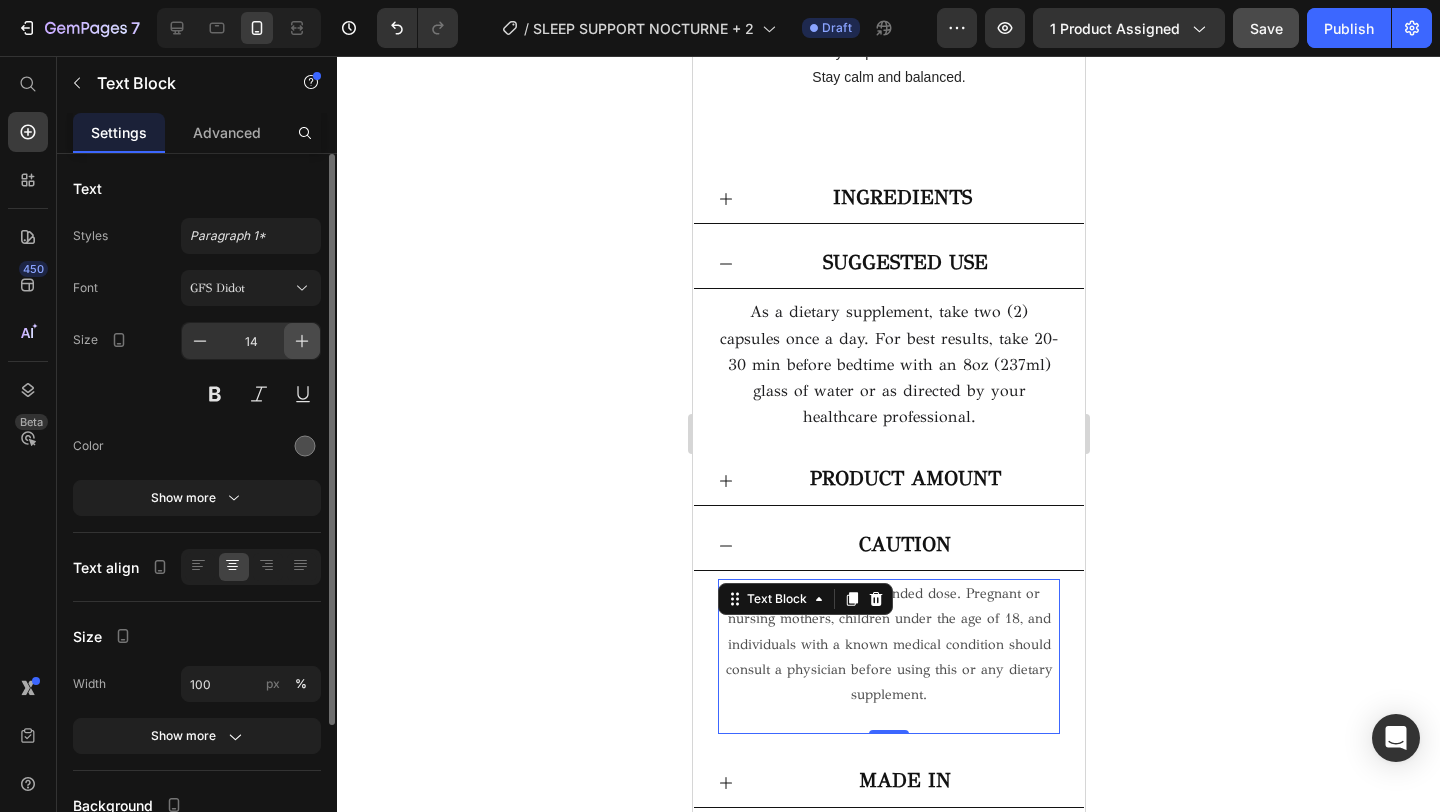 click 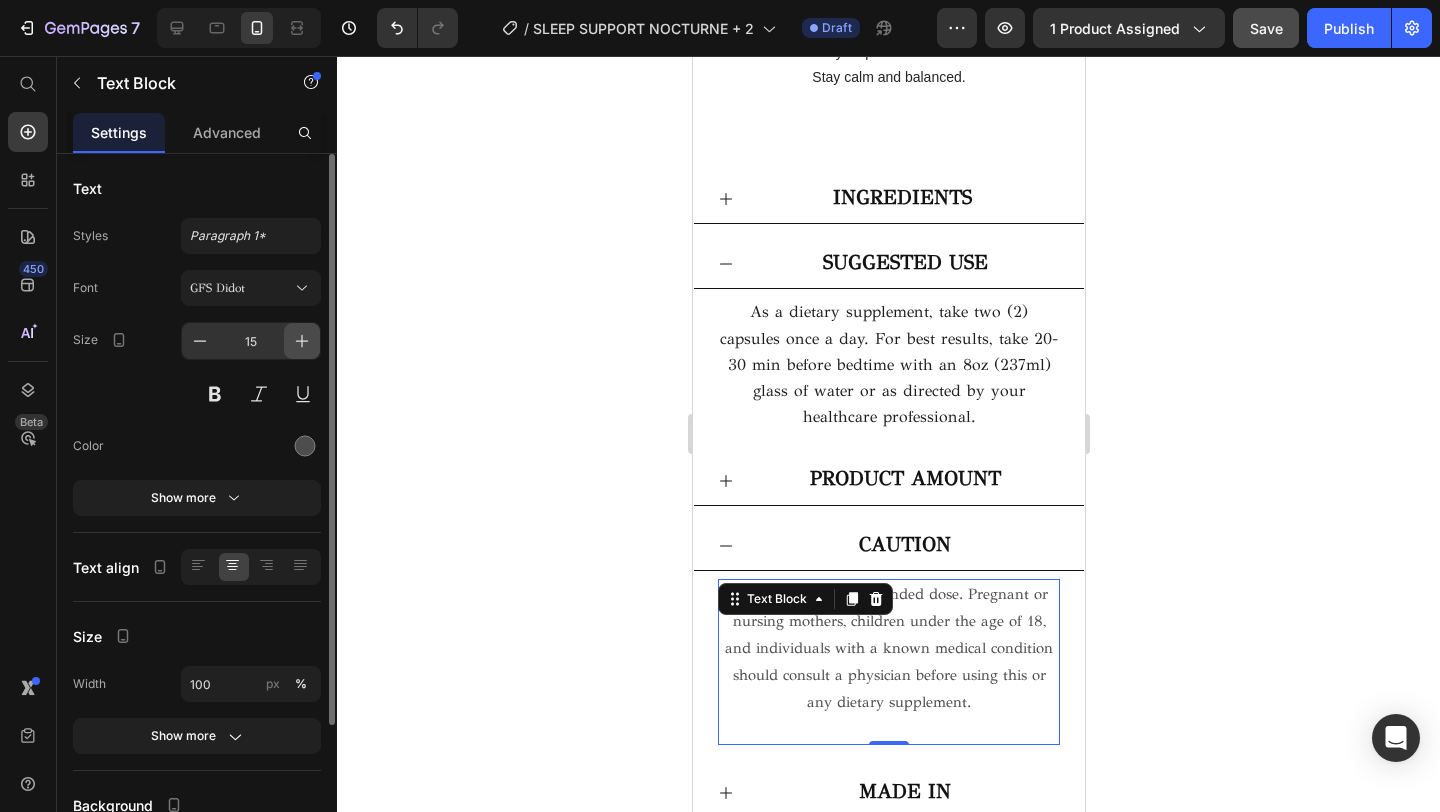 click 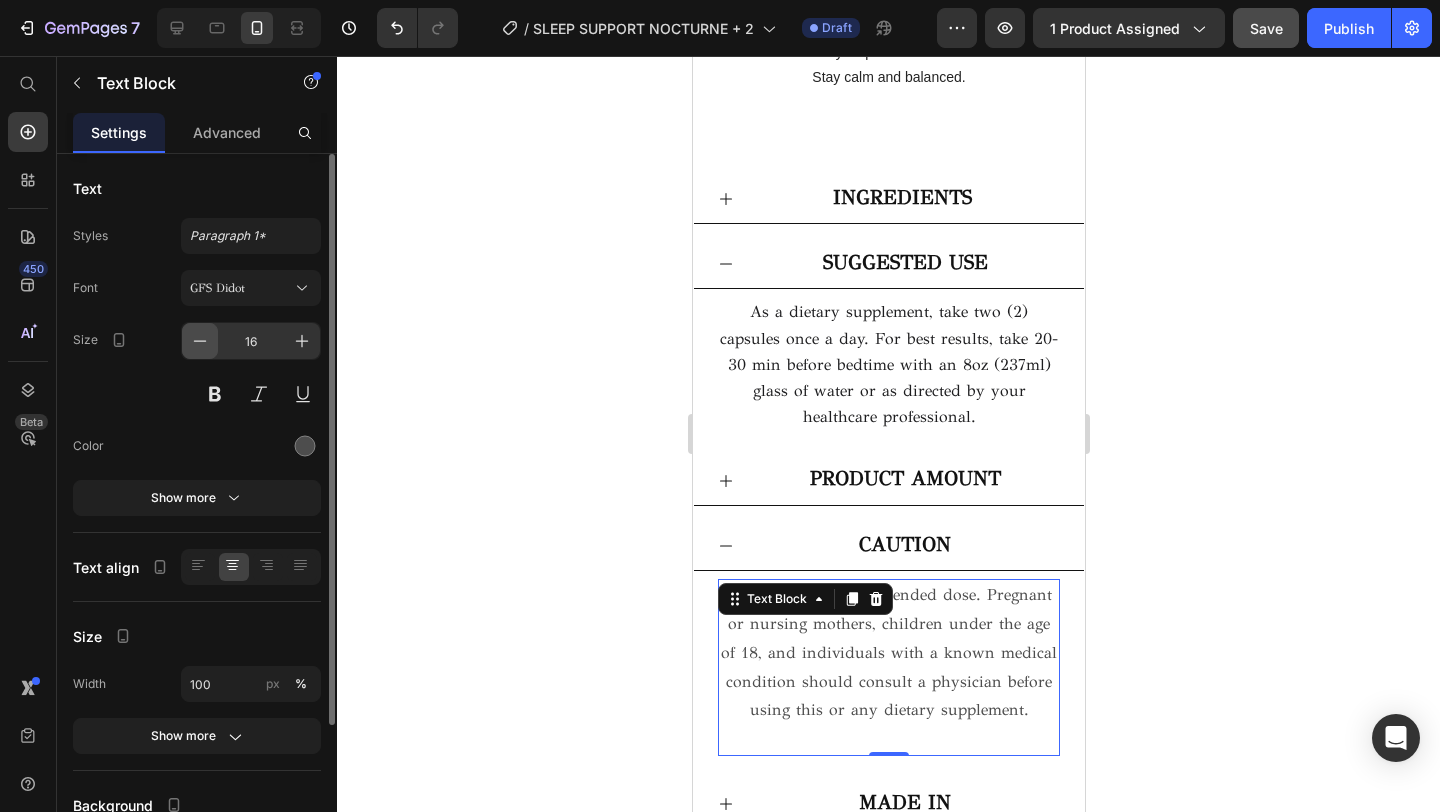 click 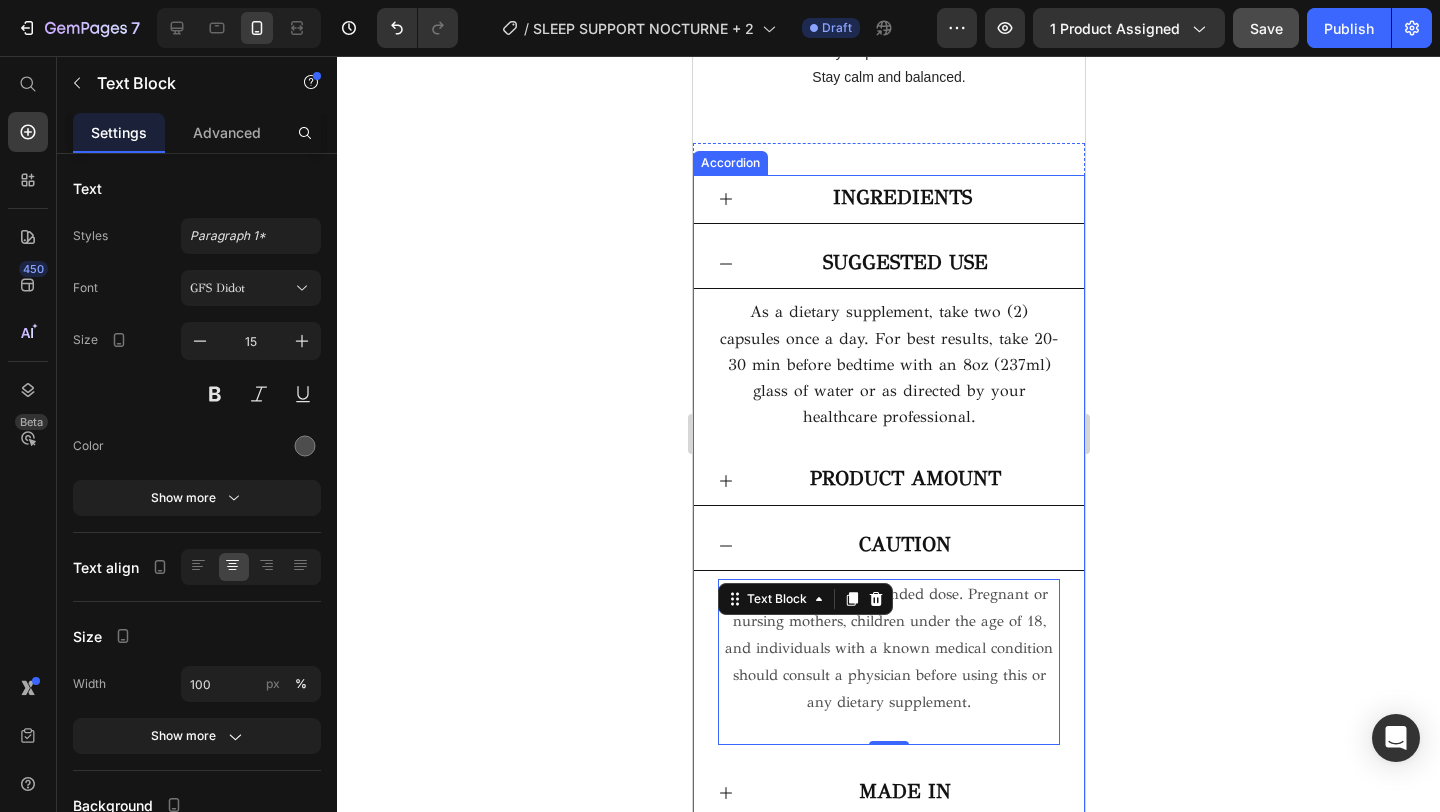 click 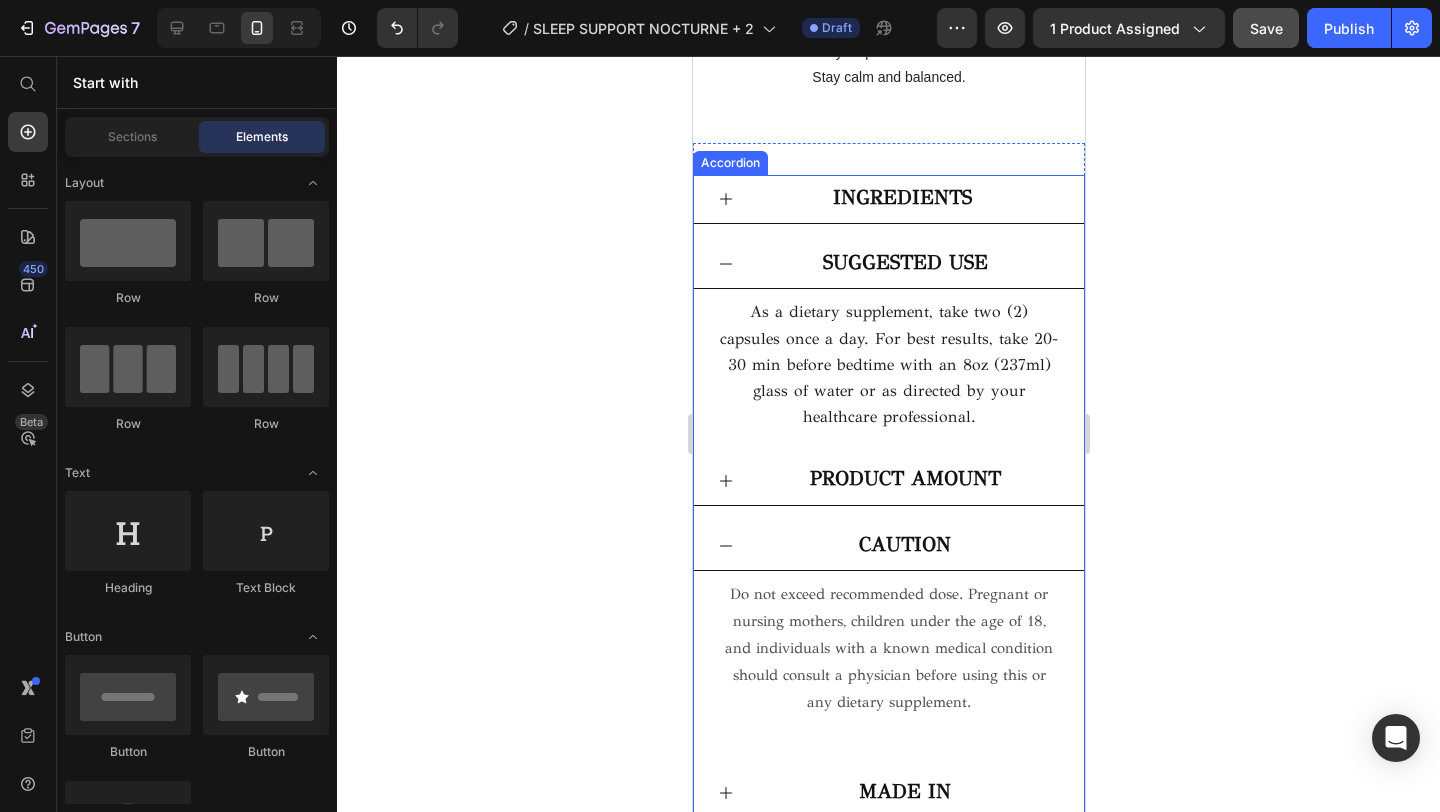 click on "CAUTION" at bounding box center [904, 546] 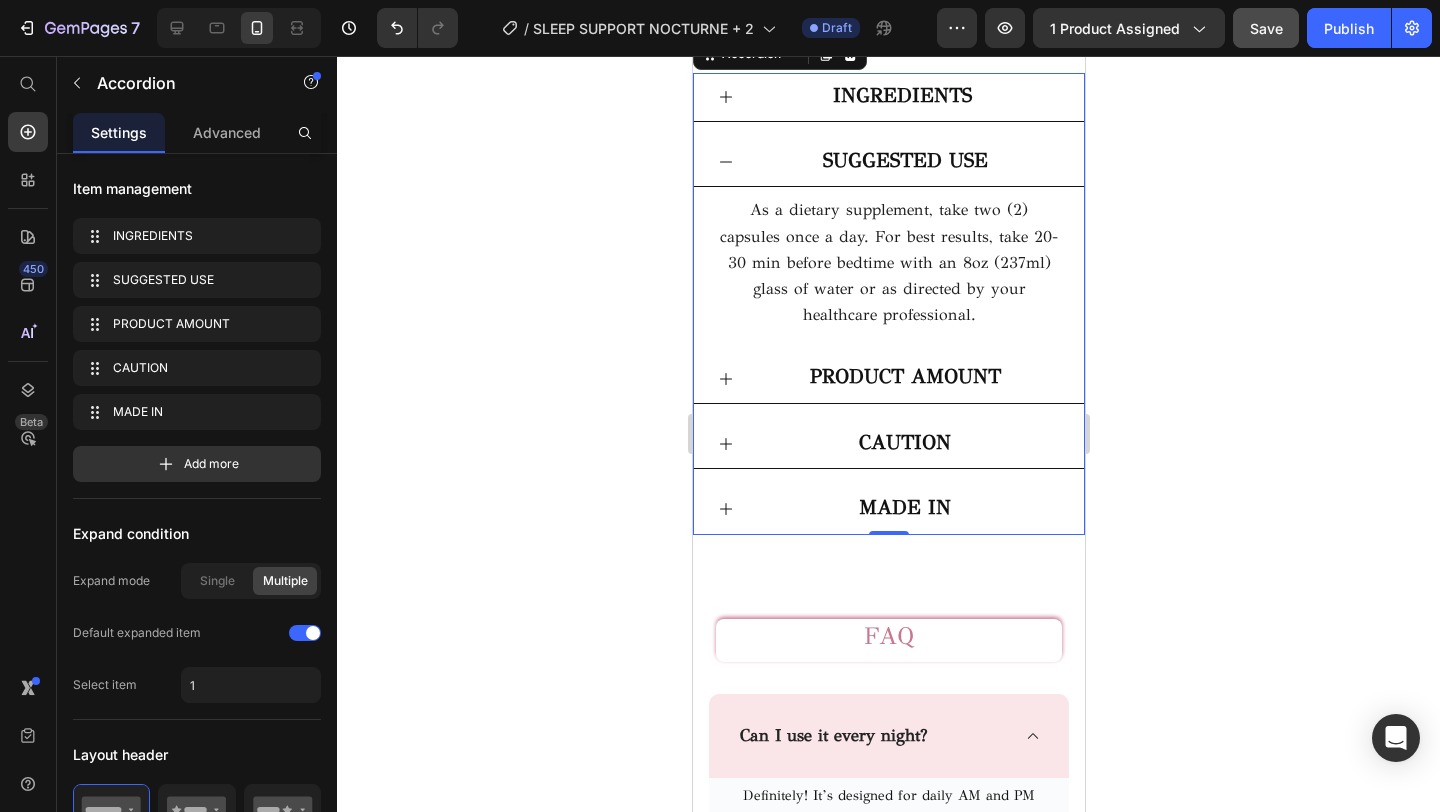 scroll, scrollTop: 4065, scrollLeft: 0, axis: vertical 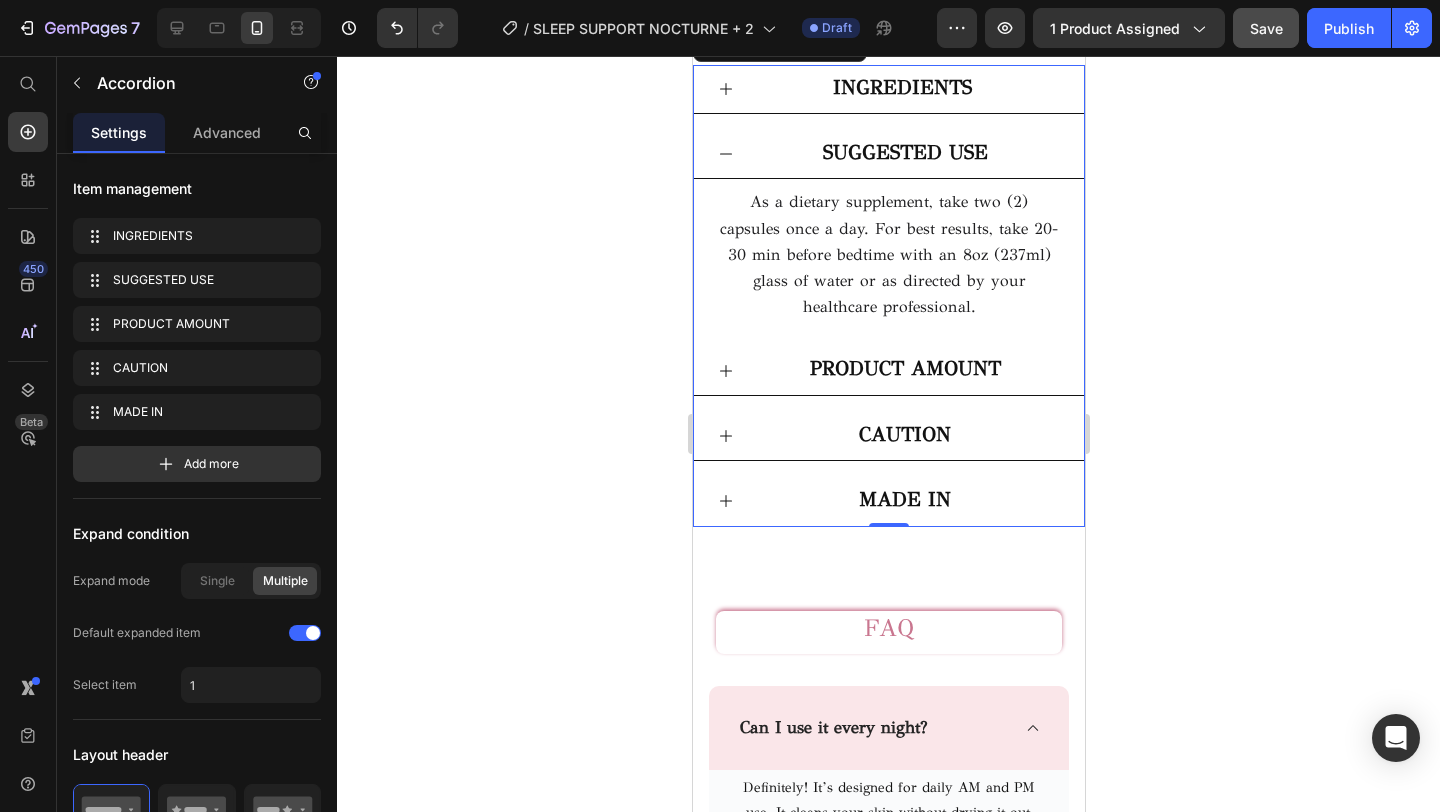 click on "MADE IN" at bounding box center [904, 501] 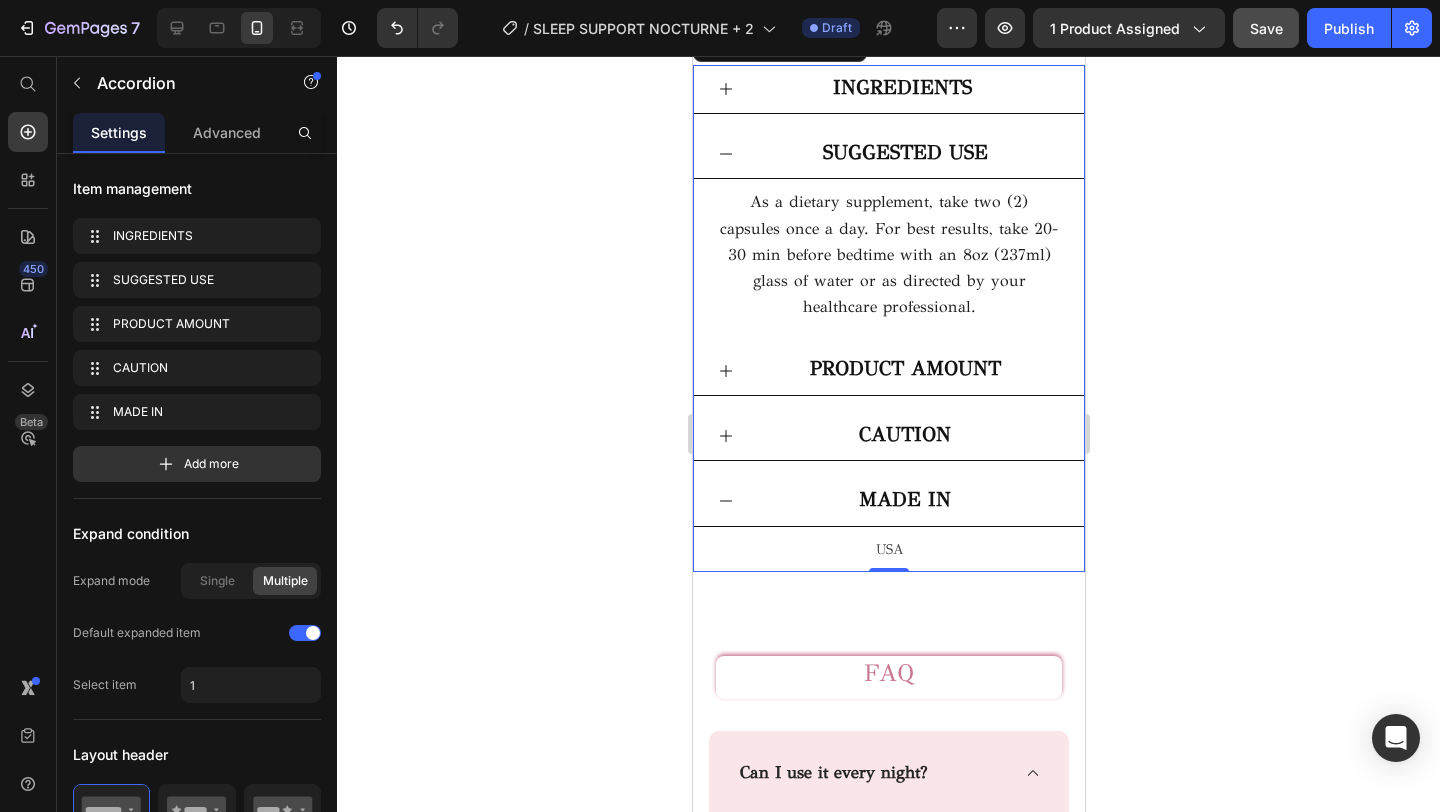 click on "MADE IN" at bounding box center [904, 501] 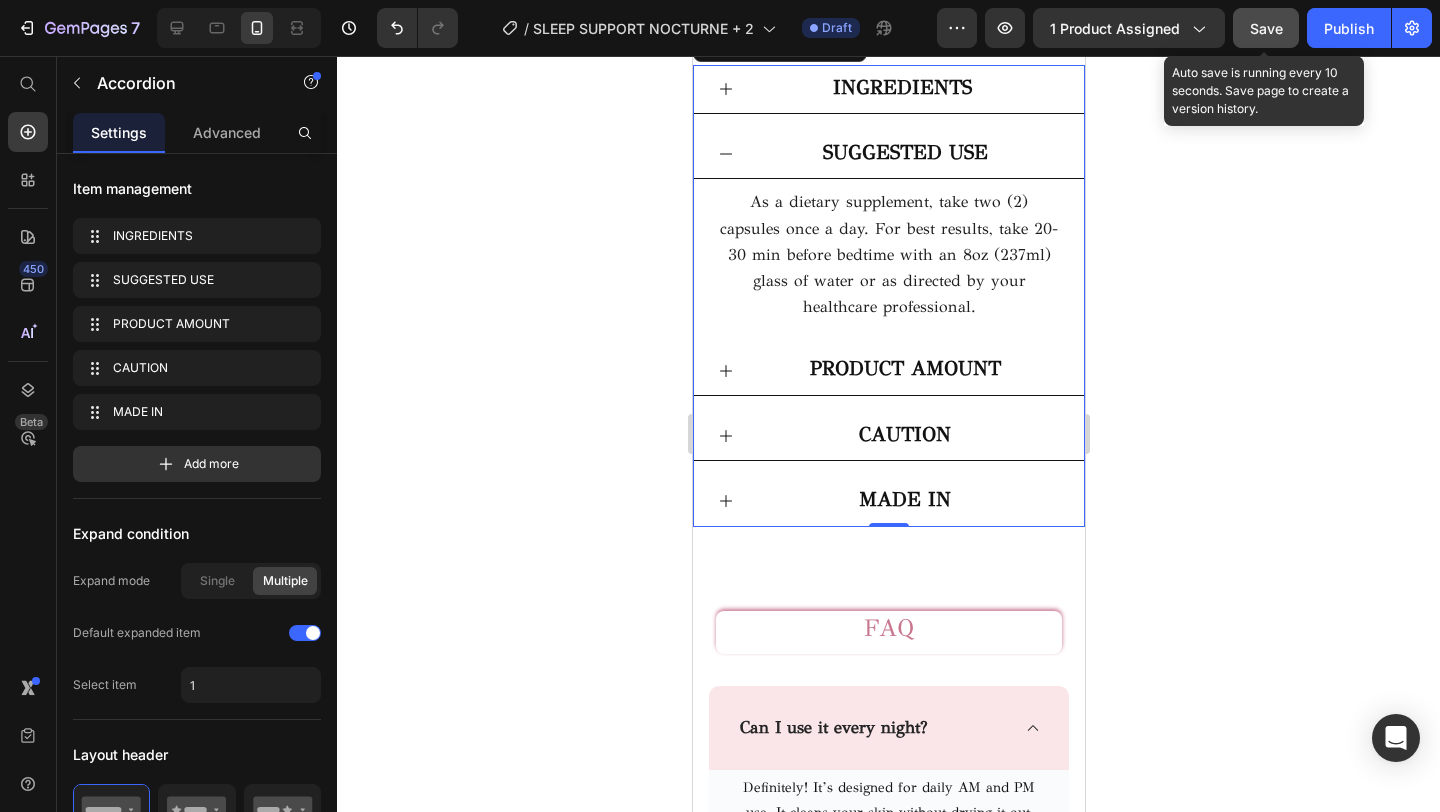 click on "Save" 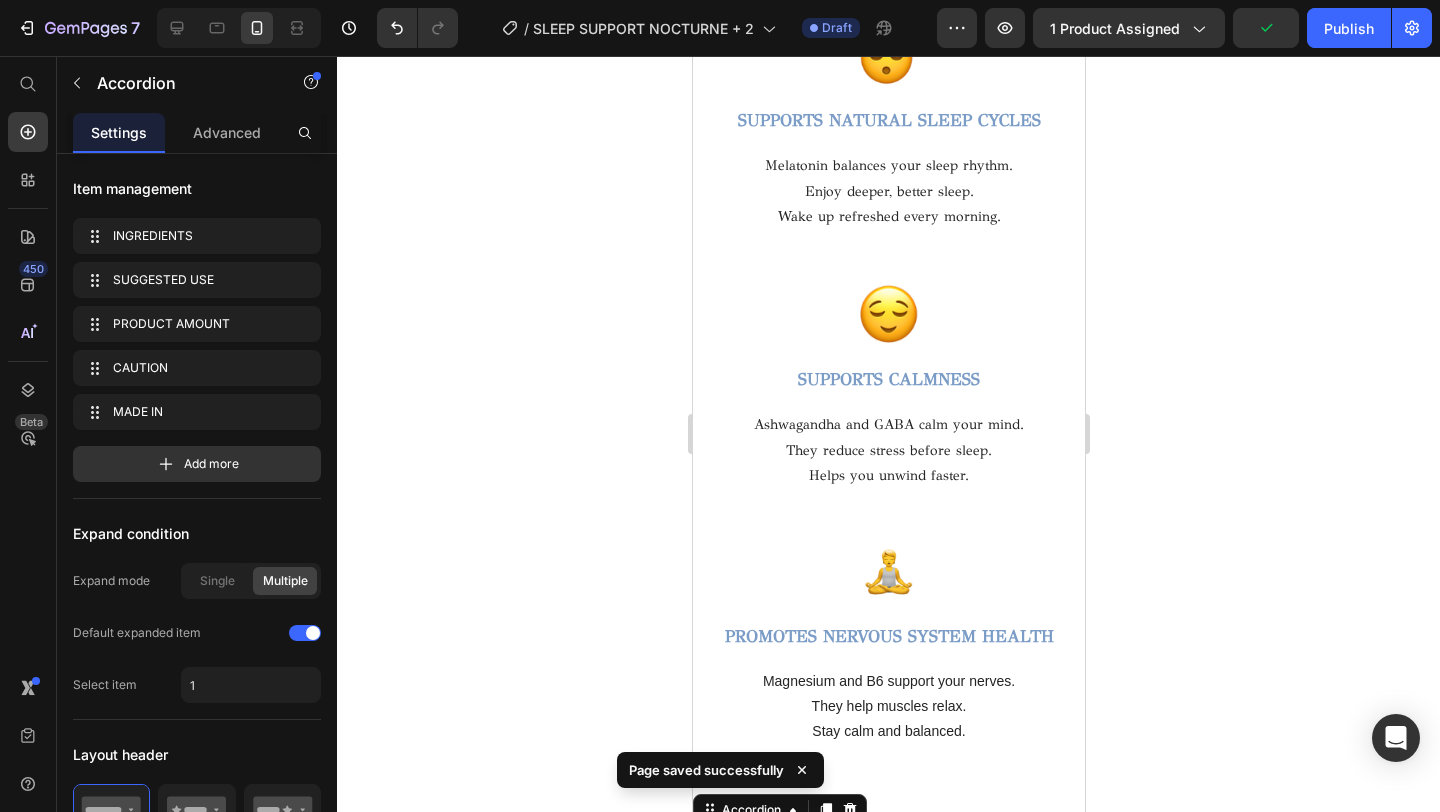 scroll, scrollTop: 3961, scrollLeft: 0, axis: vertical 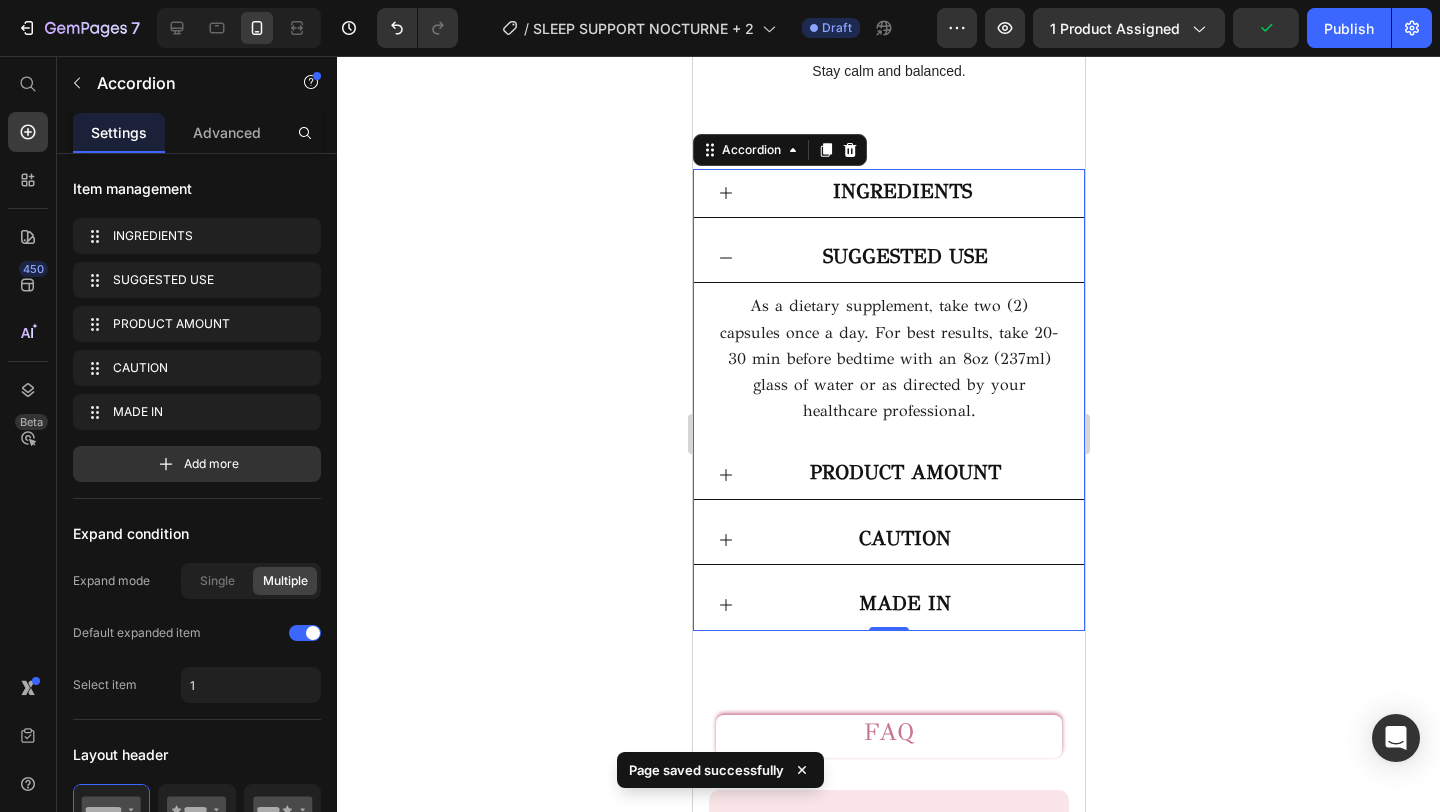 click on "SUGGESTED USE" at bounding box center [904, 258] 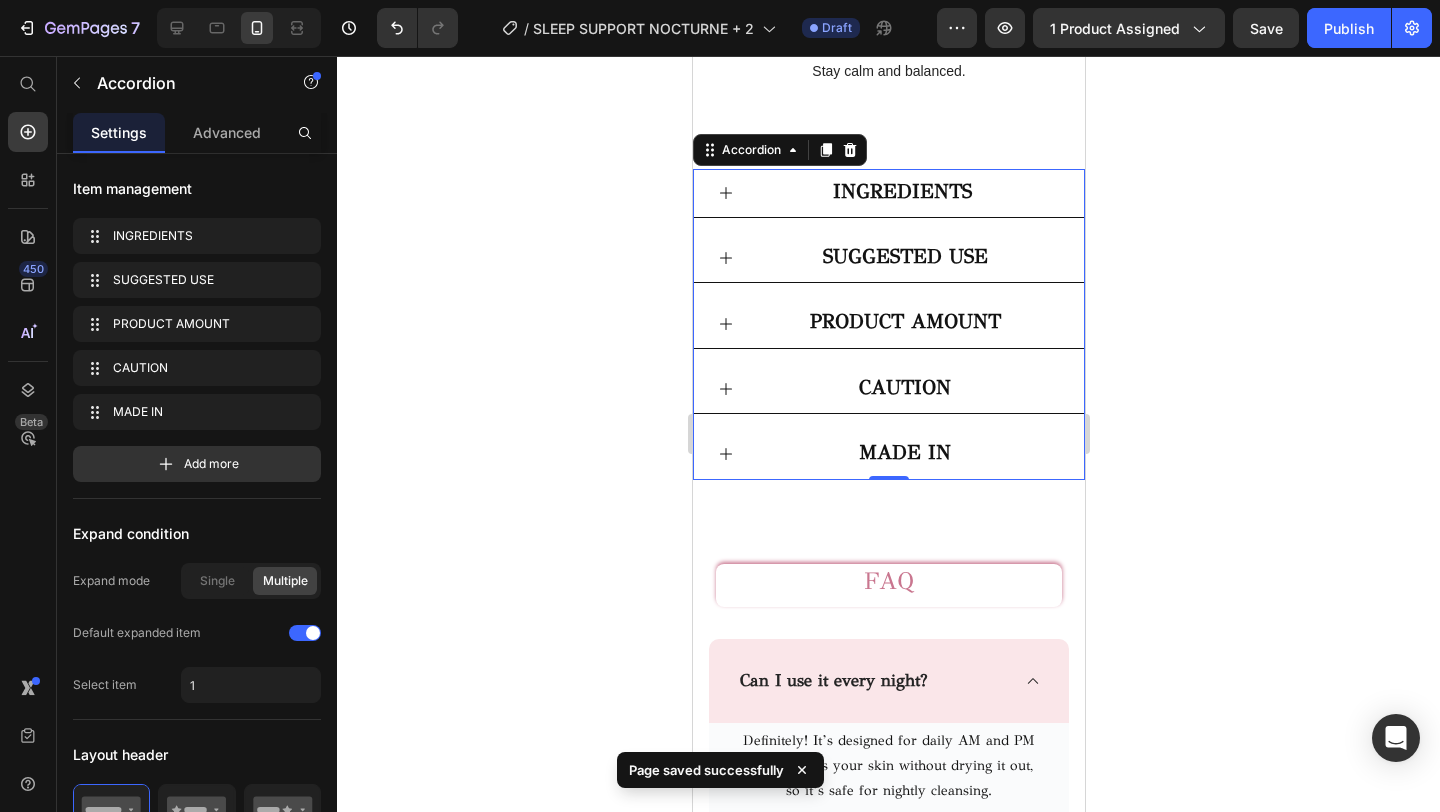 scroll, scrollTop: 4205, scrollLeft: 0, axis: vertical 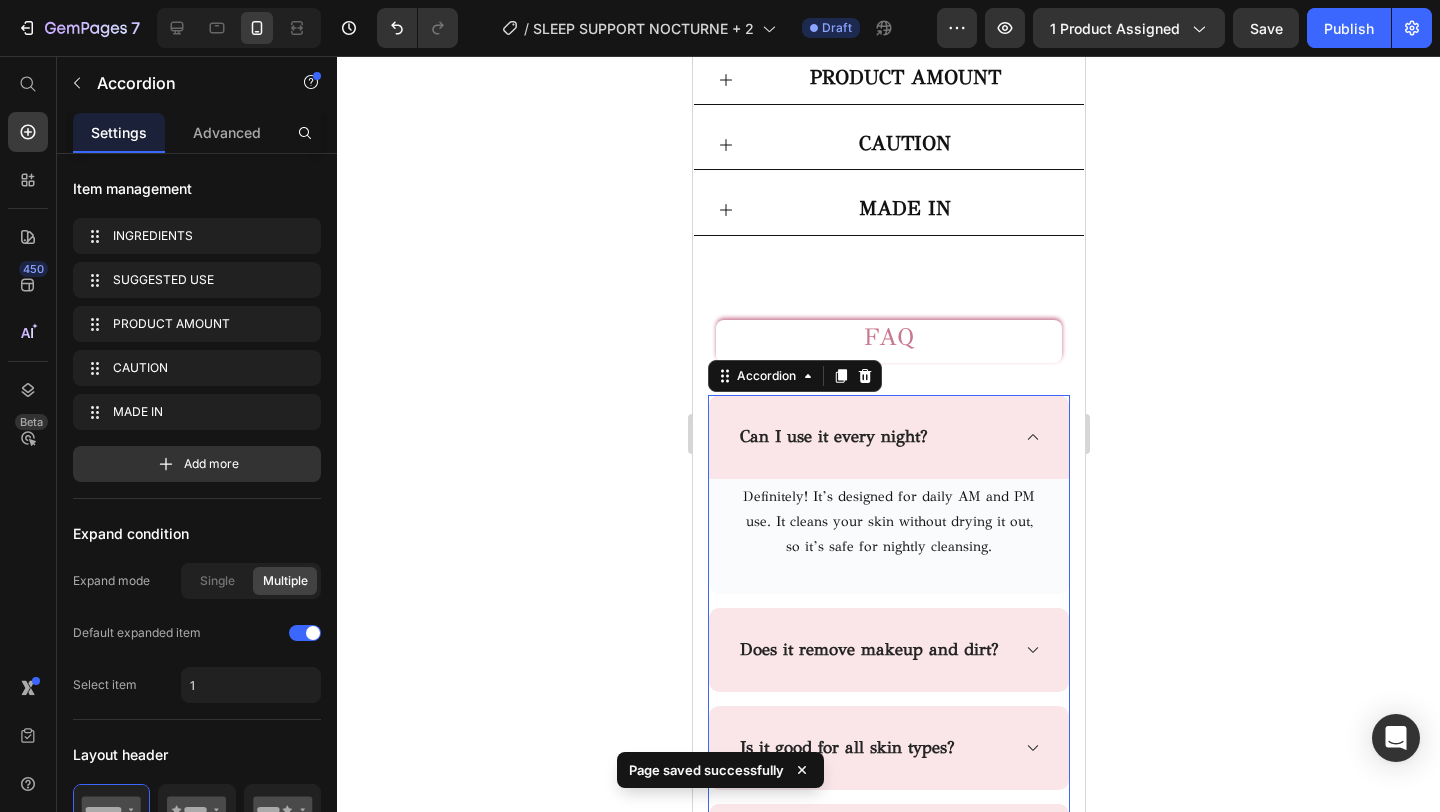 click on "Can I use it every night?" at bounding box center [872, 437] 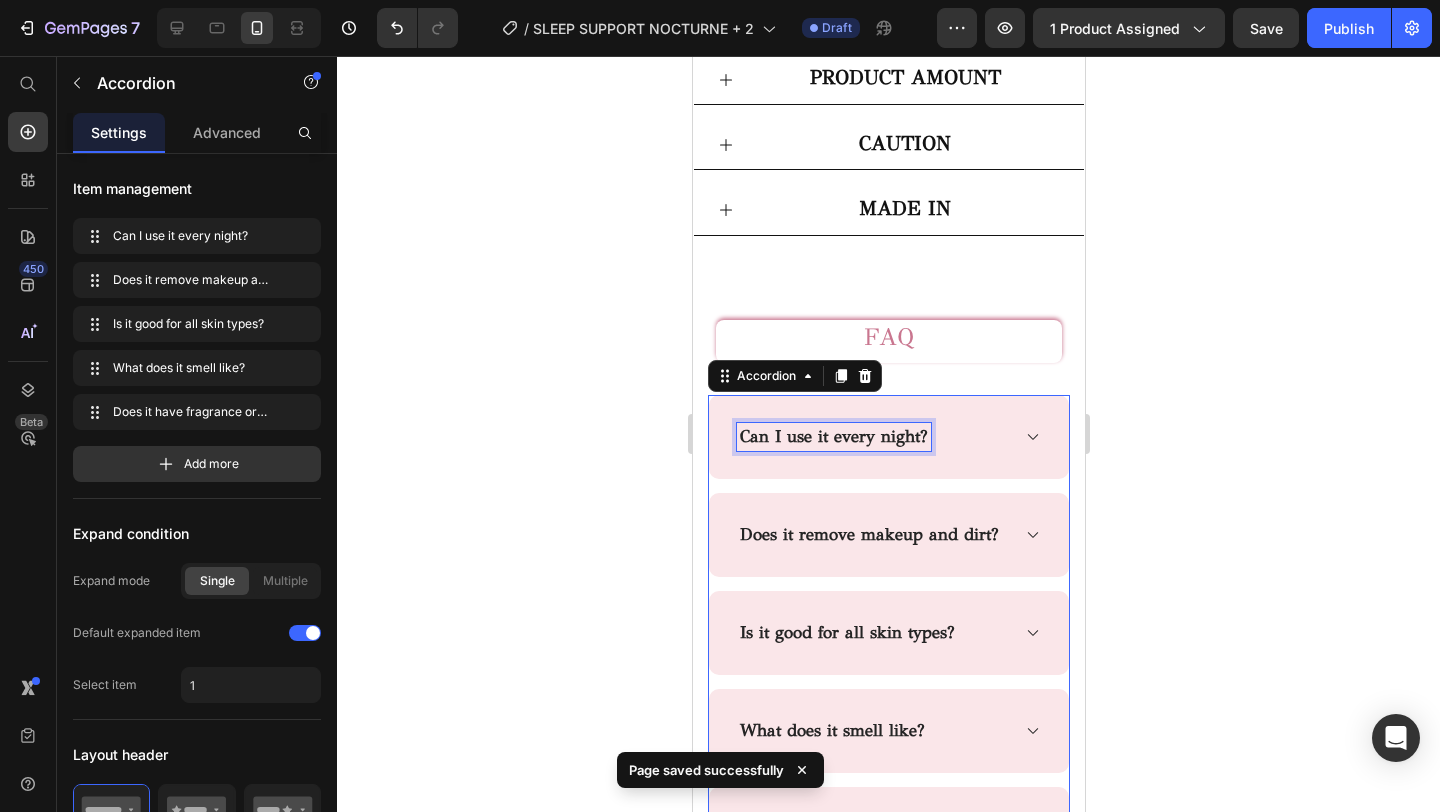 click on "Can I use it every night?" at bounding box center (833, 436) 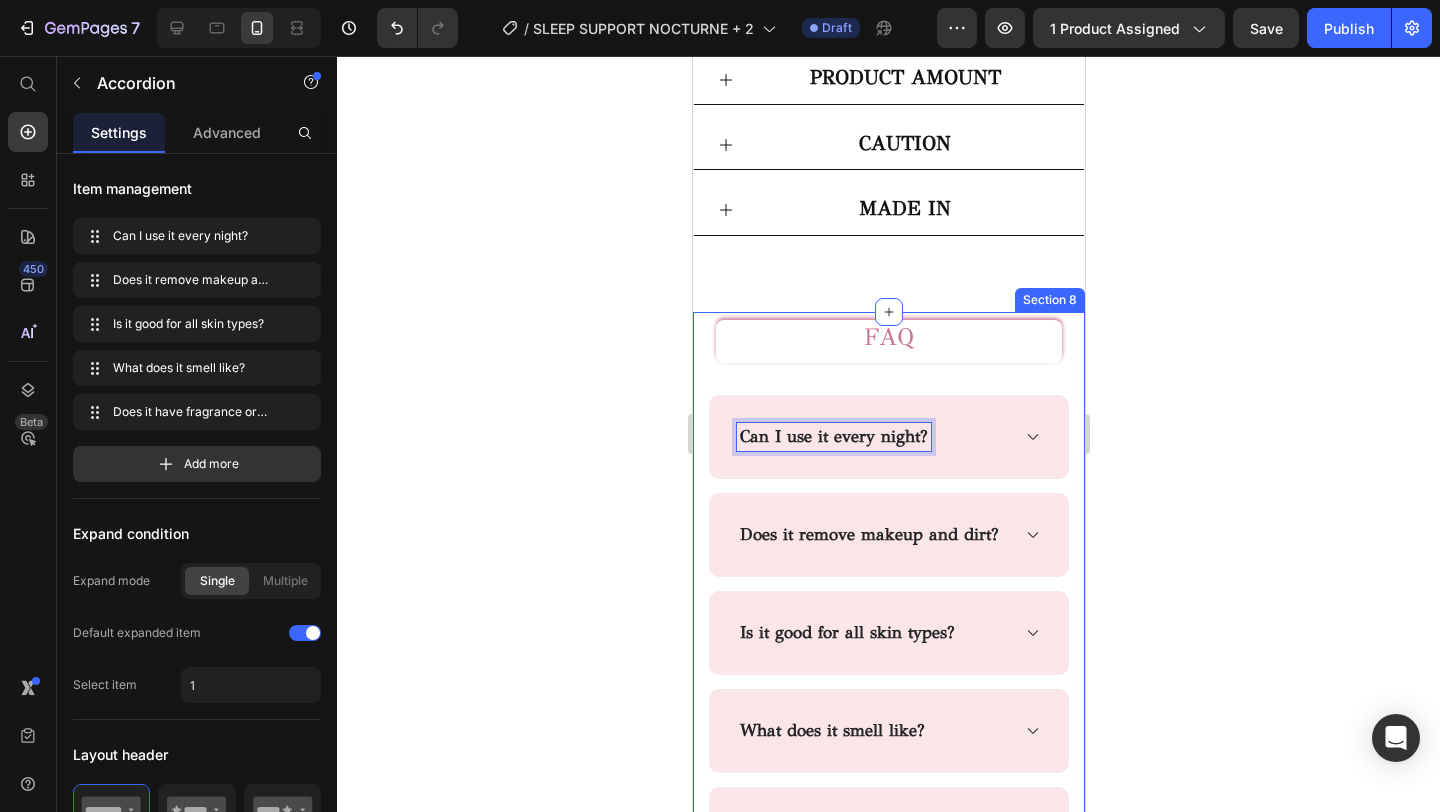 click on "FAQ Heading Row
Can I use it every night?
Does it remove makeup and dirt?
Is it good for all skin types?
What does it smell like?
Does it have fragrance or harsh chemicals? Accordion   0 Section 8" at bounding box center (888, 643) 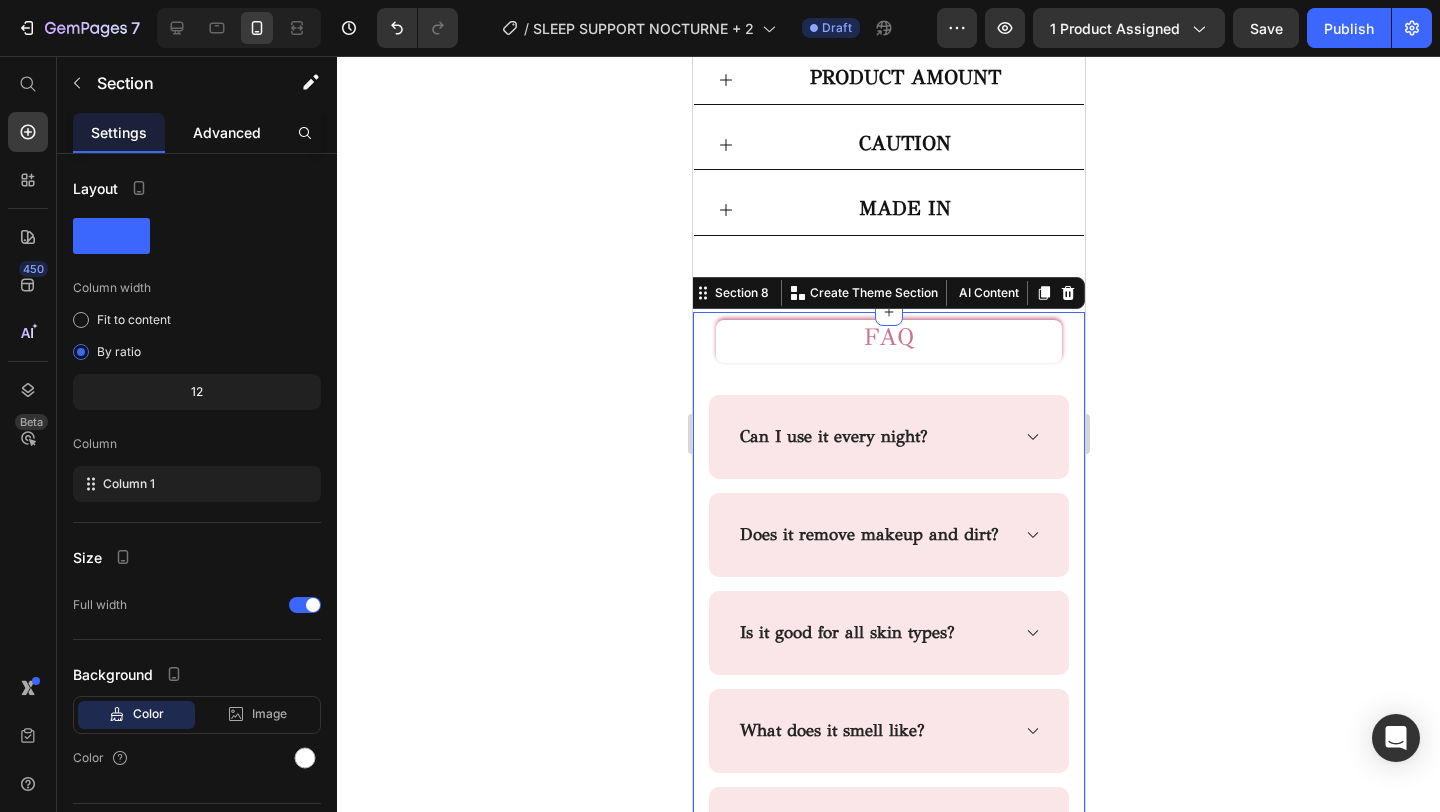 click on "Advanced" at bounding box center [227, 132] 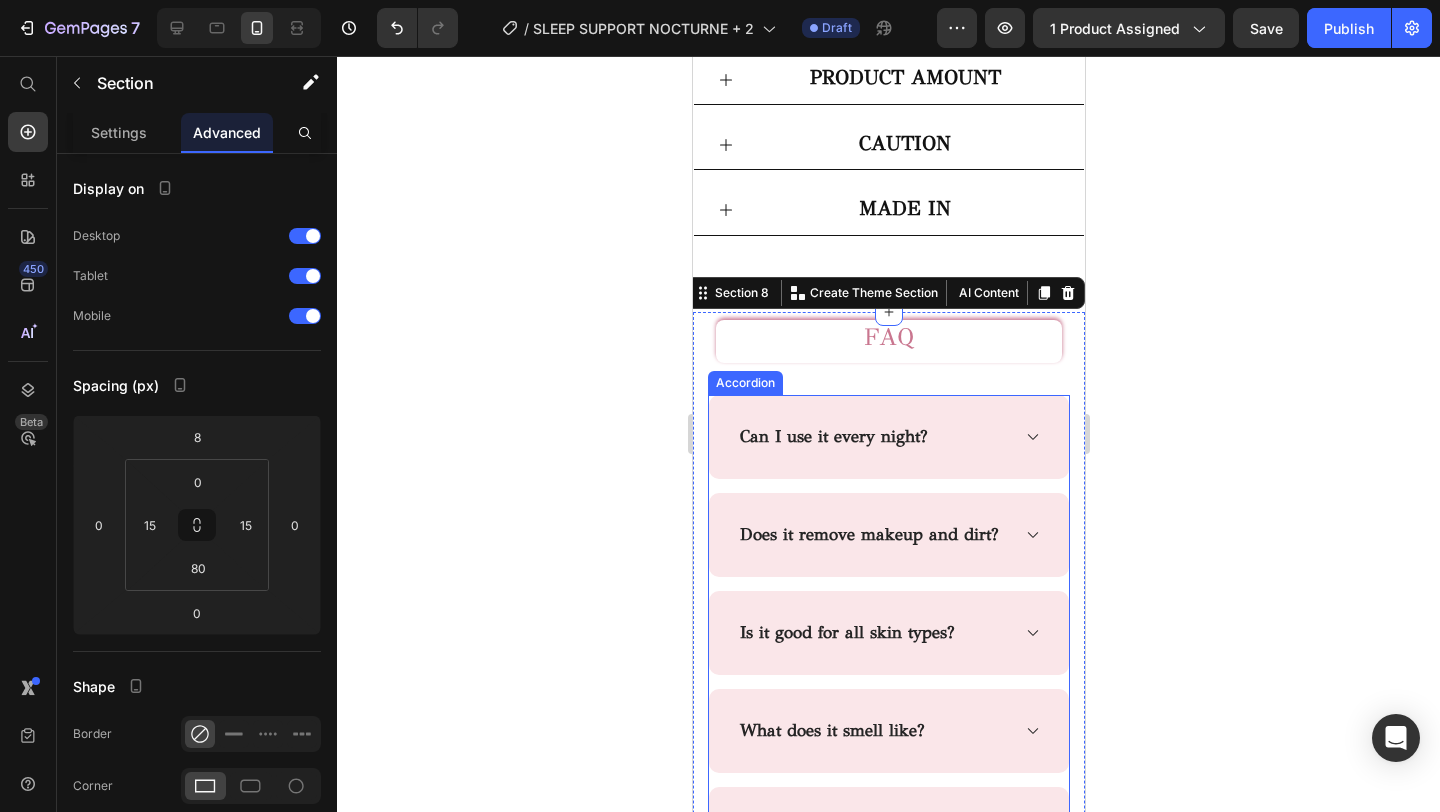 click on "Can I use it every night?" at bounding box center [833, 436] 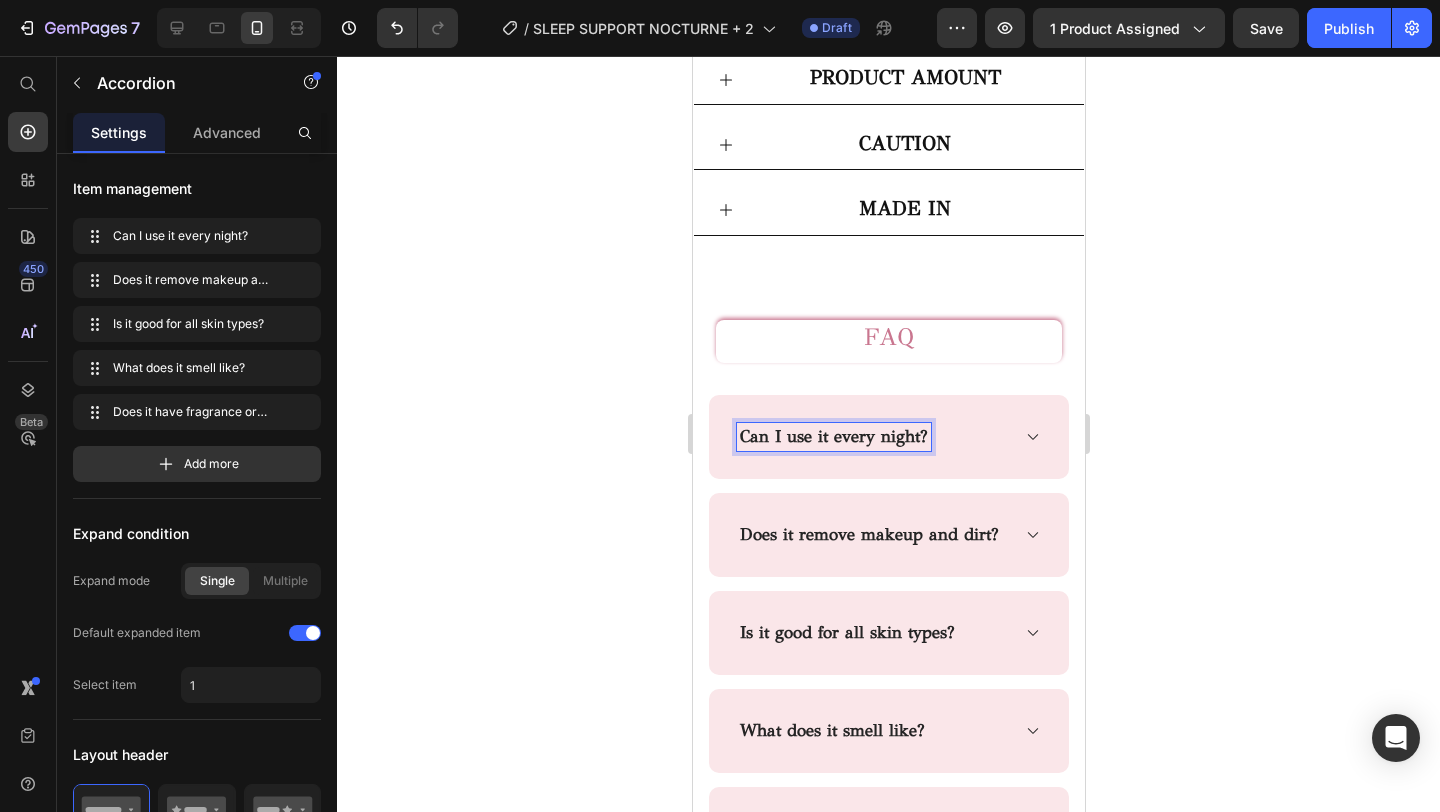 click on "Can I use it every night?" at bounding box center (833, 437) 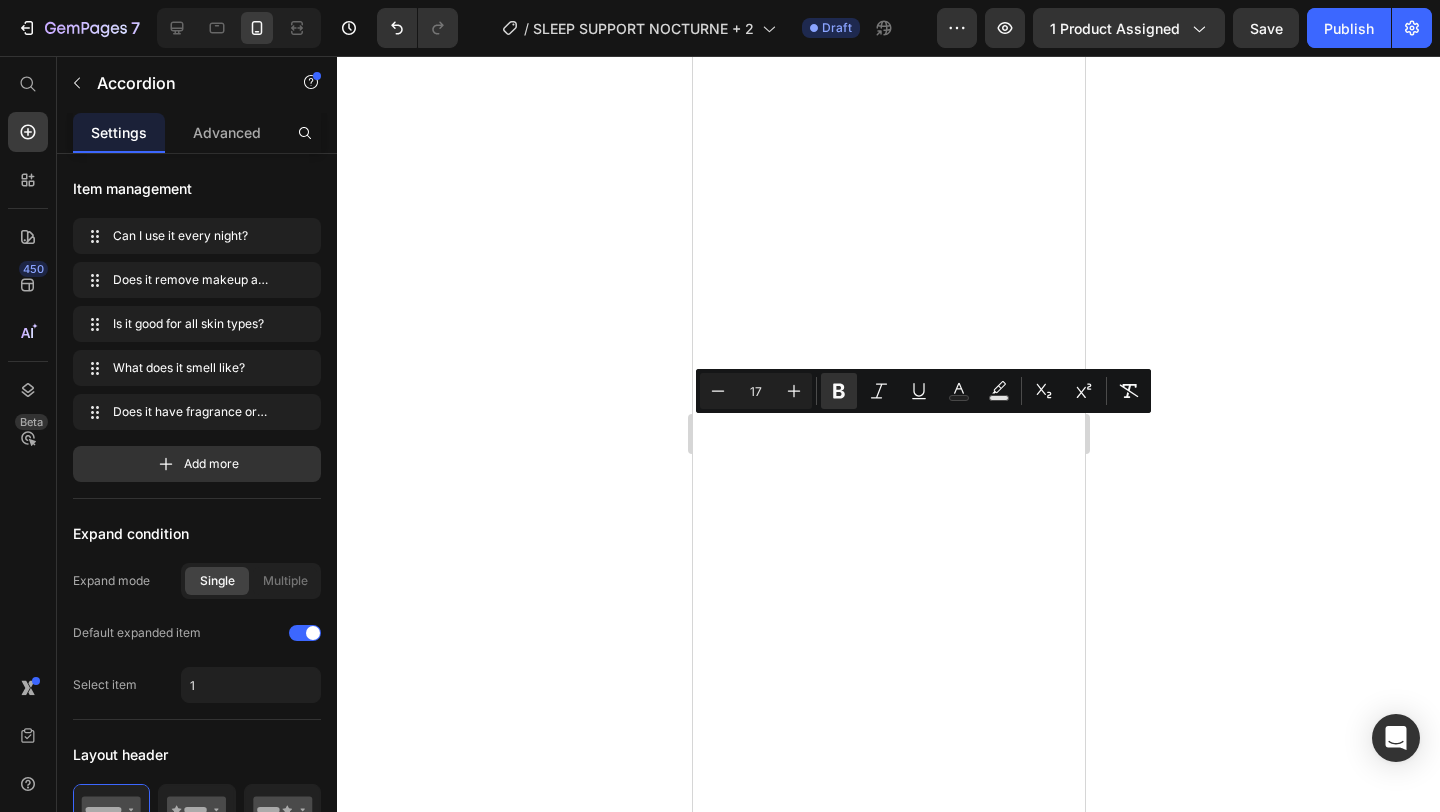 scroll, scrollTop: 0, scrollLeft: 0, axis: both 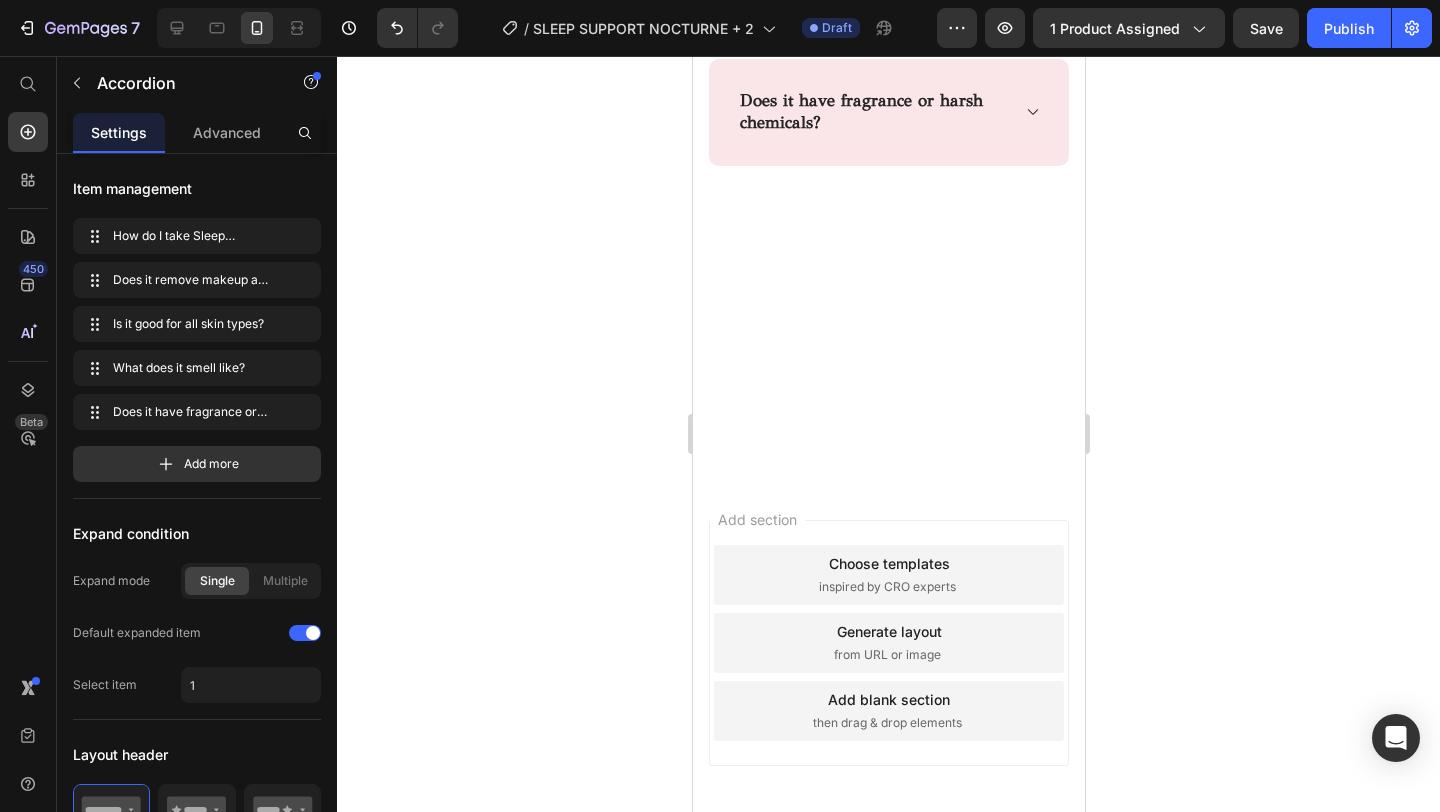 click on "Definitely! It’s designed for daily AM and PM use. It cleans your skin without drying it out, so it’s safe for nightly cleansing." at bounding box center [888, -321] 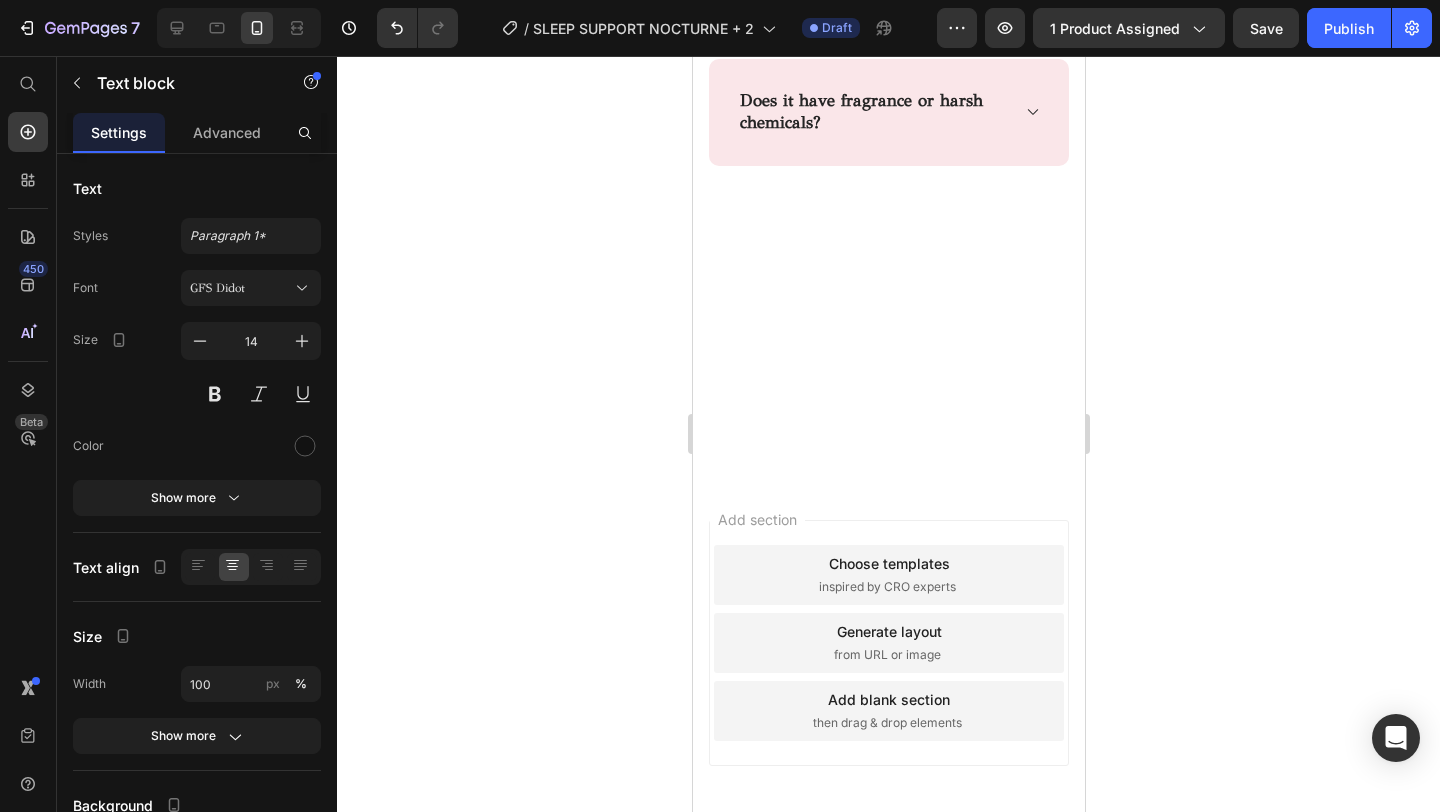click on "Definitely! It’s designed for daily AM and PM use. It cleans your skin without drying it out, so it’s safe for nightly cleansing." at bounding box center (888, -321) 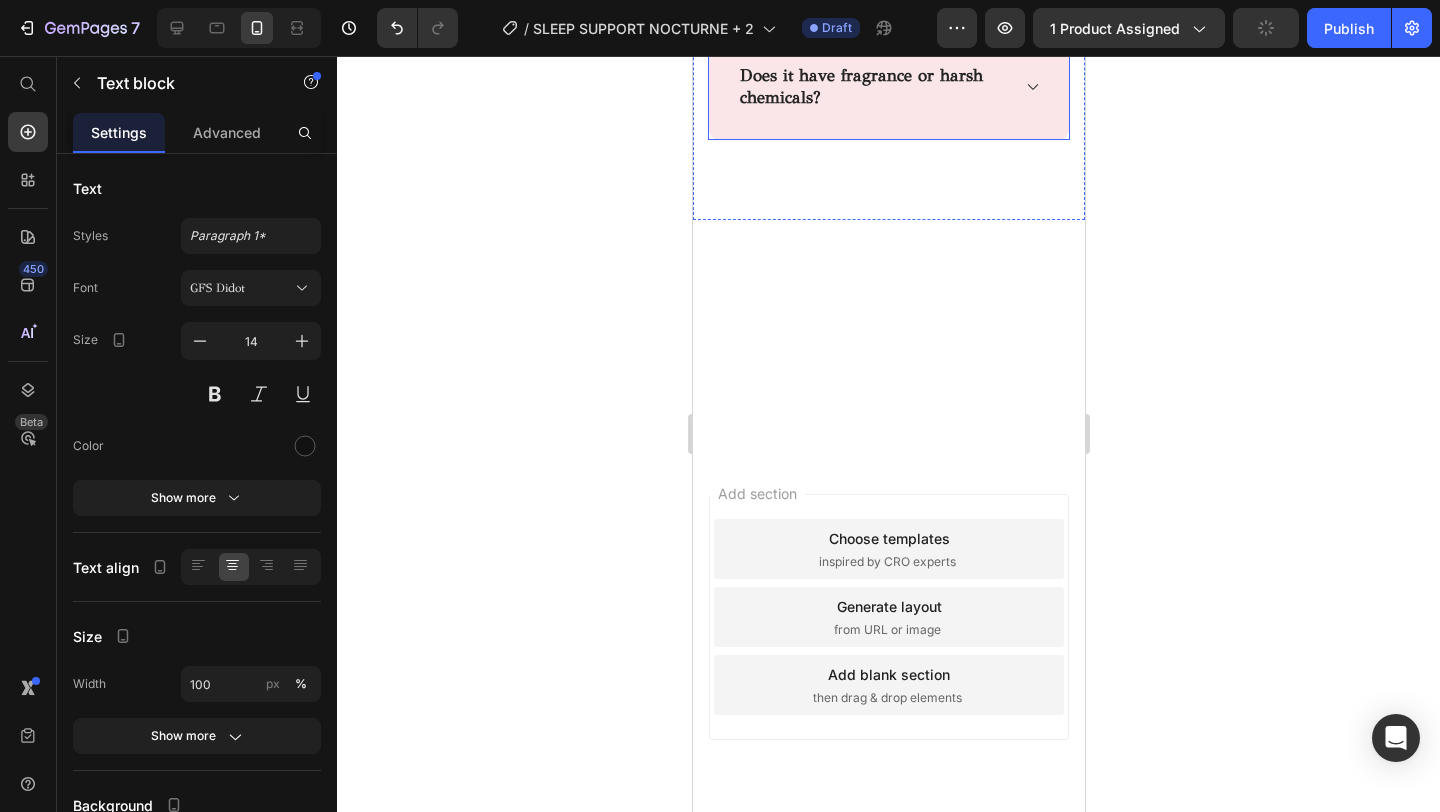 click on "Does it remove makeup and dirt?" at bounding box center (868, -219) 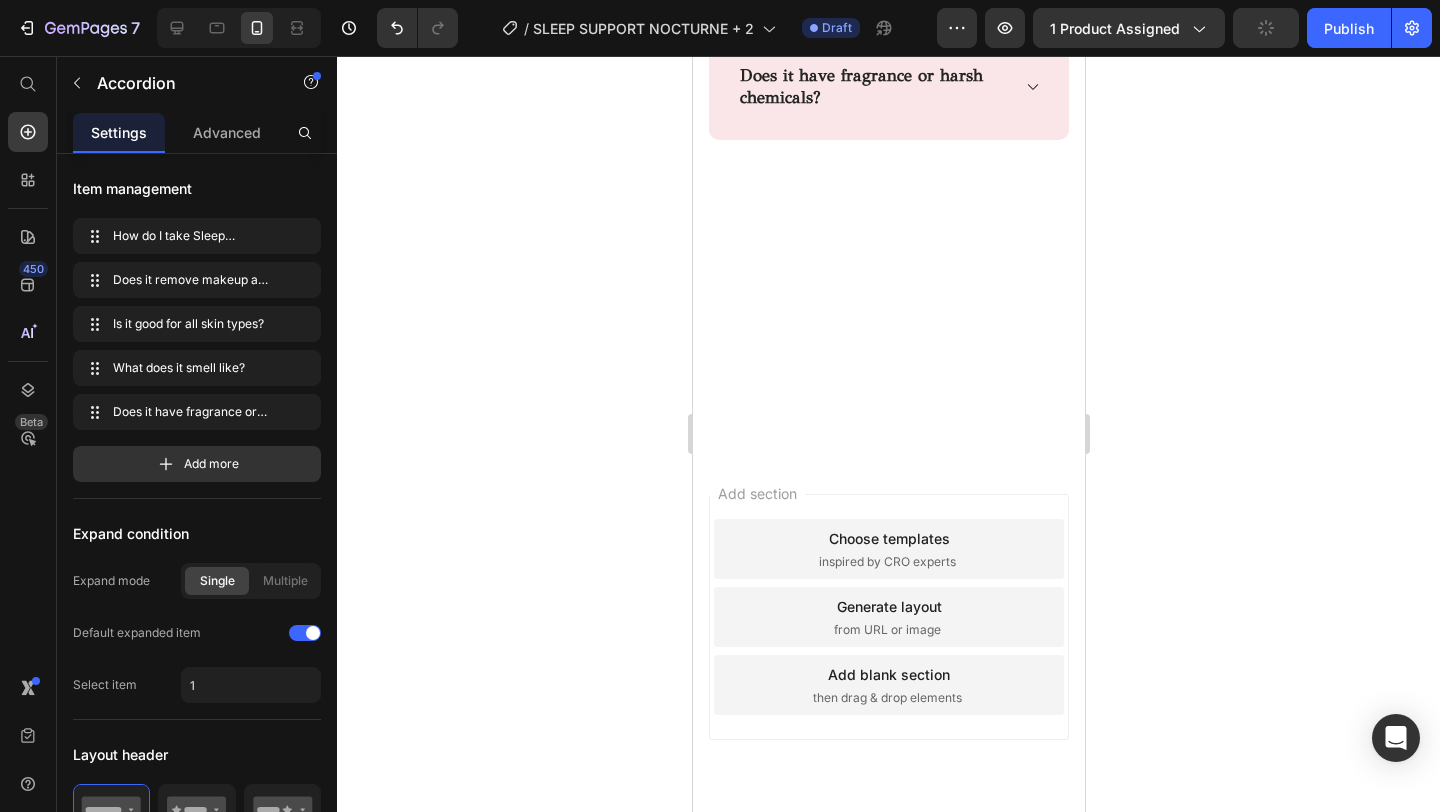 click on "Does it remove makeup and dirt?" at bounding box center (868, -219) 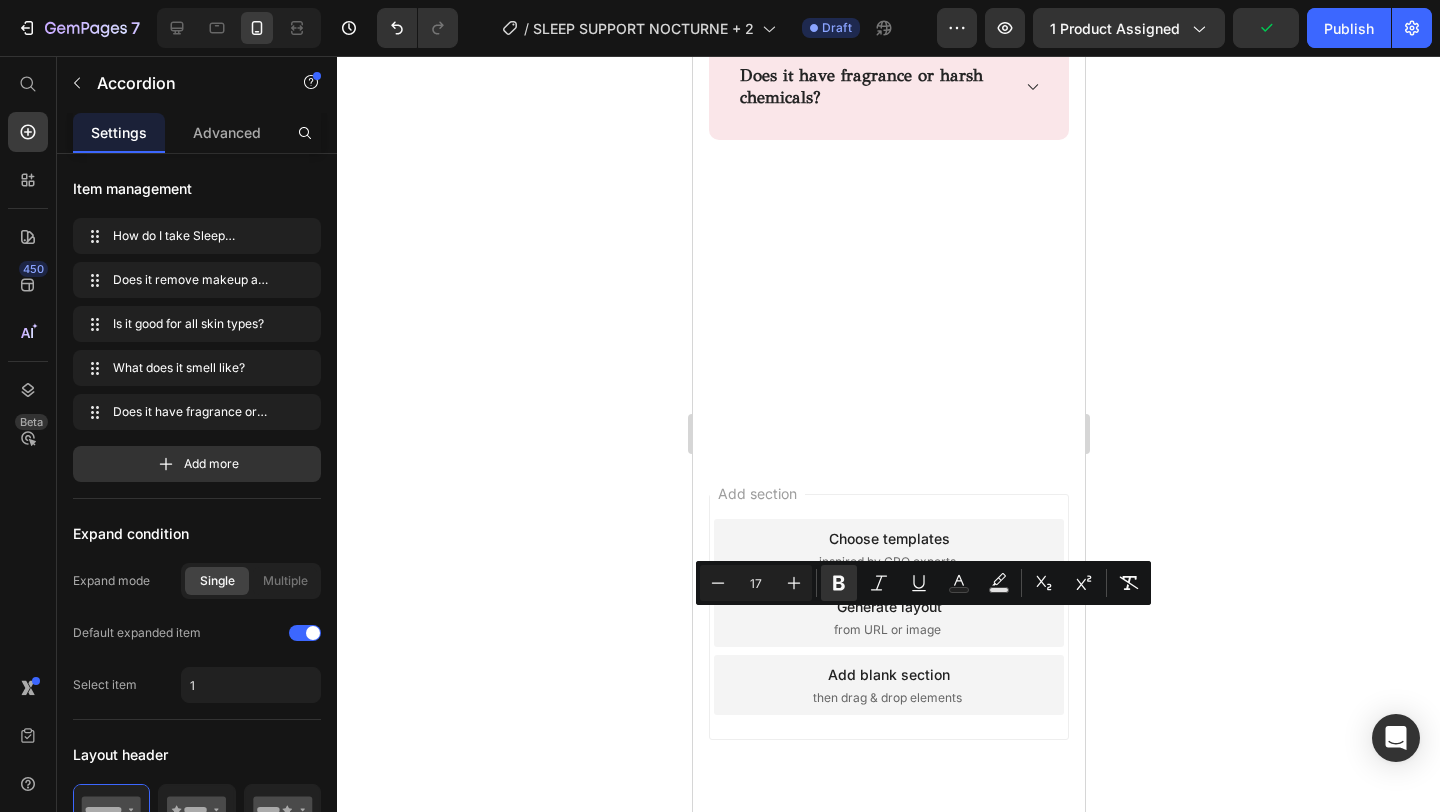 drag, startPoint x: 994, startPoint y: 620, endPoint x: 765, endPoint y: 609, distance: 229.26404 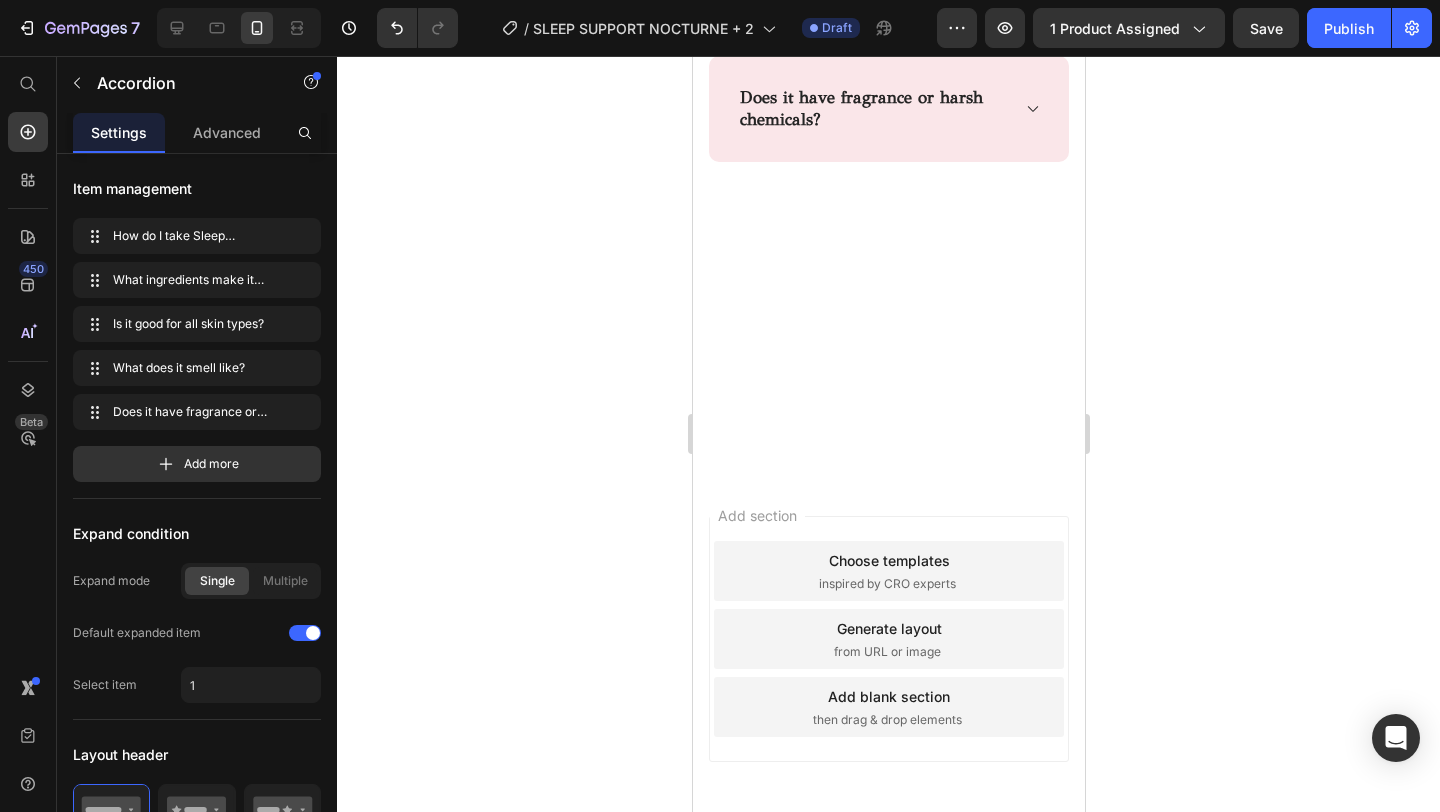 scroll, scrollTop: 4201, scrollLeft: 0, axis: vertical 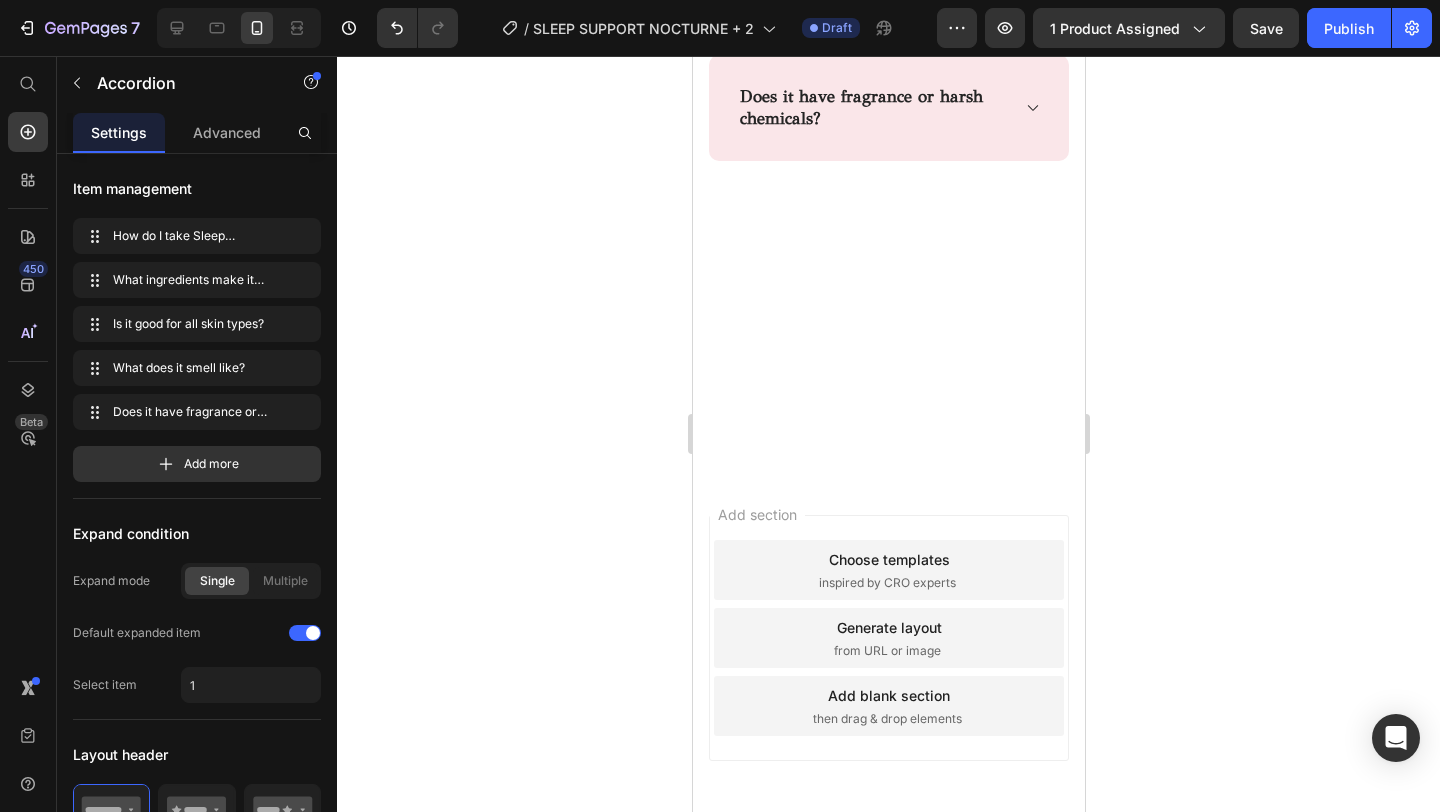 click 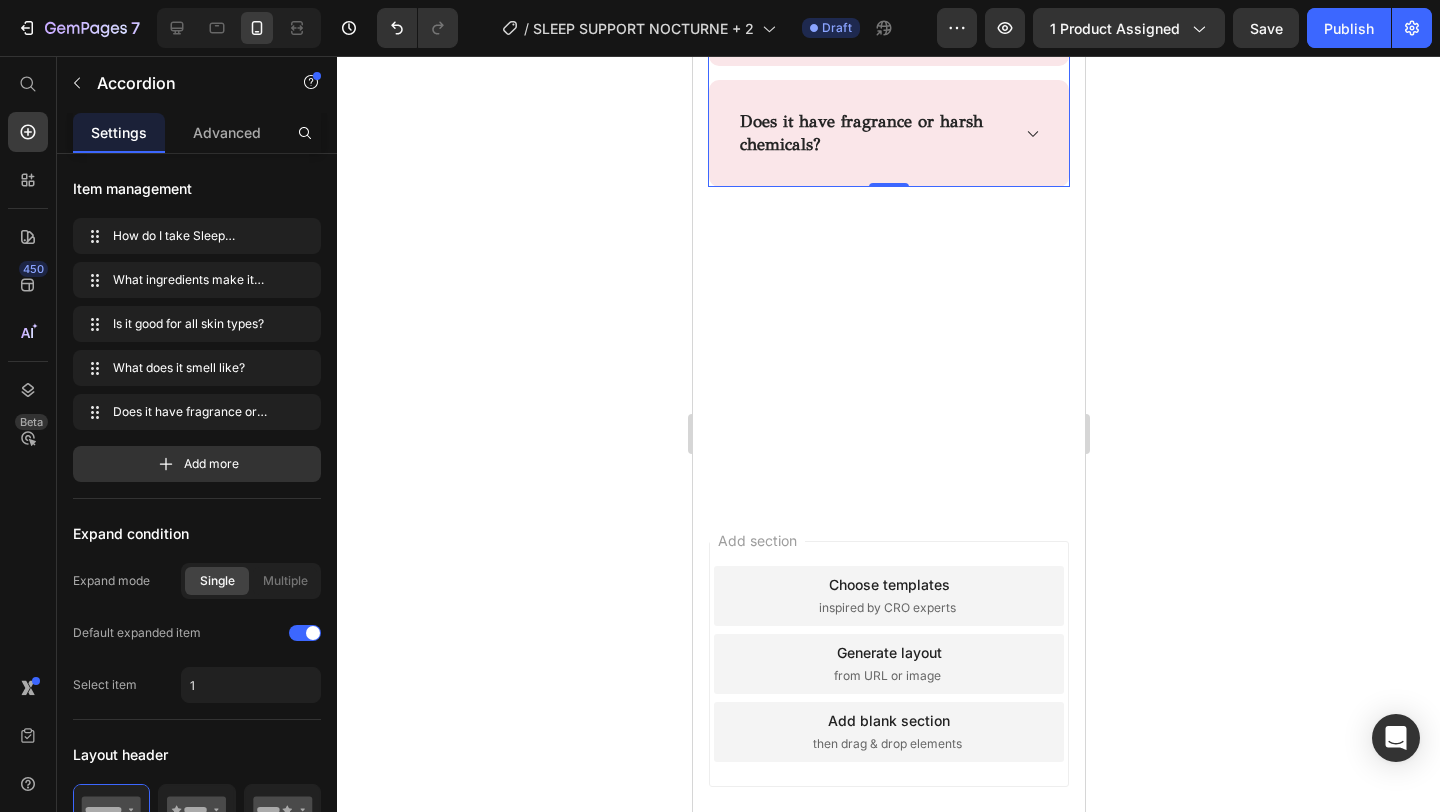 click on "Yes, it lifts away makeup, dirt, and daily impurities. Your skin stays clean and calm, never tight." at bounding box center [888, -201] 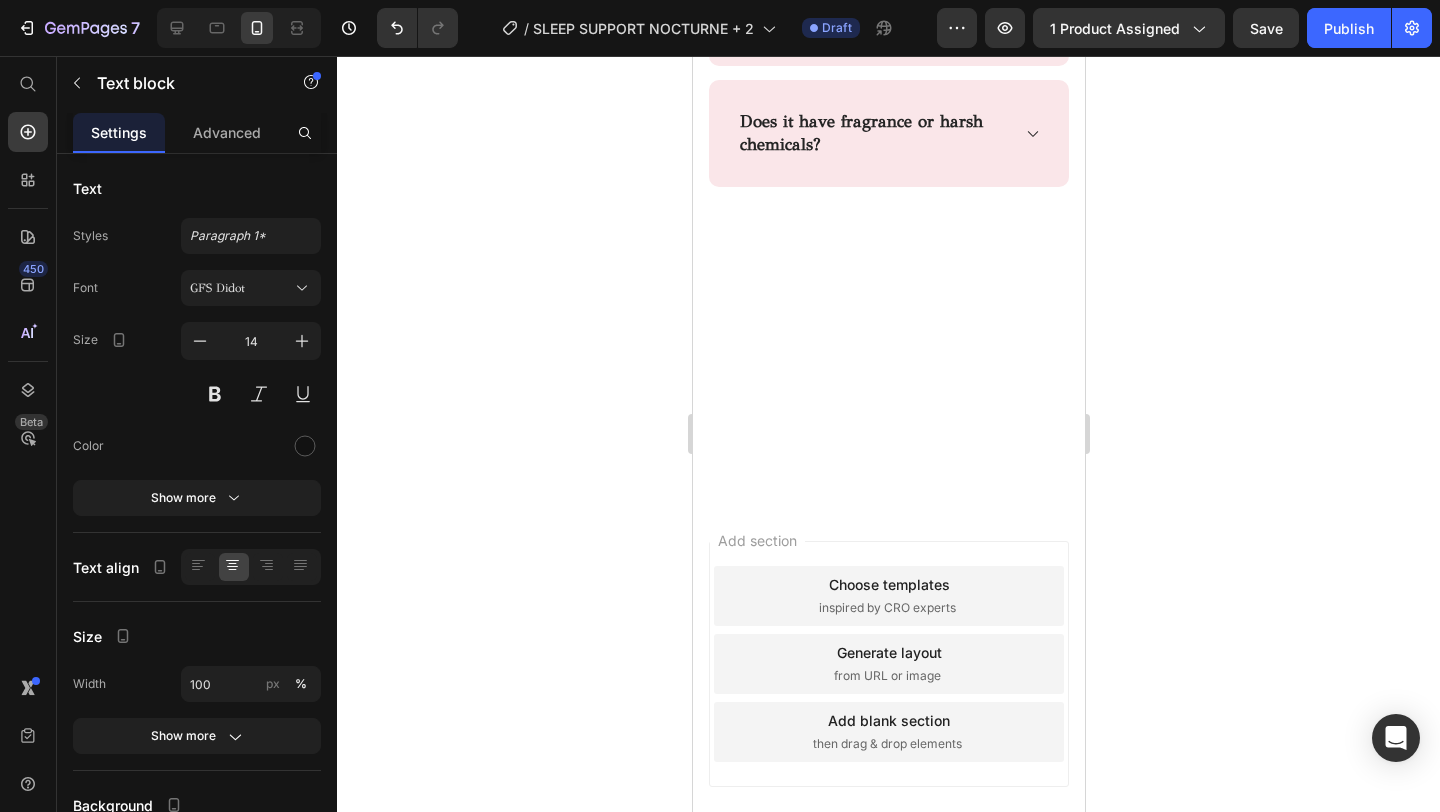 click on "Yes, it lifts away makeup, dirt, and daily impurities. Your skin stays clean and calm, never tight." at bounding box center [888, -201] 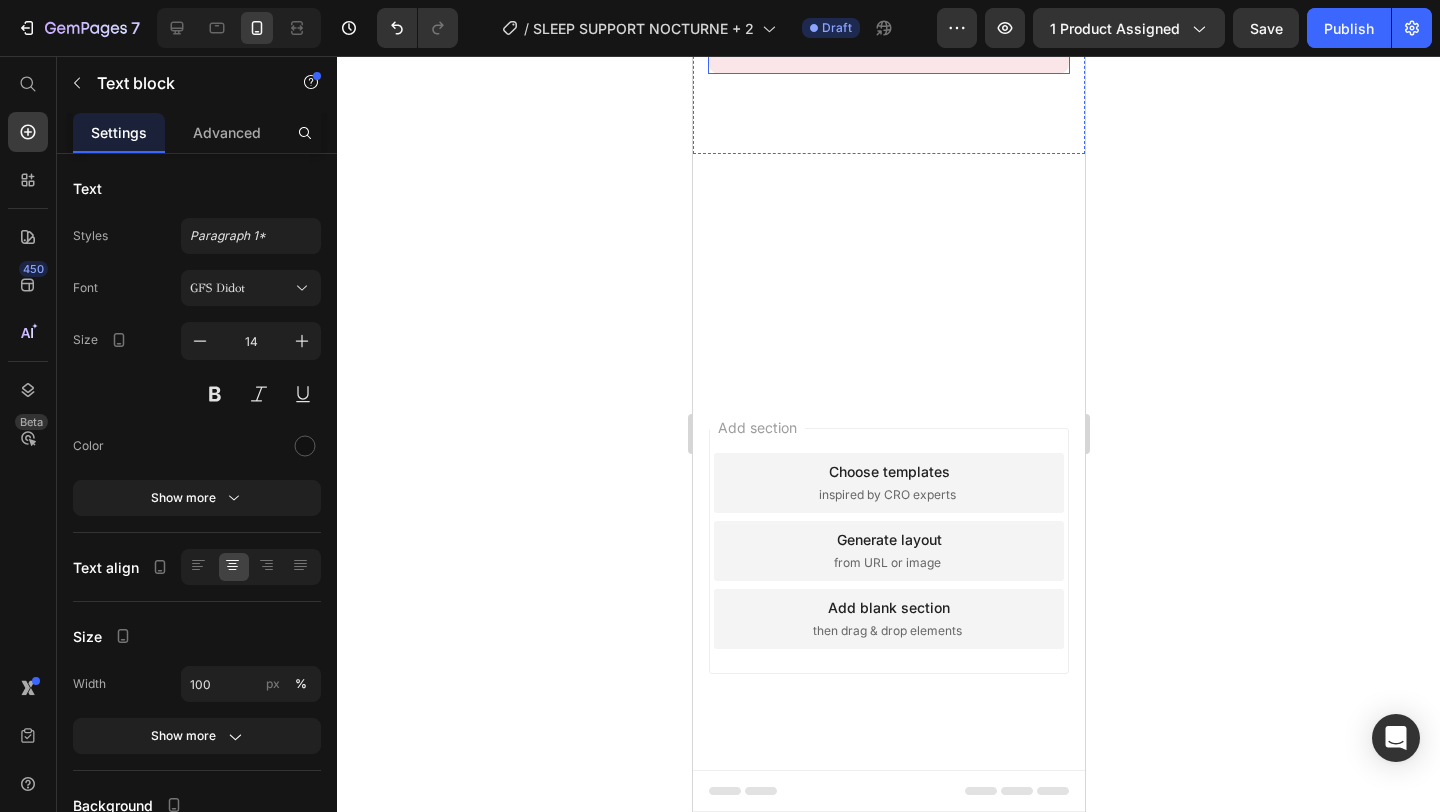 scroll, scrollTop: 4422, scrollLeft: 0, axis: vertical 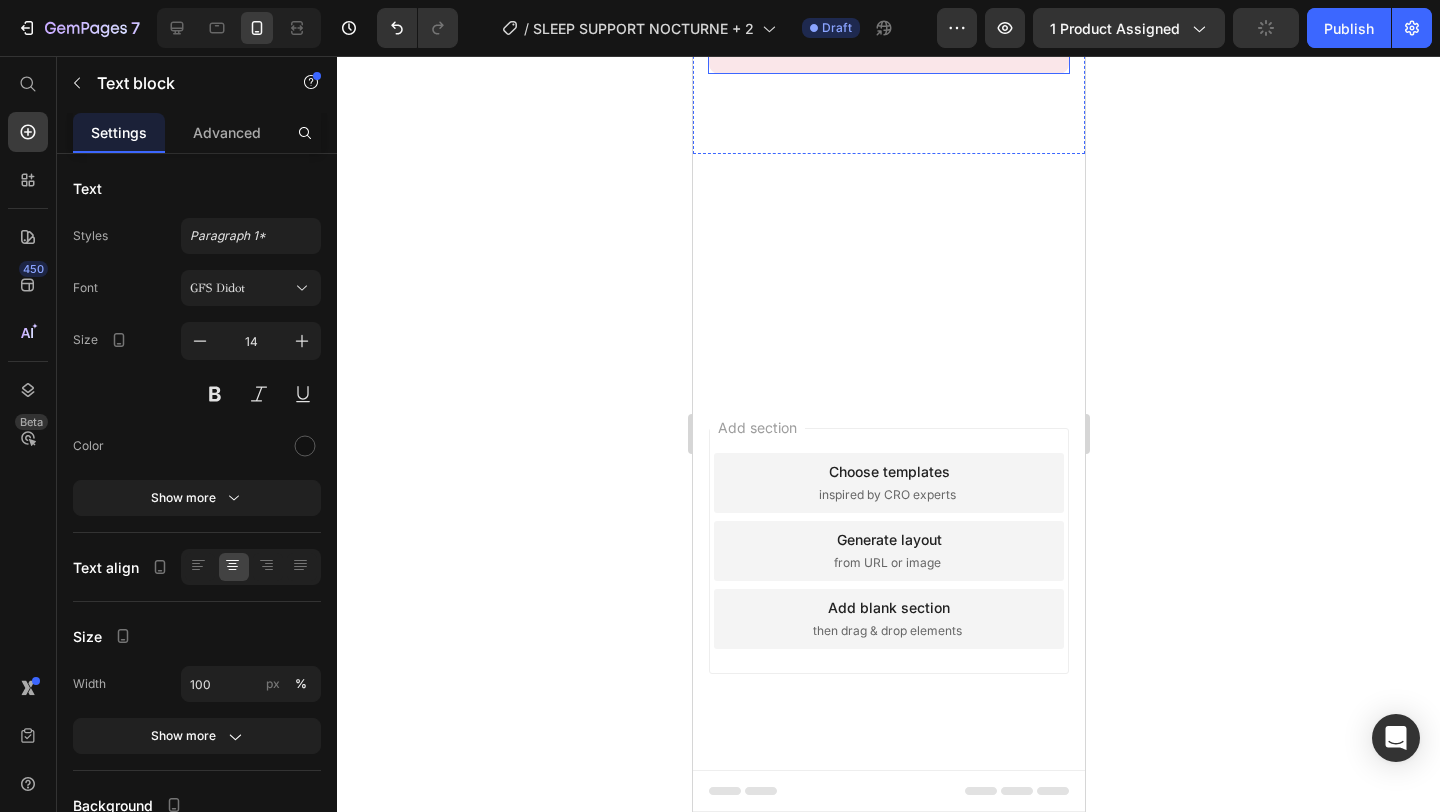 click on "Is it good for all skin types?" at bounding box center (888, -187) 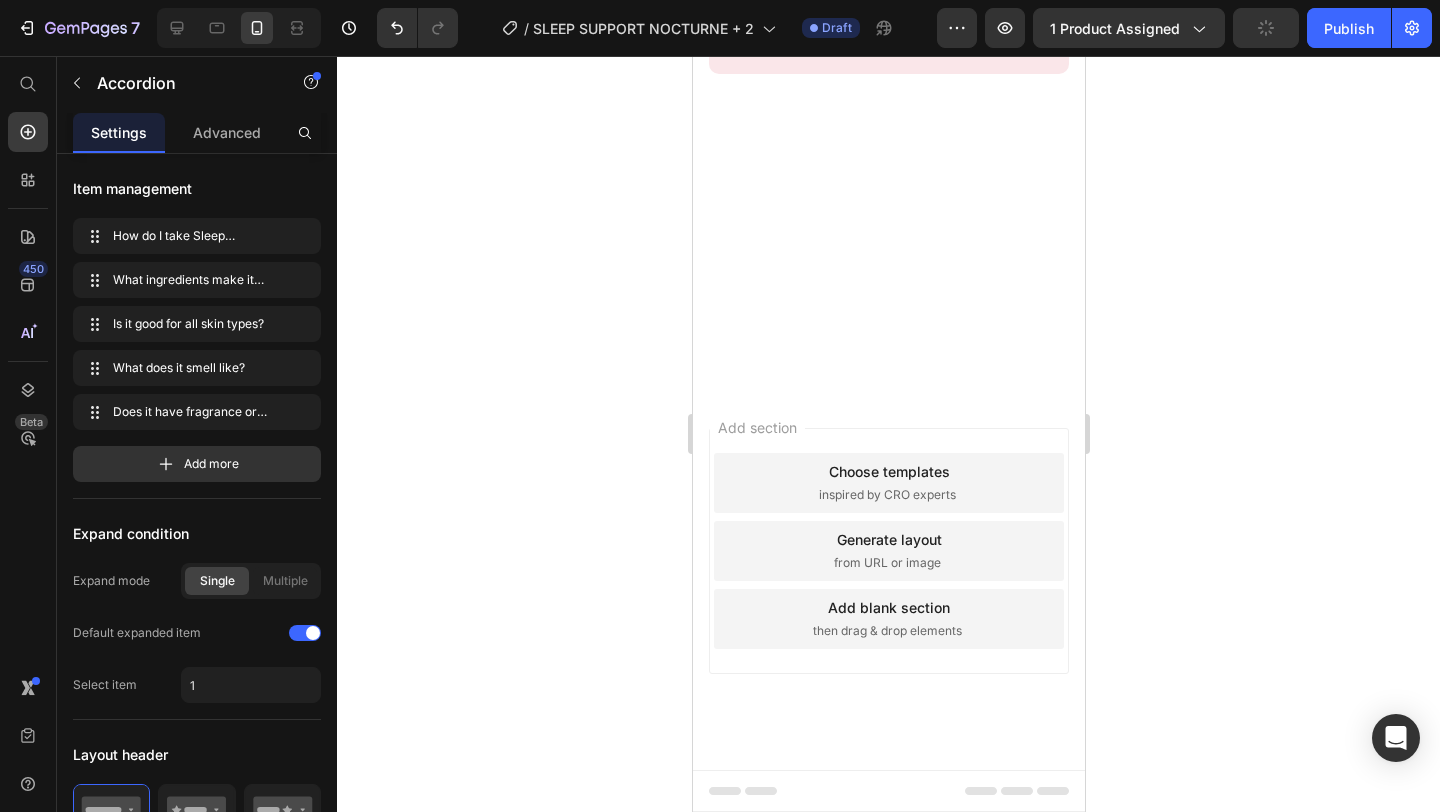 click on "Is it good for all skin types?" at bounding box center (872, -301) 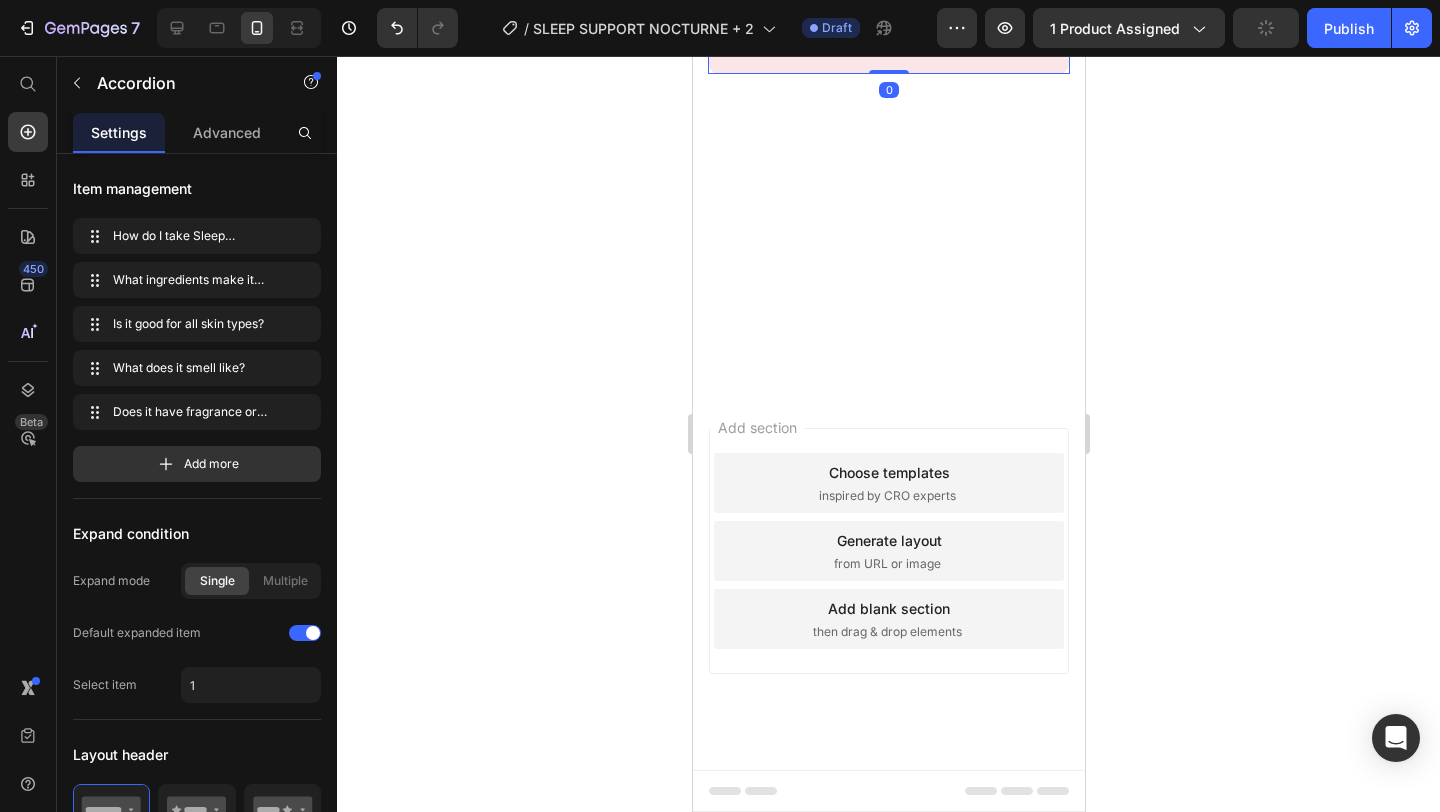 click on "Is it good for all skin types?" at bounding box center [872, -186] 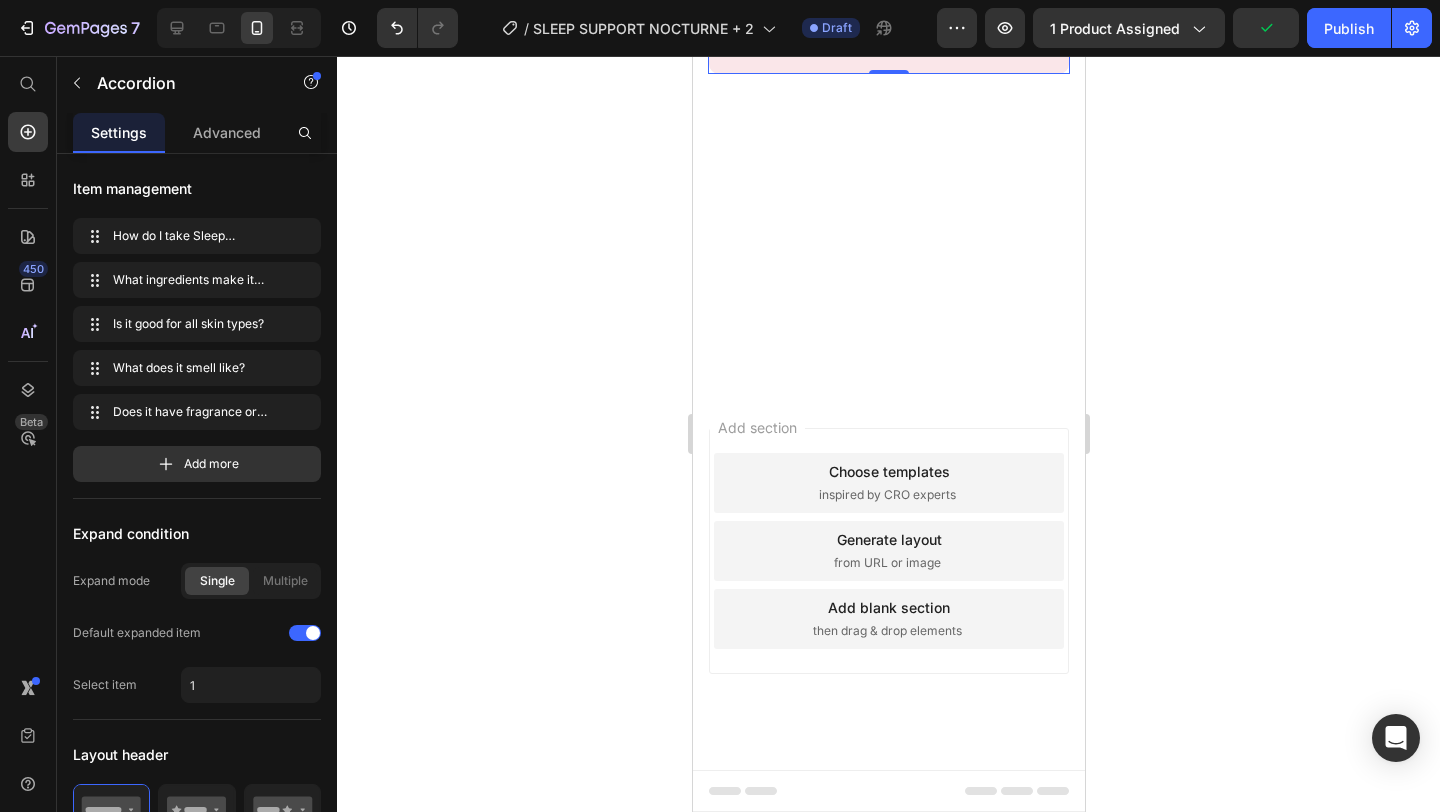 click on "Is it good for all skin types?" at bounding box center (846, -302) 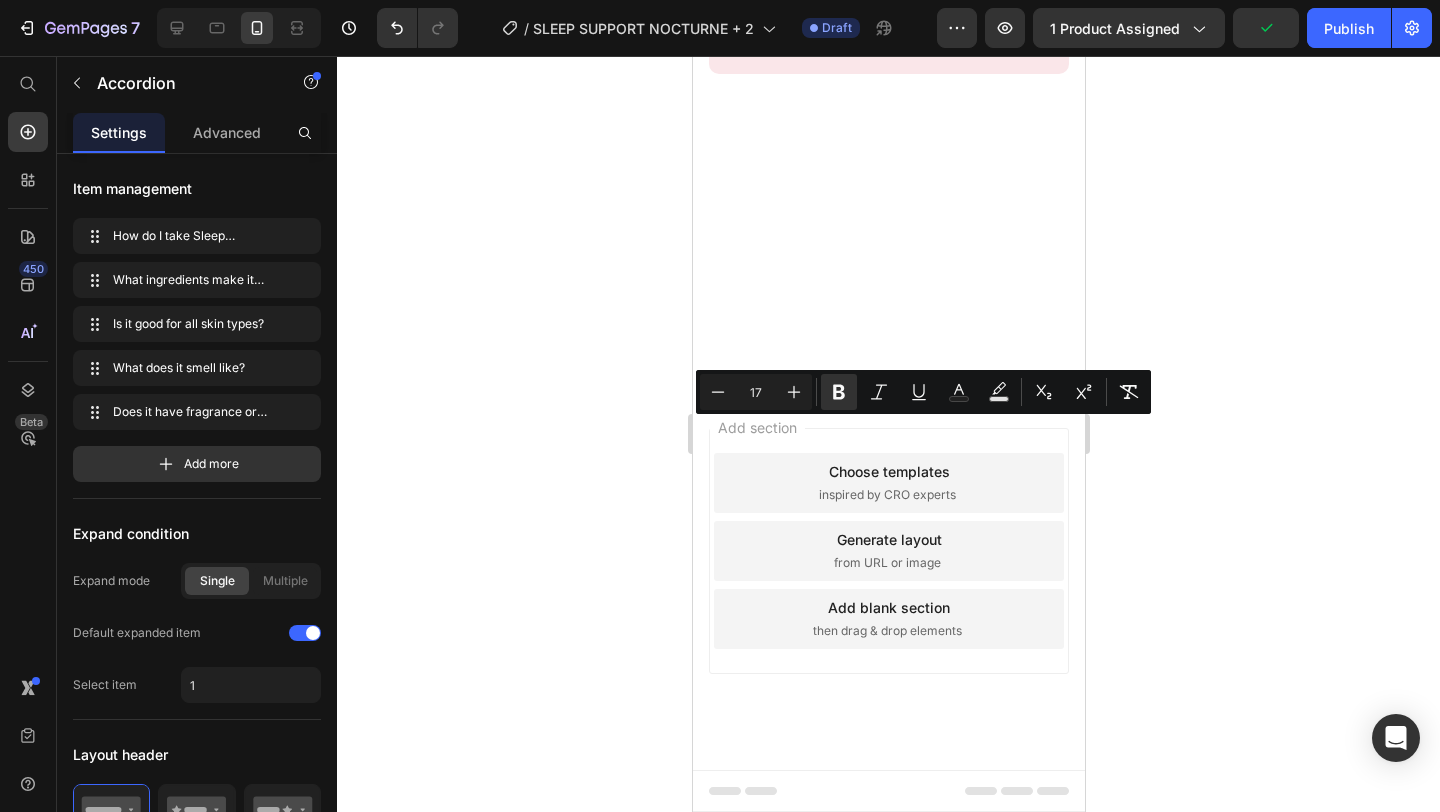 drag, startPoint x: 954, startPoint y: 430, endPoint x: 731, endPoint y: 434, distance: 223.03587 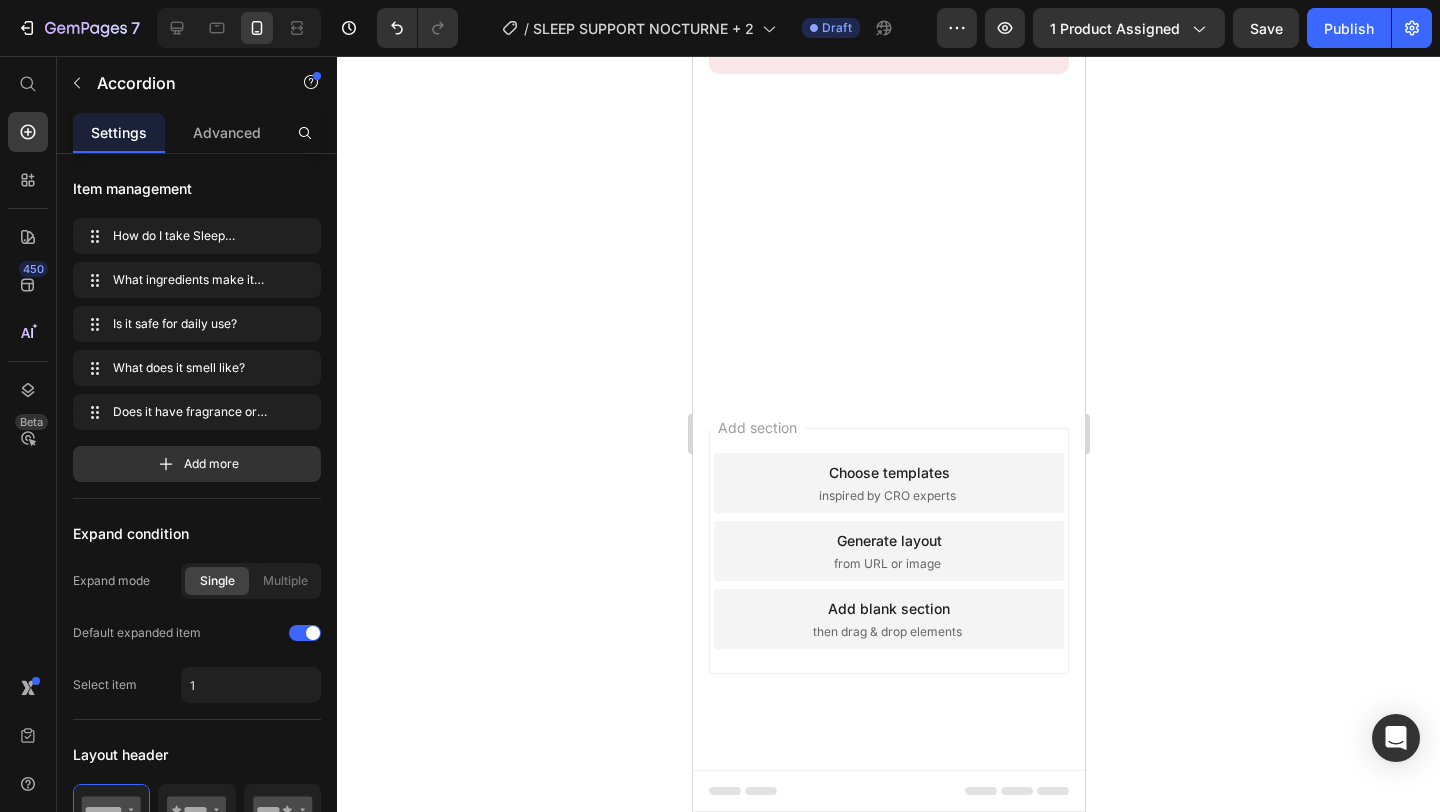click on "Is it safe for daily use?" at bounding box center (888, -186) 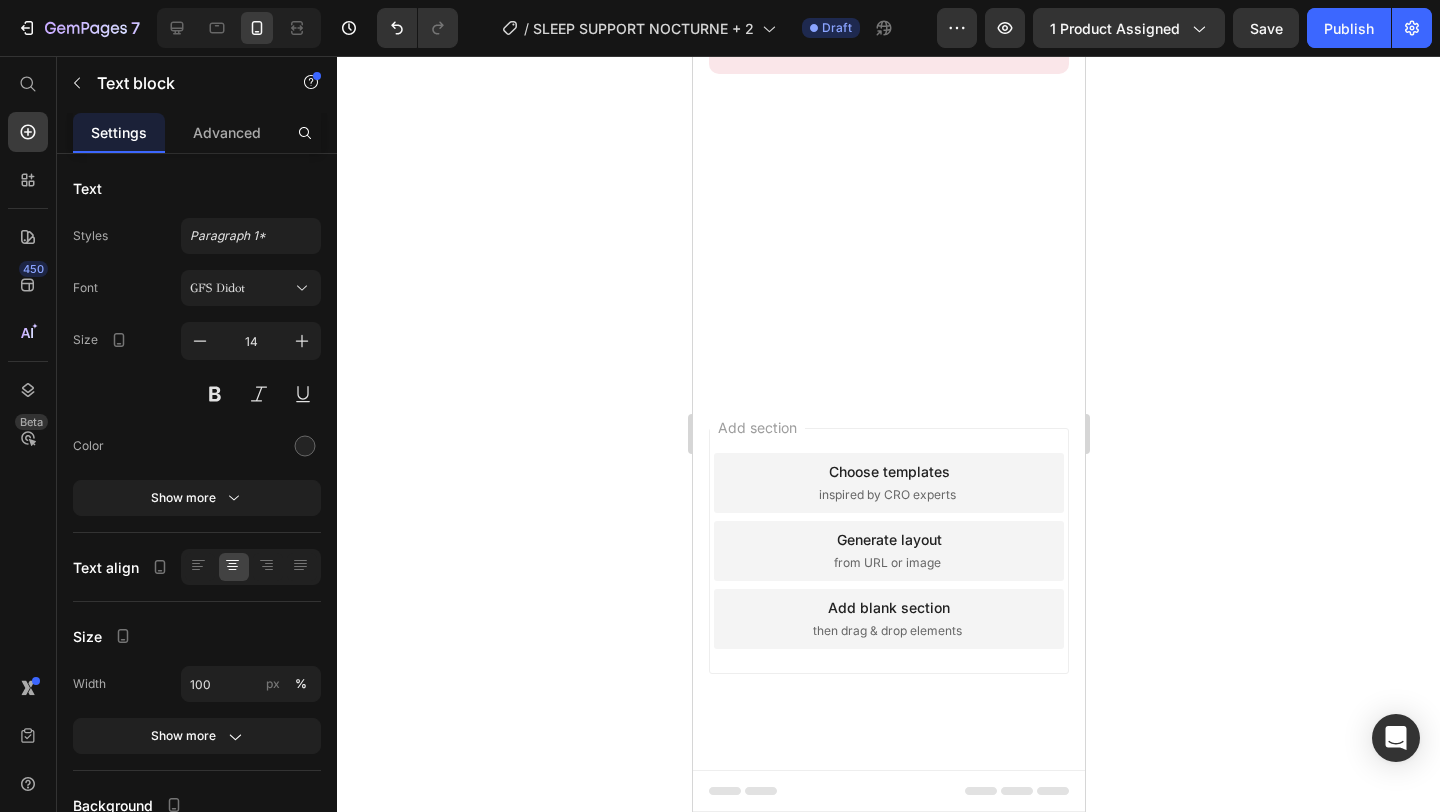 click on "Yes, it works for dry, oily, combination, or sensitive skin. It’s the perfect first step in your gentle daily routine.." at bounding box center [888, -216] 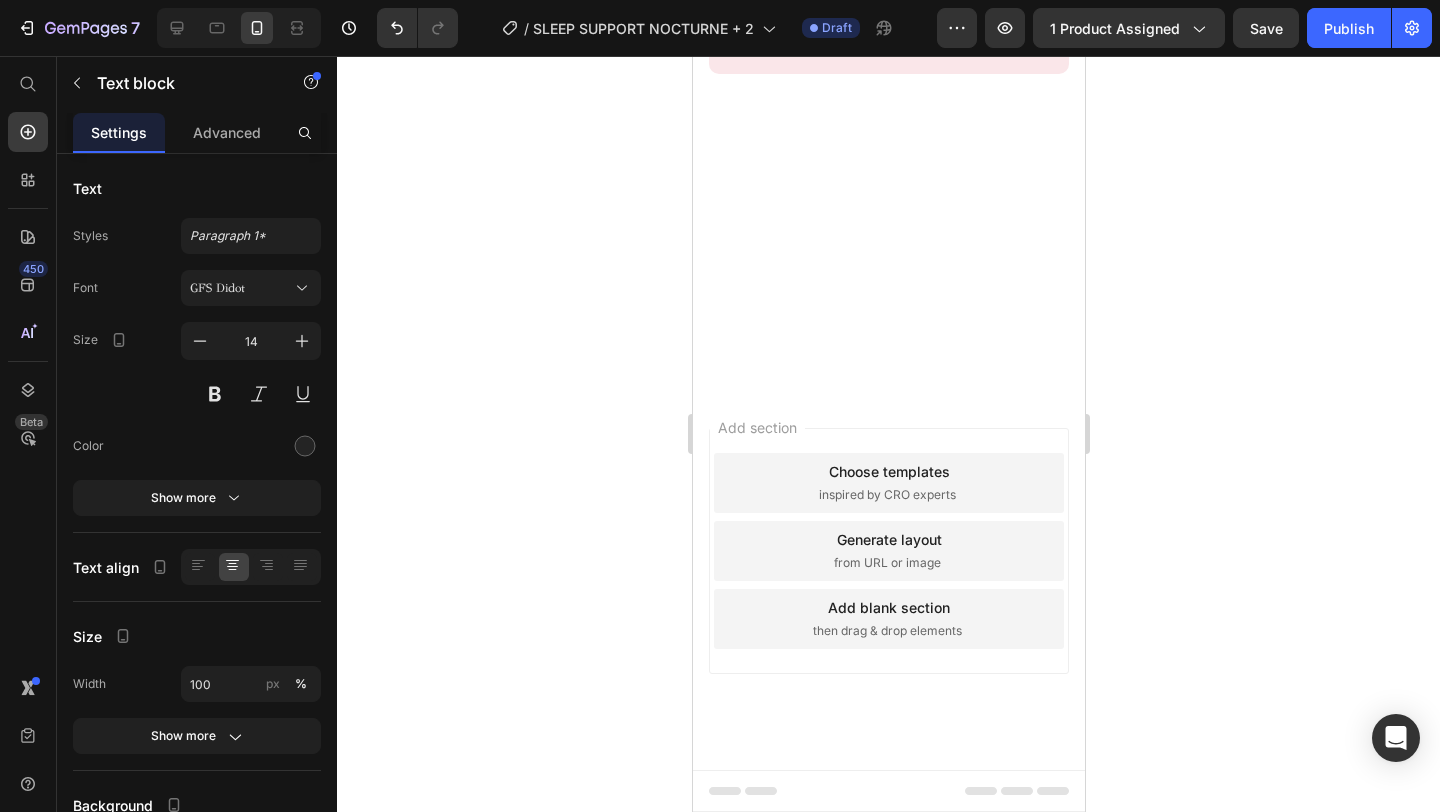 drag, startPoint x: 977, startPoint y: 543, endPoint x: 742, endPoint y: 496, distance: 239.65392 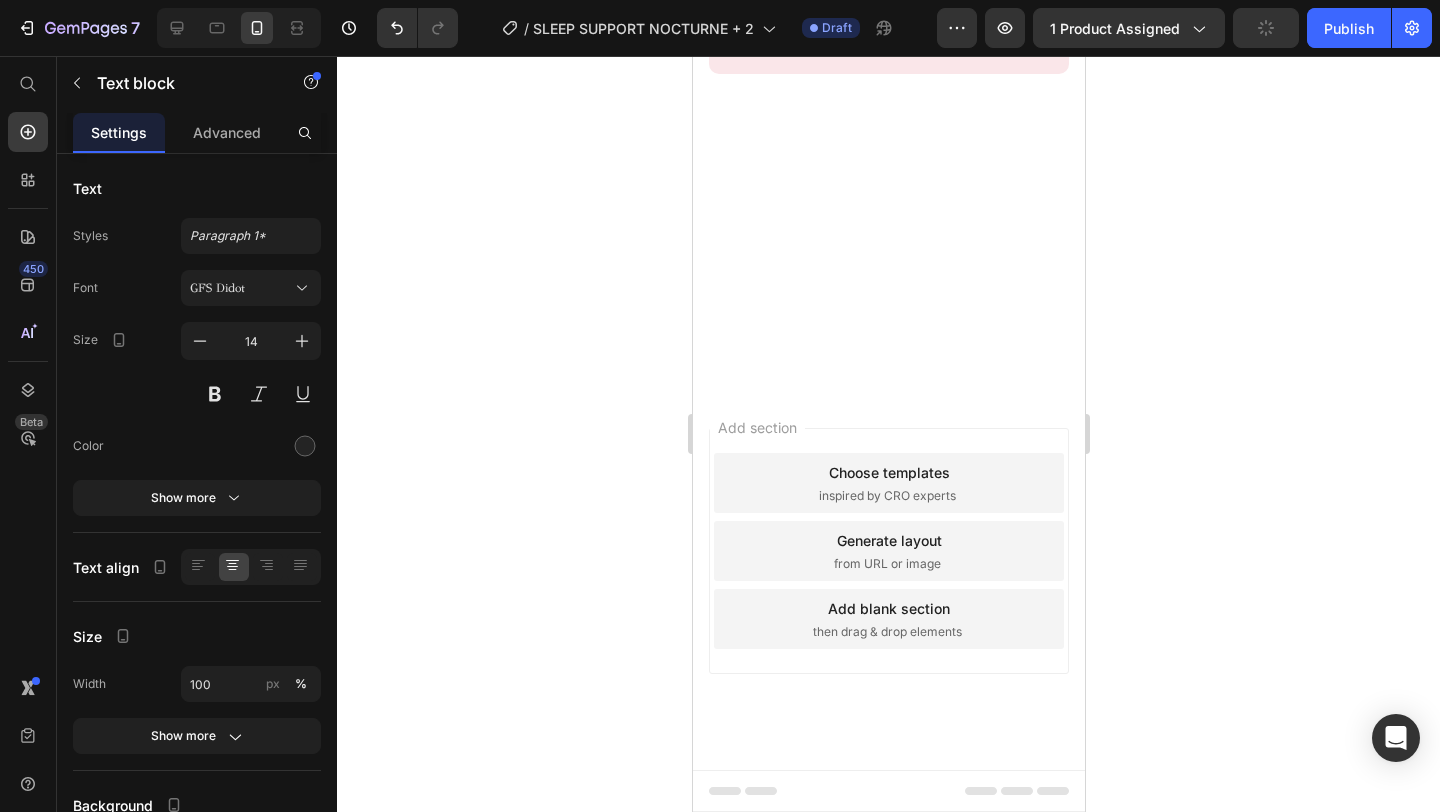 drag, startPoint x: 1016, startPoint y: 490, endPoint x: 752, endPoint y: 484, distance: 264.06818 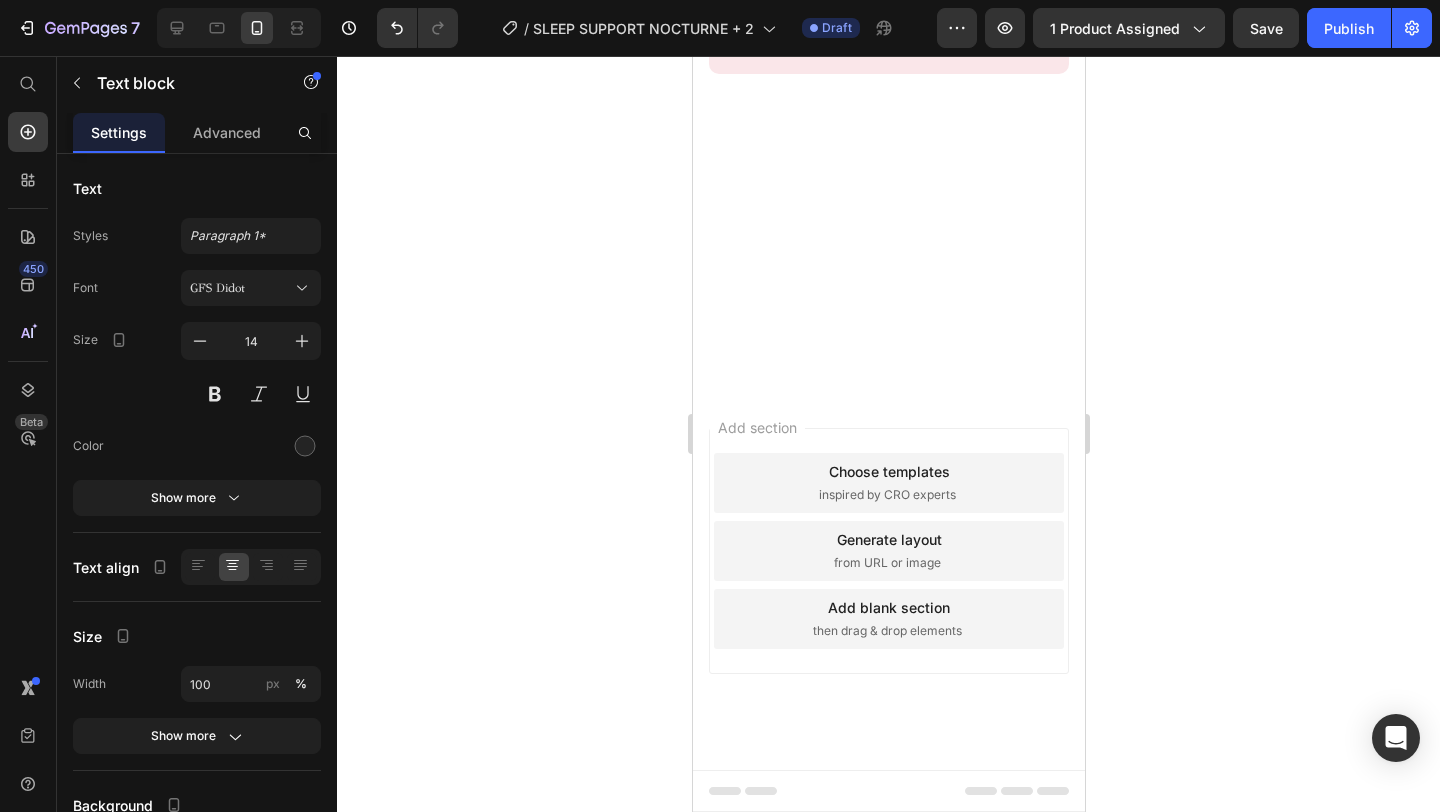 click on "Yes — but do not exceed the recommended dose. Pregnant or nursing women, children under 18, or anyone with a medical condition should consult a doctor first." at bounding box center [888, -229] 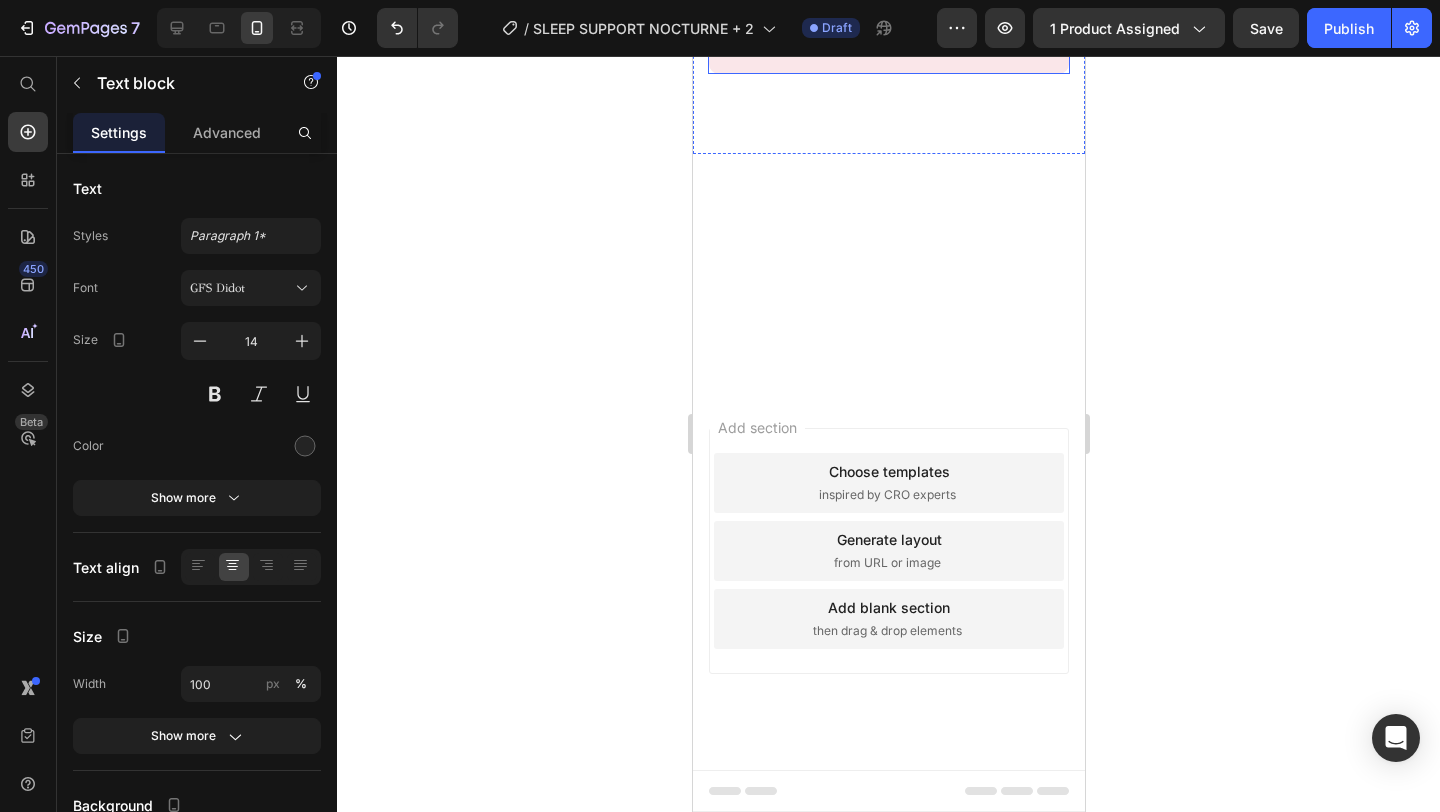click on "Is it safe for daily use?" at bounding box center (888, -326) 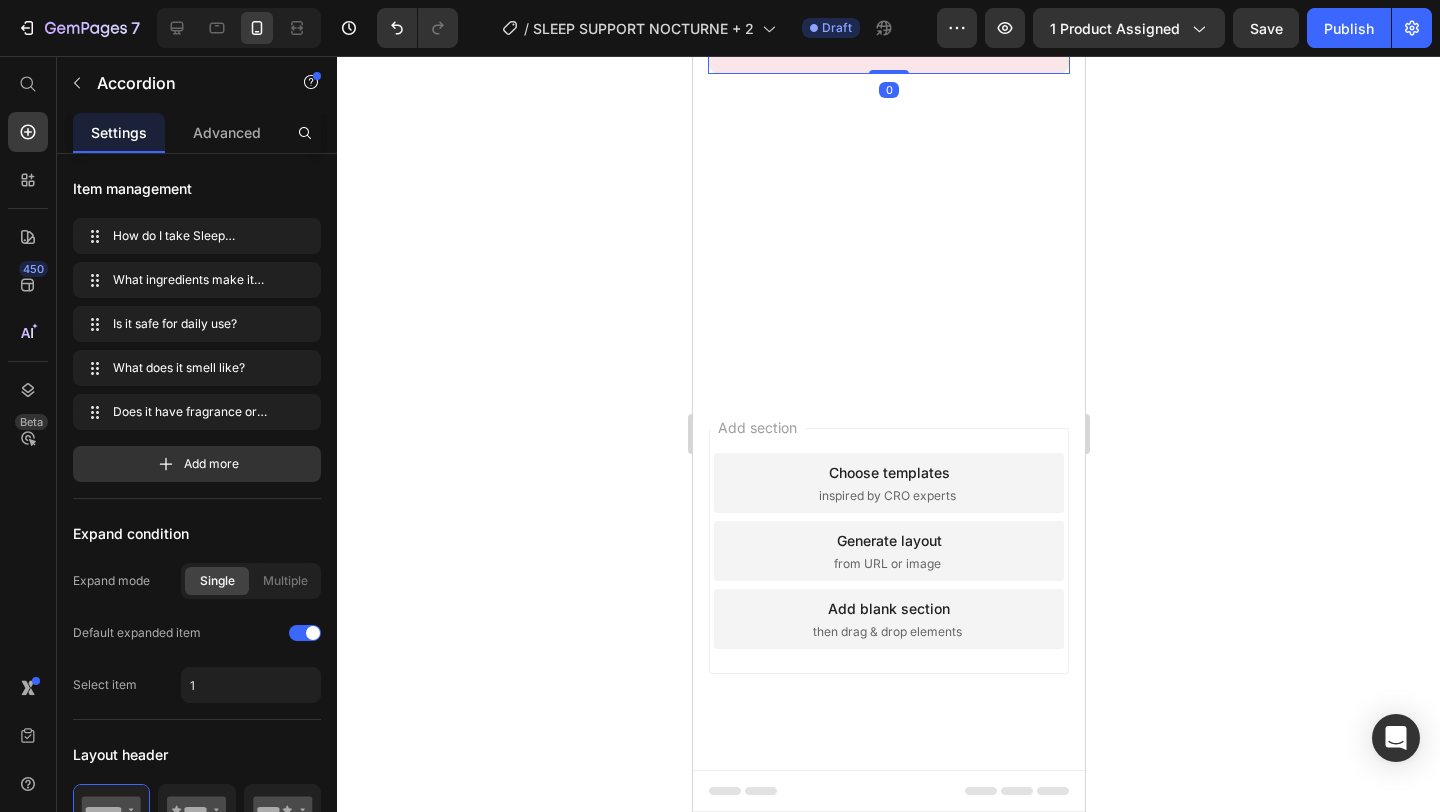 click on "What does it smell like?" at bounding box center [888, -88] 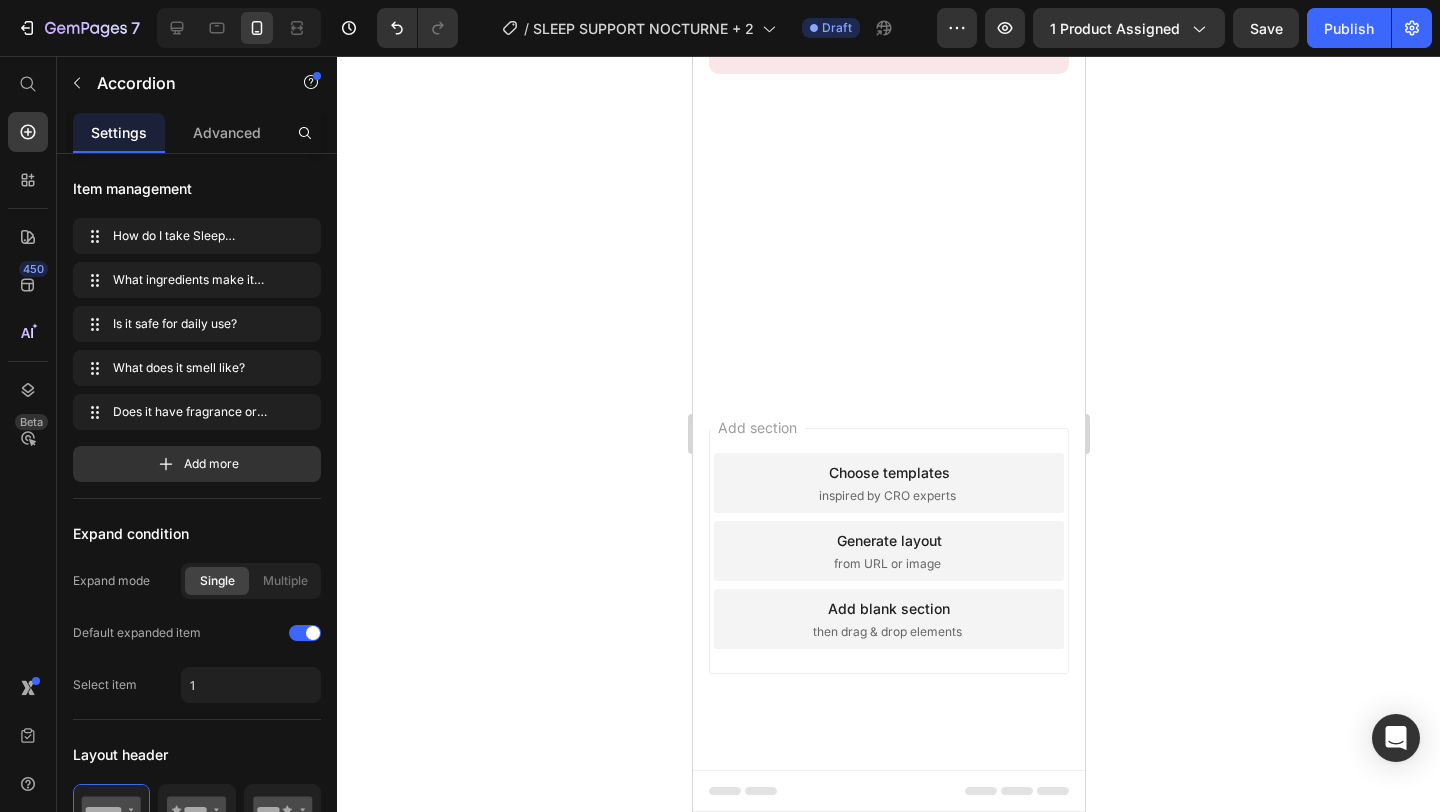 click on "What does it smell like?" at bounding box center (831, -178) 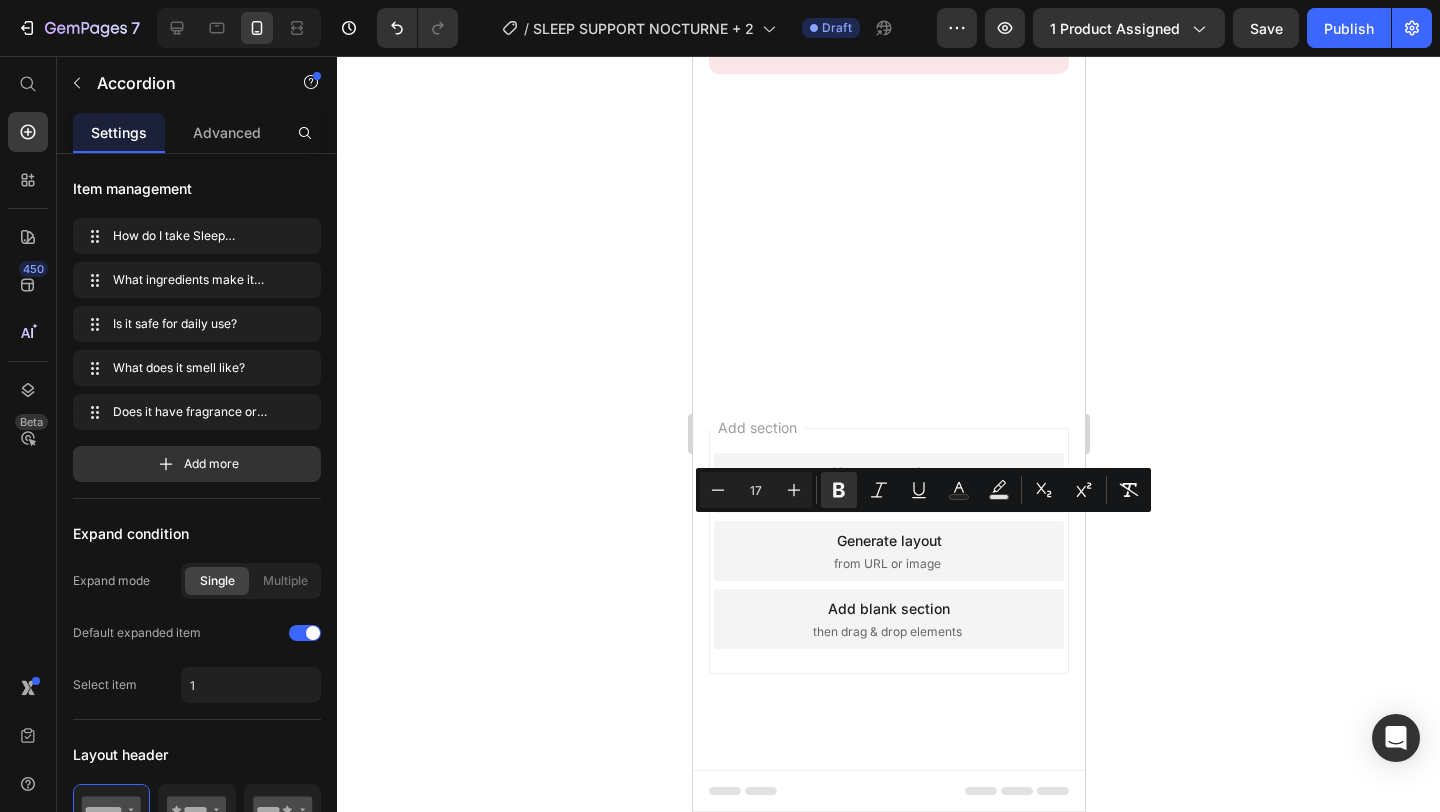 drag, startPoint x: 921, startPoint y: 533, endPoint x: 736, endPoint y: 534, distance: 185.0027 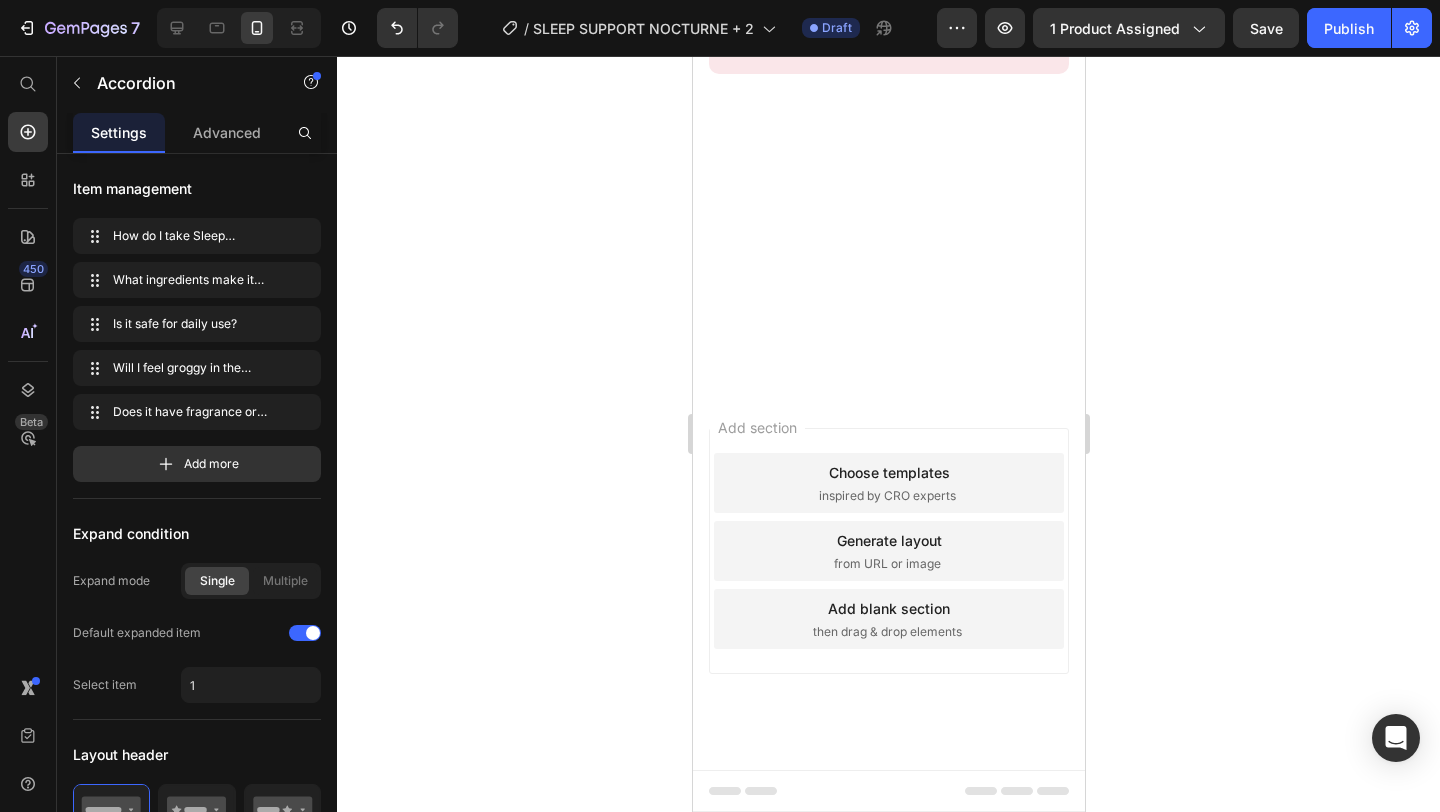 click on "It has a light, fresh scent thanks to natural fruit extracts, nothing too strong or artificial. Text block Row" at bounding box center (888, -91) 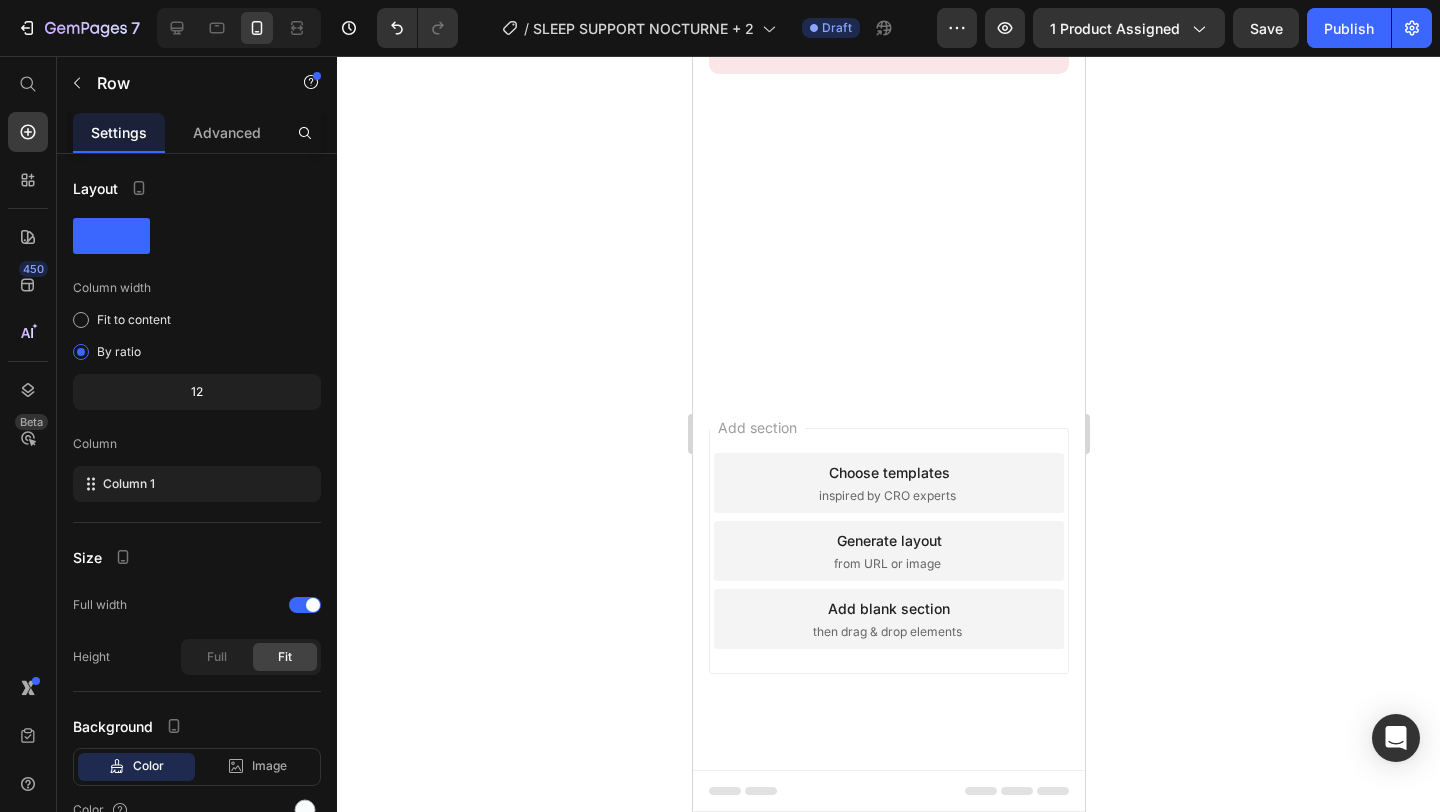 click on "It has a light, fresh scent thanks to natural fruit extracts, nothing too strong or artificial. Text block Row   0" at bounding box center [888, -91] 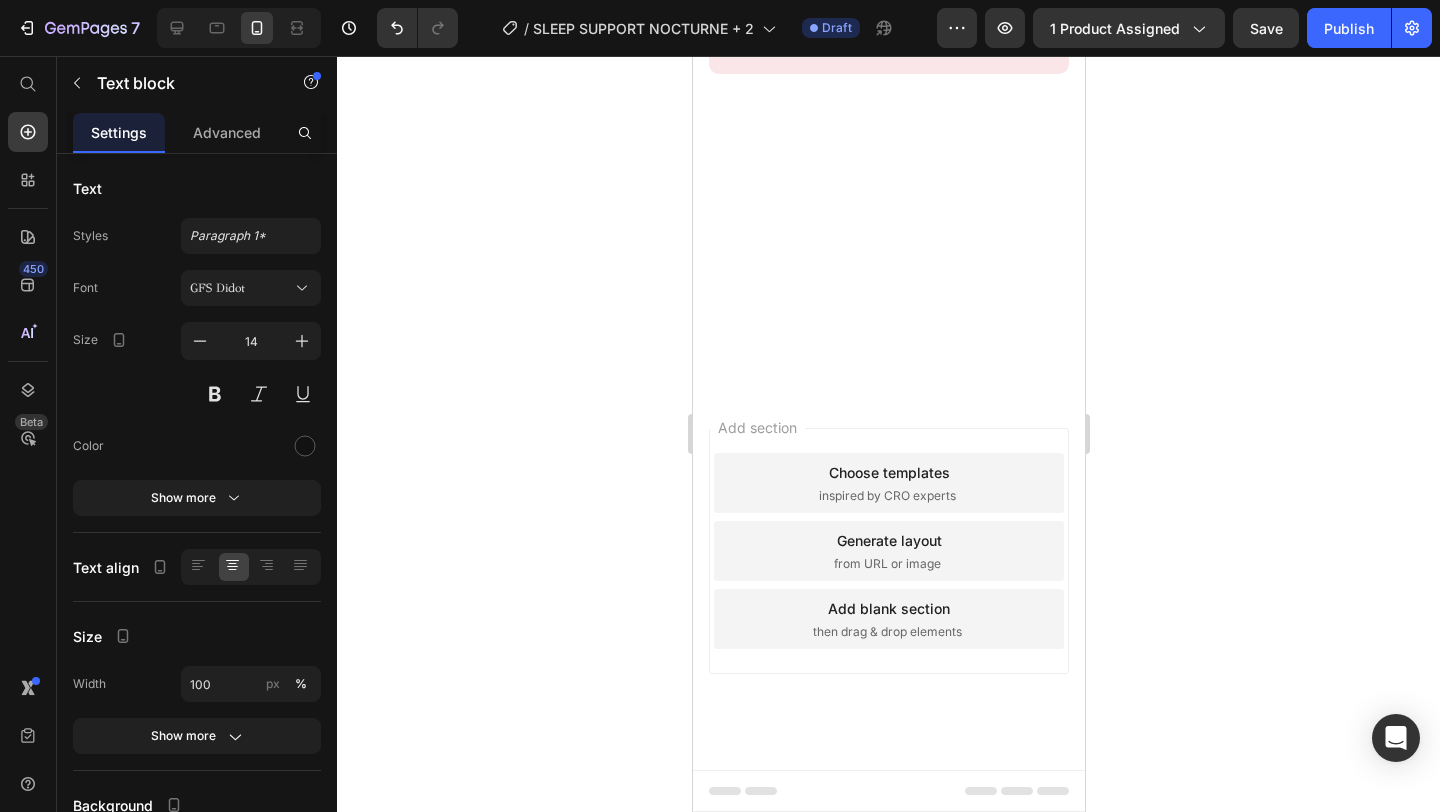 click on "It has a light, fresh scent thanks to natural fruit extracts, nothing too strong or artificial." at bounding box center [888, -105] 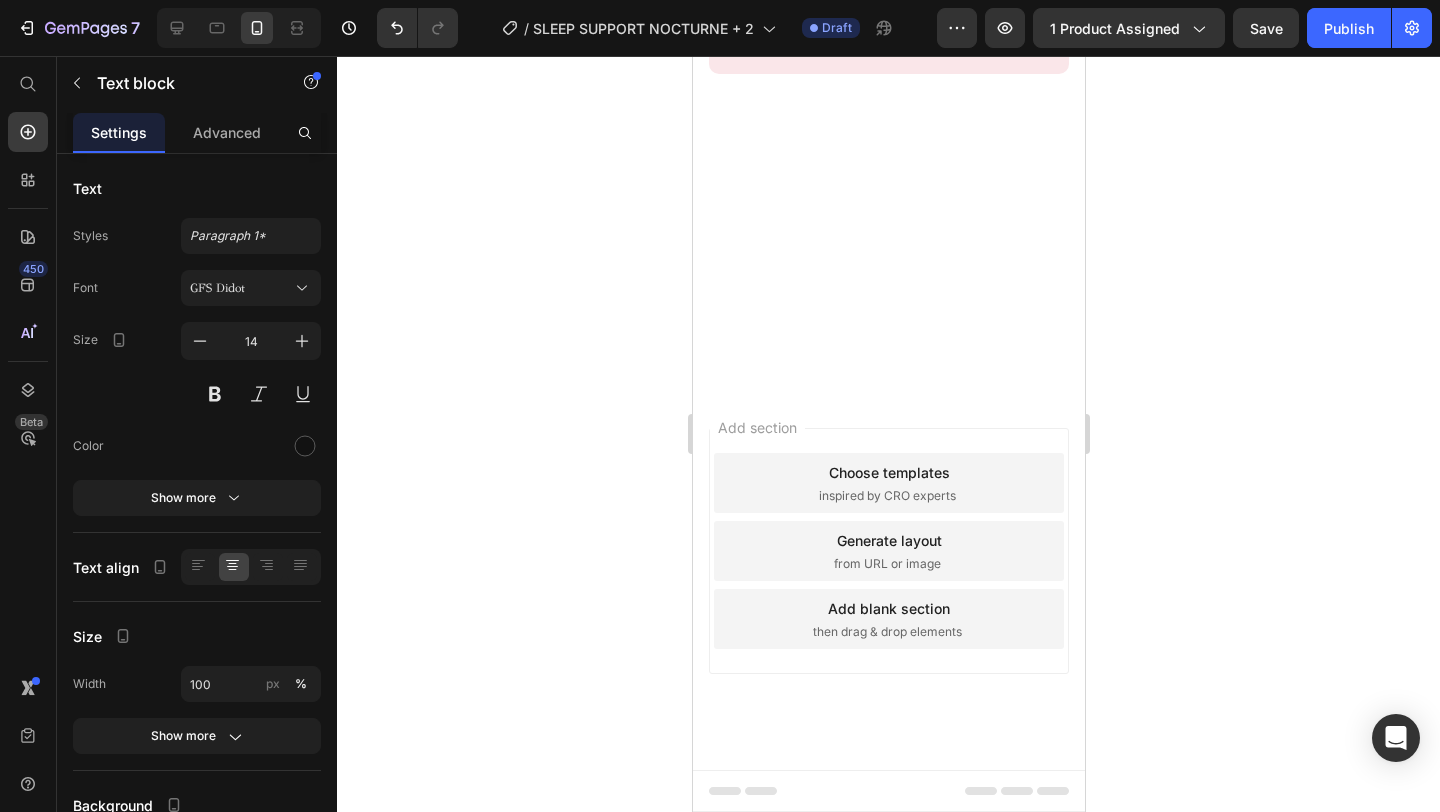 drag, startPoint x: 1028, startPoint y: 620, endPoint x: 683, endPoint y: 555, distance: 351.0698 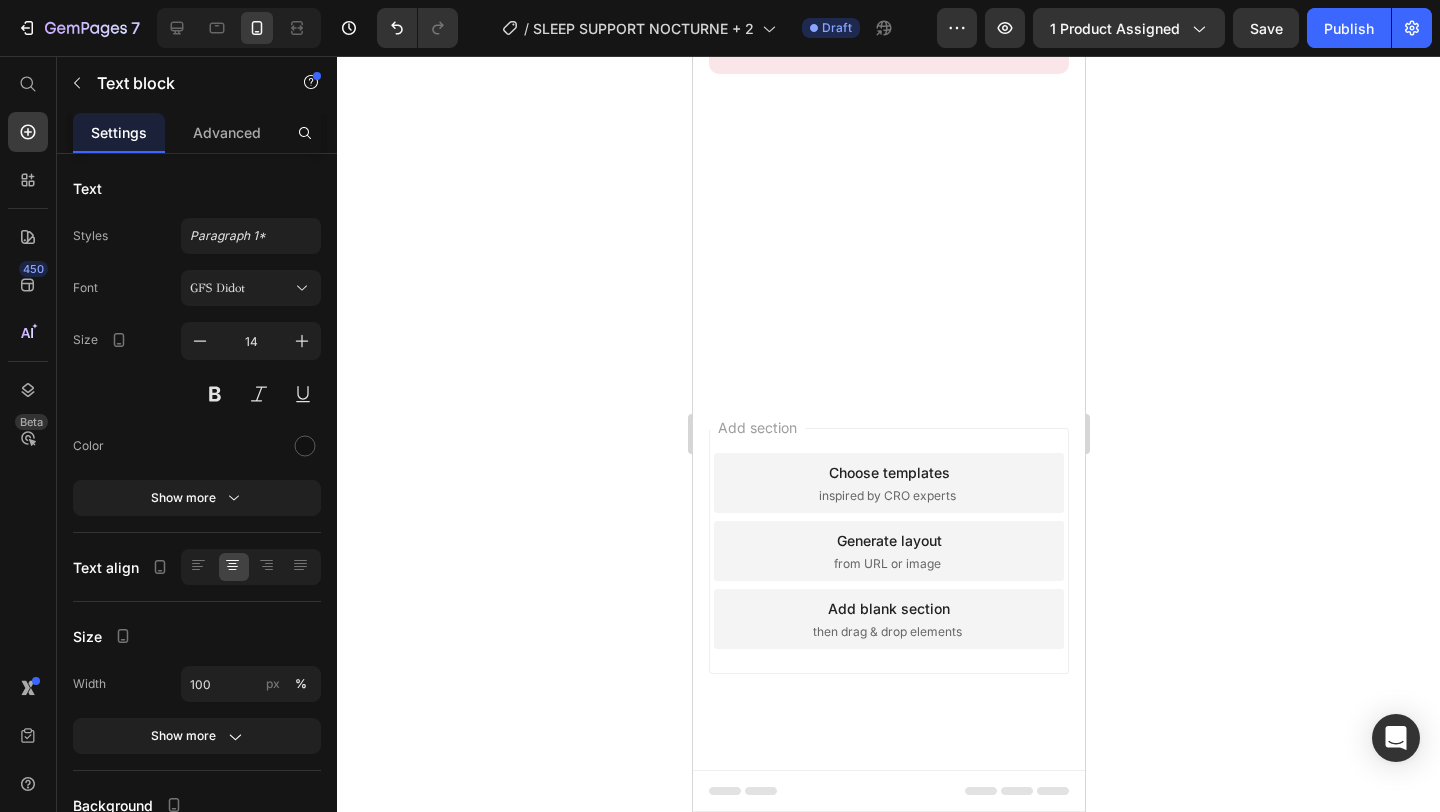 drag, startPoint x: 1027, startPoint y: 618, endPoint x: 747, endPoint y: 579, distance: 282.70303 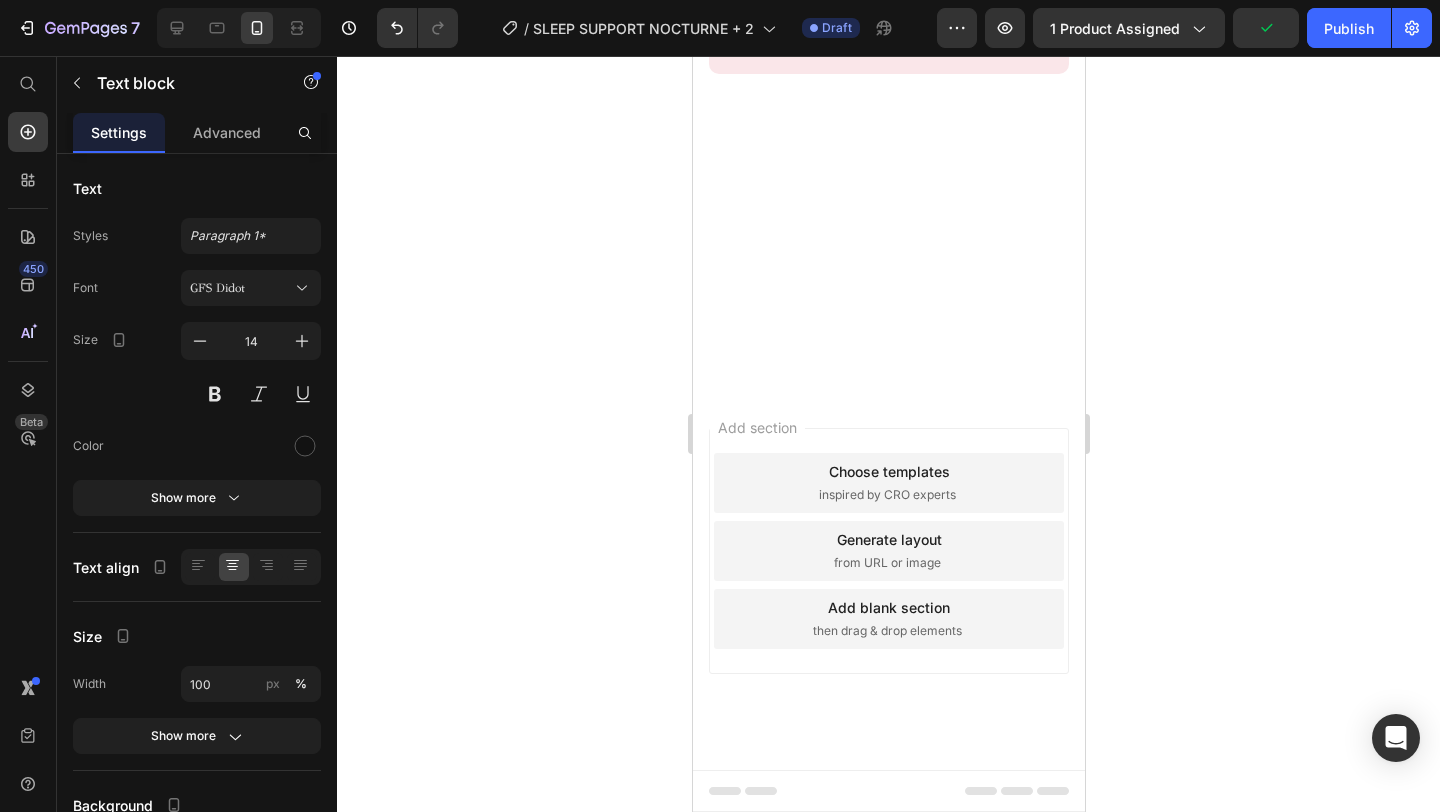 click on "No — when used as directed, it supports natural sleep cycles so you wake up feeling rested, not drowsy." at bounding box center (888, -118) 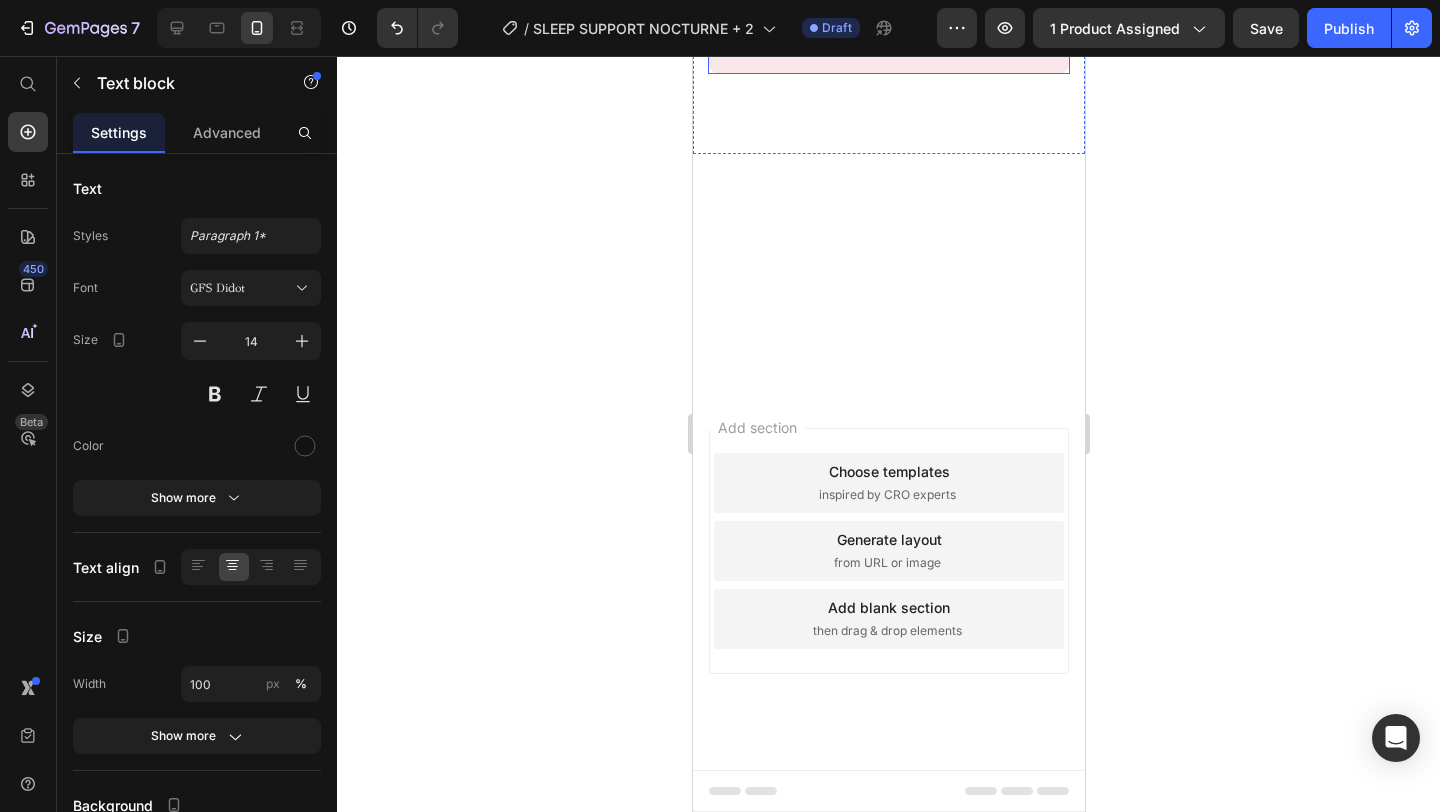 scroll, scrollTop: 4535, scrollLeft: 0, axis: vertical 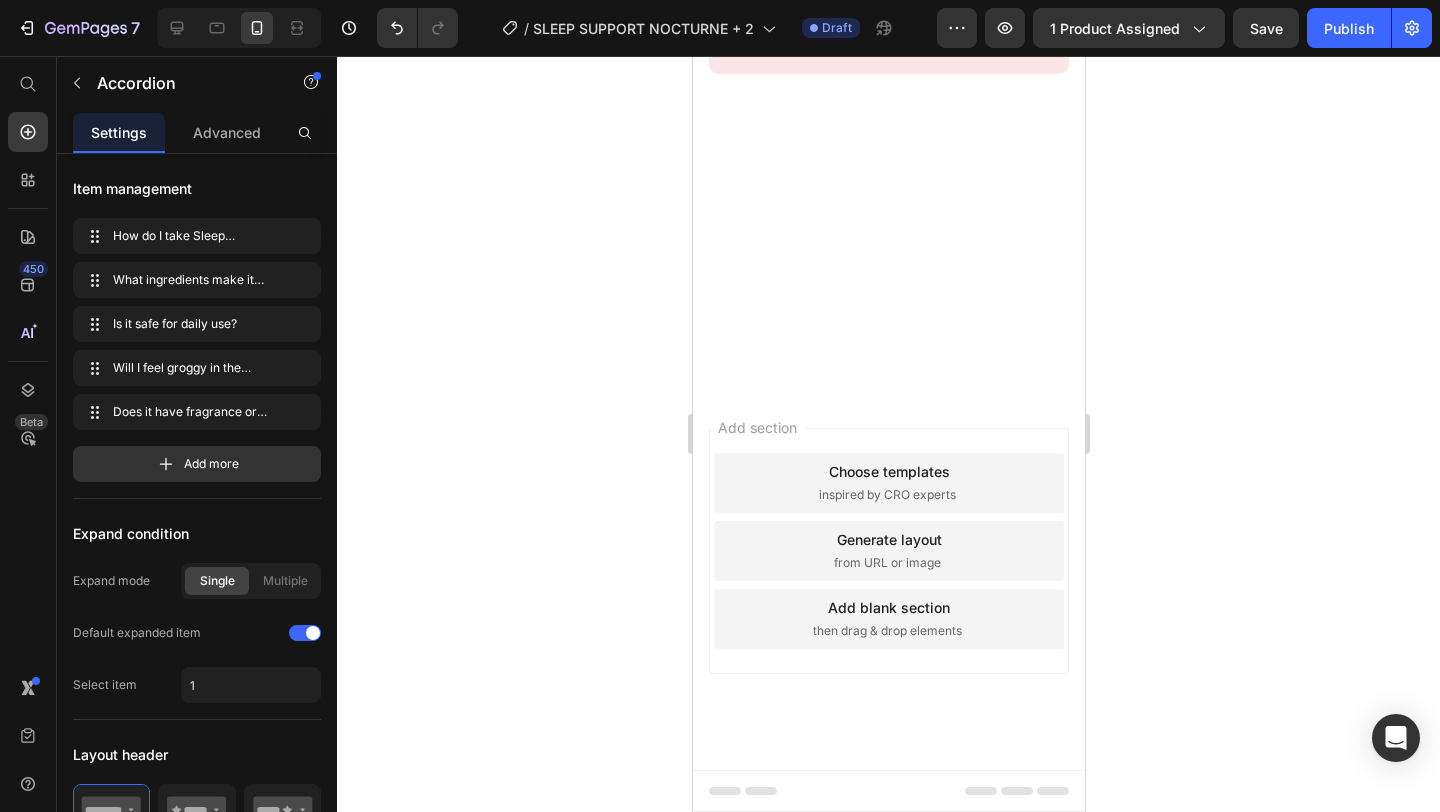 click on "No , when used as directed, it supports natural sleep cycles so you wake up feeling rested, not drowsy." at bounding box center (888, -118) 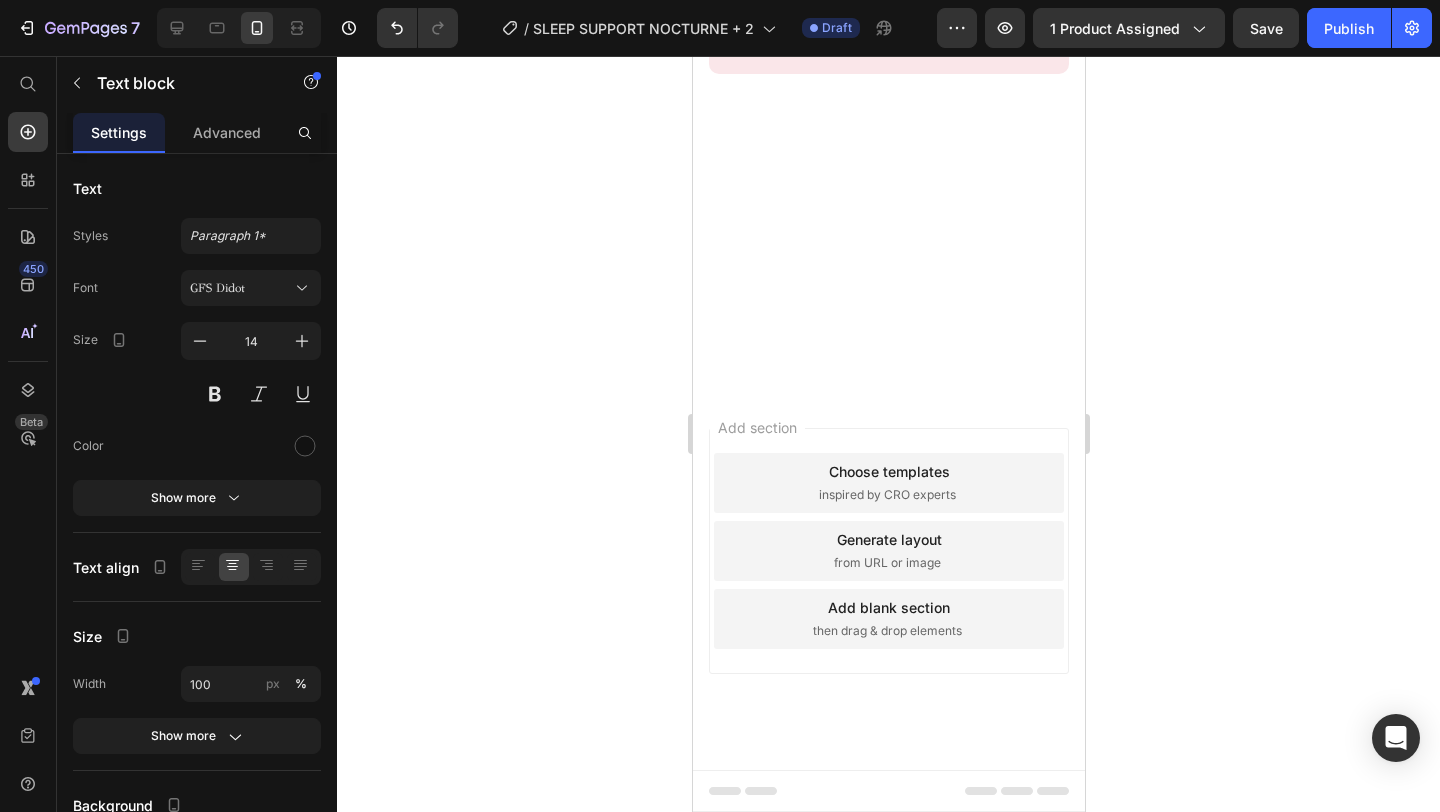 click on "No , when used as directed, it supports natural sleep cycles so you wake up feeling rested, not drowsy." at bounding box center [888, -118] 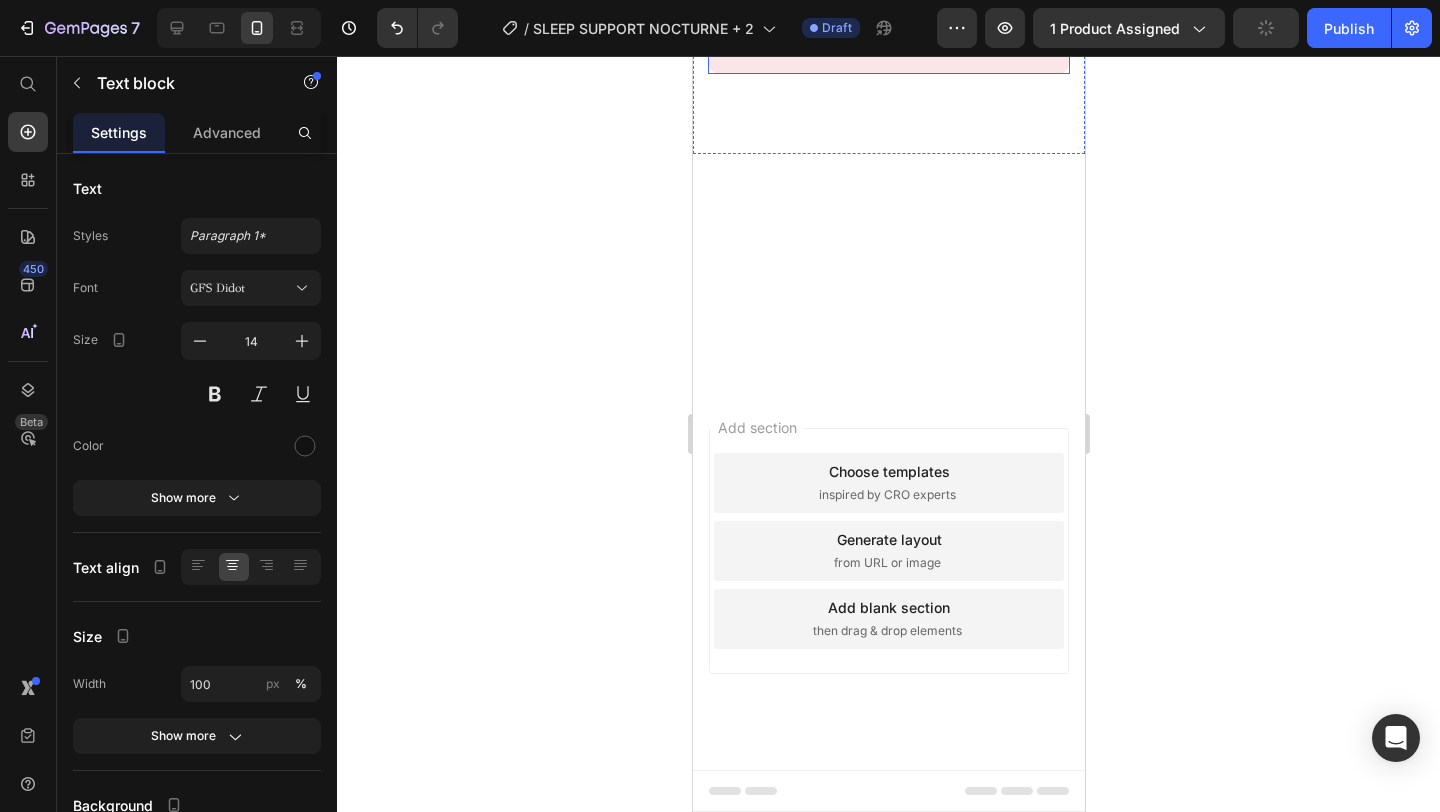 click on "Does it have fragrance or harsh chemicals?" at bounding box center (872, 20) 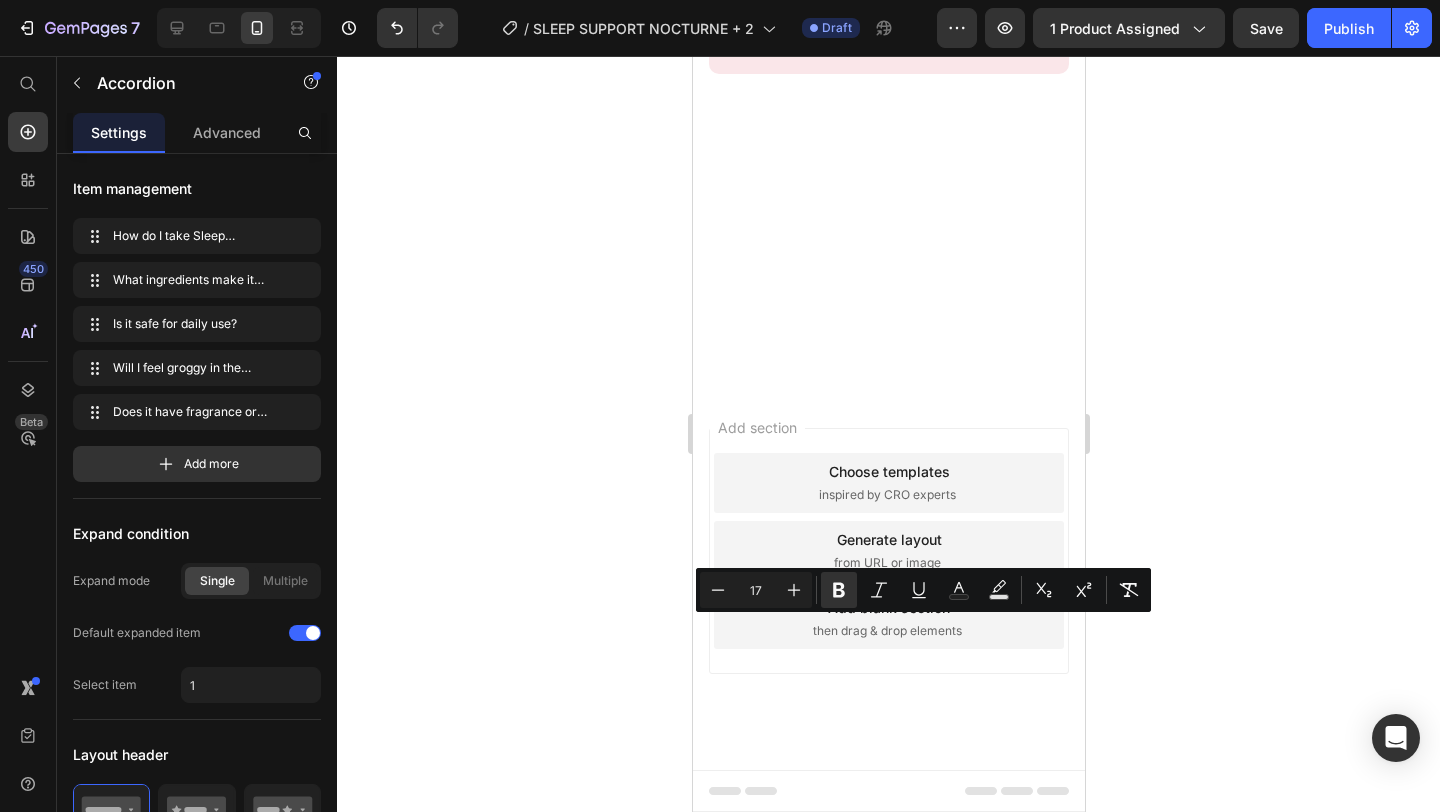 drag, startPoint x: 823, startPoint y: 651, endPoint x: 759, endPoint y: 642, distance: 64.629715 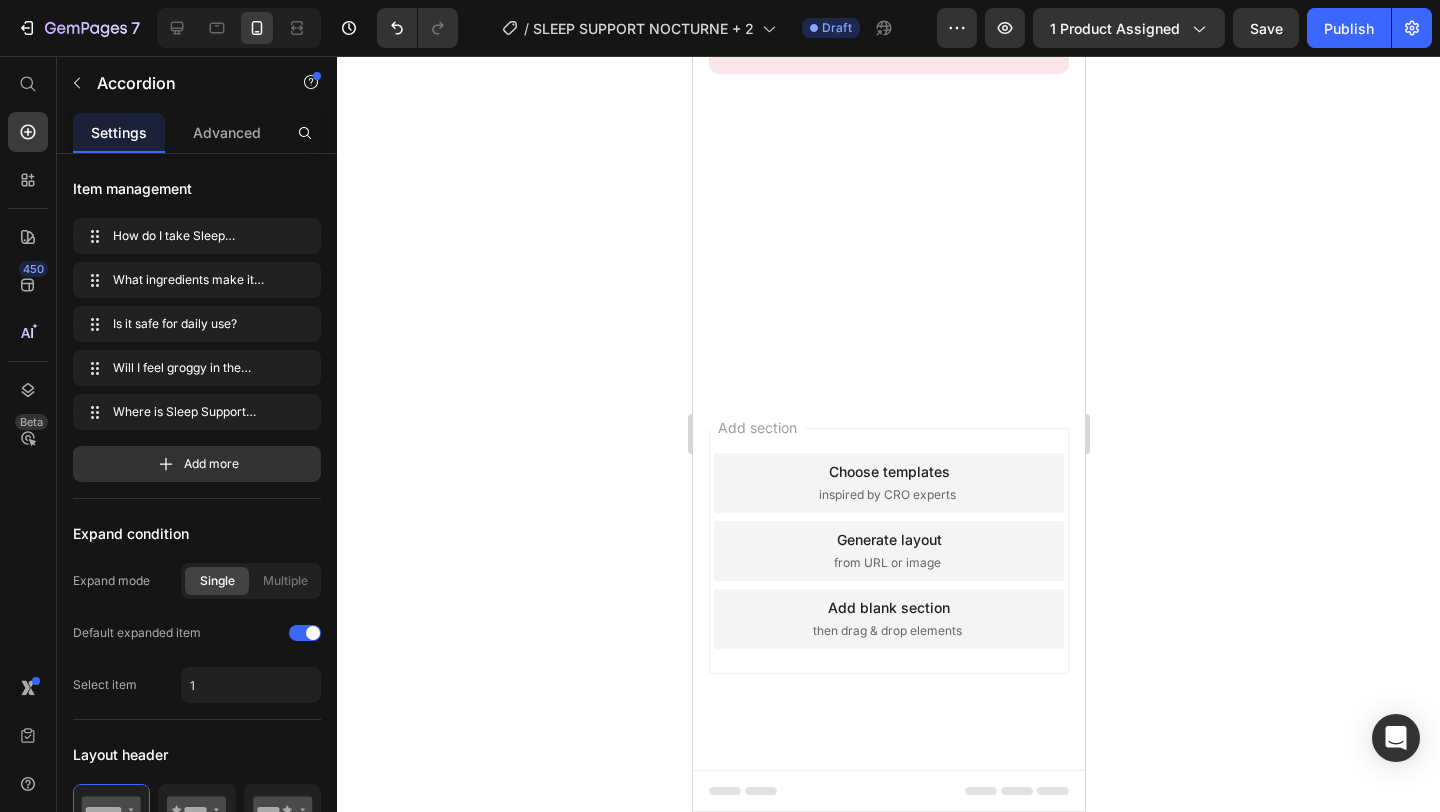 click 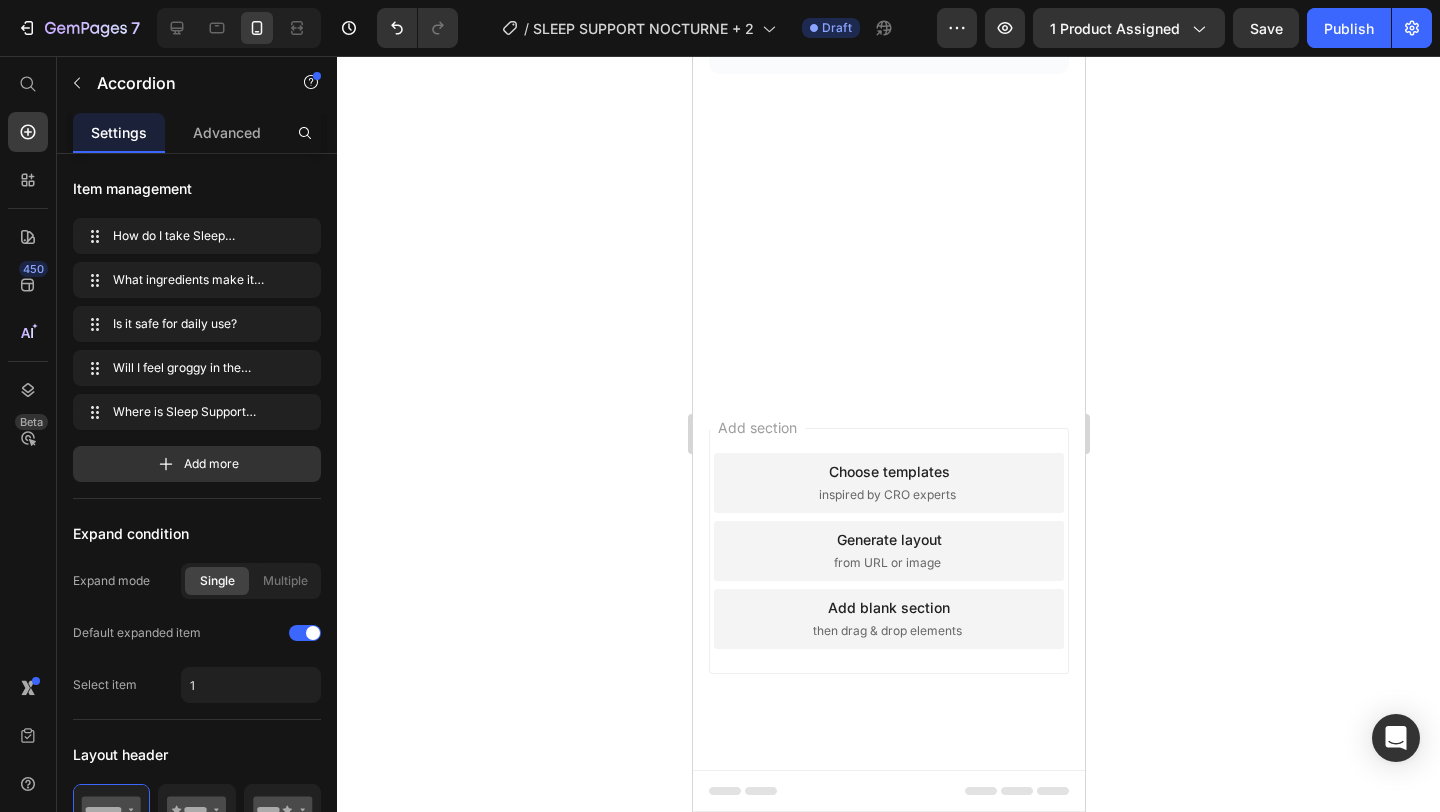 click on "No harsh sulfates or strong fragrance. It’s gentle, oil-free, and packed with soothing and hydrating plant extracts." at bounding box center (888, 2) 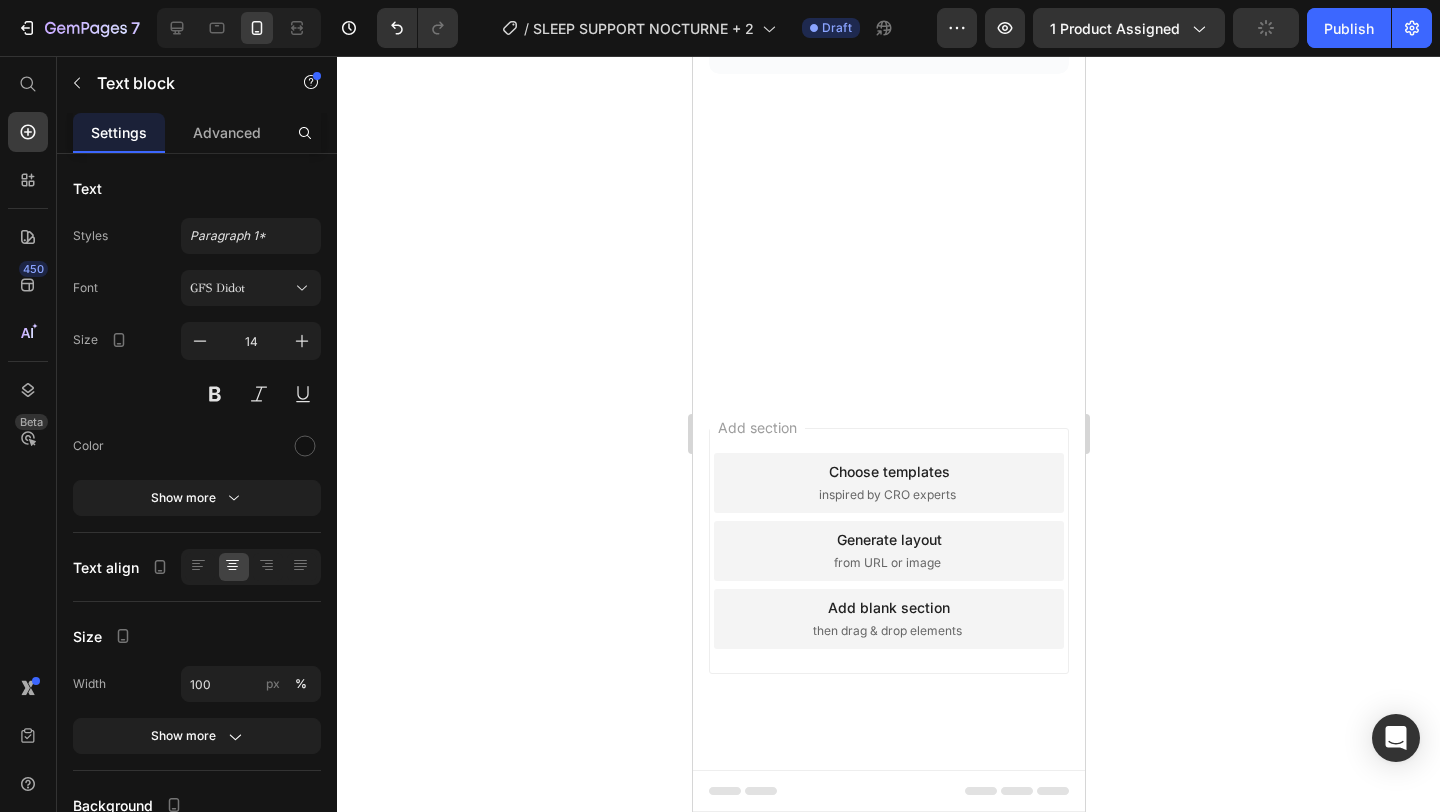 click on "No harsh sulfates or strong fragrance. It’s gentle, oil-free, and packed with soothing and hydrating plant extracts." at bounding box center (888, 2) 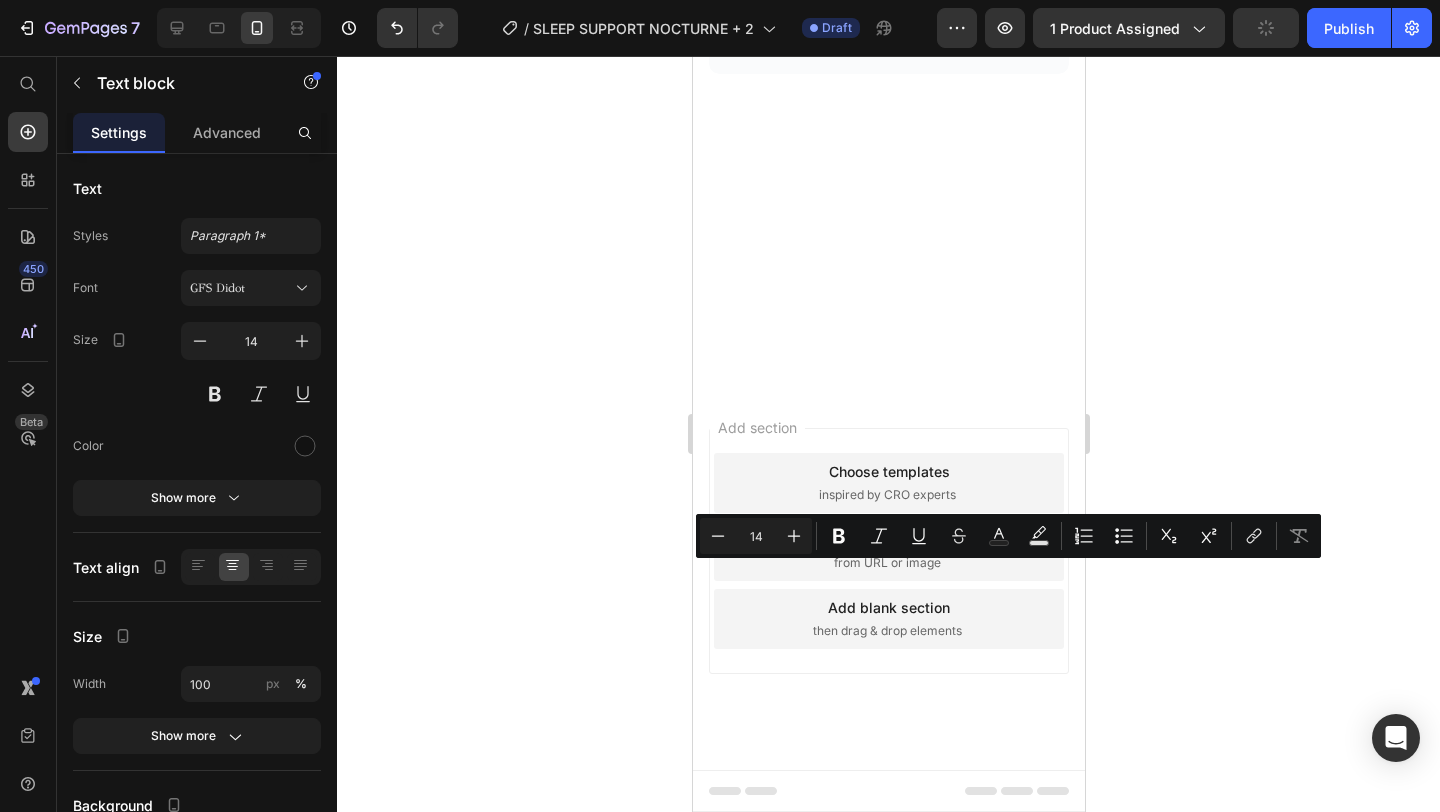 drag, startPoint x: 977, startPoint y: 627, endPoint x: 747, endPoint y: 585, distance: 233.80333 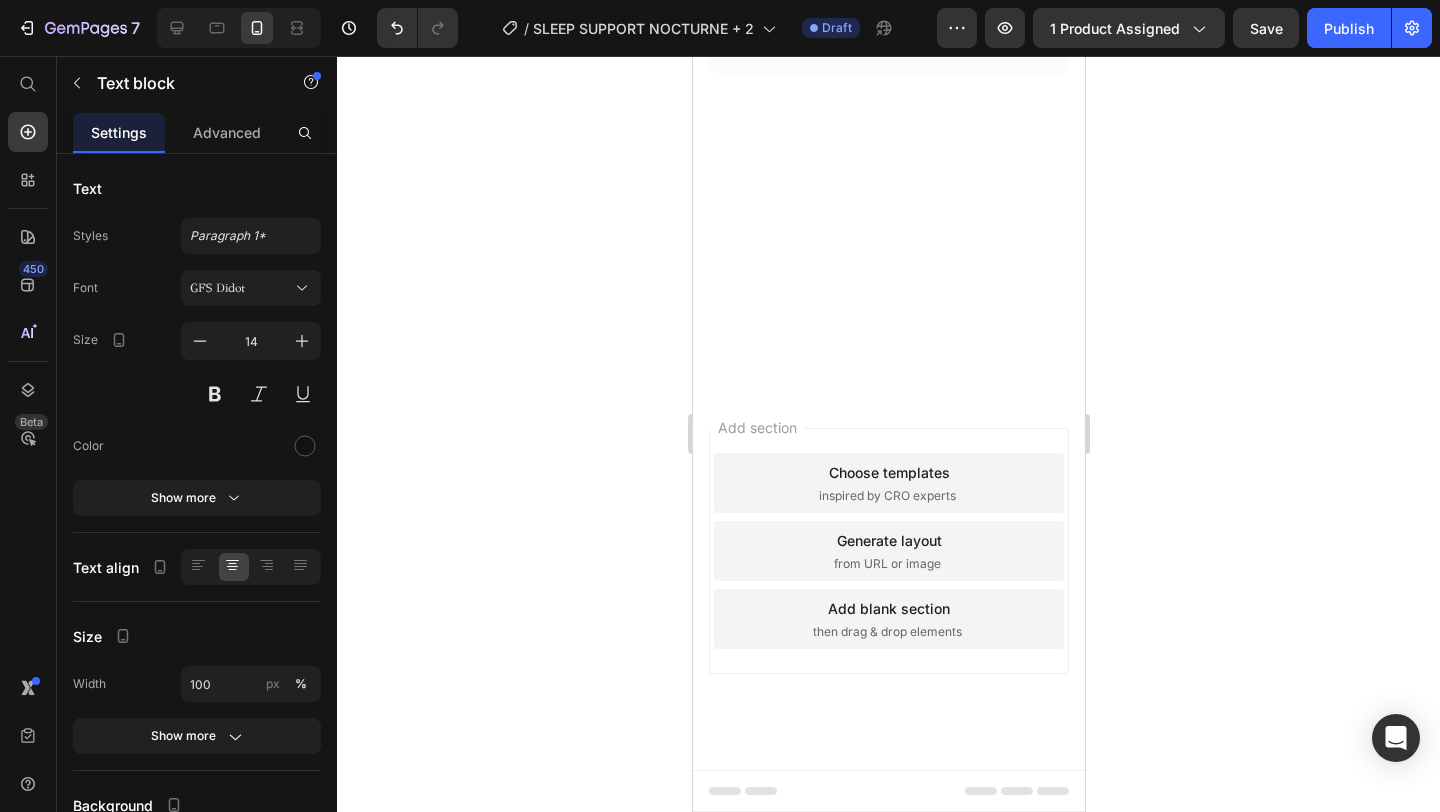 click 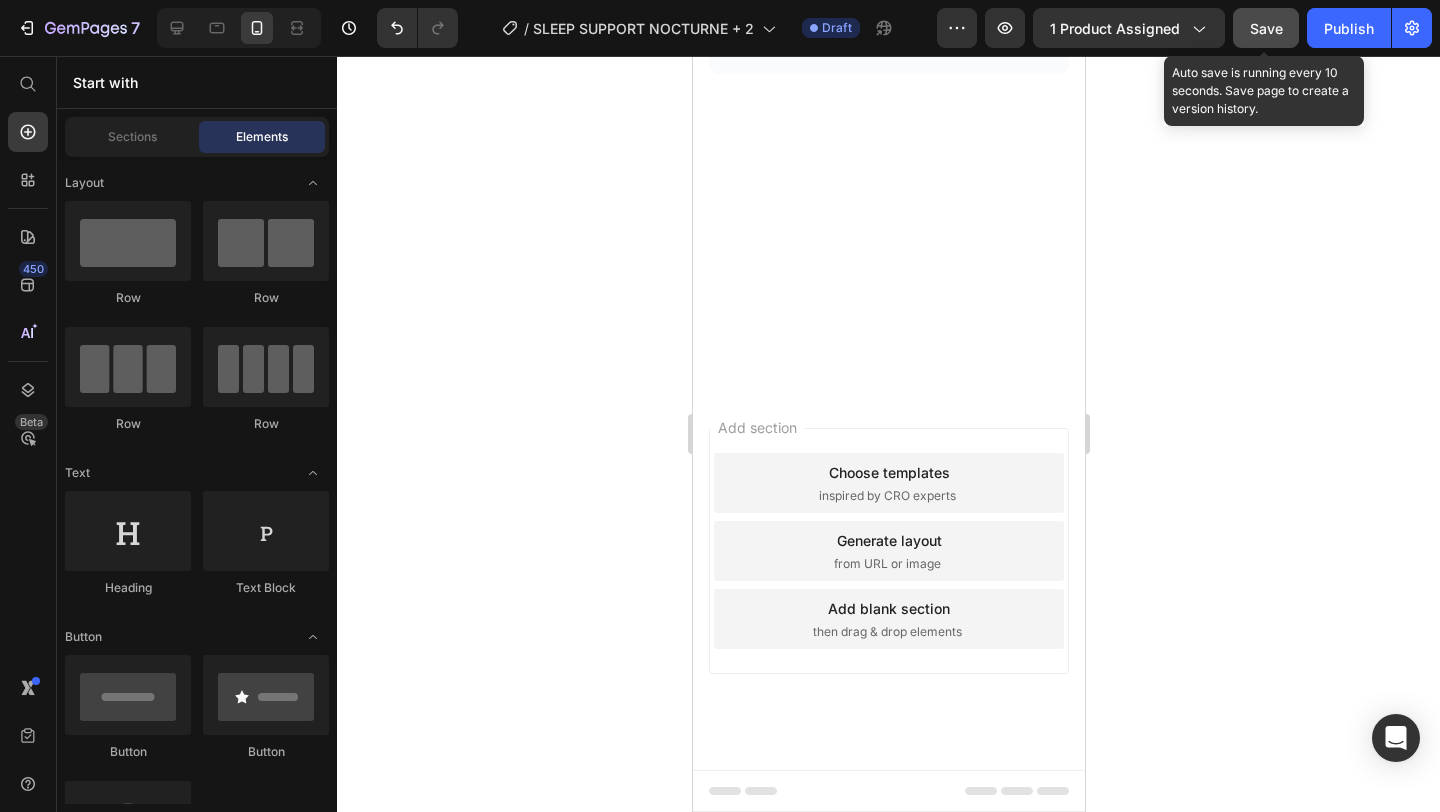 click on "Save" at bounding box center (1266, 28) 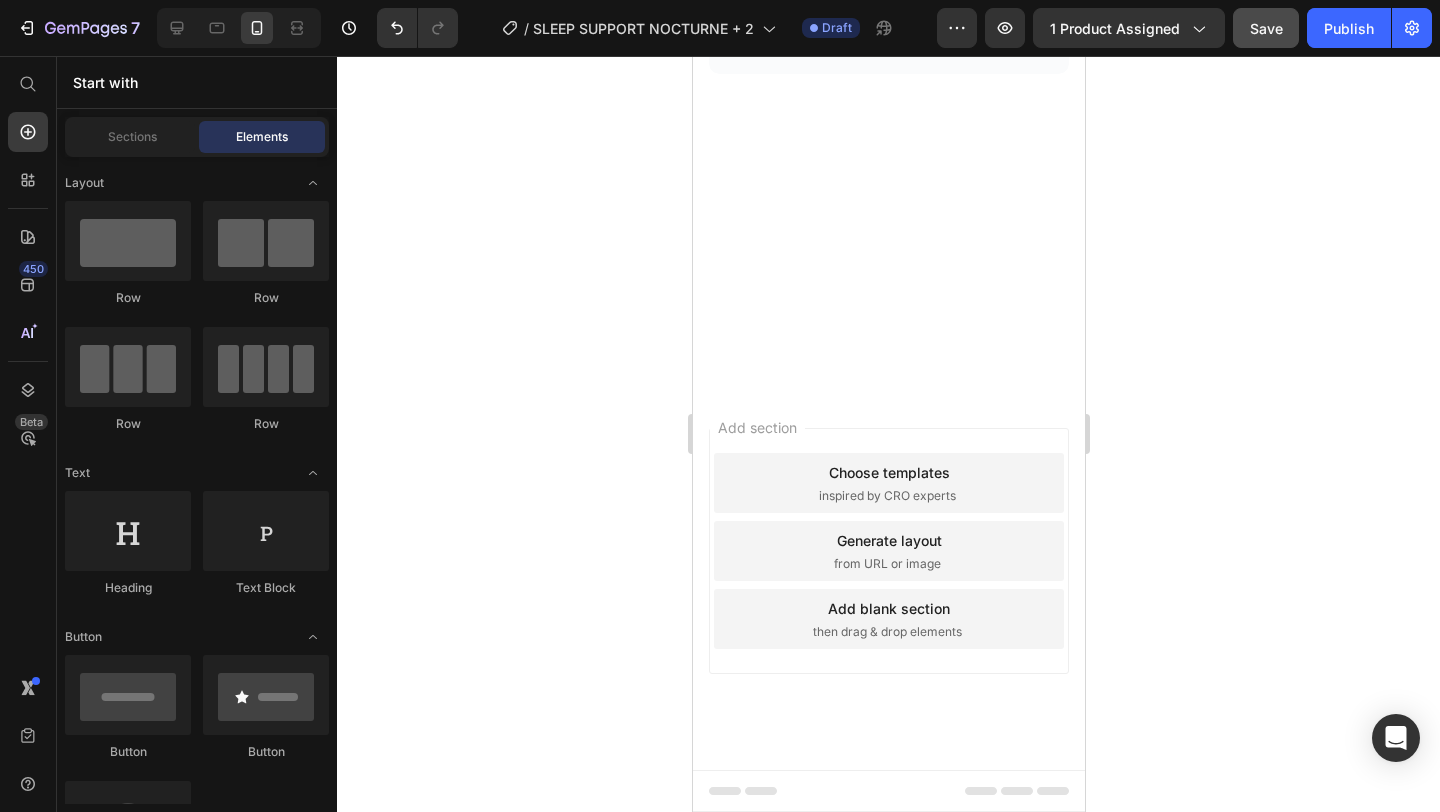click 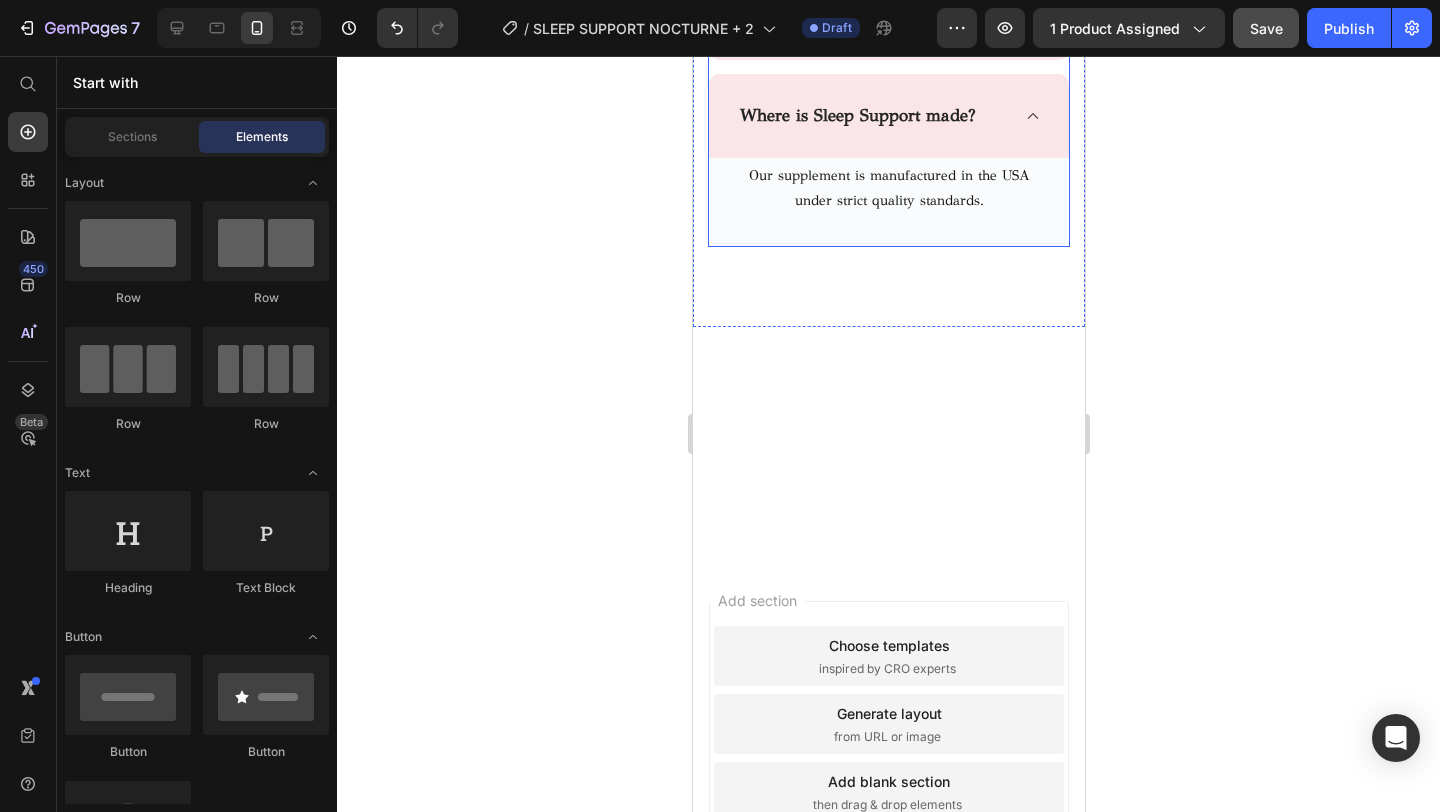 scroll, scrollTop: 4048, scrollLeft: 0, axis: vertical 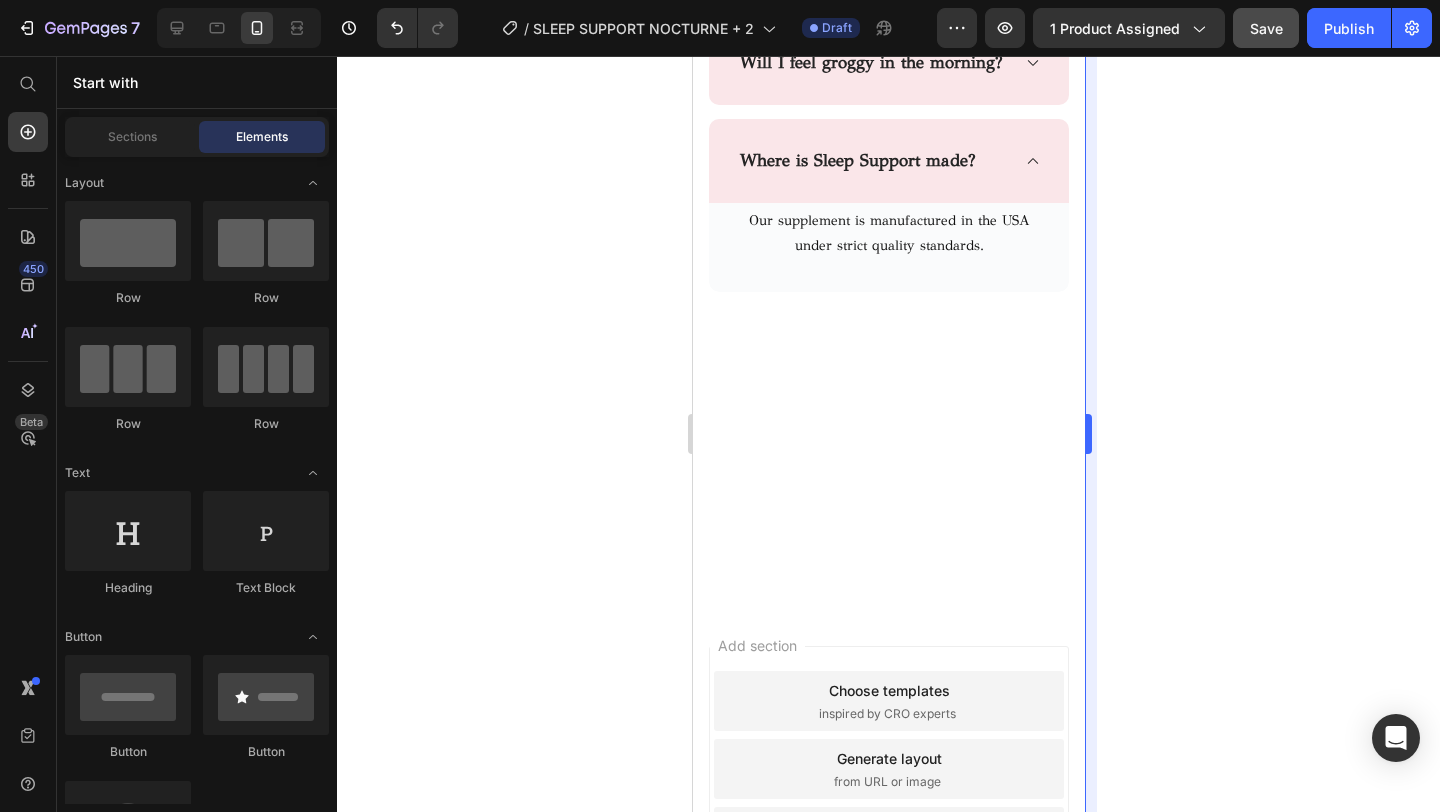 drag, startPoint x: 1116, startPoint y: 211, endPoint x: 1096, endPoint y: 211, distance: 20 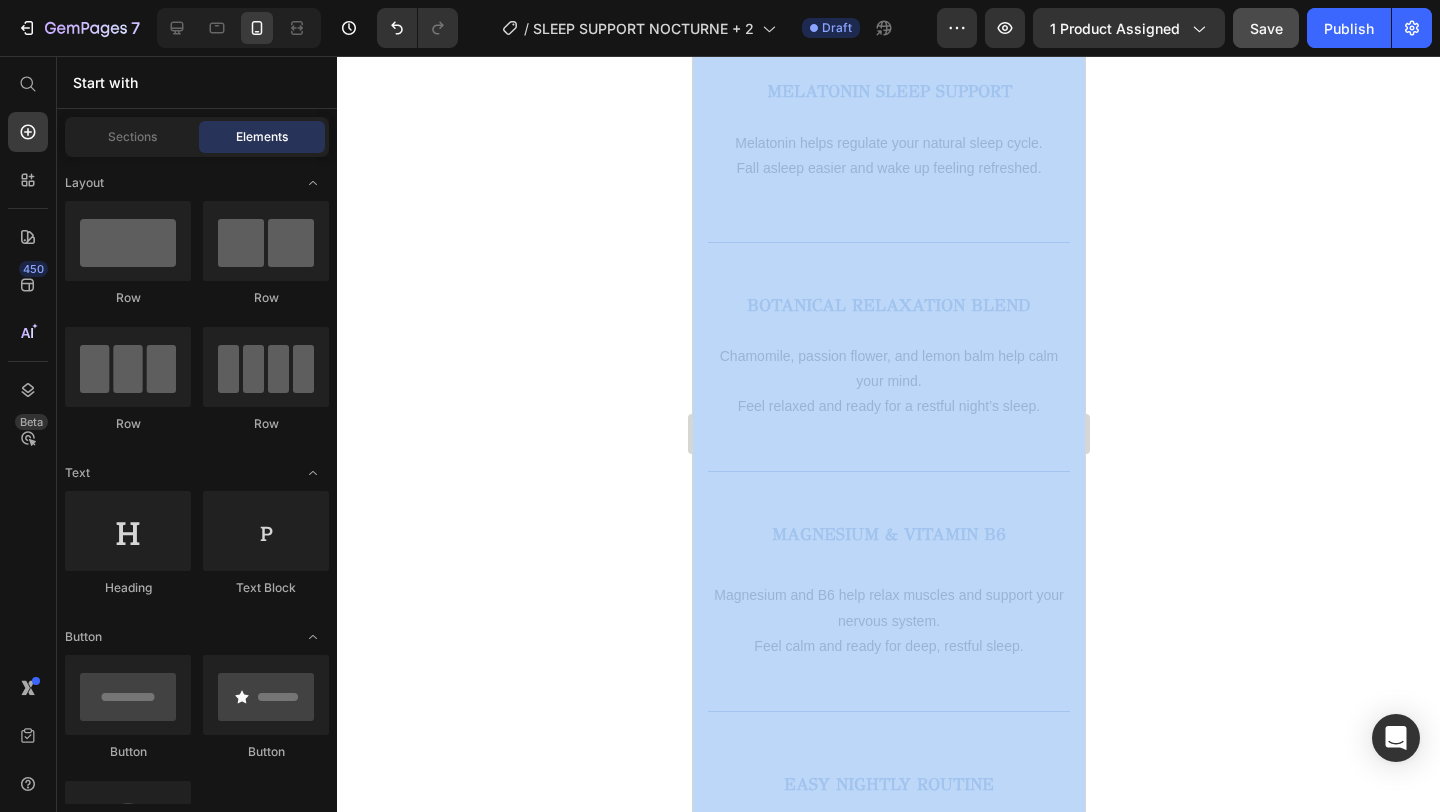 scroll, scrollTop: 0, scrollLeft: 0, axis: both 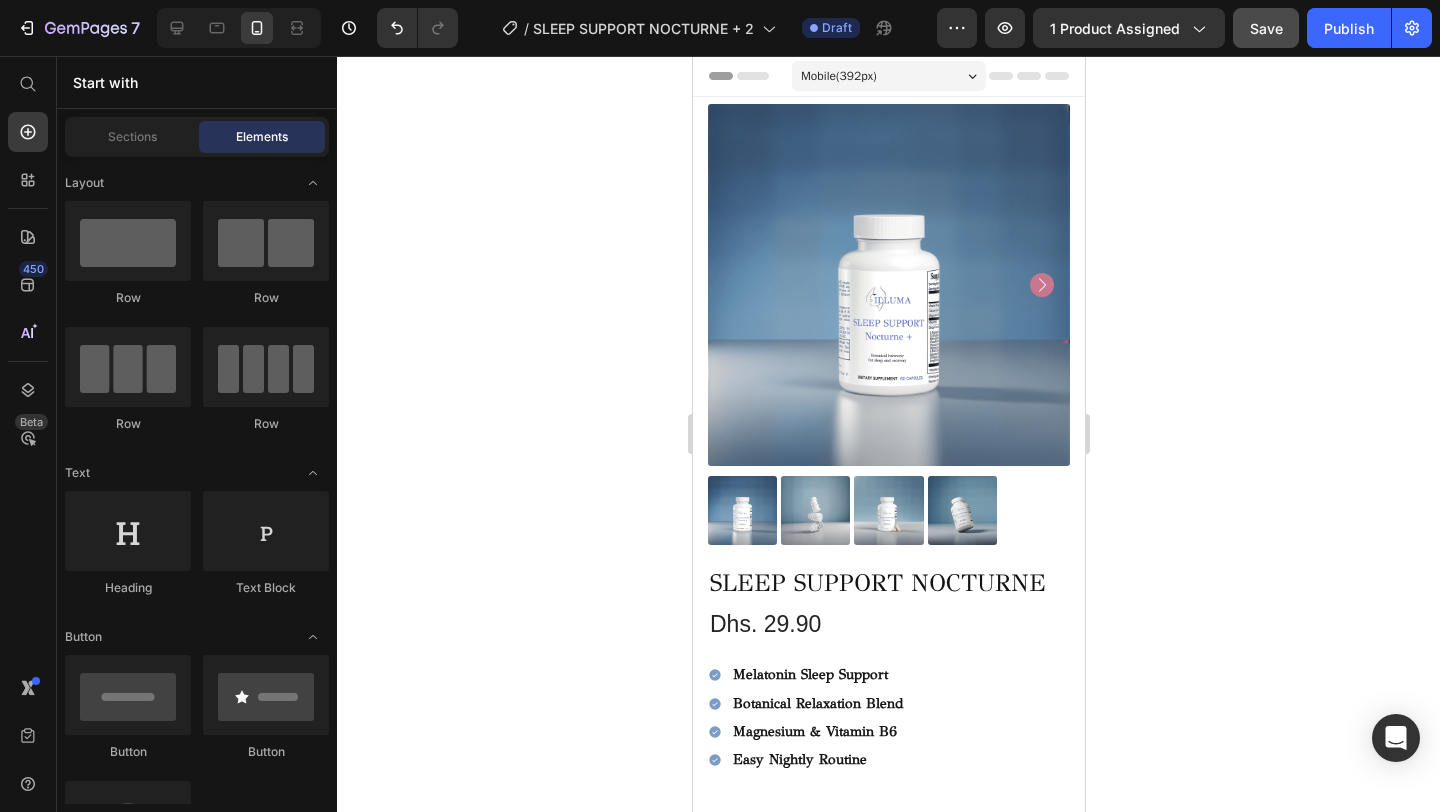 click 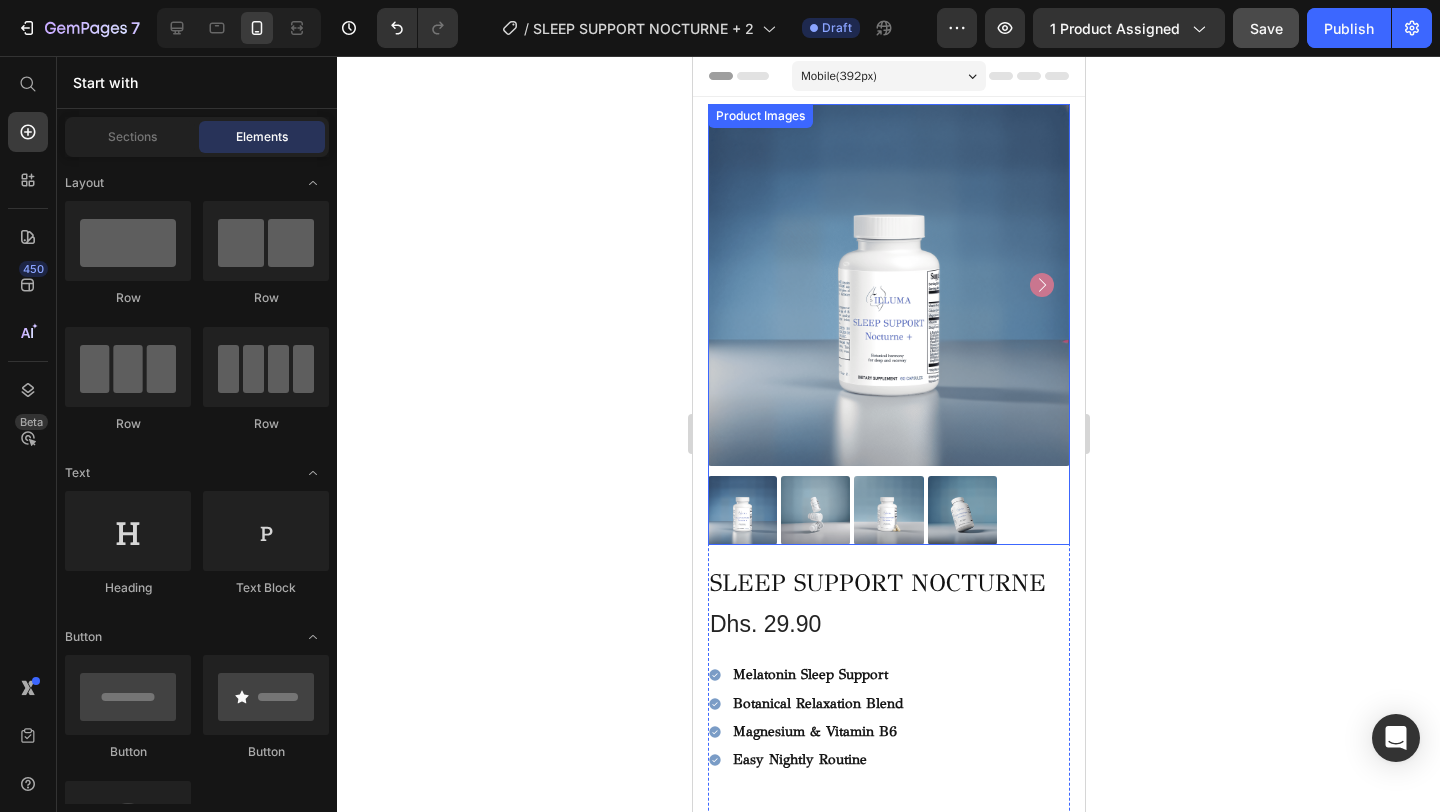 click at bounding box center (888, 285) 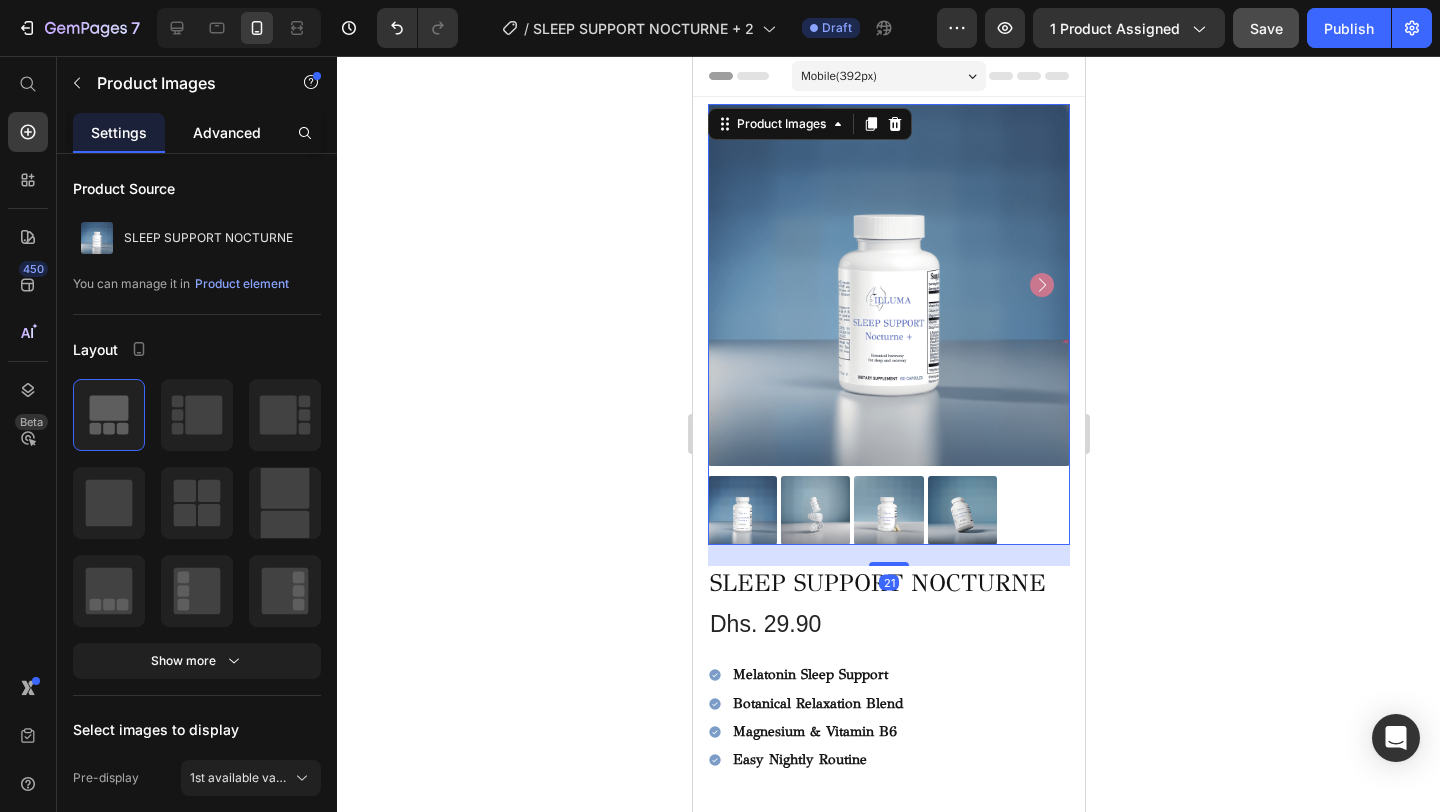 click on "Advanced" at bounding box center [227, 132] 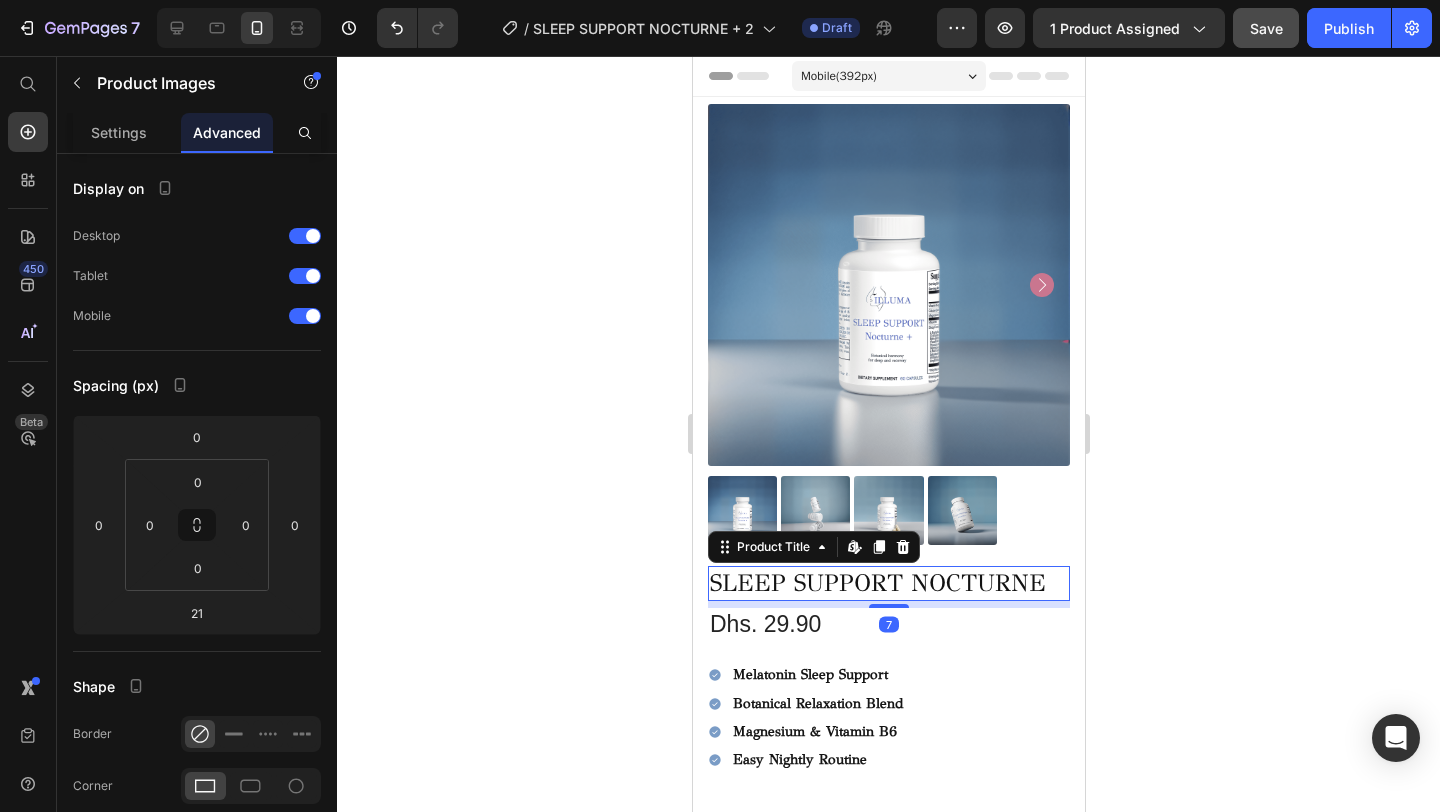 click on "SLEEP SUPPORT NOCTURNE" at bounding box center (888, 583) 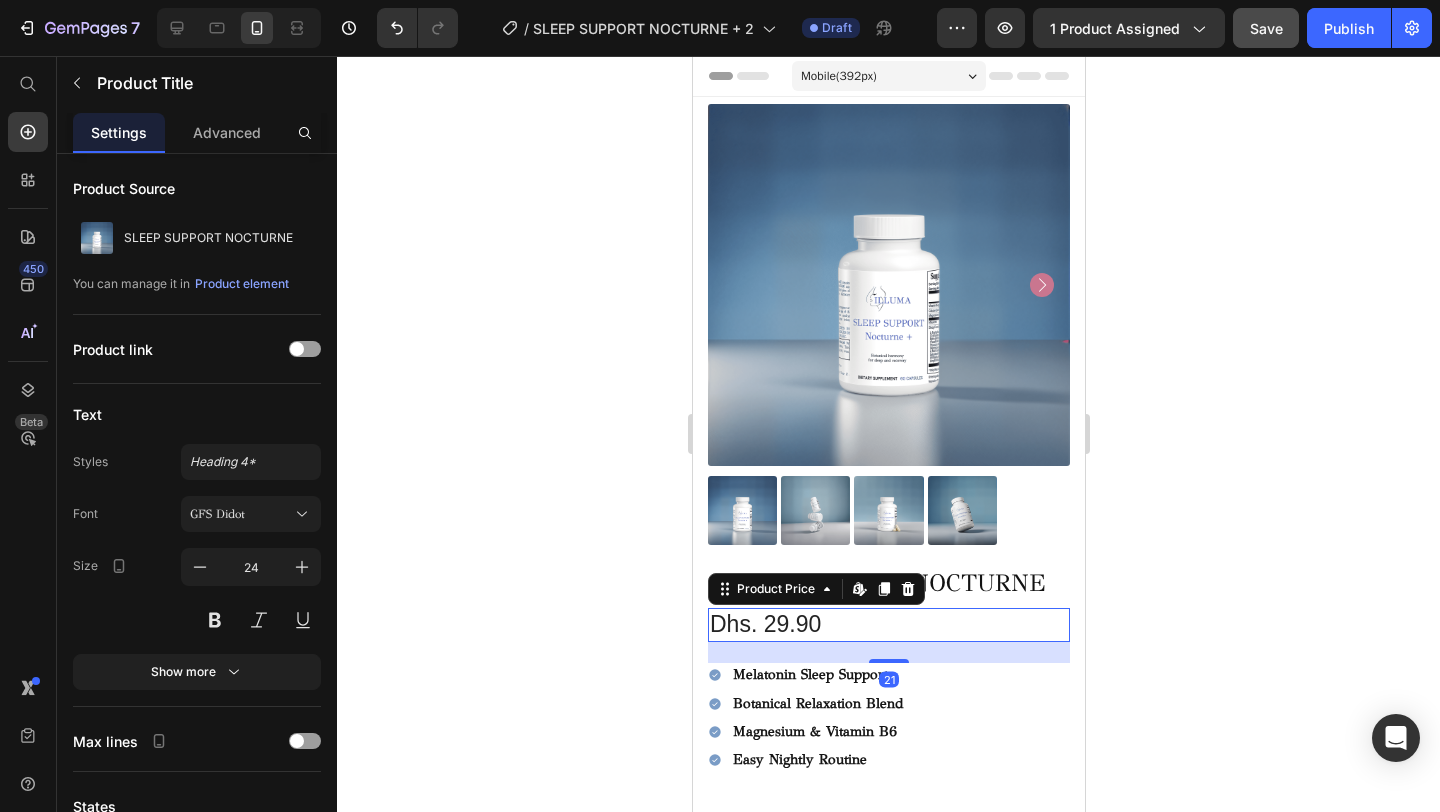 click on "Dhs. 29.90" at bounding box center (888, 625) 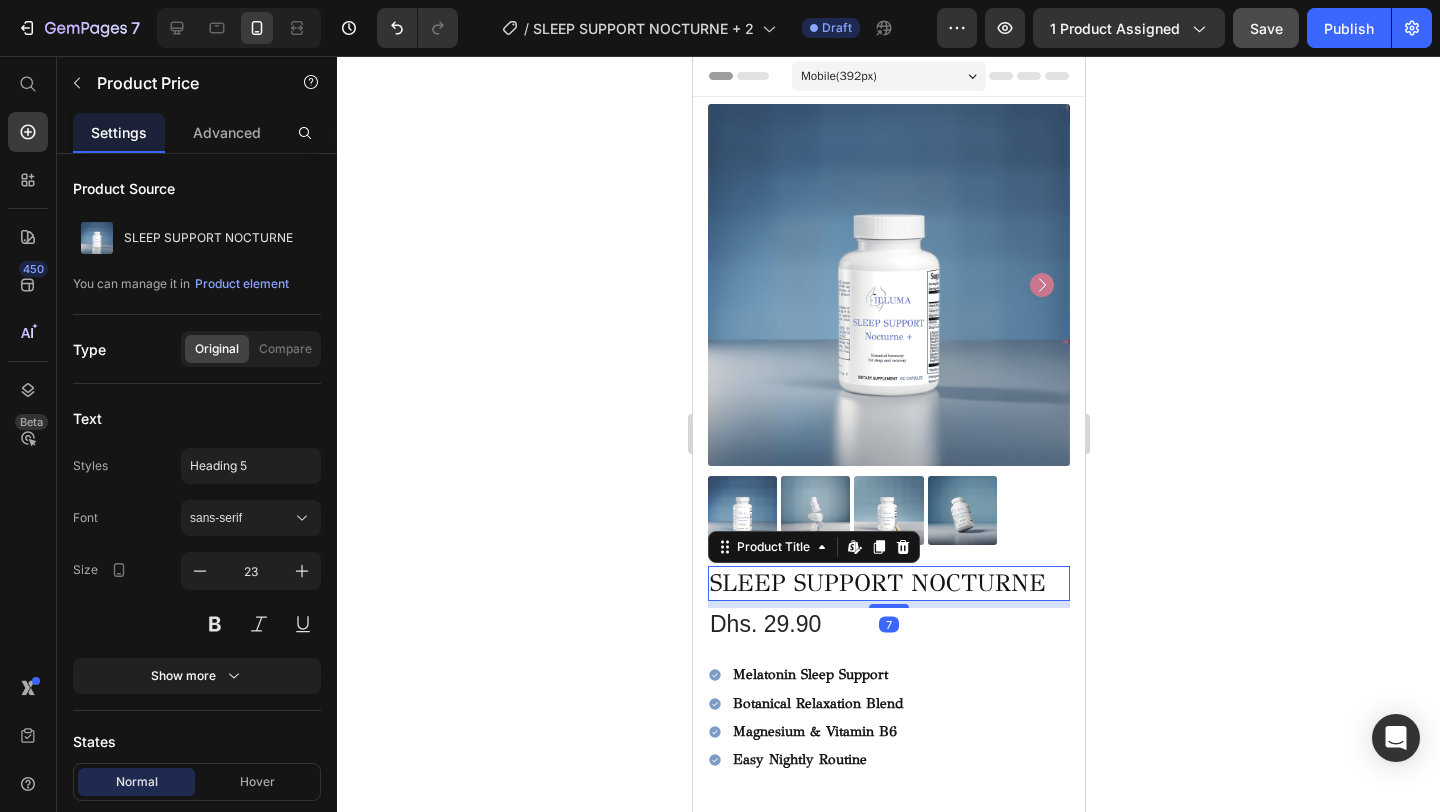 click on "SLEEP SUPPORT NOCTURNE" at bounding box center (888, 583) 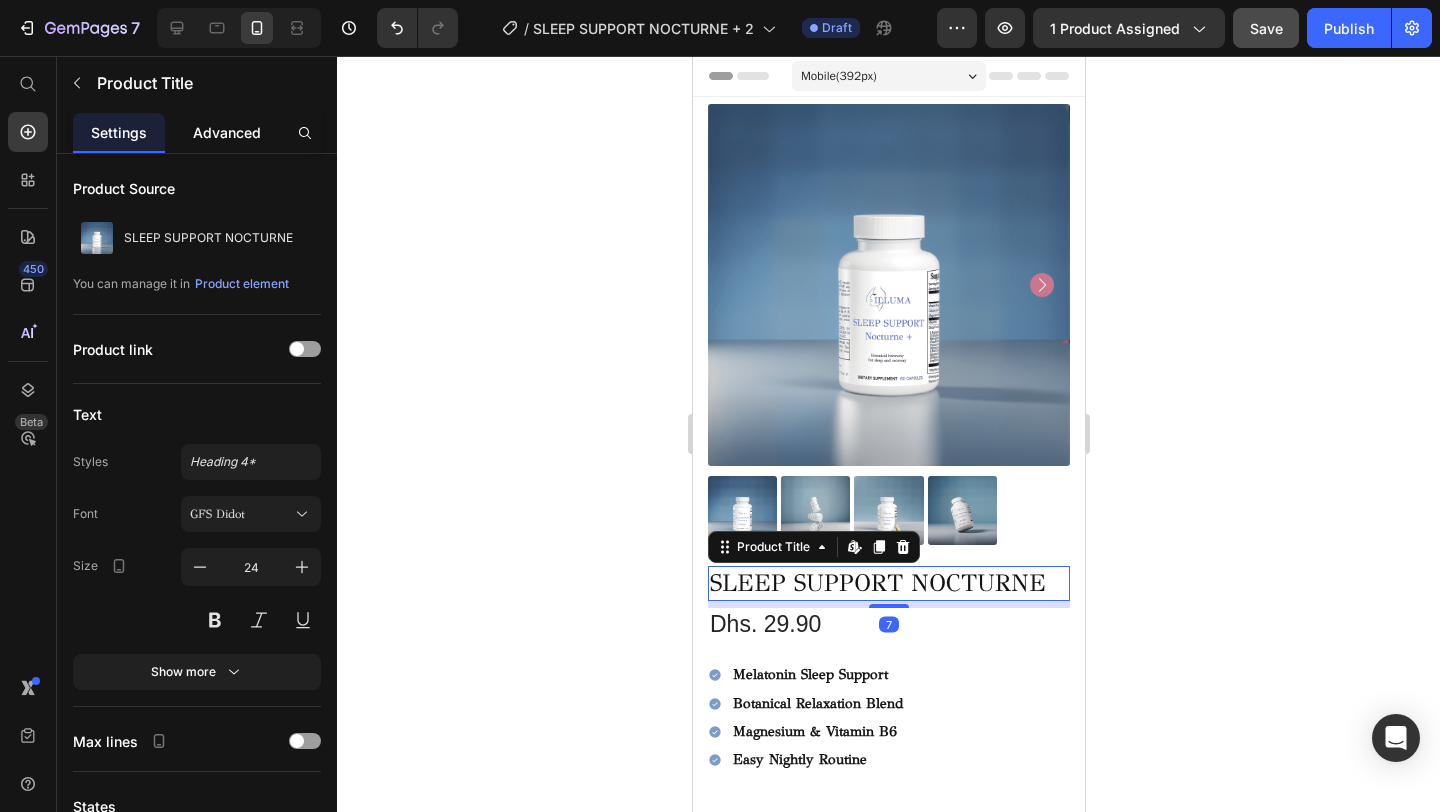 click on "Advanced" at bounding box center (227, 132) 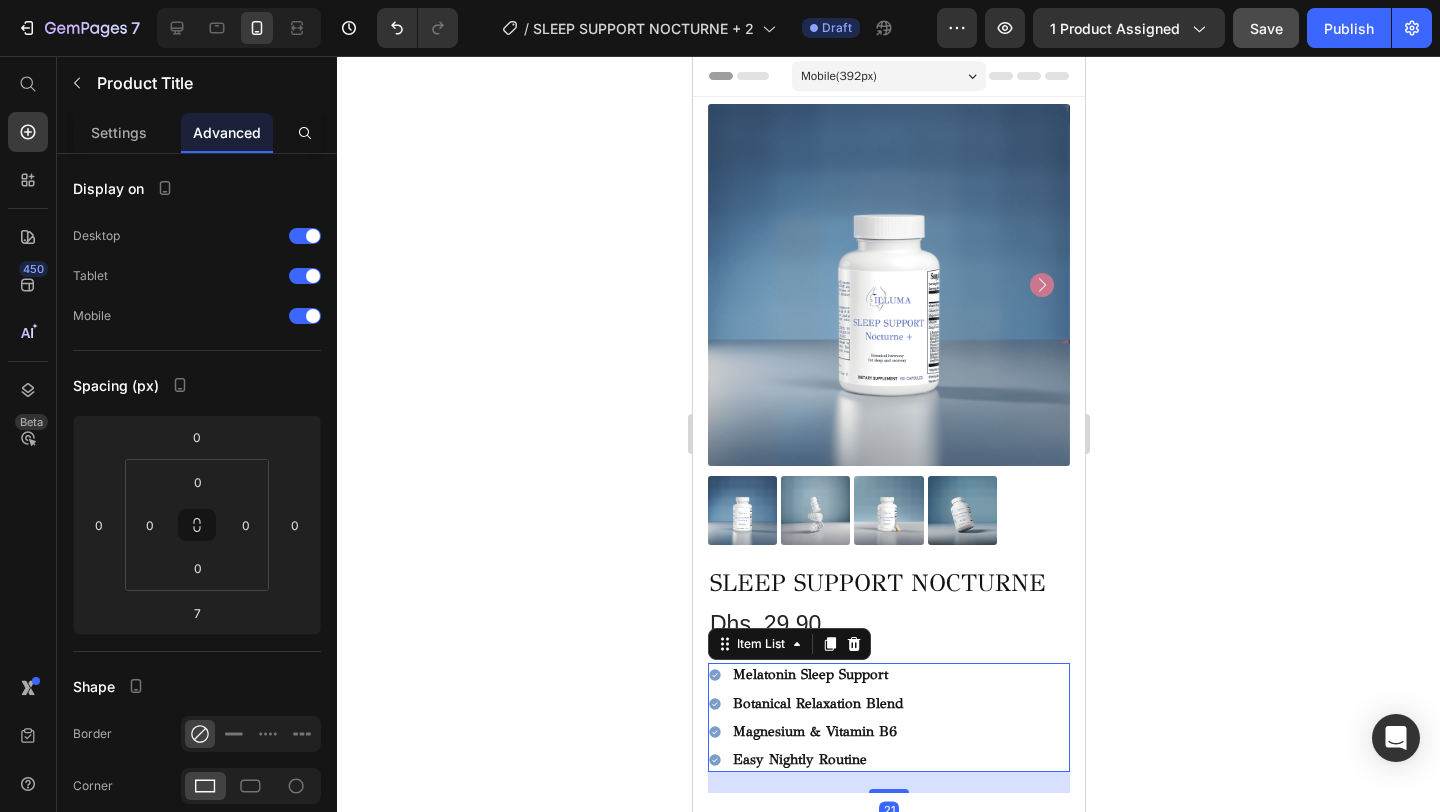 click on "Melatonin Sleep Support Botanical Relaxation Blend Magnesium & Vitamin B6 Easy Nightly Routine" at bounding box center (888, 717) 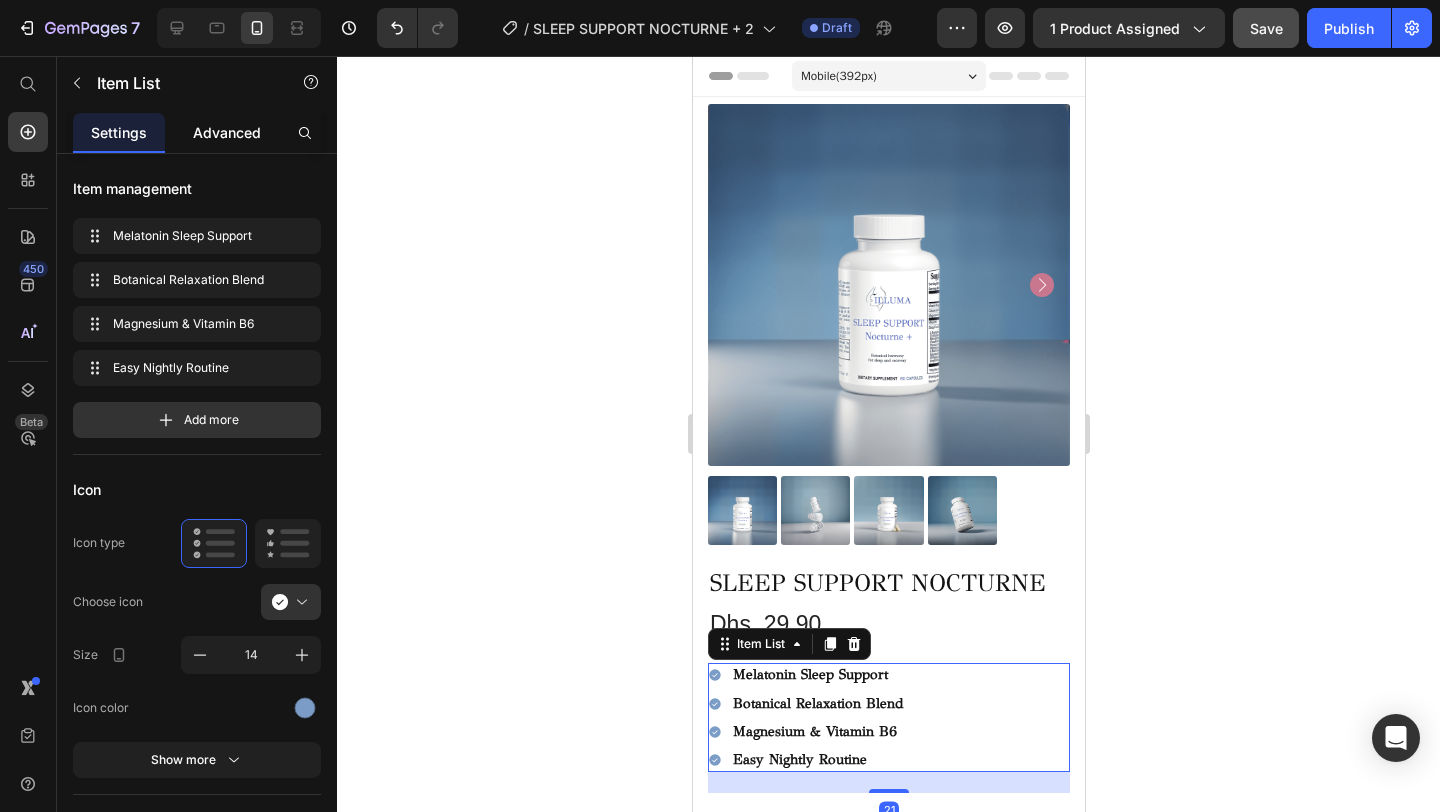 click on "Advanced" 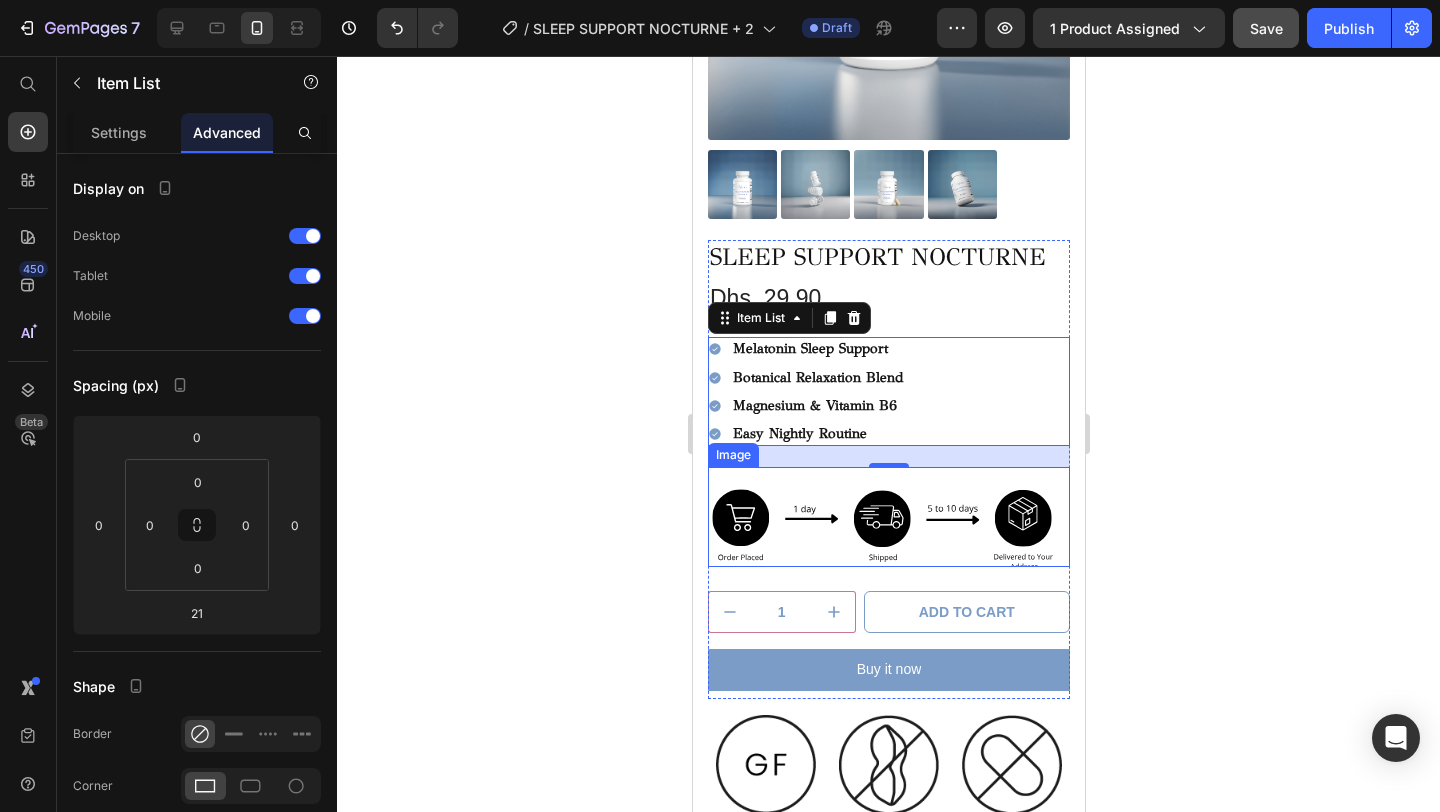scroll, scrollTop: 0, scrollLeft: 0, axis: both 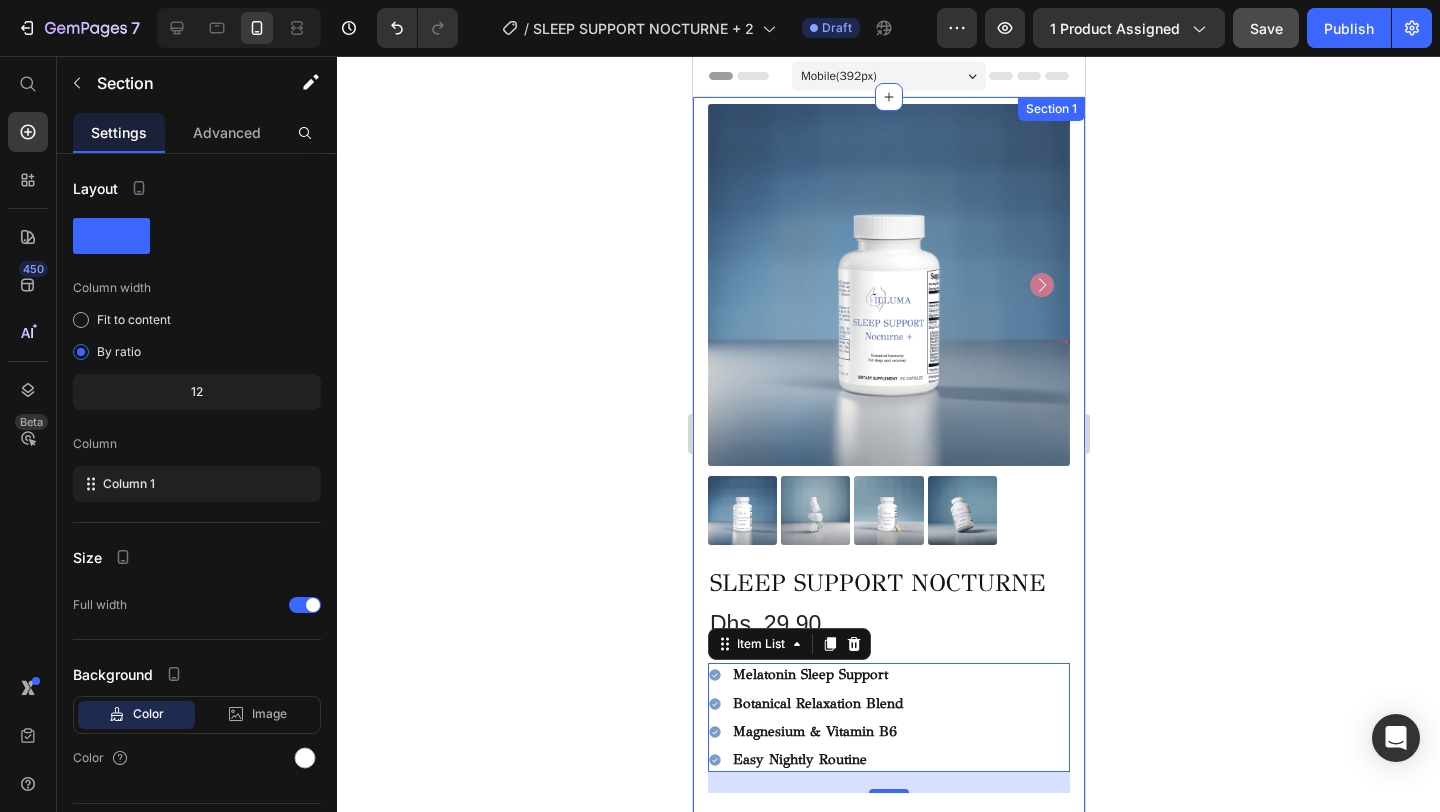 click on "Product Images SLEEP SUPPORT NOCTURNE Product Title Dhs. 29.90 Product Price Melatonin Sleep Support Botanical Relaxation Blend Magnesium & Vitamin B6 Easy Nightly Routine Item List   21 Image Quantity Text Block 1 Product Quantity 1 Product Quantity Add to cart Add to Cart Row Buy it now Dynamic Checkout Row Image Image Image Row Product Image Image Image Row Section 1" at bounding box center [888, 721] 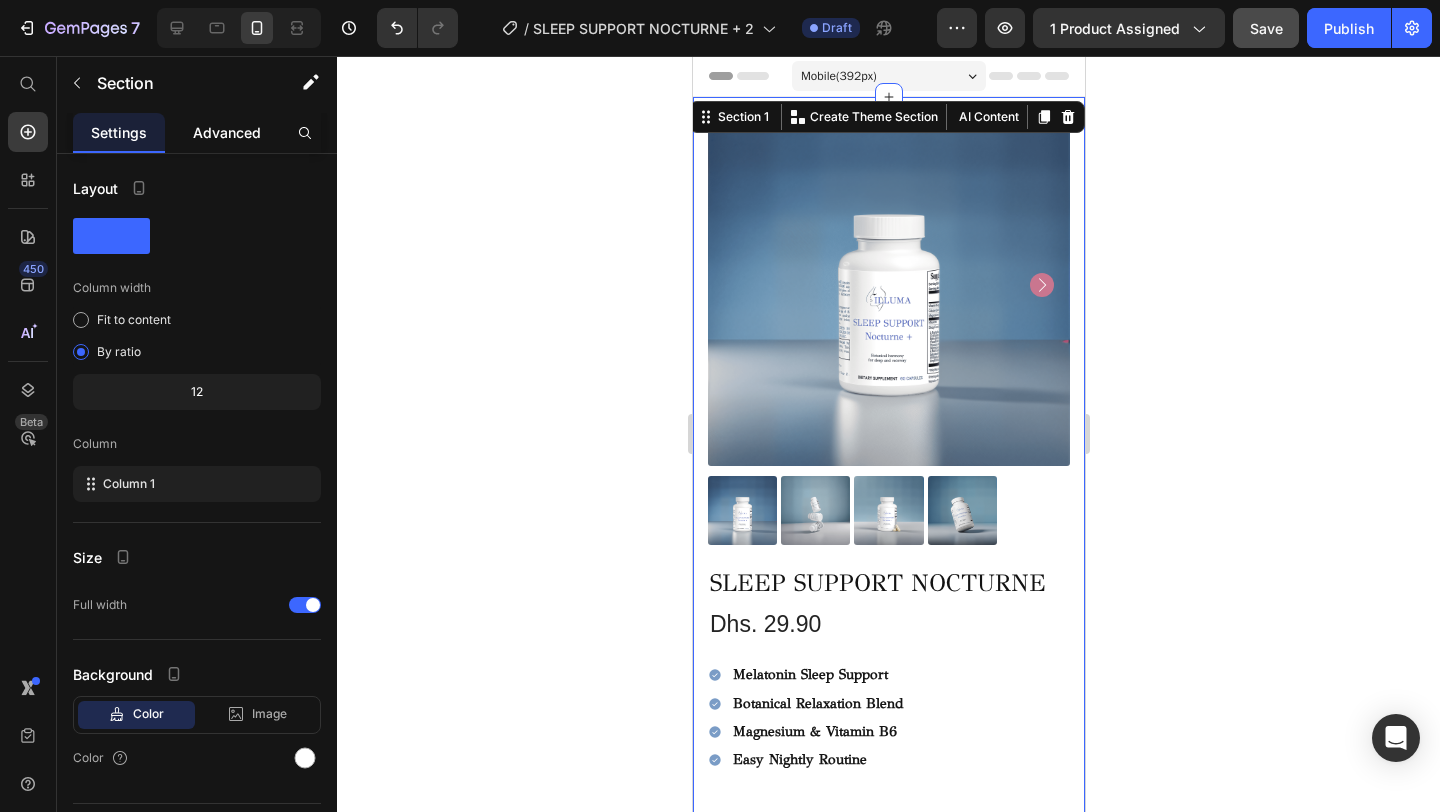 click on "Advanced" at bounding box center [227, 132] 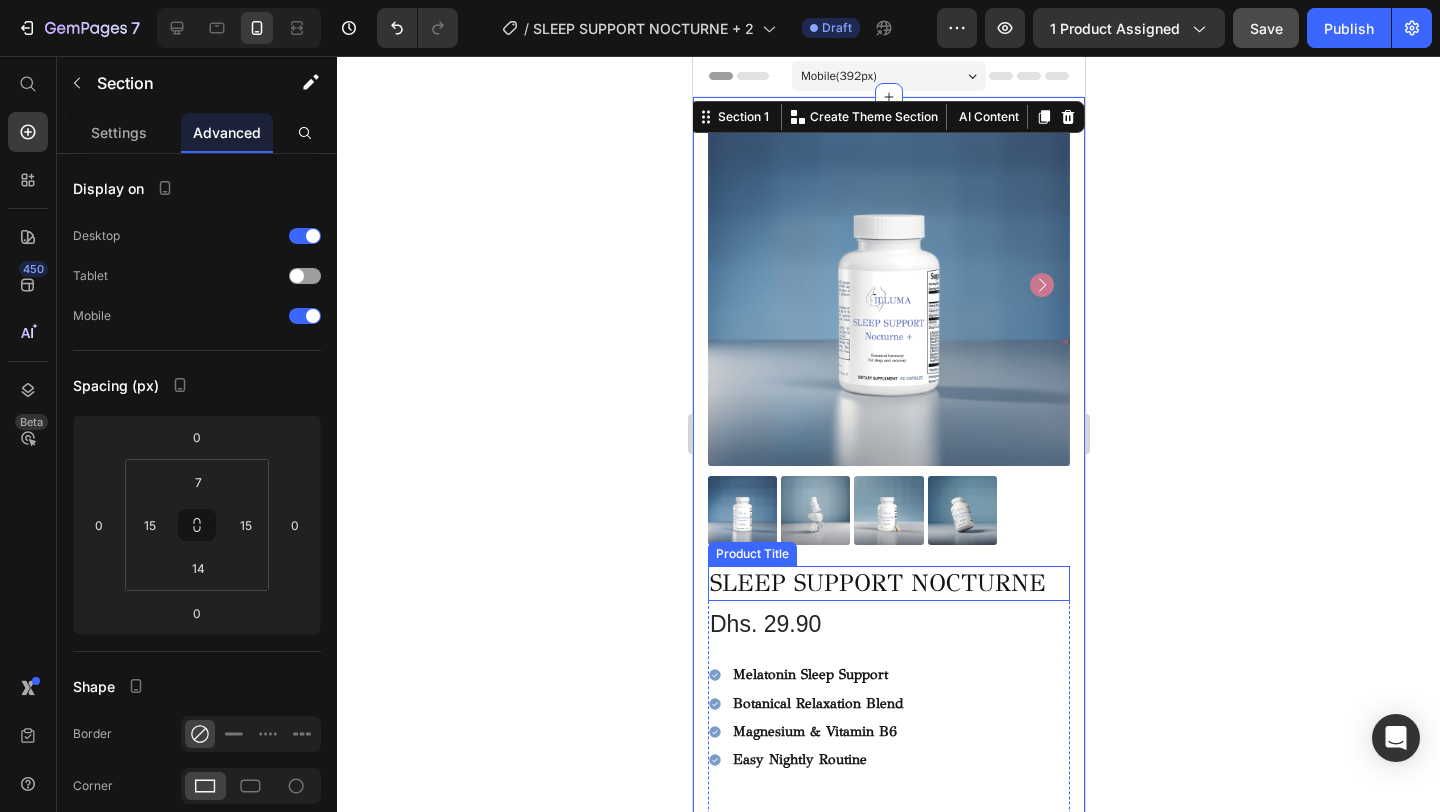 scroll, scrollTop: 783, scrollLeft: 0, axis: vertical 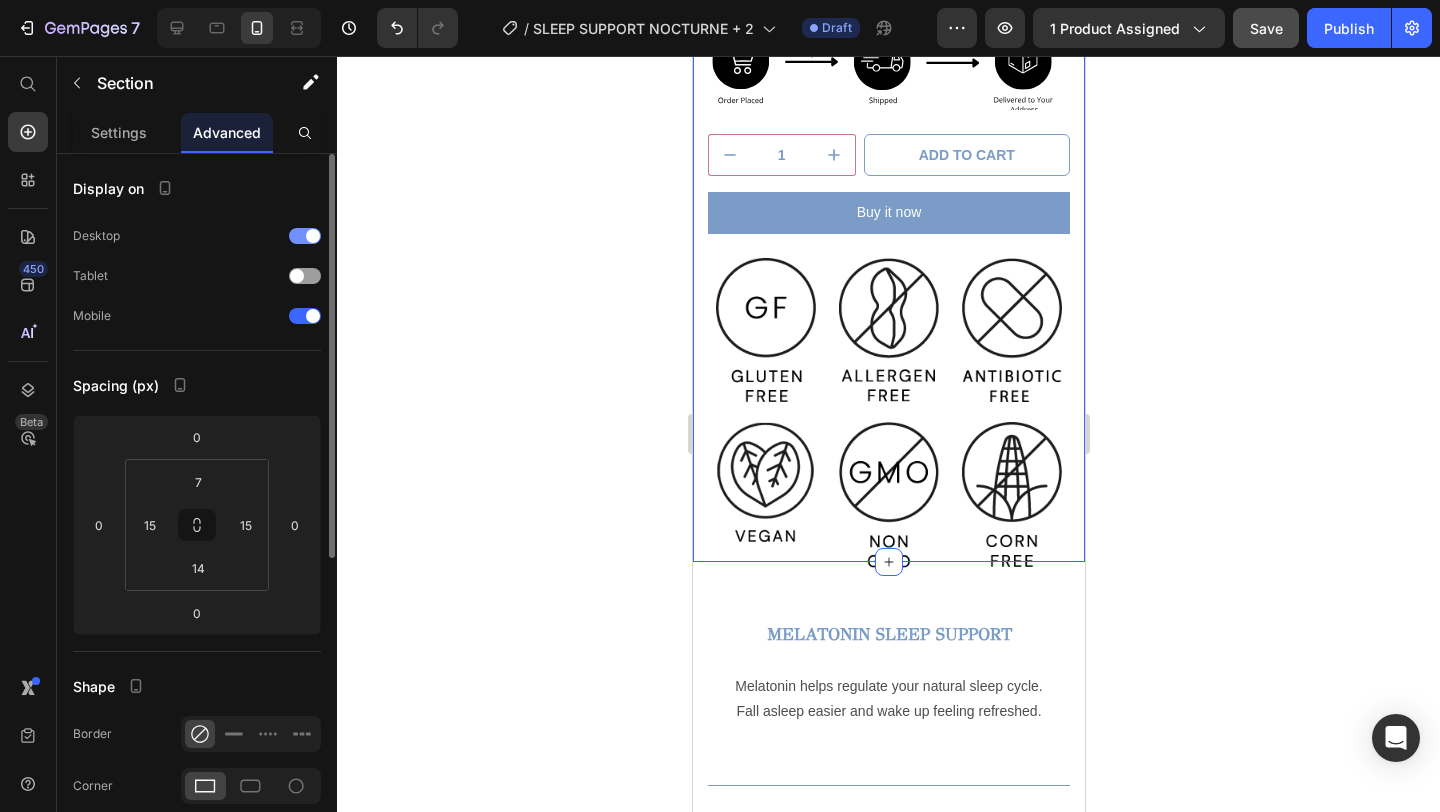 click at bounding box center [313, 236] 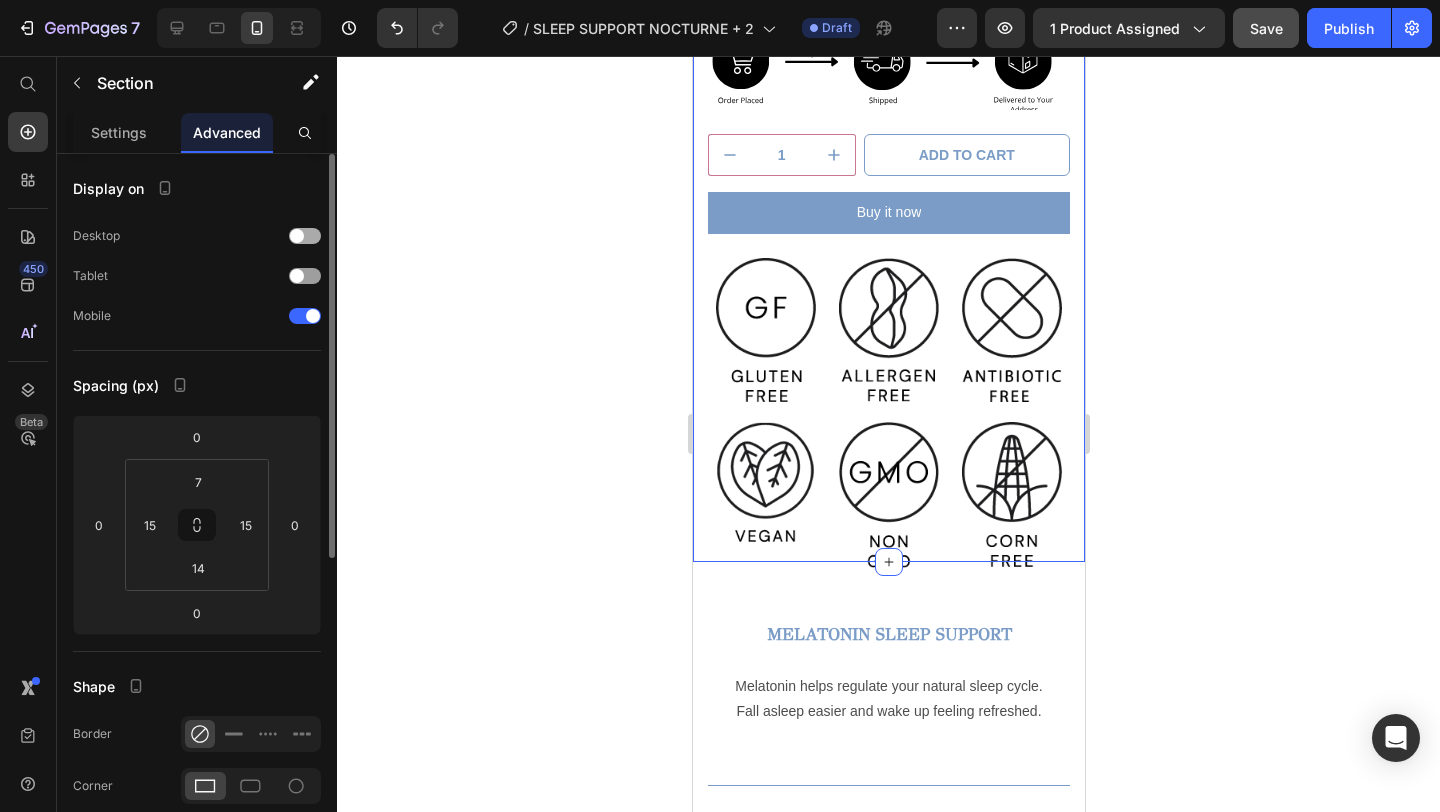click at bounding box center [305, 236] 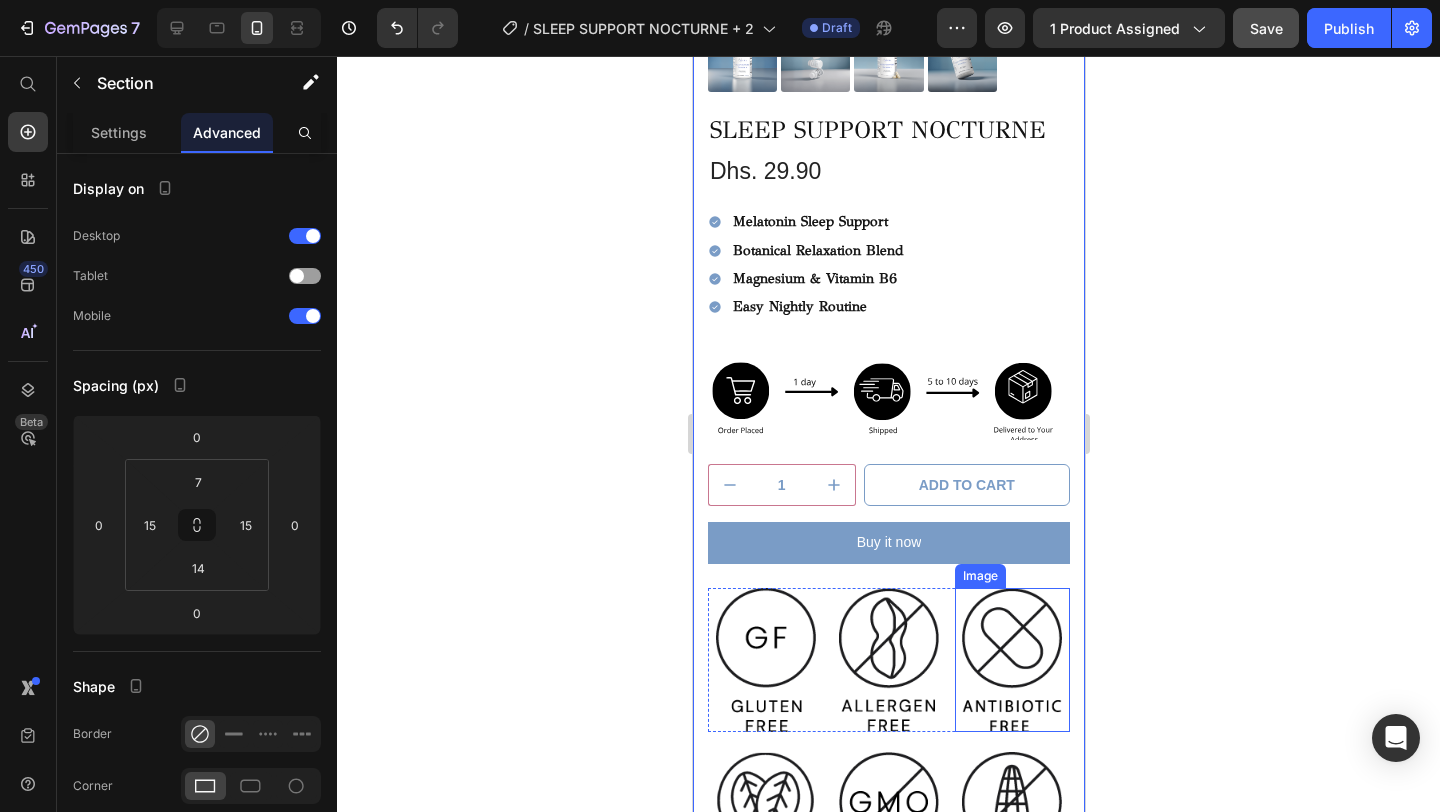 scroll, scrollTop: 0, scrollLeft: 0, axis: both 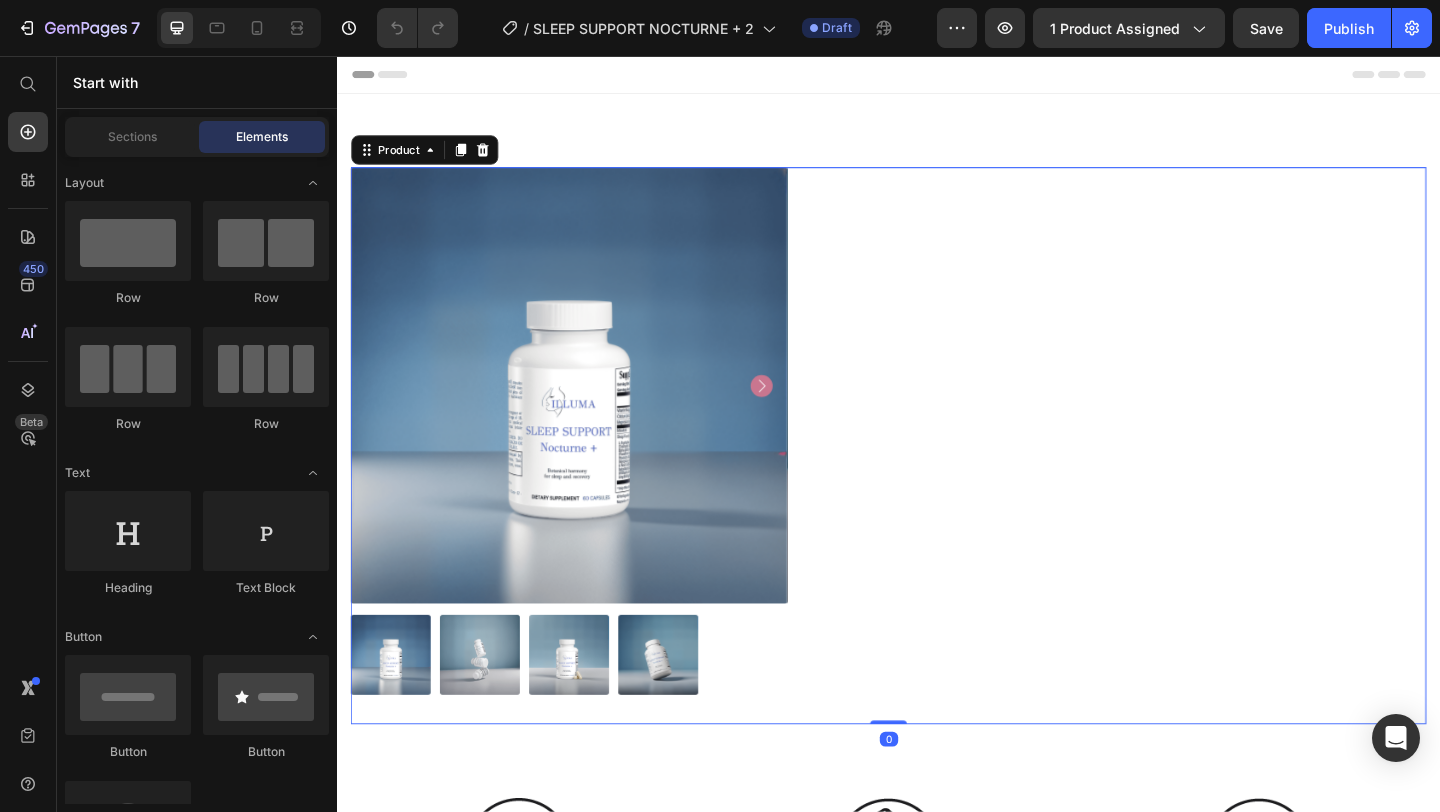 click on "SLEEP SUPPORT NOCTURNE Product Title Dhs. 29.90 Product Price Melatonin Sleep Support Botanical Relaxation Blend Magnesium & Vitamin B6 Easy Nightly Routine Item List Image Quantity Text Block 1 Product Quantity 1 Product Quantity Add to cart Add to Cart Row Buy it now Dynamic Checkout Row Image Image Image Row" at bounding box center [1189, 480] 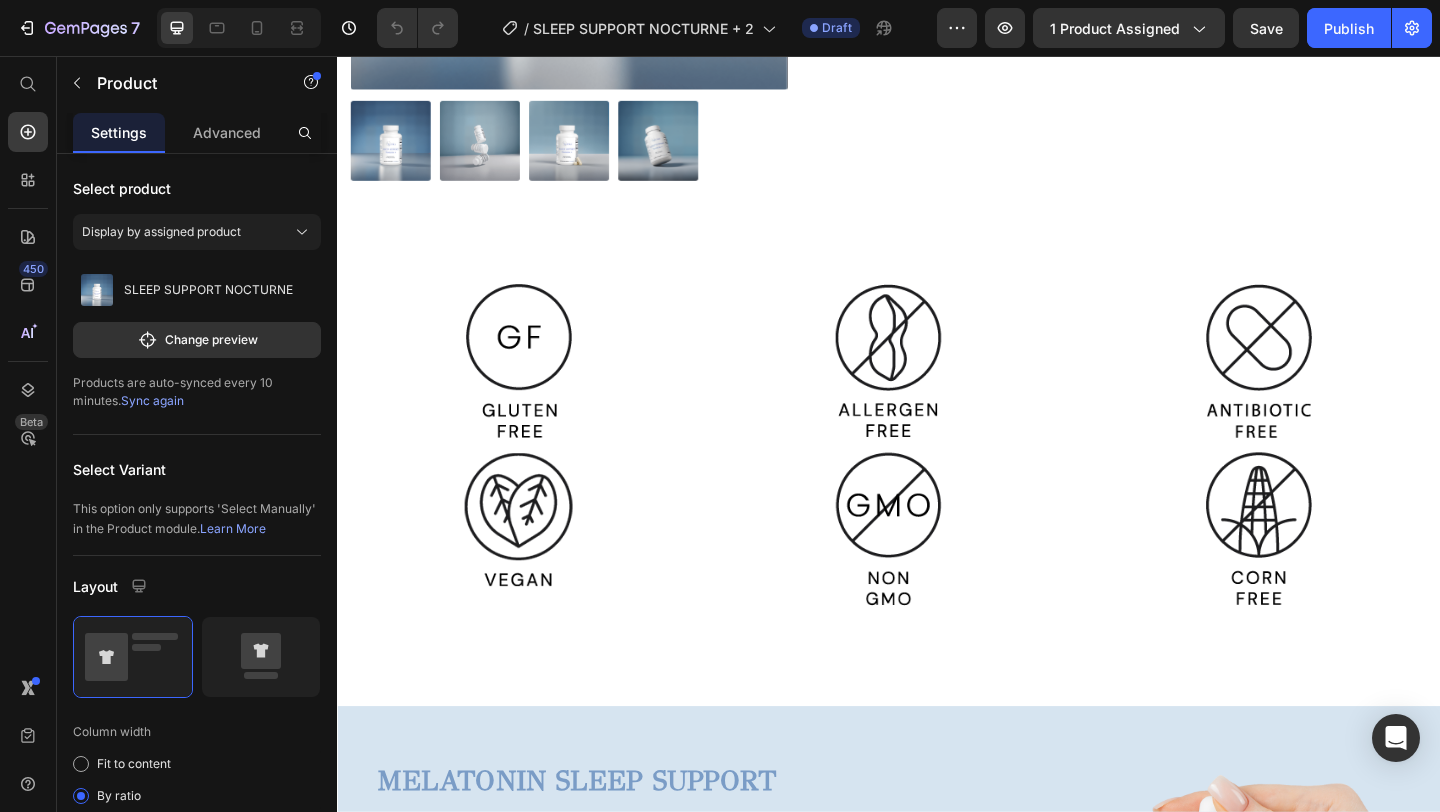 scroll, scrollTop: 76, scrollLeft: 0, axis: vertical 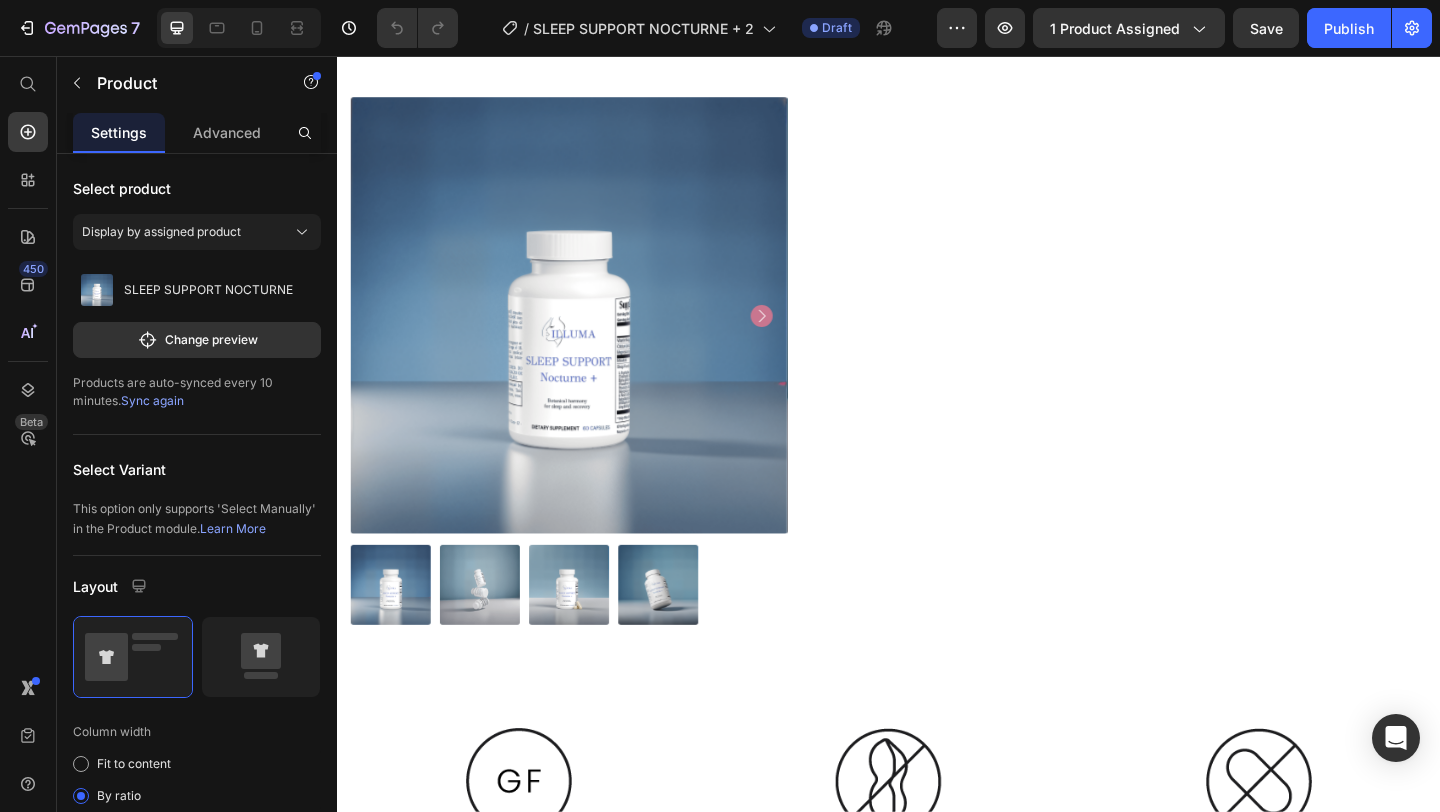 click on "SLEEP SUPPORT NOCTURNE Product Title Dhs. 29.90 Product Price Melatonin Sleep Support Botanical Relaxation Blend Magnesium & Vitamin B6 Easy Nightly Routine Item List Image Quantity Text Block 1 Product Quantity 1 Product Quantity Add to cart Add to Cart Row Buy it now Dynamic Checkout Row Image Image Image Row" at bounding box center [1189, 404] 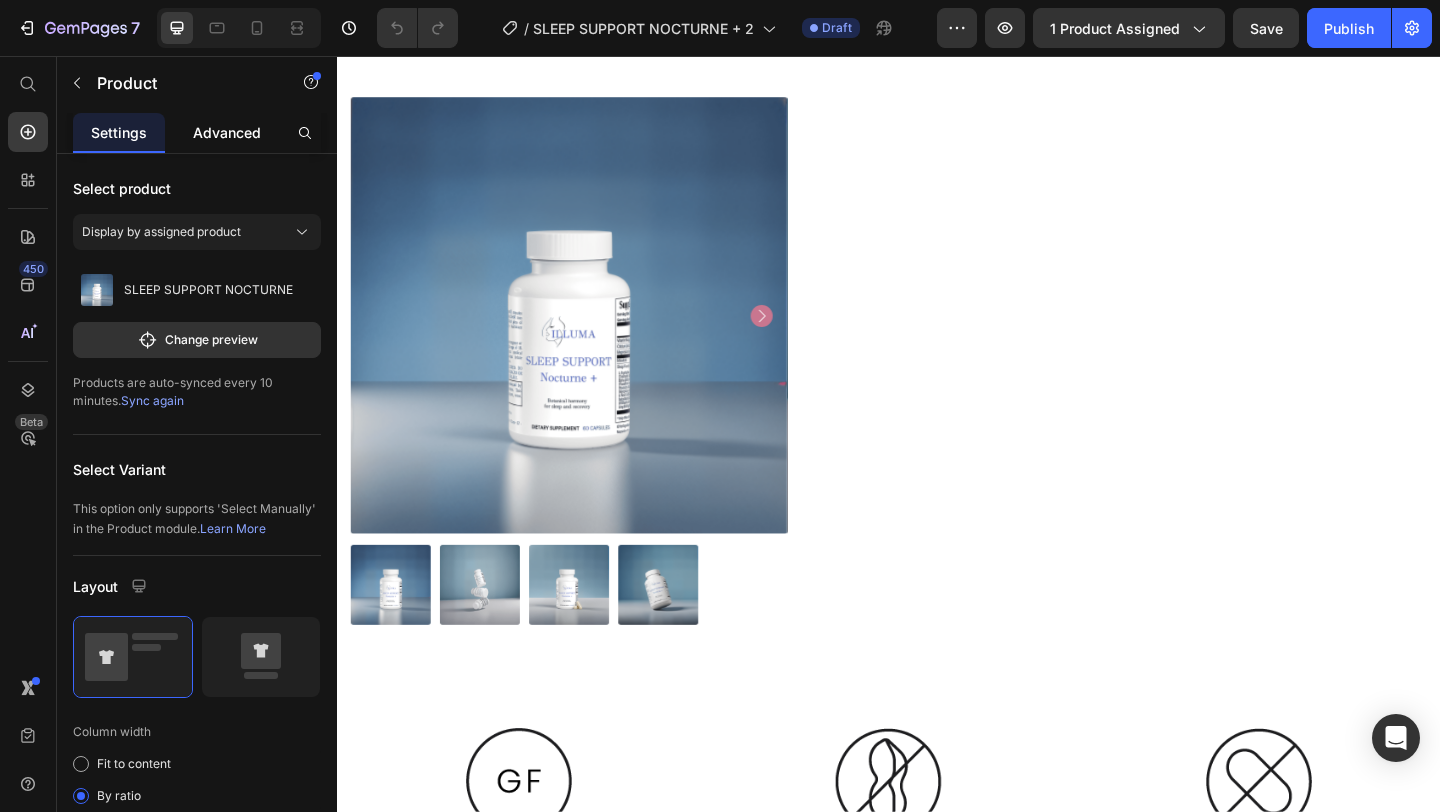 click on "Advanced" at bounding box center (227, 132) 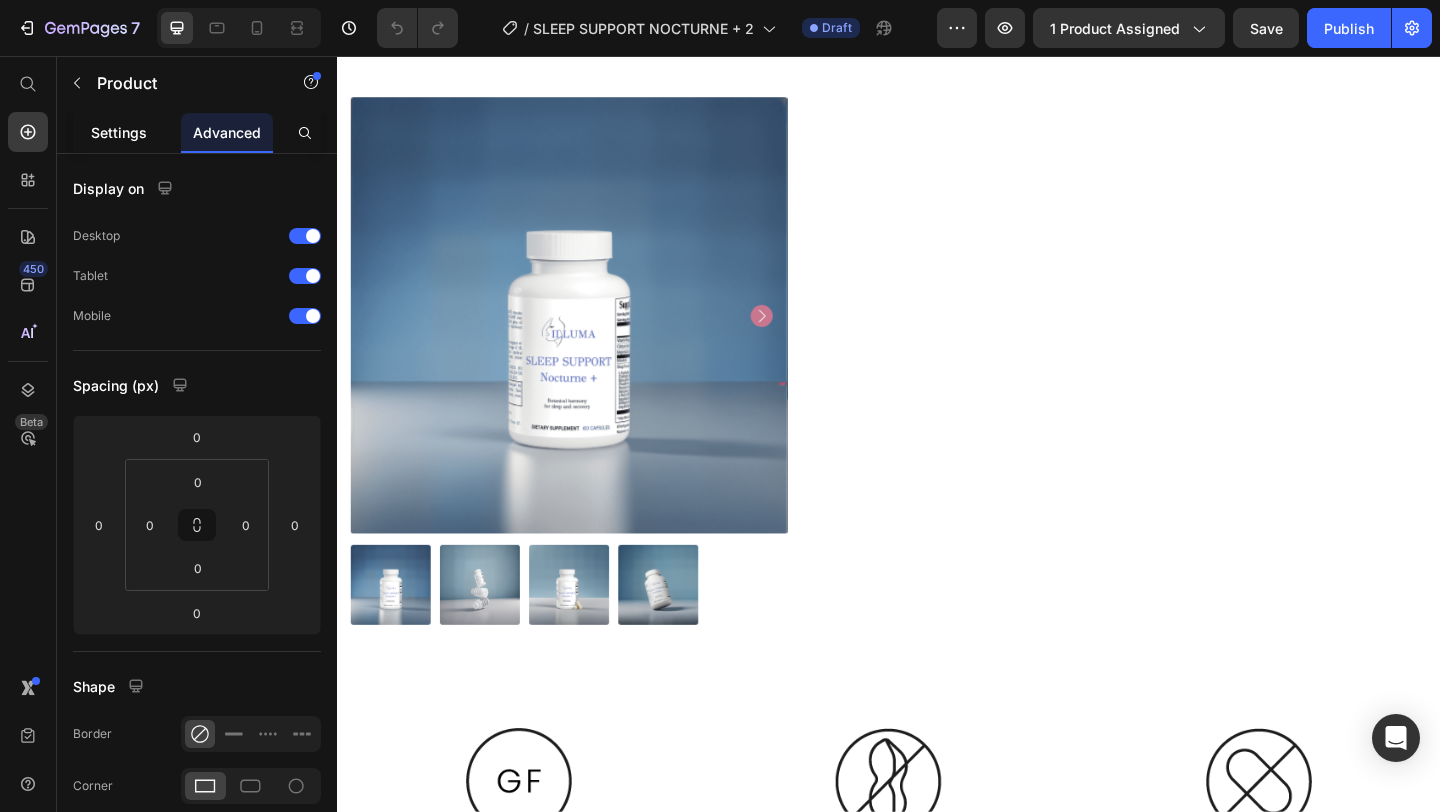 click on "Settings" at bounding box center [119, 132] 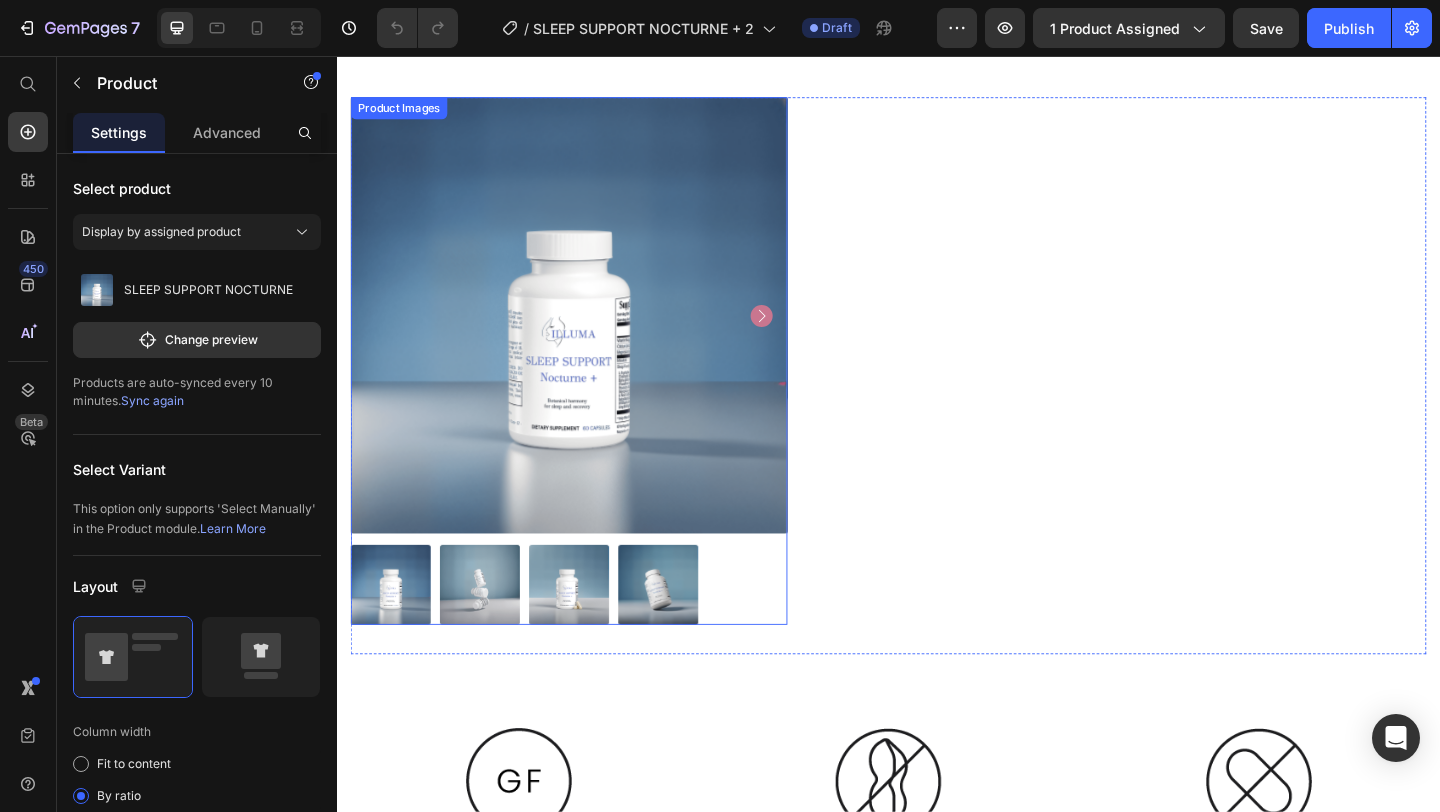 click at bounding box center (589, 338) 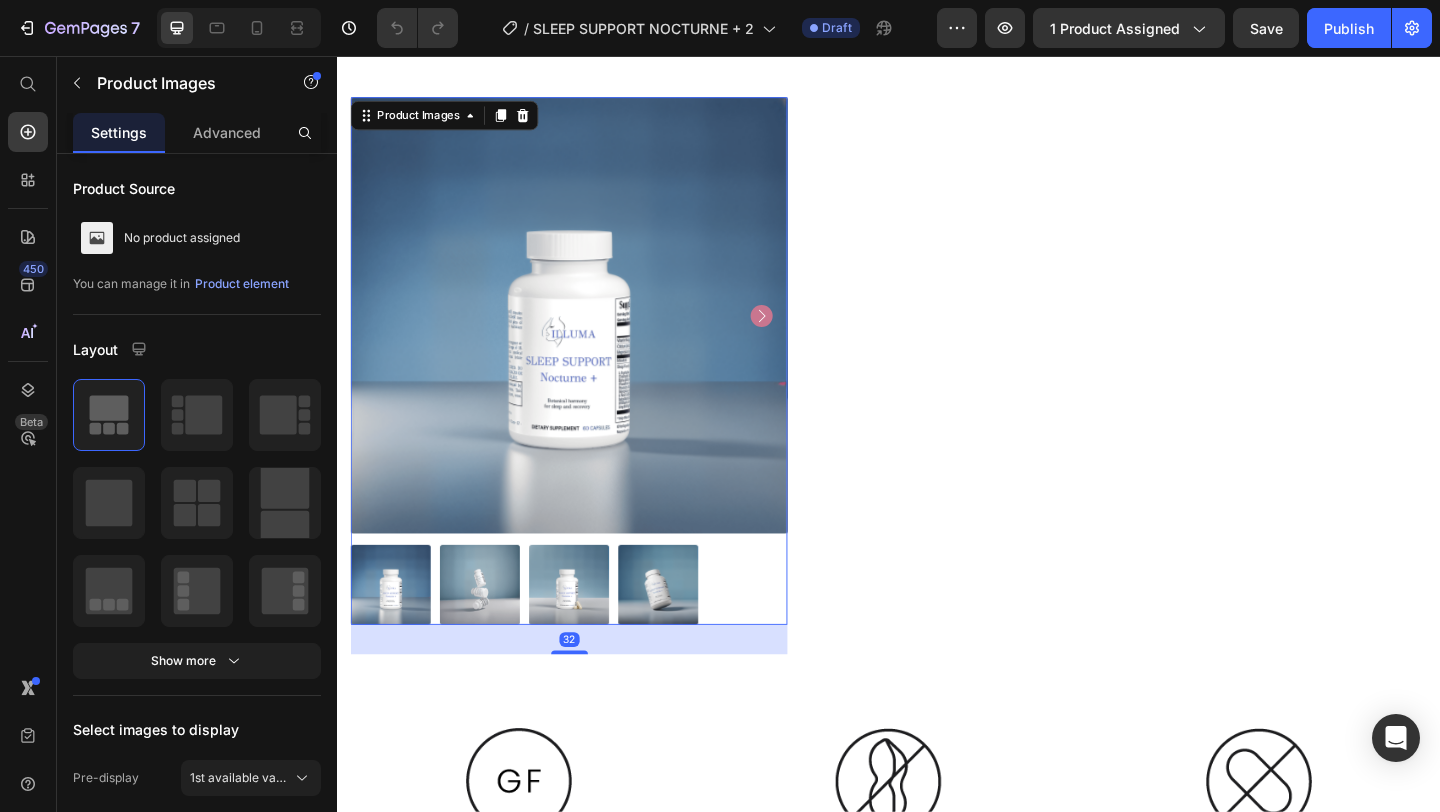 click at bounding box center (589, 338) 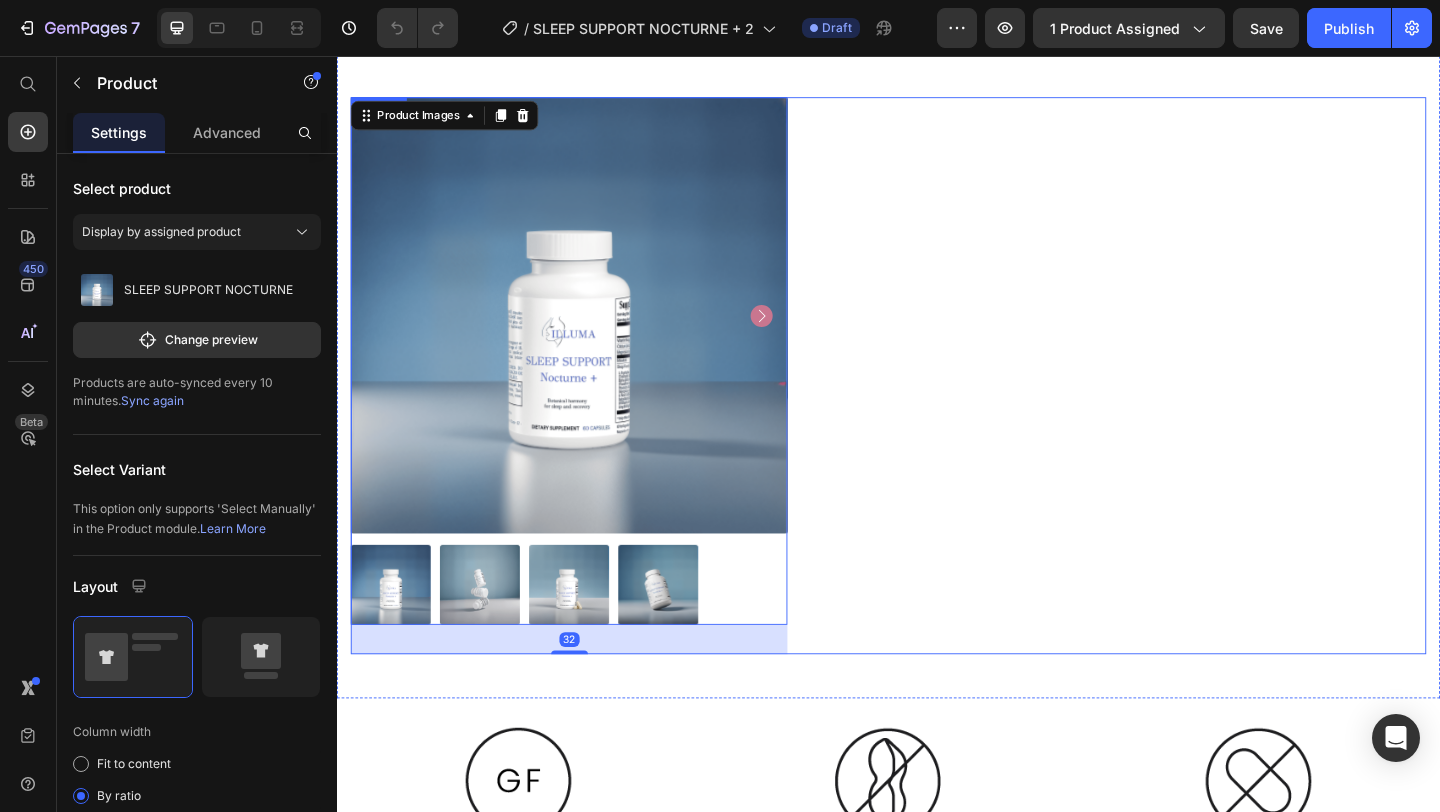 click on "SLEEP SUPPORT NOCTURNE Product Title Dhs. 29.90 Product Price Melatonin Sleep Support Botanical Relaxation Blend Magnesium & Vitamin B6 Easy Nightly Routine Item List Image Quantity Text Block 1 Product Quantity 1 Product Quantity Add to cart Add to Cart Row Buy it now Dynamic Checkout Row Image Image Image Row" at bounding box center (1189, 404) 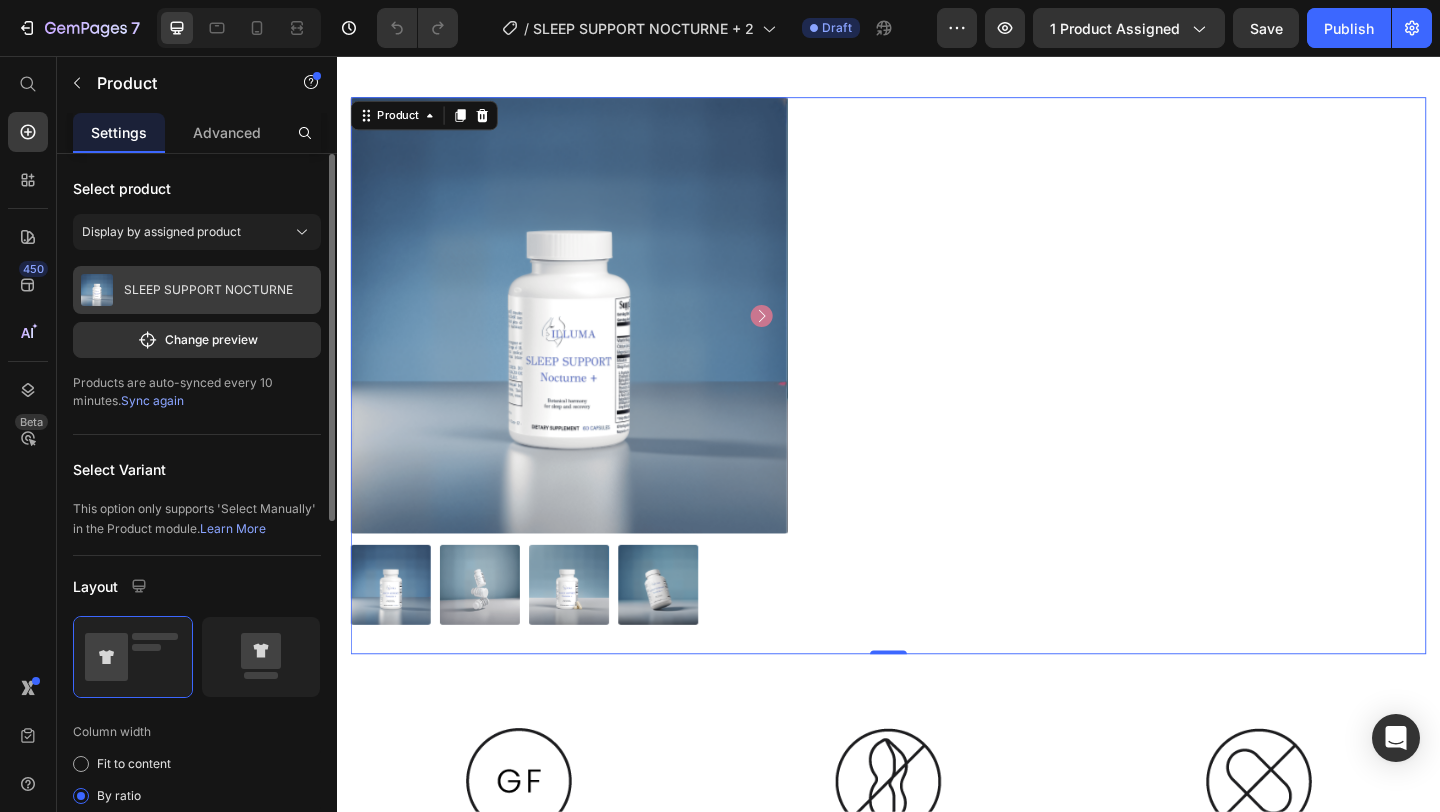 click on "SLEEP SUPPORT NOCTURNE" at bounding box center (197, 290) 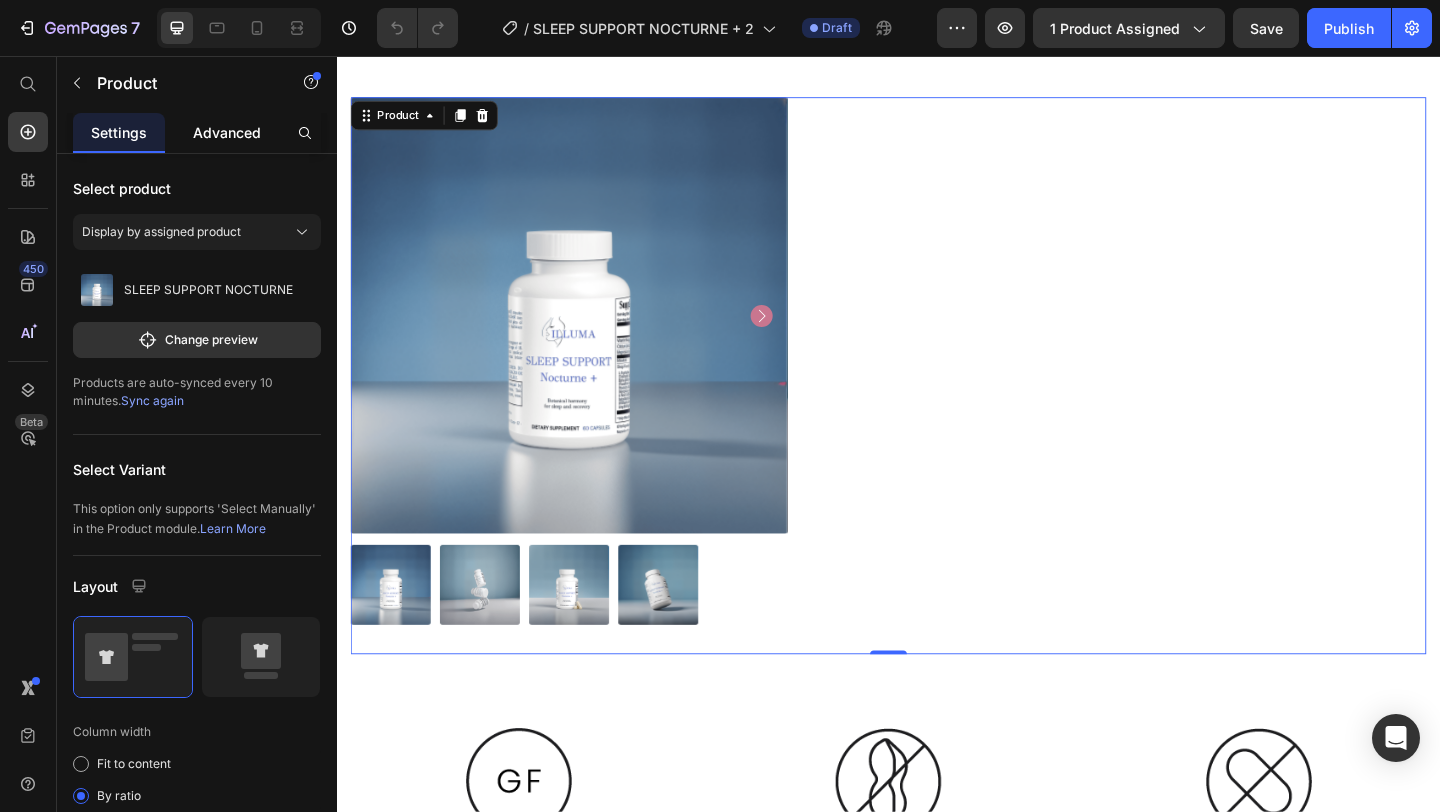 click on "Advanced" at bounding box center [227, 132] 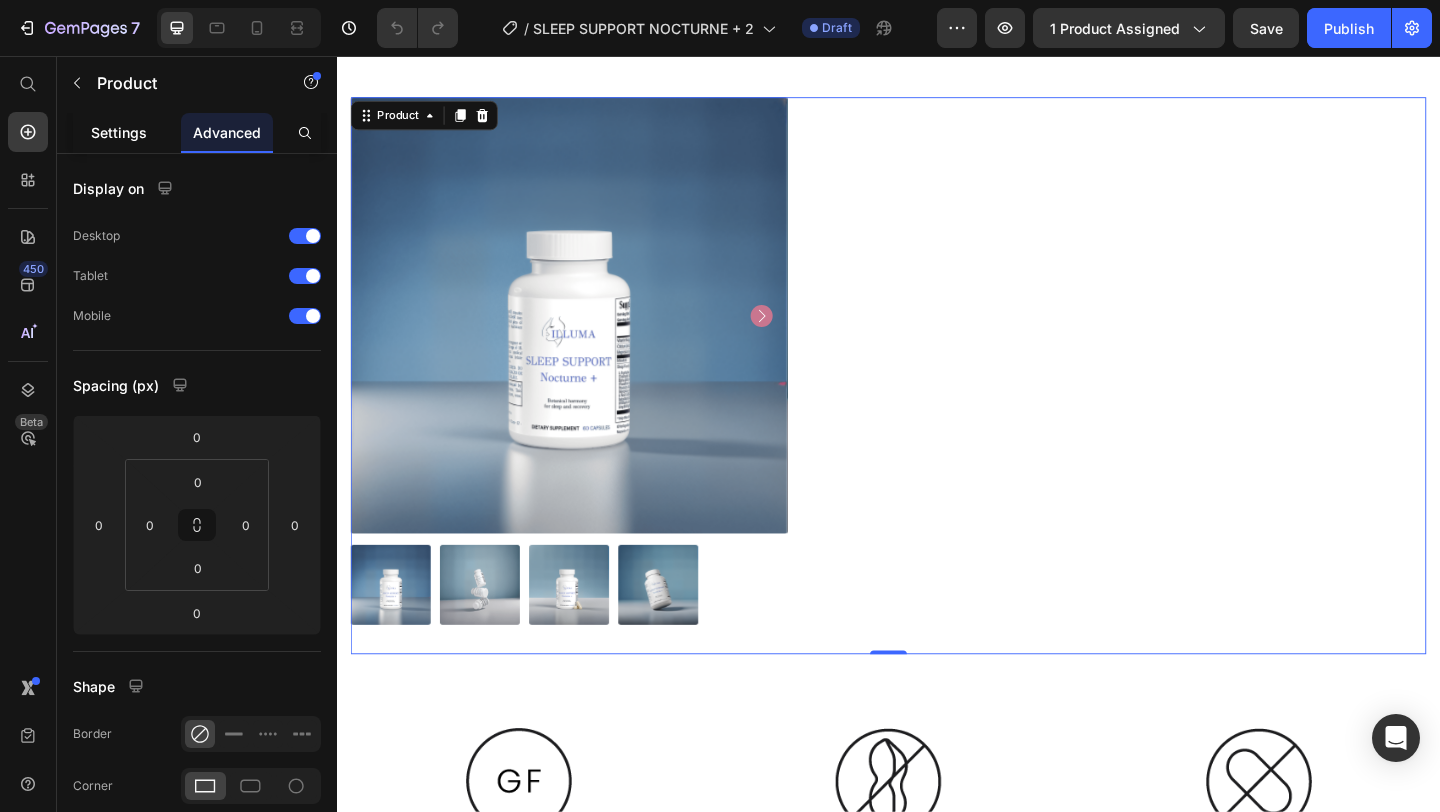 click on "Settings" at bounding box center (119, 132) 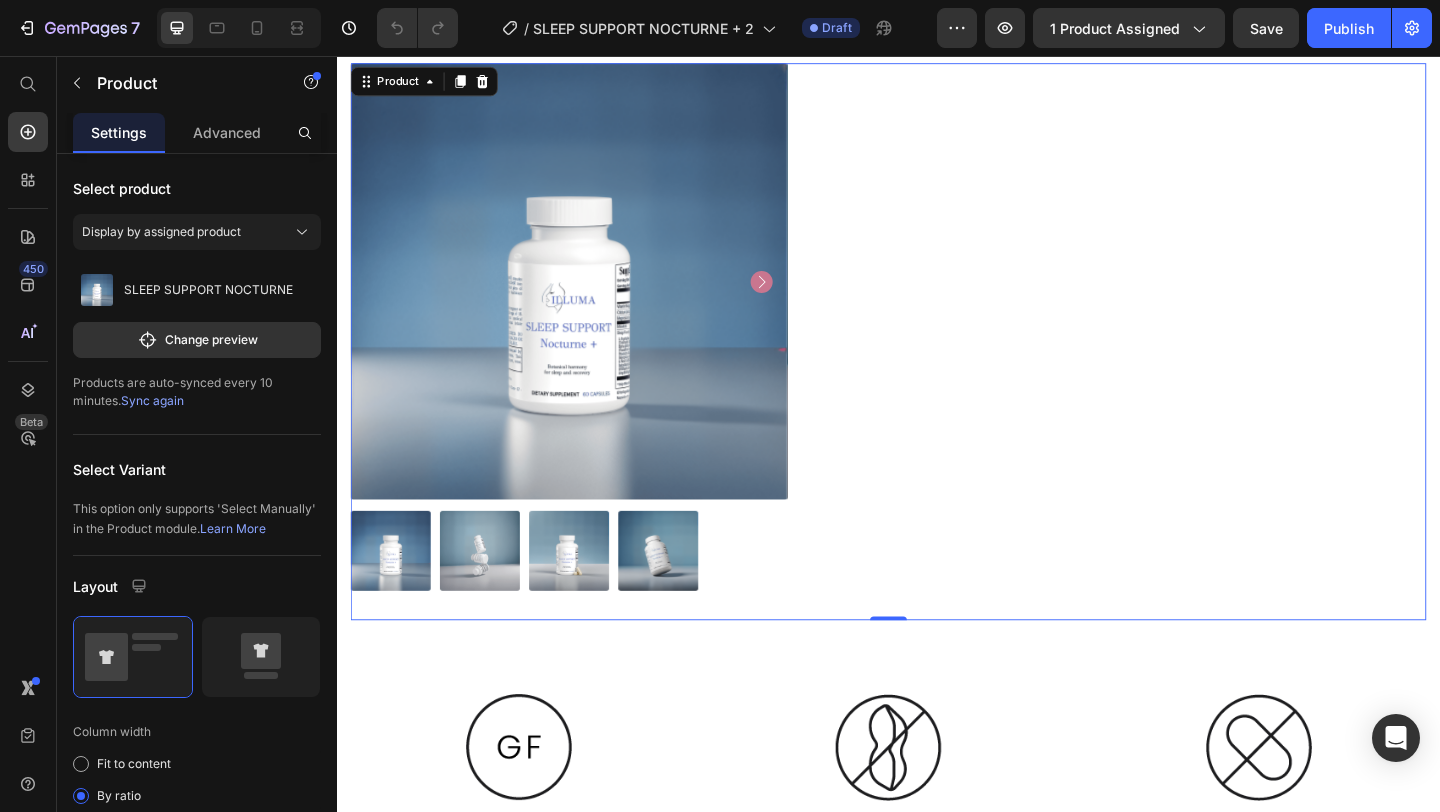 scroll, scrollTop: 107, scrollLeft: 0, axis: vertical 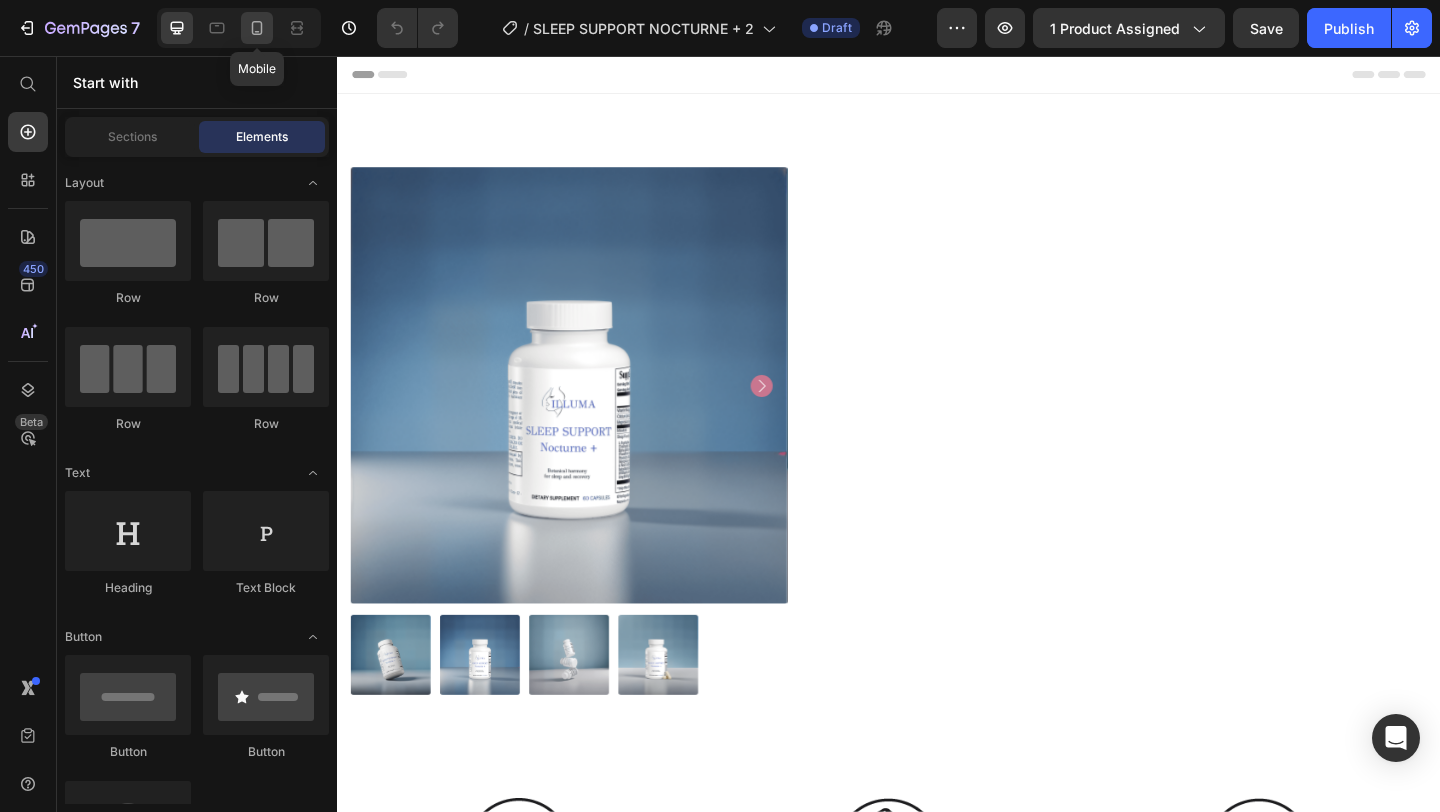 click 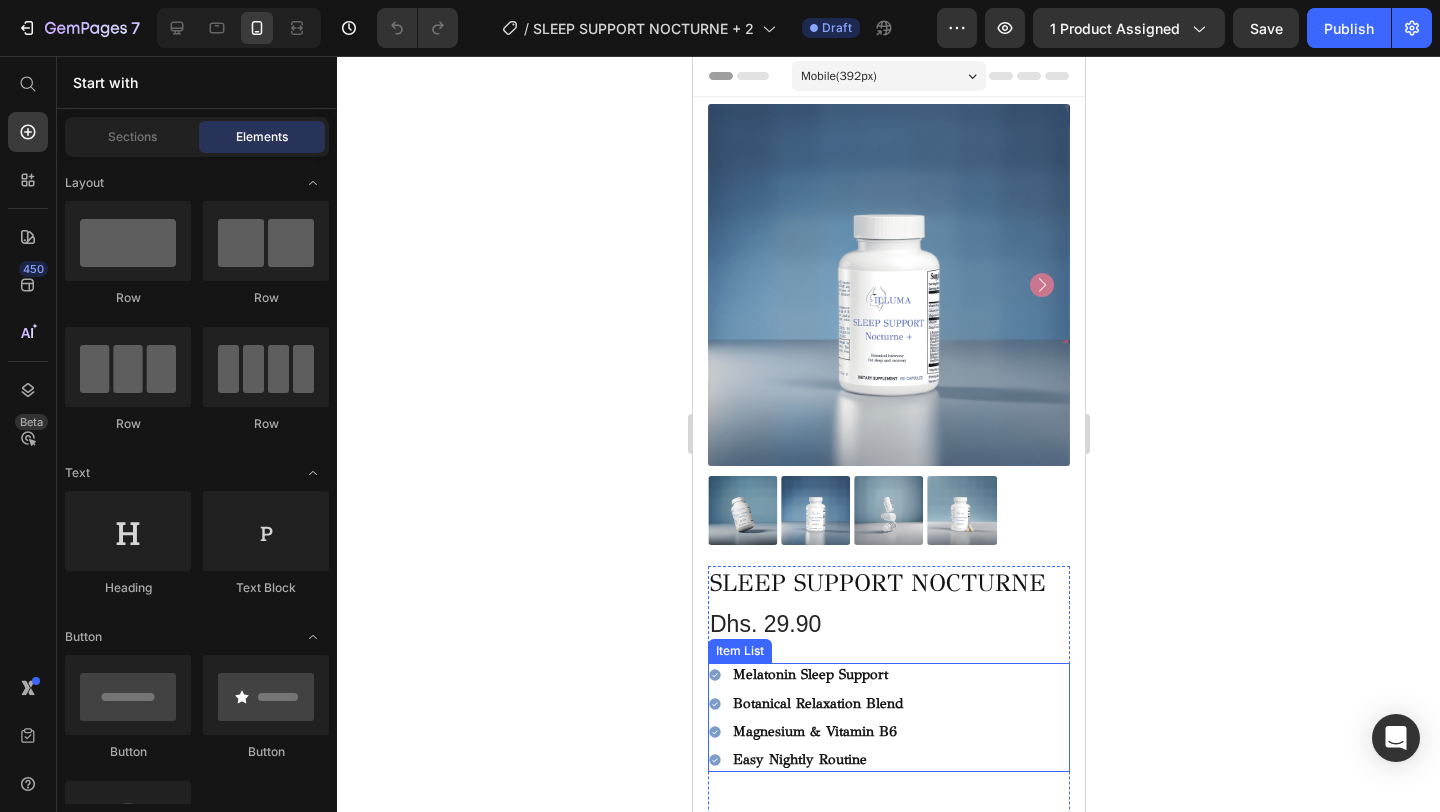 scroll, scrollTop: 135, scrollLeft: 0, axis: vertical 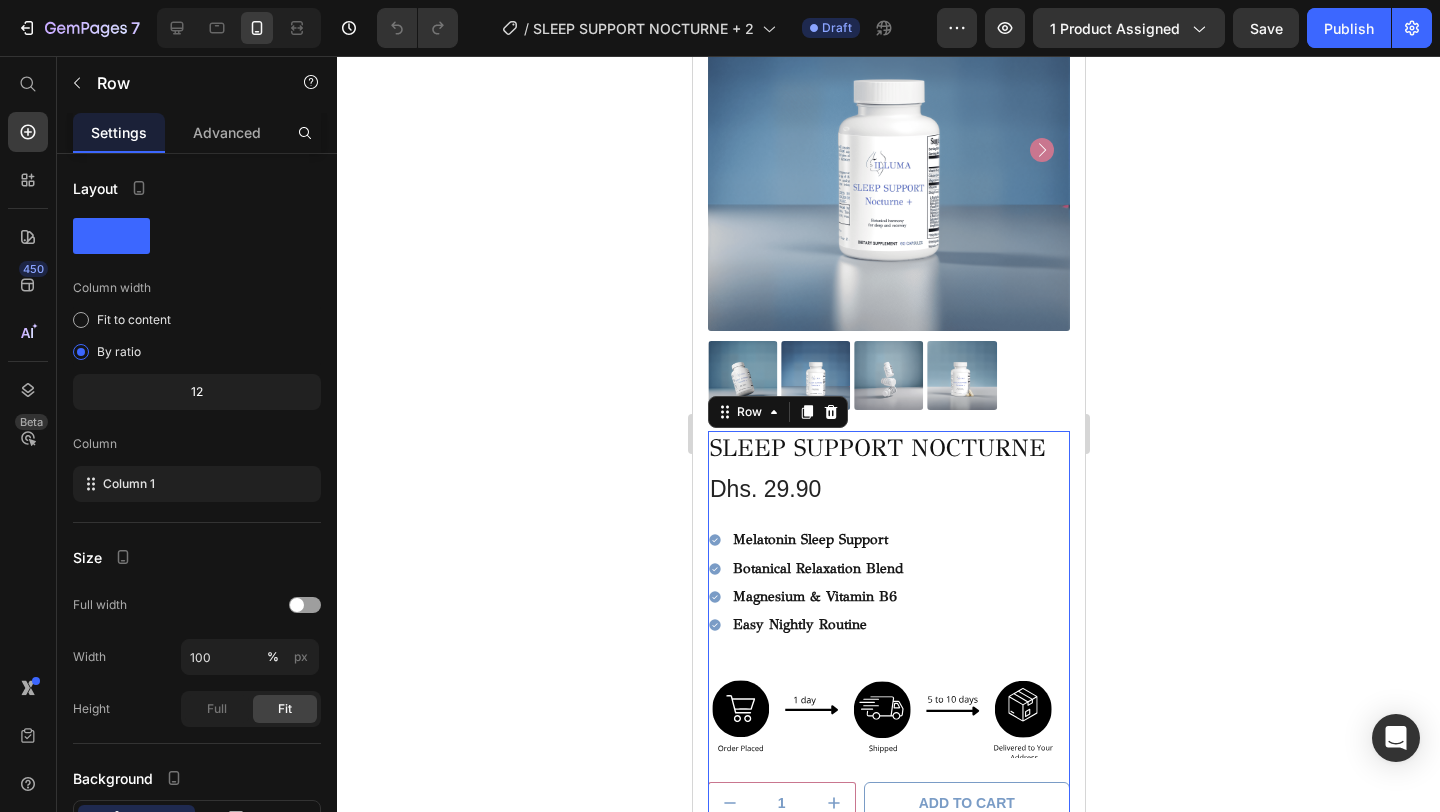 click on "SLEEP SUPPORT NOCTURNE Product Title Dhs. 29.90 Product Price Melatonin Sleep Support Botanical Relaxation Blend Magnesium & Vitamin B6 Easy Nightly Routine Item List Image Quantity Text Block 1 Product Quantity 1 Product Quantity Add to cart Add to Cart Row Buy it now Dynamic Checkout" at bounding box center (888, 660) 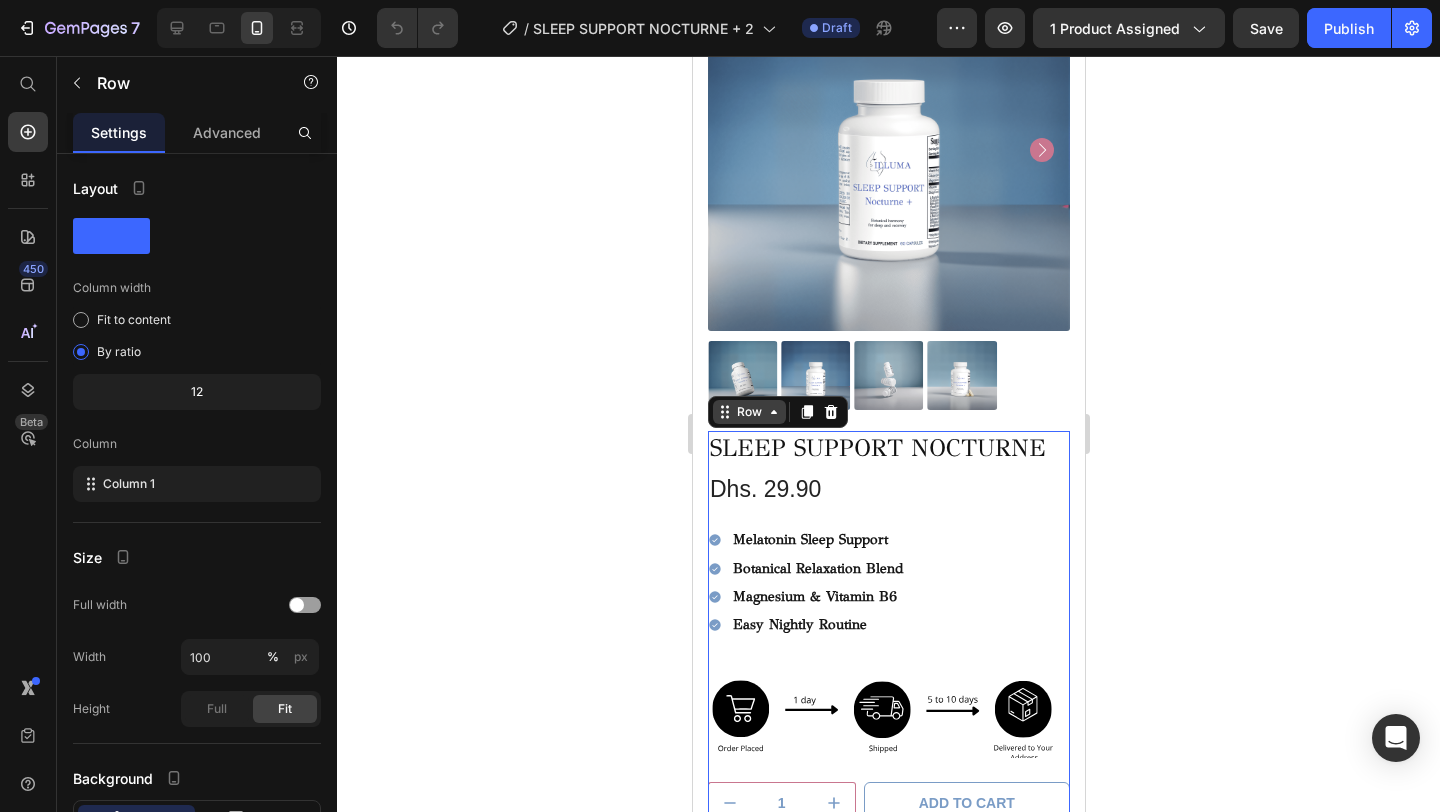 click on "Row" at bounding box center [748, 412] 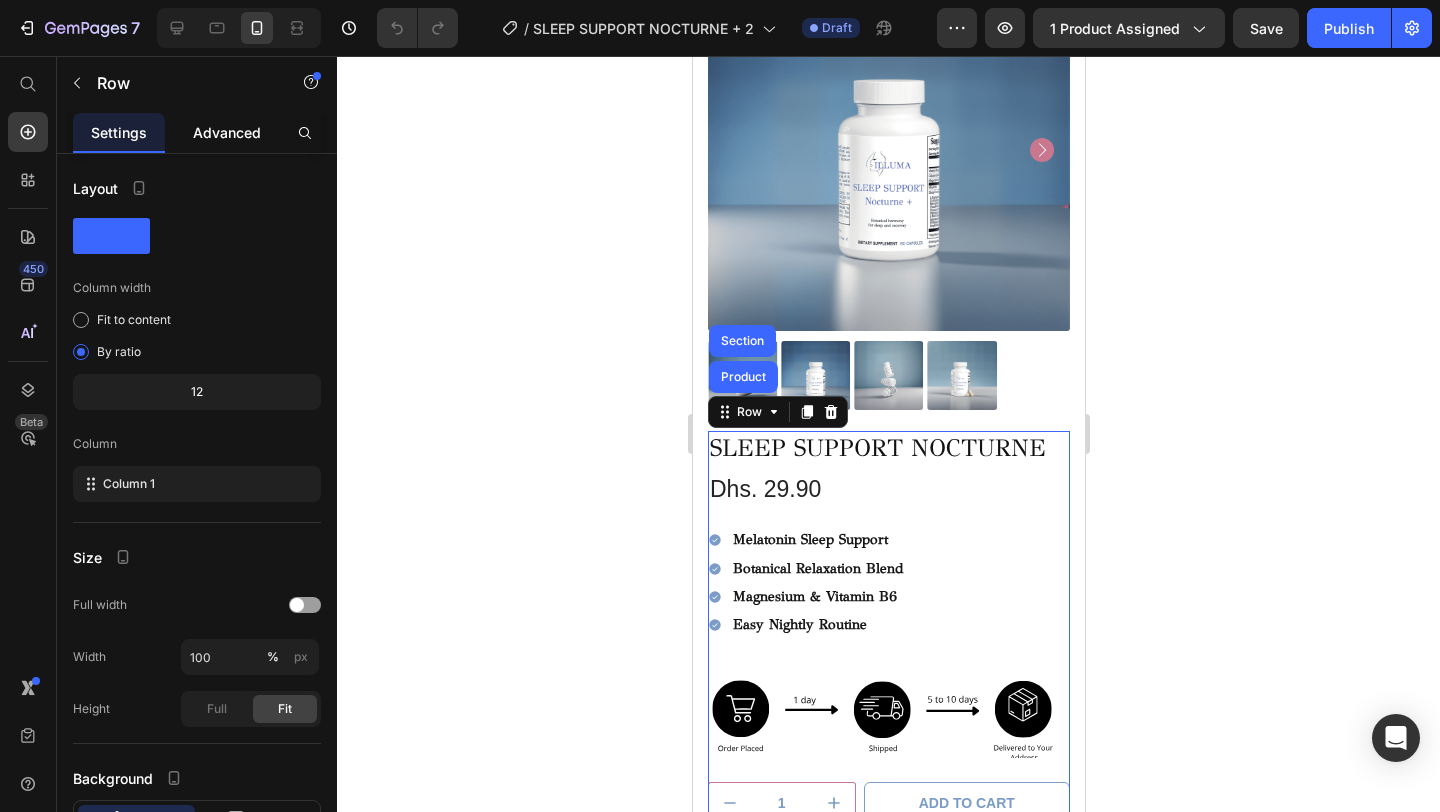 click on "Advanced" at bounding box center (227, 132) 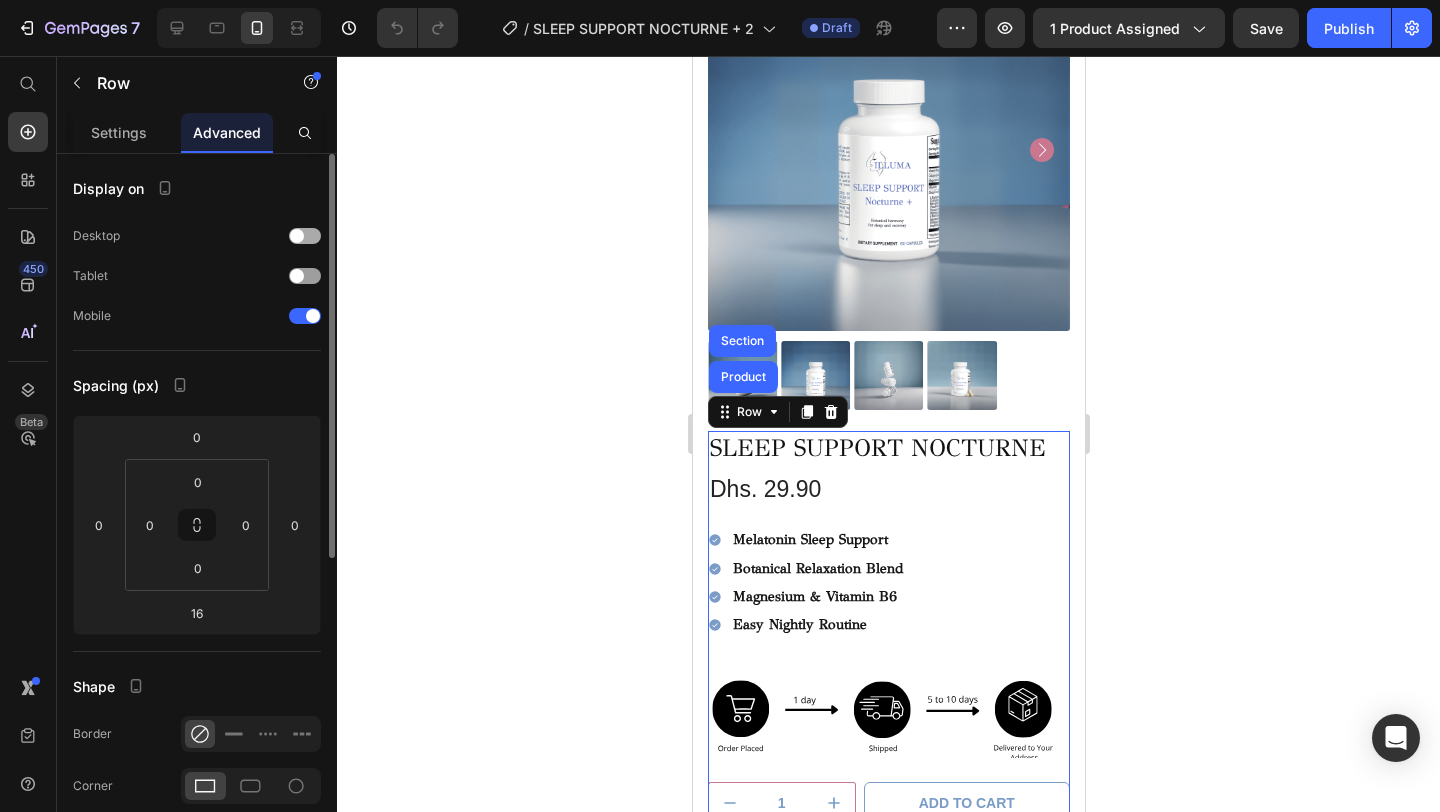 click at bounding box center (305, 236) 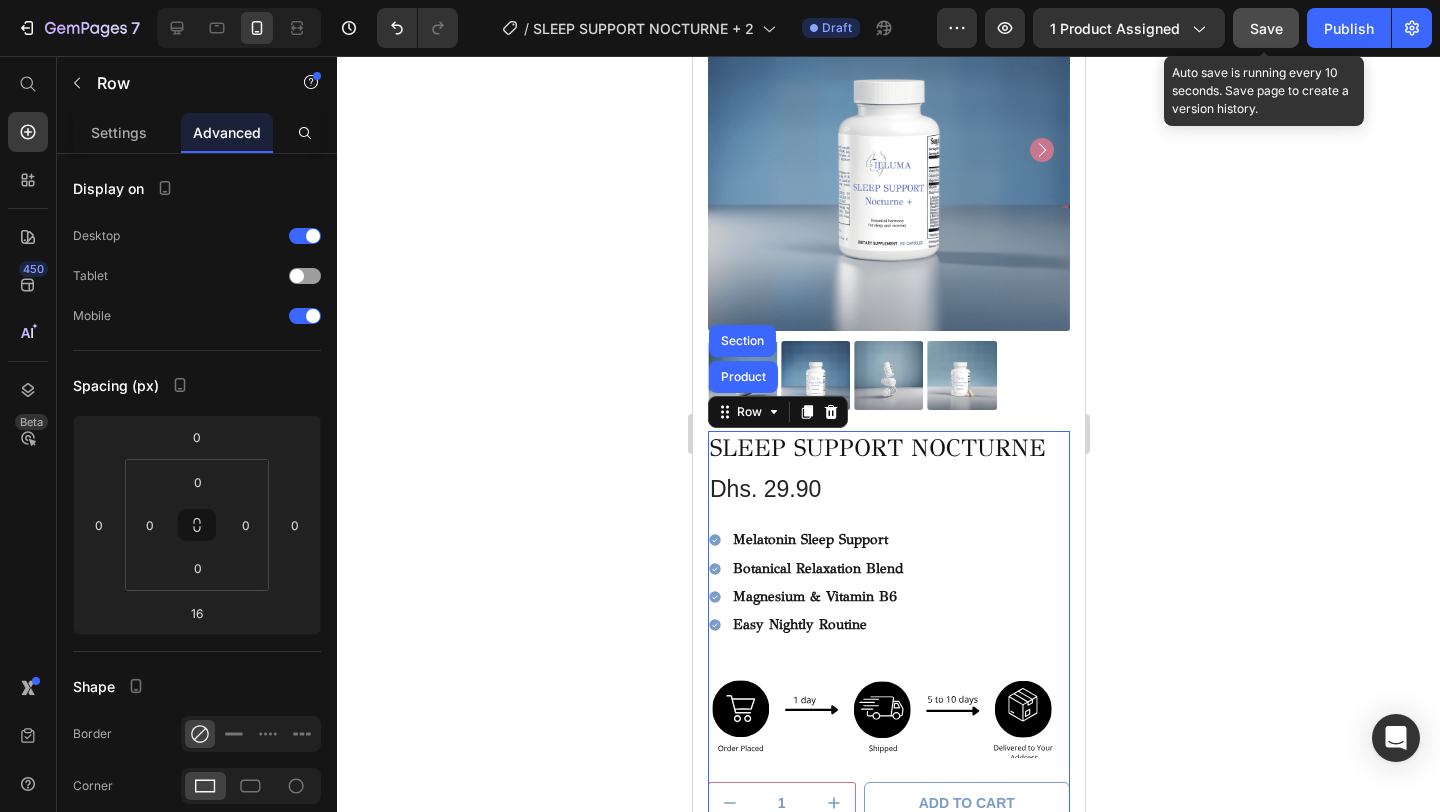 click on "Save" at bounding box center [1266, 28] 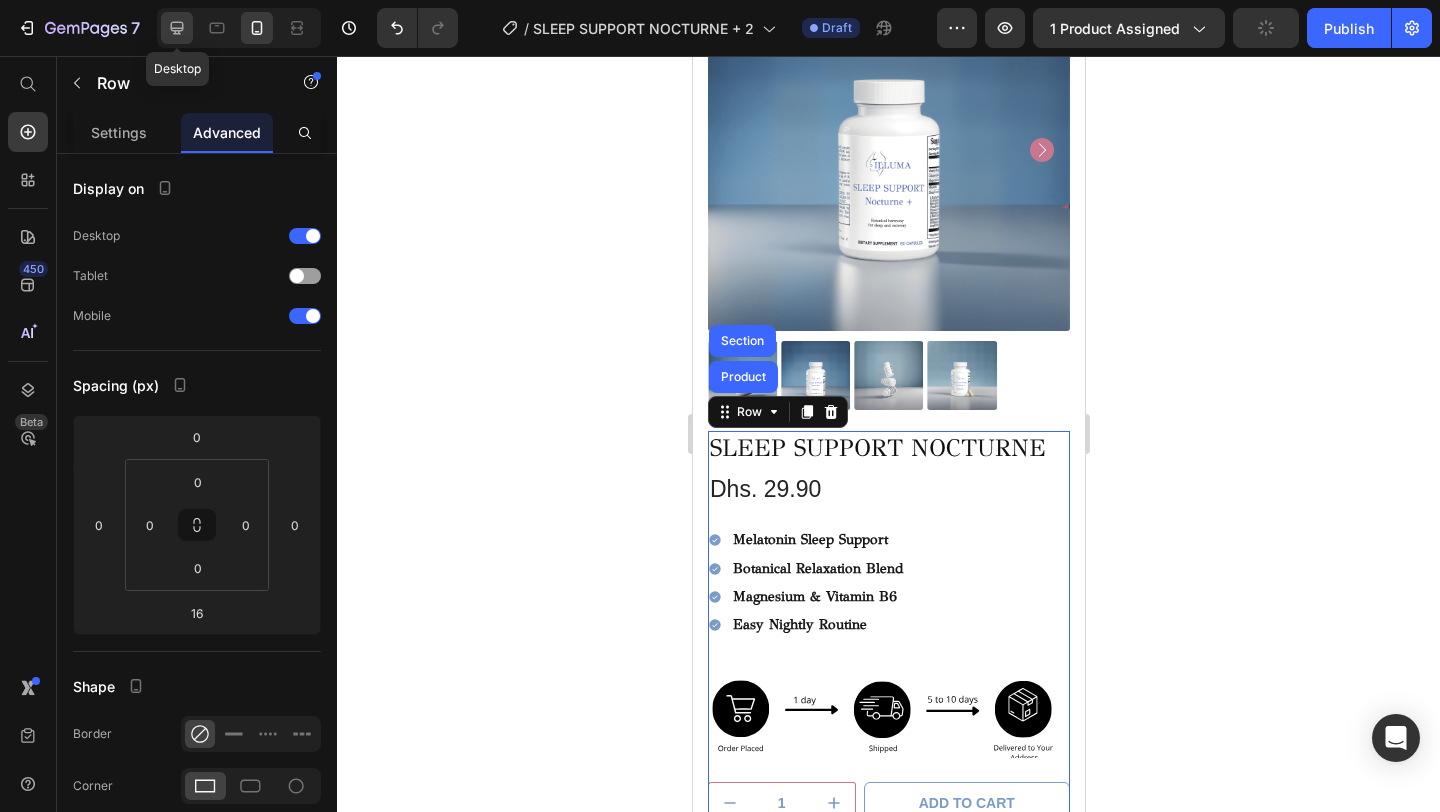 click 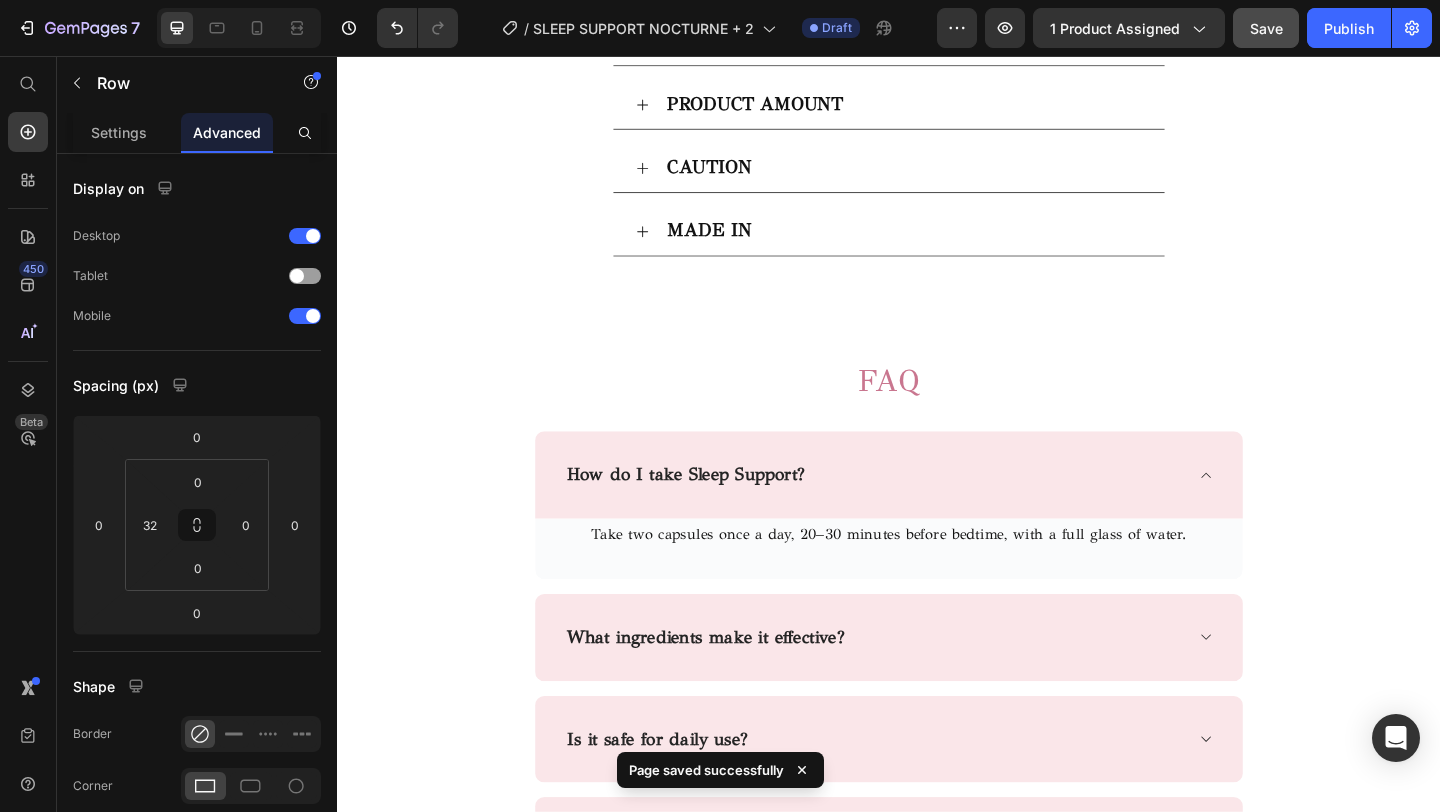 scroll, scrollTop: 3915, scrollLeft: 0, axis: vertical 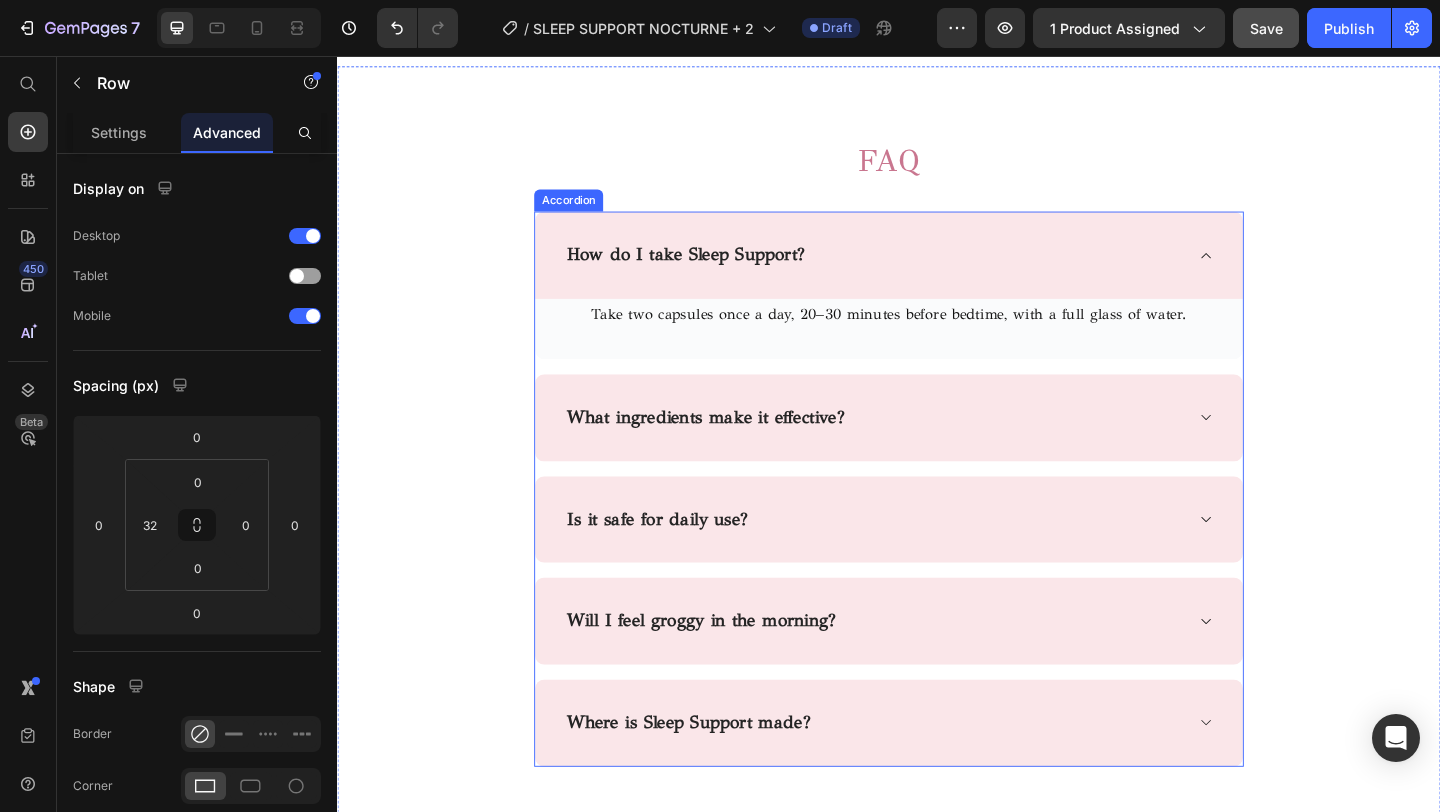 click on "How do I take Sleep Support?" at bounding box center (937, 272) 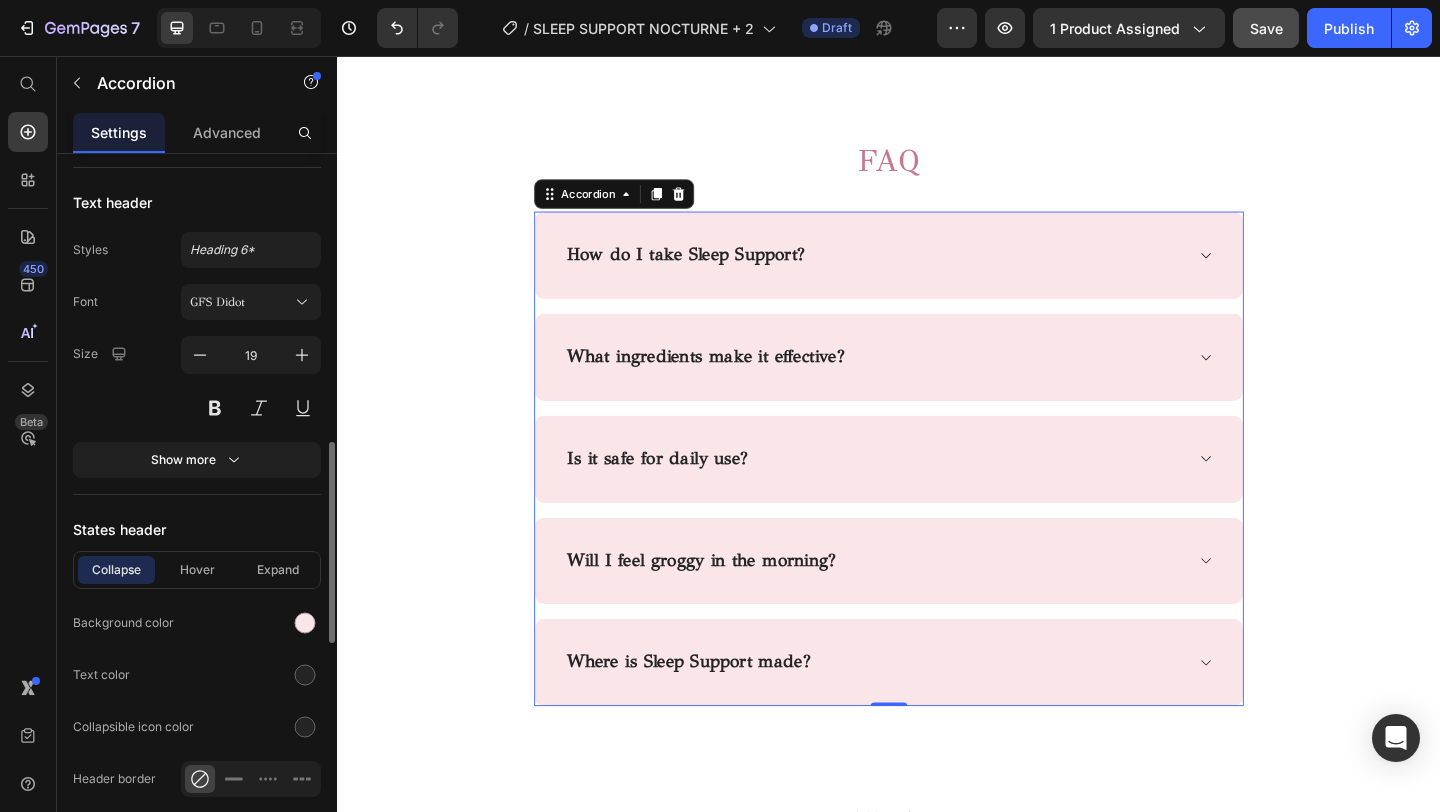 scroll, scrollTop: 1014, scrollLeft: 0, axis: vertical 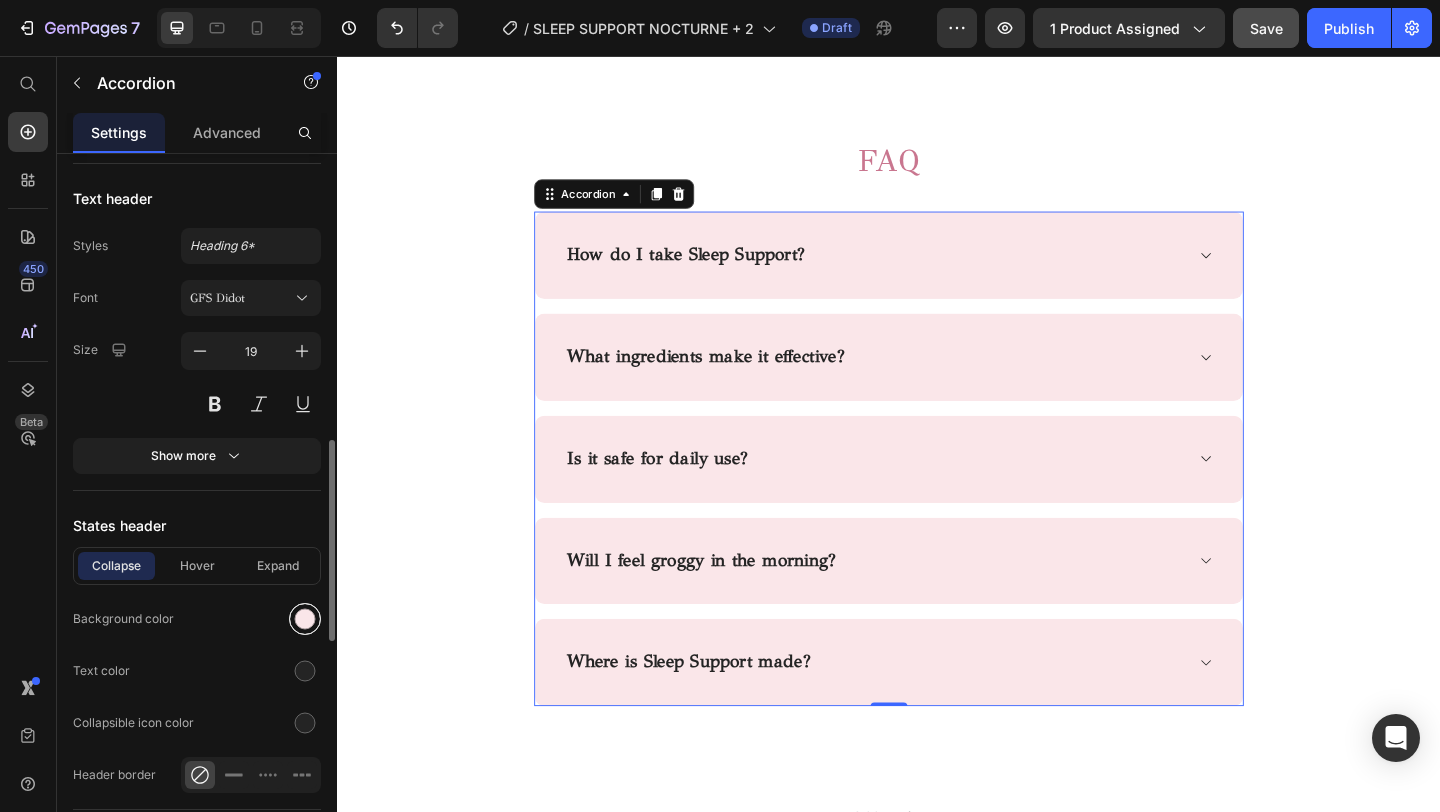 click at bounding box center [305, 619] 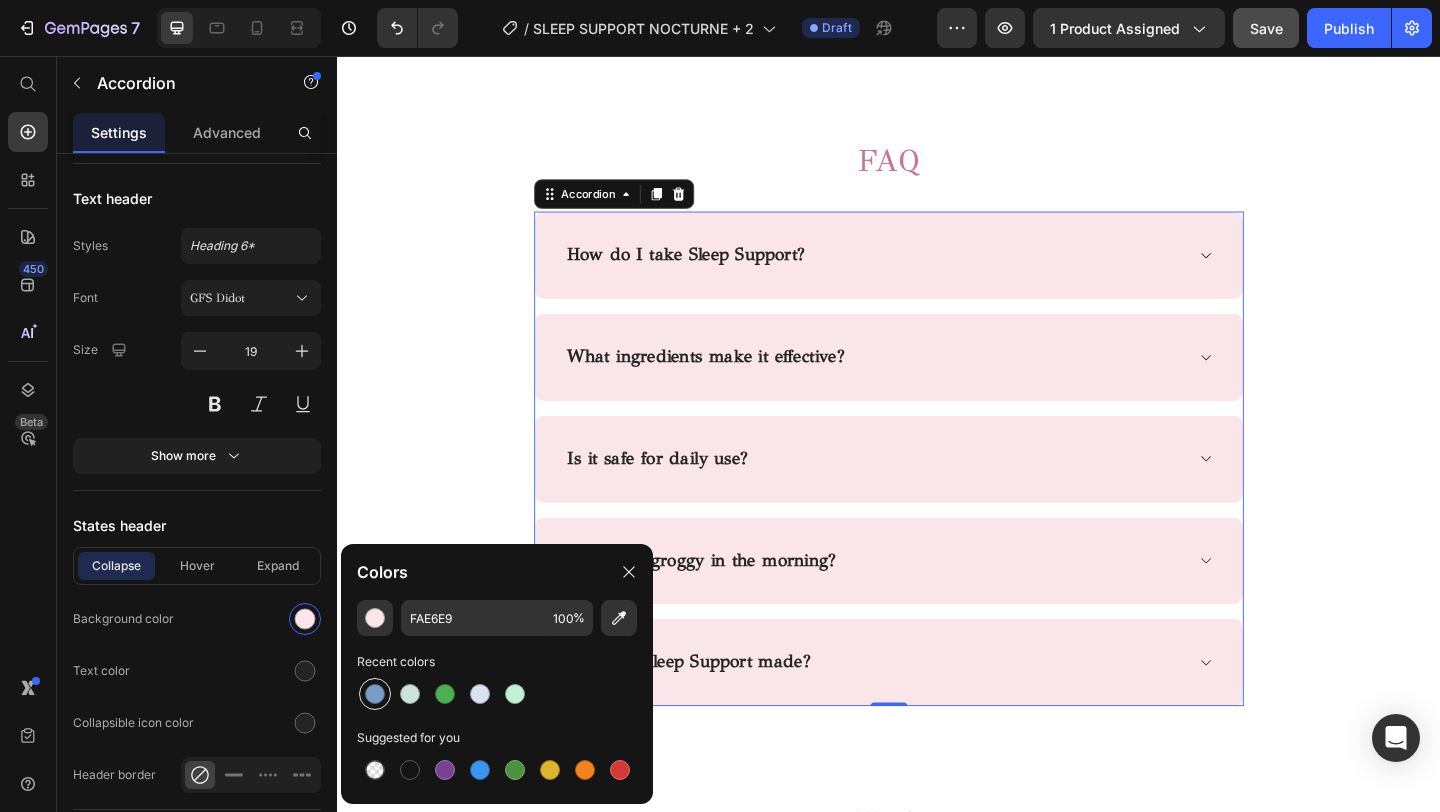 click at bounding box center (375, 694) 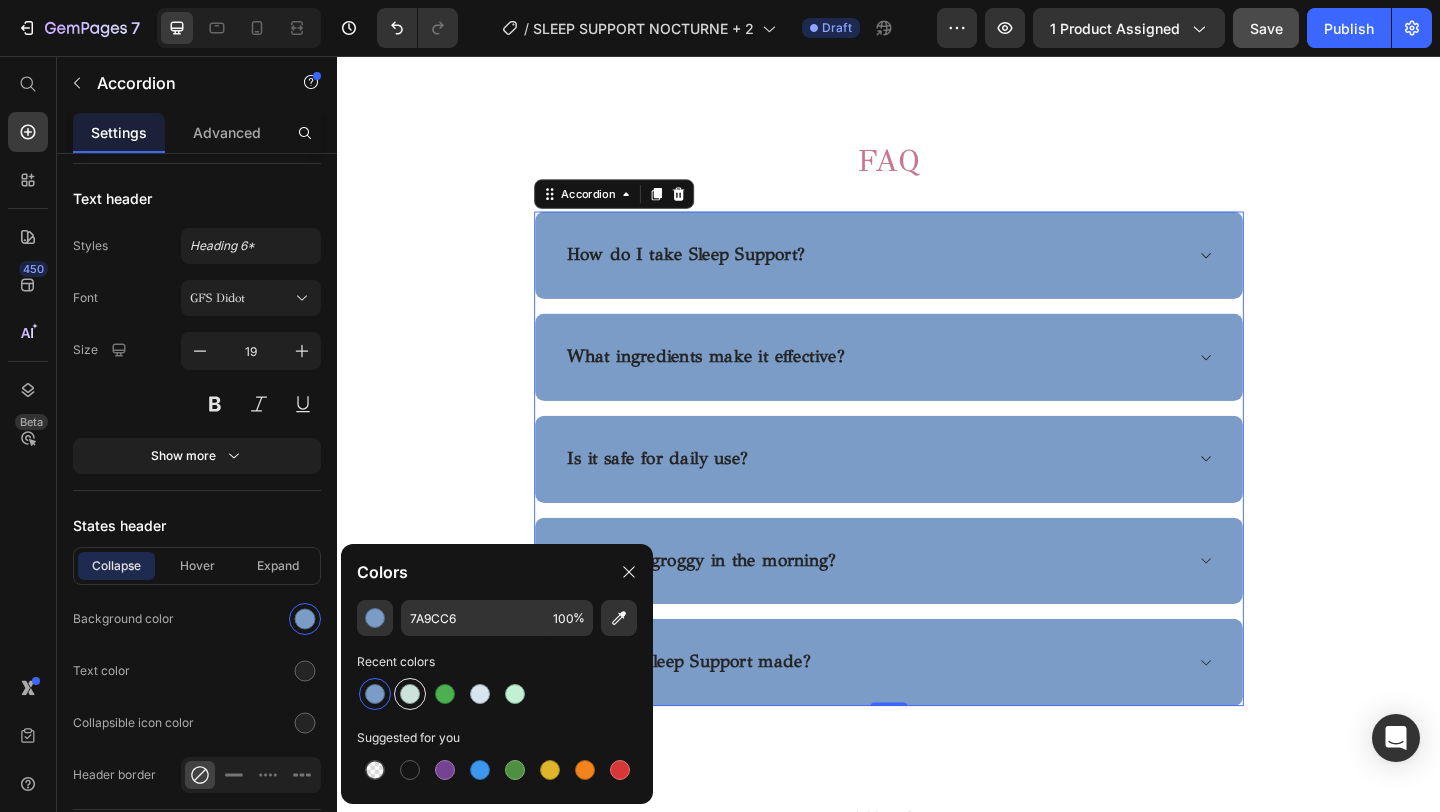 click at bounding box center [410, 694] 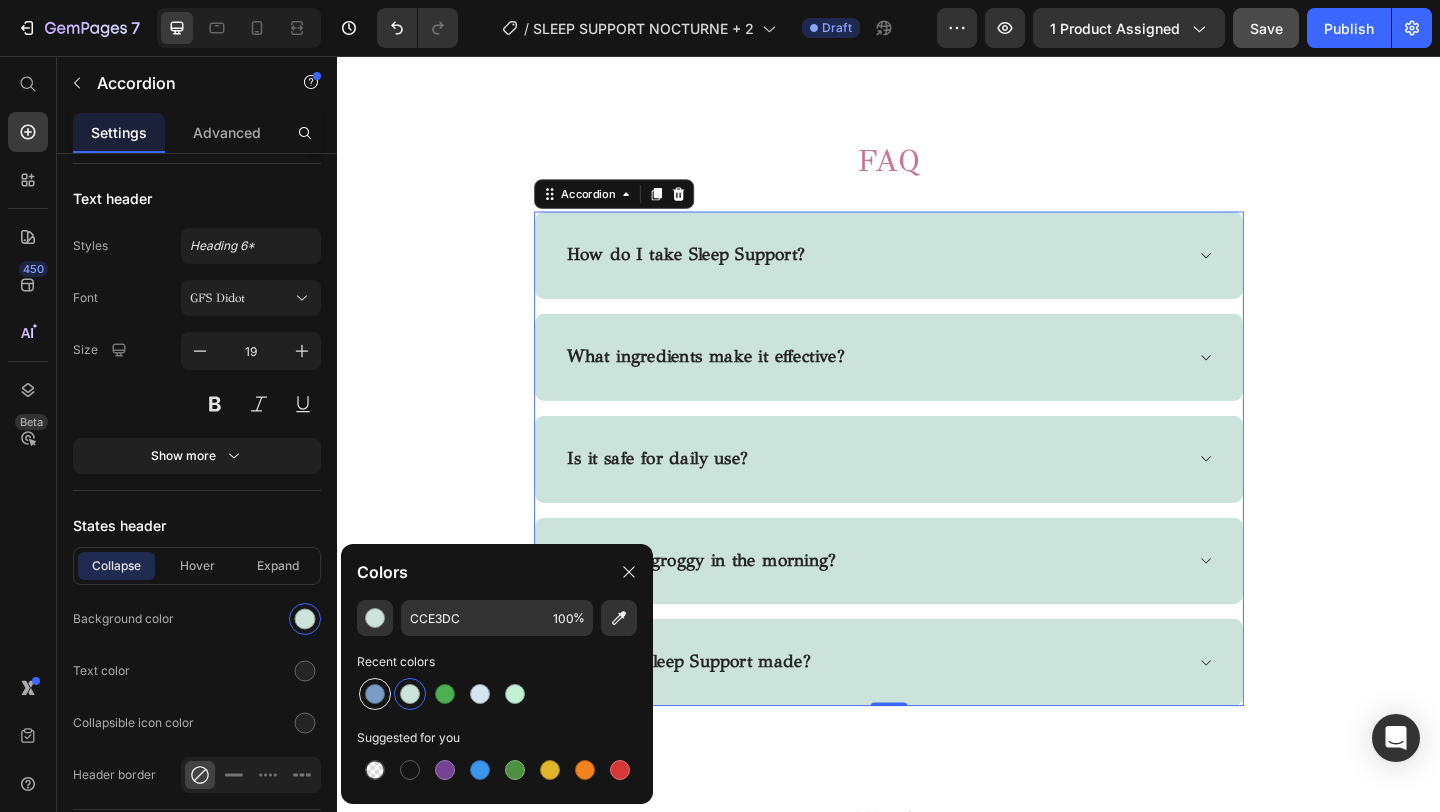click at bounding box center [375, 694] 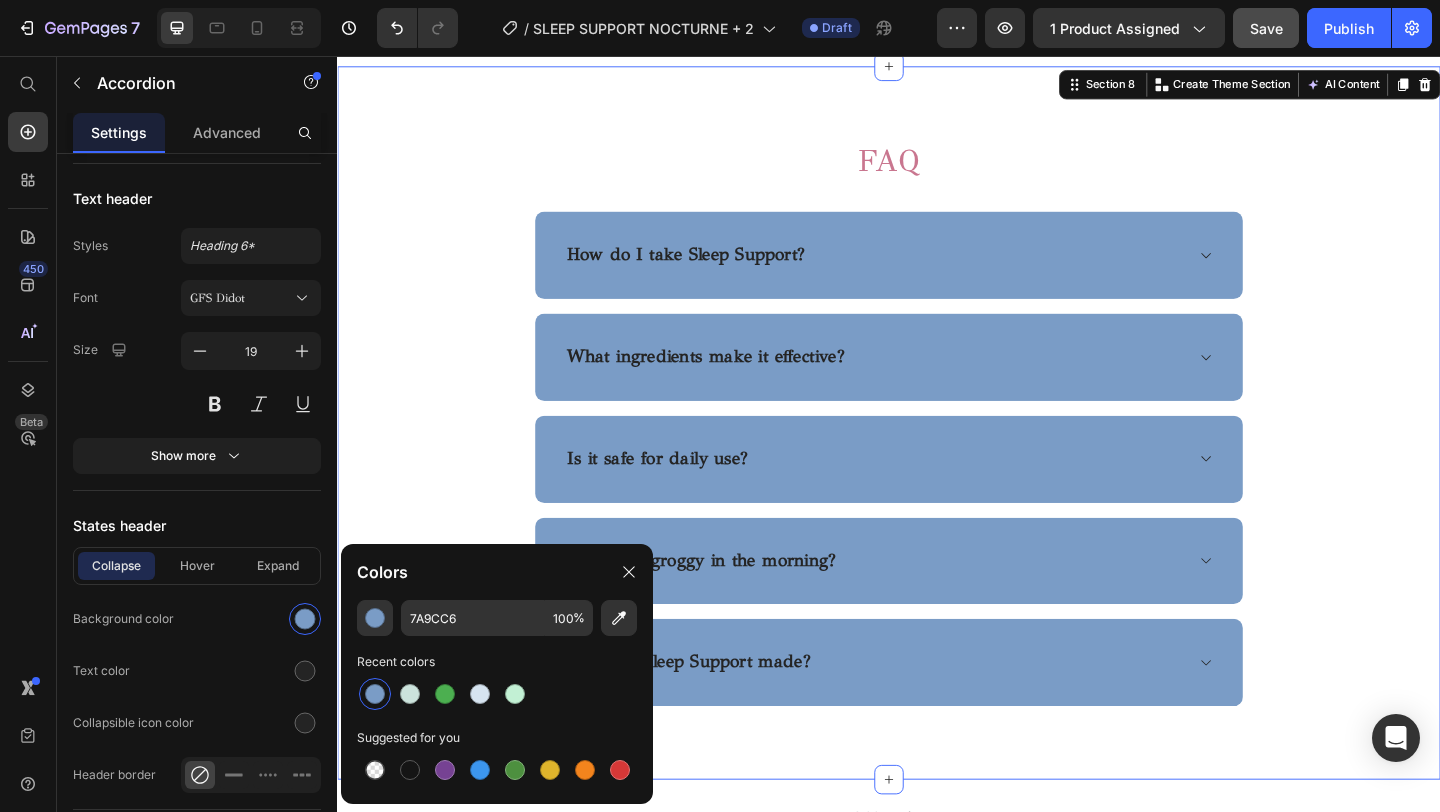 click on "FAQ Heading Row
How do I take Sleep Support?
What ingredients make it effective?
Is it safe for daily use?
Will I feel groggy in the morning?
Where is Sleep Support made? Accordion" at bounding box center (937, 455) 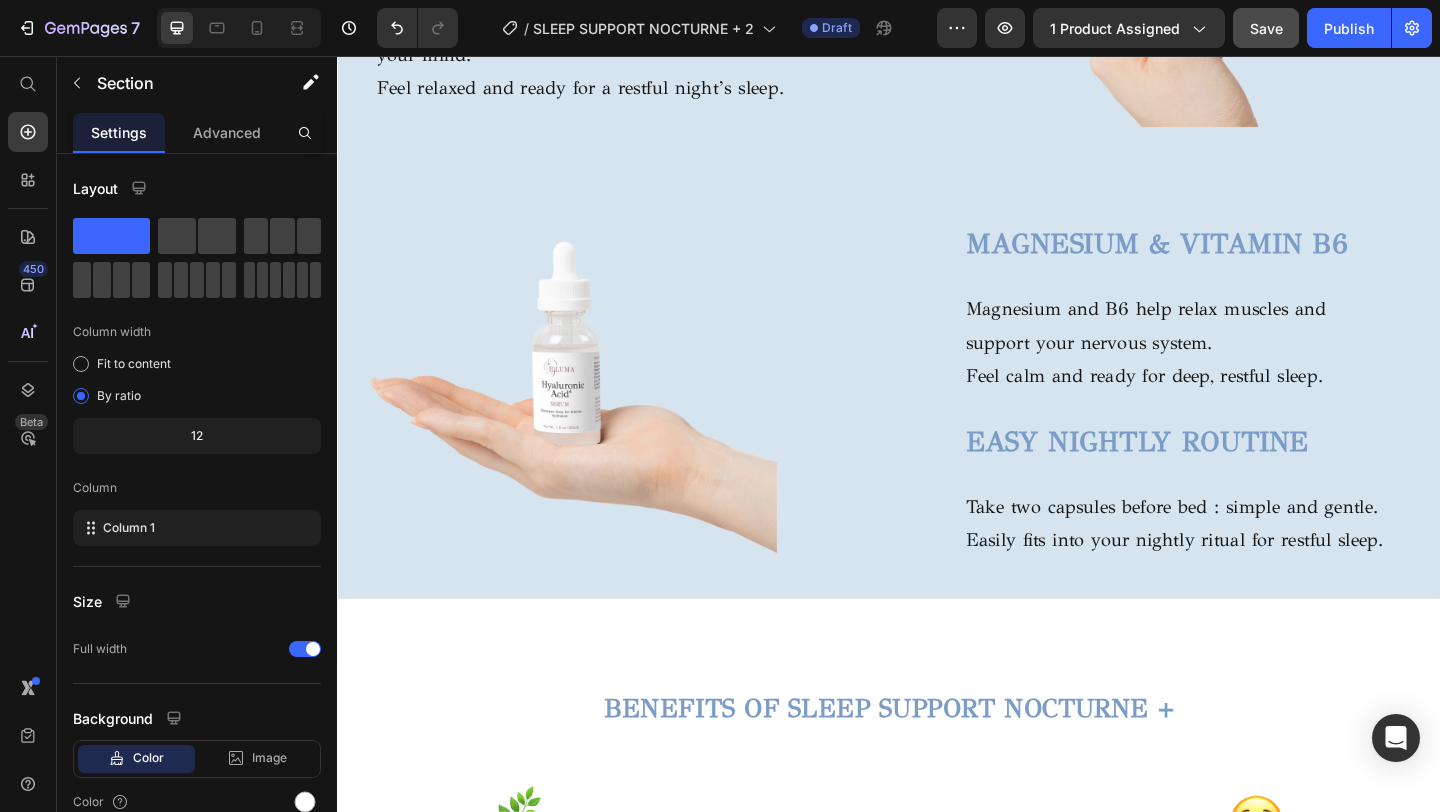 scroll, scrollTop: 1676, scrollLeft: 0, axis: vertical 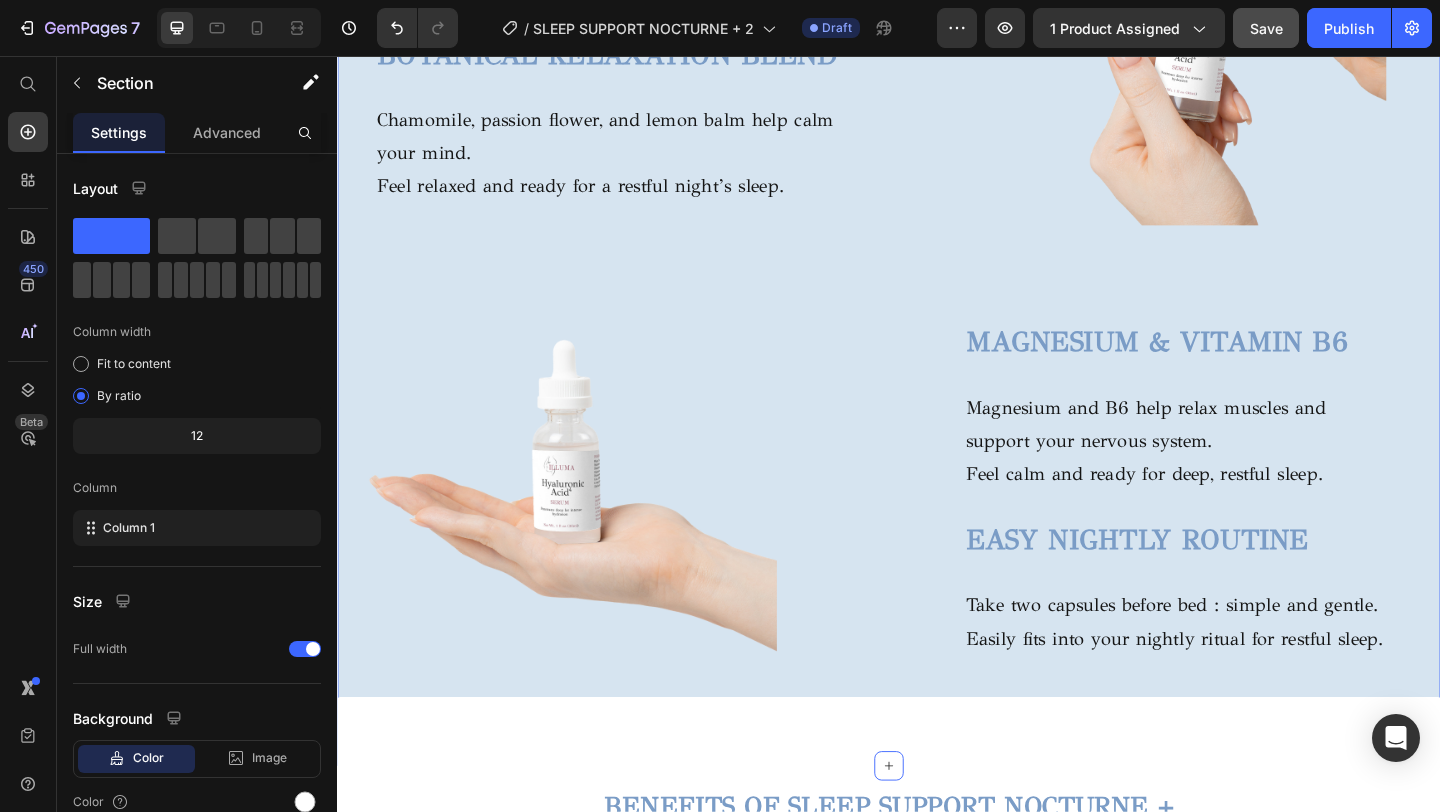 click on "MELATONIN SLEEP SUPPORT Heading Melatonin helps regulate your natural sleep cycle. Fall asleep easier and wake up feeling refreshed. Text Block BOTANICAL RELAXATION BLEND Heading Chamomile, passion flower, and lemon balm help calm your mind. Feel relaxed and ready for a restful night’s sleep. Text block Image Row Lorem ipsum dolor sit amet consectetur adipiscing Heading Image MAGNESIUM & VITAMIN B6 Heading Magnesium and B6 help relax muscles and support your nervous system. Feel calm and ready for deep, restful sleep. Text block EASY NIGHTLY ROUTINE Heading Take two capsules before bed : simple and gentle. Easily fits into your nightly ritual for restful sleep. Text block Row Row" at bounding box center (936, 285) 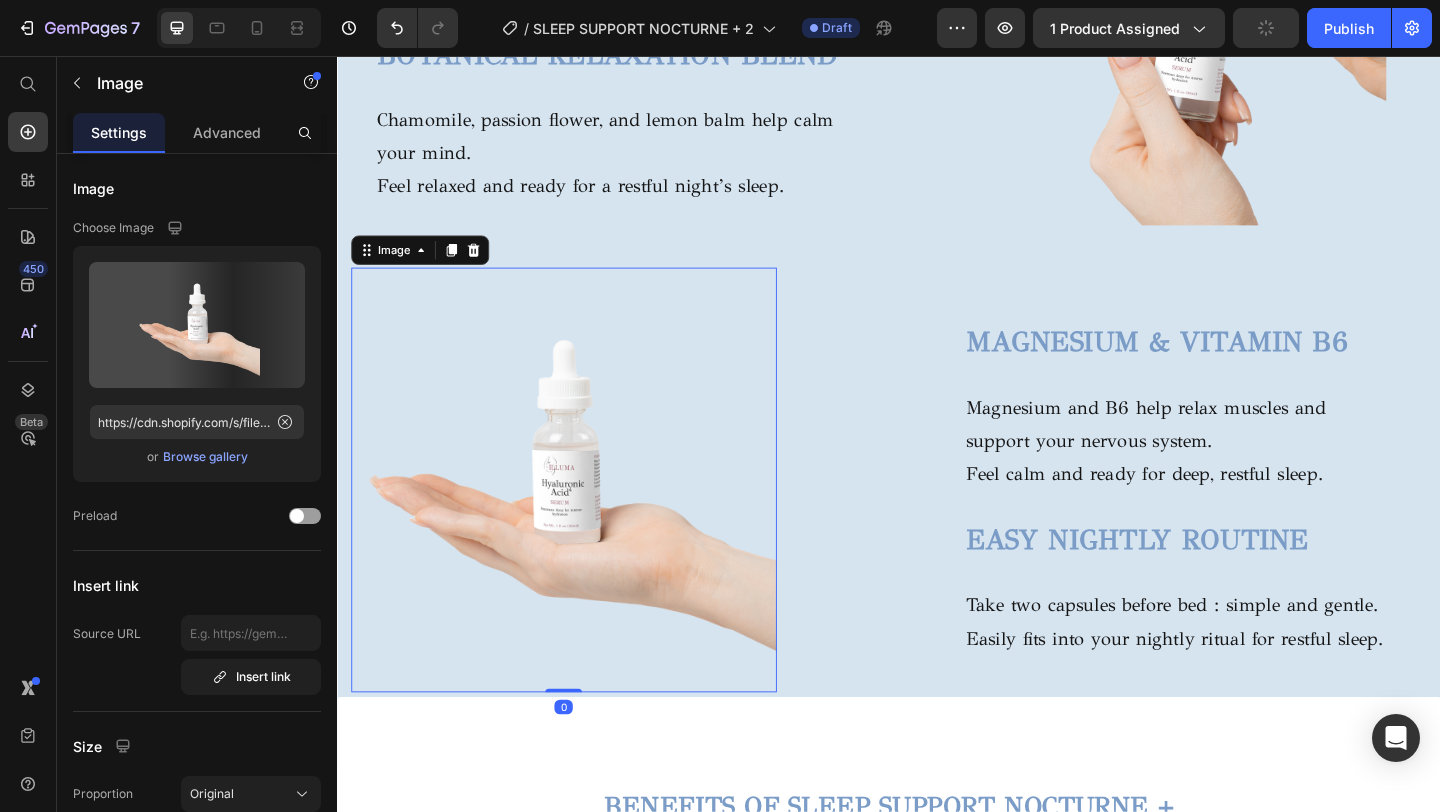 click at bounding box center [583, 517] 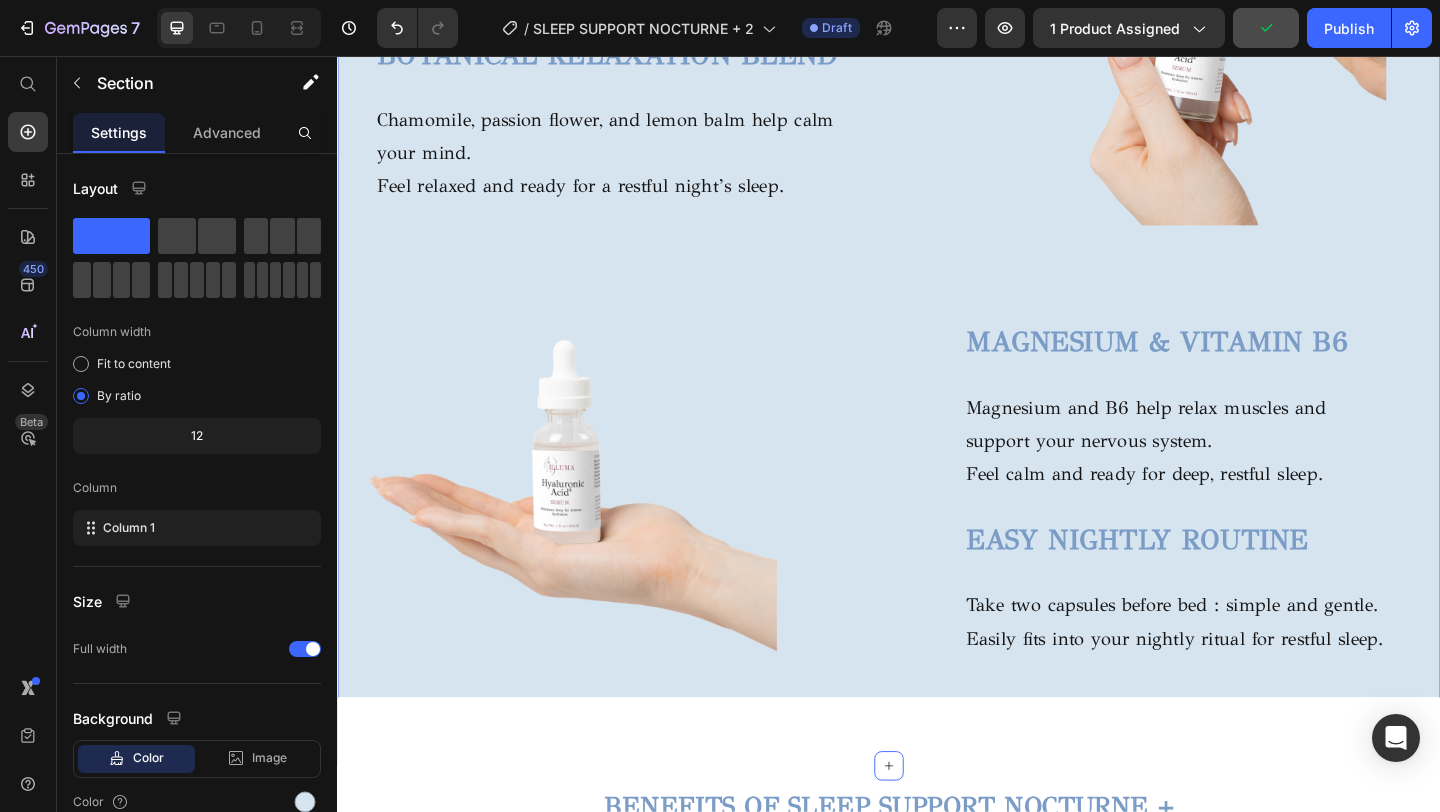 click on "MELATONIN SLEEP SUPPORT Heading Melatonin helps regulate your natural sleep cycle. Fall asleep easier and wake up feeling refreshed. Text Block BOTANICAL RELAXATION BLEND Heading Chamomile, passion flower, and lemon balm help calm your mind. Feel relaxed and ready for a restful night’s sleep. Text block Image Row Lorem ipsum dolor sit amet consectetur adipiscing Heading Image MAGNESIUM & VITAMIN B6 Heading Magnesium and B6 help relax muscles and support your nervous system. Feel calm and ready for deep, restful sleep. Text block EASY NIGHTLY ROUTINE Heading Take two capsules before bed : simple and gentle. Easily fits into your nightly ritual for restful sleep. Text block Row Row" at bounding box center [936, 285] 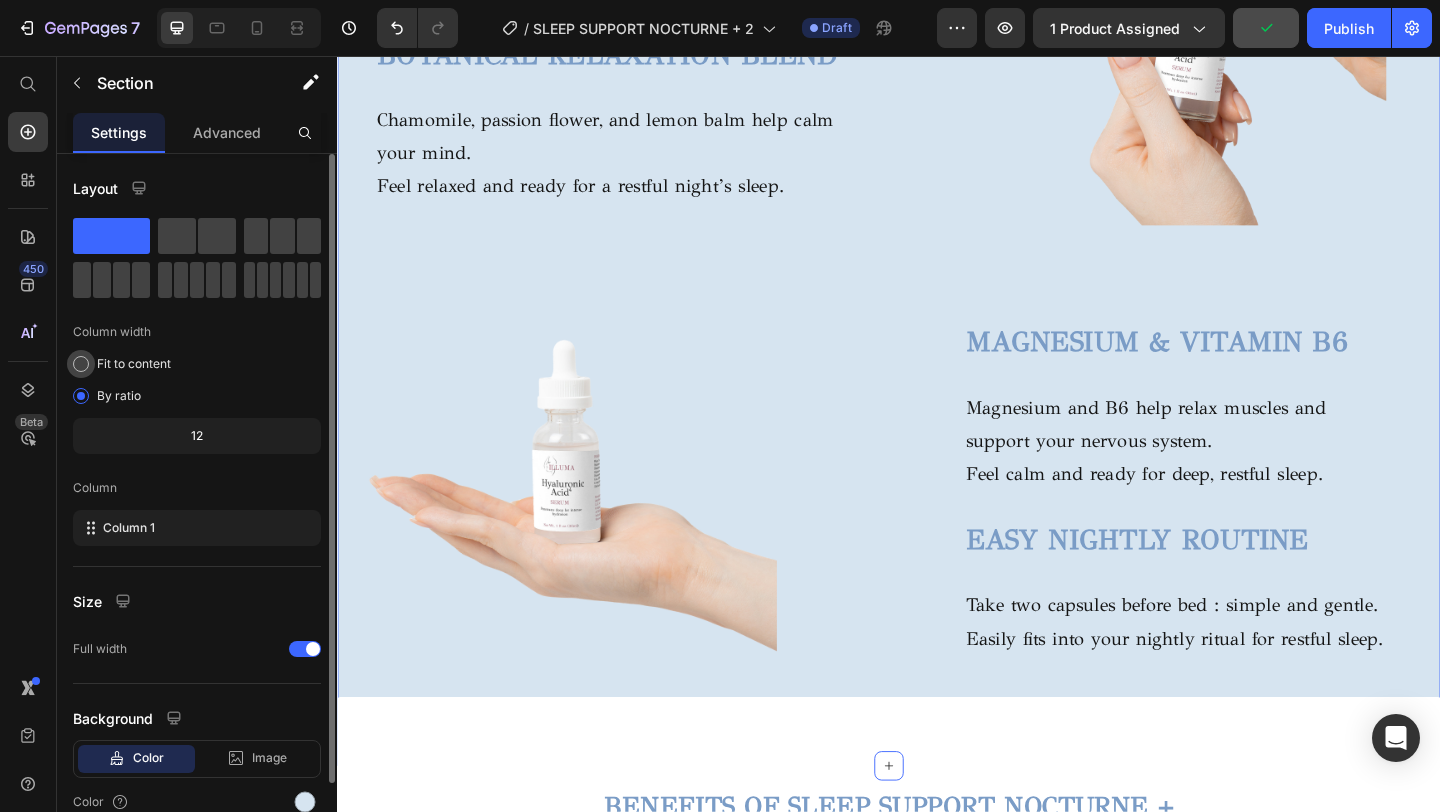 scroll, scrollTop: 93, scrollLeft: 0, axis: vertical 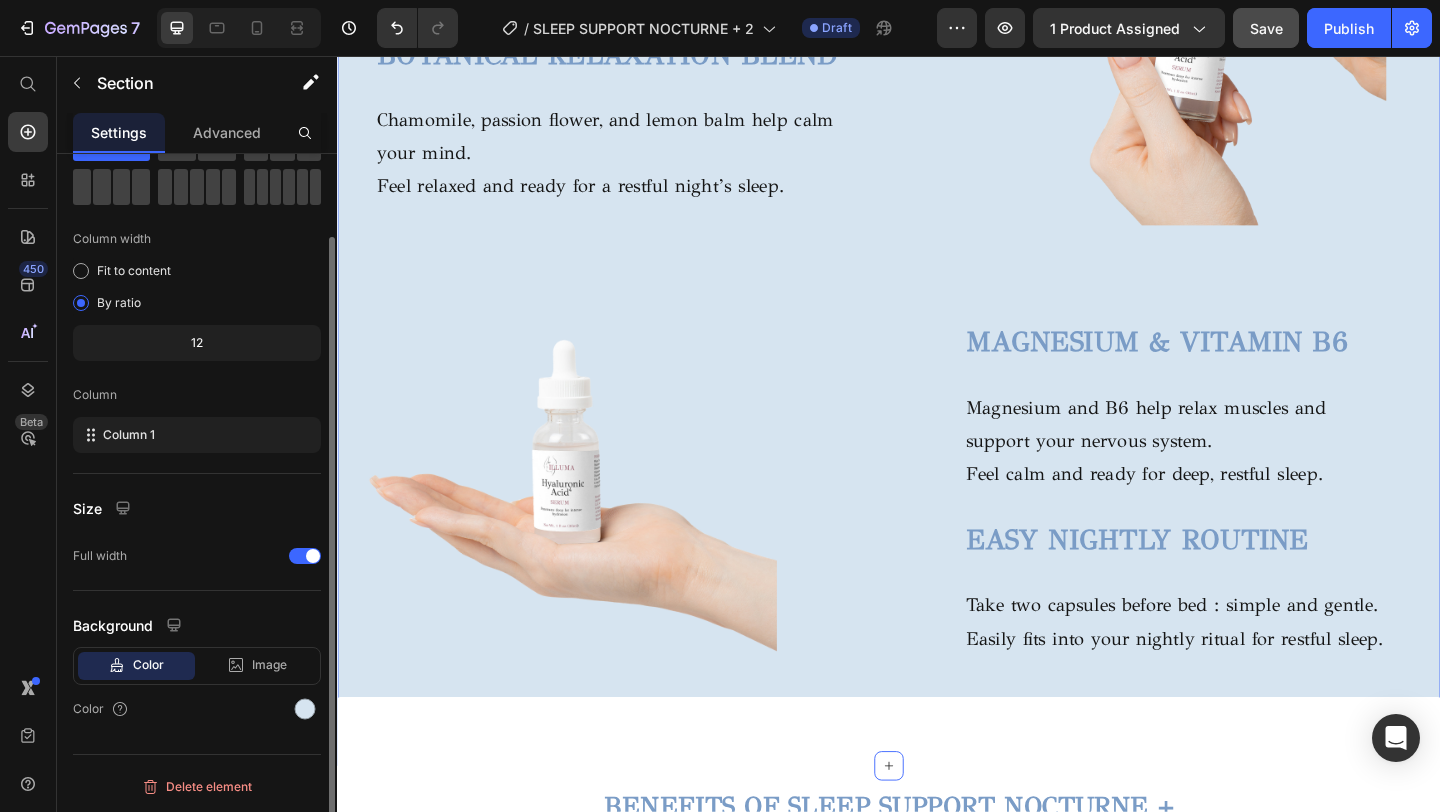 click on "Color" at bounding box center (148, 665) 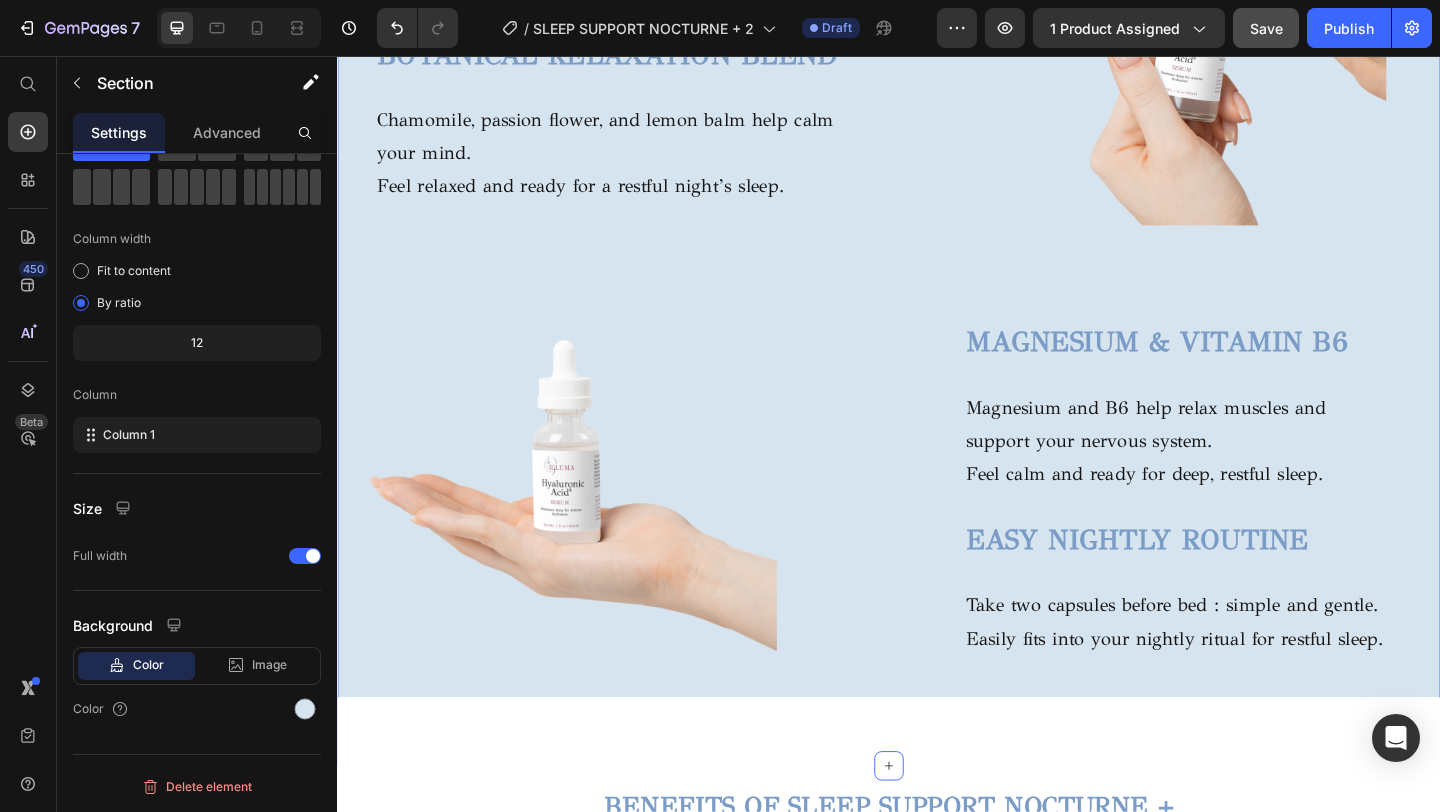 click on "MELATONIN SLEEP SUPPORT Heading Melatonin helps regulate your natural sleep cycle. Fall asleep easier and wake up feeling refreshed. Text Block BOTANICAL RELAXATION BLEND Heading Chamomile, passion flower, and lemon balm help calm your mind. Feel relaxed and ready for a restful night’s sleep. Text block Image Row Lorem ipsum dolor sit amet consectetur adipiscing Heading Image MAGNESIUM & VITAMIN B6 Heading Magnesium and B6 help relax muscles and support your nervous system. Feel calm and ready for deep, restful sleep. Text block EASY NIGHTLY ROUTINE Heading Take two capsules before bed : simple and gentle. Easily fits into your nightly ritual for restful sleep. Text block Row Row" at bounding box center [936, 285] 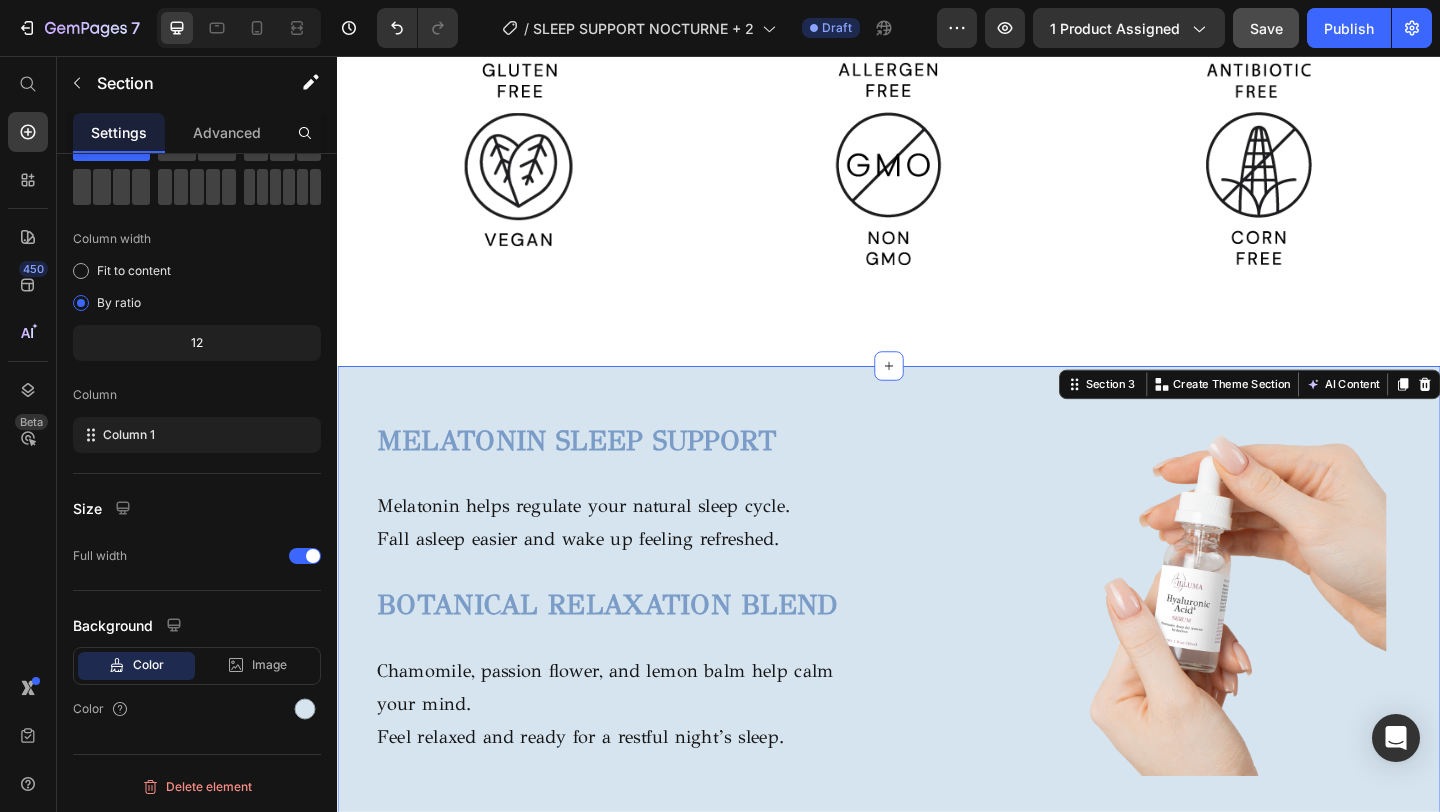 scroll, scrollTop: 1024, scrollLeft: 0, axis: vertical 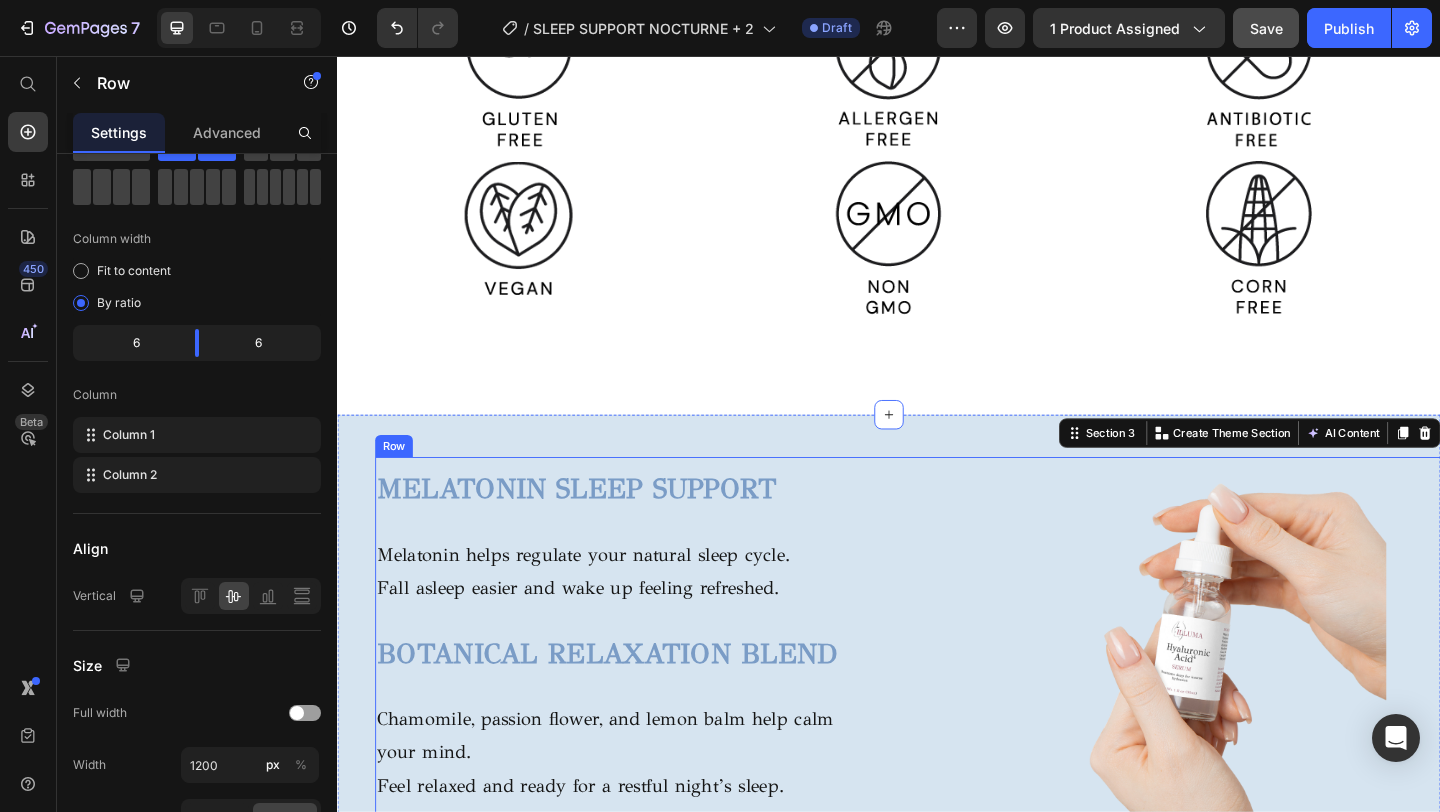 click on "MELATONIN SLEEP SUPPORT Heading Melatonin helps regulate your natural sleep cycle. Fall asleep easier and wake up feeling refreshed. Text Block BOTANICAL RELAXATION BLEND Heading Chamomile, passion flower, and lemon balm help calm your mind. Feel relaxed and ready for a restful night’s sleep. Text block Image Row" at bounding box center (962, 692) 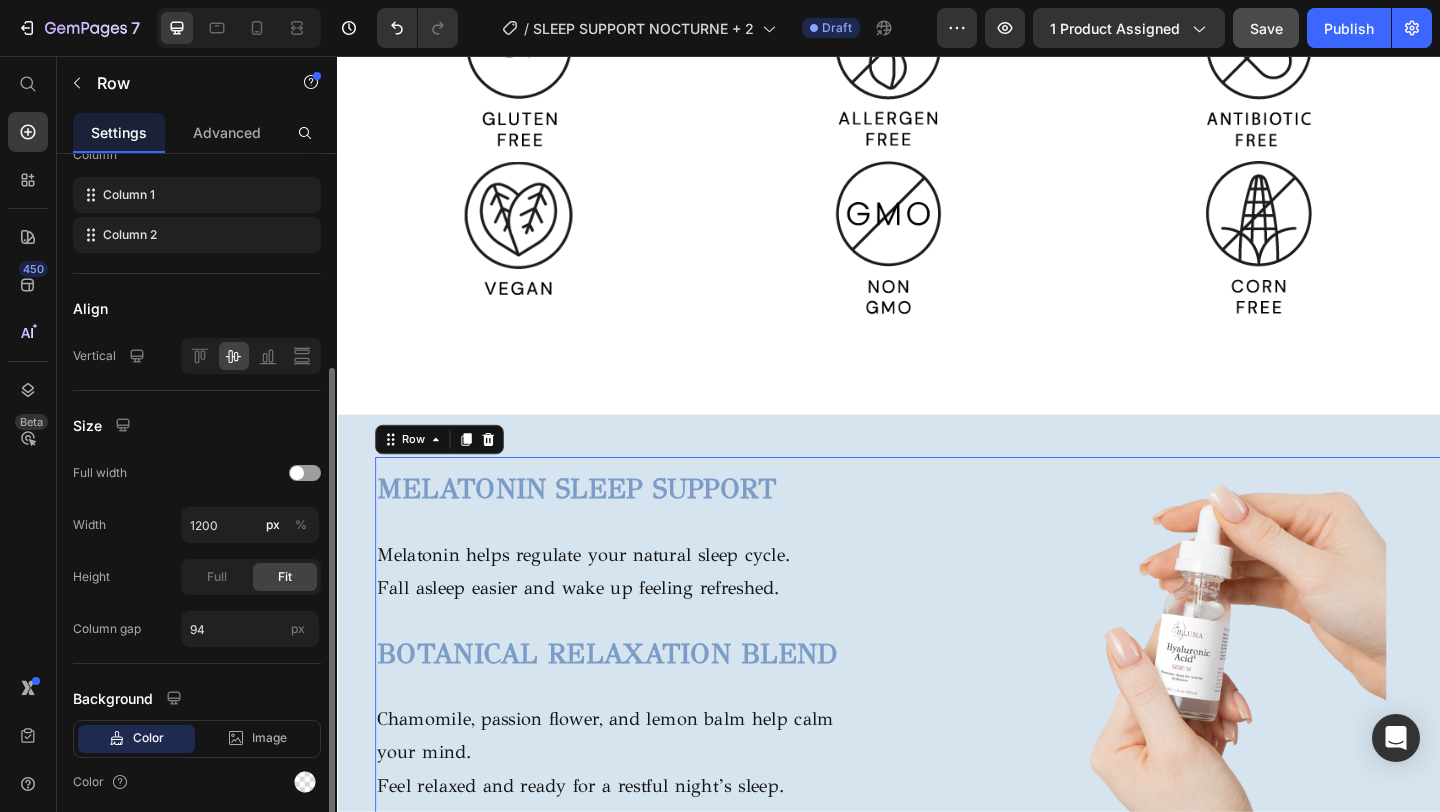 scroll, scrollTop: 406, scrollLeft: 0, axis: vertical 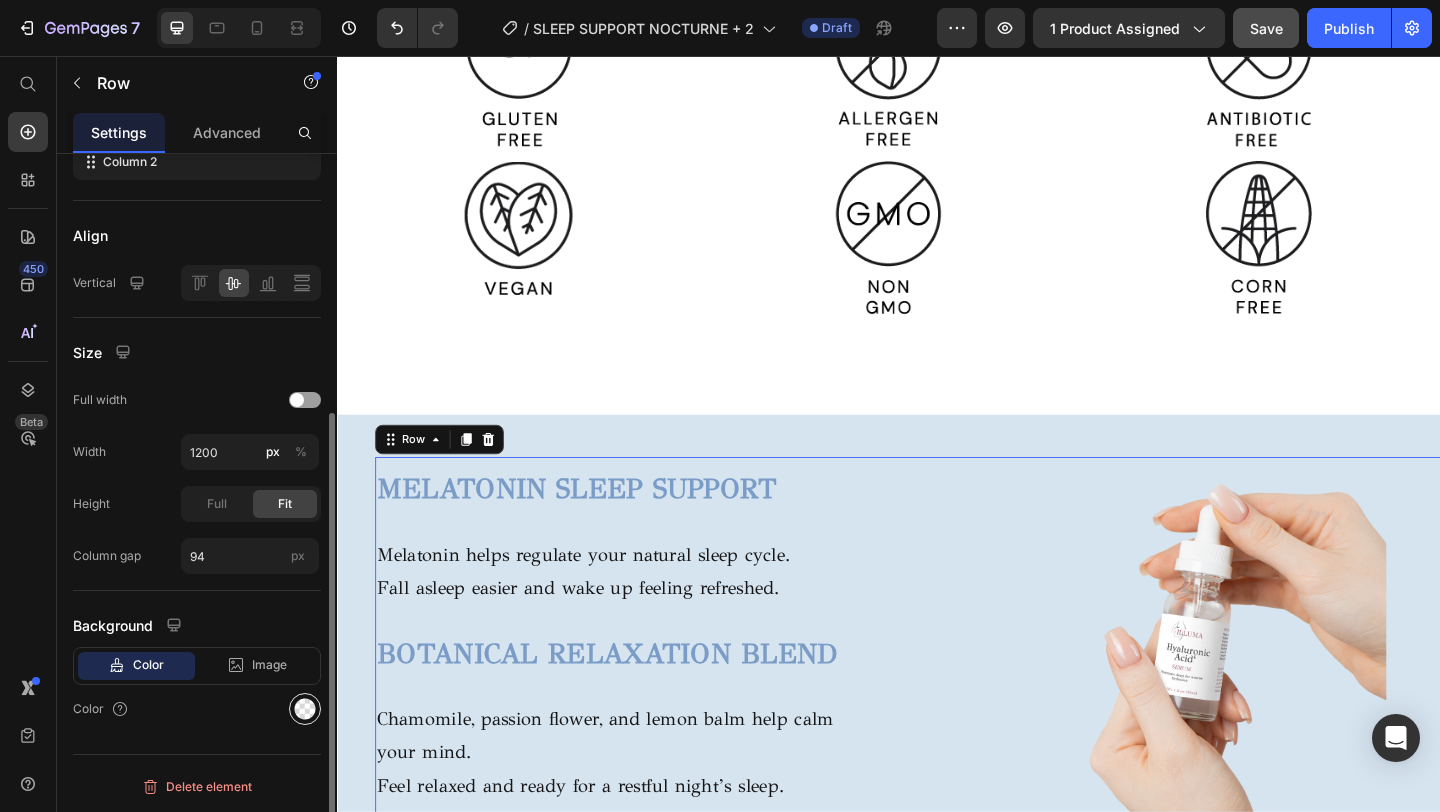 click at bounding box center [305, 709] 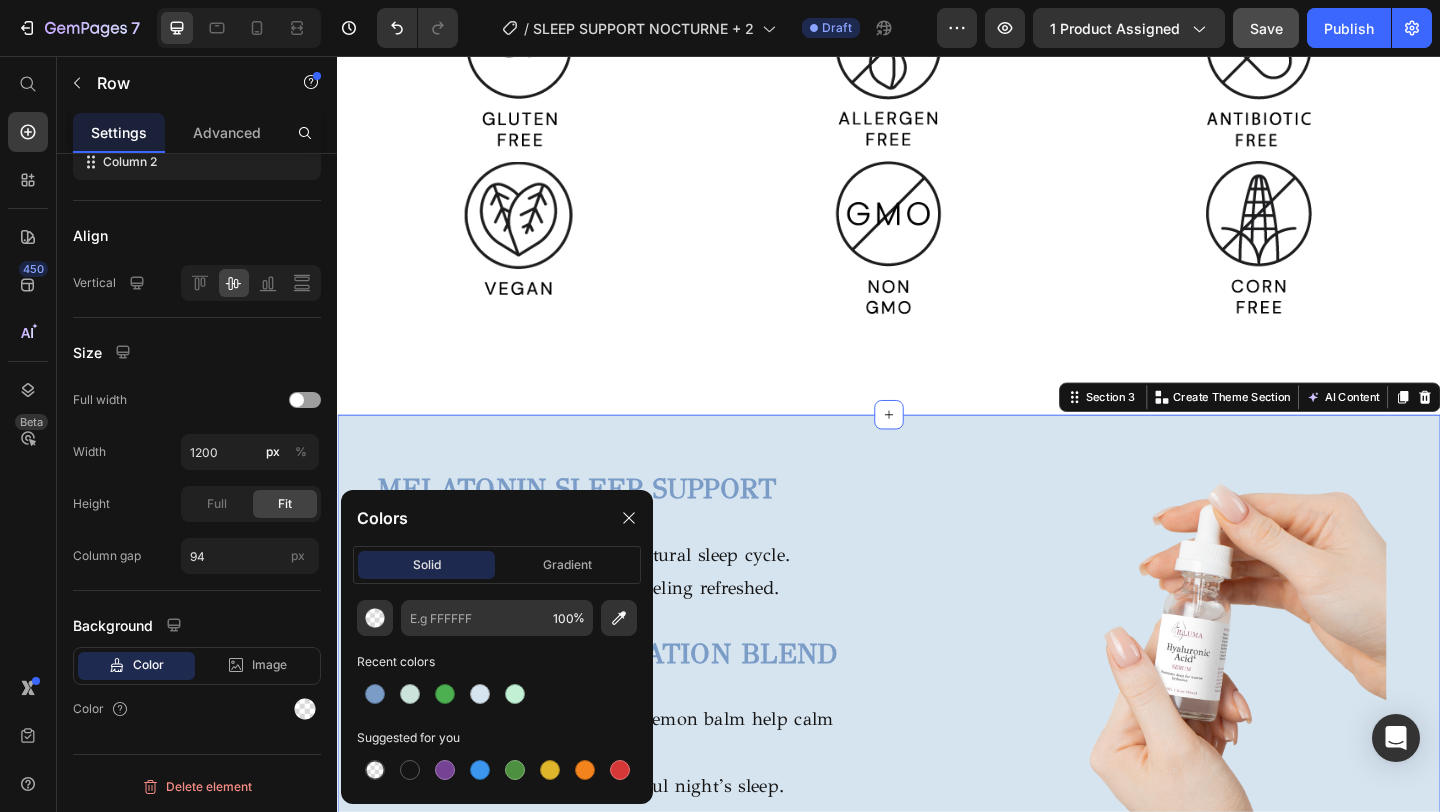 click on "MELATONIN SLEEP SUPPORT Heading Melatonin helps regulate your natural sleep cycle. Fall asleep easier and wake up feeling refreshed. Text Block BOTANICAL RELAXATION BLEND Heading Chamomile, passion flower, and lemon balm help calm your mind. Feel relaxed and ready for a restful night’s sleep. Text block Image Row Lorem ipsum dolor sit amet consectetur adipiscing Heading Image MAGNESIUM & VITAMIN B6 Heading Magnesium and B6 help relax muscles and support your nervous system. Feel calm and ready for deep, restful sleep. Text block EASY NIGHTLY ROUTINE Heading Take two capsules before bed : simple and gentle. Easily fits into your nightly ritual for restful sleep. Text block Row Row" at bounding box center [936, 937] 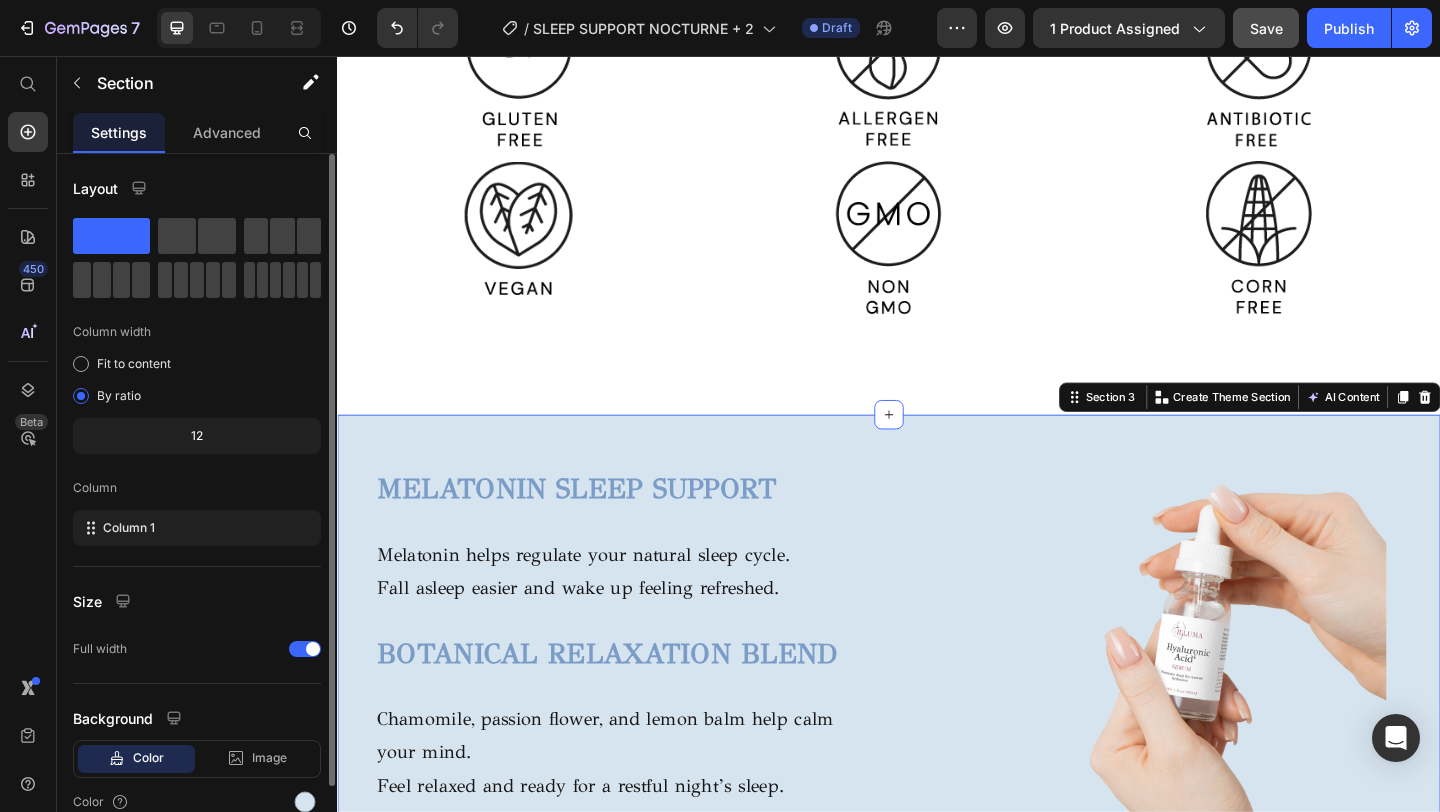 scroll, scrollTop: 93, scrollLeft: 0, axis: vertical 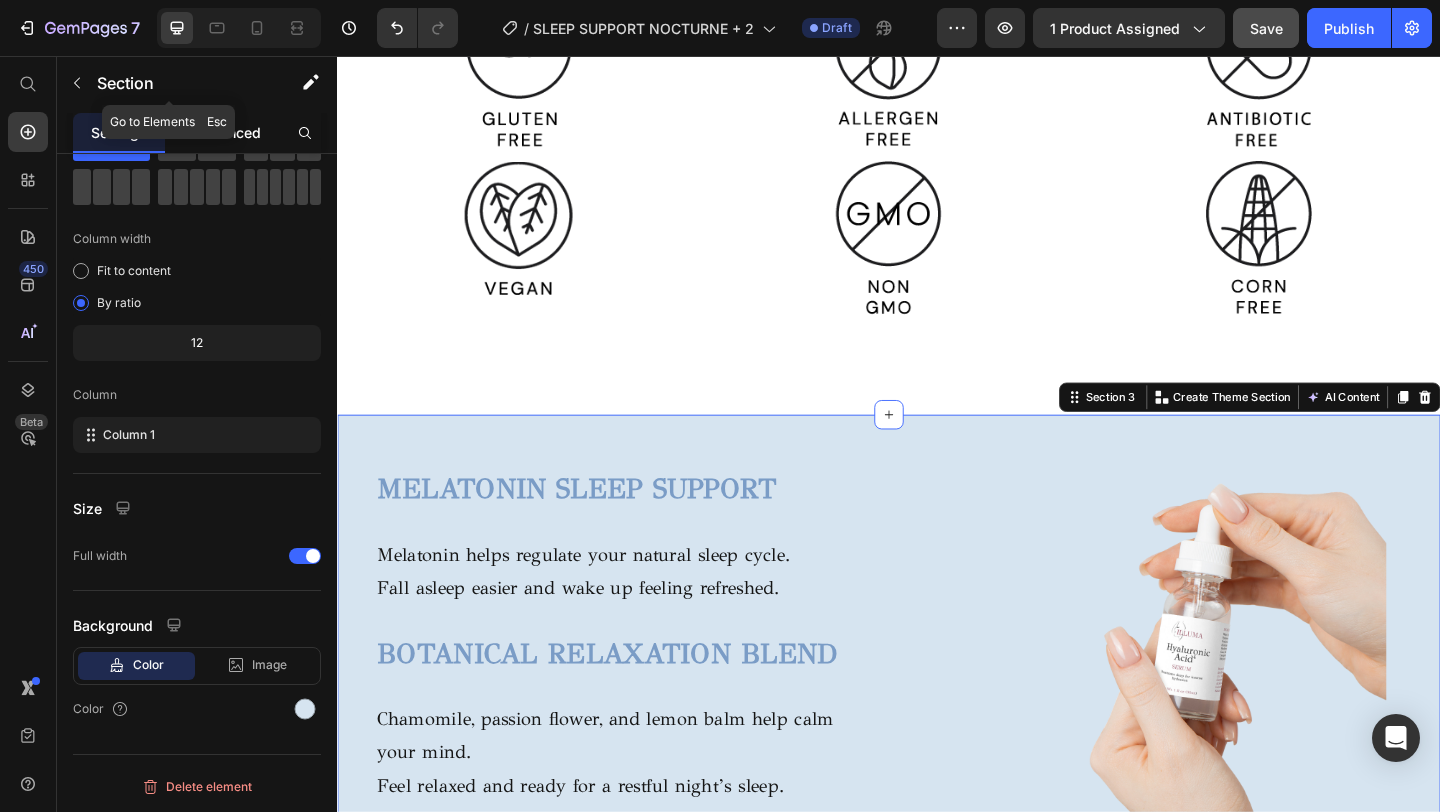 click on "Advanced" at bounding box center [227, 132] 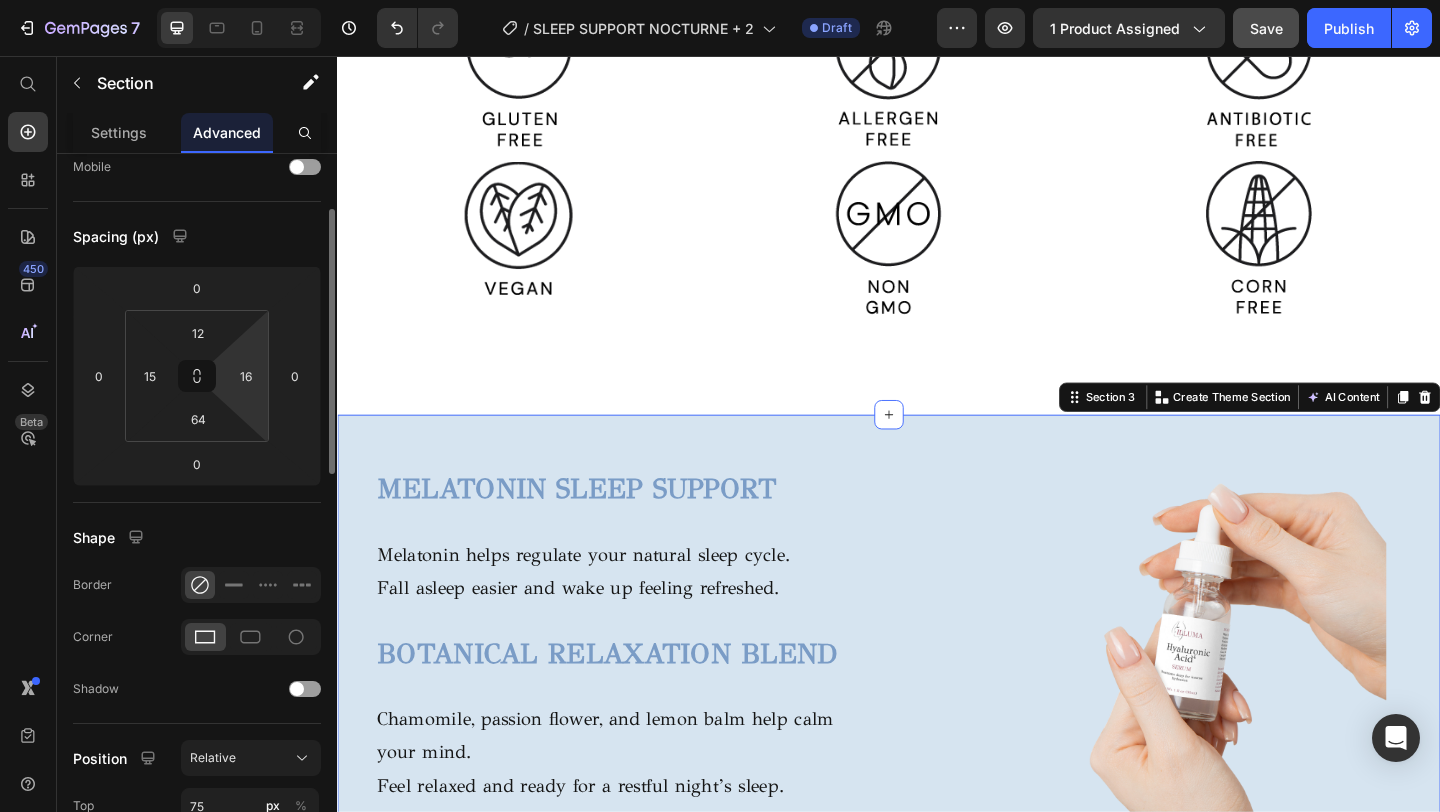 scroll, scrollTop: 0, scrollLeft: 0, axis: both 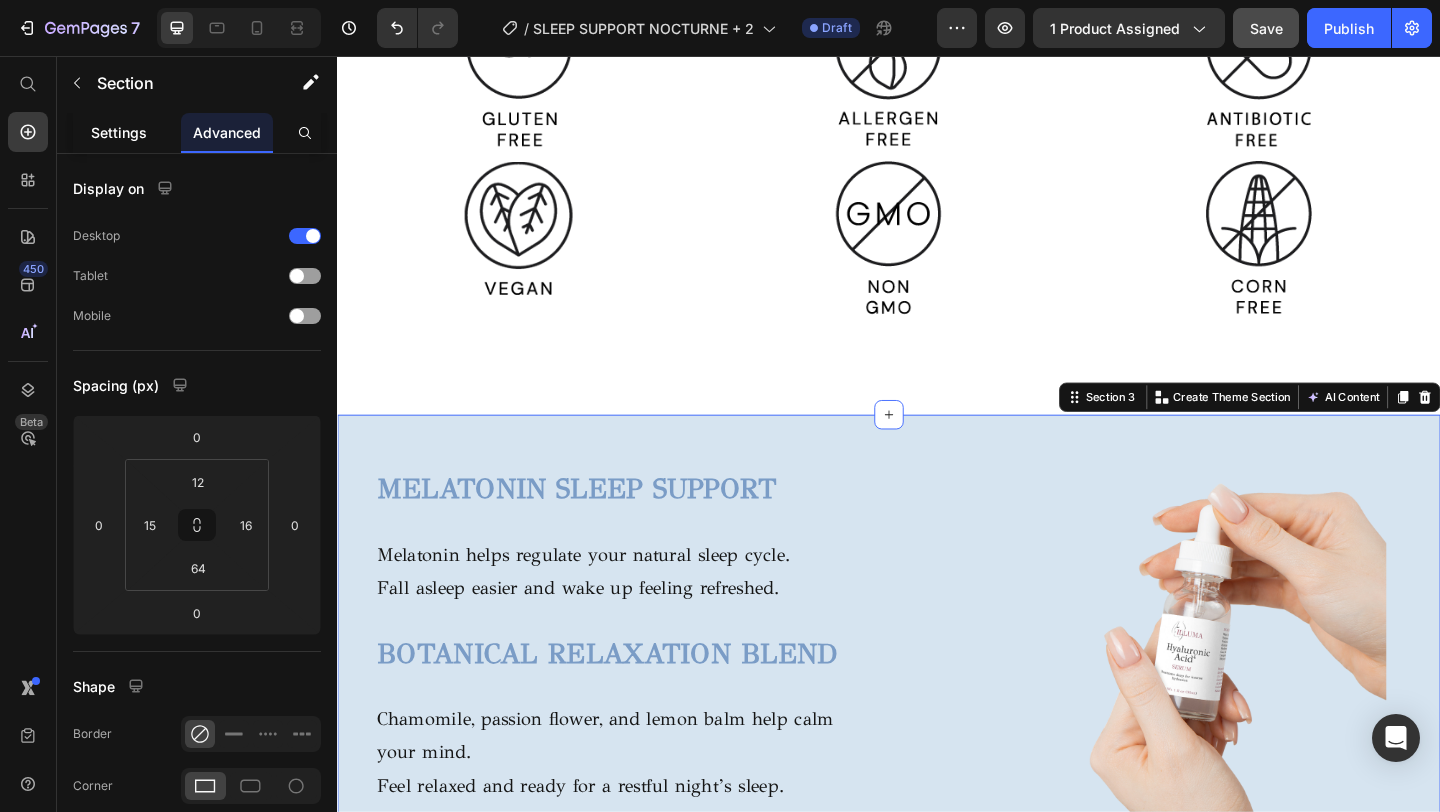 click on "Settings" at bounding box center (119, 132) 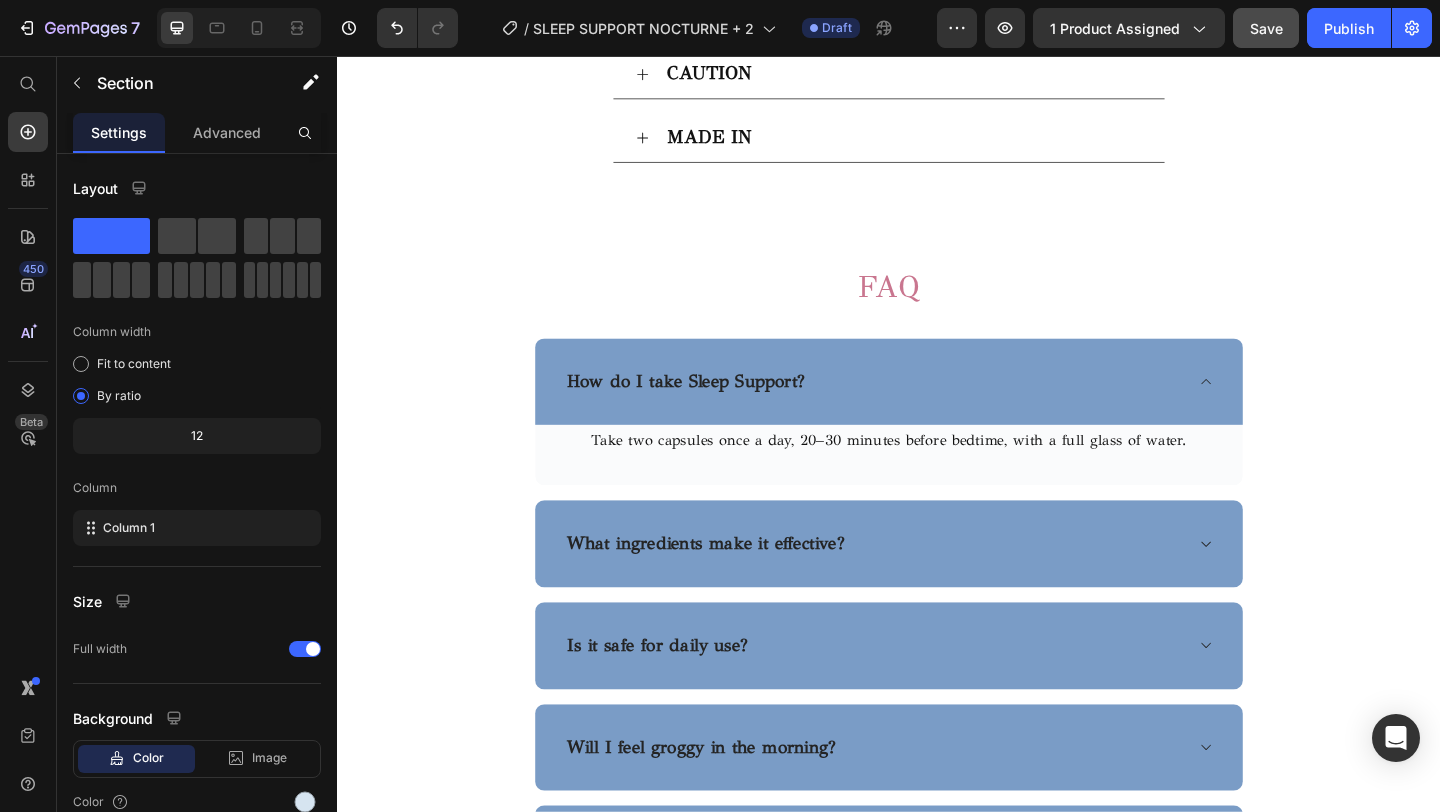 scroll, scrollTop: 3724, scrollLeft: 0, axis: vertical 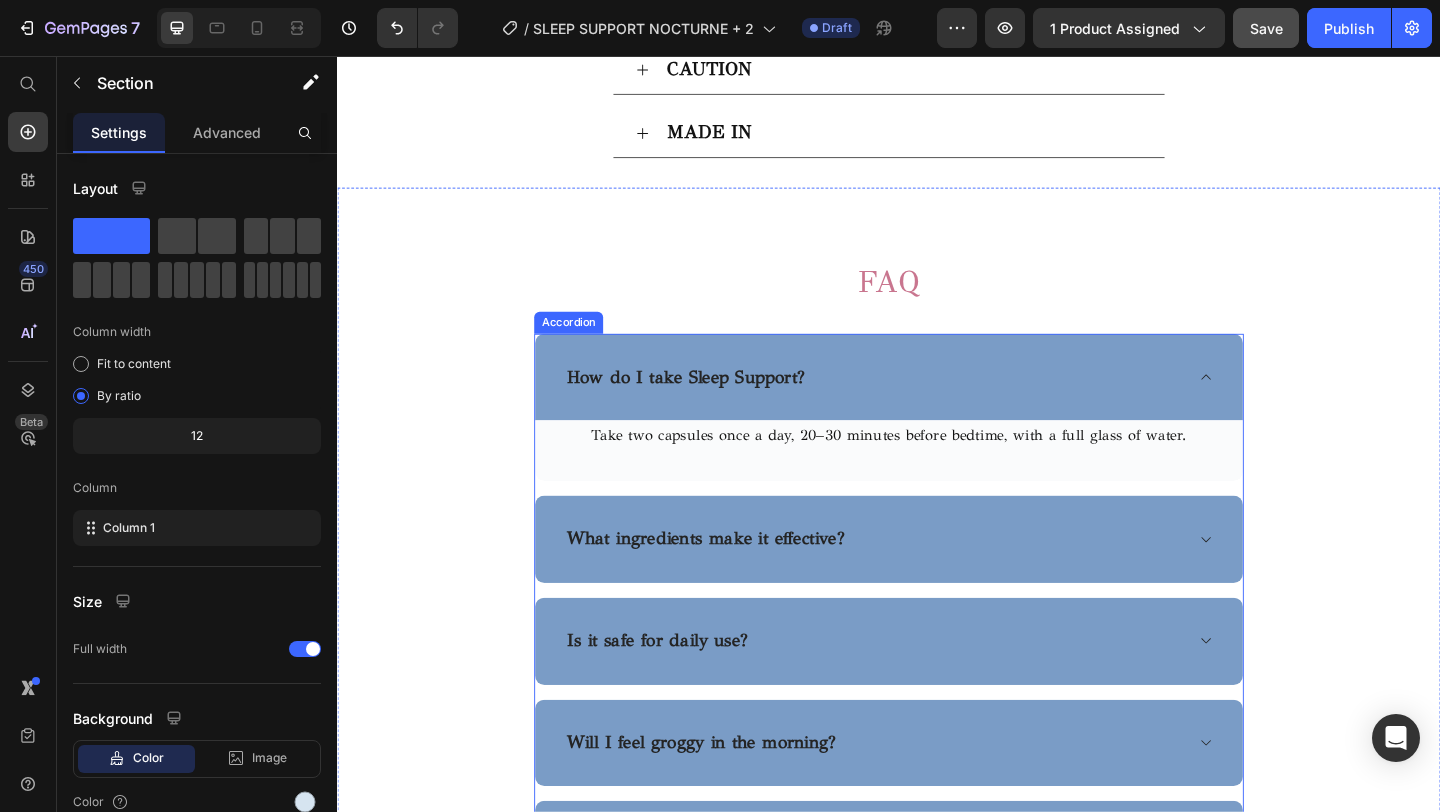 click on "How do I take Sleep Support?" at bounding box center (937, 405) 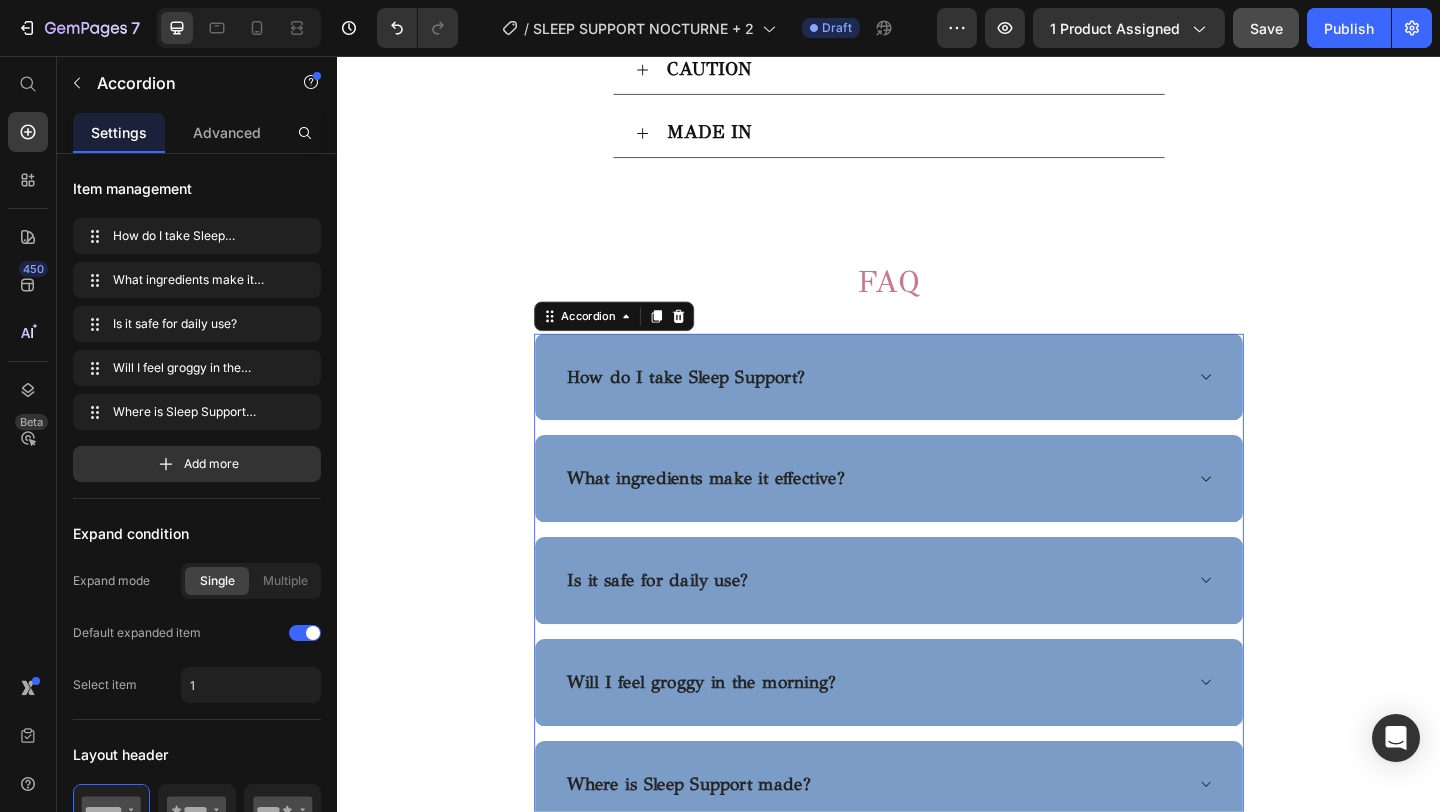 click on "How do I take Sleep Support?" at bounding box center (921, 405) 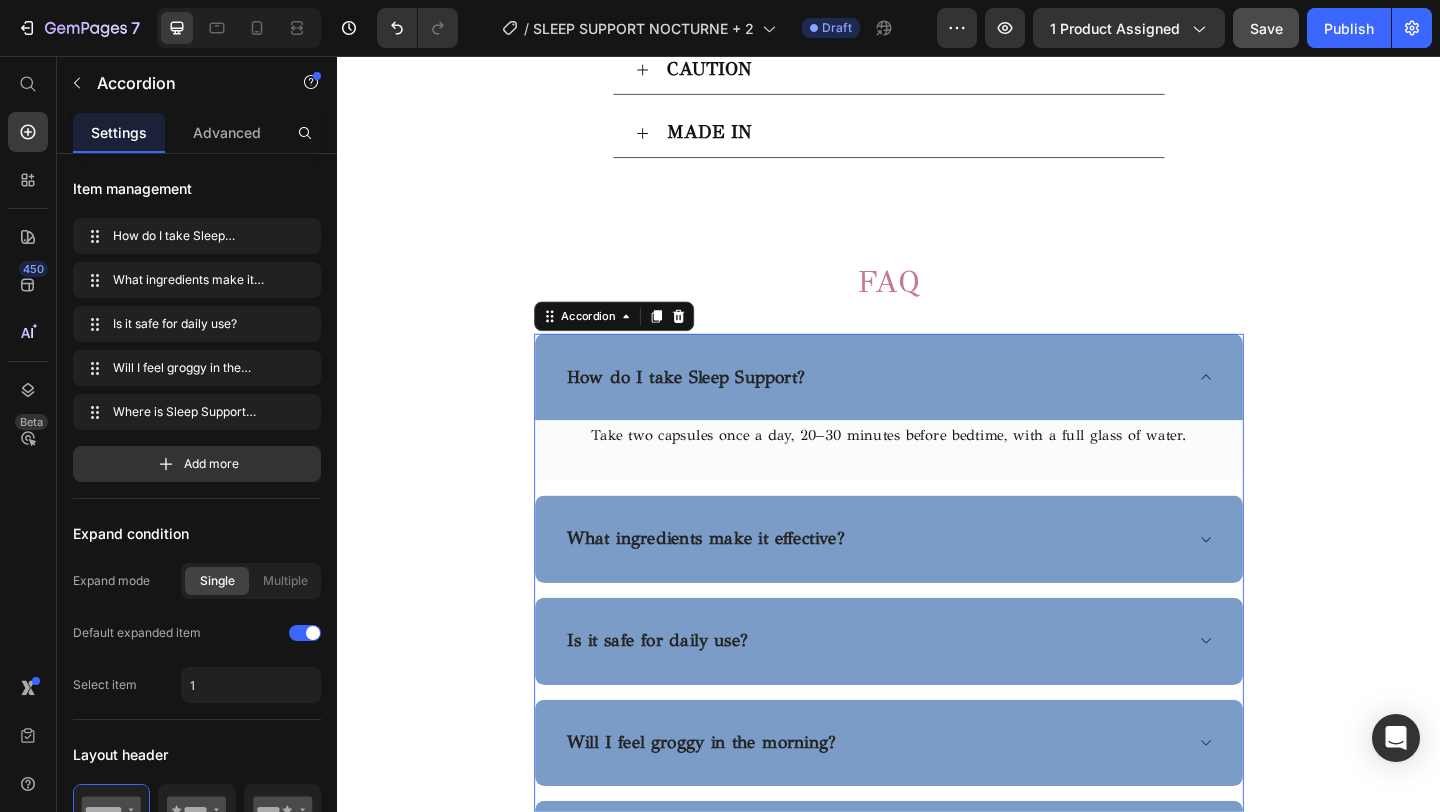 click on "How do I take Sleep Support?" at bounding box center [937, 405] 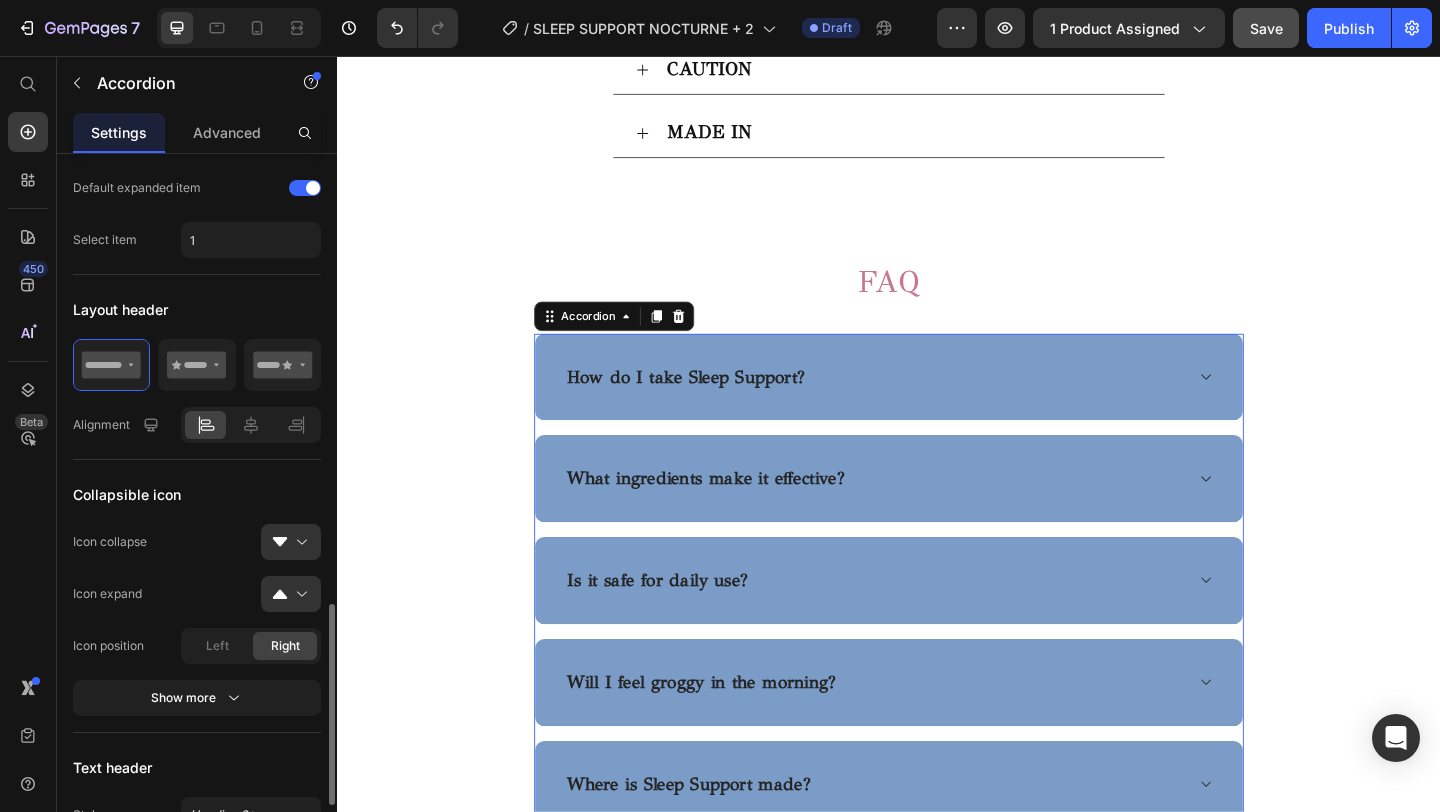 scroll, scrollTop: 887, scrollLeft: 0, axis: vertical 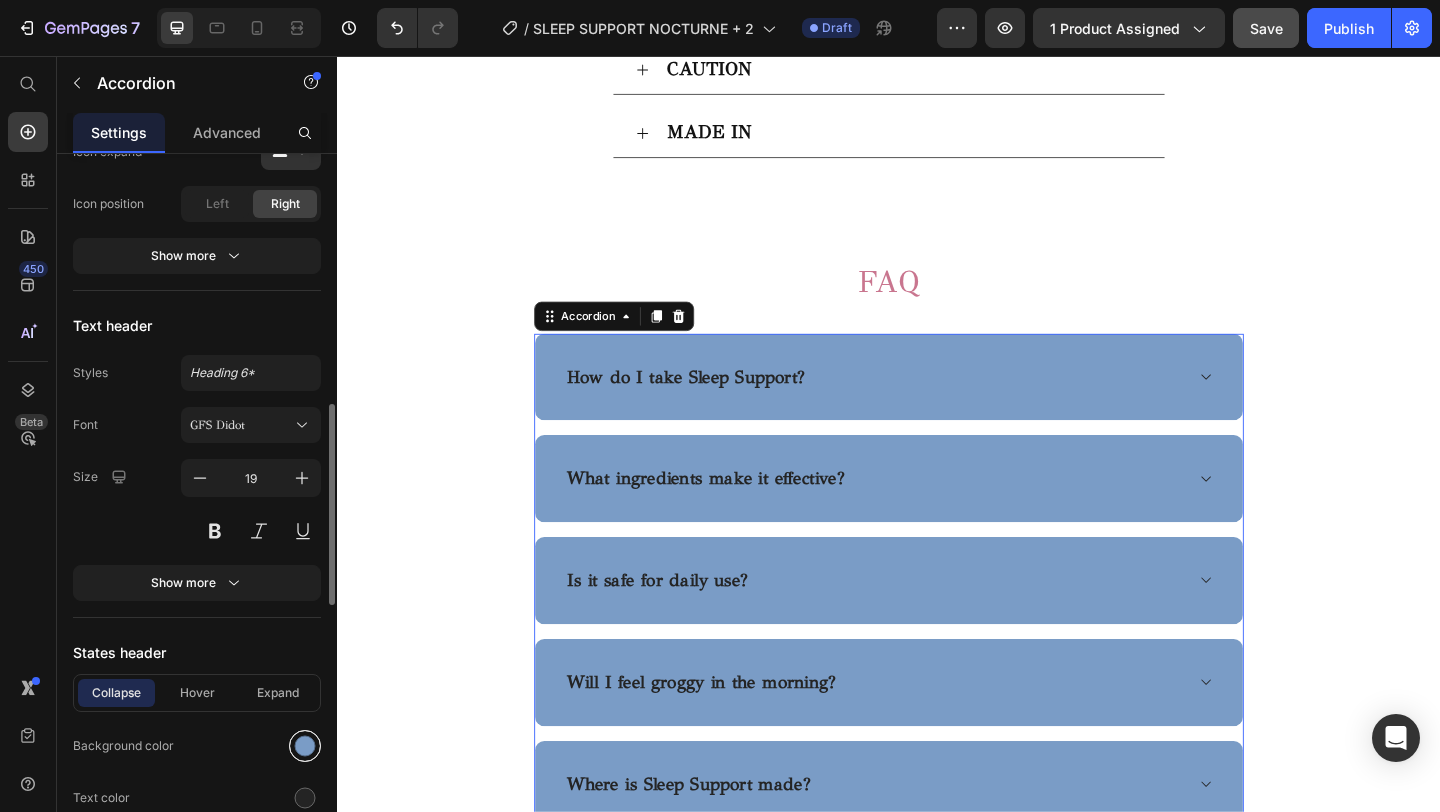 click at bounding box center (305, 746) 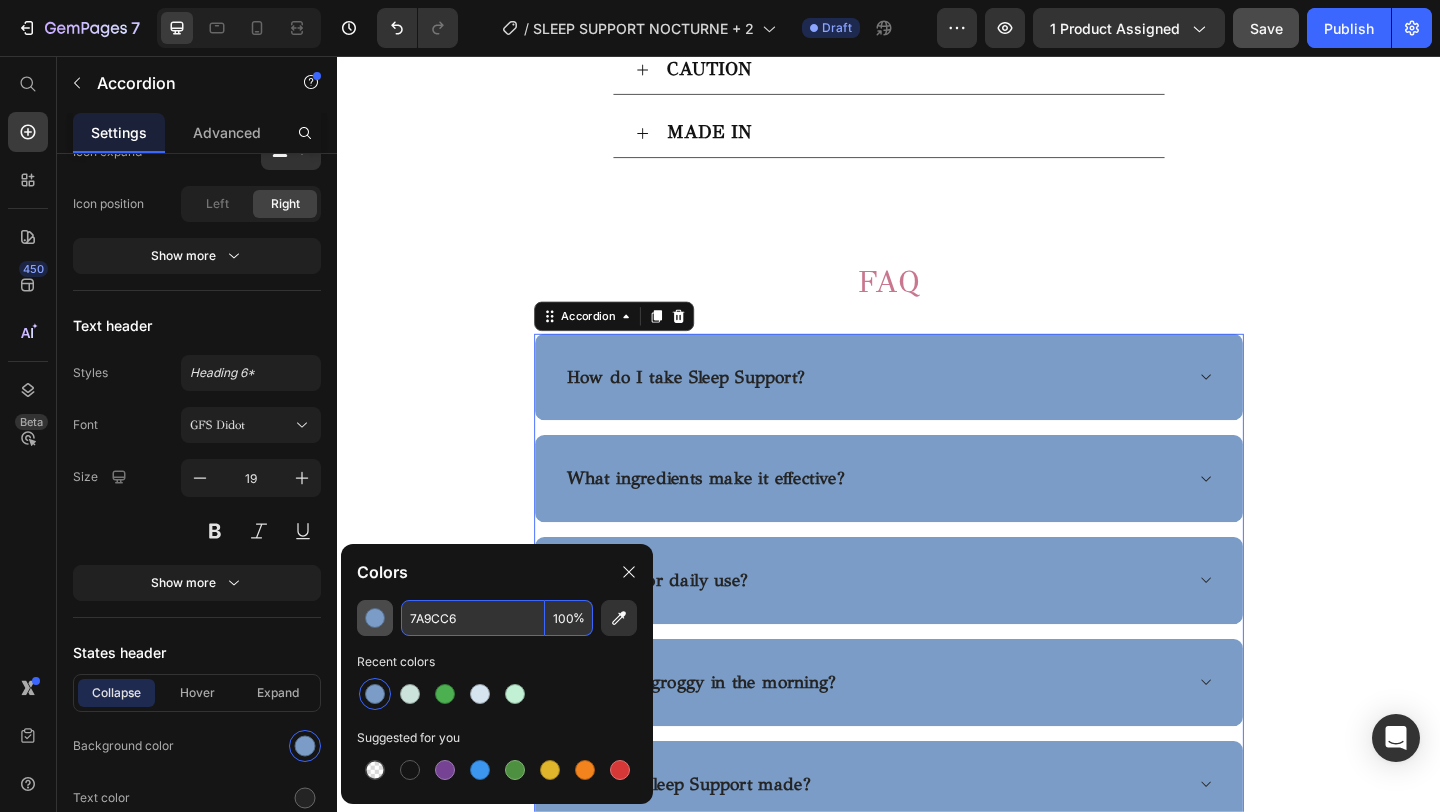 drag, startPoint x: 499, startPoint y: 622, endPoint x: 381, endPoint y: 602, distance: 119.682915 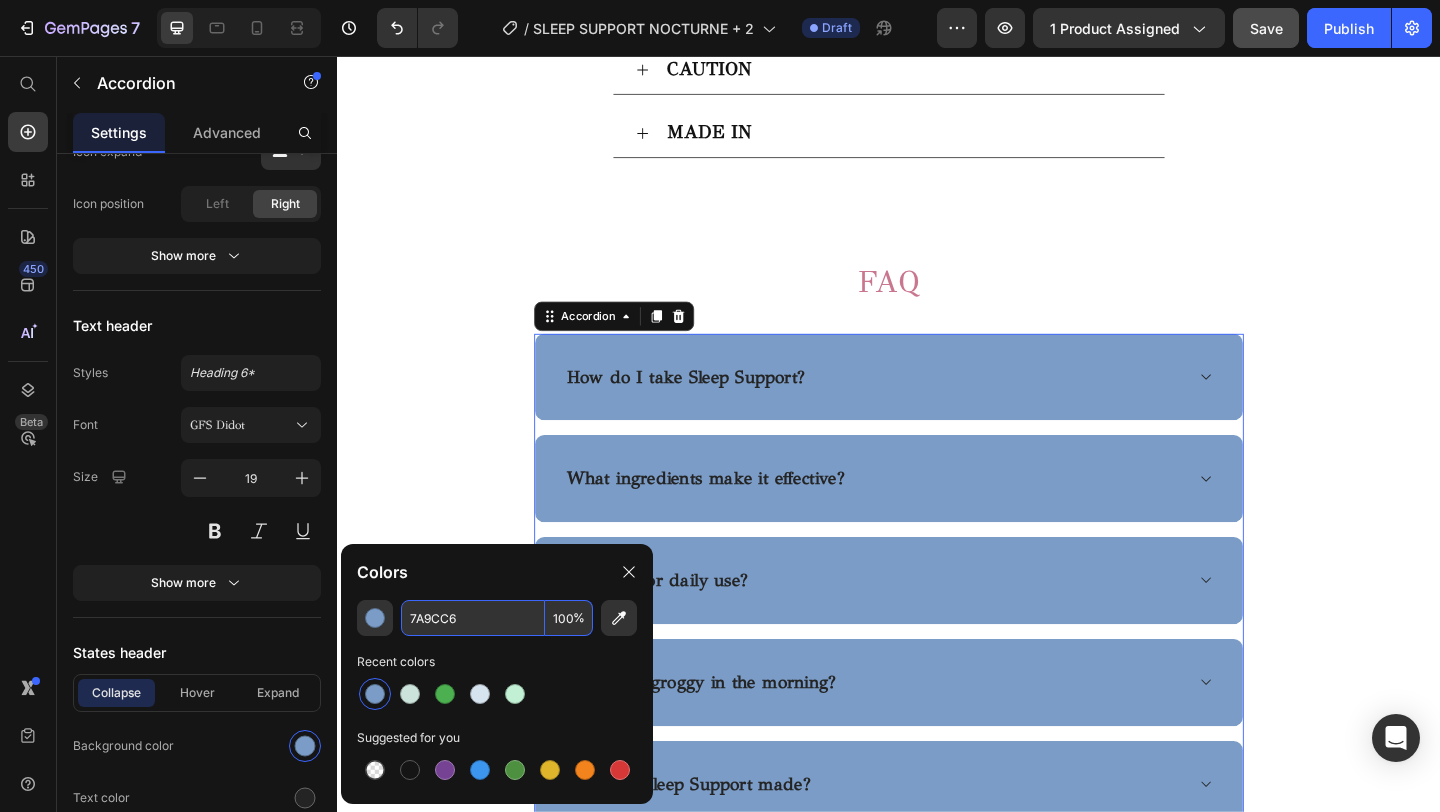 click on "7A9CC6" at bounding box center [473, 618] 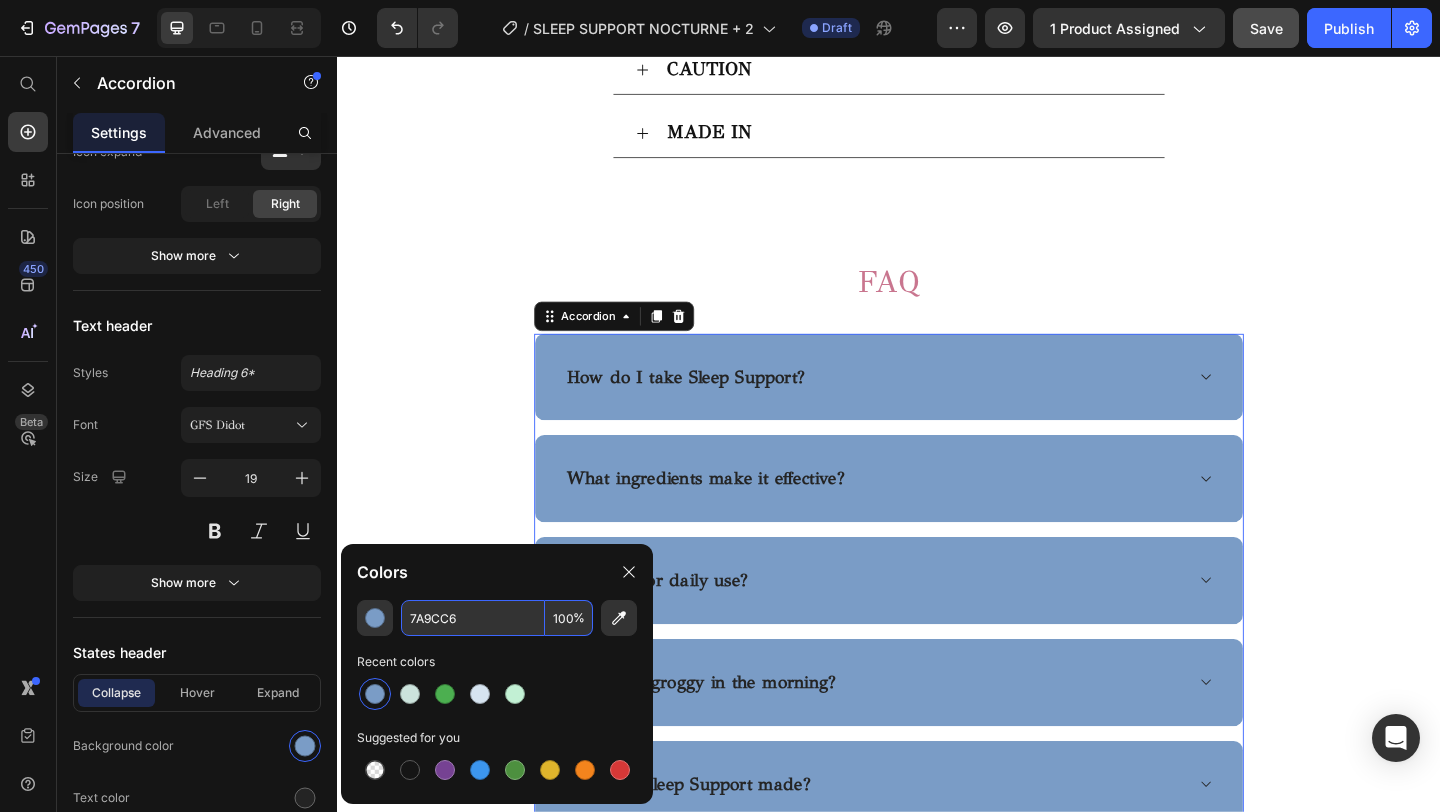 drag, startPoint x: 471, startPoint y: 619, endPoint x: 402, endPoint y: 618, distance: 69.00725 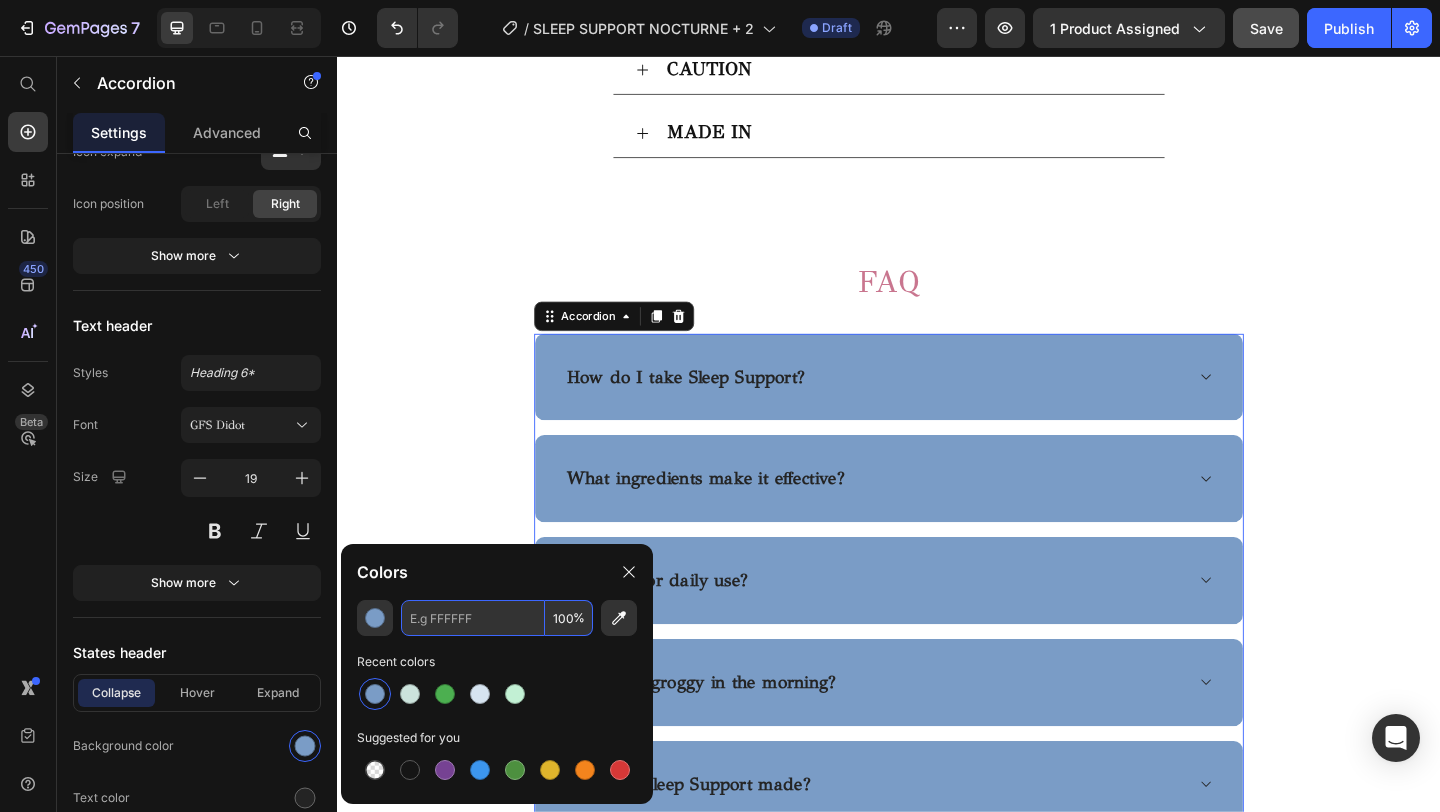 paste on "a2cffe" 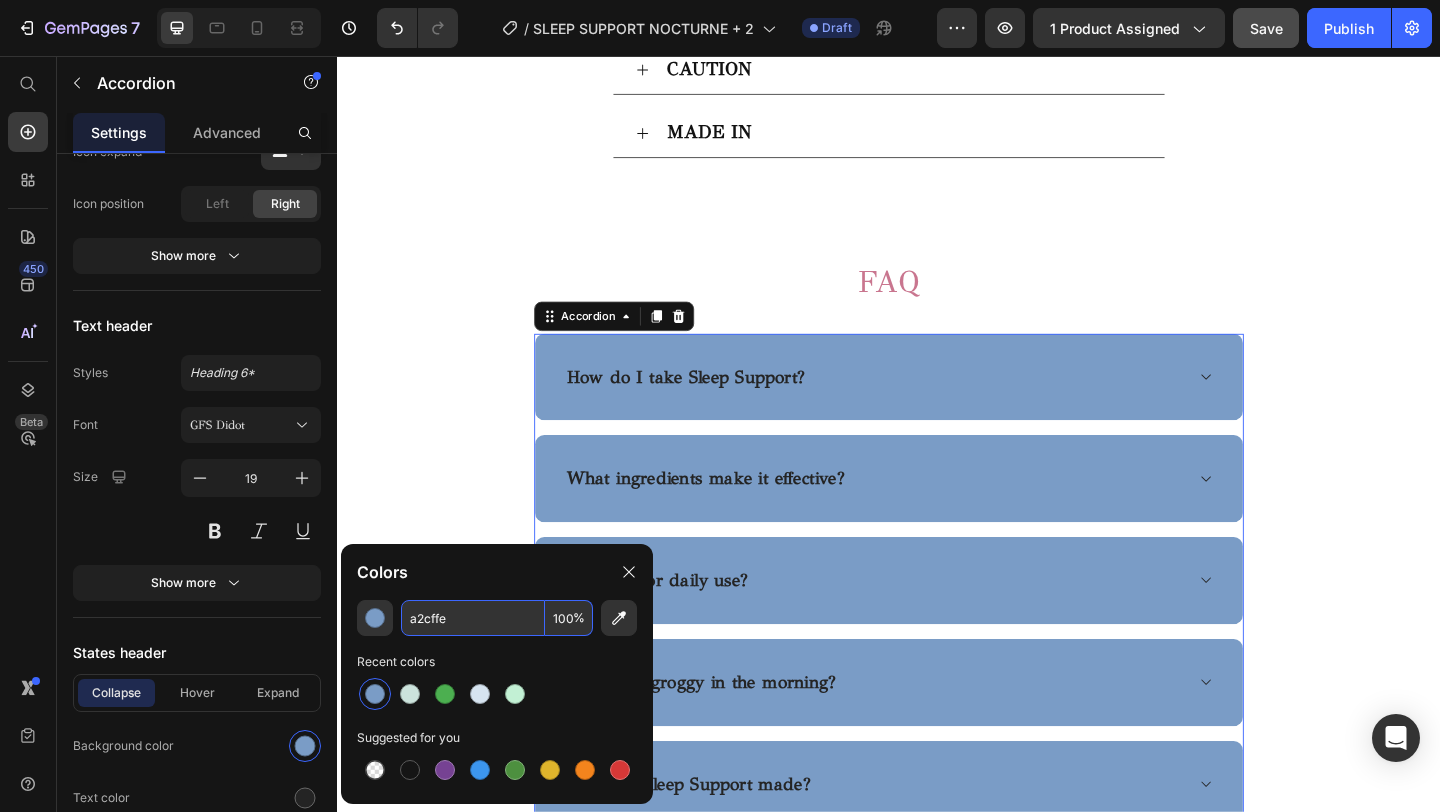 type on "a2cffe" 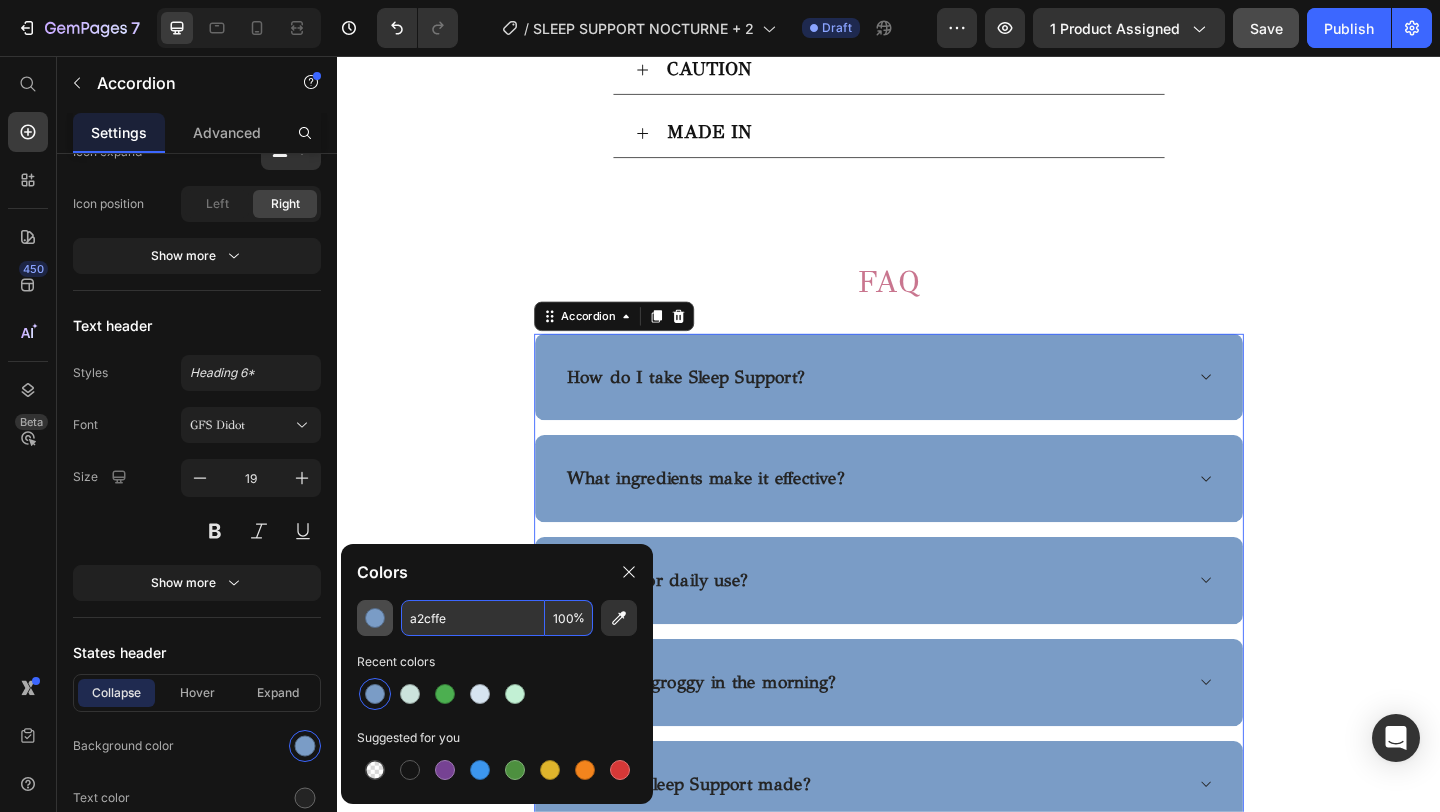 drag, startPoint x: 464, startPoint y: 617, endPoint x: 376, endPoint y: 617, distance: 88 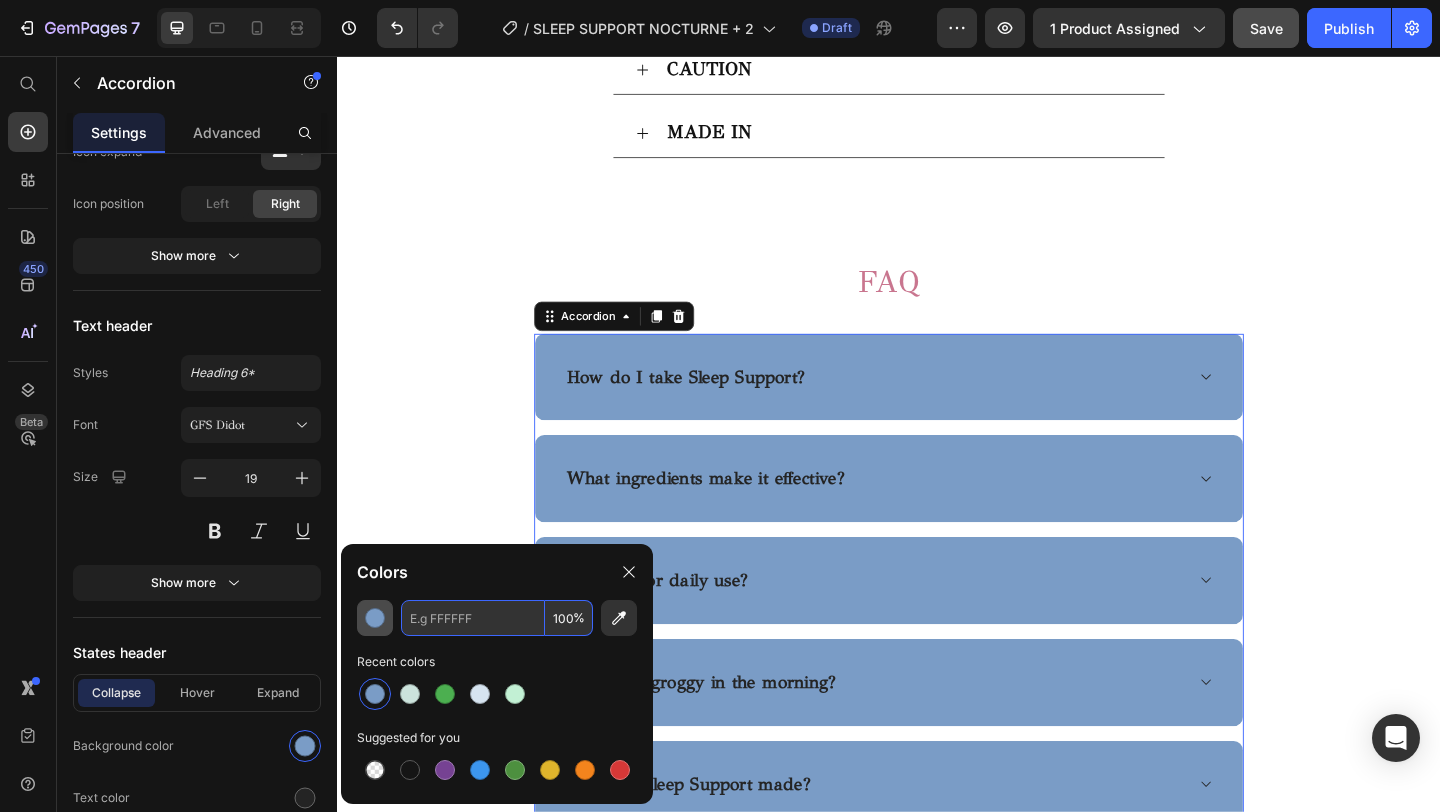 paste on "a2cffe" 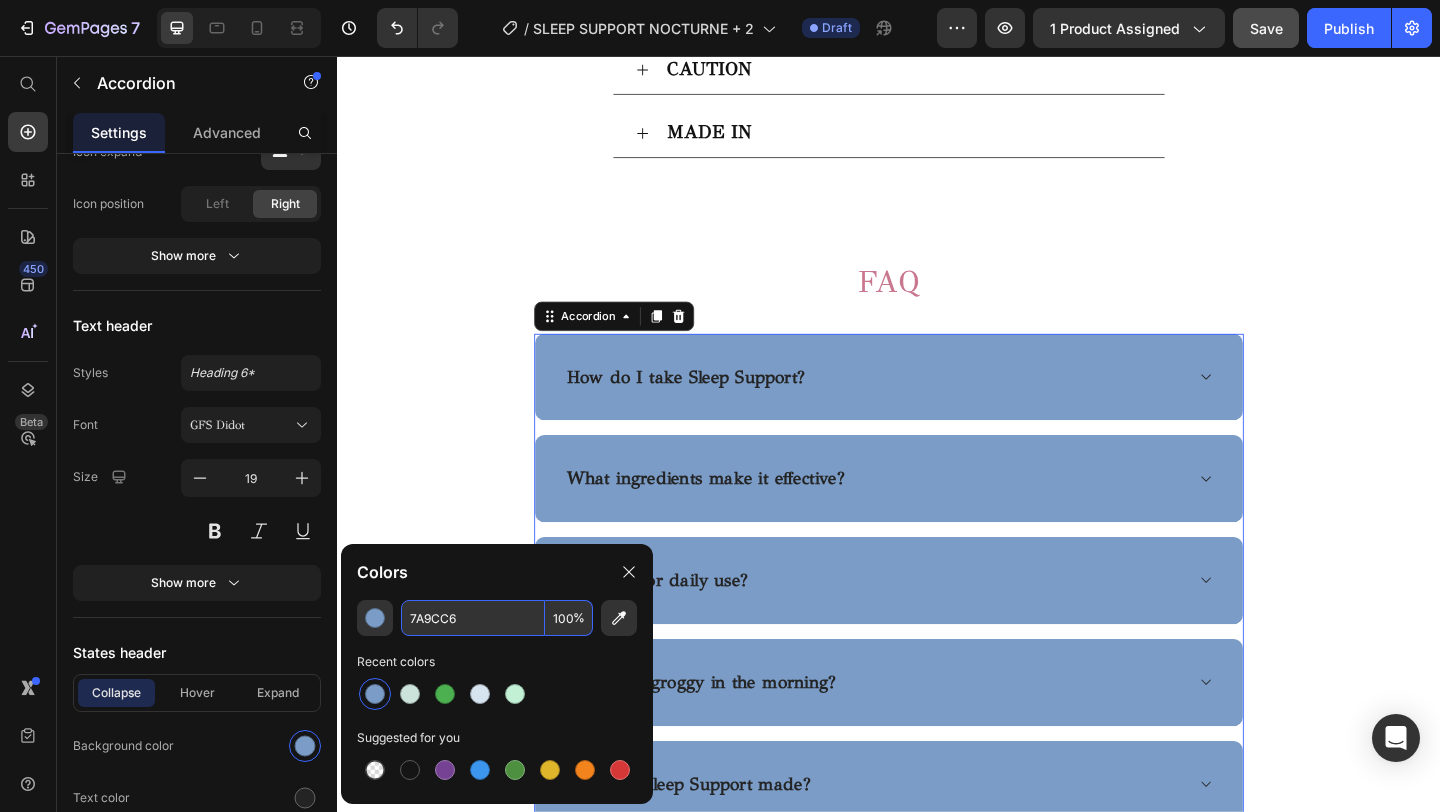 click on "7A9CC6" at bounding box center [473, 618] 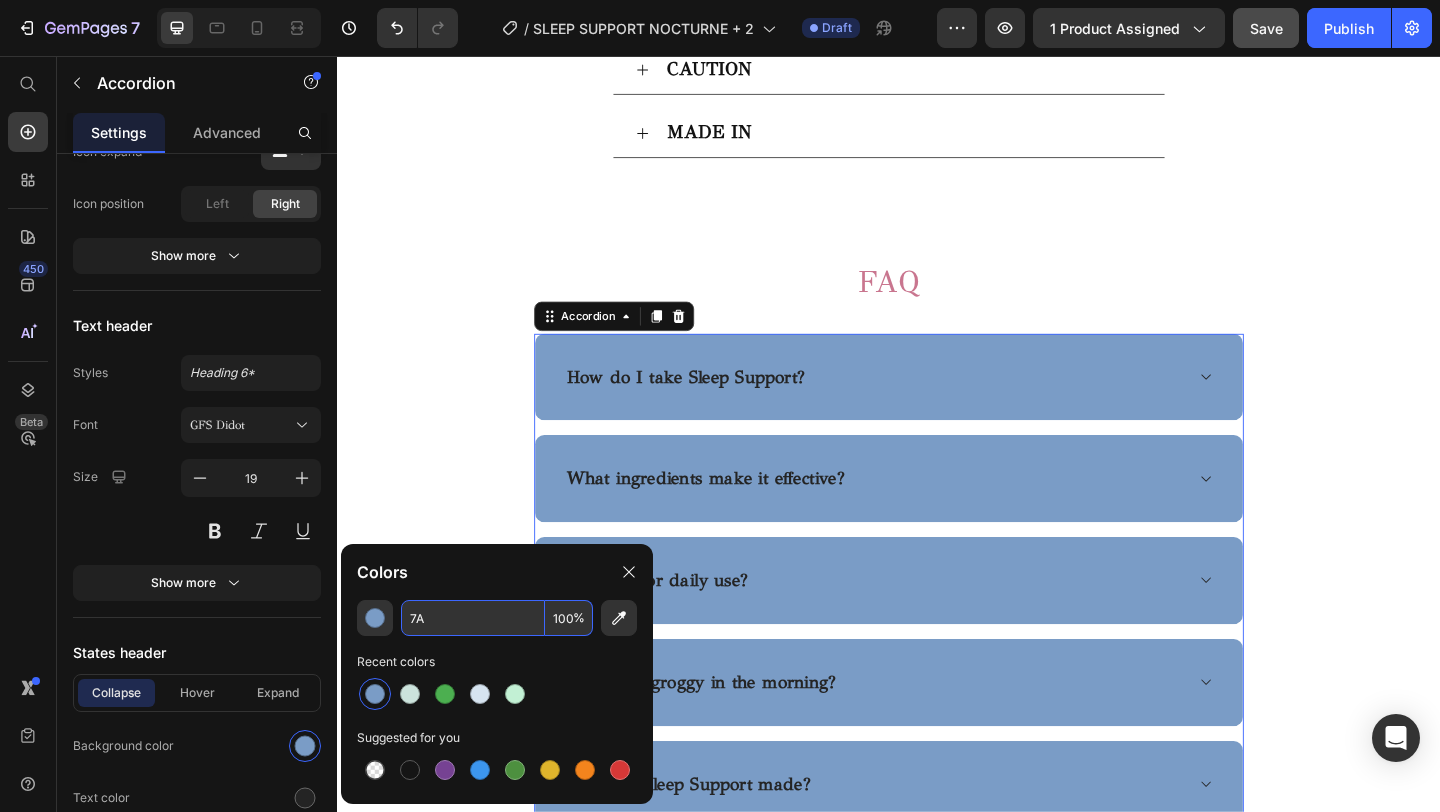 type on "7" 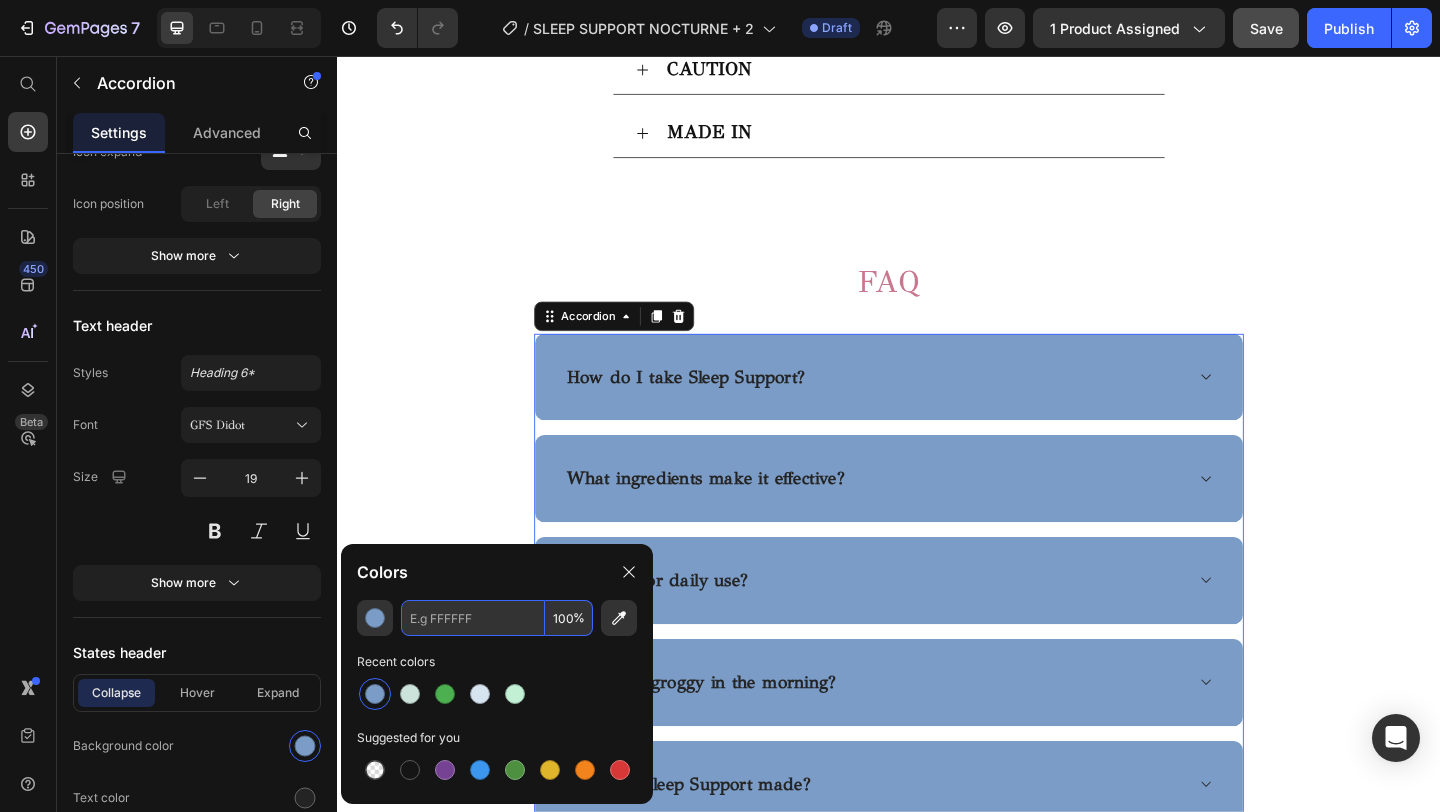 paste on "#8ecae6" 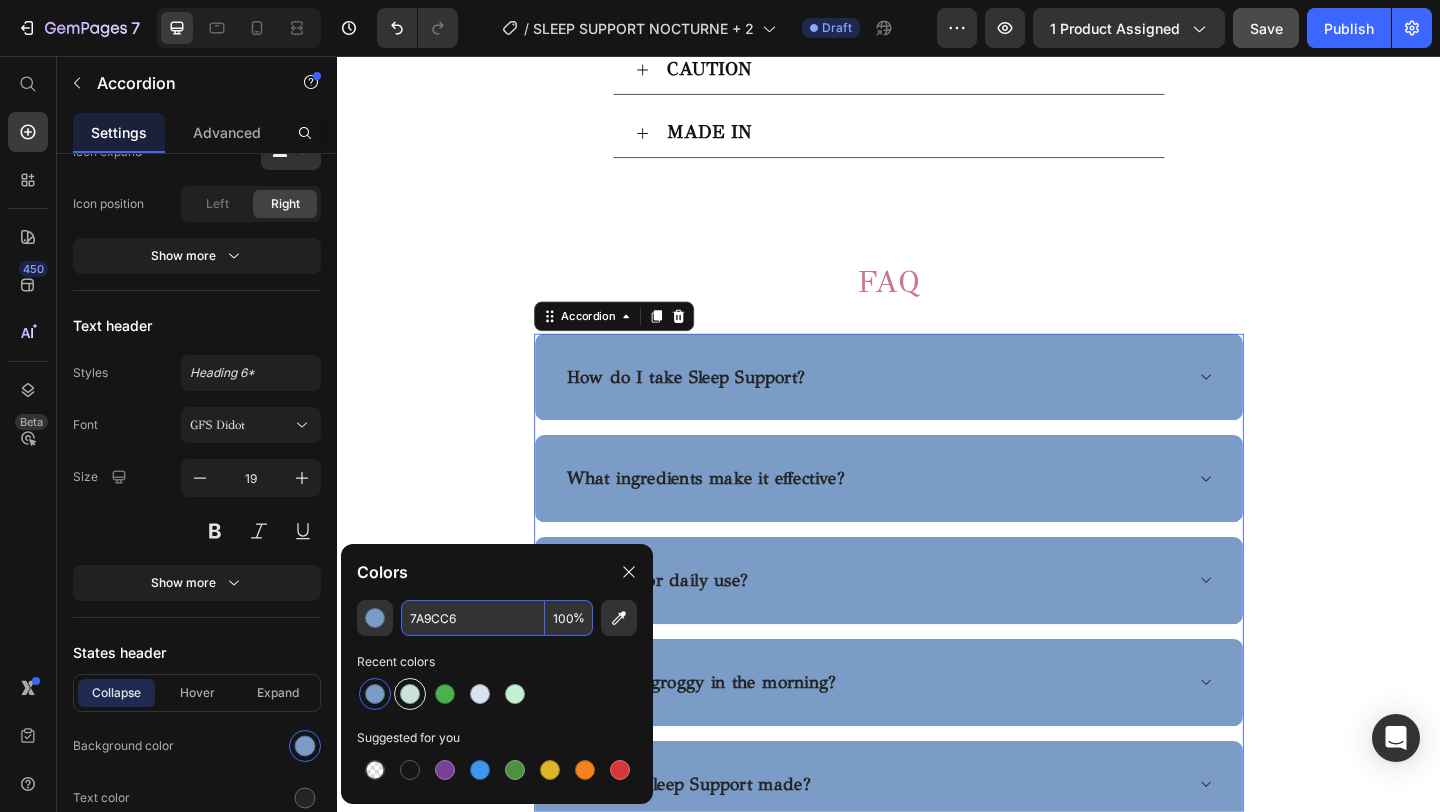 click at bounding box center (410, 694) 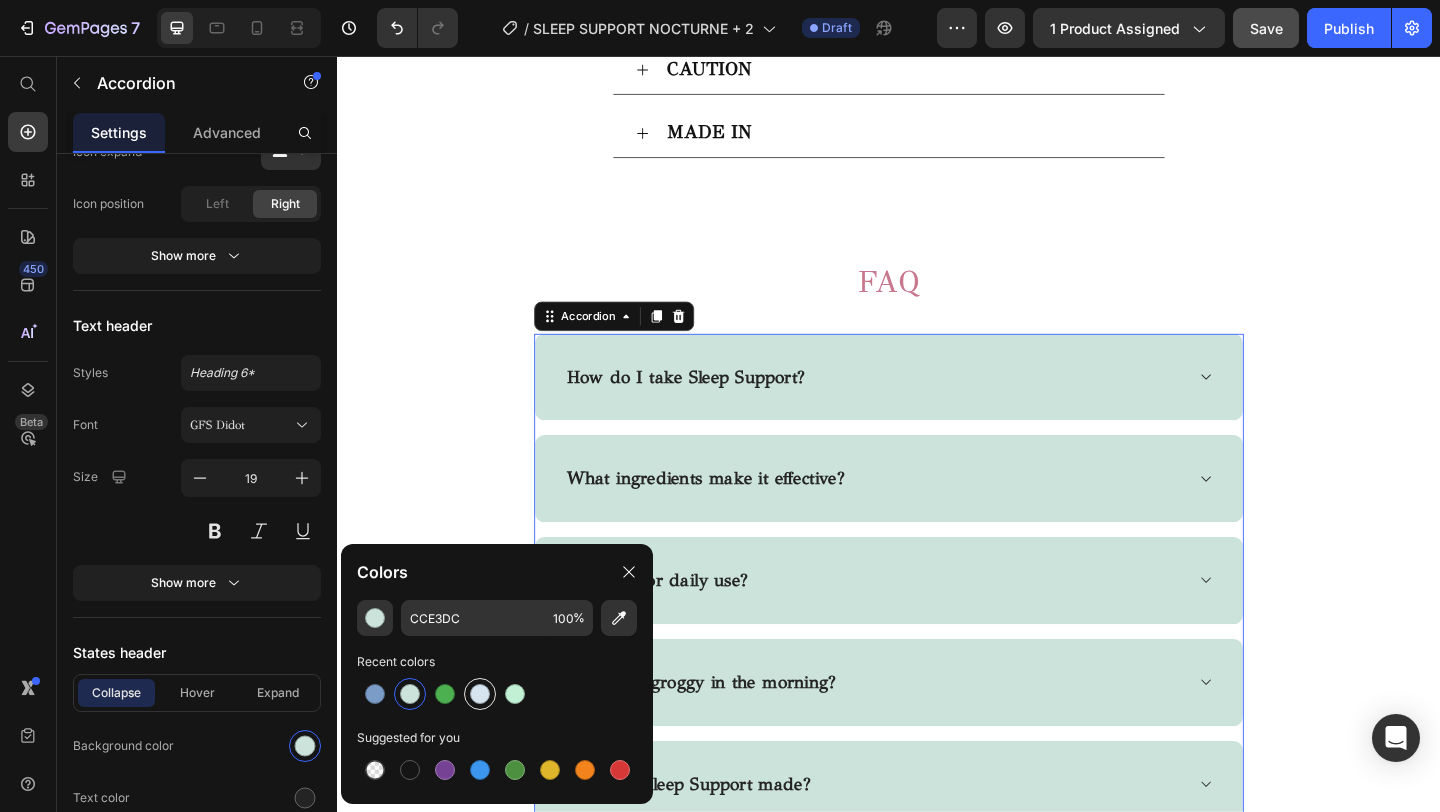click at bounding box center (480, 694) 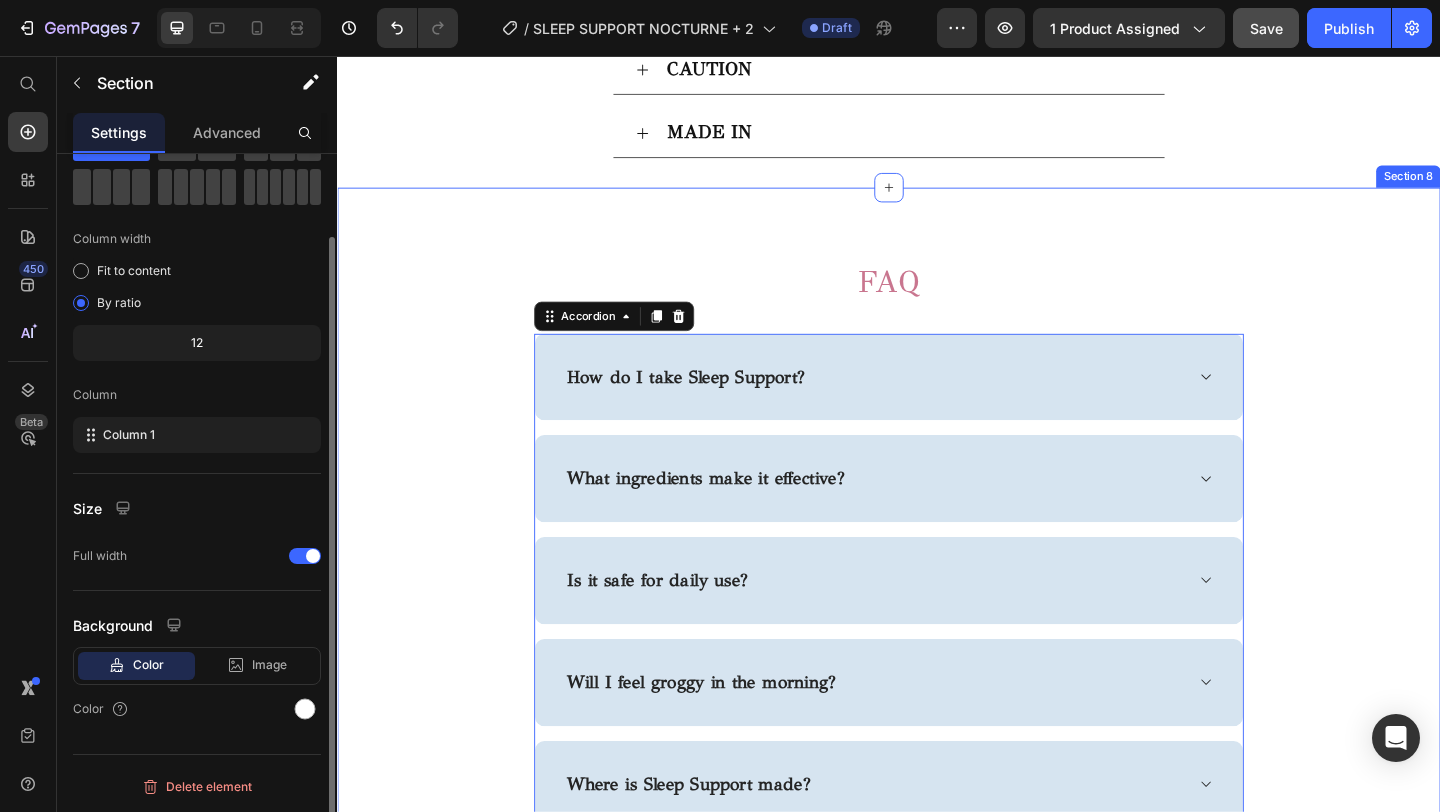 click on "FAQ Heading Row
How do I take Sleep Support?
What ingredients make it effective?
Is it safe for daily use?
Will I feel groggy in the morning?
Where is Sleep Support made? Accordion   0" at bounding box center (937, 587) 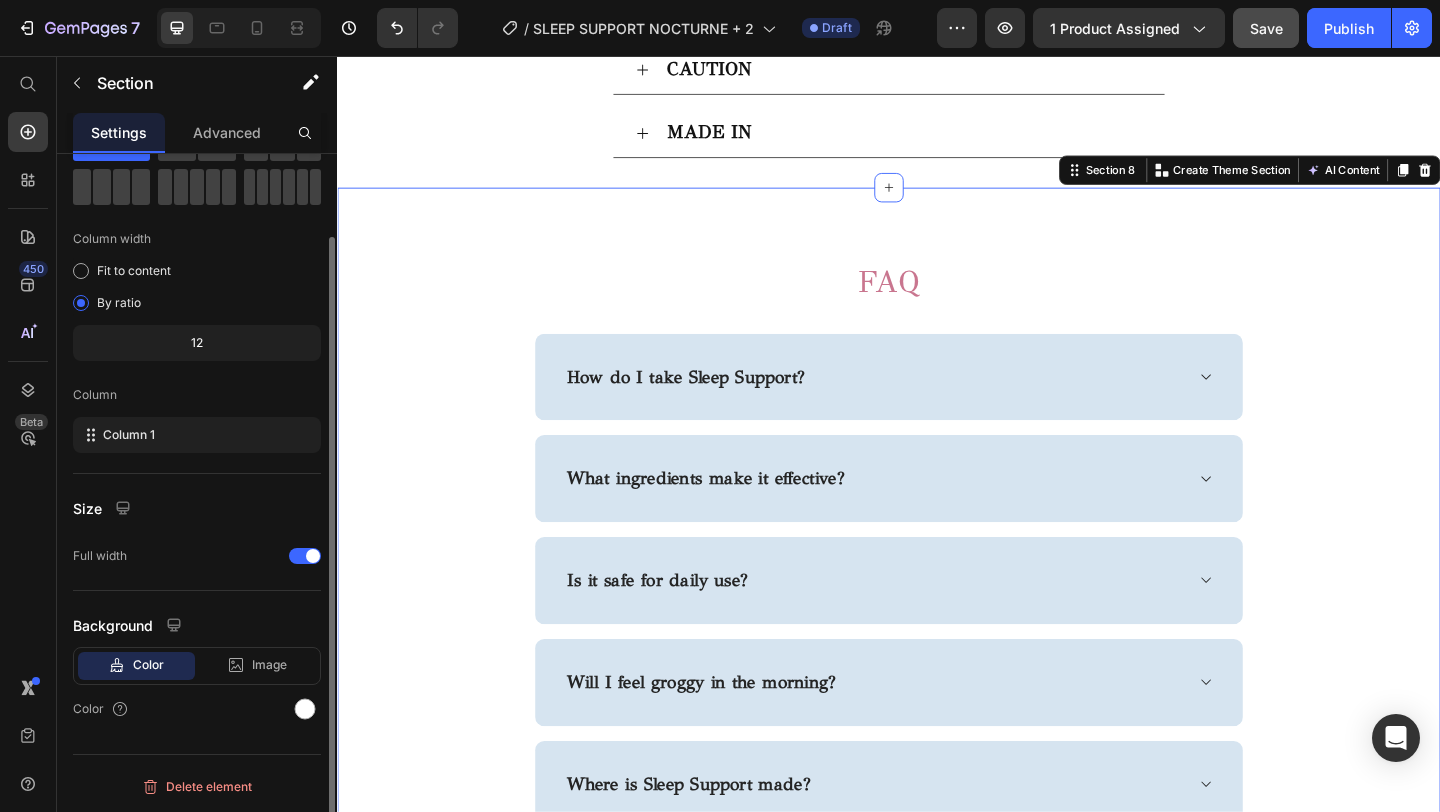scroll, scrollTop: 0, scrollLeft: 0, axis: both 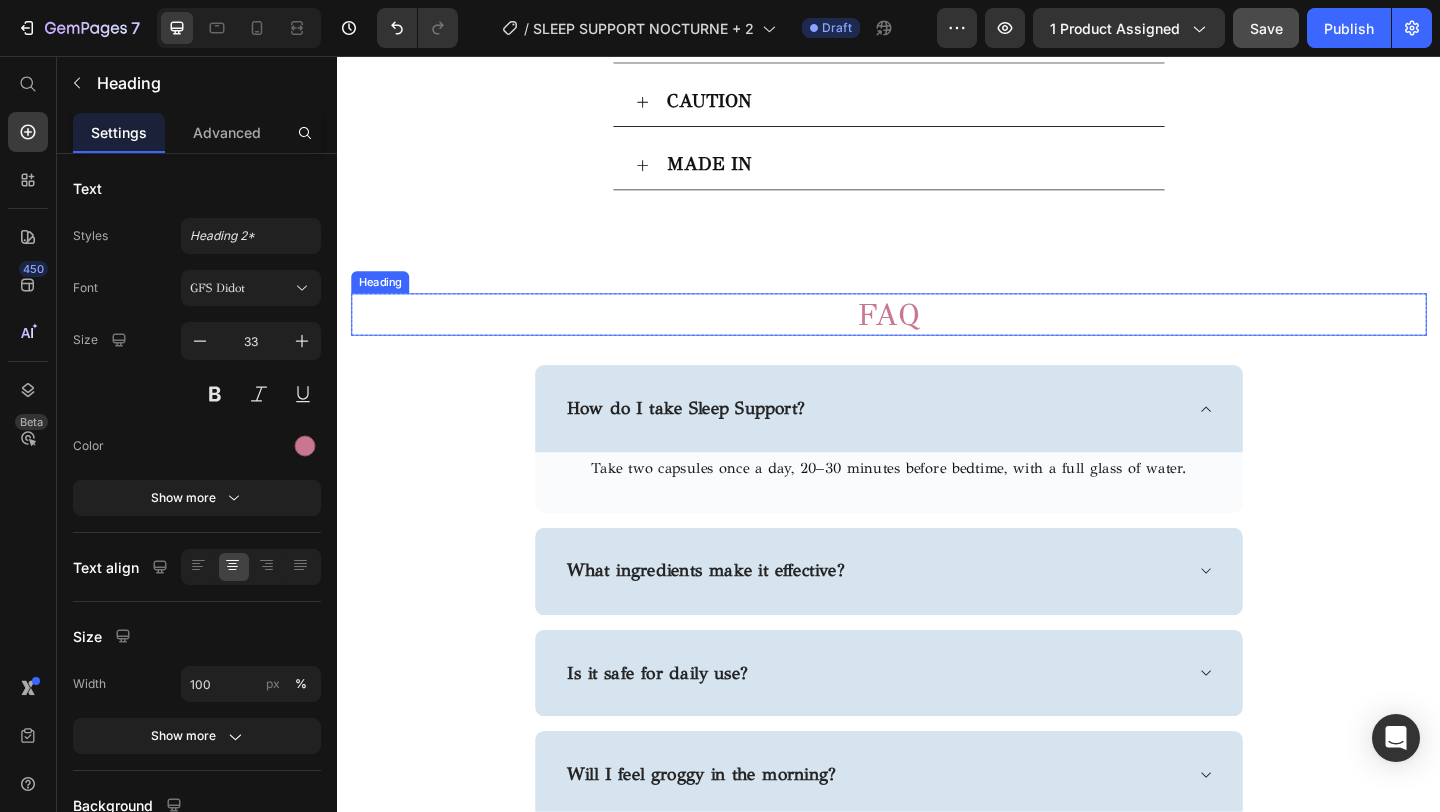 click on "FAQ" at bounding box center (937, 337) 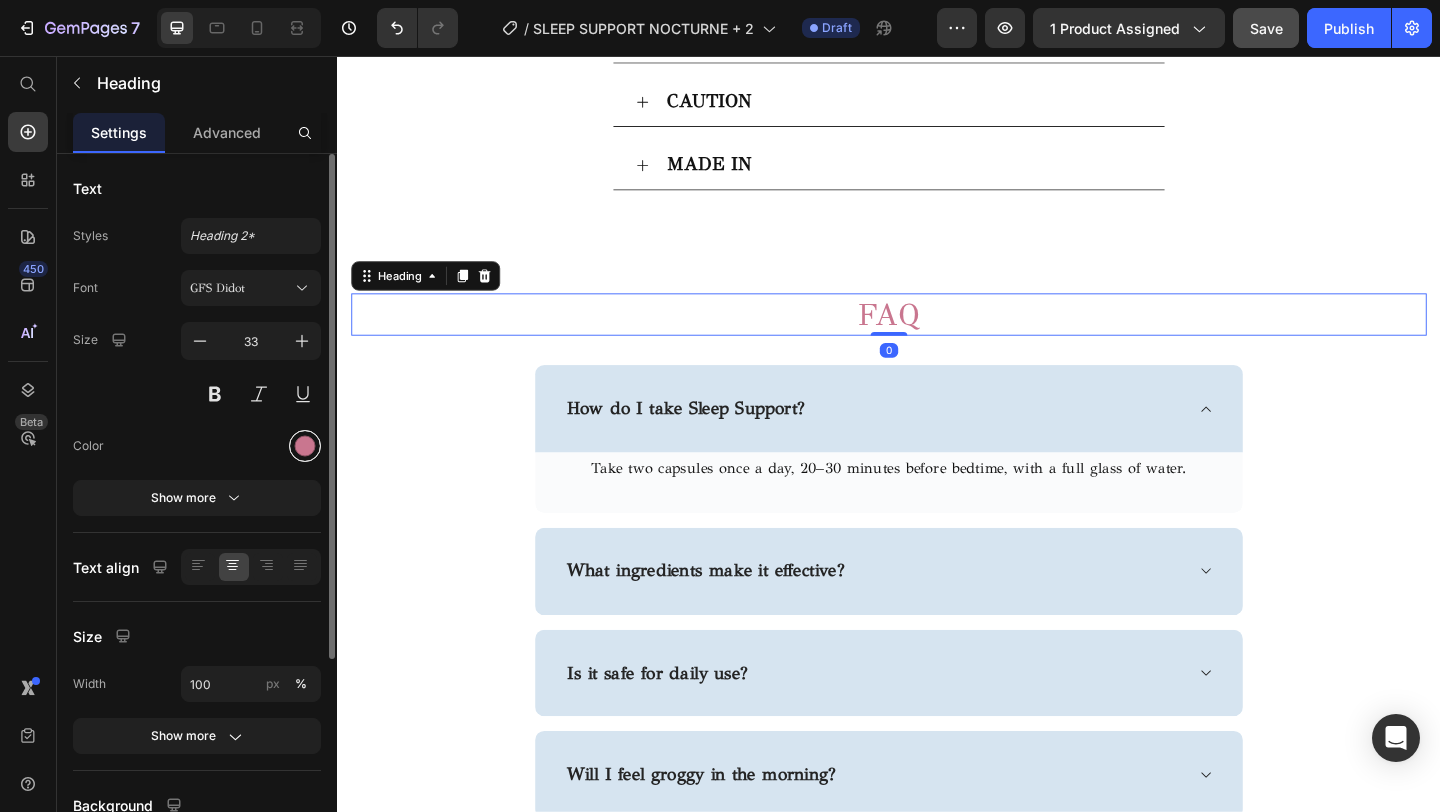 click at bounding box center (305, 446) 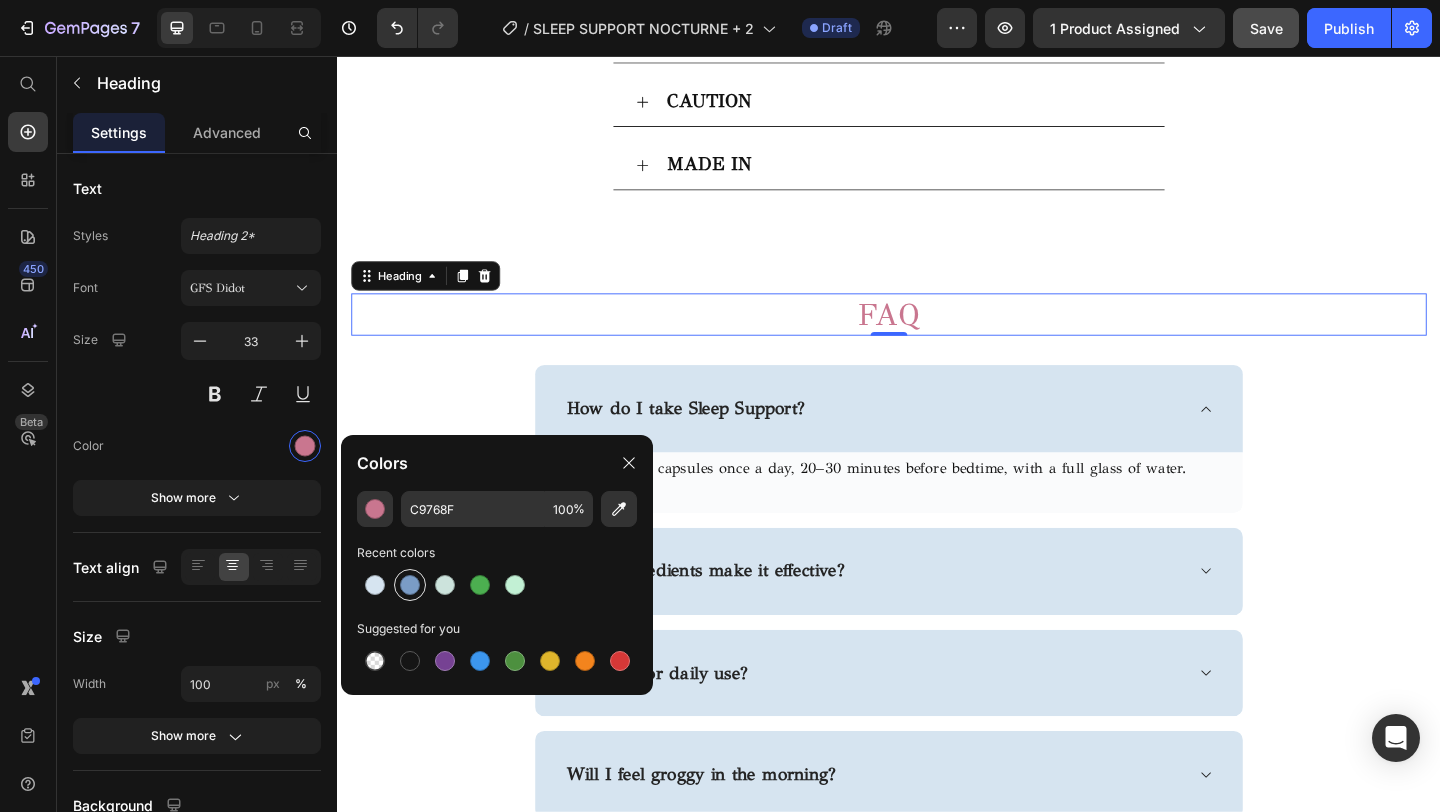 click at bounding box center [410, 585] 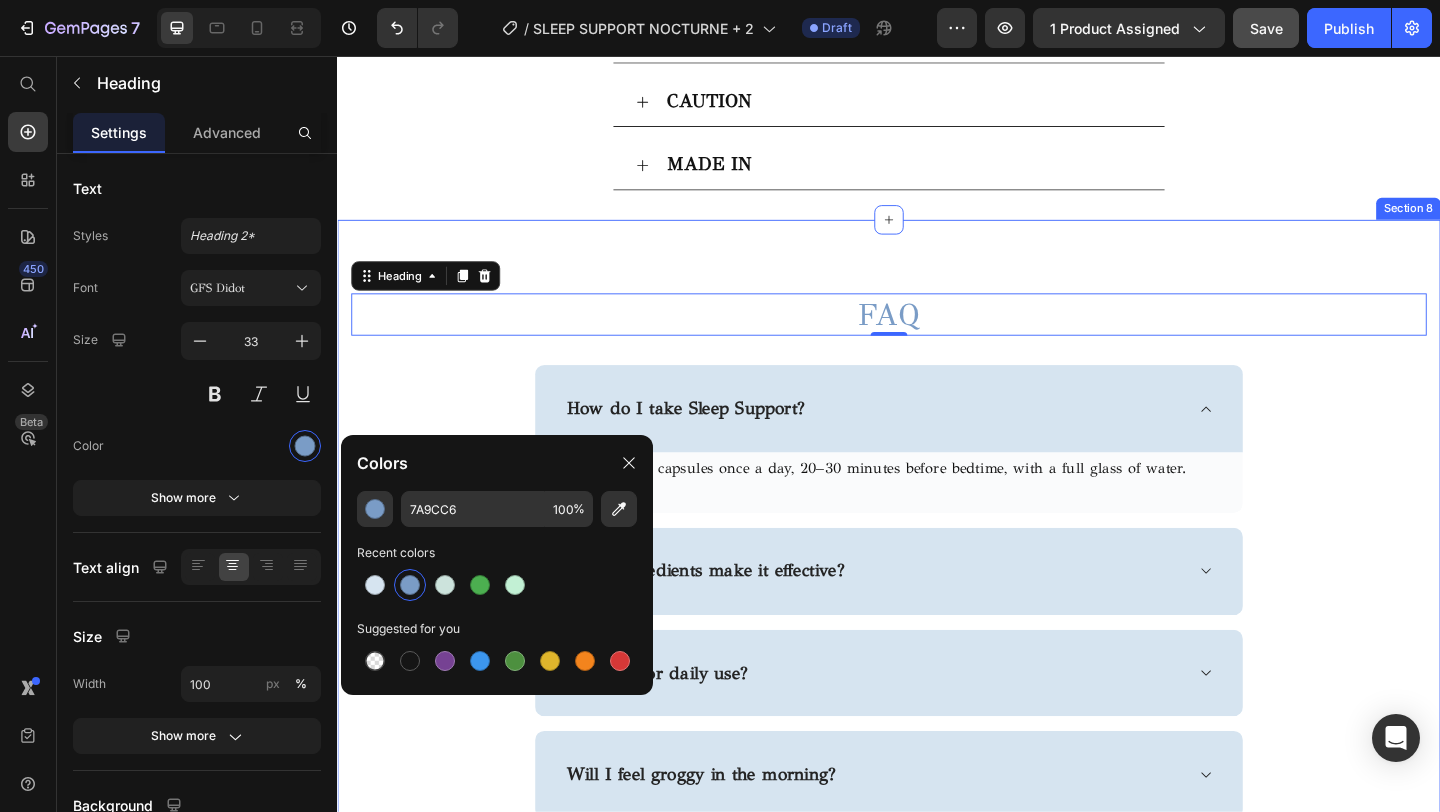 click on "FAQ Heading   0 Row
How do I take Sleep Support? Take two capsules once a day, 20–30 minutes before bedtime, with a full glass of water. Text block Row
What ingredients make it effective?
Is it safe for daily use?
Will I feel groggy in the morning?
Where is Sleep Support made? Accordion Section 8" at bounding box center (937, 655) 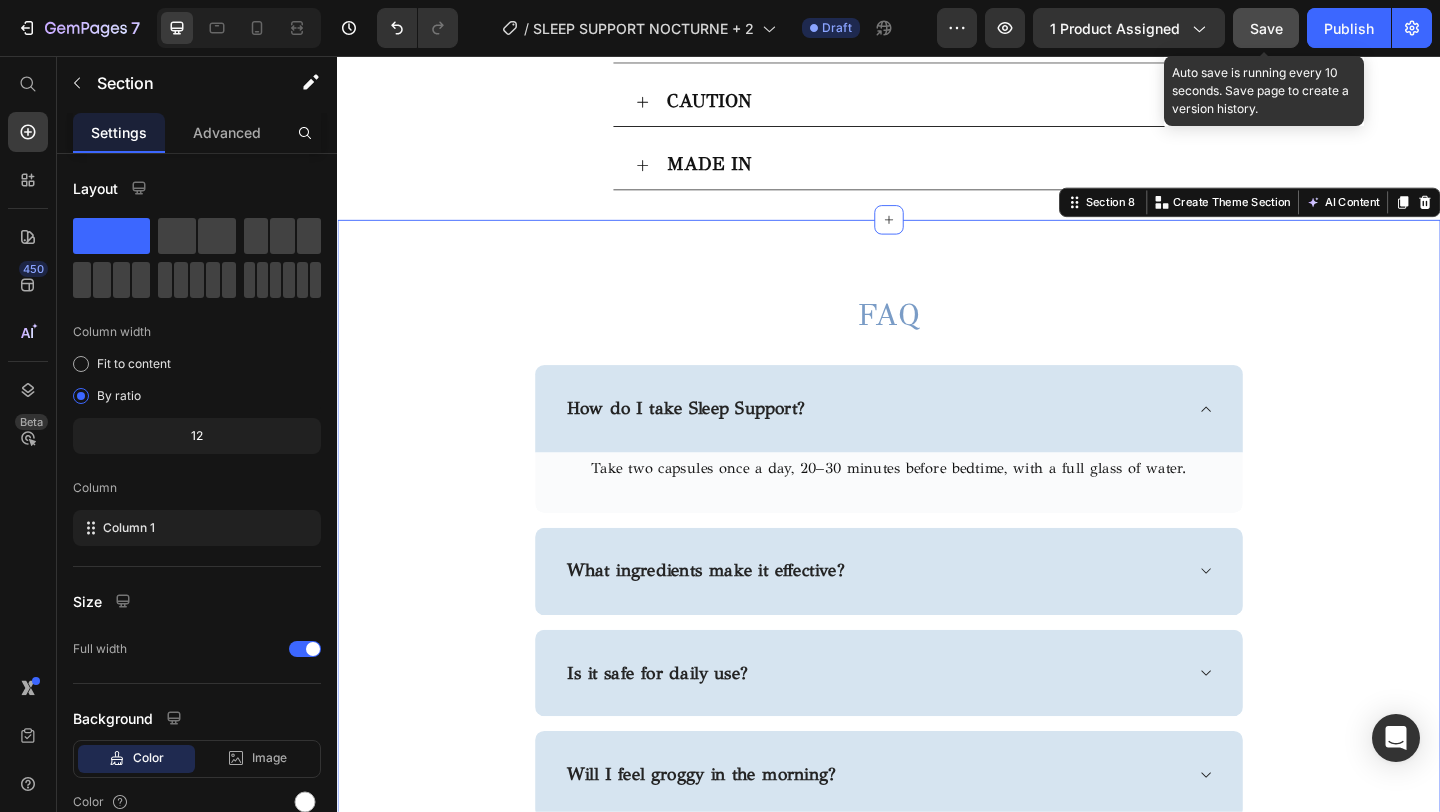 click on "Save" at bounding box center [1266, 28] 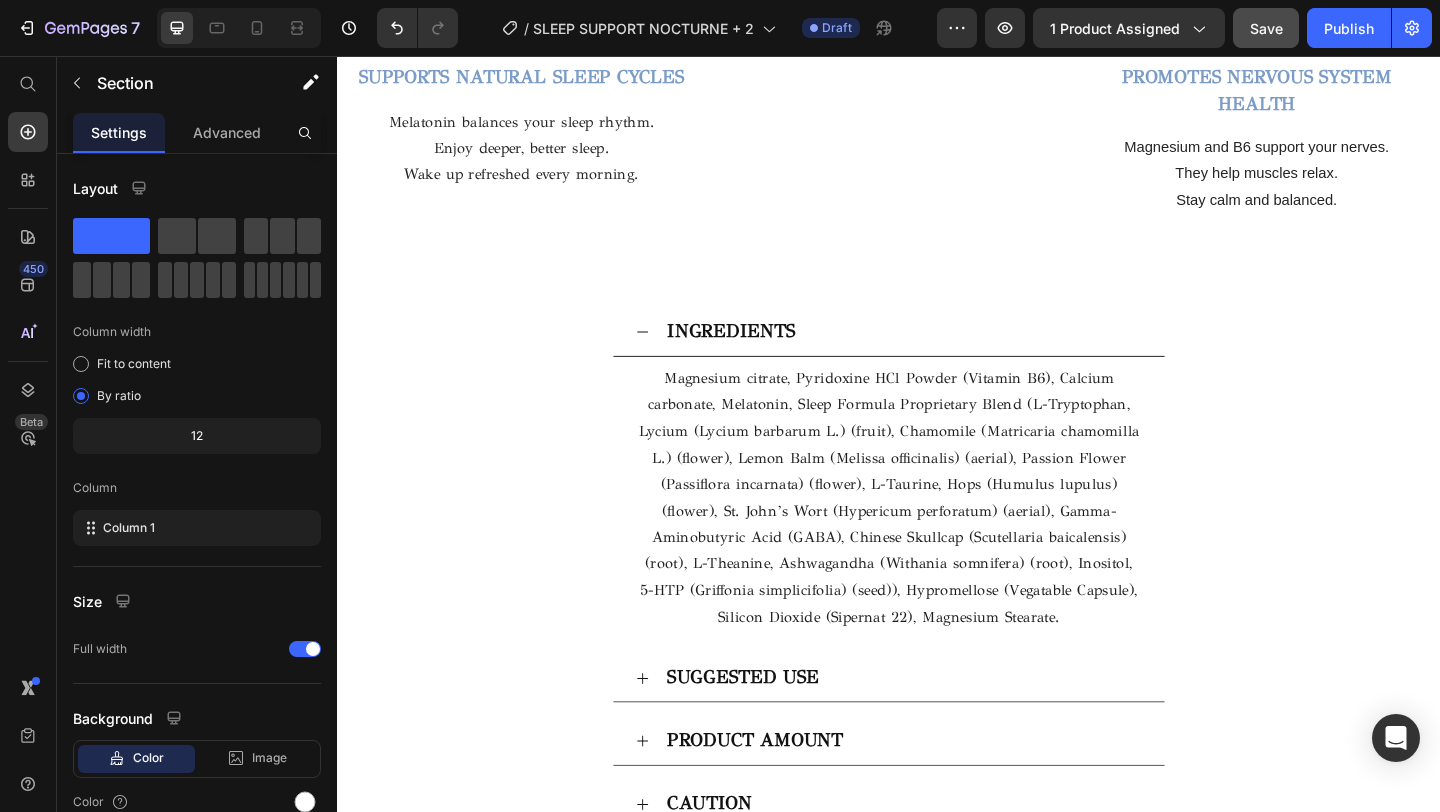 scroll, scrollTop: 2938, scrollLeft: 0, axis: vertical 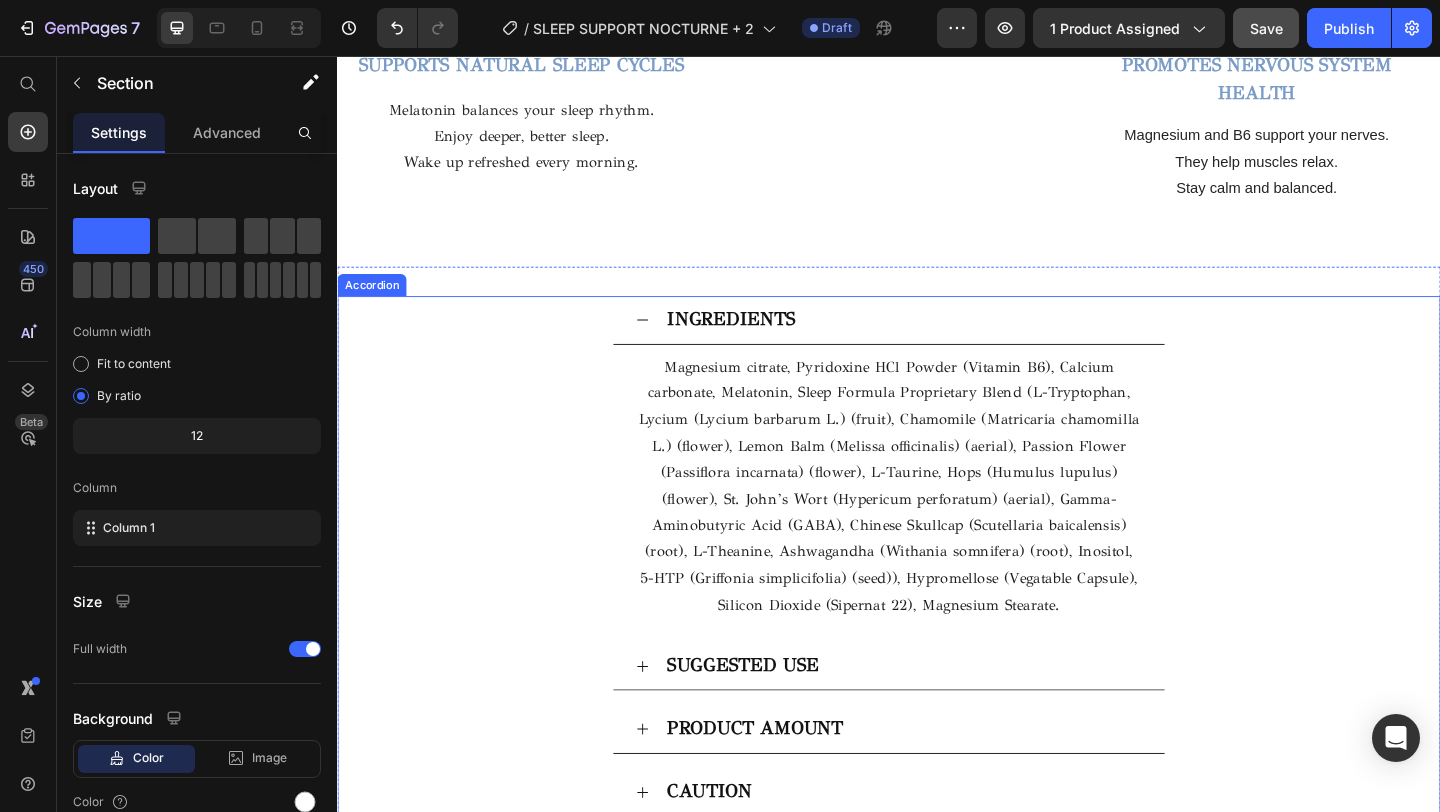 click on "INGREDIENTS" at bounding box center (953, 343) 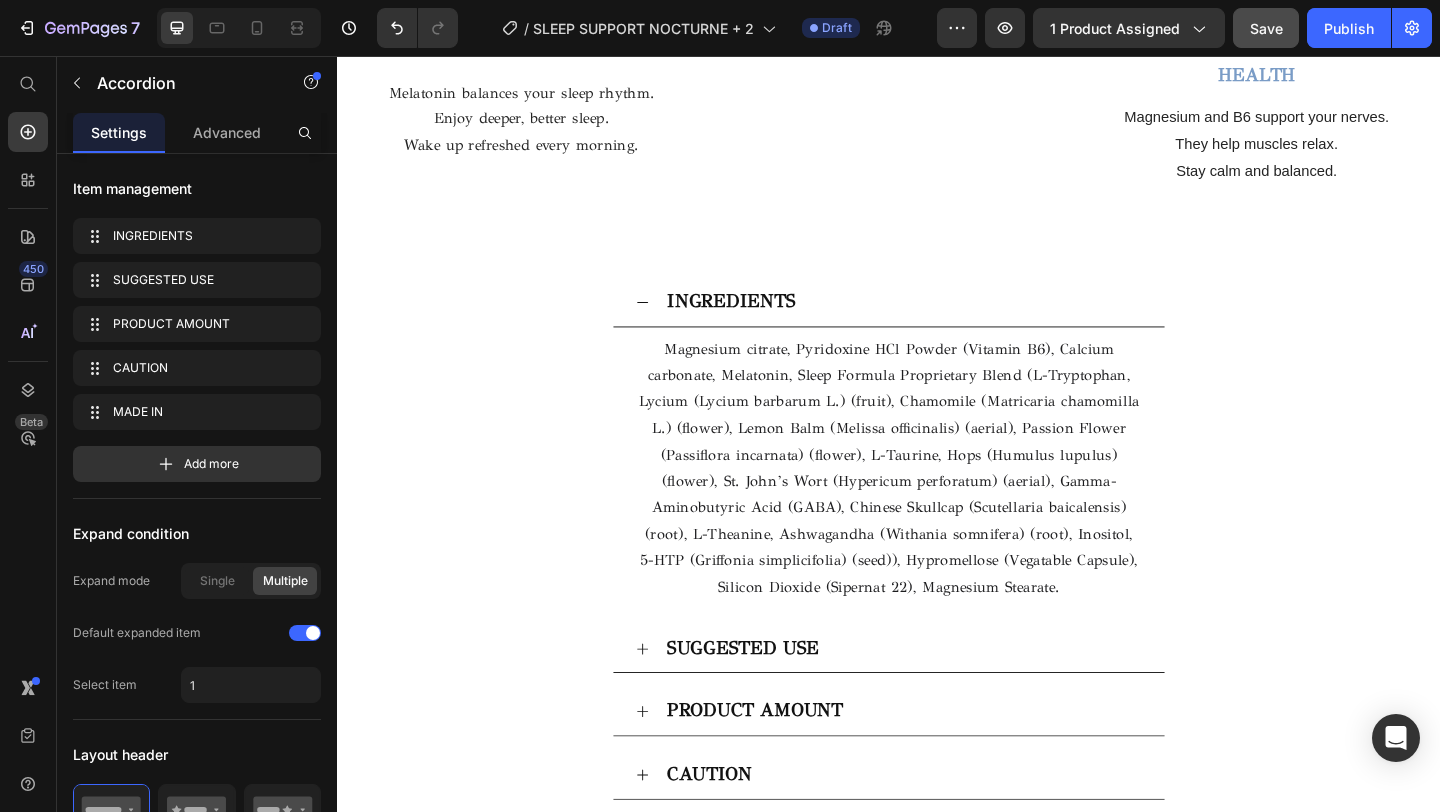 scroll, scrollTop: 2958, scrollLeft: 0, axis: vertical 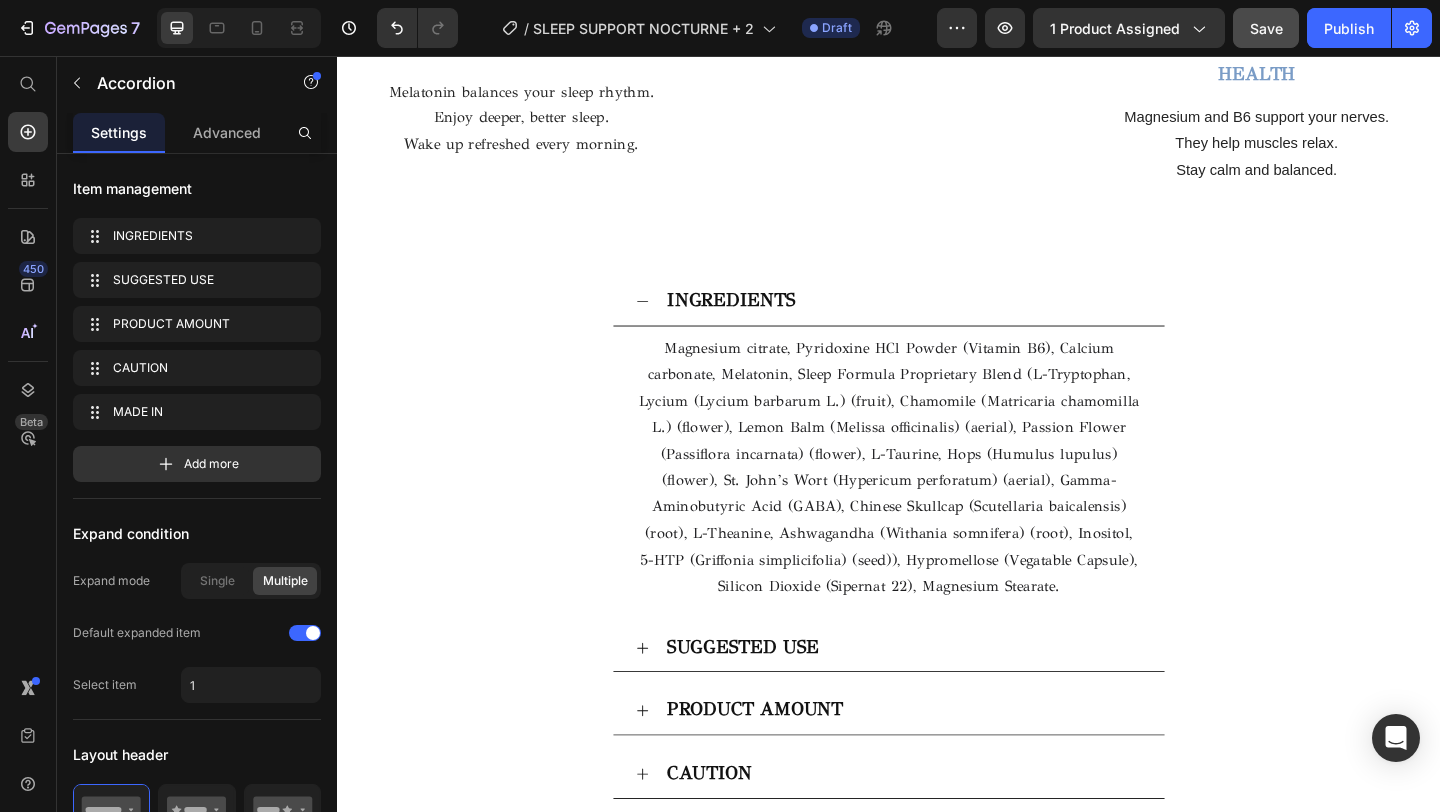 click on "INGREDIENTS" at bounding box center [937, 323] 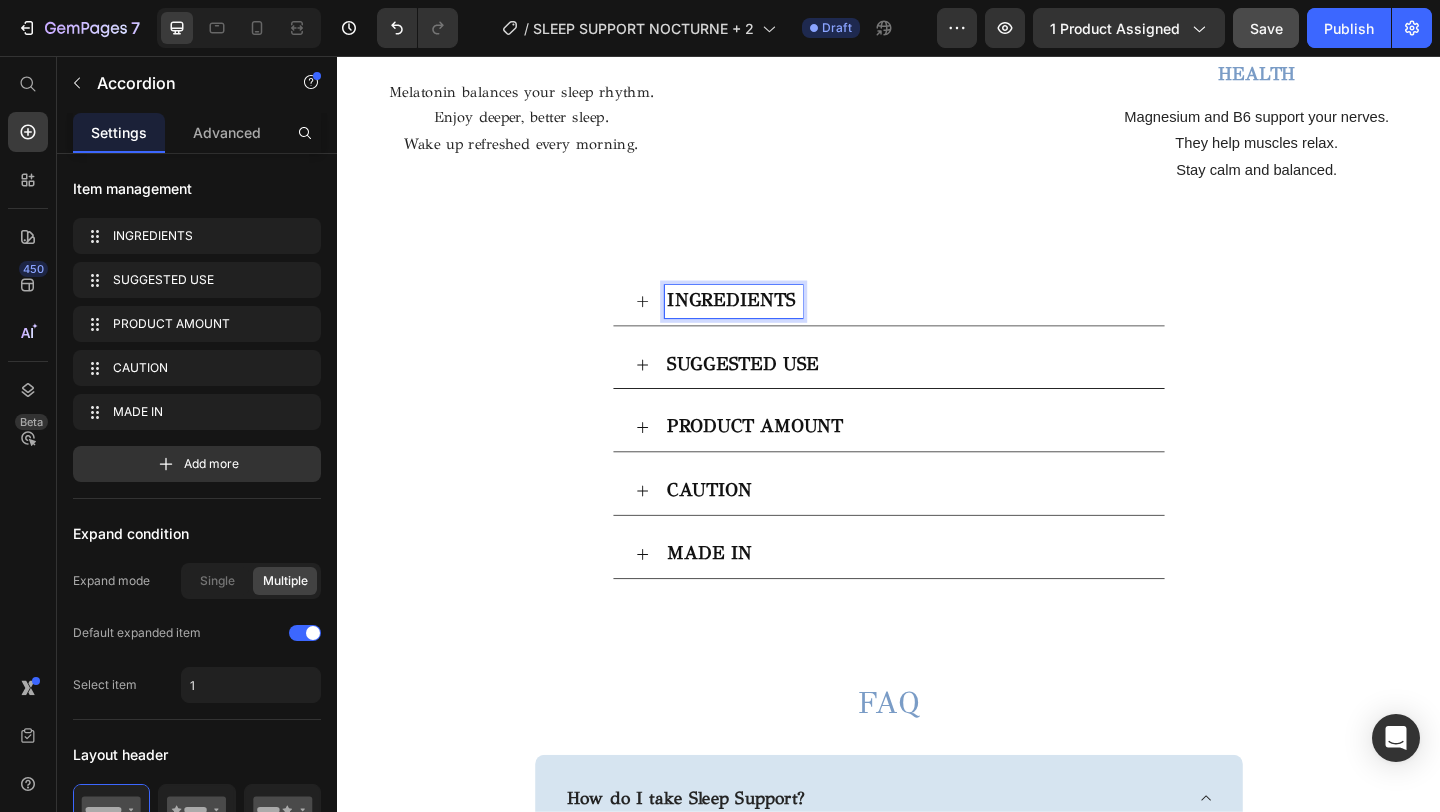 click on "INGREDIENTS" at bounding box center (765, 321) 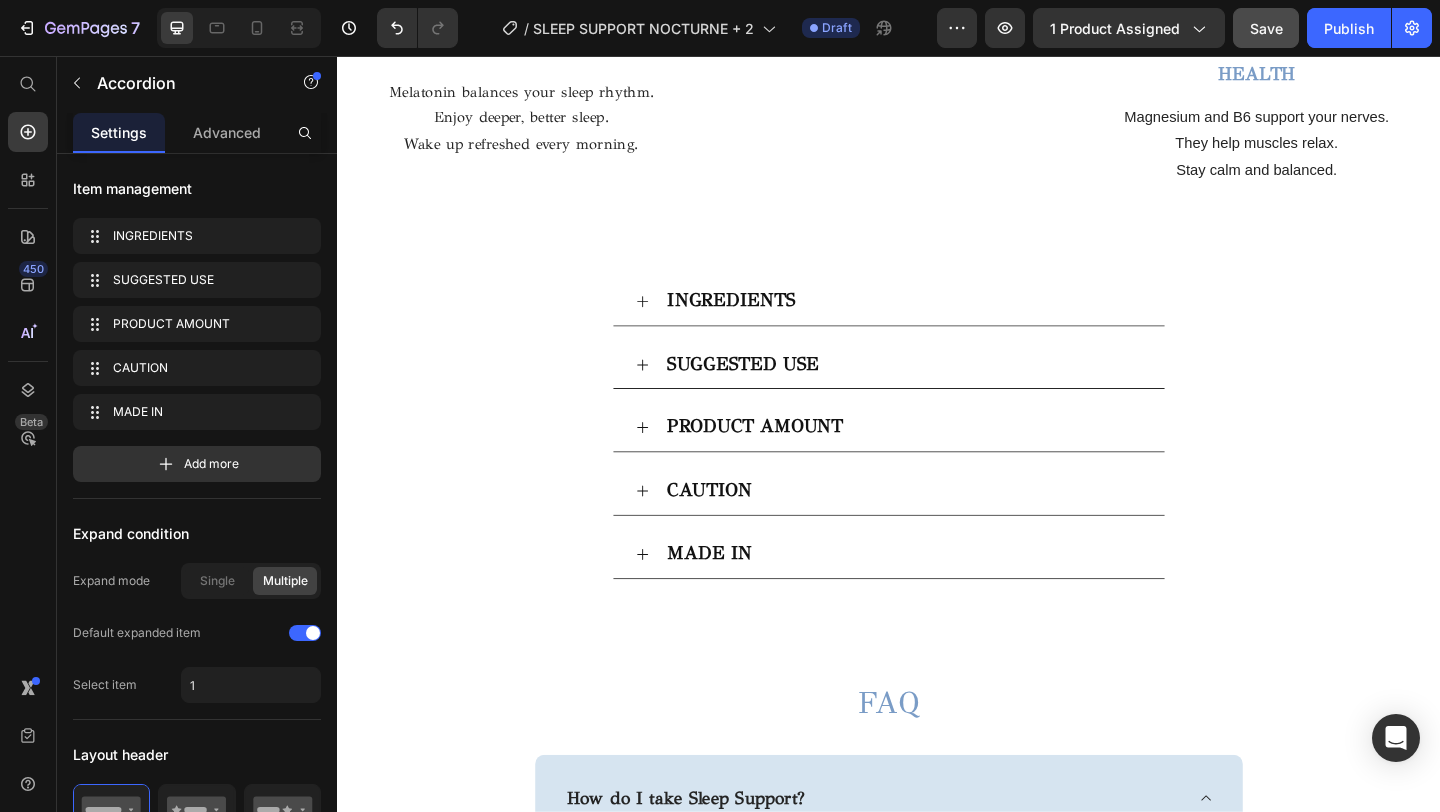 click on "SUGGESTED USE" at bounding box center (937, 392) 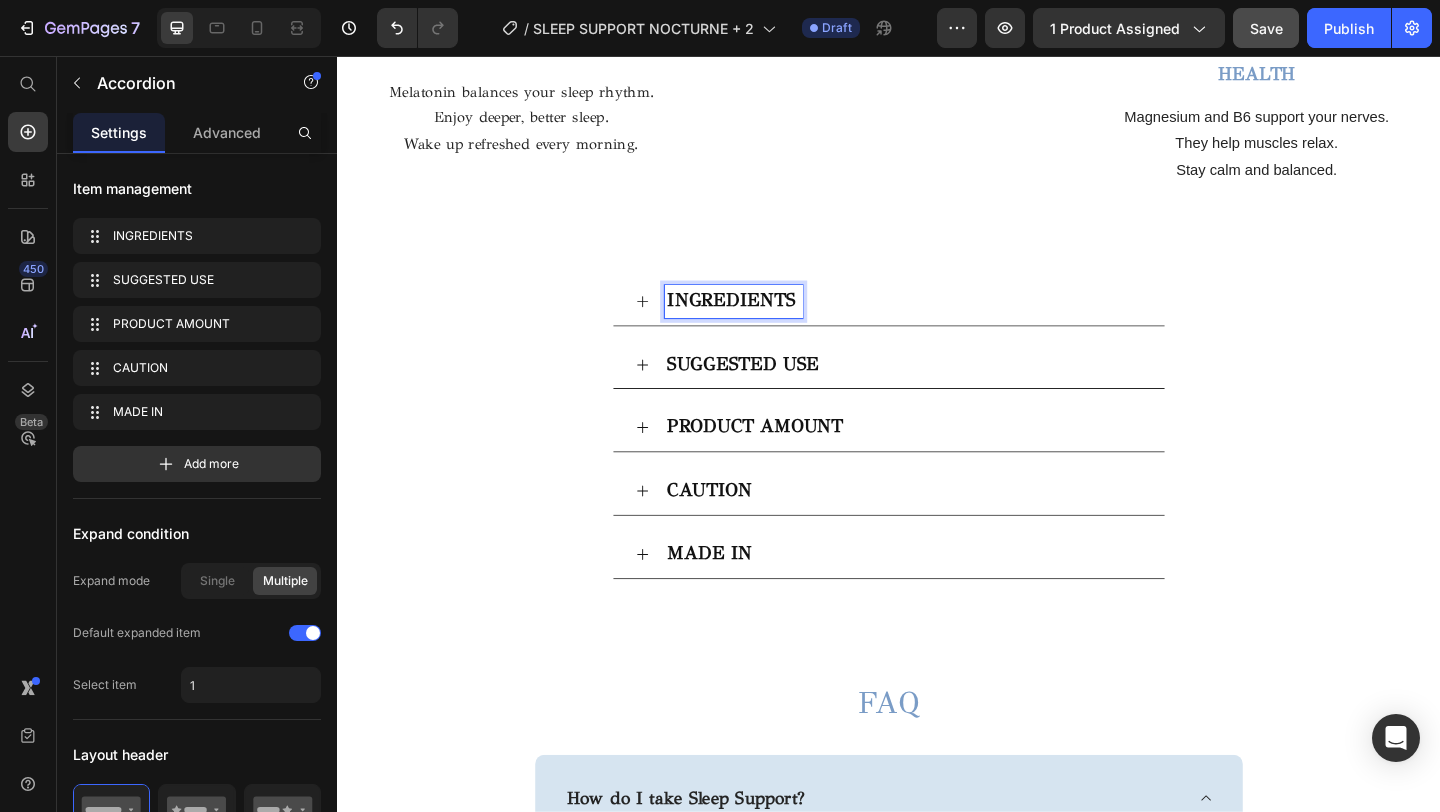 click on "INGREDIENTS" at bounding box center (937, 323) 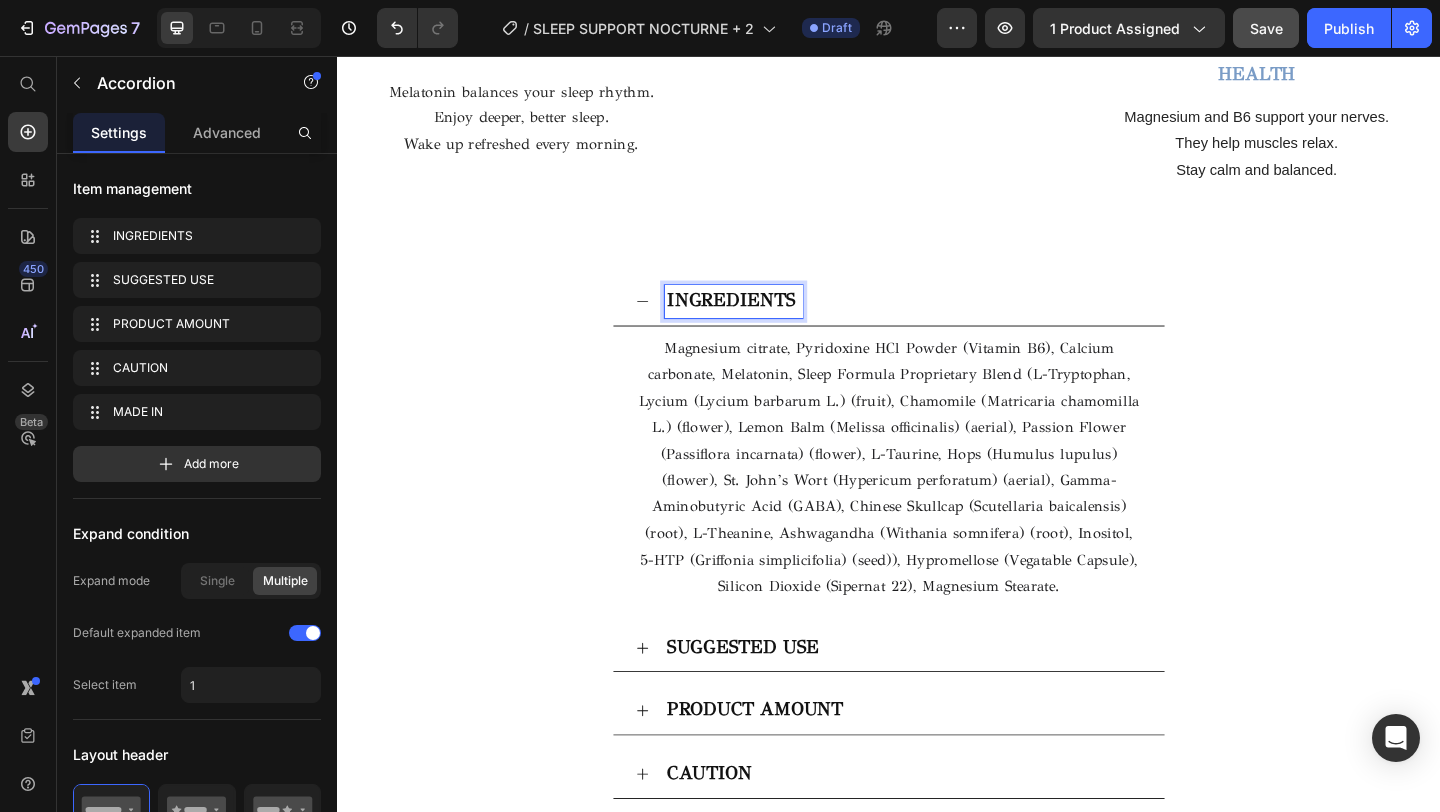 click on "INGREDIENTS" at bounding box center (765, 321) 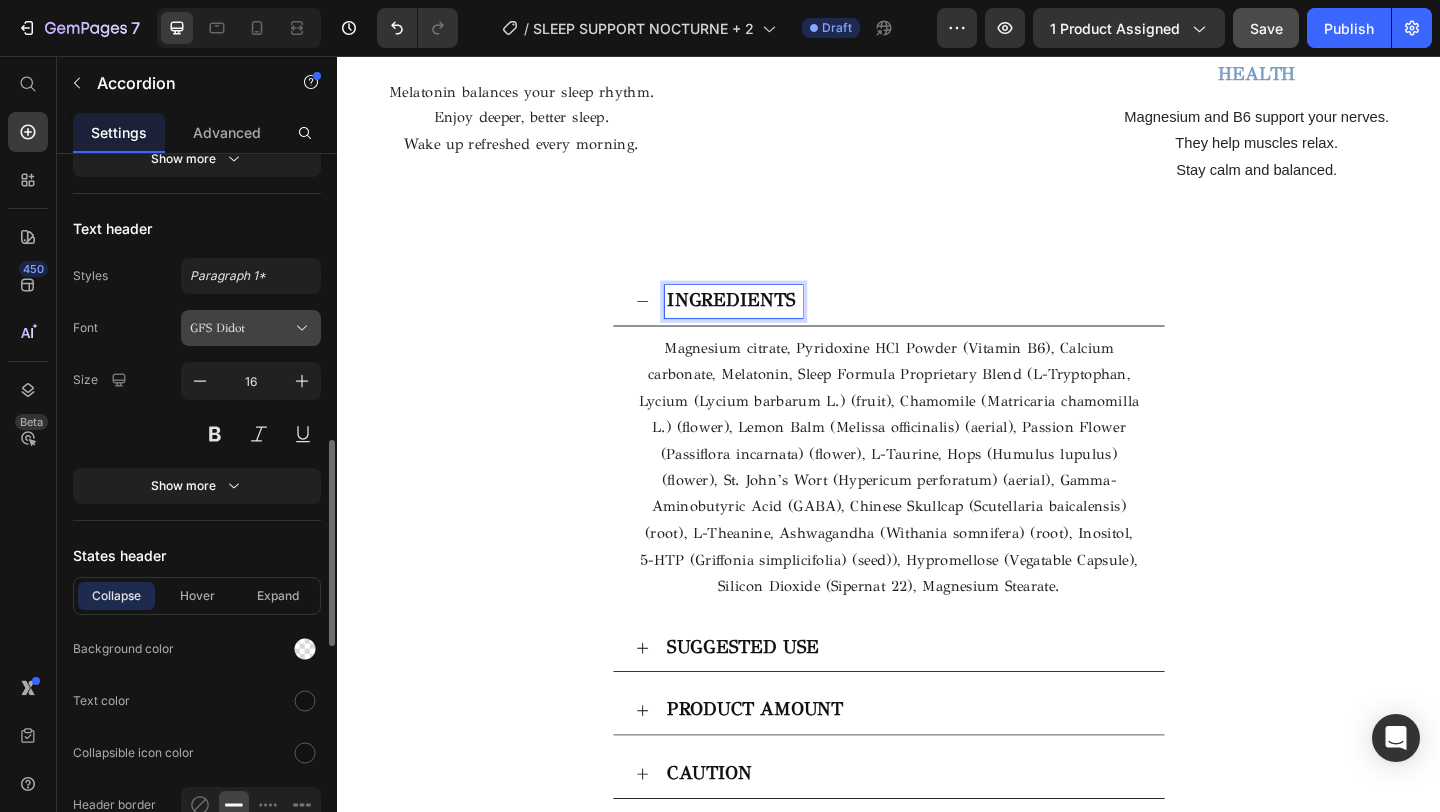 scroll, scrollTop: 985, scrollLeft: 0, axis: vertical 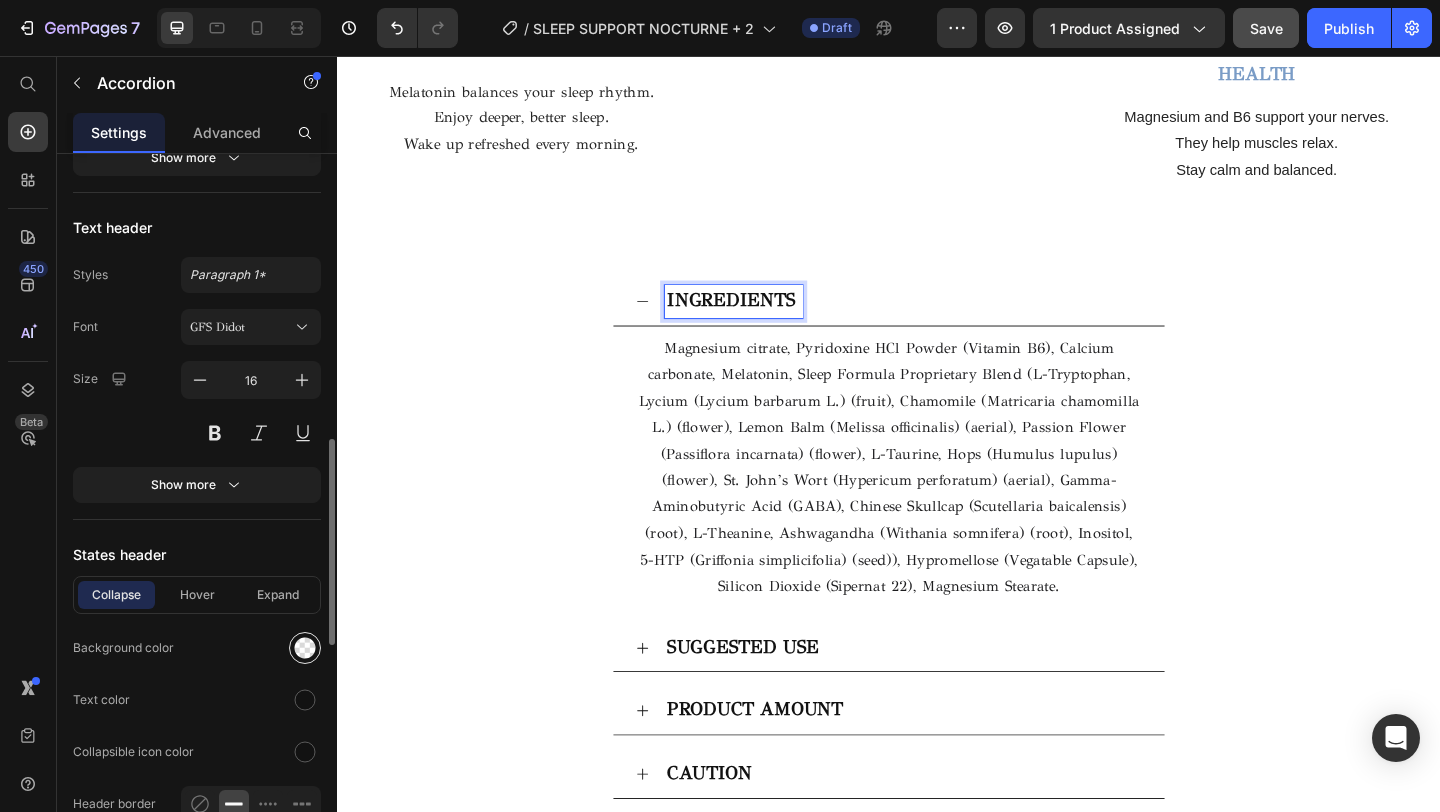 click at bounding box center (305, 648) 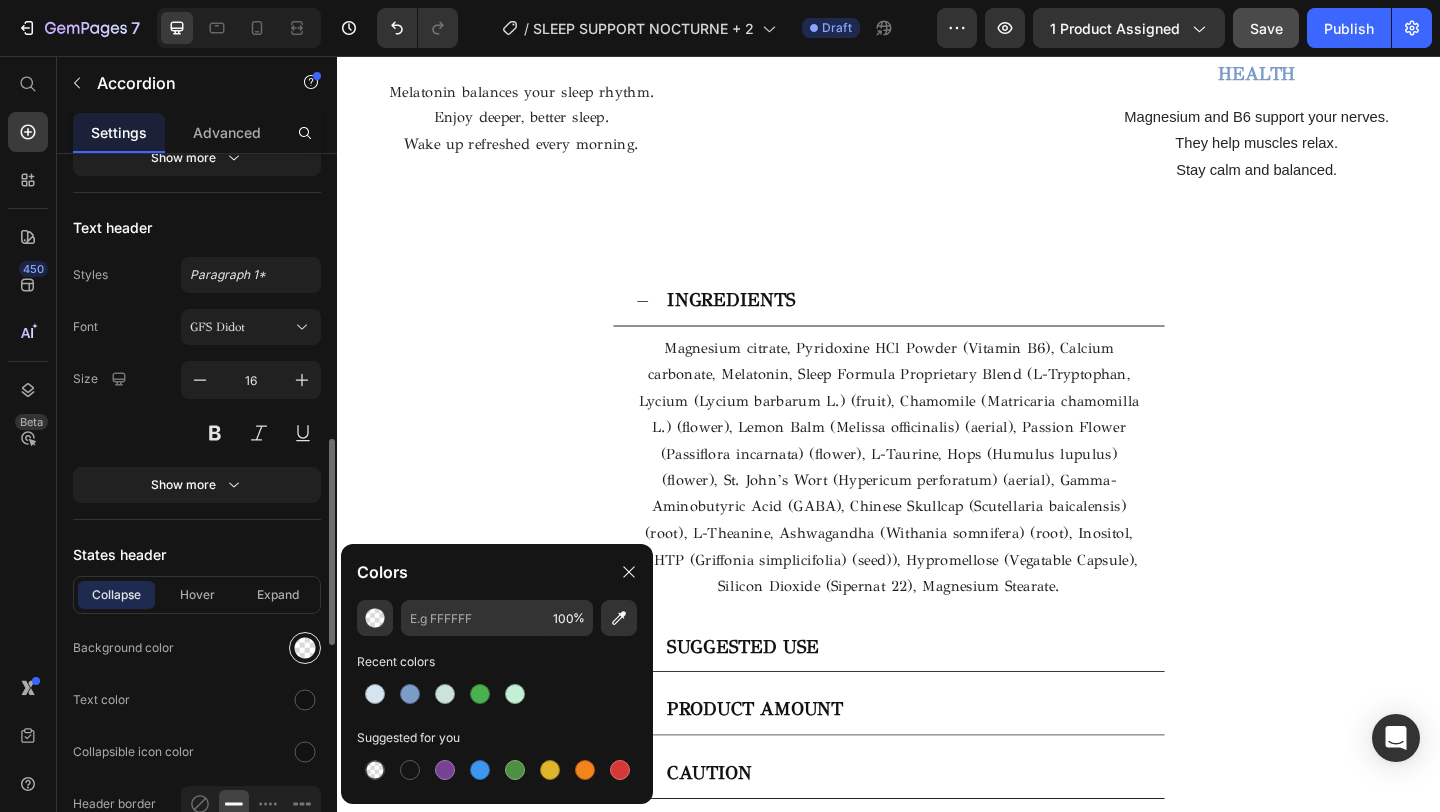 click at bounding box center (305, 648) 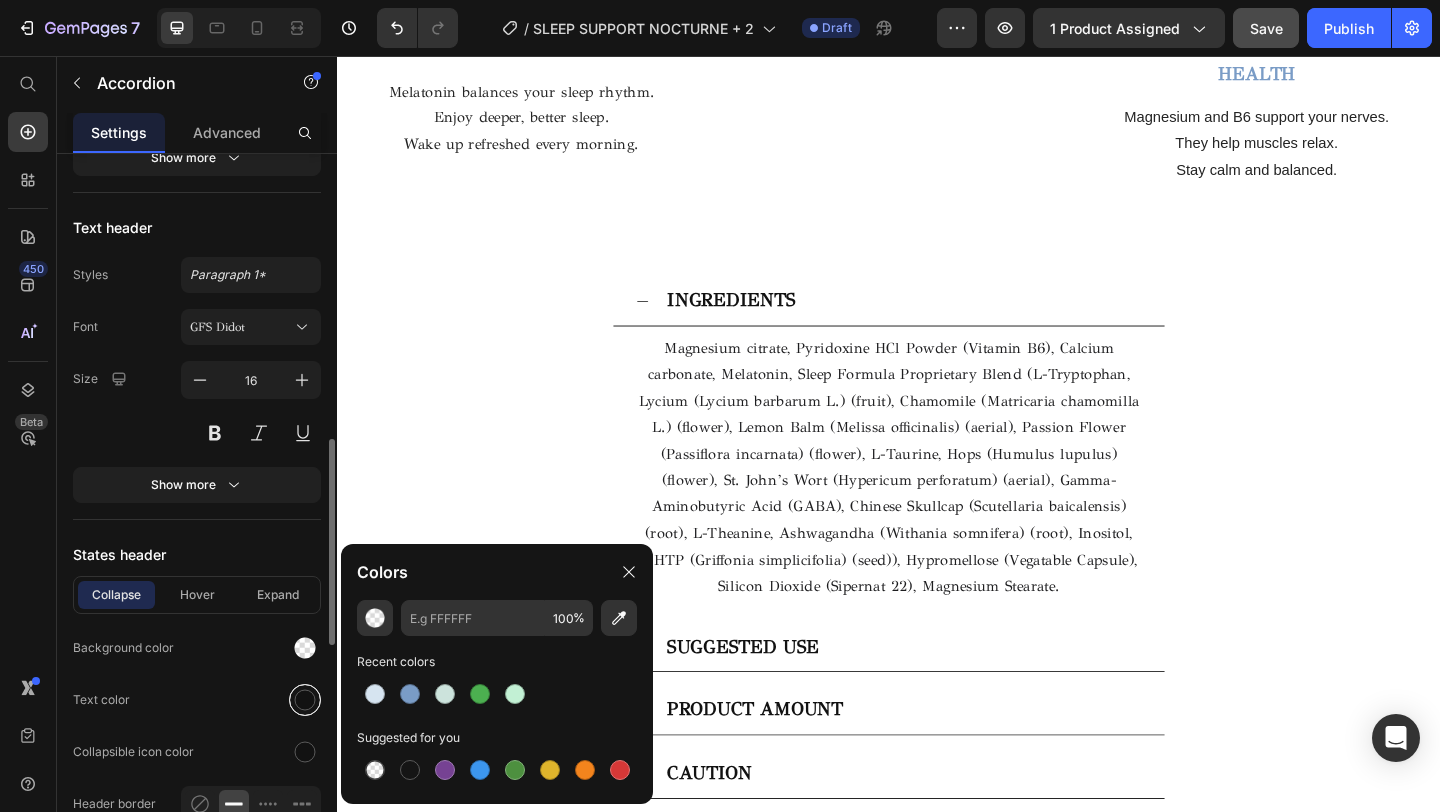 click at bounding box center (305, 700) 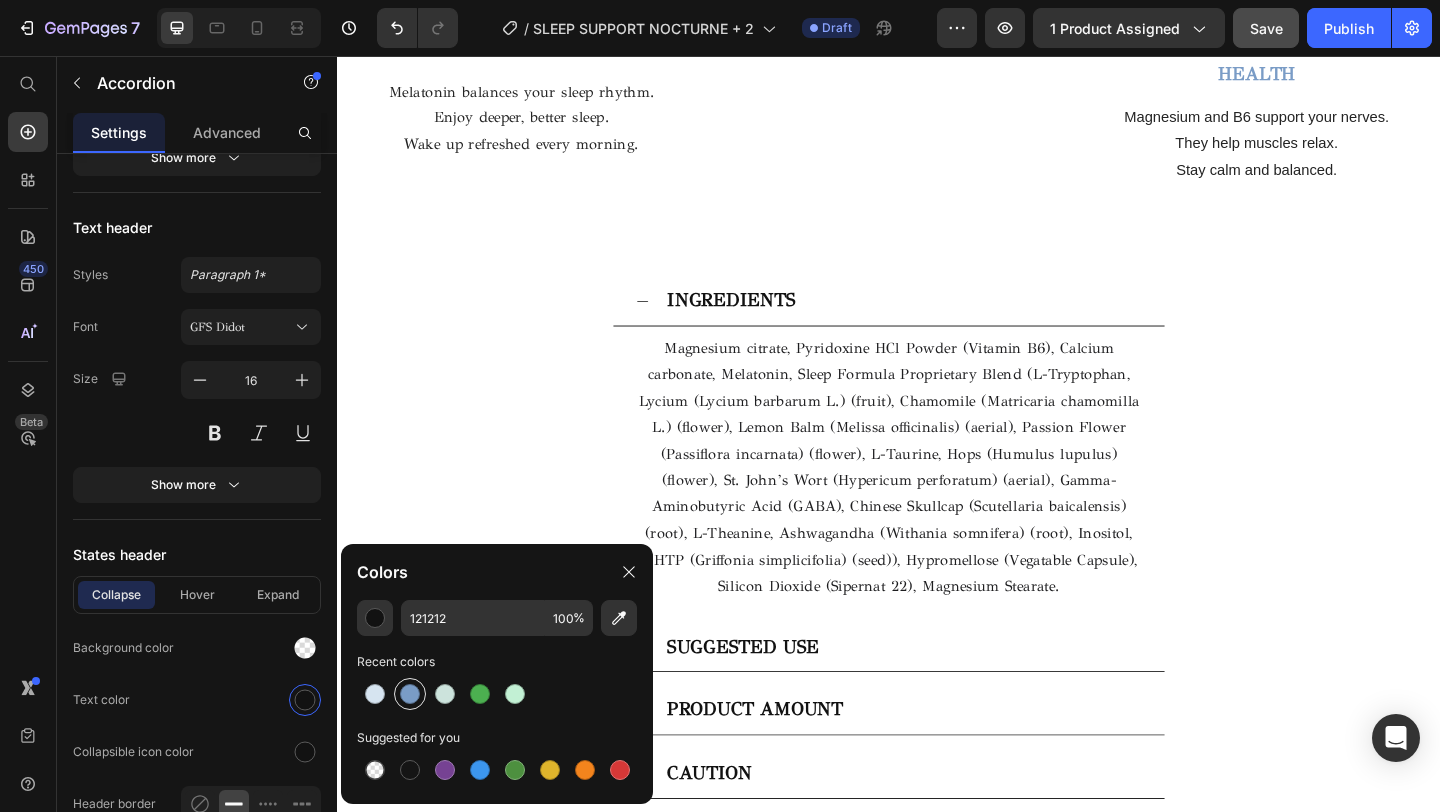 click at bounding box center [410, 694] 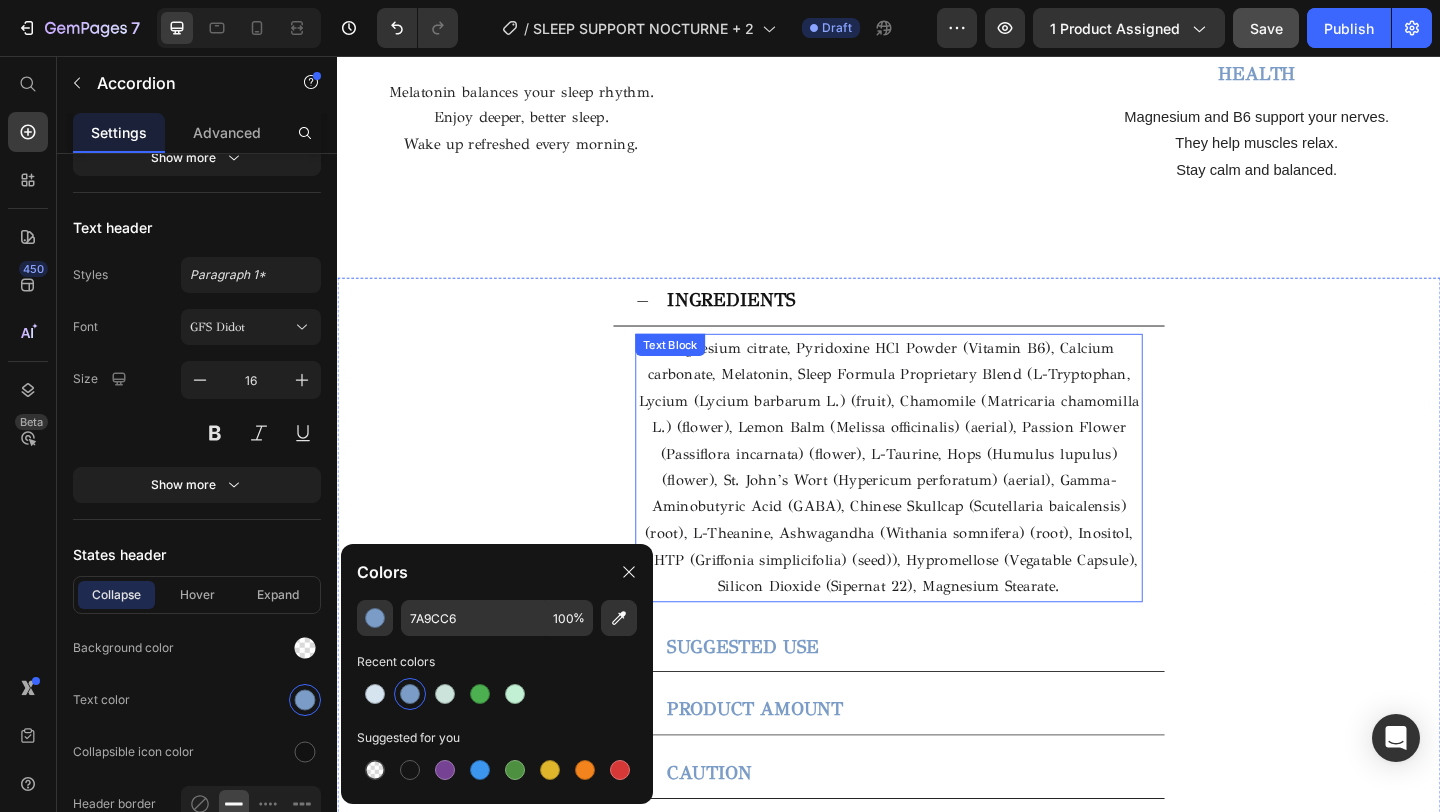 scroll, scrollTop: 2976, scrollLeft: 0, axis: vertical 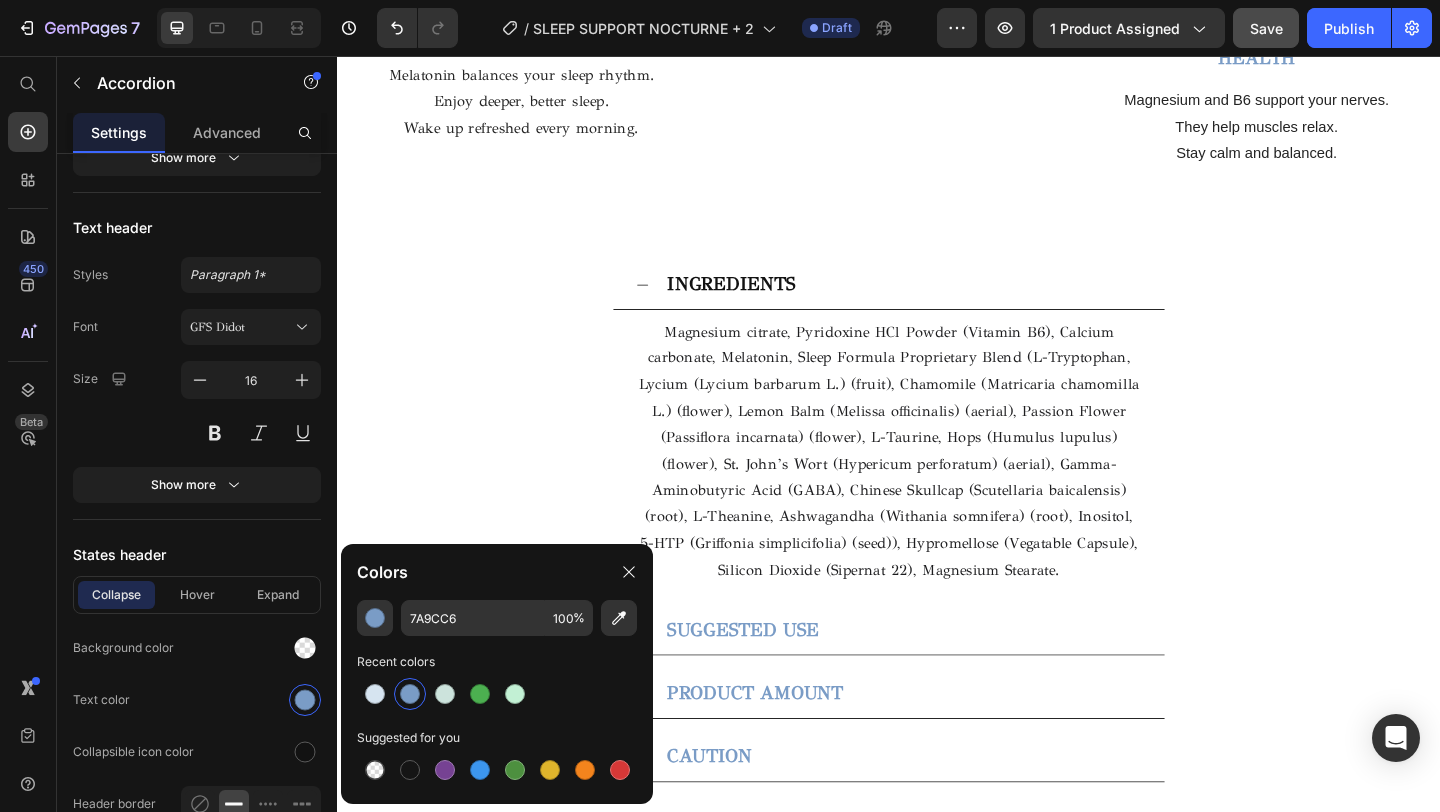 click on "INGREDIENTS   Magnesium citrate, Pyridoxine HCl Powder (Vitamin B6), Calcium carbonate, Melatonin, Sleep Formula Proprietary Blend (L-Tryptophan, Lycium (Lycium barbarum L.) (fruit), Chamomile (Matricaria chamomilla L.) (flower), Lemon Balm (Melissa officinalis) (aerial), Passion Flower (Passiflora incarnata) (flower), L-Taurine, Hops (Humulus lupulus) (flower), St. John’s Wort (Hypericum perforatum) (aerial), Gamma-Aminobutyric Acid (GABA), Chinese Skullcap (Scutellaria baicalensis) (root), L-Theanine, Ashwagandha (Withania somnifera) (root), Inositol, 5-HTP (Griffonia simplicifolia) (seed)), Hypromellose (Vegatable Capsule), Silicon Dioxide (Sipernat 22), Magnesium Stearate. Text Block" at bounding box center (937, 459) 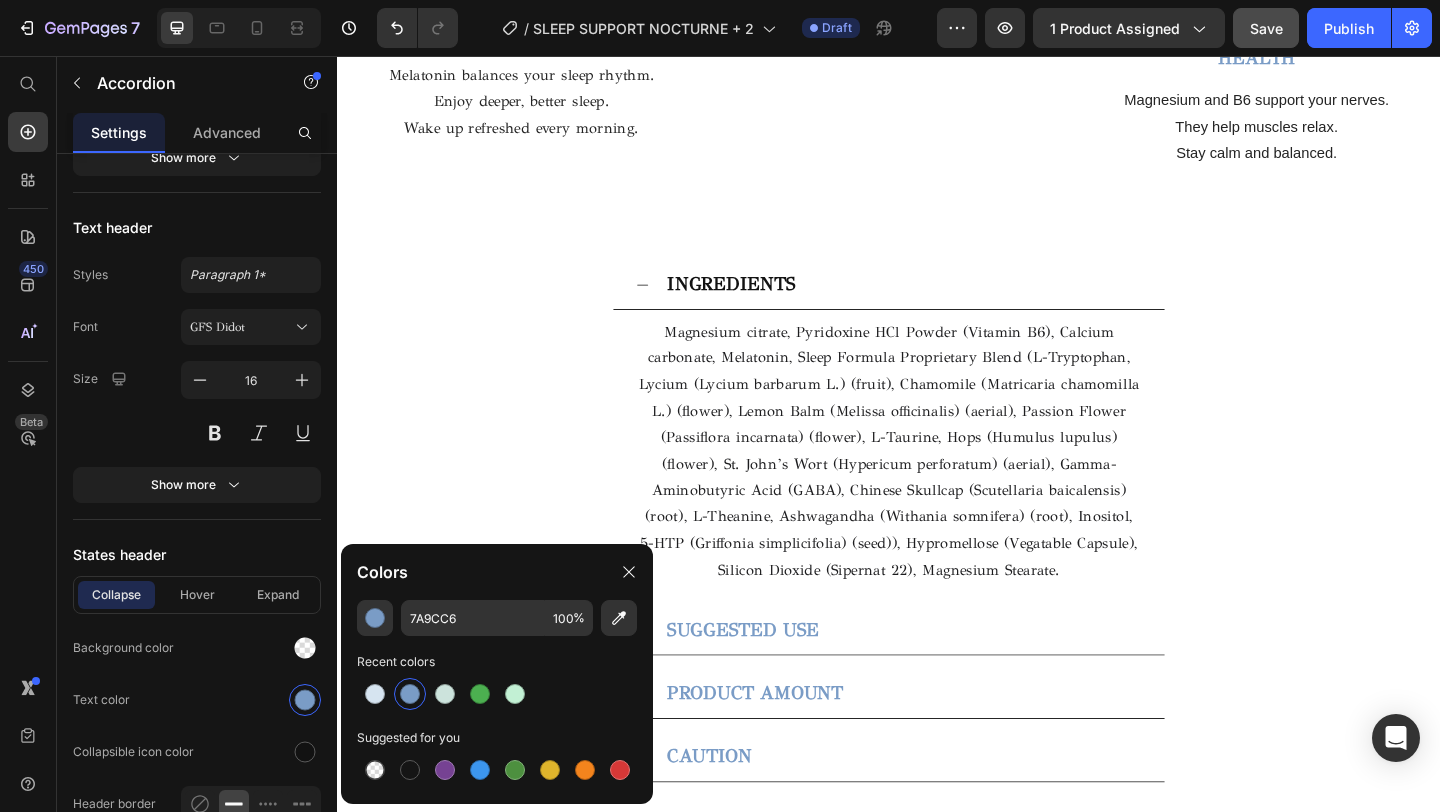 click on "INGREDIENTS   Magnesium citrate, Pyridoxine HCl Powder (Vitamin B6), Calcium carbonate, Melatonin, Sleep Formula Proprietary Blend (L-Tryptophan, Lycium (Lycium barbarum L.) (fruit), Chamomile (Matricaria chamomilla L.) (flower), Lemon Balm (Melissa officinalis) (aerial), Passion Flower (Passiflora incarnata) (flower), L-Taurine, Hops (Humulus lupulus) (flower), St. John’s Wort (Hypericum perforatum) (aerial), Gamma-Aminobutyric Acid (GABA), Chinese Skullcap (Scutellaria baicalensis) (root), L-Theanine, Ashwagandha (Withania somnifera) (root), Inositol, 5-HTP (Griffonia simplicifolia) (seed)), Hypromellose (Vegatable Capsule), Silicon Dioxide (Sipernat 22), Magnesium Stearate. Text Block" at bounding box center (937, 459) 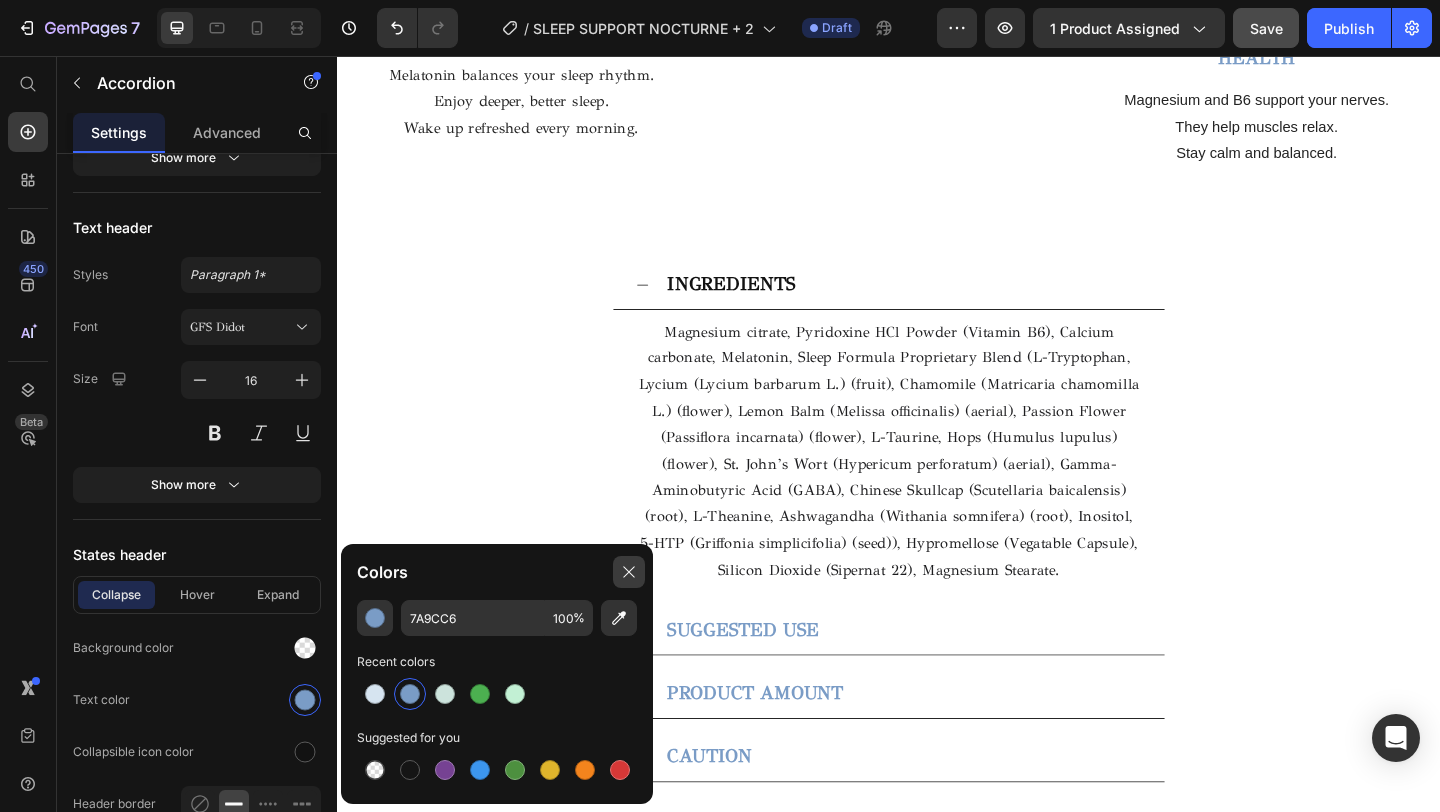 click 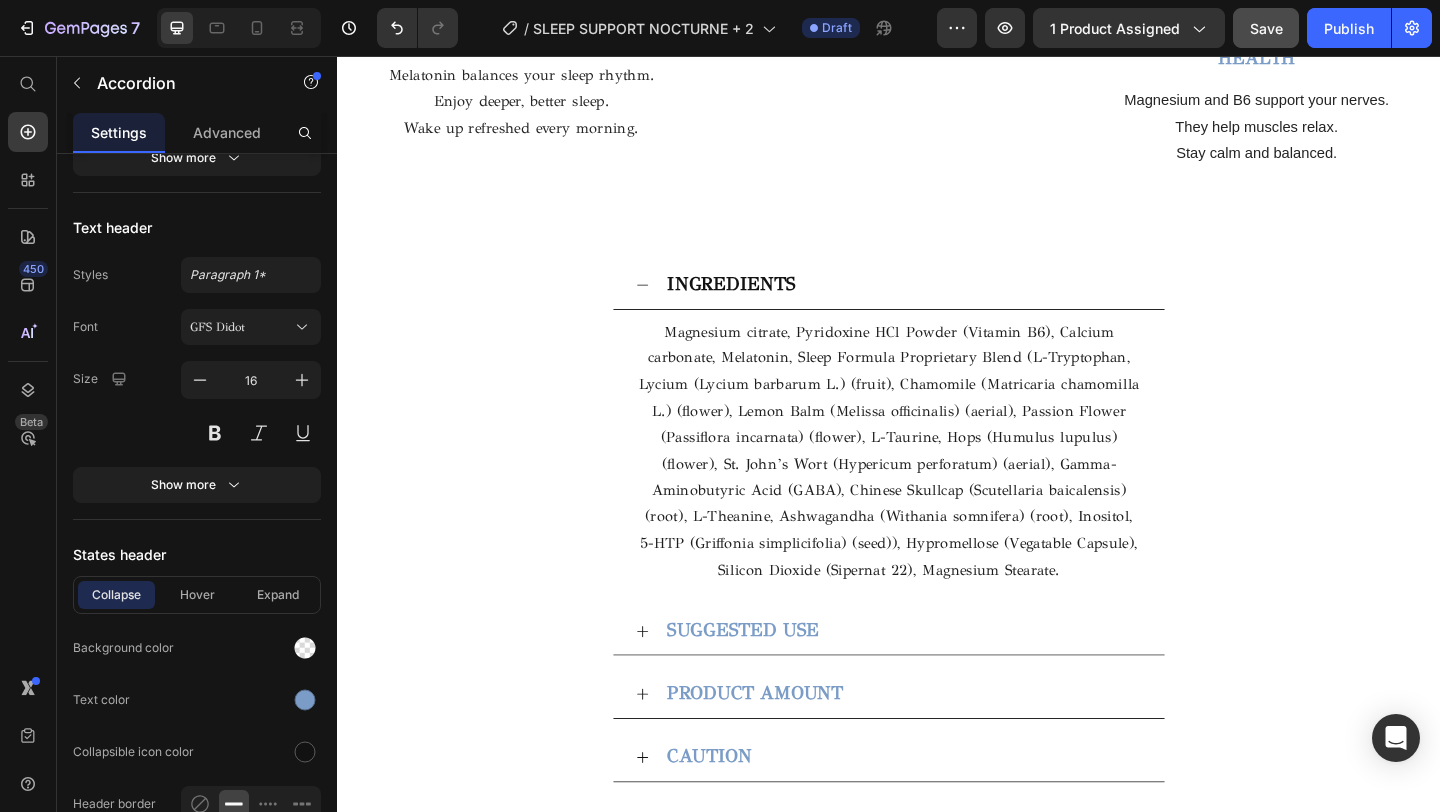 click on "INGREDIENTS   Magnesium citrate, Pyridoxine HCl Powder (Vitamin B6), Calcium carbonate, Melatonin, Sleep Formula Proprietary Blend (L-Tryptophan, Lycium (Lycium barbarum L.) (fruit), Chamomile (Matricaria chamomilla L.) (flower), Lemon Balm (Melissa officinalis) (aerial), Passion Flower (Passiflora incarnata) (flower), L-Taurine, Hops (Humulus lupulus) (flower), St. John’s Wort (Hypericum perforatum) (aerial), Gamma-Aminobutyric Acid (GABA), Chinese Skullcap (Scutellaria baicalensis) (root), L-Theanine, Ashwagandha (Withania somnifera) (root), Inositol, 5-HTP (Griffonia simplicifolia) (seed)), Hypromellose (Vegatable Capsule), Silicon Dioxide (Sipernat 22), Magnesium Stearate. Text Block" at bounding box center (937, 459) 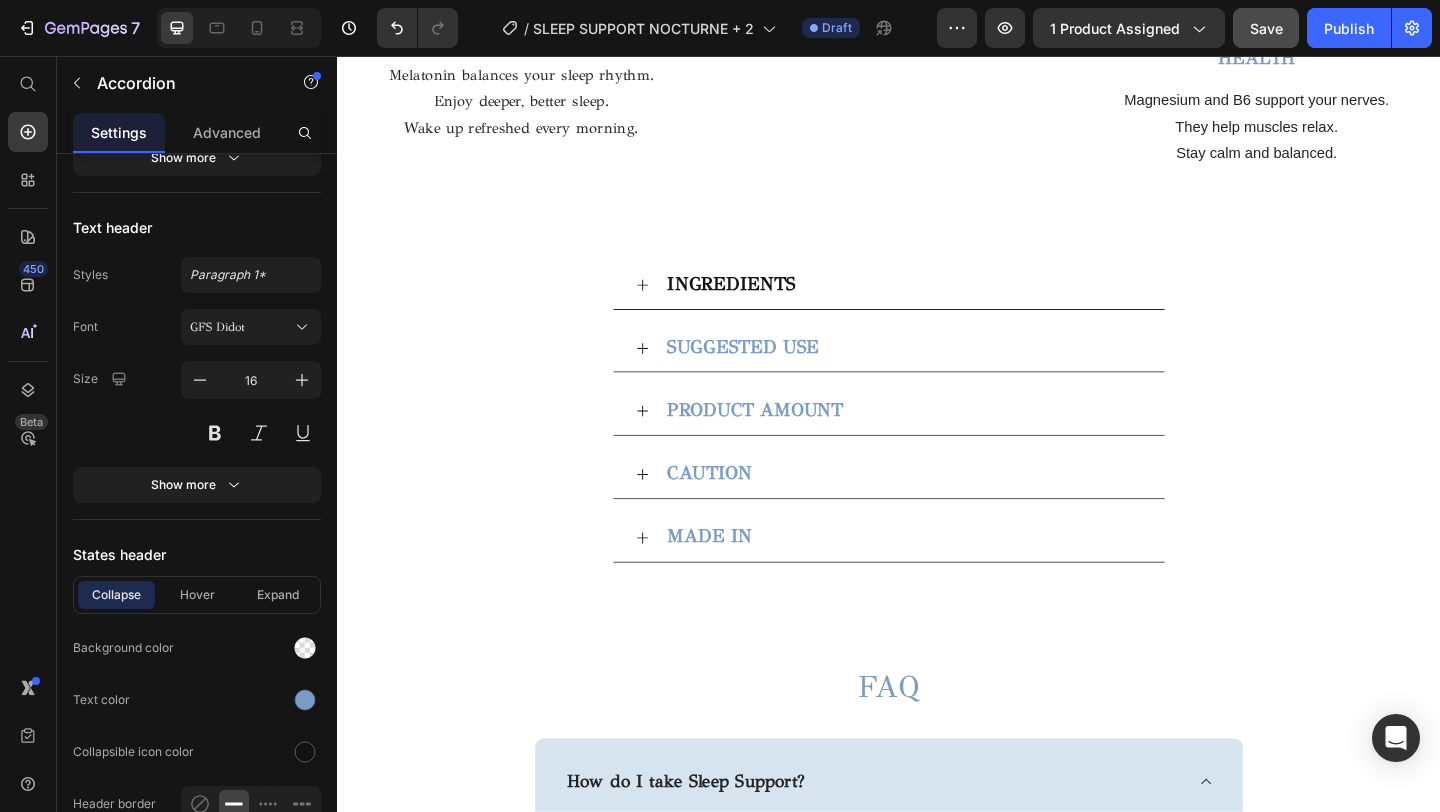 click on "INGREDIENTS" at bounding box center (765, 303) 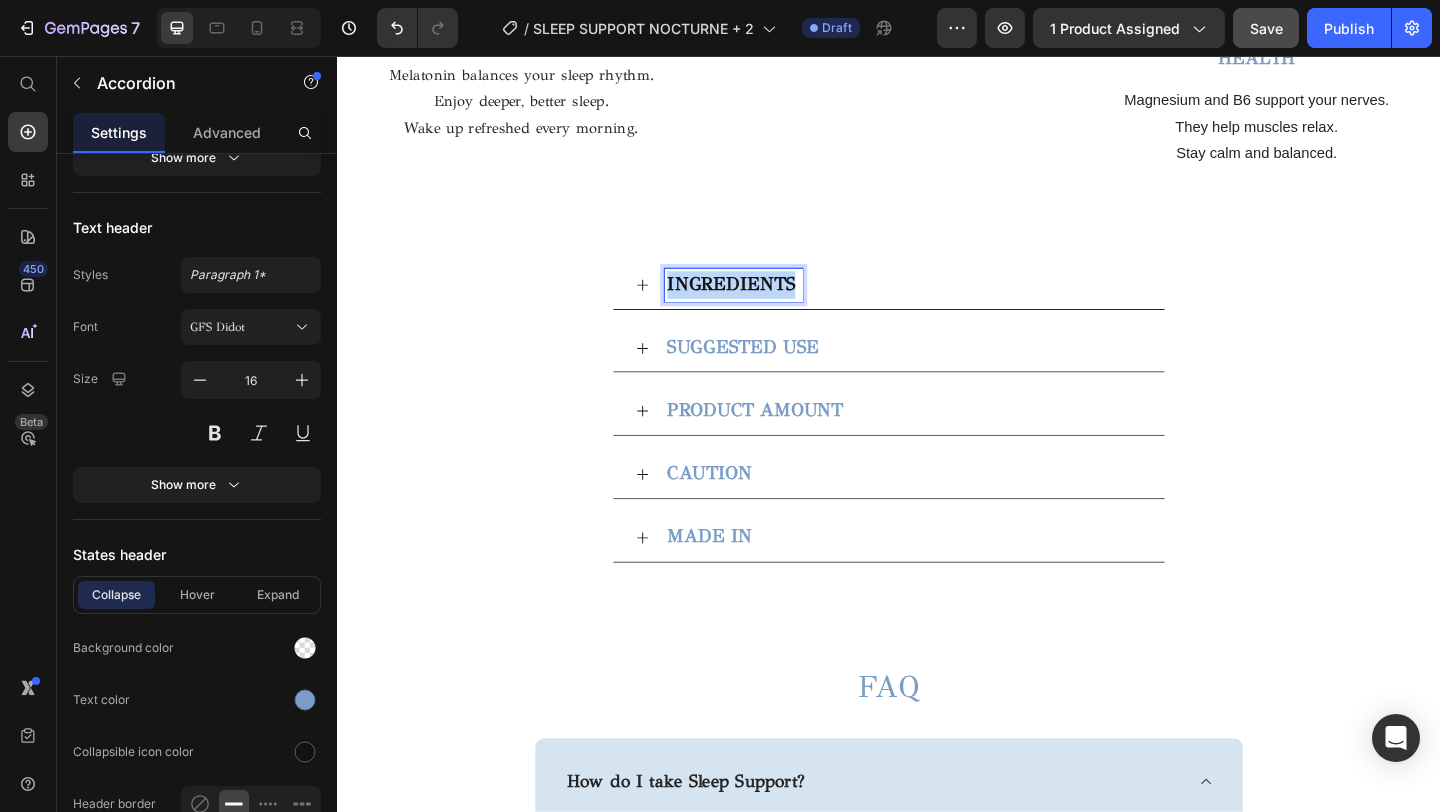 drag, startPoint x: 834, startPoint y: 364, endPoint x: 687, endPoint y: 365, distance: 147.0034 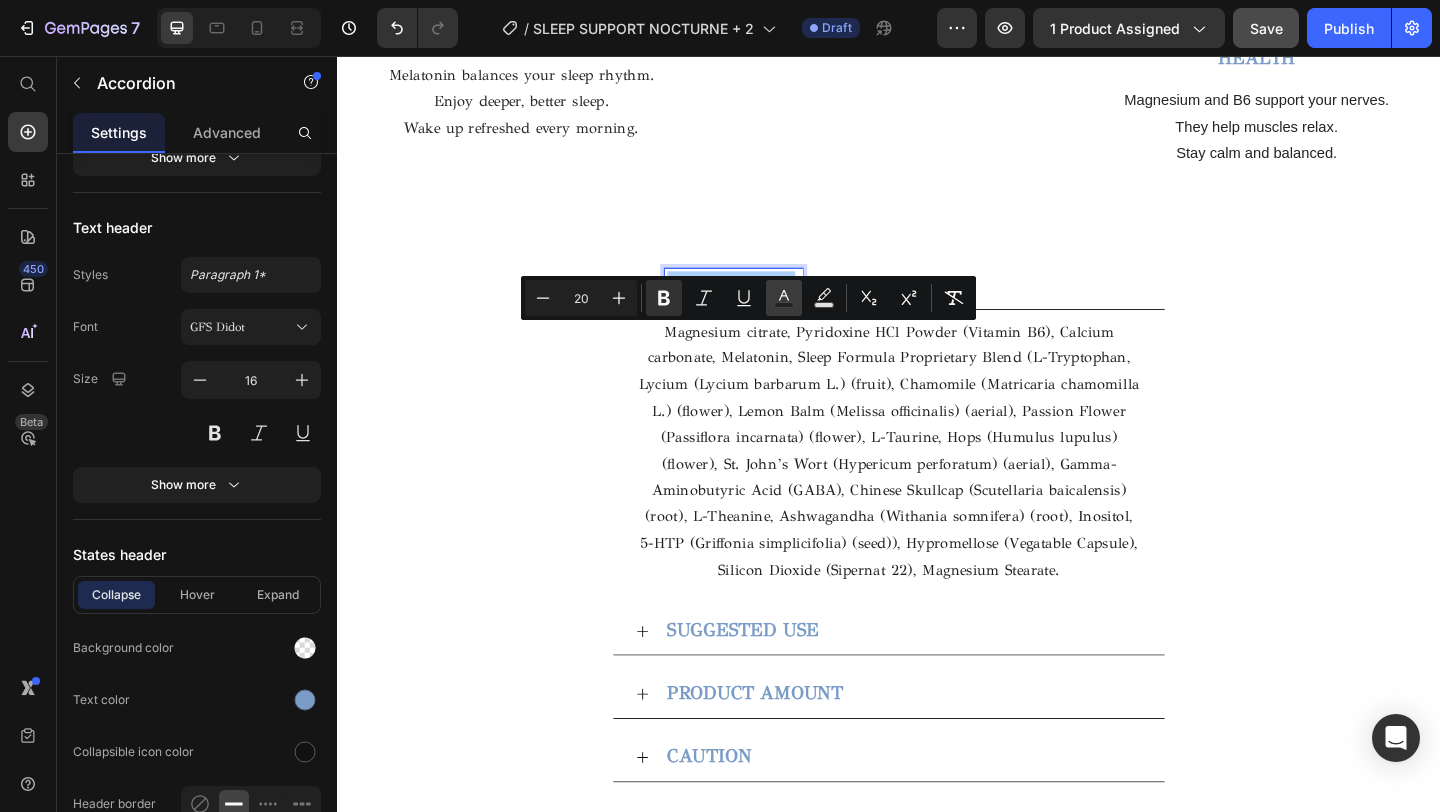 click on "Text Color" at bounding box center (784, 298) 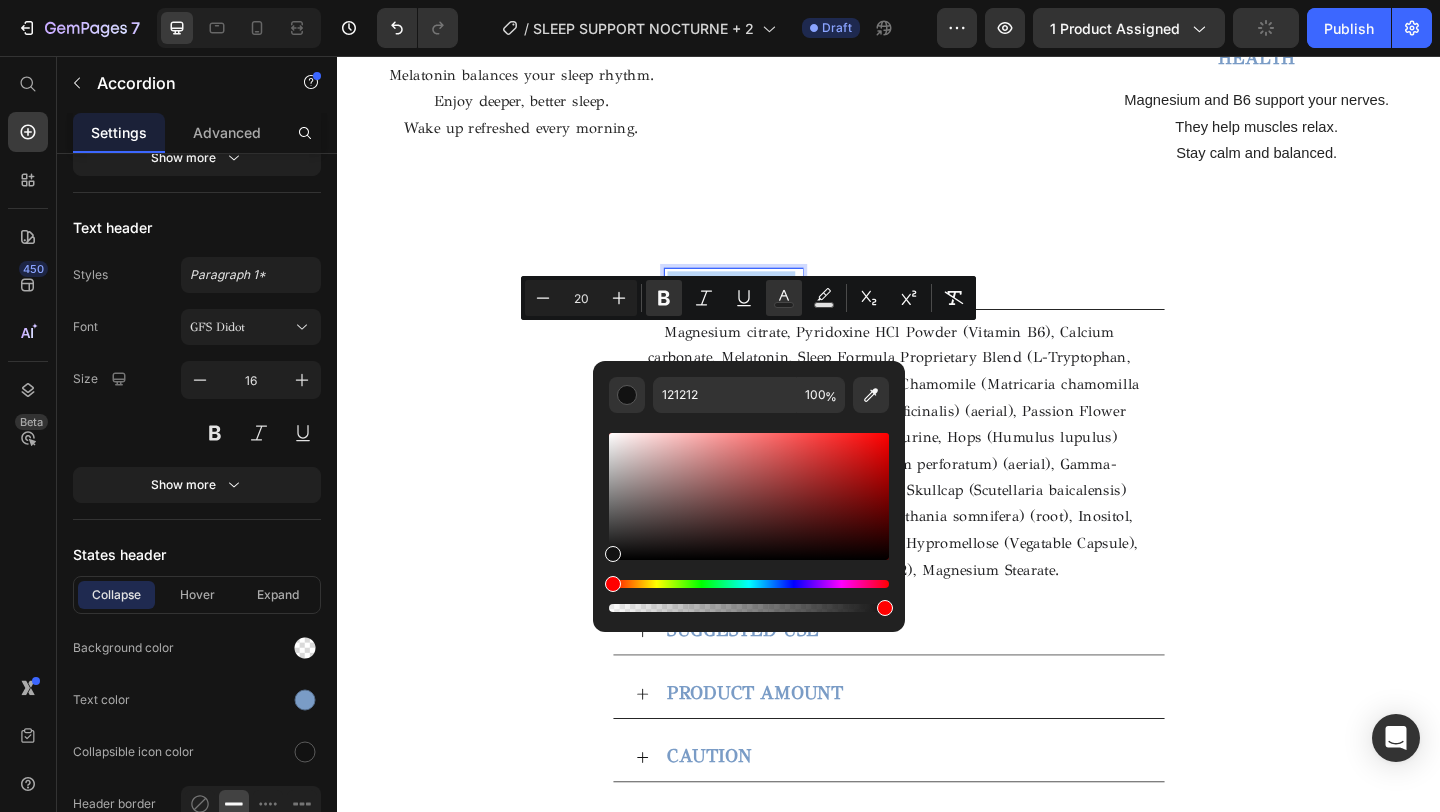 click on "INGREDIENTS   Magnesium citrate, Pyridoxine HCl Powder (Vitamin B6), Calcium carbonate, Melatonin, Sleep Formula Proprietary Blend (L-Tryptophan, Lycium (Lycium barbarum L.) (fruit), Chamomile (Matricaria chamomilla L.) (flower), Lemon Balm (Melissa officinalis) (aerial), Passion Flower (Passiflora incarnata) (flower), L-Taurine, Hops (Humulus lupulus) (flower), St. John’s Wort (Hypericum perforatum) (aerial), Gamma-Aminobutyric Acid (GABA), Chinese Skullcap (Scutellaria baicalensis) (root), L-Theanine, Ashwagandha (Withania somnifera) (root), Inositol, 5-HTP (Griffonia simplicifolia) (seed)), Hypromellose (Vegatable Capsule), Silicon Dioxide (Sipernat 22), Magnesium Stearate. Text Block" at bounding box center (937, 459) 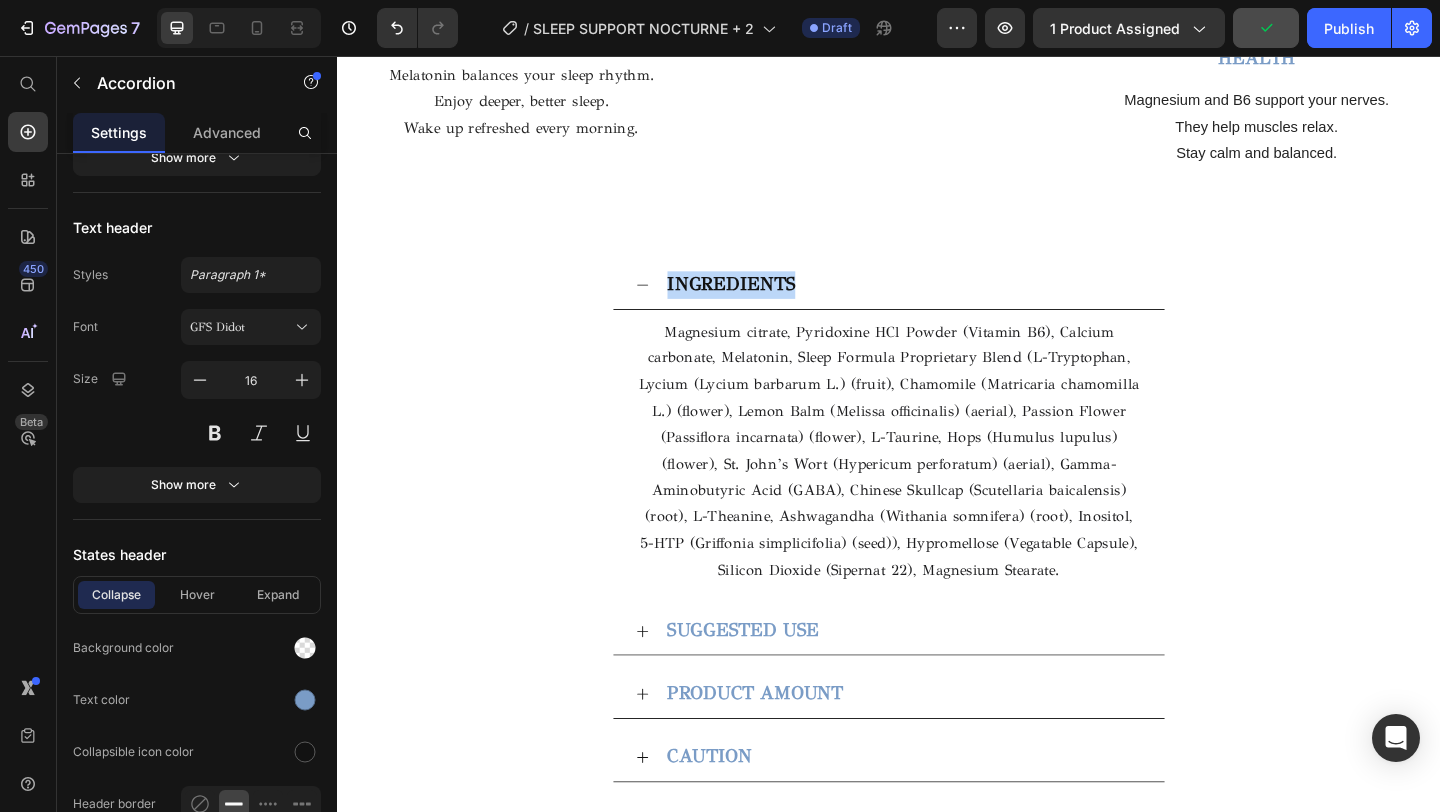 click on "INGREDIENTS   Magnesium citrate, Pyridoxine HCl Powder (Vitamin B6), Calcium carbonate, Melatonin, Sleep Formula Proprietary Blend (L-Tryptophan, Lycium (Lycium barbarum L.) (fruit), Chamomile (Matricaria chamomilla L.) (flower), Lemon Balm (Melissa officinalis) (aerial), Passion Flower (Passiflora incarnata) (flower), L-Taurine, Hops (Humulus lupulus) (flower), St. John’s Wort (Hypericum perforatum) (aerial), Gamma-Aminobutyric Acid (GABA), Chinese Skullcap (Scutellaria baicalensis) (root), L-Theanine, Ashwagandha (Withania somnifera) (root), Inositol, 5-HTP (Griffonia simplicifolia) (seed)), Hypromellose (Vegatable Capsule), Silicon Dioxide (Sipernat 22), Magnesium Stearate. Text Block" at bounding box center (937, 459) 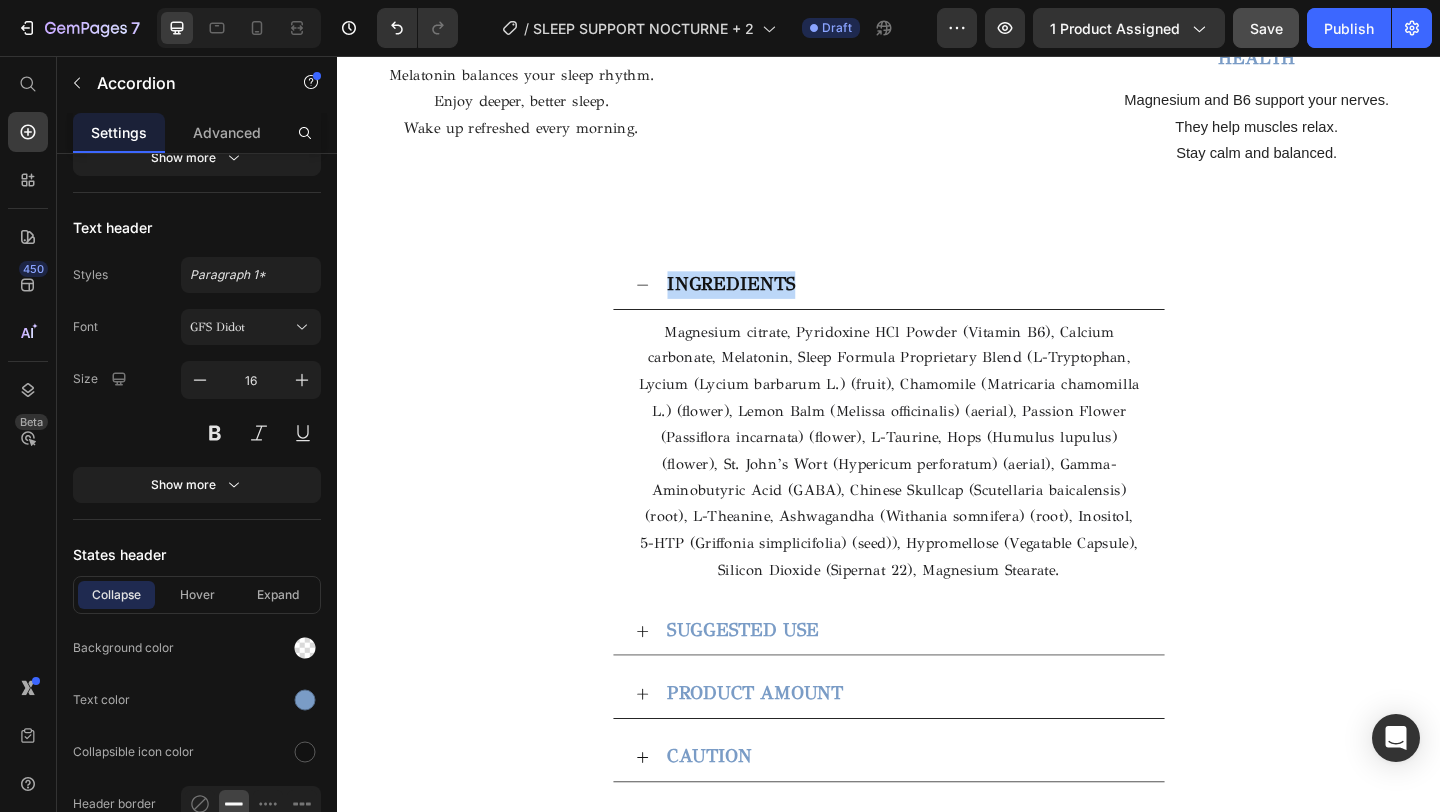 click on "INGREDIENTS   Magnesium citrate, Pyridoxine HCl Powder (Vitamin B6), Calcium carbonate, Melatonin, Sleep Formula Proprietary Blend (L-Tryptophan, Lycium (Lycium barbarum L.) (fruit), Chamomile (Matricaria chamomilla L.) (flower), Lemon Balm (Melissa officinalis) (aerial), Passion Flower (Passiflora incarnata) (flower), L-Taurine, Hops (Humulus lupulus) (flower), St. John’s Wort (Hypericum perforatum) (aerial), Gamma-Aminobutyric Acid (GABA), Chinese Skullcap (Scutellaria baicalensis) (root), L-Theanine, Ashwagandha (Withania somnifera) (root), Inositol, 5-HTP (Griffonia simplicifolia) (seed)), Hypromellose (Vegatable Capsule), Silicon Dioxide (Sipernat 22), Magnesium Stearate. Text Block" at bounding box center [937, 459] 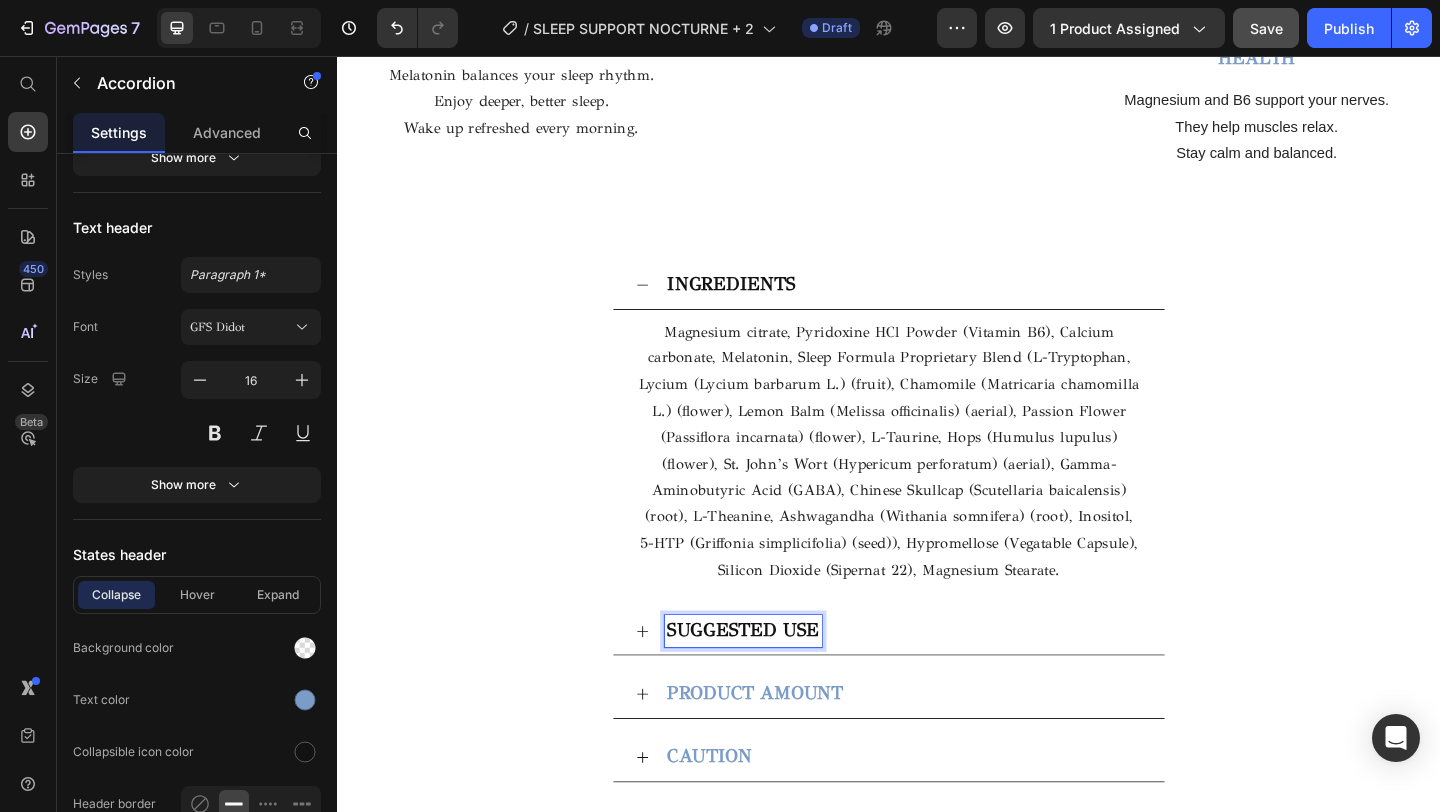 click on "SUGGESTED USE" at bounding box center (778, 680) 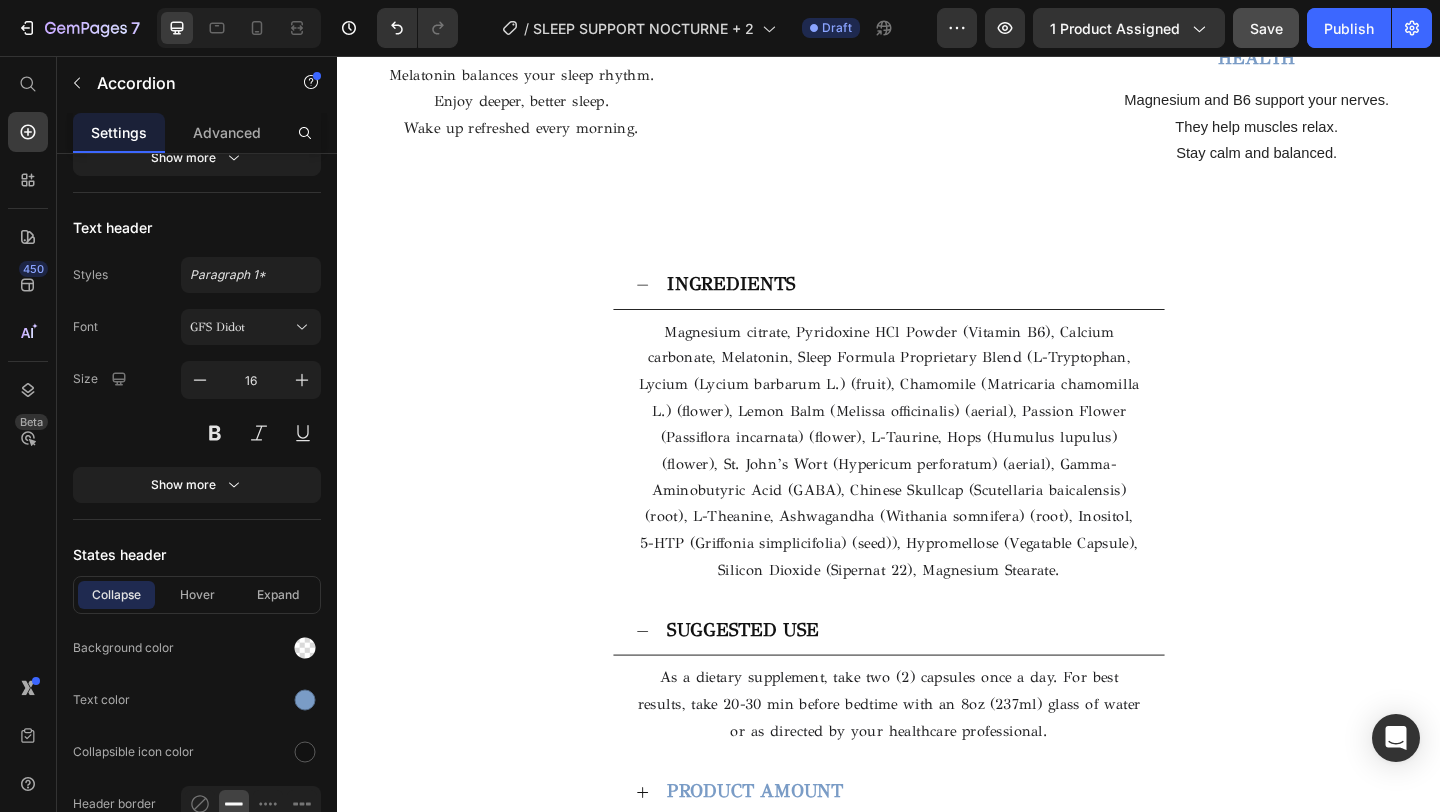 click on "INGREDIENTS" at bounding box center (953, 305) 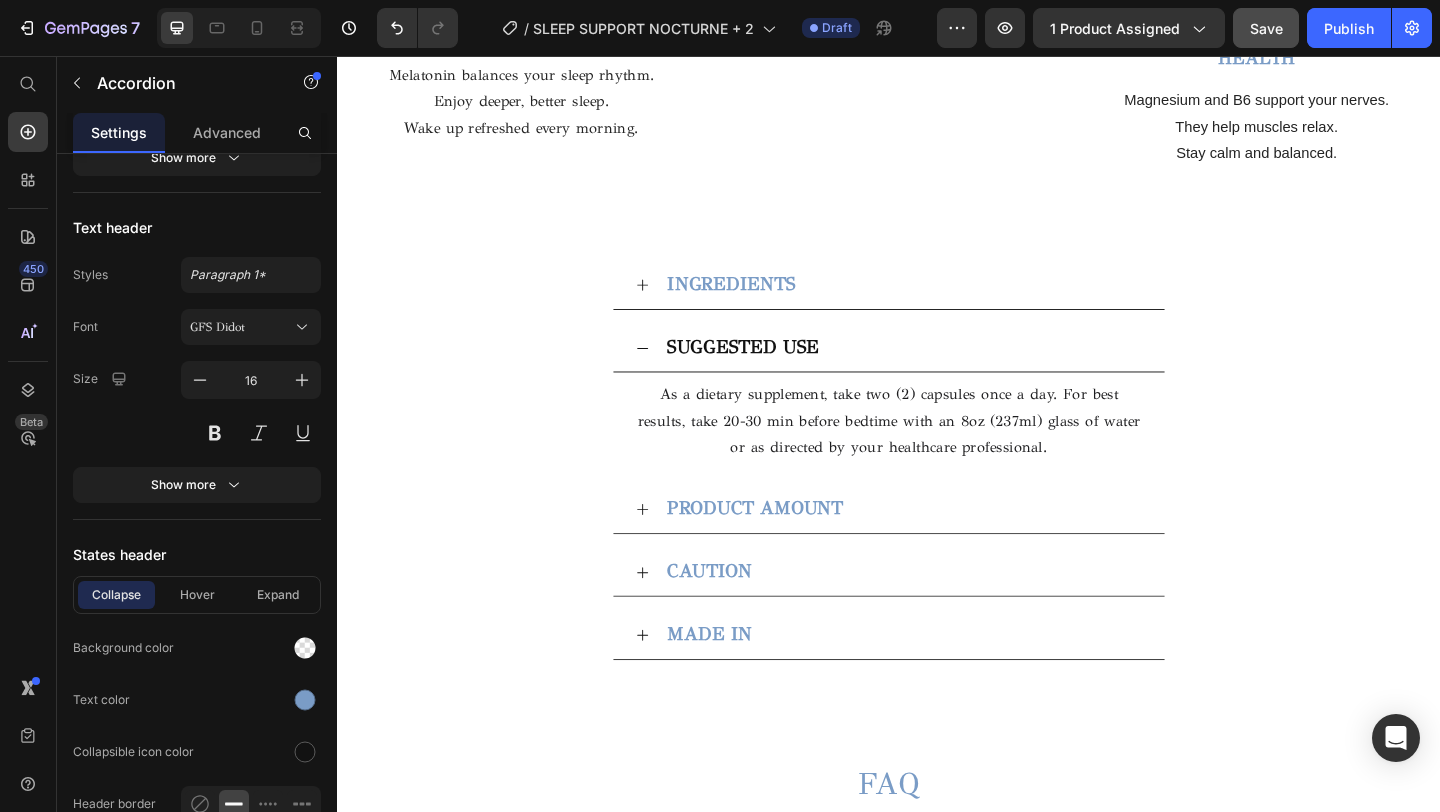 click on "SUGGESTED USE" at bounding box center [953, 374] 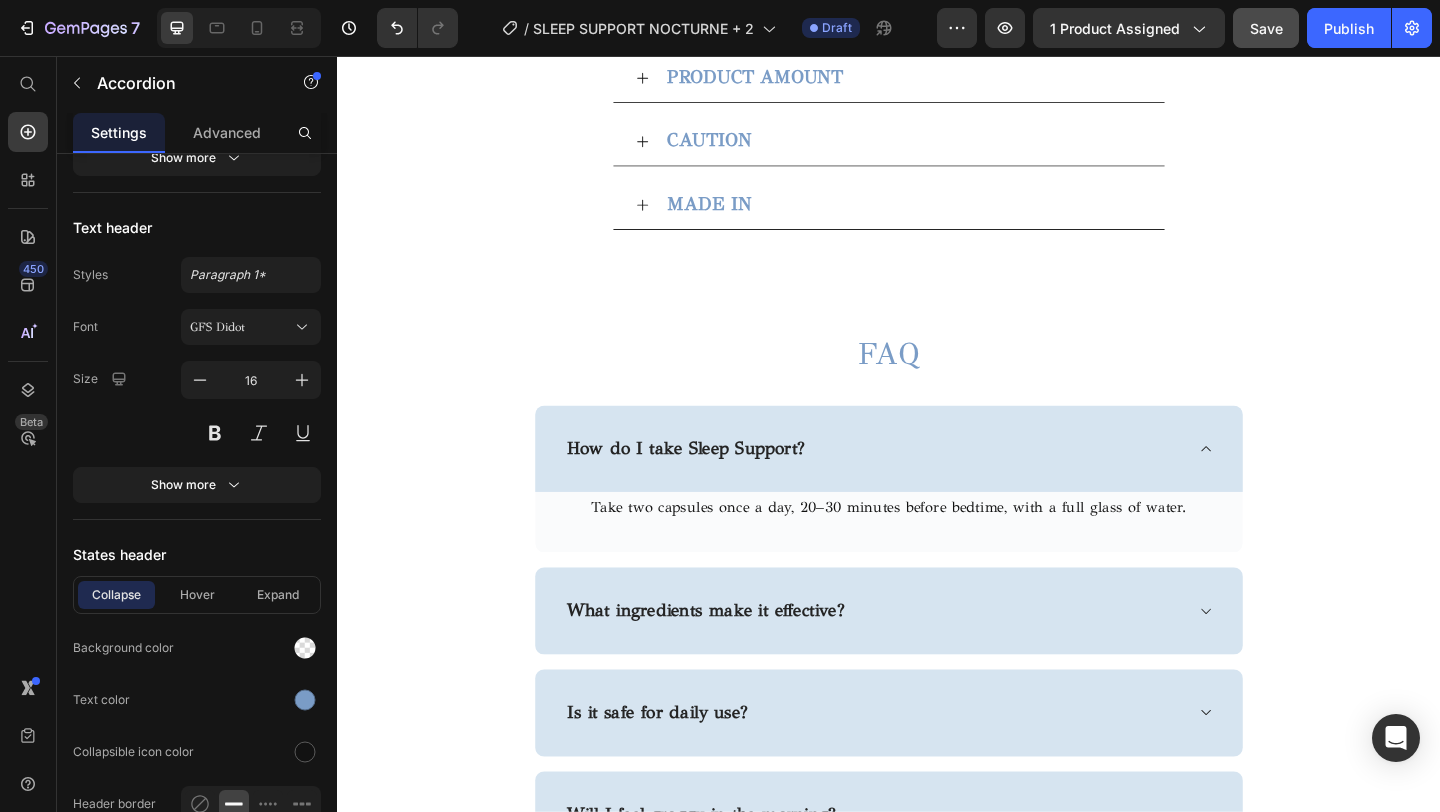 scroll, scrollTop: 3375, scrollLeft: 0, axis: vertical 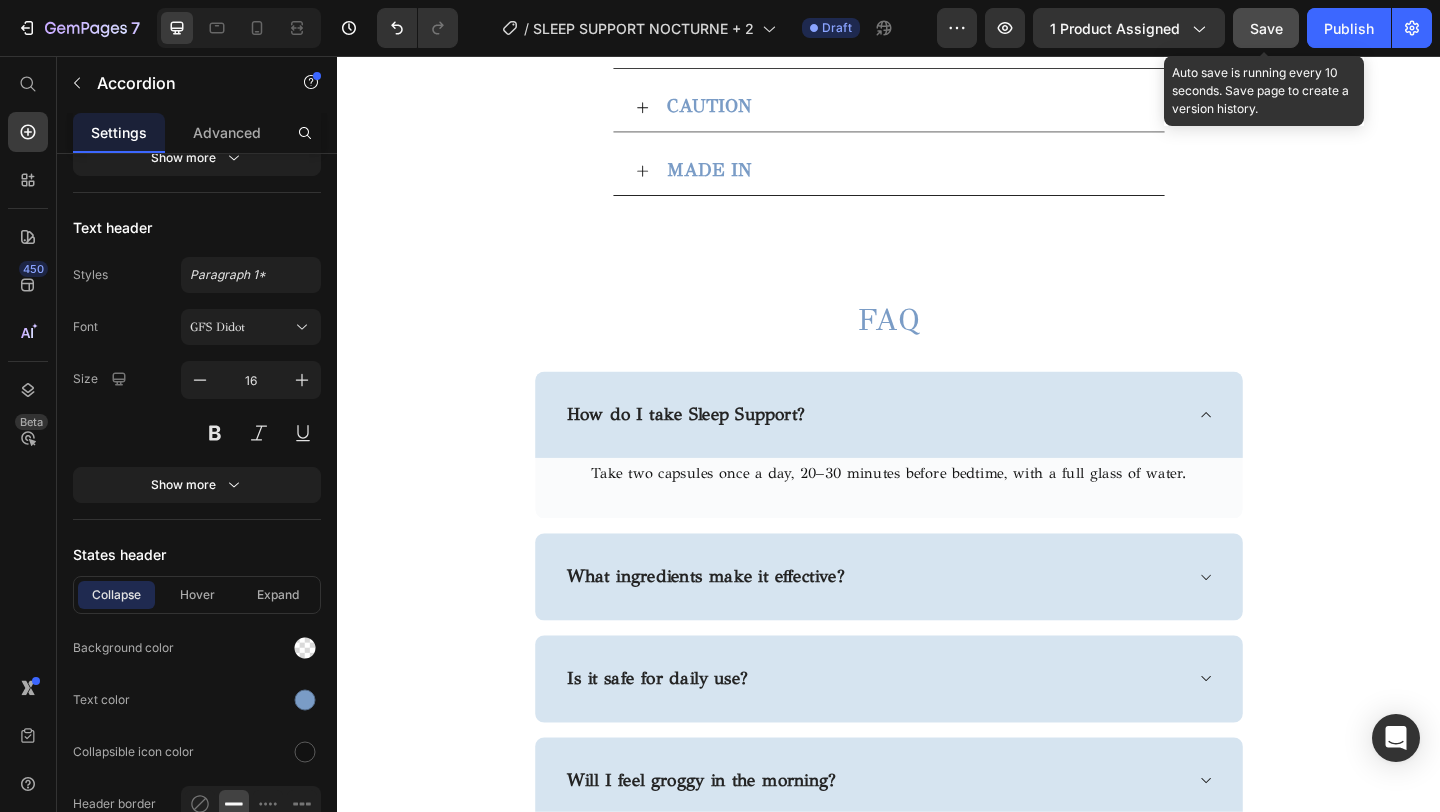 click on "Save" 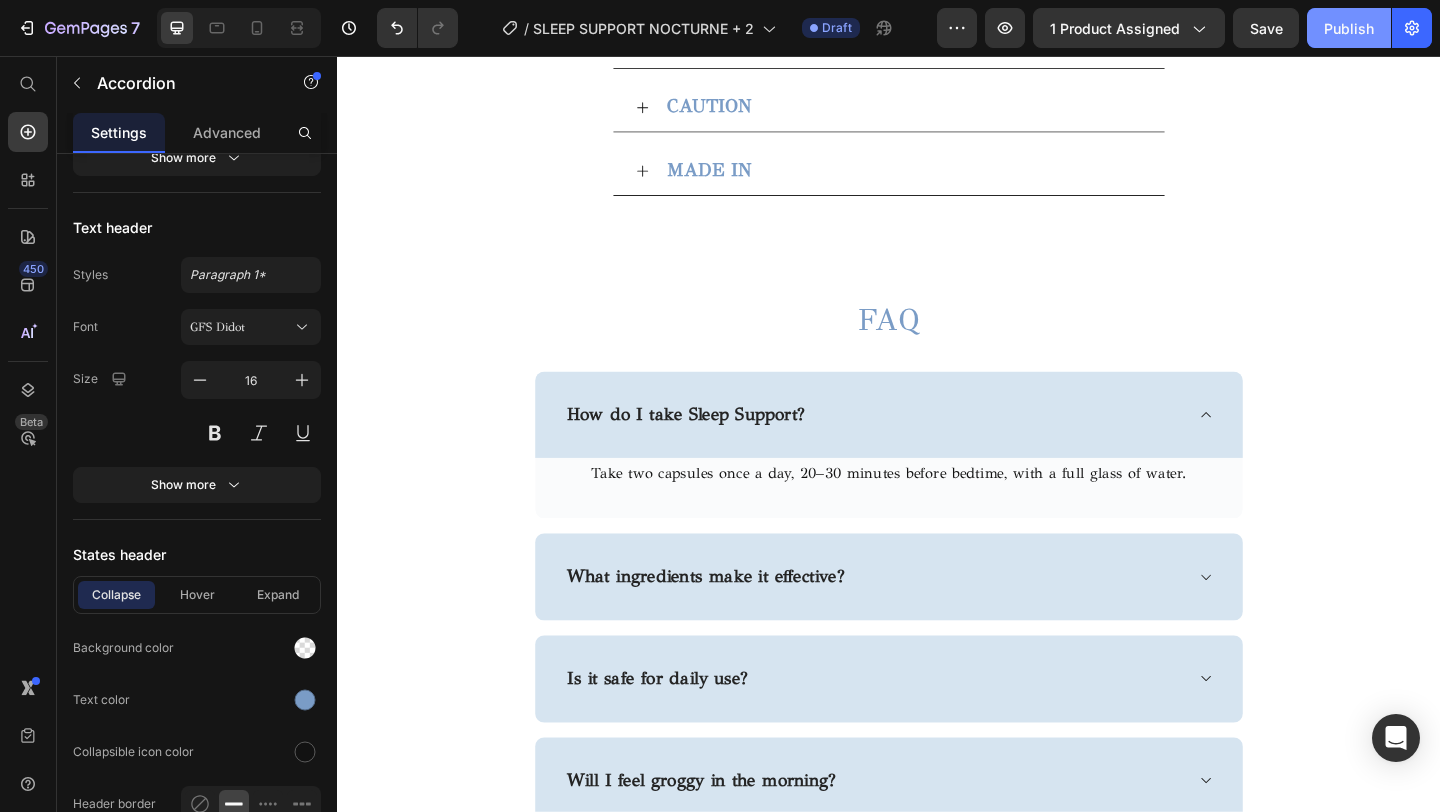 click on "Publish" at bounding box center [1349, 28] 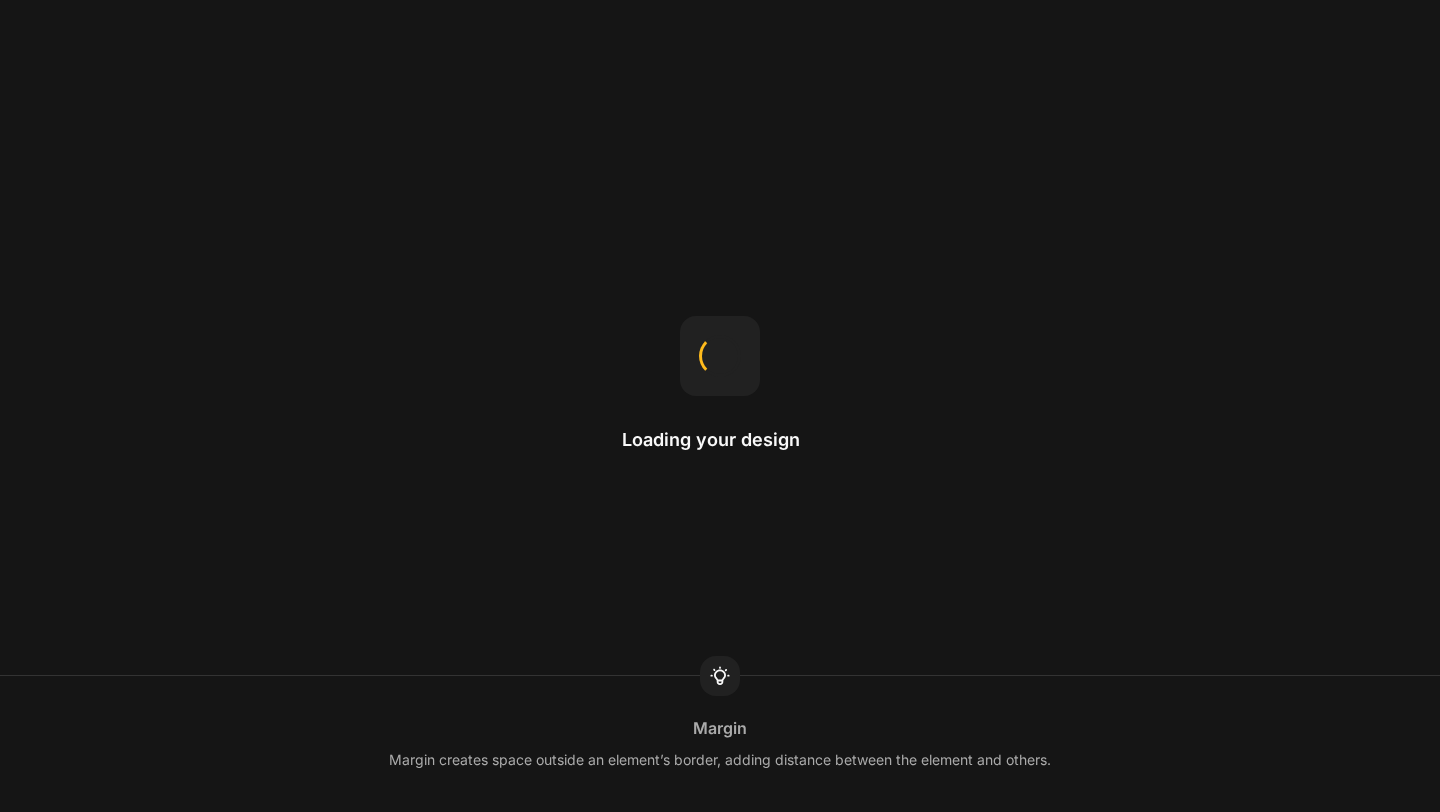 scroll, scrollTop: 0, scrollLeft: 0, axis: both 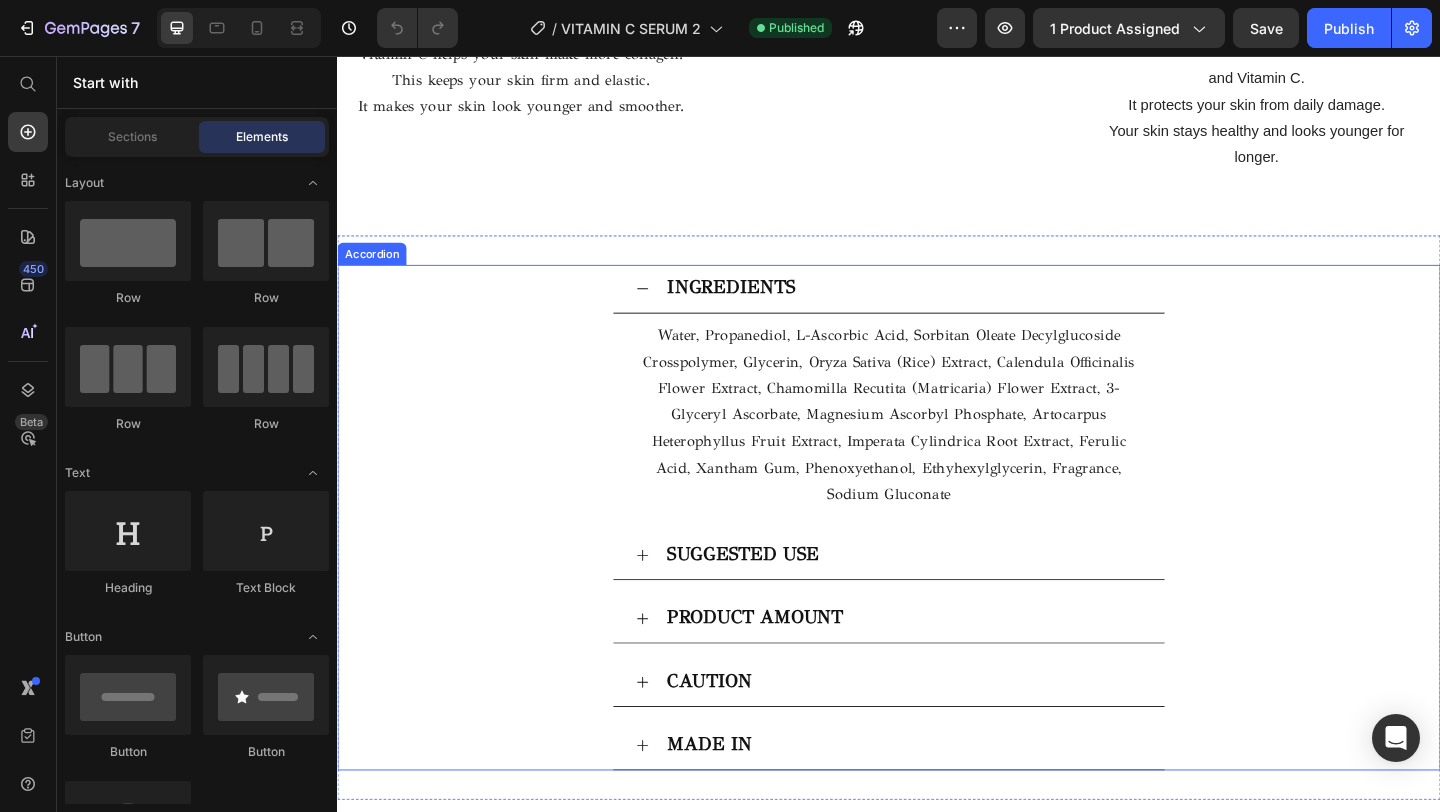 click on "INGREDIENTS" at bounding box center [765, 307] 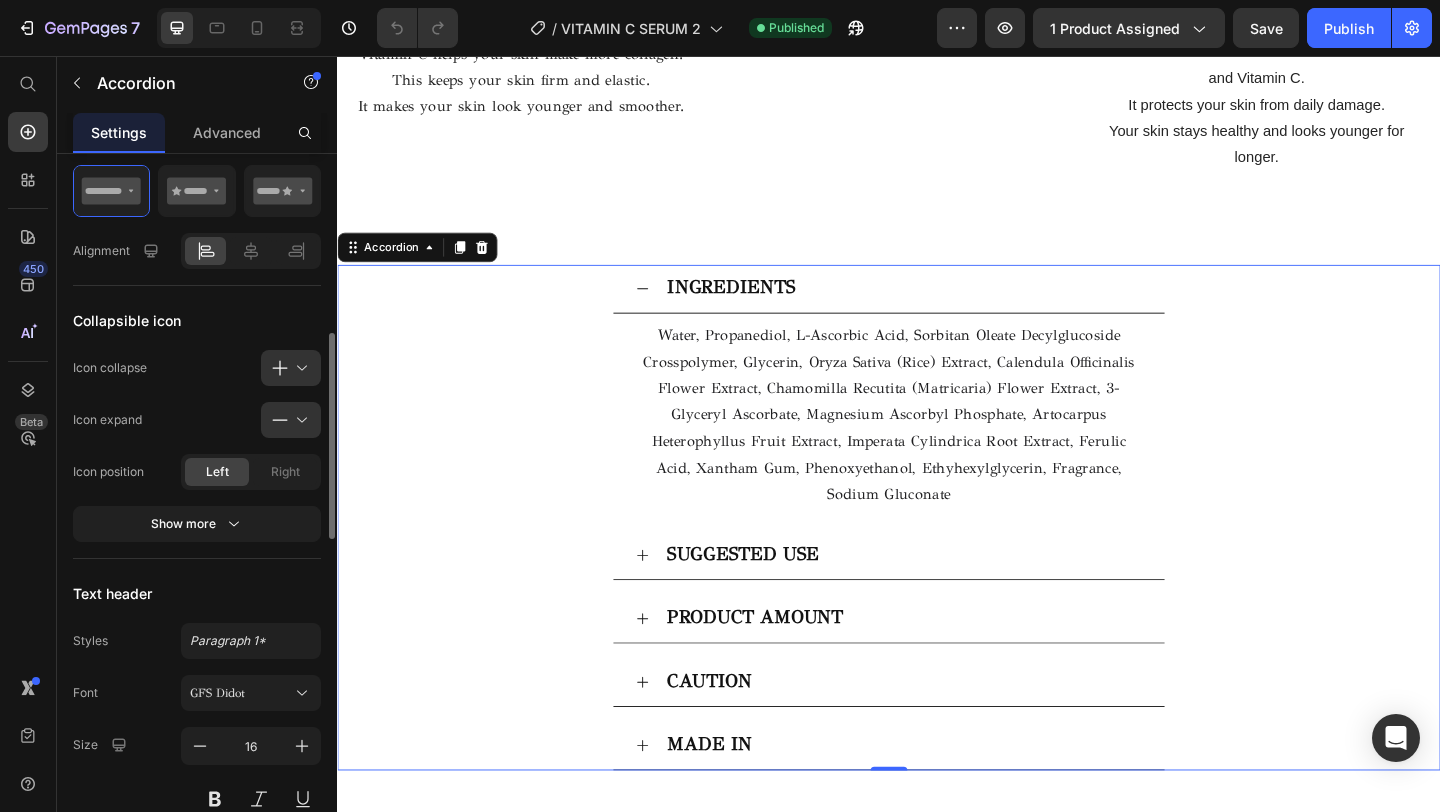 scroll, scrollTop: 859, scrollLeft: 0, axis: vertical 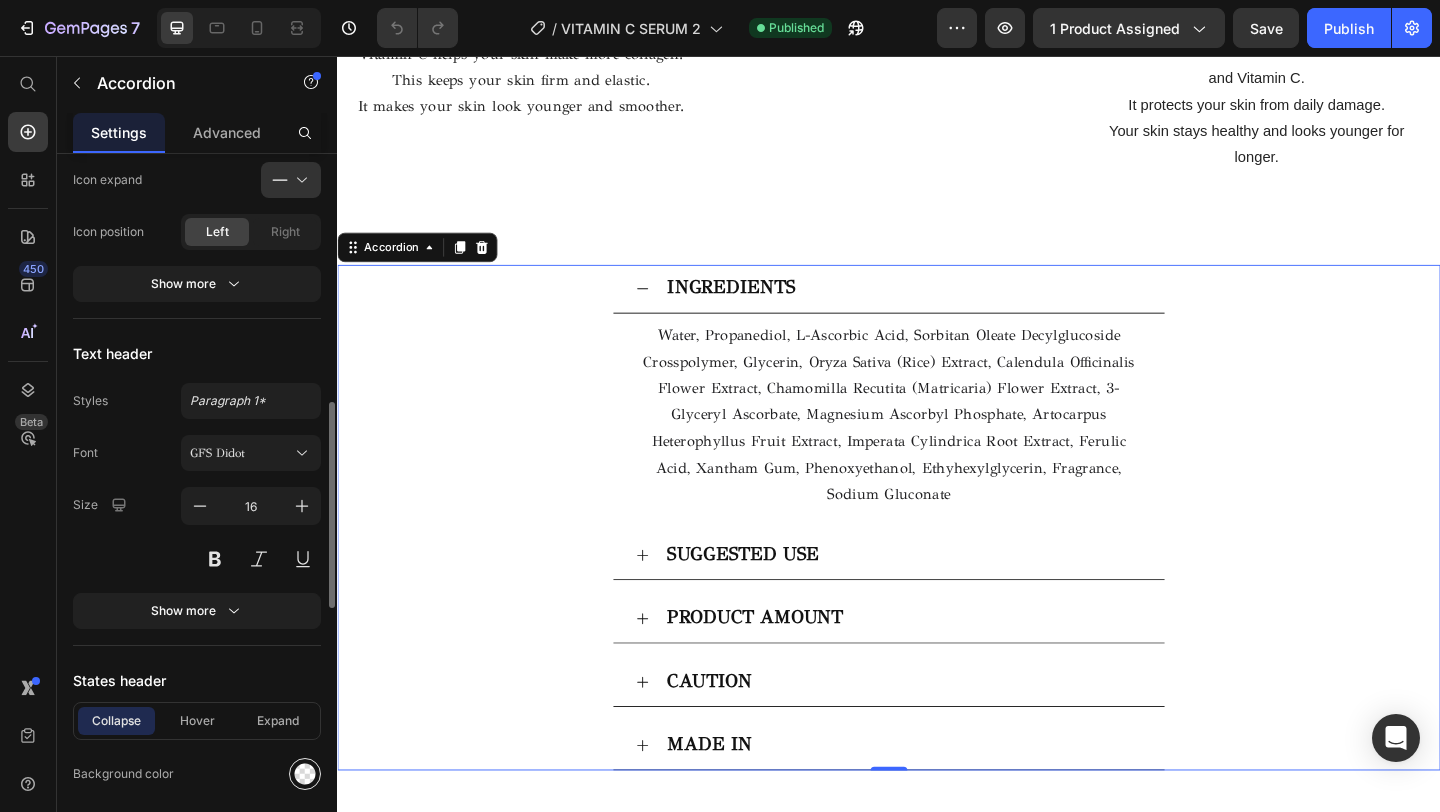 click at bounding box center (305, 774) 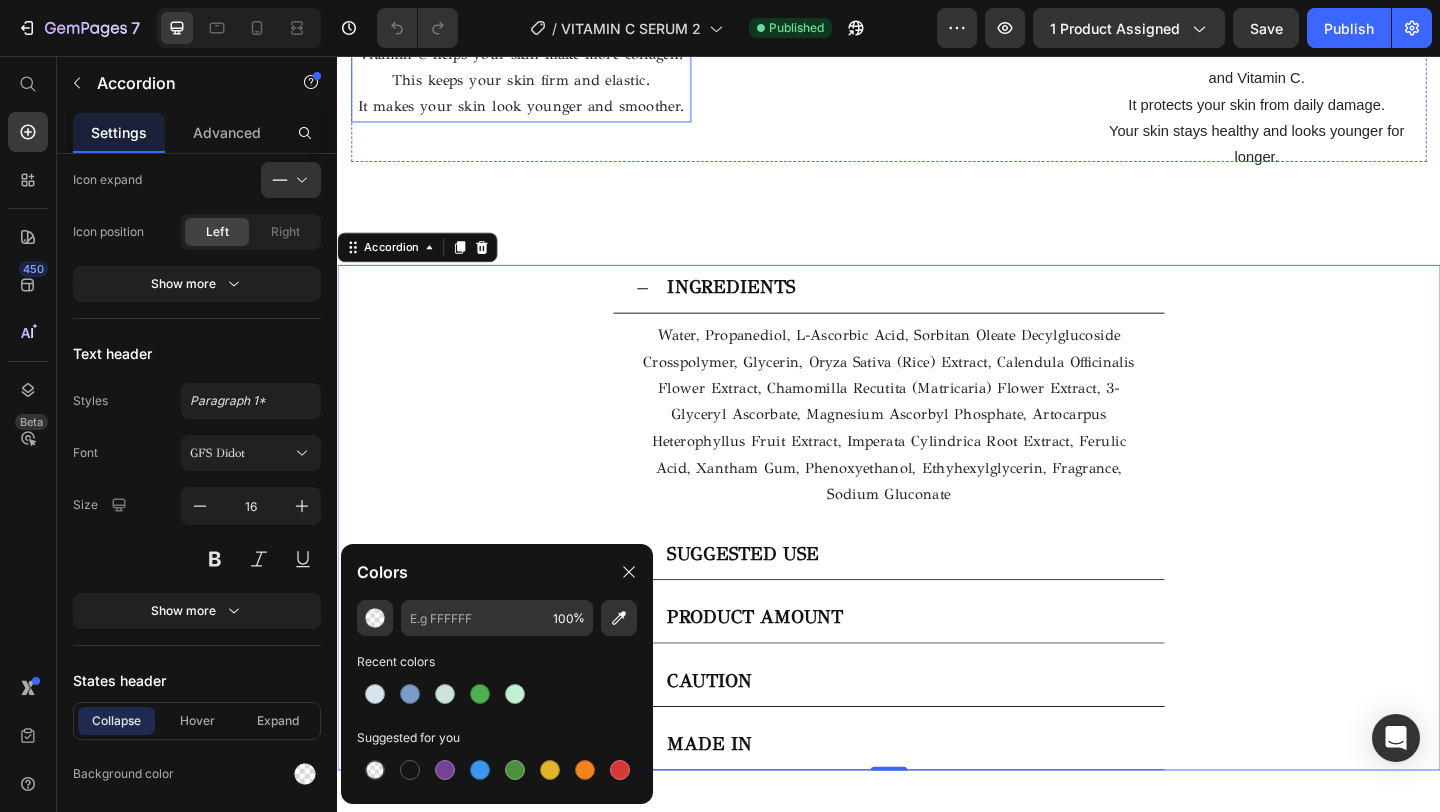 click on "DEEP HYDRATION" at bounding box center (537, 4) 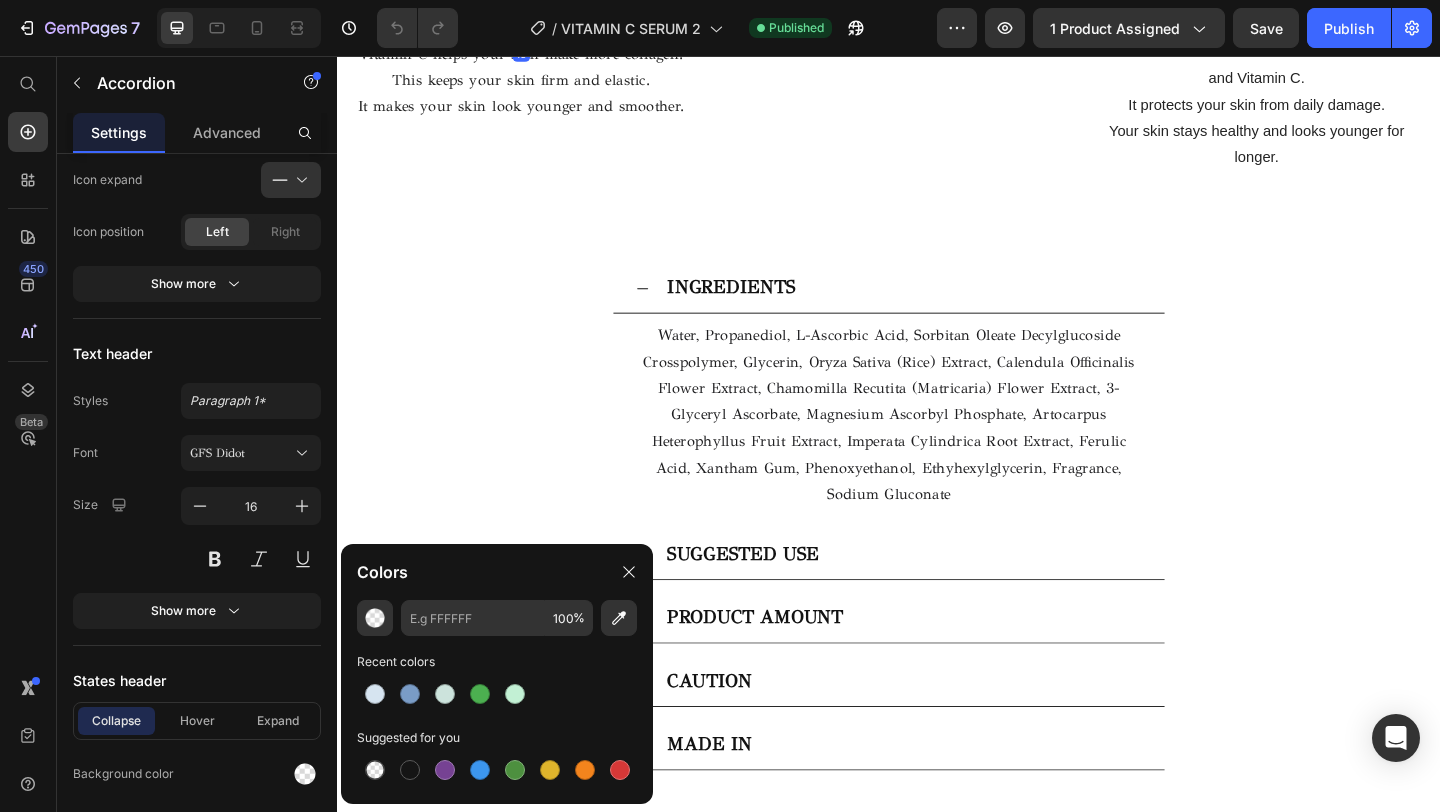 scroll, scrollTop: 0, scrollLeft: 0, axis: both 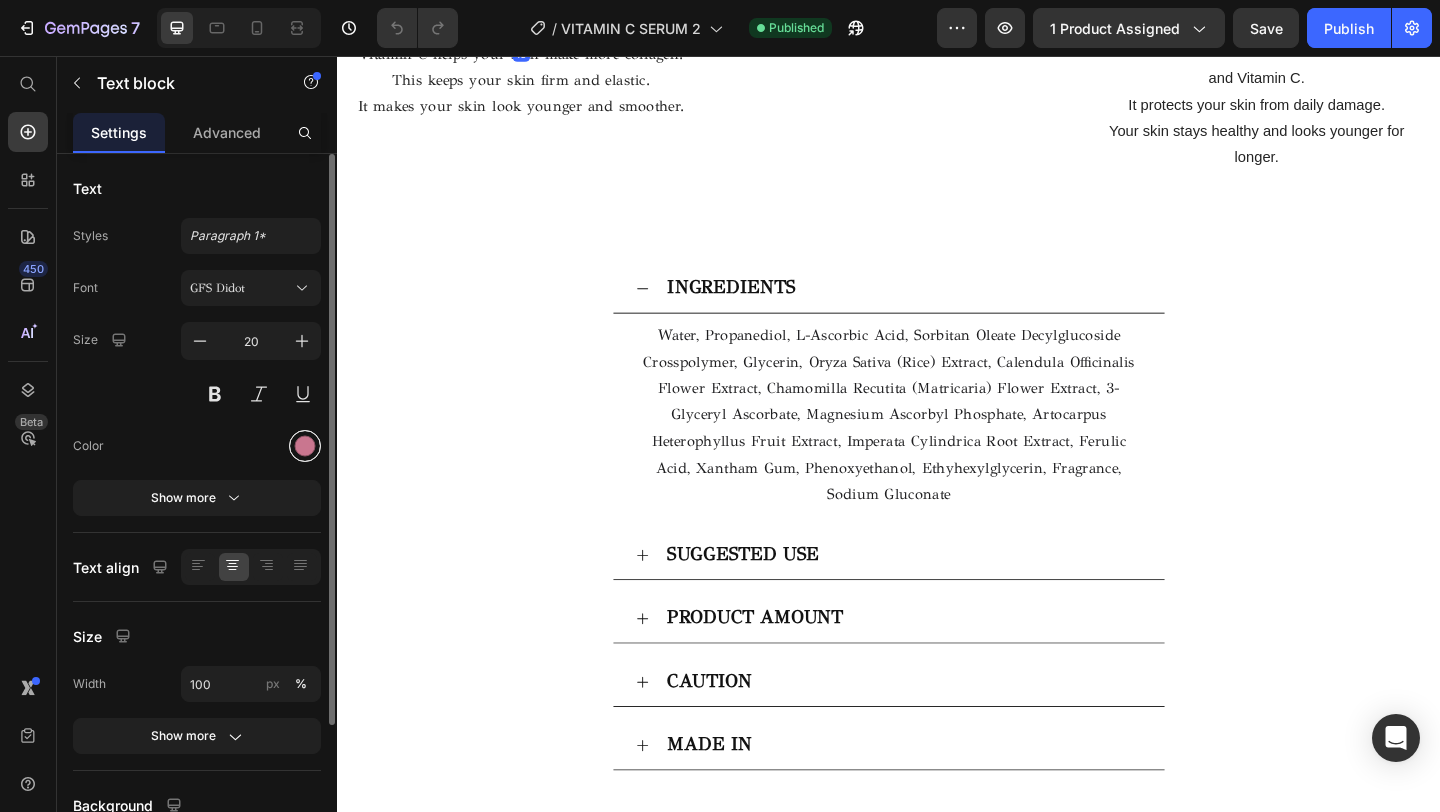 click at bounding box center (305, 446) 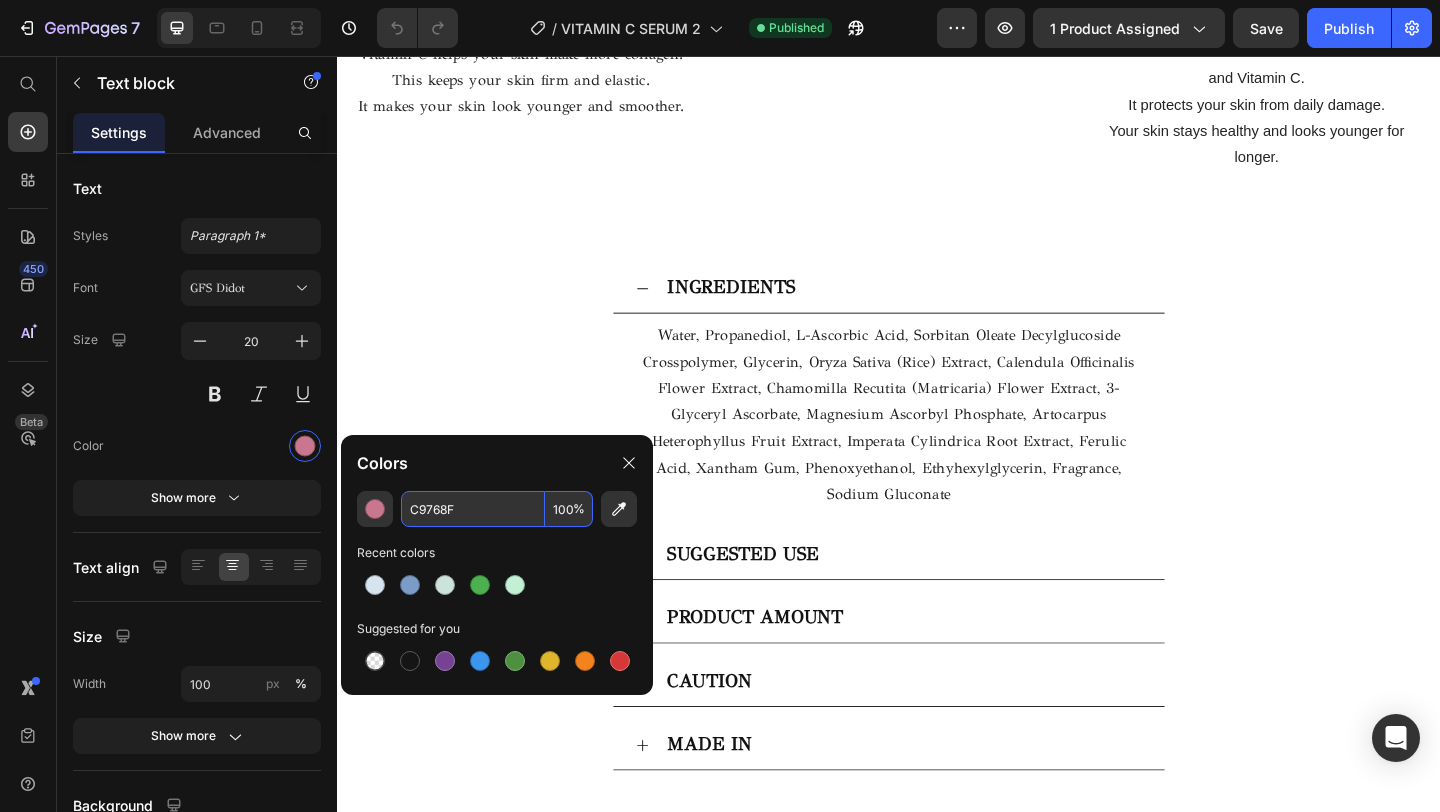 drag, startPoint x: 464, startPoint y: 510, endPoint x: 404, endPoint y: 510, distance: 60 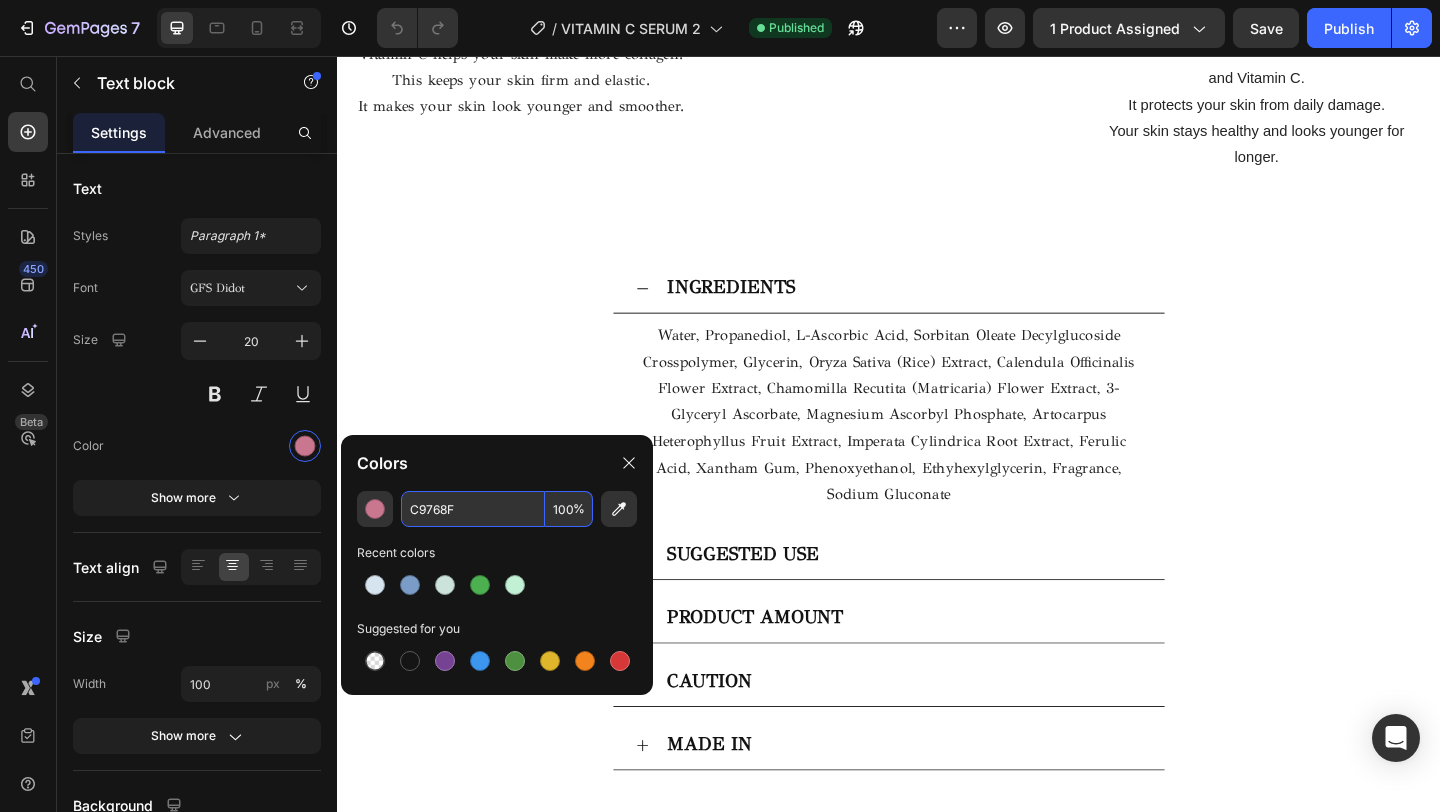 drag, startPoint x: 481, startPoint y: 510, endPoint x: 418, endPoint y: 510, distance: 63 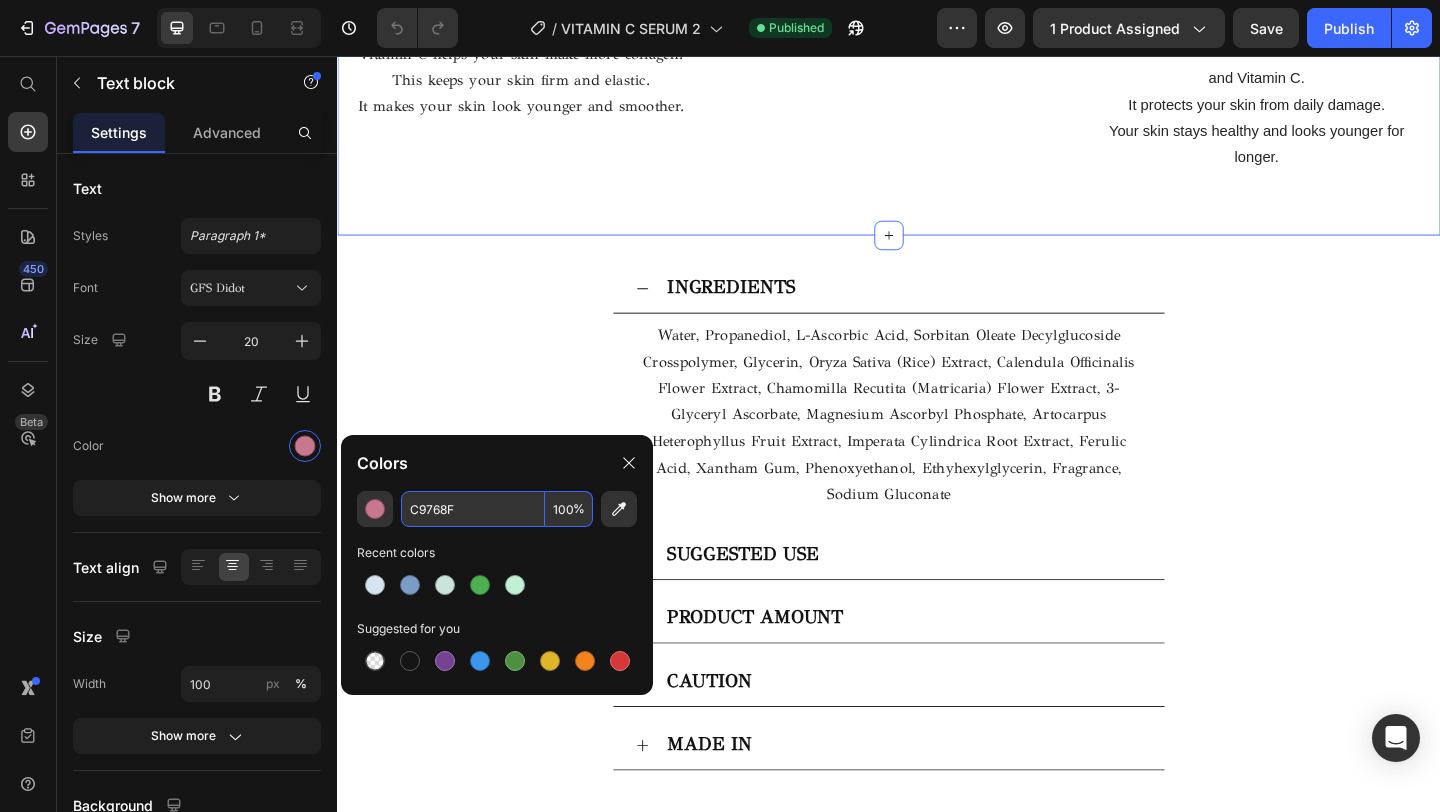 click on "BENEFITS OF VITAMIN C SERUM Heading Row Image BRIGHTENING EFFECT Text block Magnesium Ascorbyl Phosphate and Ascorbic Acid help brighten skin. They fade dark spots for a clearer look. Skin tone appears more even and radiant. Text block Row Image DEEP HYDRATION Text block   16 Vitamin C helps your skin make more collagen. This keeps your skin firm and elastic. It makes your skin look younger and smoother. Text block Row Image Image COLLAGEN SUPPORT Text block Natural extracts like Jackfruit and Imperata Cylindrica deeply hydrate your skin. They help lock in moisture and keep your skin soft. Your skin looks smooth, supple, and healthy. Text block Row Image ANTIOXIDANT PROTECTION Text block This serum is rich in antioxidants like Ferulic Acid and Vitamin C. It protects your skin from daily damage. Your skin stays healthy and looks younger for longer. Text block Row Row Section 5" at bounding box center [937, -120] 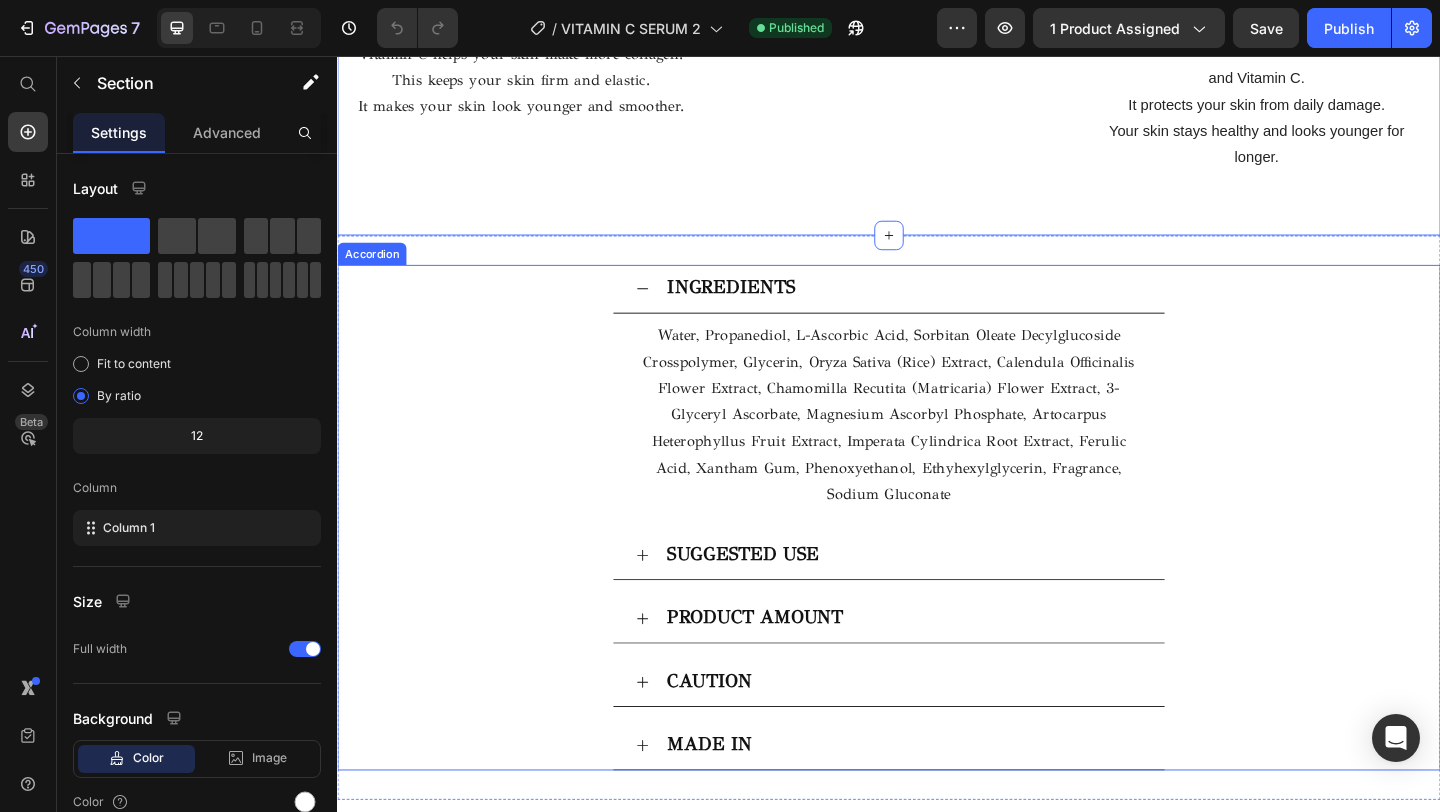 click on "INGREDIENTS" at bounding box center [765, 307] 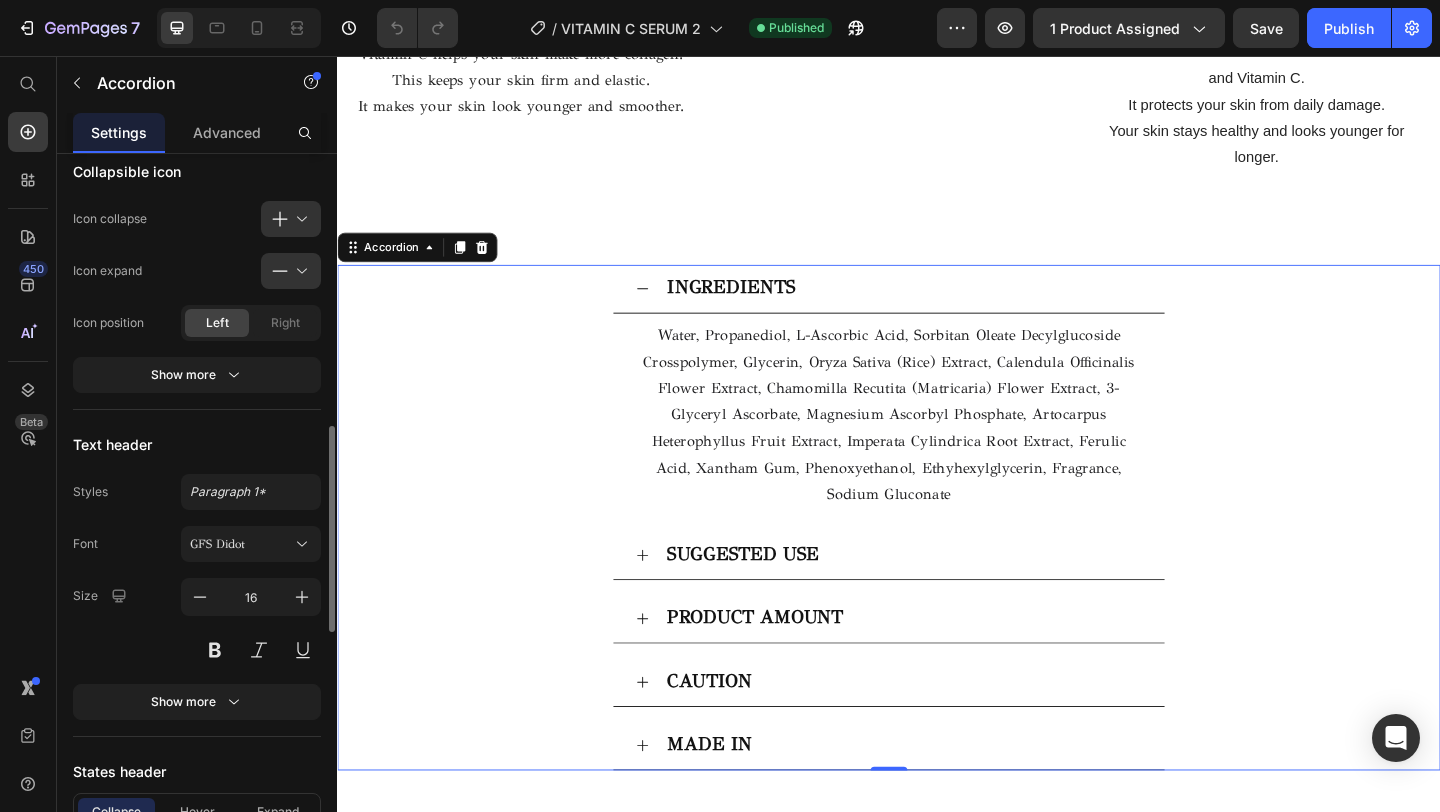 scroll, scrollTop: 809, scrollLeft: 0, axis: vertical 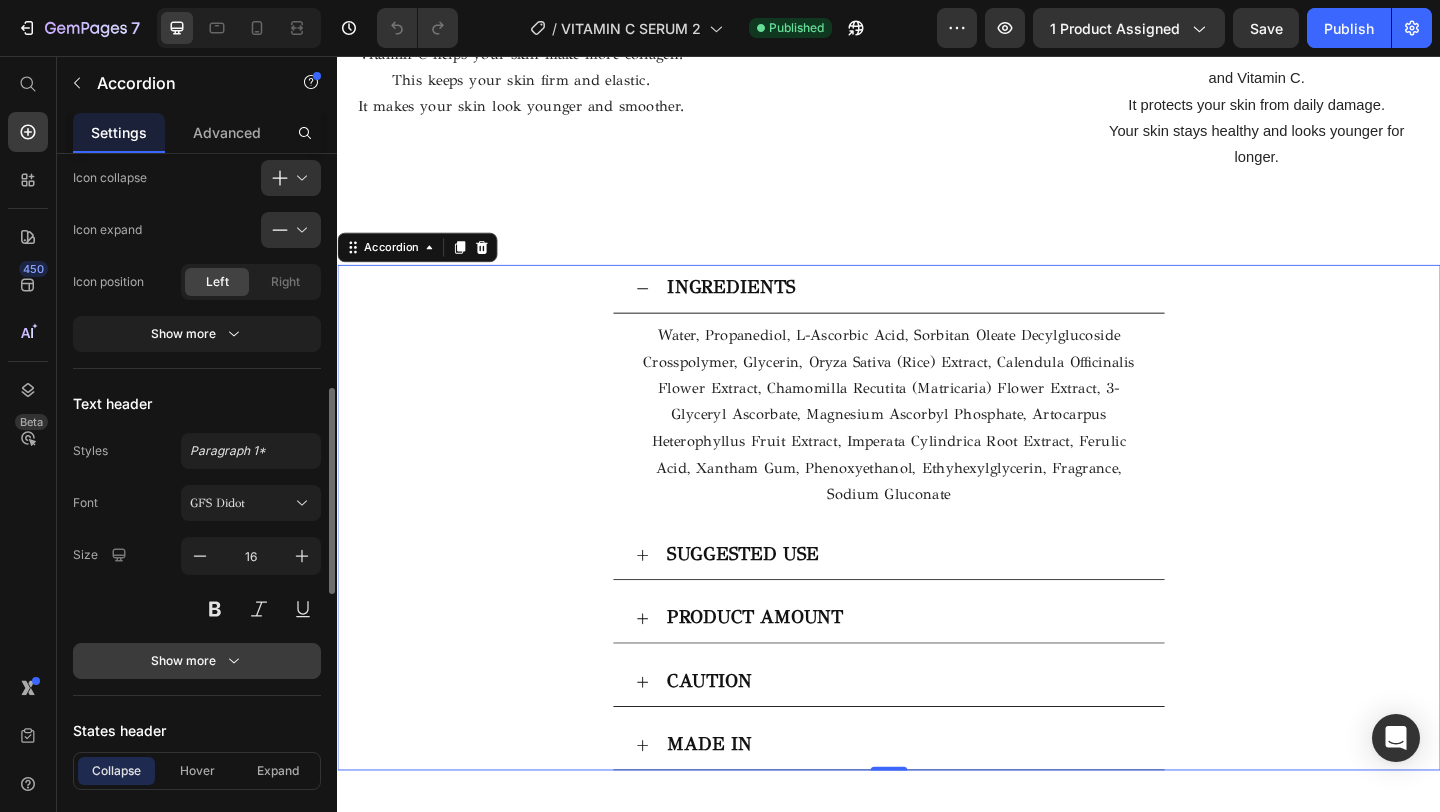 click on "Show more" at bounding box center [197, 661] 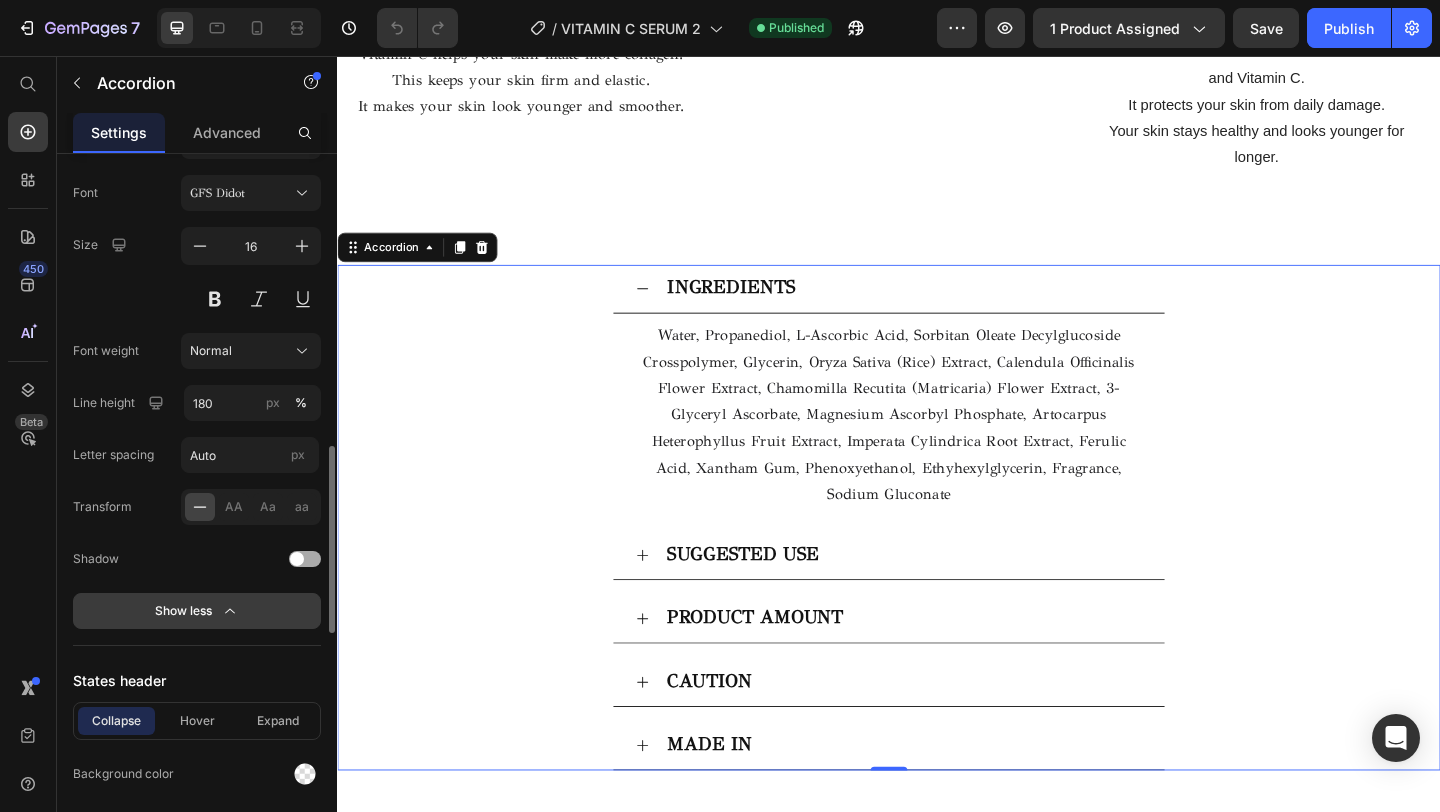 scroll, scrollTop: 1380, scrollLeft: 0, axis: vertical 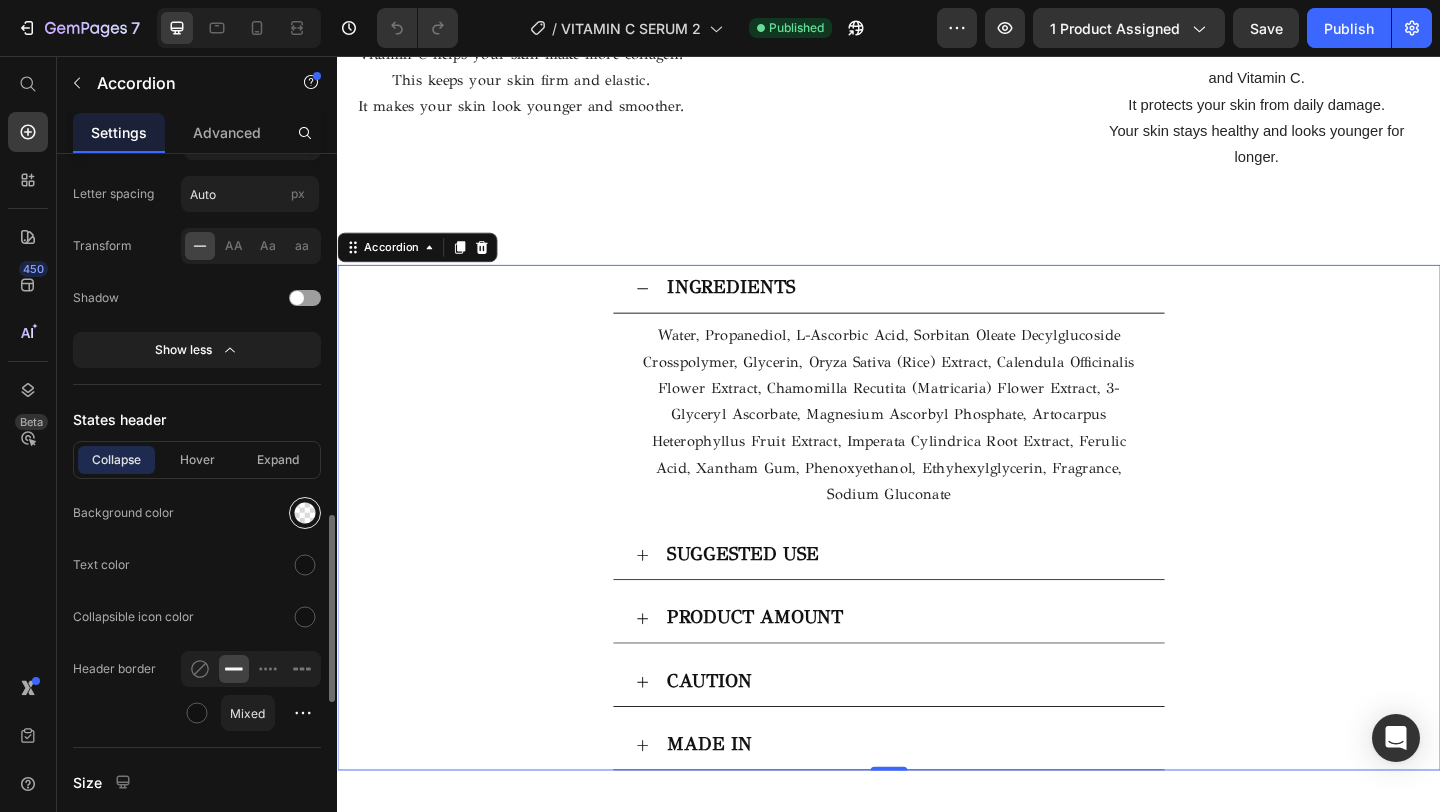 click at bounding box center [305, 513] 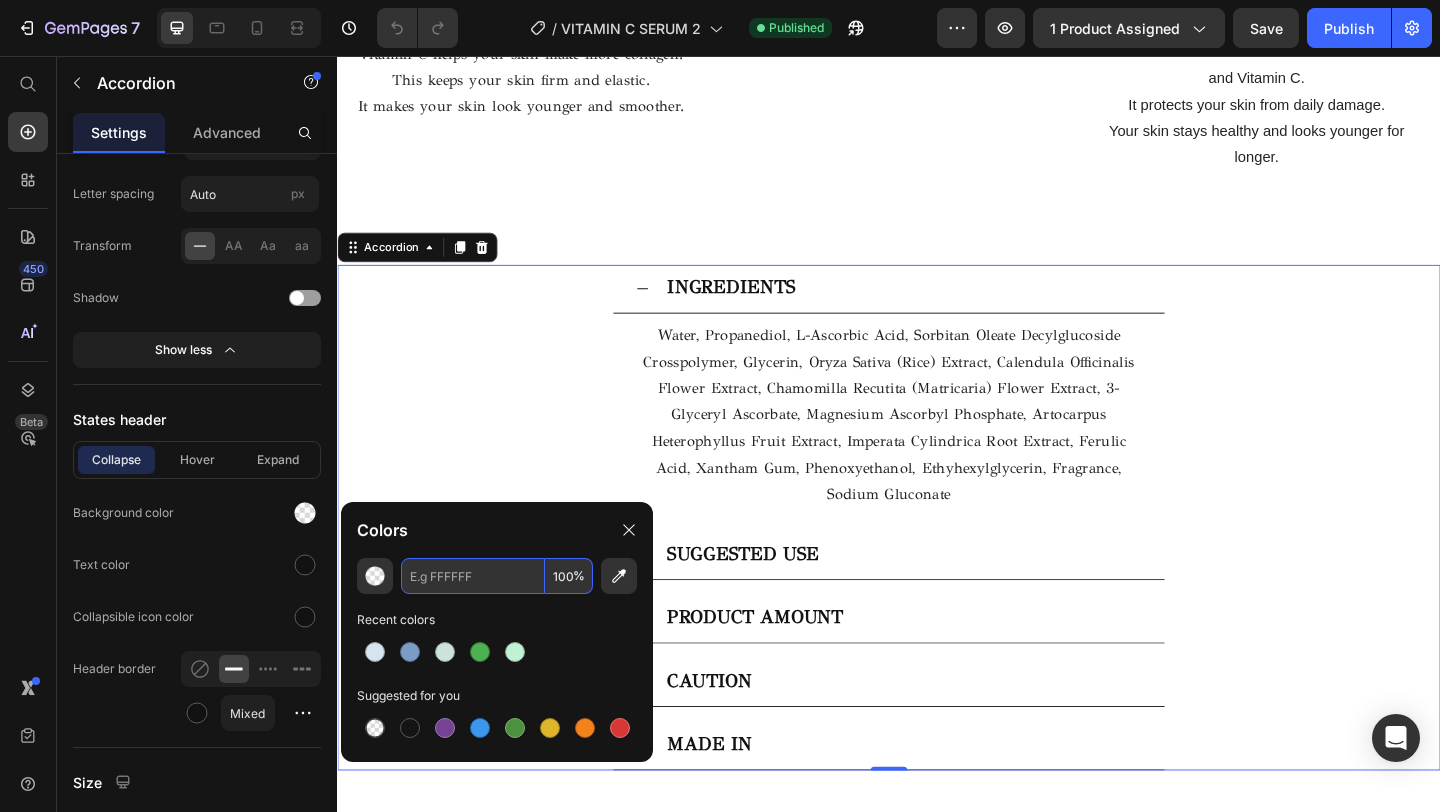 drag, startPoint x: 488, startPoint y: 579, endPoint x: 398, endPoint y: 579, distance: 90 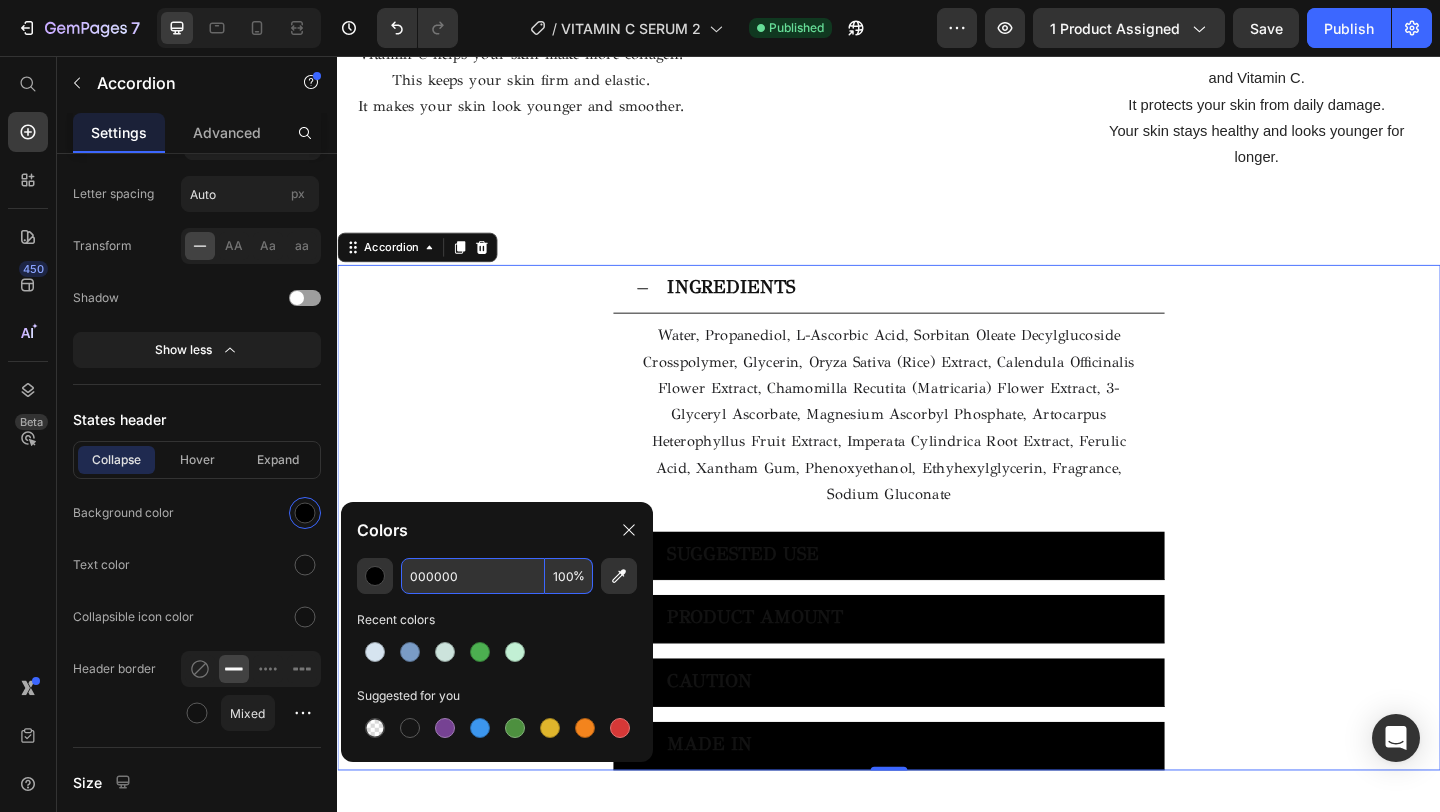type on "000000" 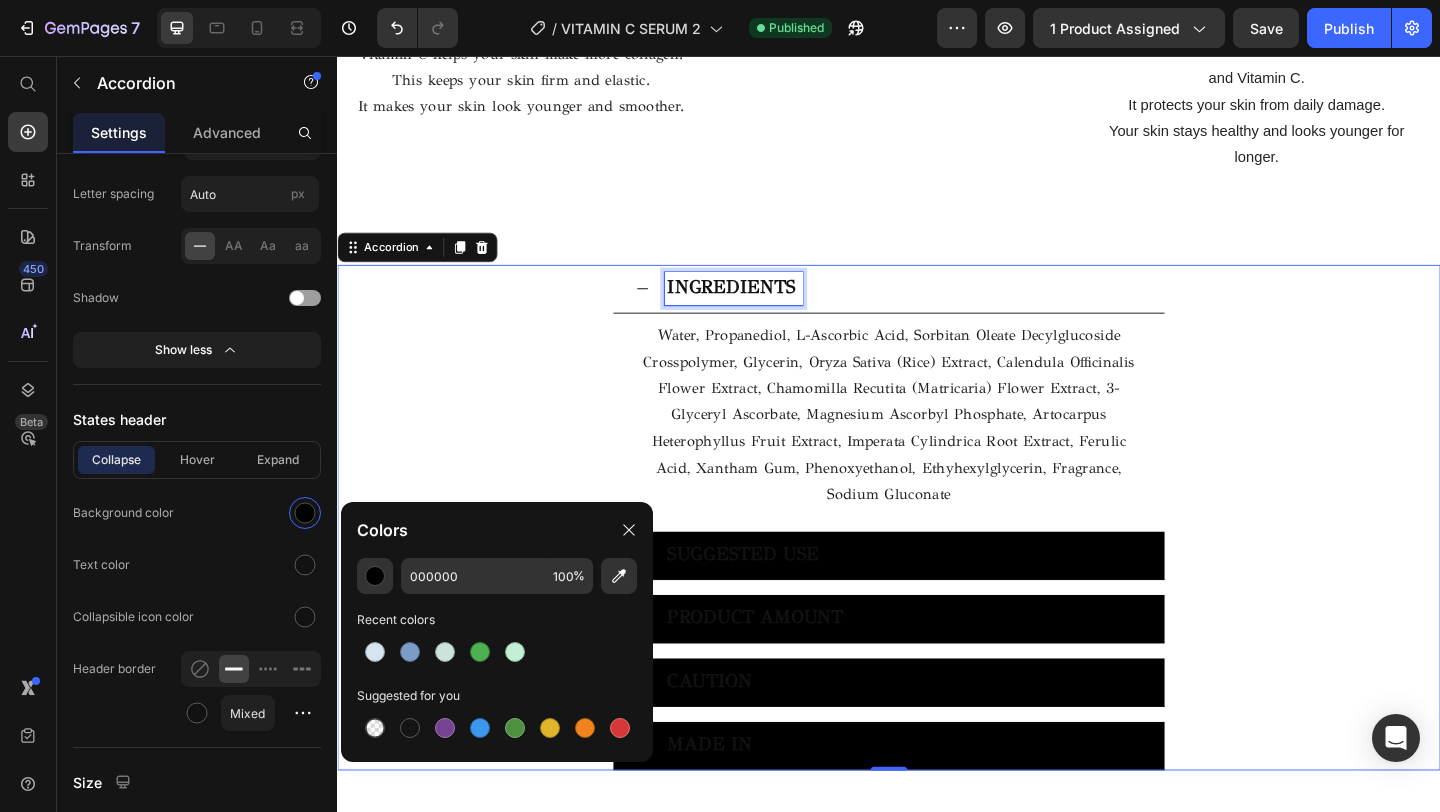 click on "INGREDIENTS" at bounding box center (765, 307) 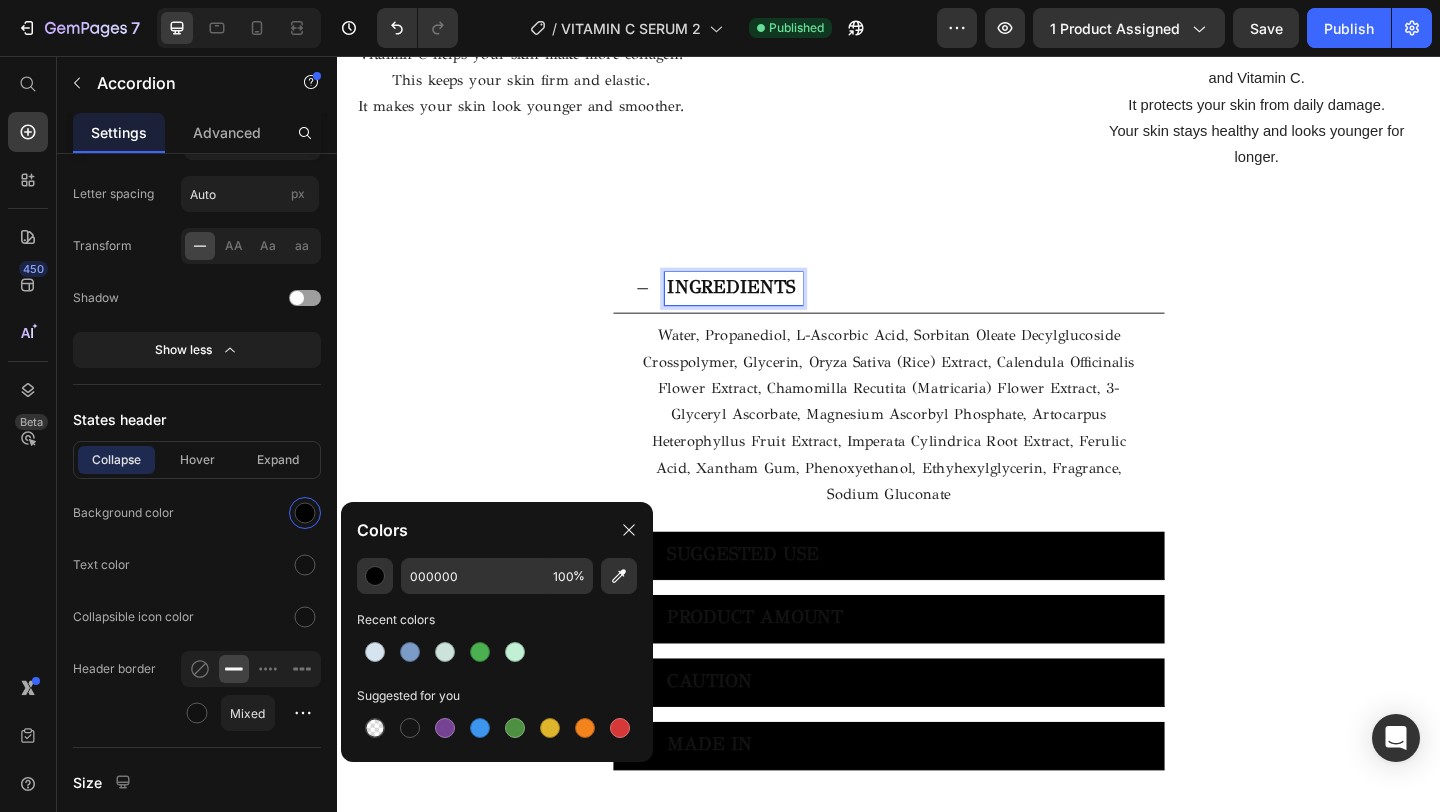 click on "INGREDIENTS" at bounding box center [953, 309] 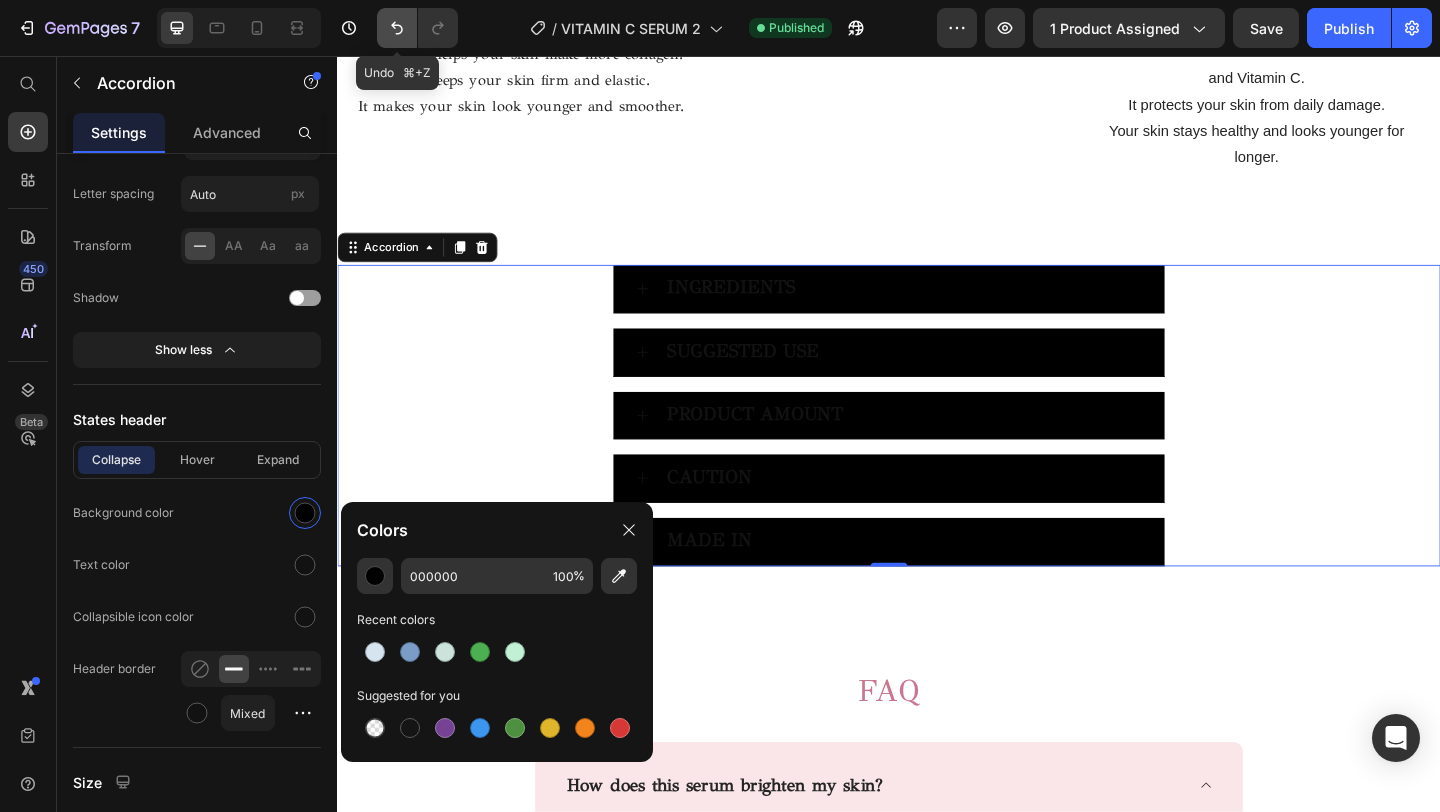 click 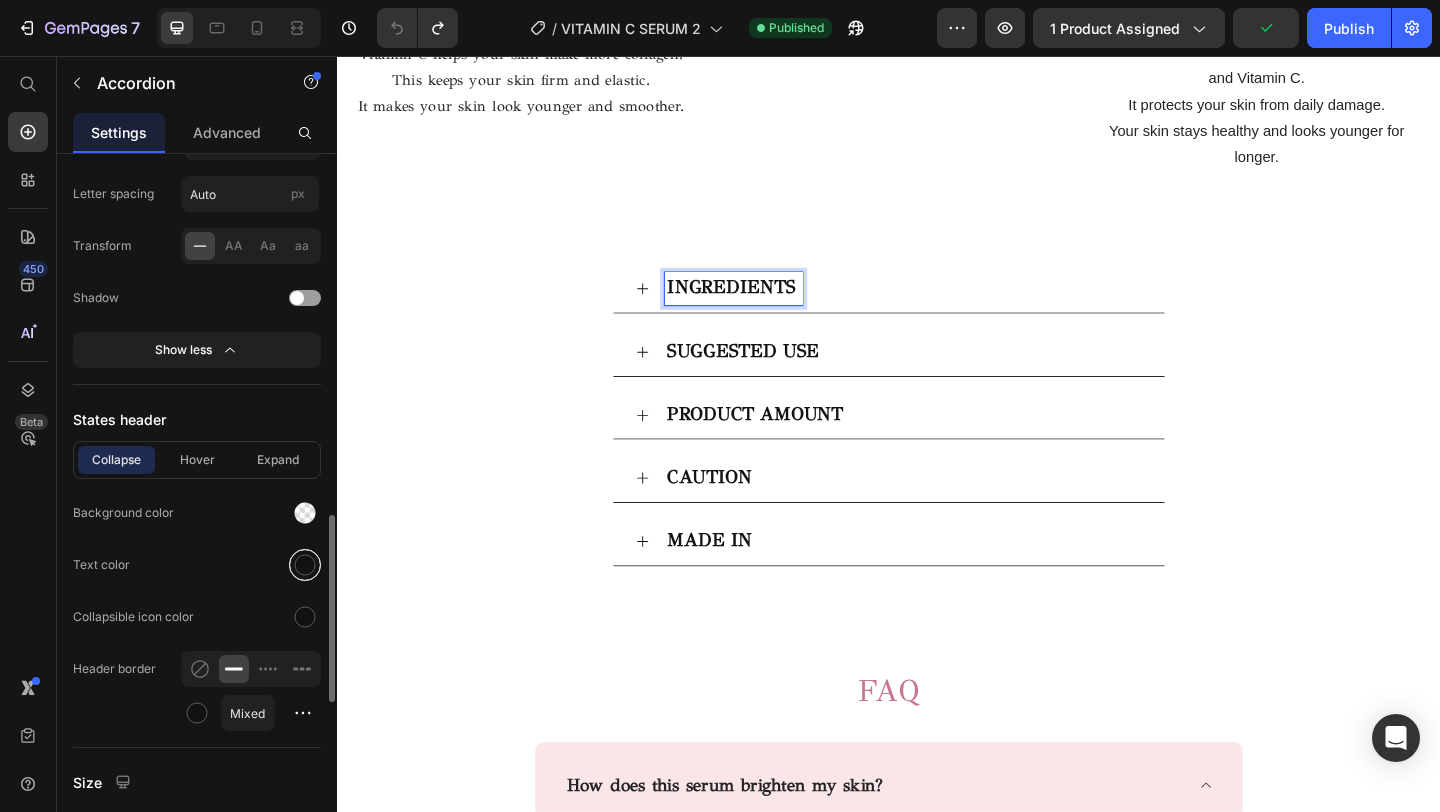 click at bounding box center [305, 565] 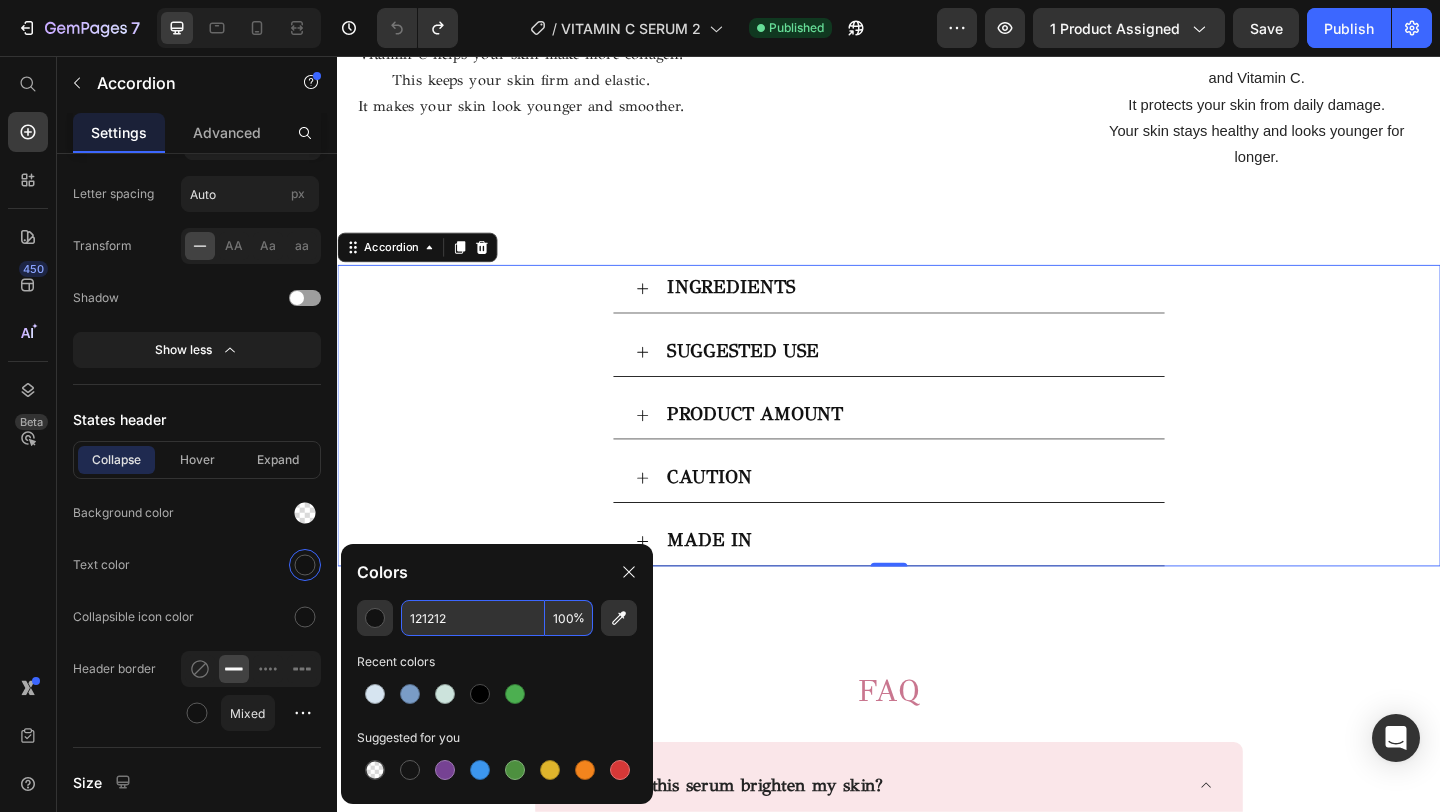 drag, startPoint x: 471, startPoint y: 629, endPoint x: 406, endPoint y: 622, distance: 65.37584 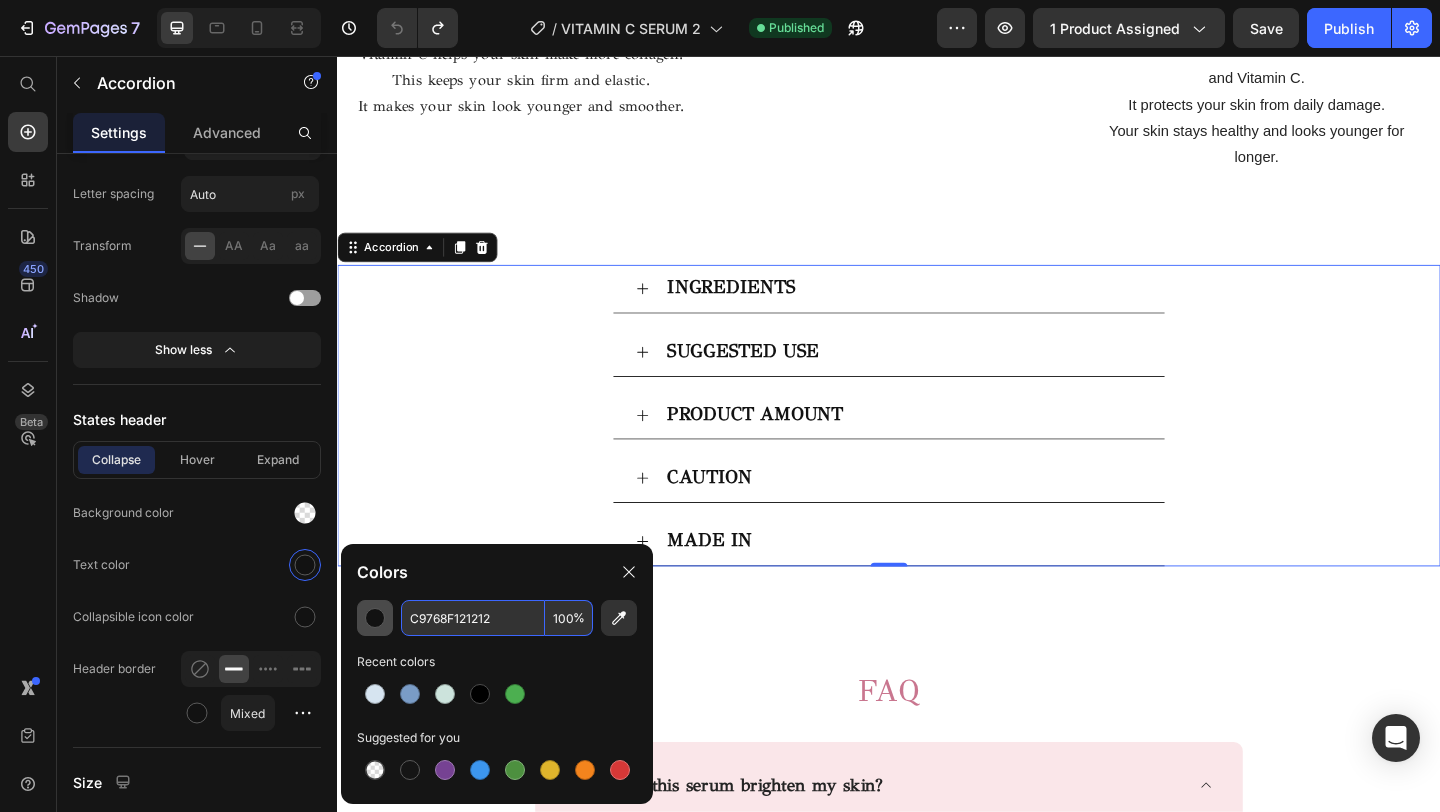 drag, startPoint x: 505, startPoint y: 622, endPoint x: 376, endPoint y: 623, distance: 129.00388 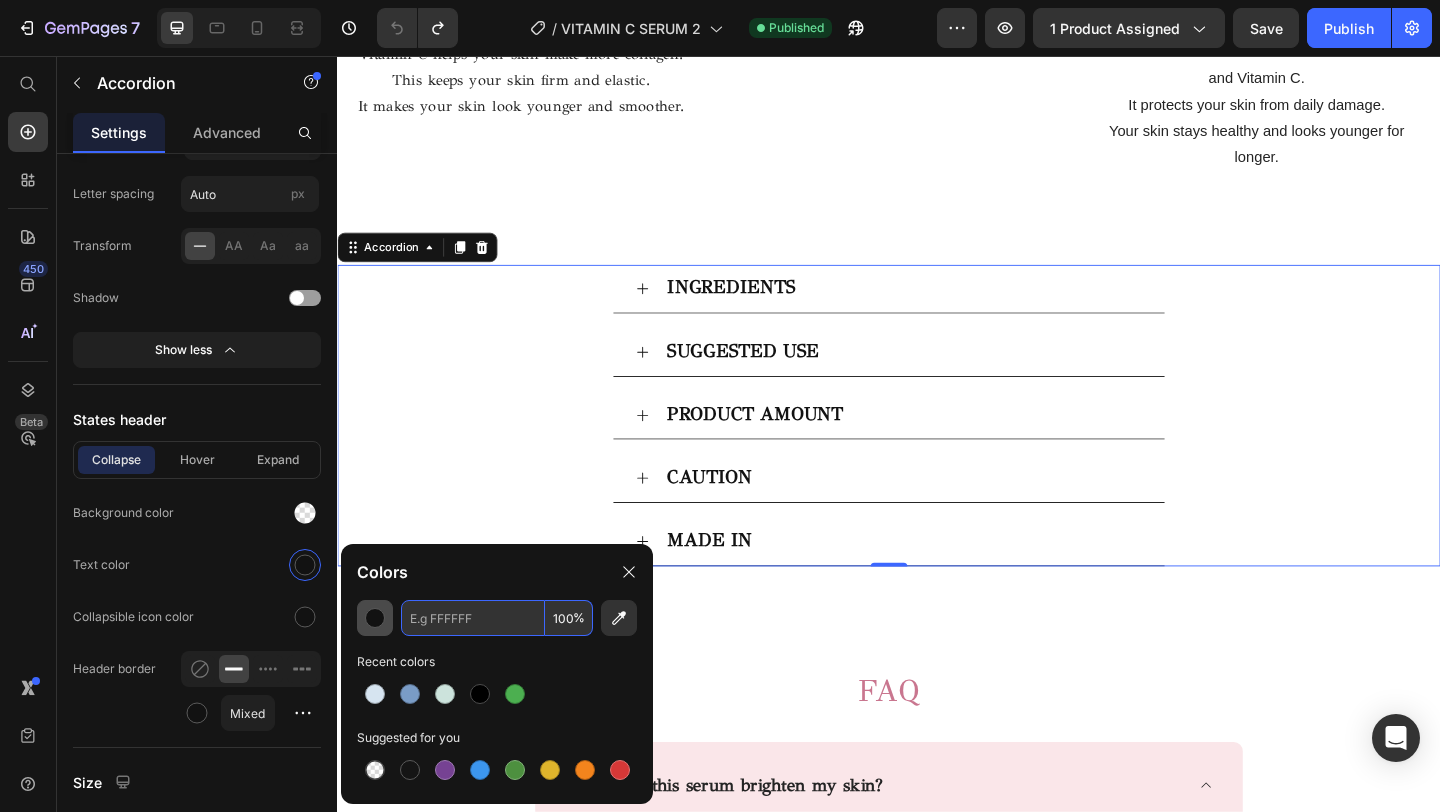 paste on "C9768F" 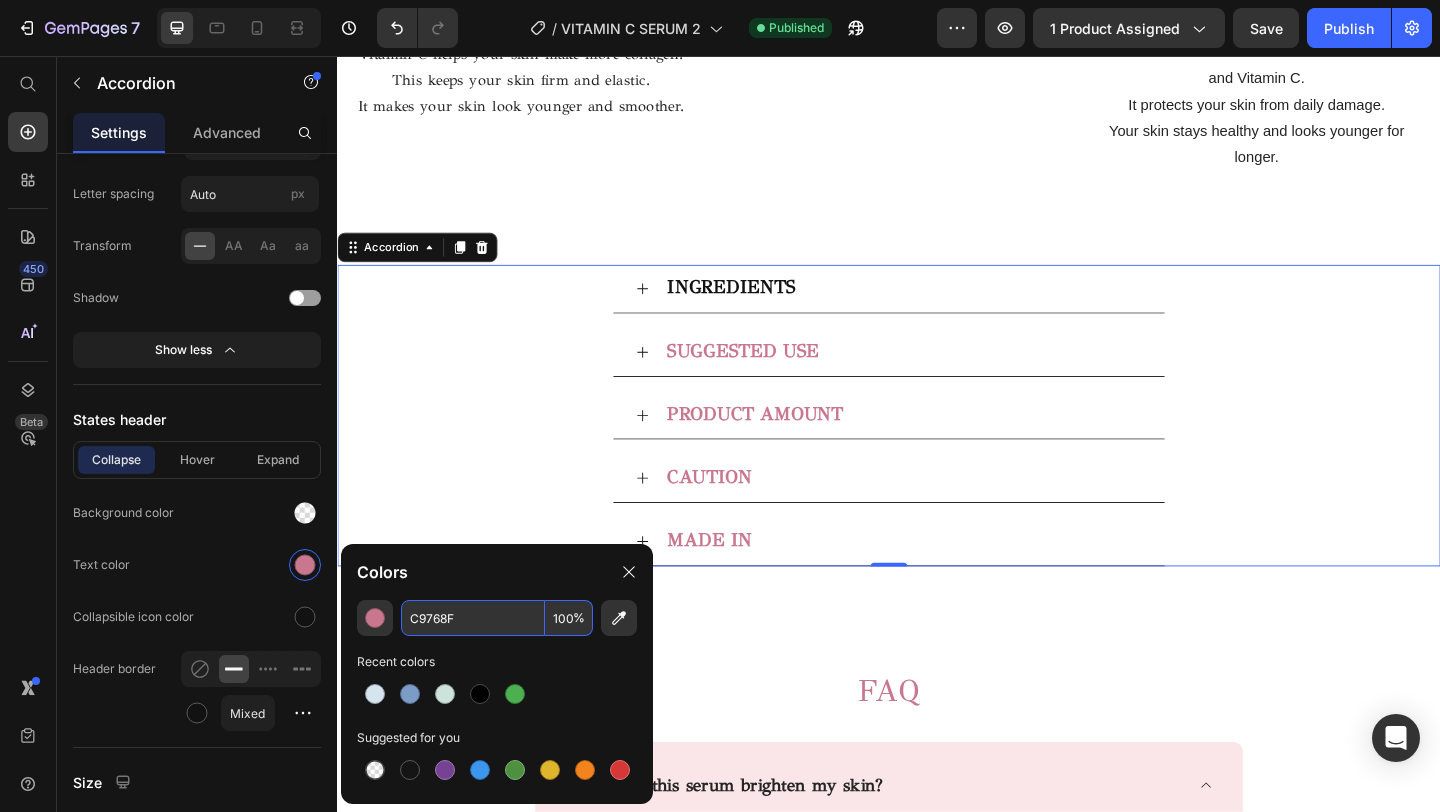 type on "C9768F" 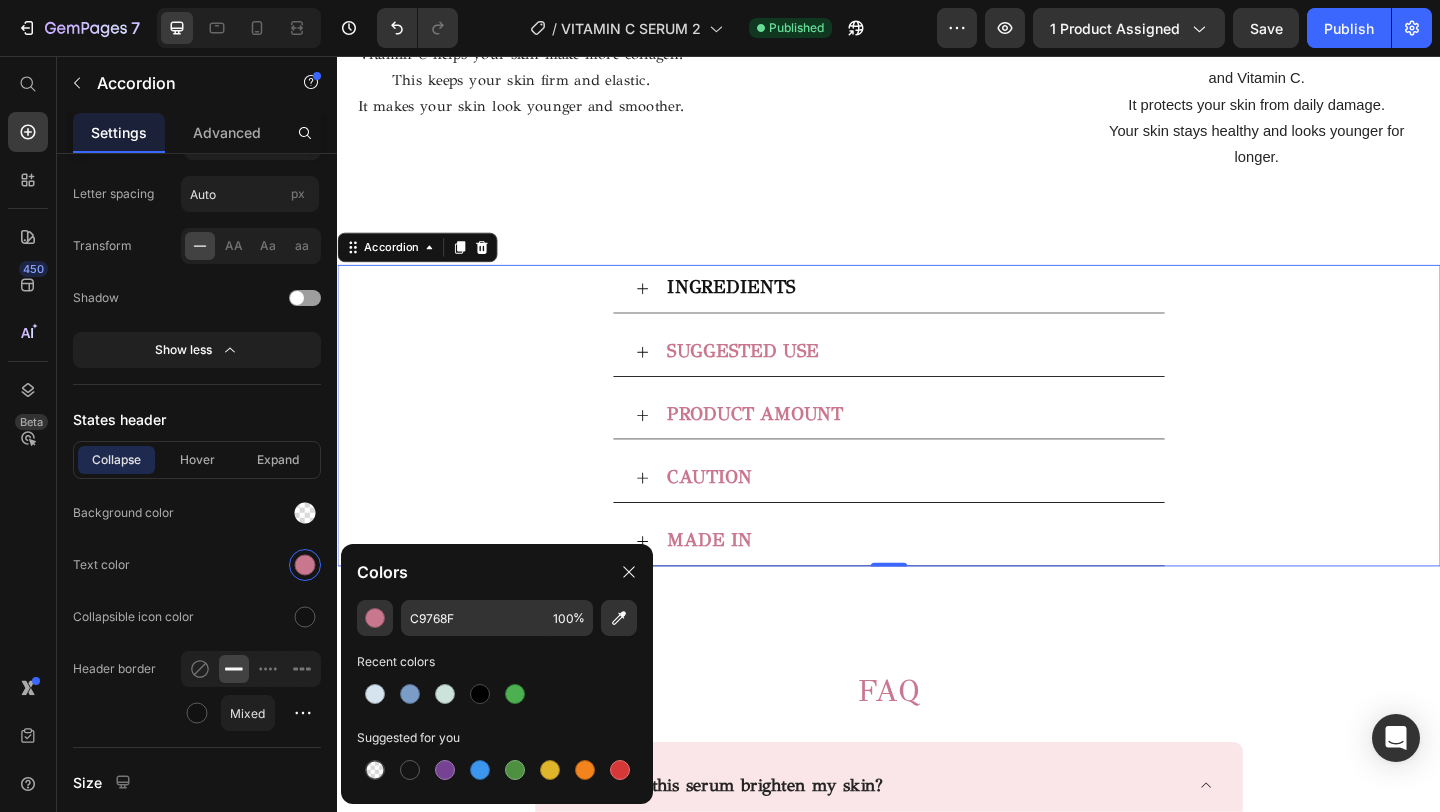 click on "PRODUCT AMOUNT" at bounding box center (937, 447) 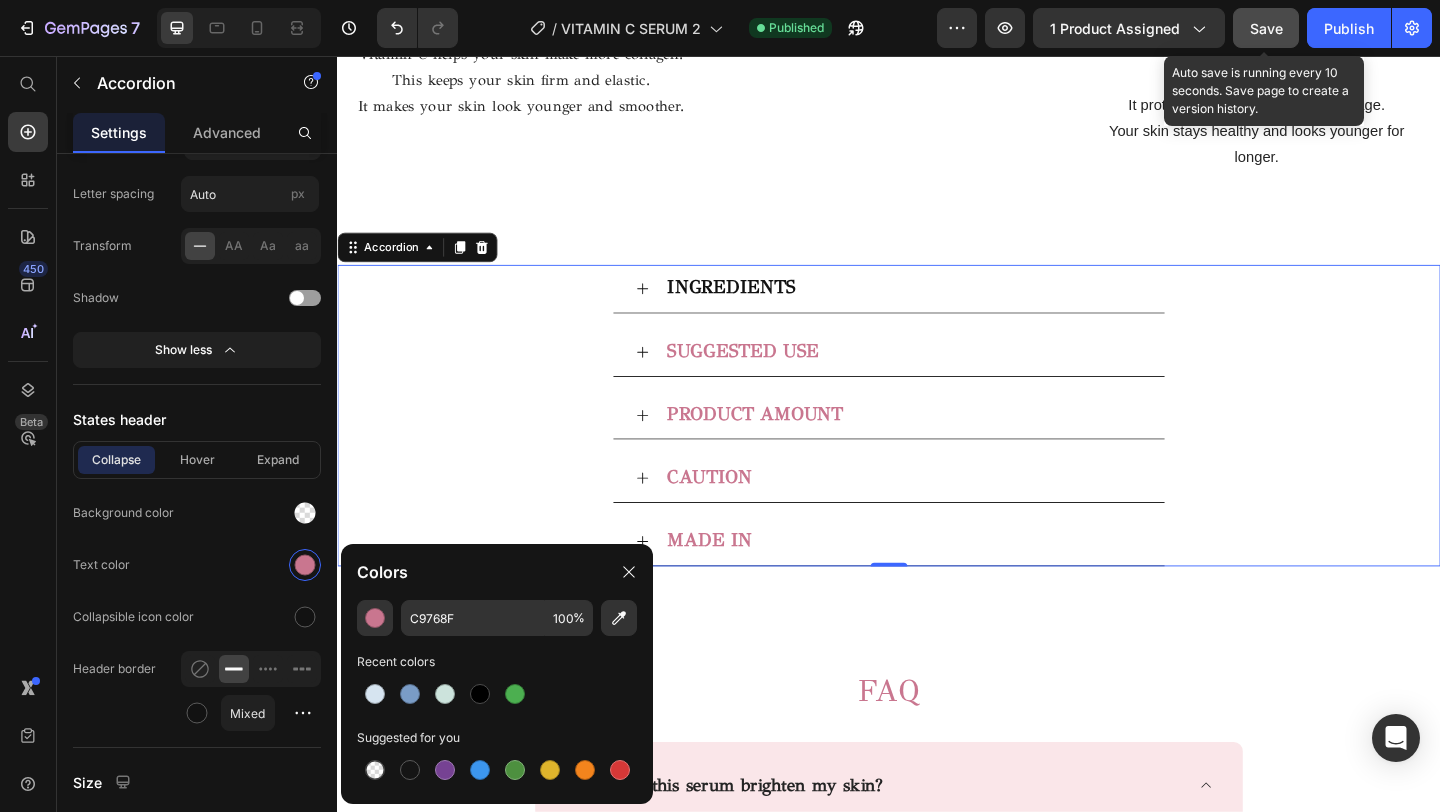 click on "Save" at bounding box center (1266, 28) 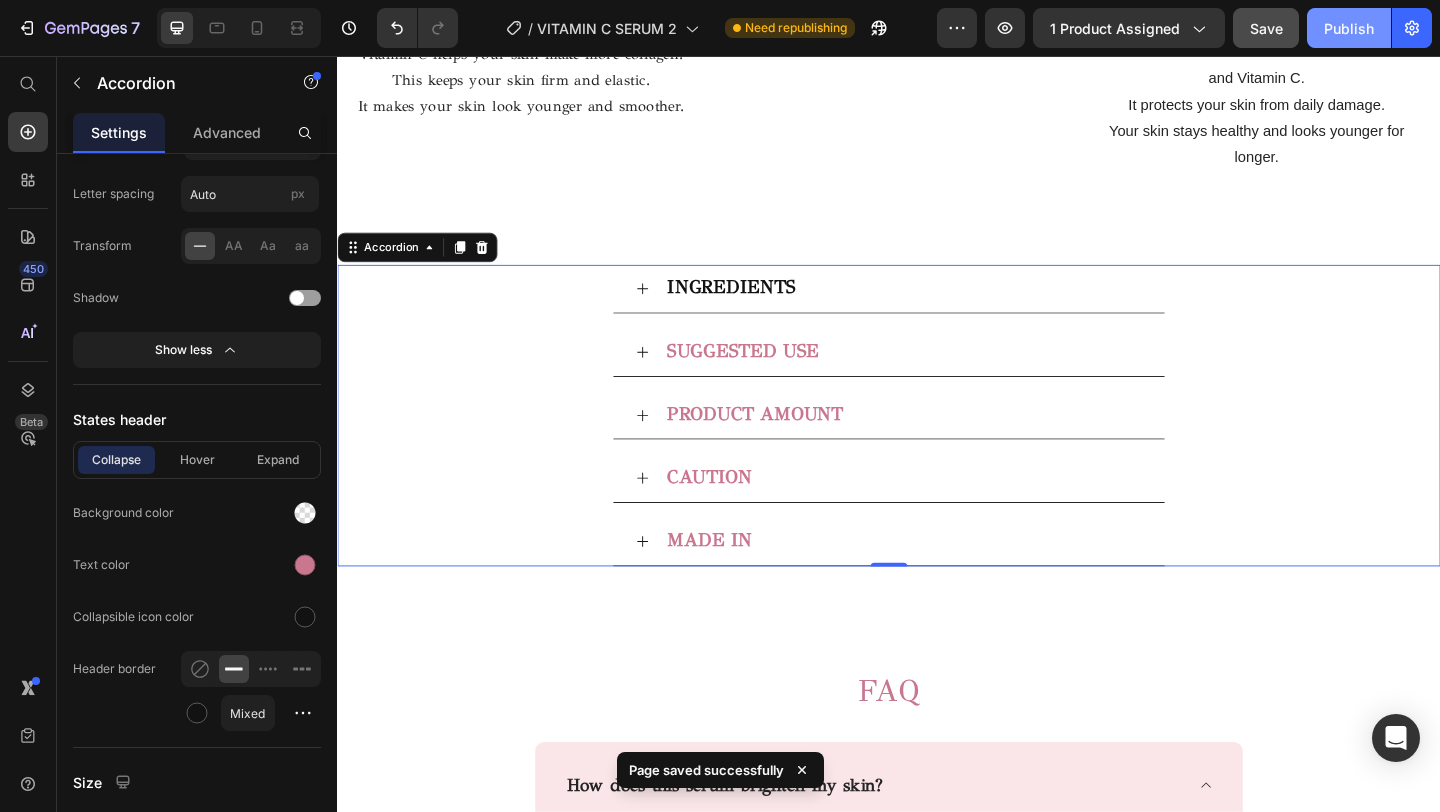click on "Publish" at bounding box center (1349, 28) 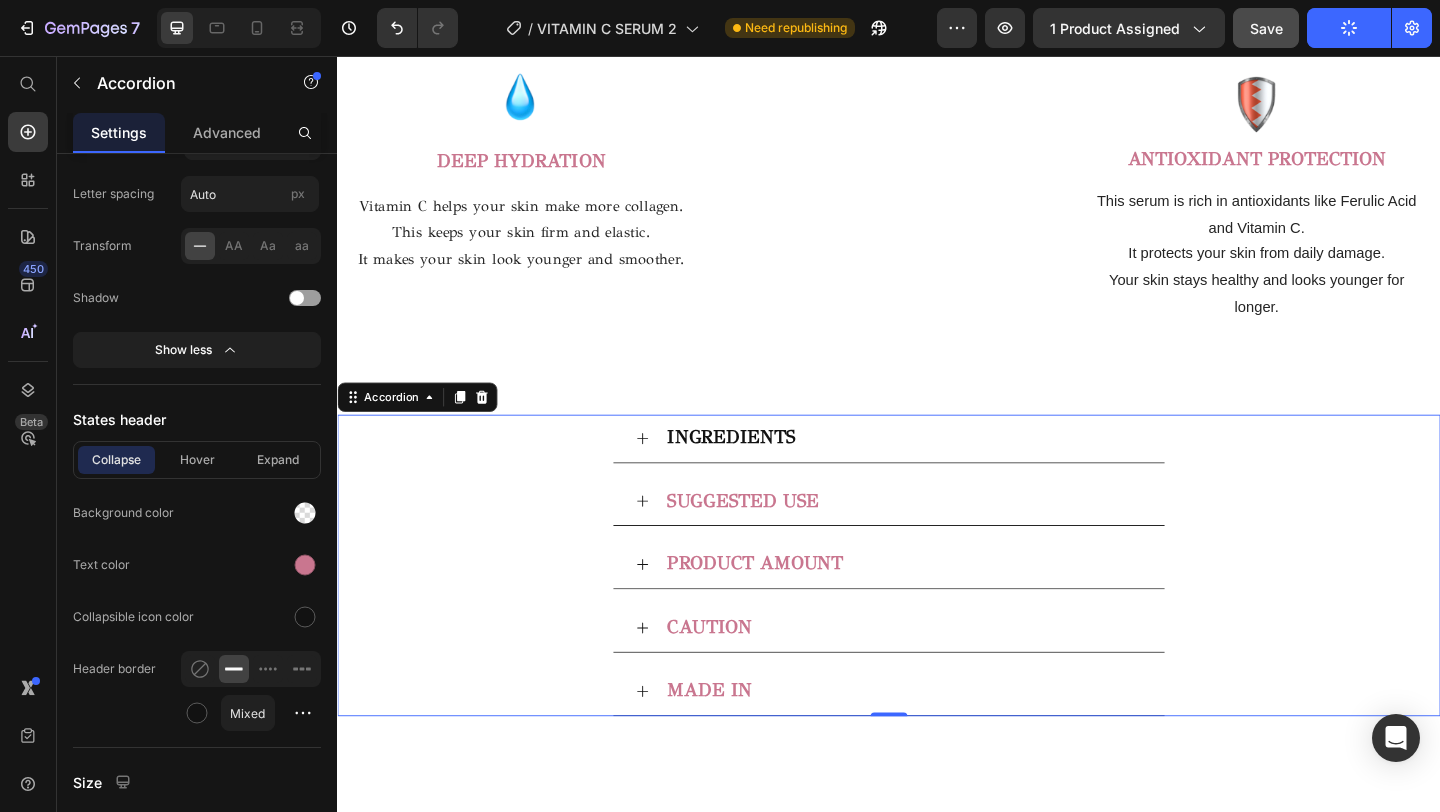 scroll, scrollTop: 2401, scrollLeft: 0, axis: vertical 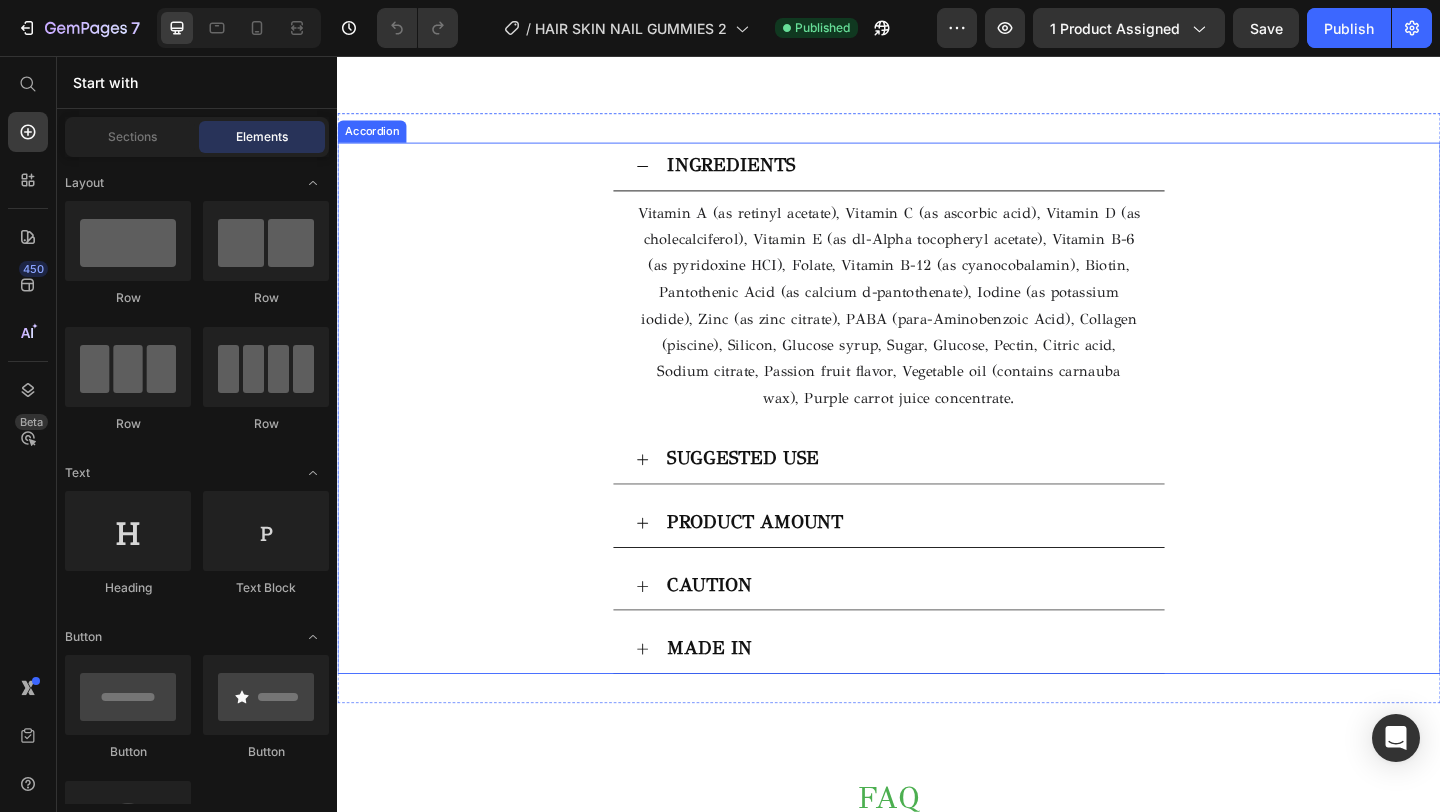 click on "INGREDIENTS" at bounding box center (765, 174) 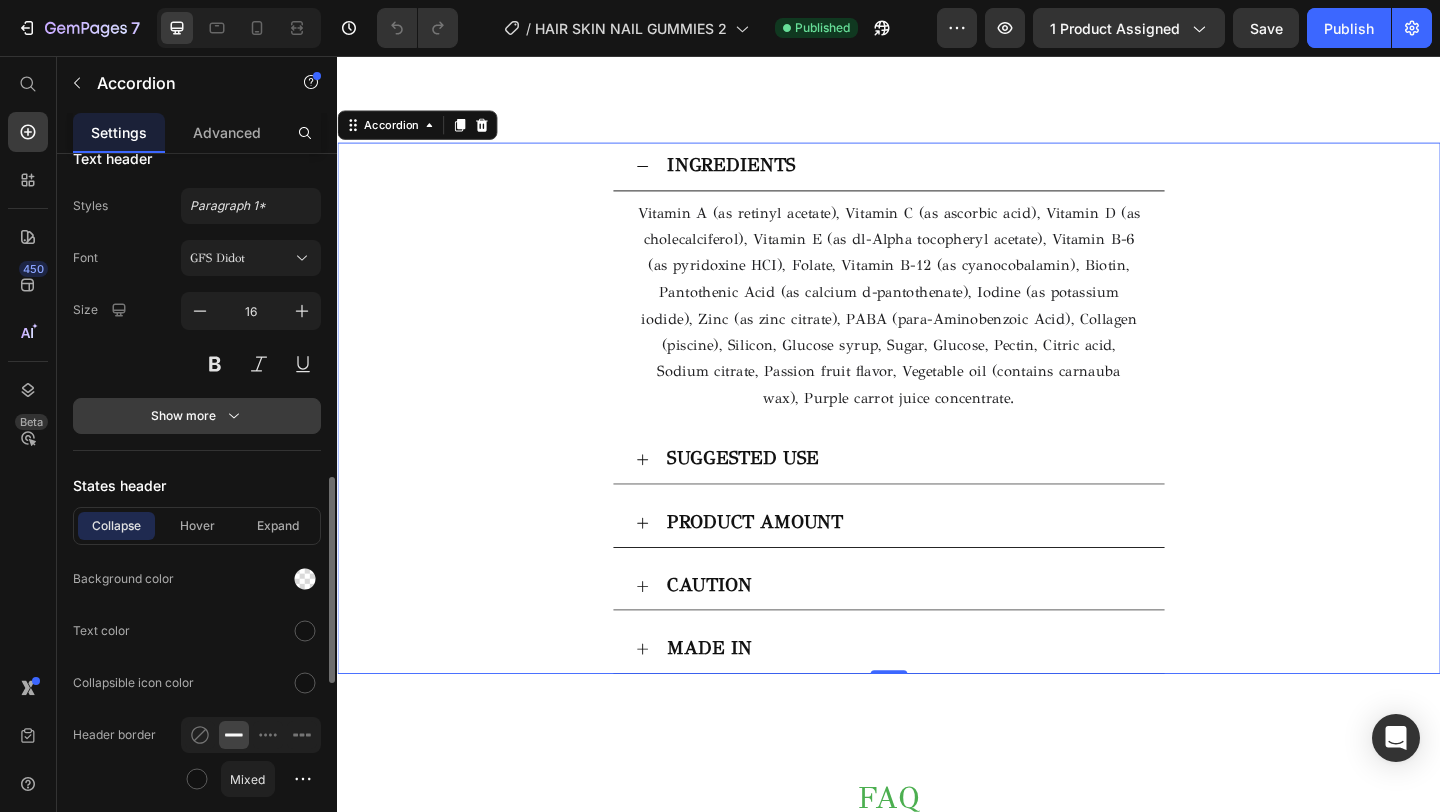 scroll, scrollTop: 1083, scrollLeft: 0, axis: vertical 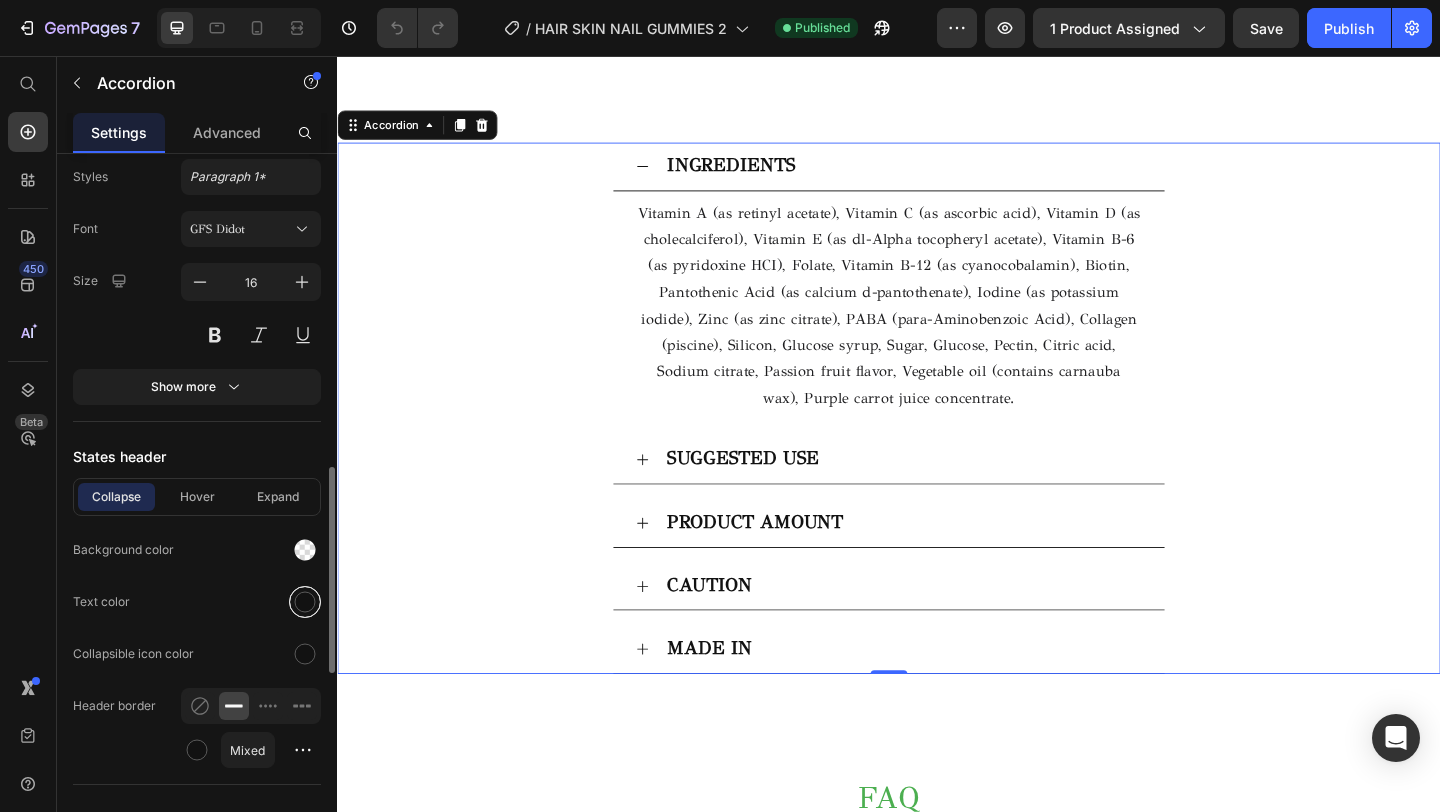 click at bounding box center (305, 602) 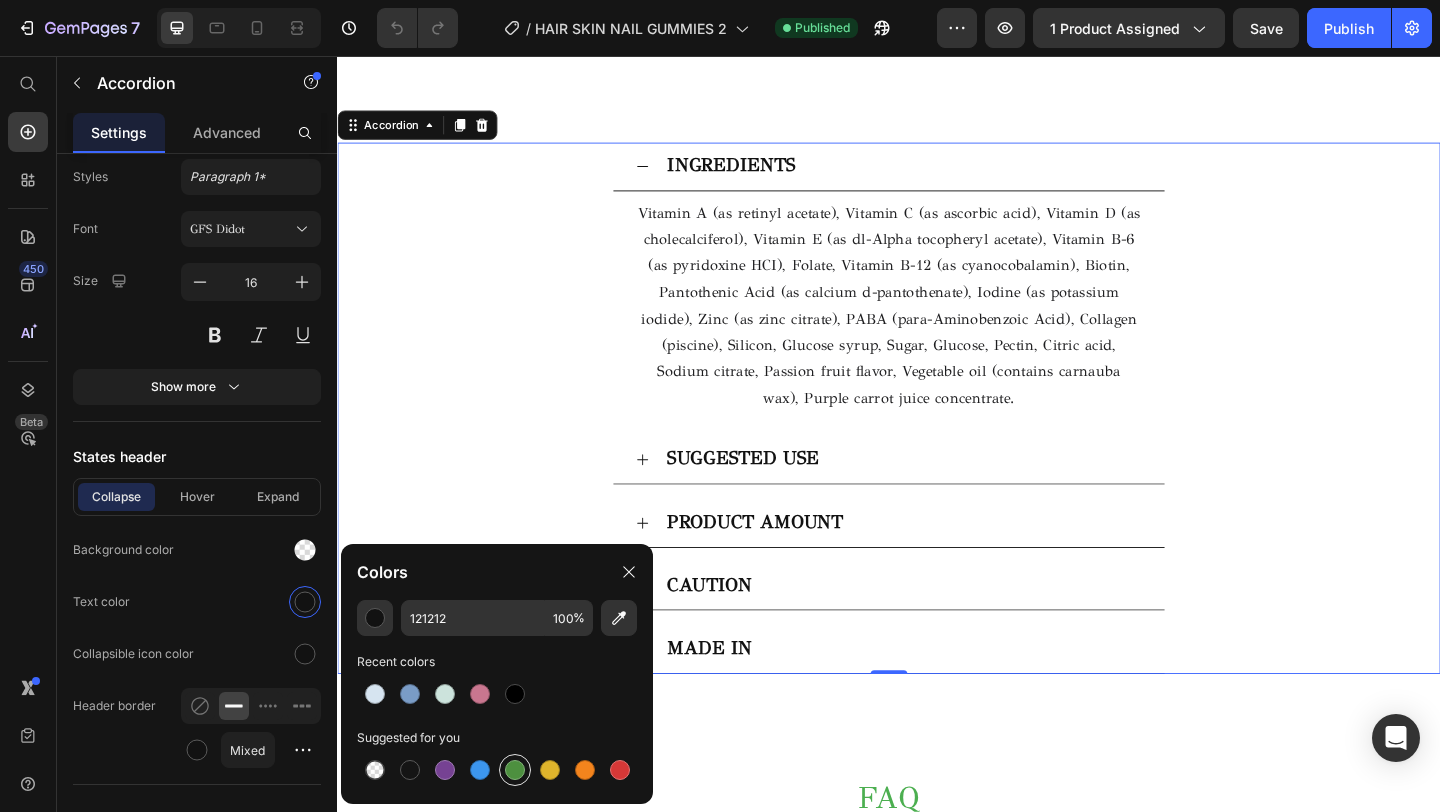 click at bounding box center [515, 770] 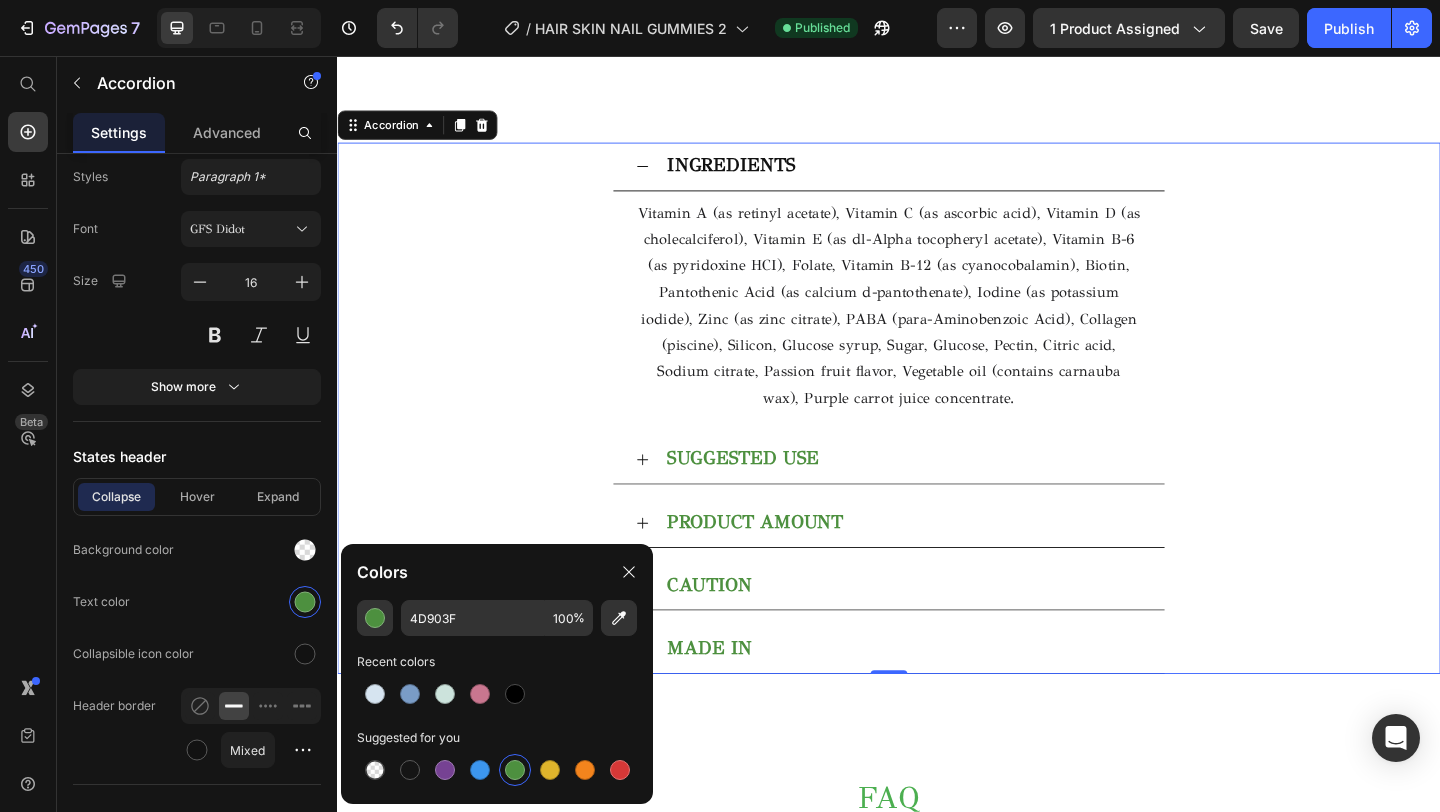 click on "INGREDIENTS   Vitamin A (as retinyl acetate), Vitamin C (as ascorbic acid), Vitamin D (as cholecalciferol), Vitamin E (as dl-Alpha tocopheryl acetate), Vitamin B-6 (as pyridoxine HCI), Folate, Vitamin B-12 (as cyanocobalamin), Biotin, Pantothenic Acid (as calcium d-pantothenate), Iodine (as potassium iodide), Zinc (as zinc citrate), PABA (para-Aminobenzoic Acid), Collagen (piscine), Silicon, Glucose syrup, Sugar, Glucose, Pectin, Citric acid, Sodium citrate, Passion fruit flavor, Vegetable oil (contains carnauba wax), Purple carrot juice concentrate. Text Block" at bounding box center [937, 301] 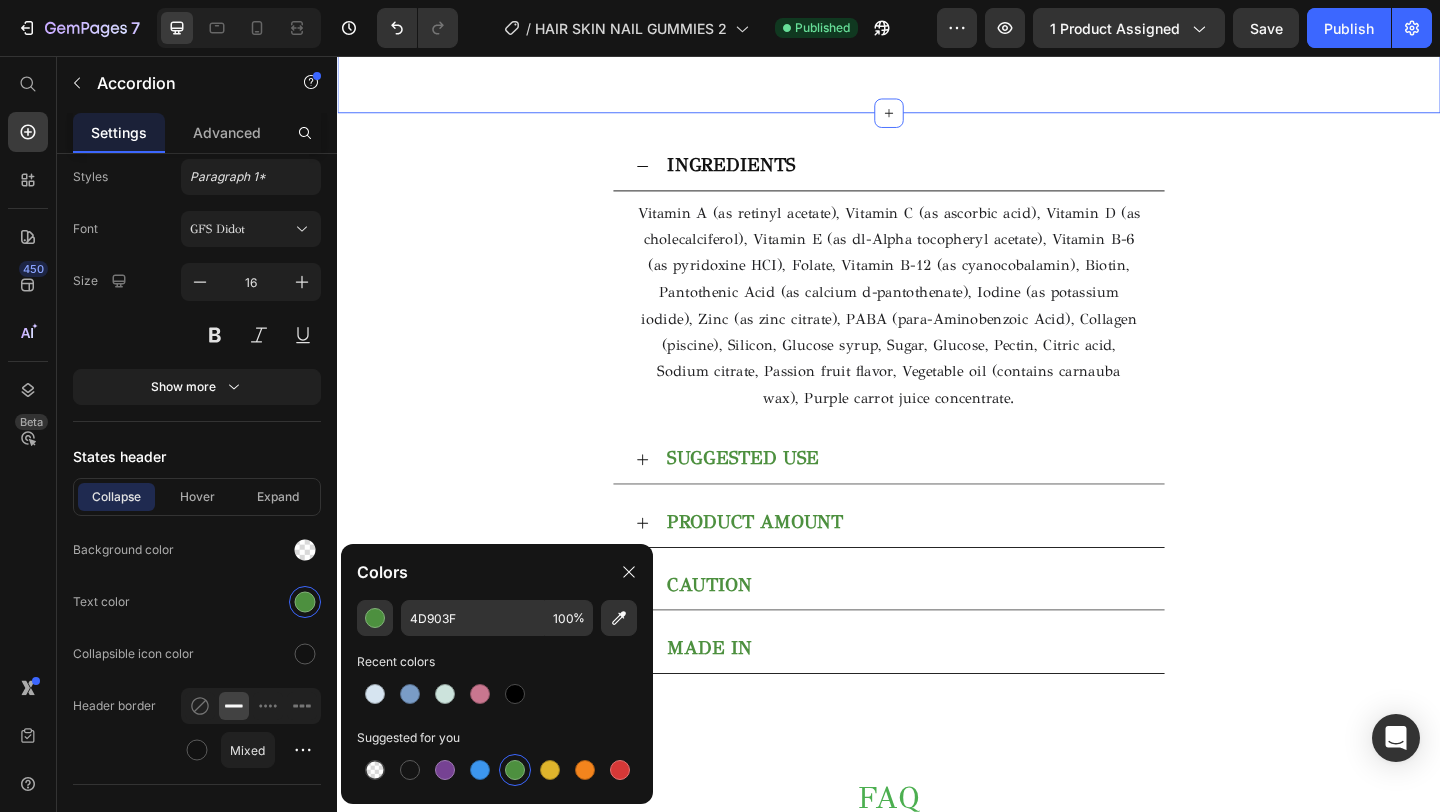 click on "BENEFITS OF GUMMIES  Heading Row Image   CONVENIENT AND DELICIOUS Text block Enjoy tasty passion fruit gummies every morning. Easy to add to your daily wellness routine. A simple way to get your essential nutrients. Text block Row Image   SUPPORTS HEALTHY HAIR Text block Biotin and vitamins help keep hair strong and vibrant. Take daily for fuller, healthier-looking hair. Perfect for your everyday self-care ritual. Text block Row Image Image   PROMOTES SKIN RADIANCE Text block Zinc and Collagen strengthen nails. Daily gummies help them grow healthy. Enjoy beautiful, shiny nails every day. Text block Row Image   BEAUTIFUL NAILS Text block Zinc and Collagen keep nails strong. One gummy a day supports healthy growth. Enjoy shiny, beautiful nails daily. Text block Row Row Section 5   Create Theme Section AI Content Write with GemAI What would you like to describe here? Tone and Voice Persuasive Product Getting products... Show more Generate" at bounding box center [937, -254] 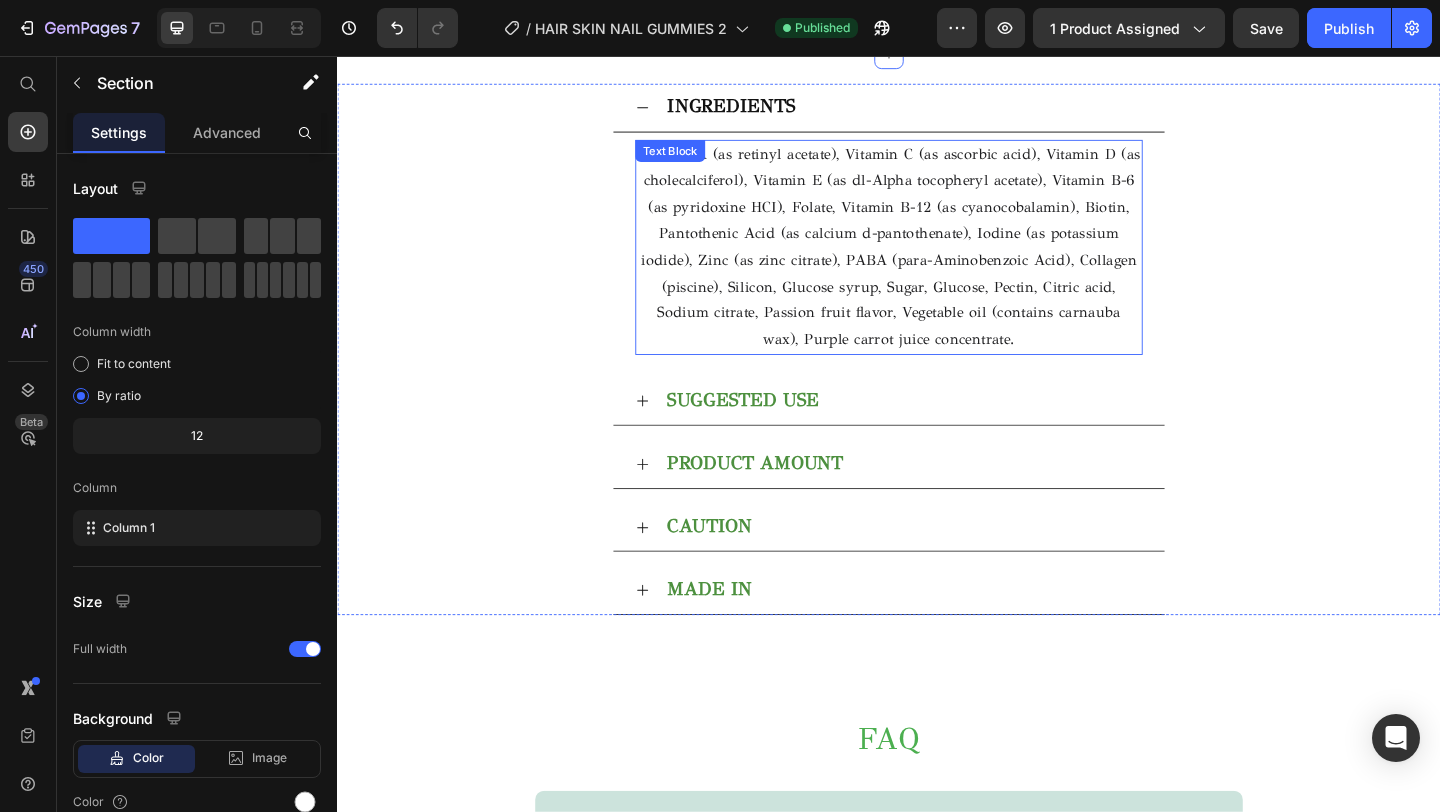 scroll, scrollTop: 2844, scrollLeft: 0, axis: vertical 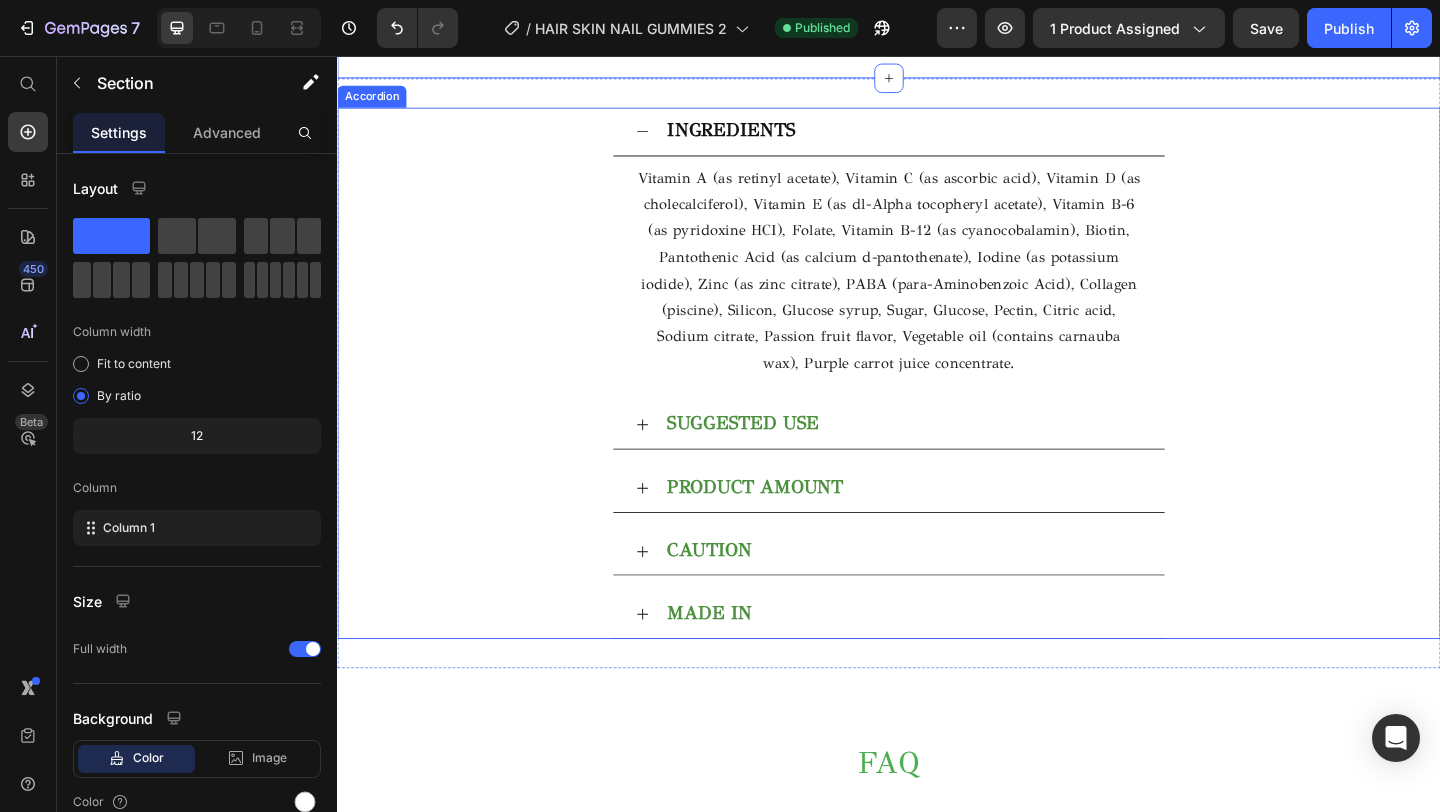 click on "INGREDIENTS" at bounding box center [953, 138] 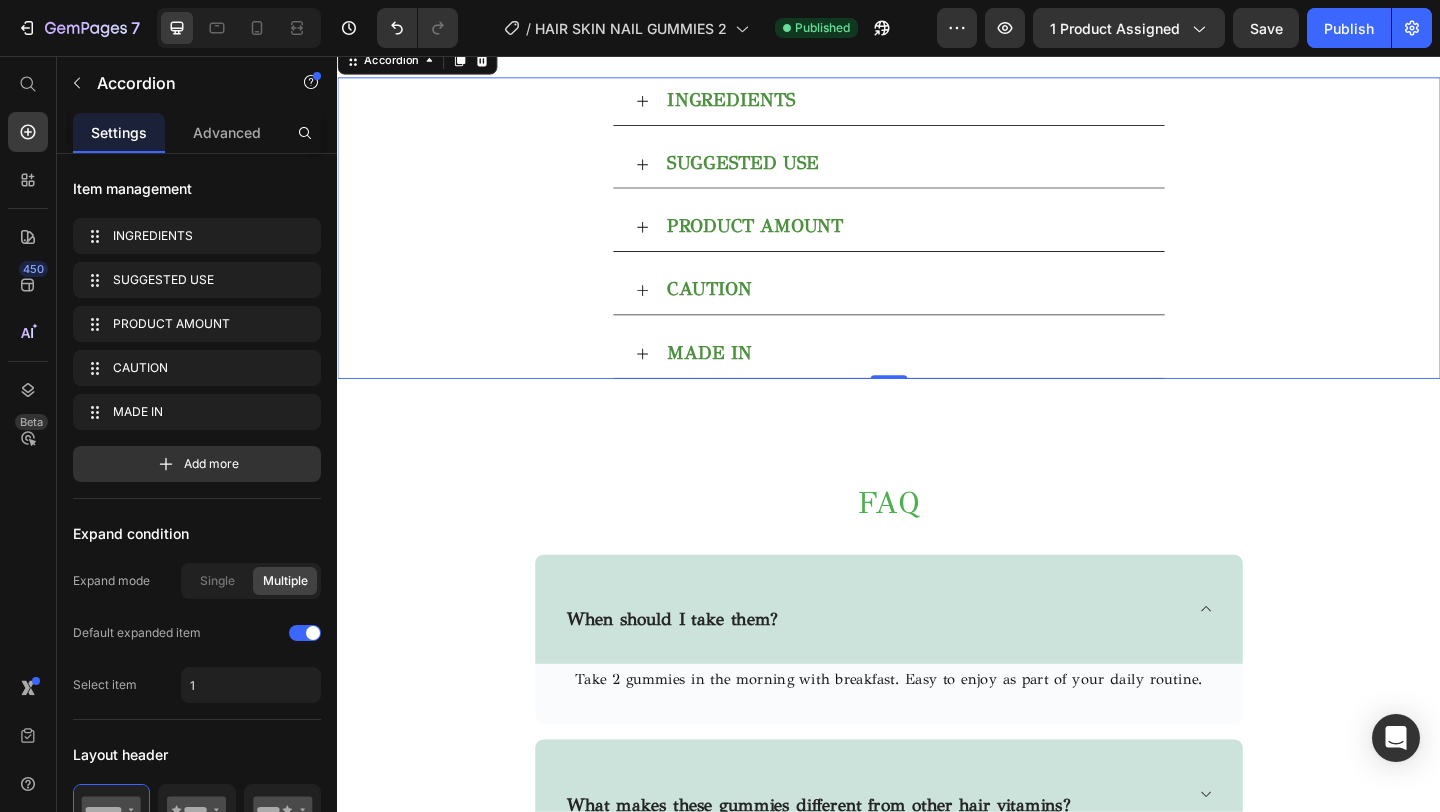scroll, scrollTop: 2721, scrollLeft: 0, axis: vertical 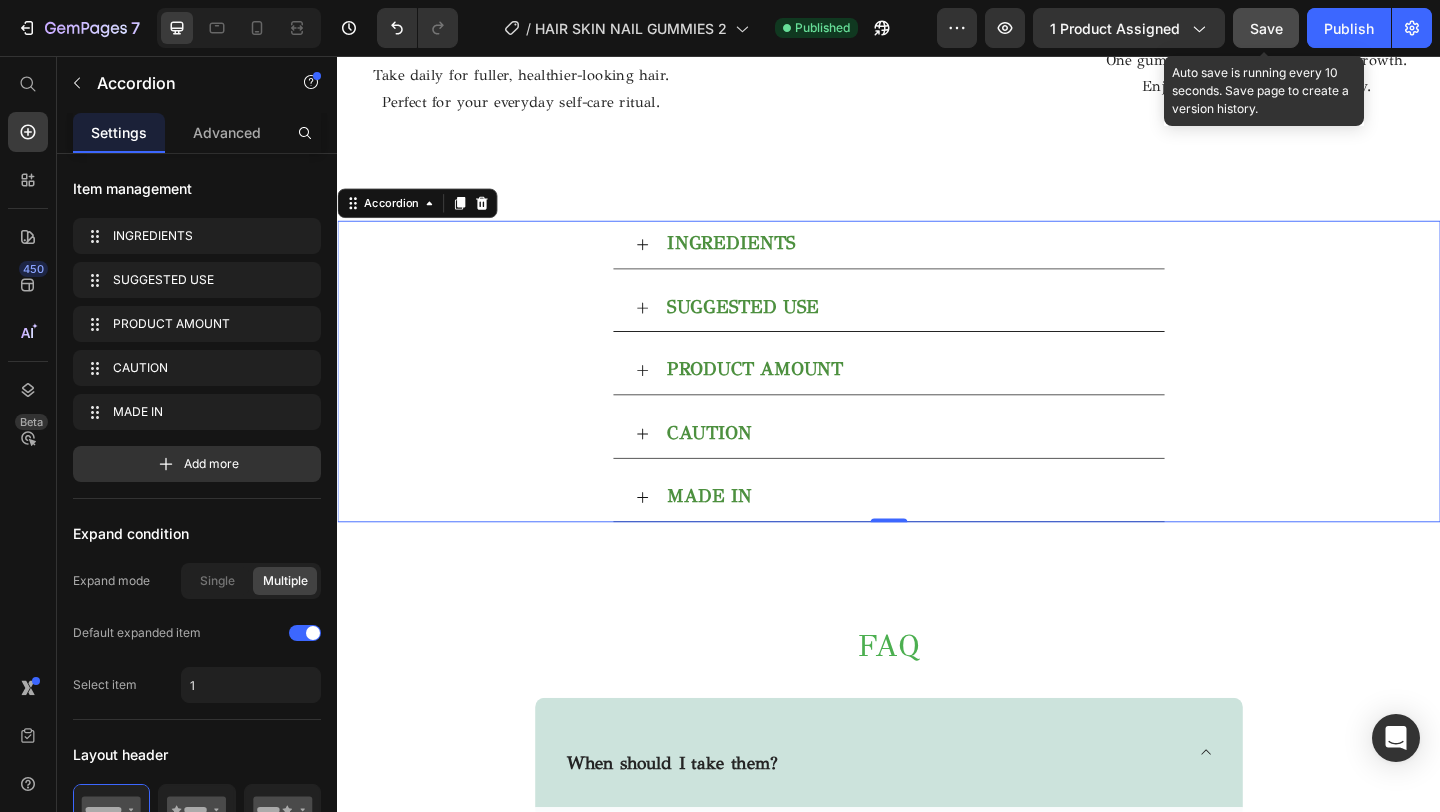 click on "Save" 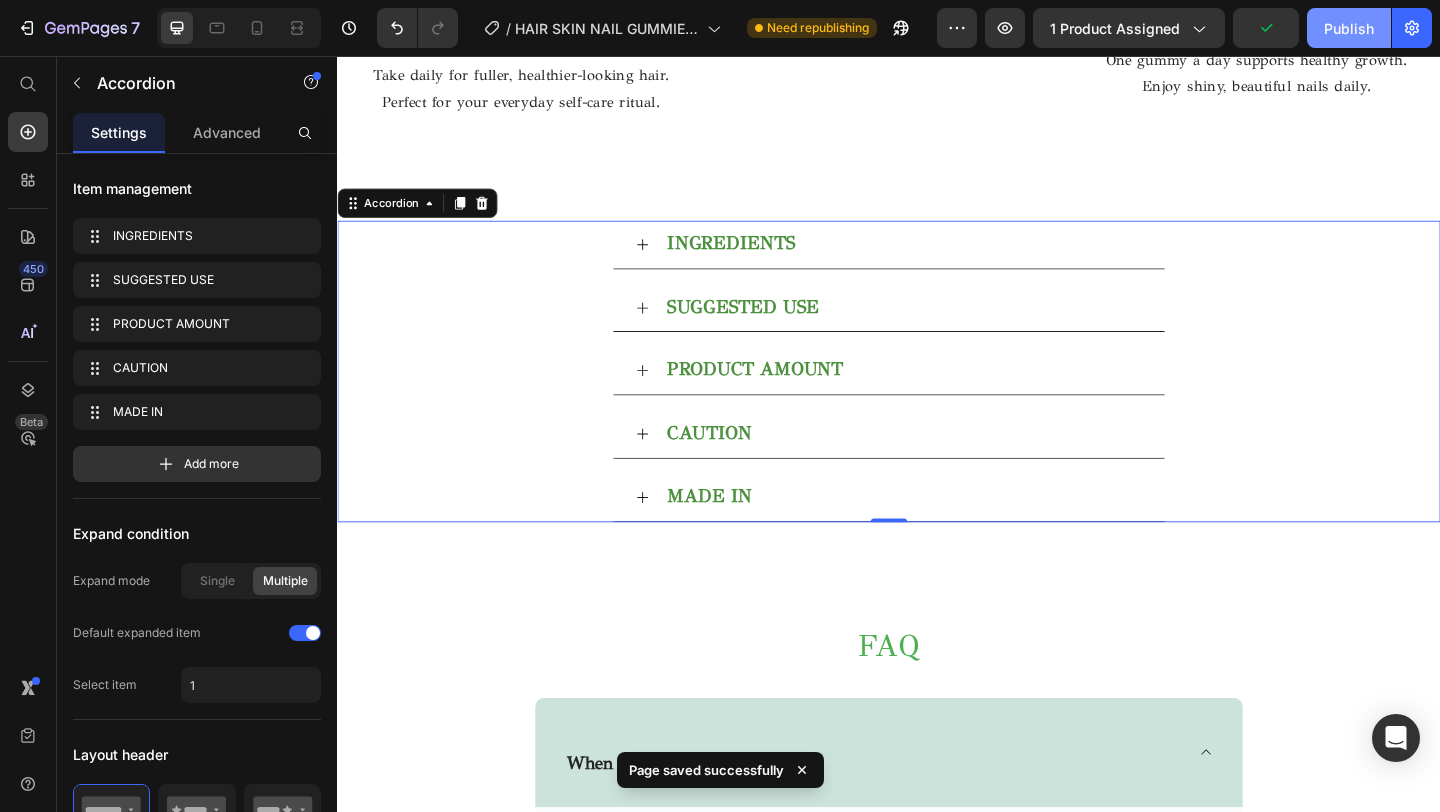 click on "Publish" at bounding box center (1349, 28) 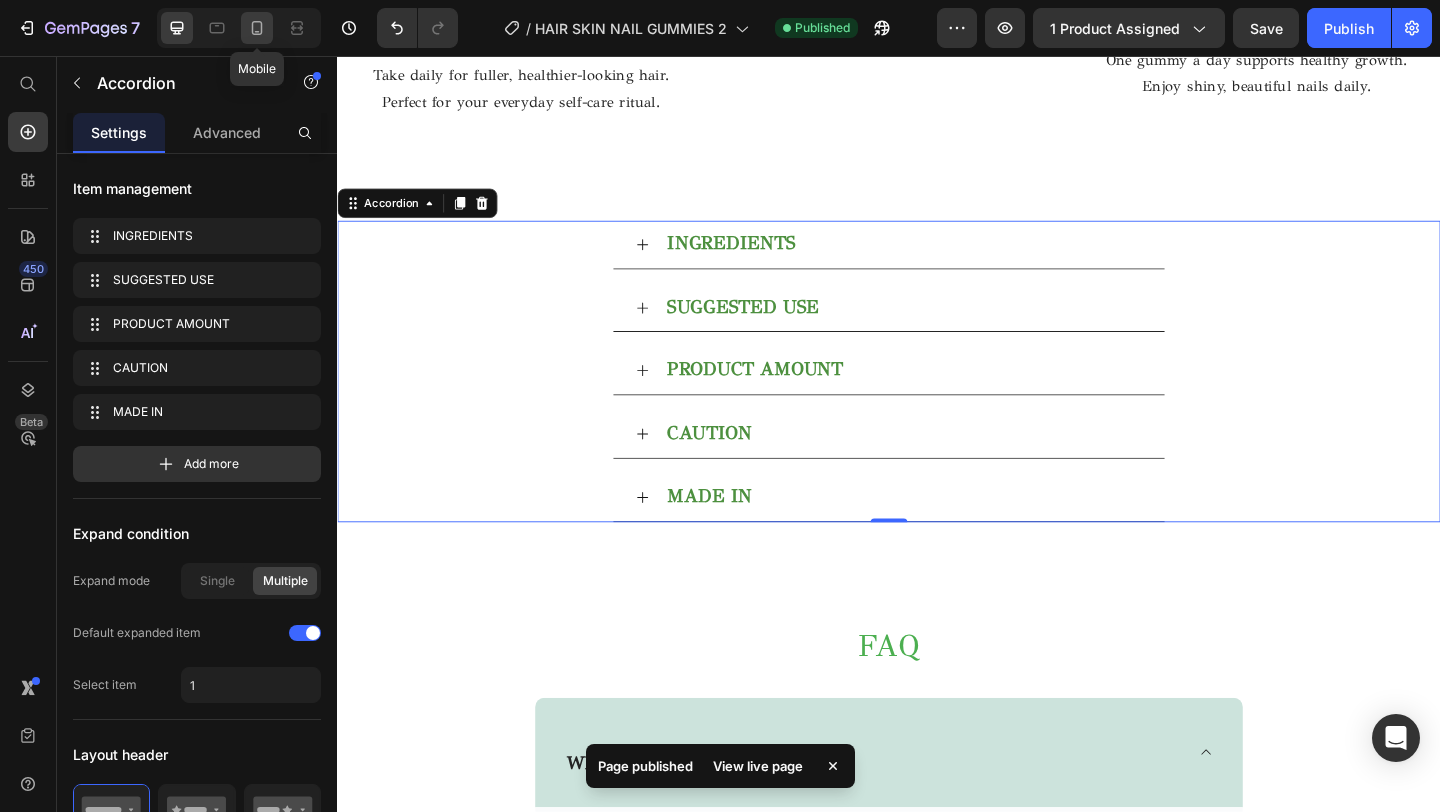click 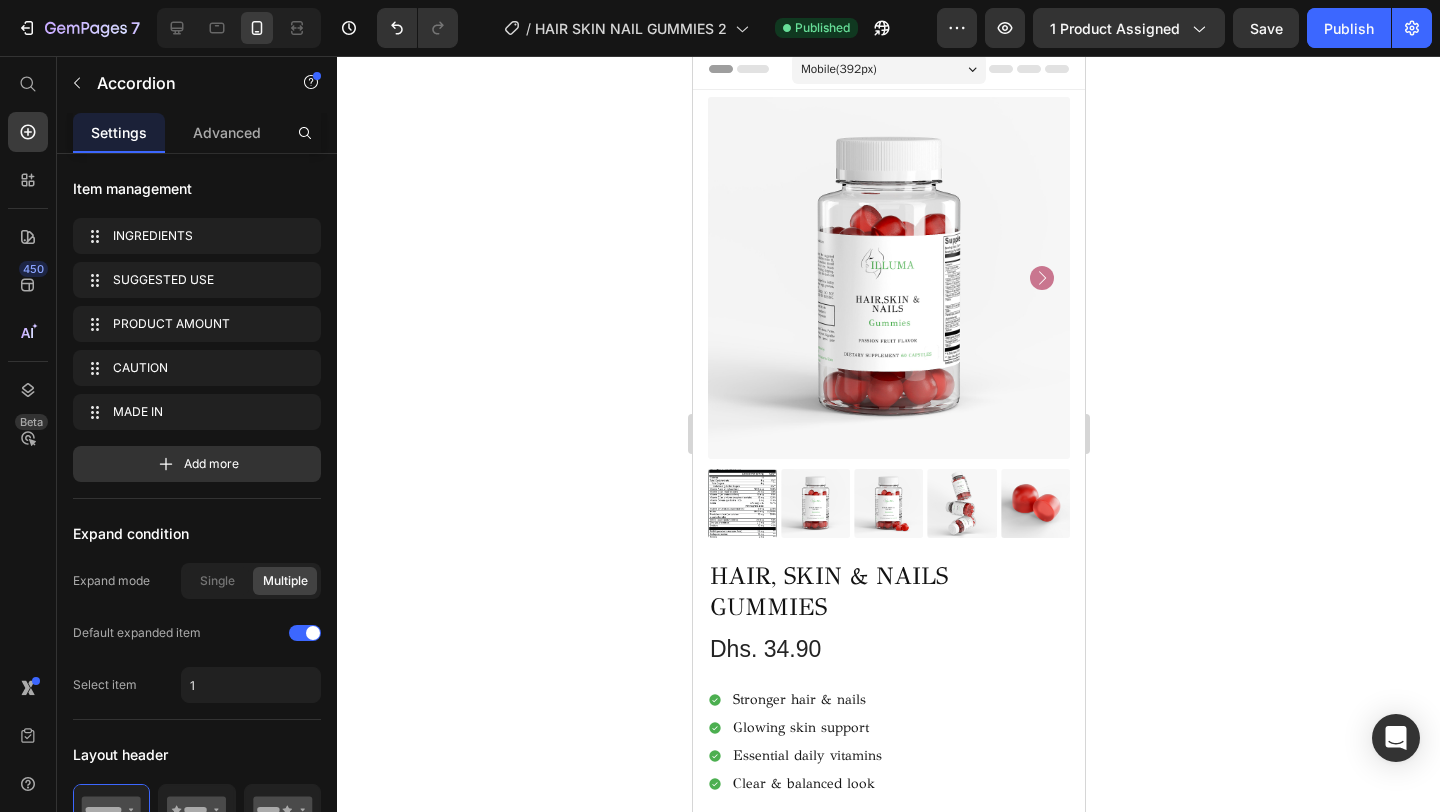 scroll, scrollTop: 0, scrollLeft: 0, axis: both 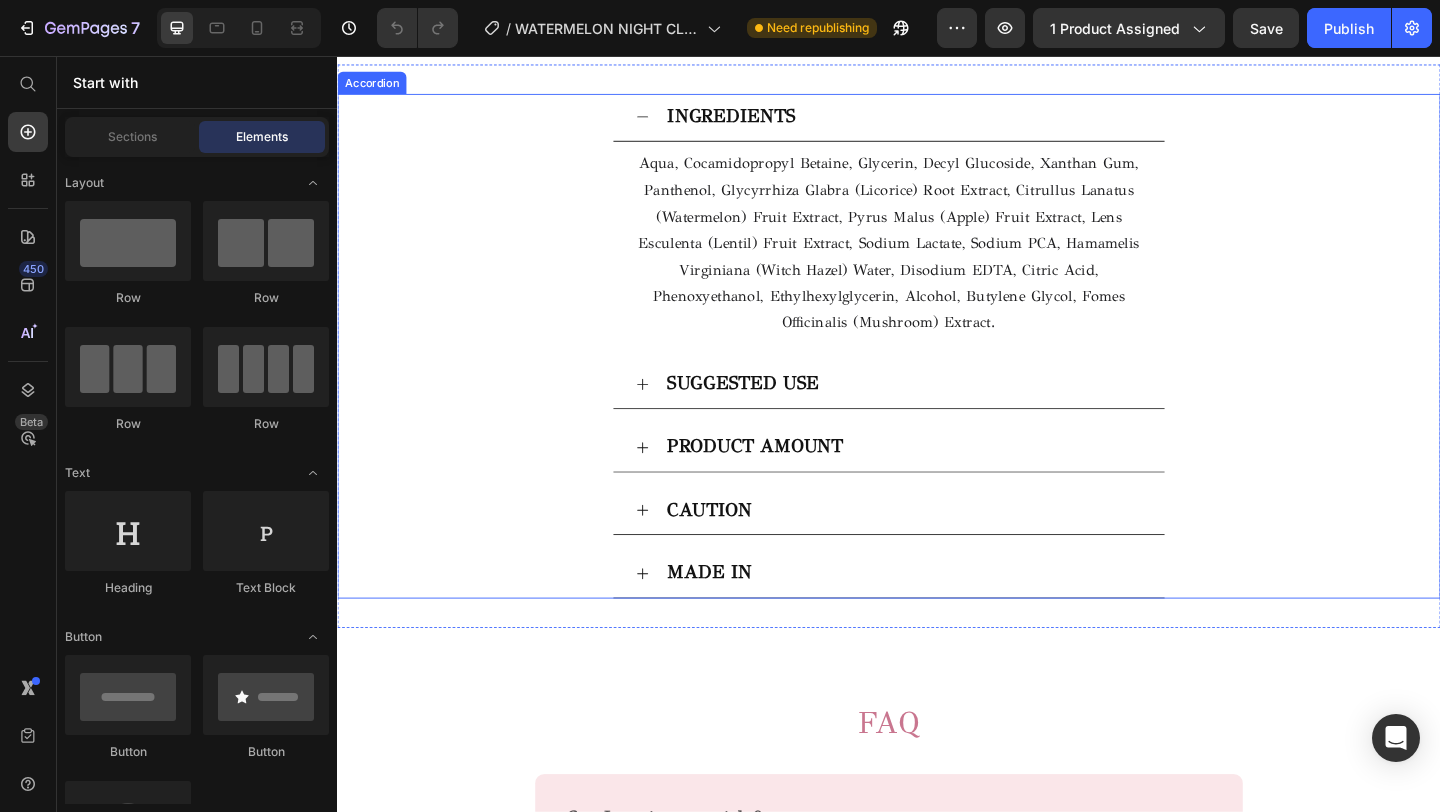 click on "INGREDIENTS" at bounding box center (953, 123) 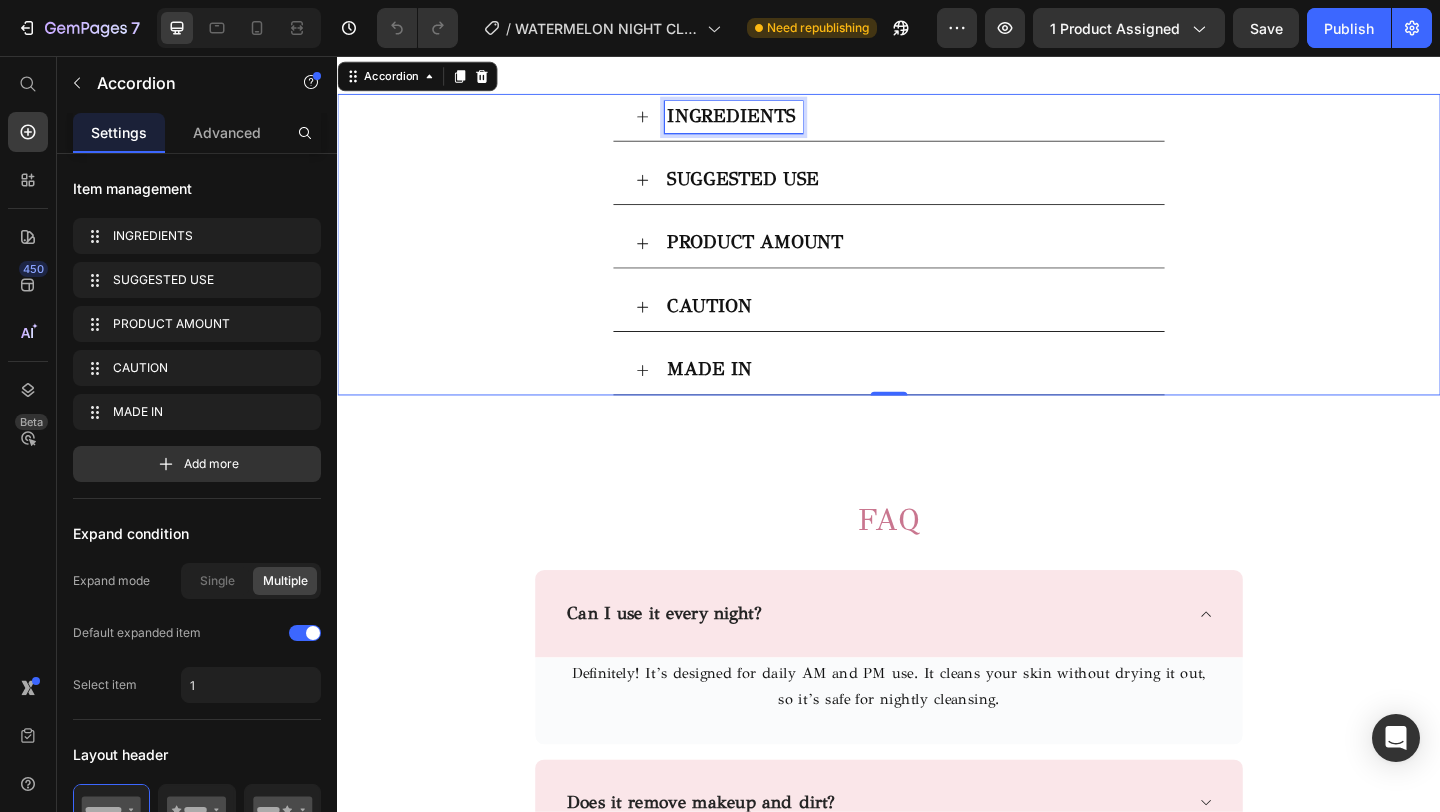 click on "INGREDIENTS" at bounding box center [765, 121] 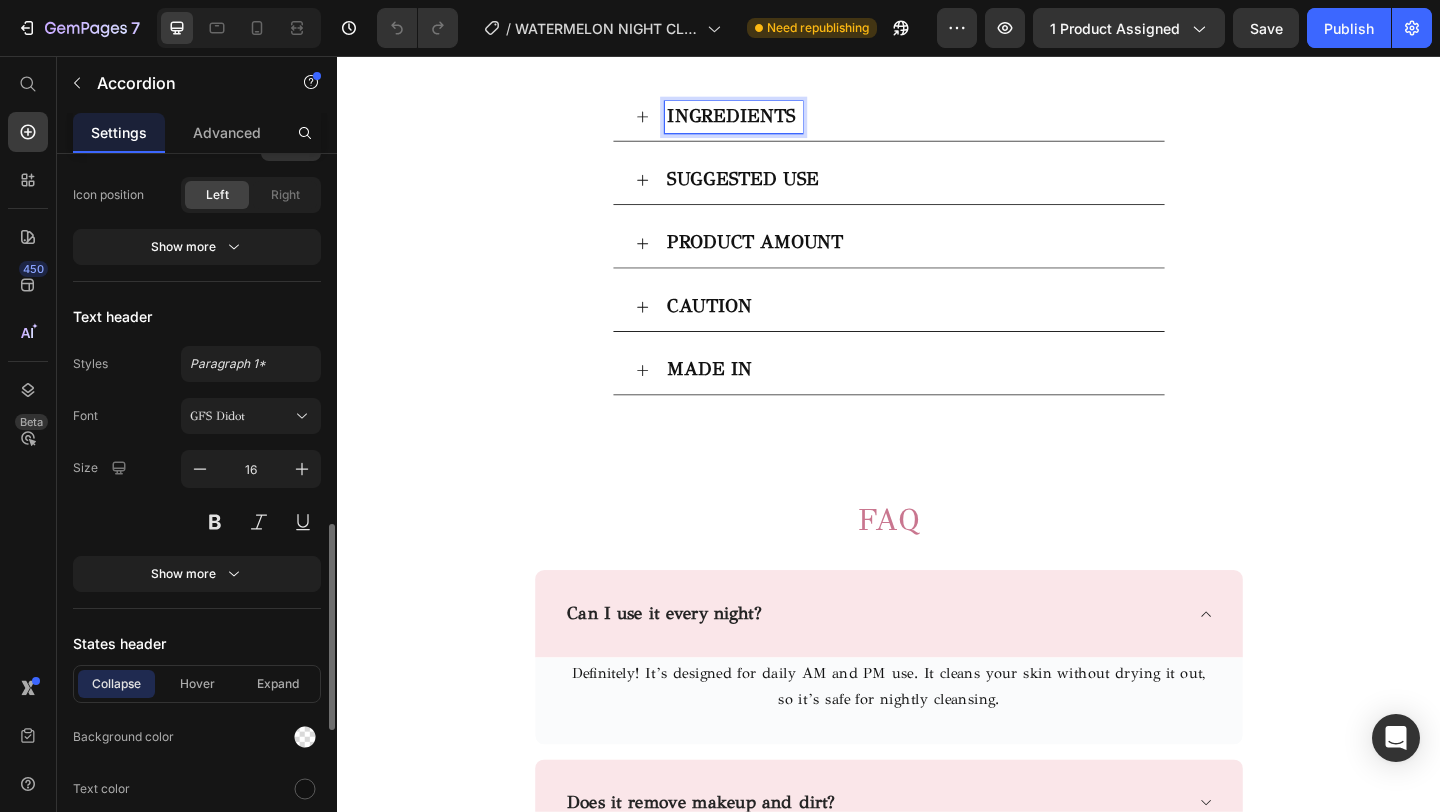 scroll, scrollTop: 1014, scrollLeft: 0, axis: vertical 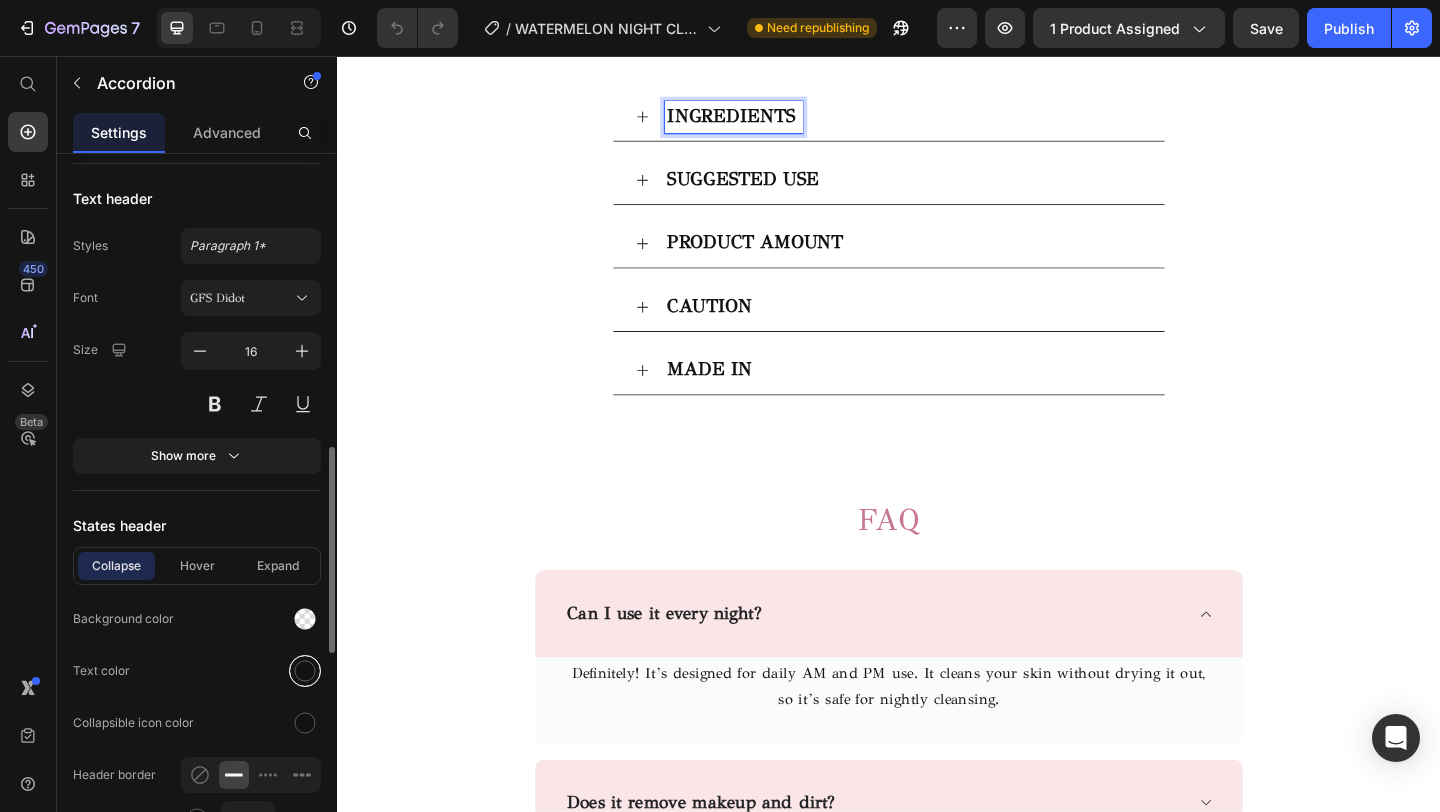 click at bounding box center (305, 671) 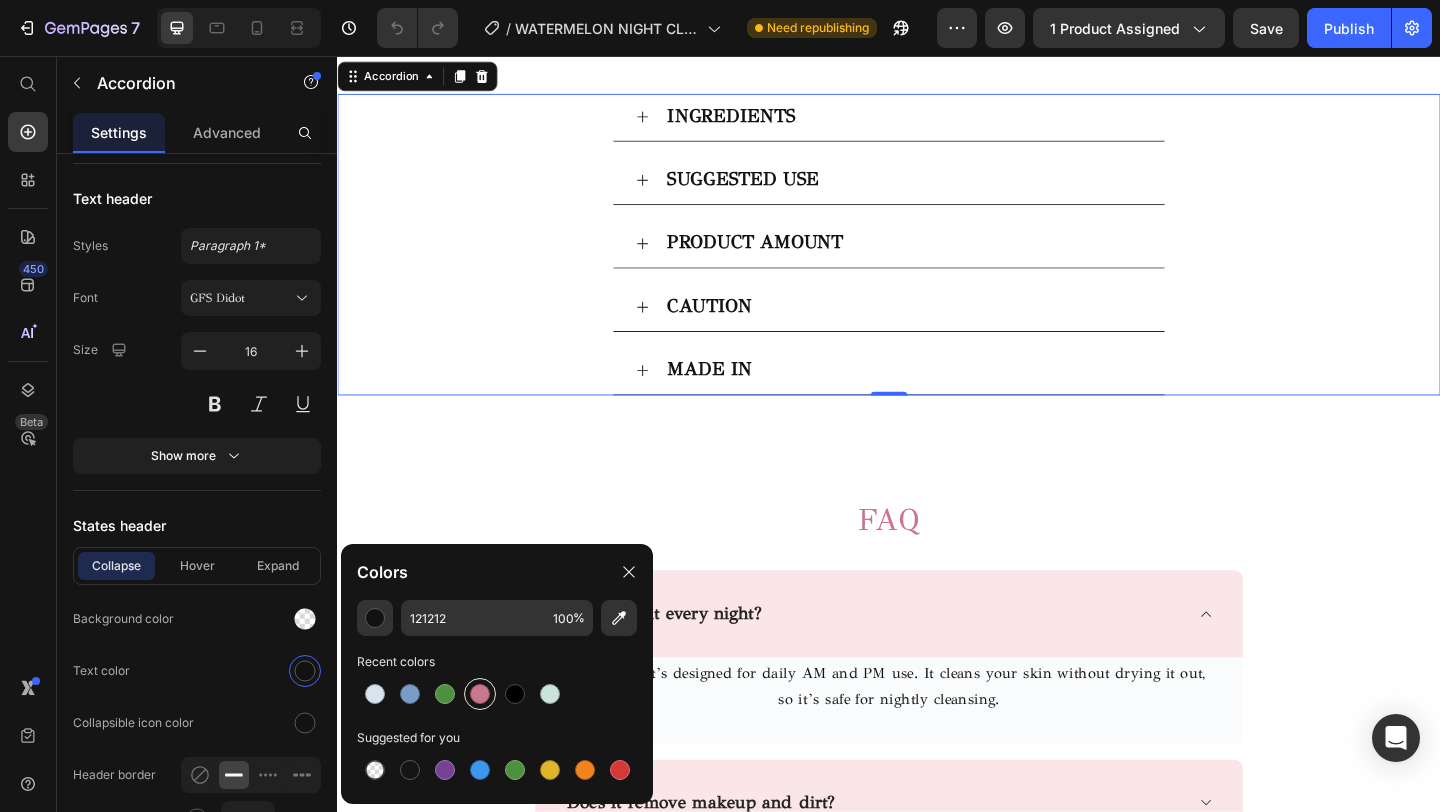 click at bounding box center [480, 694] 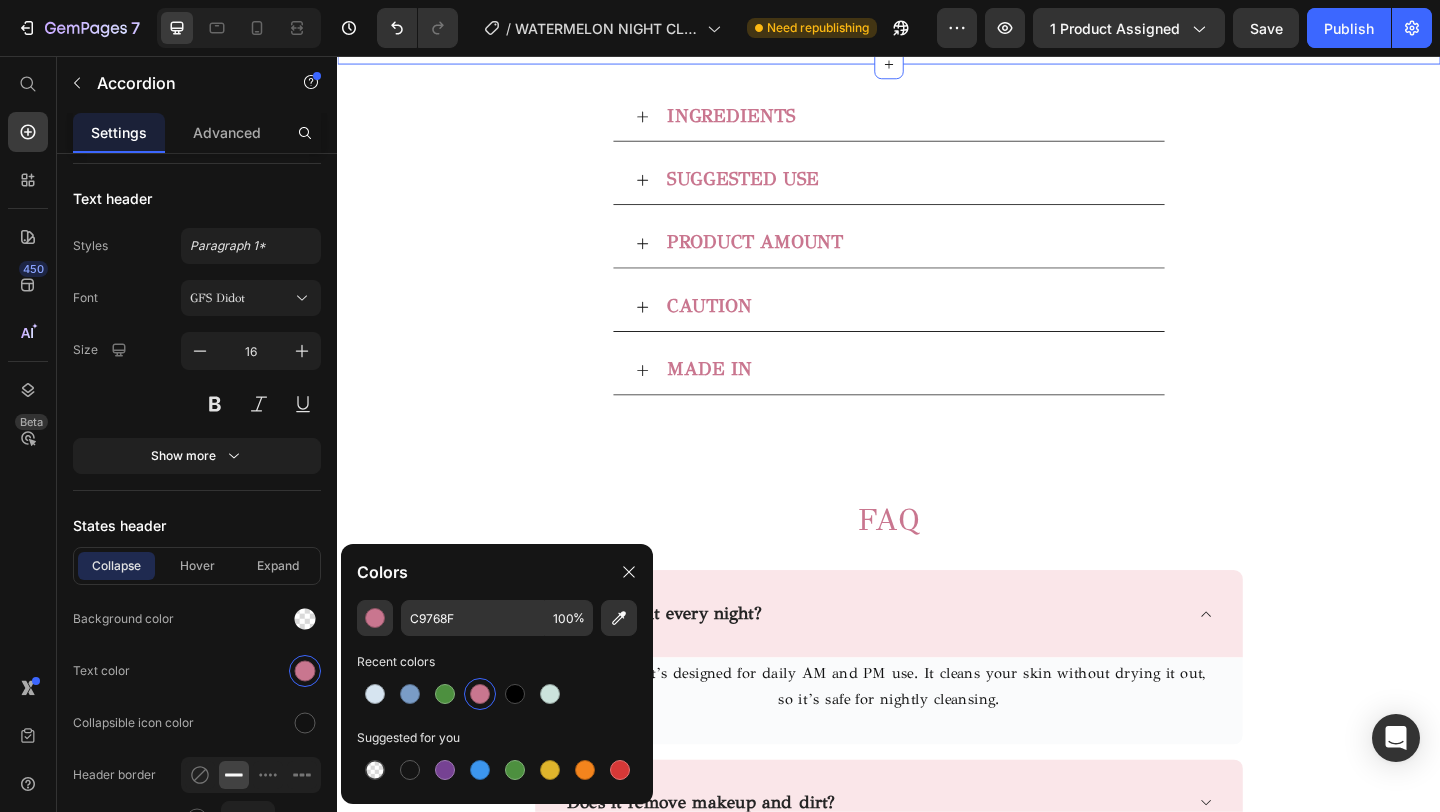 click on "BENEFITS OF WATERMELON NIGHT CLEANSER Heading Row Image HYDRATION BOOST Text block Watermelon, apple, and lentil extracts deeply hydrate skin overnight. Helps lock in moisture while you rest. Wake up with soft, refreshed, dewy skin. Text block Row Image VITAMIN CARE Text block Panthenol (B5) and sodium PCA keep skin balanced. Support your skin’s natural moisture barrier. Comfort and nourish all routine long. Text block Row Image Image COMFORTING INGREDIENTS Text block Witch hazel and licorice root calm and soothe. Help reduce irritation after cleansing. Gentle enough for sensitive or treated skin. Text block Row Image DEEP CLEANSE, GENTLE TOUCH Text block Removes makeup, dirt, and impurities. Cleans thoroughly without drying out skin. Leaves your complexion calm, clear, and balanced. Text block Row Row Section 6   Create Theme Section AI Content Write with GemAI What would you like to describe here? Tone and Voice Persuasive Product Getting products... Show more Generate" at bounding box center (937, -277) 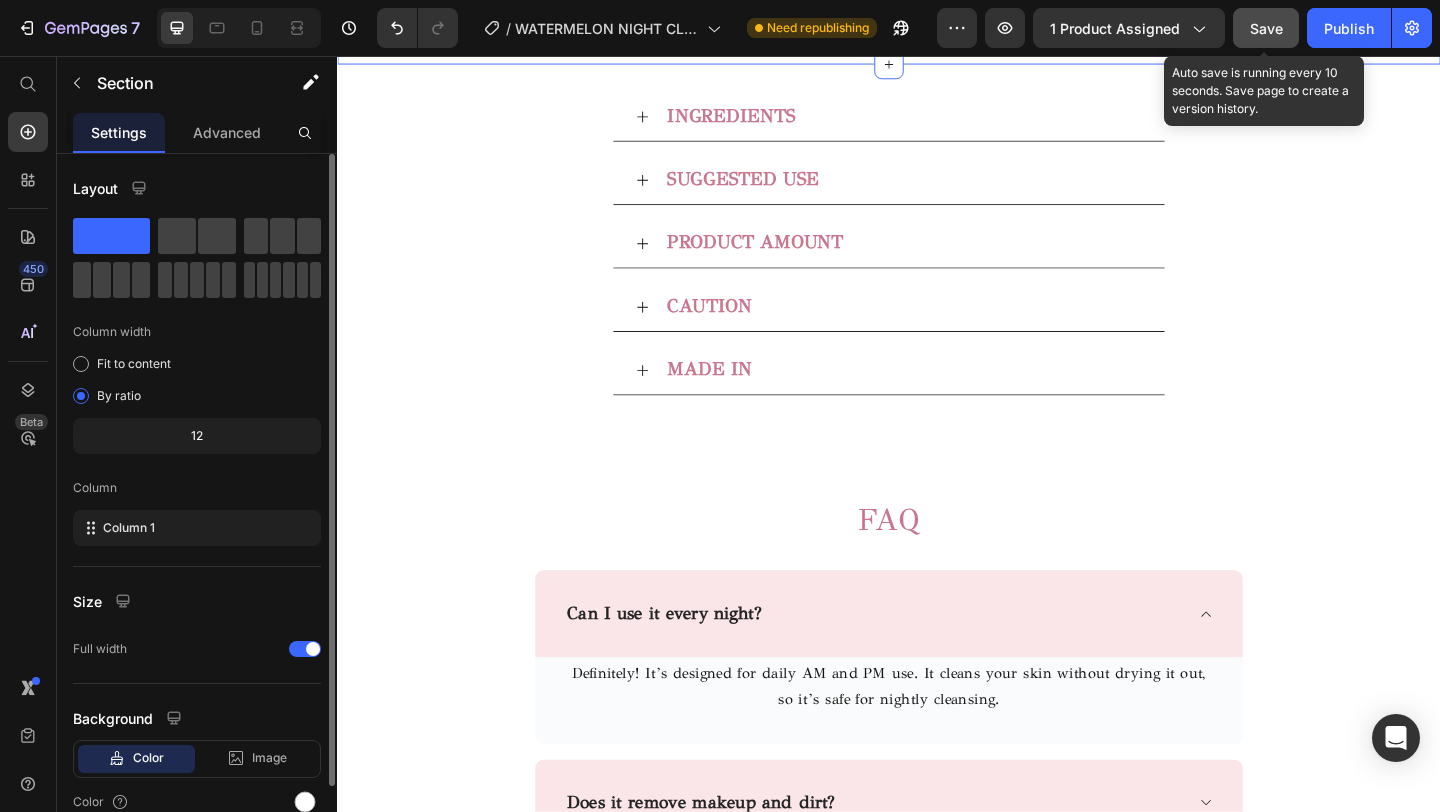 click on "Save" at bounding box center [1266, 28] 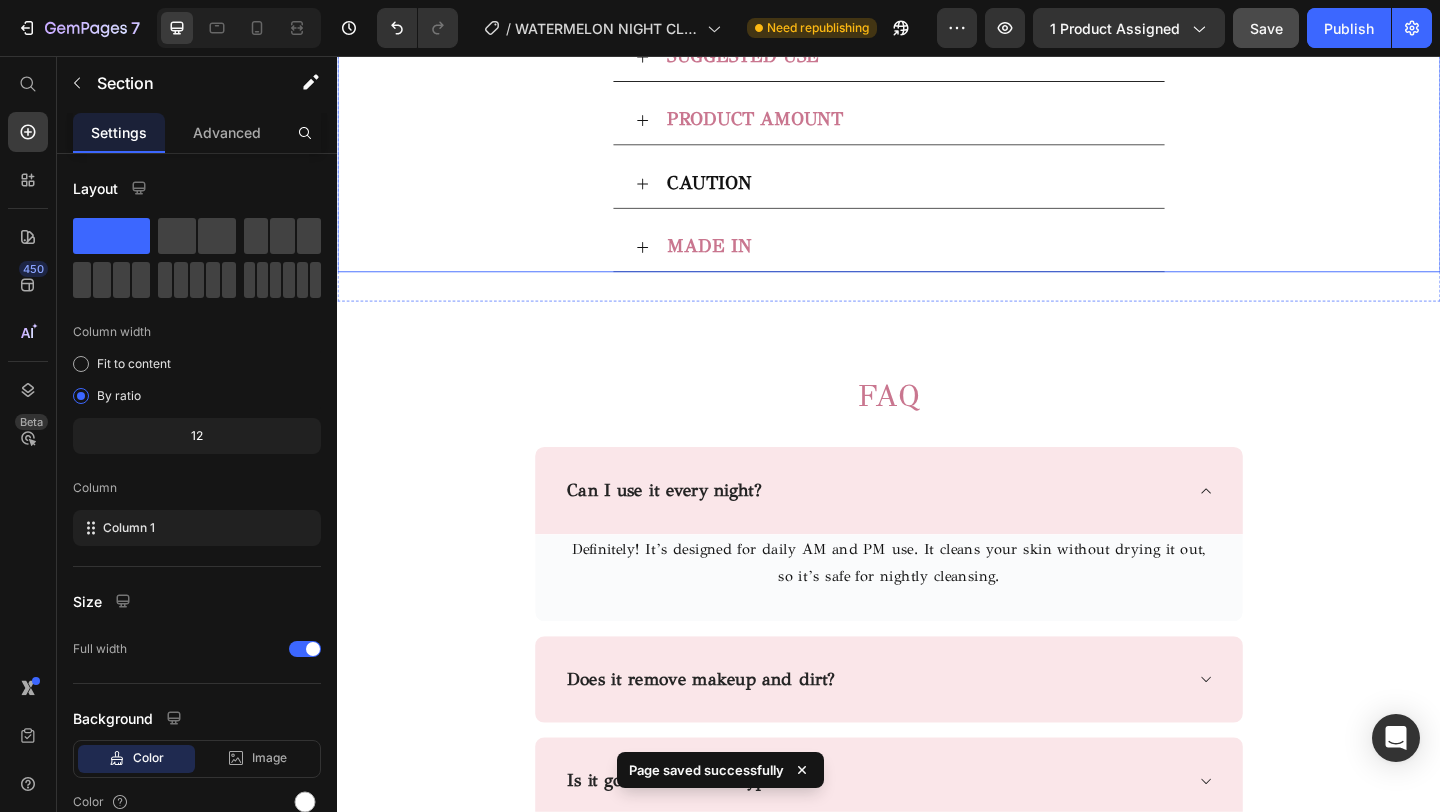 scroll, scrollTop: 3004, scrollLeft: 0, axis: vertical 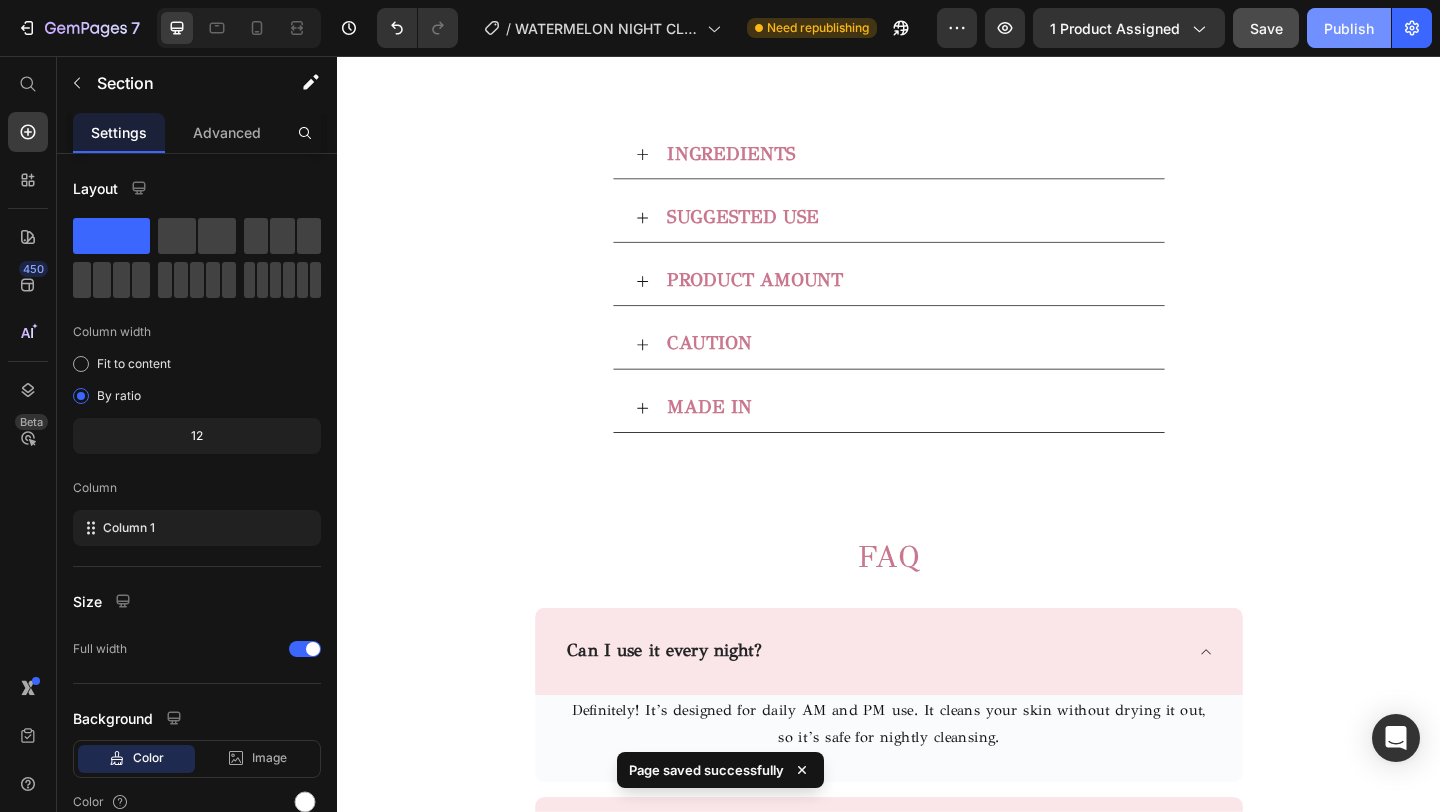 click on "Publish" at bounding box center (1349, 28) 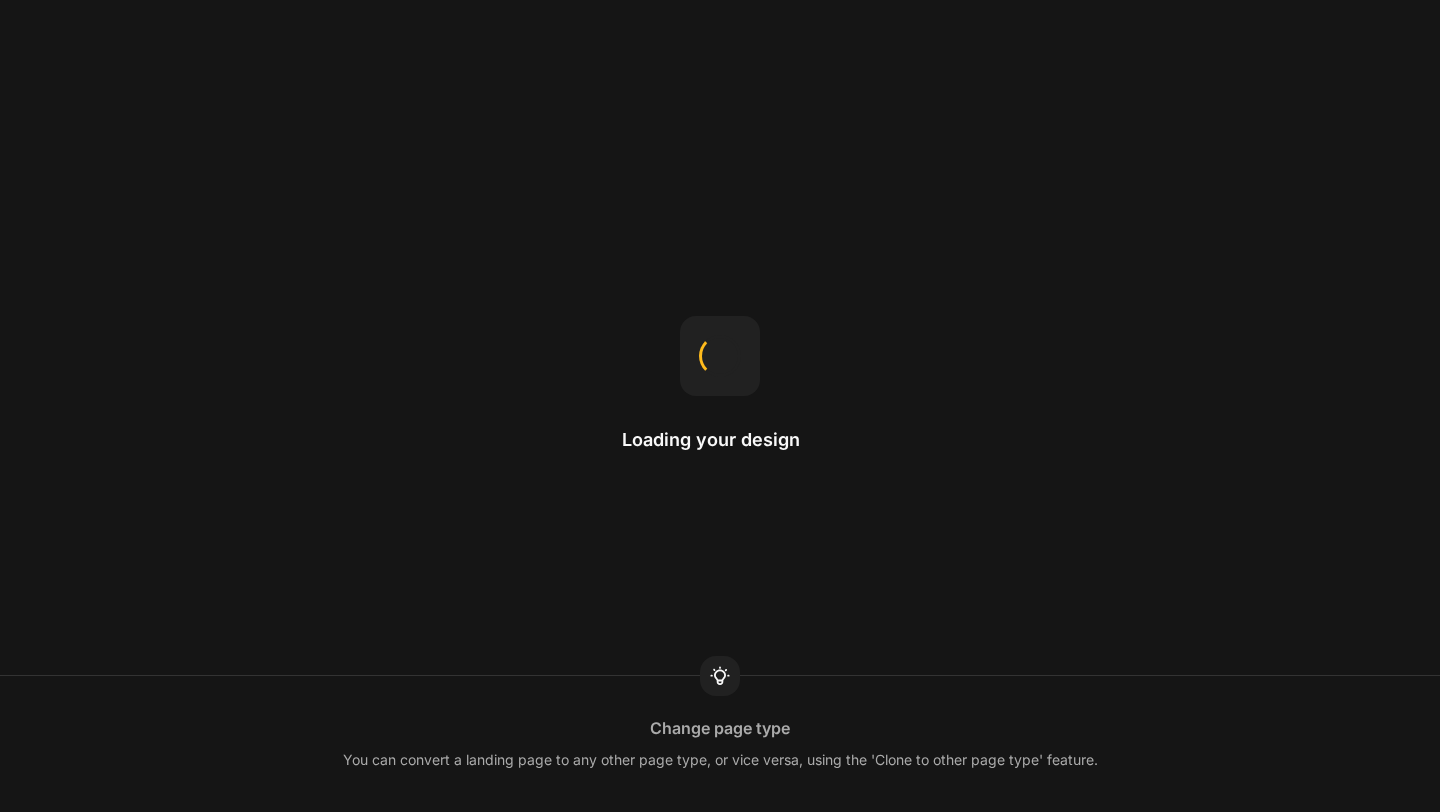 scroll, scrollTop: 0, scrollLeft: 0, axis: both 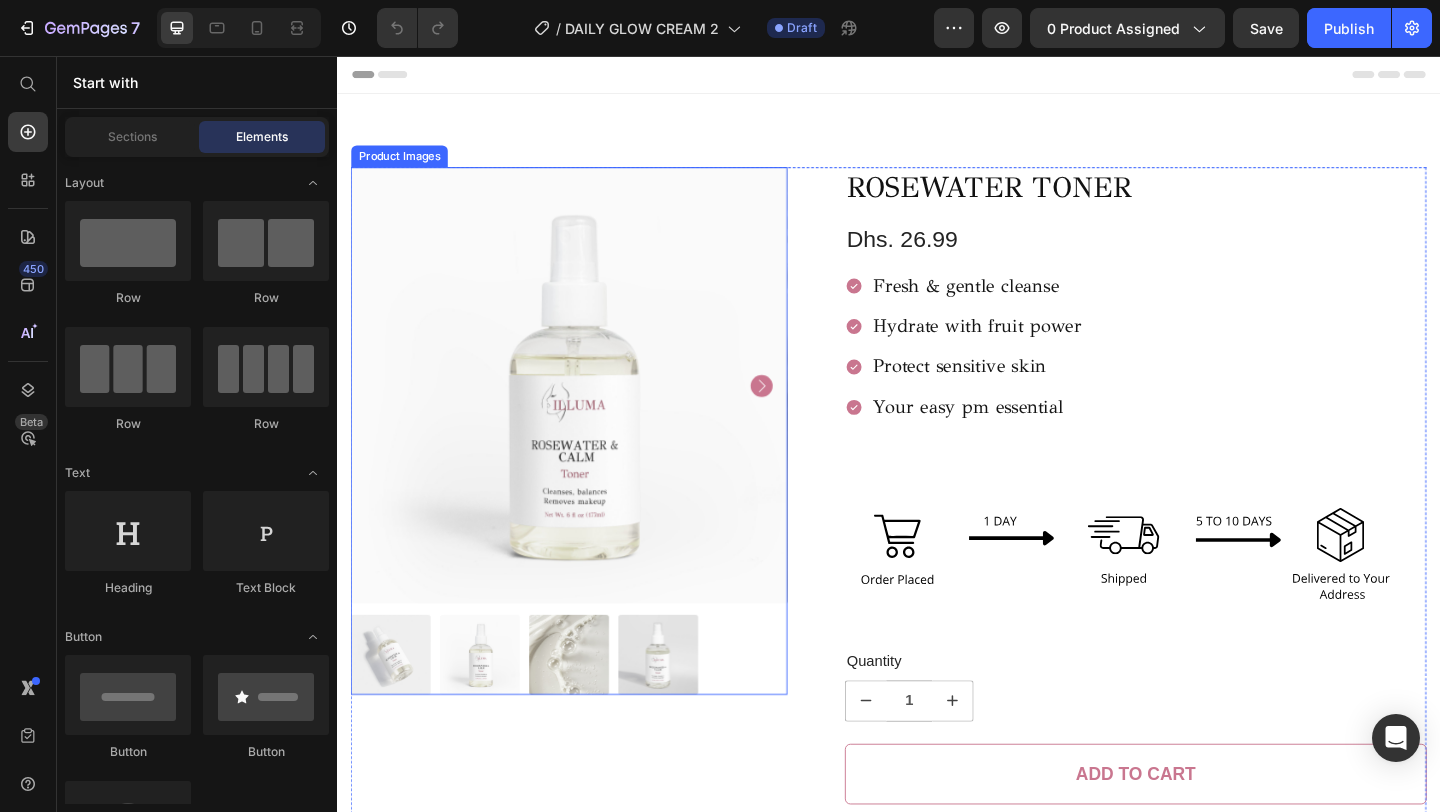 click at bounding box center [589, 414] 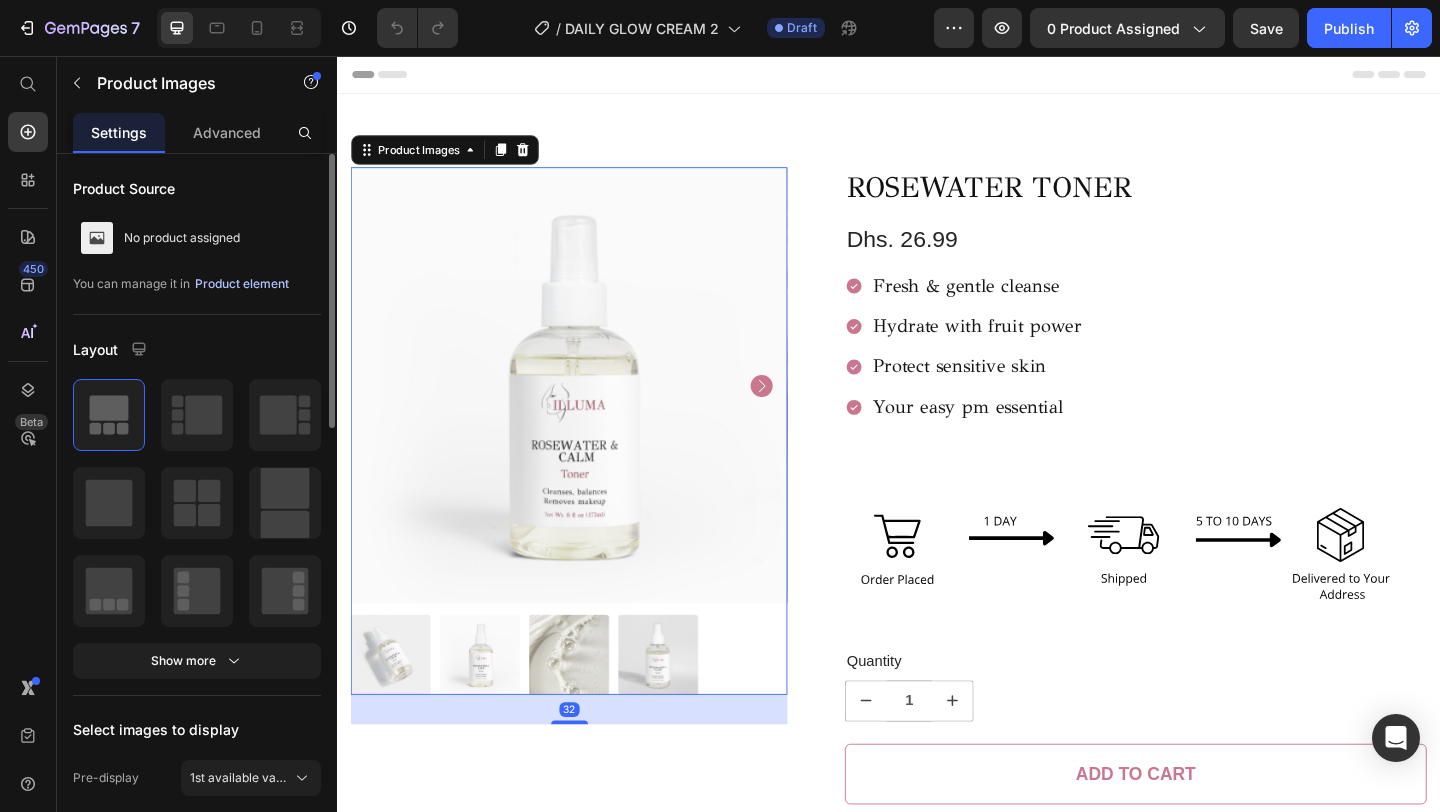 click on "Product element" at bounding box center (242, 284) 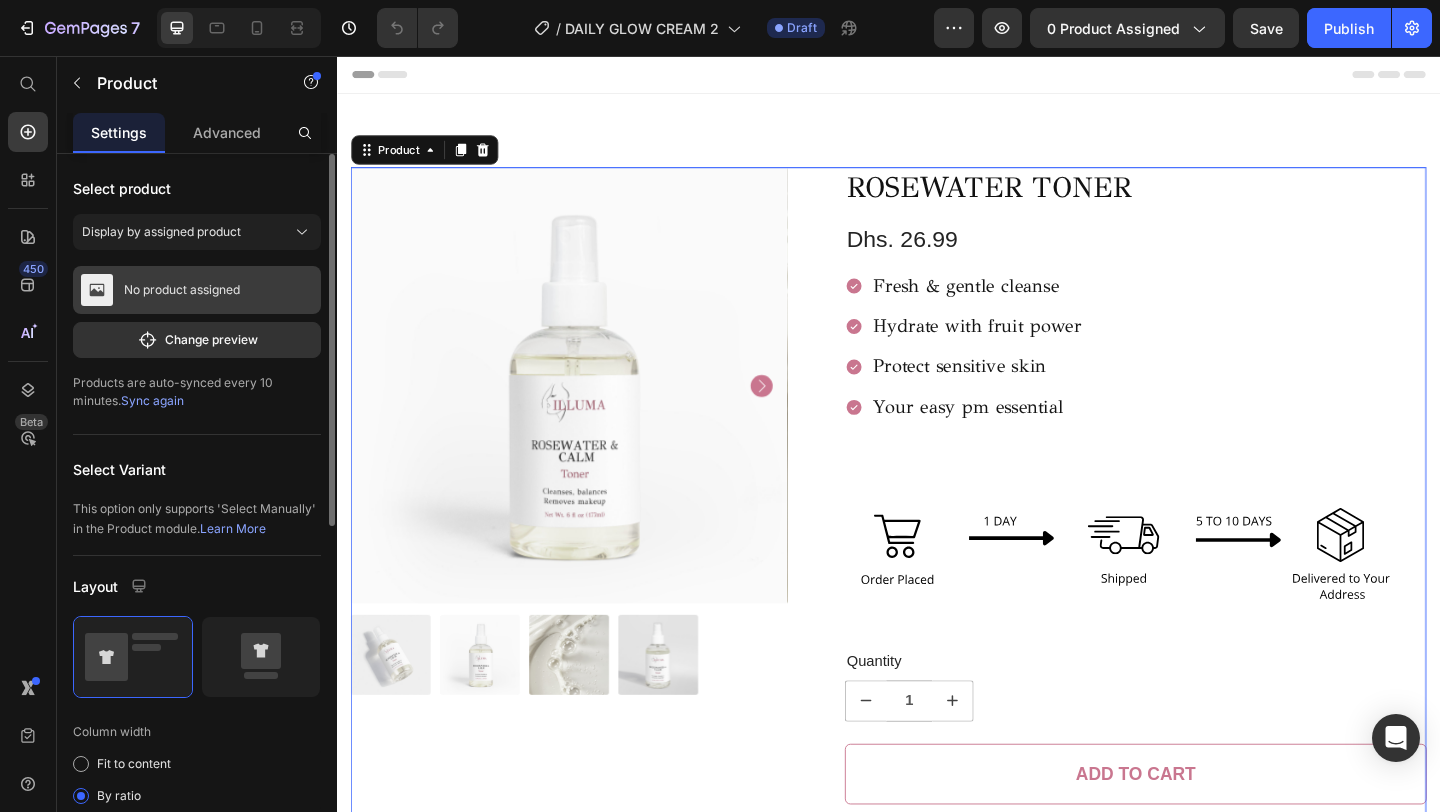 click on "No product assigned" at bounding box center (197, 290) 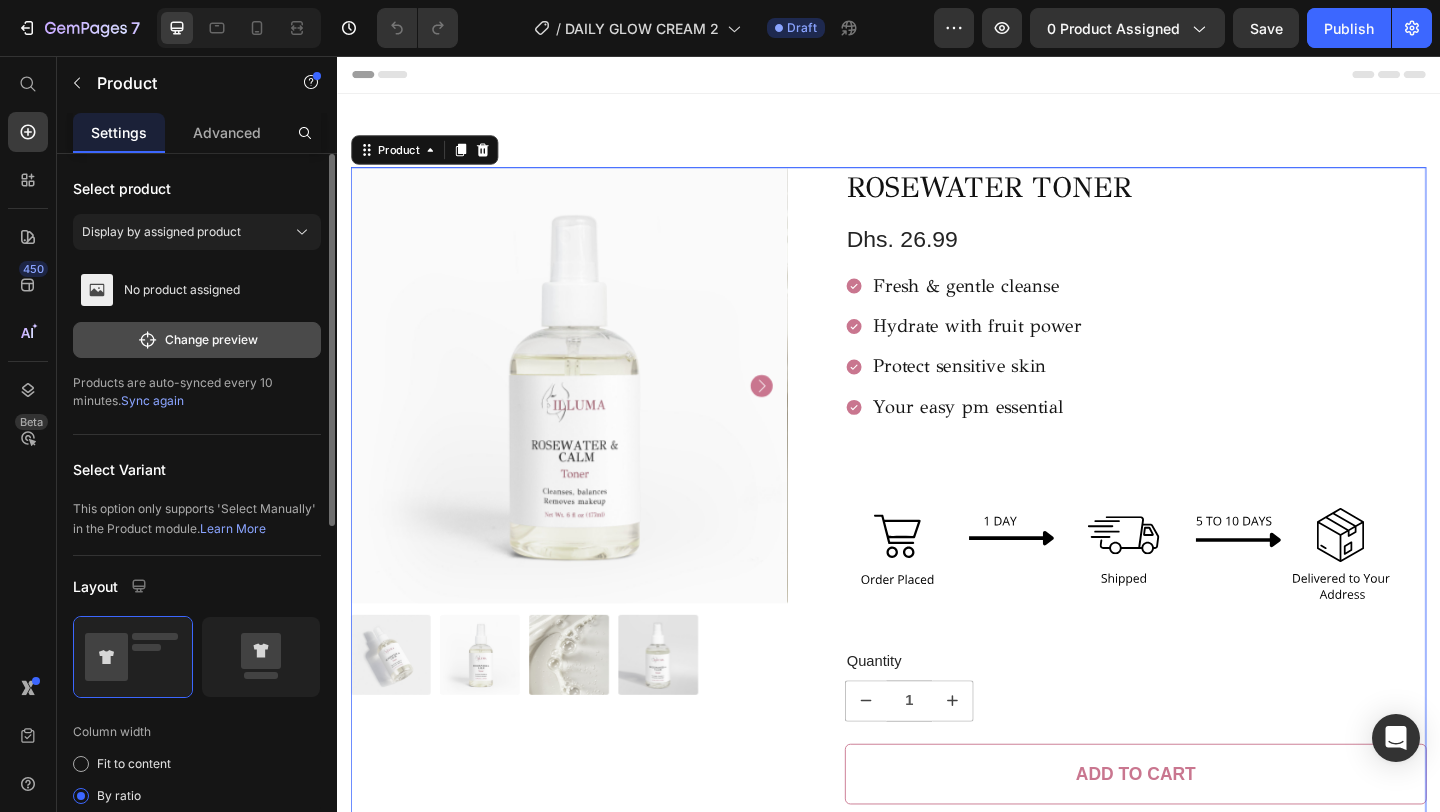 click on "Change preview" 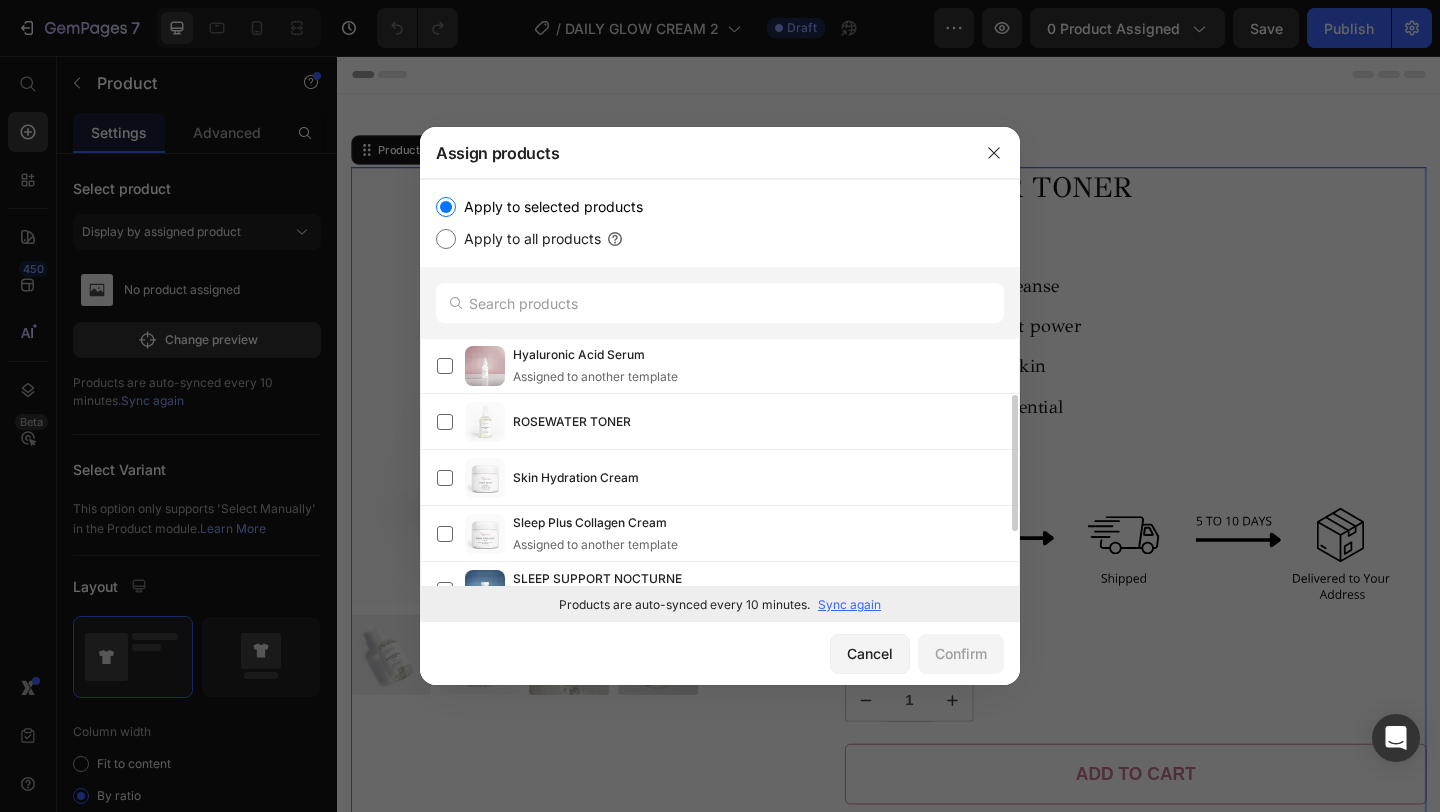scroll, scrollTop: 74, scrollLeft: 0, axis: vertical 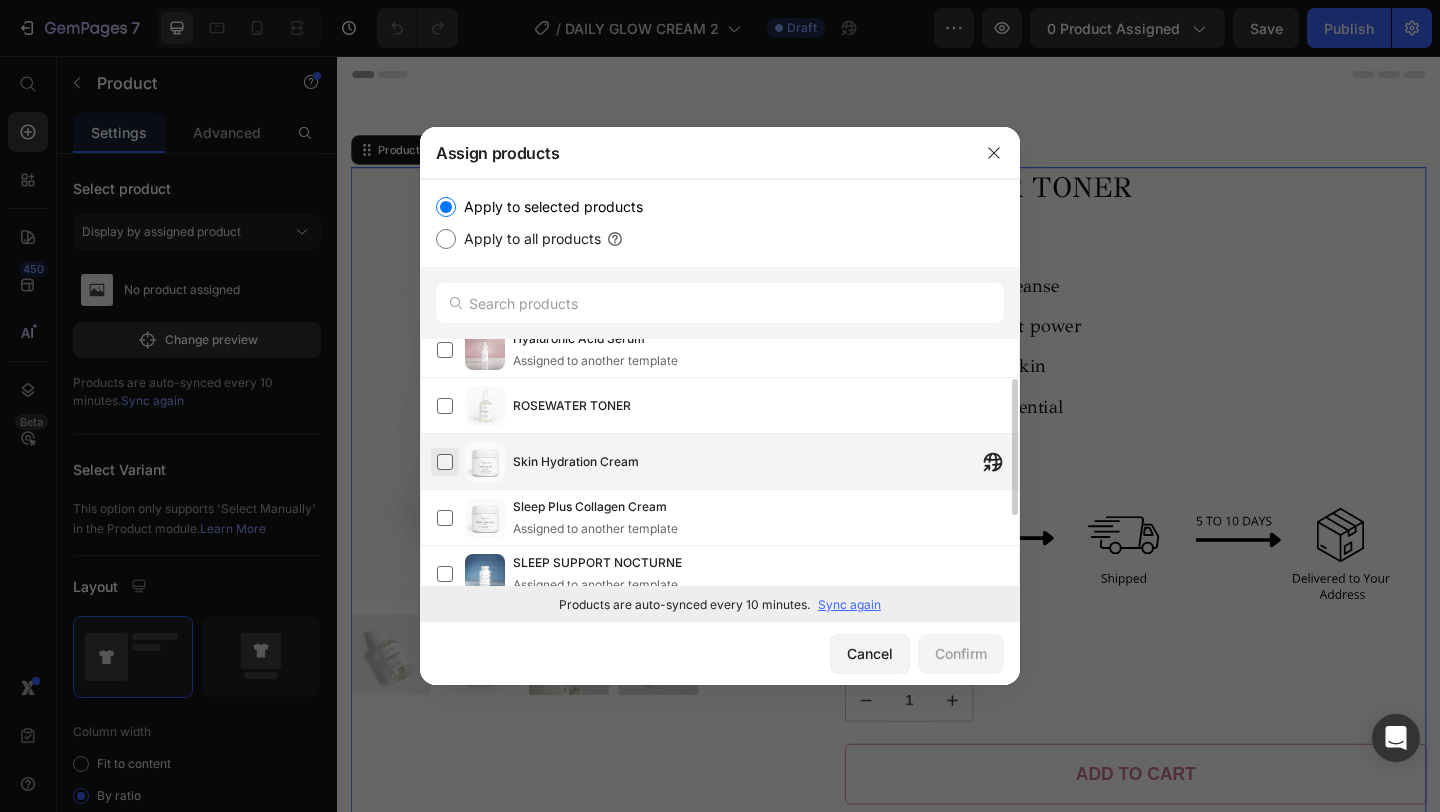 click at bounding box center (445, 462) 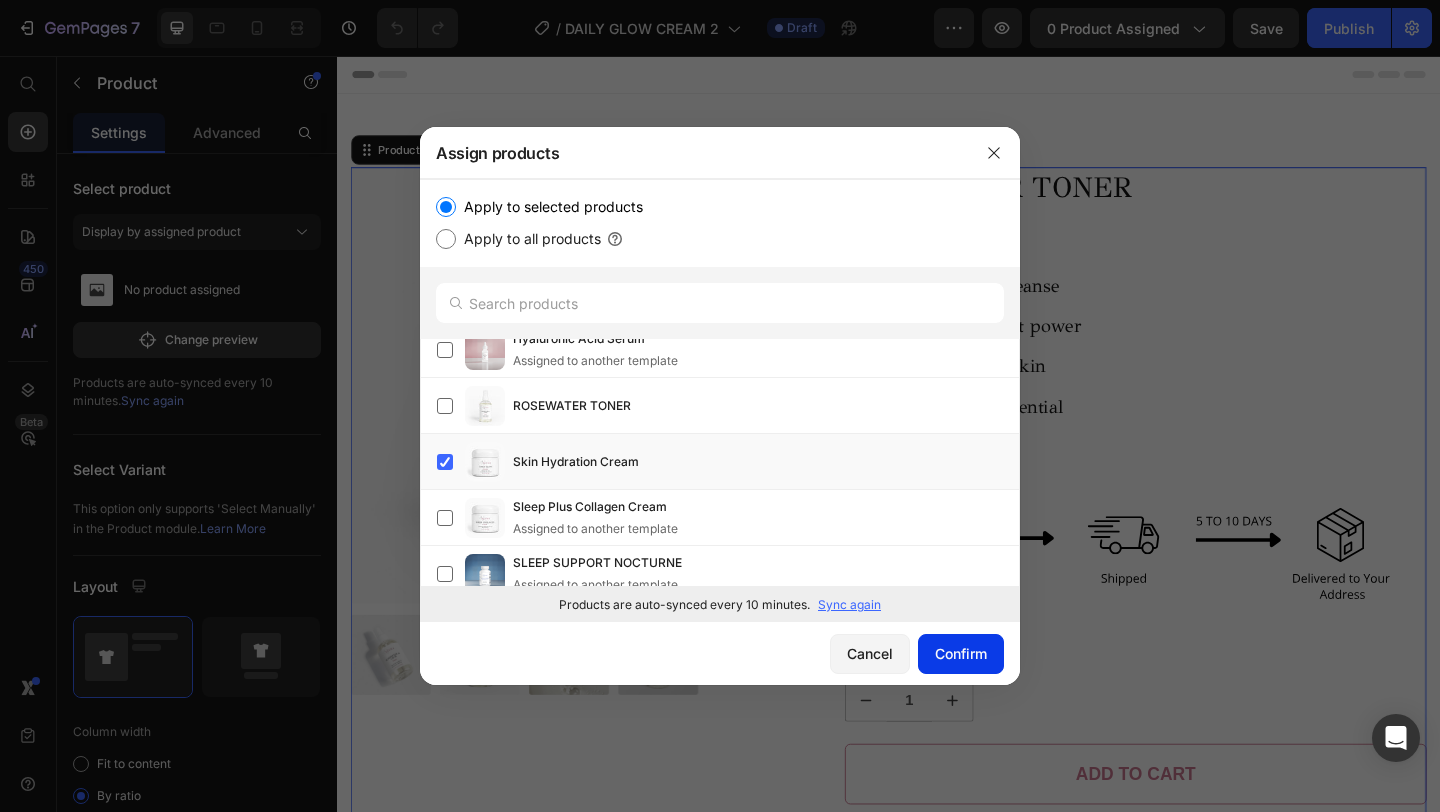 click on "Confirm" at bounding box center (961, 653) 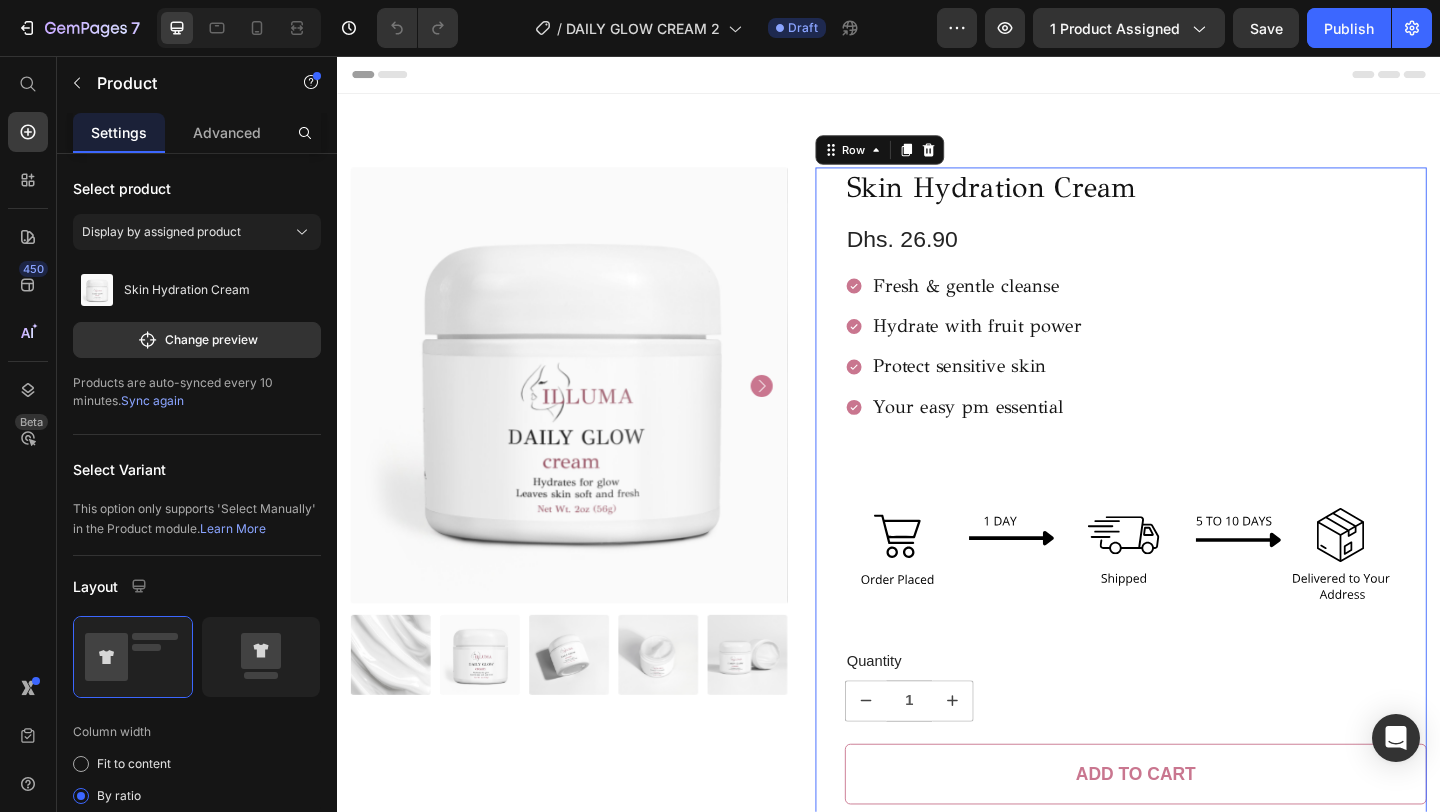click on "Skin Hydration Cream Product Title Dhs. 26.90 Product Price Fresh & gentle cleanse Hydrate with fruit power Protect sensitive skin Your easy pm essential Item List Image Quantity Text Block 1 Product Quantity 1 Product Quantity Add to cart Add to Cart Row Buy it now Dynamic Checkout Row   0" at bounding box center [1189, 554] 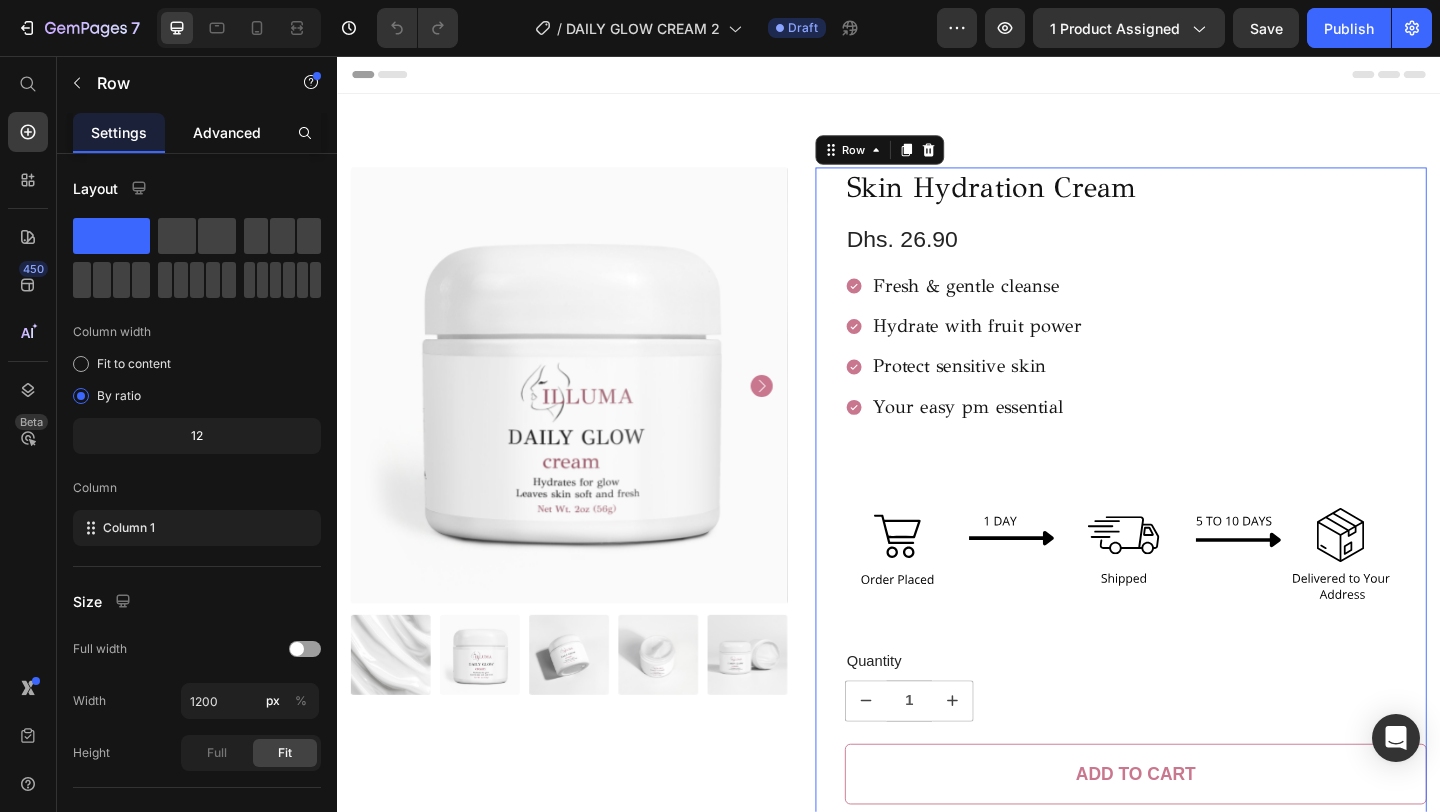 click on "Advanced" at bounding box center (227, 132) 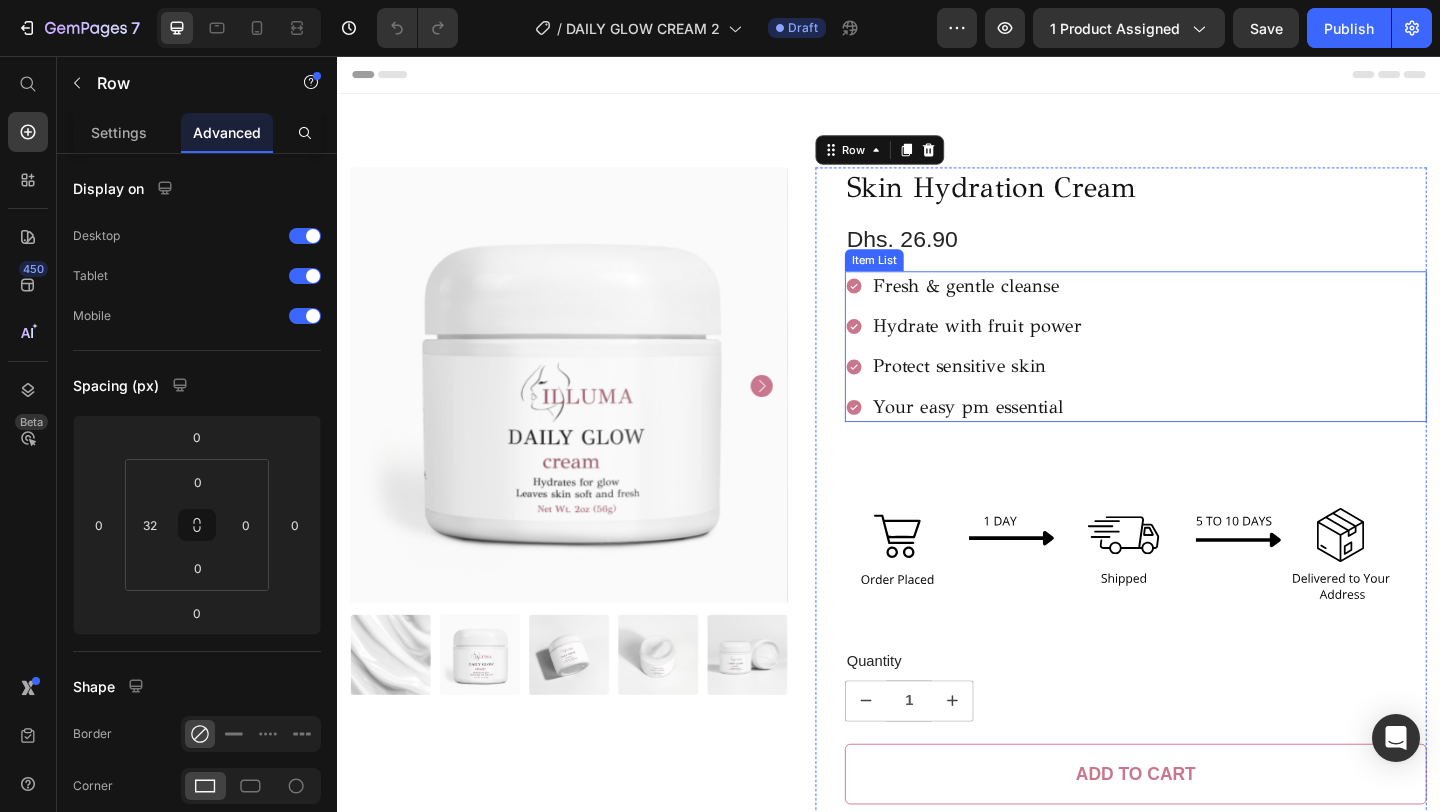 click on "Fresh & gentle cleanse" at bounding box center (1033, 306) 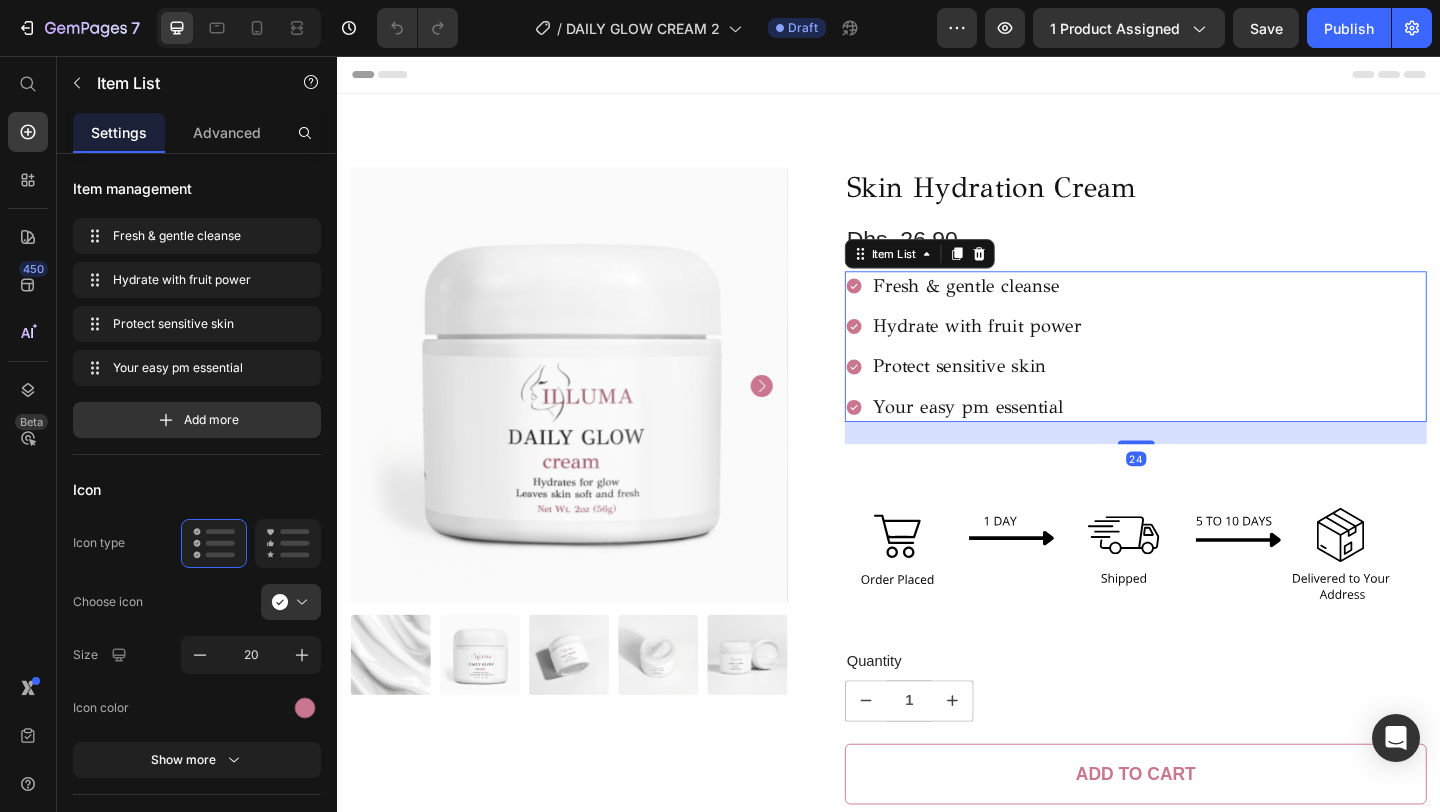 click on "Fresh & gentle cleanse" at bounding box center [1033, 306] 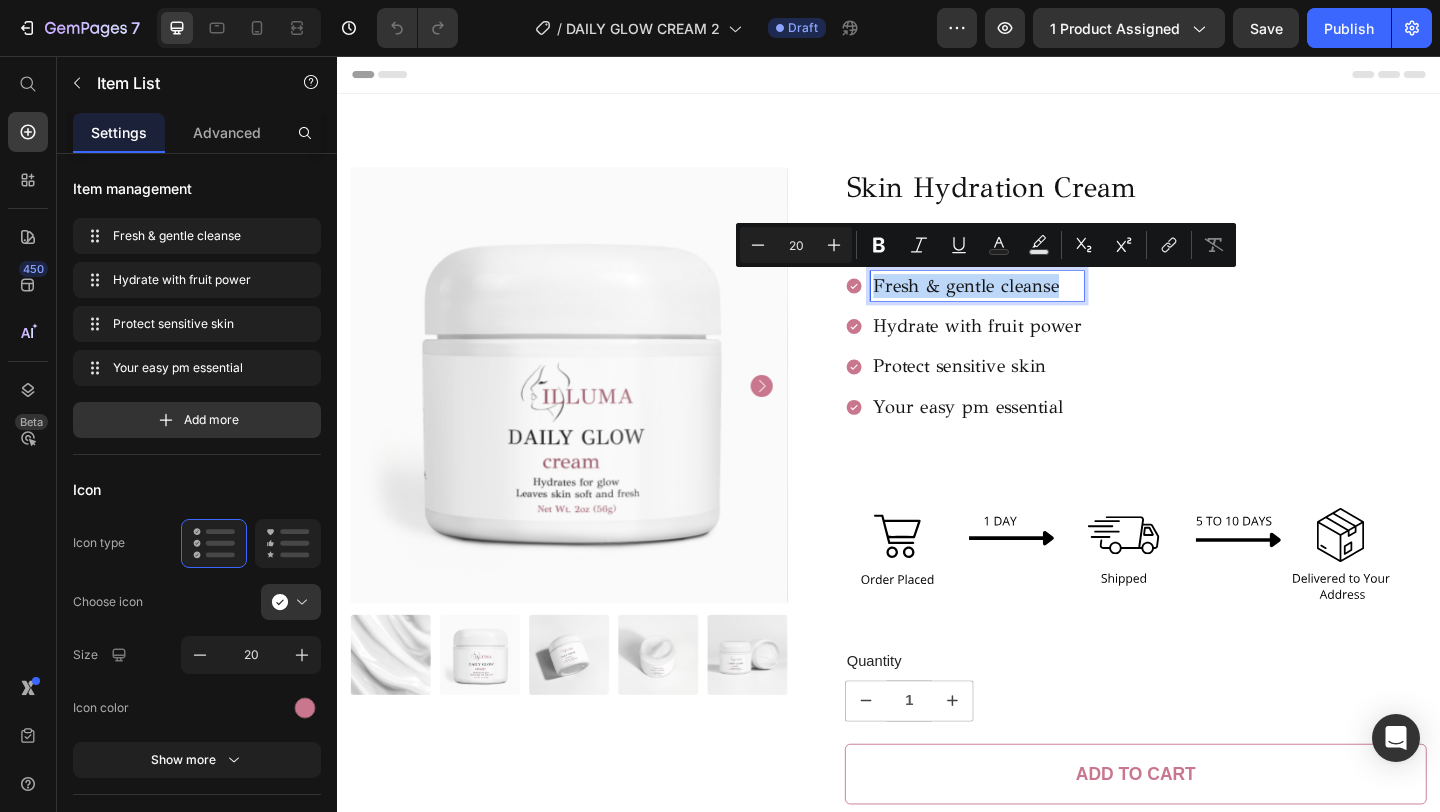 drag, startPoint x: 1126, startPoint y: 310, endPoint x: 897, endPoint y: 311, distance: 229.00218 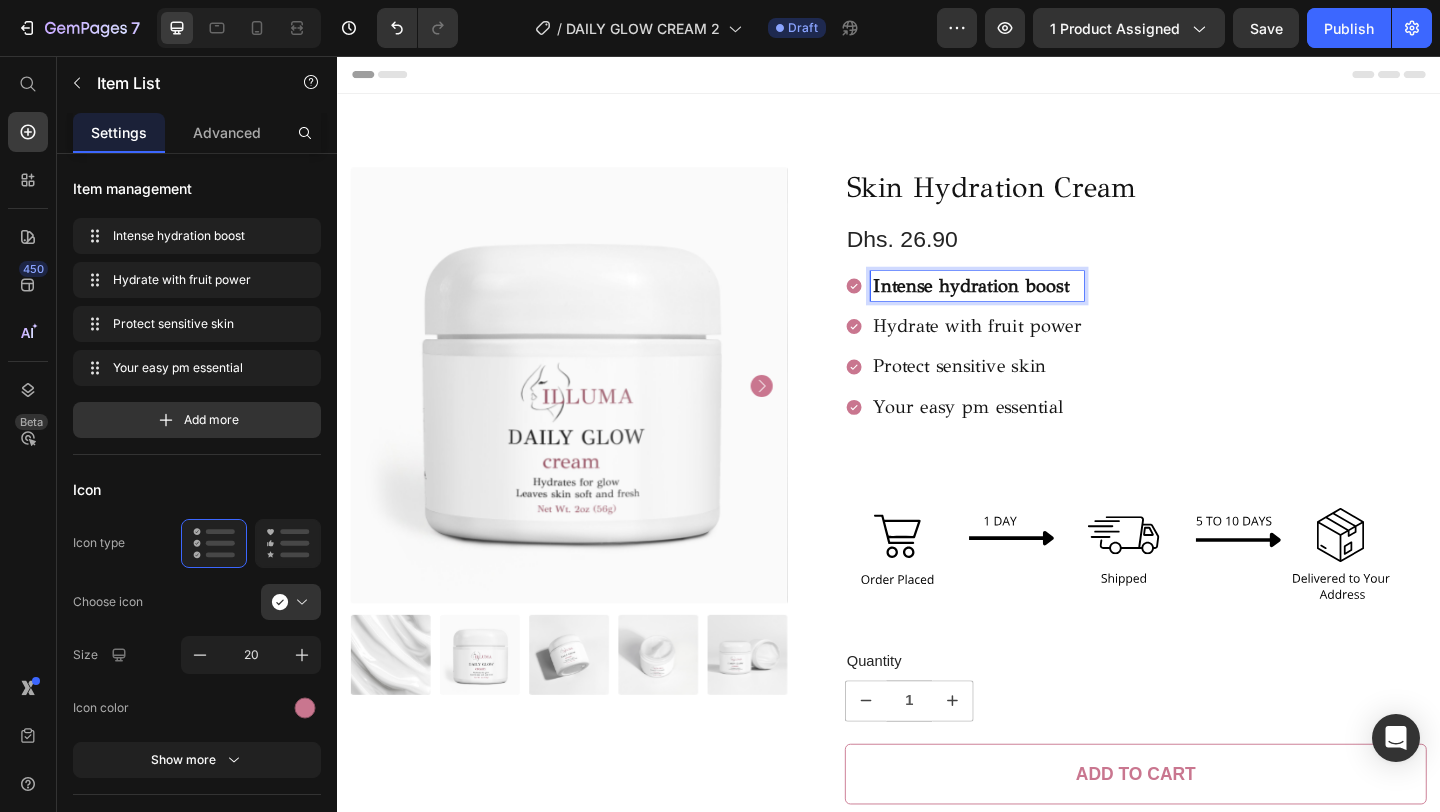 click on "Hydrate with fruit power" at bounding box center (1033, 350) 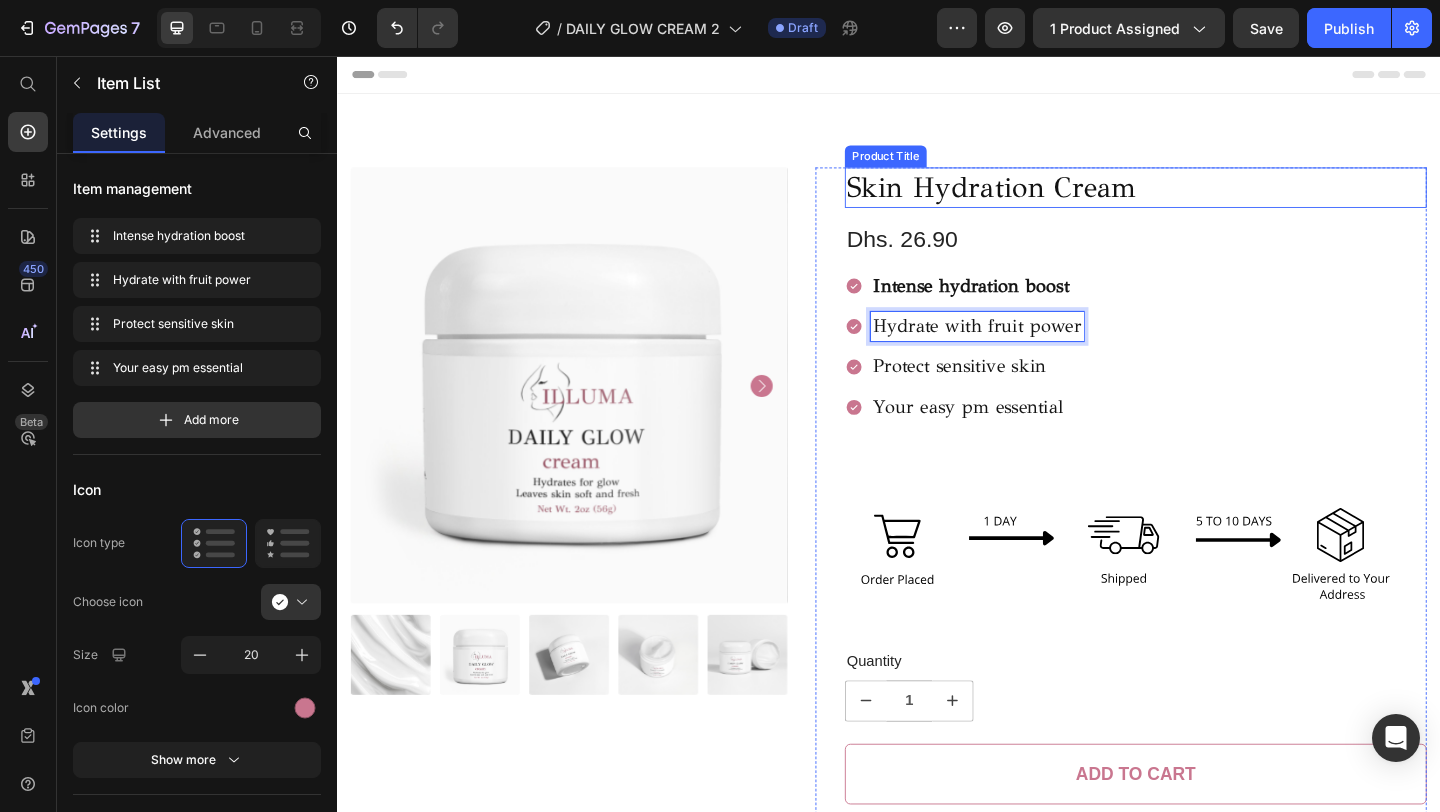 click on "Skin Hydration Cream" at bounding box center [1205, 199] 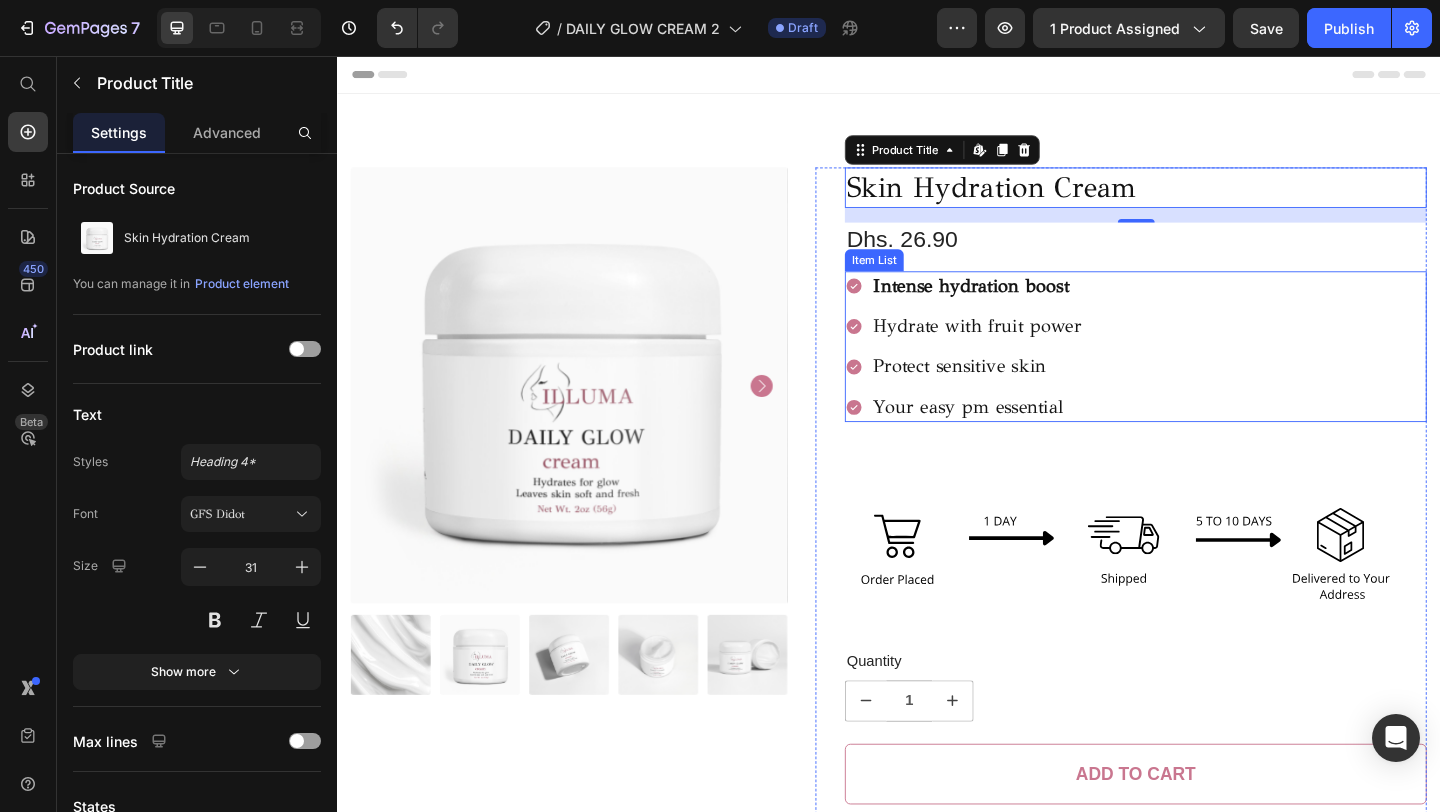click on "Hydrate with fruit power" at bounding box center (1033, 350) 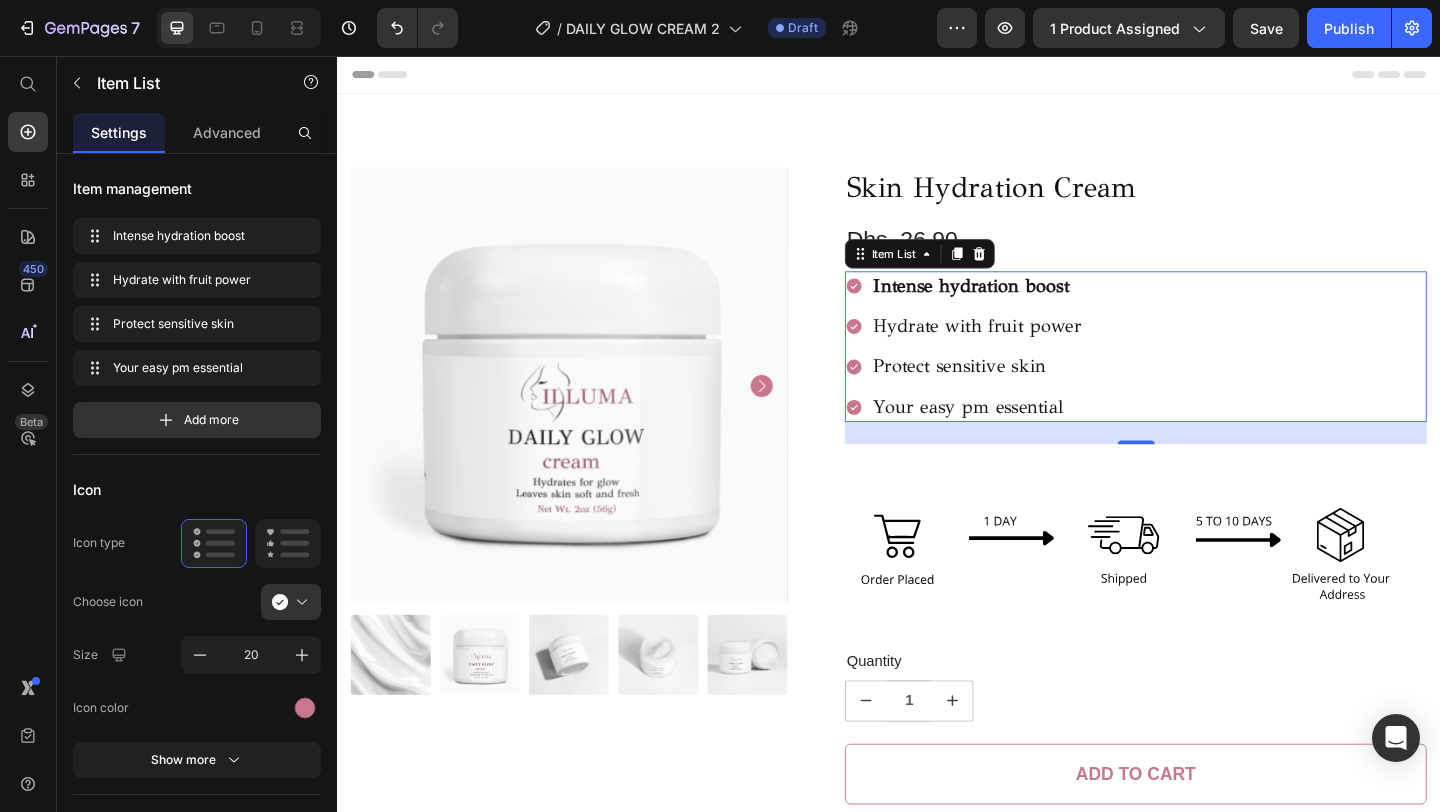 click on "Intense hydration boost Hydrate with fruit power Protect sensitive skin Your easy pm essential" at bounding box center (1205, 372) 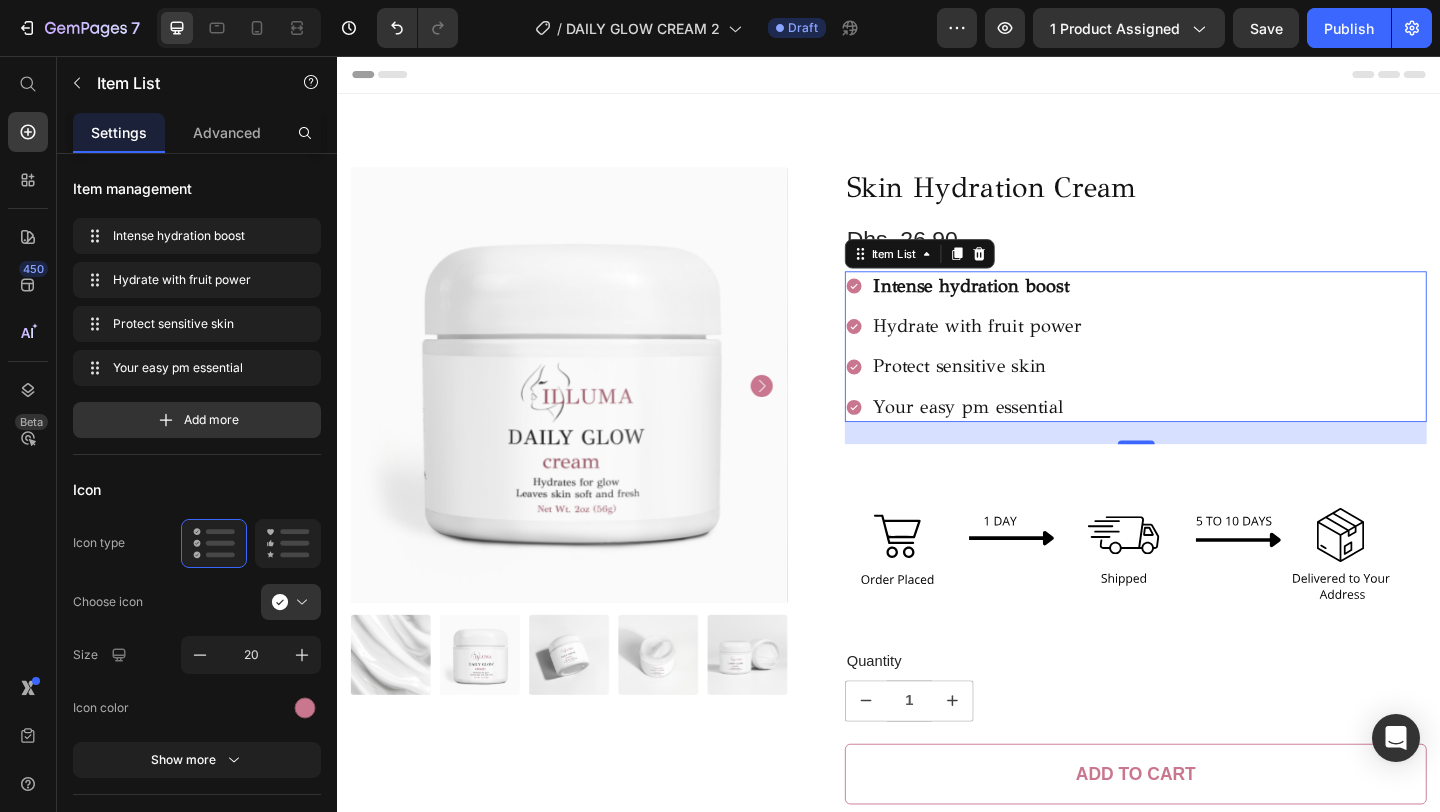click on "Intense hydration boost Hydrate with fruit power Protect sensitive skin Your easy pm essential" at bounding box center [1205, 372] 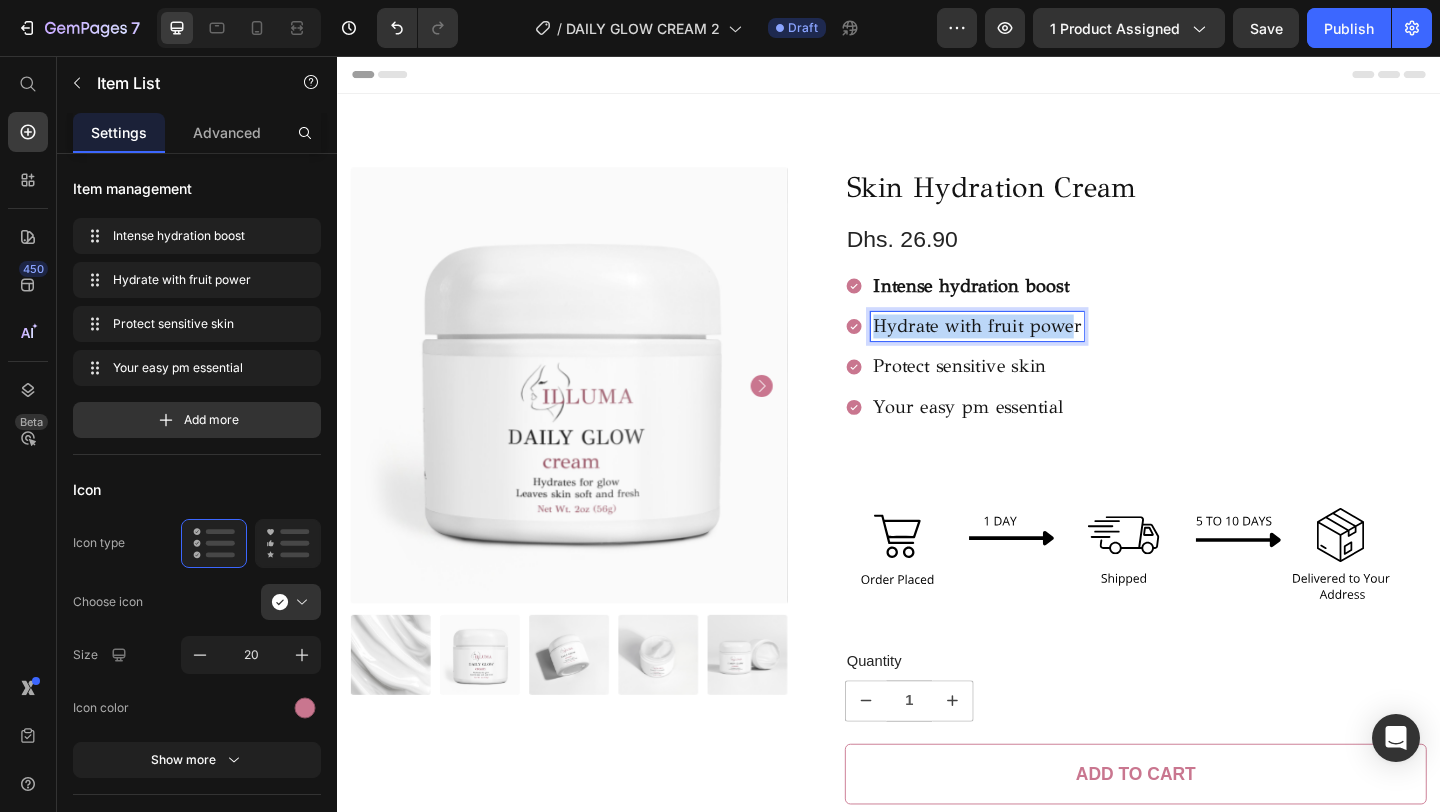 drag, startPoint x: 1142, startPoint y: 352, endPoint x: 921, endPoint y: 352, distance: 221 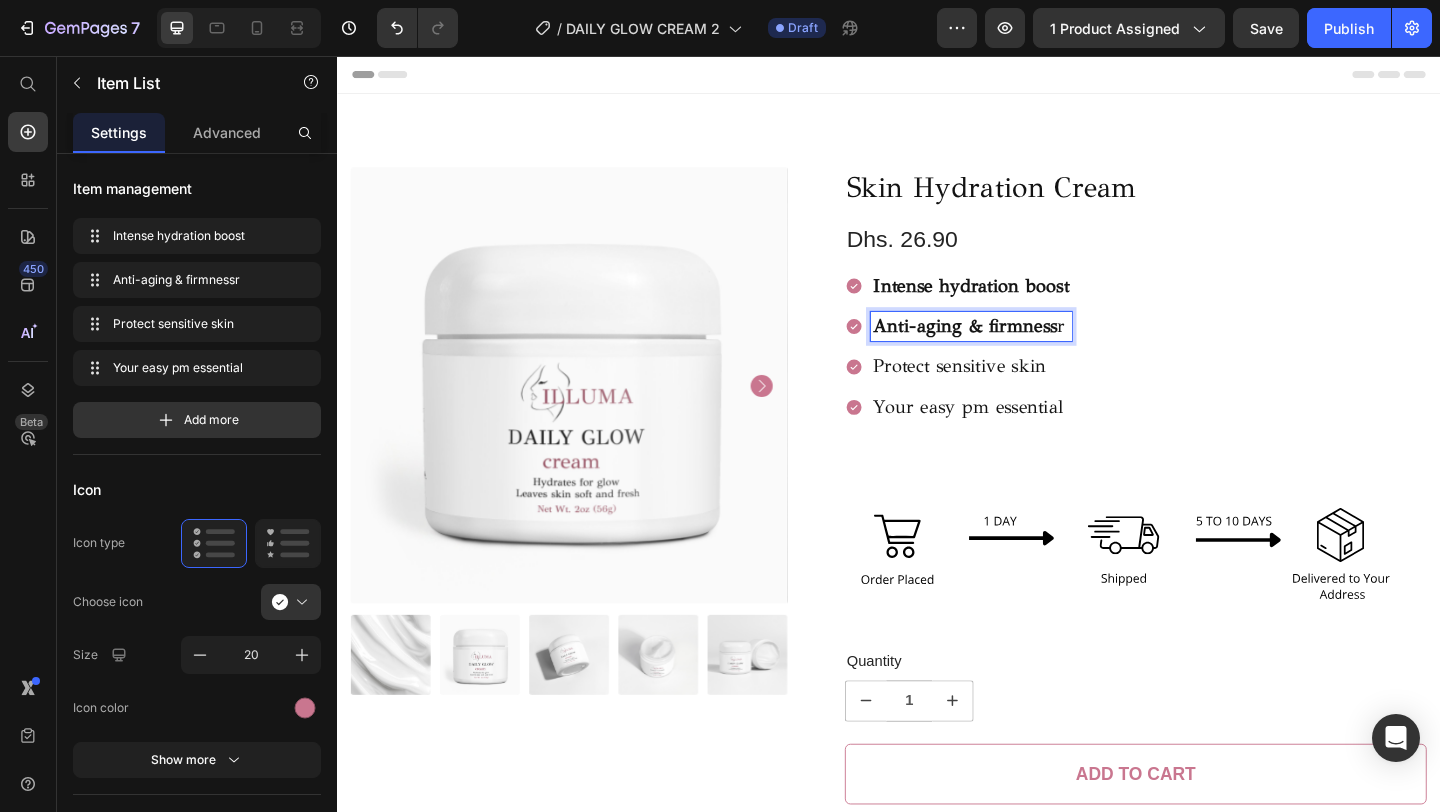 click on "Anti-aging & firmness r" at bounding box center (1026, 350) 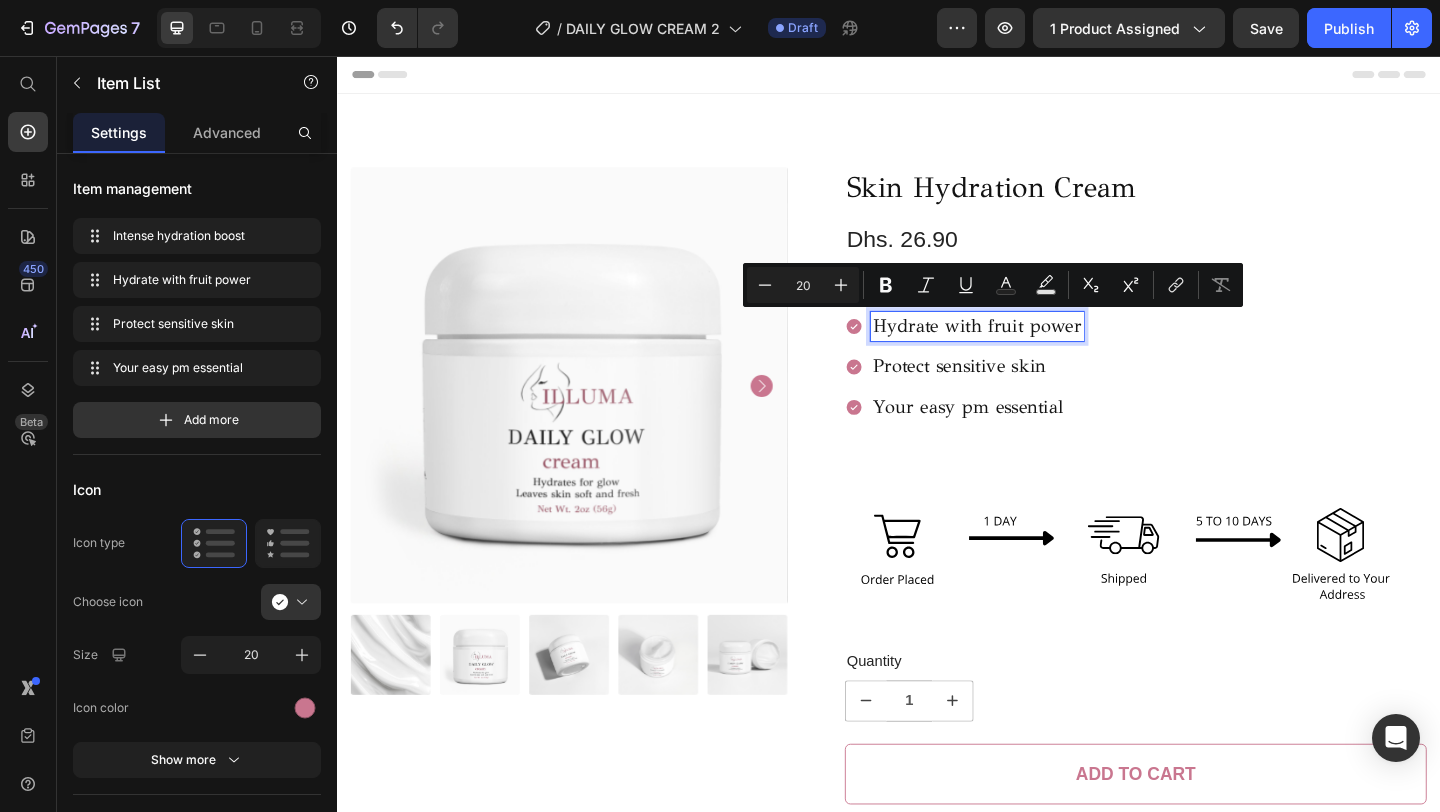 click on "Hydrate with fruit power" at bounding box center [1033, 350] 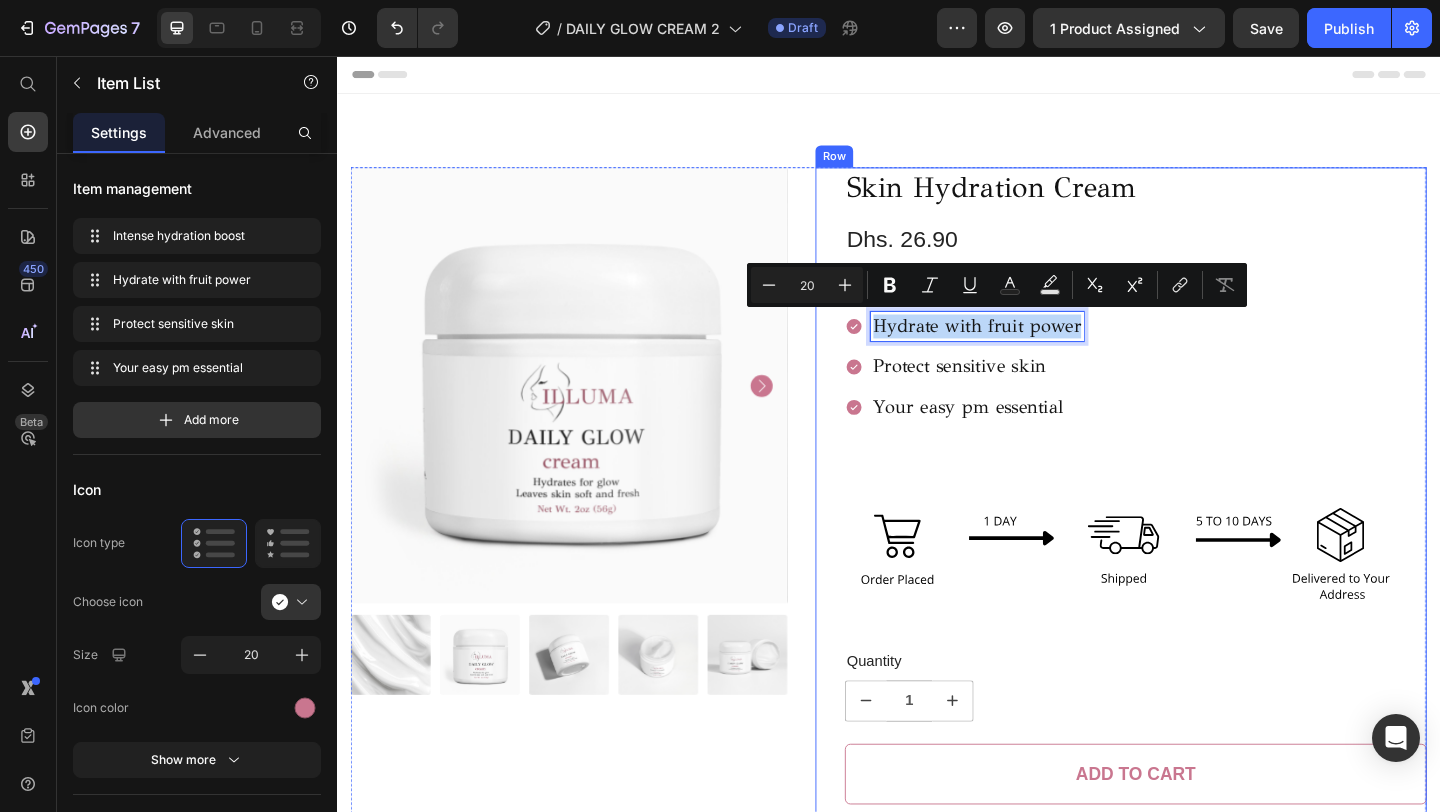 drag, startPoint x: 1146, startPoint y: 349, endPoint x: 883, endPoint y: 350, distance: 263.0019 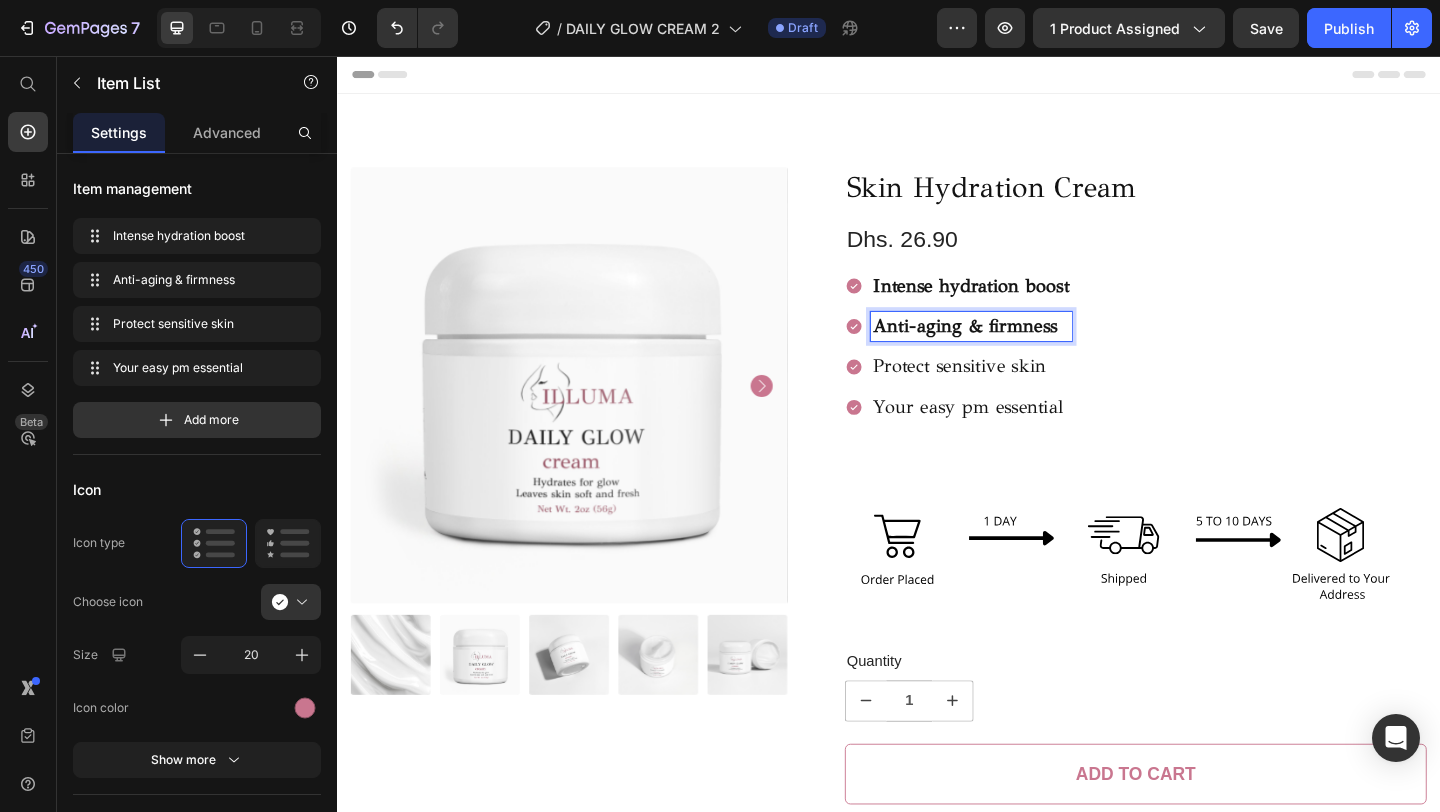 click on "Protect sensitive skin" at bounding box center [1026, 394] 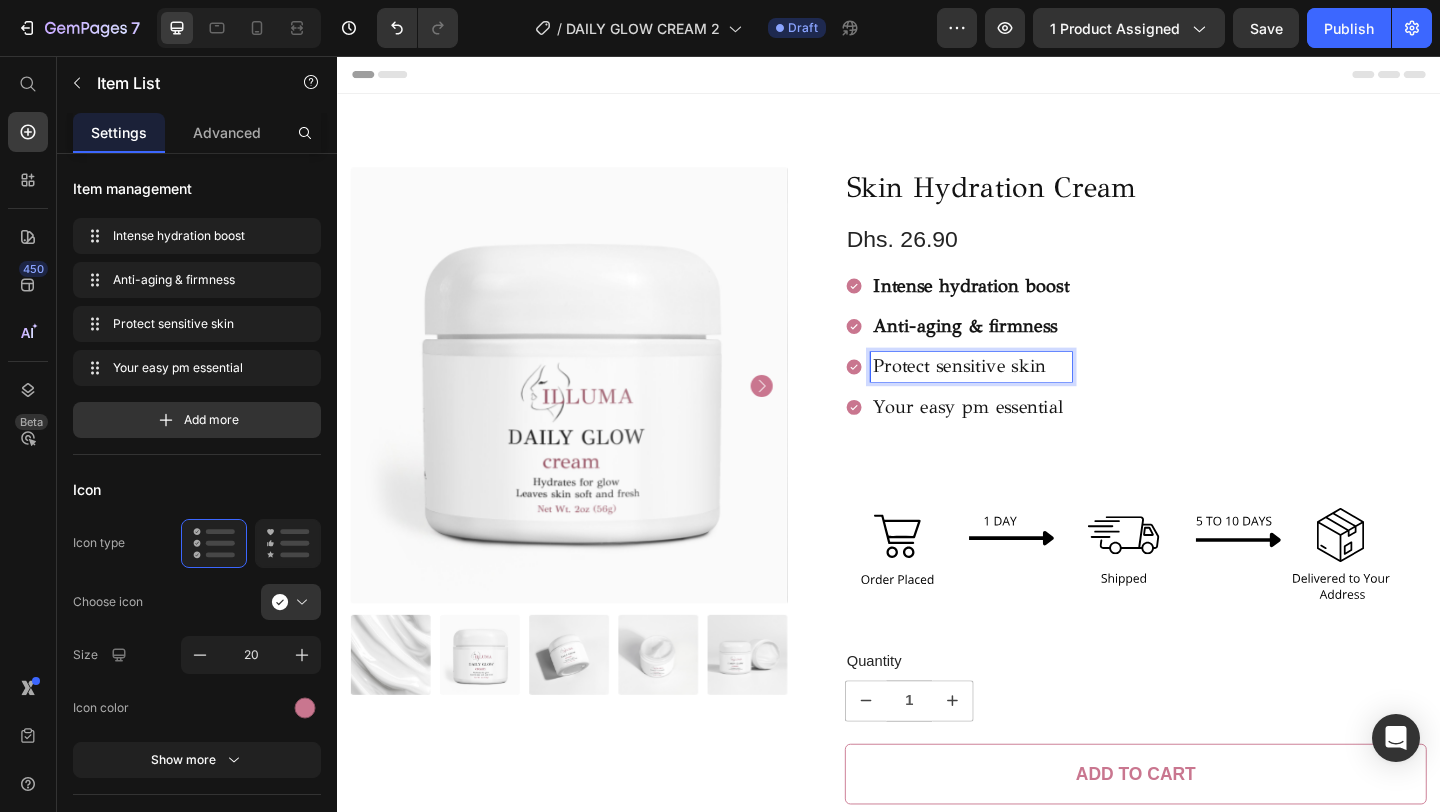 click on "Protect sensitive skin" at bounding box center [1026, 394] 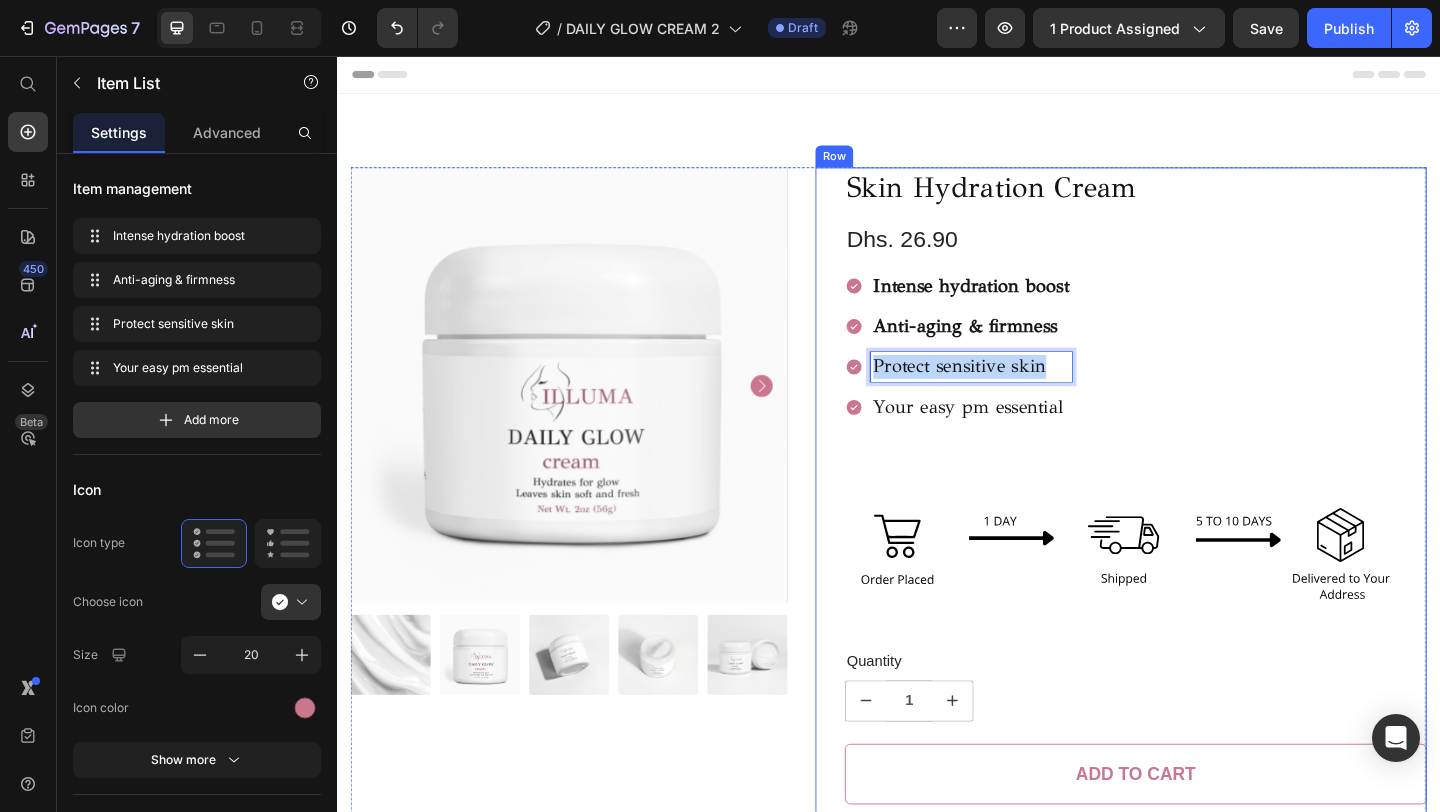 drag, startPoint x: 1118, startPoint y: 393, endPoint x: 868, endPoint y: 393, distance: 250 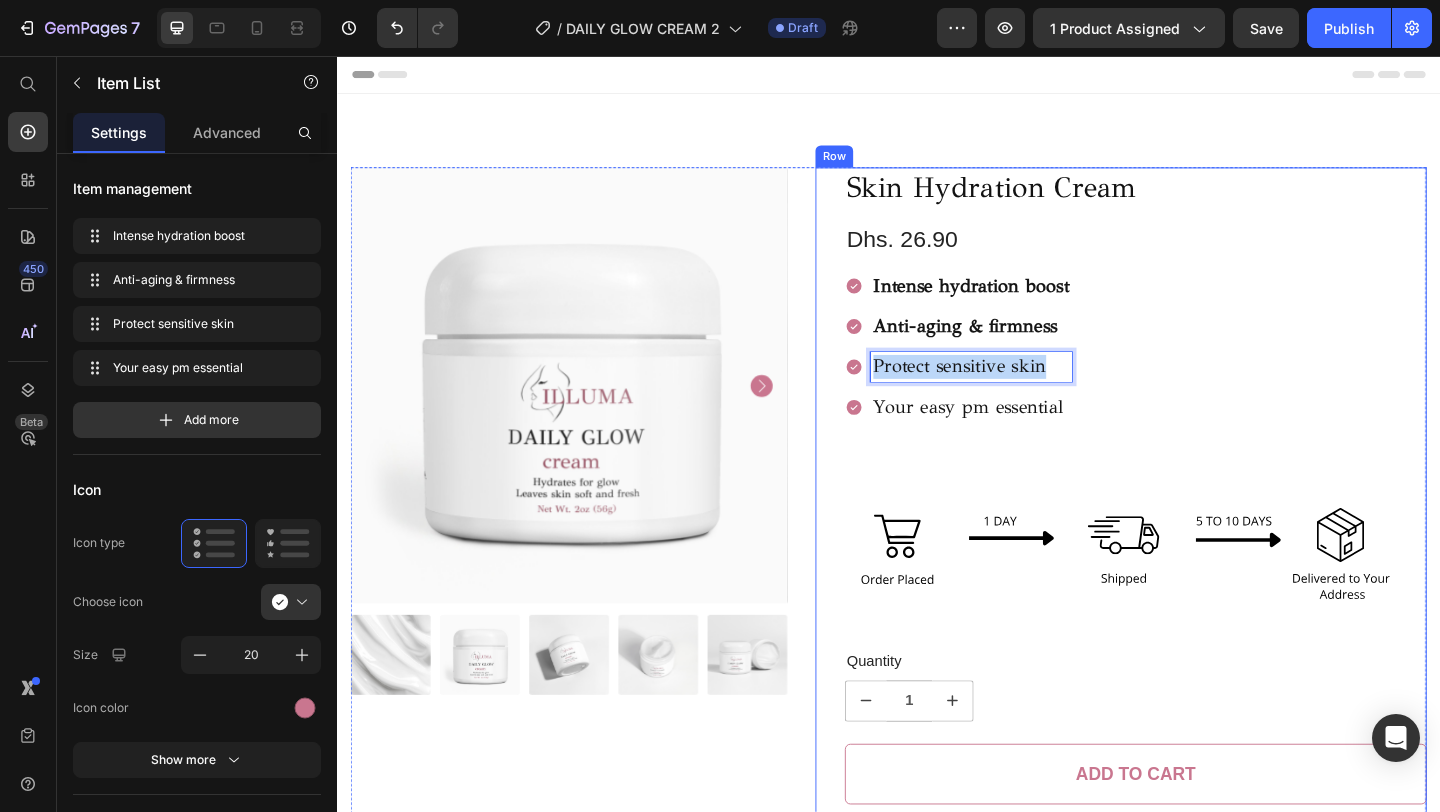click on "Skin Hydration Cream Product Title Dhs. 26.90 Product Price Intense hydration boost Anti-aging & firmness Protect sensitive skin Your easy pm essential Item List   24 Image Quantity Text Block 1 Product Quantity 1 Product Quantity Add to cart Add to Cart Row Buy it now Dynamic Checkout Row" at bounding box center (1189, 554) 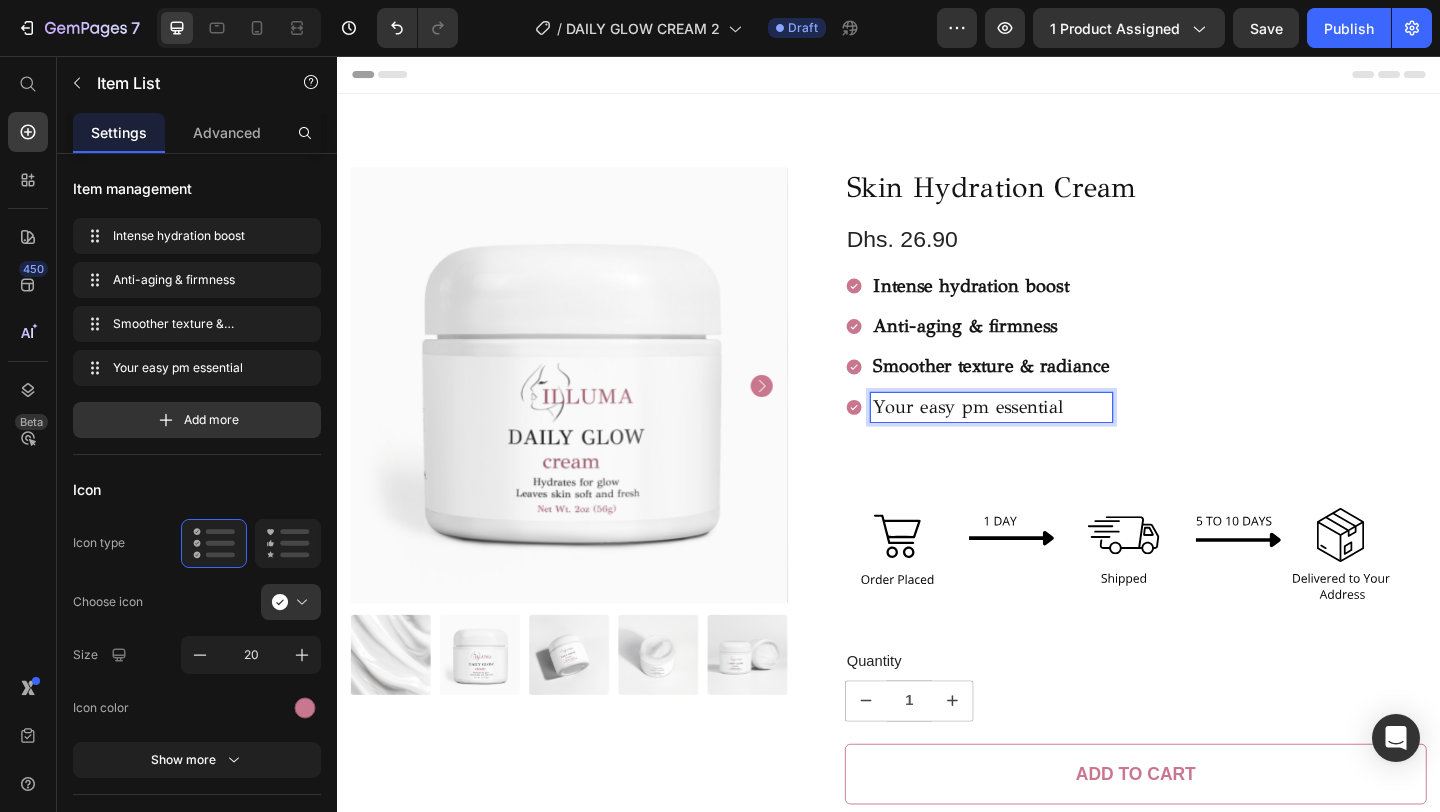 click on "Your easy pm essential" at bounding box center (1048, 438) 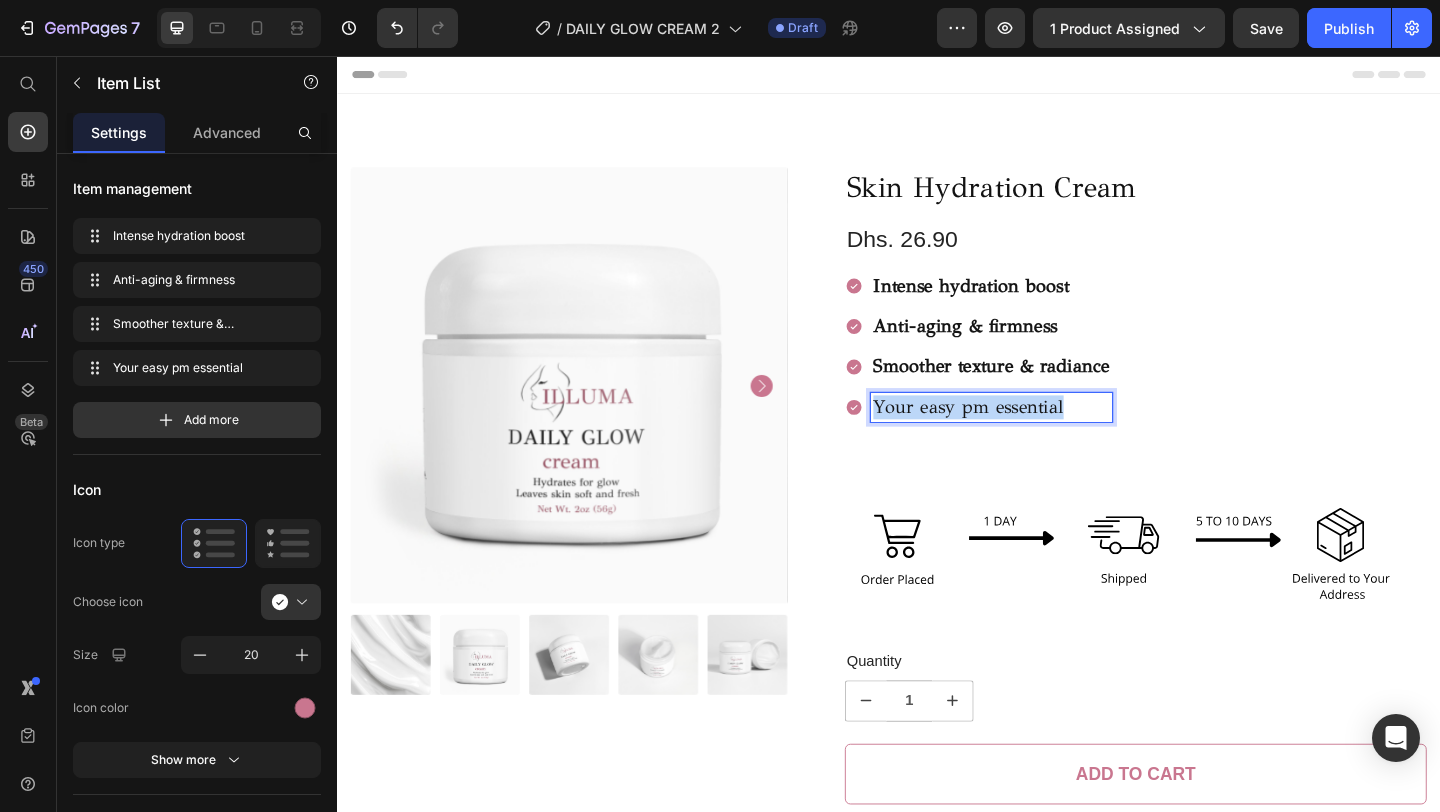 drag, startPoint x: 1144, startPoint y: 441, endPoint x: 921, endPoint y: 445, distance: 223.03587 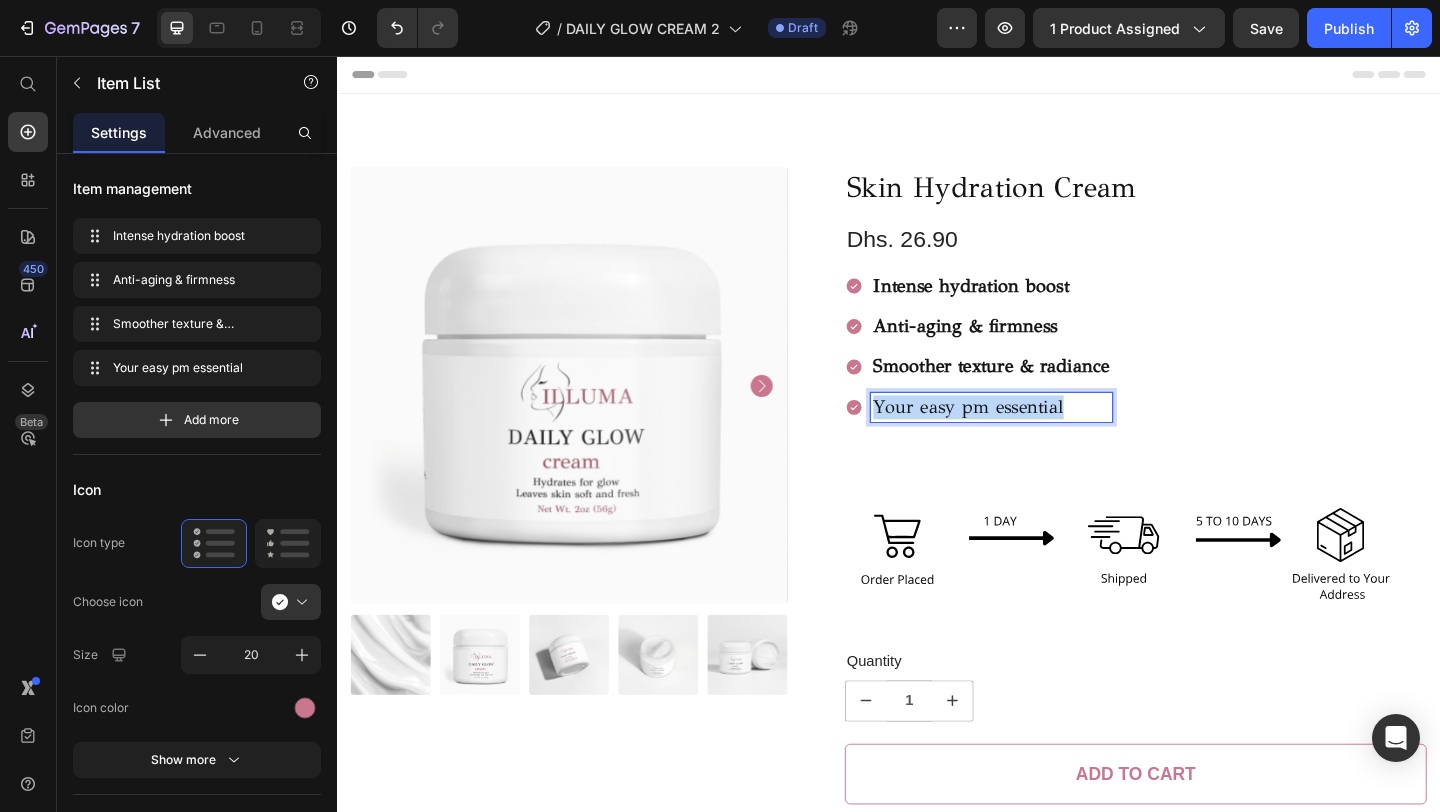 click on "Your easy pm essential" at bounding box center [1048, 438] 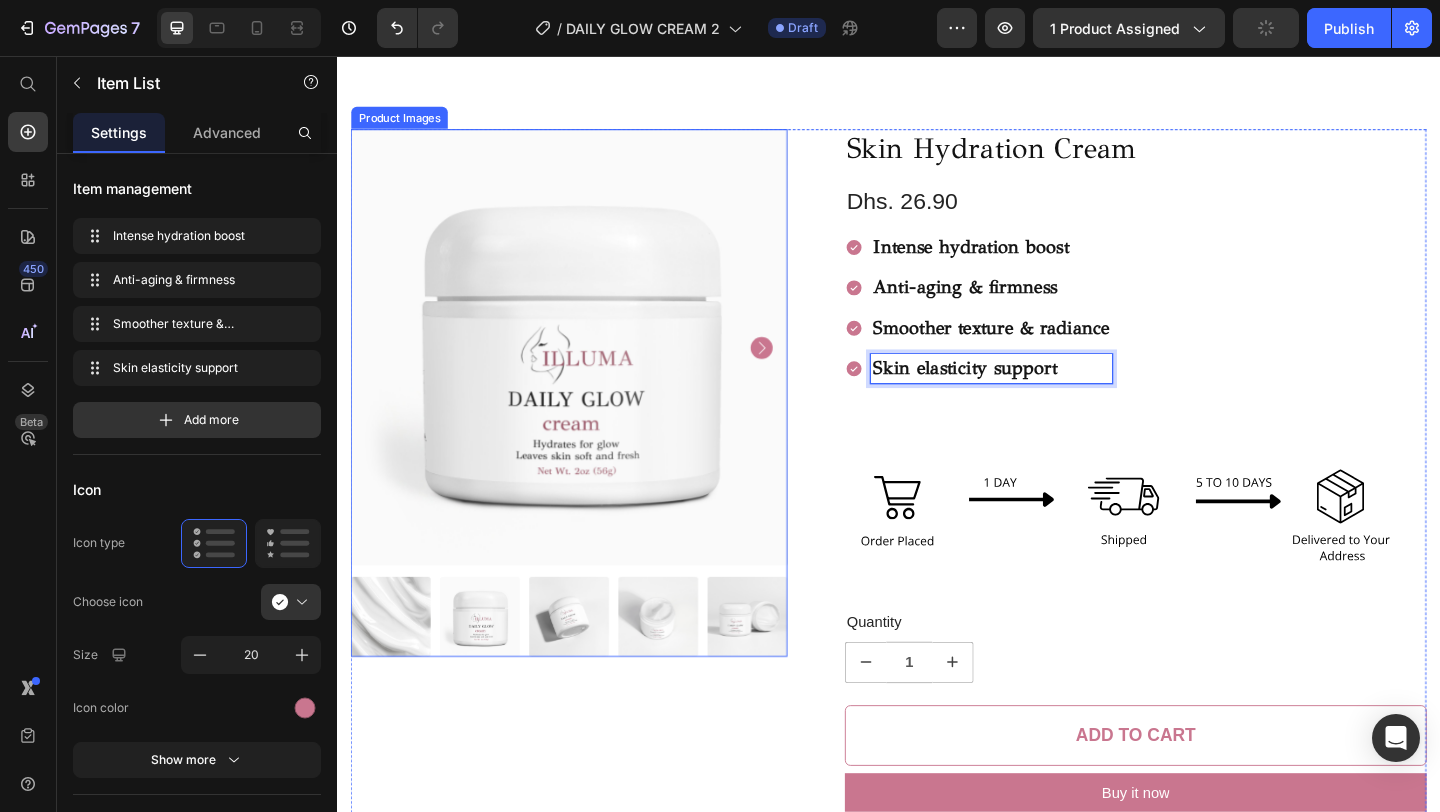 scroll, scrollTop: 137, scrollLeft: 0, axis: vertical 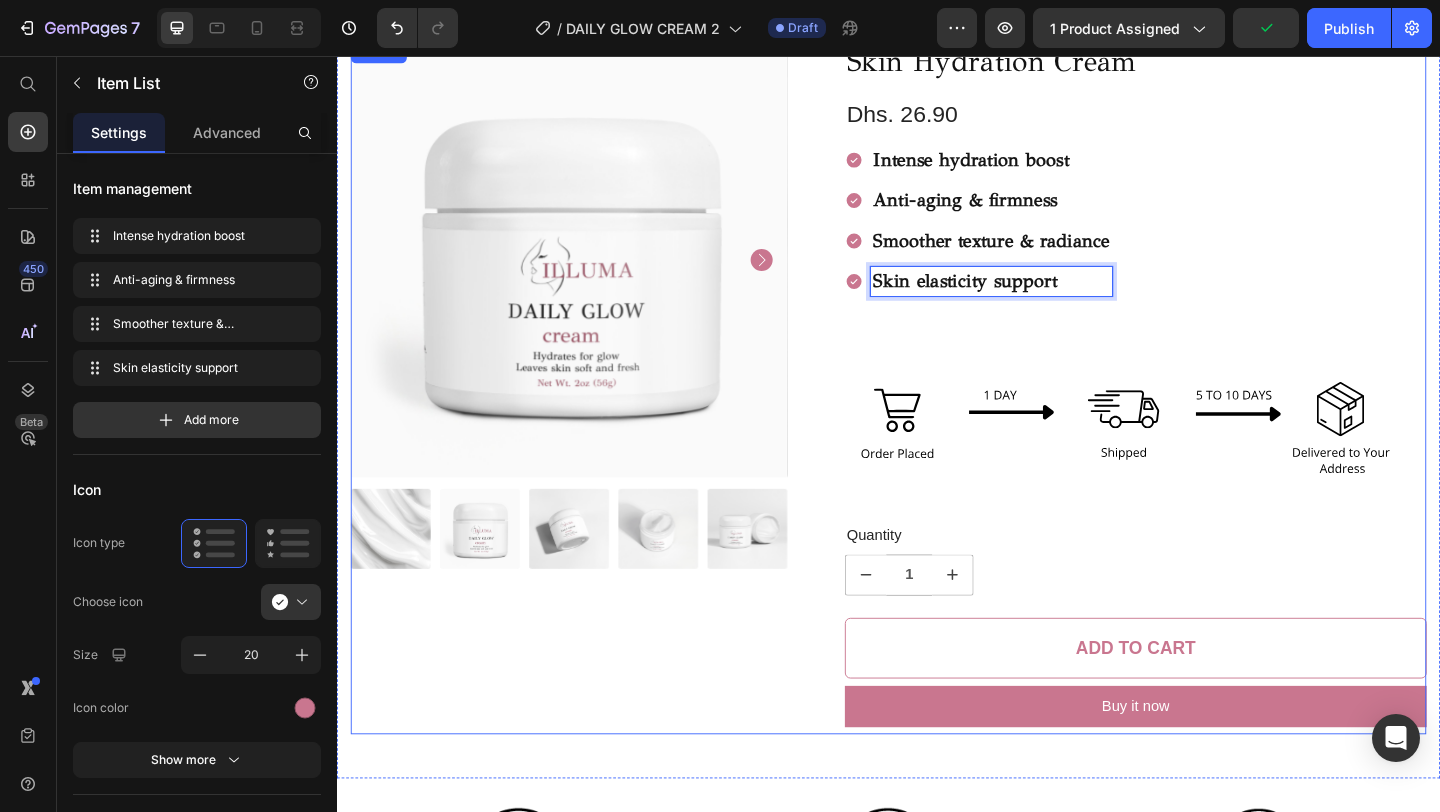 click on "Product Images" at bounding box center (589, 417) 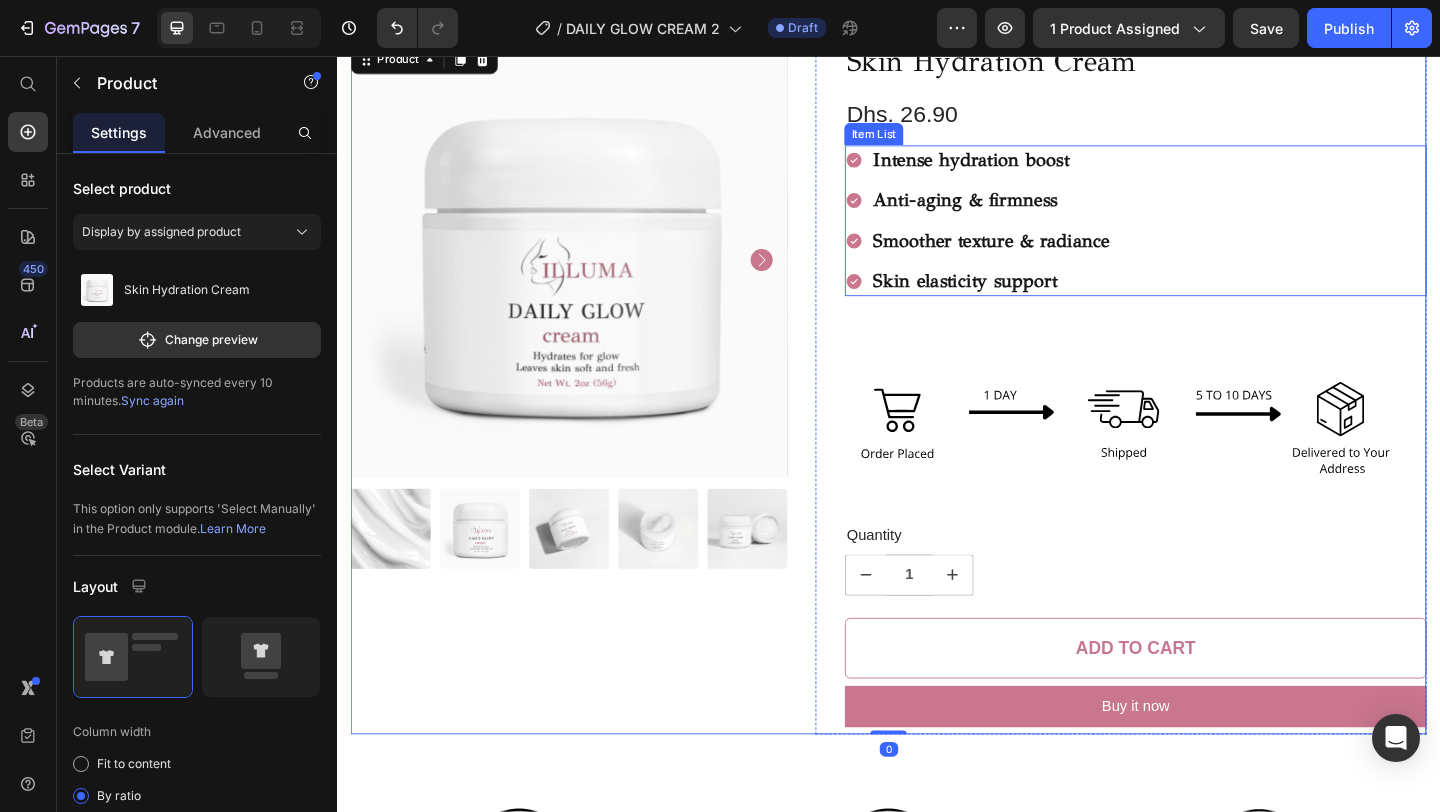 click on "Intense hydration boost" at bounding box center [1026, 168] 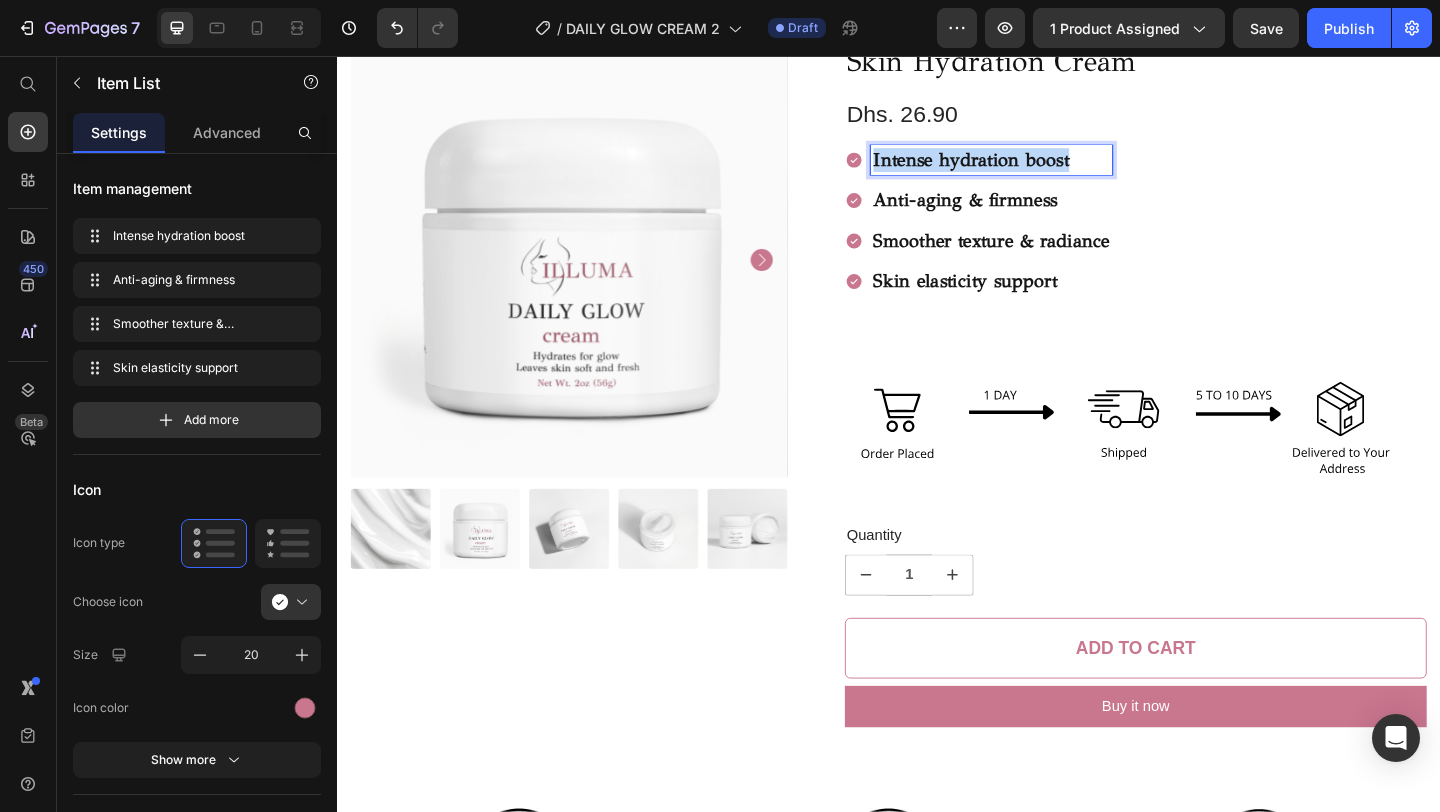 drag, startPoint x: 1146, startPoint y: 167, endPoint x: 920, endPoint y: 167, distance: 226 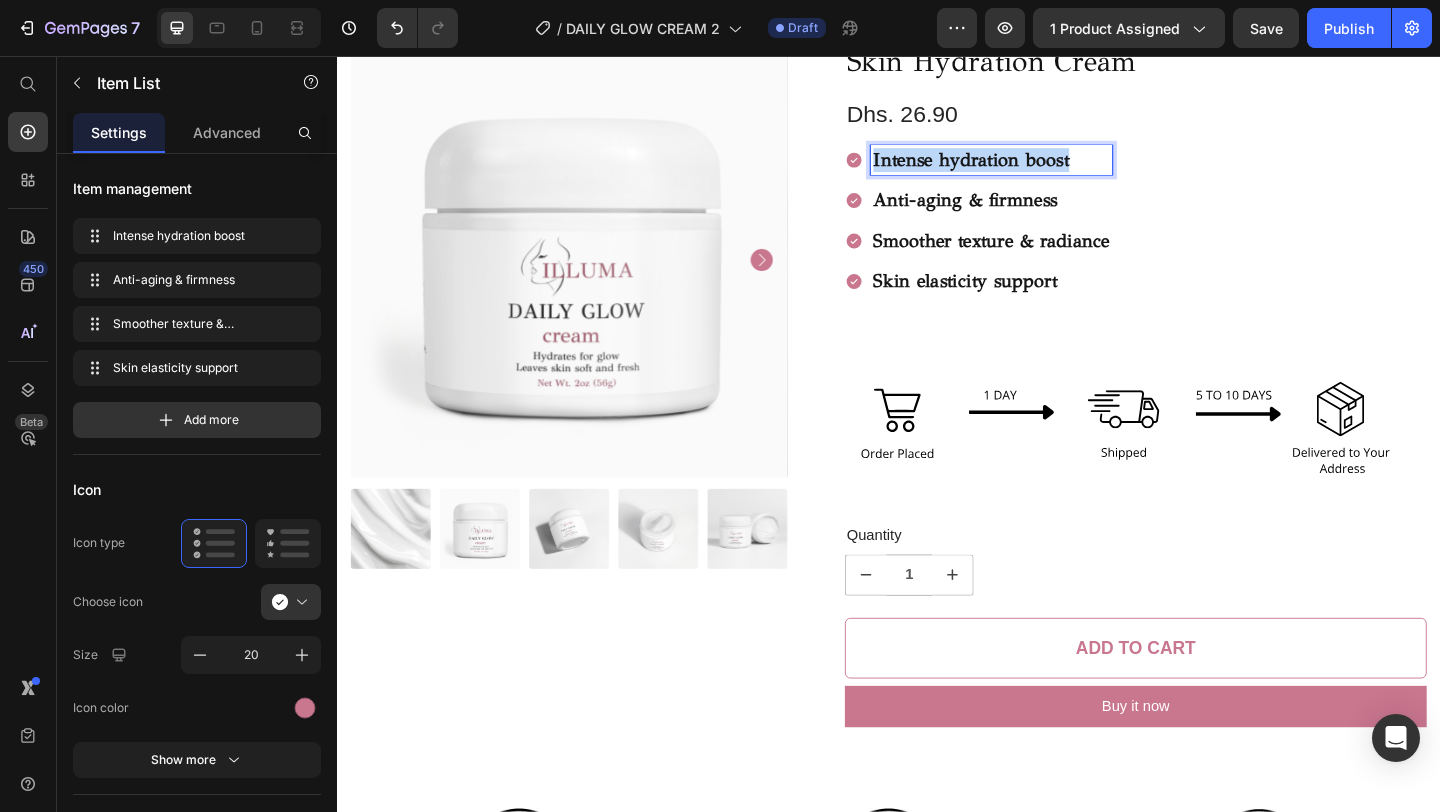 click on "Intense hydration boost" at bounding box center (1048, 169) 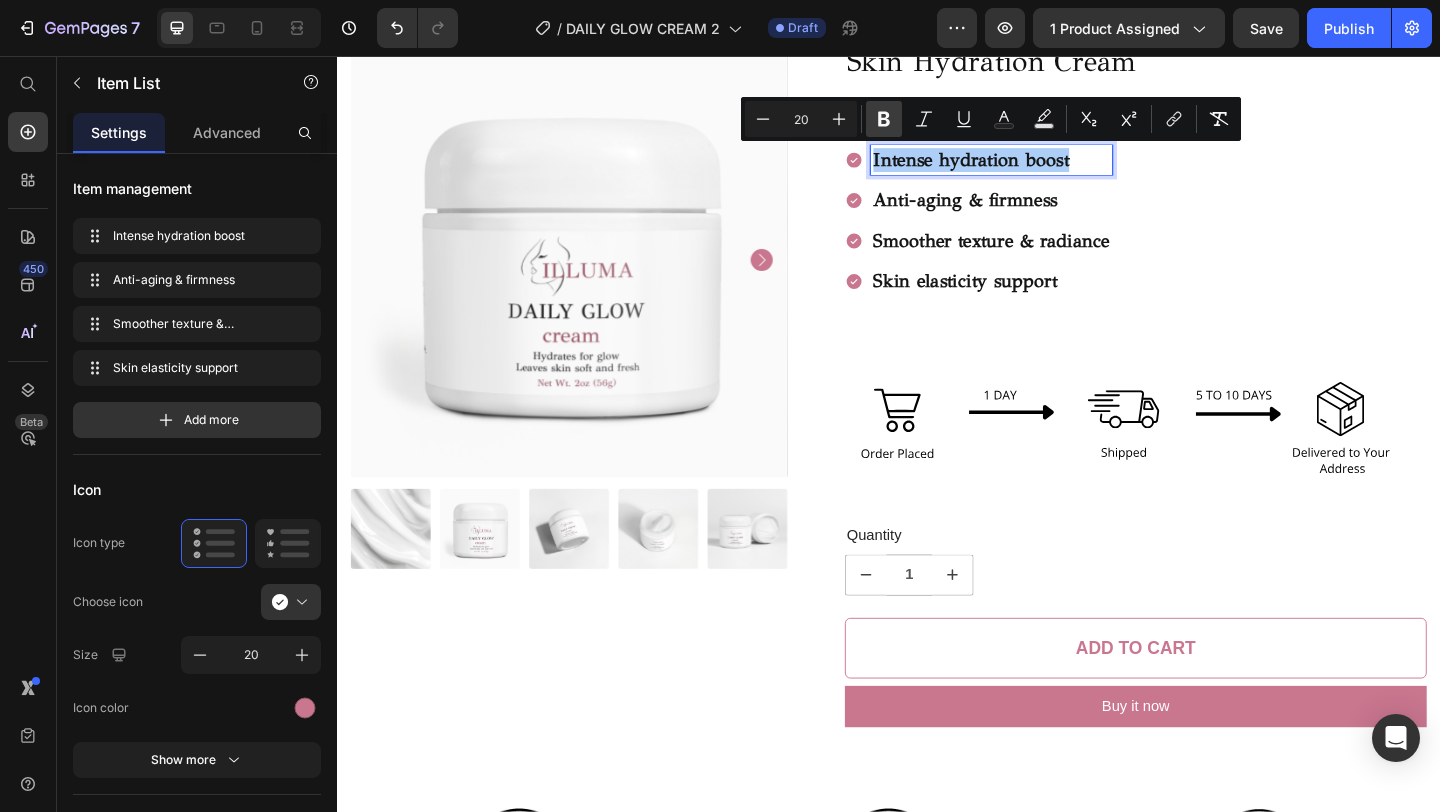 click 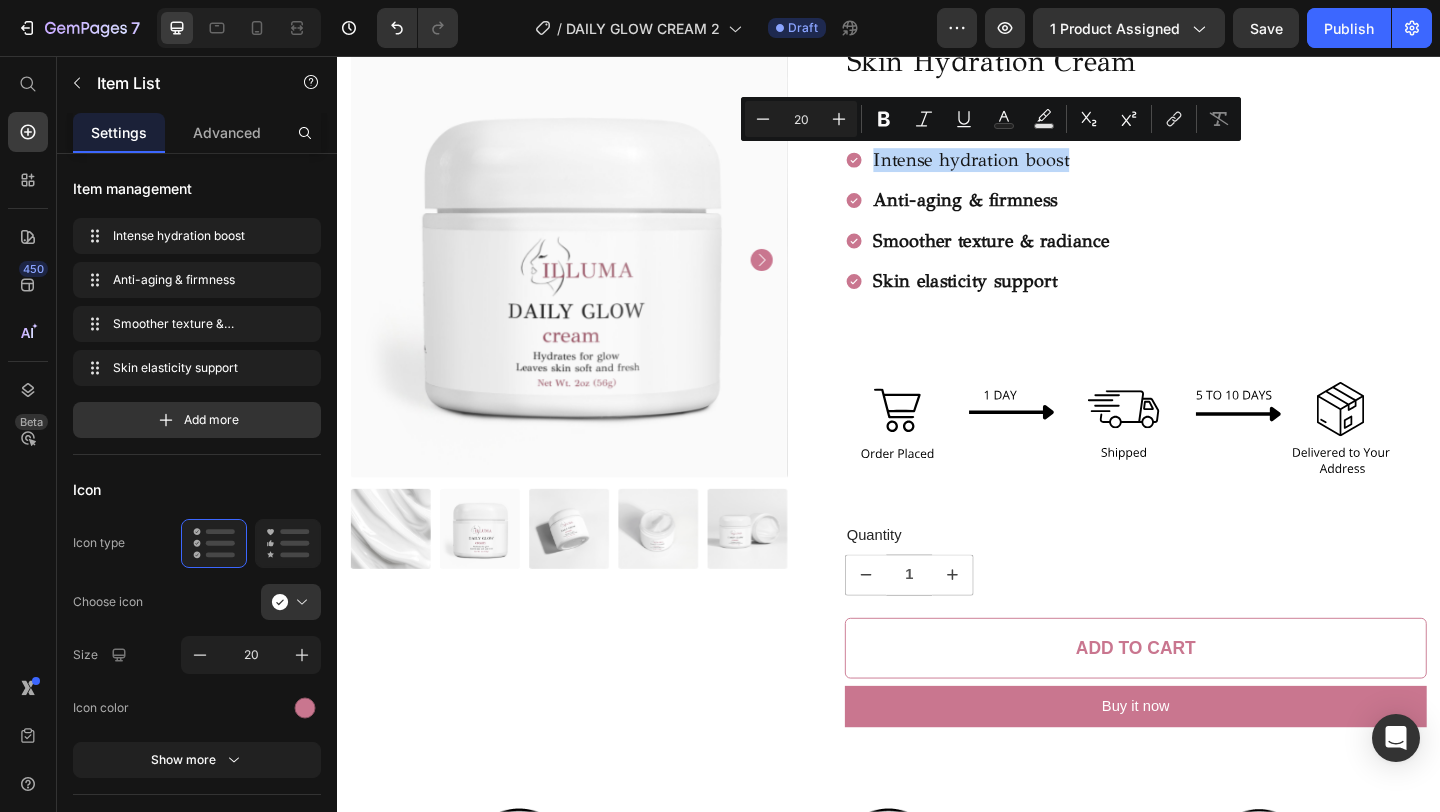 click on "Intense hydration boost Anti-aging & firmness Smoother texture & radiance Skin elasticity support" at bounding box center (1034, 235) 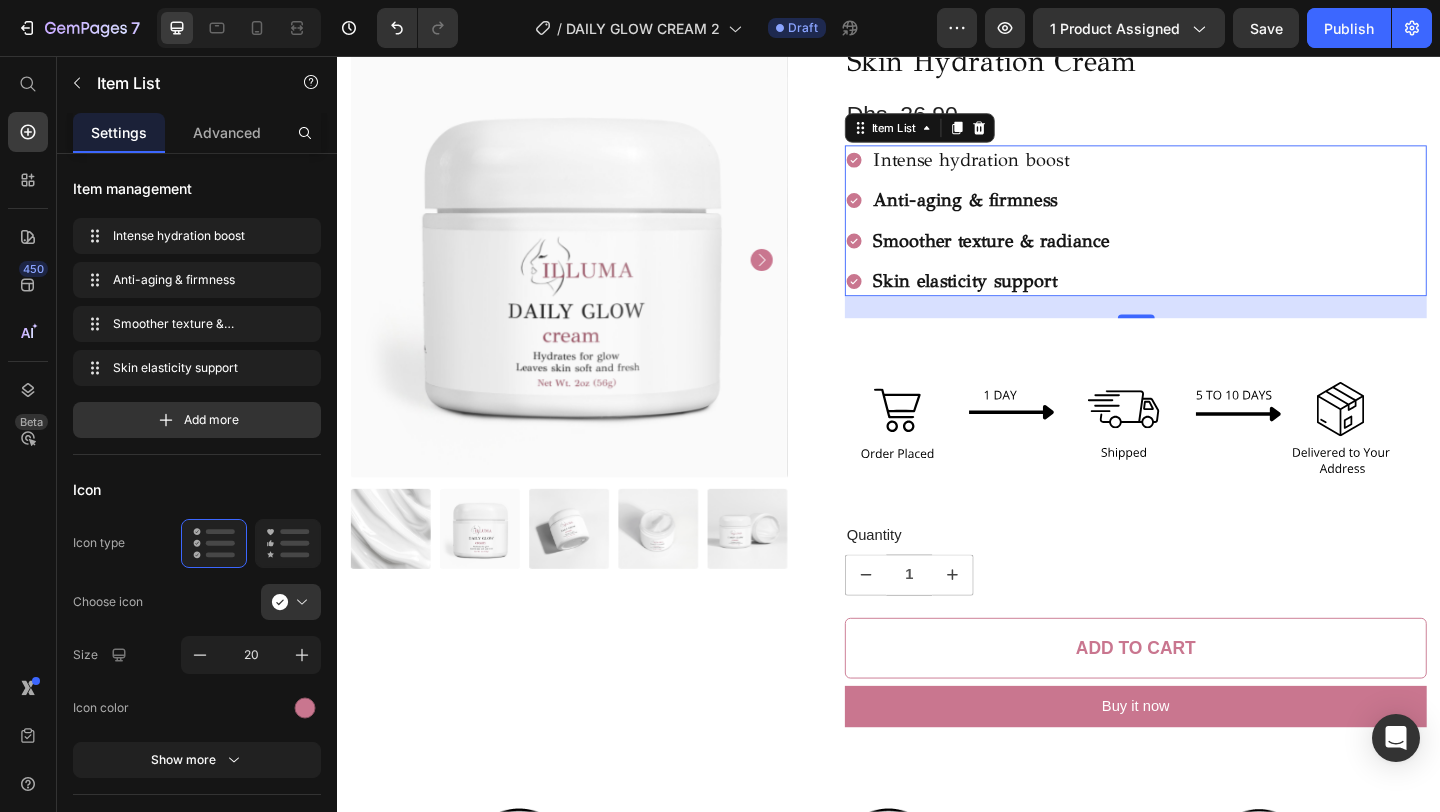 click on "Anti-aging & firmness" at bounding box center [1020, 212] 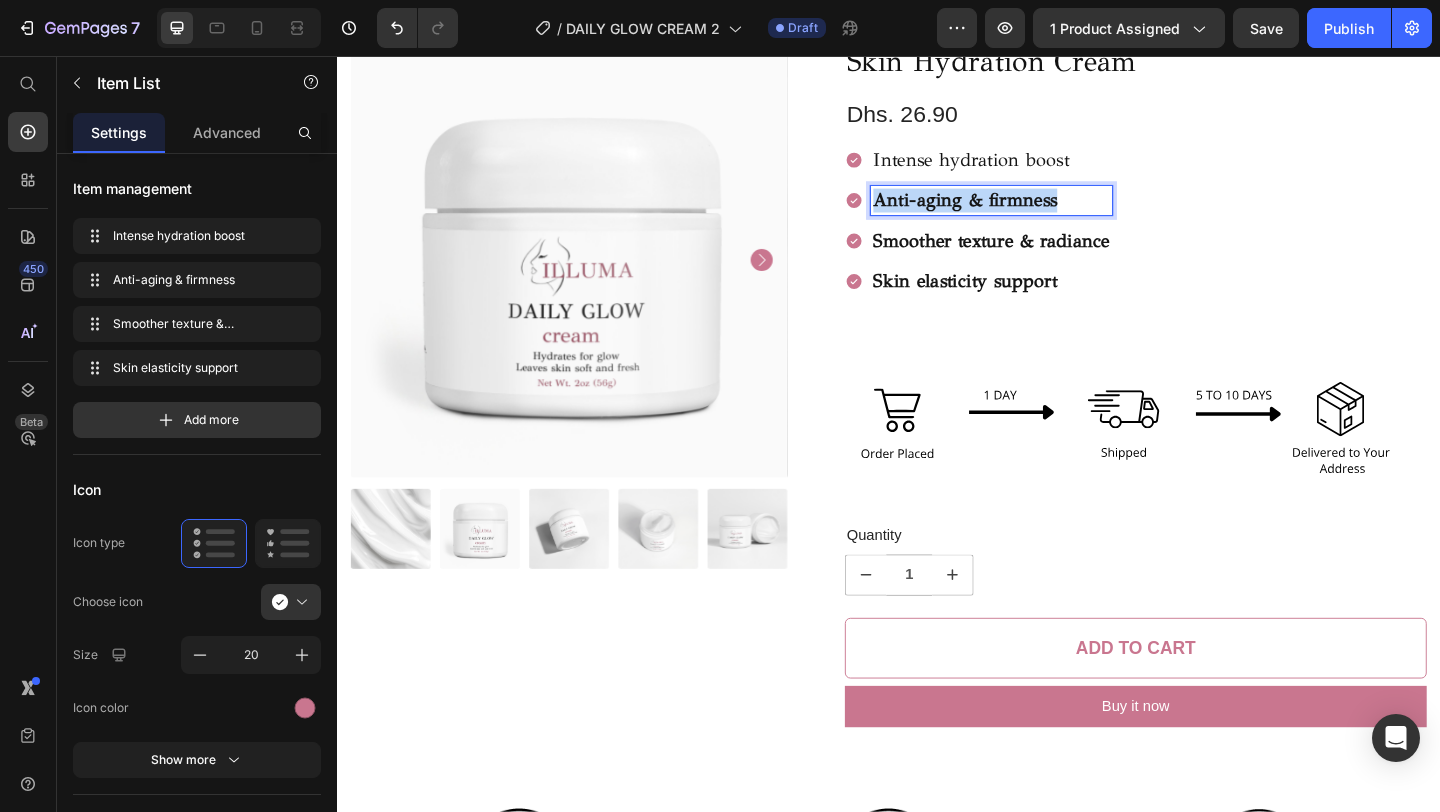 drag, startPoint x: 1127, startPoint y: 213, endPoint x: 920, endPoint y: 214, distance: 207.00241 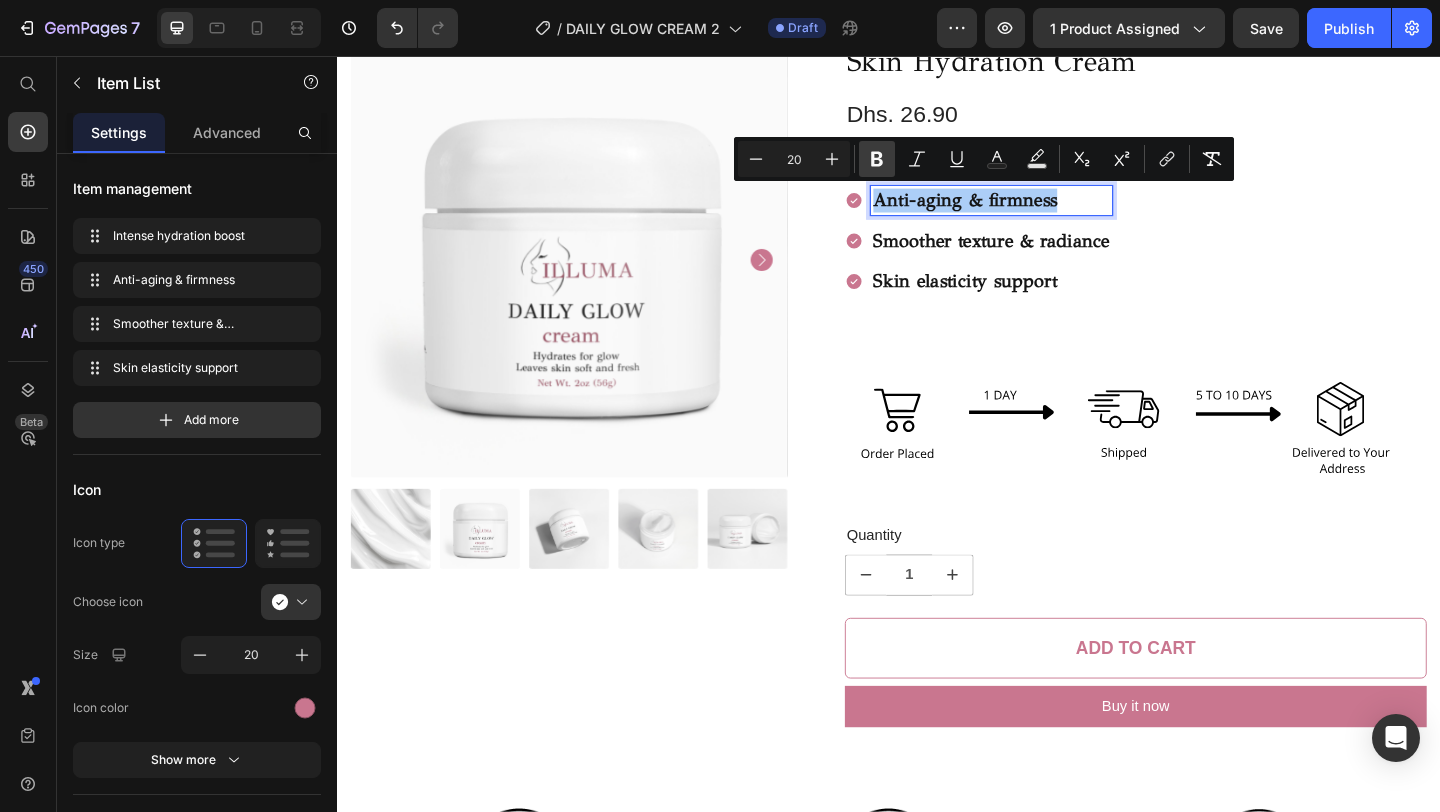 click 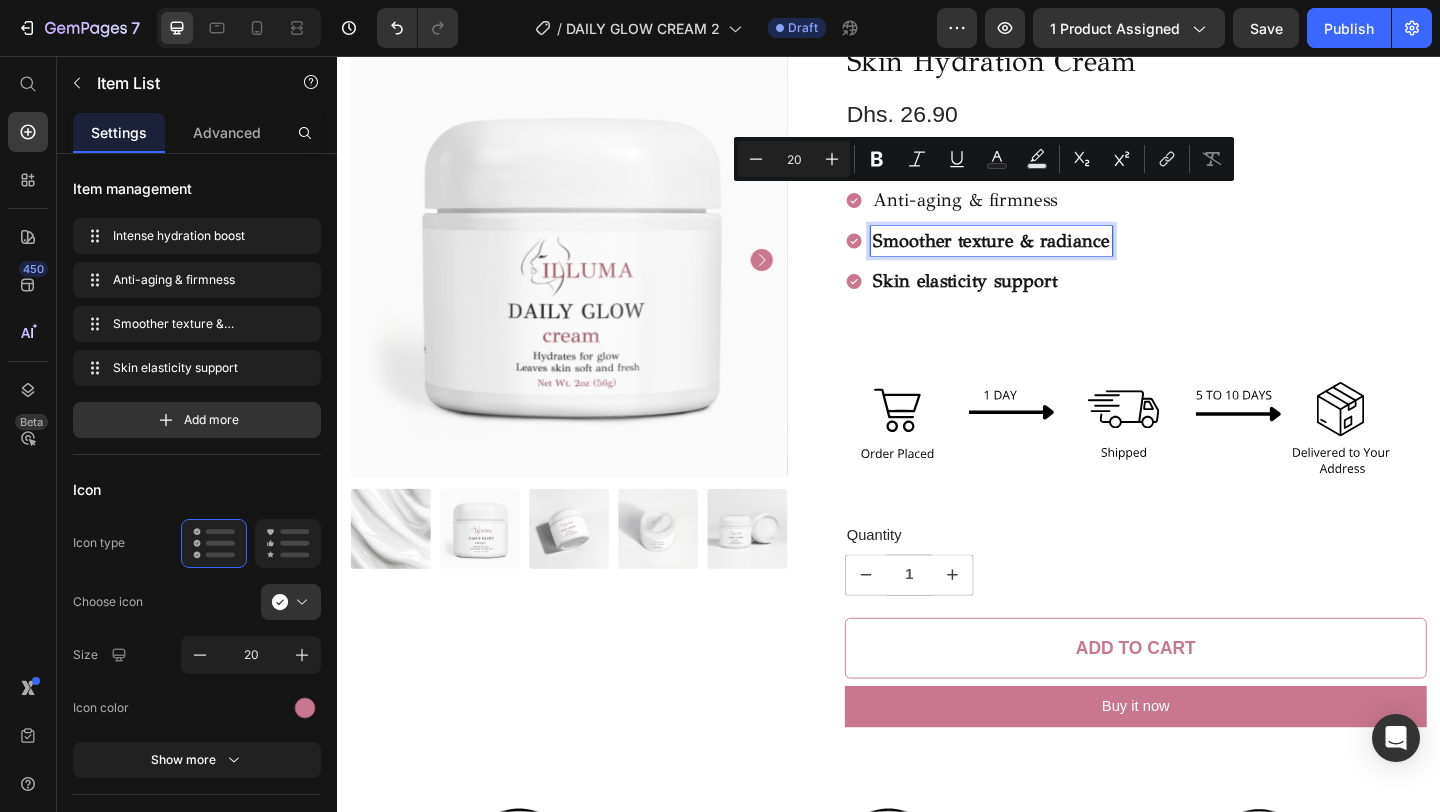 click on "Smoother texture & radiance" at bounding box center [1048, 256] 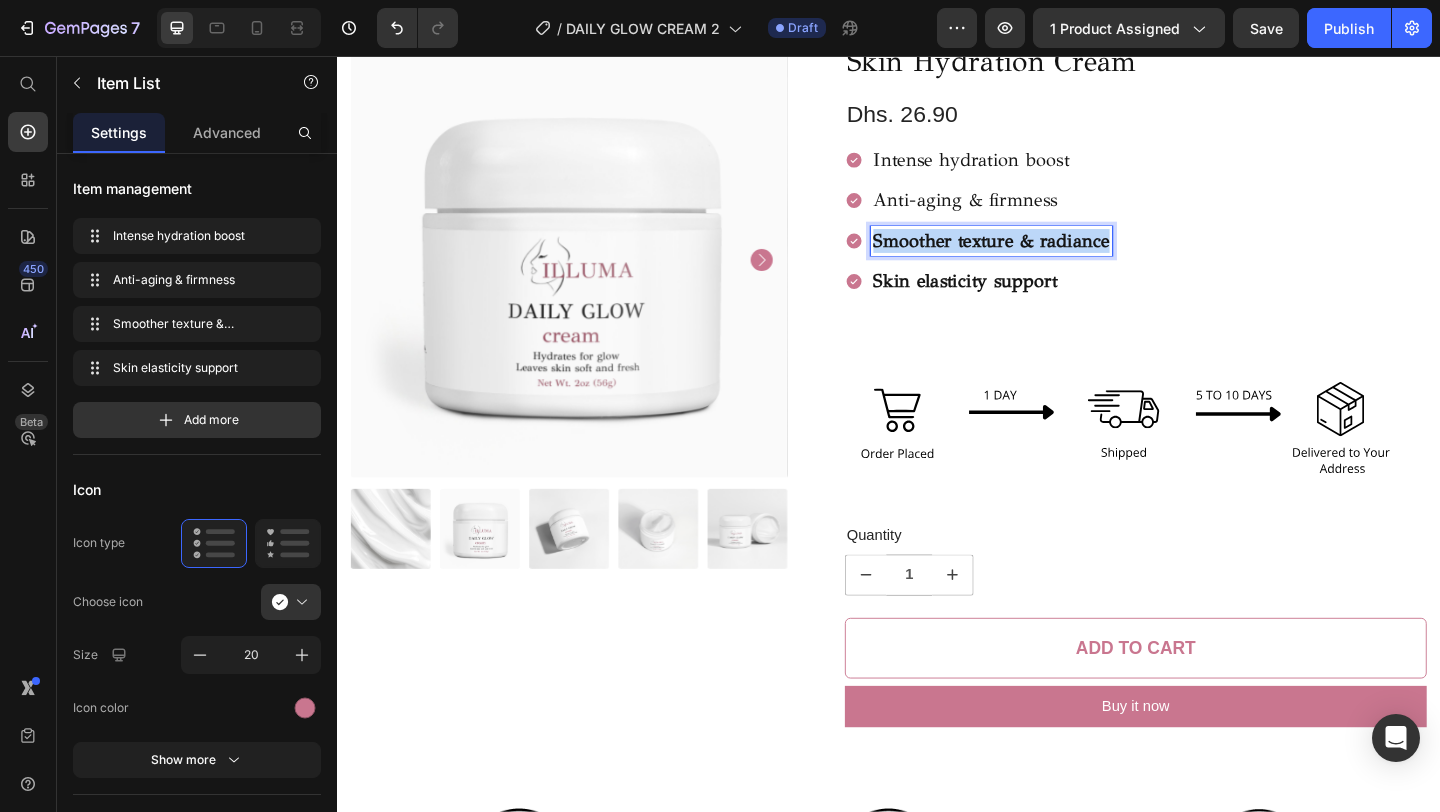 drag, startPoint x: 1177, startPoint y: 262, endPoint x: 923, endPoint y: 271, distance: 254.1594 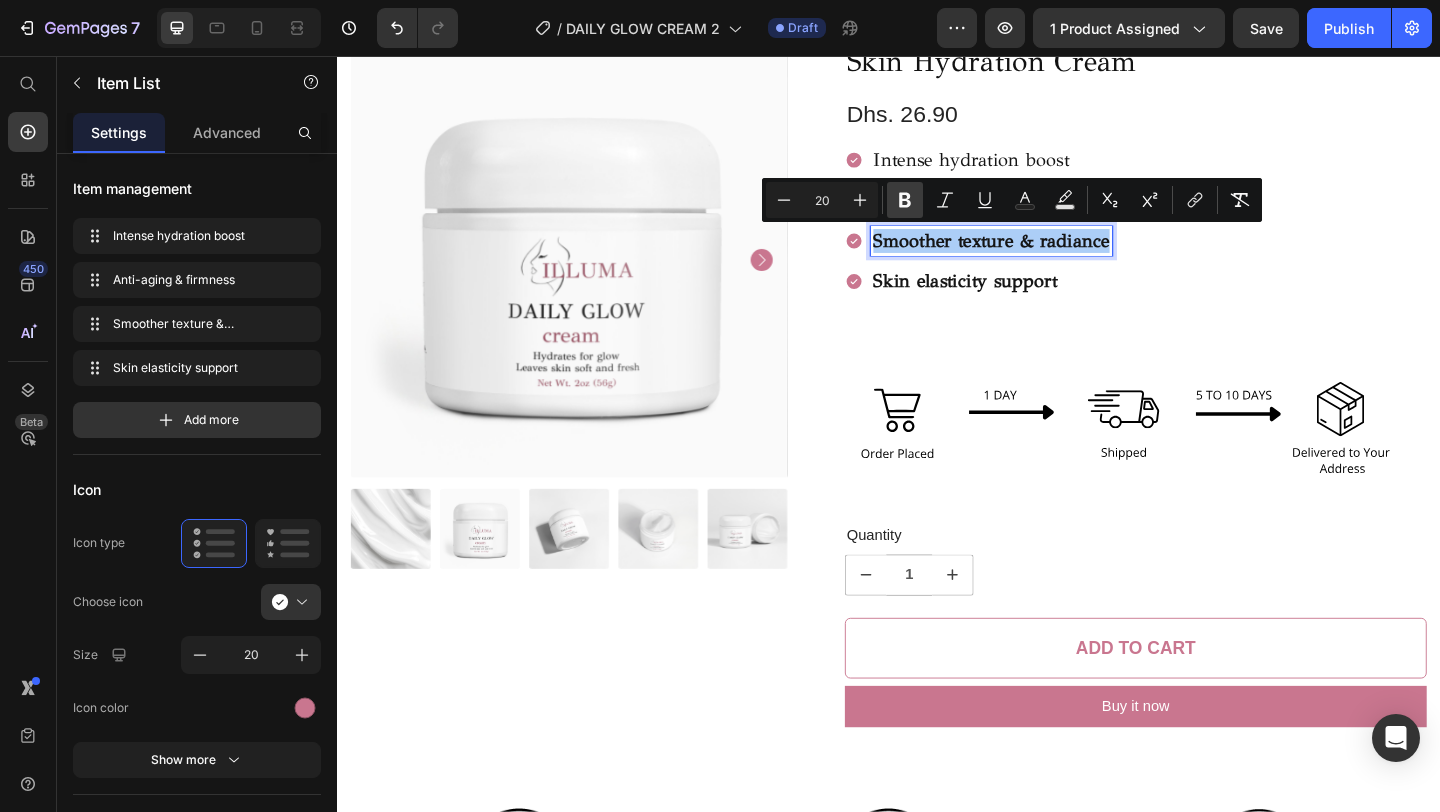 click 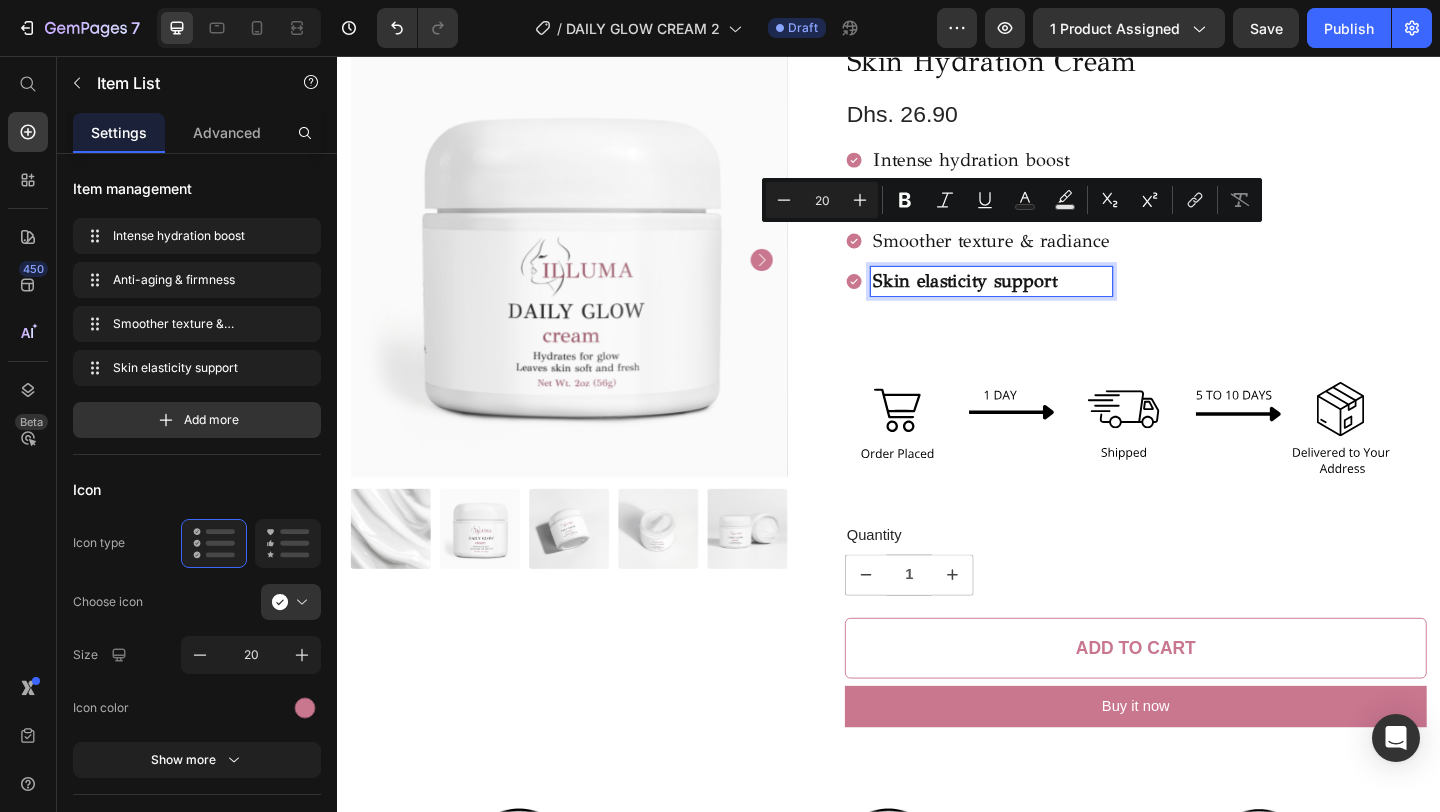 click on "Skin elasticity support" at bounding box center [1048, 301] 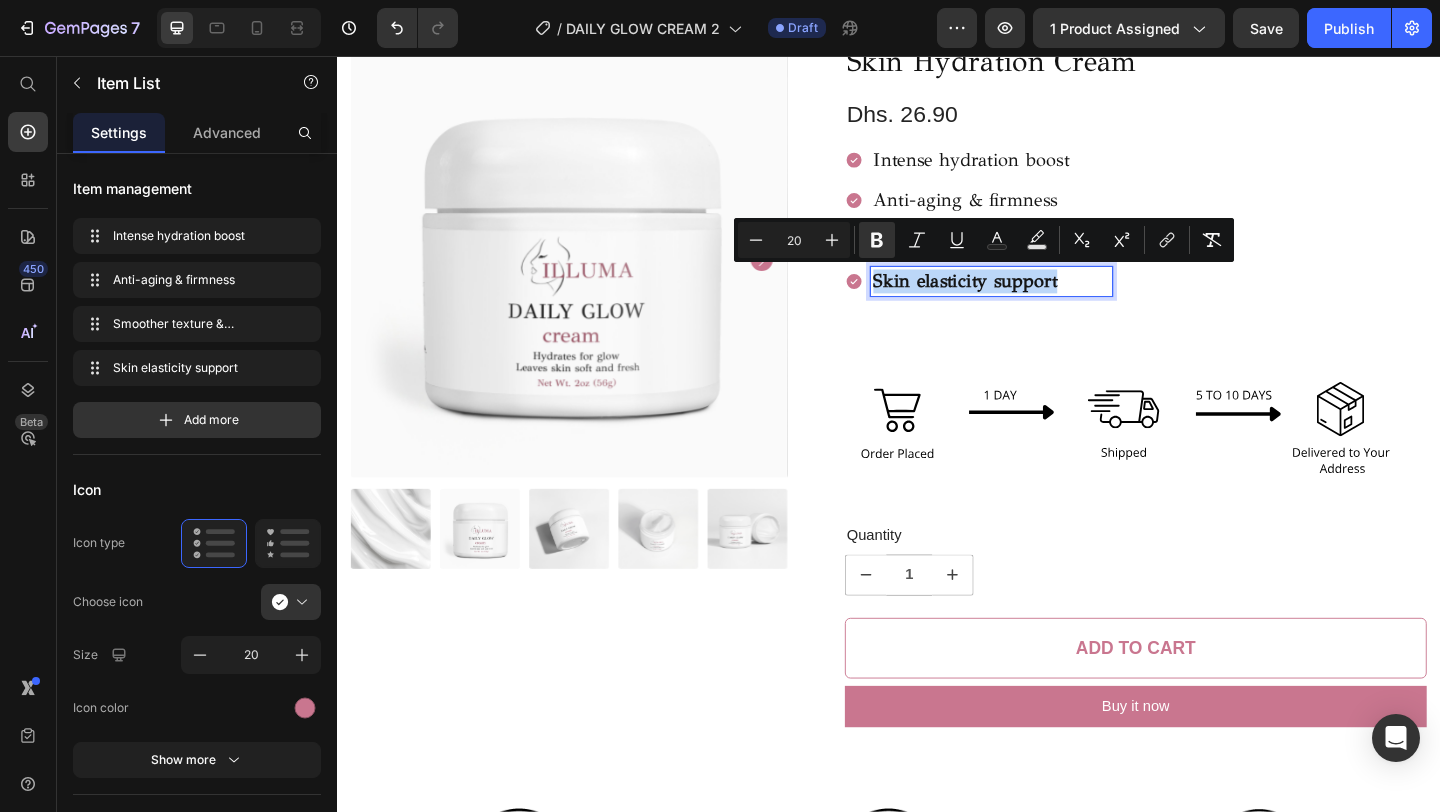 drag, startPoint x: 1122, startPoint y: 307, endPoint x: 922, endPoint y: 307, distance: 200 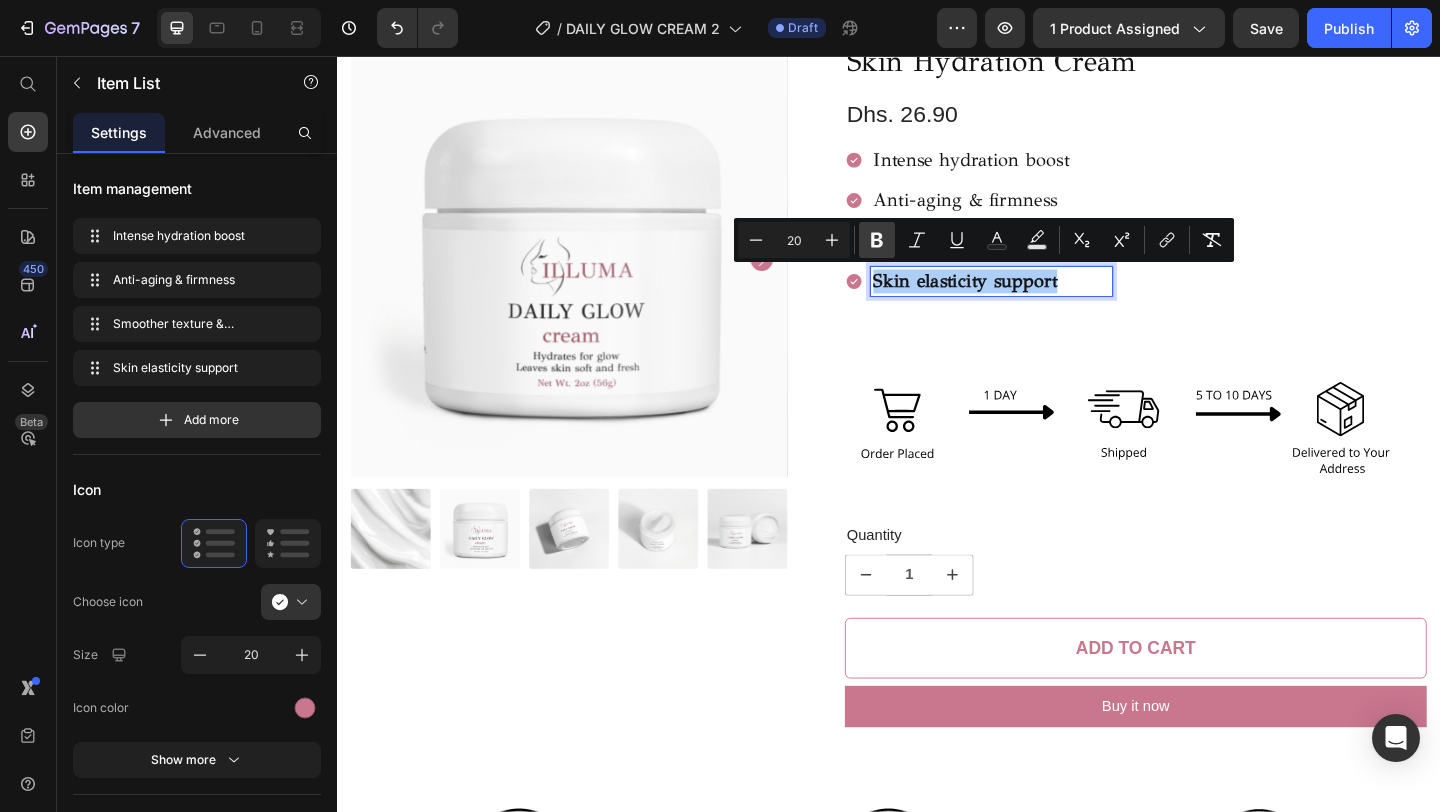 click 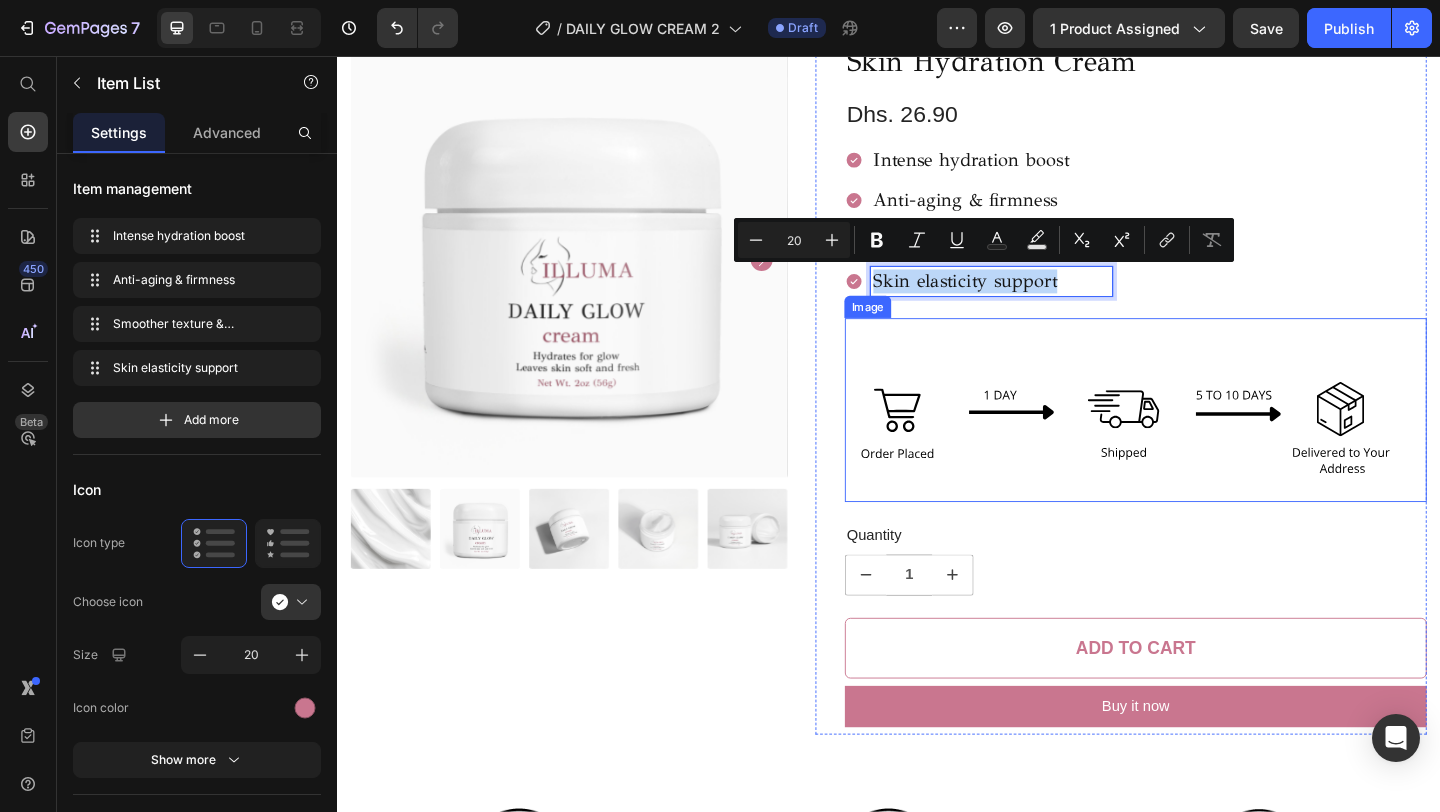 click at bounding box center (1205, 441) 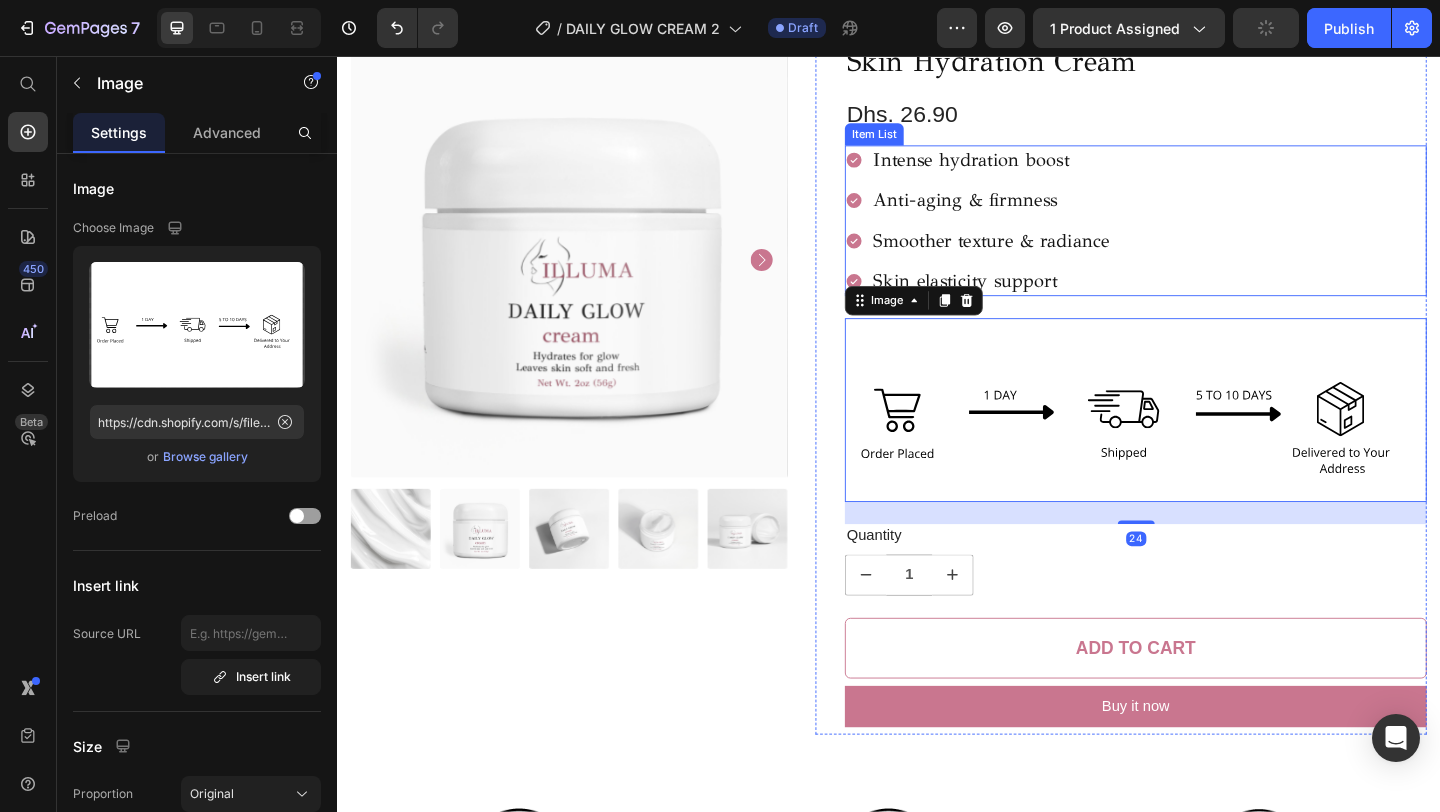 click on "Intense hydration boost Anti-aging & firmness Smoother texture & radiance Skin elasticity support" at bounding box center [1205, 235] 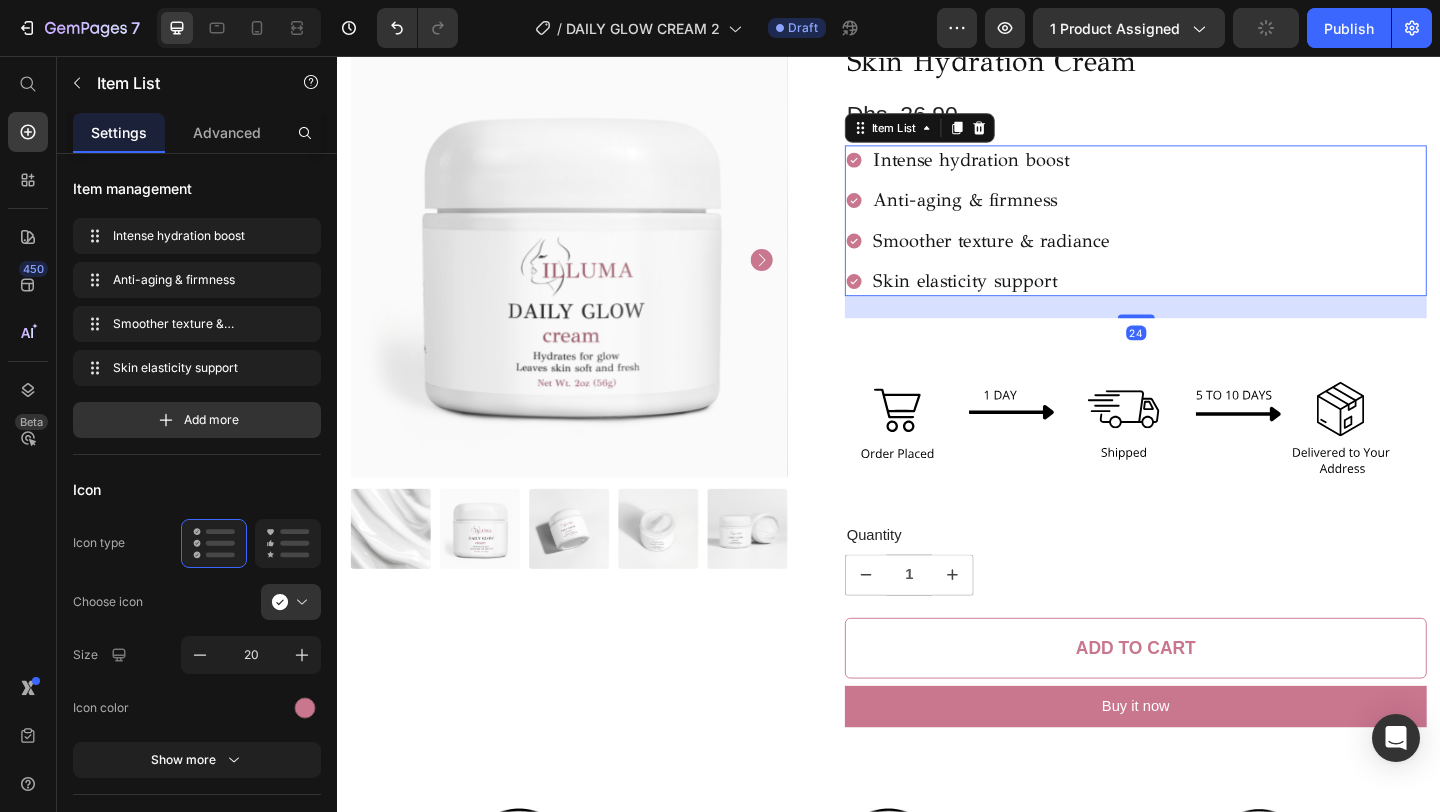 scroll, scrollTop: 0, scrollLeft: 0, axis: both 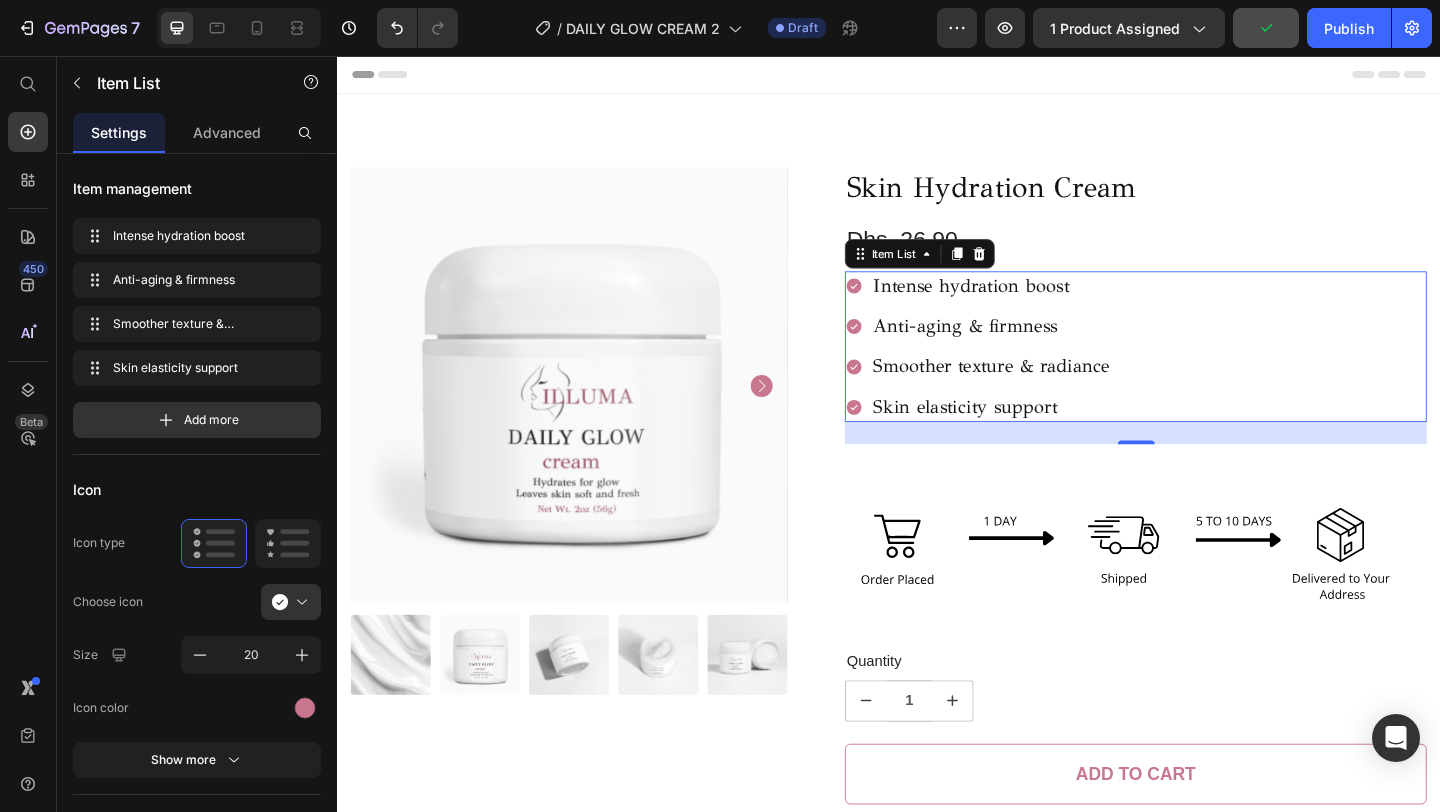 click 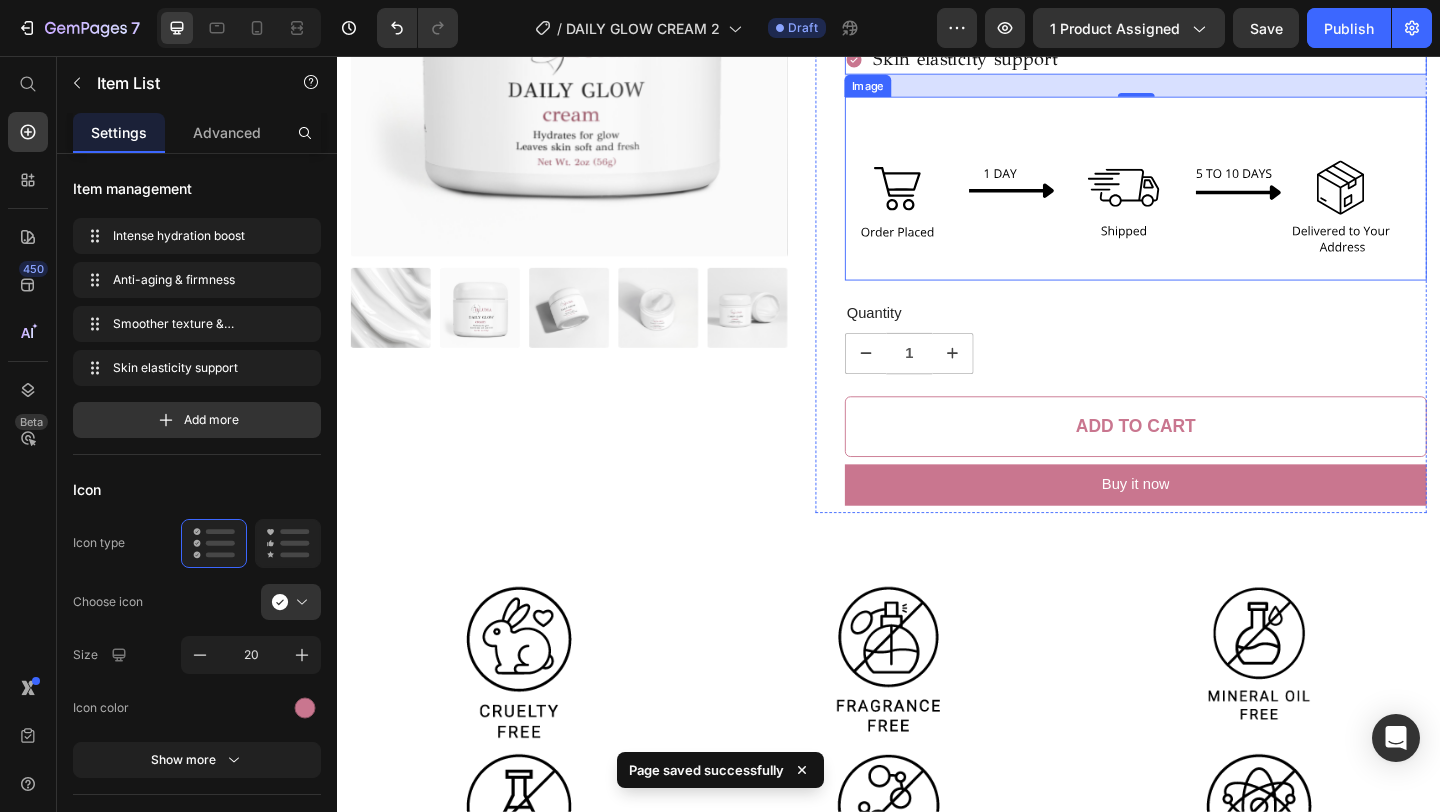scroll, scrollTop: 567, scrollLeft: 0, axis: vertical 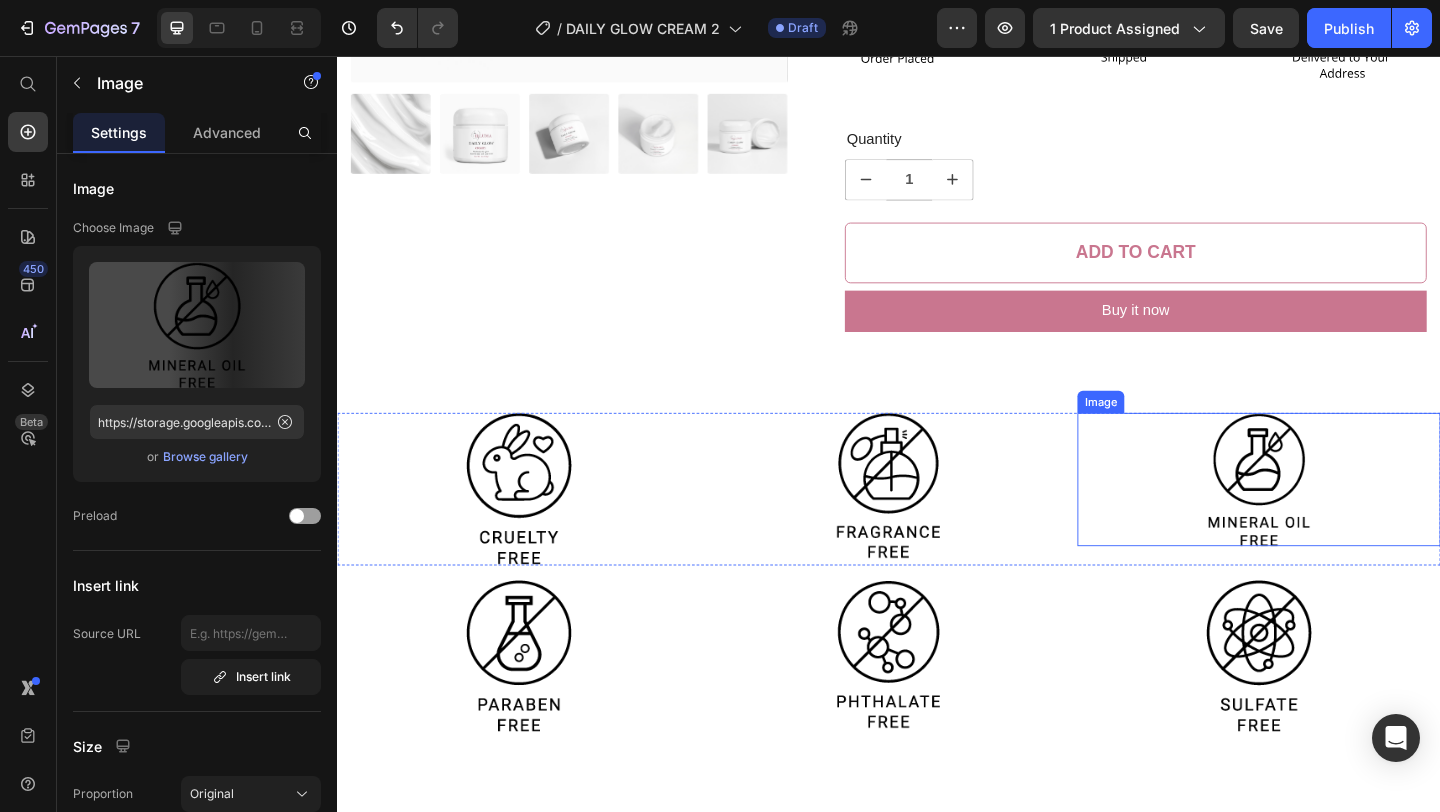 click at bounding box center [1339, 516] 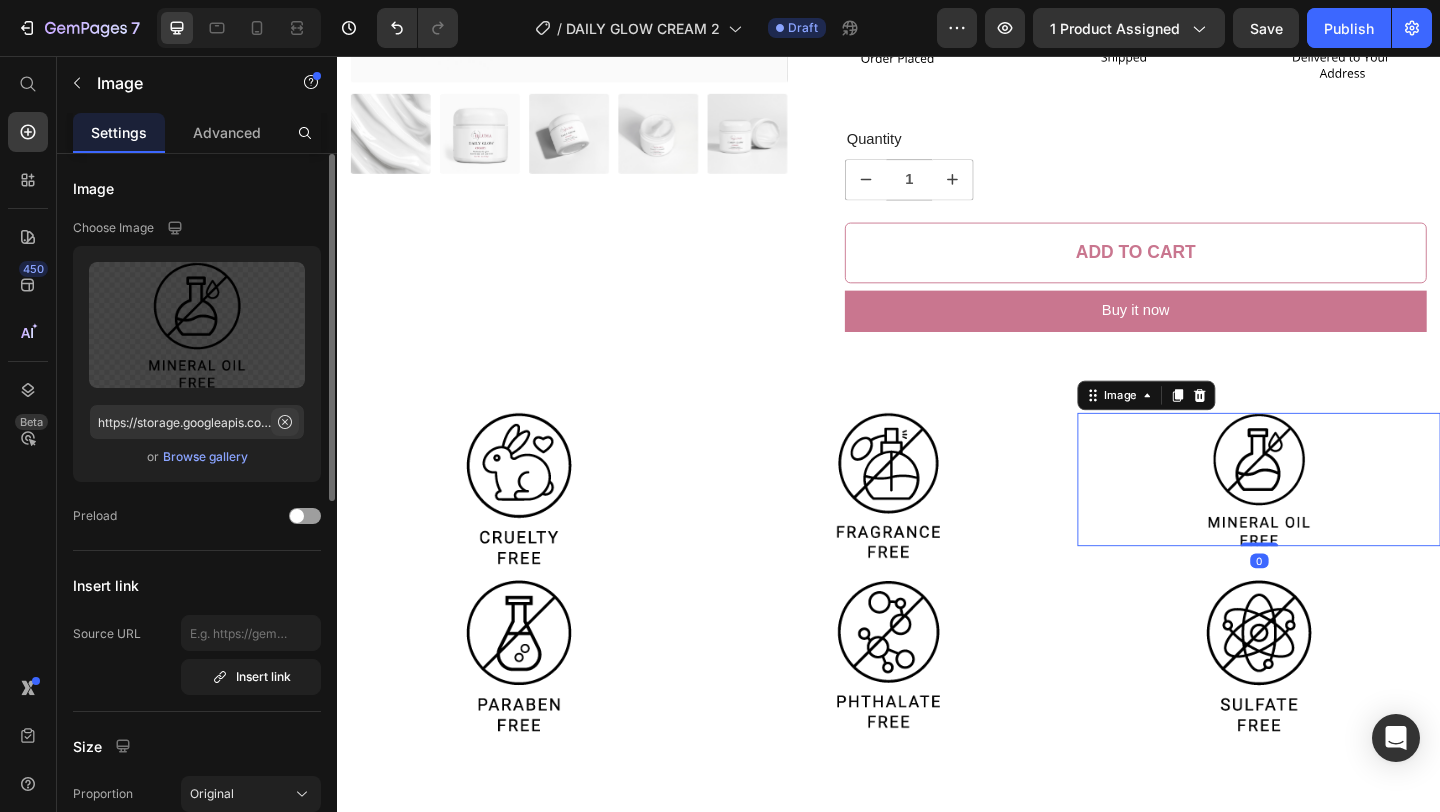 click 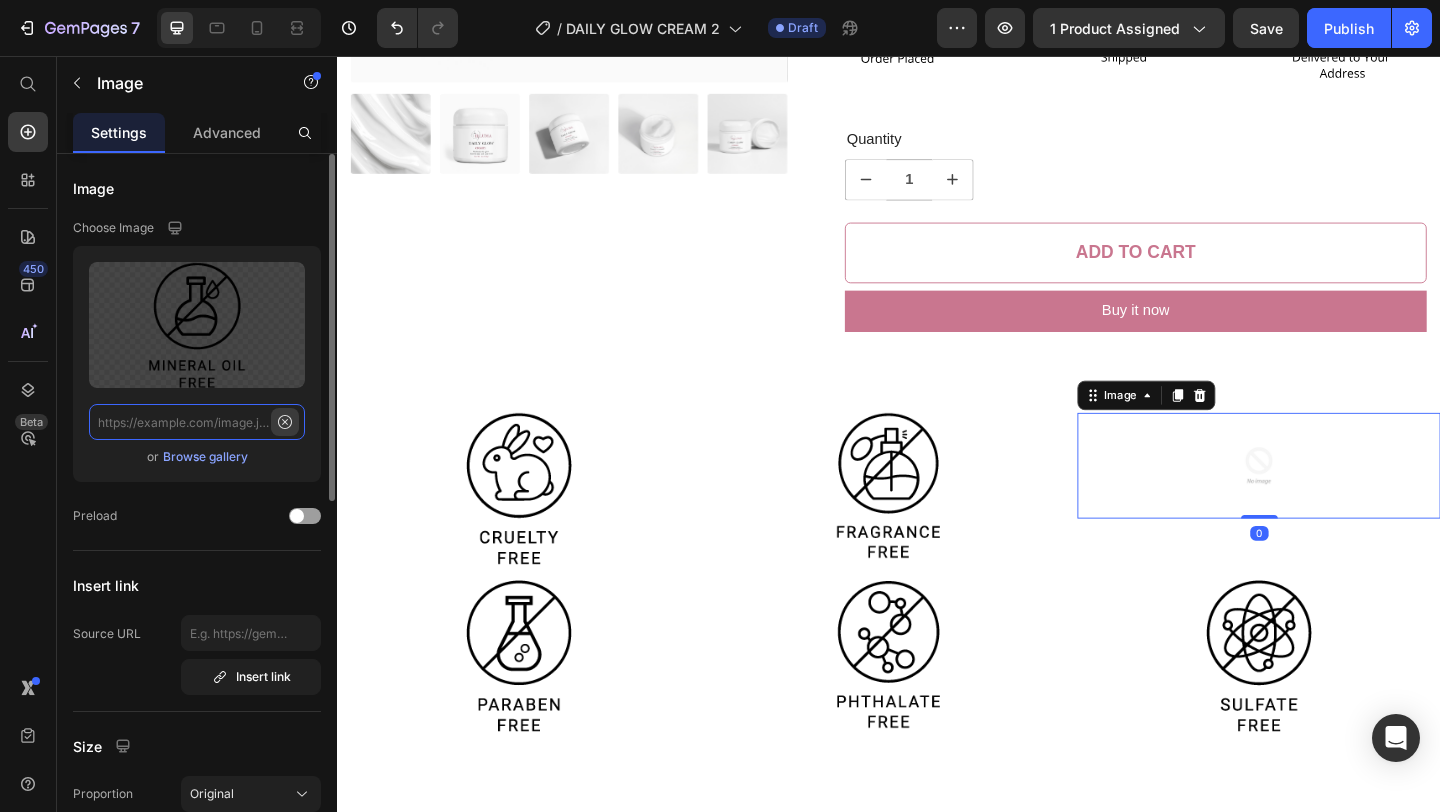scroll, scrollTop: 0, scrollLeft: 0, axis: both 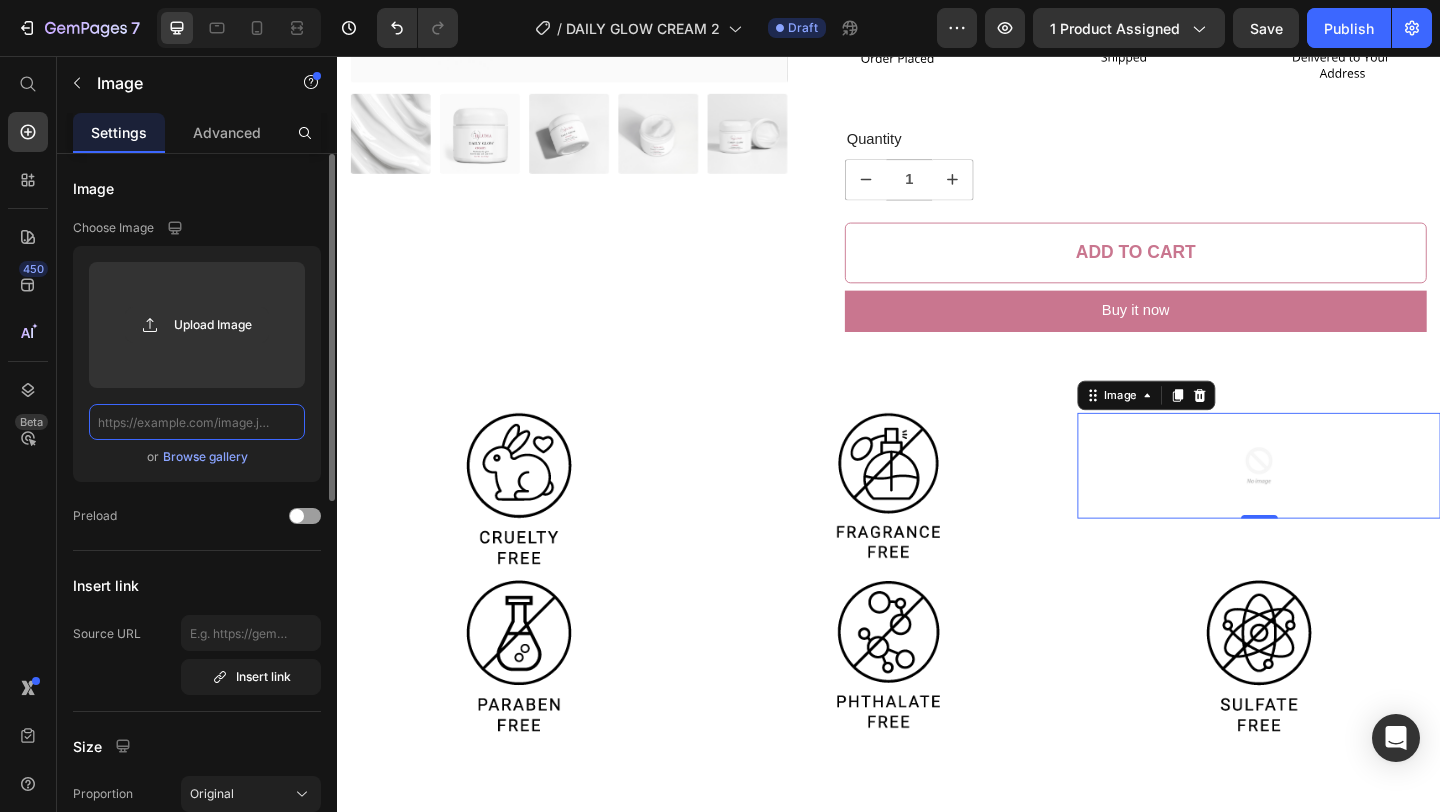 paste on "https://app.supliful.com/catalog?purpose=Body+health&purpose=Beauty" 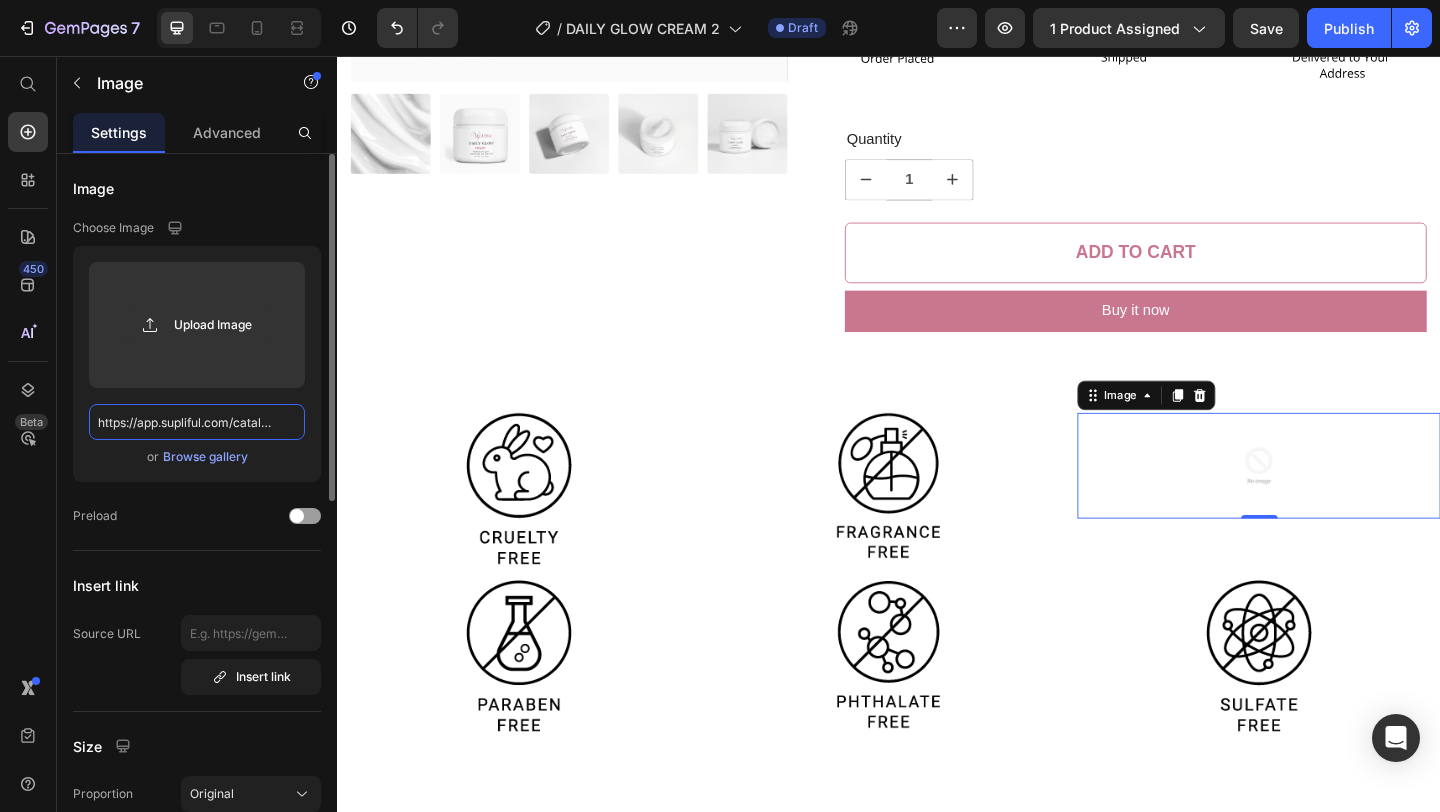 scroll, scrollTop: 0, scrollLeft: 242, axis: horizontal 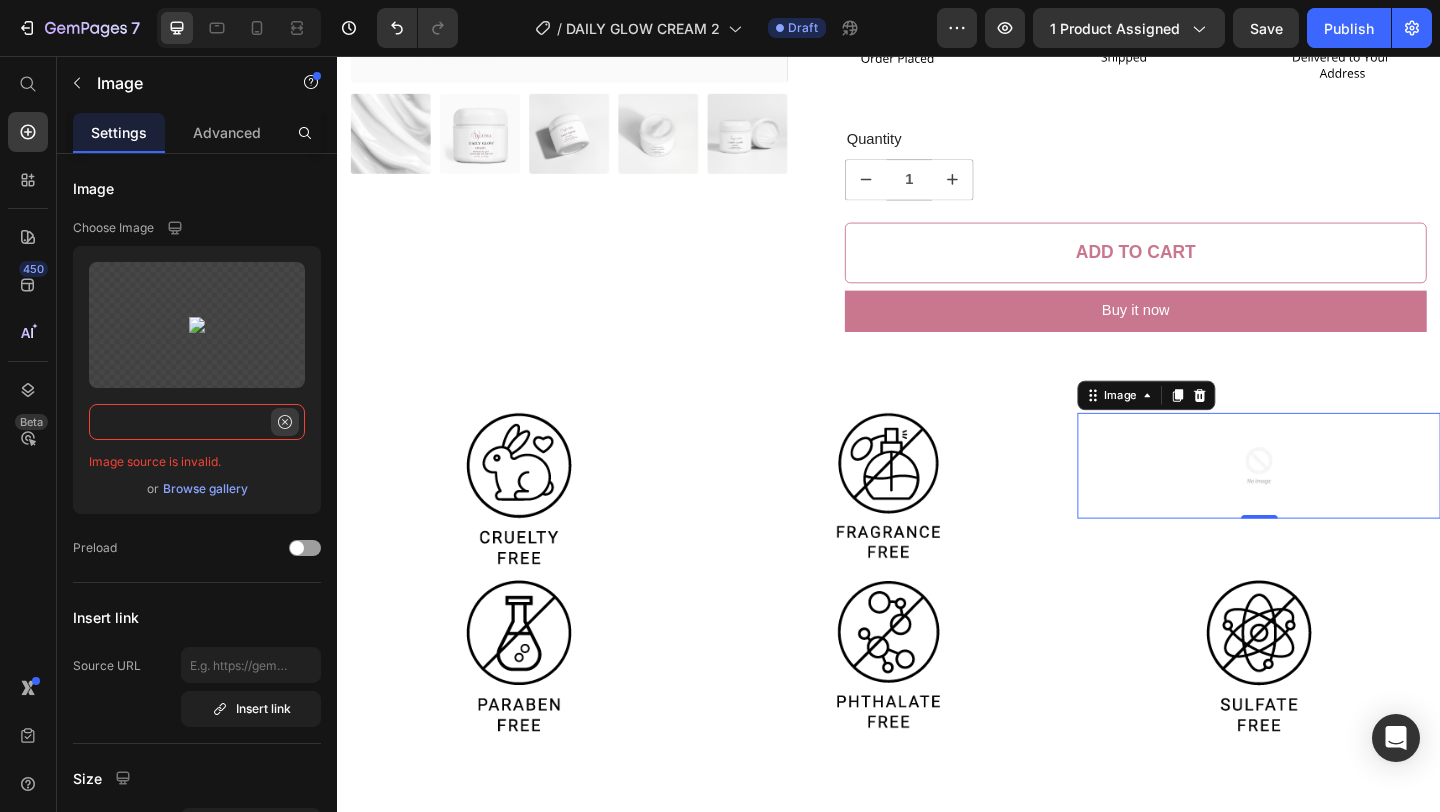 type on "https://app.supliful.com/catalog?purpose=Body+health&purpose=Beauty" 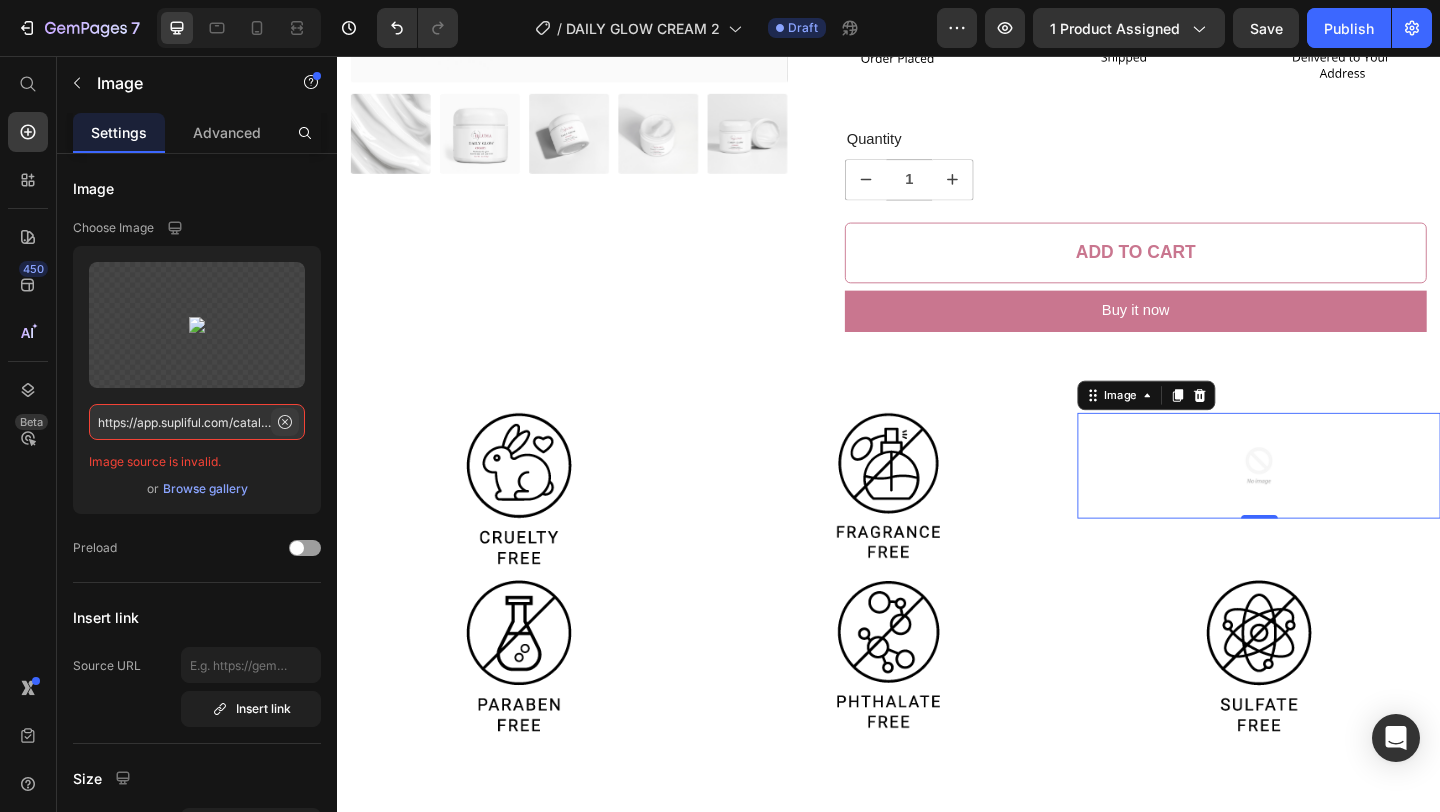 click 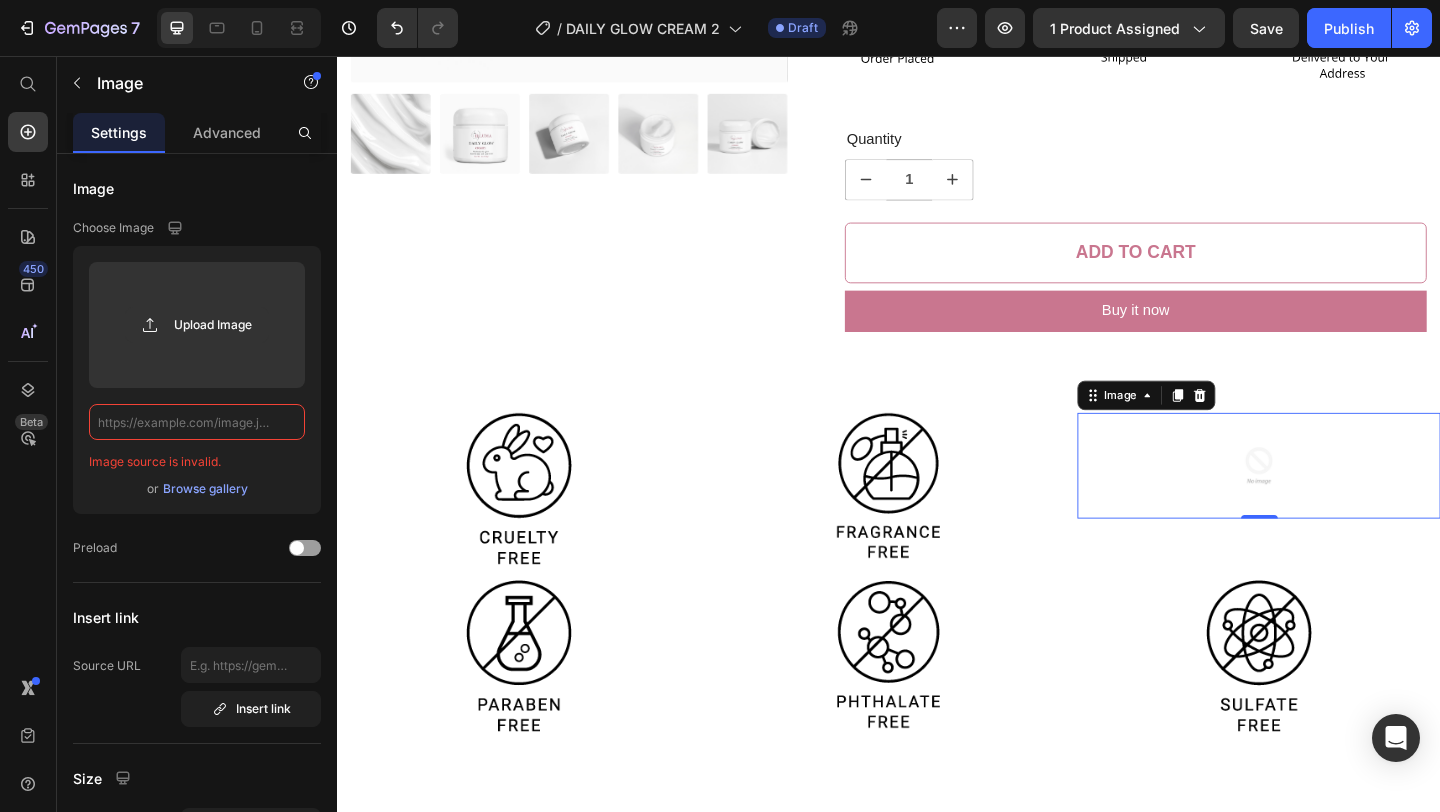 scroll, scrollTop: 0, scrollLeft: 0, axis: both 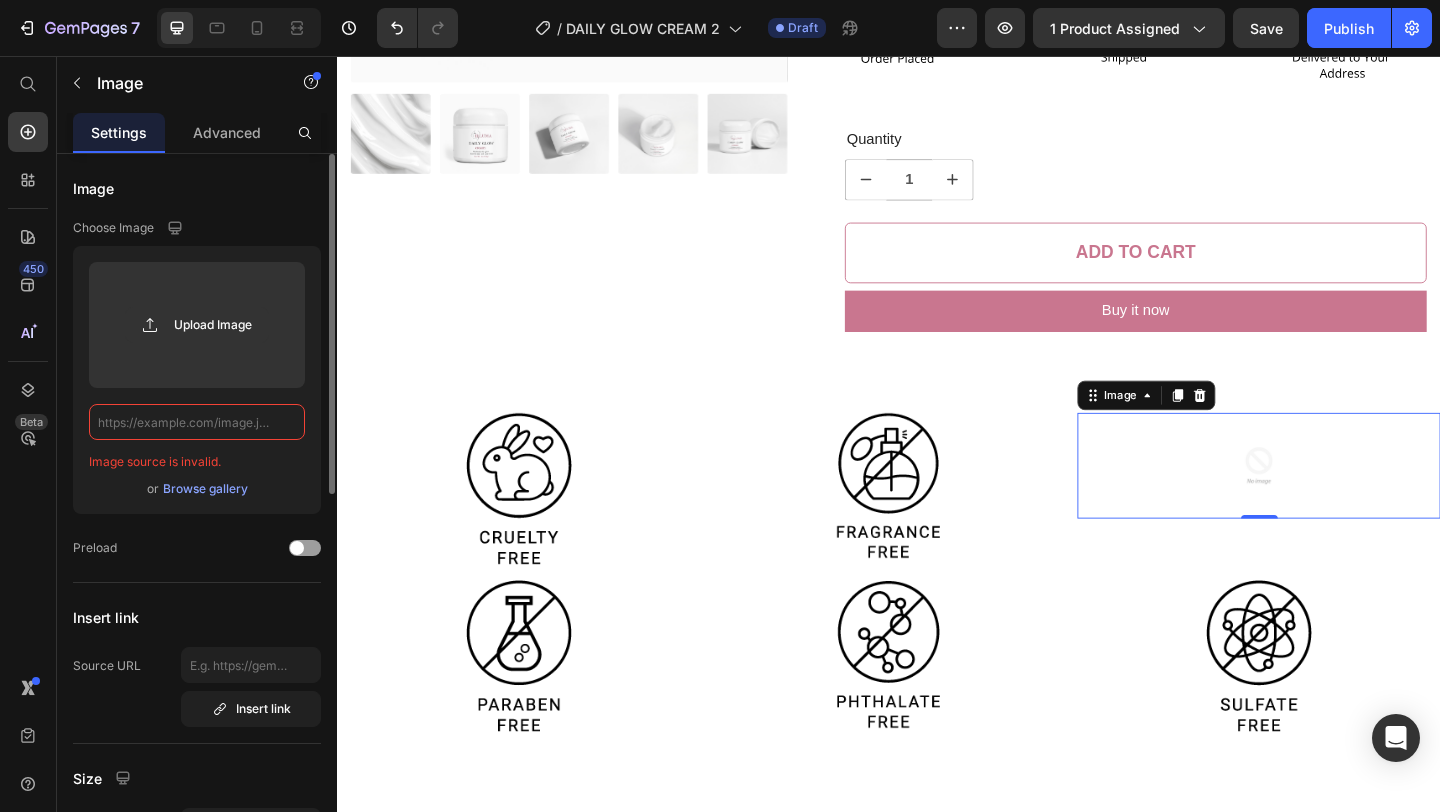 paste on "https://storage.googleapis.com/supliful/categories/images/20240131131838-alcohol-free.png" 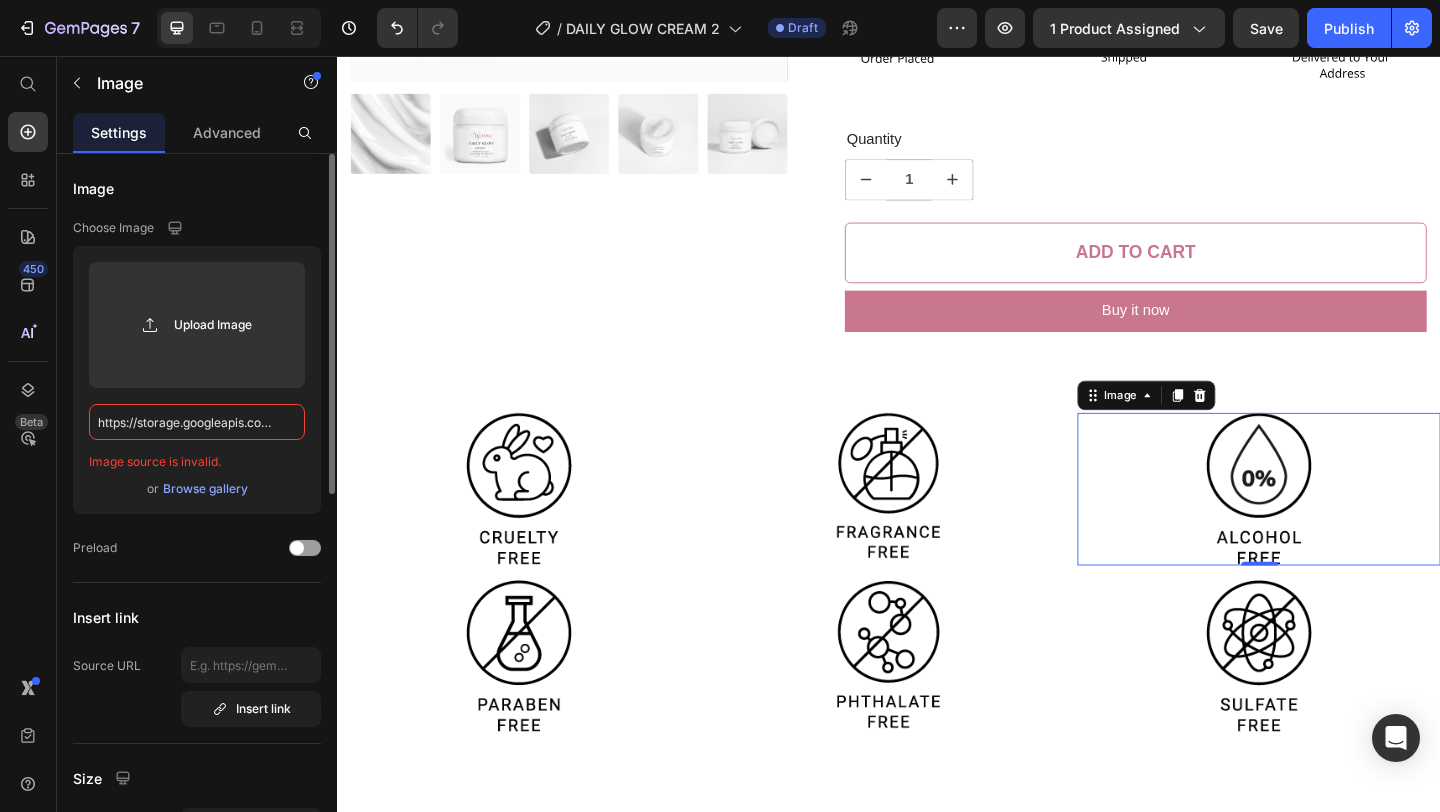 scroll, scrollTop: 0, scrollLeft: 356, axis: horizontal 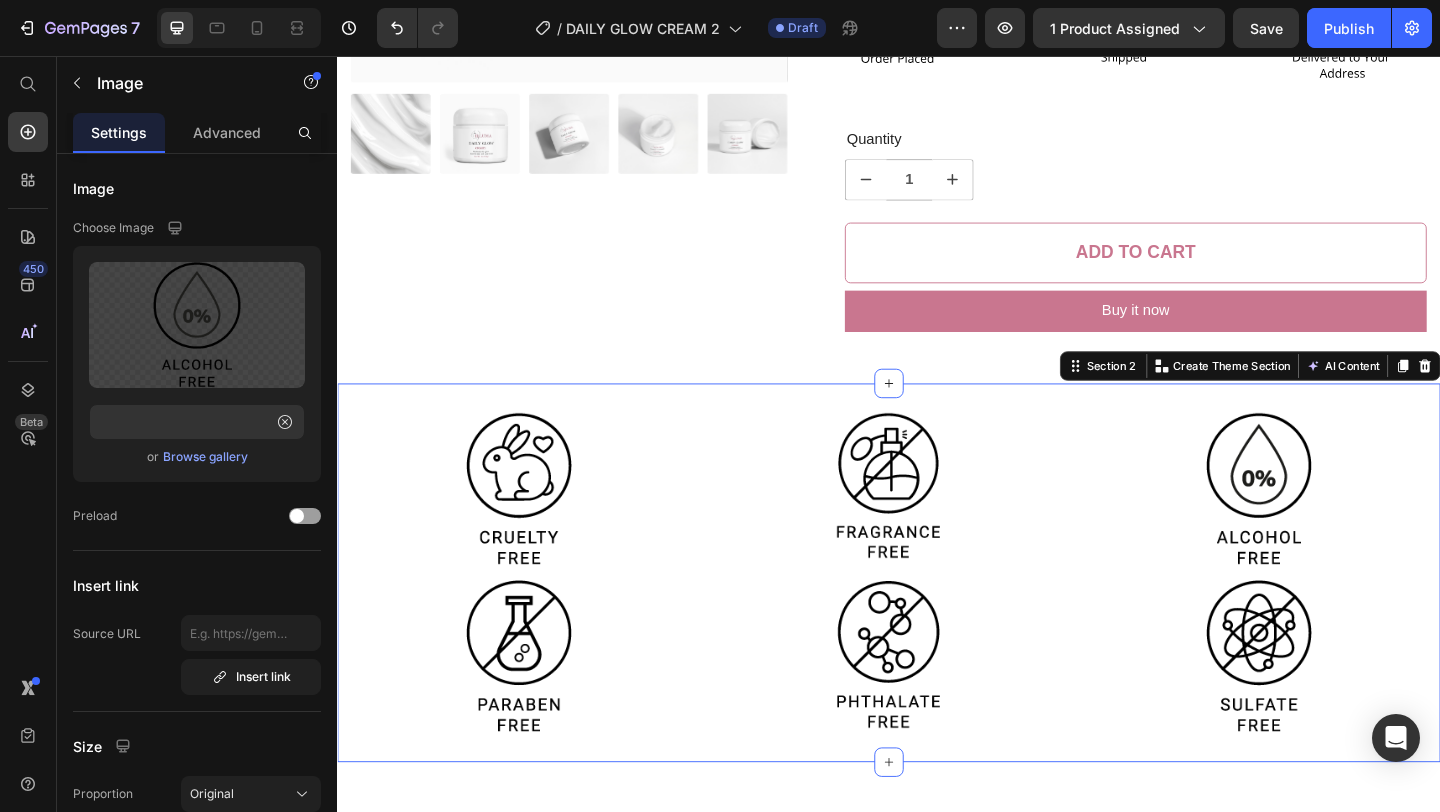 click on "Image Image Image Row Image Image Image Row Section 2   Create Theme Section AI Content Write with GemAI What would you like to describe here? Tone and Voice Persuasive Product Getting products... Show more Generate" at bounding box center (937, 618) 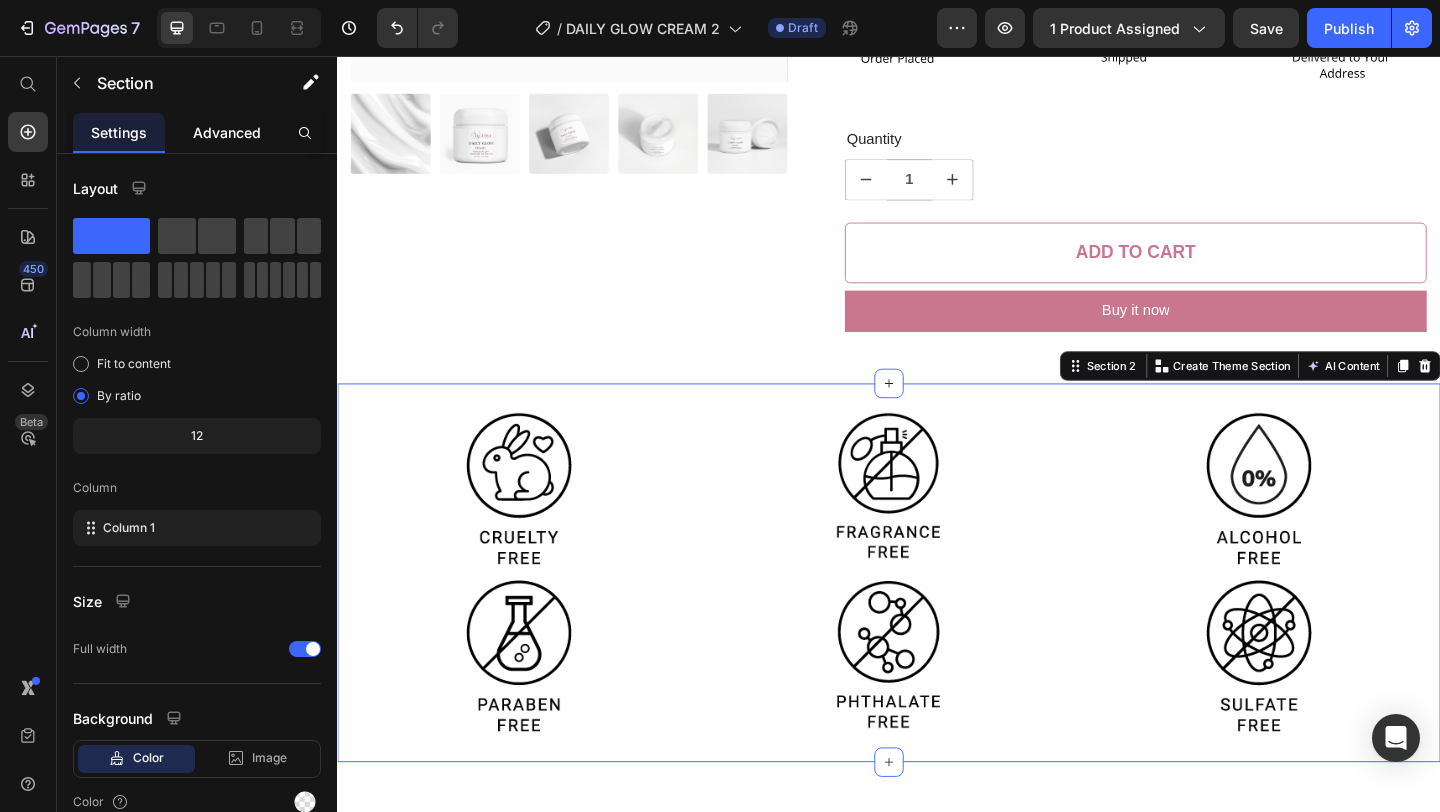 click on "Advanced" at bounding box center (227, 132) 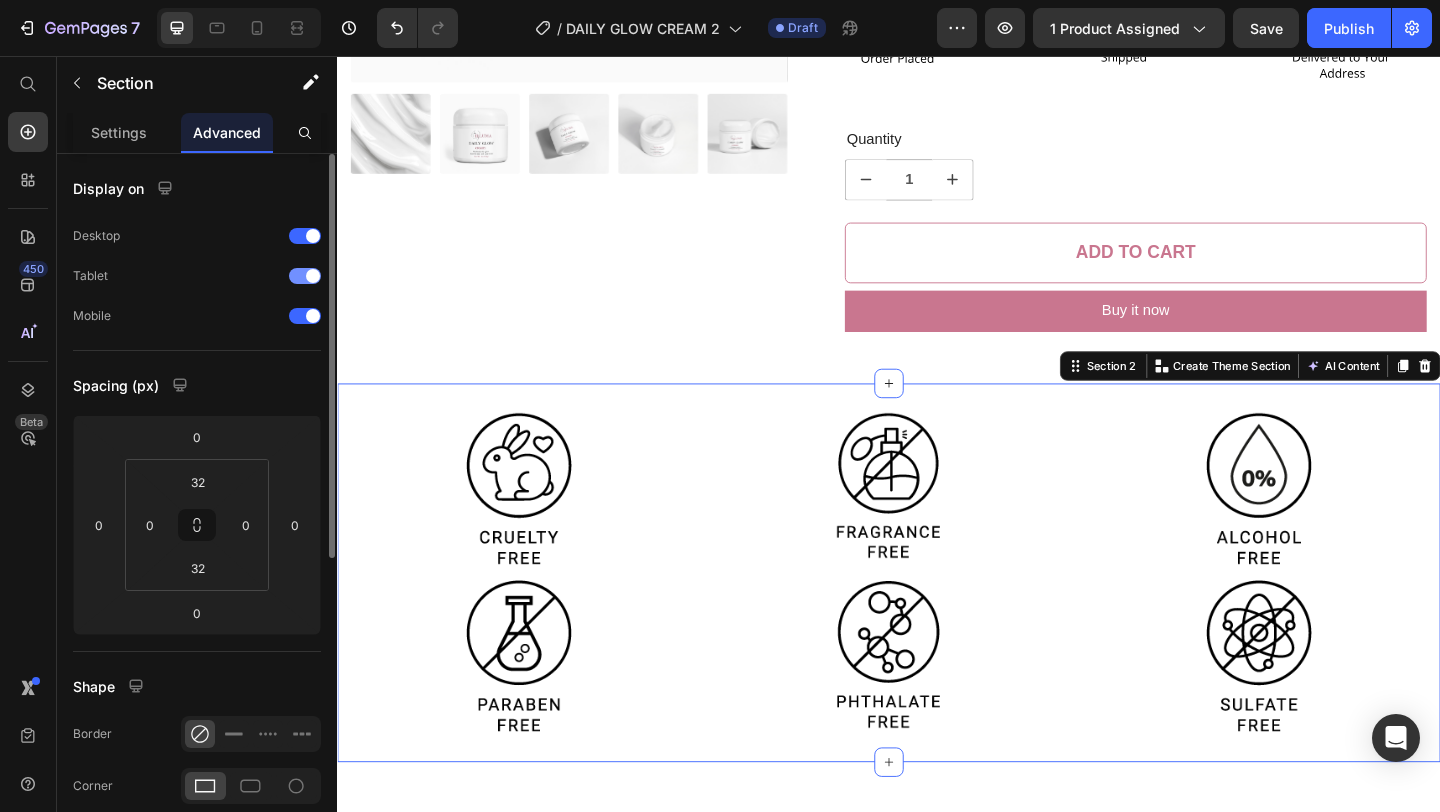 click at bounding box center (305, 276) 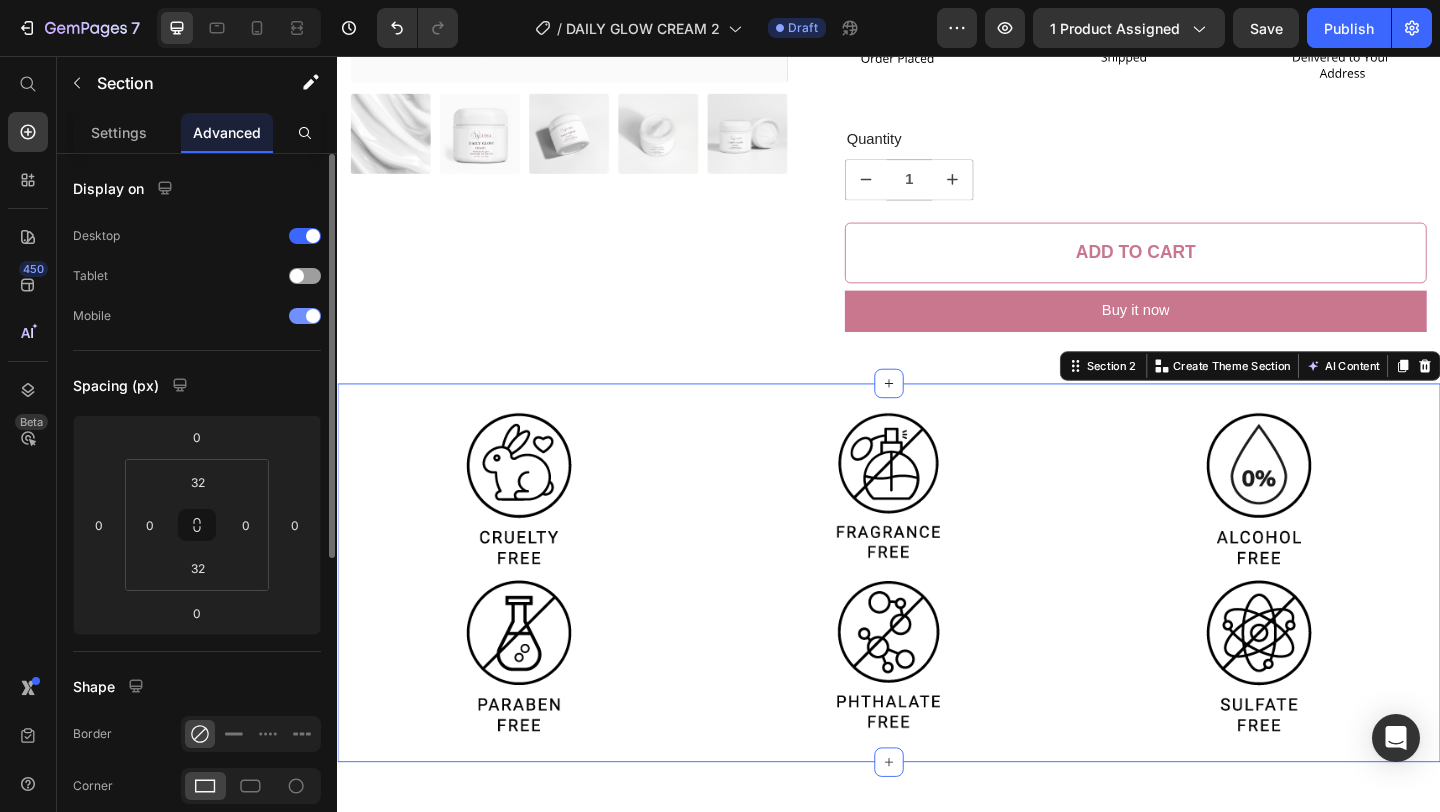 click at bounding box center (305, 316) 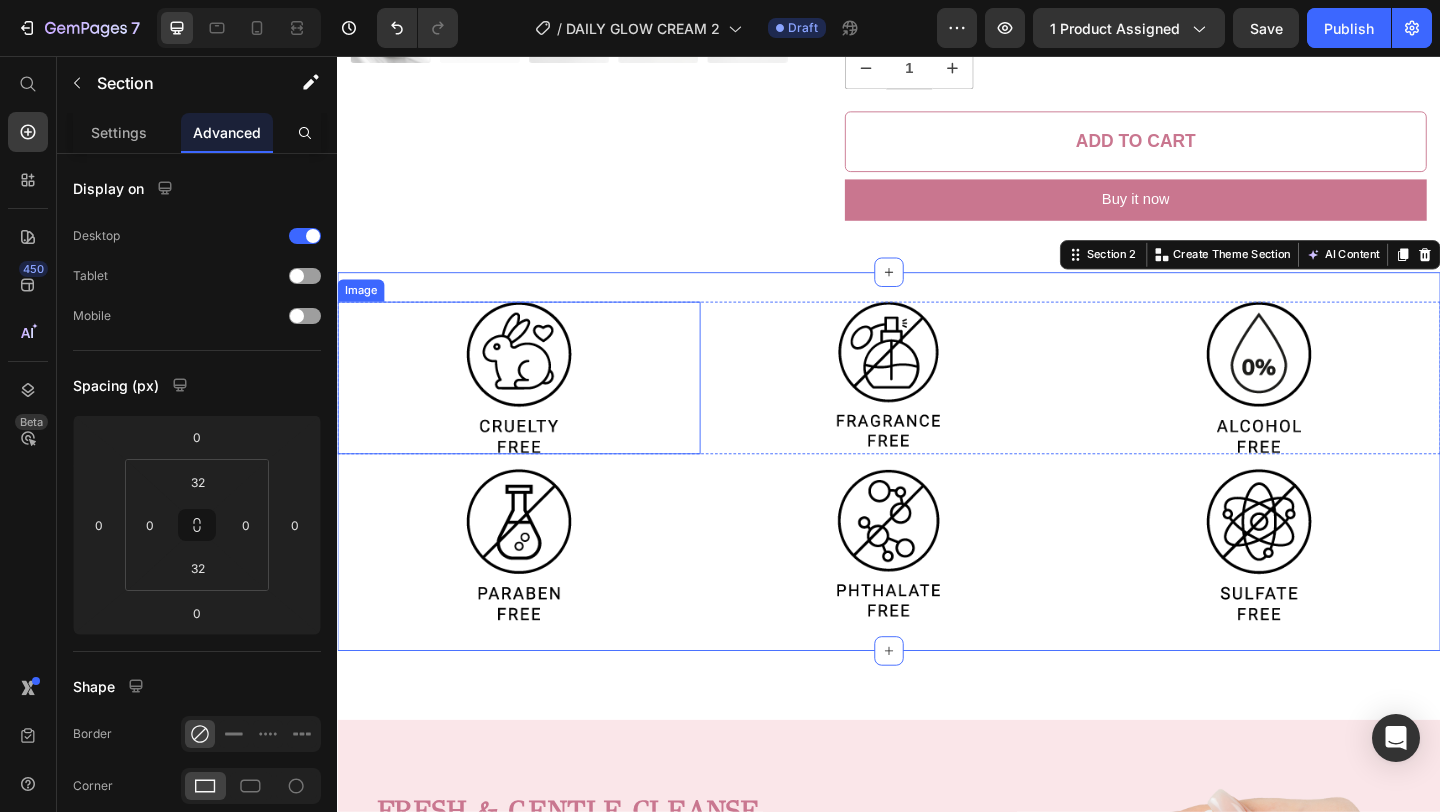 scroll, scrollTop: 703, scrollLeft: 0, axis: vertical 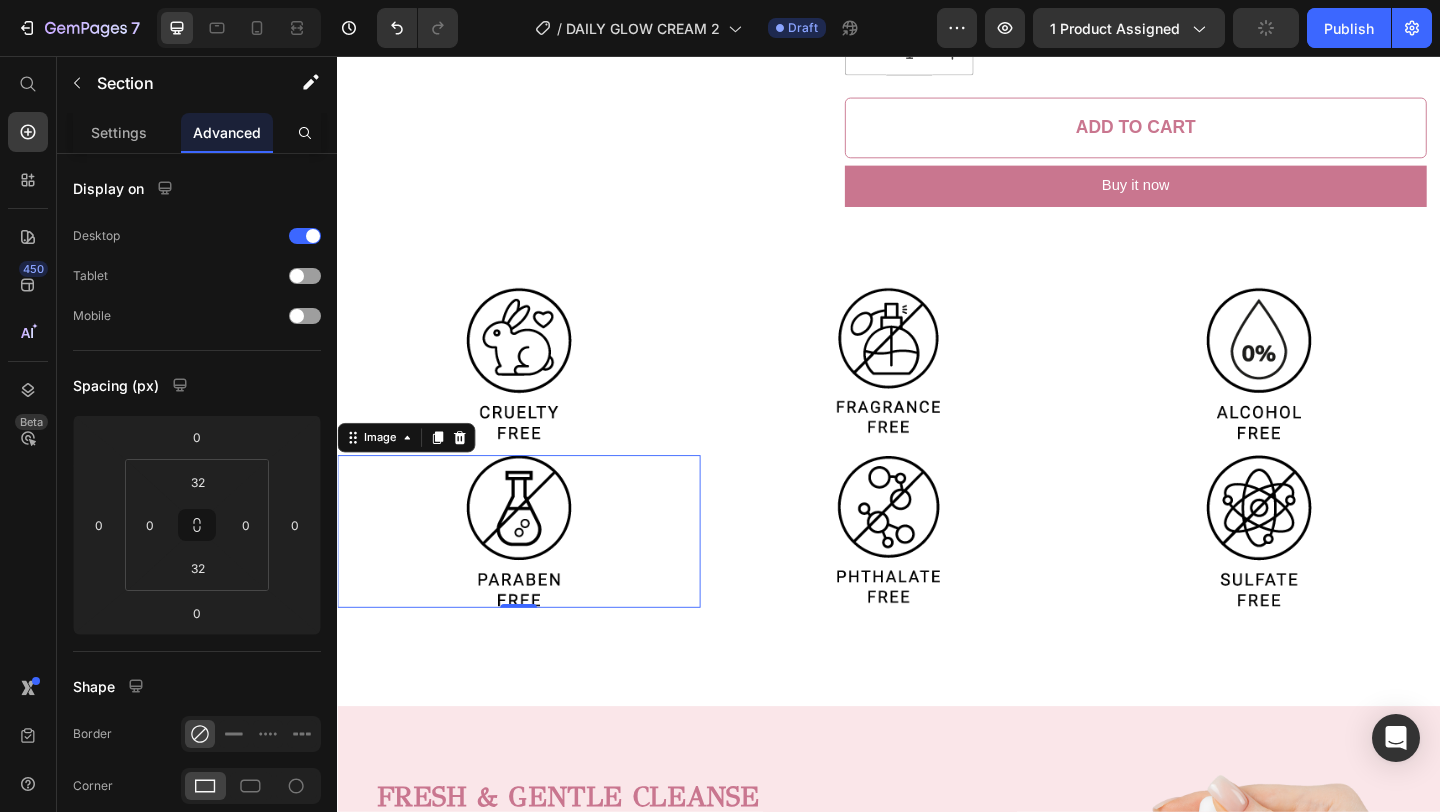 click at bounding box center (534, 573) 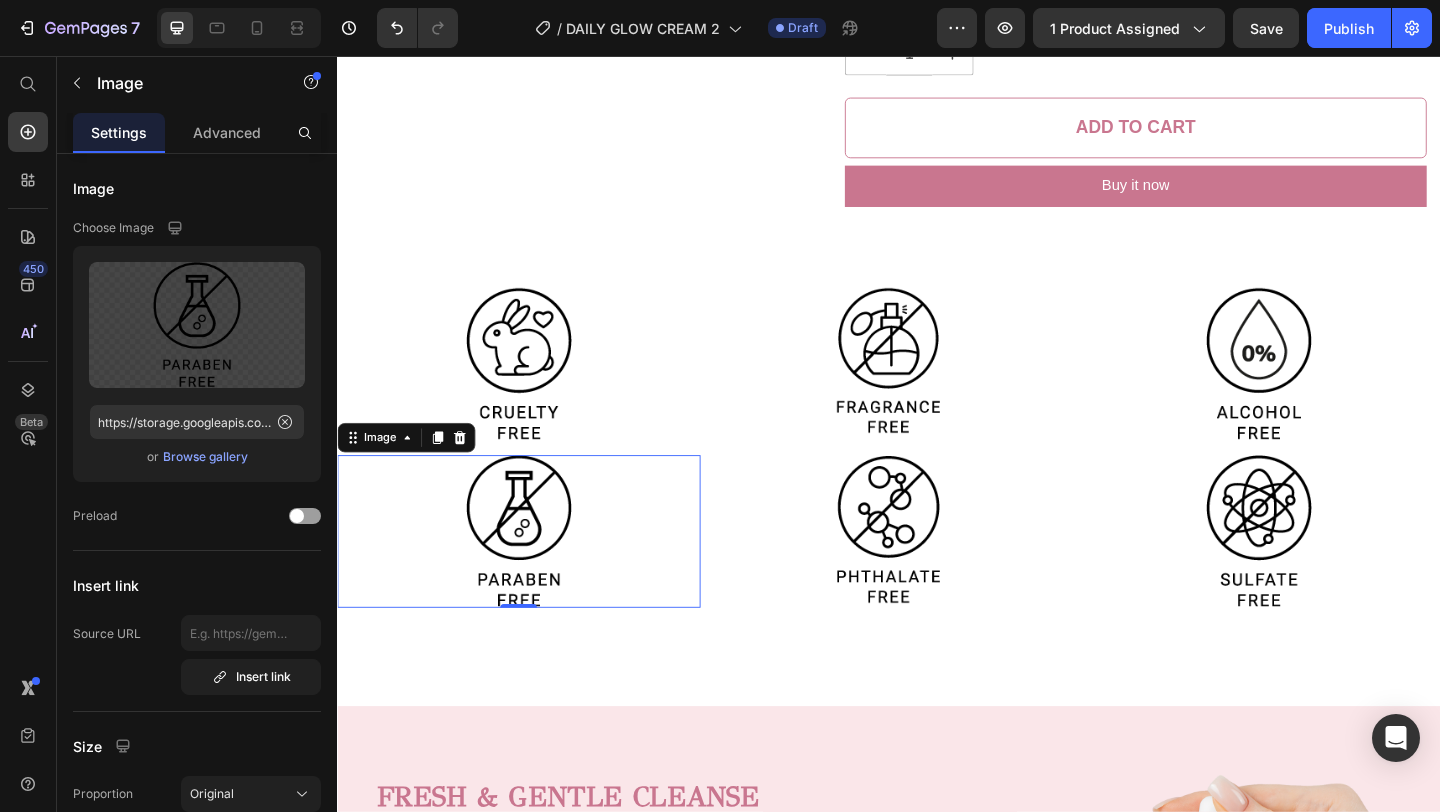 click at bounding box center [534, 573] 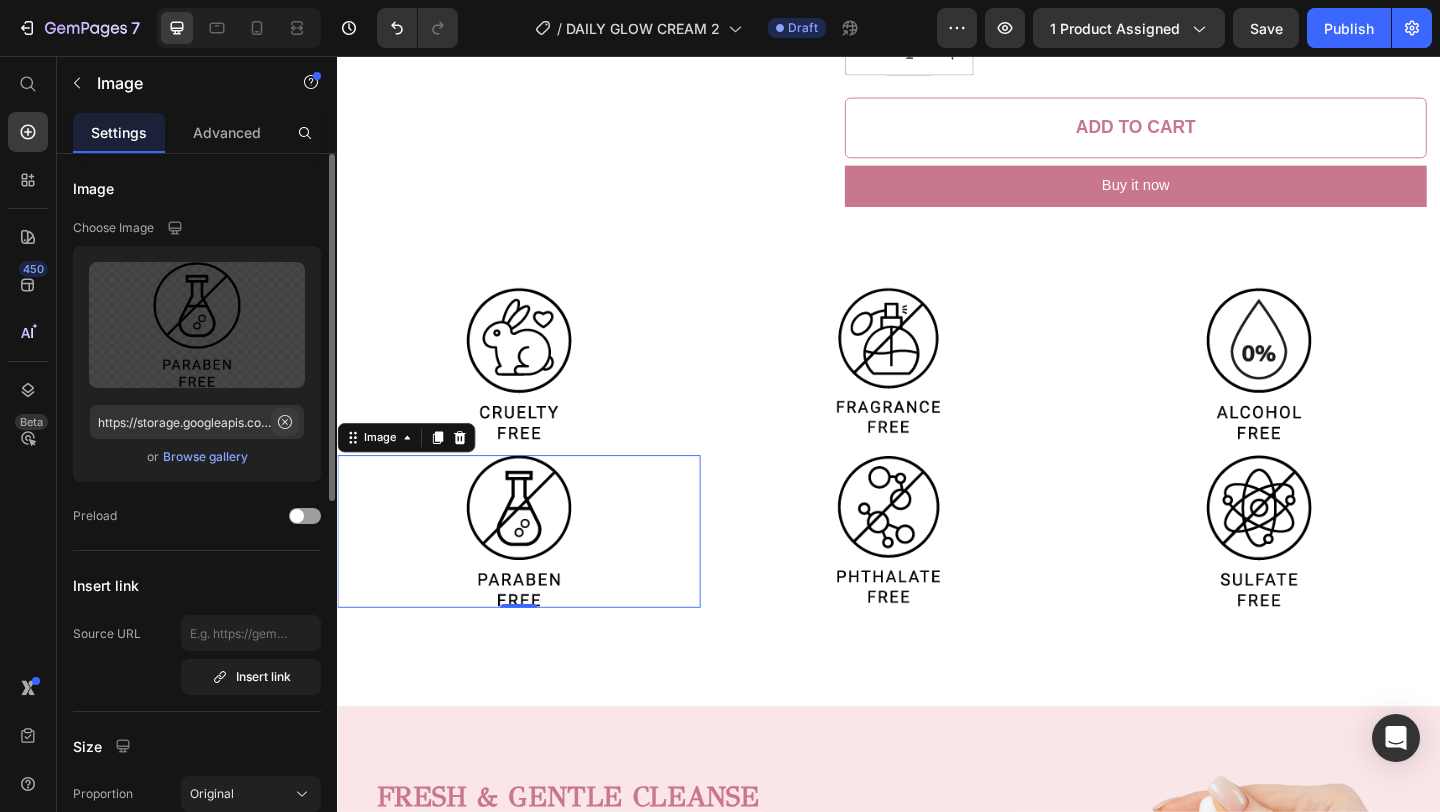 click 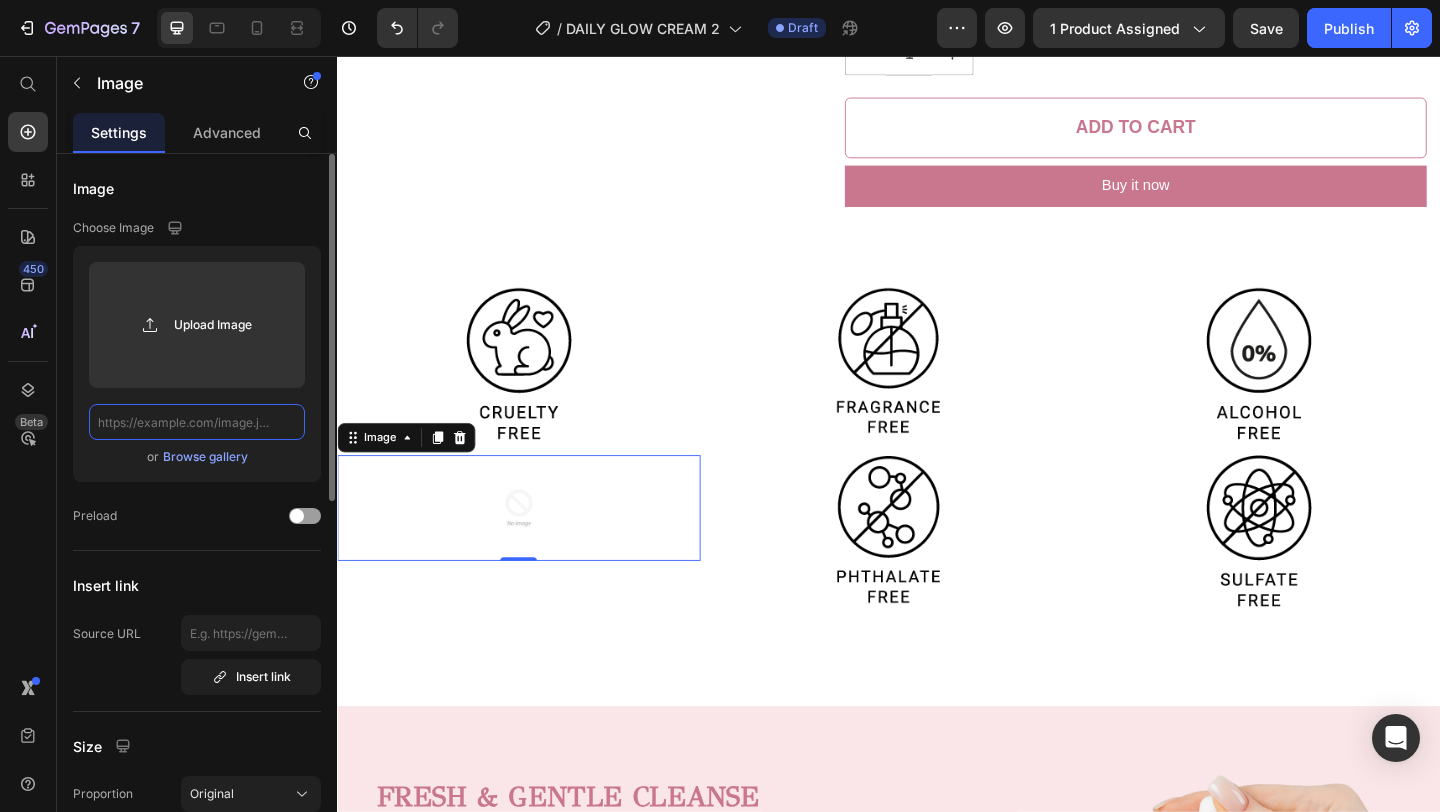 scroll, scrollTop: 0, scrollLeft: 0, axis: both 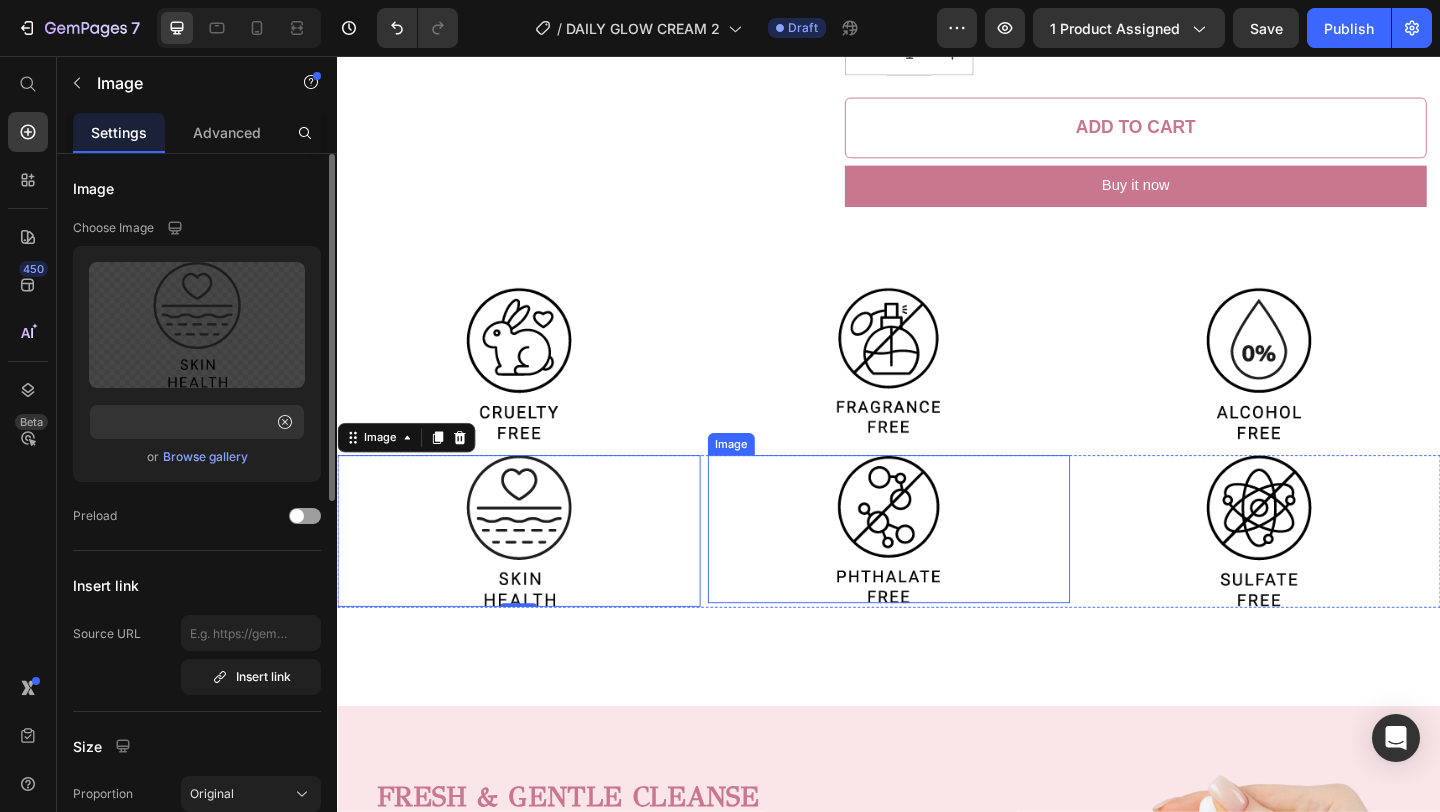 click at bounding box center (937, 570) 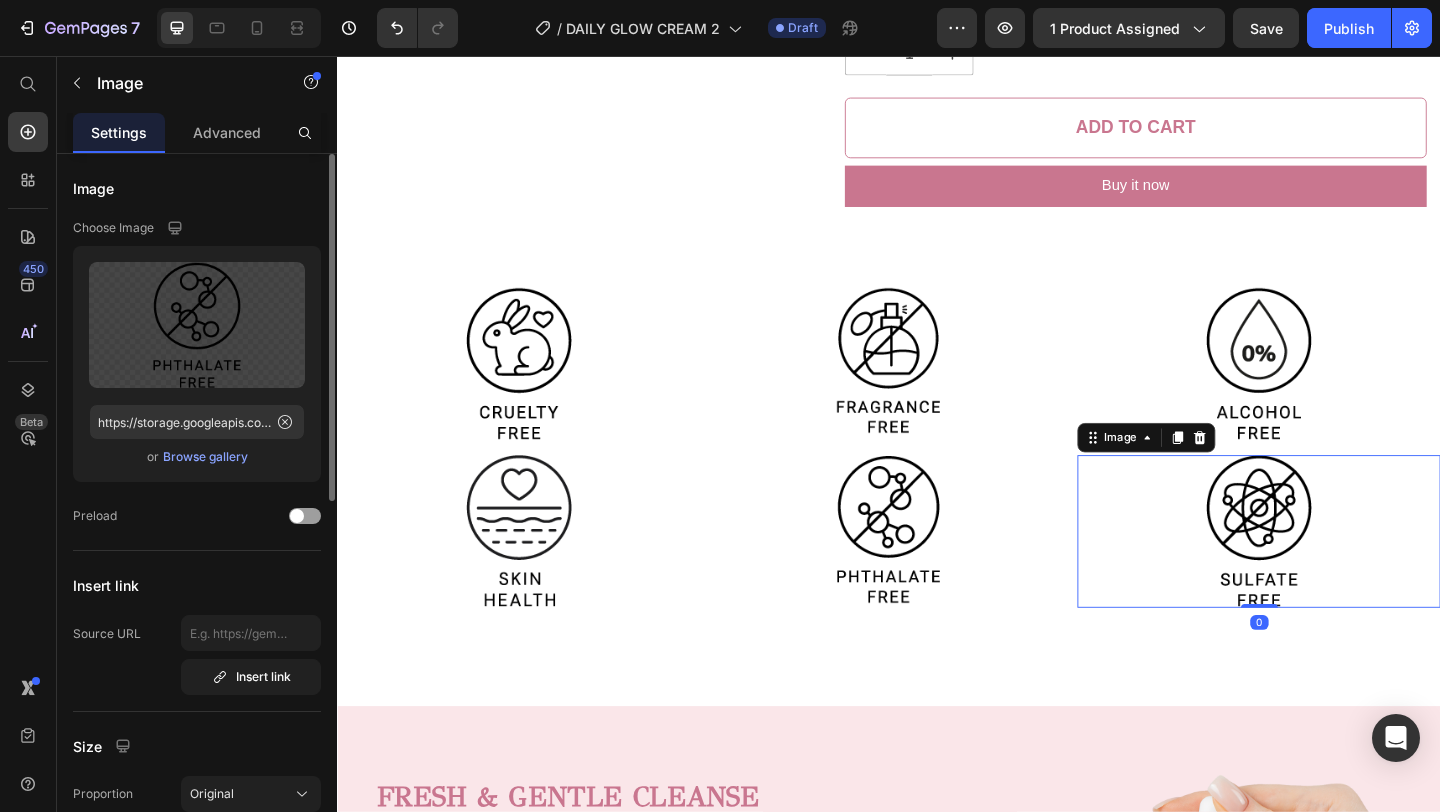 click at bounding box center [1339, 573] 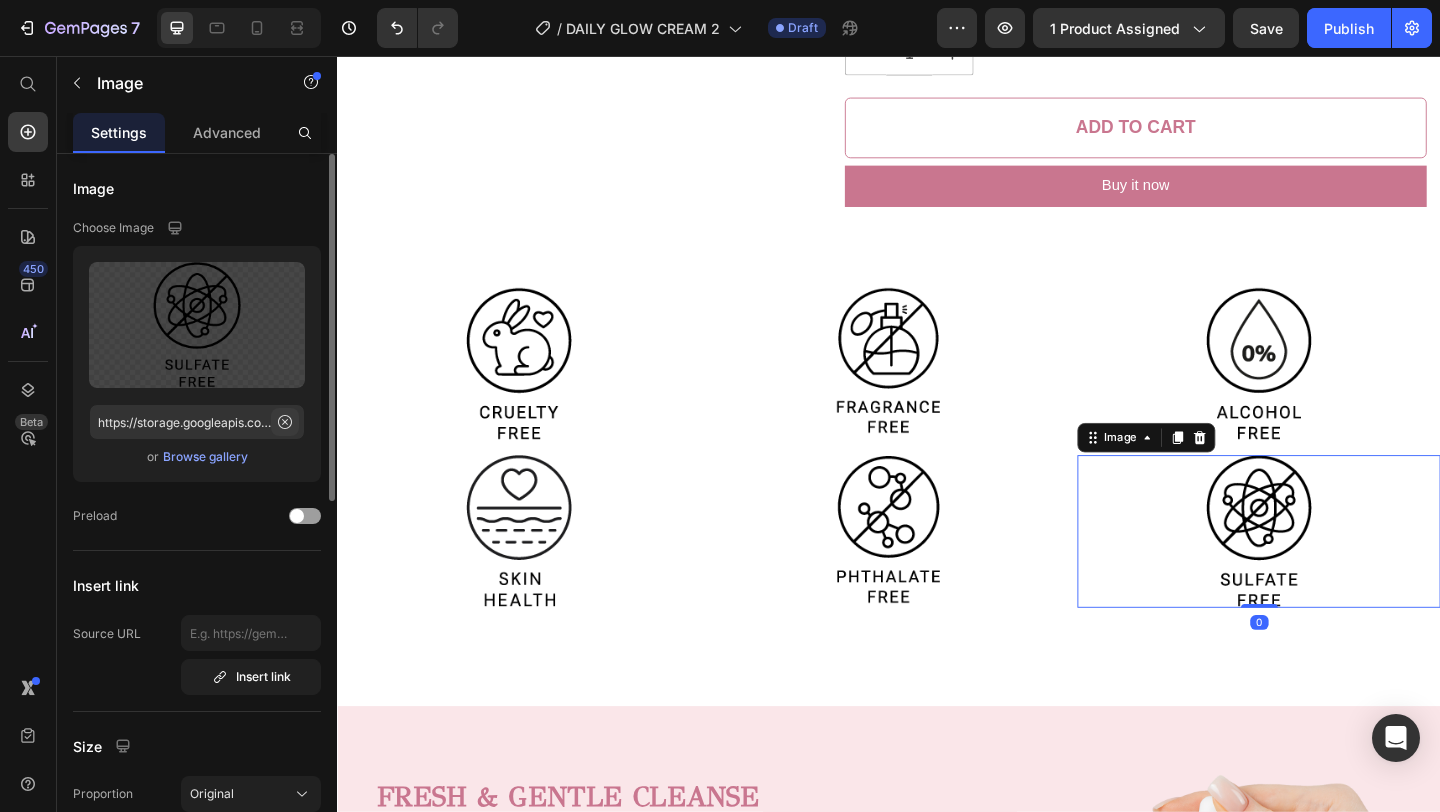 click 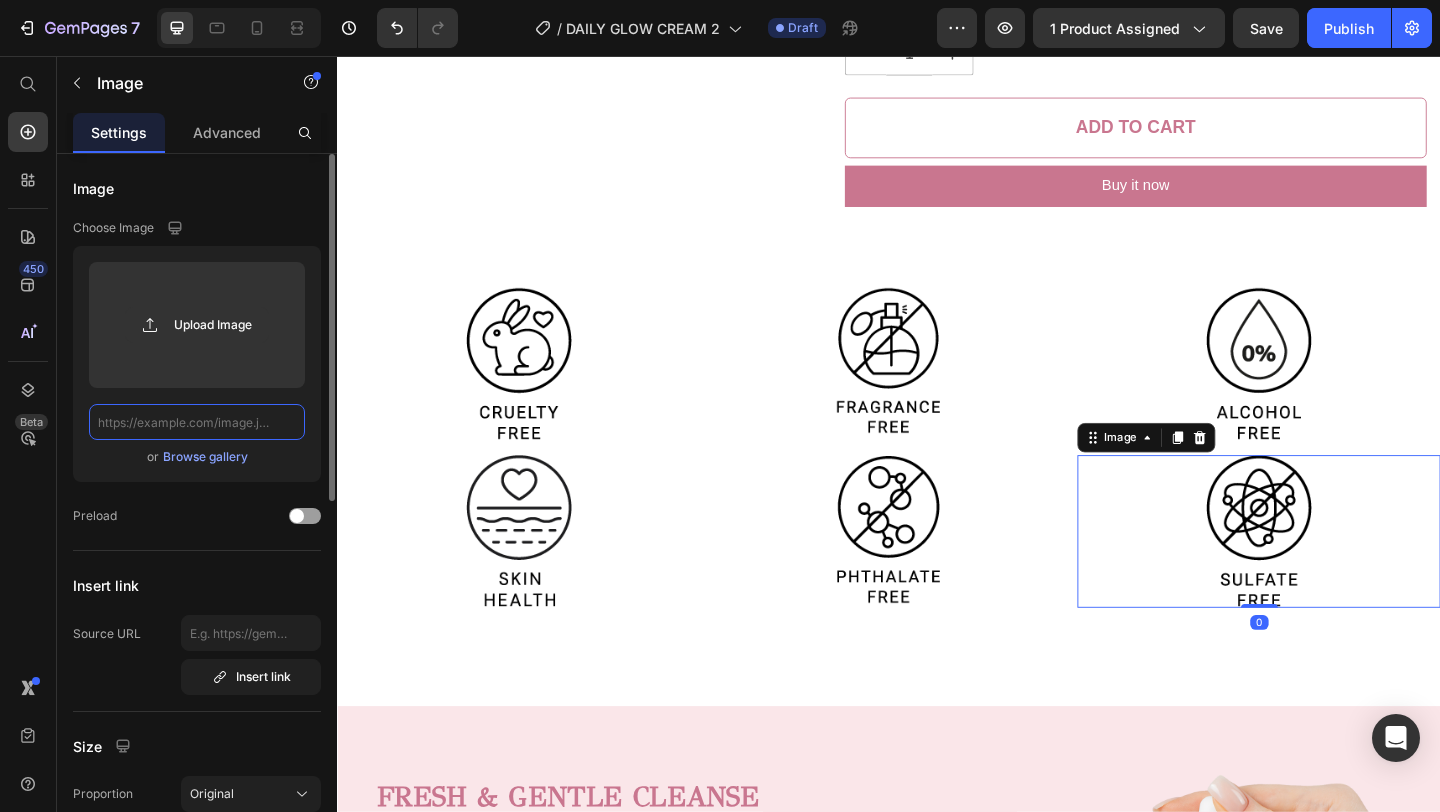 scroll, scrollTop: 0, scrollLeft: 0, axis: both 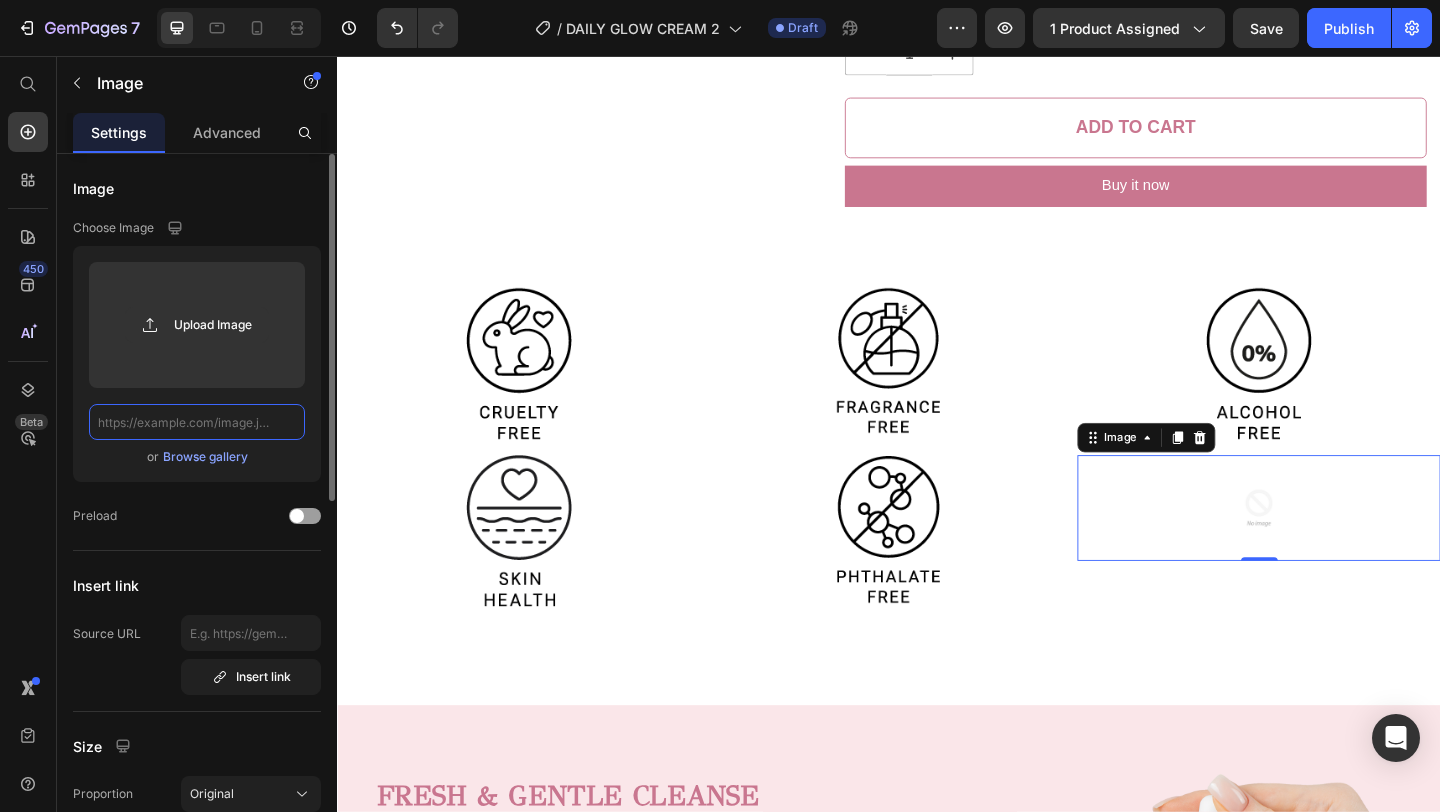 paste on "https://storage.googleapis.com/supliful/categories/images/20240131151340-silicone-free.png" 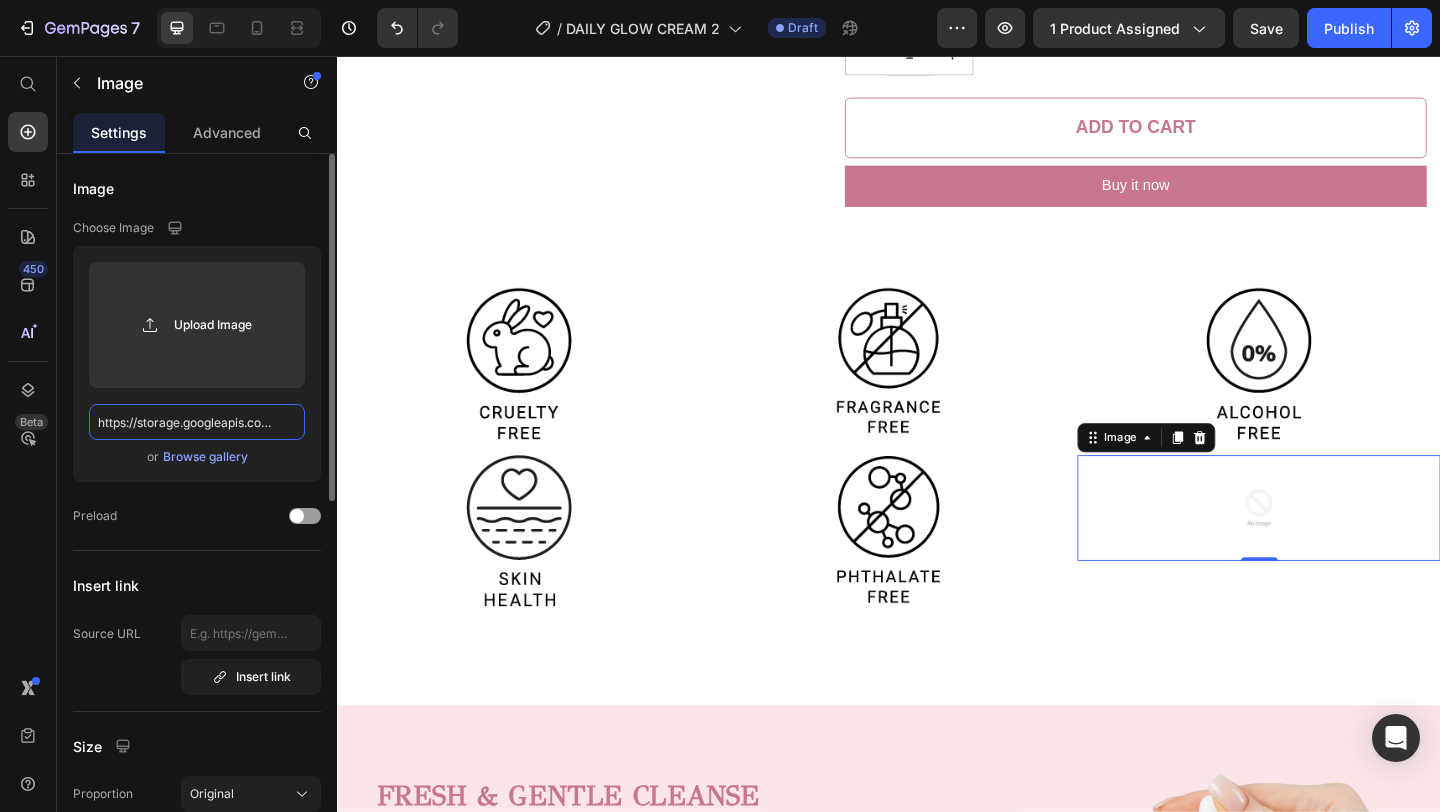 scroll, scrollTop: 0, scrollLeft: 359, axis: horizontal 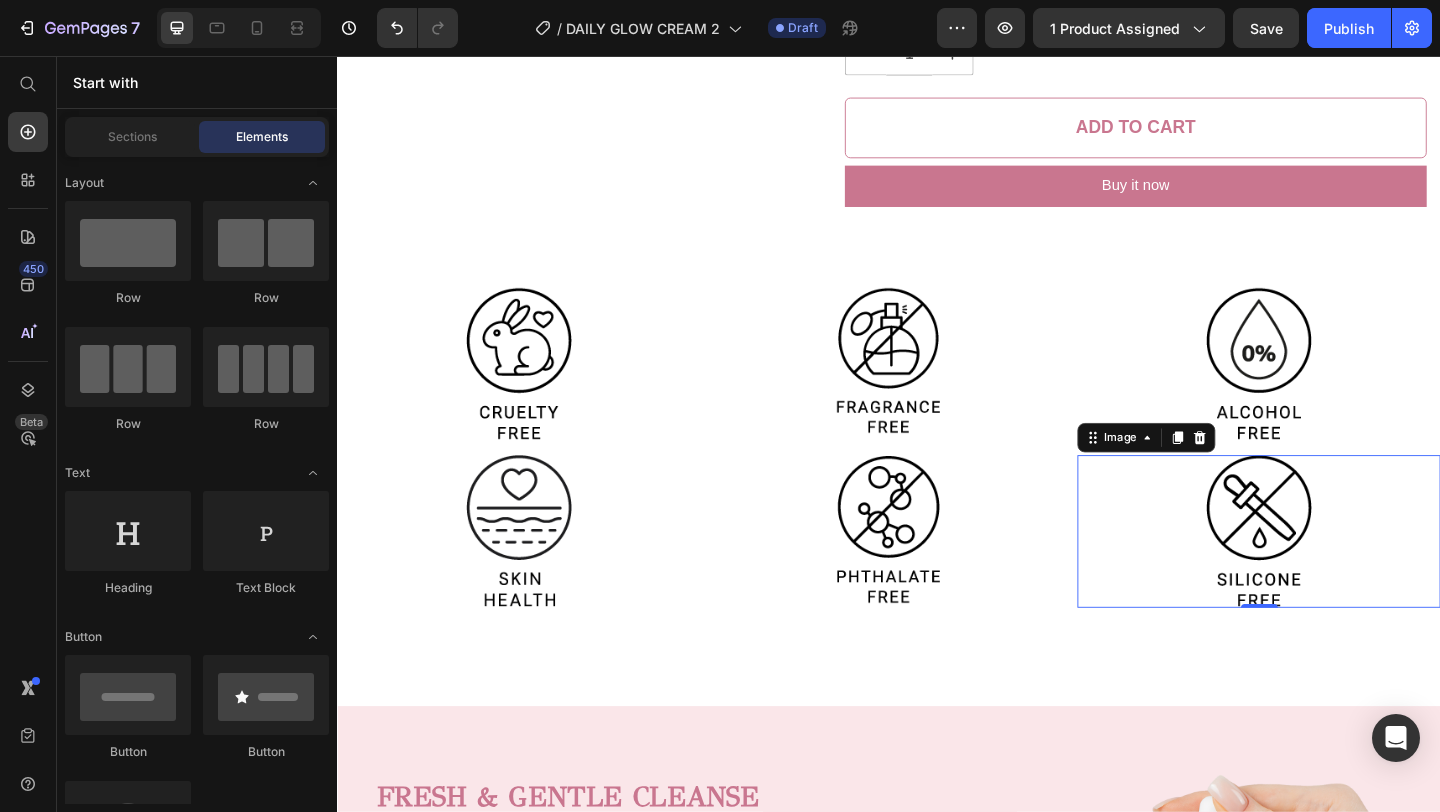 click on "Product Images Skin Hydration Cream Product Title Dhs. 26.90 Product Price Intense hydration boost Anti-aging & firmness Smoother texture & radiance Skin elasticity support Item List Image Quantity Text Block 1 Product Quantity 1 Product Quantity Add to cart Add to Cart Row Buy it now Dynamic Checkout Row Image Image Image Row Product Image Image Image Row Section 1 Image Image Image Row Image Image Image   0 Row Section 2 FRESH & GENTLE CLEANSE Heading Oil-free gel removes makeup and impurities. Keeps skin fresh, calm, and balanced. Text Block HYDRATE WITH FRUIT POWER Heading Watermelon, apple, and lentil extracts boost moisture. Keep skin soft, smooth, and naturally fresh. Text block Image Row Lorem ipsum dolor sit amet consectetur adipiscing Heading Image PROTECT SENSITIVE SKIN Heading Witch hazel and licorice soothe and calm. Panthenol helps strengthen your skin barrier. Text block YOUR EASY PM ESSENTIAL Heading Use every night to remove makeup and impurities. Text block" at bounding box center [937, 1523] 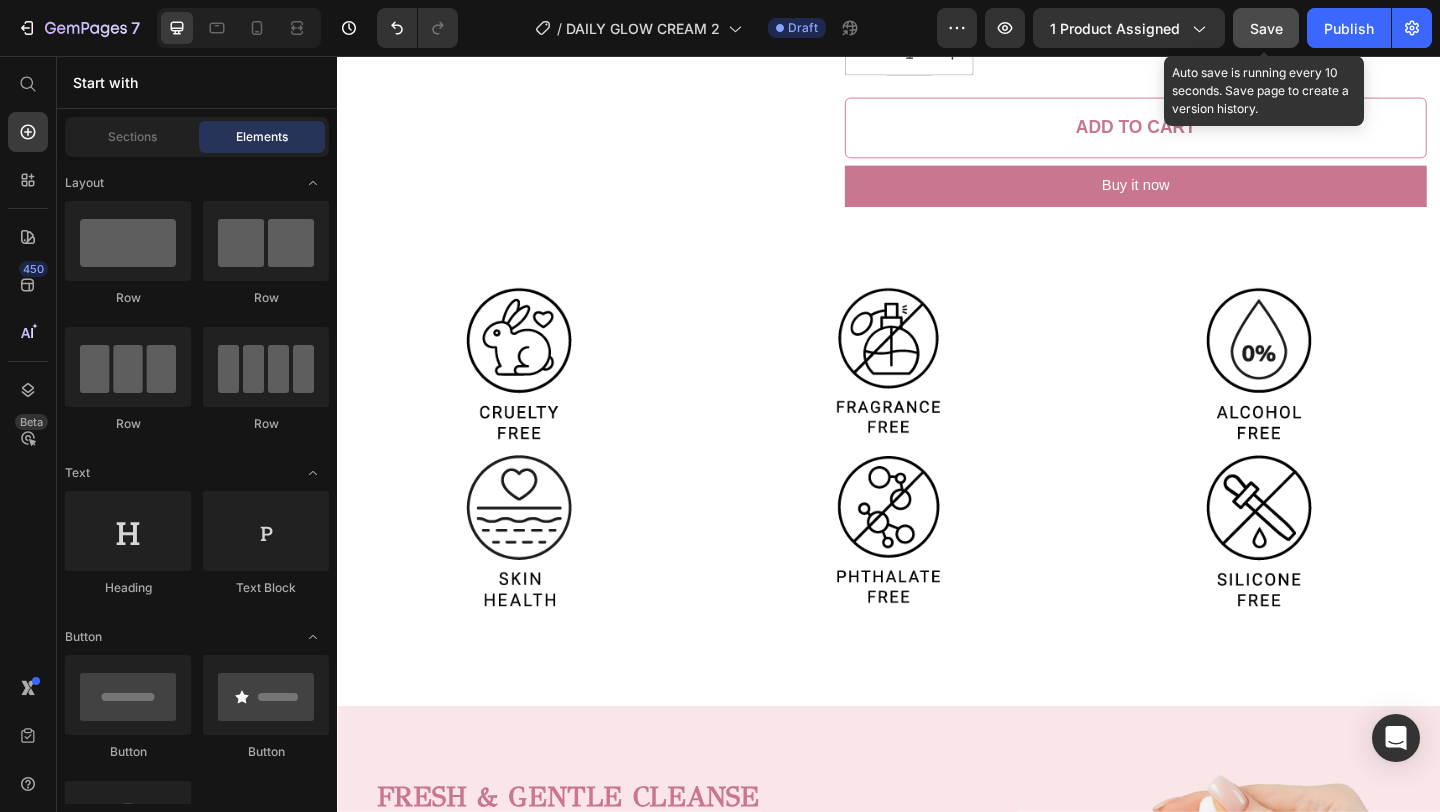 click on "Save" 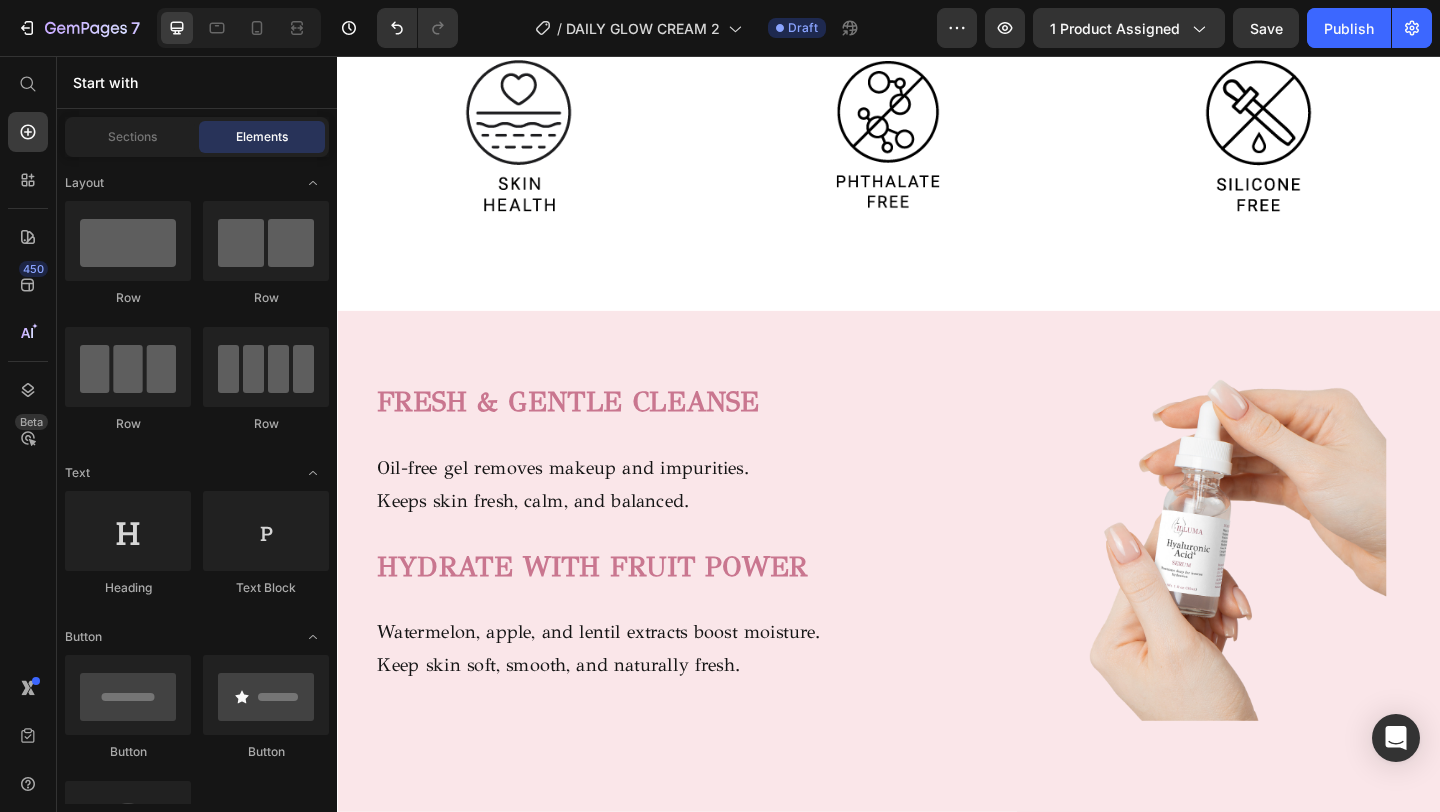 scroll, scrollTop: 1134, scrollLeft: 0, axis: vertical 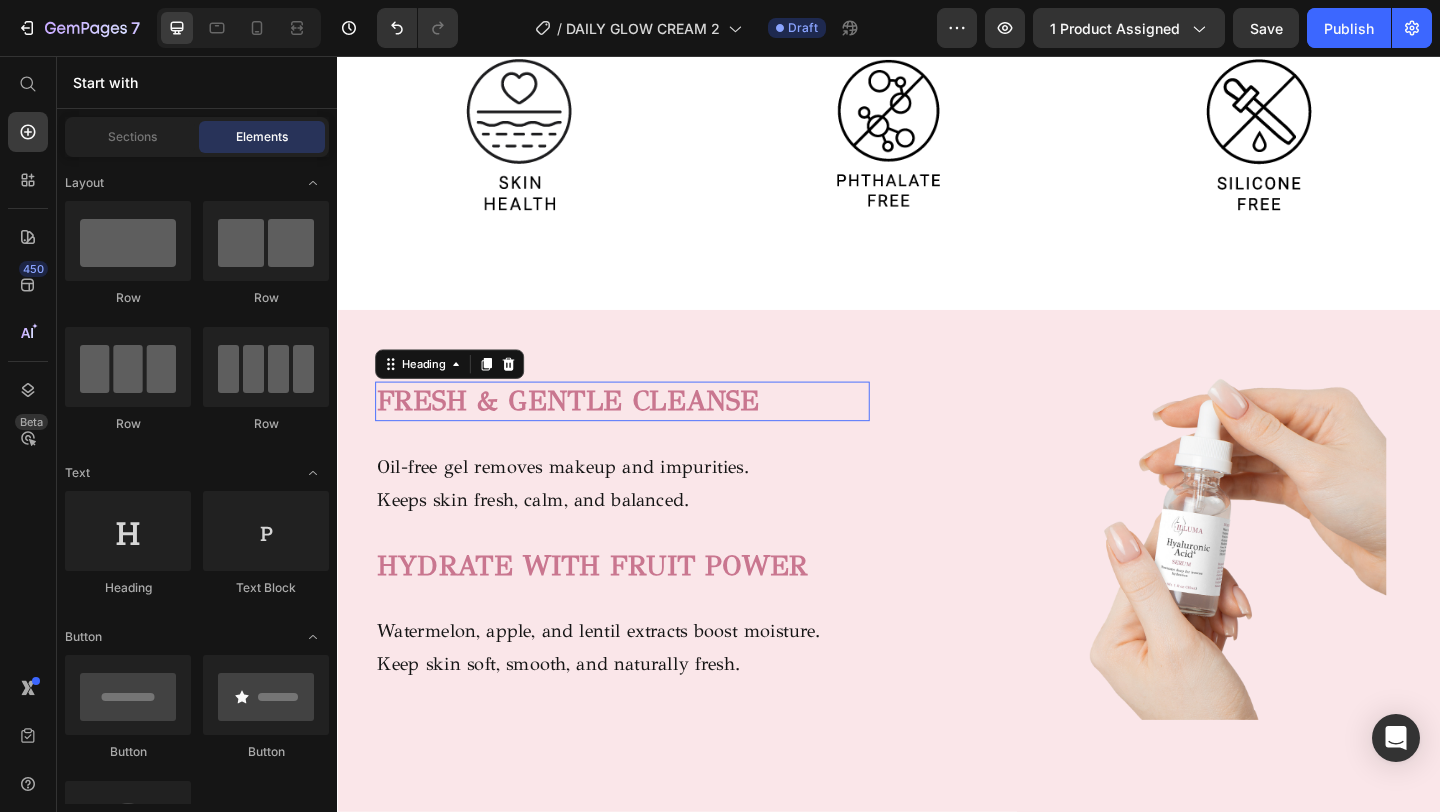 click on "FRESH & GENTLE CLEANSE" at bounding box center [588, 431] 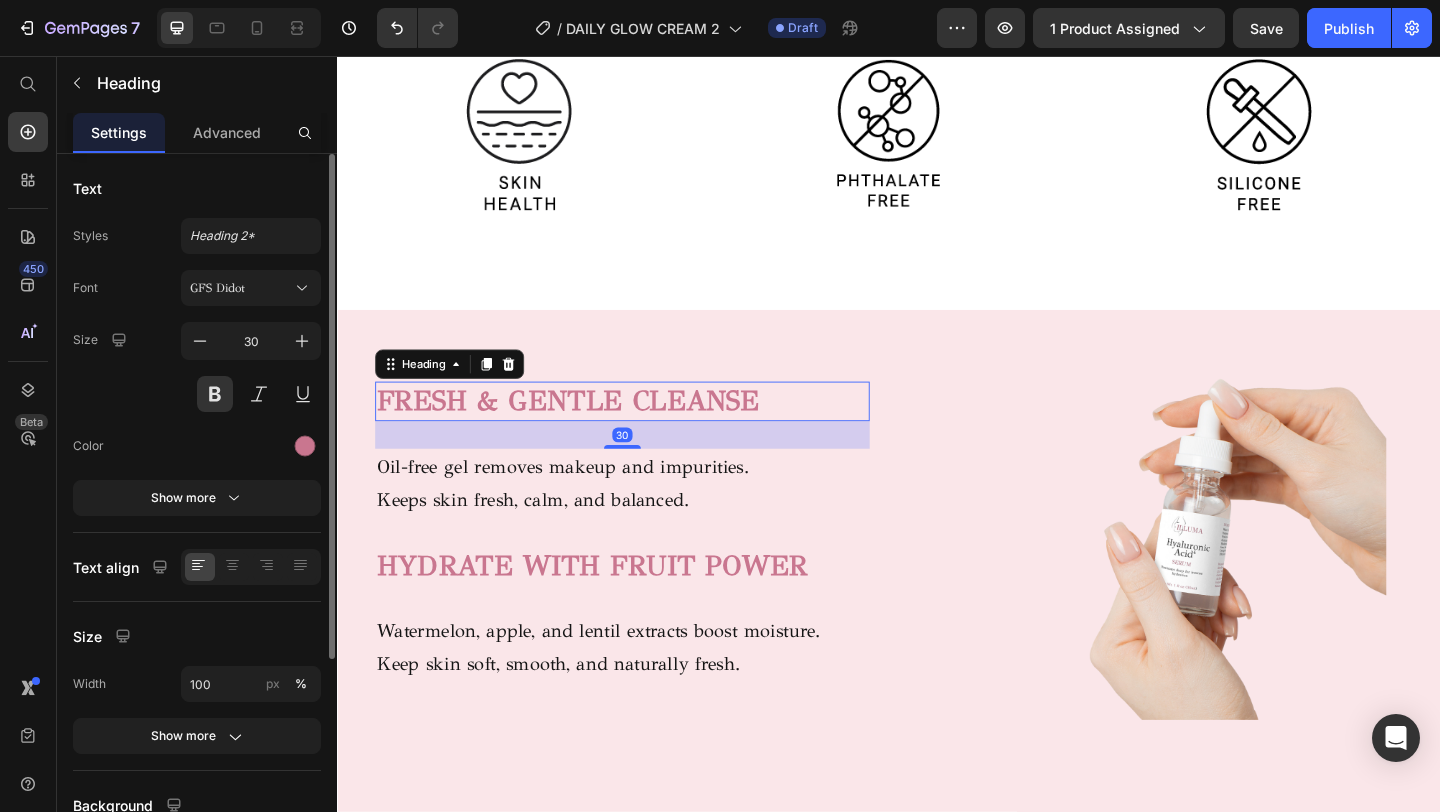 click on "FRESH & GENTLE CLEANSE" at bounding box center [647, 431] 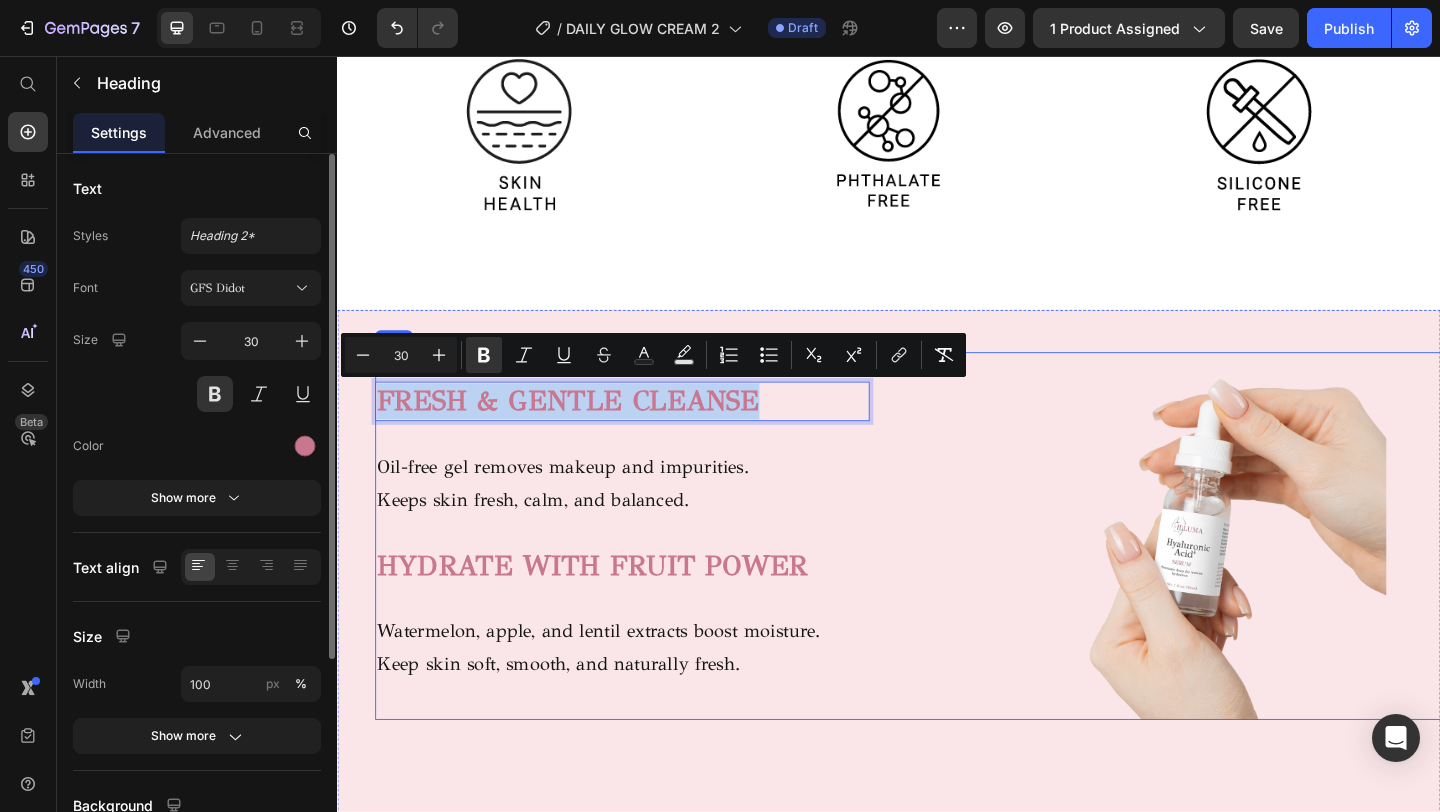 drag, startPoint x: 824, startPoint y: 420, endPoint x: 385, endPoint y: 401, distance: 439.41098 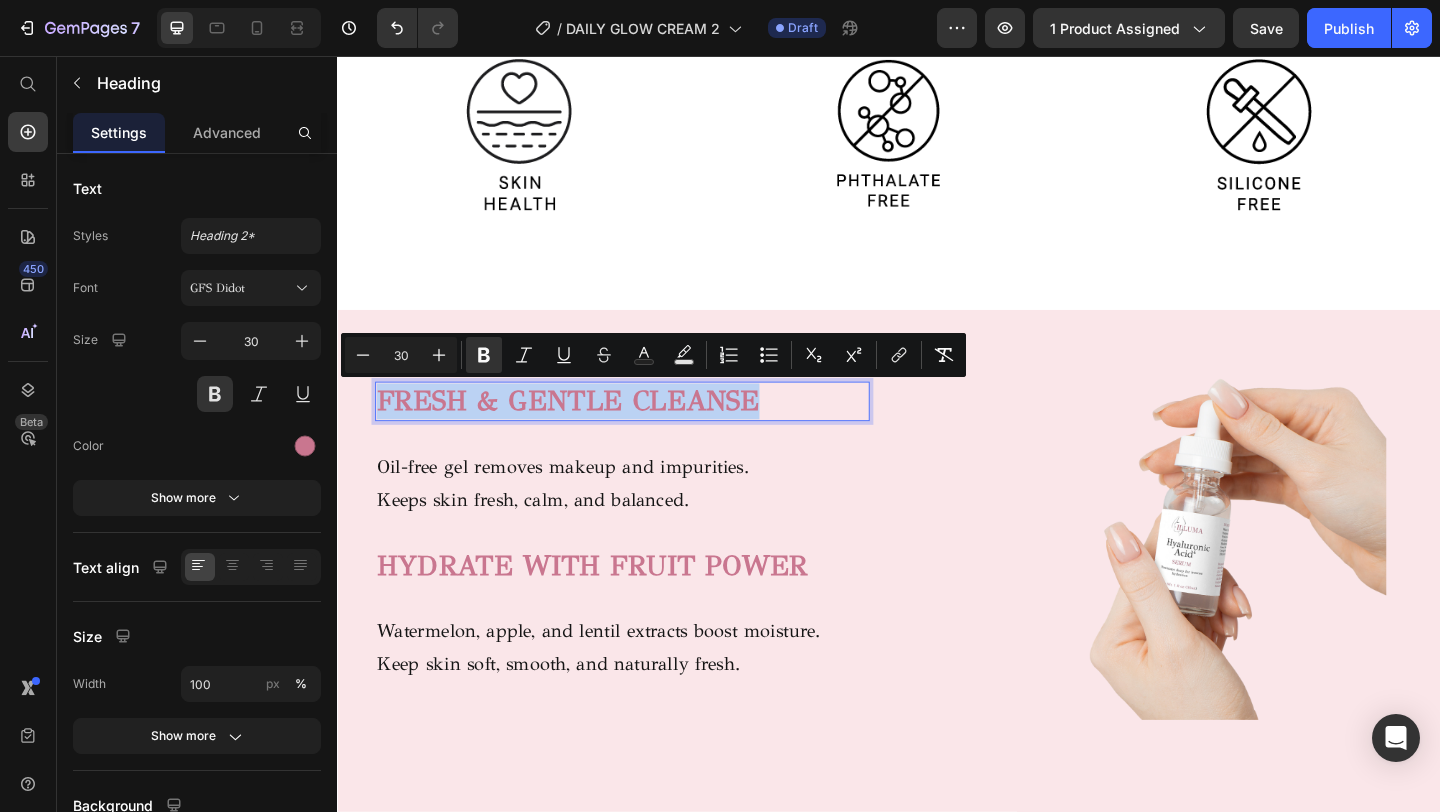 click on "FRESH & GENTLE CLEANSE Heading   30 Oil-free gel removes makeup and impurities. Keeps skin fresh, calm, and balanced. Text Block HYDRATE WITH FRUIT POWER Heading Watermelon, apple, and lentil extracts boost moisture. Keep skin soft, smooth, and naturally fresh. Text block Image Row Lorem ipsum dolor sit amet consectetur adipiscing Heading Image PROTECT SENSITIVE SKIN Heading Witch hazel and licorice soothe and calm. Panthenol helps strengthen your skin barrier. Text block YOUR EASY PM ESSENTIAL Heading Use every night to remove makeup and impurities. Wake up with clean, calm, and balanced skin. Text block Row Row Section 3" at bounding box center (937, 849) 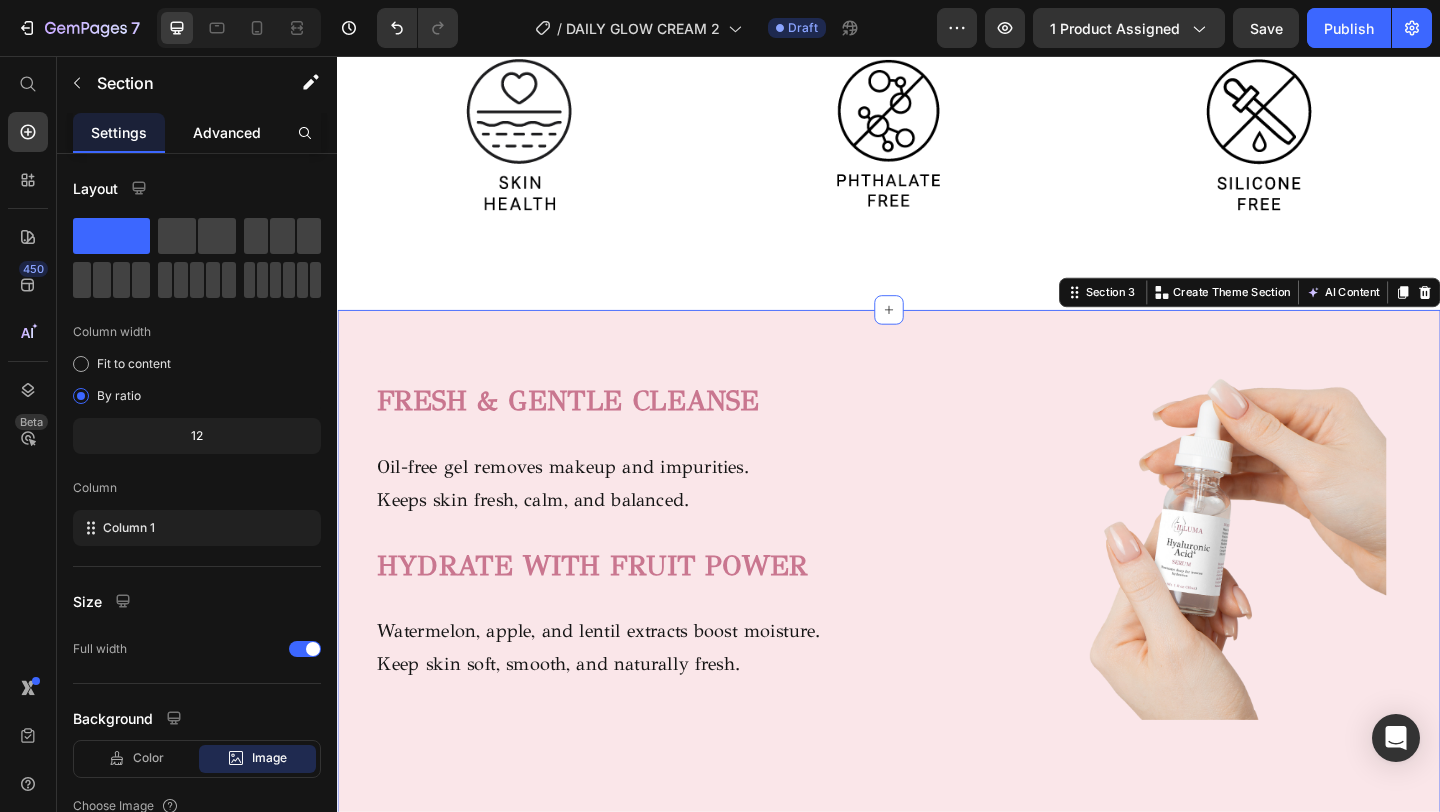 click on "Advanced" 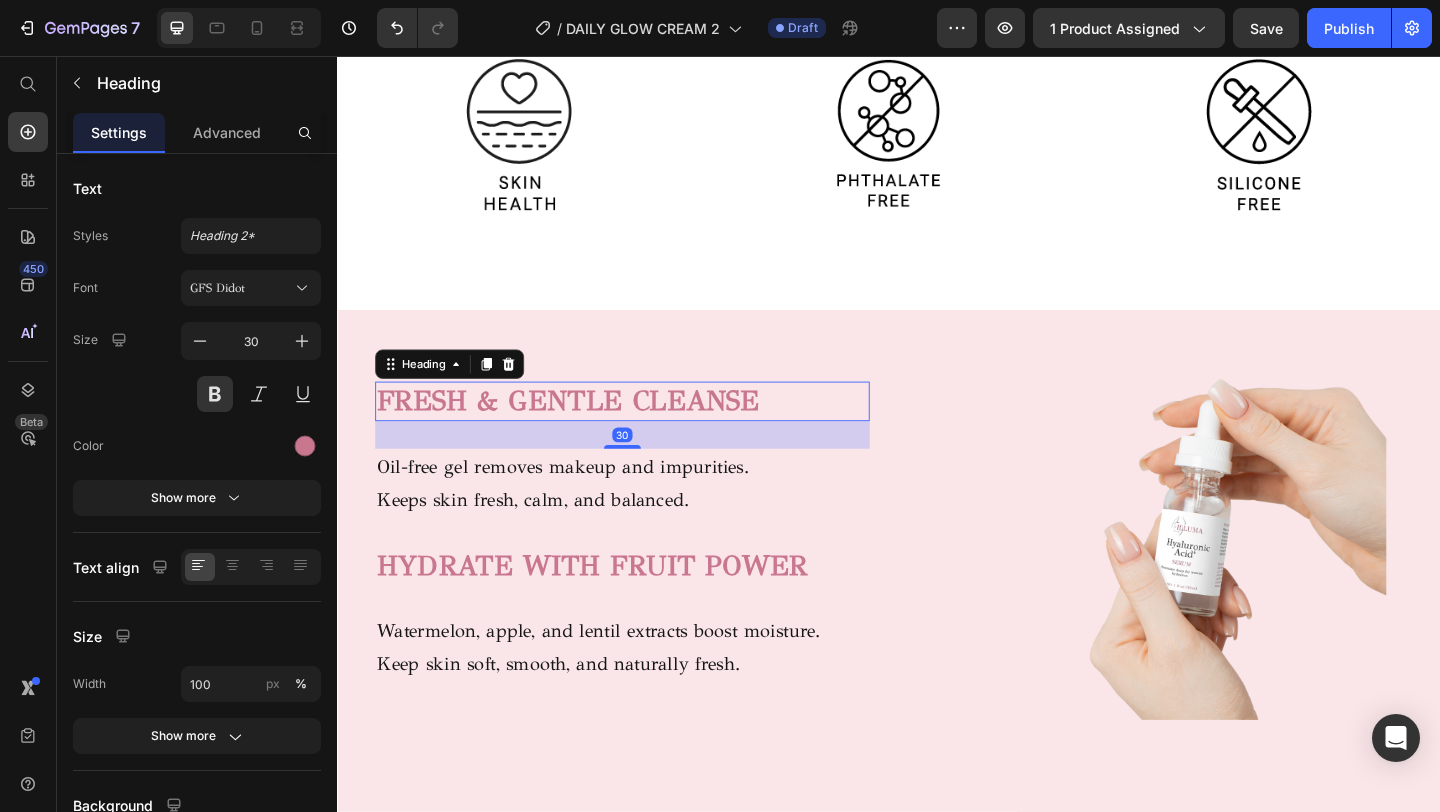 click on "FRESH & GENTLE CLEANSE" at bounding box center [588, 431] 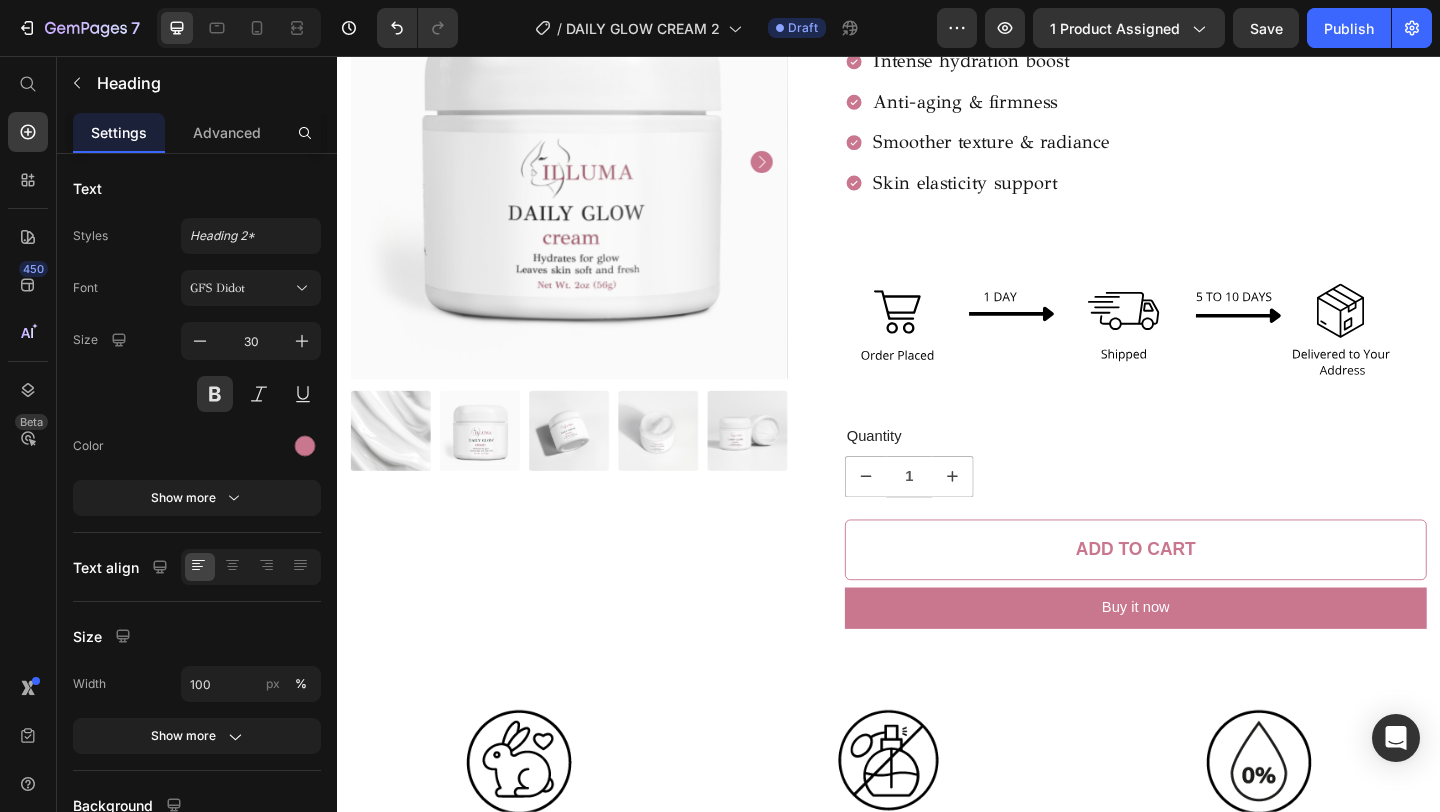 scroll, scrollTop: 0, scrollLeft: 0, axis: both 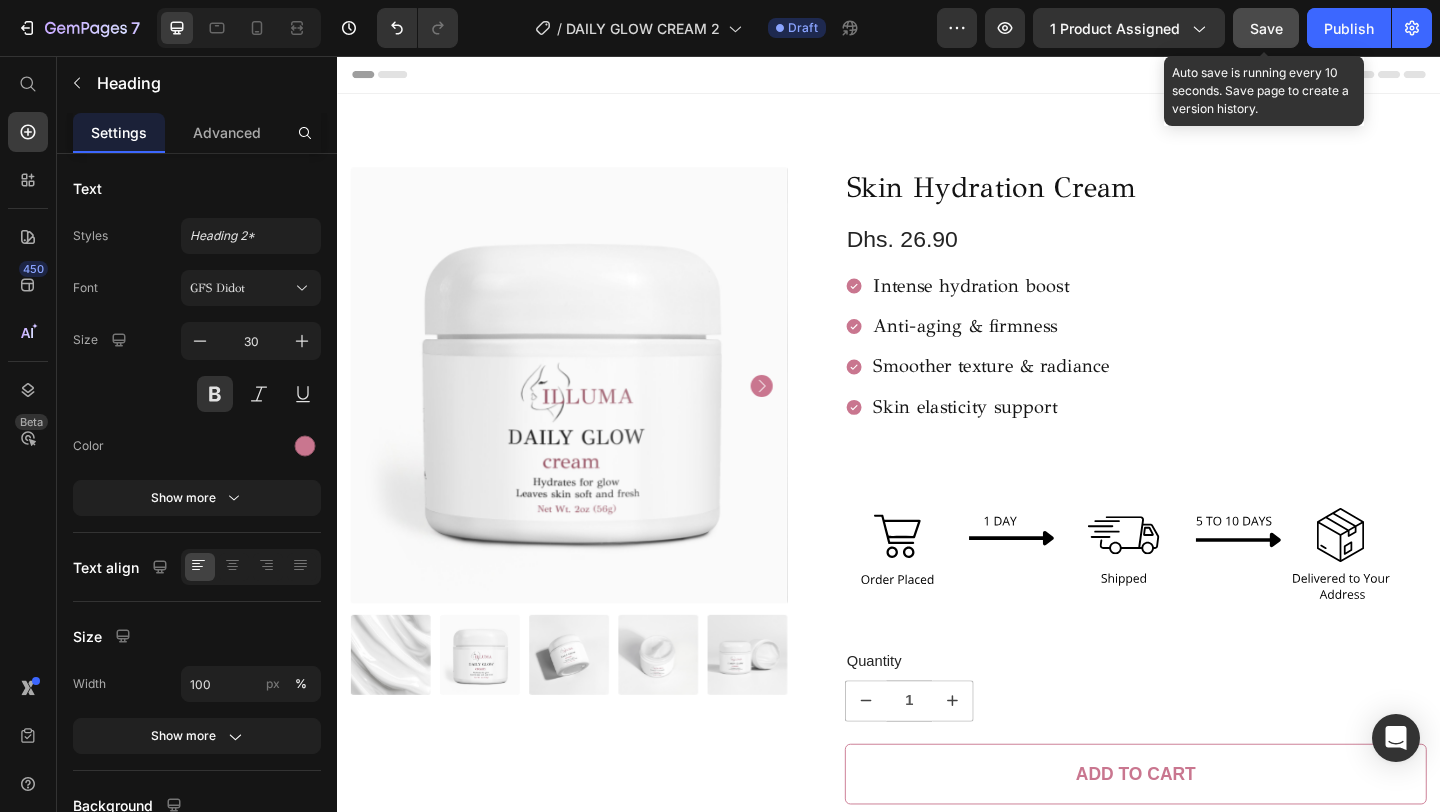 click on "Save" at bounding box center (1266, 28) 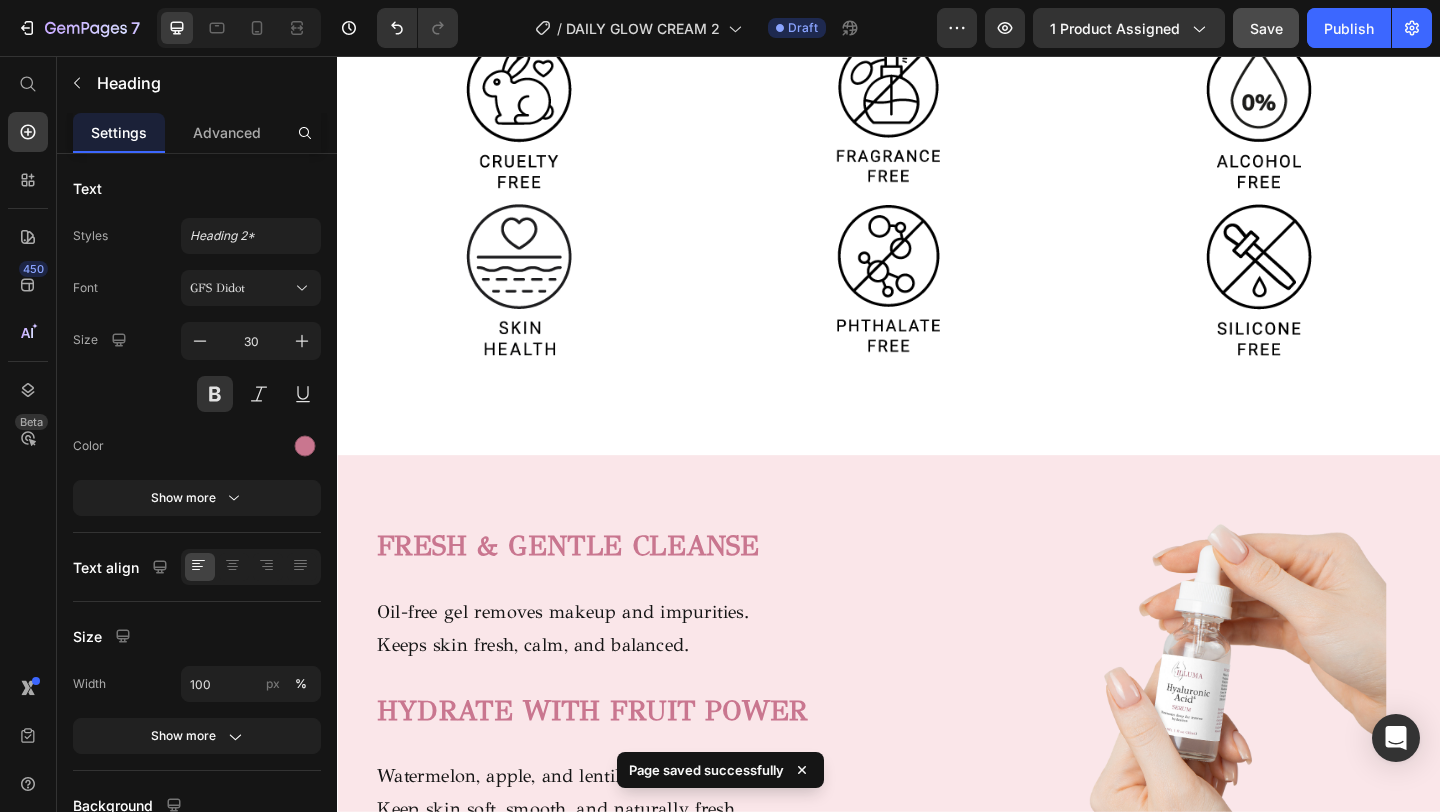 scroll, scrollTop: 1192, scrollLeft: 0, axis: vertical 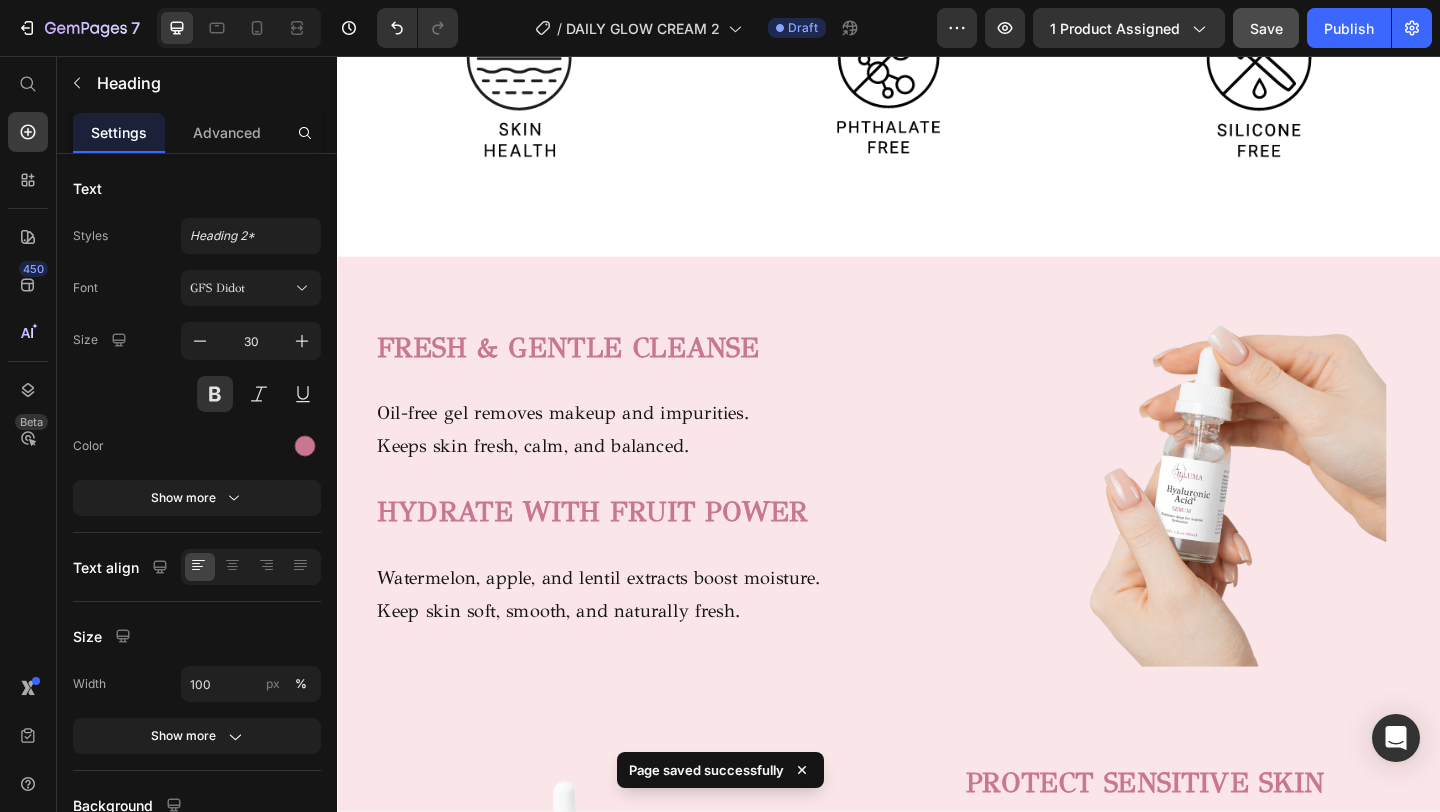click on "FRESH & GENTLE CLEANSE" at bounding box center (588, 373) 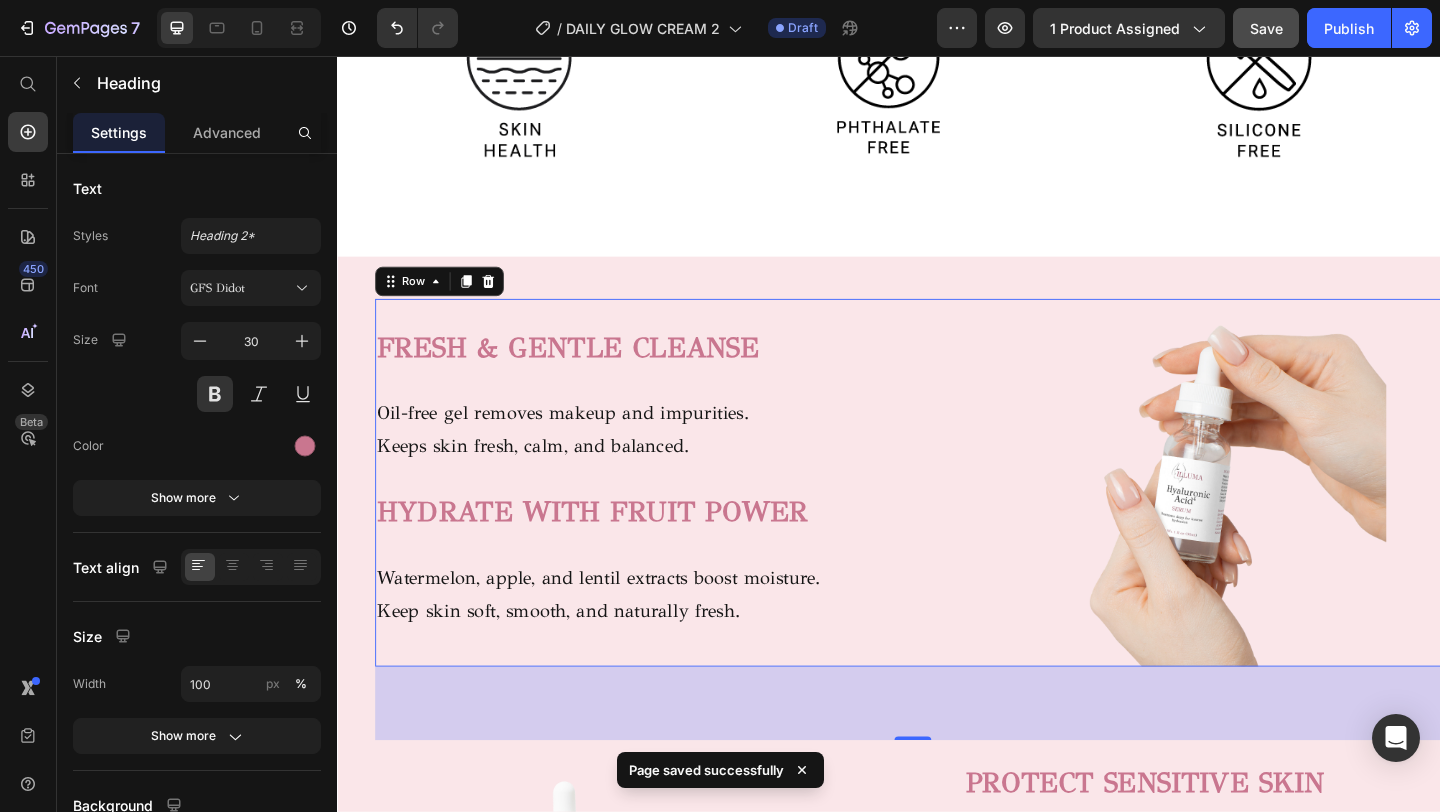 click on "⁠⁠⁠⁠⁠⁠⁠ FRESH & GENTLE CLEANSE Heading Oil-free gel removes makeup and impurities. Keeps skin fresh, calm, and balanced. Text Block HYDRATE WITH FRUIT POWER Heading Watermelon, apple, and lentil extracts boost moisture. Keep skin soft, smooth, and naturally fresh. Text block" at bounding box center [647, 520] 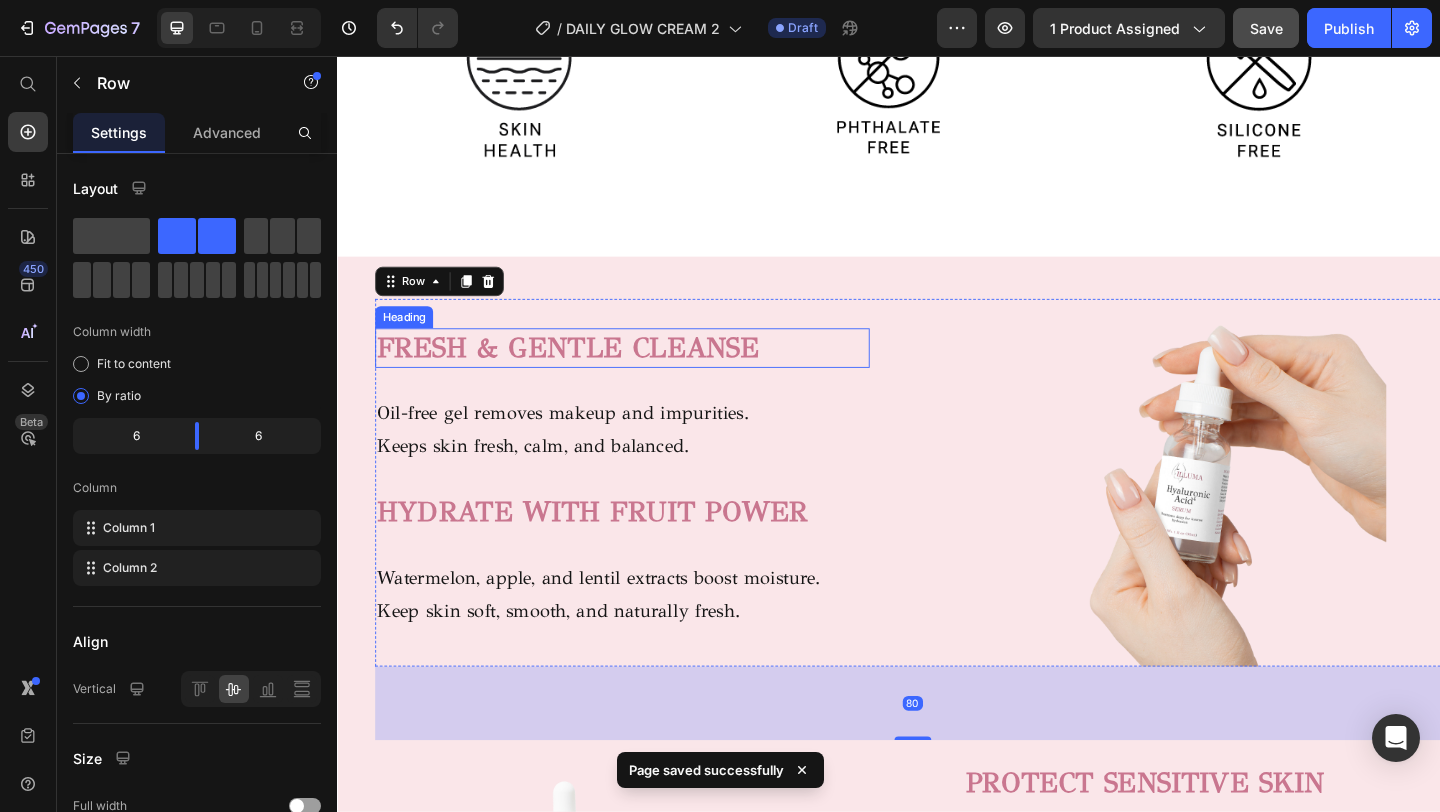 click on "⁠⁠⁠⁠⁠⁠⁠ FRESH & GENTLE CLEANSE" at bounding box center [647, 373] 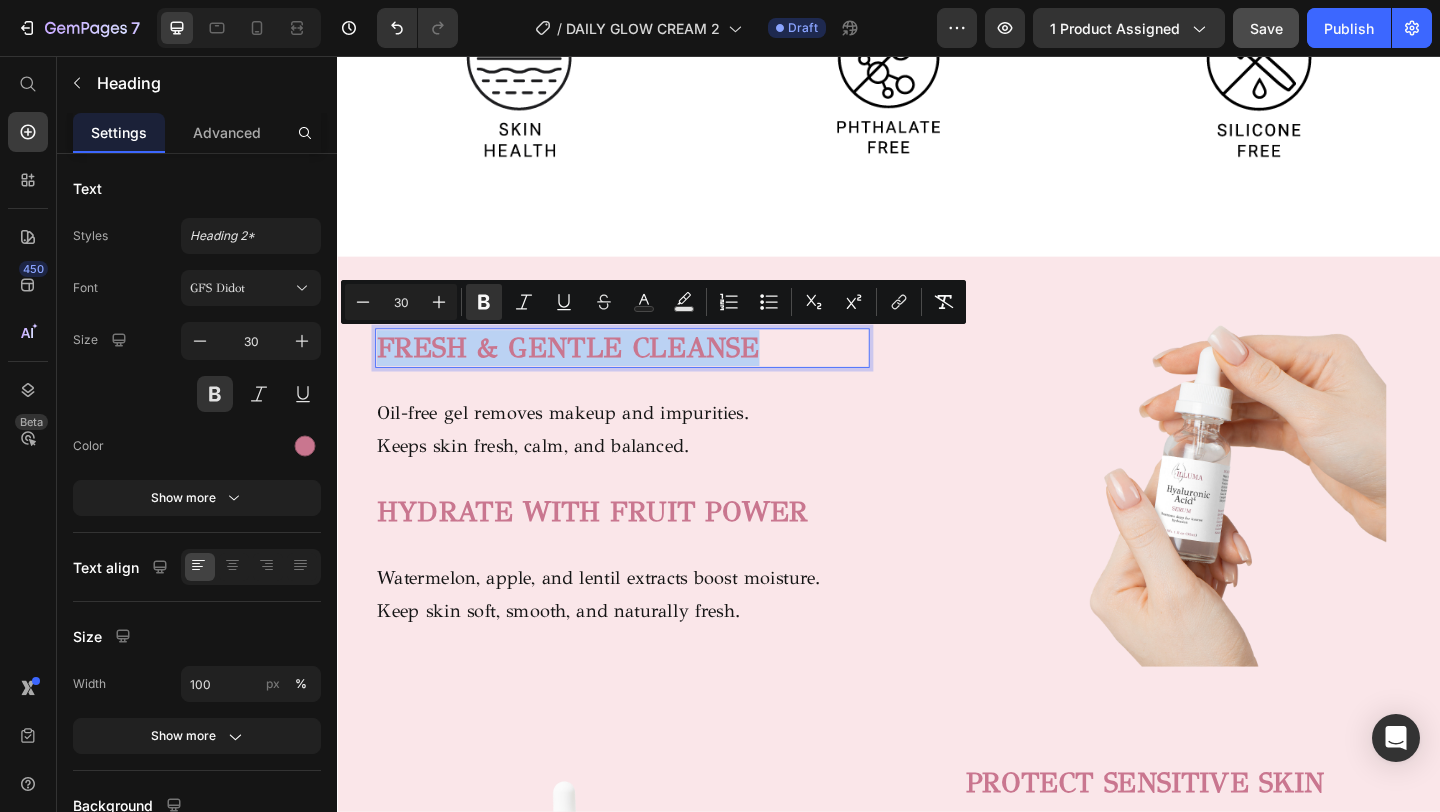 drag, startPoint x: 804, startPoint y: 373, endPoint x: 432, endPoint y: 354, distance: 372.4849 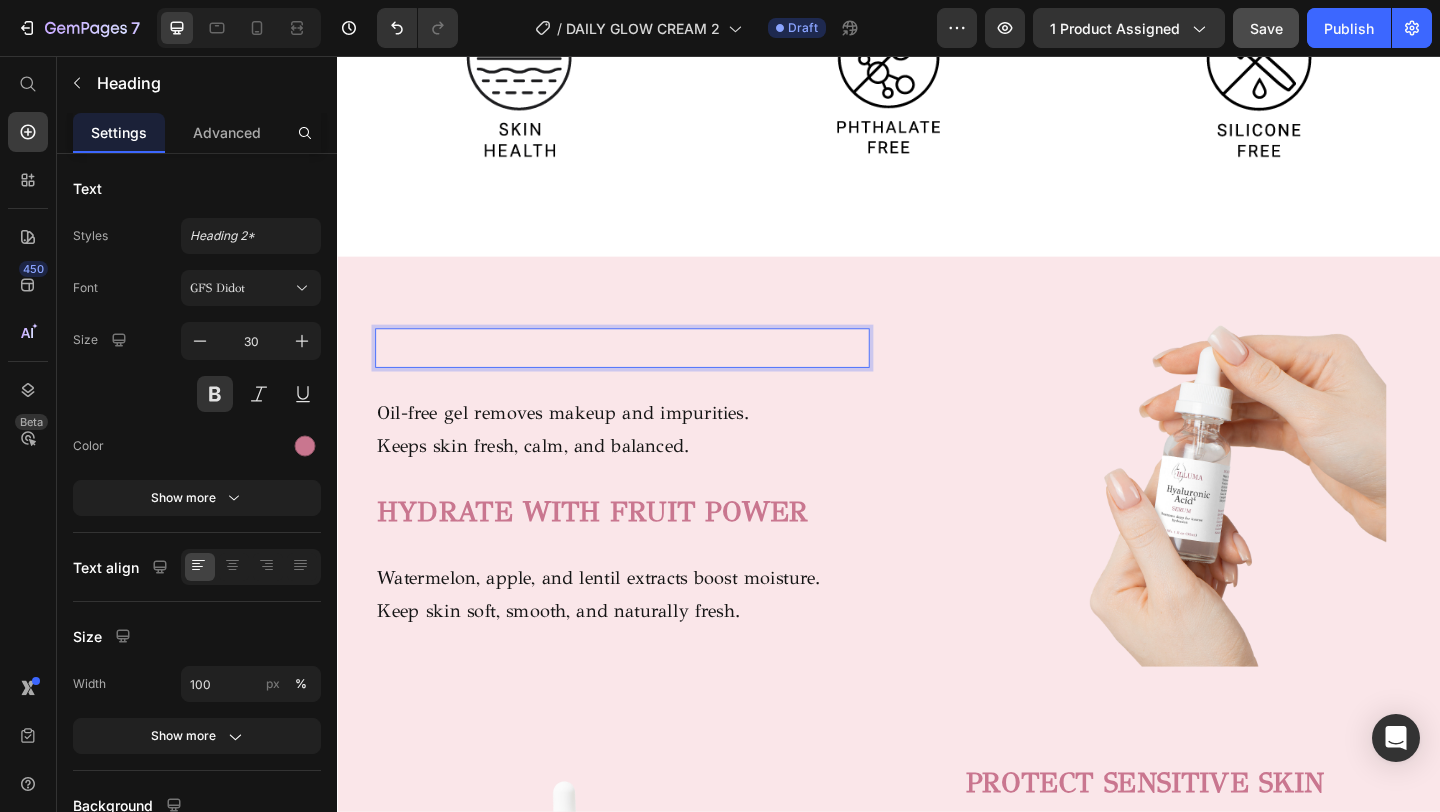 scroll, scrollTop: 1172, scrollLeft: 0, axis: vertical 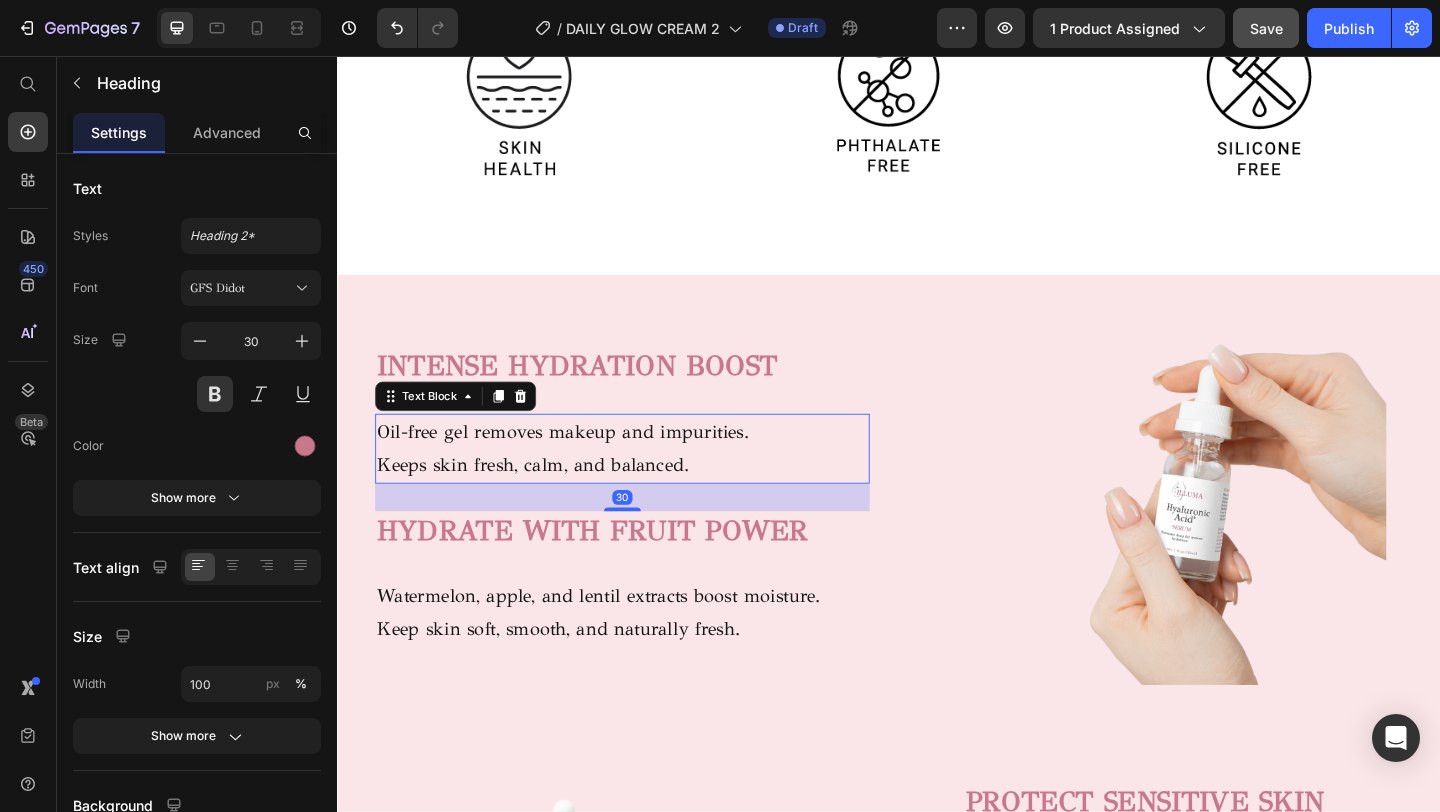click on "Oil-free gel removes makeup and impurities." at bounding box center [647, 465] 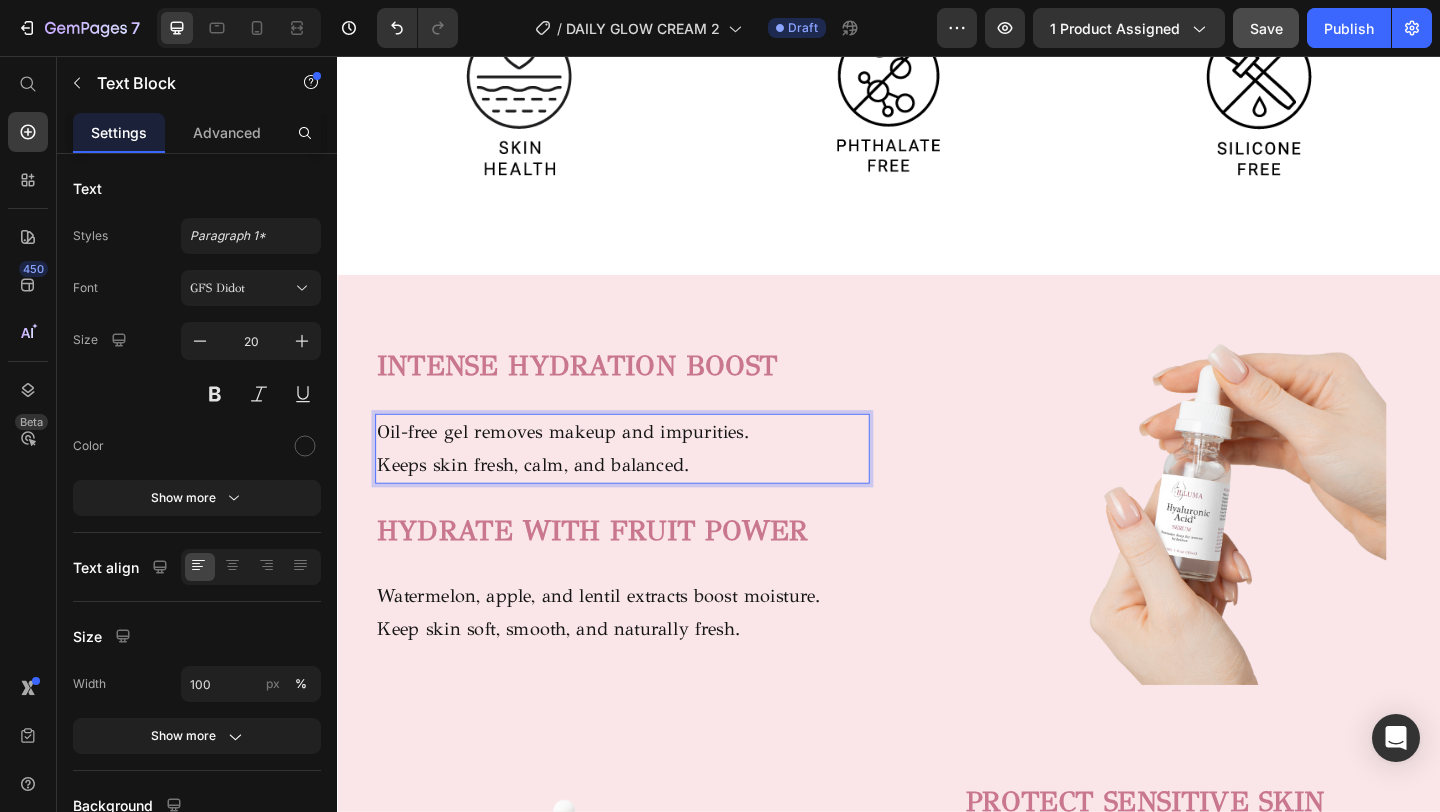 click on "Keeps skin fresh, calm, and balanced." at bounding box center [647, 501] 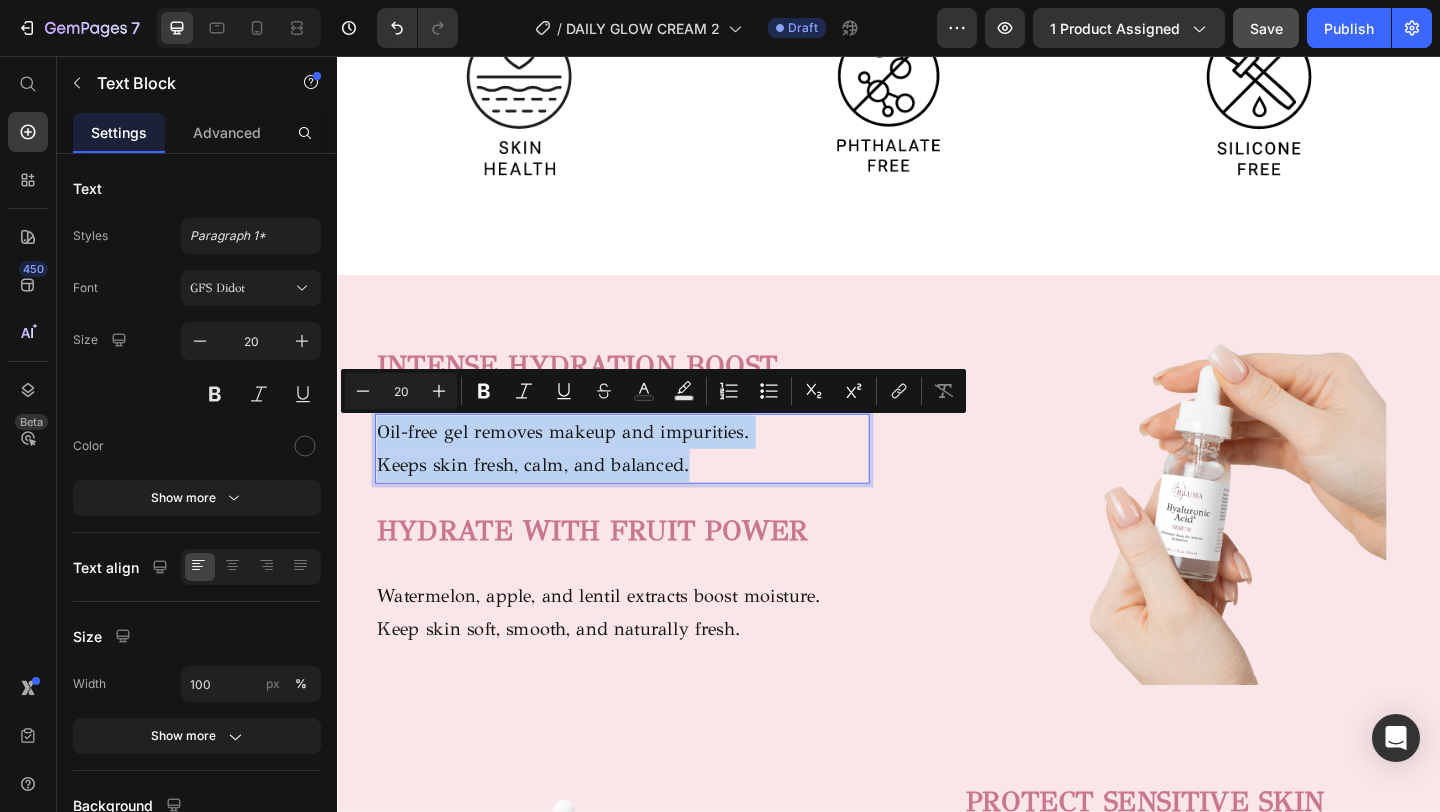 drag, startPoint x: 726, startPoint y: 509, endPoint x: 377, endPoint y: 471, distance: 351.06268 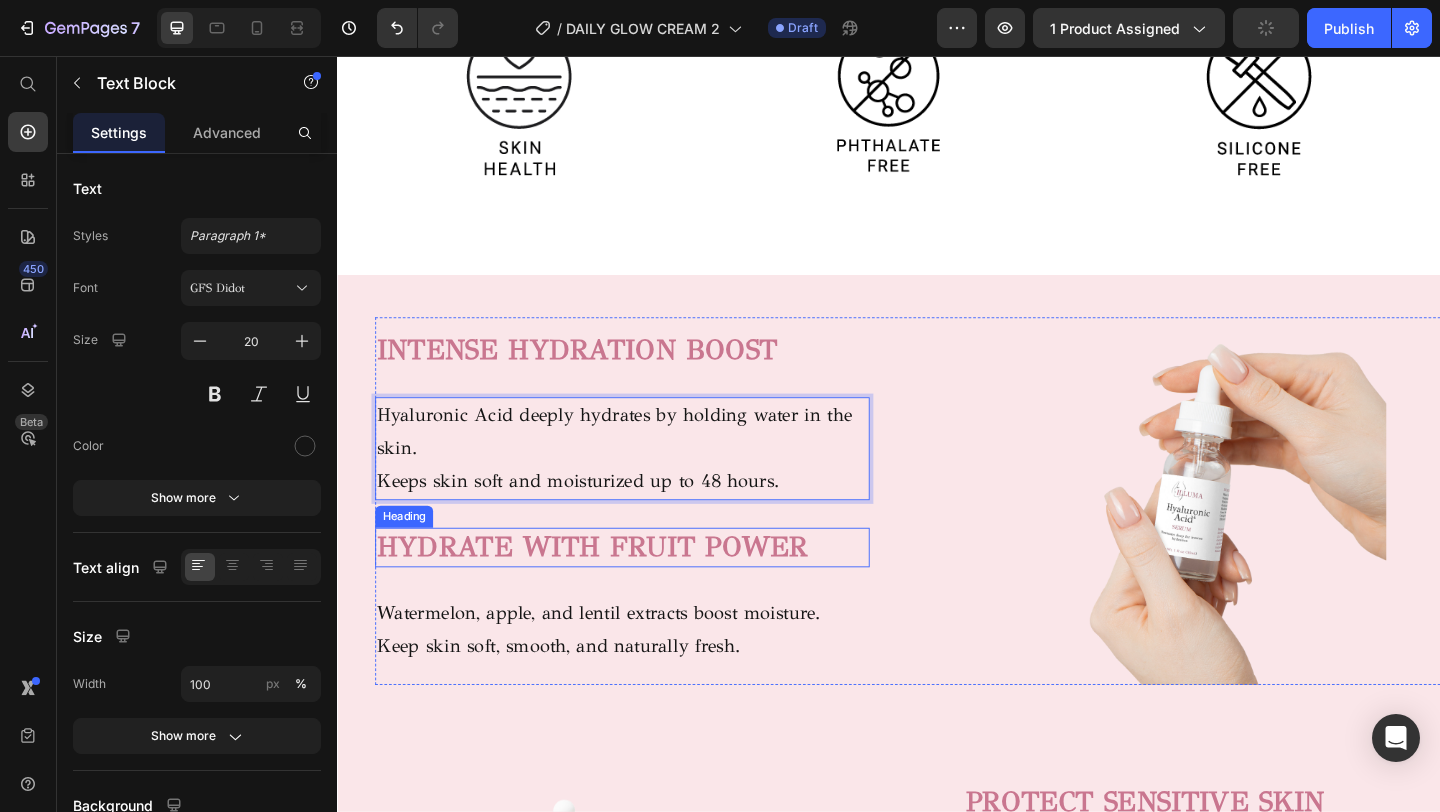 click on "HYDRATE WITH FRUIT POWER" at bounding box center [614, 590] 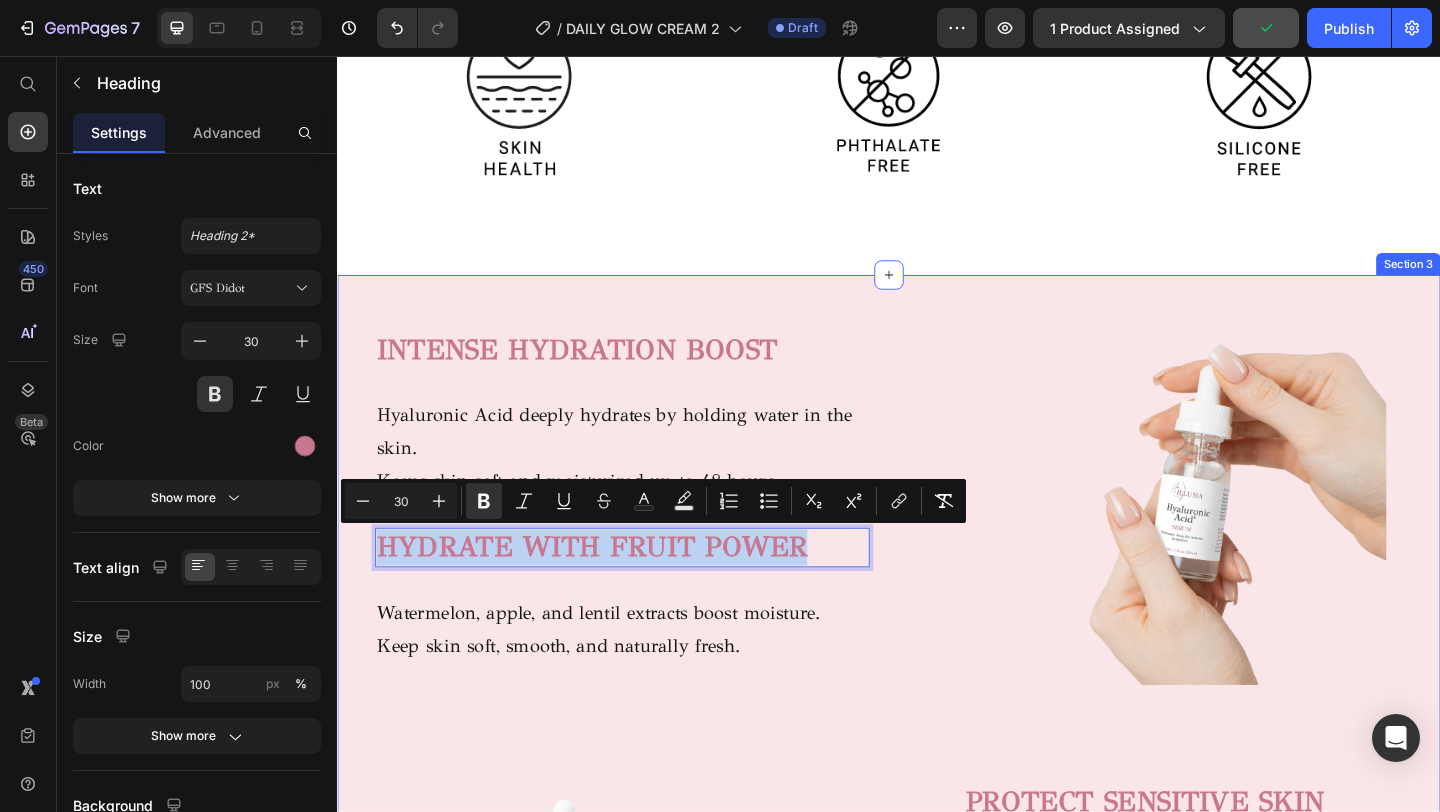 drag, startPoint x: 862, startPoint y: 589, endPoint x: 340, endPoint y: 596, distance: 522.04694 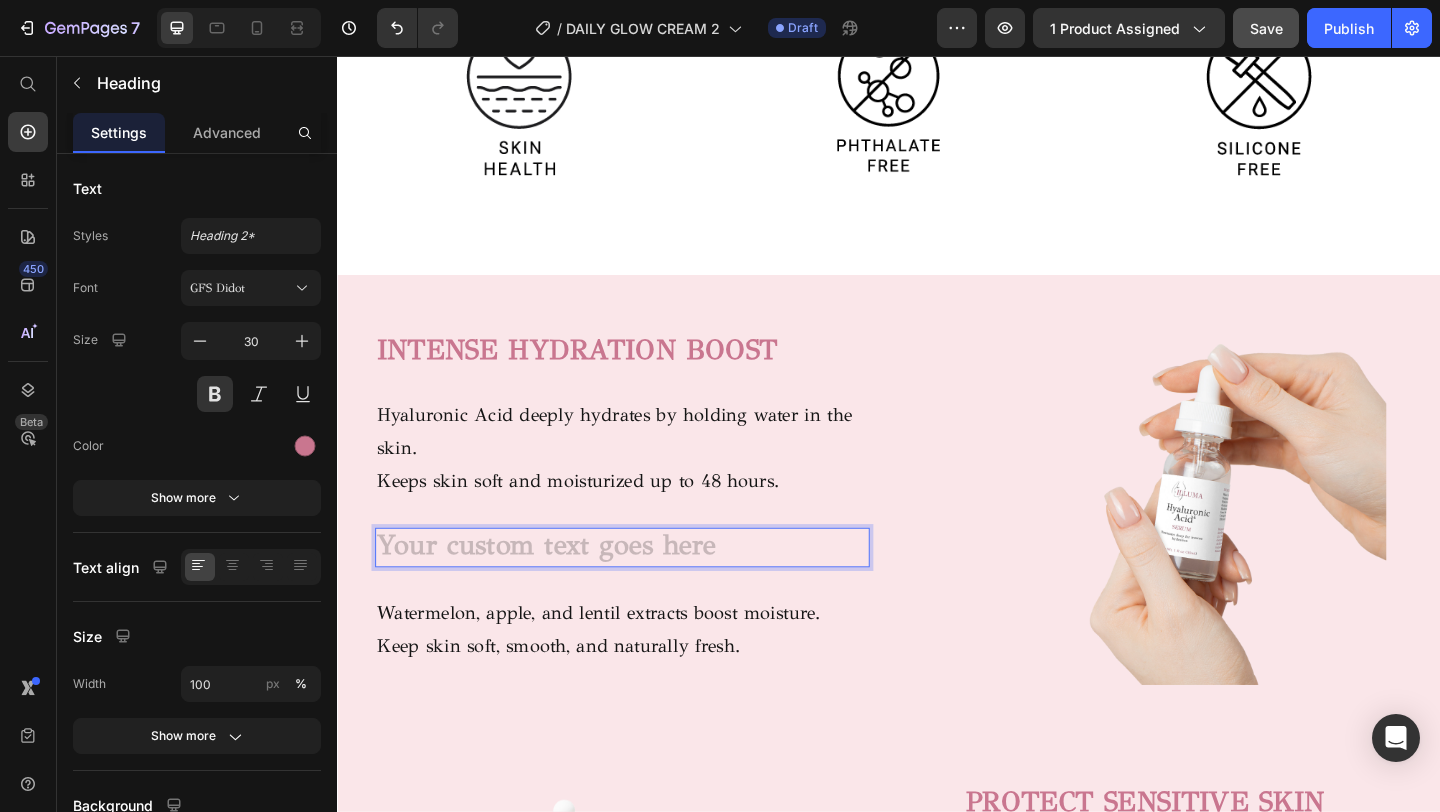 scroll, scrollTop: 1153, scrollLeft: 0, axis: vertical 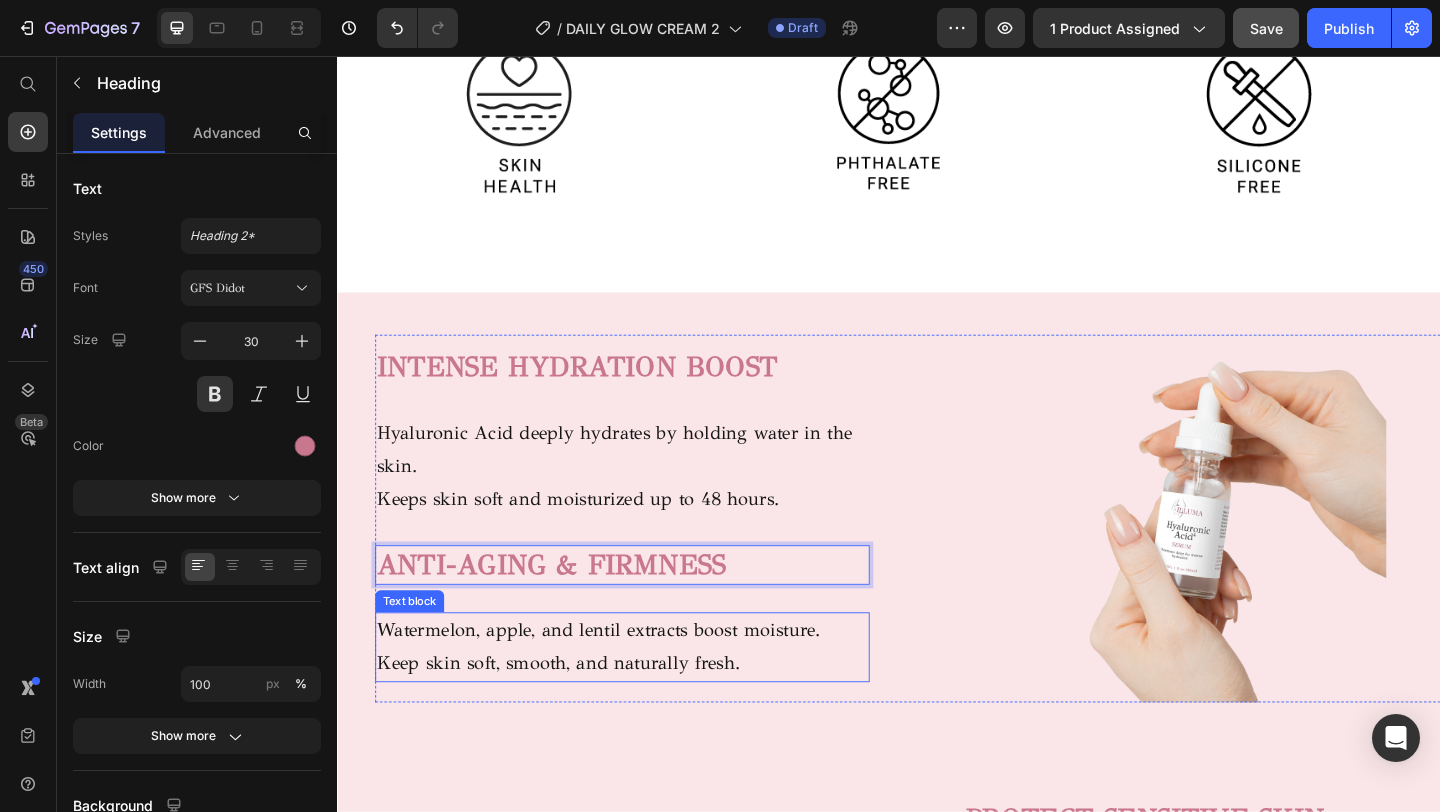 click on "Keep skin soft, smooth, and naturally fresh." at bounding box center (647, 717) 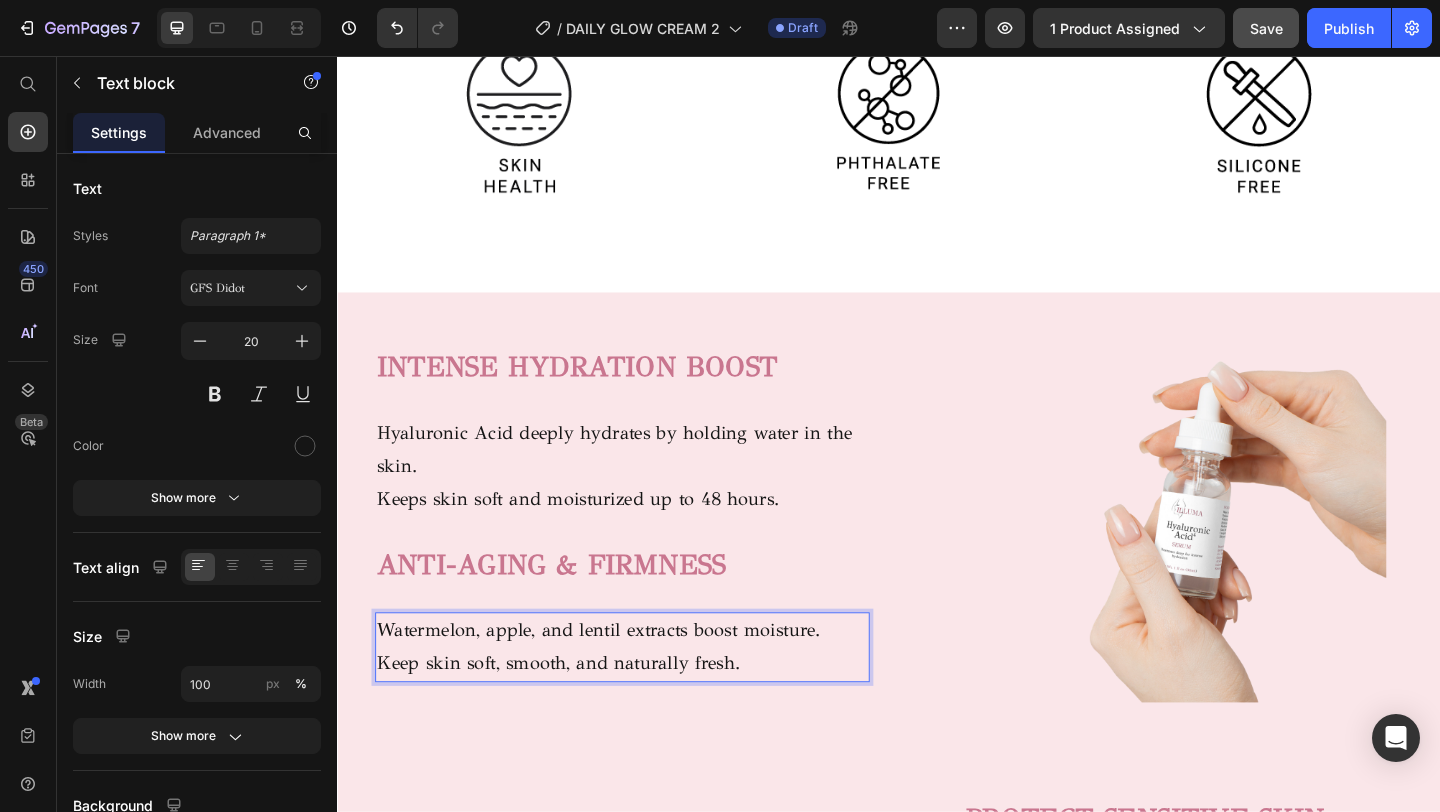click on "Keep skin soft, smooth, and naturally fresh." at bounding box center (647, 717) 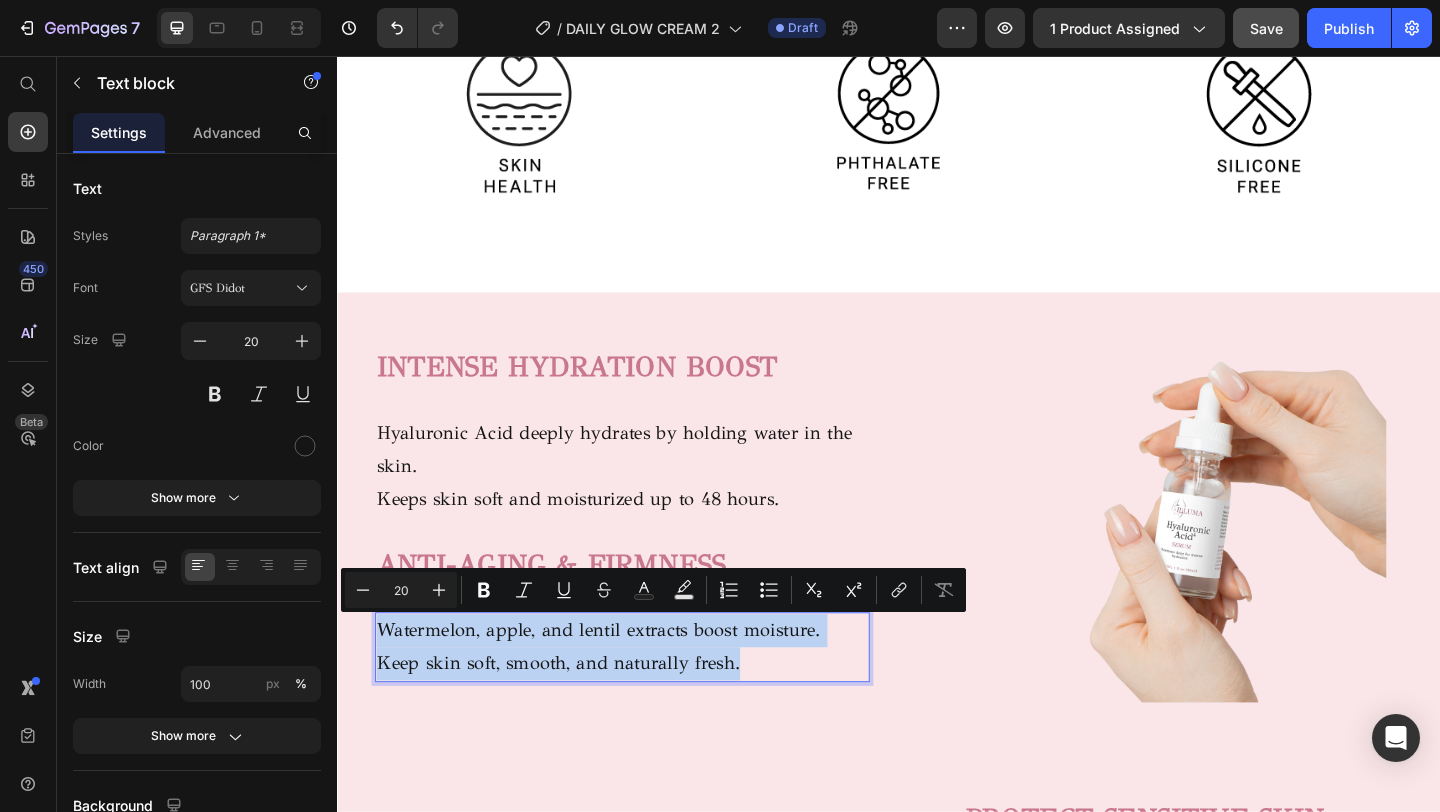 drag, startPoint x: 779, startPoint y: 720, endPoint x: 388, endPoint y: 687, distance: 392.3901 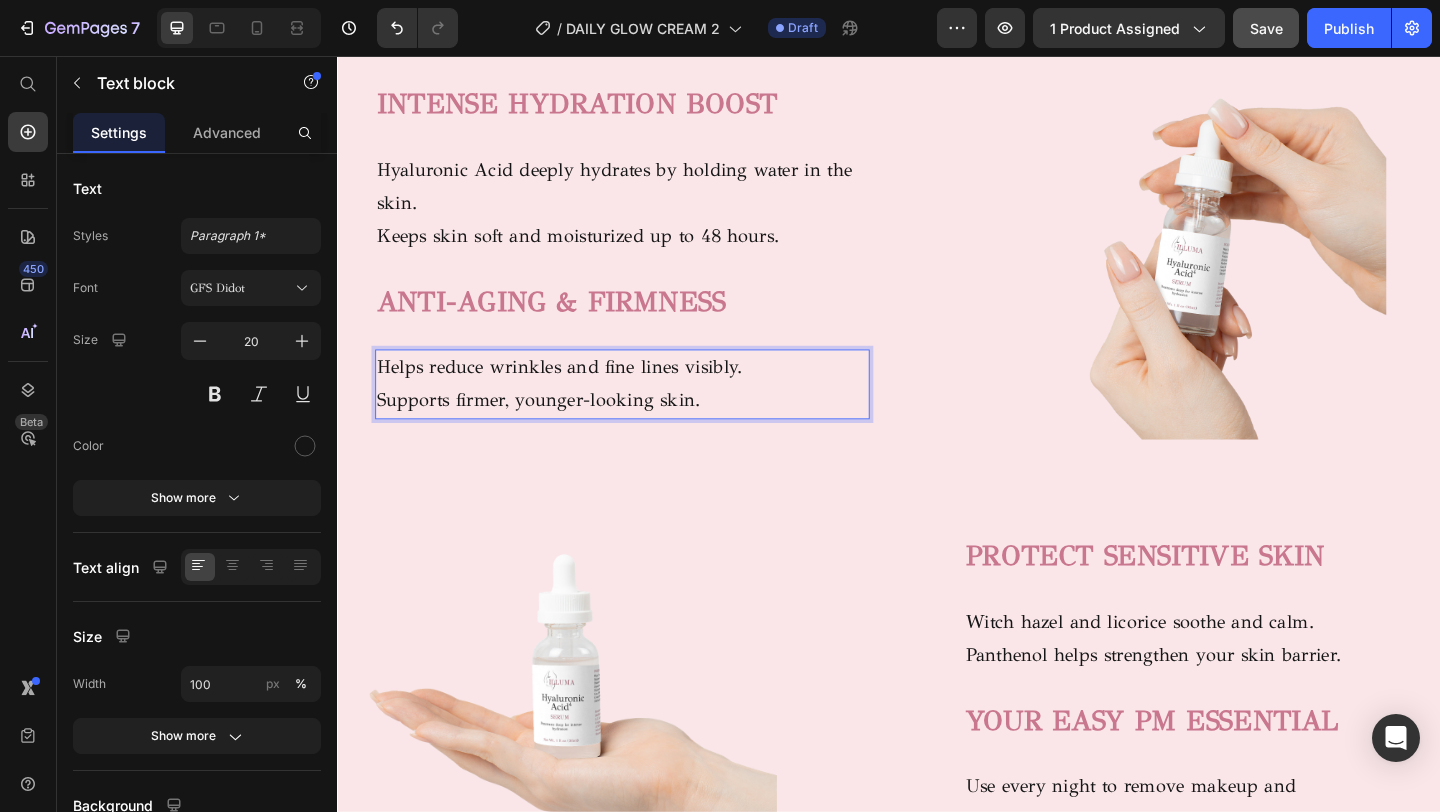 scroll, scrollTop: 1440, scrollLeft: 0, axis: vertical 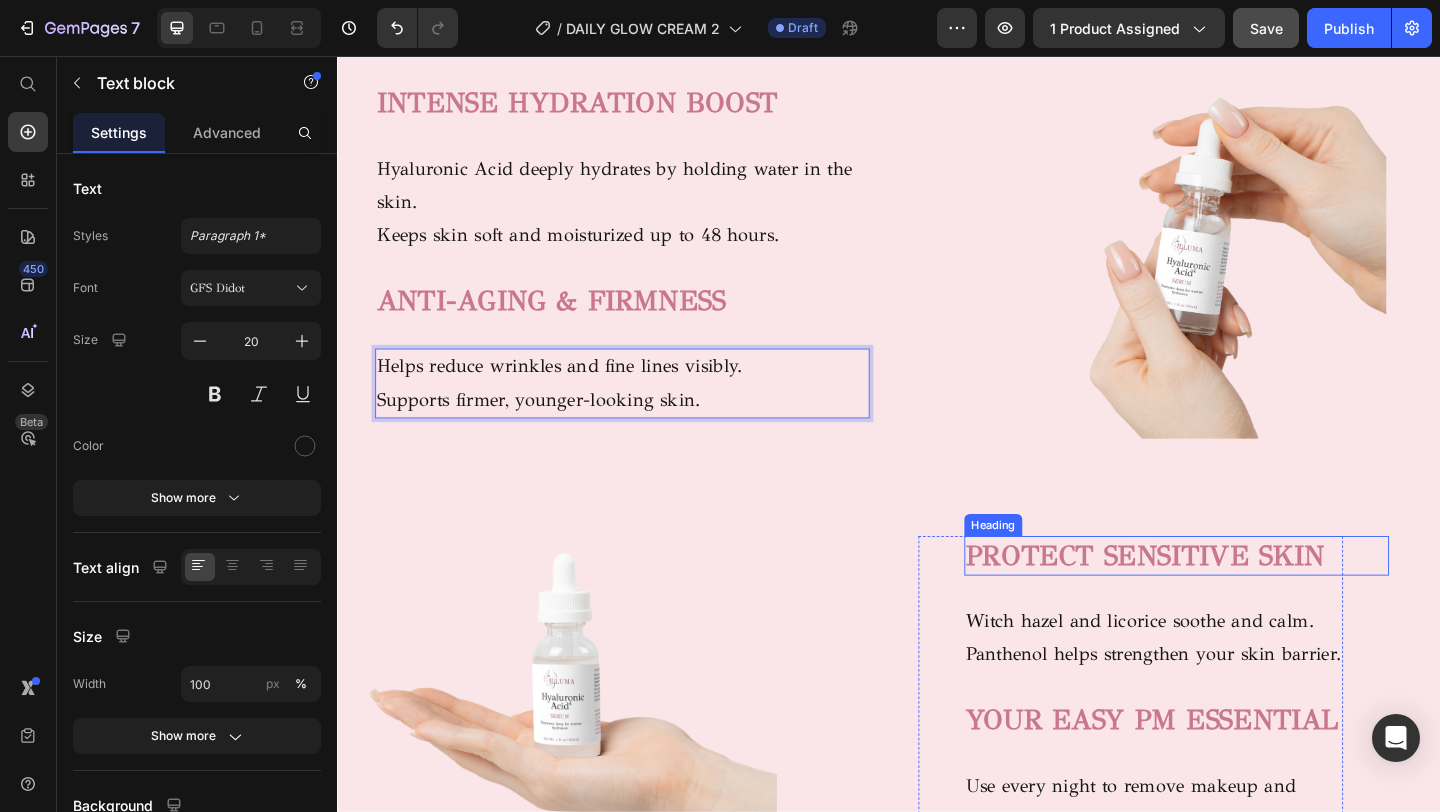 click on "PROTECT SENSITIVE SKIN" at bounding box center (1216, 599) 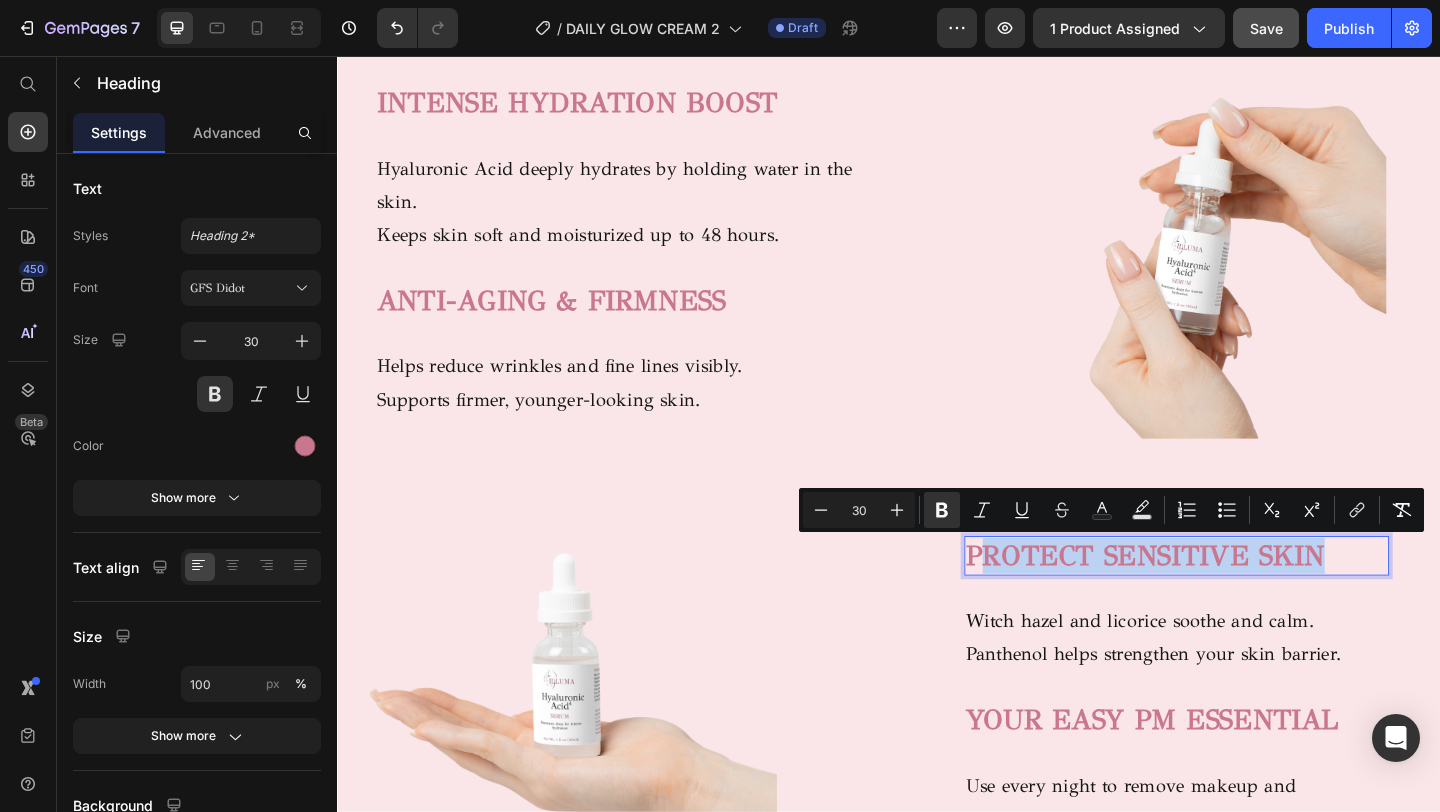 drag, startPoint x: 1420, startPoint y: 592, endPoint x: 1032, endPoint y: 599, distance: 388.06314 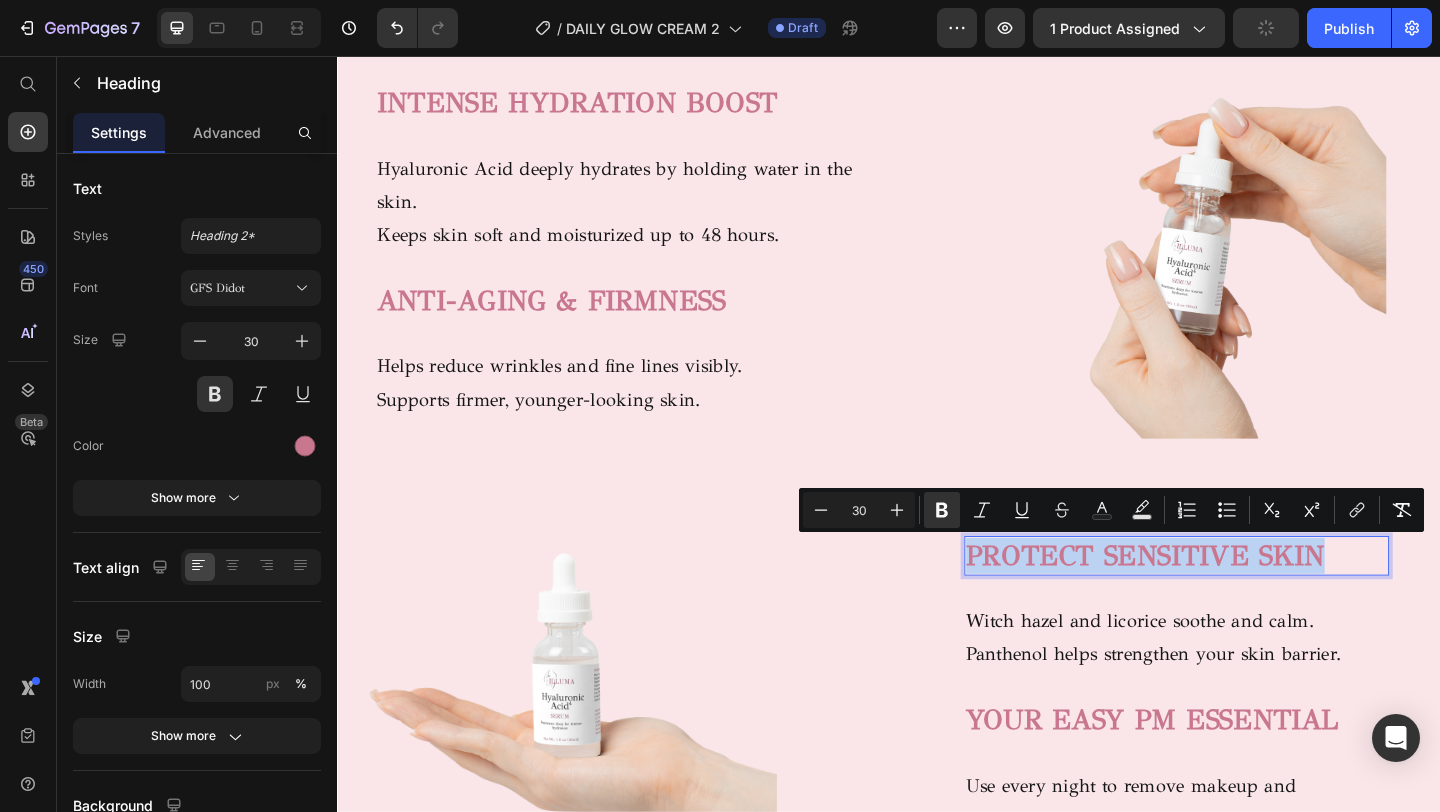 drag, startPoint x: 1427, startPoint y: 597, endPoint x: 1024, endPoint y: 598, distance: 403.00125 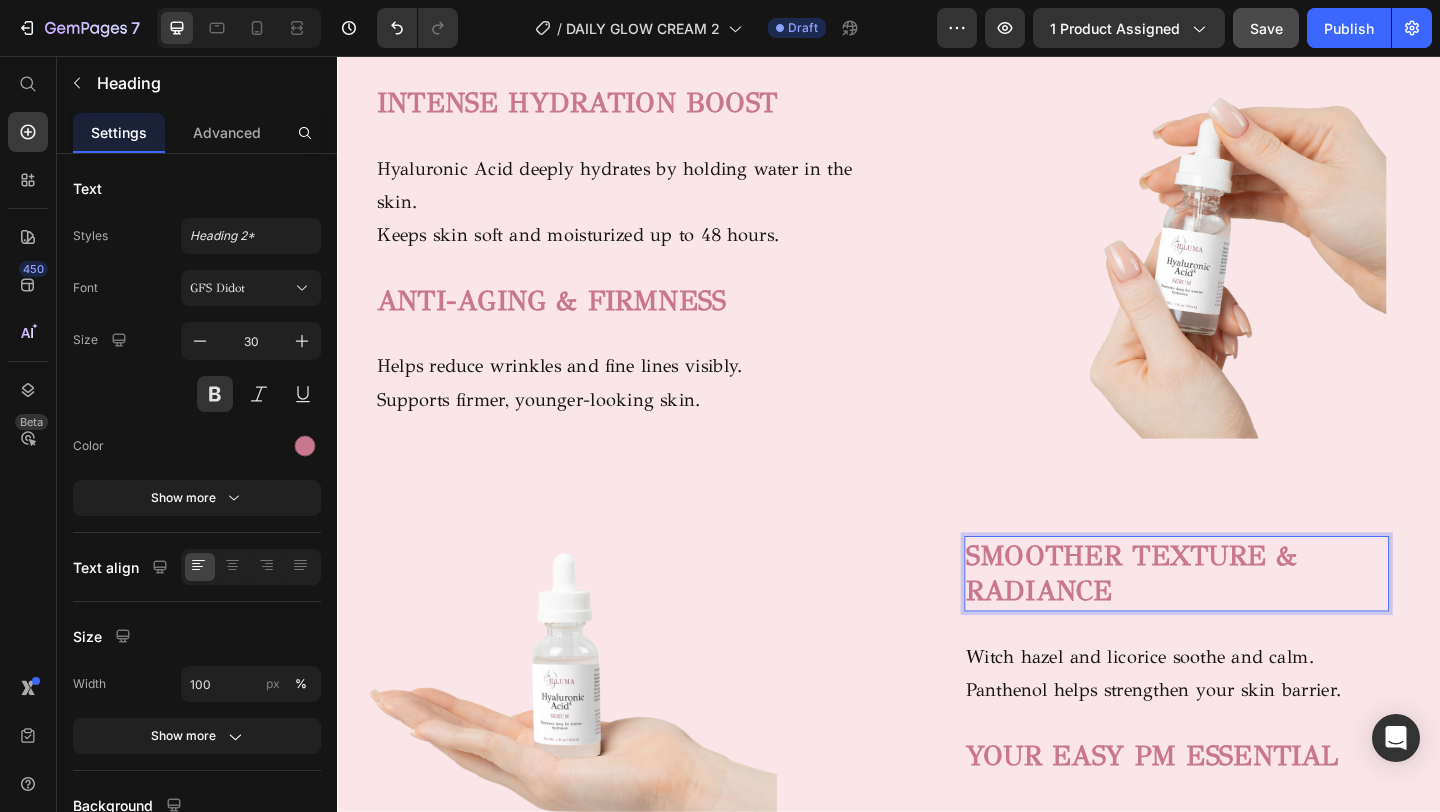 scroll, scrollTop: 1605, scrollLeft: 0, axis: vertical 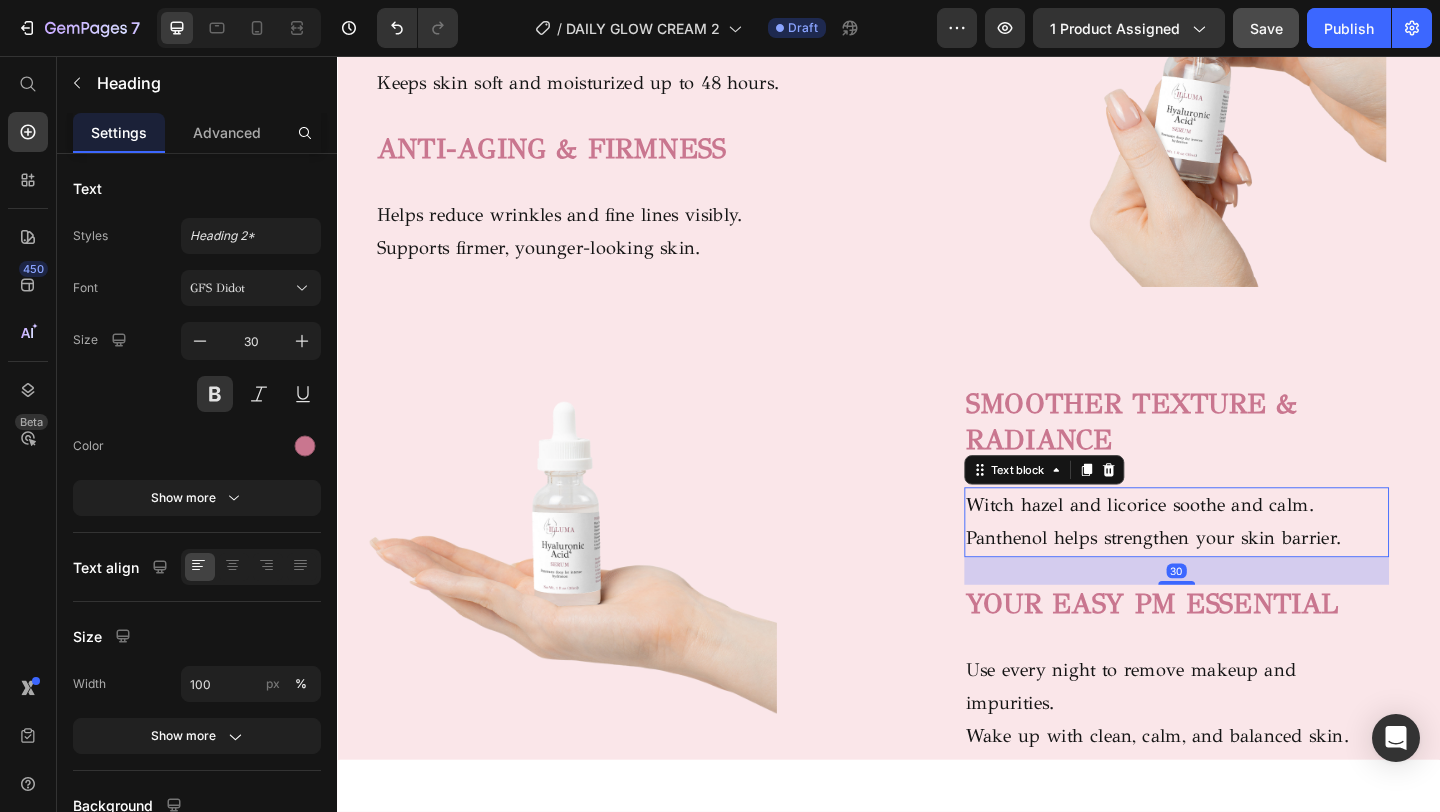 click on "Panthenol helps strengthen your skin barrier." at bounding box center [1250, 581] 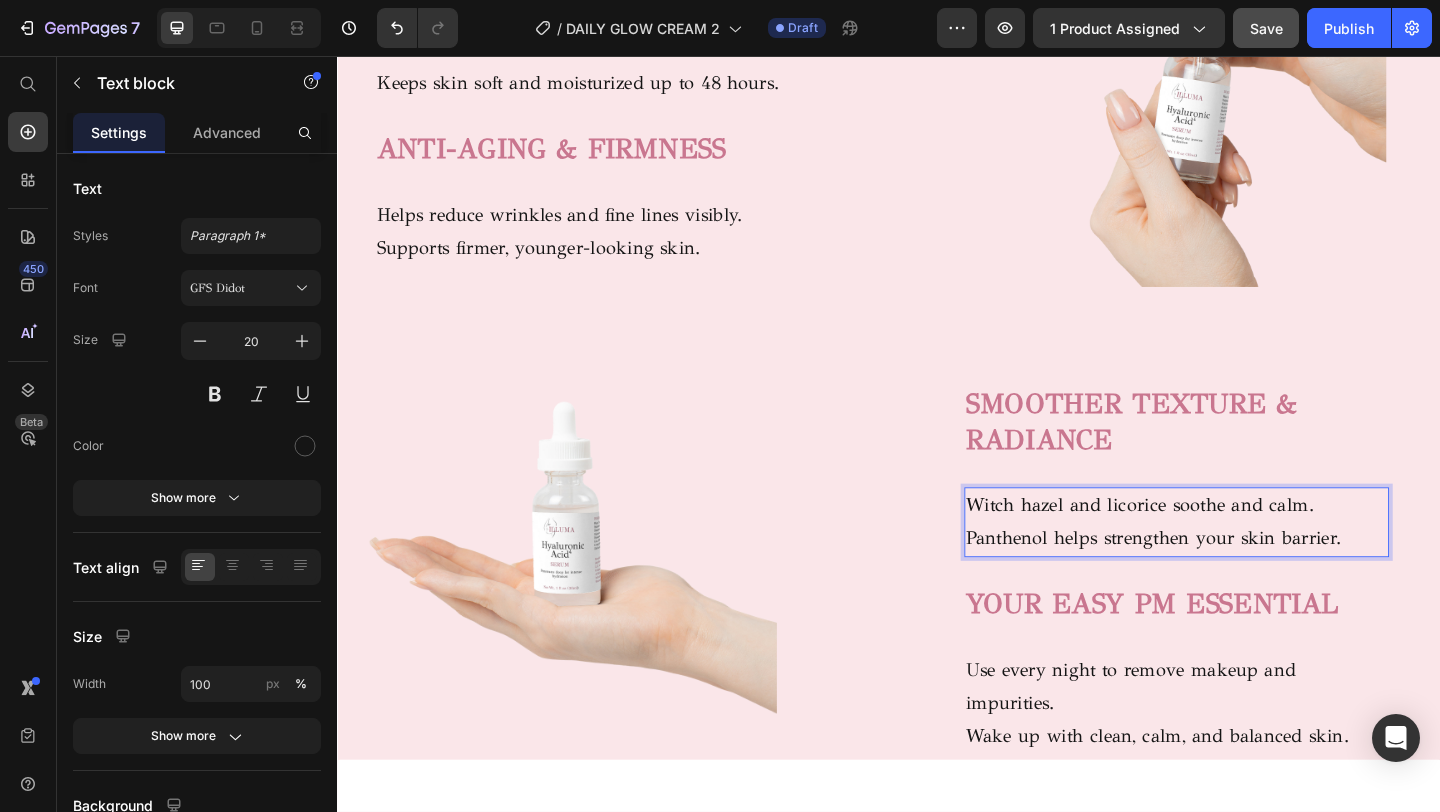click on "Panthenol helps strengthen your skin barrier." at bounding box center (1250, 581) 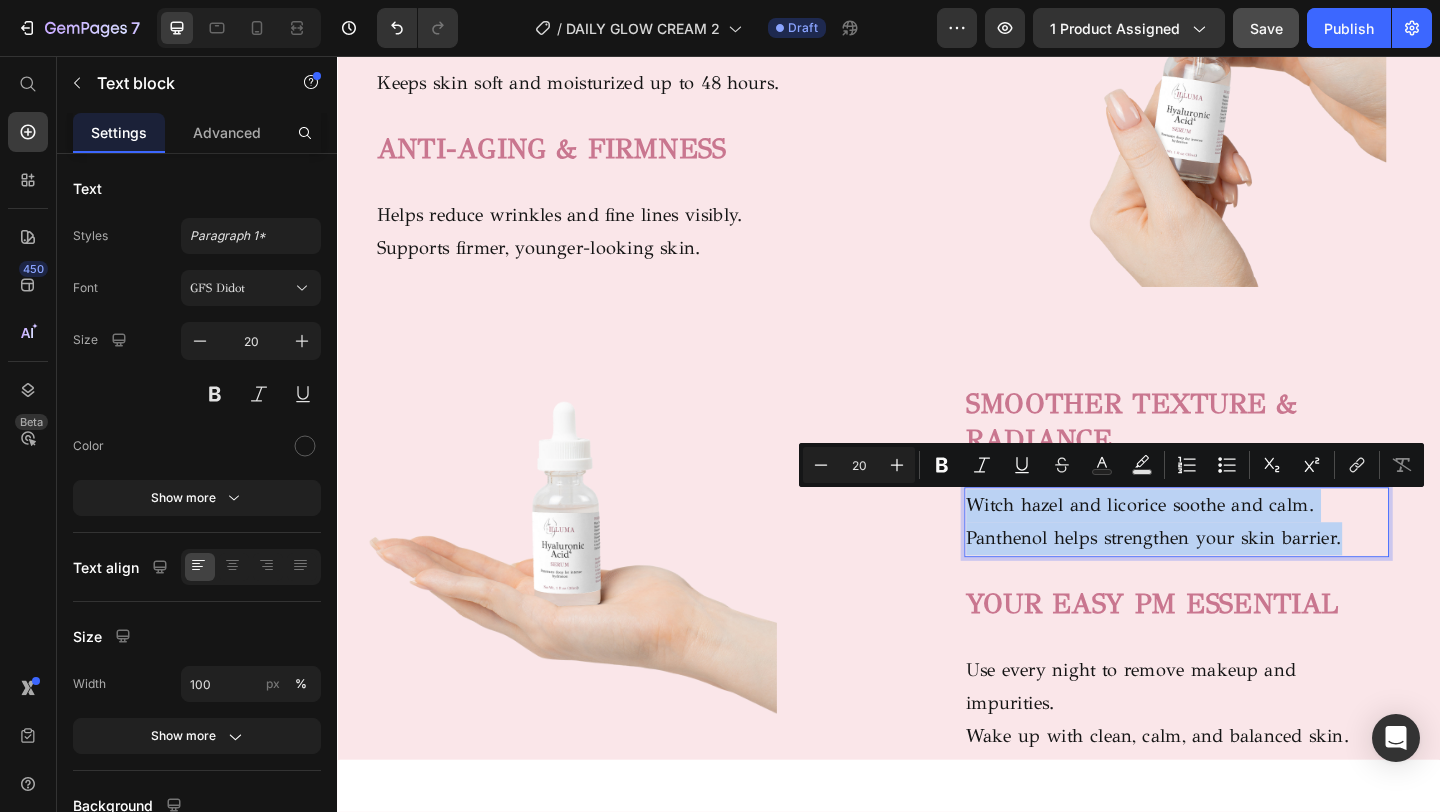 drag, startPoint x: 1439, startPoint y: 585, endPoint x: 1025, endPoint y: 544, distance: 416.02524 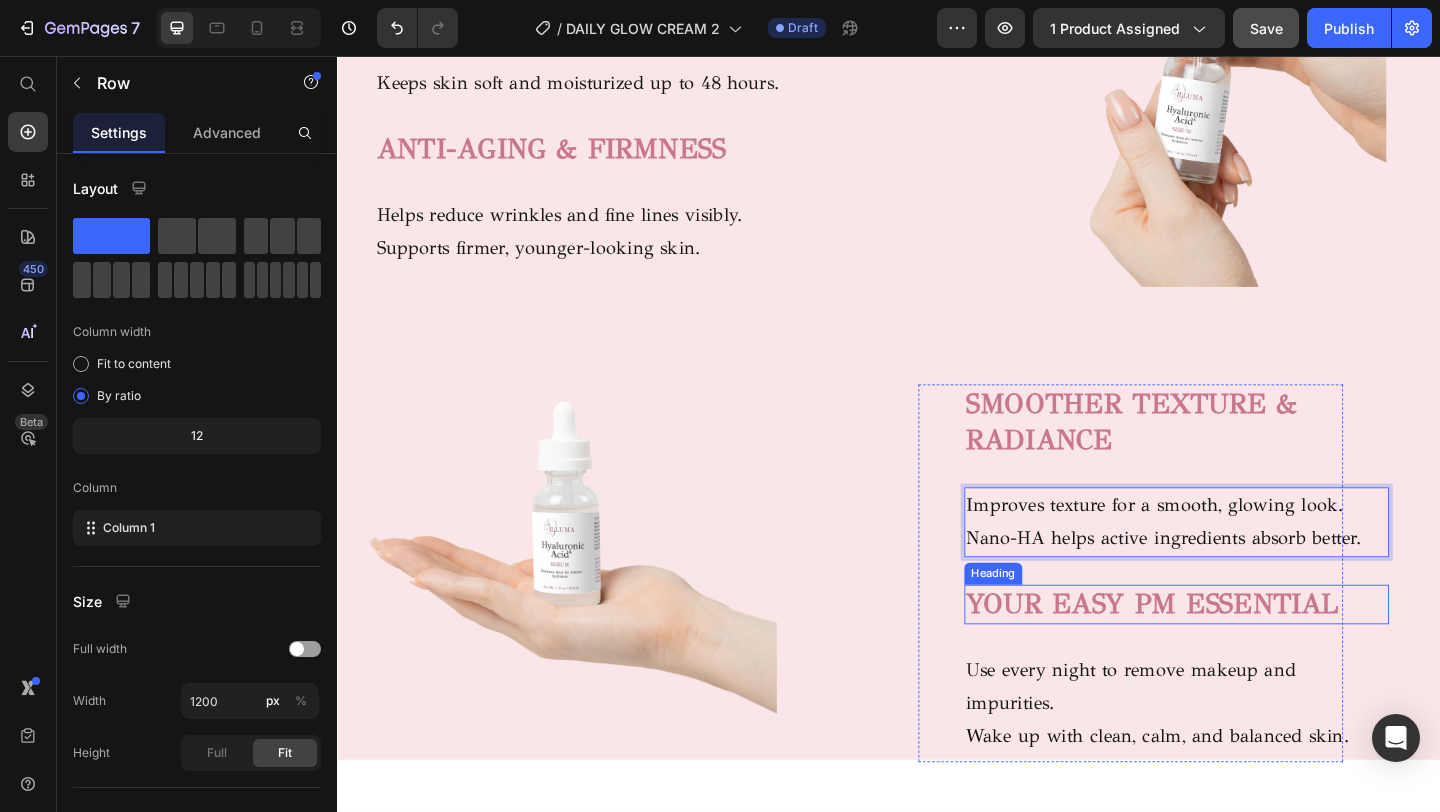 click on "⁠⁠⁠⁠⁠⁠⁠ SMOOTHER TEXTURE & RADIANCE Heading Improves texture for a smooth, glowing look. Nano-HA helps active ingredients absorb better. Text block   30 YOUR EASY PM ESSENTIAL Heading Use every night to remove makeup and impurities. Wake up with clean, calm, and balanced skin. Text block" at bounding box center [1200, 618] 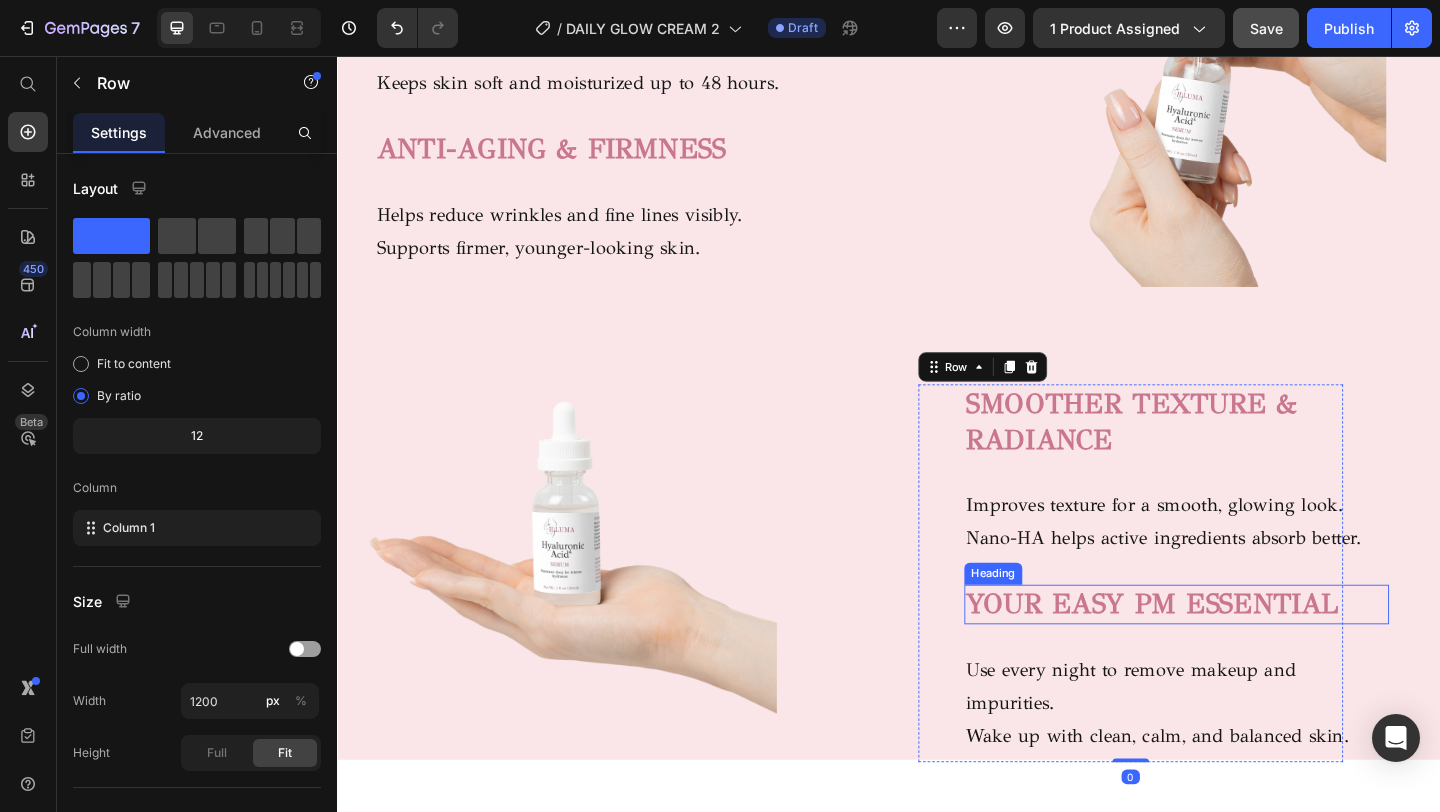 click on "YOUR EASY PM ESSENTIAL" at bounding box center [1224, 652] 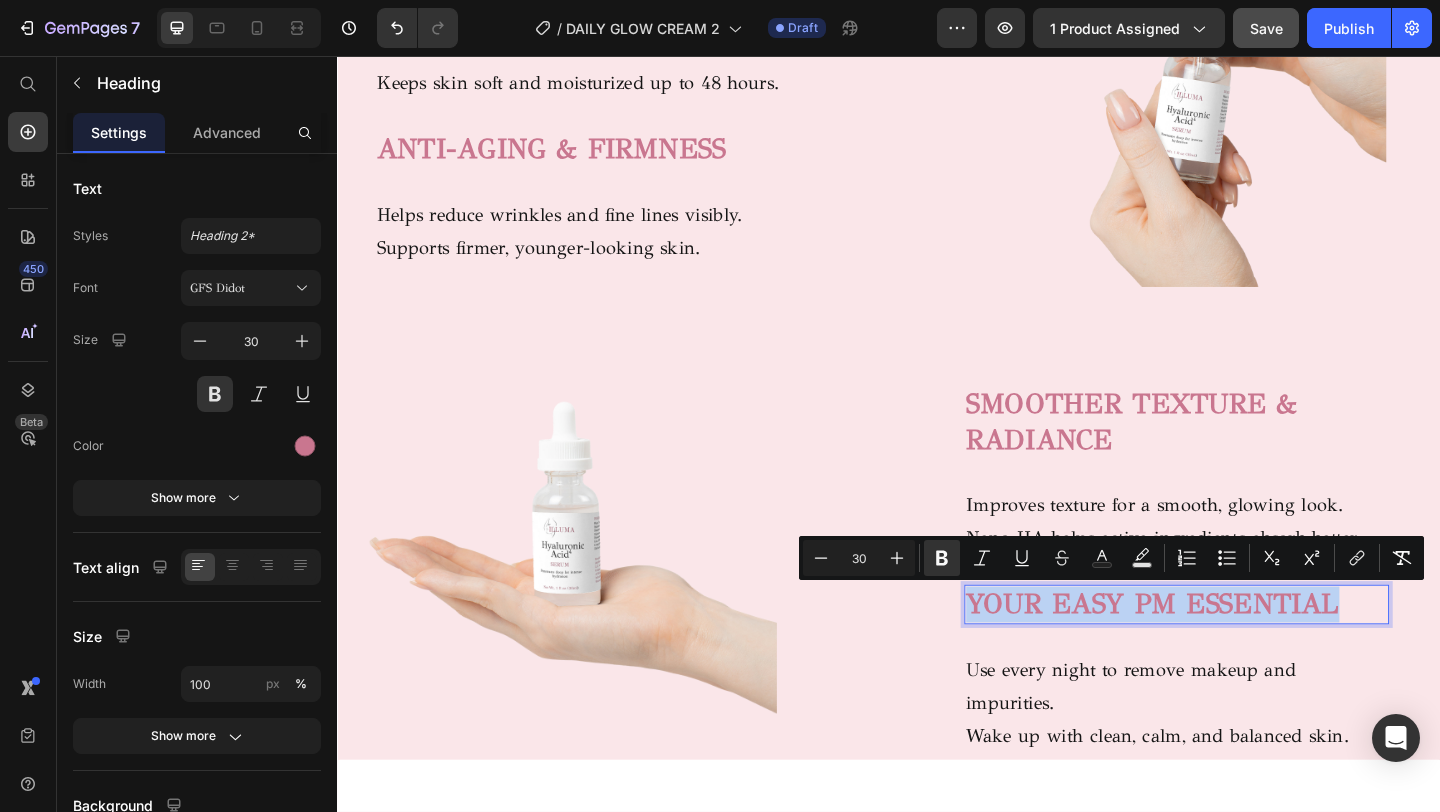 drag, startPoint x: 1425, startPoint y: 654, endPoint x: 1028, endPoint y: 666, distance: 397.1813 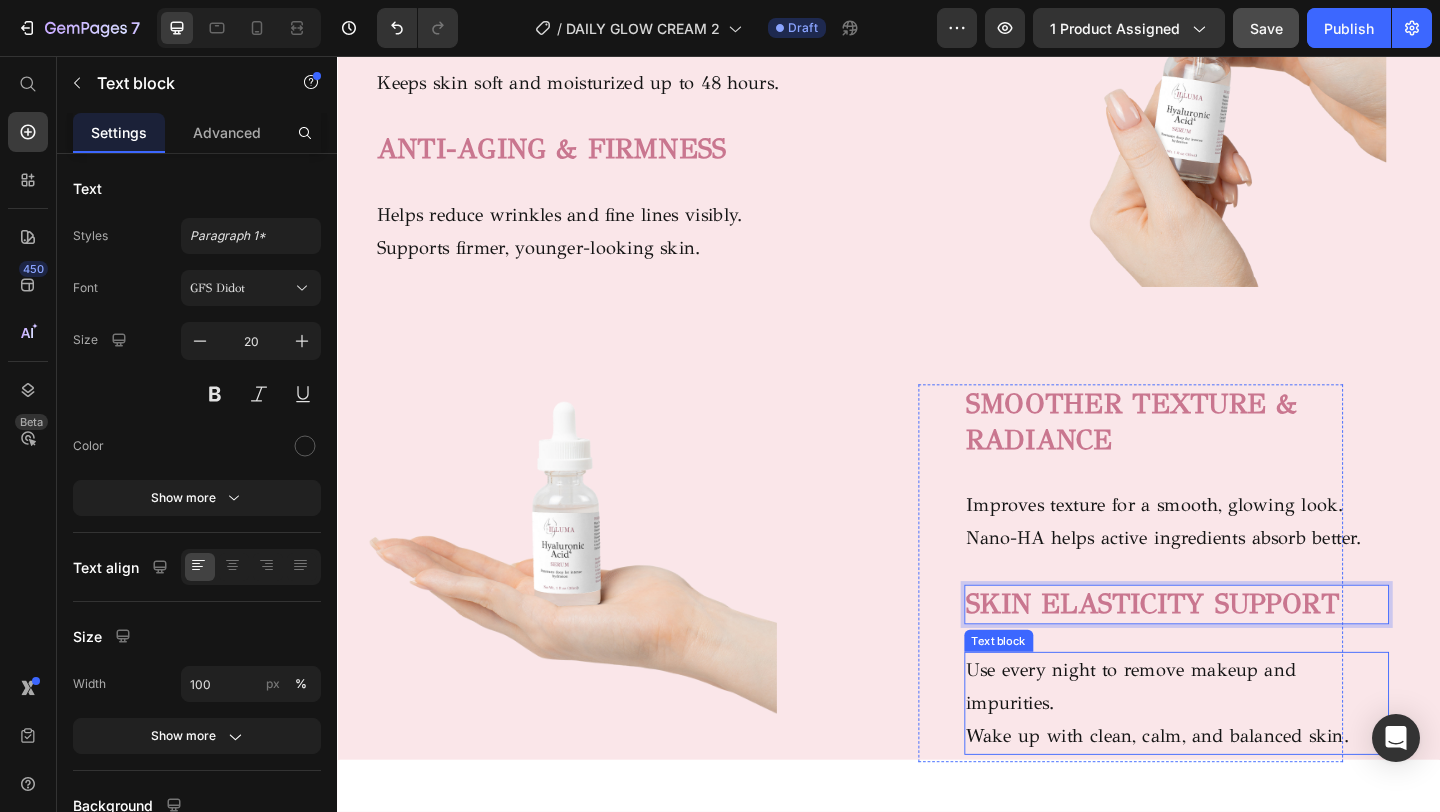 click on "Use every night to remove makeup and impurities." at bounding box center [1250, 742] 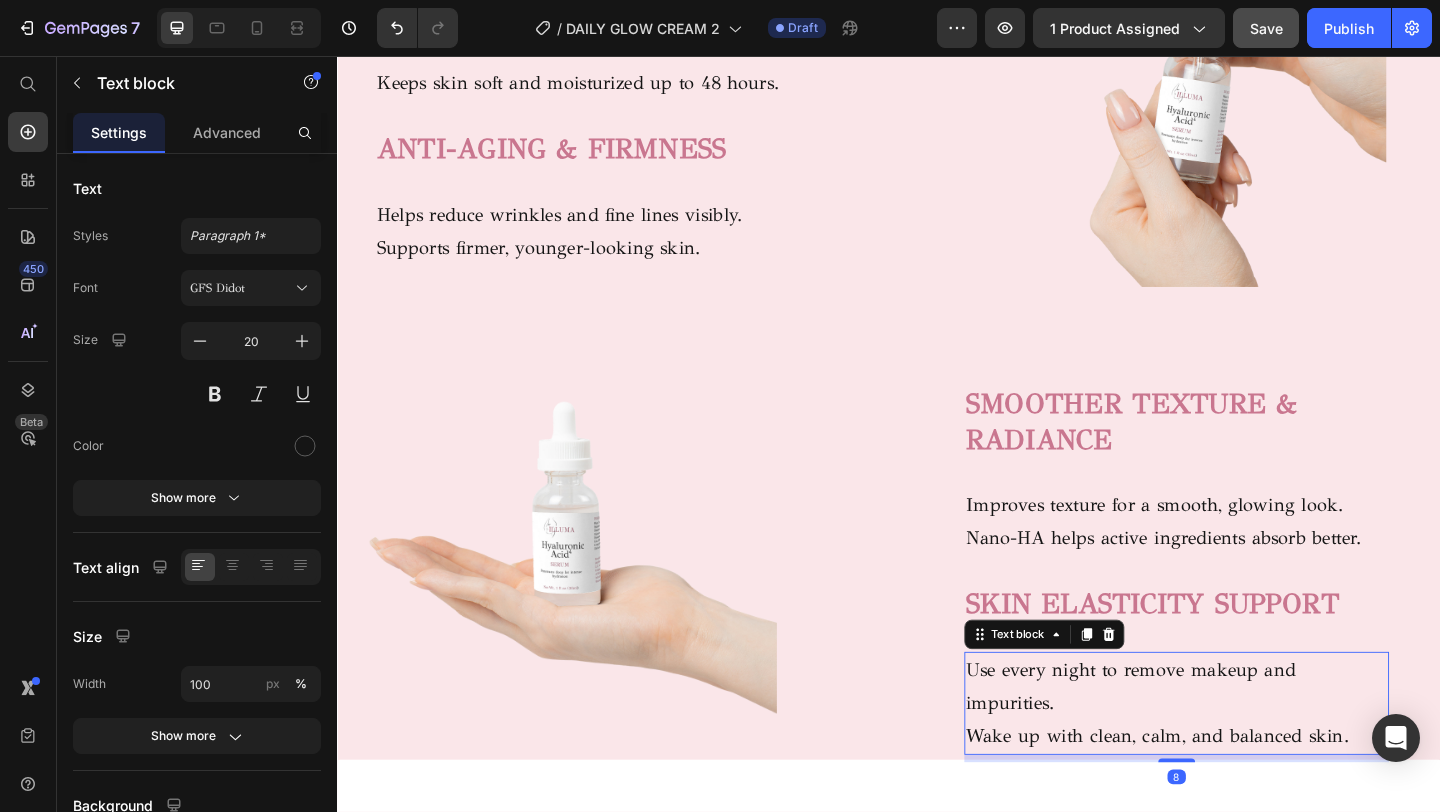 click on "Wake up with clean, calm, and balanced skin." at bounding box center (1250, 796) 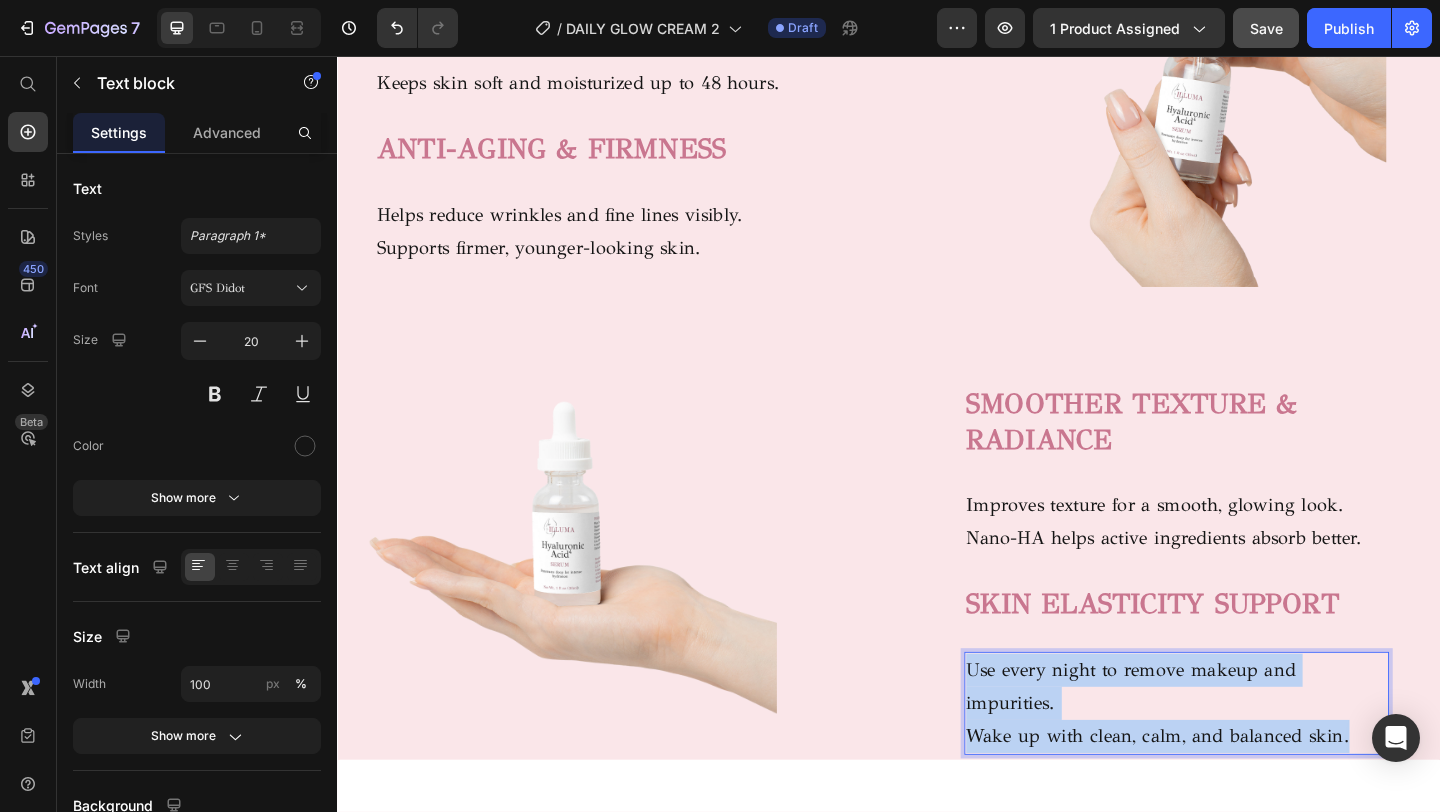 drag, startPoint x: 1440, startPoint y: 797, endPoint x: 1023, endPoint y: 727, distance: 422.83447 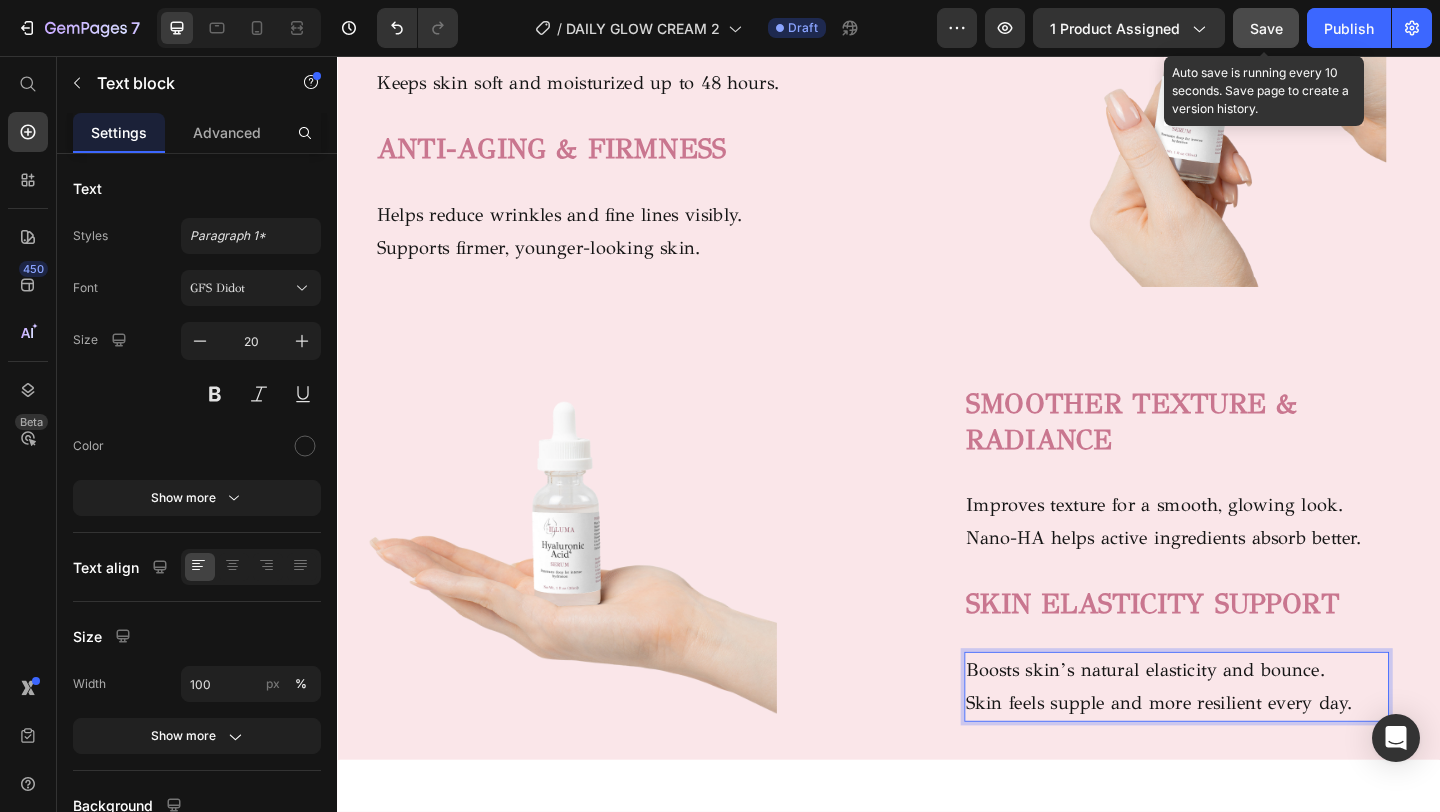 click on "Save" 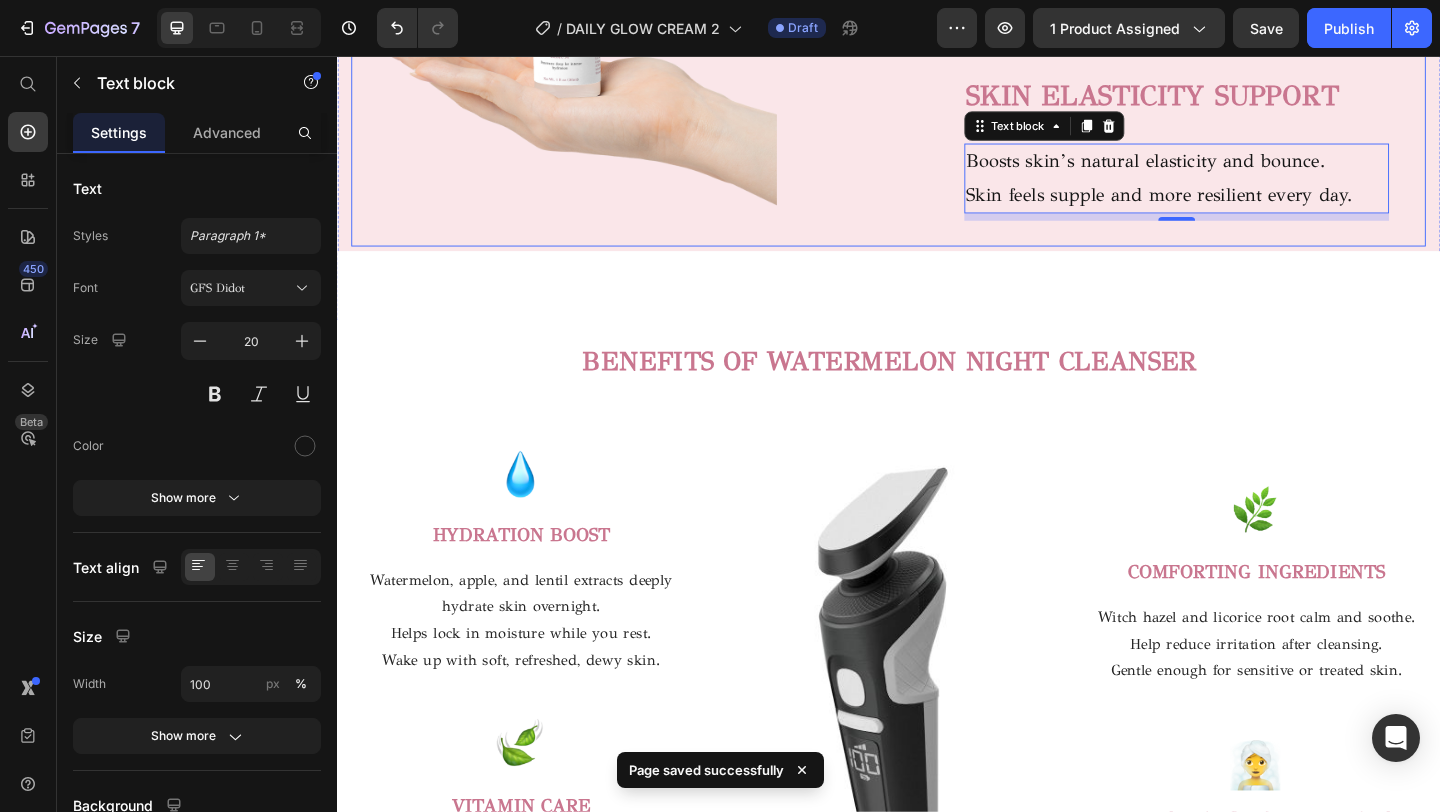 scroll, scrollTop: 2159, scrollLeft: 0, axis: vertical 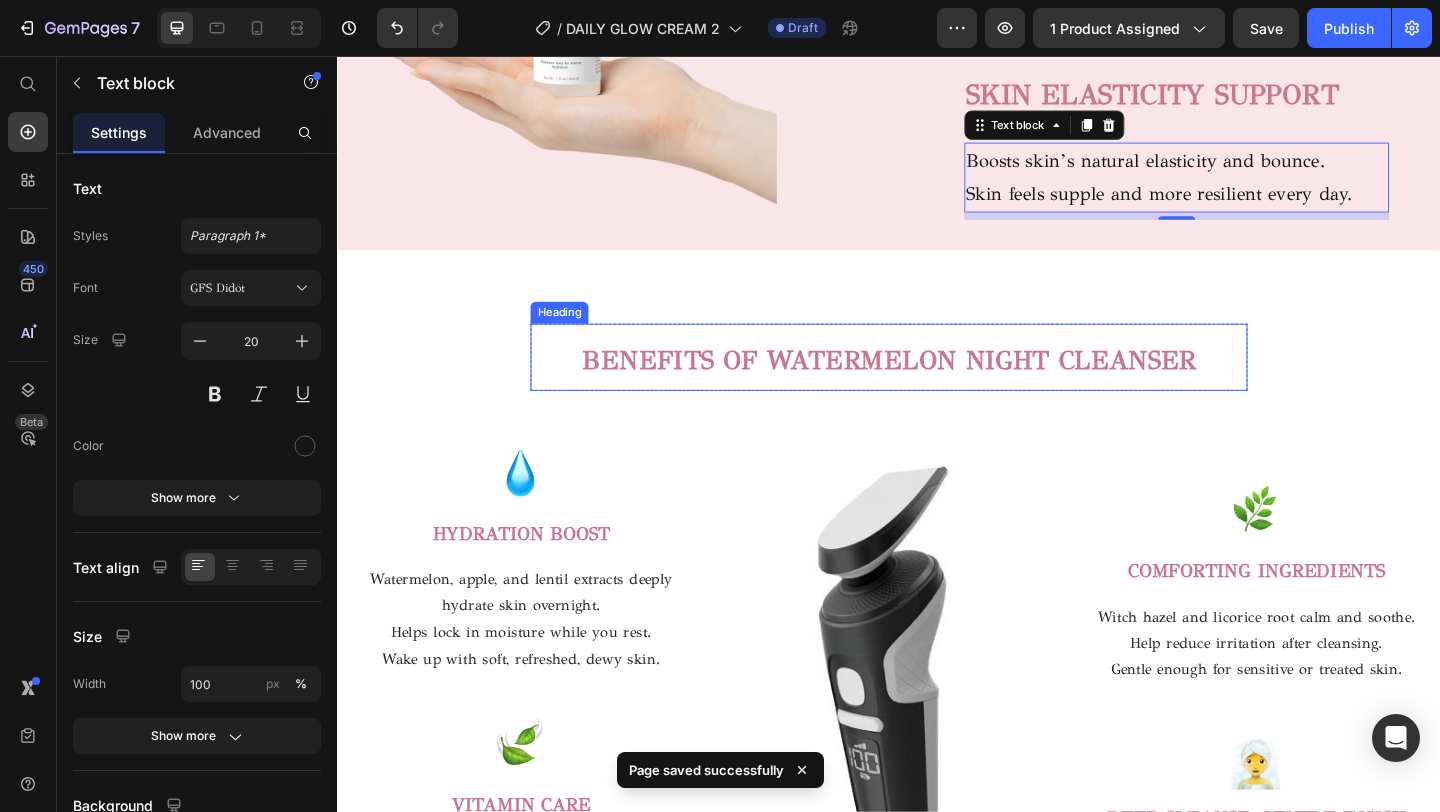 click on "BENEFITS OF WATERMELON NIGHT CLEANSER" at bounding box center (937, 386) 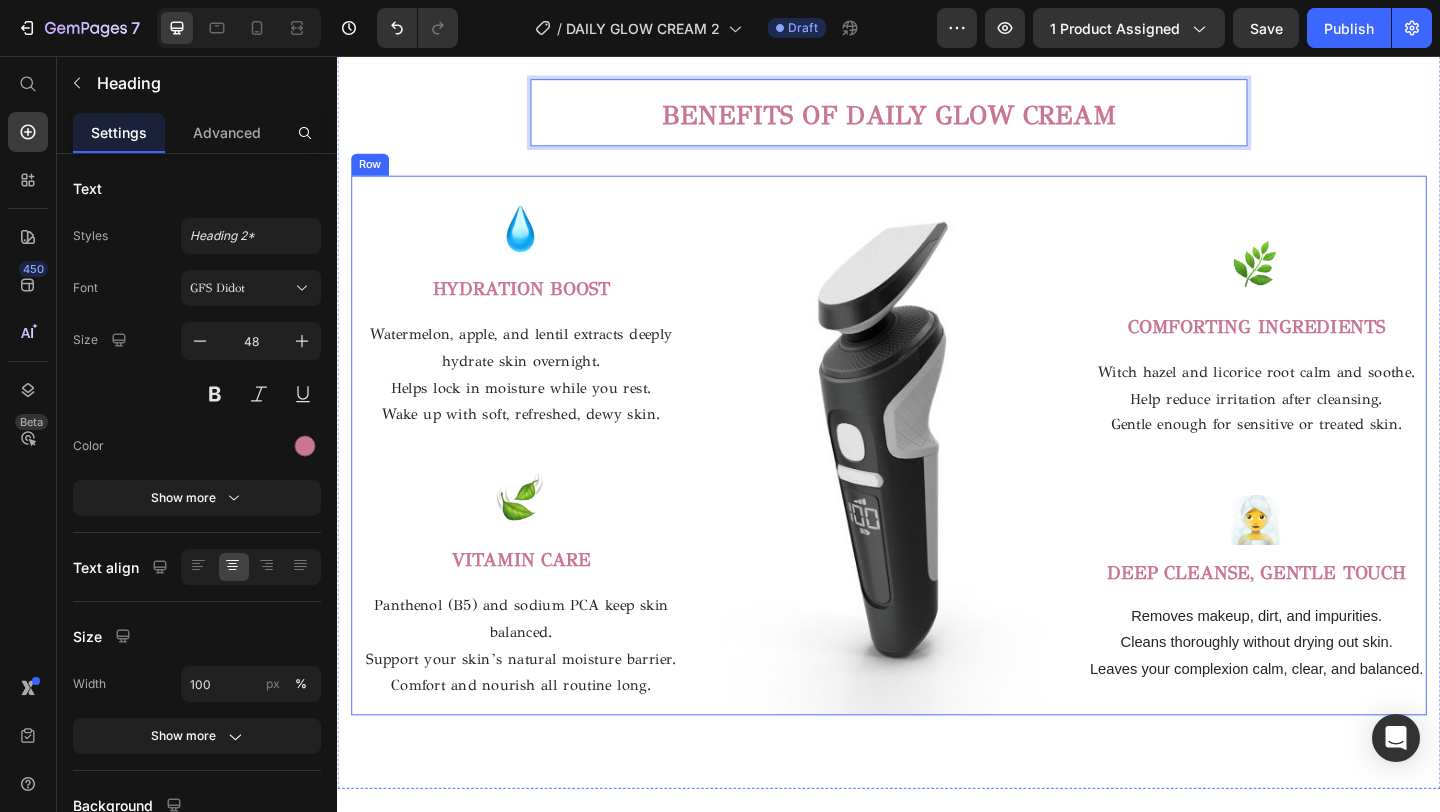 scroll, scrollTop: 2424, scrollLeft: 0, axis: vertical 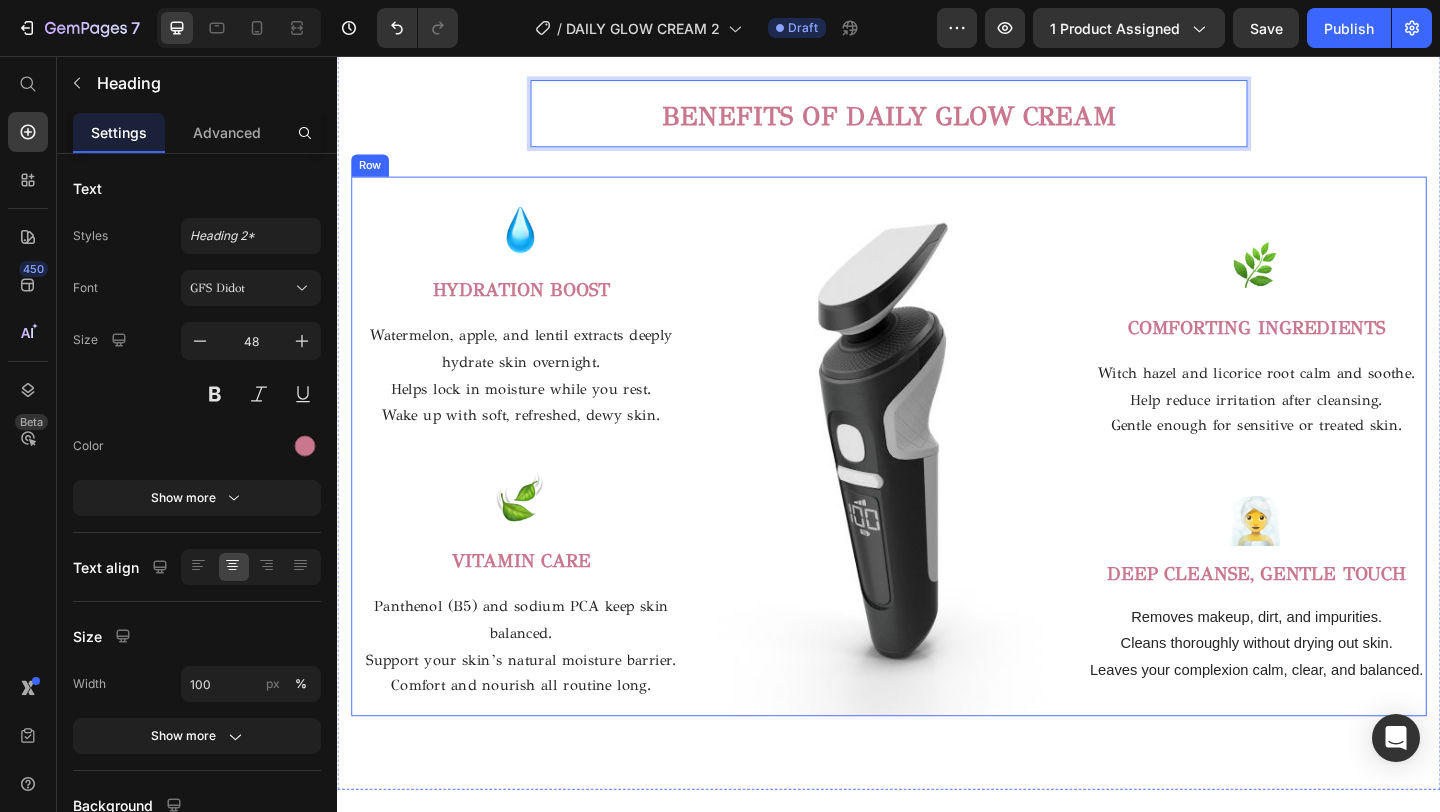 click on "Image HYDRATION BOOST Text block Watermelon, apple, and lentil extracts deeply hydrate skin overnight. Helps lock in moisture while you rest. Wake up with soft, refreshed, dewy skin. Text block Row Image VITAMIN CARE Text block Panthenol (B5) and sodium PCA keep skin balanced. Support your skin’s natural moisture barrier. Comfort and nourish all routine long. Text block Row Image Image COMFORTING INGREDIENTS Text block Witch hazel and licorice root calm and soothe. Help reduce irritation after cleansing. Gentle enough for sensitive or treated skin. Text block Row Image DEEP CLEANSE, GENTLE TOUCH Text block Removes makeup, dirt, and impurities. Cleans thoroughly without drying out skin. Leaves your complexion calm, clear, and balanced. Text block Row Row" at bounding box center (937, 480) 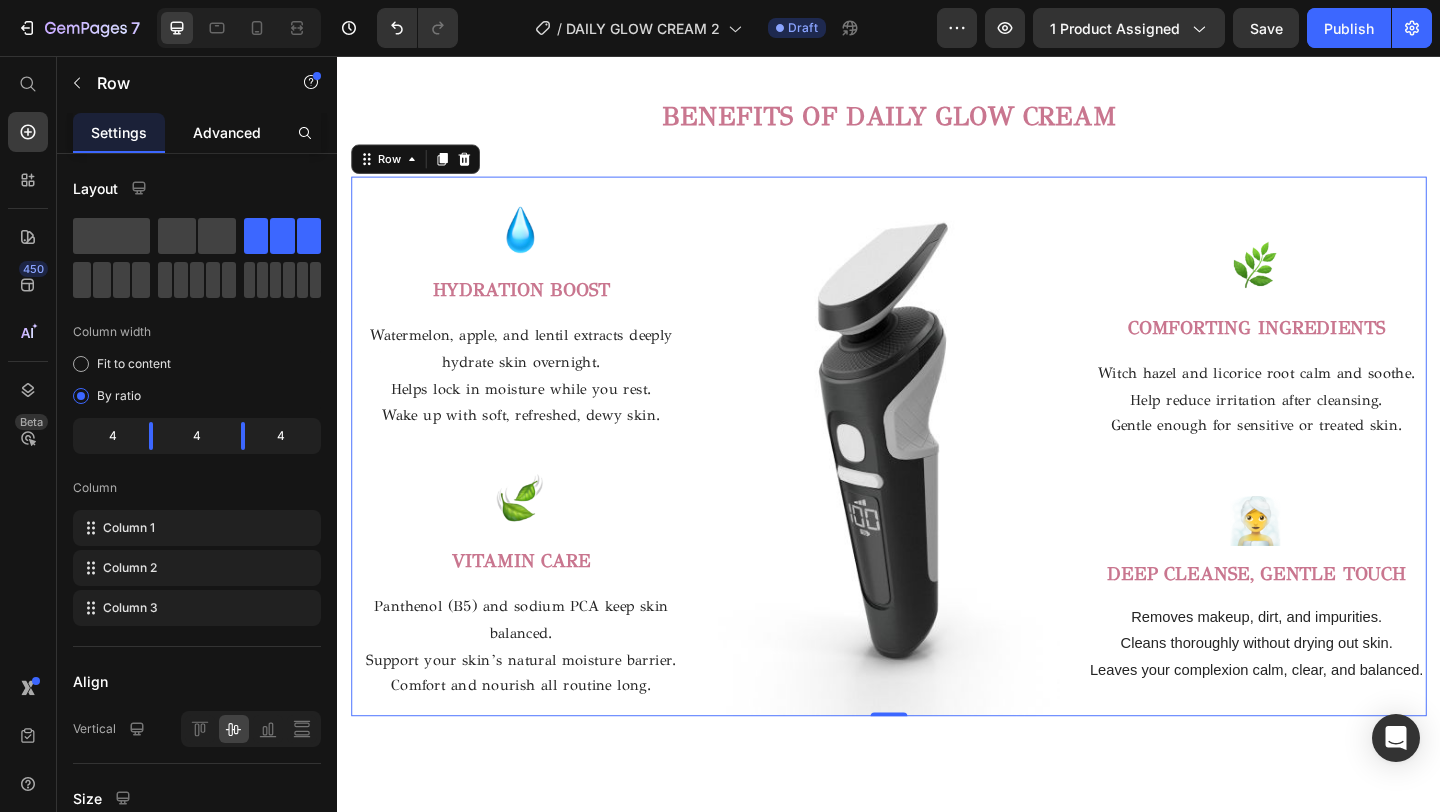 click on "Advanced" 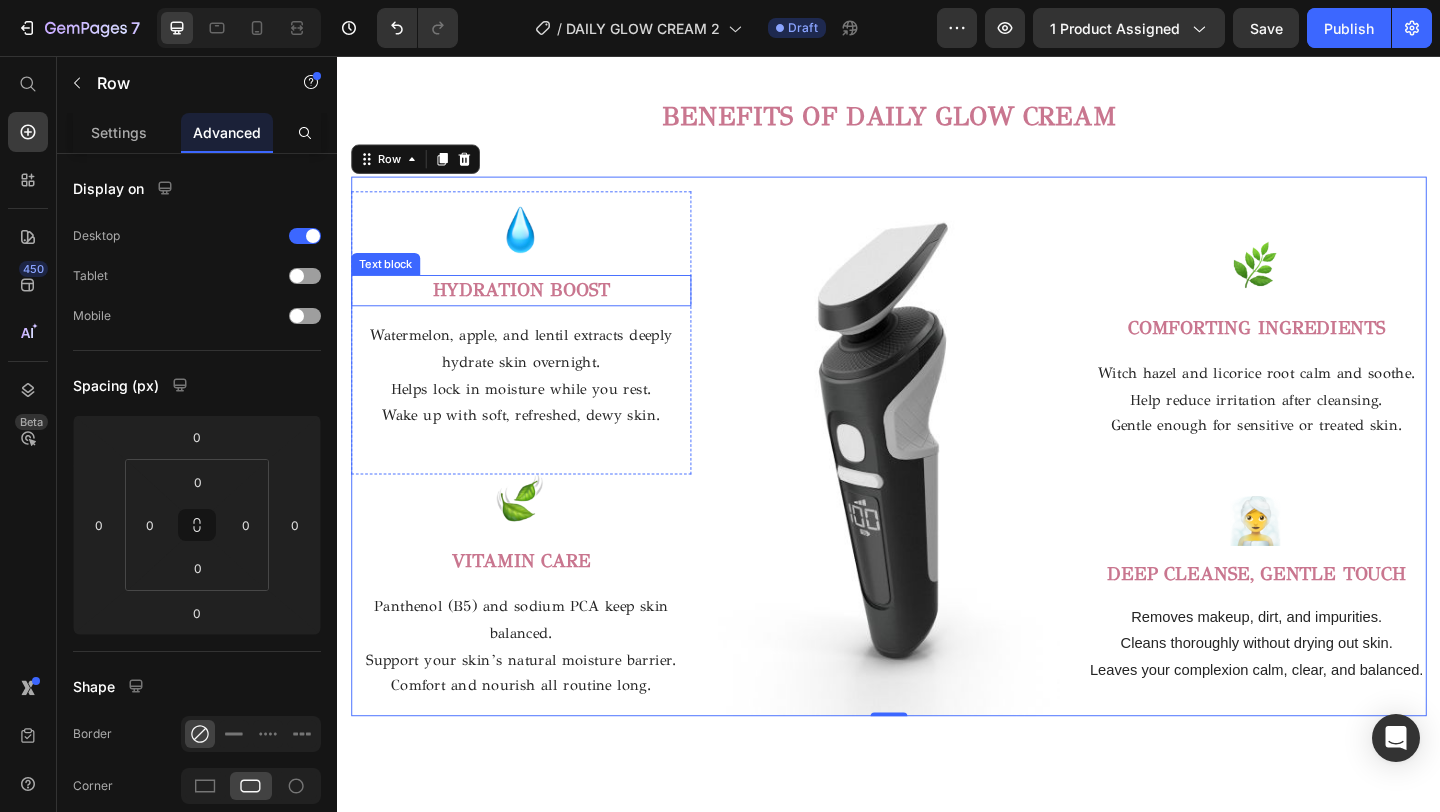 click on "HYDRATION BOOST" at bounding box center [537, 310] 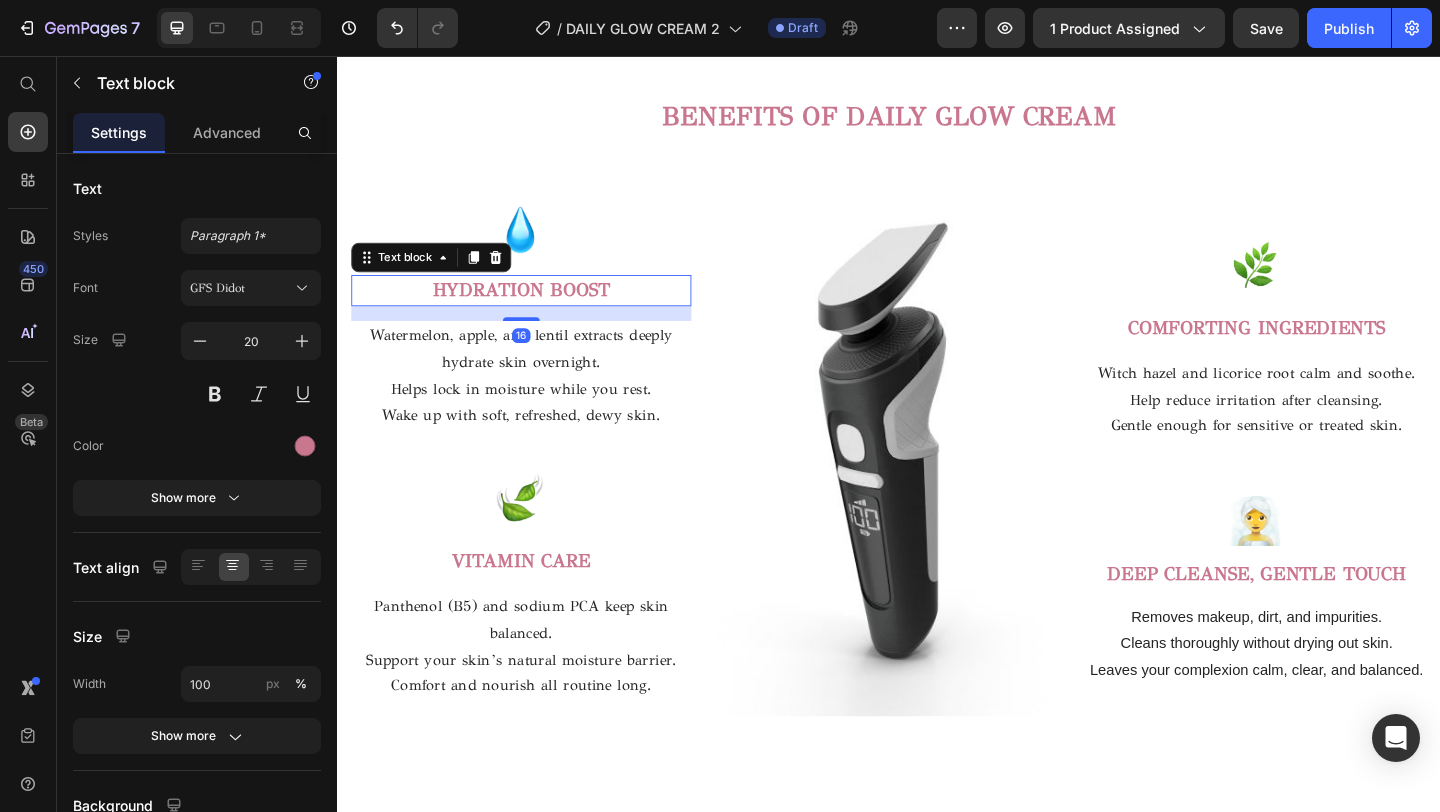 click on "HYDRATION BOOST" at bounding box center [537, 311] 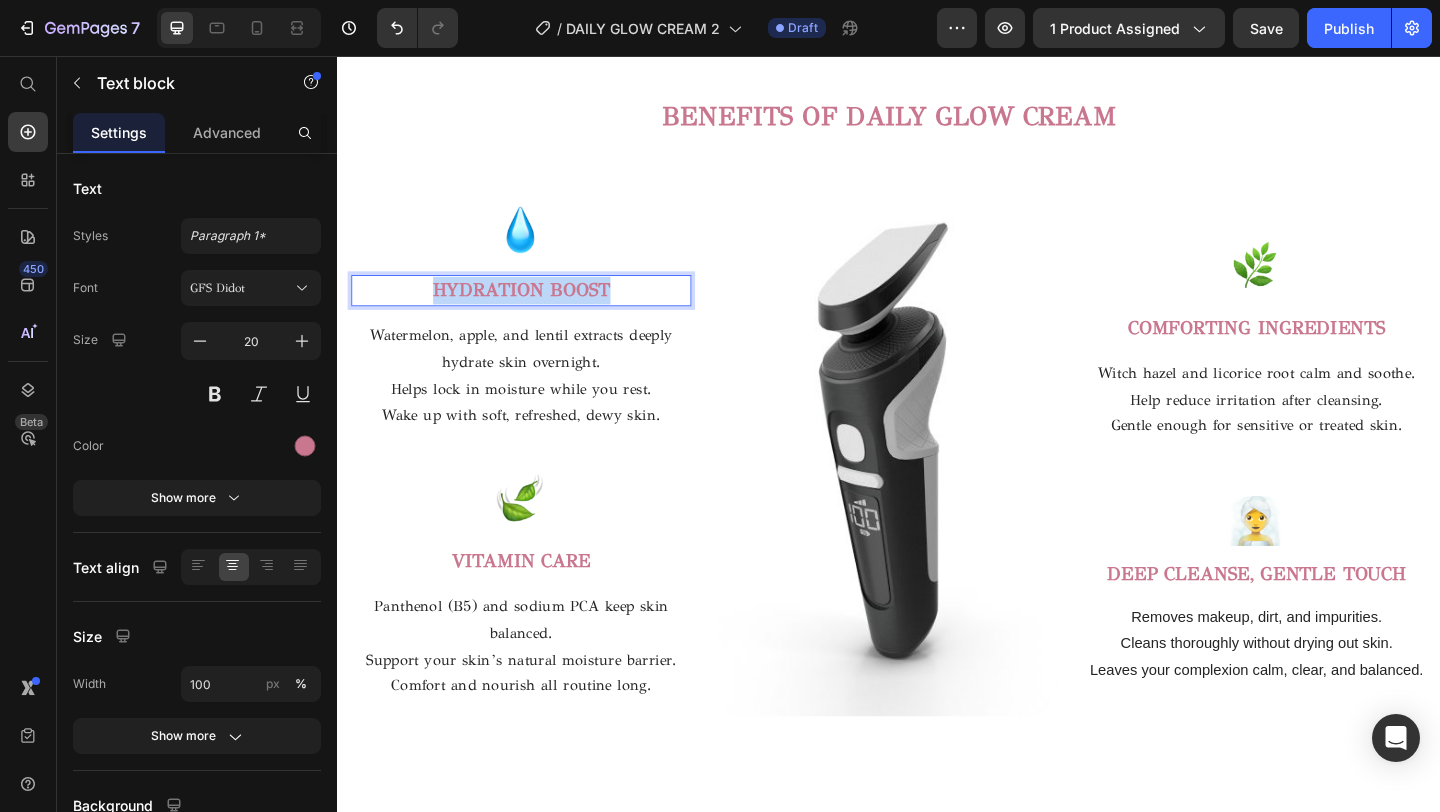drag, startPoint x: 655, startPoint y: 305, endPoint x: 443, endPoint y: 305, distance: 212 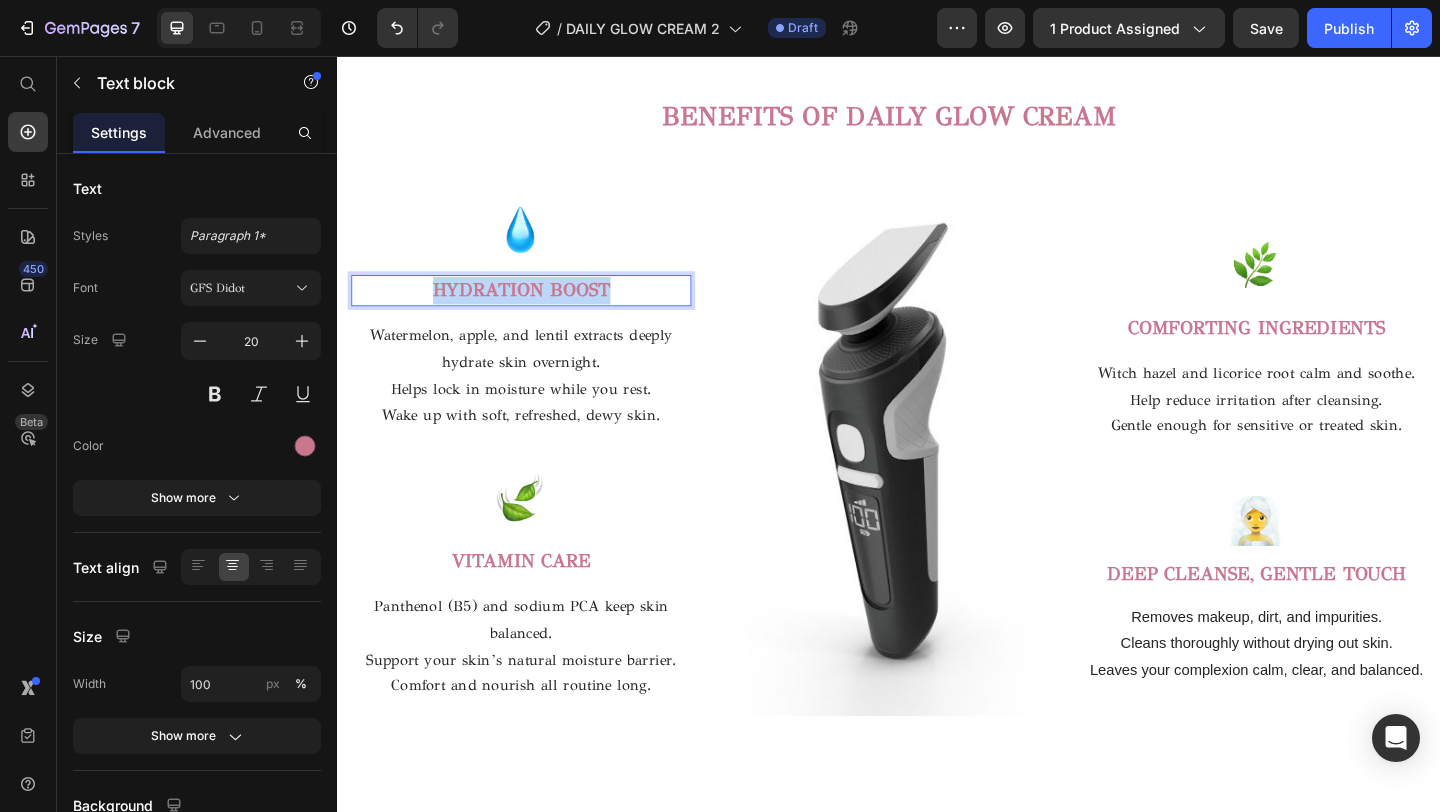 click on "HYDRATION BOOST" at bounding box center (537, 311) 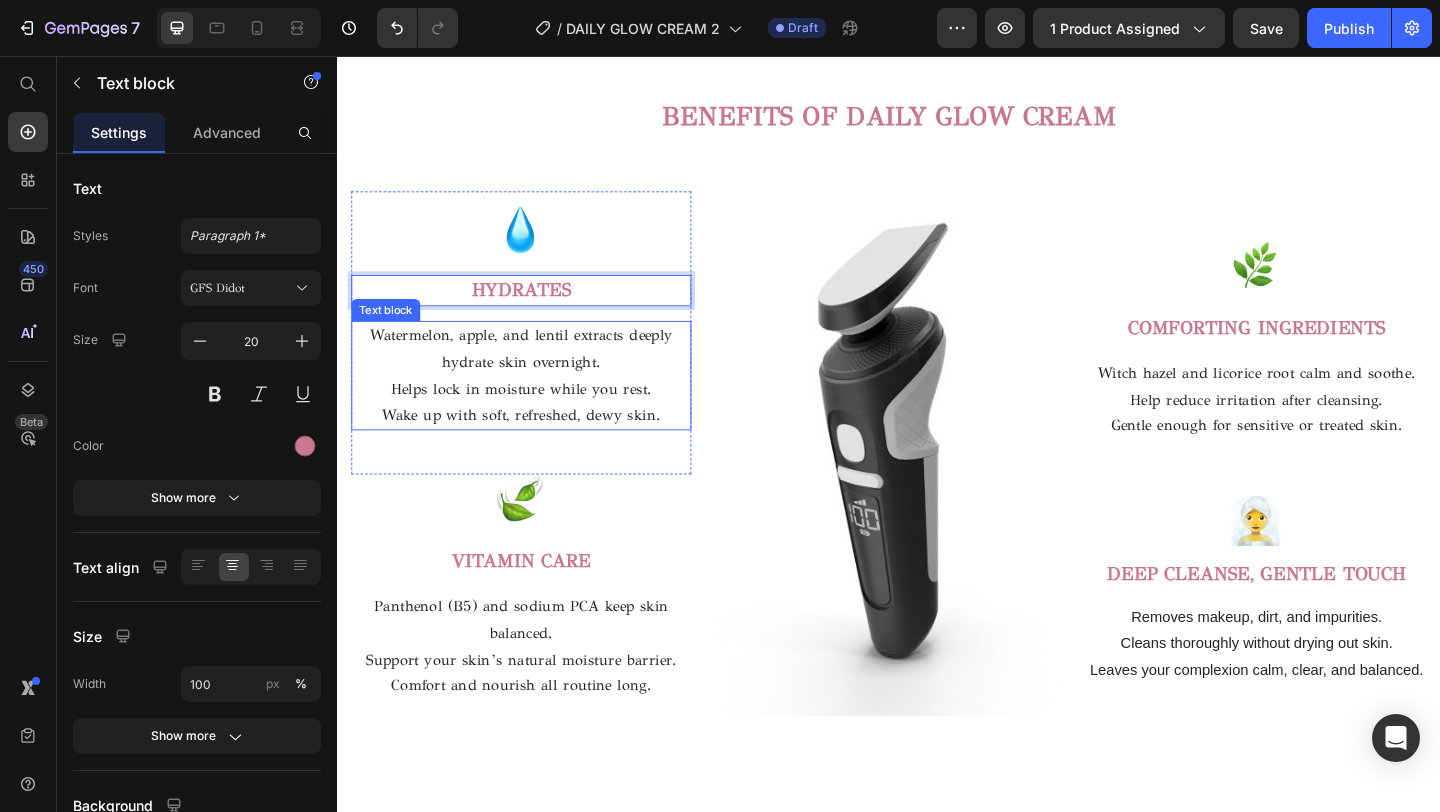 click on "Helps lock in moisture while you rest." at bounding box center (537, 418) 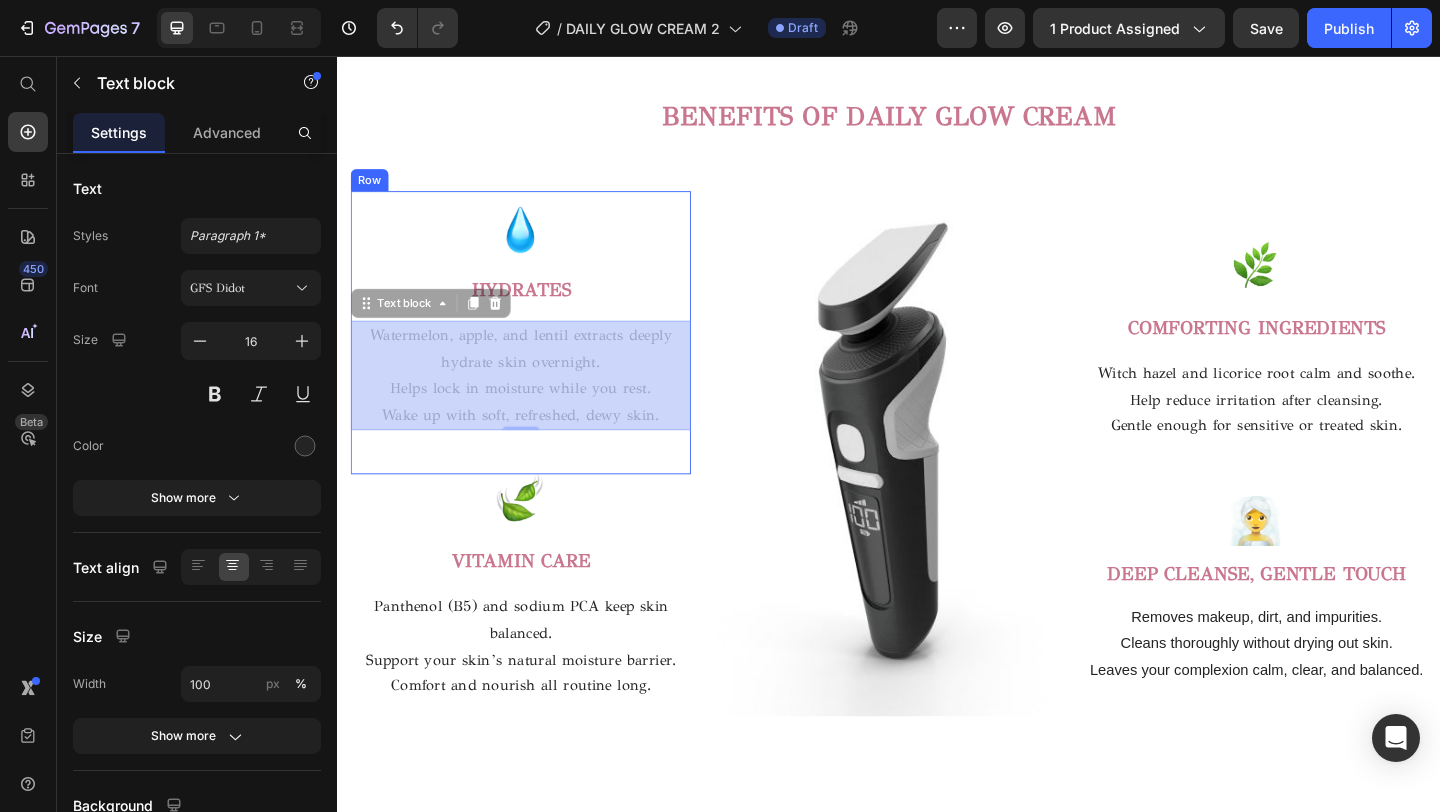 scroll, scrollTop: 2408, scrollLeft: 0, axis: vertical 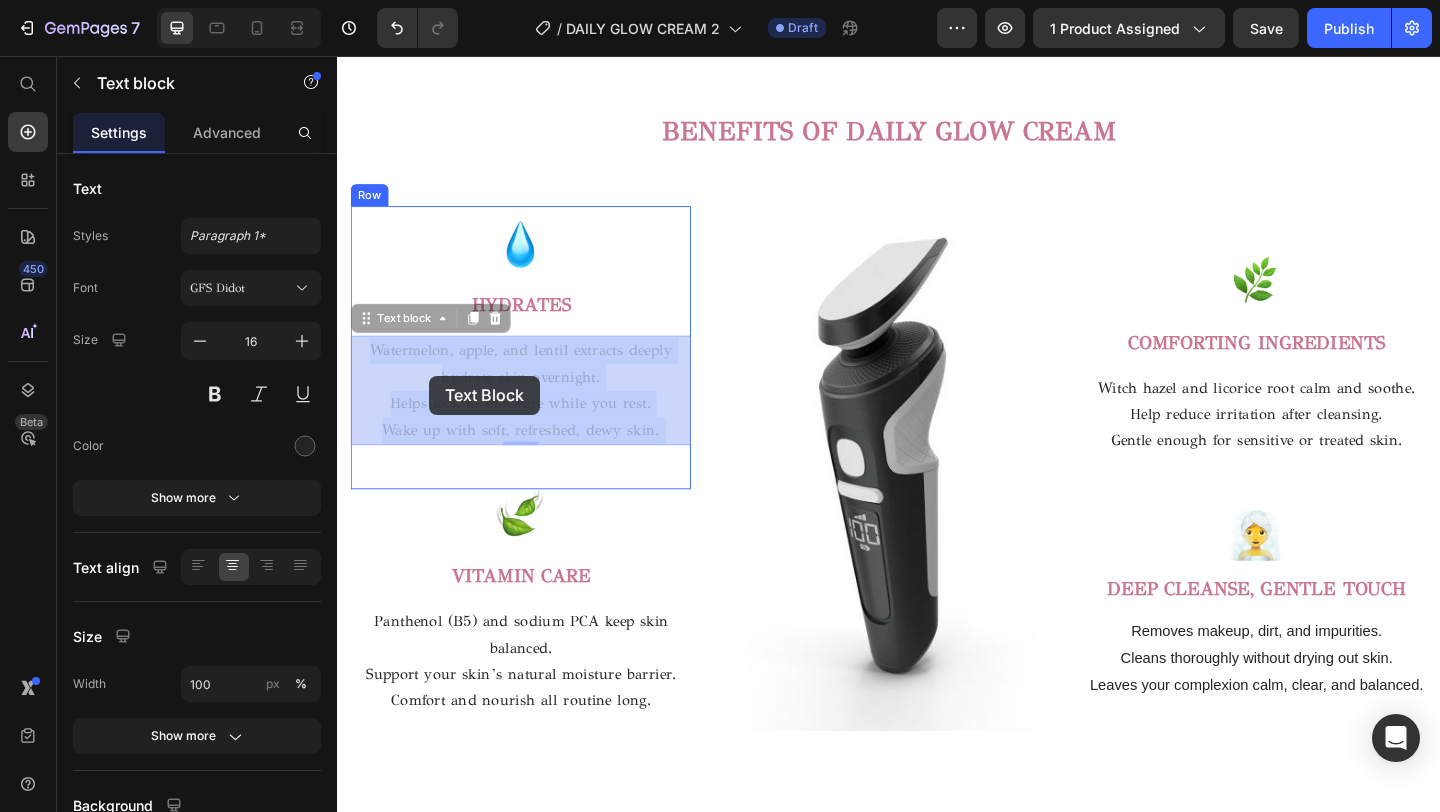 drag, startPoint x: 687, startPoint y: 448, endPoint x: 437, endPoint y: 404, distance: 253.84247 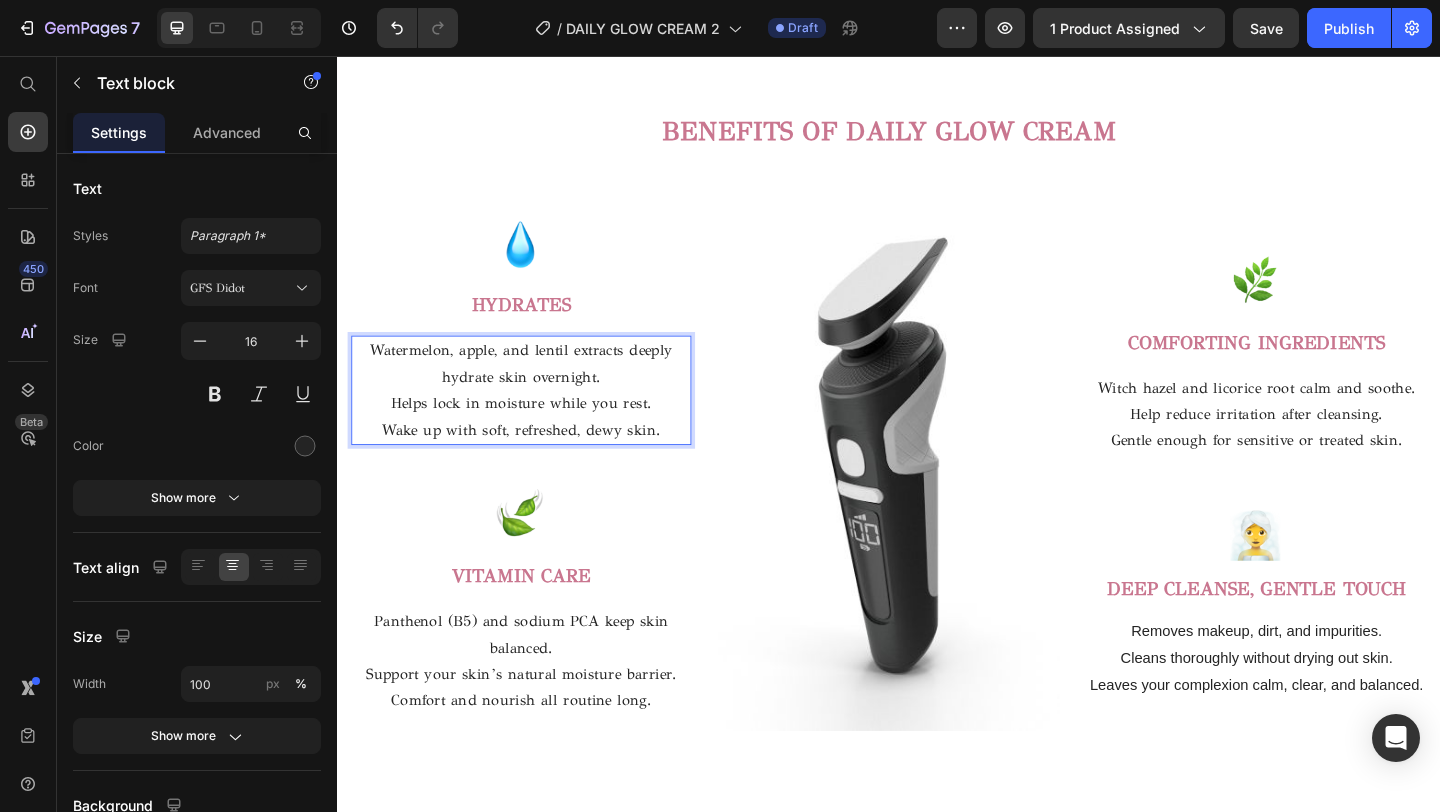 click on "Wake up with soft, refreshed, dewy skin." at bounding box center [537, 463] 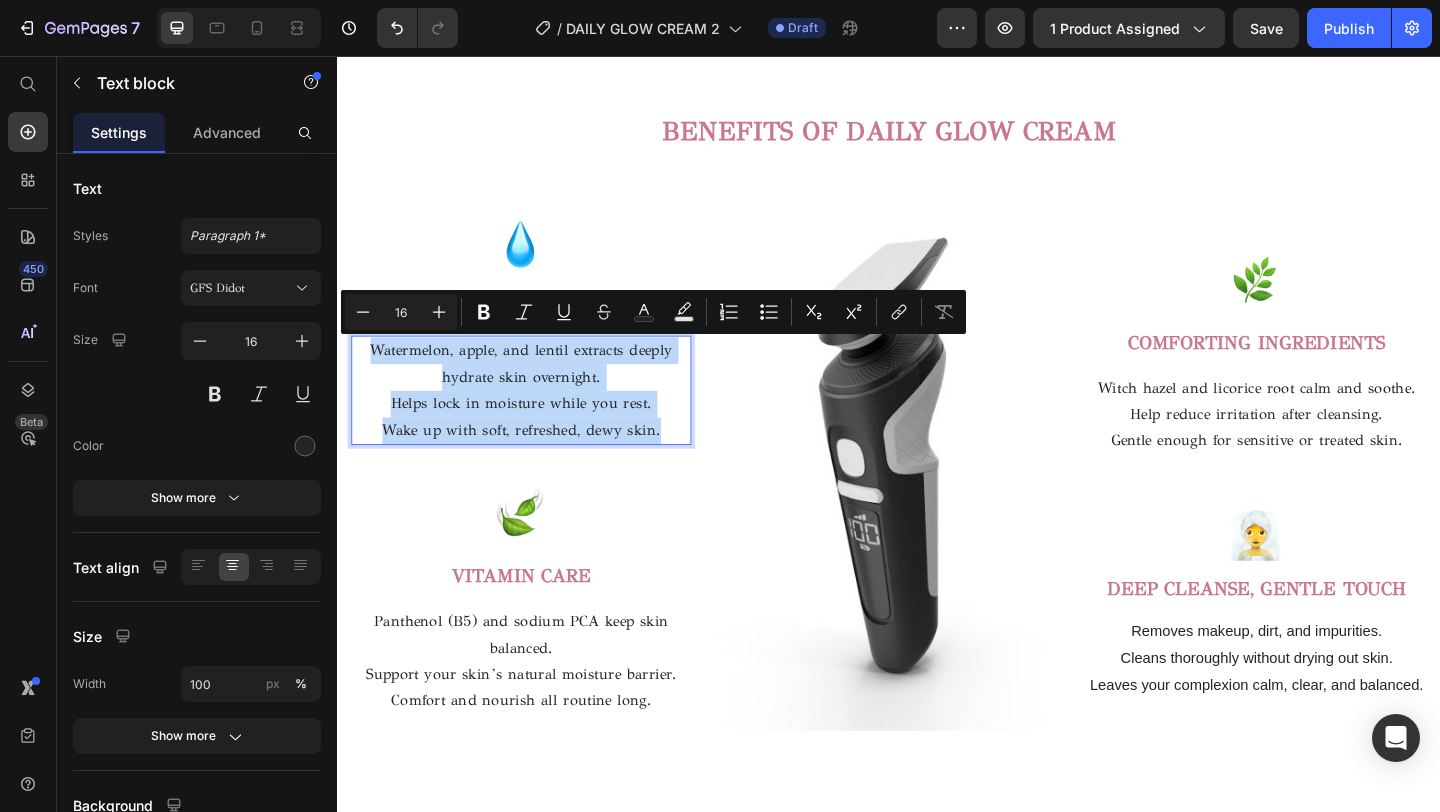 drag, startPoint x: 691, startPoint y: 465, endPoint x: 367, endPoint y: 382, distance: 334.46225 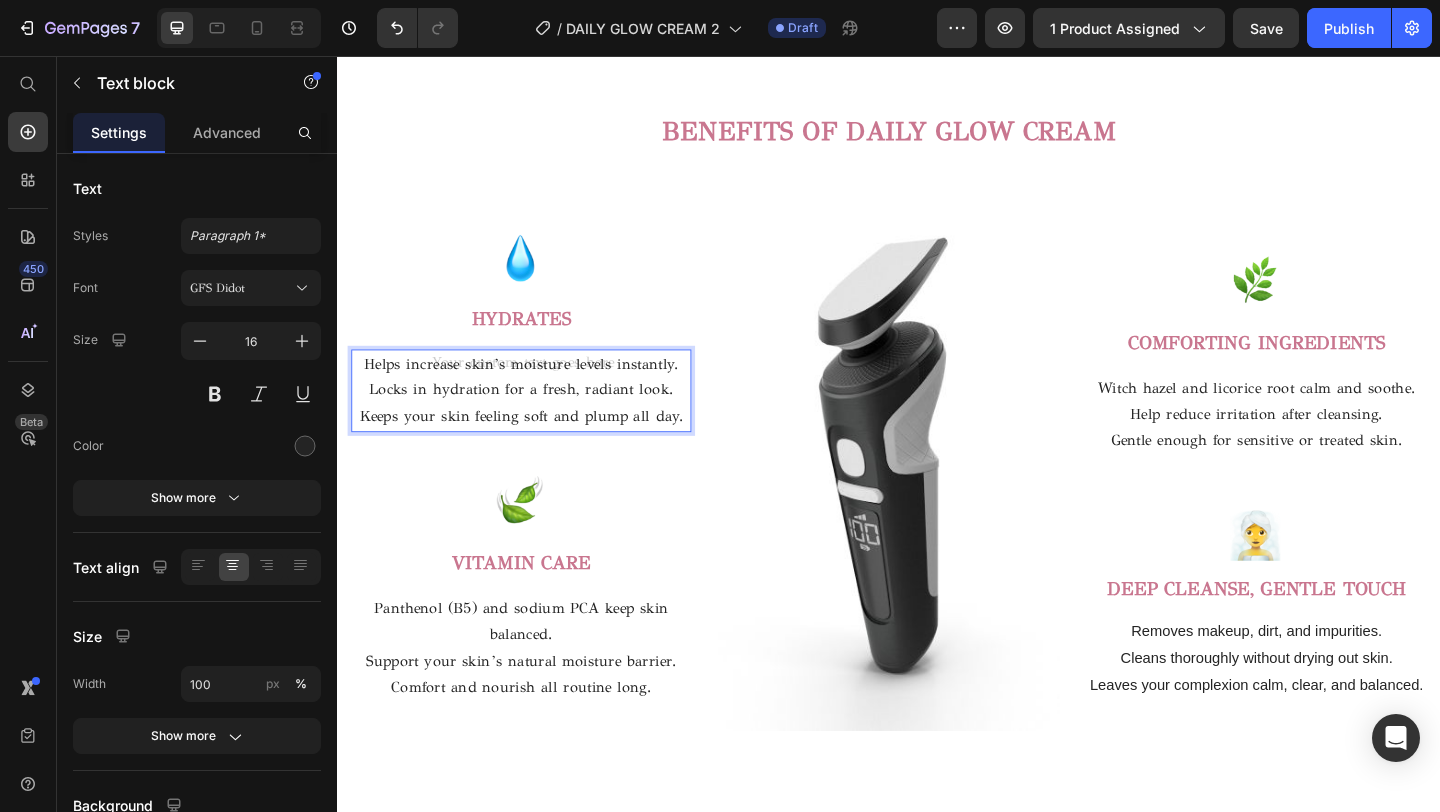 scroll, scrollTop: 2407, scrollLeft: 0, axis: vertical 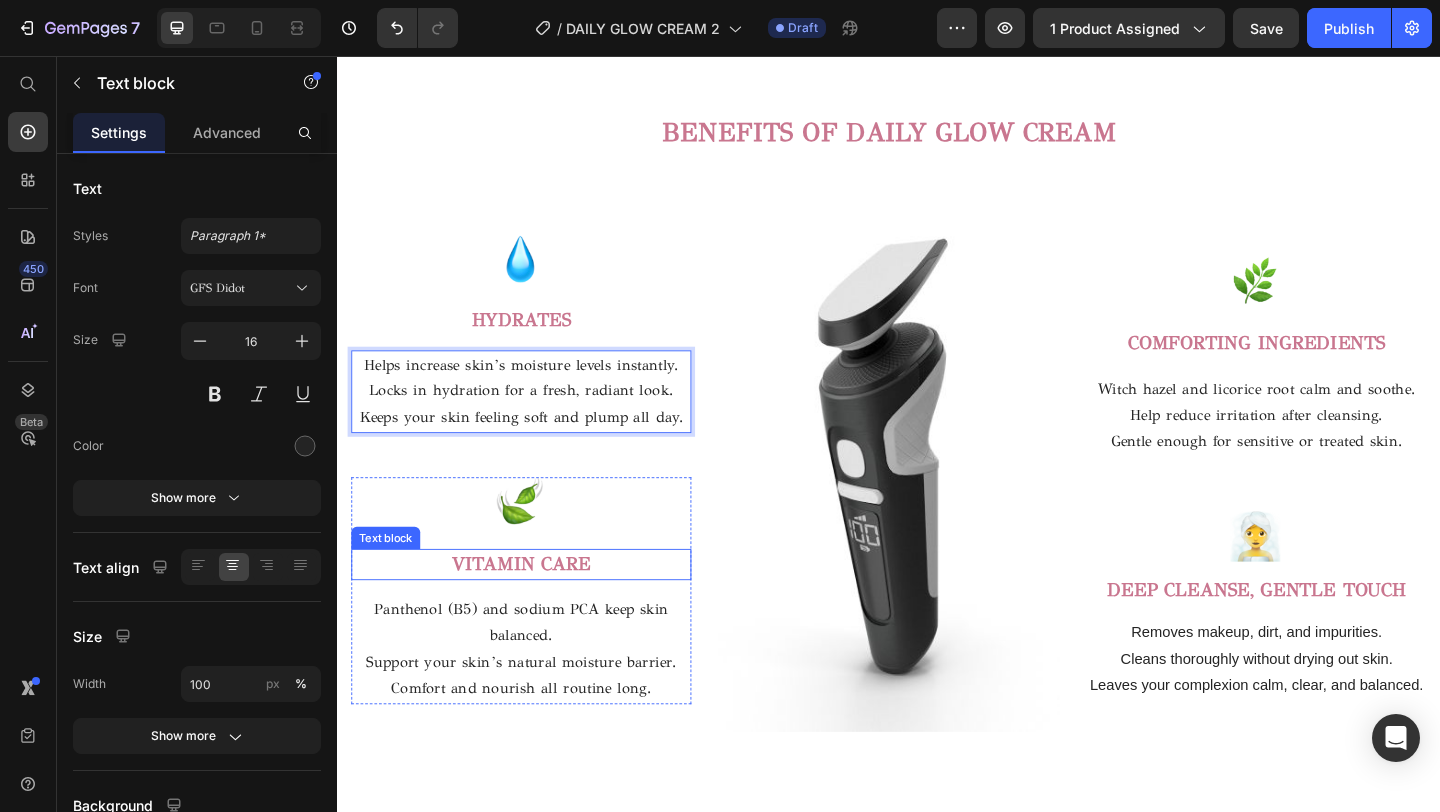 click on "VITAMIN CARE" at bounding box center (537, 608) 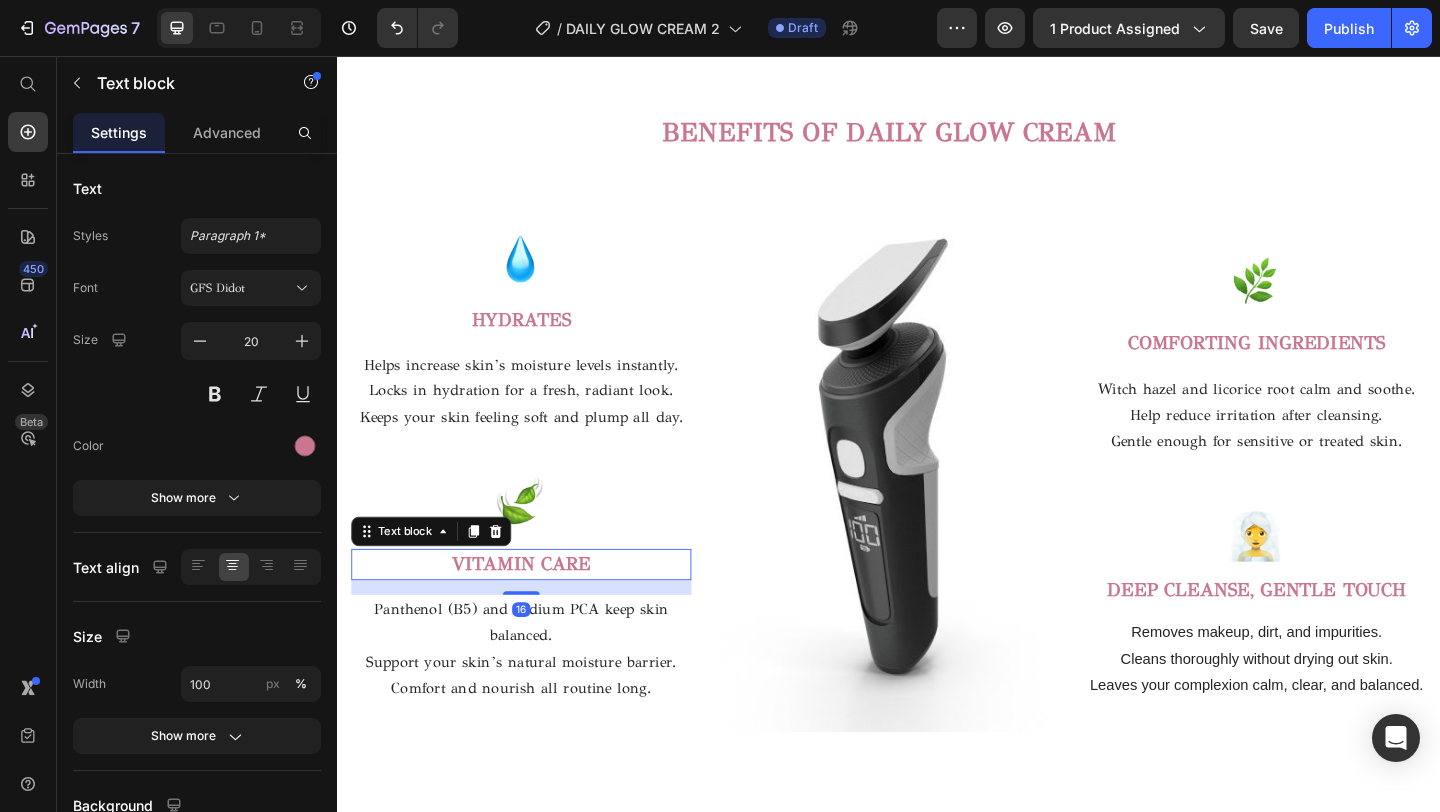 click on "VITAMIN CARE" at bounding box center [537, 609] 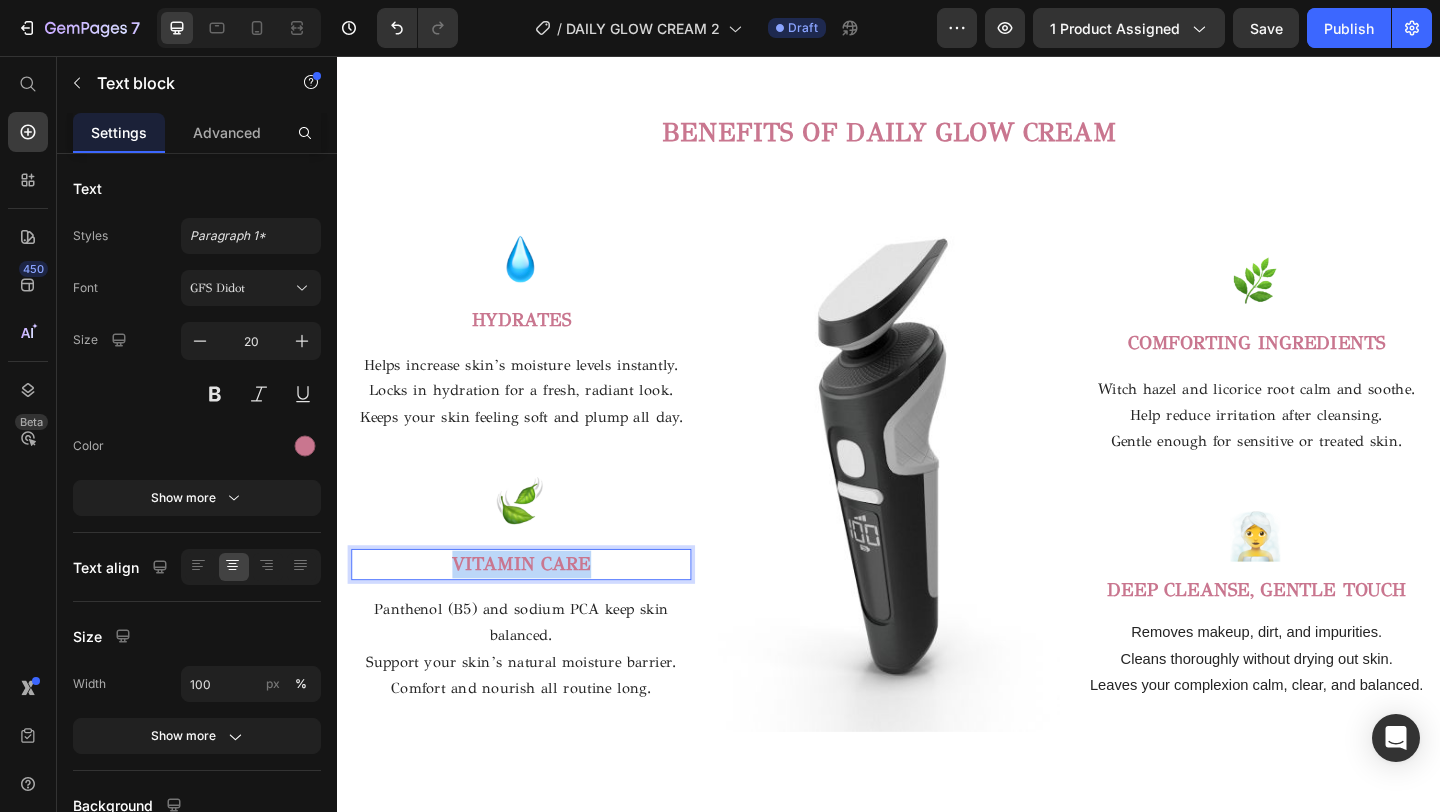 drag, startPoint x: 623, startPoint y: 605, endPoint x: 460, endPoint y: 605, distance: 163 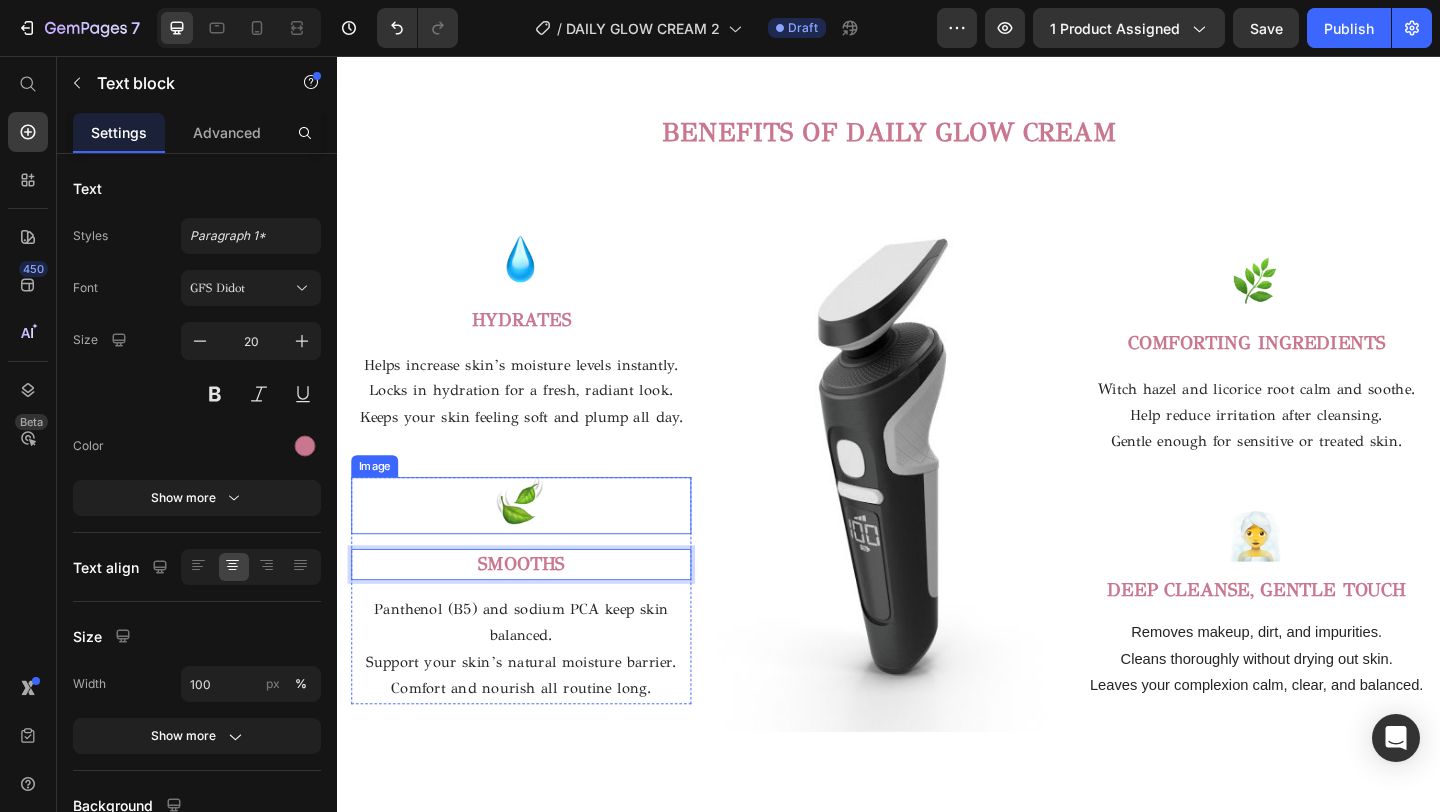 click at bounding box center (537, 545) 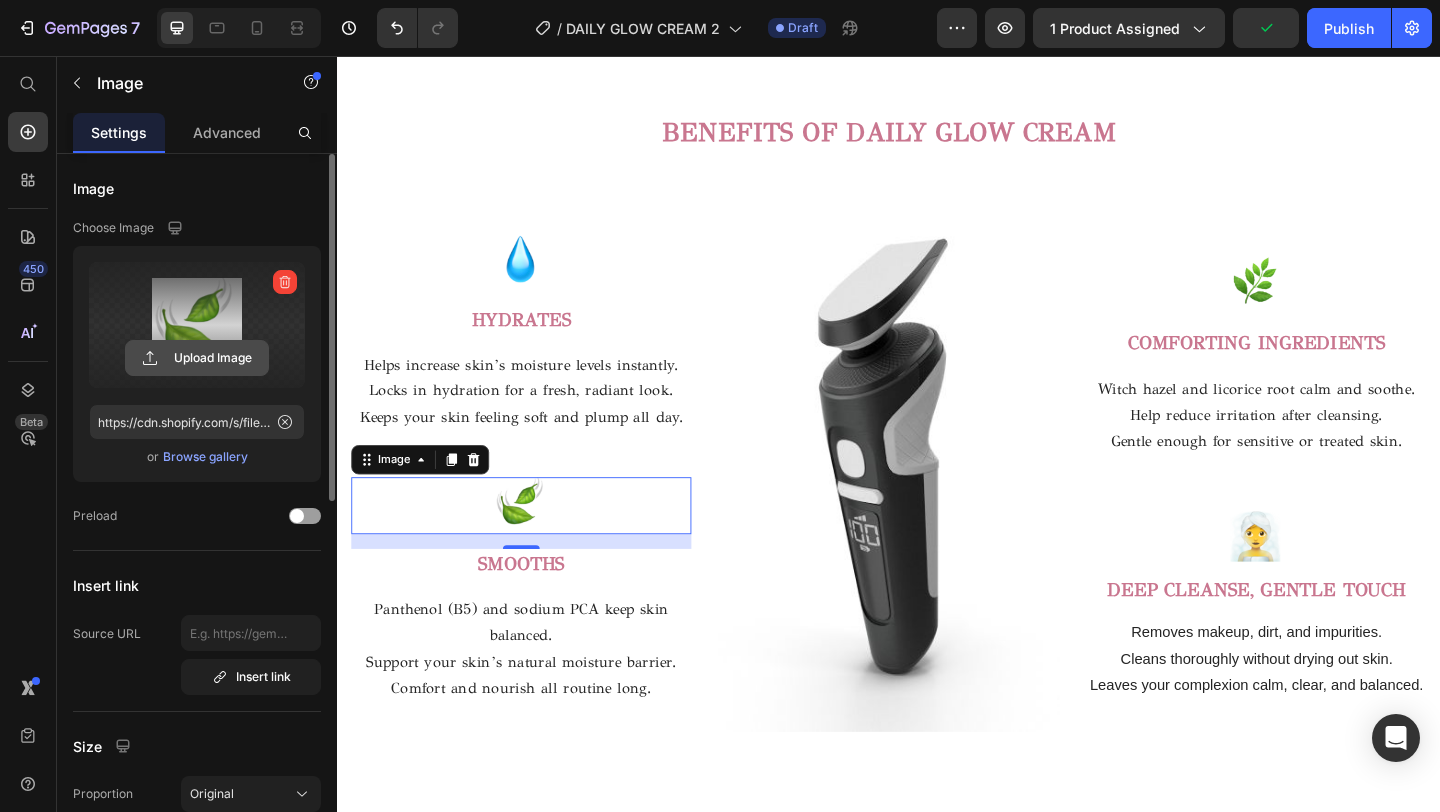 click 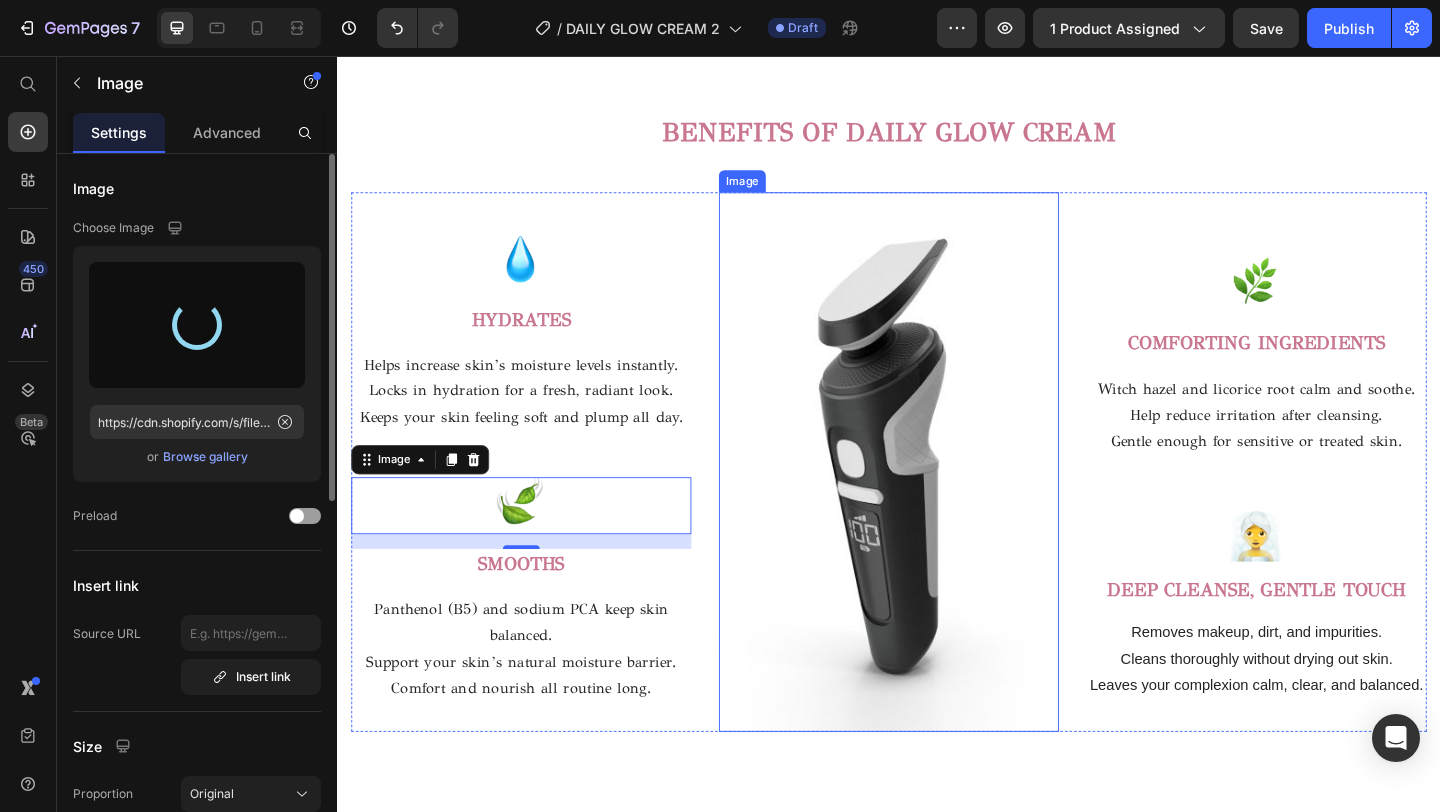 type on "https://cdn.shopify.com/s/files/1/0716/5673/4966/files/gempages_570221152178275200-3cdef7ab-b627-4b31-b7e2-53e1335613d2.png" 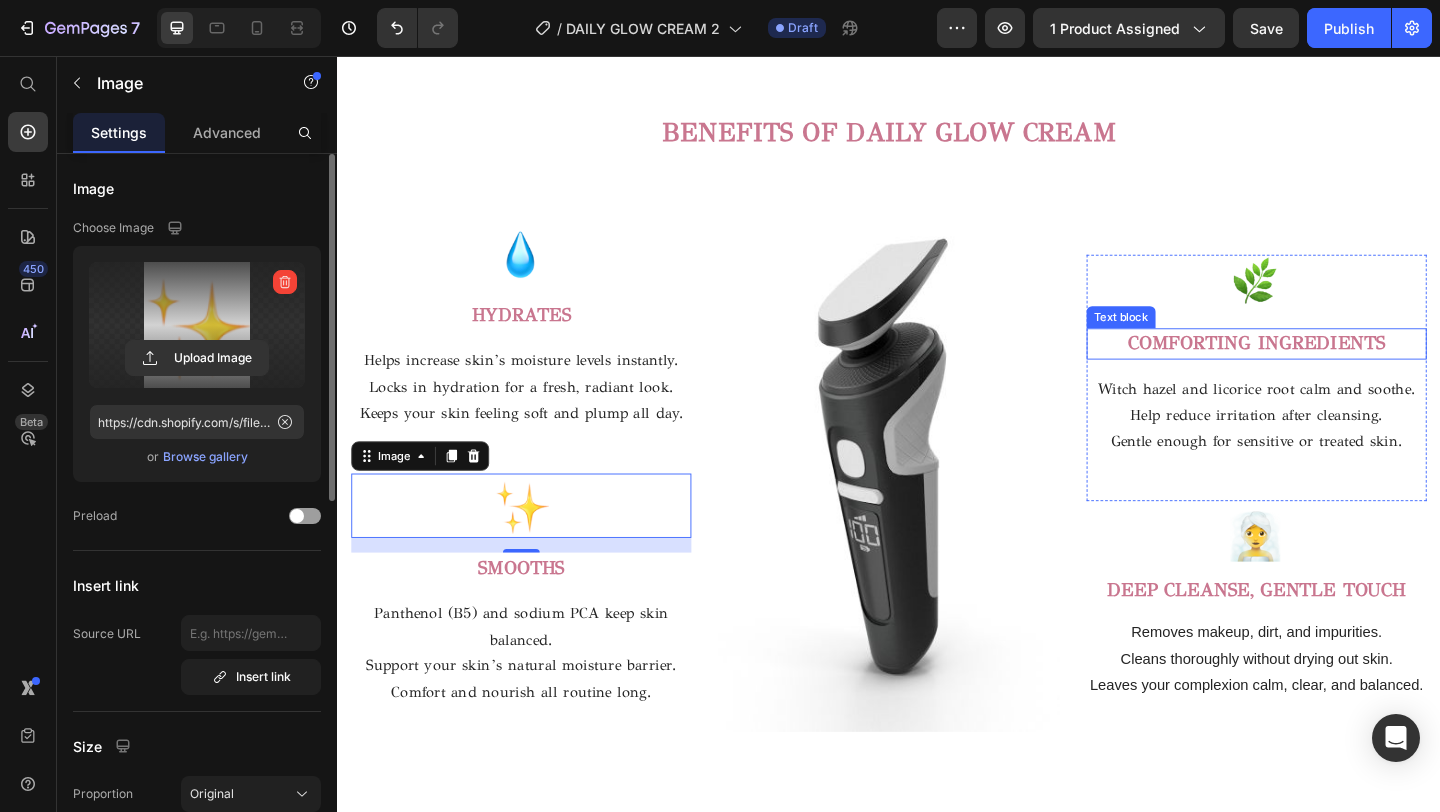 click on "COMFORTING INGREDIENTS" at bounding box center [1337, 368] 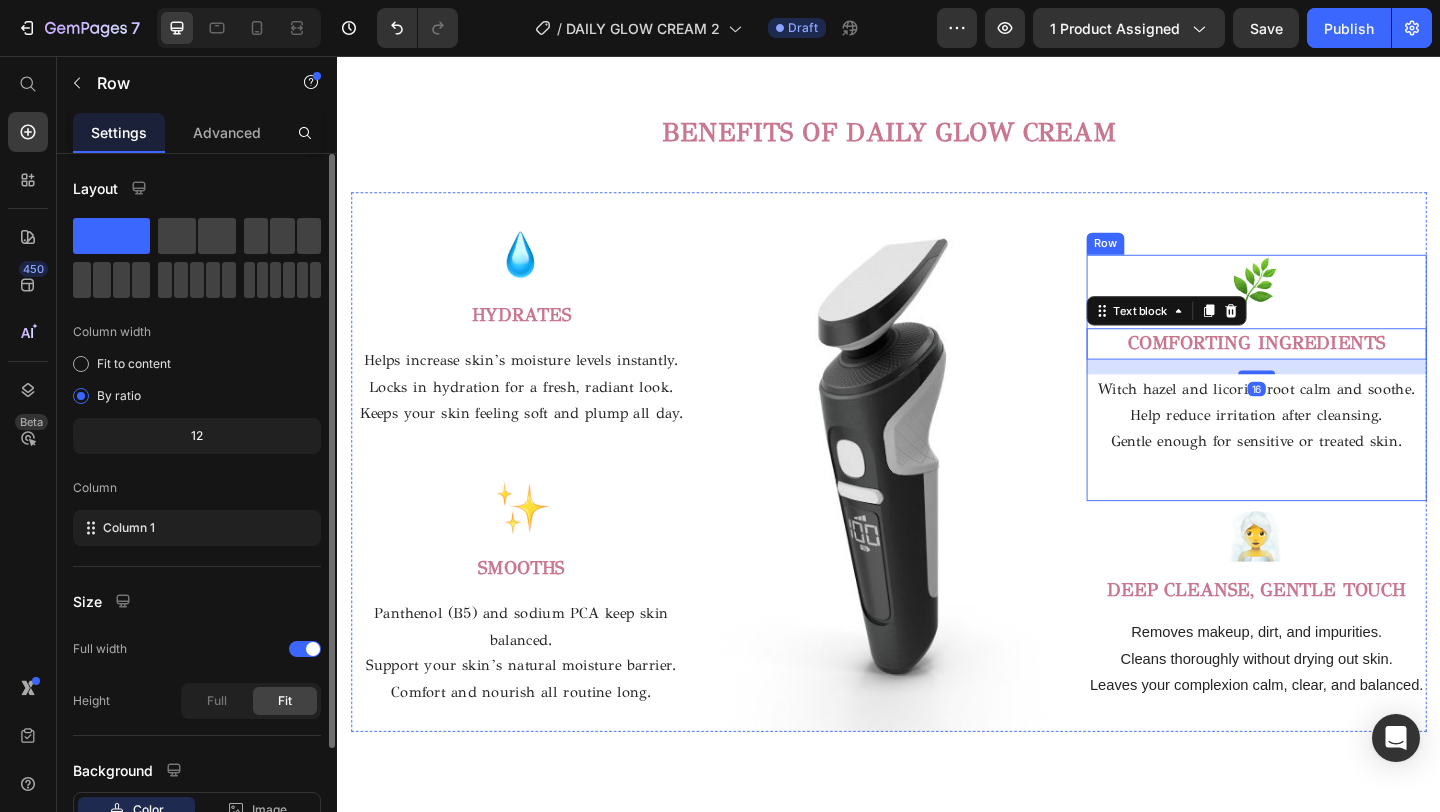 click on "Image COMFORTING INGREDIENTS Text block   16 Witch hazel and licorice root calm and soothe. Help reduce irritation after cleansing. Gentle enough for sensitive or treated skin. Text block" at bounding box center (1337, 382) 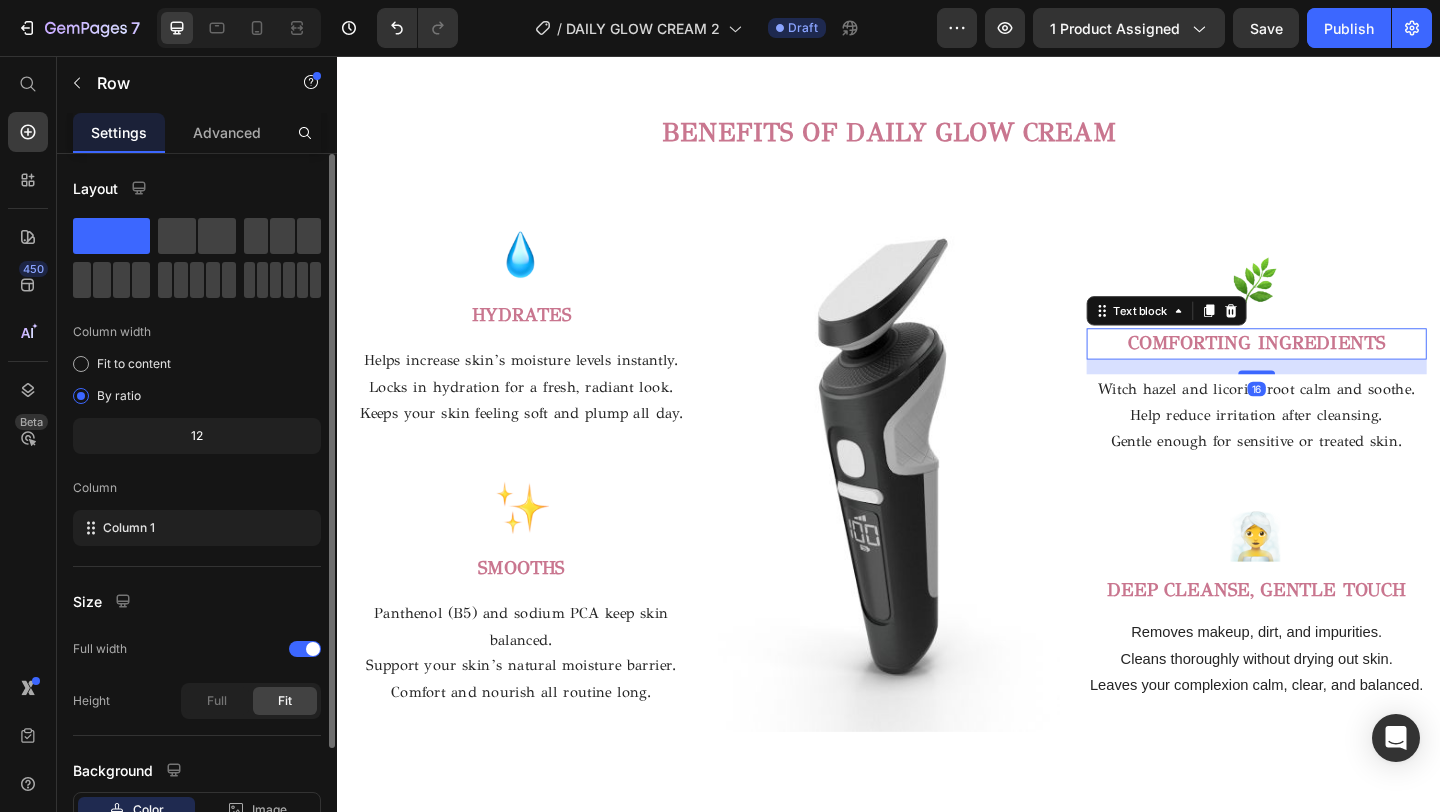 click on "COMFORTING INGREDIENTS" at bounding box center (1337, 368) 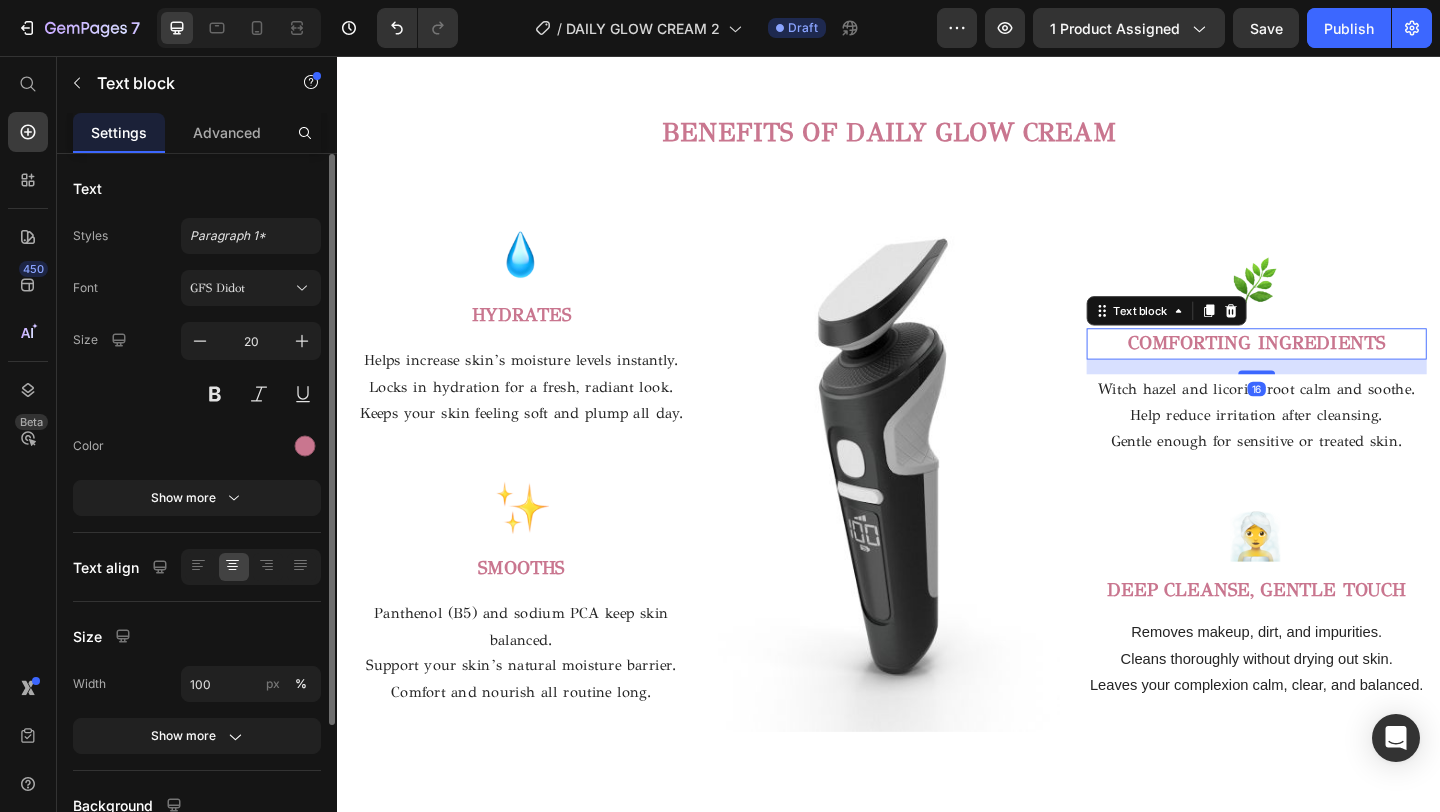 click on "COMFORTING INGREDIENTS" at bounding box center [1337, 369] 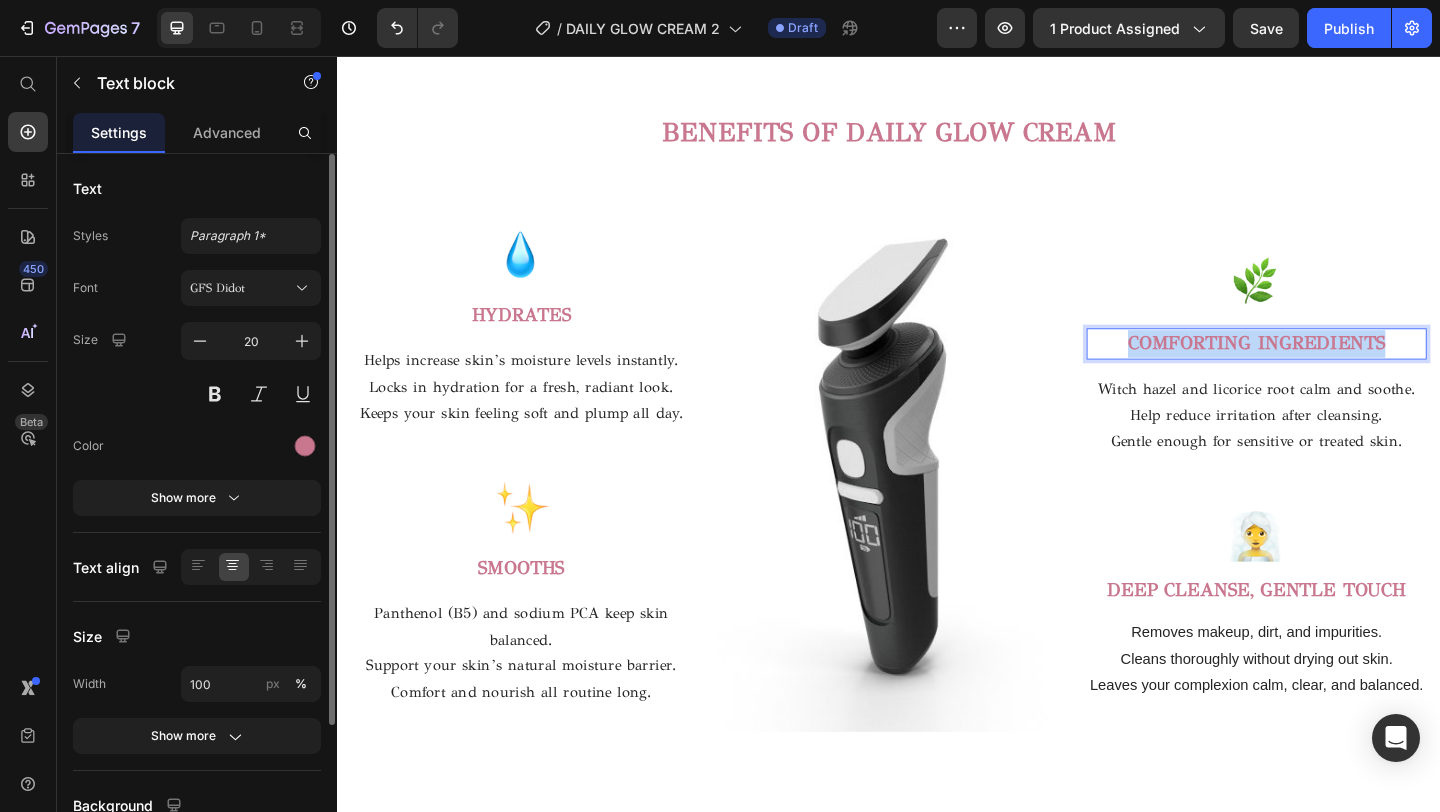 drag, startPoint x: 1484, startPoint y: 368, endPoint x: 1197, endPoint y: 370, distance: 287.00696 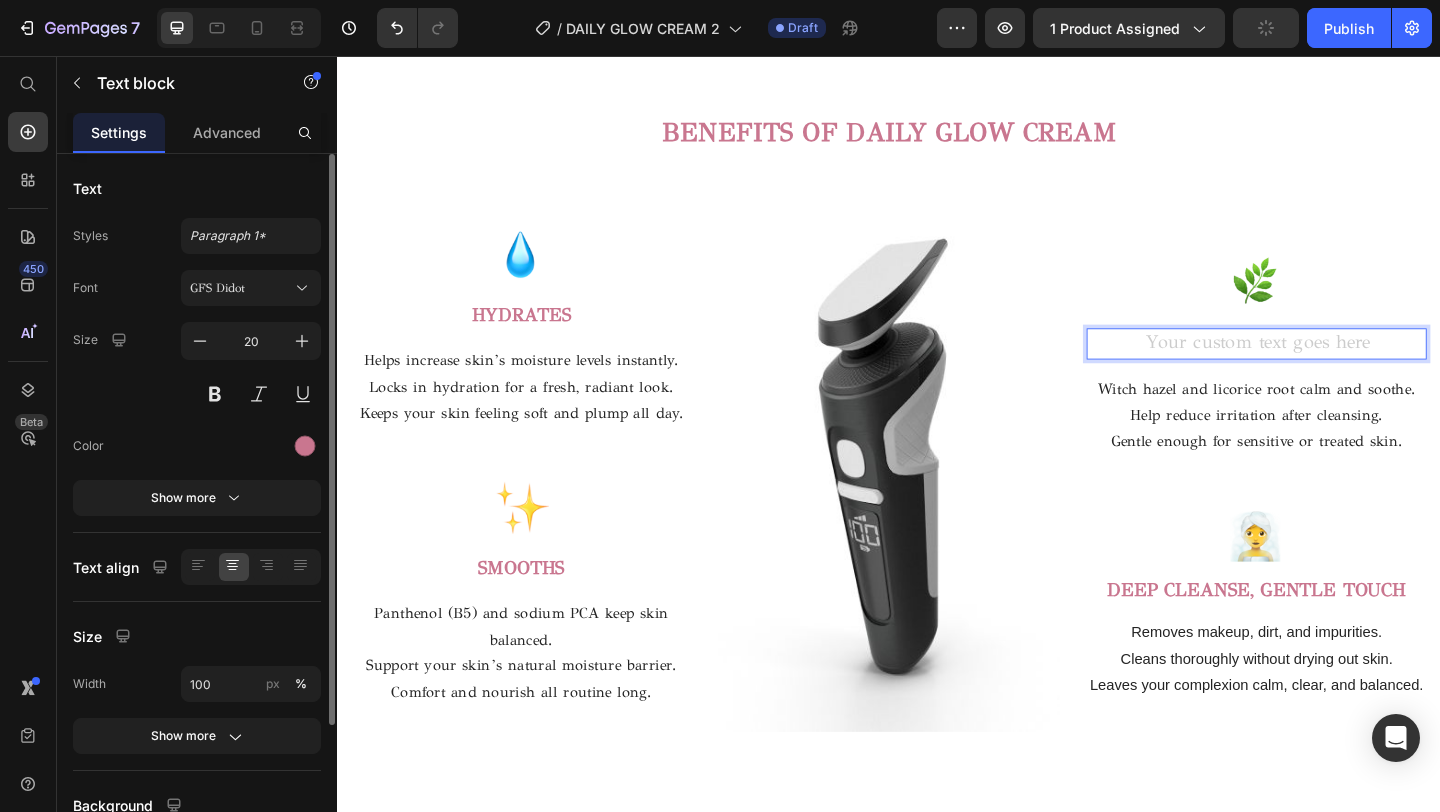 scroll, scrollTop: 2392, scrollLeft: 0, axis: vertical 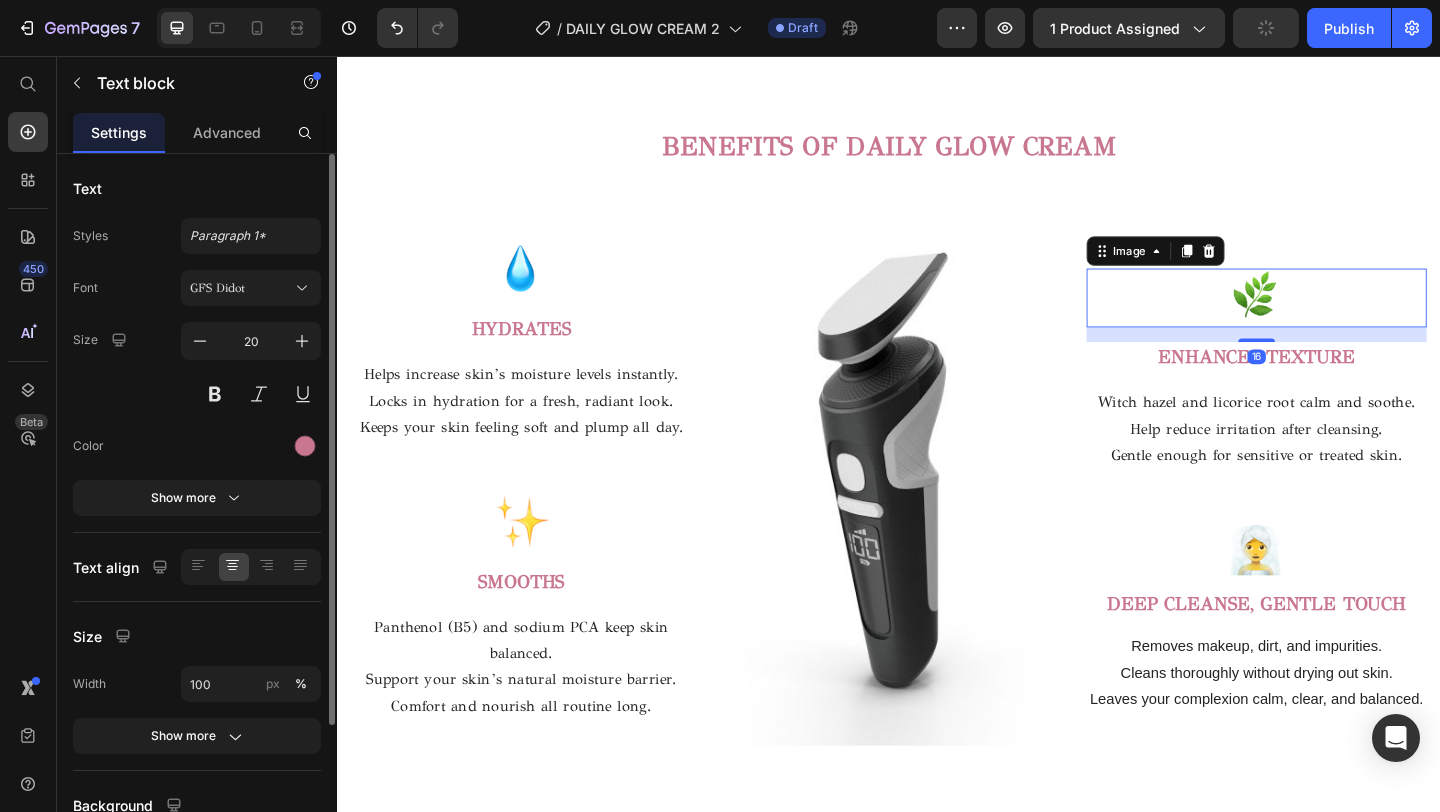 click at bounding box center [1337, 319] 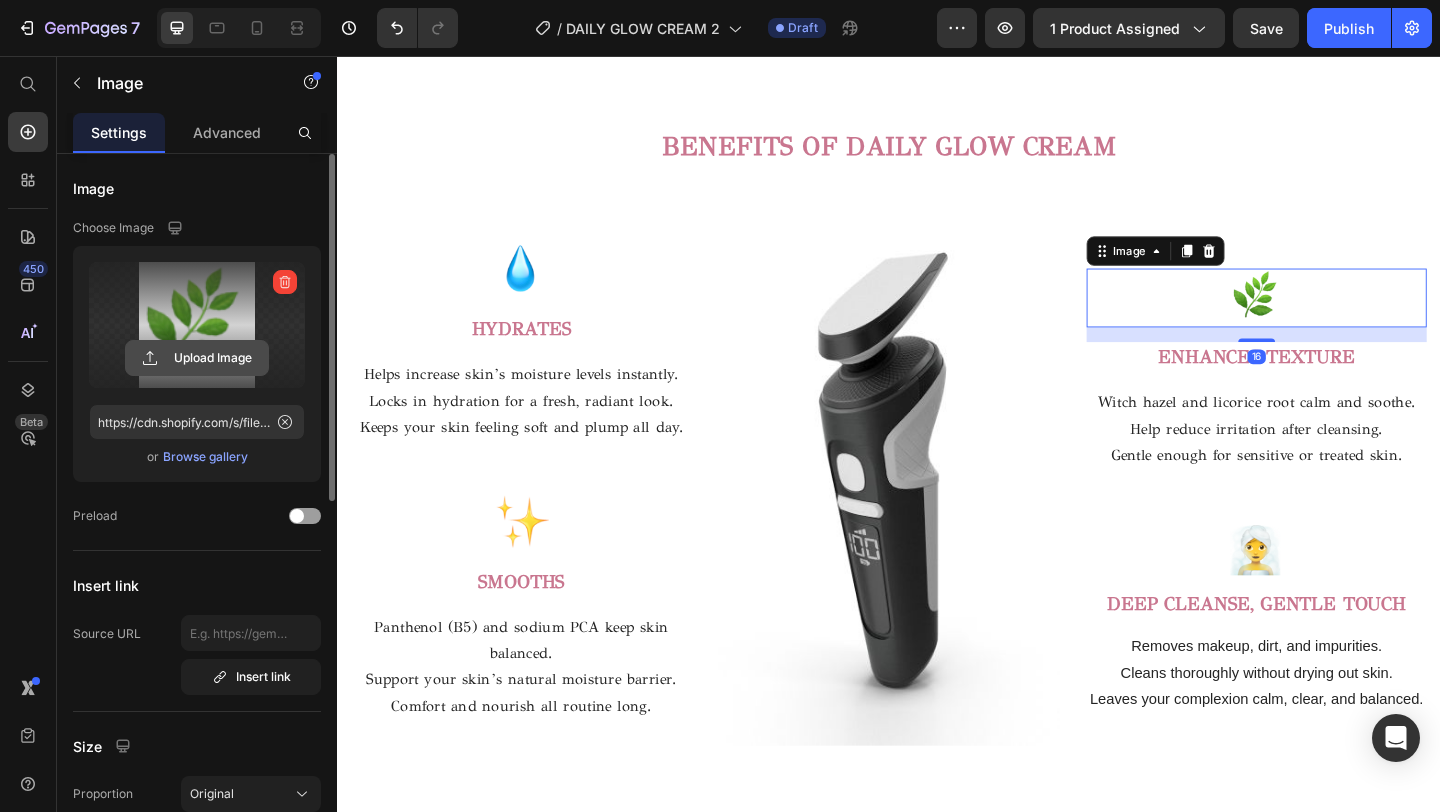 click 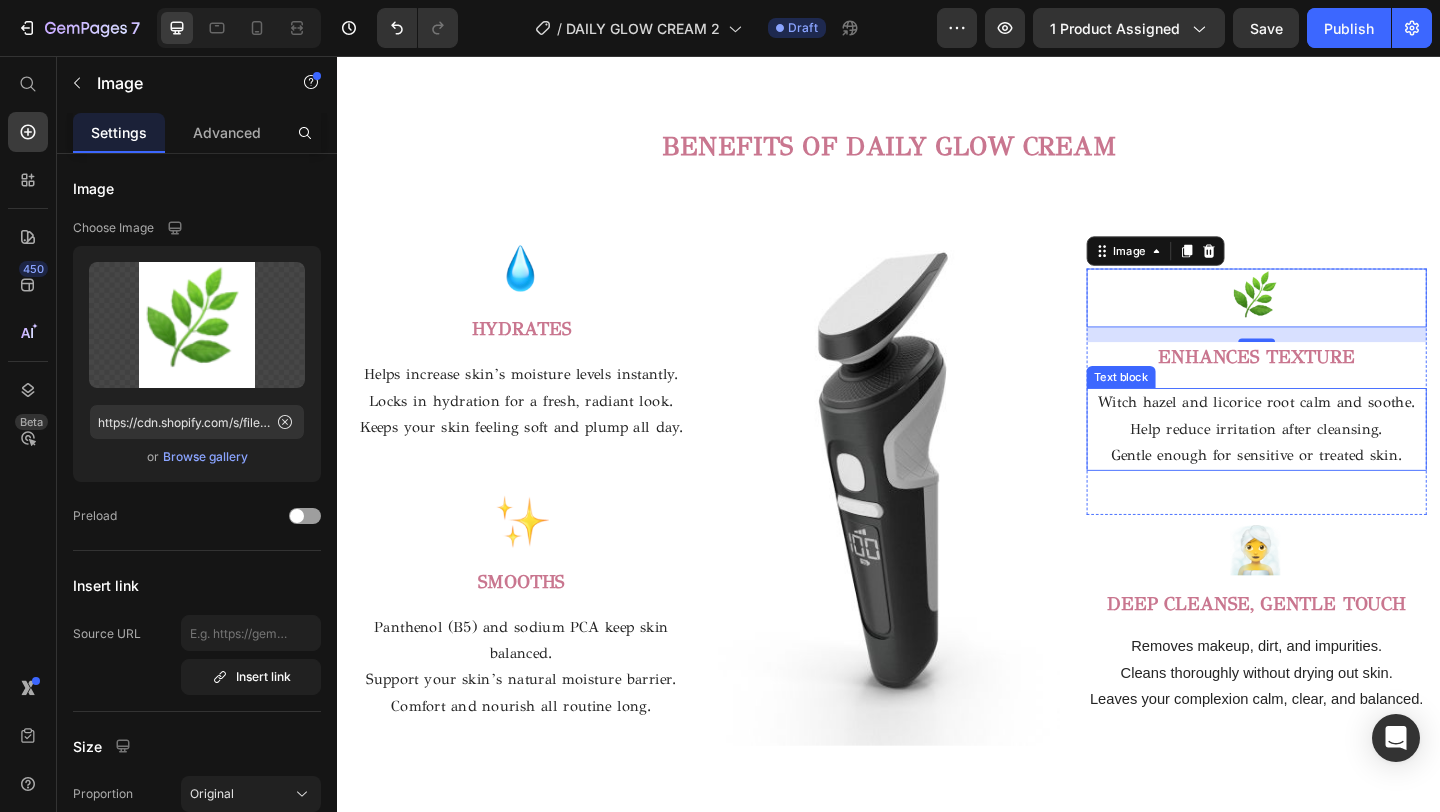 click on "Help reduce irritation after cleansing." at bounding box center [1337, 462] 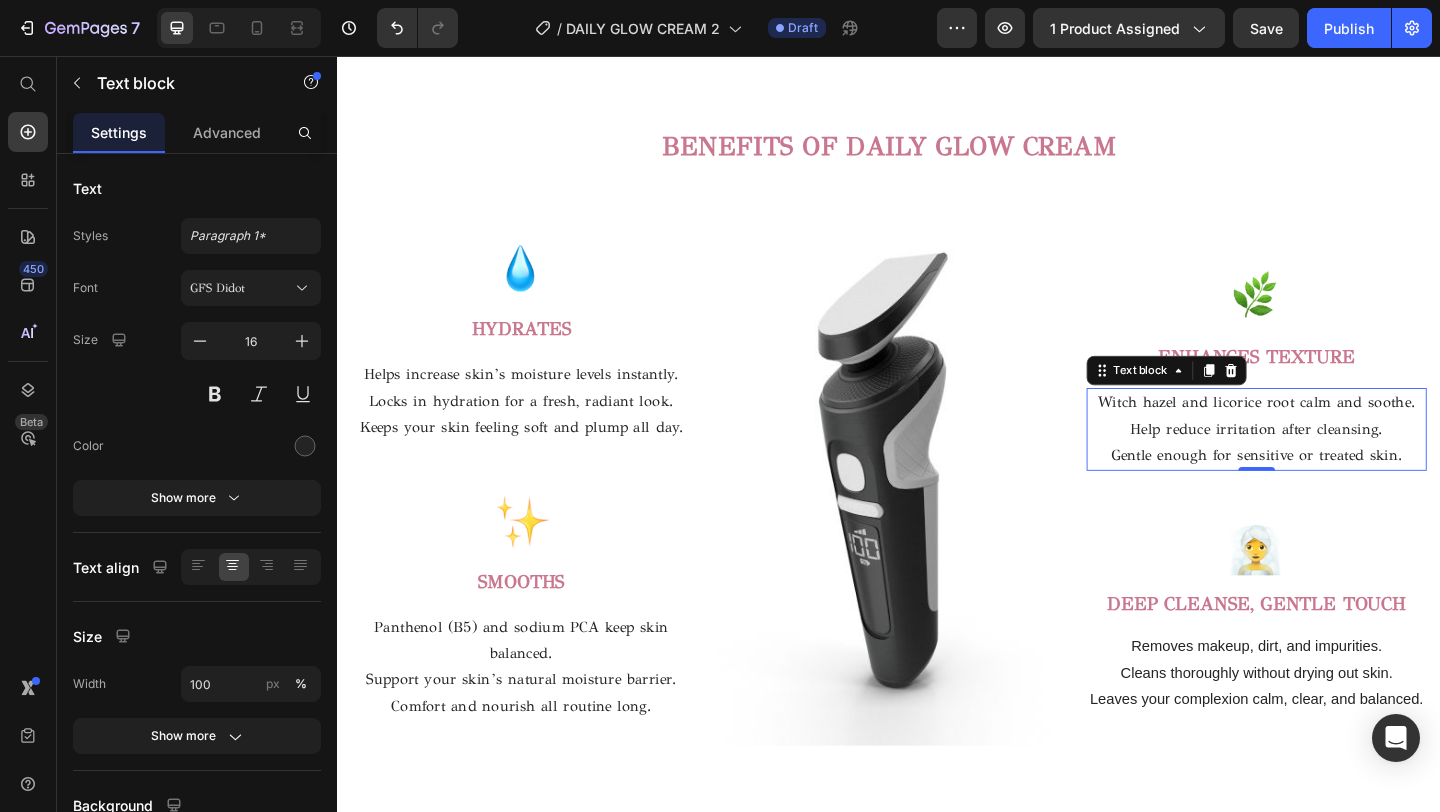 click on "Gentle enough for sensitive or treated skin." at bounding box center (1337, 490) 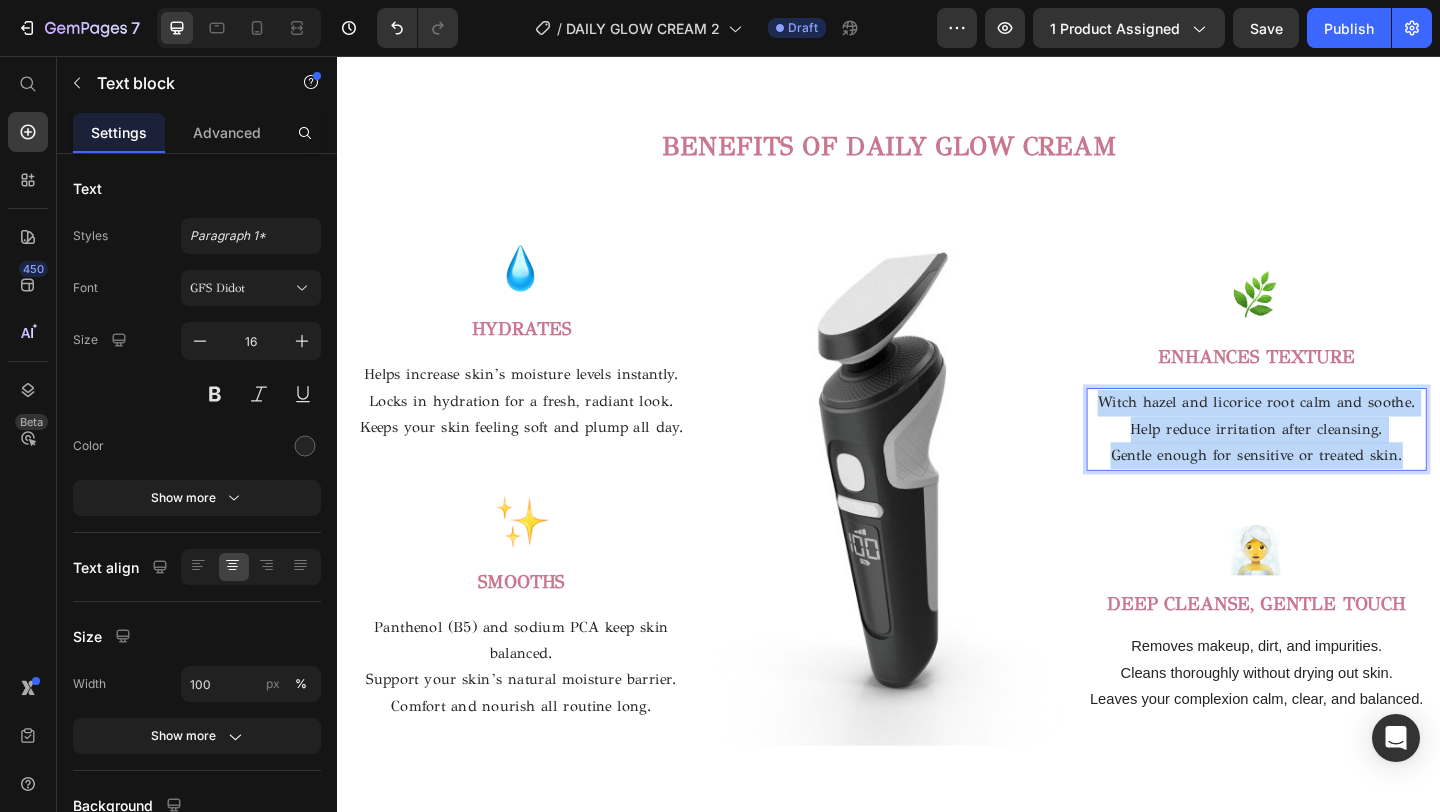 drag, startPoint x: 1497, startPoint y: 491, endPoint x: 1153, endPoint y: 433, distance: 348.8553 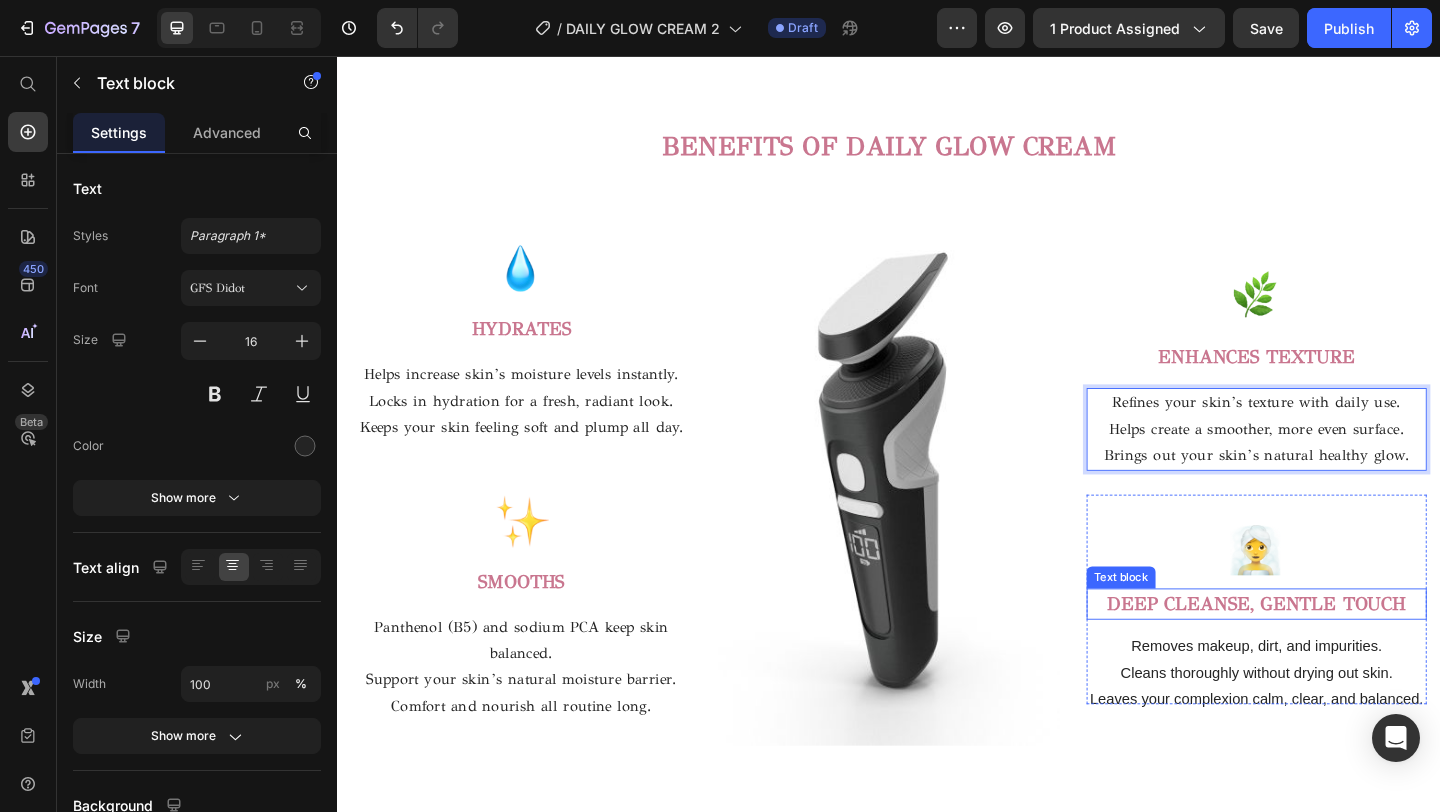 click on "DEEP CLEANSE, GENTLE TOUCH" at bounding box center [1337, 651] 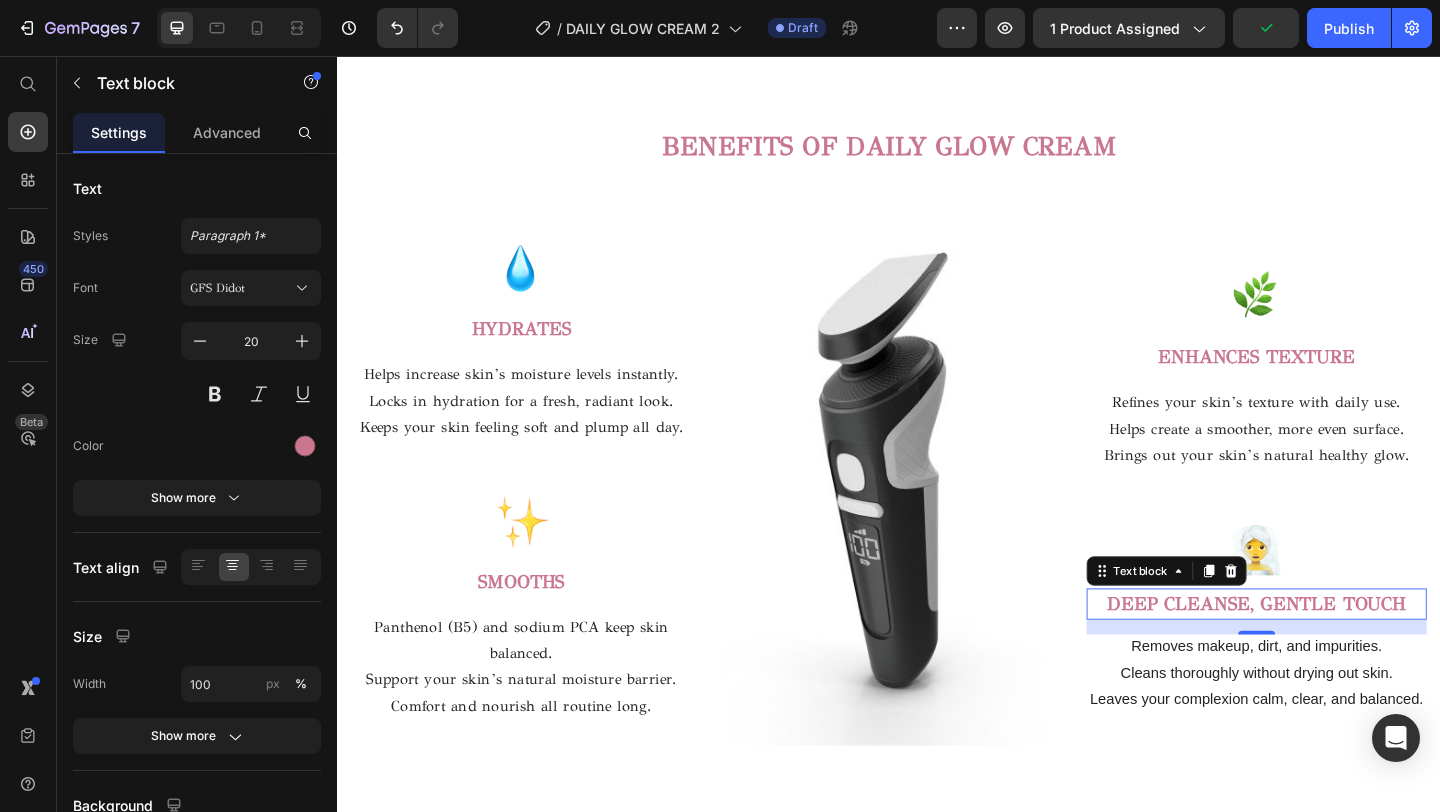 click on "DEEP CLEANSE, GENTLE TOUCH" at bounding box center (1337, 651) 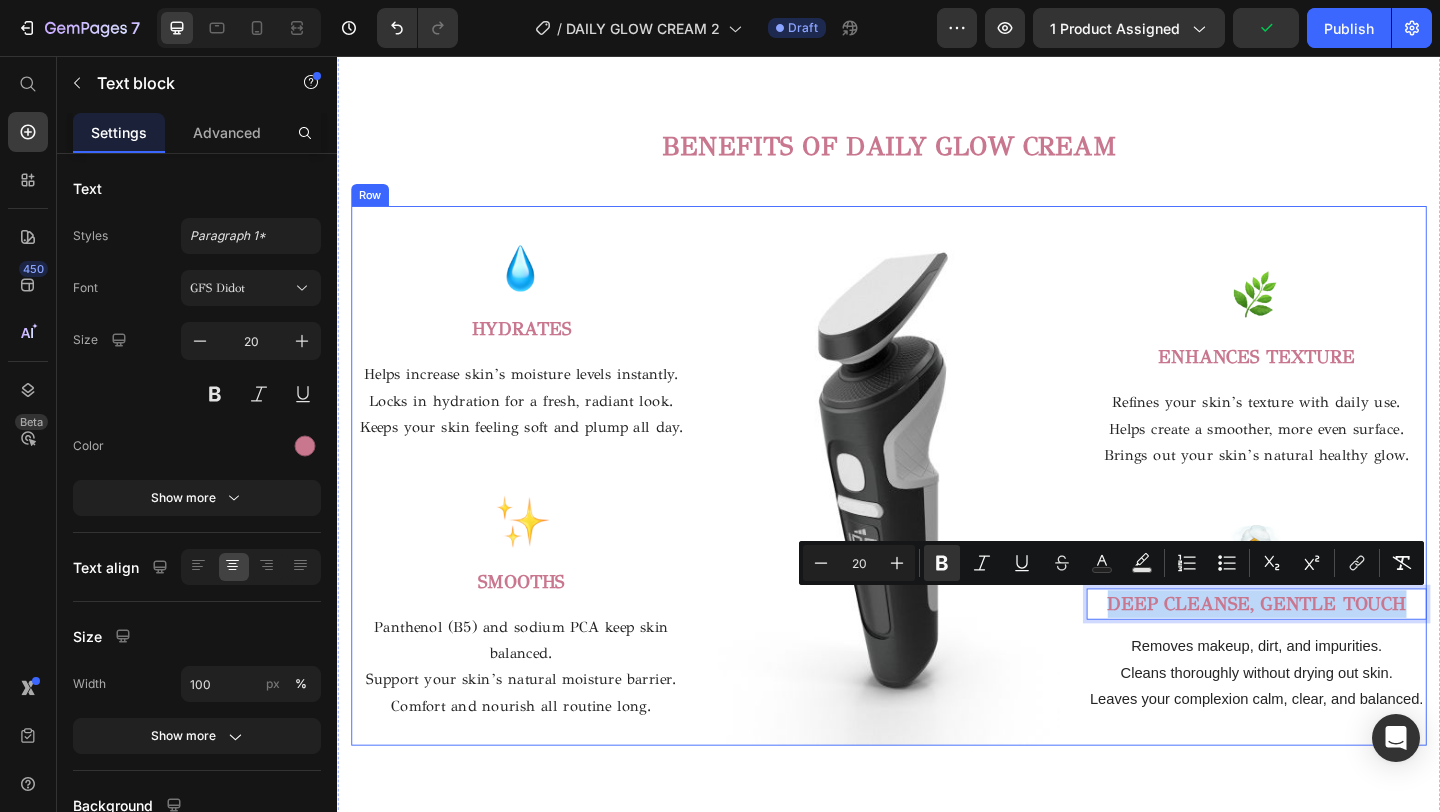 drag, startPoint x: 1498, startPoint y: 648, endPoint x: 1126, endPoint y: 652, distance: 372.0215 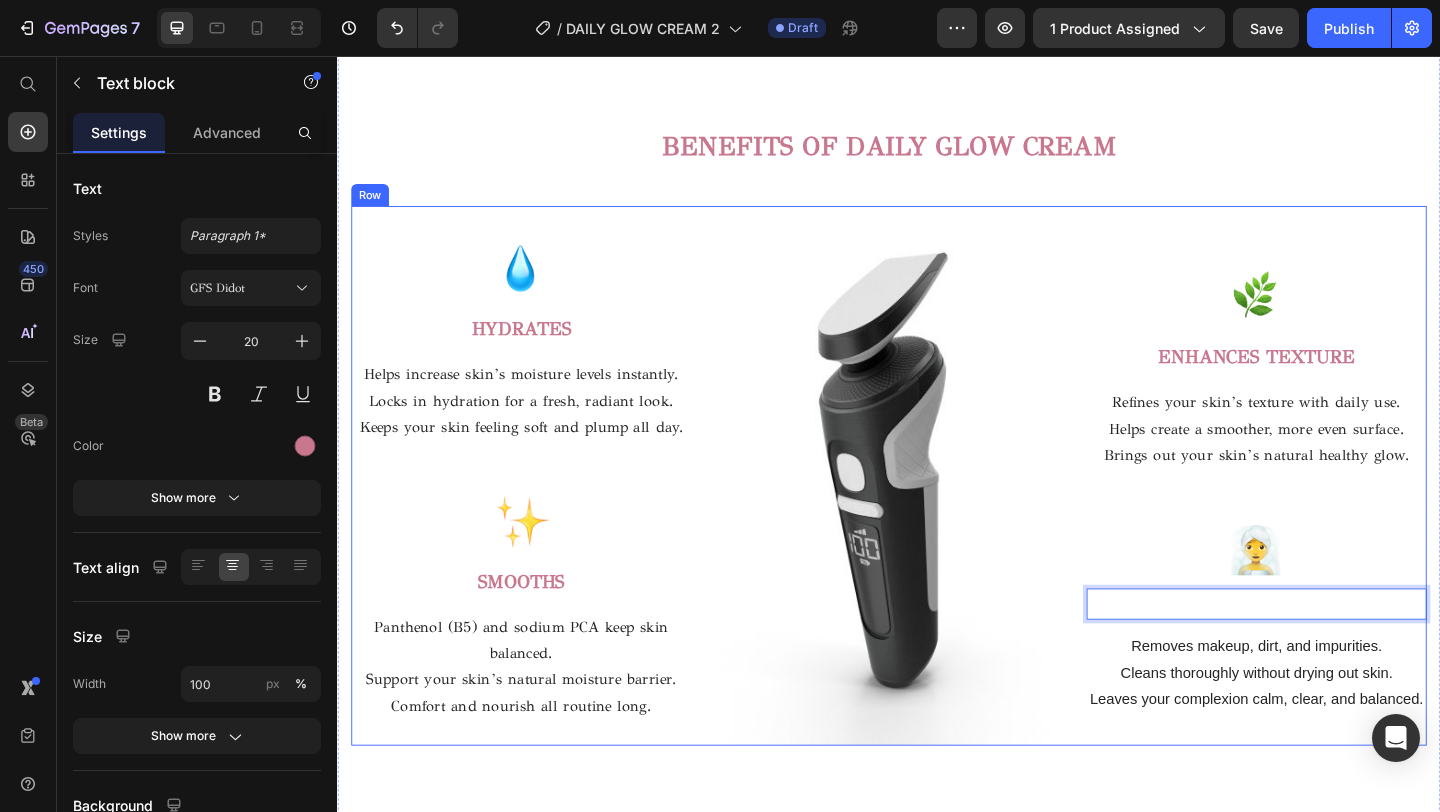 scroll, scrollTop: 2377, scrollLeft: 0, axis: vertical 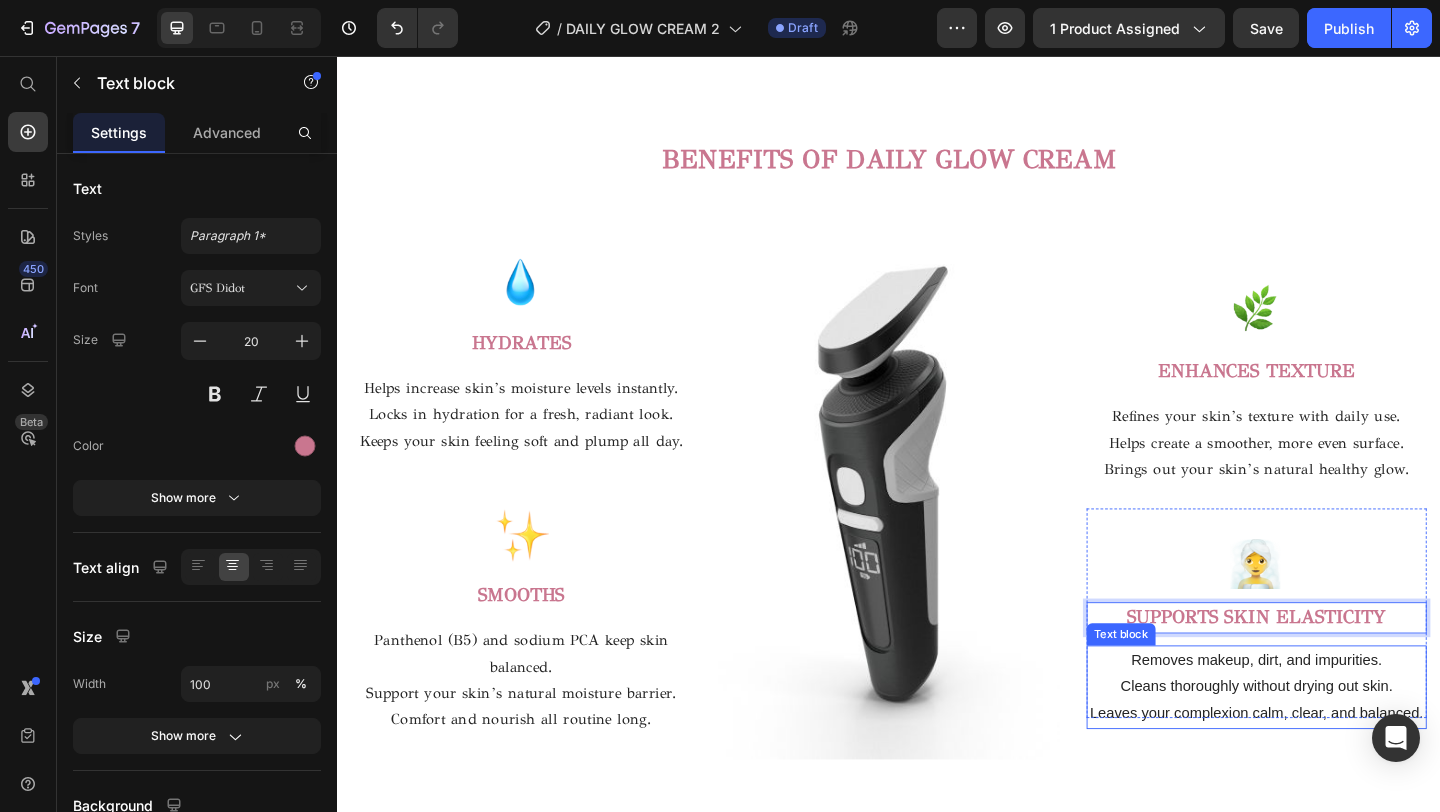 click on "Cleans thoroughly without drying out skin." at bounding box center [1337, 742] 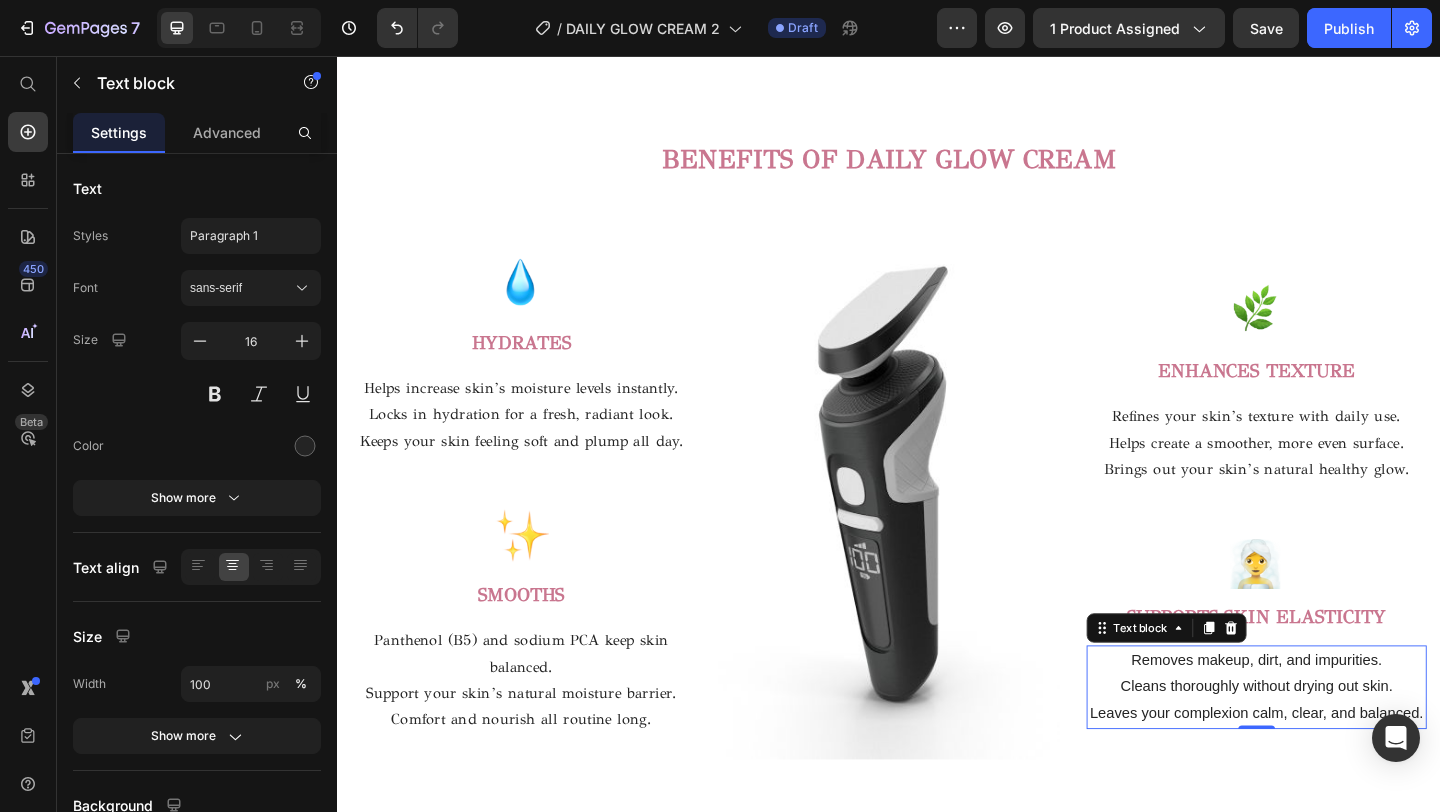 scroll, scrollTop: 2486, scrollLeft: 0, axis: vertical 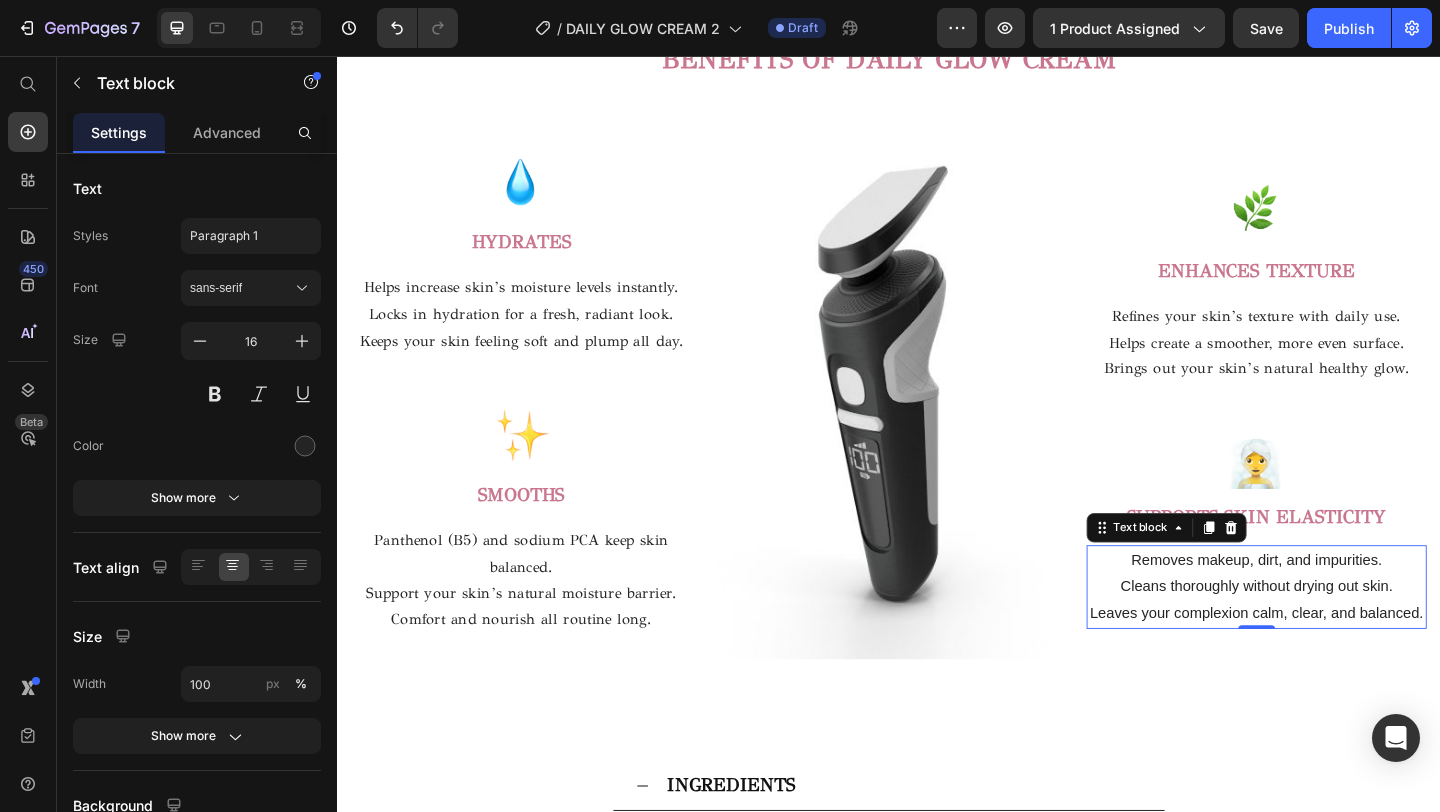 click on "Removes makeup, dirt, and impurities." at bounding box center [1337, 604] 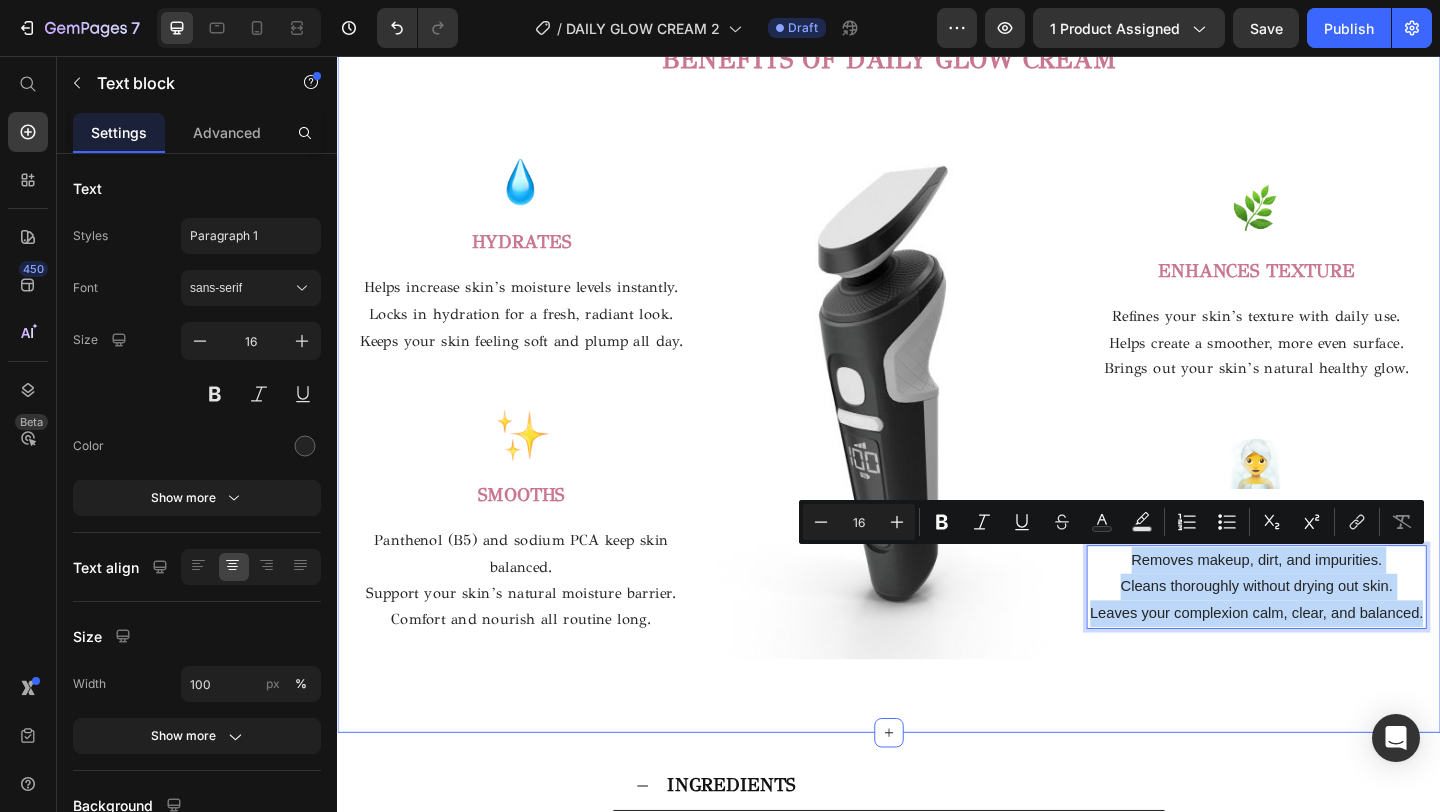drag, startPoint x: 1195, startPoint y: 603, endPoint x: 1527, endPoint y: 676, distance: 339.93088 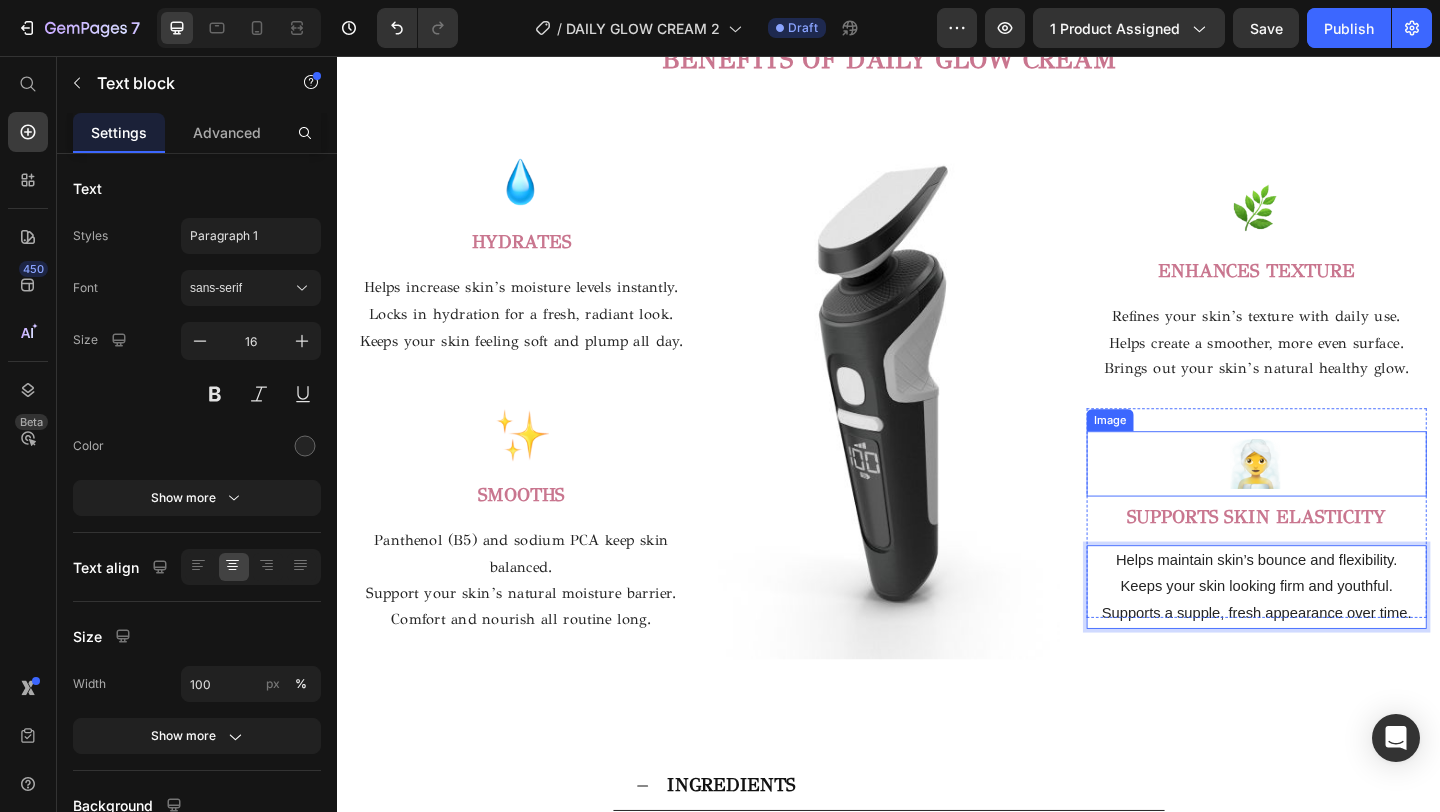 click at bounding box center (1337, 499) 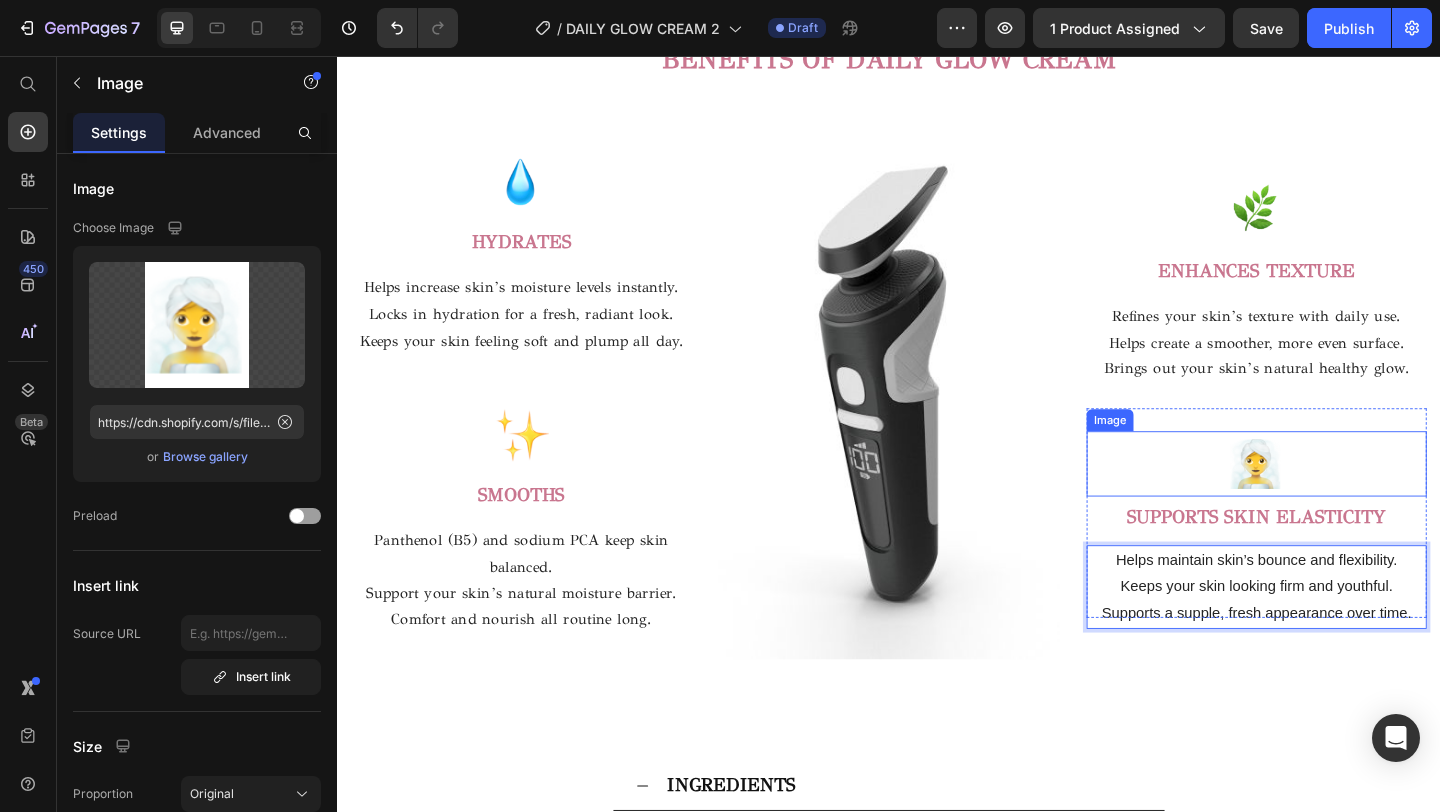 click at bounding box center (1337, 499) 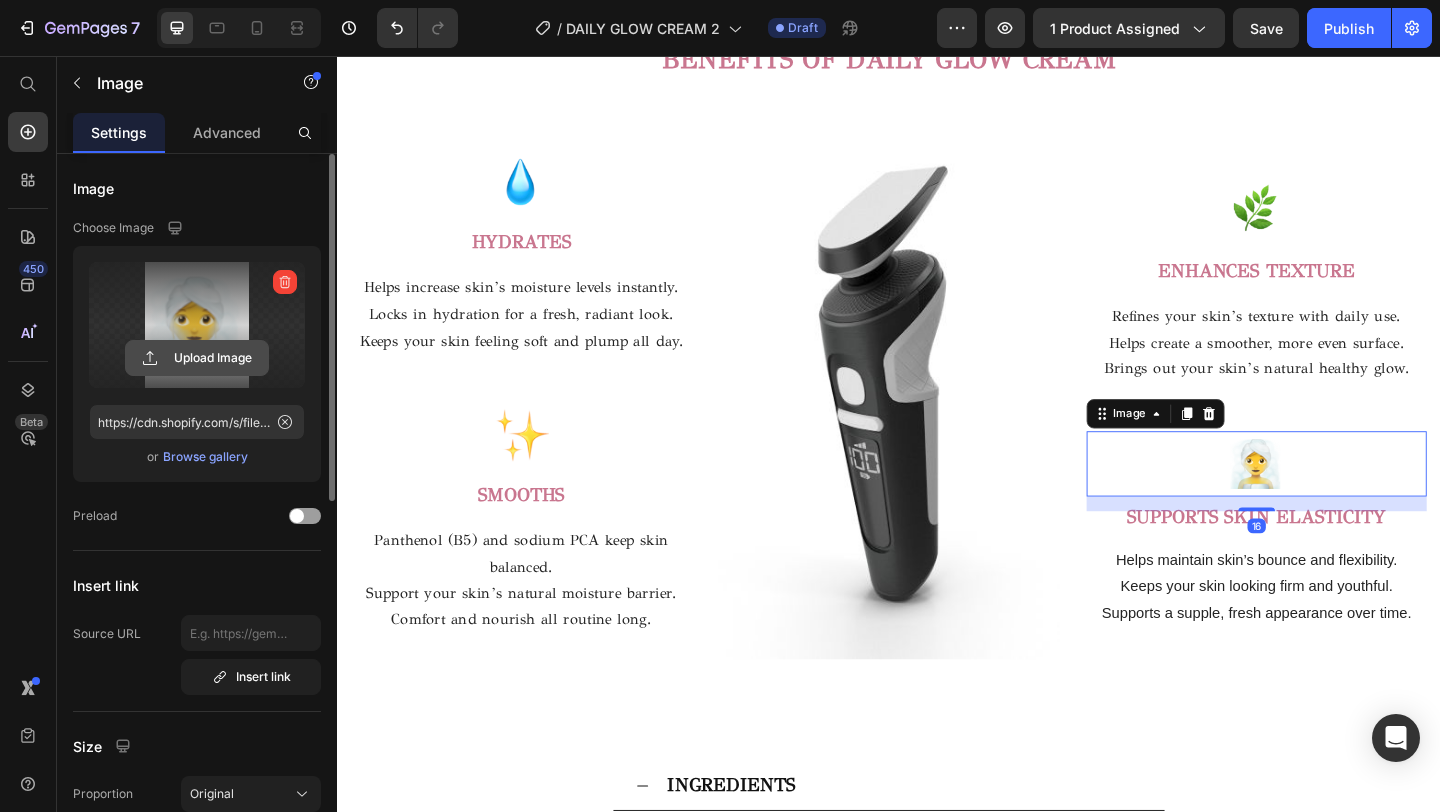 click 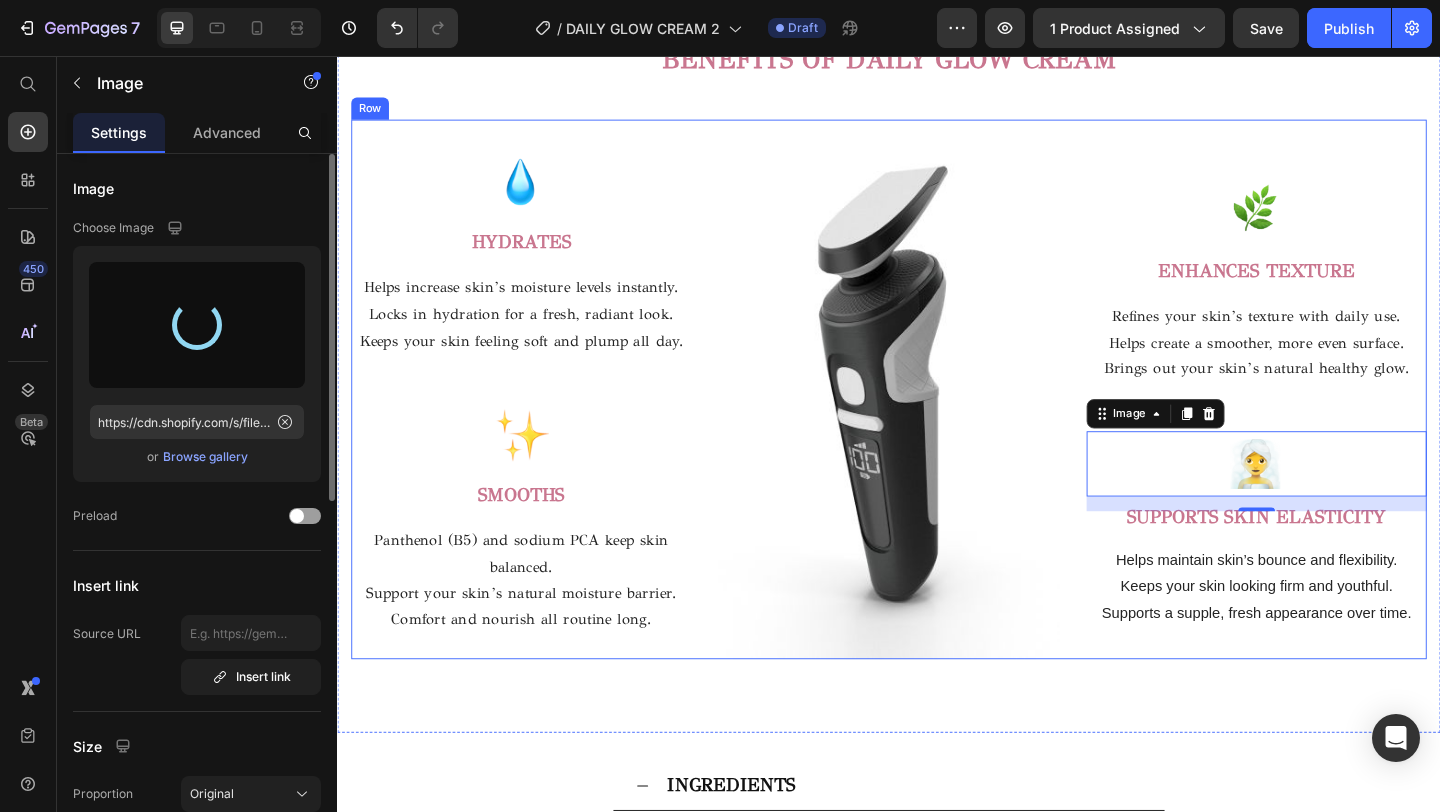 type on "https://cdn.shopify.com/s/files/1/0716/5673/4966/files/gempages_570221152178275200-eddf59fd-00e3-492c-865c-f07e74b78c23.png" 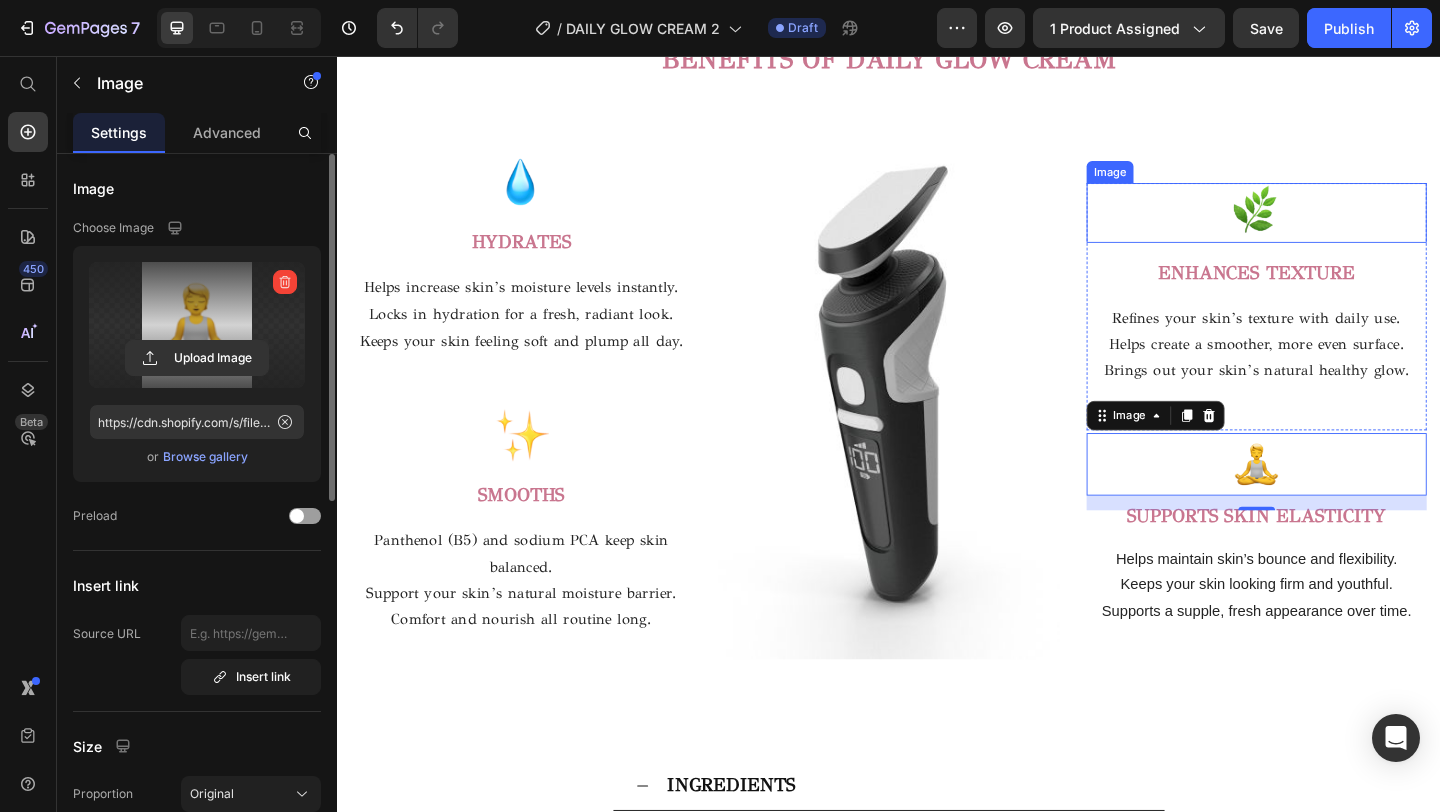click at bounding box center (1337, 226) 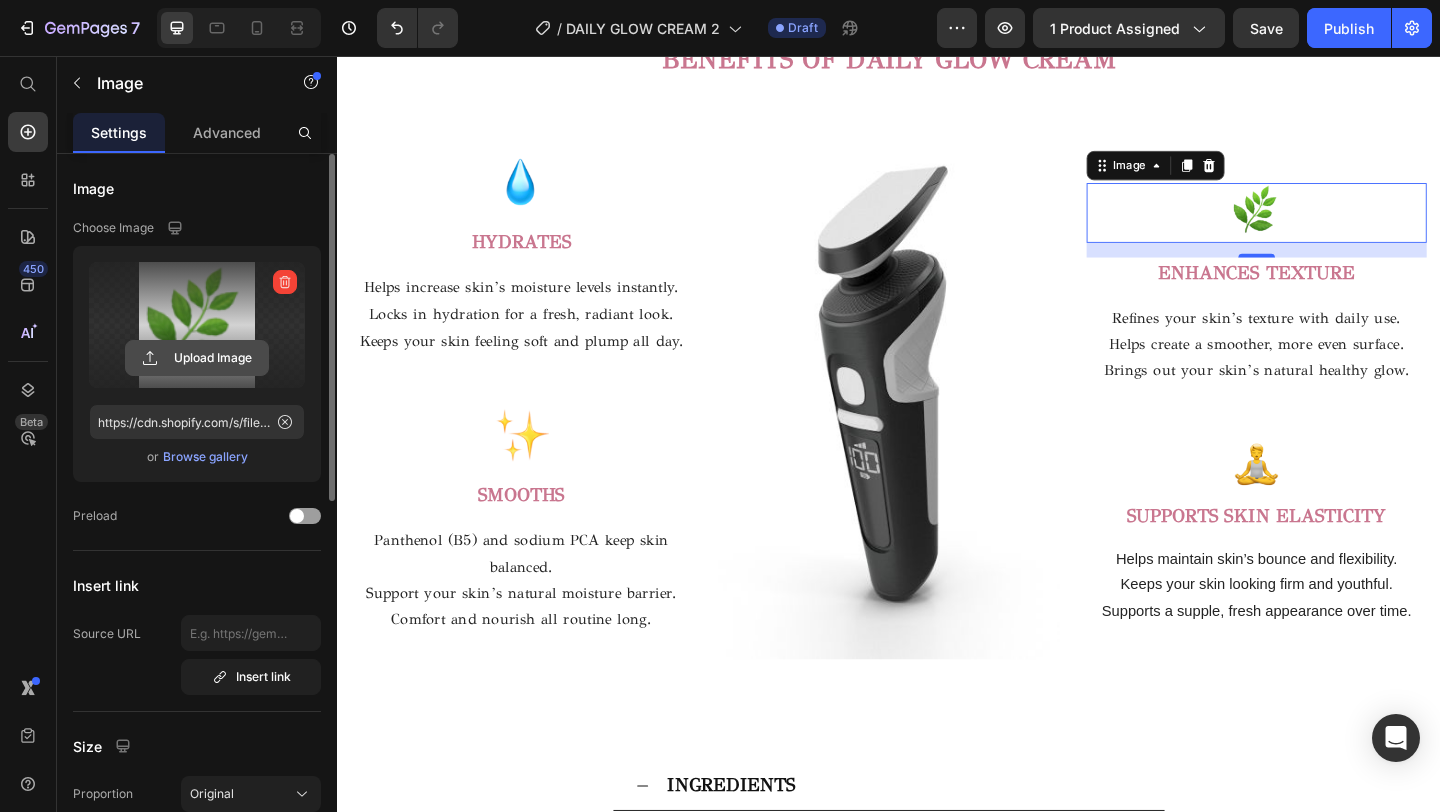 click 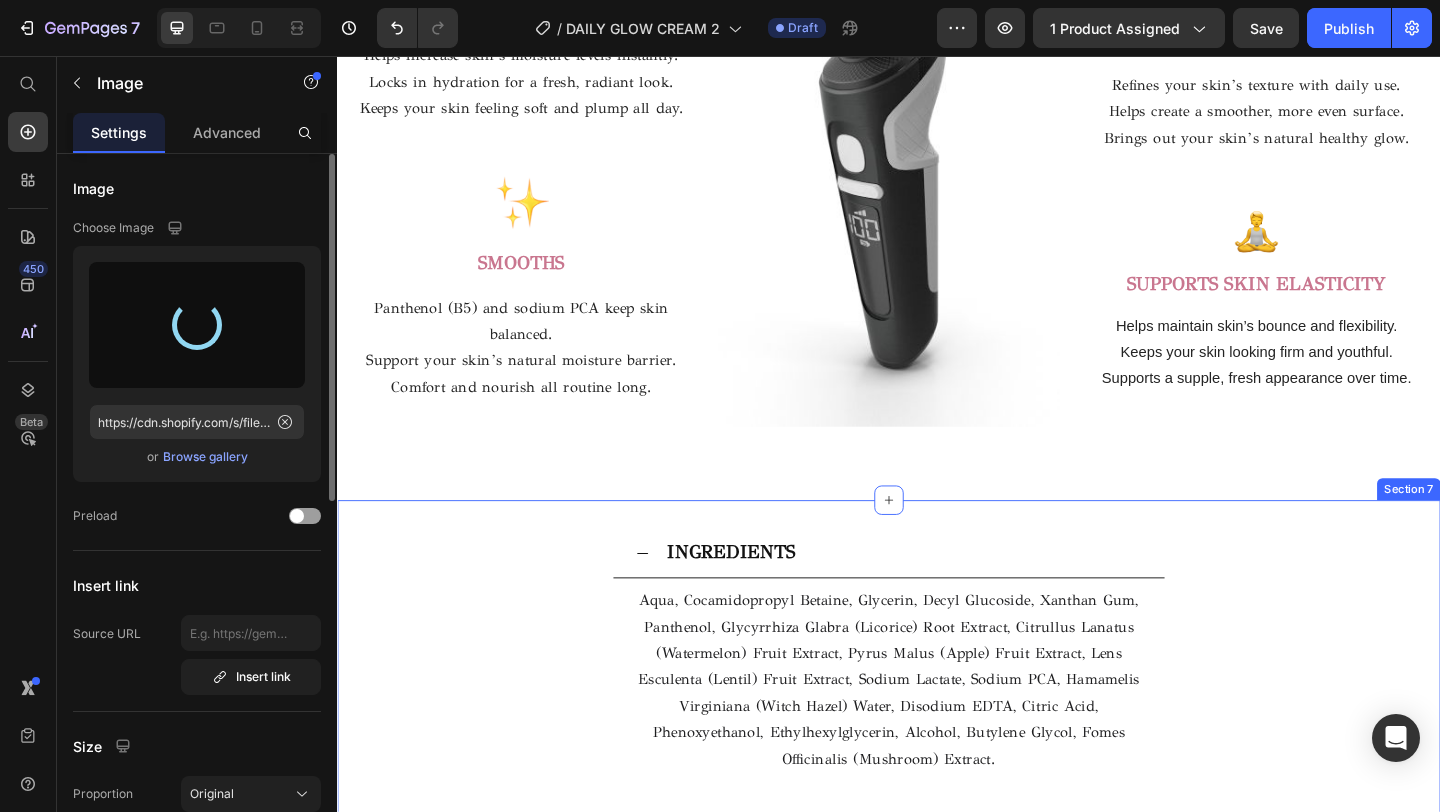 scroll, scrollTop: 2894, scrollLeft: 0, axis: vertical 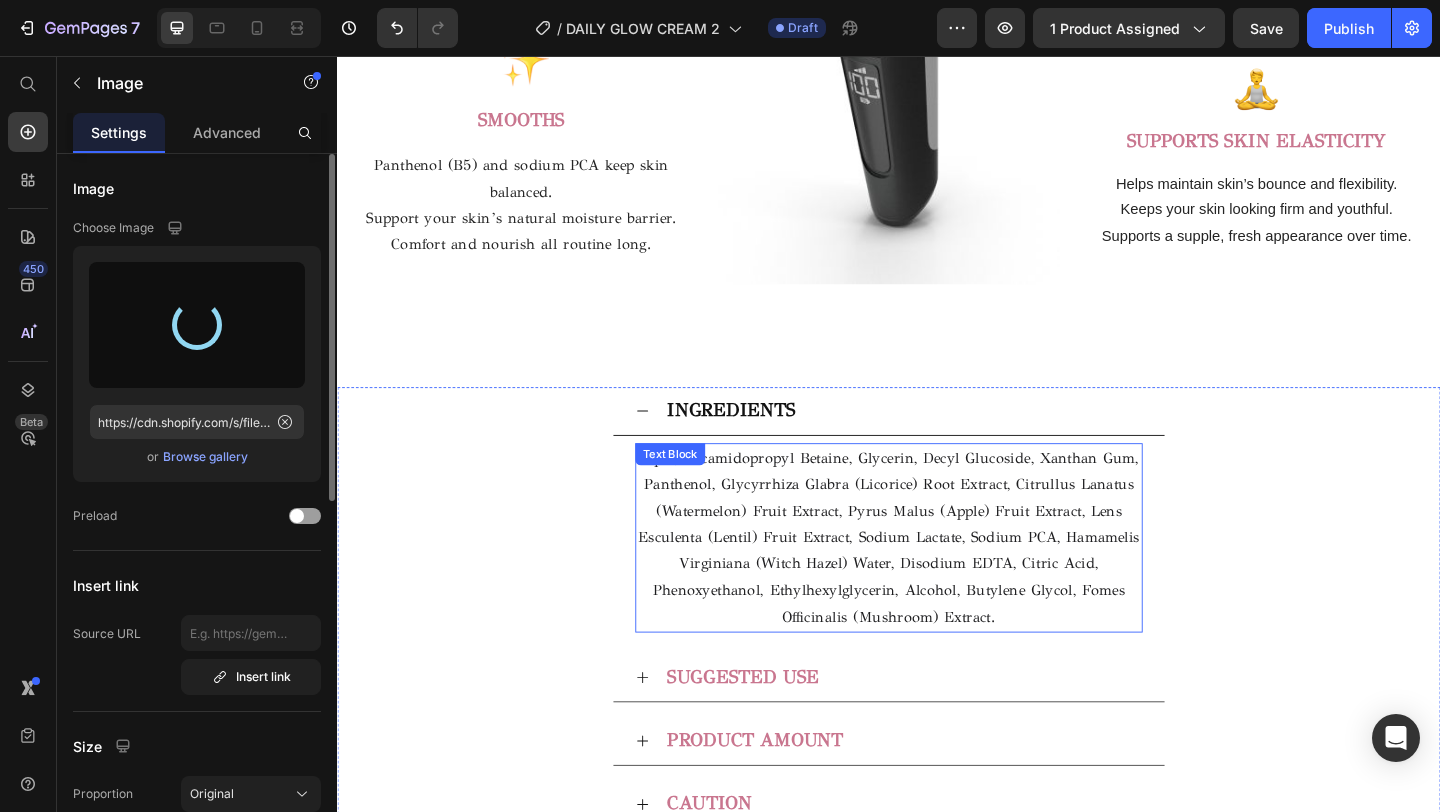 type on "https://cdn.shopify.com/s/files/1/0716/5673/4966/files/gempages_570221152178275200-332a5b65-6ebf-4cc8-978f-e835c8a1b9e9.png" 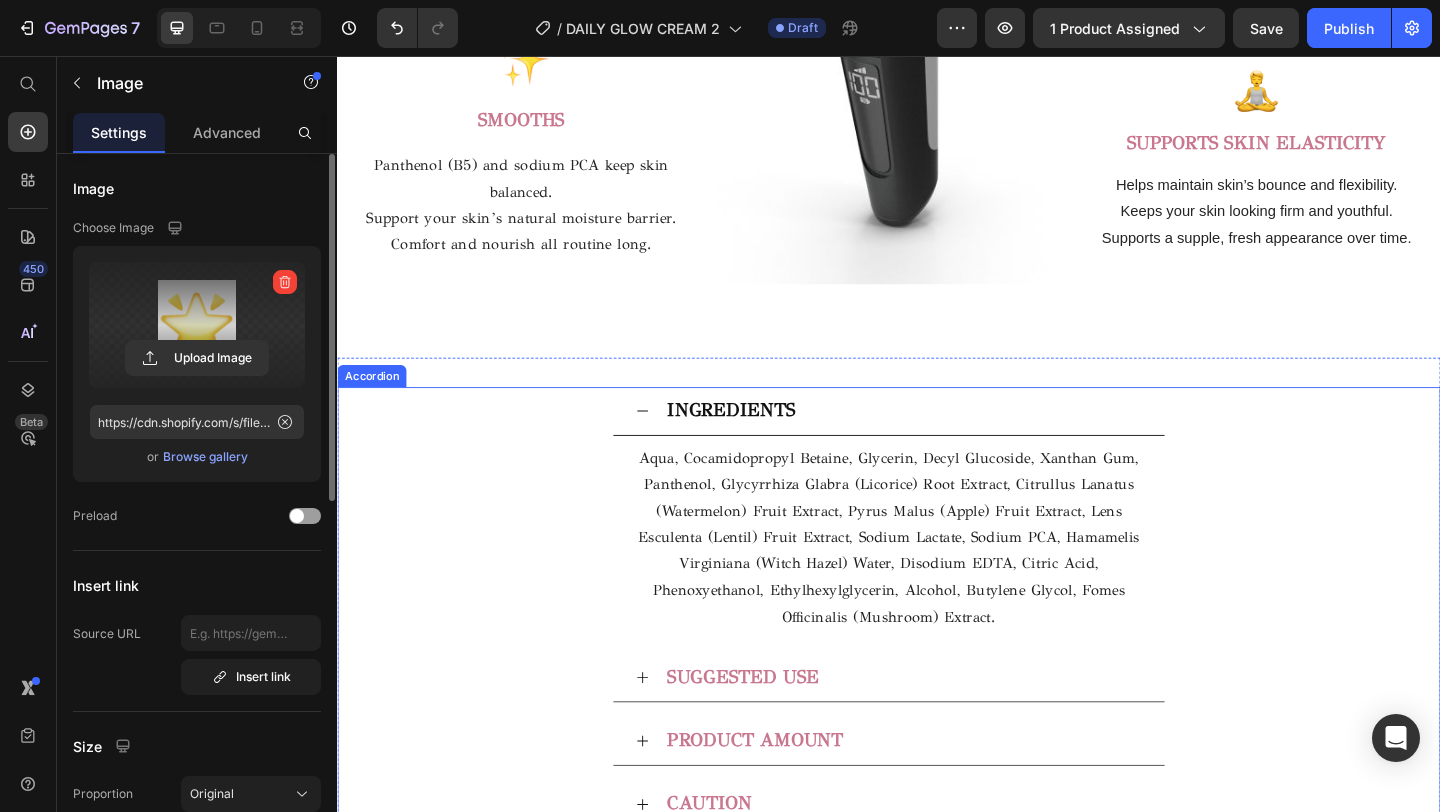 click on "INGREDIENTS   Aqua, Cocamidopropyl Betaine, Glycerin, Decyl Glucoside, Xanthan Gum, Panthenol, Glycyrrhiza Glabra (Licorice) Root Extract, Citrullus Lanatus (Watermelon) Fruit Extract, Pyrus Malus (Apple) Fruit Extract, Lens Esculenta (Lentil) Fruit Extract, Sodium Lactate, Sodium PCA, Hamamelis Virginiana (Witch Hazel) Water, Disodium EDTA, Citric Acid, Phenoxyethanol, Ethylhexylglycerin, Alcohol, Butylene Glycol, Fomes Officinalis (Mushroom) Extract. Text Block" at bounding box center [937, 553] 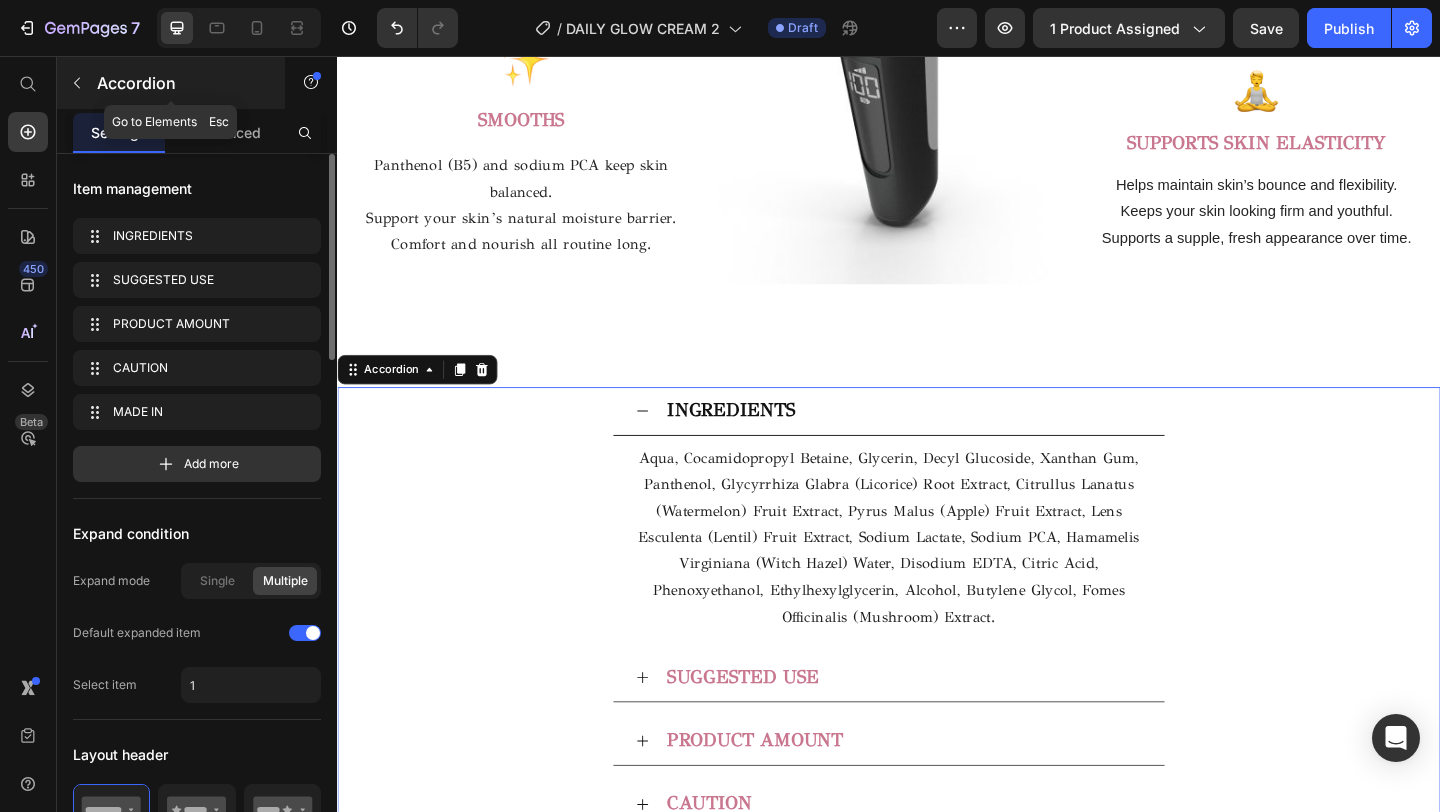 click on "Accordion" at bounding box center (171, 83) 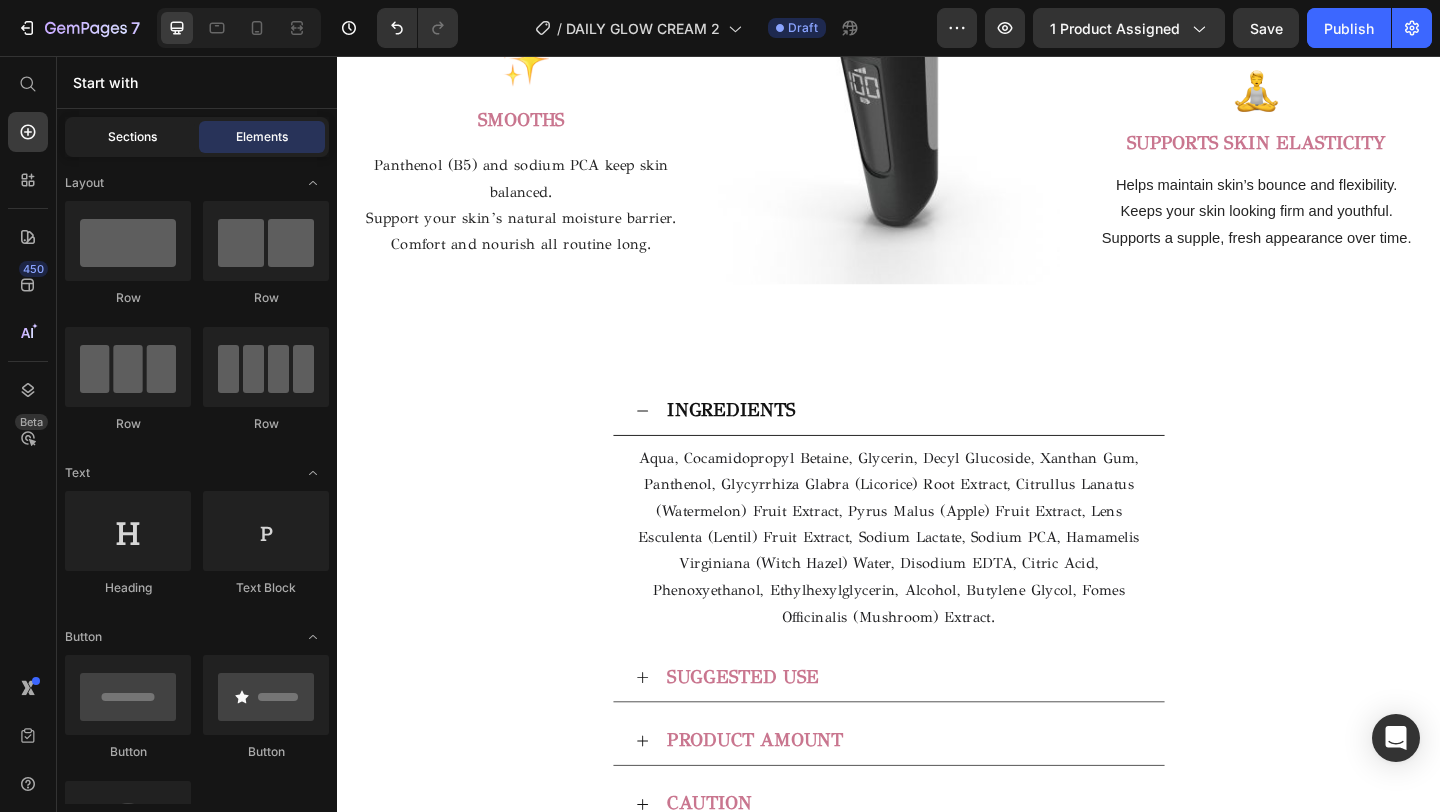 click on "Sections" at bounding box center (132, 137) 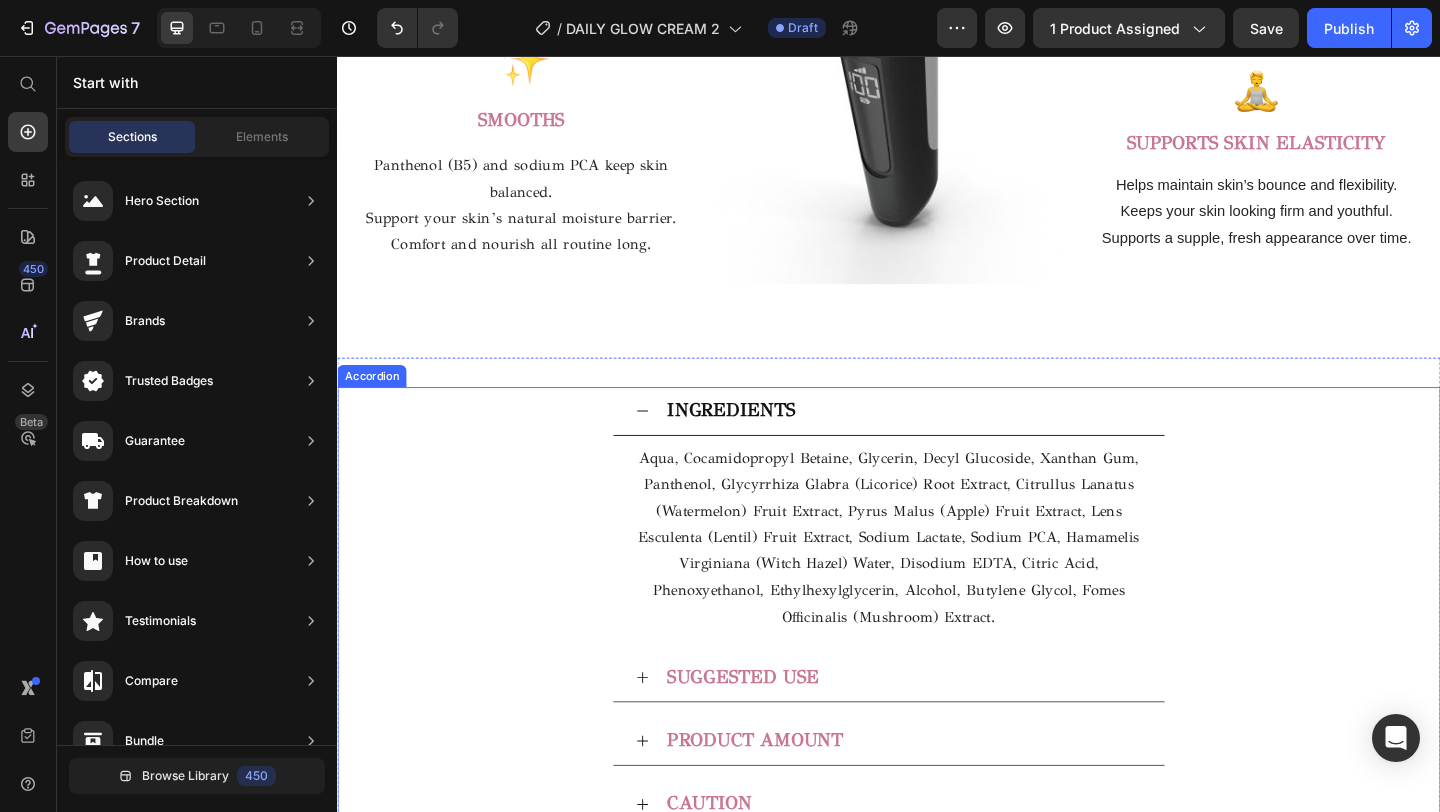 click on "INGREDIENTS   Aqua, Cocamidopropyl Betaine, Glycerin, Decyl Glucoside, Xanthan Gum, Panthenol, Glycyrrhiza Glabra (Licorice) Root Extract, Citrullus Lanatus (Watermelon) Fruit Extract, Pyrus Malus (Apple) Fruit Extract, Lens Esculenta (Lentil) Fruit Extract, Sodium Lactate, Sodium PCA, Hamamelis Virginiana (Witch Hazel) Water, Disodium EDTA, Citric Acid, Phenoxyethanol, Ethylhexylglycerin, Alcohol, Butylene Glycol, Fomes Officinalis (Mushroom) Extract. Text Block" at bounding box center [937, 553] 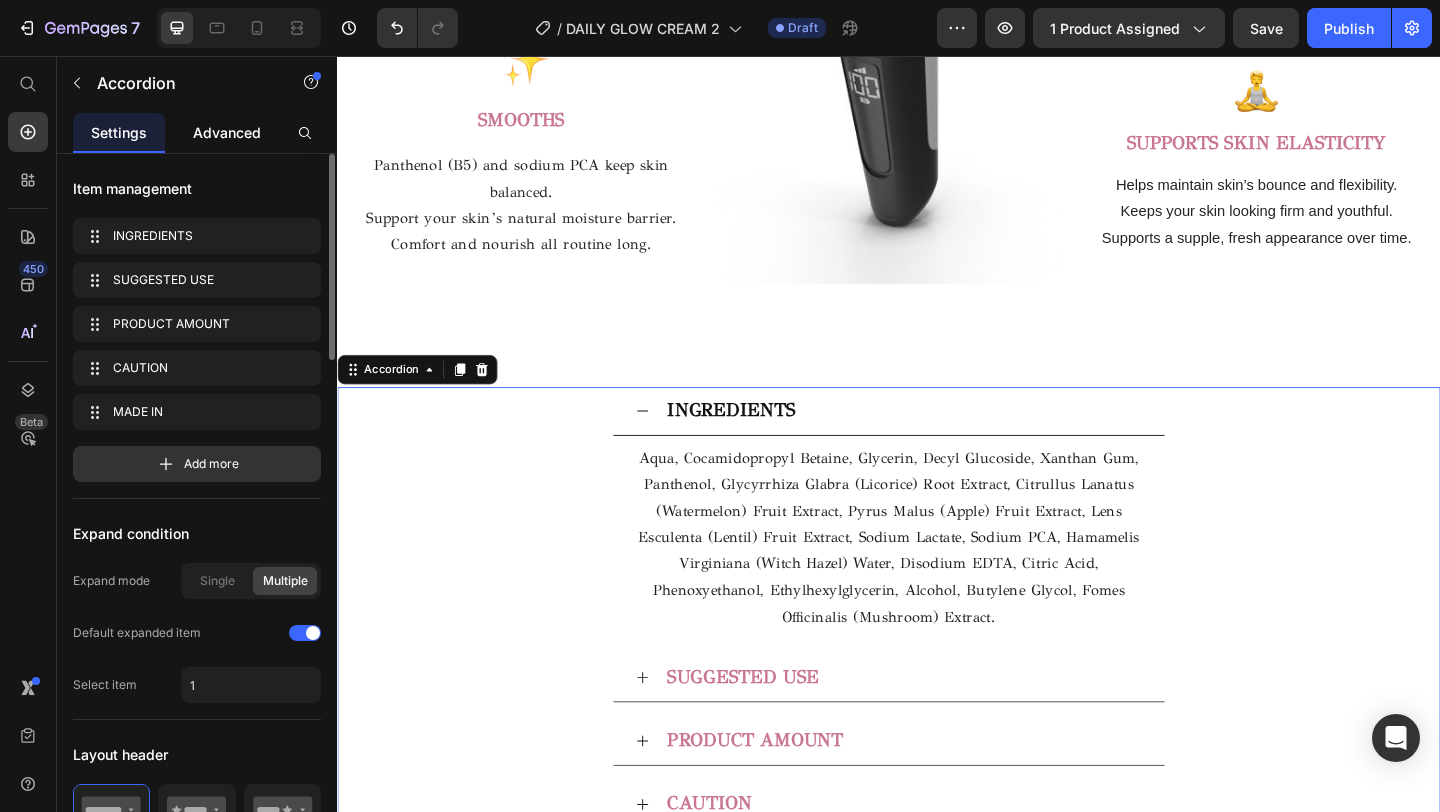click on "Advanced" at bounding box center (227, 132) 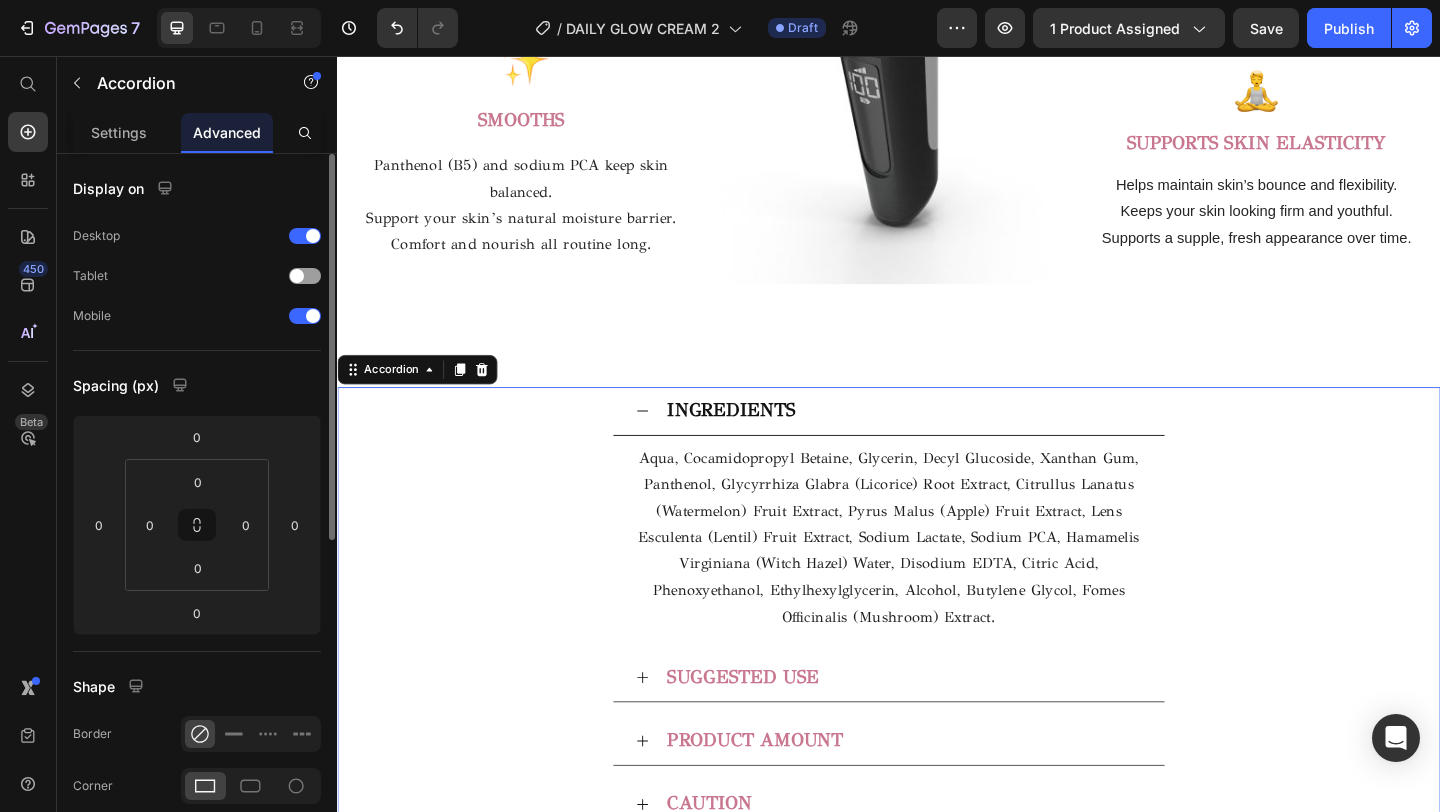 click on "Aqua, Cocamidopropyl Betaine, Glycerin, Decyl Glucoside, Xanthan Gum, Panthenol, Glycyrrhiza Glabra (Licorice) Root Extract, Citrullus Lanatus (Watermelon) Fruit Extract, Pyrus Malus (Apple) Fruit Extract, Lens Esculenta (Lentil) Fruit Extract, Sodium Lactate, Sodium PCA, Hamamelis Virginiana (Witch Hazel) Water, Disodium EDTA, Citric Acid, Phenoxyethanol, Ethylhexylglycerin, Alcohol, Butylene Glycol, Fomes Officinalis (Mushroom) Extract." at bounding box center [937, 579] 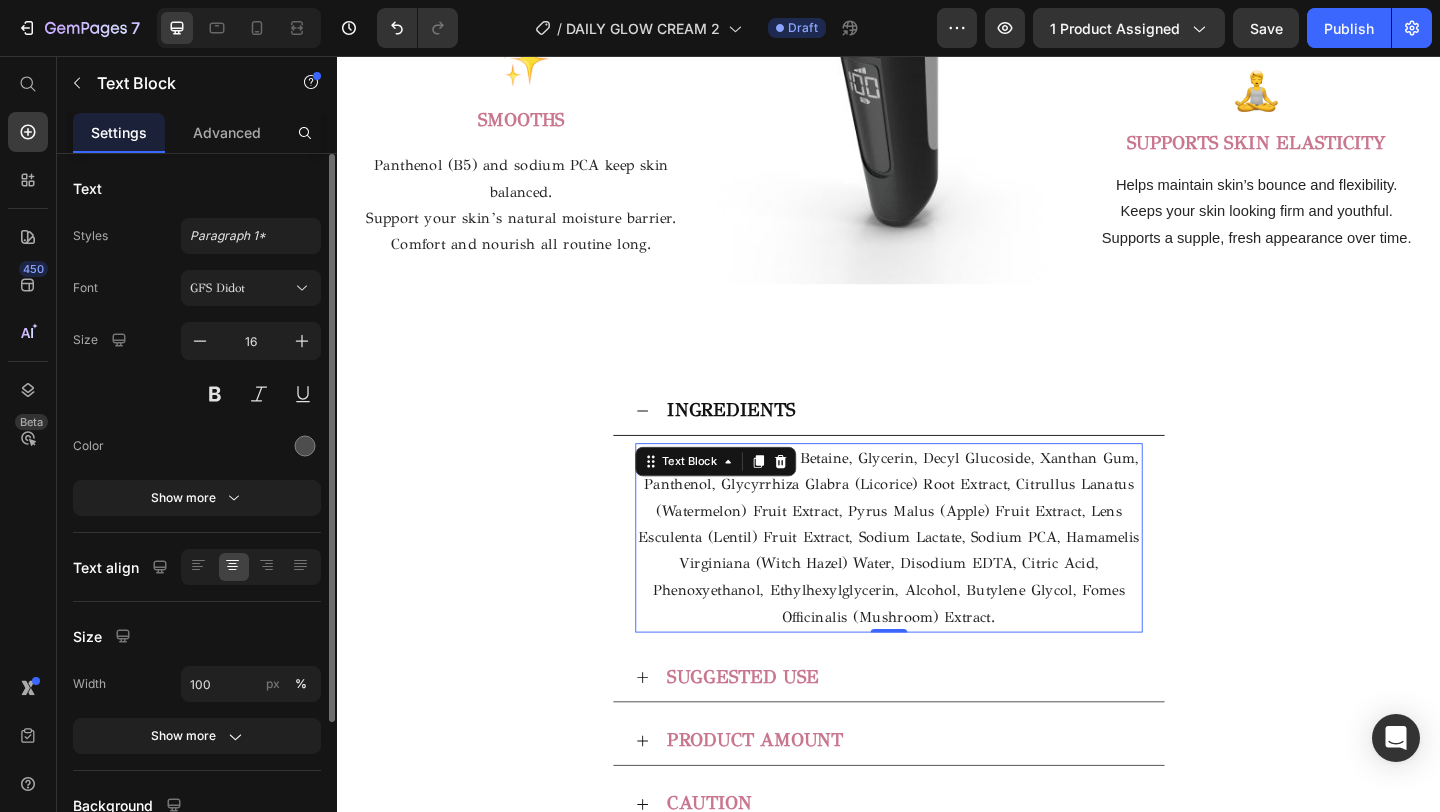 click on "Aqua, Cocamidopropyl Betaine, Glycerin, Decyl Glucoside, Xanthan Gum, Panthenol, Glycyrrhiza Glabra (Licorice) Root Extract, Citrullus Lanatus (Watermelon) Fruit Extract, Pyrus Malus (Apple) Fruit Extract, Lens Esculenta (Lentil) Fruit Extract, Sodium Lactate, Sodium PCA, Hamamelis Virginiana (Witch Hazel) Water, Disodium EDTA, Citric Acid, Phenoxyethanol, Ethylhexylglycerin, Alcohol, Butylene Glycol, Fomes Officinalis (Mushroom) Extract." at bounding box center (937, 579) 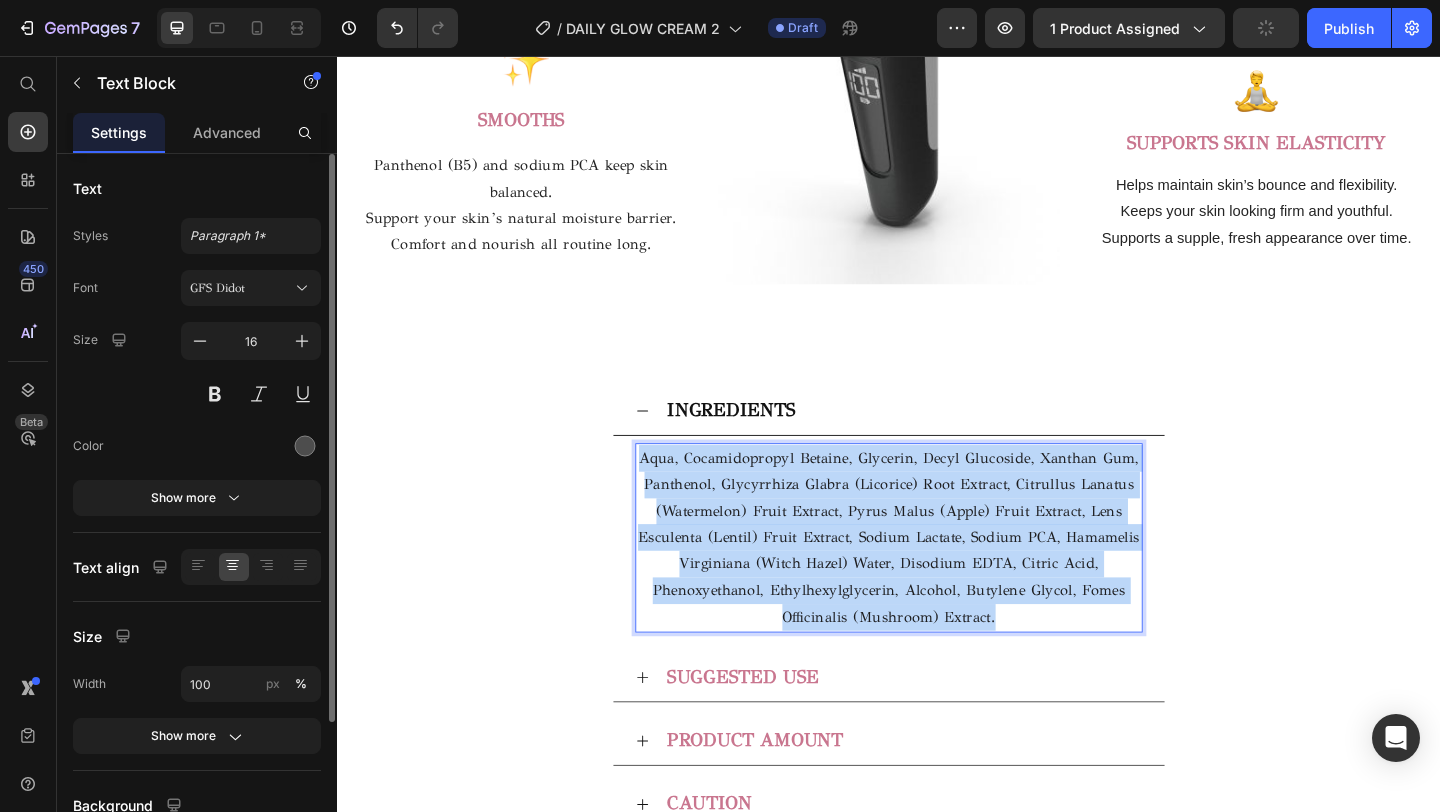 drag, startPoint x: 1057, startPoint y: 667, endPoint x: 667, endPoint y: 491, distance: 427.8738 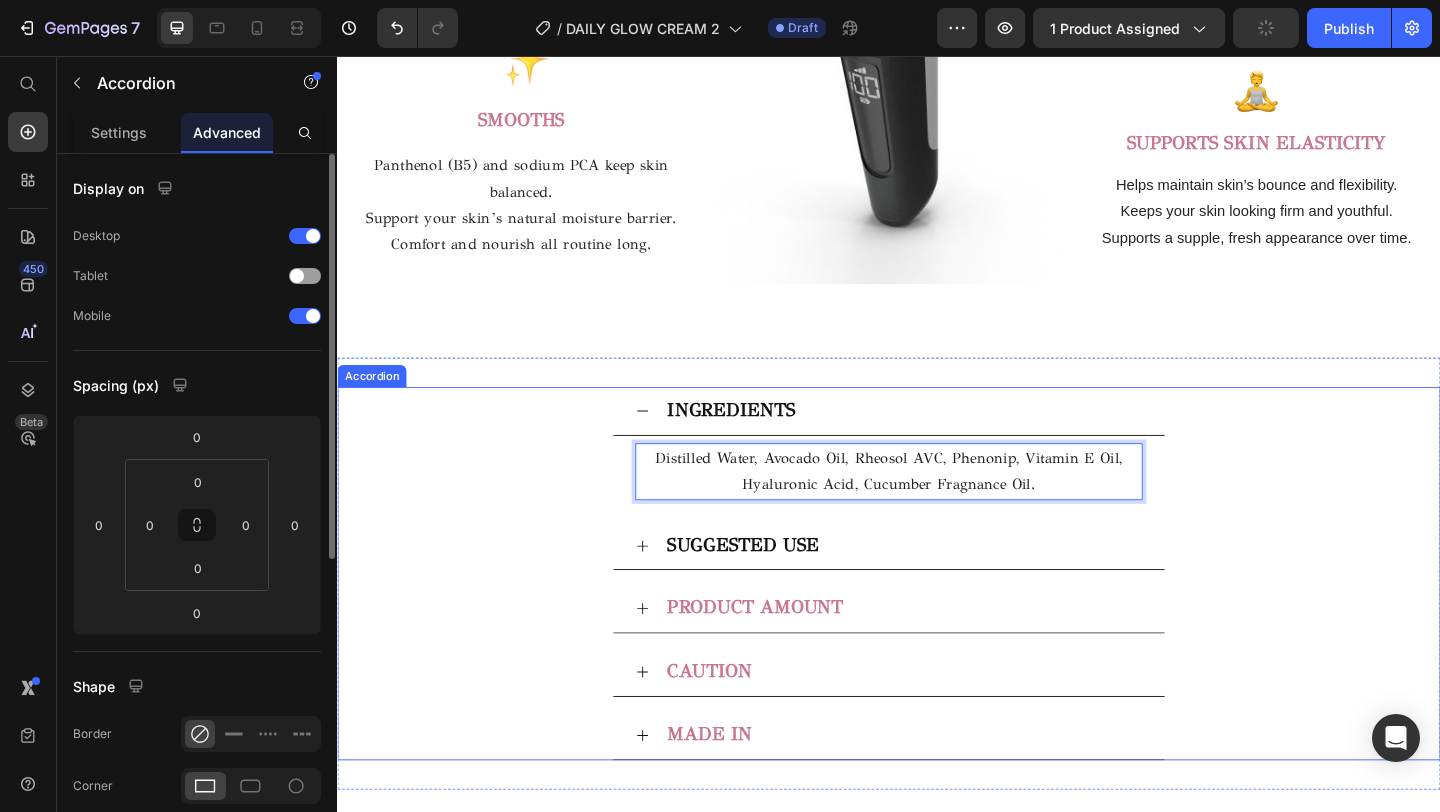 click on "SUGGESTED USE" at bounding box center (953, 589) 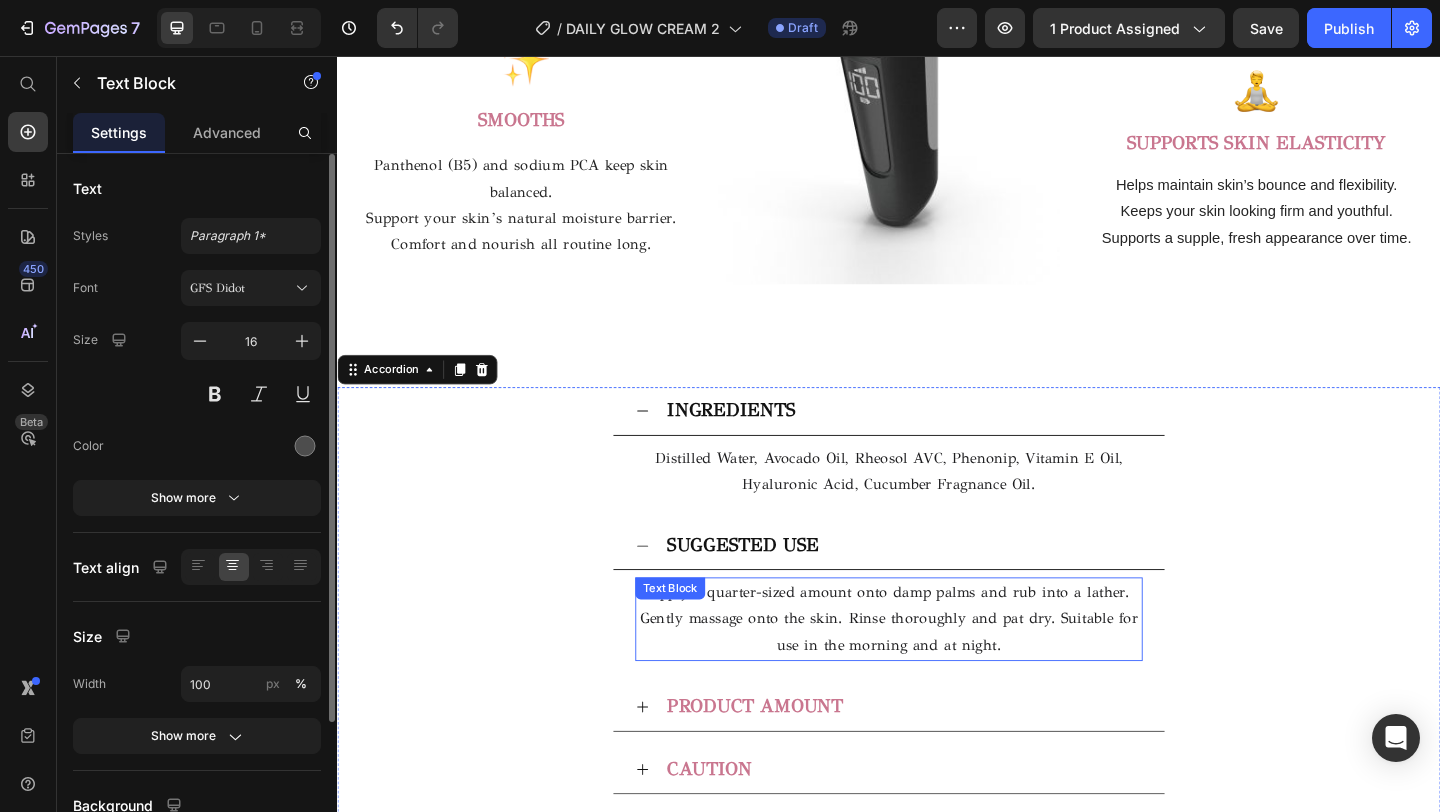 click on "Apply a quarter-sized amount onto damp palms and rub into a lather. Gently massage onto the skin. Rinse thoroughly and pat dry. Suitable for use in the morning and at night." at bounding box center (937, 668) 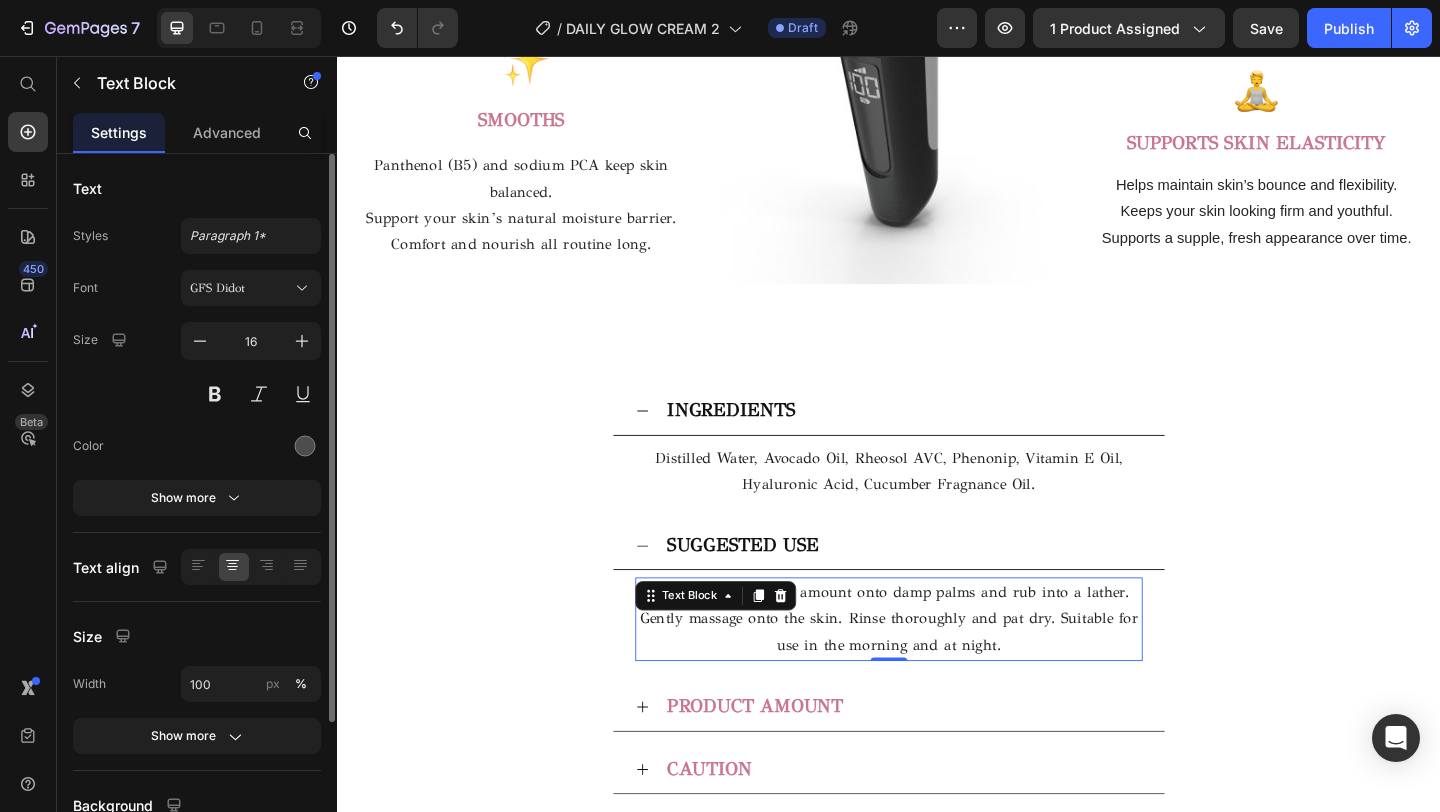 click on "Apply a quarter-sized amount onto damp palms and rub into a lather. Gently massage onto the skin. Rinse thoroughly and pat dry. Suitable for use in the morning and at night." at bounding box center (937, 668) 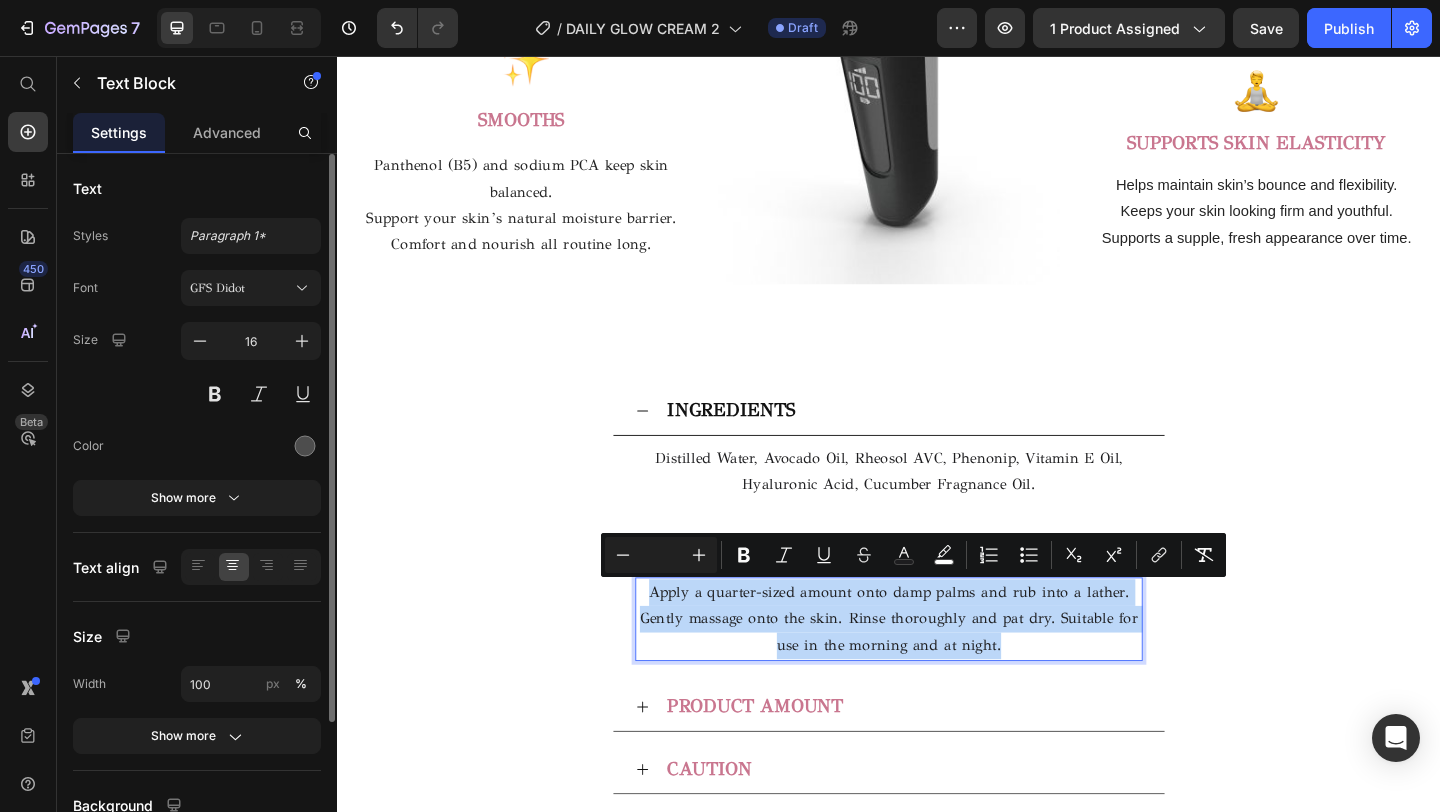 drag, startPoint x: 1058, startPoint y: 703, endPoint x: 684, endPoint y: 640, distance: 379.26904 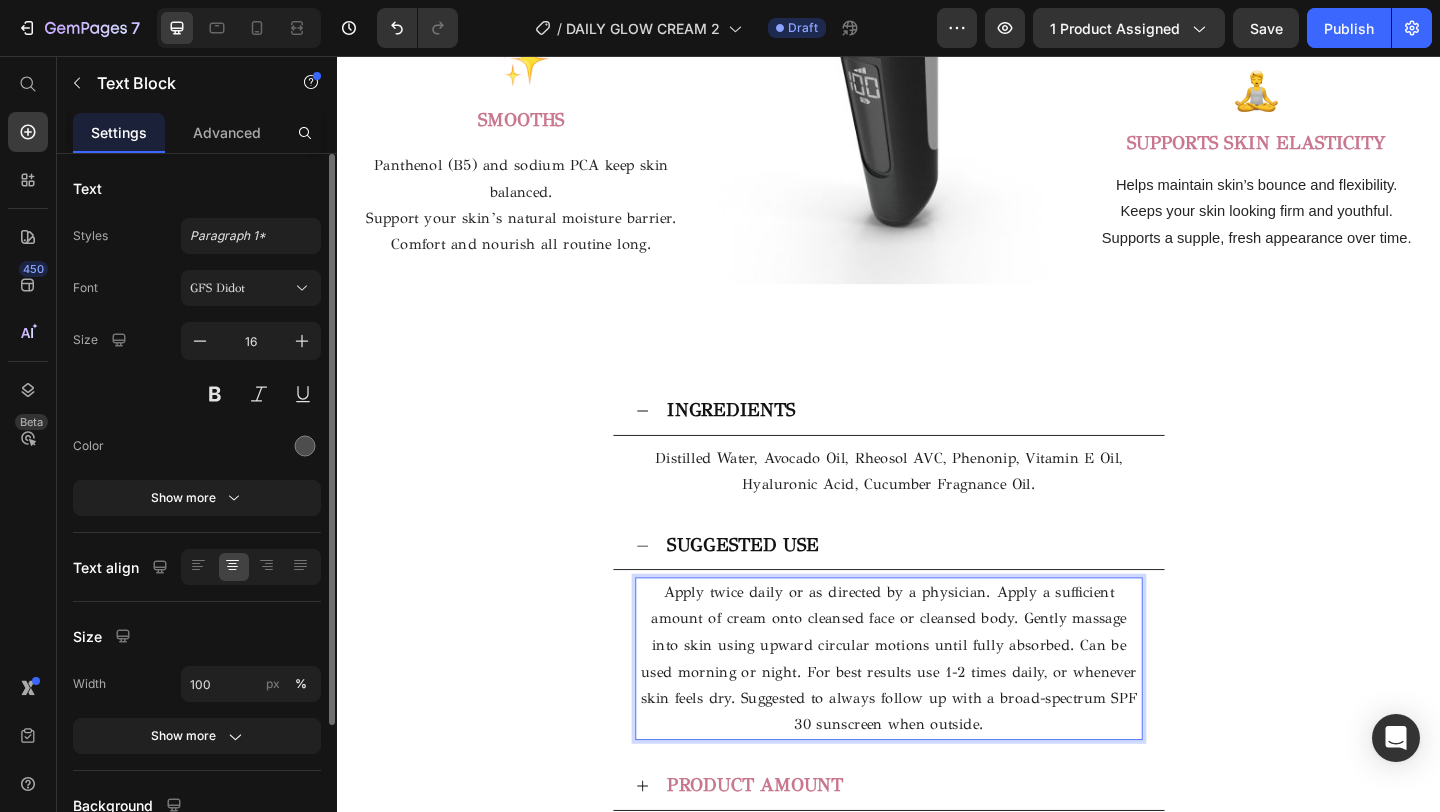scroll, scrollTop: 3146, scrollLeft: 0, axis: vertical 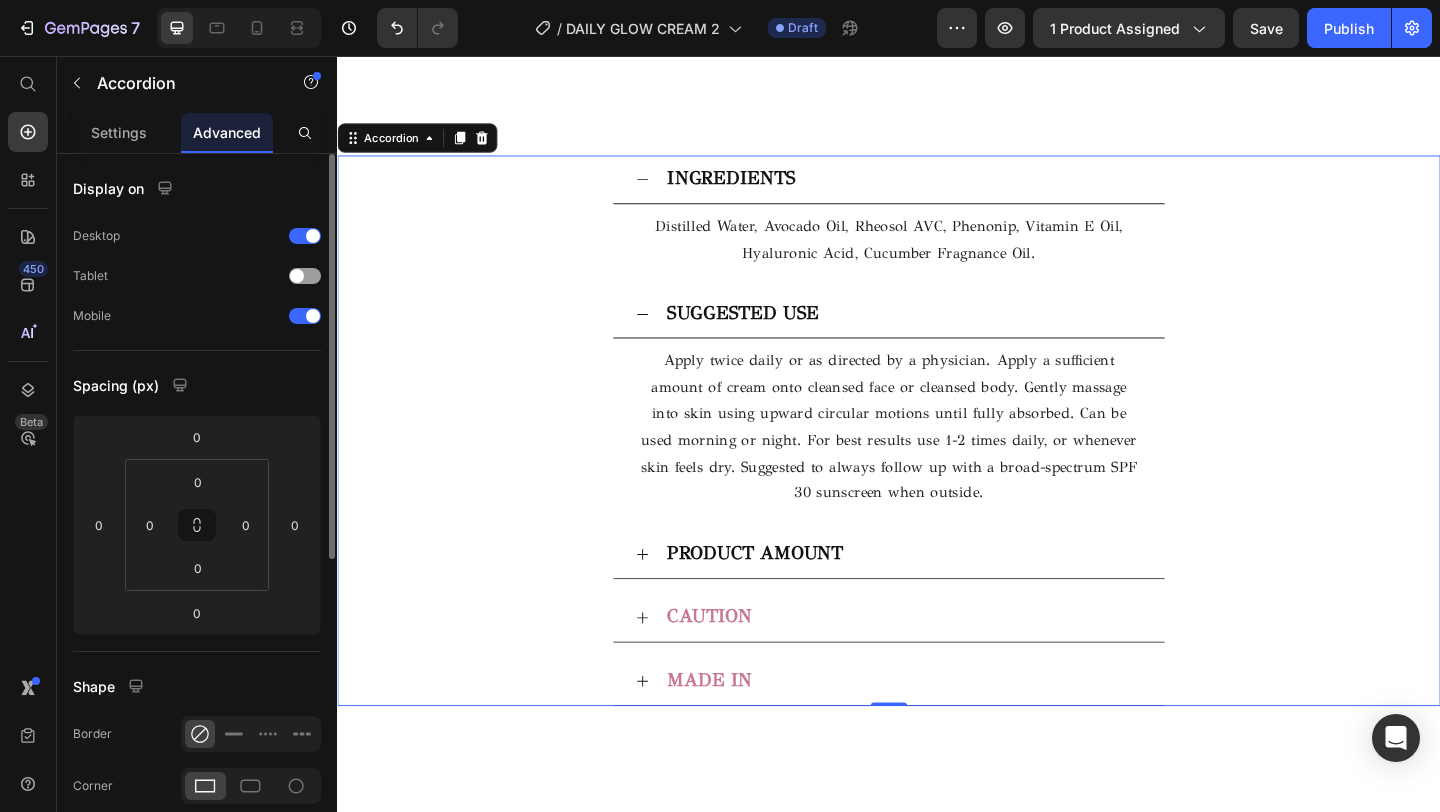 click on "PRODUCT AMOUNT" at bounding box center [953, 598] 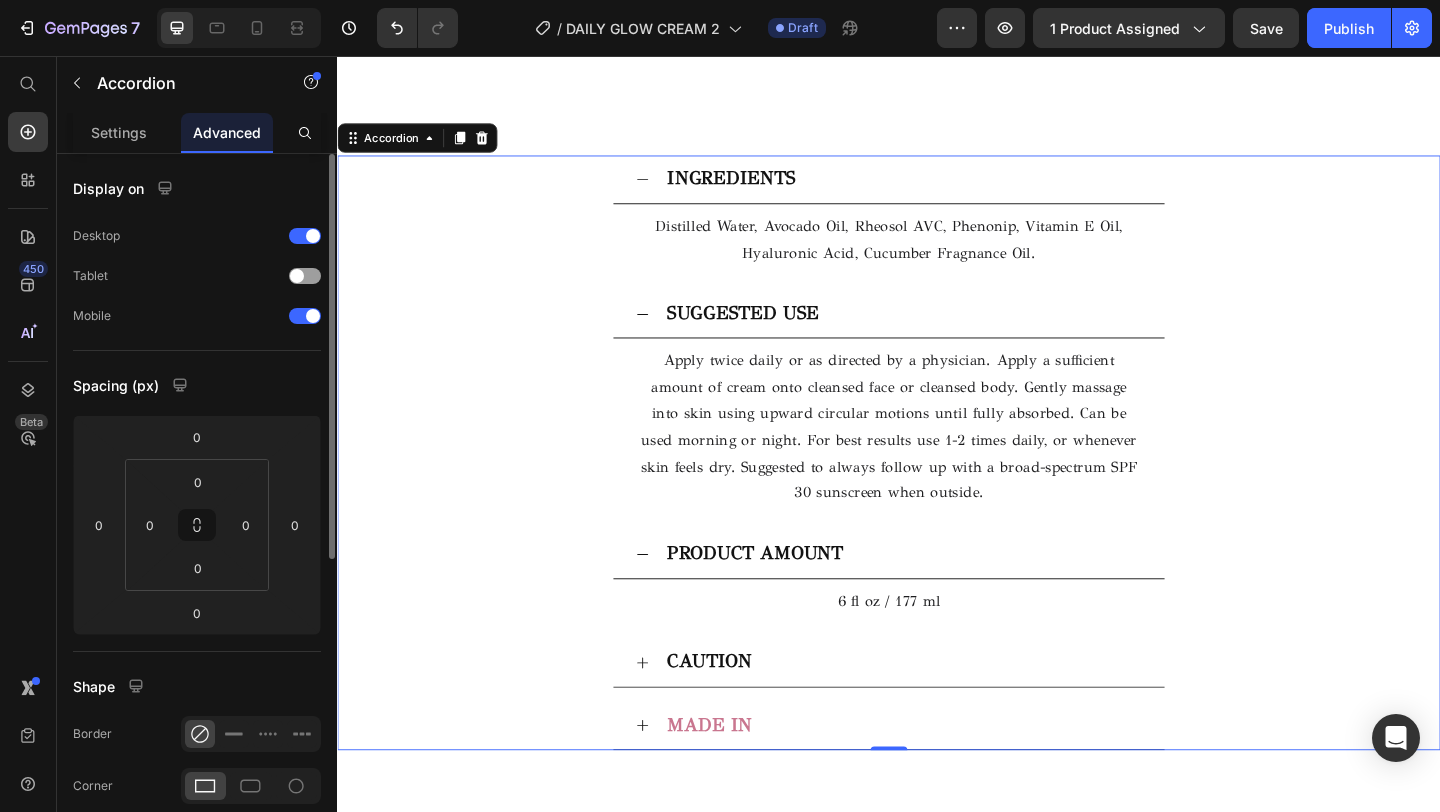 scroll, scrollTop: 3203, scrollLeft: 0, axis: vertical 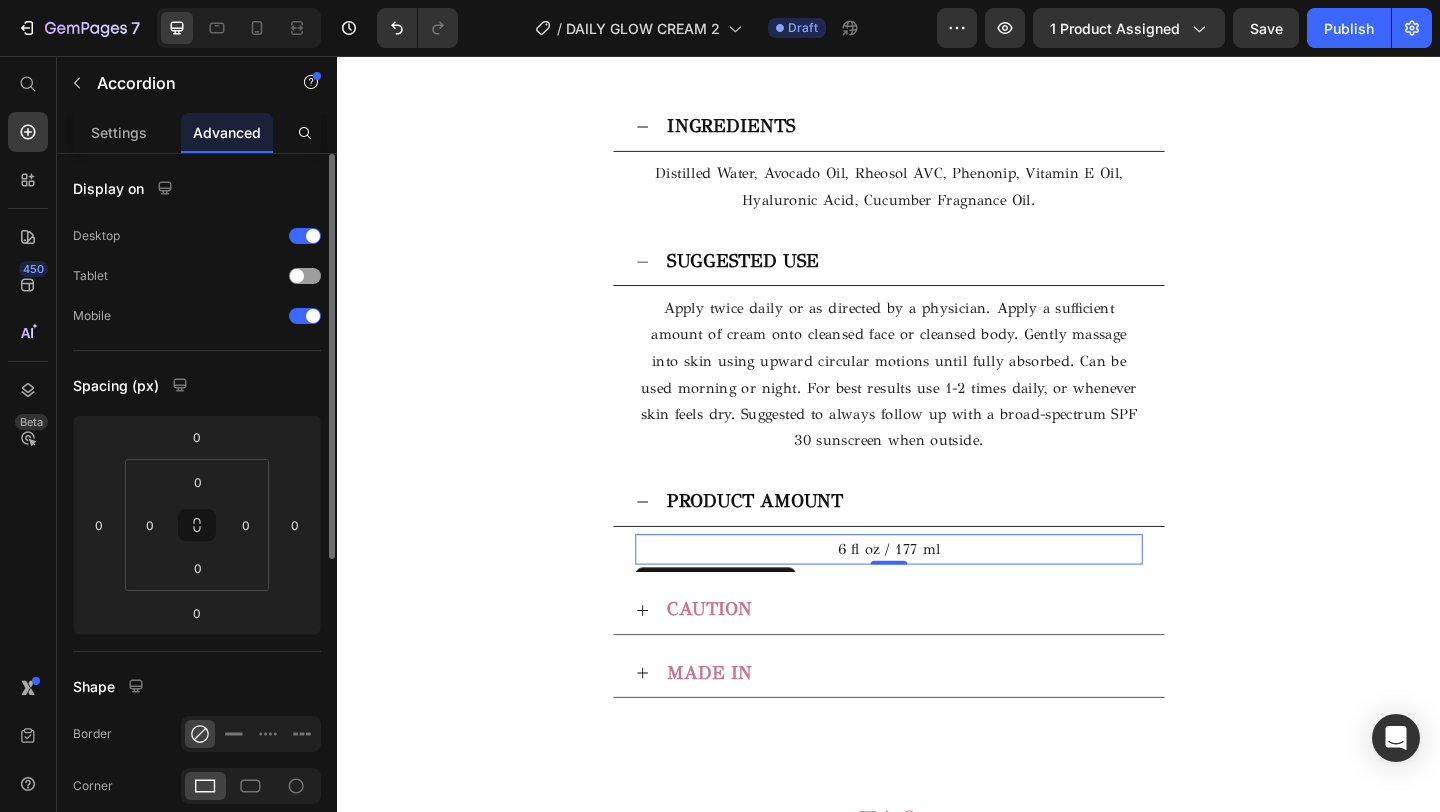 click on "6 fl oz / 177 ml" at bounding box center (937, 592) 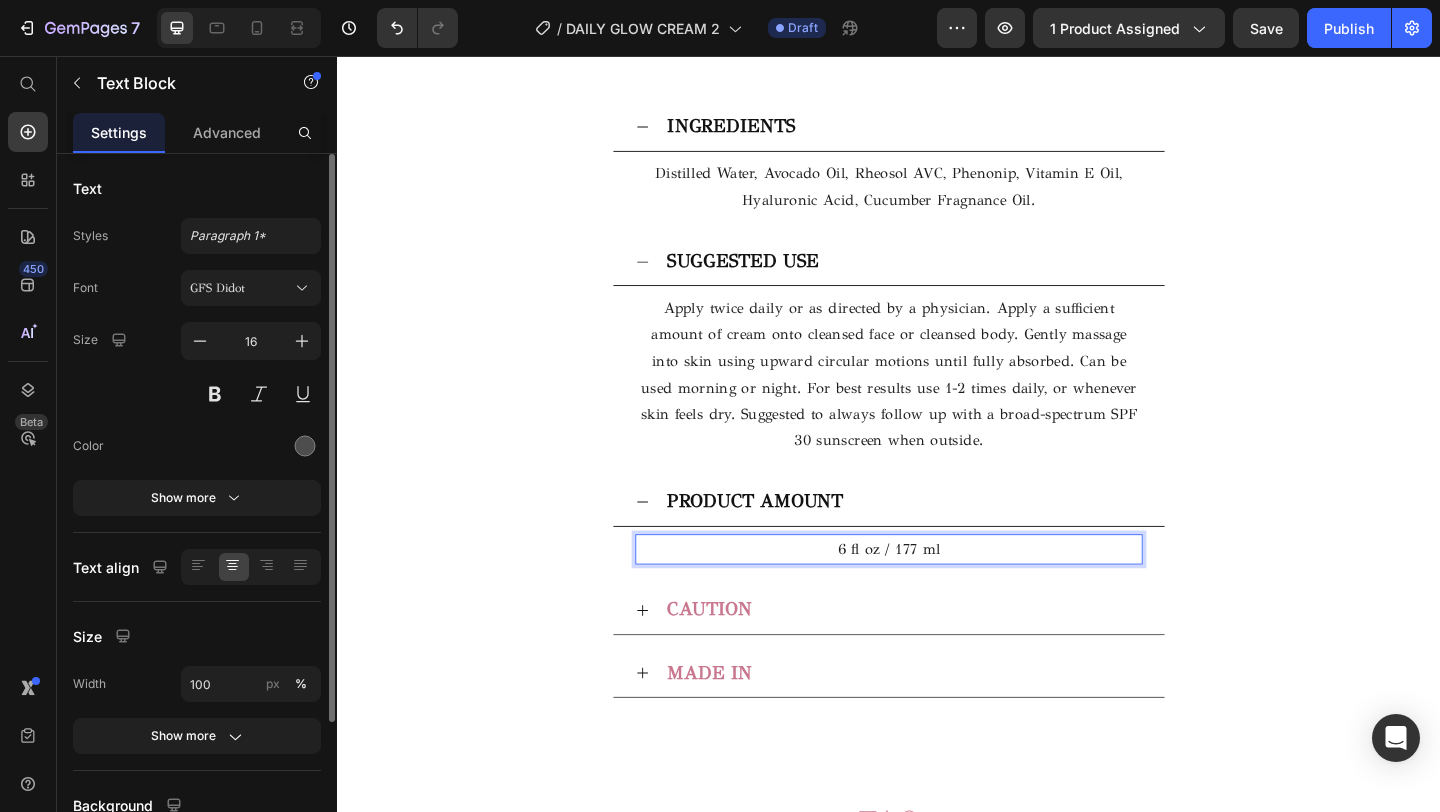 click on "6 fl oz / 177 ml" at bounding box center [937, 592] 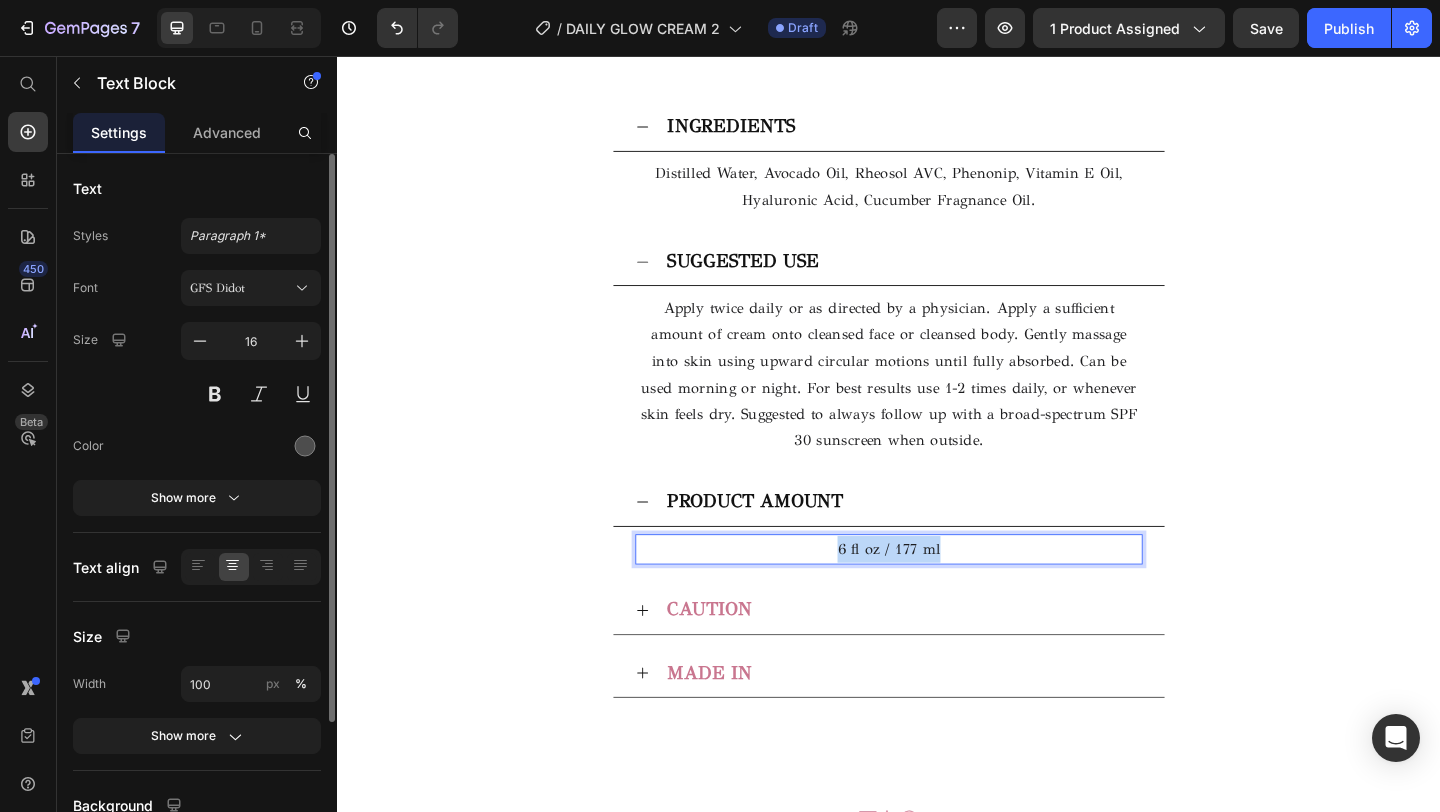 drag, startPoint x: 995, startPoint y: 593, endPoint x: 866, endPoint y: 593, distance: 129 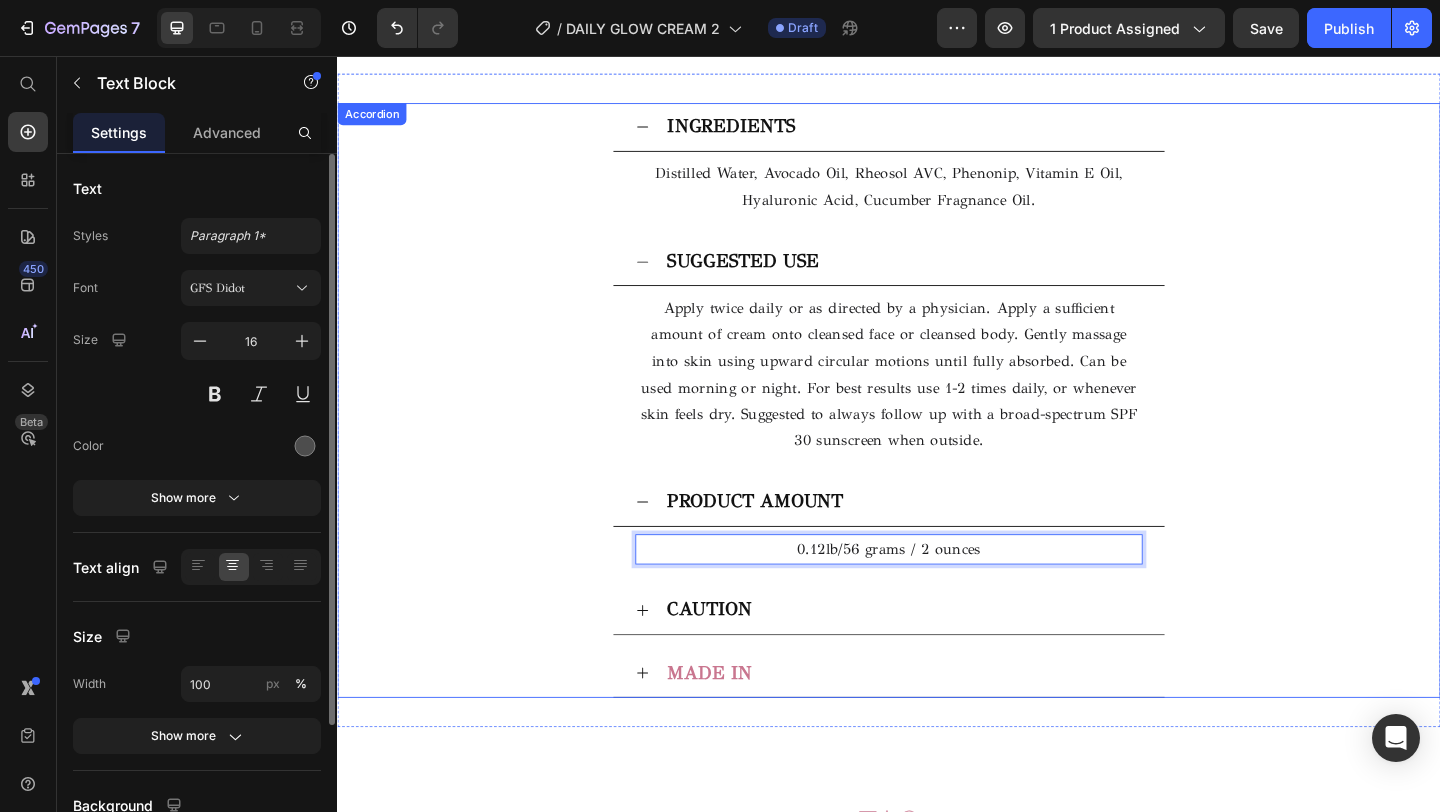 click on "CAUTION" at bounding box center (953, 659) 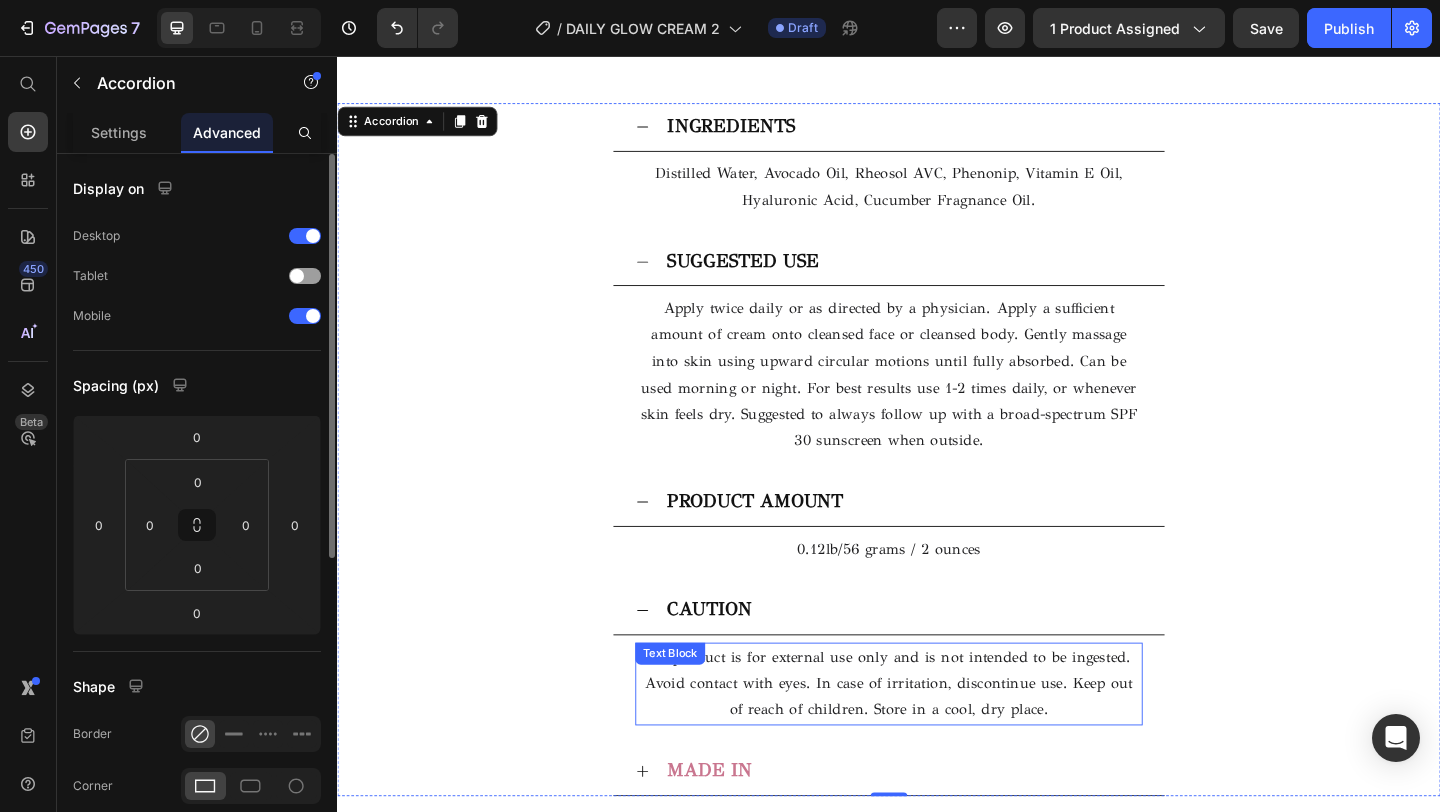 click on "his product is for external use only and is not intended to be ingested. Avoid contact with eyes. In case of irritation, discontinue use. Keep out of reach of children. Store in a cool, dry place." at bounding box center (937, 739) 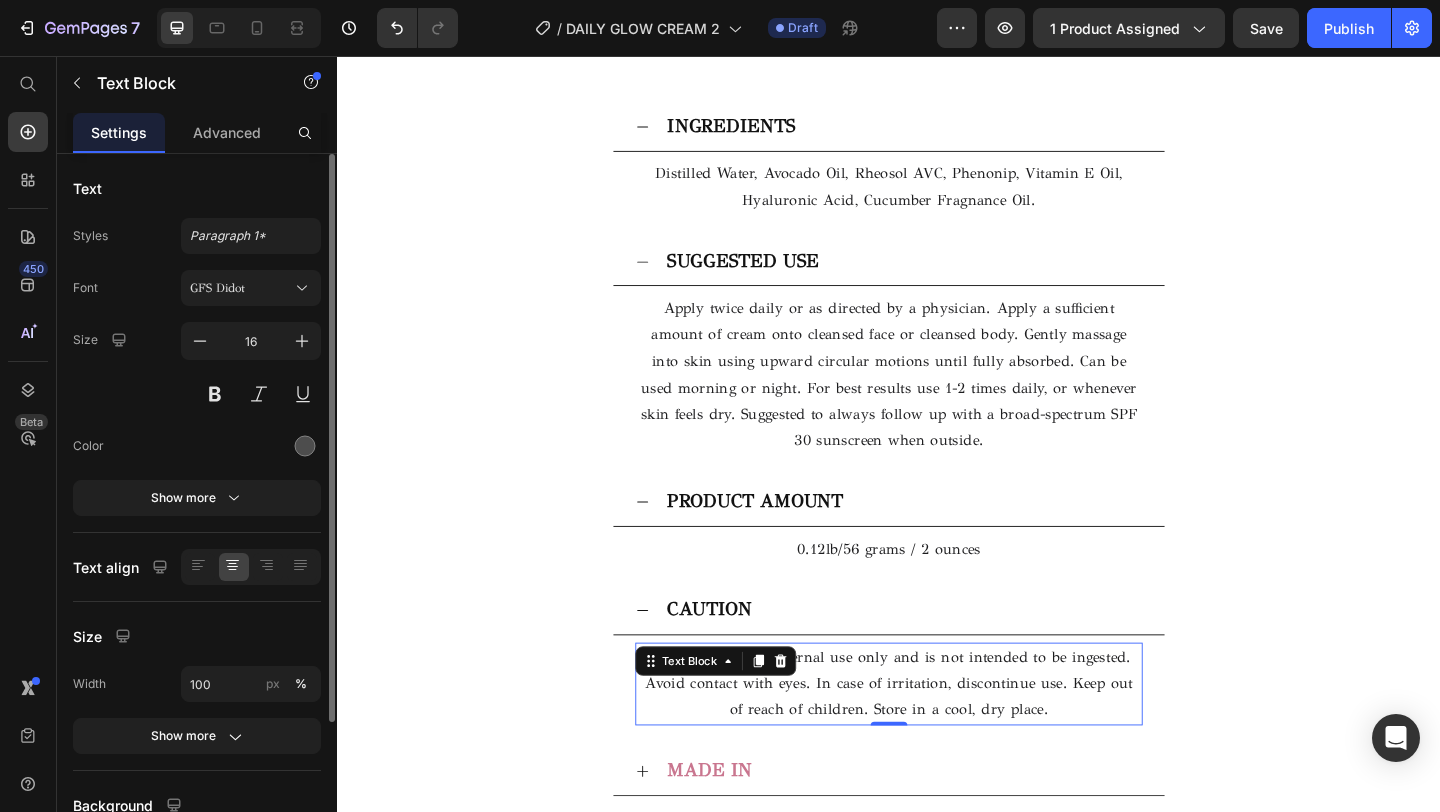 click on "his product is for external use only and is not intended to be ingested. Avoid contact with eyes. In case of irritation, discontinue use. Keep out of reach of children. Store in a cool, dry place." at bounding box center [937, 739] 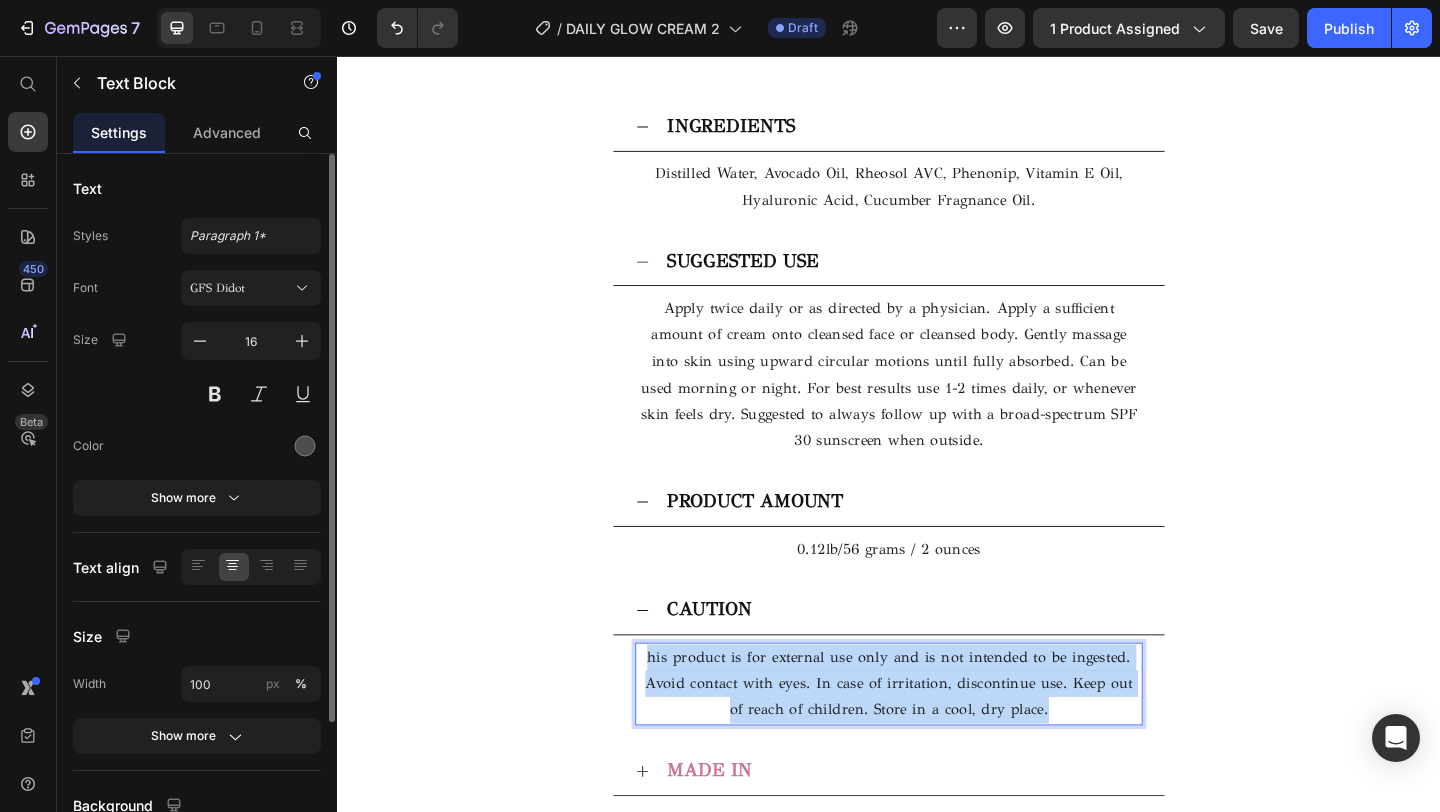 drag, startPoint x: 1105, startPoint y: 767, endPoint x: 672, endPoint y: 709, distance: 436.86725 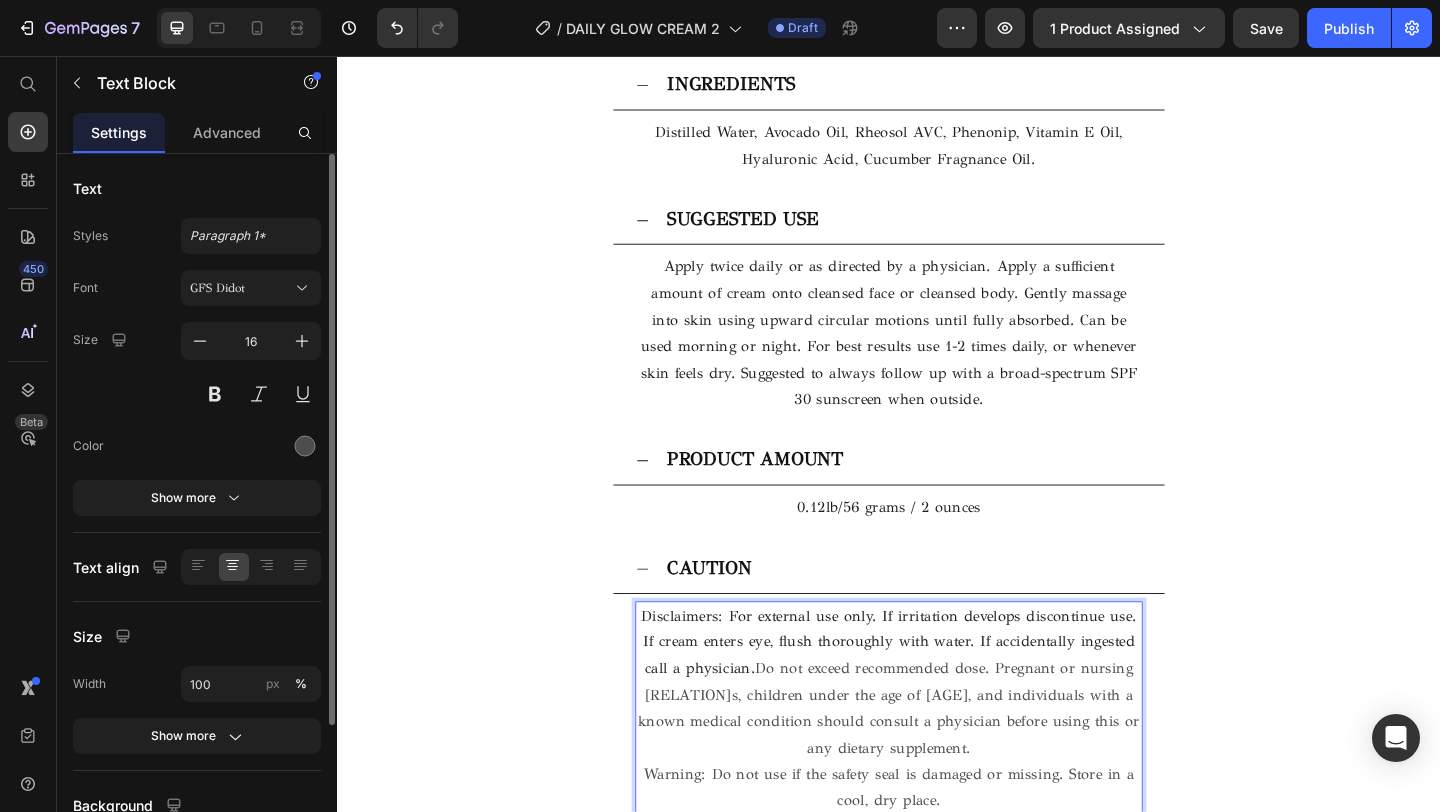 scroll, scrollTop: 3268, scrollLeft: 0, axis: vertical 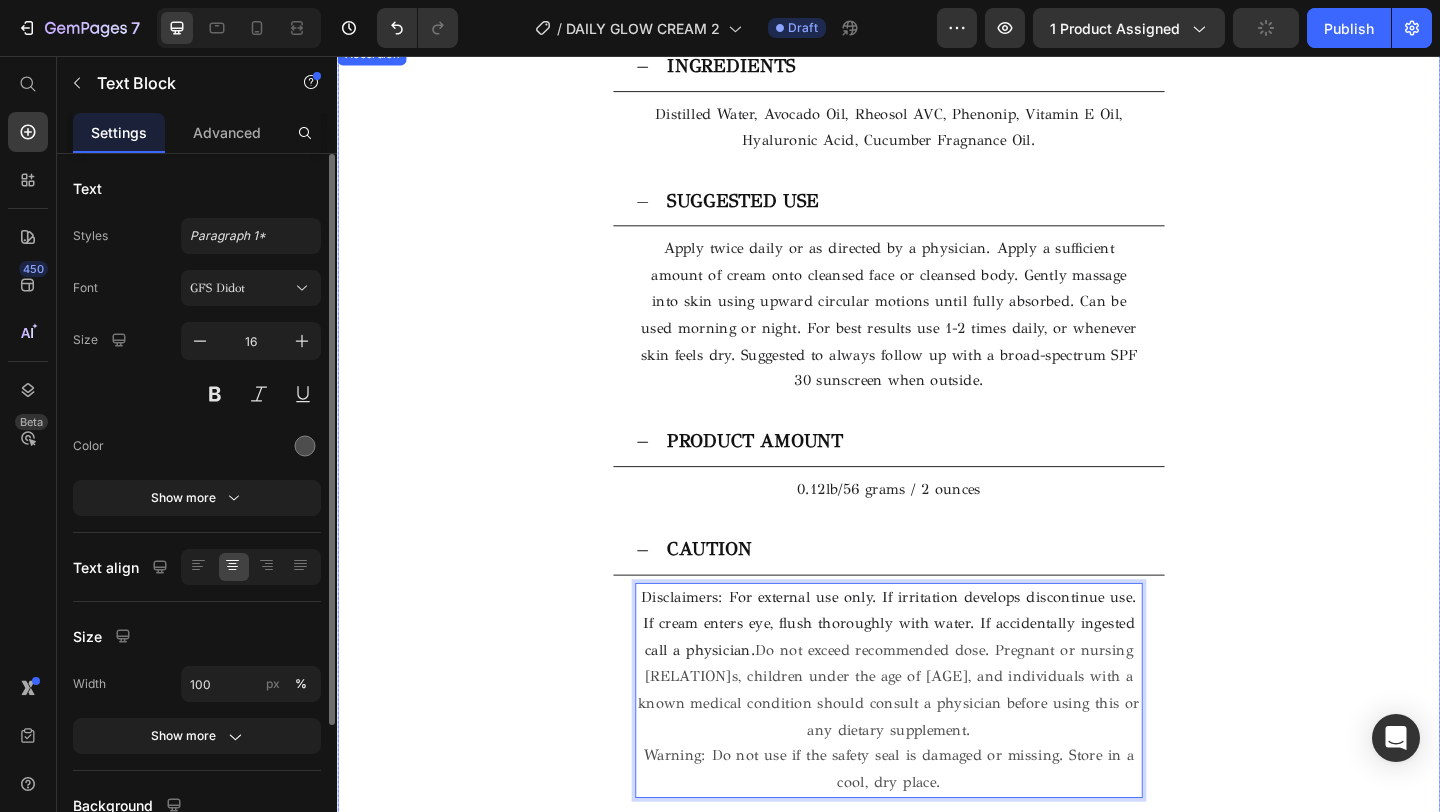 click on "CAUTION Disclaimers: For external use only. If irritation develops discontinue use. If cream enters eye, flush thoroughly with water. If accidentally ingested call a physician.  Do not exceed recommended dose. Pregnant or nursing mothers, children under the age of 18, and individuals with a known medical condition should consult a physician before using this or any dietary supplement. Warning: Do not use if the safety seal is damaged or missing. Store in a cool, dry place. Text Block   0" at bounding box center [937, 719] 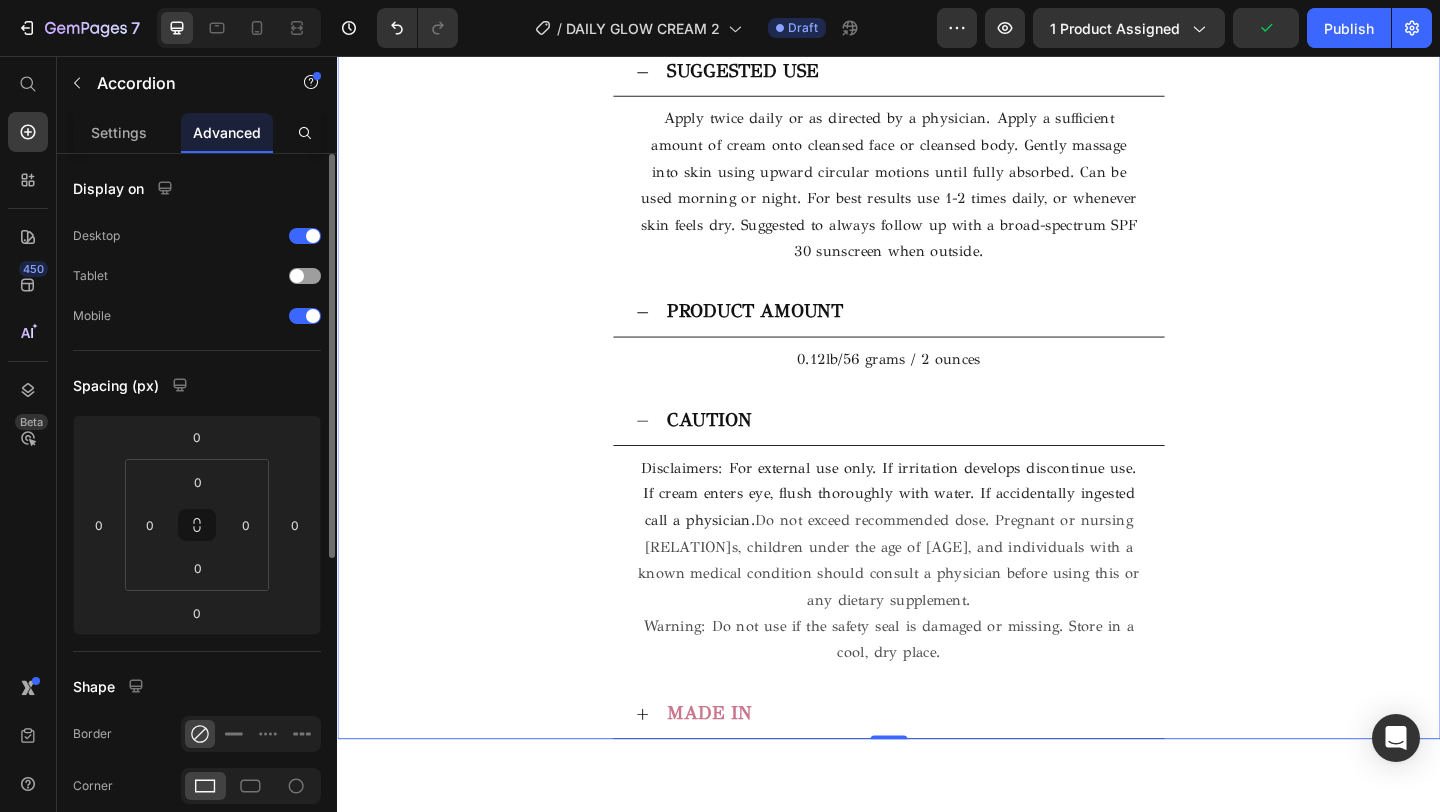 scroll, scrollTop: 3433, scrollLeft: 0, axis: vertical 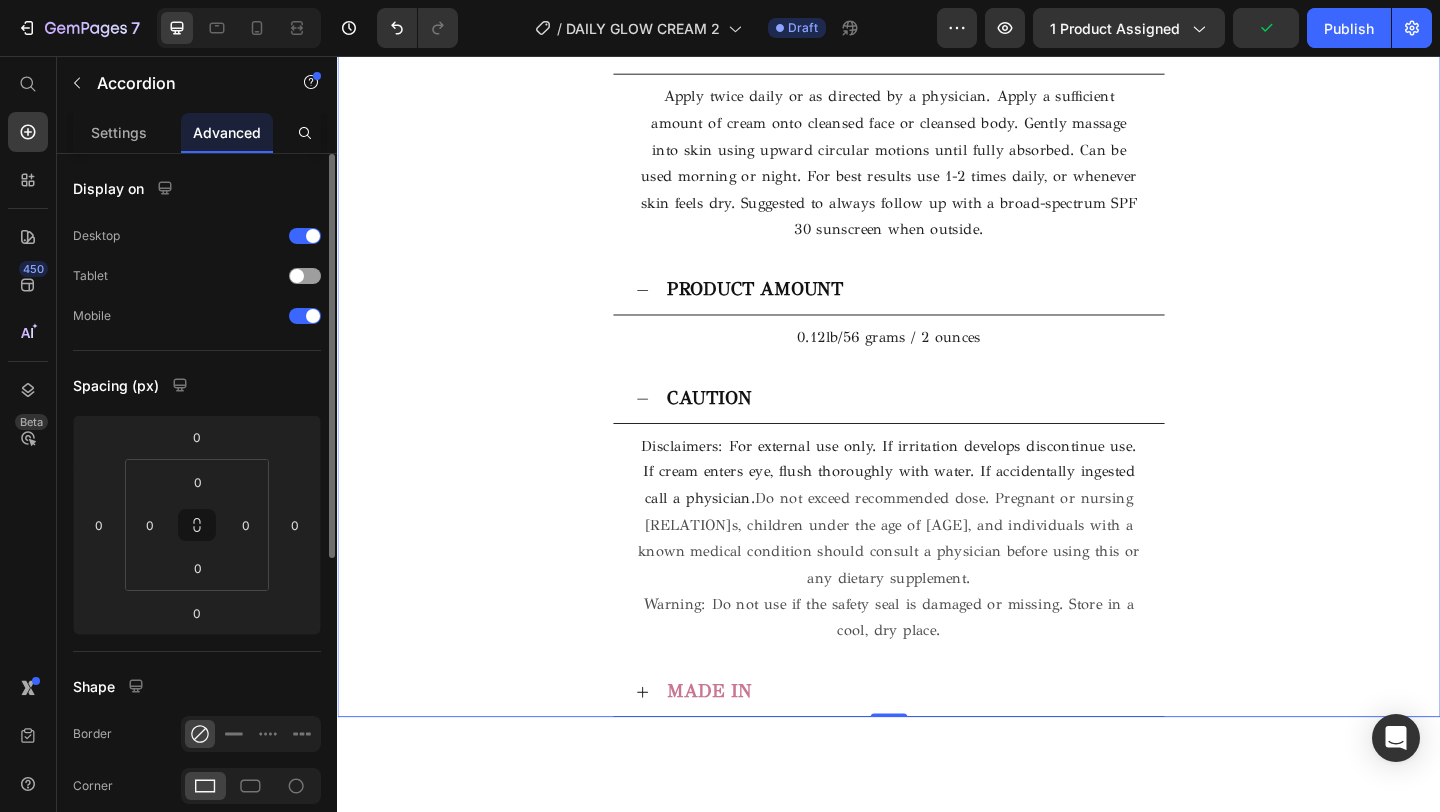 click on "CAUTION" at bounding box center (953, 429) 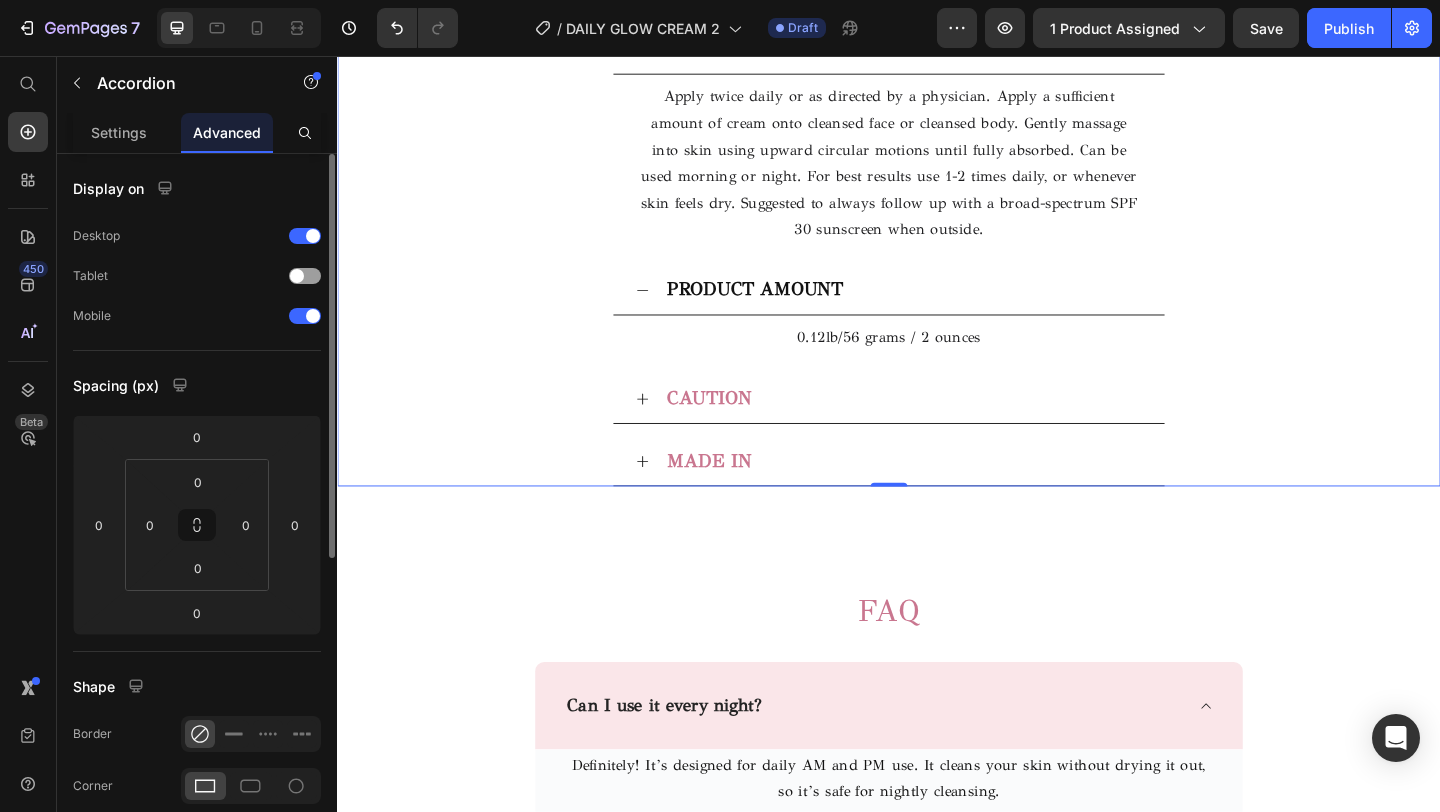 click on "PRODUCT AMOUNT" at bounding box center (953, 311) 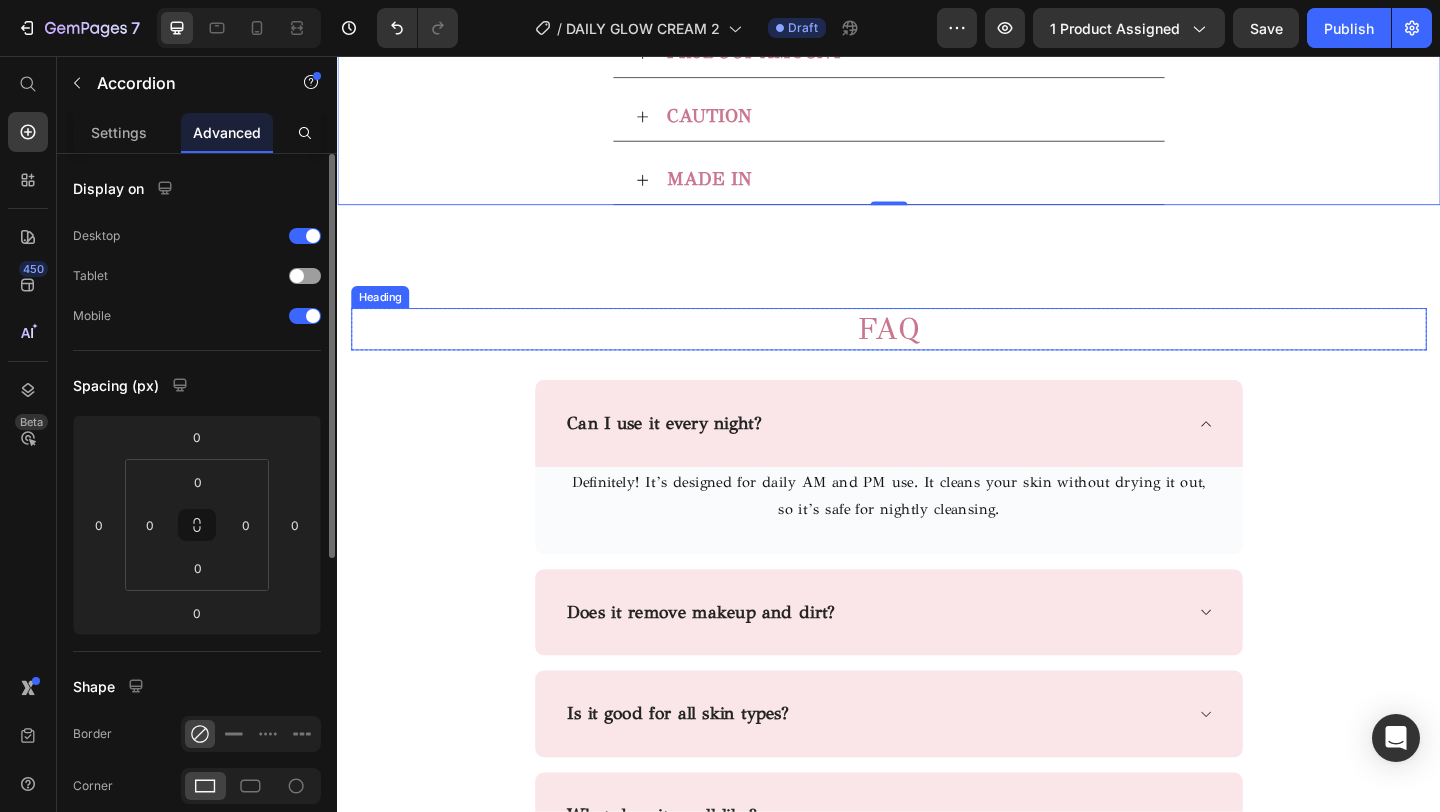 scroll, scrollTop: 3694, scrollLeft: 0, axis: vertical 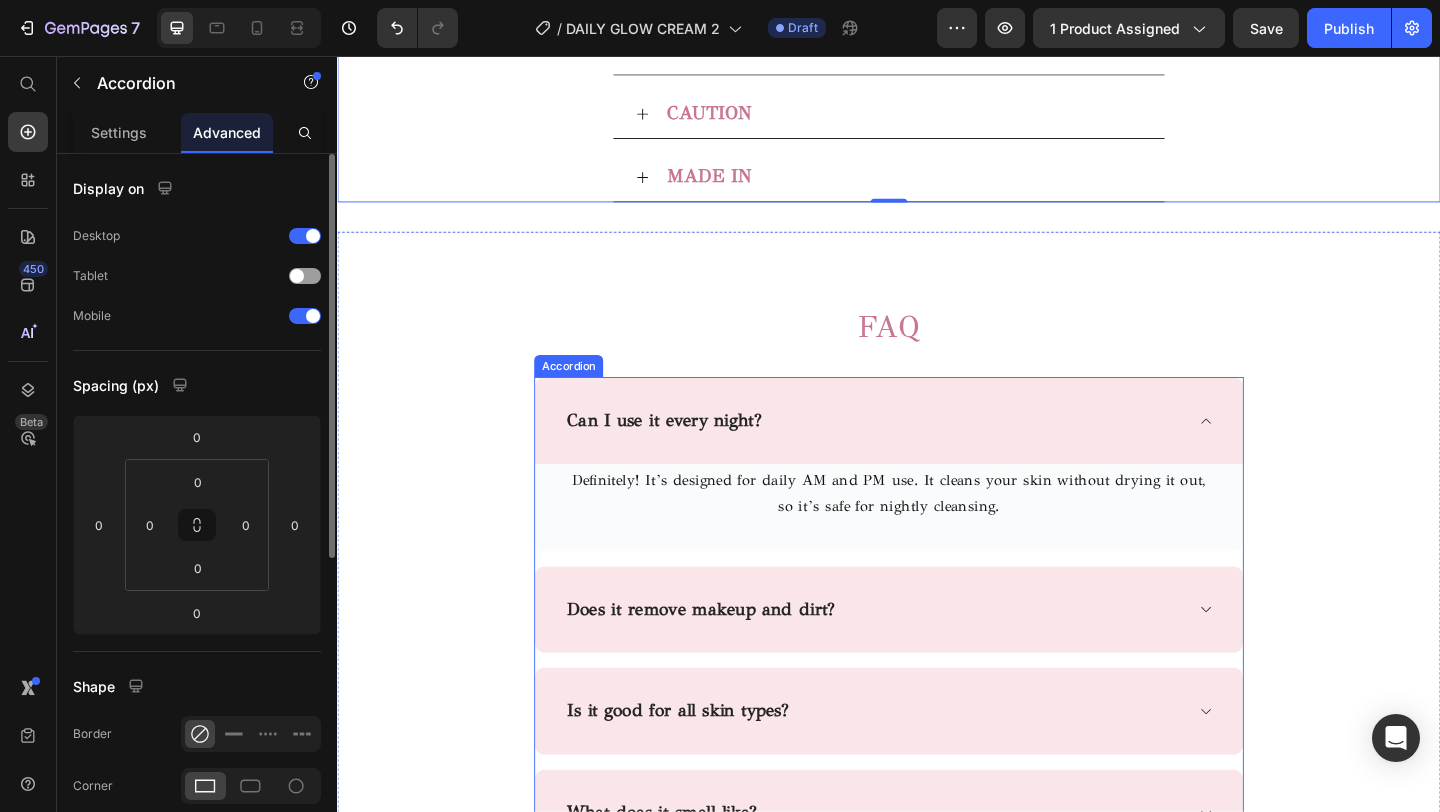 click on "Can I use it every night?" at bounding box center (921, 452) 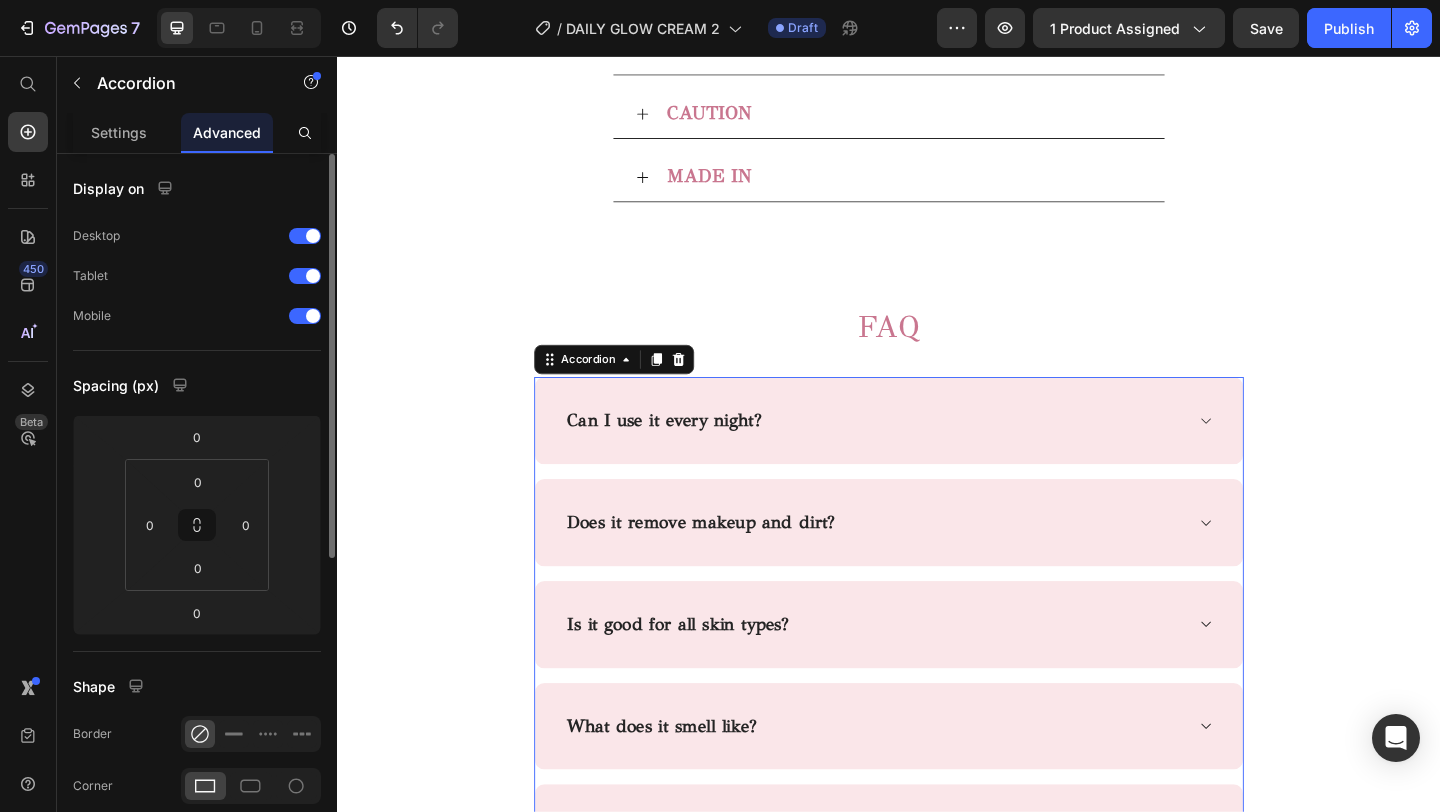 click on "Can I use it every night?" at bounding box center (693, 451) 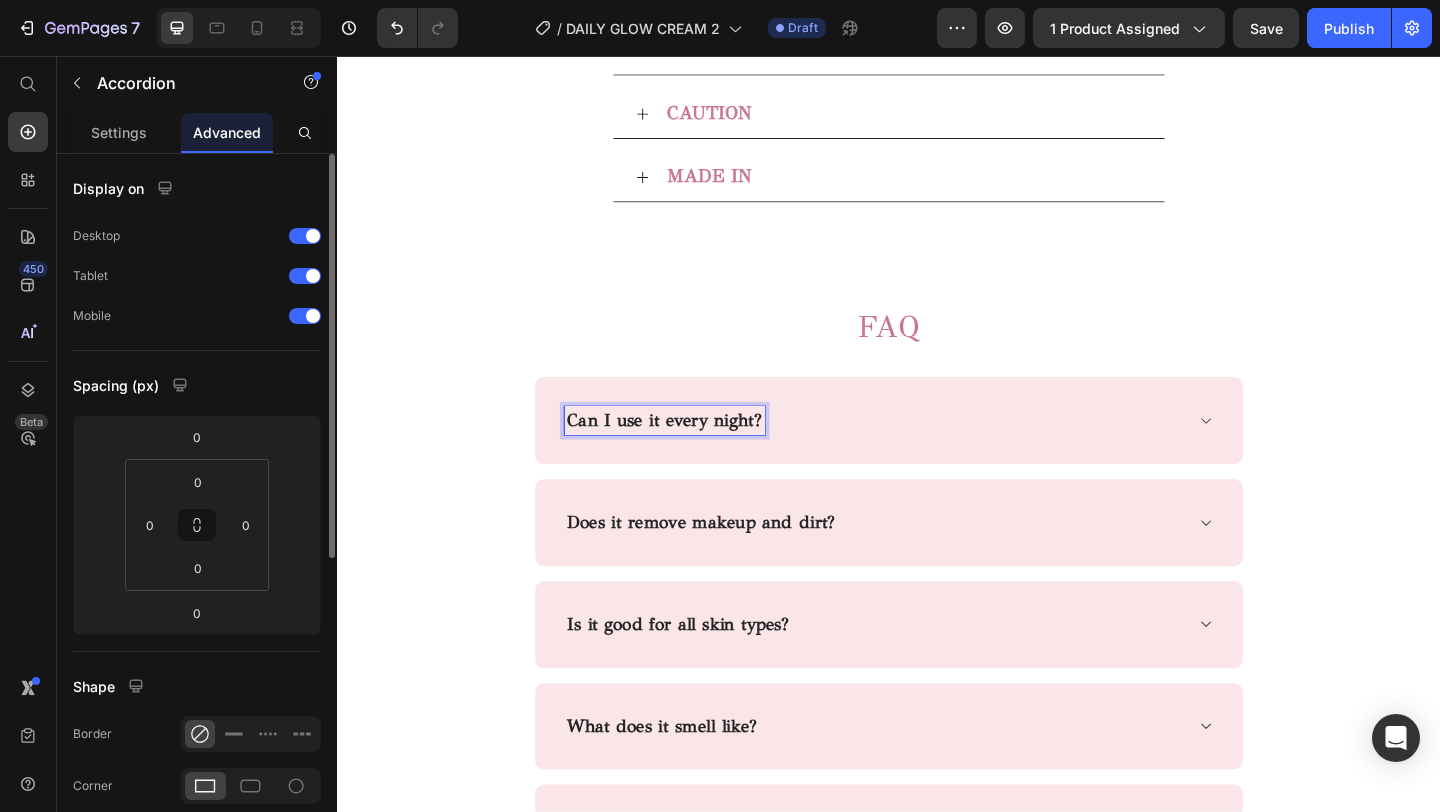click on "Can I use it every night?" at bounding box center [921, 452] 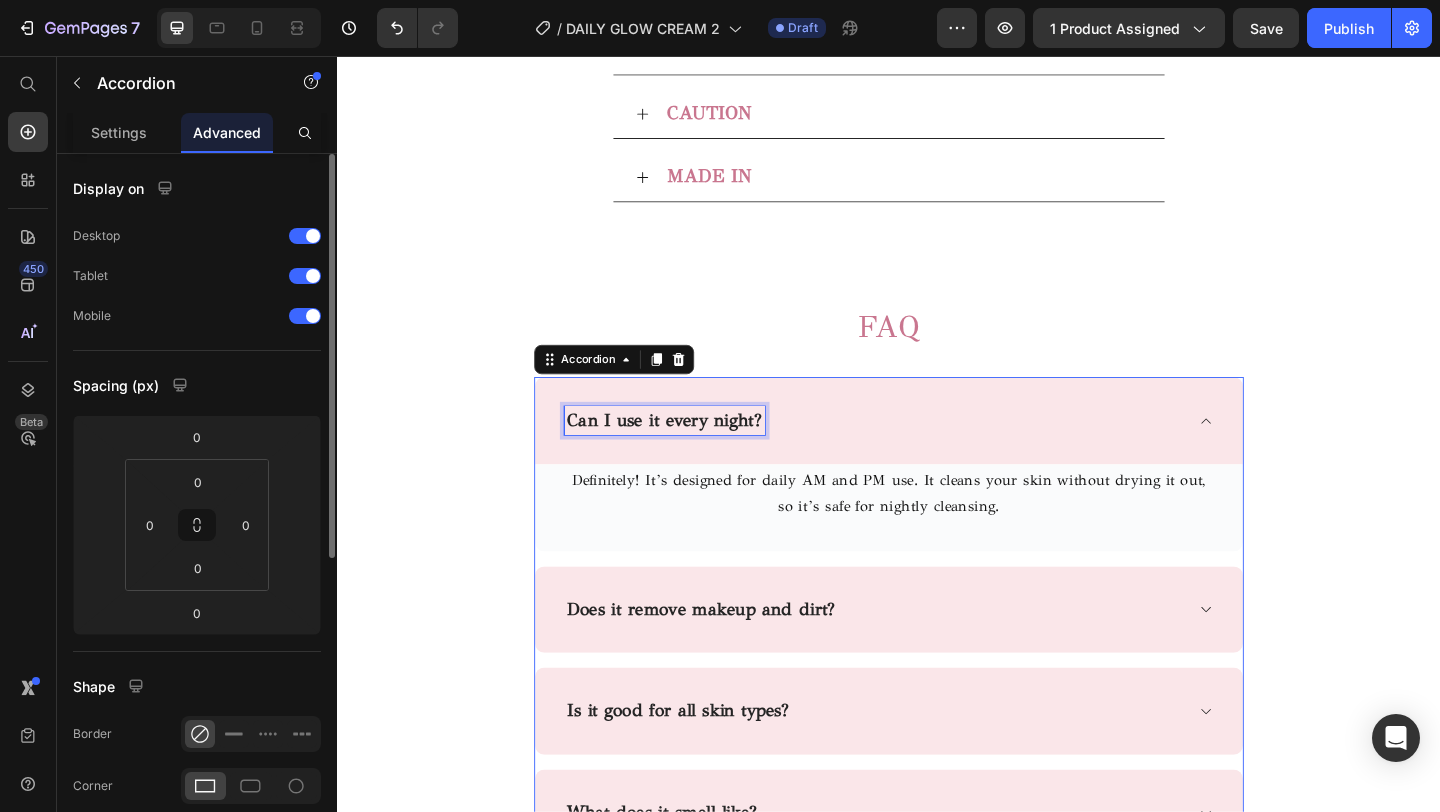 click on "Can I use it every night?" at bounding box center [693, 451] 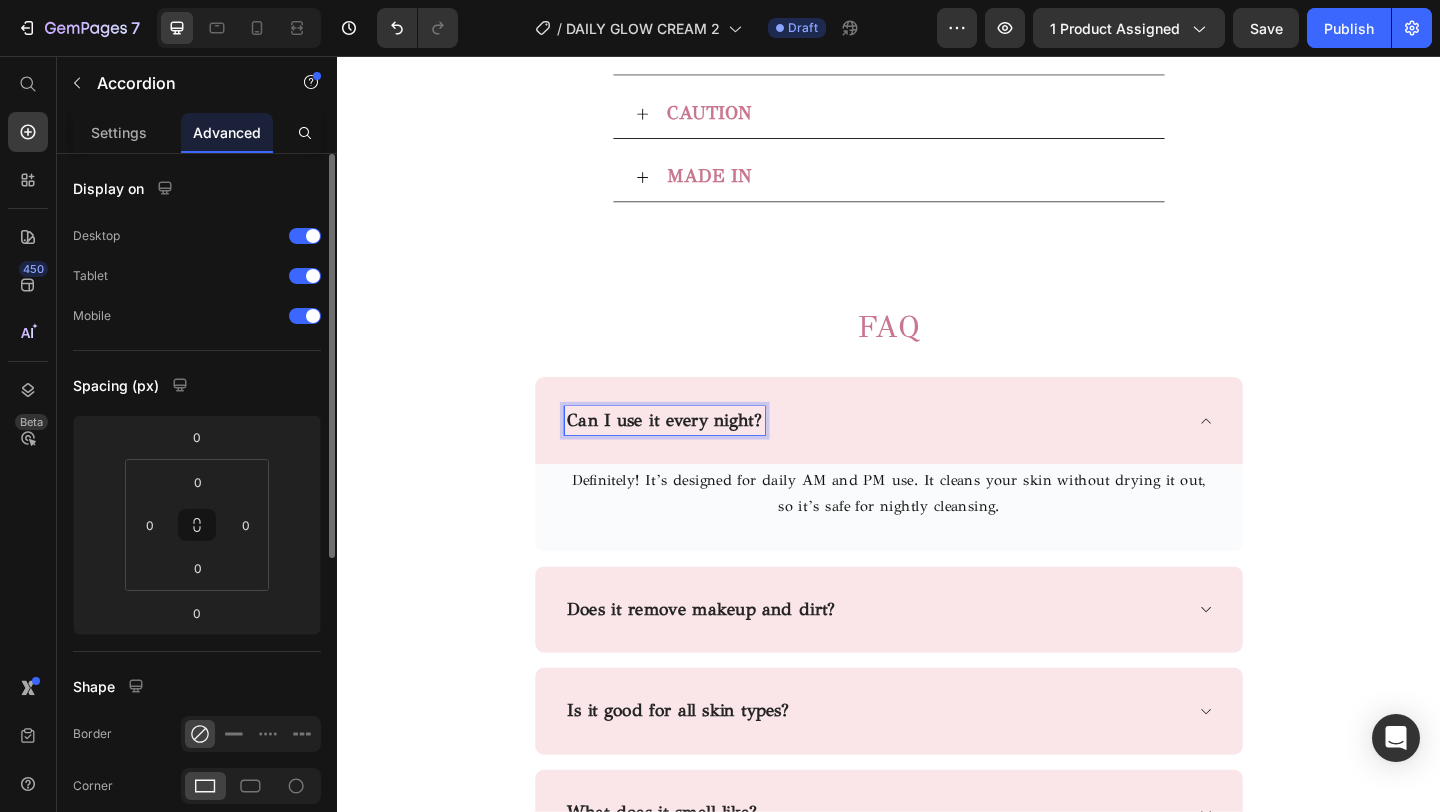 click on "Can I use it every night?" at bounding box center (693, 451) 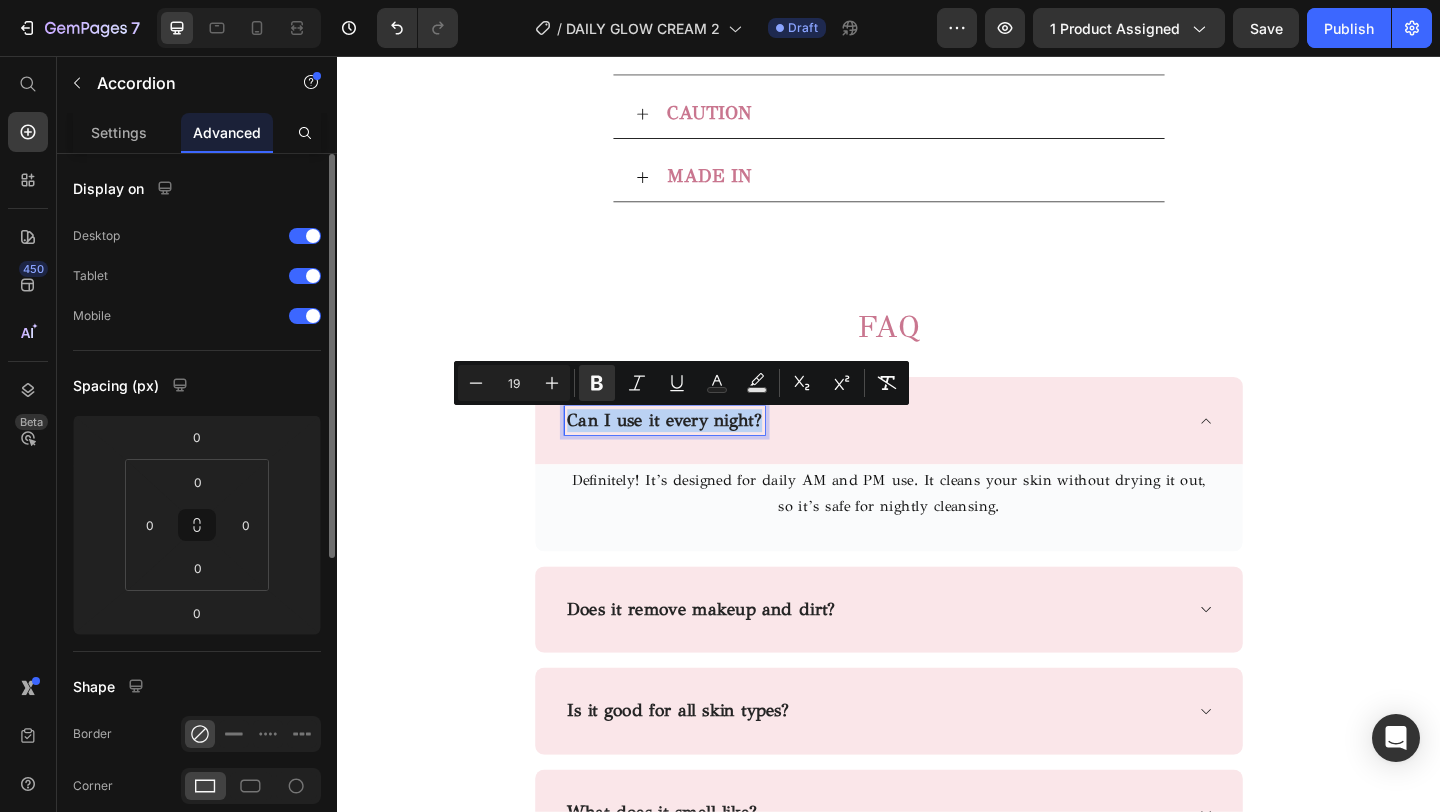 drag, startPoint x: 794, startPoint y: 457, endPoint x: 577, endPoint y: 453, distance: 217.03687 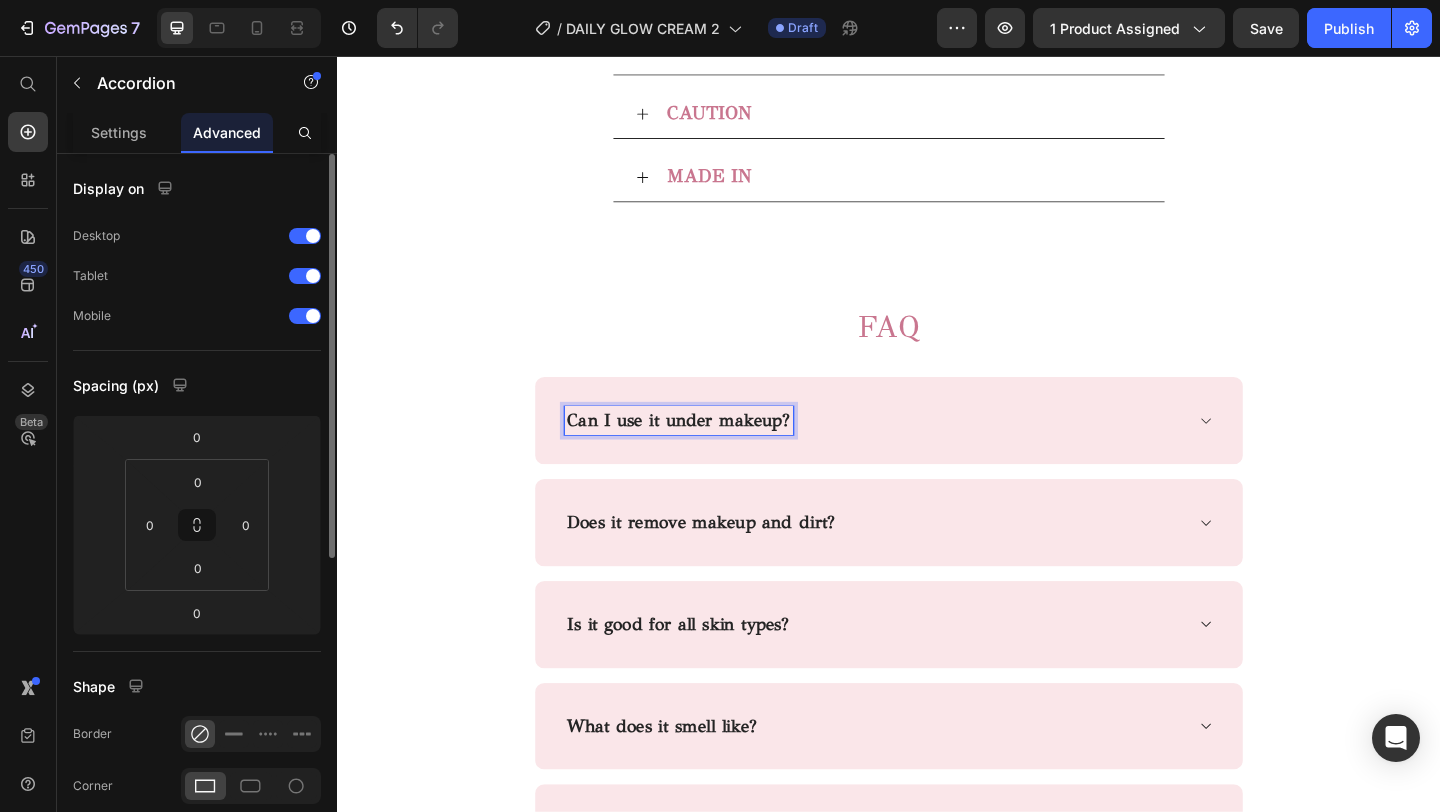click on "Can I use it under makeup?" at bounding box center [937, 452] 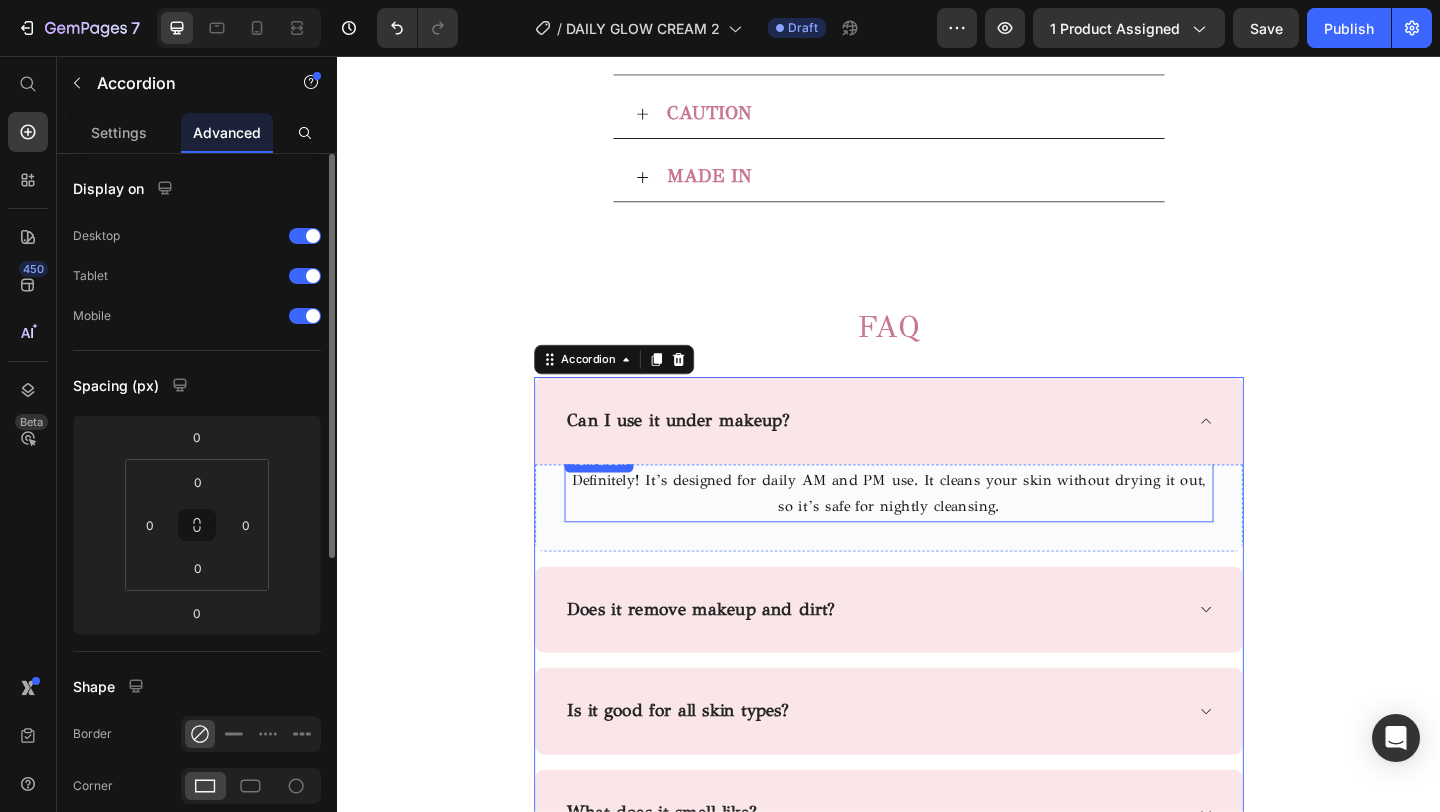click on "Definitely! It’s designed for daily AM and PM use. It cleans your skin without drying it out, so it’s safe for nightly cleansing." at bounding box center [937, 532] 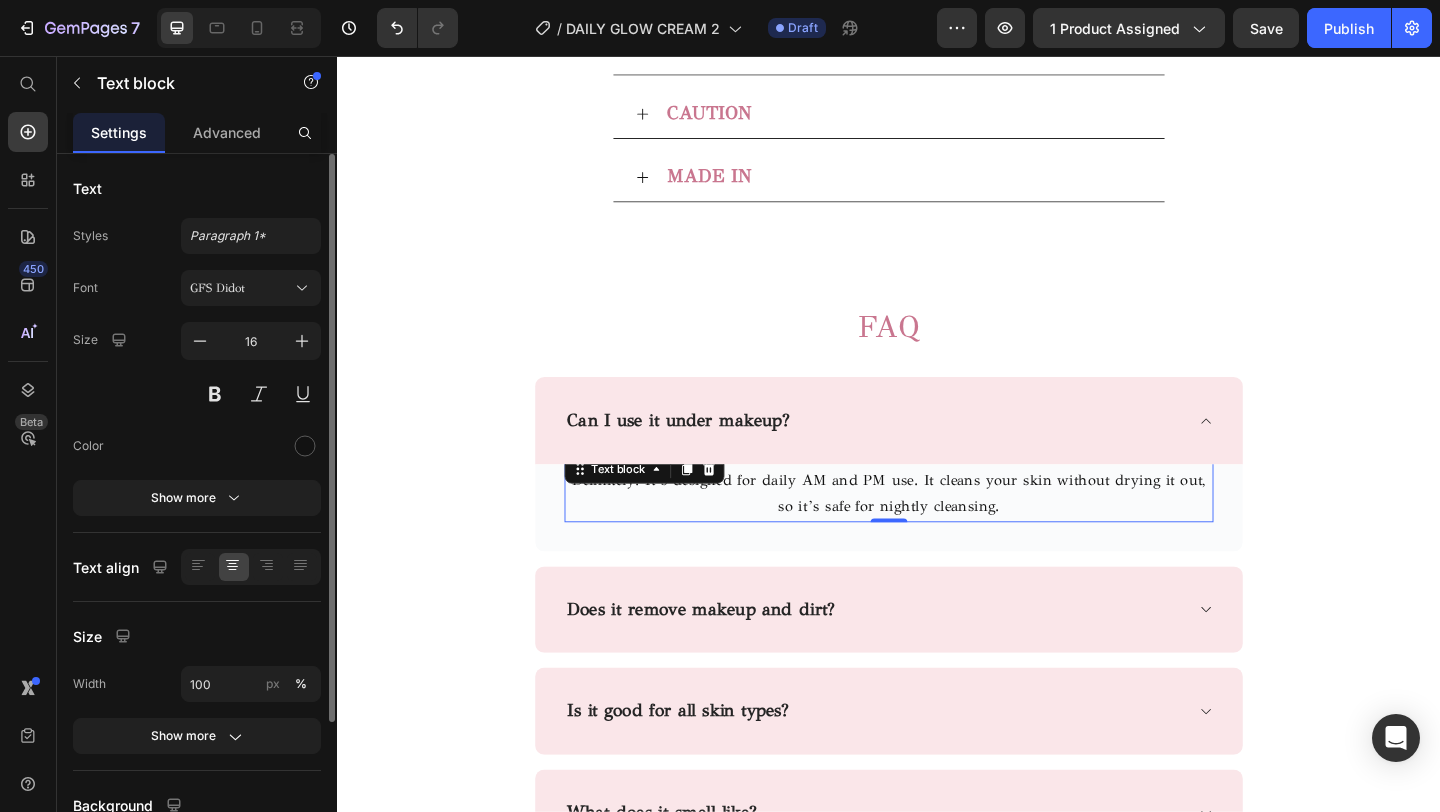 click on "Definitely! It’s designed for daily AM and PM use. It cleans your skin without drying it out, so it’s safe for nightly cleansing." at bounding box center [937, 532] 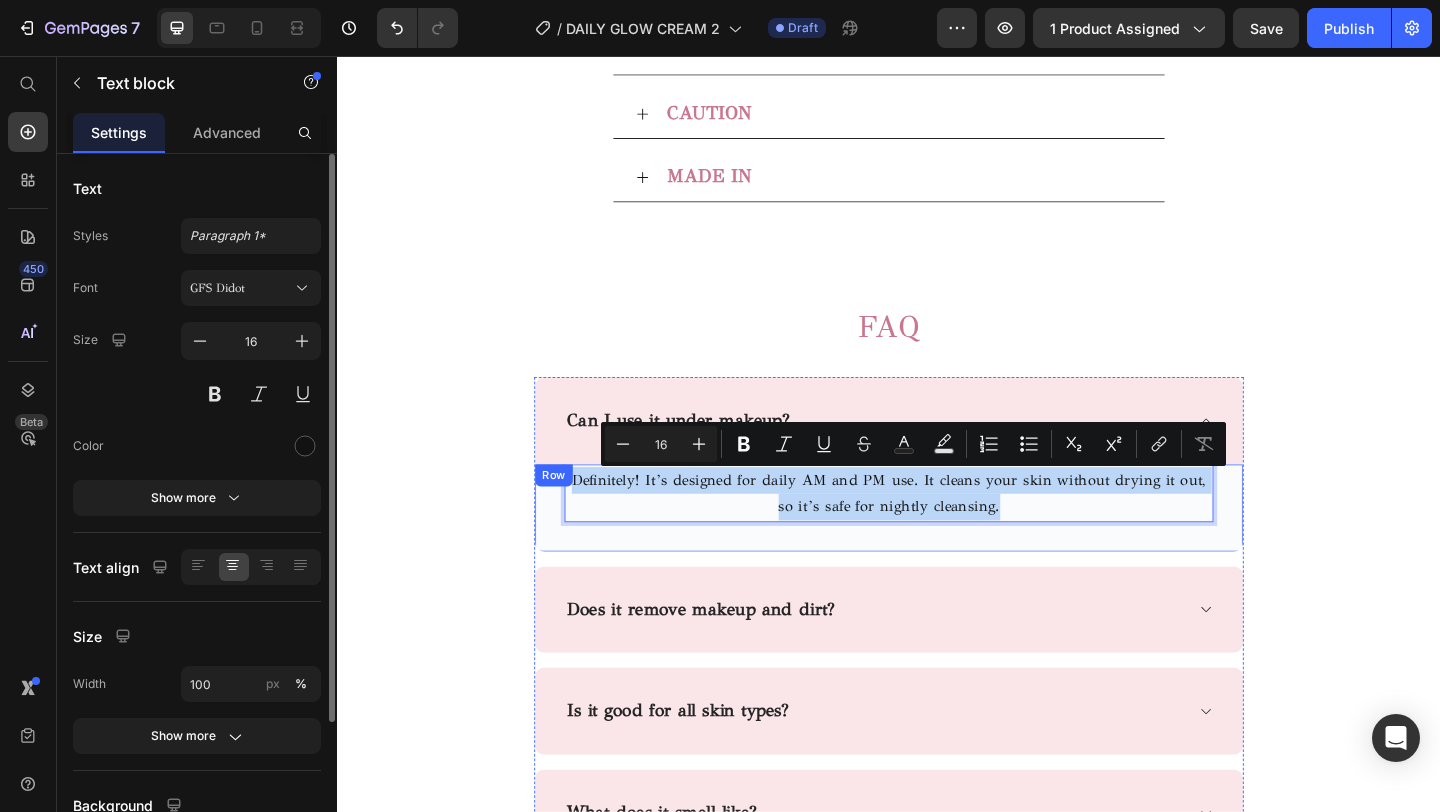 drag, startPoint x: 1046, startPoint y: 549, endPoint x: 582, endPoint y: 525, distance: 464.62027 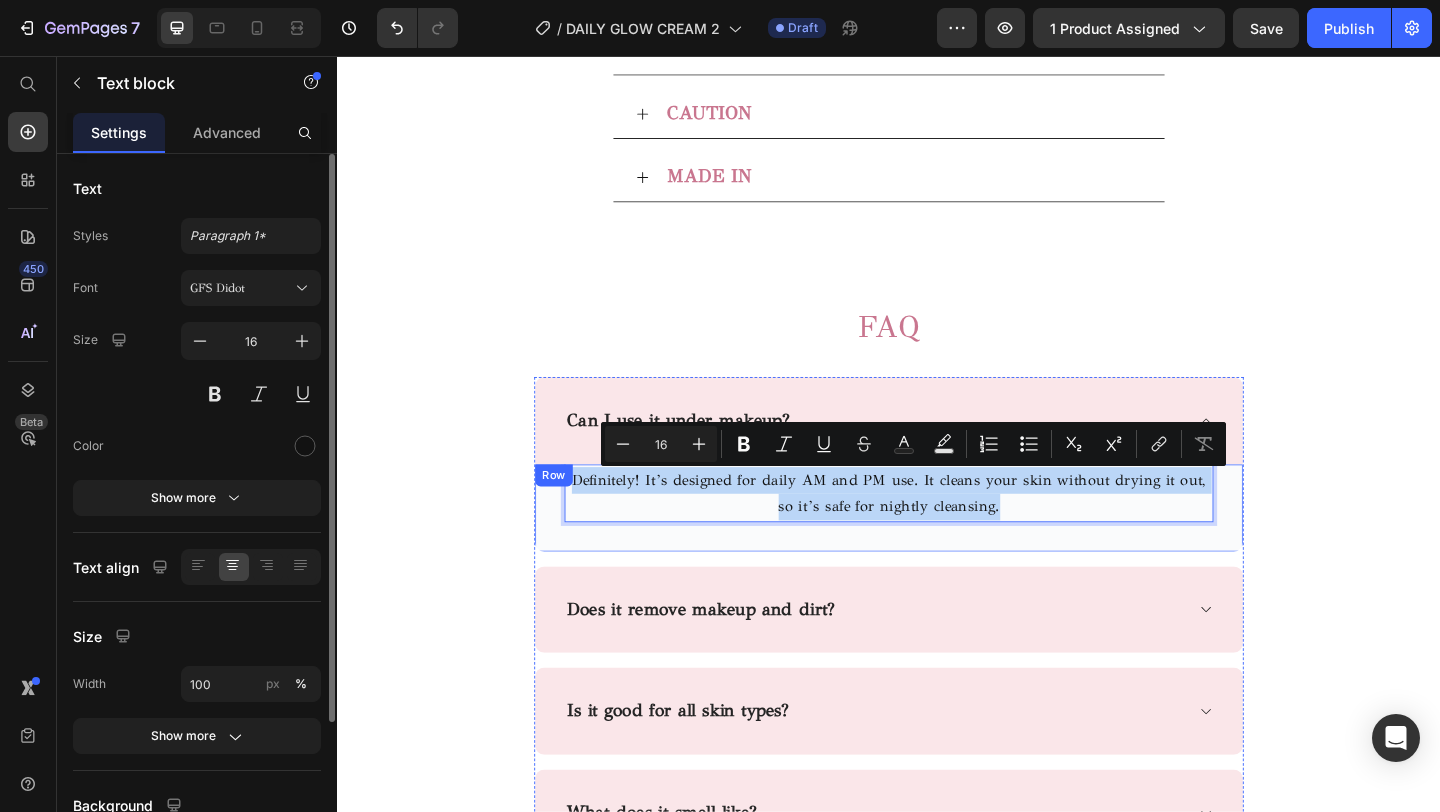 click on "Definitely! It’s designed for daily AM and PM use. It cleans your skin without drying it out, so it’s safe for nightly cleansing. Text block   0 Row" at bounding box center [937, 547] 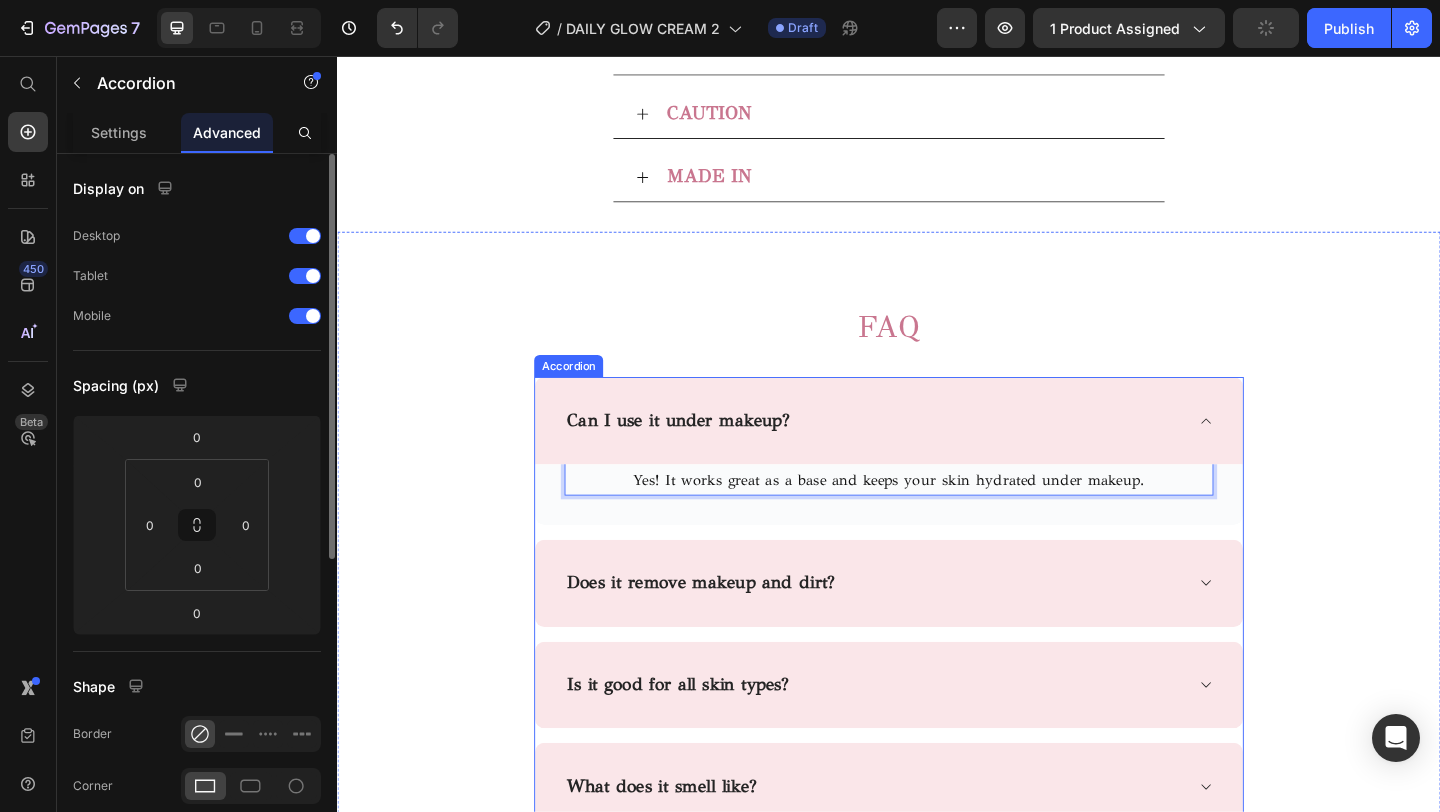 click on "Does it remove makeup and dirt?" at bounding box center [921, 629] 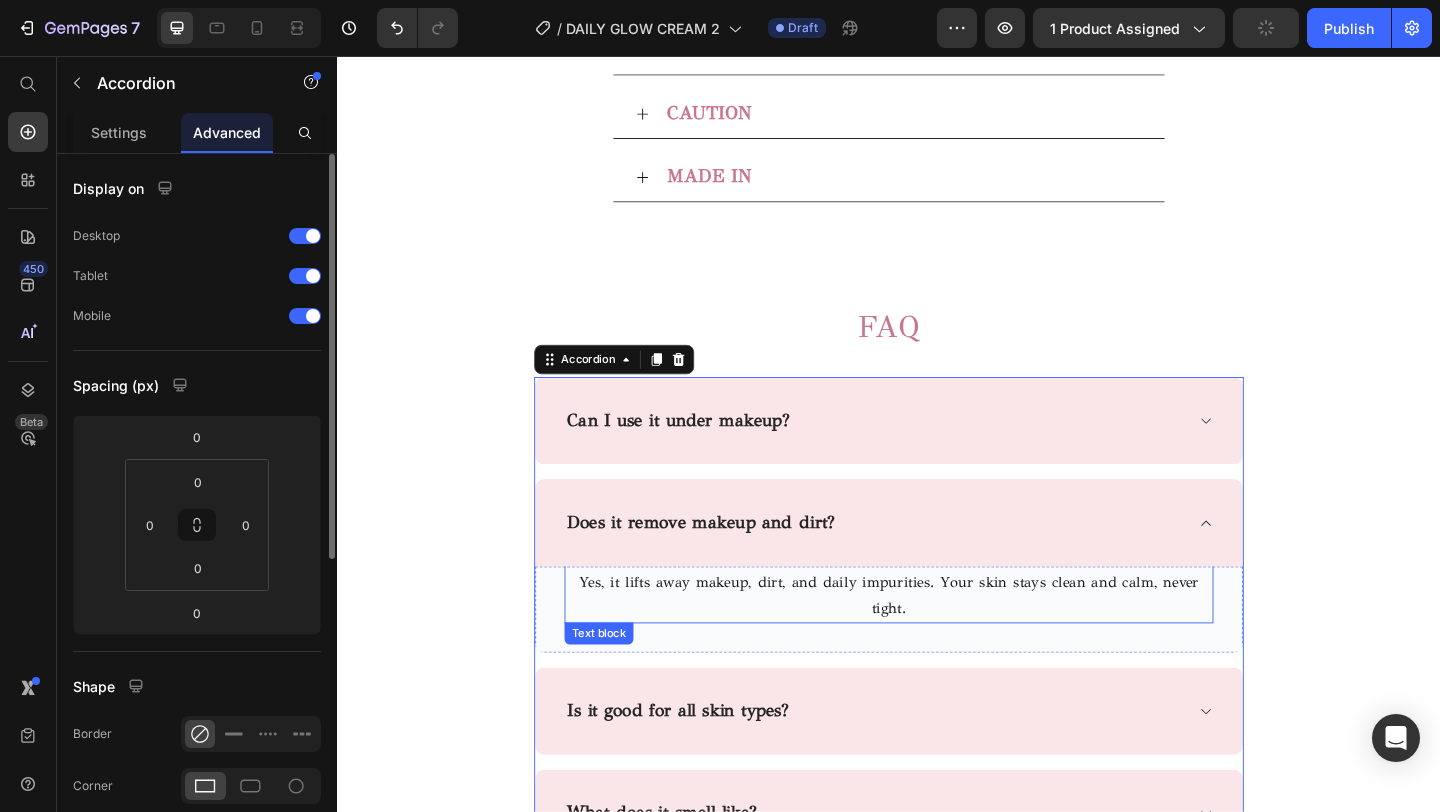 click on "Yes, it lifts away makeup, dirt, and daily impurities. Your skin stays clean and calm, never tight." at bounding box center (937, 643) 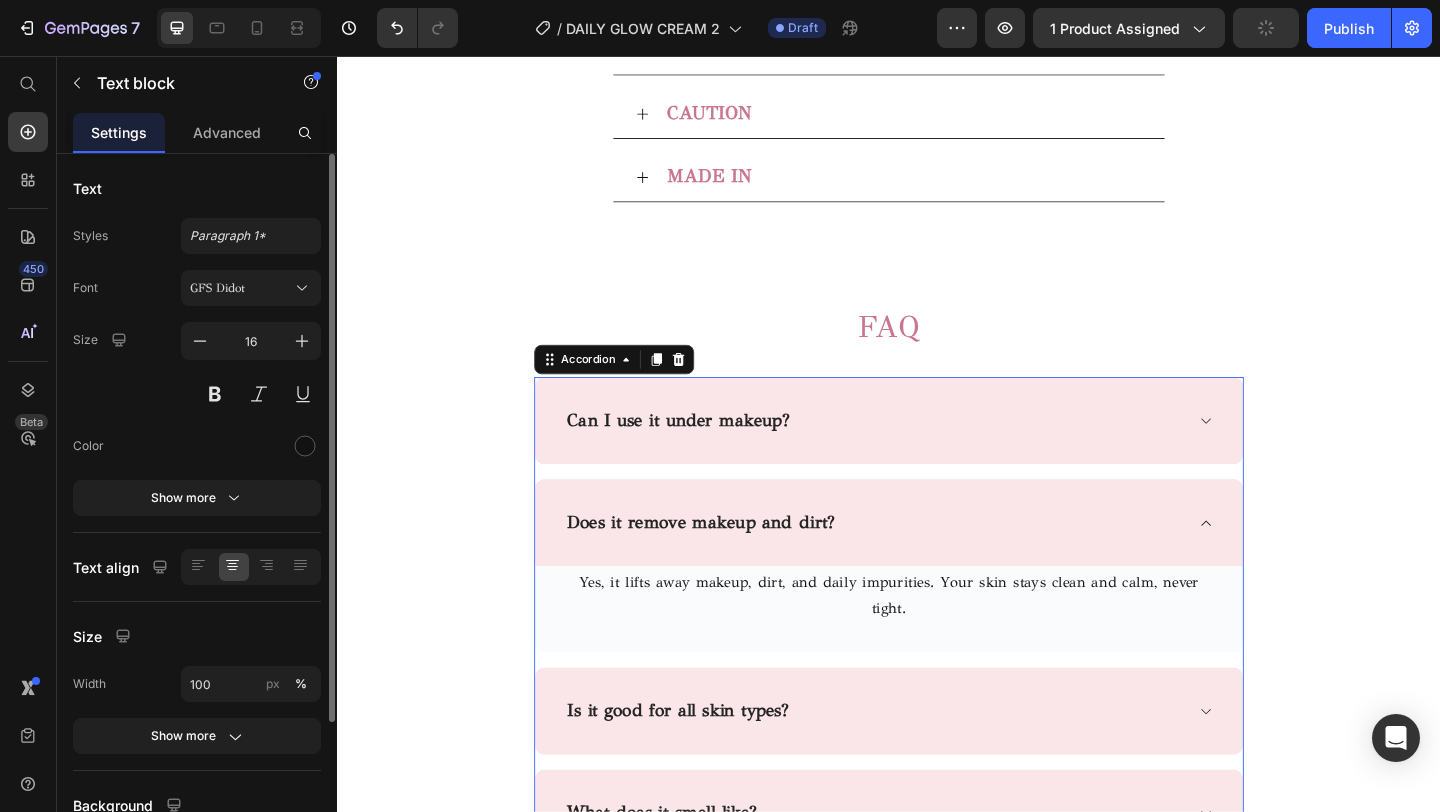 click on "Does it remove makeup and dirt?" at bounding box center [921, 563] 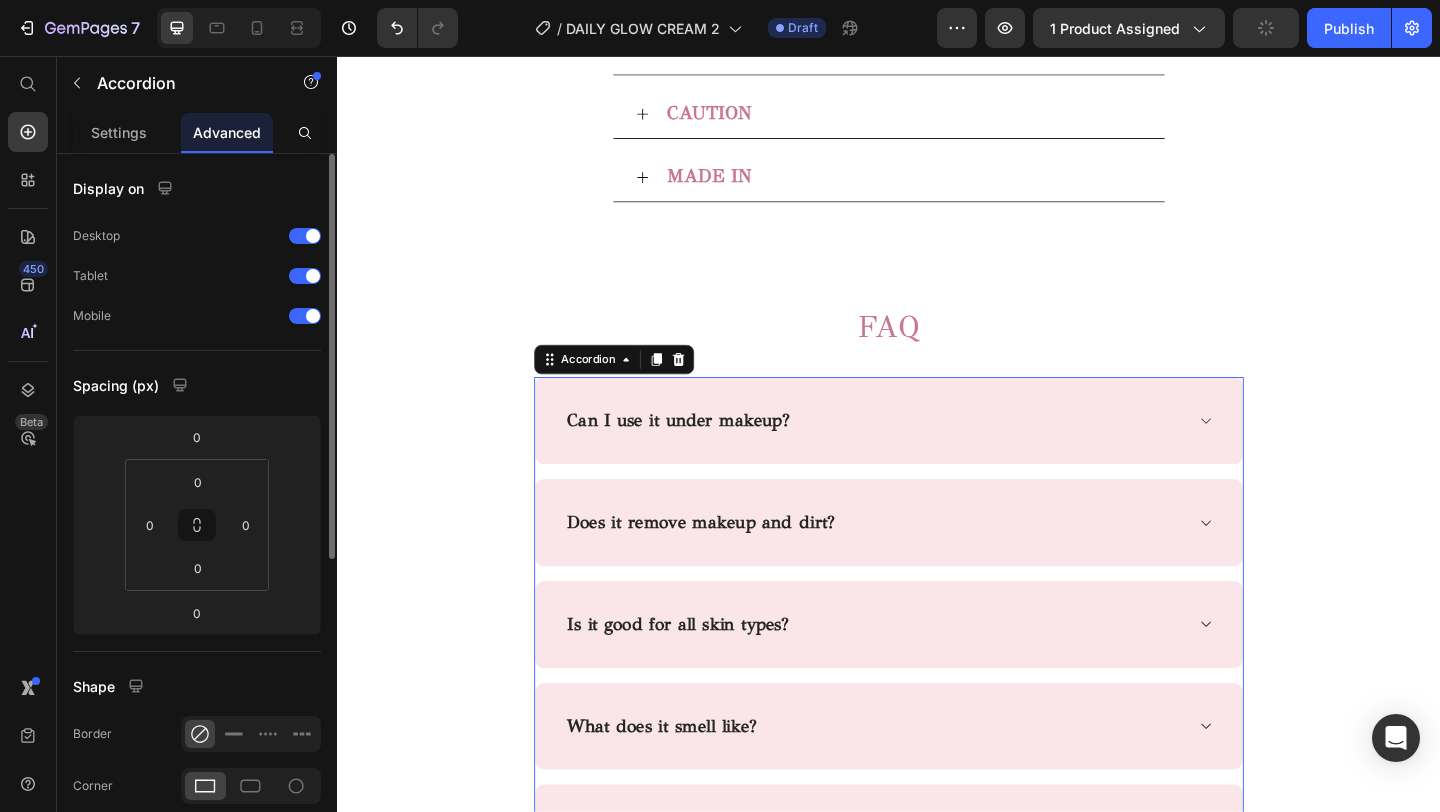 click on "Does it remove makeup and dirt?" at bounding box center (921, 563) 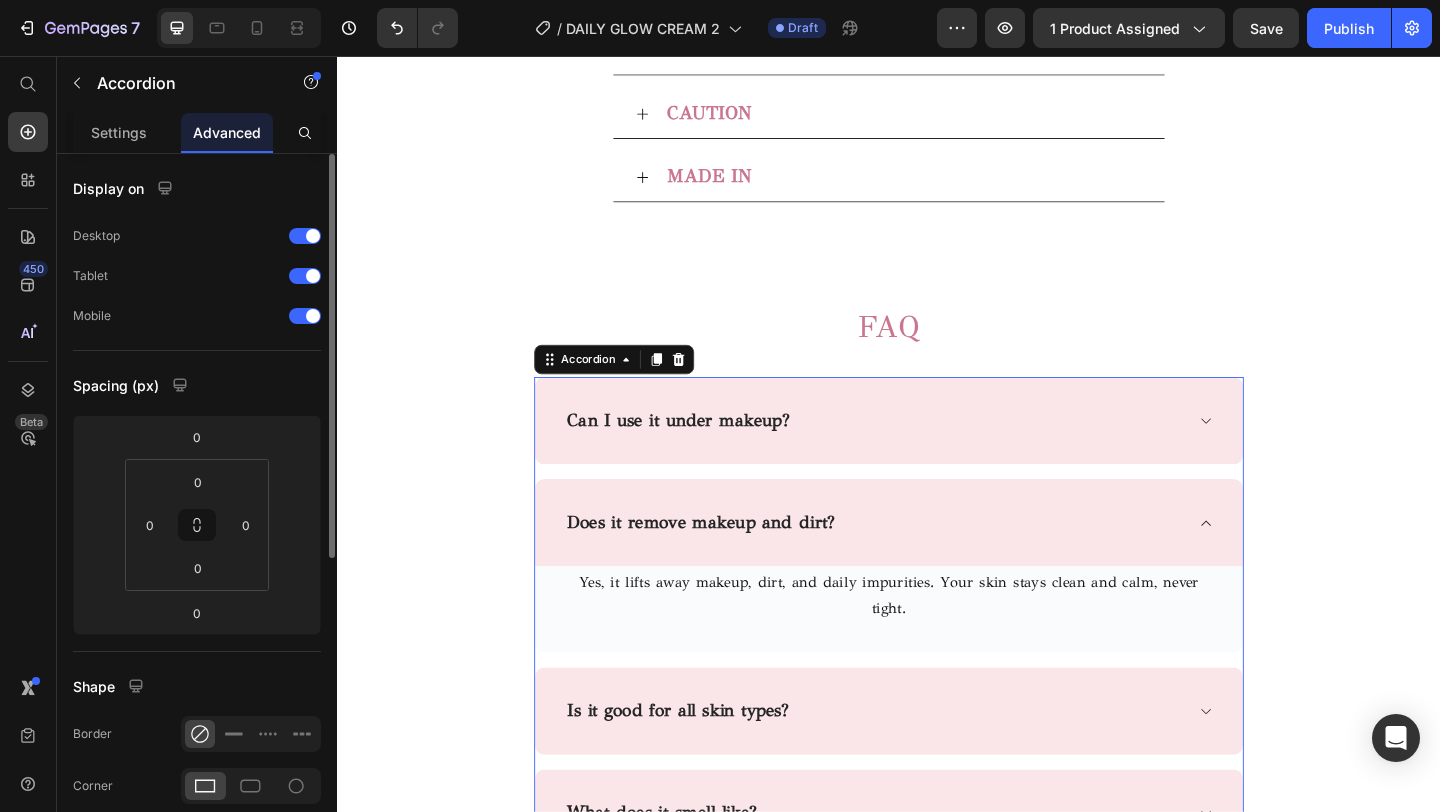 click on "Does it remove makeup and dirt?" at bounding box center [921, 563] 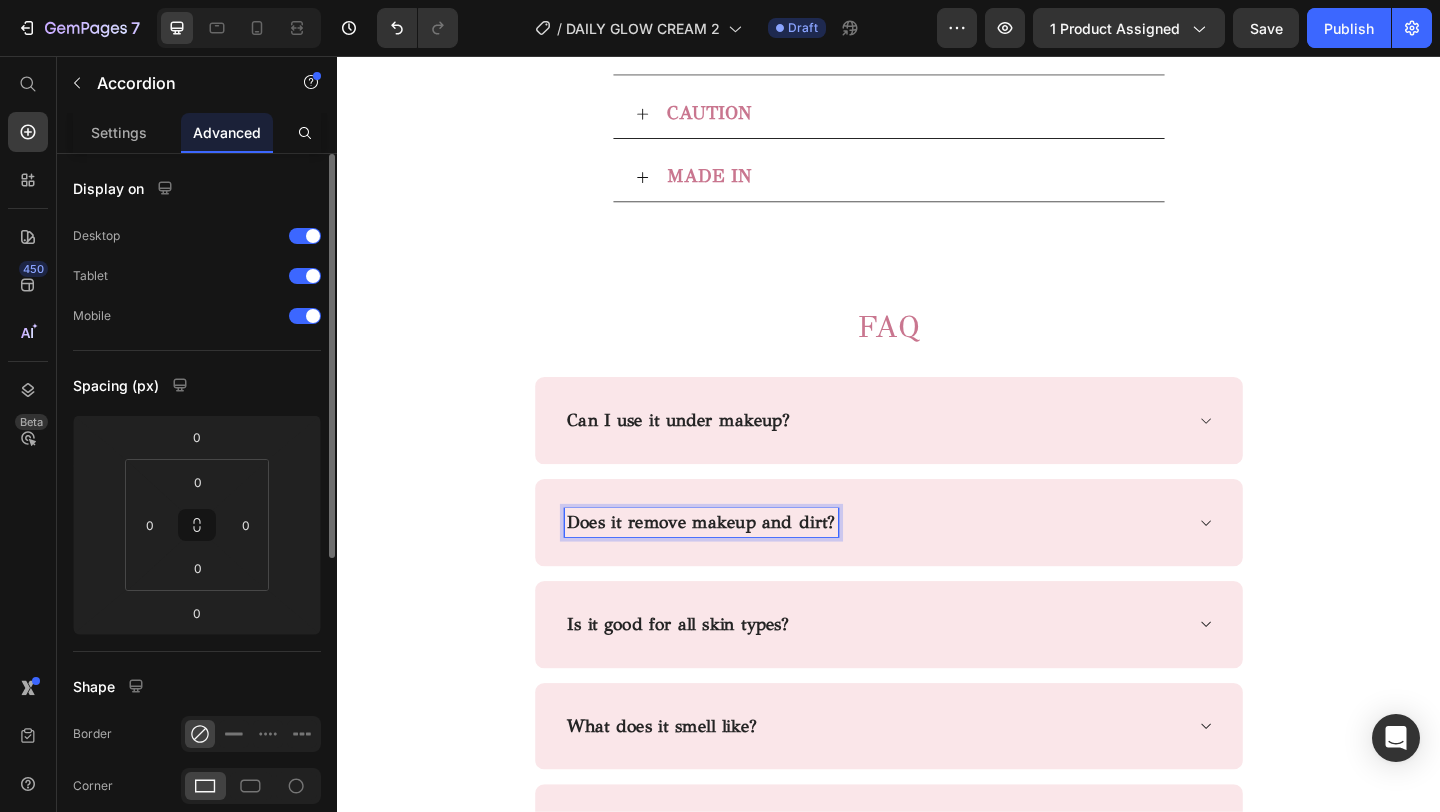 click on "Does it remove makeup and dirt?" at bounding box center (733, 562) 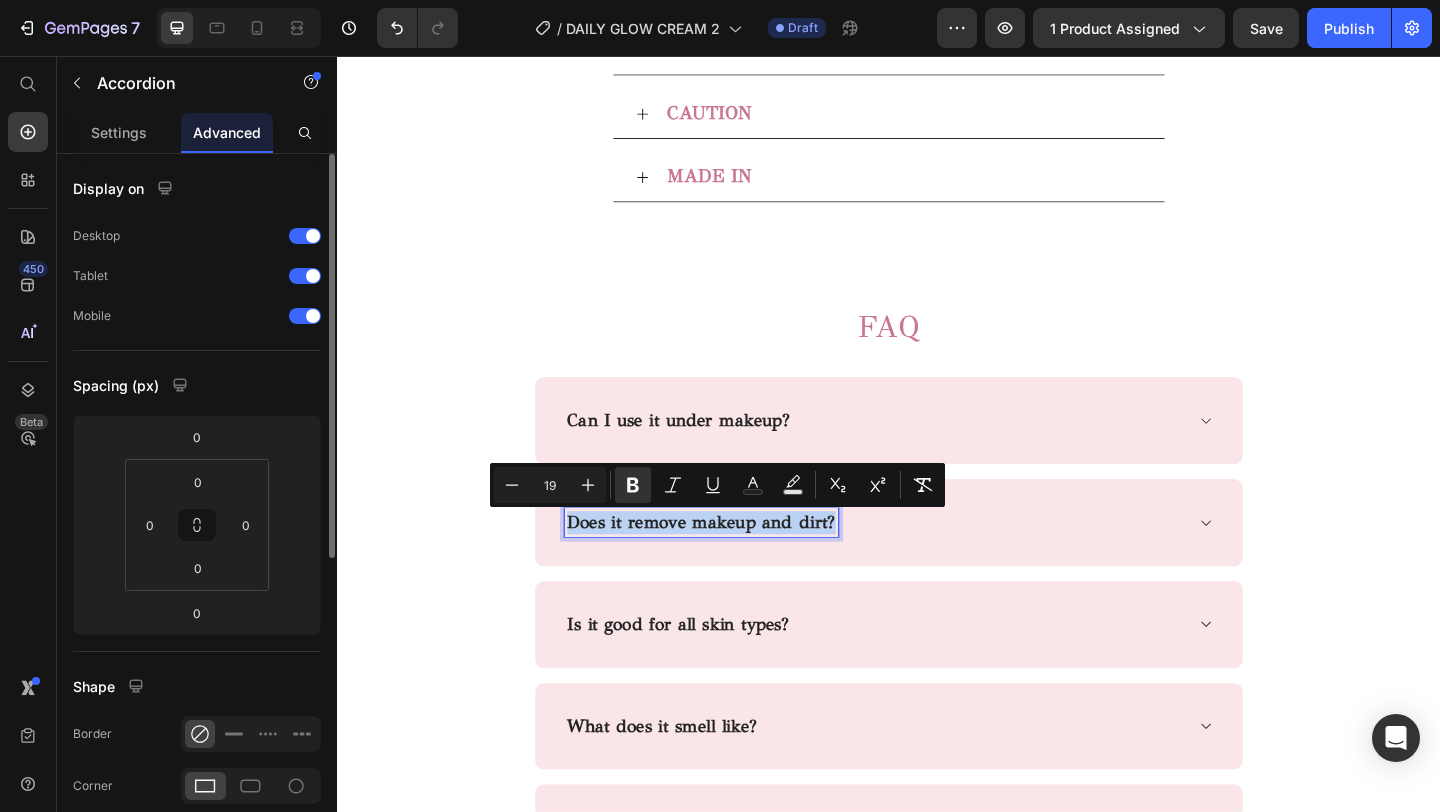 drag, startPoint x: 873, startPoint y: 570, endPoint x: 580, endPoint y: 569, distance: 293.0017 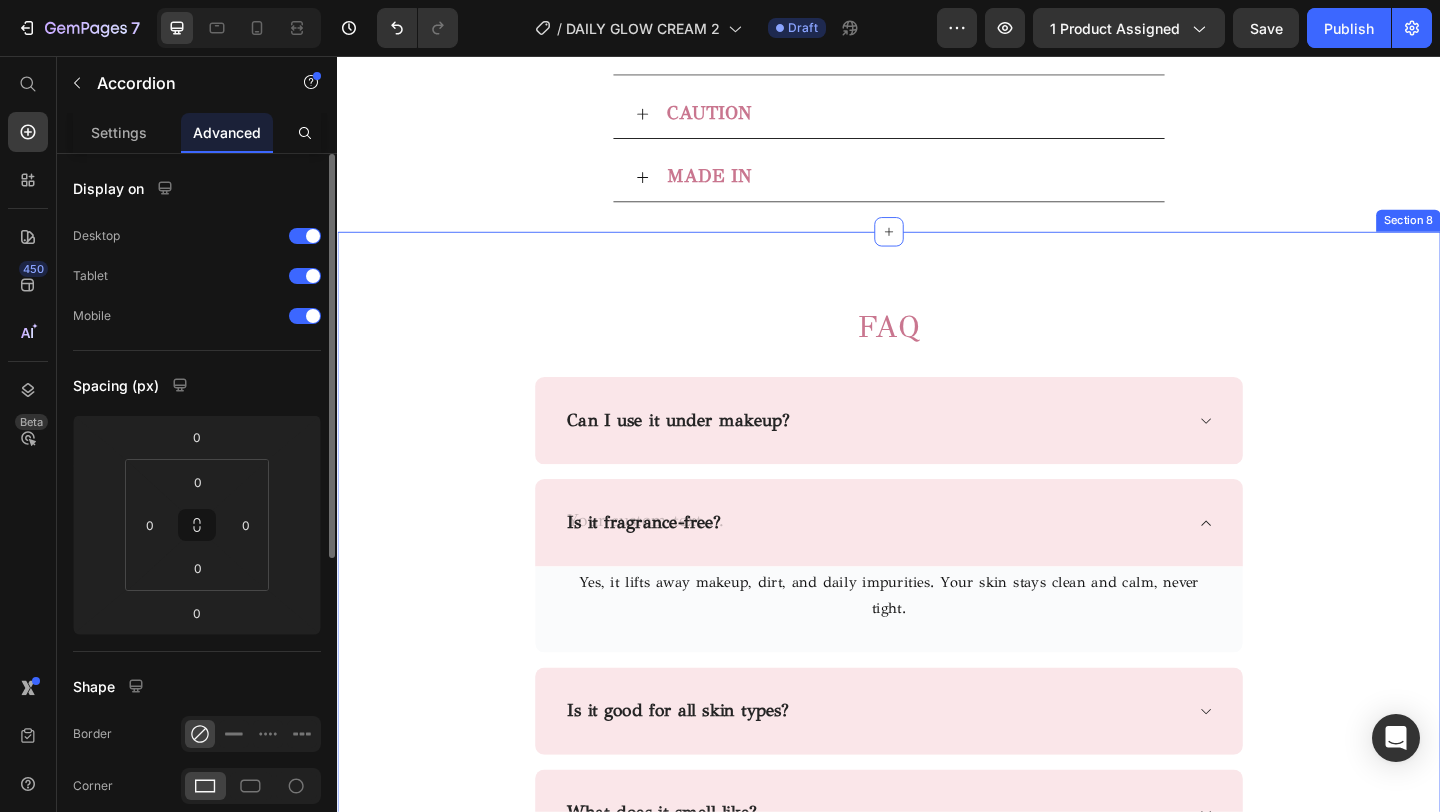 scroll, scrollTop: 3689, scrollLeft: 0, axis: vertical 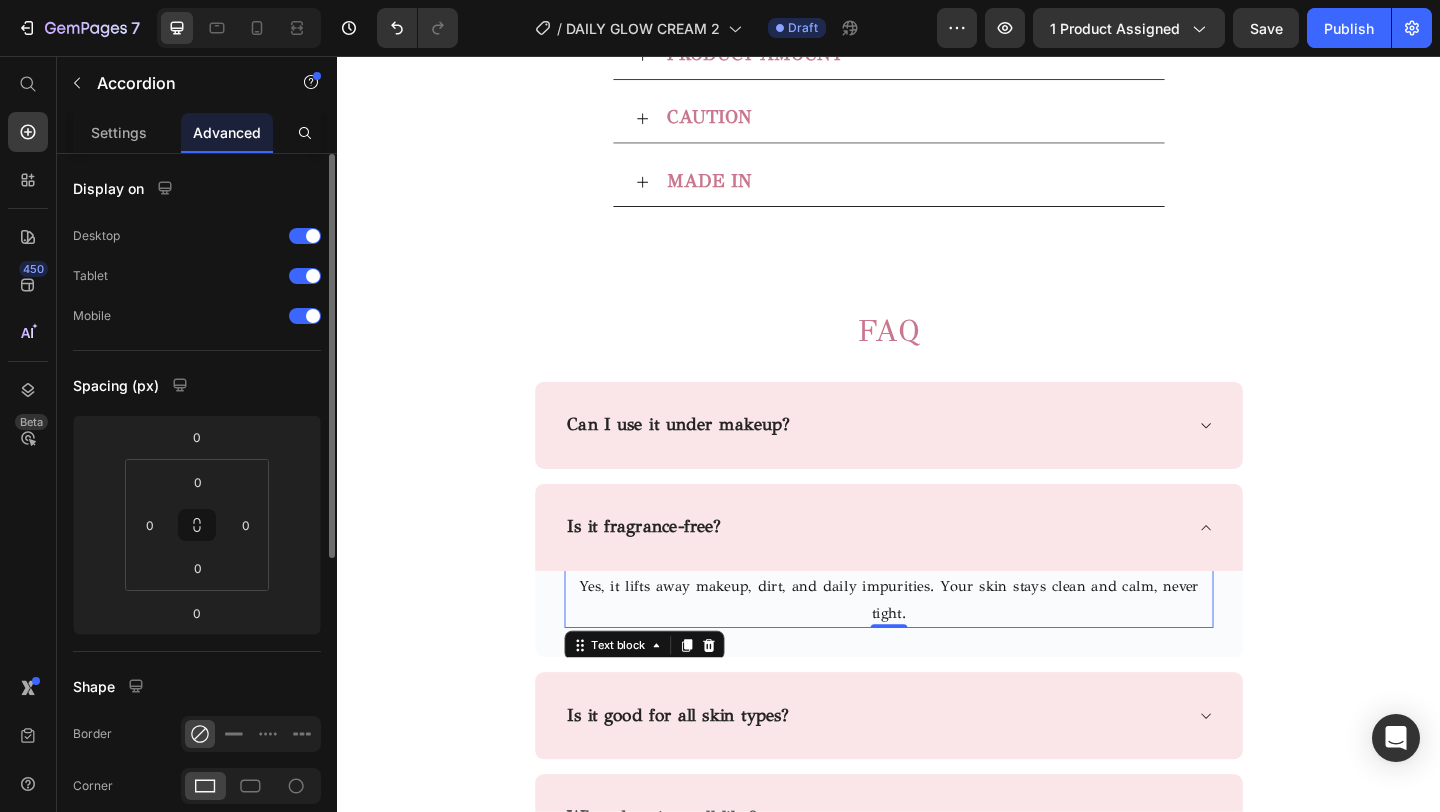 click on "Yes, it lifts away makeup, dirt, and daily impurities. Your skin stays clean and calm, never tight." at bounding box center [937, 648] 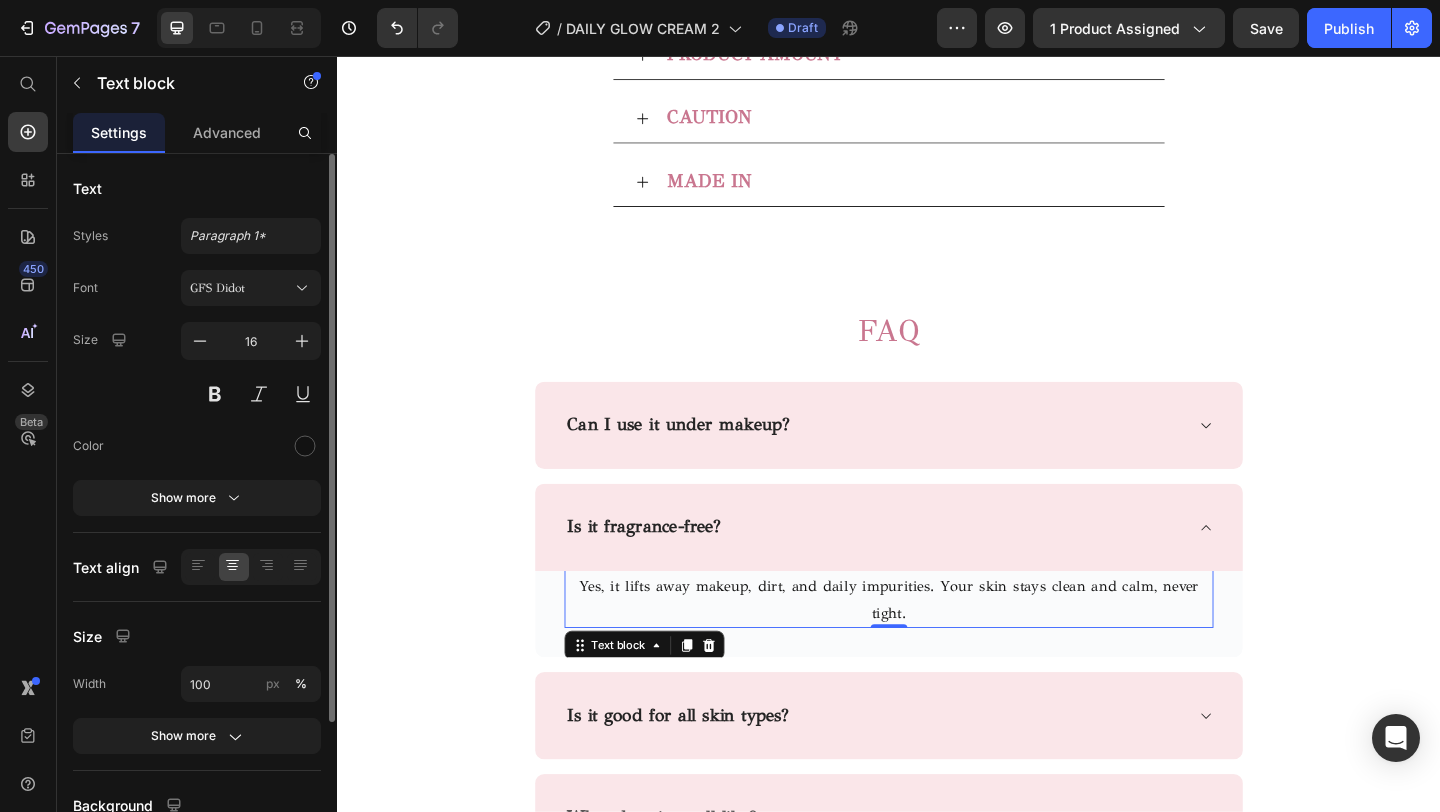 click on "Yes, it lifts away makeup, dirt, and daily impurities. Your skin stays clean and calm, never tight." at bounding box center (937, 648) 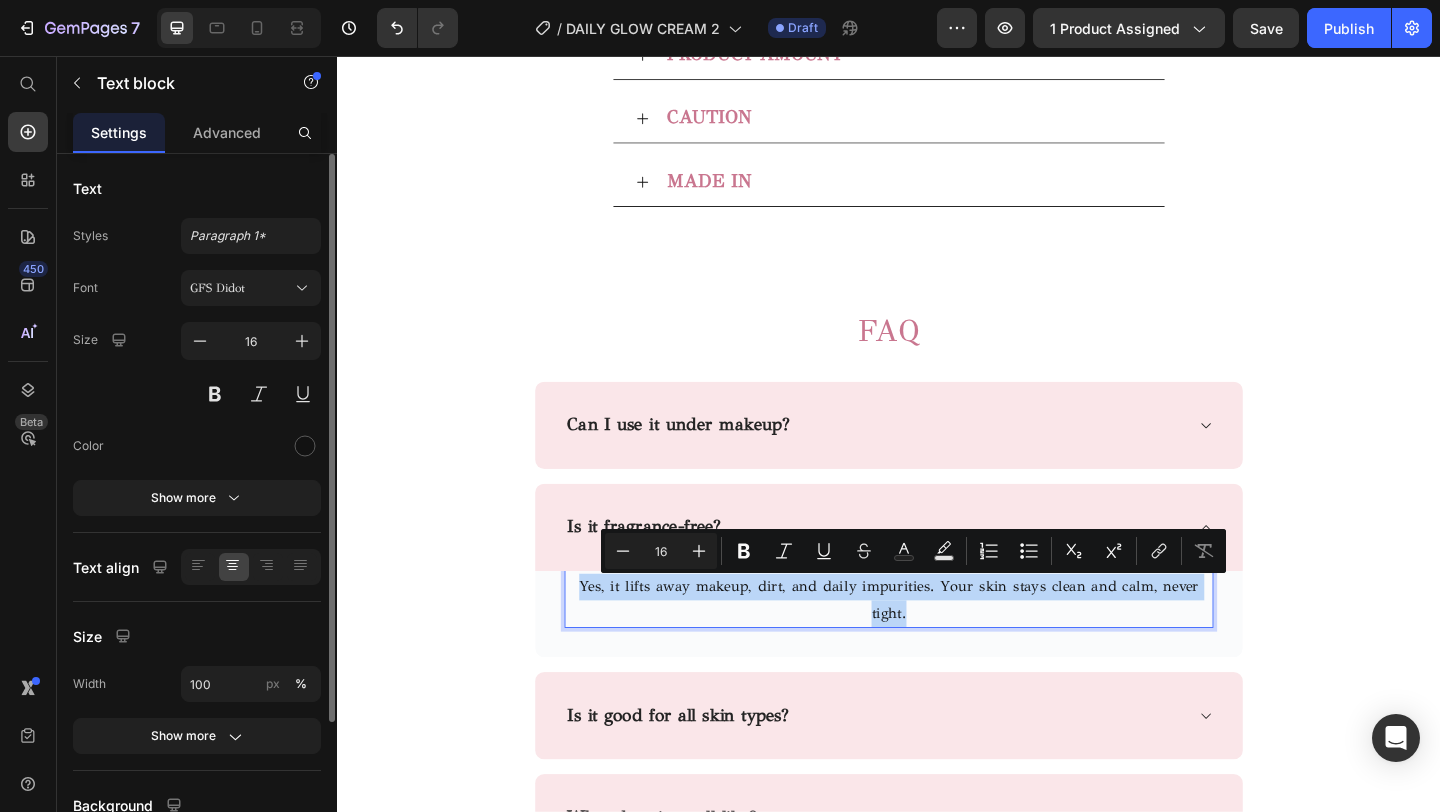drag, startPoint x: 1284, startPoint y: 633, endPoint x: 588, endPoint y: 640, distance: 696.0352 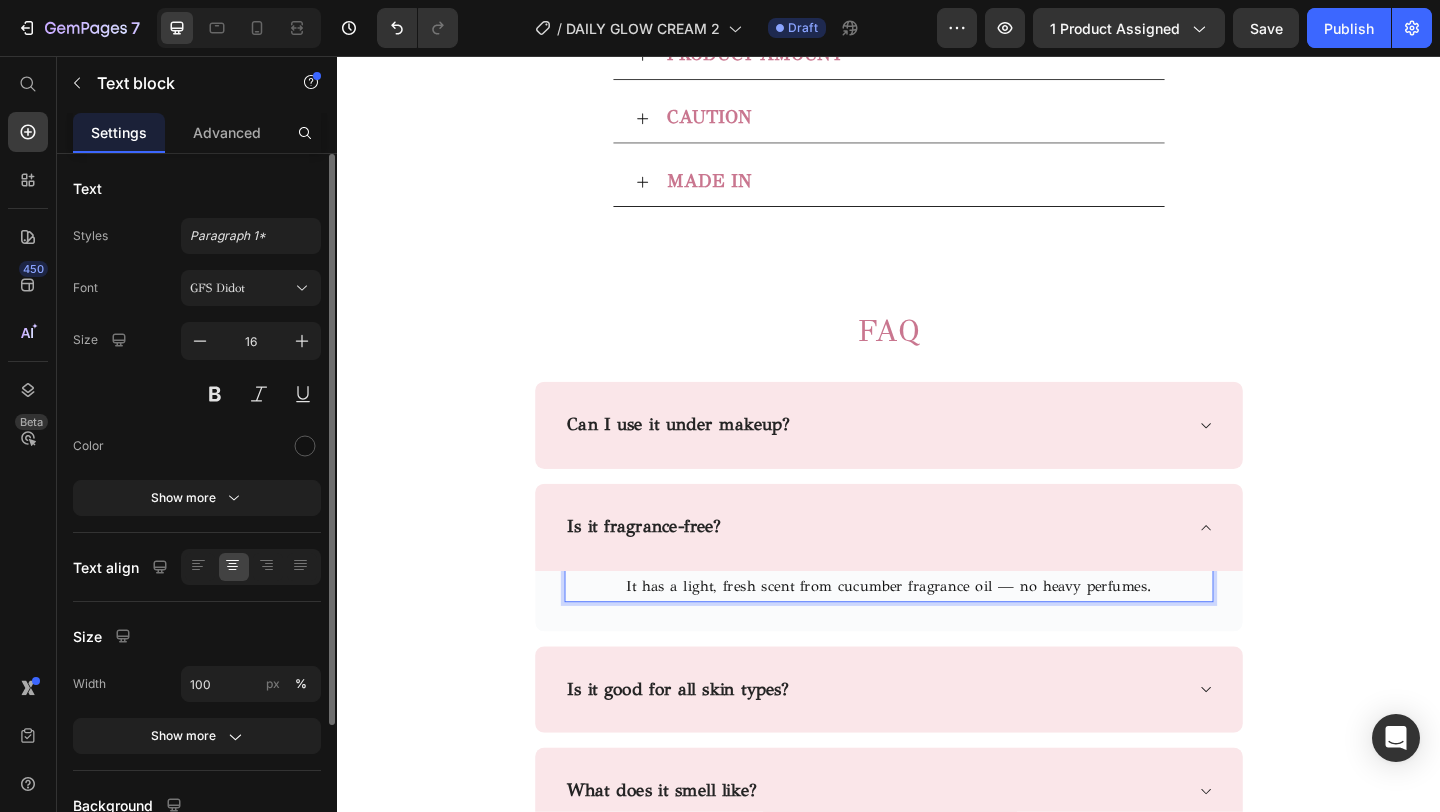 click on "It has a light, fresh scent from cucumber fragrance oil — no heavy perfumes." at bounding box center (937, 633) 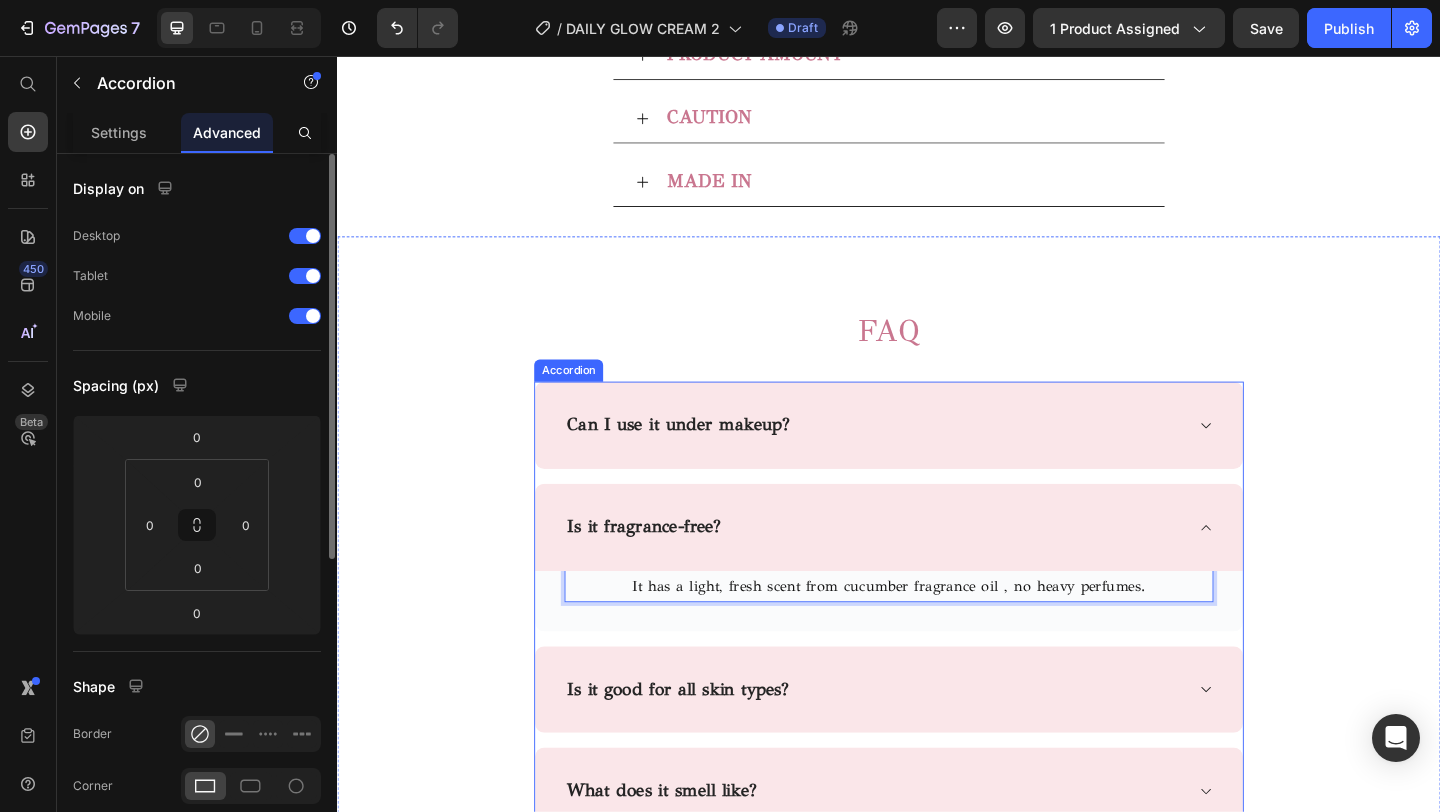 click on "Is it good for all skin types?" at bounding box center [921, 745] 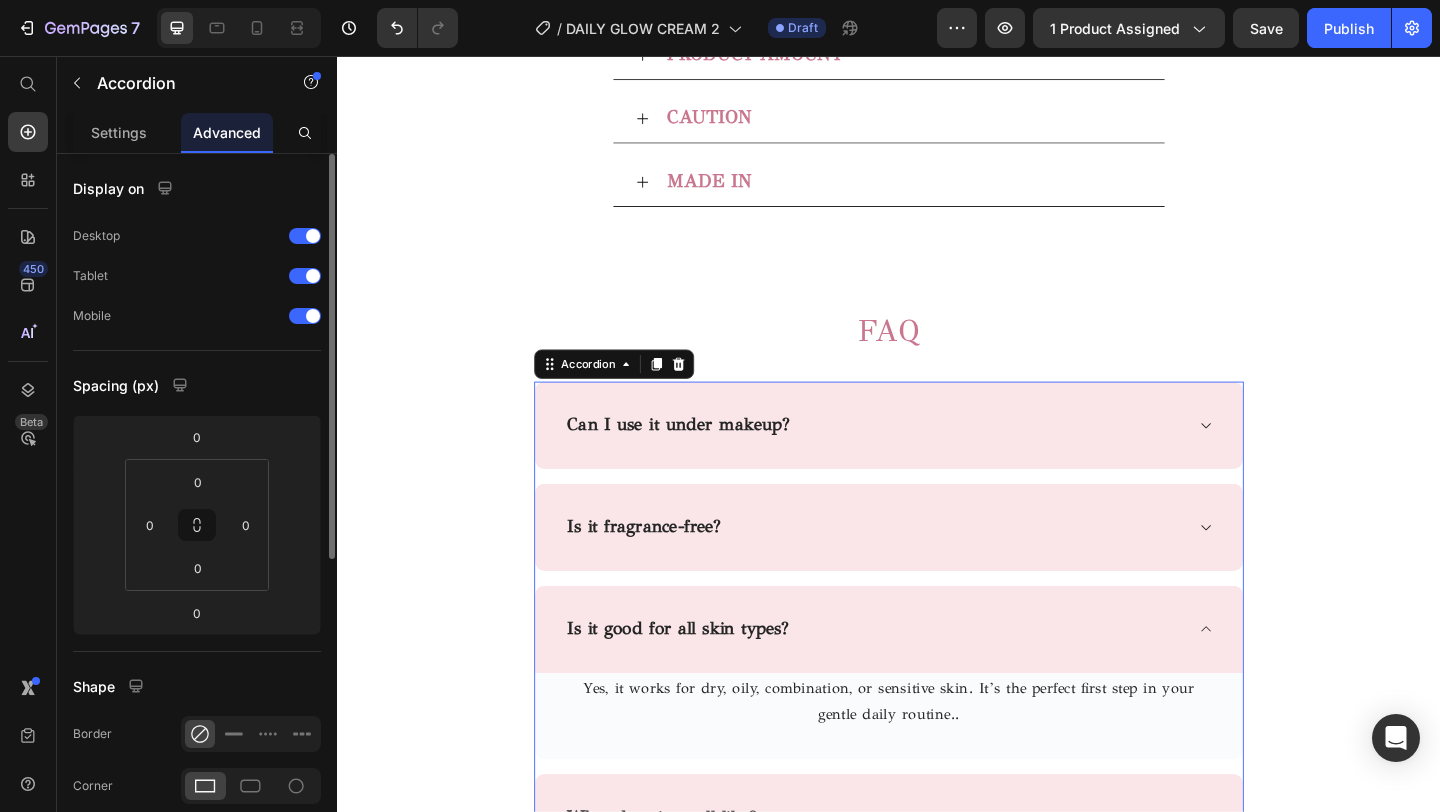 click on "Is it good for all skin types?" at bounding box center (921, 679) 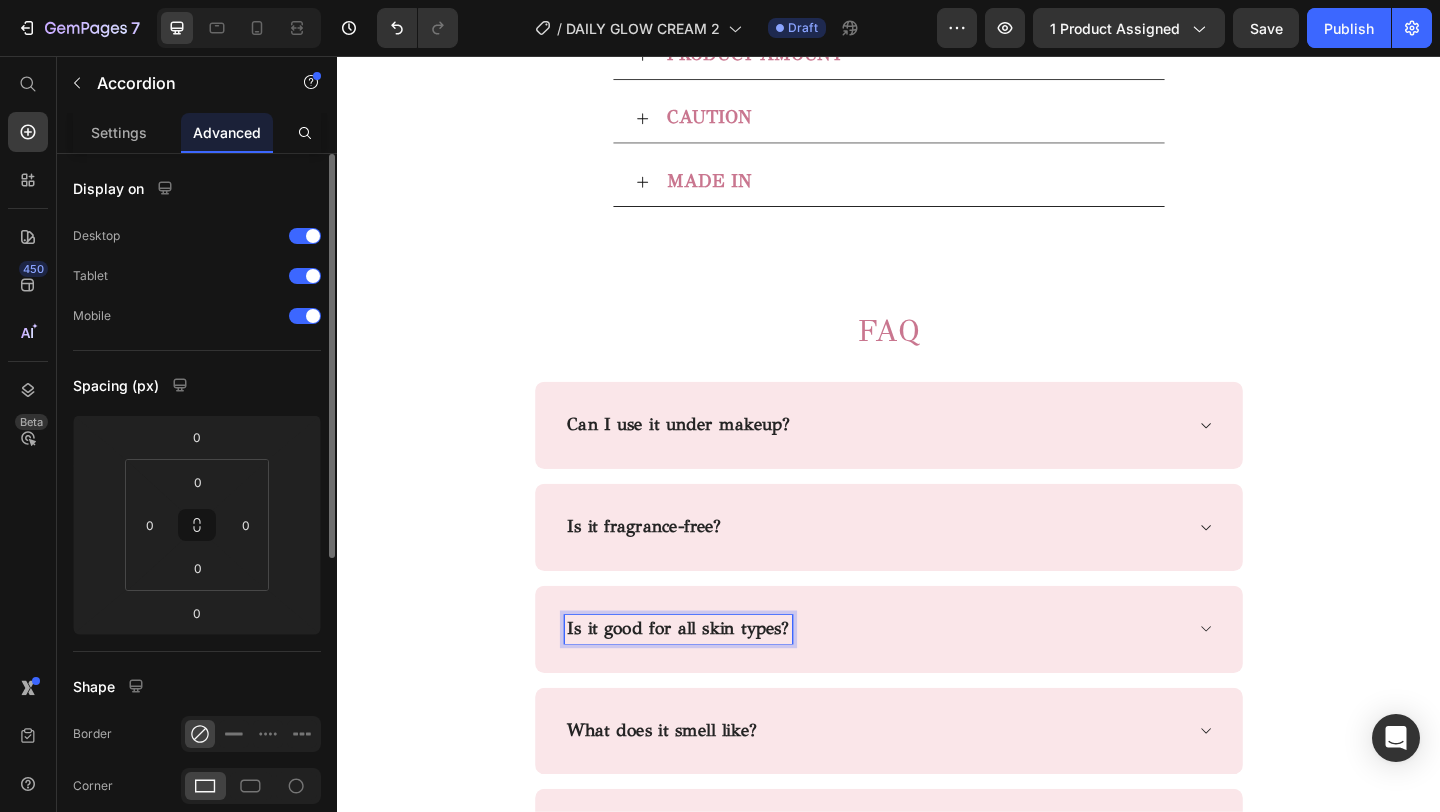 click on "Is it good for all skin types?" at bounding box center (921, 679) 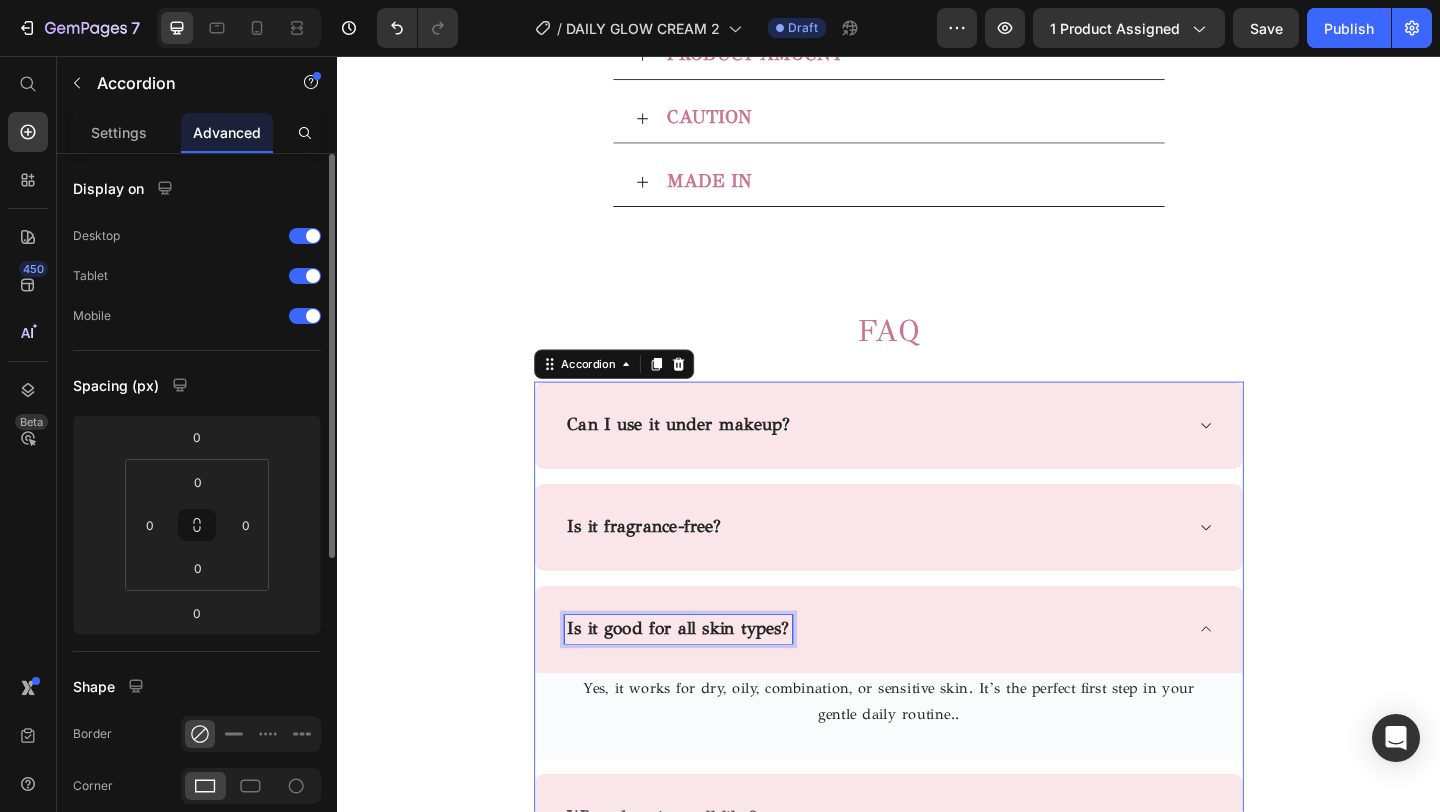 click on "Is it good for all skin types?" at bounding box center (708, 678) 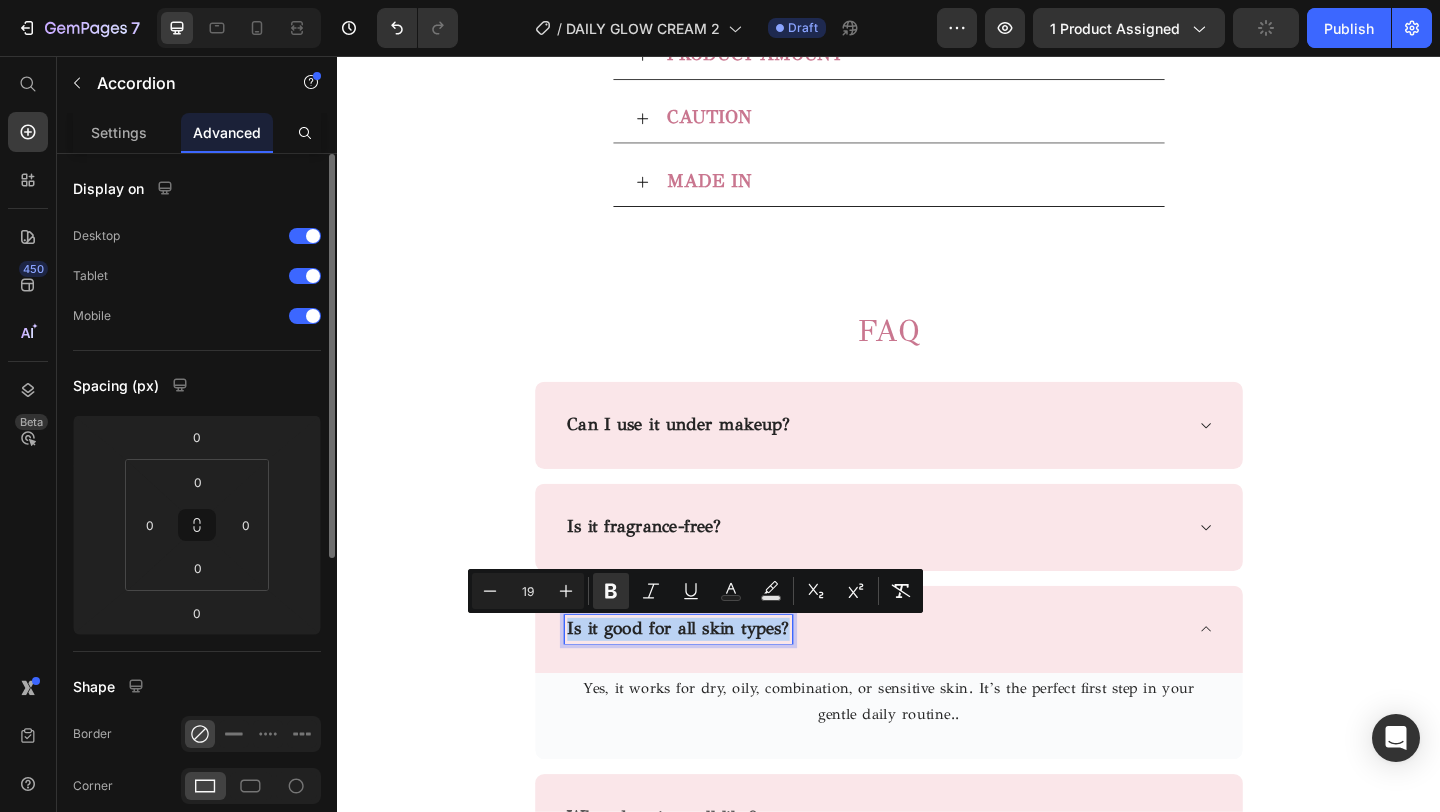 drag, startPoint x: 825, startPoint y: 683, endPoint x: 565, endPoint y: 679, distance: 260.03076 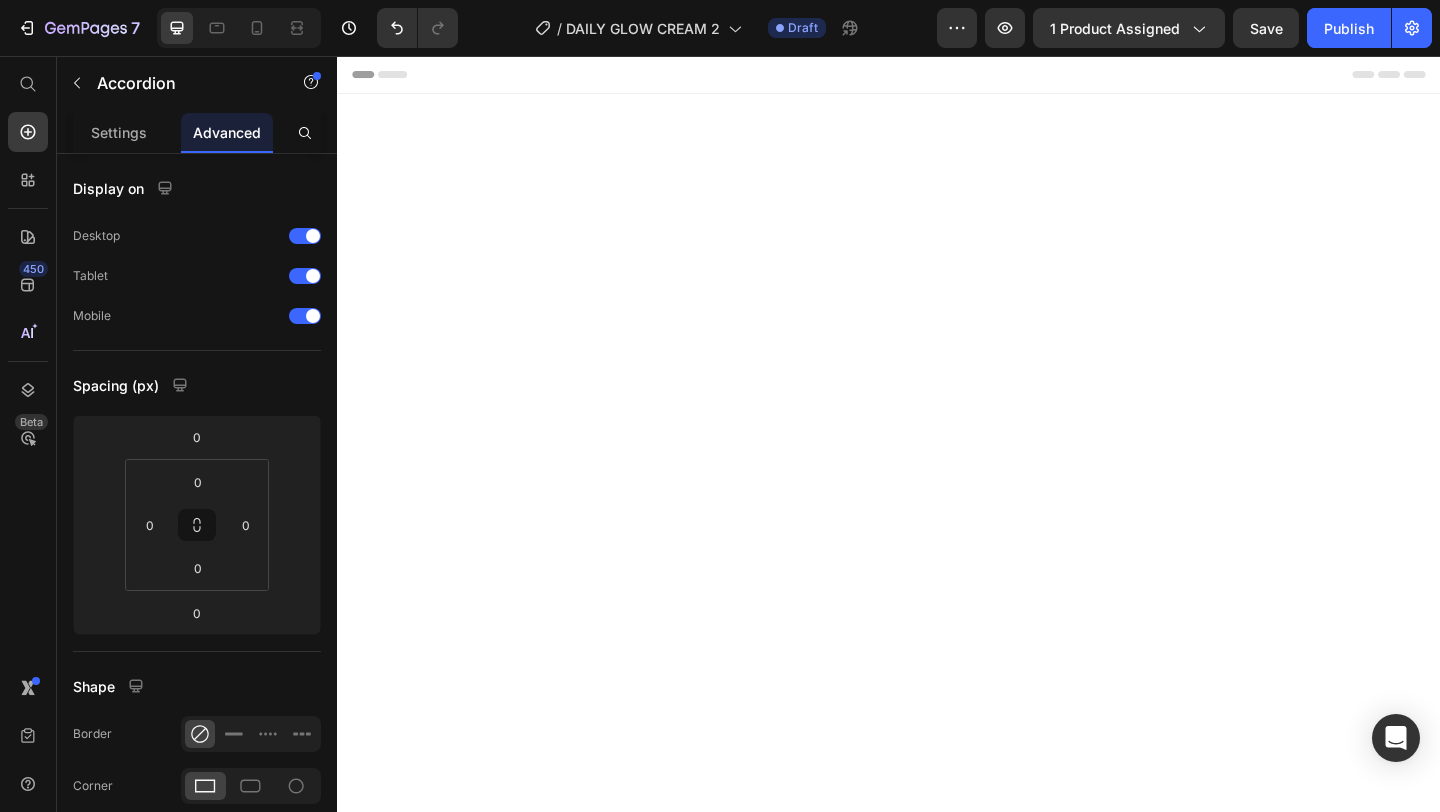 scroll, scrollTop: 3689, scrollLeft: 0, axis: vertical 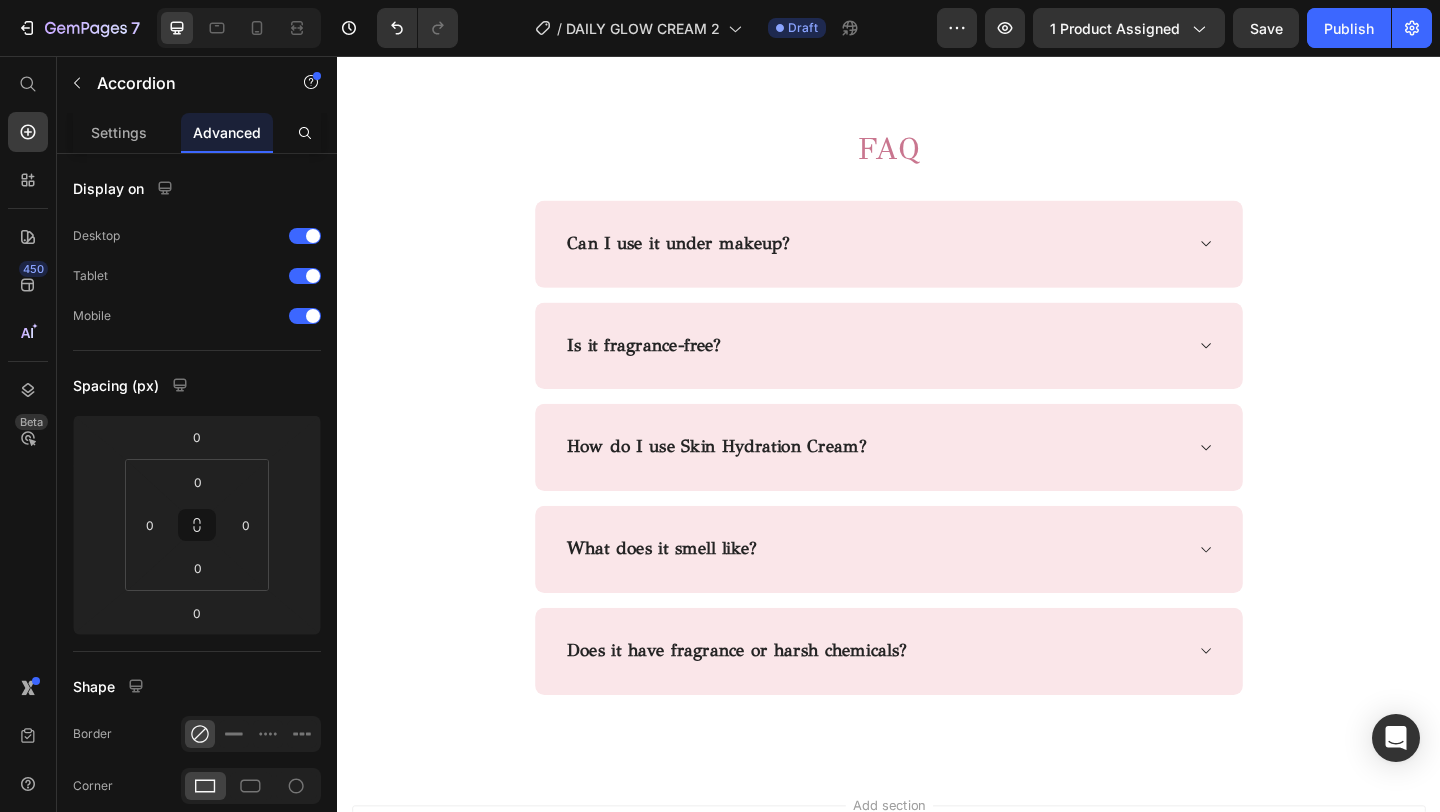 click on "How do I use Skin Hydration Cream?" at bounding box center [937, 481] 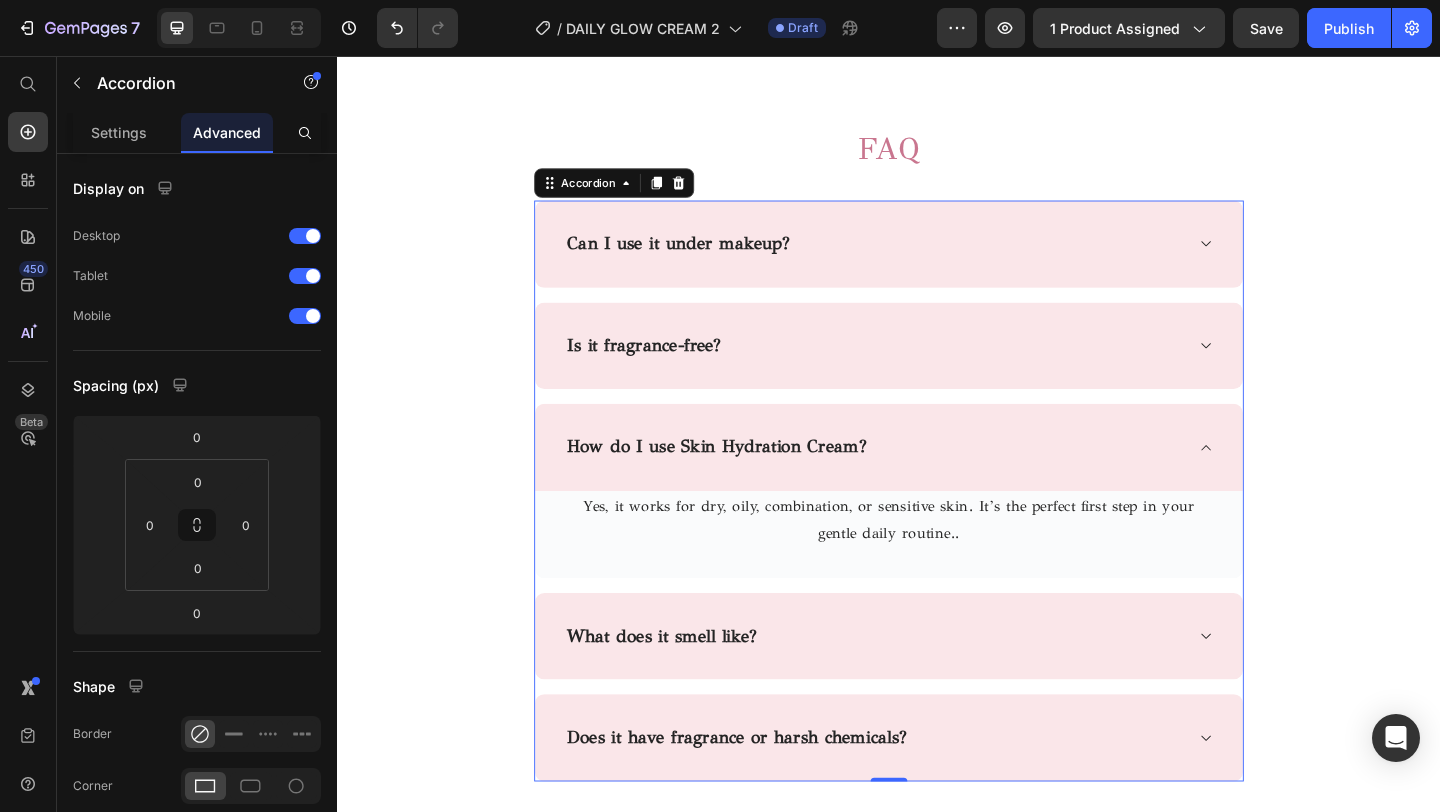 click on "Can I use it under makeup?" at bounding box center [937, 260] 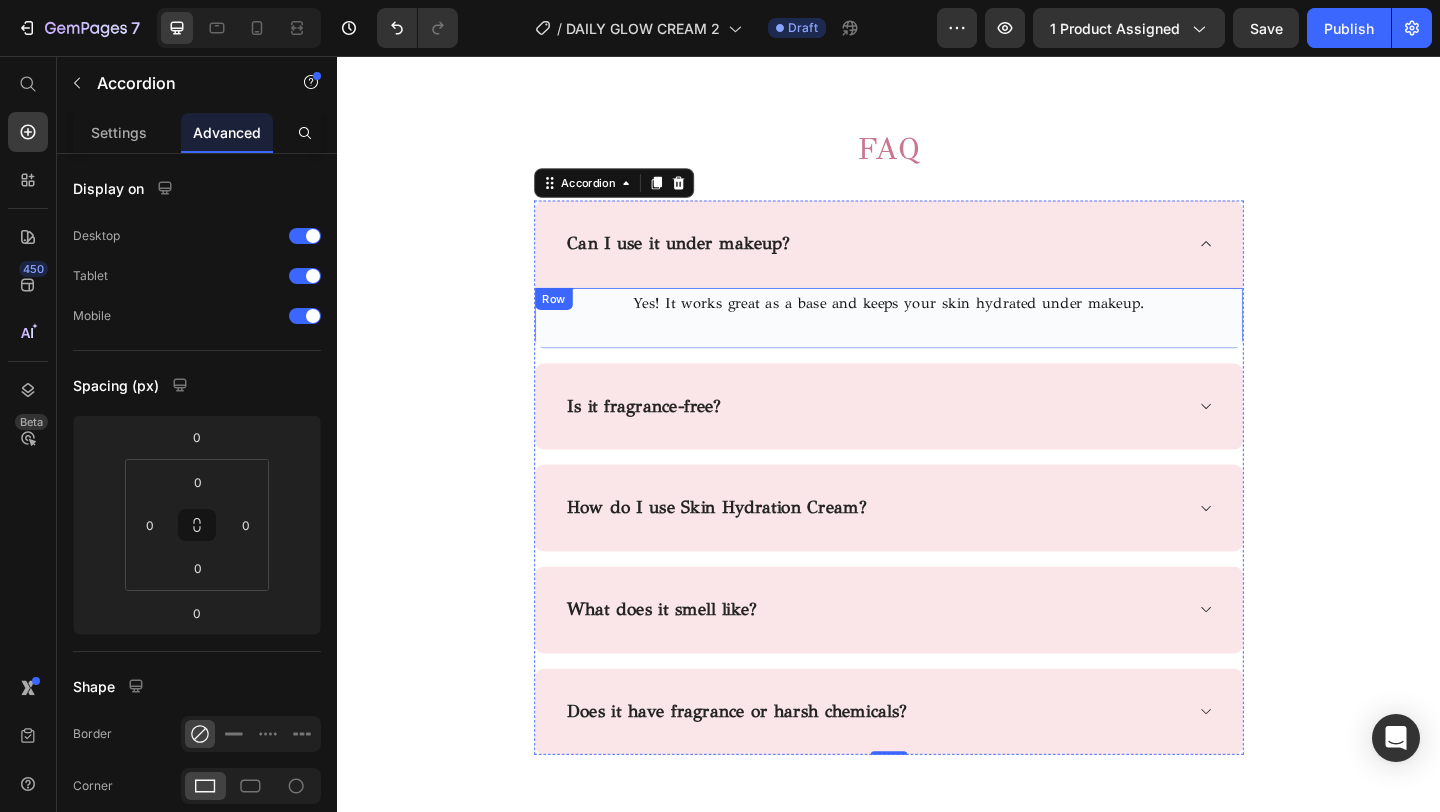 click on "Yes! It works great as a base and keeps your skin hydrated under makeup." at bounding box center [937, 325] 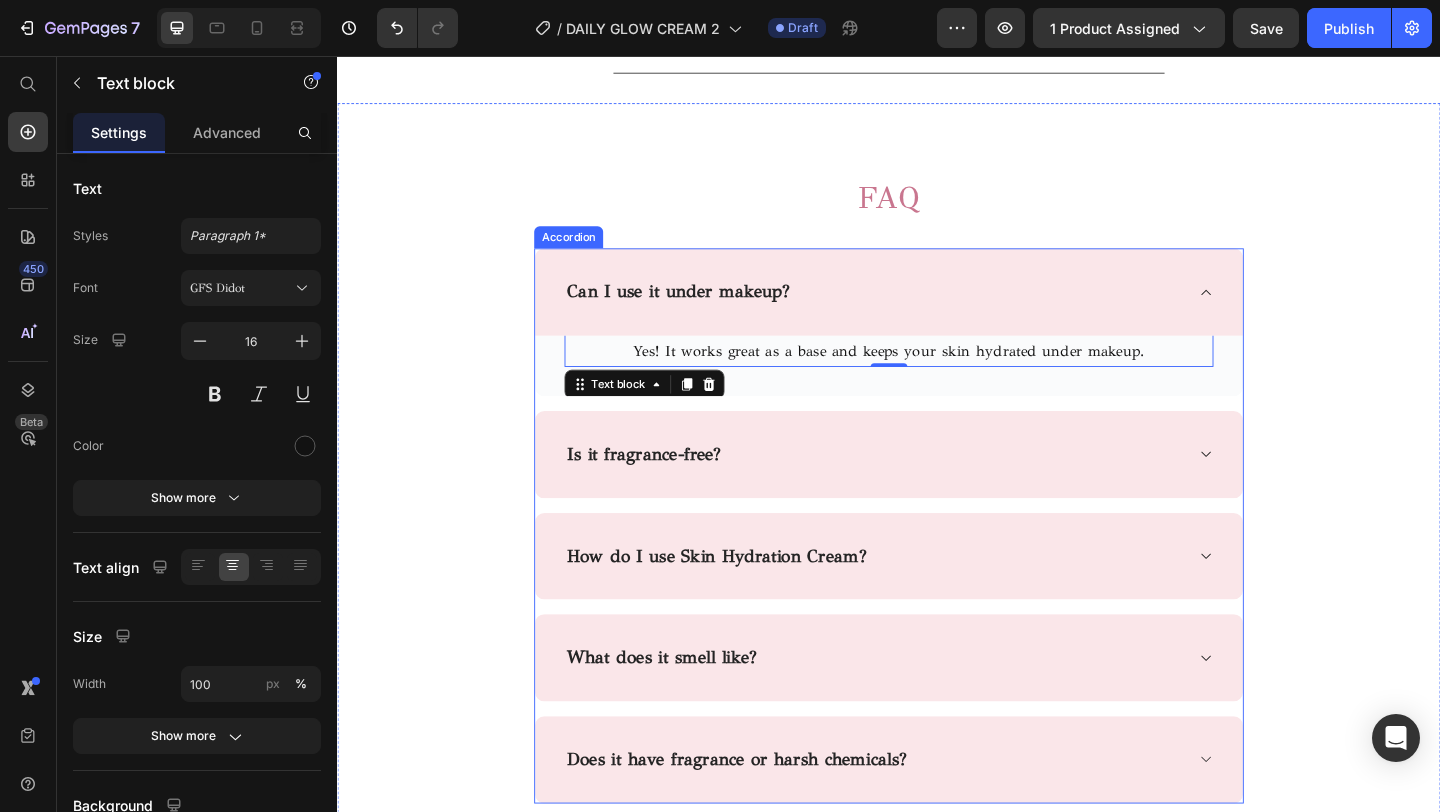 scroll, scrollTop: 3854, scrollLeft: 0, axis: vertical 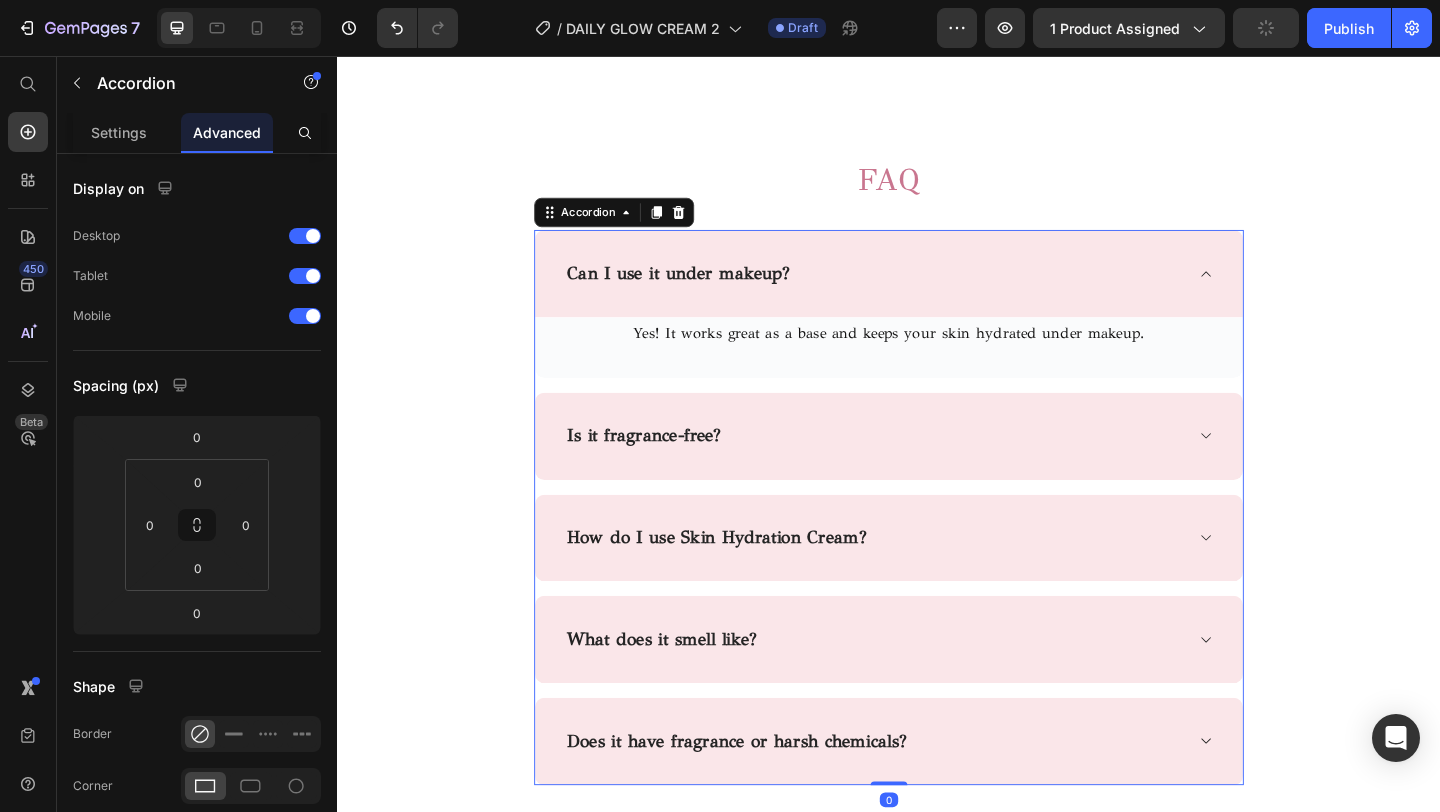 click 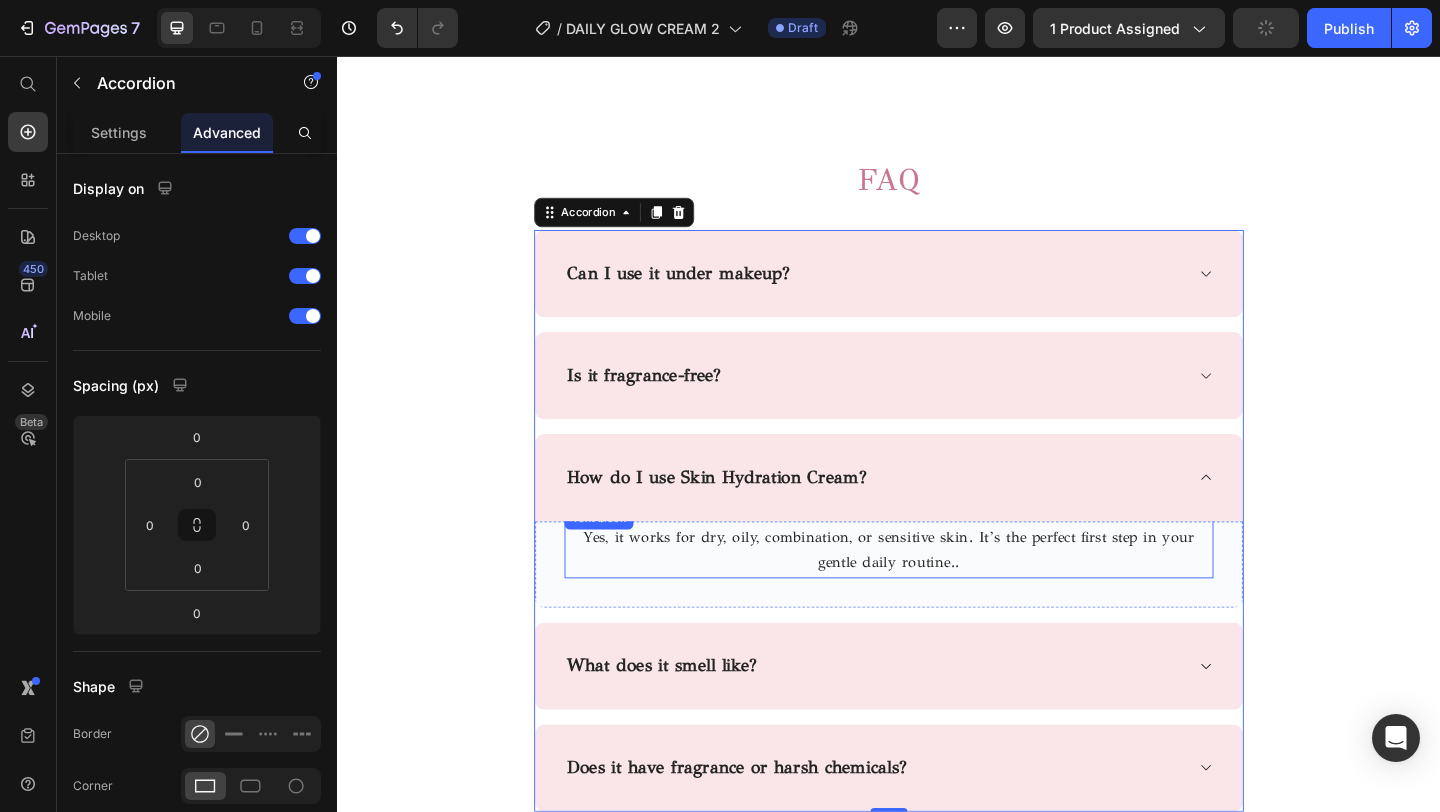 click on "Yes, it works for dry, oily, combination, or sensitive skin. It’s the perfect first step in your gentle daily routine.." at bounding box center [937, 594] 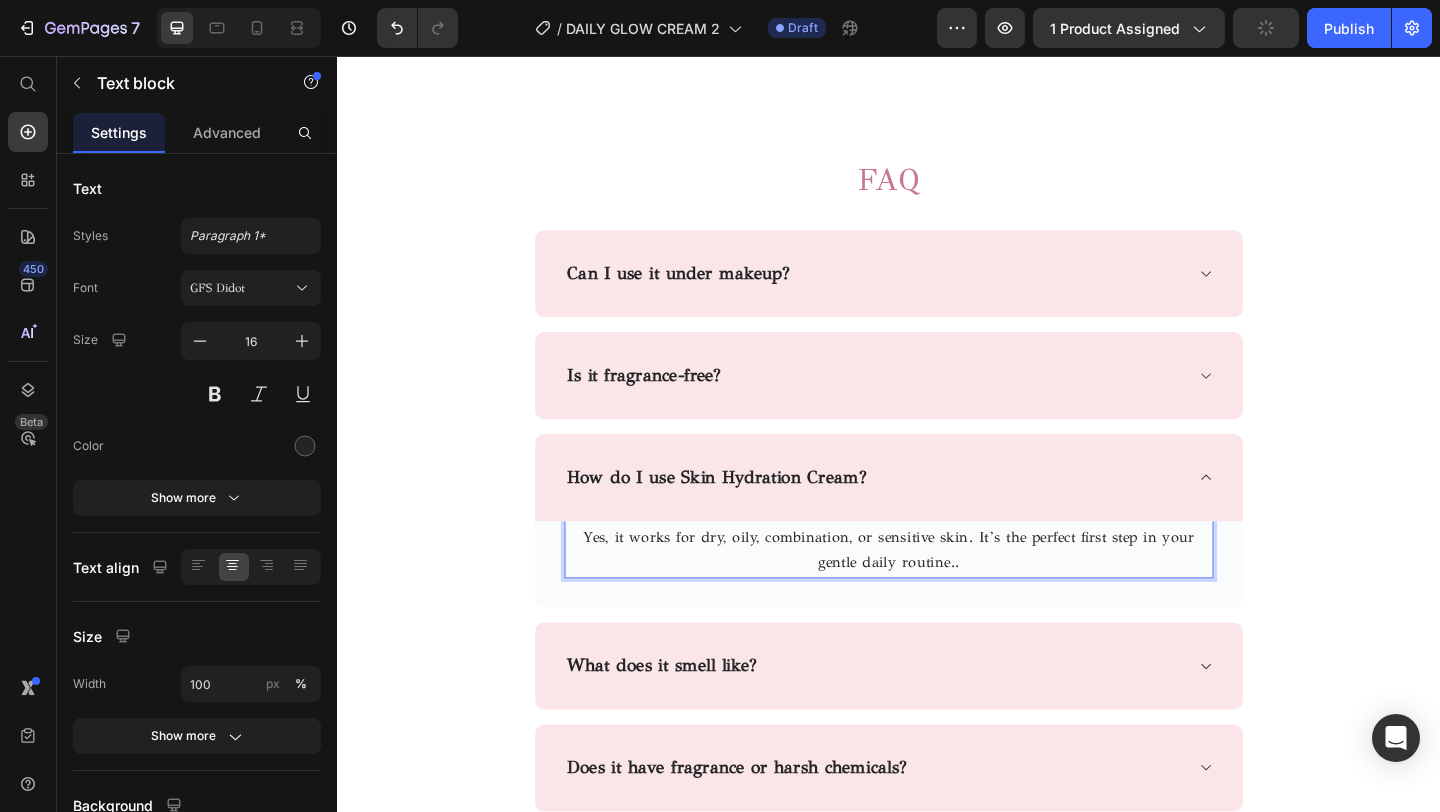 click on "Yes, it works for dry, oily, combination, or sensitive skin. It’s the perfect first step in your gentle daily routine.." at bounding box center [937, 594] 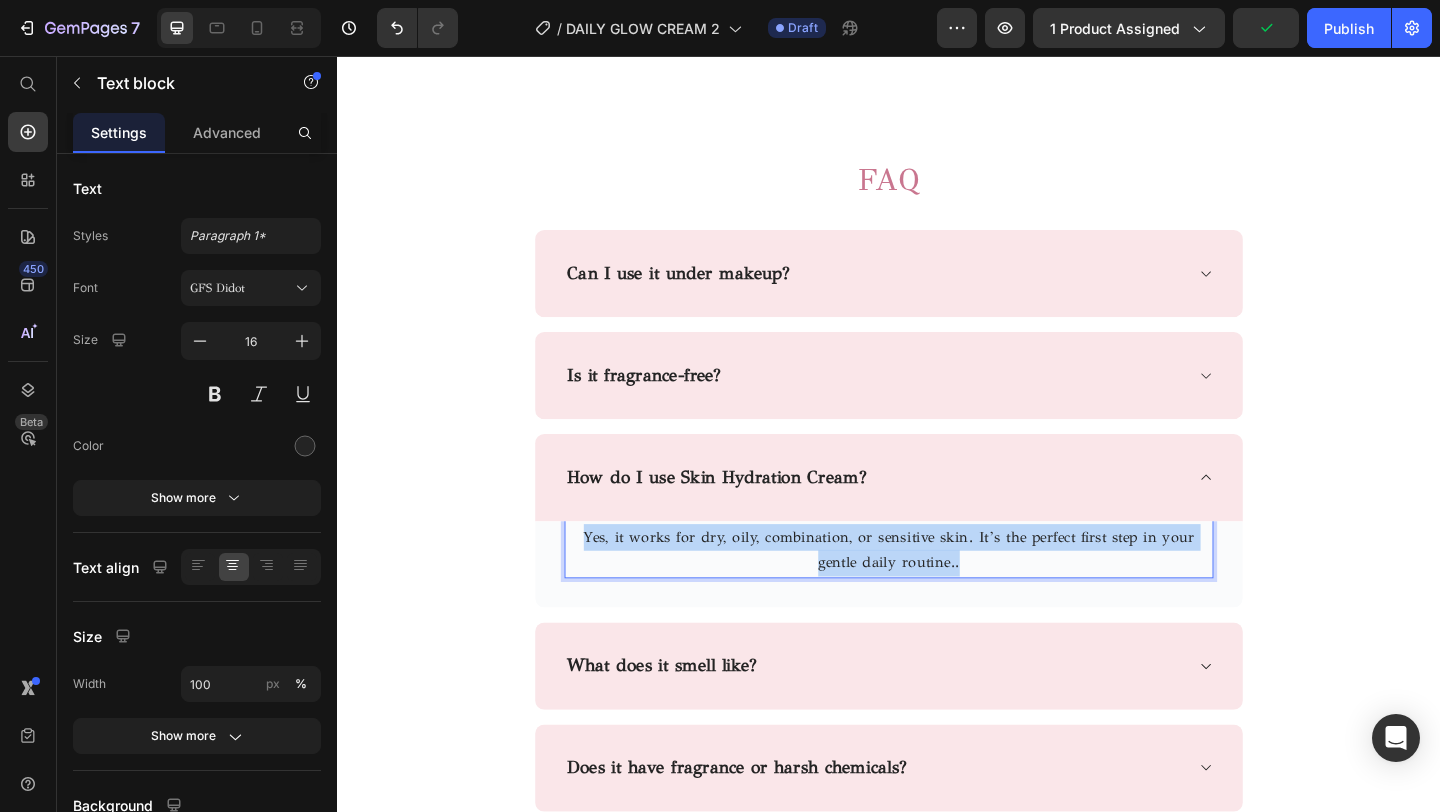 drag, startPoint x: 987, startPoint y: 611, endPoint x: 588, endPoint y: 589, distance: 399.60605 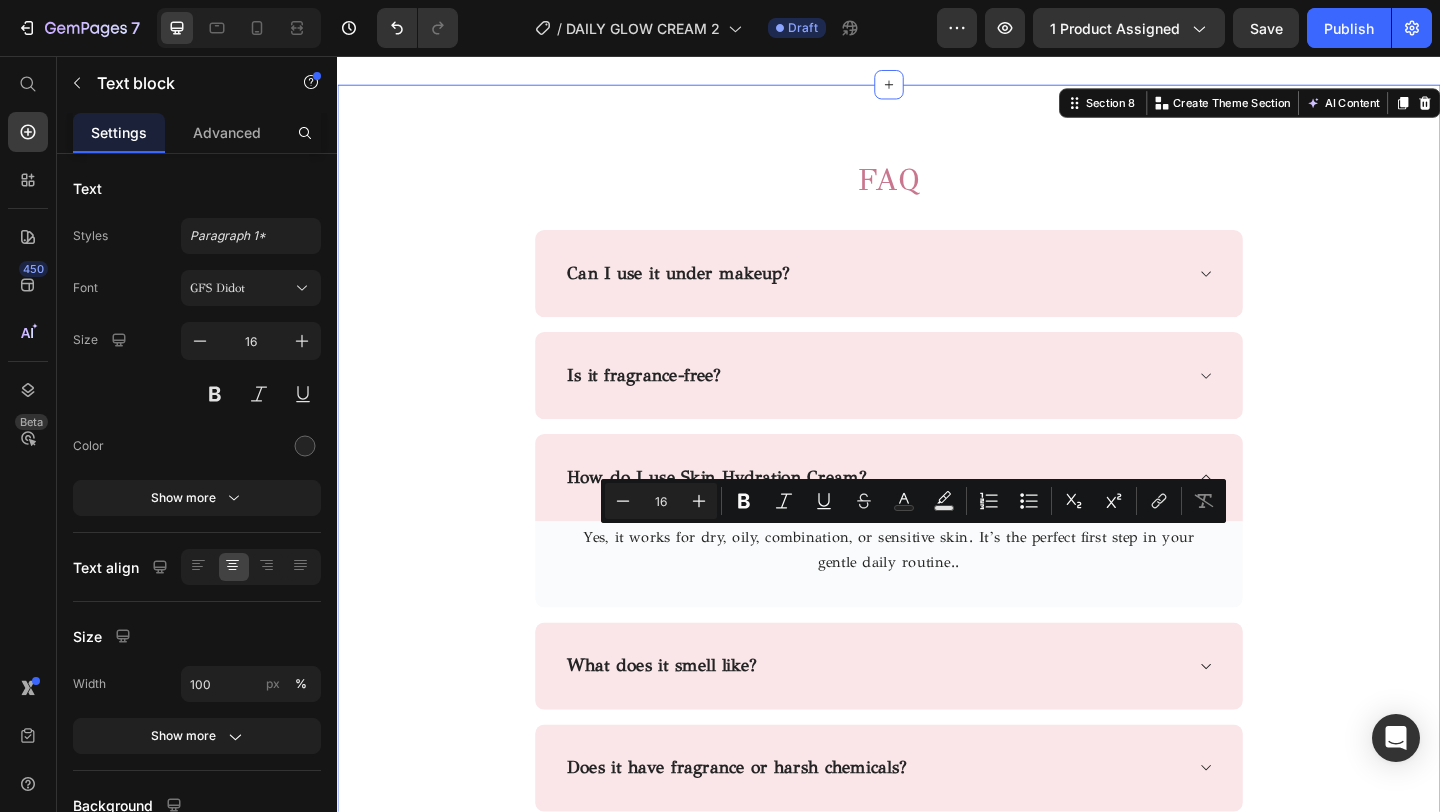 click on "FAQ Heading Row
Can I use it under makeup?
Is it fragrance-free?
How do I use Skin Hydration Cream? Yes, it works for dry, oily, combination, or sensitive skin. It’s the perfect first step in your gentle daily routine.. Text block Row
What does it smell like?
Does it have fragrance or harsh chemicals? Accordion" at bounding box center [937, 522] 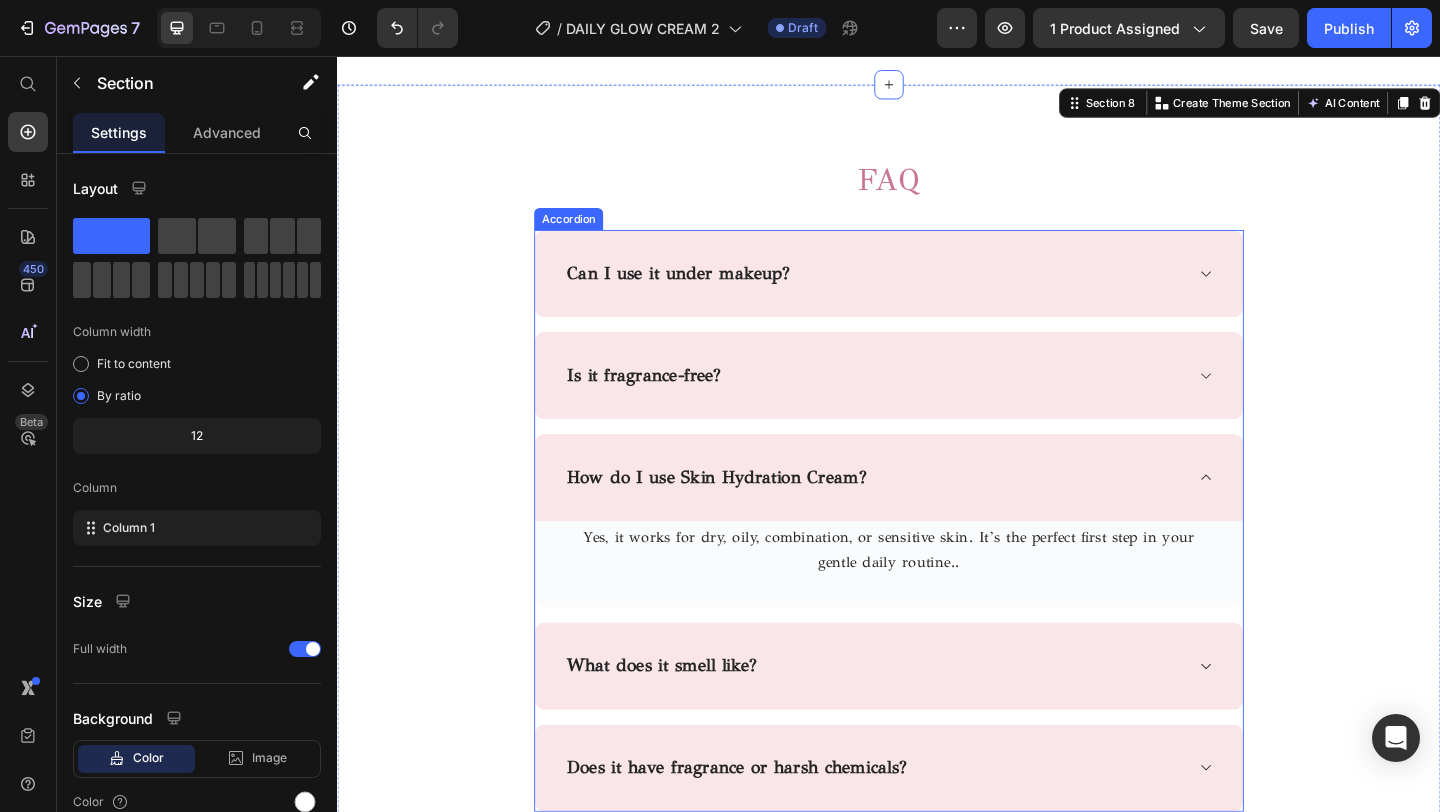 click on "How do I use Skin Hydration Cream?" at bounding box center (937, 514) 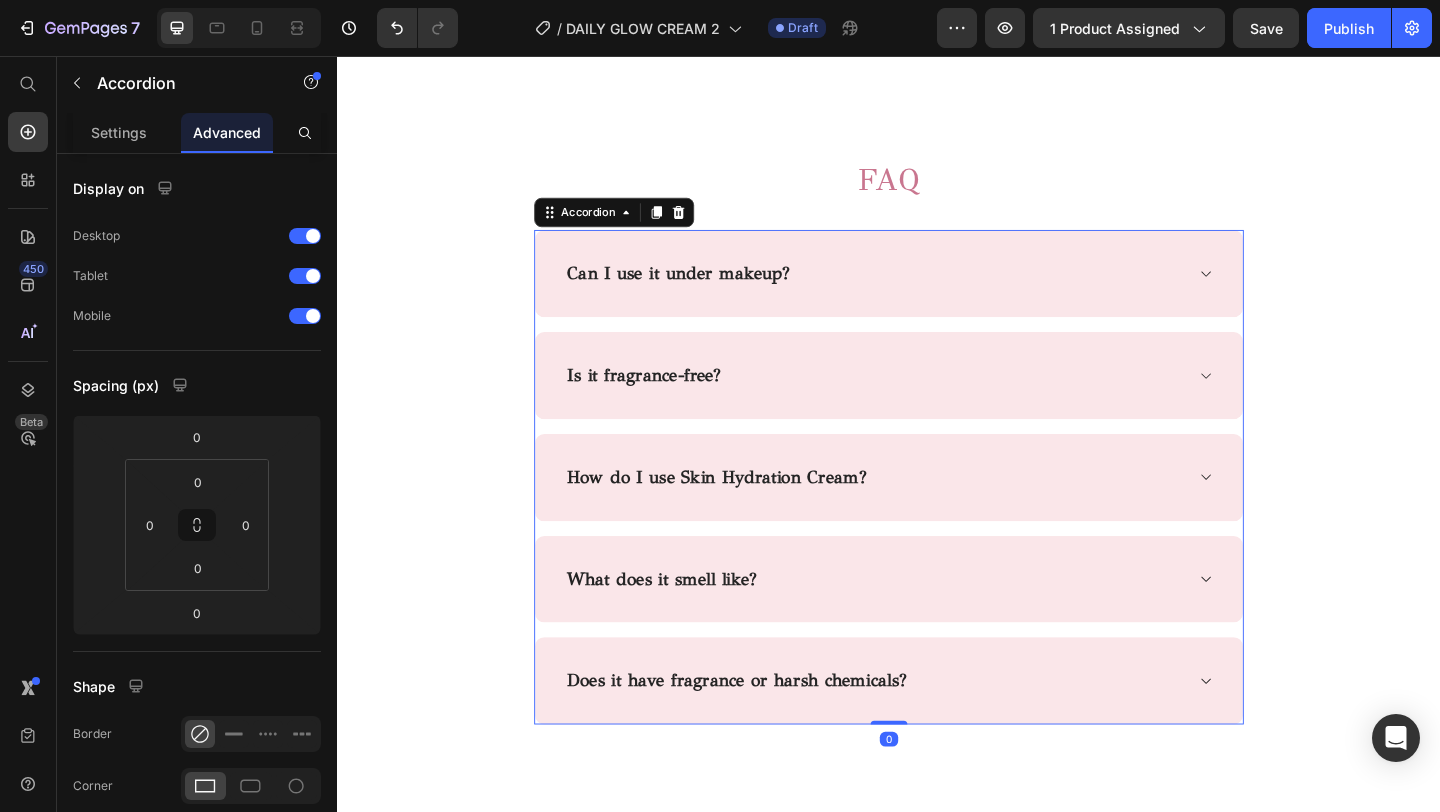 click on "How do I use Skin Hydration Cream?" at bounding box center [937, 514] 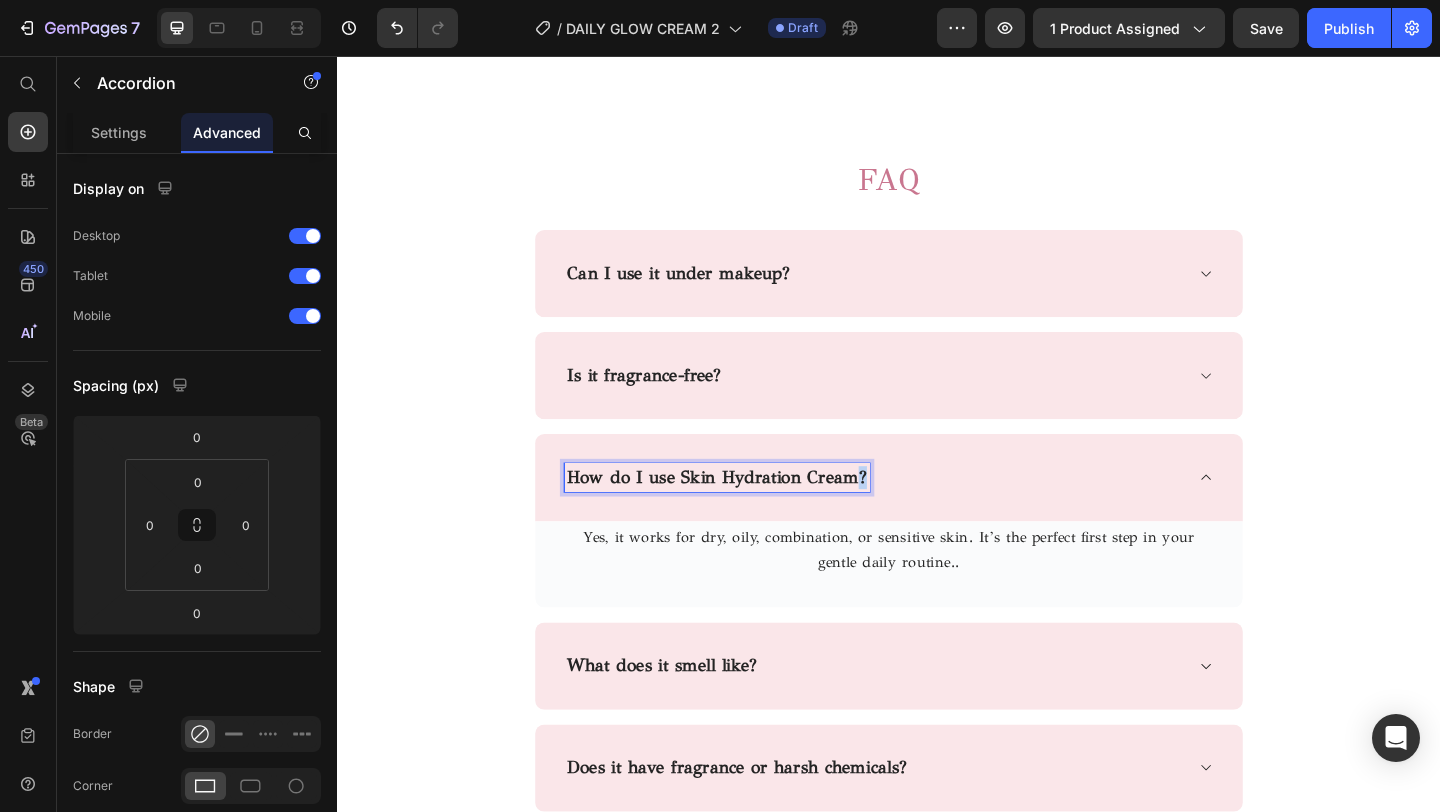 click on "How do I use Skin Hydration Cream?" at bounding box center [750, 513] 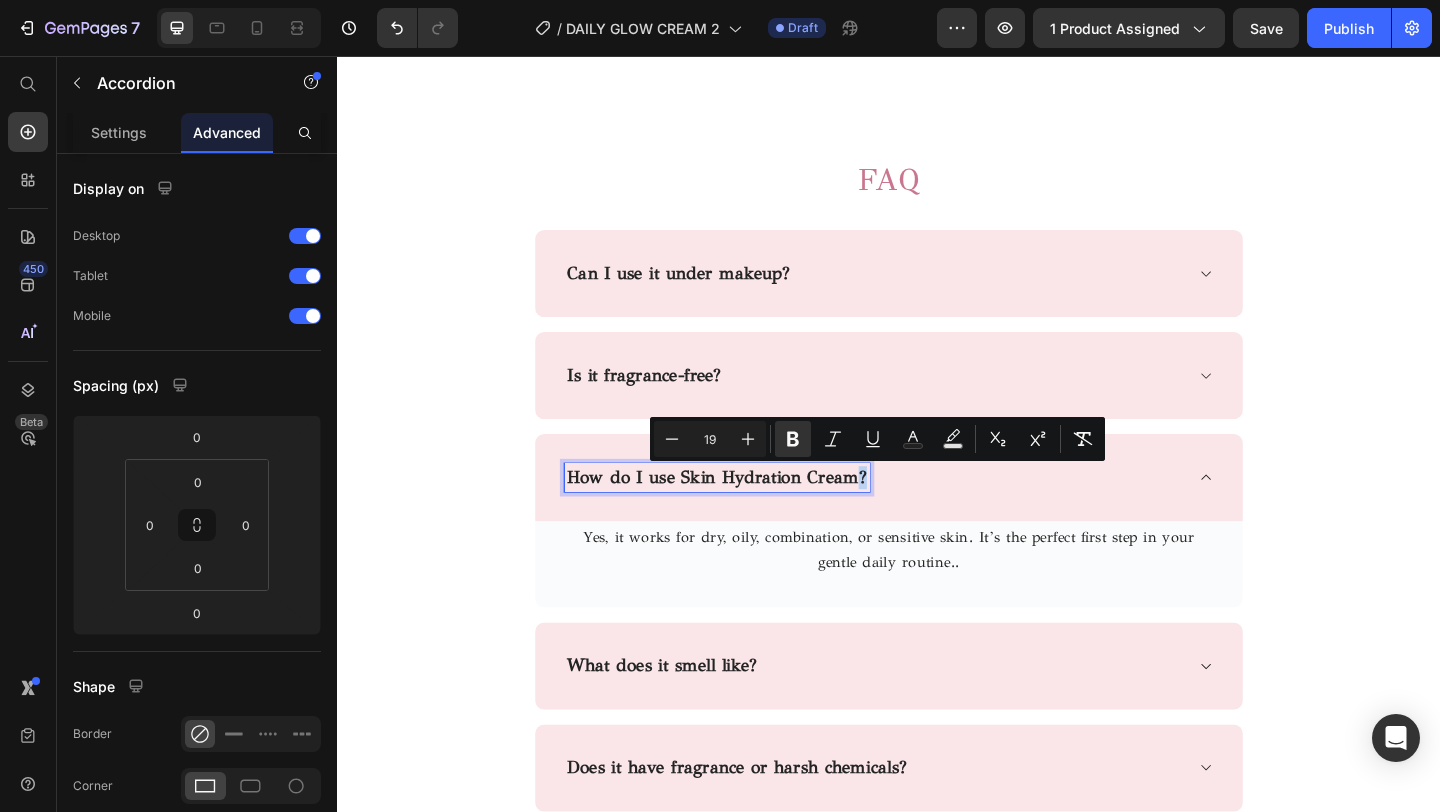 click on "How do I use Skin Hydration Cream?" at bounding box center [750, 513] 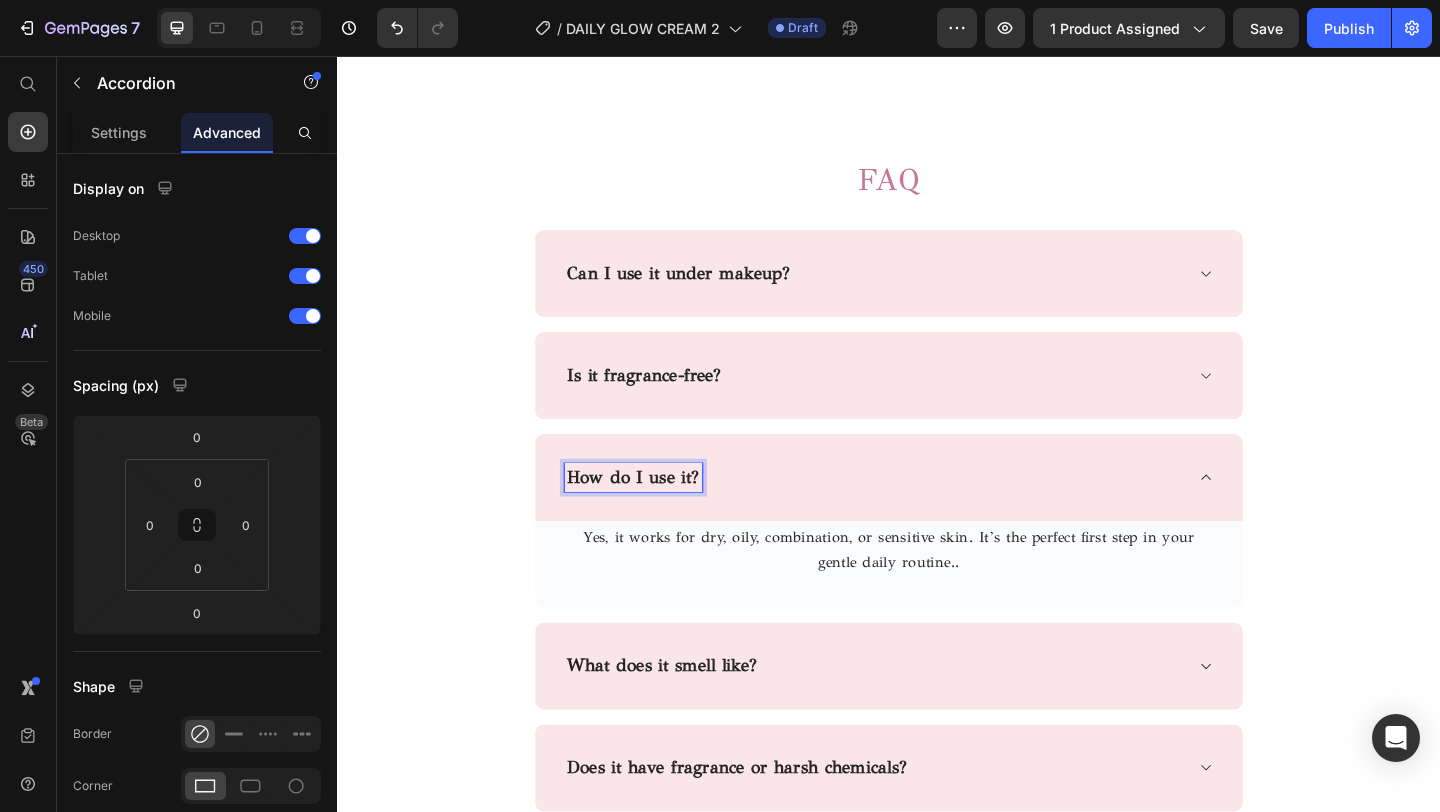 click on "How do I use it?" at bounding box center (659, 513) 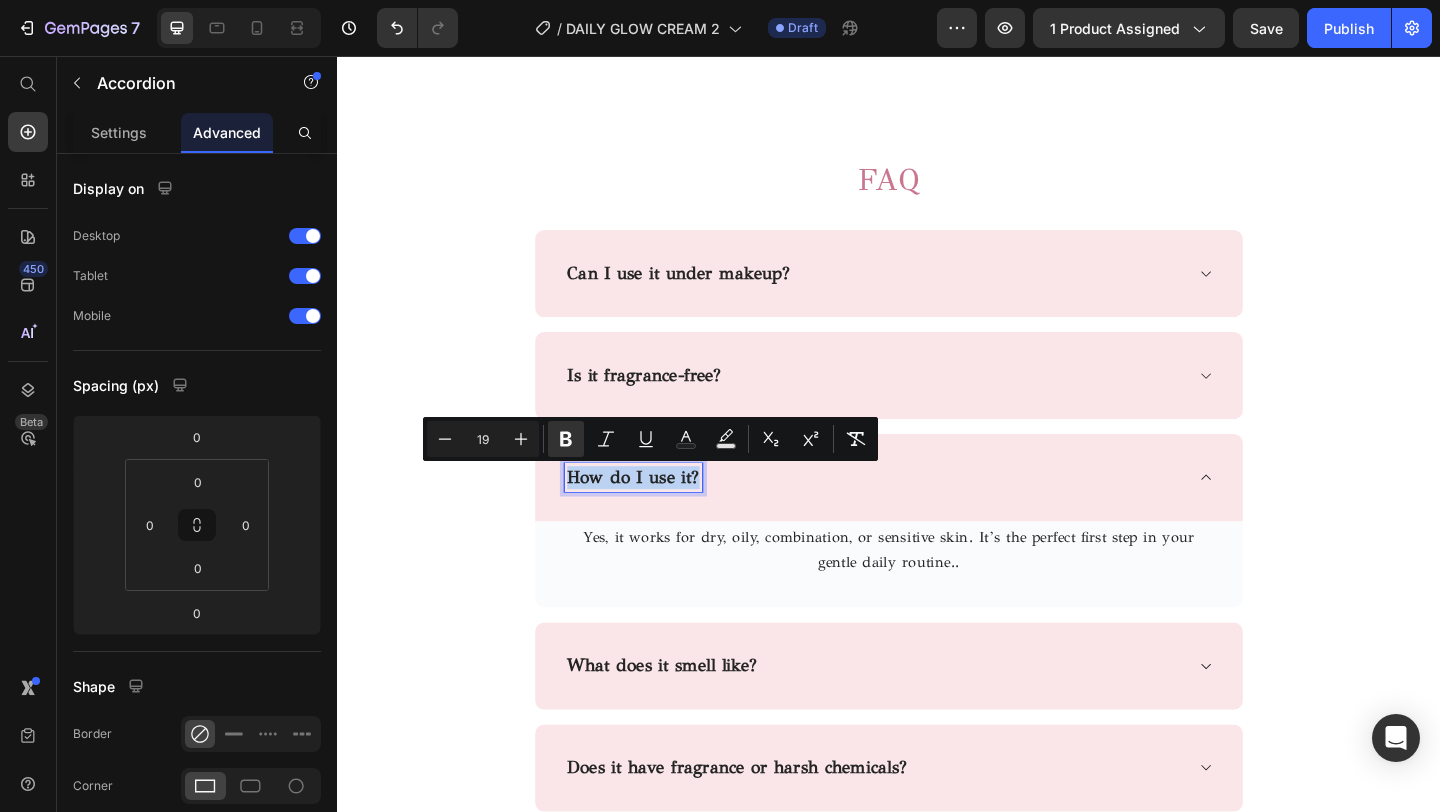 drag, startPoint x: 730, startPoint y: 523, endPoint x: 578, endPoint y: 523, distance: 152 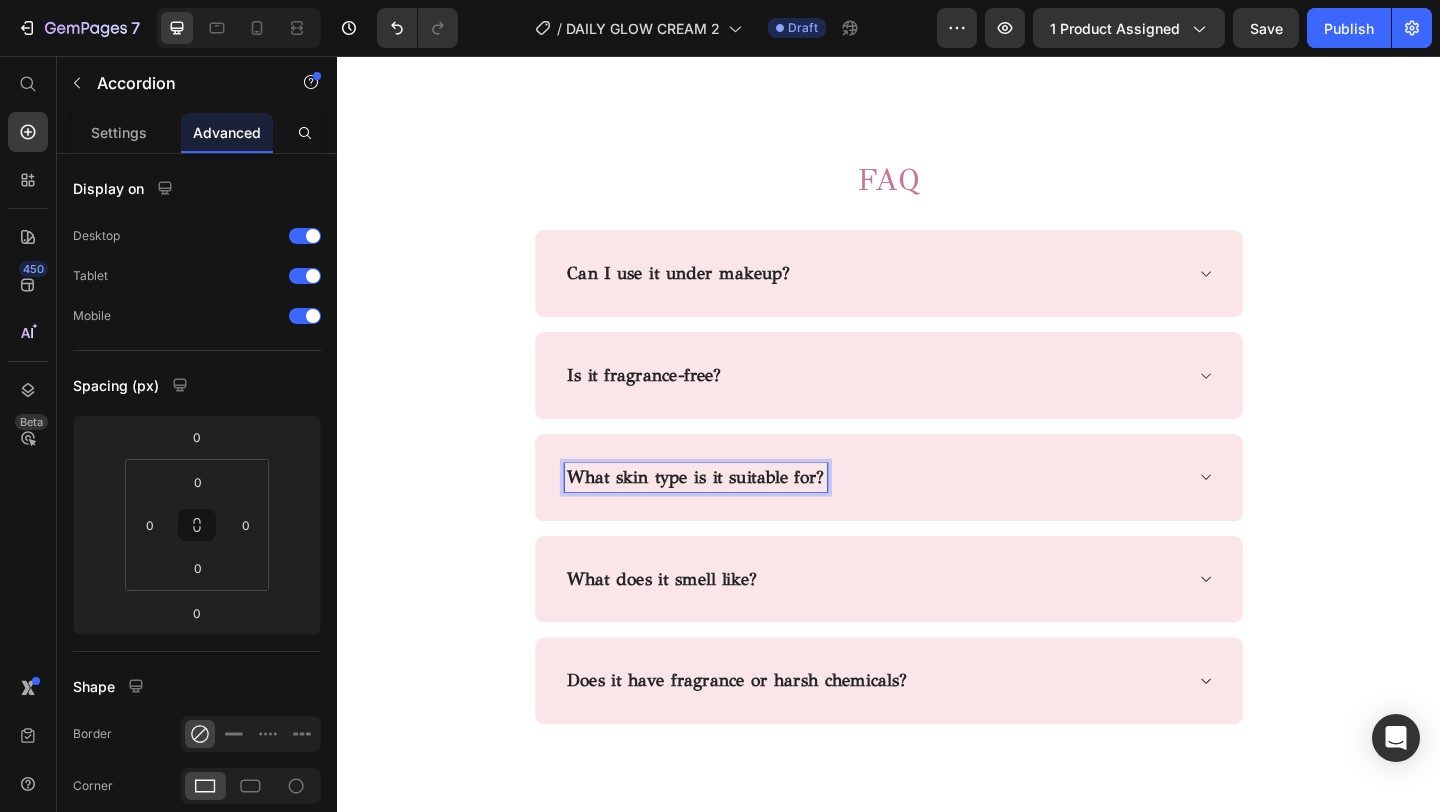 click on "What skin type is it suitable for?" at bounding box center (937, 514) 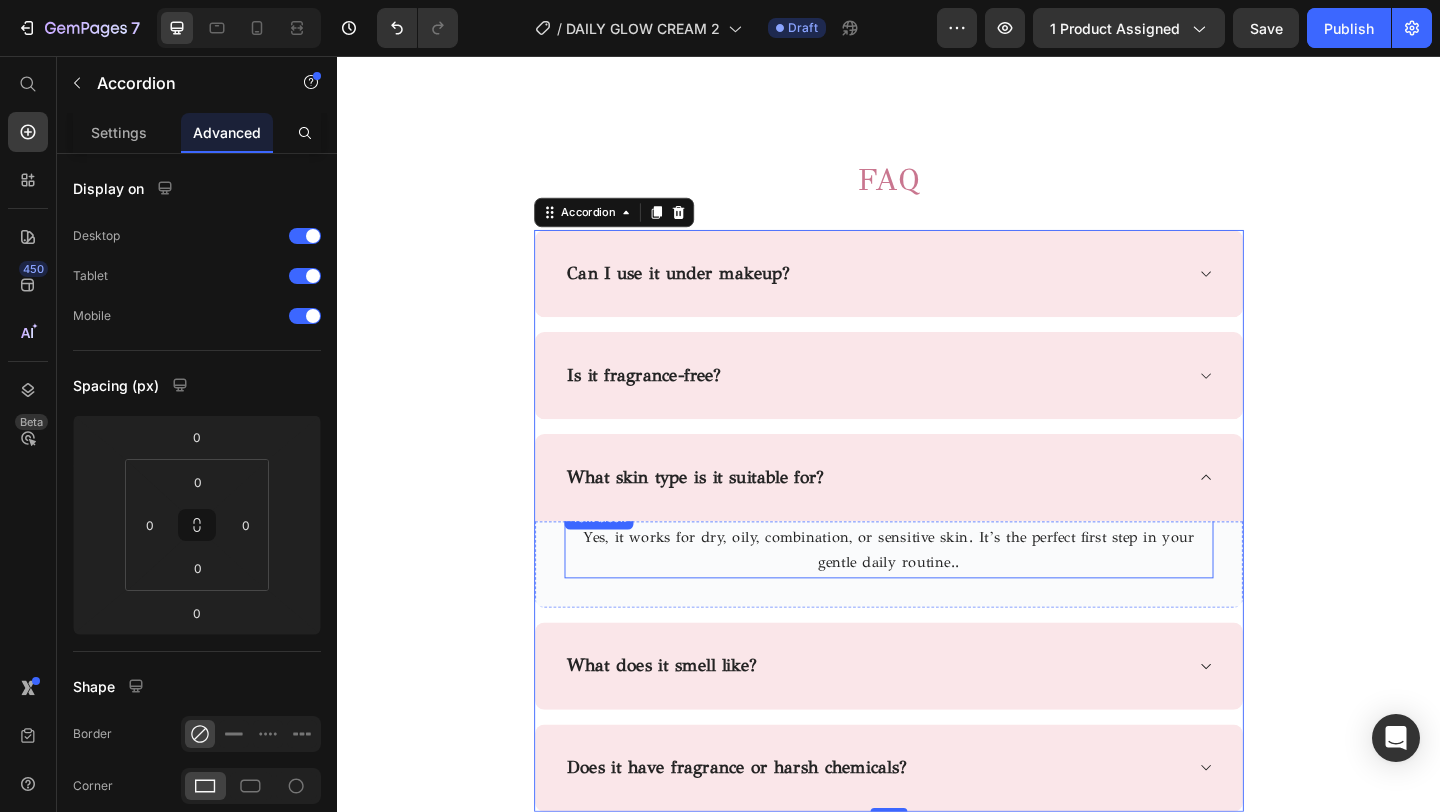 click on "Yes, it works for dry, oily, combination, or sensitive skin. It’s the perfect first step in your gentle daily routine.." at bounding box center [937, 594] 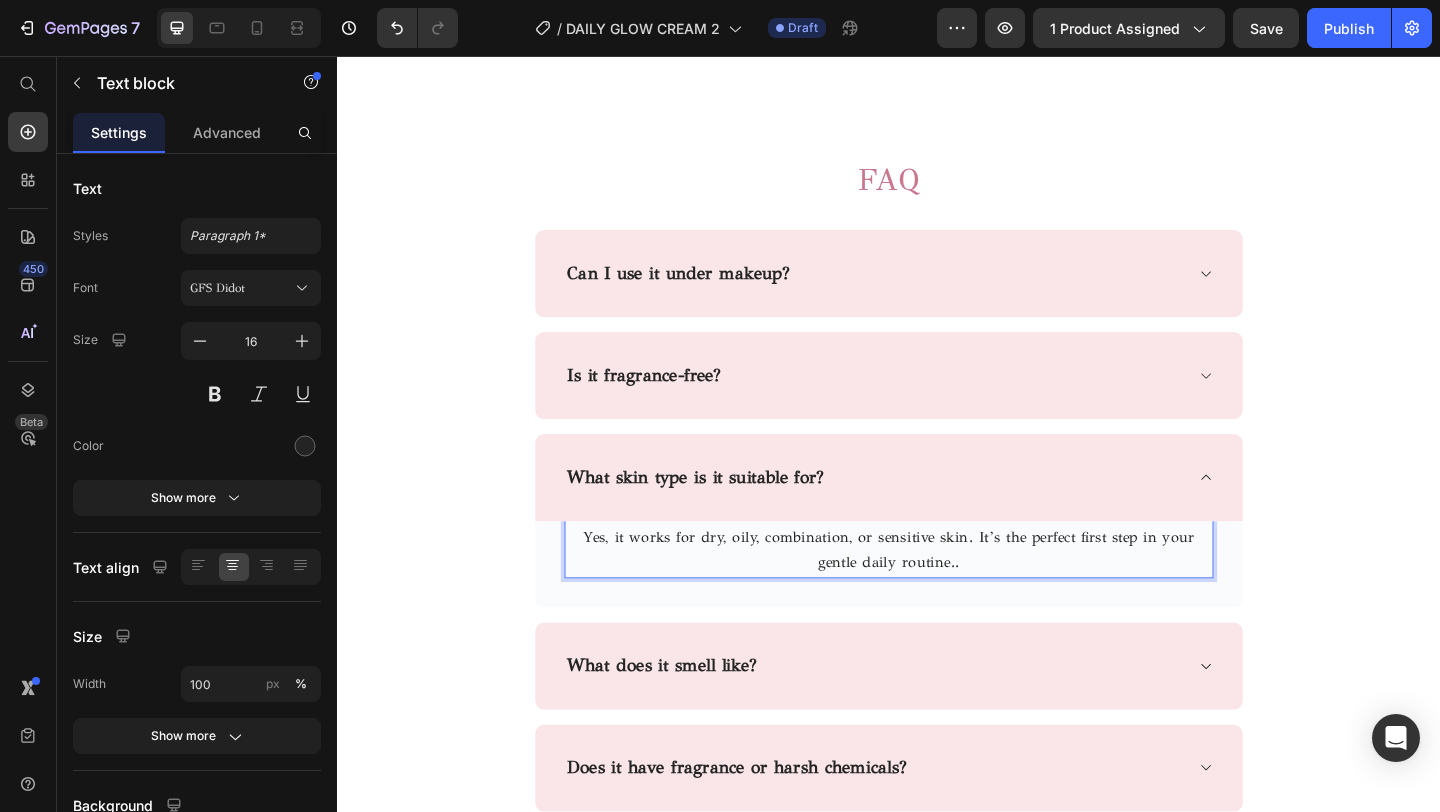click on "Yes, it works for dry, oily, combination, or sensitive skin. It’s the perfect first step in your gentle daily routine.." at bounding box center (937, 594) 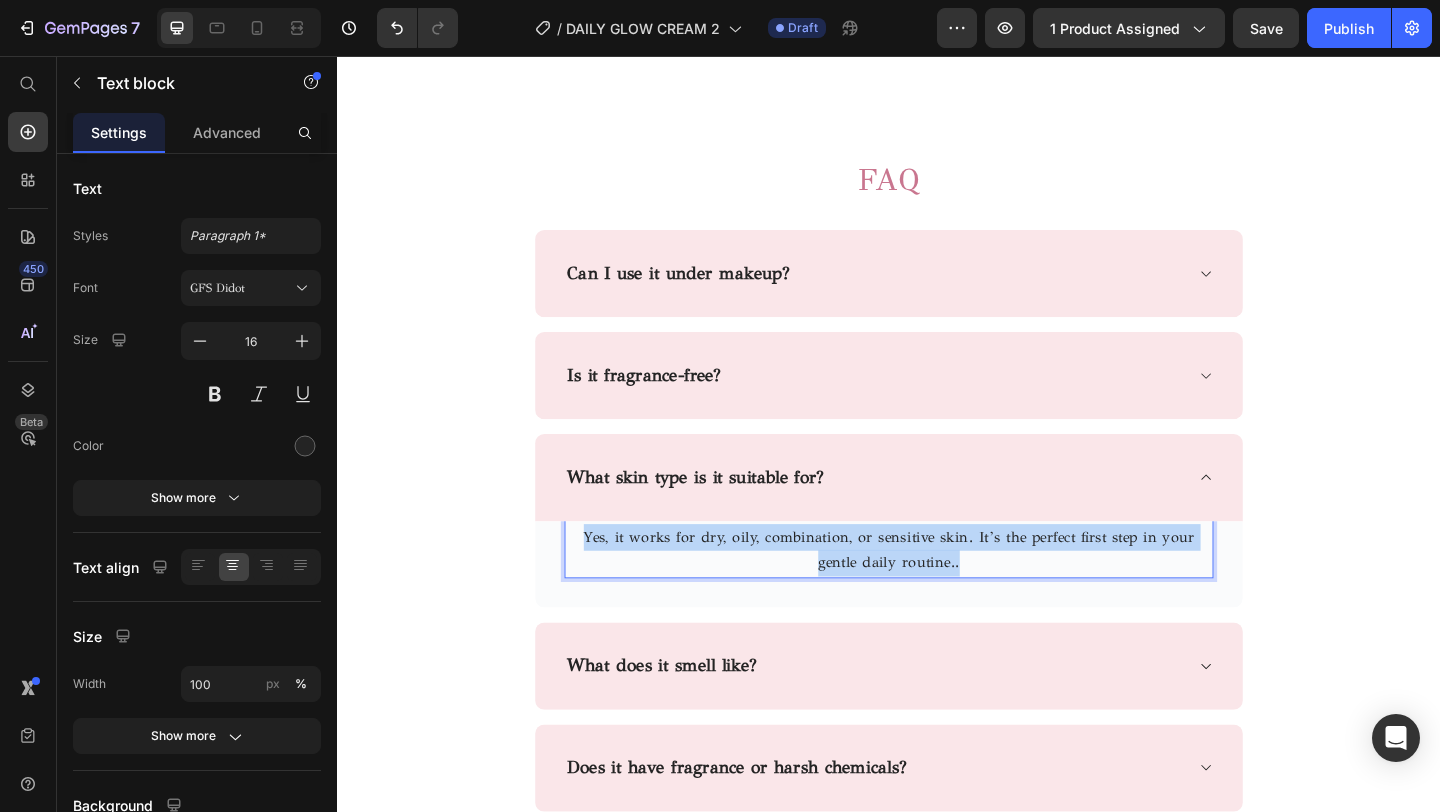 drag, startPoint x: 996, startPoint y: 617, endPoint x: 596, endPoint y: 582, distance: 401.52832 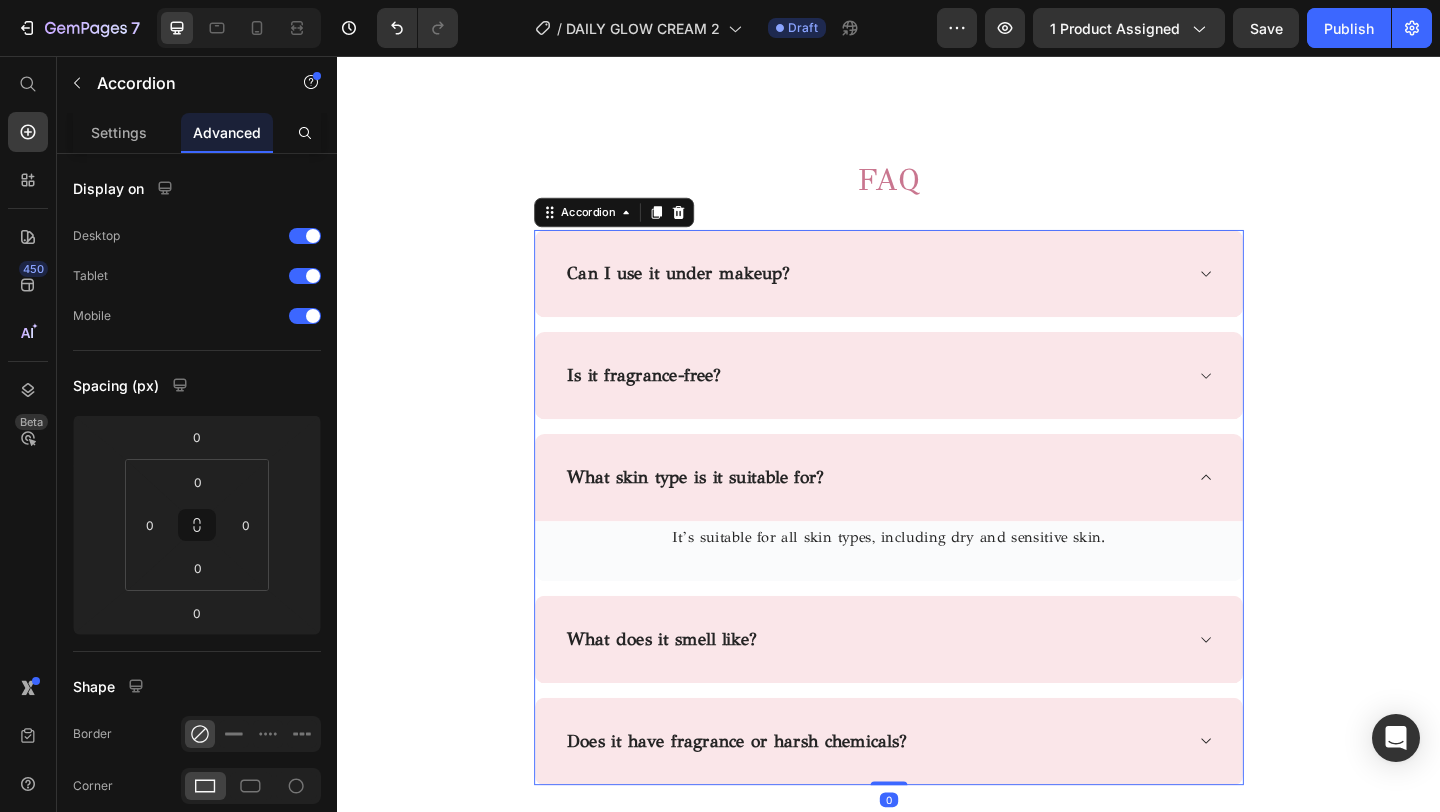click on "Can I use it under makeup?
Is it fragrance-free?
What skin type is it suitable for? It’s suitable for all skin types, including dry and sensitive skin. Text block Row
What does it smell like?
Does it have fragrance or harsh chemicals?" at bounding box center [937, 546] 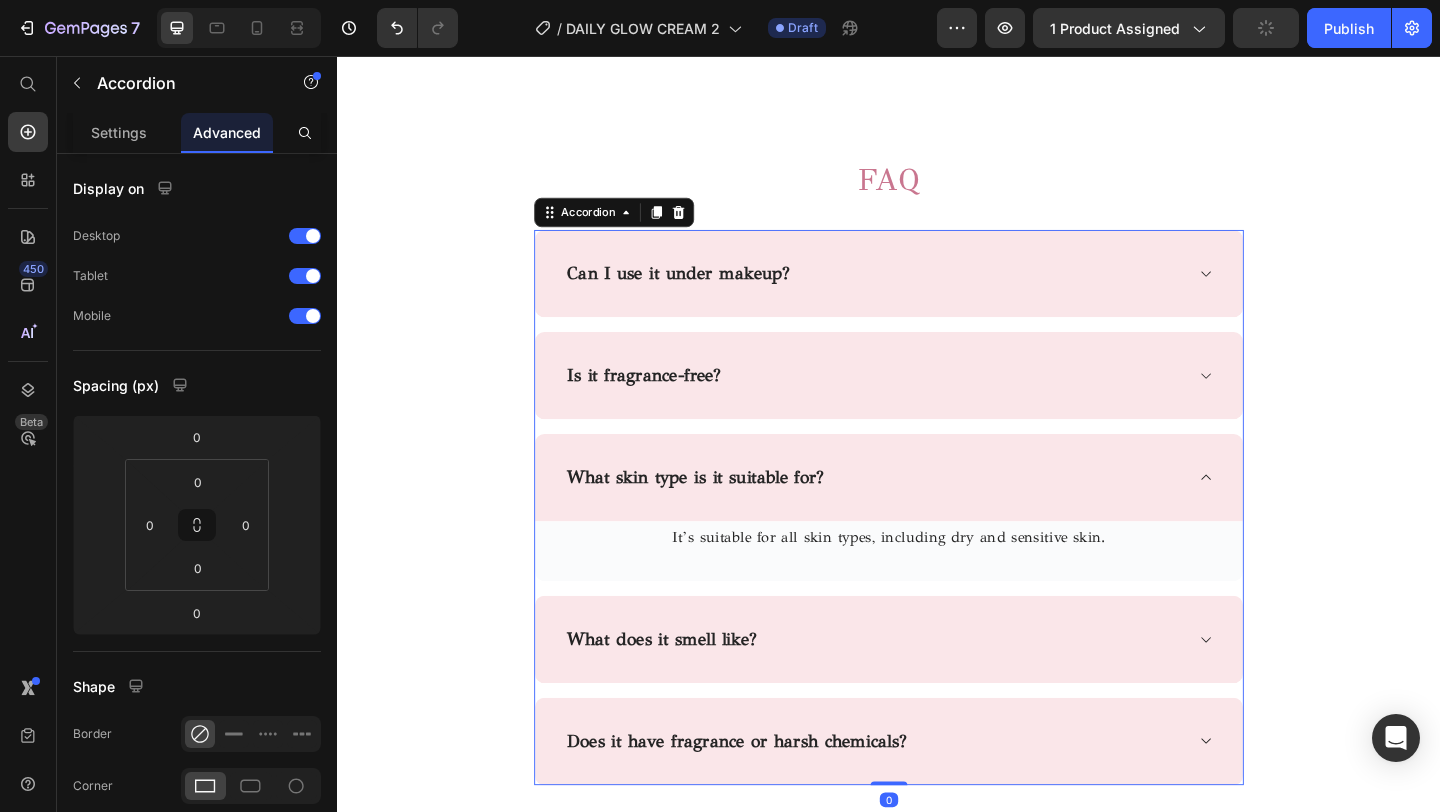 click on "What does it smell like?" at bounding box center [921, 690] 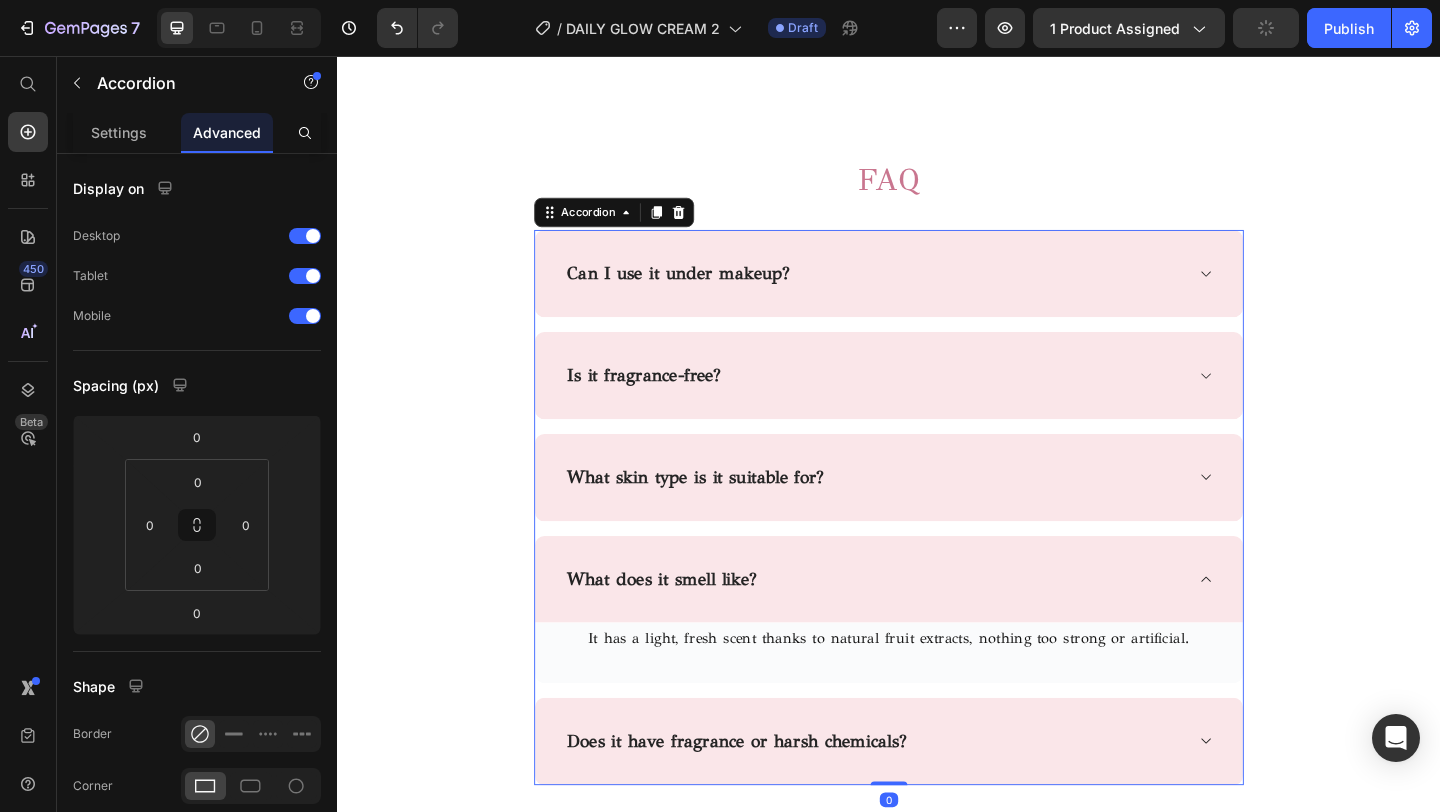 click on "What does it smell like?" at bounding box center (937, 625) 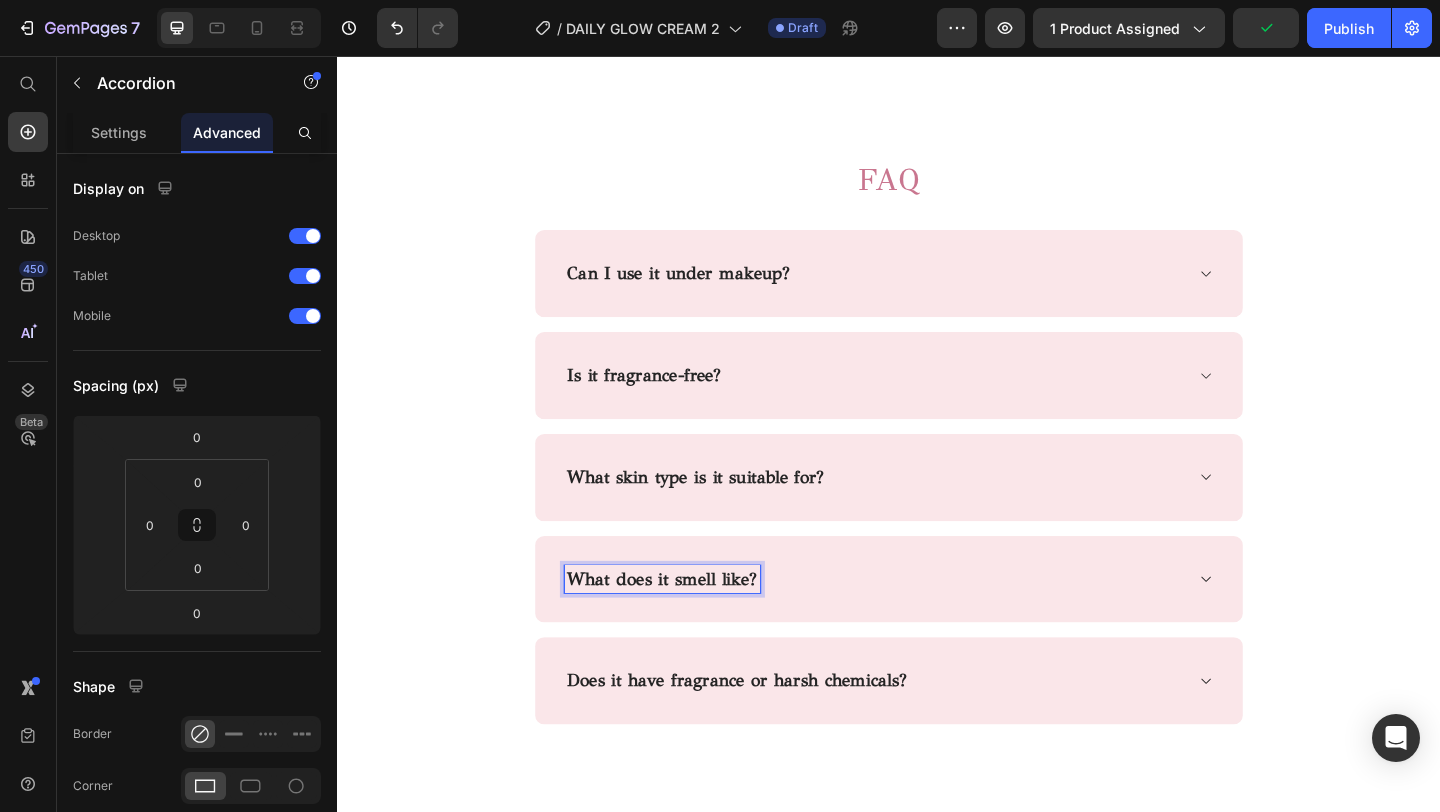 click on "What does it smell like?" at bounding box center (690, 624) 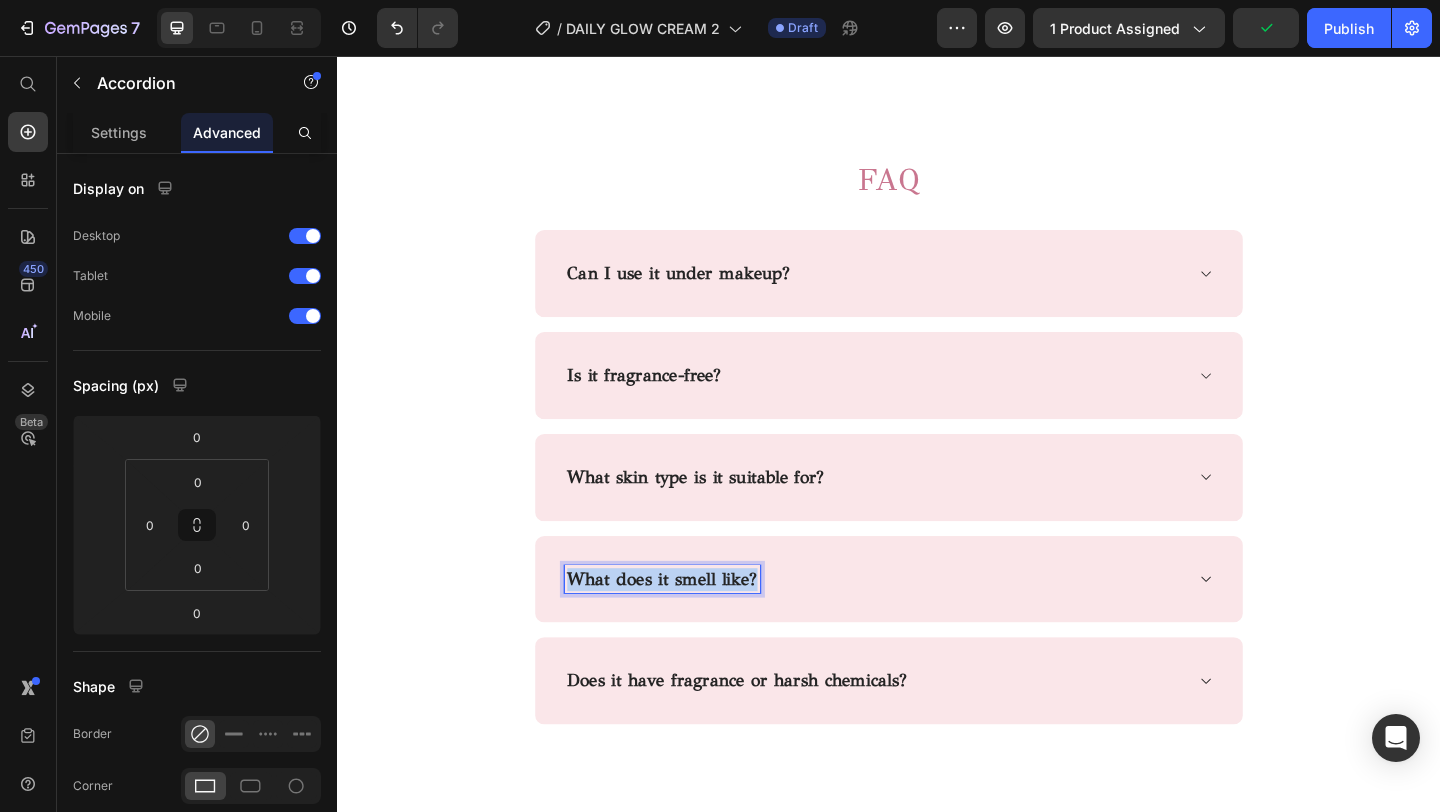 drag, startPoint x: 793, startPoint y: 631, endPoint x: 594, endPoint y: 633, distance: 199.01006 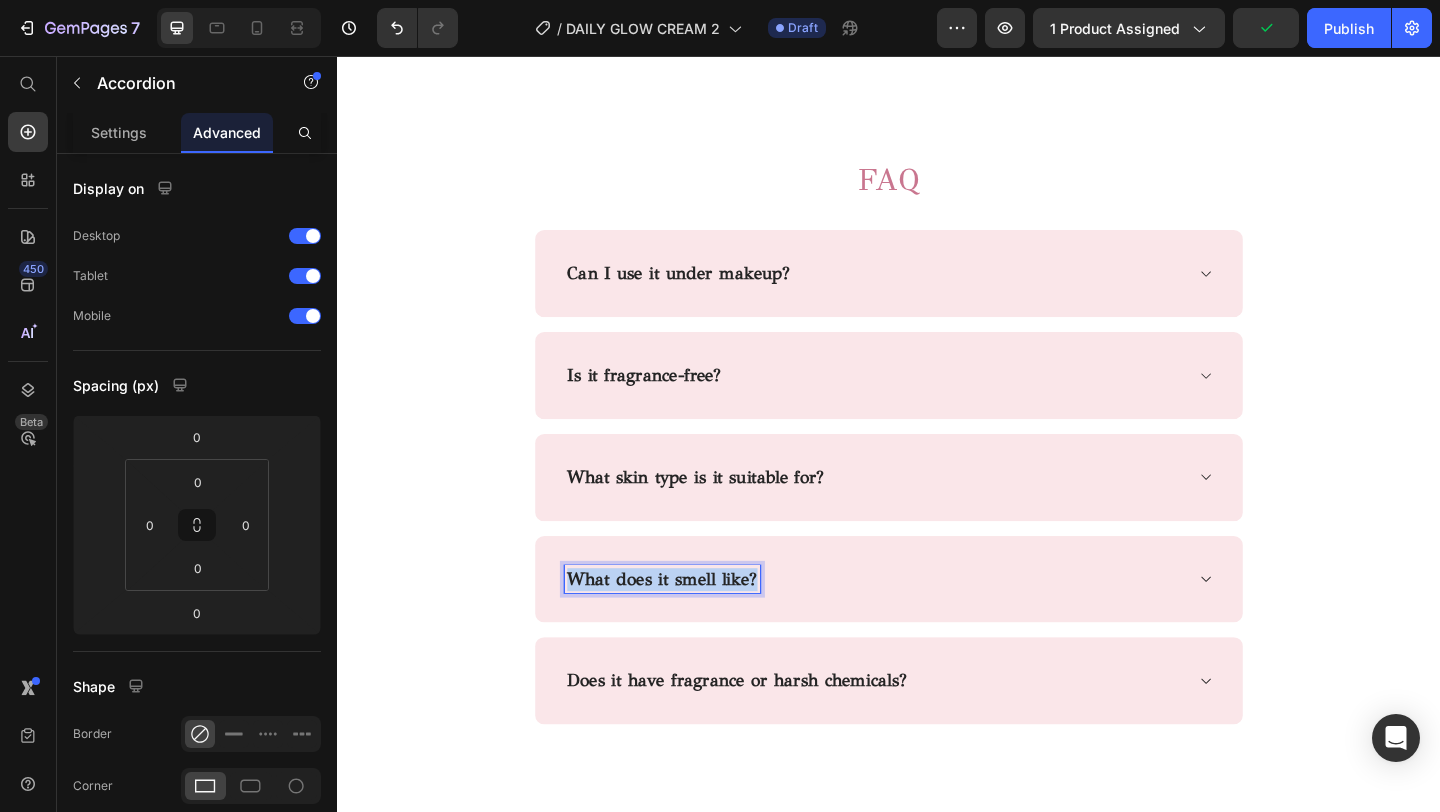 click on "What does it smell like?" at bounding box center [690, 624] 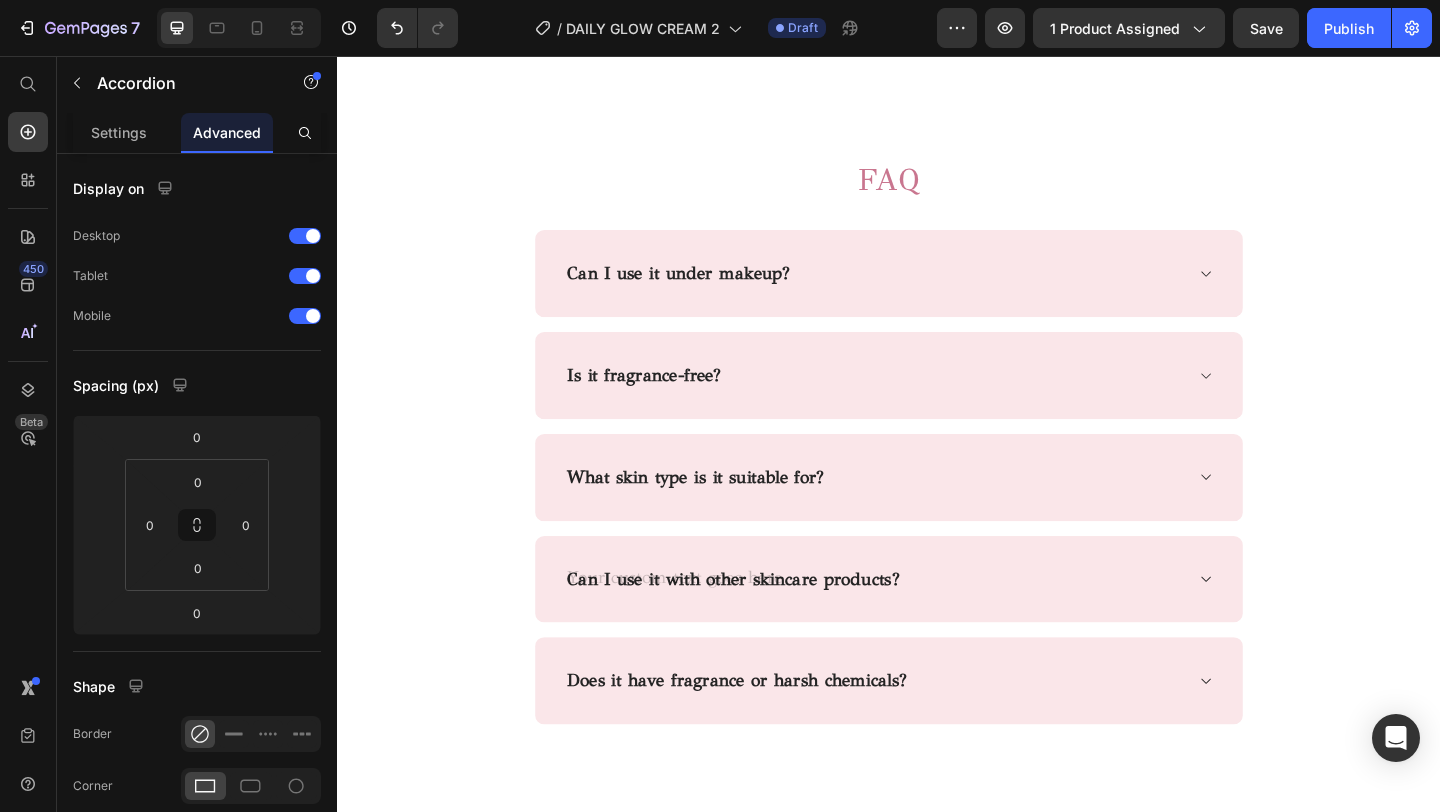 scroll, scrollTop: 3849, scrollLeft: 0, axis: vertical 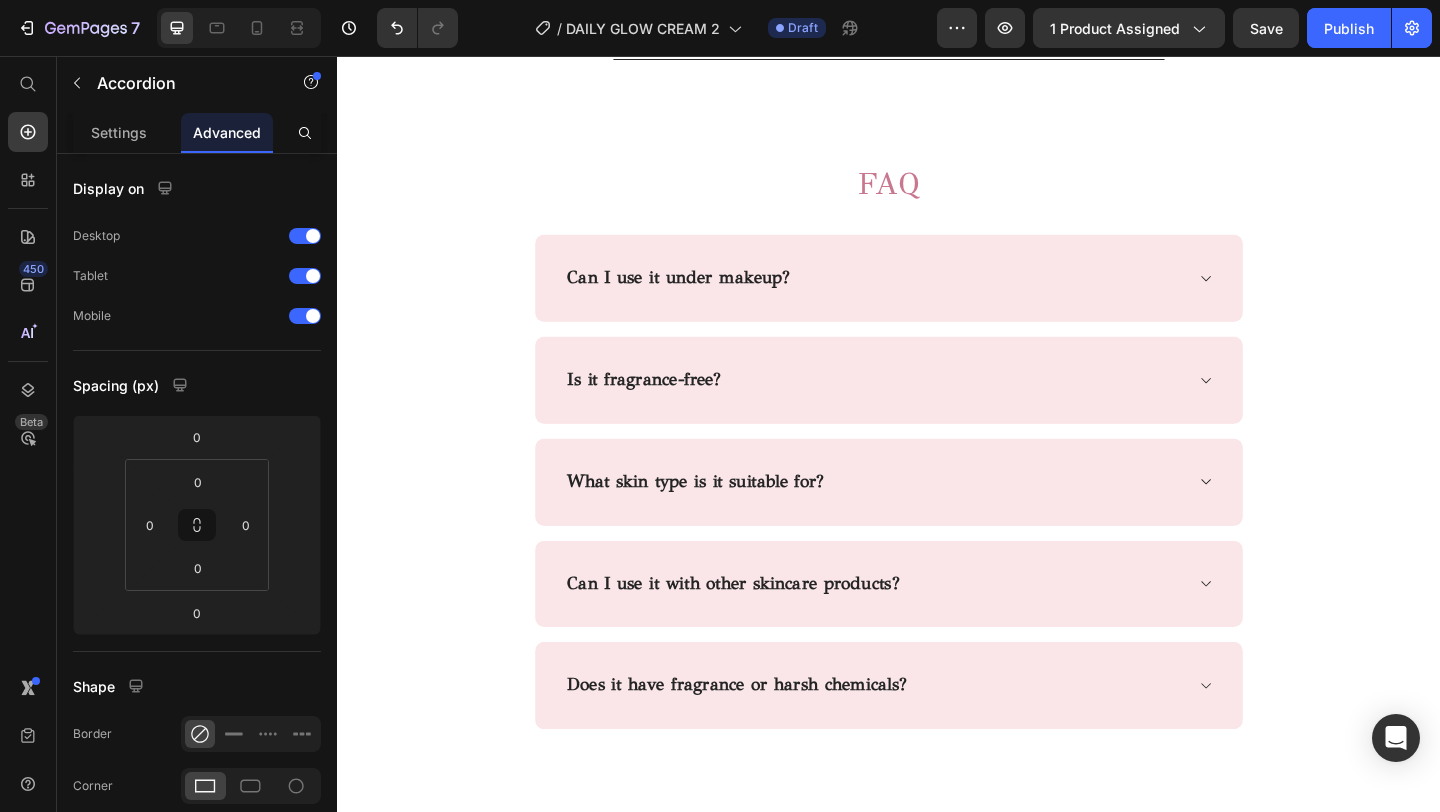 click 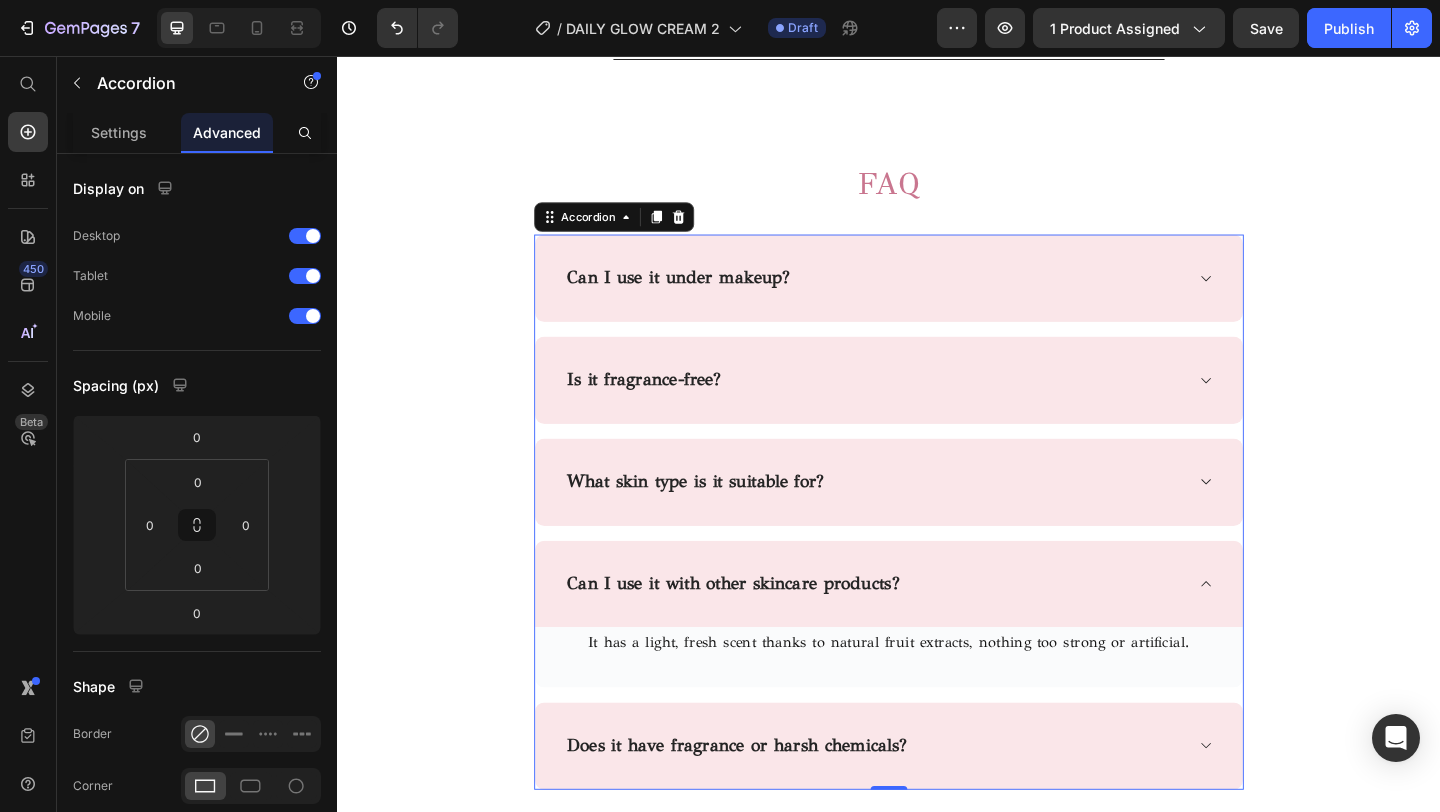 scroll, scrollTop: 3920, scrollLeft: 0, axis: vertical 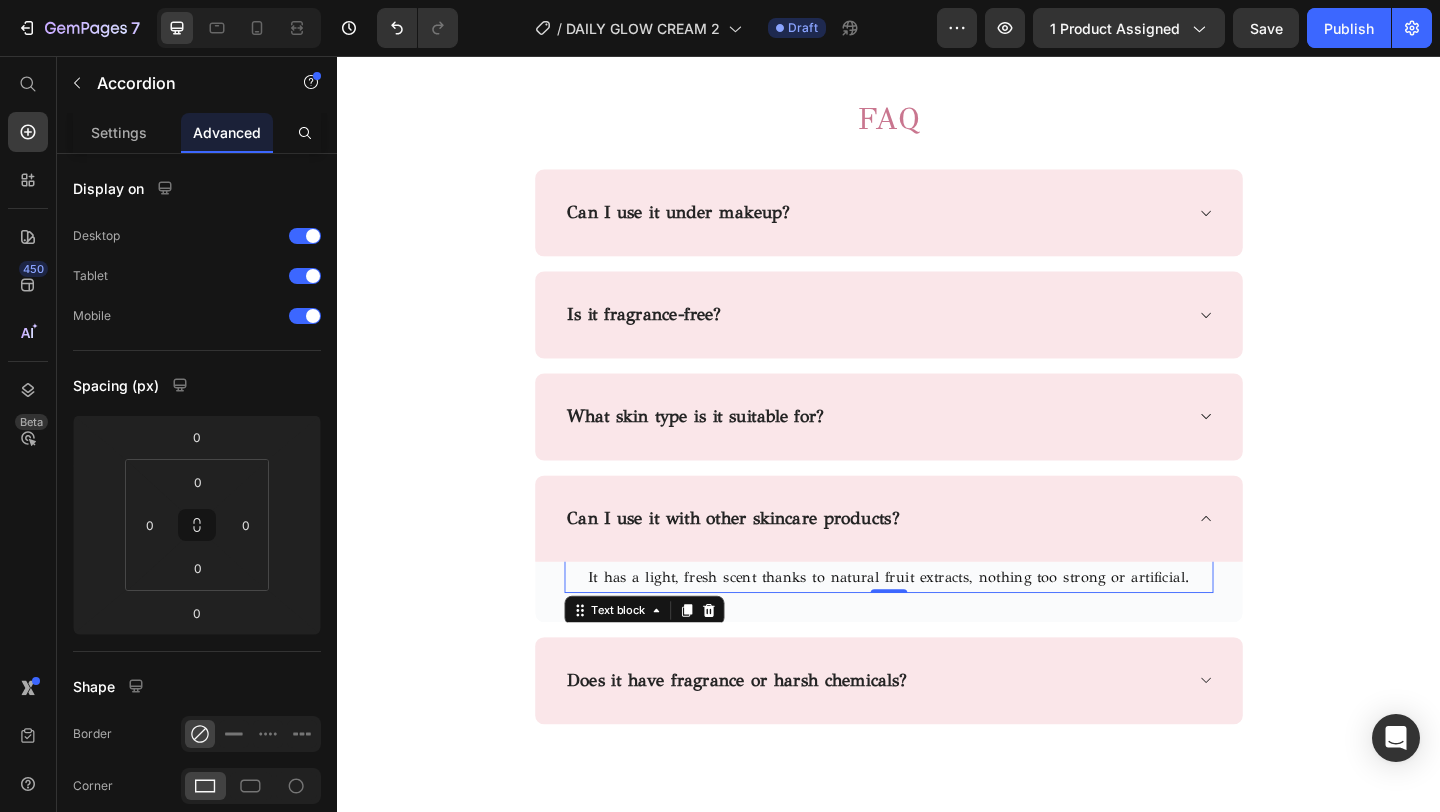 click on "It has a light, fresh scent thanks to natural fruit extracts, nothing too strong or artificial." at bounding box center [937, 623] 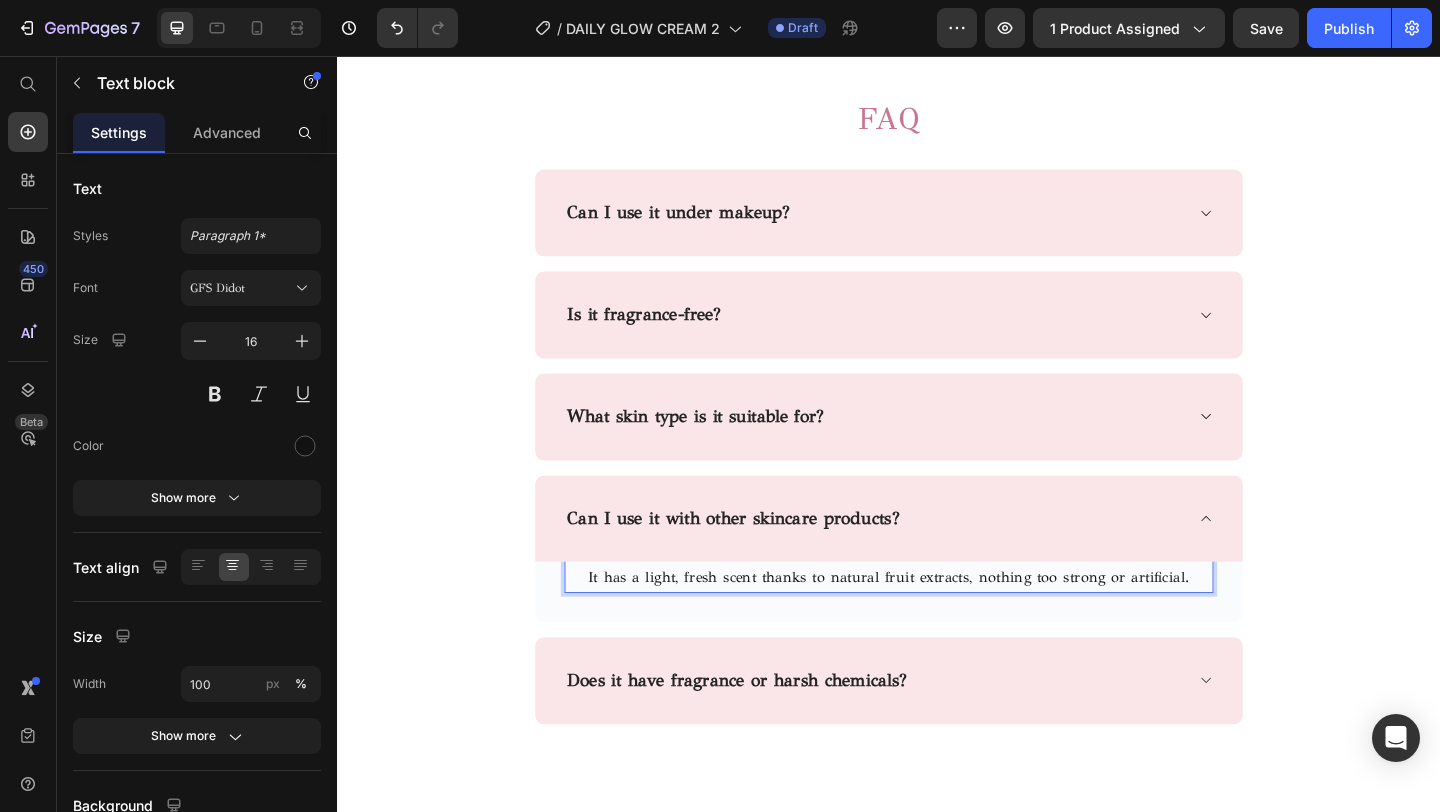 click on "It has a light, fresh scent thanks to natural fruit extracts, nothing too strong or artificial." at bounding box center (937, 623) 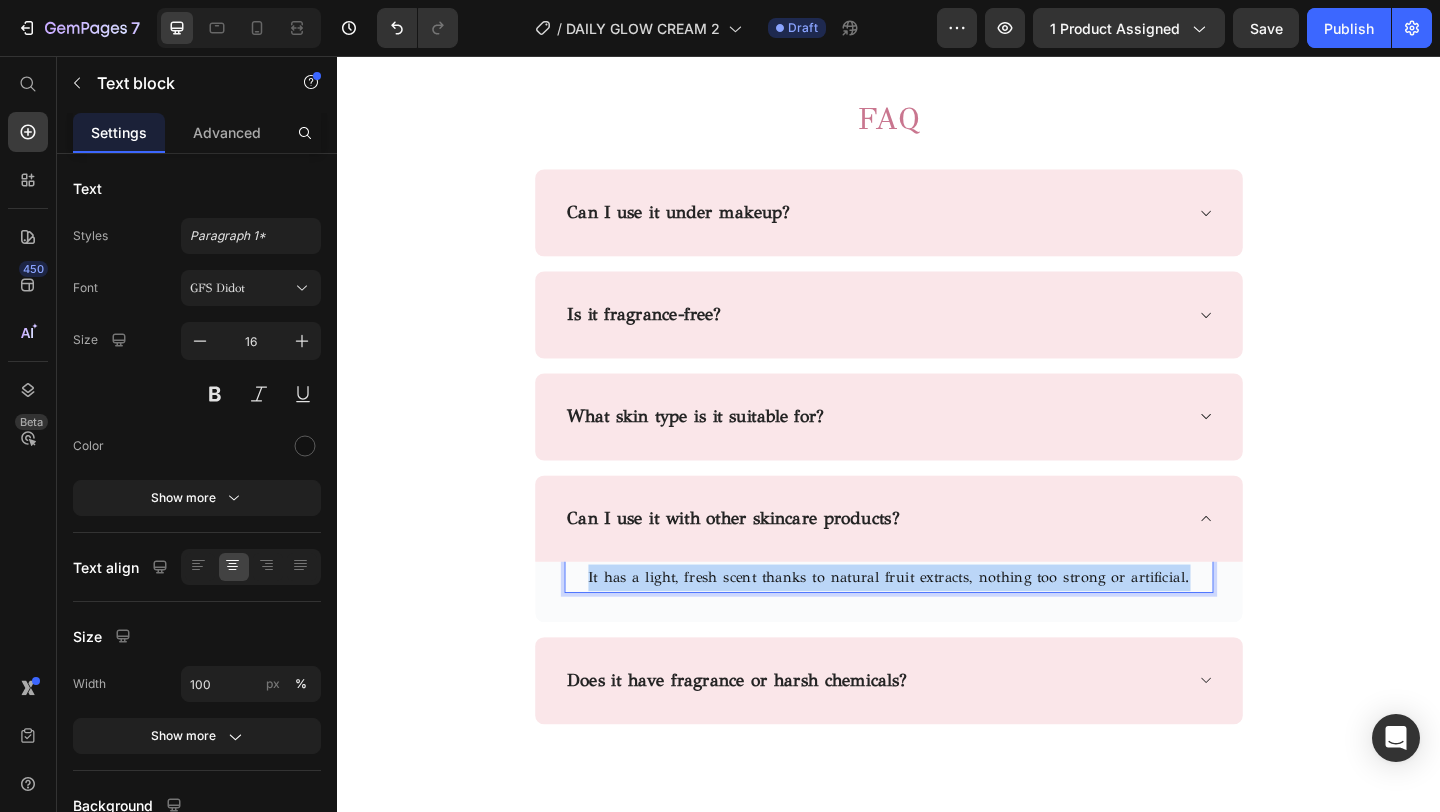 drag, startPoint x: 1260, startPoint y: 626, endPoint x: 592, endPoint y: 637, distance: 668.0906 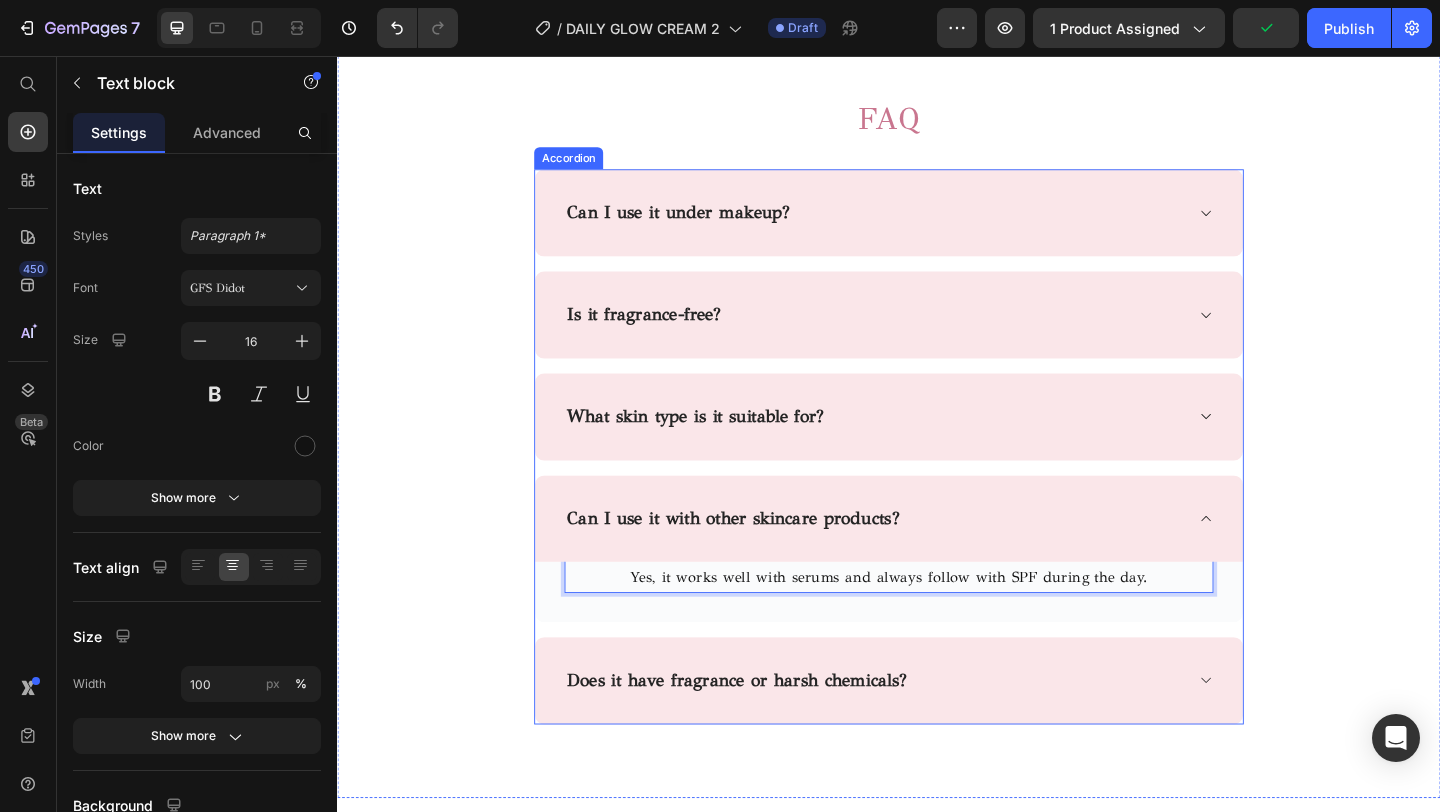 click on "Does it have fragrance or harsh chemicals?" at bounding box center [921, 735] 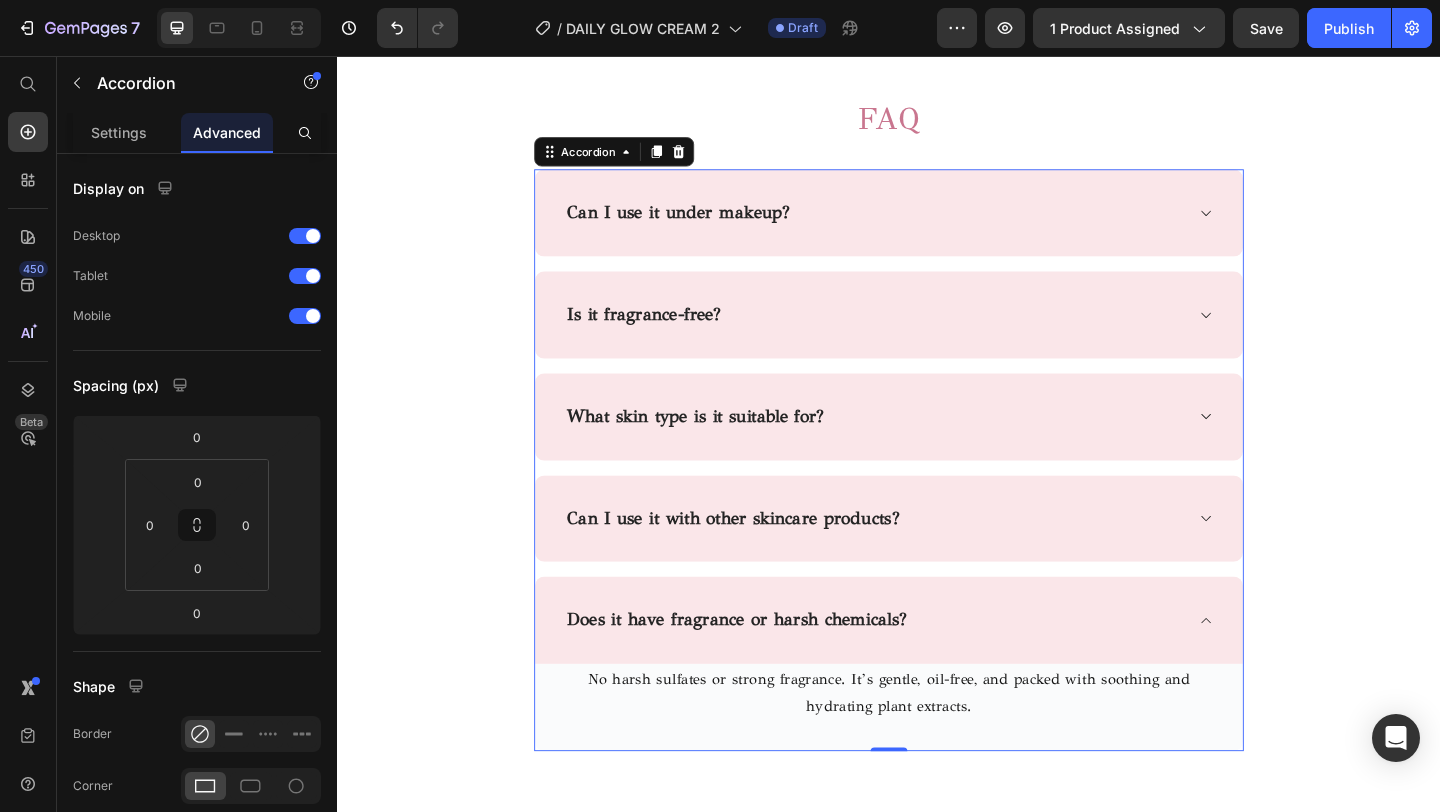 click on "Does it have fragrance or harsh chemicals?" at bounding box center (772, 669) 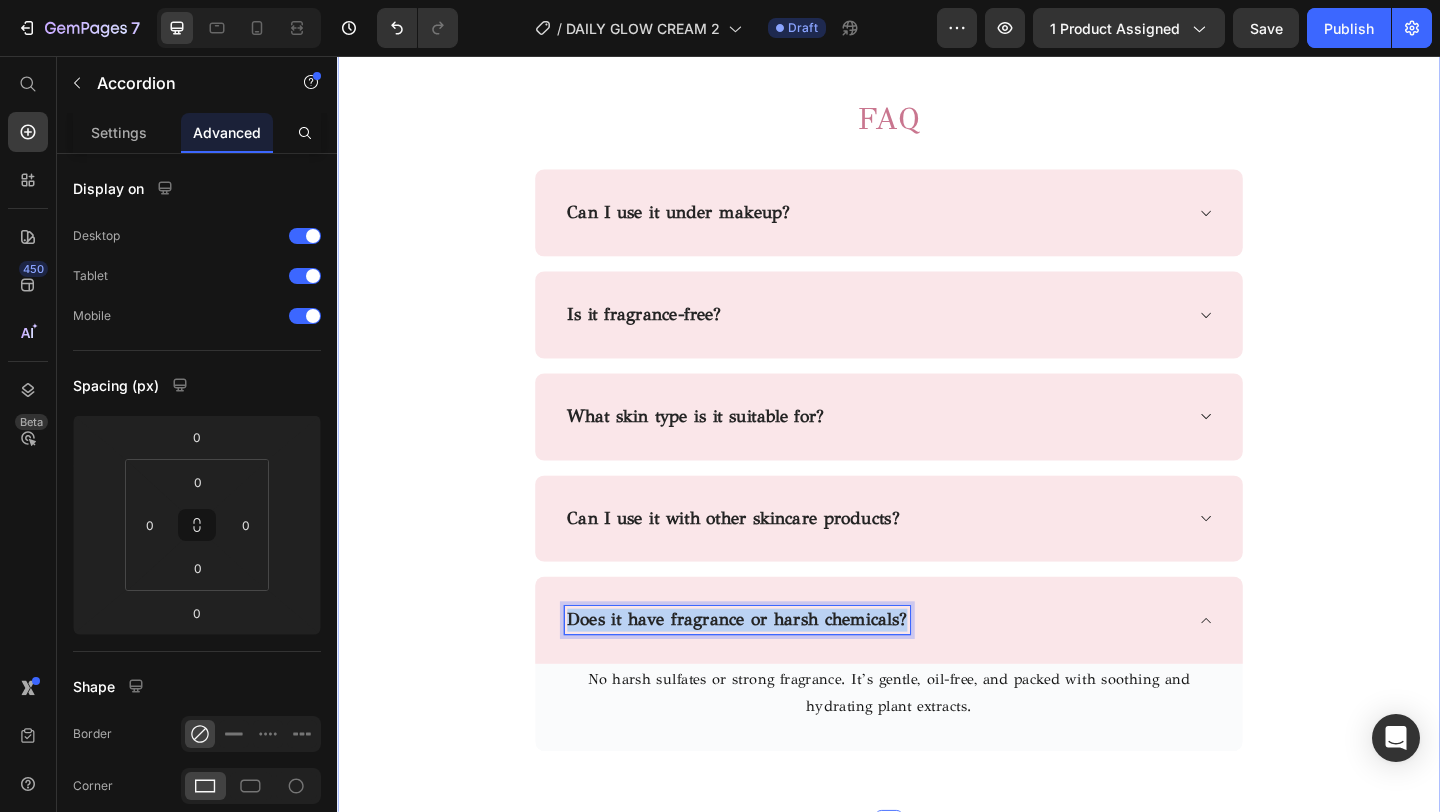 drag, startPoint x: 954, startPoint y: 676, endPoint x: 543, endPoint y: 676, distance: 411 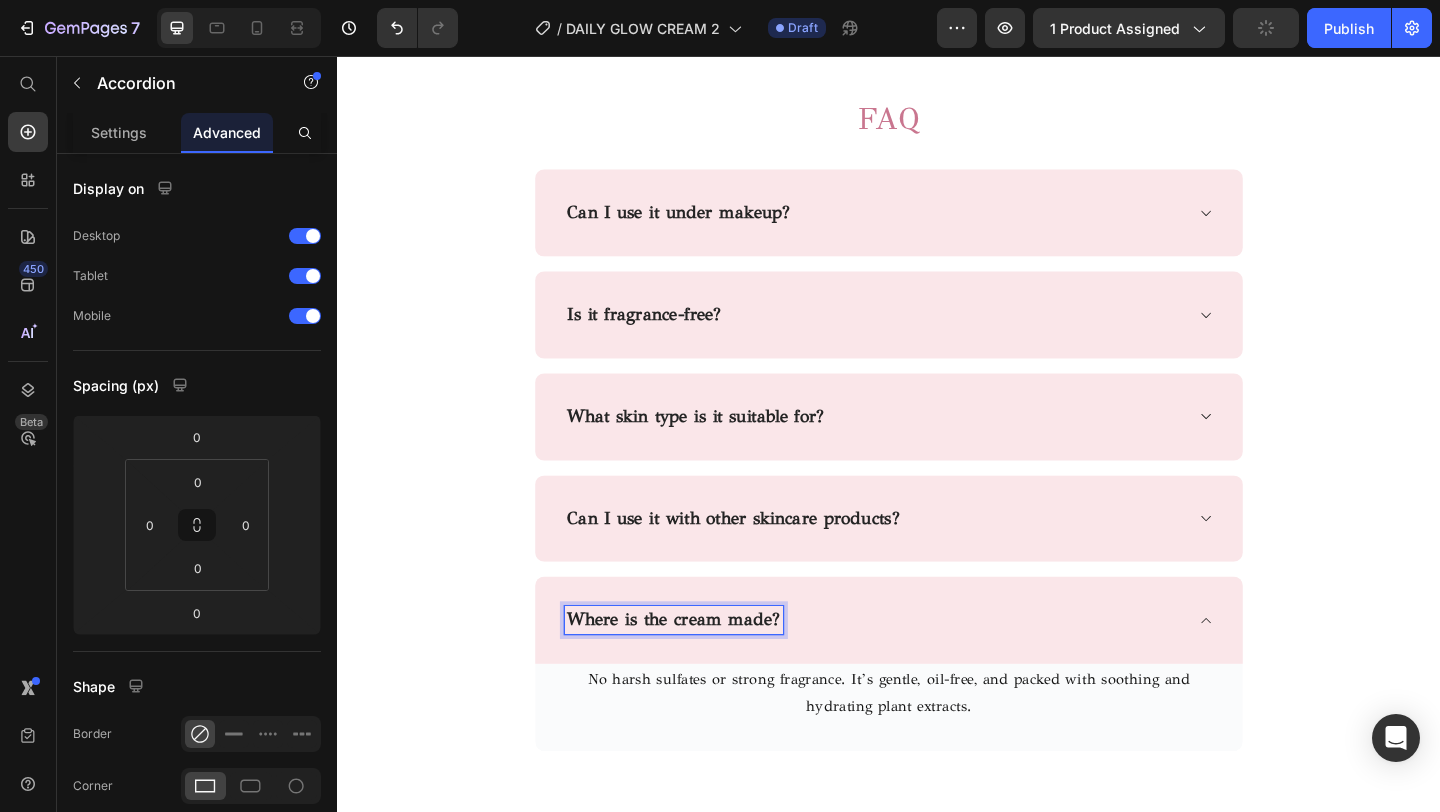 click on "Where is the cream made?" at bounding box center (937, 669) 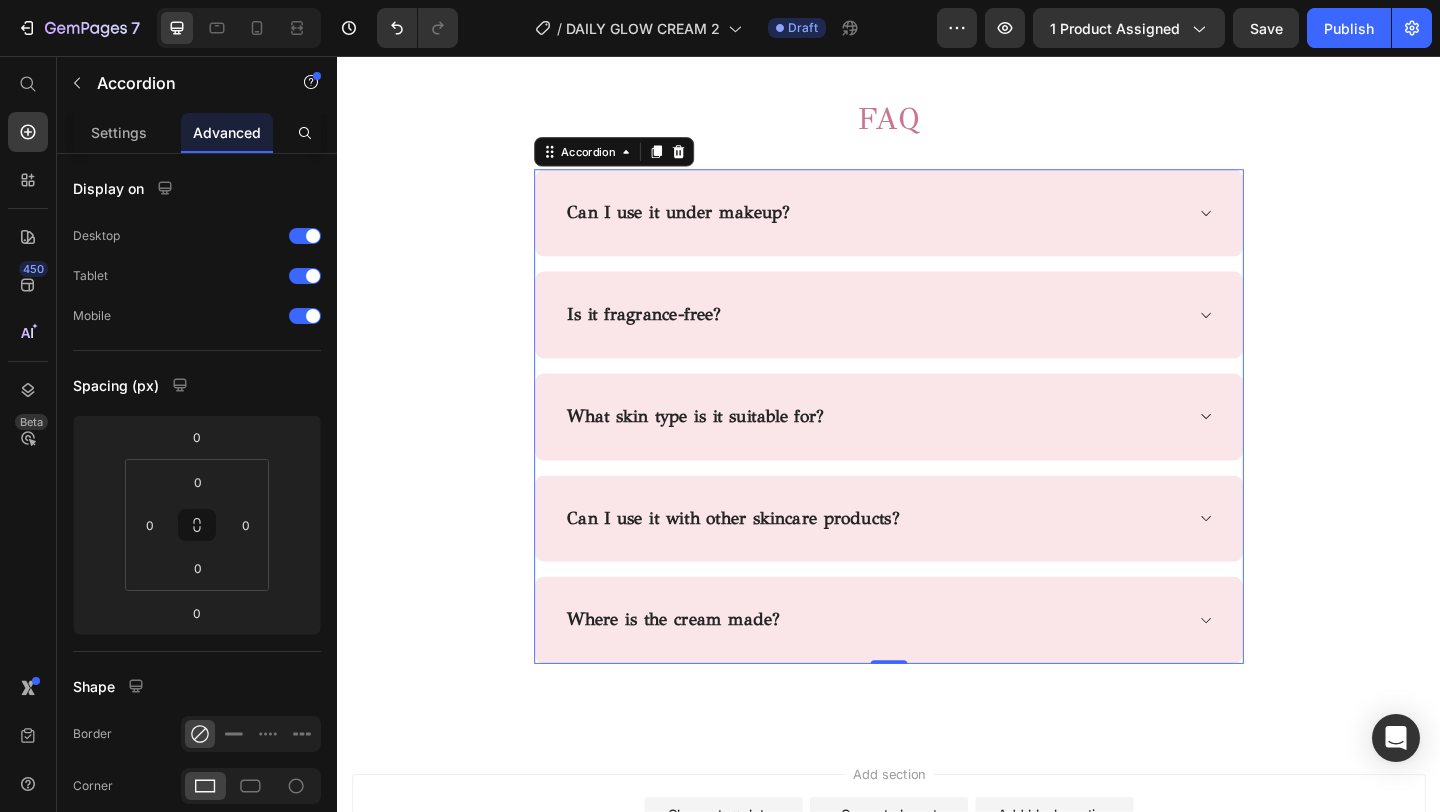 click 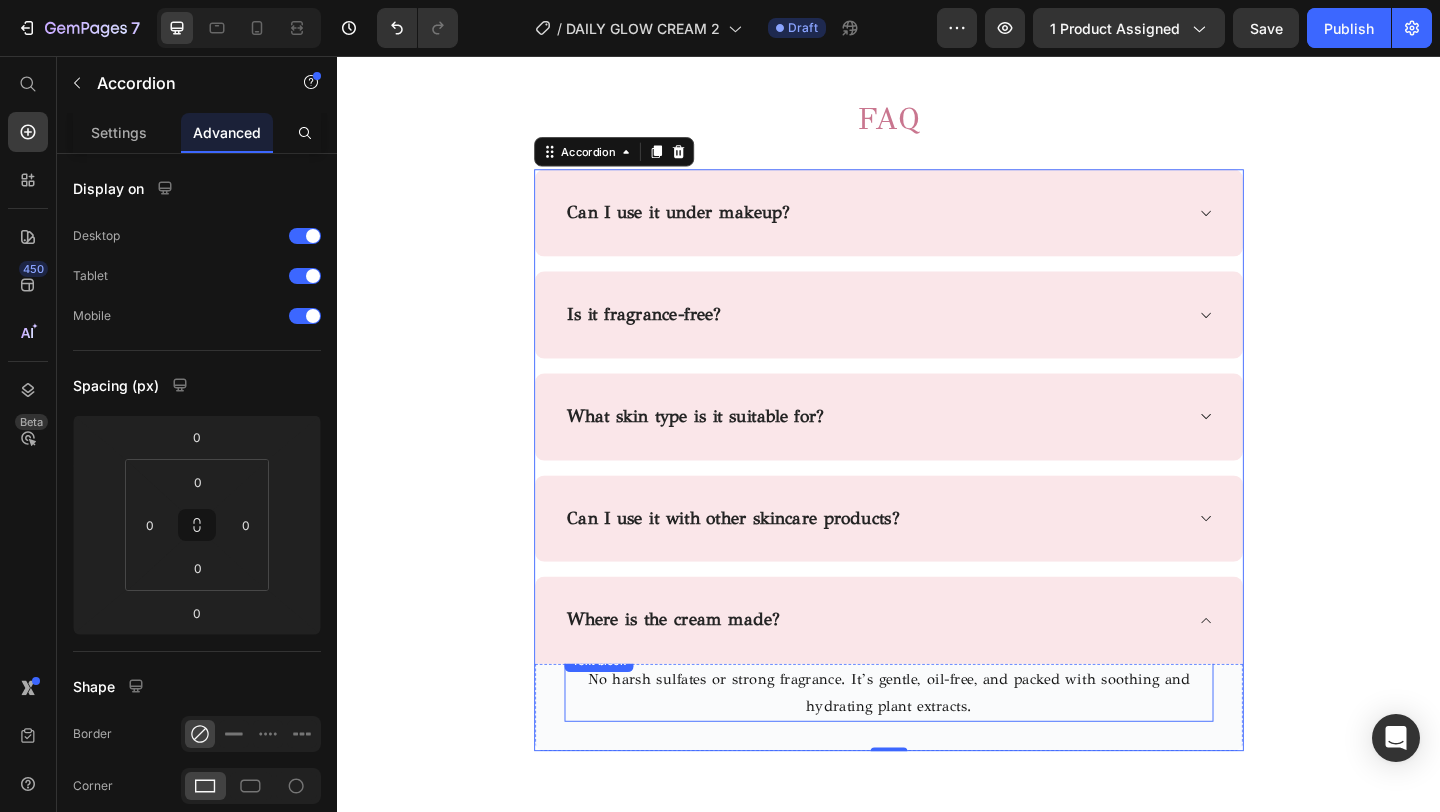 scroll, scrollTop: 3942, scrollLeft: 0, axis: vertical 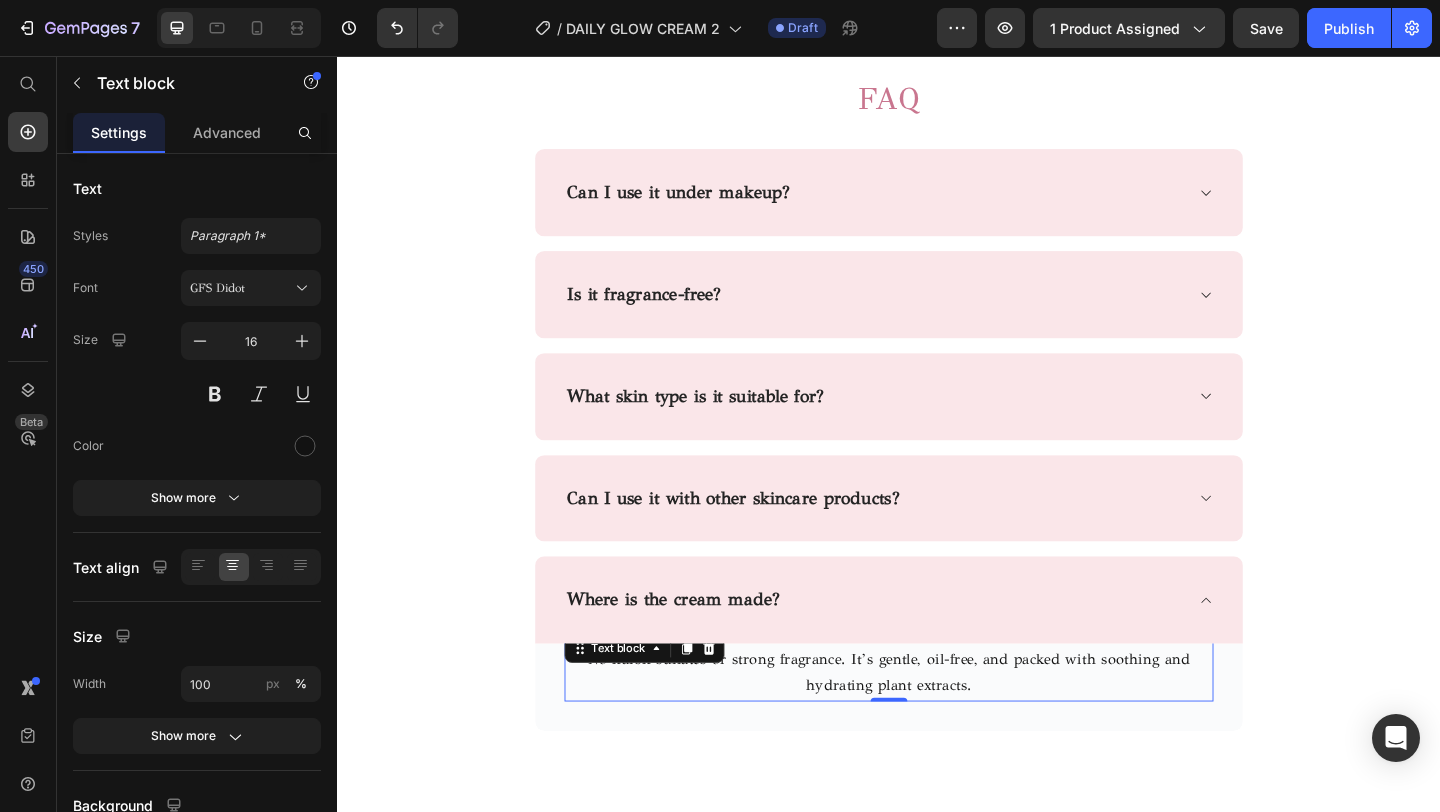 click on "No harsh sulfates or strong fragrance. It’s gentle, oil-free, and packed with soothing and hydrating plant extracts." at bounding box center (937, 727) 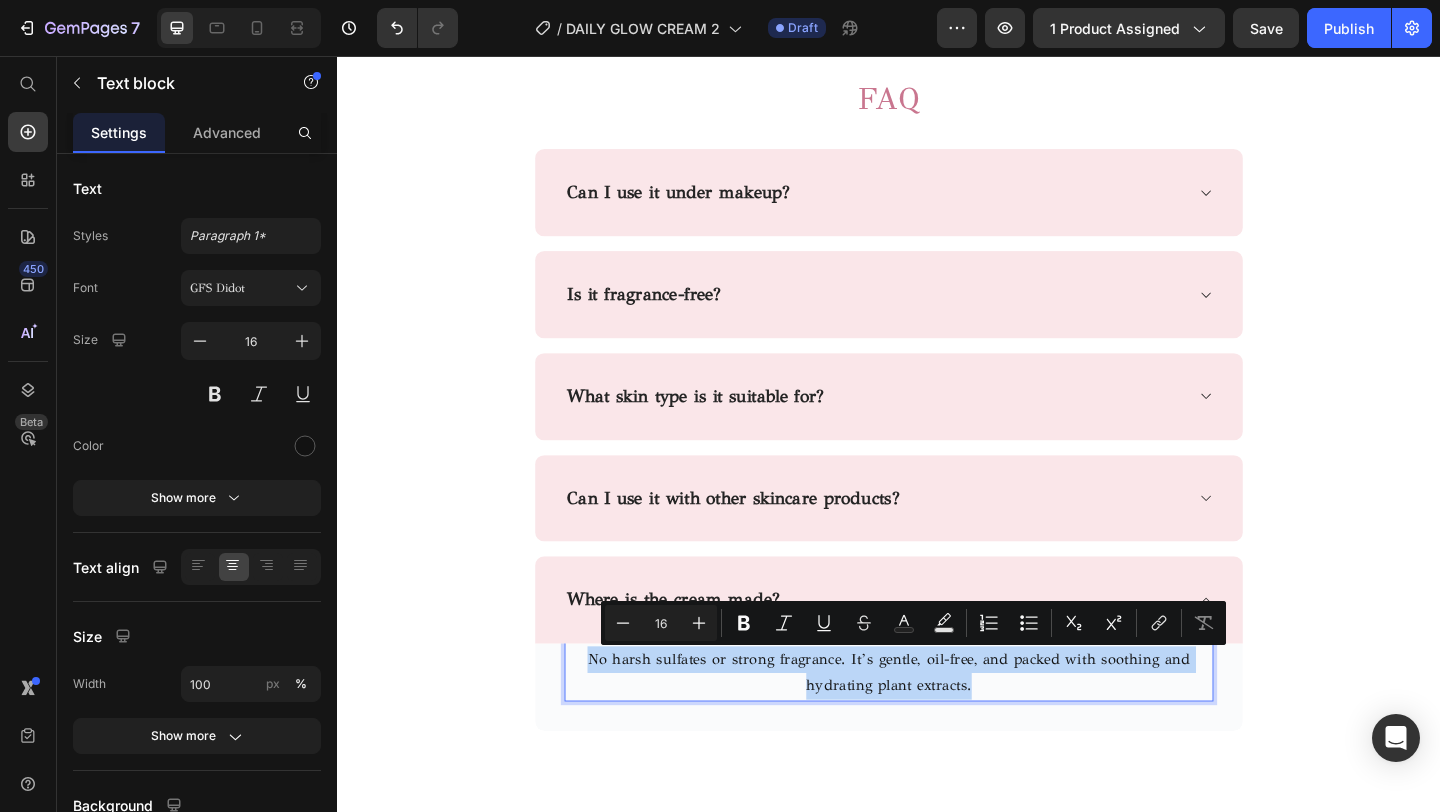 drag, startPoint x: 1030, startPoint y: 745, endPoint x: 587, endPoint y: 711, distance: 444.30283 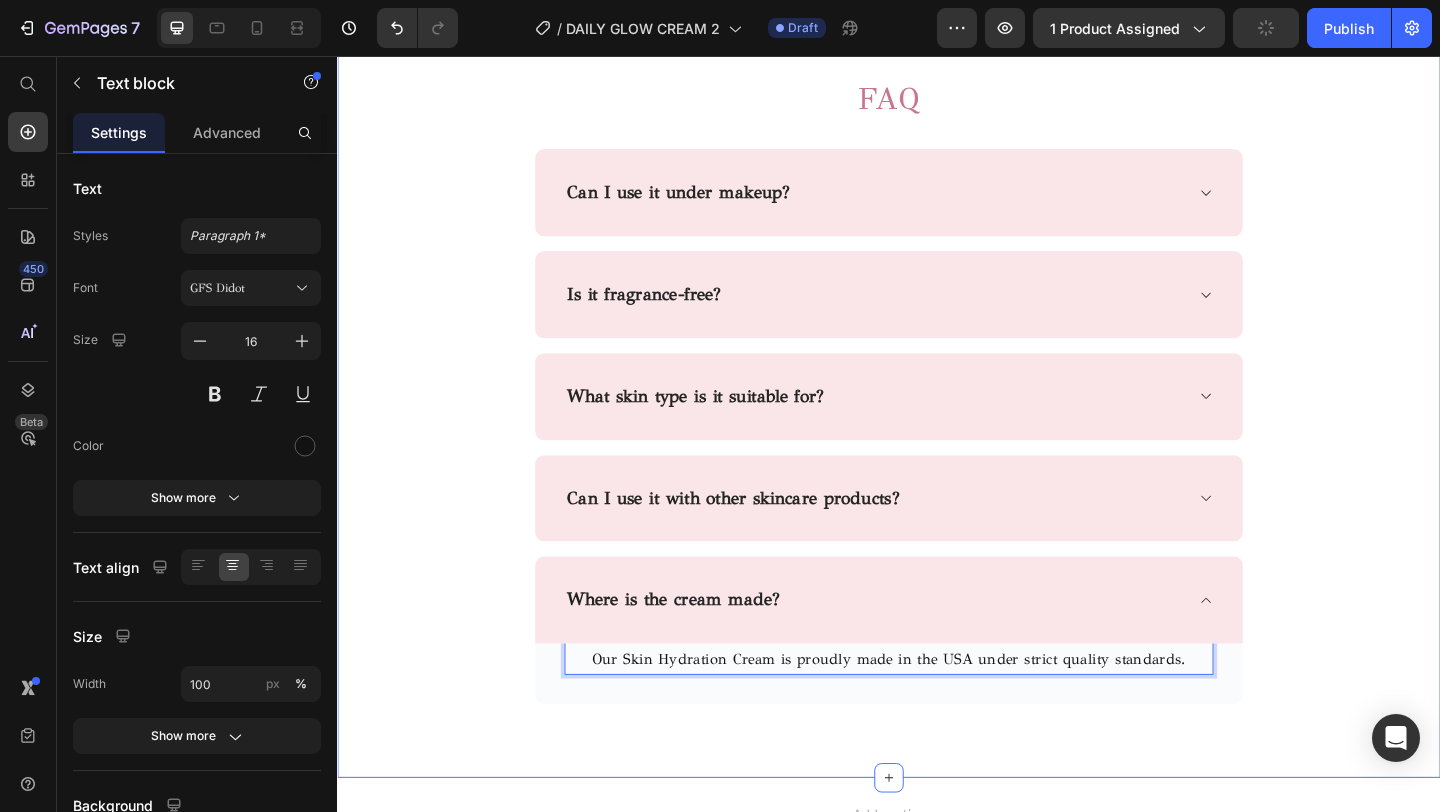 click on "FAQ Heading Row
Can I use it under makeup?
Is it fragrance-free?
What skin type is it suitable for?
Can I use it with other skincare products?
Where is the cream made? Our Skin Hydration Cream is proudly made in the USA under strict quality standards. Text block   0 Row Accordion" at bounding box center [937, 420] 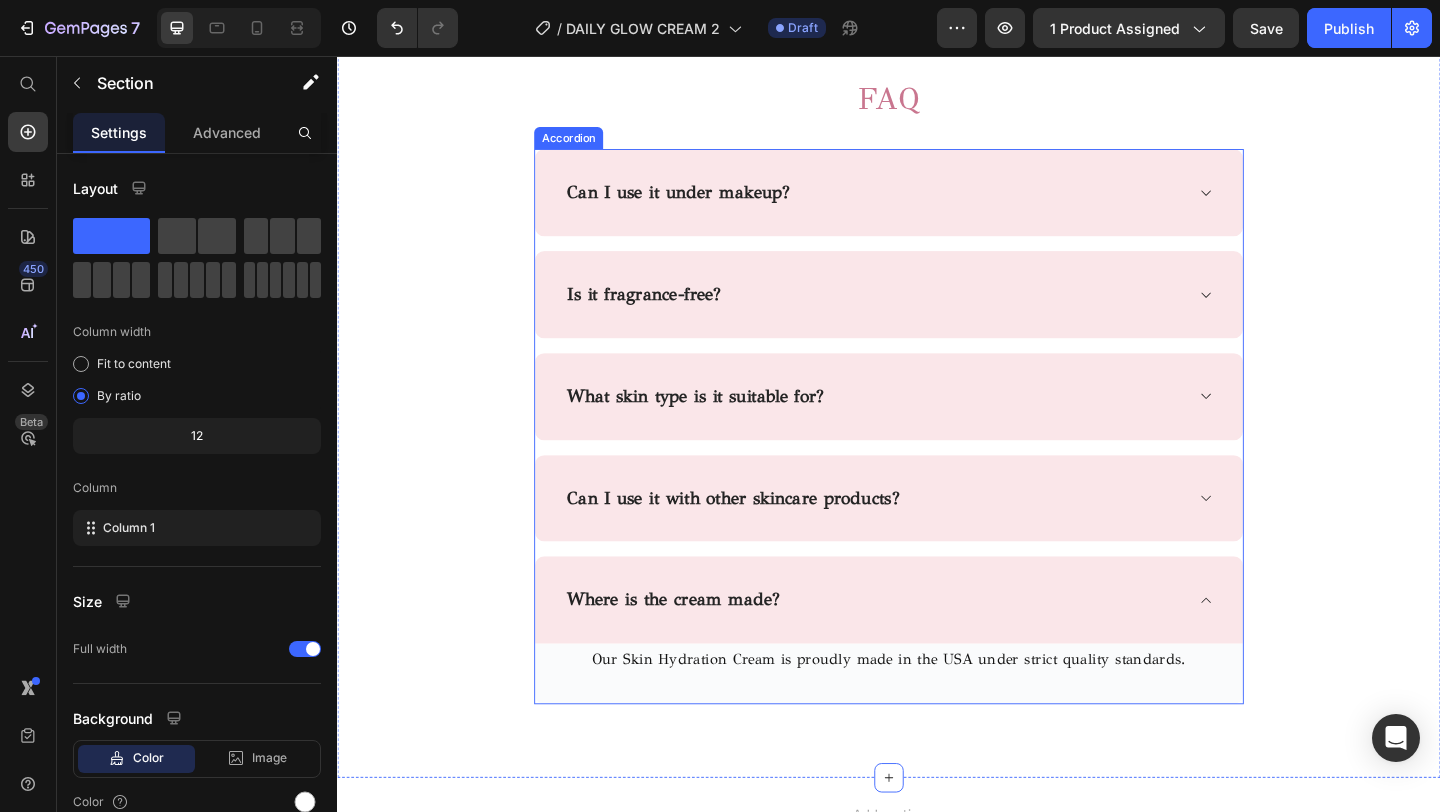 click on "Where is the cream made?" at bounding box center [937, 647] 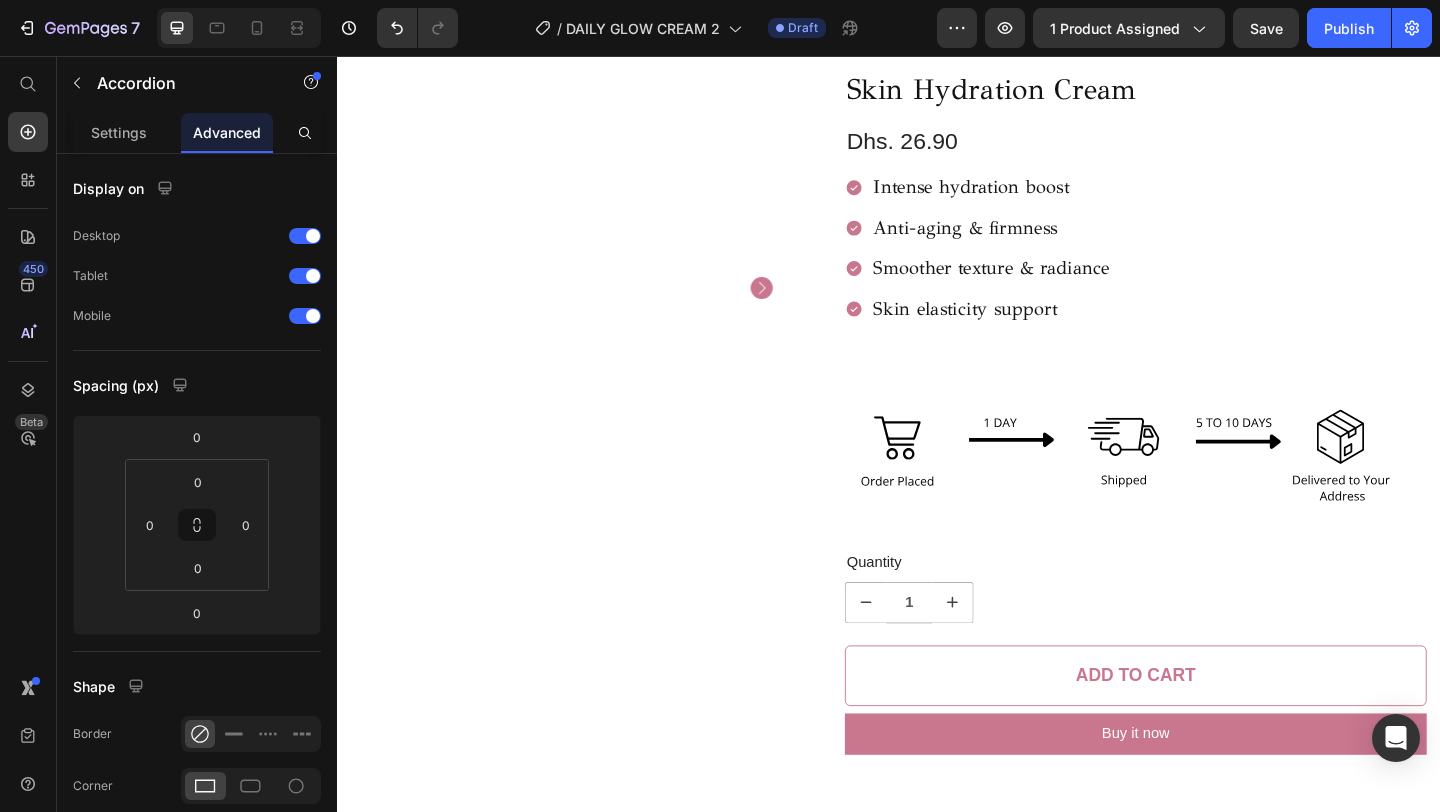 scroll, scrollTop: 94, scrollLeft: 0, axis: vertical 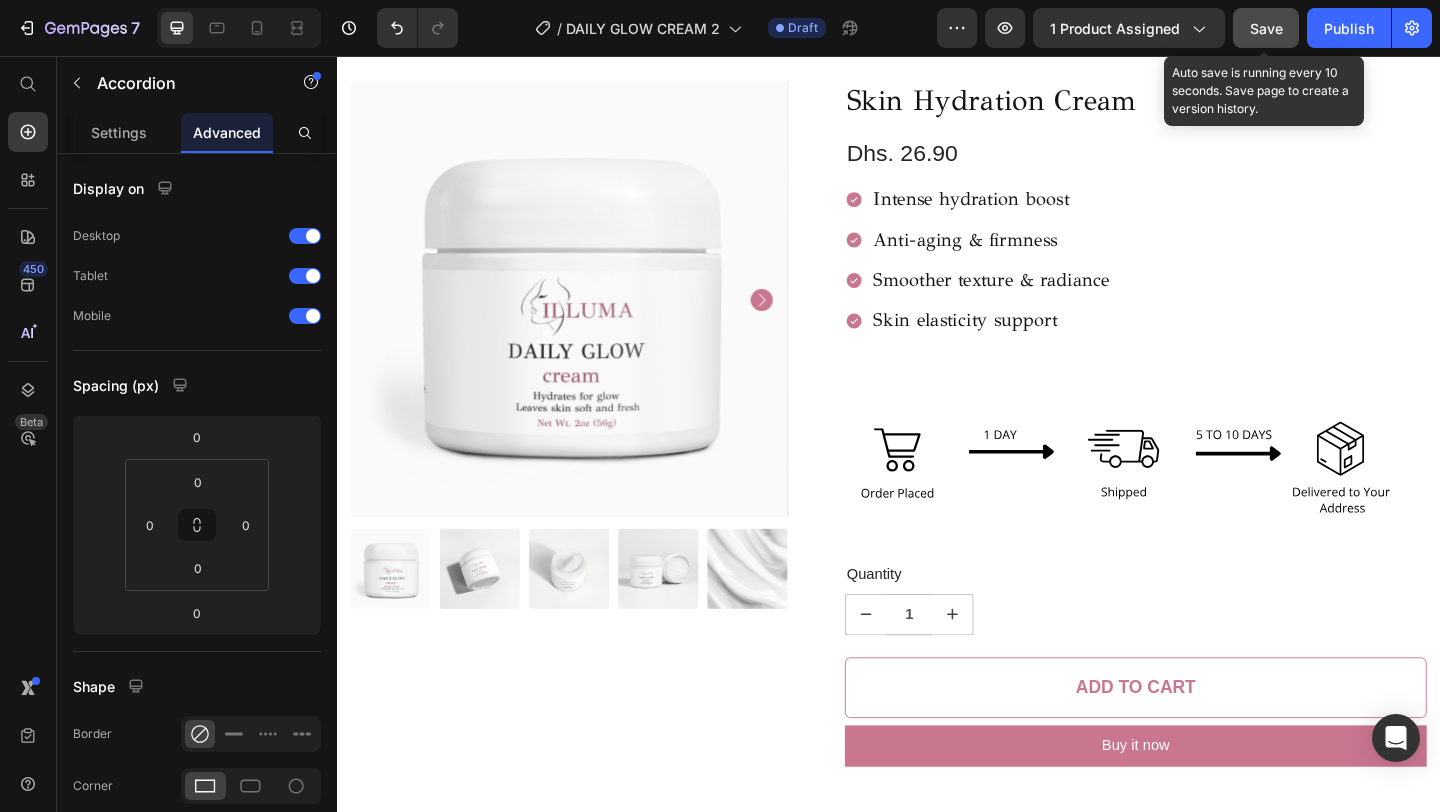 click on "Save" at bounding box center (1266, 28) 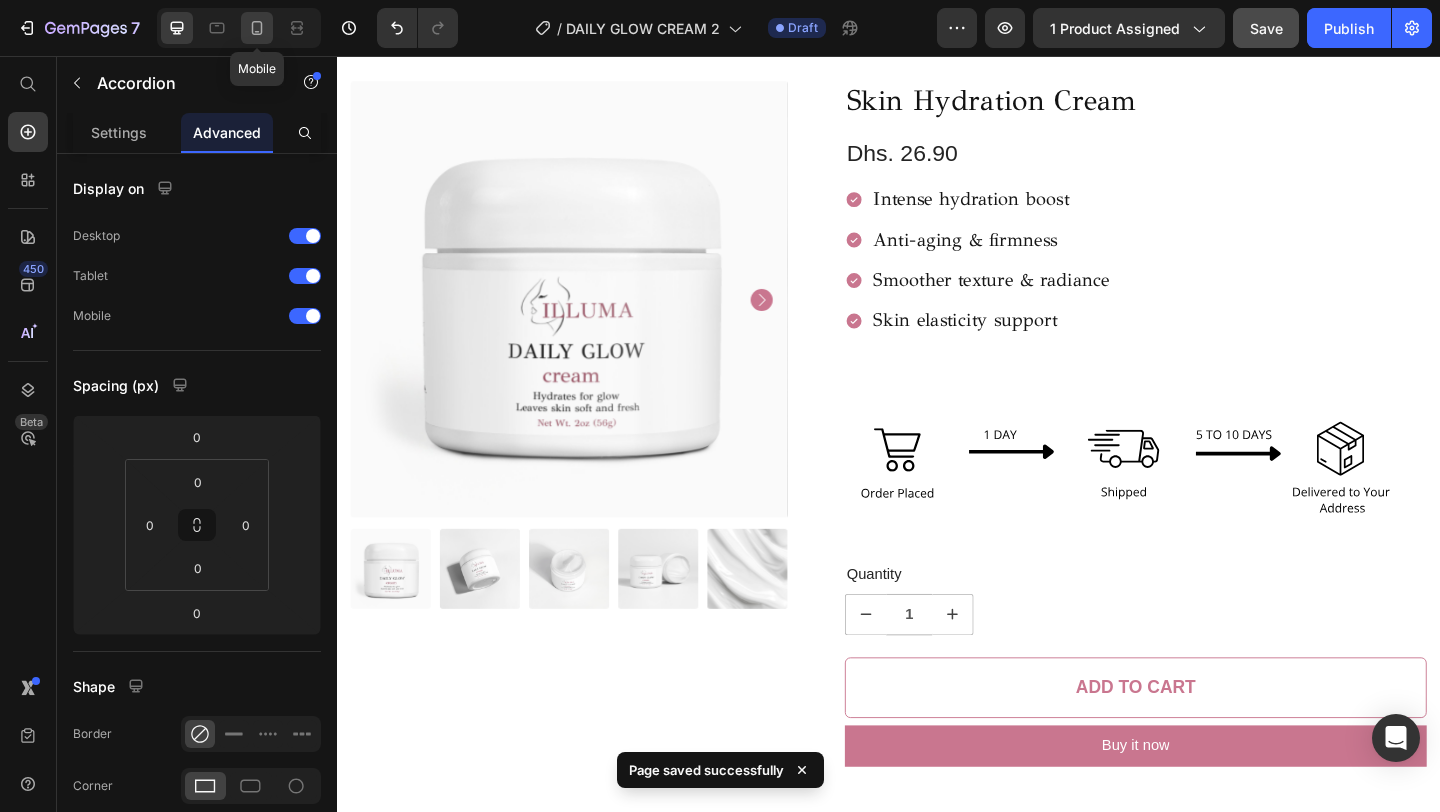click 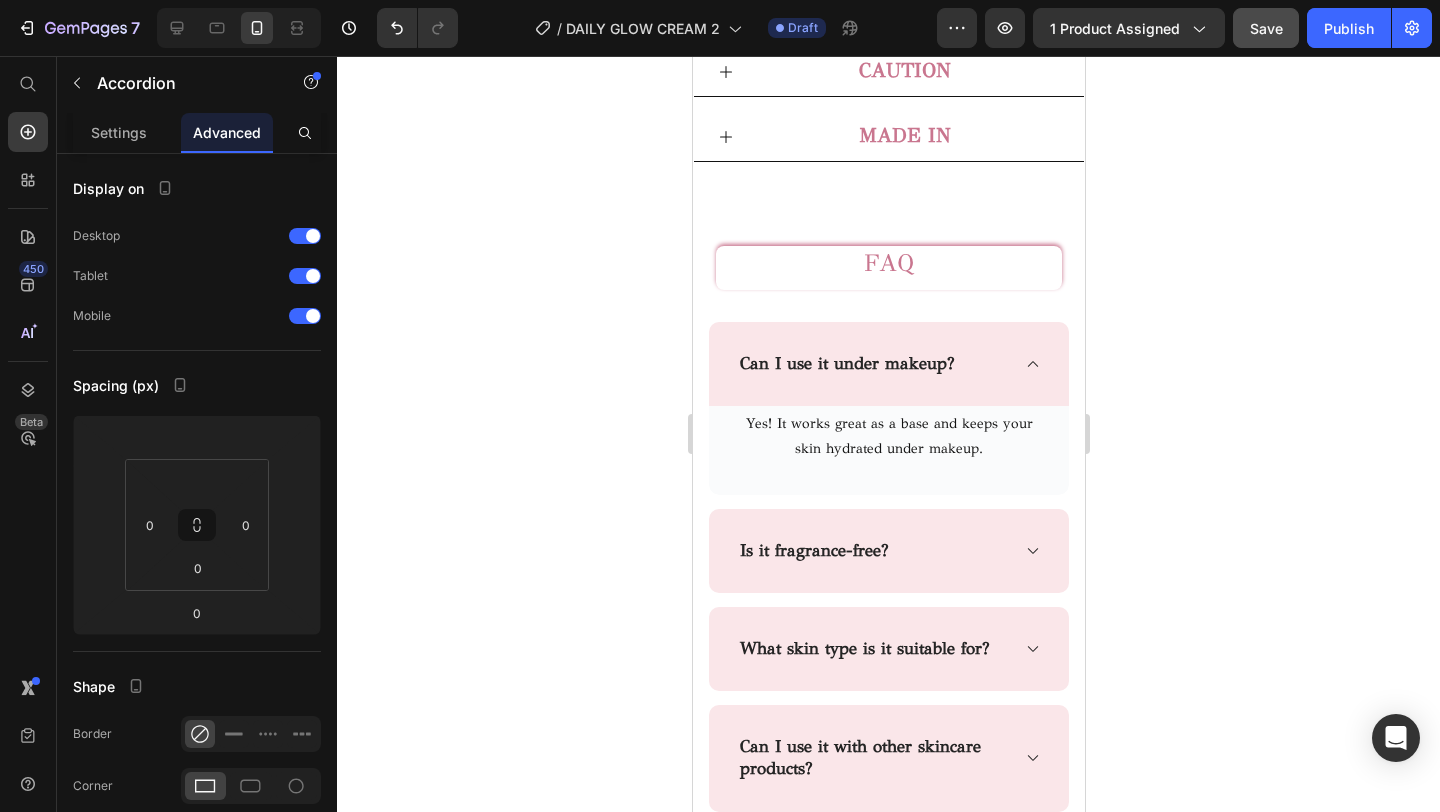 scroll, scrollTop: 3868, scrollLeft: 0, axis: vertical 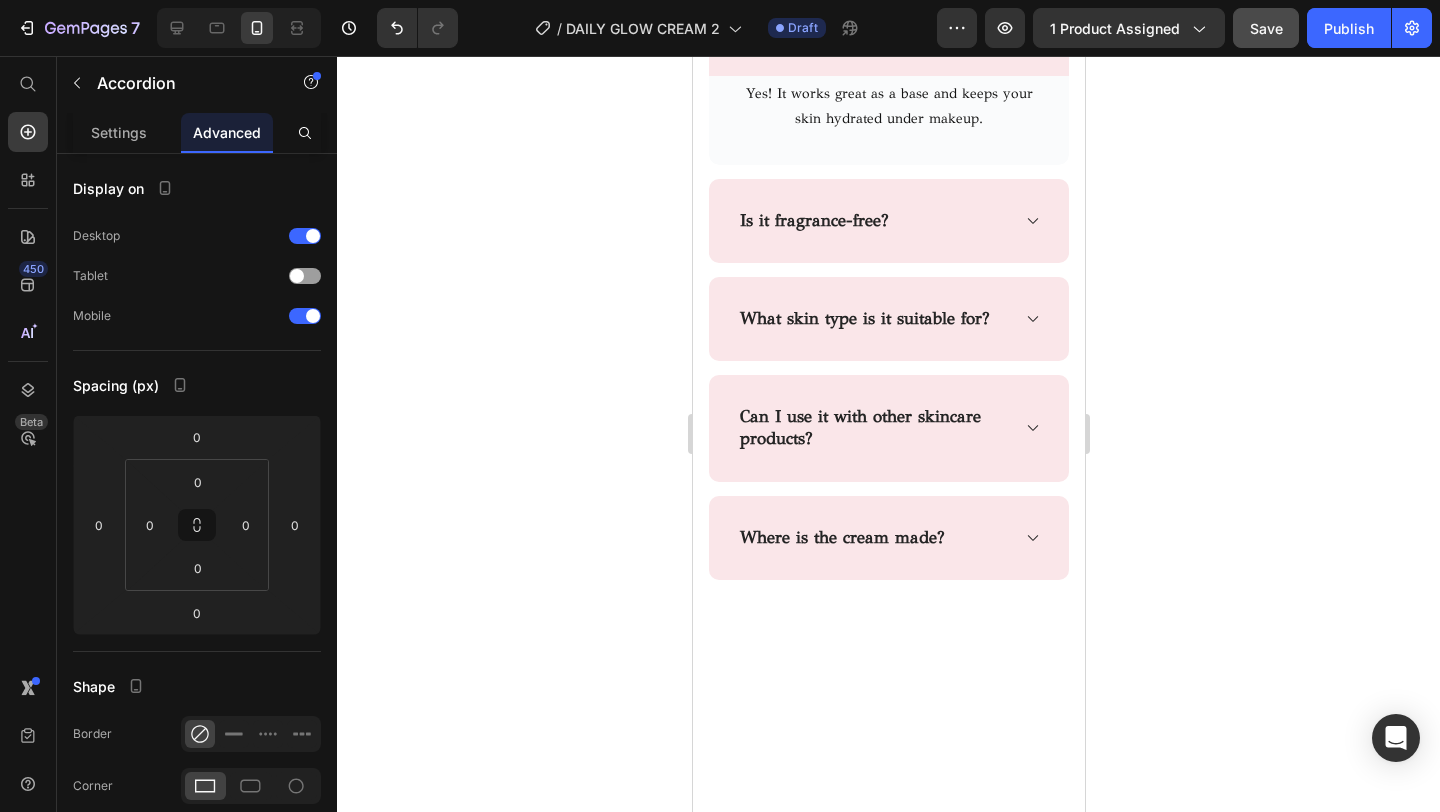 click on "INGREDIENTS" at bounding box center (904, -553) 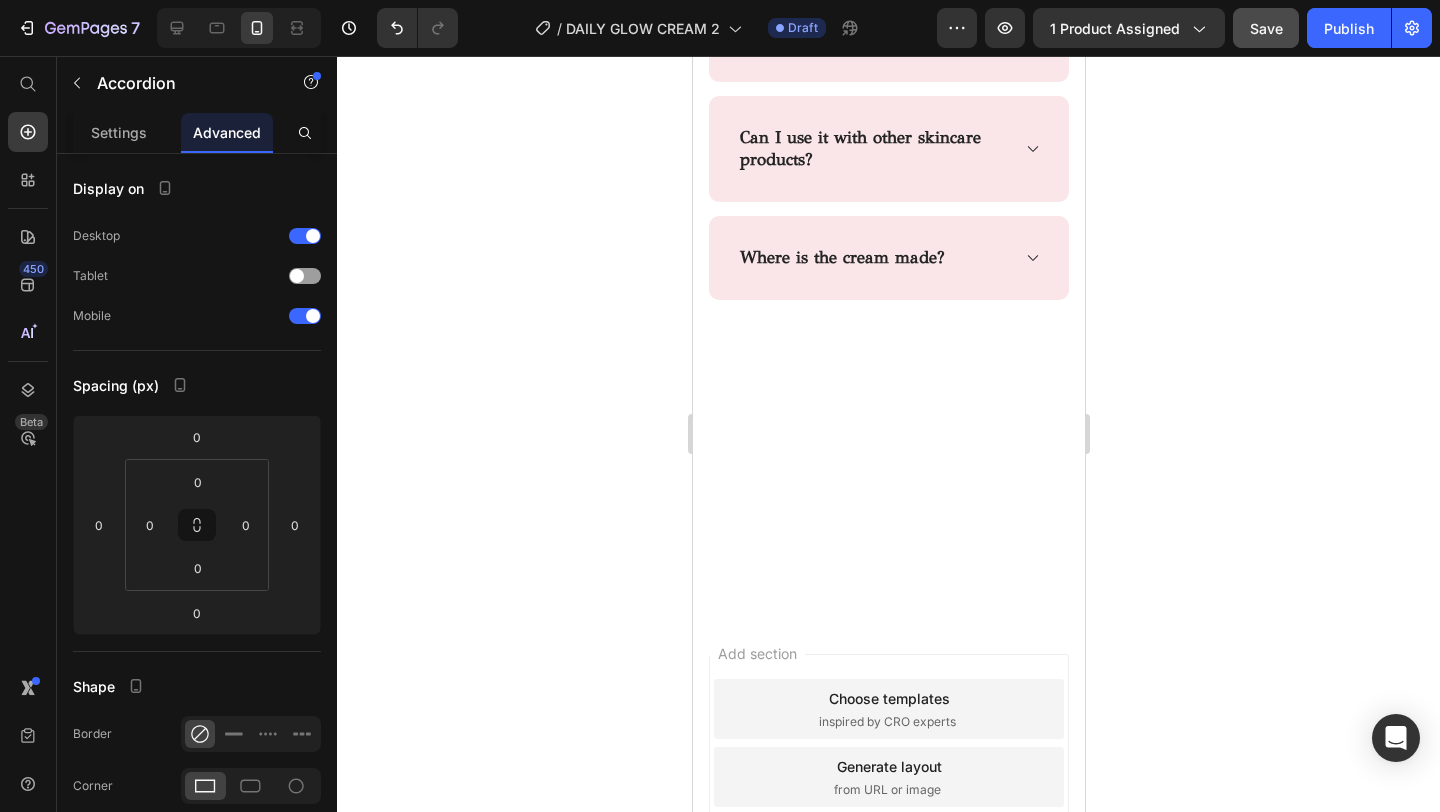 scroll, scrollTop: 4104, scrollLeft: 0, axis: vertical 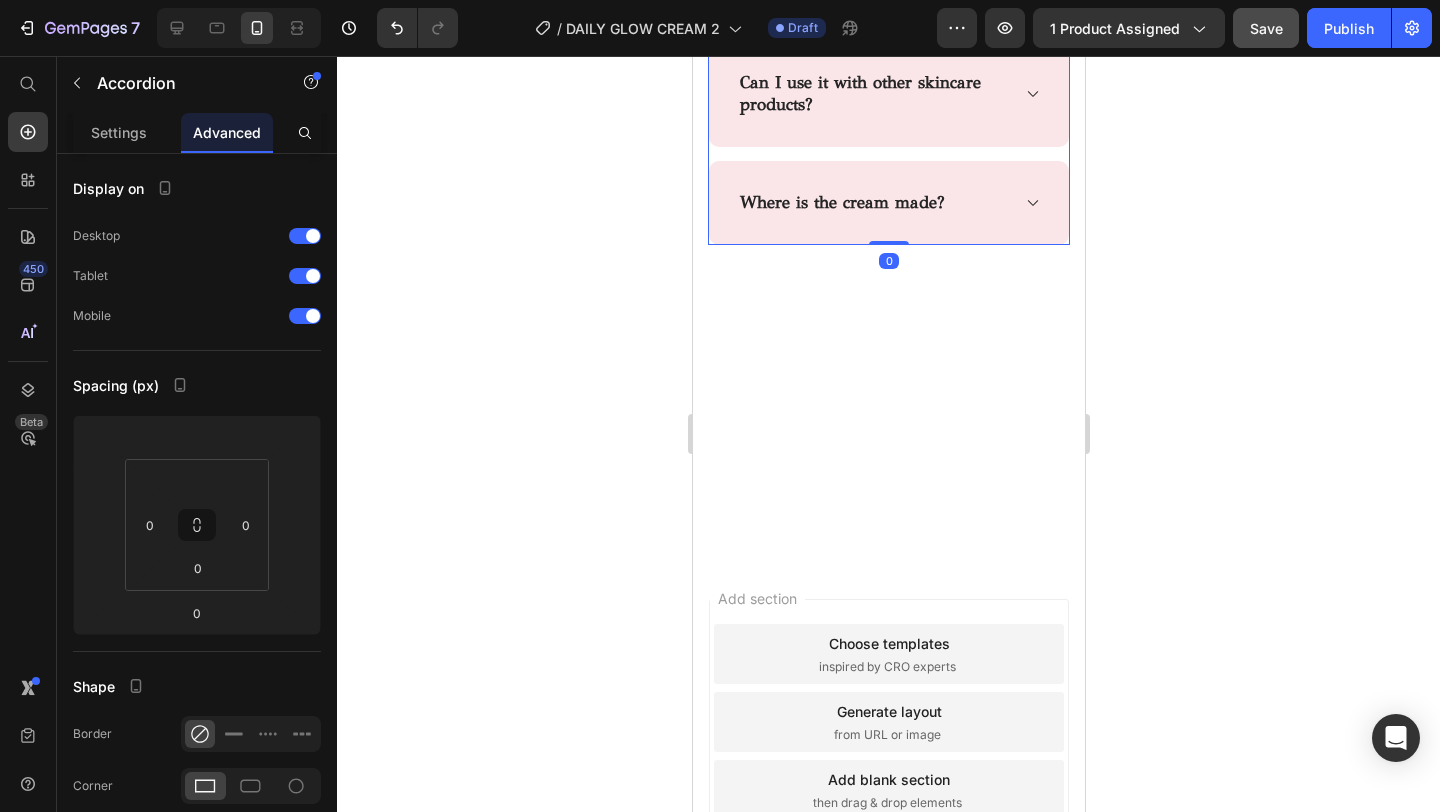 click on "Can I use it under makeup?" at bounding box center (872, -301) 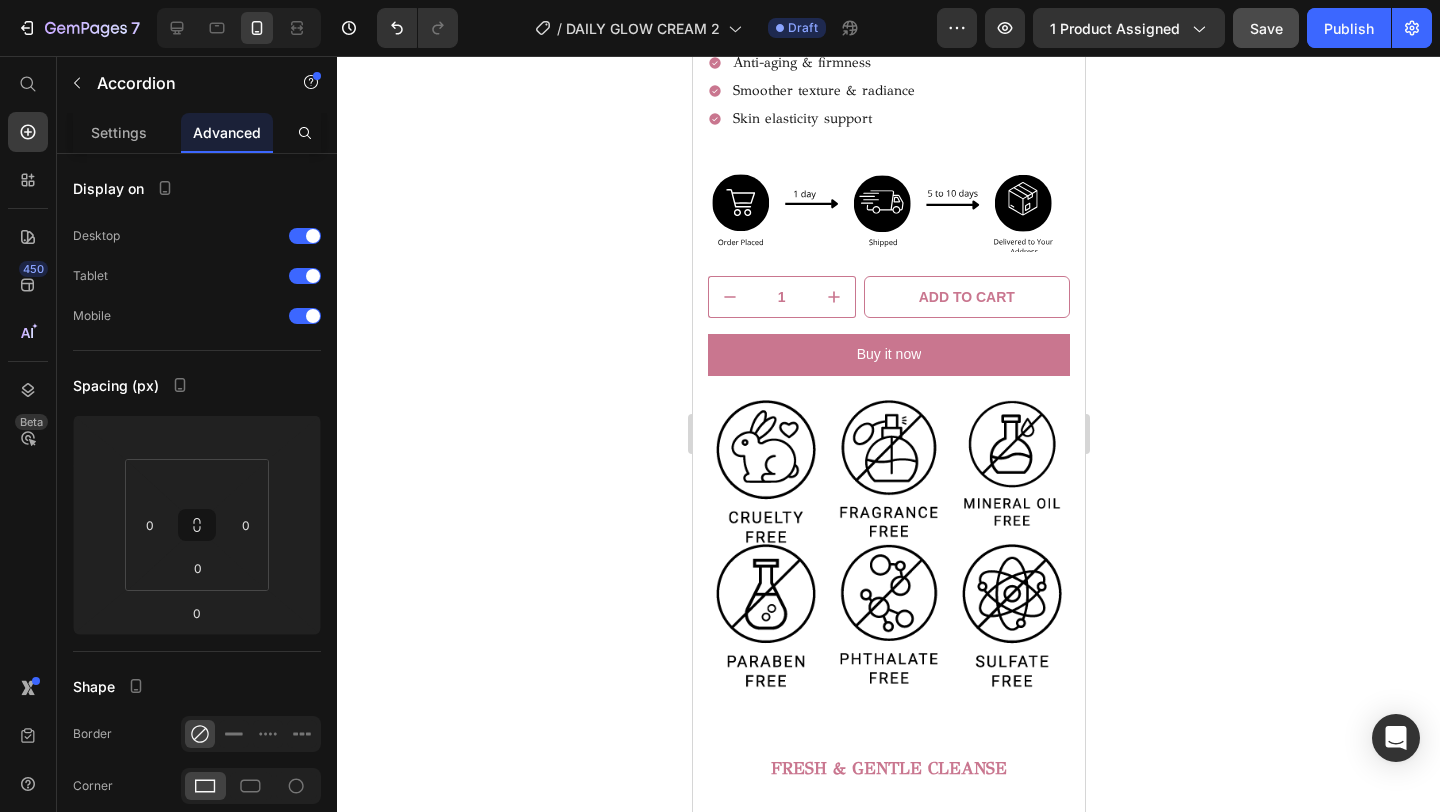 scroll, scrollTop: 639, scrollLeft: 0, axis: vertical 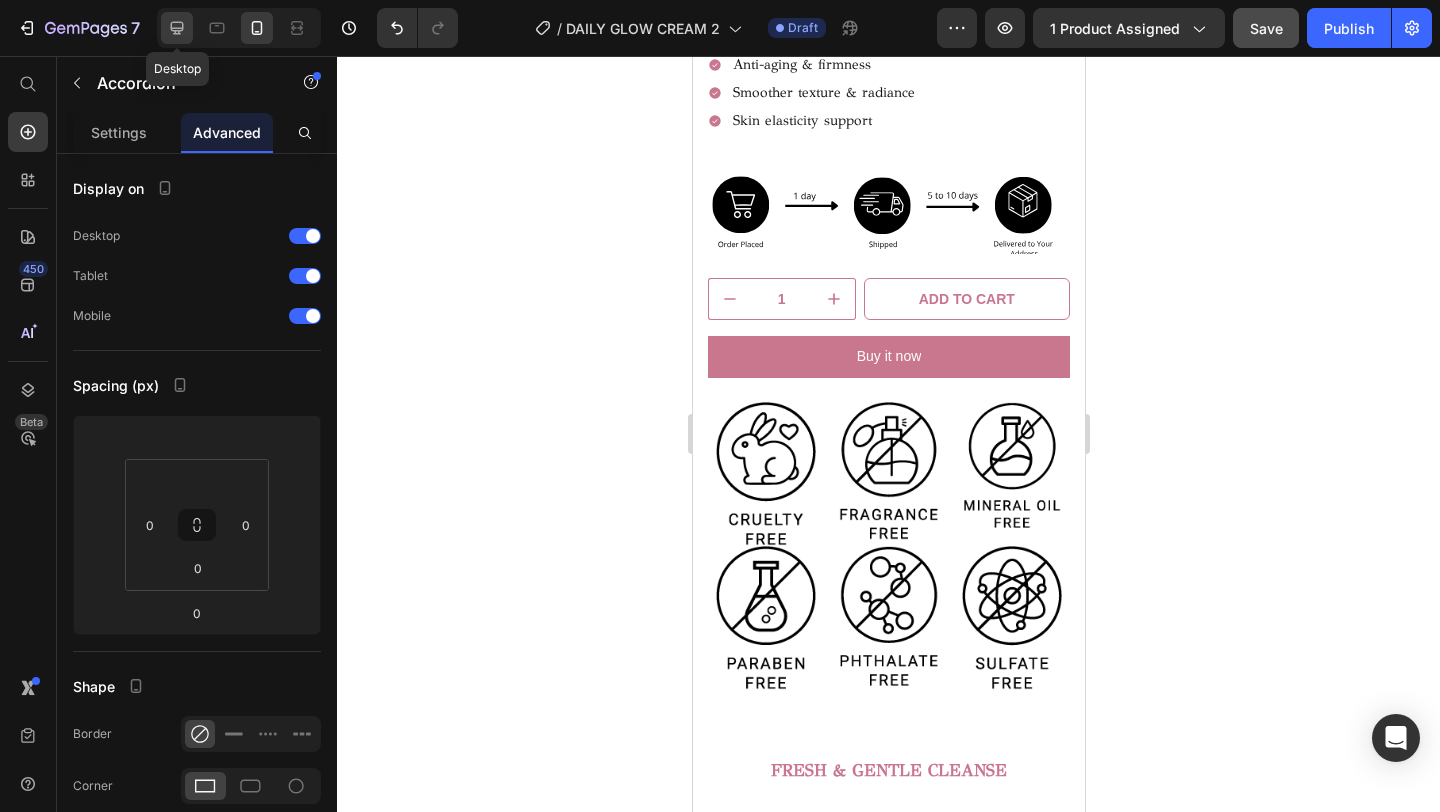 click 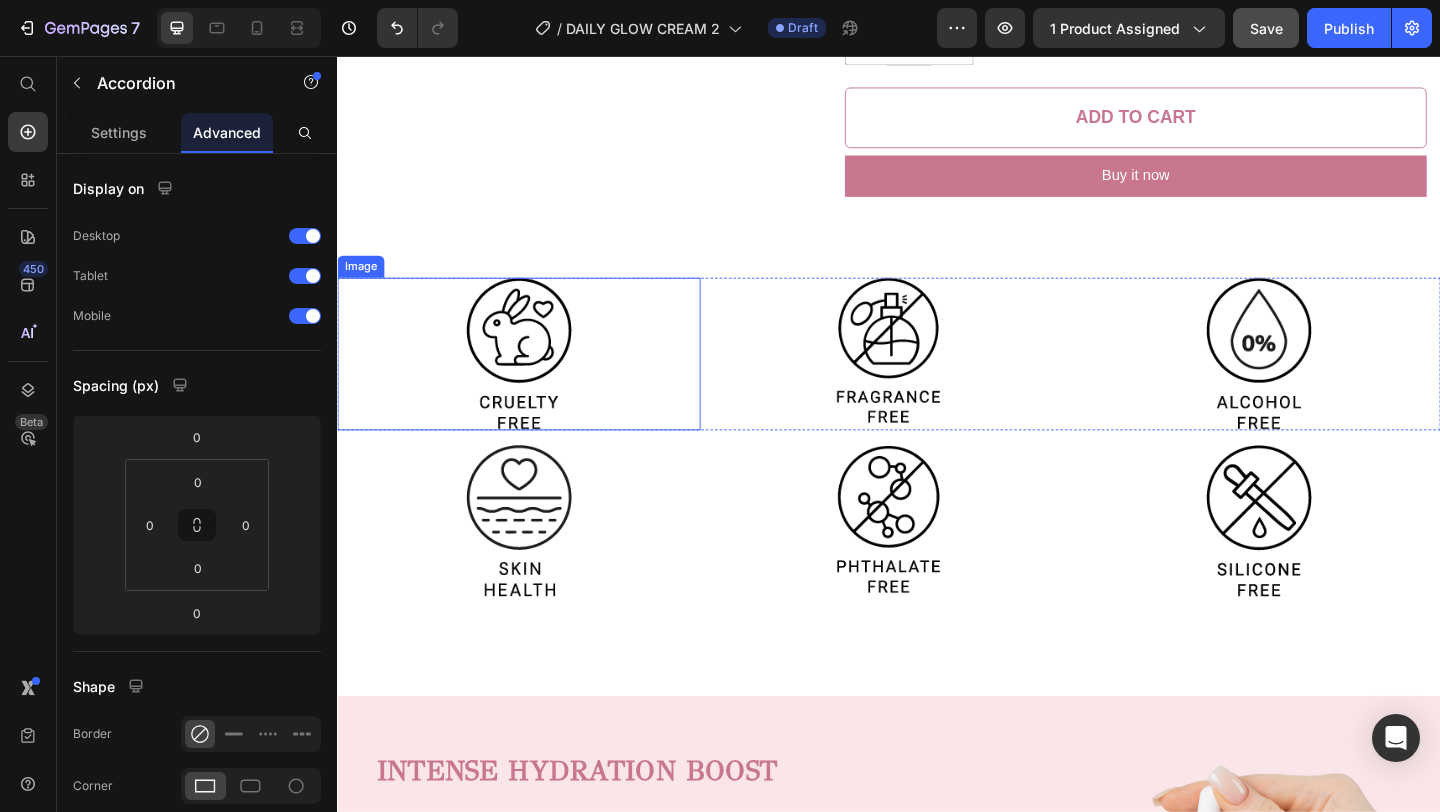 scroll, scrollTop: 1032, scrollLeft: 0, axis: vertical 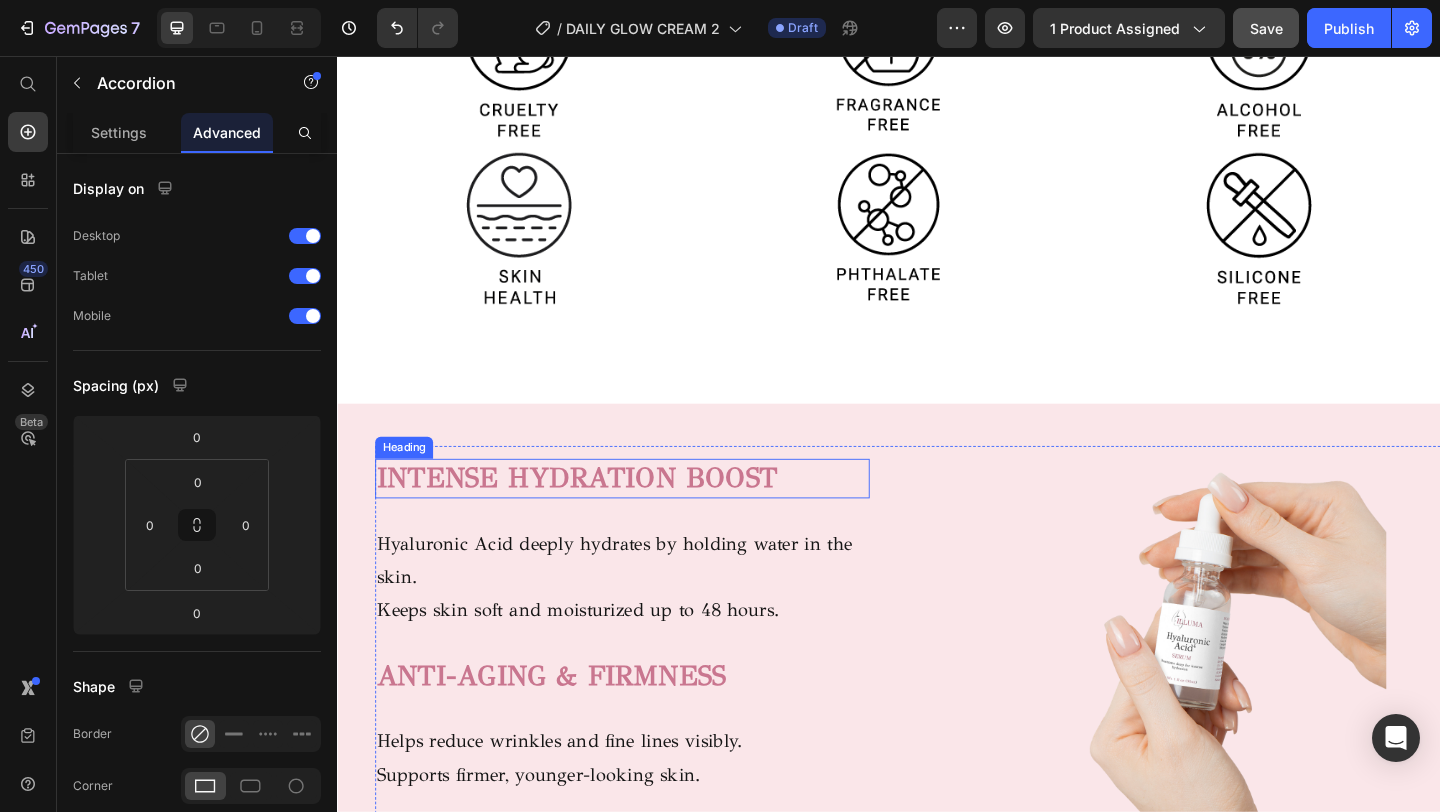 click on "INTENSE HYDRATION BOOST" at bounding box center (598, 515) 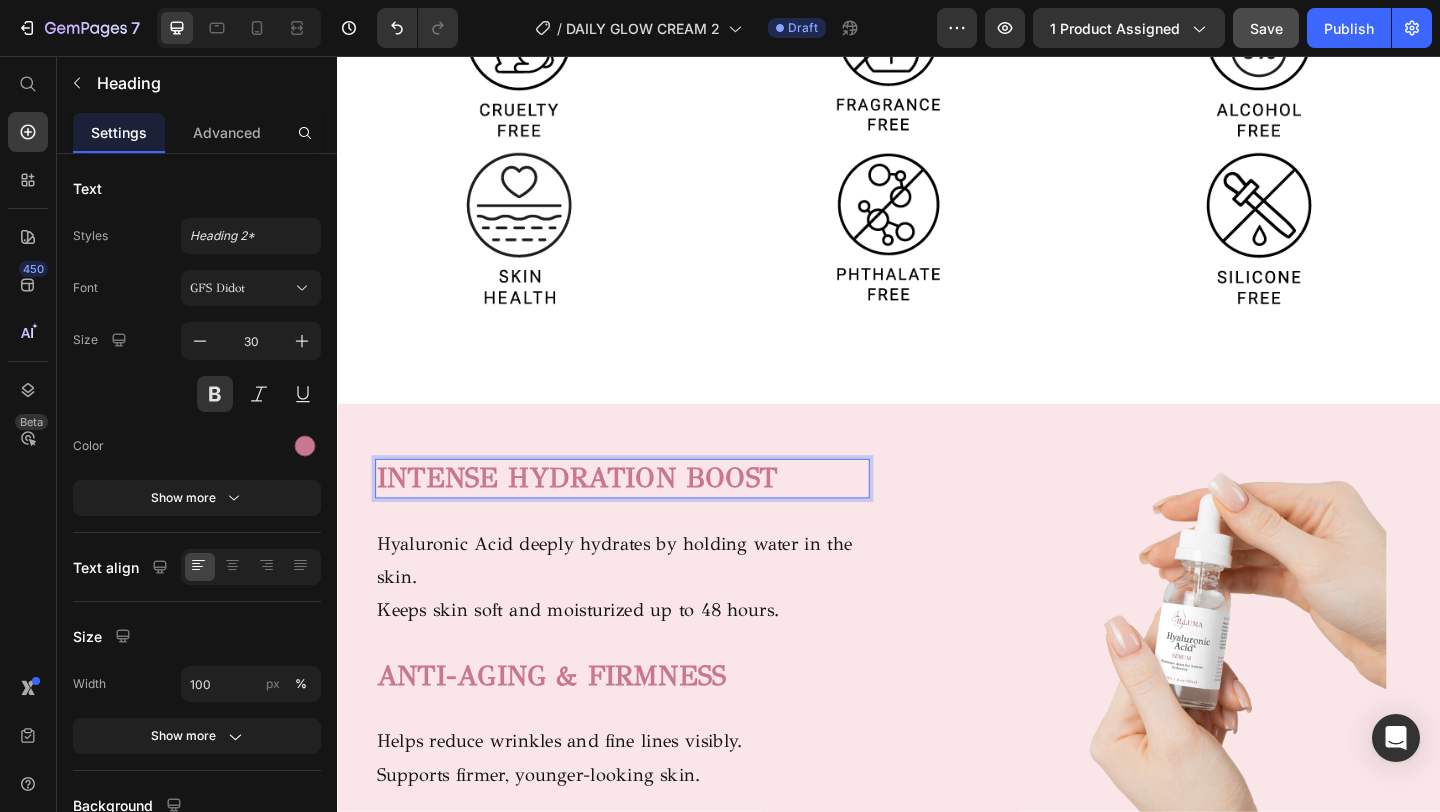 click on "INTENSE HYDRATION BOOST" at bounding box center (647, 515) 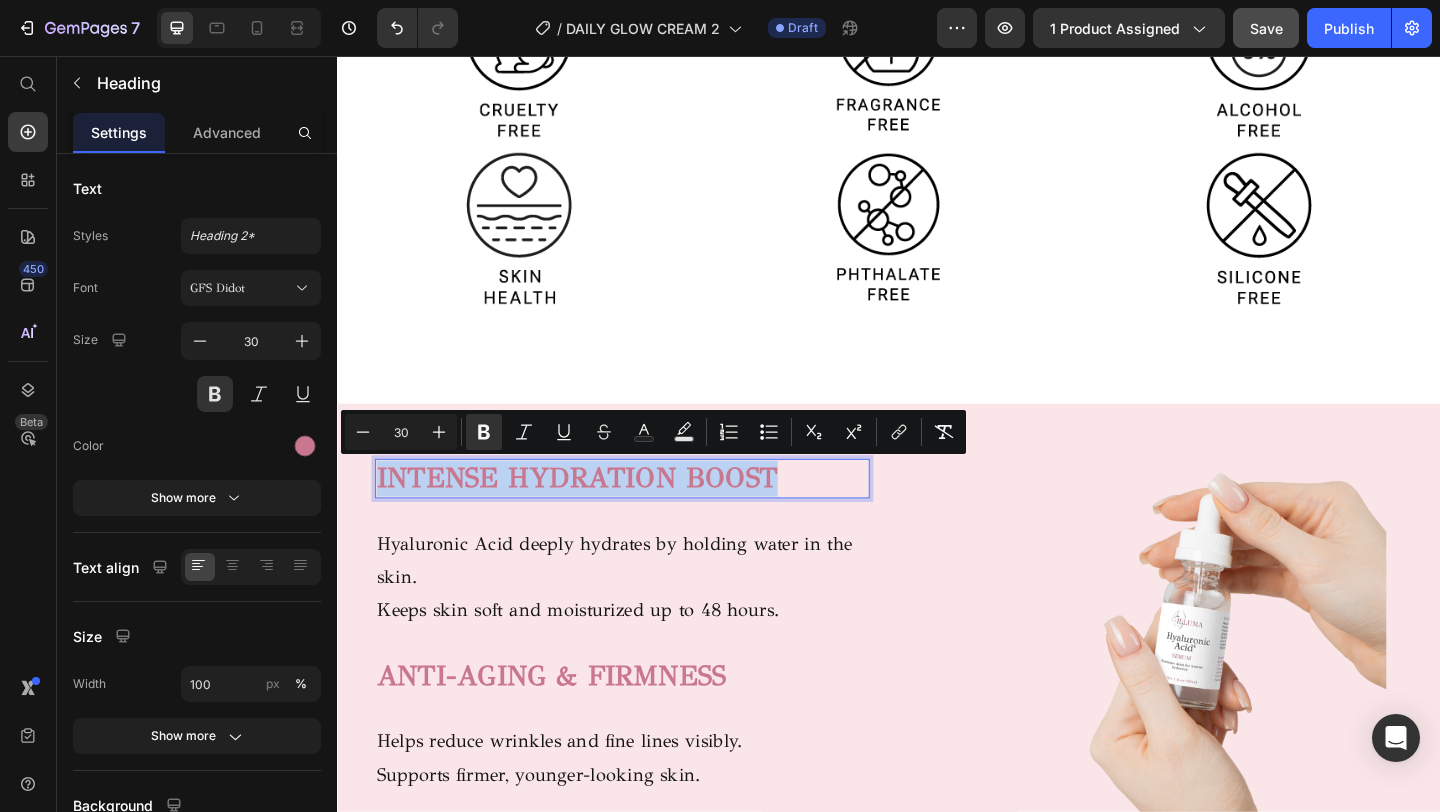drag, startPoint x: 824, startPoint y: 518, endPoint x: 378, endPoint y: 517, distance: 446.00113 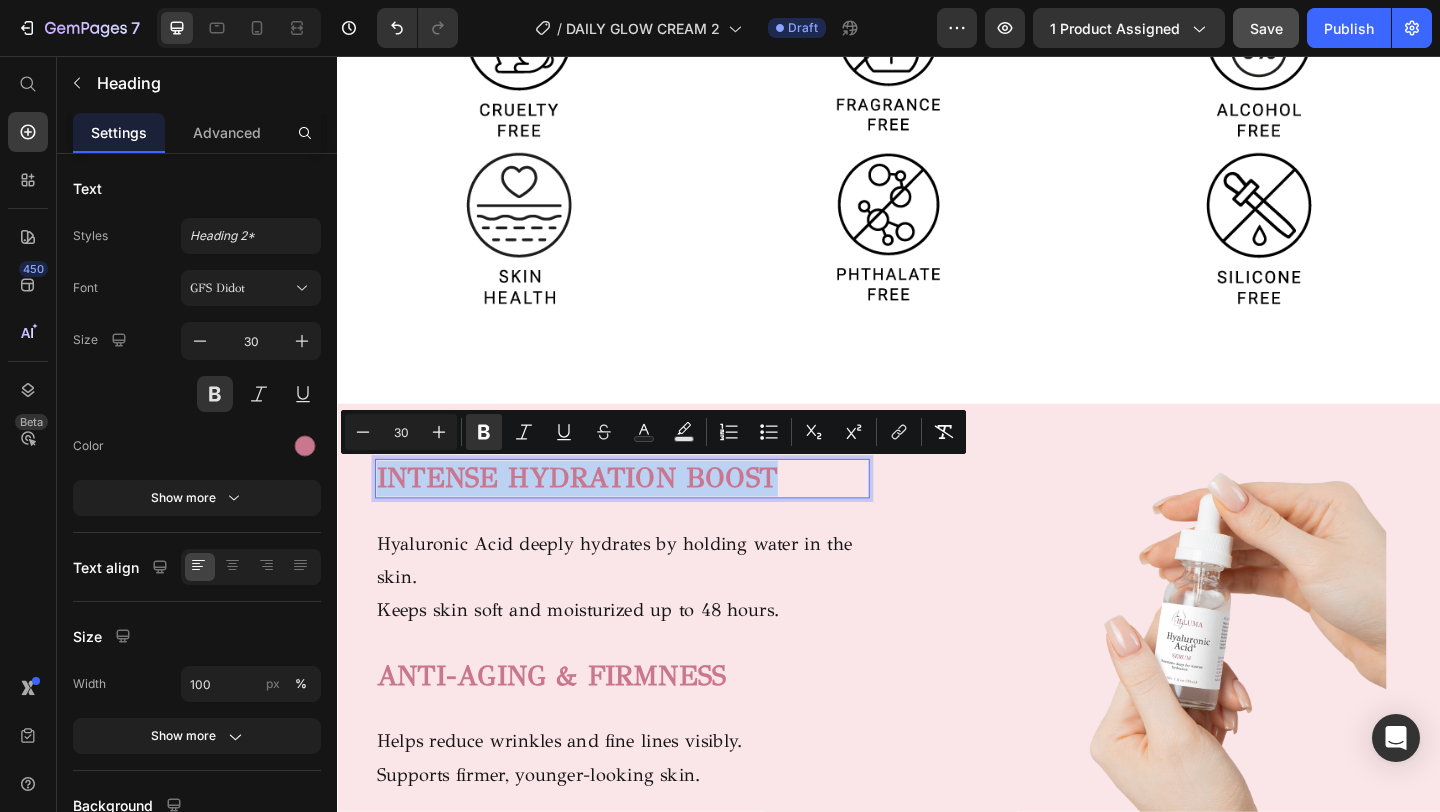 click on "Hyaluronic Acid deeply hydrates by holding water in the skin." at bounding box center [647, 605] 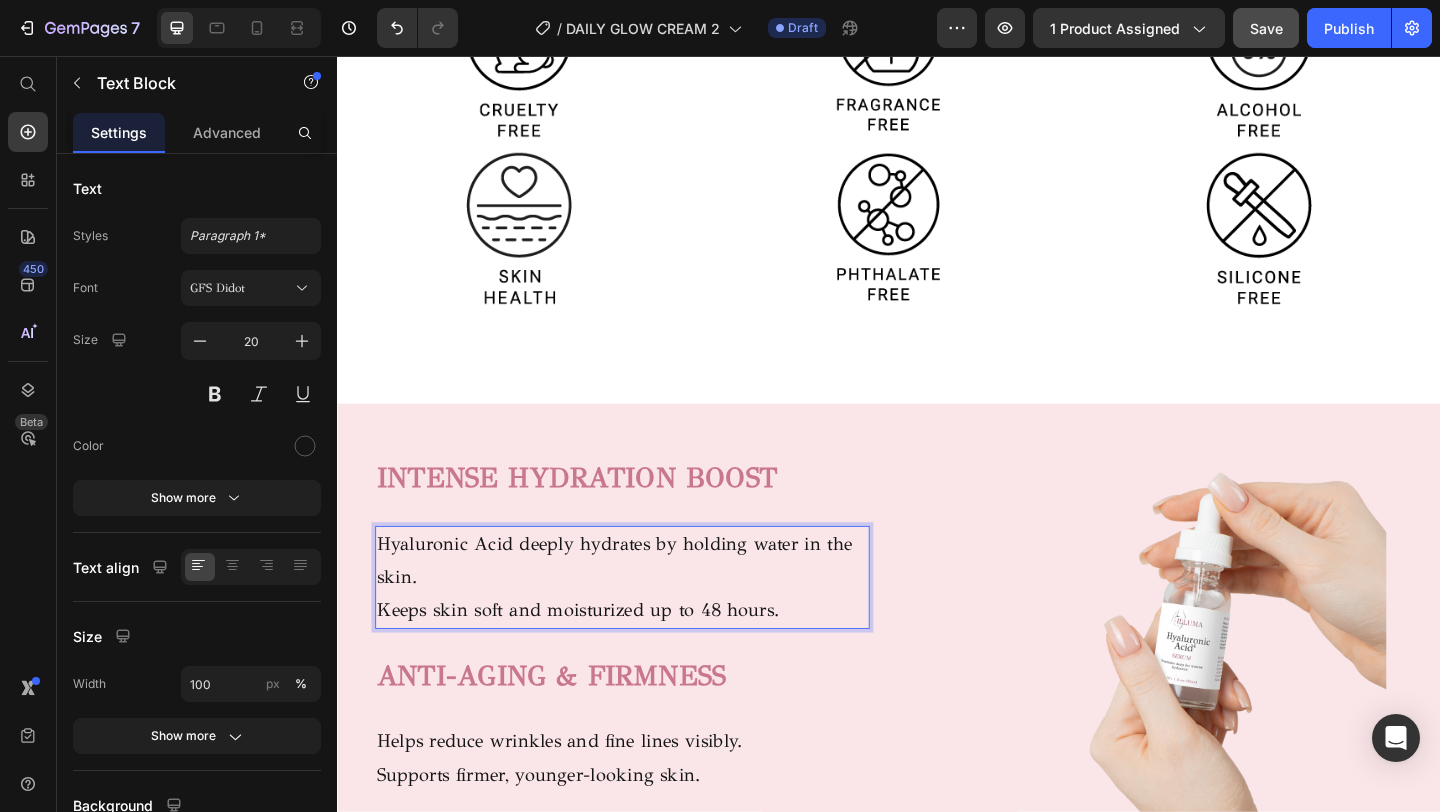 click on "Keeps skin soft and moisturized up to 48 hours." at bounding box center (647, 659) 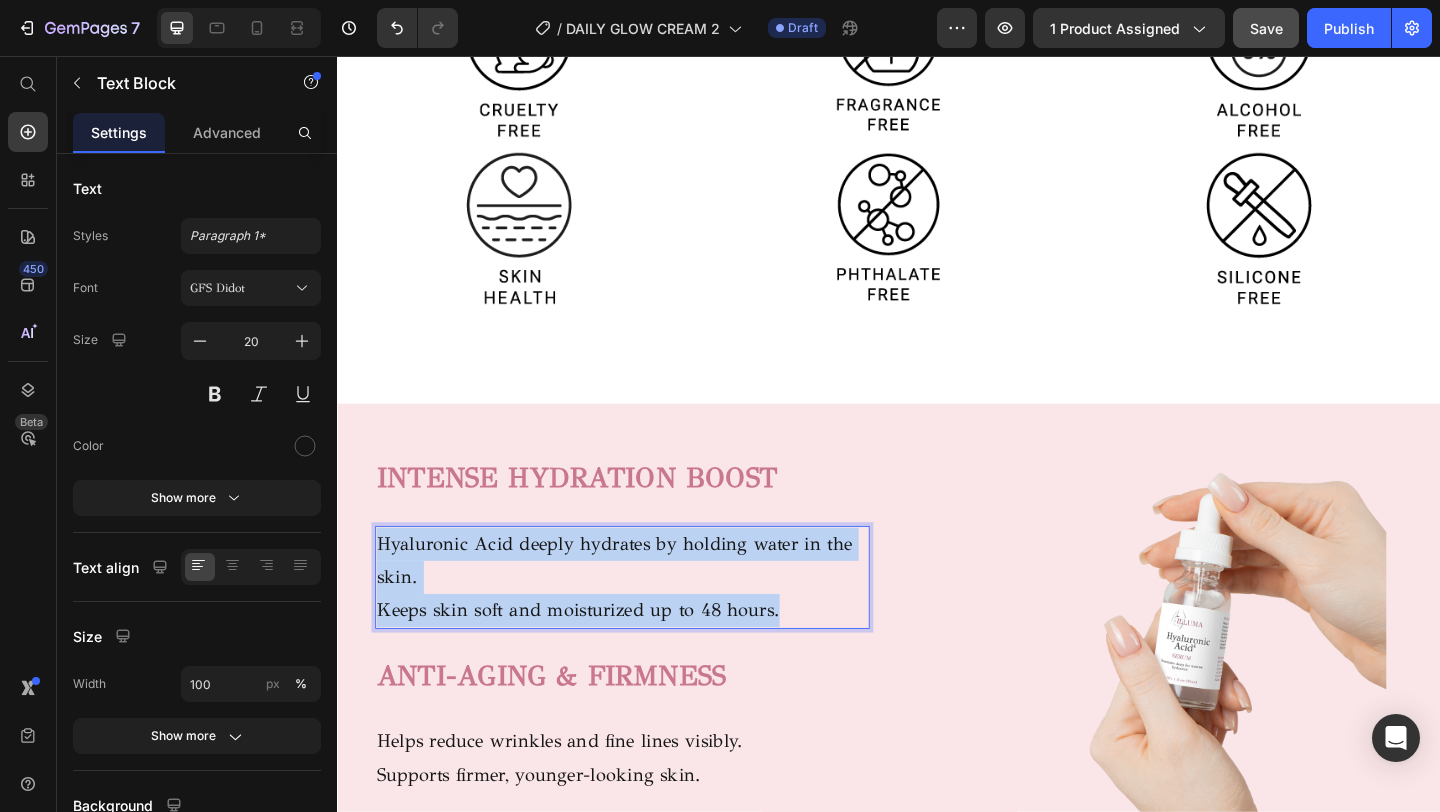 drag, startPoint x: 822, startPoint y: 661, endPoint x: 379, endPoint y: 576, distance: 451.08093 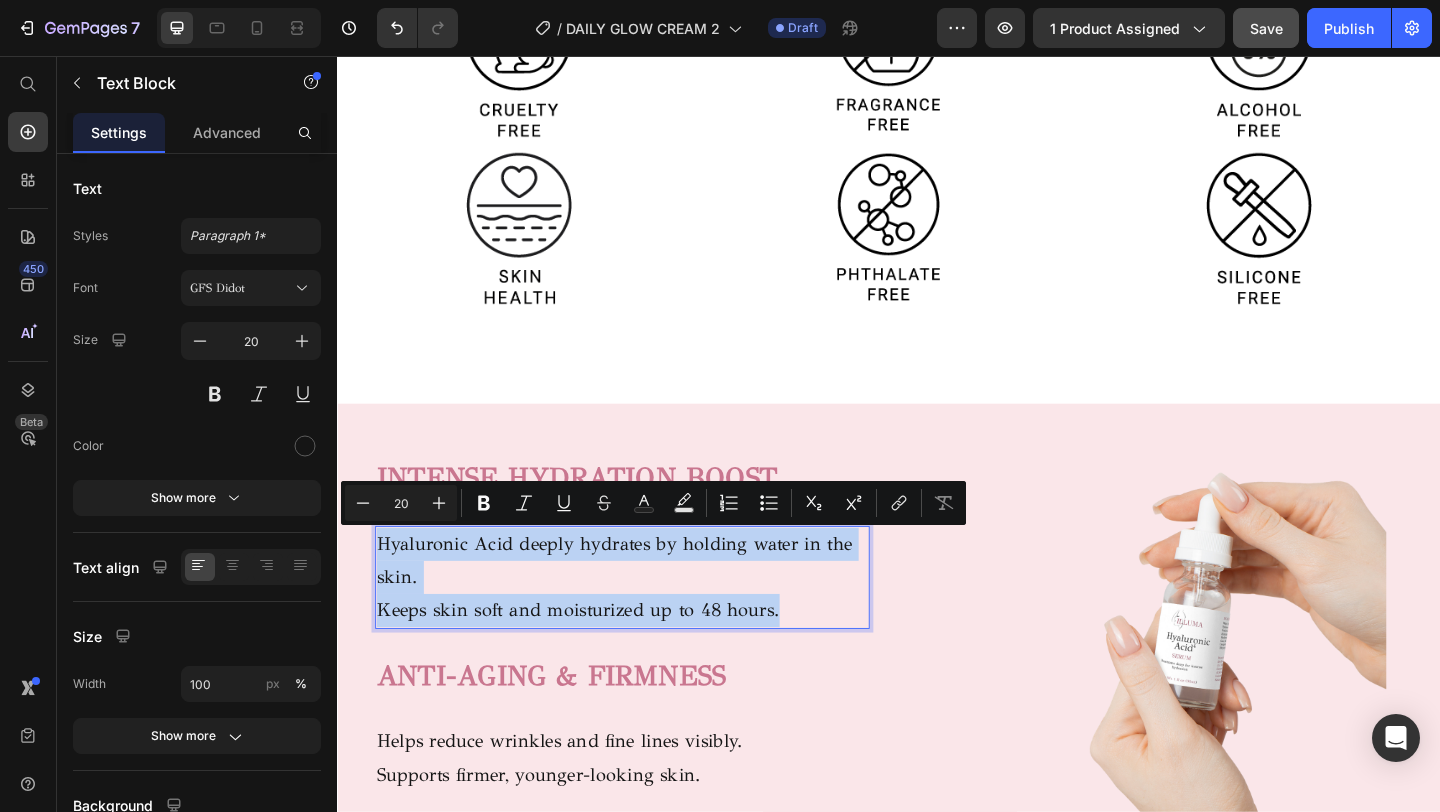 copy on "Hyaluronic Acid deeply hydrates by holding water in the skin. Keeps skin soft and moisturized up to 48 hours." 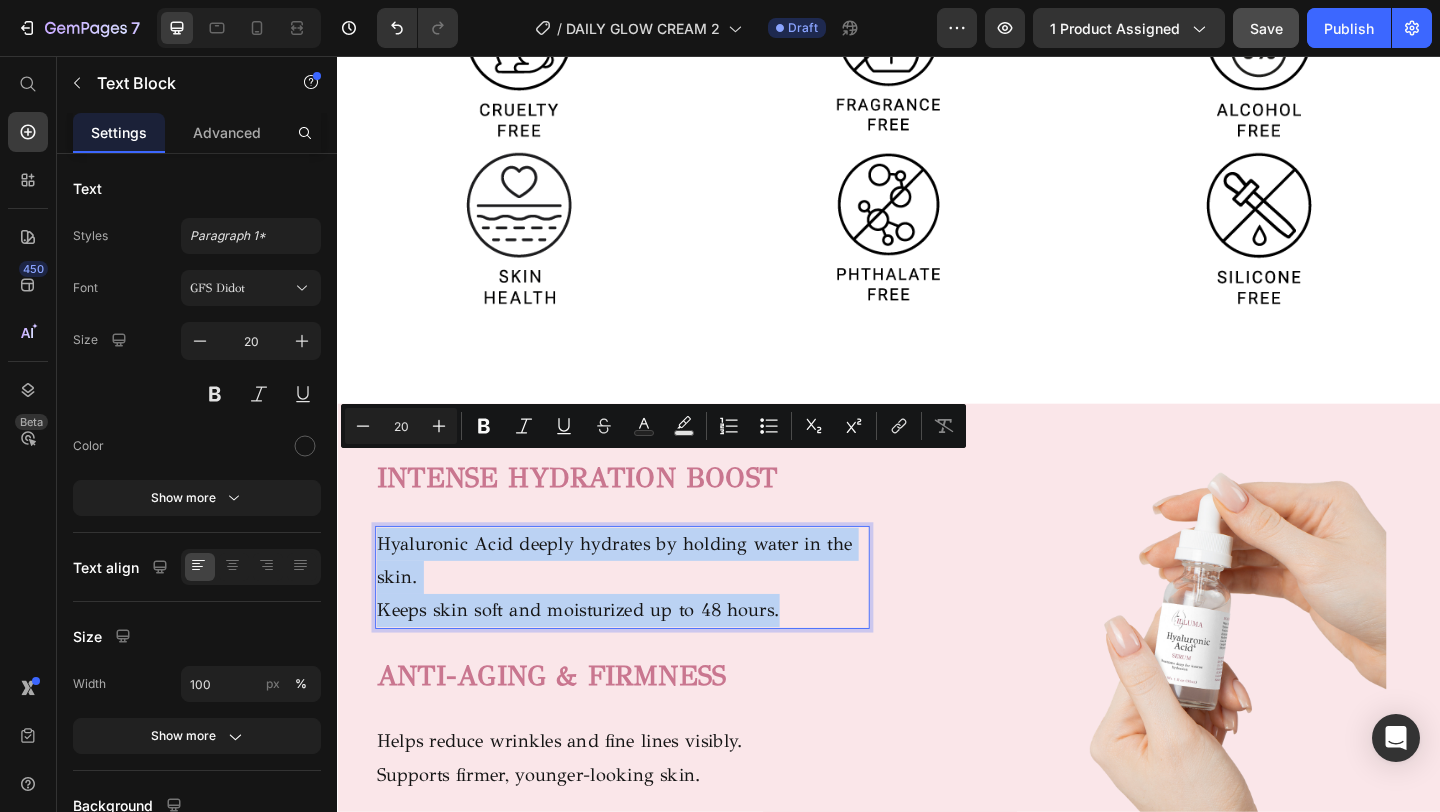 scroll, scrollTop: 1243, scrollLeft: 0, axis: vertical 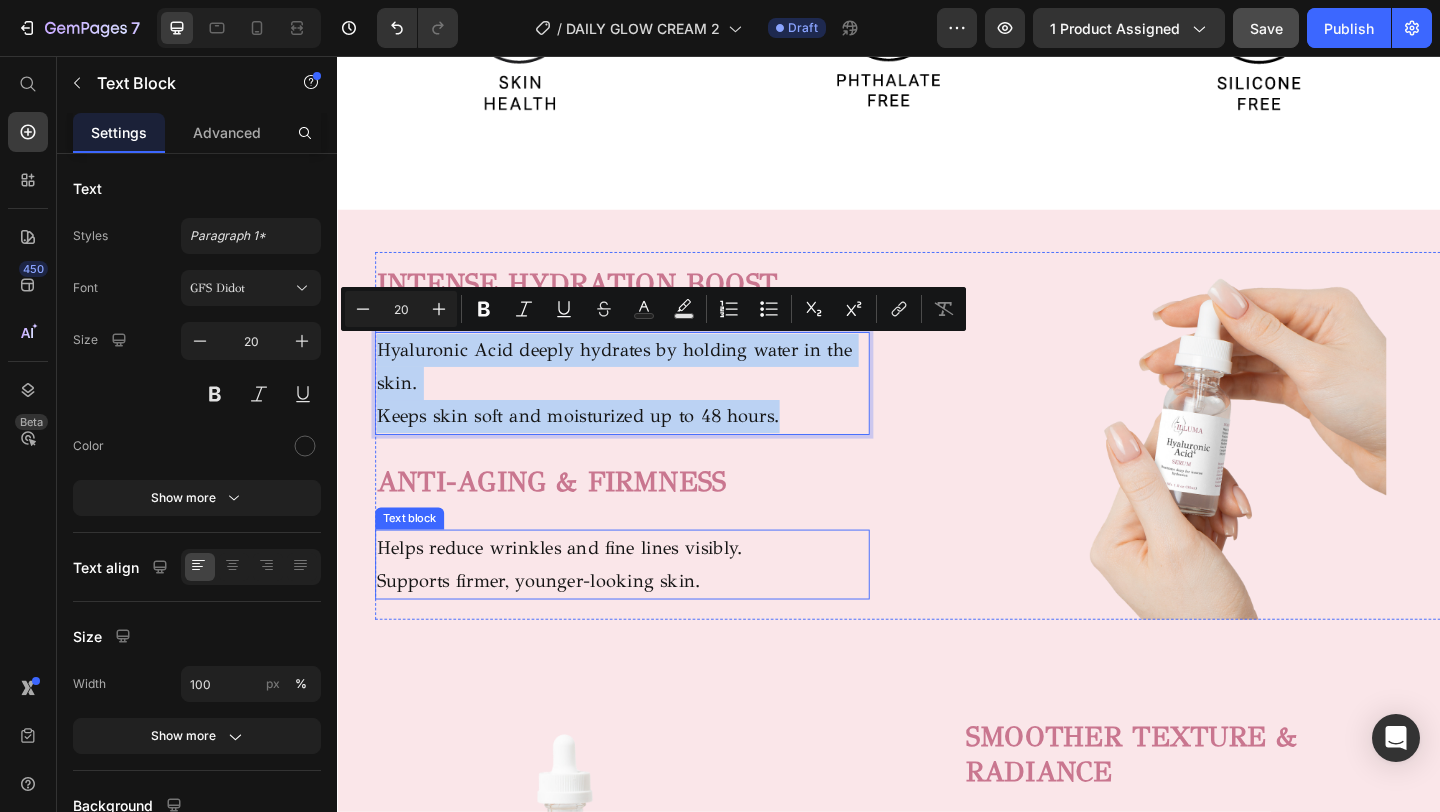 click on "ANTI-AGING & FIRMNESS" at bounding box center [569, 519] 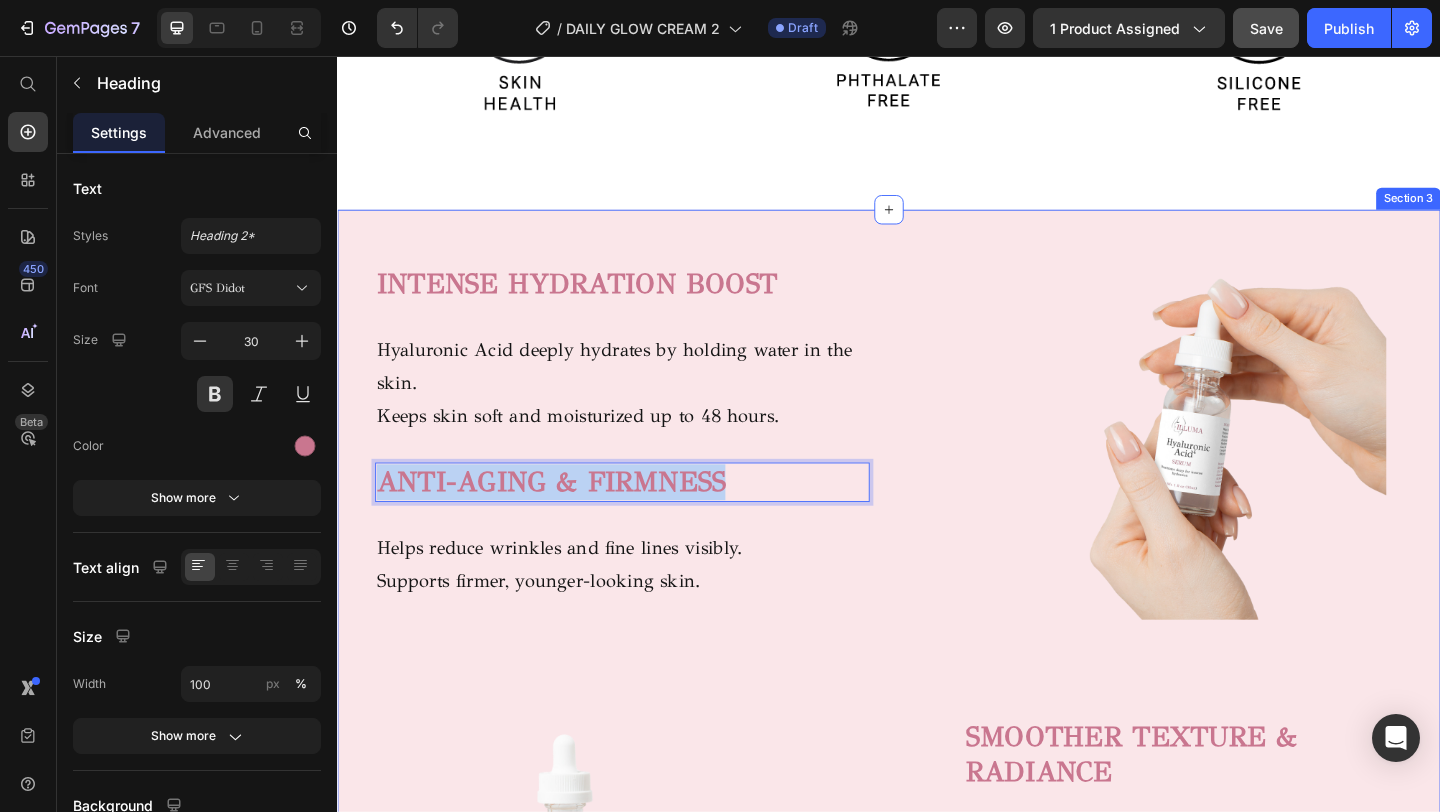 drag, startPoint x: 768, startPoint y: 514, endPoint x: 355, endPoint y: 504, distance: 413.12103 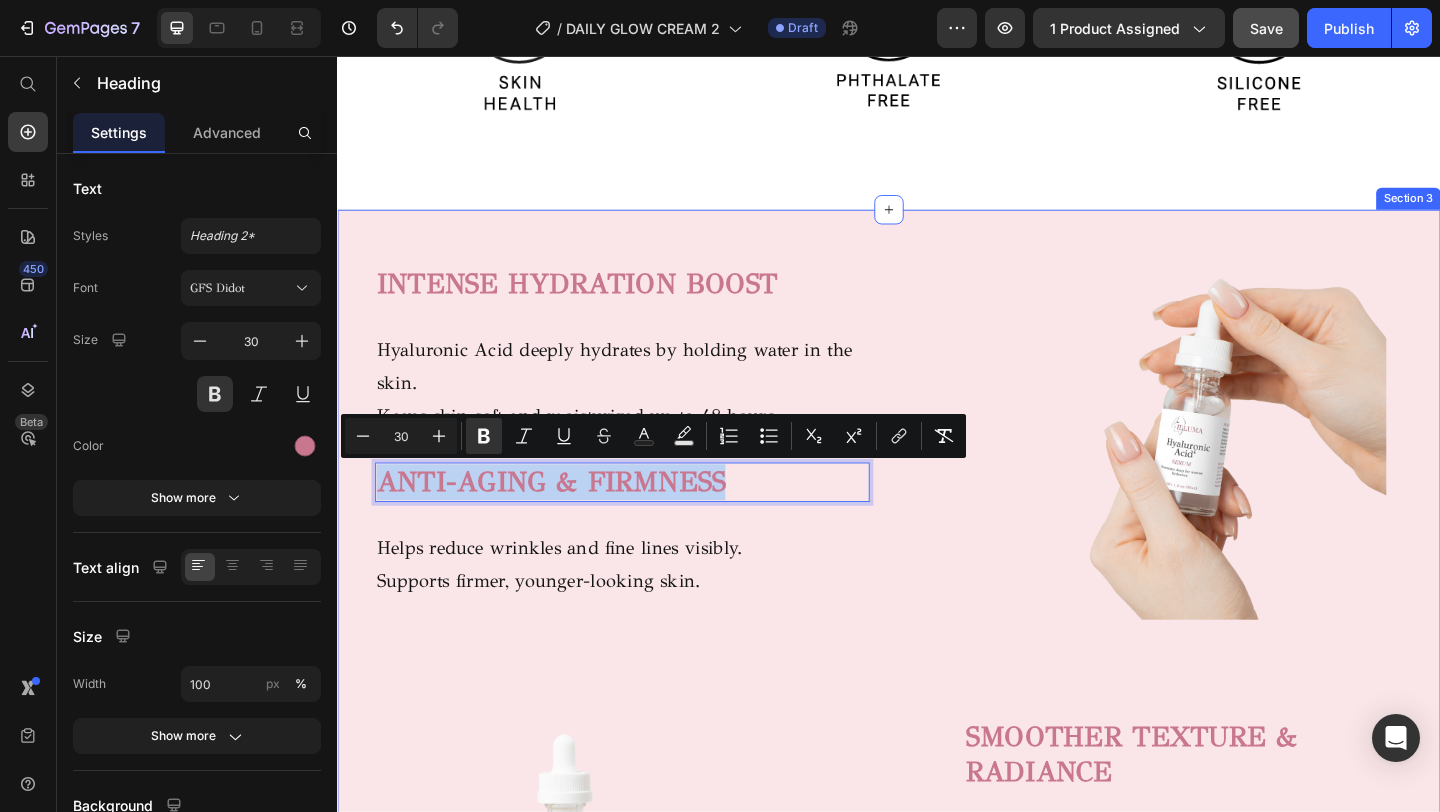 copy on "ANTI-AGING & FIRMNESS" 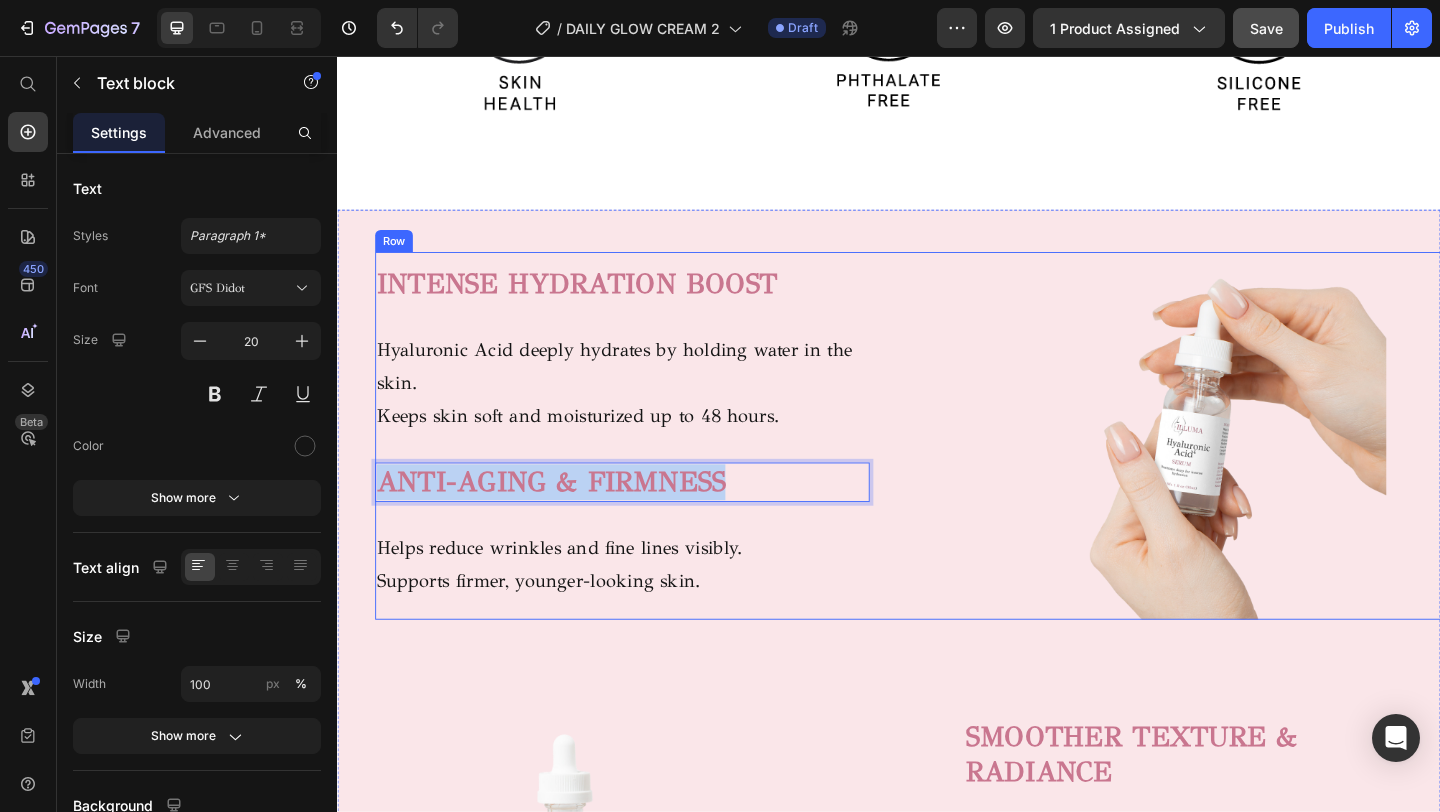 click on "Supports firmer, younger-looking skin." at bounding box center [647, 627] 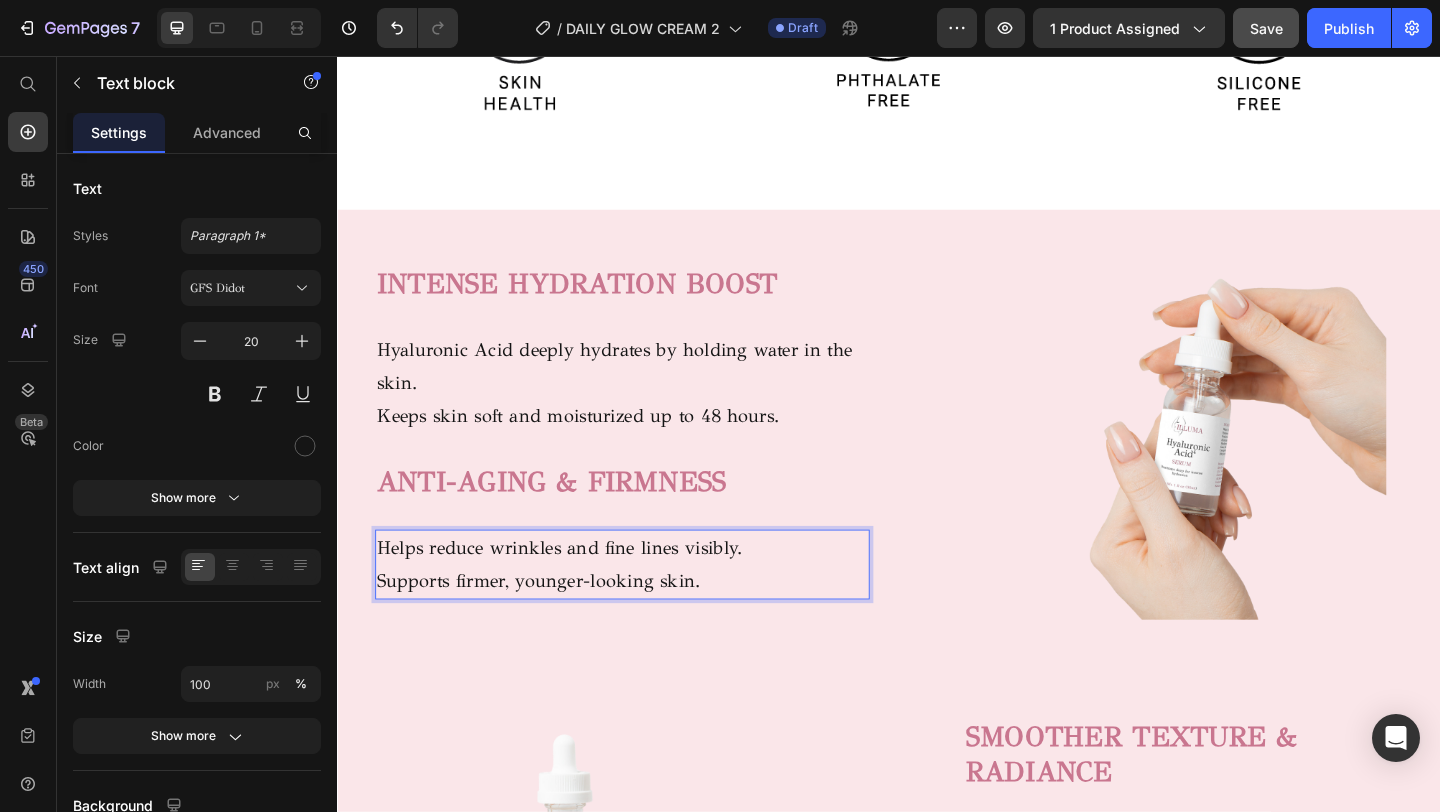 scroll, scrollTop: 1229, scrollLeft: 0, axis: vertical 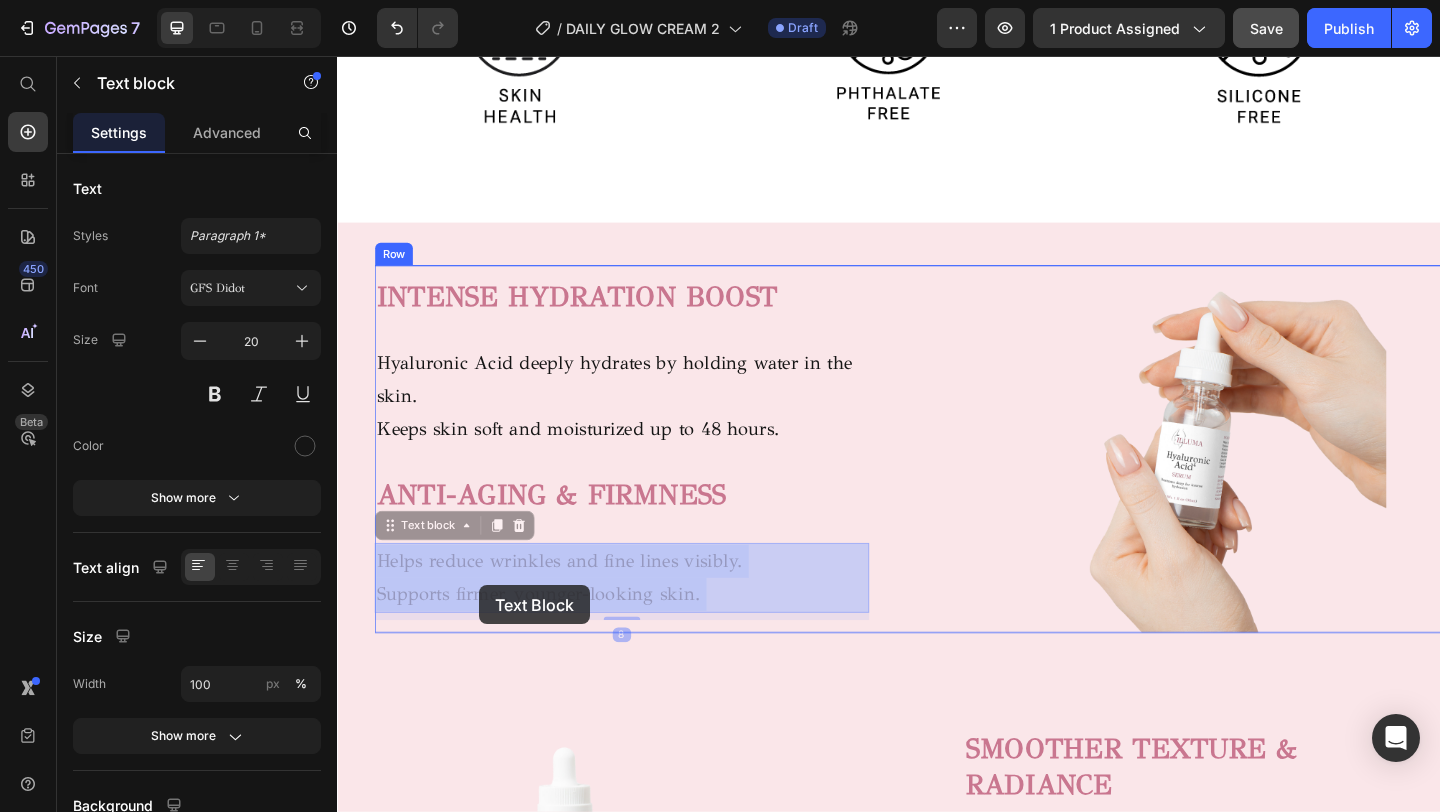 drag, startPoint x: 743, startPoint y: 631, endPoint x: 492, endPoint y: 632, distance: 251.002 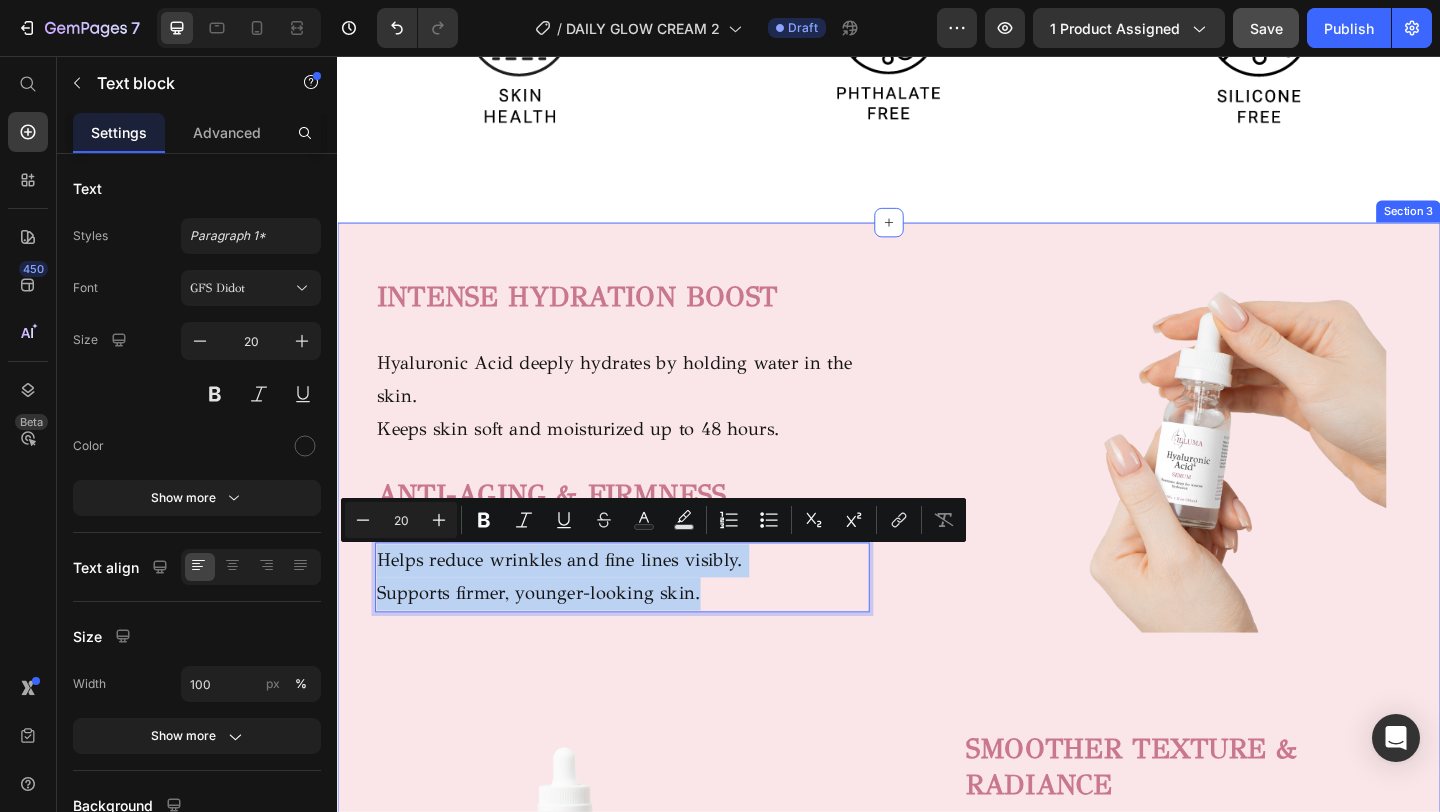 drag, startPoint x: 730, startPoint y: 646, endPoint x: 353, endPoint y: 616, distance: 378.19174 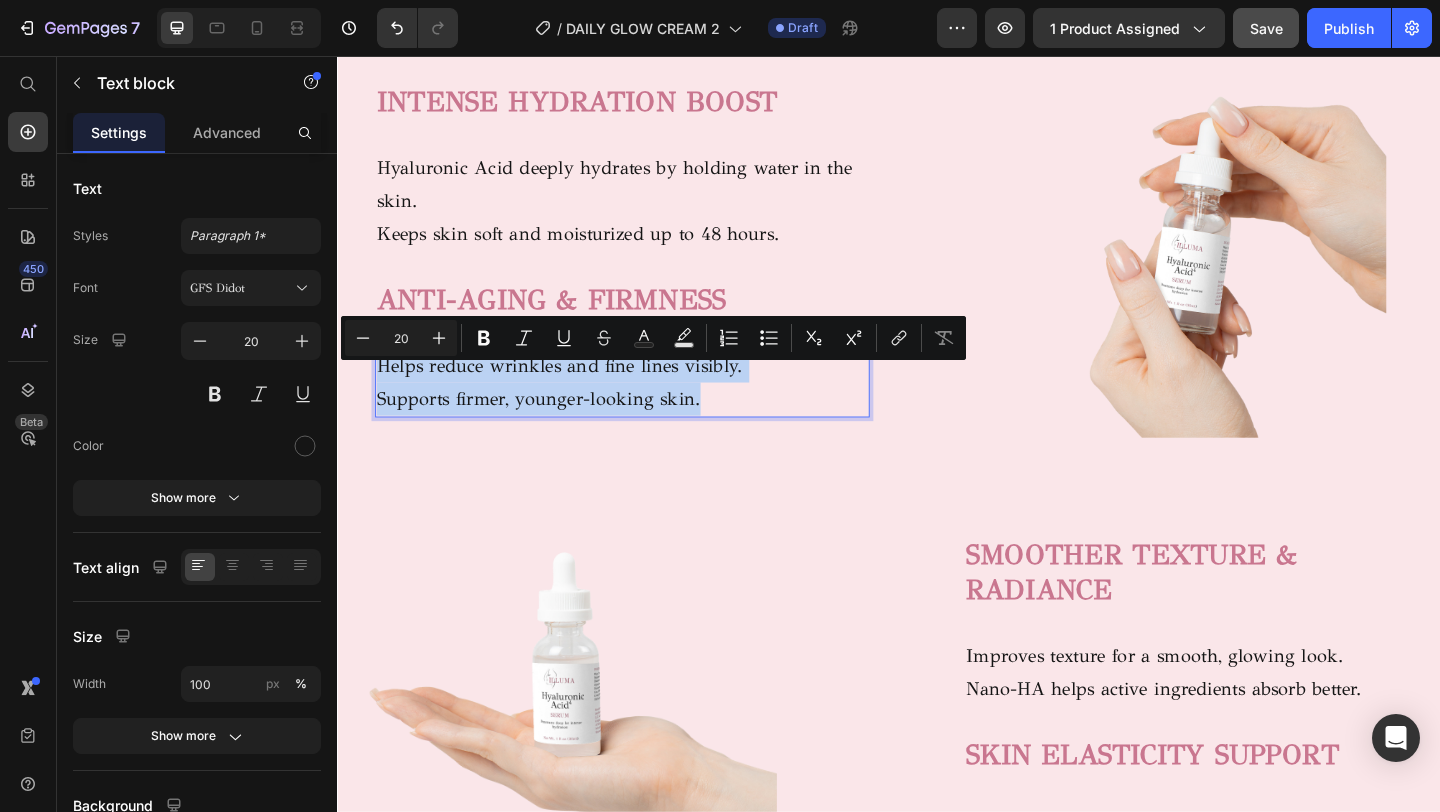 scroll, scrollTop: 1461, scrollLeft: 0, axis: vertical 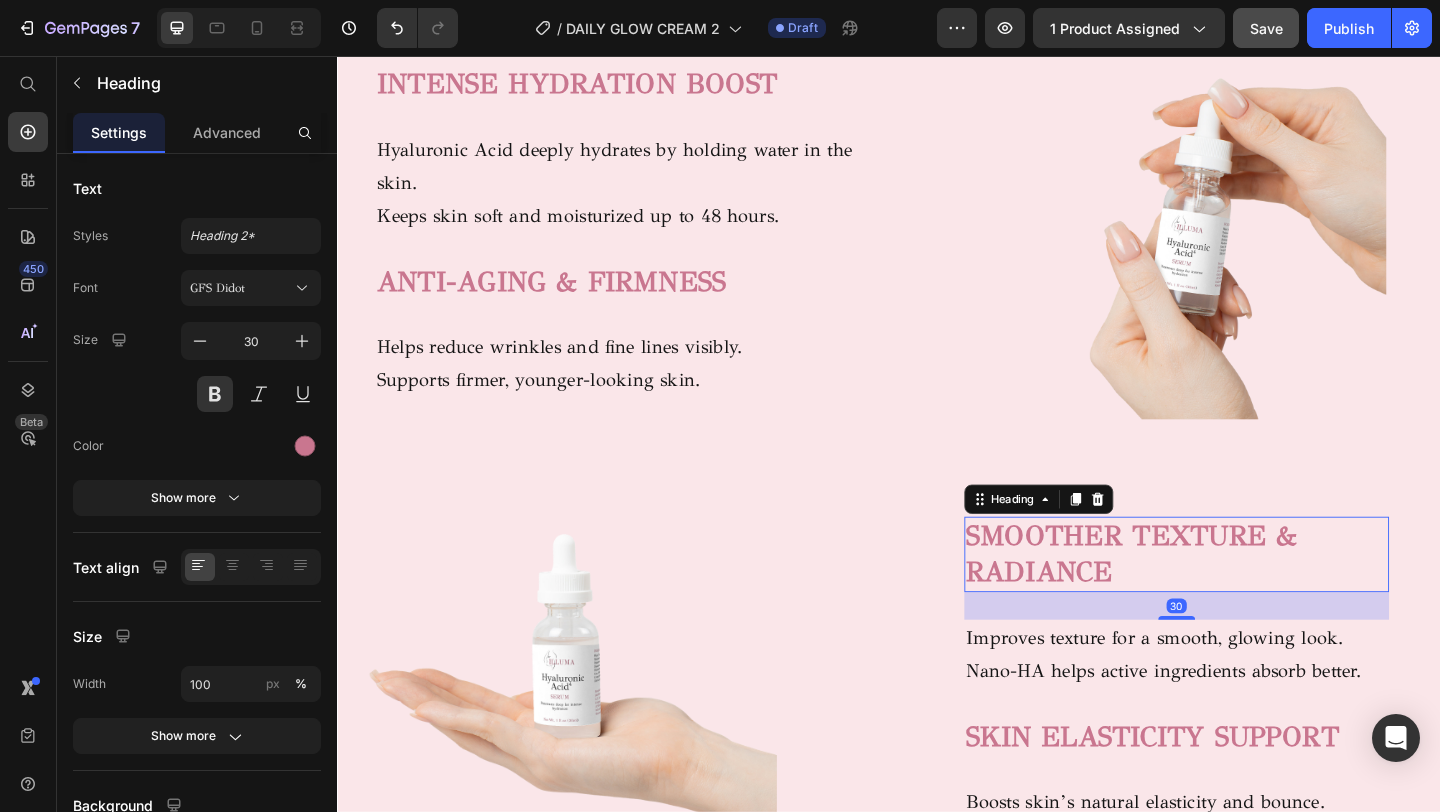 click on "SMOOTHER TEXTURE & RADIANCE" at bounding box center [1201, 597] 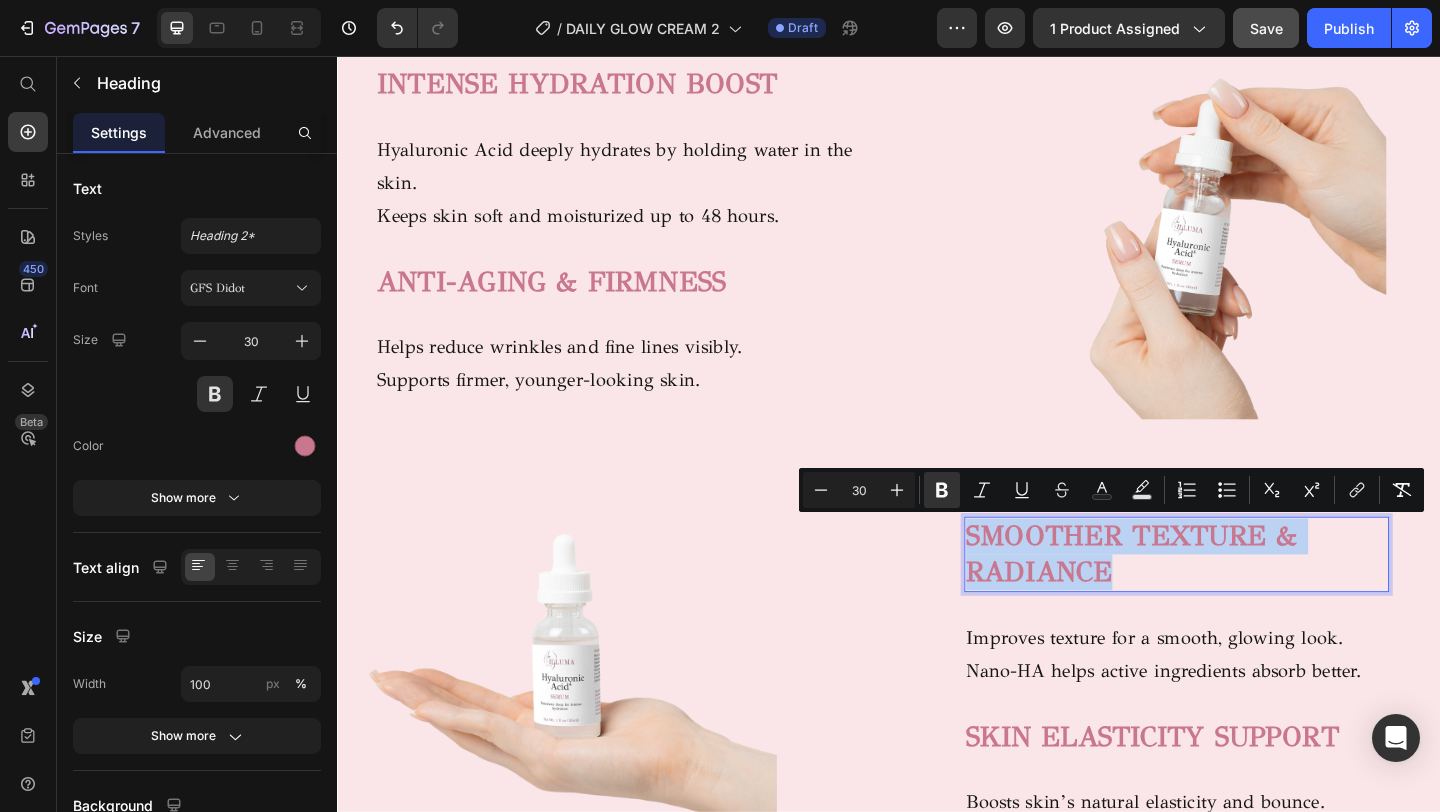drag, startPoint x: 1204, startPoint y: 618, endPoint x: 1027, endPoint y: 568, distance: 183.92662 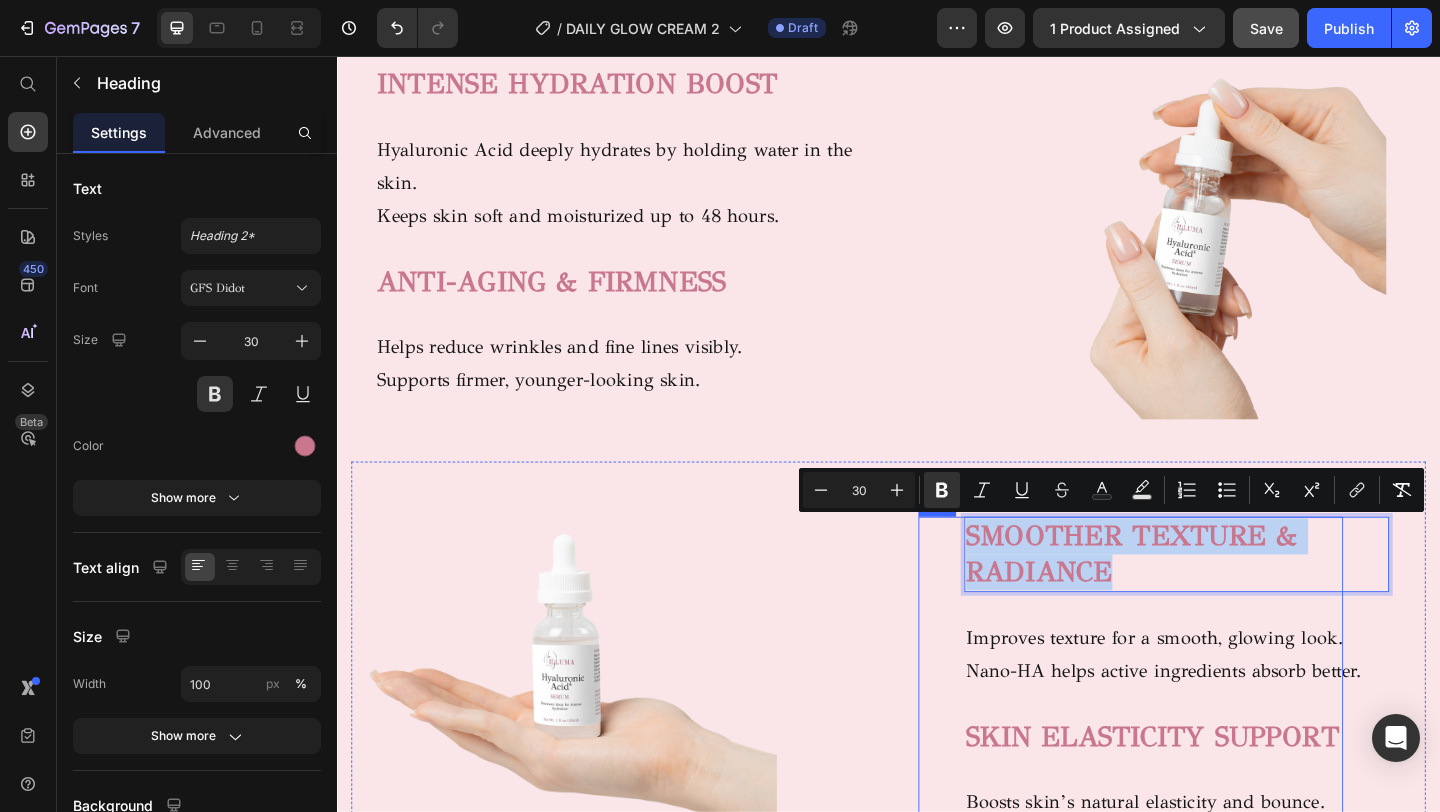 click on "Nano-HA helps active ingredients absorb better." at bounding box center (1250, 725) 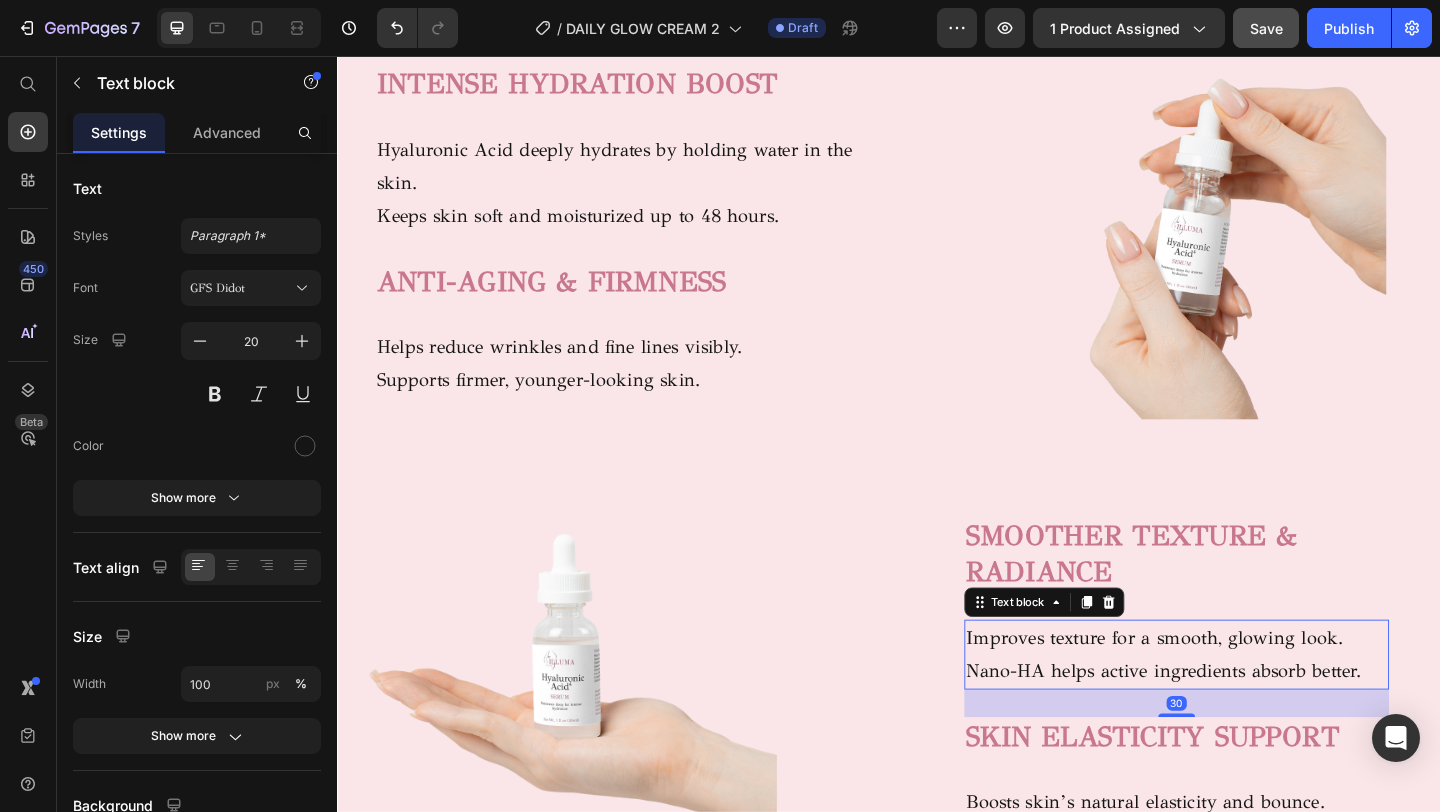 click on "Nano-HA helps active ingredients absorb better." at bounding box center (1250, 725) 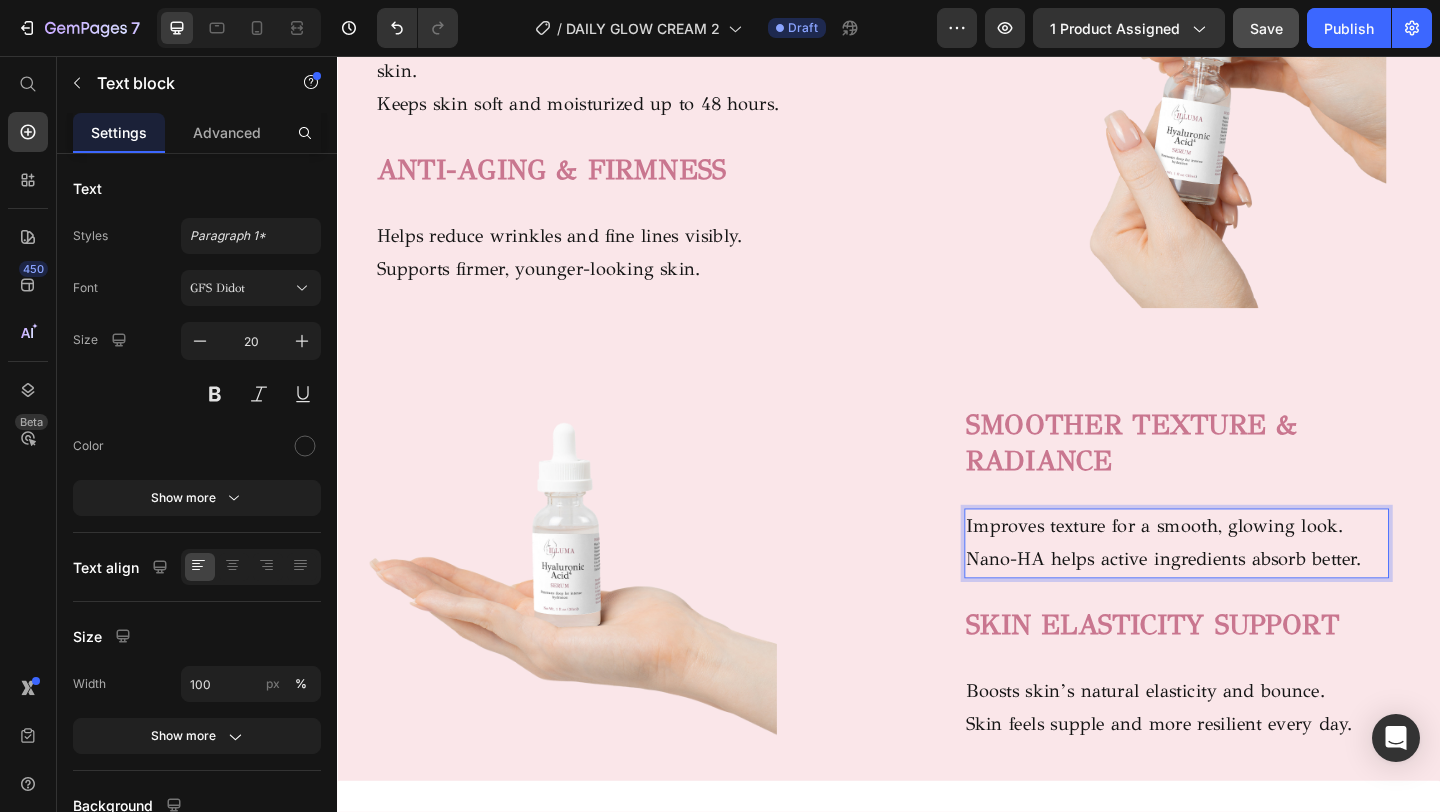 scroll, scrollTop: 1593, scrollLeft: 0, axis: vertical 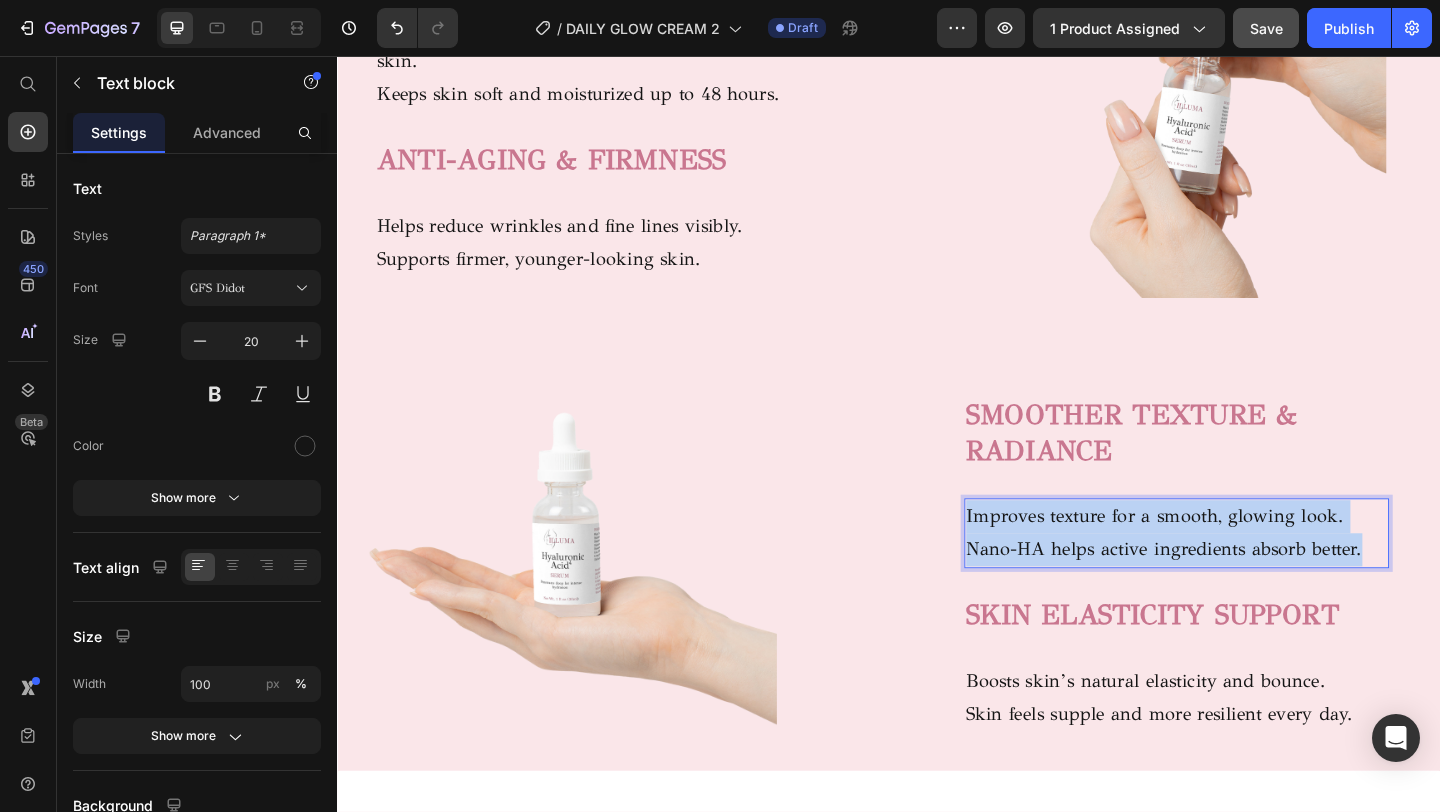 drag, startPoint x: 1463, startPoint y: 593, endPoint x: 1024, endPoint y: 556, distance: 440.55646 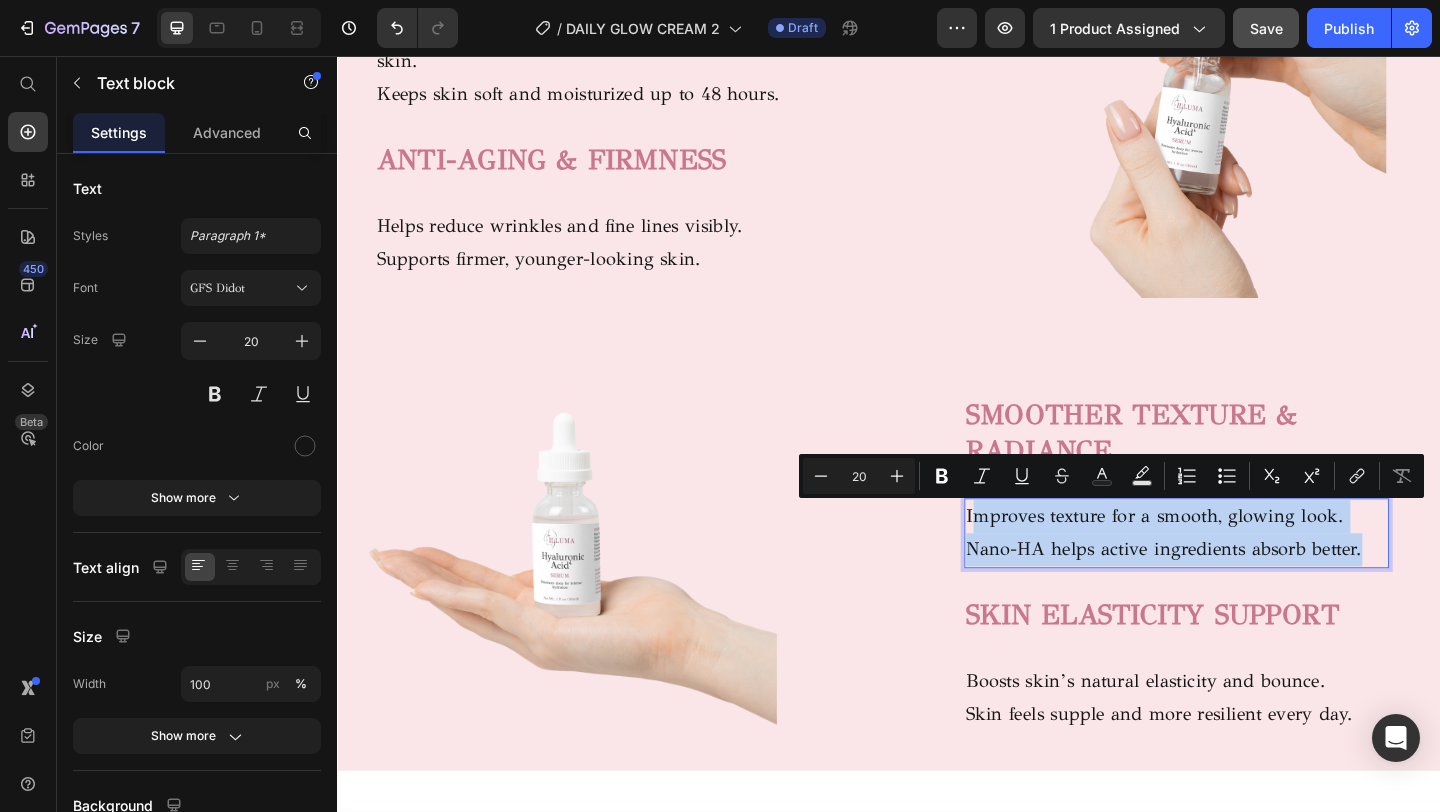 copy on "mproves texture for a smooth, glowing look. Nano-HA helps active ingredients absorb better." 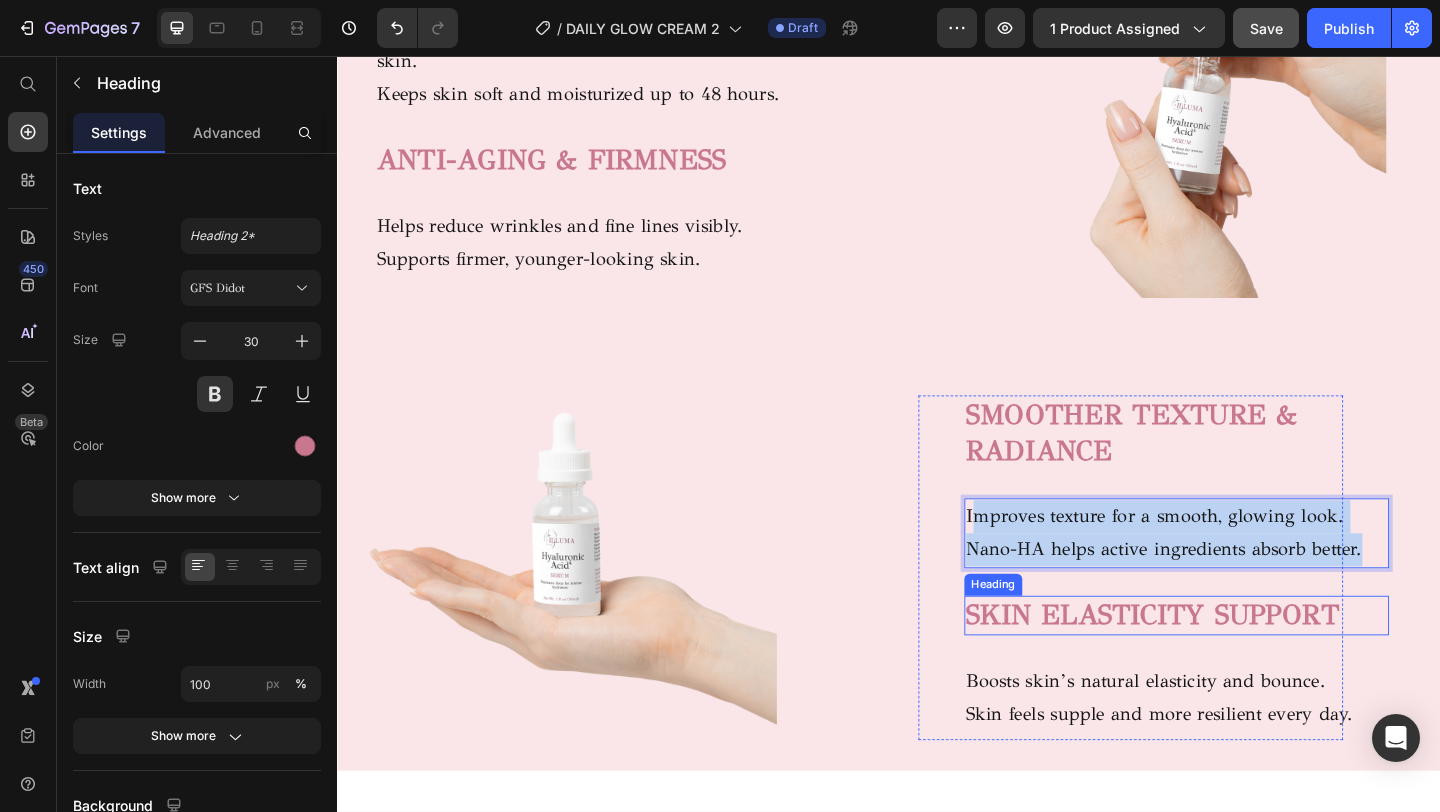click on "SKIN ELASTICITY SUPPORT" at bounding box center (1224, 664) 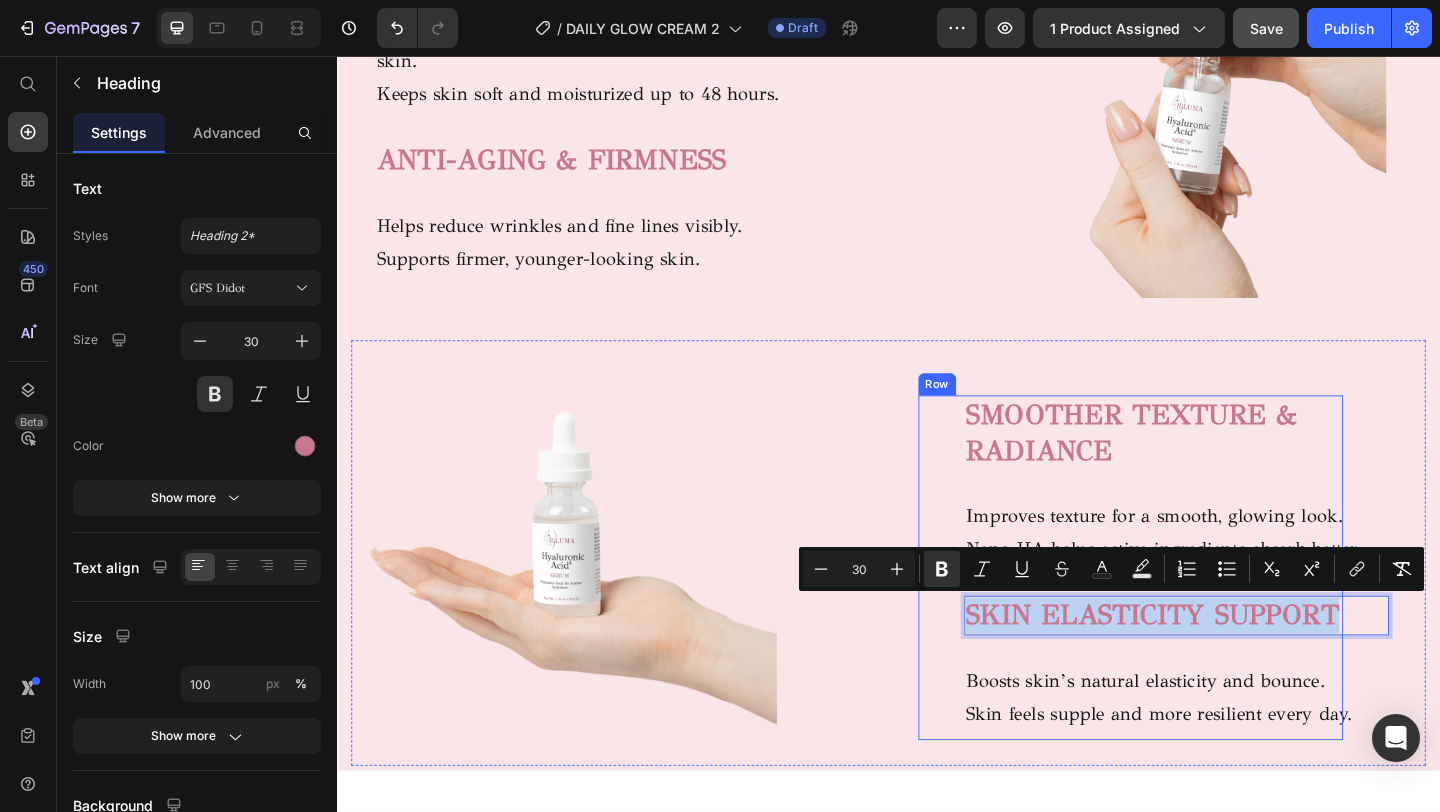 drag, startPoint x: 1443, startPoint y: 666, endPoint x: 979, endPoint y: 662, distance: 464.01724 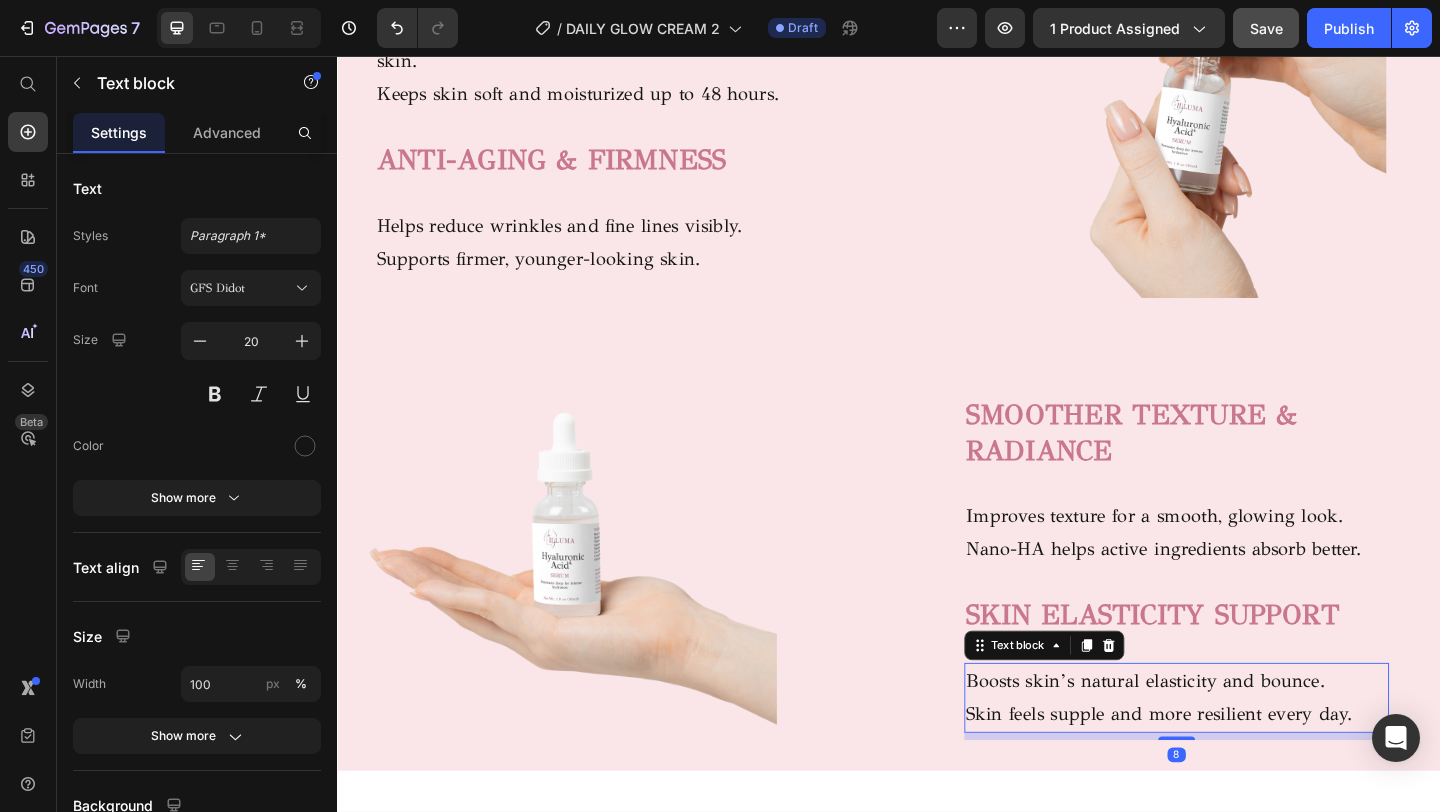 click on "Skin feels supple and more resilient every day." at bounding box center [1250, 772] 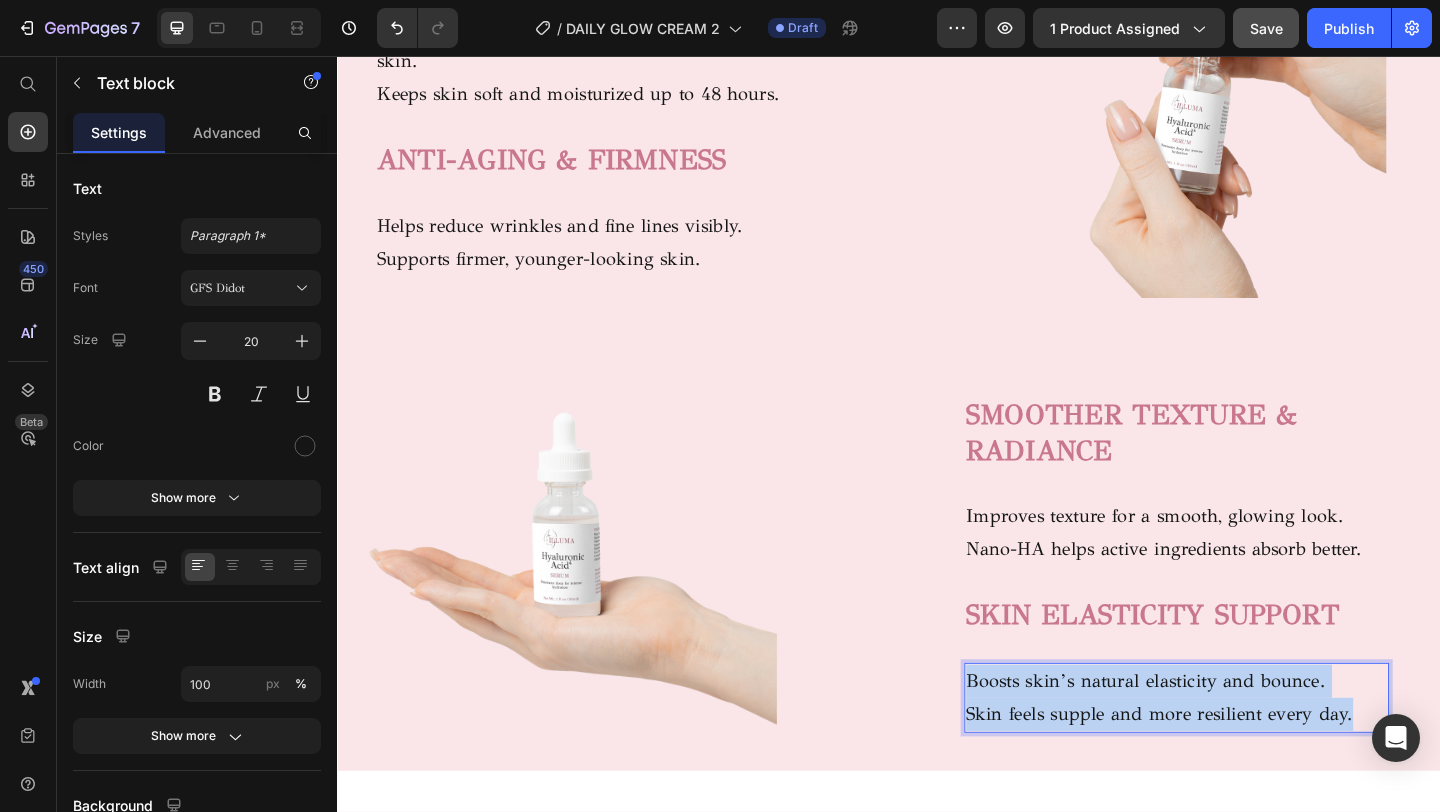 drag, startPoint x: 1445, startPoint y: 776, endPoint x: 1023, endPoint y: 735, distance: 423.98703 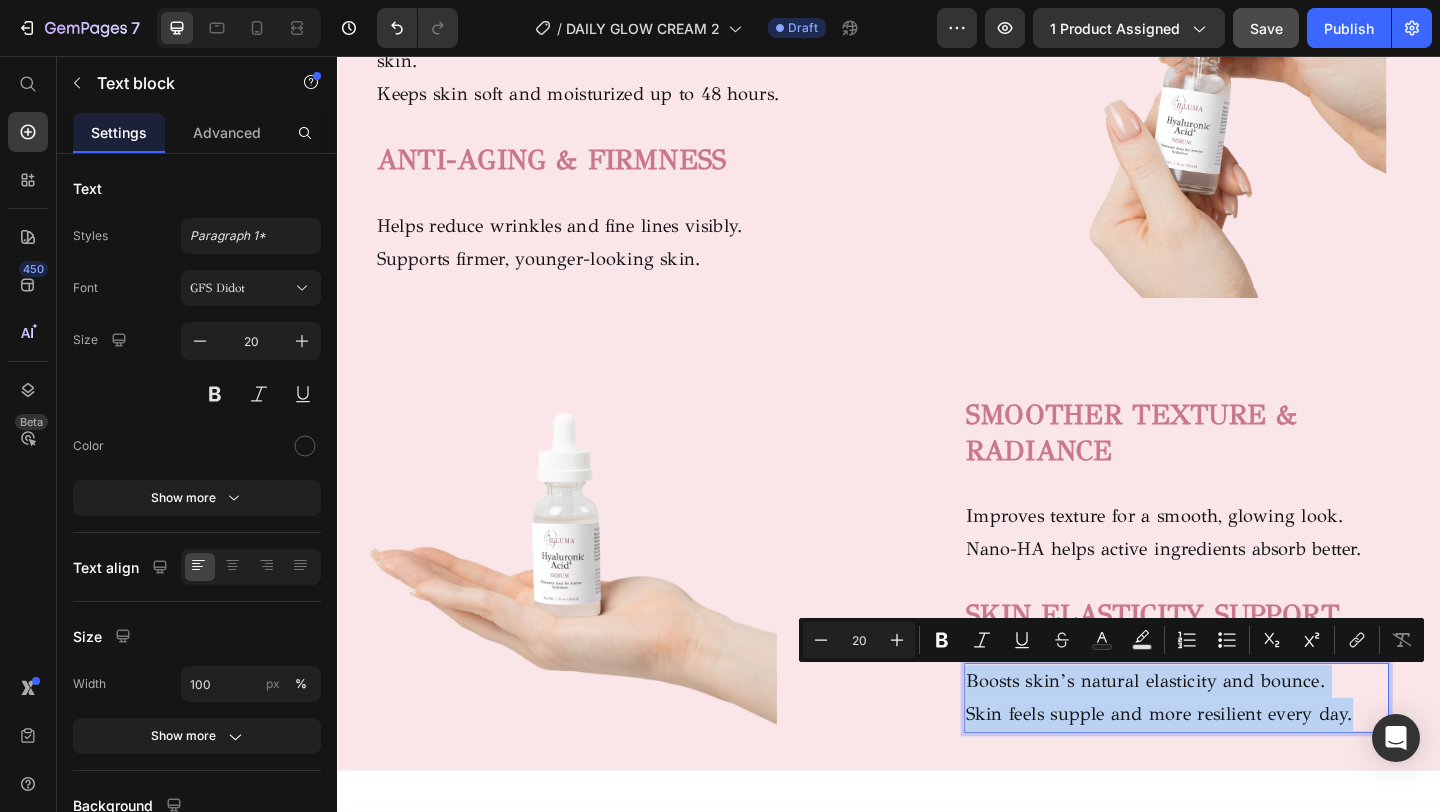 copy on "Boosts skin’s natural elasticity and bounce. Skin feels supple and more resilient every day." 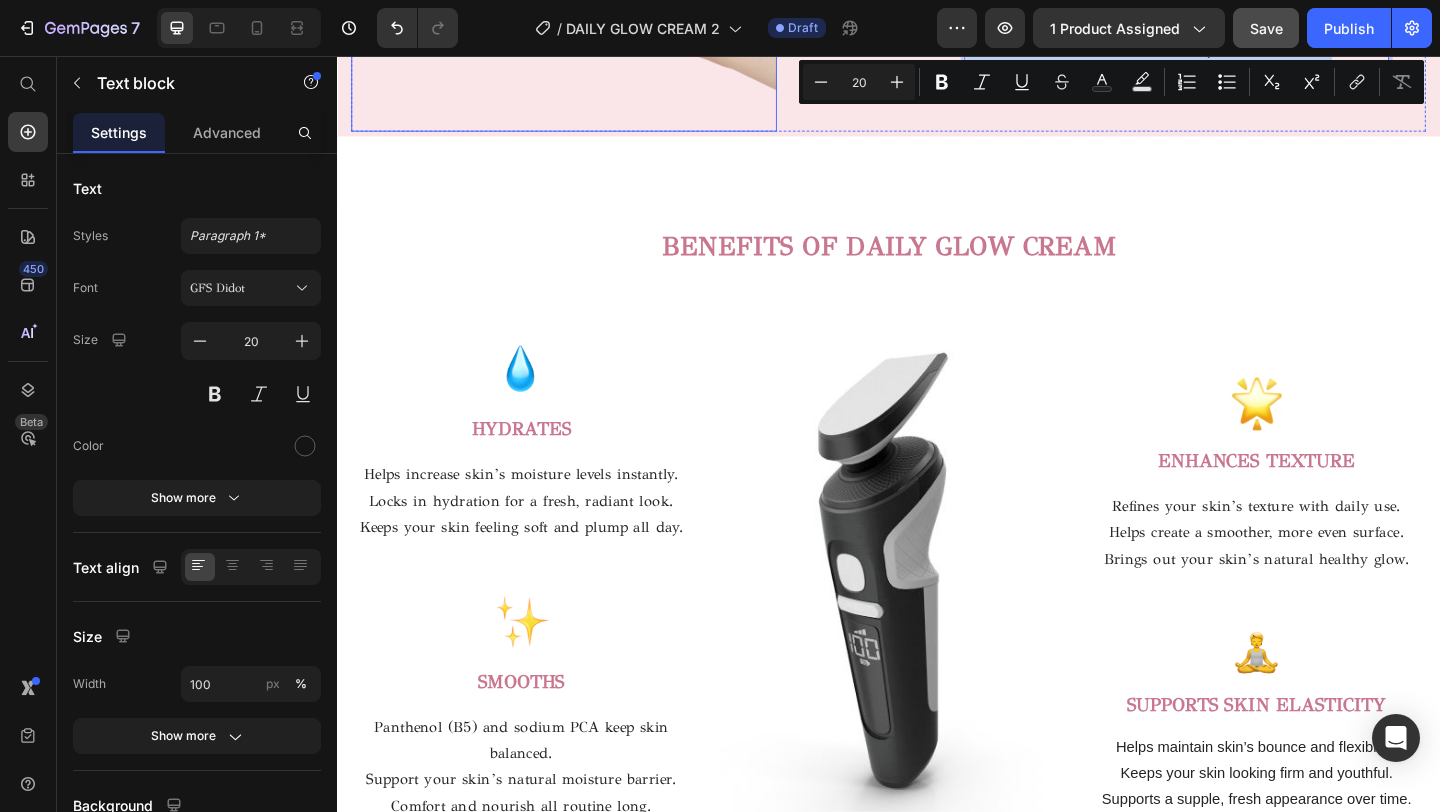 scroll, scrollTop: 2456, scrollLeft: 0, axis: vertical 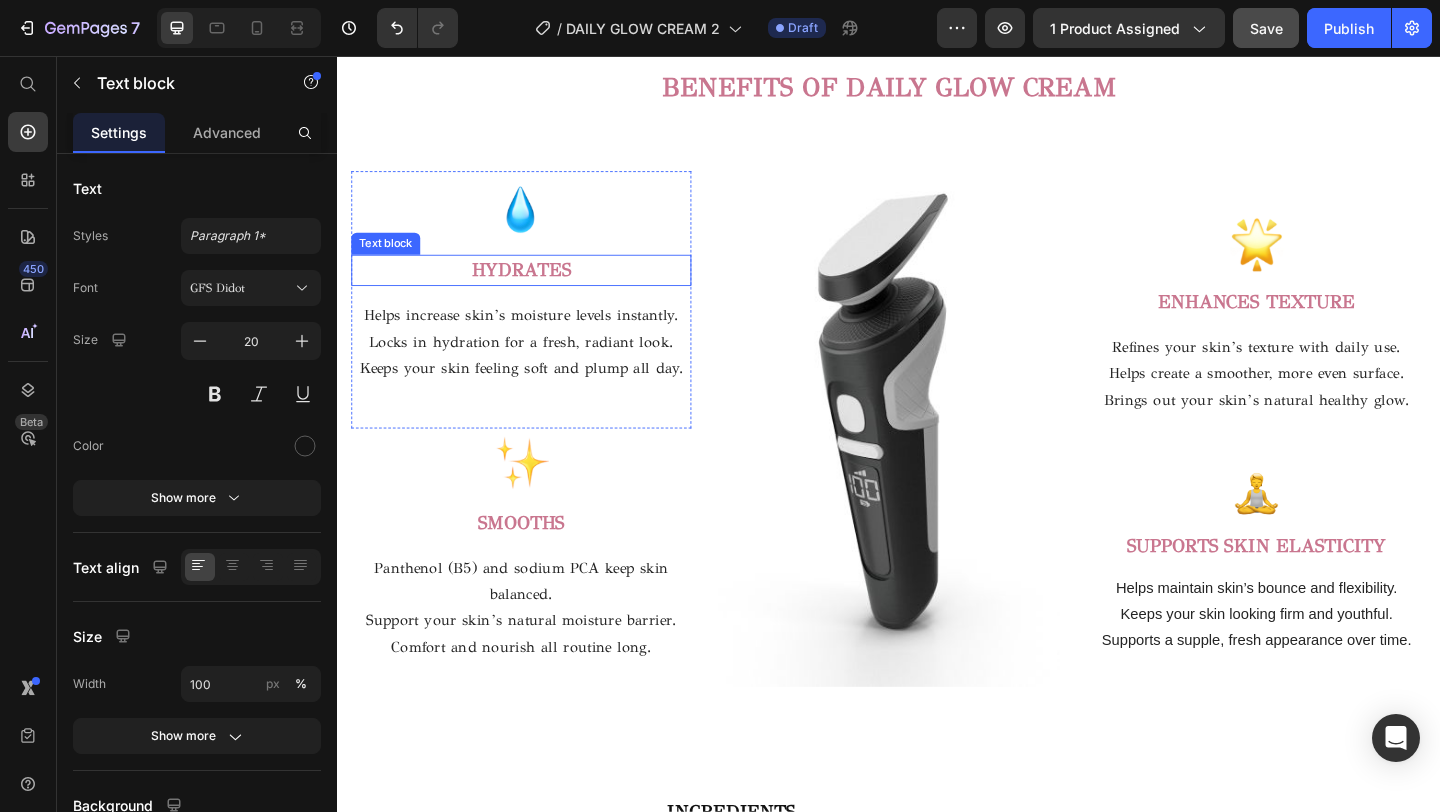 click on "HYDRATES" at bounding box center [537, 288] 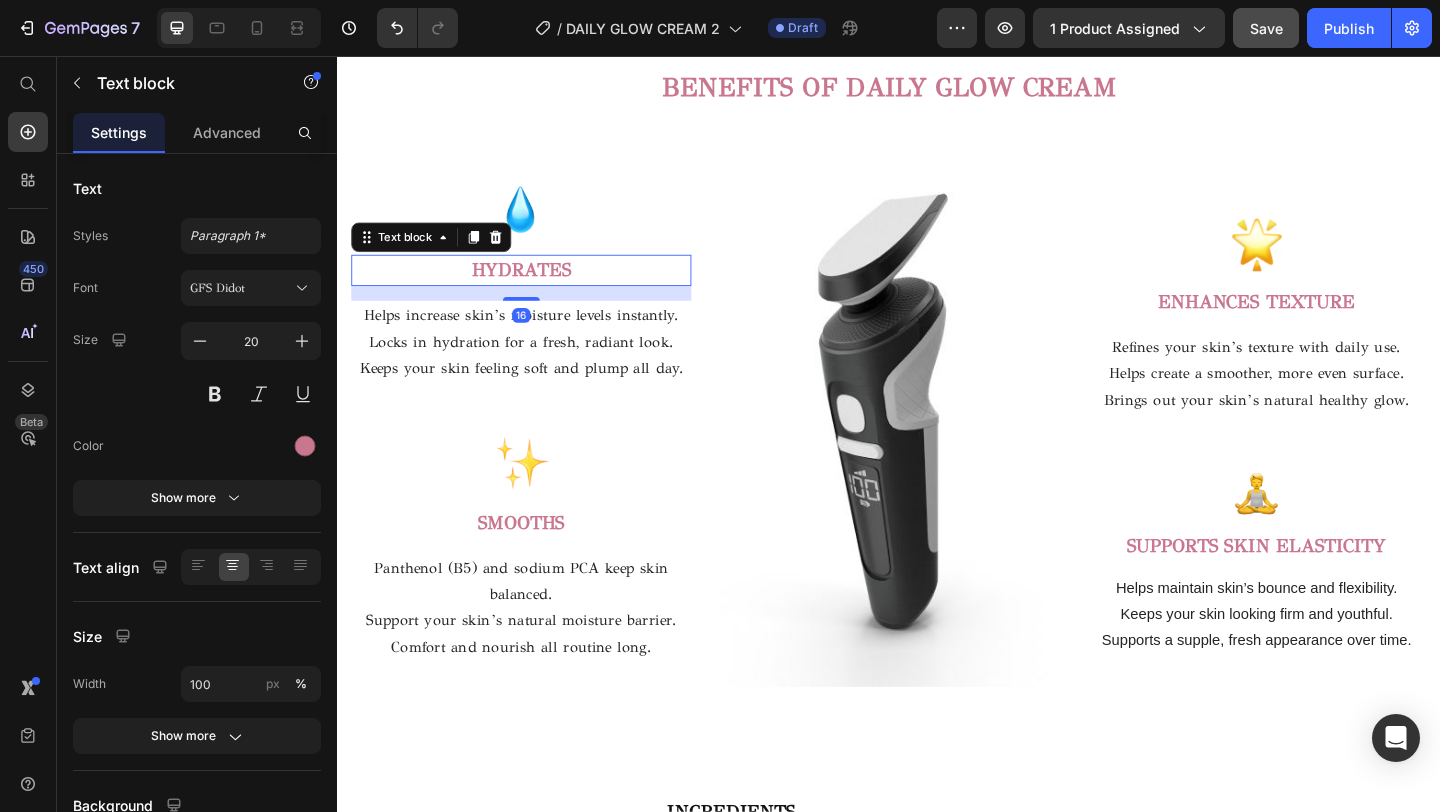 click on "HYDRATES" at bounding box center (537, 289) 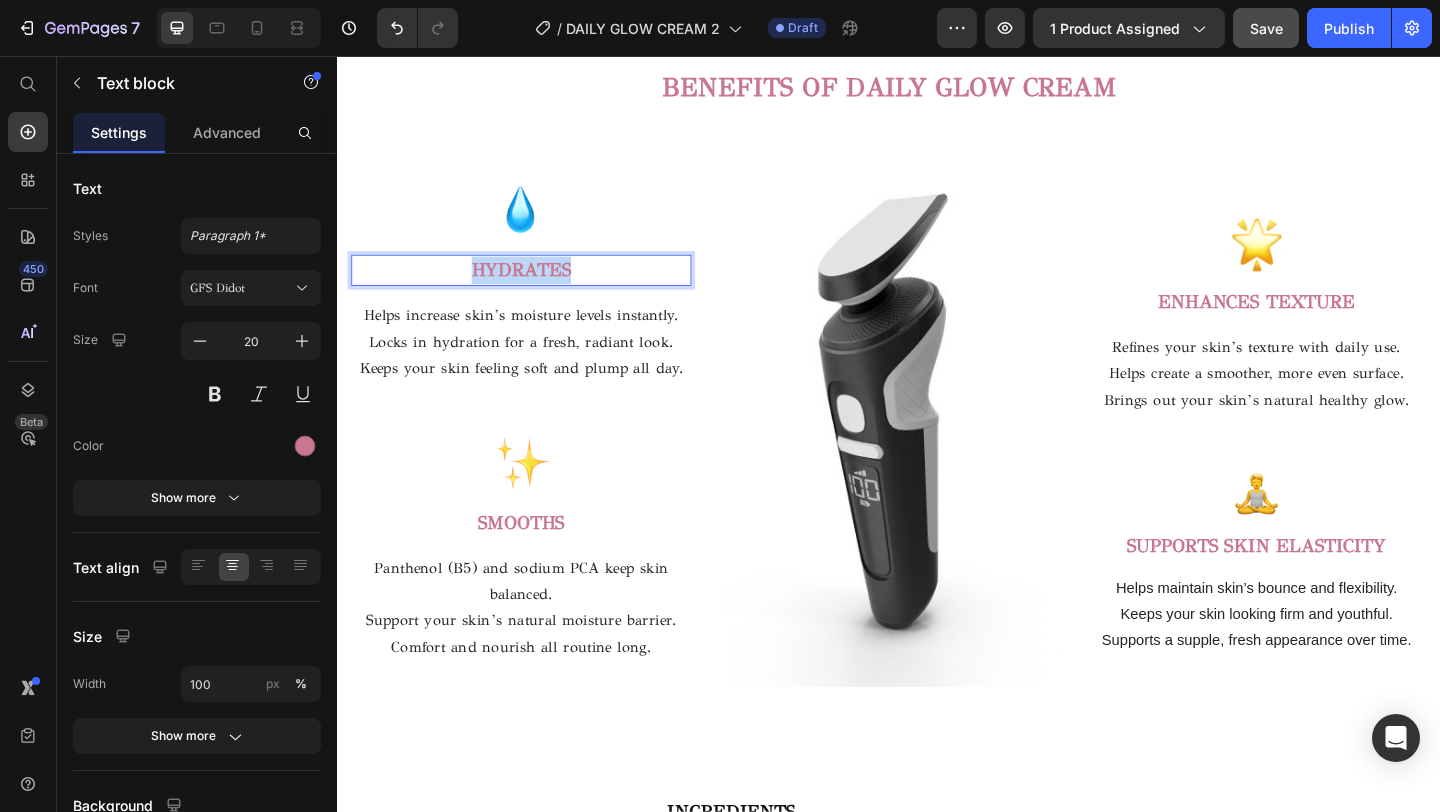 drag, startPoint x: 599, startPoint y: 291, endPoint x: 461, endPoint y: 291, distance: 138 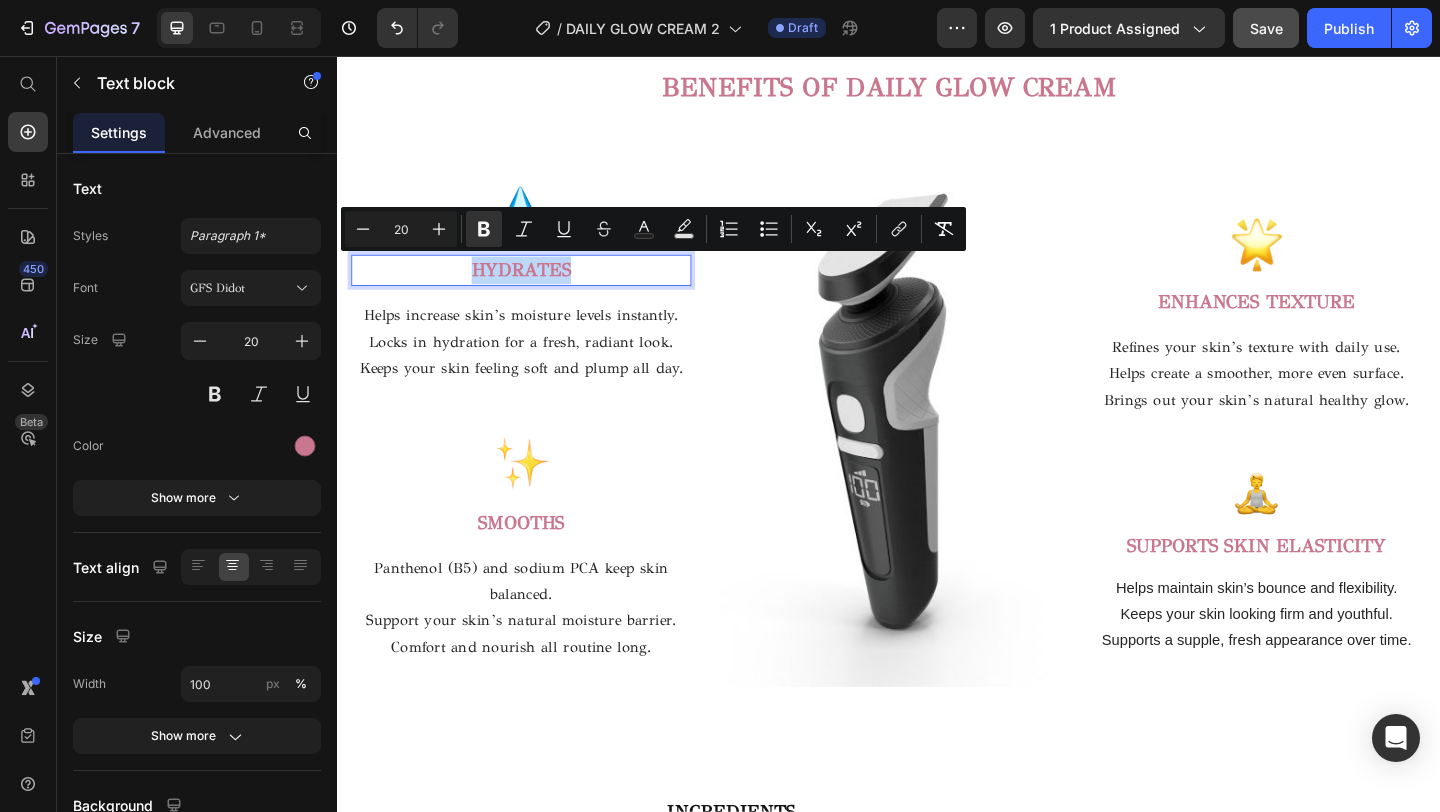 copy on "HYDRATES" 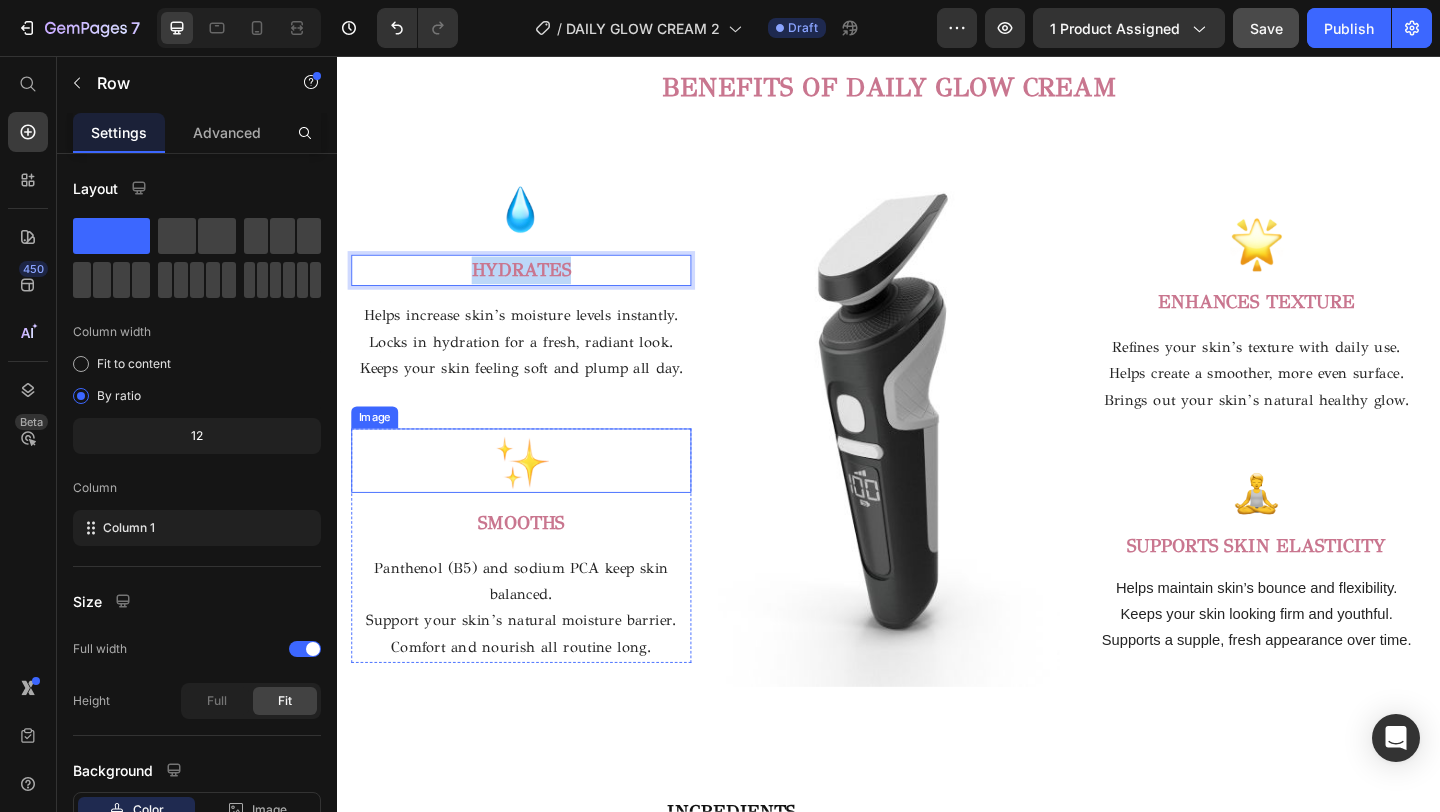 click on "Image HYDRATES Text block   16 Helps increase skin’s moisture levels instantly. Locks in hydration for a fresh, radiant look. Keeps your skin feeling soft and plump all day. Text block Row" at bounding box center [537, 320] 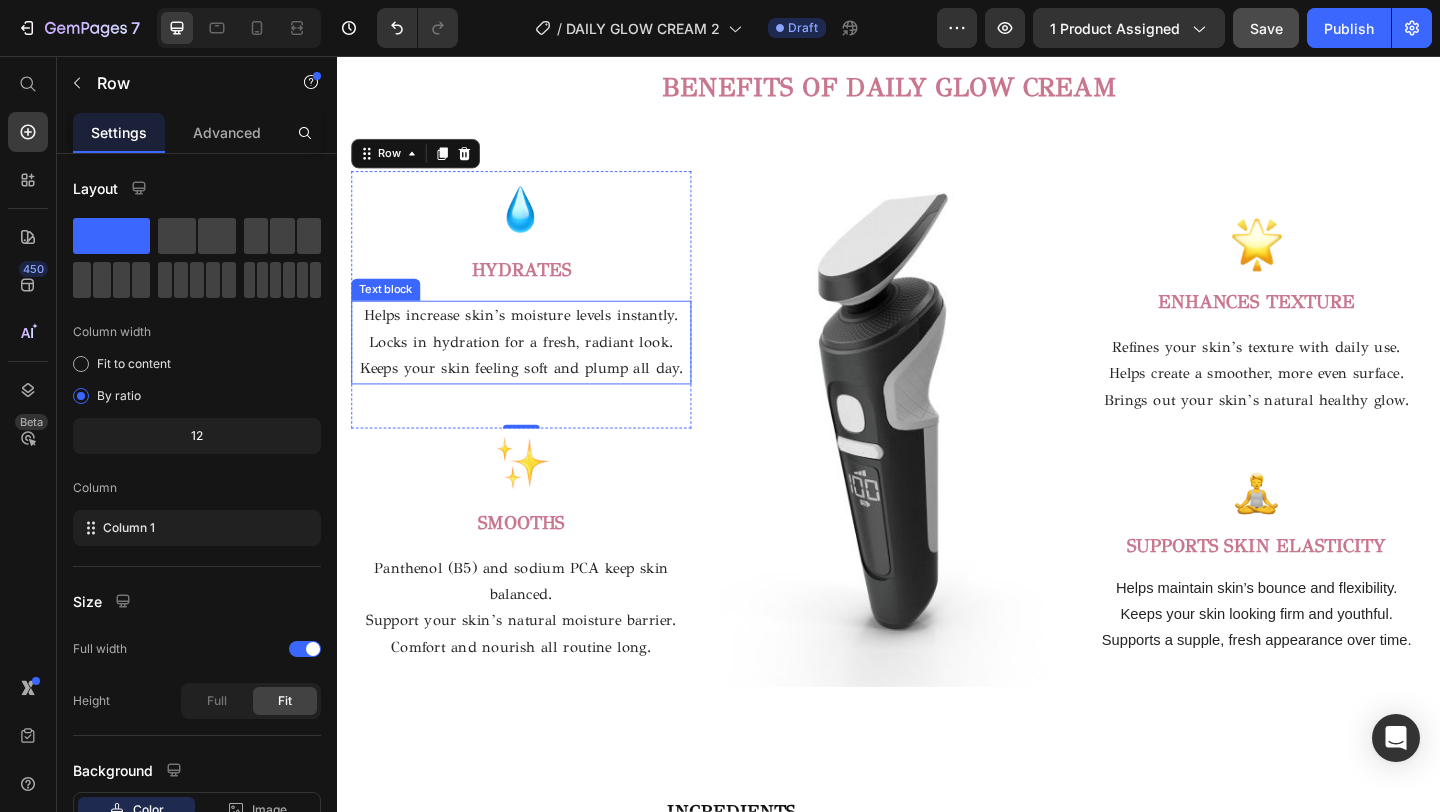 click on "Keeps your skin feeling soft and plump all day." at bounding box center (537, 396) 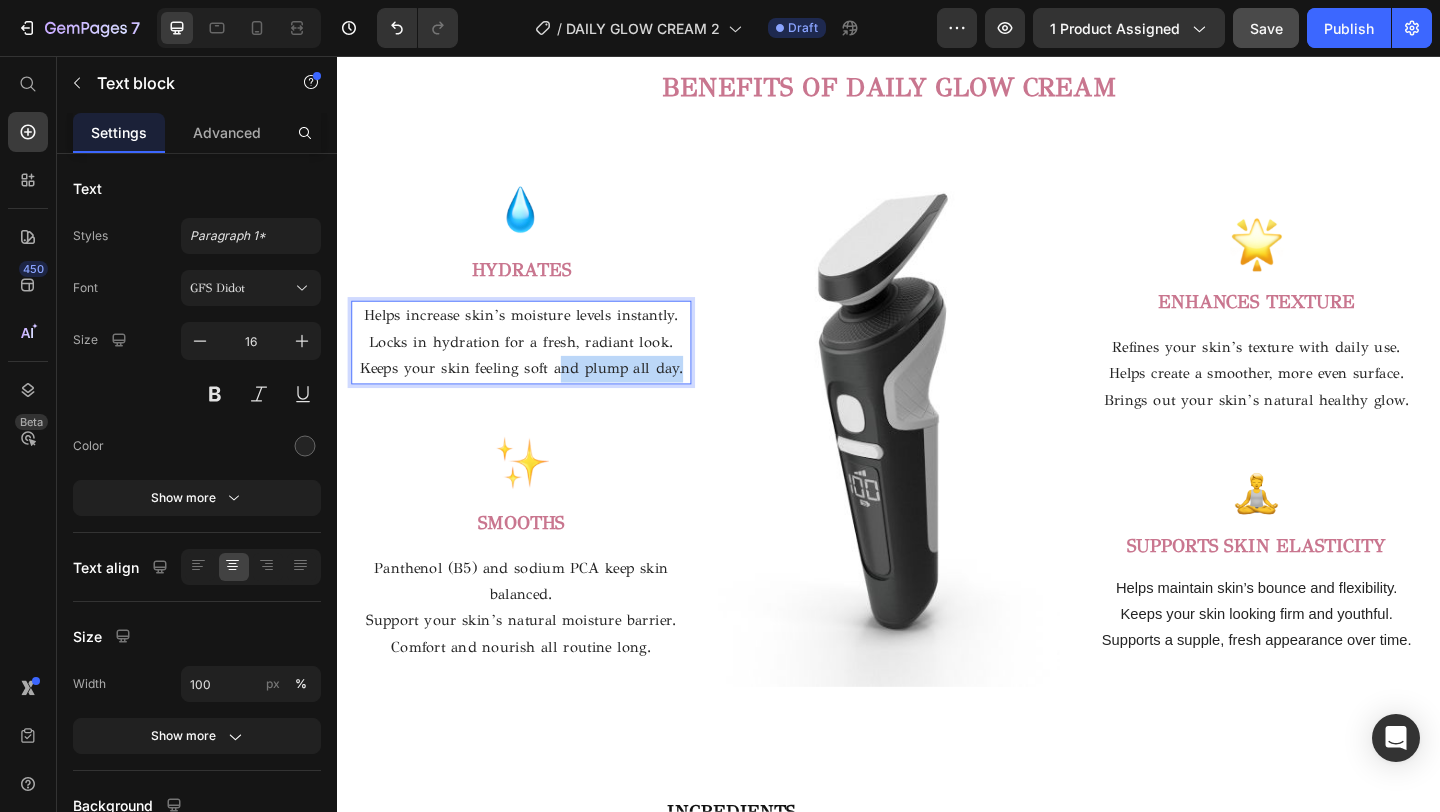 scroll, scrollTop: 2430, scrollLeft: 0, axis: vertical 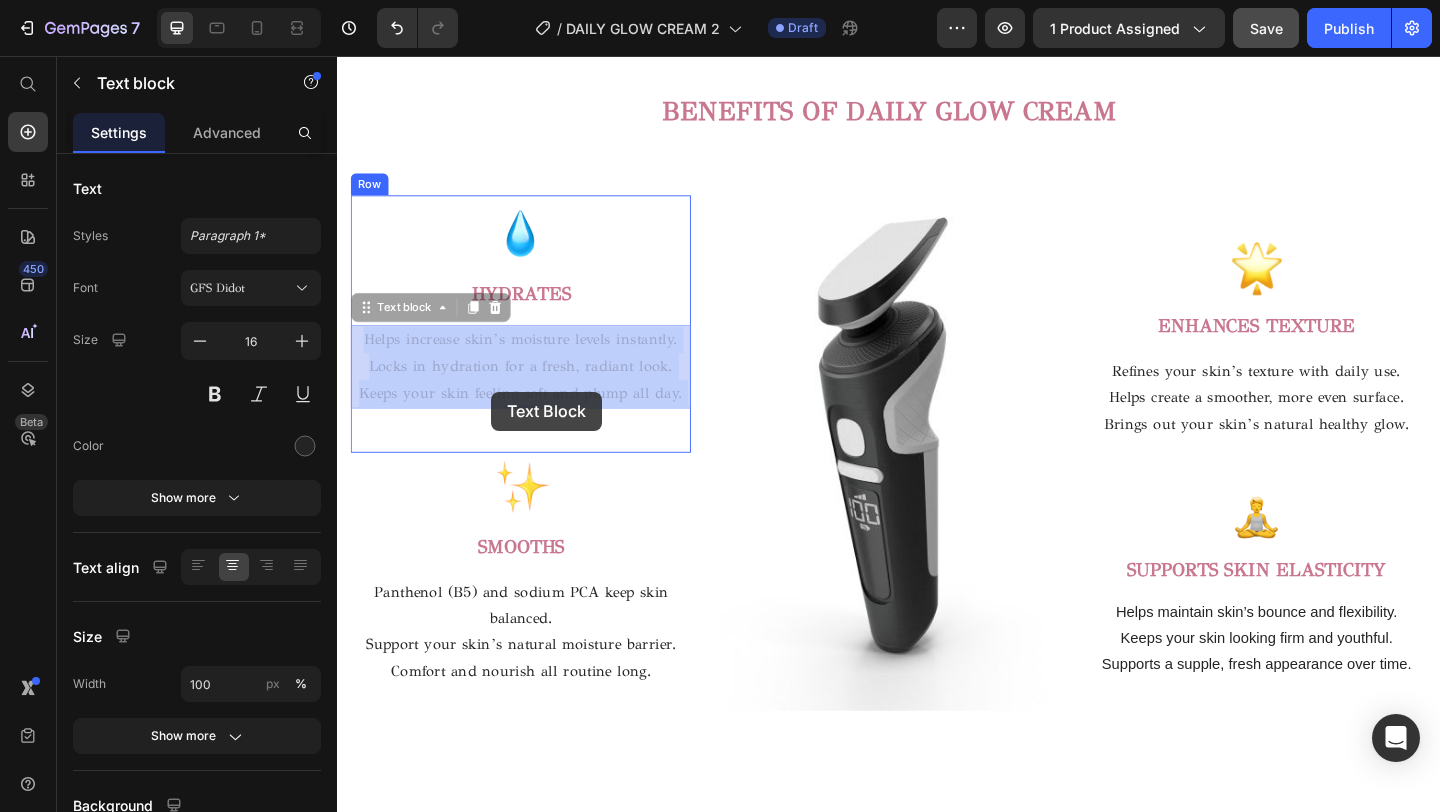 drag, startPoint x: 714, startPoint y: 398, endPoint x: 504, endPoint y: 421, distance: 211.25577 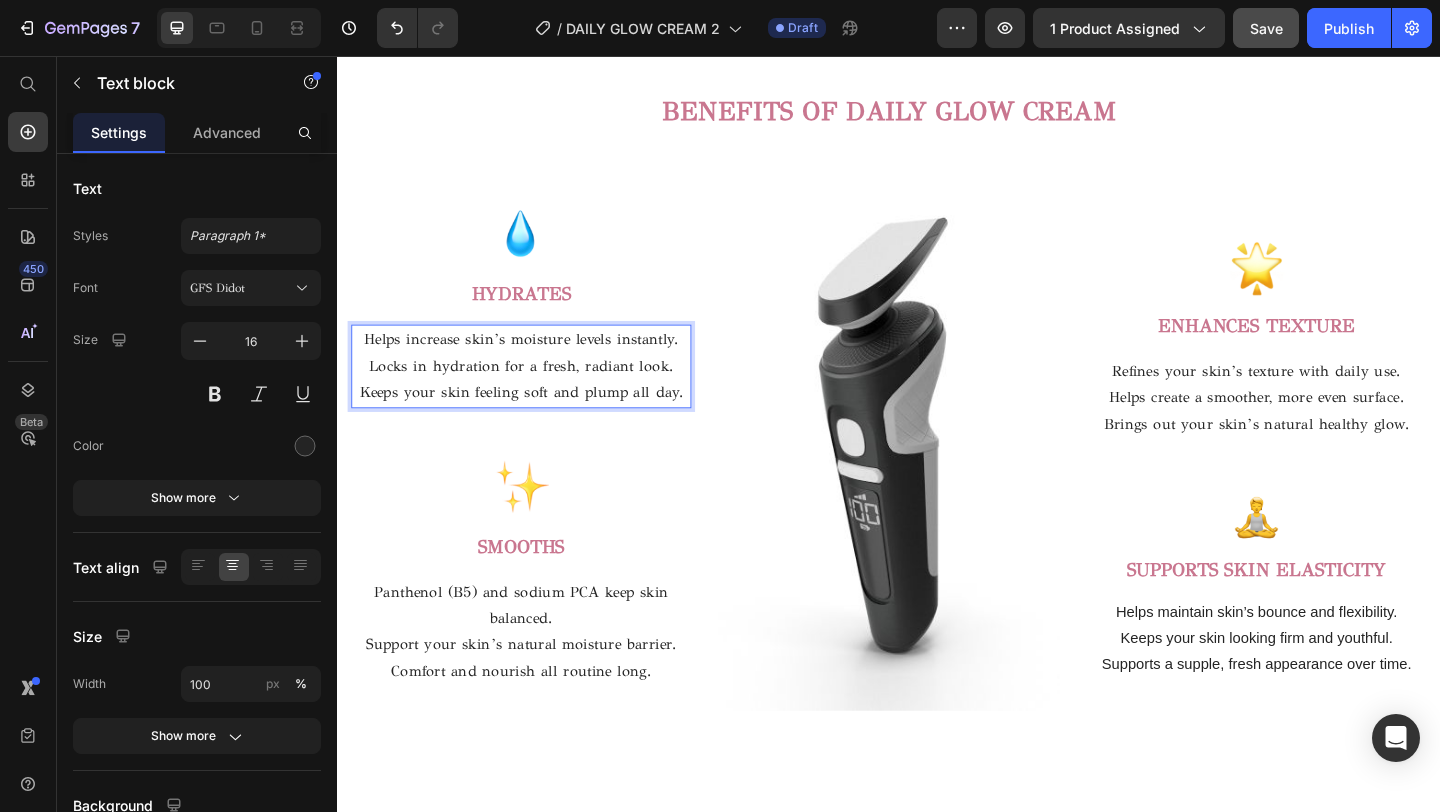 click on "Keeps your skin feeling soft and plump all day." at bounding box center [537, 422] 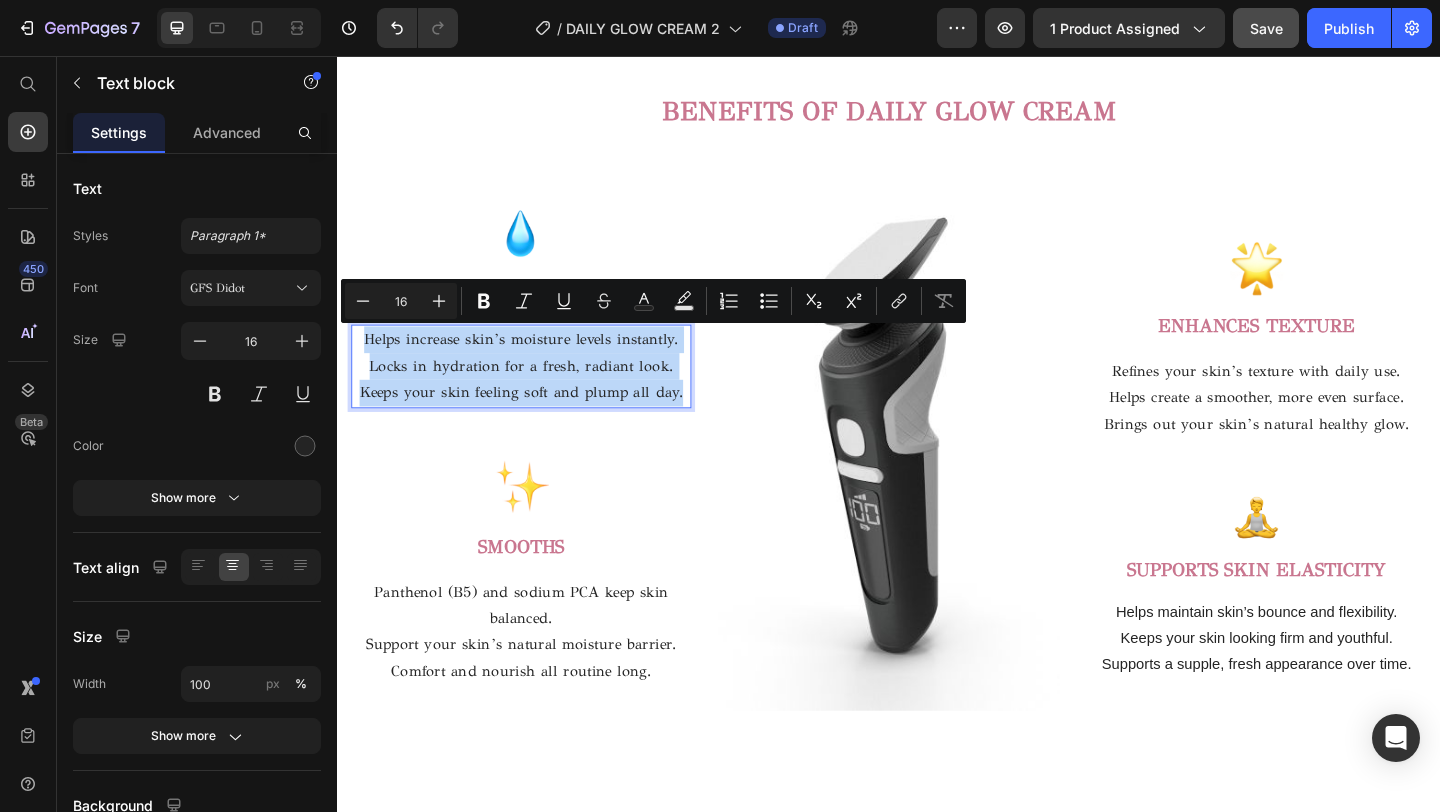 drag, startPoint x: 710, startPoint y: 420, endPoint x: 353, endPoint y: 368, distance: 360.76724 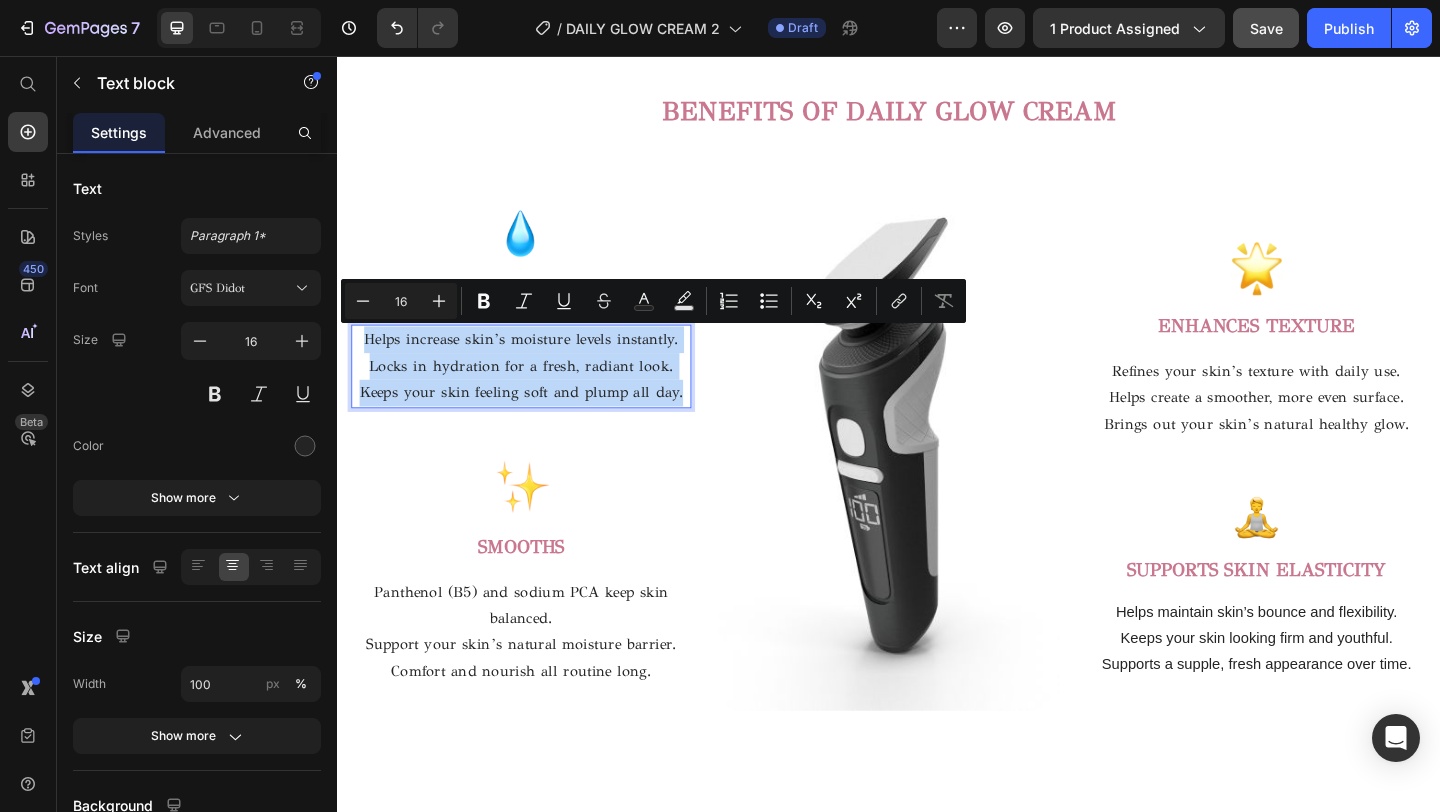 click on "Helps increase skin’s moisture levels instantly. Locks in hydration for a fresh, radiant look. Keeps your skin feeling soft and plump all day." at bounding box center [537, 393] 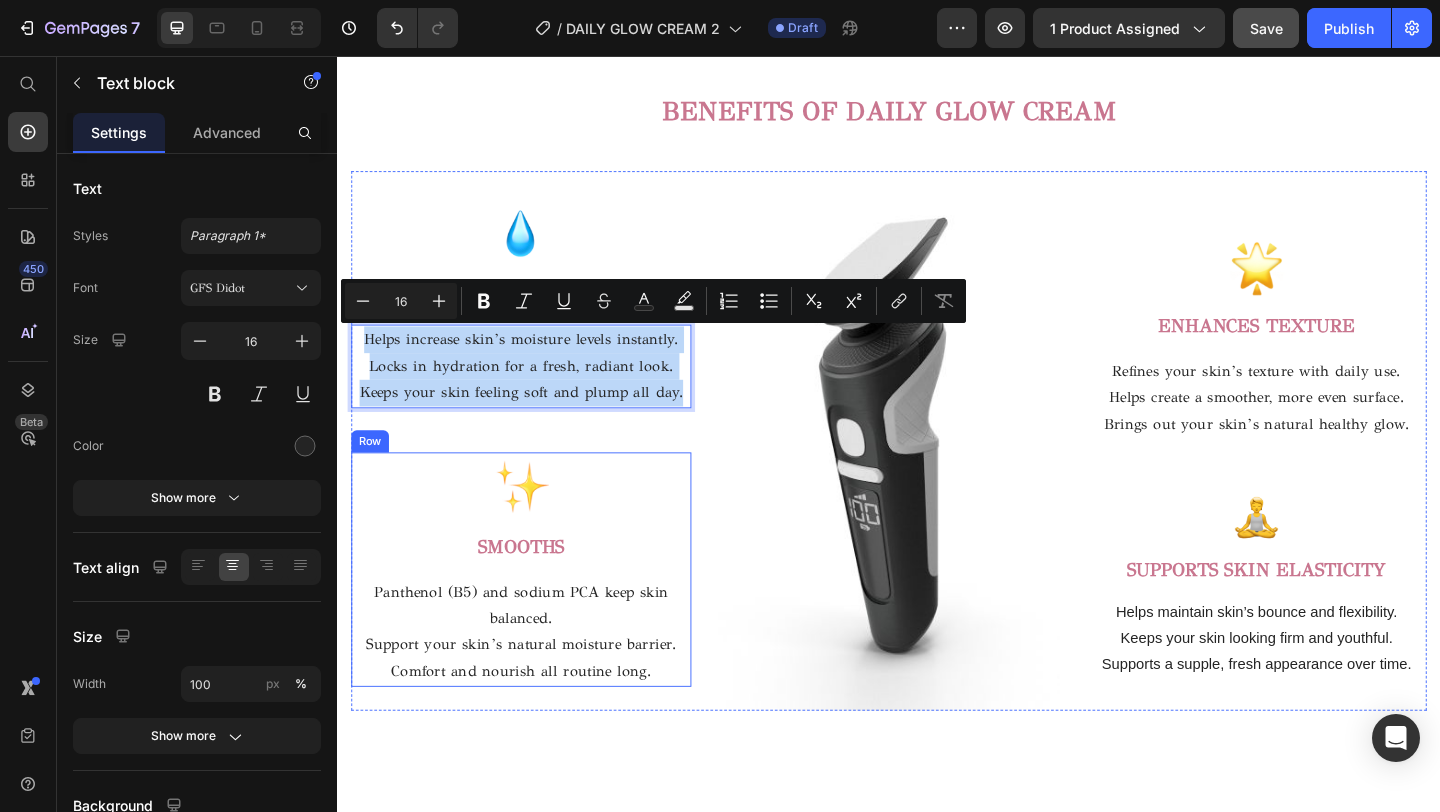 click on "SMOOTHS" at bounding box center [537, 589] 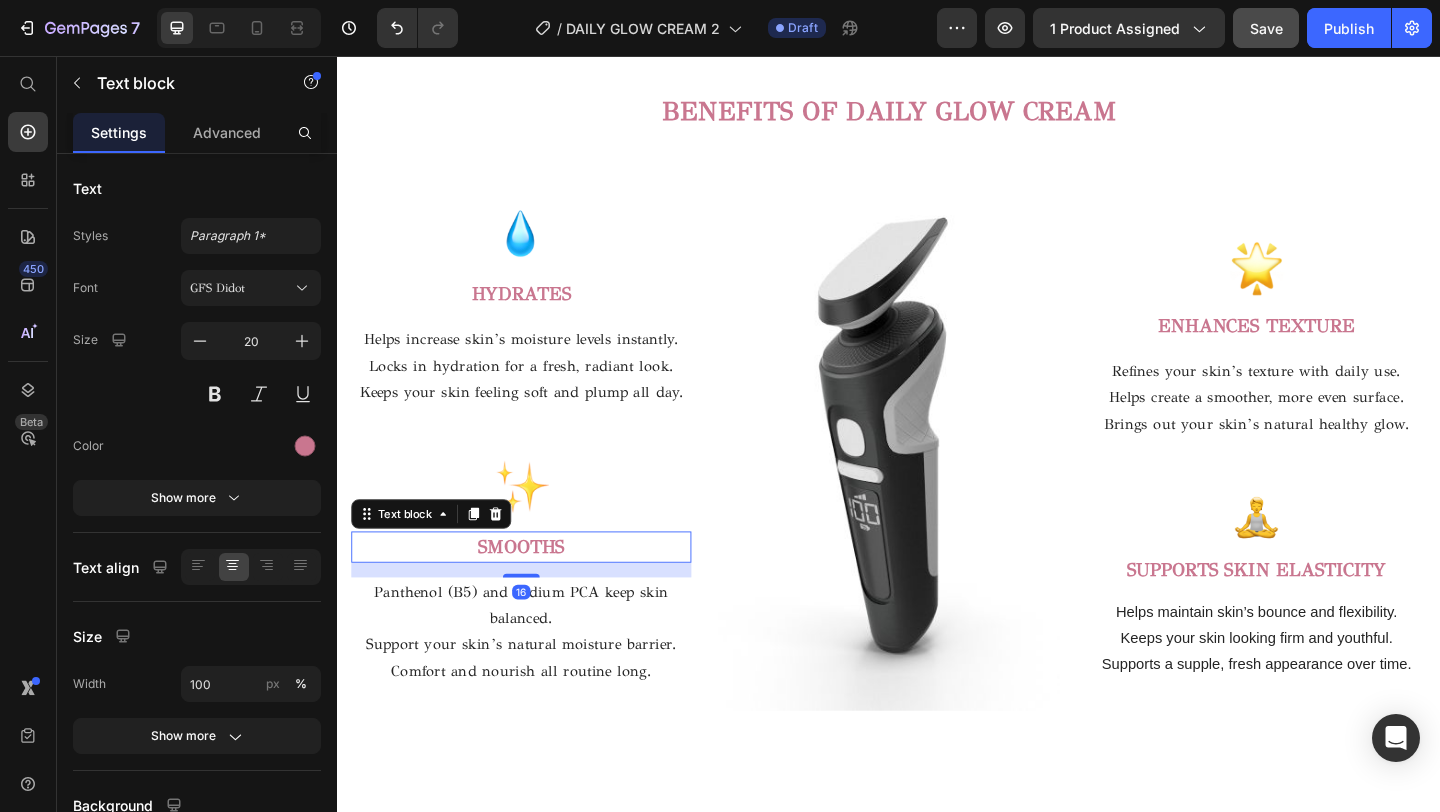 click on "SMOOTHS" at bounding box center (537, 590) 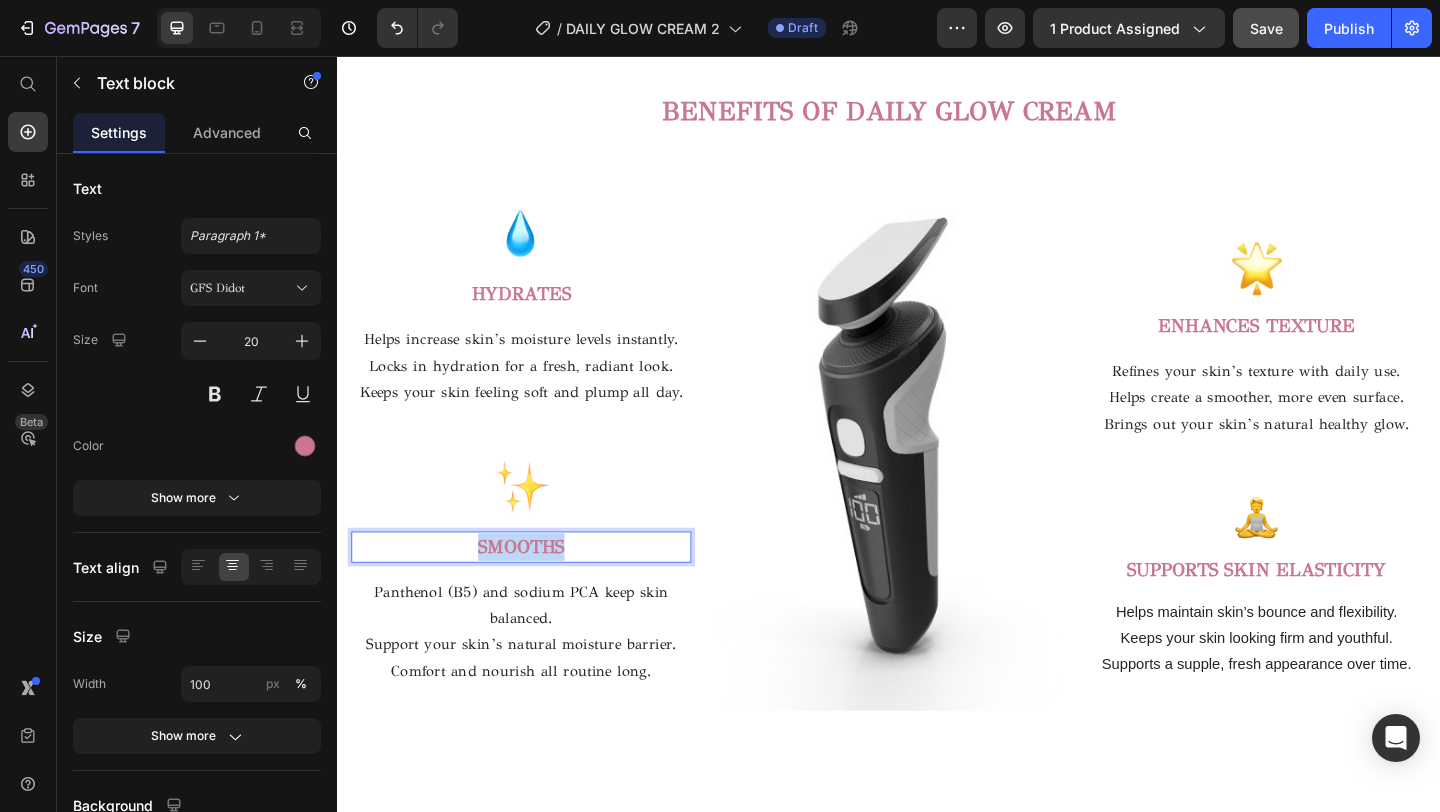 drag, startPoint x: 598, startPoint y: 587, endPoint x: 475, endPoint y: 587, distance: 123 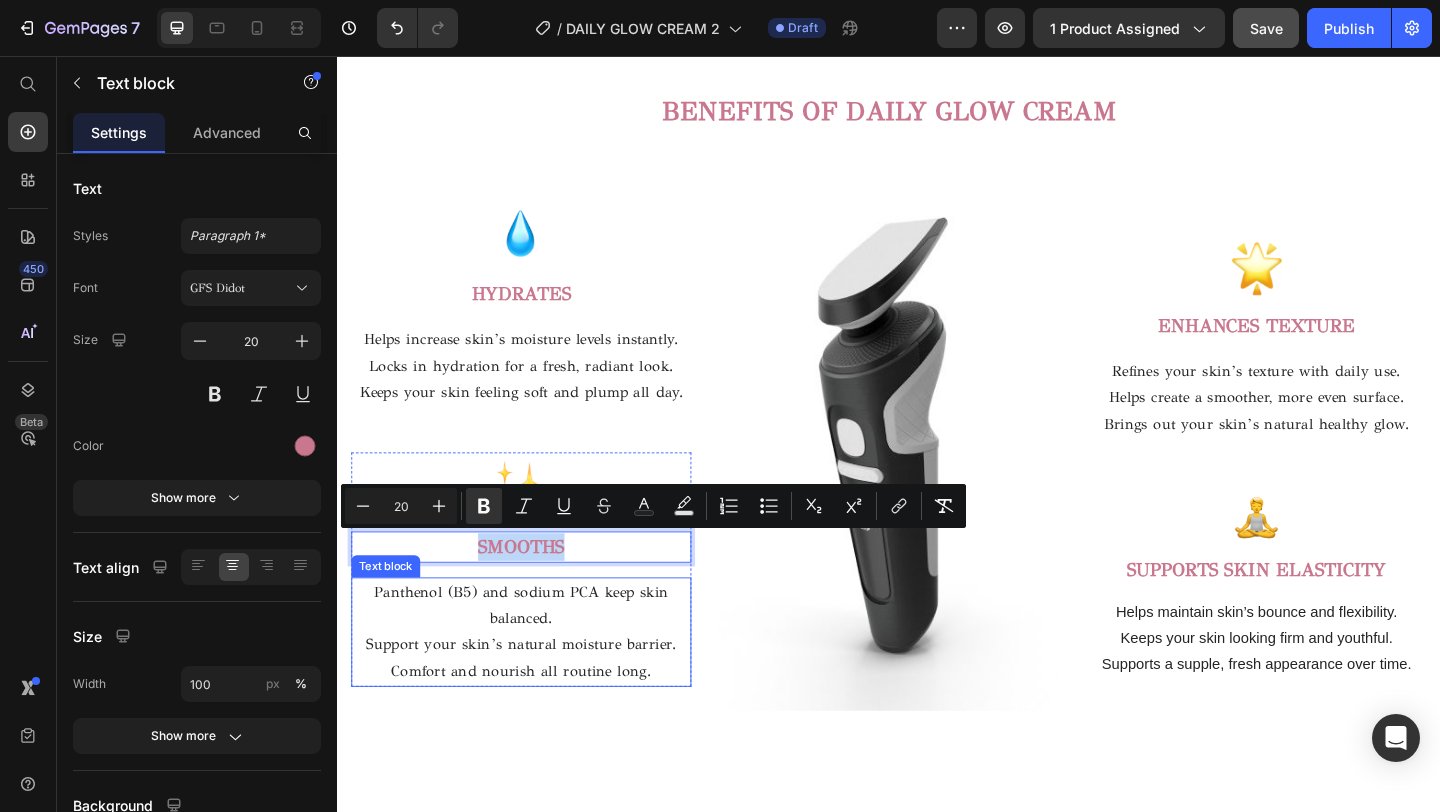 click on "Support your skin’s natural moisture barrier." at bounding box center [537, 696] 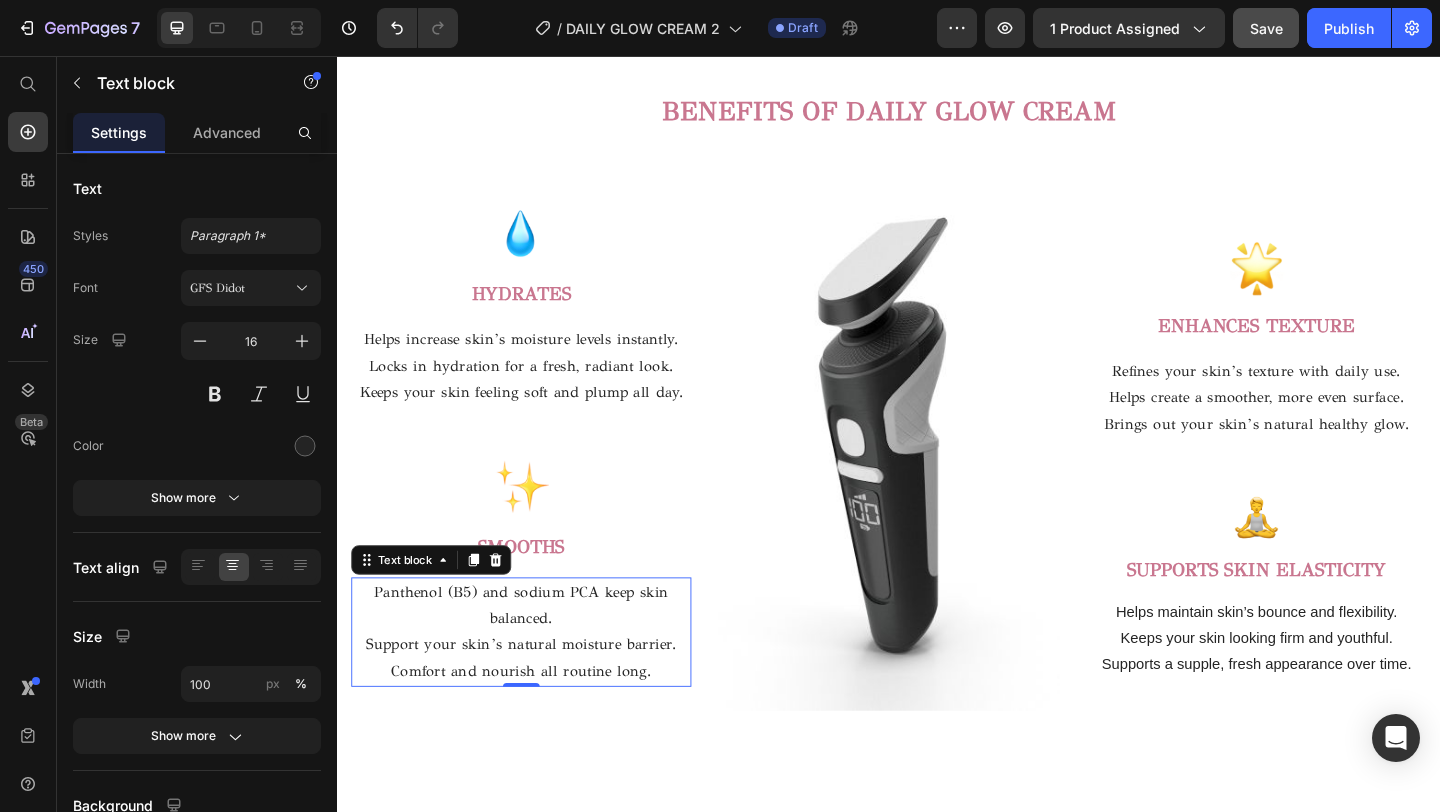 click on "Comfort and nourish all routine long." at bounding box center [537, 725] 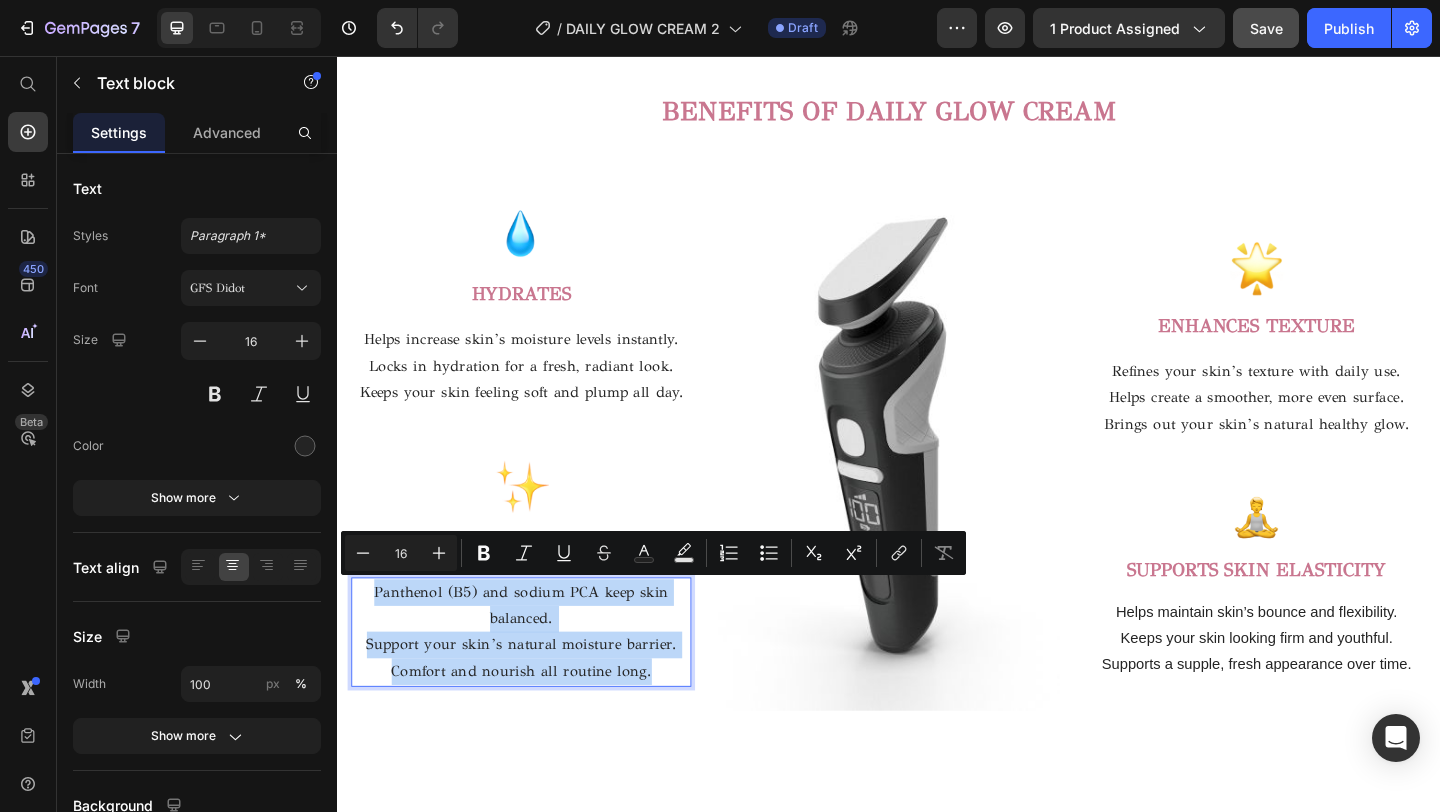 drag, startPoint x: 680, startPoint y: 730, endPoint x: 382, endPoint y: 634, distance: 313.08145 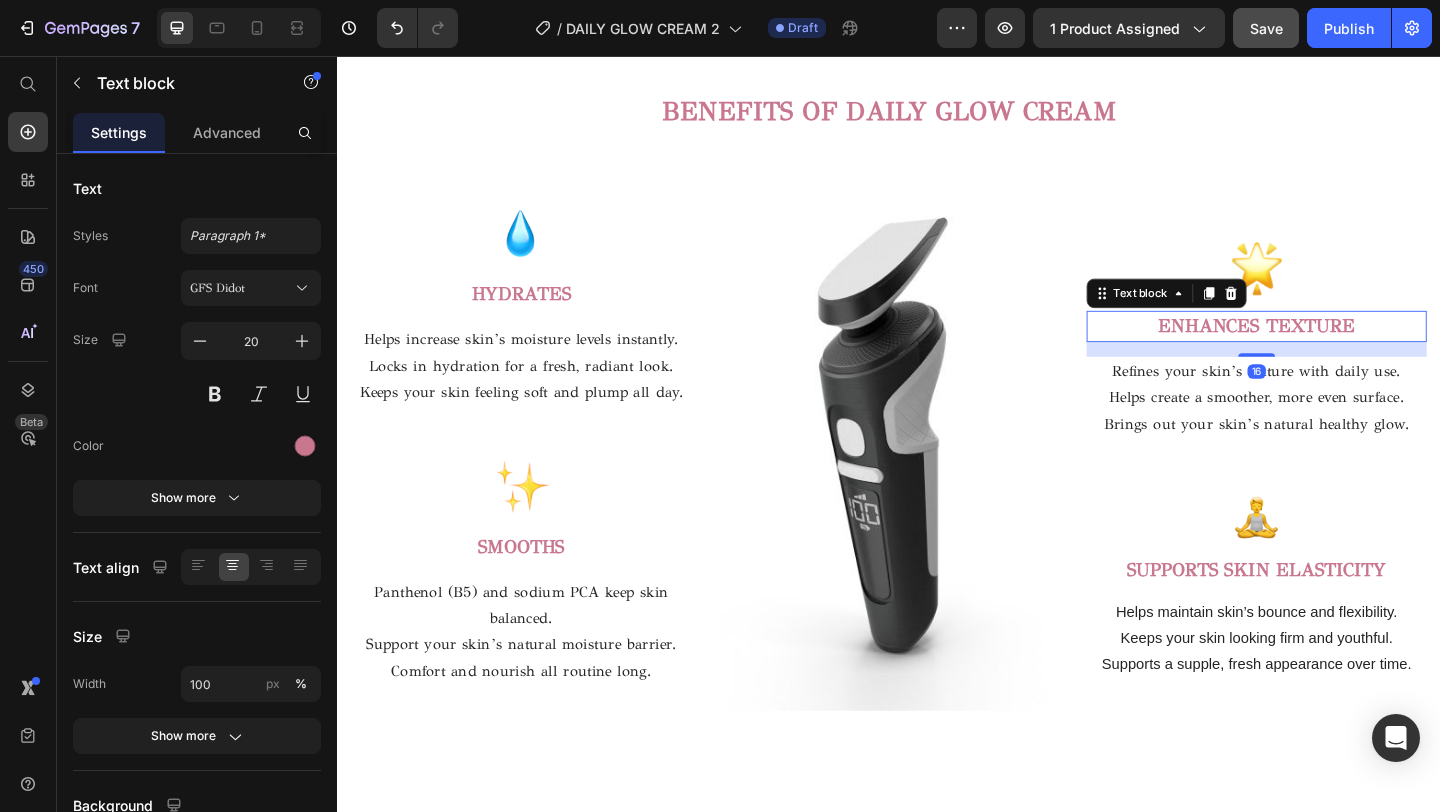 click on "ENHANCES TEXTURE" at bounding box center (1337, 350) 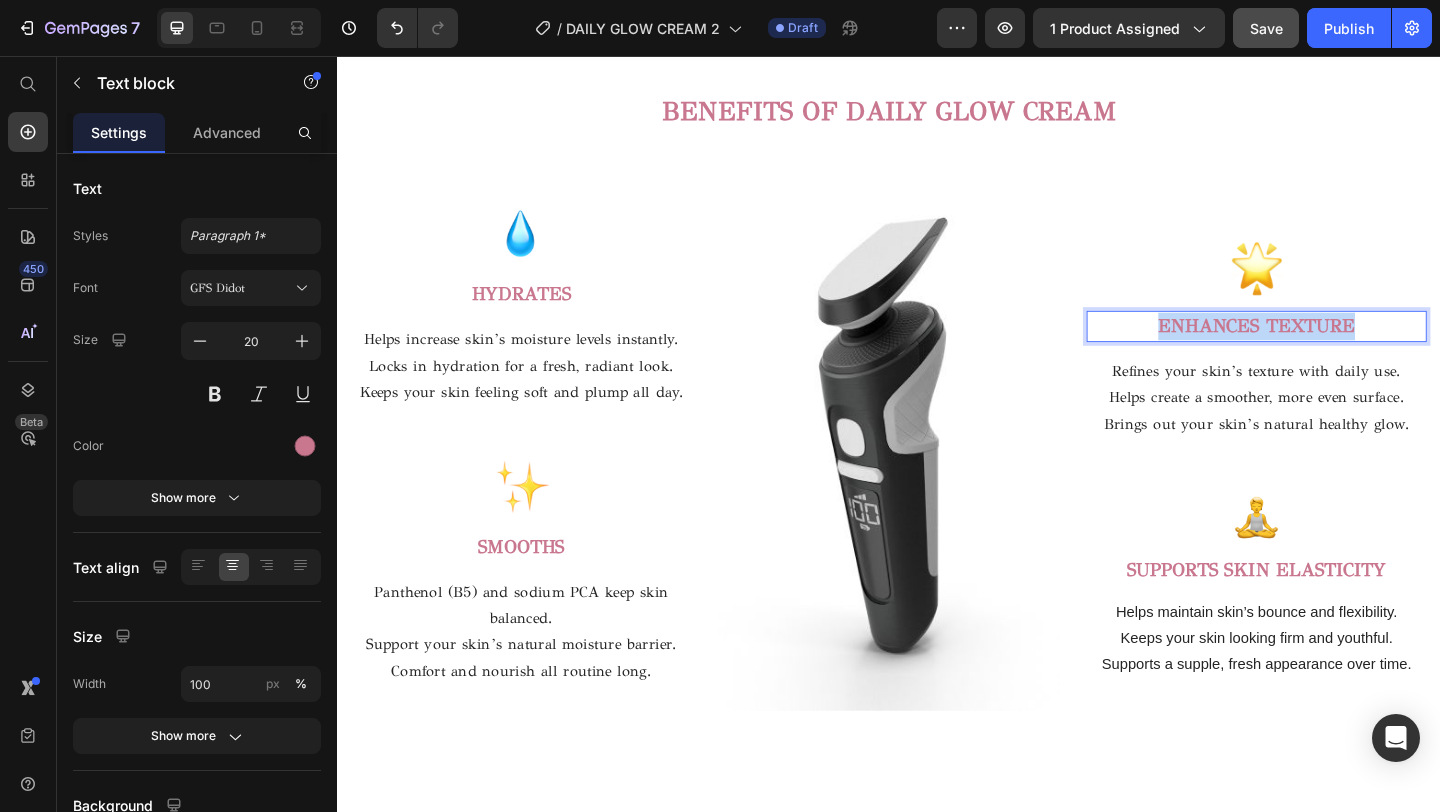 drag, startPoint x: 1458, startPoint y: 348, endPoint x: 1232, endPoint y: 348, distance: 226 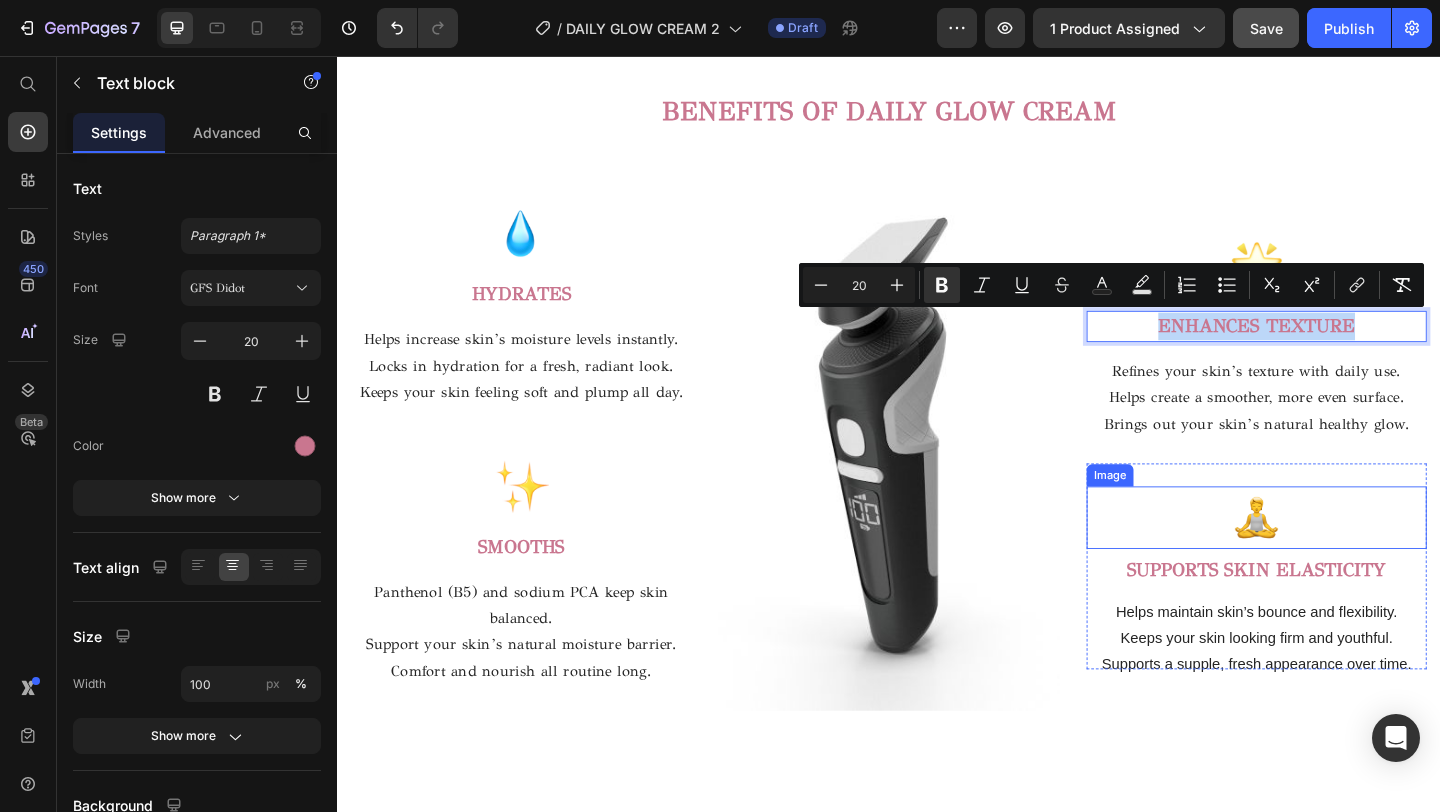 click on "Helps create a smoother, more even surface." at bounding box center (1337, 427) 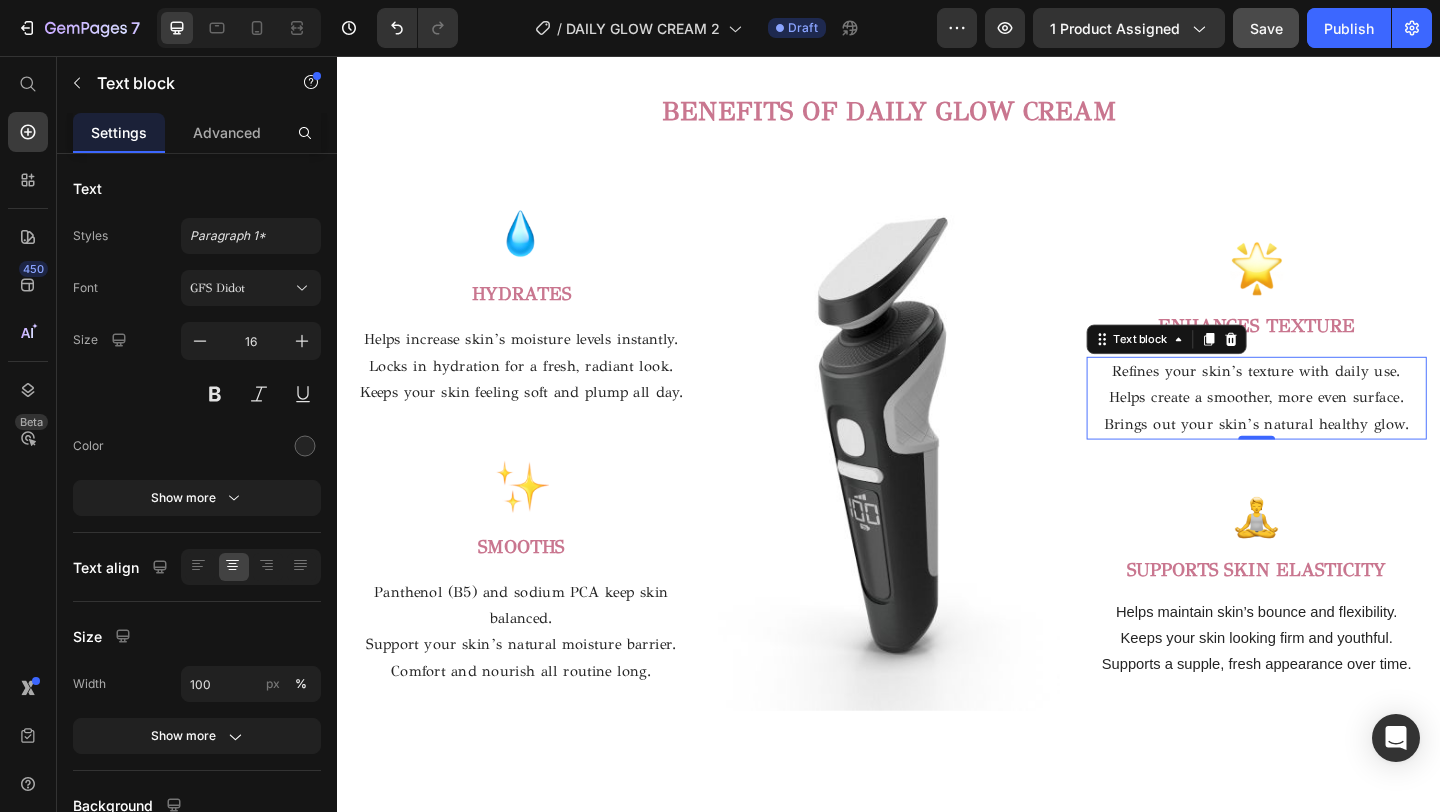 click on "Brings out your skin’s natural healthy glow." at bounding box center (1337, 456) 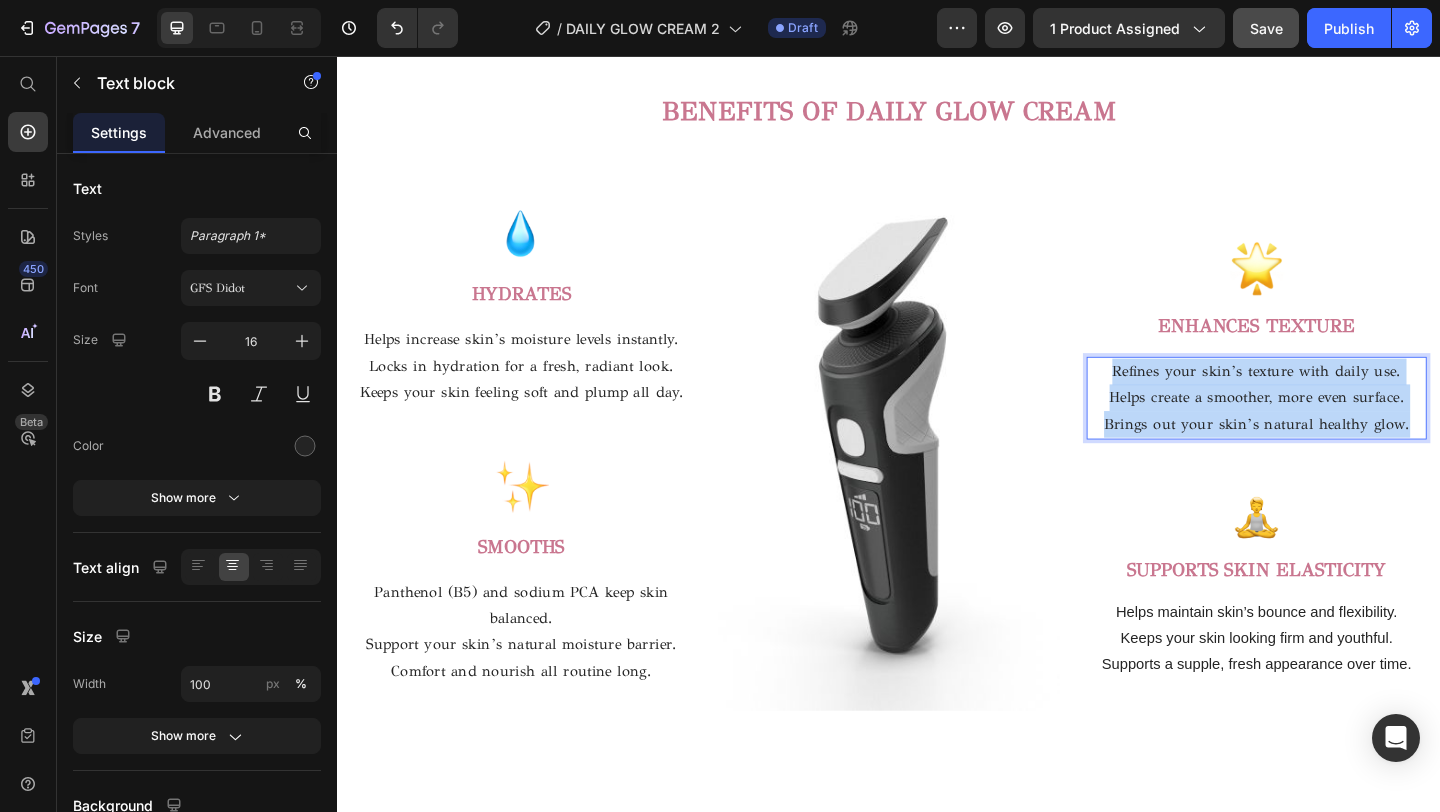 drag, startPoint x: 1500, startPoint y: 456, endPoint x: 1184, endPoint y: 393, distance: 322.21887 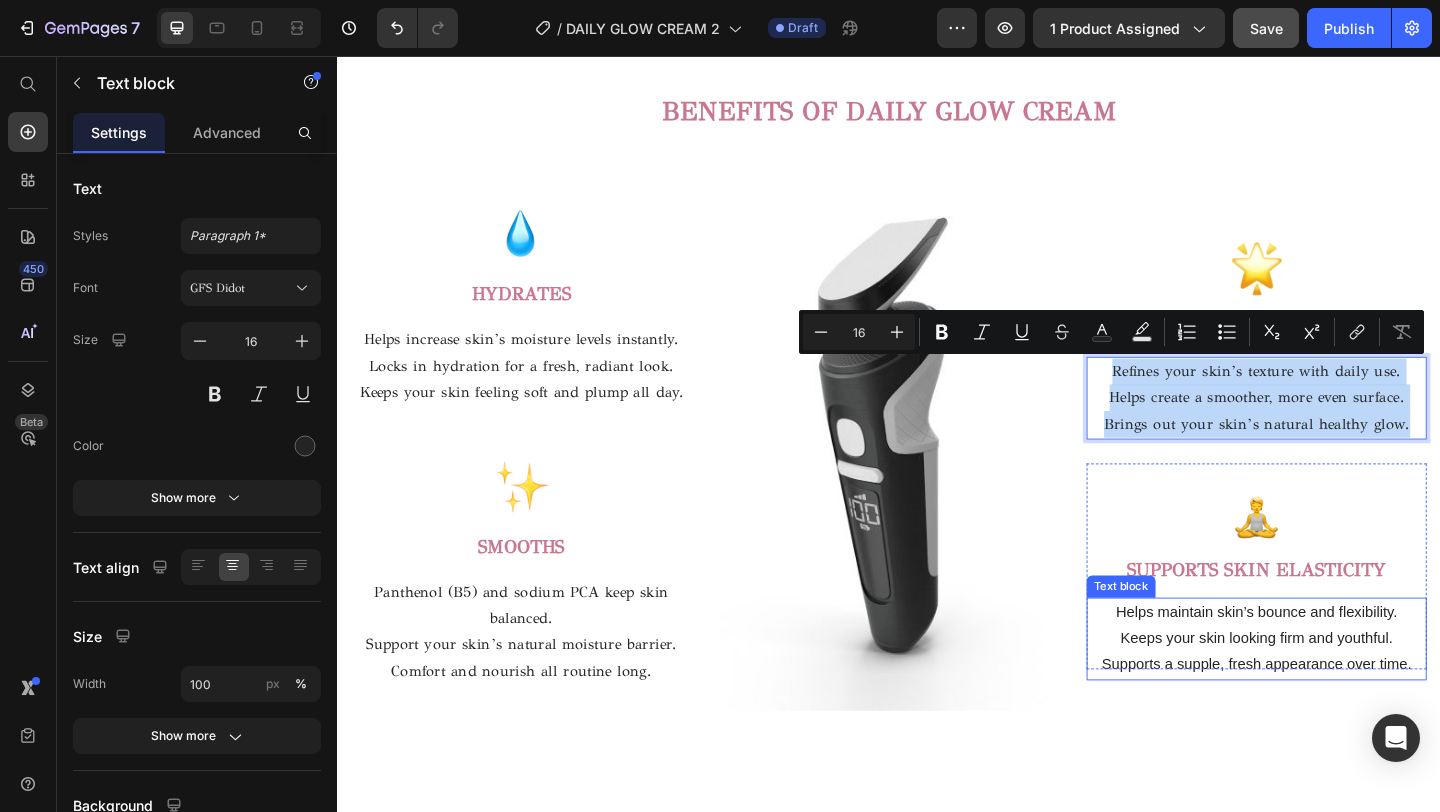 click on "Helps maintain skin’s bounce and flexibility." at bounding box center (1337, 661) 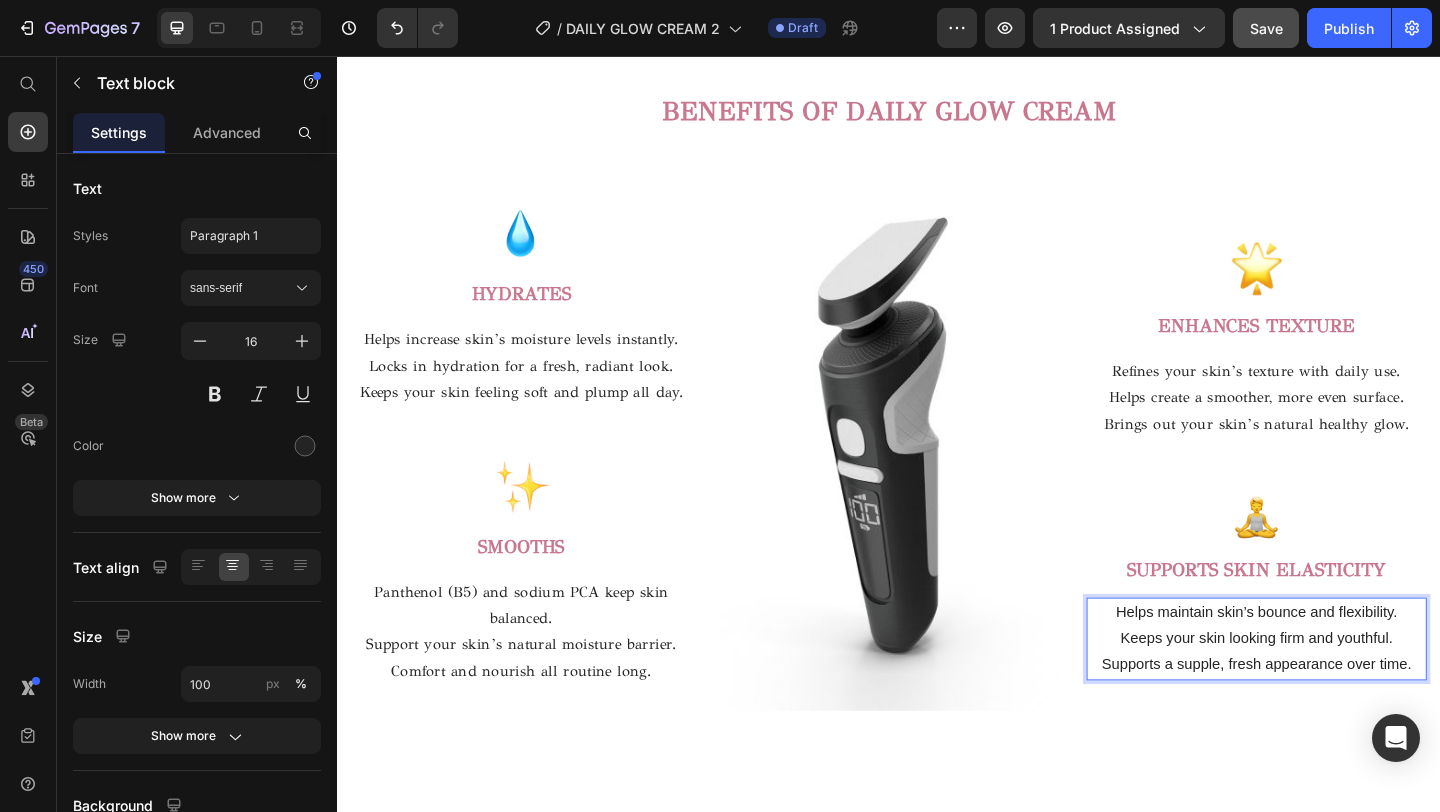 click on "Supports a supple, fresh appearance over time." at bounding box center [1337, 718] 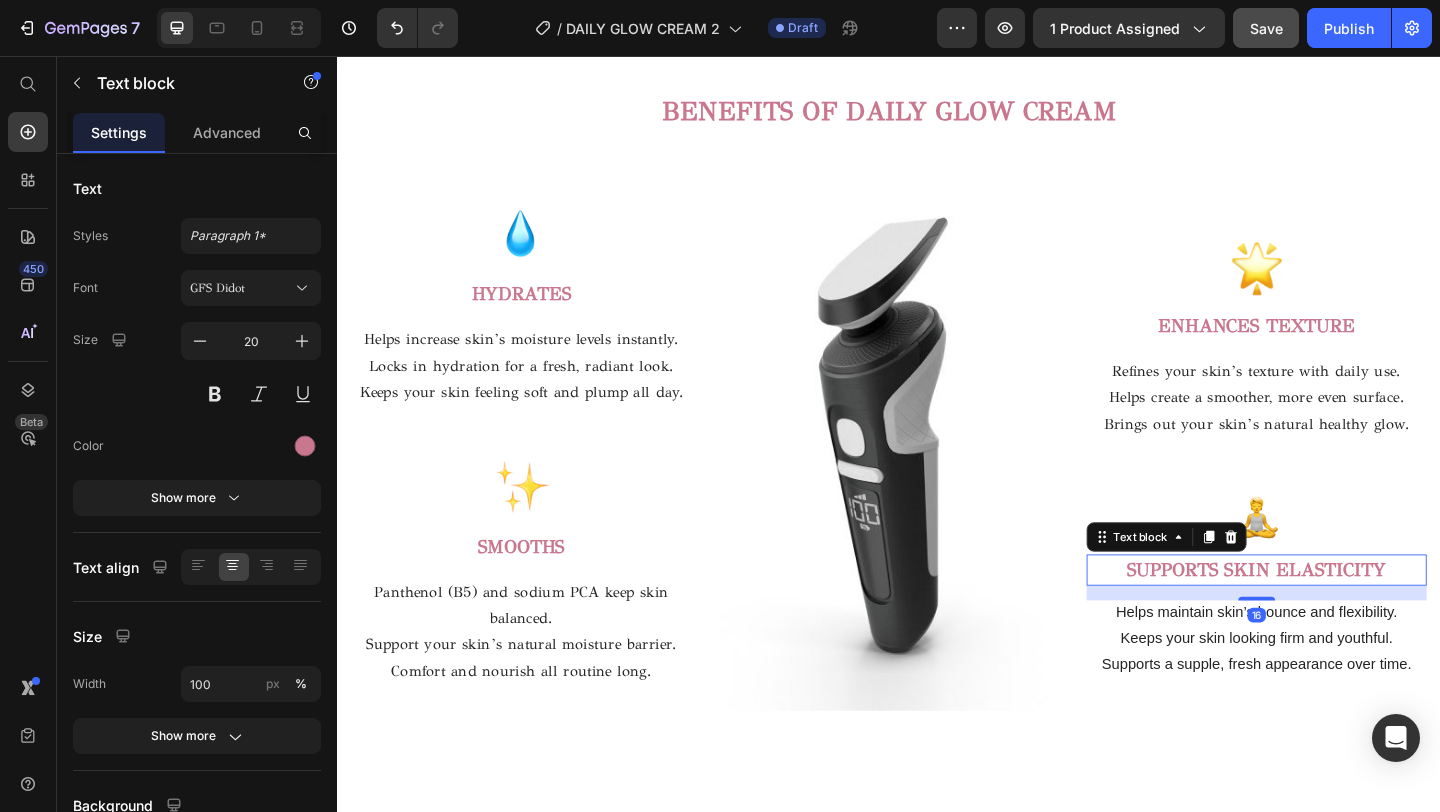 click on "SUPPORTS SKIN ELASTICITY" at bounding box center [1337, 615] 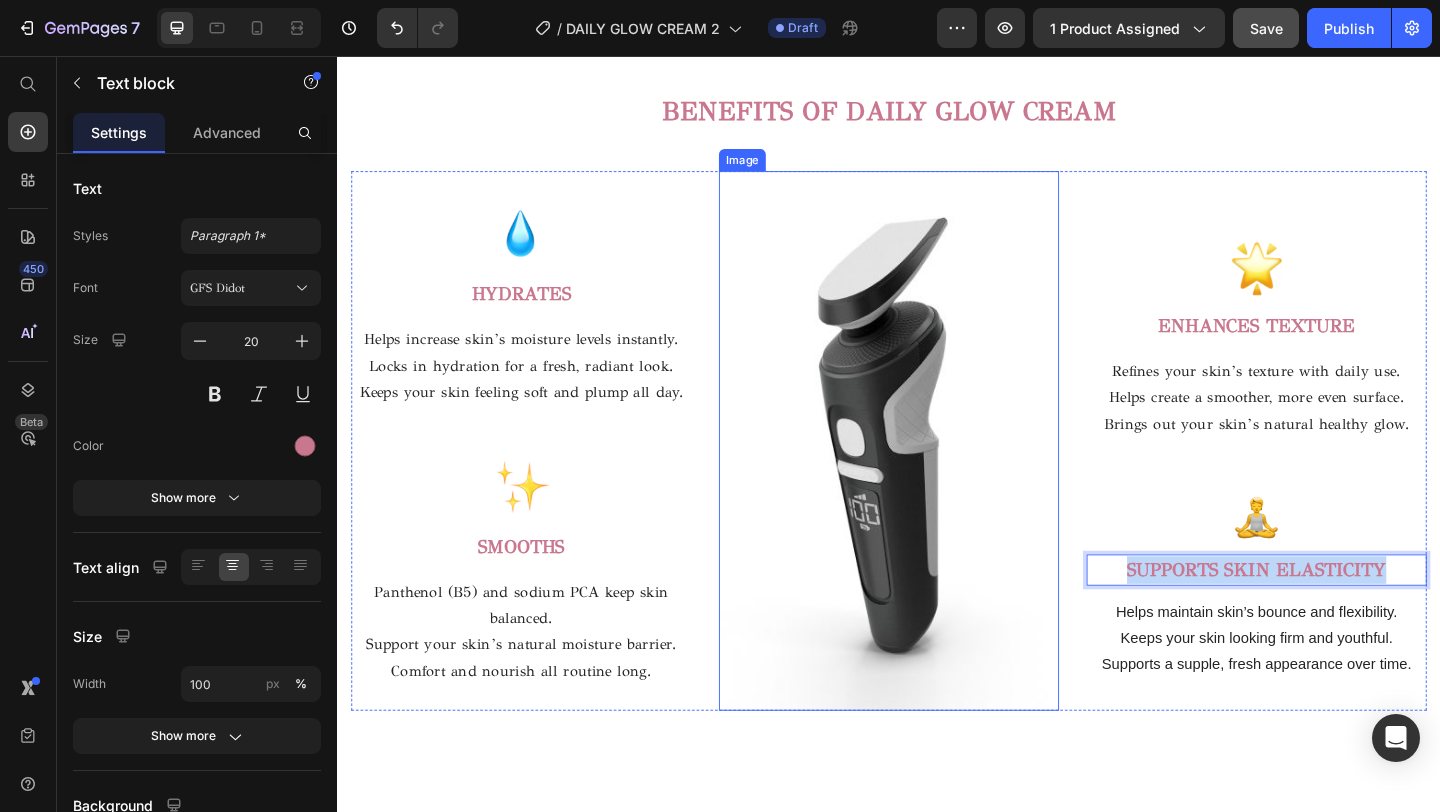 drag, startPoint x: 1481, startPoint y: 615, endPoint x: 1094, endPoint y: 606, distance: 387.10464 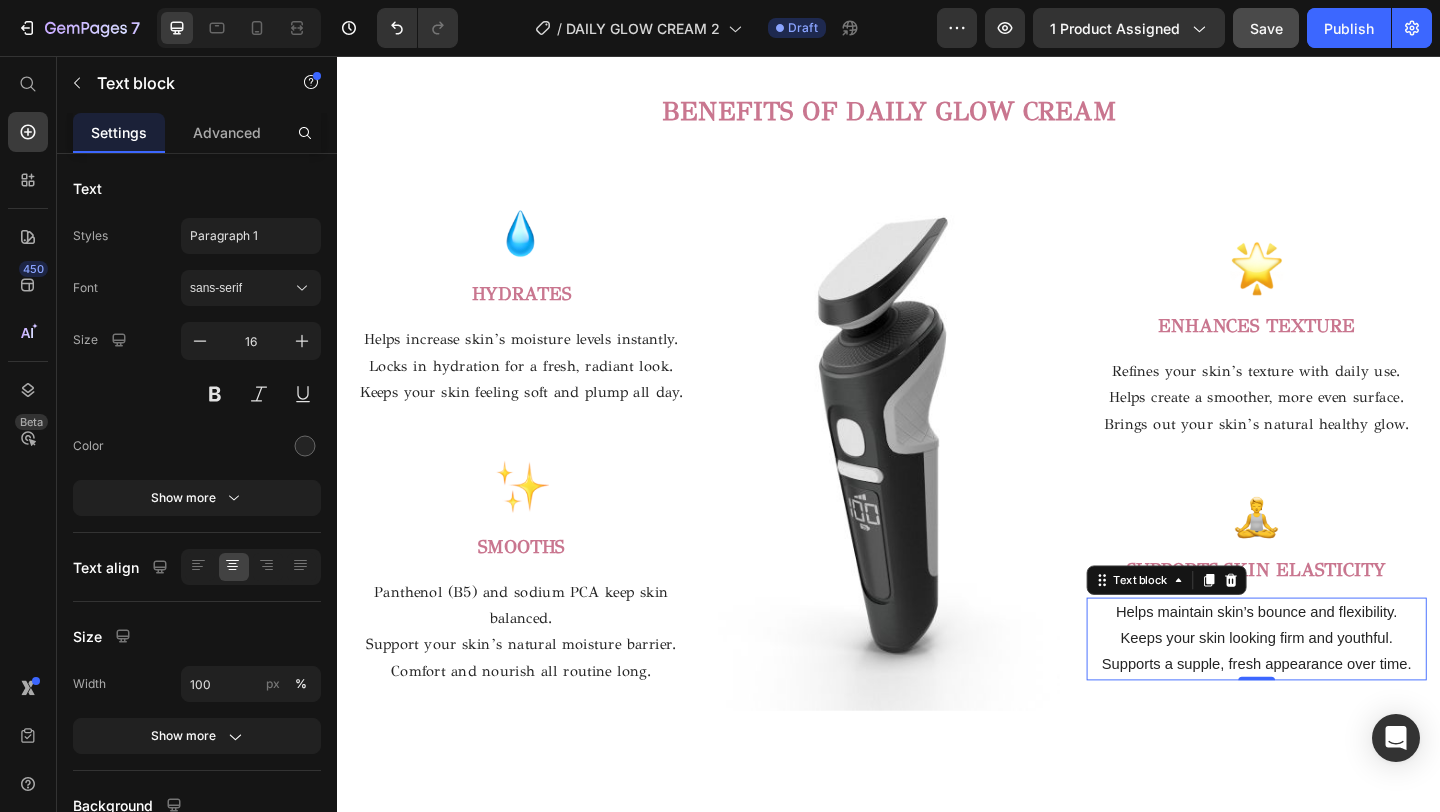 click on "Keeps your skin looking firm and youthful." at bounding box center (1337, 689) 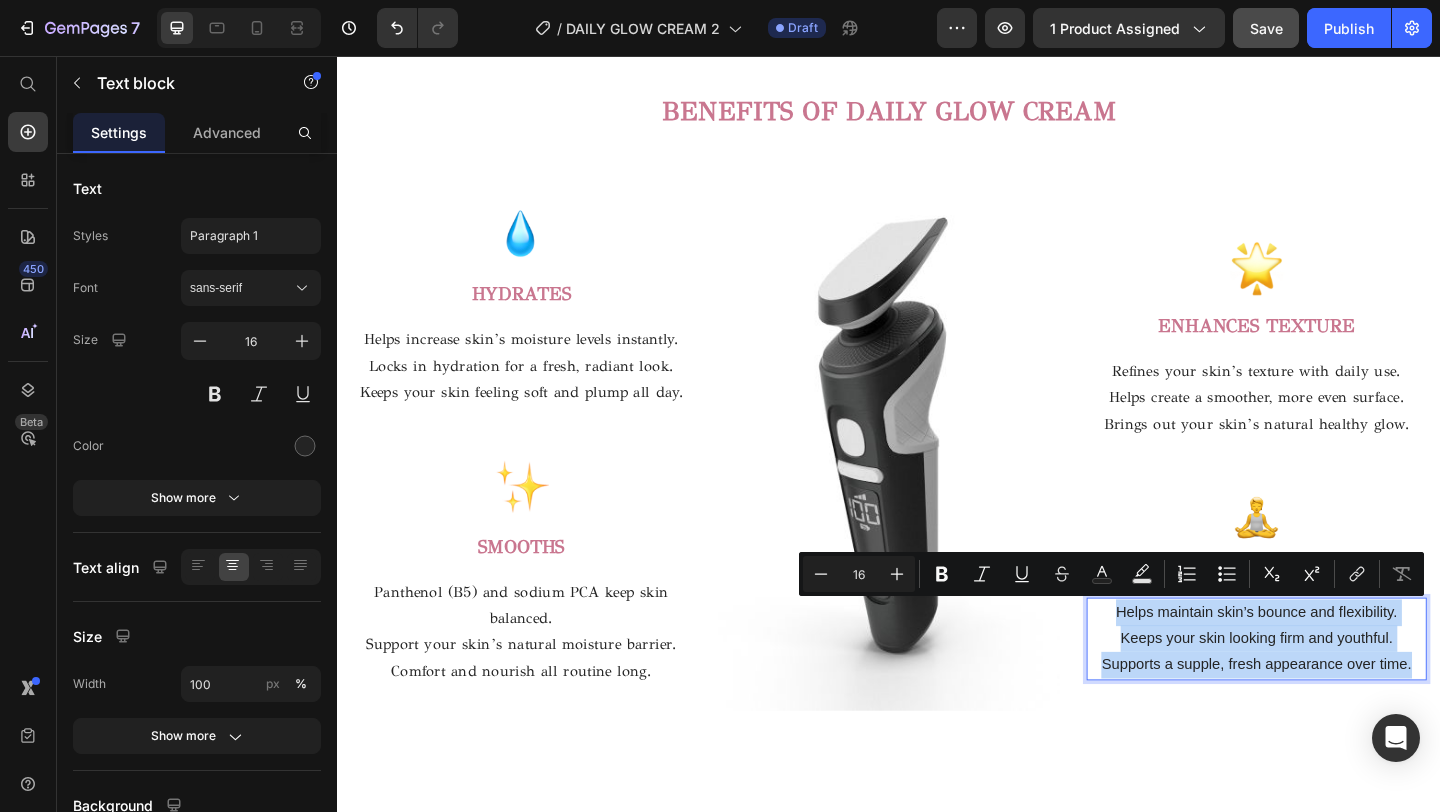 drag, startPoint x: 1512, startPoint y: 721, endPoint x: 1161, endPoint y: 645, distance: 359.13367 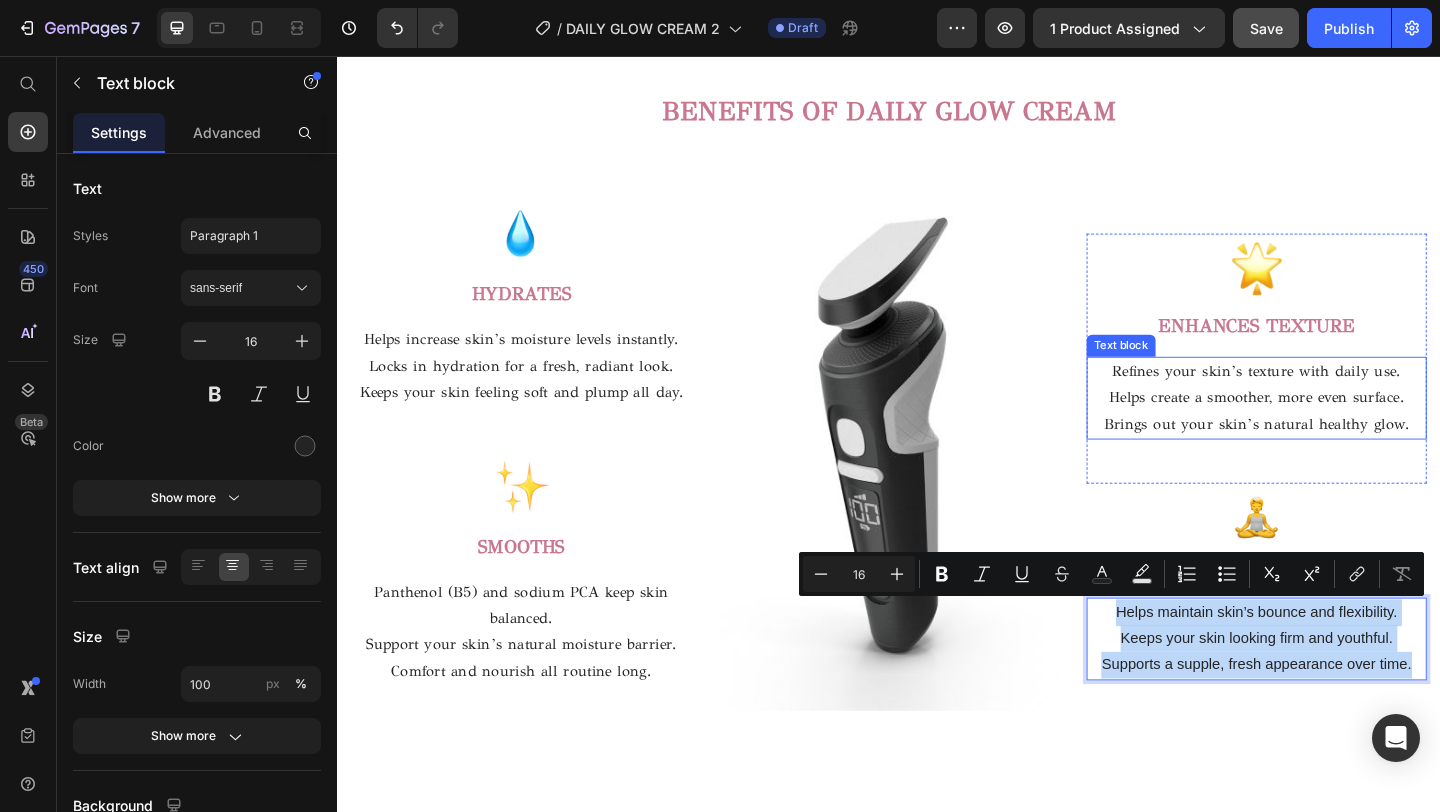 click on "Refines your skin’s texture with daily use." at bounding box center (1337, 399) 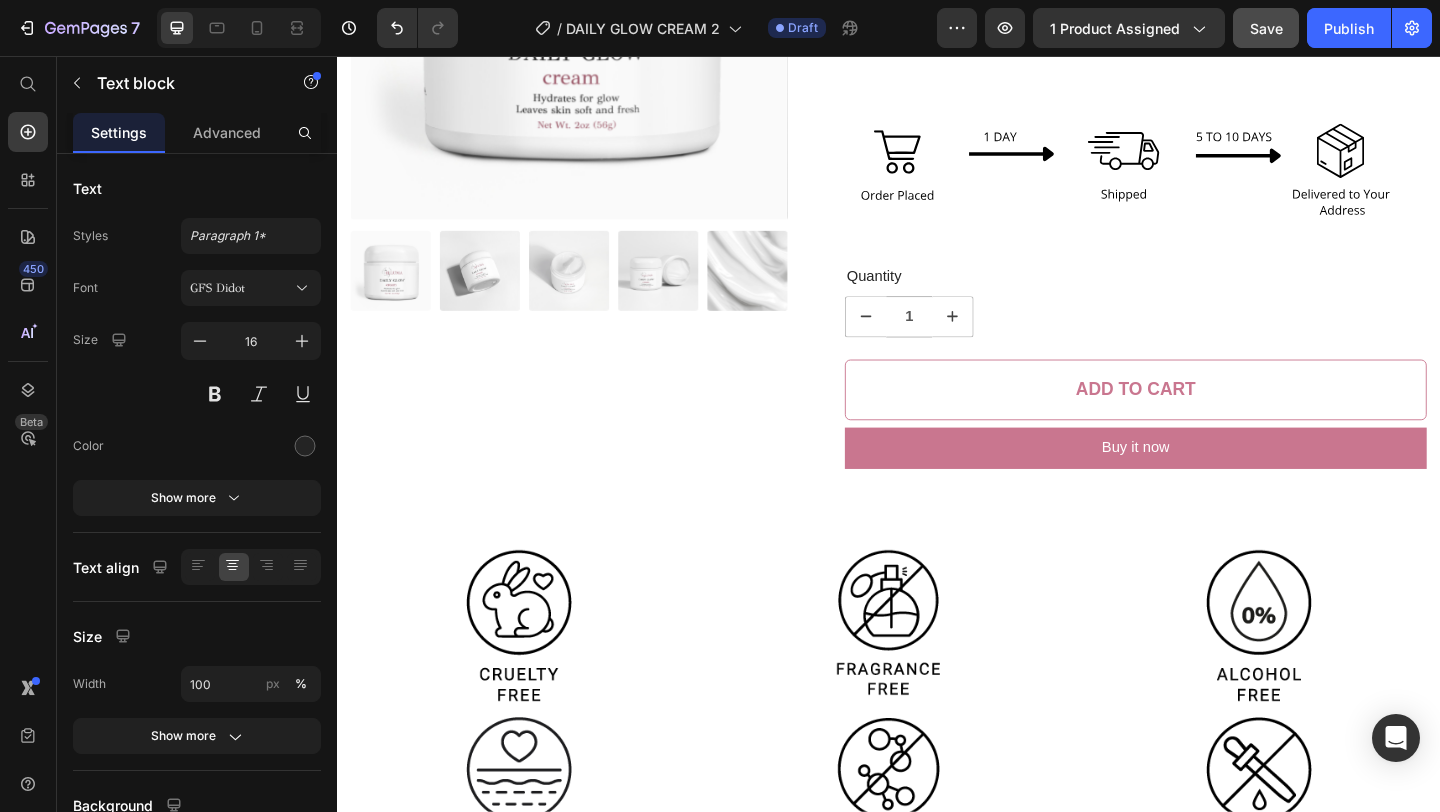 scroll, scrollTop: 0, scrollLeft: 0, axis: both 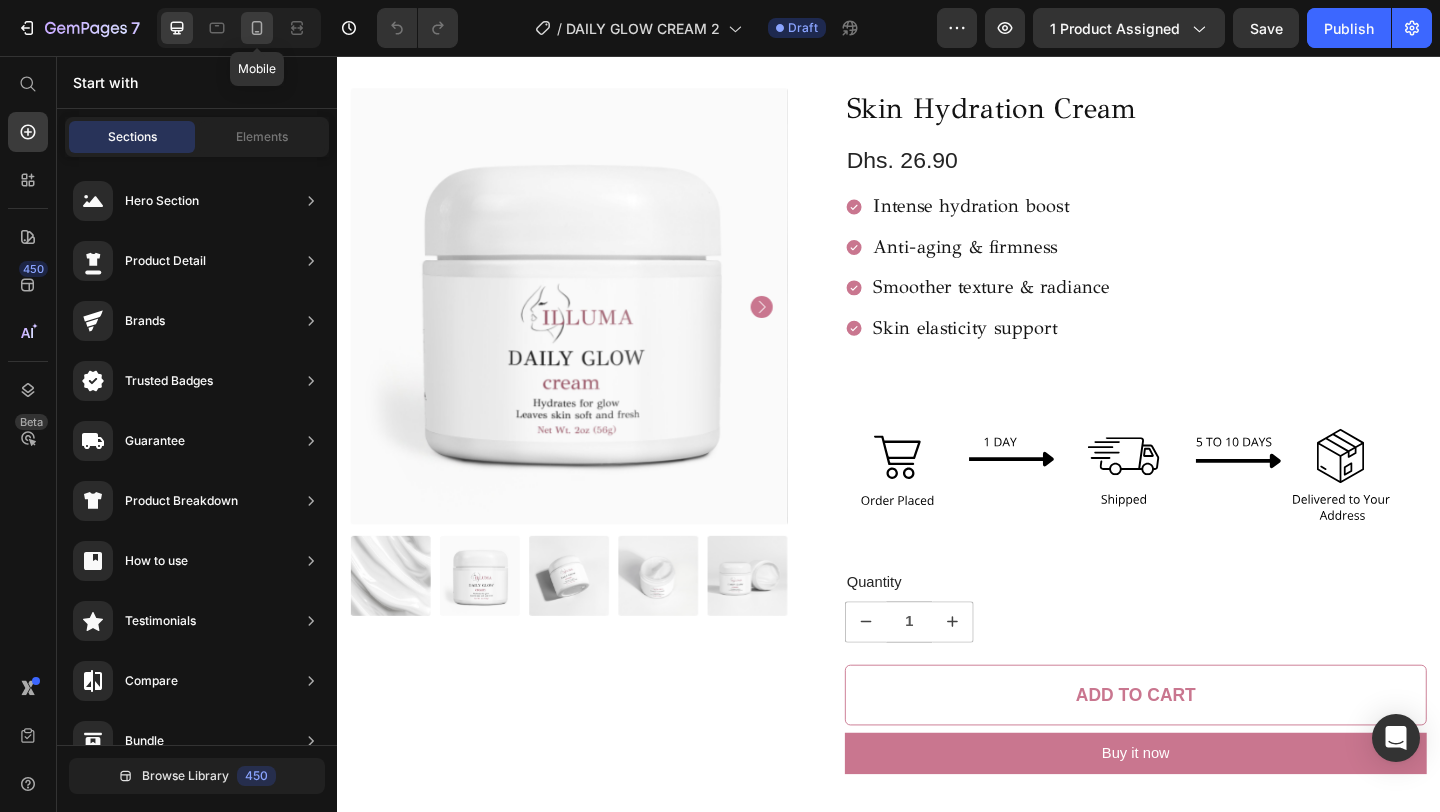 click 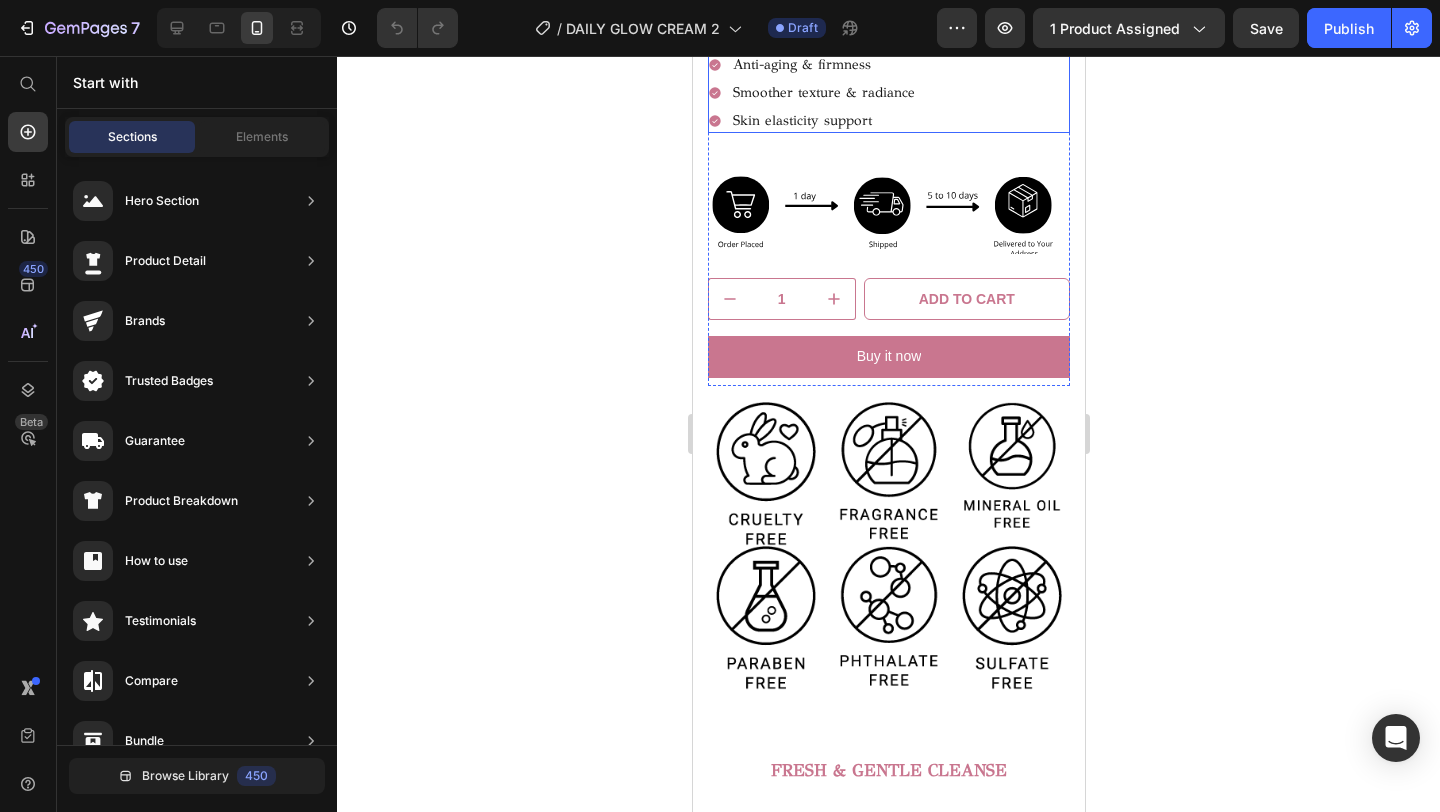 scroll, scrollTop: 675, scrollLeft: 0, axis: vertical 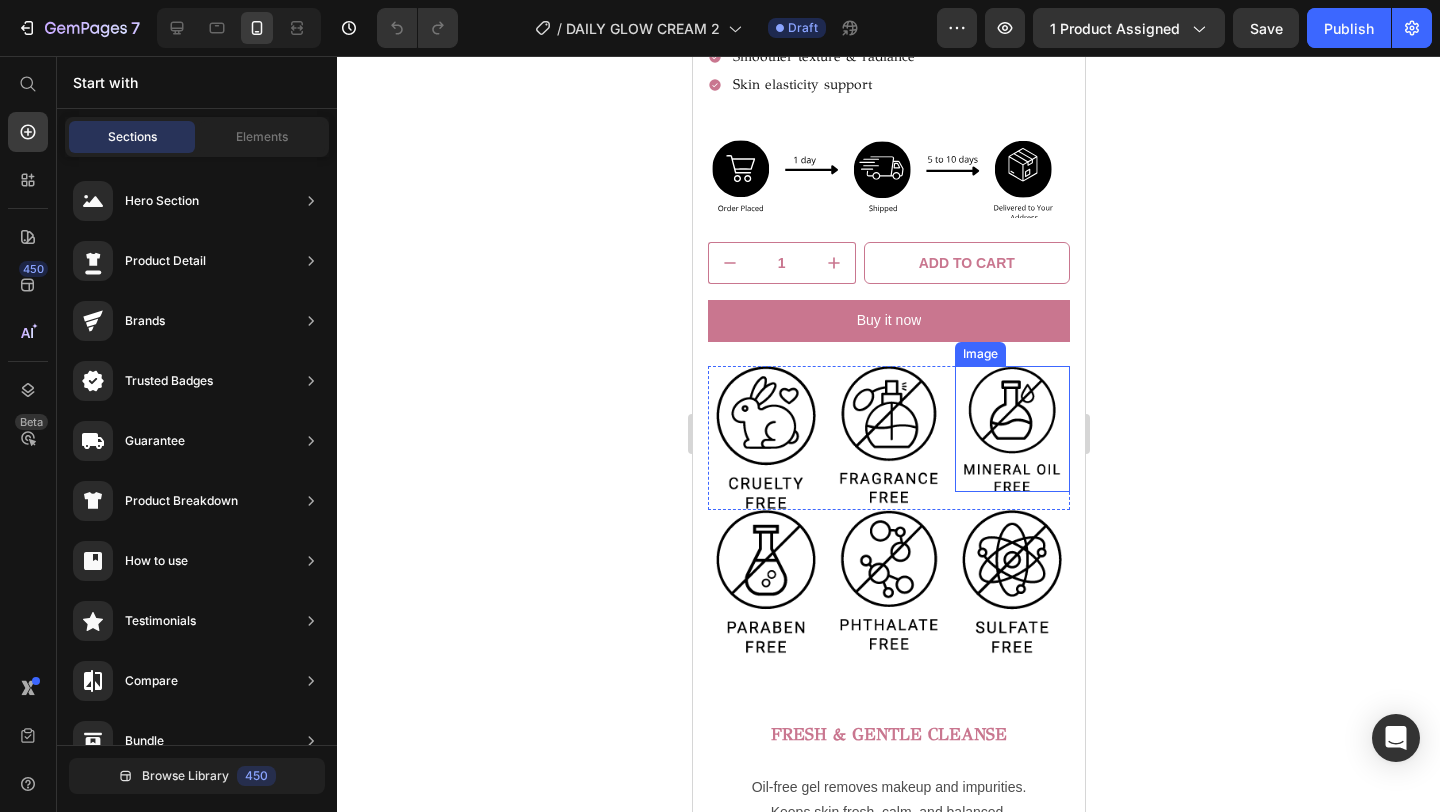 click at bounding box center (1011, 429) 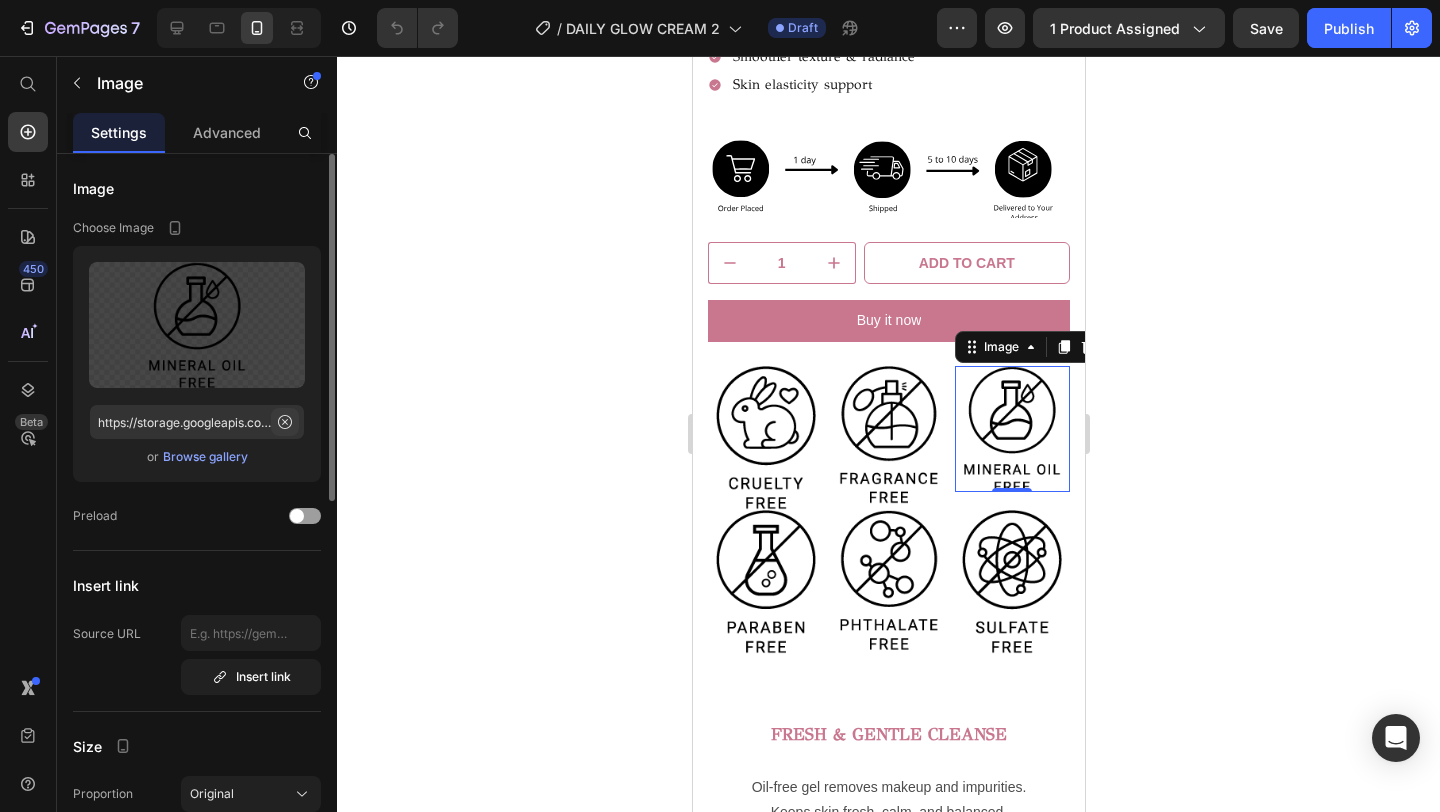 click 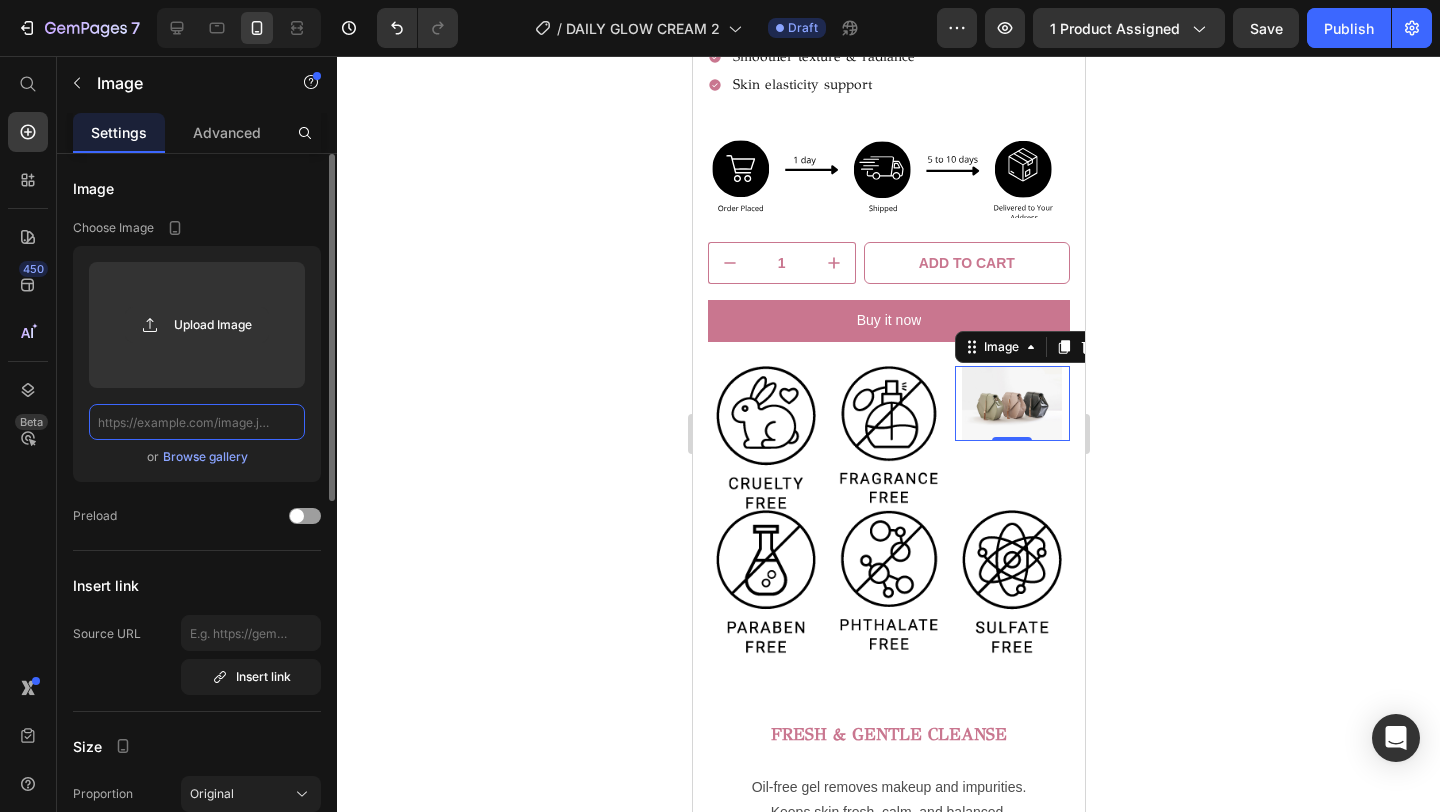 scroll, scrollTop: 0, scrollLeft: 0, axis: both 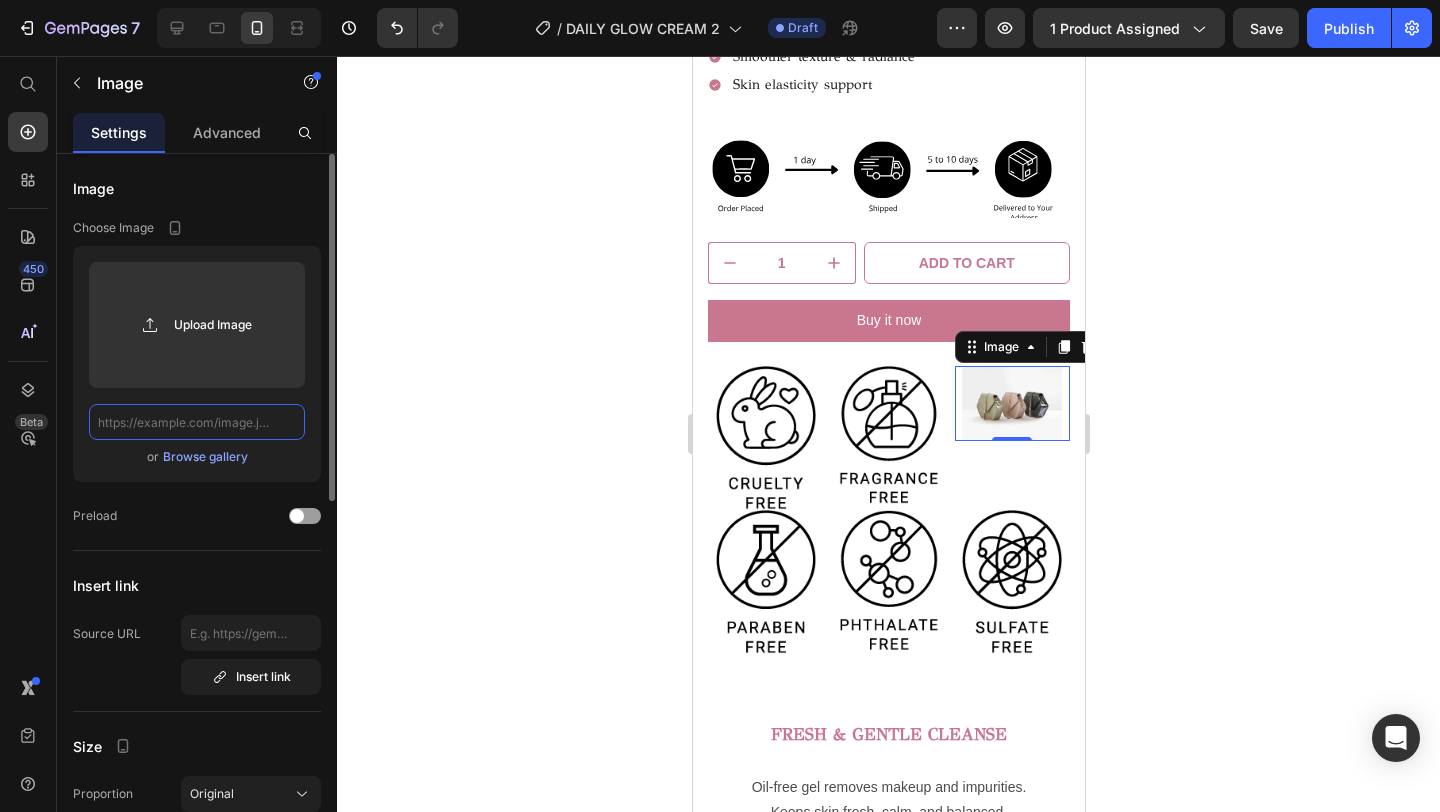 paste on "https://app.supliful.com/_next/image?url=https%3A%2F%2Fstorage.googleapis.com%2Fsupliful%2Fcategories%2Fimages%2F20240131131838-alcohol-free.png&w=256&q=75" 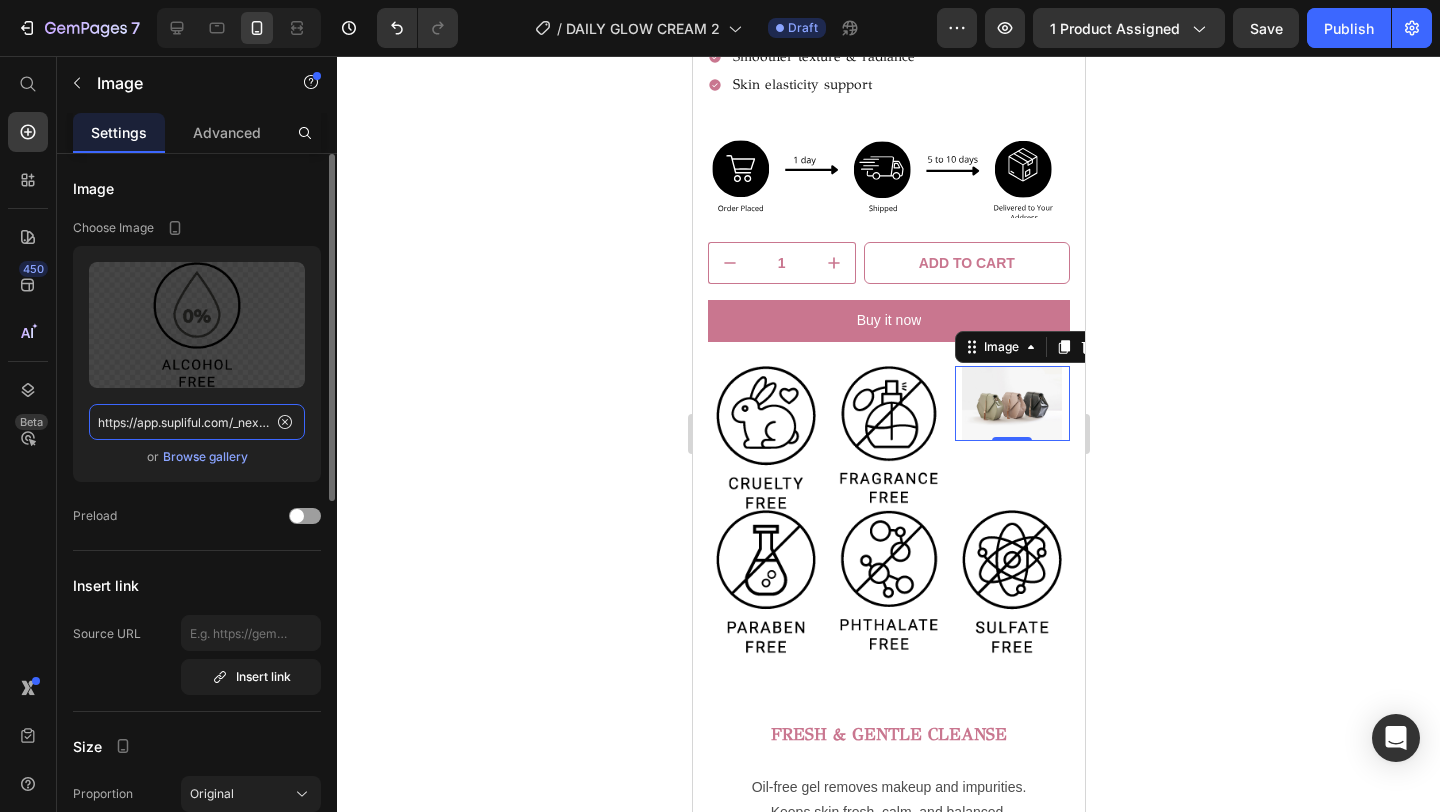 scroll, scrollTop: 0, scrollLeft: 832, axis: horizontal 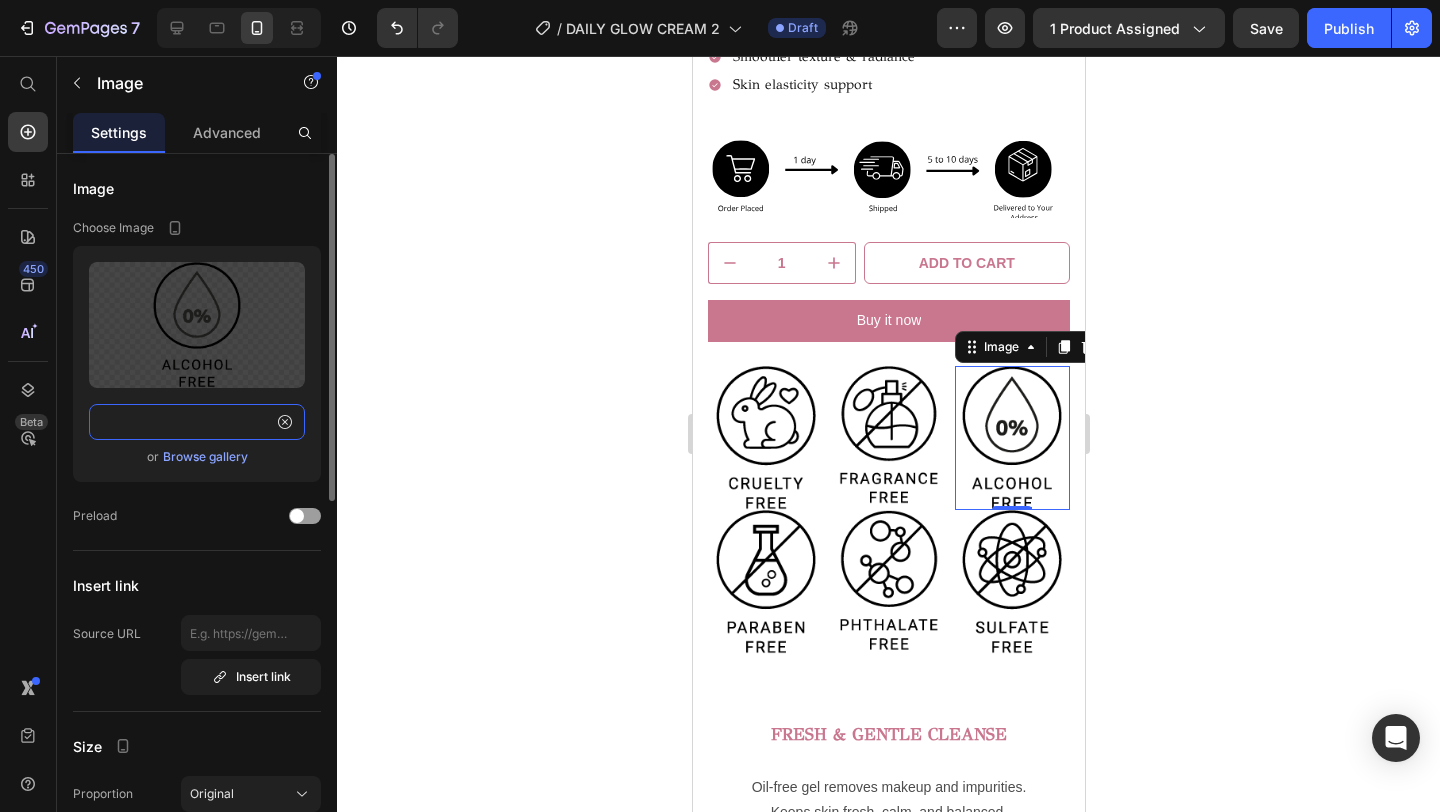 type on "https://app.supliful.com/_next/image?url=https%3A%2F%2Fstorage.googleapis.com%2Fsupliful%2Fcategories%2Fimages%2F20240131131838-alcohol-free.png&w=256&q=75" 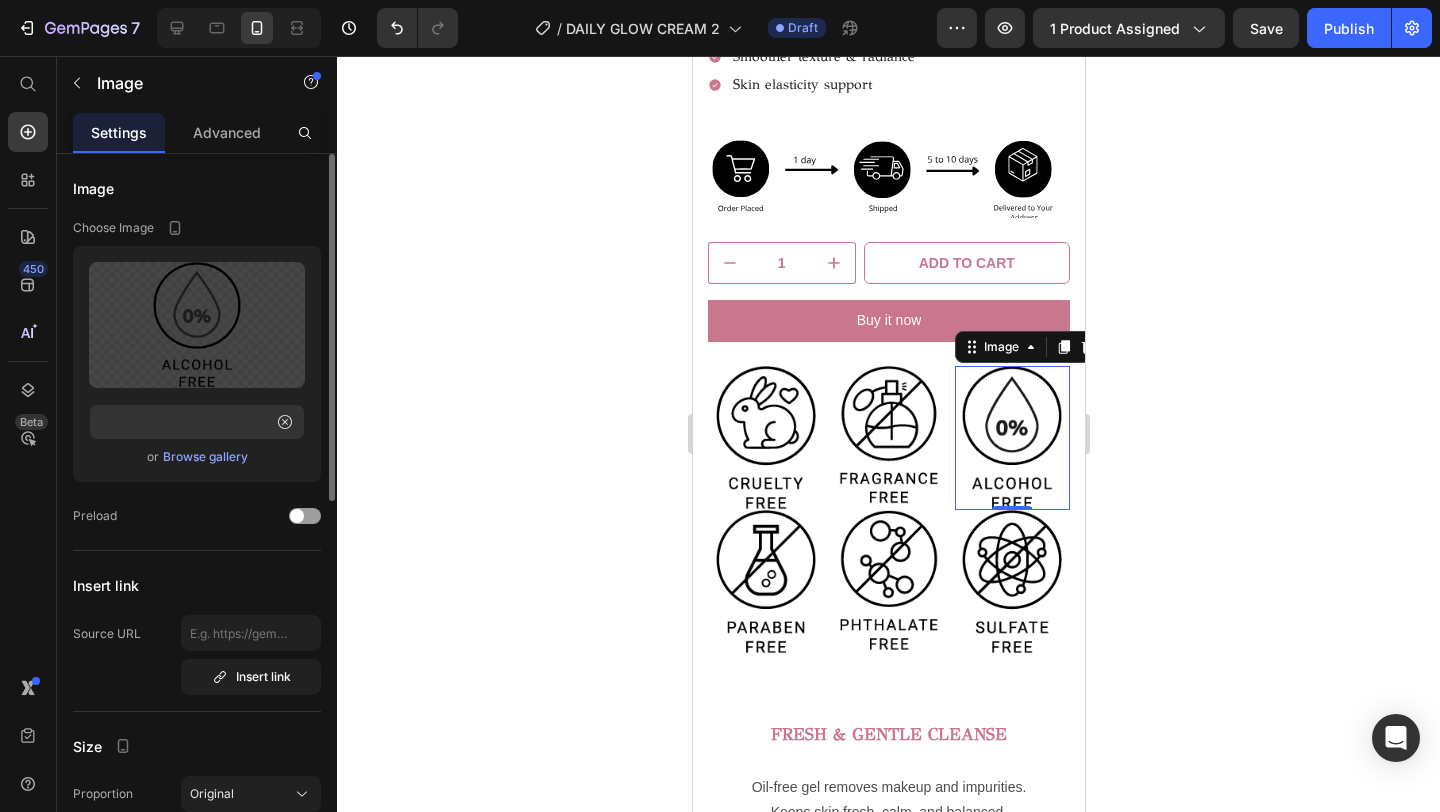 click 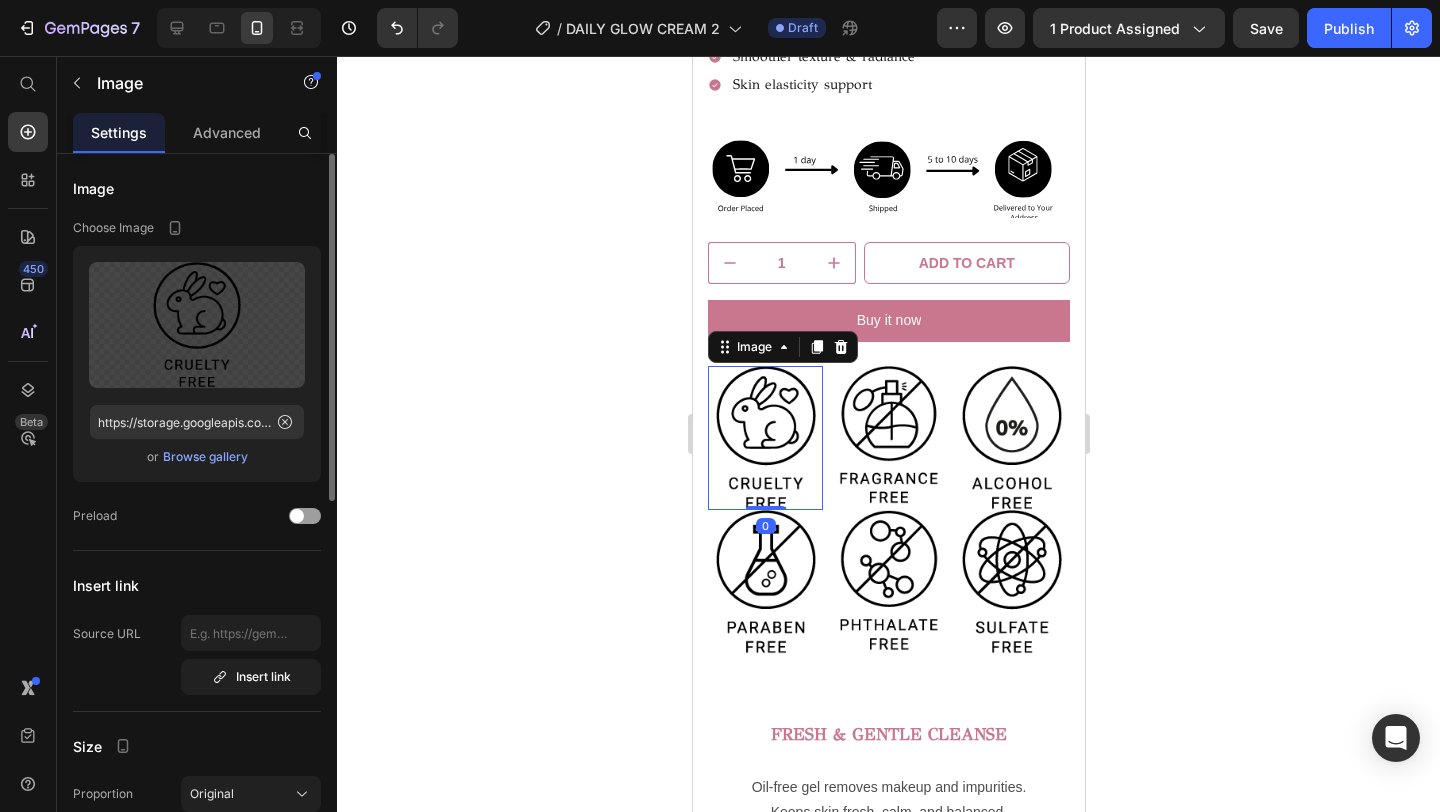 click at bounding box center (764, 438) 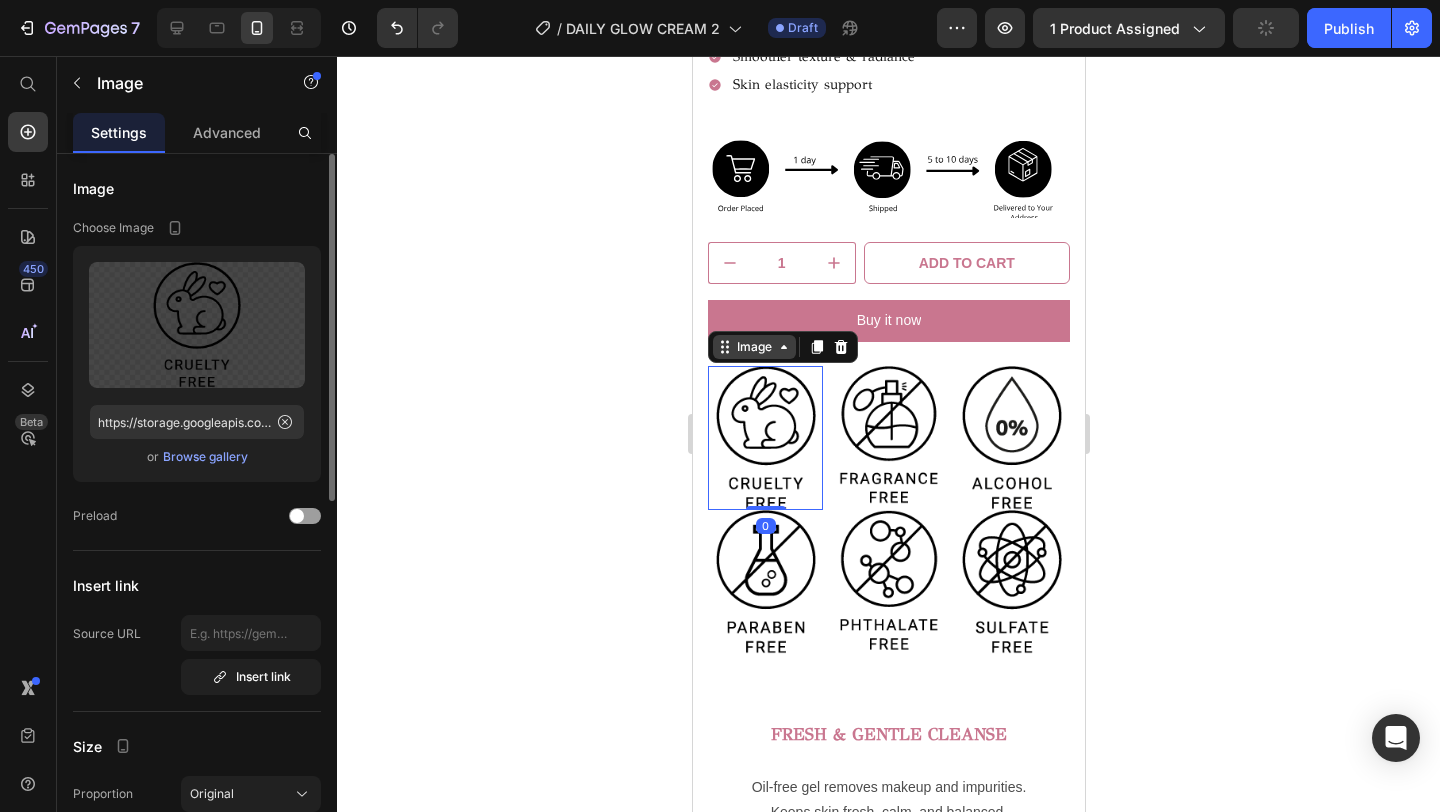 click 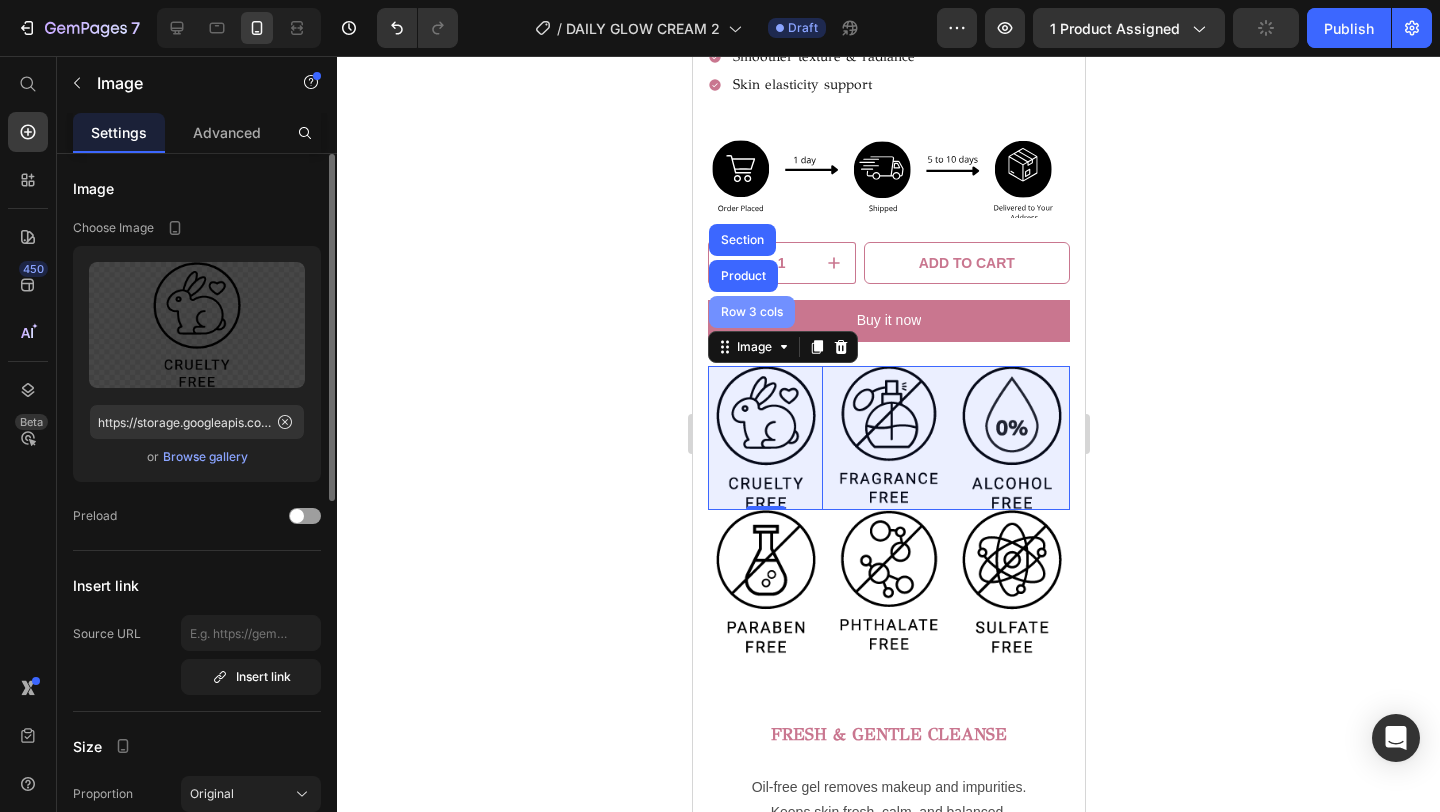 click on "Row 3 cols" at bounding box center (751, 312) 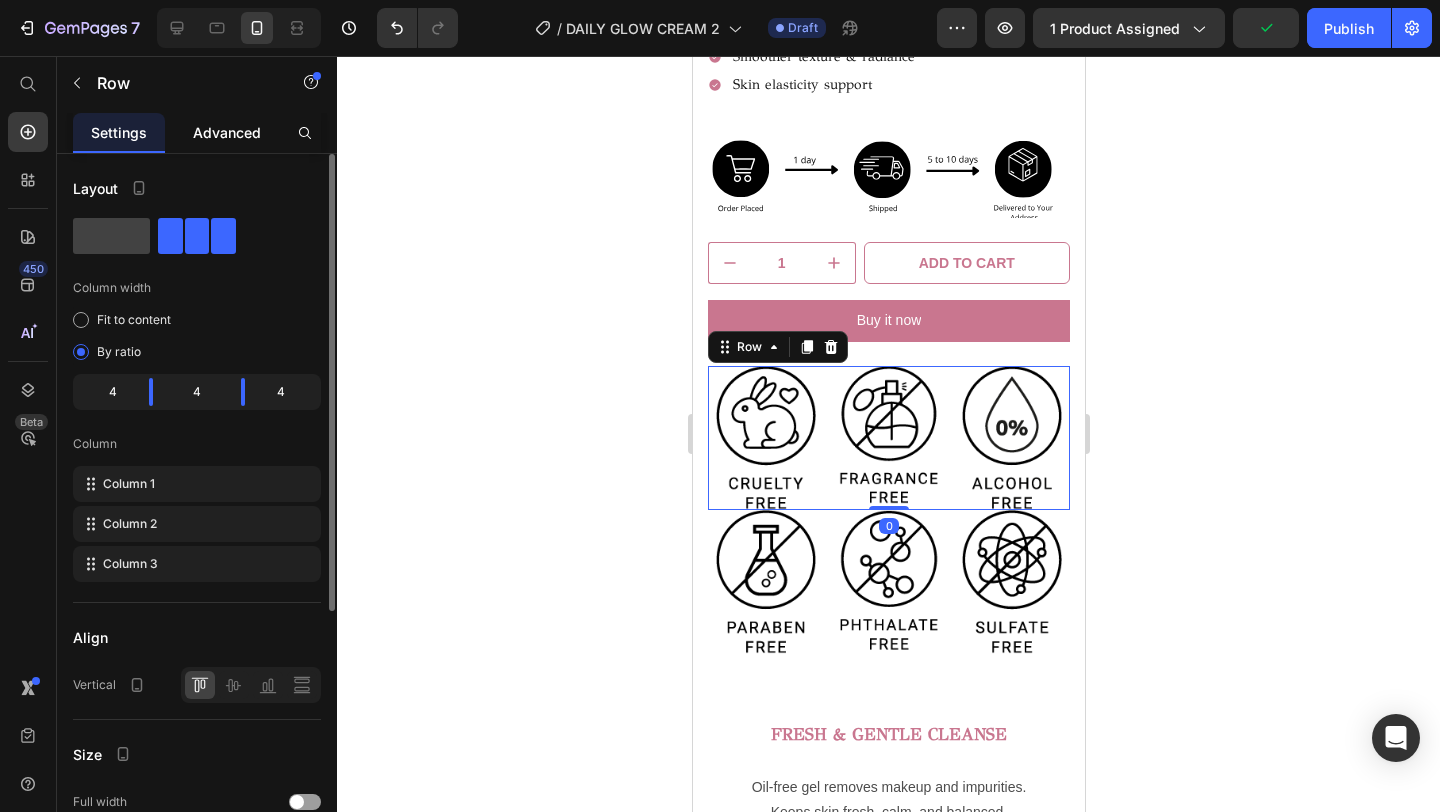 click on "Settings Advanced" at bounding box center [197, 133] 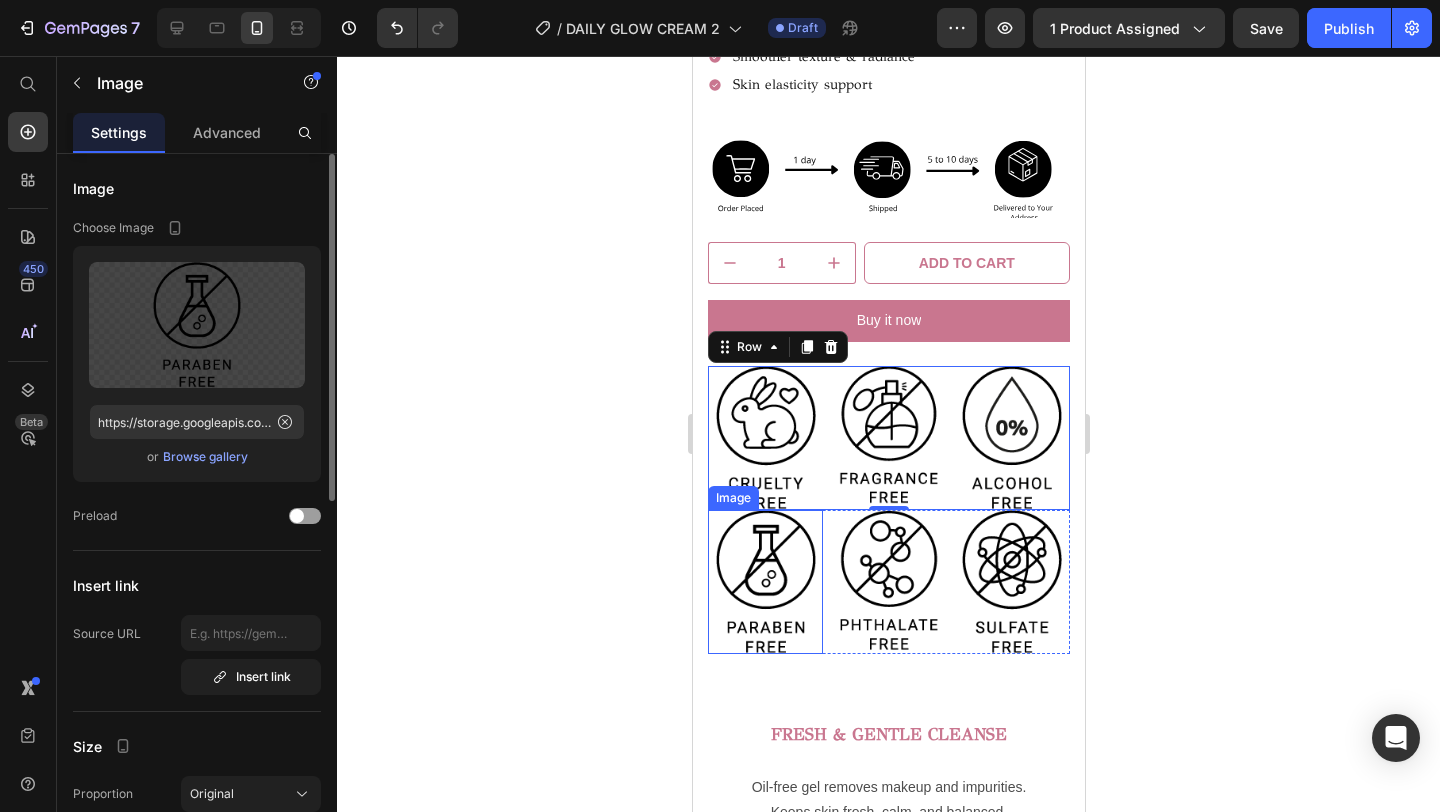 click at bounding box center (764, 582) 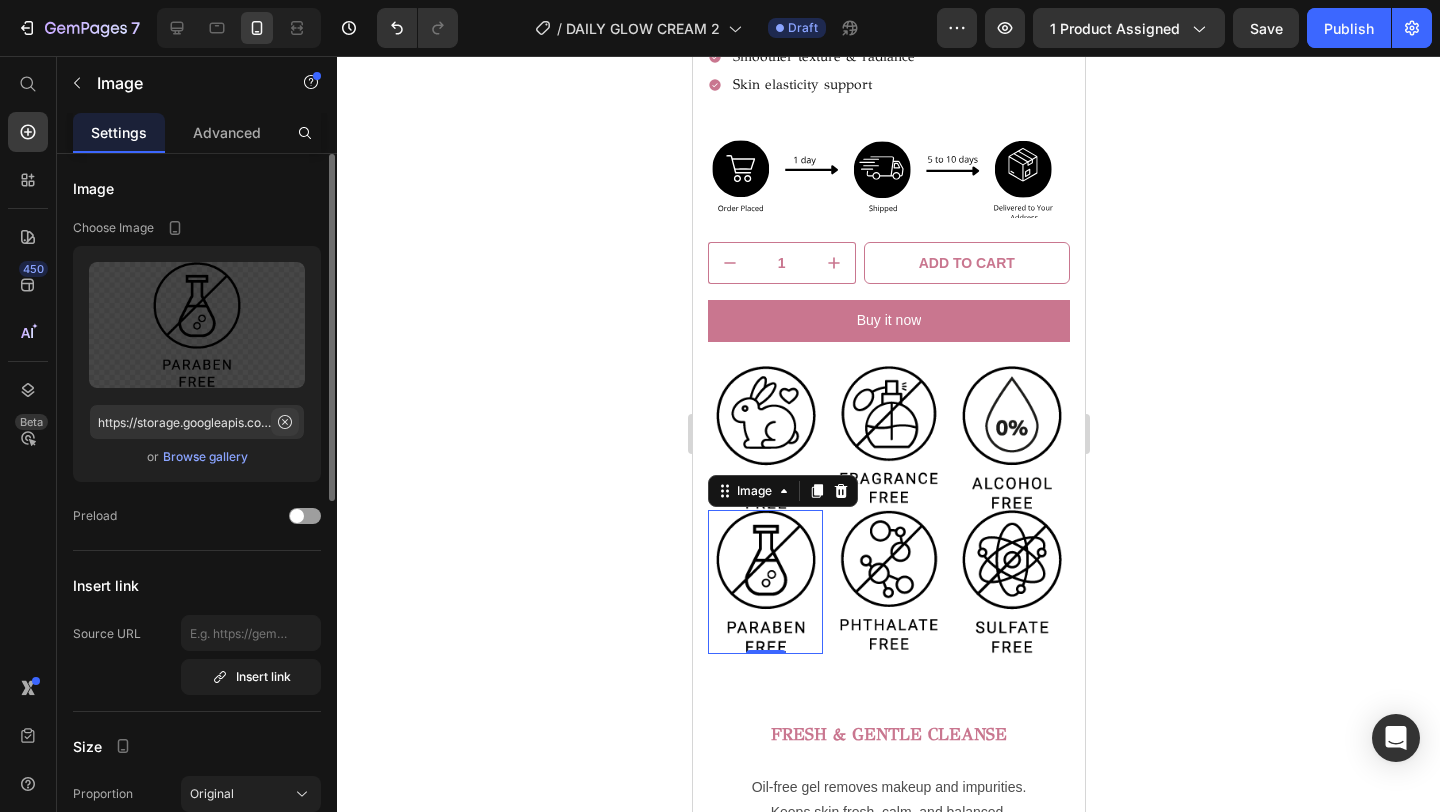 click 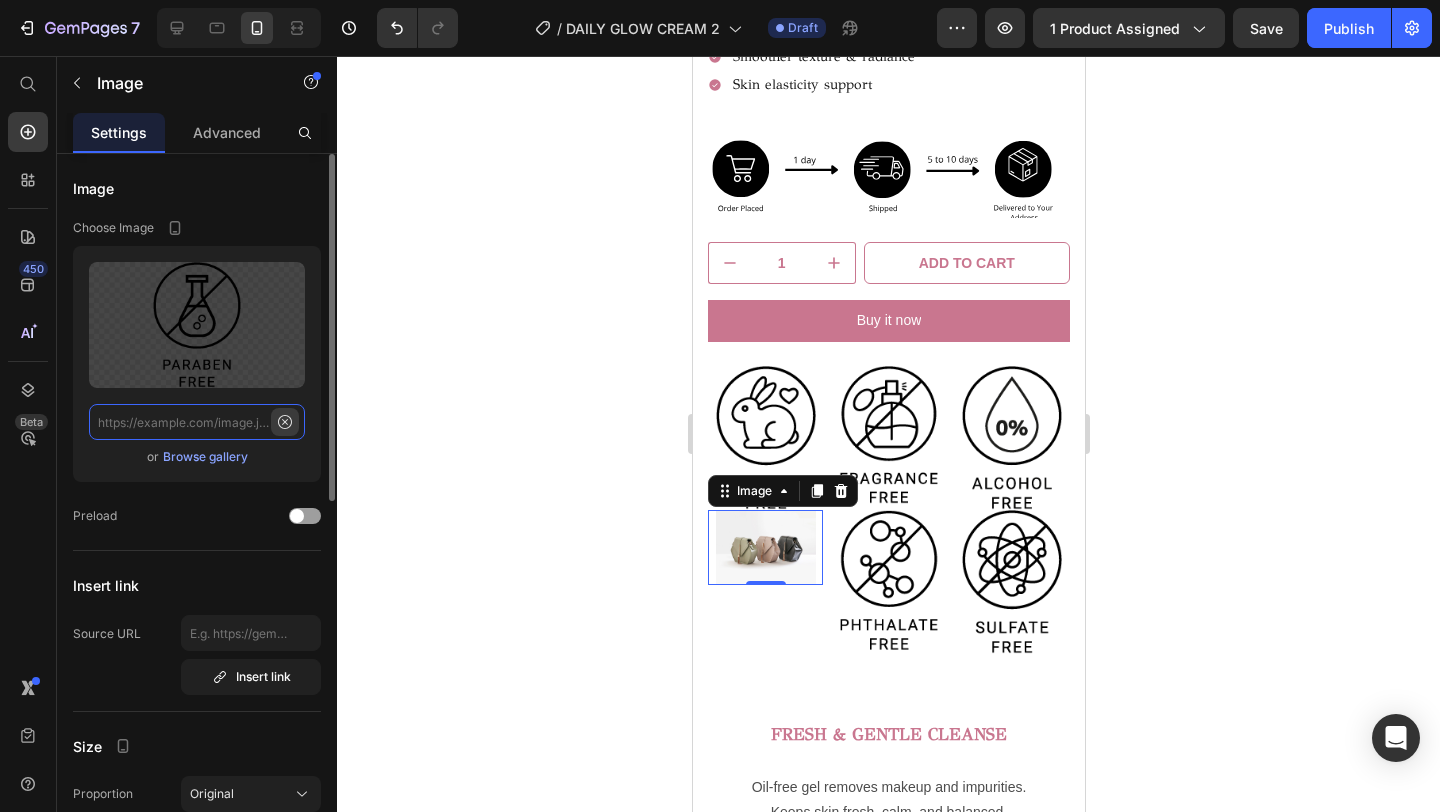 scroll, scrollTop: 0, scrollLeft: 0, axis: both 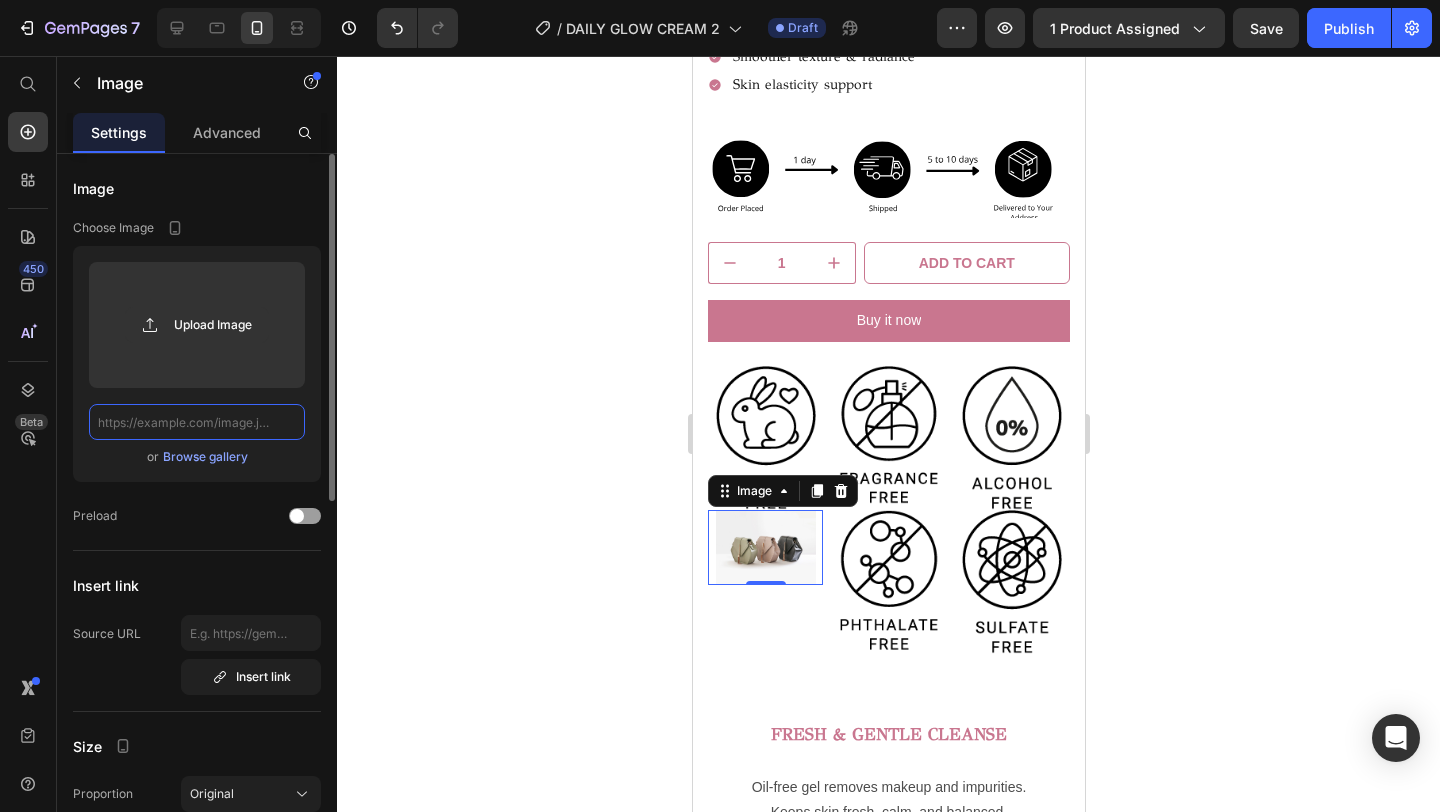 paste on "https://app.supliful.com/_next/image?url=https%3A%2F%2Fstorage.googleapis.com%2Fsupliful%2Fcategories%2Fimages%2F20221206101224-skin-health-2x.png&w=256&q=75" 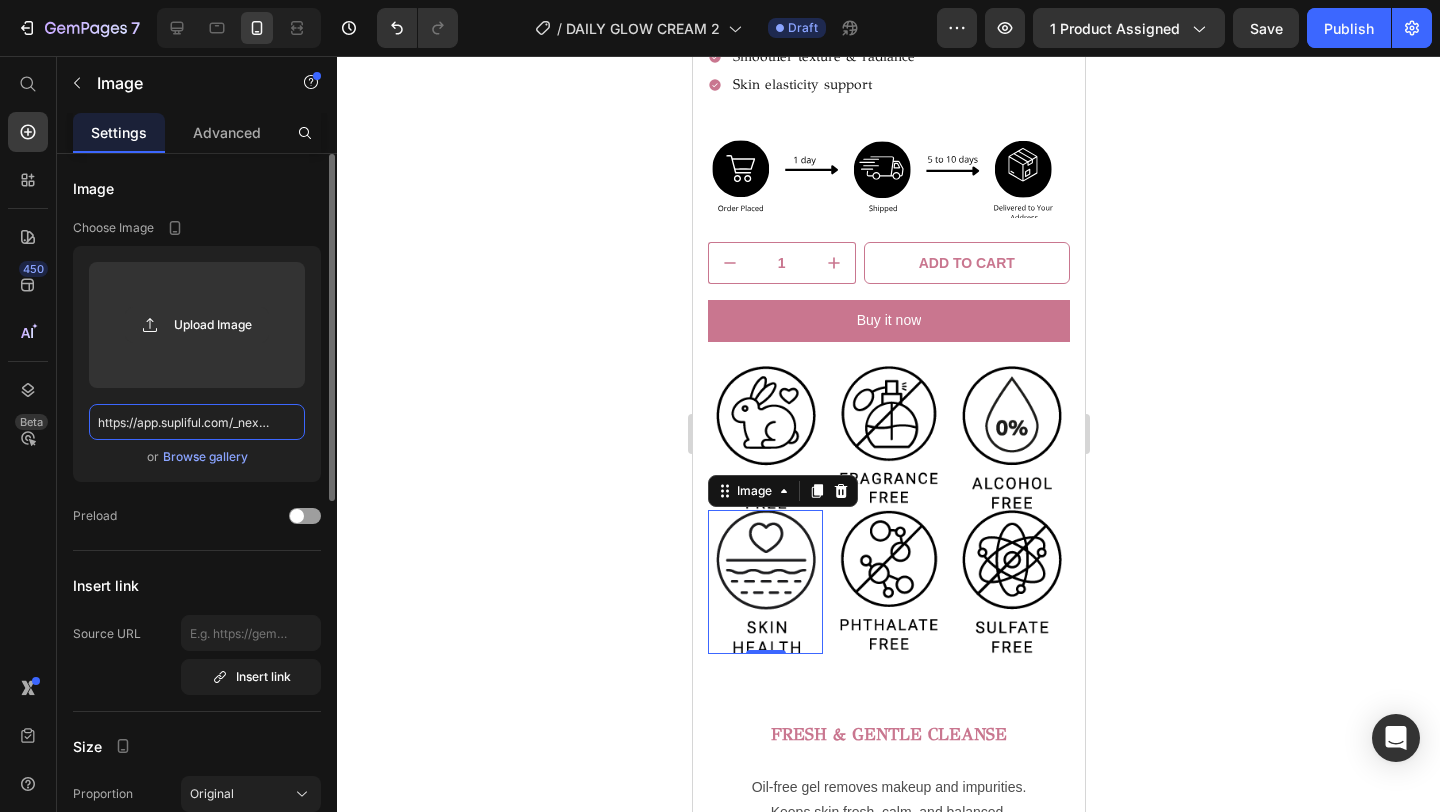 scroll, scrollTop: 0, scrollLeft: 847, axis: horizontal 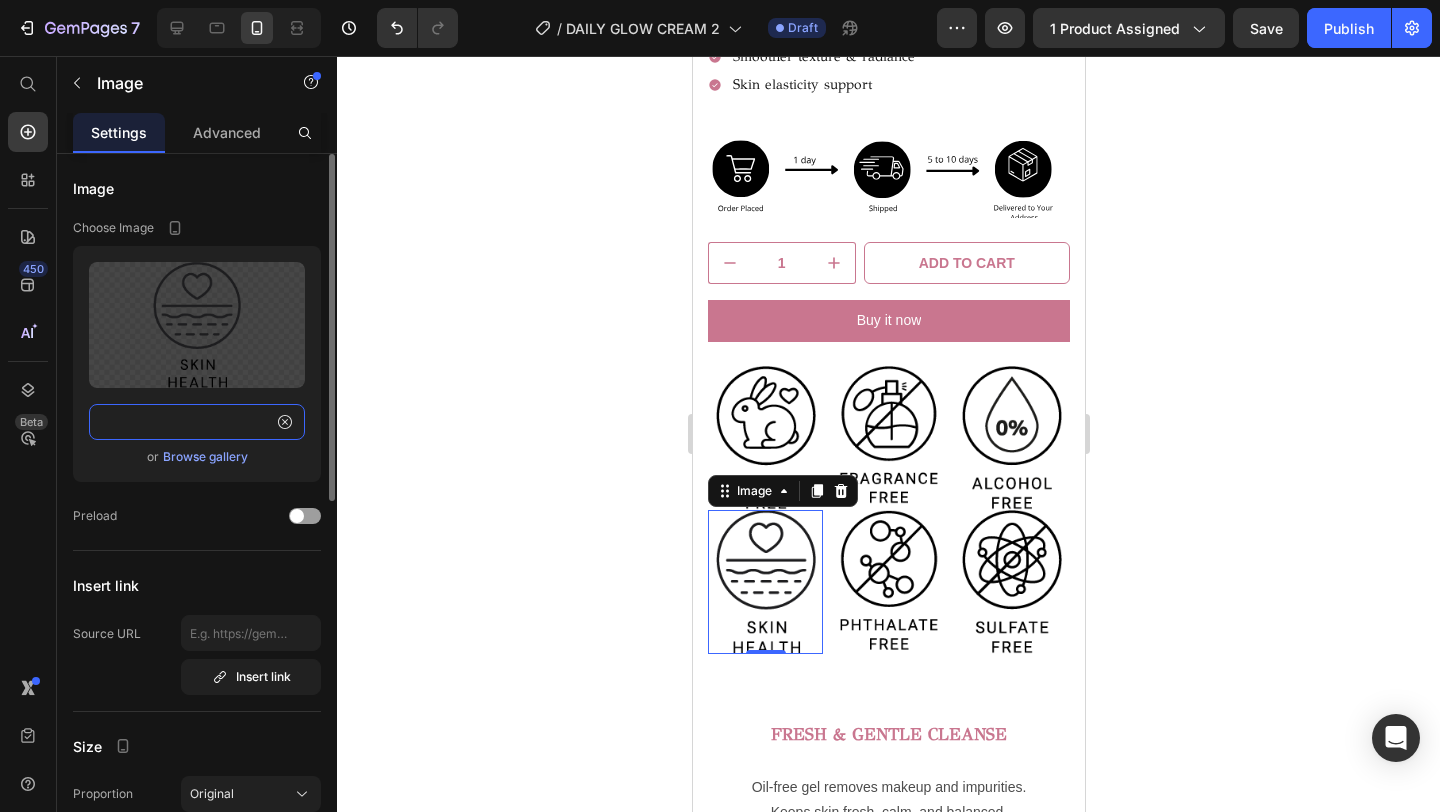 type on "https://app.supliful.com/_next/image?url=https%3A%2F%2Fstorage.googleapis.com%2Fsupliful%2Fcategories%2Fimages%2F20221206101224-skin-health-2x.png&w=256&q=75" 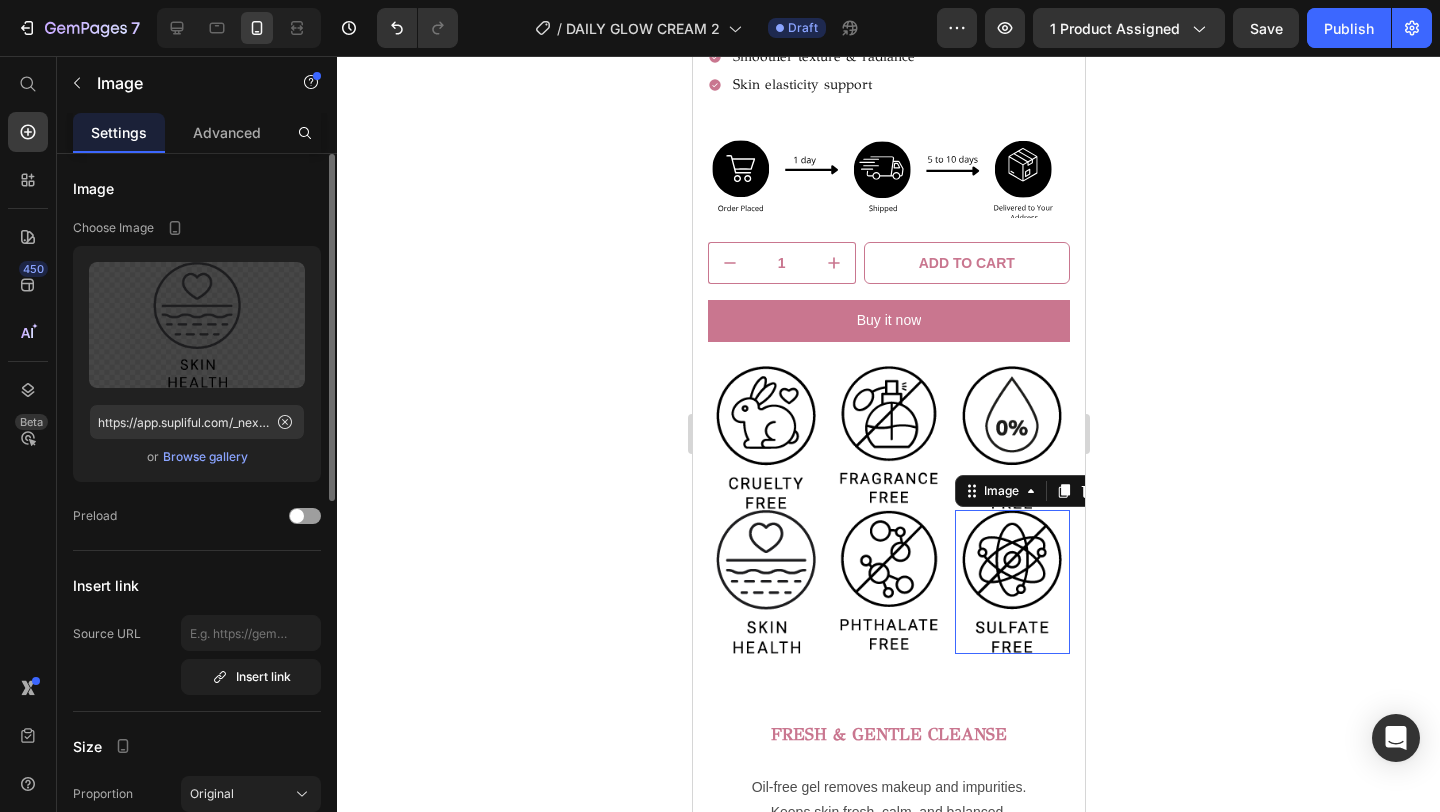 click at bounding box center [1011, 582] 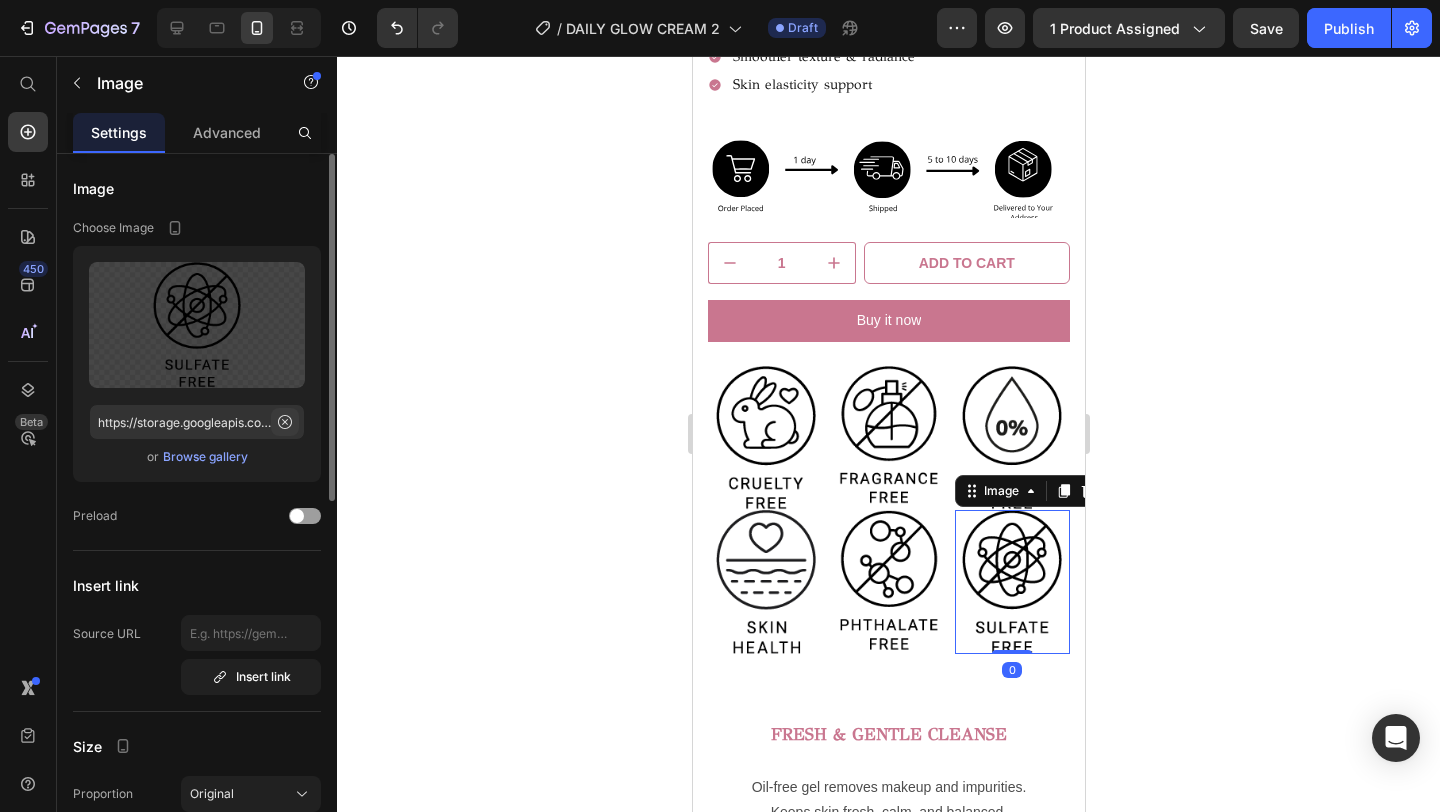 click 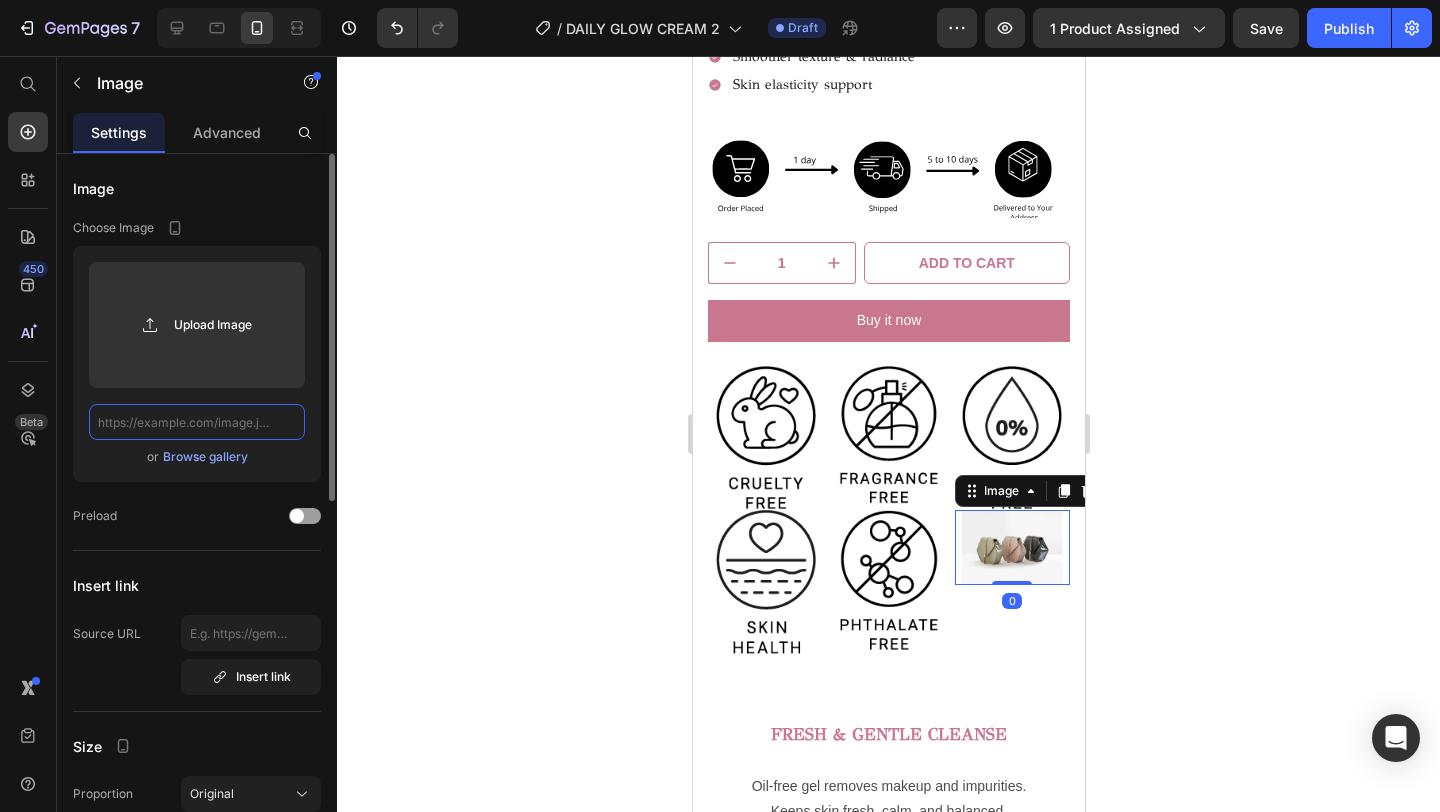 scroll, scrollTop: 0, scrollLeft: 0, axis: both 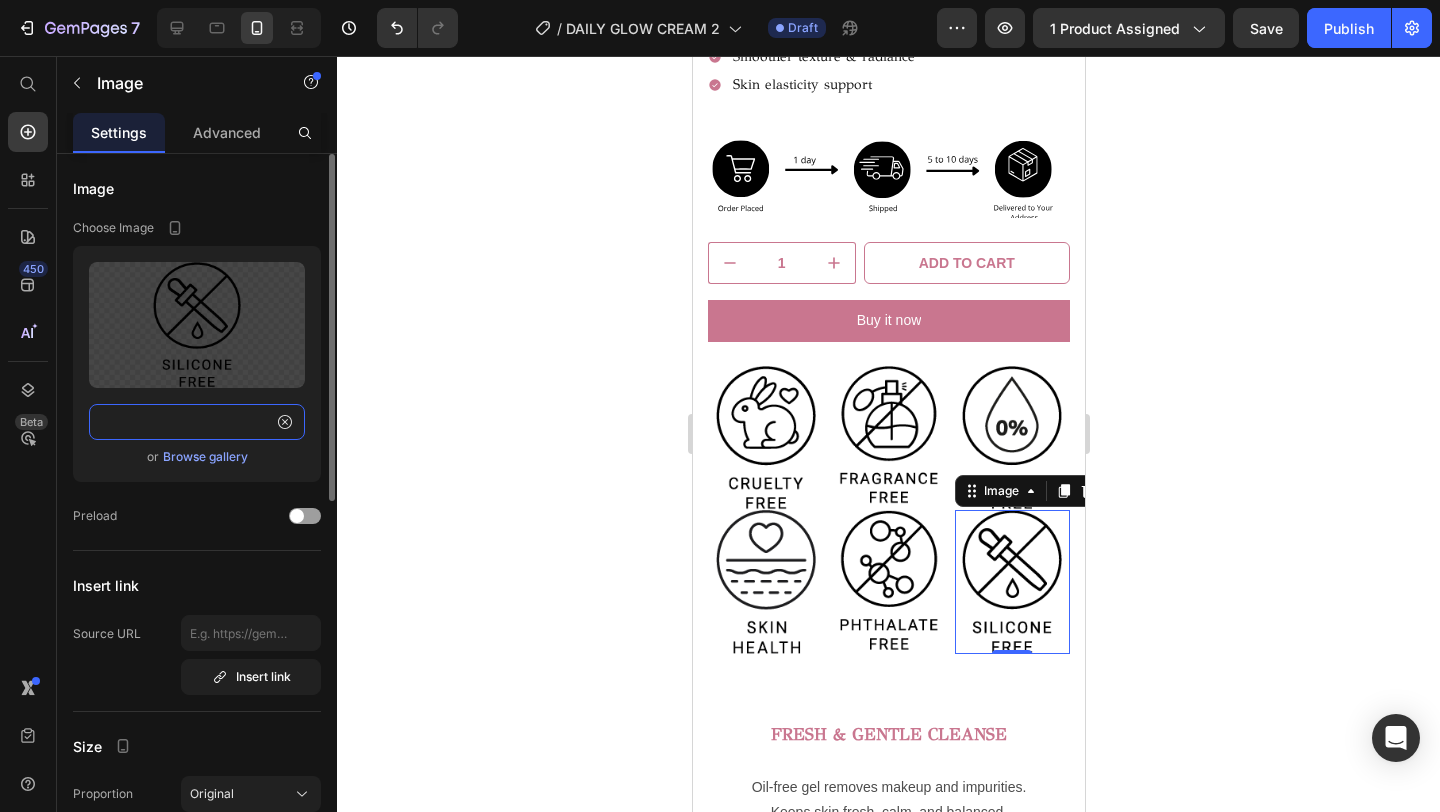 type on "https://storage.googleapis.com/supliful/categories/images/20240131151340-silicone-free.png" 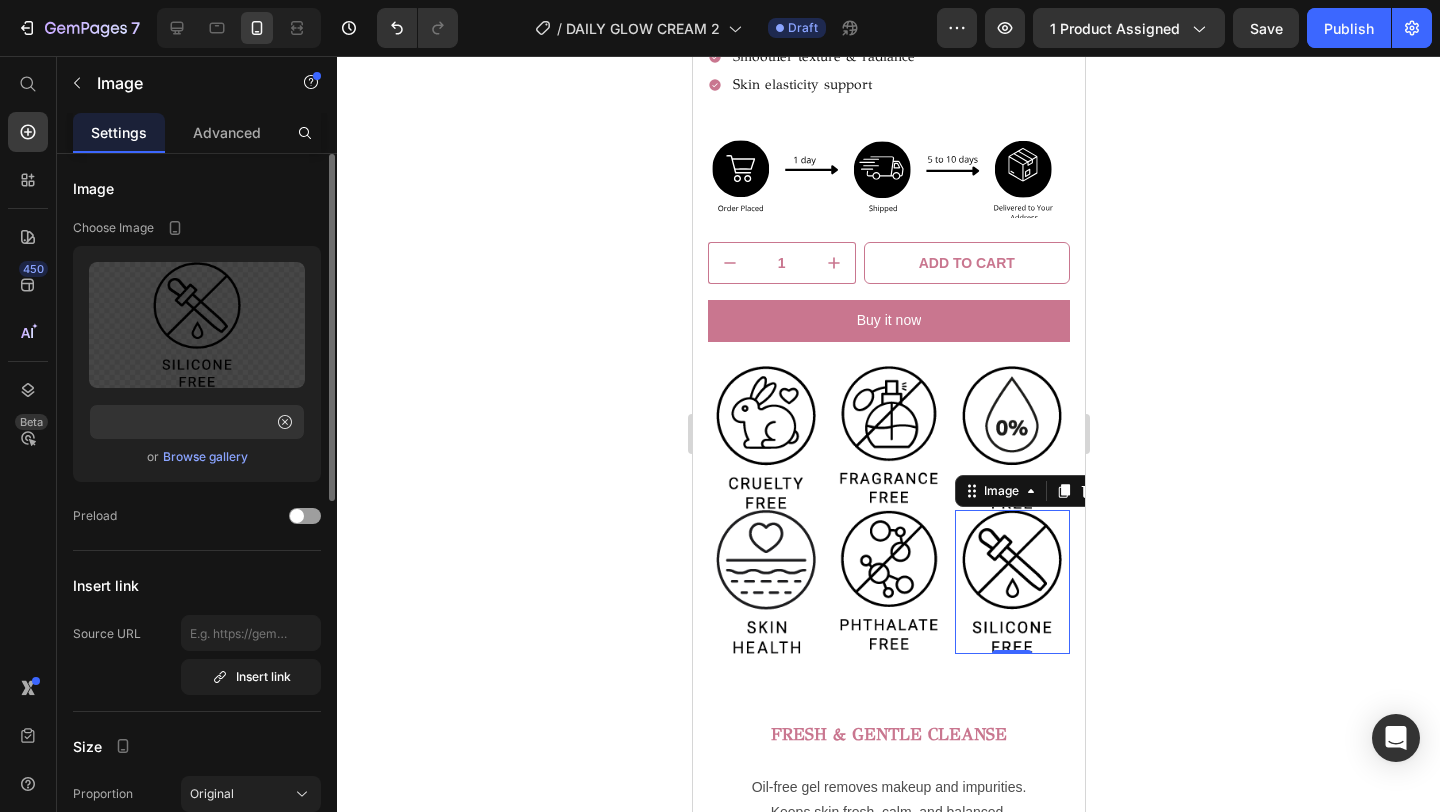 click 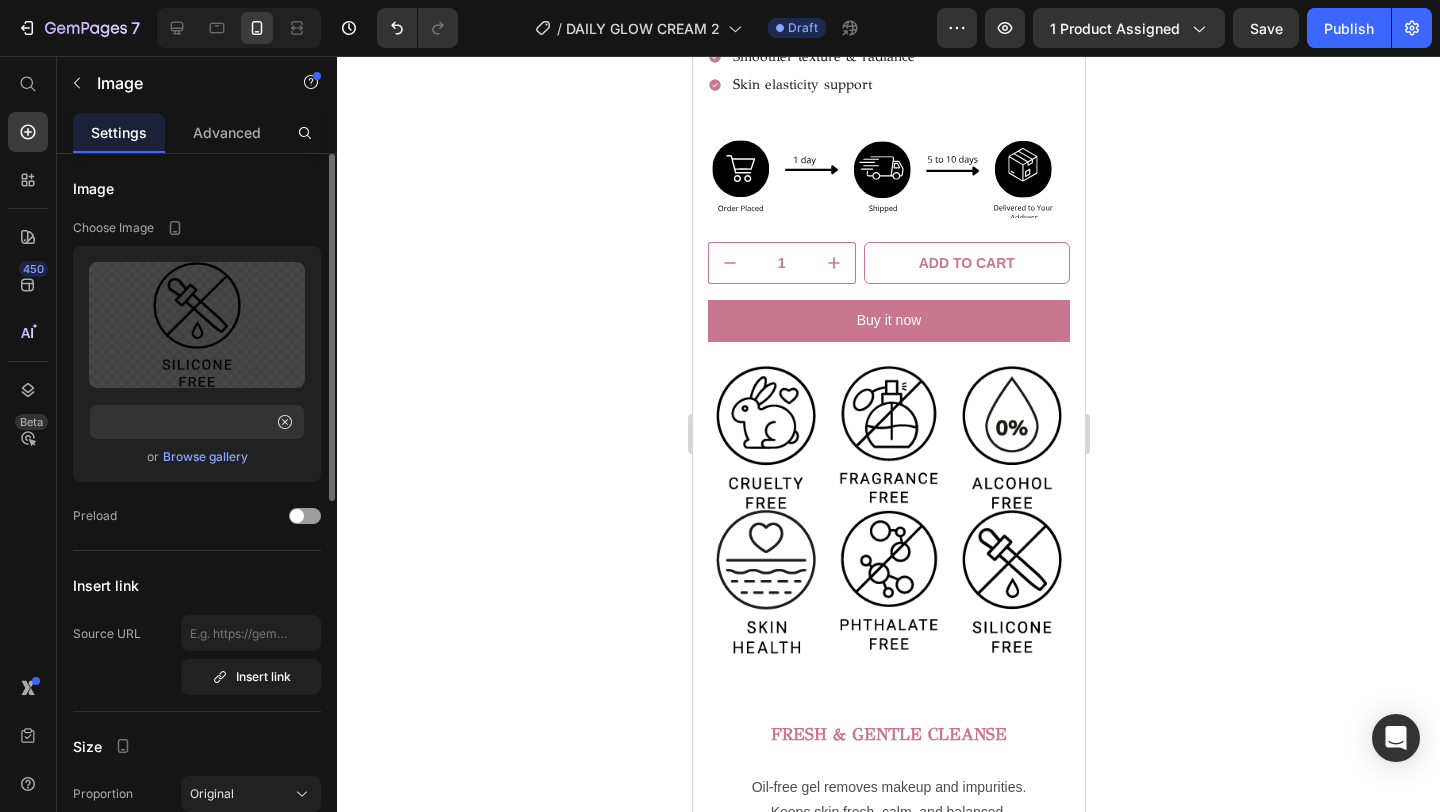 scroll, scrollTop: 0, scrollLeft: 0, axis: both 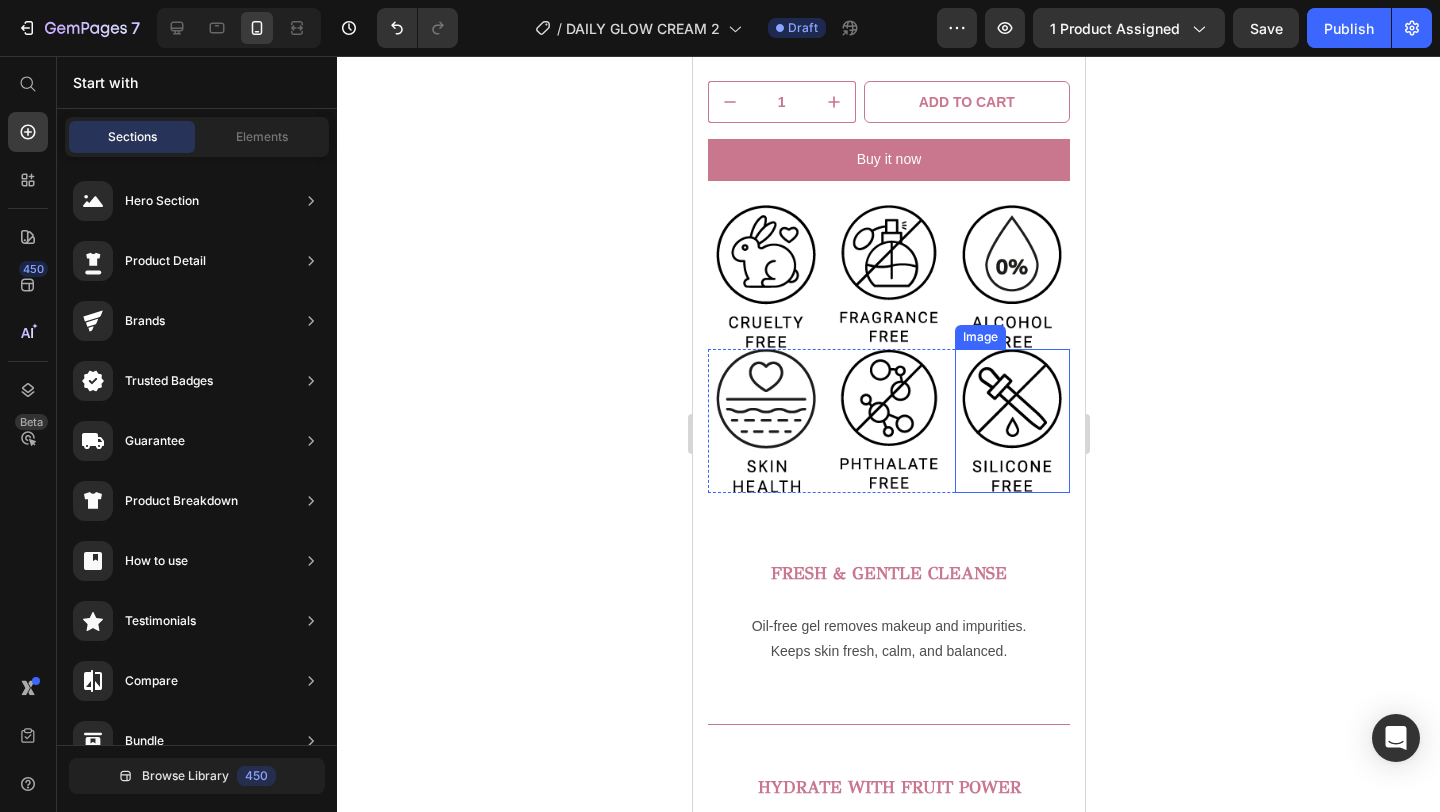 click on "FRESH & GENTLE CLEANSE" at bounding box center (888, 573) 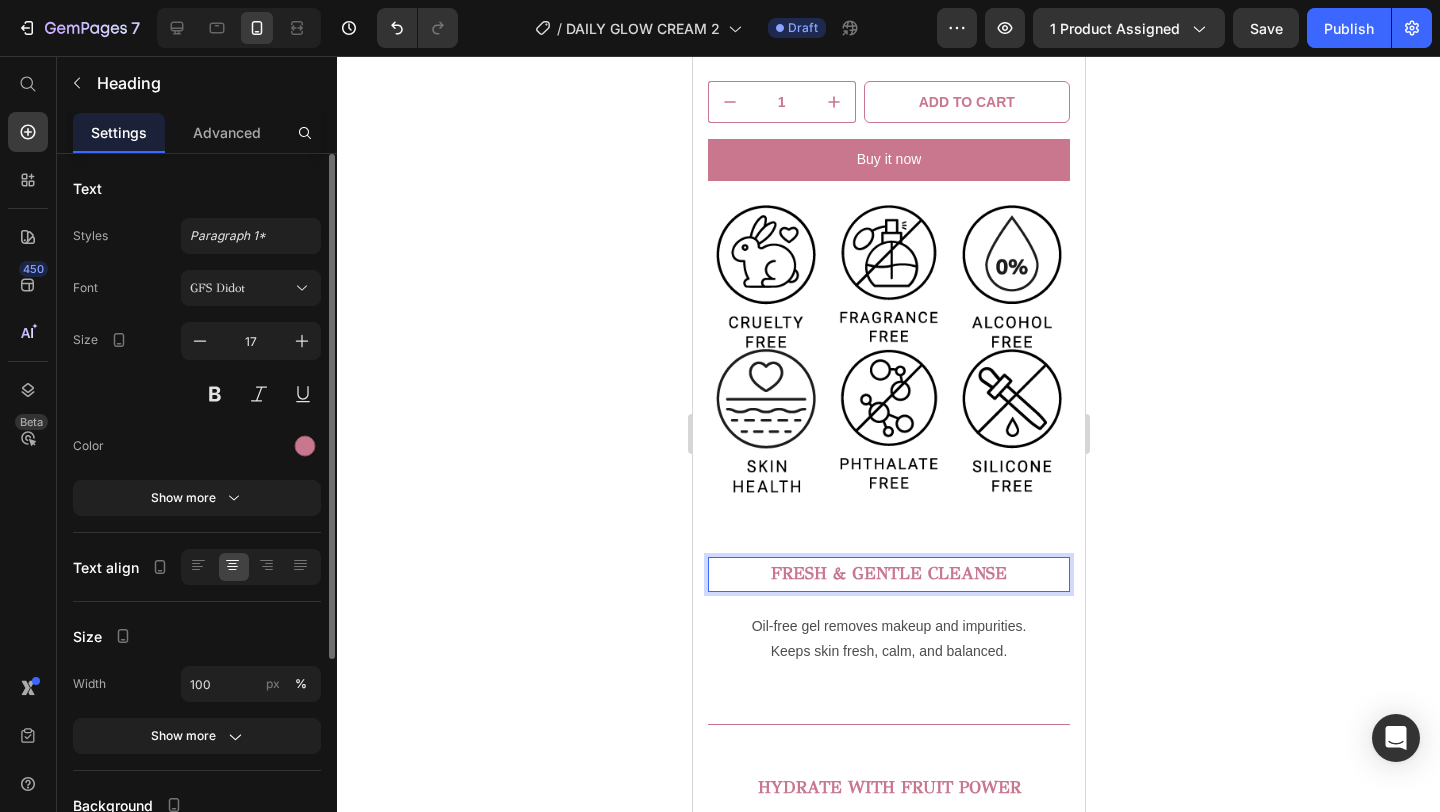 click on "FRESH & GENTLE CLEANSE" at bounding box center (888, 574) 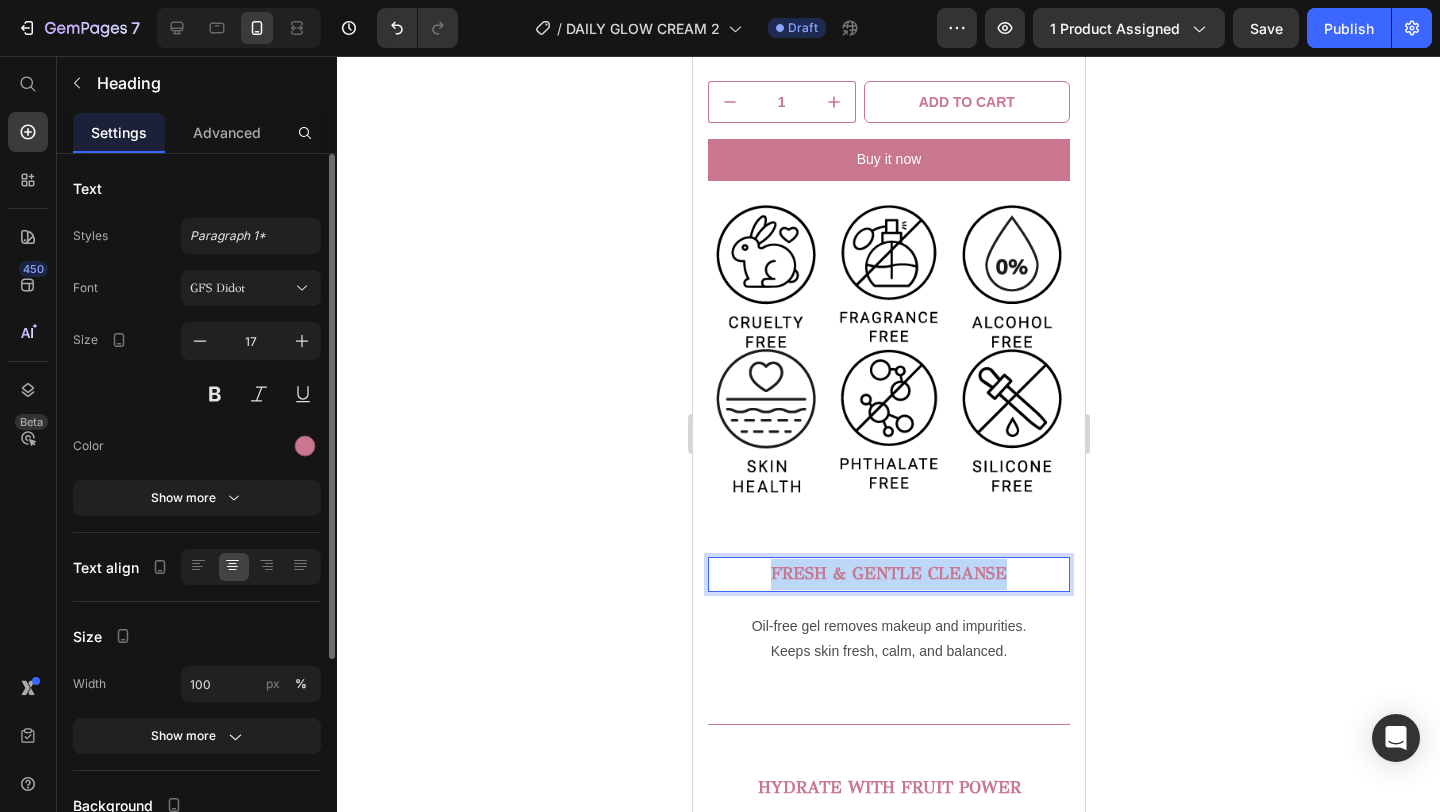 drag, startPoint x: 1016, startPoint y: 573, endPoint x: 764, endPoint y: 573, distance: 252 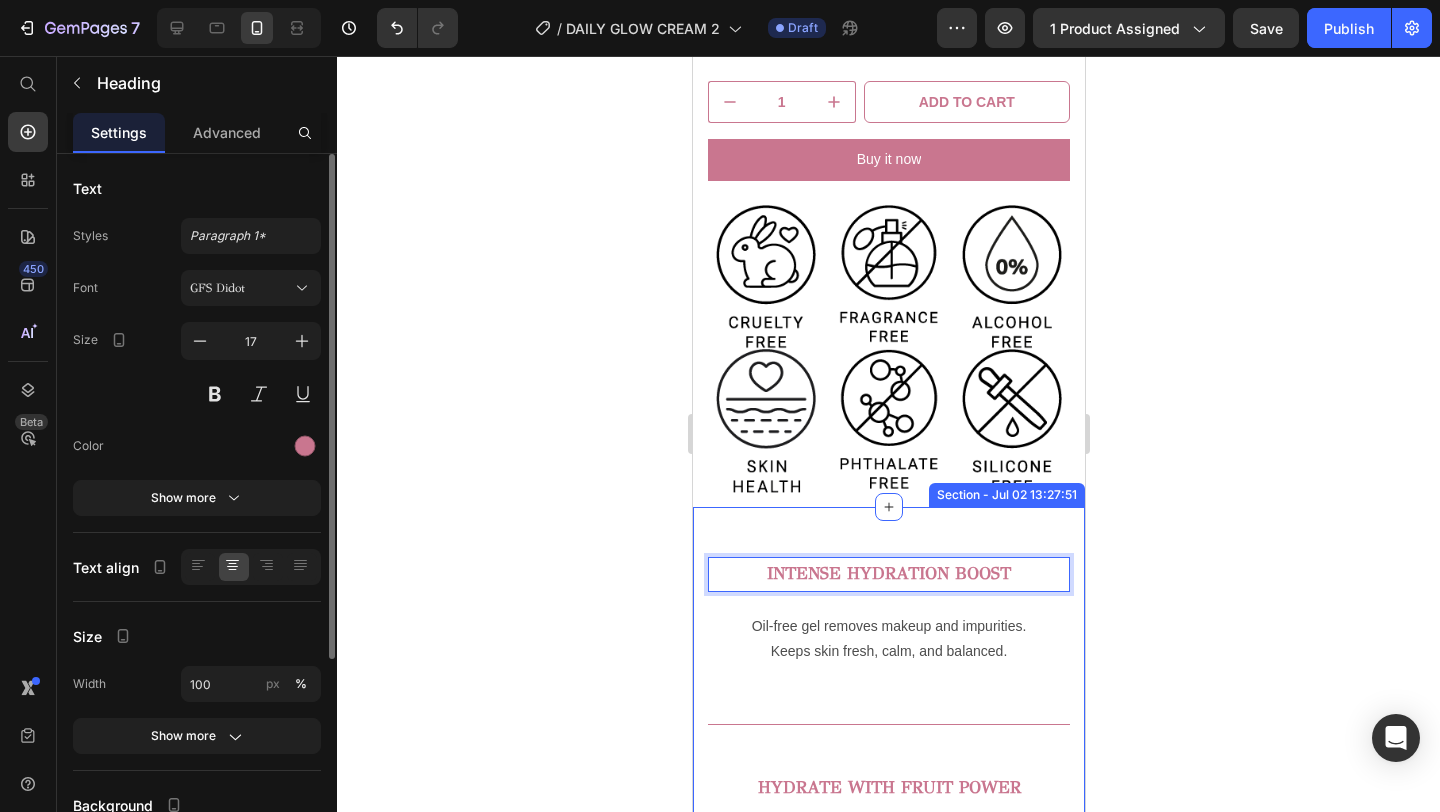 click on "Oil-free gel removes makeup and impurities. Keeps skin fresh, calm, and balanced." at bounding box center [888, 639] 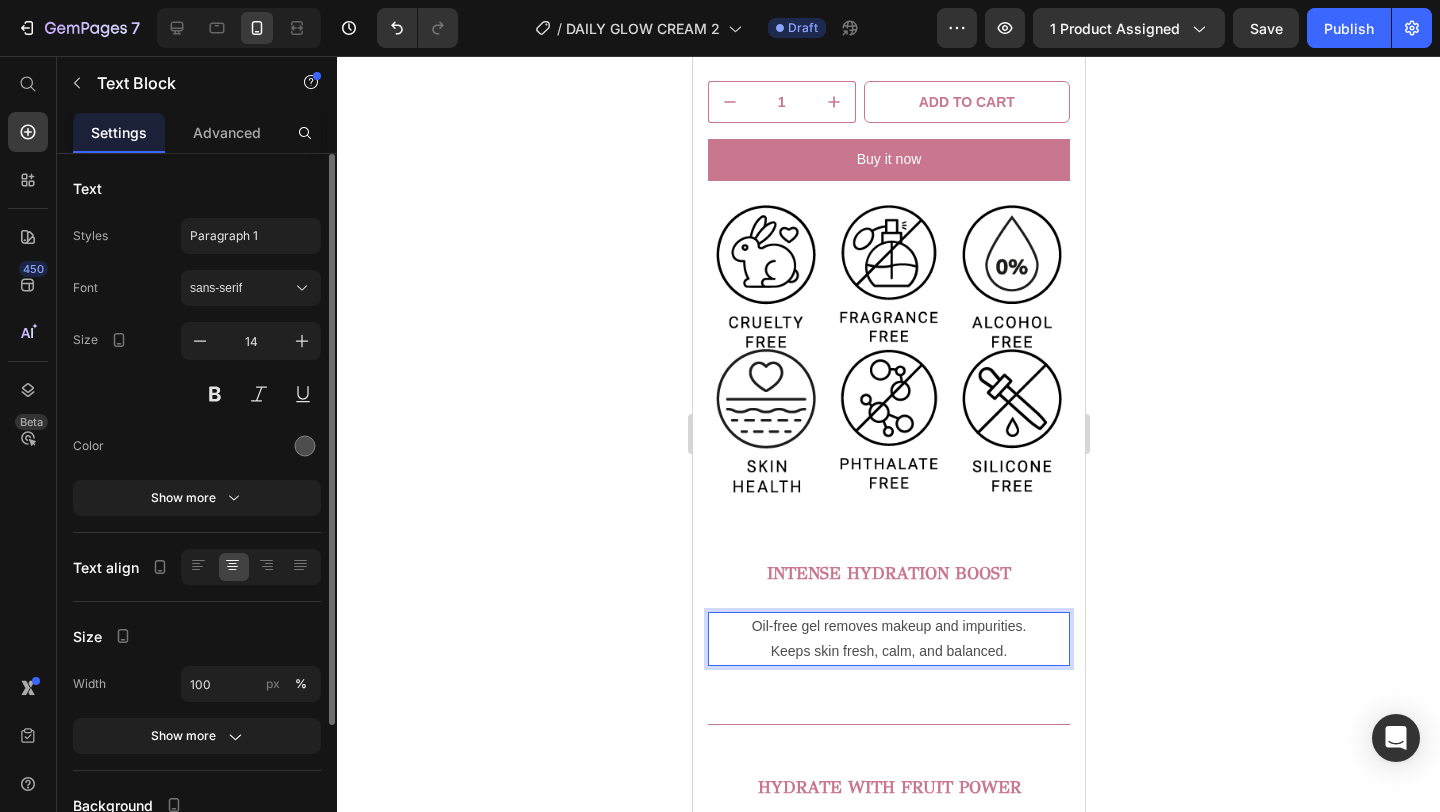 click on "Keeps skin fresh, calm, and balanced." at bounding box center (888, 651) 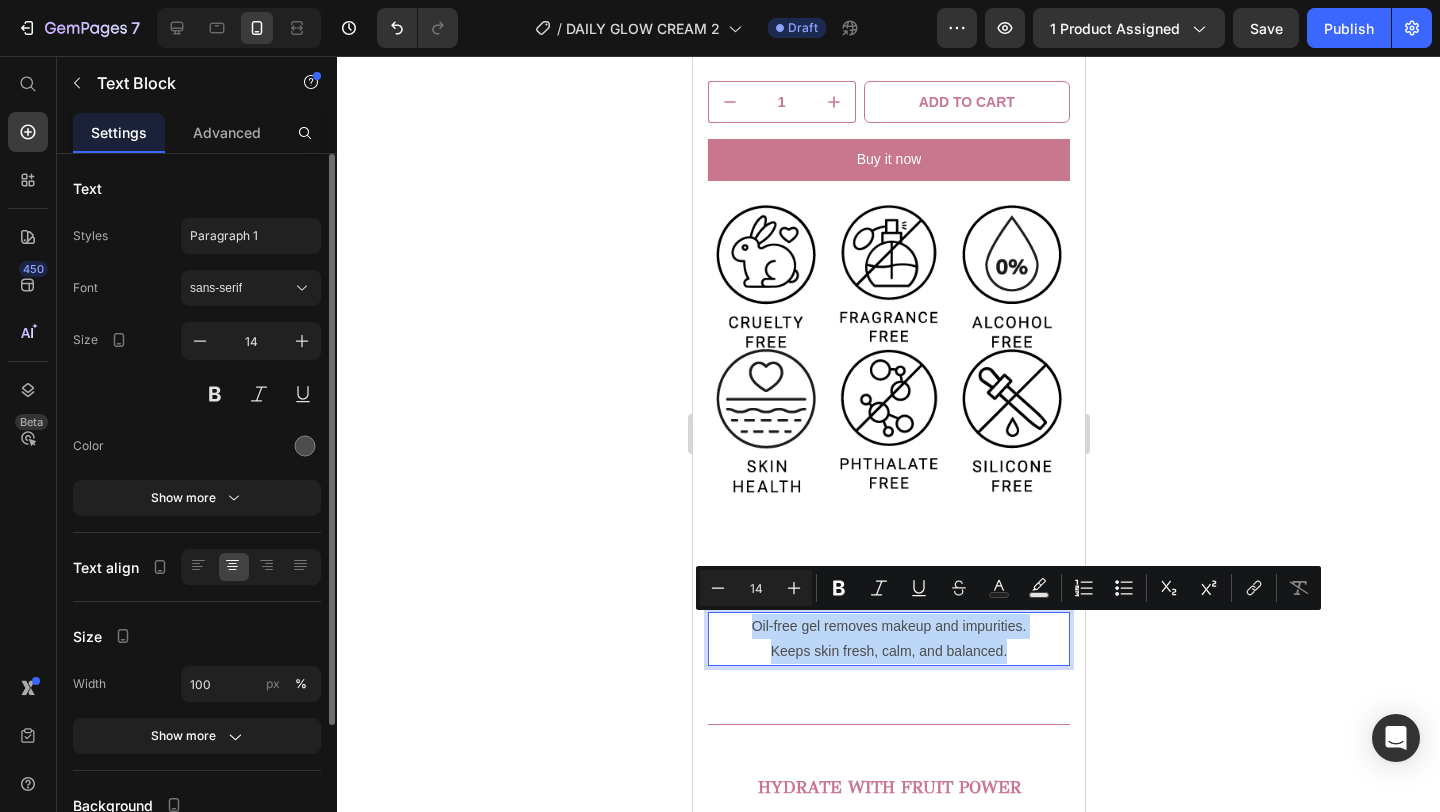drag, startPoint x: 1009, startPoint y: 656, endPoint x: 749, endPoint y: 624, distance: 261.96182 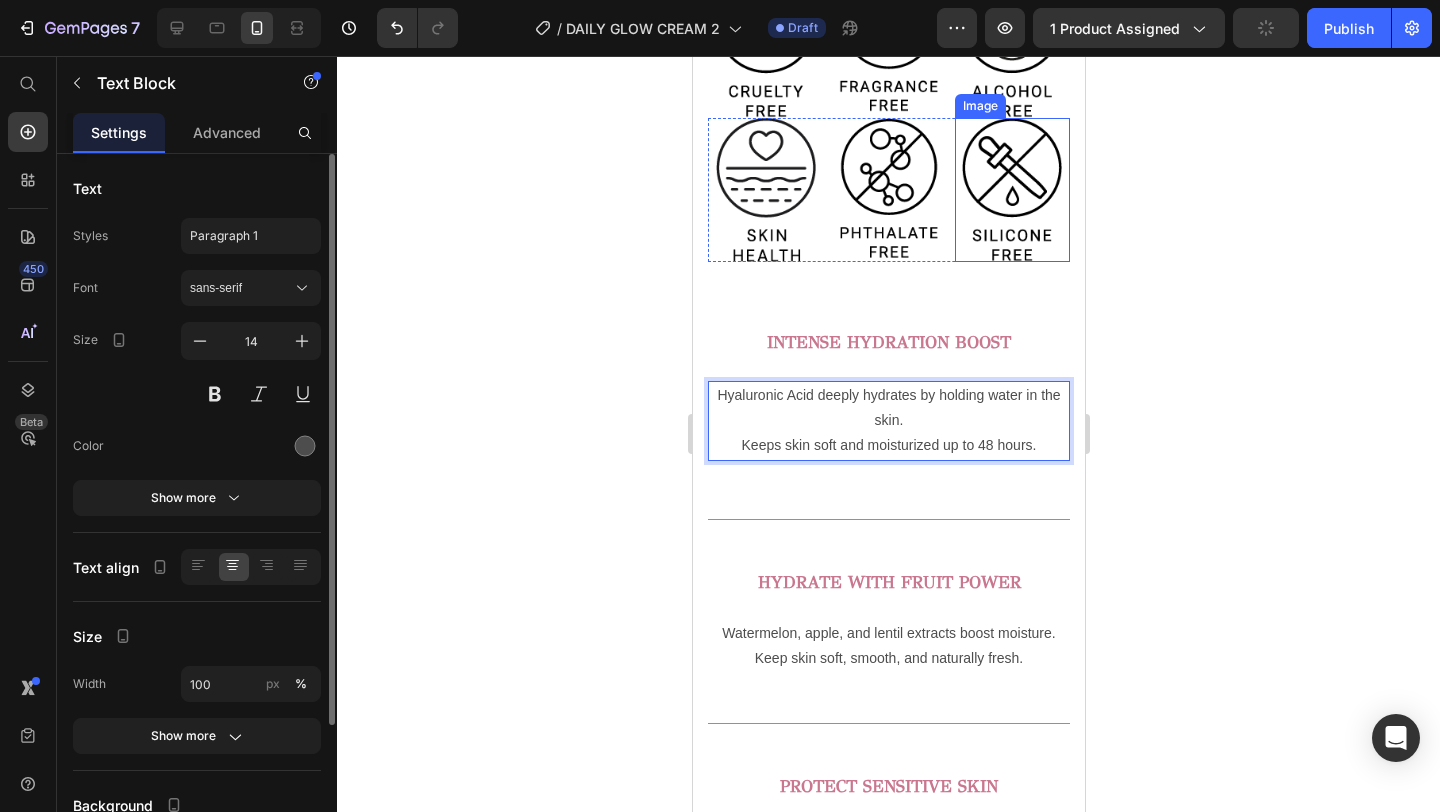 scroll, scrollTop: 1075, scrollLeft: 0, axis: vertical 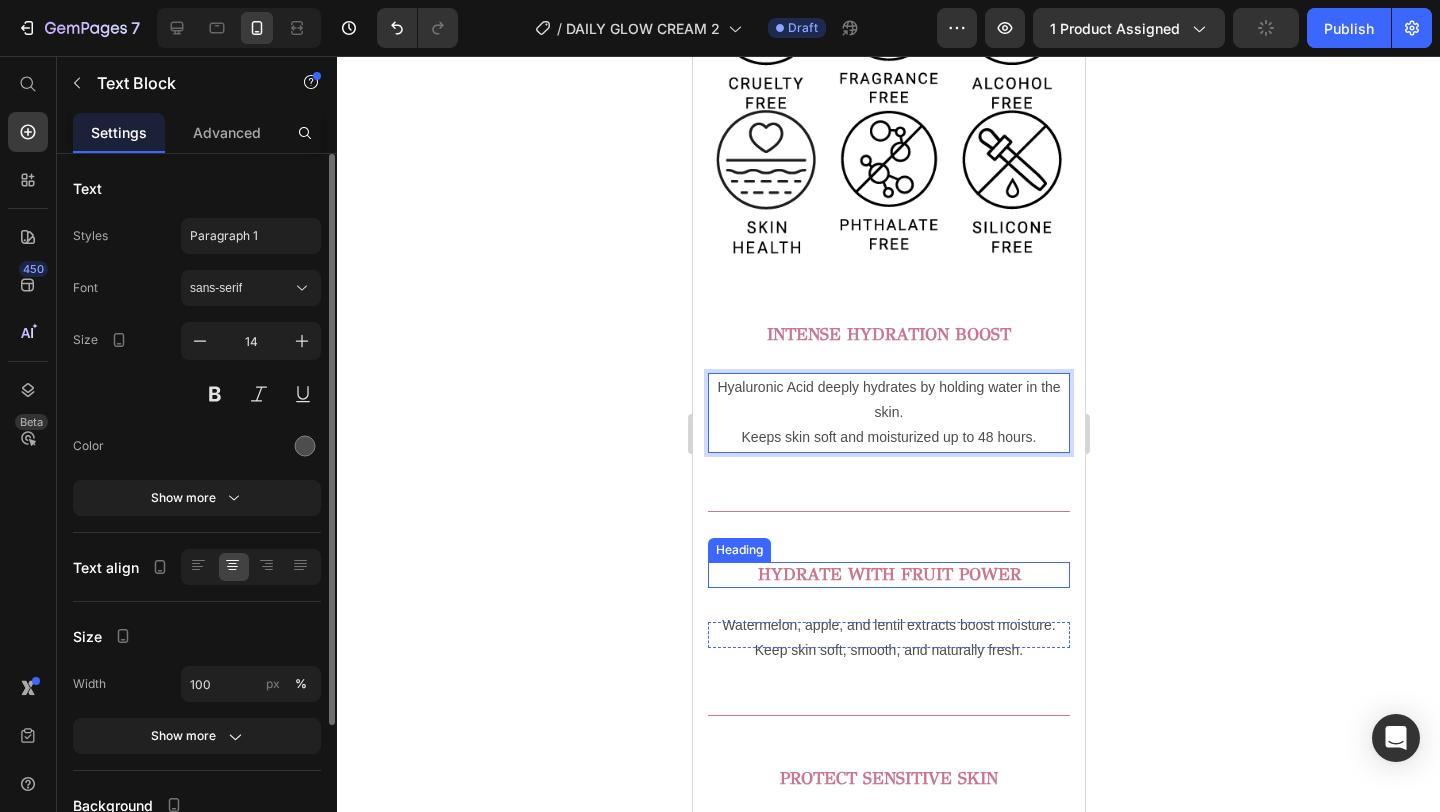 click on "HYDRATE WITH FRUIT POWER" at bounding box center [888, 574] 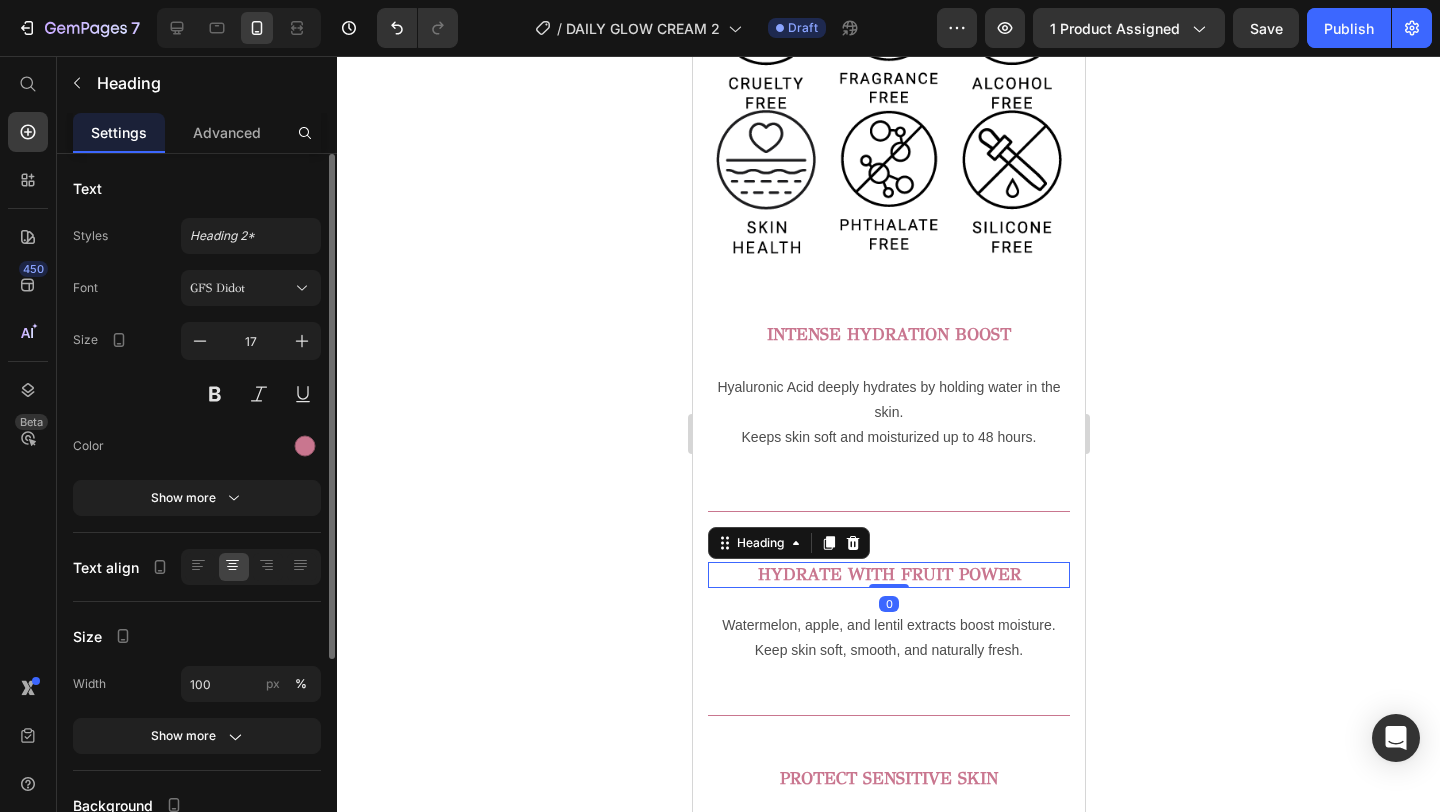 click on "HYDRATE WITH FRUIT POWER" at bounding box center [888, 575] 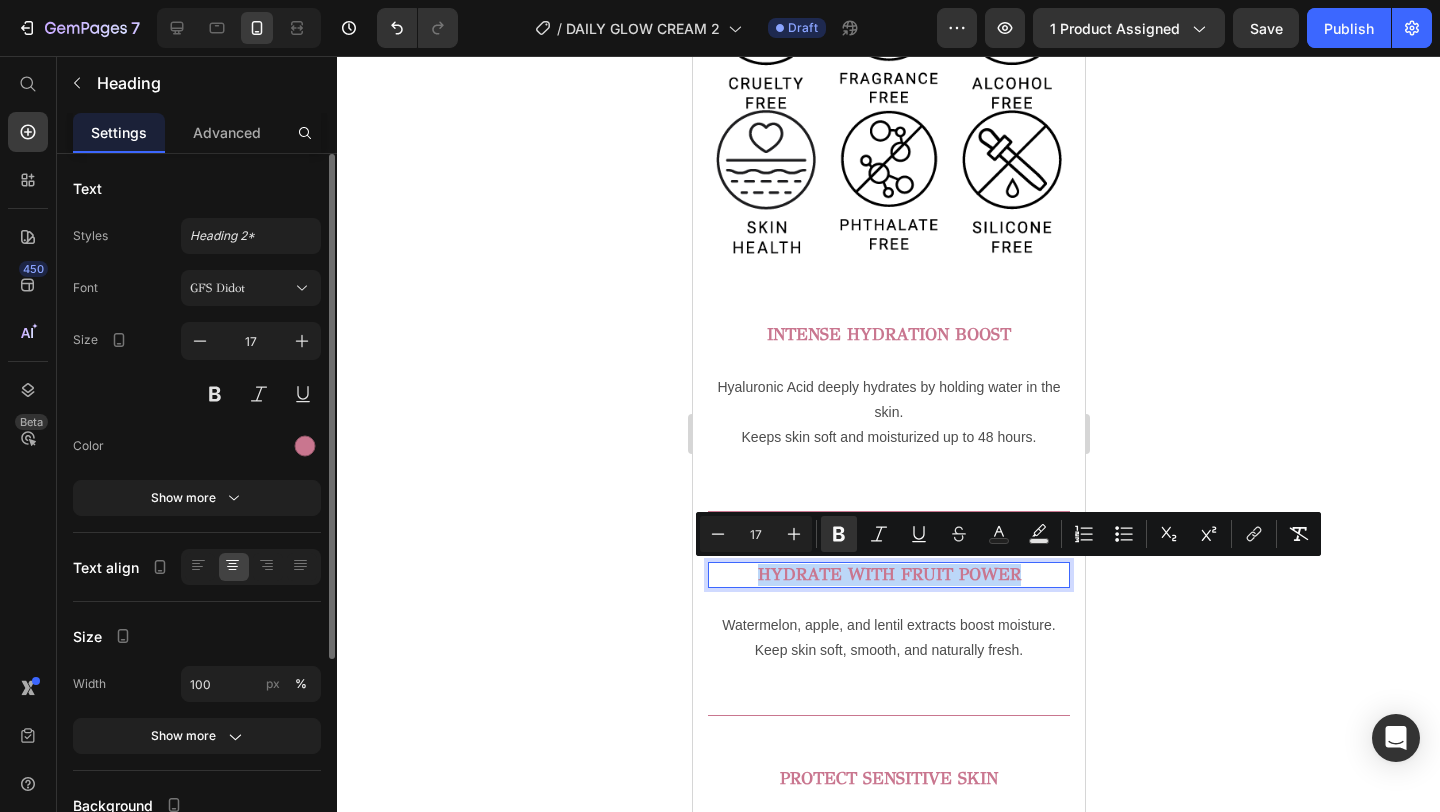 drag, startPoint x: 1053, startPoint y: 572, endPoint x: 752, endPoint y: 572, distance: 301 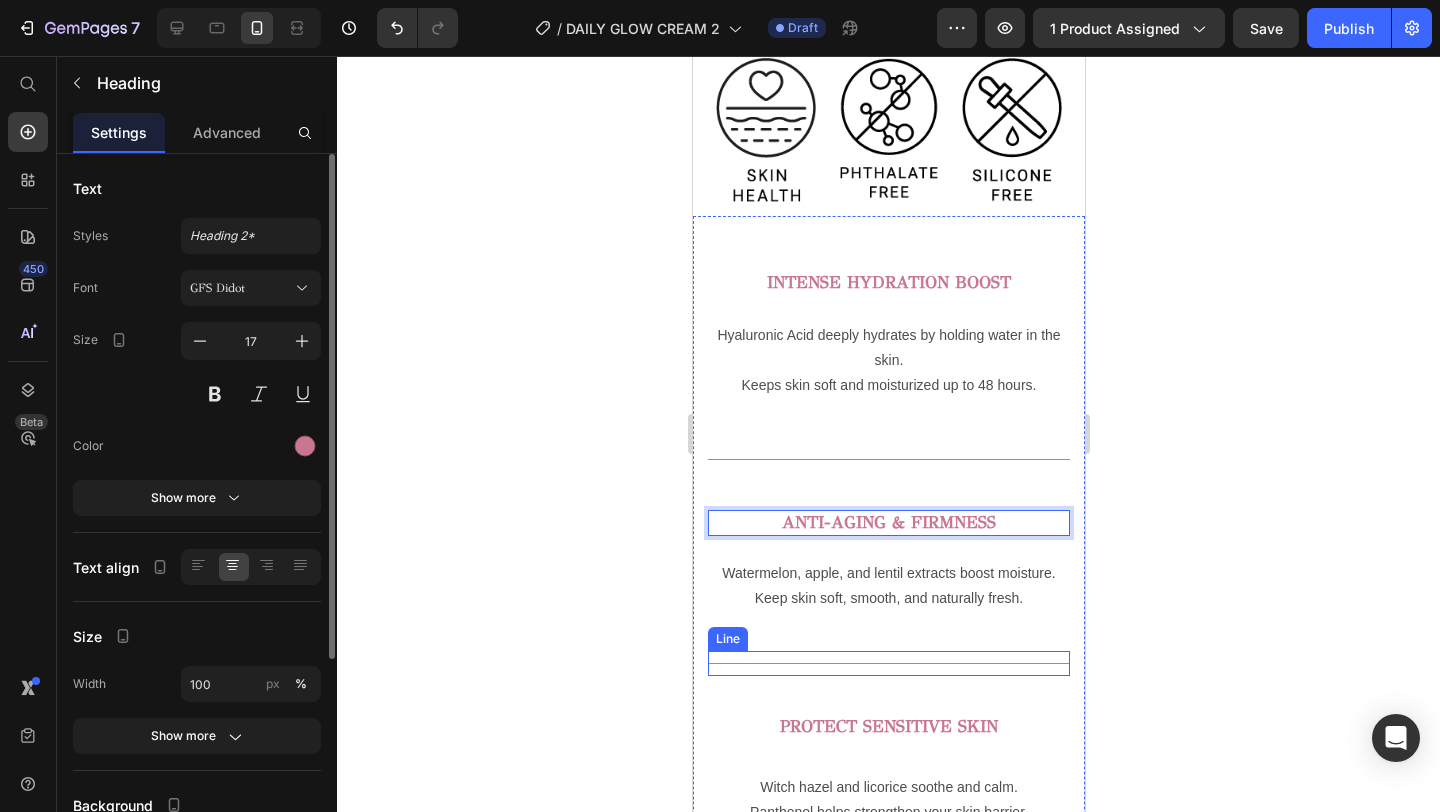 scroll, scrollTop: 1132, scrollLeft: 0, axis: vertical 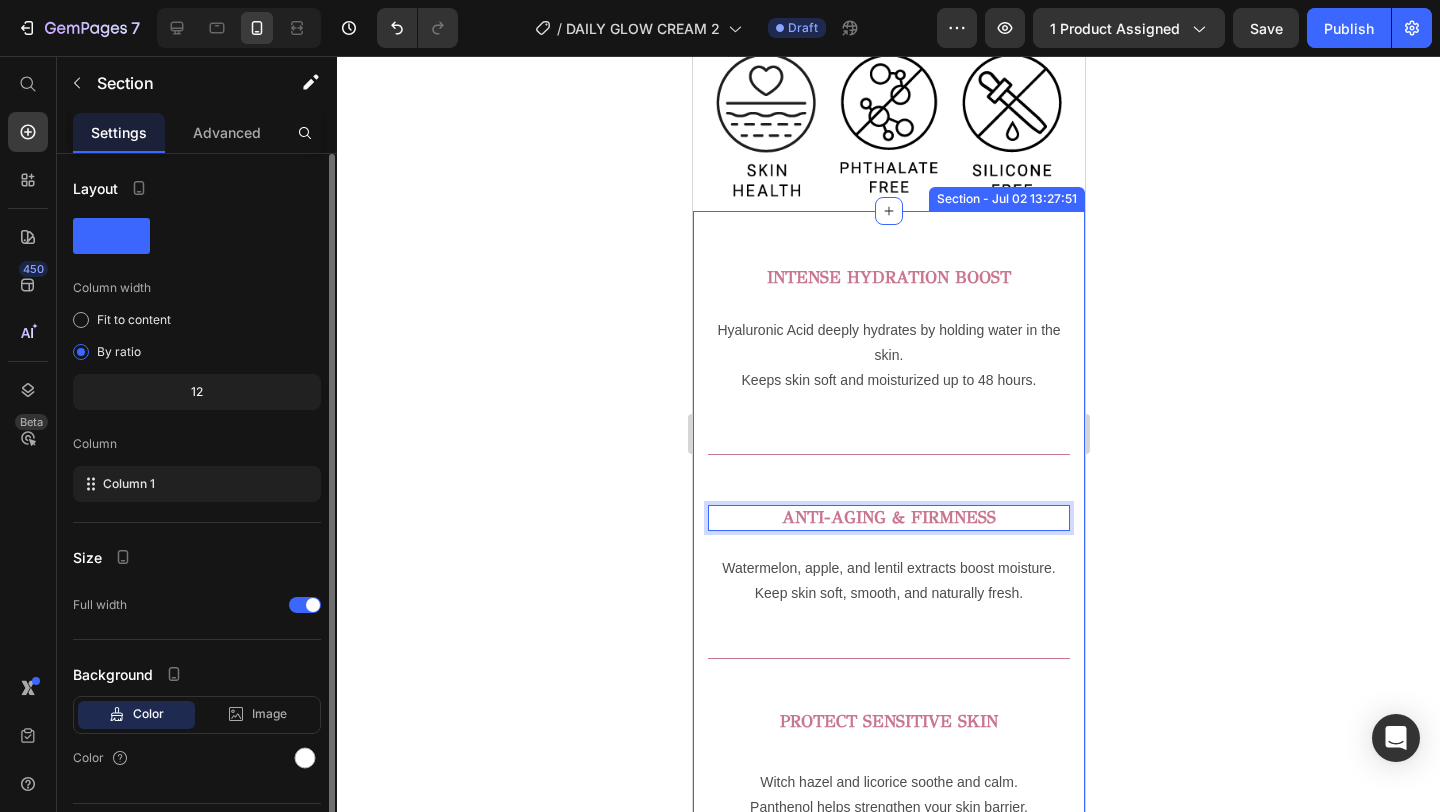 click on "⁠⁠⁠⁠⁠⁠⁠ INTENSE HYDRATION BOOST Heading Hyaluronic Acid deeply hydrates by holding water in the skin. Keeps skin soft and moisturized up to 48 hours. Text Block Row Row                Title Line ANTI-AGING & FIRMNESS Heading   0 Row Watermelon, apple, and lentil extracts boost moisture. Keep skin soft, smooth, and naturally fresh. Text Block                Title Line PROTECT SENSITIVE SKIN Heading Witch hazel and licorice soothe and calm. Panthenol helps strengthen your skin barrier. Text Block                Title Line YOUR EASY PM ESSENTIAL Heading Use every night to remove makeup and impurities. Wake up with clean, calm, and balanced skin. Text Block                Title Line" at bounding box center (888, 797) 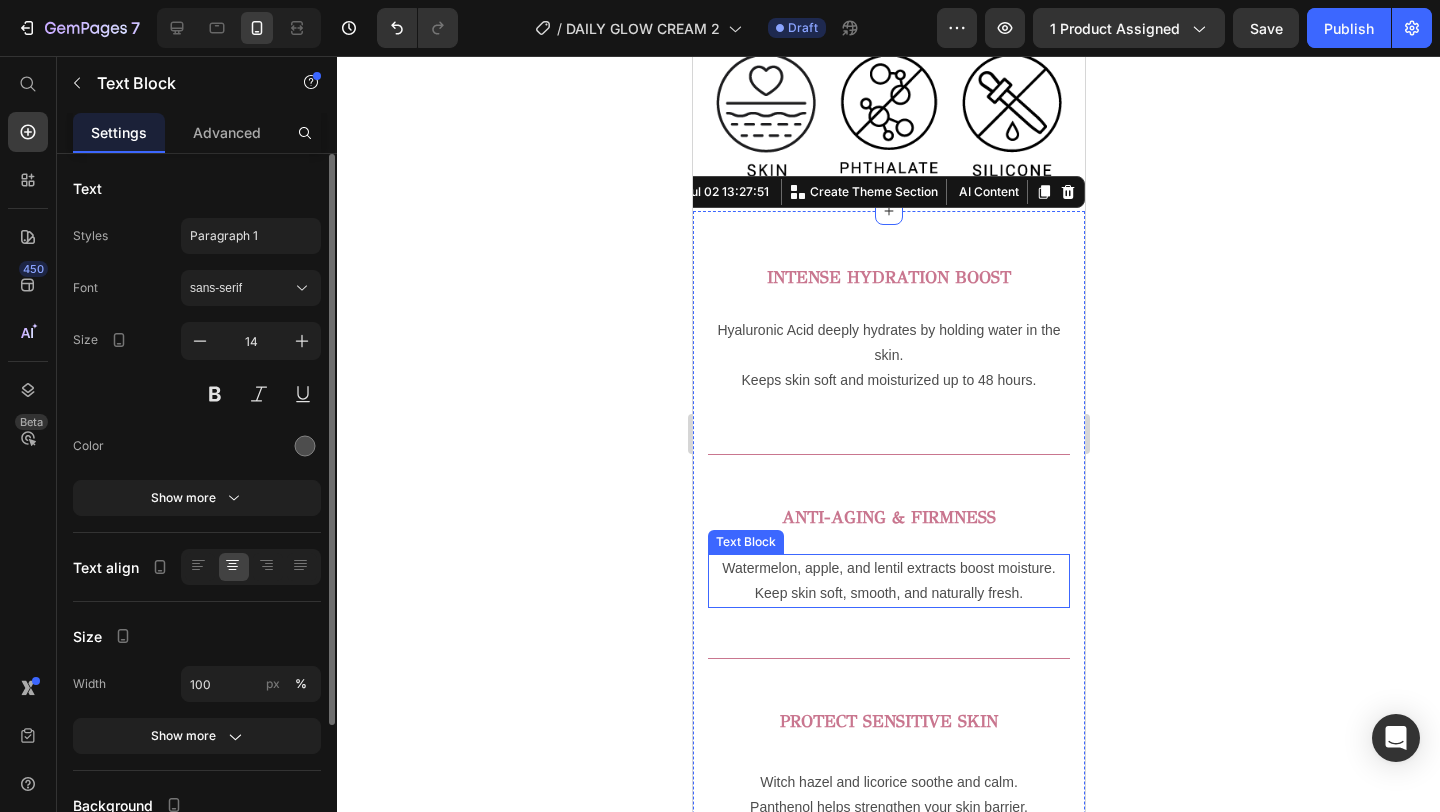 click on "Keep skin soft, smooth, and naturally fresh." at bounding box center [888, 593] 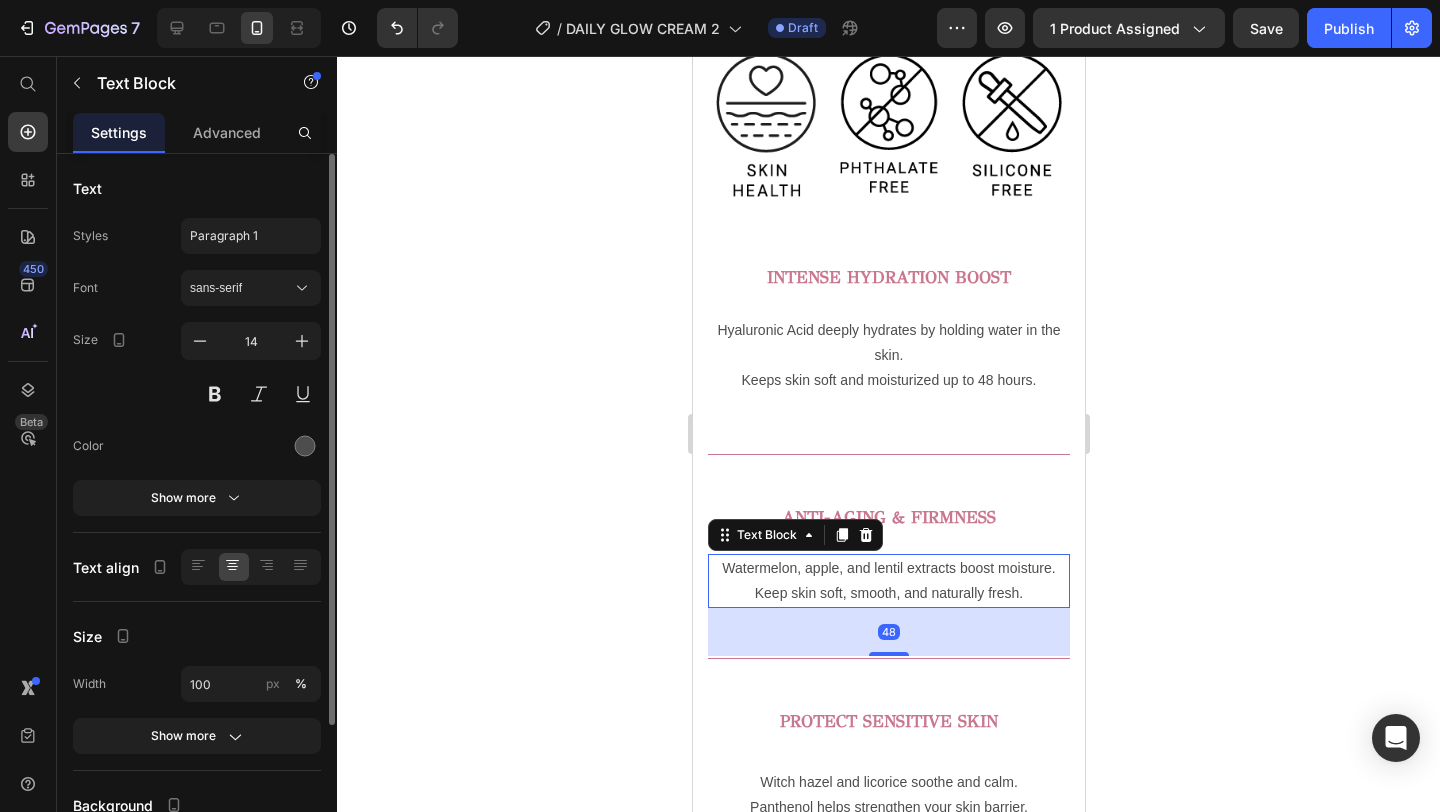 click on "Keep skin soft, smooth, and naturally fresh." at bounding box center (888, 593) 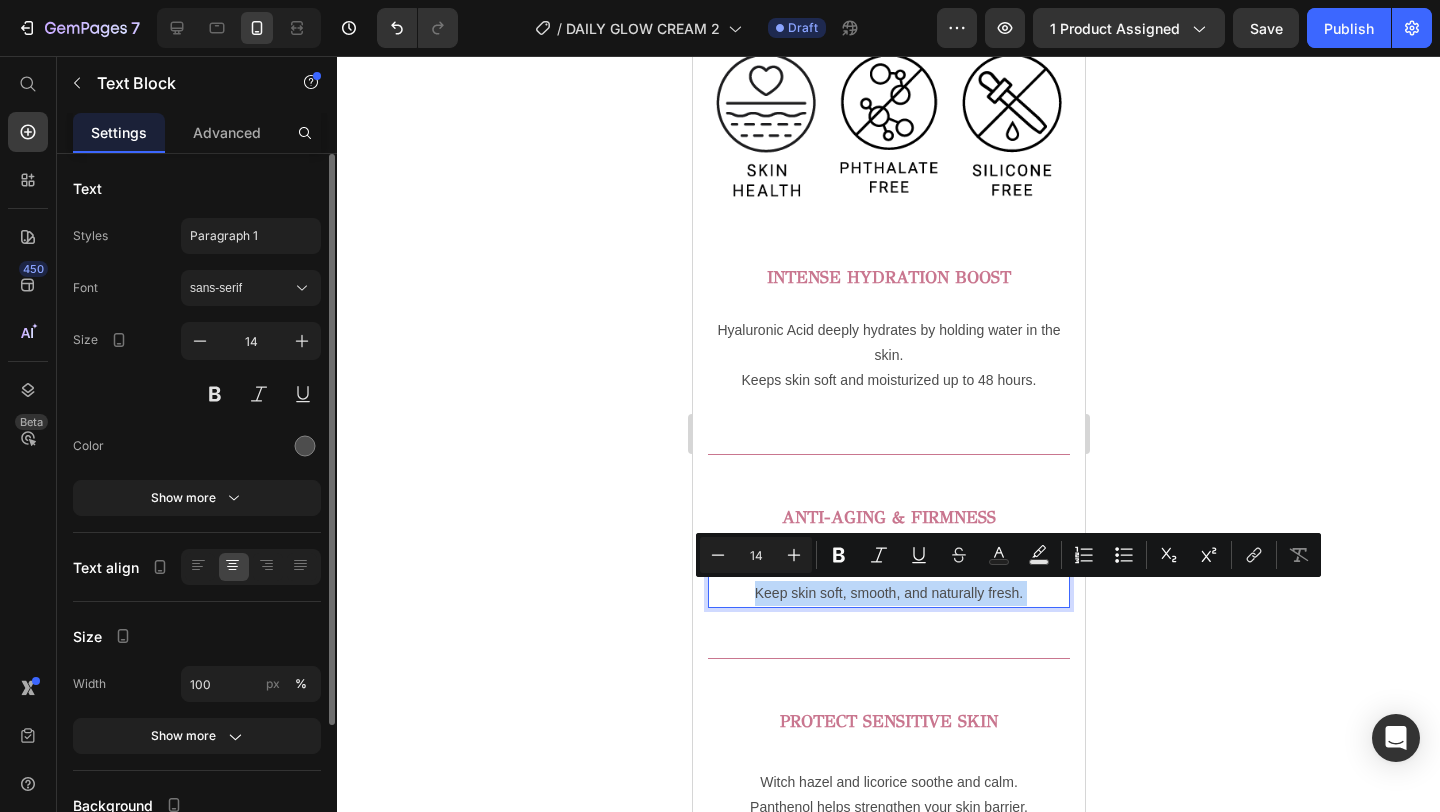 drag, startPoint x: 1025, startPoint y: 592, endPoint x: 715, endPoint y: 564, distance: 311.26193 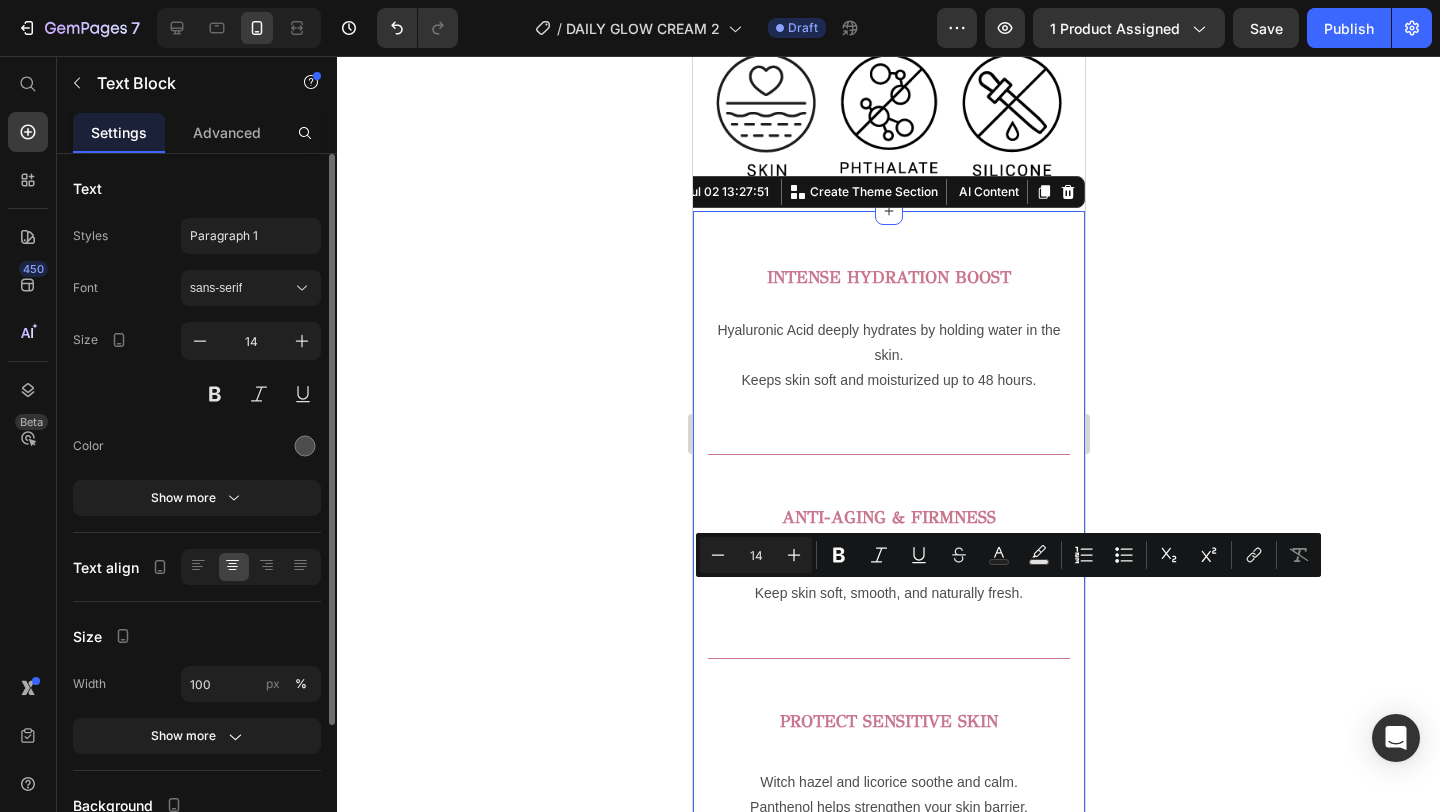 click on "⁠⁠⁠⁠⁠⁠⁠ INTENSE HYDRATION BOOST Heading Hyaluronic Acid deeply hydrates by holding water in the skin. Keeps skin soft and moisturized up to 48 hours. Text Block Row Row                Title Line ⁠⁠⁠⁠⁠⁠⁠ ANTI-AGING & FIRMNESS Heading Row Watermelon, apple, and lentil extracts boost moisture. Keep skin soft, smooth, and naturally fresh. Text Block                Title Line PROTECT SENSITIVE SKIN Heading Witch hazel and licorice soothe and calm. Panthenol helps strengthen your skin barrier. Text Block                Title Line YOUR EASY PM ESSENTIAL Heading Use every night to remove makeup and impurities. Wake up with clean, calm, and balanced skin. Text Block                Title Line" at bounding box center (888, 797) 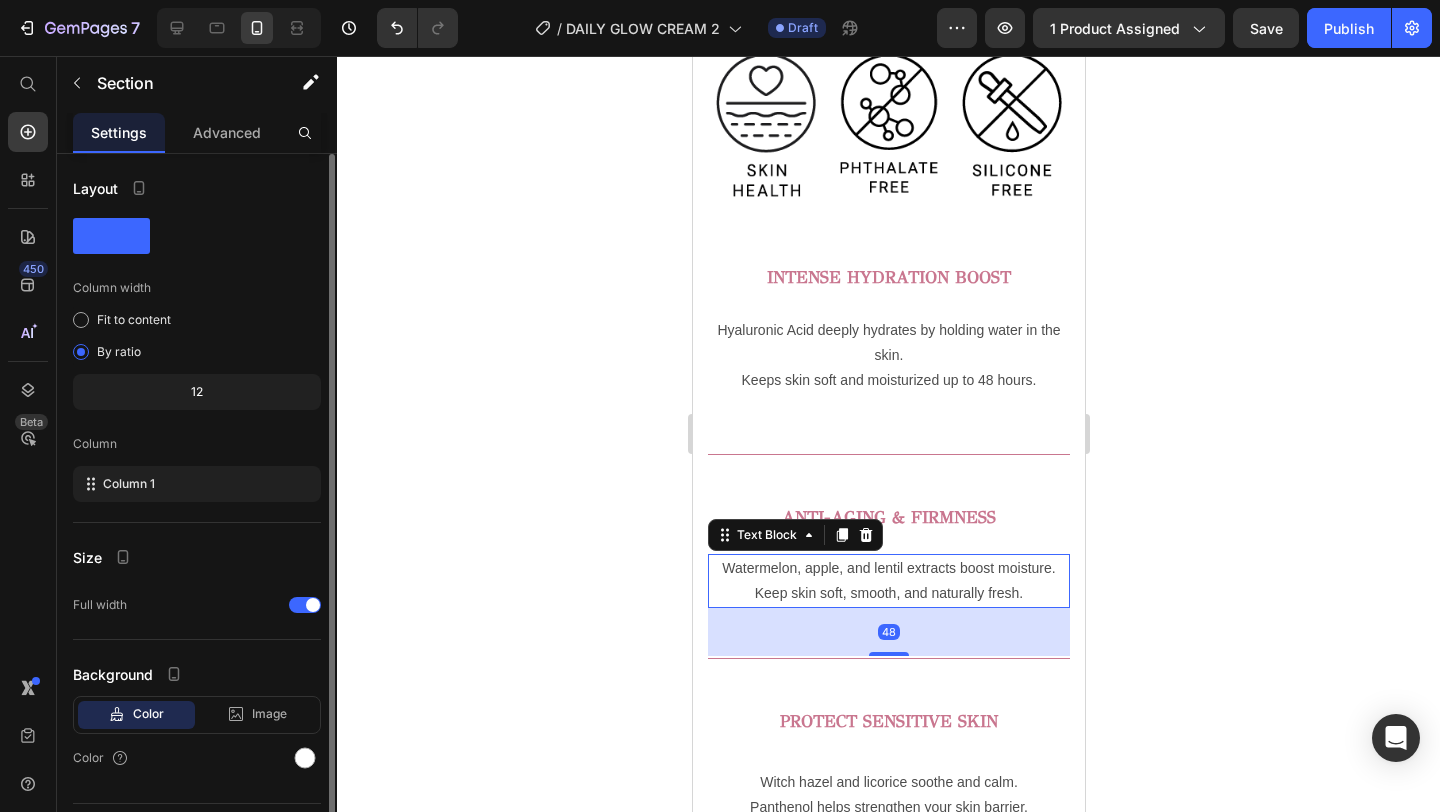 click on "Keep skin soft, smooth, and naturally fresh." at bounding box center (888, 593) 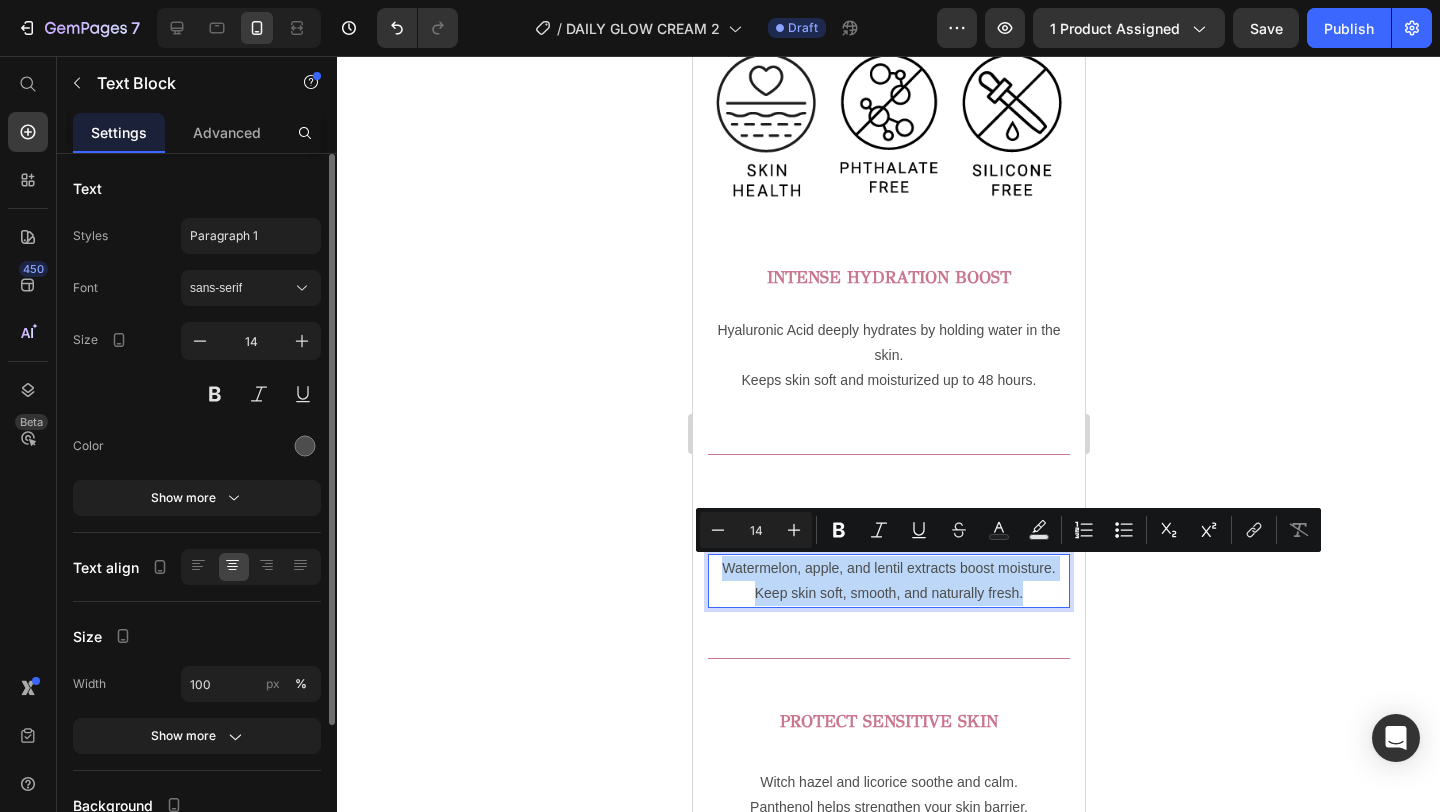 drag, startPoint x: 1023, startPoint y: 595, endPoint x: 710, endPoint y: 566, distance: 314.34058 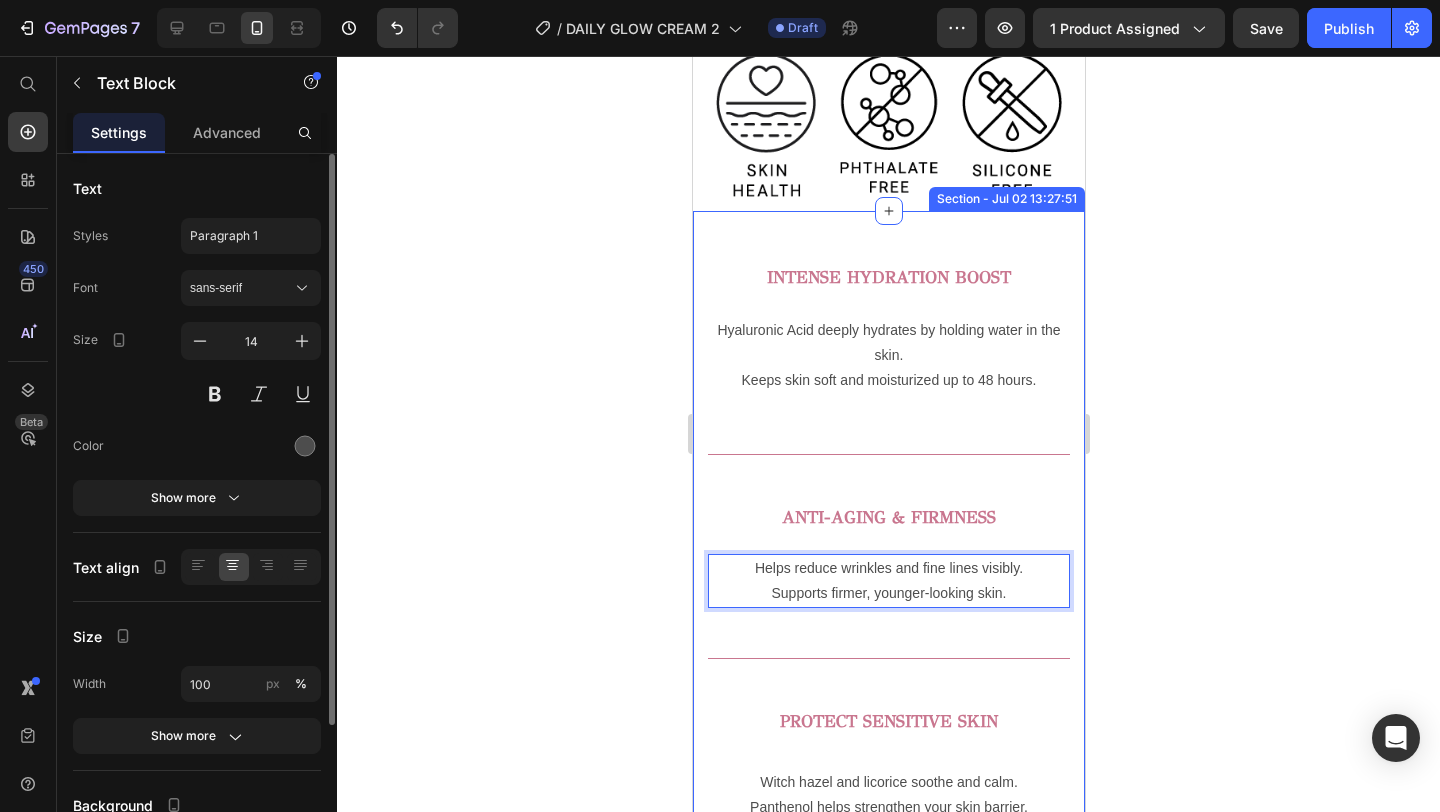 click 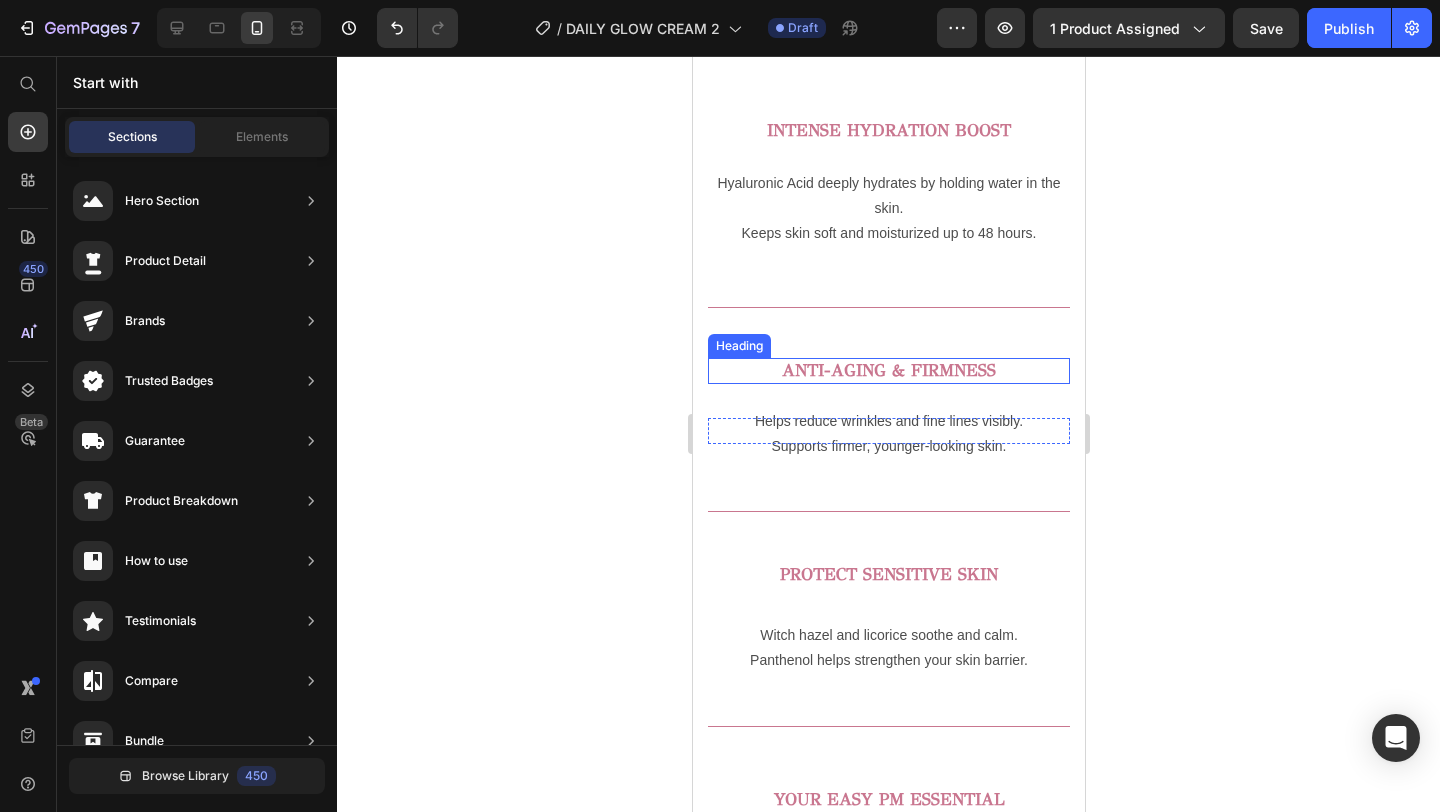 scroll, scrollTop: 1321, scrollLeft: 0, axis: vertical 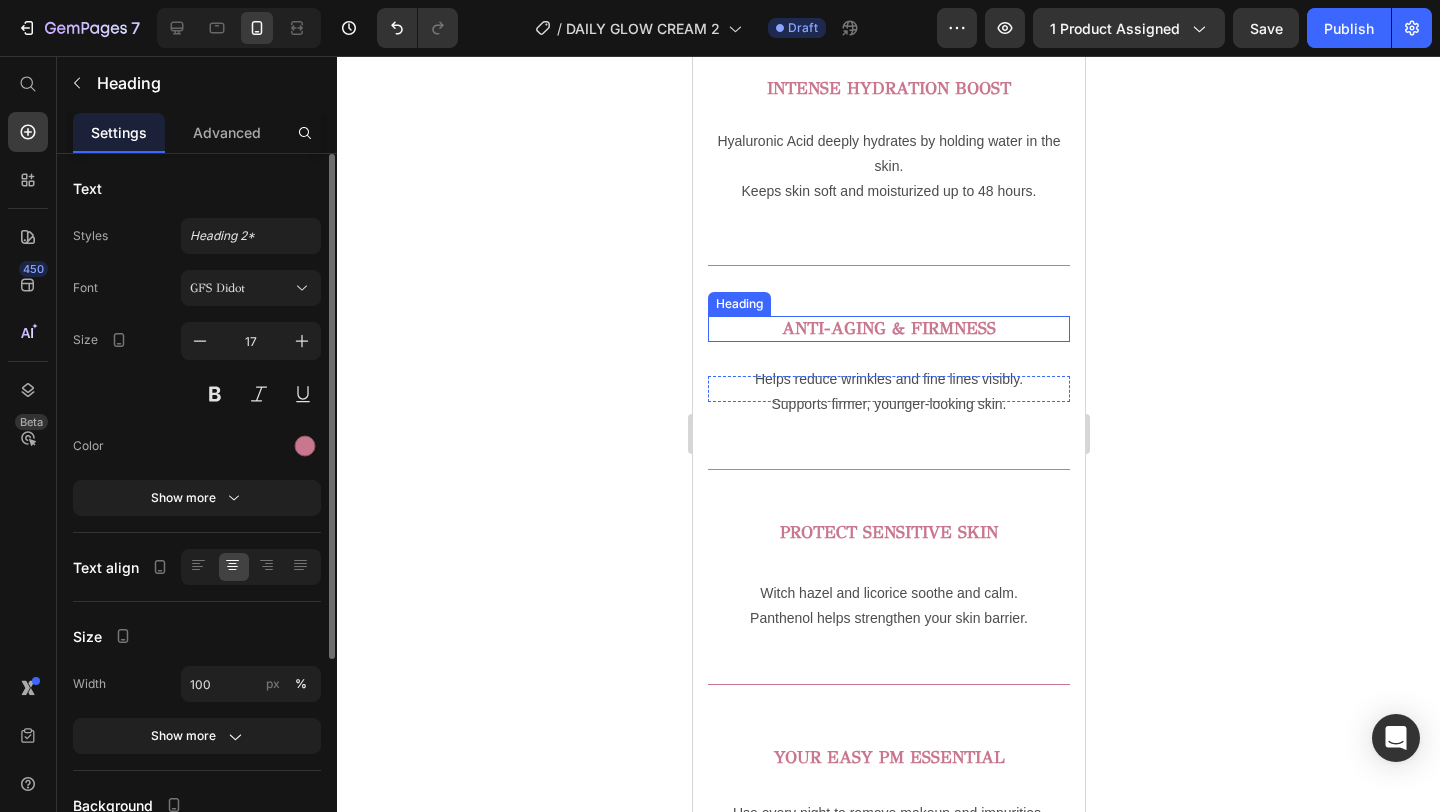 click on "PROTECT SENSITIVE SKIN" at bounding box center [888, 532] 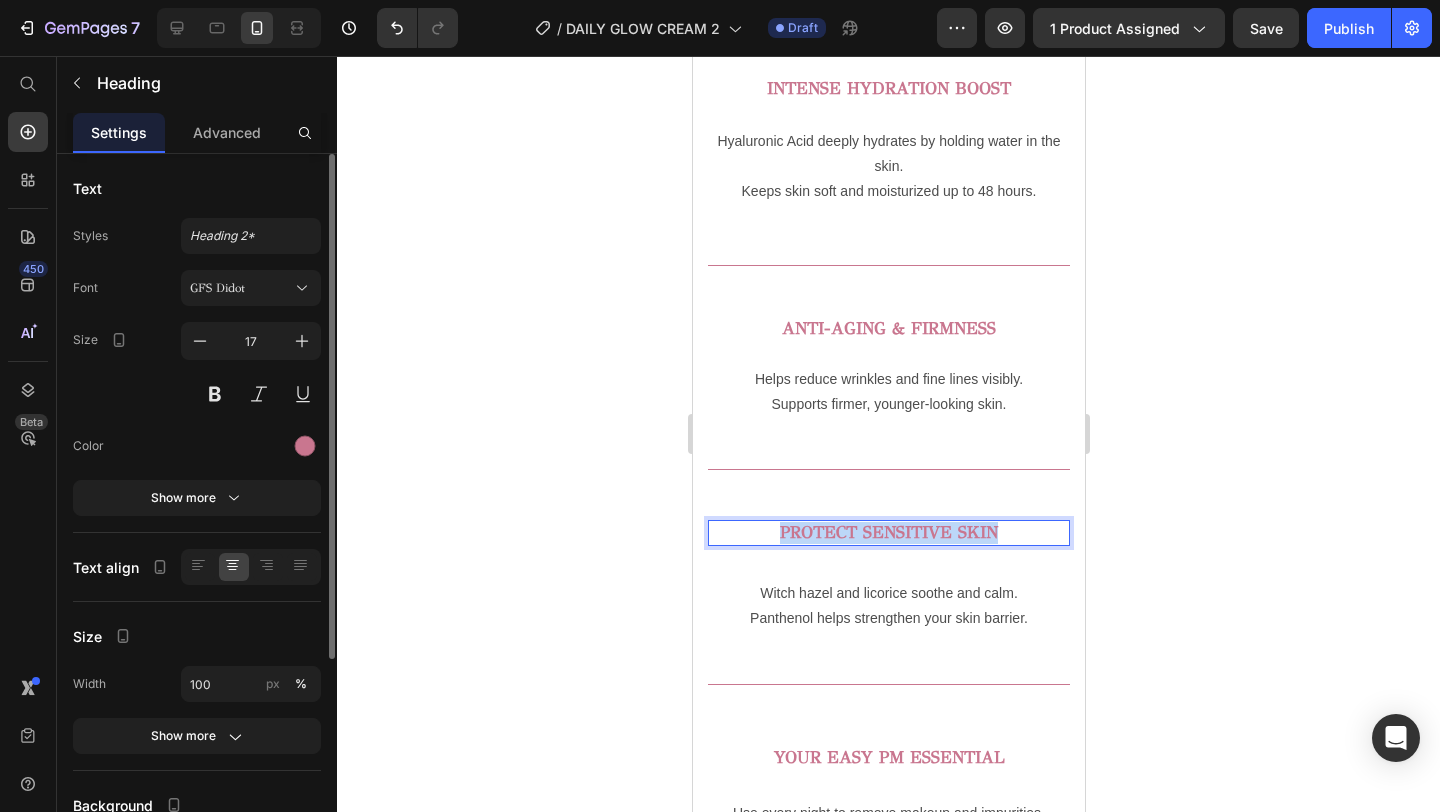 drag, startPoint x: 1012, startPoint y: 531, endPoint x: 773, endPoint y: 531, distance: 239 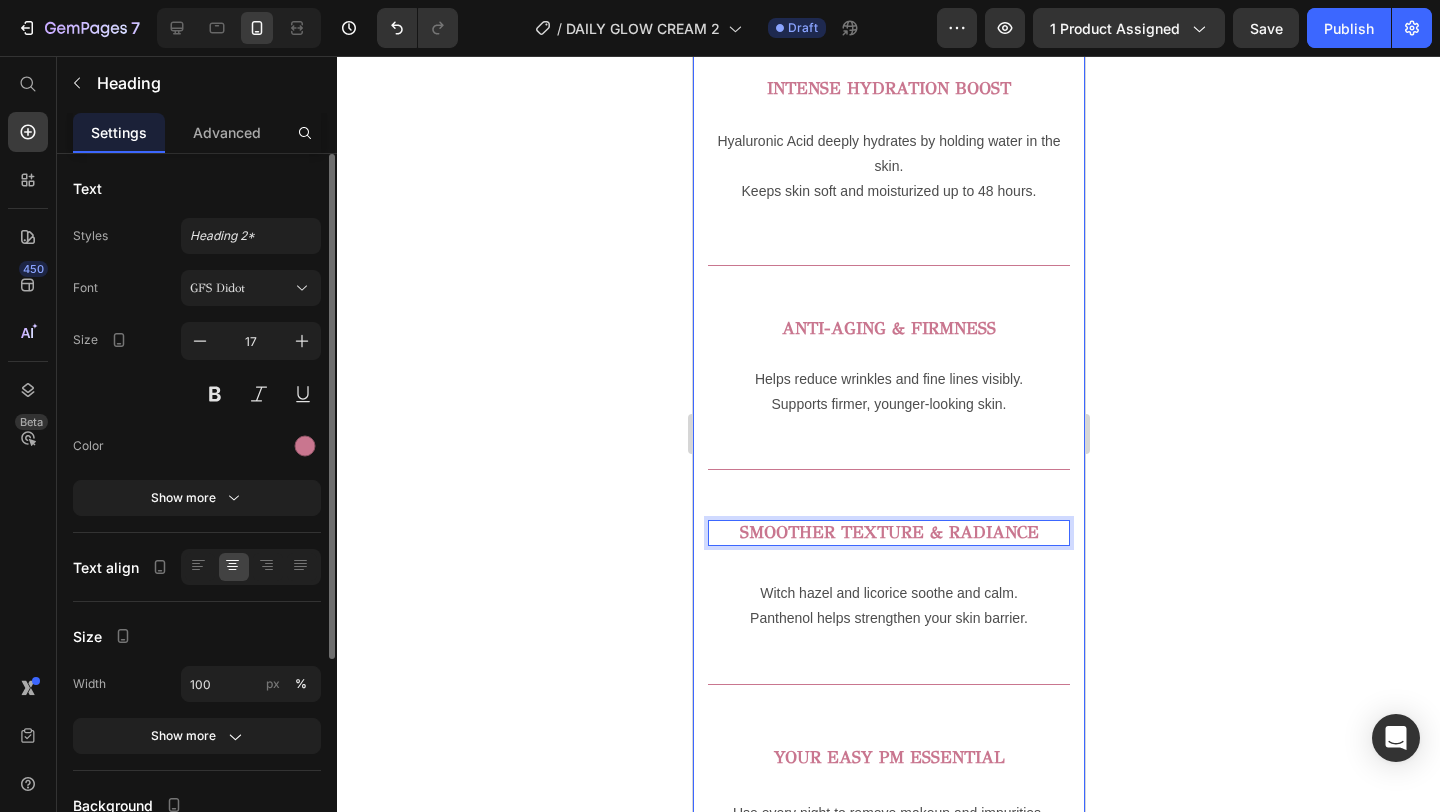 scroll, scrollTop: 1399, scrollLeft: 0, axis: vertical 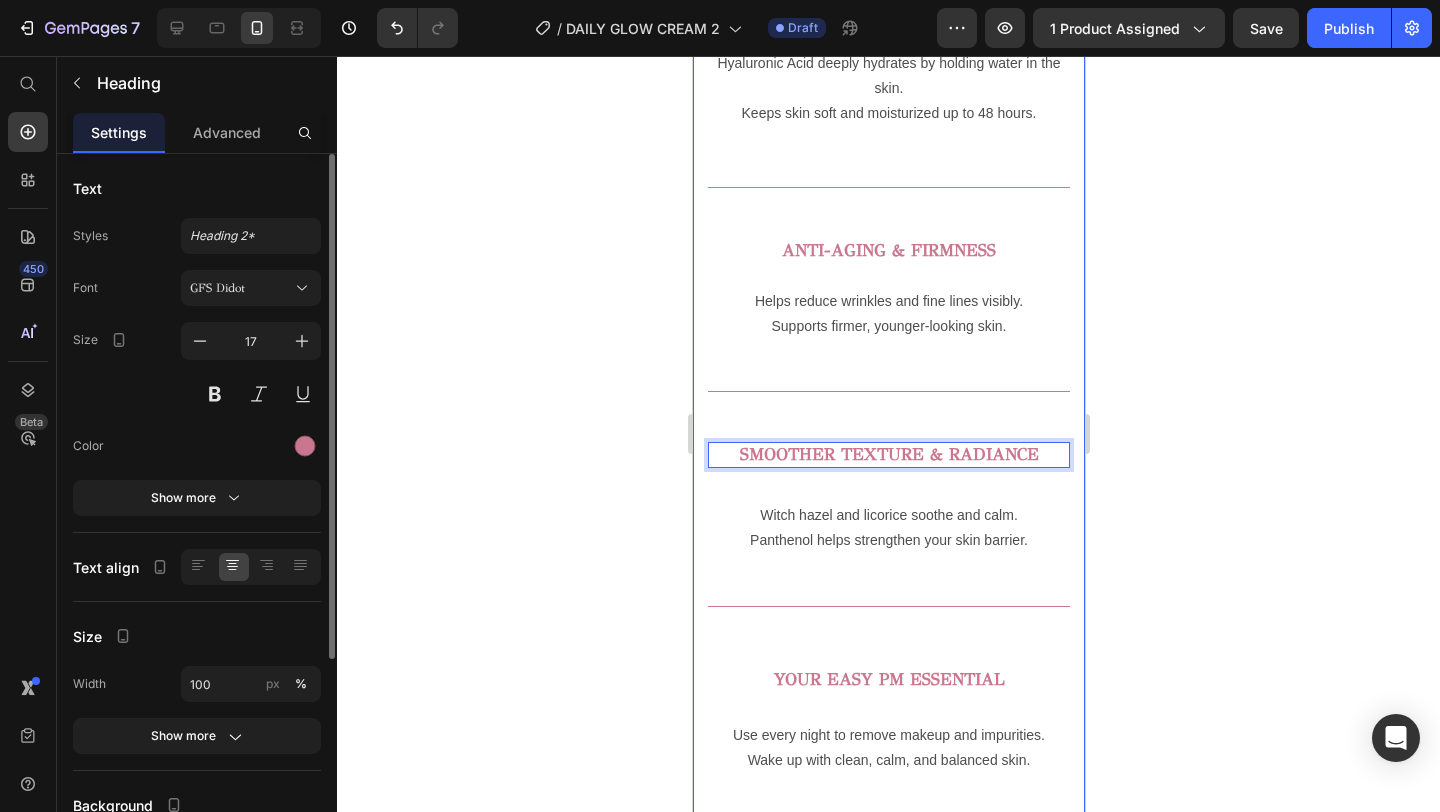 click on "Panthenol helps strengthen your skin barrier." at bounding box center [888, 540] 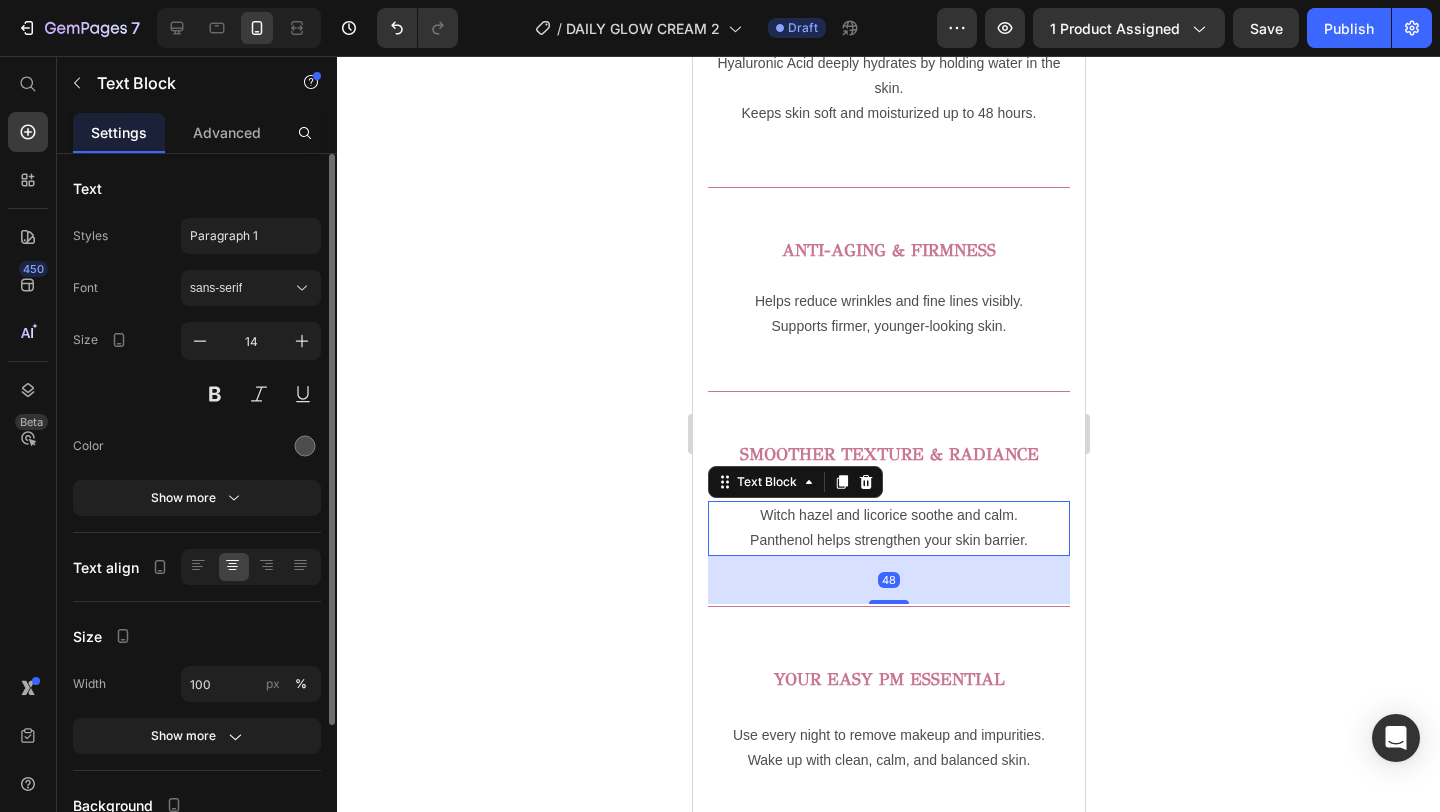 click on "Panthenol helps strengthen your skin barrier." at bounding box center [888, 540] 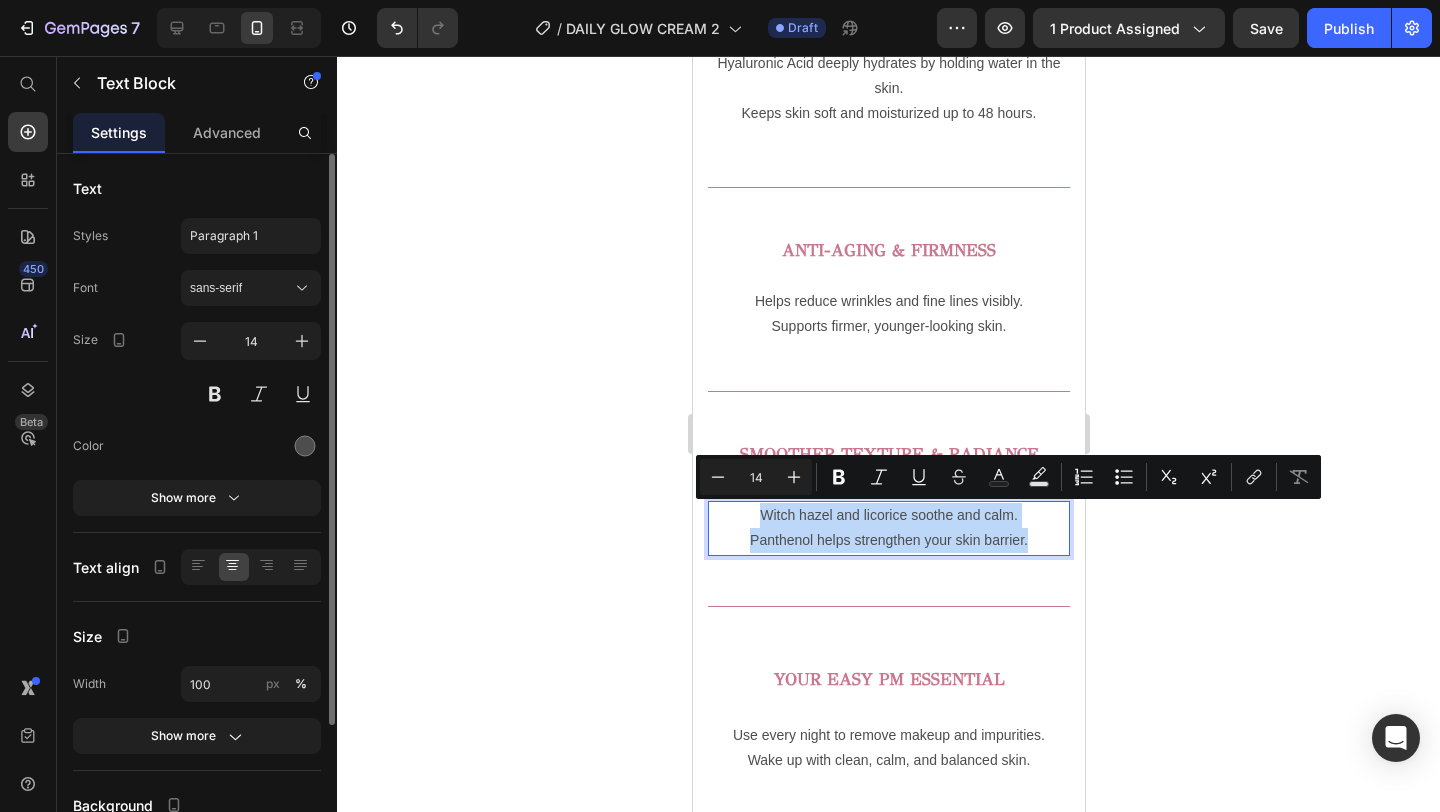 drag, startPoint x: 1031, startPoint y: 542, endPoint x: 764, endPoint y: 508, distance: 269.1561 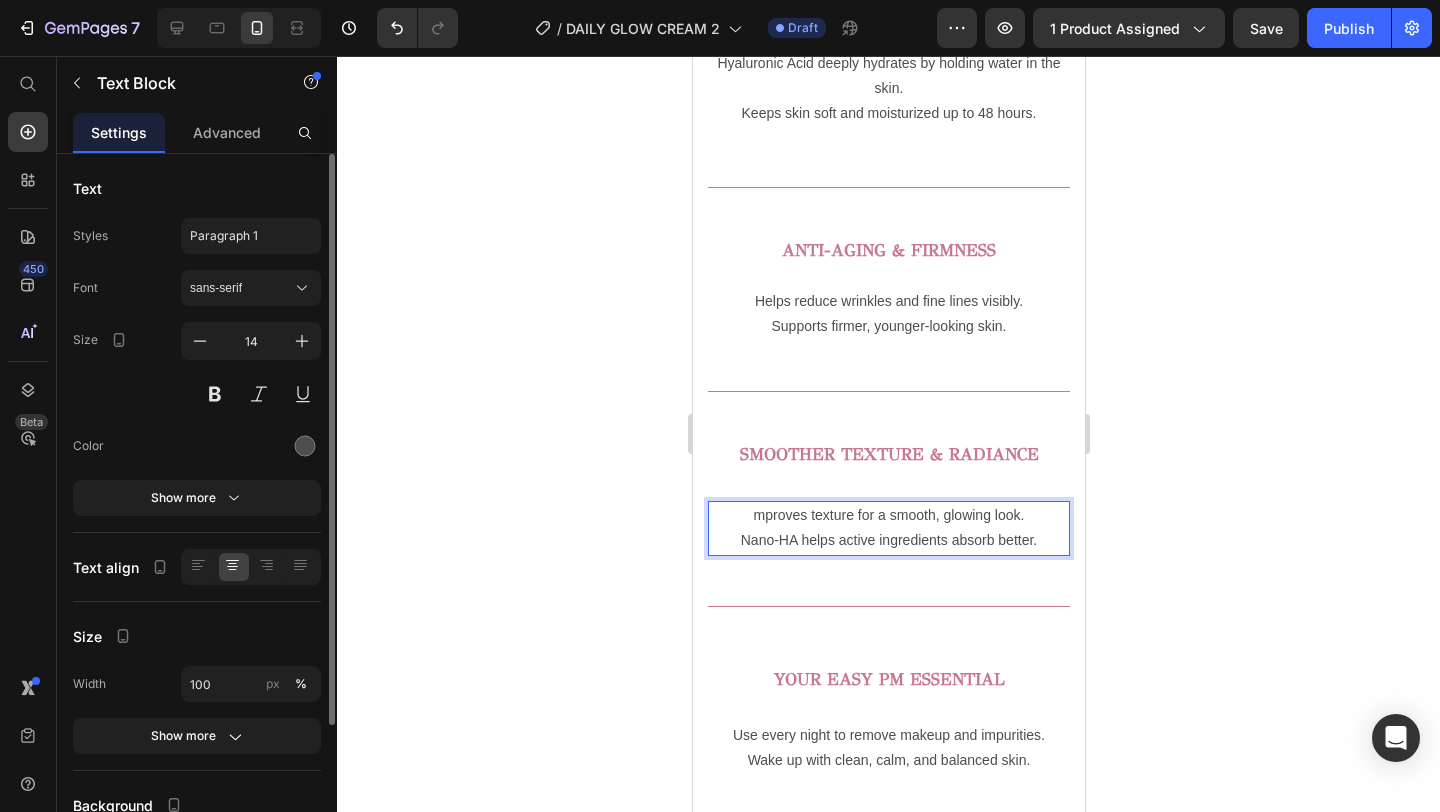 click on "mproves texture for a smooth, glowing look." at bounding box center [888, 515] 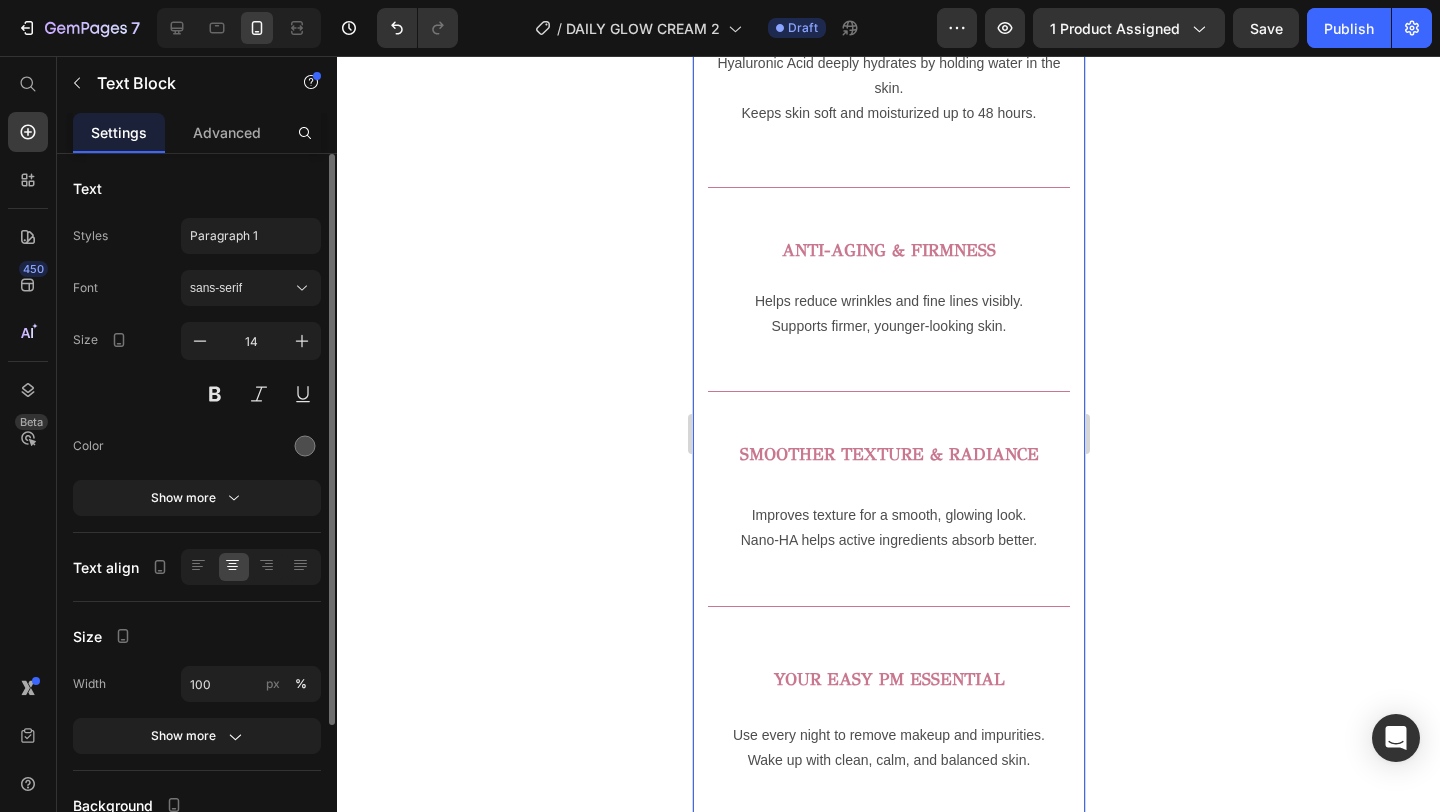 click on "⁠⁠⁠⁠⁠⁠⁠ INTENSE HYDRATION BOOST Heading Hyaluronic Acid deeply hydrates by holding water in the skin. Keeps skin soft and moisturized up to 48 hours. Text Block Row Row                Title Line ⁠⁠⁠⁠⁠⁠⁠ ANTI-AGING & FIRMNESS Heading Row Helps reduce wrinkles and fine lines visibly. Supports firmer, younger-looking skin. Text Block                Title Line ⁠⁠⁠⁠⁠⁠⁠ SMOOTHER TEXTURE & RADIANCE Heading Improves texture for a smooth, glowing look. Nano-HA helps active ingredients absorb better. Text Block                Title Line YOUR EASY PM ESSENTIAL Heading Use every night to remove makeup and impurities. Wake up with clean, calm, and balanced skin. Text Block                Title Line" at bounding box center (888, 530) 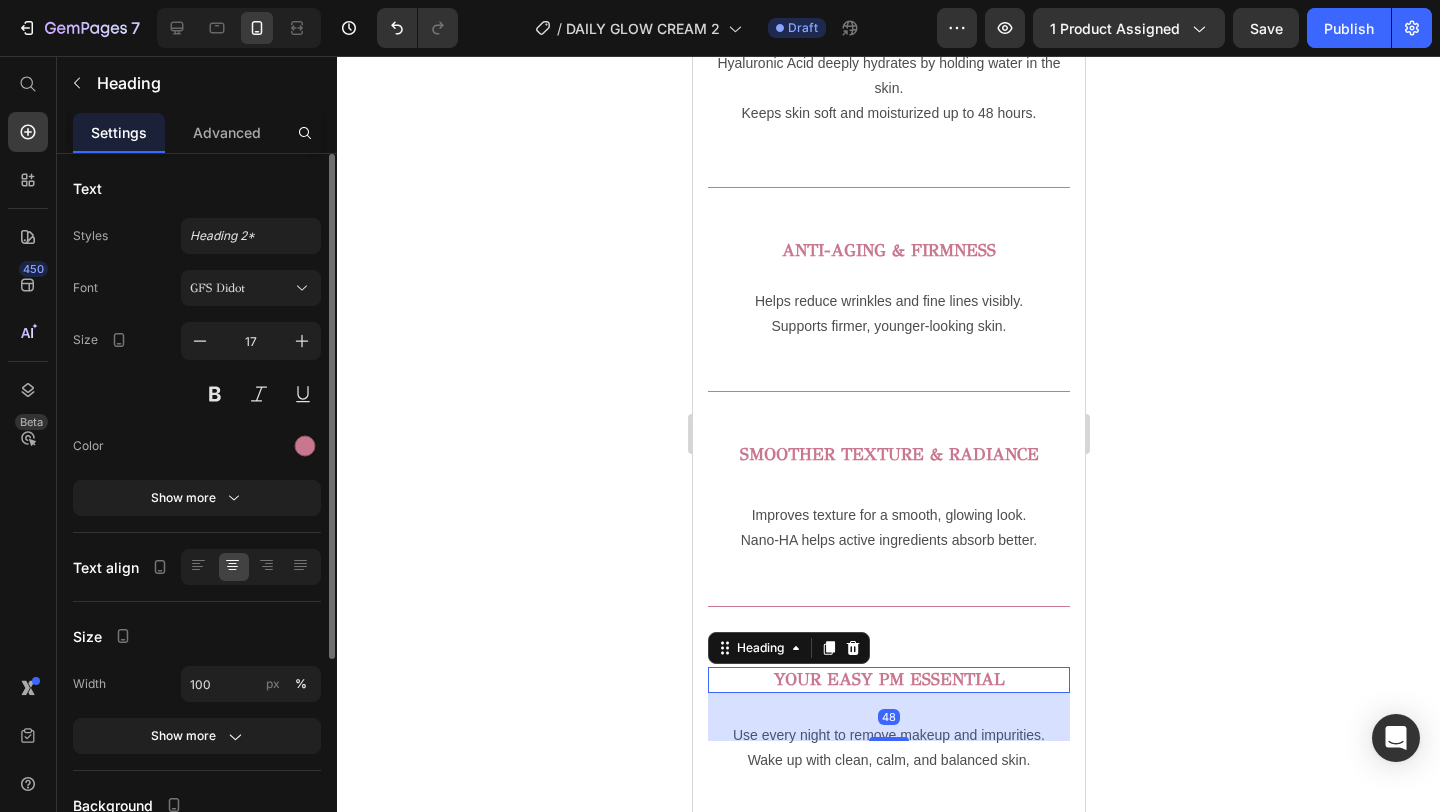click on "YOUR EASY PM ESSENTIAL" at bounding box center [888, 679] 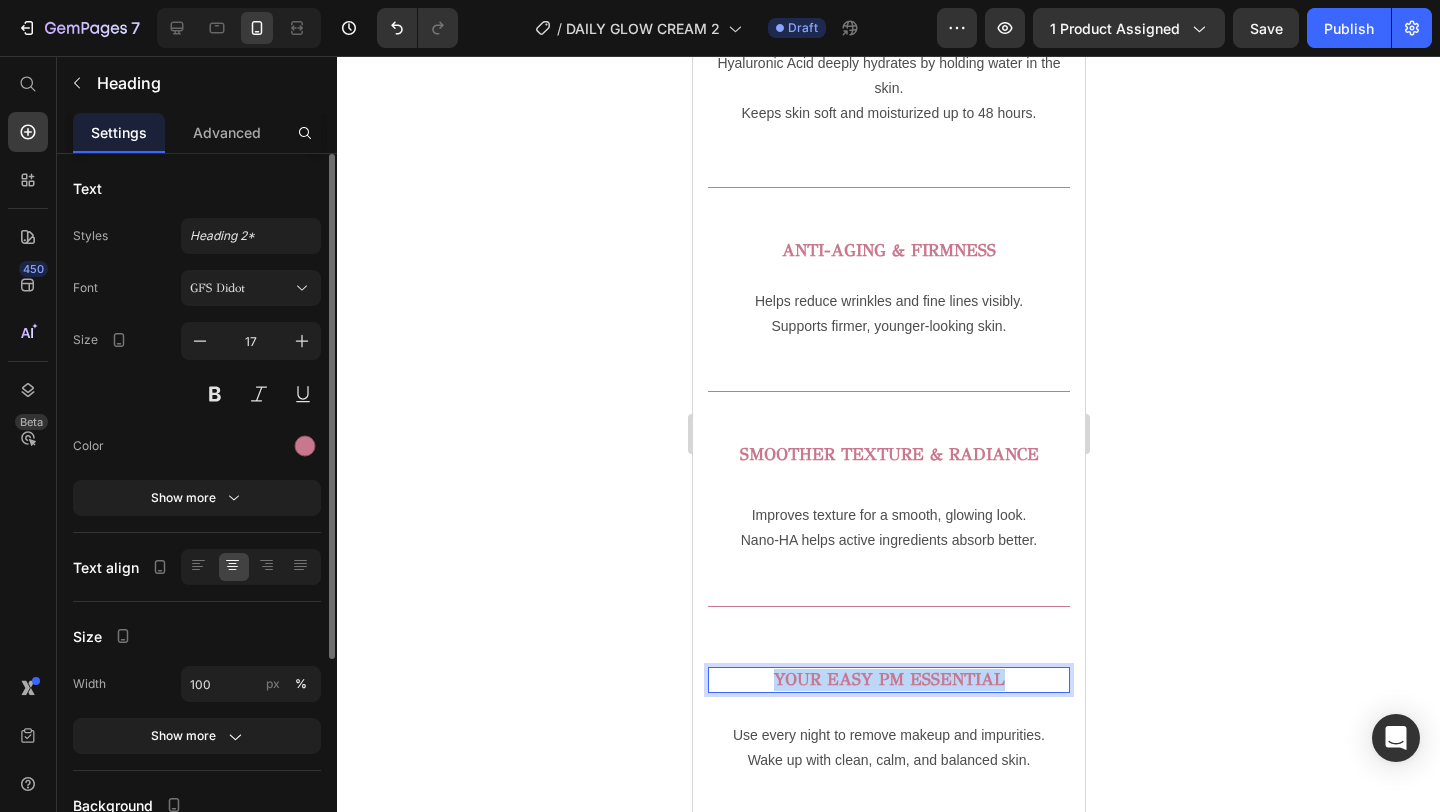 drag, startPoint x: 1009, startPoint y: 682, endPoint x: 738, endPoint y: 682, distance: 271 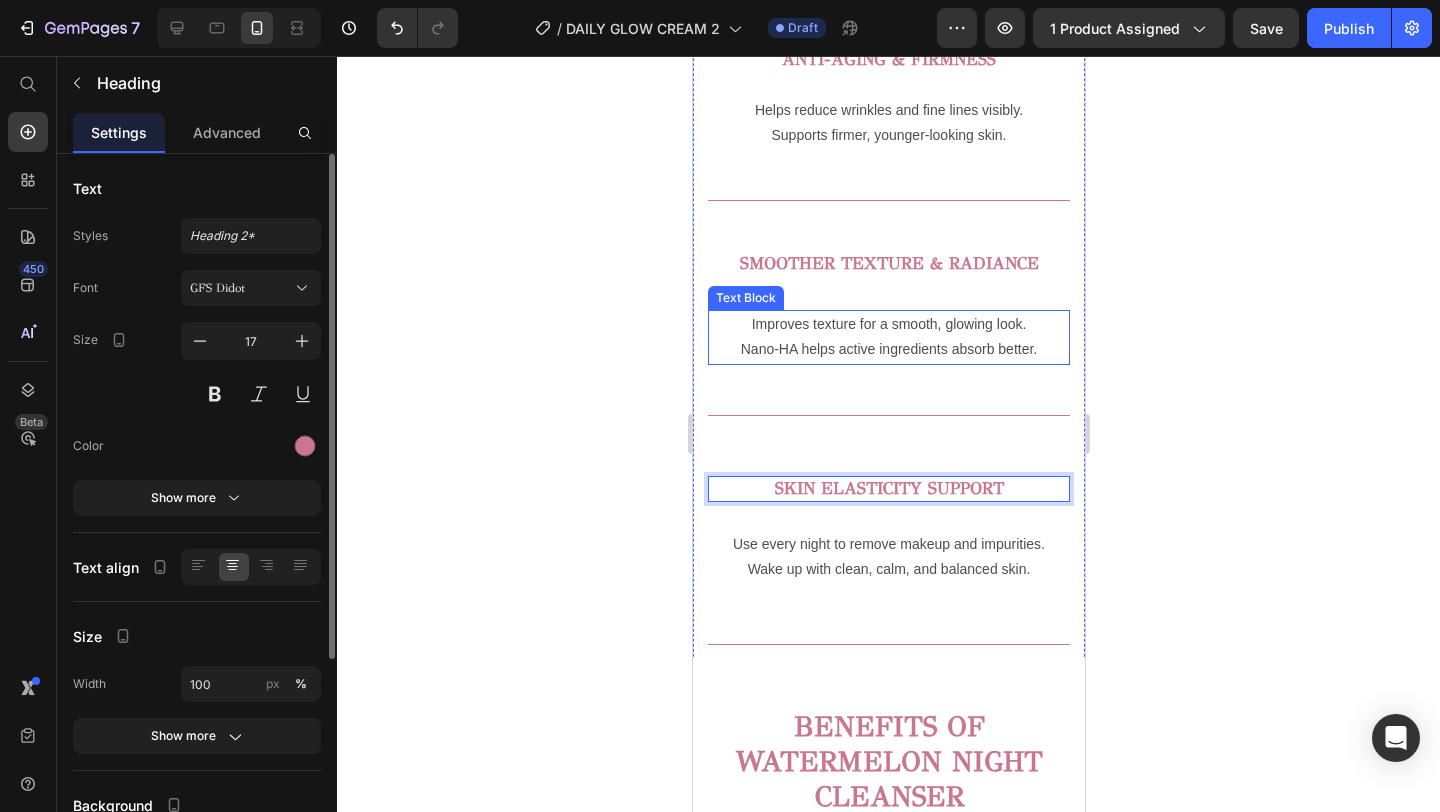 scroll, scrollTop: 1602, scrollLeft: 0, axis: vertical 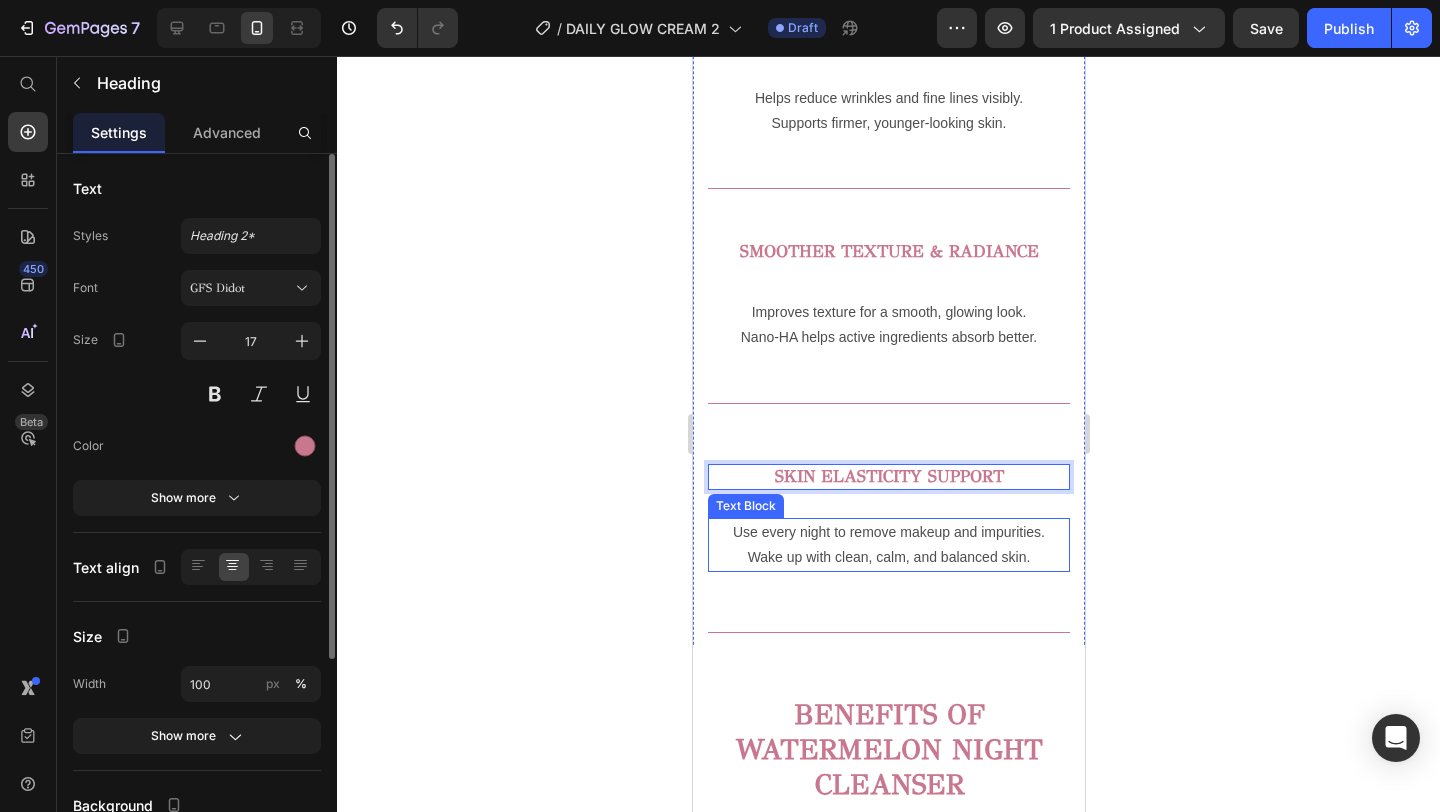 click on "Use every night to remove makeup and impurities." at bounding box center [888, 532] 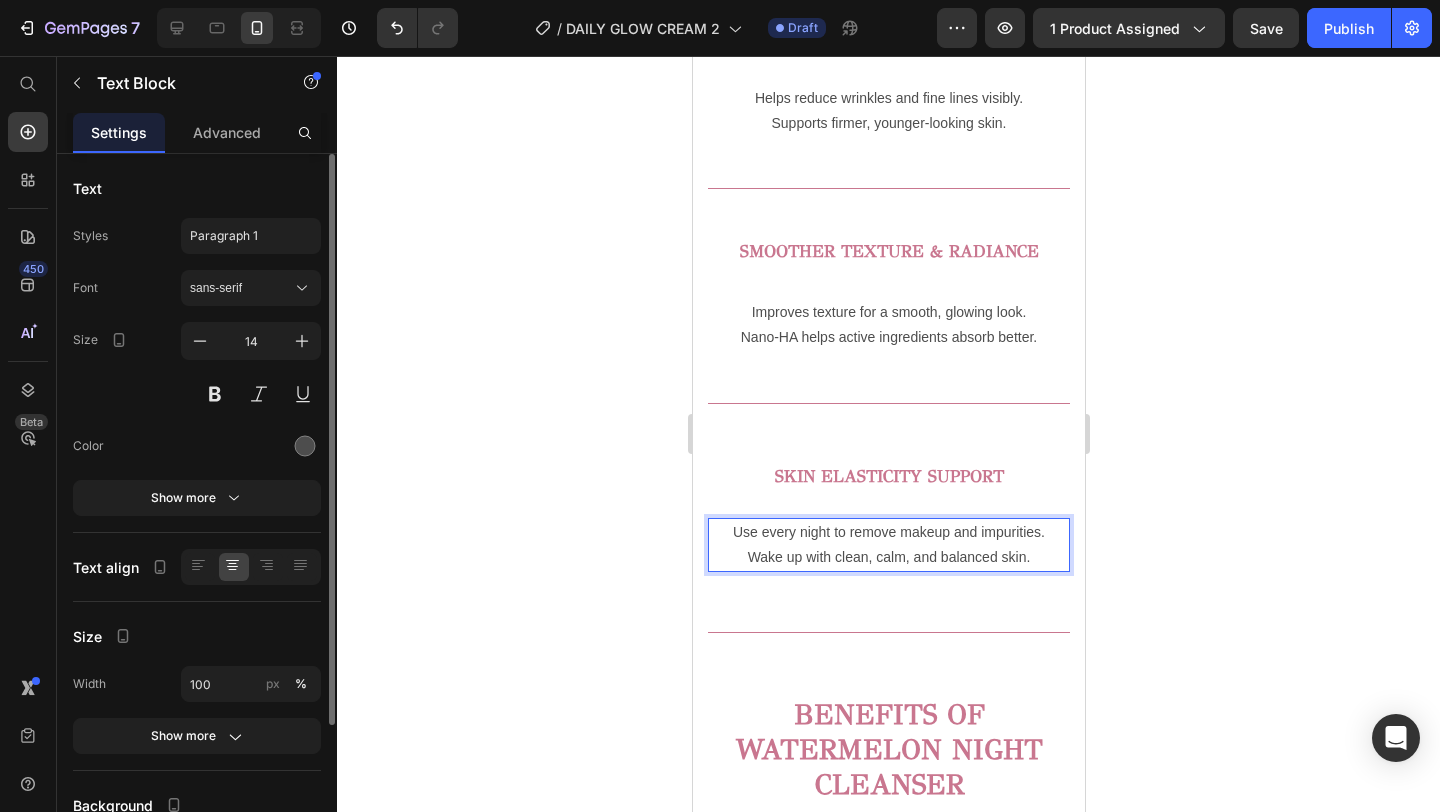 click on "Wake up with clean, calm, and balanced skin." at bounding box center [888, 557] 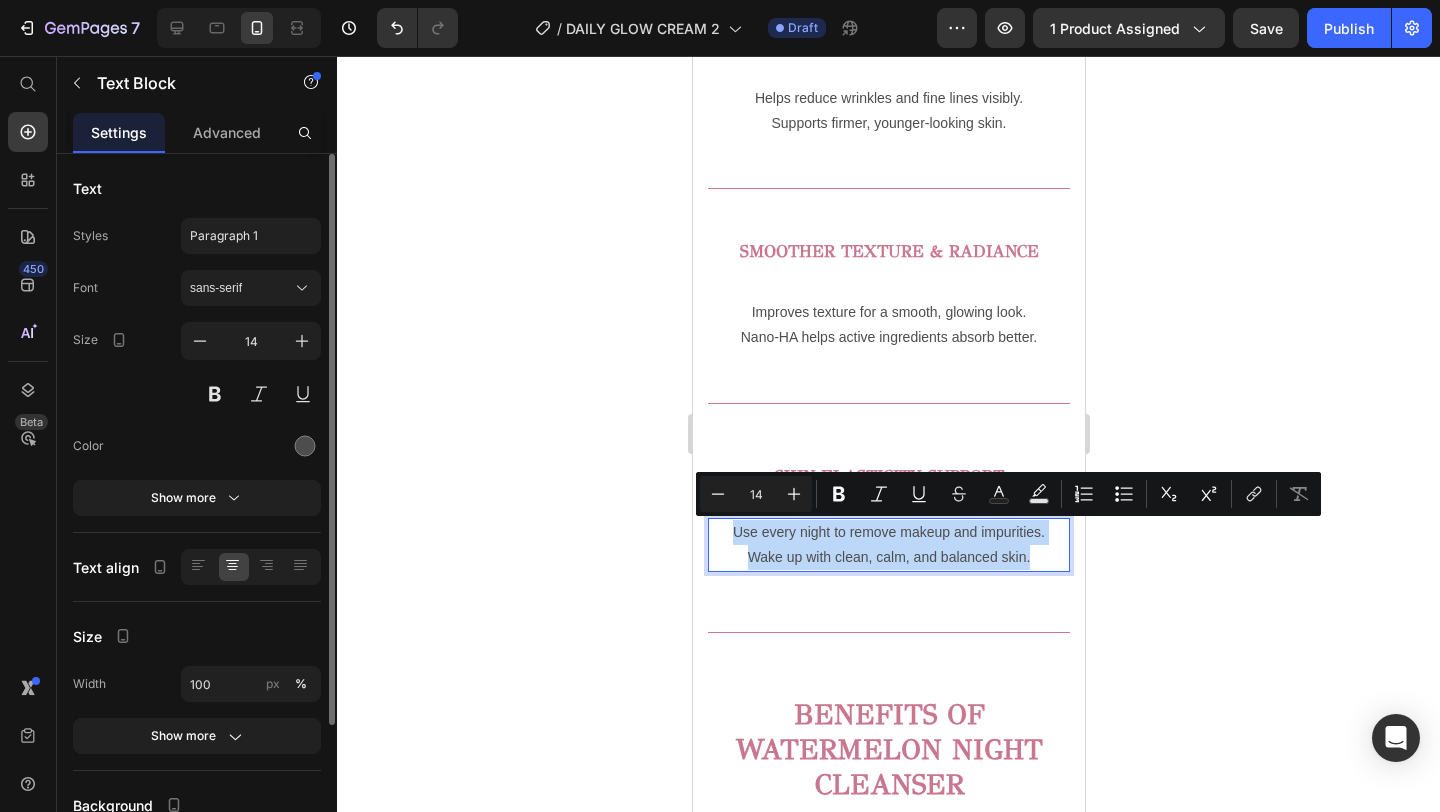 drag, startPoint x: 1038, startPoint y: 559, endPoint x: 725, endPoint y: 535, distance: 313.9188 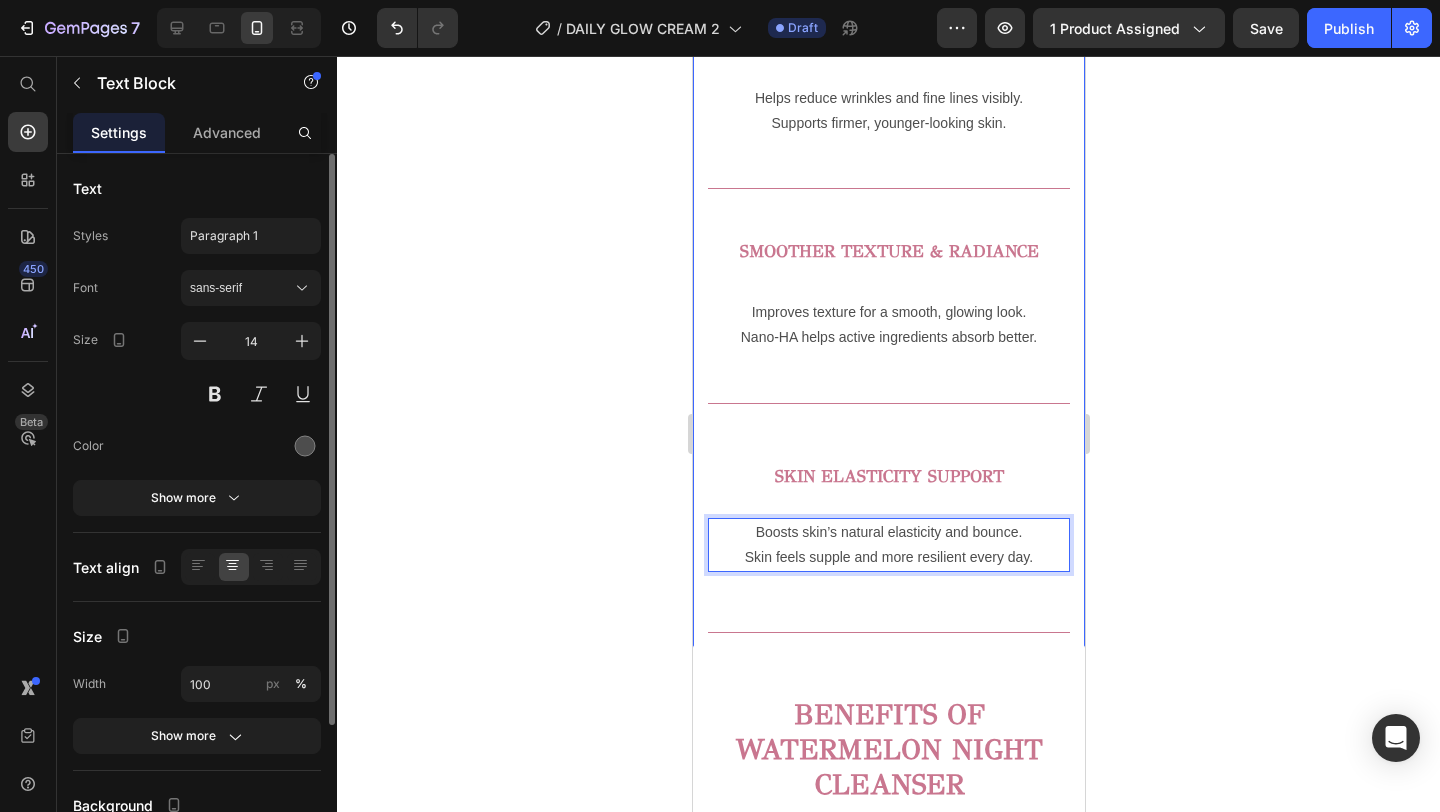 click 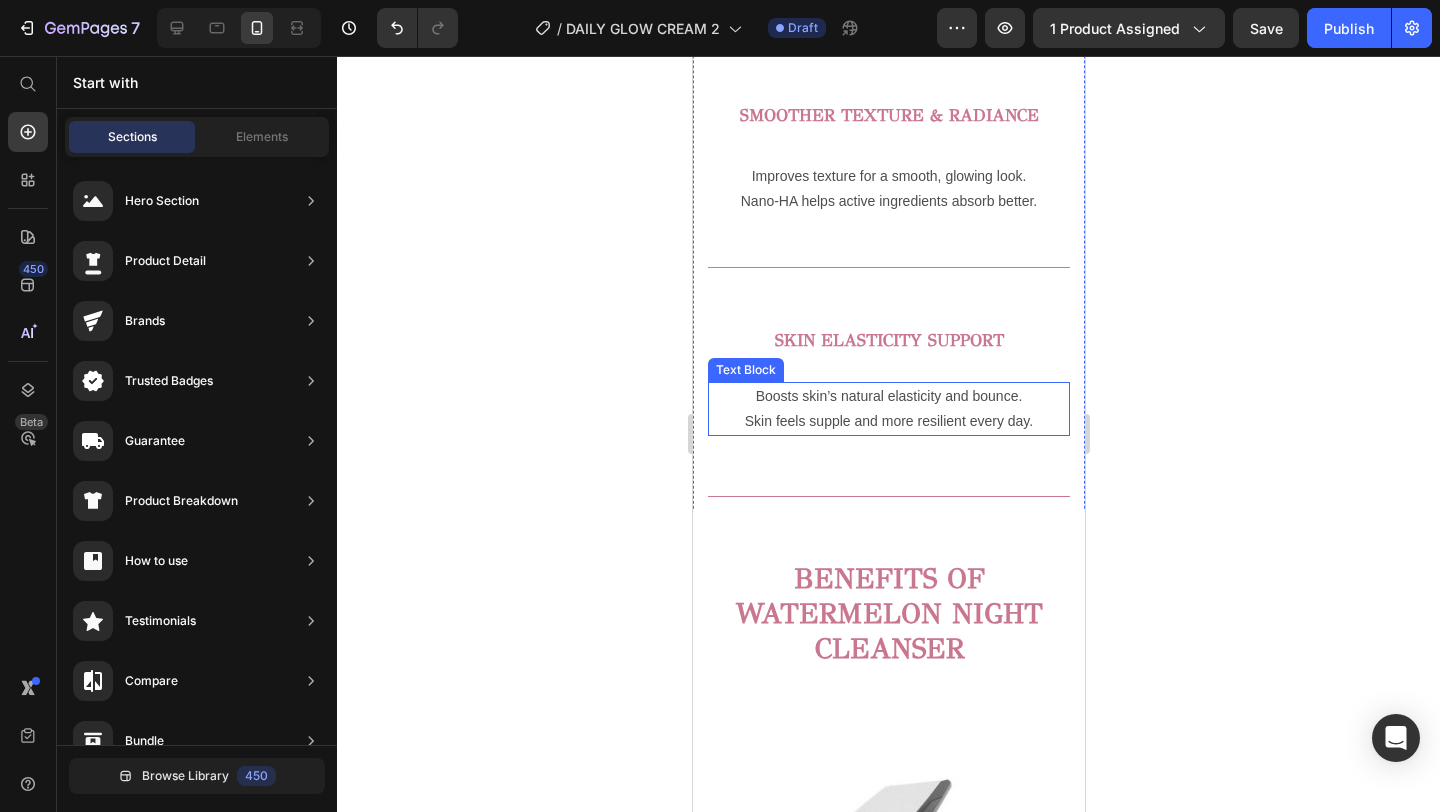 scroll, scrollTop: 1781, scrollLeft: 0, axis: vertical 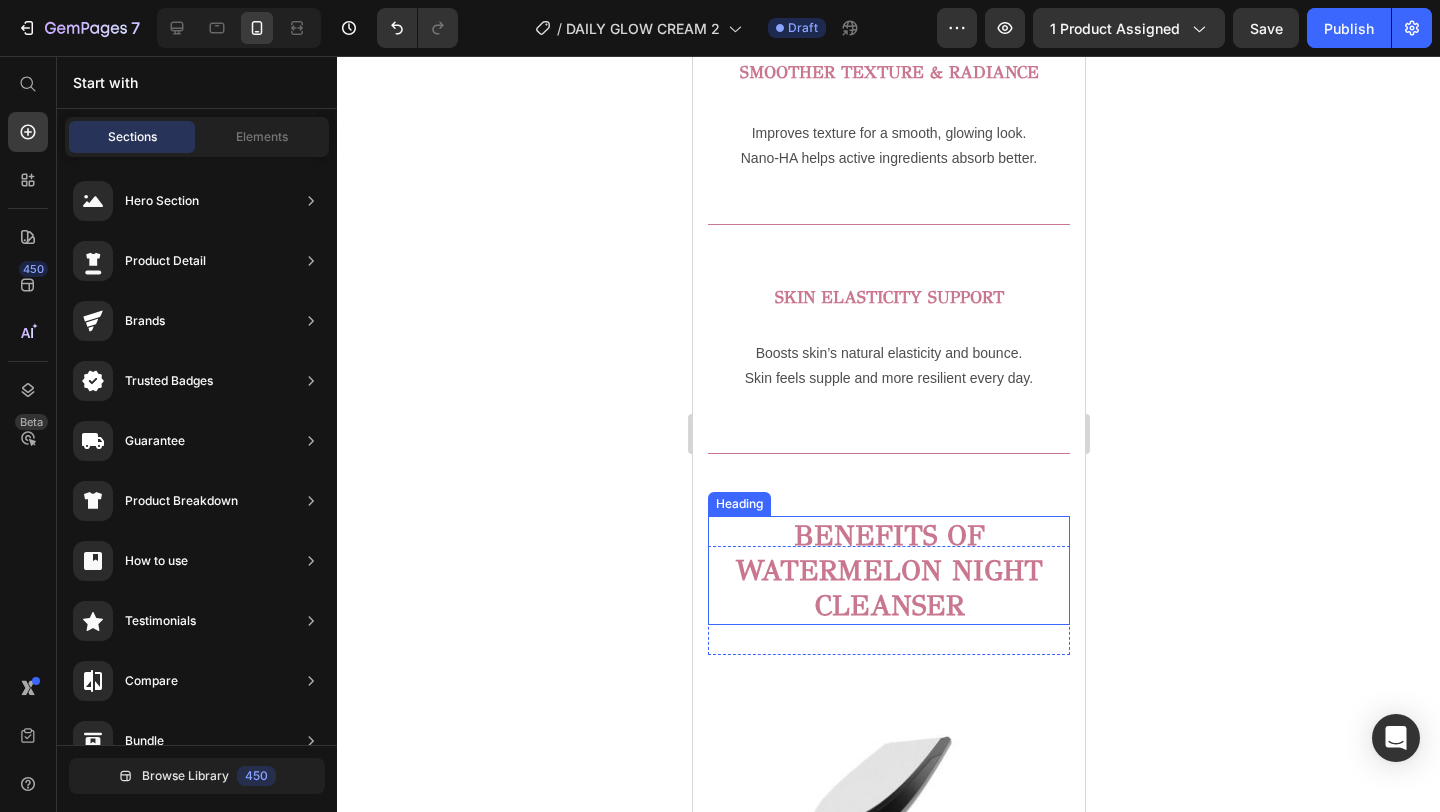 click on "BENEFITS OF WATERMELON NIGHT CLEANSER" at bounding box center (888, 570) 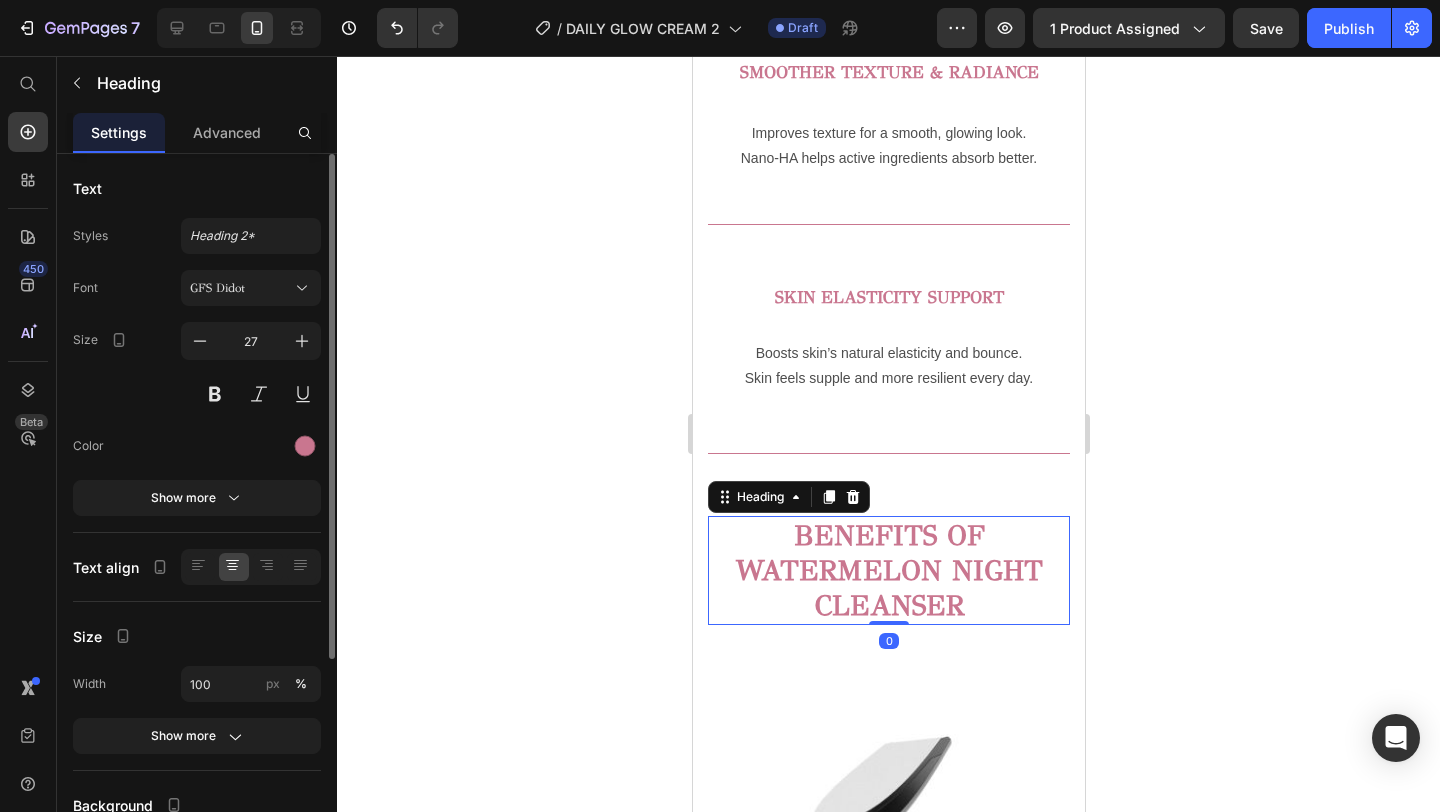 click on "BENEFITS OF WATERMELON NIGHT CLEANSER" at bounding box center (888, 570) 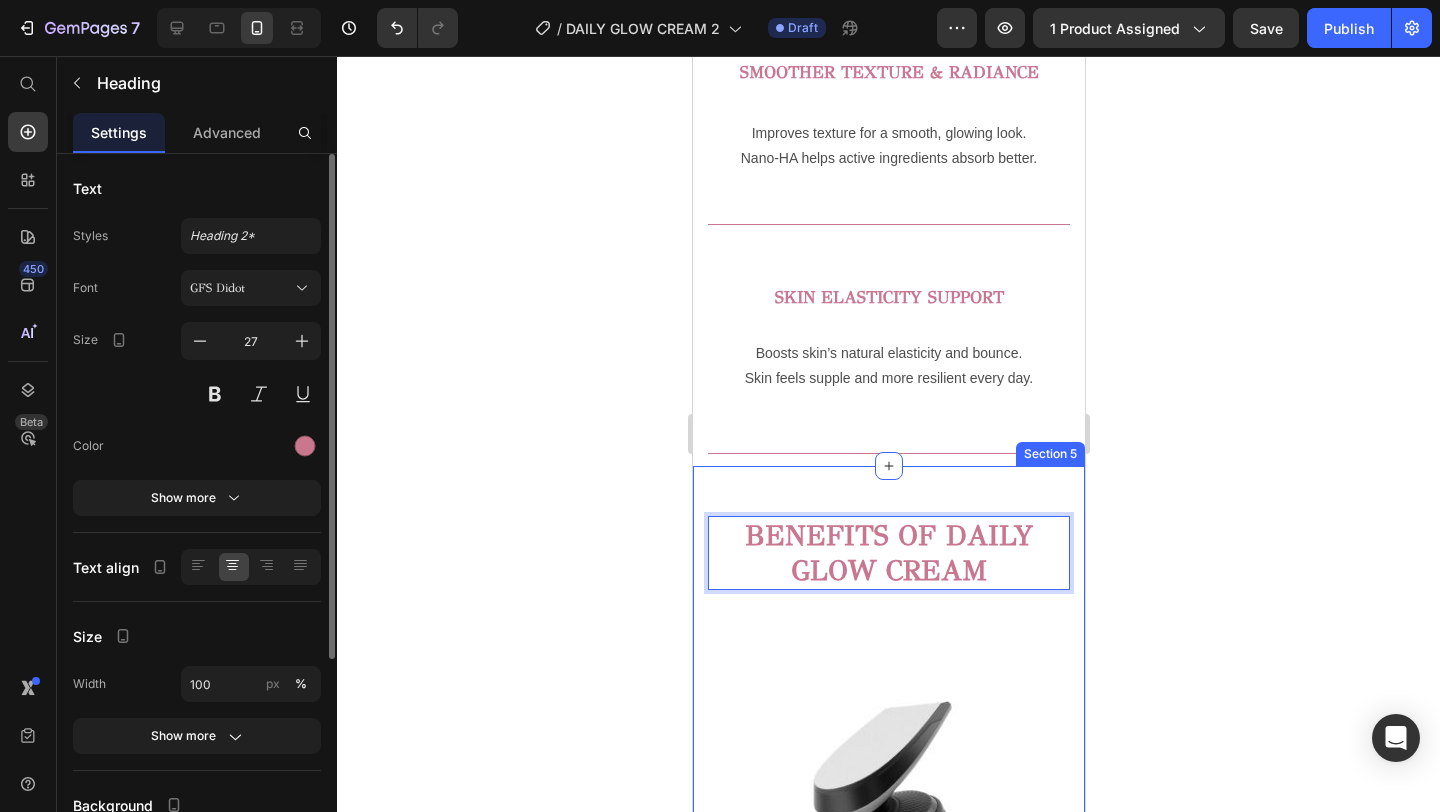 click 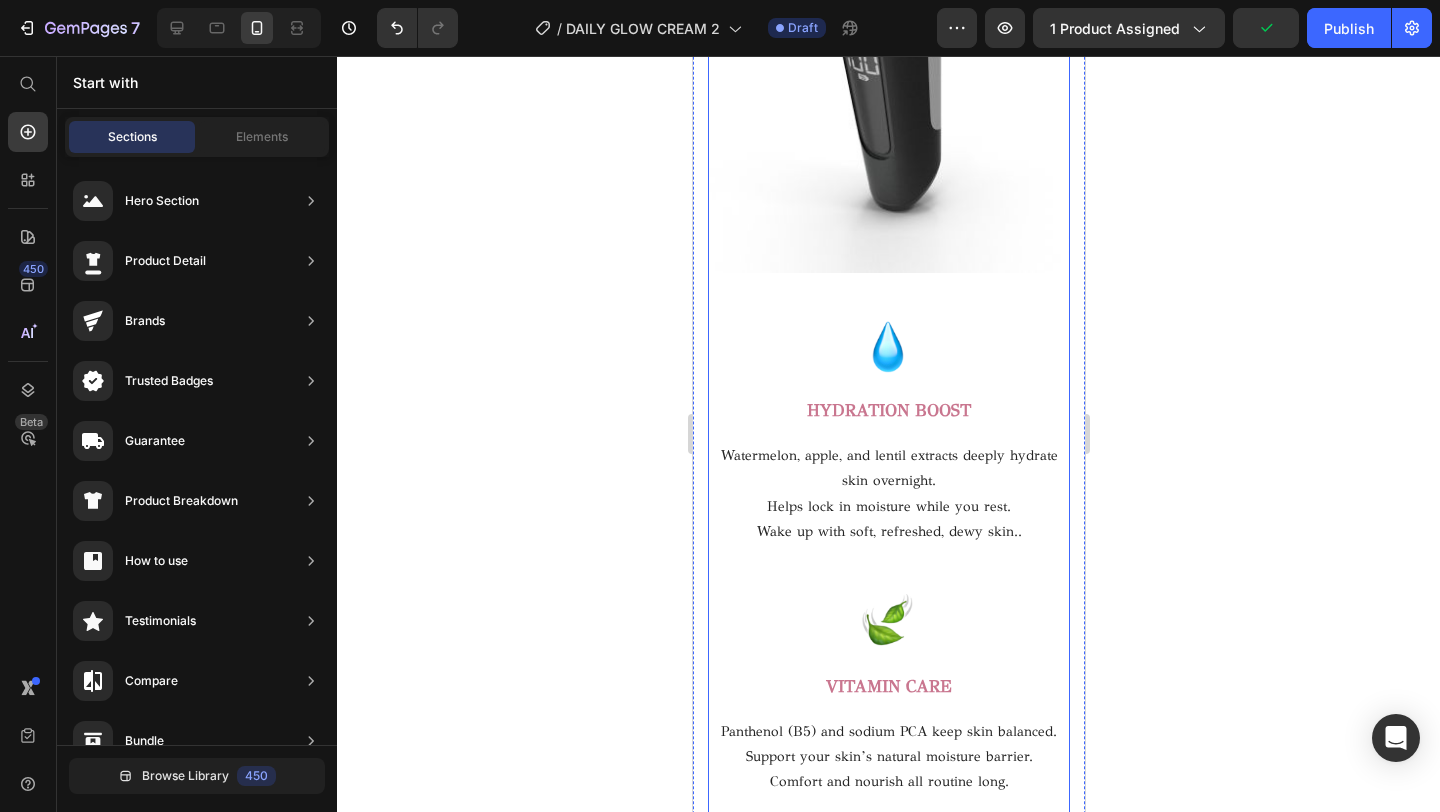 scroll, scrollTop: 2847, scrollLeft: 0, axis: vertical 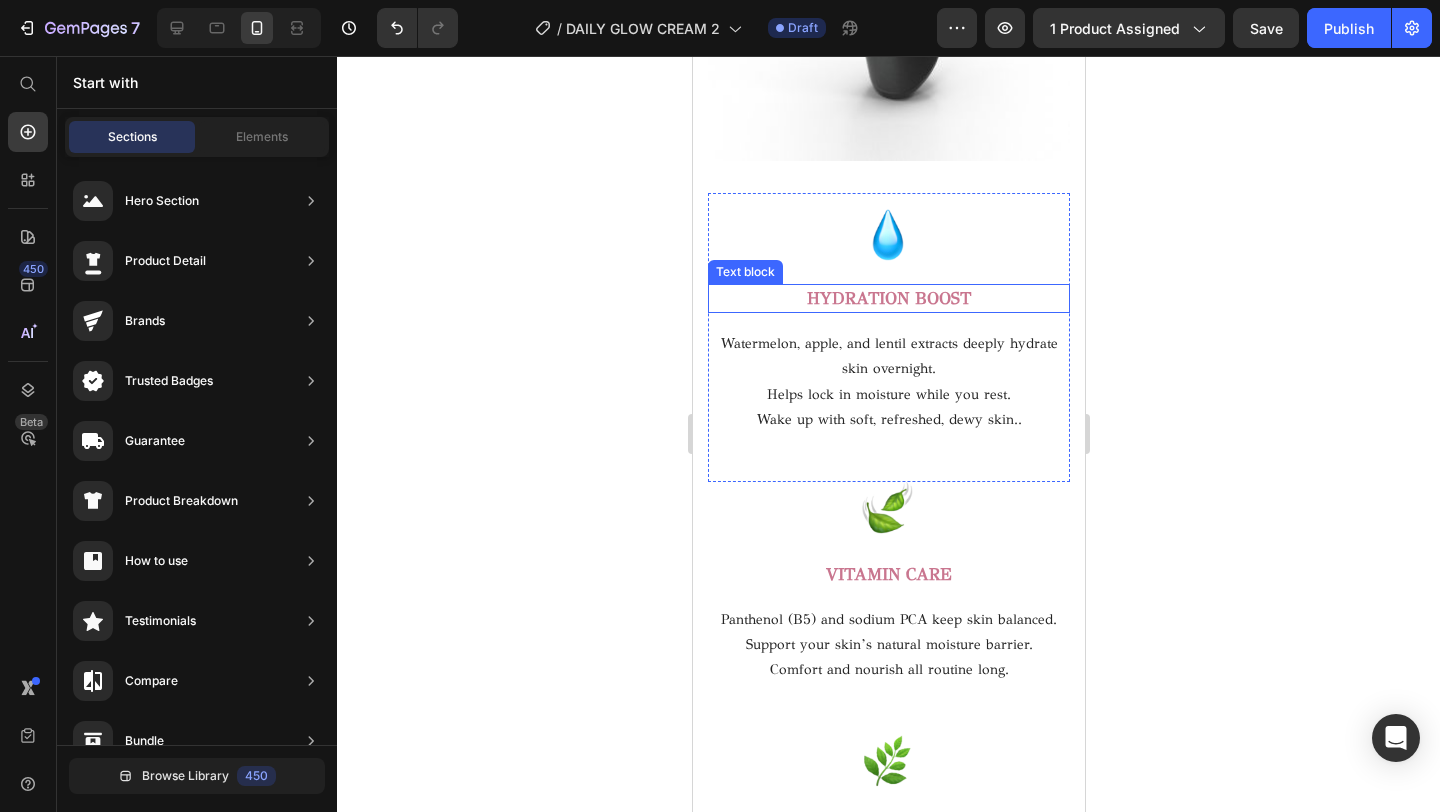 click on "HYDRATION BOOST" at bounding box center [888, 299] 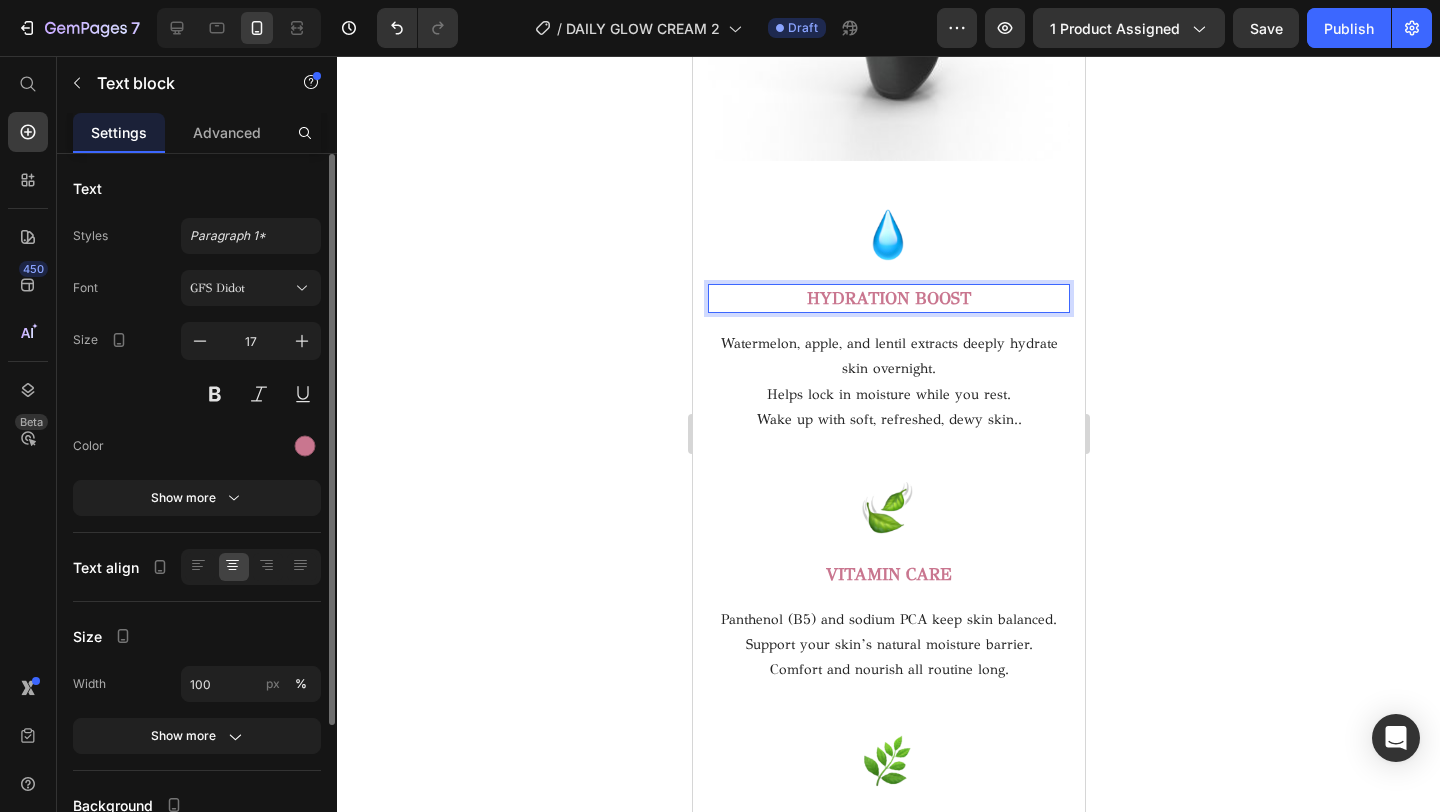 click on "HYDRATION BOOST" at bounding box center (888, 299) 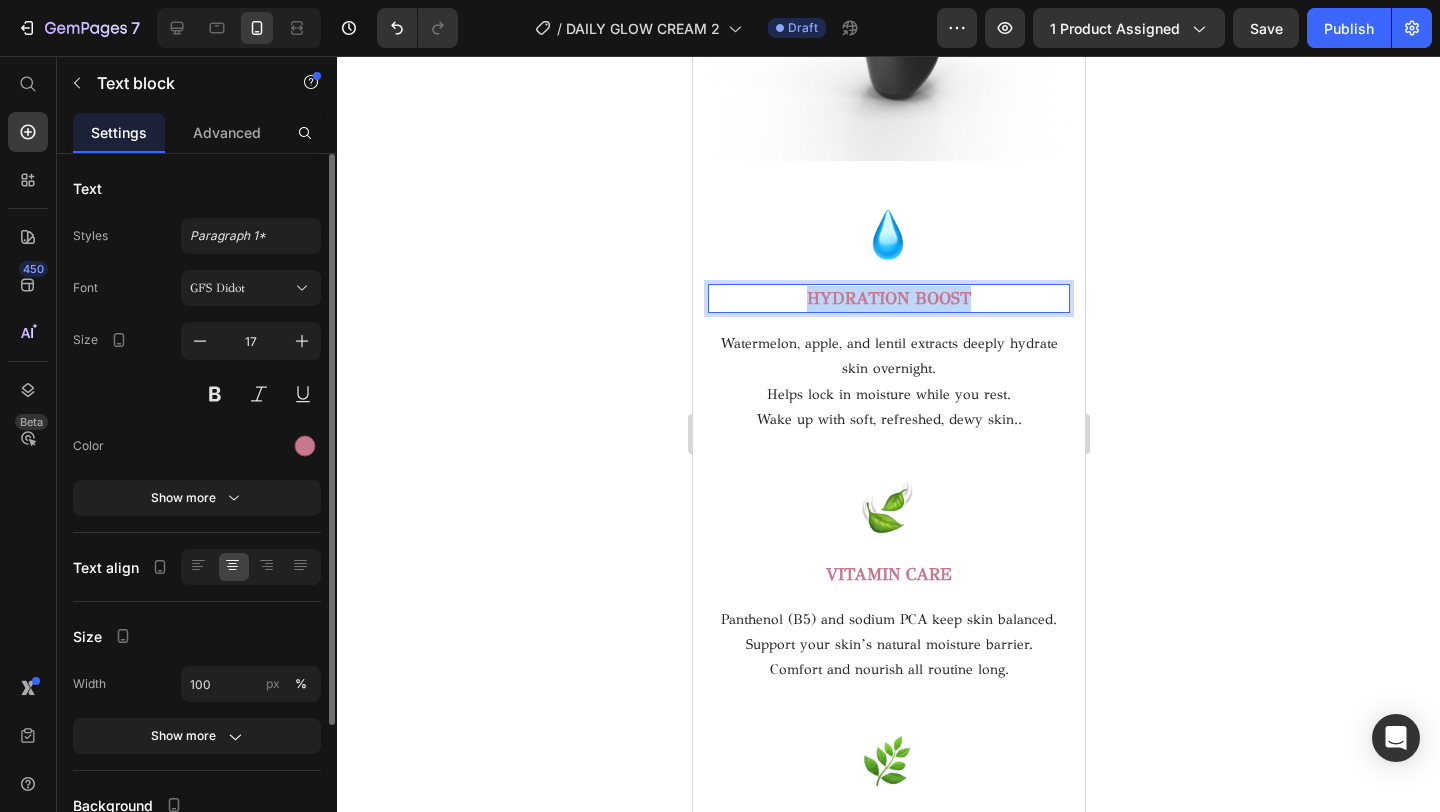 drag, startPoint x: 979, startPoint y: 301, endPoint x: 710, endPoint y: 301, distance: 269 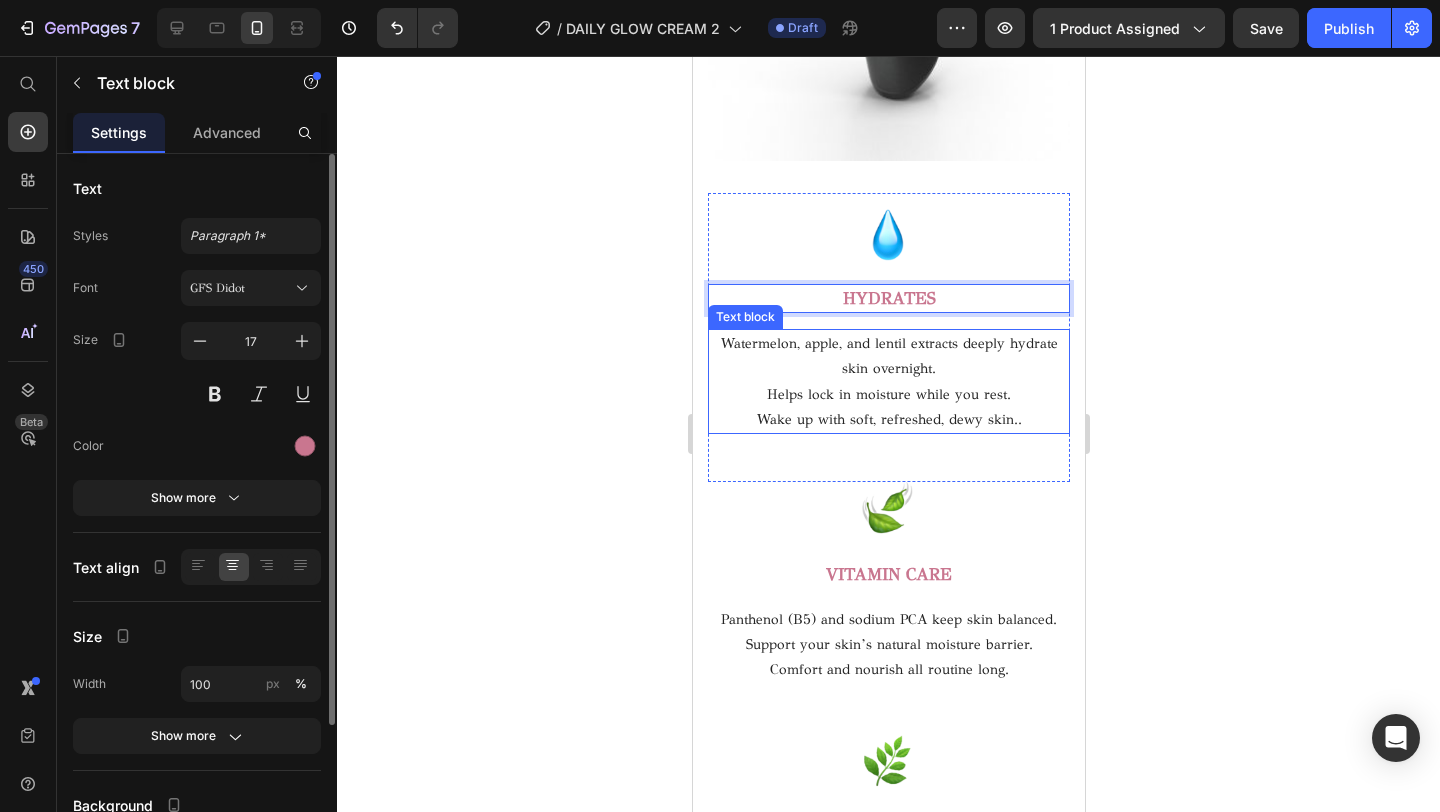 click on "Wake up with soft, refreshed, dewy skin.." at bounding box center (888, 419) 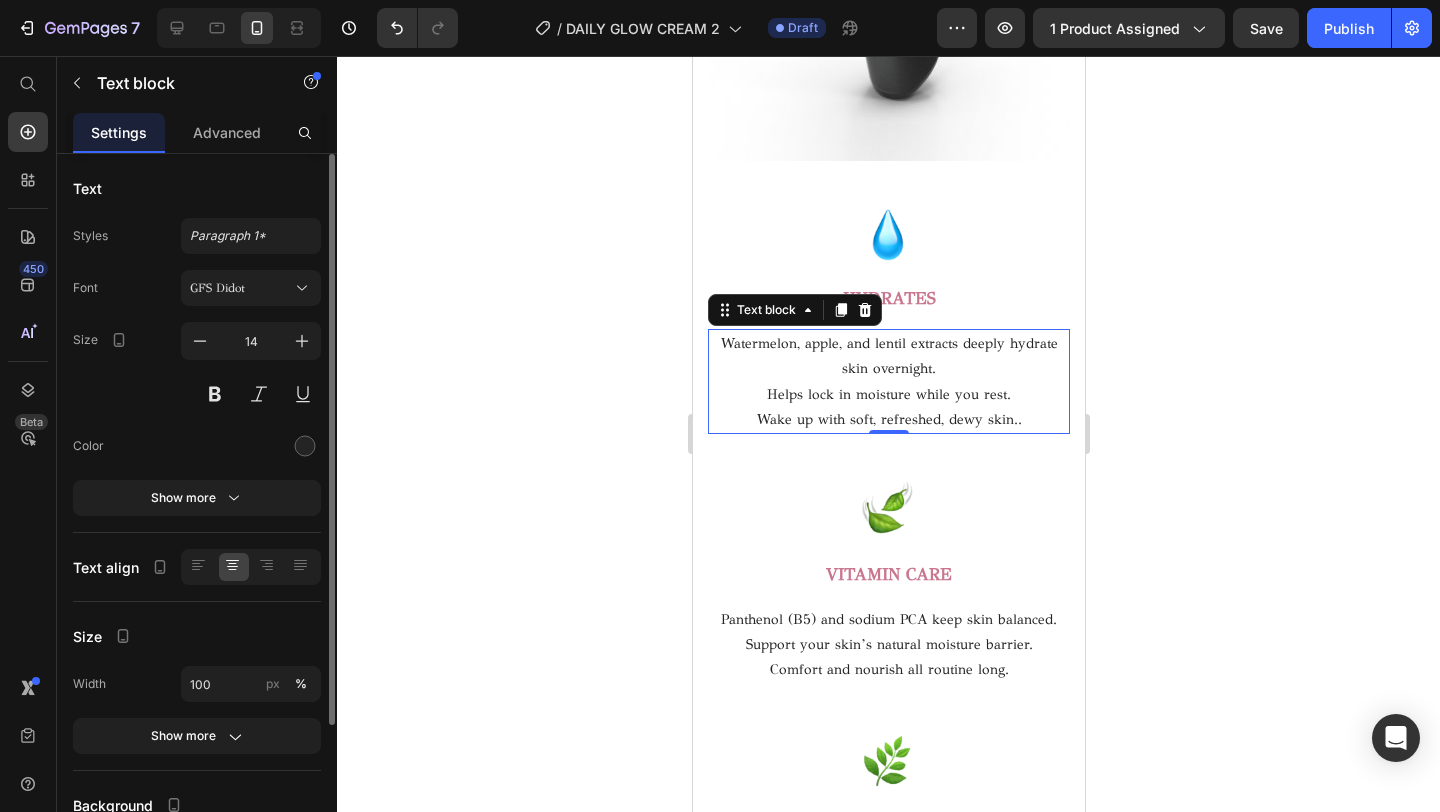 click on "Wake up with soft, refreshed, dewy skin.." at bounding box center [888, 419] 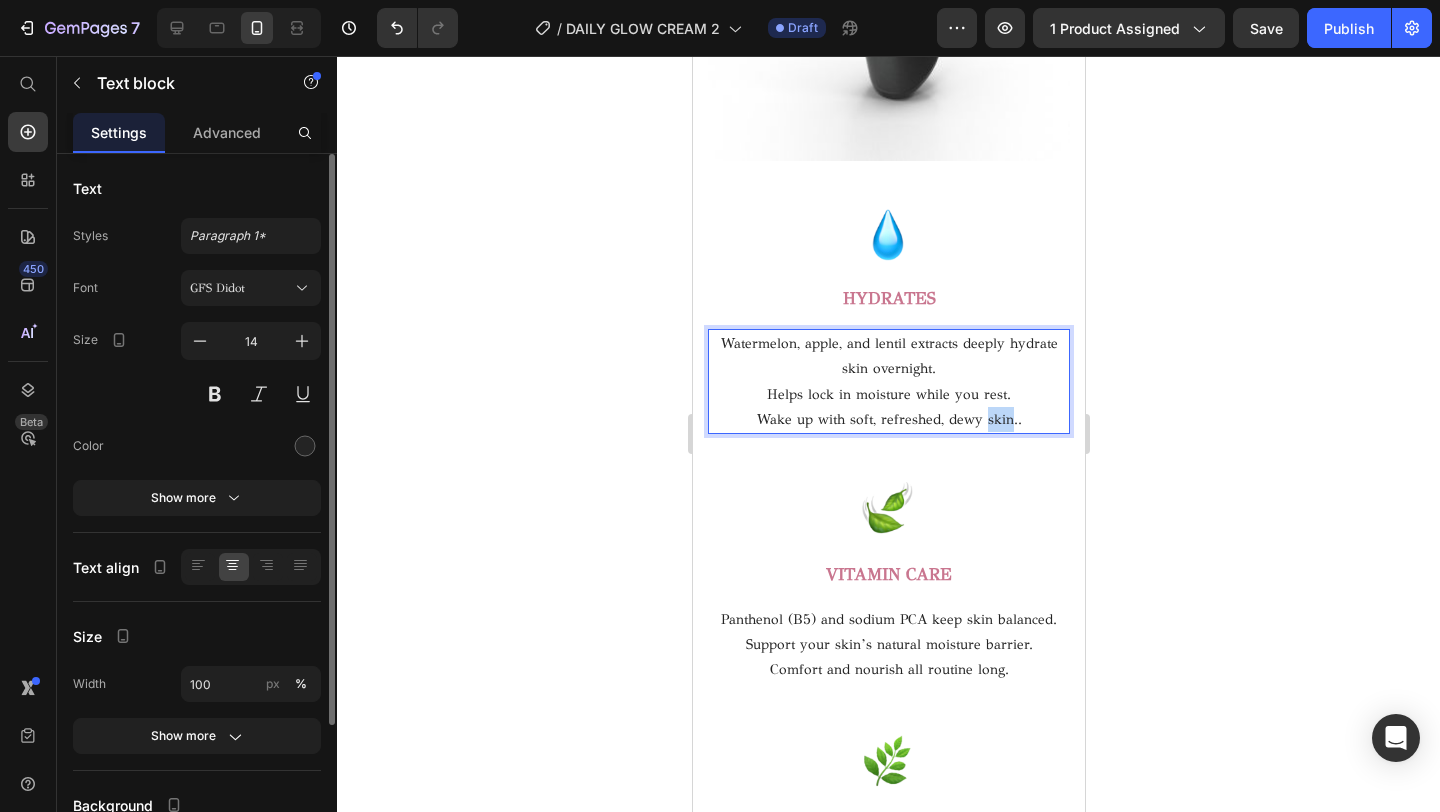click on "Wake up with soft, refreshed, dewy skin.." at bounding box center (888, 419) 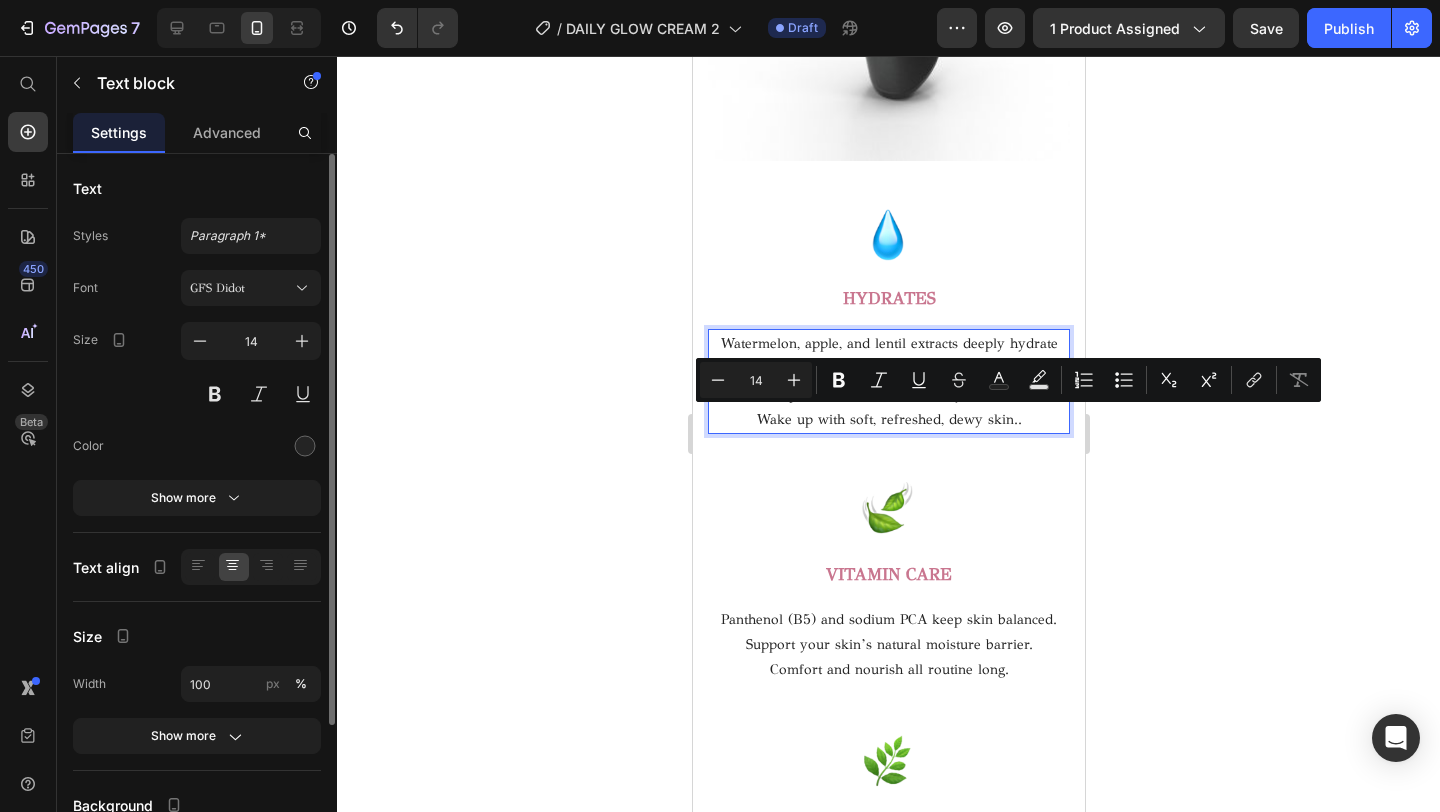 click on "Wake up with soft, refreshed, dewy skin.." at bounding box center (888, 419) 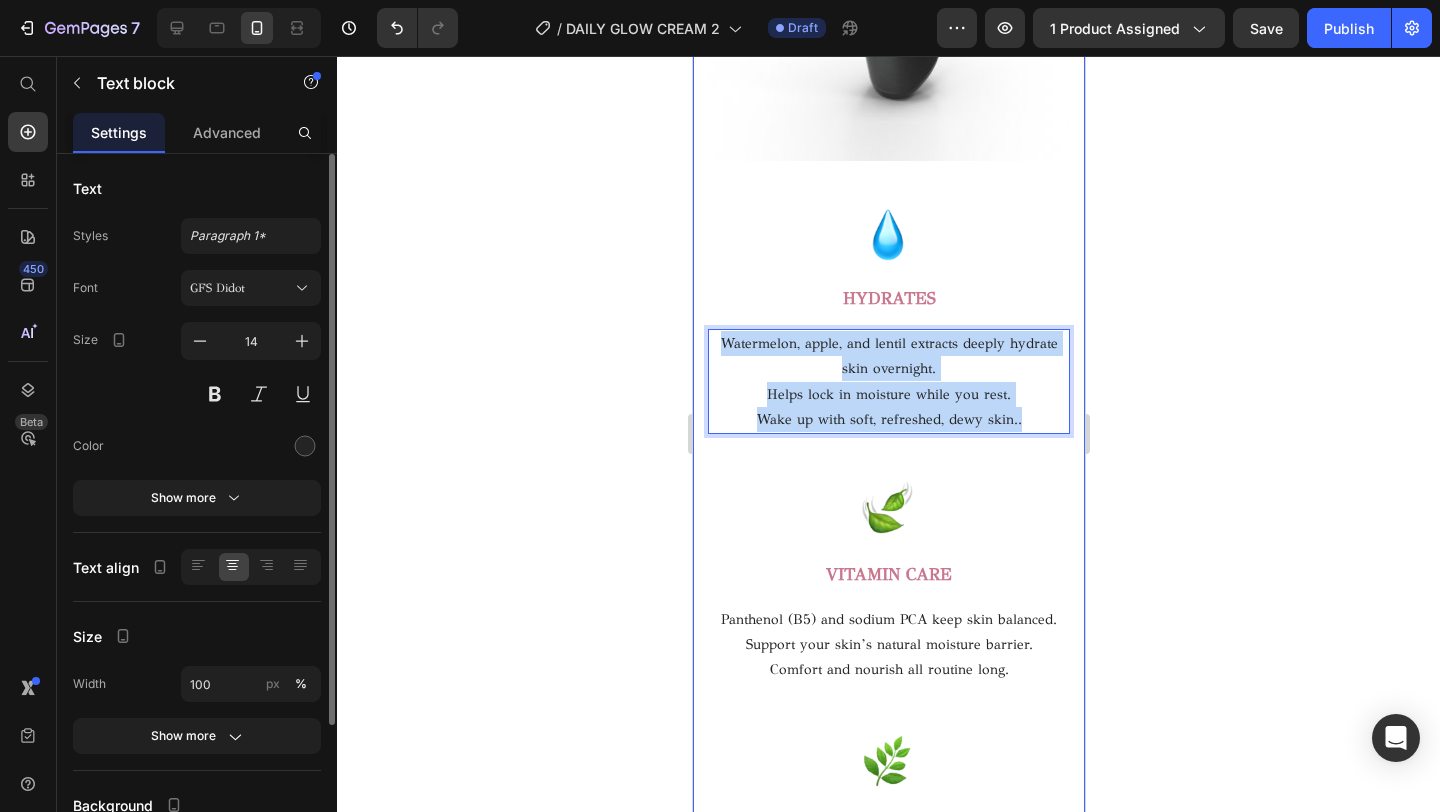 drag, startPoint x: 1025, startPoint y: 420, endPoint x: 695, endPoint y: 295, distance: 352.881 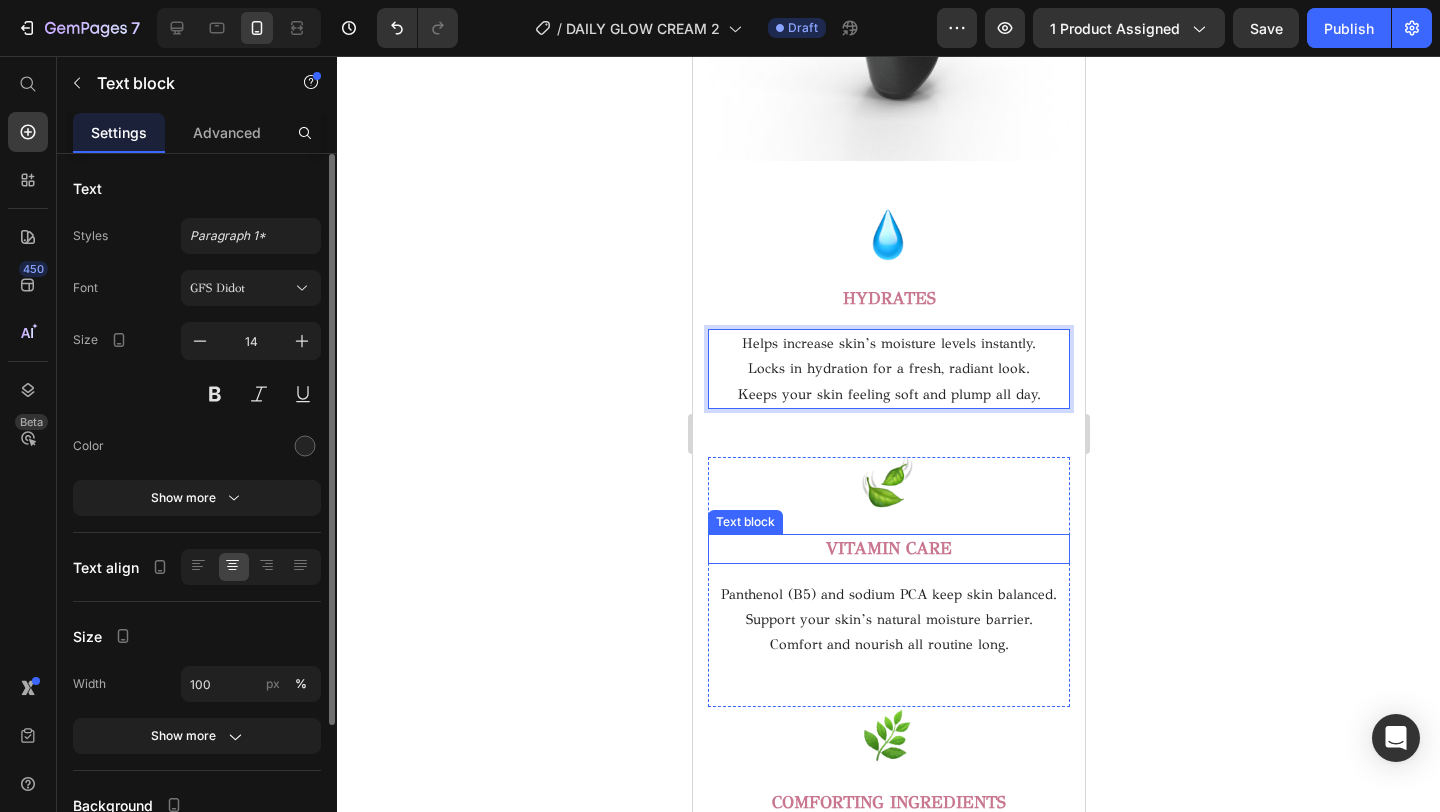 click on "VITAMIN CARE" at bounding box center (888, 549) 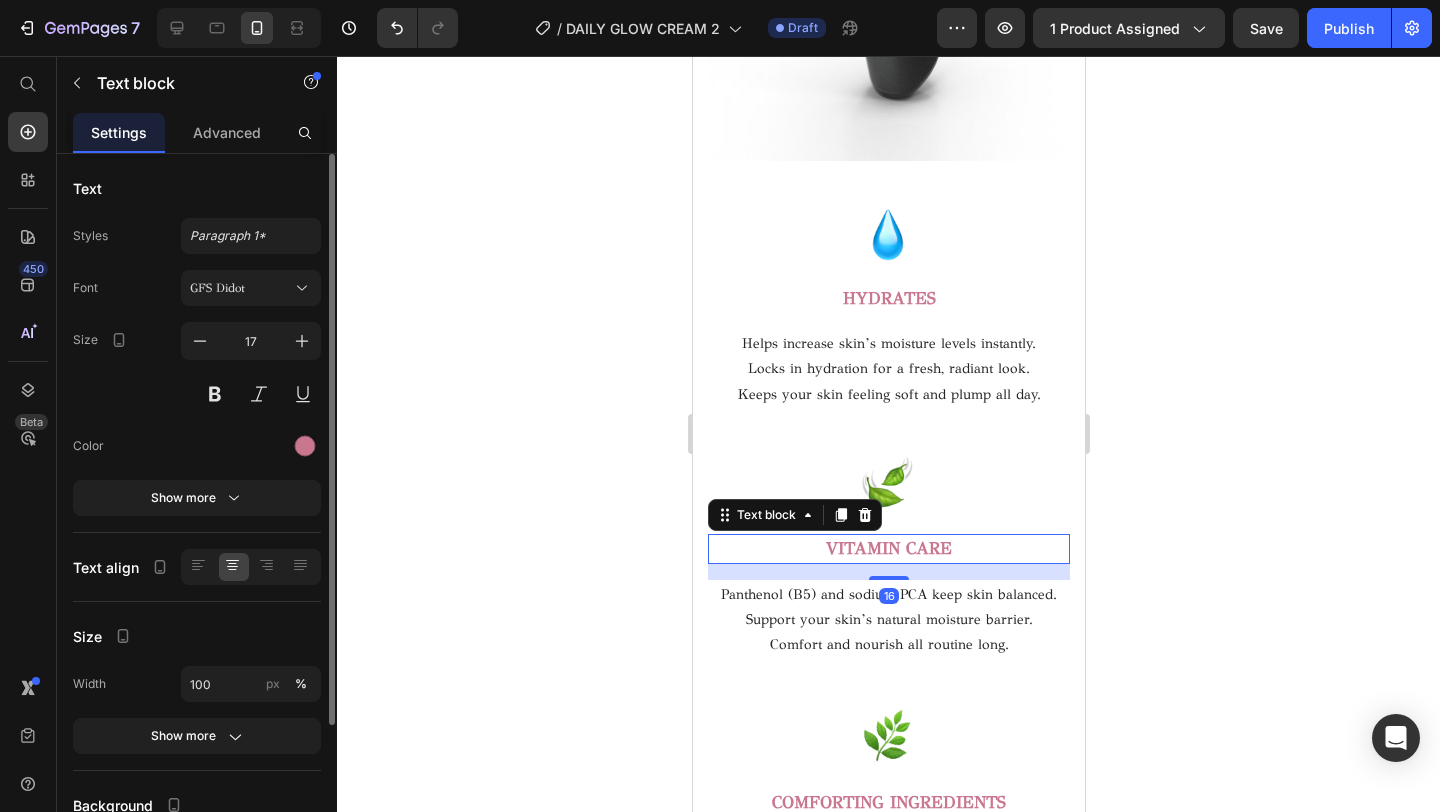 click on "VITAMIN CARE" at bounding box center [888, 549] 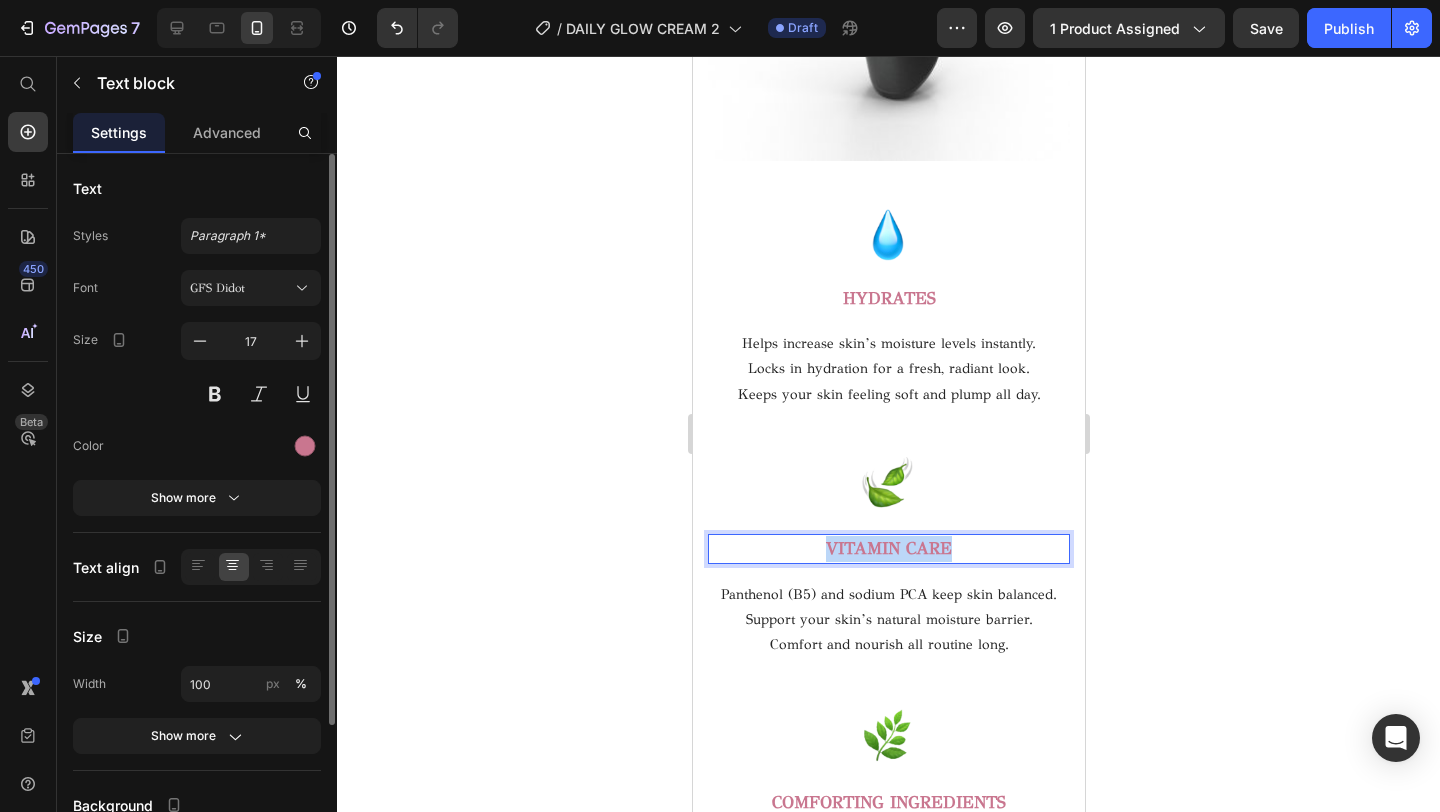 drag, startPoint x: 967, startPoint y: 546, endPoint x: 782, endPoint y: 546, distance: 185 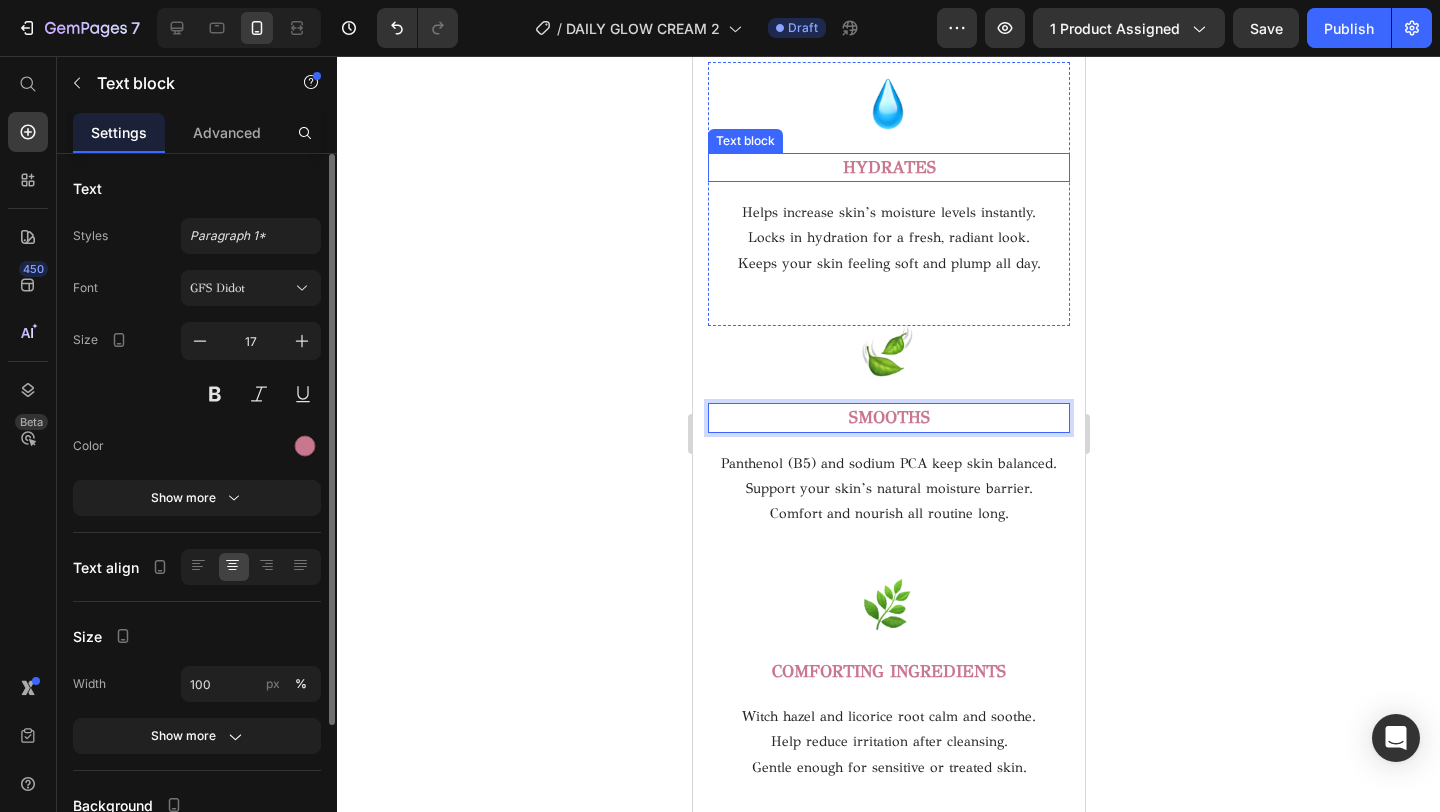 scroll, scrollTop: 3008, scrollLeft: 0, axis: vertical 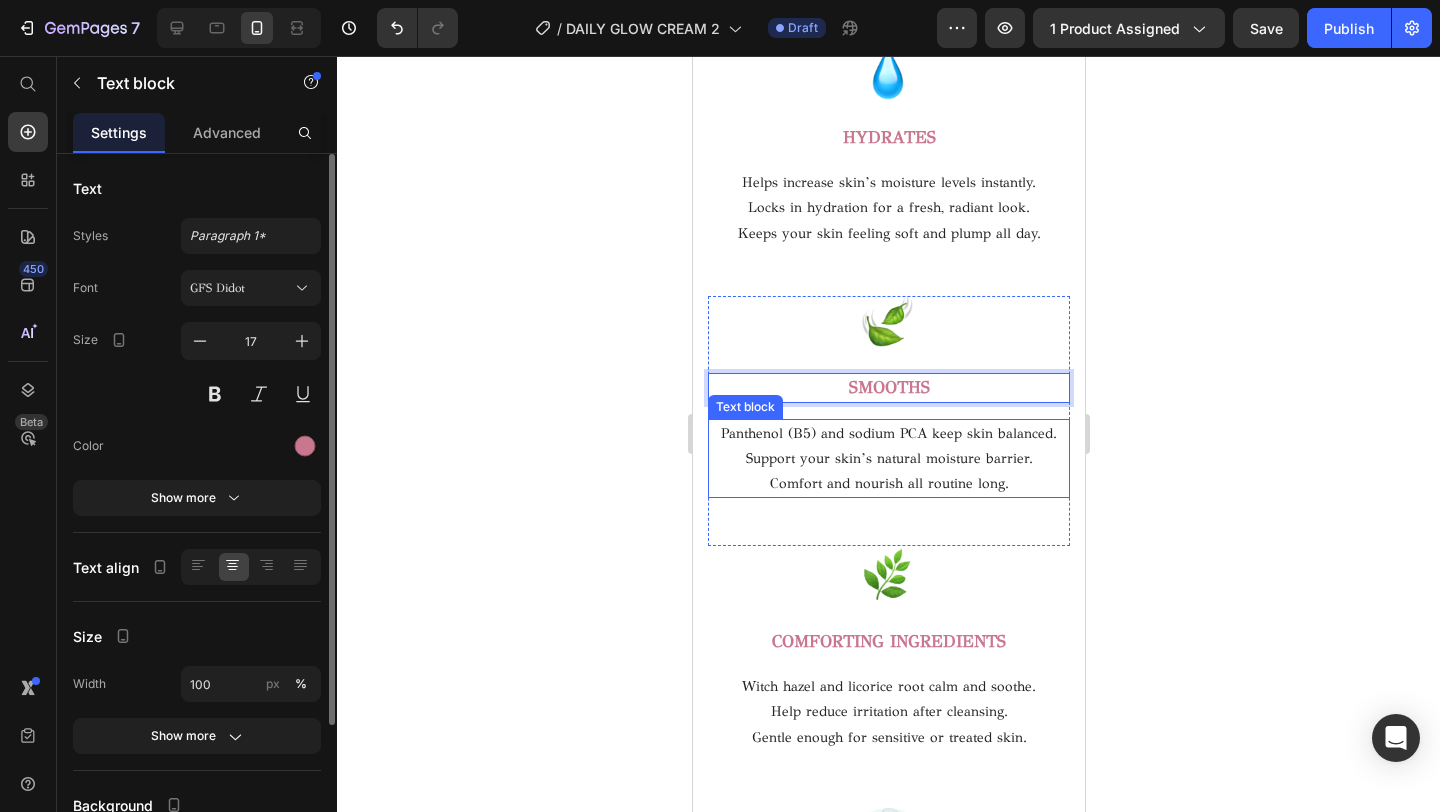 click on "Support your skin’s natural moisture barrier." at bounding box center (888, 458) 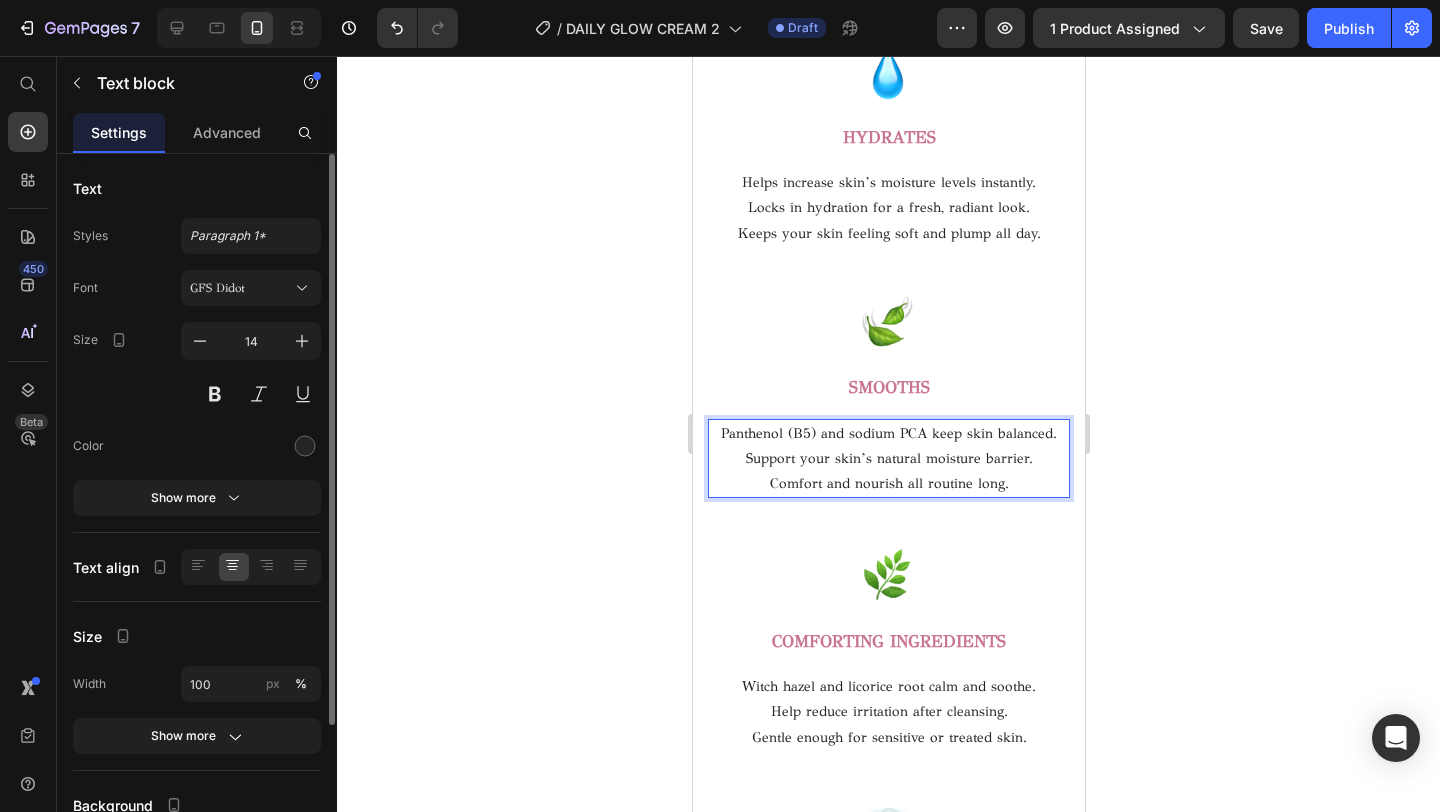 click on "Comfort and nourish all routine long." at bounding box center [888, 483] 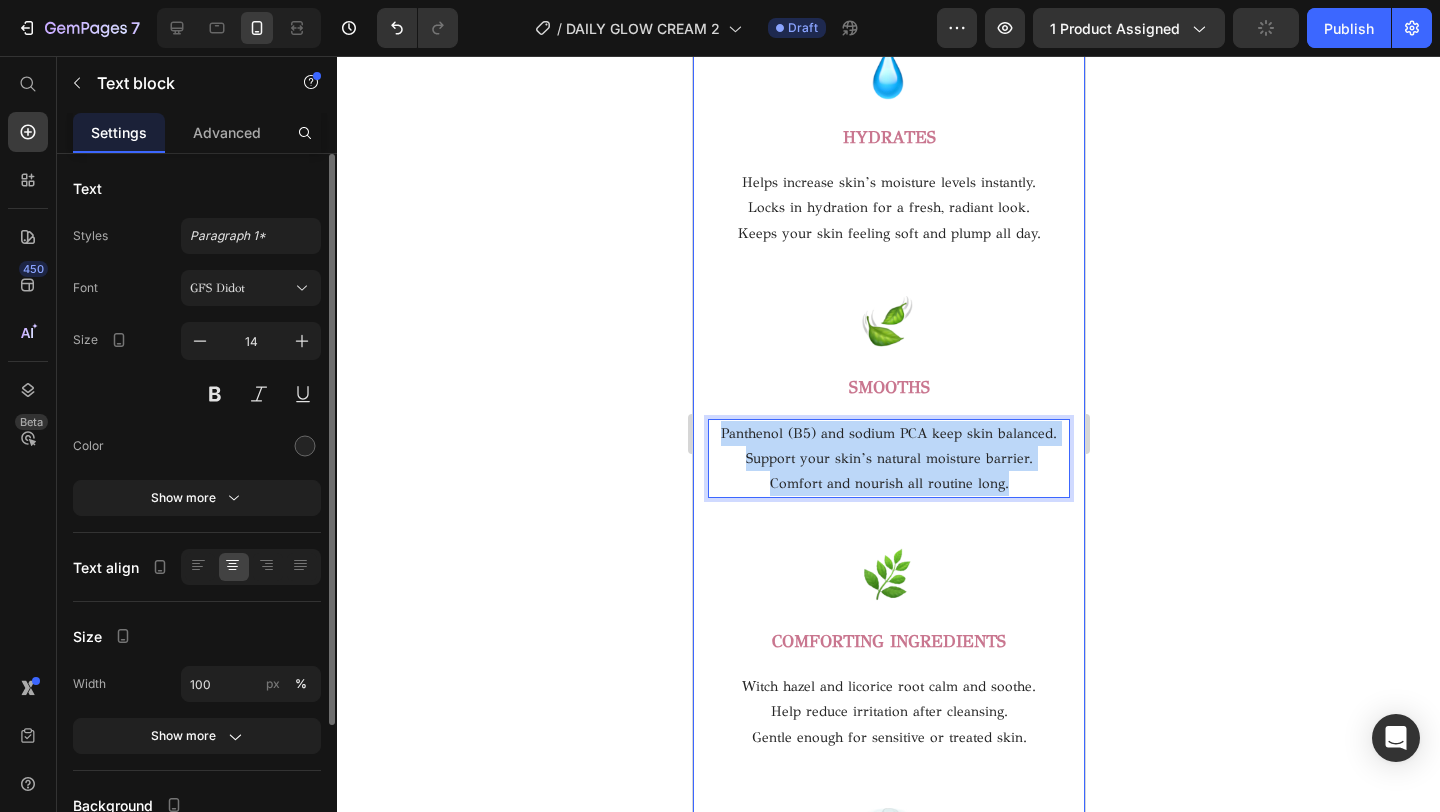 drag, startPoint x: 1014, startPoint y: 482, endPoint x: 704, endPoint y: 440, distance: 312.8322 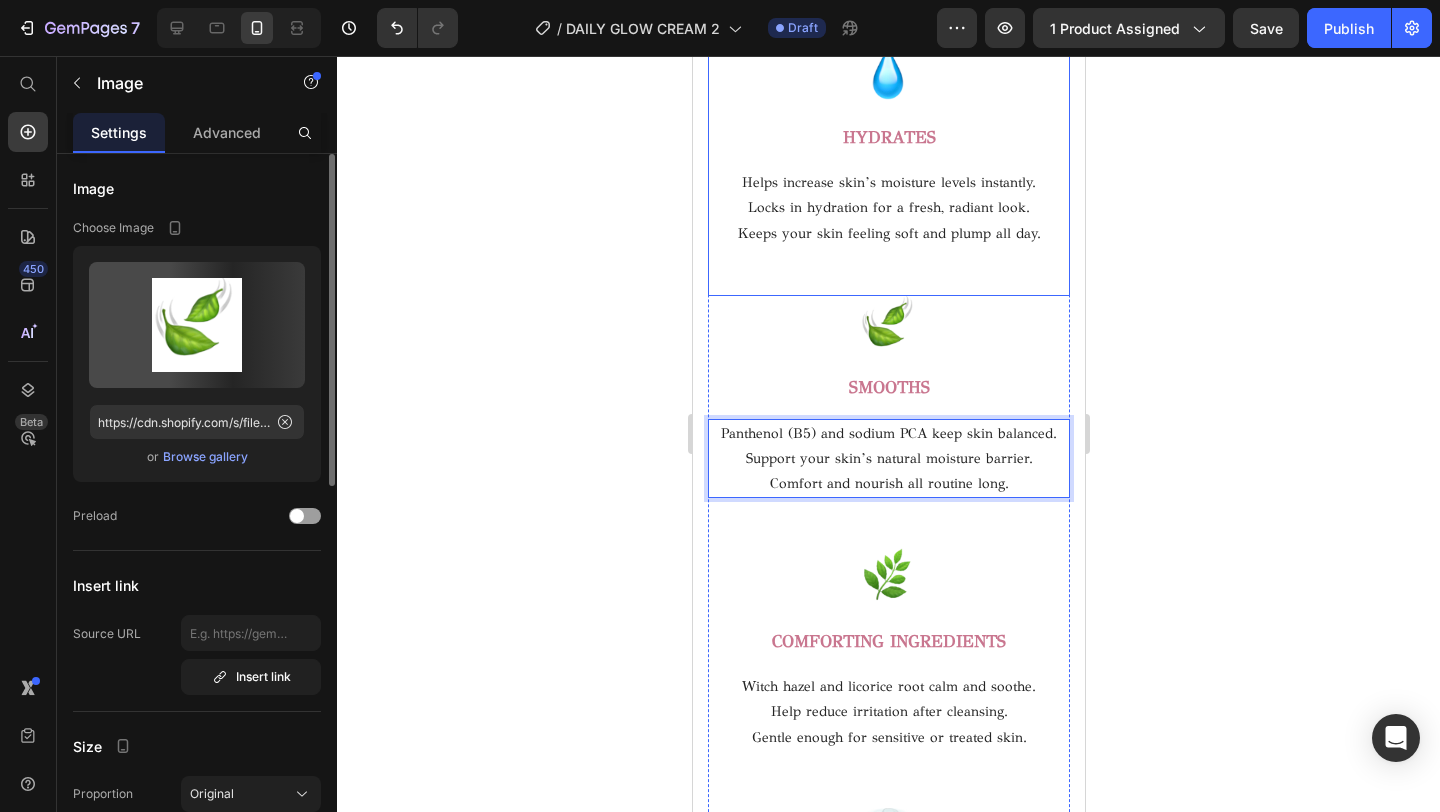 click at bounding box center [888, 327] 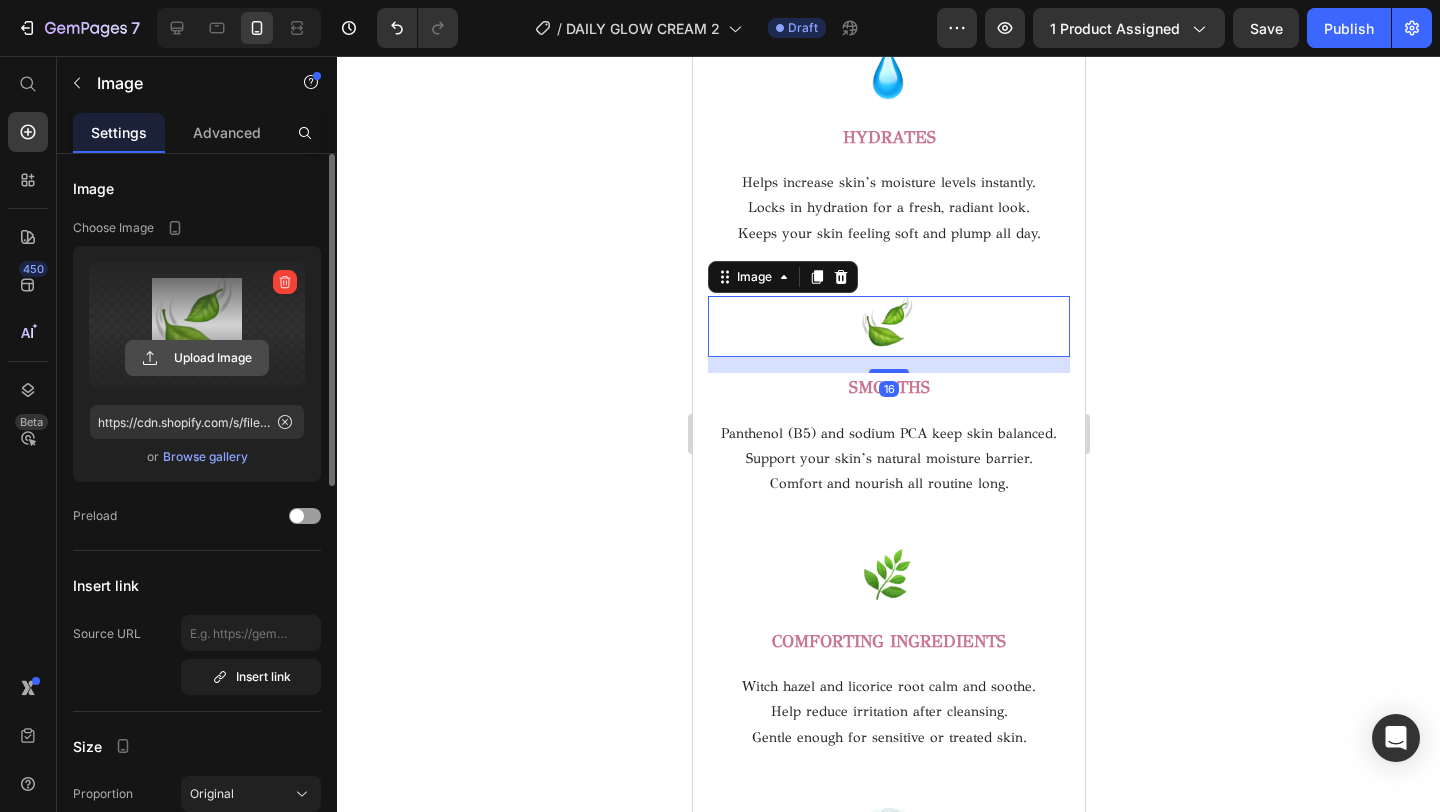 click 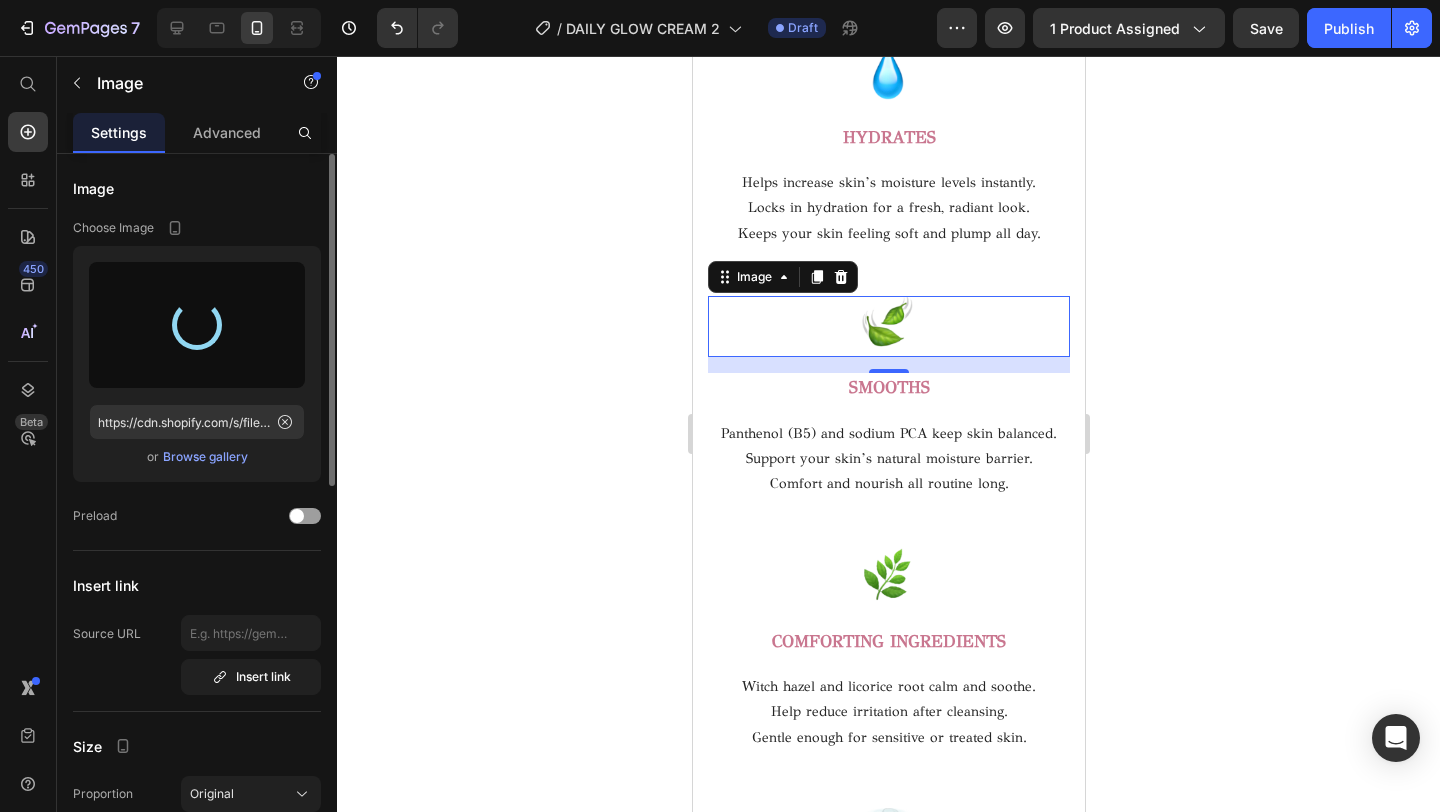 type on "https://cdn.shopify.com/s/files/1/0716/5673/4966/files/gempages_570221152178275200-3cdef7ab-b627-4b31-b7e2-53e1335613d2.png" 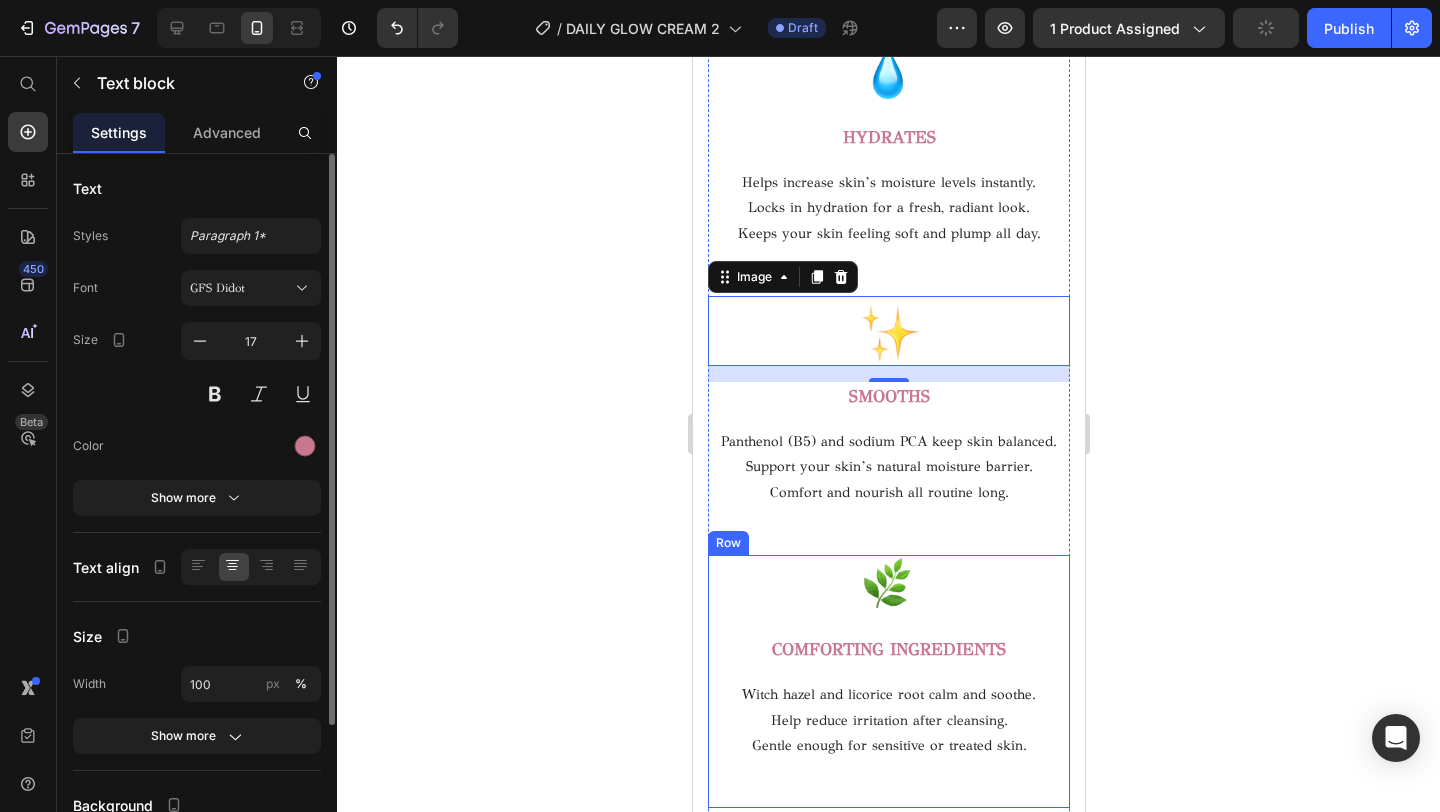 click on "COMFORTING INGREDIENTS" at bounding box center [888, 650] 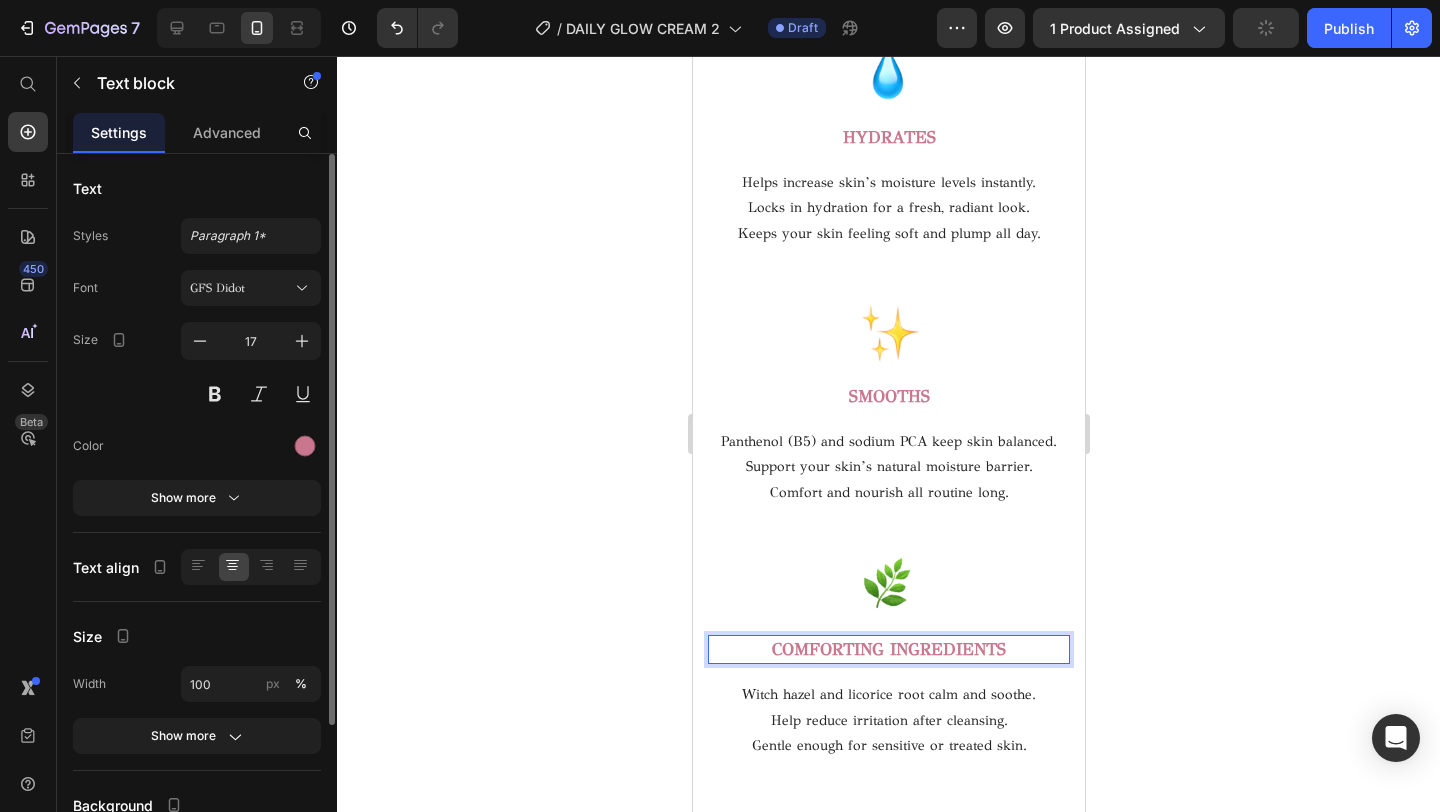 click on "COMFORTING INGREDIENTS" at bounding box center (888, 649) 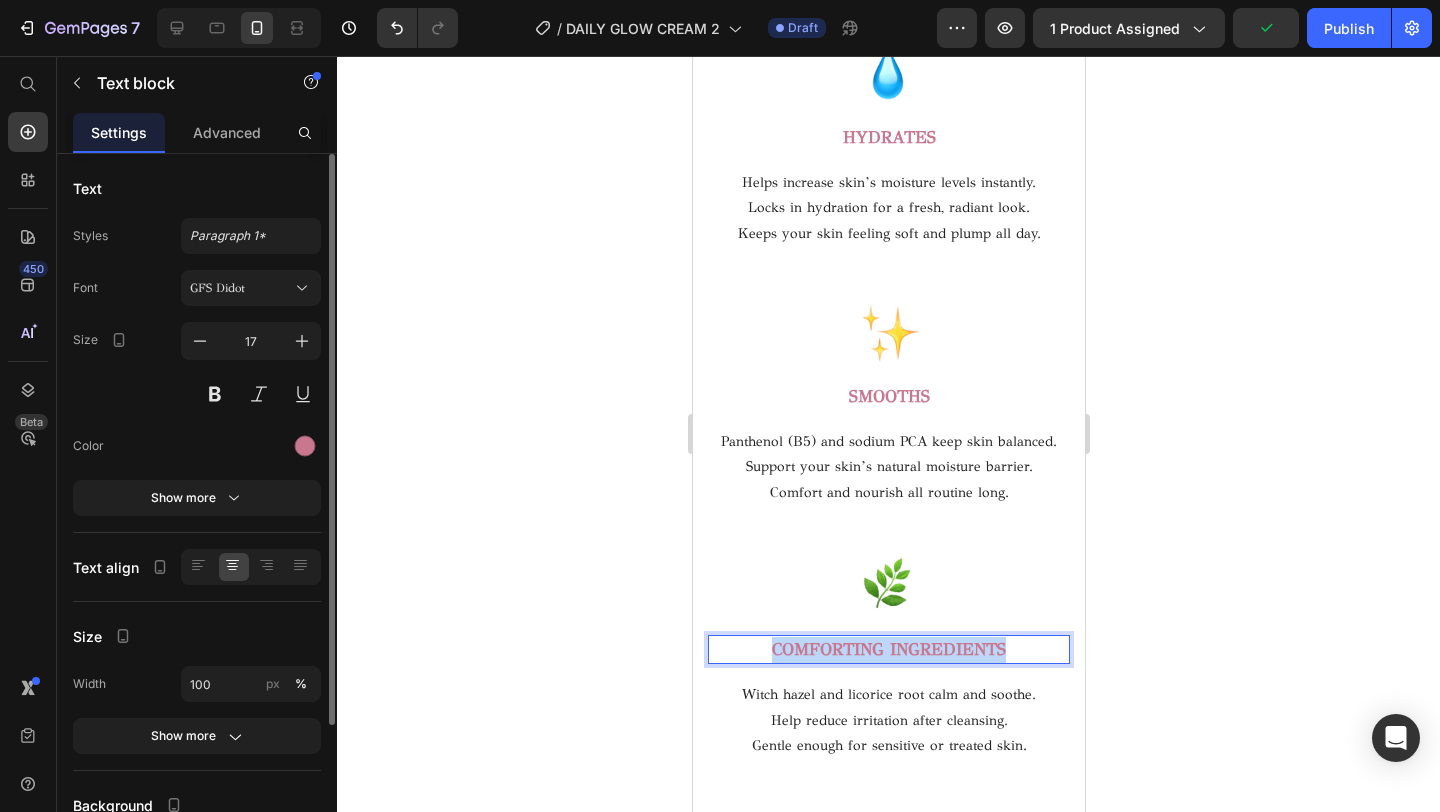 drag, startPoint x: 1030, startPoint y: 647, endPoint x: 768, endPoint y: 640, distance: 262.0935 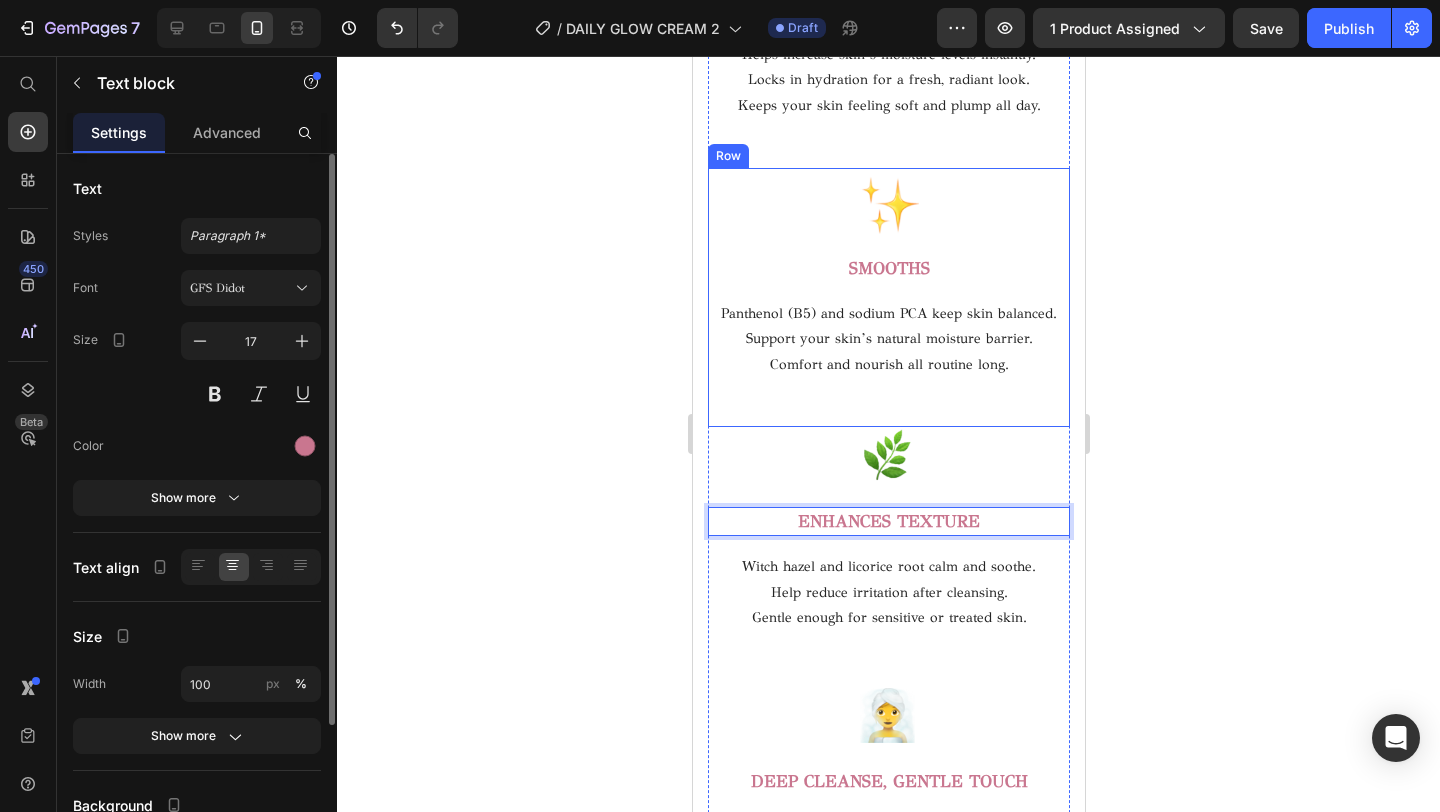 scroll, scrollTop: 3153, scrollLeft: 0, axis: vertical 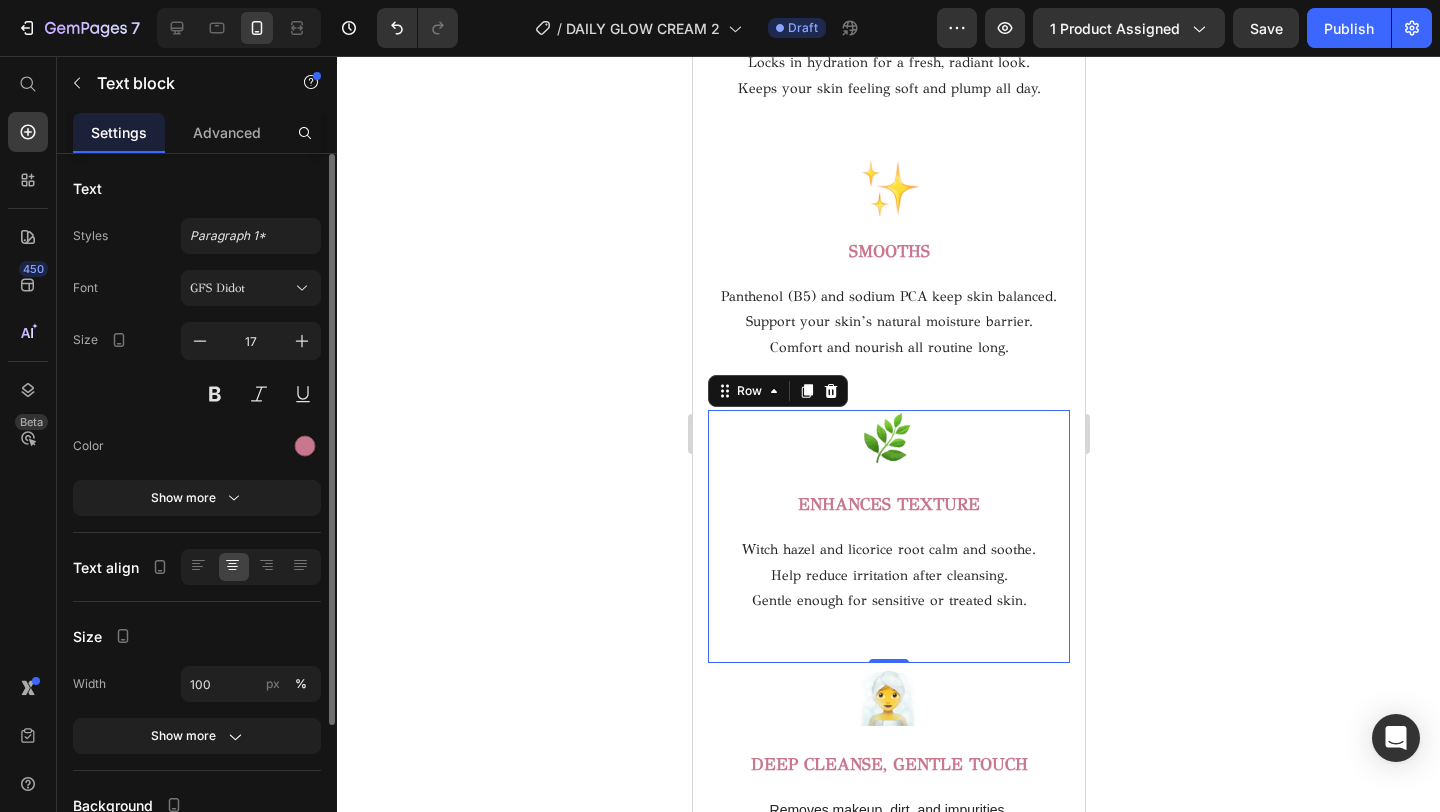 click on "Image ENHANCES TEXTURE Text block Witch hazel and licorice root calm and soothe. Help reduce irritation after cleansing. Gentle enough for sensitive or treated skin. Text block Row   0" at bounding box center (888, 536) 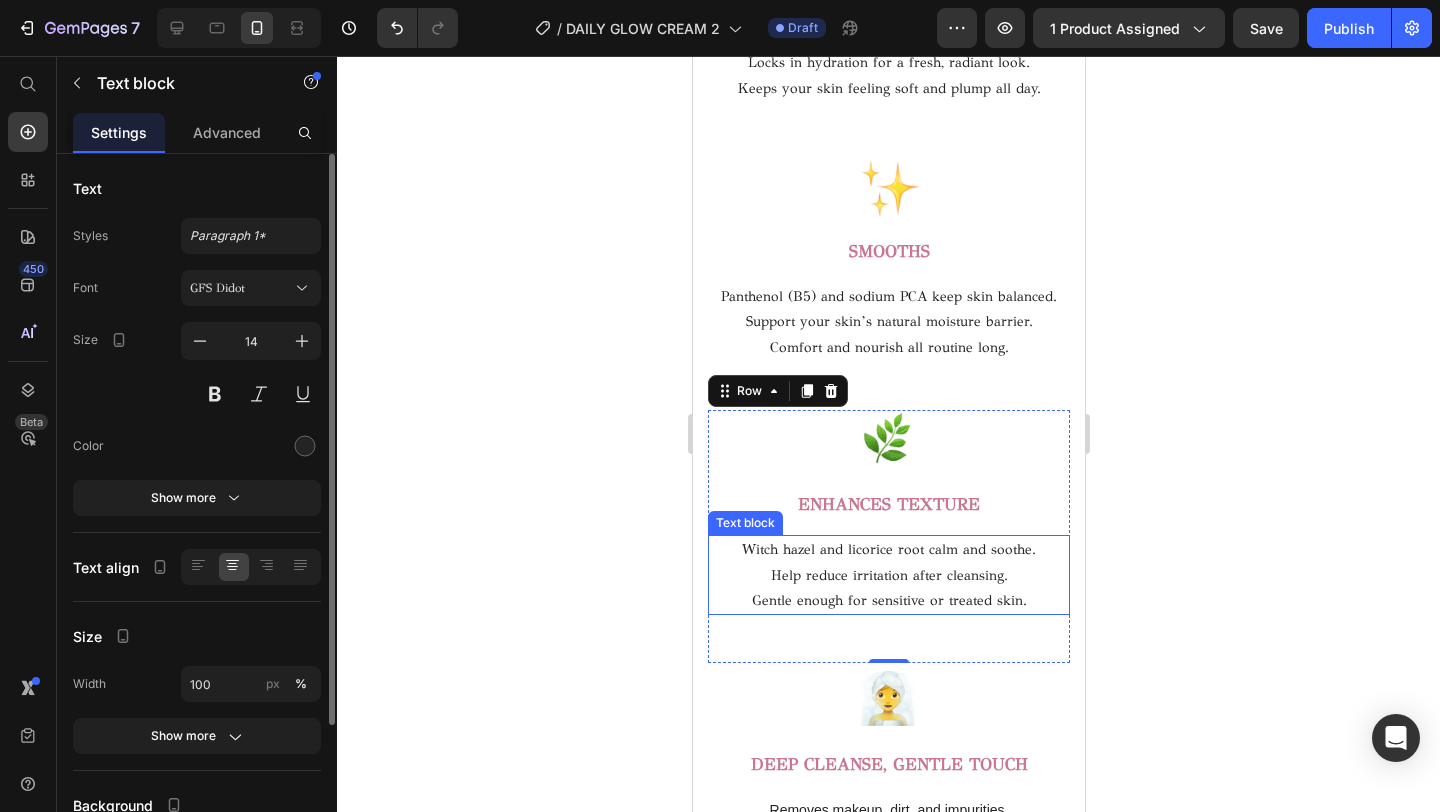 click on "Gentle enough for sensitive or treated skin." at bounding box center (888, 600) 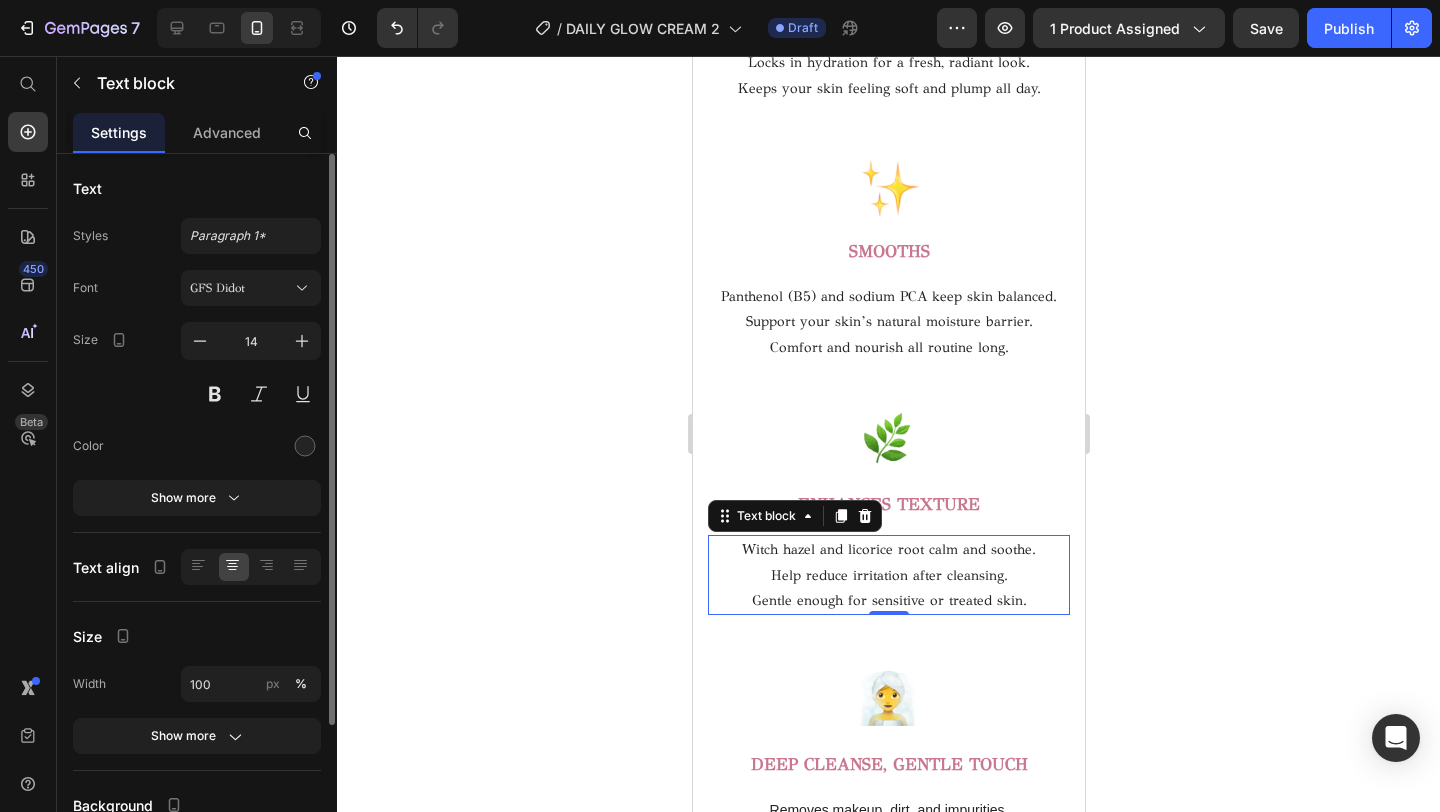 click on "Gentle enough for sensitive or treated skin." at bounding box center (888, 600) 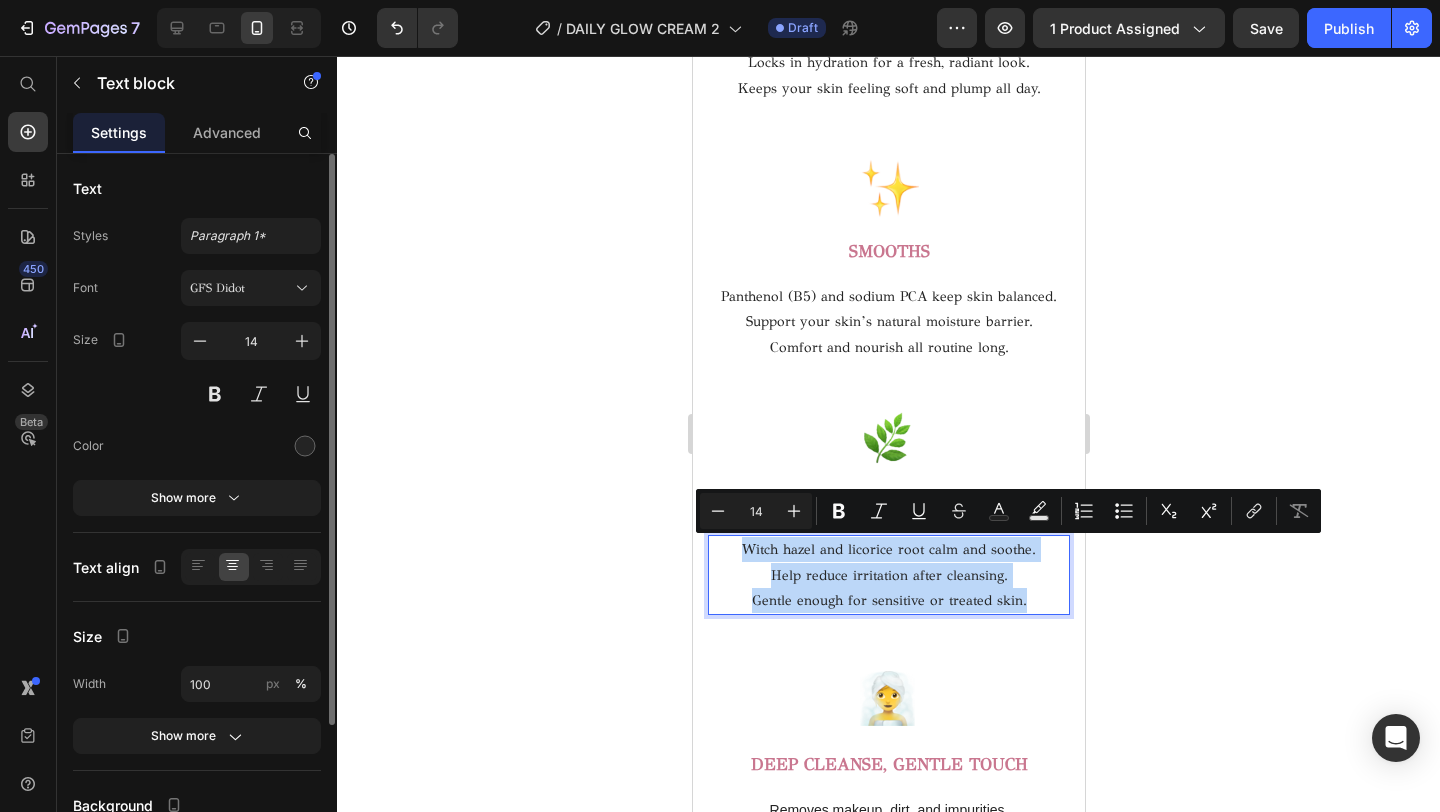 drag, startPoint x: 1028, startPoint y: 599, endPoint x: 739, endPoint y: 550, distance: 293.12454 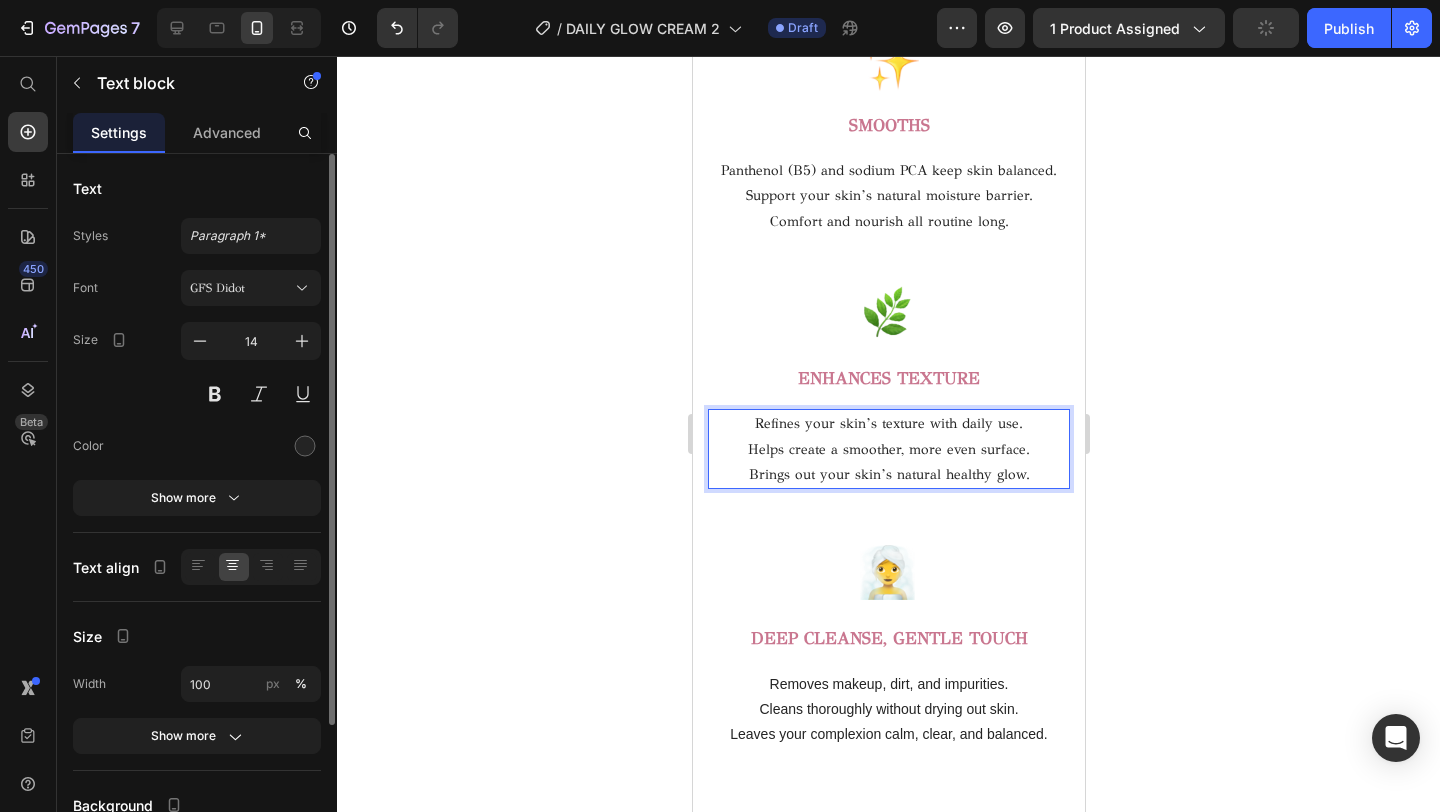 scroll, scrollTop: 3301, scrollLeft: 0, axis: vertical 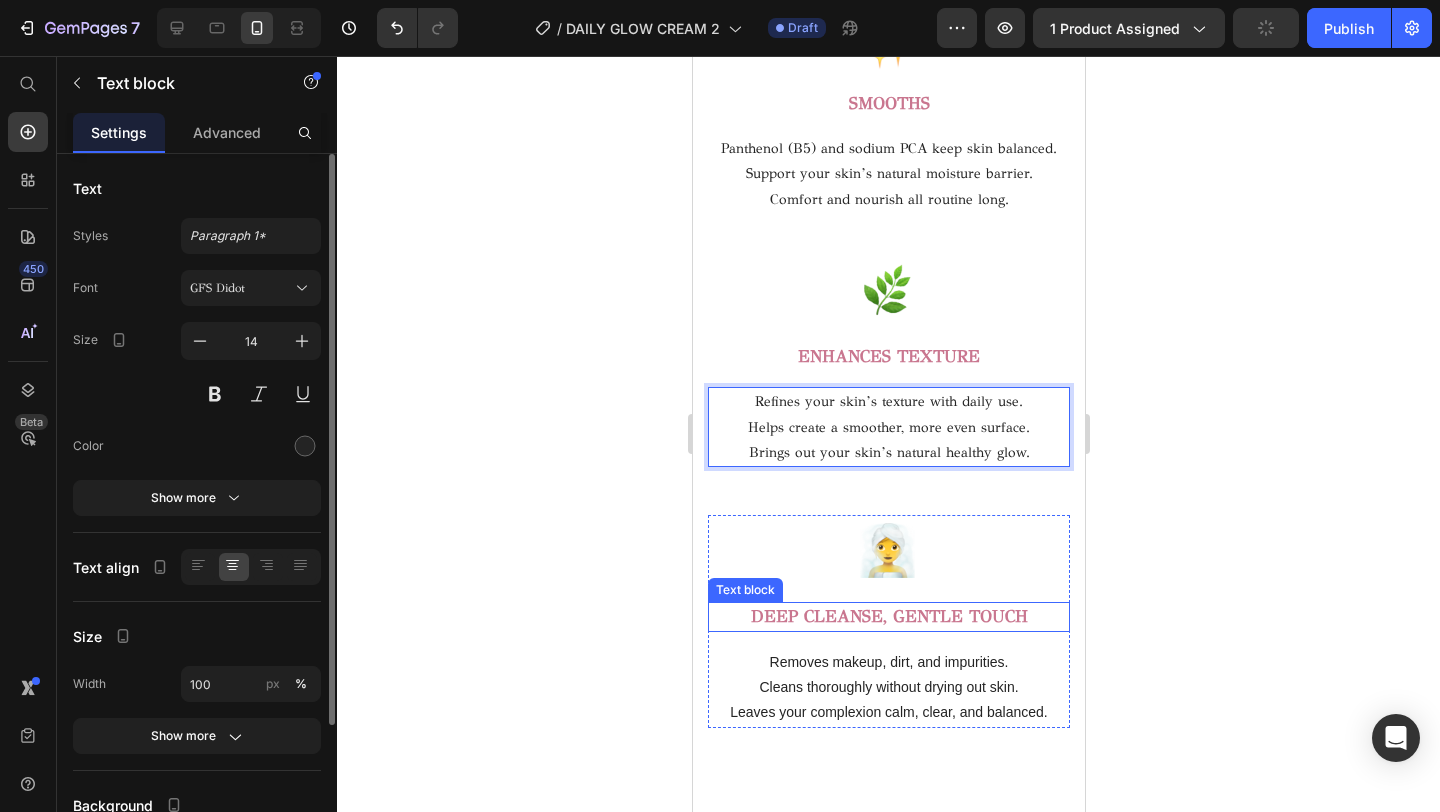click on "DEEP CLEANSE, GENTLE TOUCH" at bounding box center [888, 617] 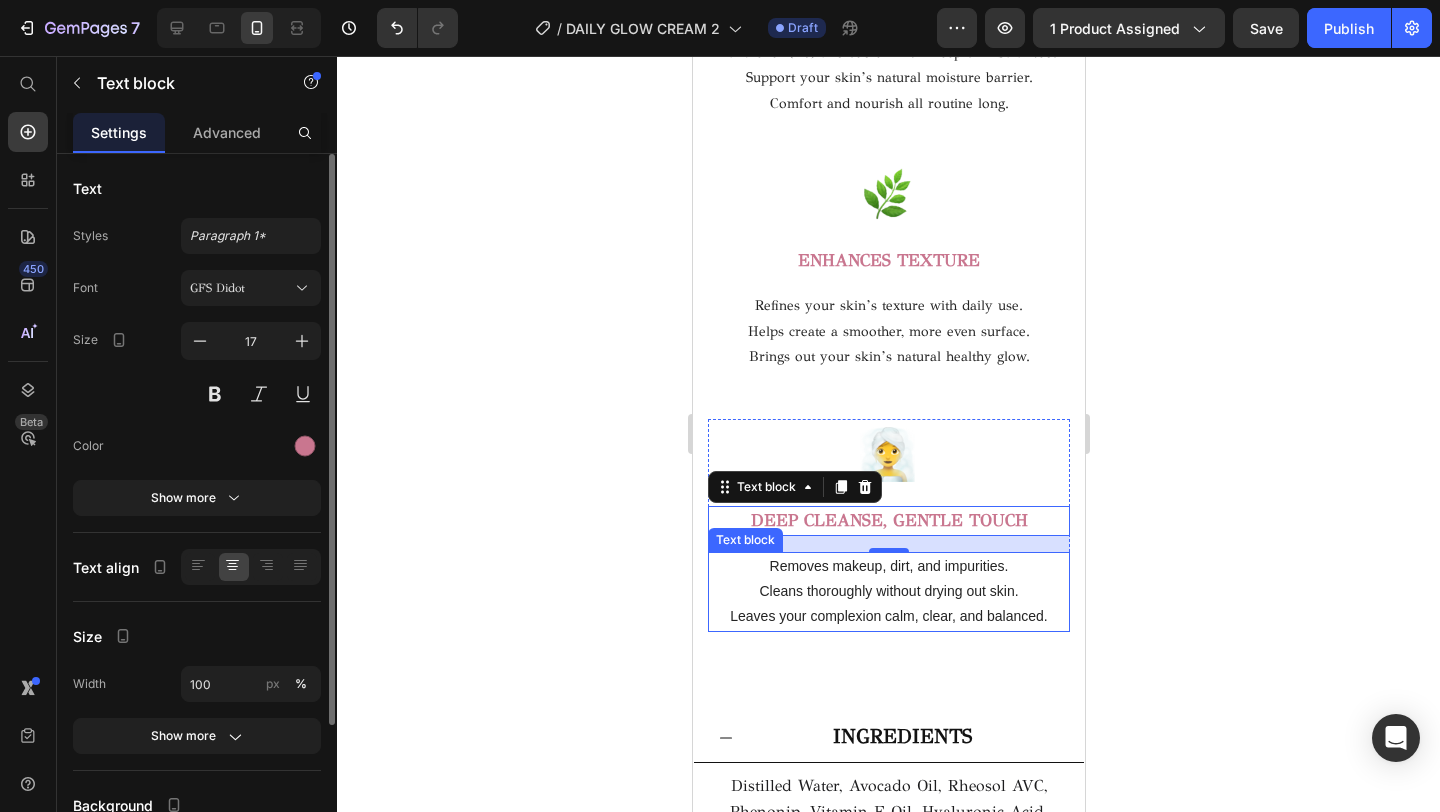 scroll, scrollTop: 3396, scrollLeft: 0, axis: vertical 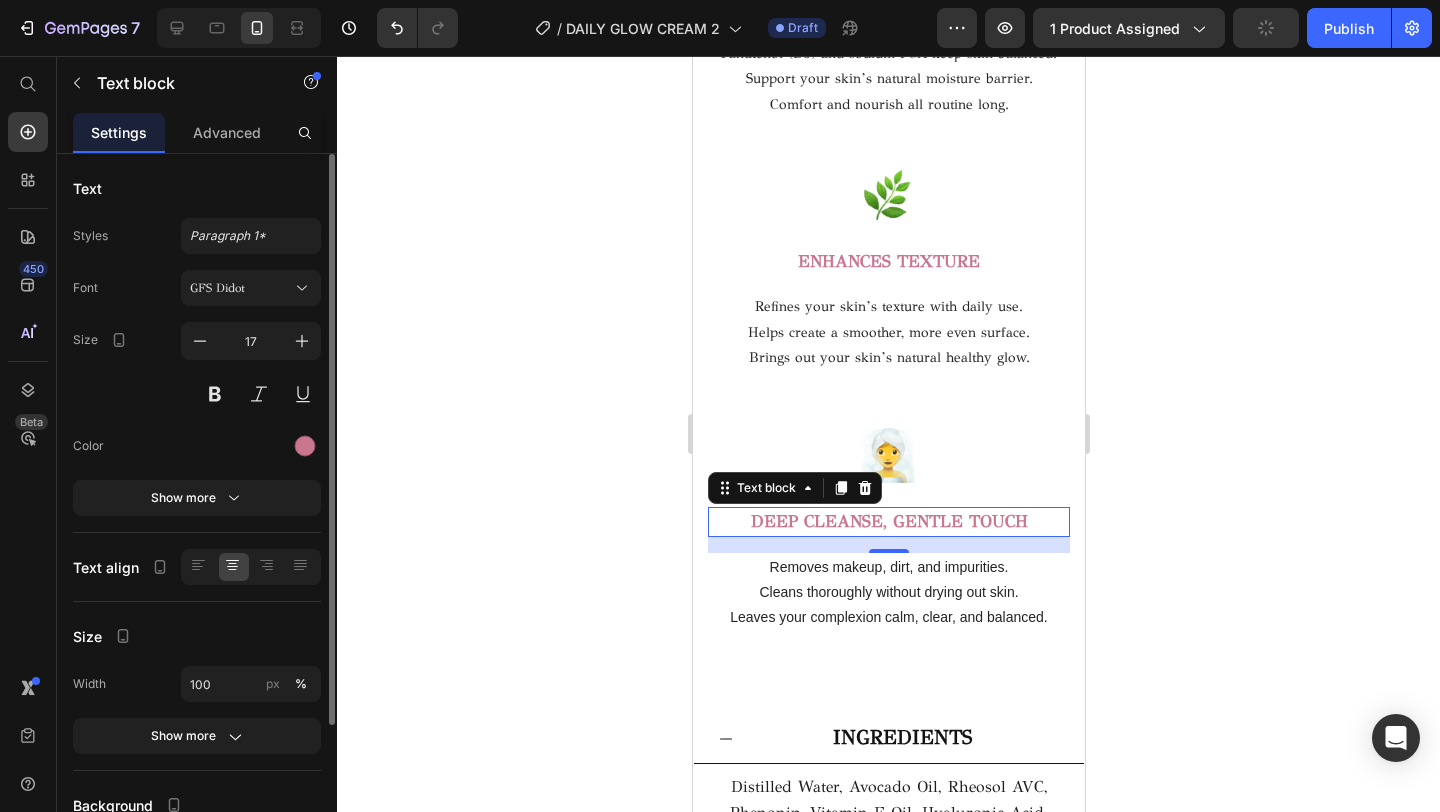 click on "DEEP CLEANSE, GENTLE TOUCH" at bounding box center (888, 522) 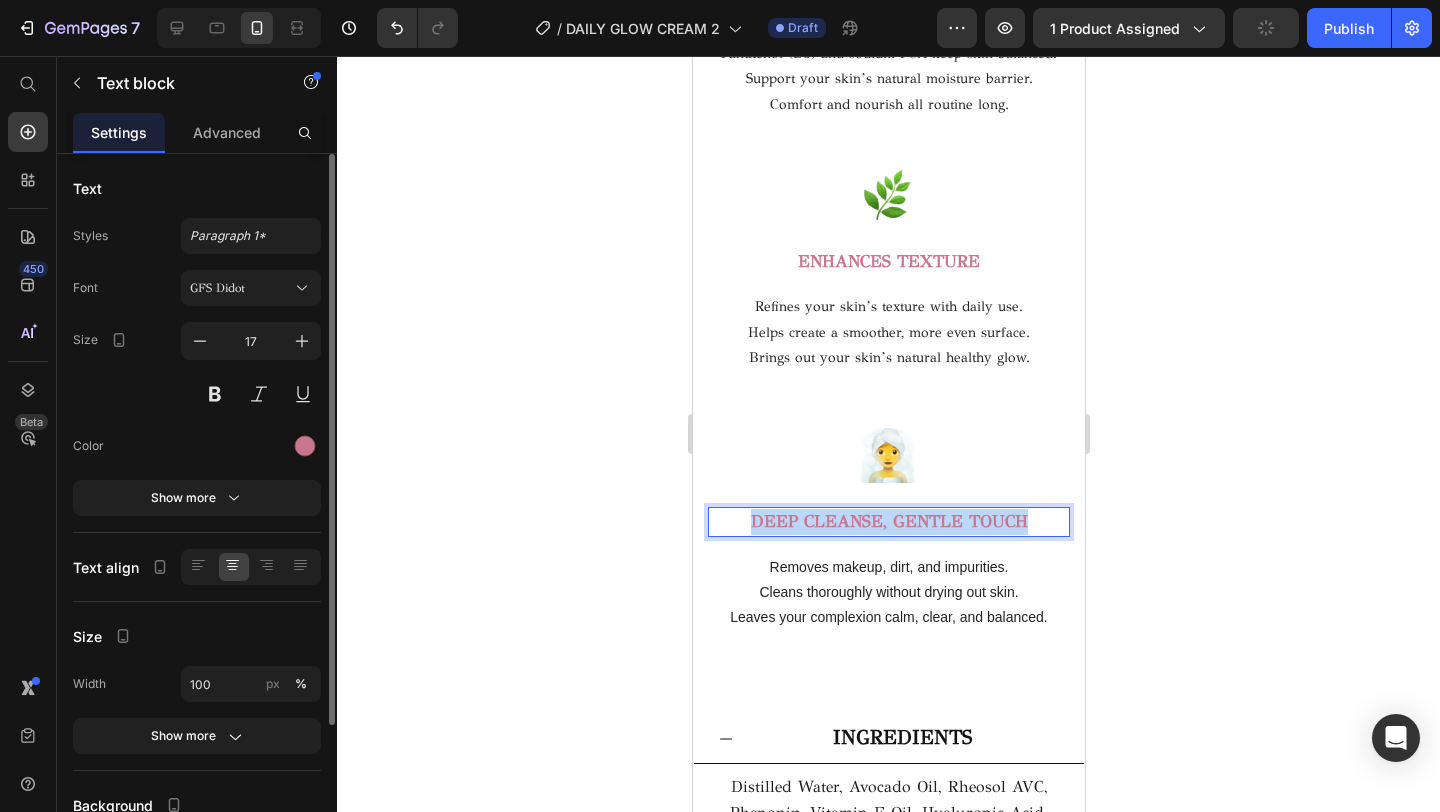 drag, startPoint x: 1034, startPoint y: 513, endPoint x: 660, endPoint y: 504, distance: 374.10828 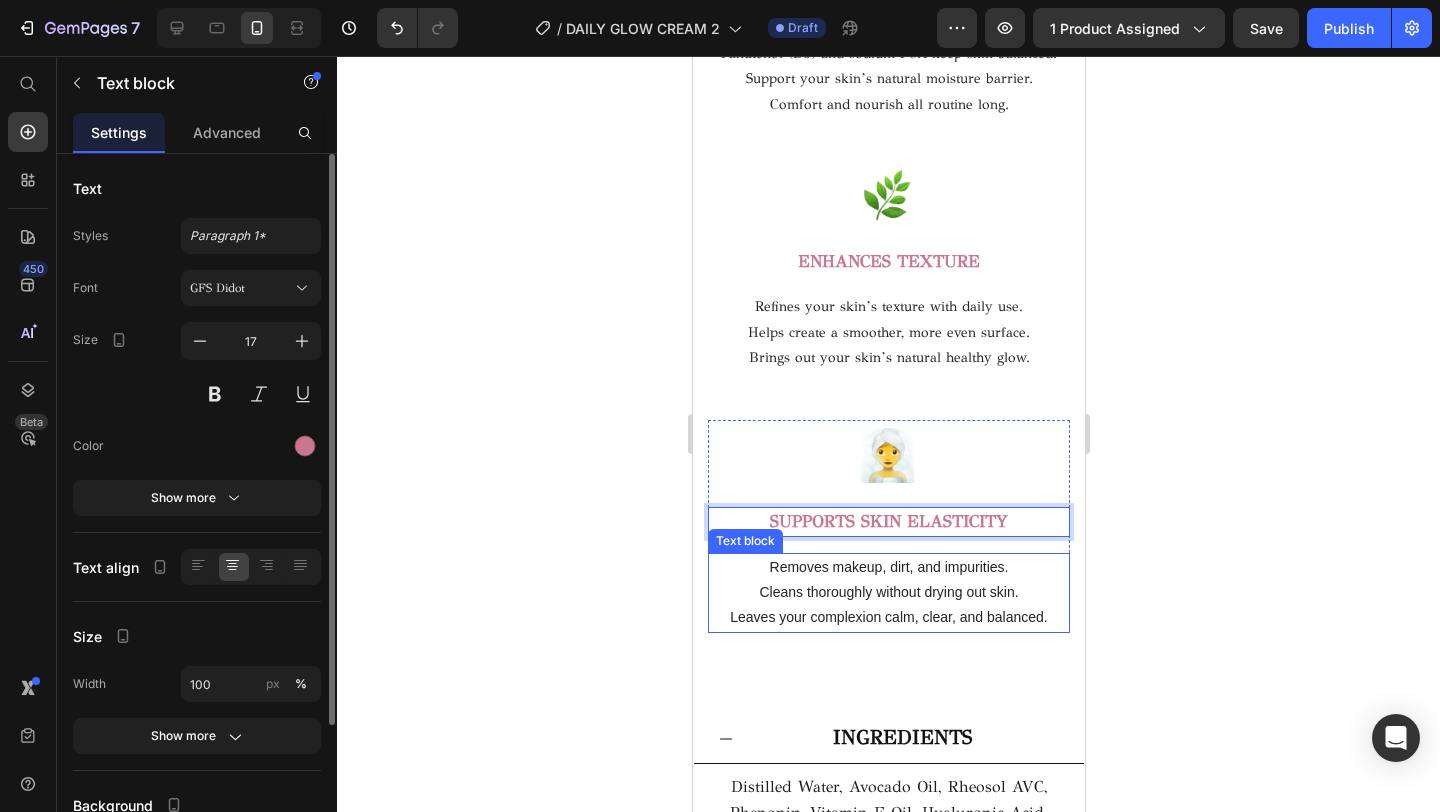 click on "Cleans thoroughly without drying out skin." at bounding box center [888, 592] 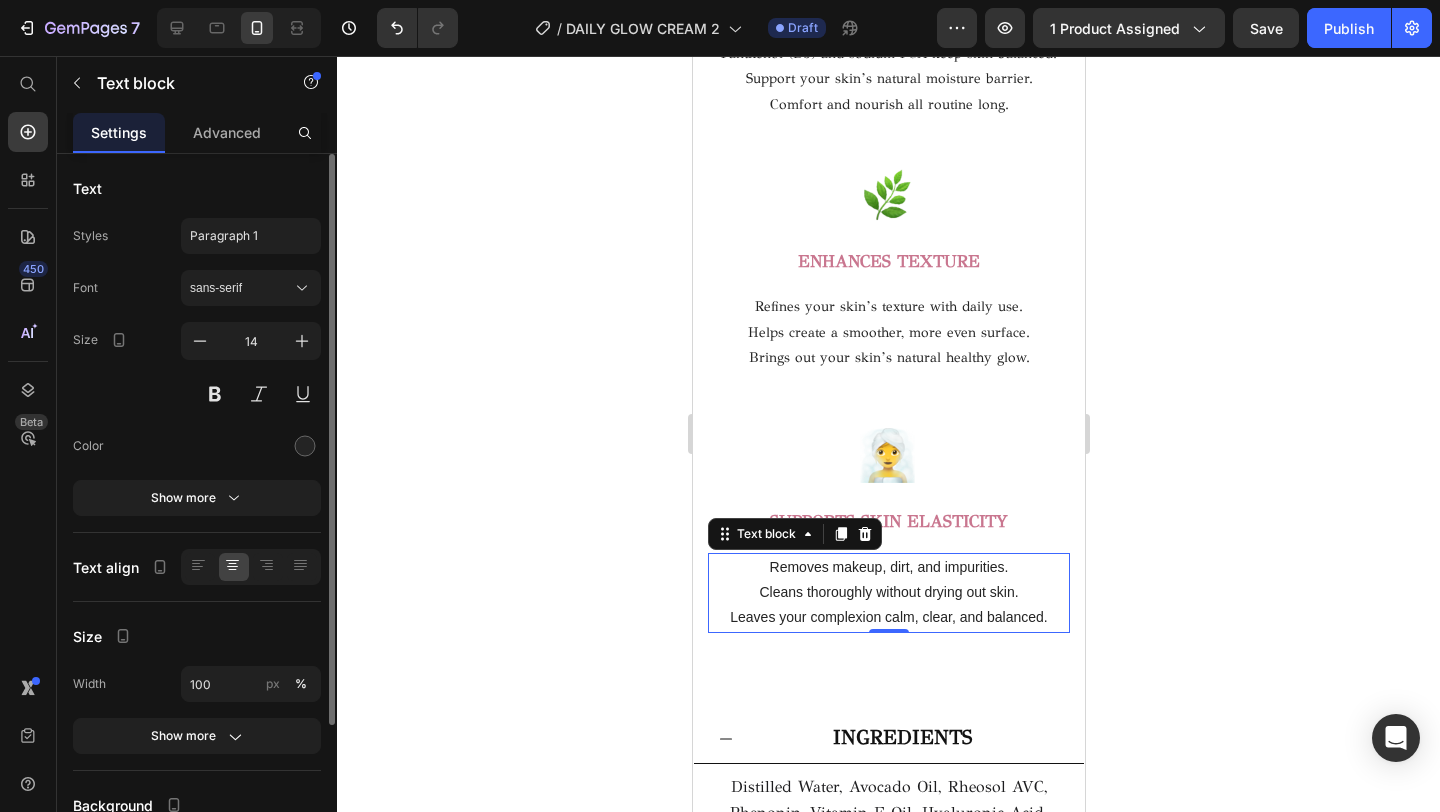 click on "Leaves your complexion calm, clear, and balanced." at bounding box center [888, 617] 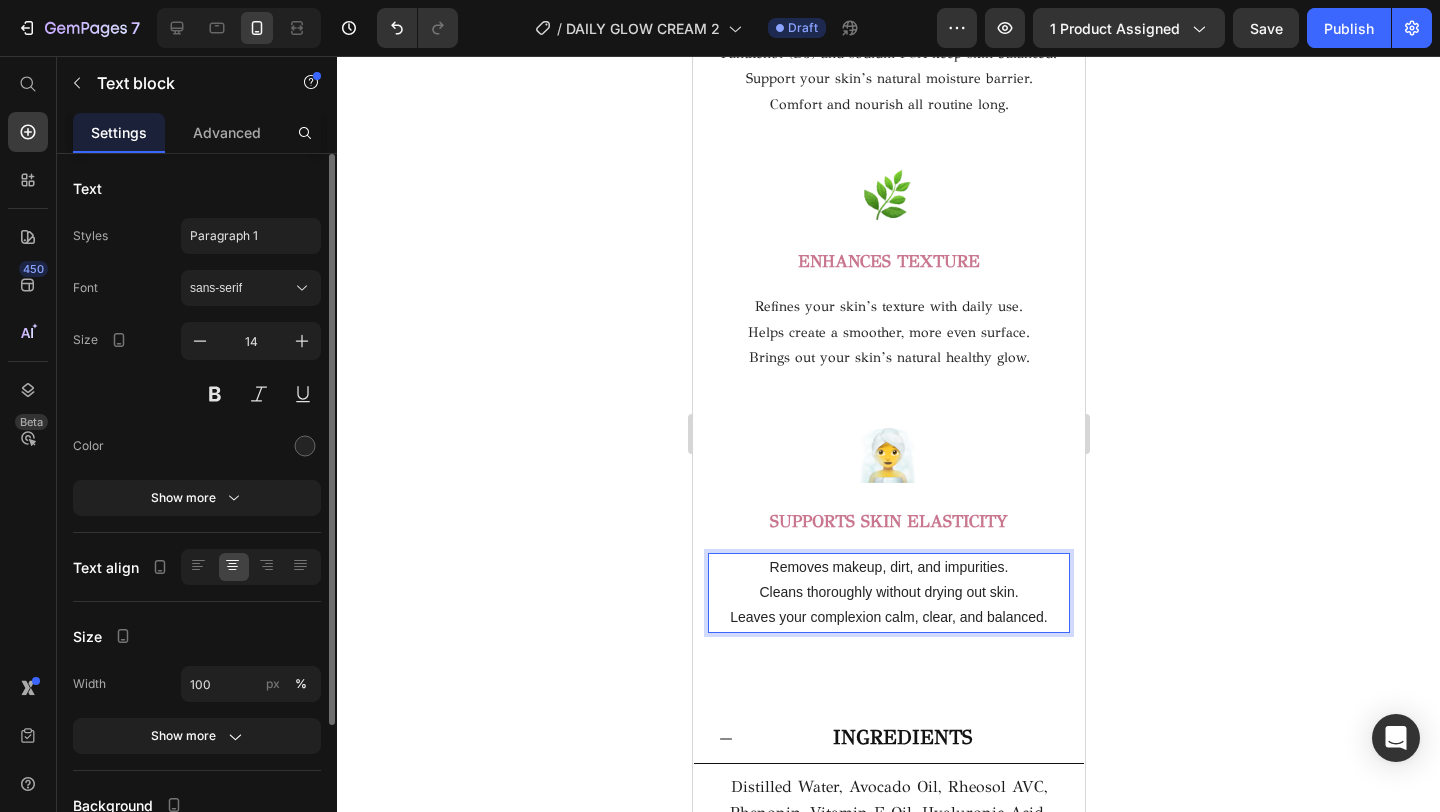click on "Leaves your complexion calm, clear, and balanced." at bounding box center [888, 617] 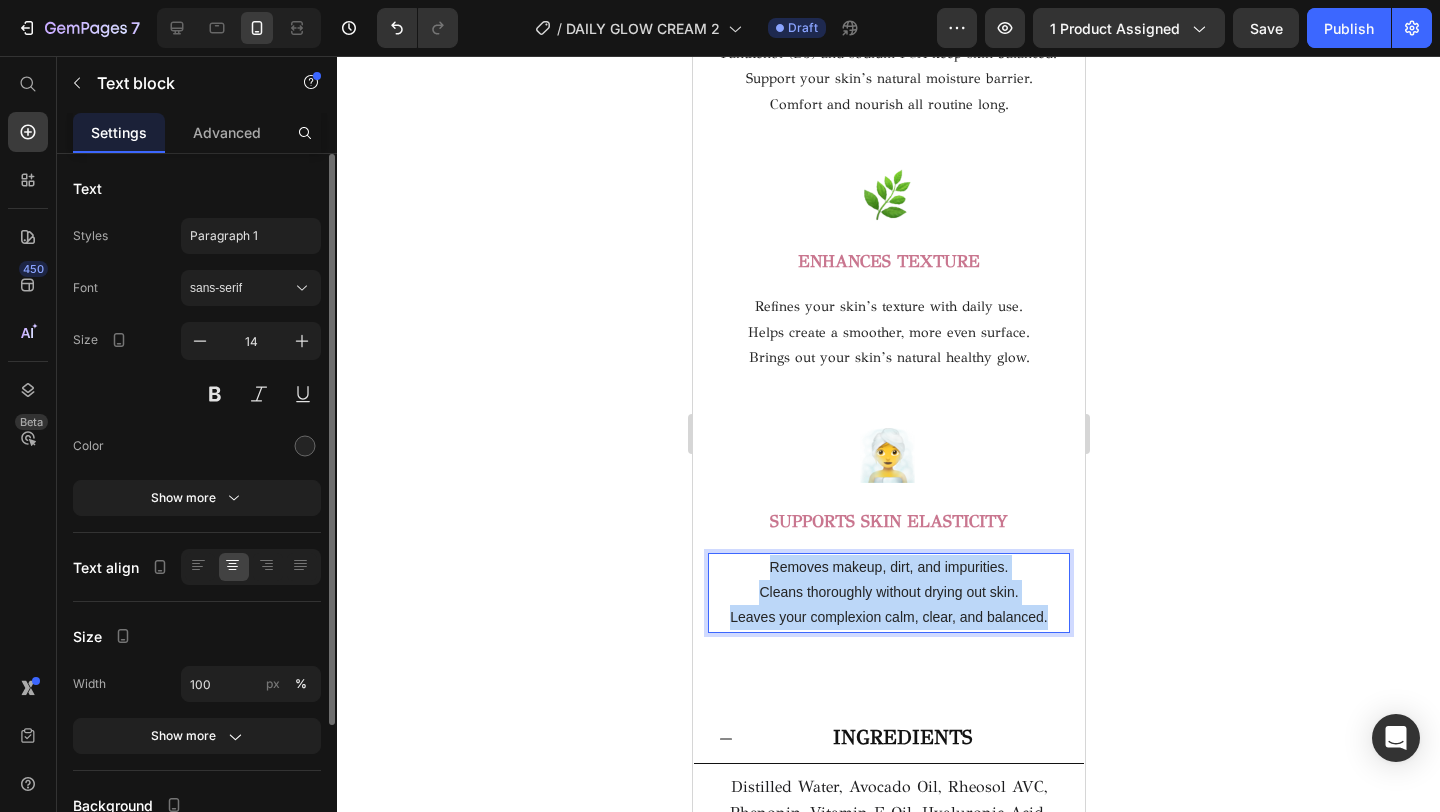 drag, startPoint x: 1046, startPoint y: 620, endPoint x: 726, endPoint y: 553, distance: 326.93884 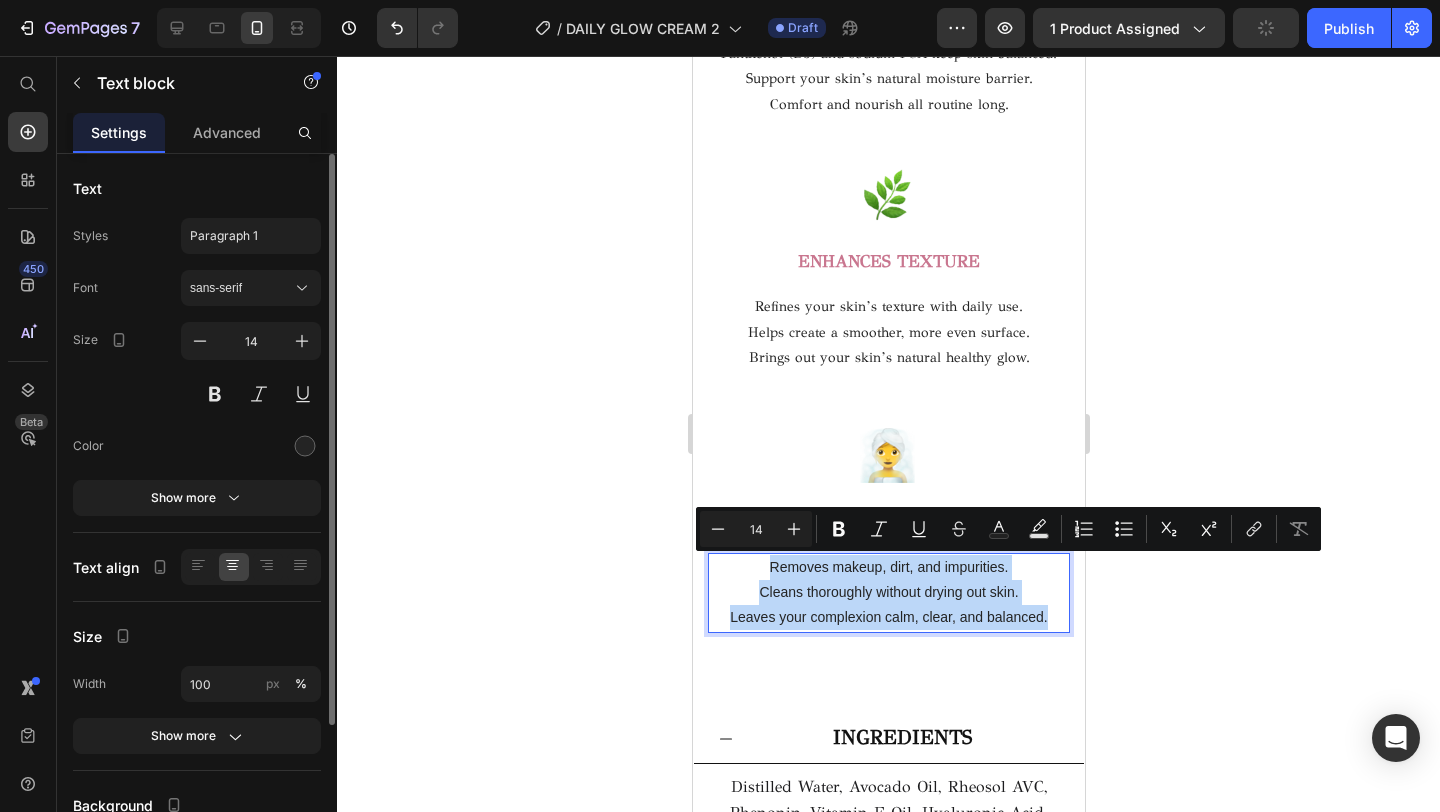 click on "Leaves your complexion calm, clear, and balanced." at bounding box center [888, 617] 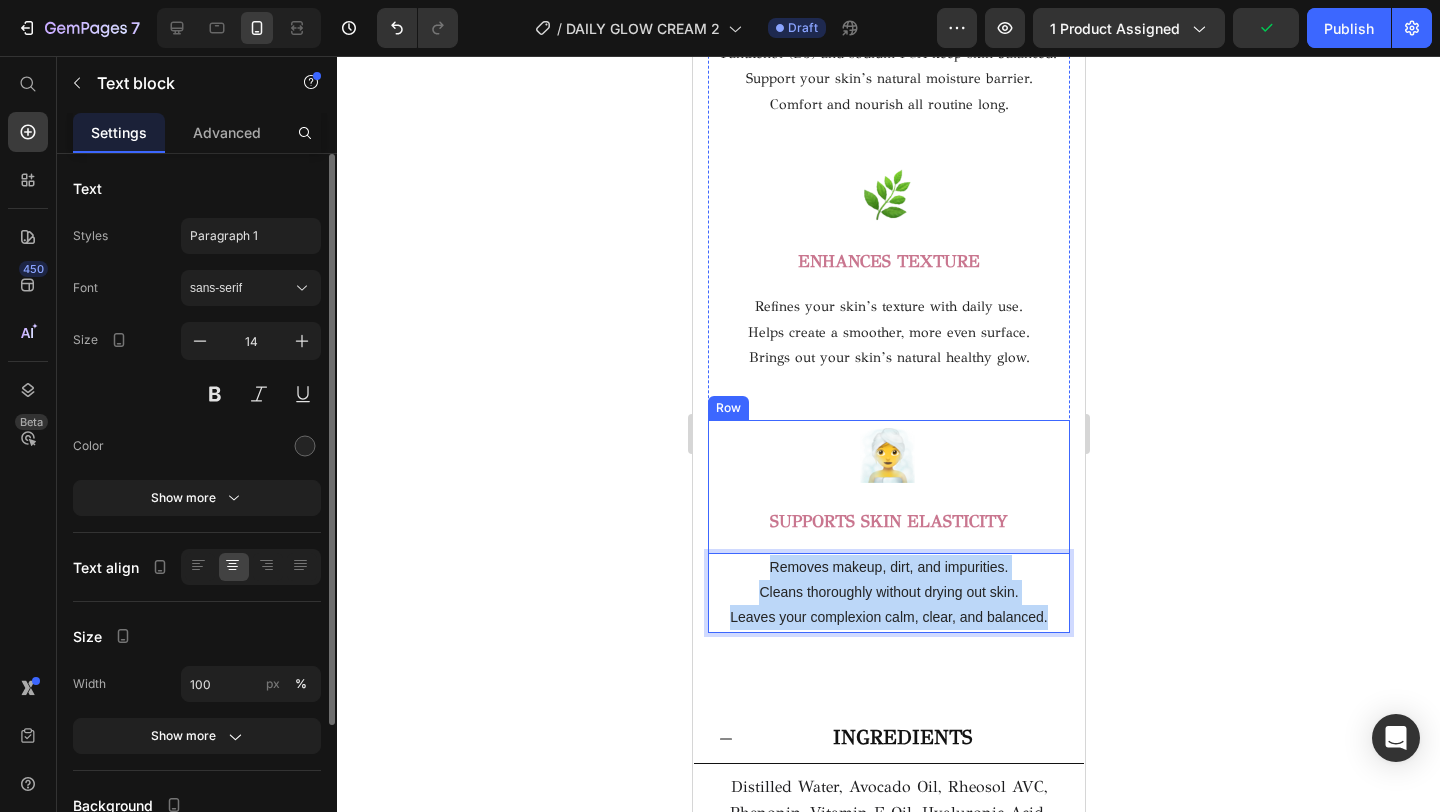 drag, startPoint x: 1055, startPoint y: 618, endPoint x: 748, endPoint y: 539, distance: 317.0016 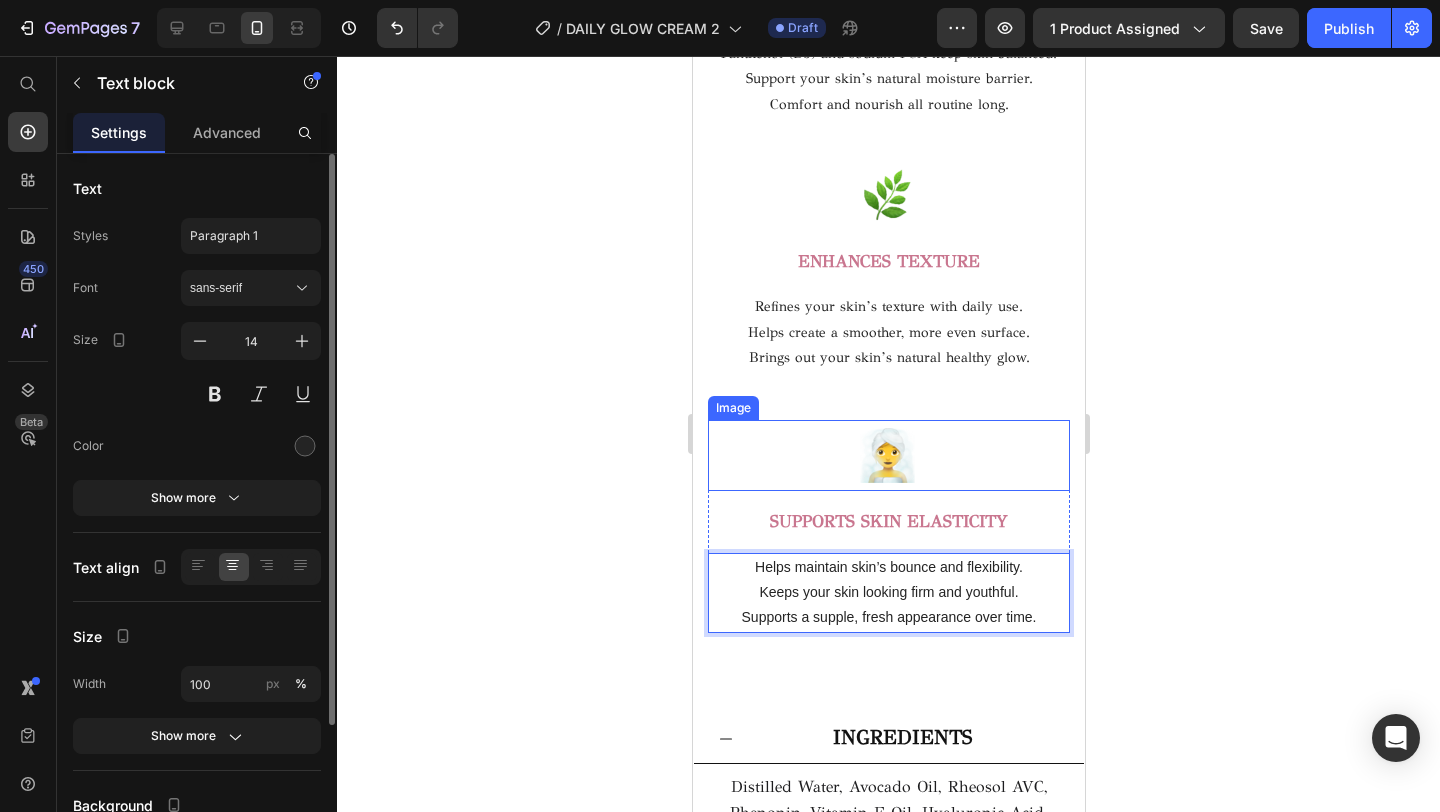 click at bounding box center (888, 455) 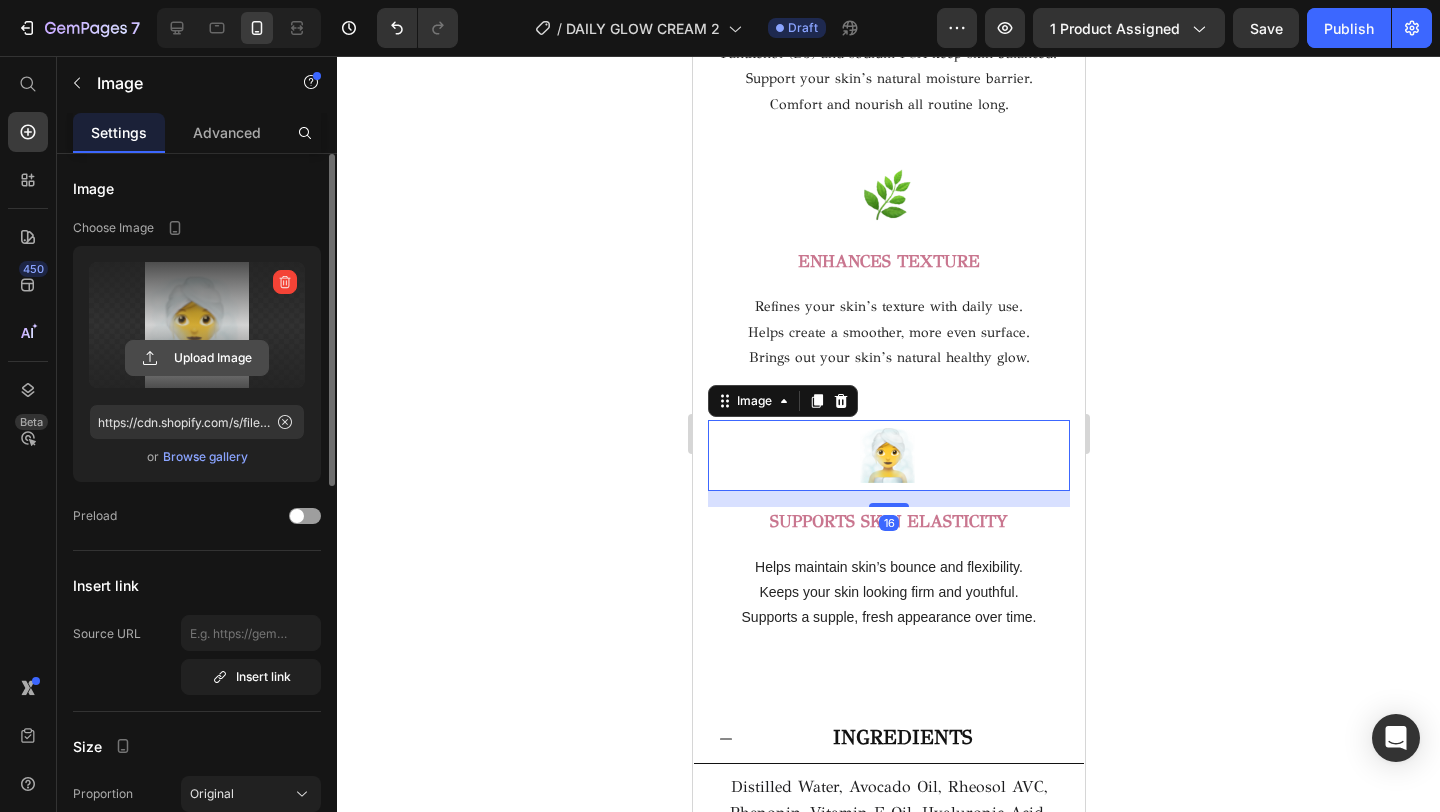 click 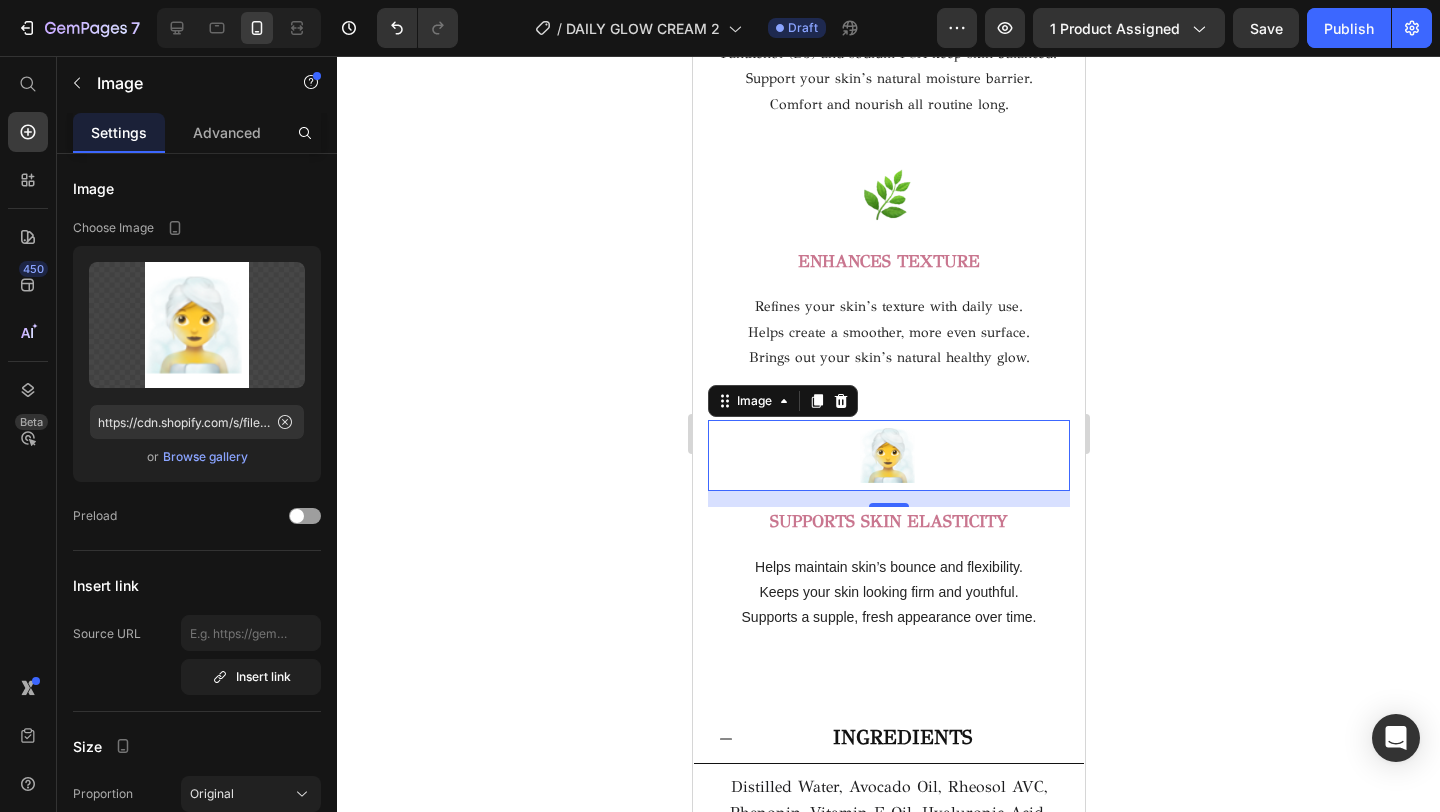 click at bounding box center (888, 455) 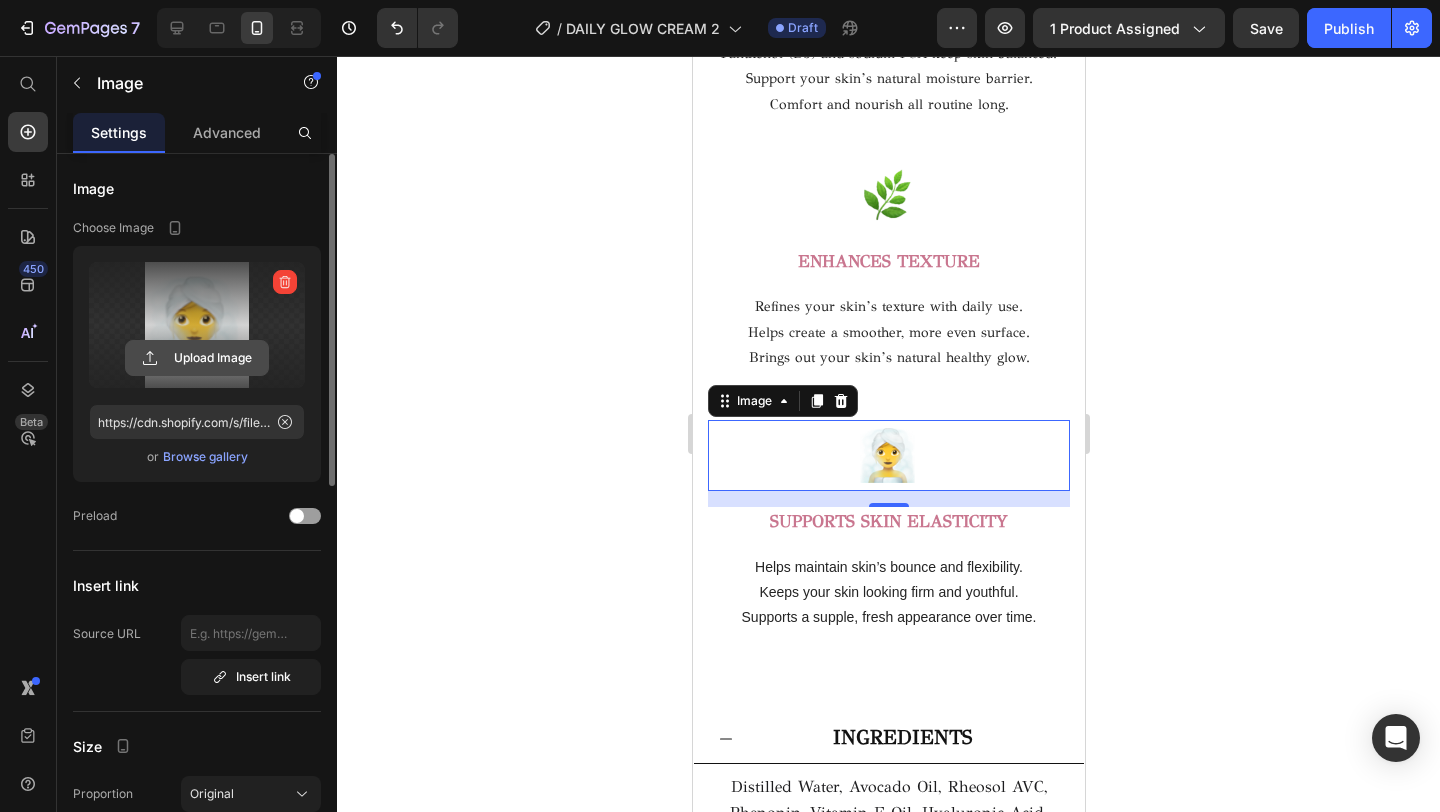 click 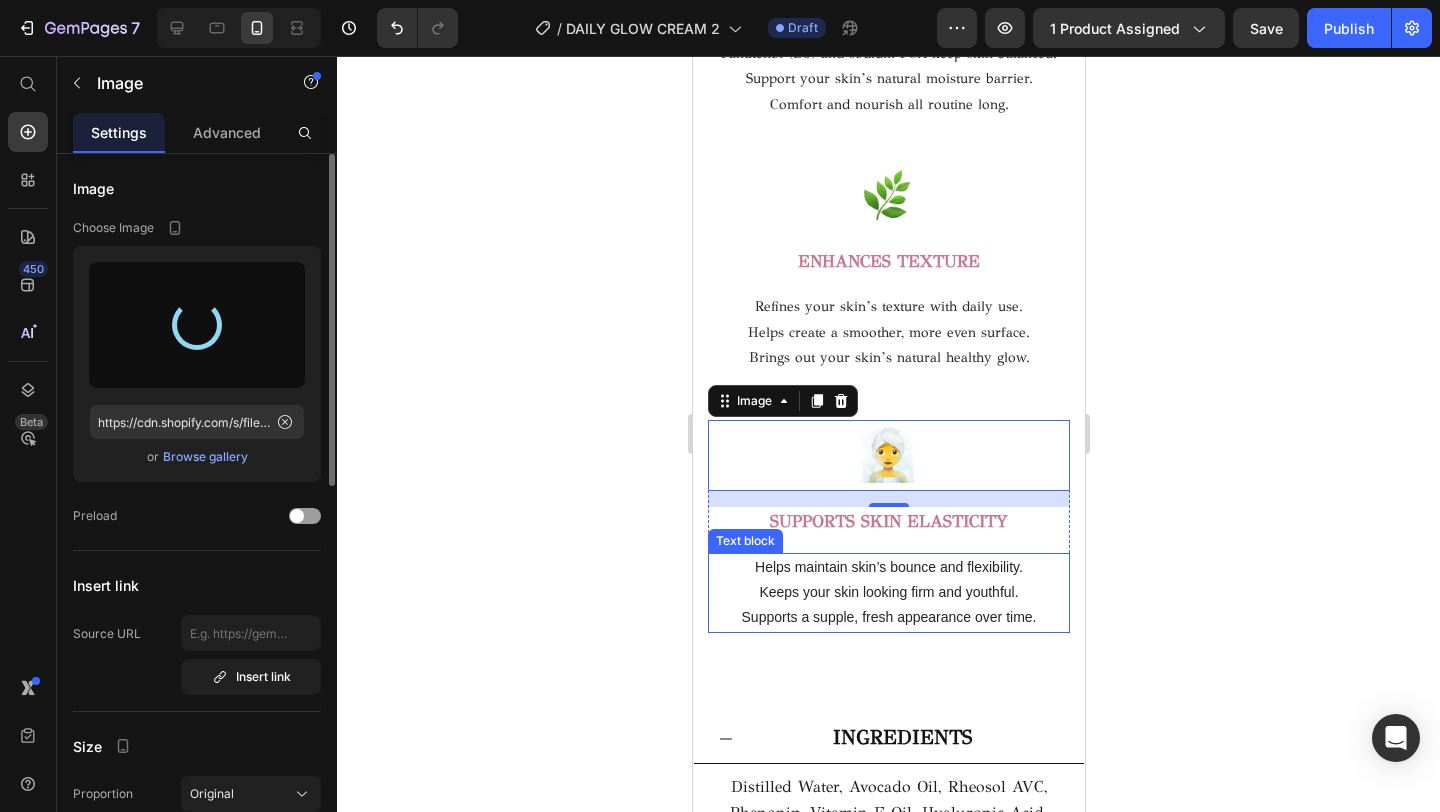 type on "https://cdn.shopify.com/s/files/1/0716/5673/4966/files/gempages_570221152178275200-eddf59fd-00e3-492c-865c-f07e74b78c23.png" 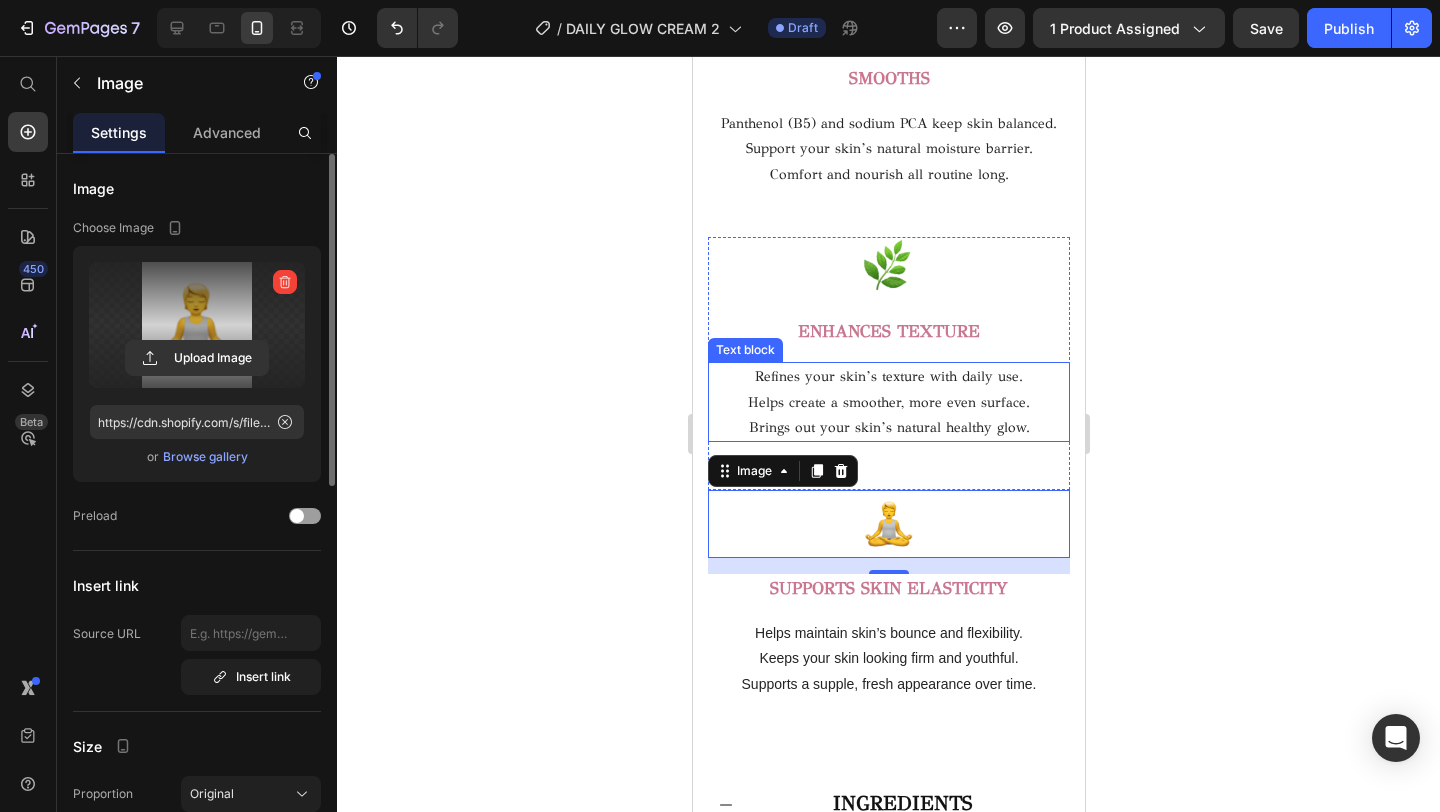 scroll, scrollTop: 3310, scrollLeft: 0, axis: vertical 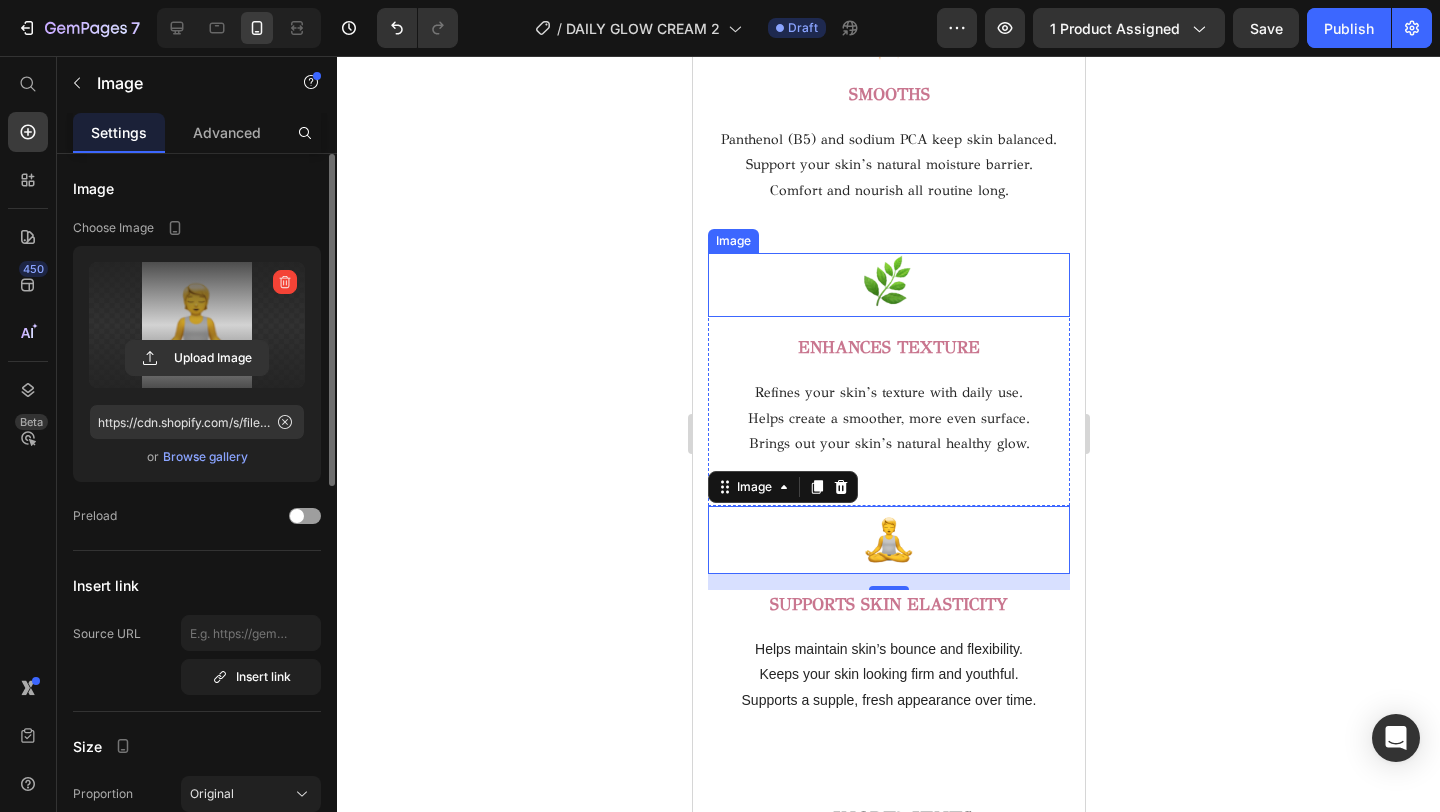 click at bounding box center [888, 285] 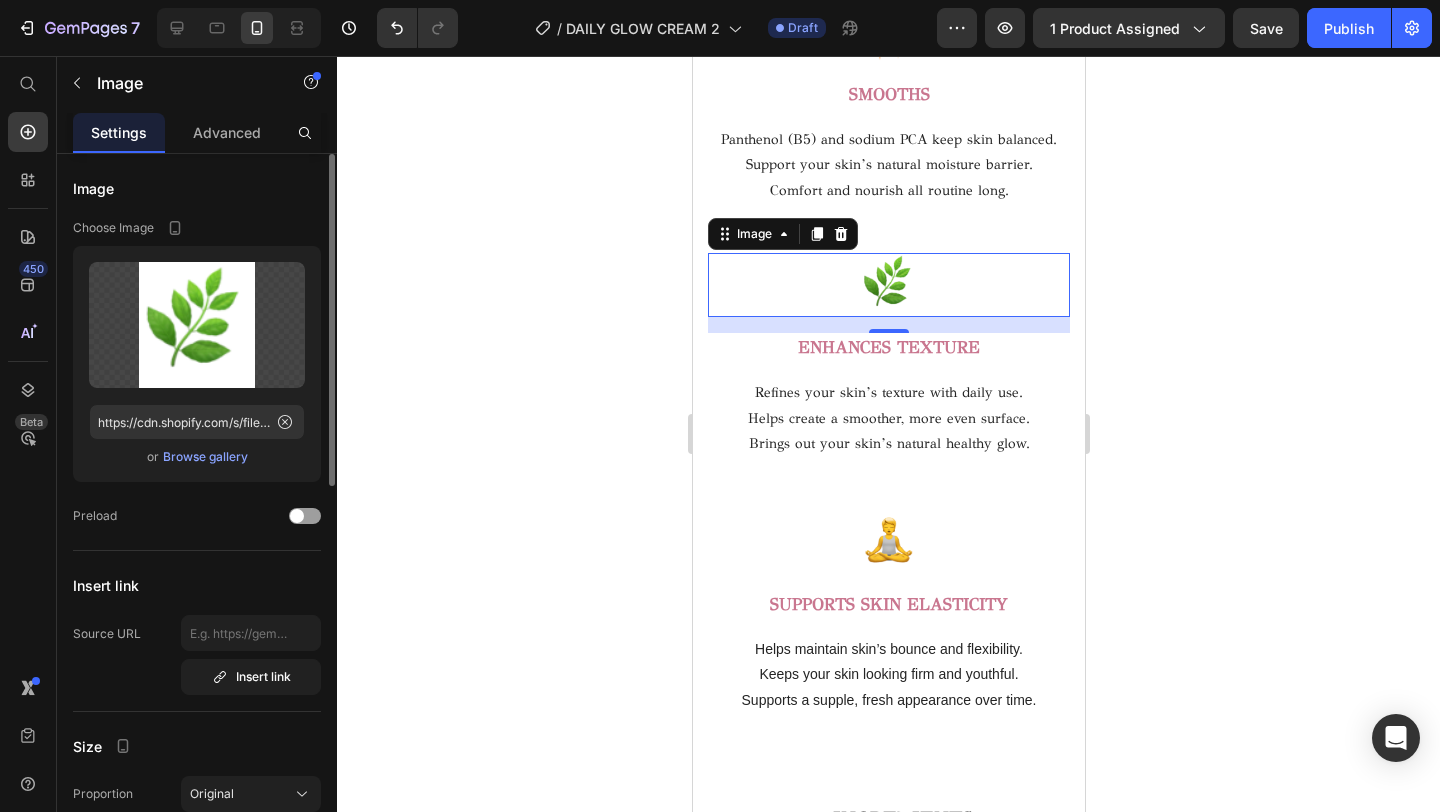 click at bounding box center [888, 285] 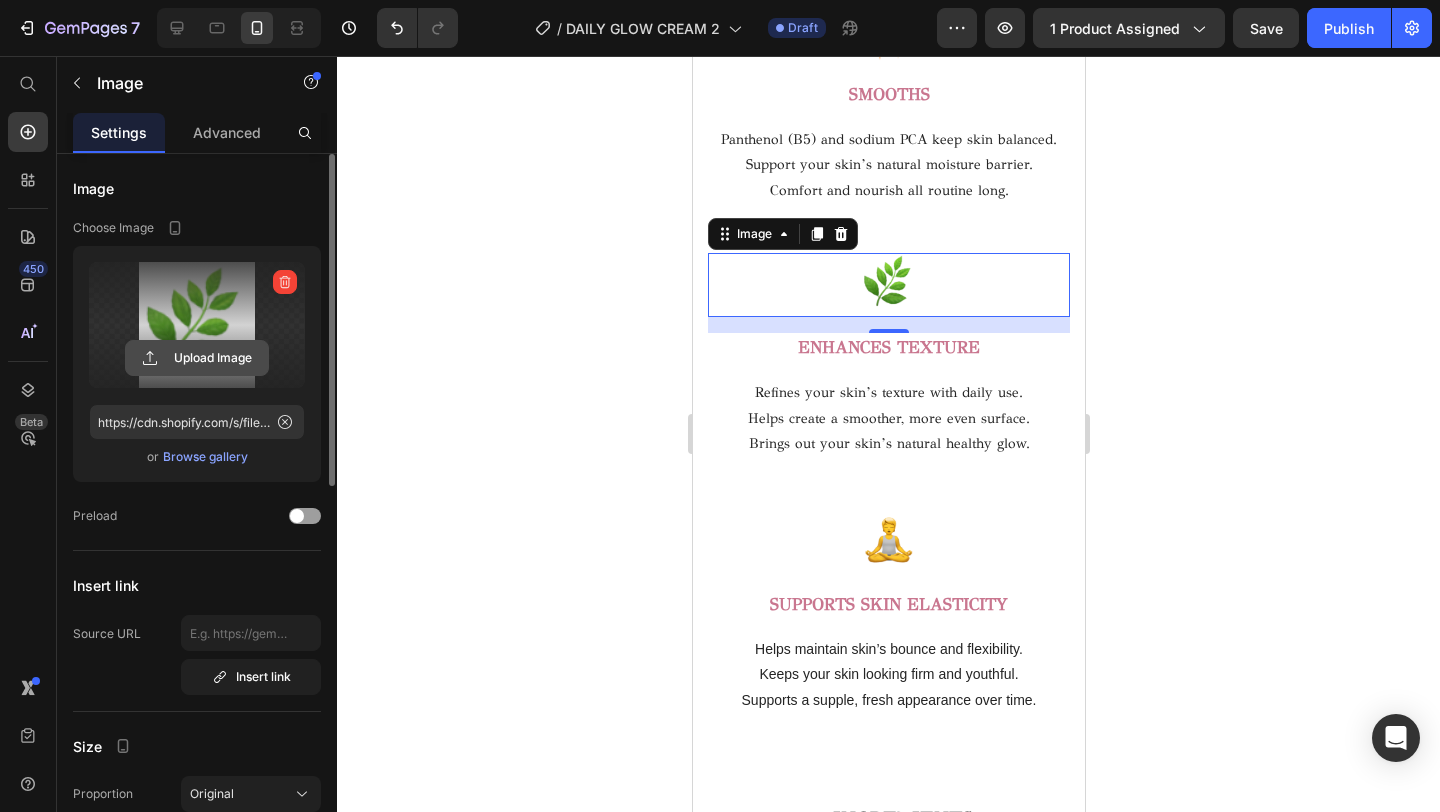 click 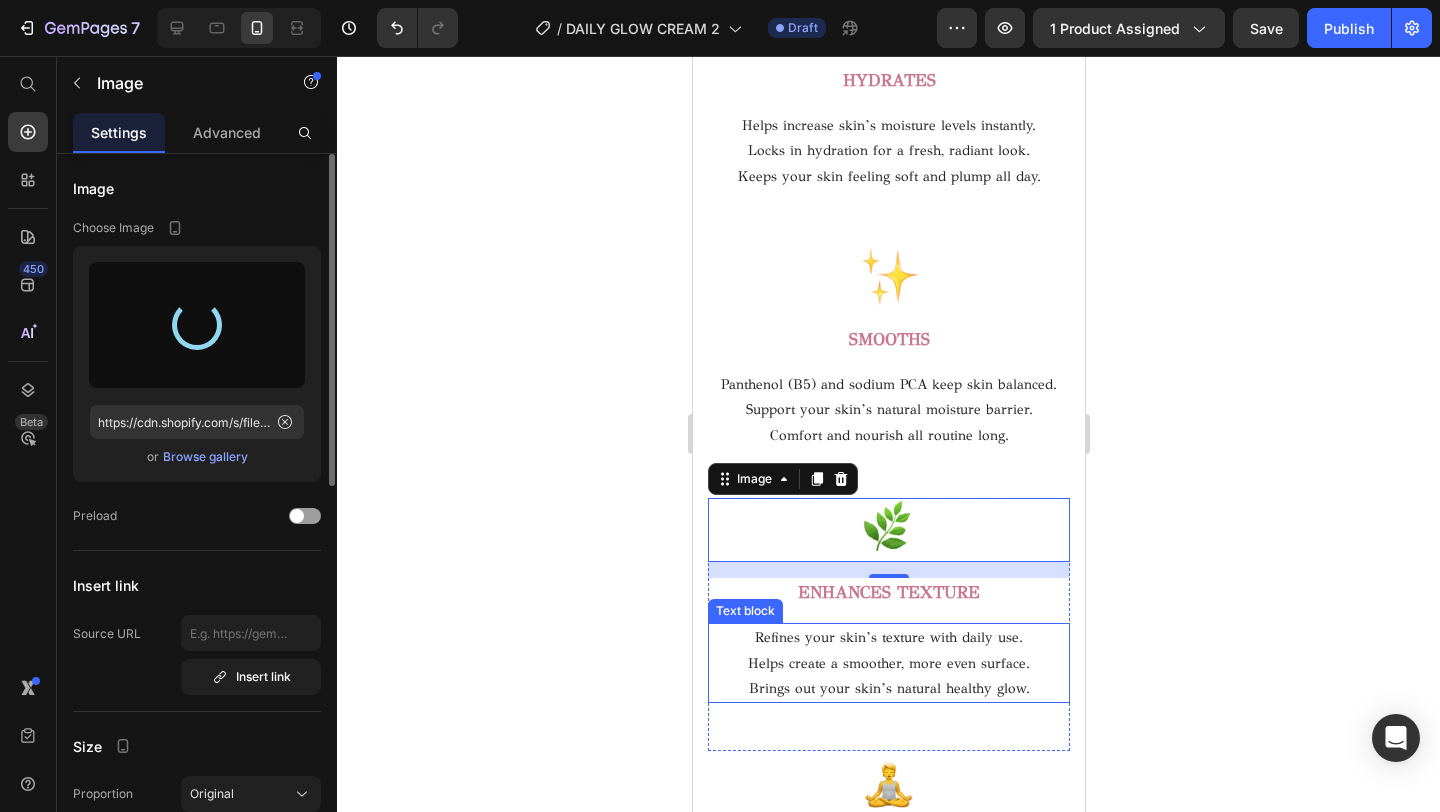 scroll, scrollTop: 3064, scrollLeft: 0, axis: vertical 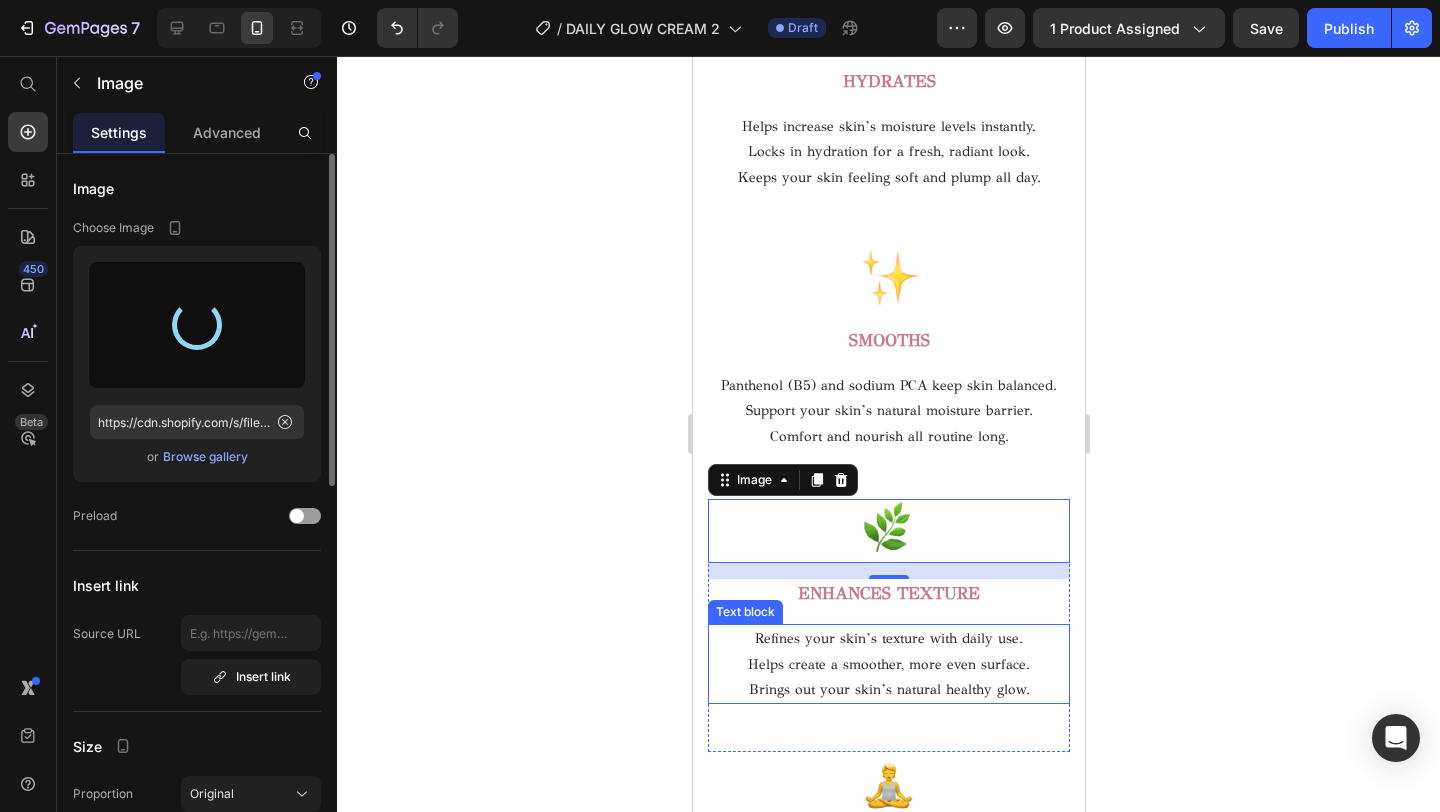 type on "https://cdn.shopify.com/s/files/1/0716/5673/4966/files/gempages_570221152178275200-332a5b65-6ebf-4cc8-978f-e835c8a1b9e9.png" 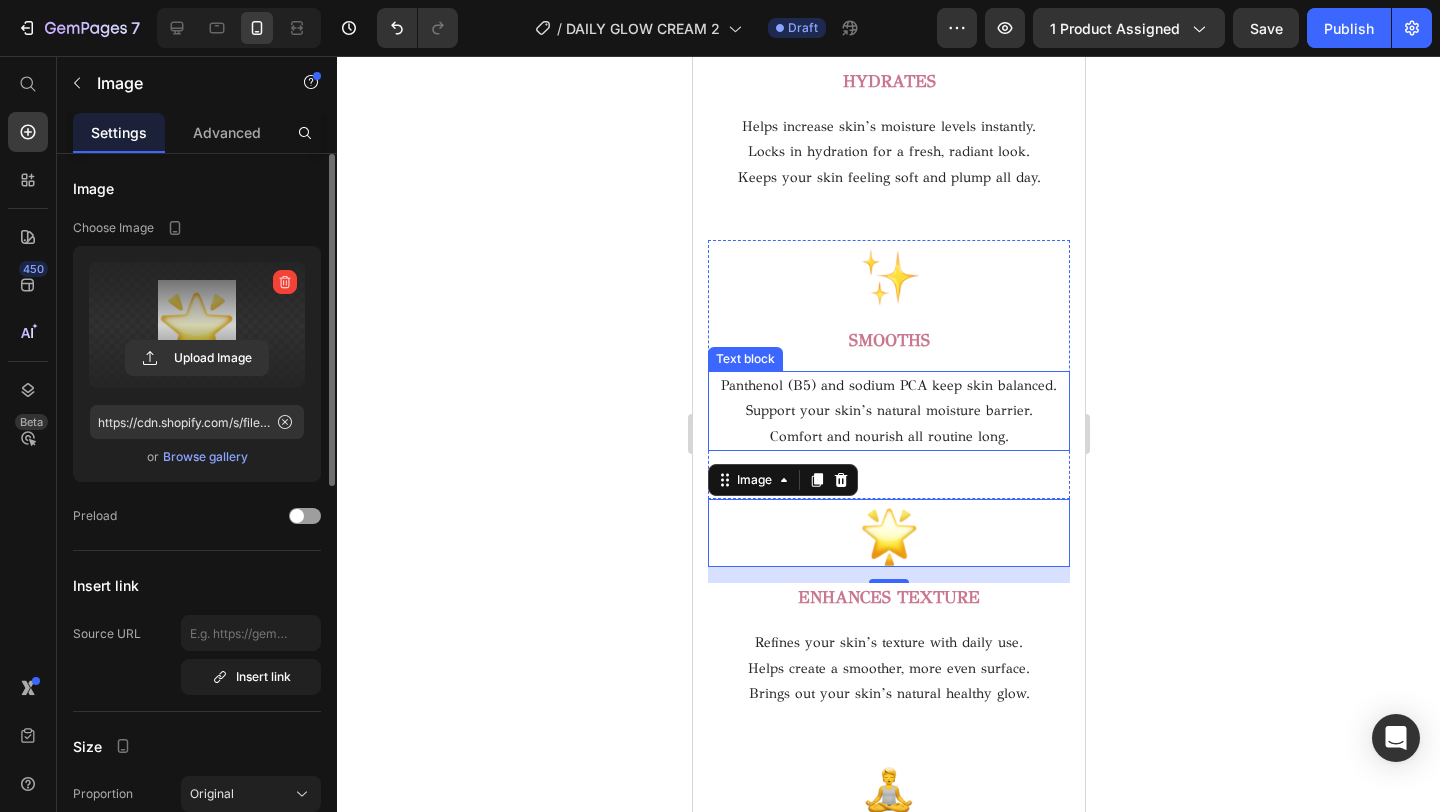 click 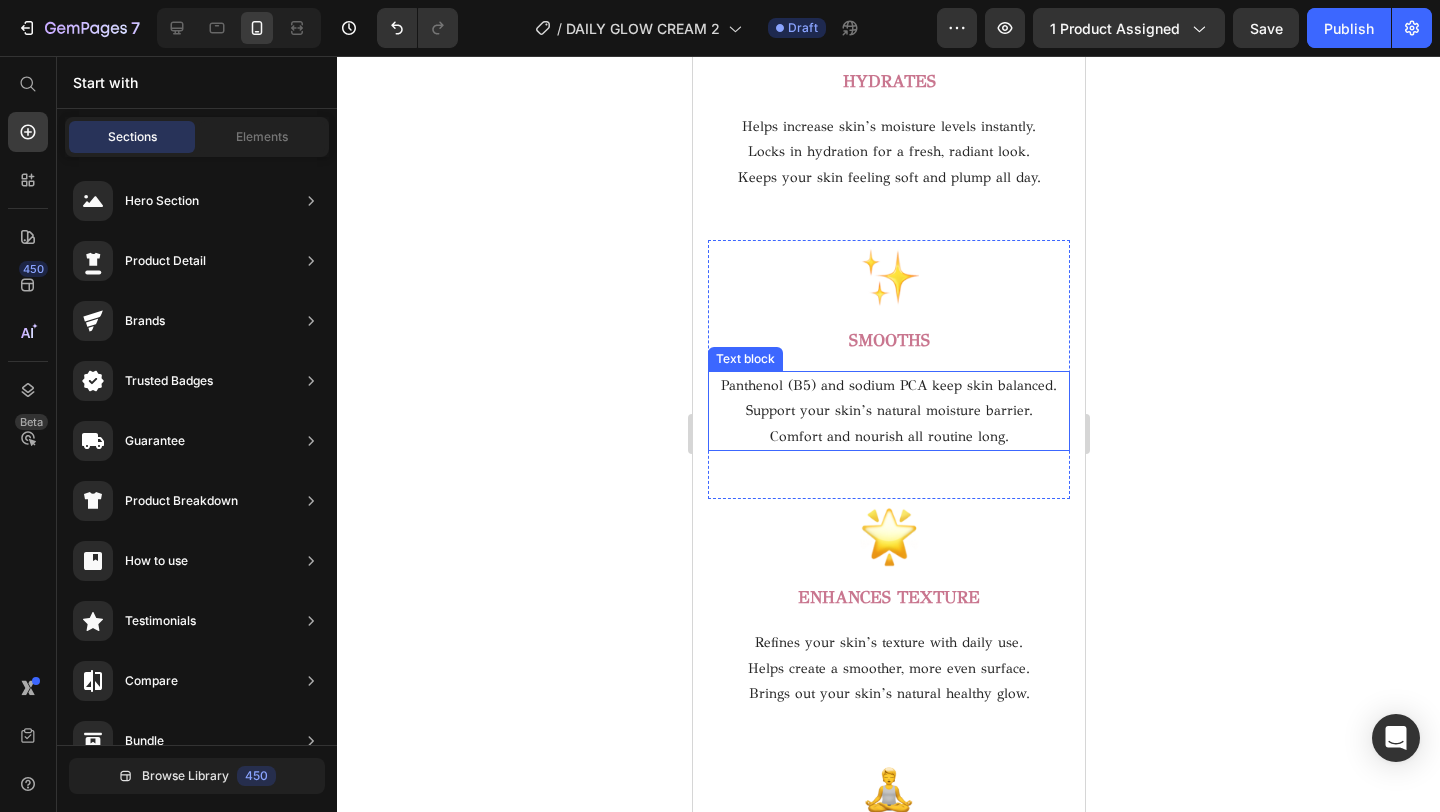 click 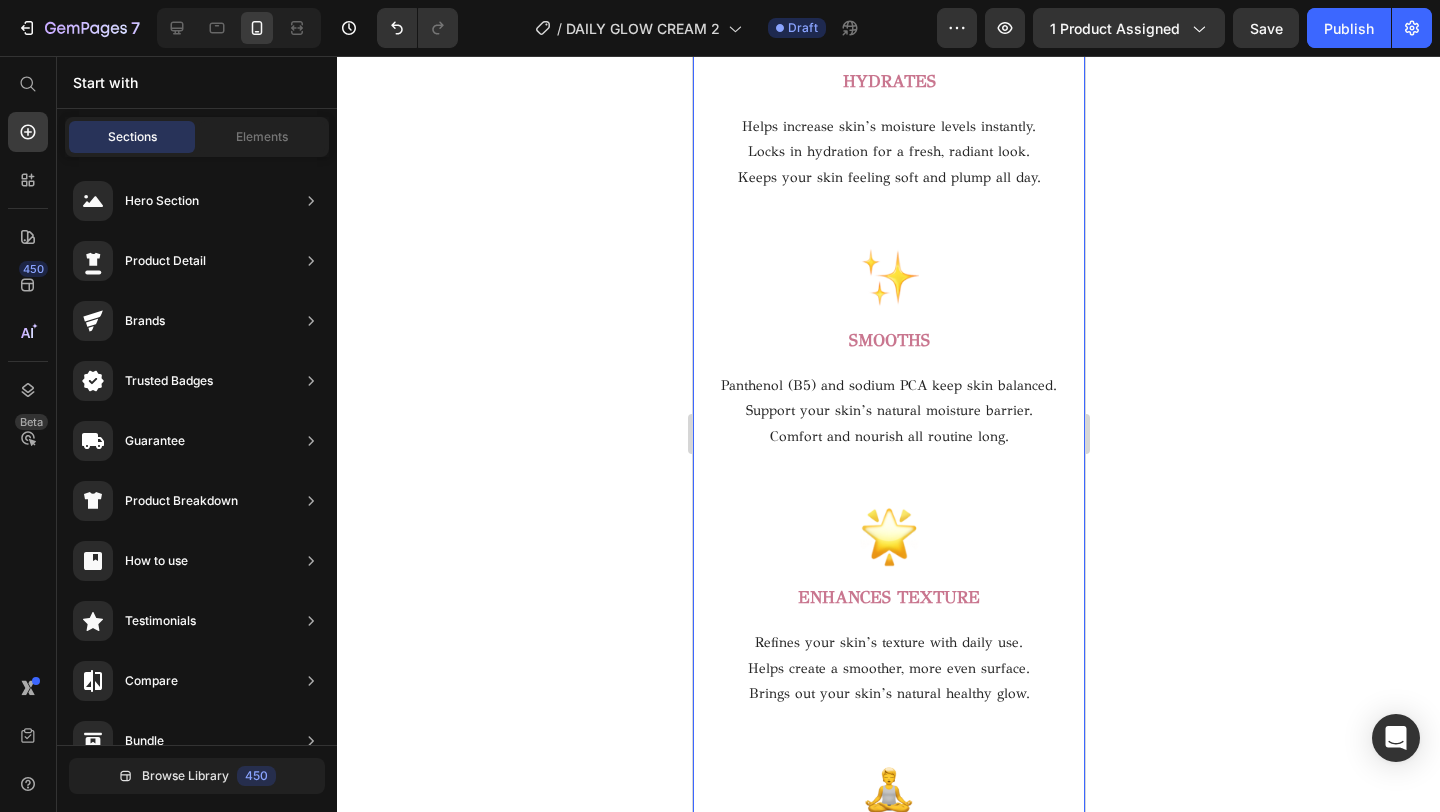 click 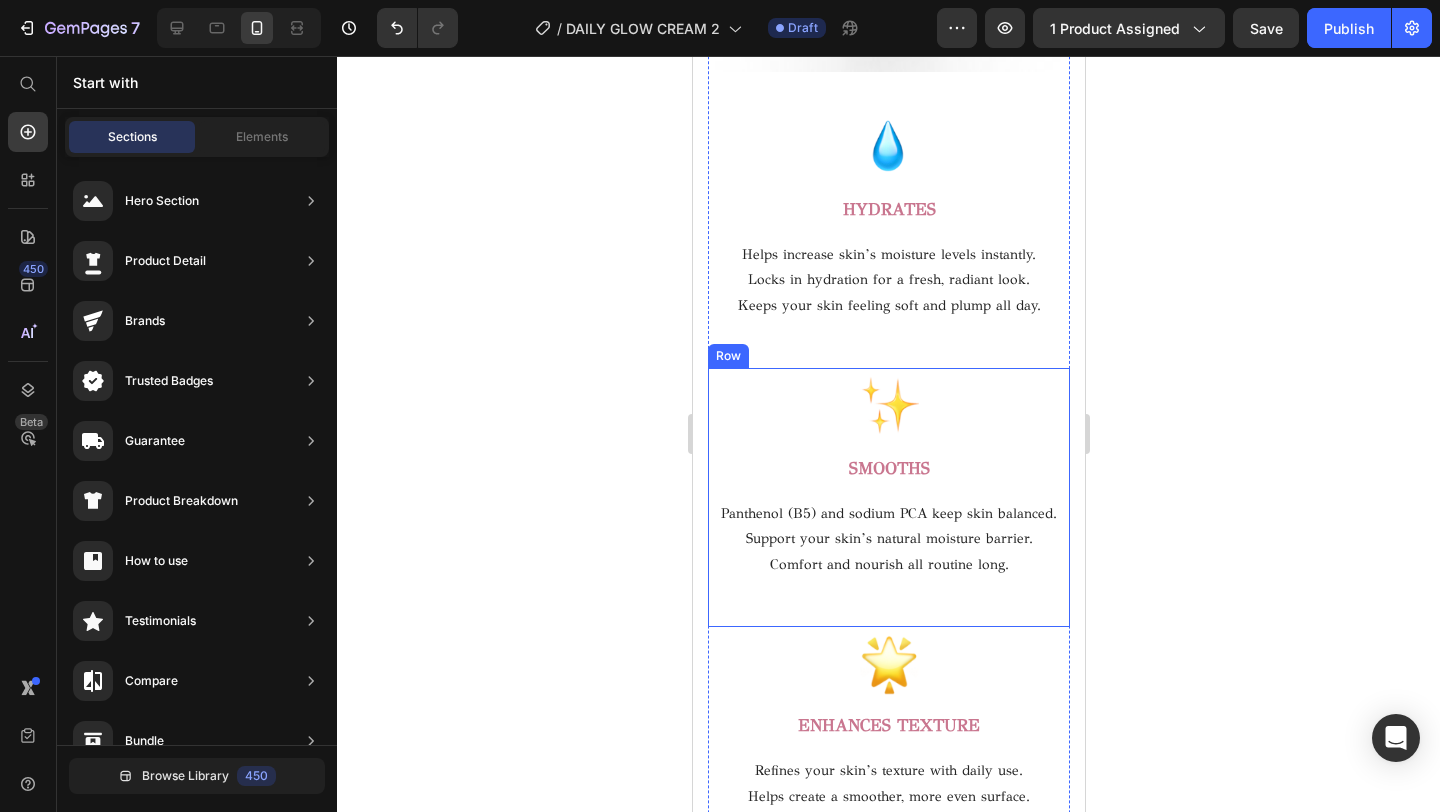 scroll, scrollTop: 2897, scrollLeft: 0, axis: vertical 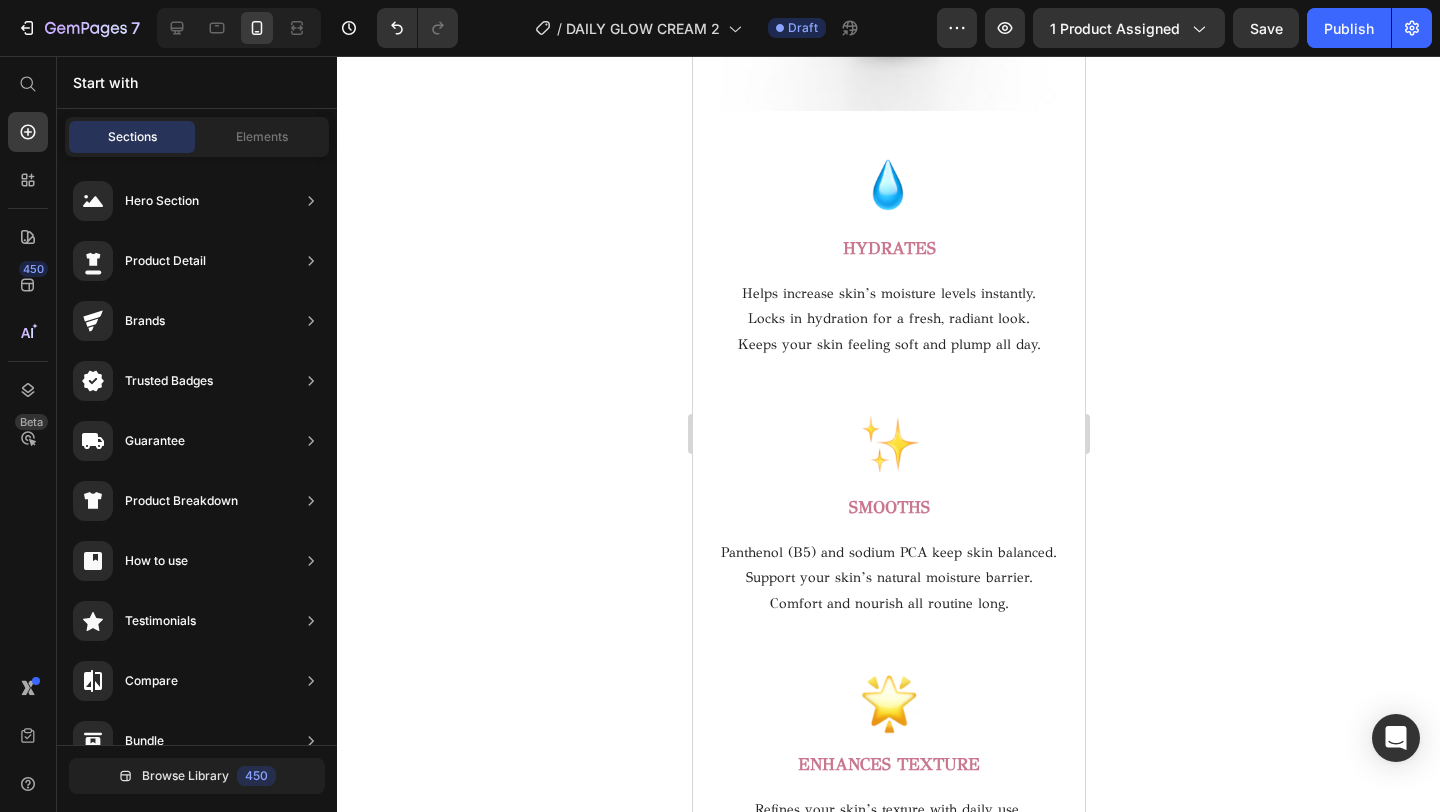 click 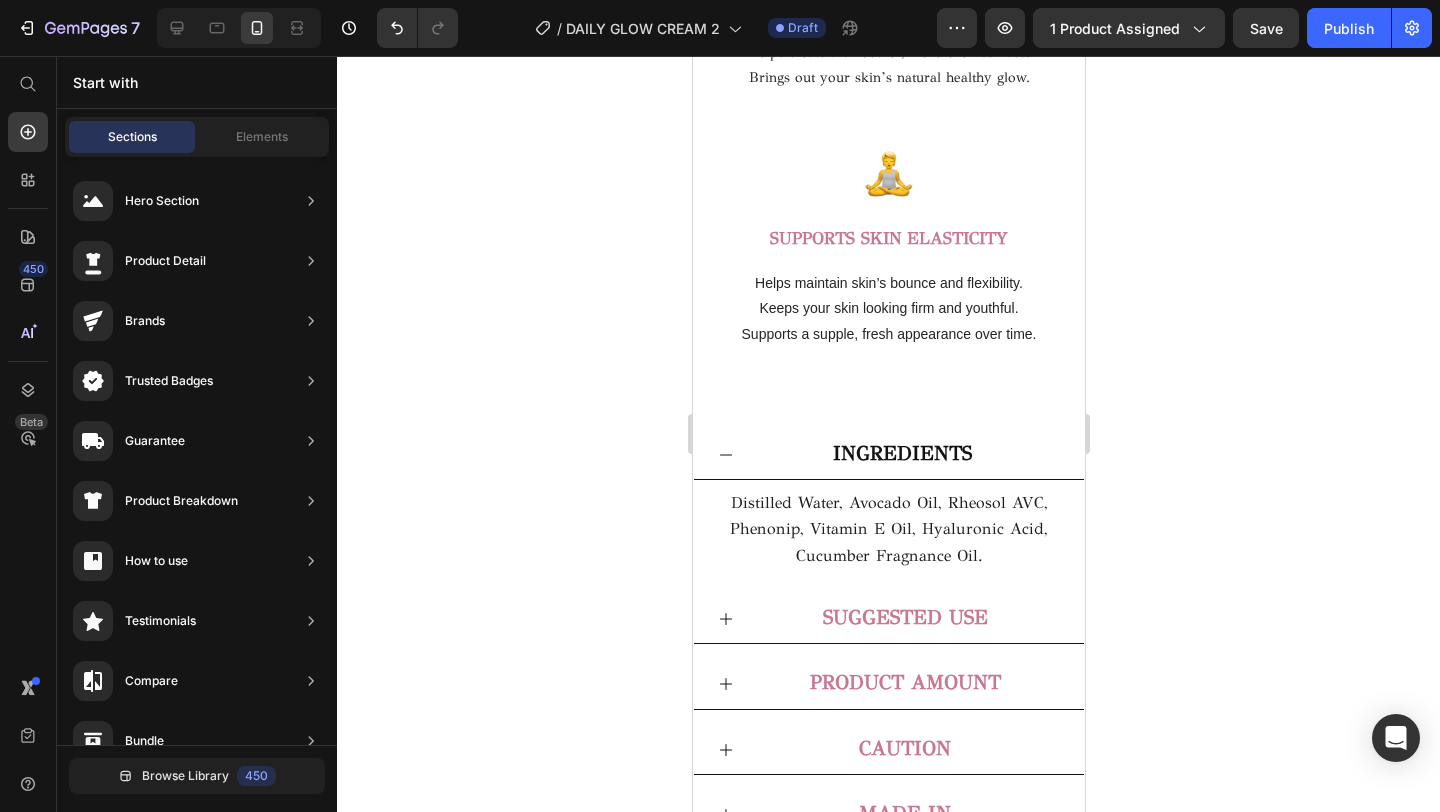 scroll, scrollTop: 3681, scrollLeft: 0, axis: vertical 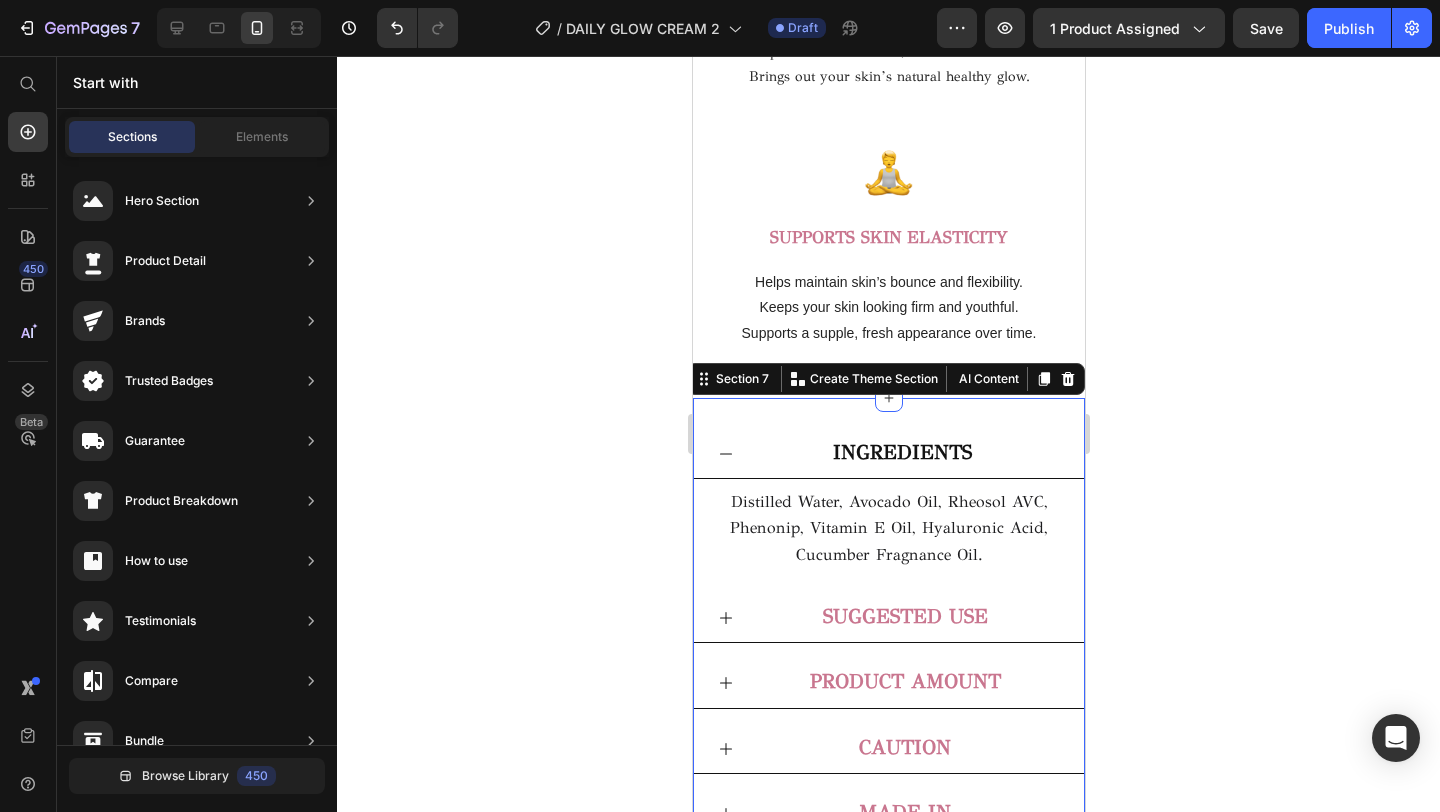 click on "INGREDIENTS   Distilled Water, Avocado Oil, Rheosol AVC, Phenonip, Vitamin E Oil, Hyaluronic Acid, Cucumber Fragnance Oil. Text Block
SUGGESTED USE
PRODUCT AMOUNT
CAUTION
MADE IN Accordion Section 7   Create Theme Section AI Content Write with GemAI What would you like to describe here? Tone and Voice Persuasive Product Show more Generate" at bounding box center [888, 635] 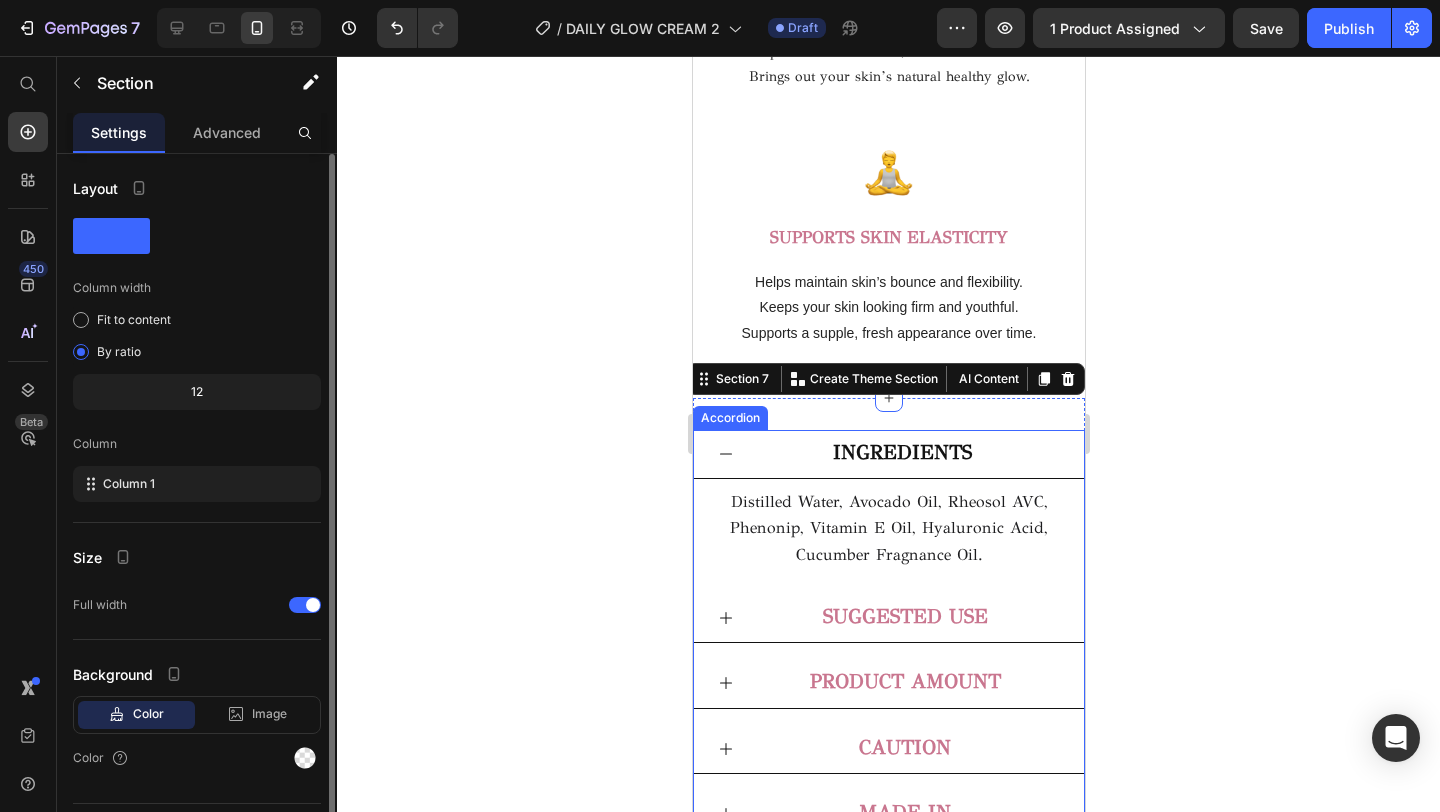 click on "INGREDIENTS" at bounding box center [904, 454] 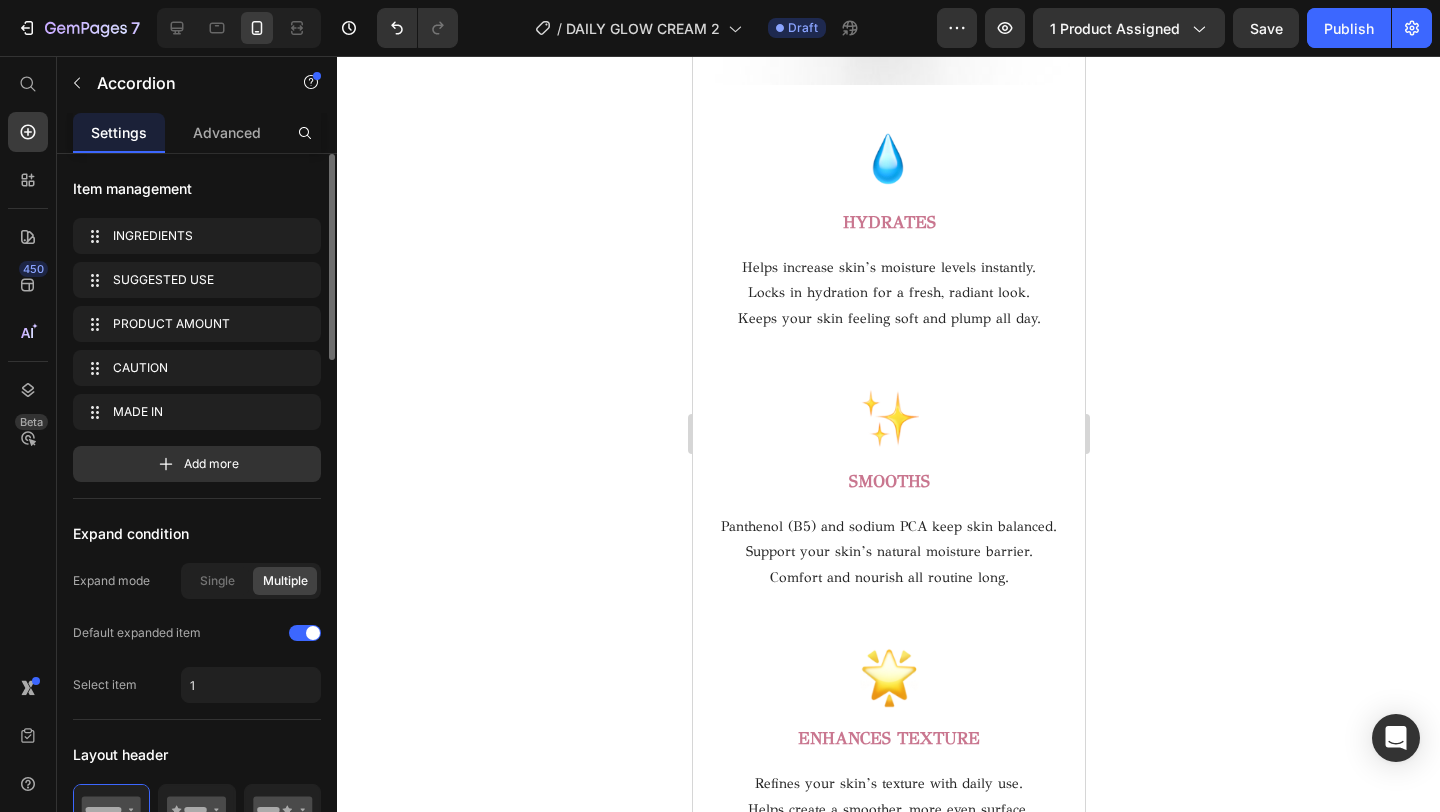 scroll, scrollTop: 2867, scrollLeft: 0, axis: vertical 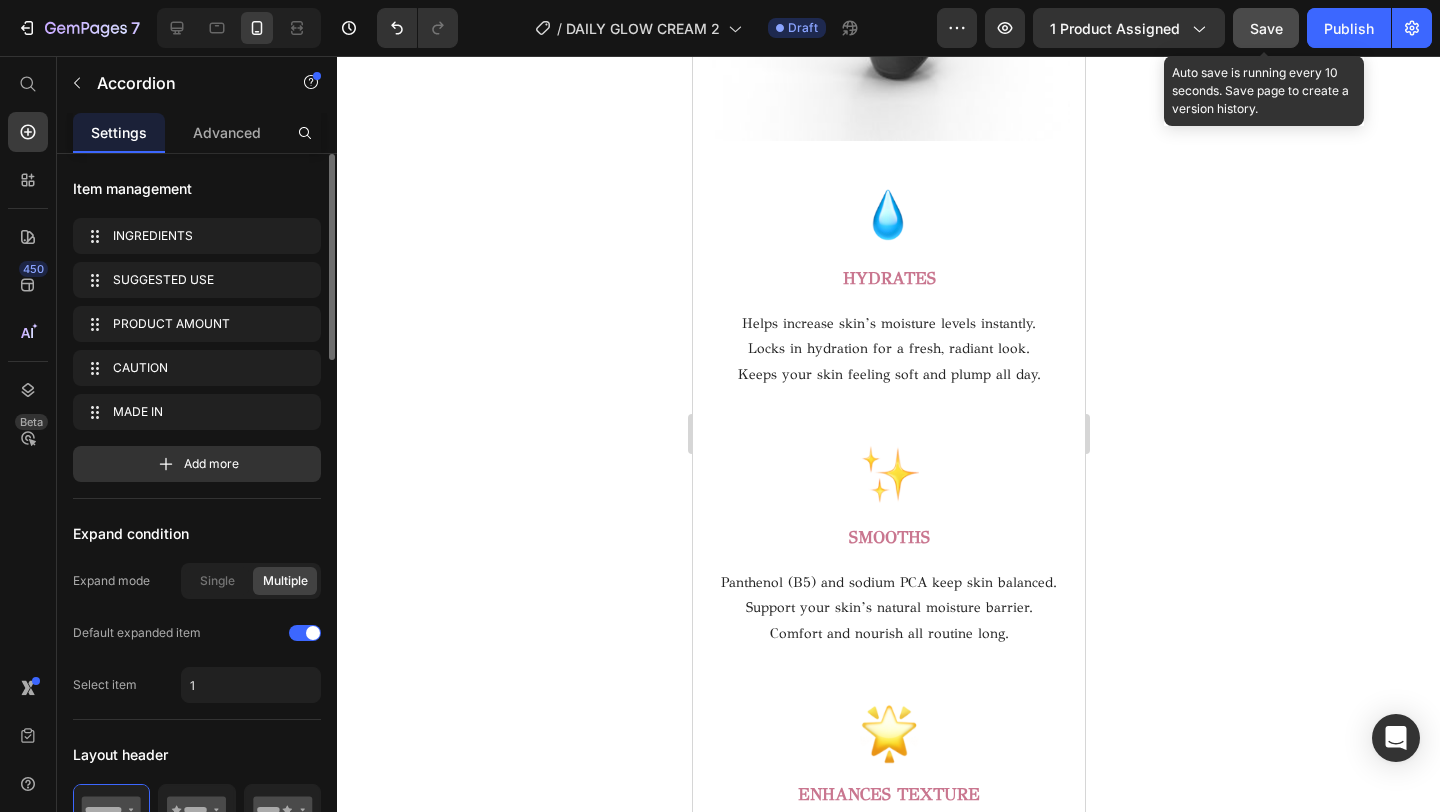 click on "Save" 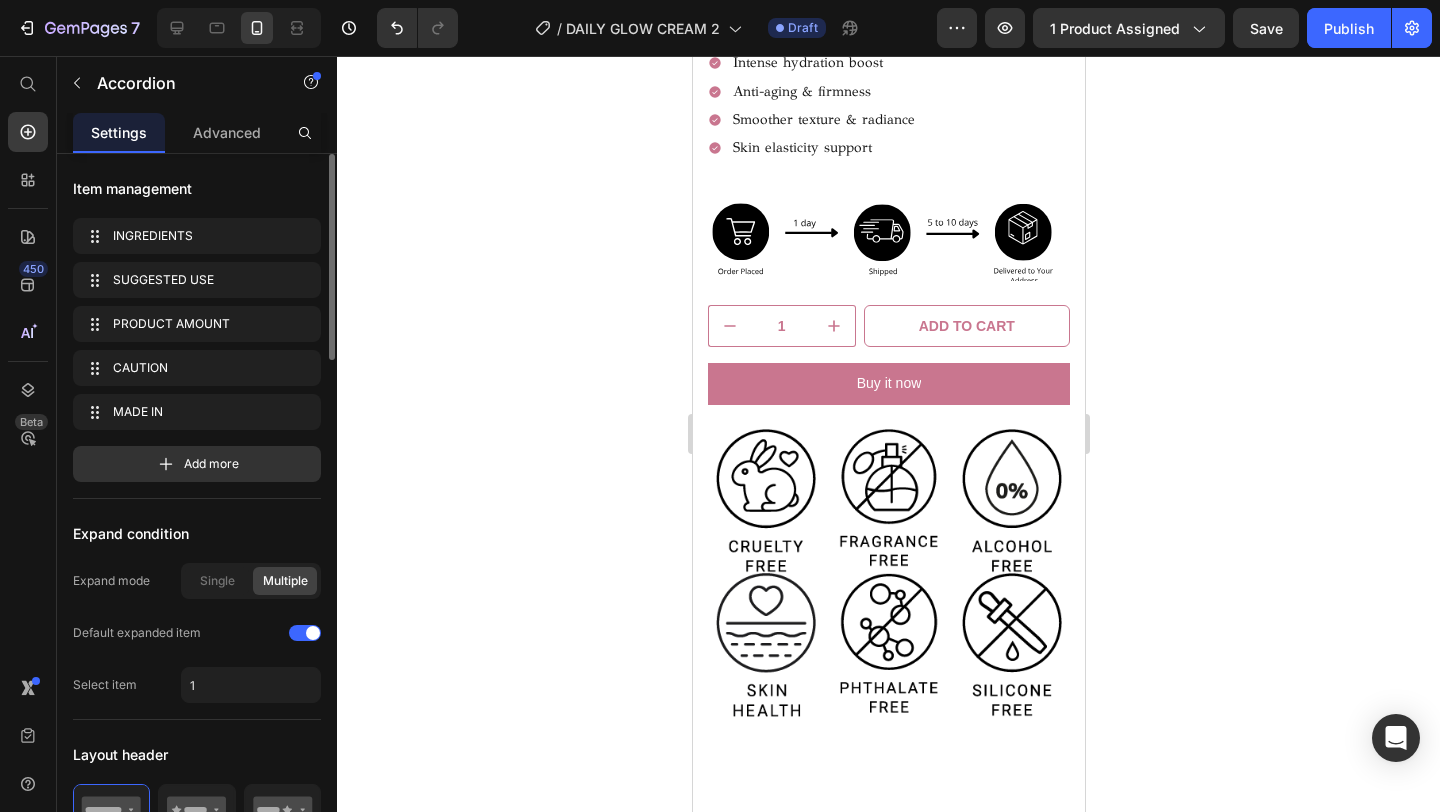 scroll, scrollTop: 0, scrollLeft: 0, axis: both 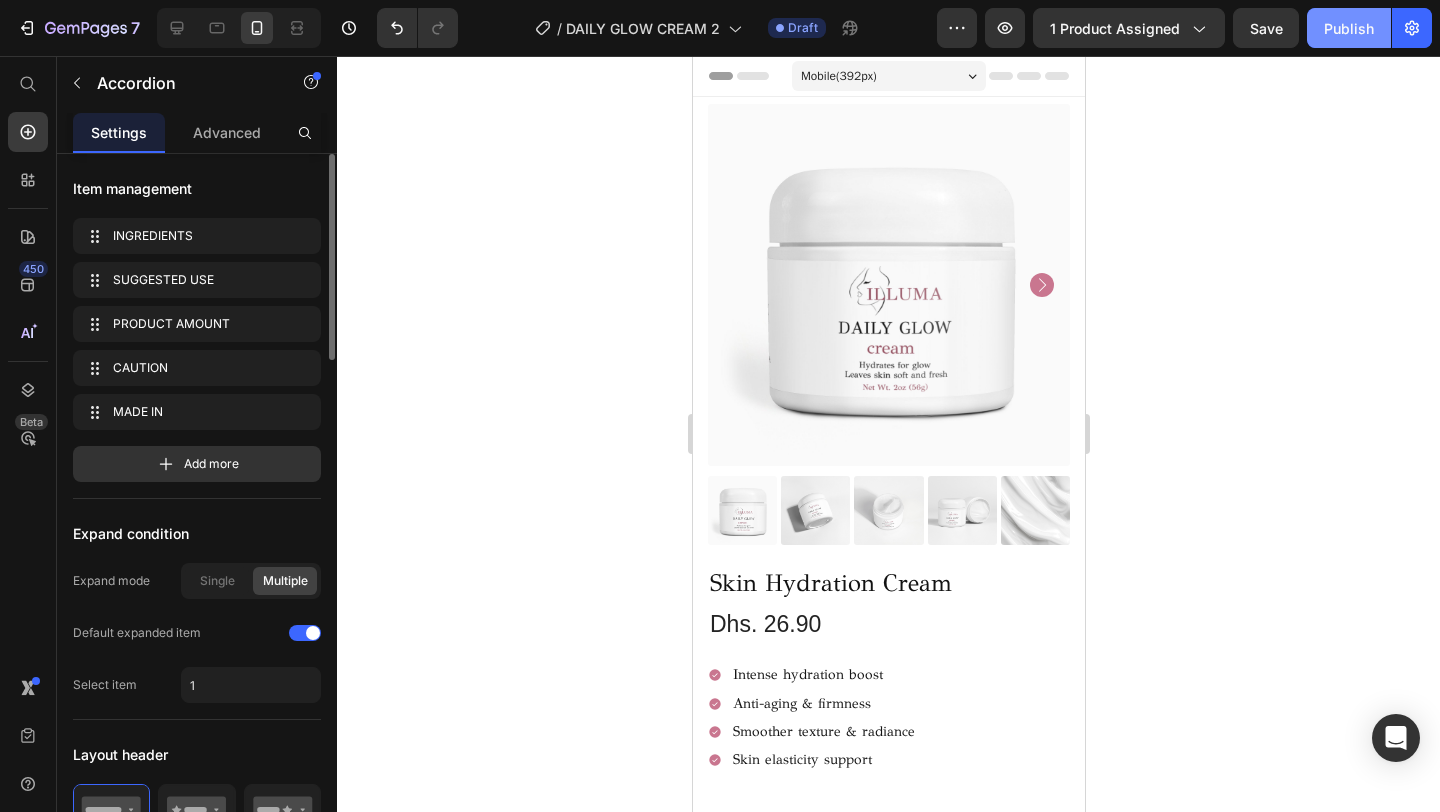 click on "Publish" 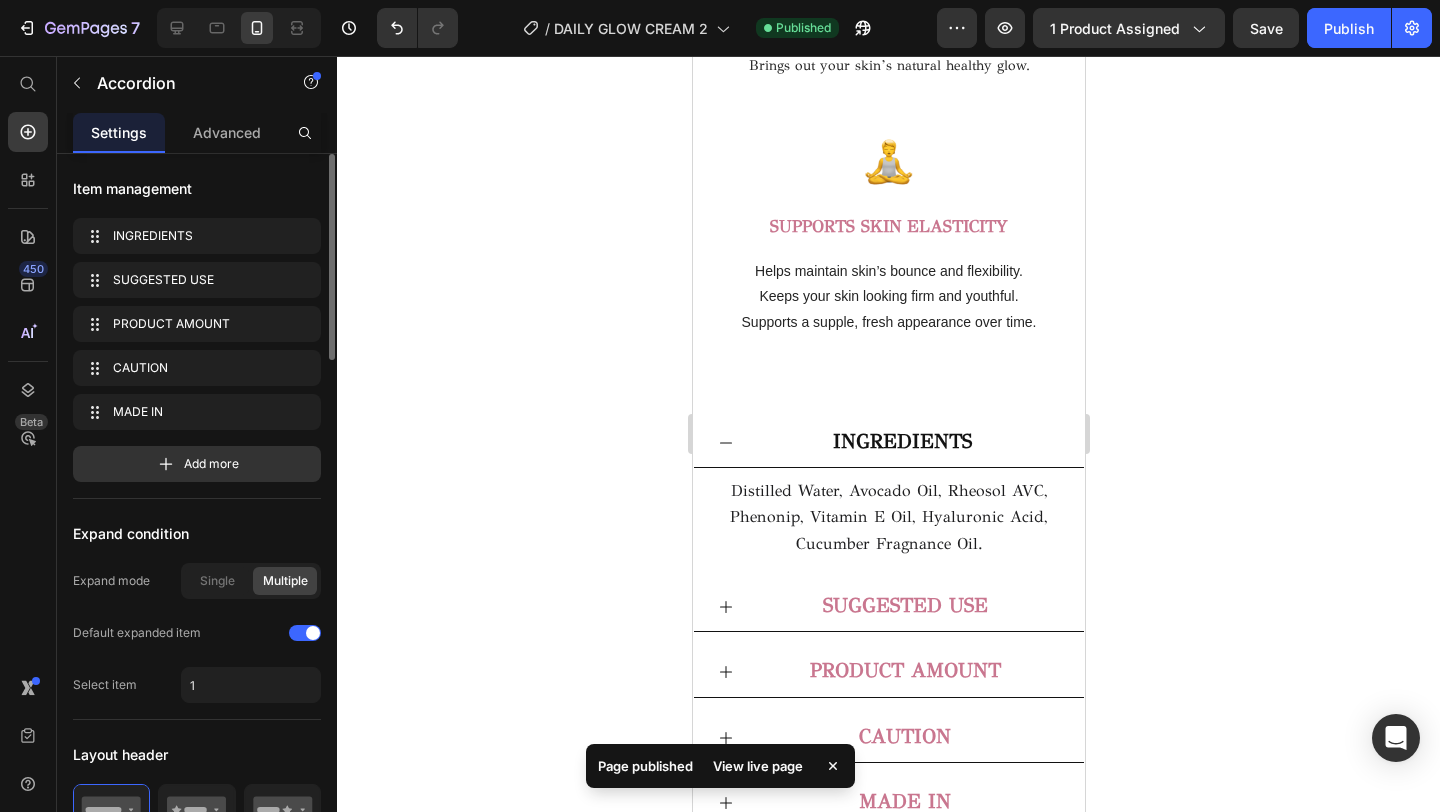 scroll, scrollTop: 3561, scrollLeft: 0, axis: vertical 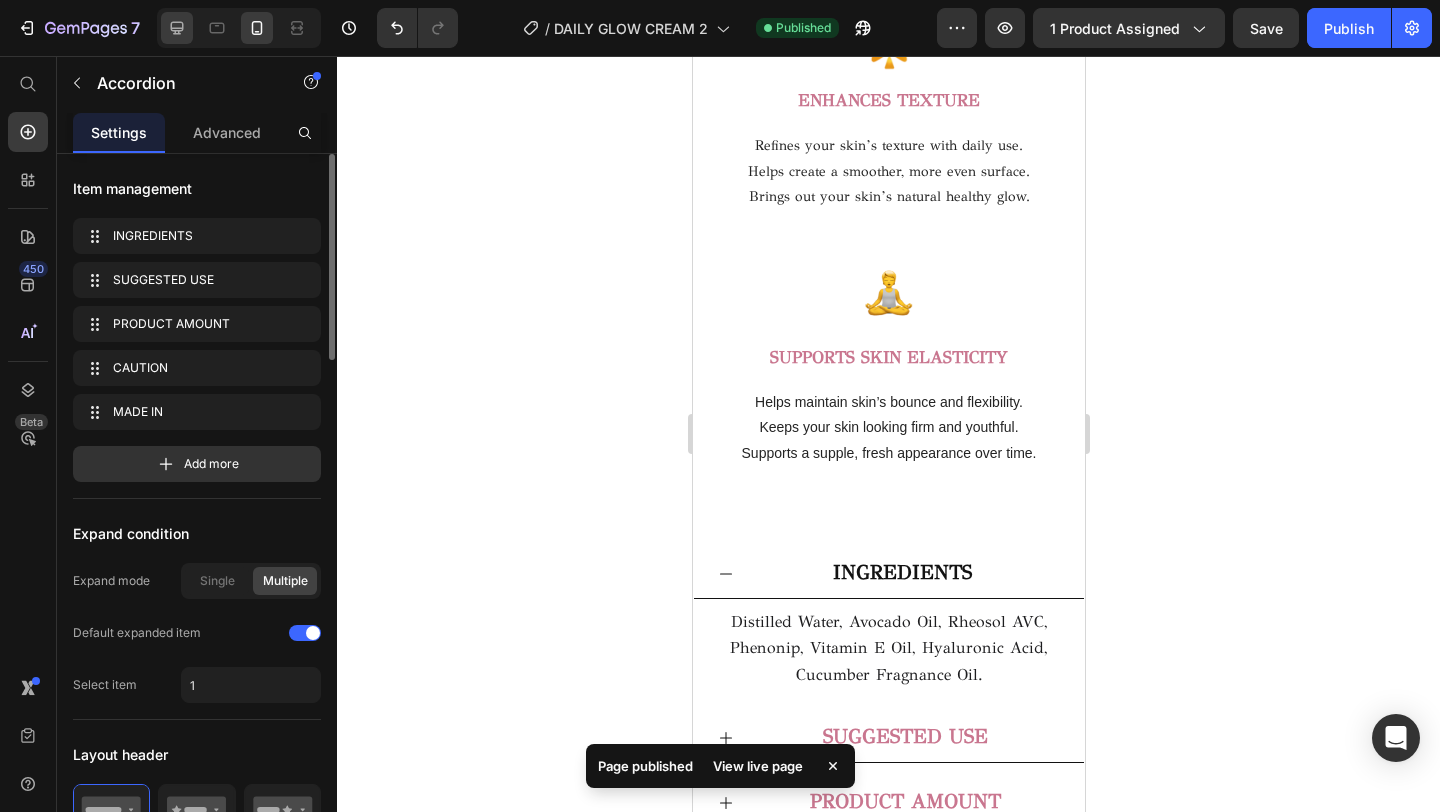 click 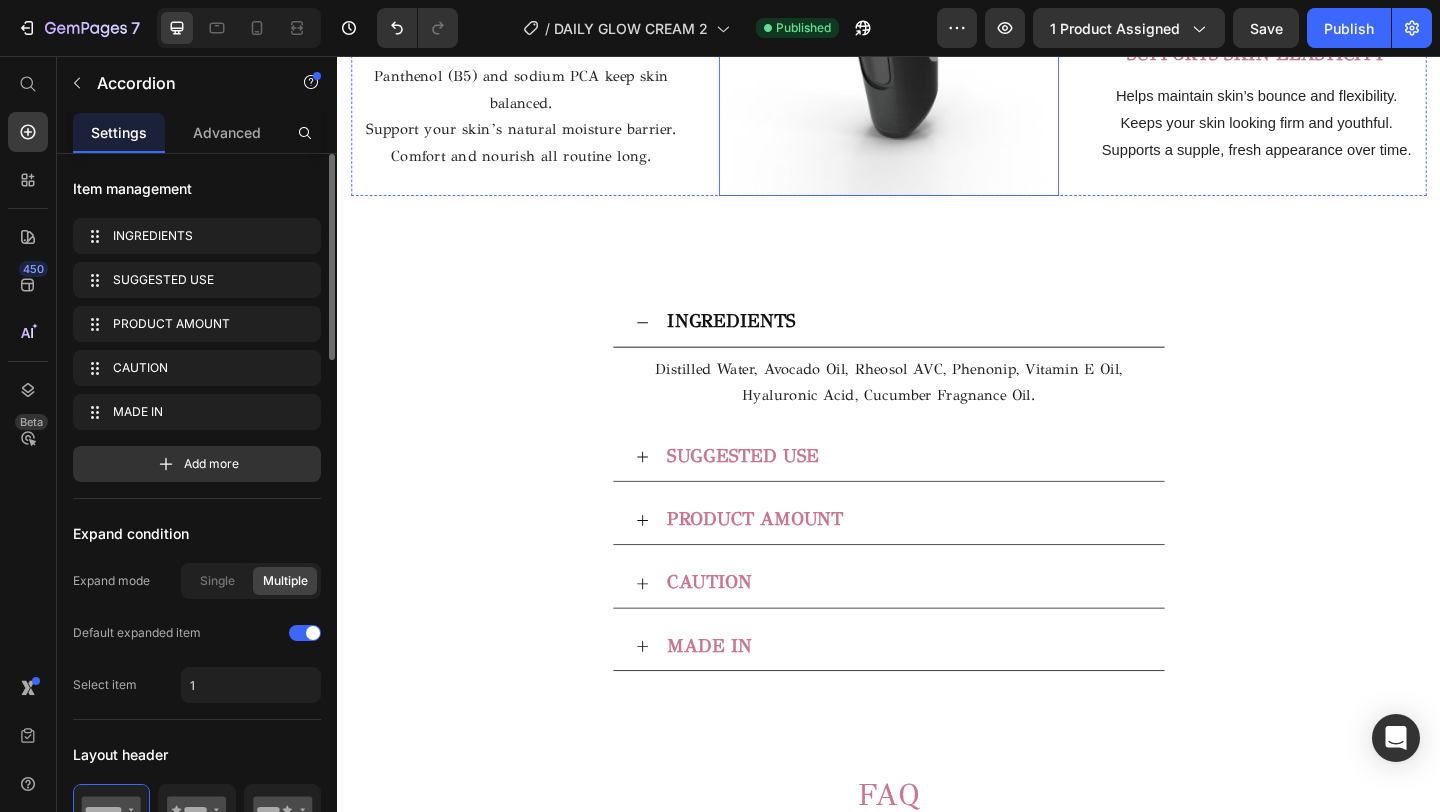 scroll, scrollTop: 2946, scrollLeft: 0, axis: vertical 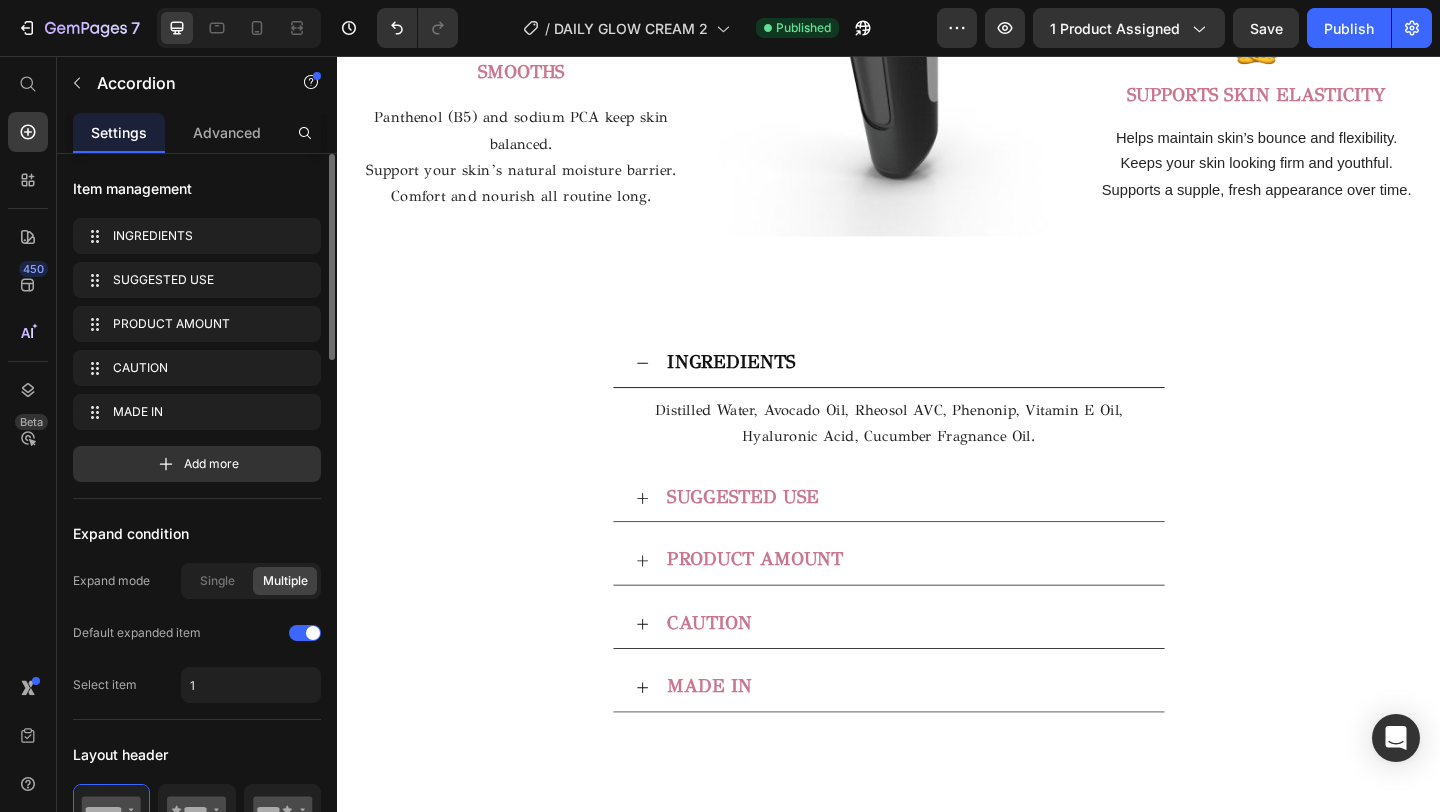 click on "INGREDIENTS" at bounding box center (953, 390) 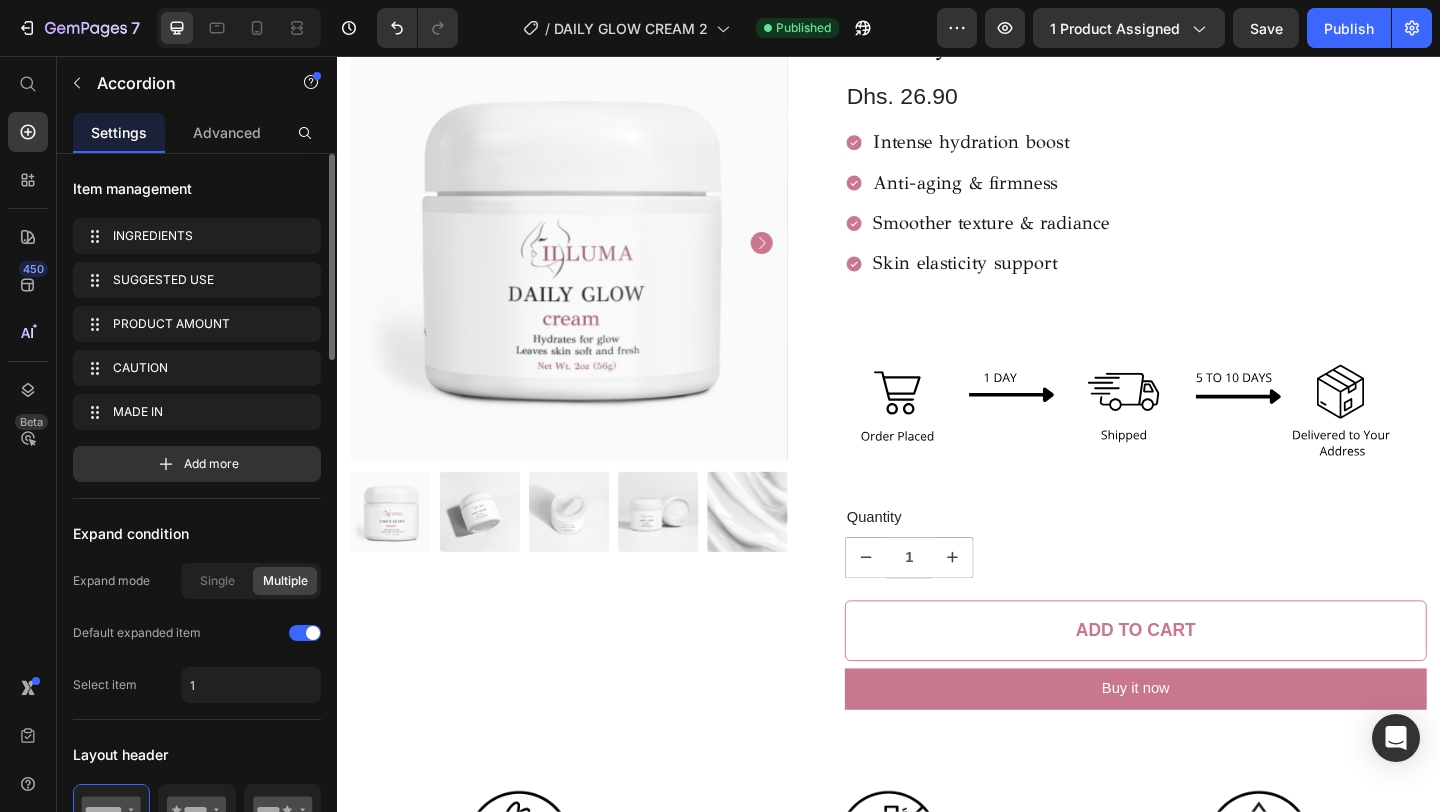 scroll, scrollTop: 0, scrollLeft: 0, axis: both 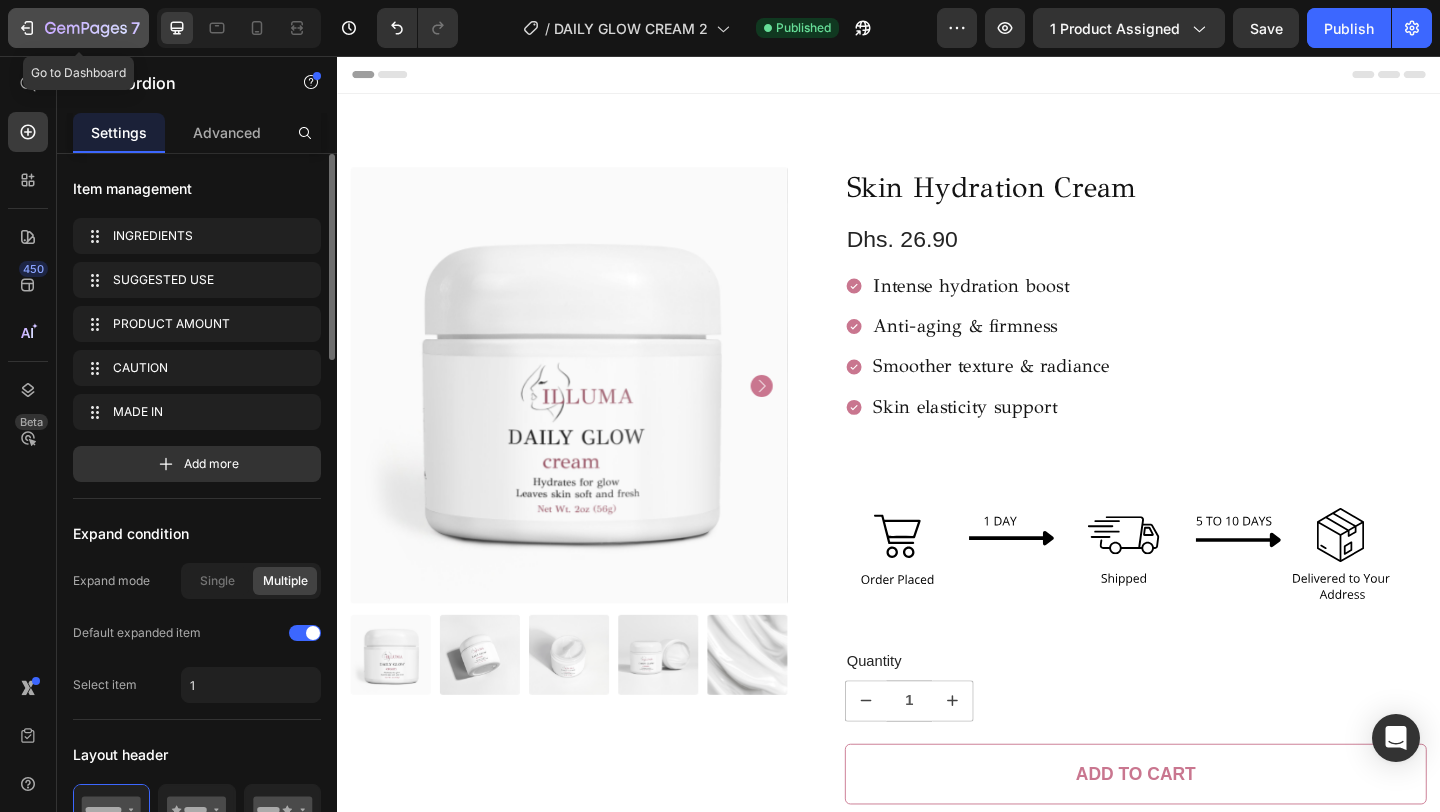 click 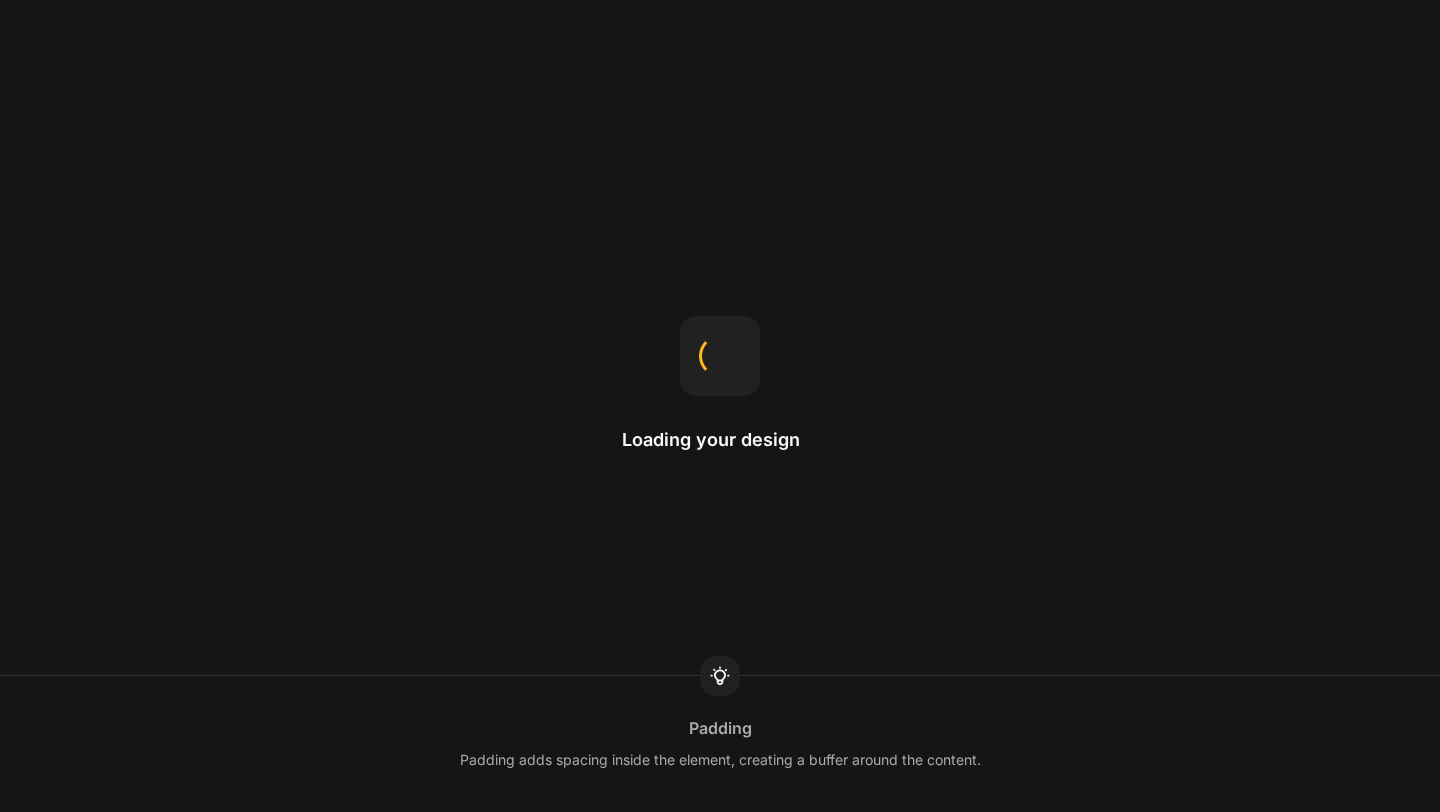 scroll, scrollTop: 0, scrollLeft: 0, axis: both 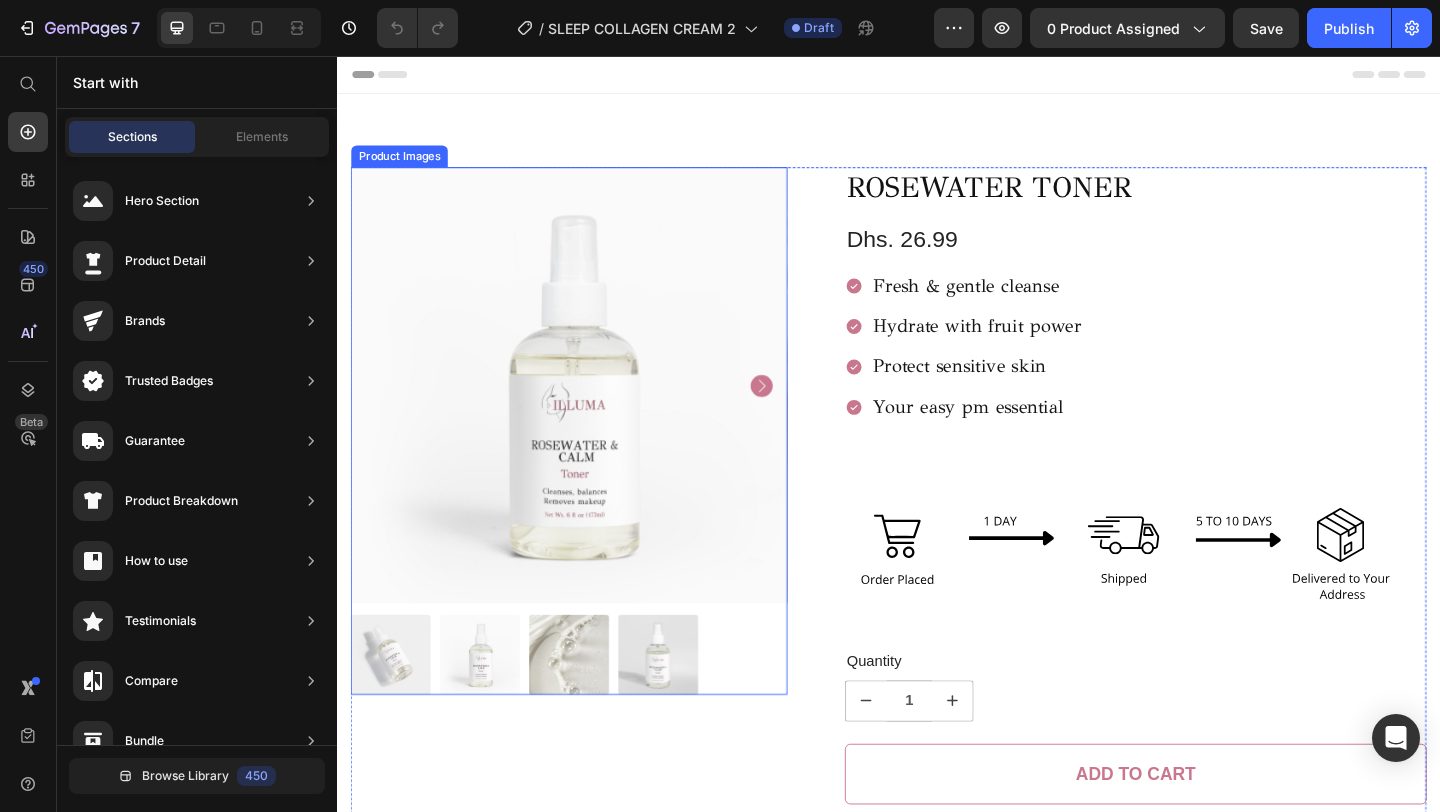 click at bounding box center [589, 414] 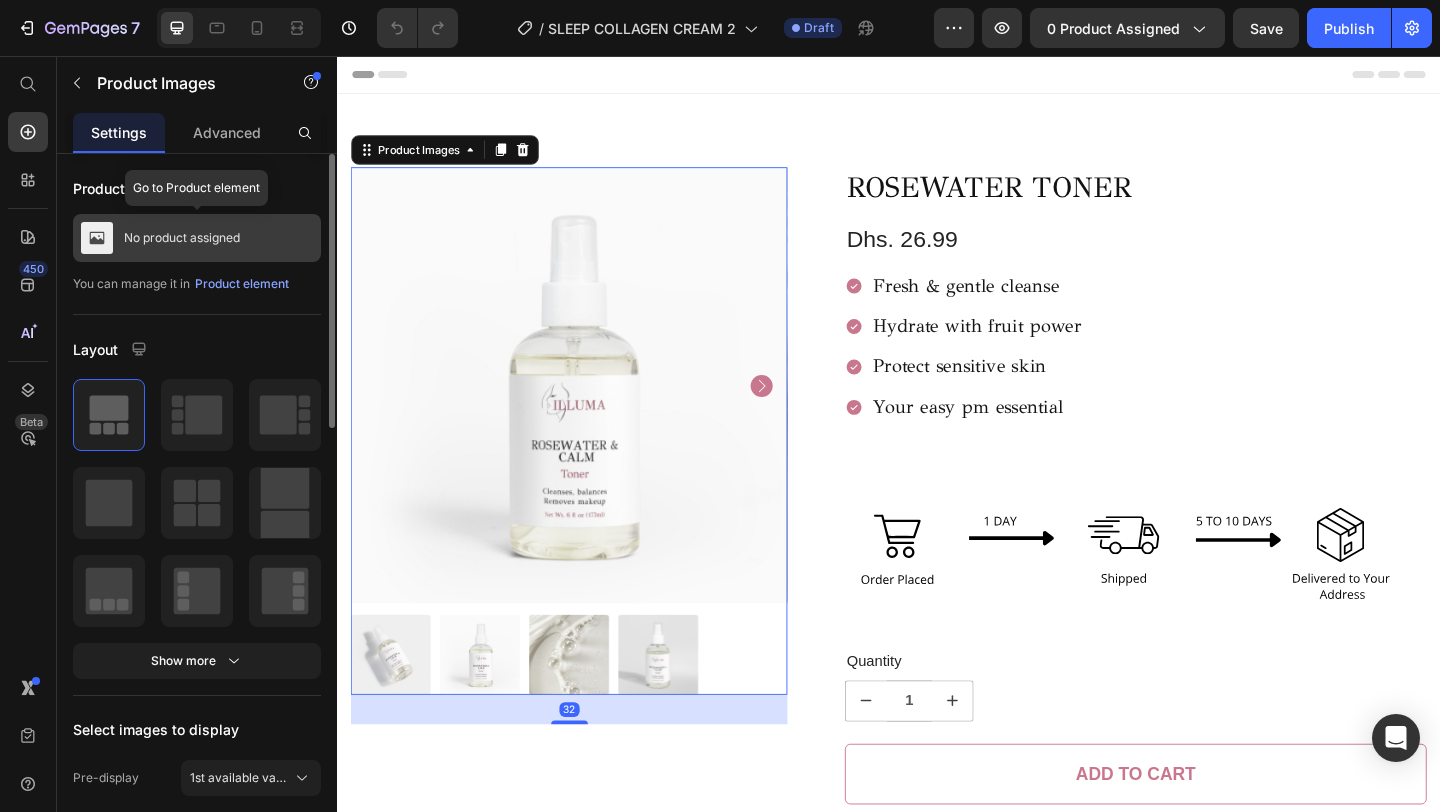 click on "No product assigned" at bounding box center (182, 238) 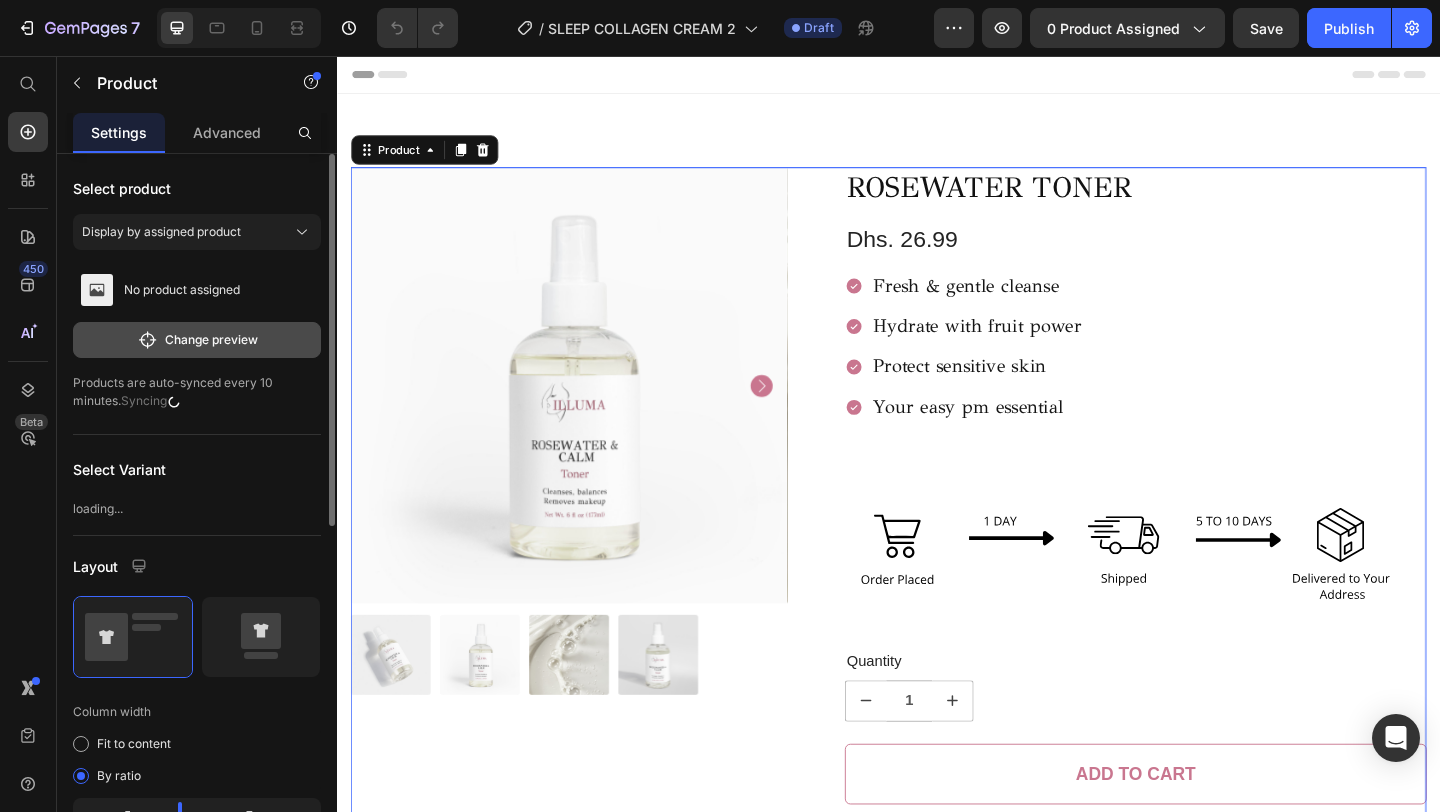 click on "Change preview" 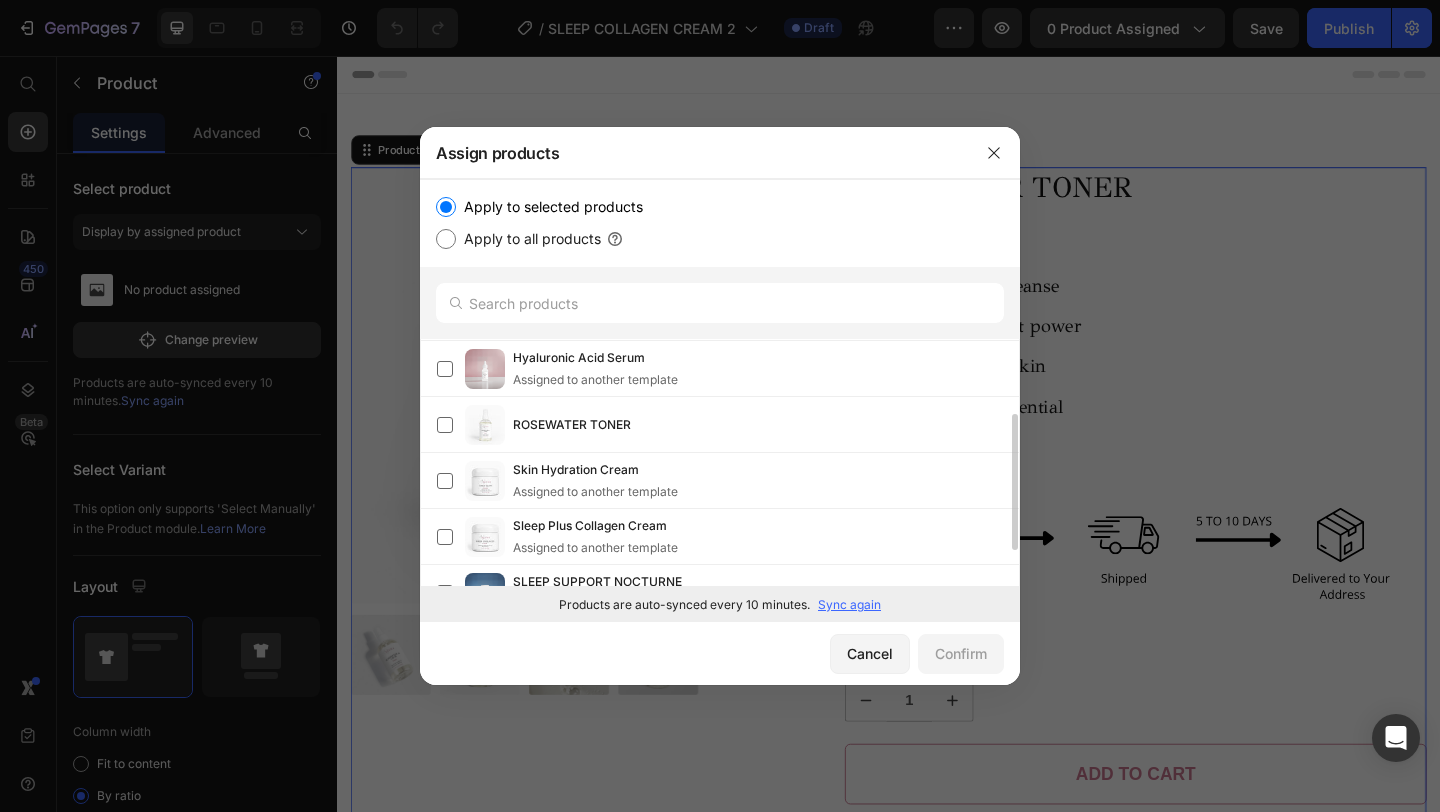 scroll, scrollTop: 85, scrollLeft: 0, axis: vertical 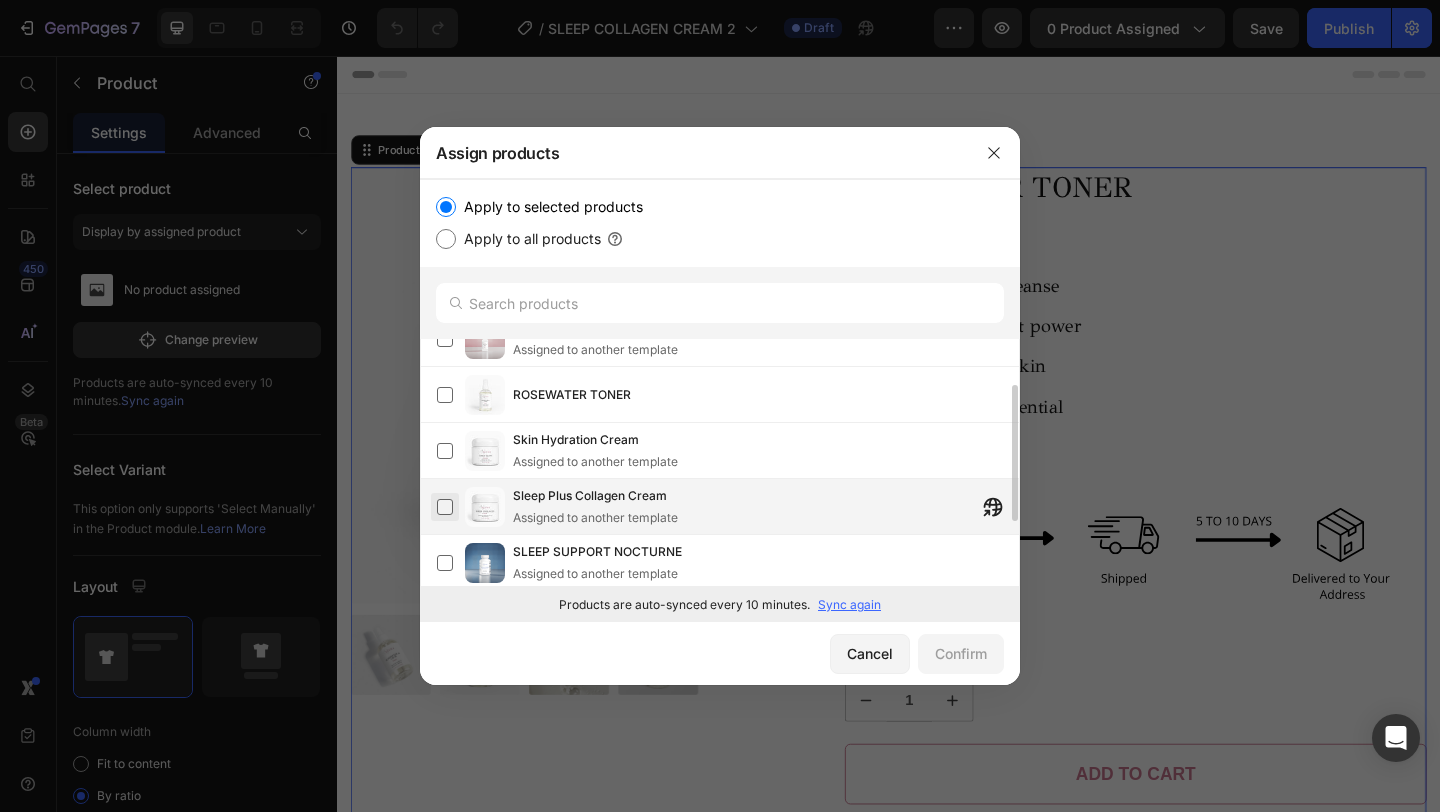 click at bounding box center (445, 507) 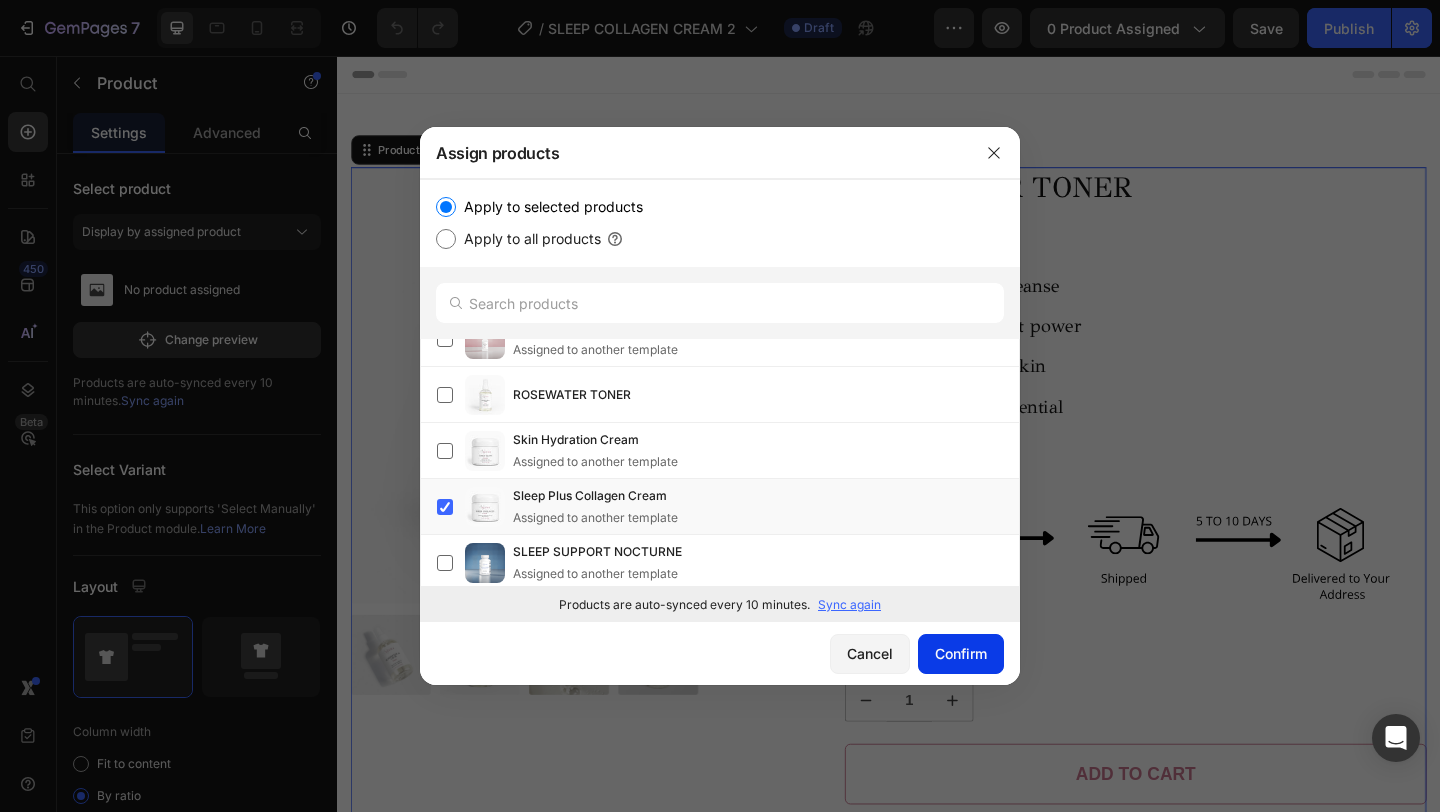 click on "Confirm" at bounding box center [961, 653] 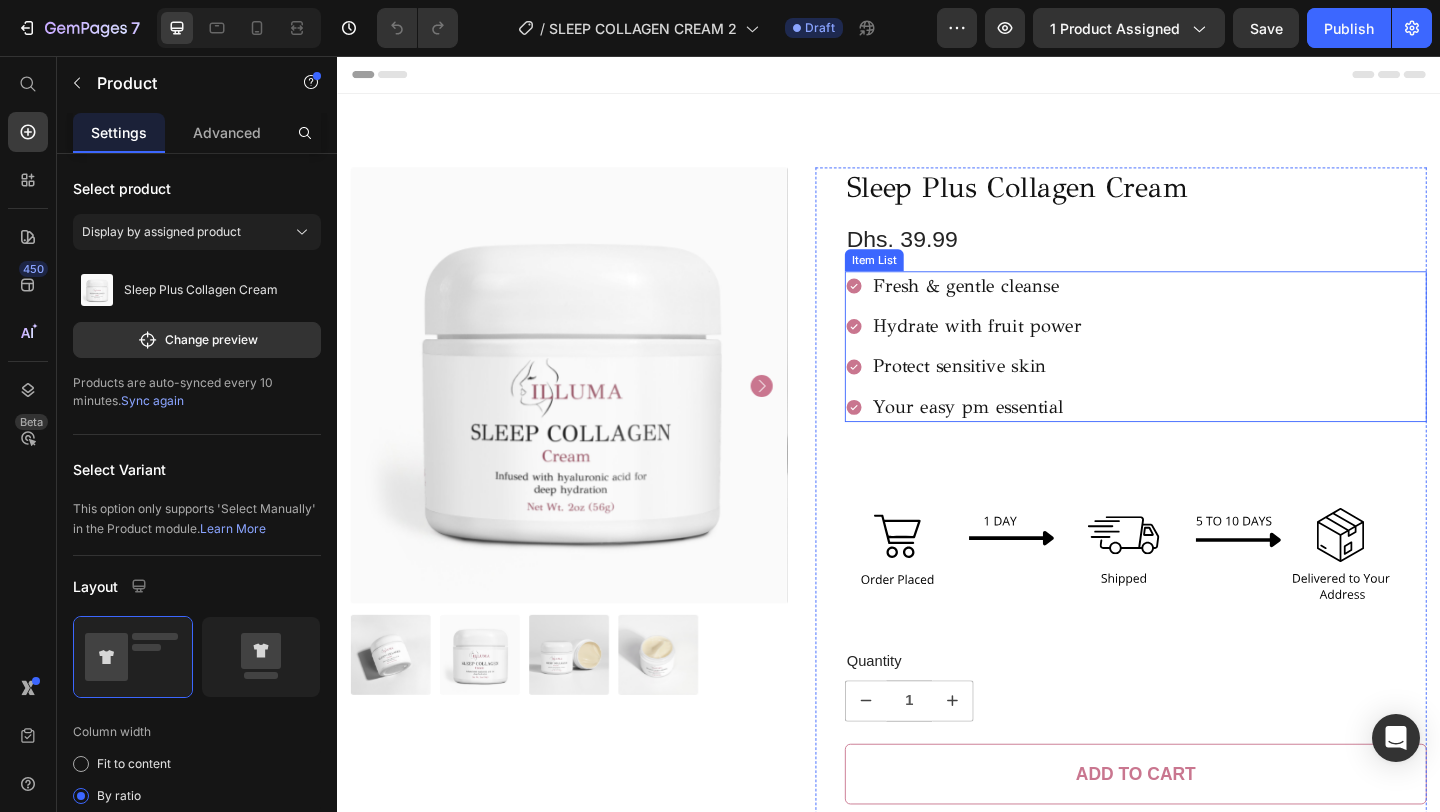 click on "Fresh & gentle cleanse" at bounding box center [1033, 306] 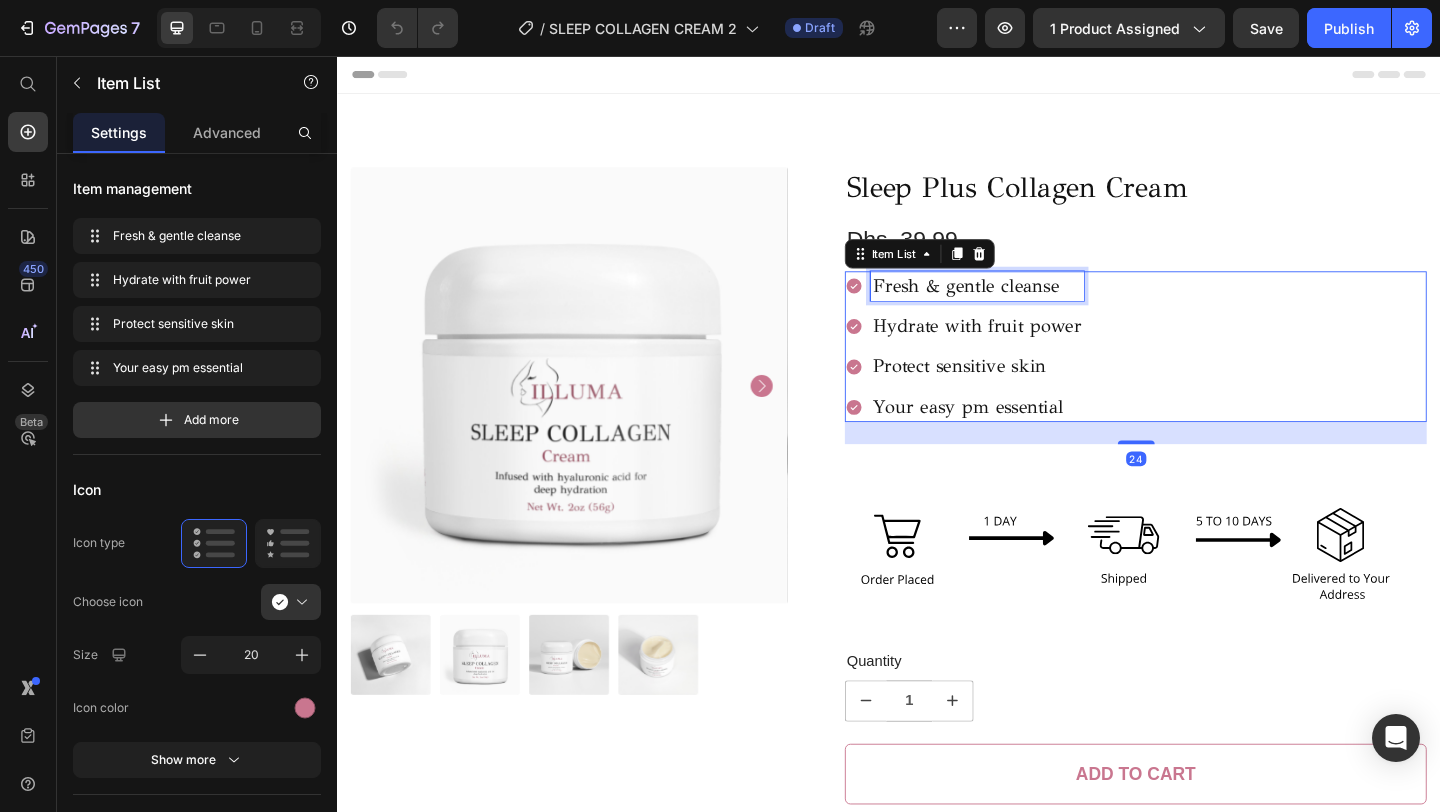 click on "Fresh & gentle cleanse" at bounding box center (1033, 306) 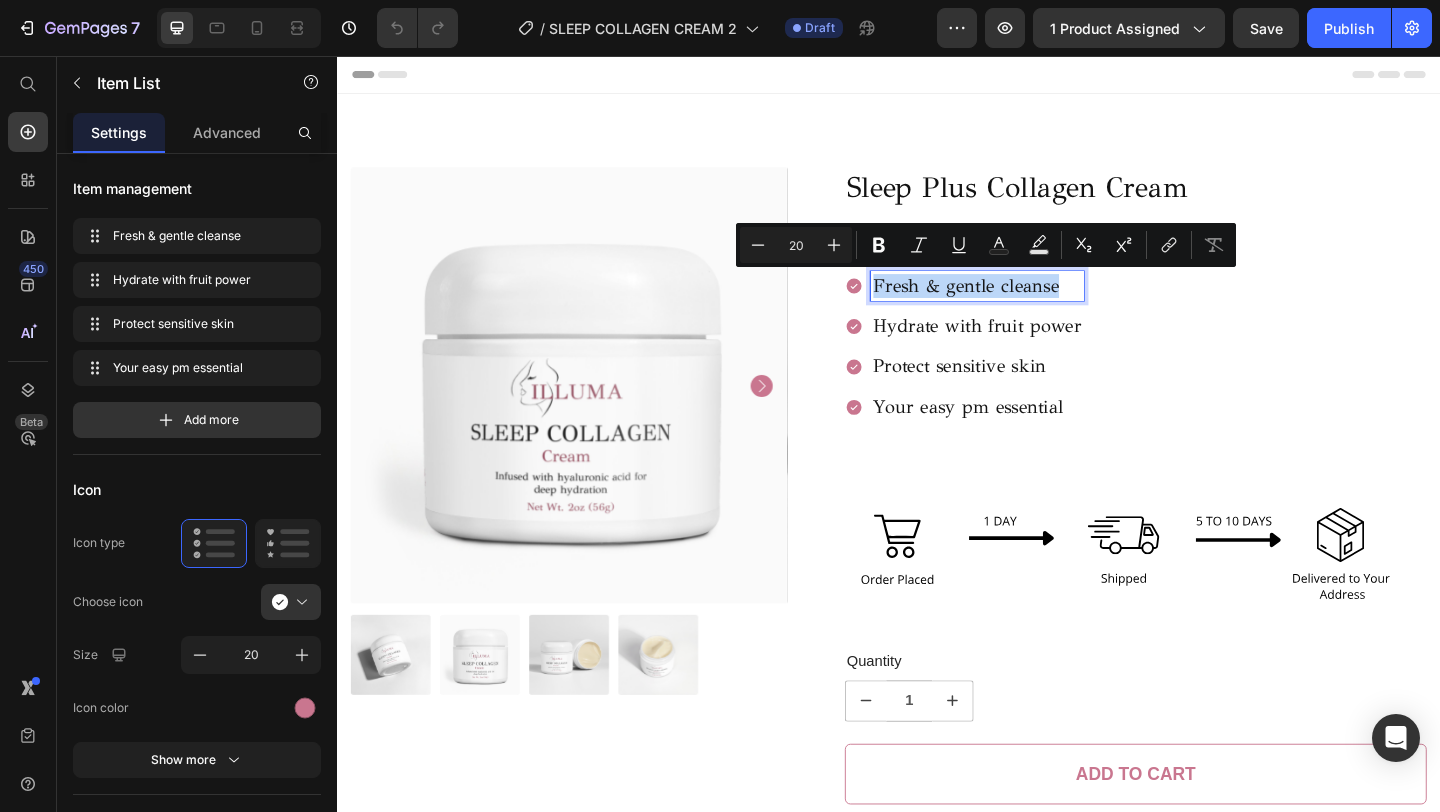 drag, startPoint x: 1134, startPoint y: 308, endPoint x: 914, endPoint y: 313, distance: 220.05681 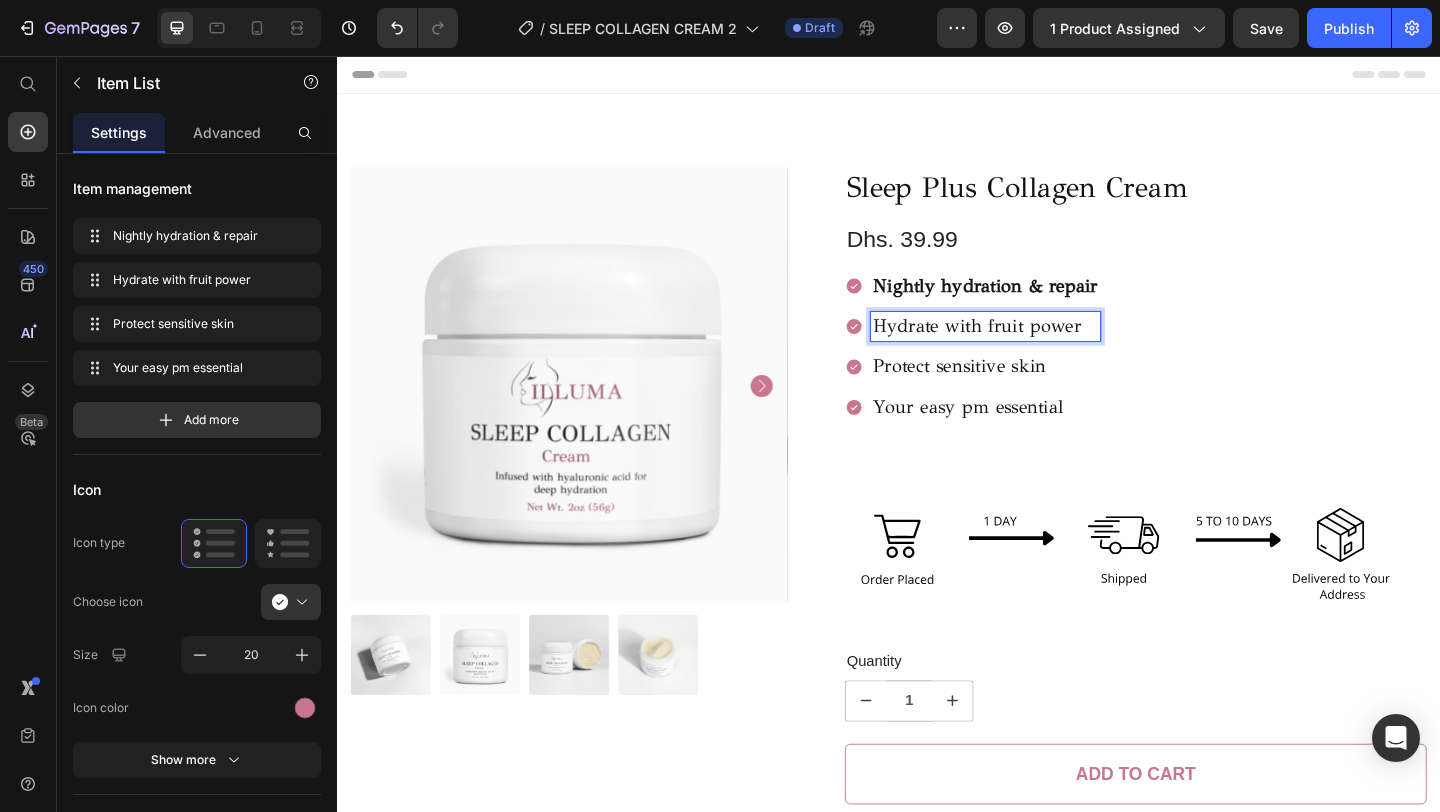 click on "Hydrate with fruit power" at bounding box center [1042, 350] 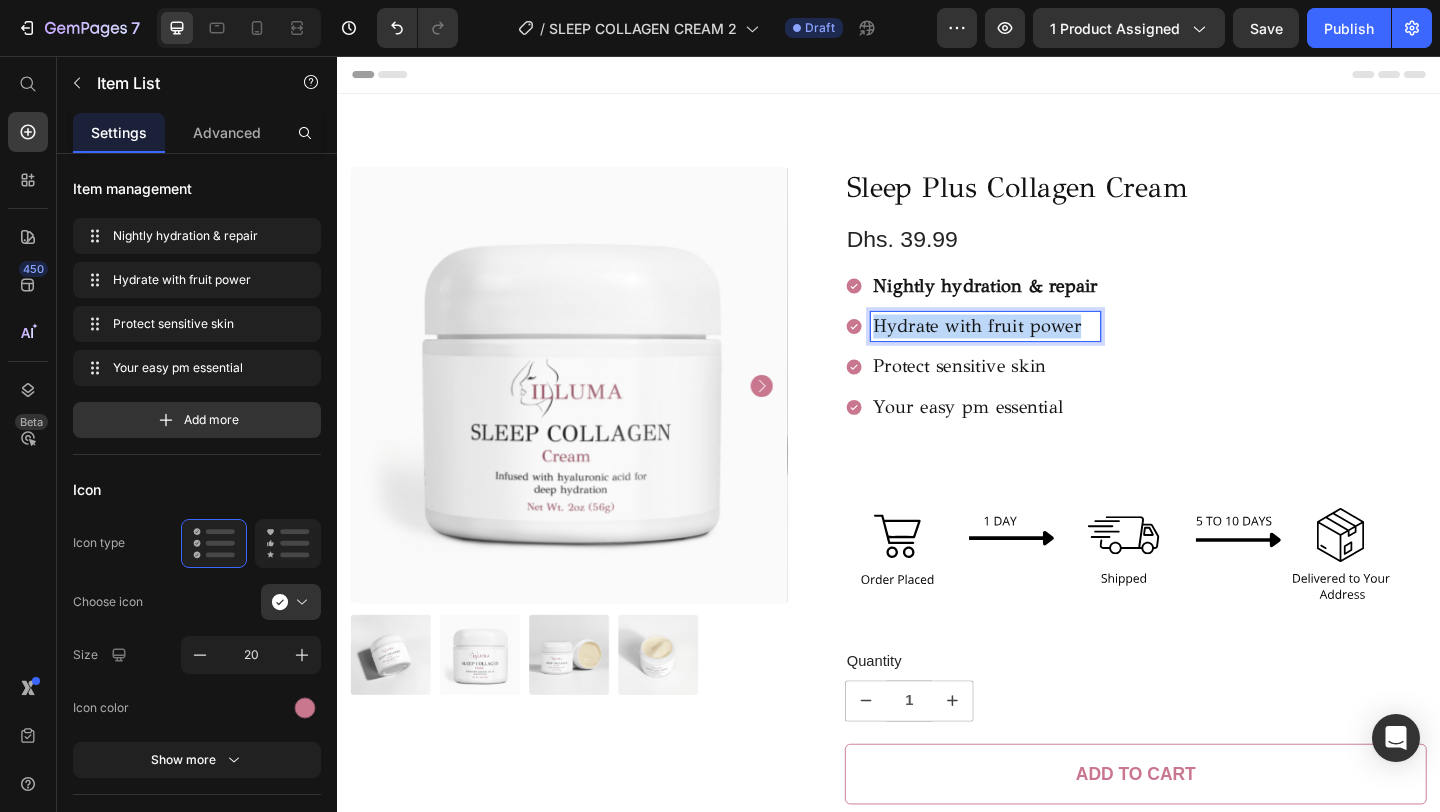 drag, startPoint x: 1148, startPoint y: 349, endPoint x: 925, endPoint y: 354, distance: 223.05605 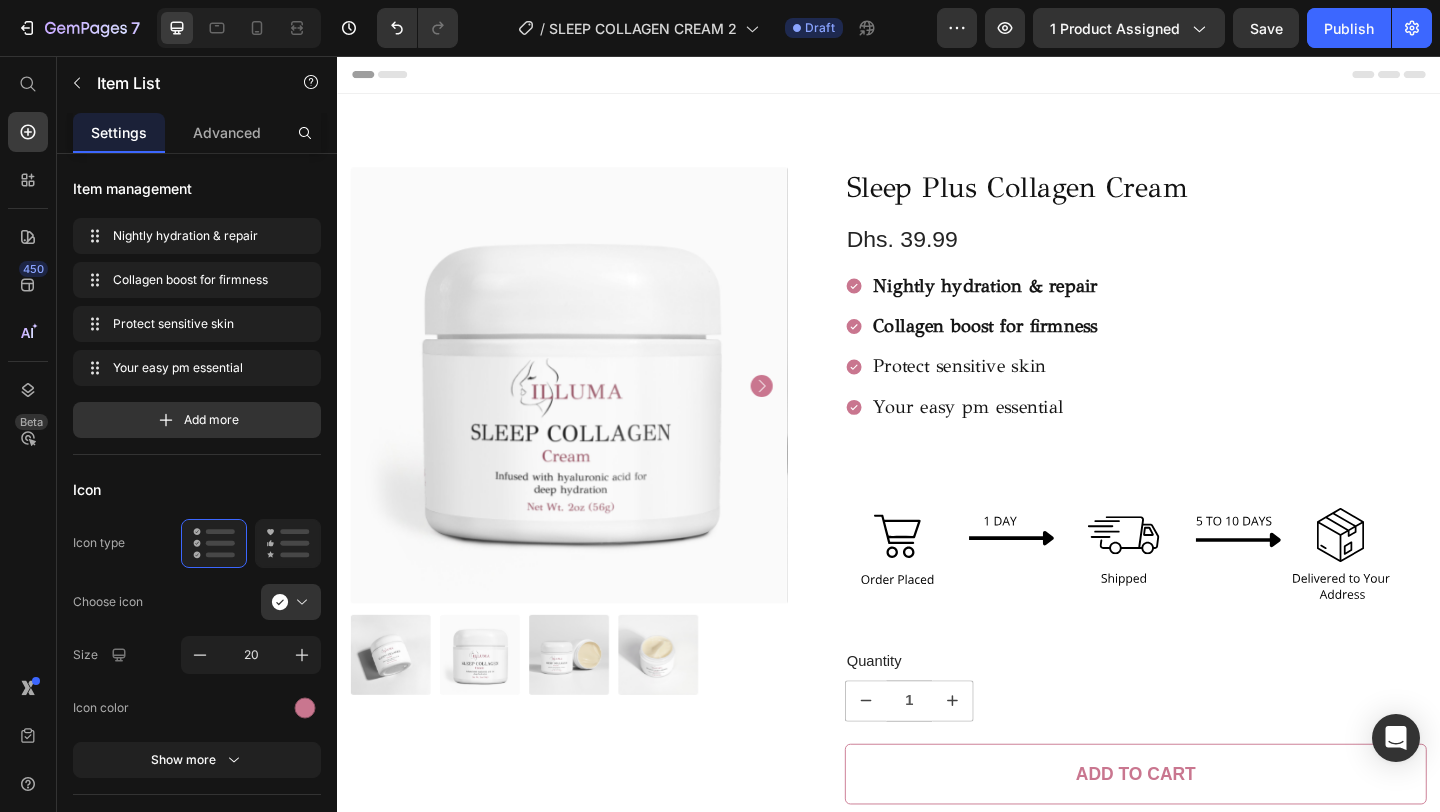 click on "Protect sensitive skin" at bounding box center (1042, 394) 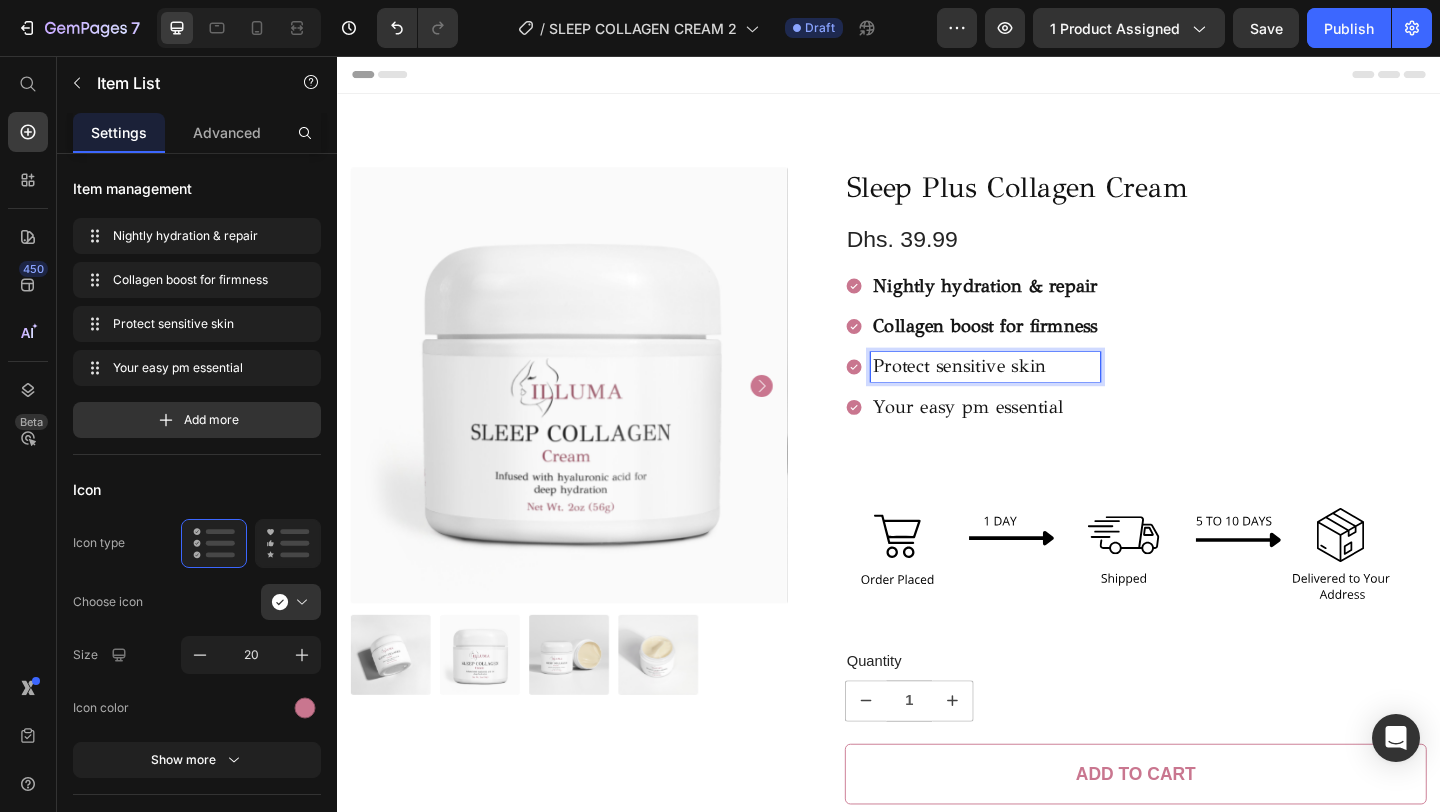 click on "Protect sensitive skin" at bounding box center (1042, 394) 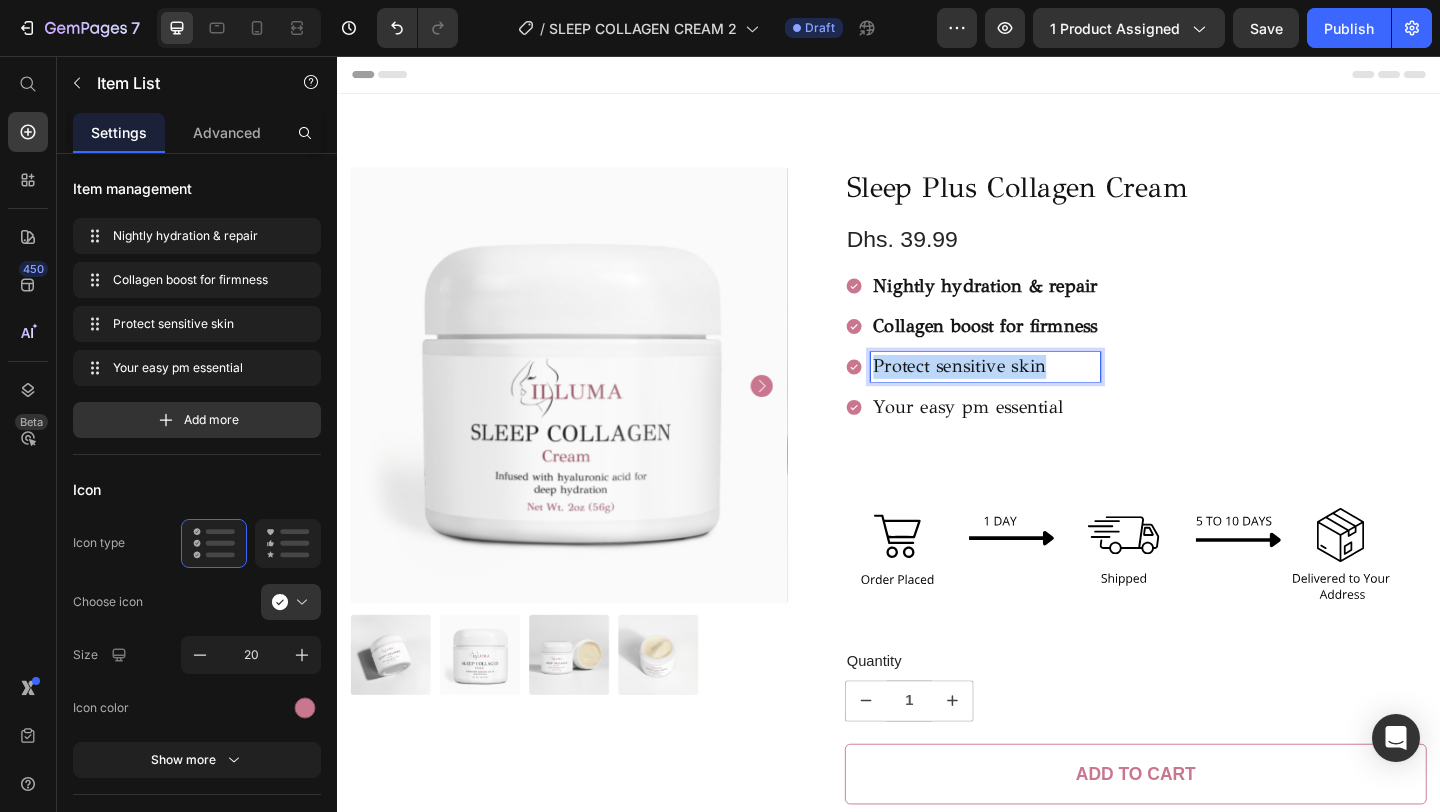 drag, startPoint x: 1139, startPoint y: 392, endPoint x: 915, endPoint y: 400, distance: 224.1428 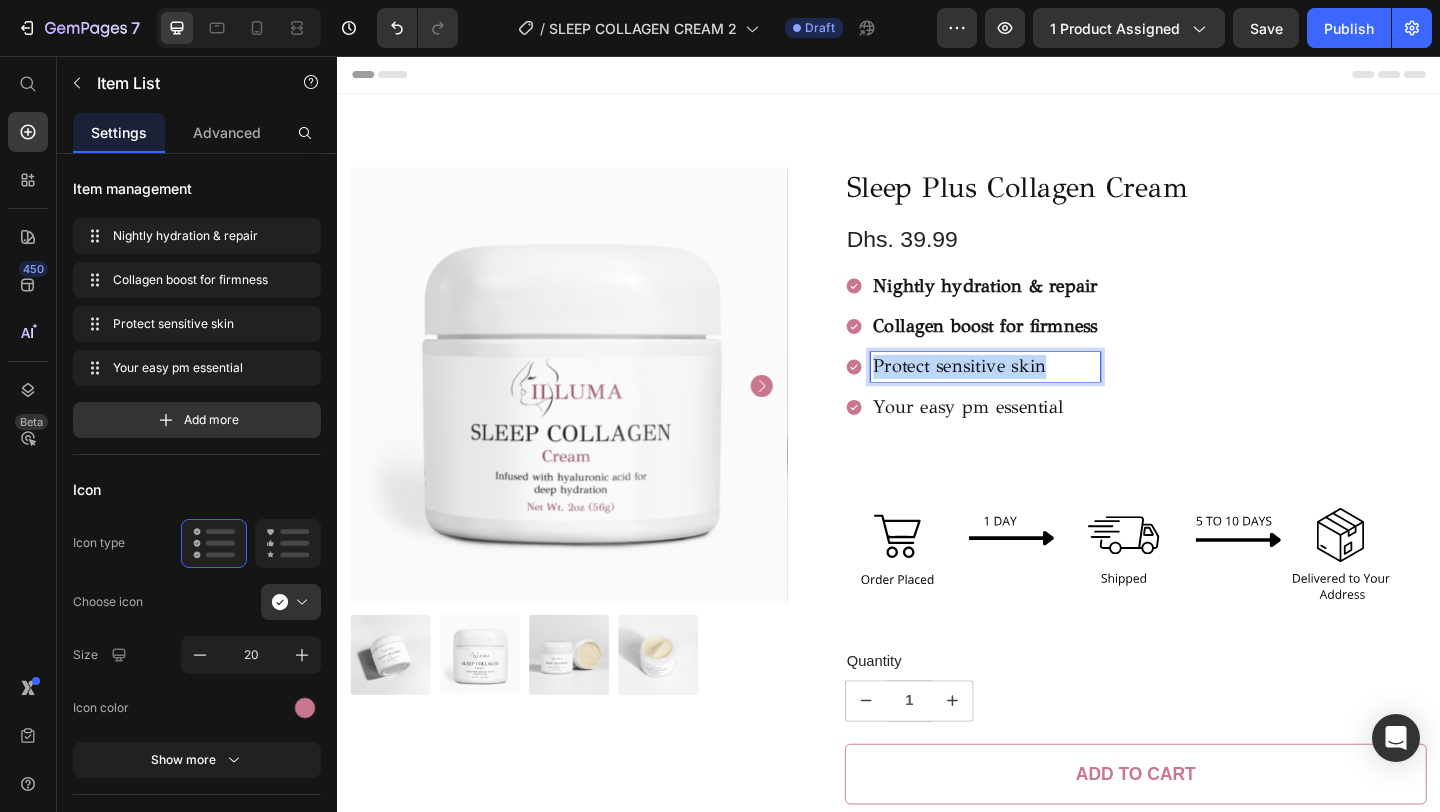 click on "Protect sensitive skin" at bounding box center (1028, 394) 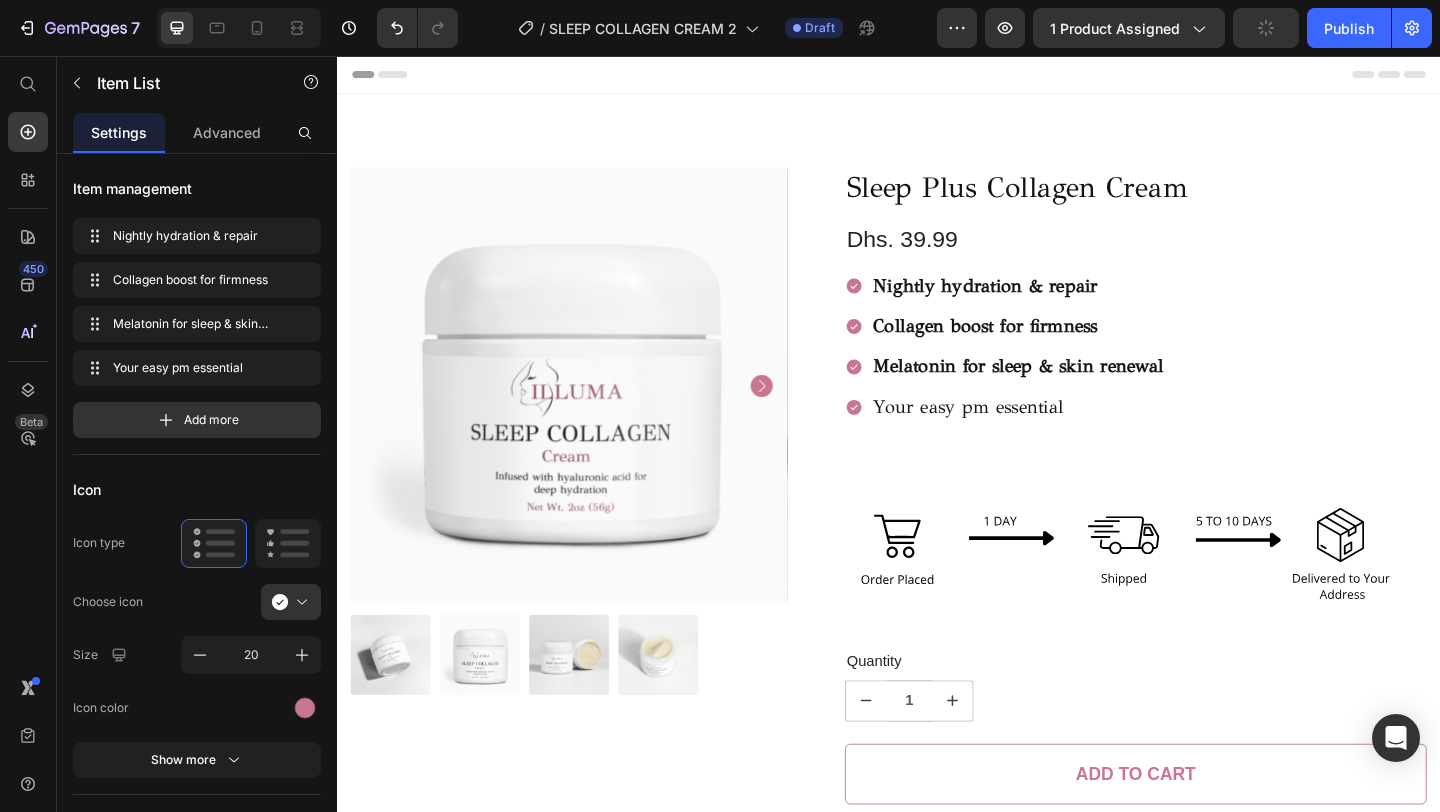 click on "Your easy pm essential" at bounding box center [1078, 438] 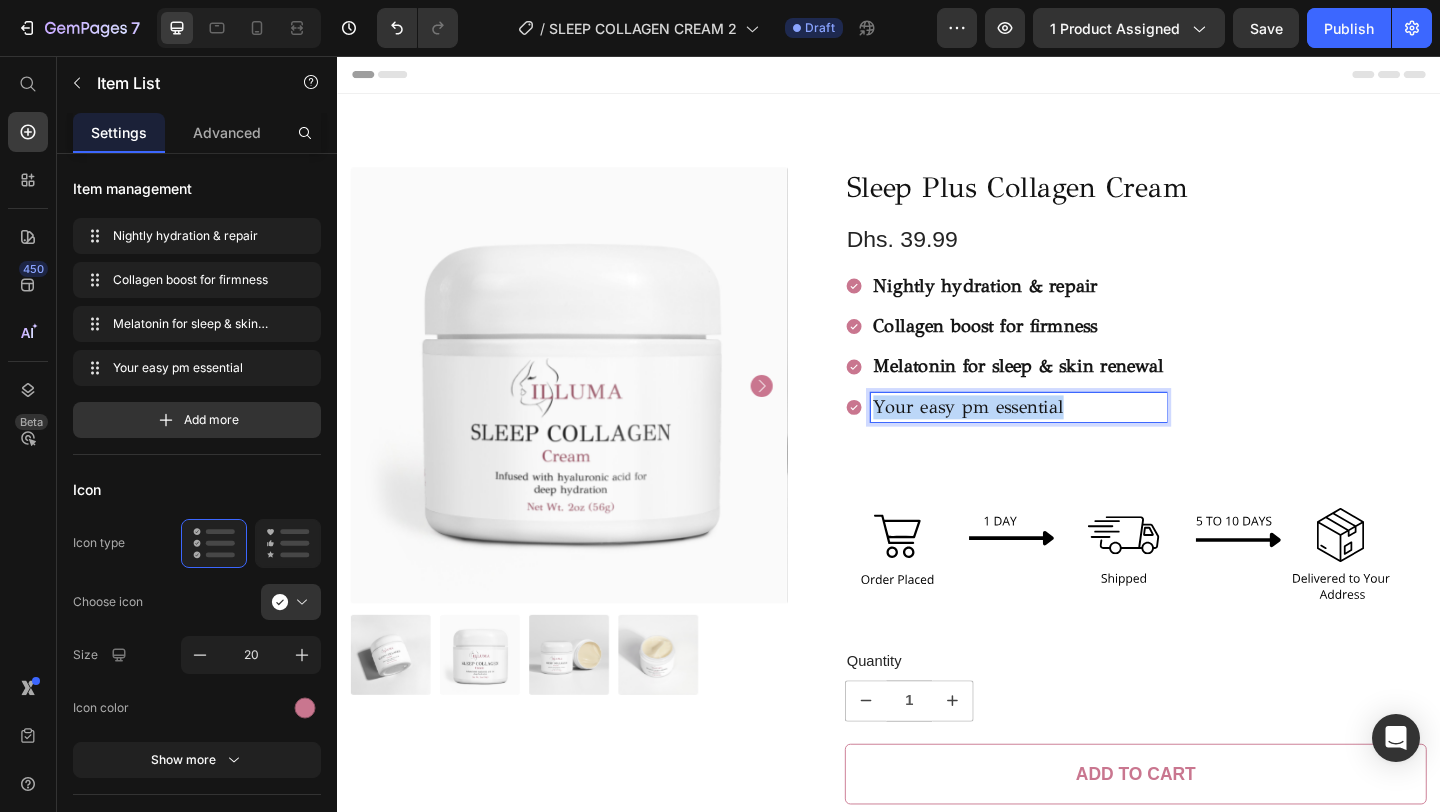 drag, startPoint x: 1144, startPoint y: 440, endPoint x: 914, endPoint y: 443, distance: 230.01956 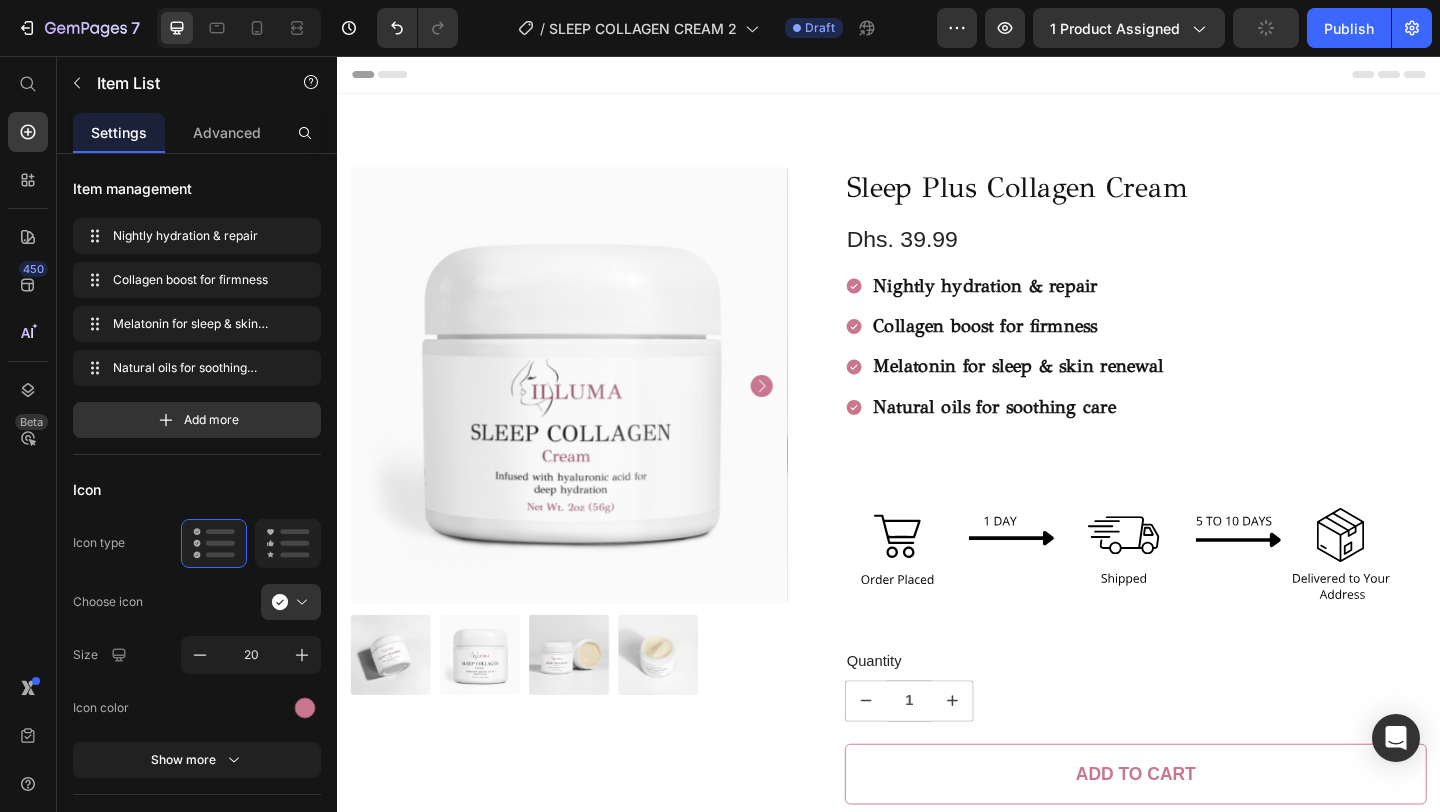 click on "Natural oils for soothing care" at bounding box center [1052, 437] 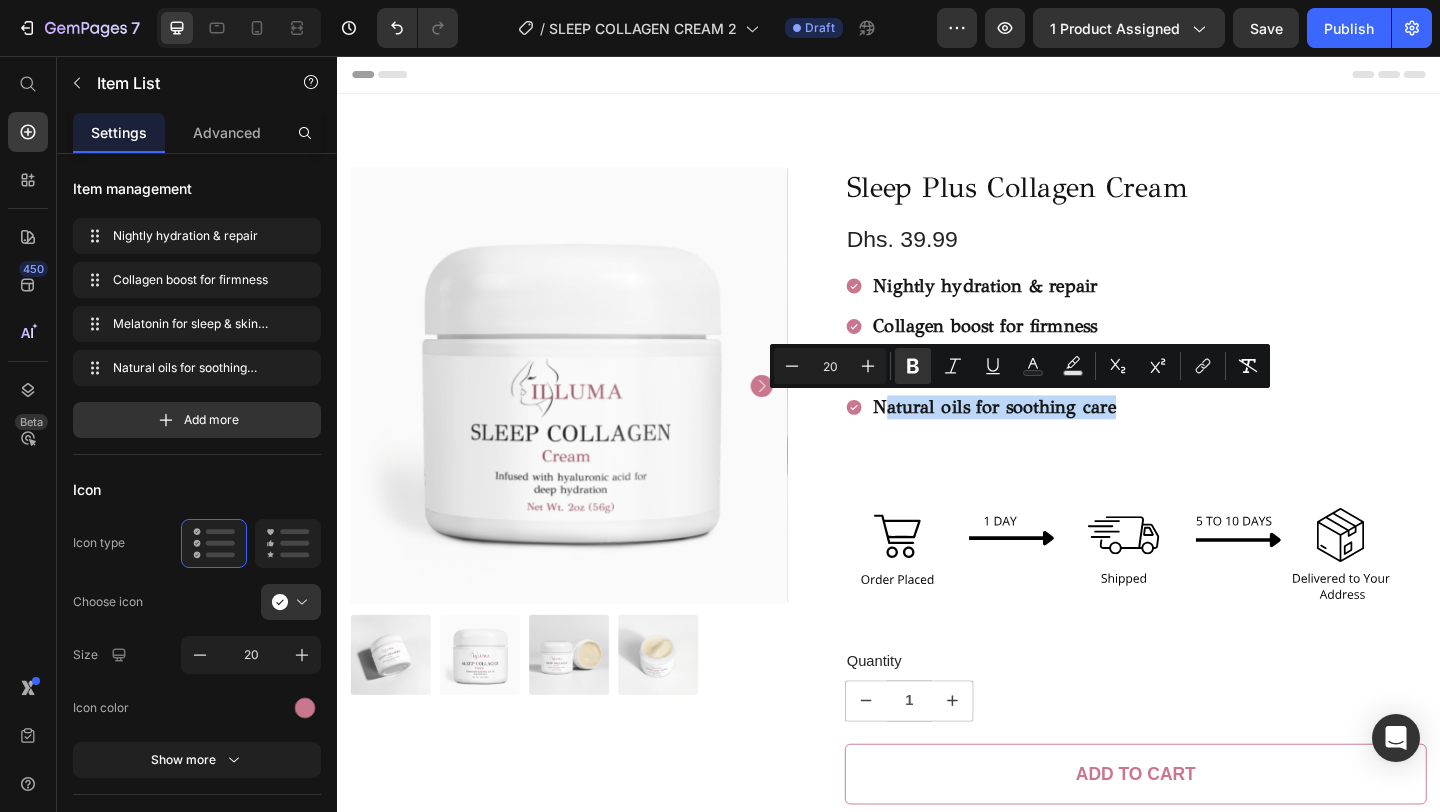 drag, startPoint x: 1195, startPoint y: 436, endPoint x: 928, endPoint y: 438, distance: 267.00748 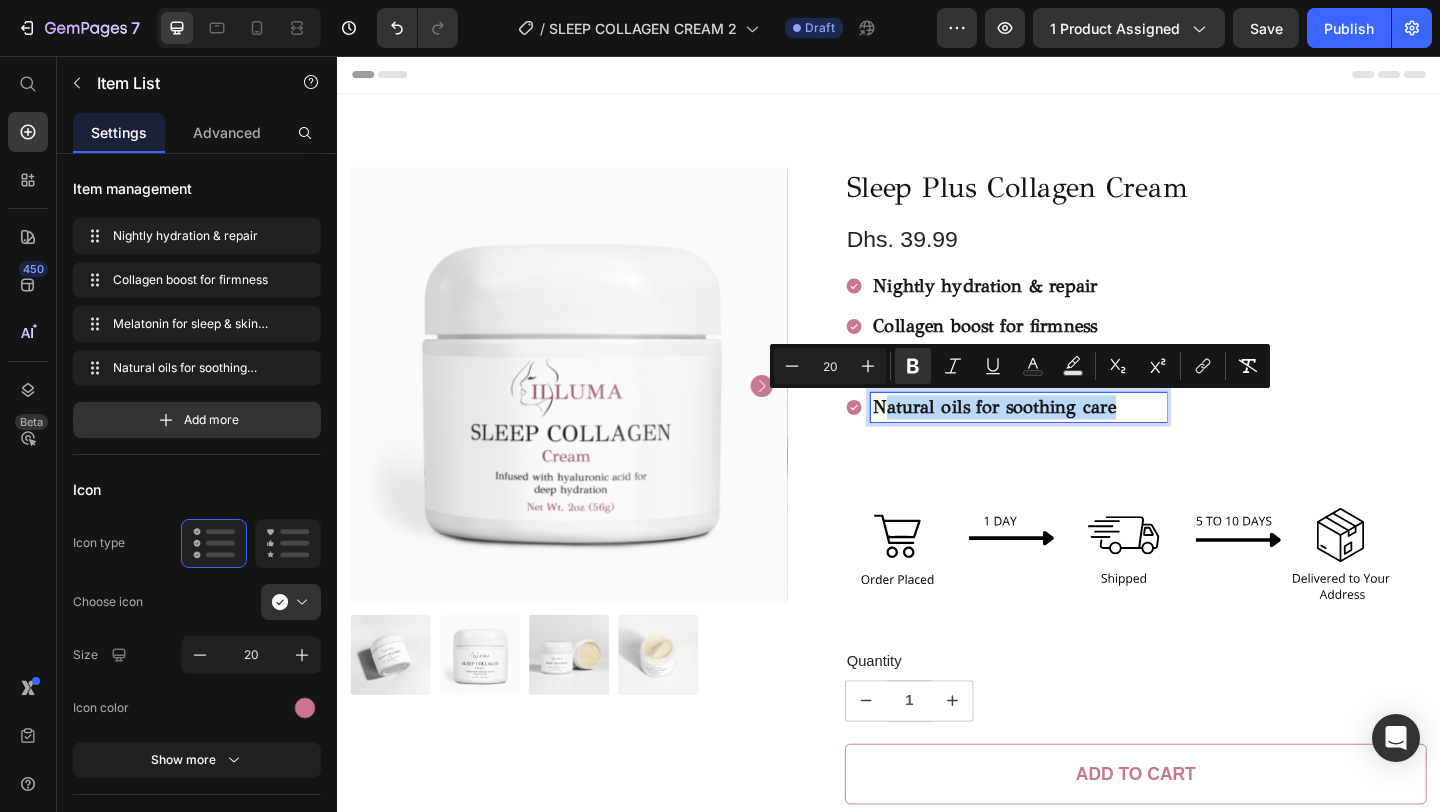 click on "Natural oils for soothing care" at bounding box center (1052, 437) 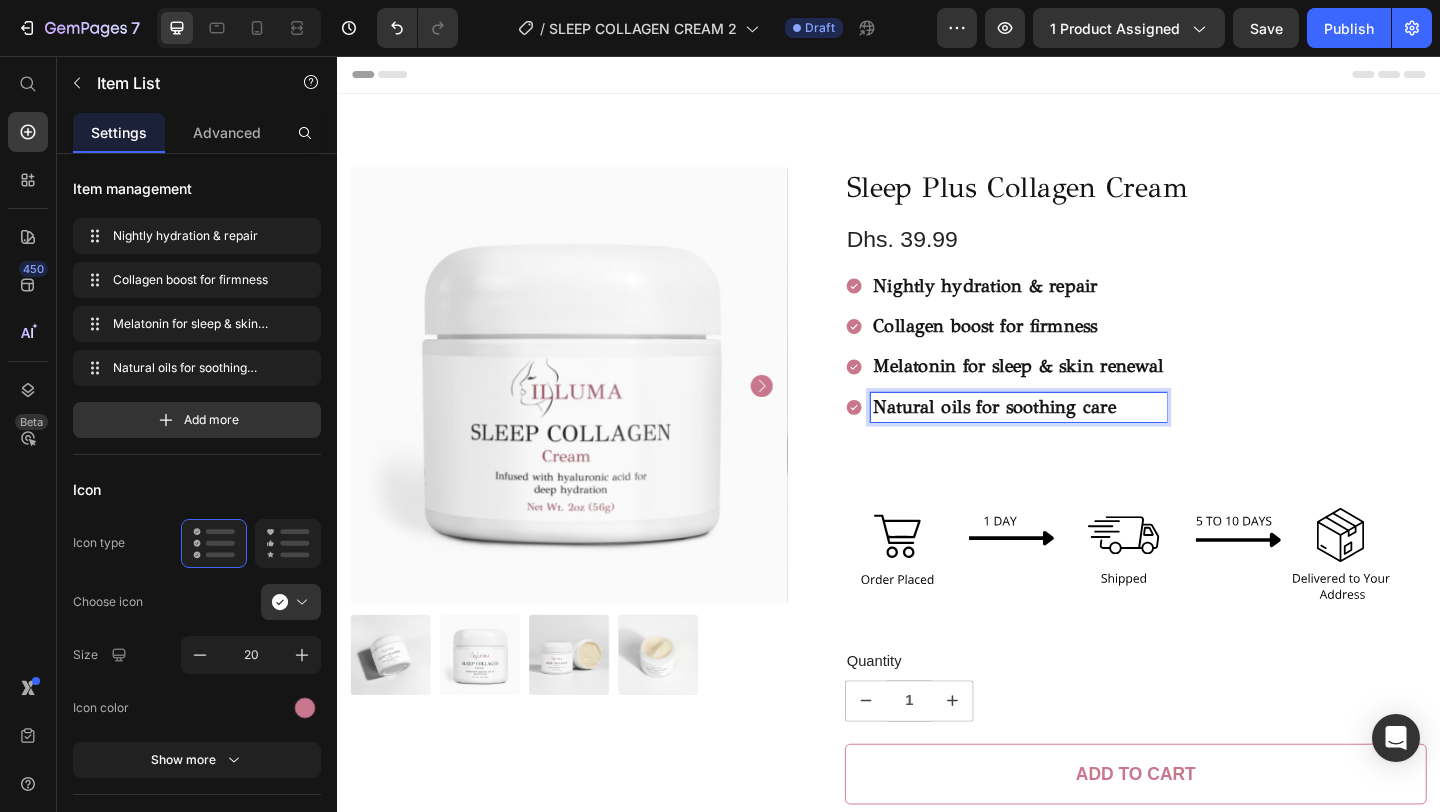 click on "Natural oils for soothing care" at bounding box center [1078, 438] 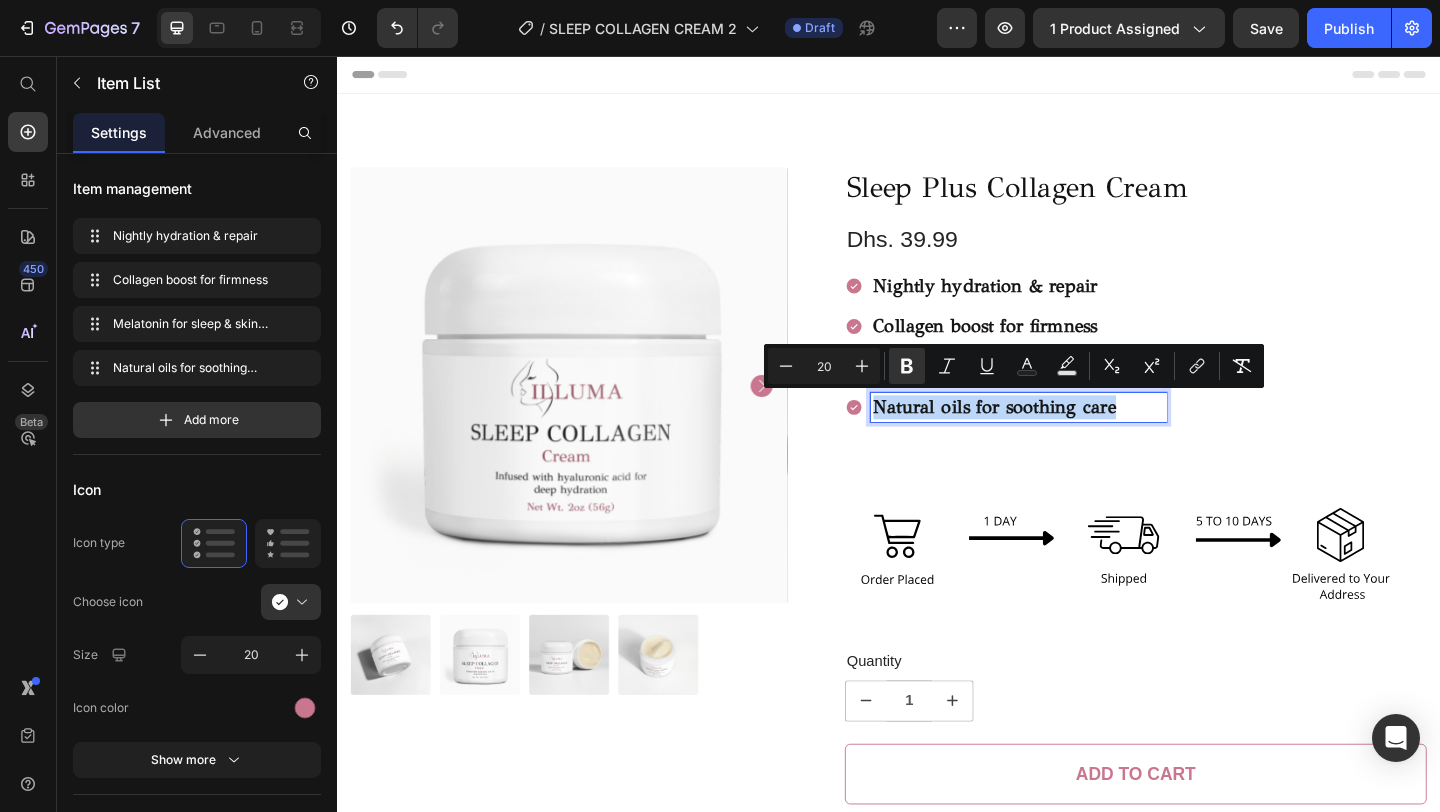 drag, startPoint x: 1194, startPoint y: 437, endPoint x: 922, endPoint y: 447, distance: 272.18375 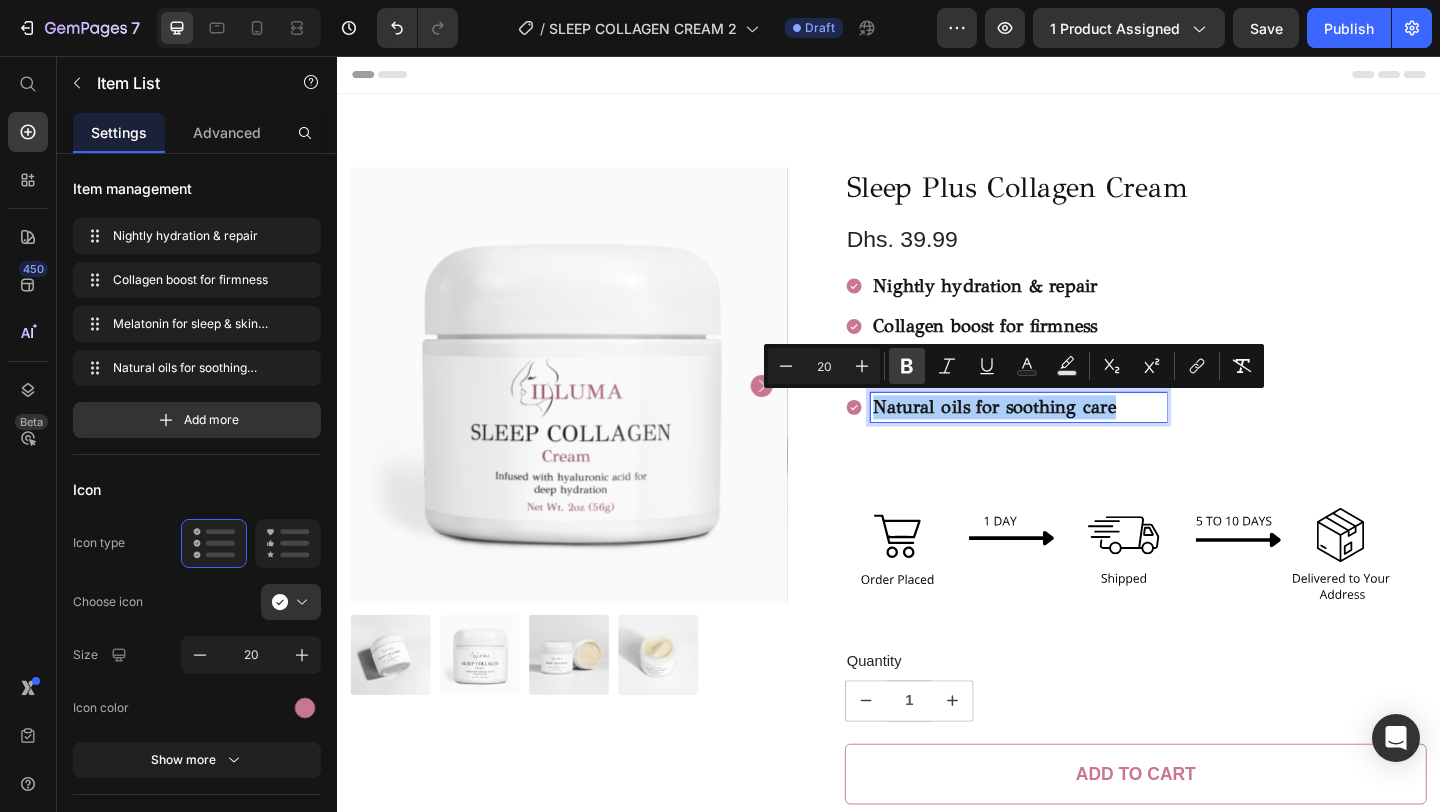 click 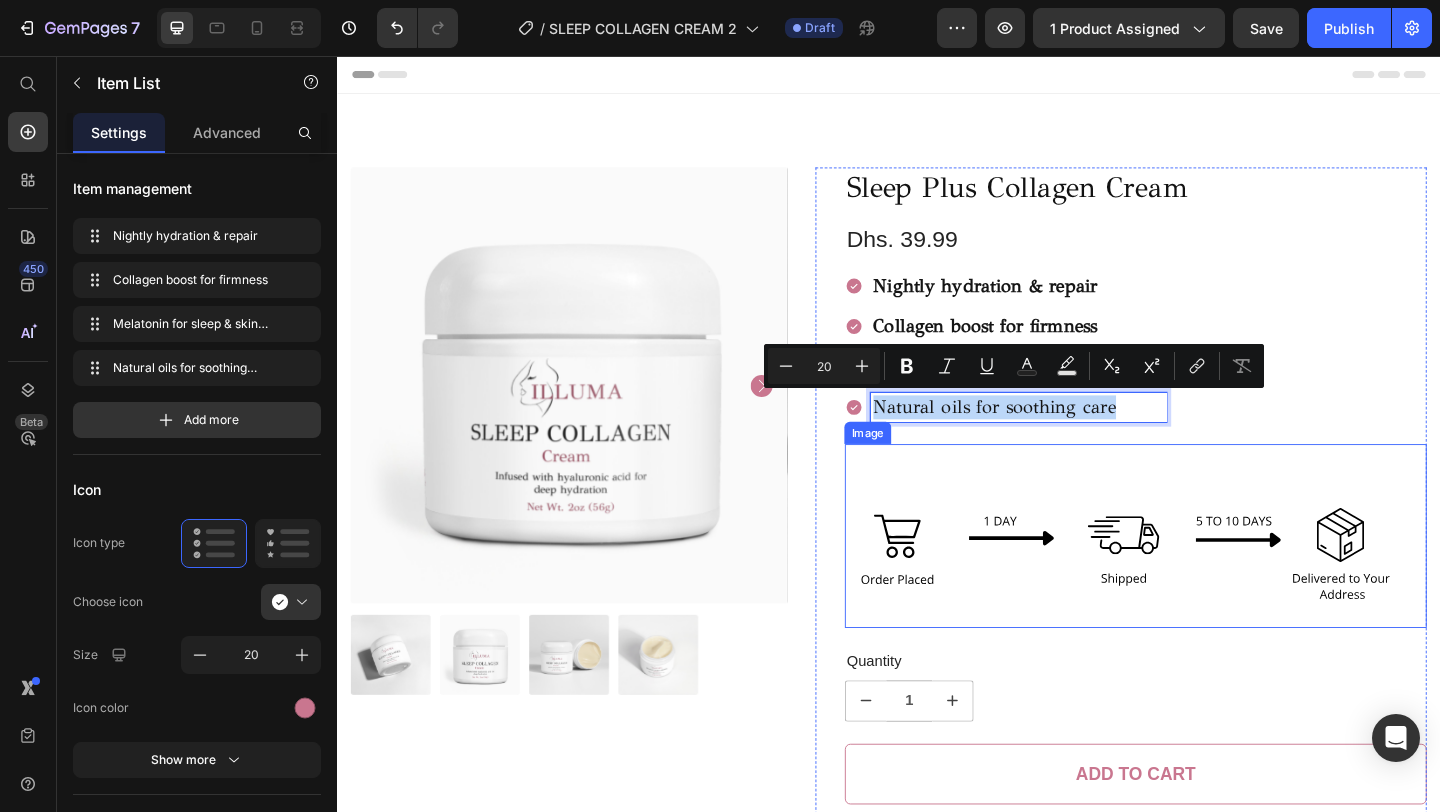 click at bounding box center (1205, 578) 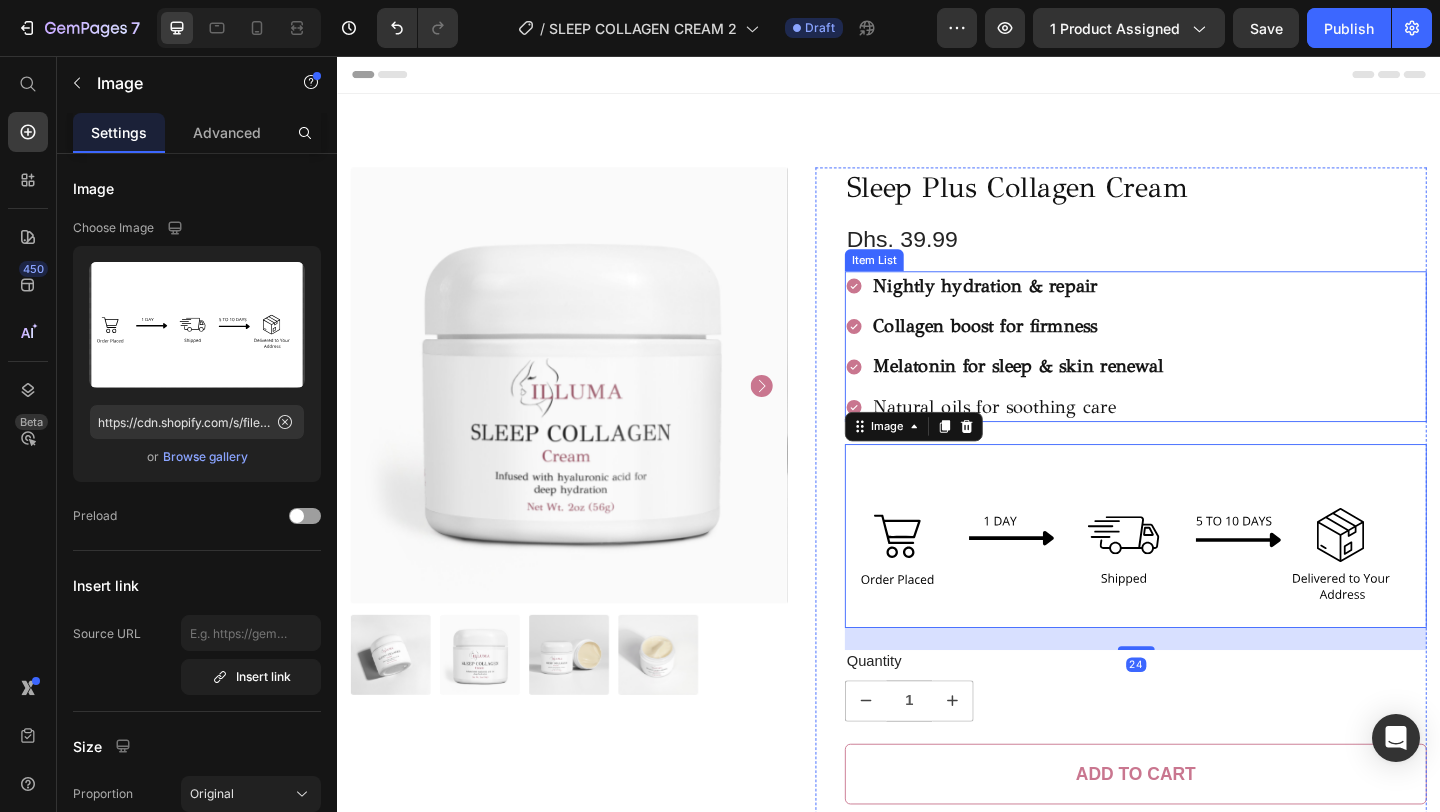 click on "Melatonin for sleep & skin renewal" at bounding box center (1078, 393) 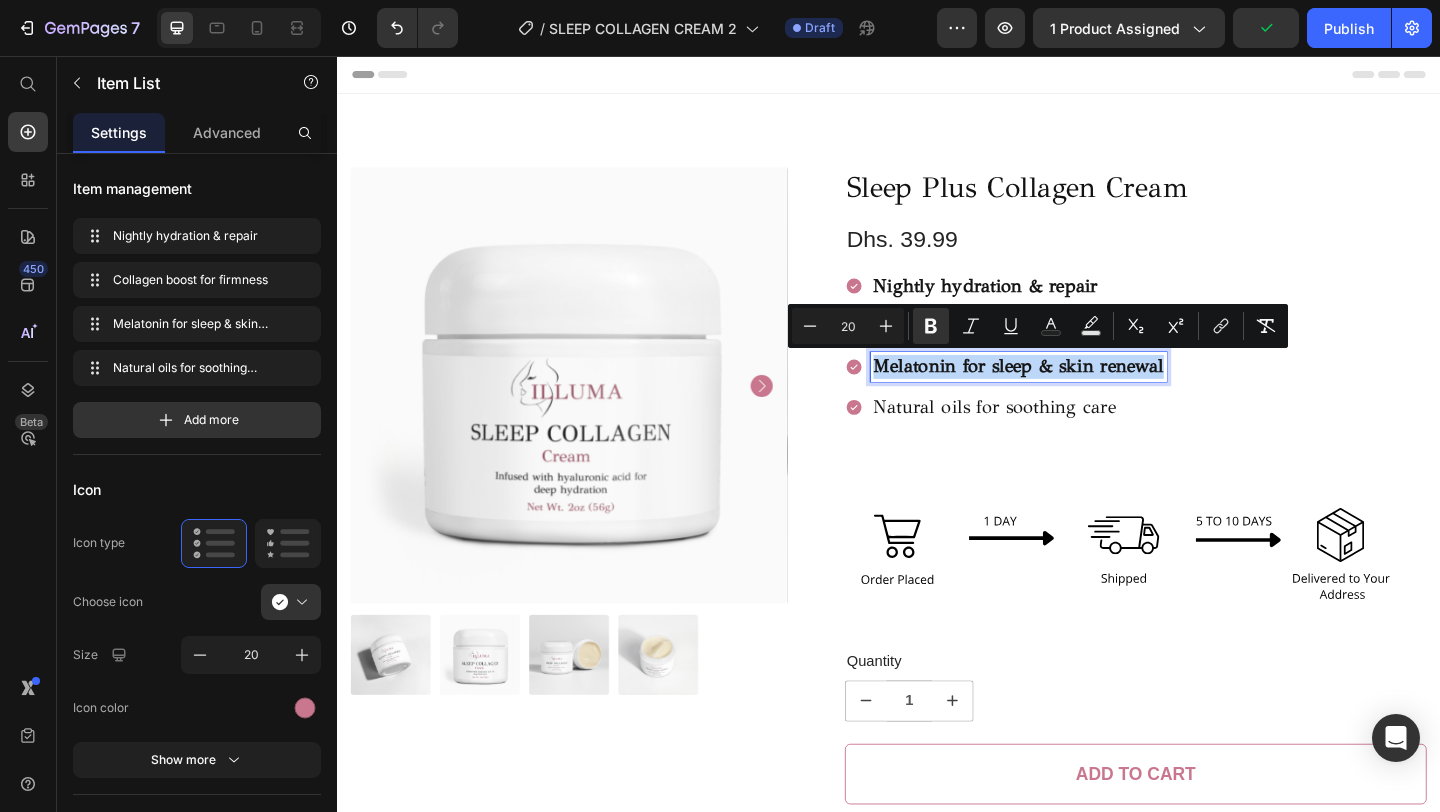 drag, startPoint x: 1236, startPoint y: 392, endPoint x: 917, endPoint y: 404, distance: 319.22562 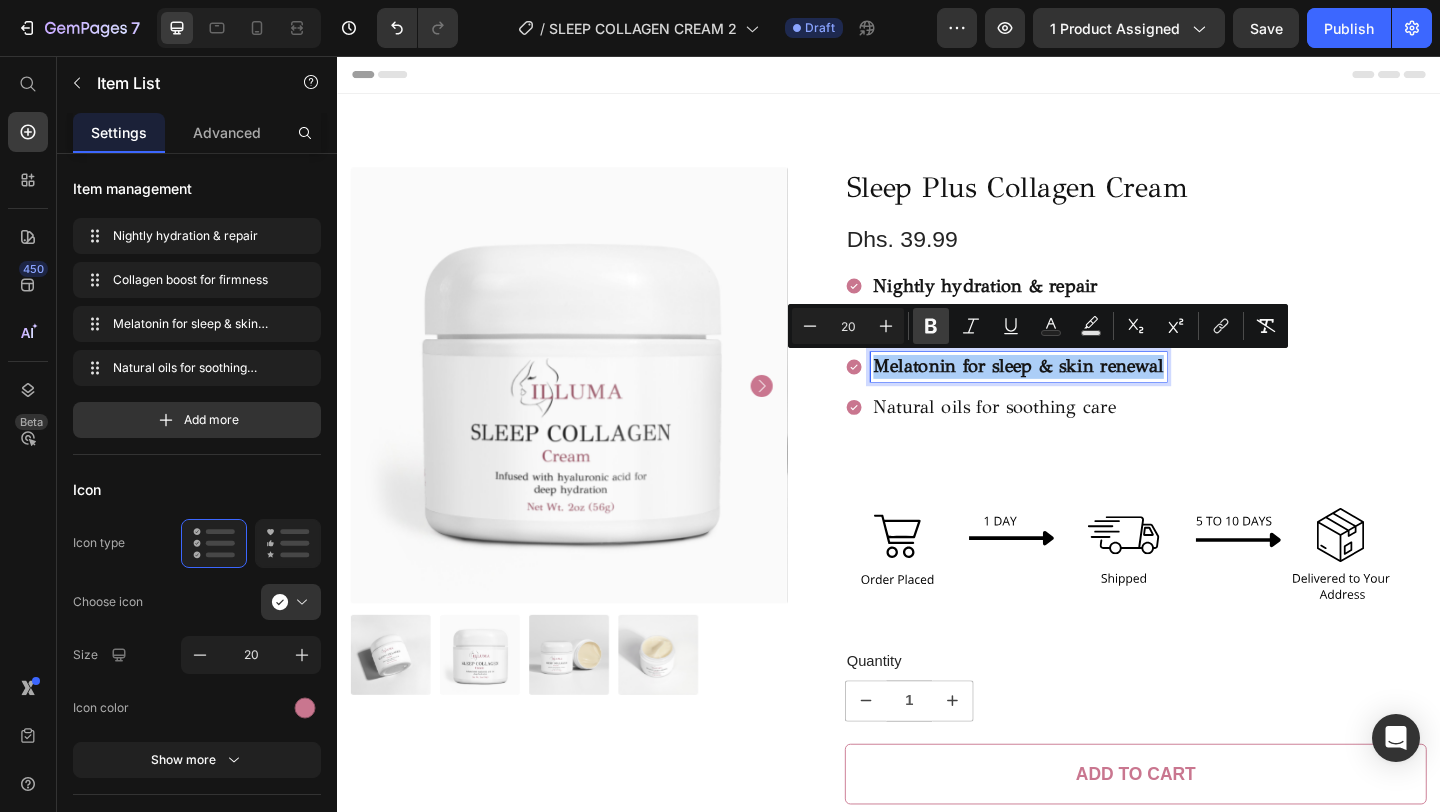 click 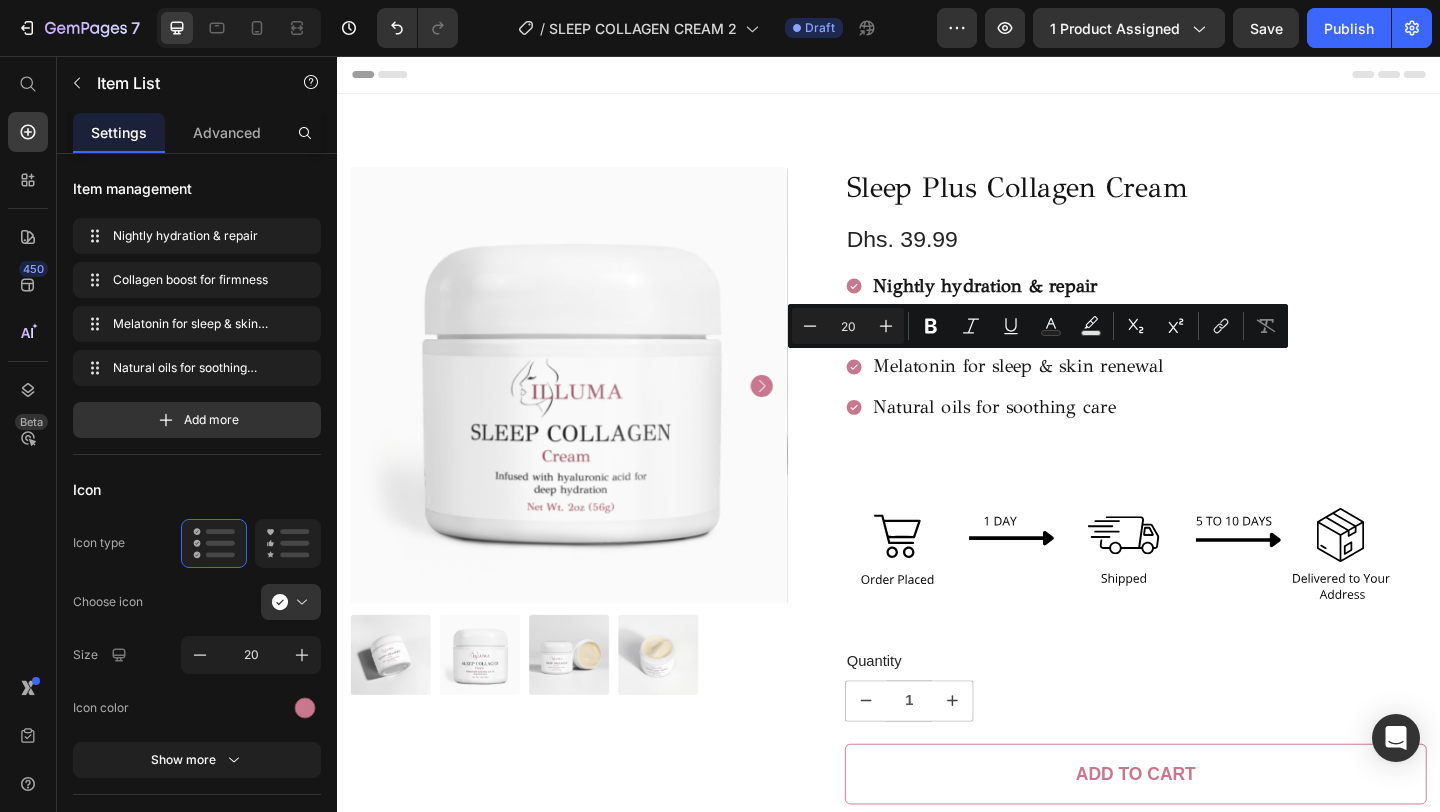 click on "Nightly hydration & repair Collagen boost for firmness Melatonin for sleep & skin renewal Natural oils for soothing care" at bounding box center (1064, 372) 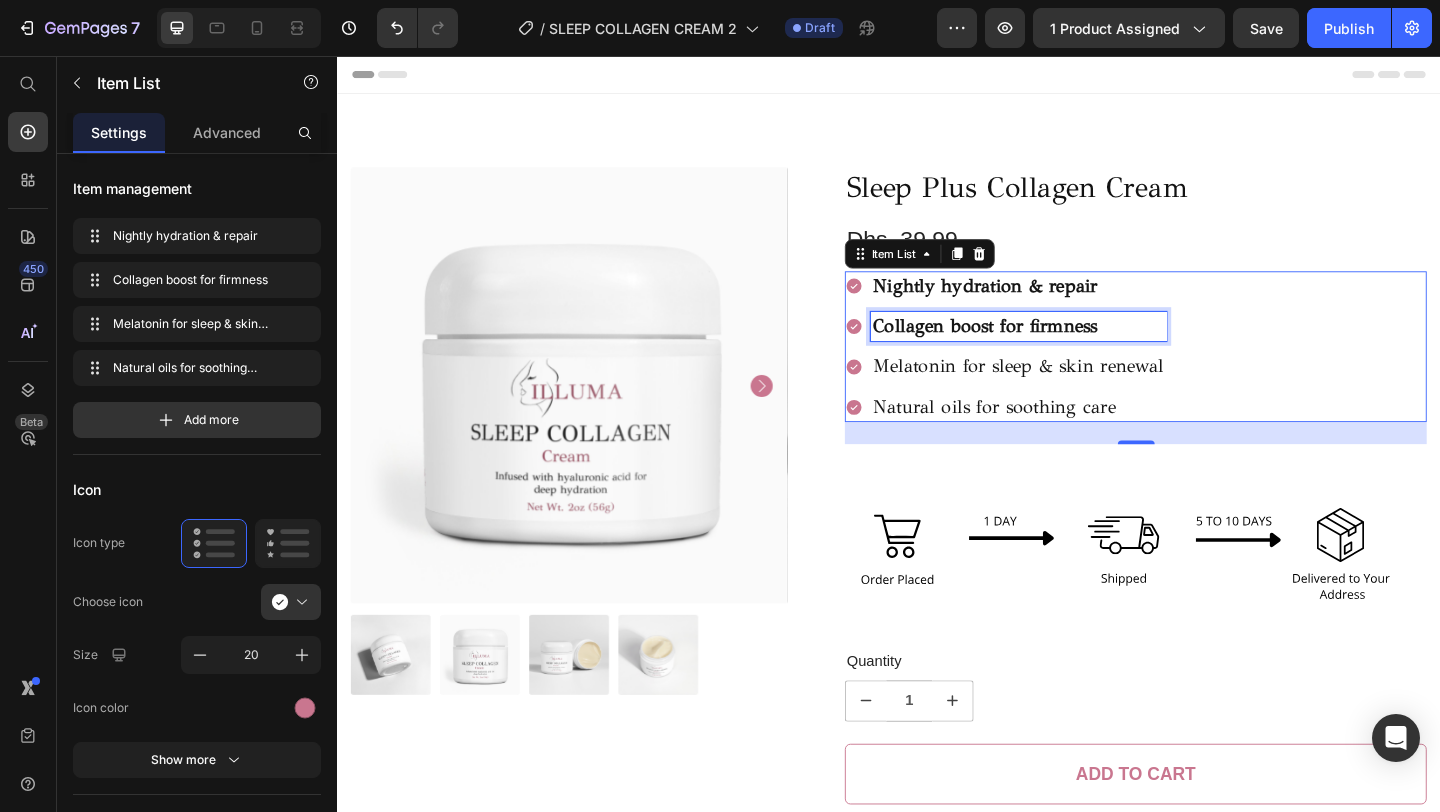 click on "Collagen boost for firmness" at bounding box center [1042, 349] 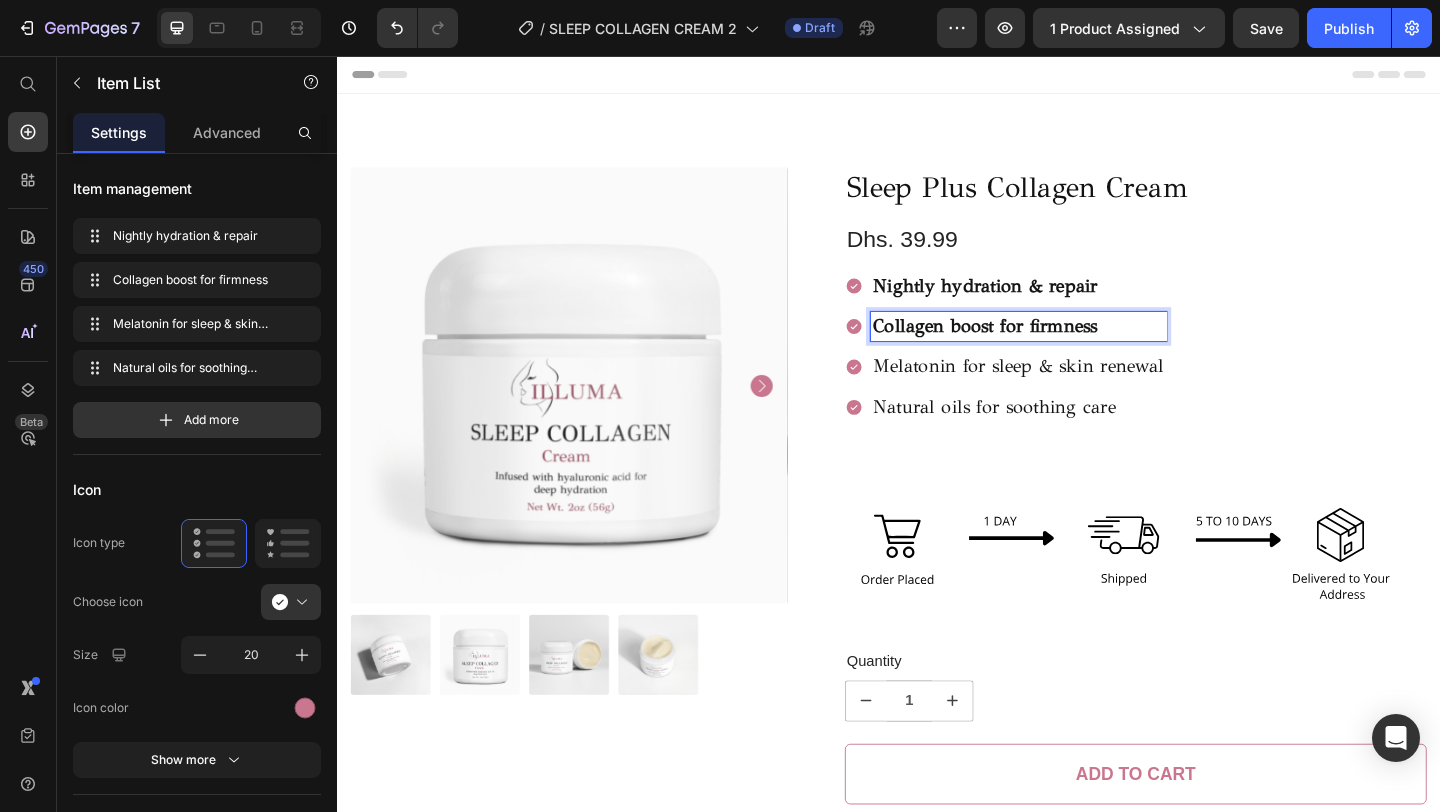 click on "Collagen boost for firmness" at bounding box center [1042, 349] 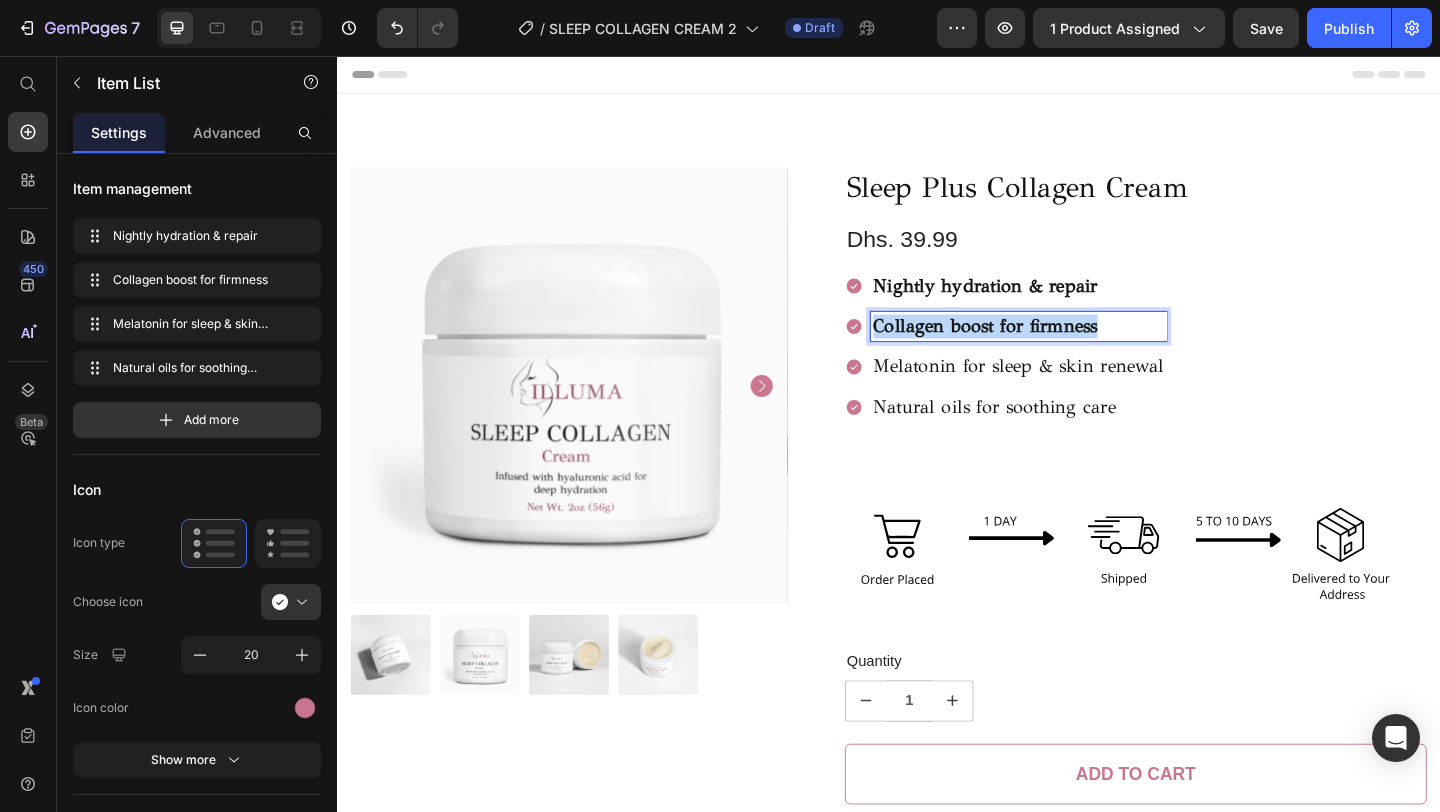 drag, startPoint x: 1172, startPoint y: 355, endPoint x: 915, endPoint y: 353, distance: 257.00778 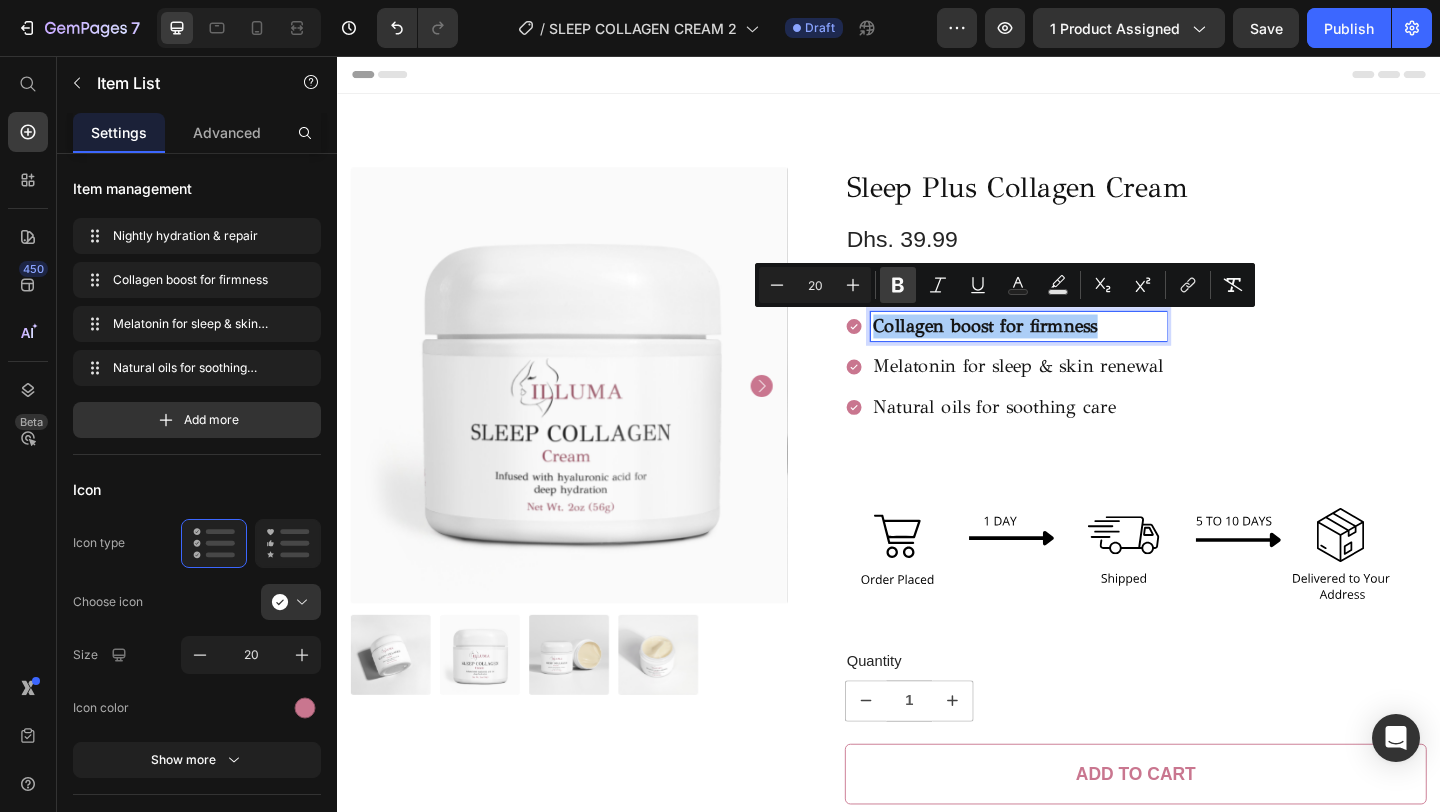 click 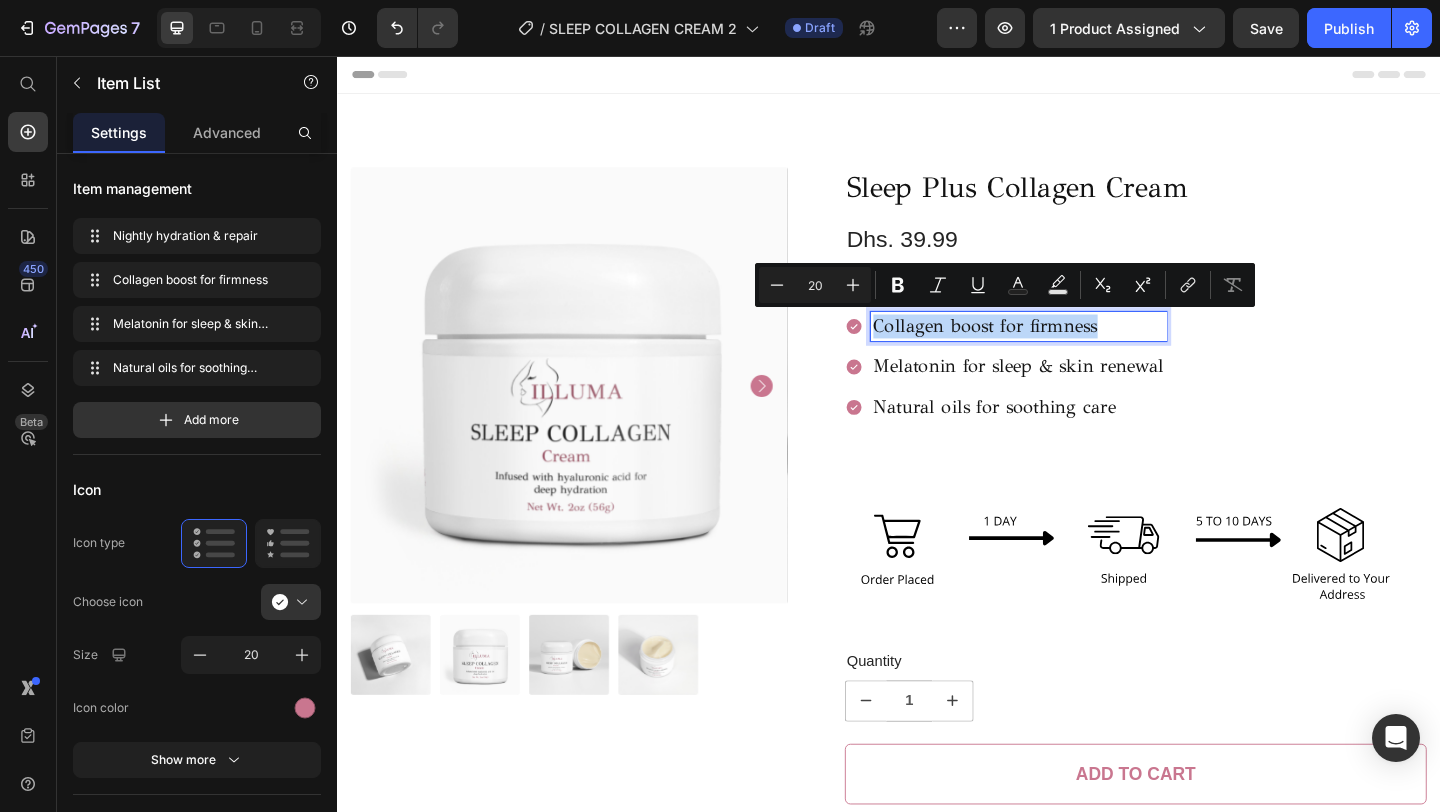 click on "Nightly hydration & repair Collagen boost for firmness Melatonin for sleep & skin renewal Natural oils for soothing care" at bounding box center [1064, 372] 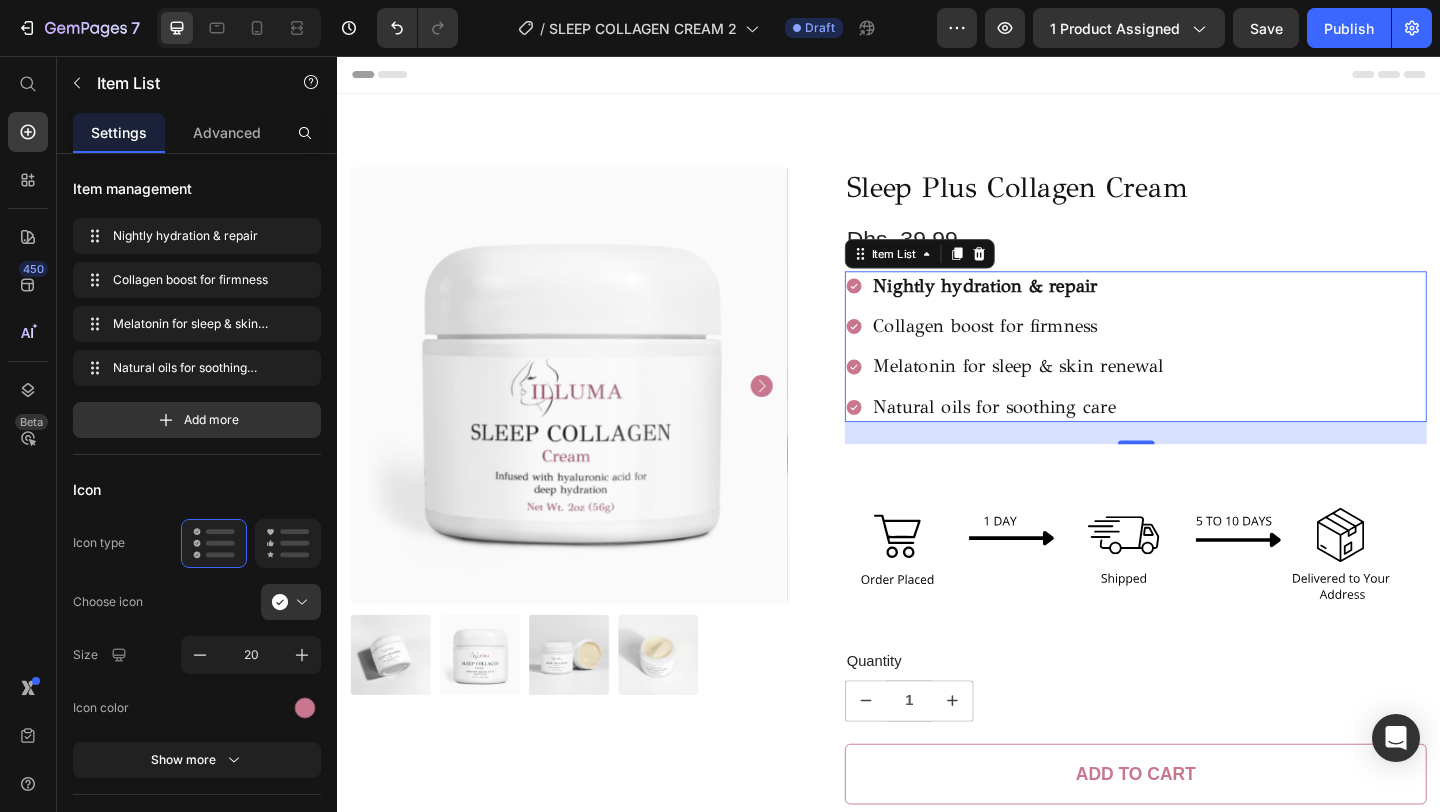 click on "Nightly hydration & repair" at bounding box center [1078, 306] 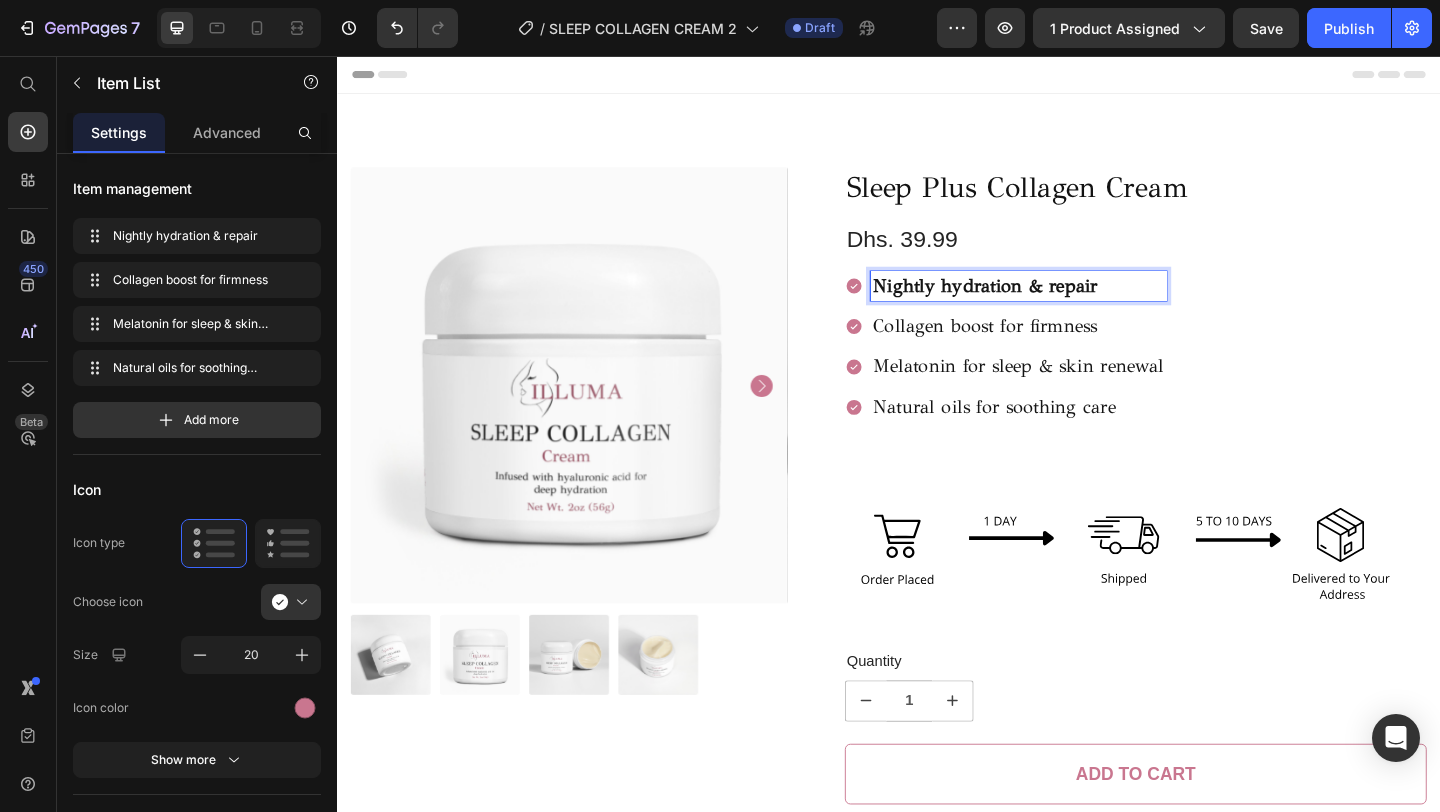 click on "Nightly hydration & repair" at bounding box center (1042, 305) 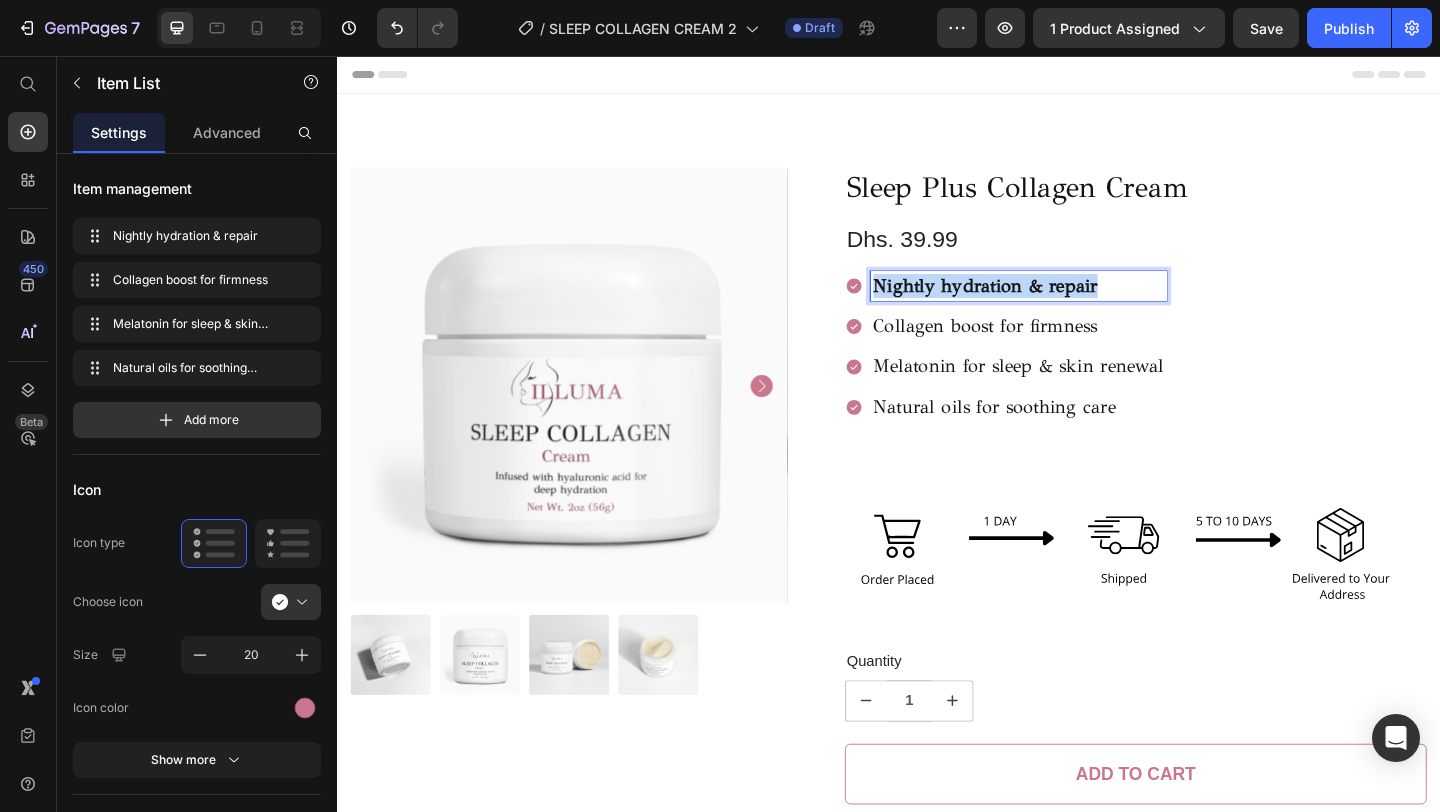 drag, startPoint x: 1169, startPoint y: 312, endPoint x: 914, endPoint y: 312, distance: 255 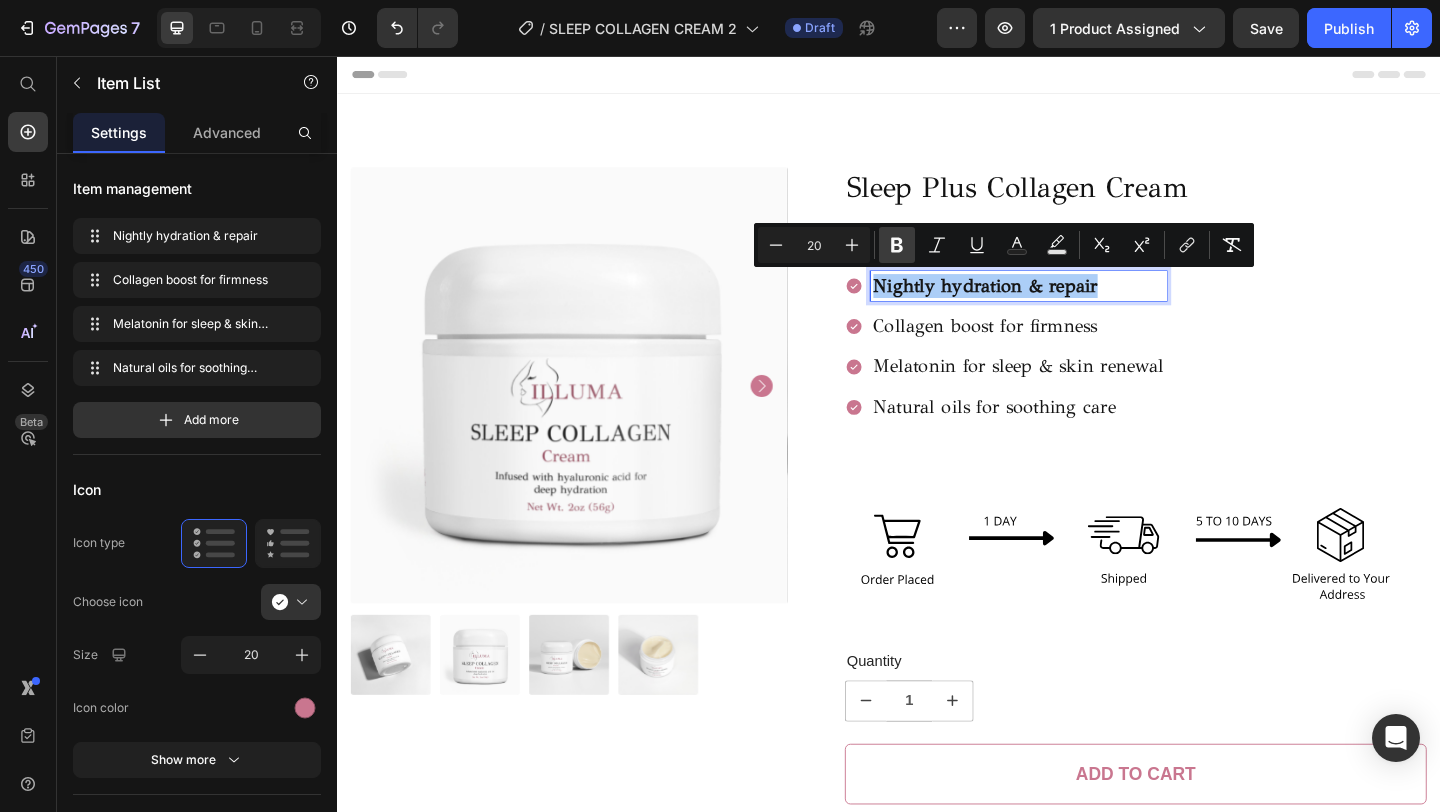 click 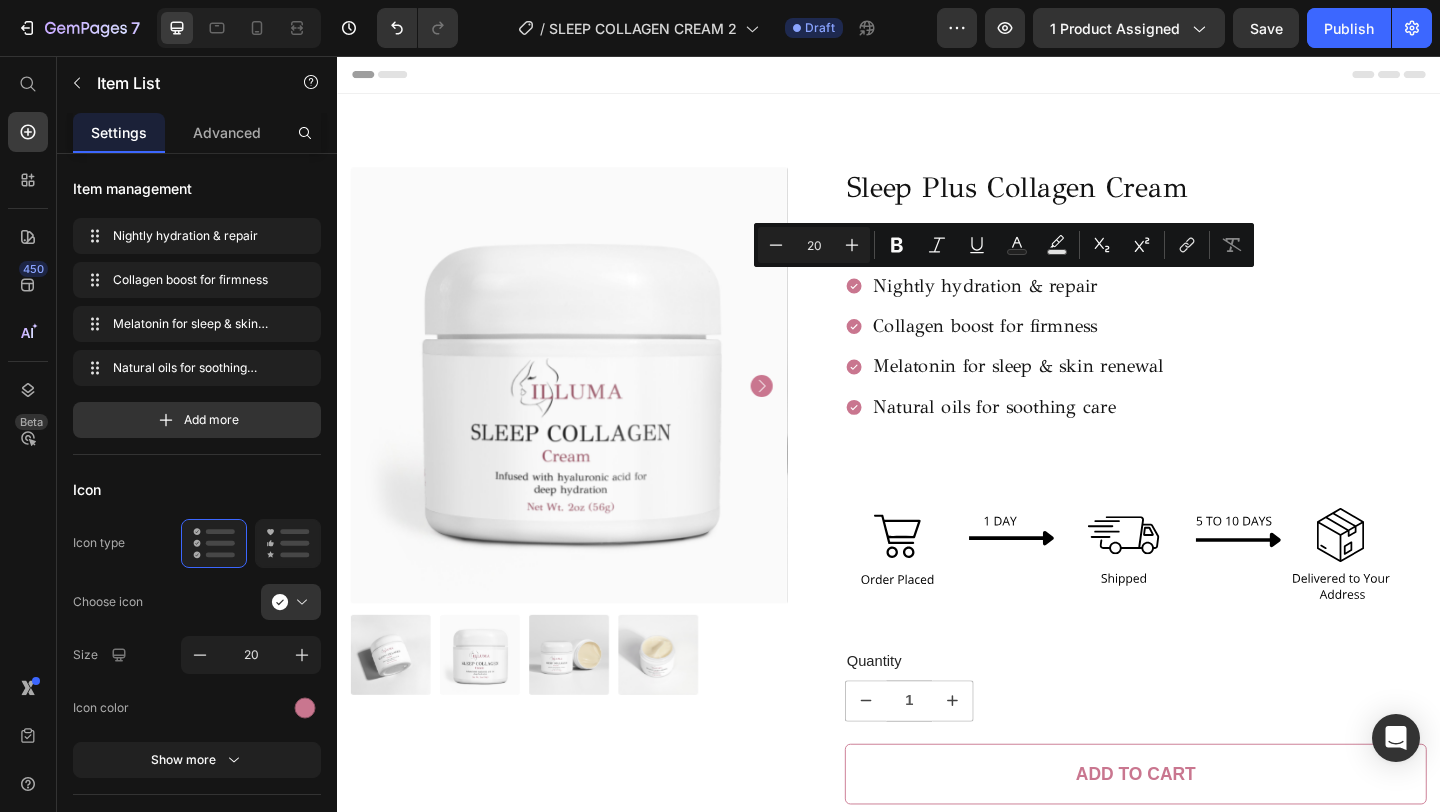 click on "Nightly hydration & repair Collagen boost for firmness Melatonin for sleep & skin renewal Natural oils for soothing care" at bounding box center (1205, 372) 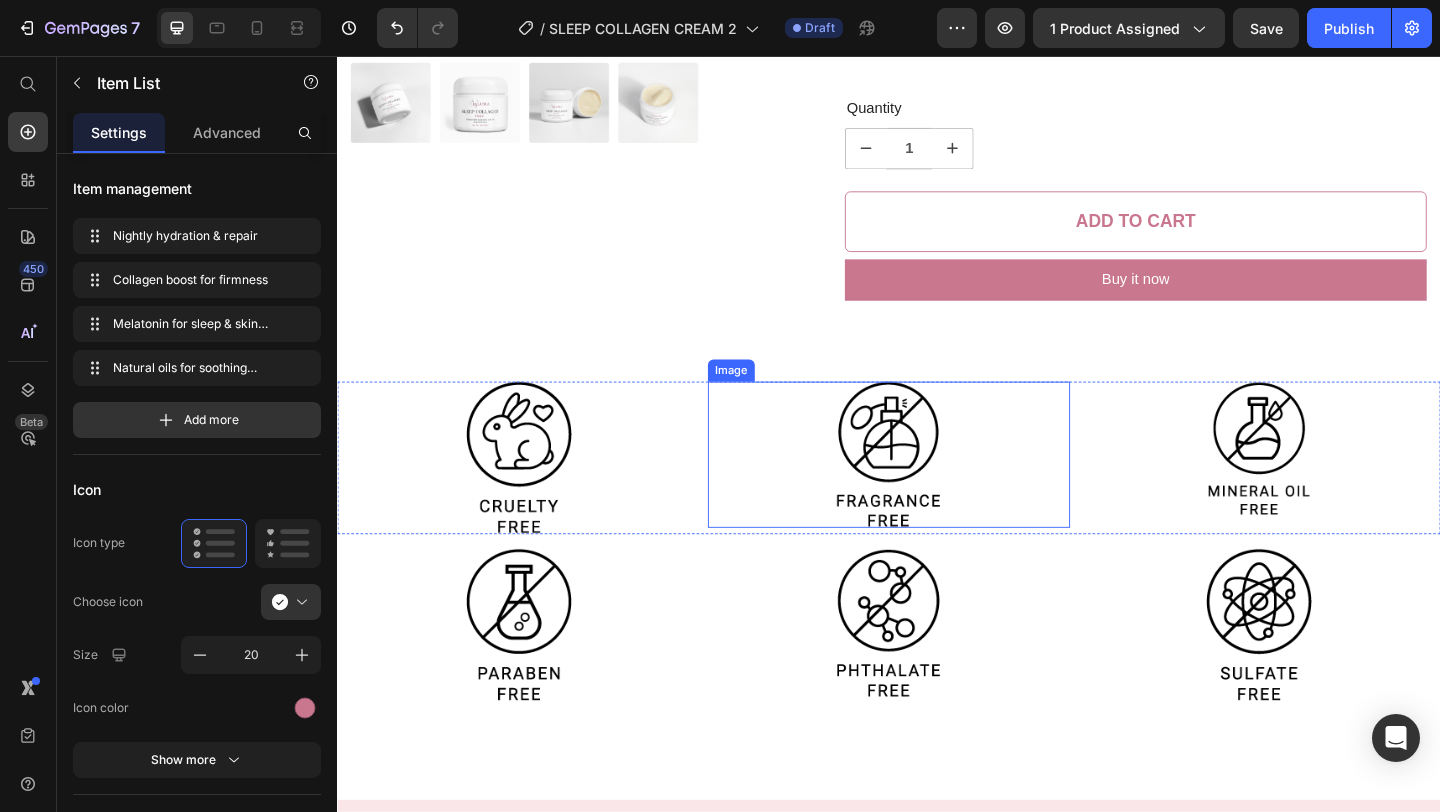 scroll, scrollTop: 621, scrollLeft: 0, axis: vertical 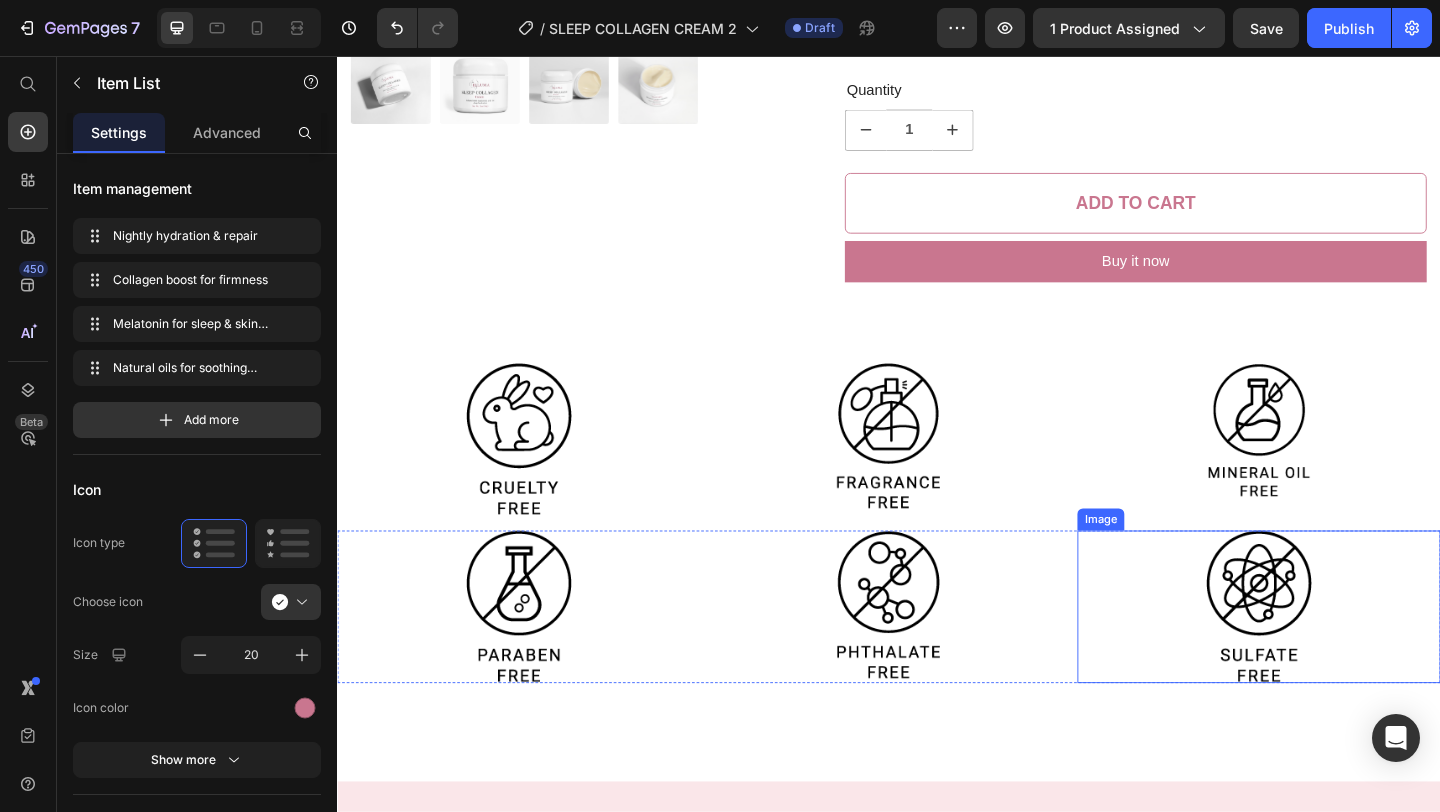 click at bounding box center [1339, 655] 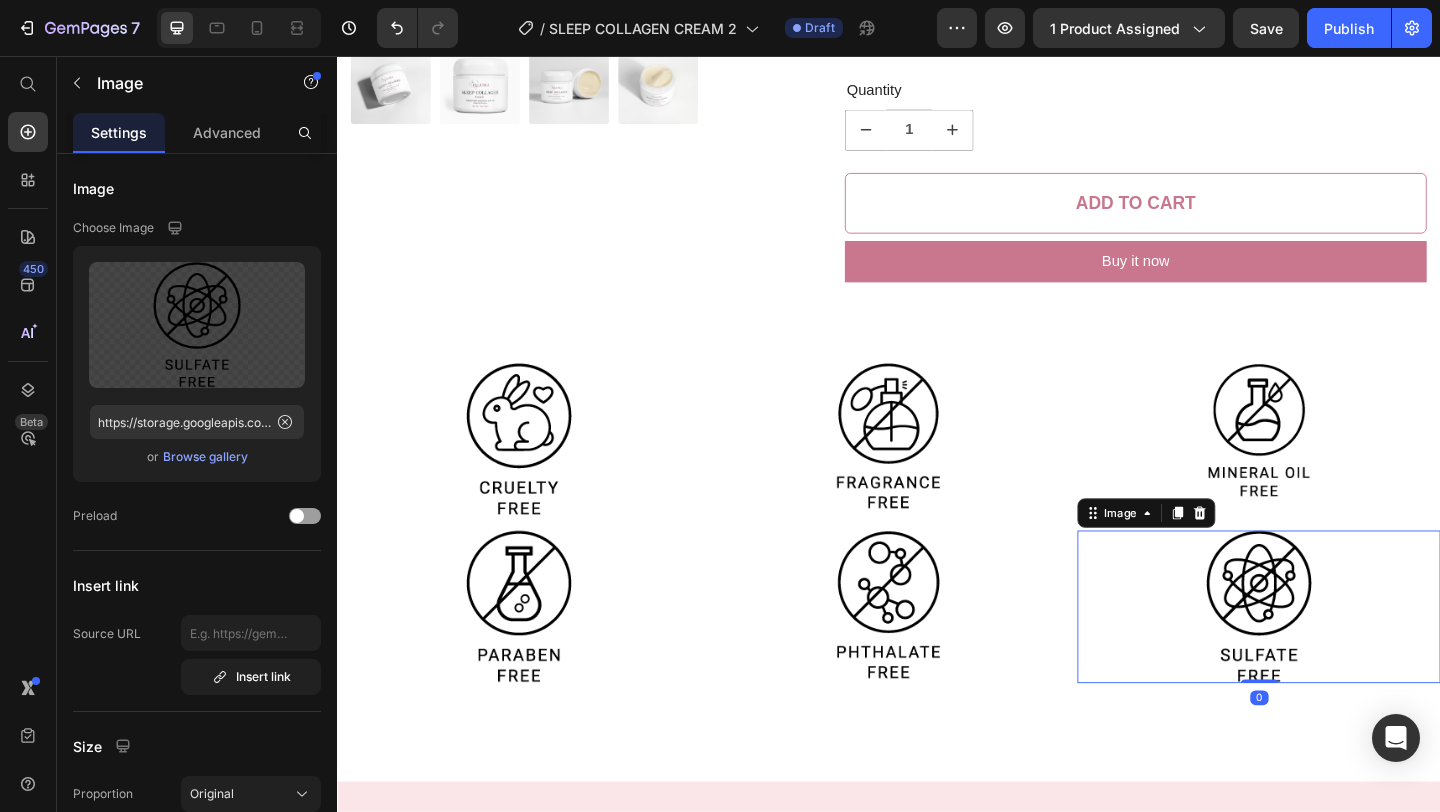 click at bounding box center (1339, 655) 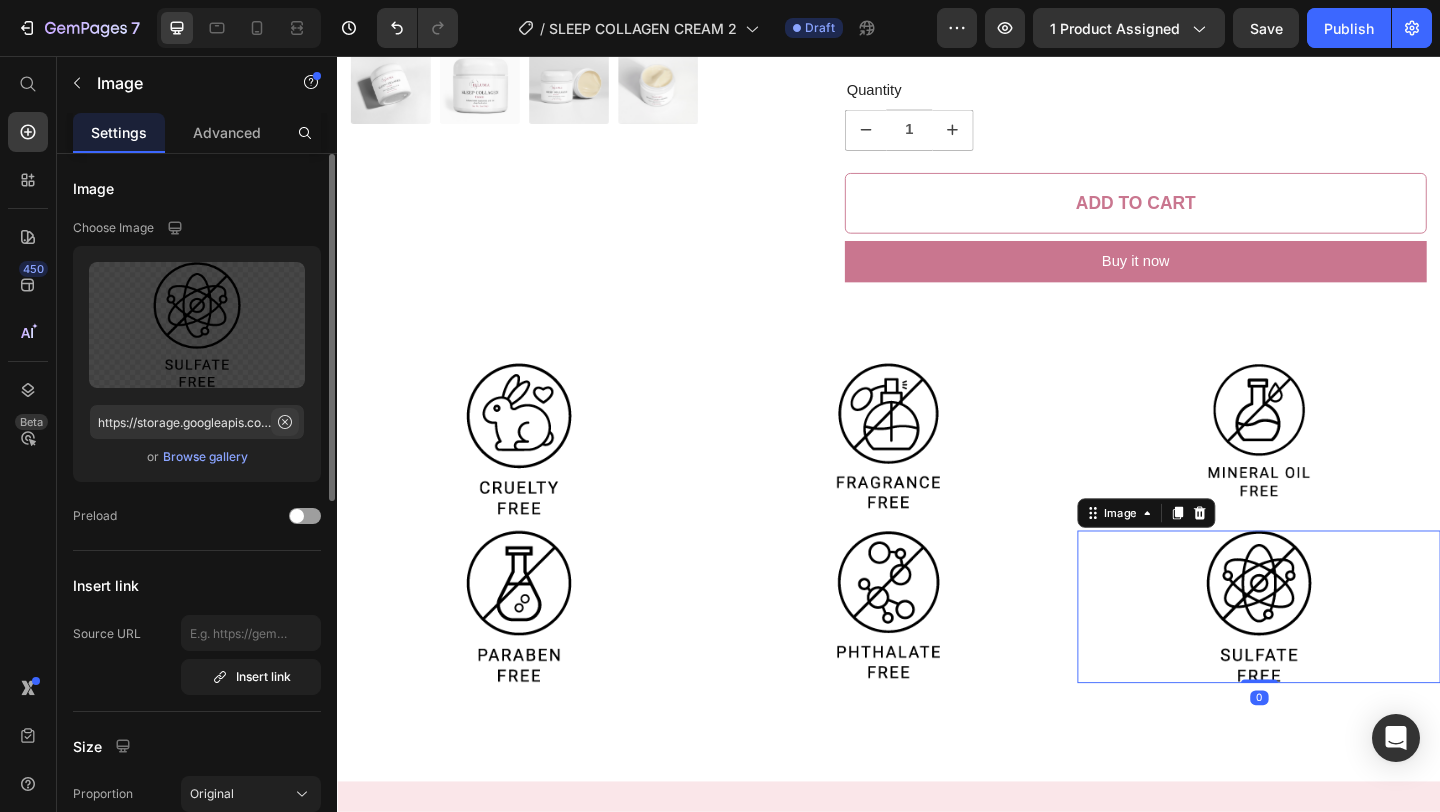 click 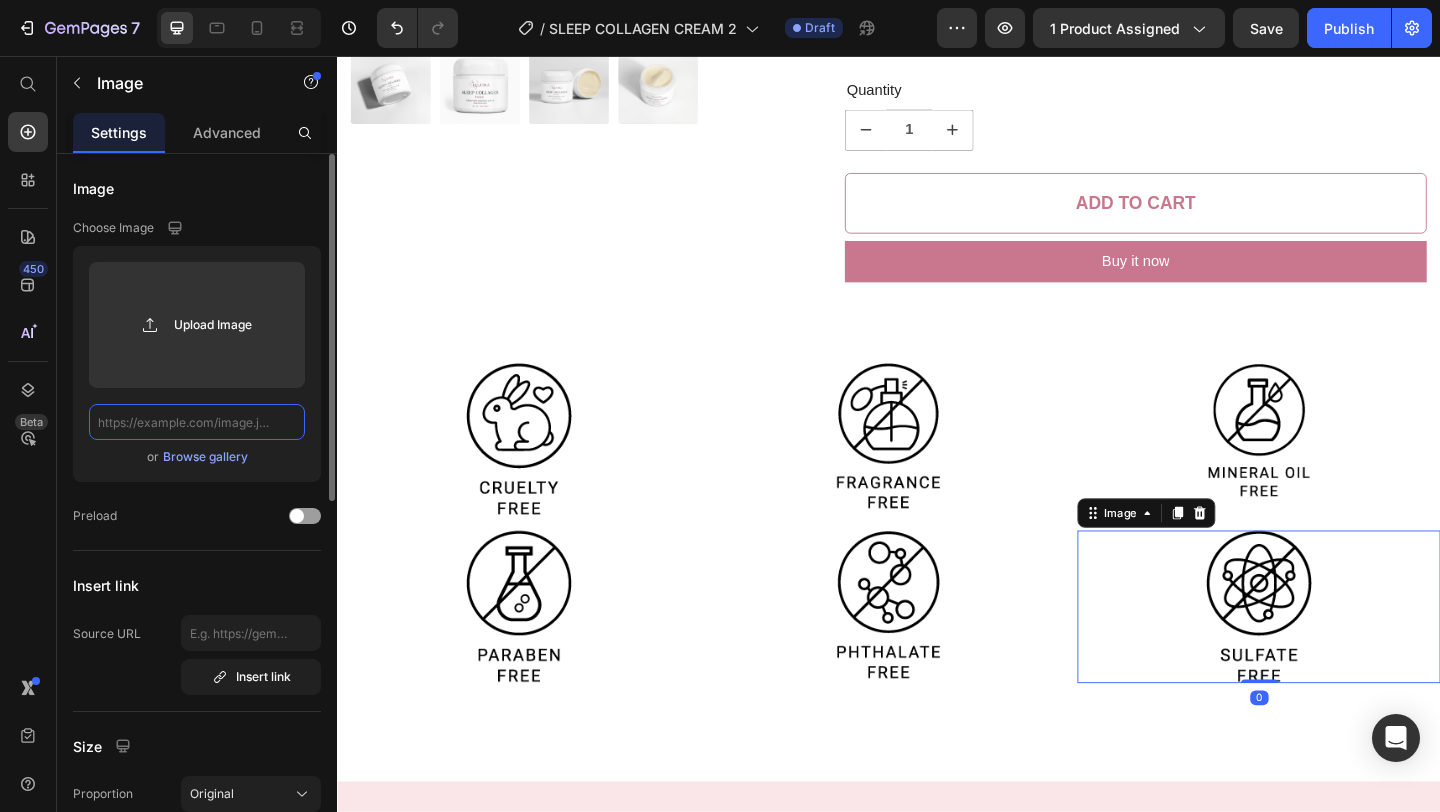 scroll, scrollTop: 0, scrollLeft: 0, axis: both 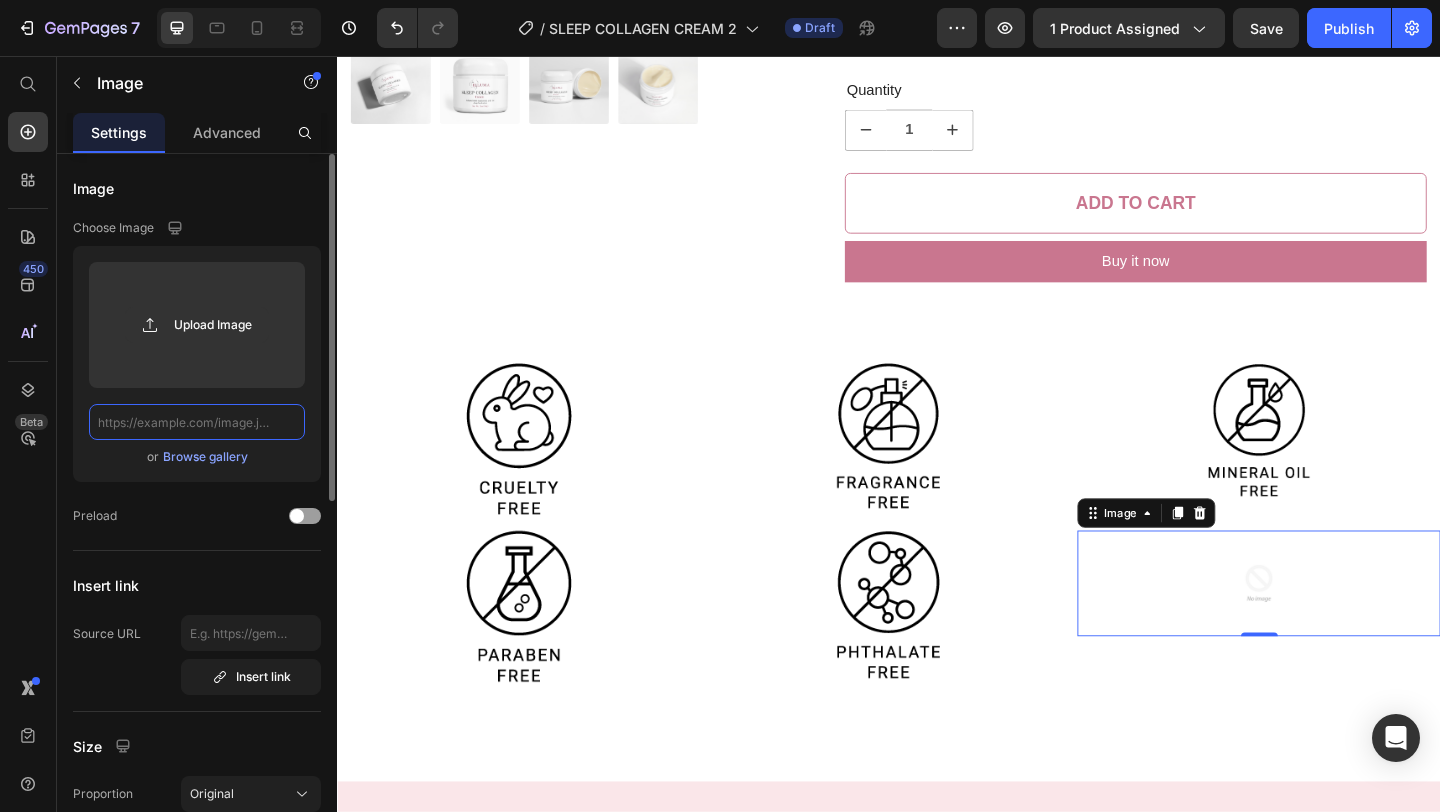 paste on "https://storage.googleapis.com/supliful/categories/images/20240131151322-phthalate-free.png" 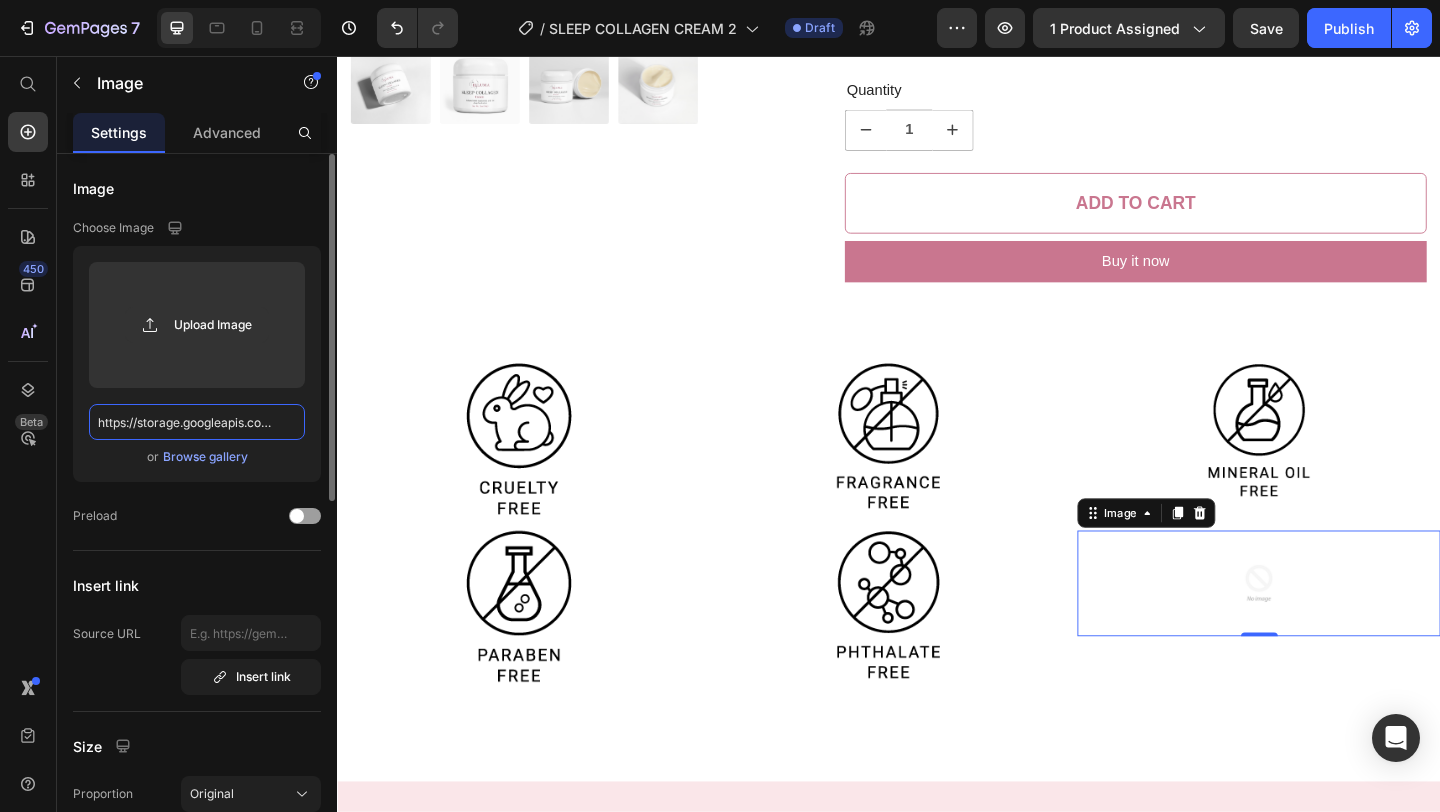 scroll, scrollTop: 0, scrollLeft: 367, axis: horizontal 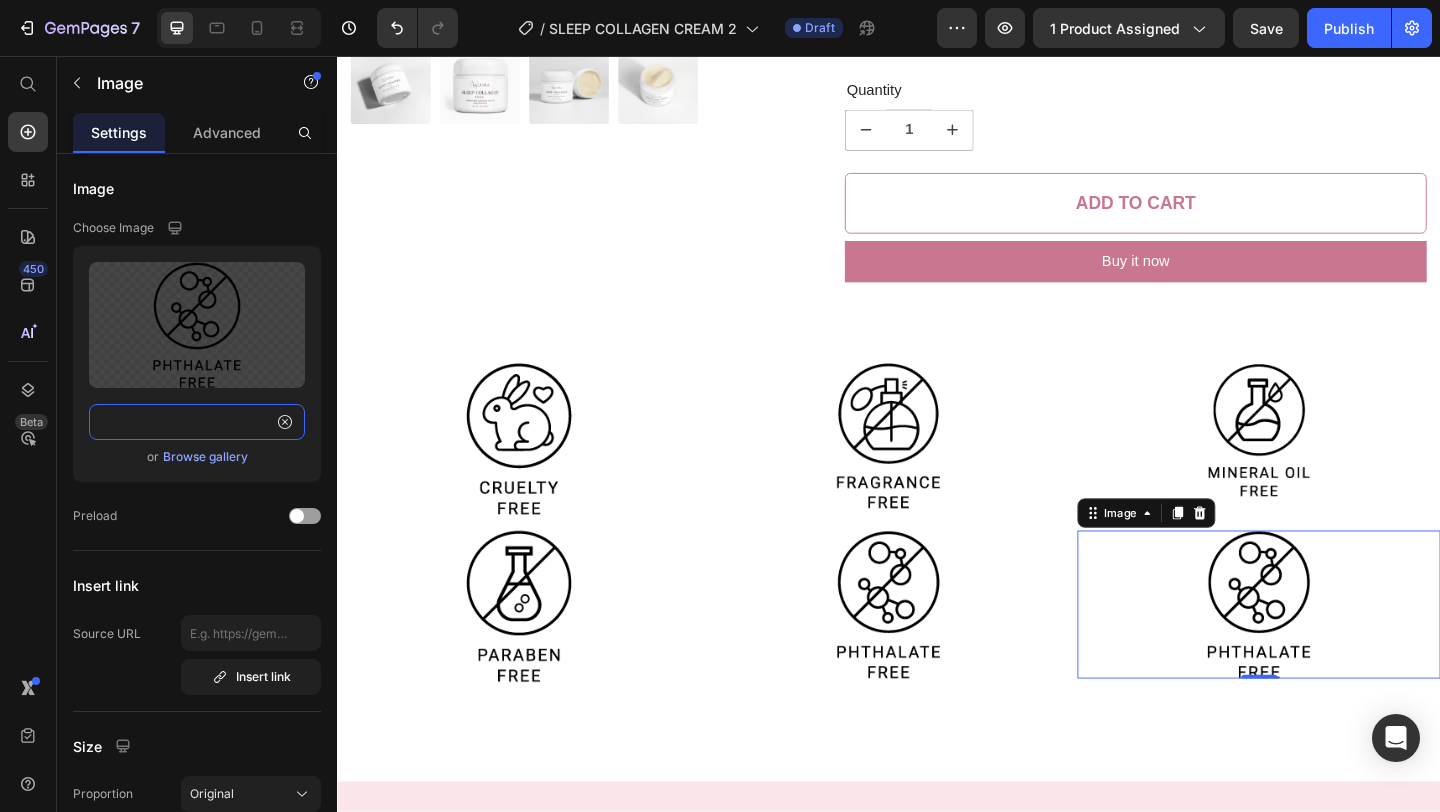 type on "https://storage.googleapis.com/supliful/categories/images/20240131151322-phthalate-free.png" 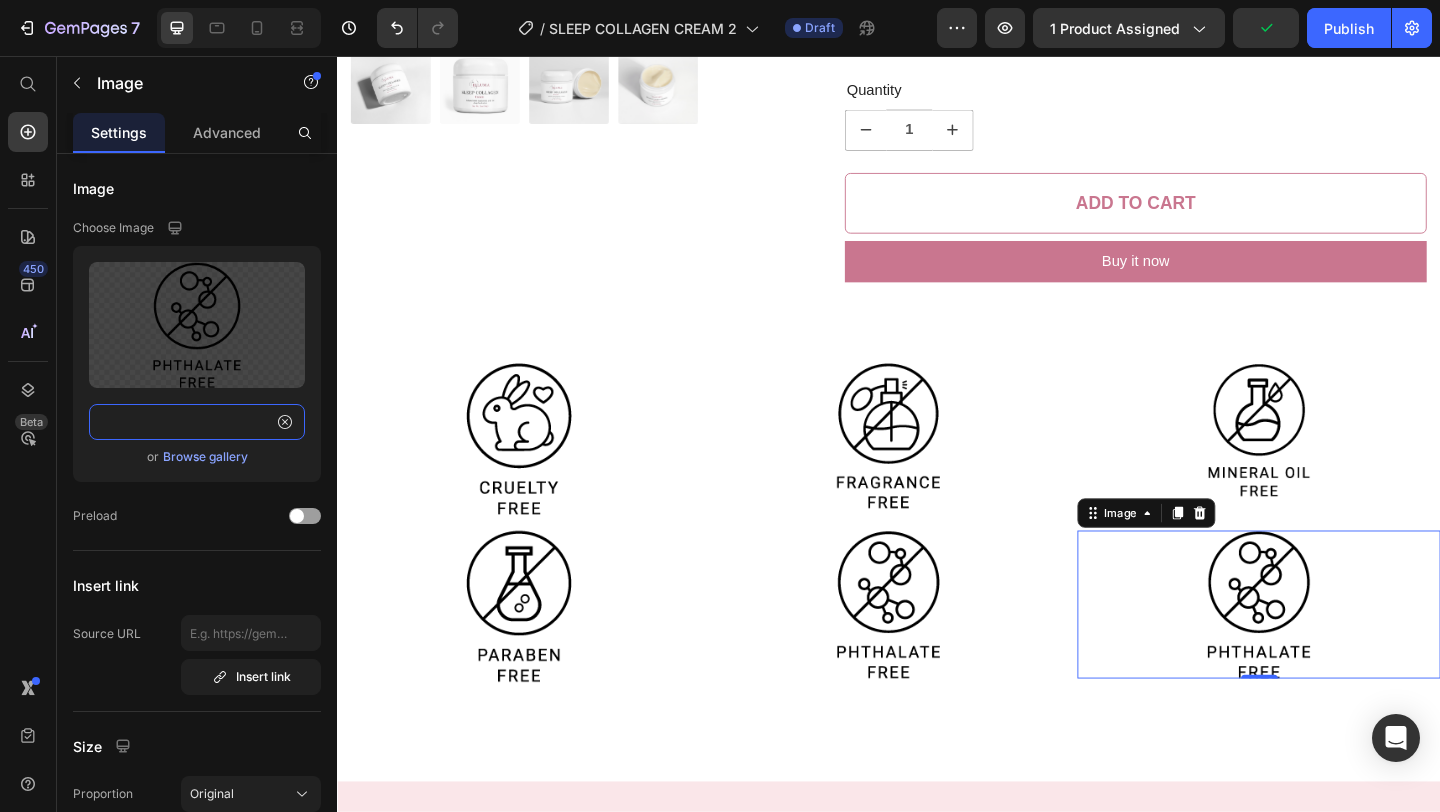 scroll, scrollTop: 0, scrollLeft: 0, axis: both 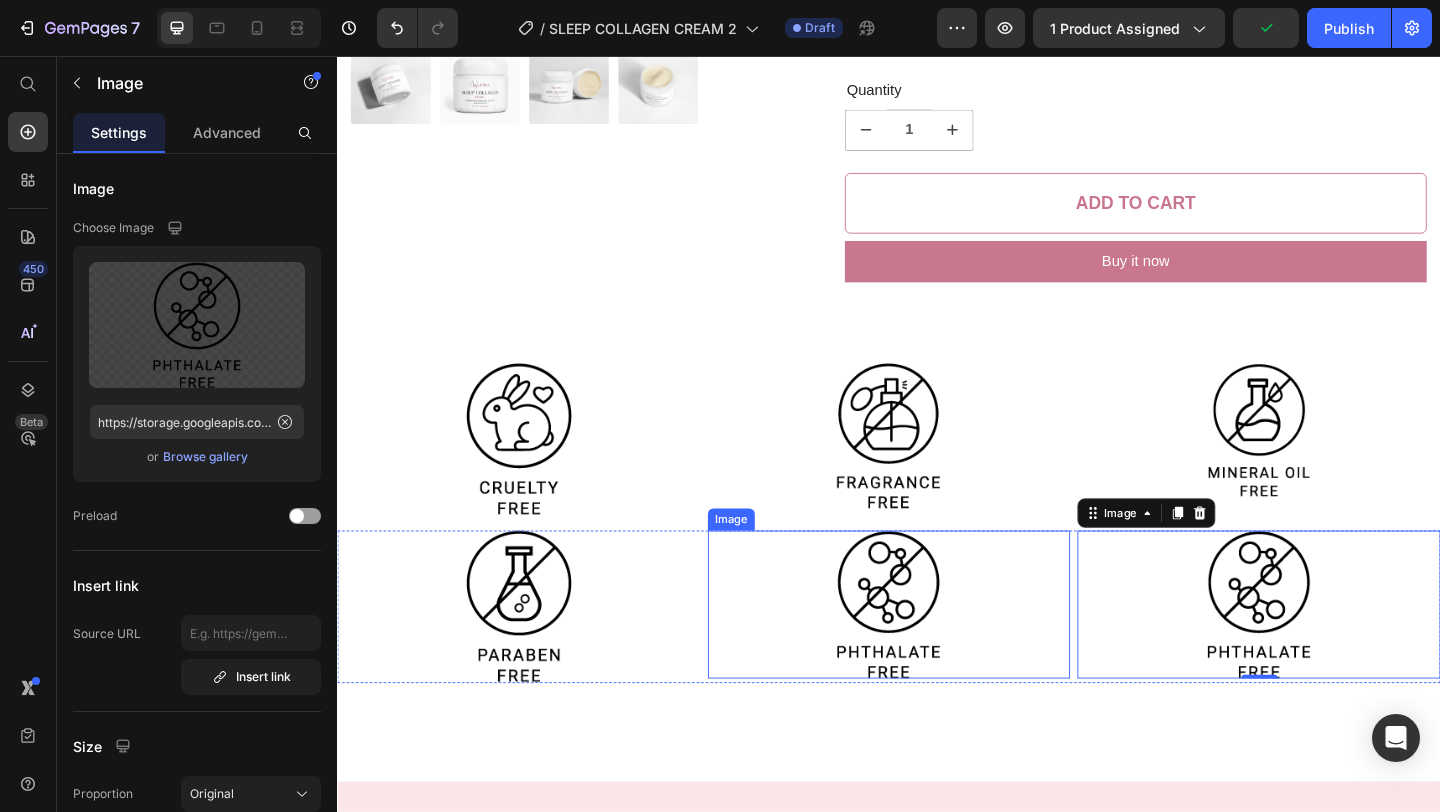 click at bounding box center [937, 652] 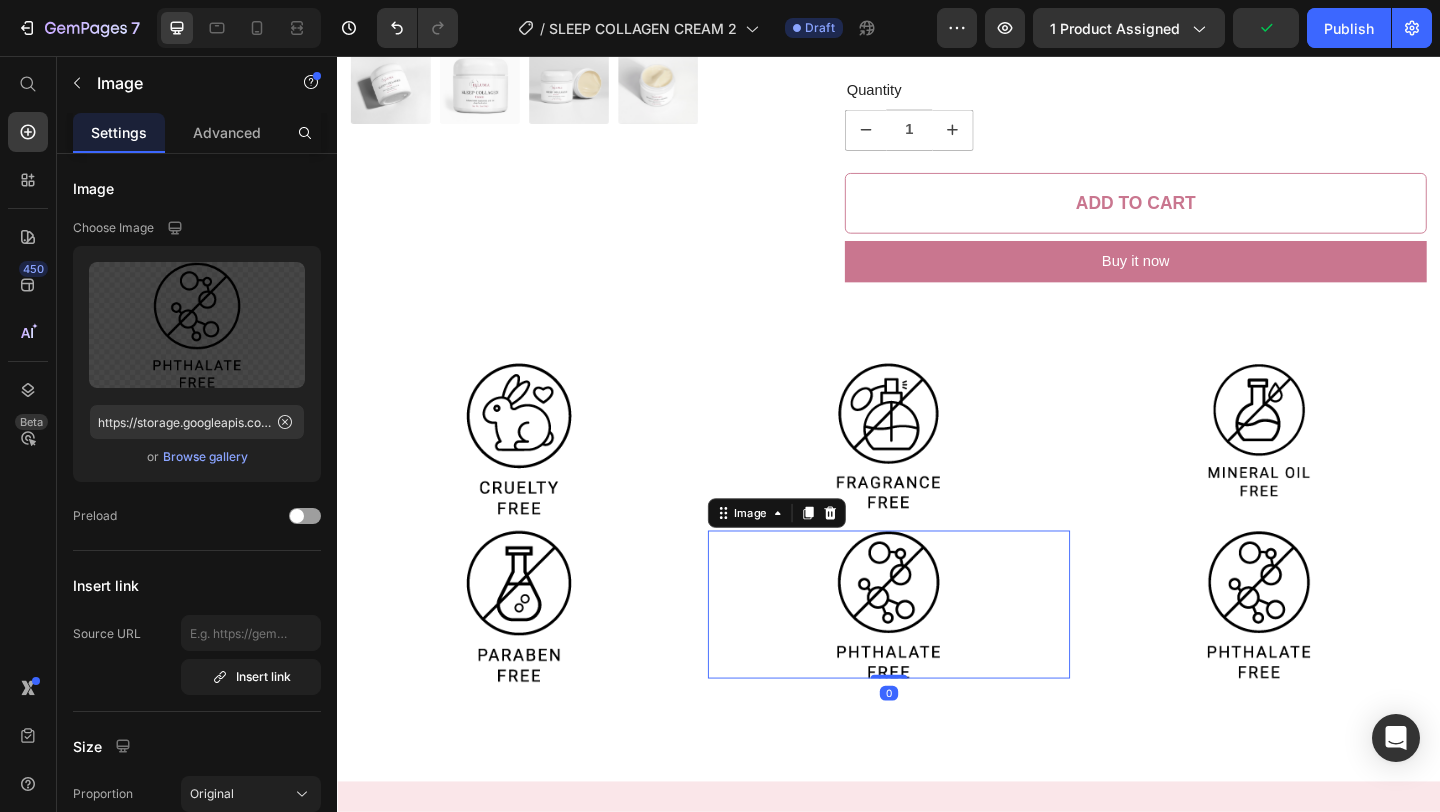 click at bounding box center (937, 652) 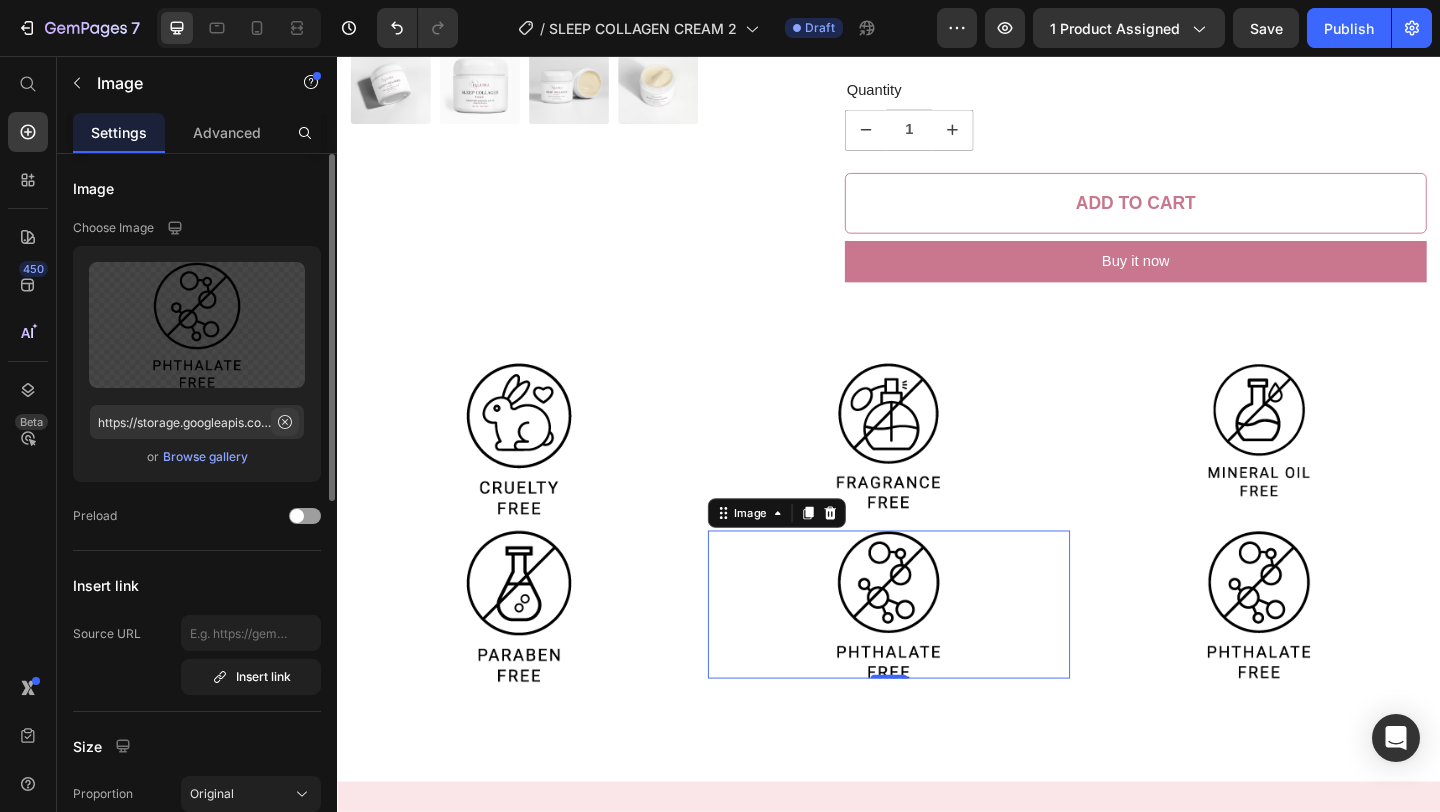 click 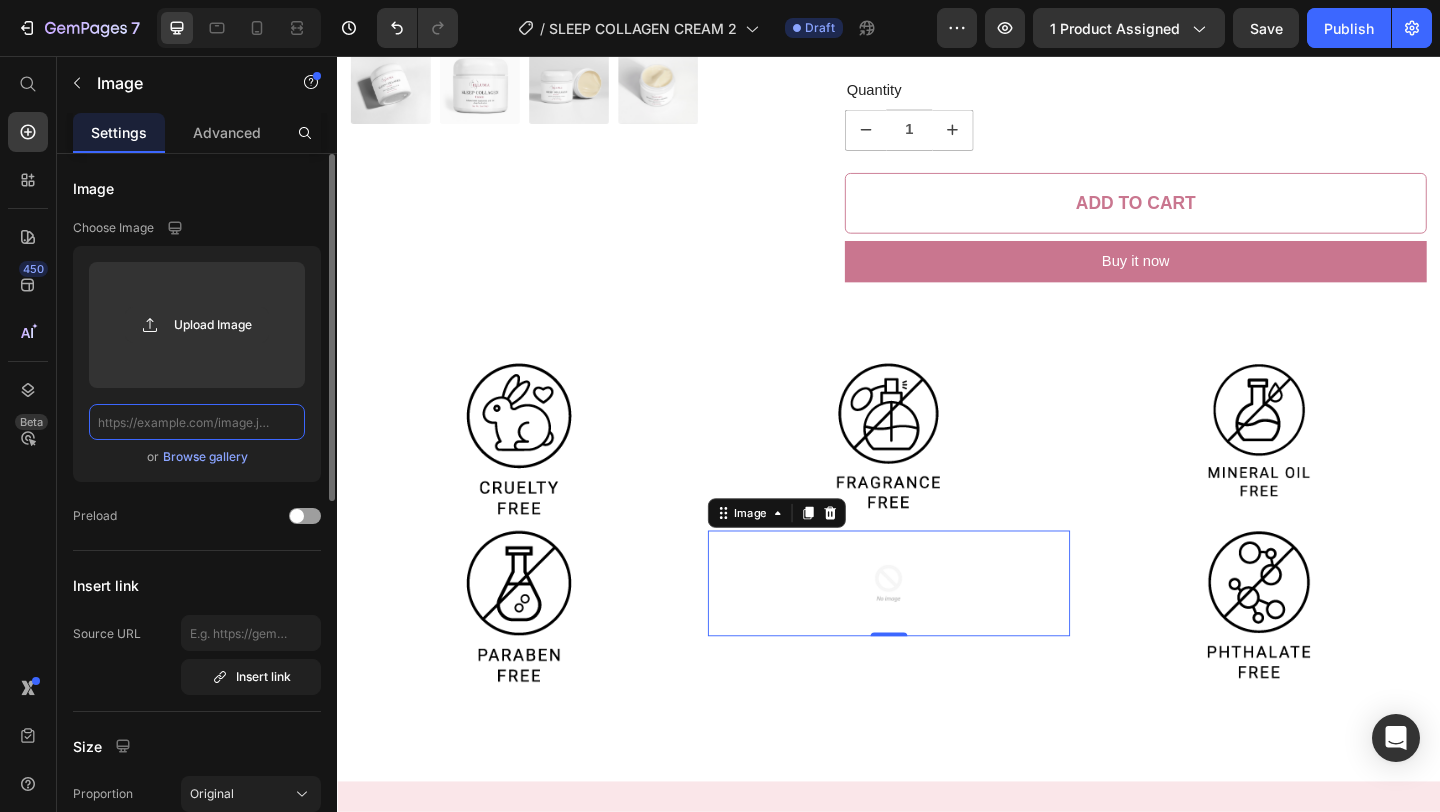 scroll, scrollTop: 0, scrollLeft: 0, axis: both 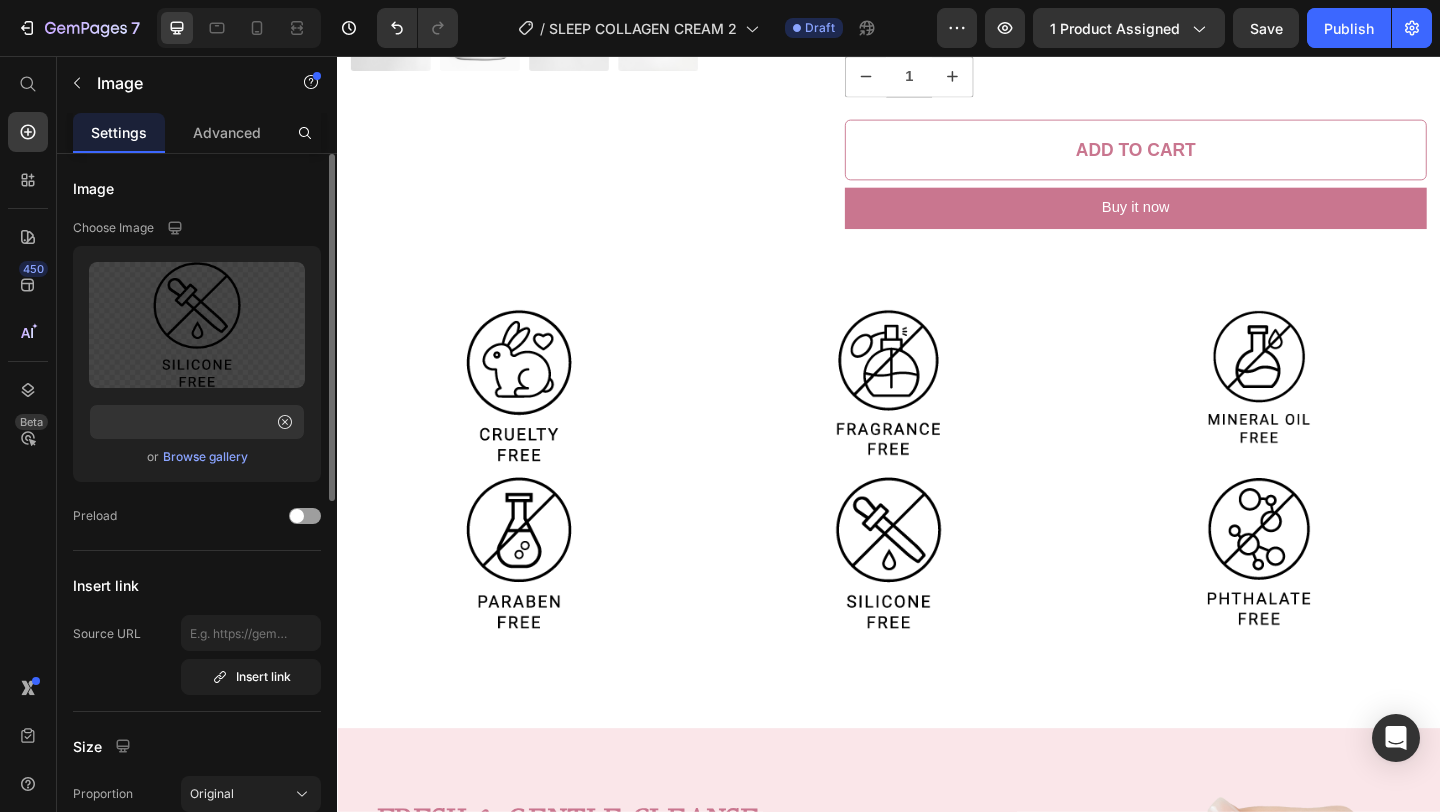 click on "Product Images Sleep Plus Collagen Cream Product Title Dhs. 39.99 Product Price Nightly hydration & repair Collagen boost for firmness Melatonin for sleep & skin renewal Natural oils for soothing care Item List Image Quantity Text Block 1 Product Quantity 1 Product Quantity Add to cart Add to Cart Row Buy it now Dynamic Checkout Row Image Image Image Row Product Image Image Image Row Section 1 Image Image Image Row Image Image Image Row Section 2 FRESH & GENTLE CLEANSE Heading Oil-free gel removes makeup and impurities. Keeps skin fresh, calm, and balanced. Text Block HYDRATE WITH FRUIT POWER Heading Watermelon, apple, and lentil extracts boost moisture. Keep skin soft, smooth, and naturally fresh. Text block Image Row Lorem ipsum dolor sit amet consectetur adipiscing Heading Image PROTECT SENSITIVE SKIN Heading Witch hazel and licorice soothe and calm. Panthenol helps strengthen your skin barrier. Text block YOUR EASY PM ESSENTIAL Heading Text block Row Row Section 3 Heading" at bounding box center [937, 1707] 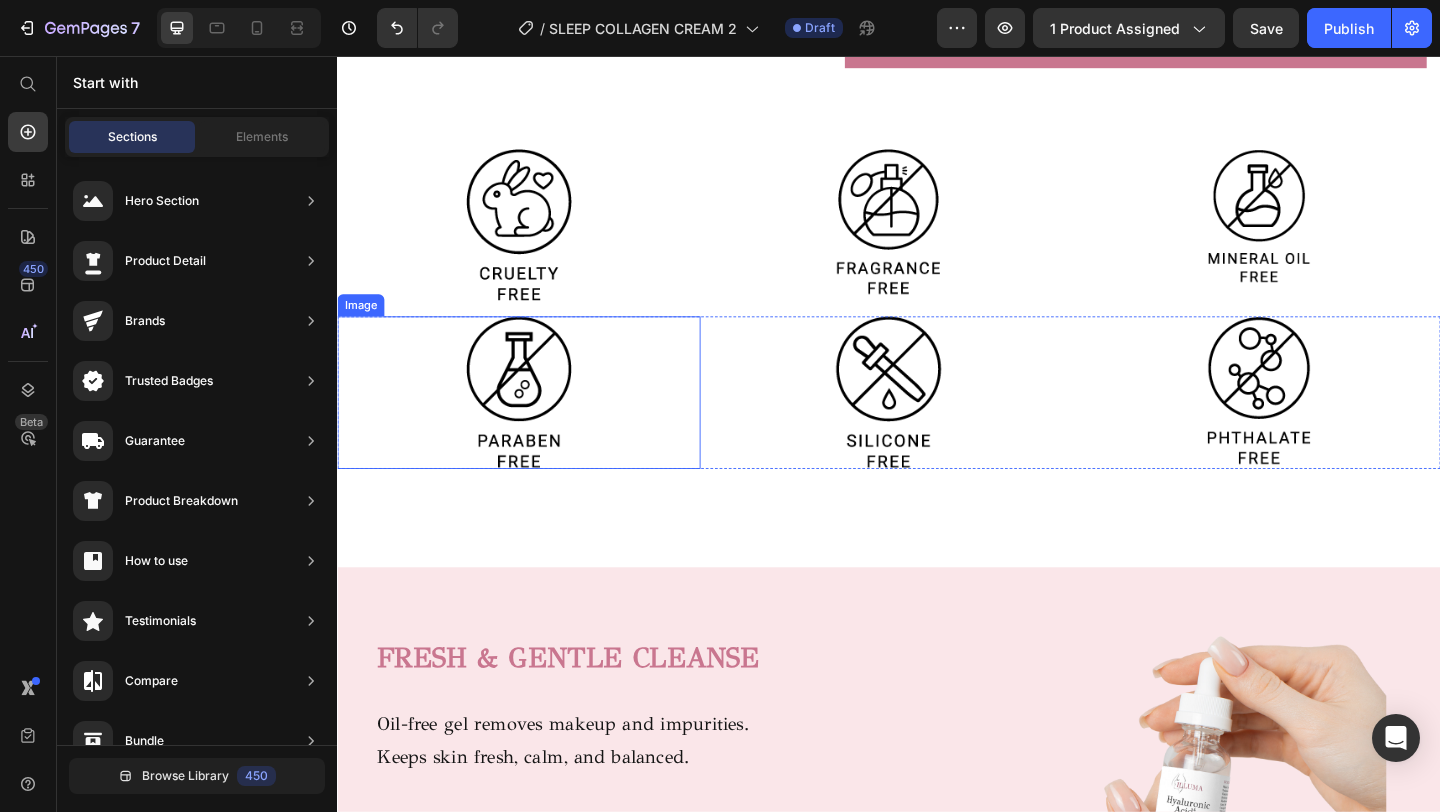 scroll, scrollTop: 1280, scrollLeft: 0, axis: vertical 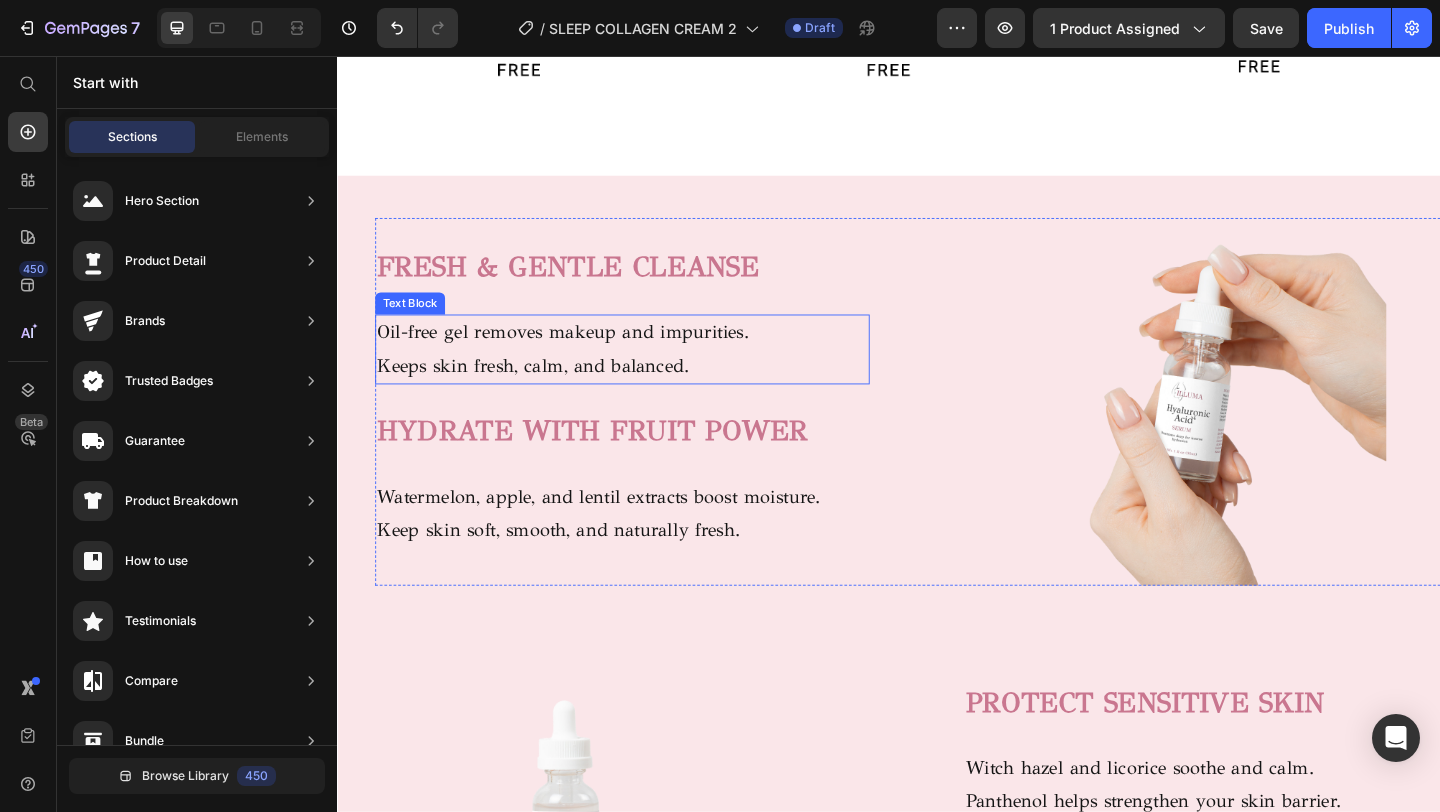 click on "FRESH & GENTLE CLEANSE" at bounding box center [588, 285] 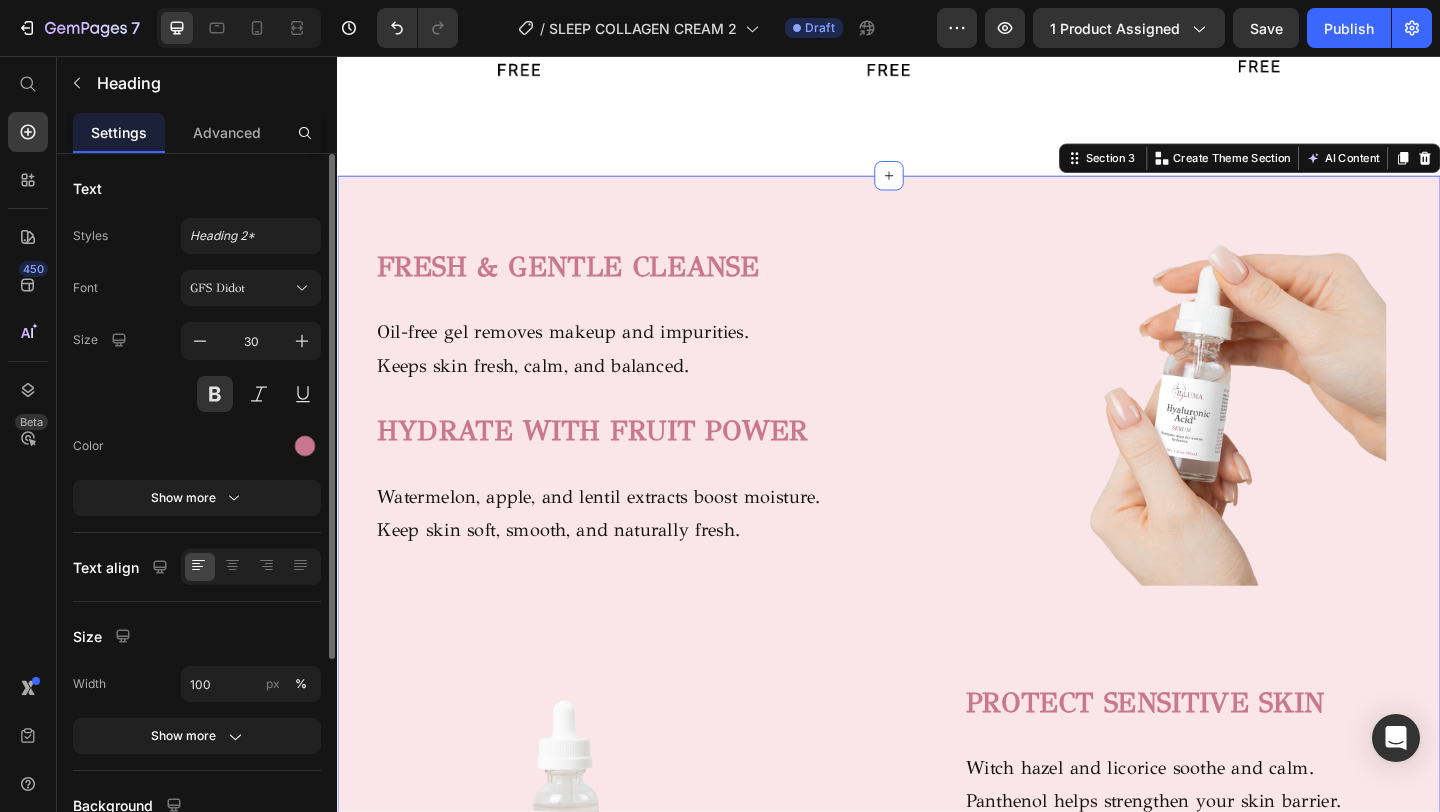 click on "⁠⁠⁠⁠⁠⁠⁠ FRESH & GENTLE CLEANSE Heading Oil-free gel removes makeup and impurities. Keeps skin fresh, calm, and balanced. Text Block HYDRATE WITH FRUIT POWER Heading Watermelon, apple, and lentil extracts boost moisture. Keep skin soft, smooth, and naturally fresh. Text block Image Row Lorem ipsum dolor sit amet consectetur adipiscing Heading Image PROTECT SENSITIVE SKIN Heading Witch hazel and licorice soothe and calm. Panthenol helps strengthen your skin barrier. Text block YOUR EASY PM ESSENTIAL Heading Use every night to remove makeup and impurities. Wake up with clean, calm, and balanced skin. Text block Row Row" at bounding box center (936, 677) 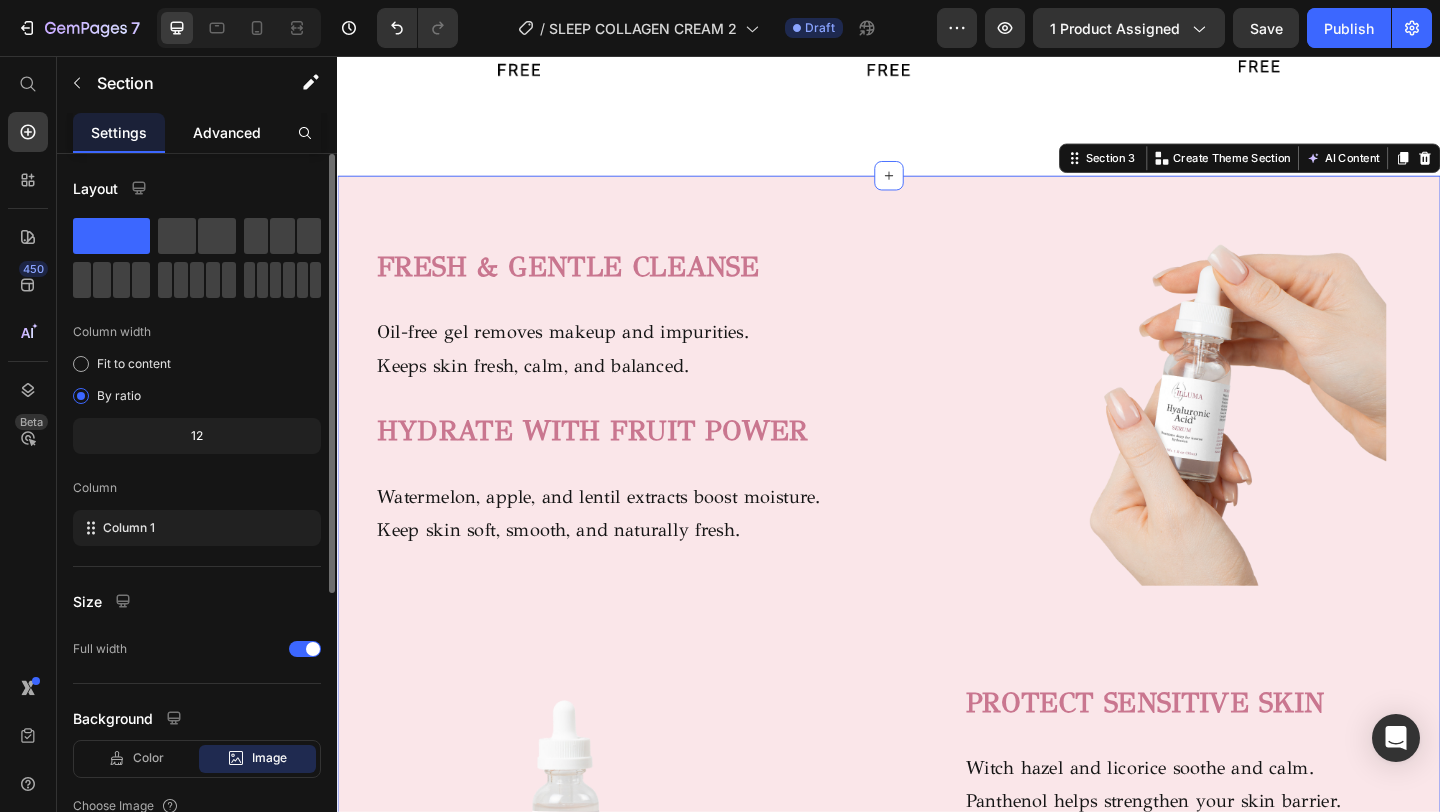 click on "Advanced" at bounding box center [227, 132] 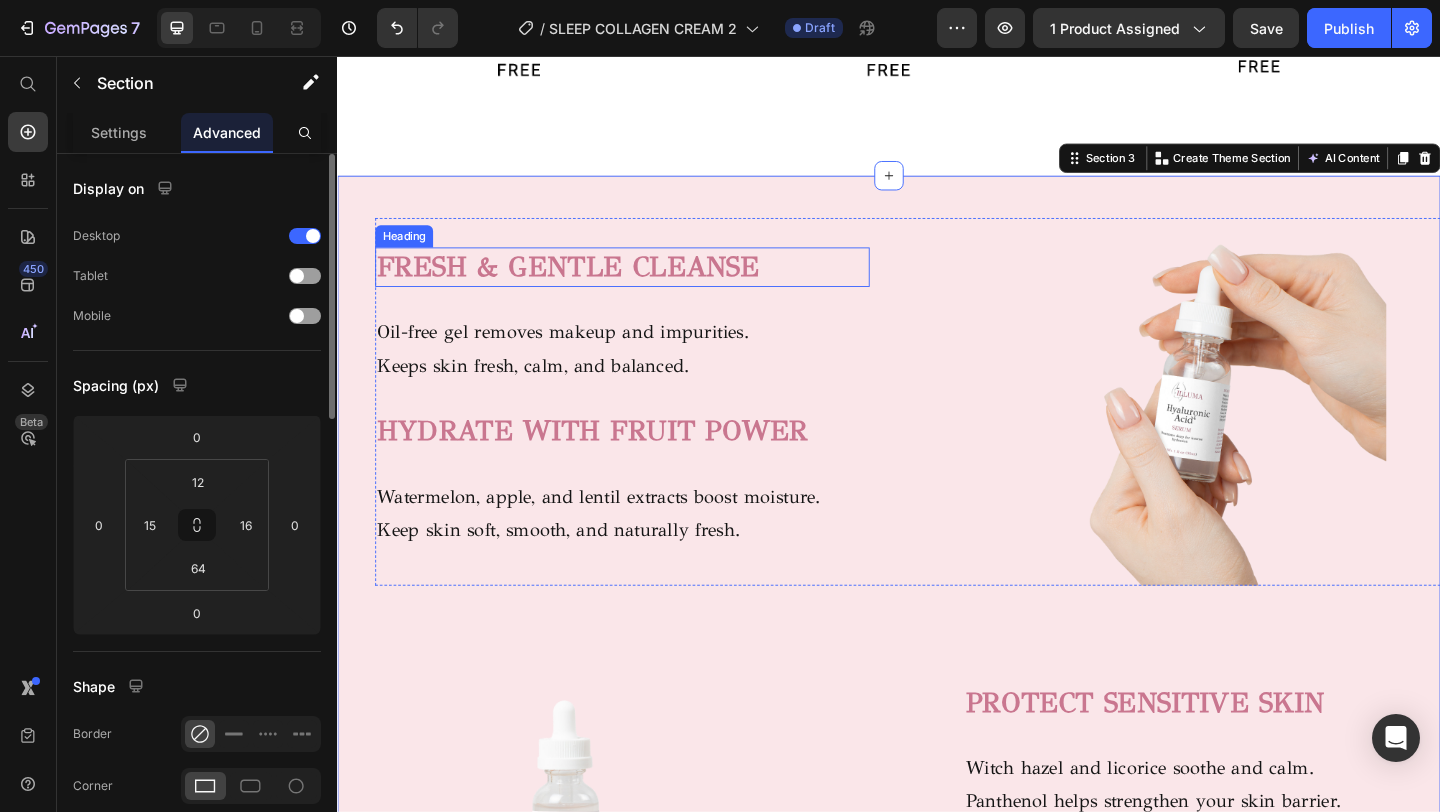 click on "FRESH & GENTLE CLEANSE" at bounding box center [588, 285] 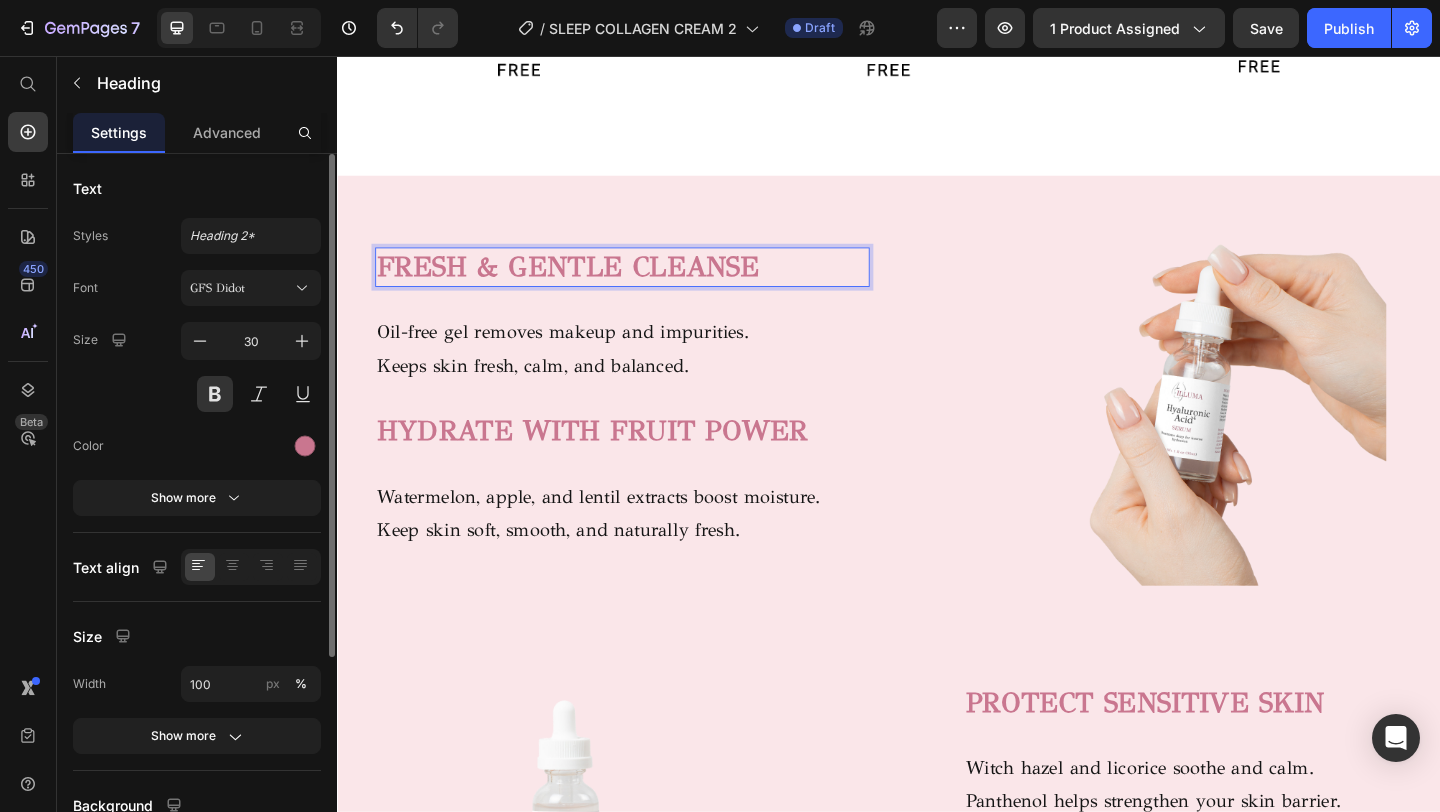 click on "FRESH & GENTLE CLEANSE" at bounding box center [647, 285] 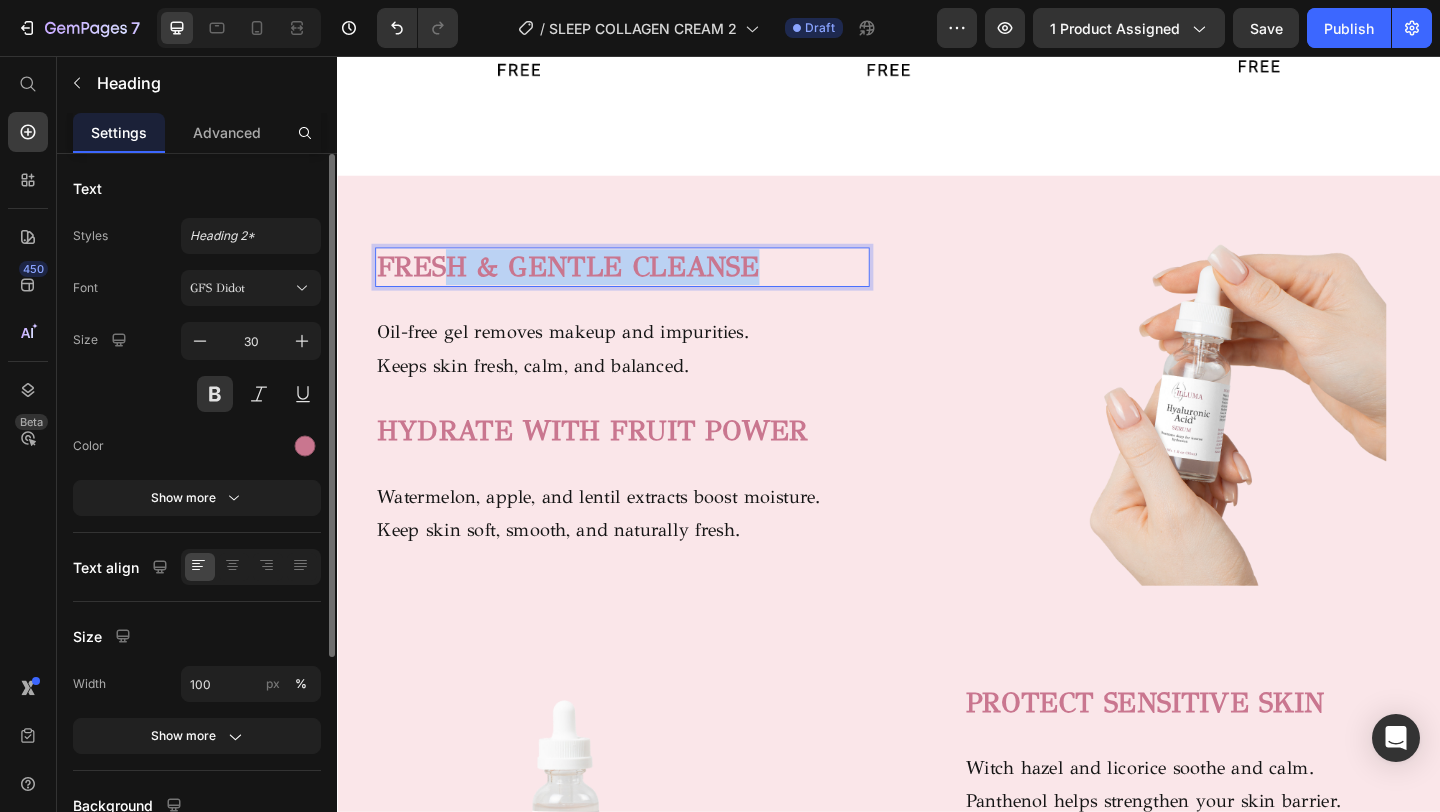 drag, startPoint x: 796, startPoint y: 287, endPoint x: 459, endPoint y: 280, distance: 337.0727 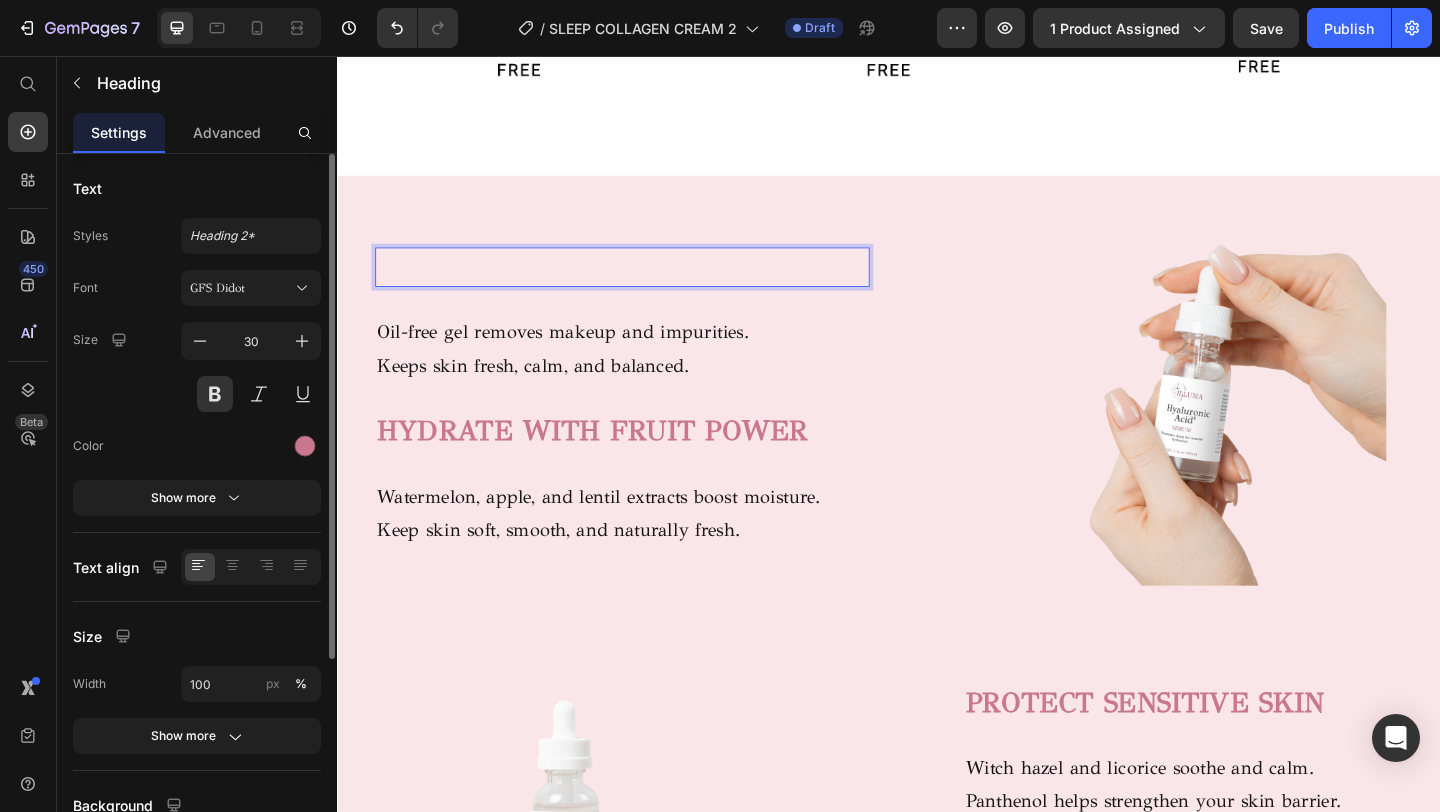 scroll, scrollTop: 1260, scrollLeft: 0, axis: vertical 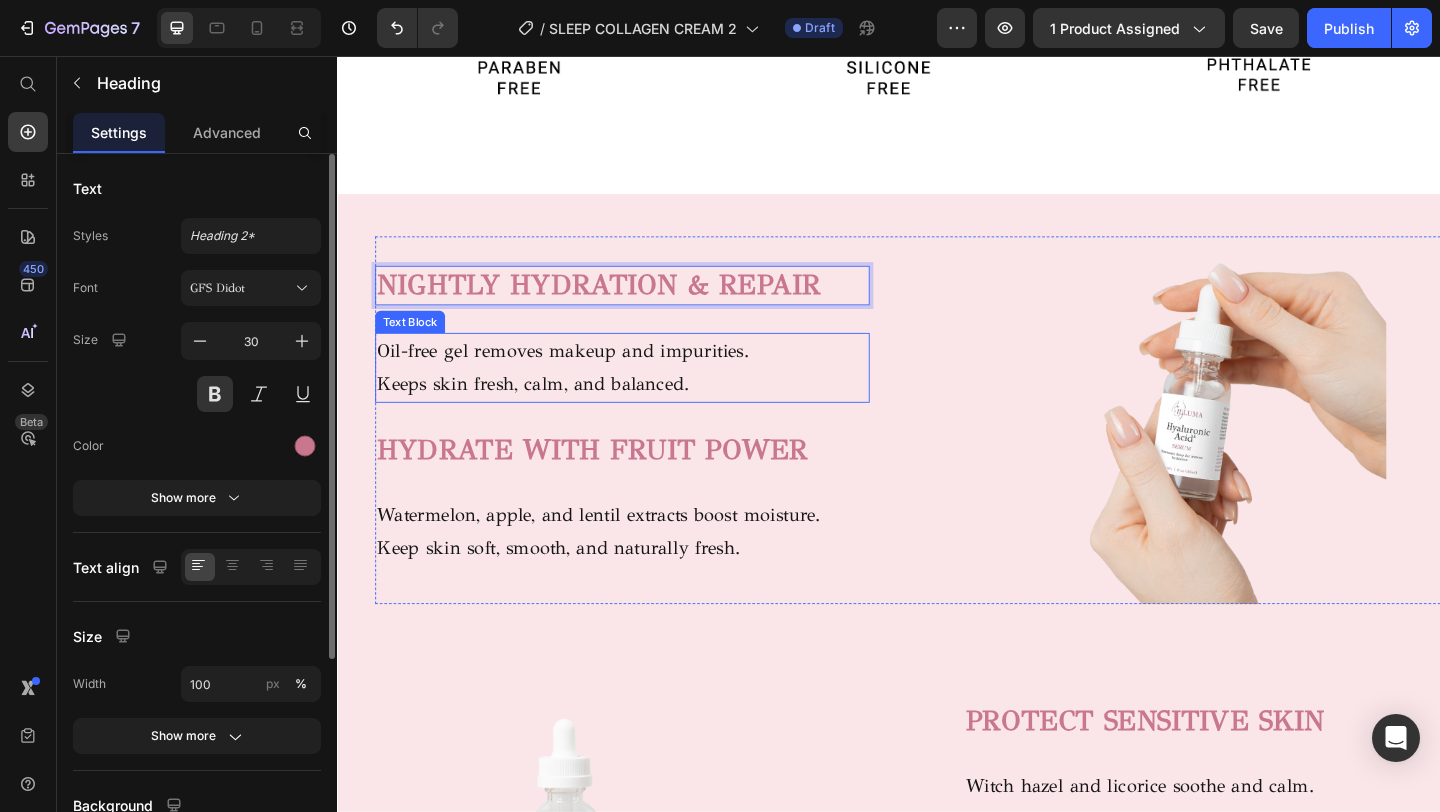 click on "Keeps skin fresh, calm, and balanced." at bounding box center [647, 413] 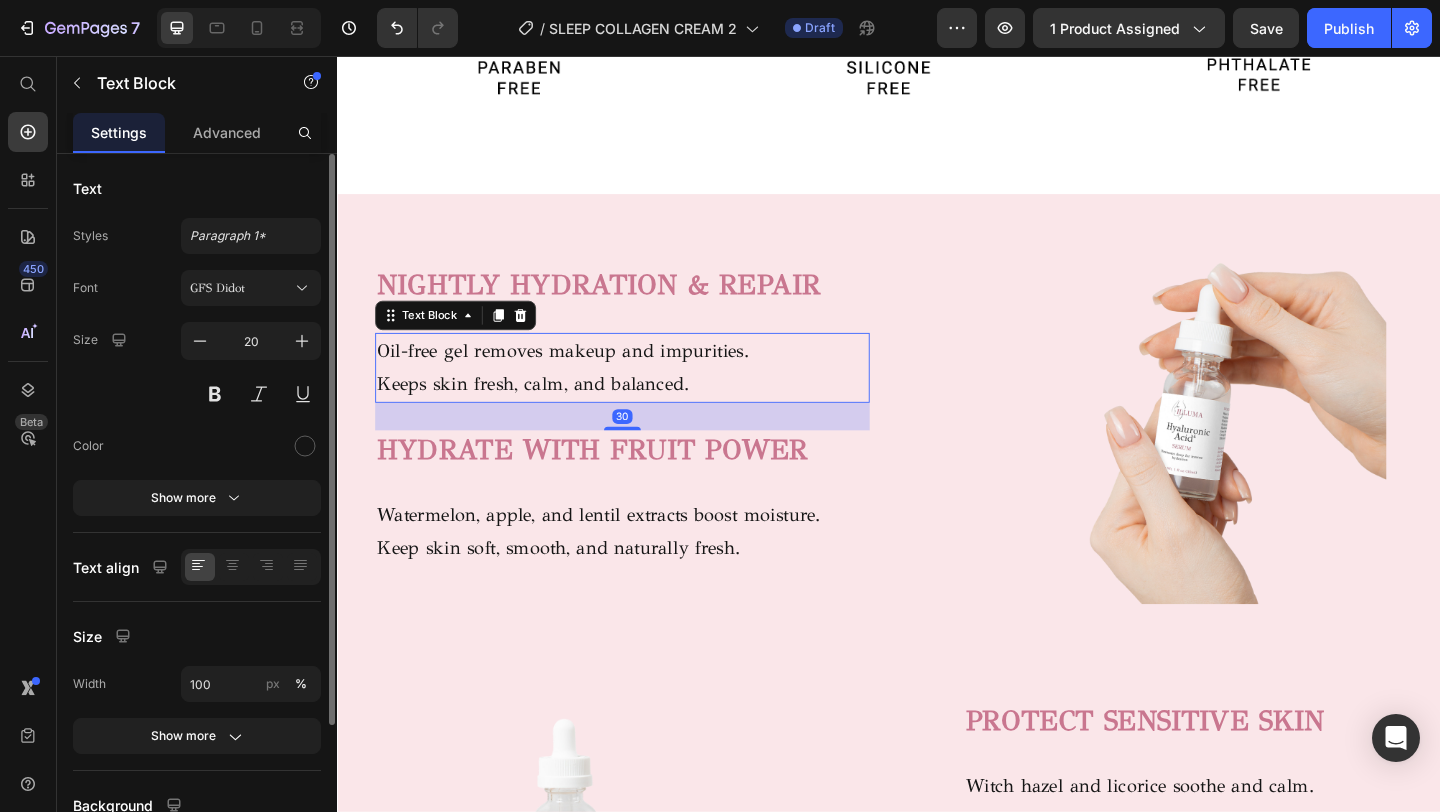 click on "Keeps skin fresh, calm, and balanced." at bounding box center (647, 413) 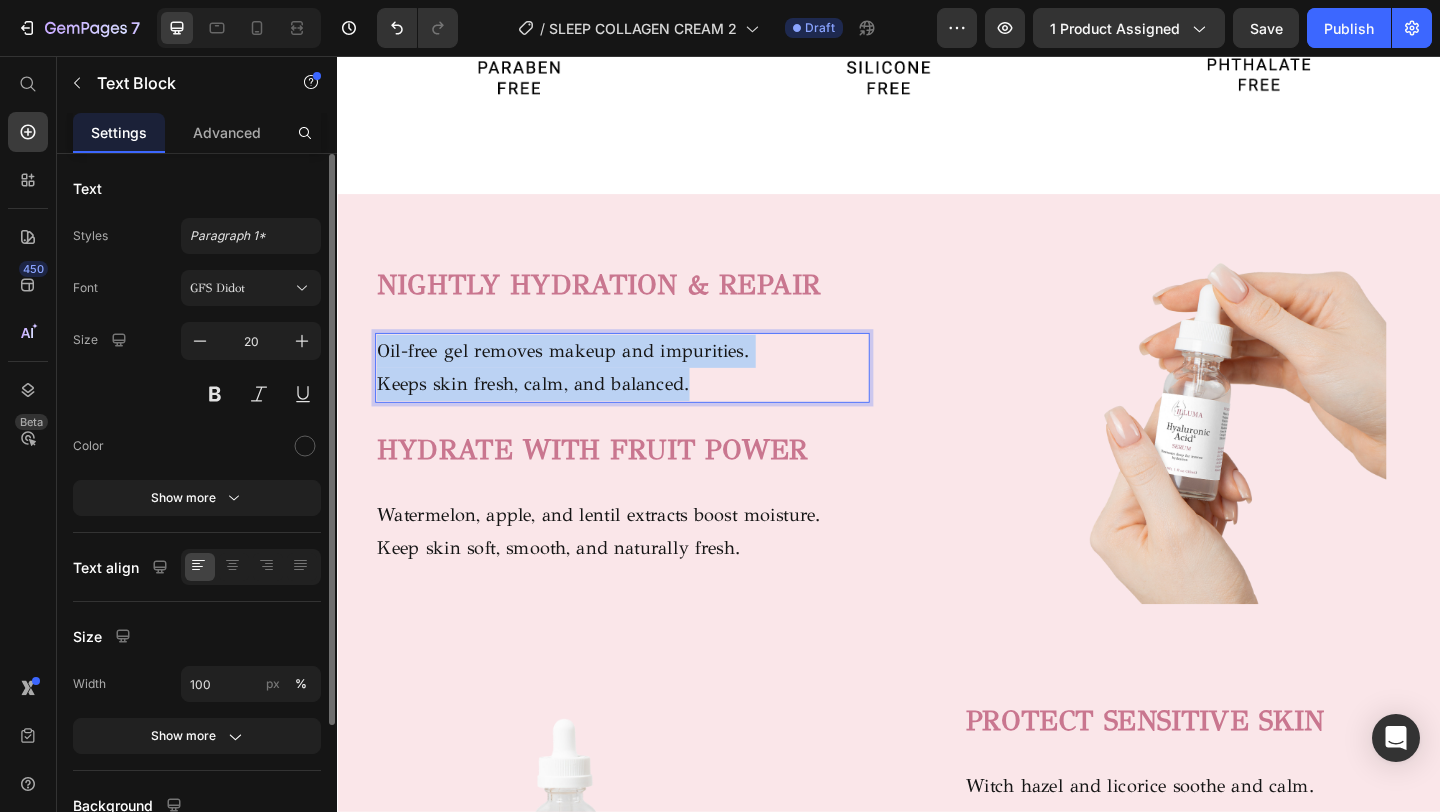 drag, startPoint x: 726, startPoint y: 417, endPoint x: 384, endPoint y: 372, distance: 344.9478 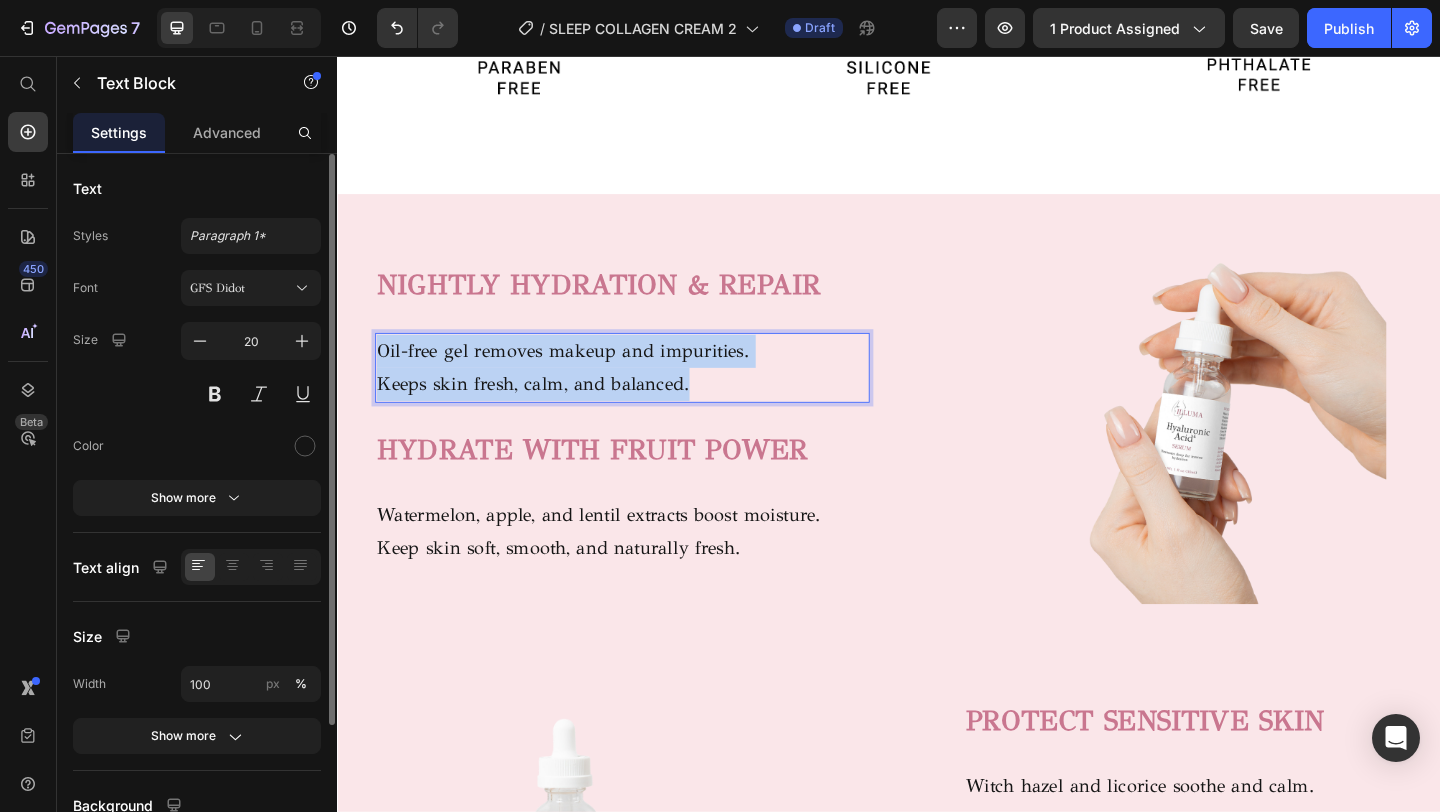 click on "Oil-free gel removes makeup and impurities. Keeps skin fresh, calm, and balanced." at bounding box center [647, 395] 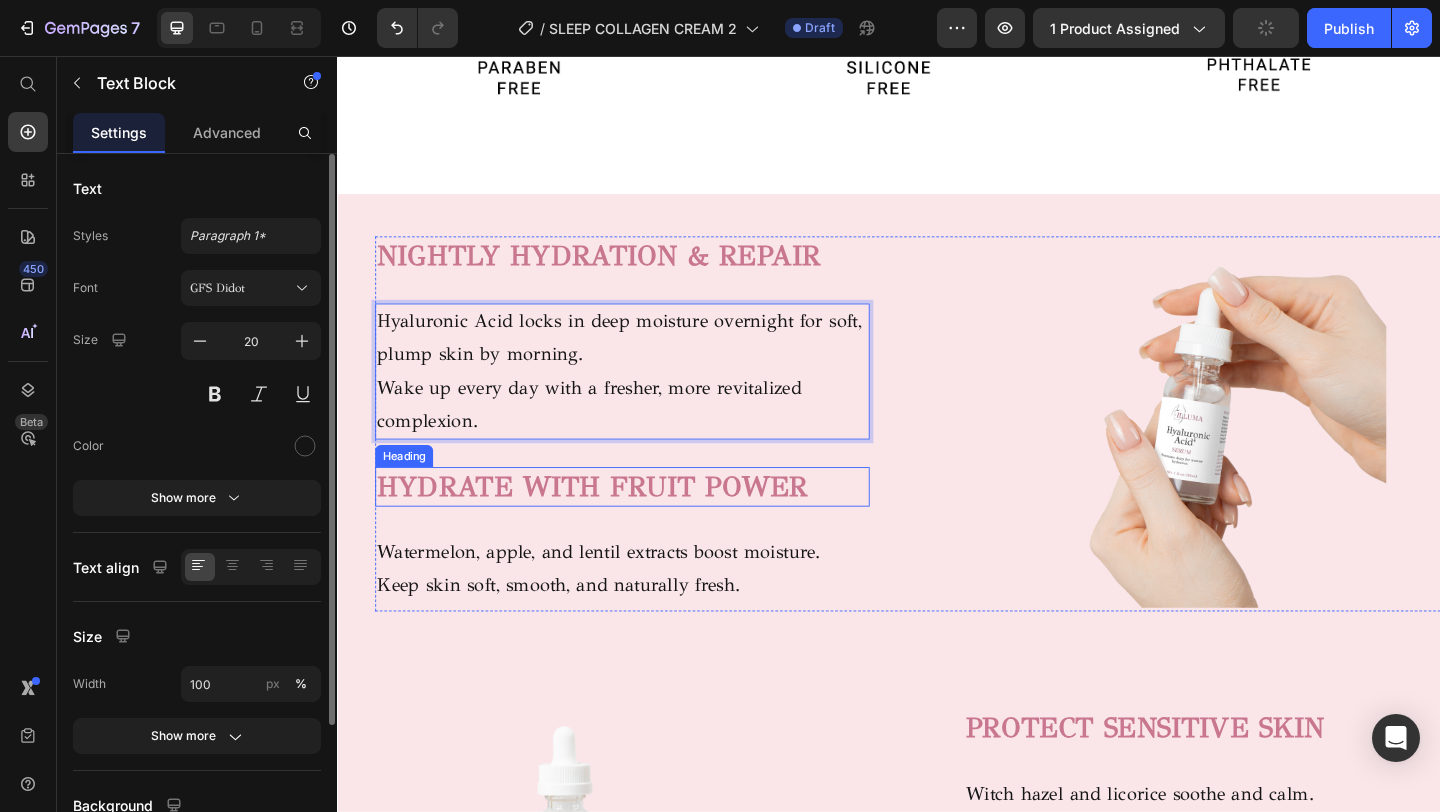 click on "HYDRATE WITH FRUIT POWER" at bounding box center [614, 524] 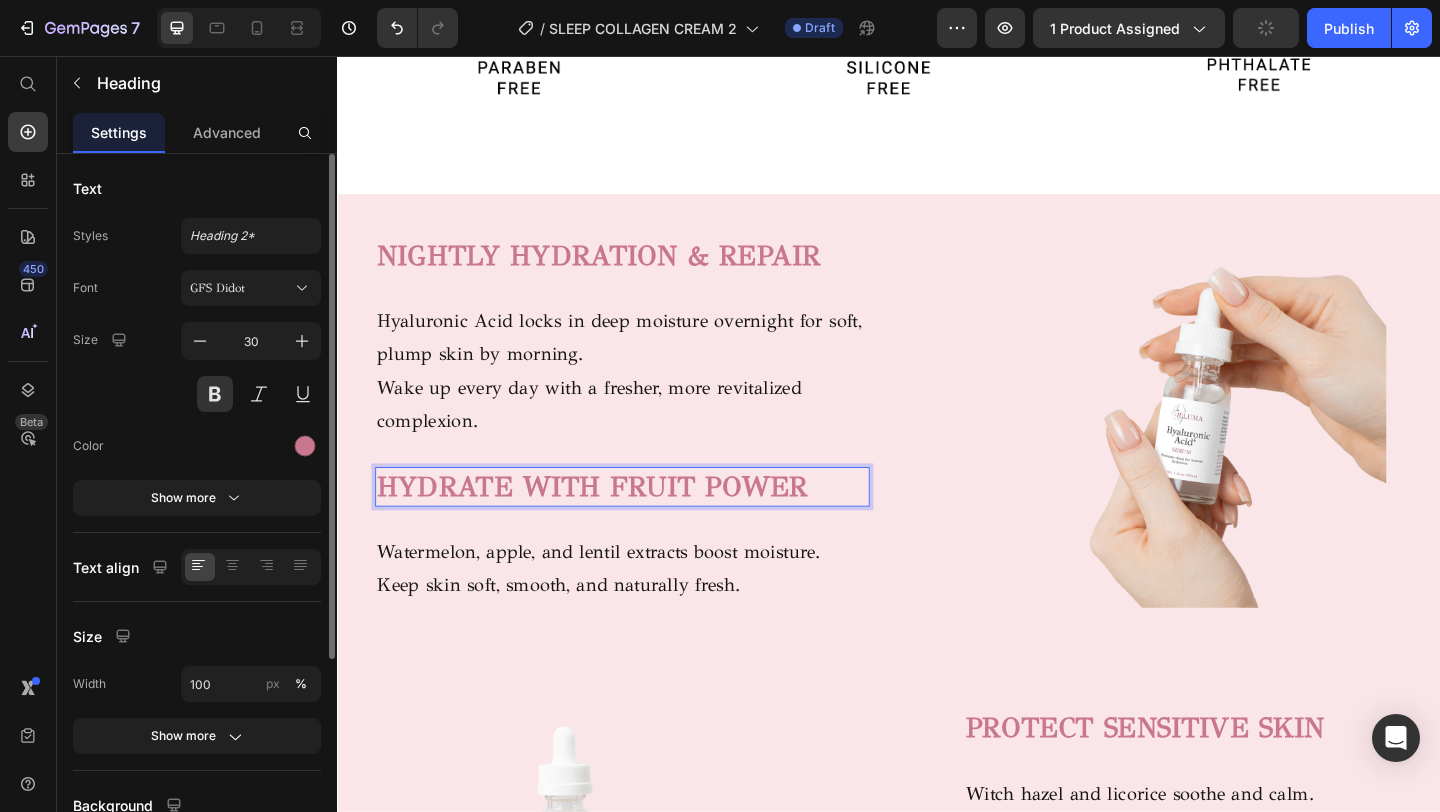 click on "HYDRATE WITH FRUIT POWER" at bounding box center [647, 524] 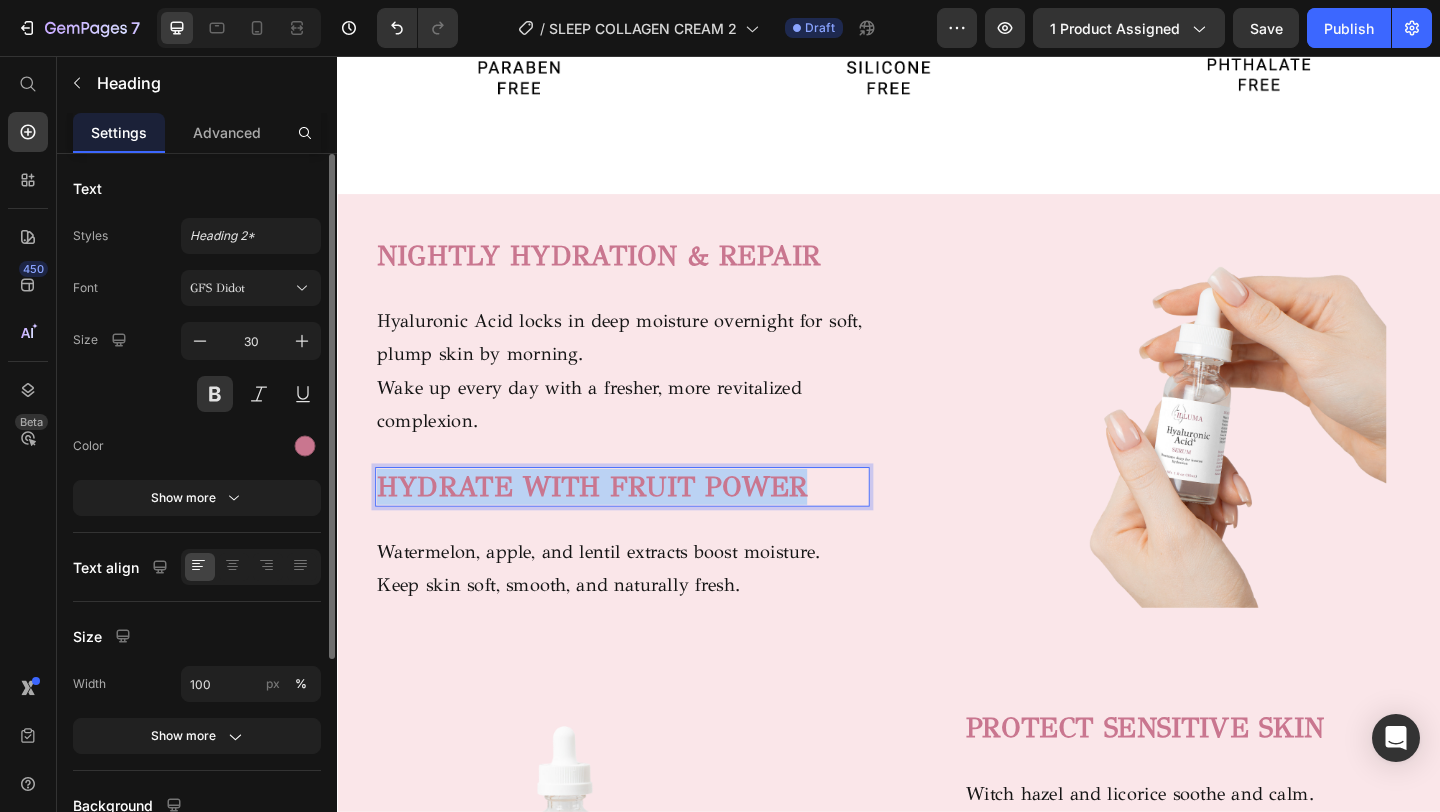 drag, startPoint x: 866, startPoint y: 531, endPoint x: 334, endPoint y: 509, distance: 532.4547 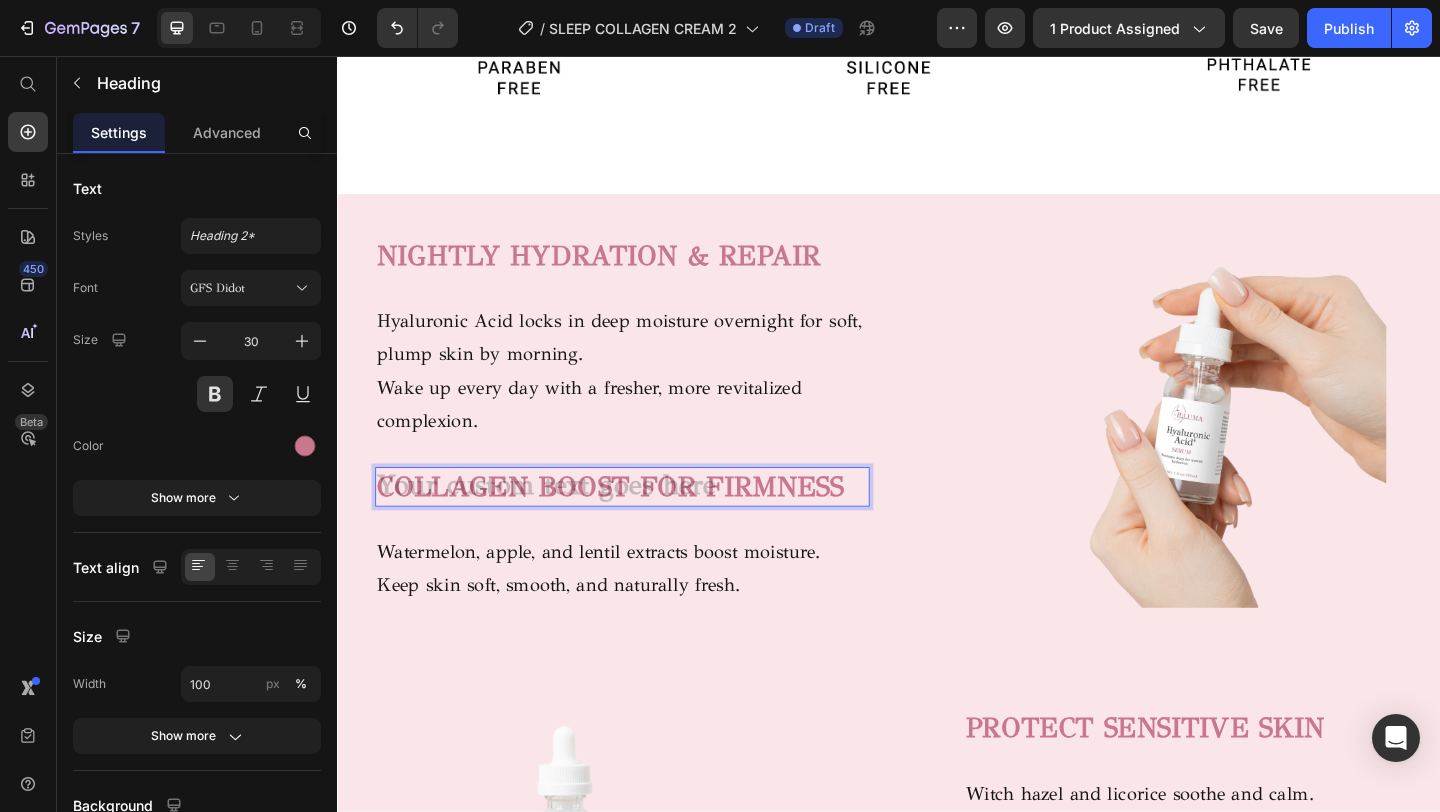 scroll, scrollTop: 1245, scrollLeft: 0, axis: vertical 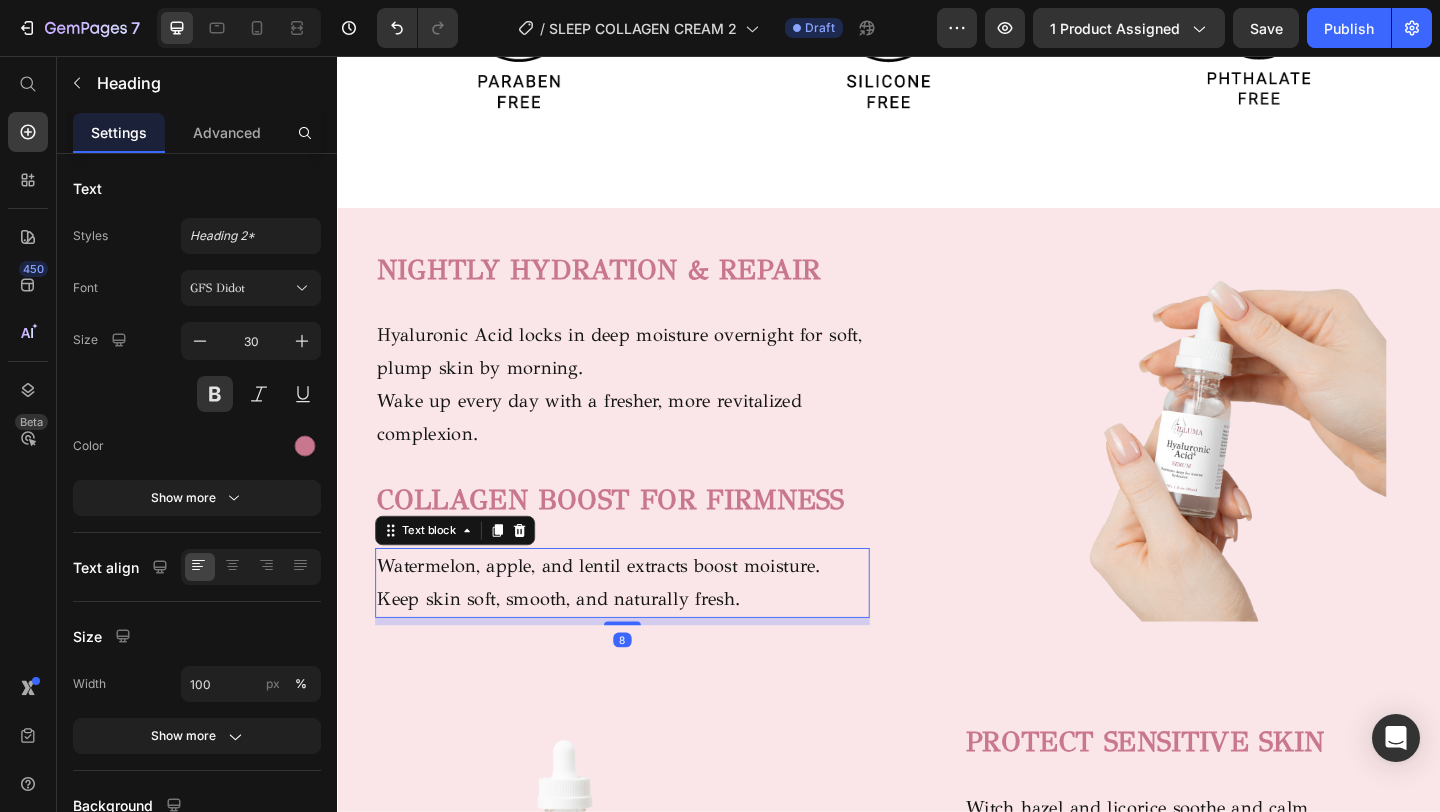 click on "Keep skin soft, smooth, and naturally fresh." at bounding box center [647, 647] 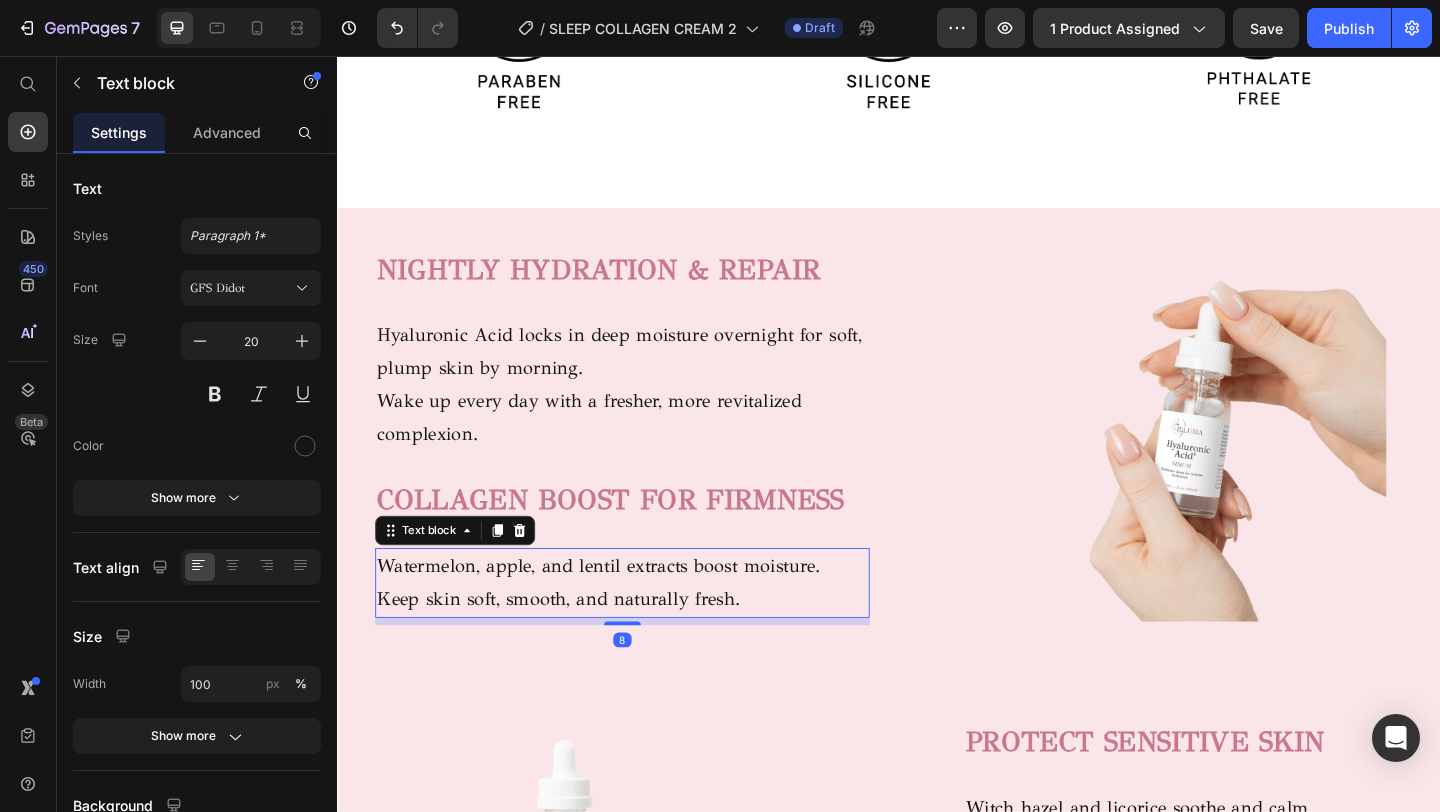 click on "Keep skin soft, smooth, and naturally fresh." at bounding box center [647, 647] 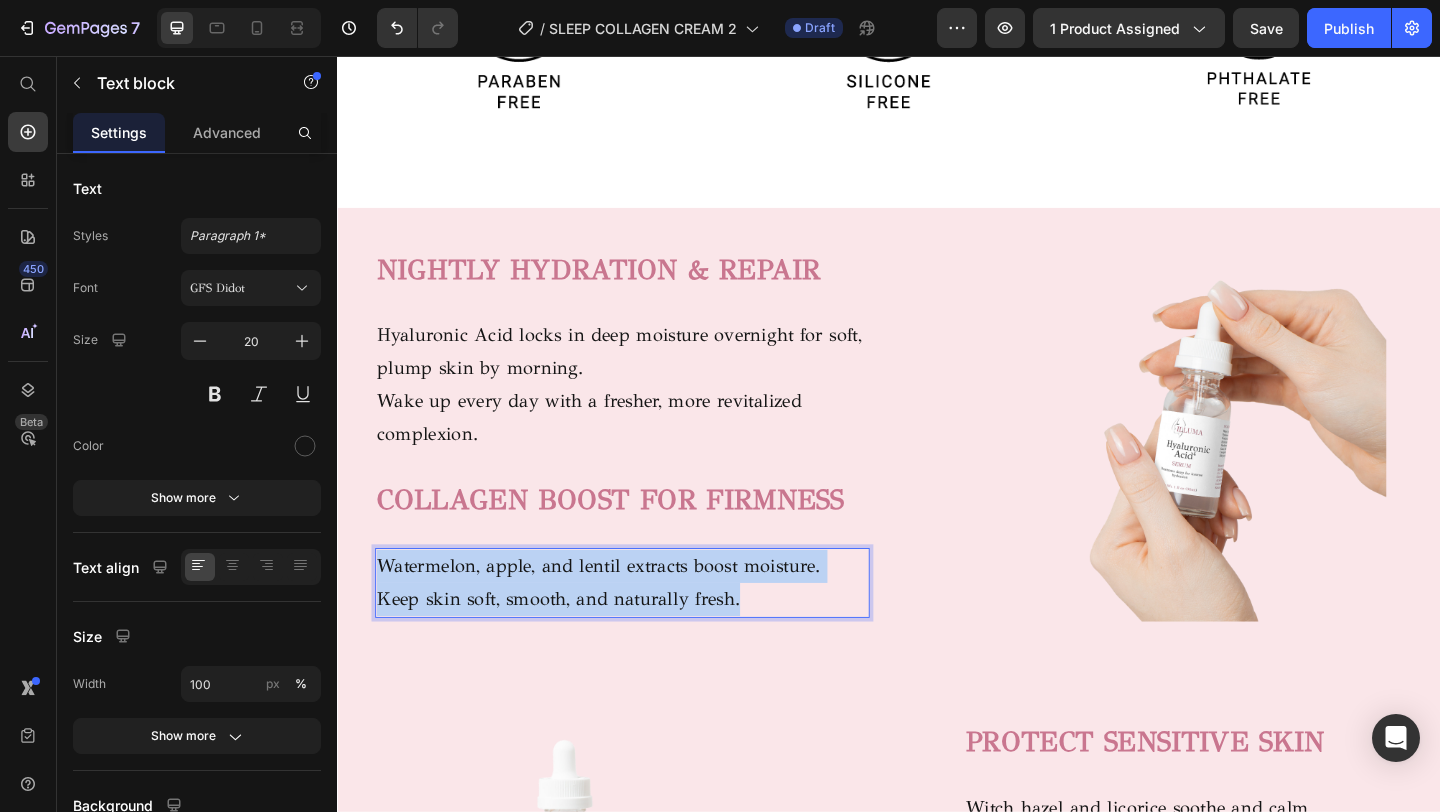 drag, startPoint x: 777, startPoint y: 643, endPoint x: 378, endPoint y: 595, distance: 401.87686 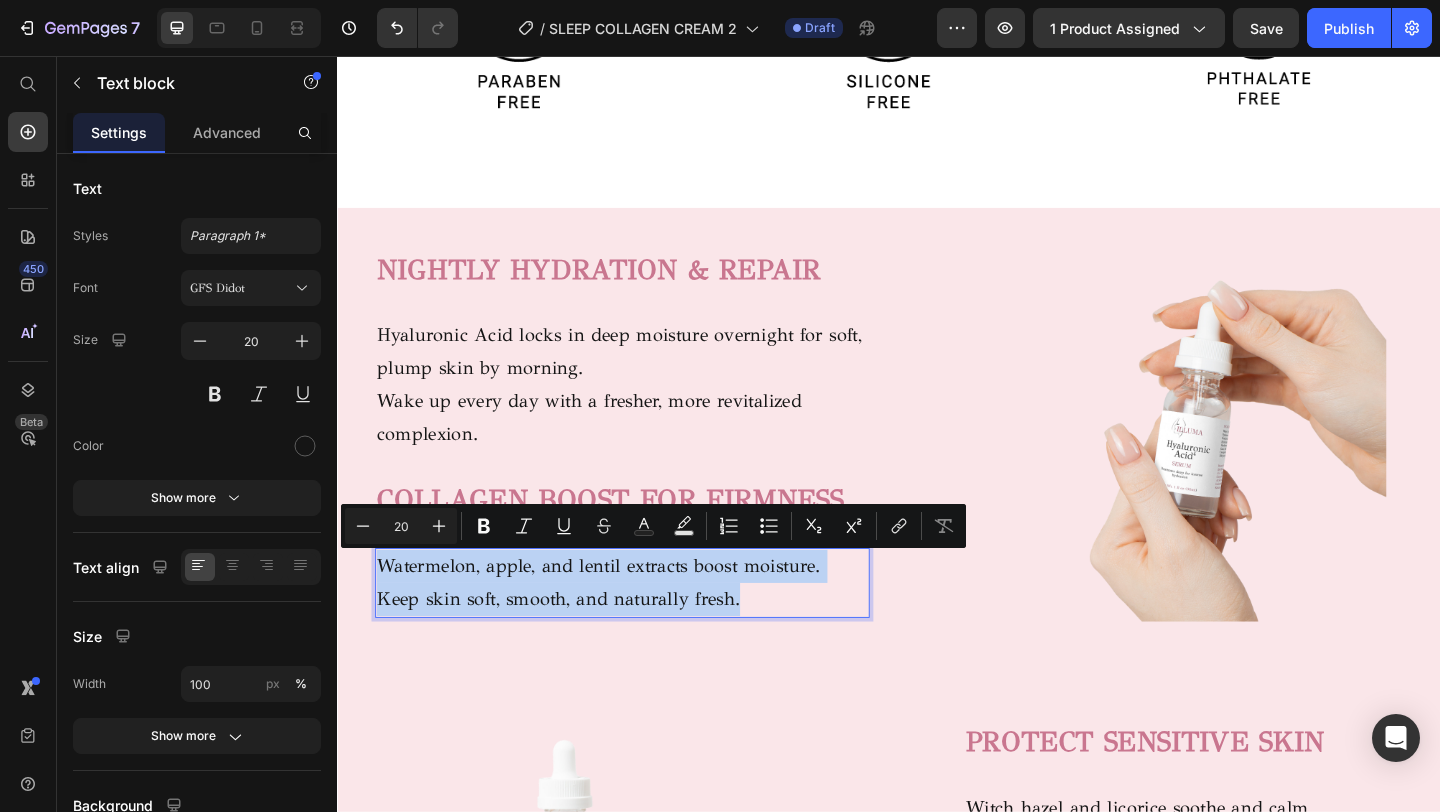 scroll, scrollTop: 1241, scrollLeft: 0, axis: vertical 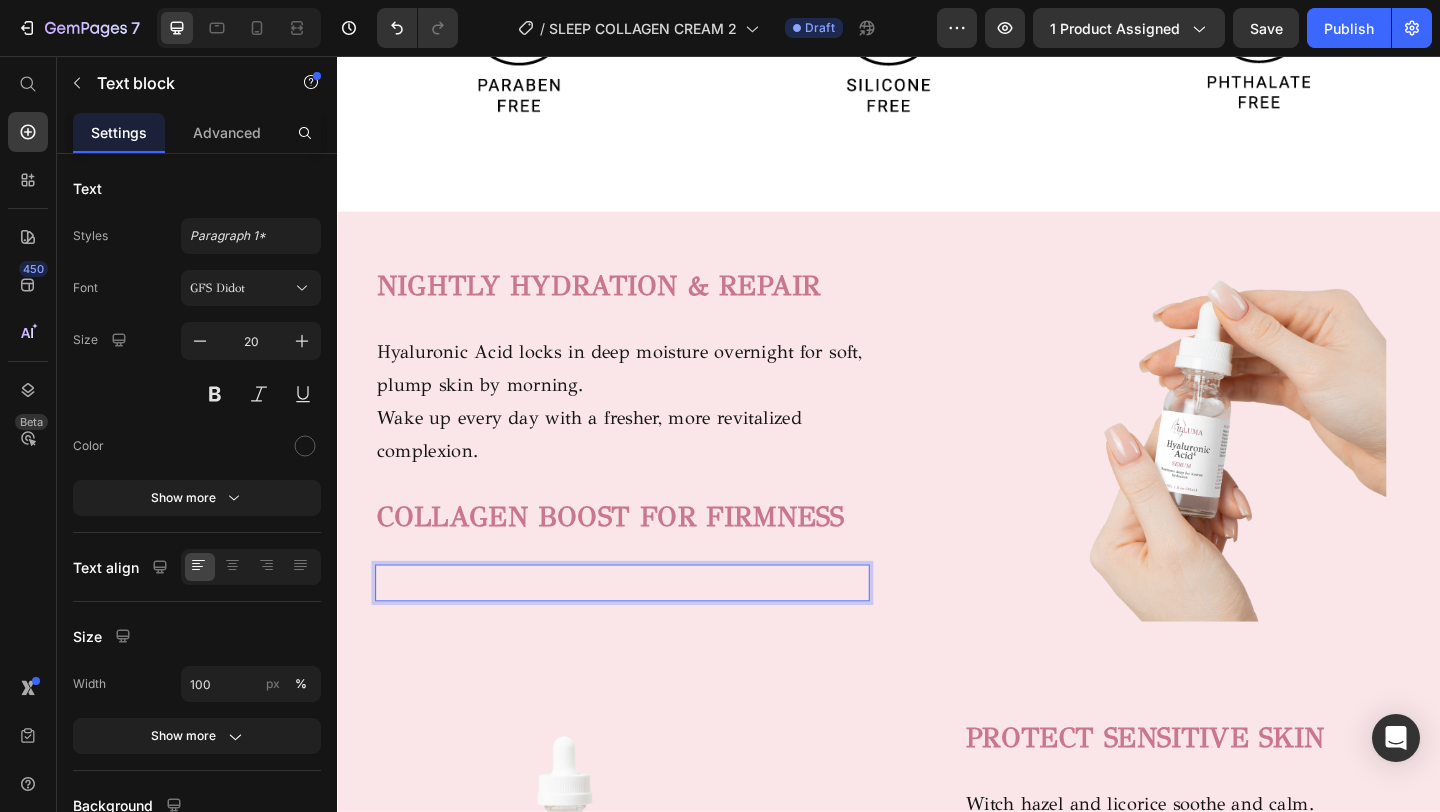 click at bounding box center [647, 629] 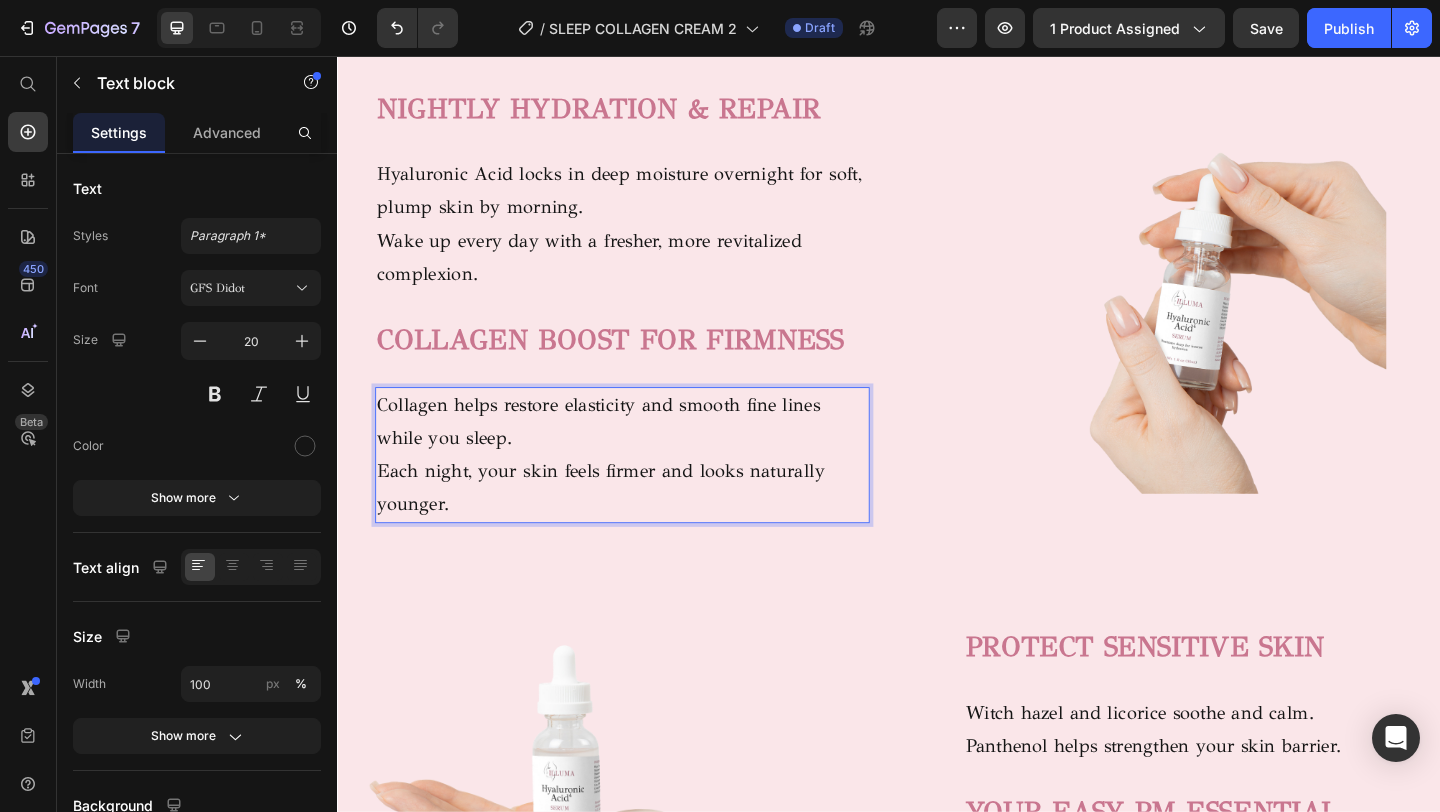 scroll, scrollTop: 1429, scrollLeft: 0, axis: vertical 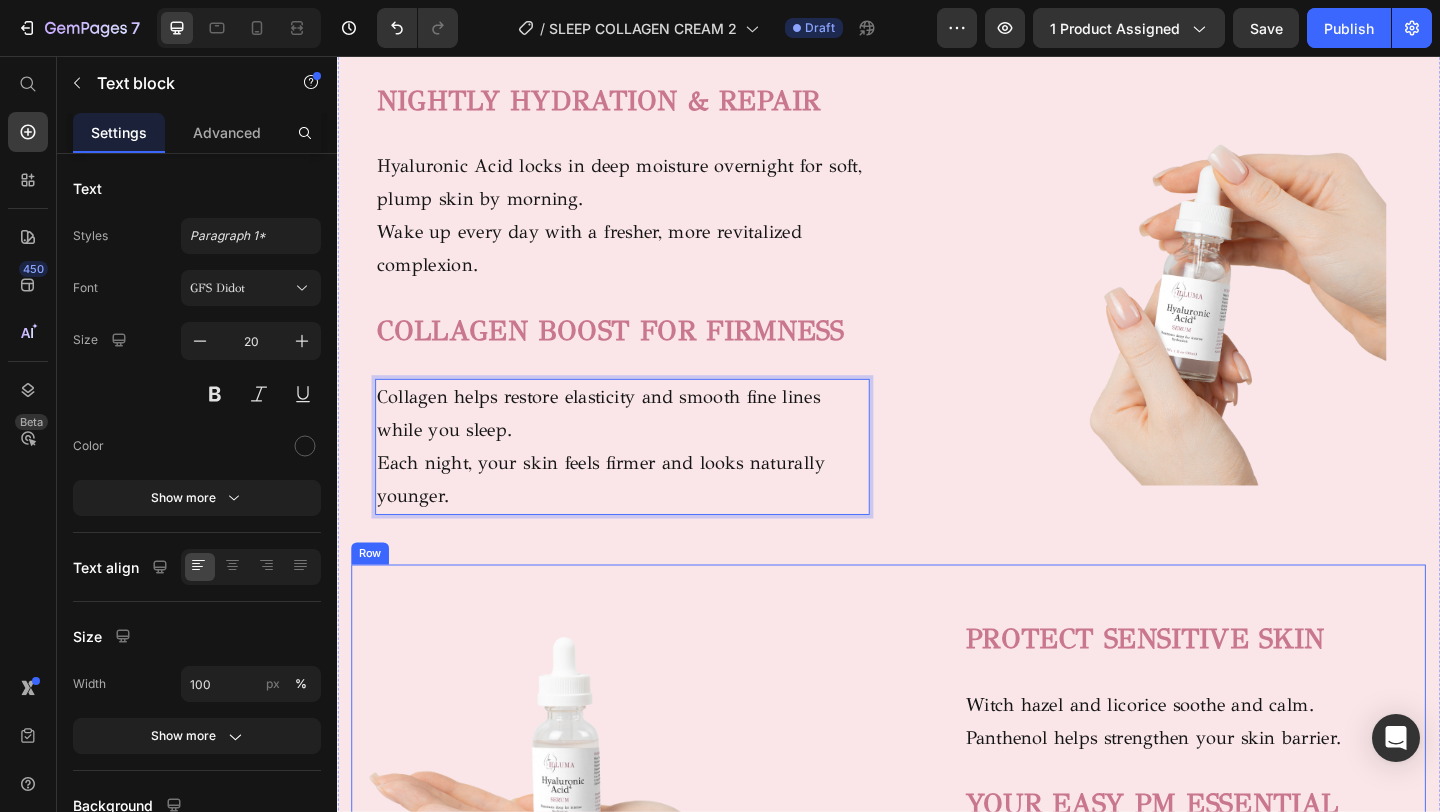 click on "PROTECT SENSITIVE SKIN" at bounding box center (1216, 690) 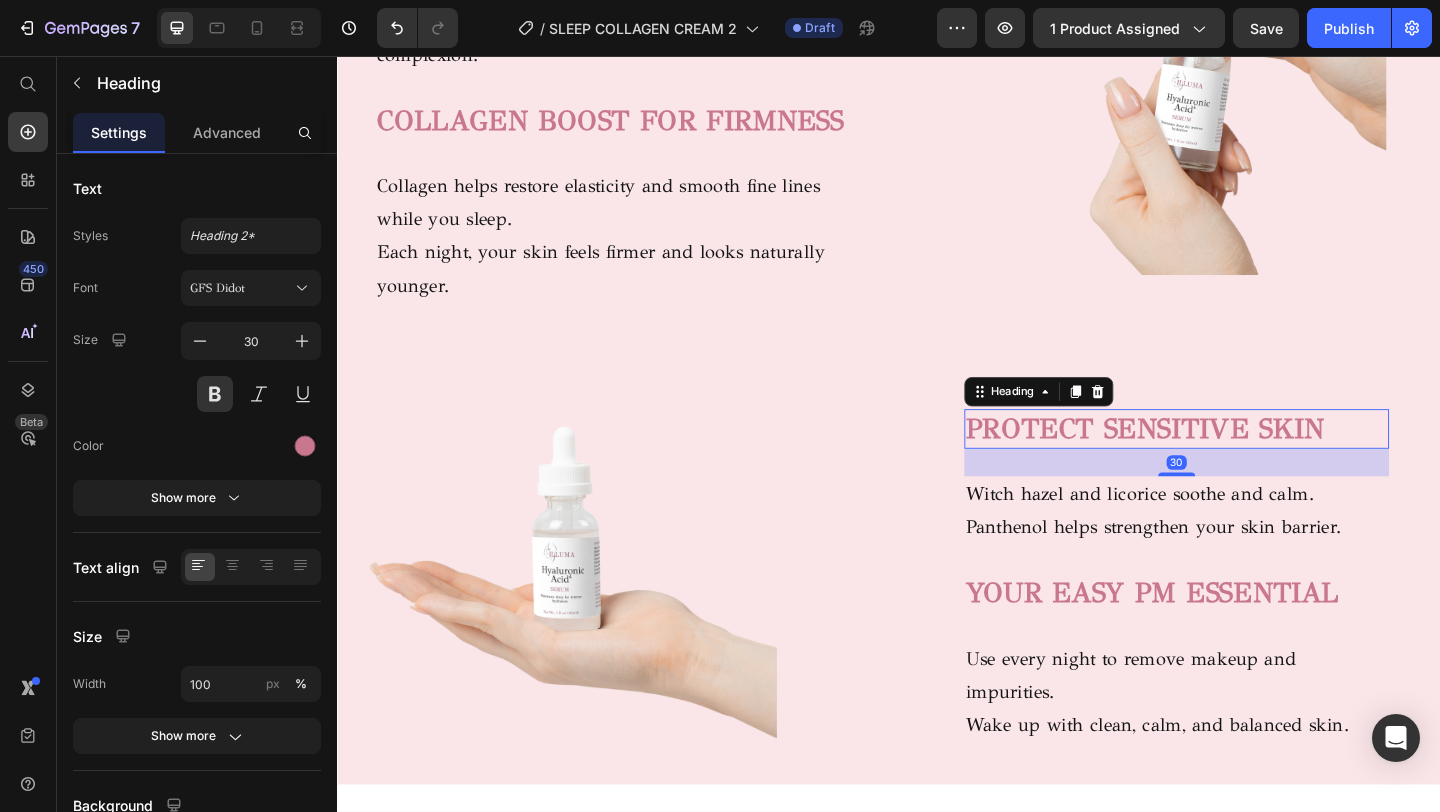scroll, scrollTop: 1694, scrollLeft: 0, axis: vertical 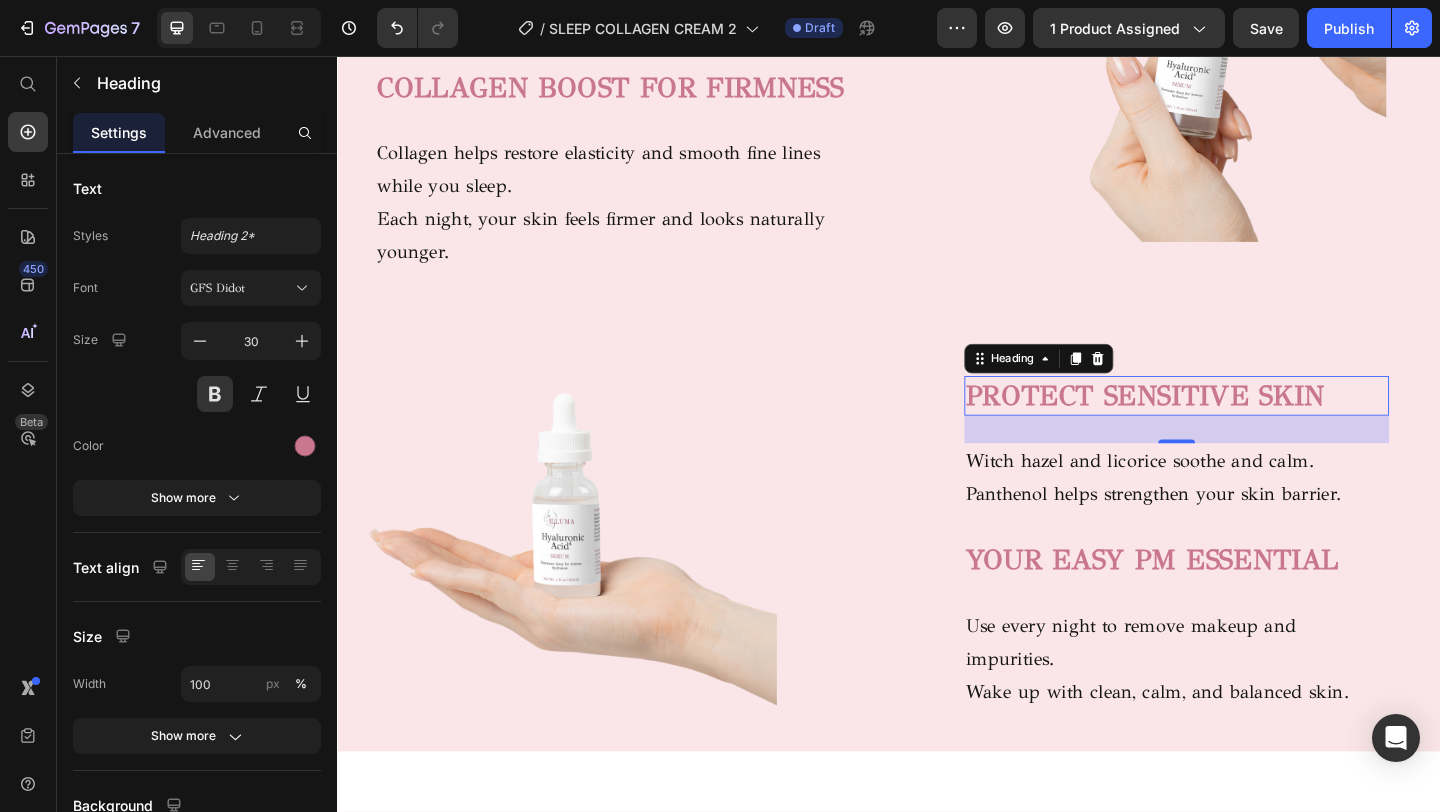 click on "PROTECT SENSITIVE SKIN" at bounding box center [1250, 425] 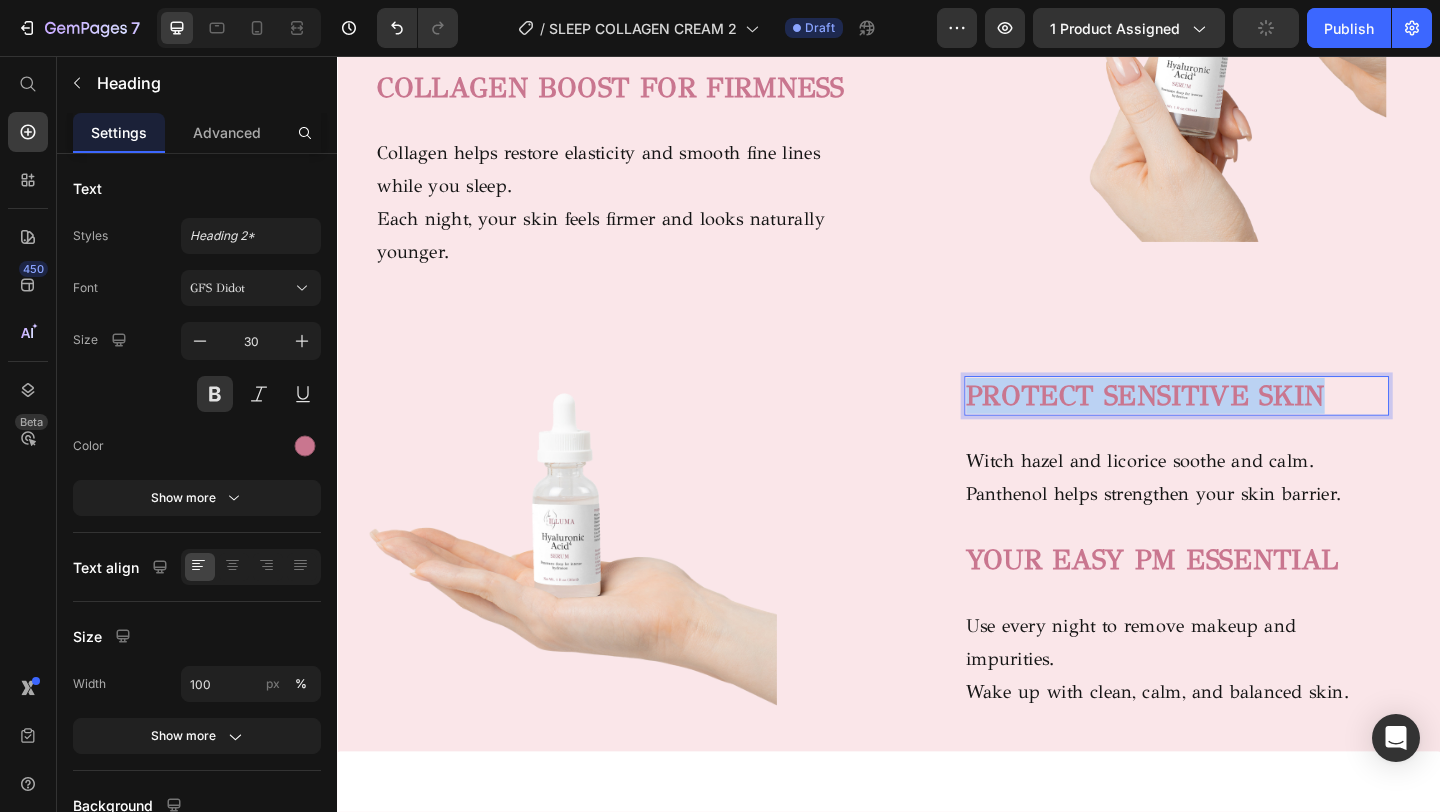 drag, startPoint x: 1418, startPoint y: 418, endPoint x: 966, endPoint y: 402, distance: 452.2831 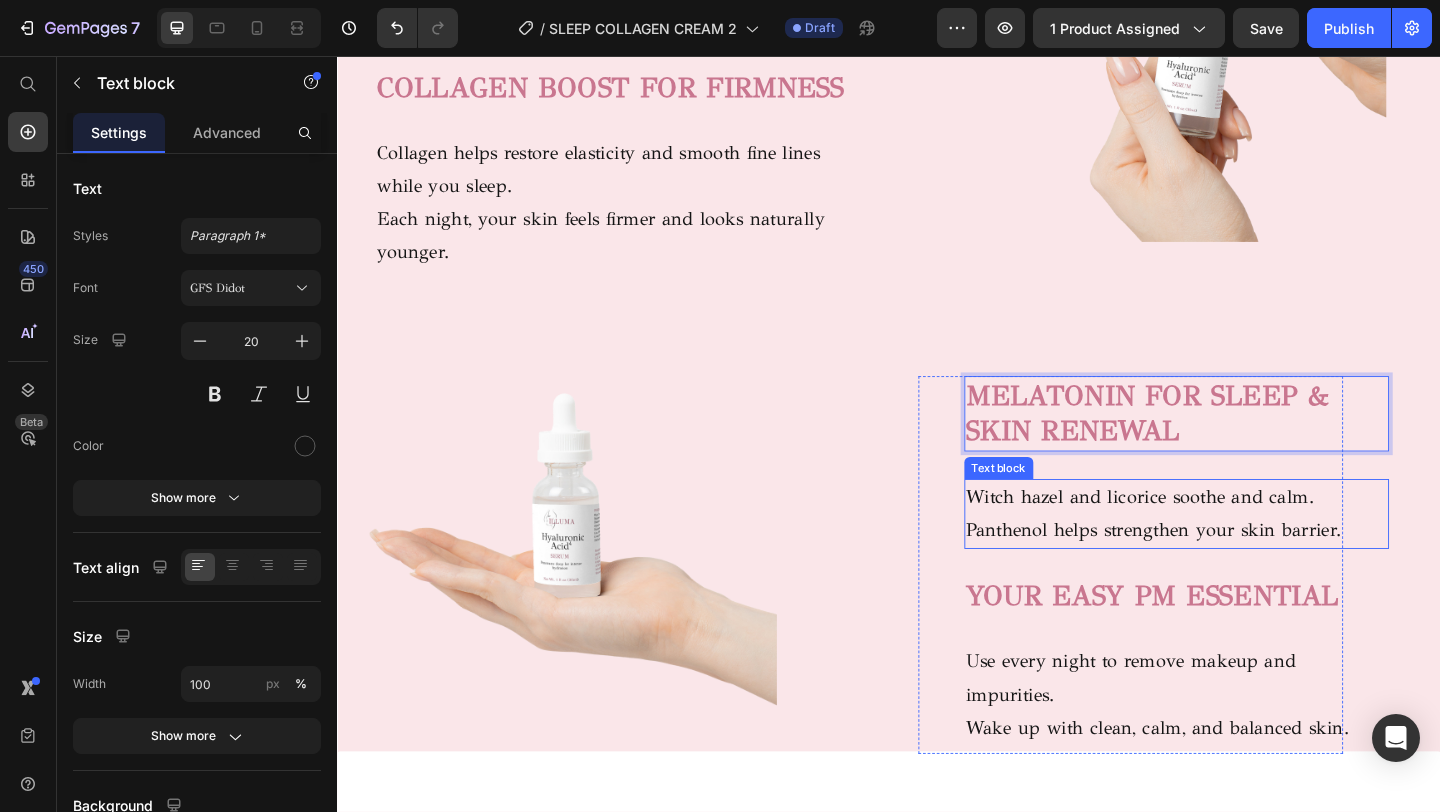 click on "Panthenol helps strengthen your skin barrier." at bounding box center [1250, 572] 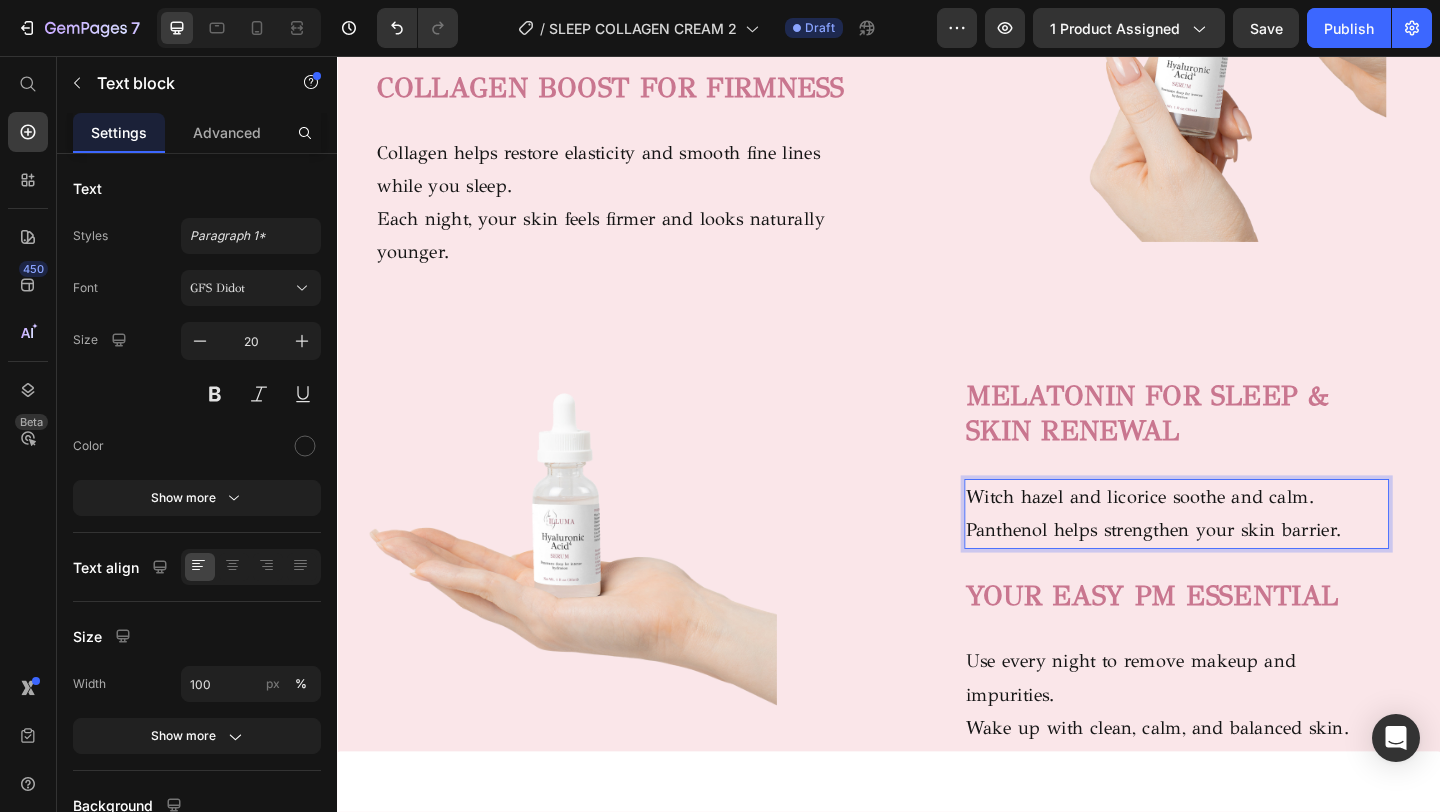 click on "Panthenol helps strengthen your skin barrier." at bounding box center (1250, 572) 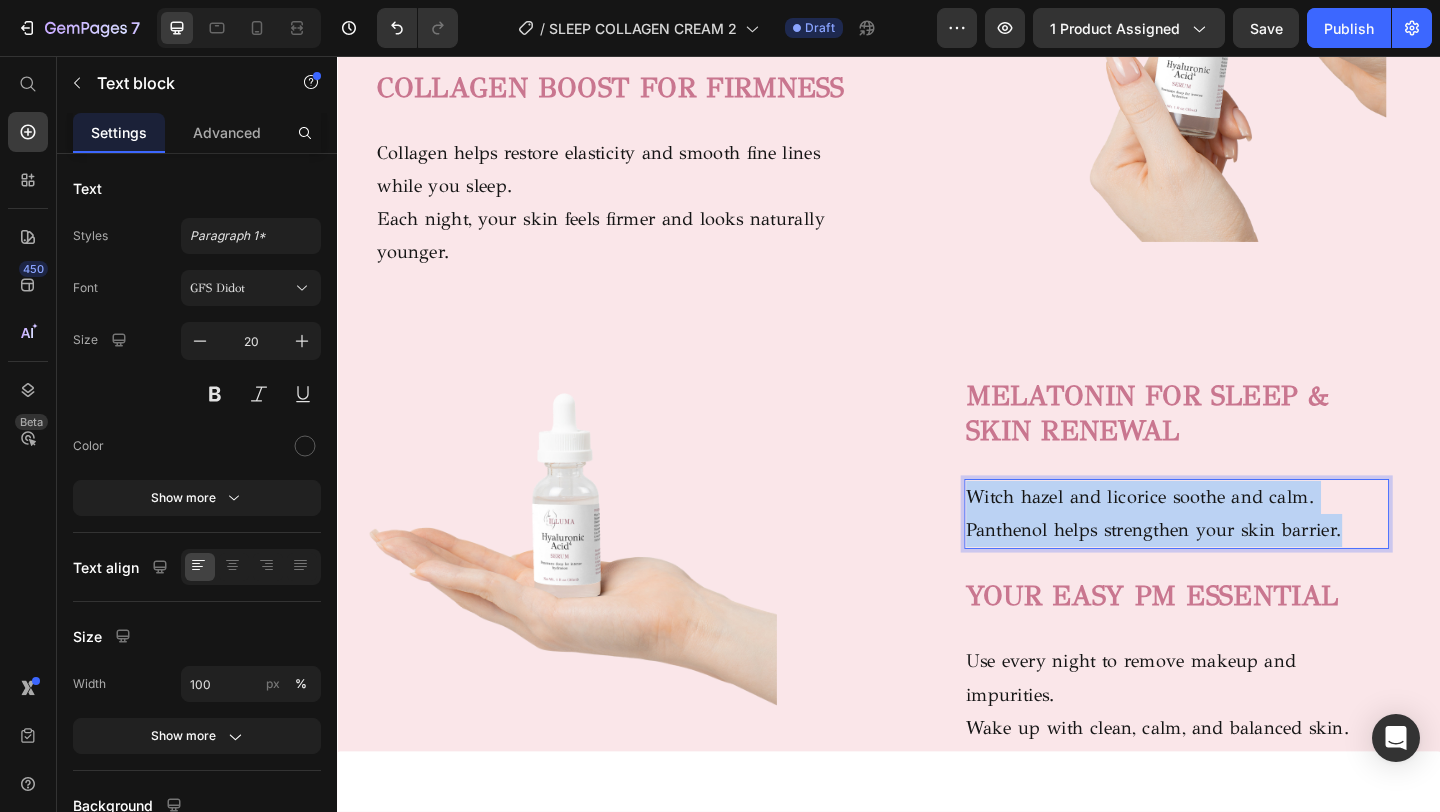 drag, startPoint x: 1432, startPoint y: 573, endPoint x: 1020, endPoint y: 535, distance: 413.74872 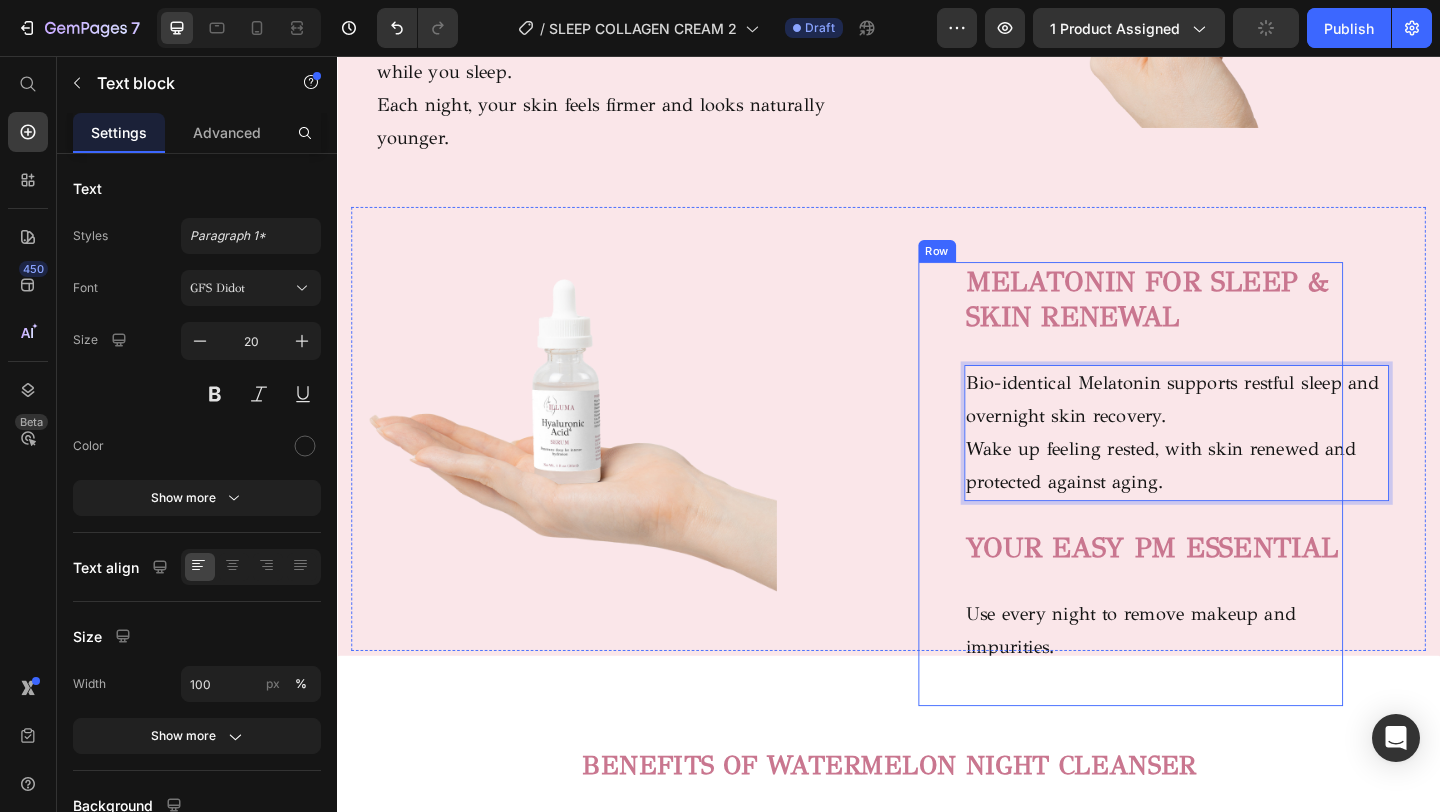 scroll, scrollTop: 1830, scrollLeft: 0, axis: vertical 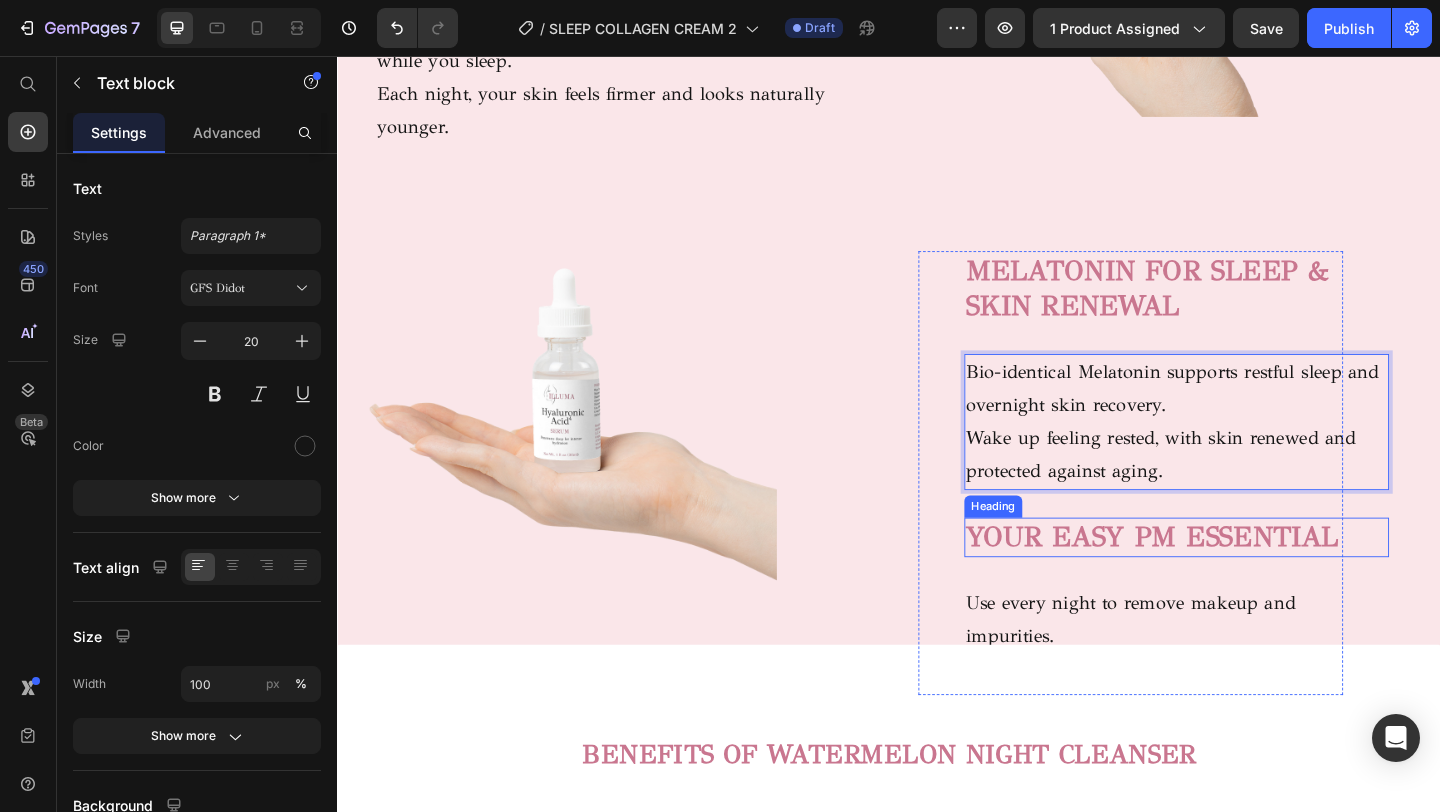 click on "YOUR EASY PM ESSENTIAL" at bounding box center [1224, 579] 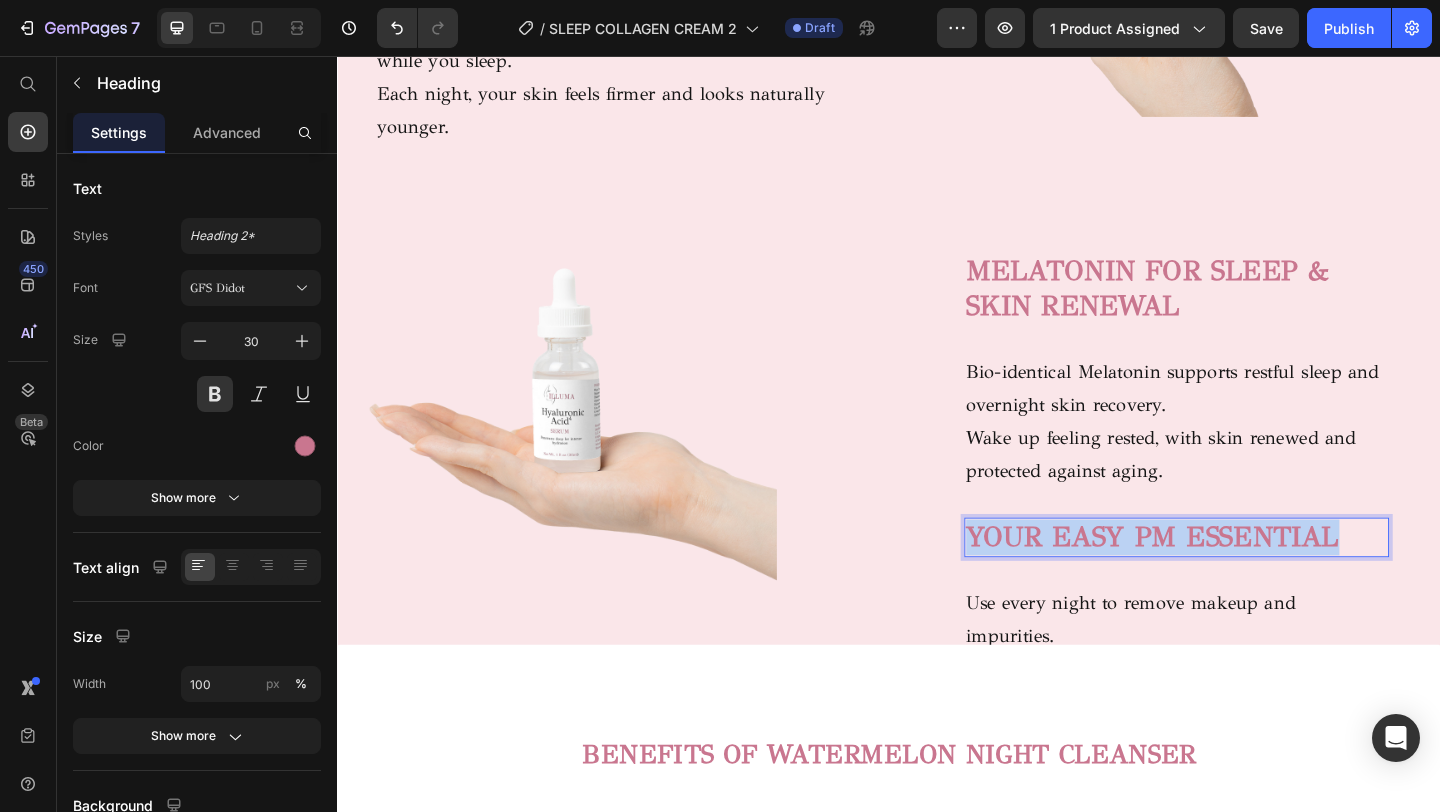 drag, startPoint x: 1446, startPoint y: 578, endPoint x: 1013, endPoint y: 581, distance: 433.0104 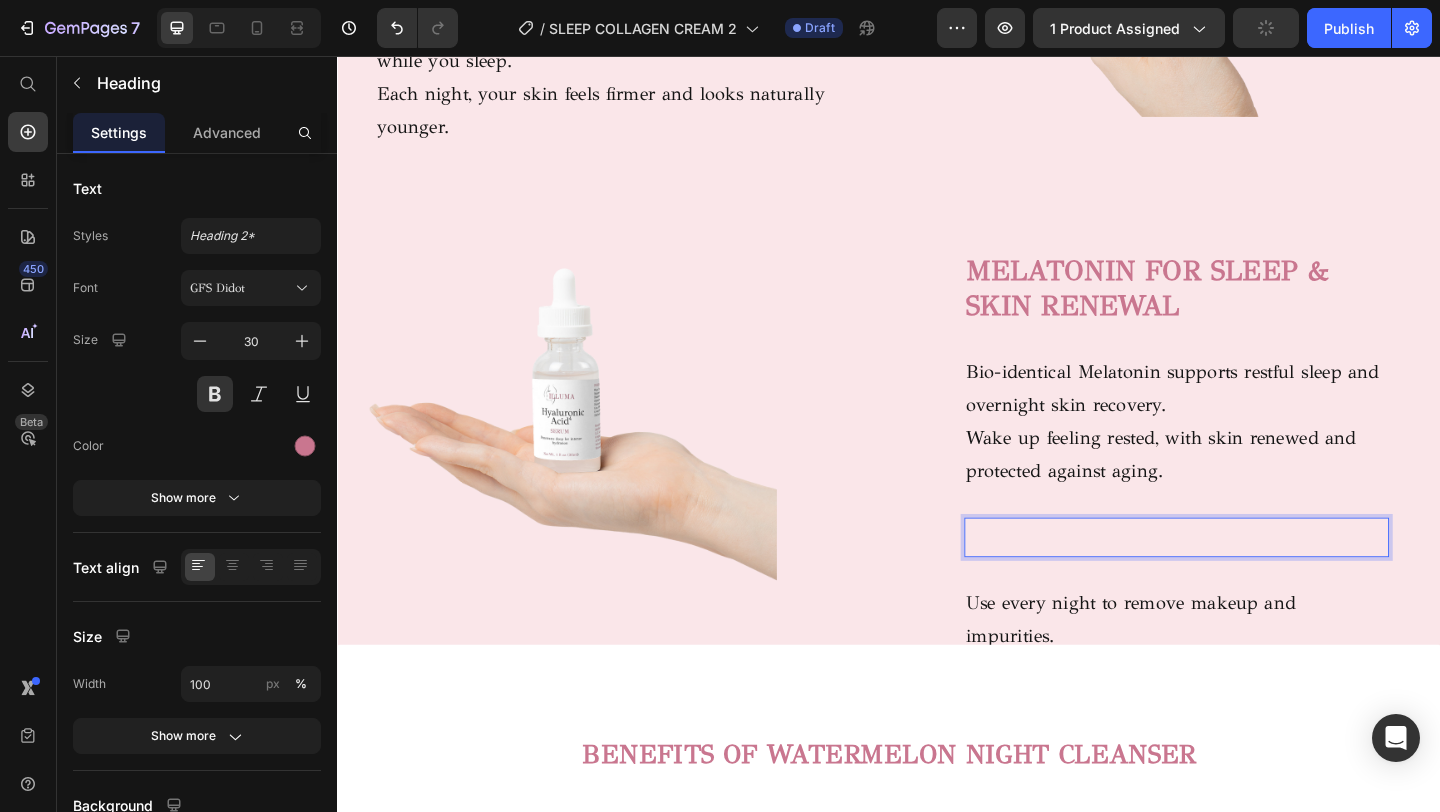 click at bounding box center [1250, 579] 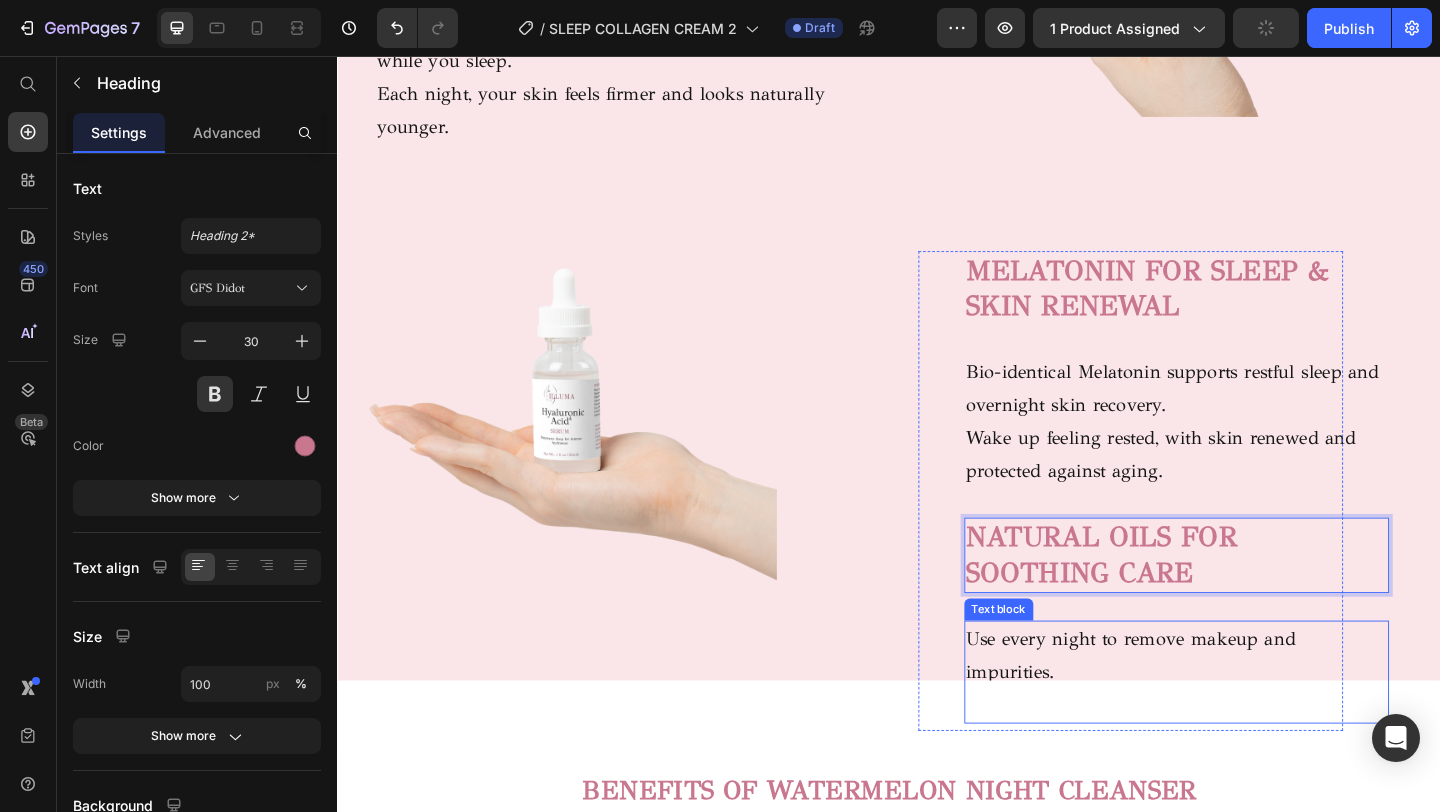 click on "Use every night to remove makeup and impurities." at bounding box center [1250, 708] 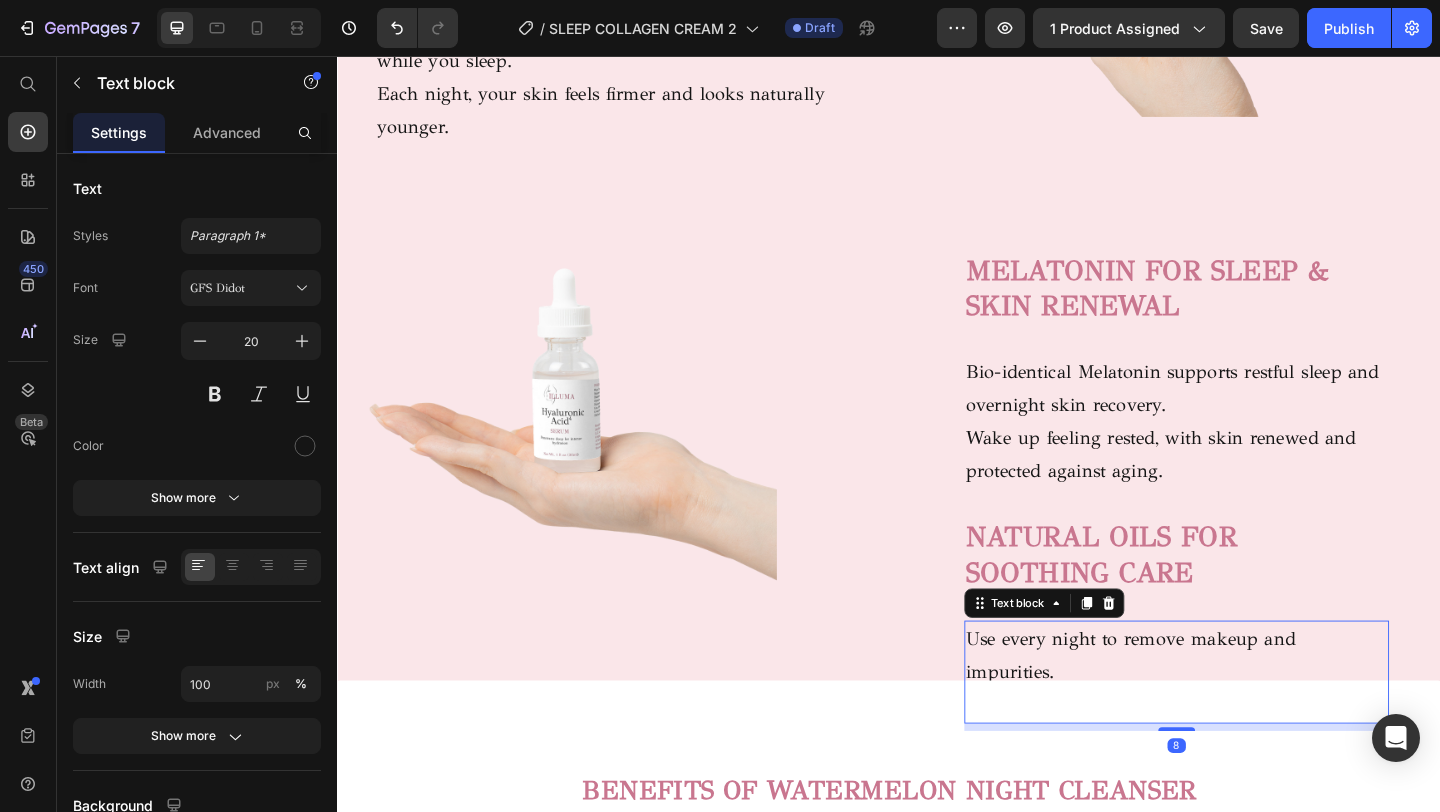 click on "Use every night to remove makeup and impurities." at bounding box center [1250, 708] 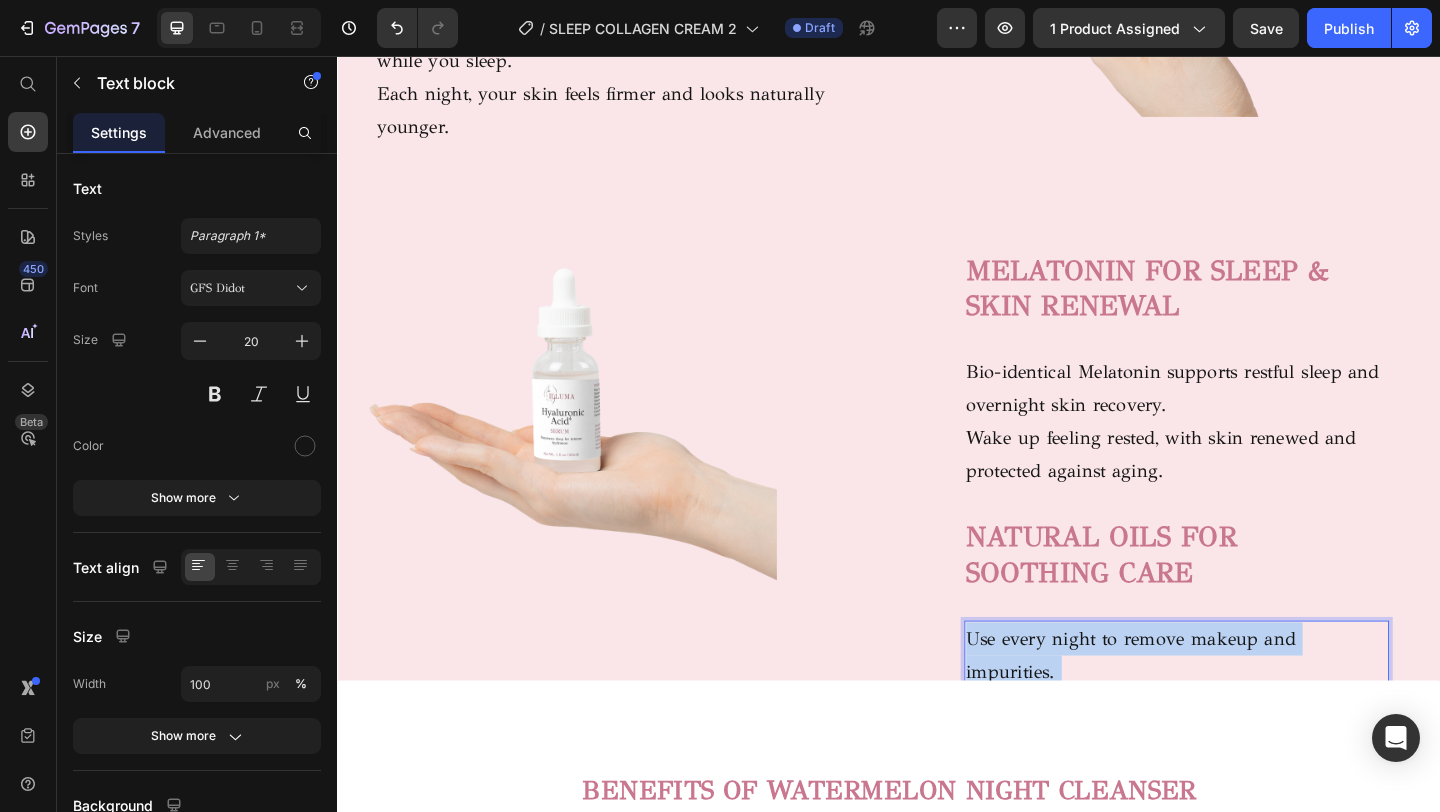 drag, startPoint x: 1122, startPoint y: 723, endPoint x: 993, endPoint y: 686, distance: 134.20134 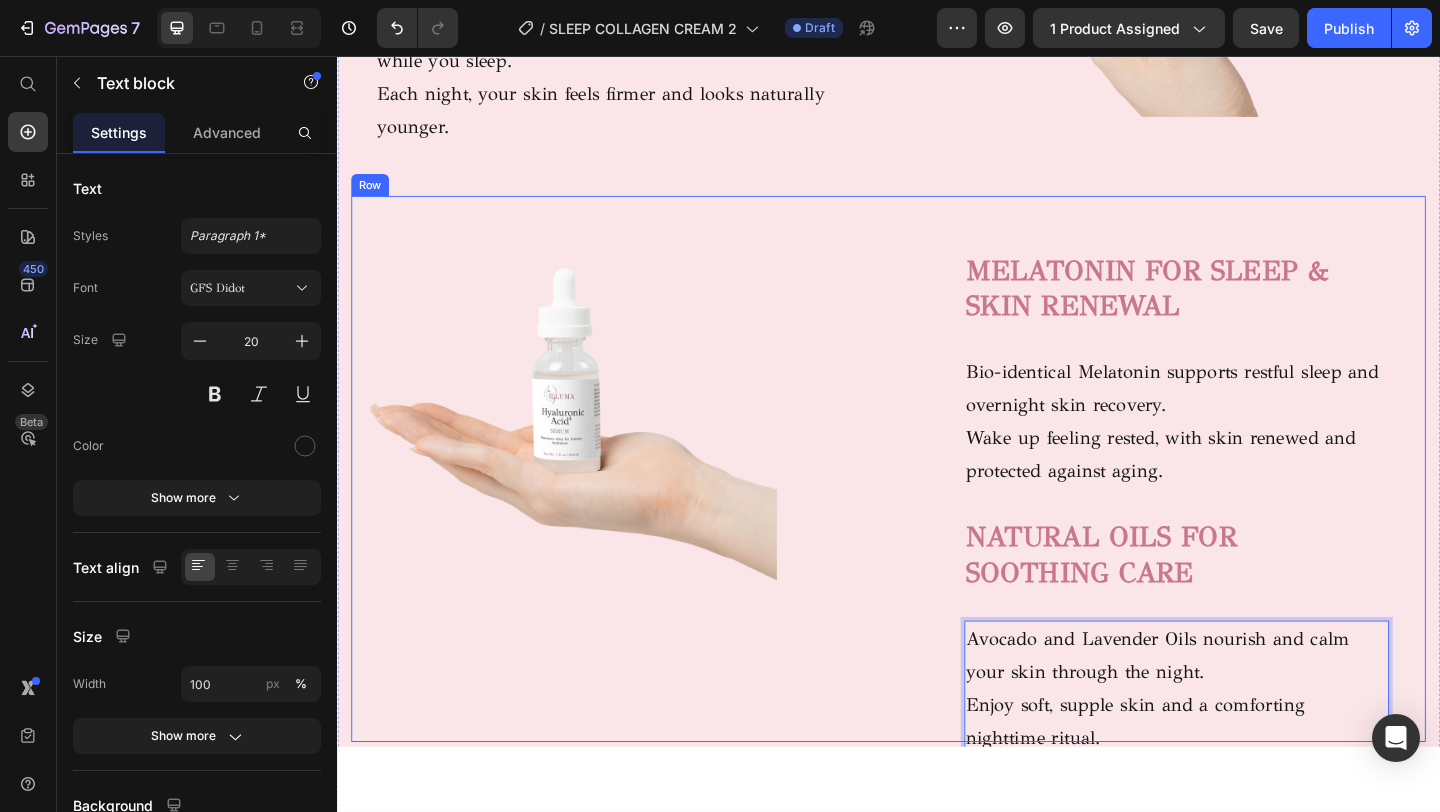 click on "MELATONIN FOR SLEEP & SKIN RENEWAL" at bounding box center (1218, 308) 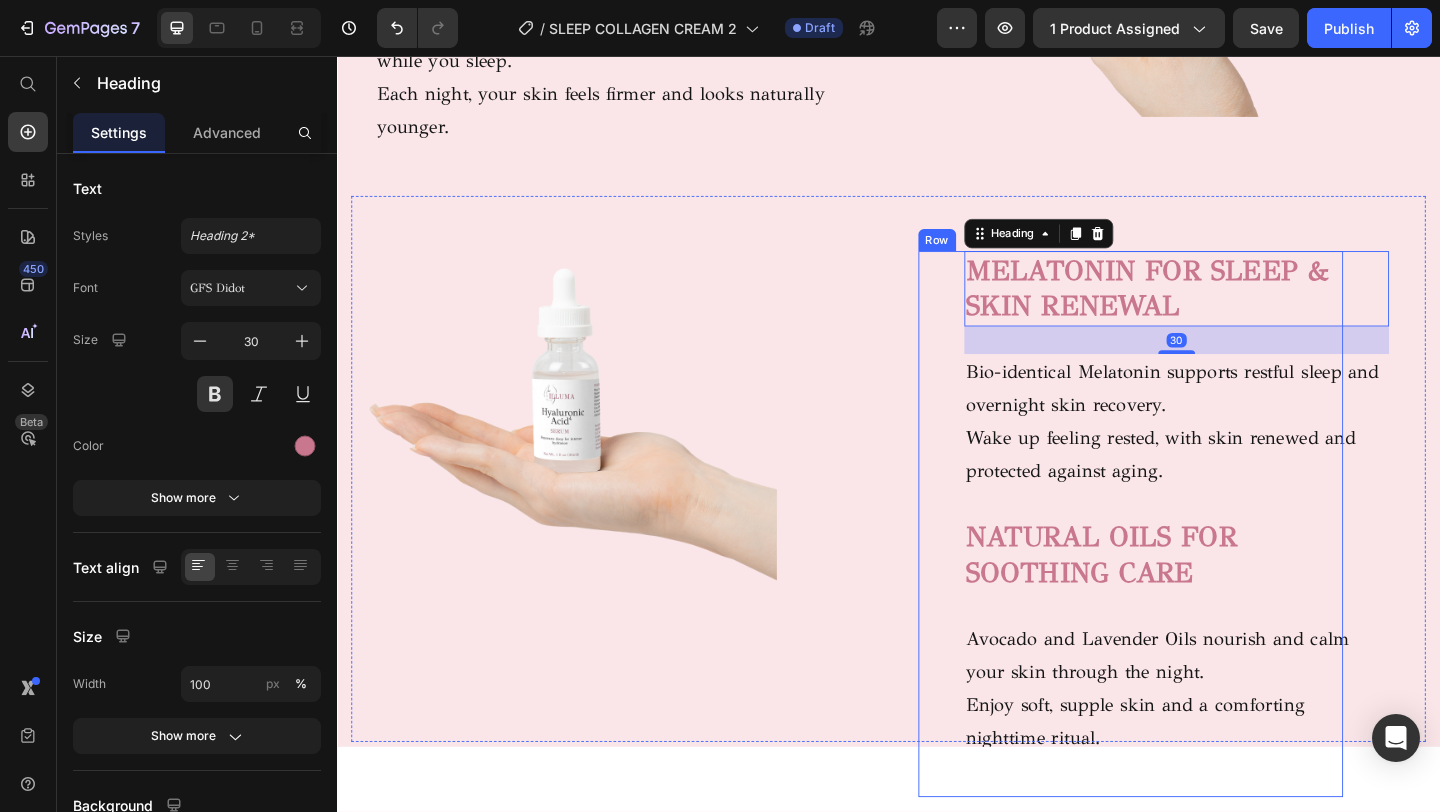 click on "Row" at bounding box center (989, 256) 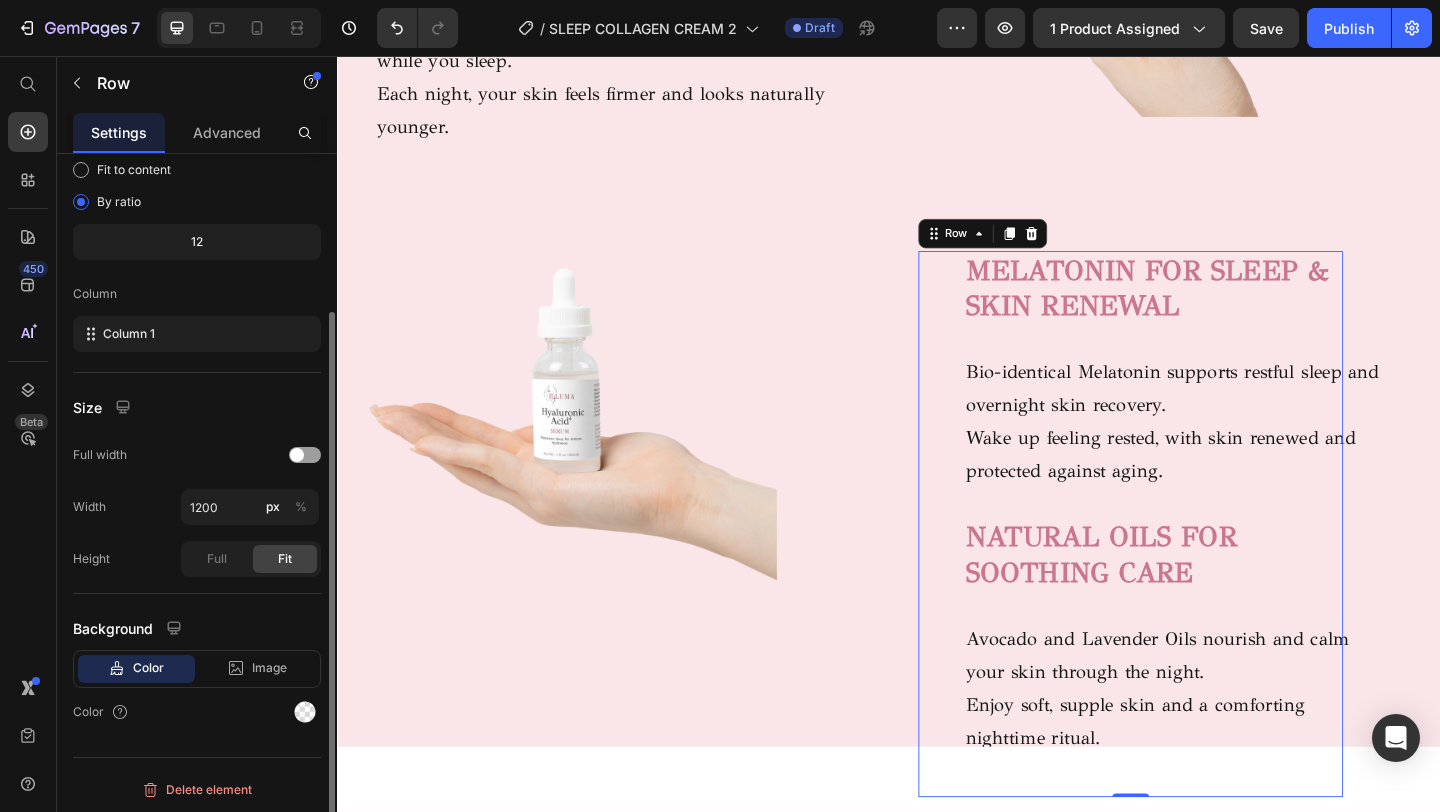 scroll, scrollTop: 197, scrollLeft: 0, axis: vertical 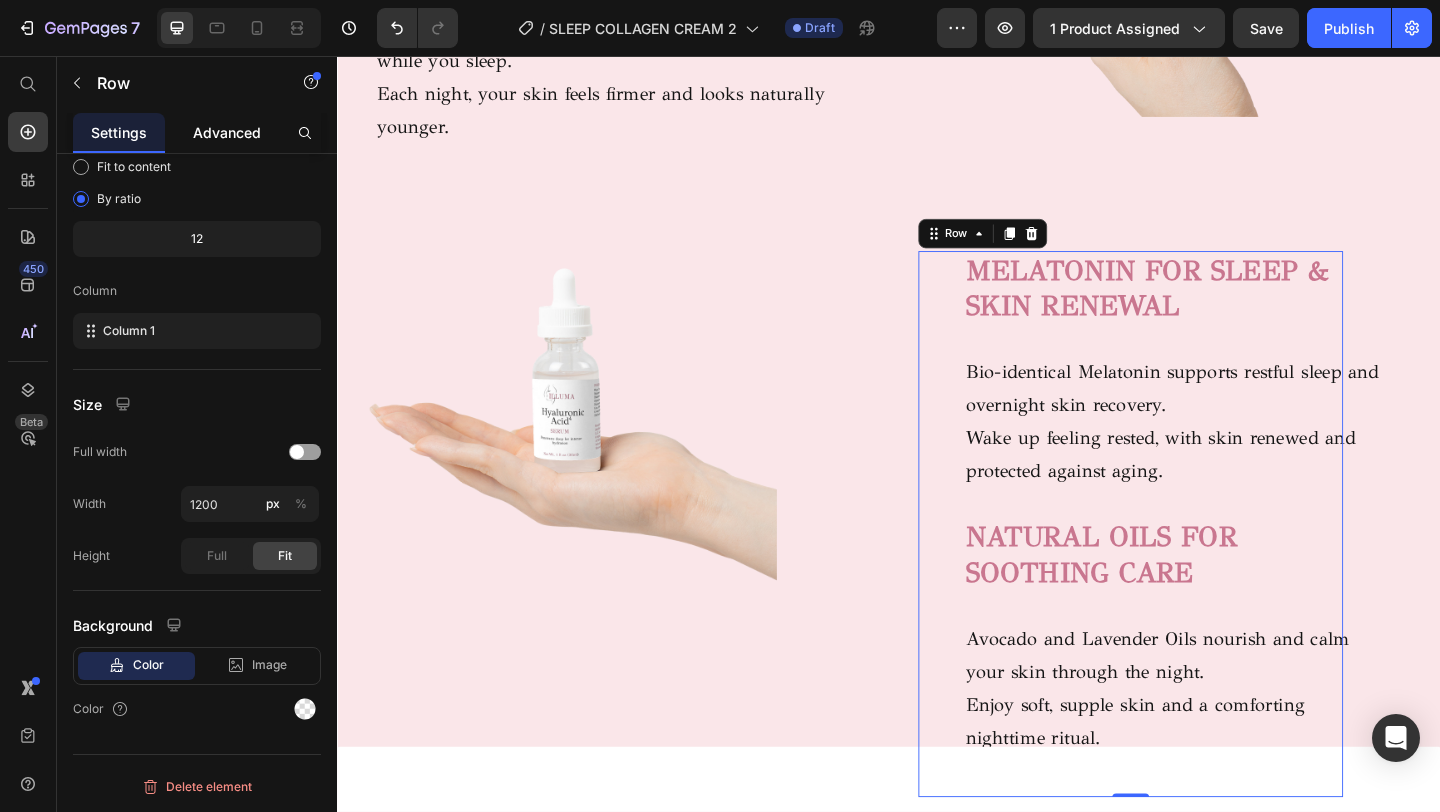 click on "Advanced" at bounding box center (227, 132) 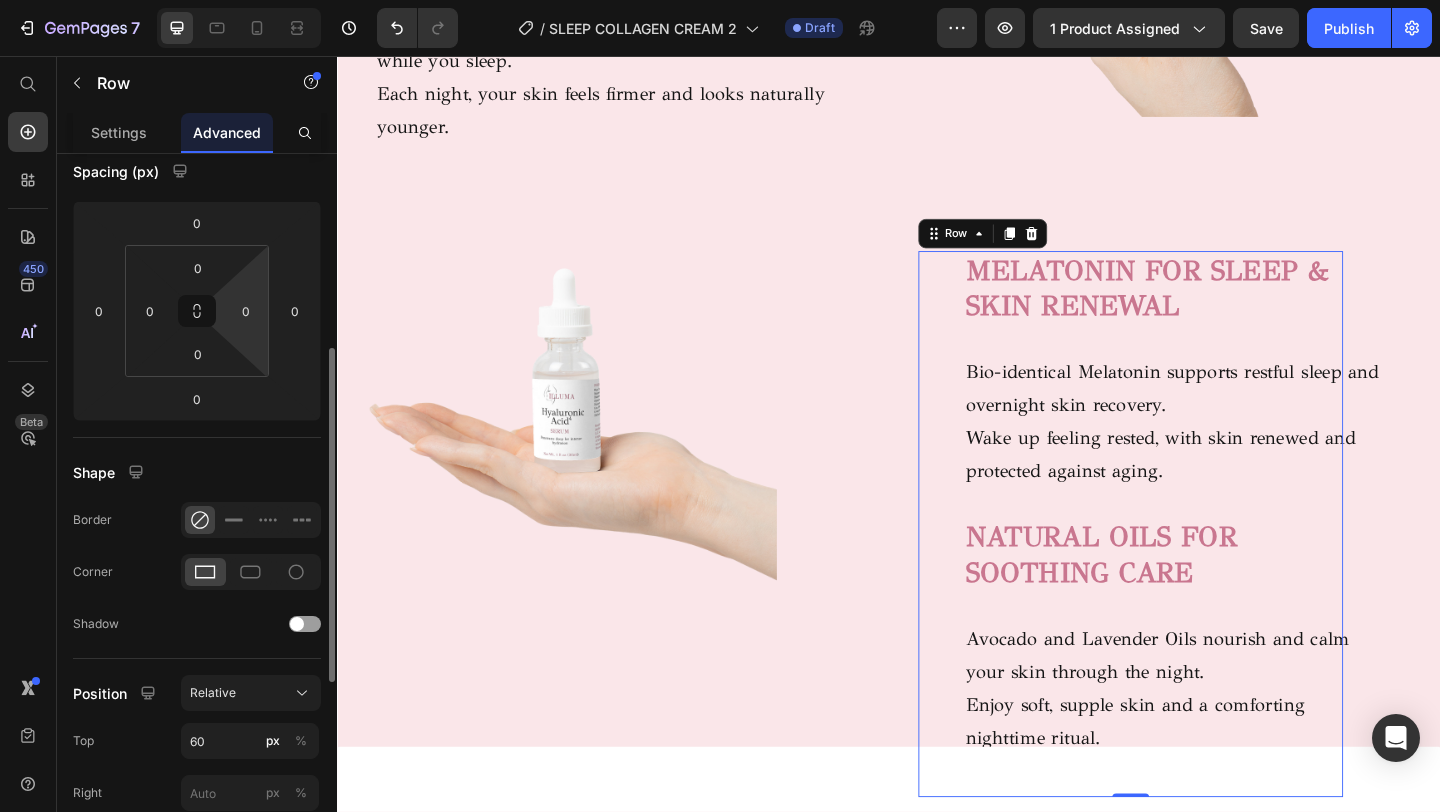 scroll, scrollTop: 285, scrollLeft: 0, axis: vertical 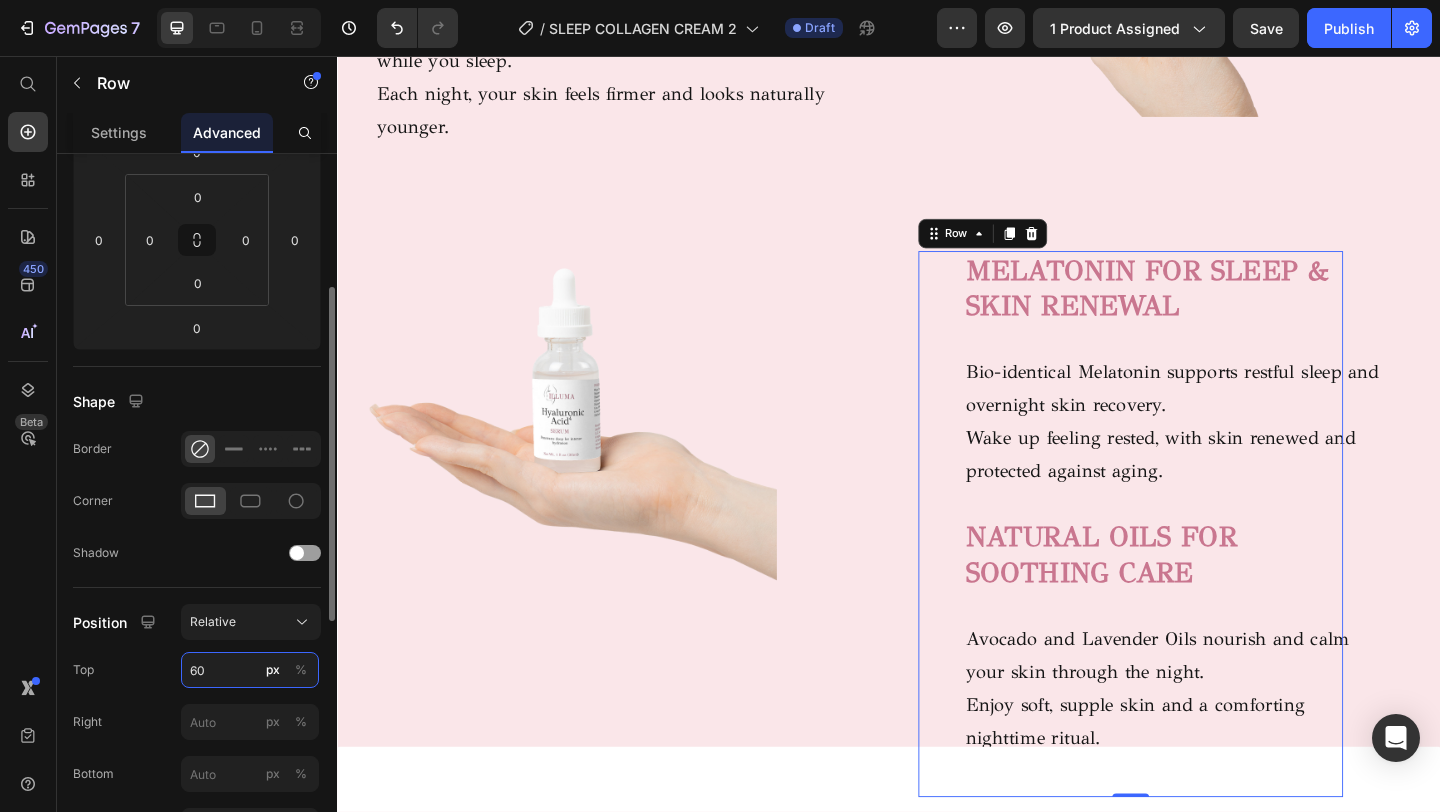 click on "60" at bounding box center (250, 670) 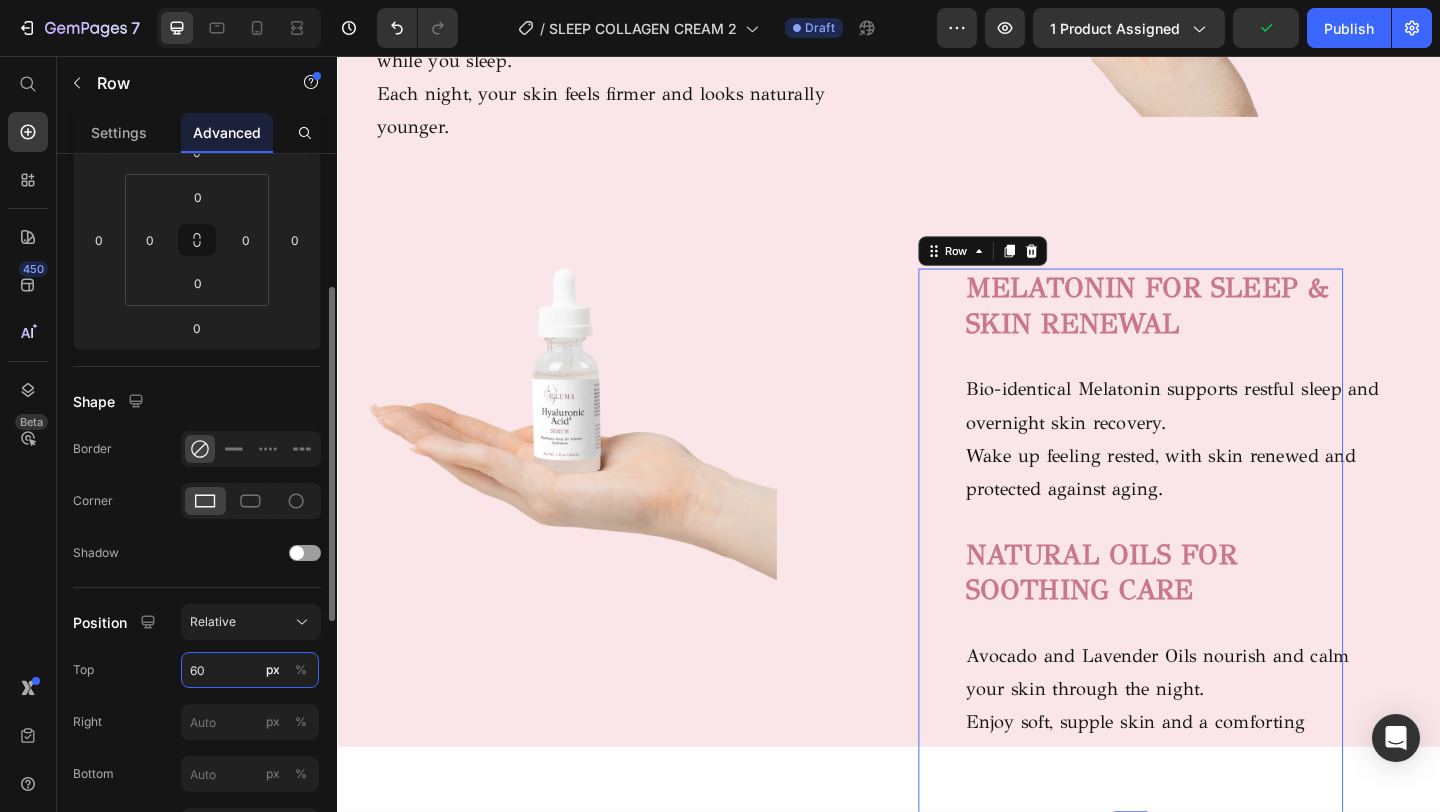 type on "6" 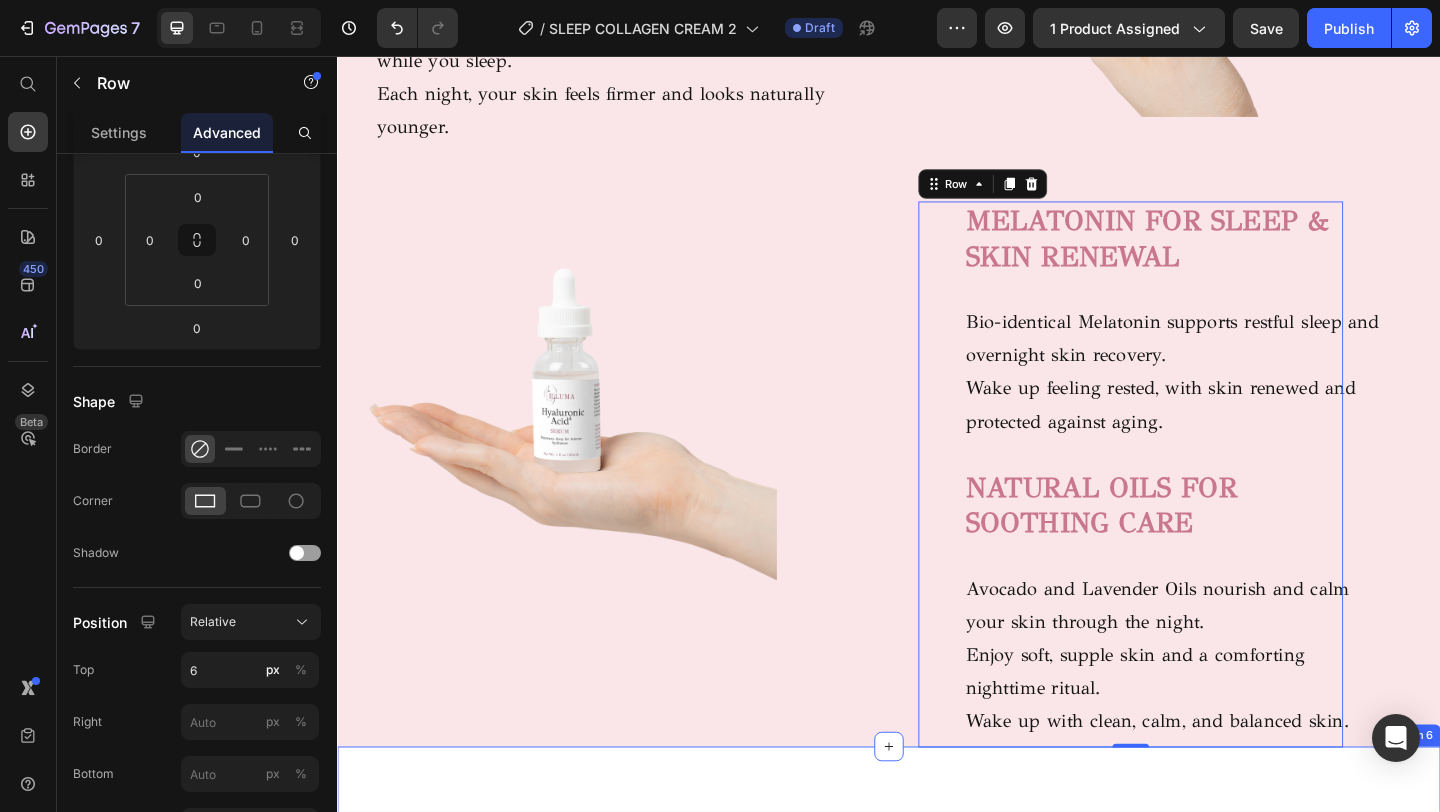 click on "BENEFITS OF WATERMELON NIGHT CLEANSER Heading Row Image HYDRATION BOOST Text block Watermelon, apple, and lentil extracts deeply hydrate skin overnight. Helps lock in moisture while you rest. Wake up with soft, refreshed, dewy skin. Text block Row Image VITAMIN CARE Text block Panthenol (B5) and sodium PCA keep skin balanced. Support your skin’s natural moisture barrier. Comfort and nourish all routine long. Text block Row Image Image COMFORTING INGREDIENTS Text block Witch hazel and licorice root calm and soothe. Help reduce irritation after cleansing. Gentle enough for sensitive or treated skin. Text block Row Image DEEP CLEANSE, GENTLE TOUCH Text block Removes makeup, dirt, and impurities. Cleans thoroughly without drying out skin. Leaves your complexion calm, clear, and balanced. Text block Row Row Section 6" at bounding box center (937, 1149) 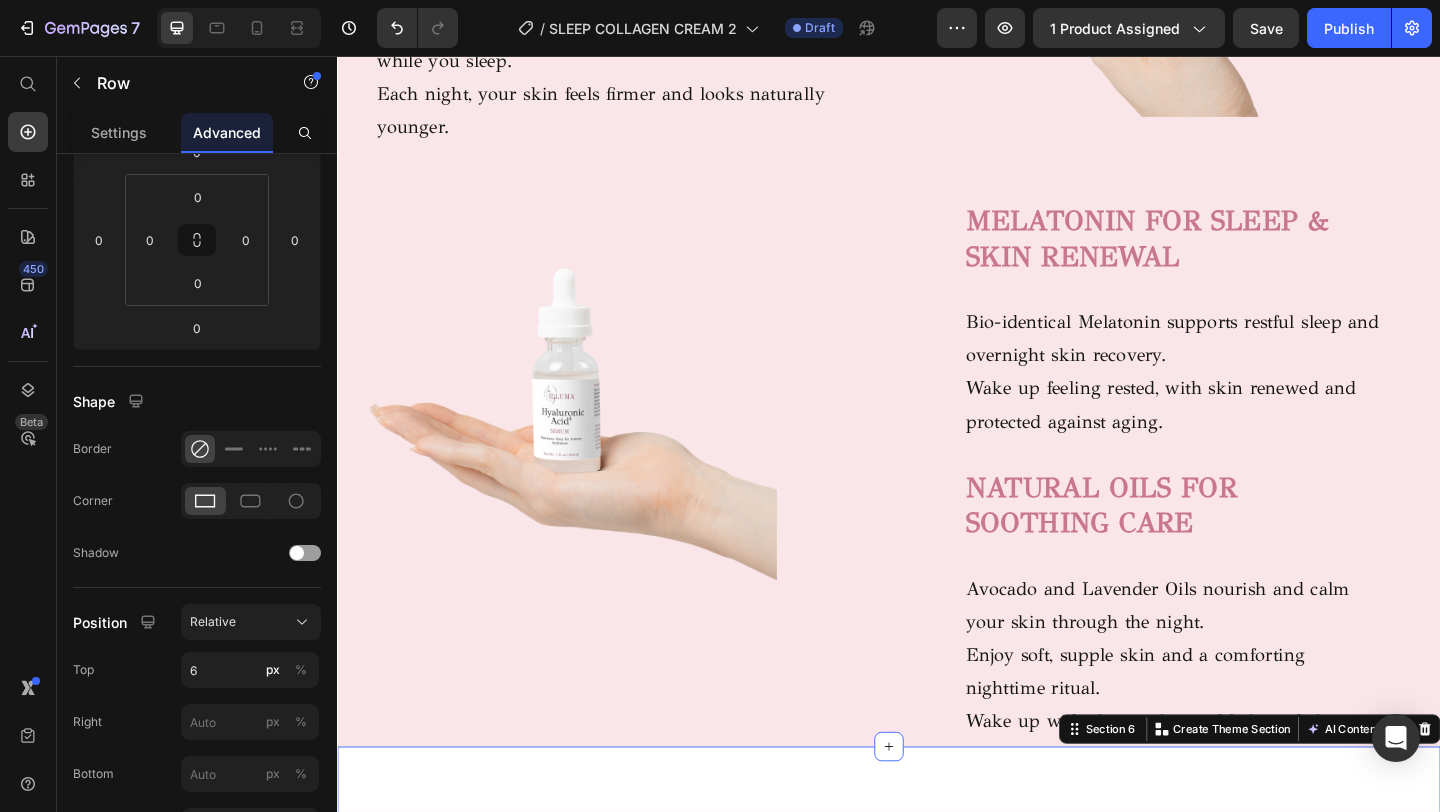 scroll, scrollTop: 0, scrollLeft: 0, axis: both 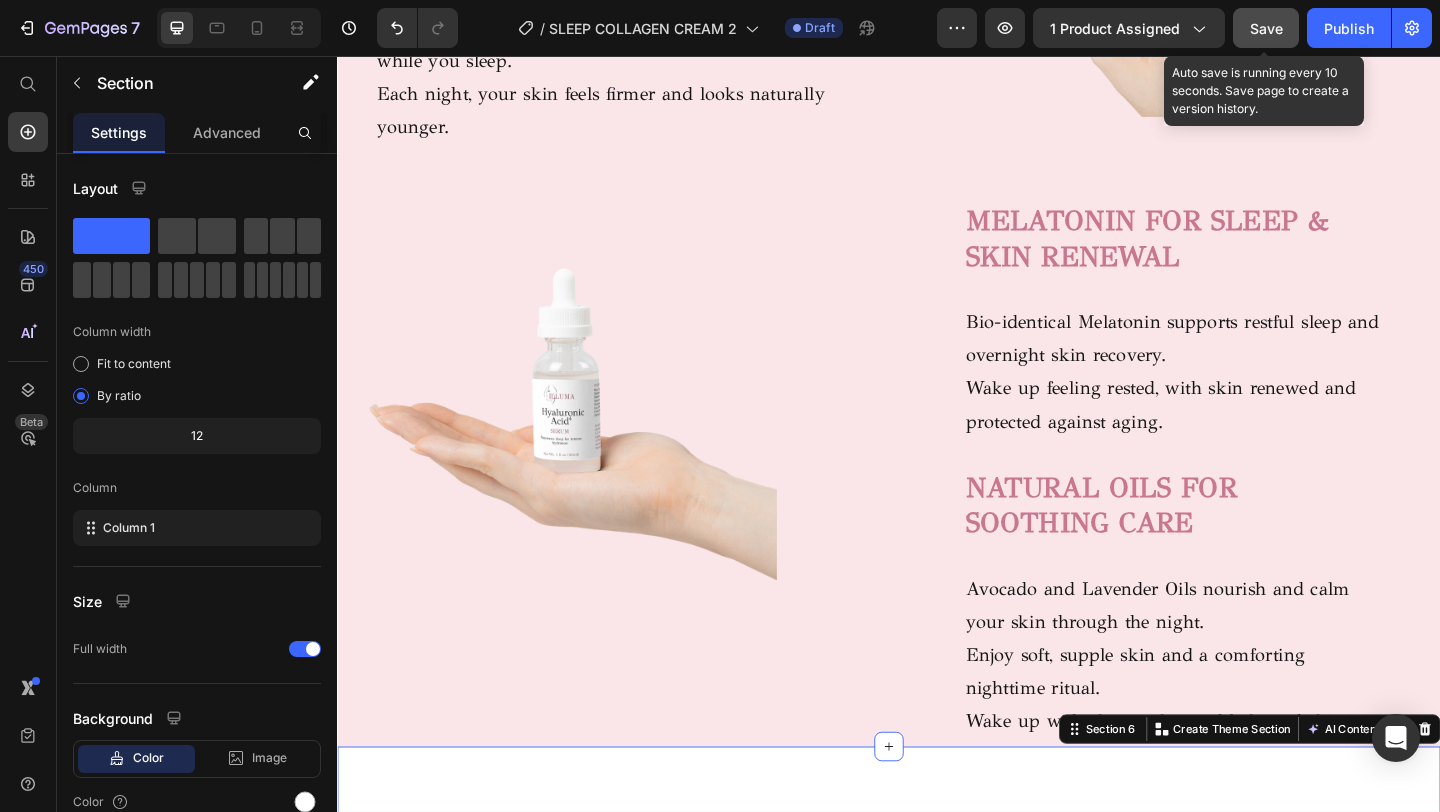 click on "Save" at bounding box center (1266, 28) 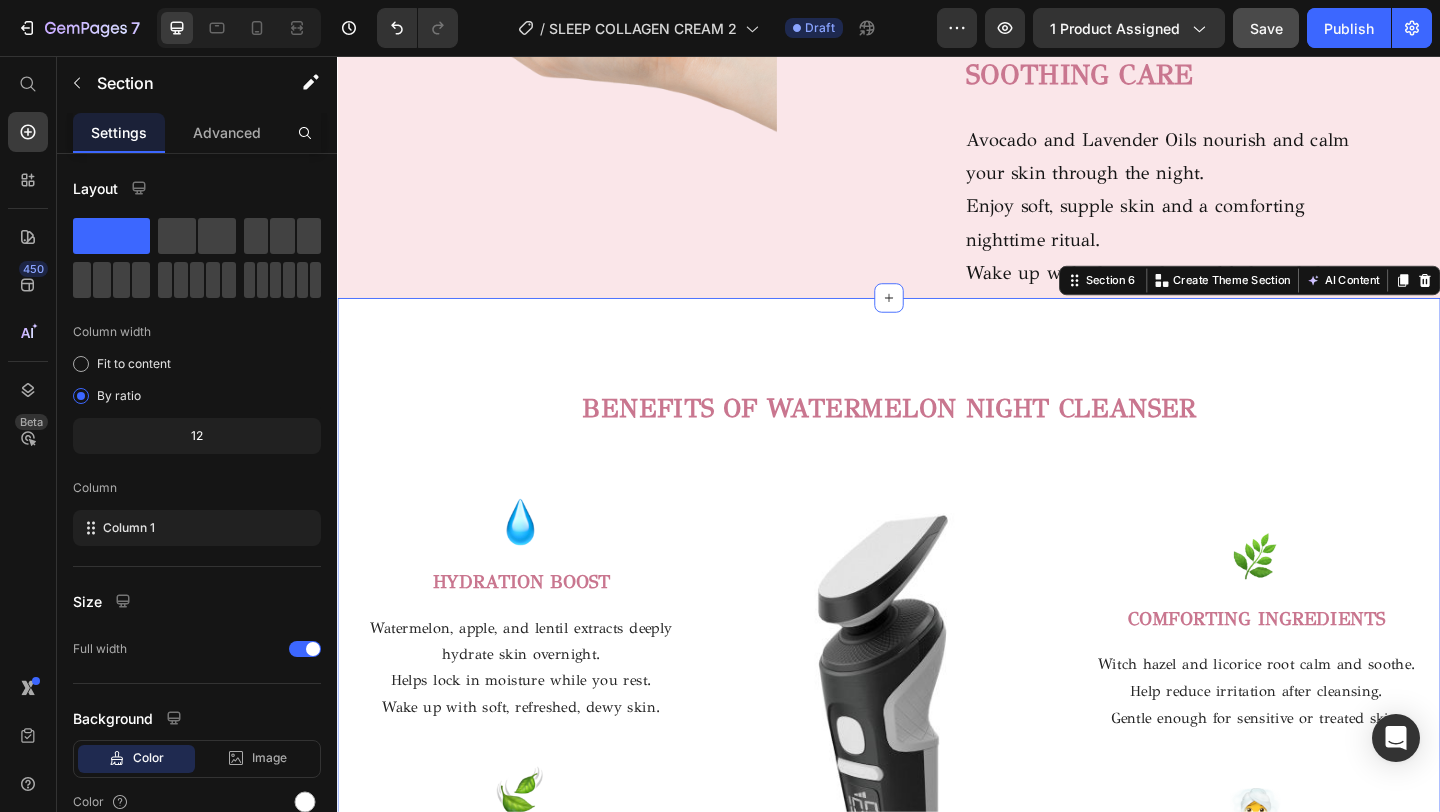 scroll, scrollTop: 2319, scrollLeft: 0, axis: vertical 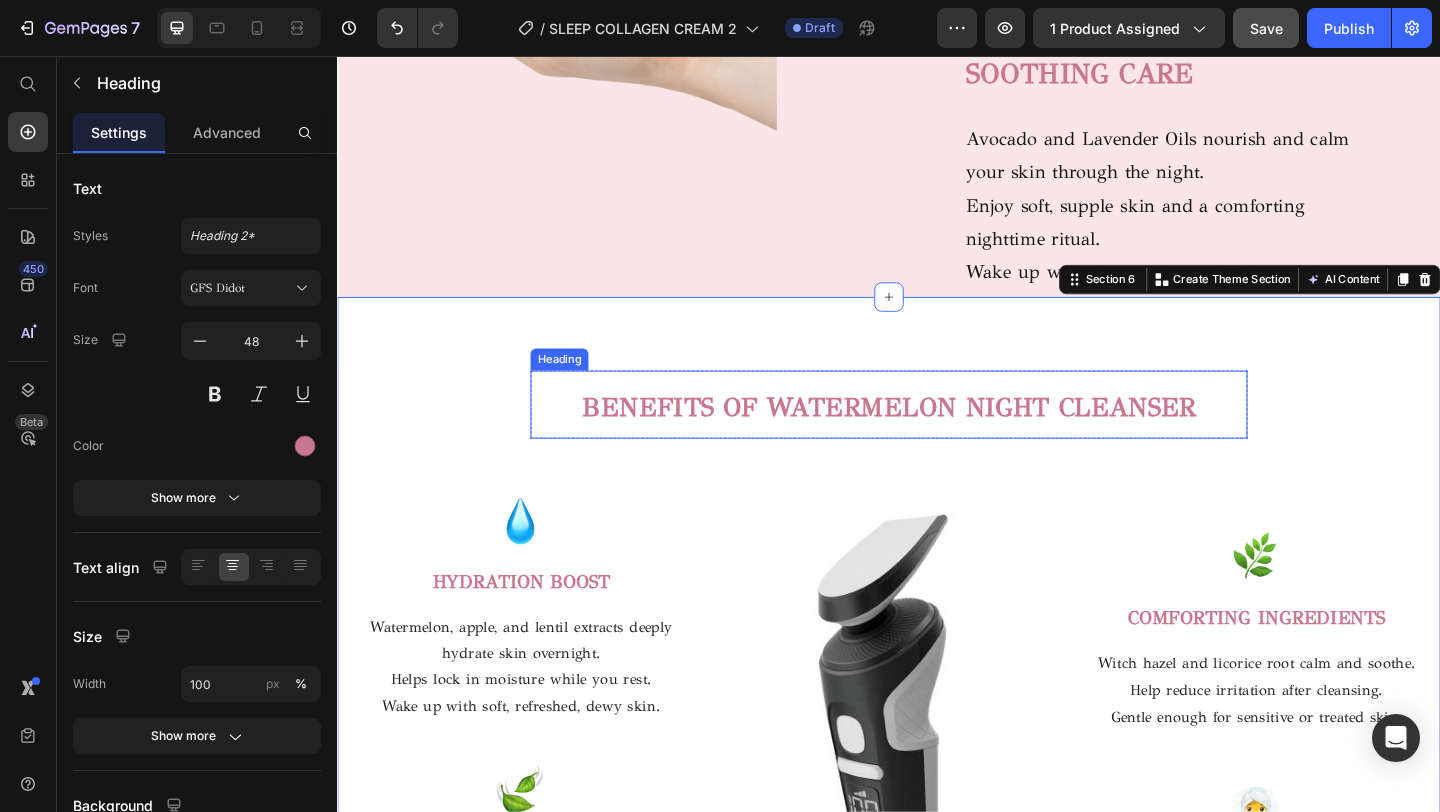 click on "BENEFITS OF WATERMELON NIGHT CLEANSER" at bounding box center [937, 437] 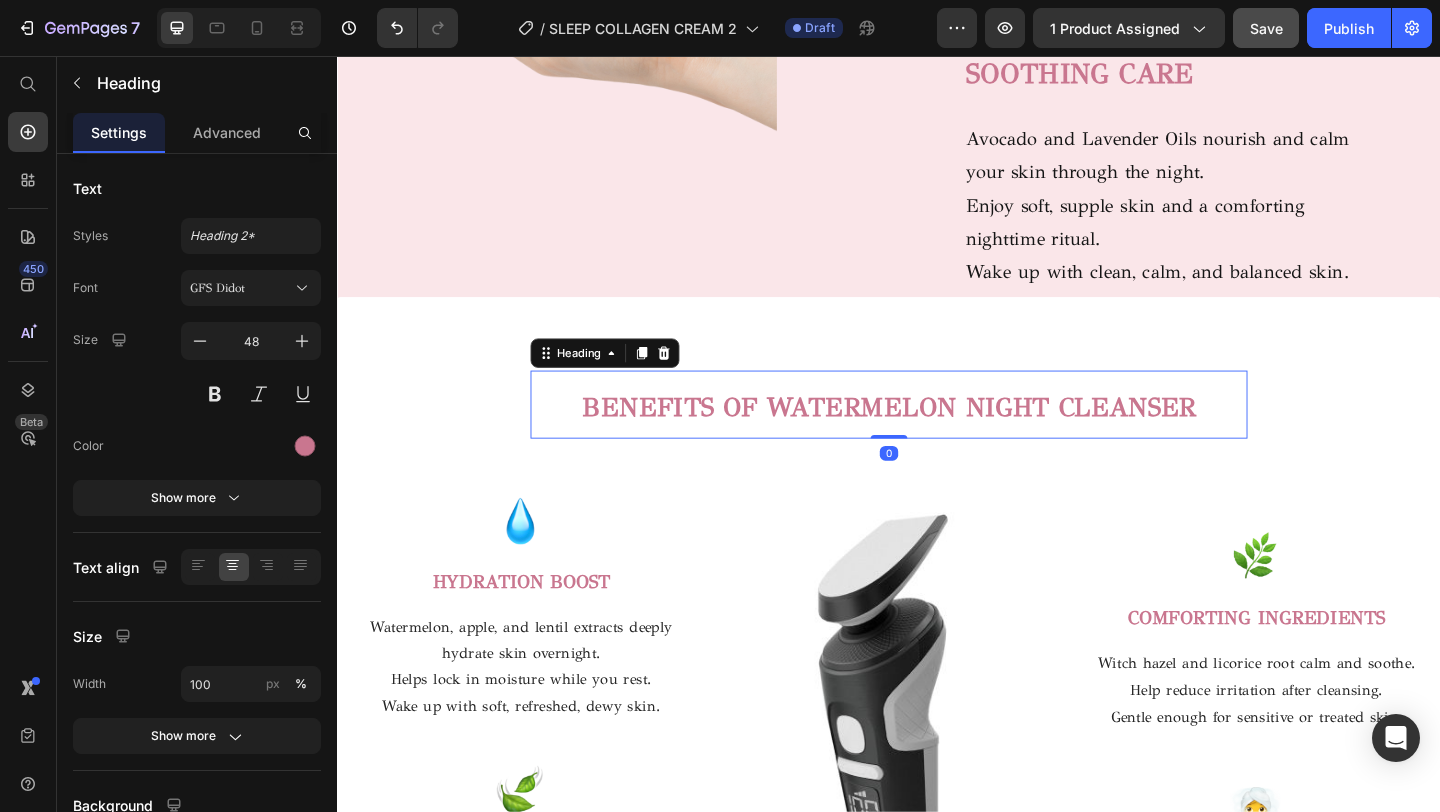 click on "BENEFITS OF WATERMELON NIGHT CLEANSER" at bounding box center [937, 434] 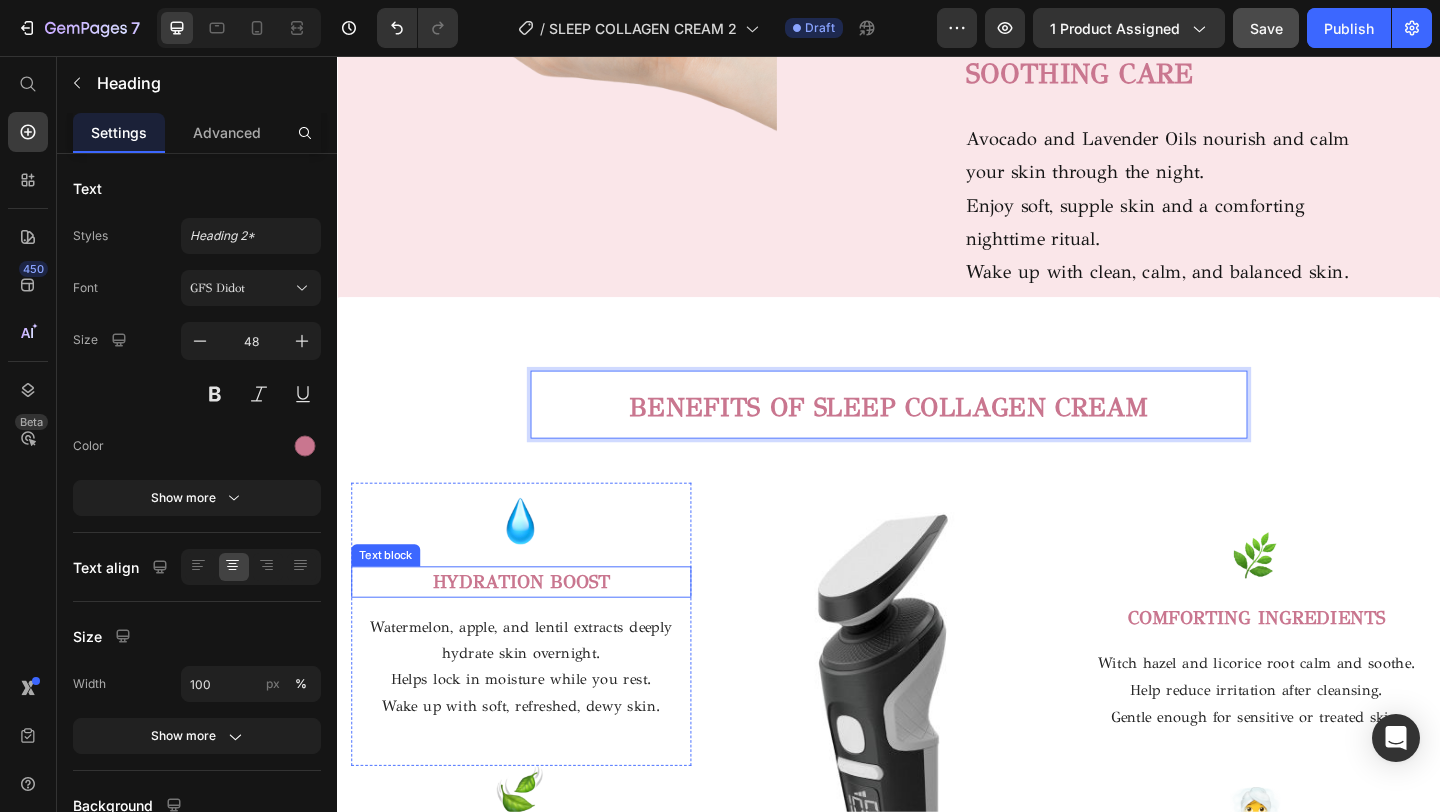 click on "HYDRATION BOOST" at bounding box center [537, 627] 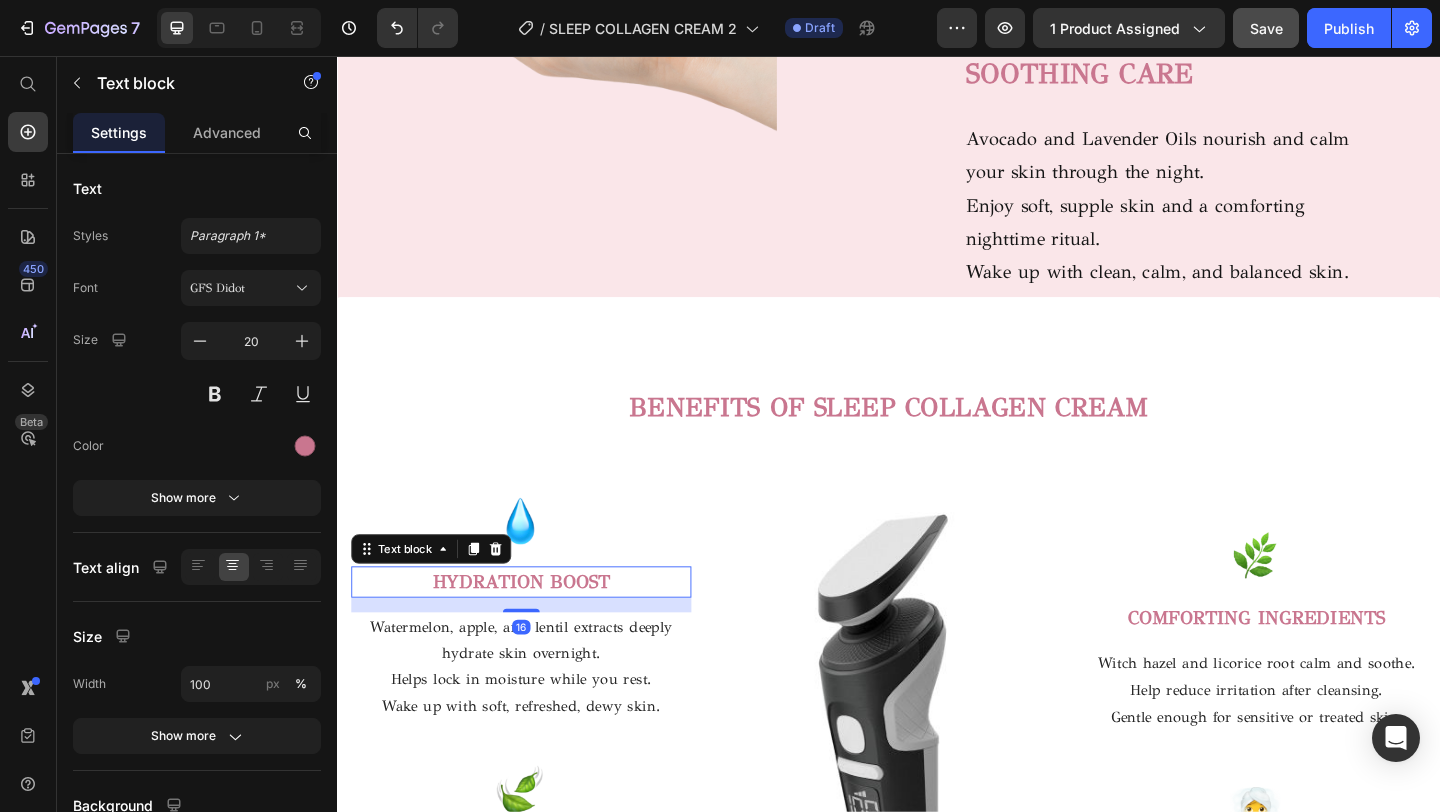 click on "HYDRATION BOOST" at bounding box center (537, 628) 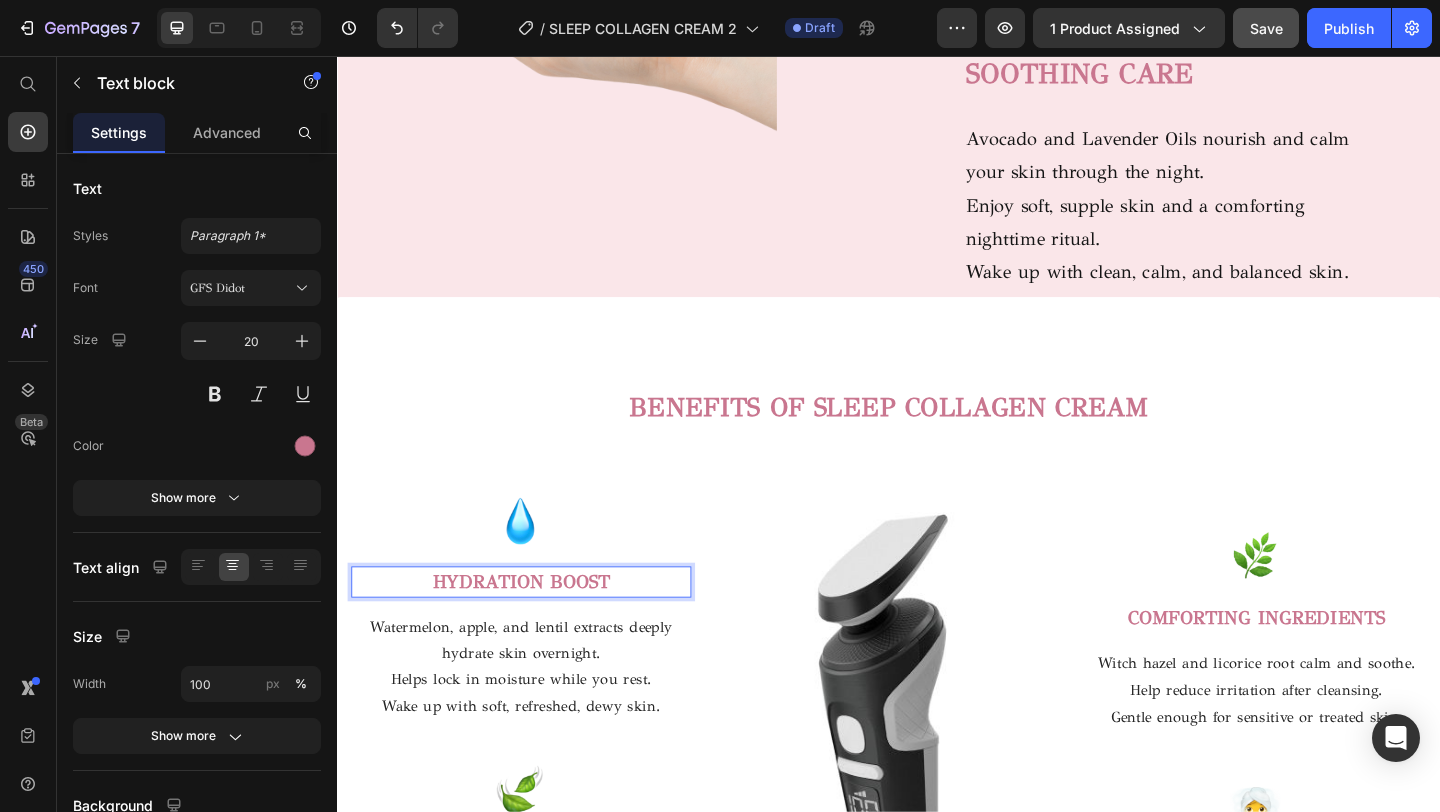 click on "HYDRATION BOOST" at bounding box center (537, 628) 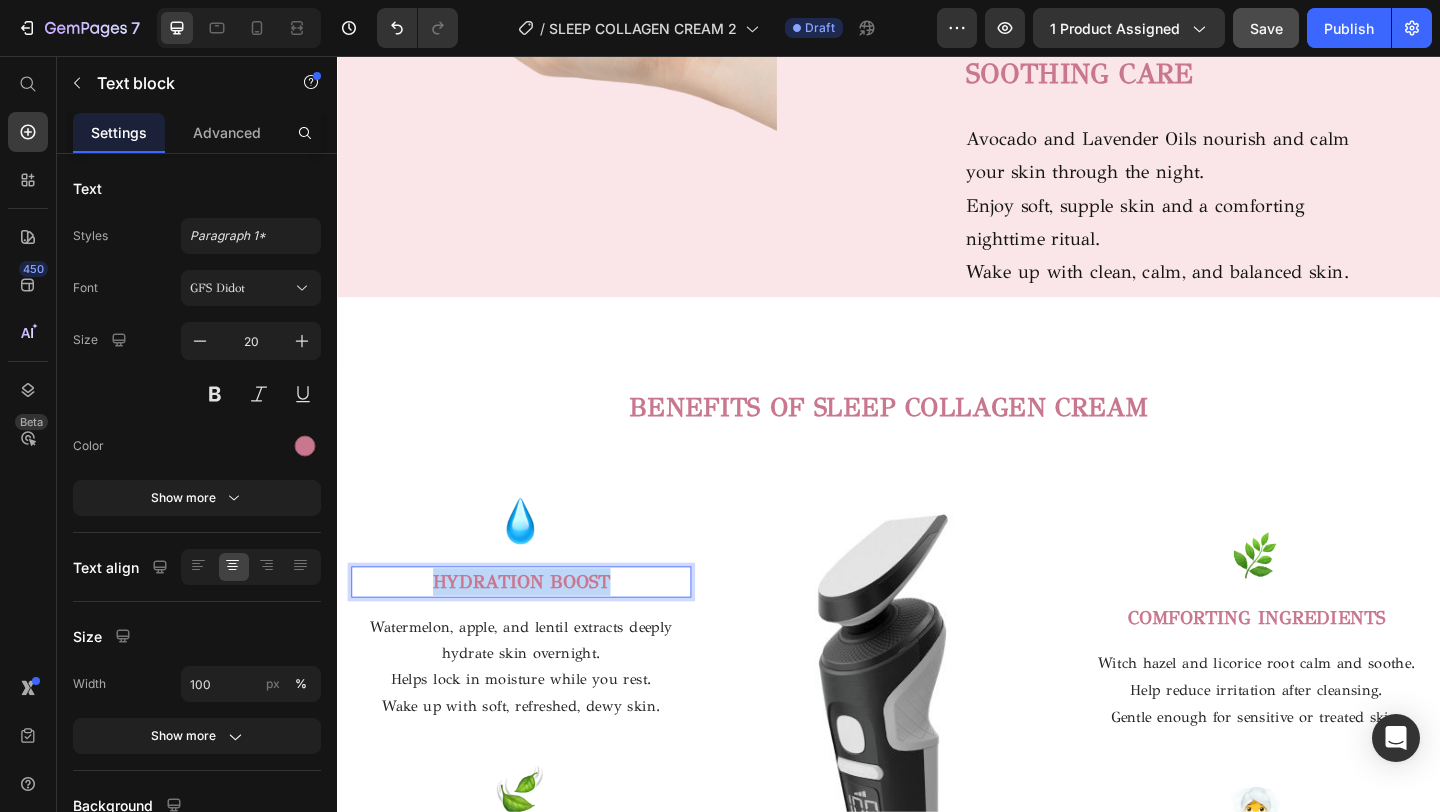 drag, startPoint x: 643, startPoint y: 632, endPoint x: 420, endPoint y: 628, distance: 223.03587 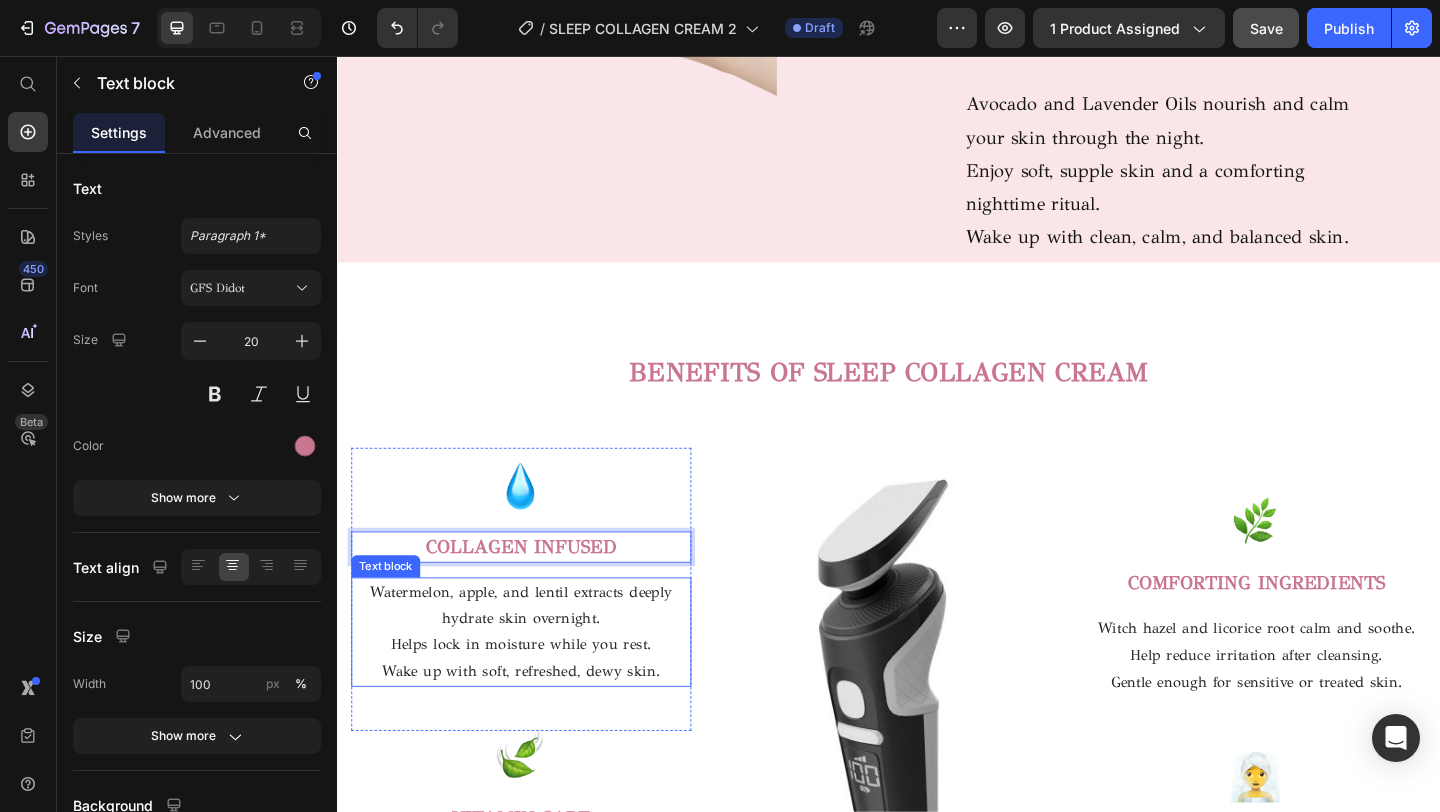 scroll, scrollTop: 2410, scrollLeft: 0, axis: vertical 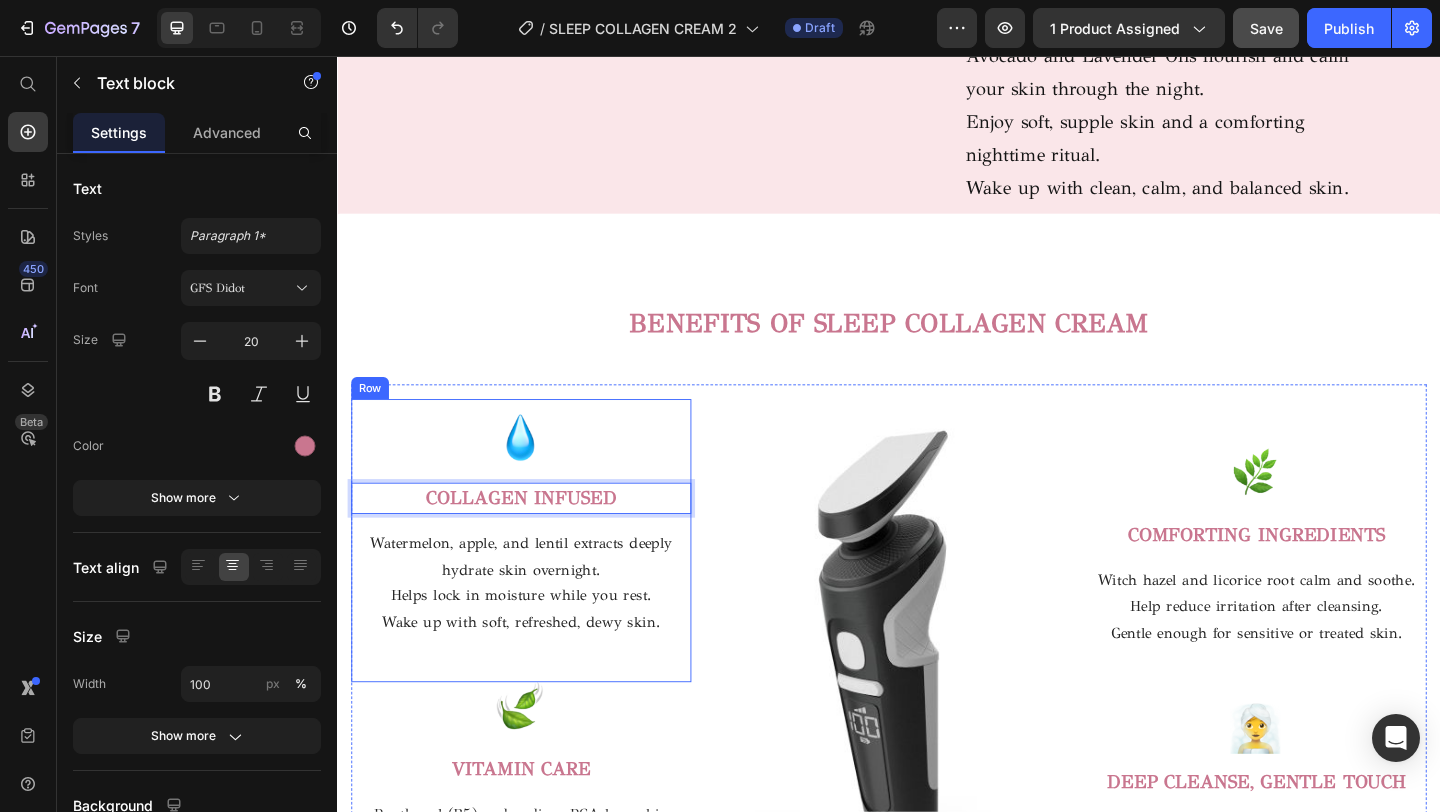 click on "Image COLLAGEN INFUSED Text block   16 Watermelon, apple, and lentil extracts deeply hydrate skin overnight. Helps lock in moisture while you rest. Wake up with soft, refreshed, dewy skin. Text block Row" at bounding box center [537, 583] 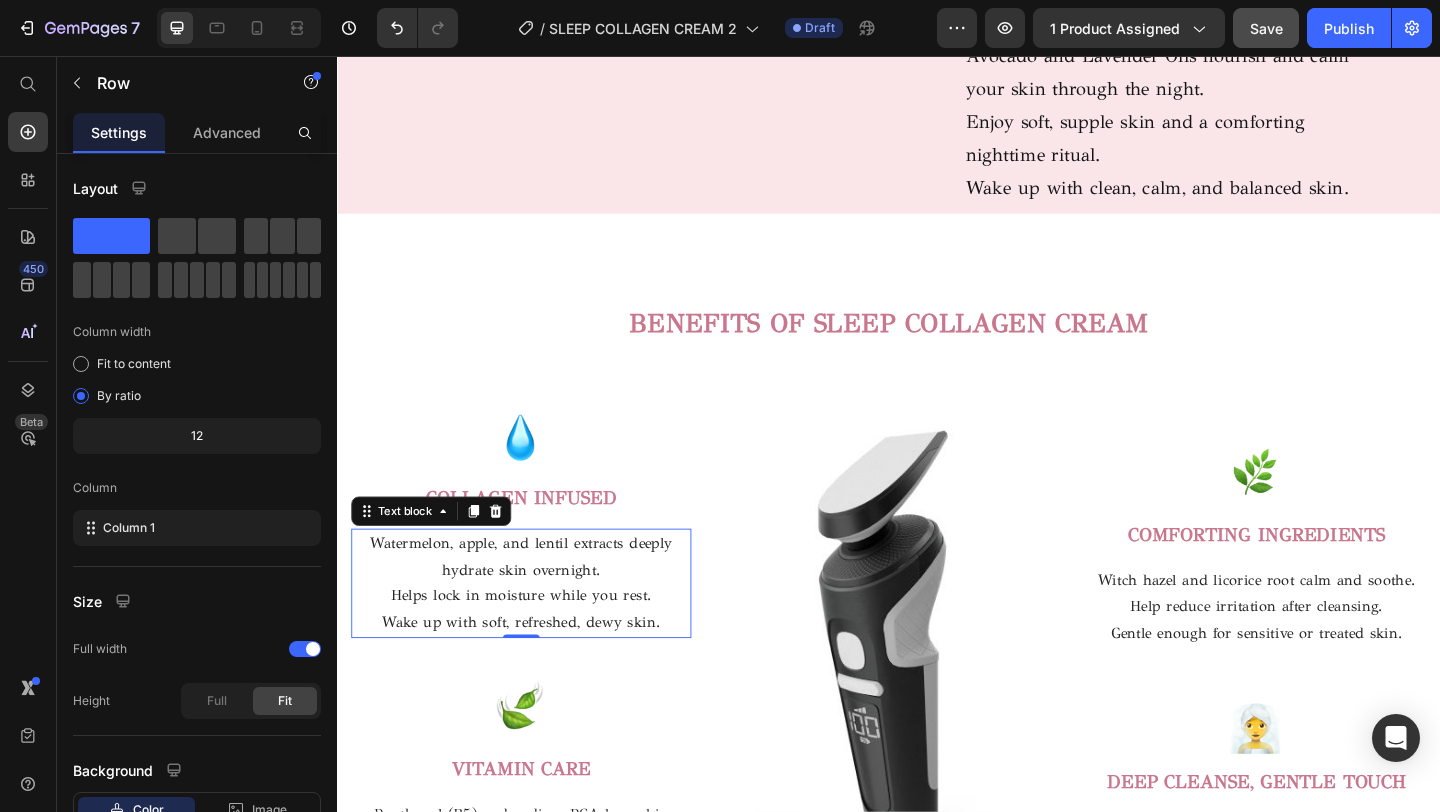 click on "Wake up with soft, refreshed, dewy skin." at bounding box center (537, 672) 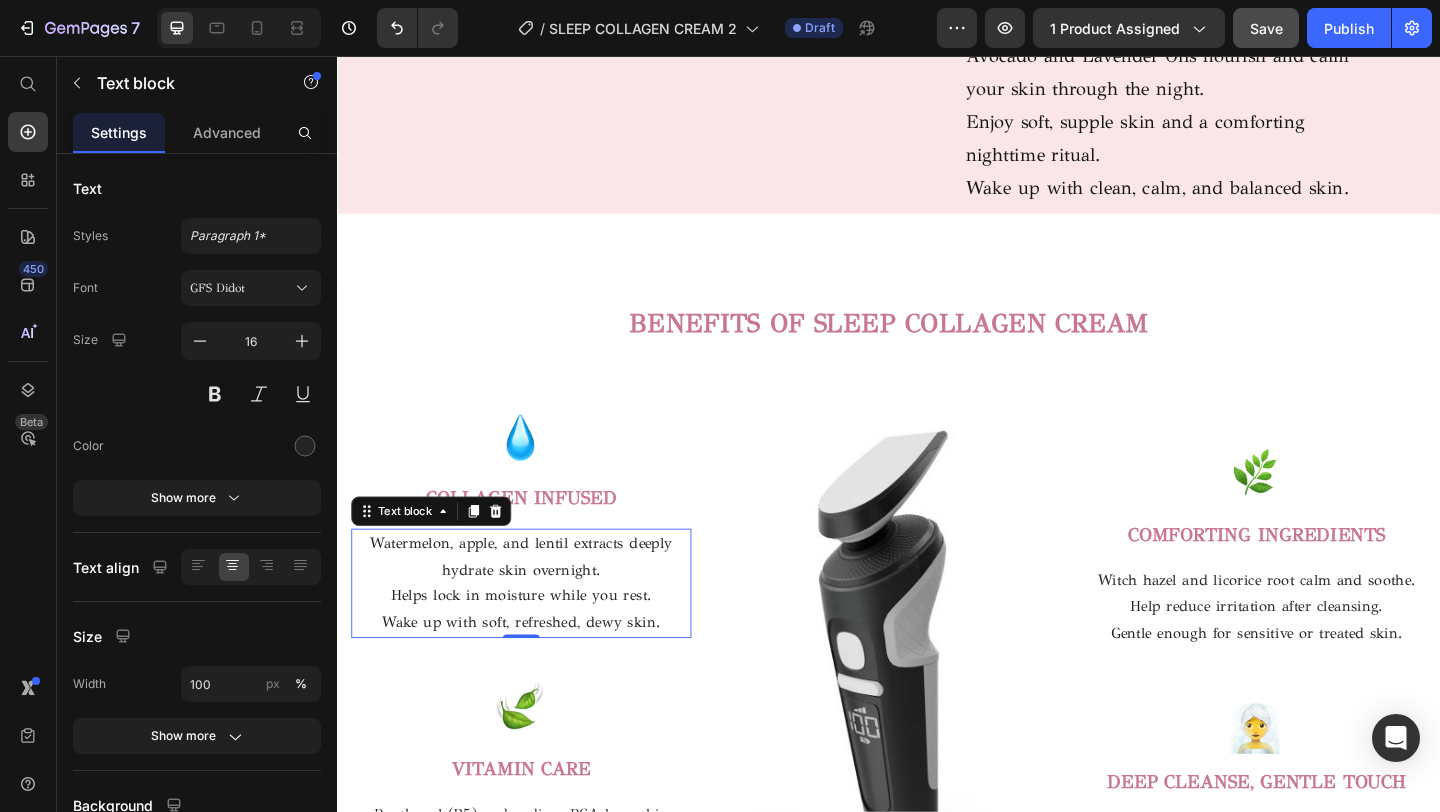 click on "Wake up with soft, refreshed, dewy skin." at bounding box center [537, 672] 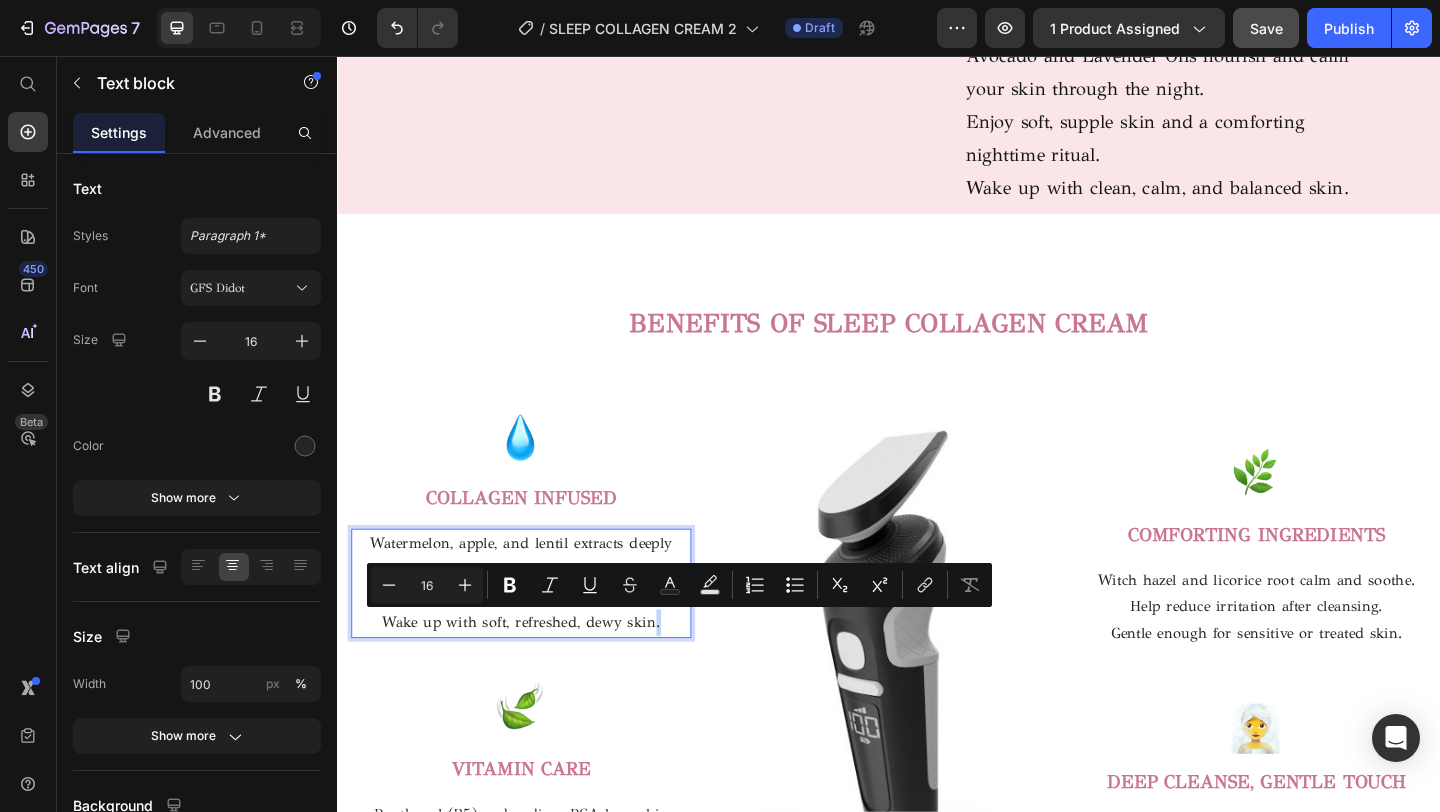 click on "Wake up with soft, refreshed, dewy skin." at bounding box center (537, 672) 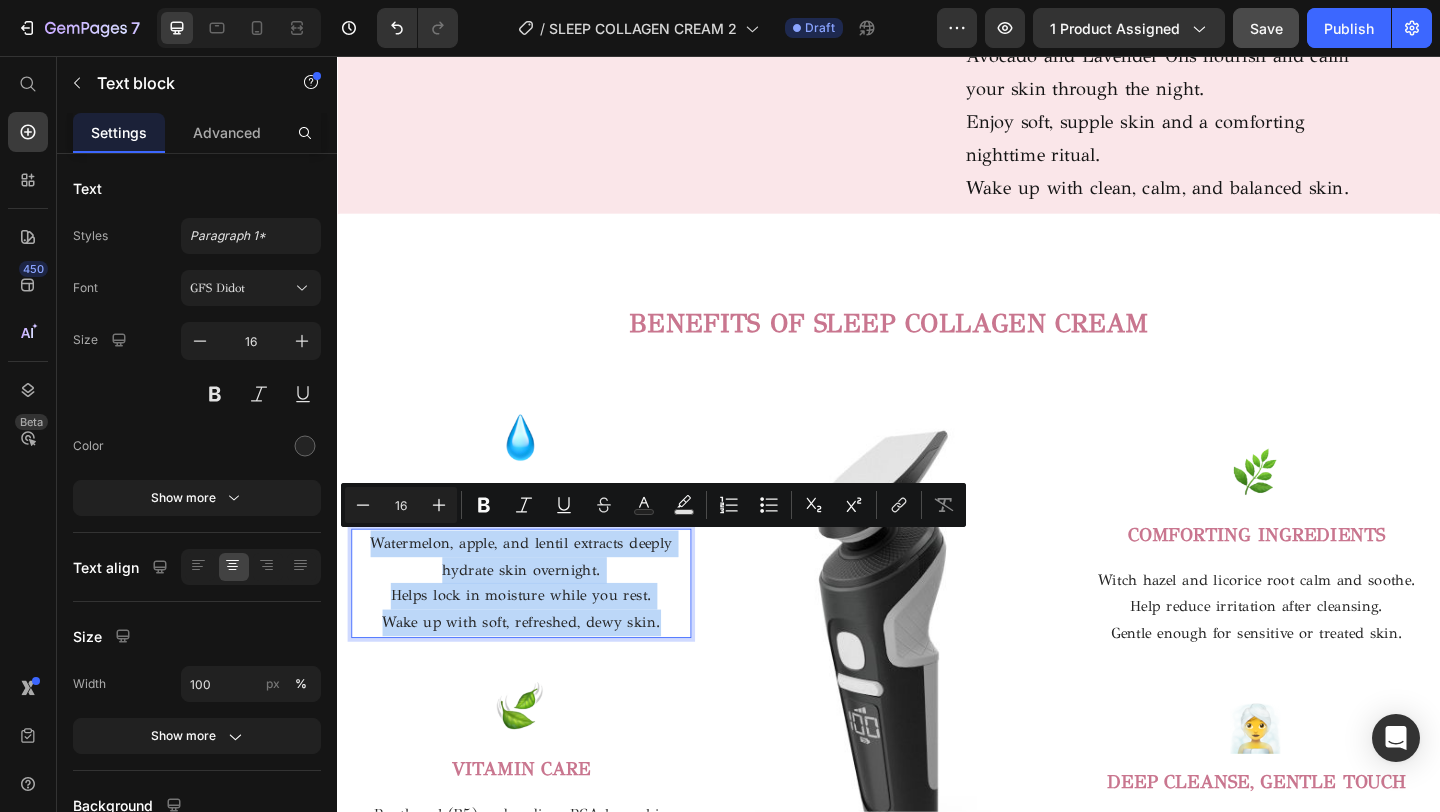 drag, startPoint x: 691, startPoint y: 675, endPoint x: 373, endPoint y: 581, distance: 331.60217 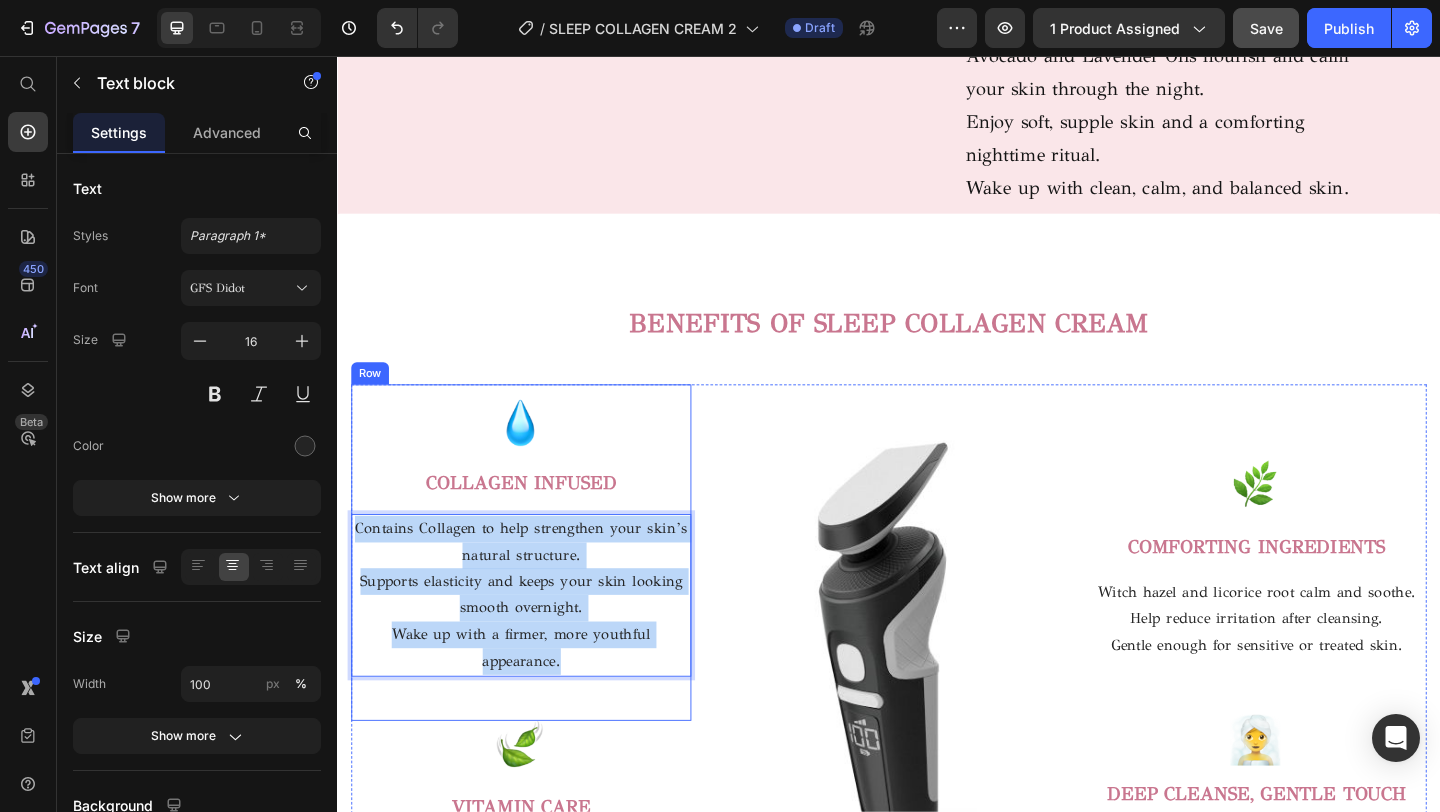 drag, startPoint x: 590, startPoint y: 712, endPoint x: 385, endPoint y: 550, distance: 261.2834 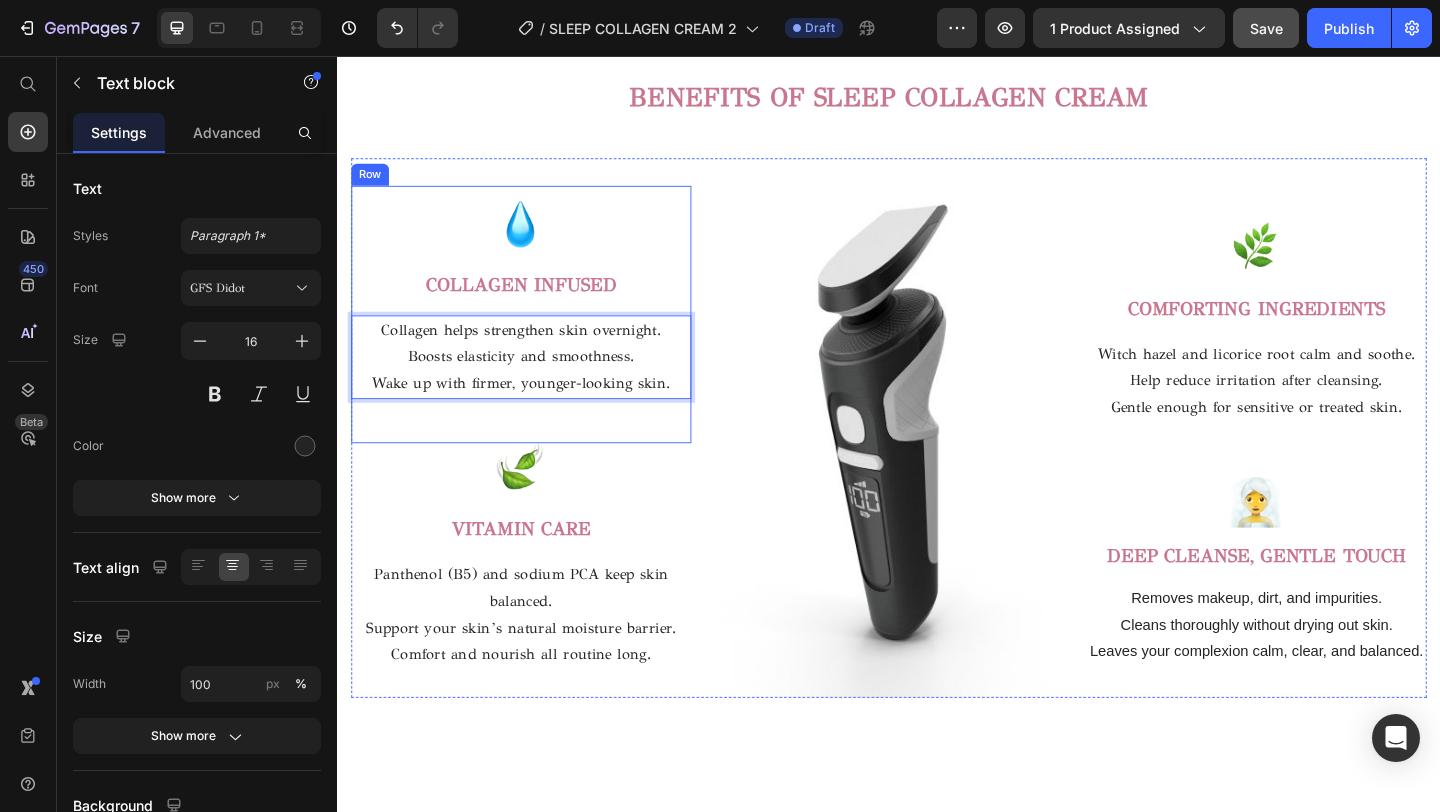 scroll, scrollTop: 2669, scrollLeft: 0, axis: vertical 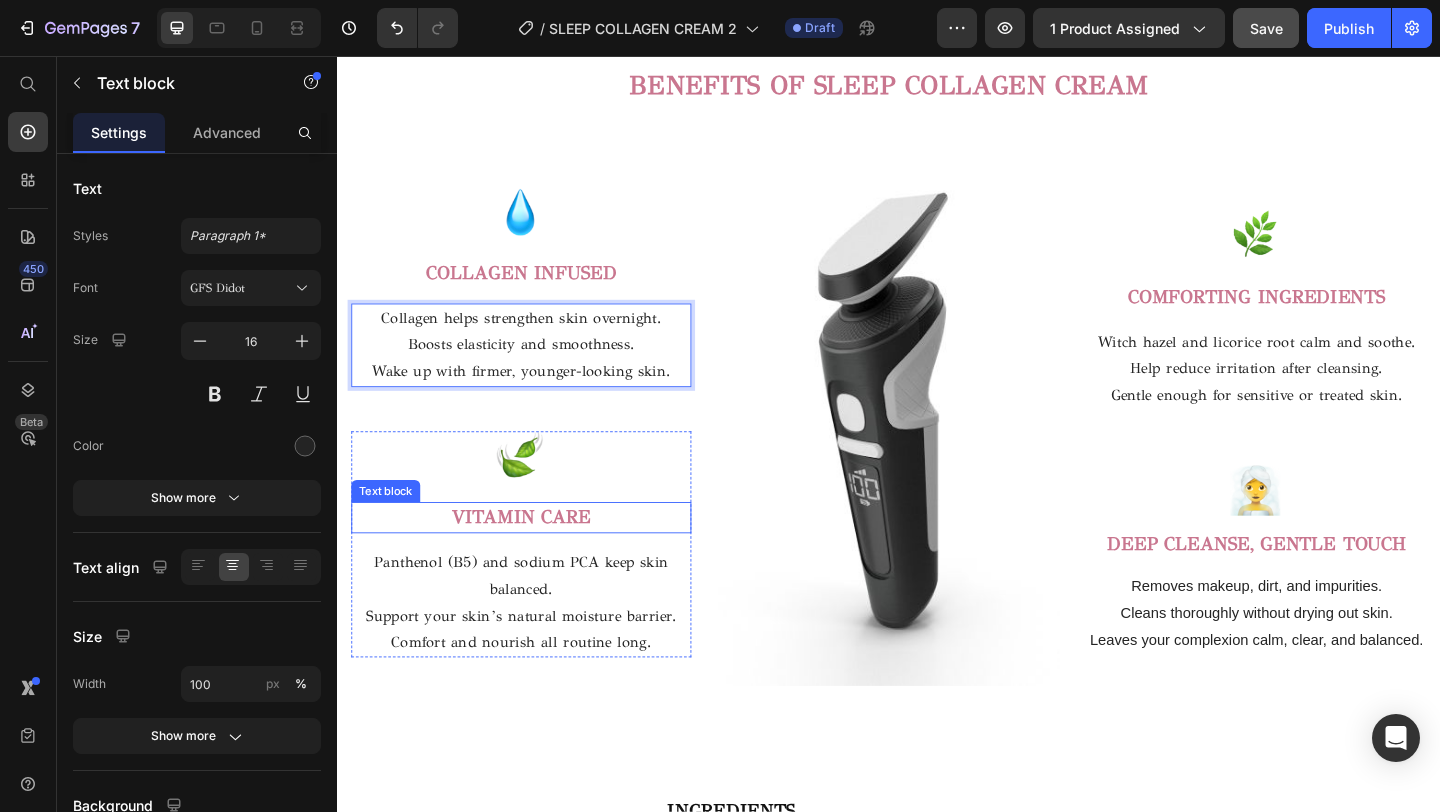 click on "VITAMIN CARE" at bounding box center (537, 557) 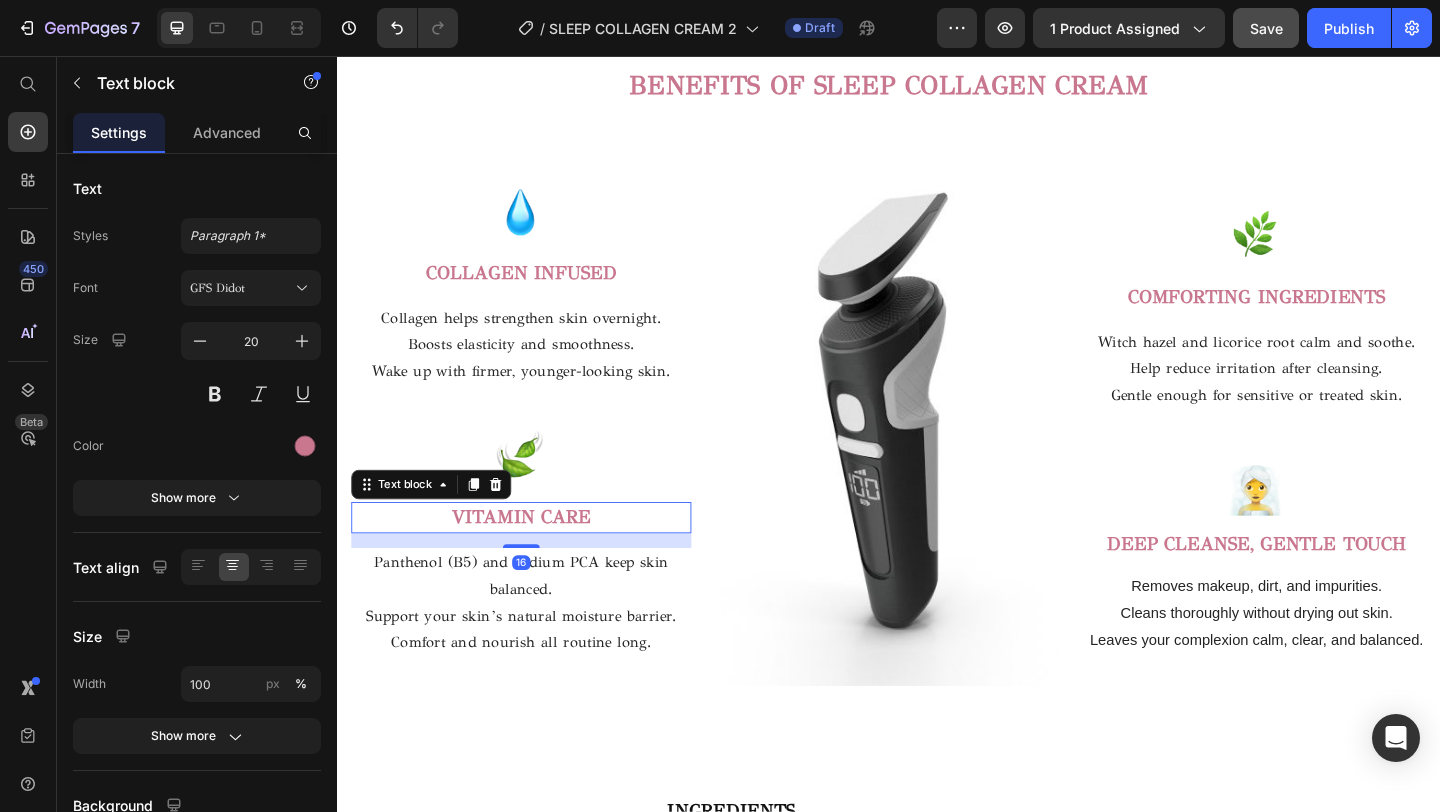 click on "VITAMIN CARE" at bounding box center [537, 557] 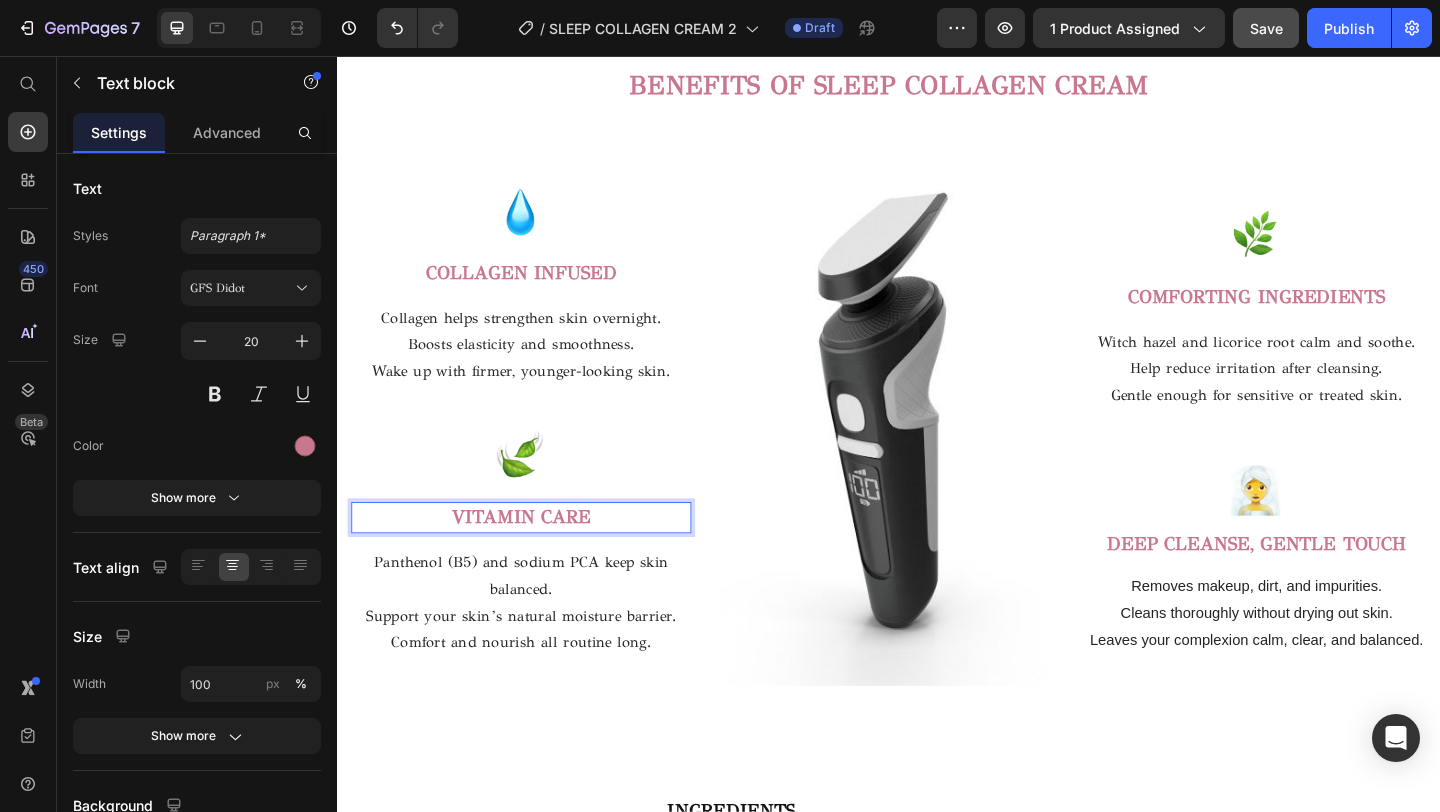 click on "VITAMIN CARE" at bounding box center (537, 558) 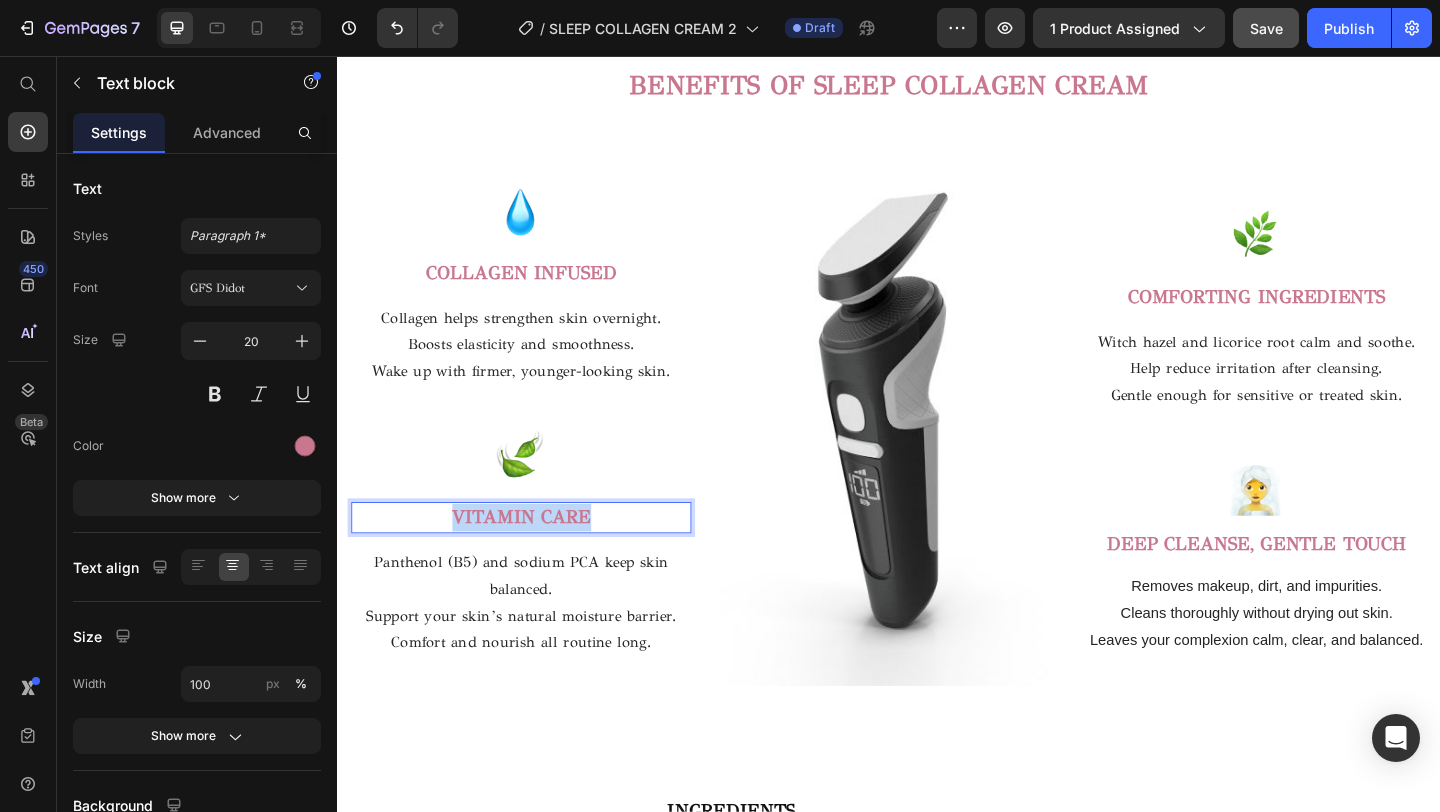 drag, startPoint x: 612, startPoint y: 553, endPoint x: 460, endPoint y: 553, distance: 152 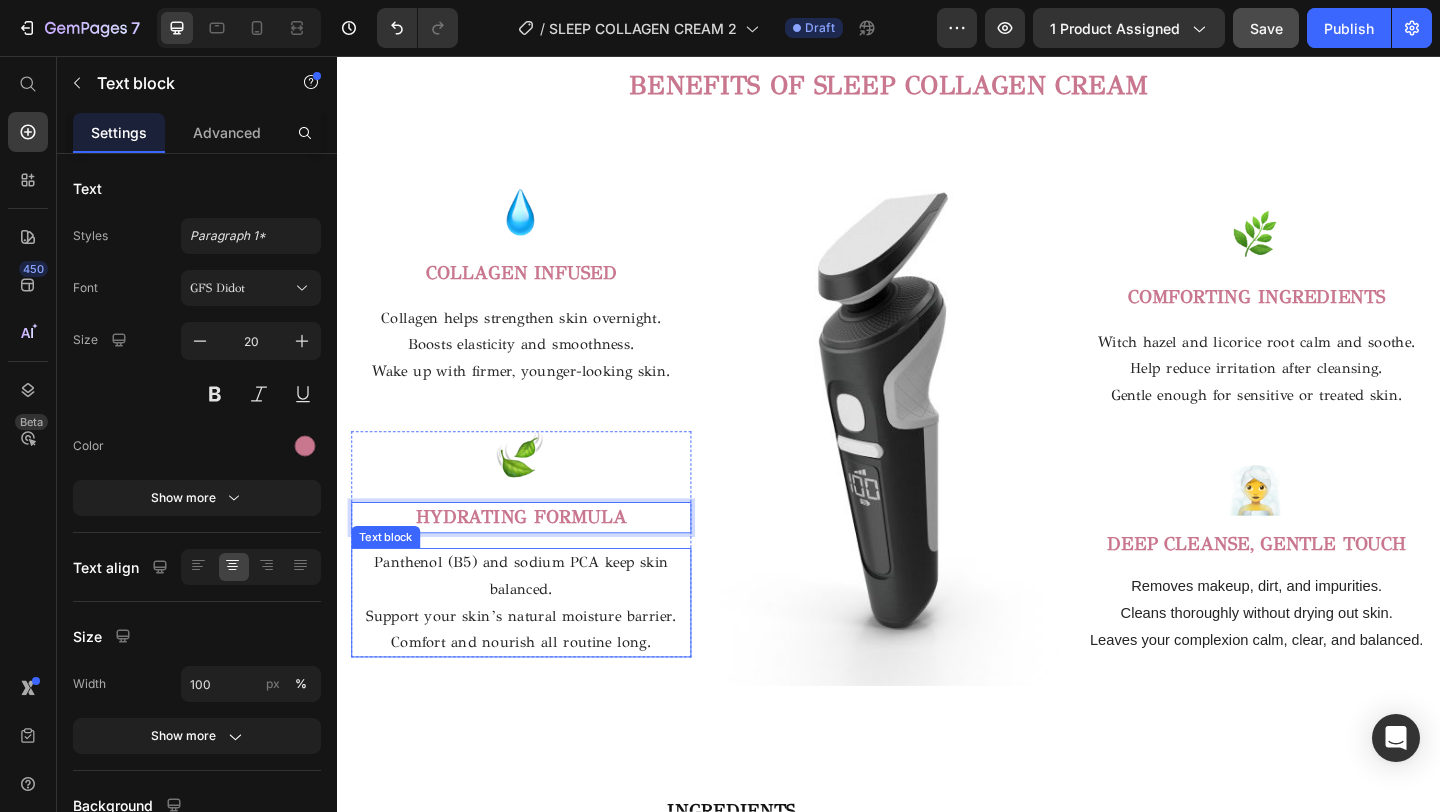 click on "Comfort and nourish all routine long." at bounding box center [537, 694] 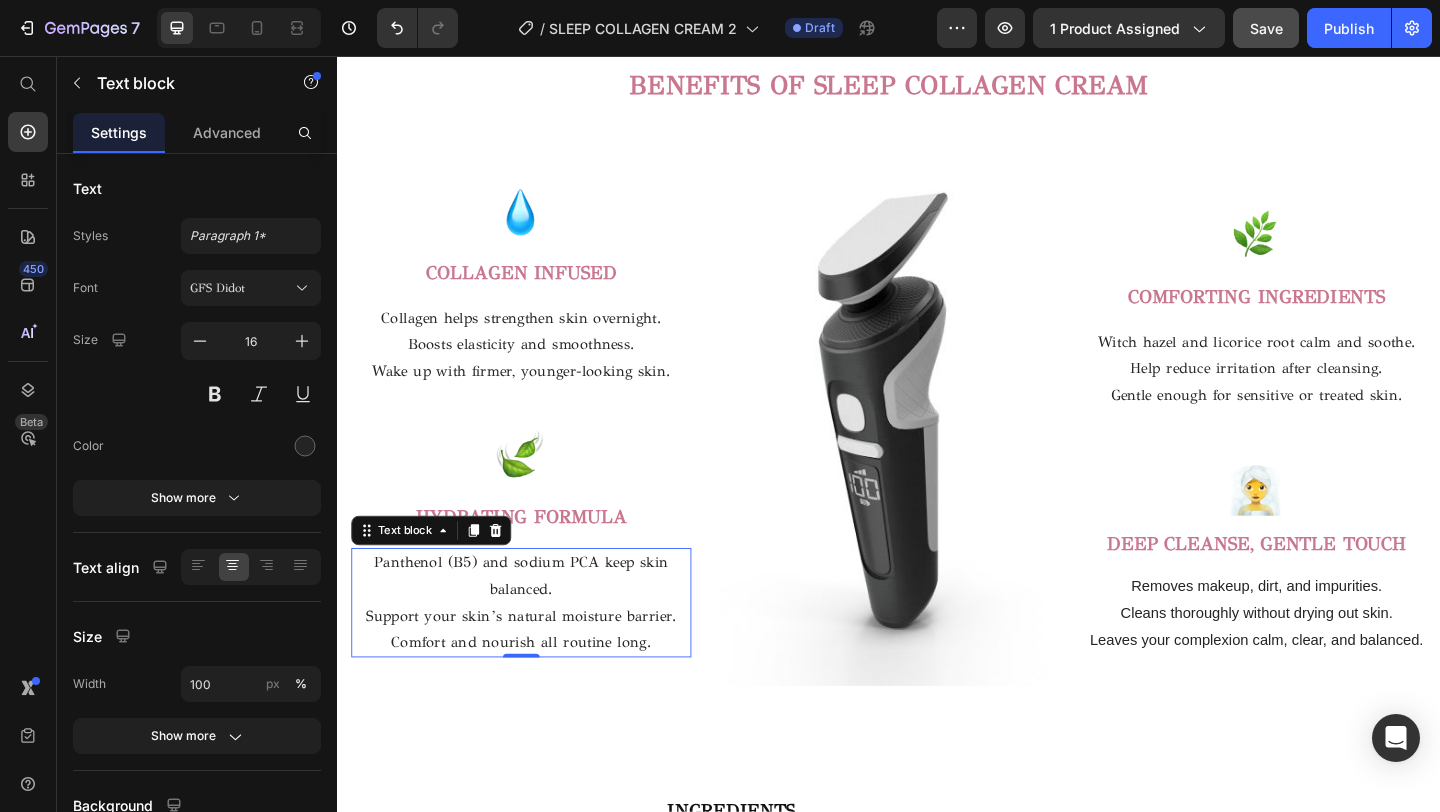 click on "Comfort and nourish all routine long." at bounding box center (537, 694) 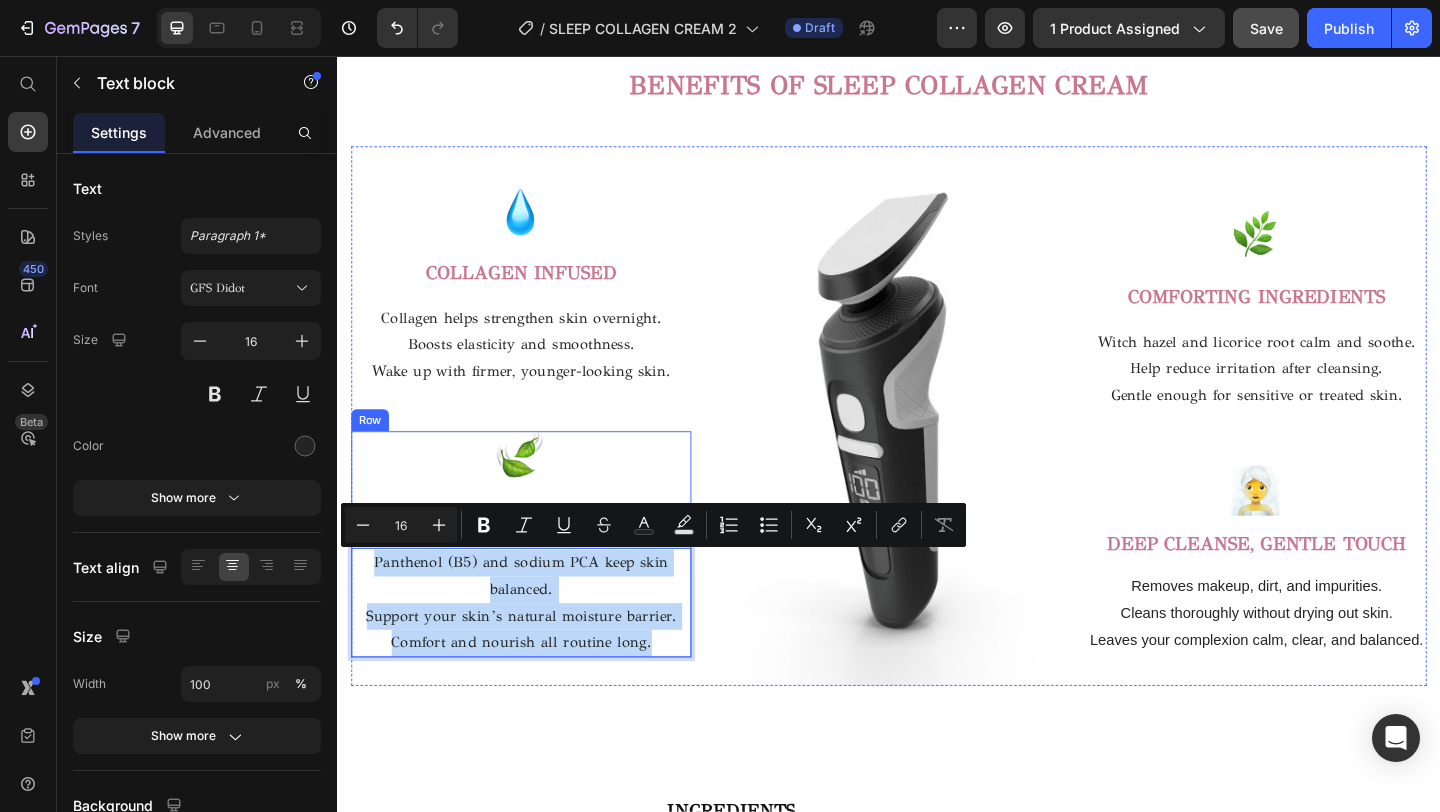 drag, startPoint x: 678, startPoint y: 691, endPoint x: 360, endPoint y: 587, distance: 334.57437 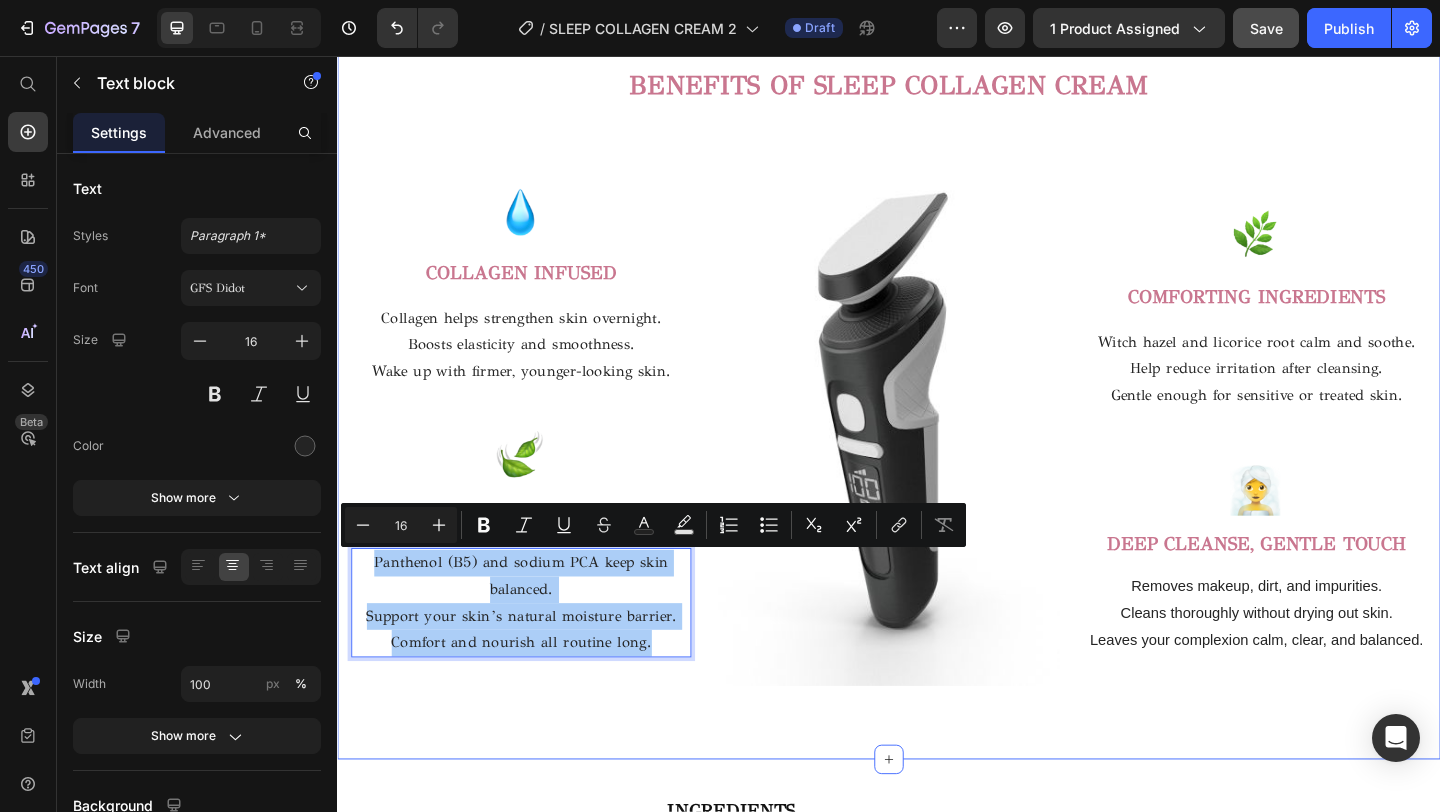 click on "⁠⁠⁠⁠⁠⁠⁠ BENEFITS OF SLEEP COLLAGEN CREAM  Heading Row Image COLLAGEN INFUSED Text block Collagen helps strengthen skin overnight. Boosts elasticity and smoothness. Wake up with firmer, younger-looking skin. Text block Row Image HYDRATING FORMULA Text block Panthenol (B5) and sodium PCA keep skin balanced. Support your skin’s natural moisture barrier. Comfort and nourish all routine long. Text block   0 Row Image Image COMFORTING INGREDIENTS Text block Witch hazel and licorice root calm and soothe. Help reduce irritation after cleansing. Gentle enough for sensitive or treated skin. Text block Row Image DEEP CLEANSE, GENTLE TOUCH Text block Removes makeup, dirt, and impurities. Cleans thoroughly without drying out skin. Leaves your complexion calm, clear, and balanced. Text block Row Row Section 6" at bounding box center [937, 394] 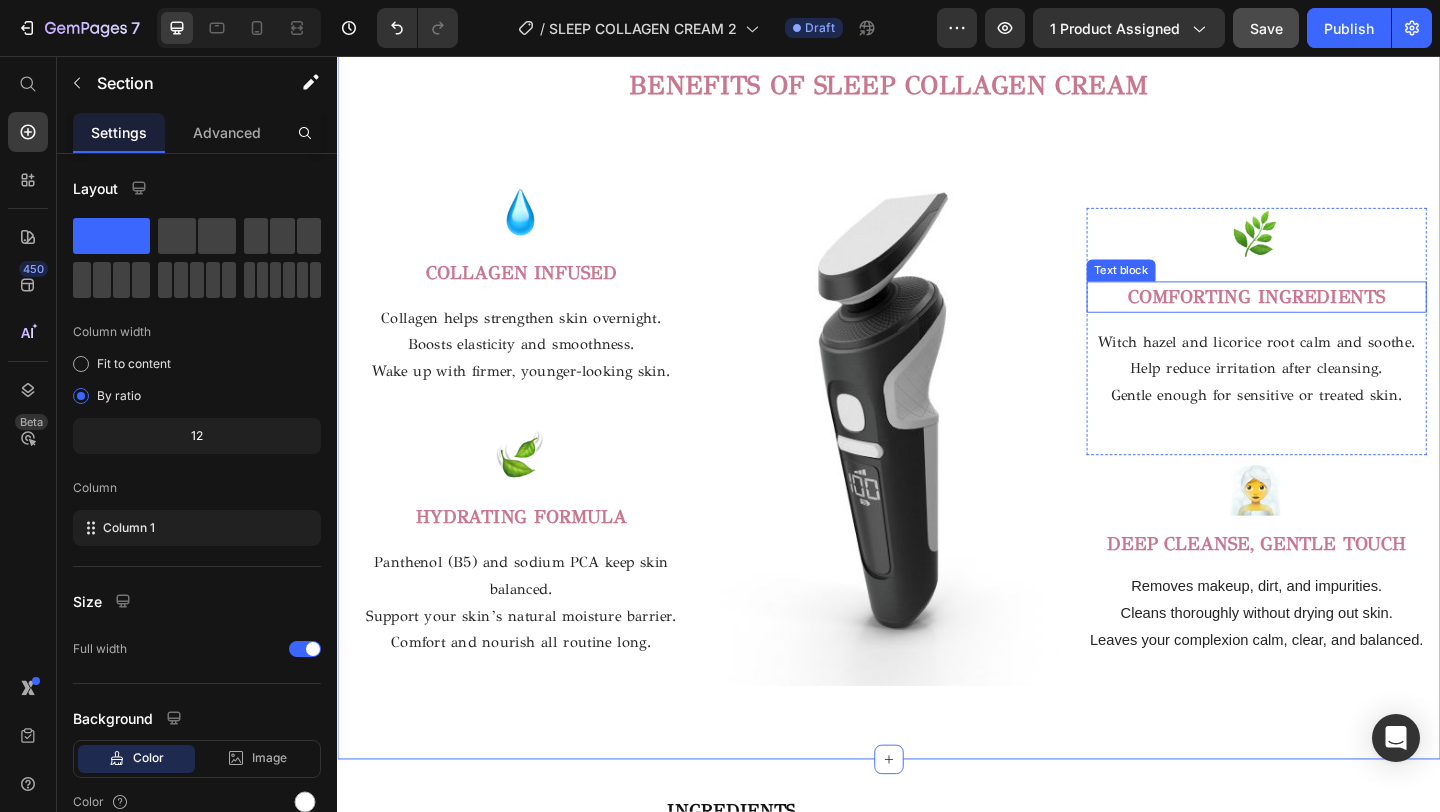 click on "COMFORTING INGREDIENTS" at bounding box center [1337, 317] 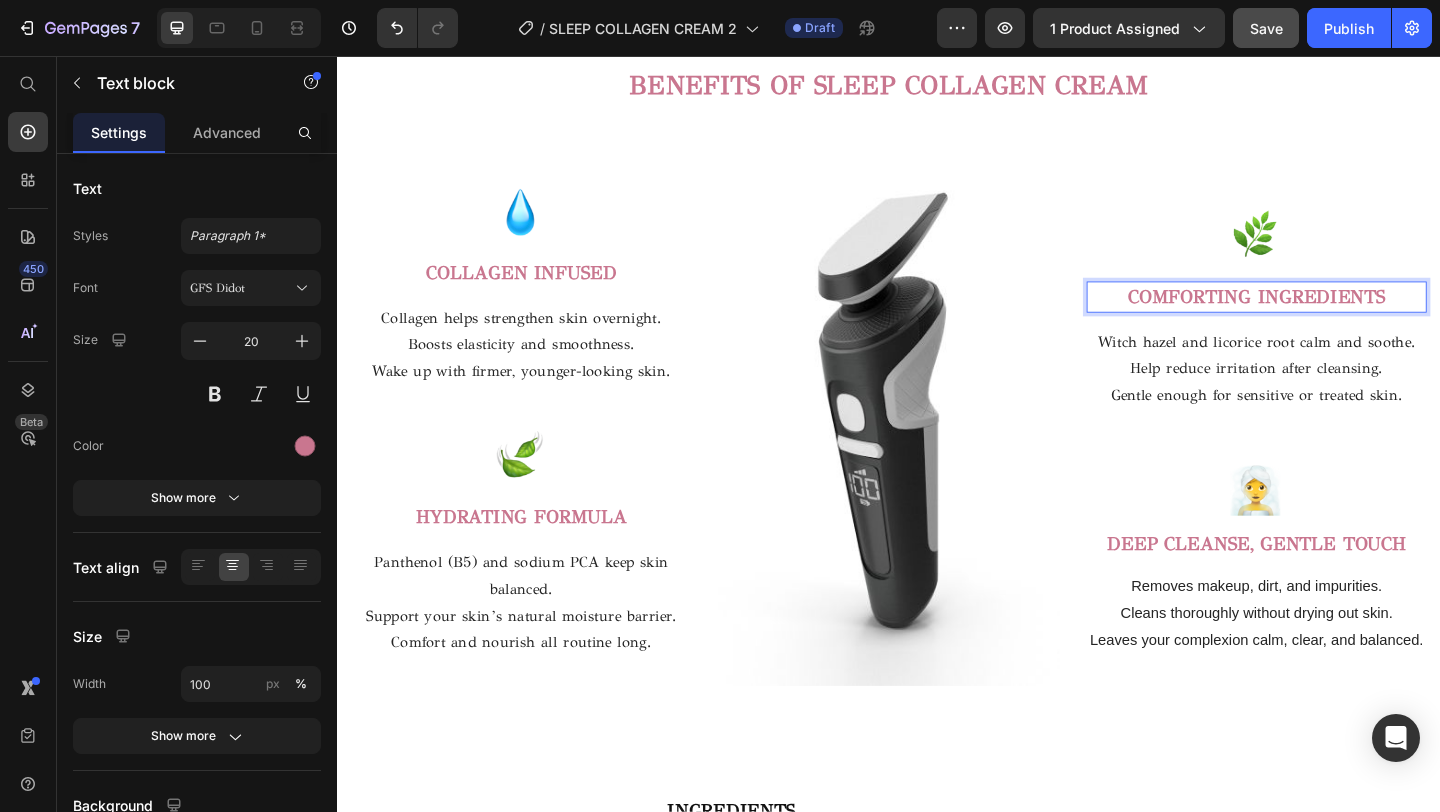 click on "COMFORTING INGREDIENTS" at bounding box center [1337, 317] 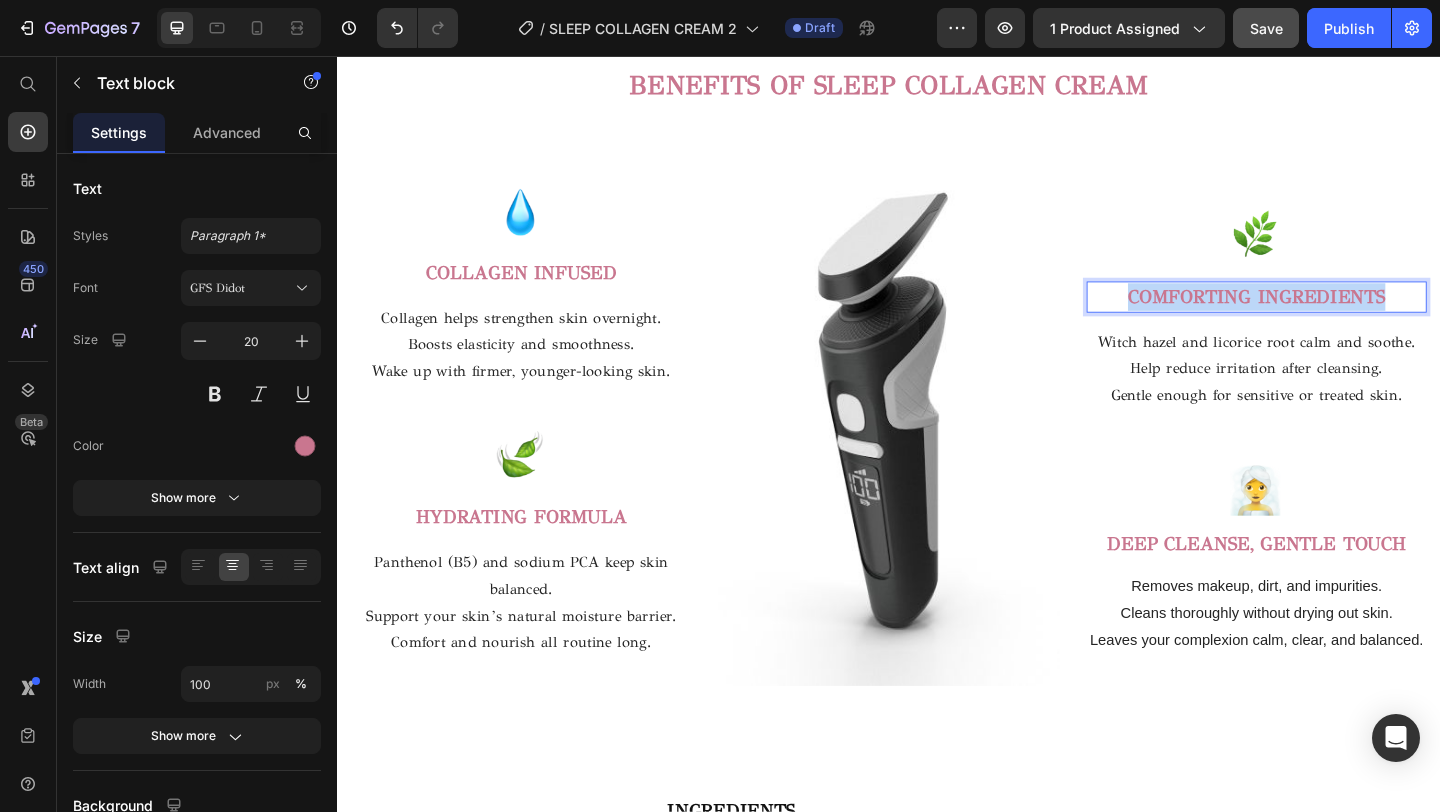 drag, startPoint x: 1482, startPoint y: 320, endPoint x: 1182, endPoint y: 305, distance: 300.37476 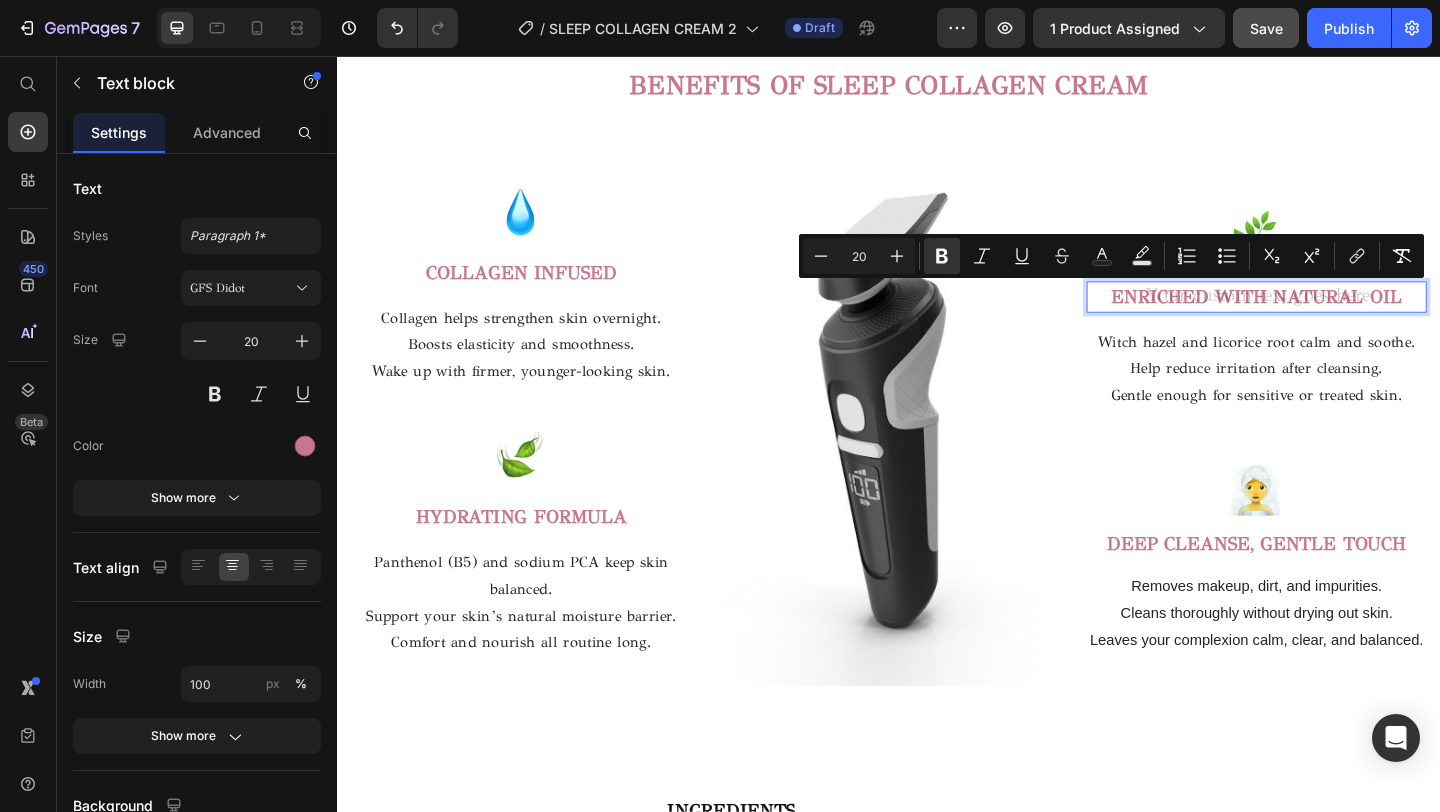 scroll, scrollTop: 2654, scrollLeft: 0, axis: vertical 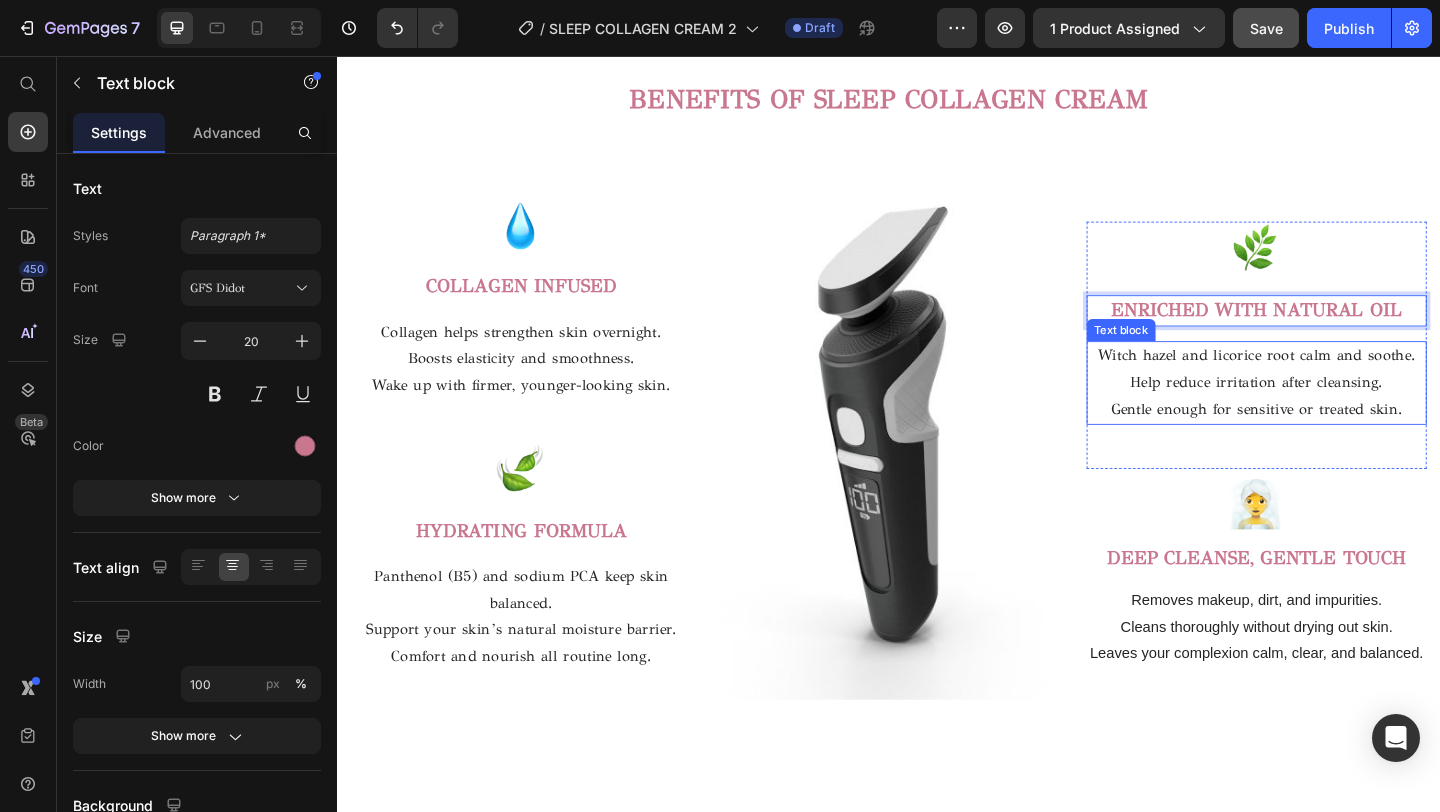 click on "Help reduce irritation after cleansing." at bounding box center (1337, 411) 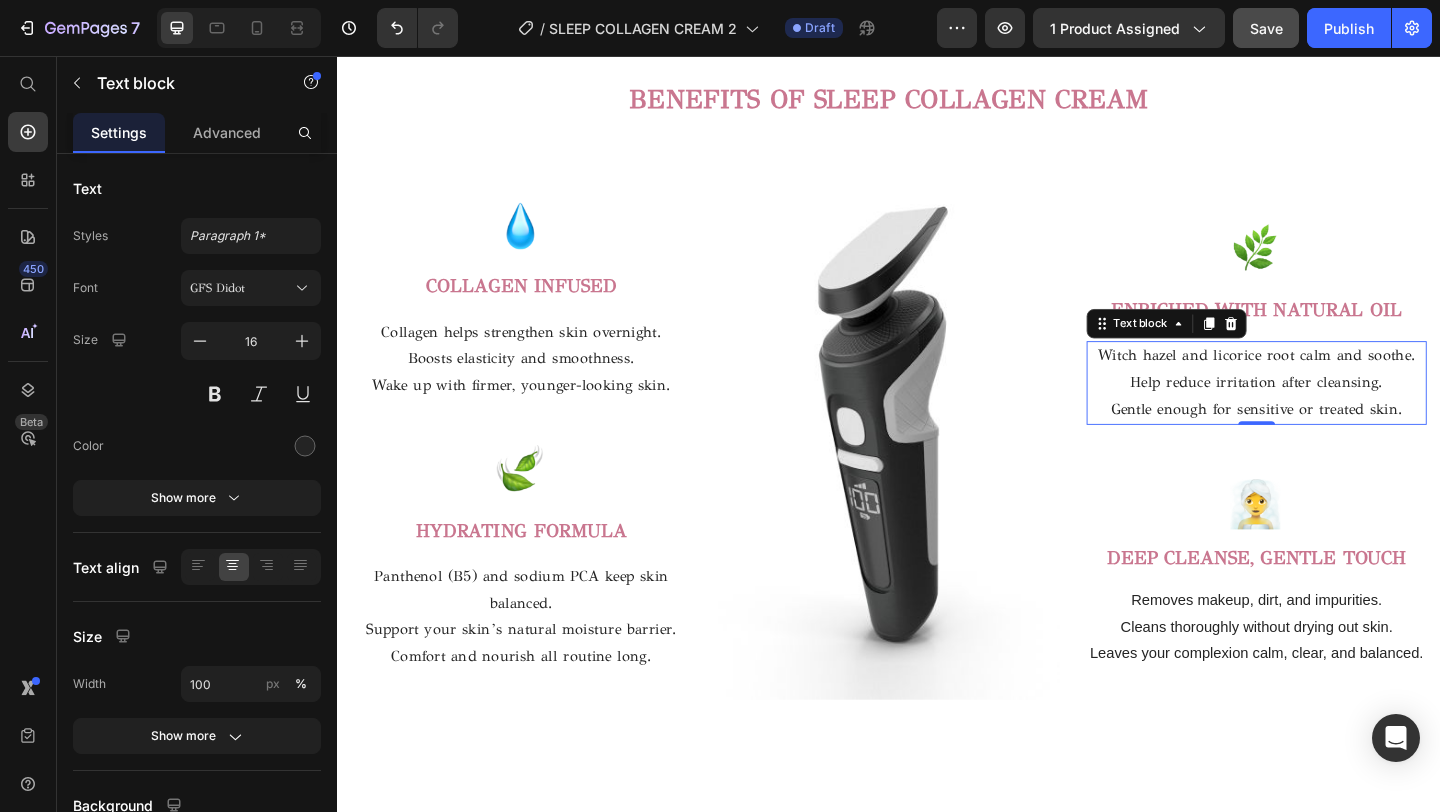click on "Gentle enough for sensitive or treated skin." at bounding box center (1337, 440) 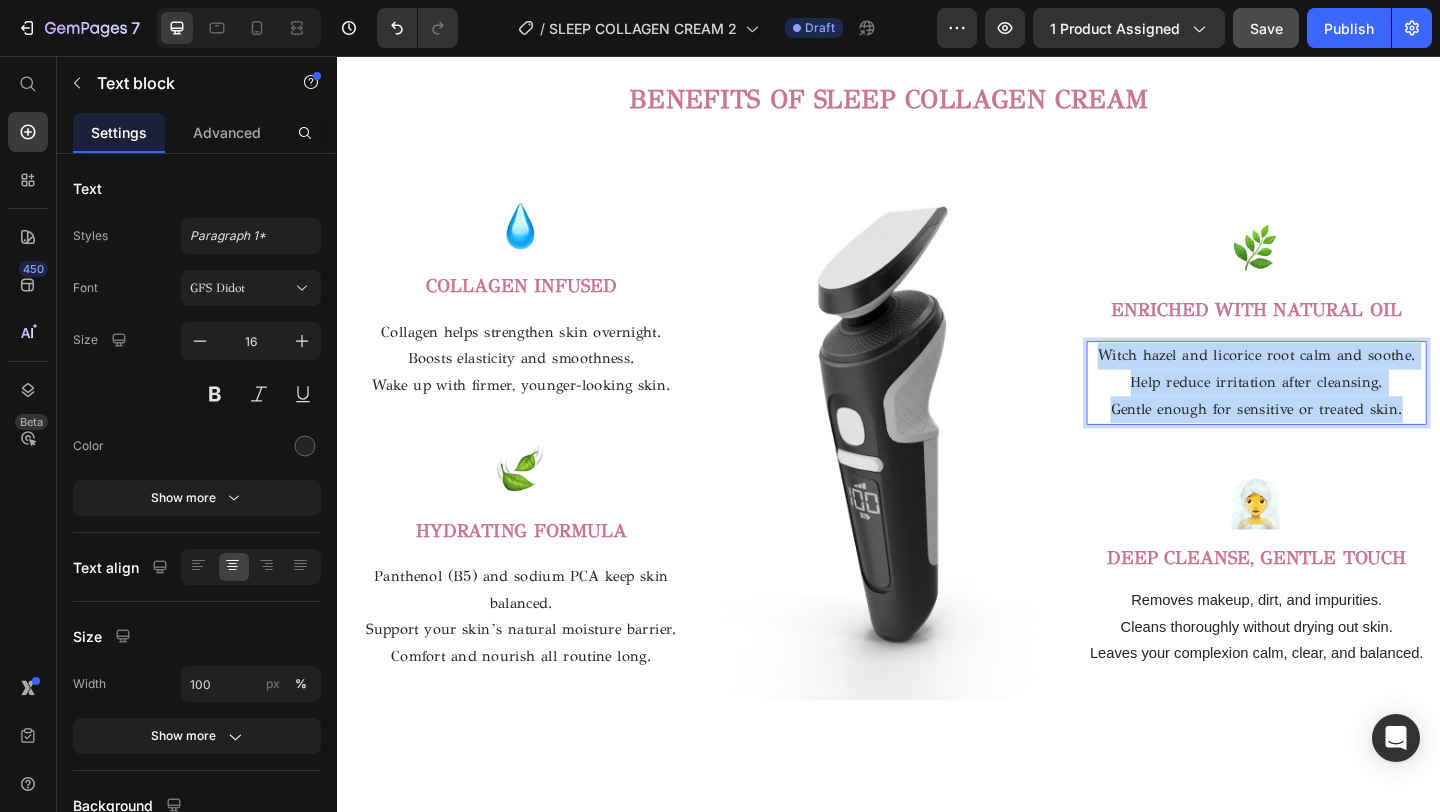 drag, startPoint x: 1496, startPoint y: 440, endPoint x: 1171, endPoint y: 385, distance: 329.621 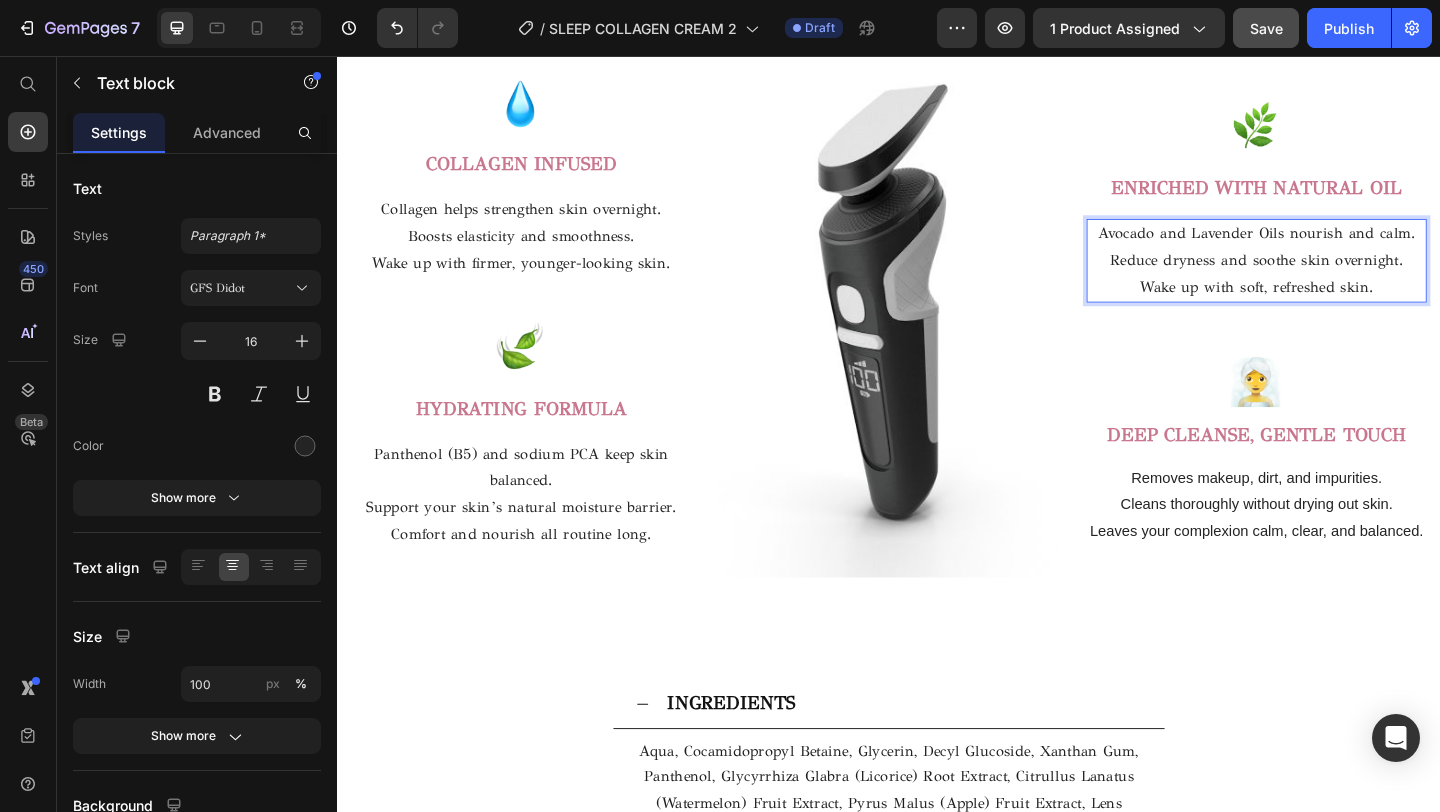 scroll, scrollTop: 2789, scrollLeft: 0, axis: vertical 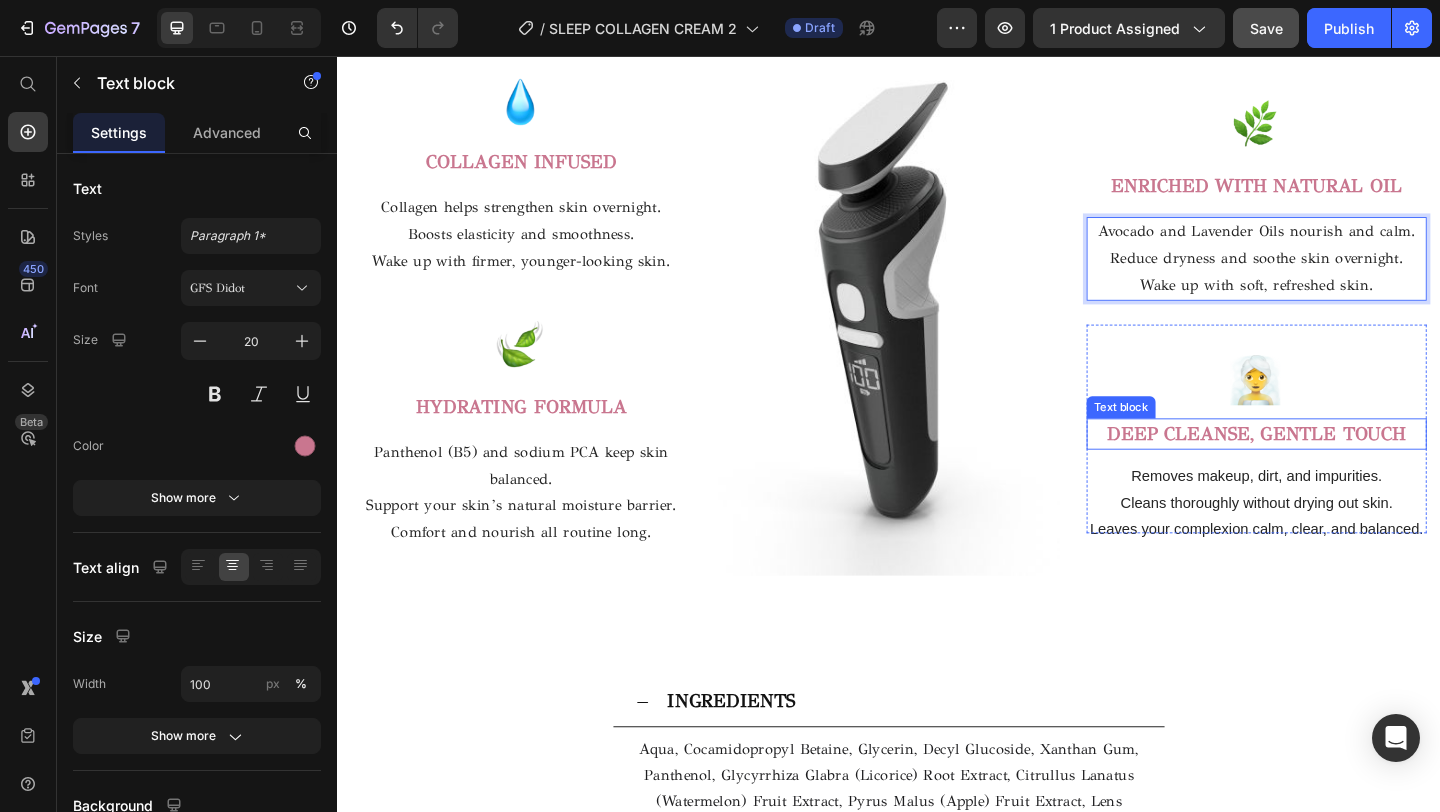 click on "DEEP CLEANSE, GENTLE TOUCH" at bounding box center [1337, 466] 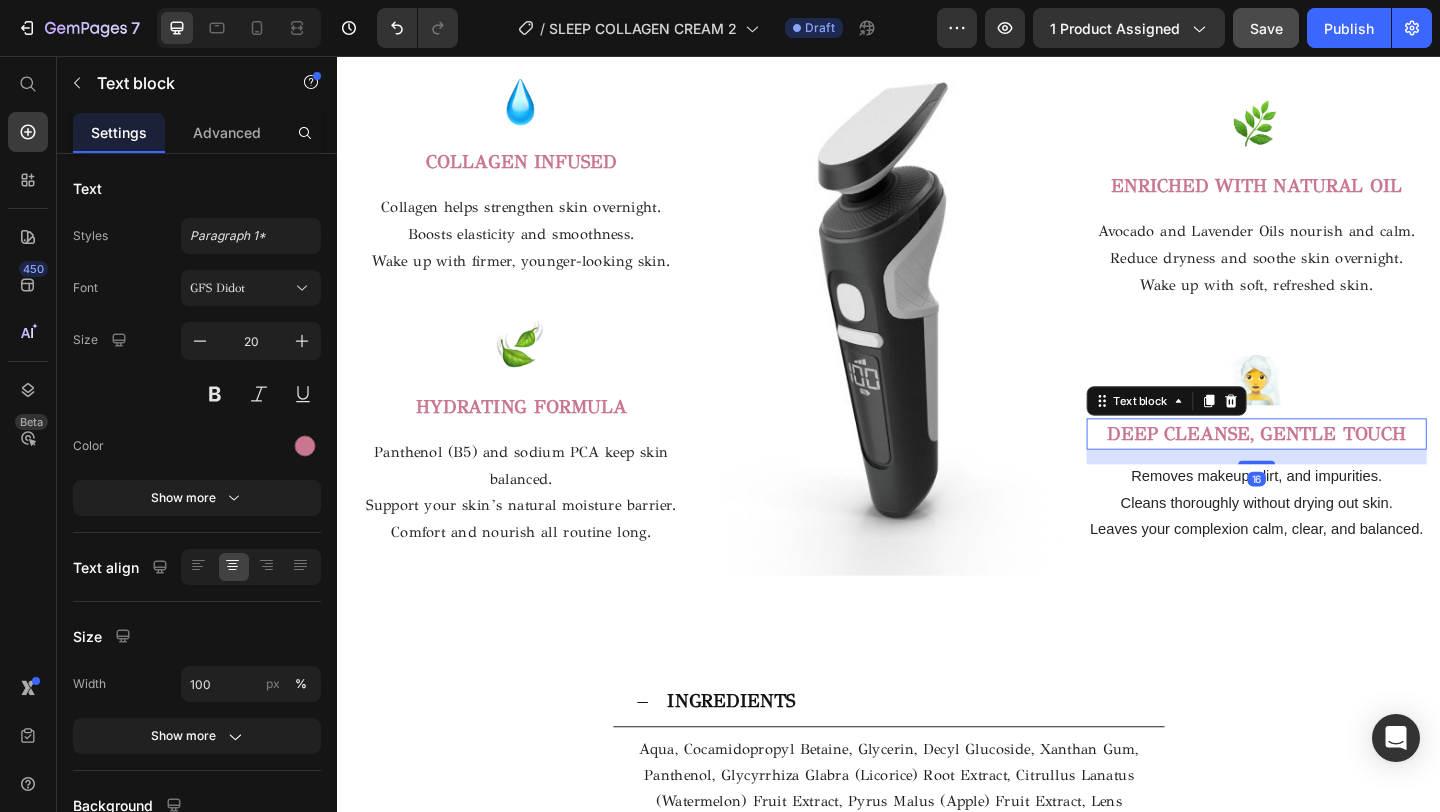 click on "DEEP CLEANSE, GENTLE TOUCH" at bounding box center (1337, 466) 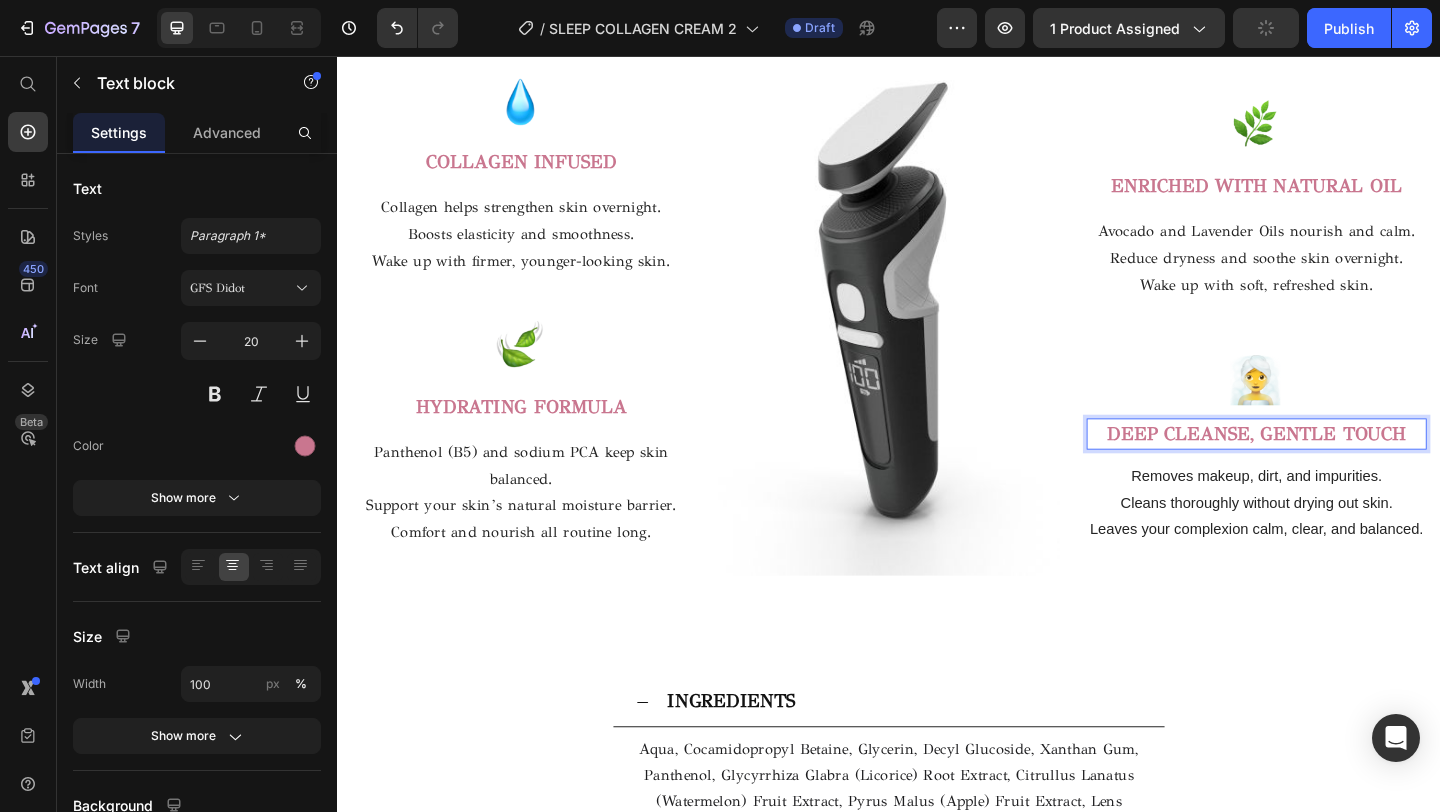 click on "DEEP CLEANSE, GENTLE TOUCH" at bounding box center [1337, 466] 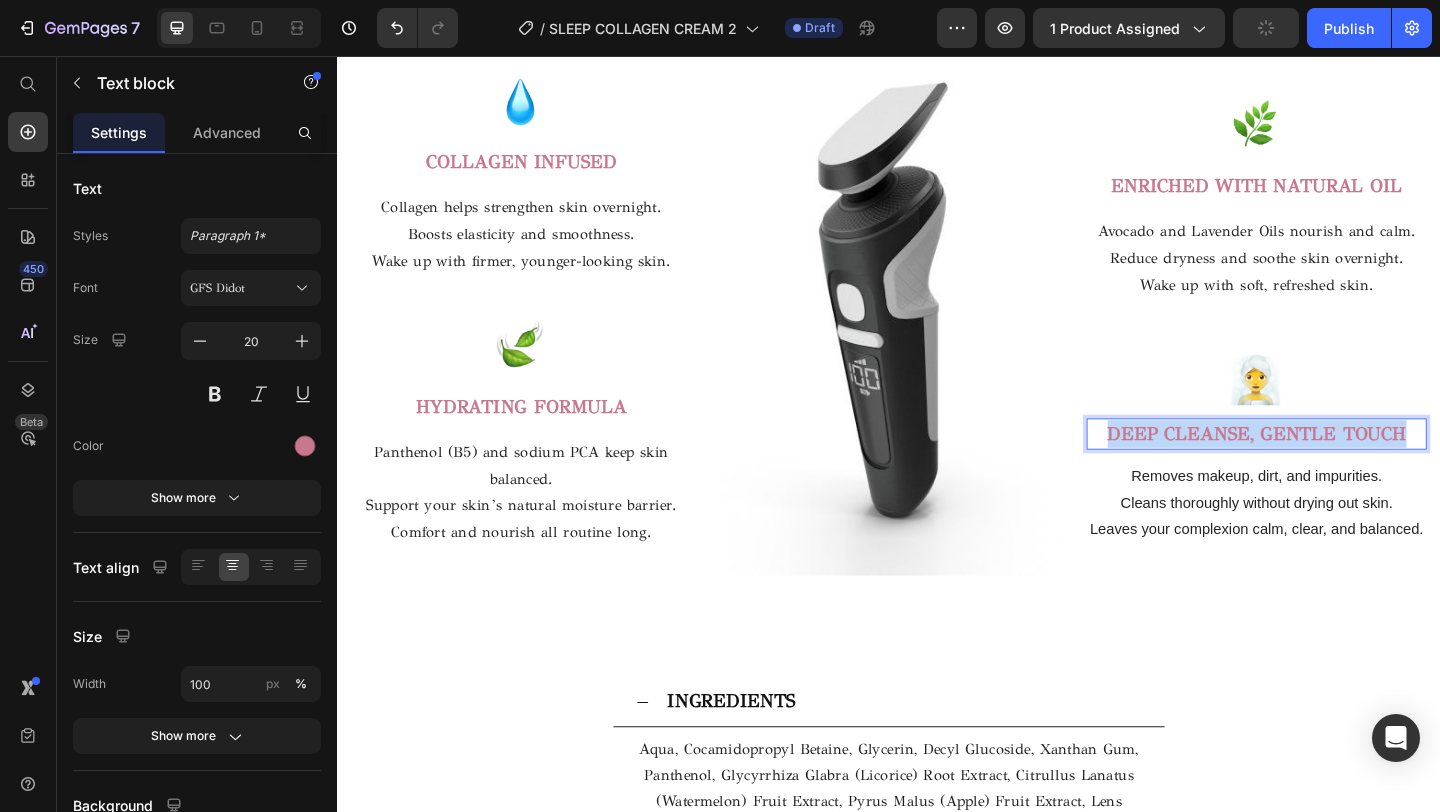 drag, startPoint x: 1503, startPoint y: 461, endPoint x: 1188, endPoint y: 450, distance: 315.19202 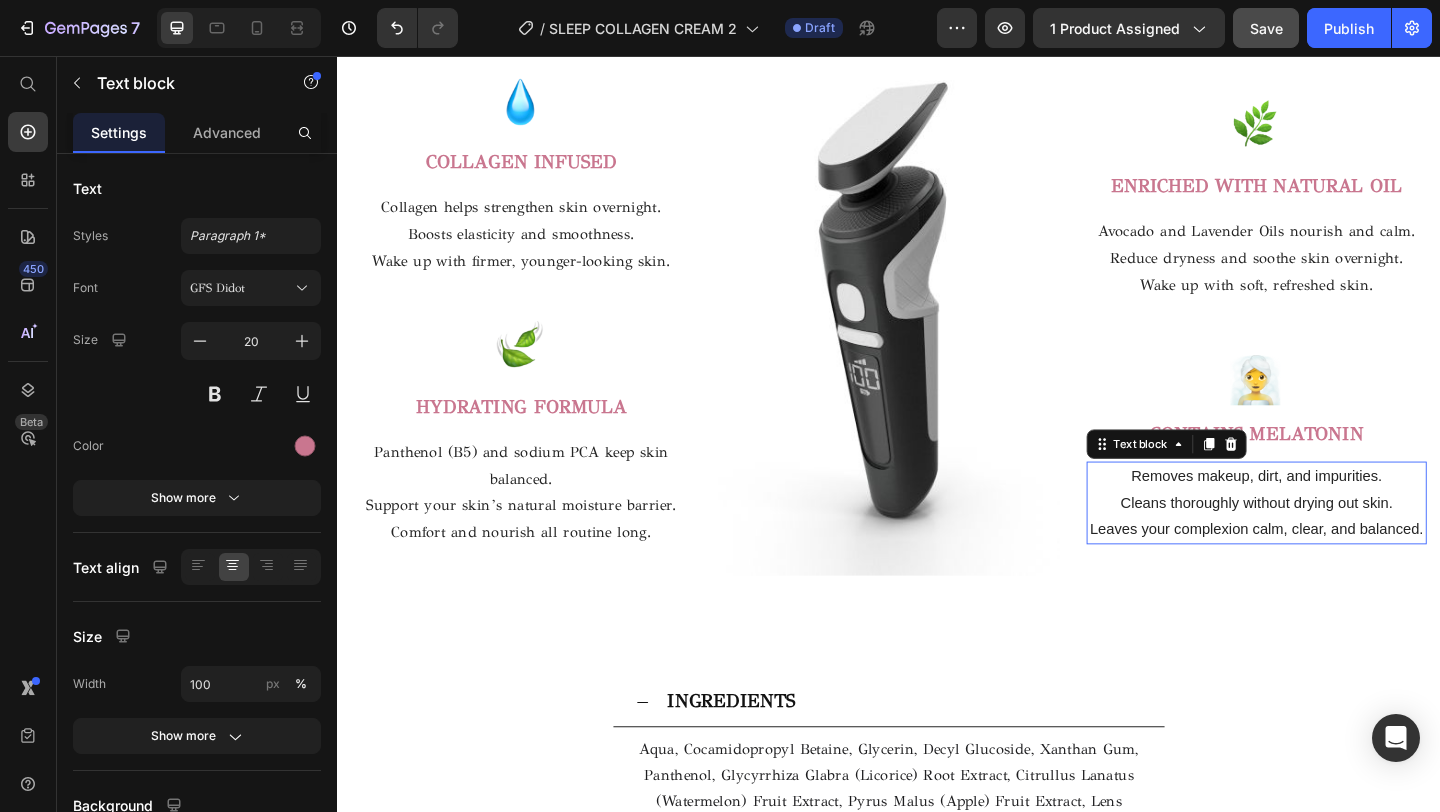 click on "Leaves your complexion calm, clear, and balanced." at bounding box center (1337, 571) 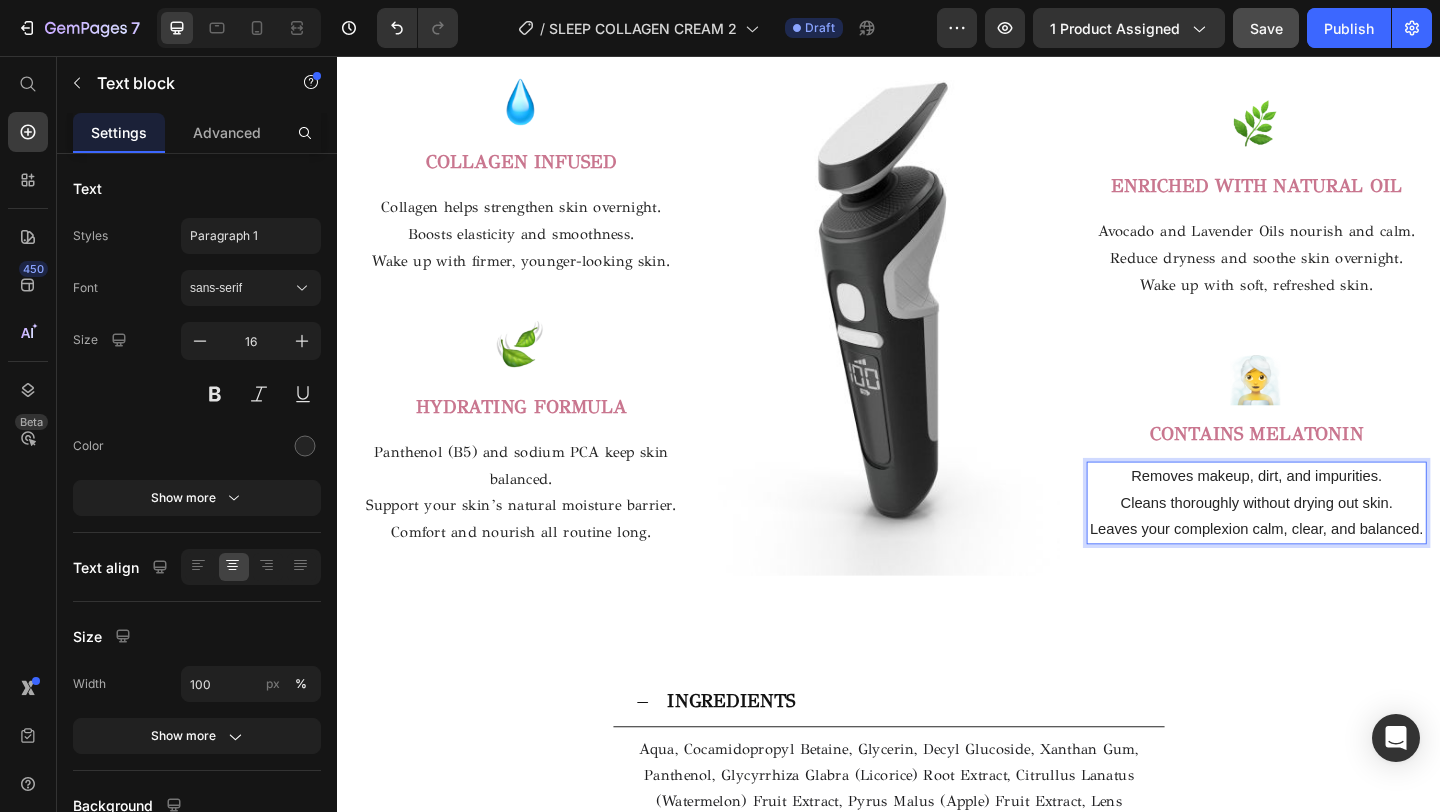 click on "Leaves your complexion calm, clear, and balanced." at bounding box center (1337, 571) 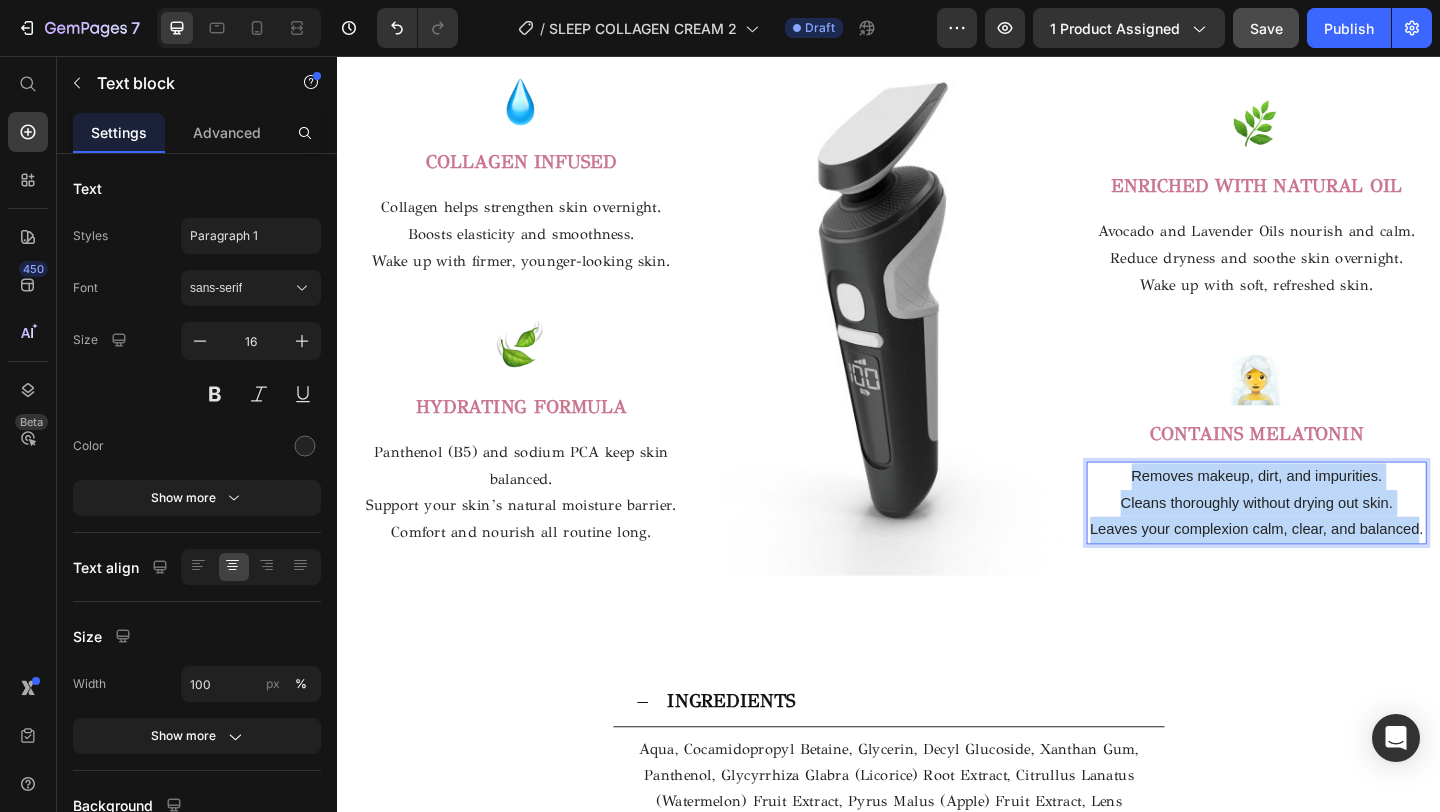 drag, startPoint x: 1514, startPoint y: 571, endPoint x: 1186, endPoint y: 521, distance: 331.7891 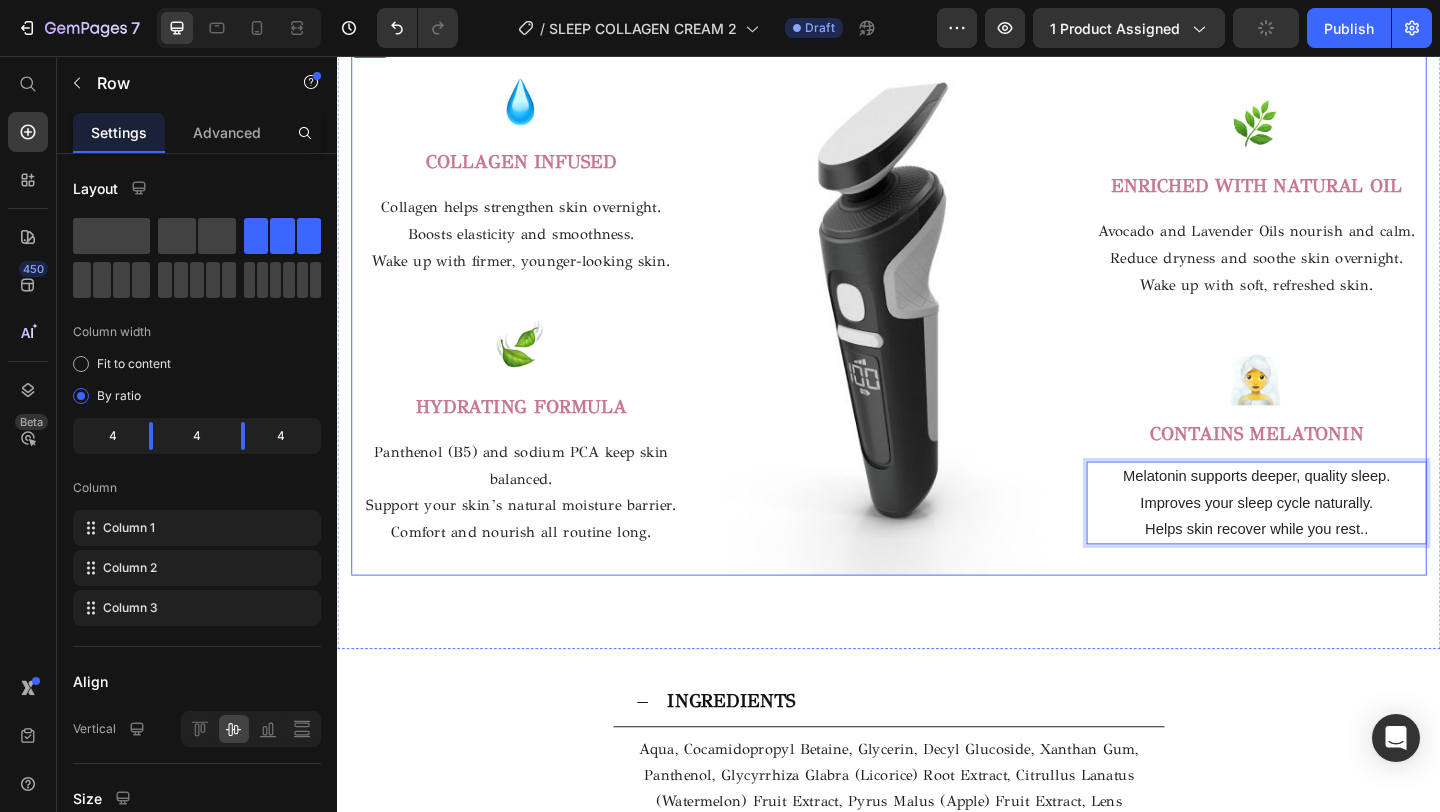click on "Image ENRICHED WITH NATURAL OIL Text block Avocado and Lavender Oils nourish and calm. Reduce dryness and soothe skin overnight. Wake up with soft, refreshed skin. Text block Row Image CONTAINS MELATONIN Text block Melatonin supports deeper, quality sleep. Improves your sleep cycle naturally. Helps skin recover while you rest.. Text block   0 Row" at bounding box center [1337, 327] 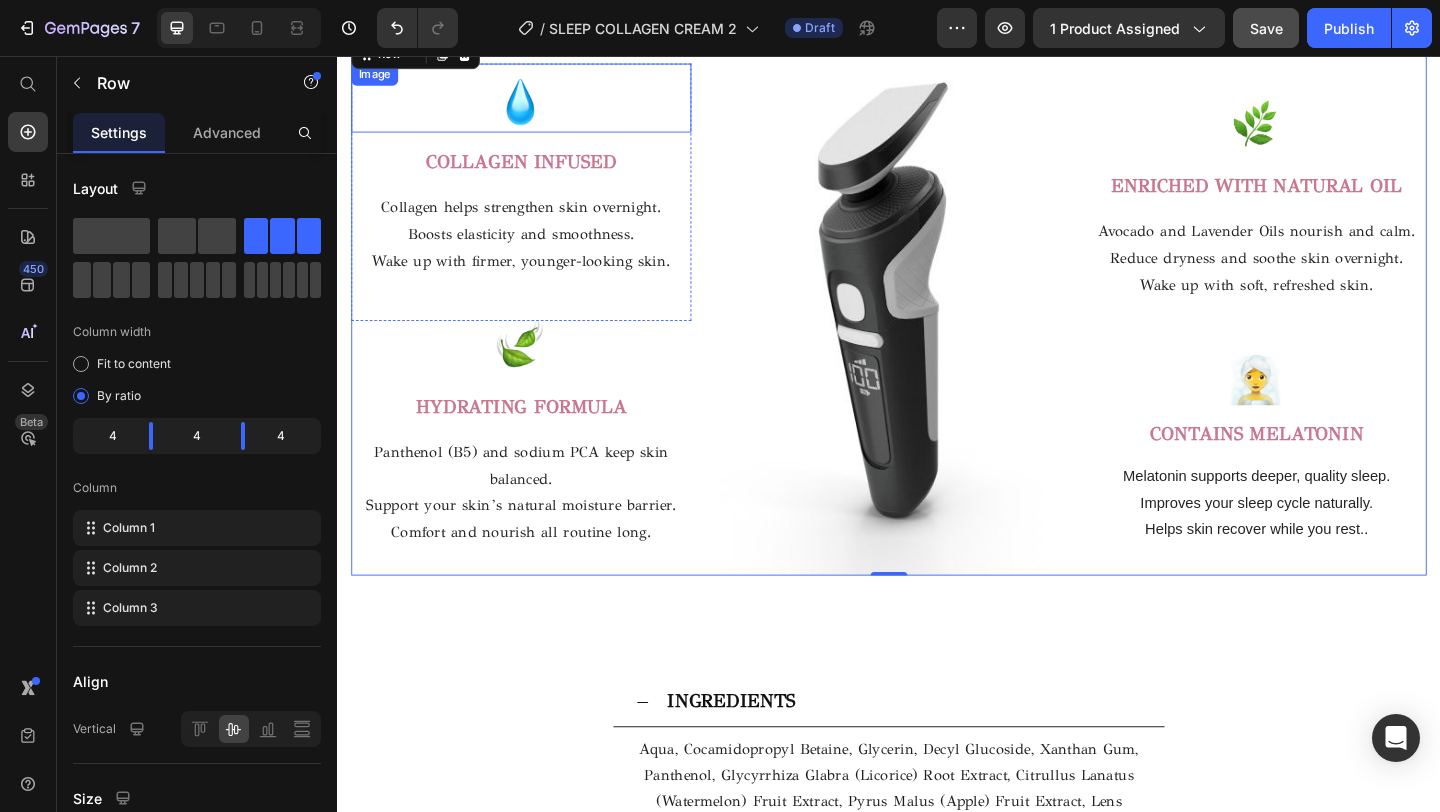 click at bounding box center [537, 101] 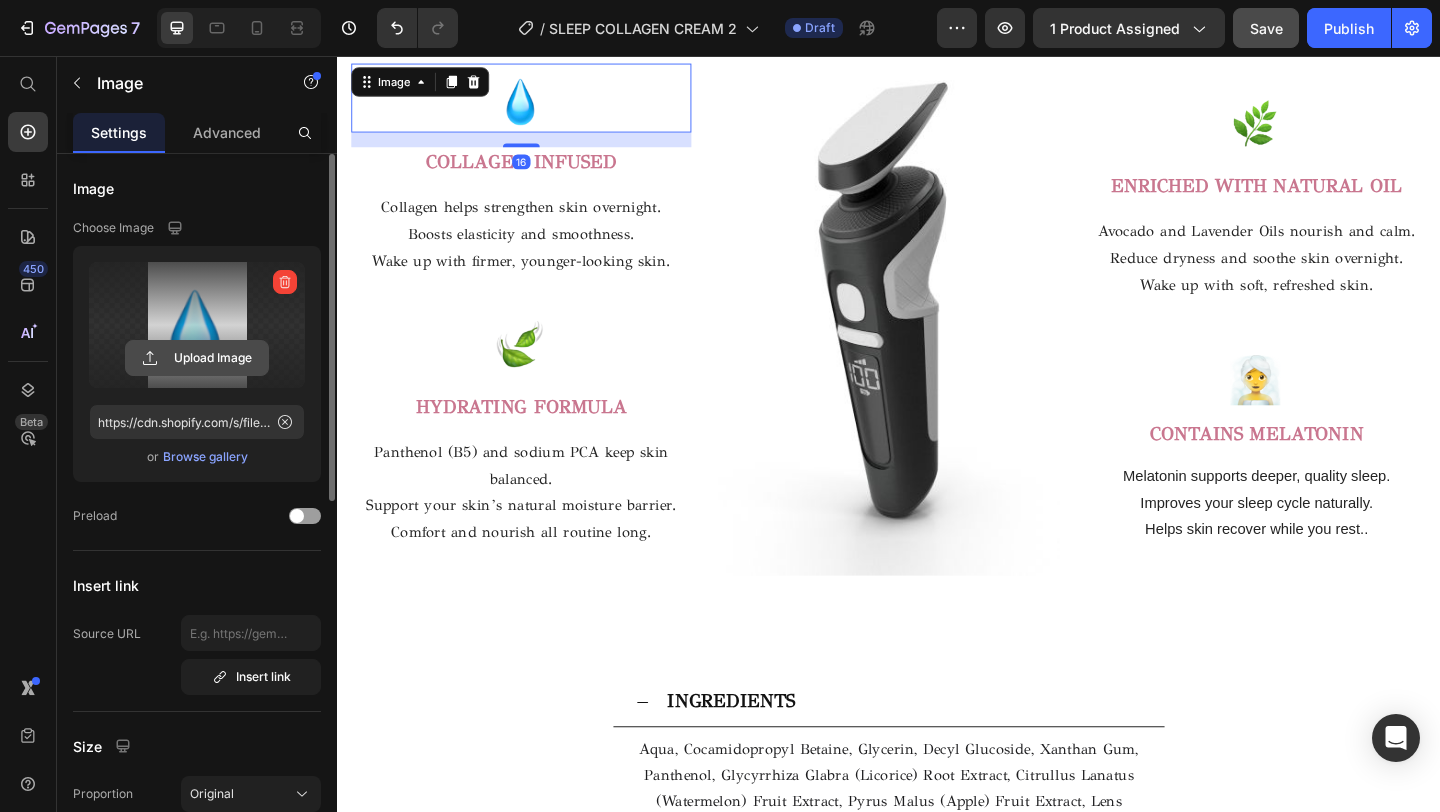 click 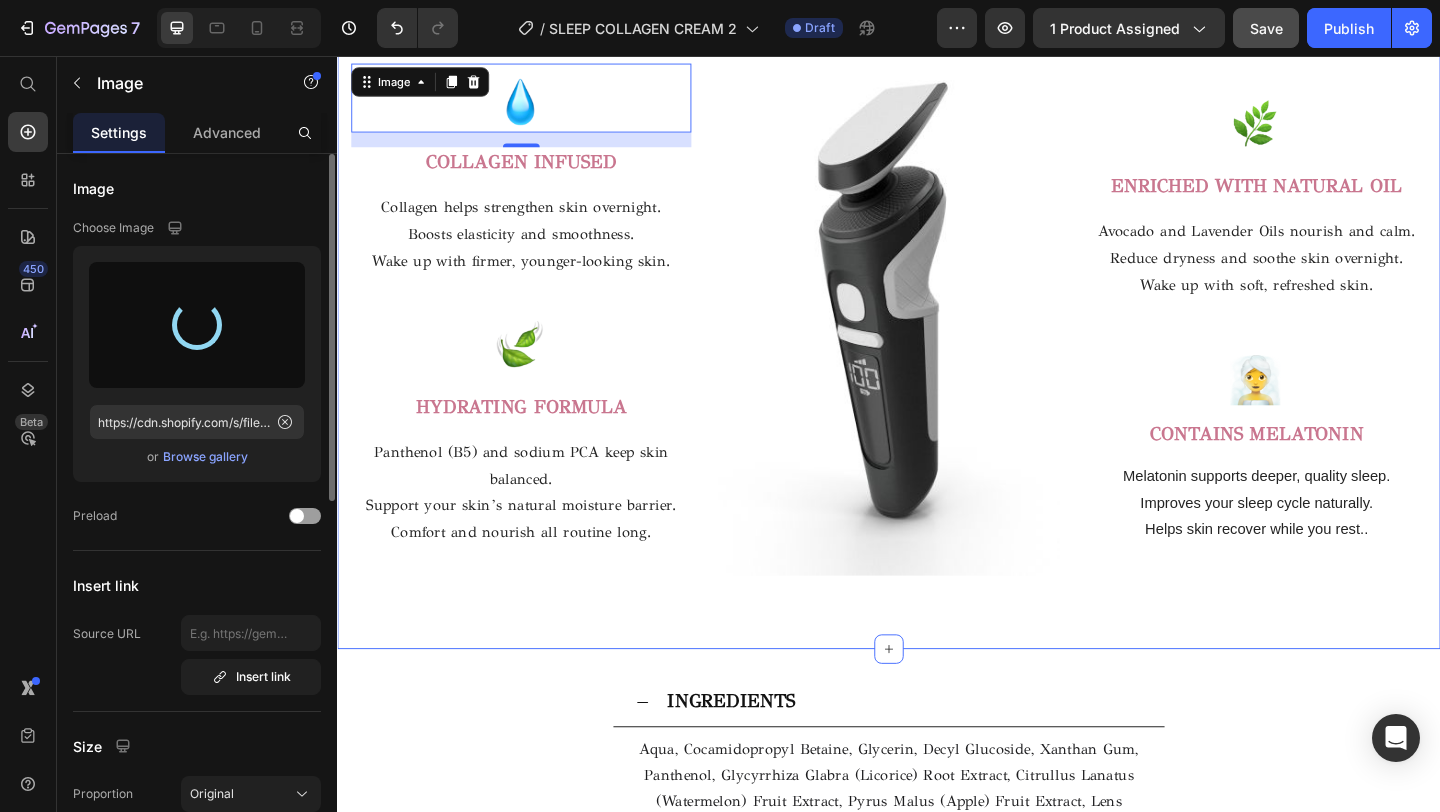 type on "https://cdn.shopify.com/s/files/1/0716/5673/4966/files/gempages_570221152178275200-8c900e94-b9ab-4170-a8a0-072ca802e208.png" 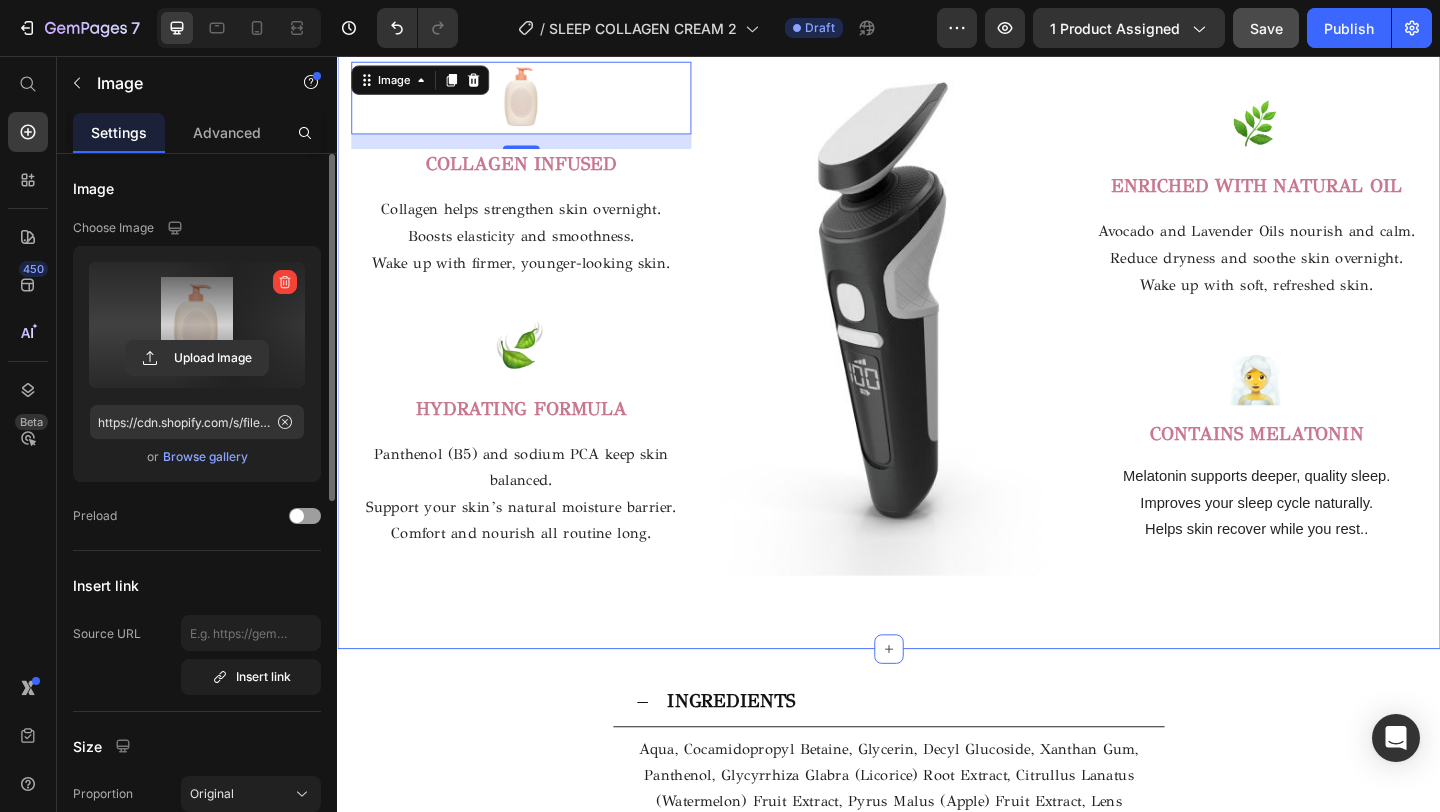 scroll, scrollTop: 2788, scrollLeft: 0, axis: vertical 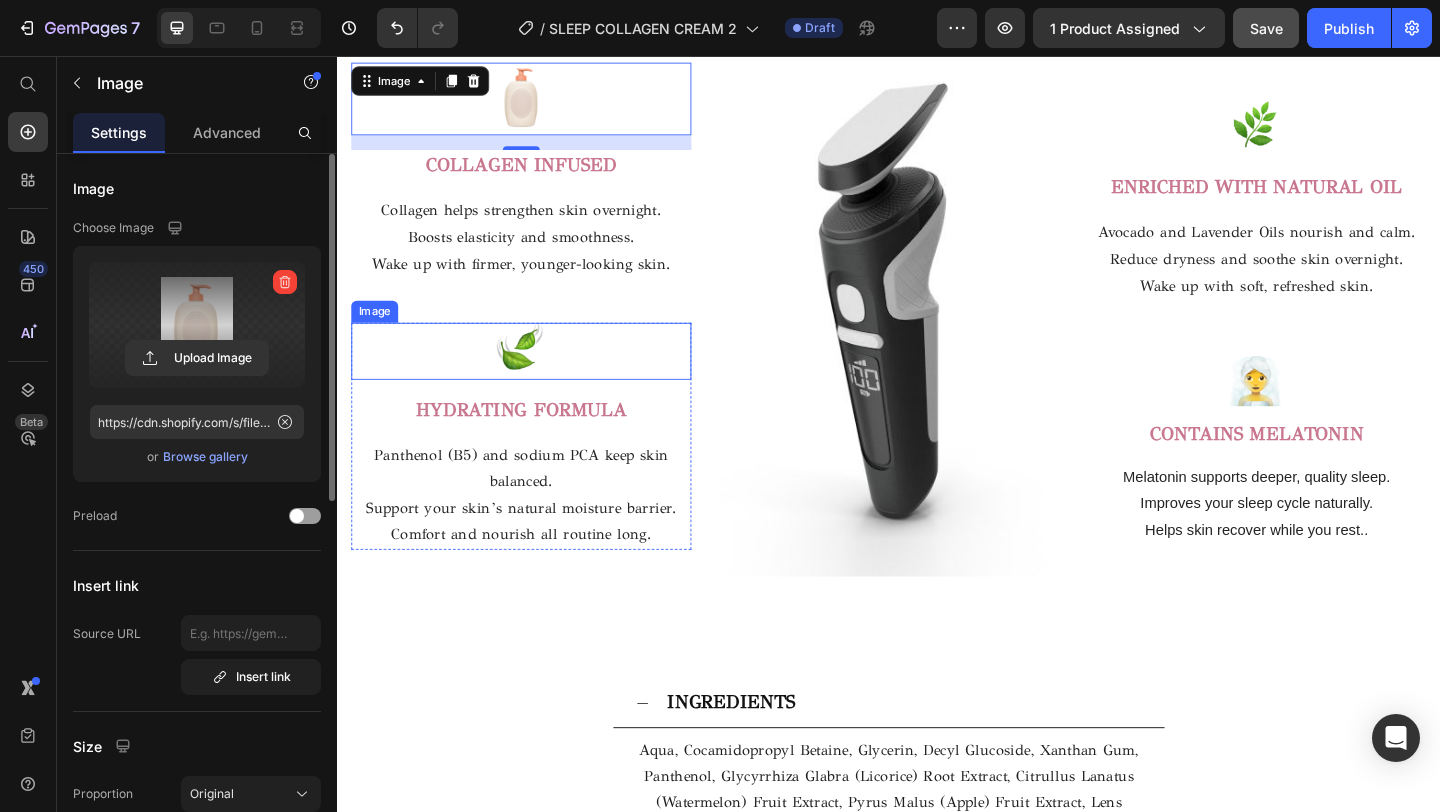 click at bounding box center [537, 377] 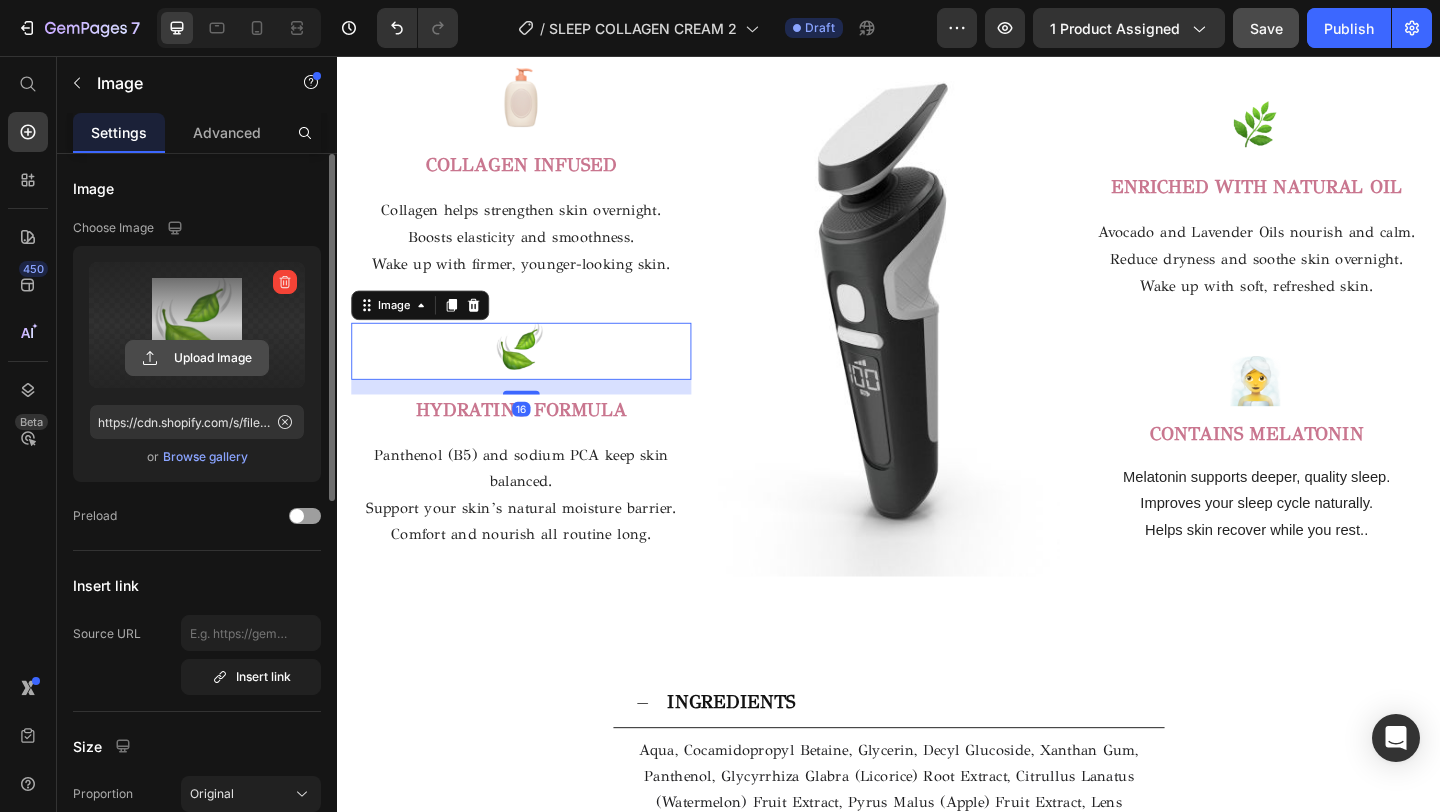 click 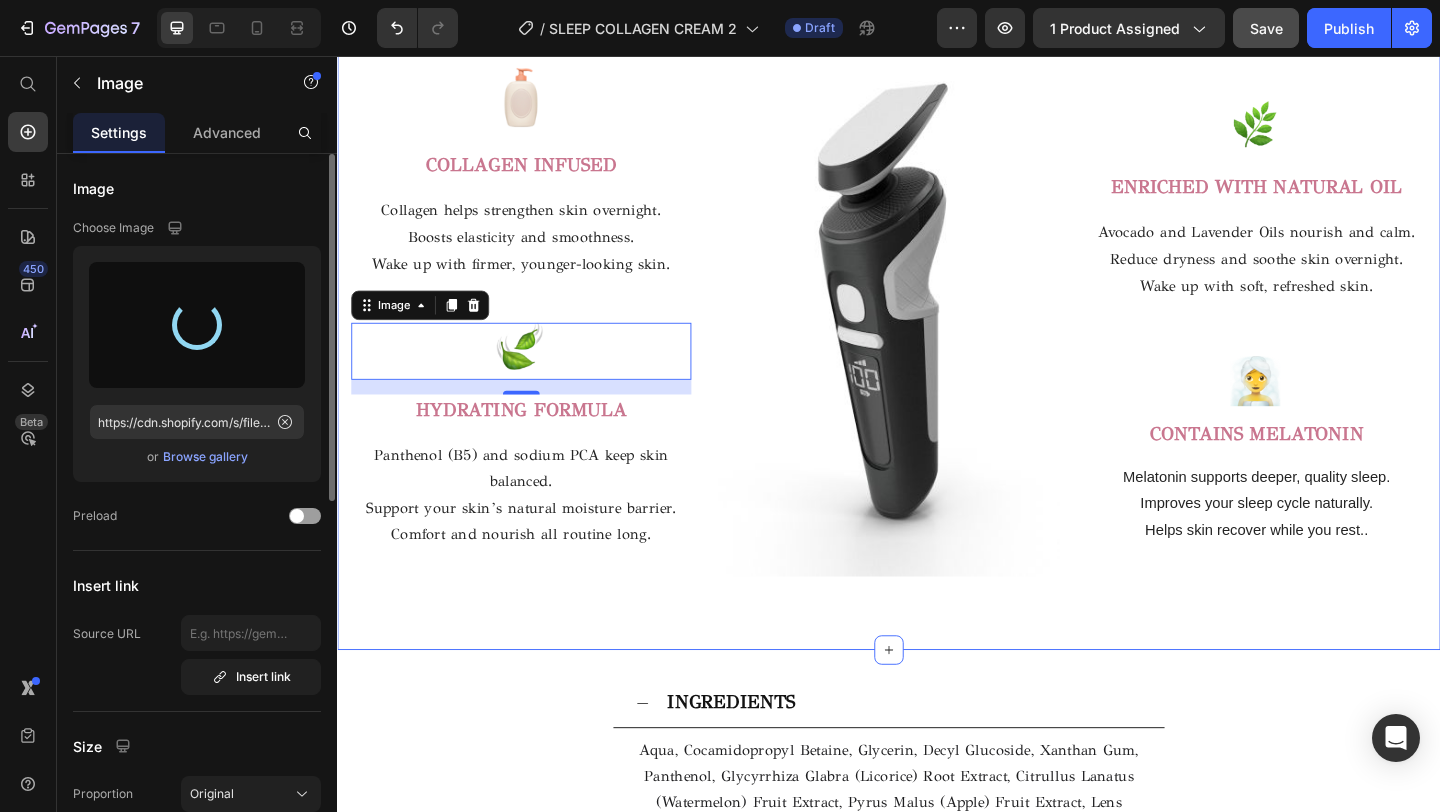type on "https://cdn.shopify.com/s/files/1/0716/5673/4966/files/gempages_570221152178275200-d1ce8143-5eb2-42c9-8017-941e3bda3011.png" 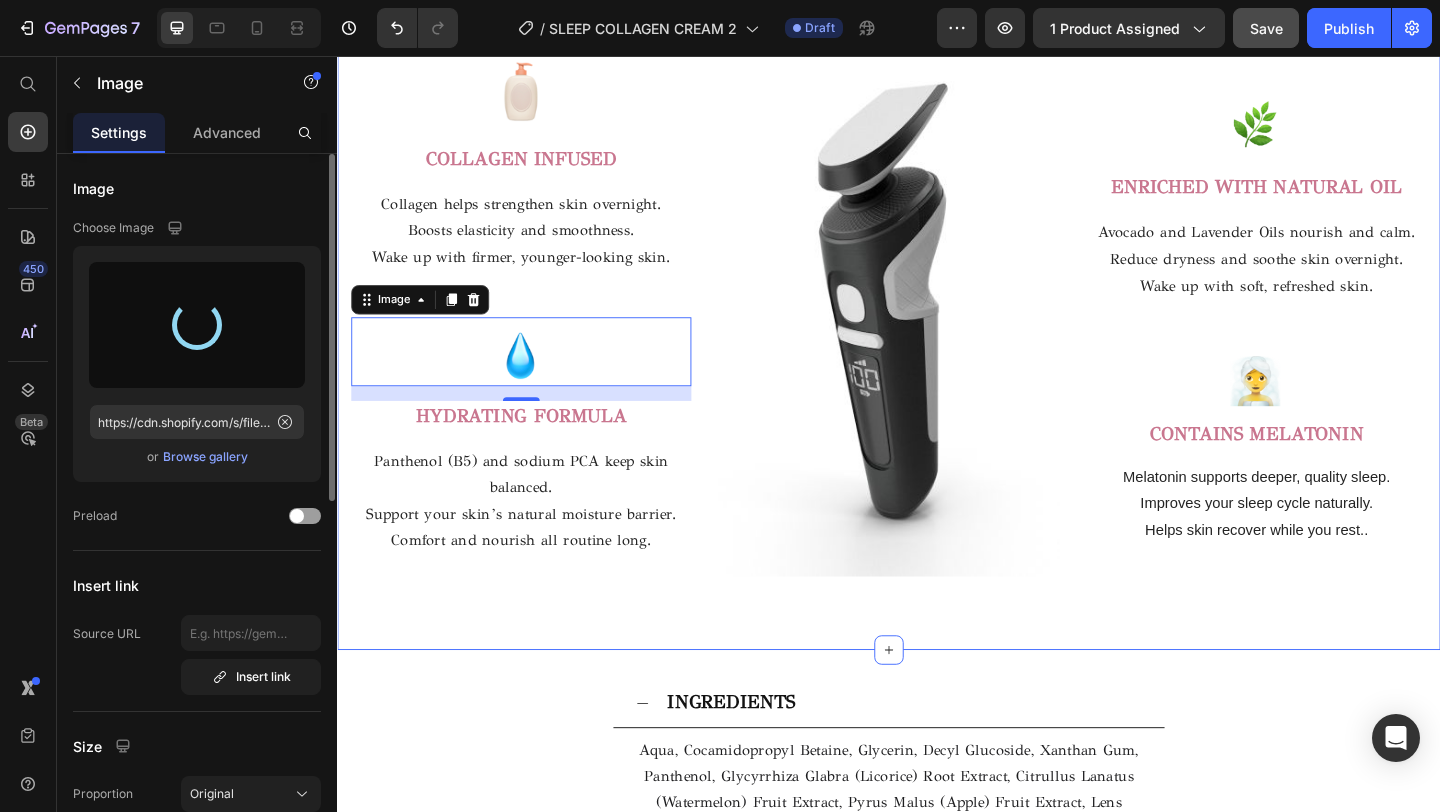 scroll, scrollTop: 2781, scrollLeft: 0, axis: vertical 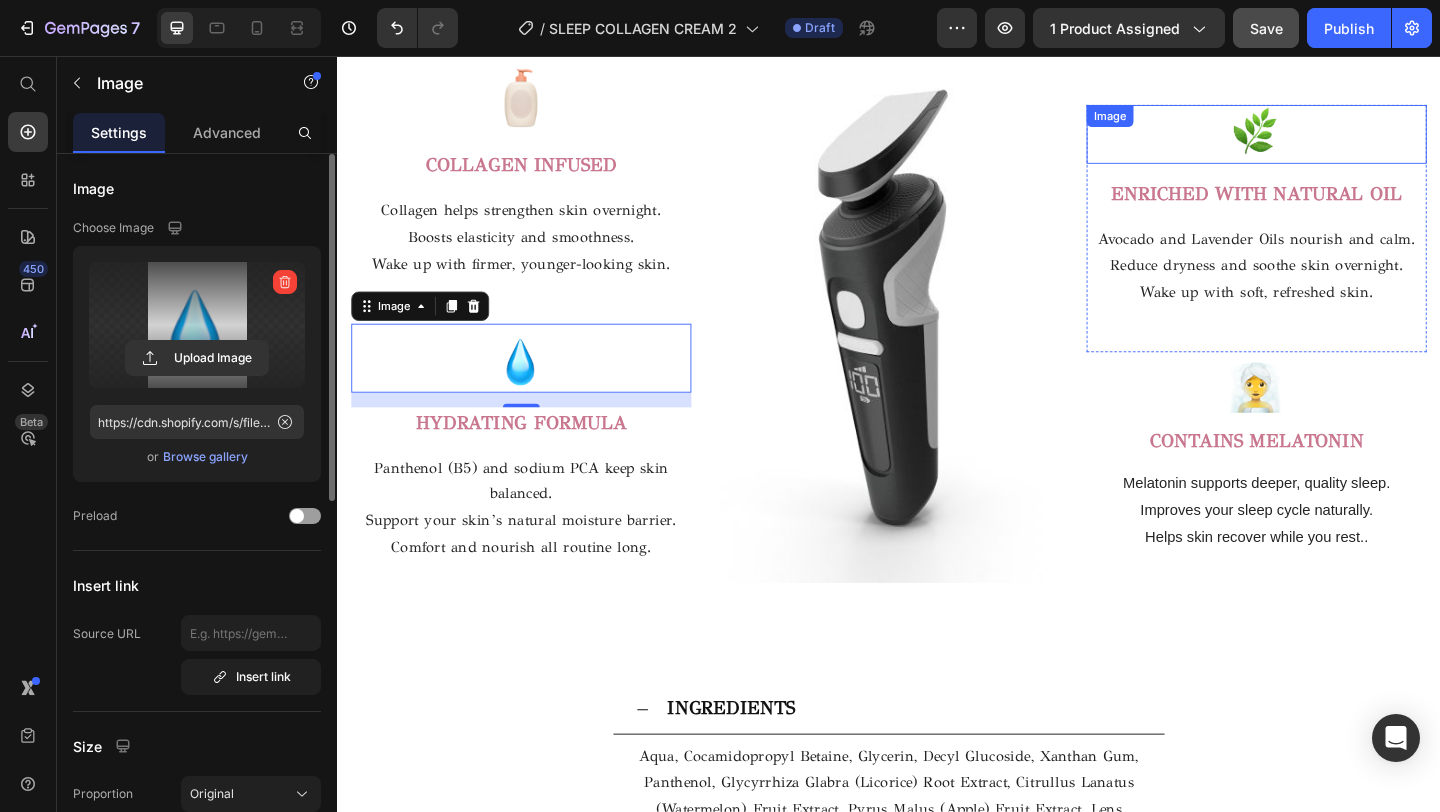 click at bounding box center [1337, 141] 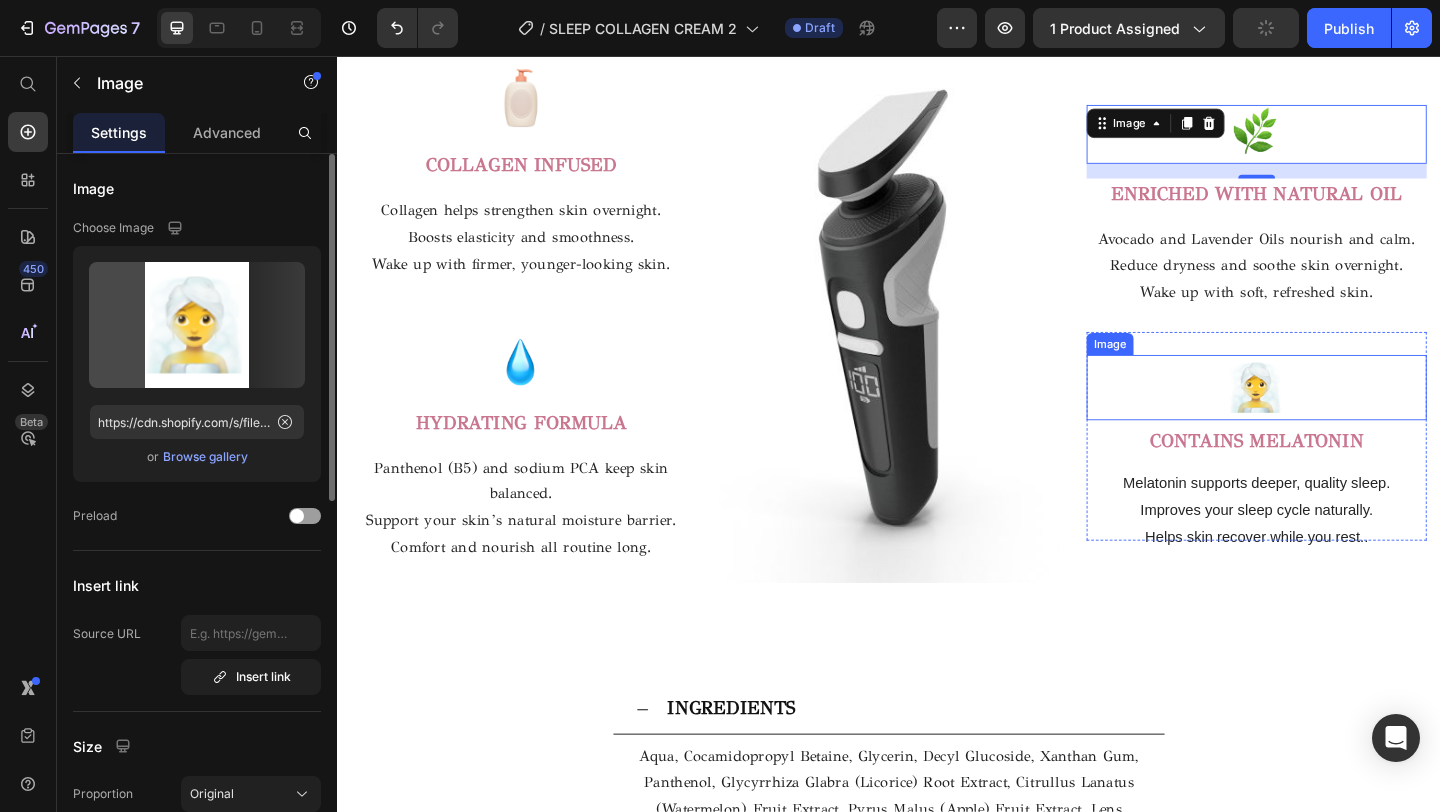 click at bounding box center (1337, 416) 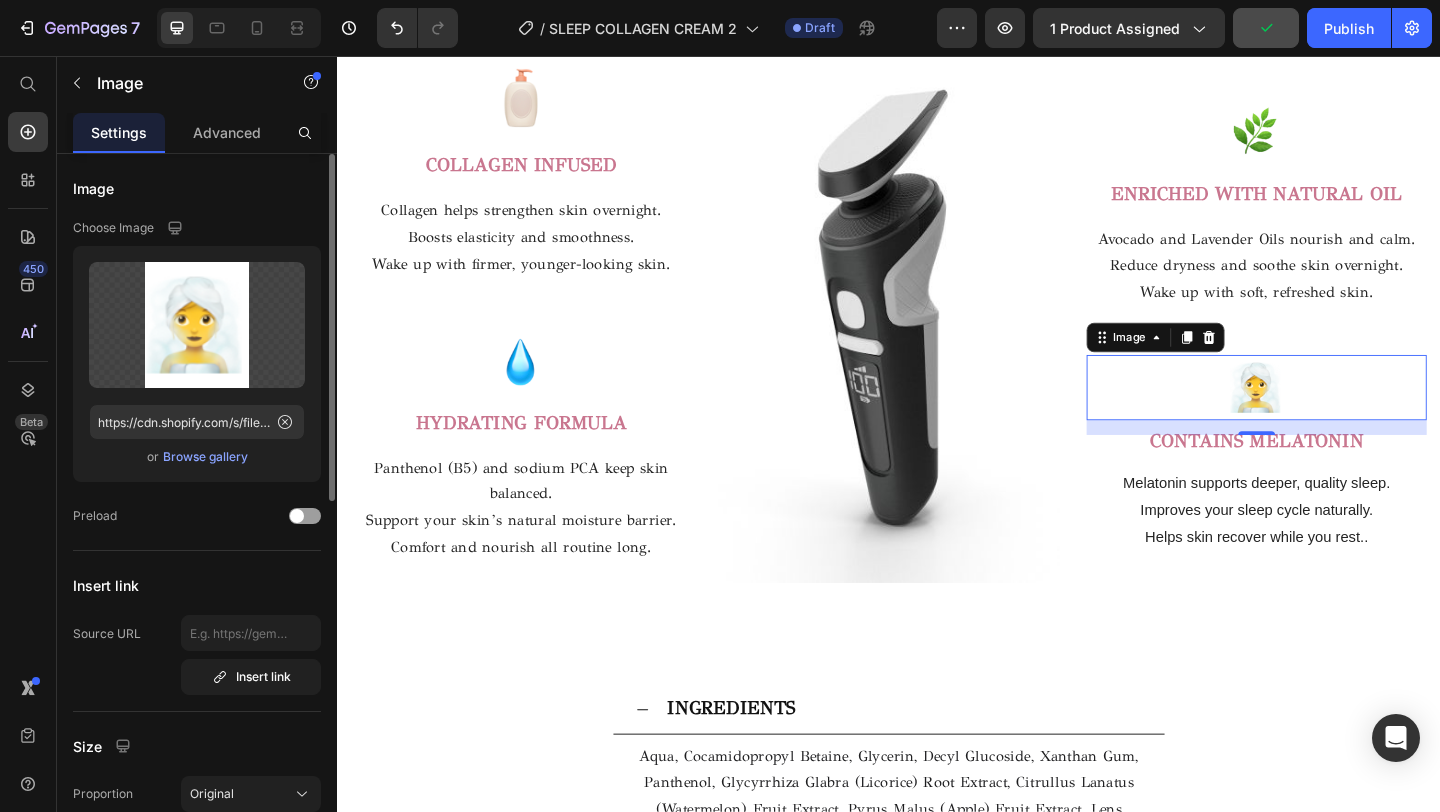 click at bounding box center (1337, 416) 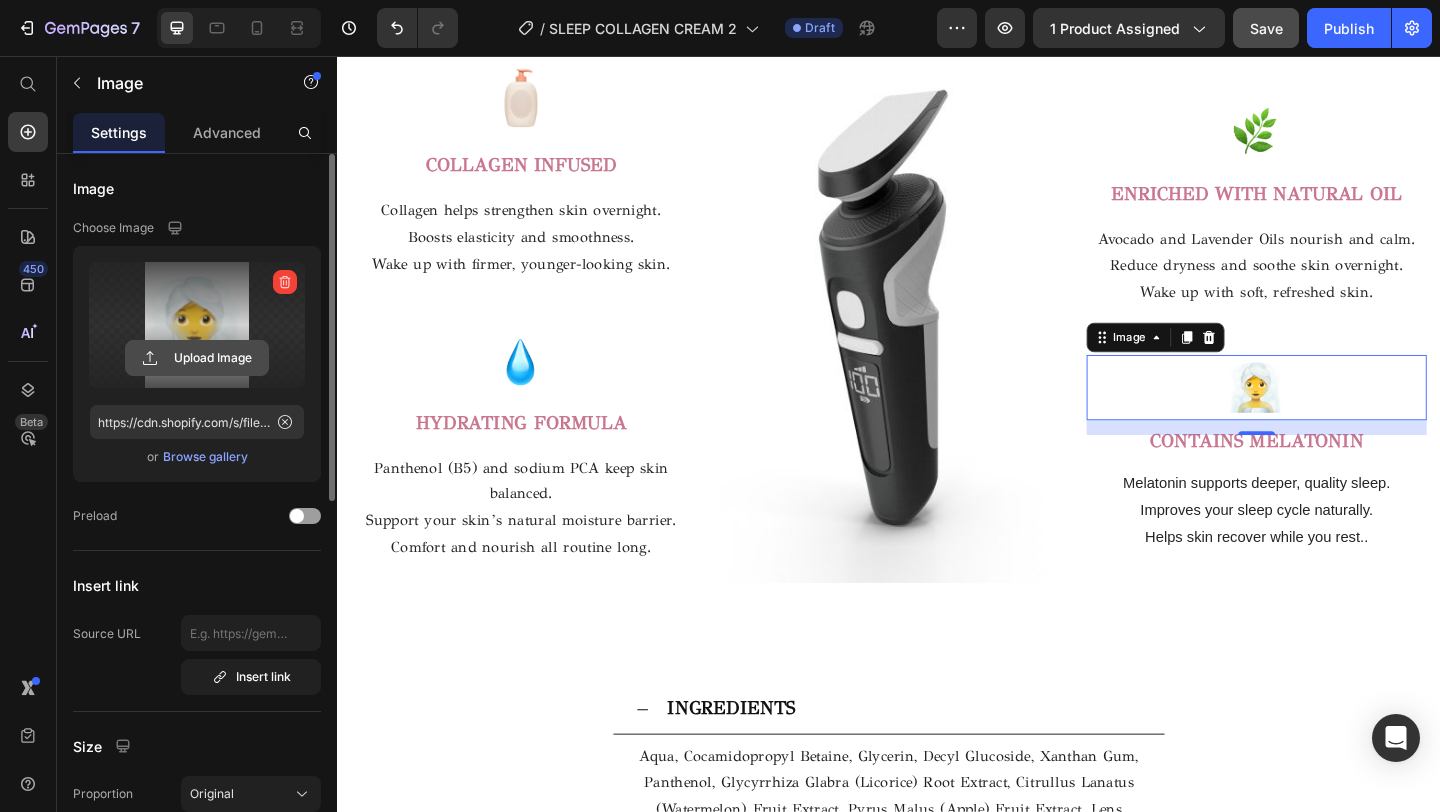 click 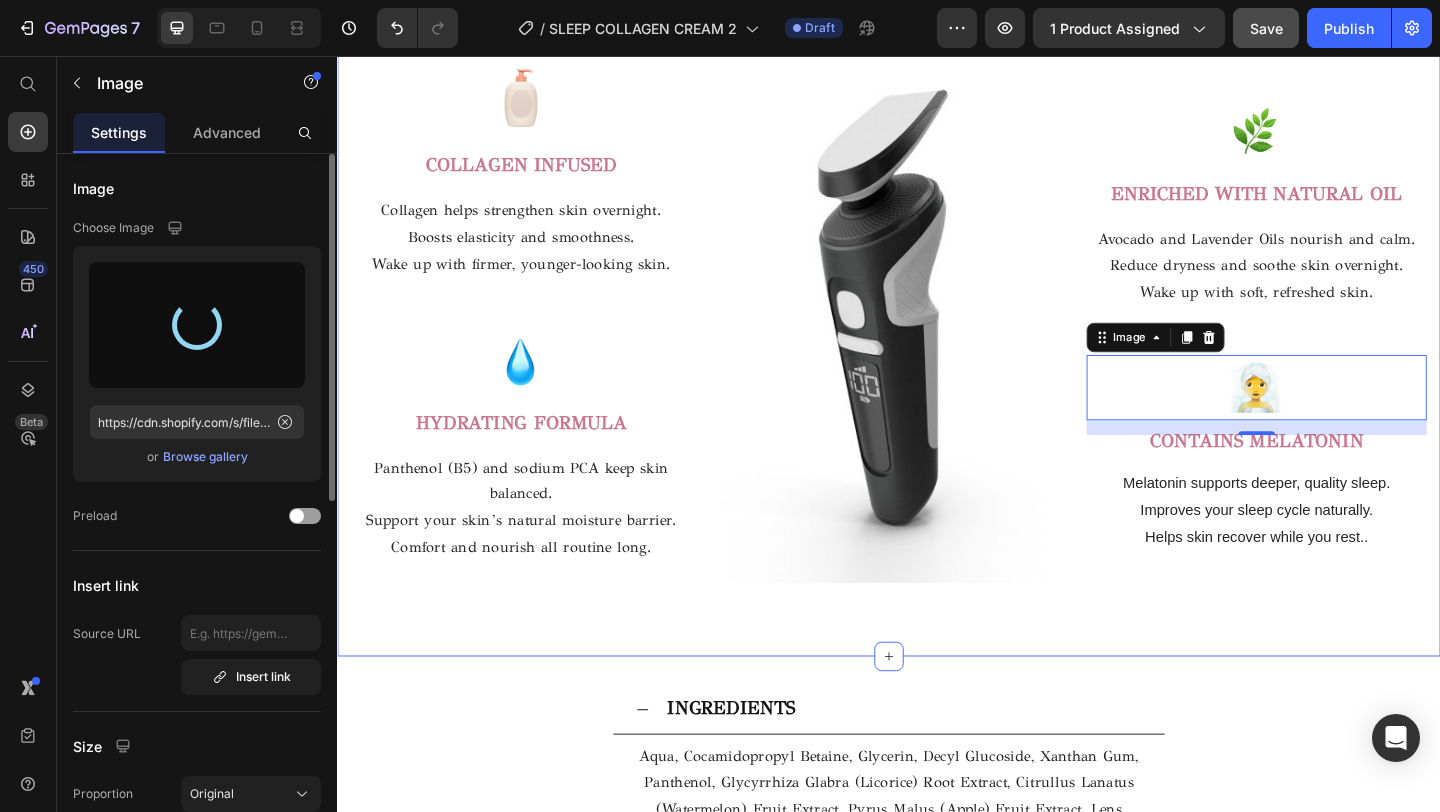 type on "https://cdn.shopify.com/s/files/1/0716/5673/4966/files/gempages_570221152178275200-8f776c2b-795a-46a3-ac11-3287caeb5885.png" 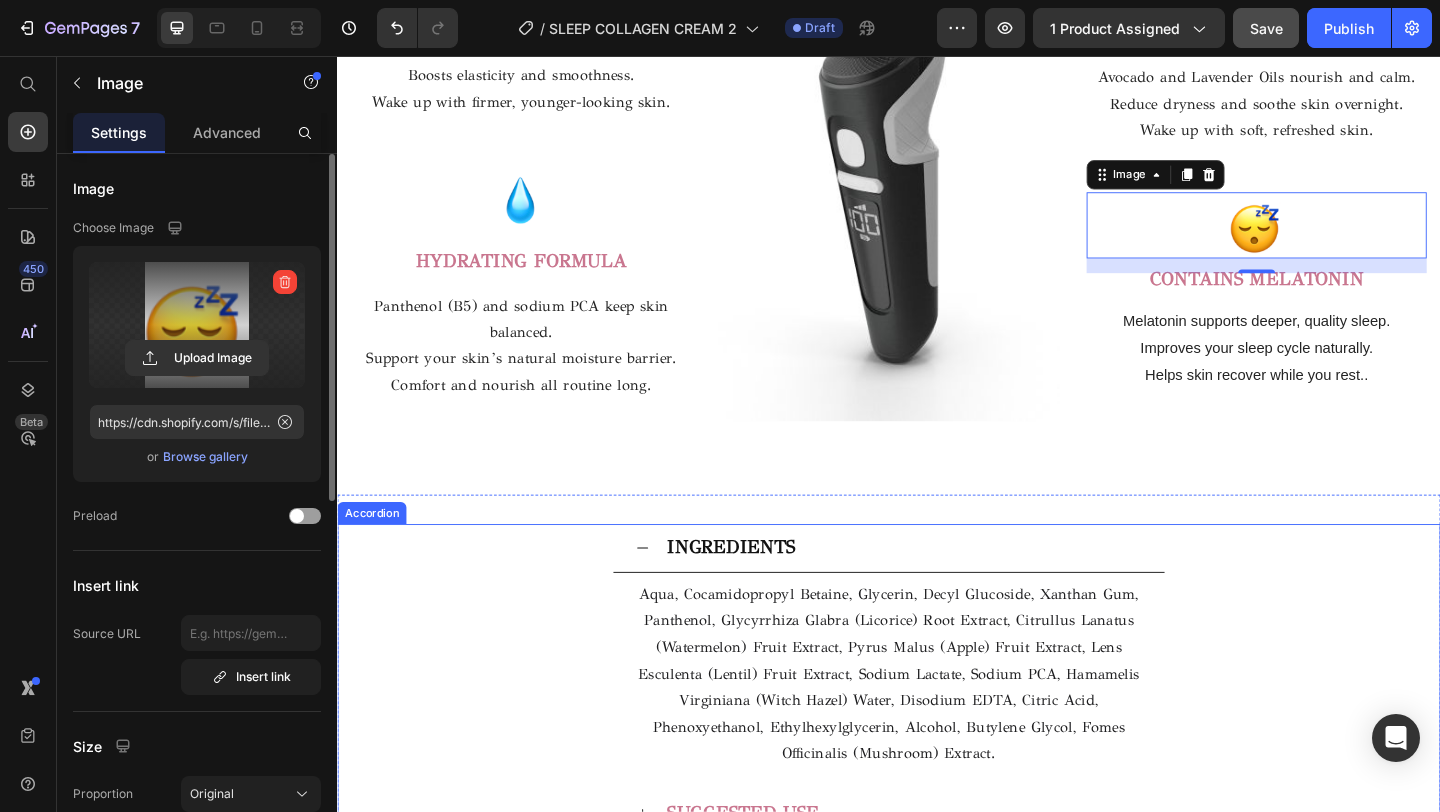 scroll, scrollTop: 2980, scrollLeft: 0, axis: vertical 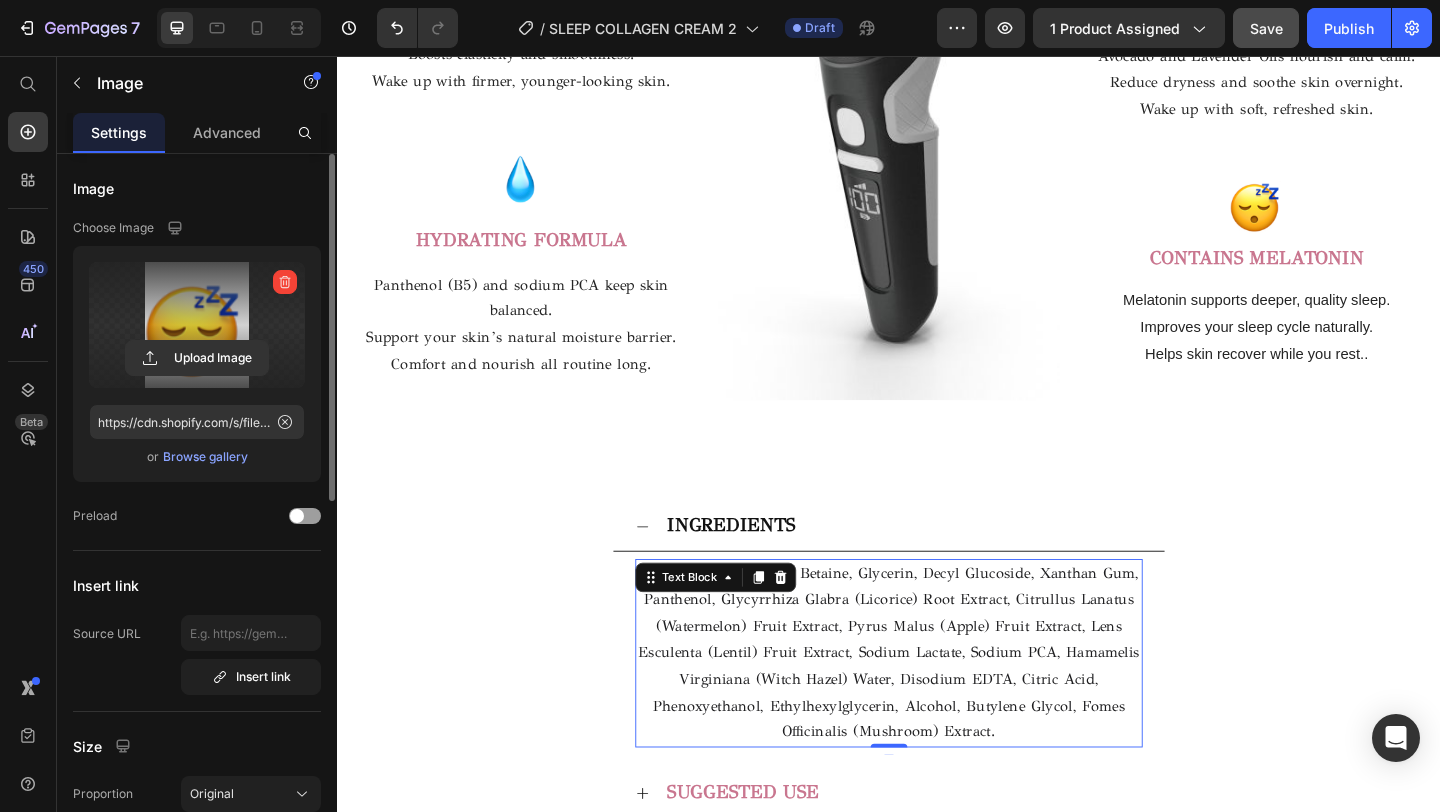 click on "Aqua, Cocamidopropyl Betaine, Glycerin, Decyl Glucoside, Xanthan Gum, Panthenol, Glycyrrhiza Glabra (Licorice) Root Extract, Citrullus Lanatus (Watermelon) Fruit Extract, Pyrus Malus (Apple) Fruit Extract, Lens Esculenta (Lentil) Fruit Extract, Sodium Lactate, Sodium PCA, Hamamelis Virginiana (Witch Hazel) Water, Disodium EDTA, Citric Acid, Phenoxyethanol, Ethylhexylglycerin, Alcohol, Butylene Glycol, Fomes Officinalis (Mushroom) Extract." at bounding box center (937, 706) 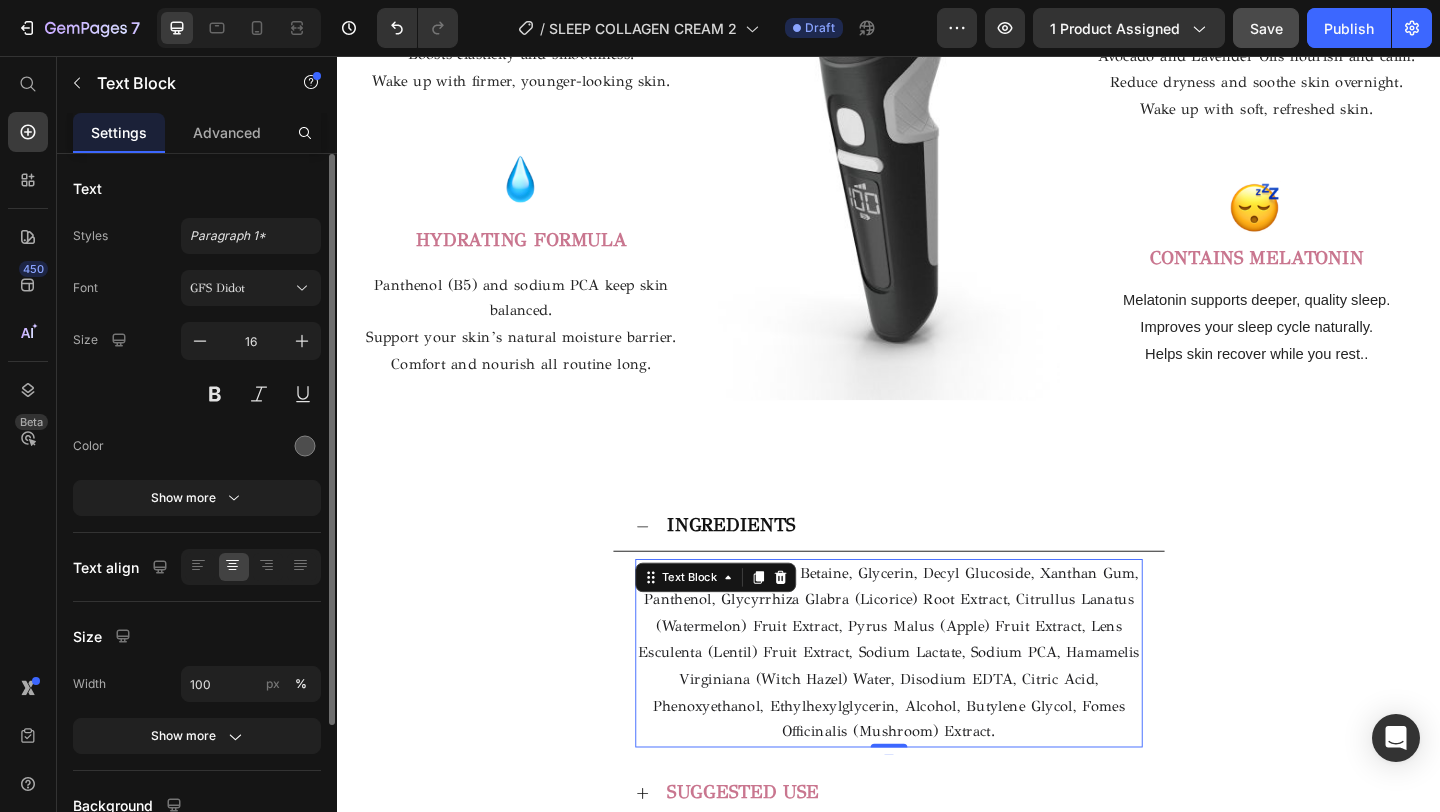 click on "Aqua, Cocamidopropyl Betaine, Glycerin, Decyl Glucoside, Xanthan Gum, Panthenol, Glycyrrhiza Glabra (Licorice) Root Extract, Citrullus Lanatus (Watermelon) Fruit Extract, Pyrus Malus (Apple) Fruit Extract, Lens Esculenta (Lentil) Fruit Extract, Sodium Lactate, Sodium PCA, Hamamelis Virginiana (Witch Hazel) Water, Disodium EDTA, Citric Acid, Phenoxyethanol, Ethylhexylglycerin, Alcohol, Butylene Glycol, Fomes Officinalis (Mushroom) Extract." at bounding box center [937, 705] 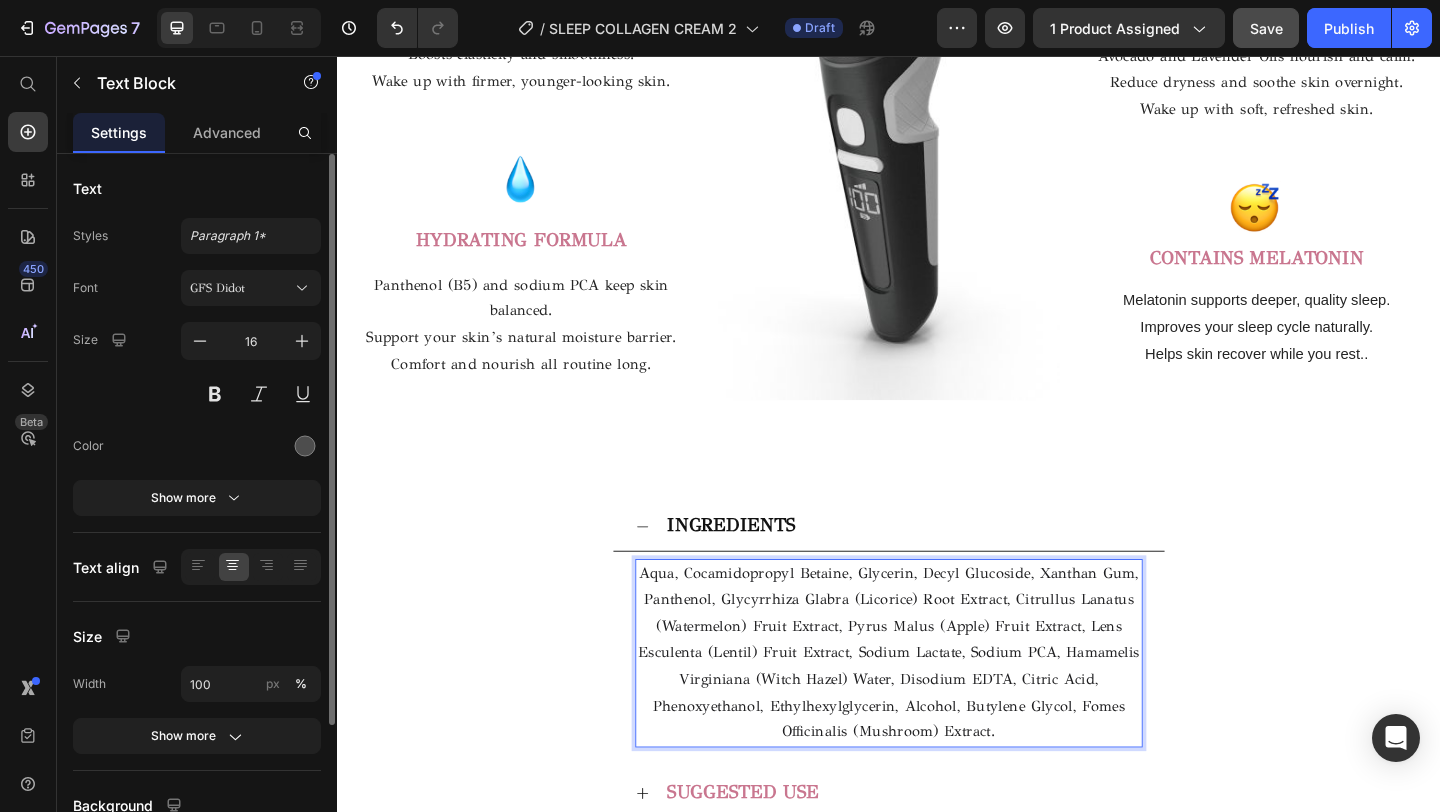 click on "Aqua, Cocamidopropyl Betaine, Glycerin, Decyl Glucoside, Xanthan Gum, Panthenol, Glycyrrhiza Glabra (Licorice) Root Extract, Citrullus Lanatus (Watermelon) Fruit Extract, Pyrus Malus (Apple) Fruit Extract, Lens Esculenta (Lentil) Fruit Extract, Sodium Lactate, Sodium PCA, Hamamelis Virginiana (Witch Hazel) Water, Disodium EDTA, Citric Acid, Phenoxyethanol, Ethylhexylglycerin, Alcohol, Butylene Glycol, Fomes Officinalis (Mushroom) Extract." at bounding box center (937, 706) 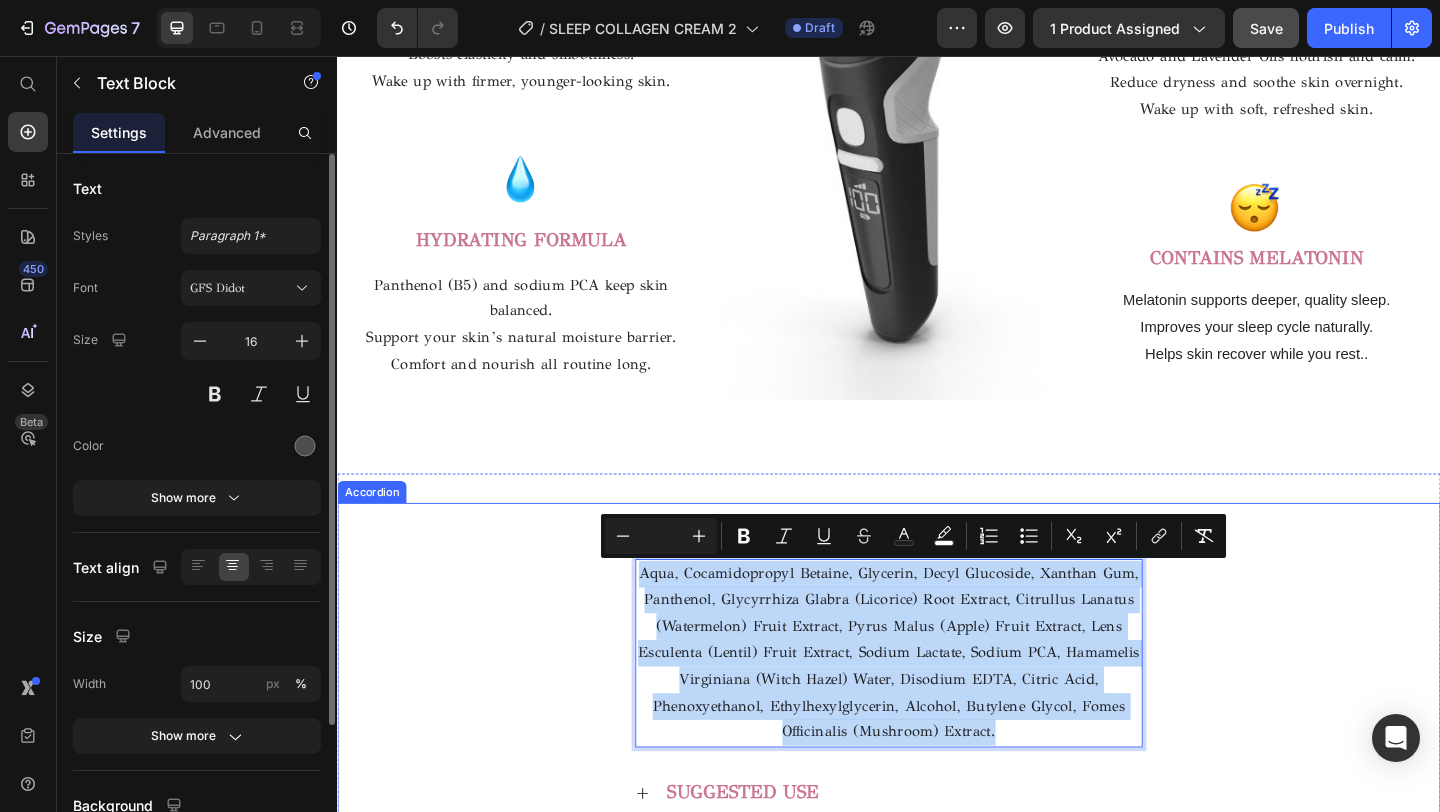 drag, startPoint x: 1054, startPoint y: 791, endPoint x: 679, endPoint y: 557, distance: 442.01923 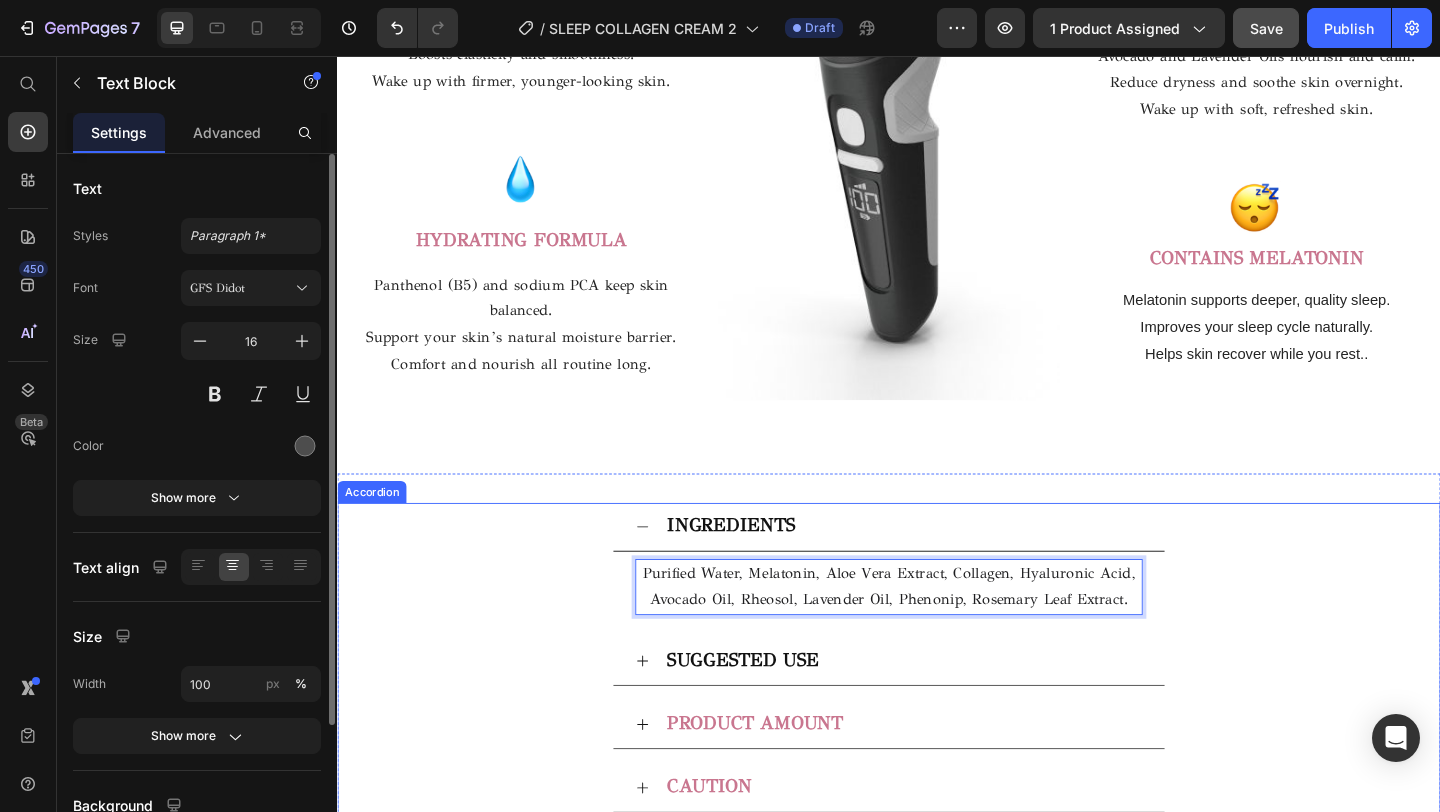 click on "SUGGESTED USE" at bounding box center [953, 714] 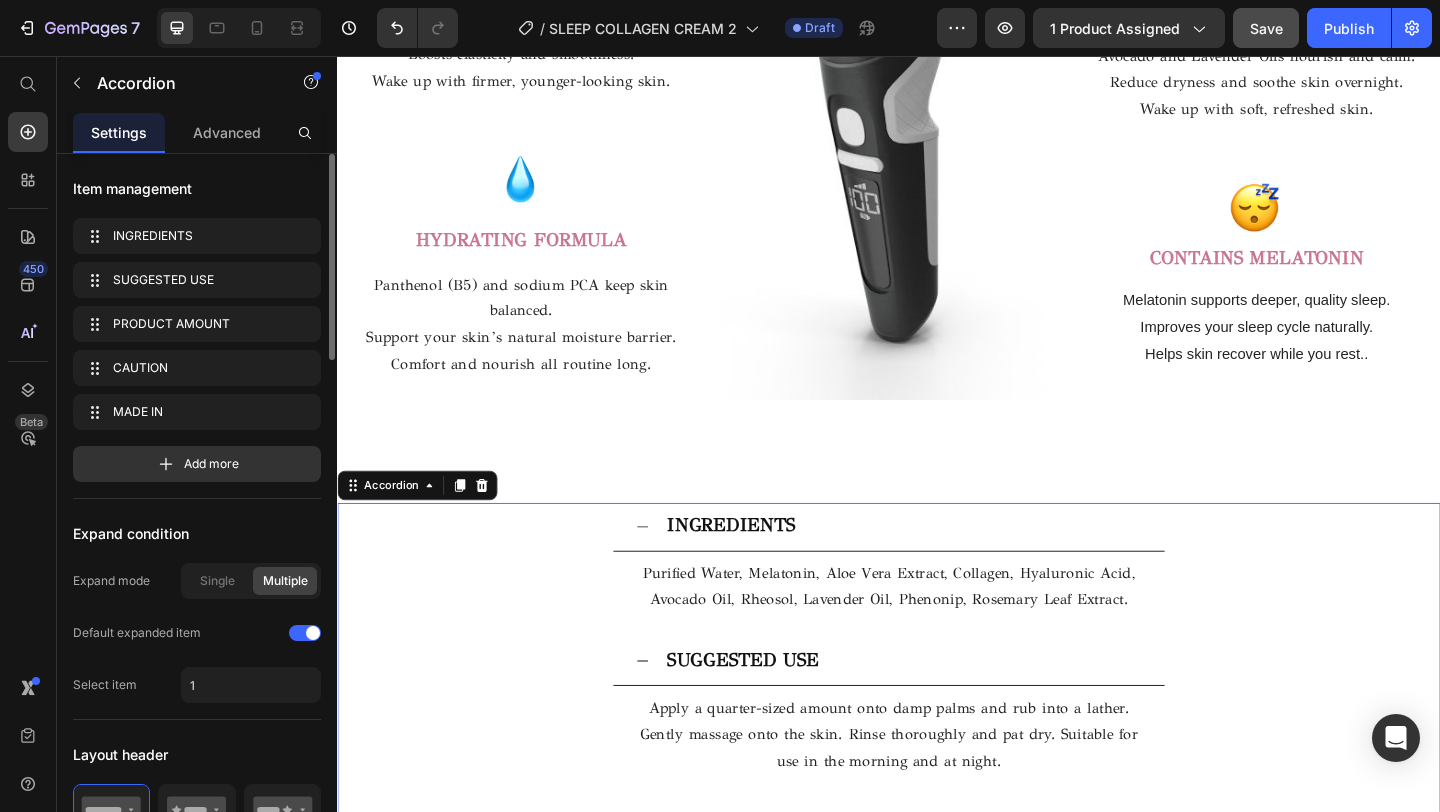 scroll, scrollTop: 3066, scrollLeft: 0, axis: vertical 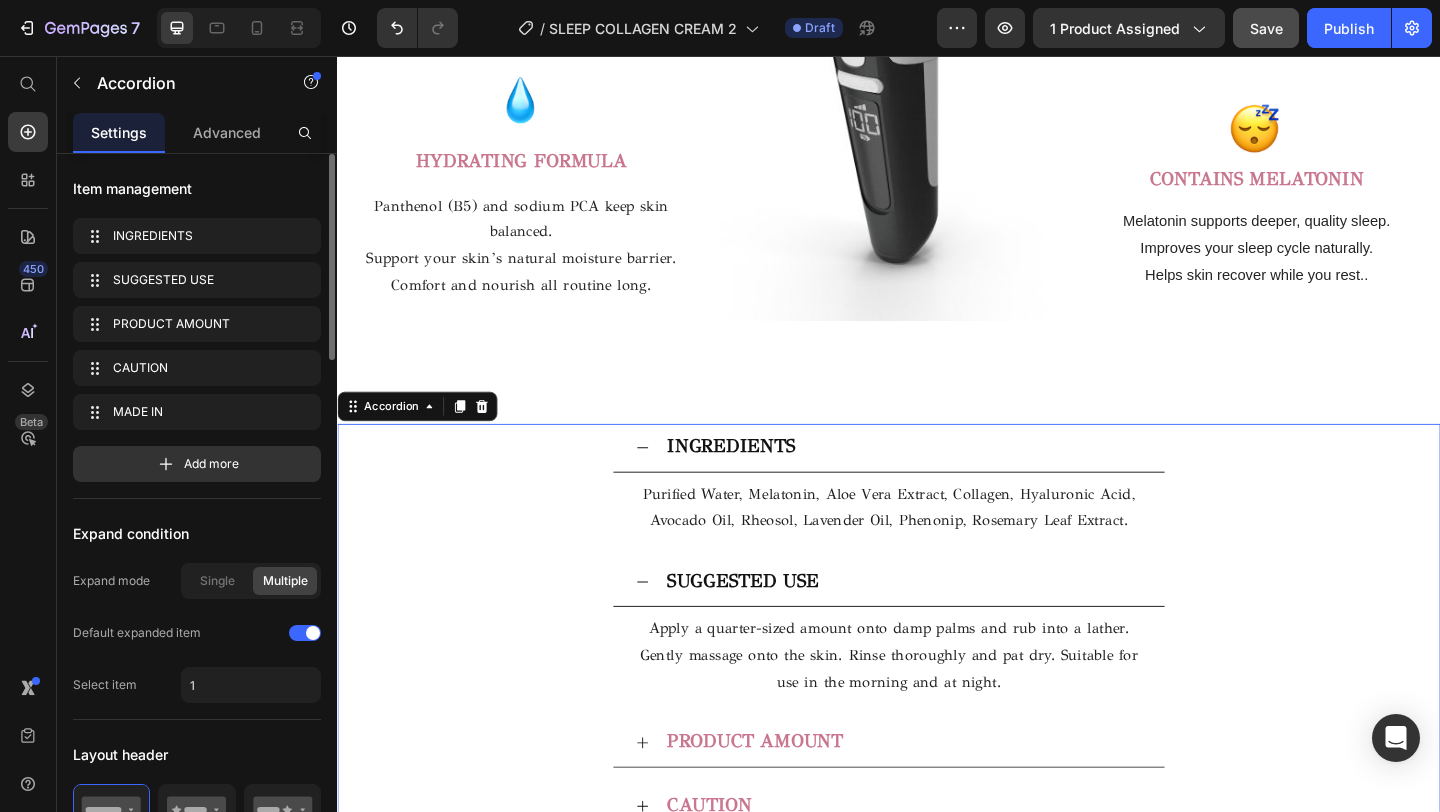 click on "Apply a quarter-sized amount onto damp palms and rub into a lather. Gently massage onto the skin. Rinse thoroughly and pat dry. Suitable for use in the morning and at night." at bounding box center (937, 707) 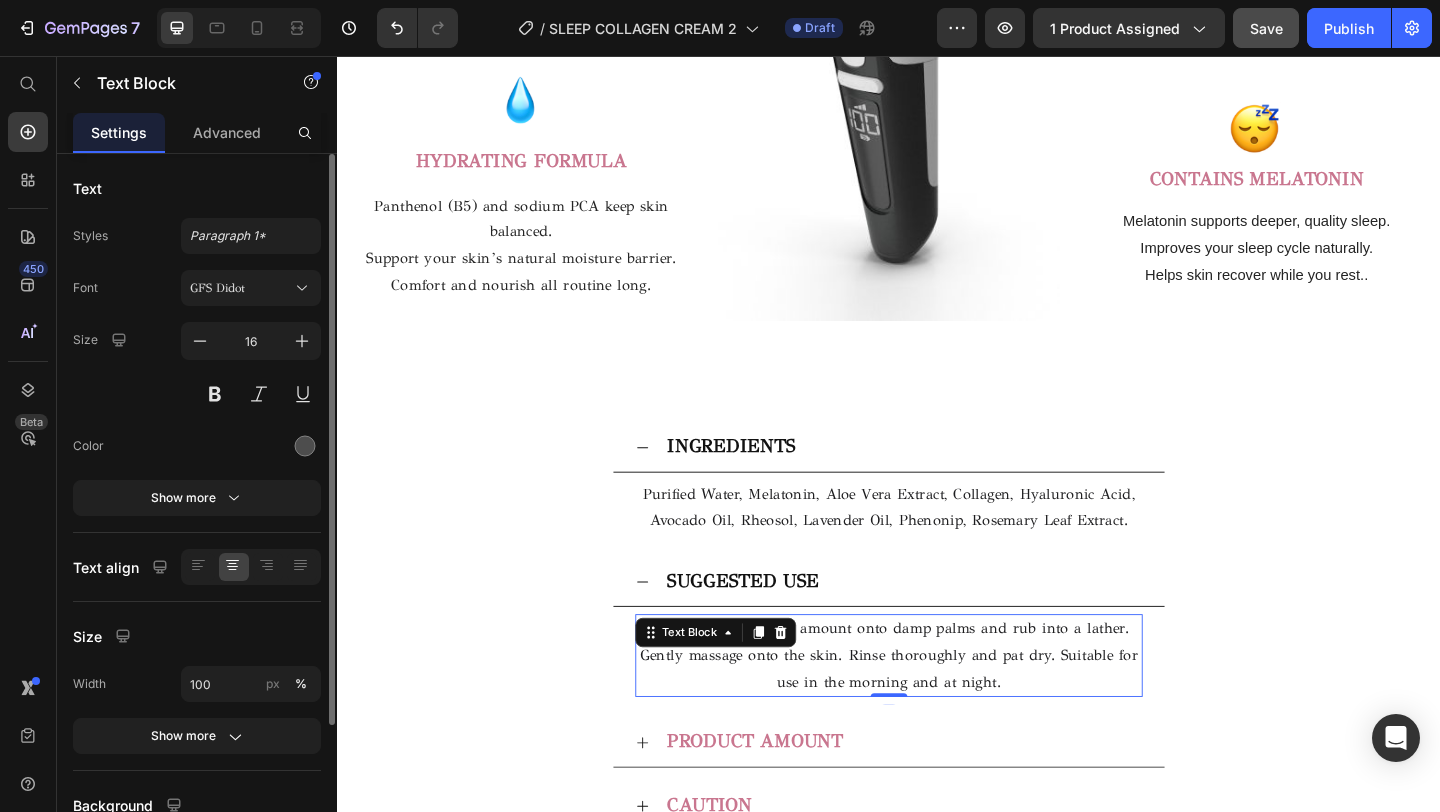 click on "Apply a quarter-sized amount onto damp palms and rub into a lather. Gently massage onto the skin. Rinse thoroughly and pat dry. Suitable for use in the morning and at night." at bounding box center (937, 707) 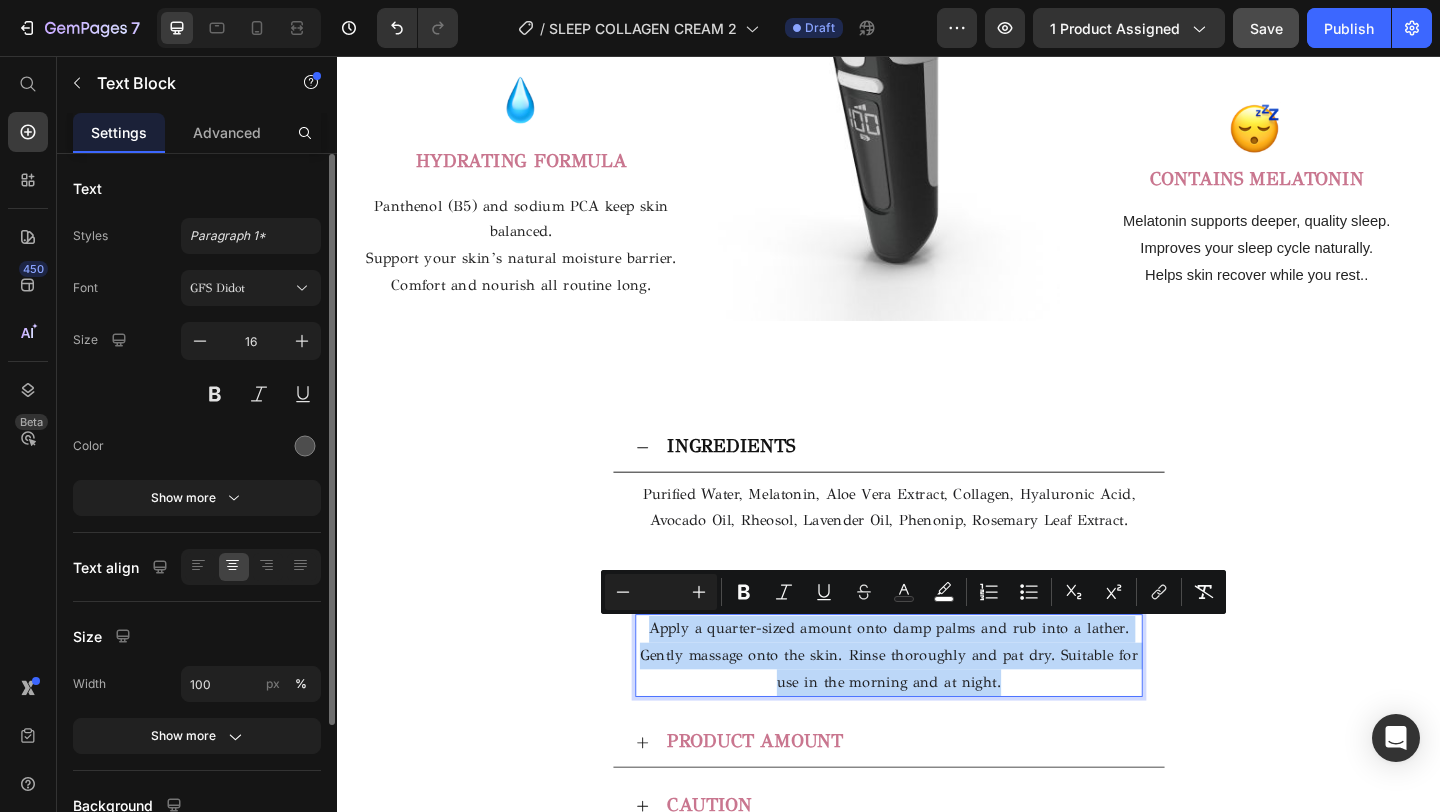 drag, startPoint x: 1067, startPoint y: 738, endPoint x: 680, endPoint y: 667, distance: 393.459 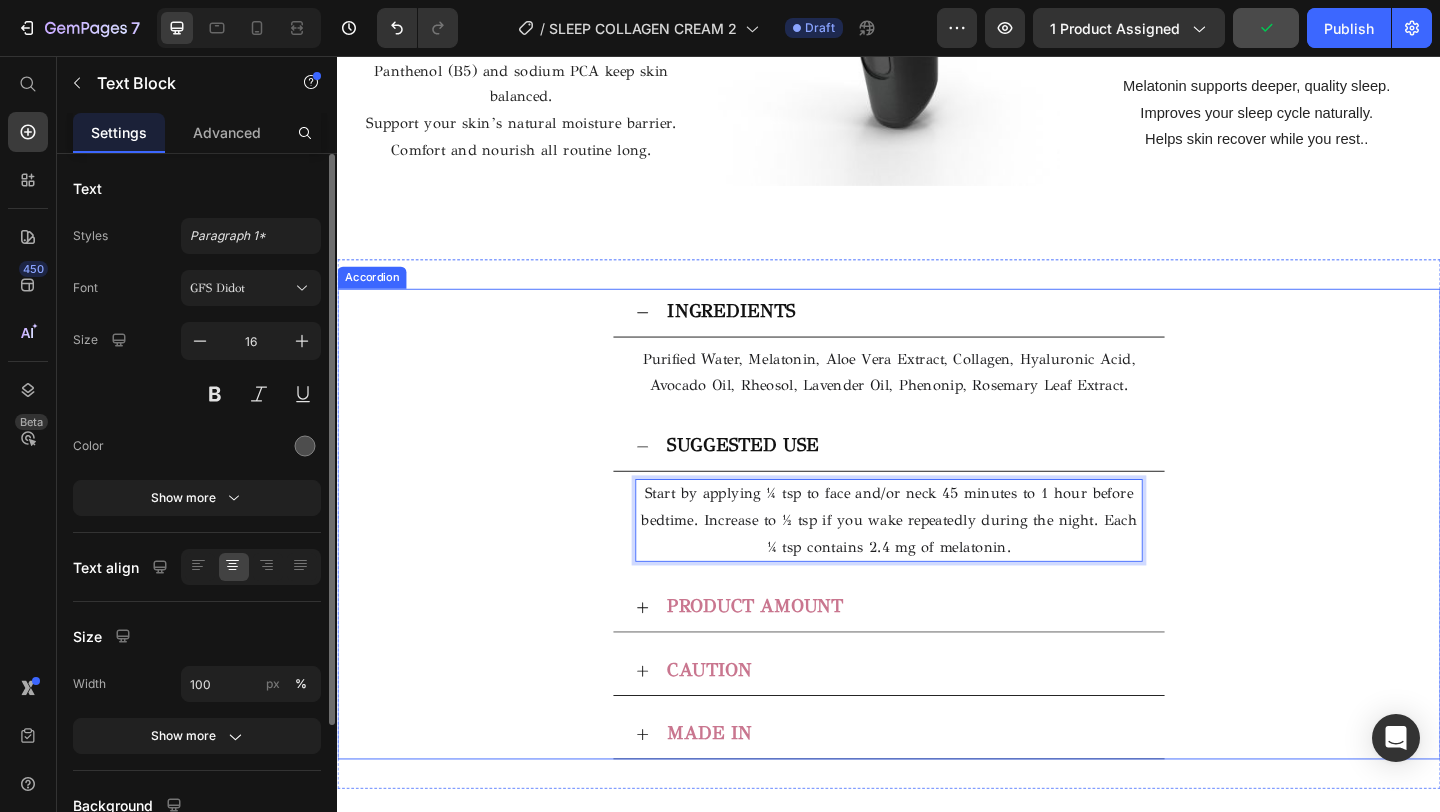 scroll, scrollTop: 3242, scrollLeft: 0, axis: vertical 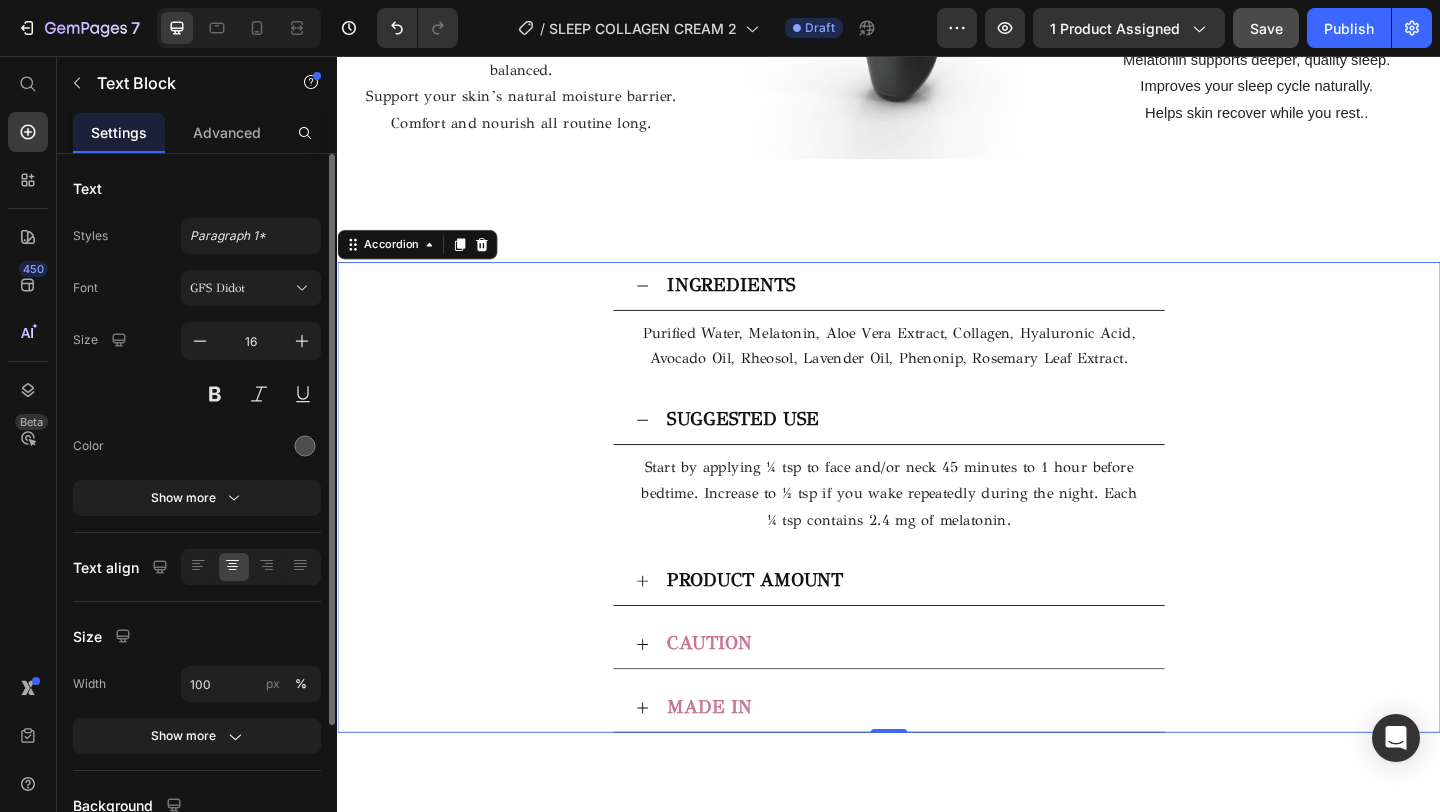 click on "PRODUCT AMOUNT" at bounding box center (953, 627) 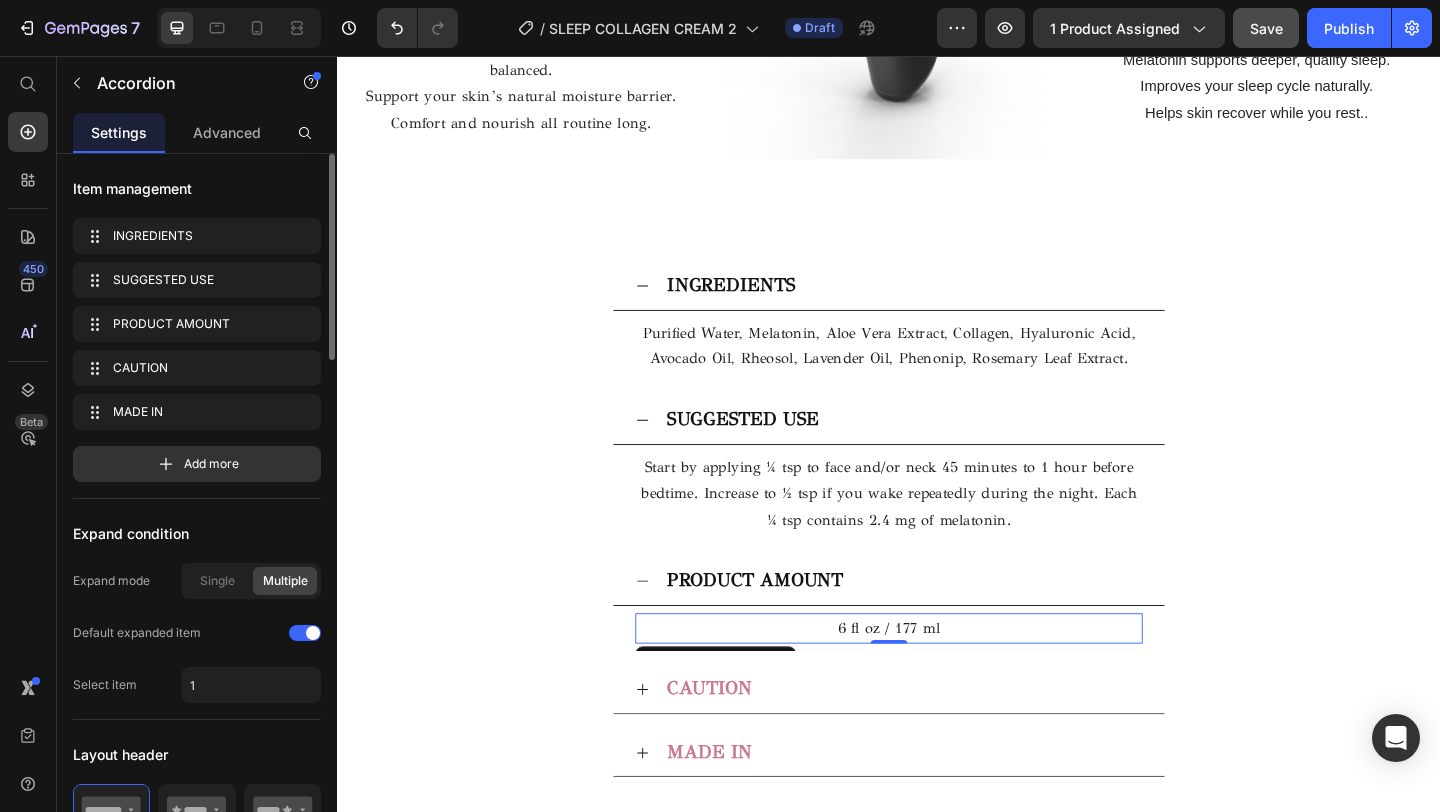 click on "6 fl oz / 177 ml" at bounding box center (937, 677) 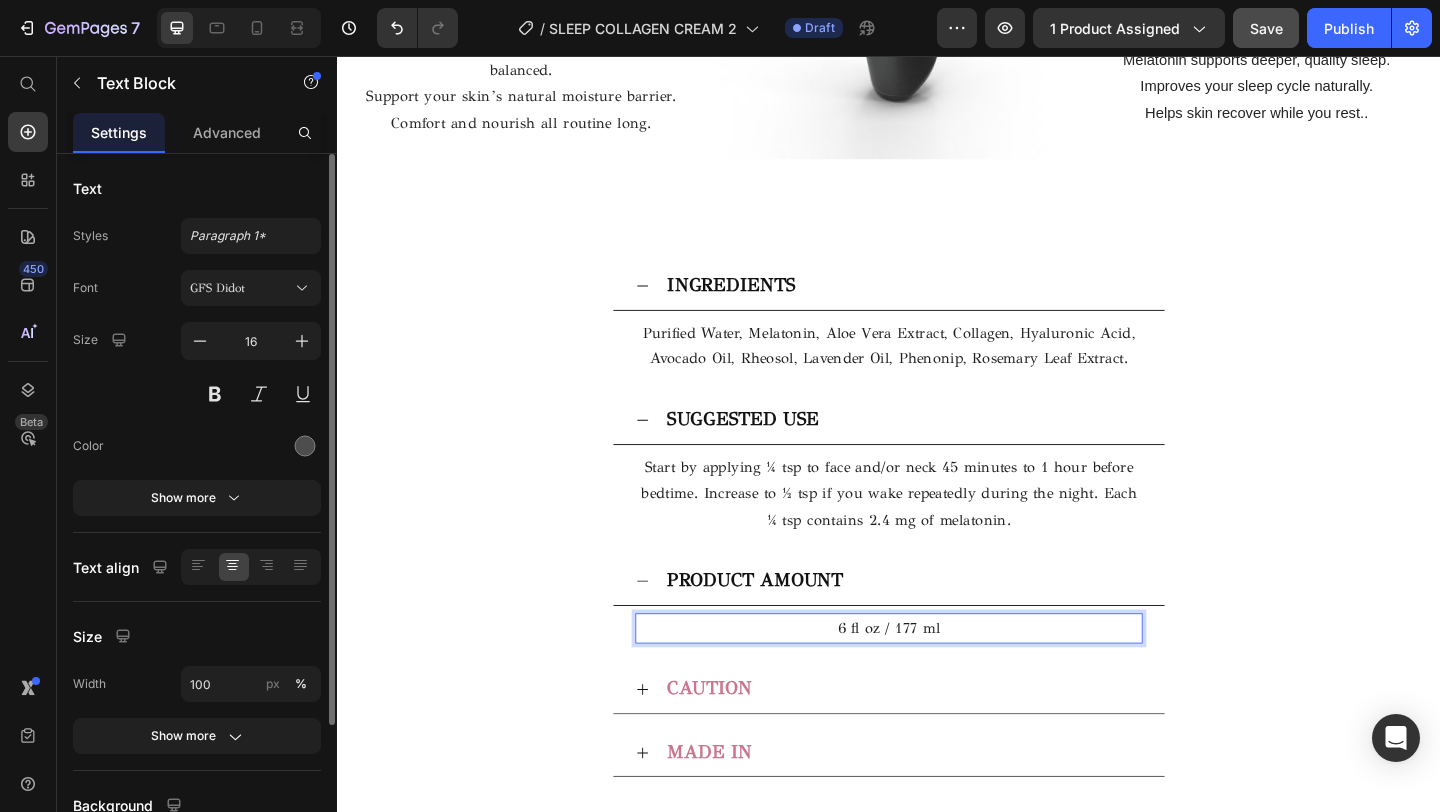 click on "6 fl oz / 177 ml" at bounding box center [937, 678] 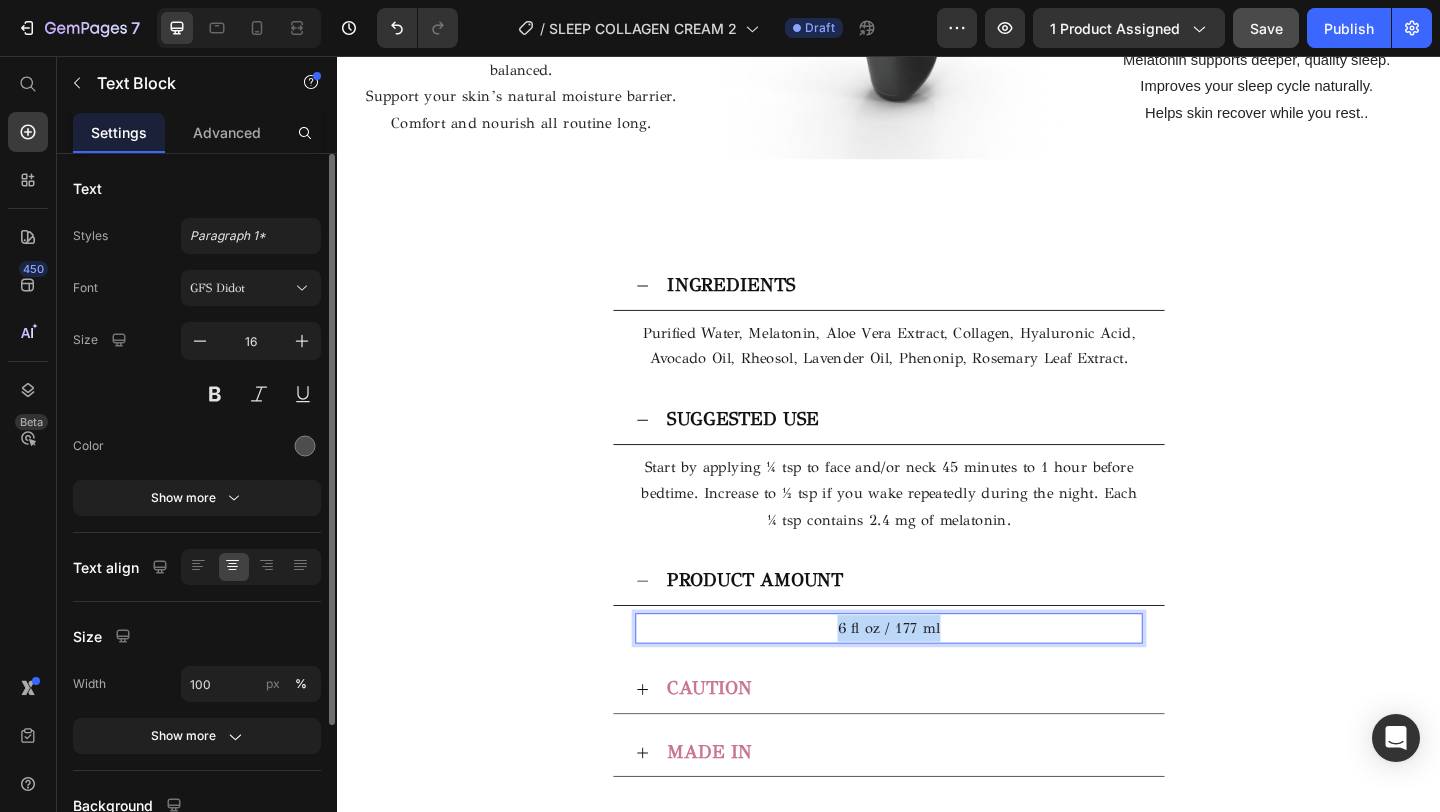 drag, startPoint x: 1018, startPoint y: 684, endPoint x: 850, endPoint y: 684, distance: 168 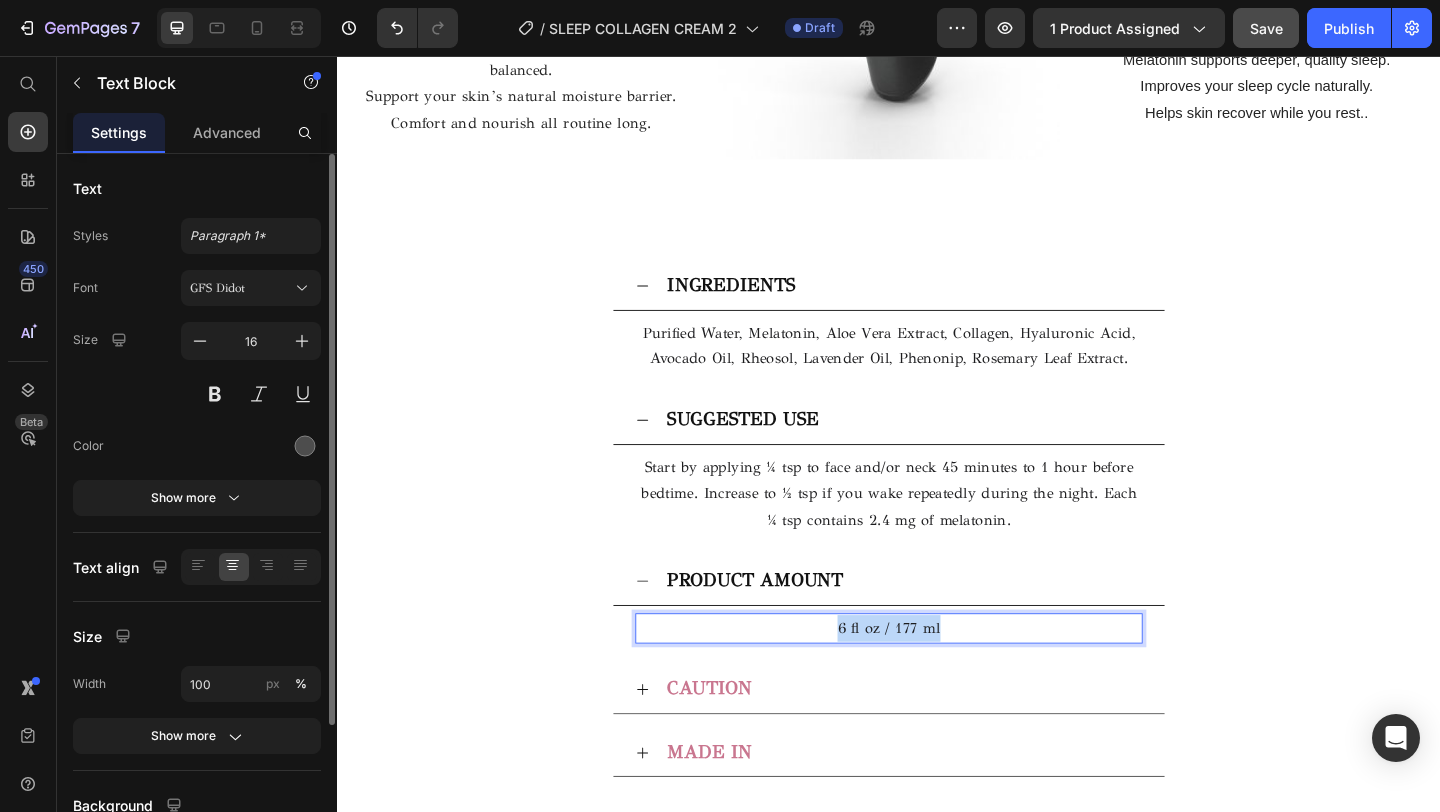 click on "6 fl oz / 177 ml" at bounding box center [937, 678] 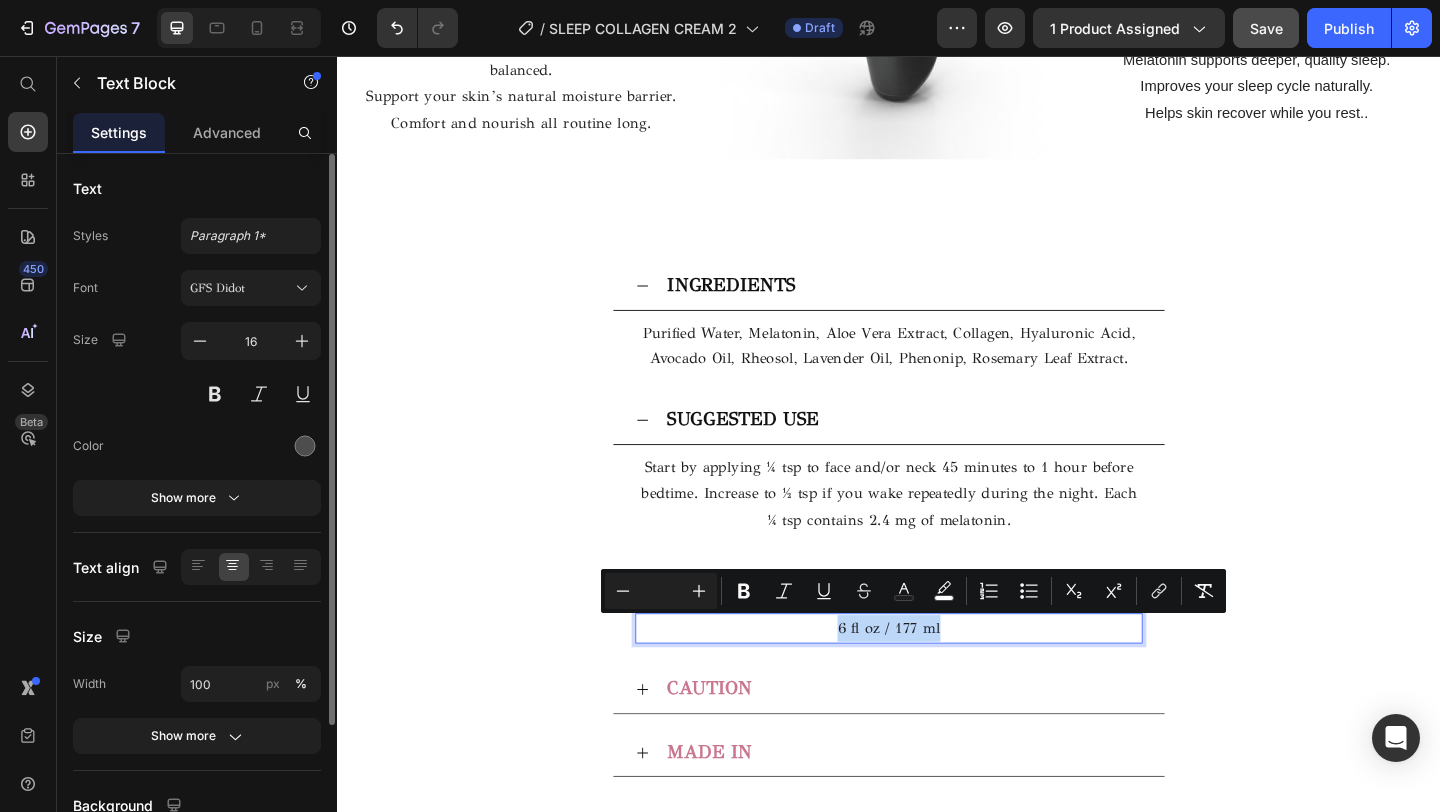 copy on "6 fl oz / 177 ml" 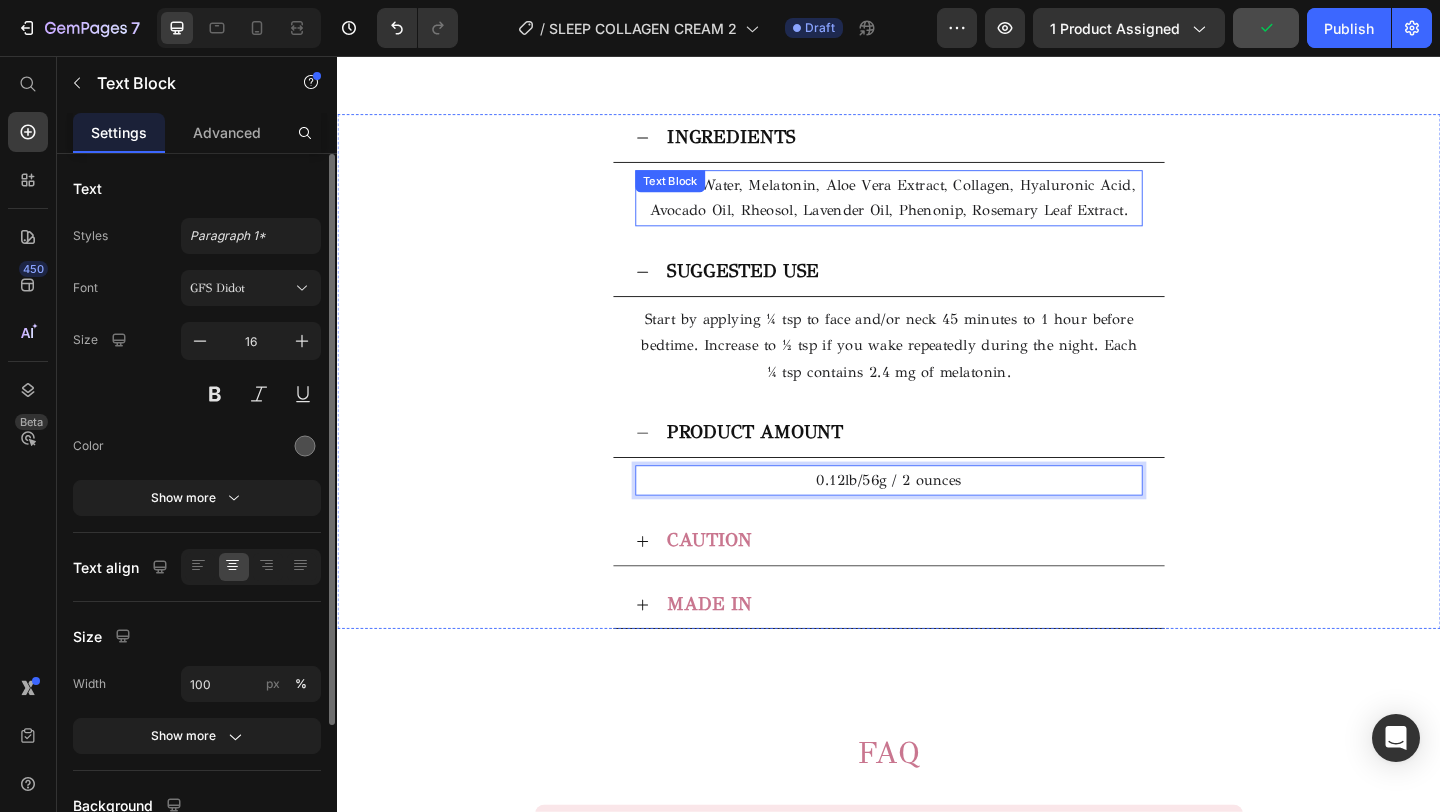 scroll, scrollTop: 3428, scrollLeft: 0, axis: vertical 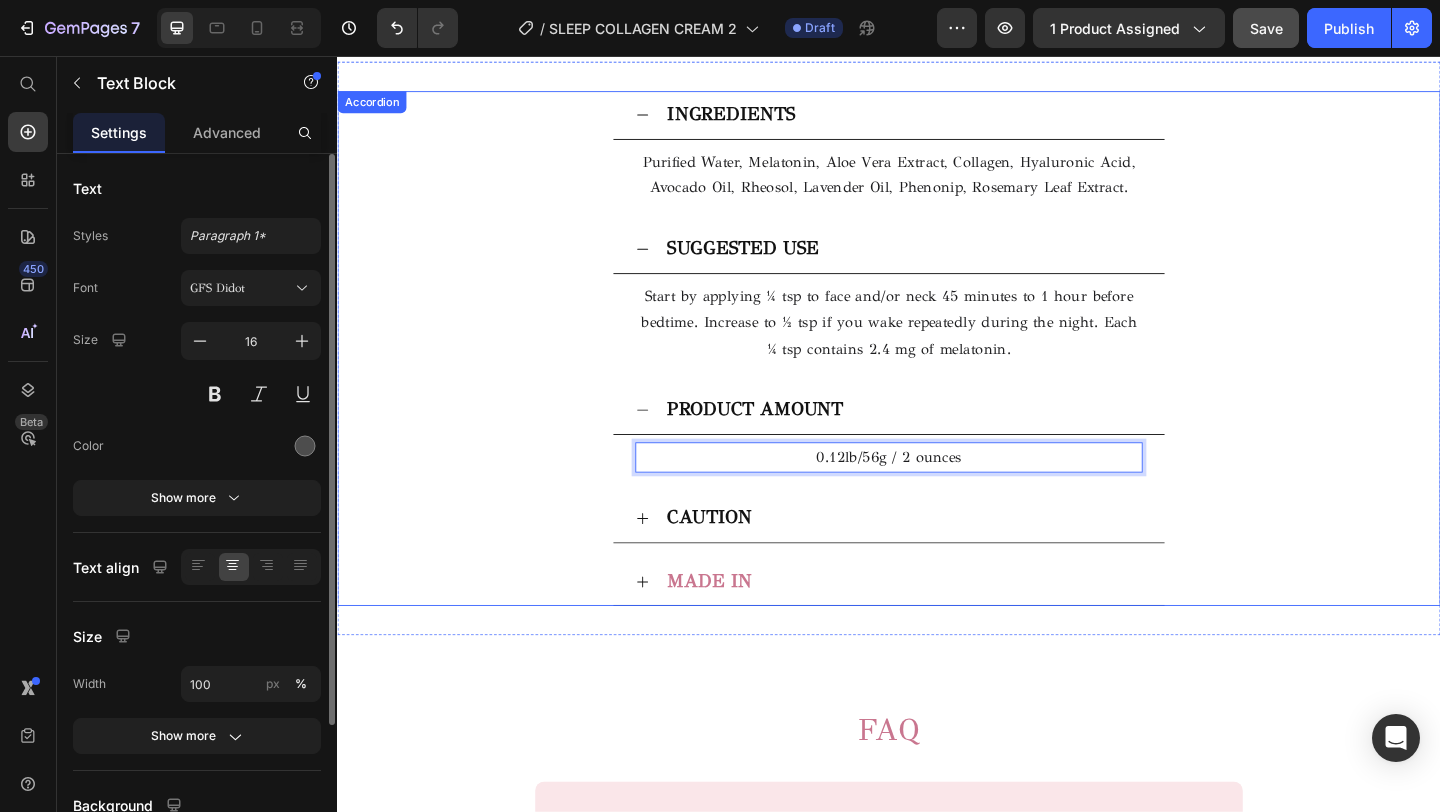 click on "CAUTION" at bounding box center (953, 559) 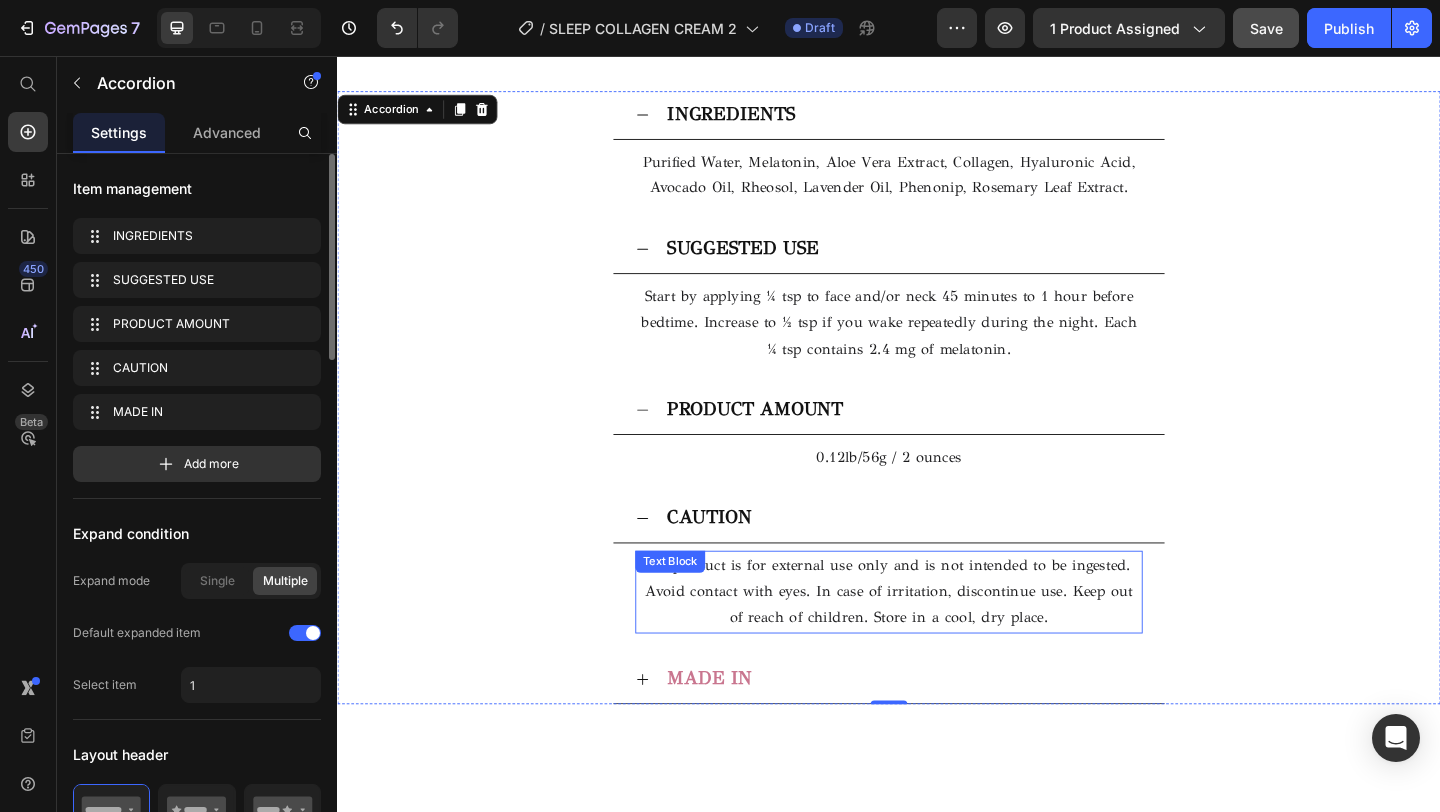 click on "his product is for external use only and is not intended to be ingested. Avoid contact with eyes. In case of irritation, discontinue use. Keep out of reach of children. Store in a cool, dry place." at bounding box center (937, 639) 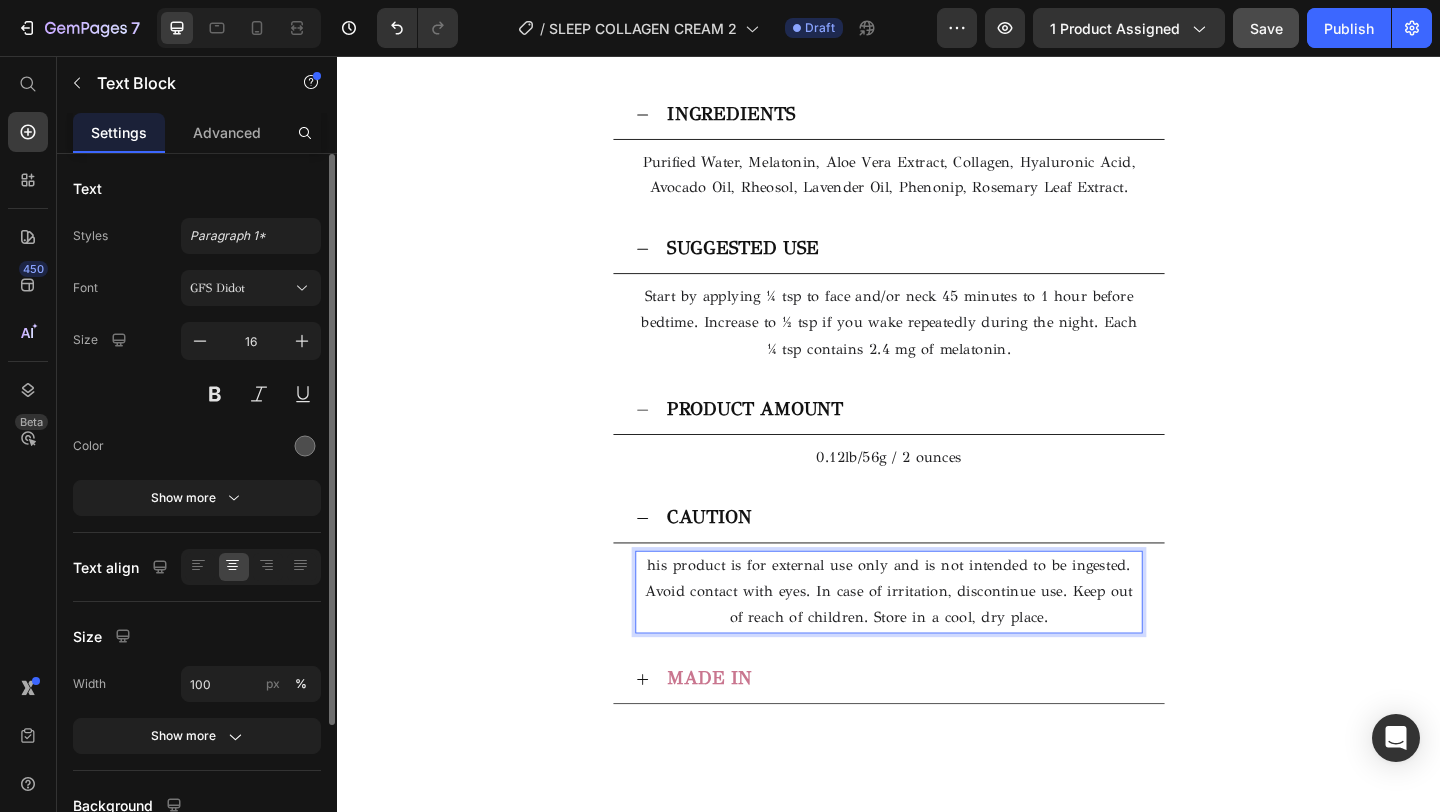 click on "his product is for external use only and is not intended to be ingested. Avoid contact with eyes. In case of irritation, discontinue use. Keep out of reach of children. Store in a cool, dry place." at bounding box center (937, 639) 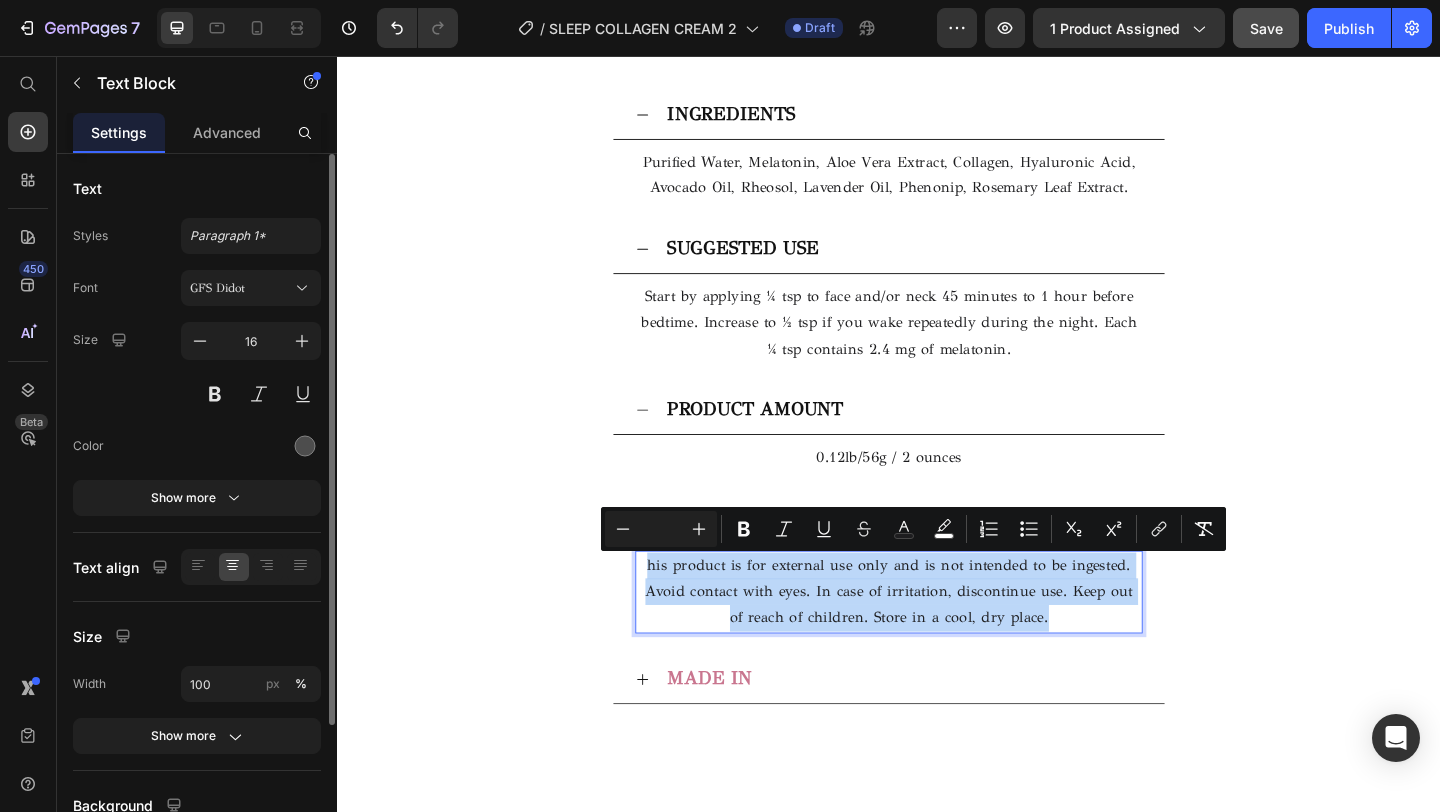 drag, startPoint x: 1108, startPoint y: 667, endPoint x: 678, endPoint y: 595, distance: 435.98624 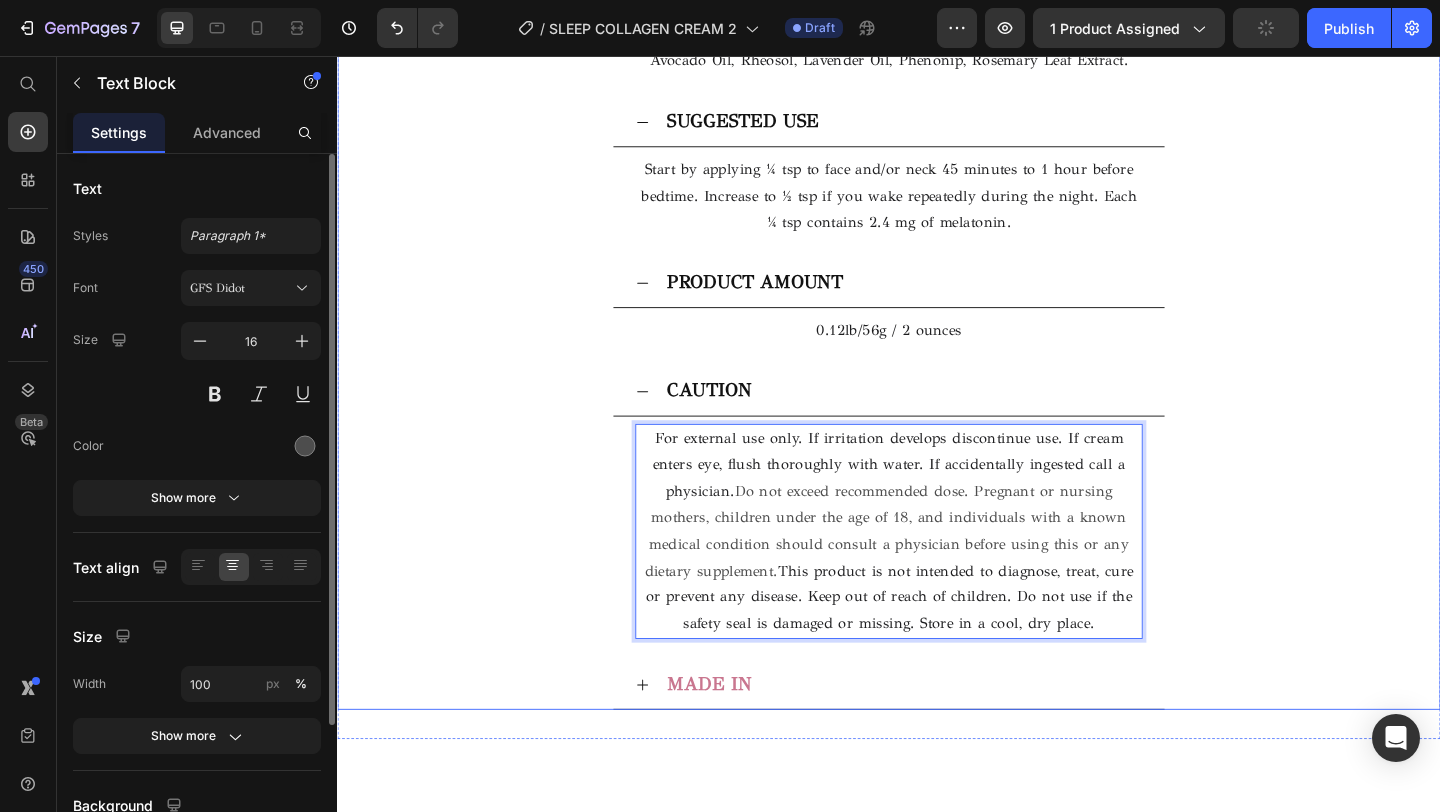 scroll, scrollTop: 3573, scrollLeft: 0, axis: vertical 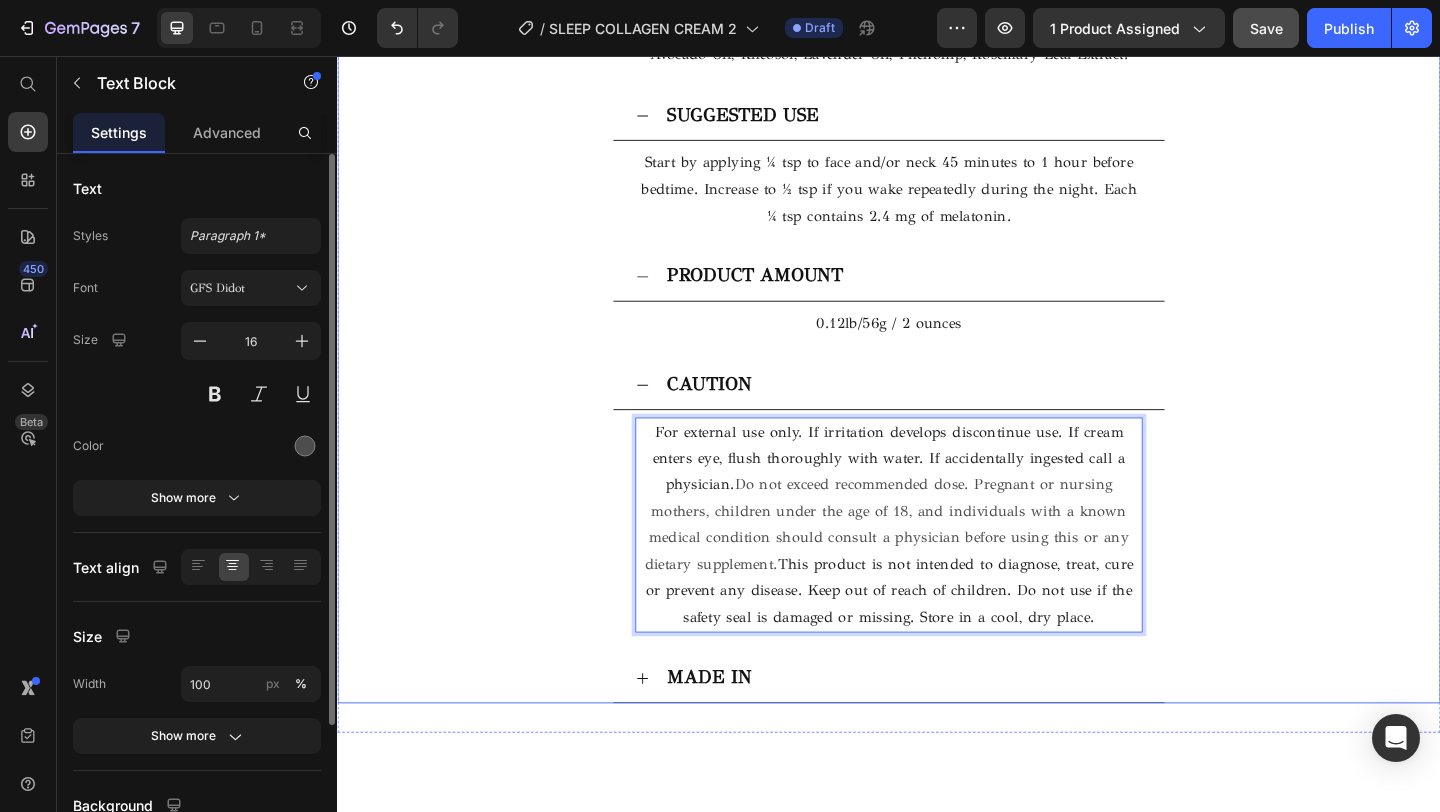 click on "MADE IN" at bounding box center [953, 733] 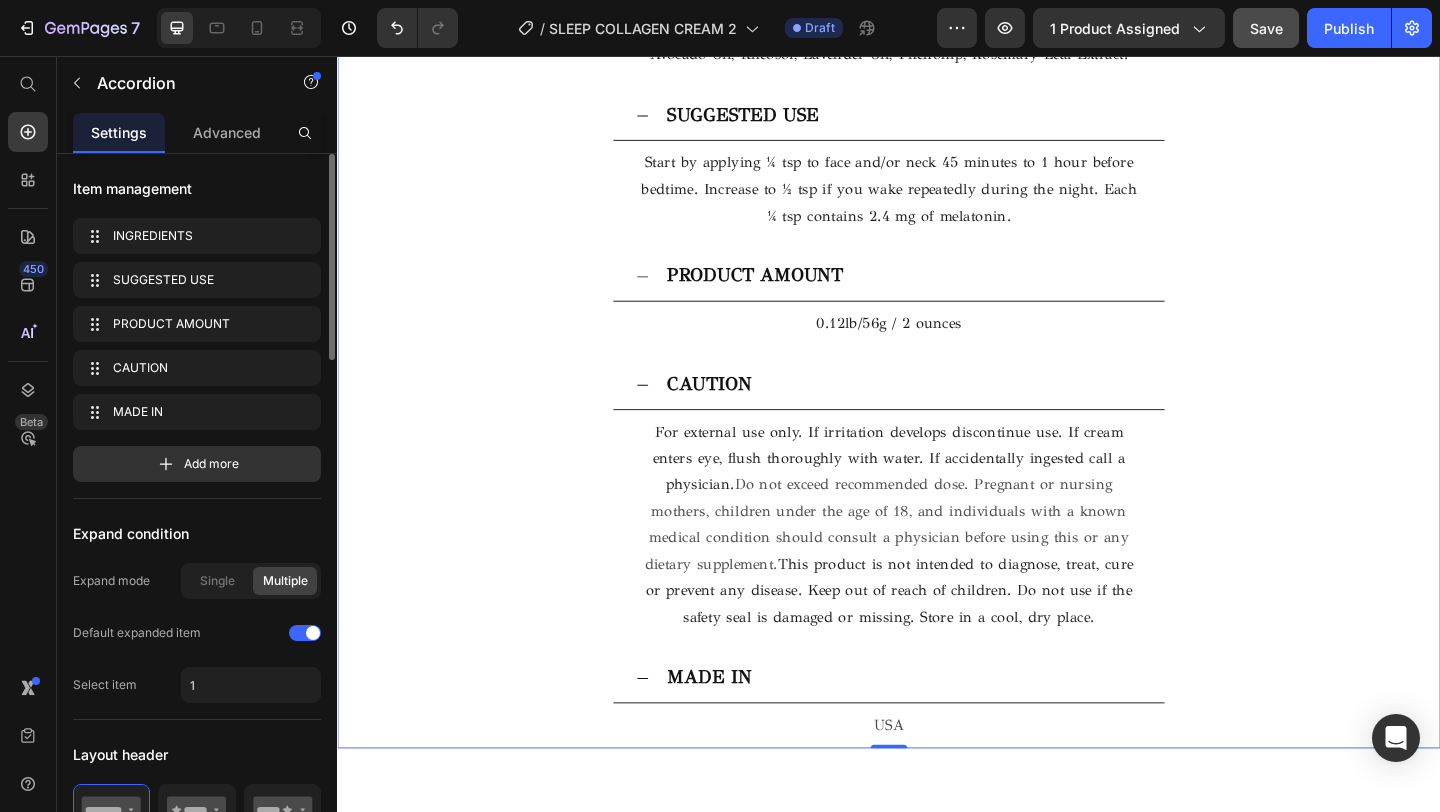 click on "INGREDIENTS   Purified Water, Melatonin, Aloe Vera Extract, Collagen, Hyaluronic Acid, Avocado Oil, Rheosol, Lavender Oil, Phenonip, Rosemary Leaf Extract. Text Block" at bounding box center [937, 14] 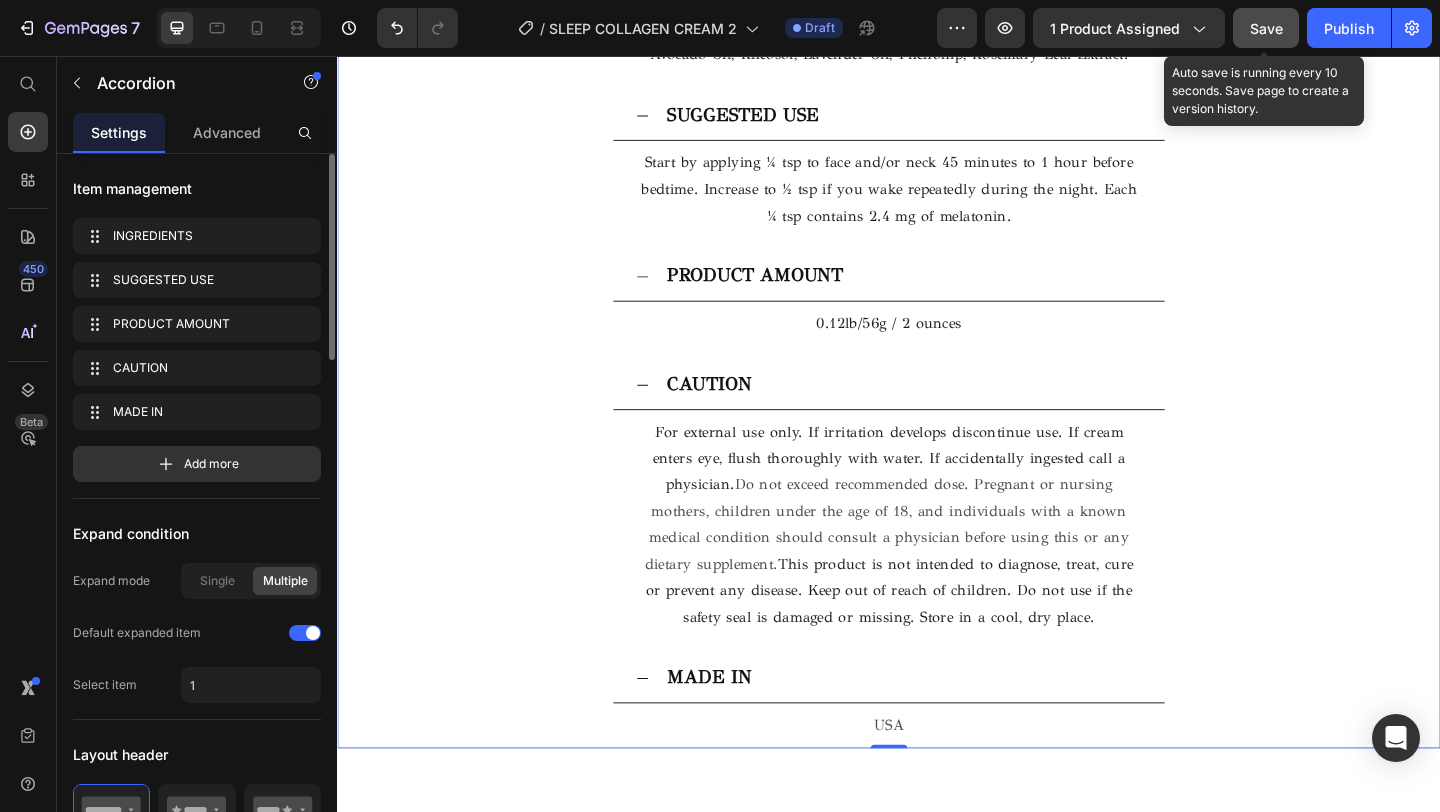 click on "Save" 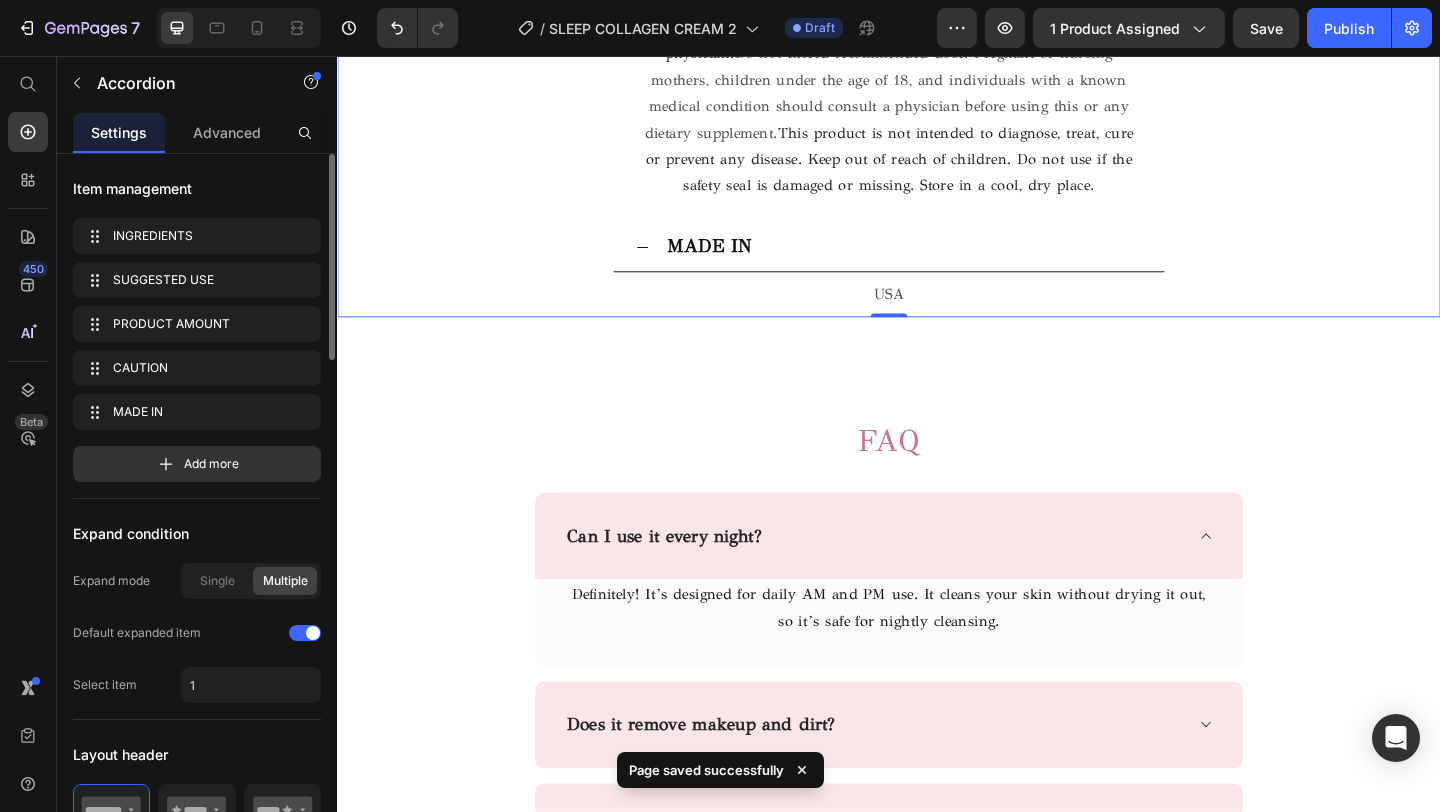 scroll, scrollTop: 4073, scrollLeft: 0, axis: vertical 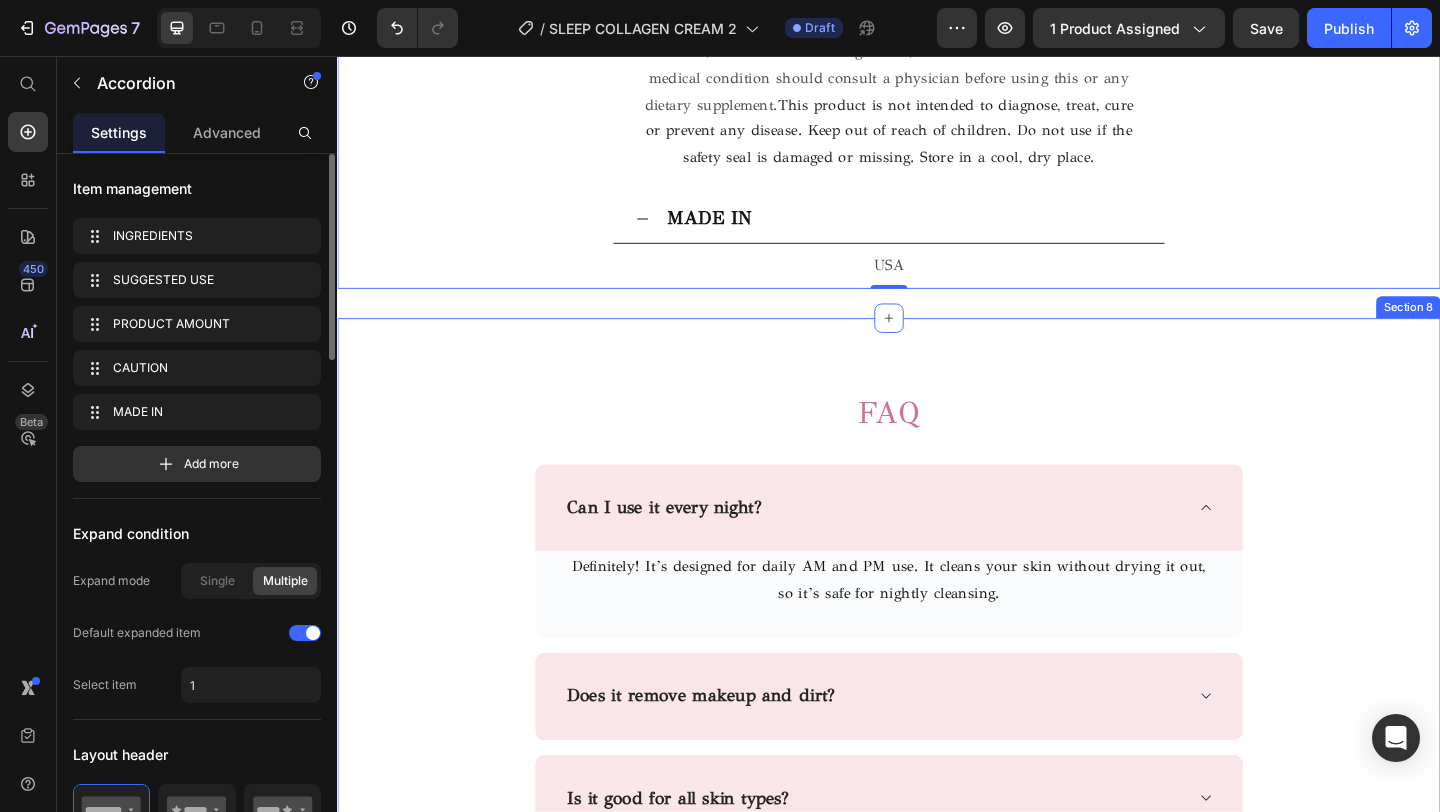 click on "Can I use it every night?" at bounding box center [937, 547] 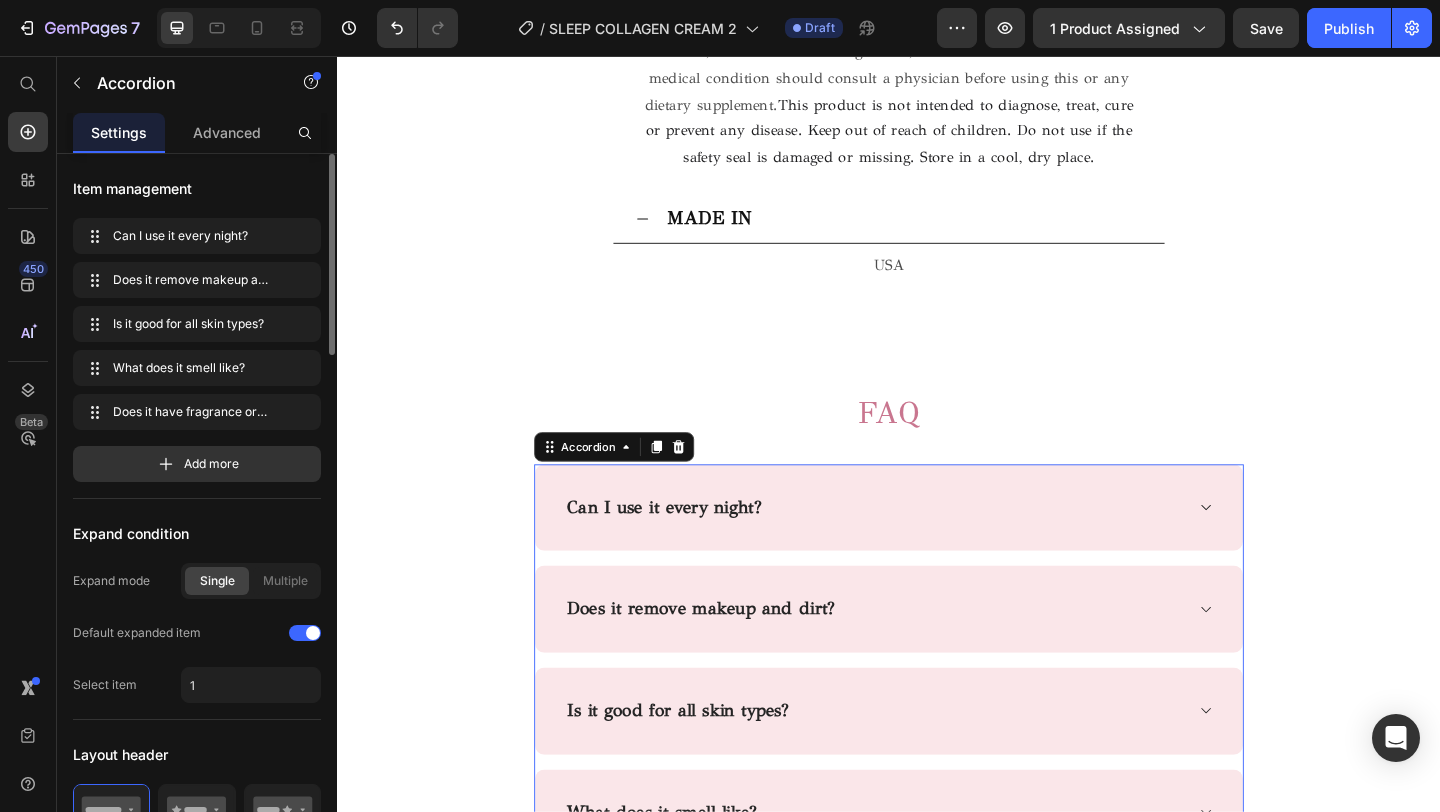 click on "Can I use it every night?" at bounding box center [921, 547] 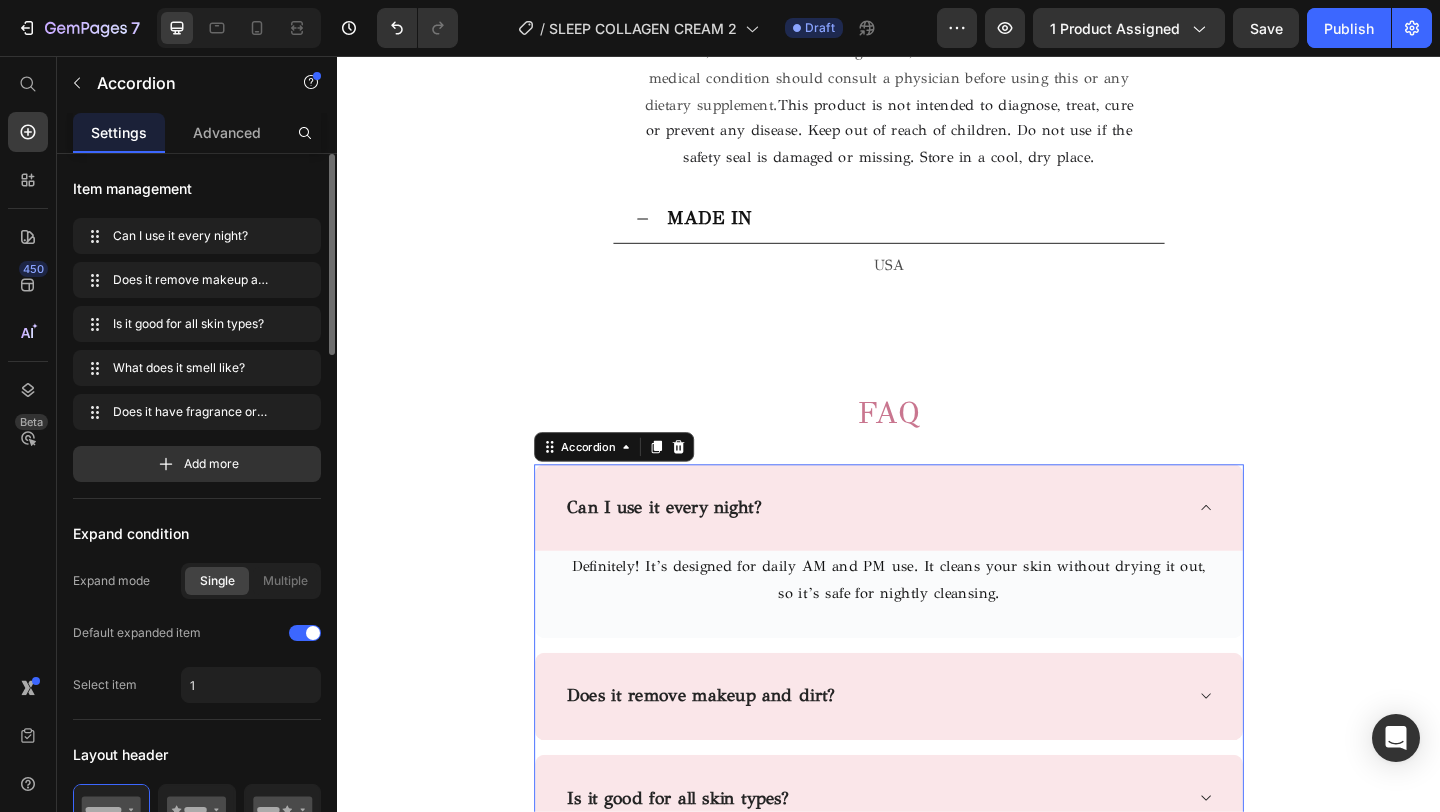 click on "Can I use it every night?" at bounding box center [693, 546] 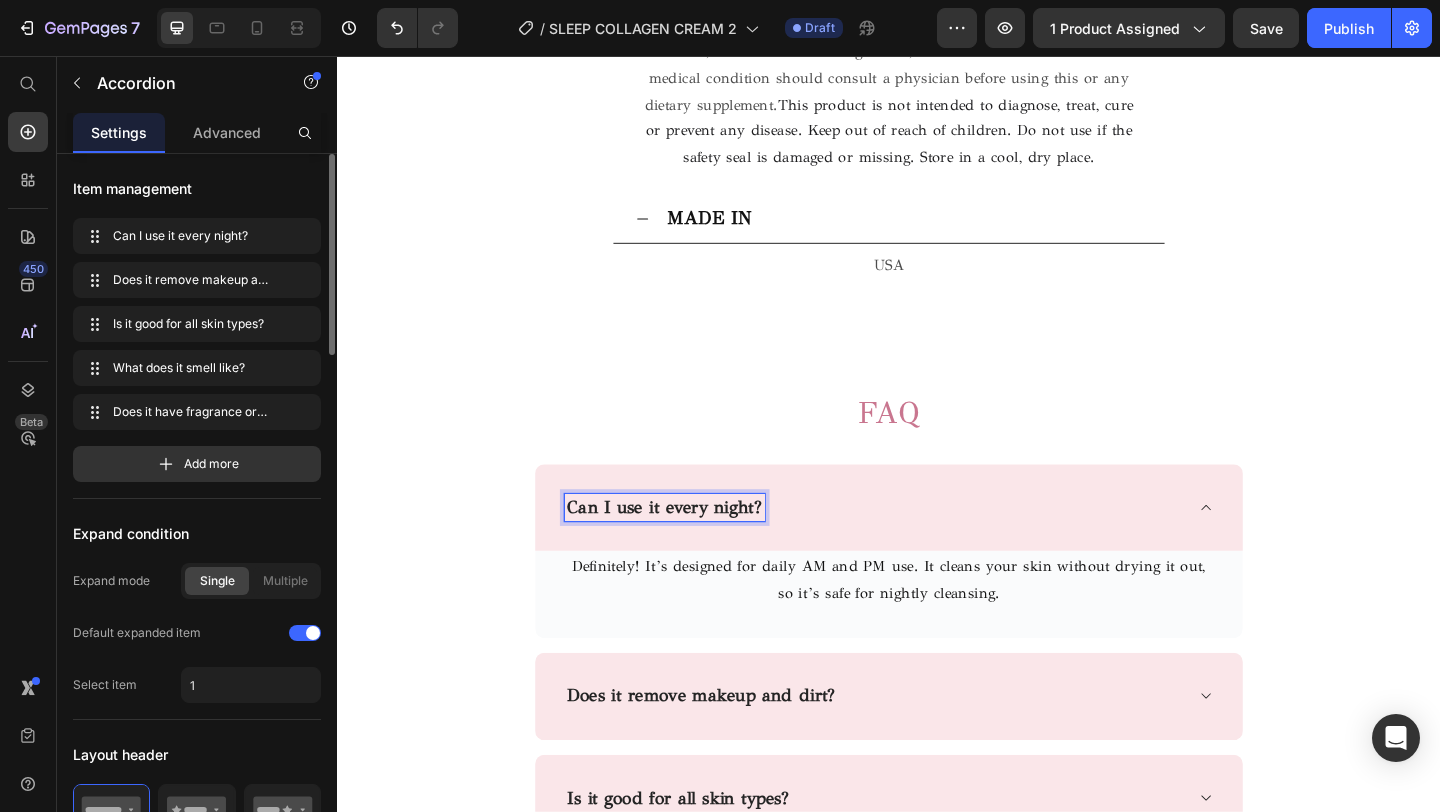 click on "Can I use it every night?" at bounding box center (693, 546) 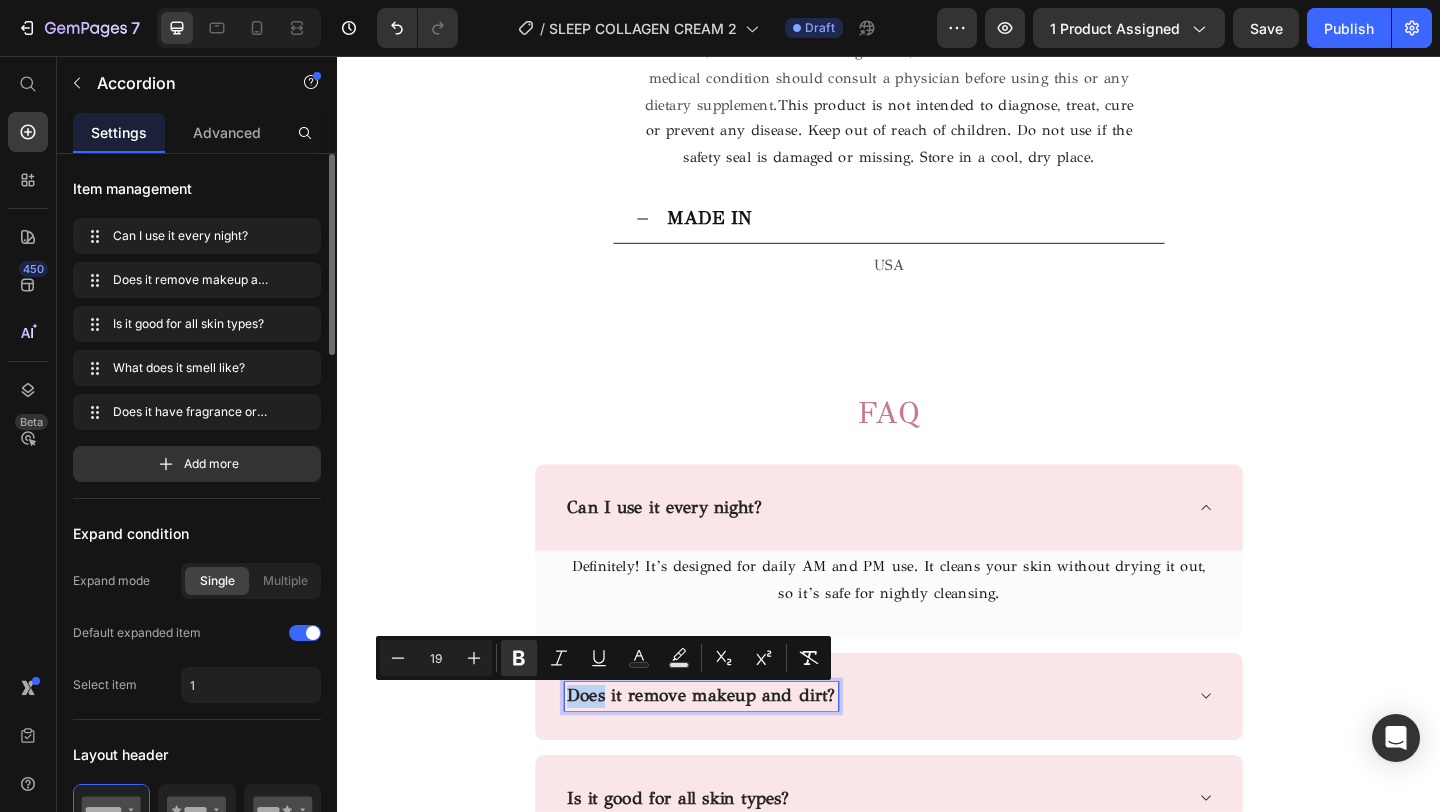 drag, startPoint x: 794, startPoint y: 553, endPoint x: 575, endPoint y: 554, distance: 219.00229 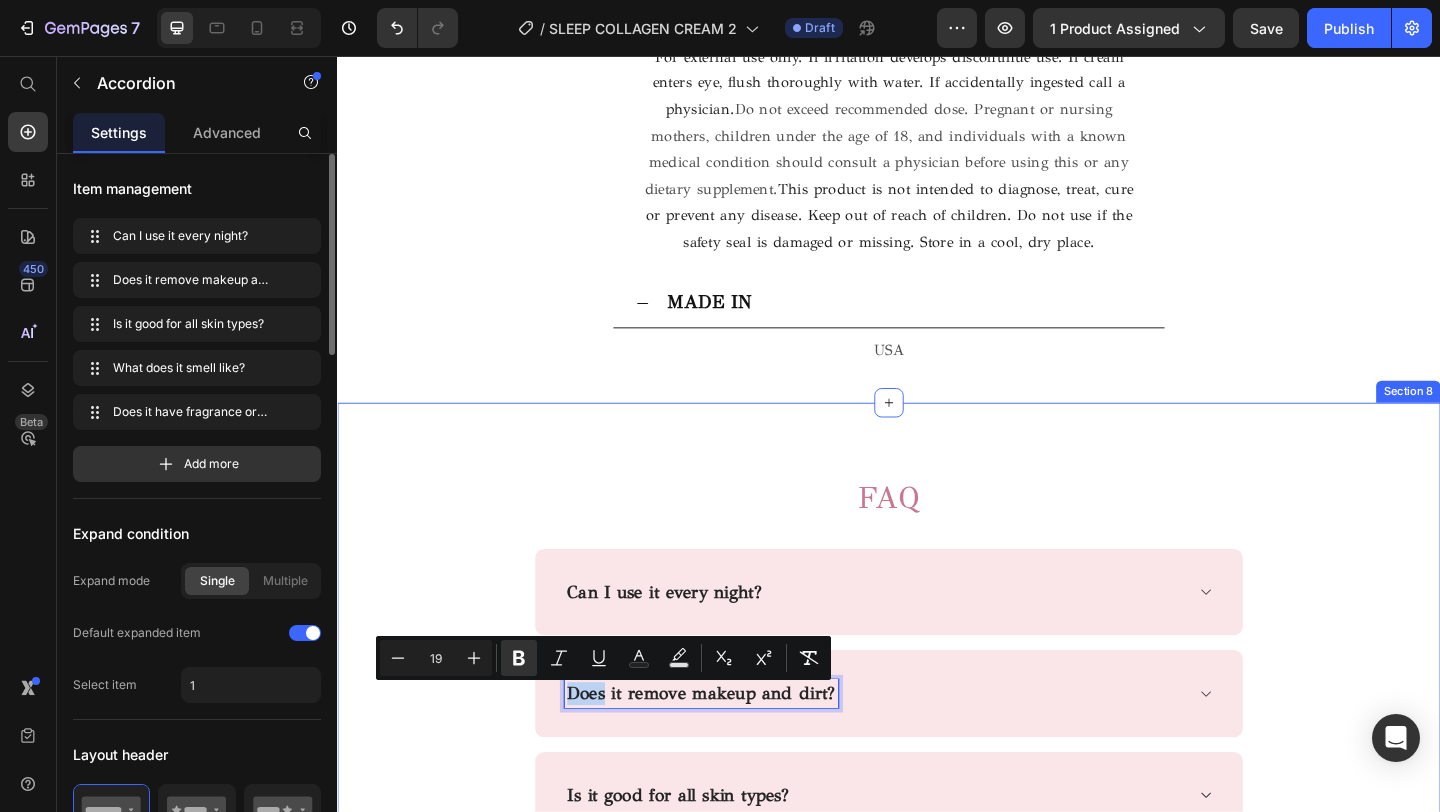 scroll, scrollTop: 3978, scrollLeft: 0, axis: vertical 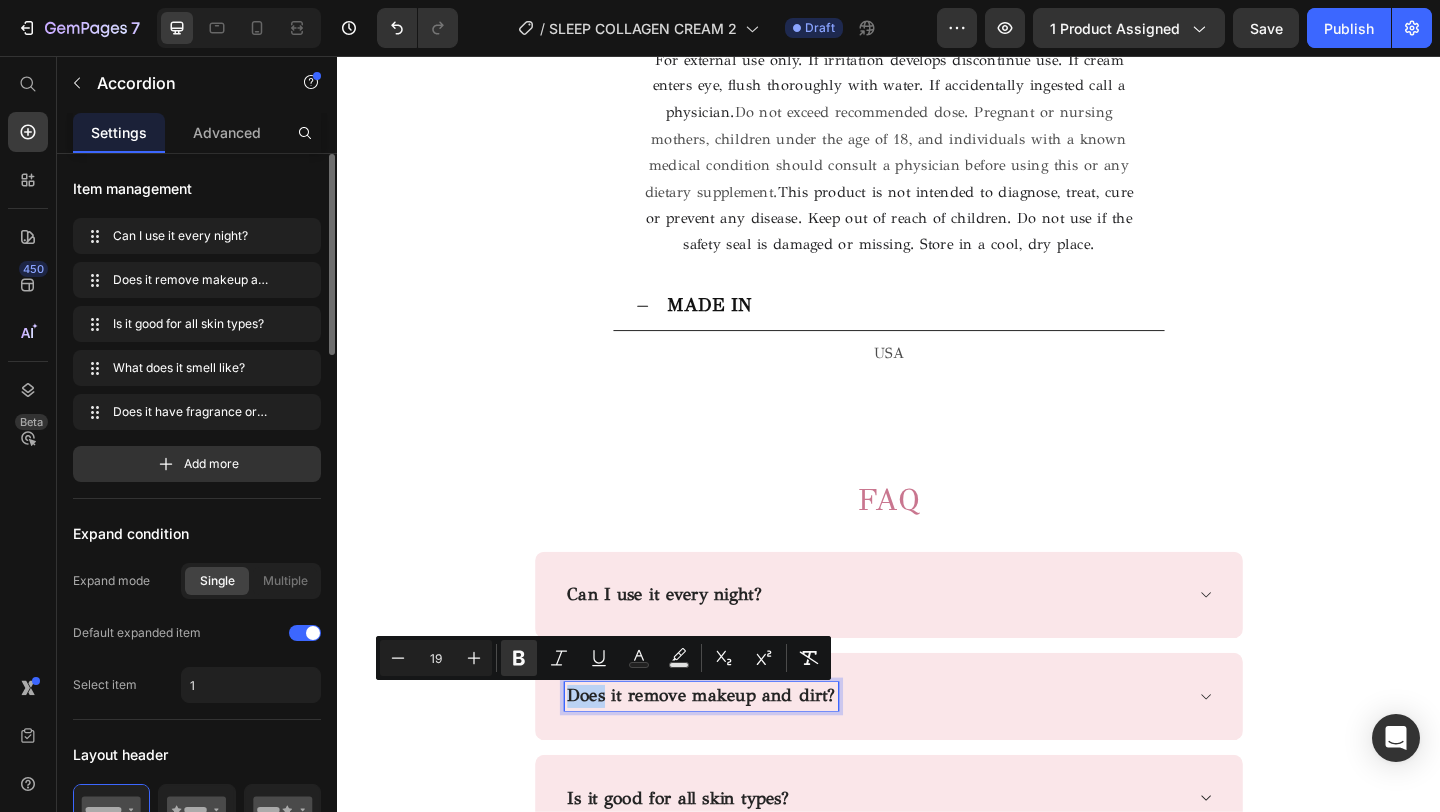 click on "Can I use it every night?" at bounding box center (937, 642) 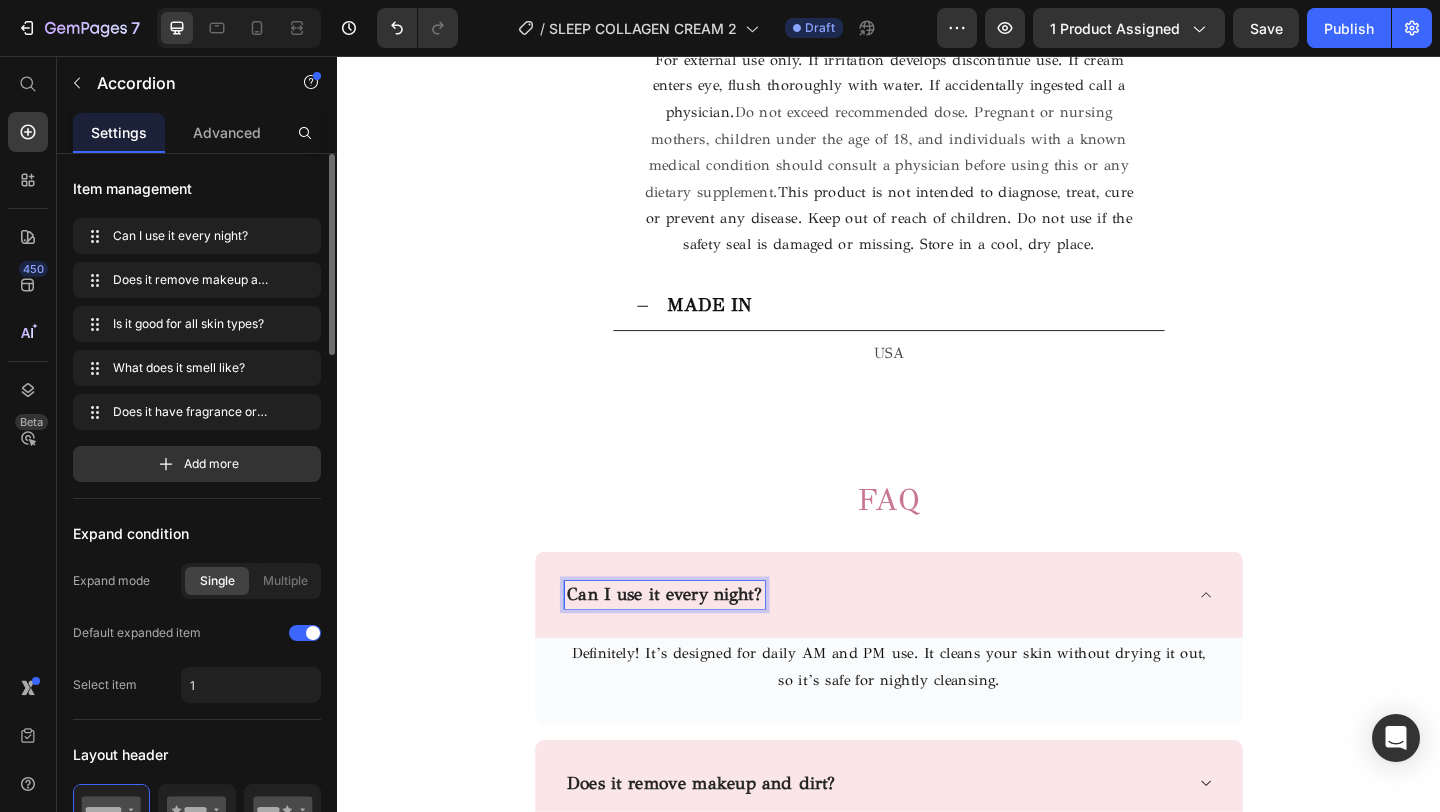 click on "Can I use it every night?" at bounding box center [693, 641] 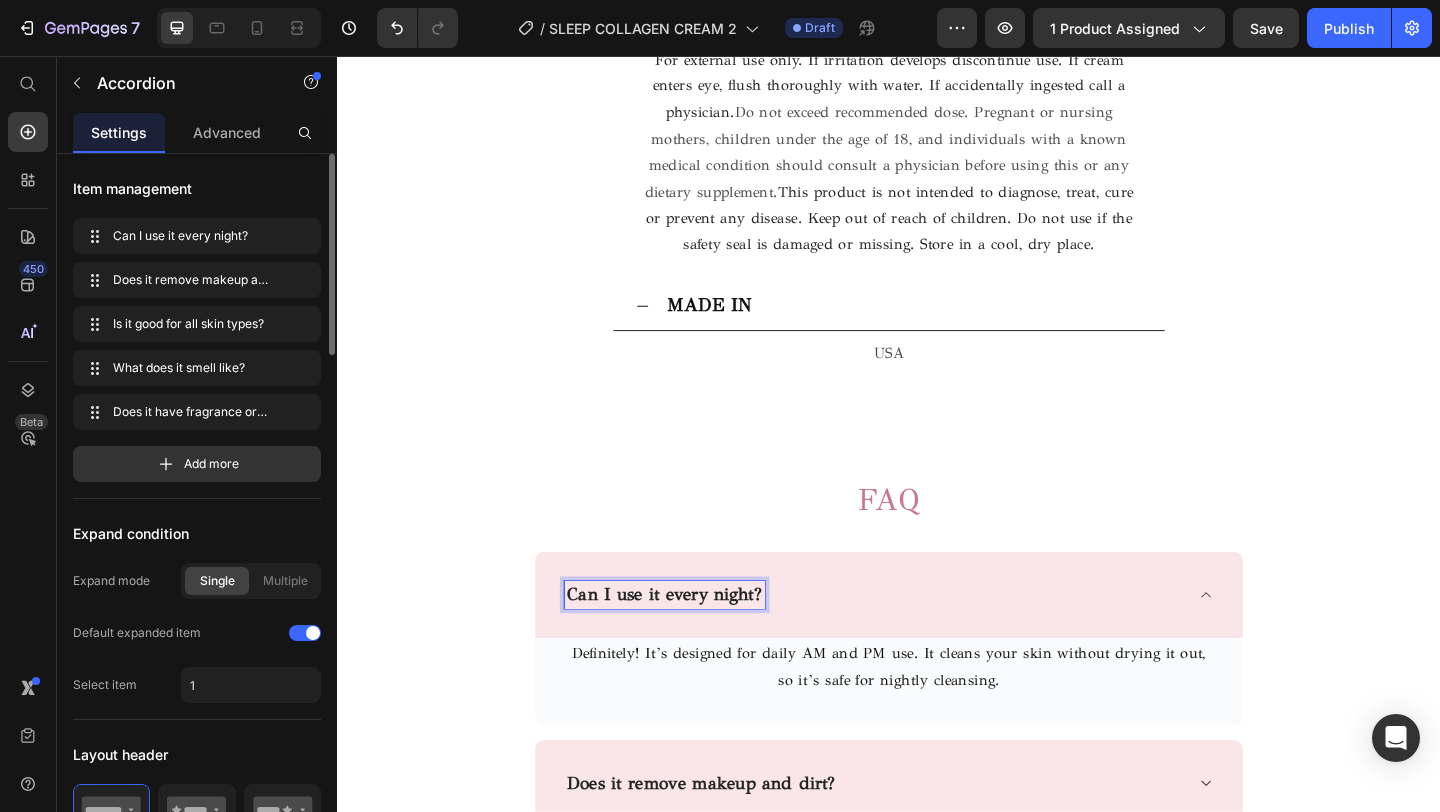 click on "Can I use it every night?" at bounding box center (693, 642) 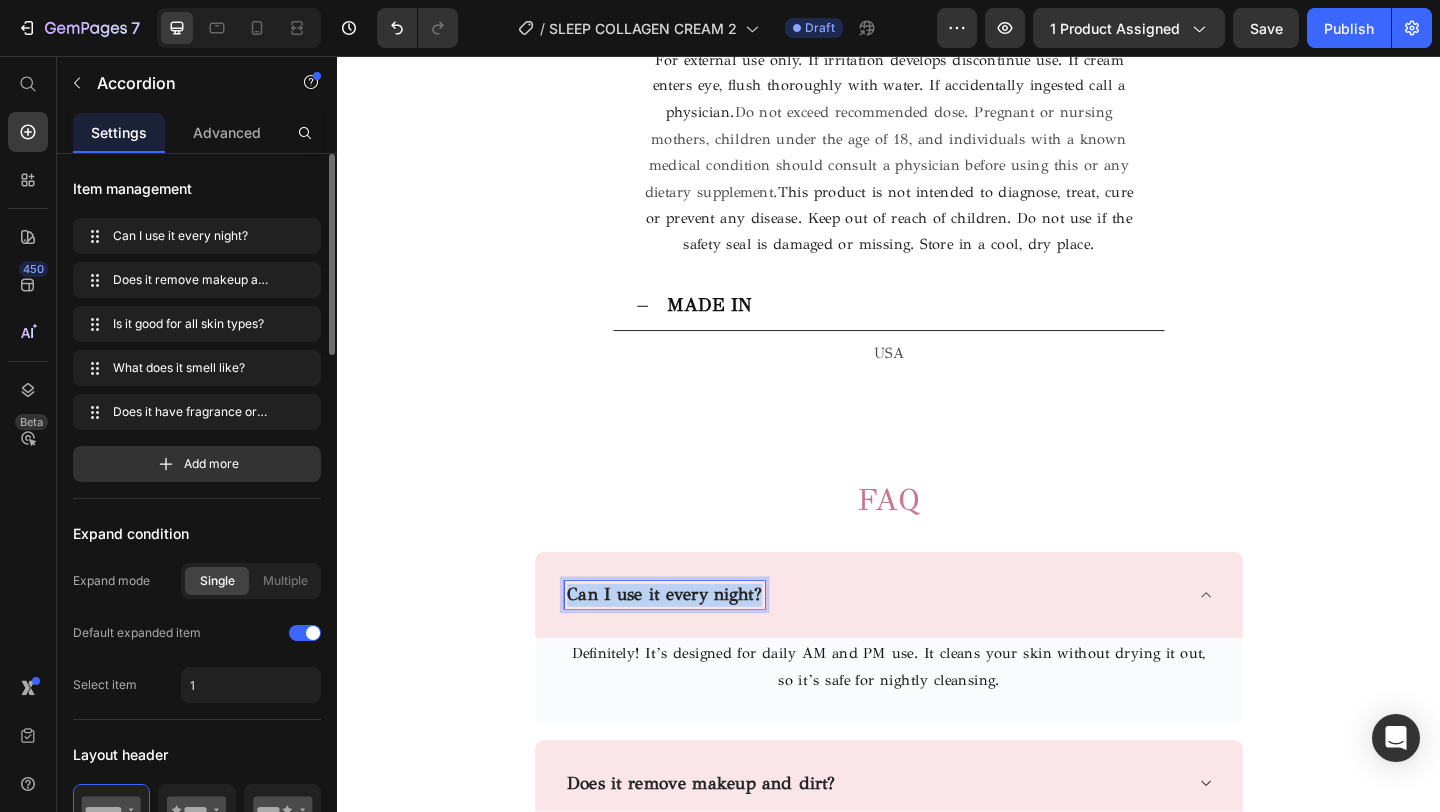 drag, startPoint x: 798, startPoint y: 642, endPoint x: 556, endPoint y: 643, distance: 242.00206 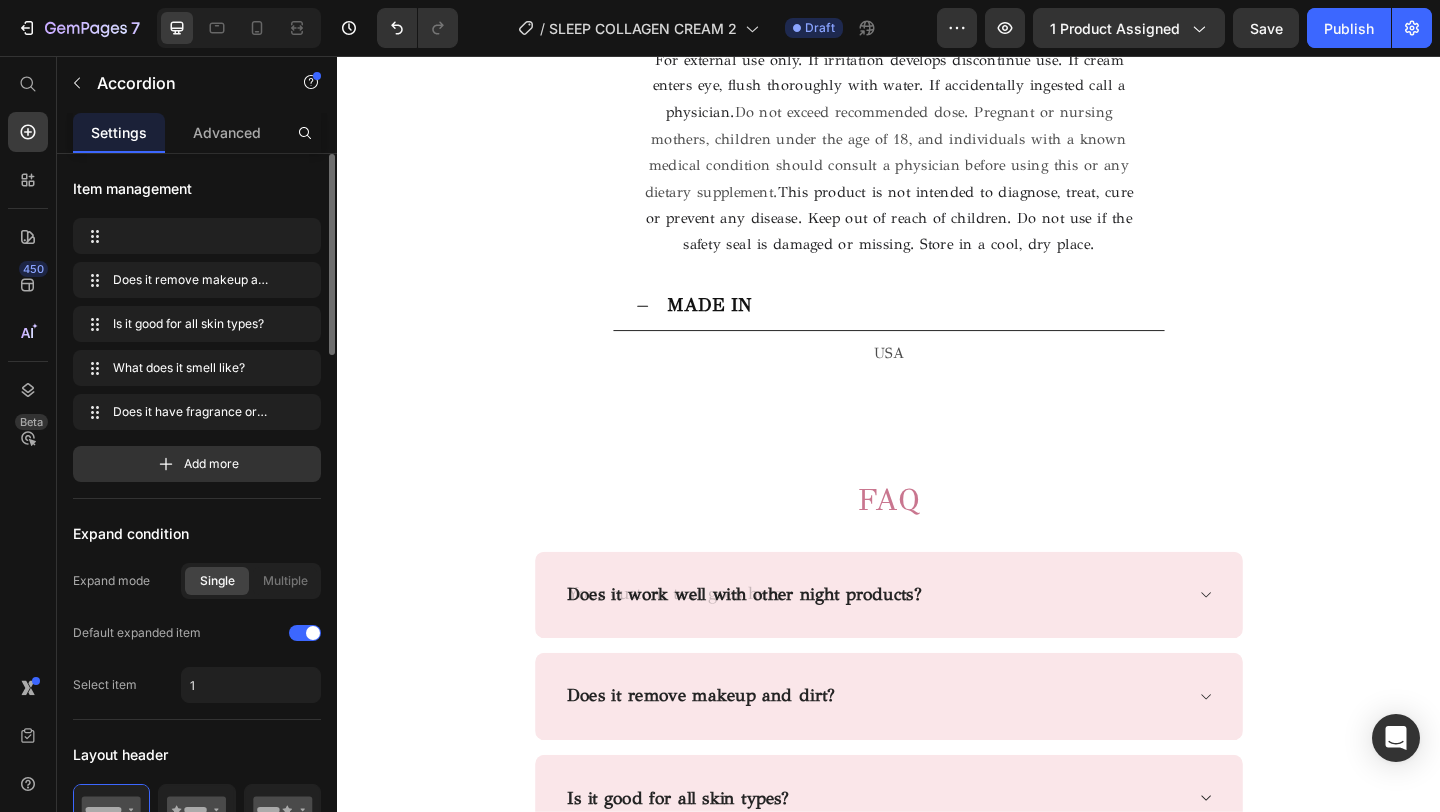 scroll, scrollTop: 3973, scrollLeft: 0, axis: vertical 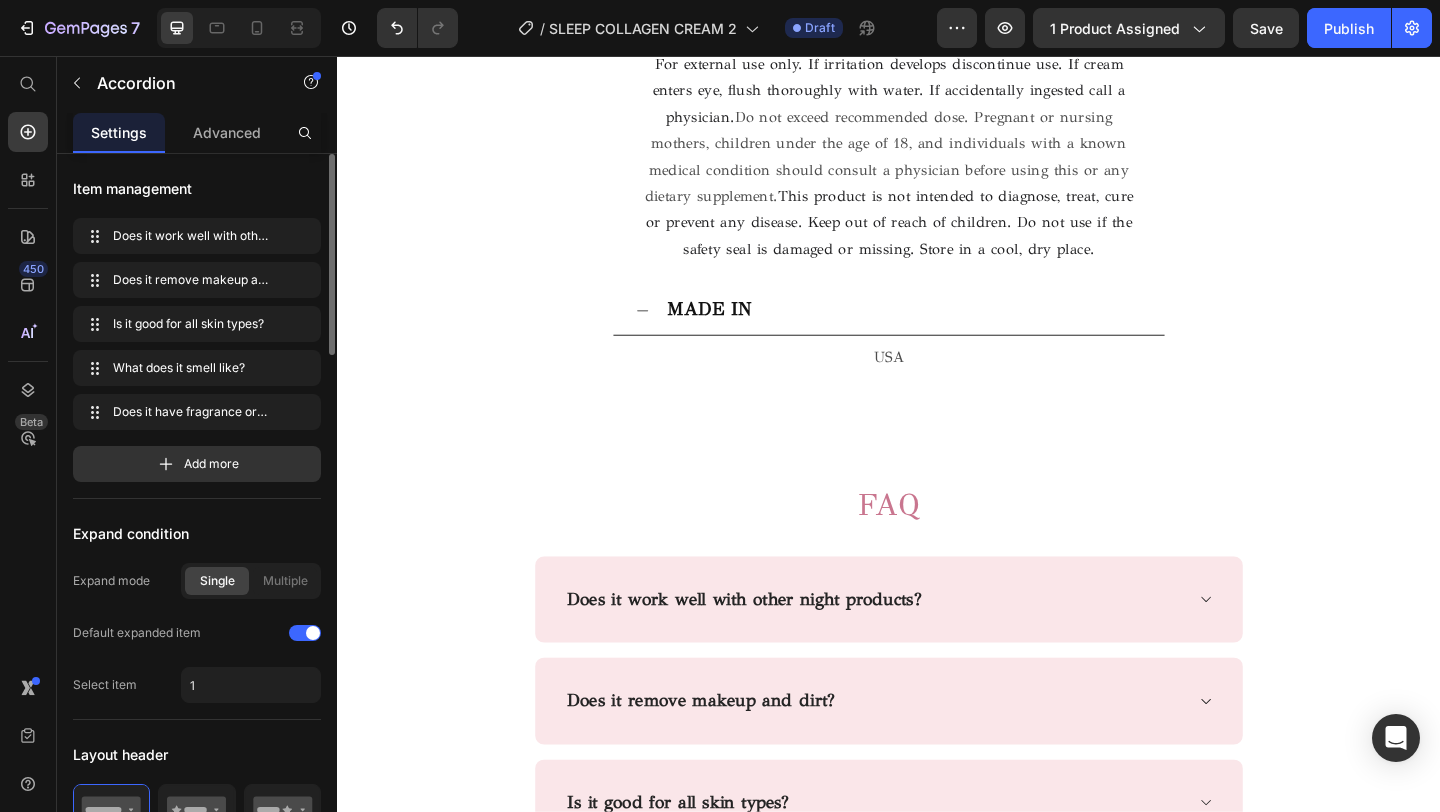 click on "Does it work well with other night products?" at bounding box center [937, 647] 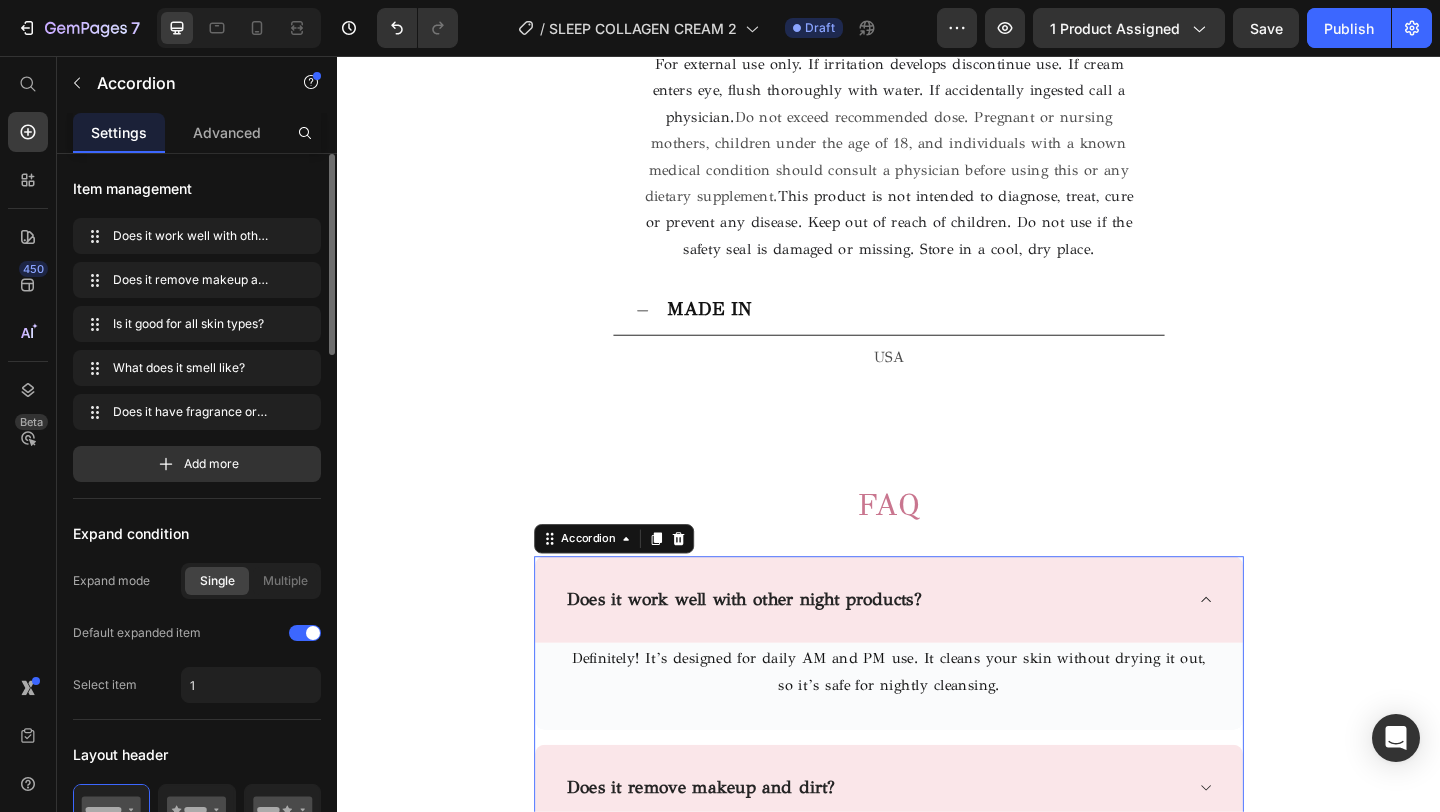 scroll, scrollTop: 4041, scrollLeft: 0, axis: vertical 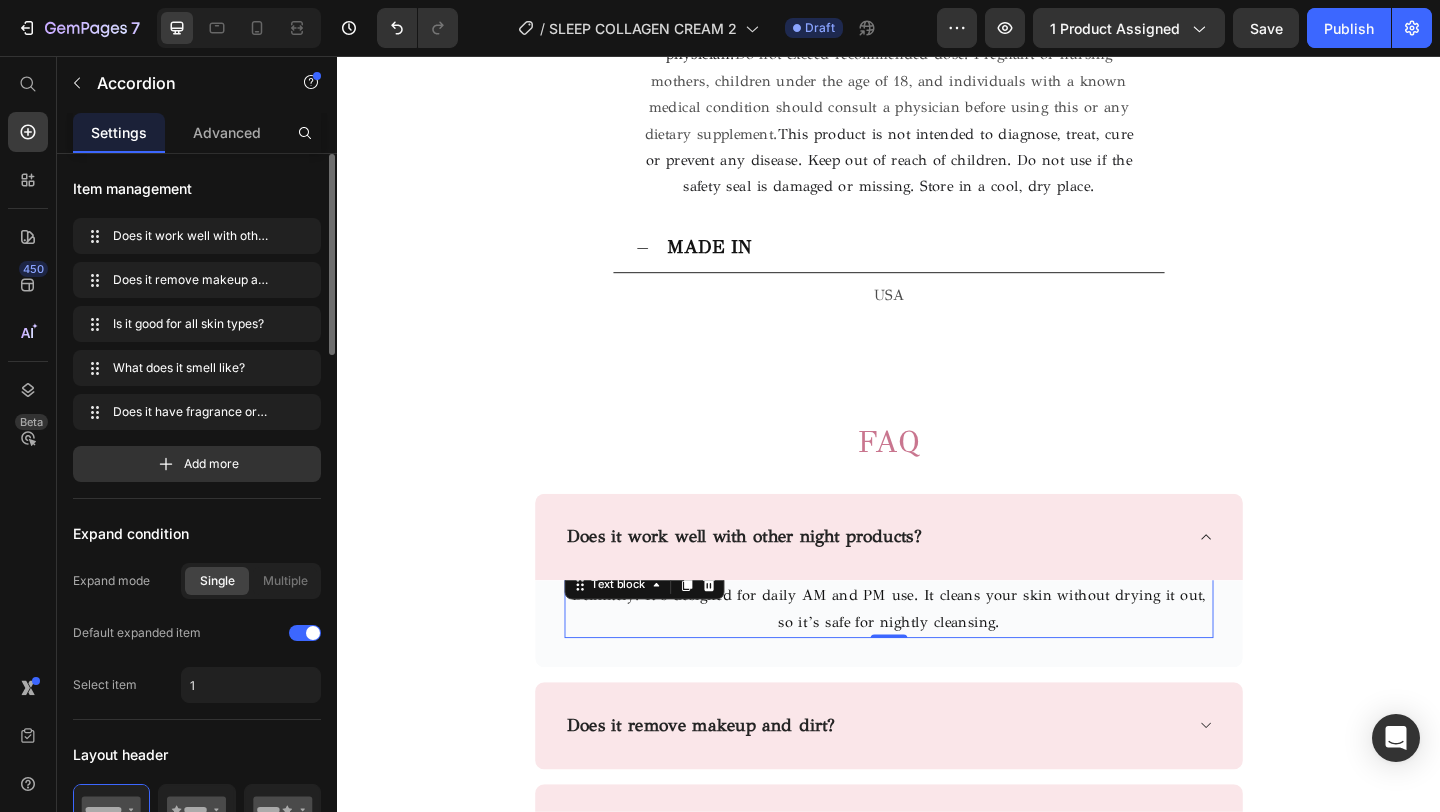 click on "Definitely! It’s designed for daily AM and PM use. It cleans your skin without drying it out, so it’s safe for nightly cleansing." at bounding box center (937, 658) 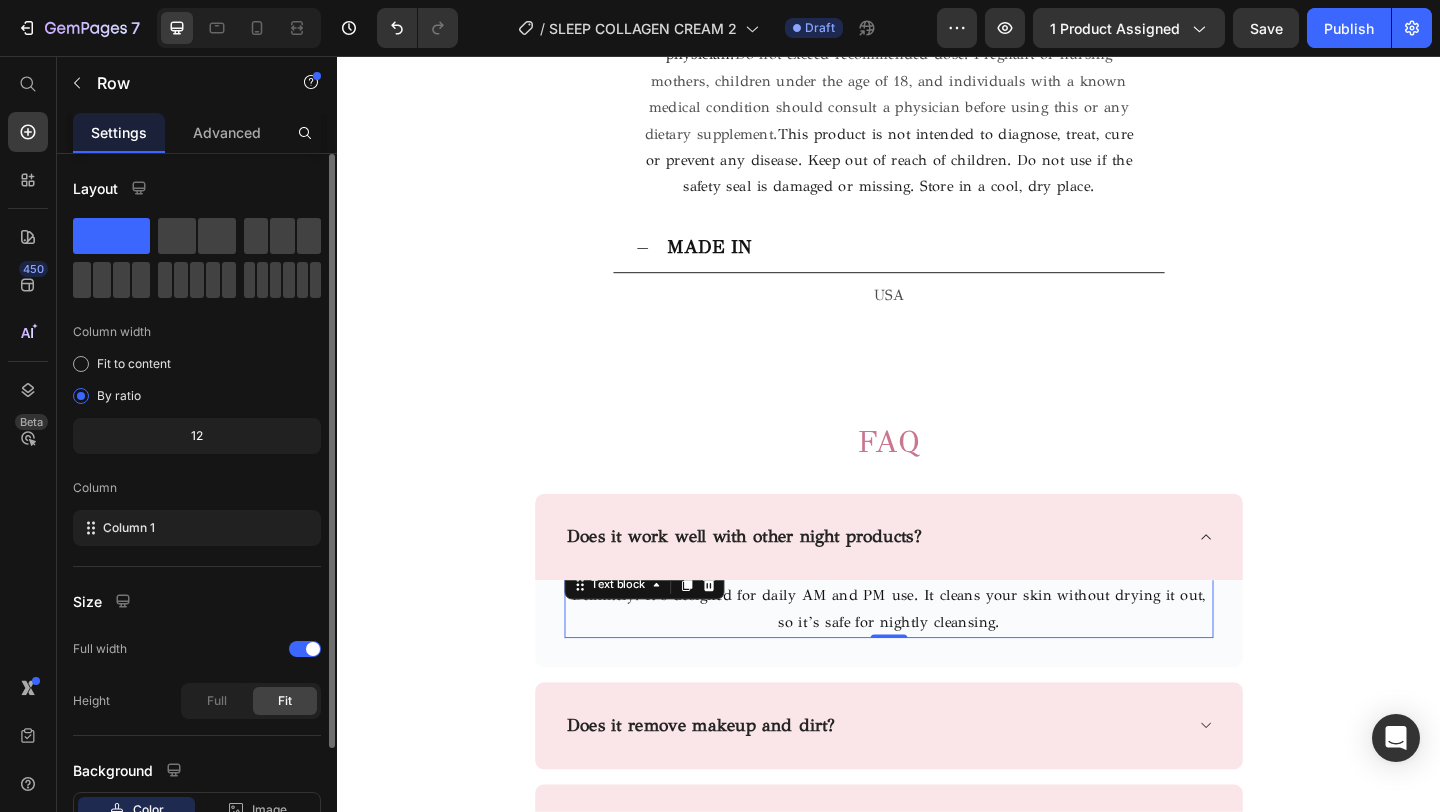 click on "Definitely! It’s designed for daily AM and PM use. It cleans your skin without drying it out, so it’s safe for nightly cleansing. Text block   0 Row" at bounding box center [937, 673] 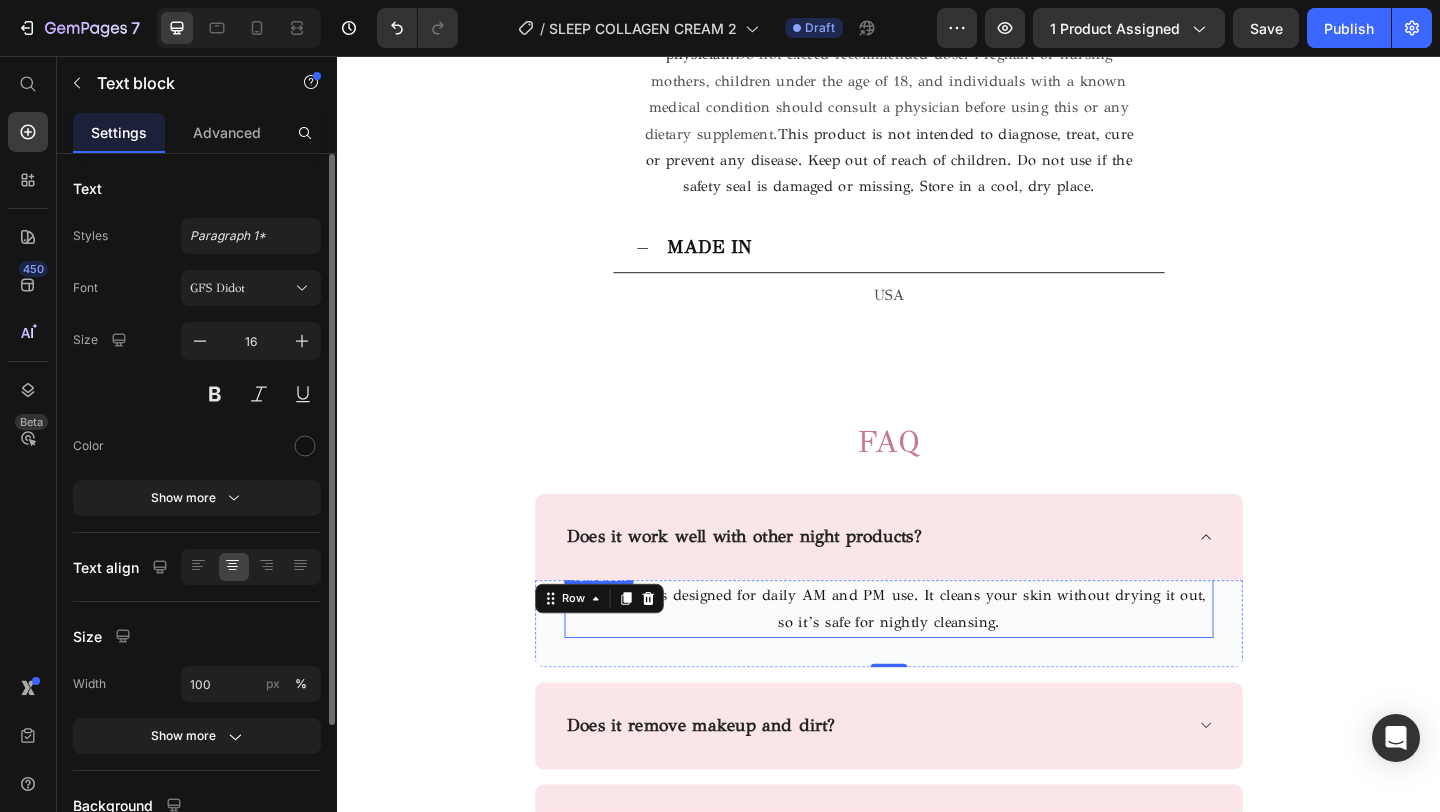 click on "Definitely! It’s designed for daily AM and PM use. It cleans your skin without drying it out, so it’s safe for nightly cleansing." at bounding box center [937, 658] 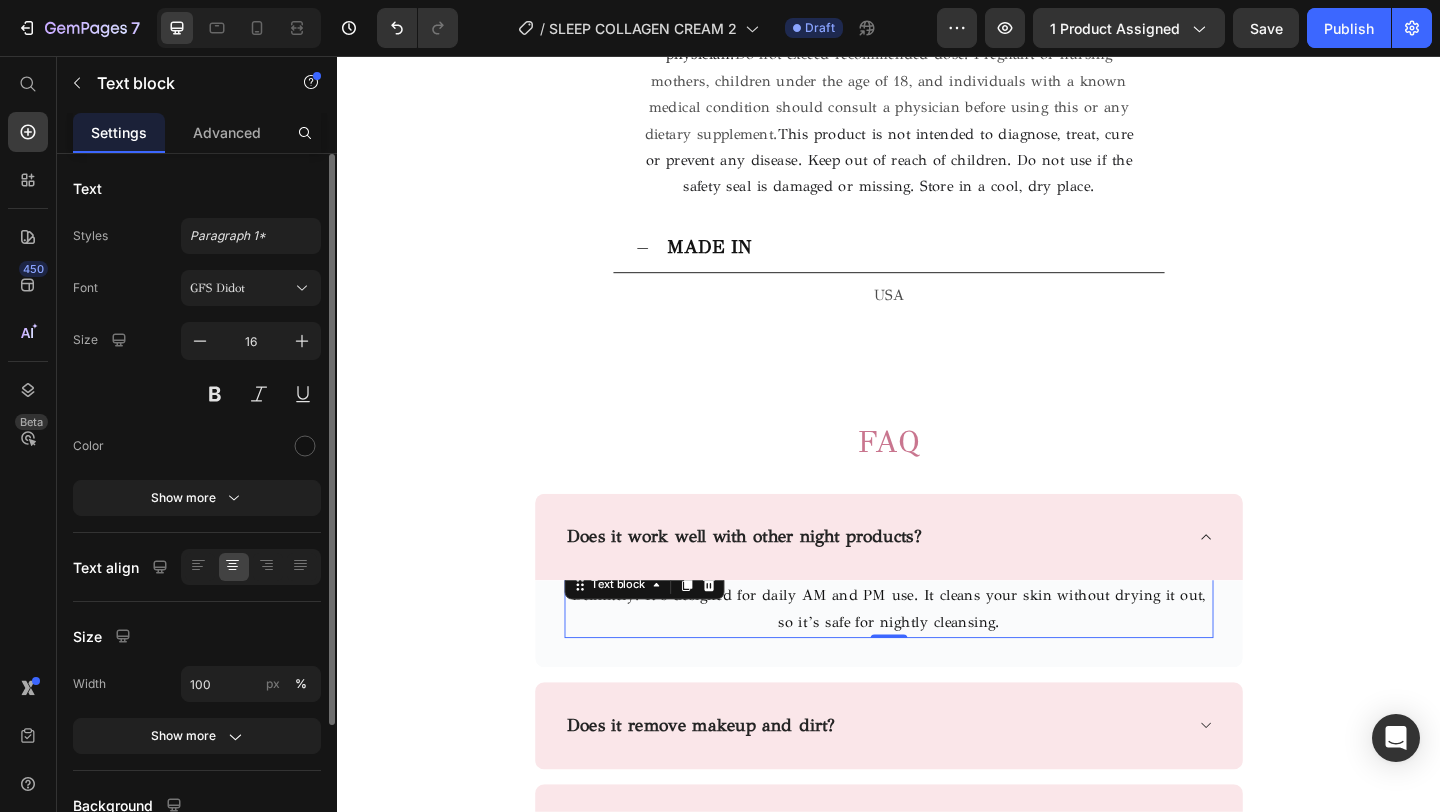 click on "Definitely! It’s designed for daily AM and PM use. It cleans your skin without drying it out, so it’s safe for nightly cleansing." at bounding box center (937, 658) 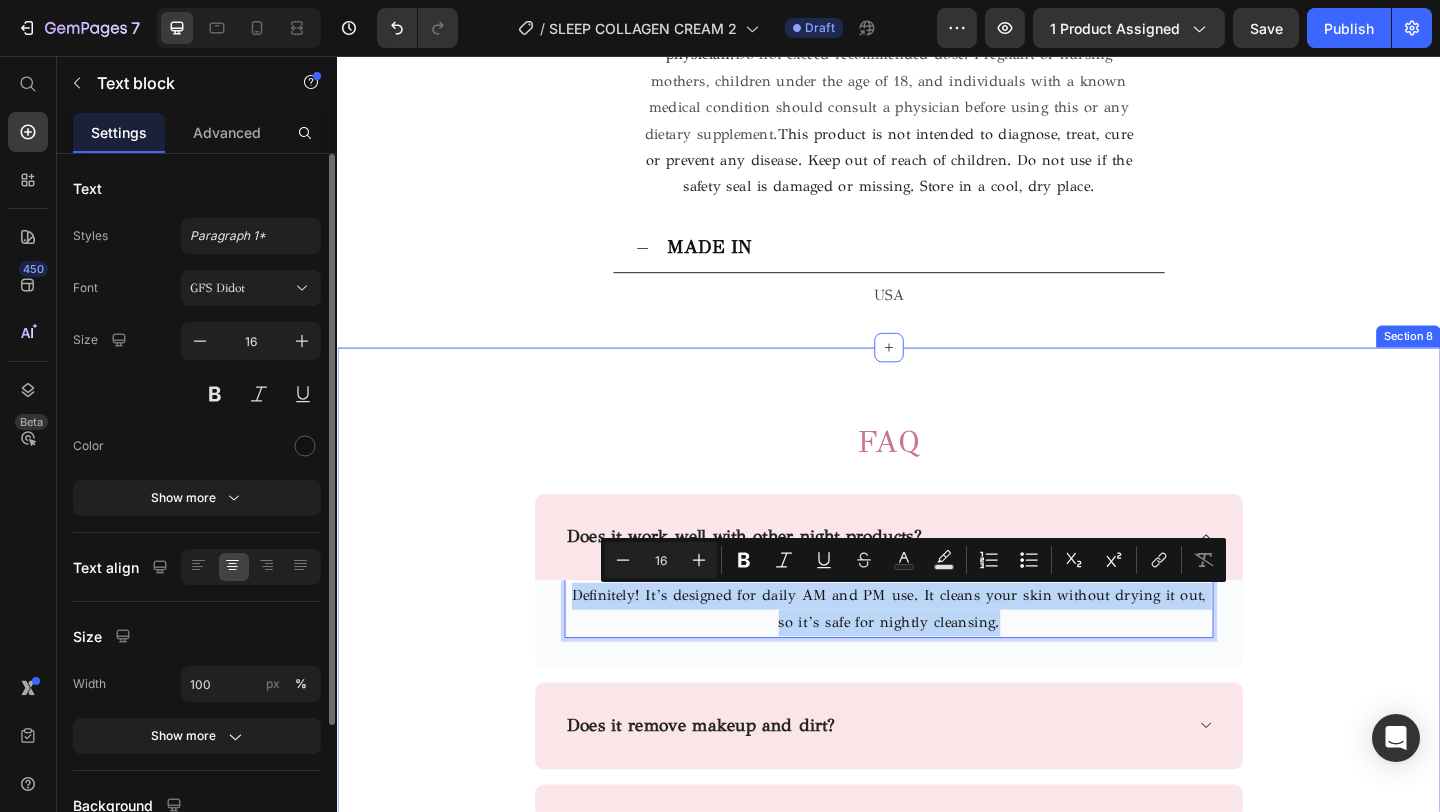 drag, startPoint x: 1050, startPoint y: 678, endPoint x: 550, endPoint y: 644, distance: 501.15466 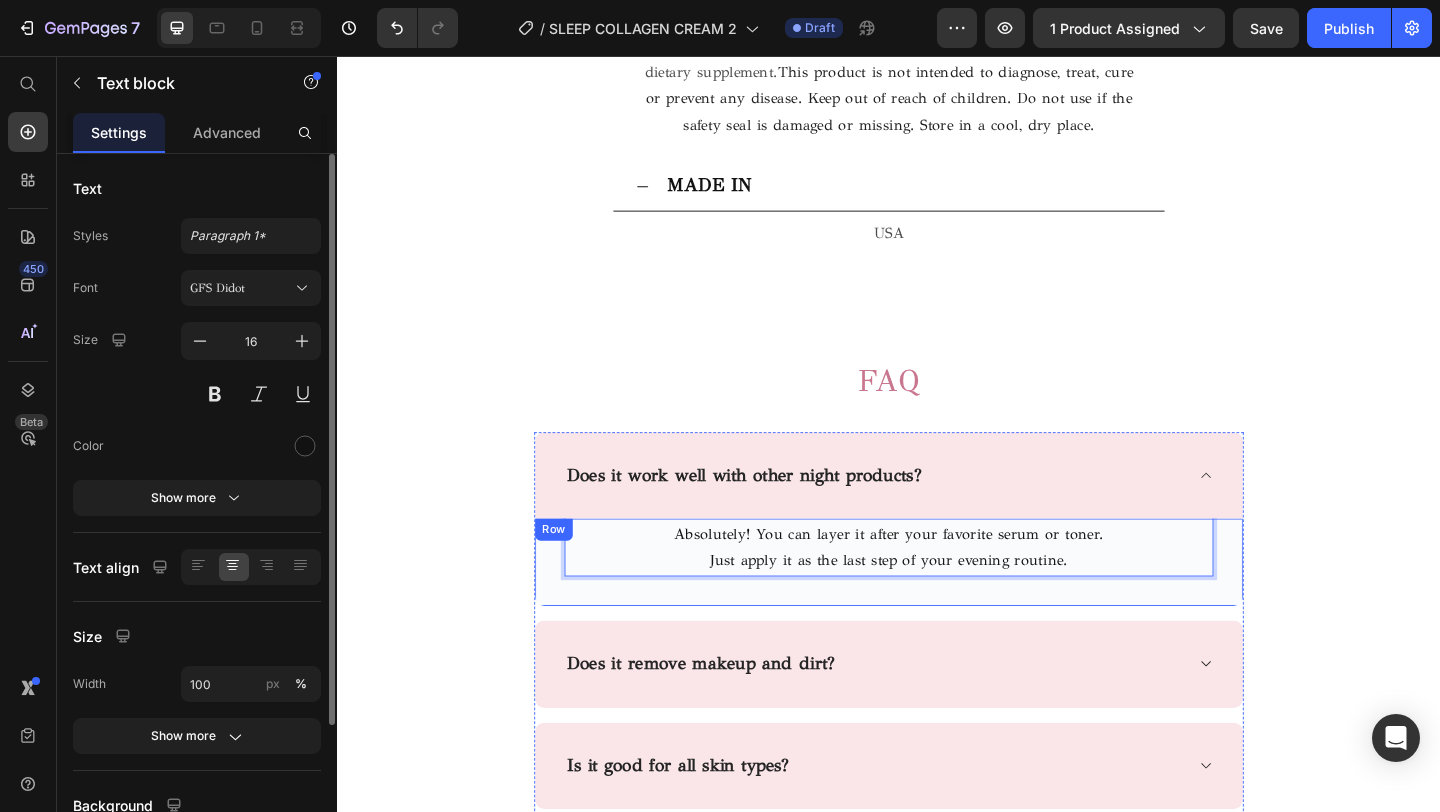 scroll, scrollTop: 4119, scrollLeft: 0, axis: vertical 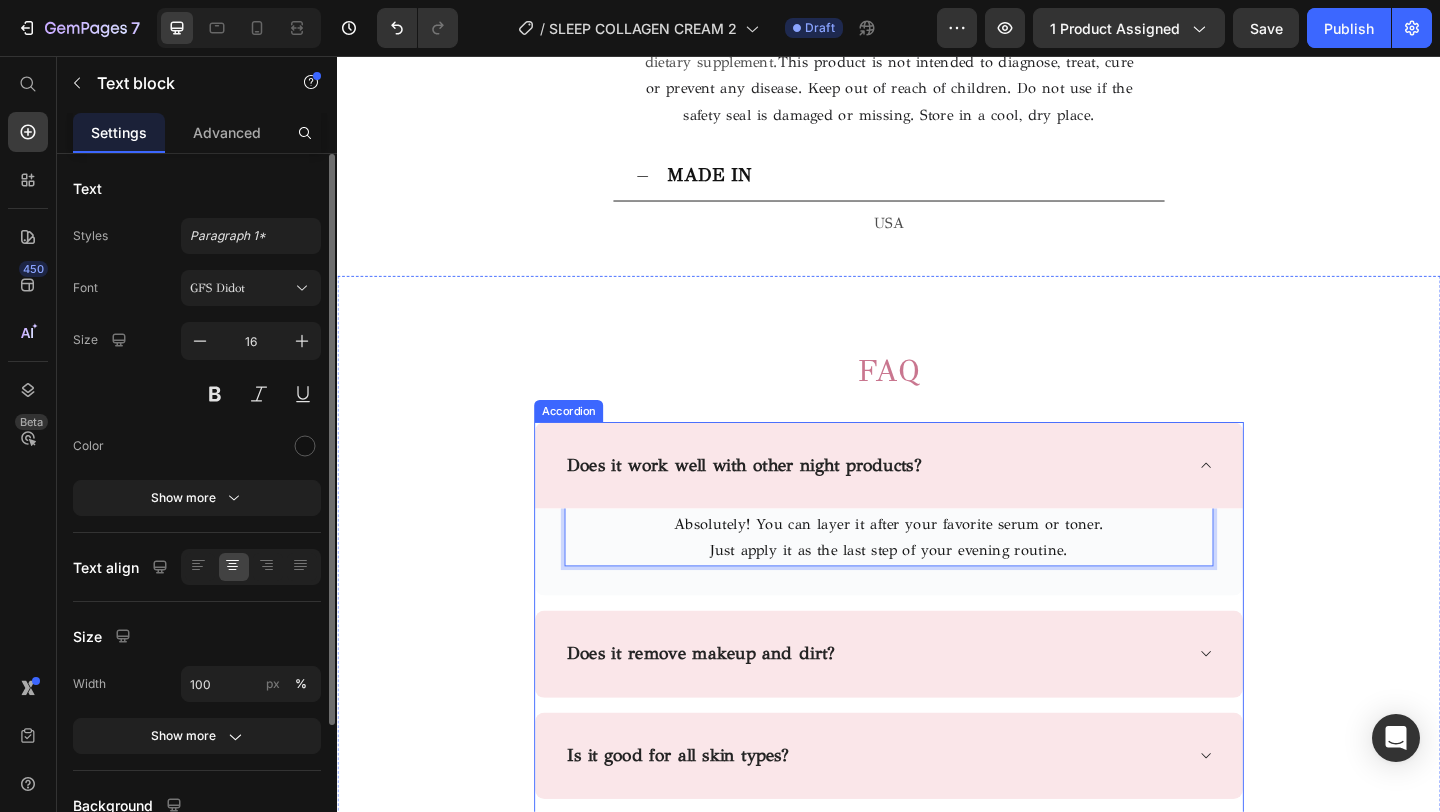 click on "Does it remove makeup and dirt?" at bounding box center (937, 706) 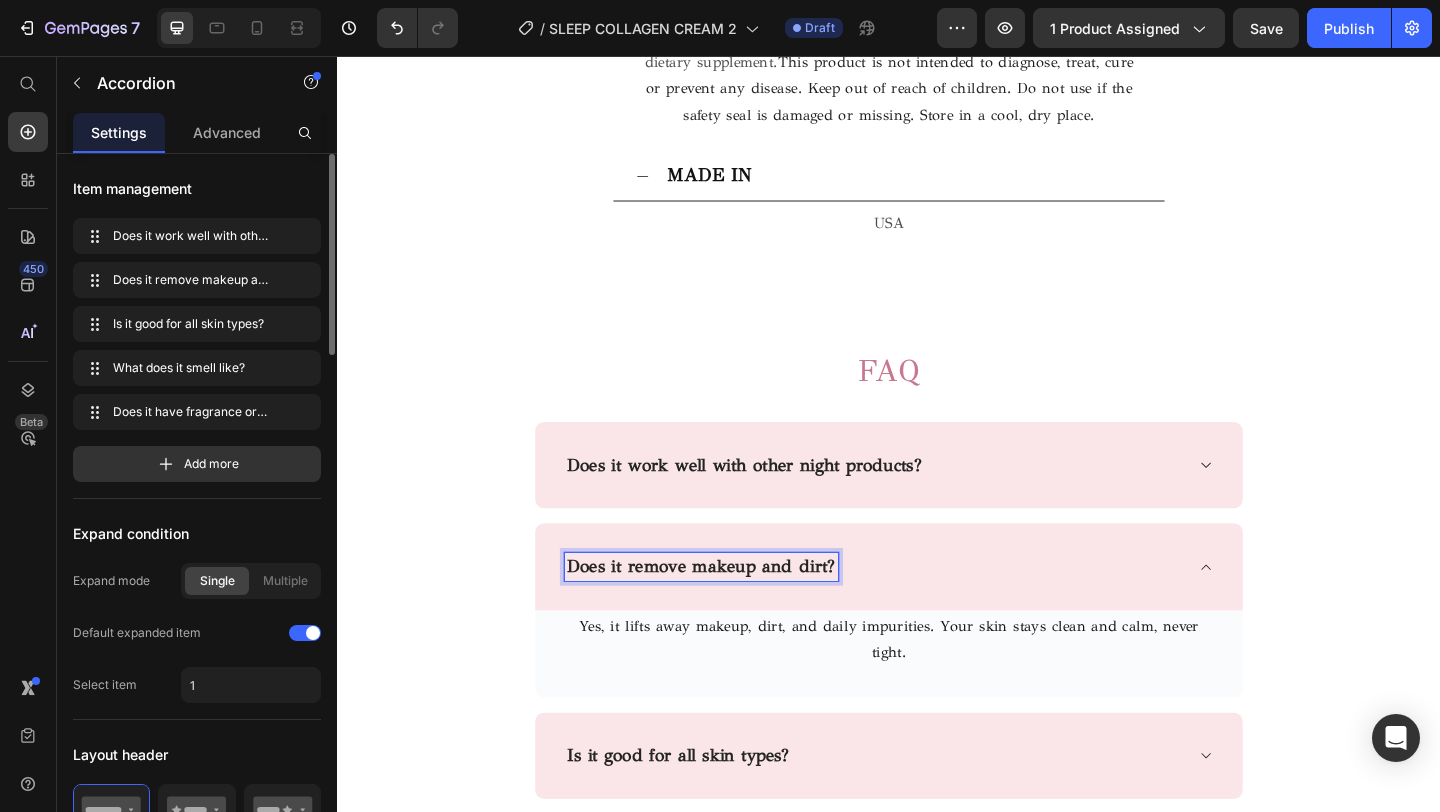 click on "Does it remove makeup and dirt?" at bounding box center (733, 610) 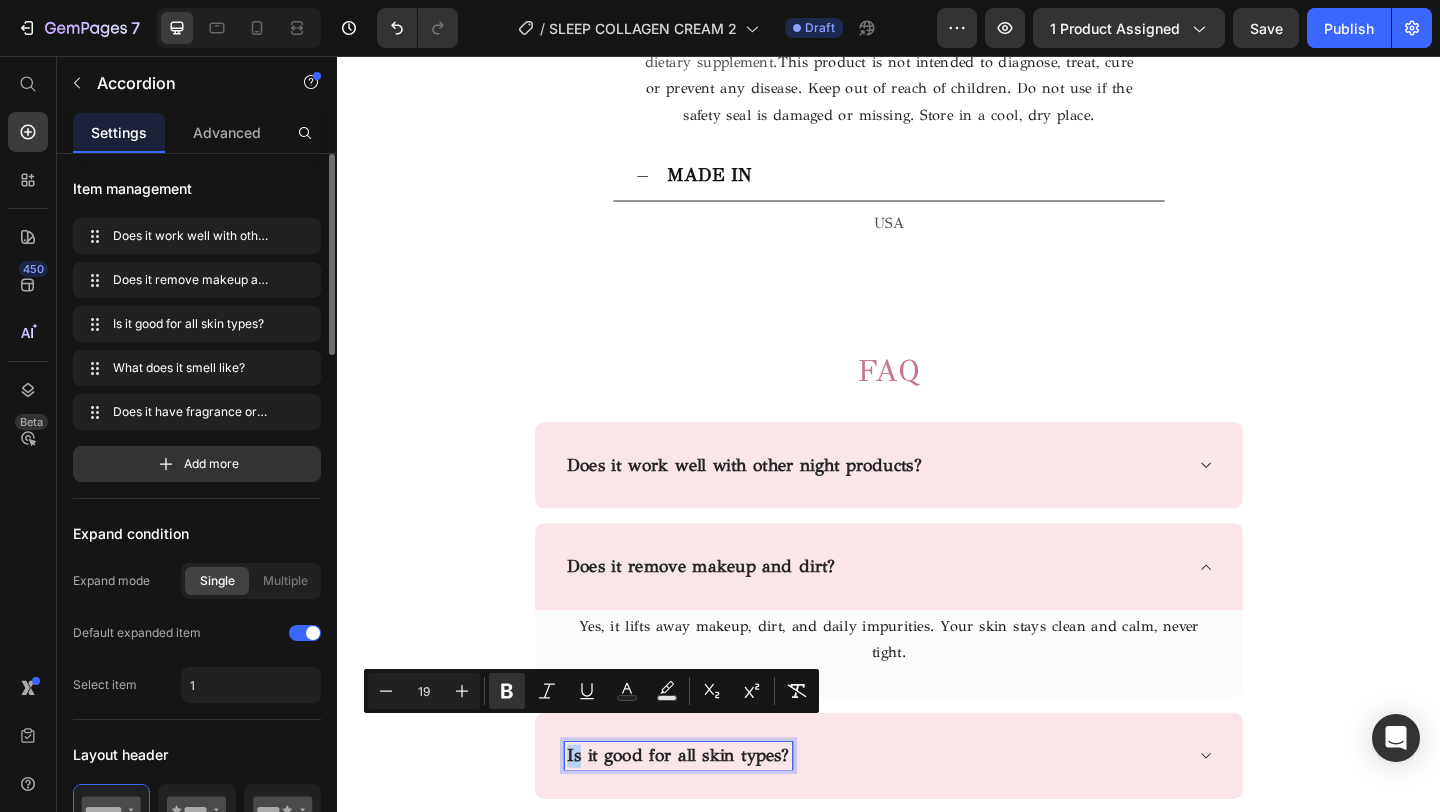 drag, startPoint x: 875, startPoint y: 616, endPoint x: 626, endPoint y: 609, distance: 249.09837 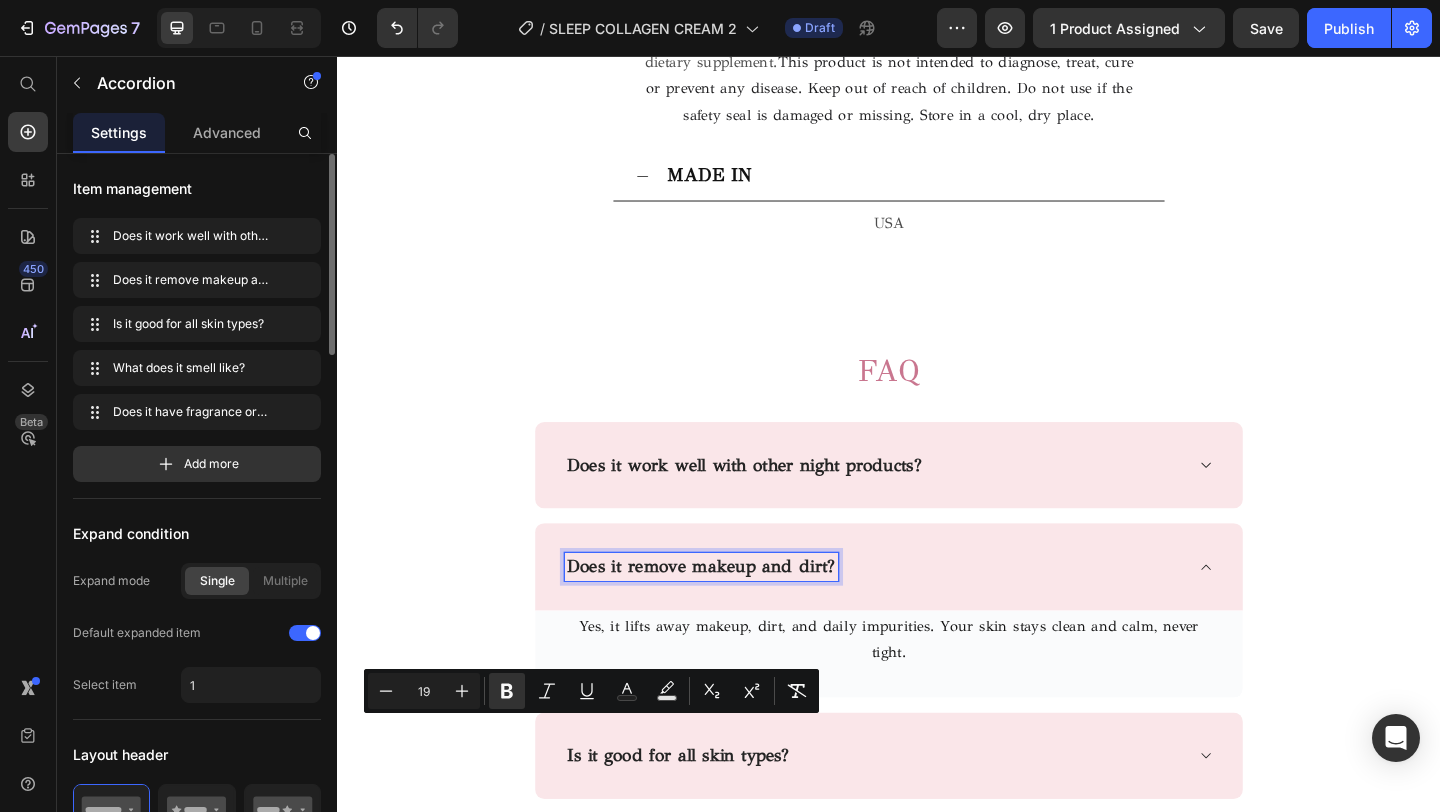 click on "Does it remove makeup and dirt?" at bounding box center (733, 610) 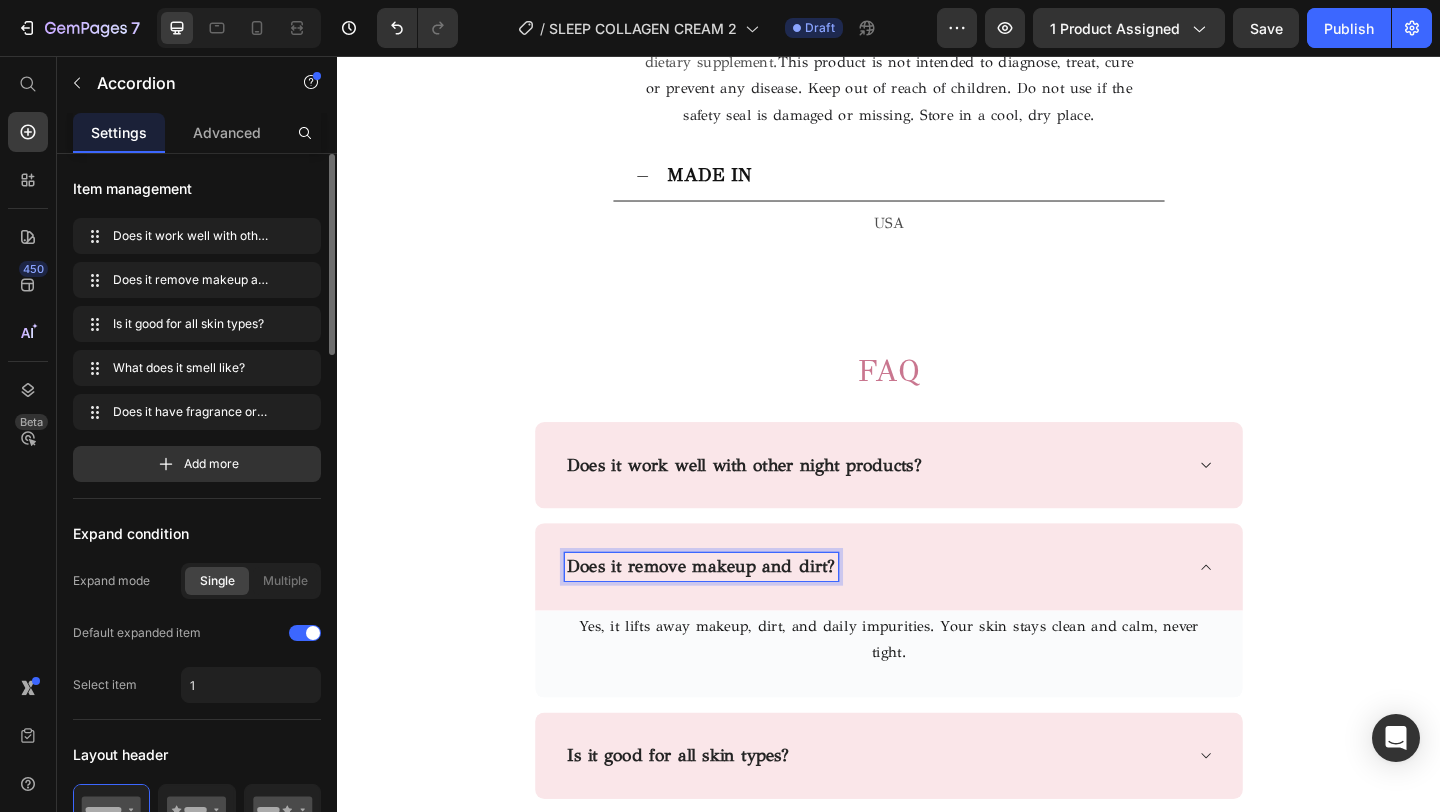 click on "Does it remove makeup and dirt?" at bounding box center (733, 610) 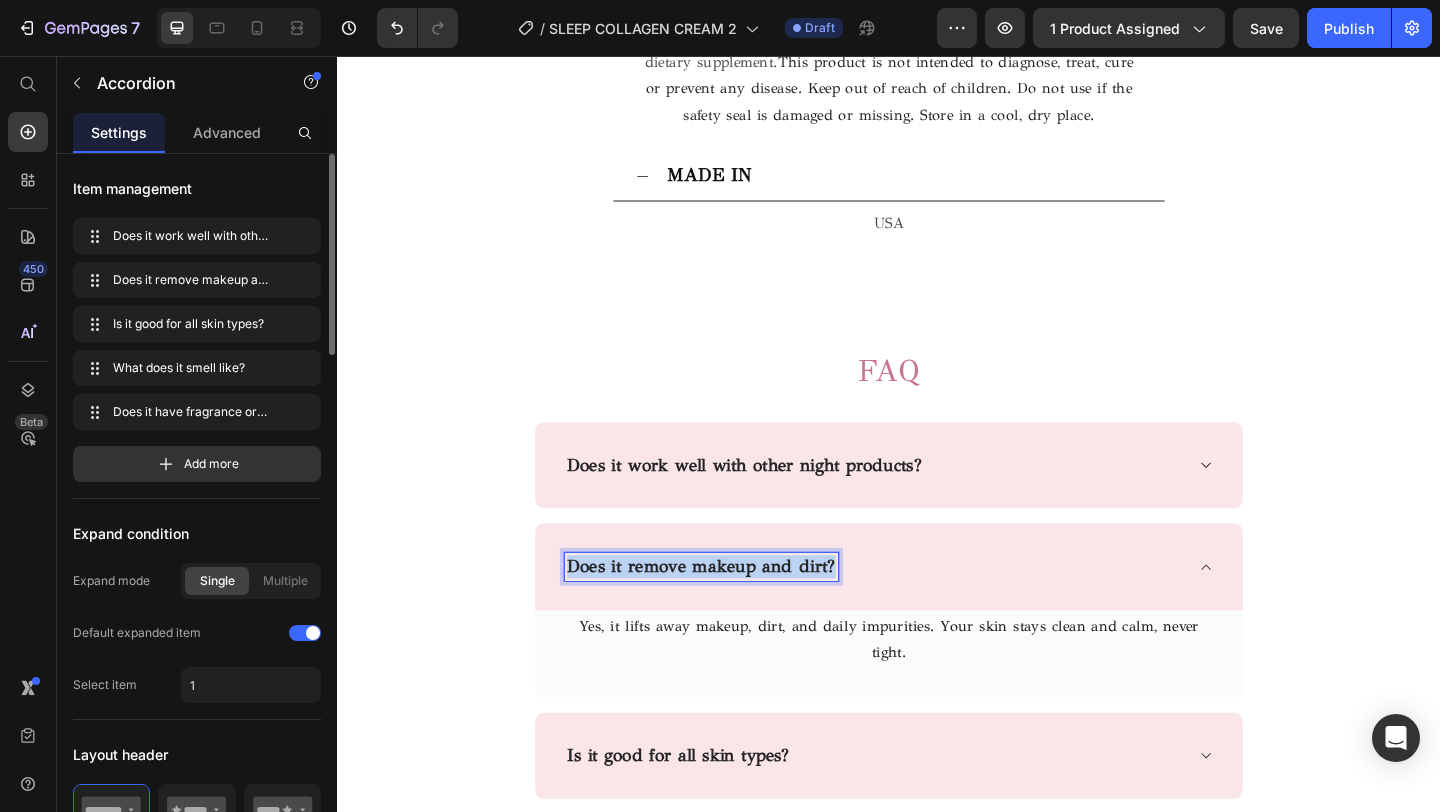 click on "Does it remove makeup and dirt?" at bounding box center (733, 610) 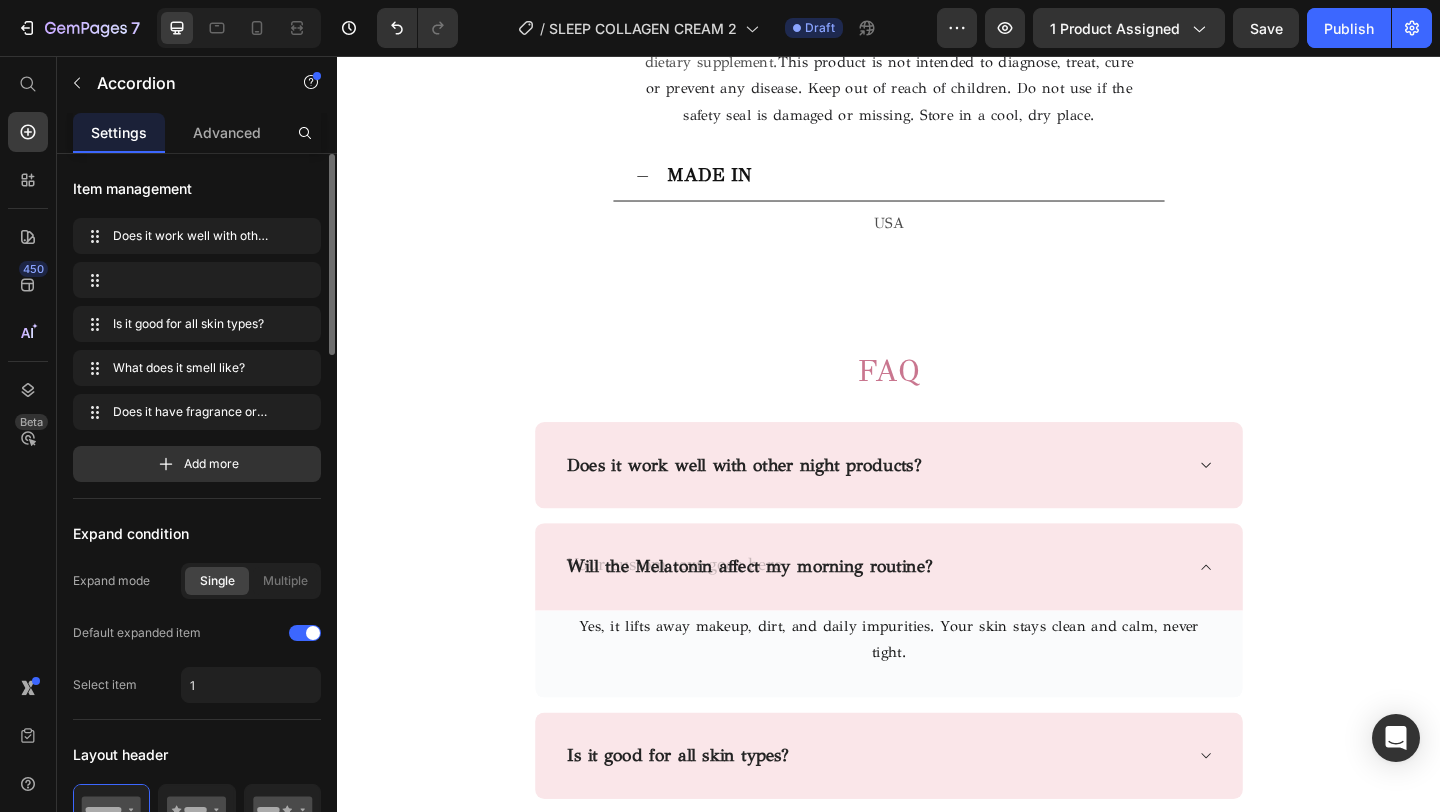 scroll, scrollTop: 4114, scrollLeft: 0, axis: vertical 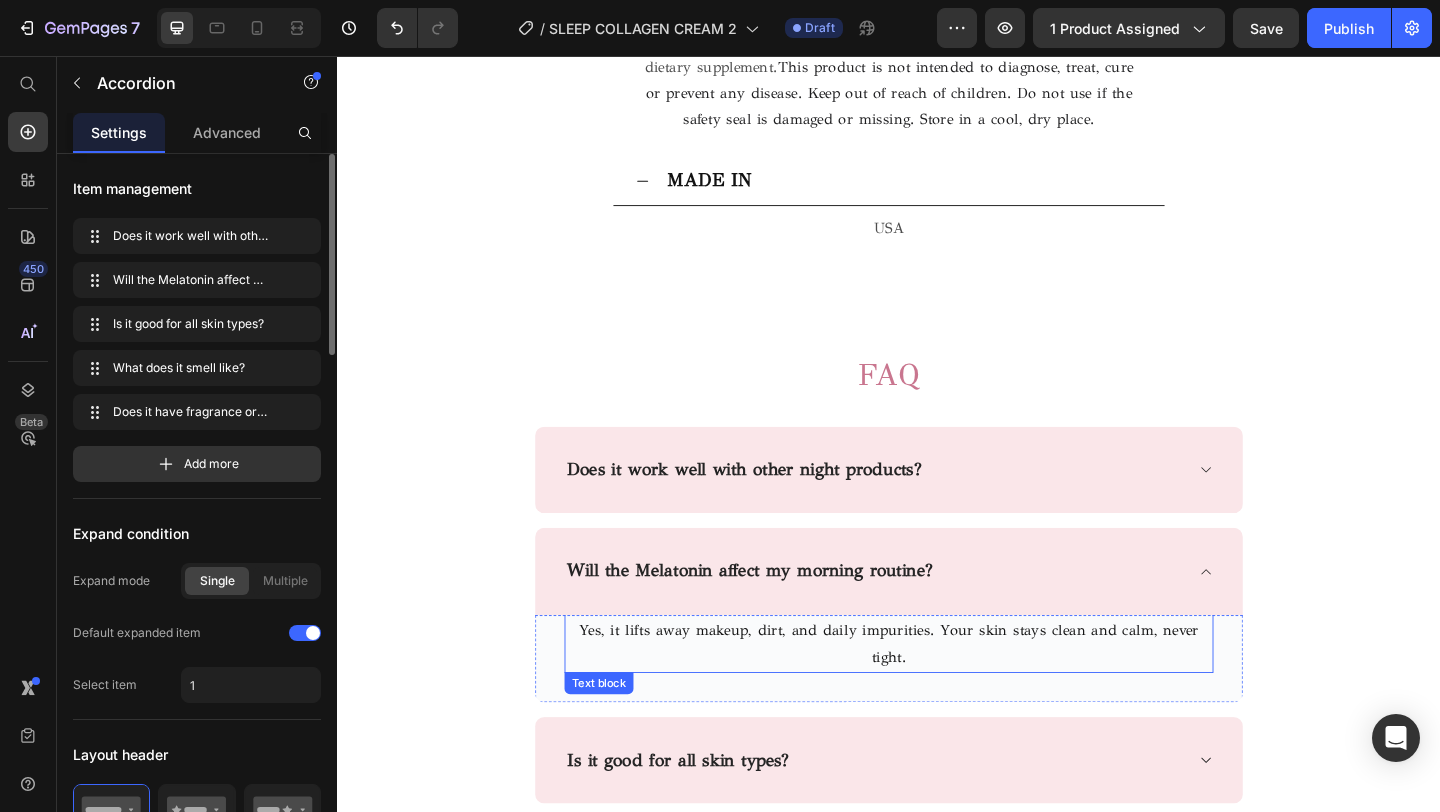 click on "Yes, it lifts away makeup, dirt, and daily impurities. Your skin stays clean and calm, never tight." at bounding box center [937, 696] 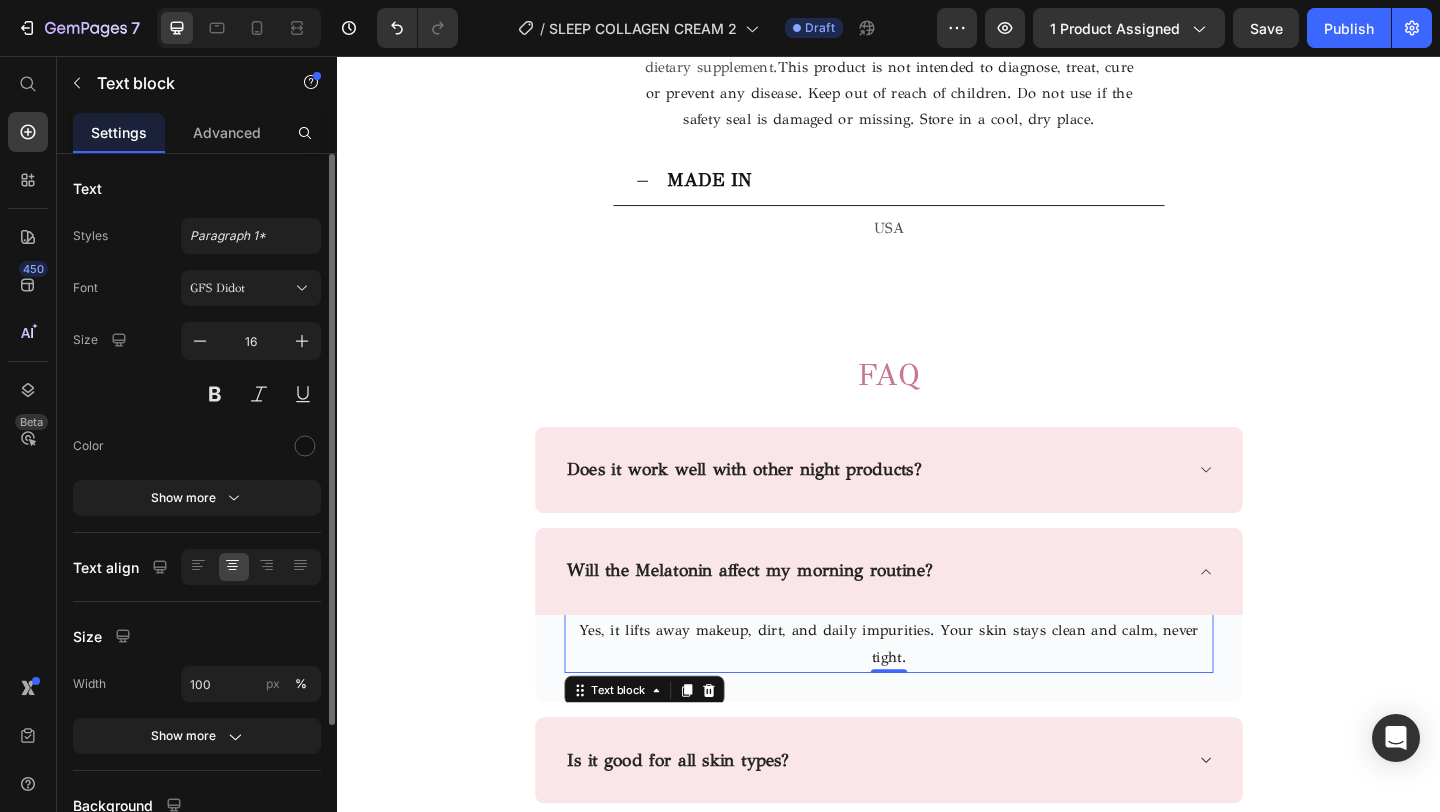 click on "Yes, it lifts away makeup, dirt, and daily impurities. Your skin stays clean and calm, never tight." at bounding box center [937, 696] 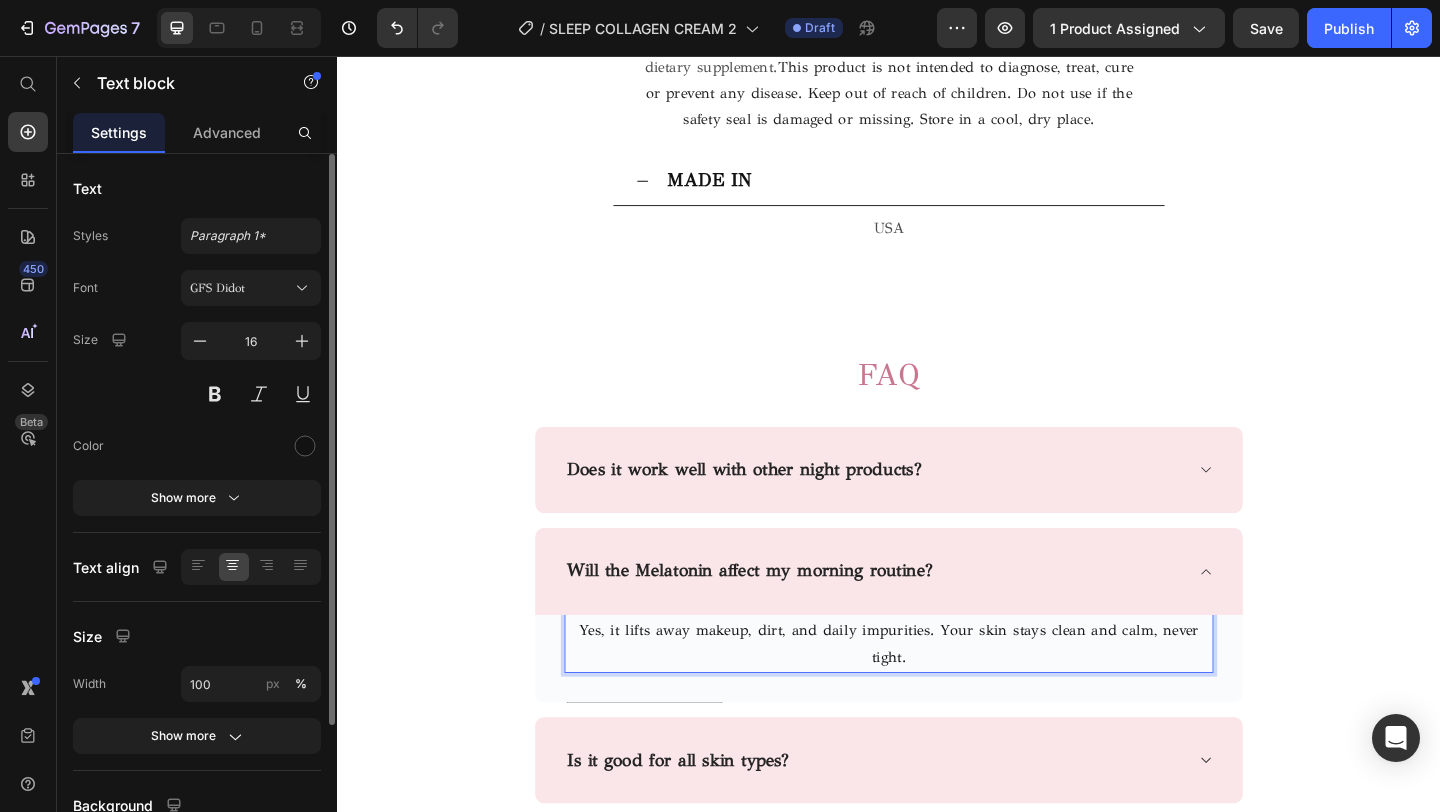 click on "Yes, it lifts away makeup, dirt, and daily impurities. Your skin stays clean and calm, never tight." at bounding box center (937, 696) 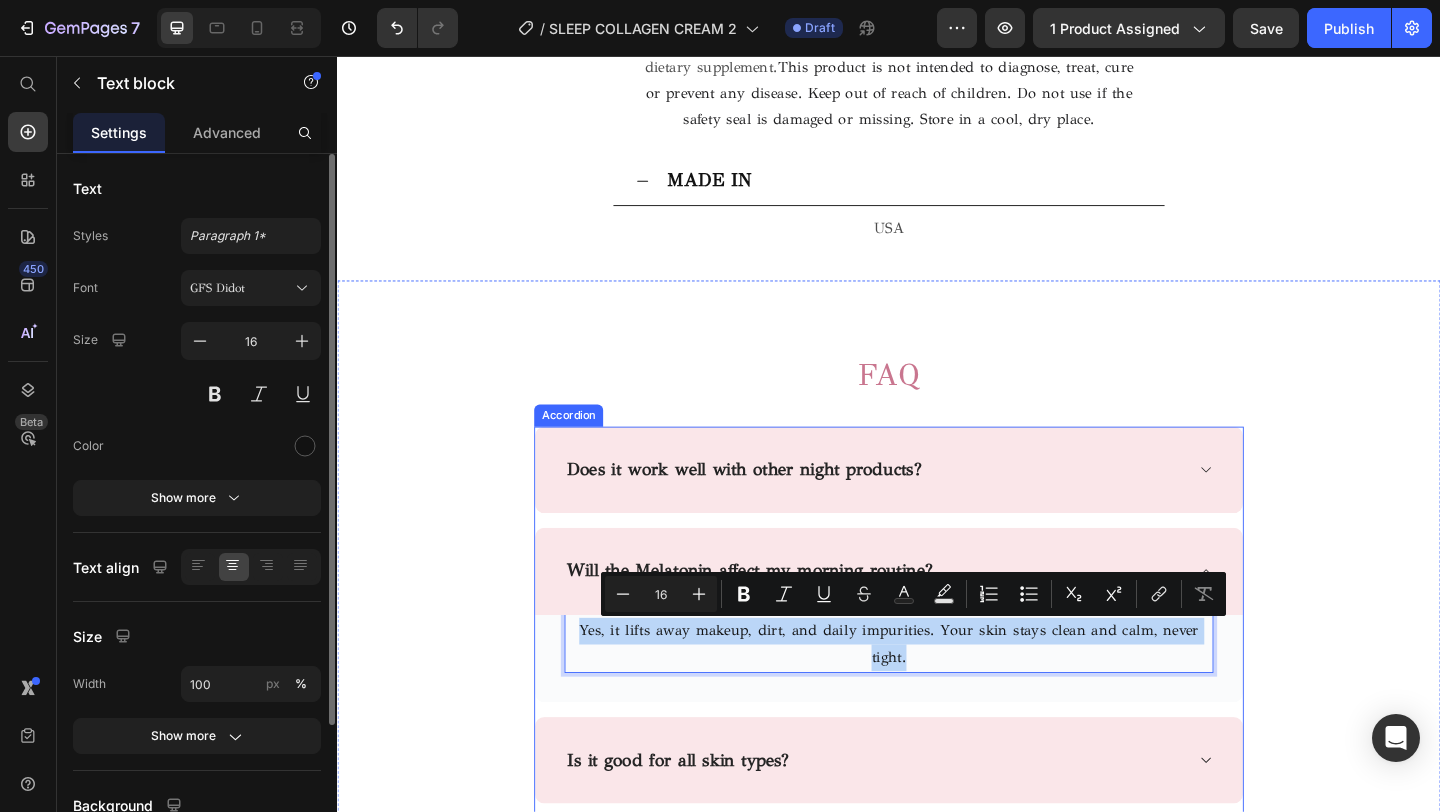 drag, startPoint x: 1283, startPoint y: 683, endPoint x: 745, endPoint y: 659, distance: 538.53503 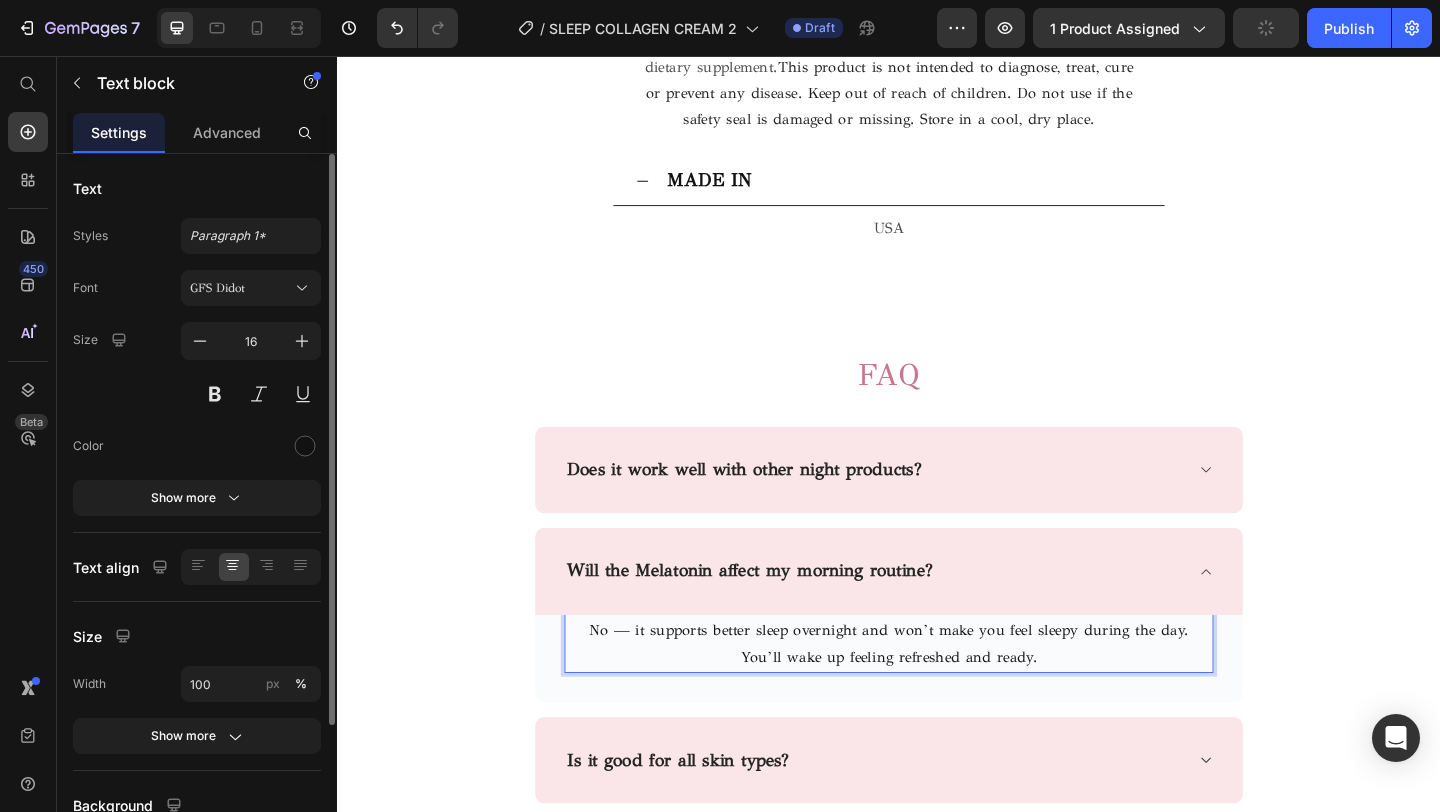 click on "No — it supports better sleep overnight and won’t make you feel sleepy during the day." at bounding box center (937, 681) 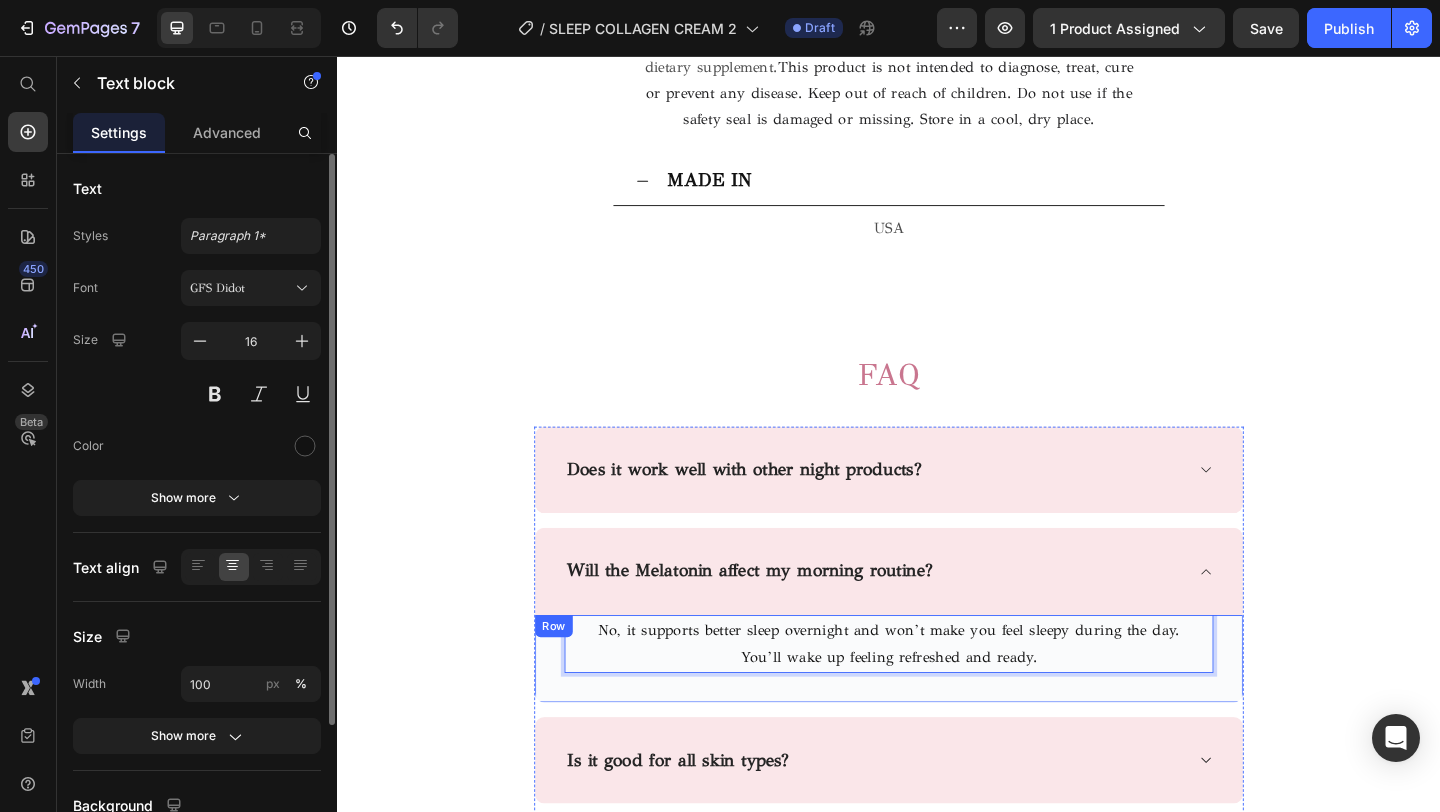 scroll, scrollTop: 4251, scrollLeft: 0, axis: vertical 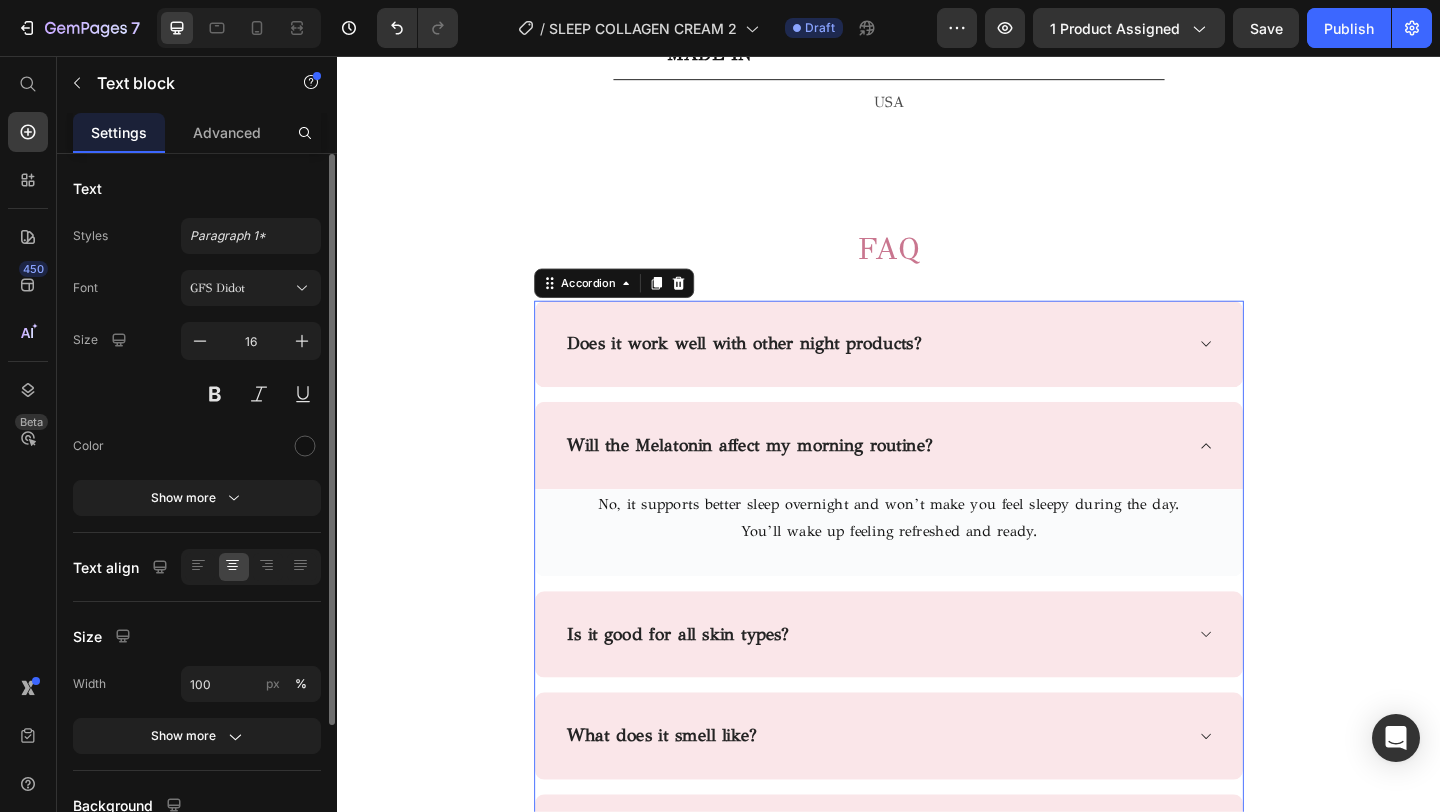click on "Is it good for all skin types?" at bounding box center (708, 684) 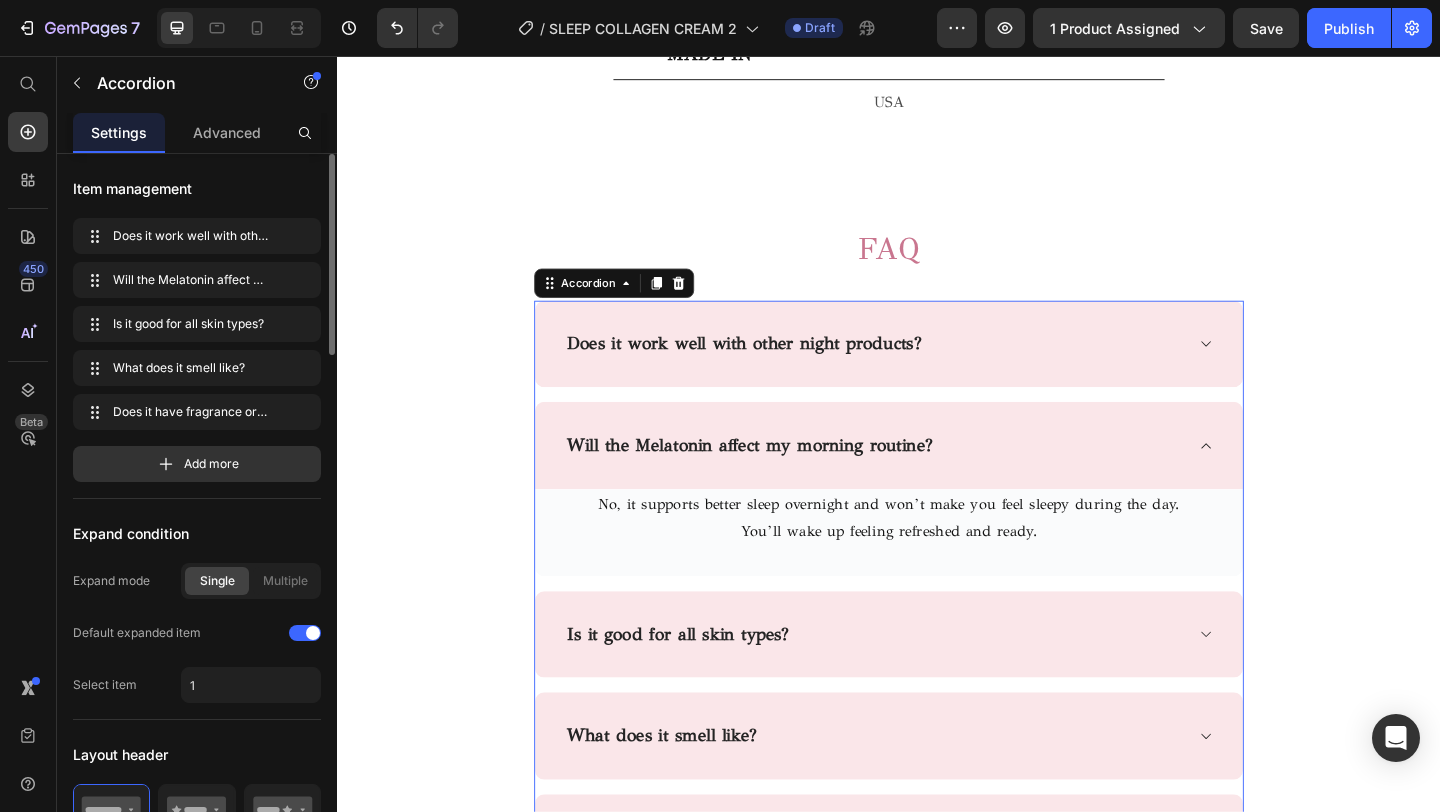 click on "Is it good for all skin types?" at bounding box center [921, 685] 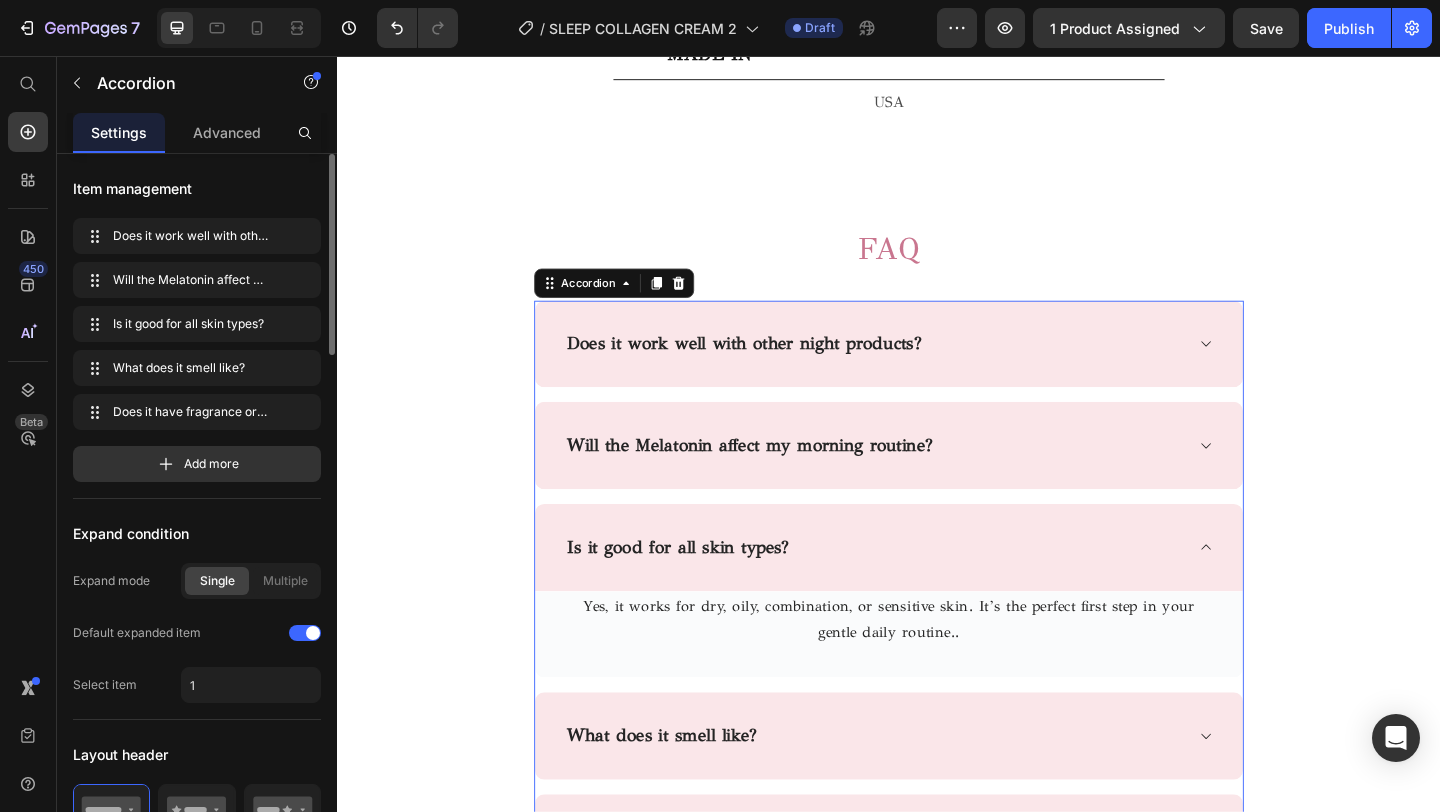 click on "Is it good for all skin types?" at bounding box center [921, 590] 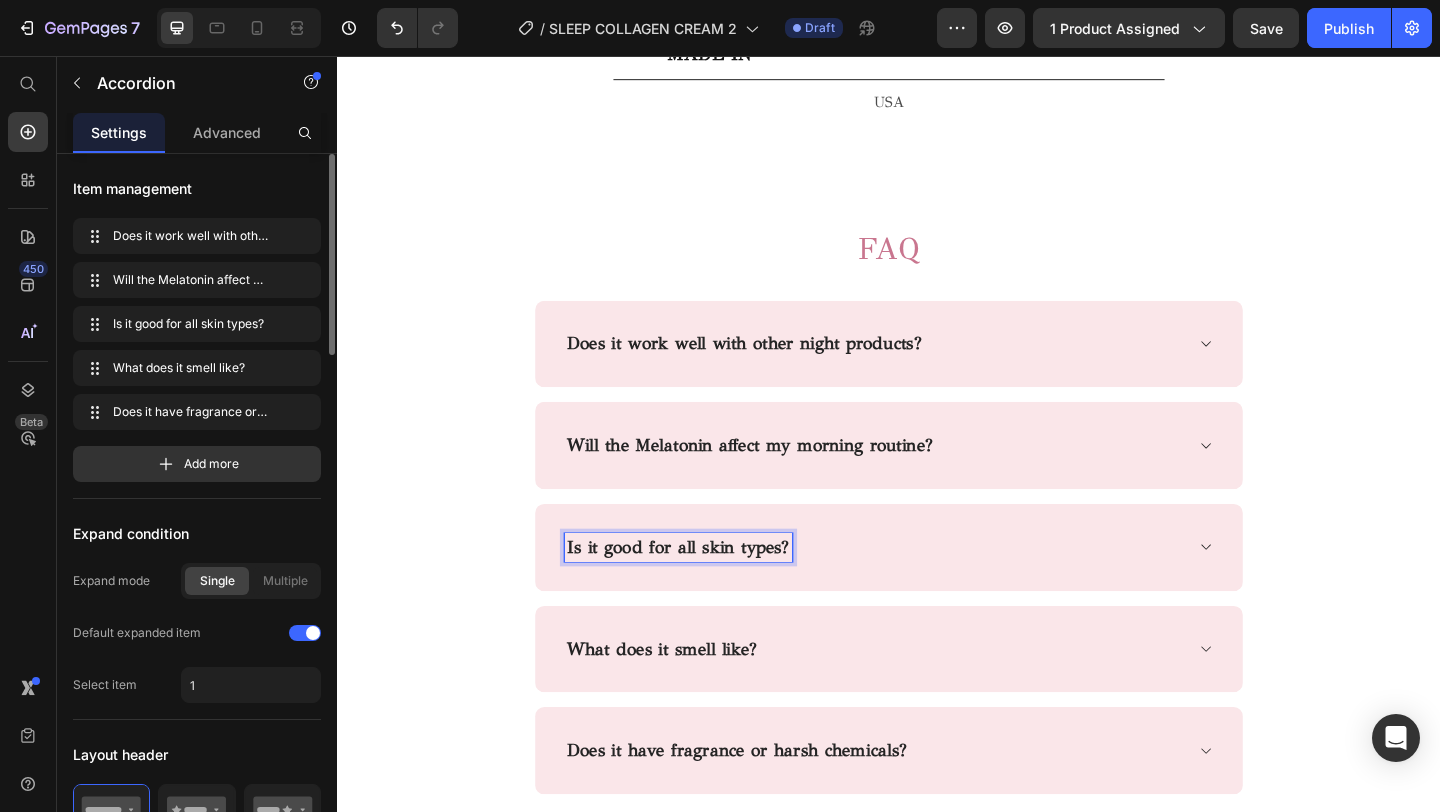 click on "Is it good for all skin types?" at bounding box center [708, 589] 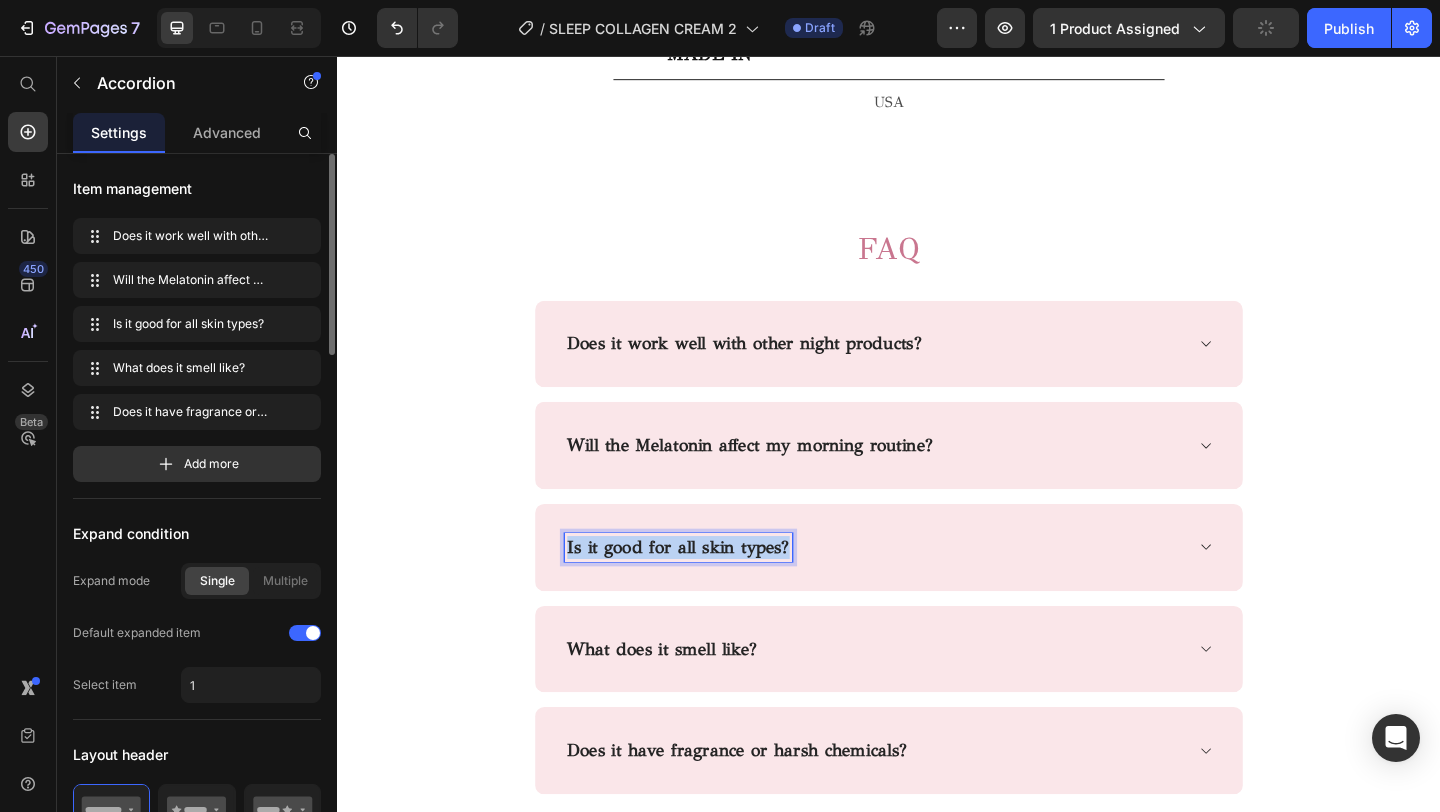 drag, startPoint x: 825, startPoint y: 597, endPoint x: 605, endPoint y: 571, distance: 221.53104 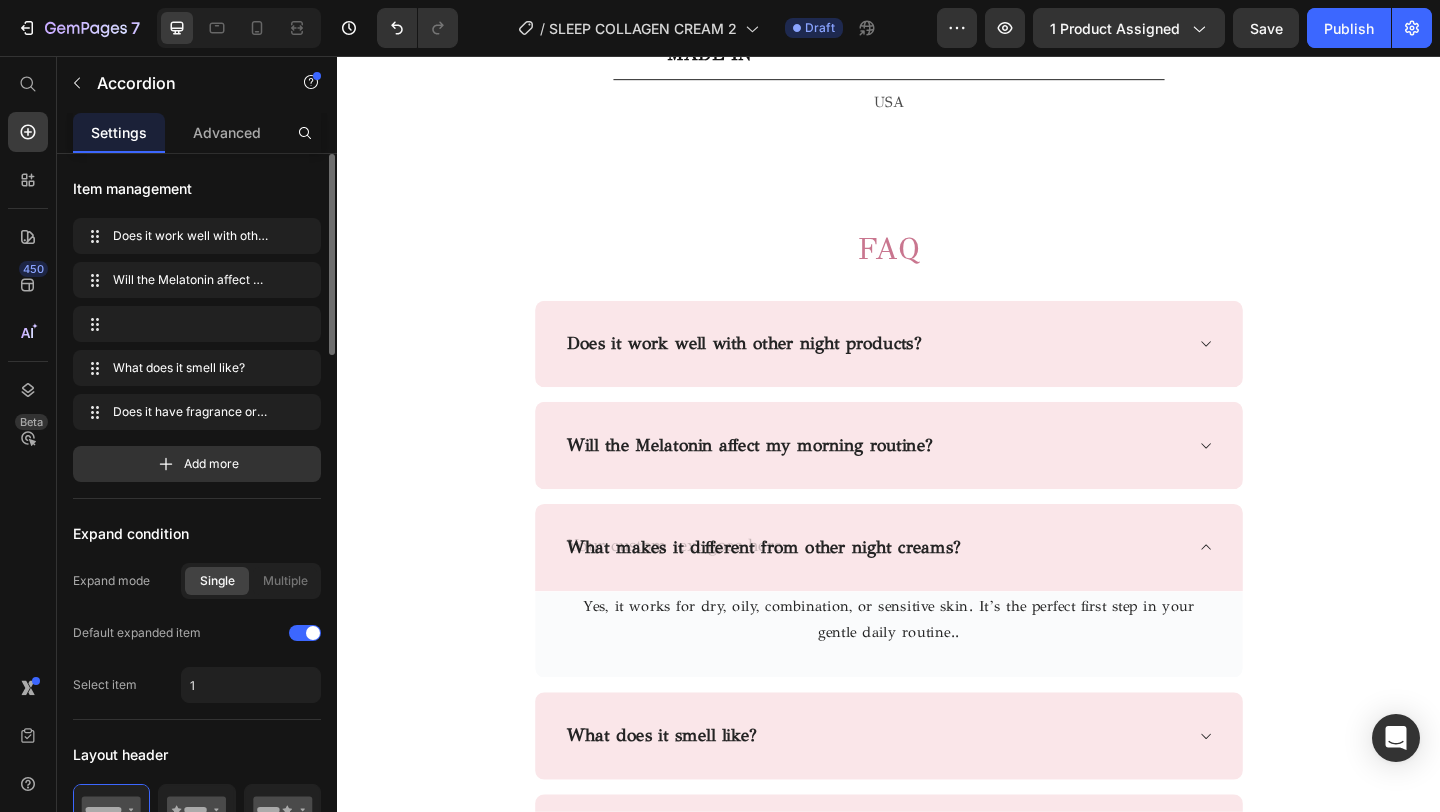 scroll, scrollTop: 4246, scrollLeft: 0, axis: vertical 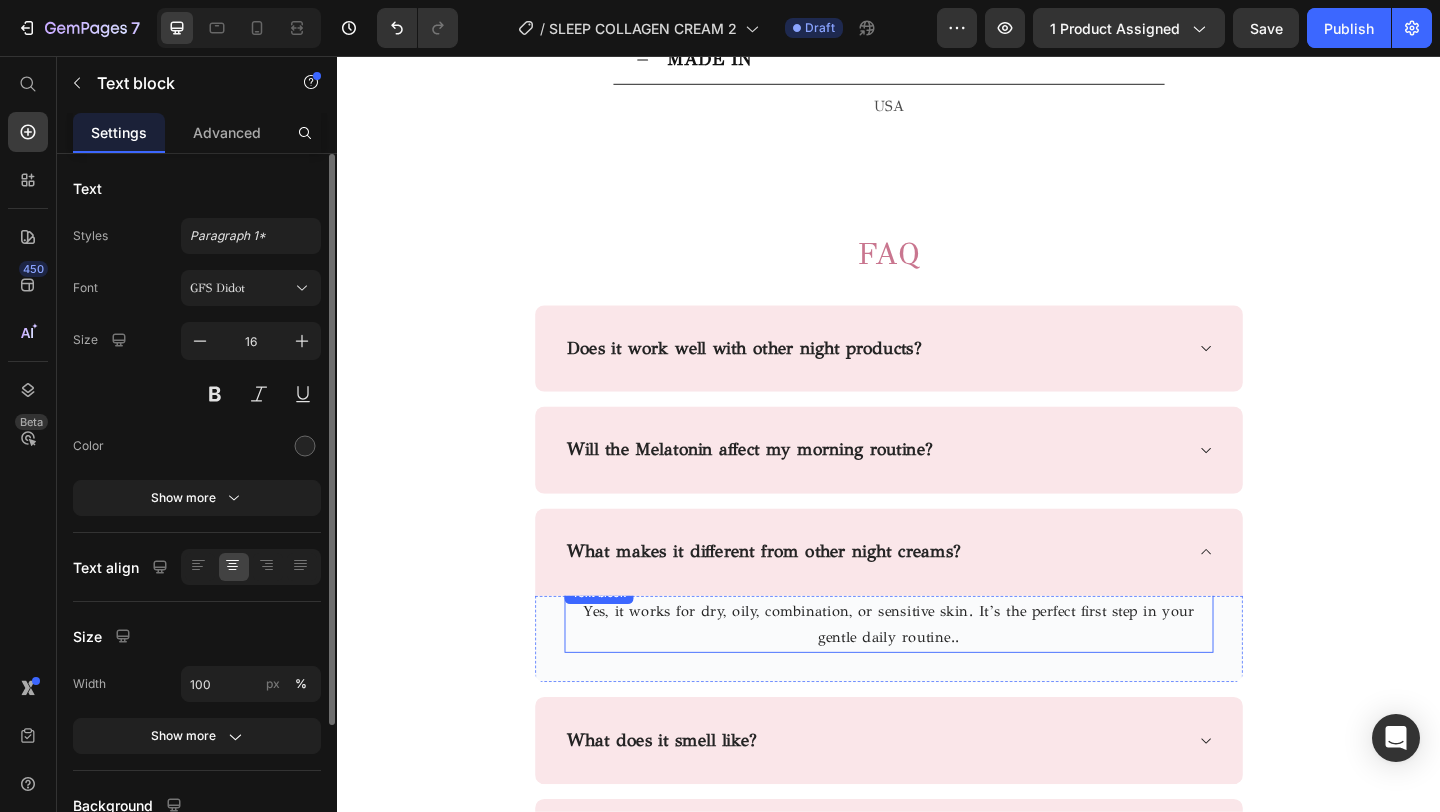 click on "Yes, it works for dry, oily, combination, or sensitive skin. It’s the perfect first step in your gentle daily routine.." at bounding box center [937, 675] 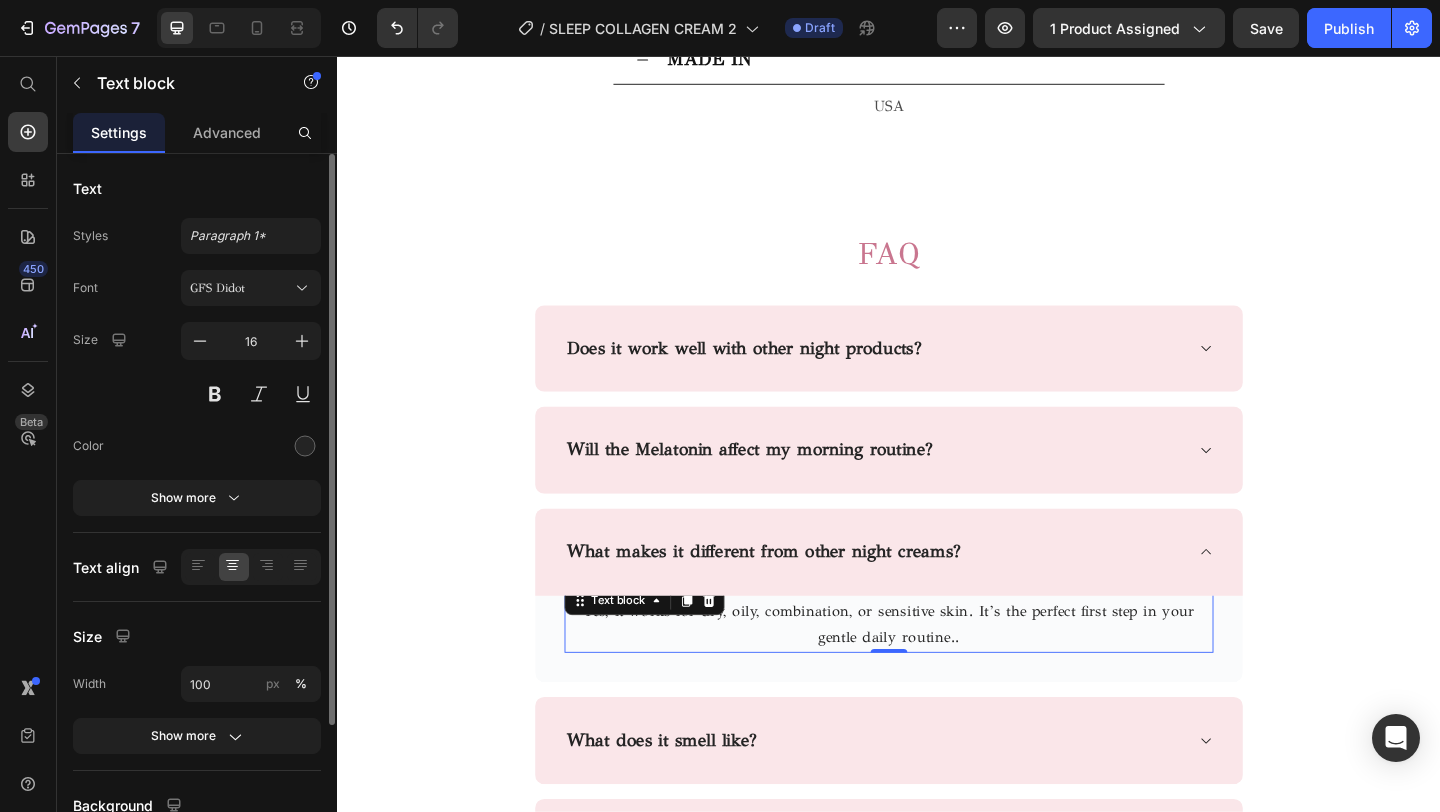 click on "Yes, it works for dry, oily, combination, or sensitive skin. It’s the perfect first step in your gentle daily routine.." at bounding box center [937, 675] 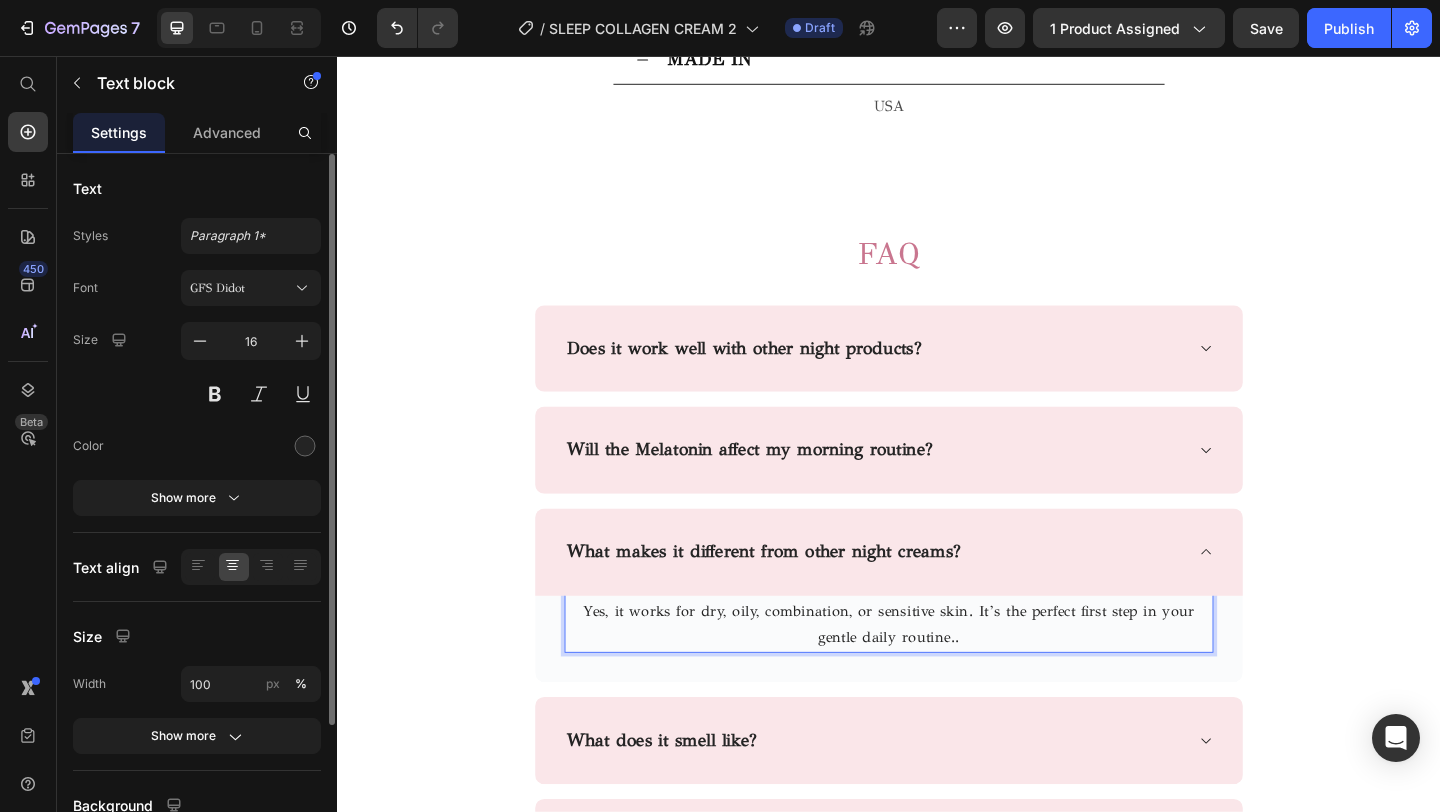 click on "Yes, it works for dry, oily, combination, or sensitive skin. It’s the perfect first step in your gentle daily routine.." at bounding box center [937, 675] 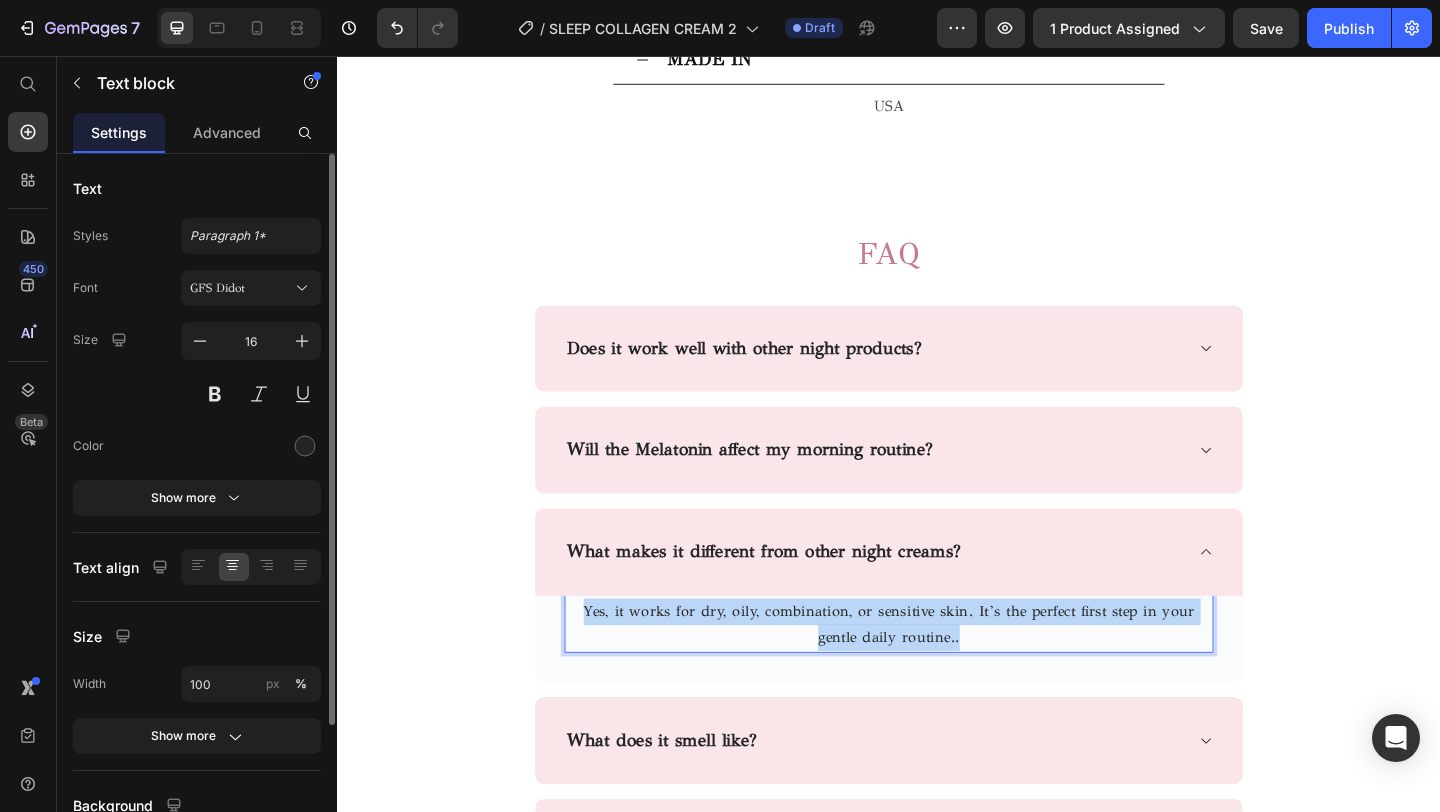 drag, startPoint x: 990, startPoint y: 692, endPoint x: 594, endPoint y: 669, distance: 396.66736 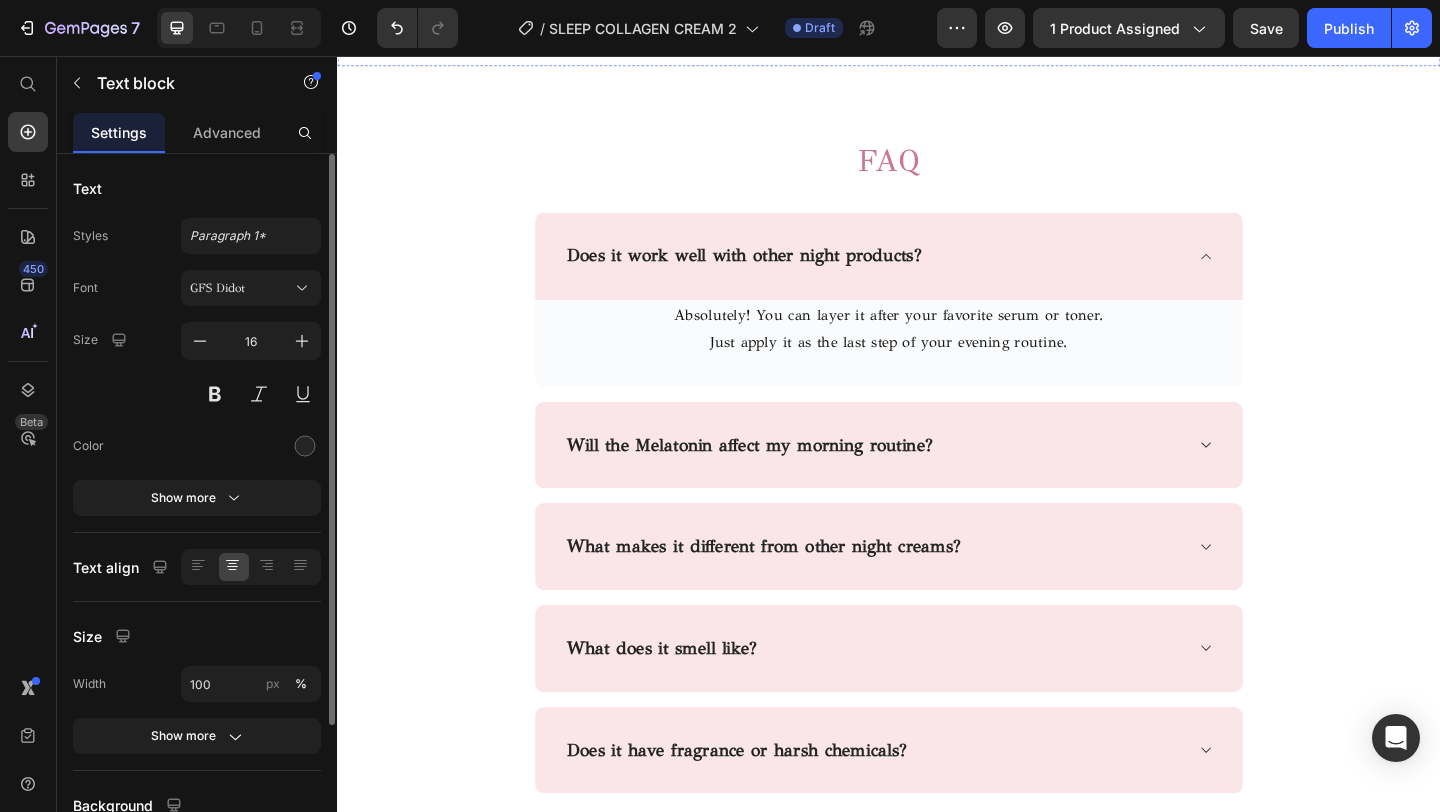 scroll, scrollTop: 3916, scrollLeft: 0, axis: vertical 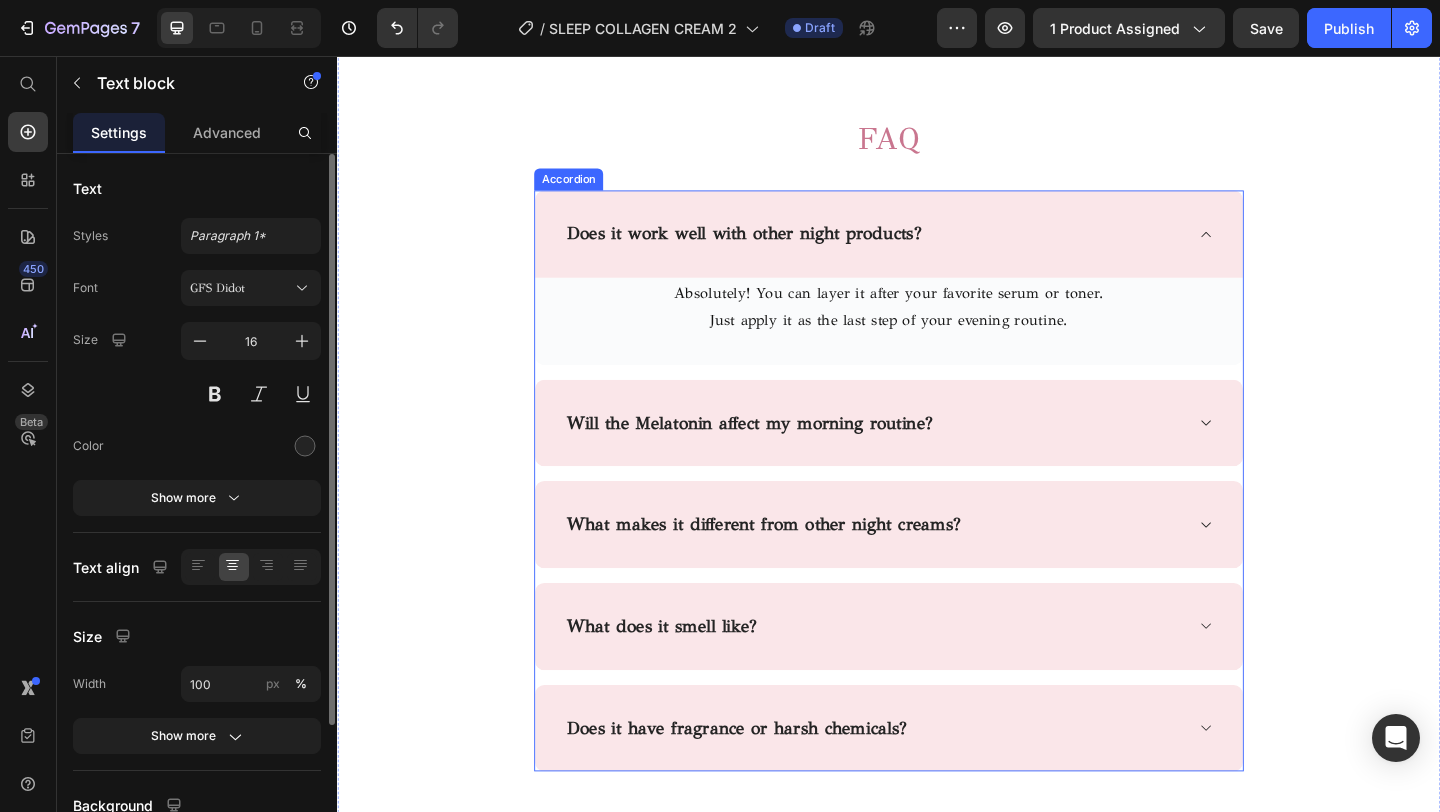 click on "What makes it different from other night creams?" at bounding box center (937, 565) 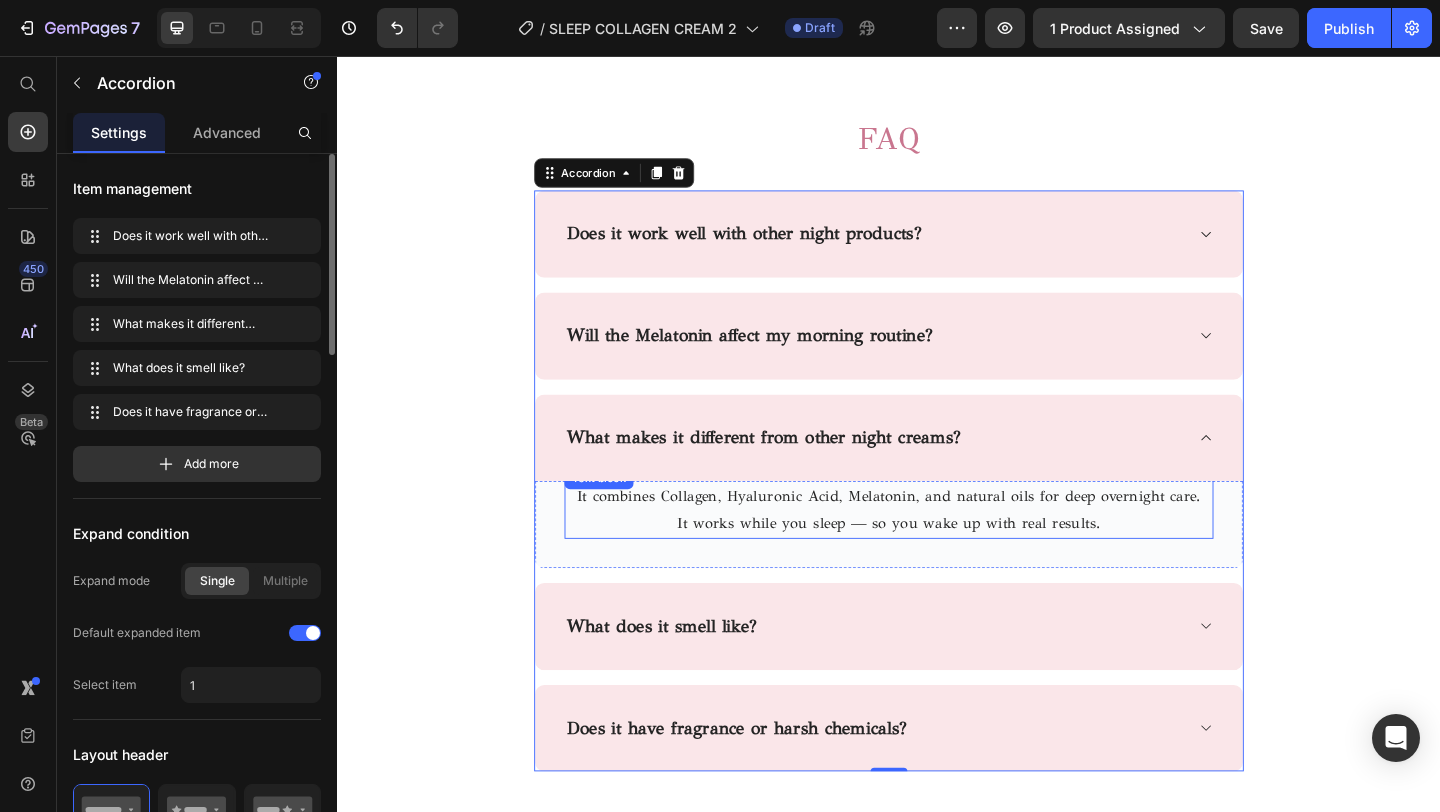 click on "It works while you sleep — so you wake up with real results." at bounding box center [937, 564] 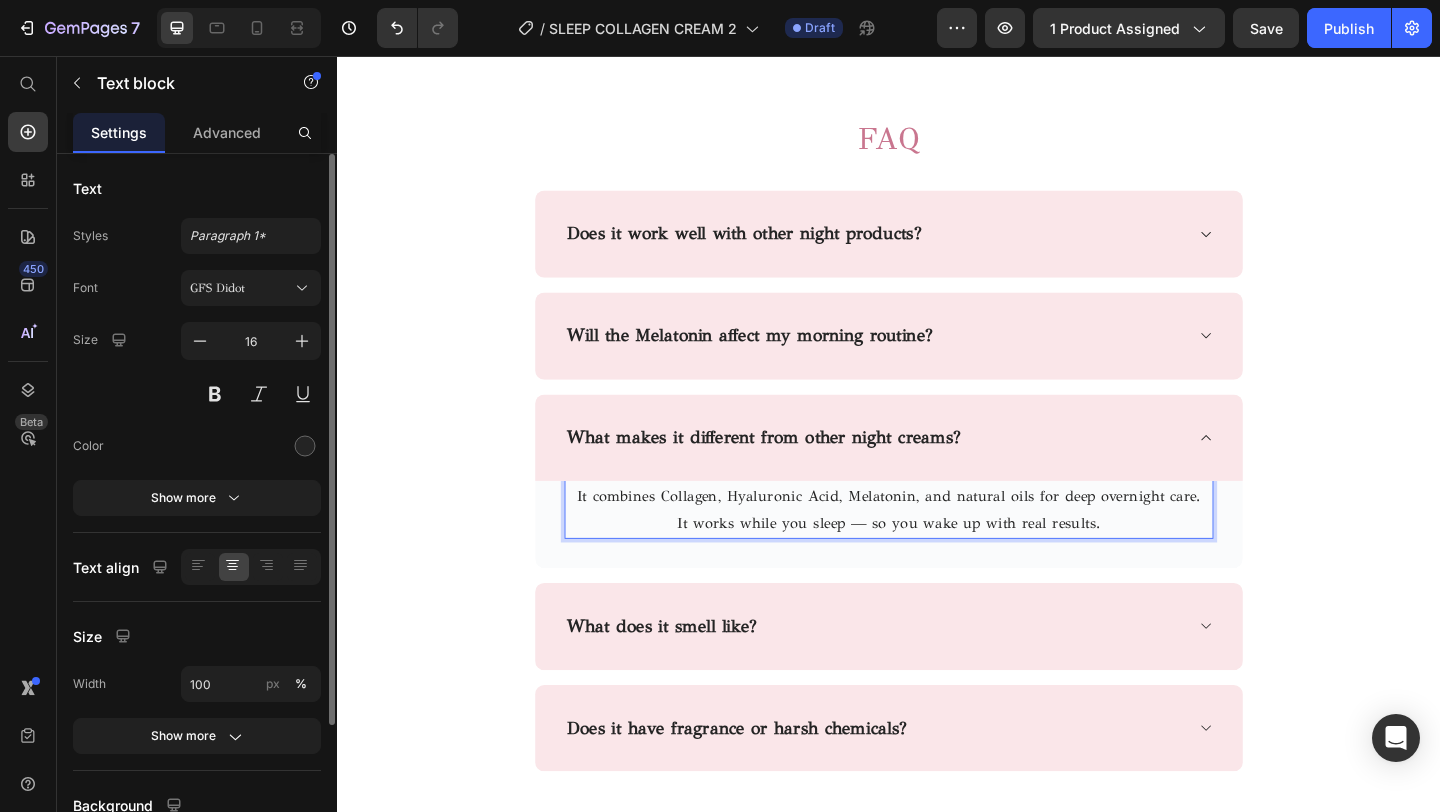 click on "It works while you sleep — so you wake up with real results." at bounding box center [937, 564] 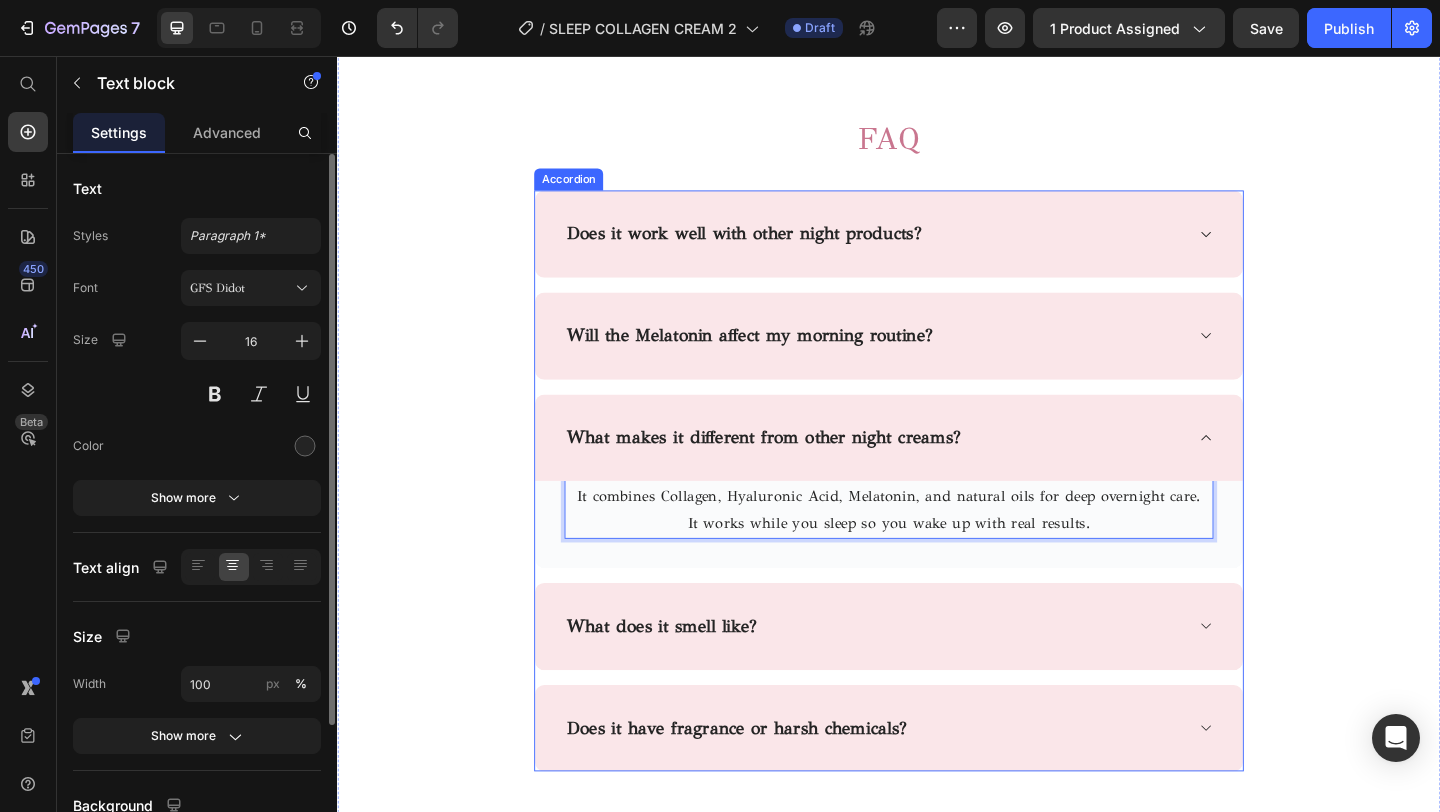 click on "What does it smell like?" at bounding box center [921, 676] 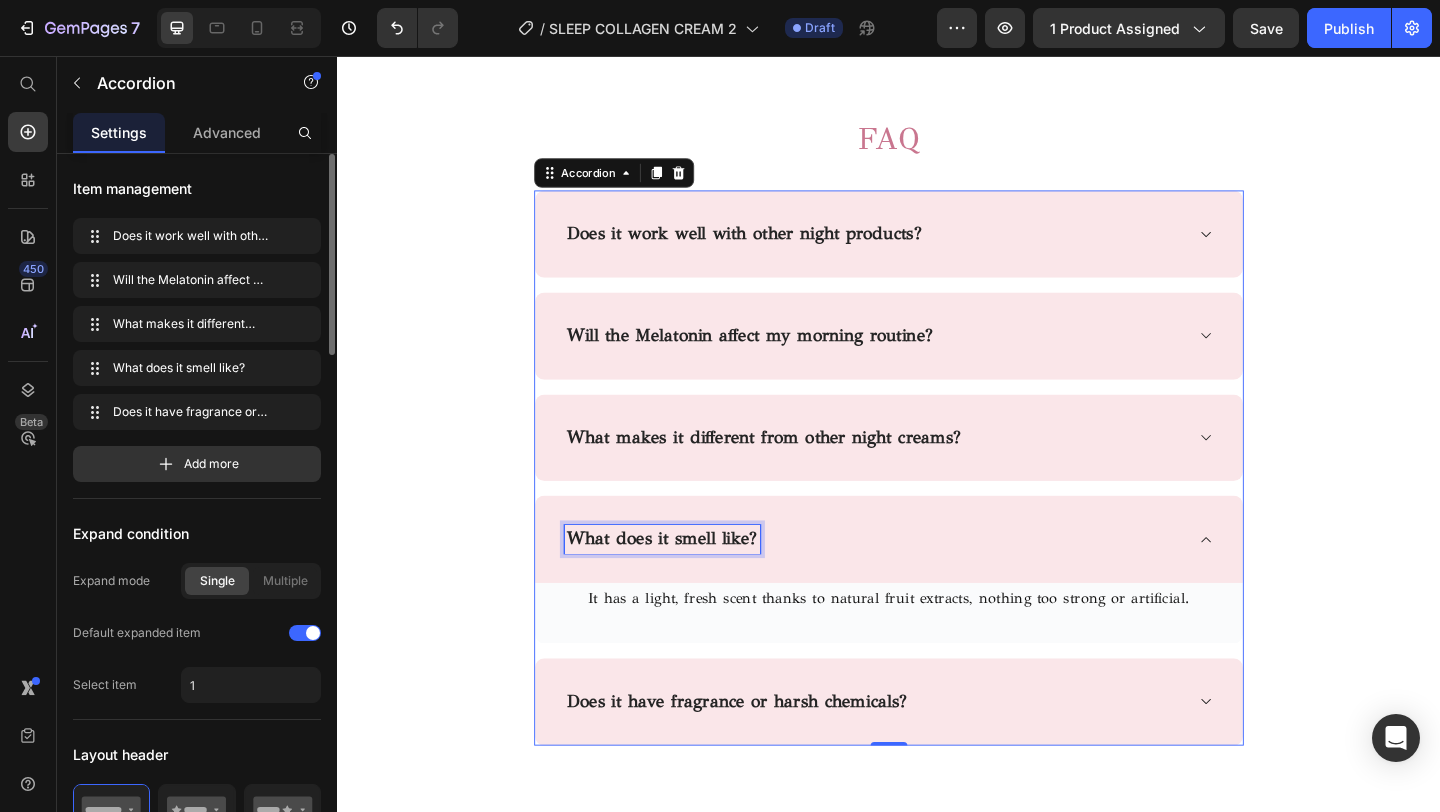 click on "What does it smell like?" at bounding box center (690, 581) 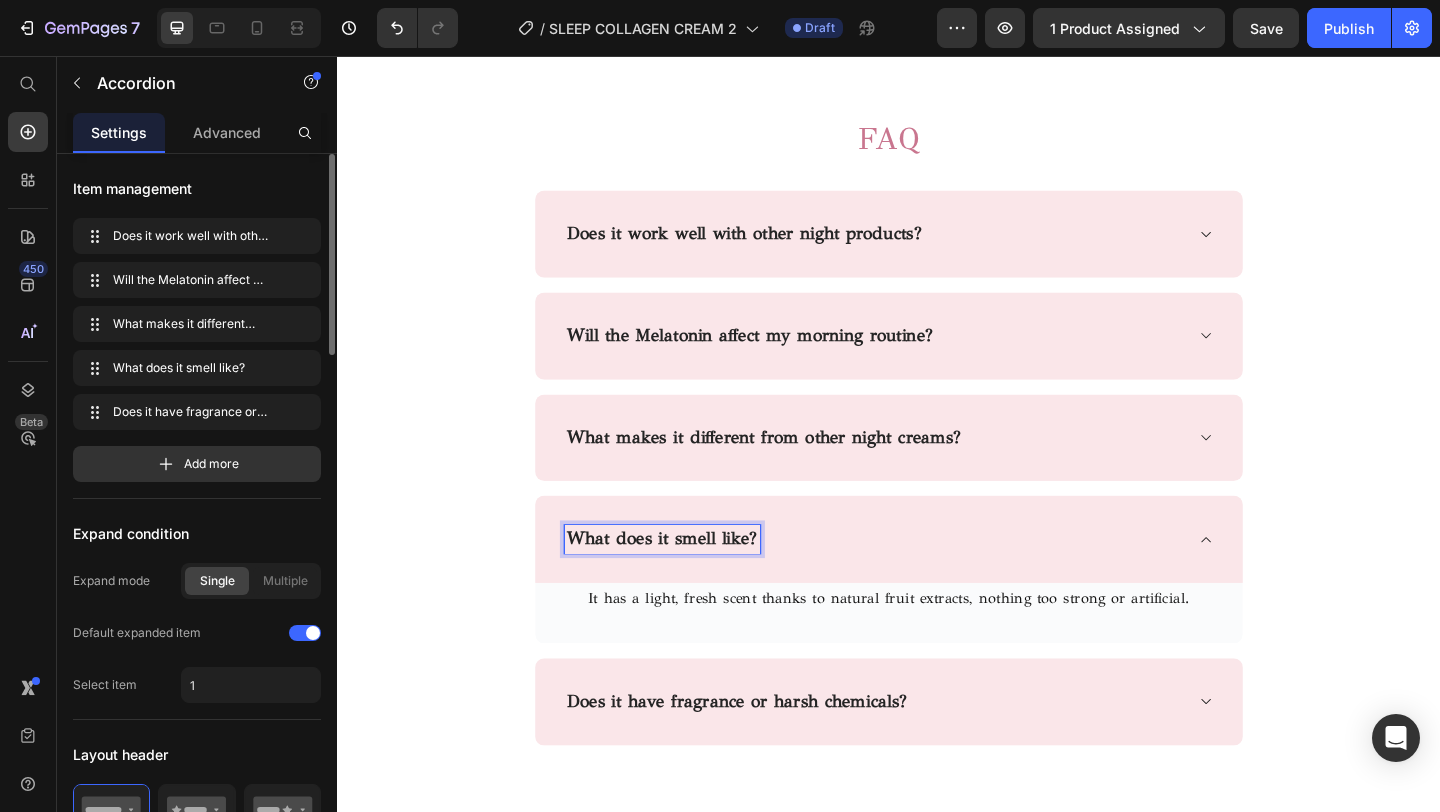 click on "What does it smell like?" at bounding box center [690, 580] 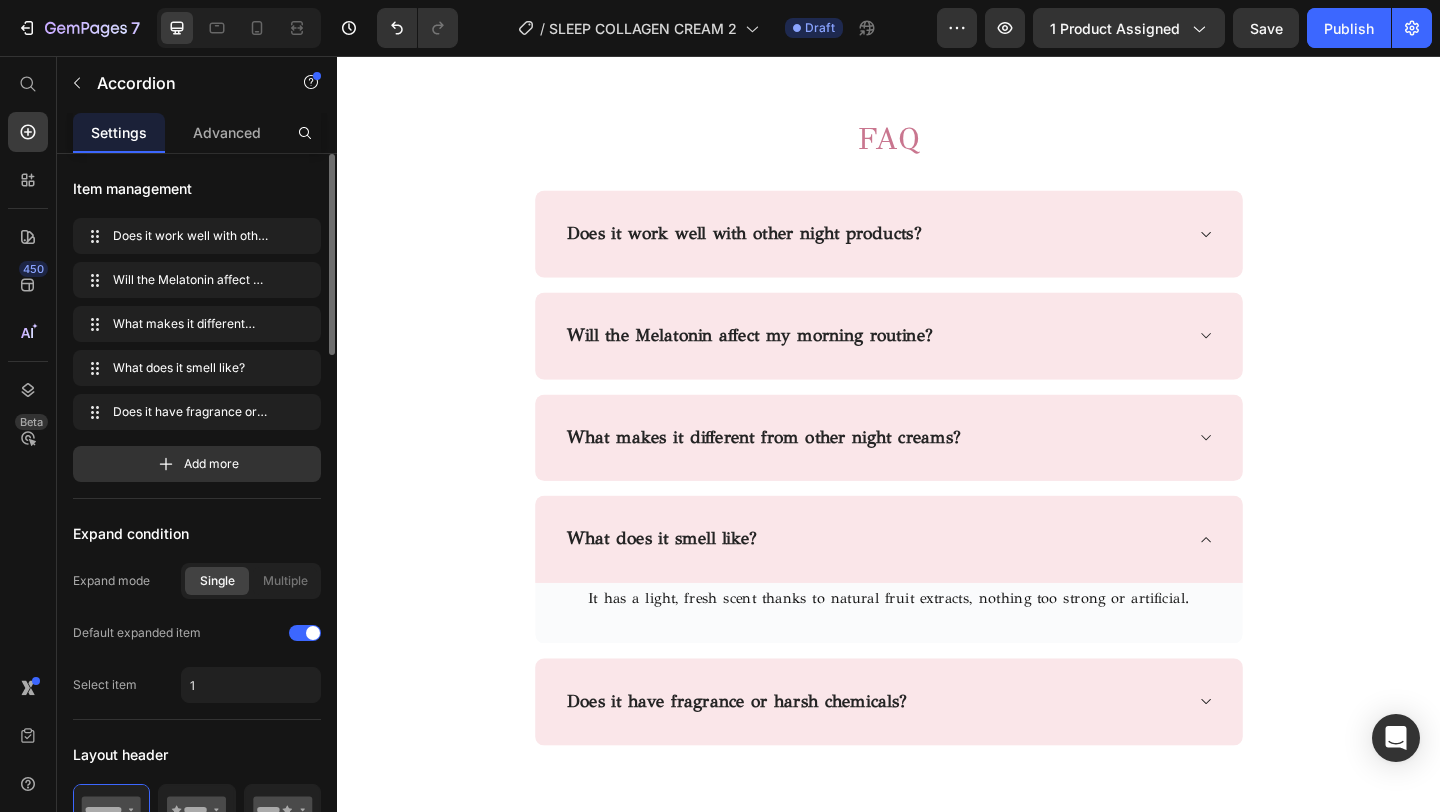 click on "What does it smell like?" at bounding box center (921, 581) 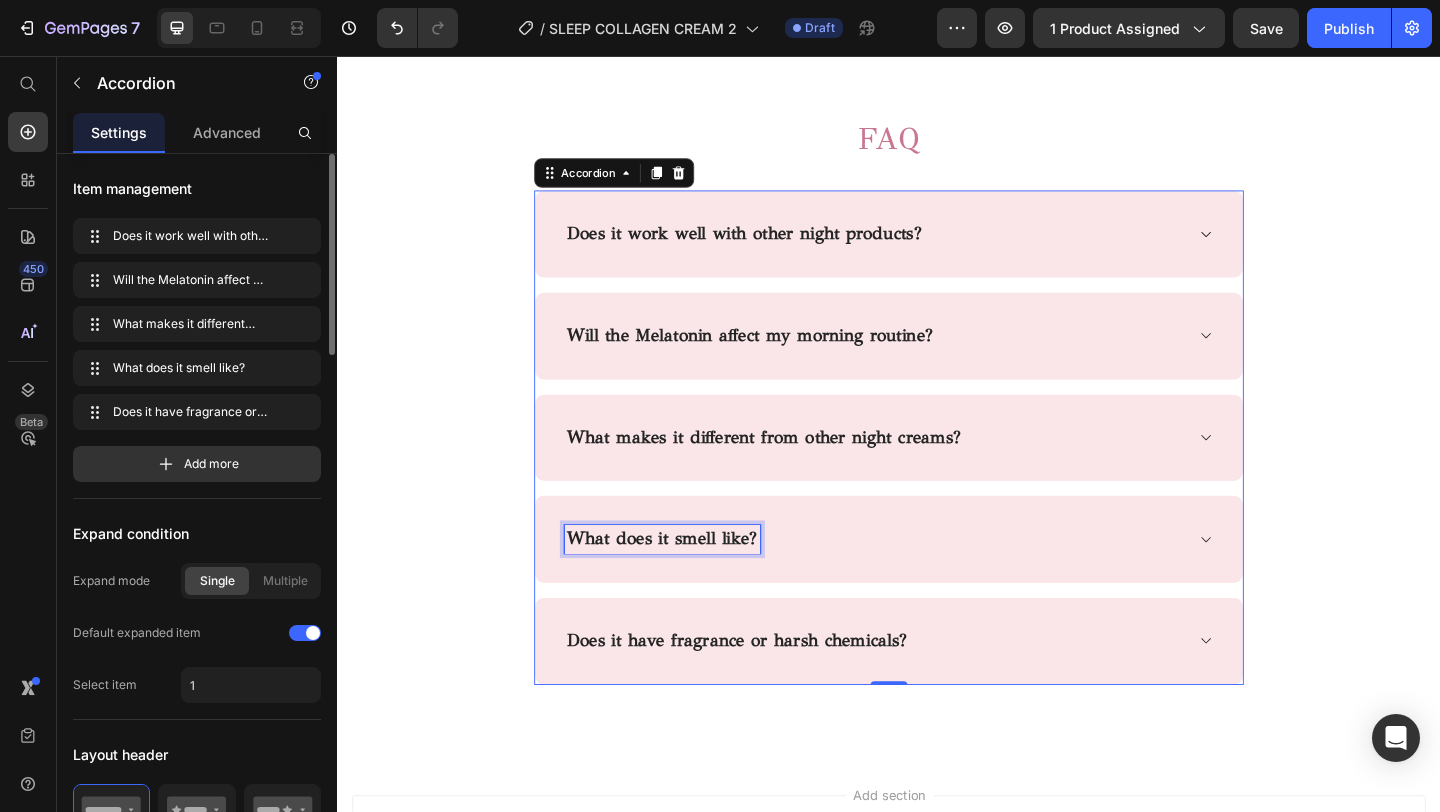 click on "What does it smell like?" at bounding box center [690, 581] 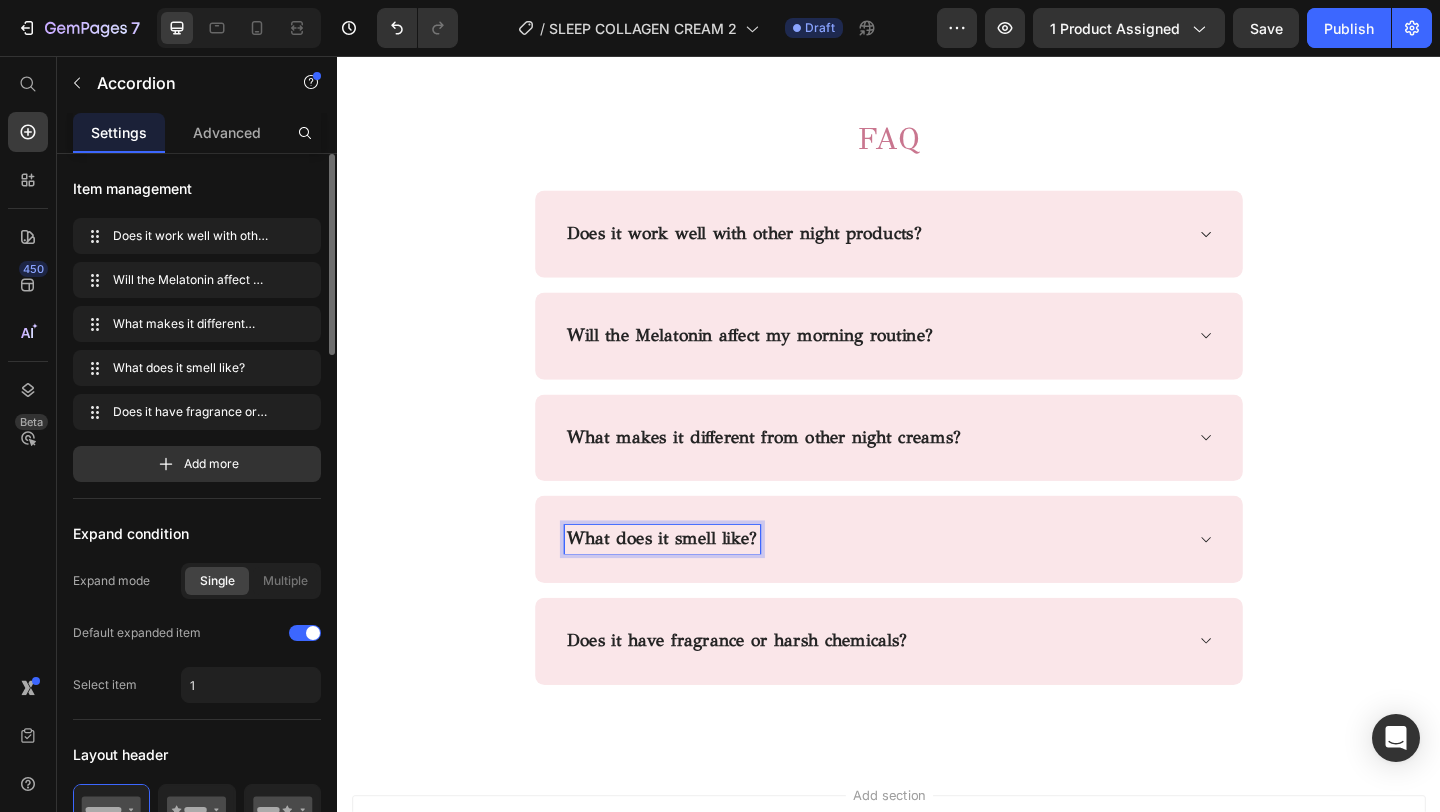 click on "What does it smell like?" at bounding box center (690, 581) 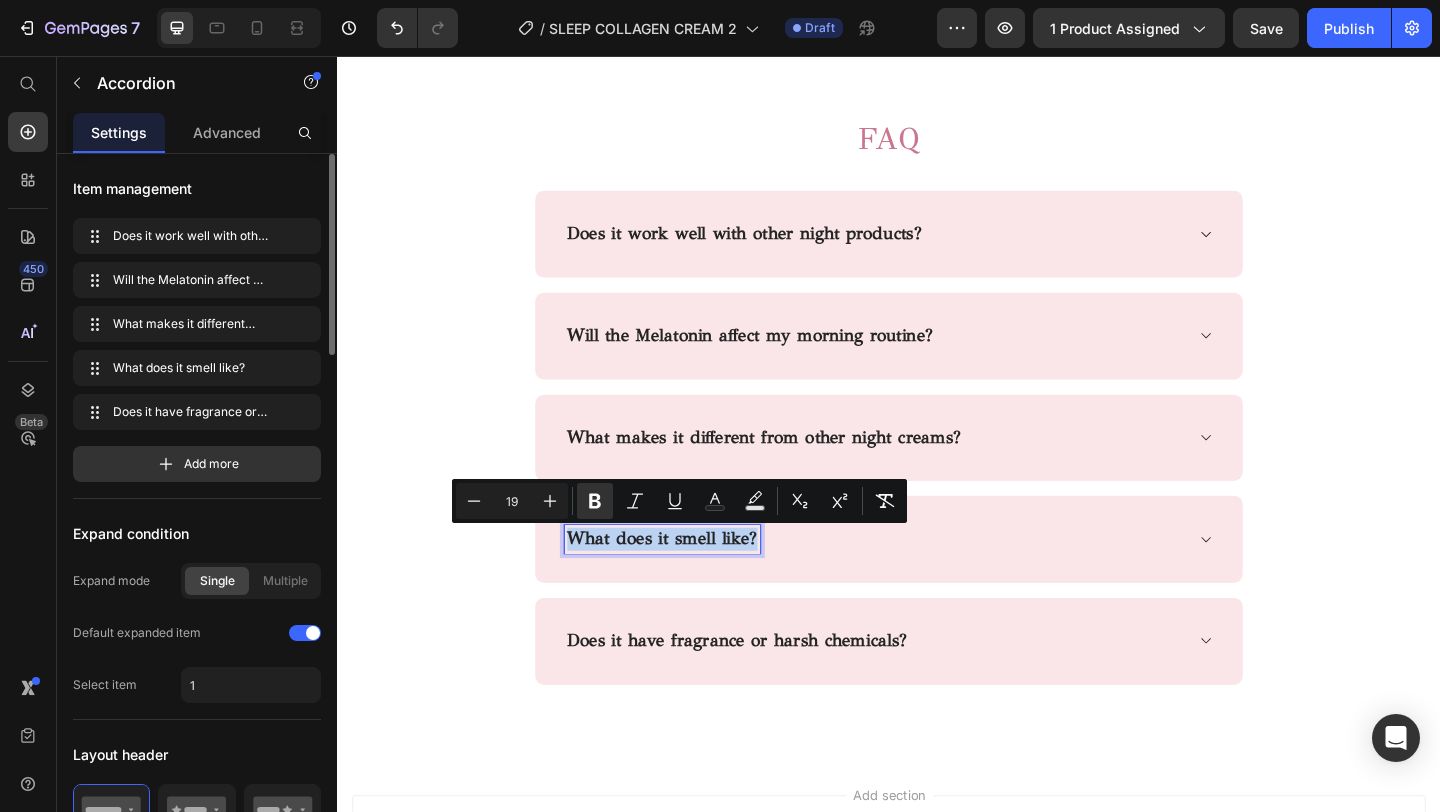 drag, startPoint x: 795, startPoint y: 585, endPoint x: 595, endPoint y: 581, distance: 200.04 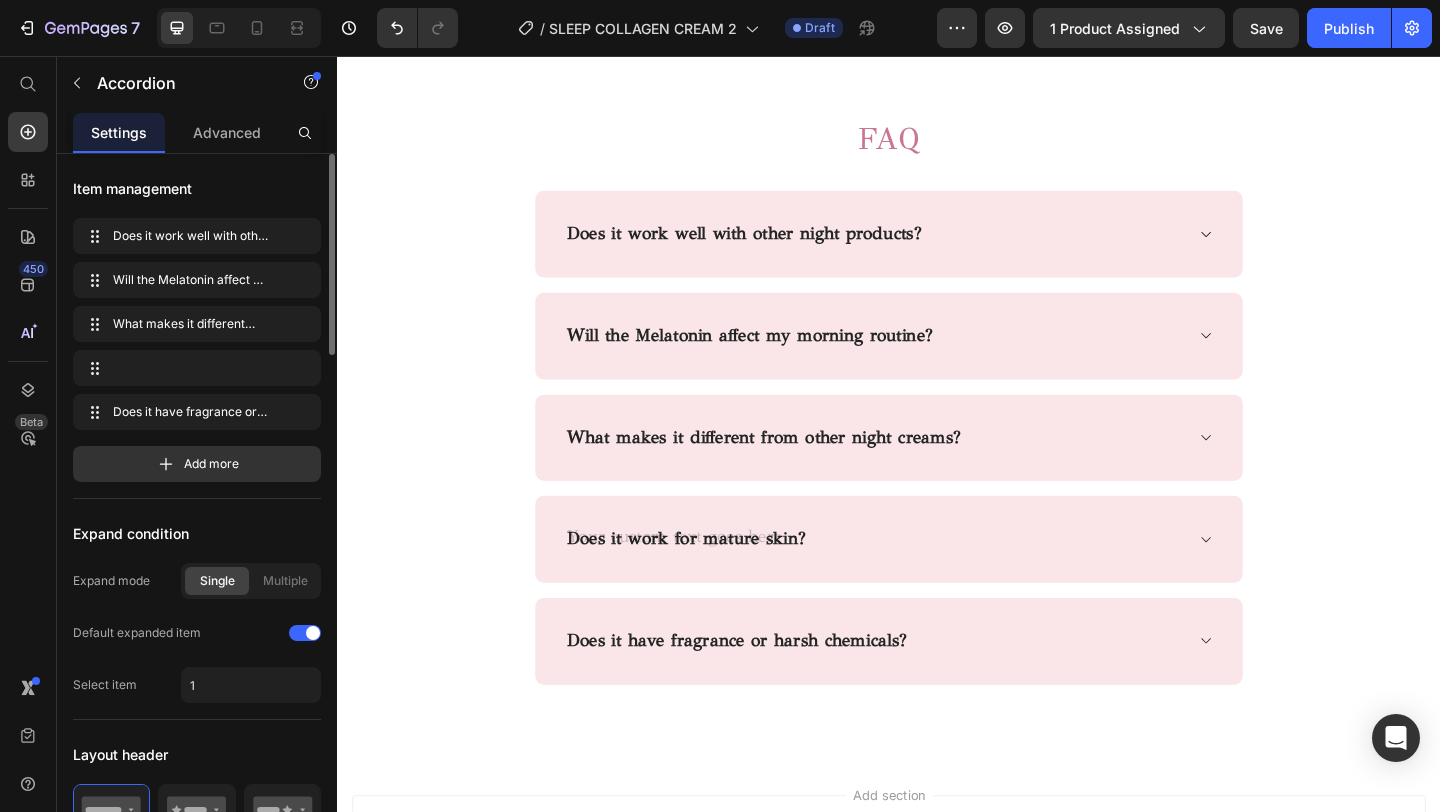 scroll, scrollTop: 3911, scrollLeft: 0, axis: vertical 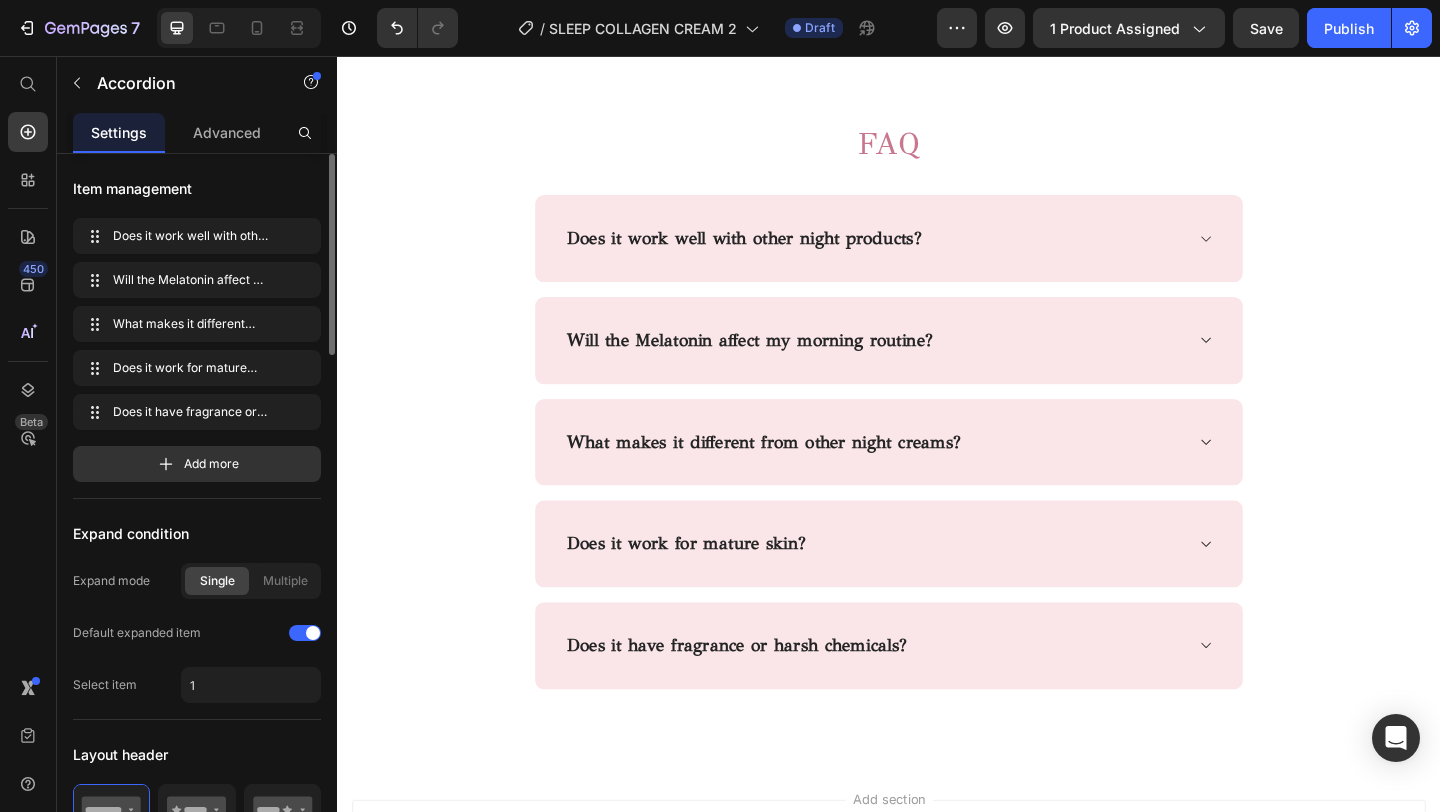 click 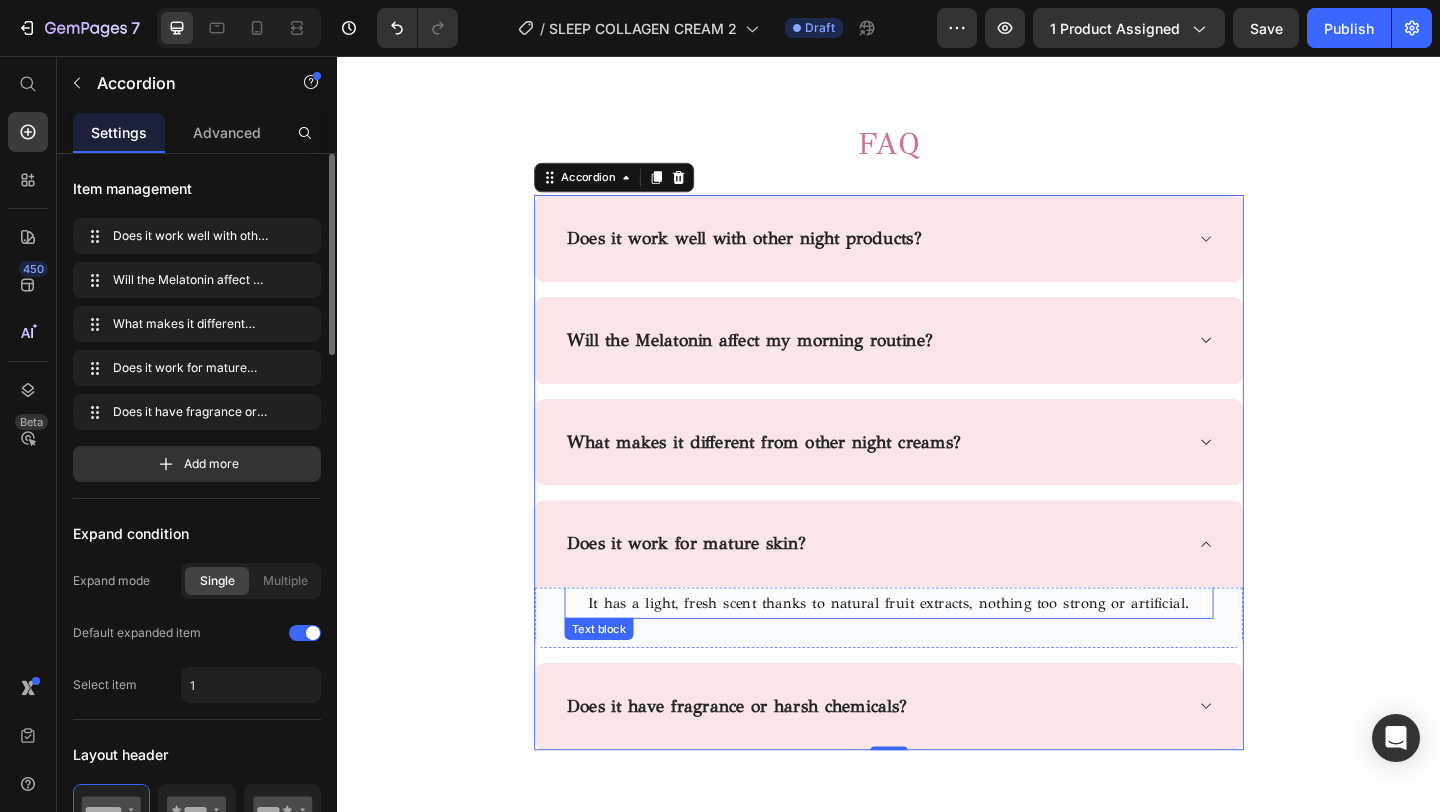 click on "It has a light, fresh scent thanks to natural fruit extracts, nothing too strong or artificial." at bounding box center (937, 651) 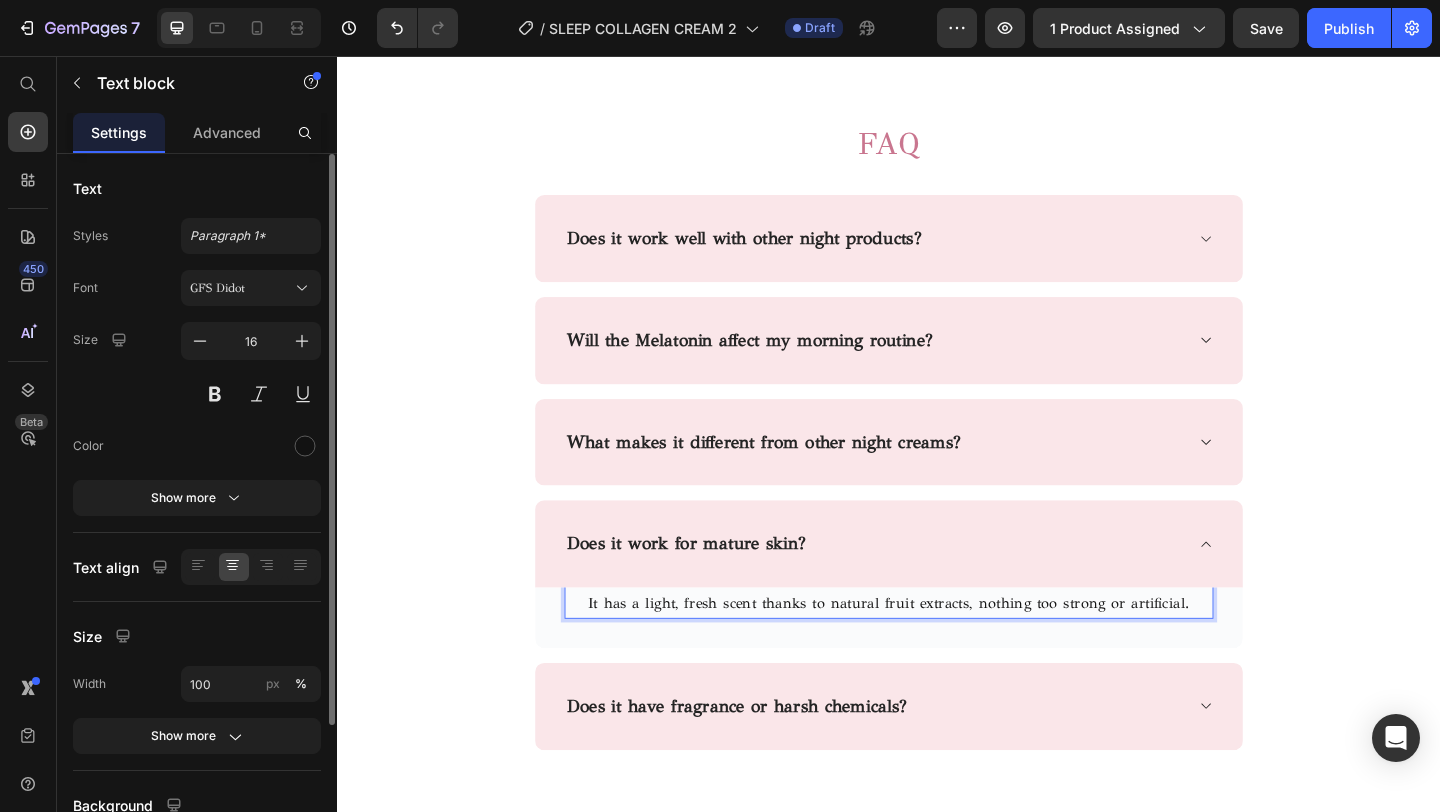 click on "It has a light, fresh scent thanks to natural fruit extracts, nothing too strong or artificial." at bounding box center [937, 651] 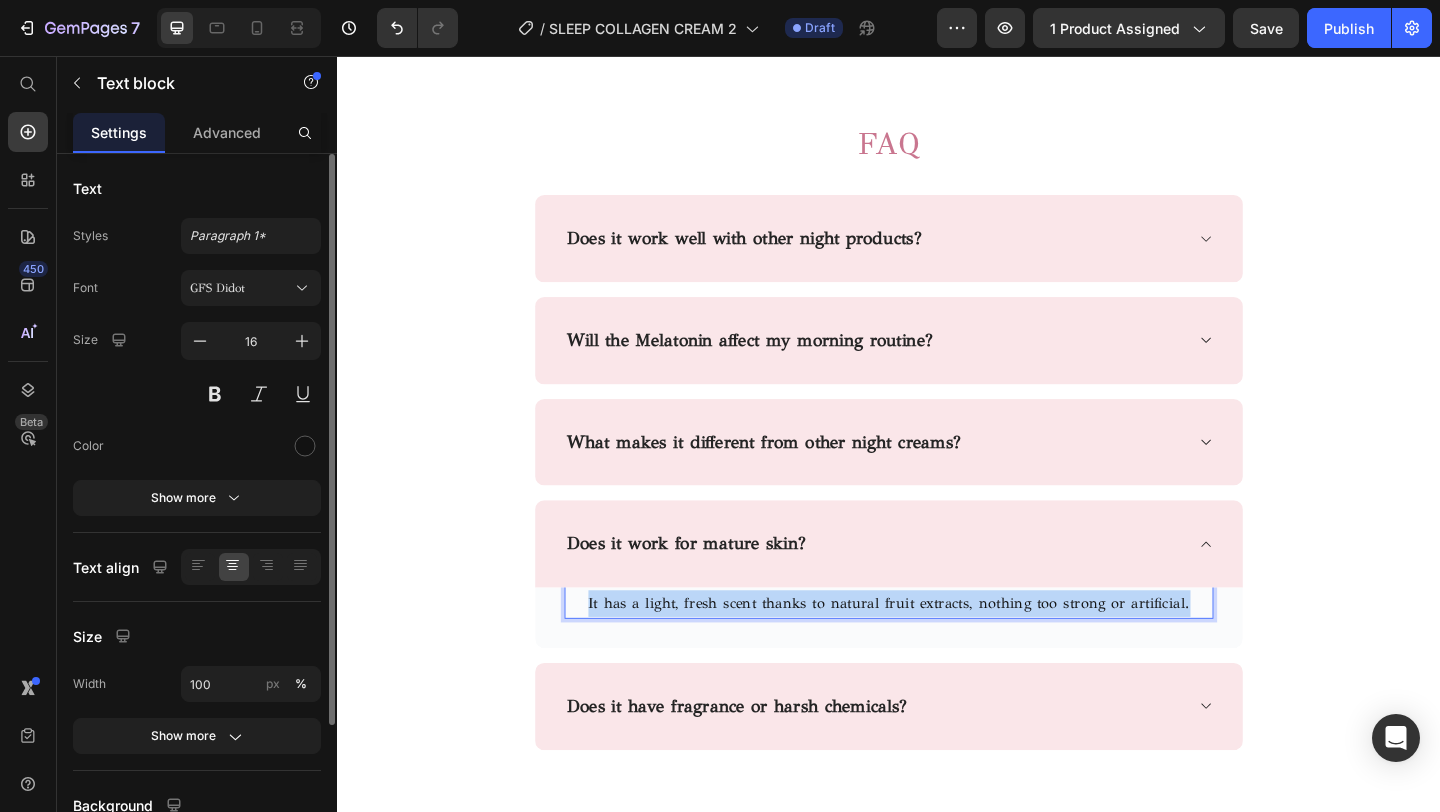 drag, startPoint x: 1261, startPoint y: 656, endPoint x: 579, endPoint y: 643, distance: 682.1239 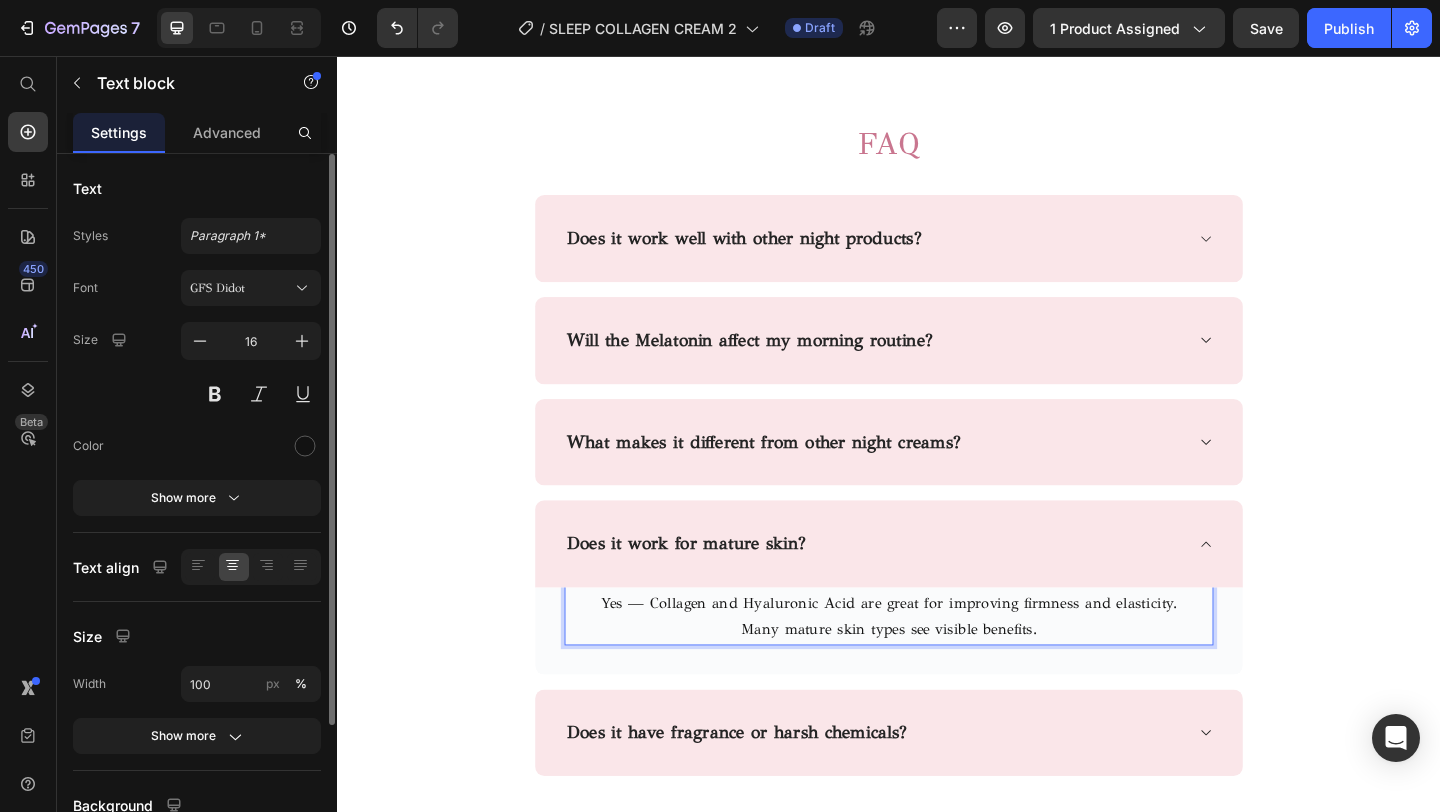 click on "Yes — Collagen and Hyaluronic Acid are great for improving firmness and elasticity." at bounding box center (937, 651) 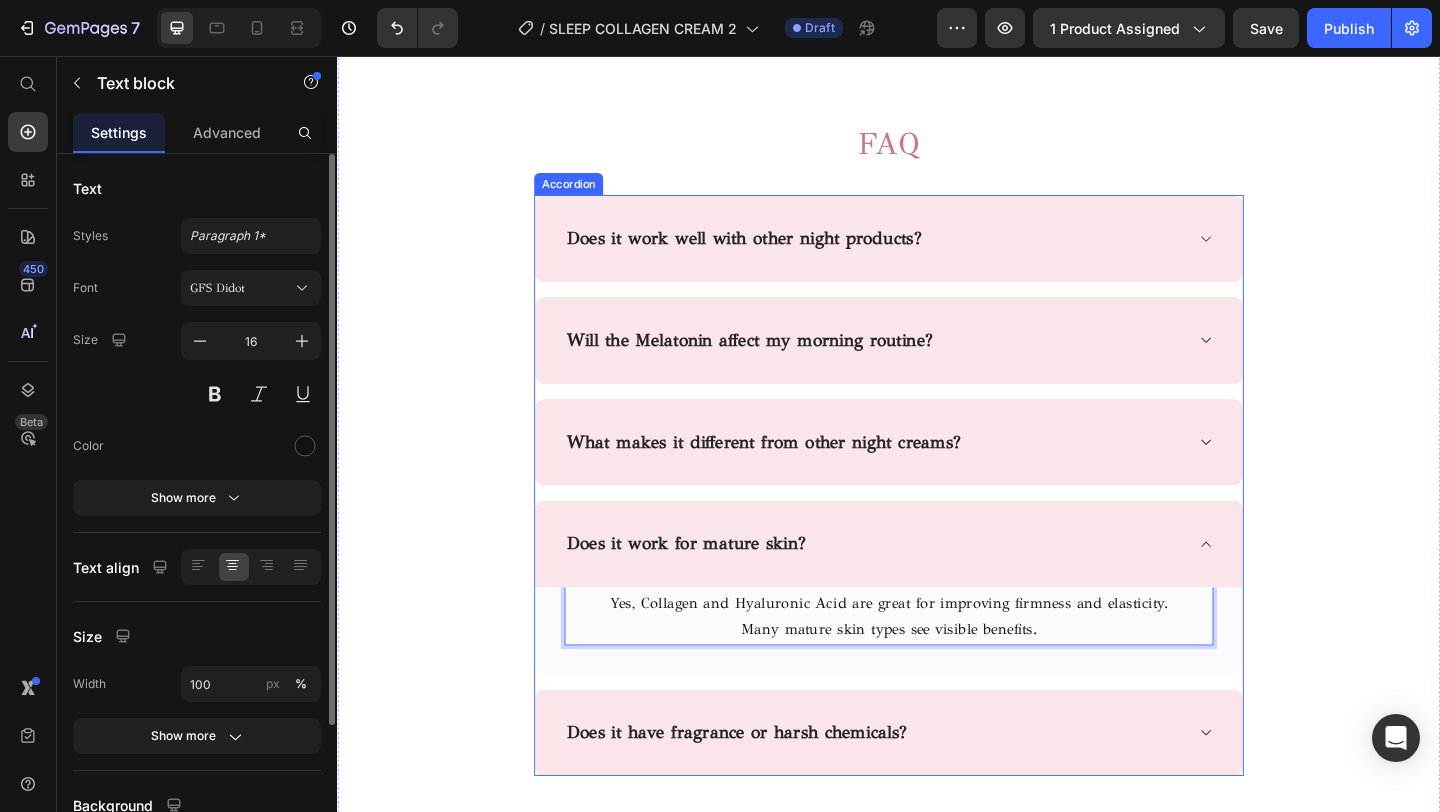 click on "Does it have fragrance or harsh chemicals?" at bounding box center [921, 792] 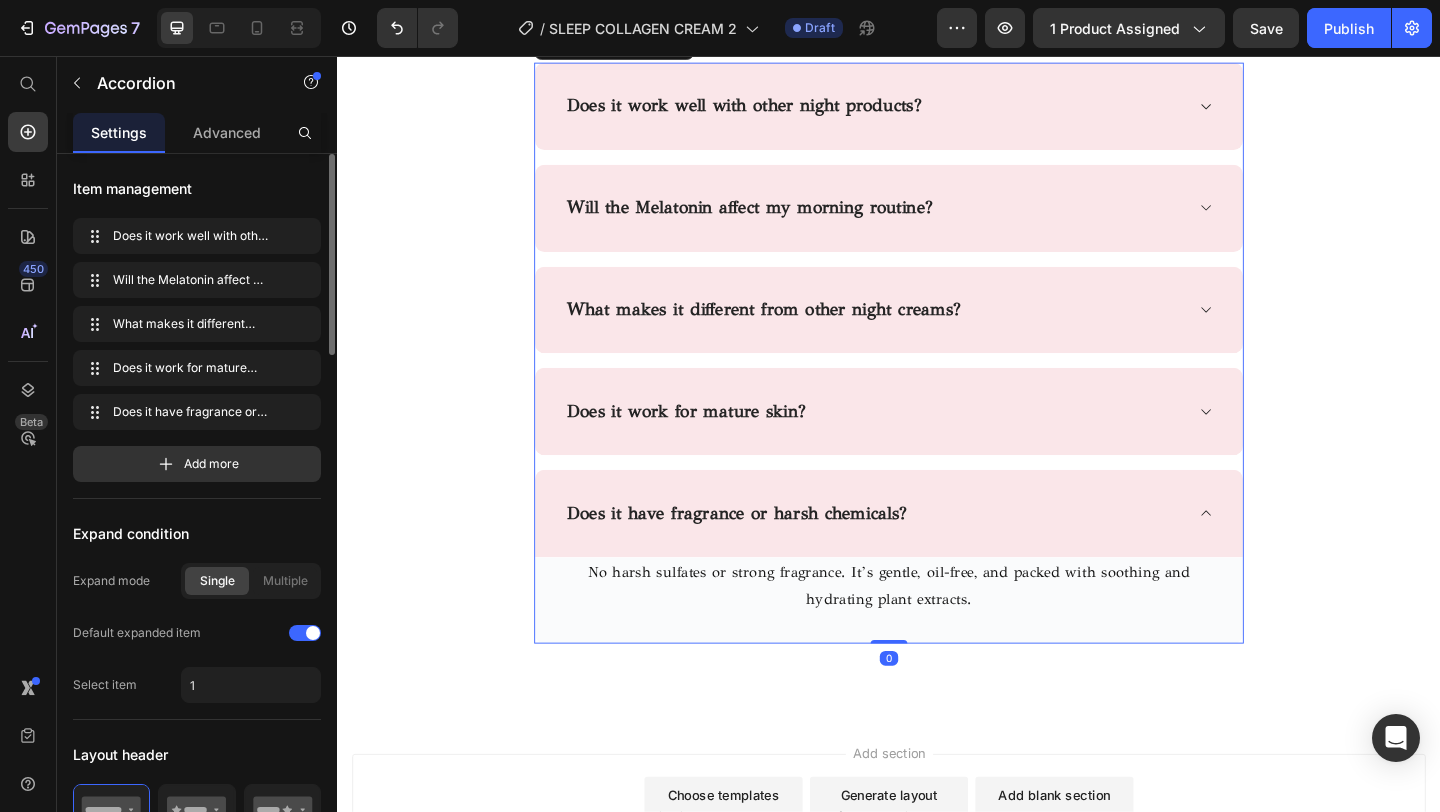 scroll, scrollTop: 4054, scrollLeft: 0, axis: vertical 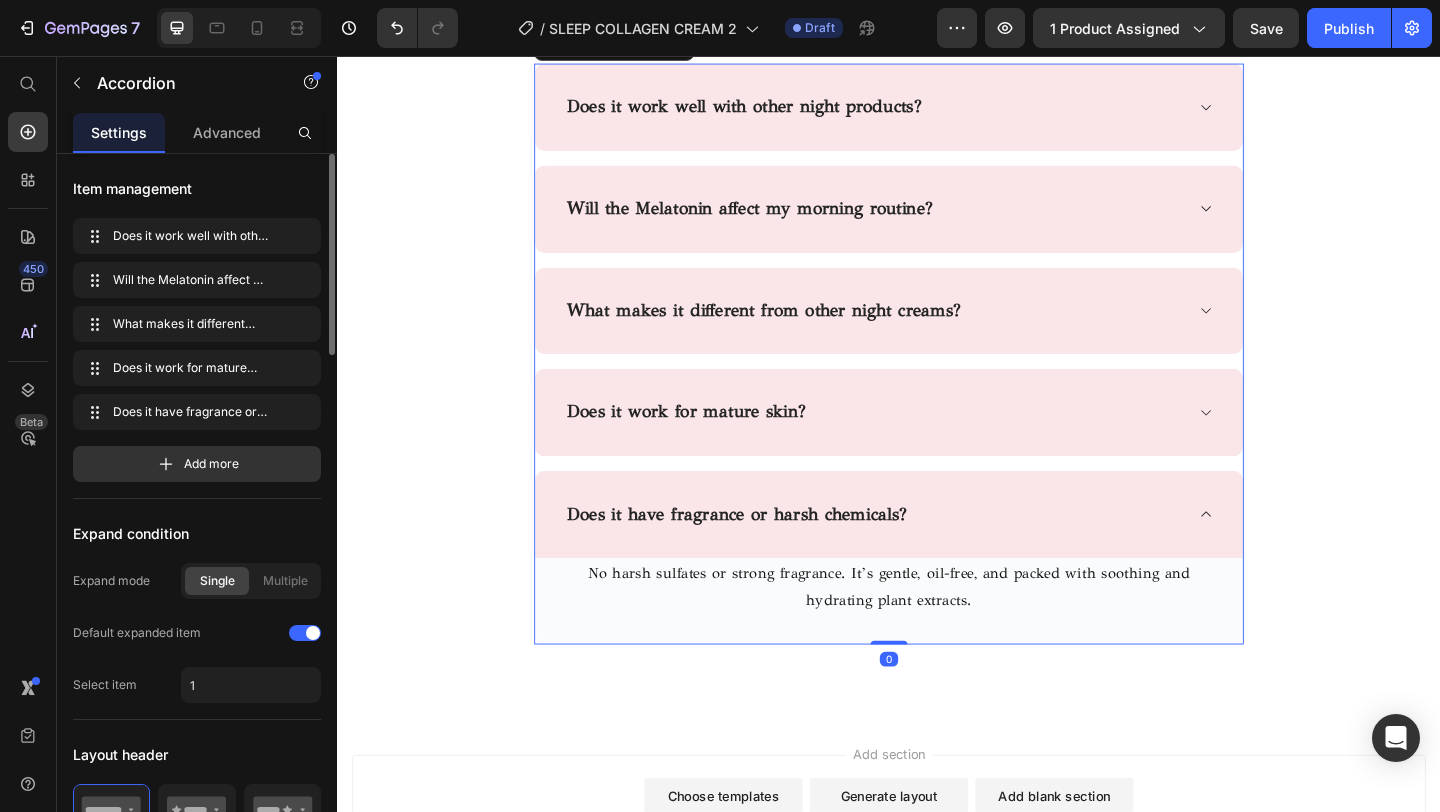 click on "Does it have fragrance or harsh chemicals?" at bounding box center (937, 554) 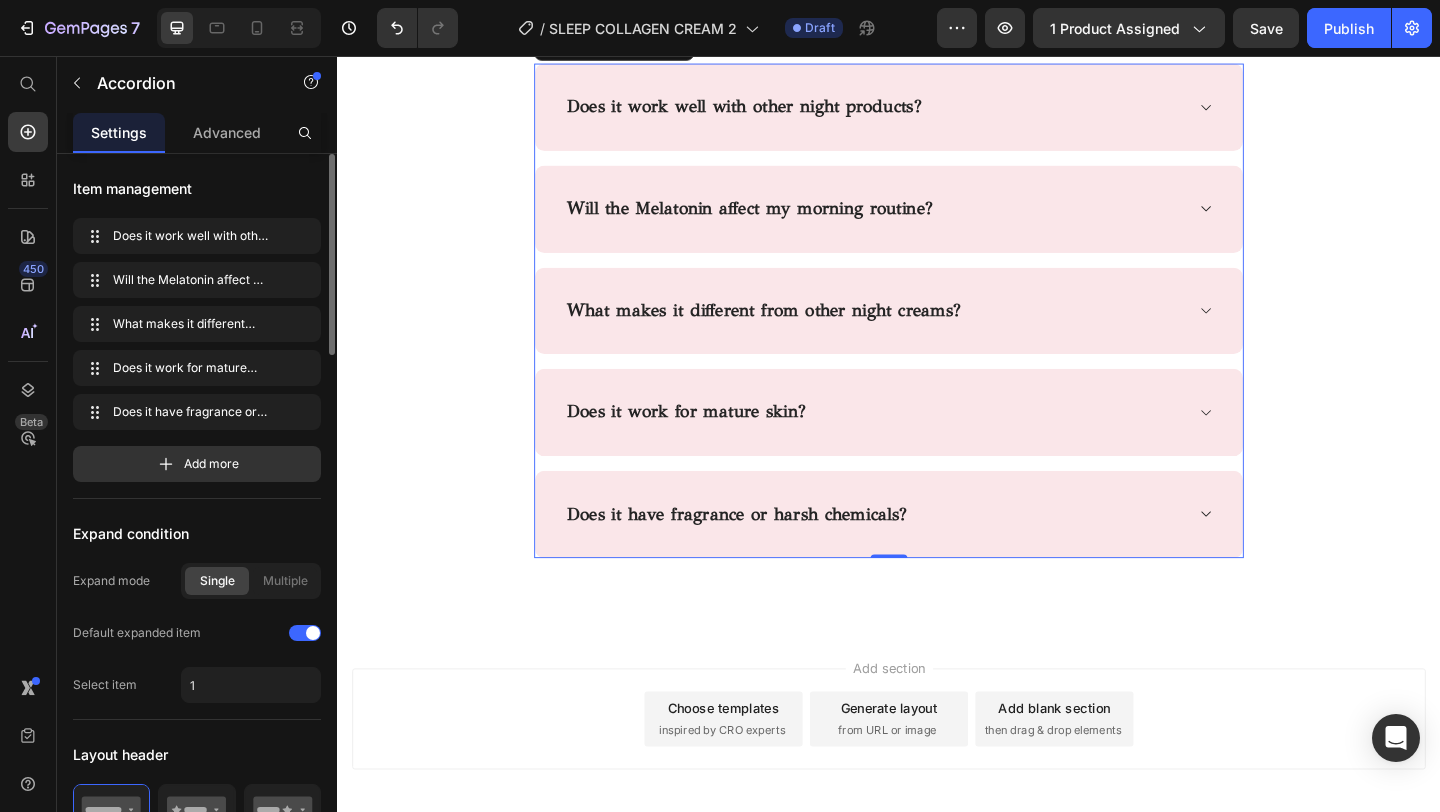 click on "Does it have fragrance or harsh chemicals?" at bounding box center [937, 554] 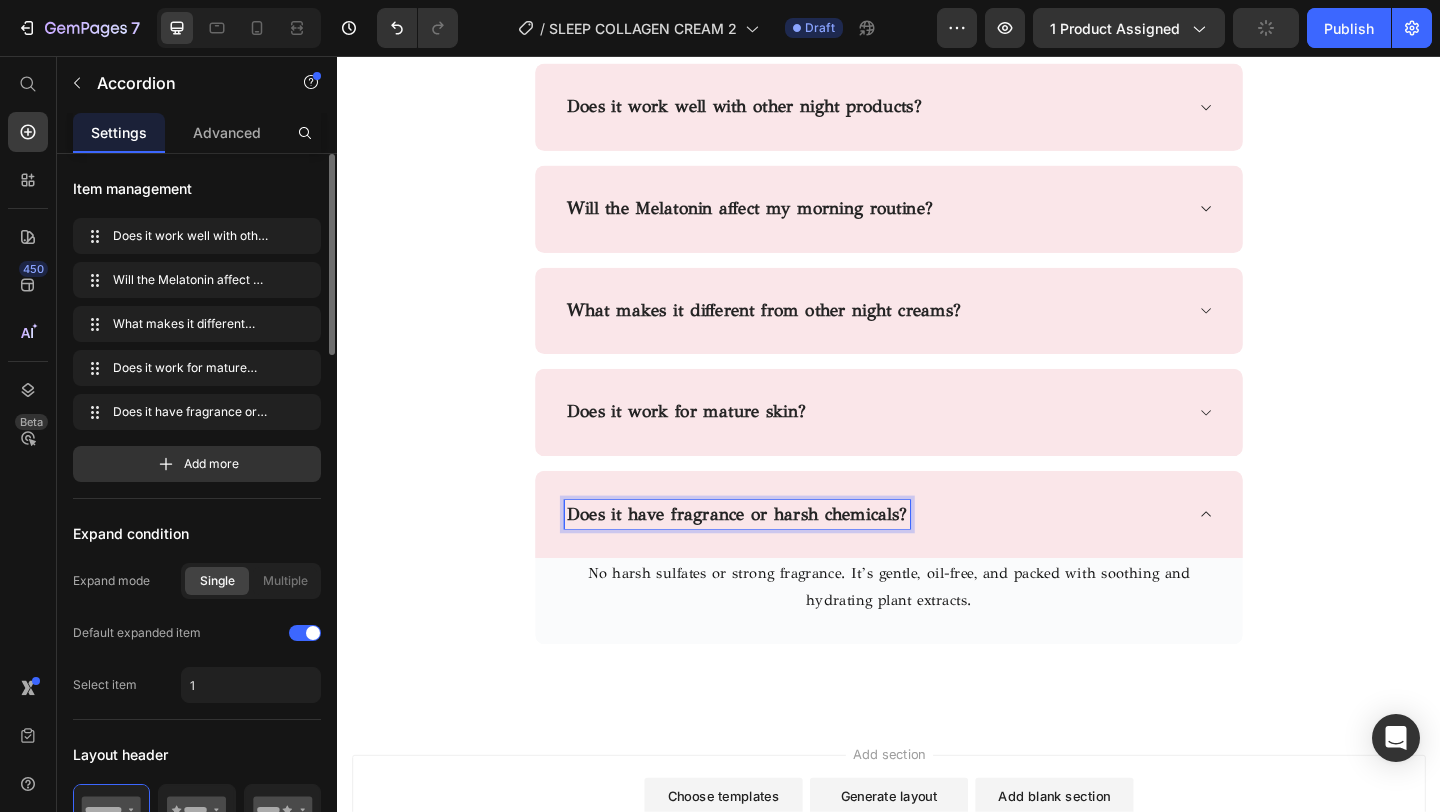 click on "Does it have fragrance or harsh chemicals?" at bounding box center (772, 554) 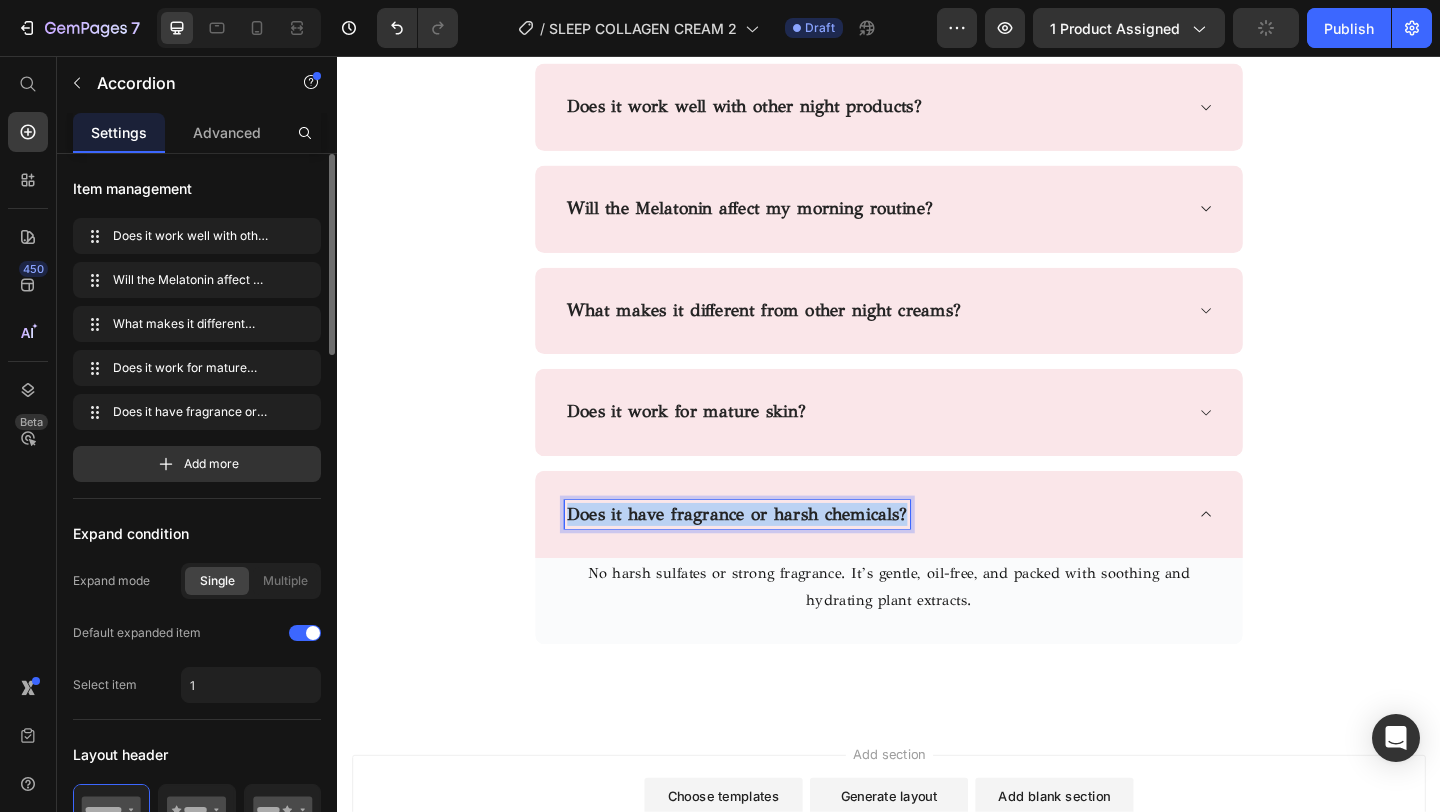 drag, startPoint x: 956, startPoint y: 559, endPoint x: 563, endPoint y: 548, distance: 393.1539 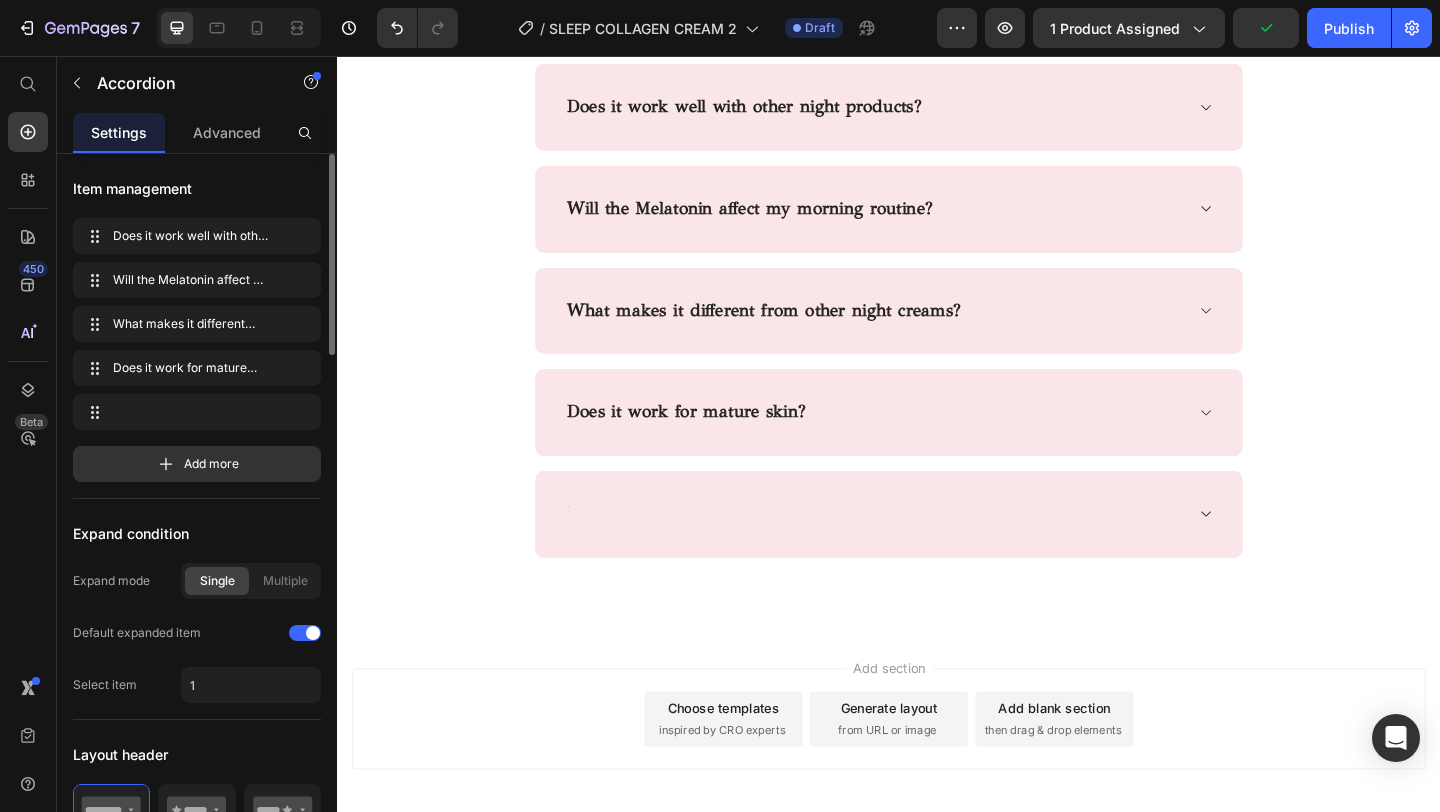 scroll, scrollTop: 4049, scrollLeft: 0, axis: vertical 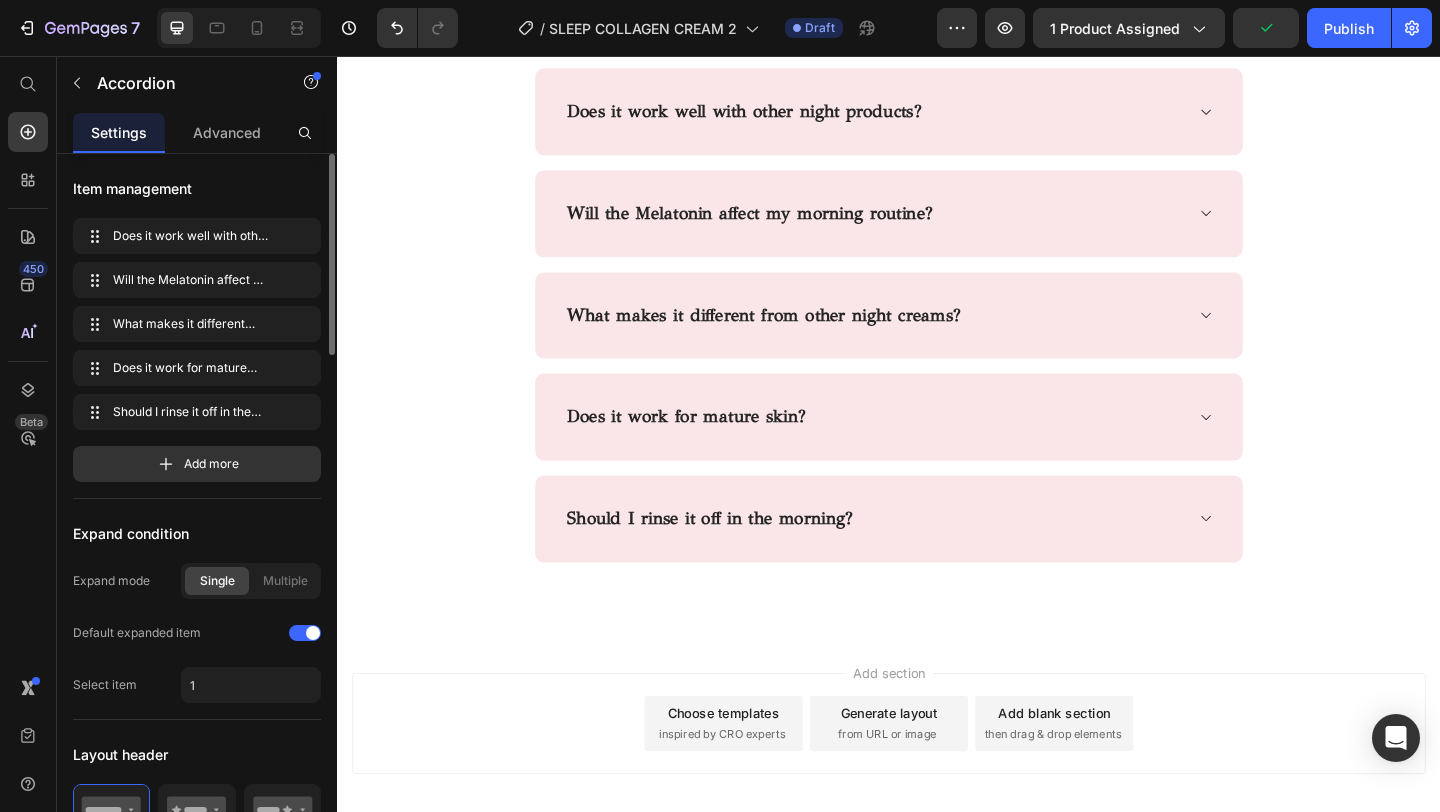 click 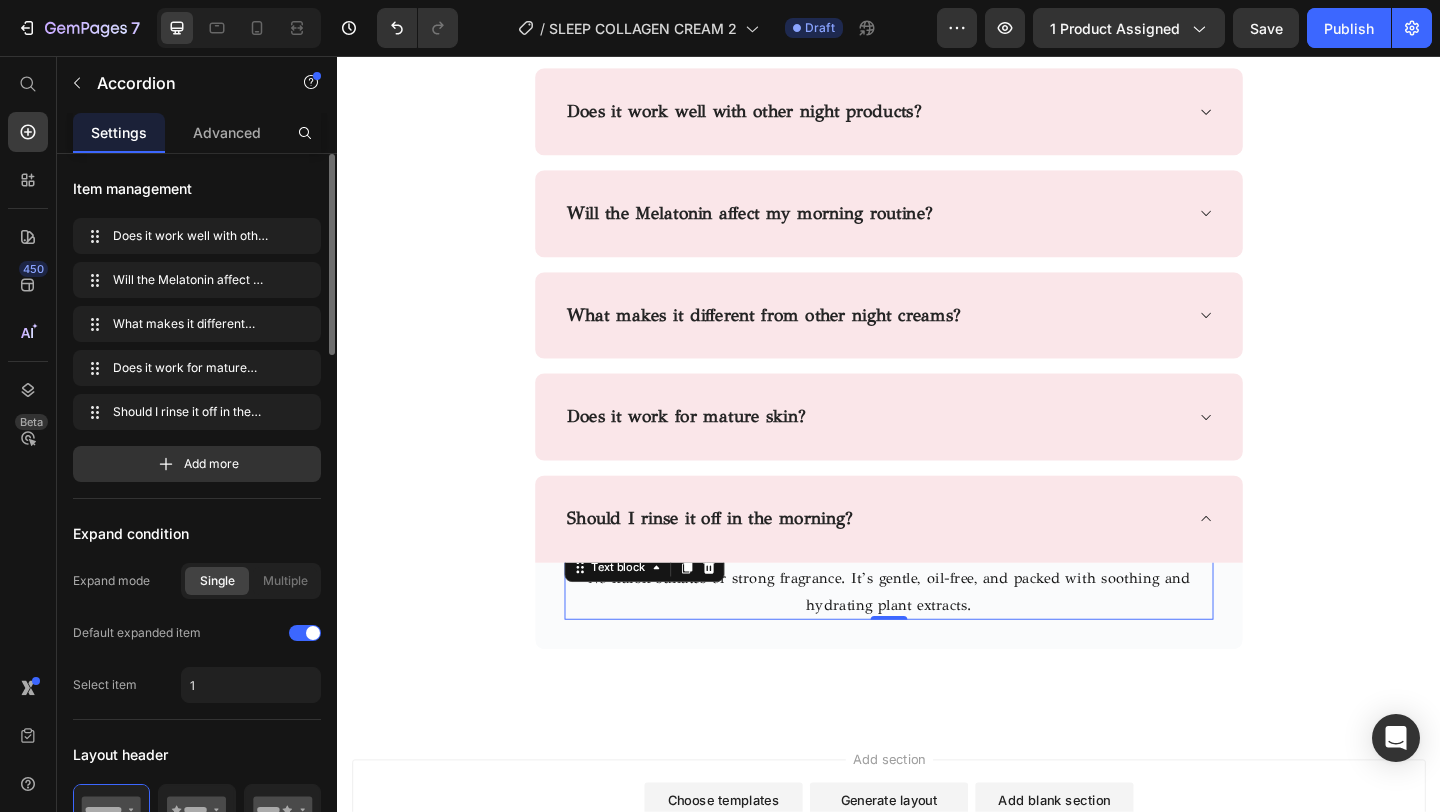 click on "No harsh sulfates or strong fragrance. It’s gentle, oil-free, and packed with soothing and hydrating plant extracts." at bounding box center [937, 639] 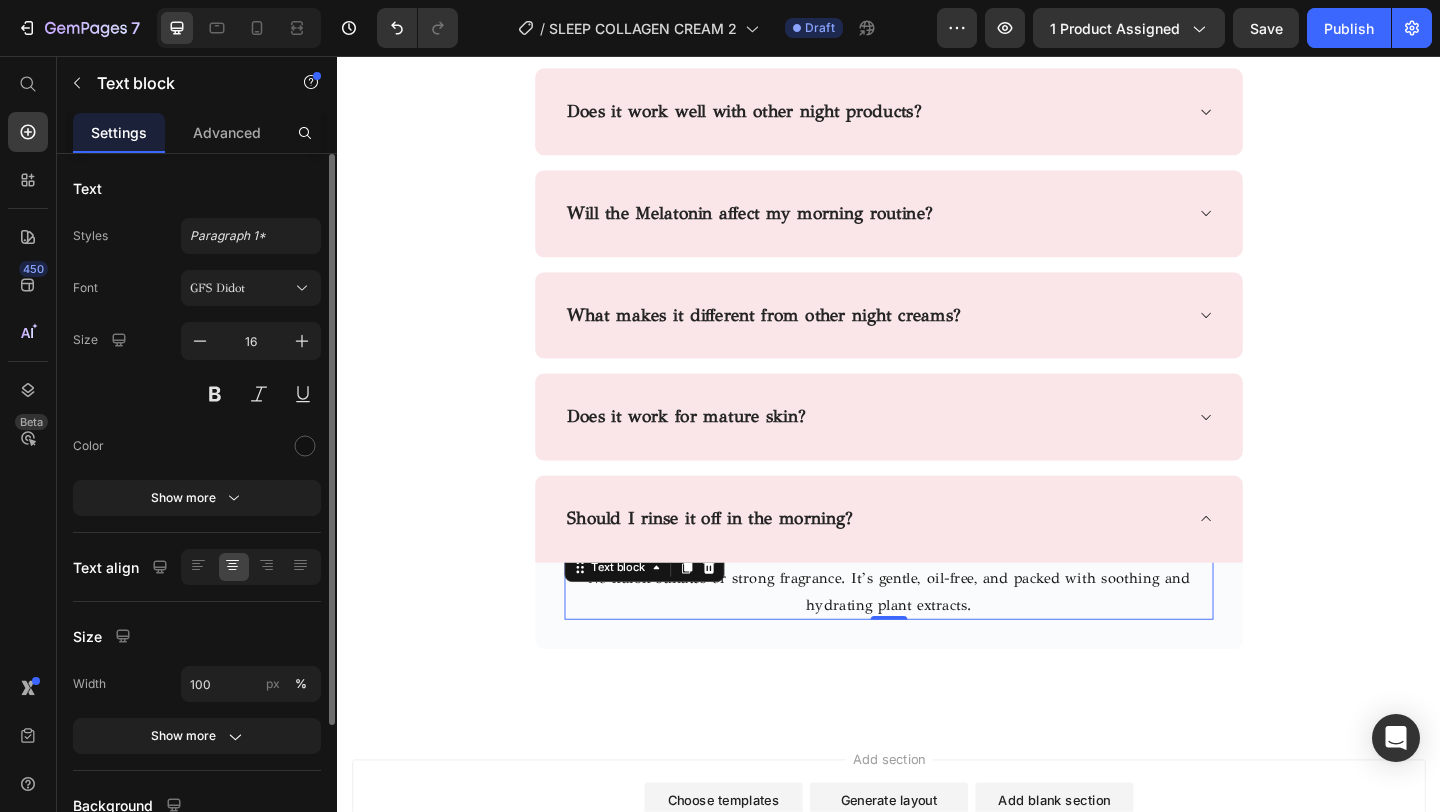 click on "No harsh sulfates or strong fragrance. It’s gentle, oil-free, and packed with soothing and hydrating plant extracts." at bounding box center [937, 639] 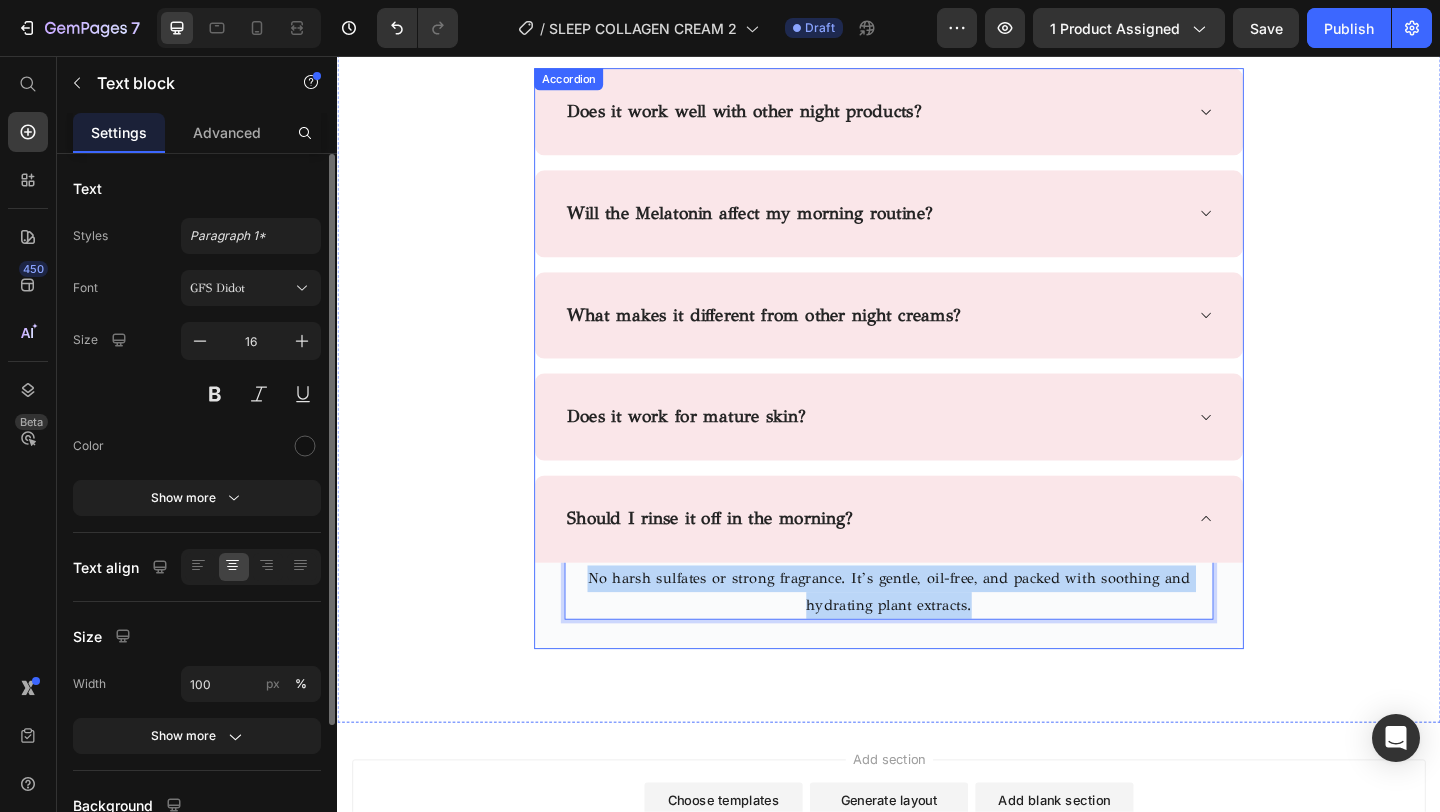 drag, startPoint x: 1028, startPoint y: 656, endPoint x: 561, endPoint y: 597, distance: 470.71222 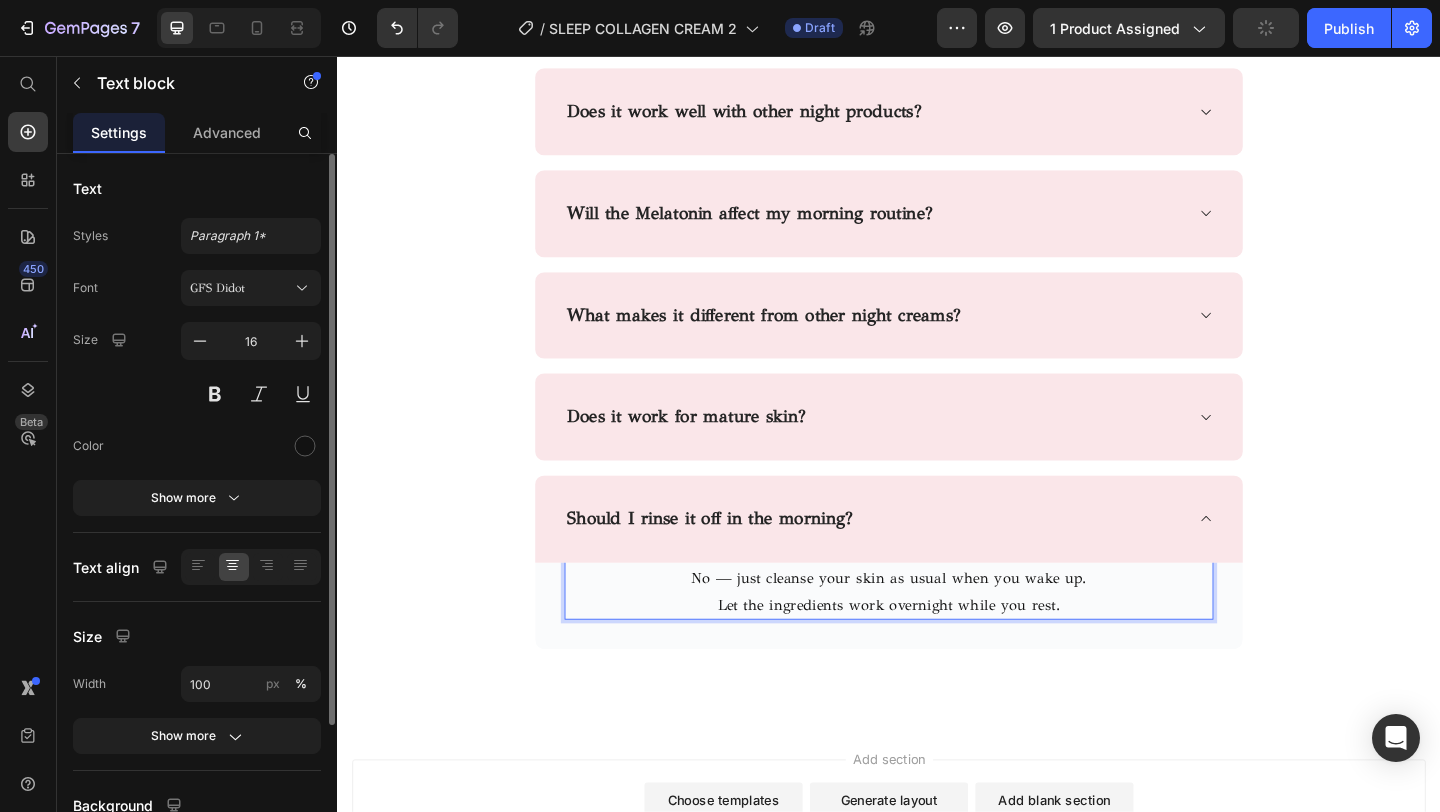 click on "No — just cleanse your skin as usual when you wake up." at bounding box center [937, 624] 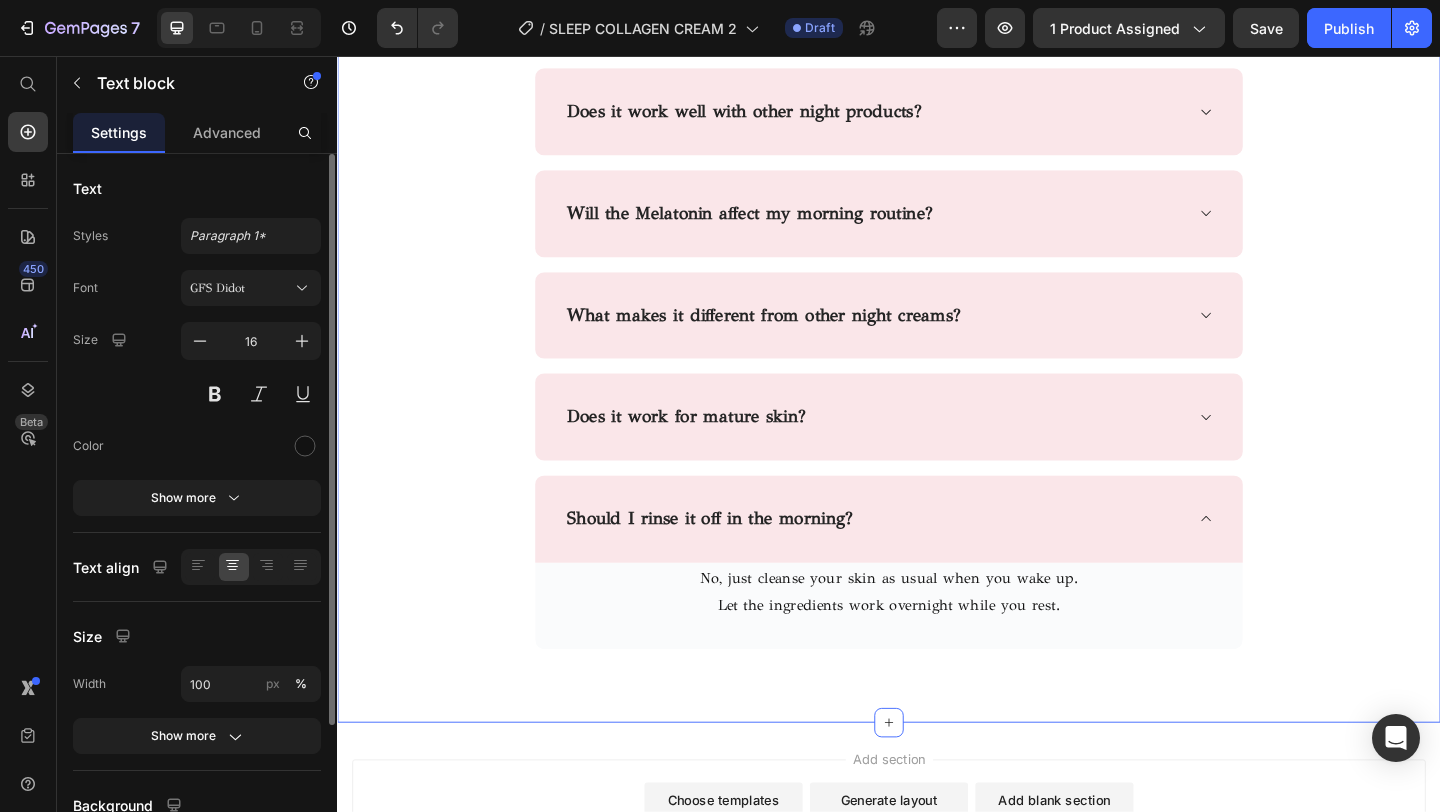 click on "FAQ Heading Row
Does it work well with other night products?
Will the Melatonin affect my morning routine?
What makes it different from other night creams?
Does it work for mature skin?
Should I rinse it off in the morning? No, just cleanse your skin as usual when you wake up. Let the ingredients work overnight while you rest. Text block Row Accordion Section 8   Create Theme Section AI Content Write with GemAI What would you like to describe here? Tone and Voice Persuasive Product ROSEWATER TONER Show more Generate" at bounding box center (937, 345) 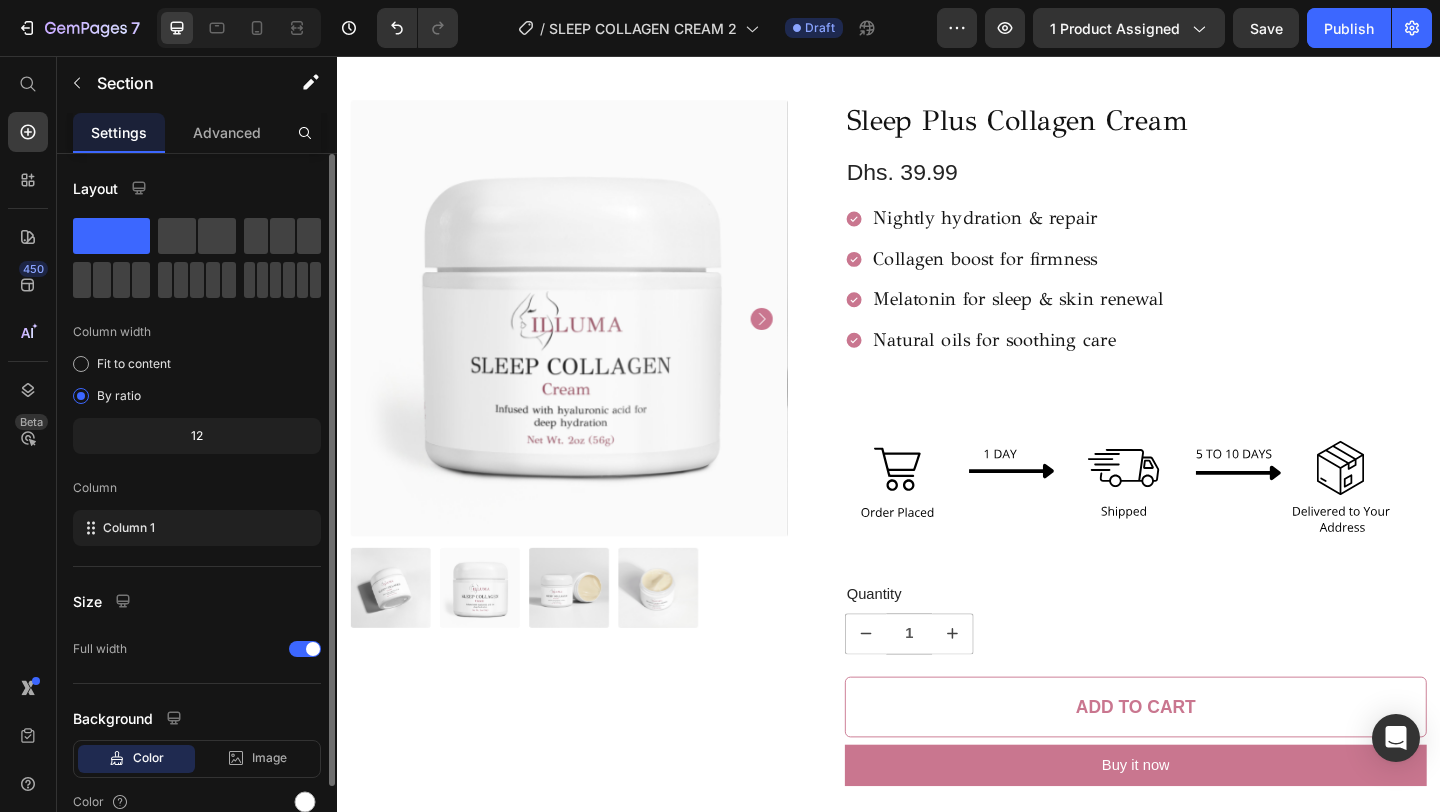 scroll, scrollTop: 0, scrollLeft: 0, axis: both 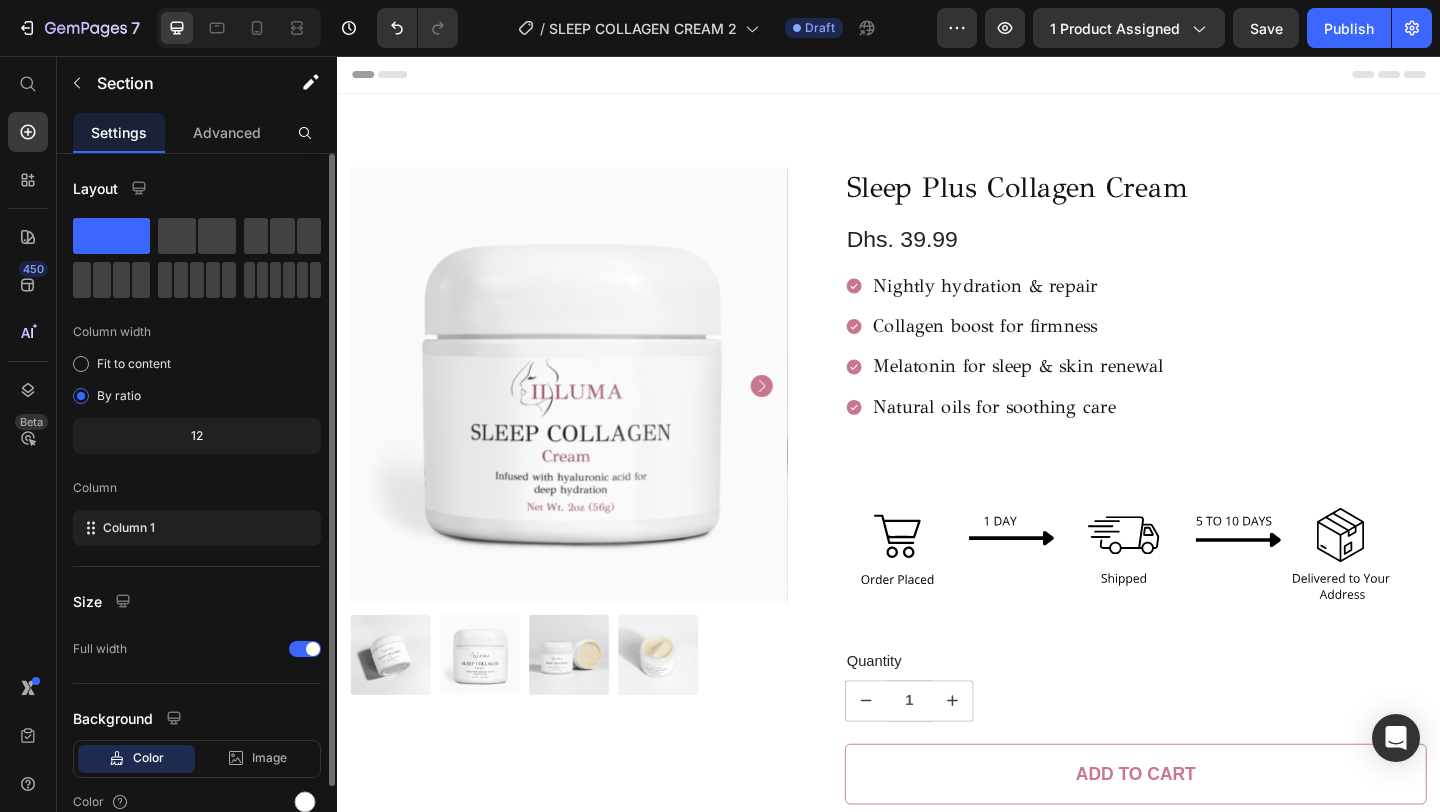click on "Header" at bounding box center [937, 76] 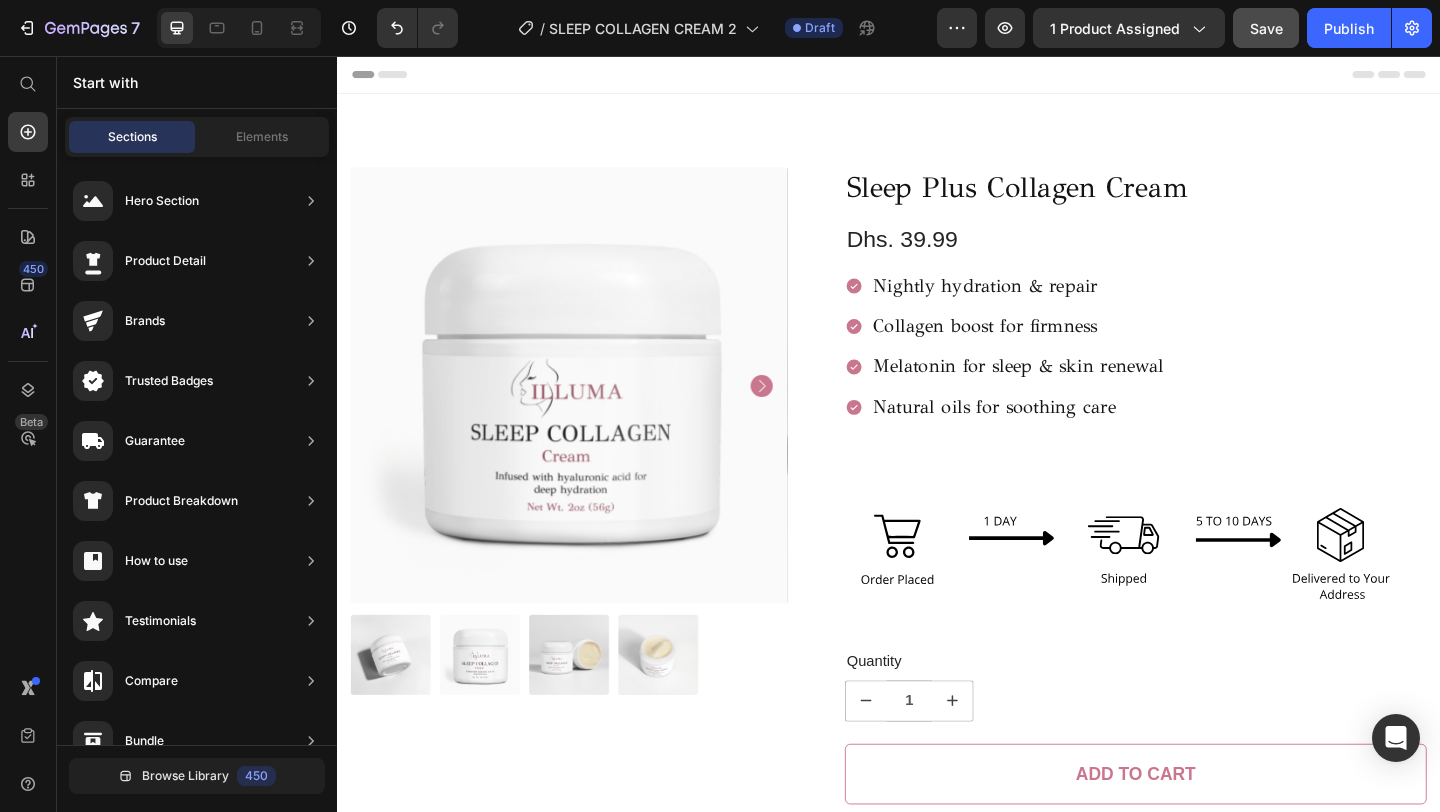 click on "Save" 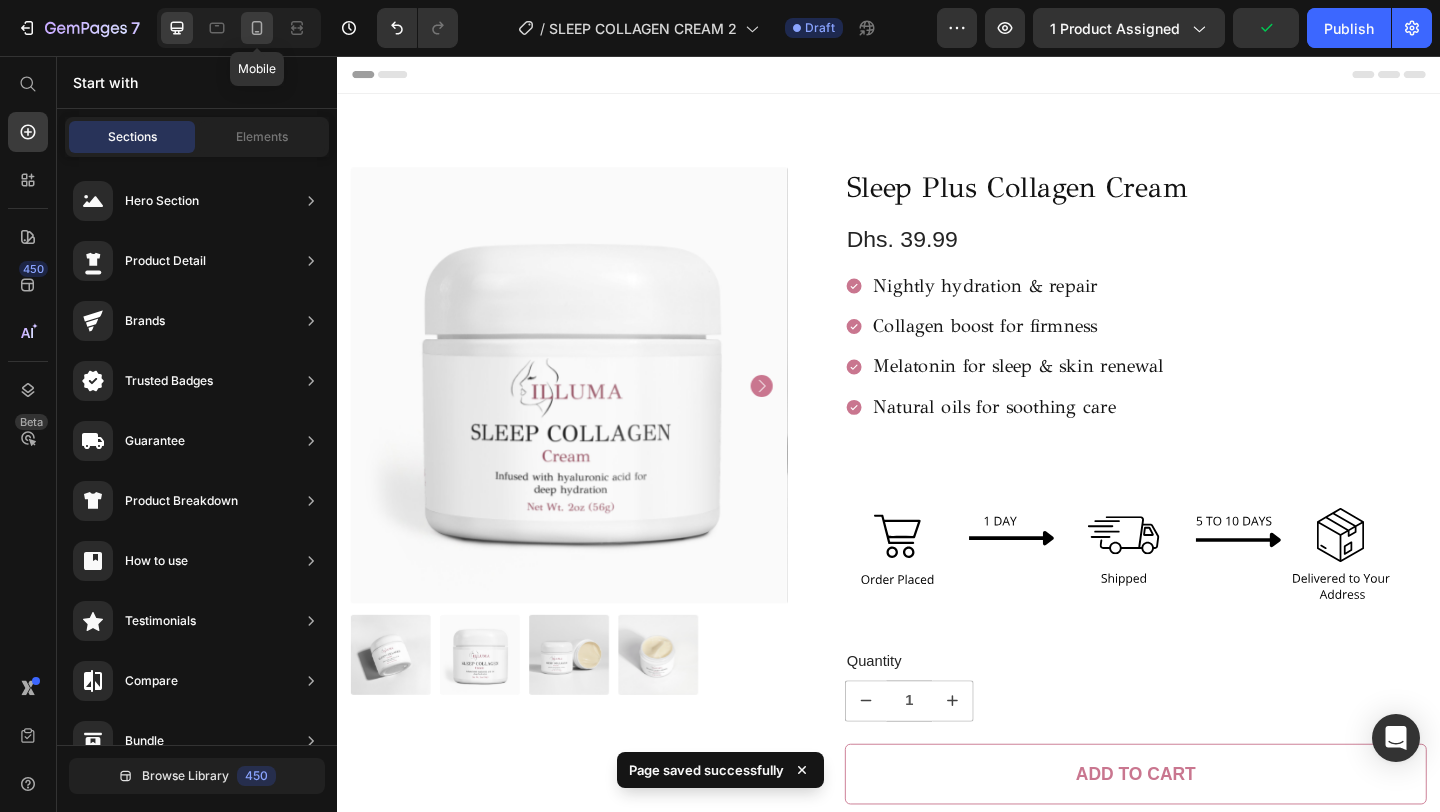 click 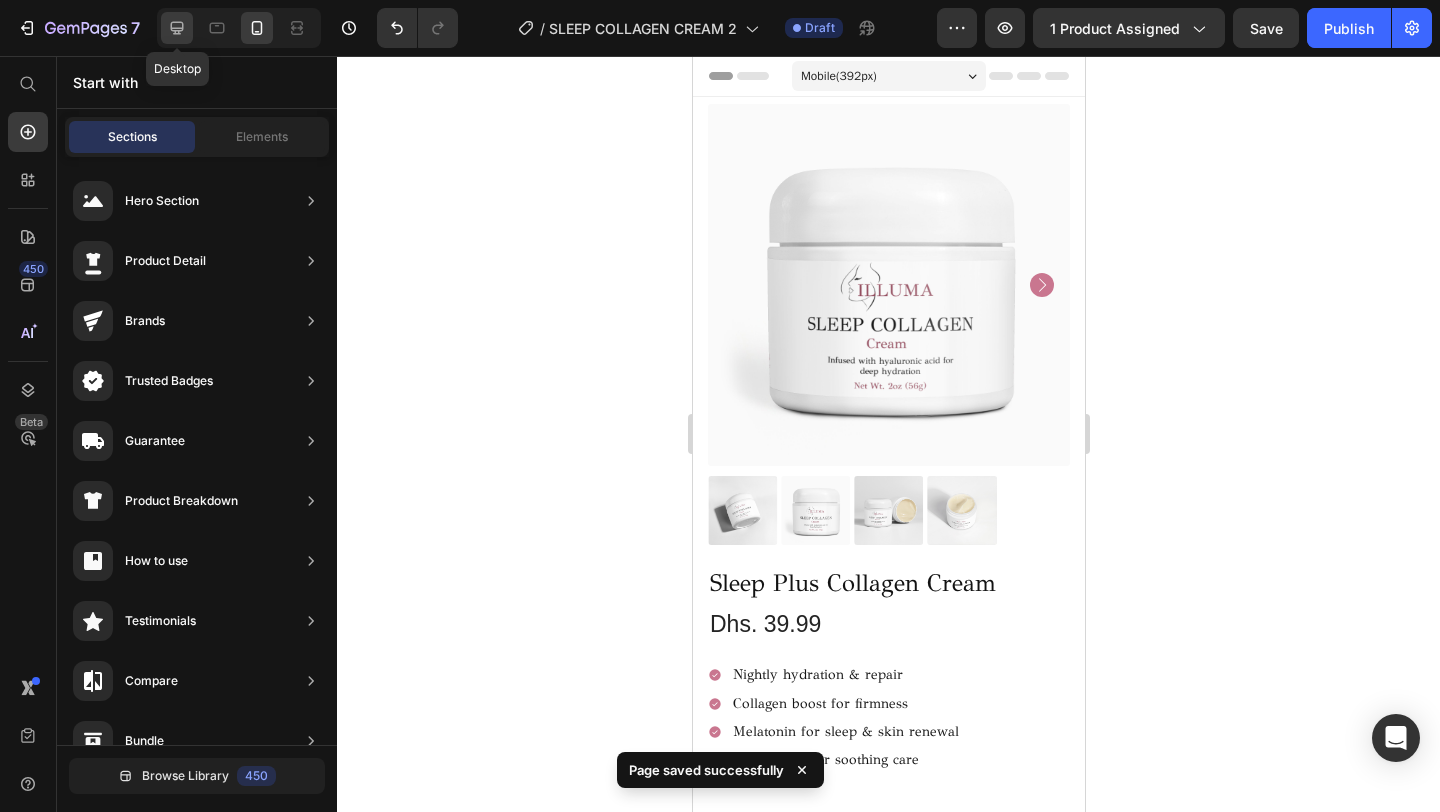 click 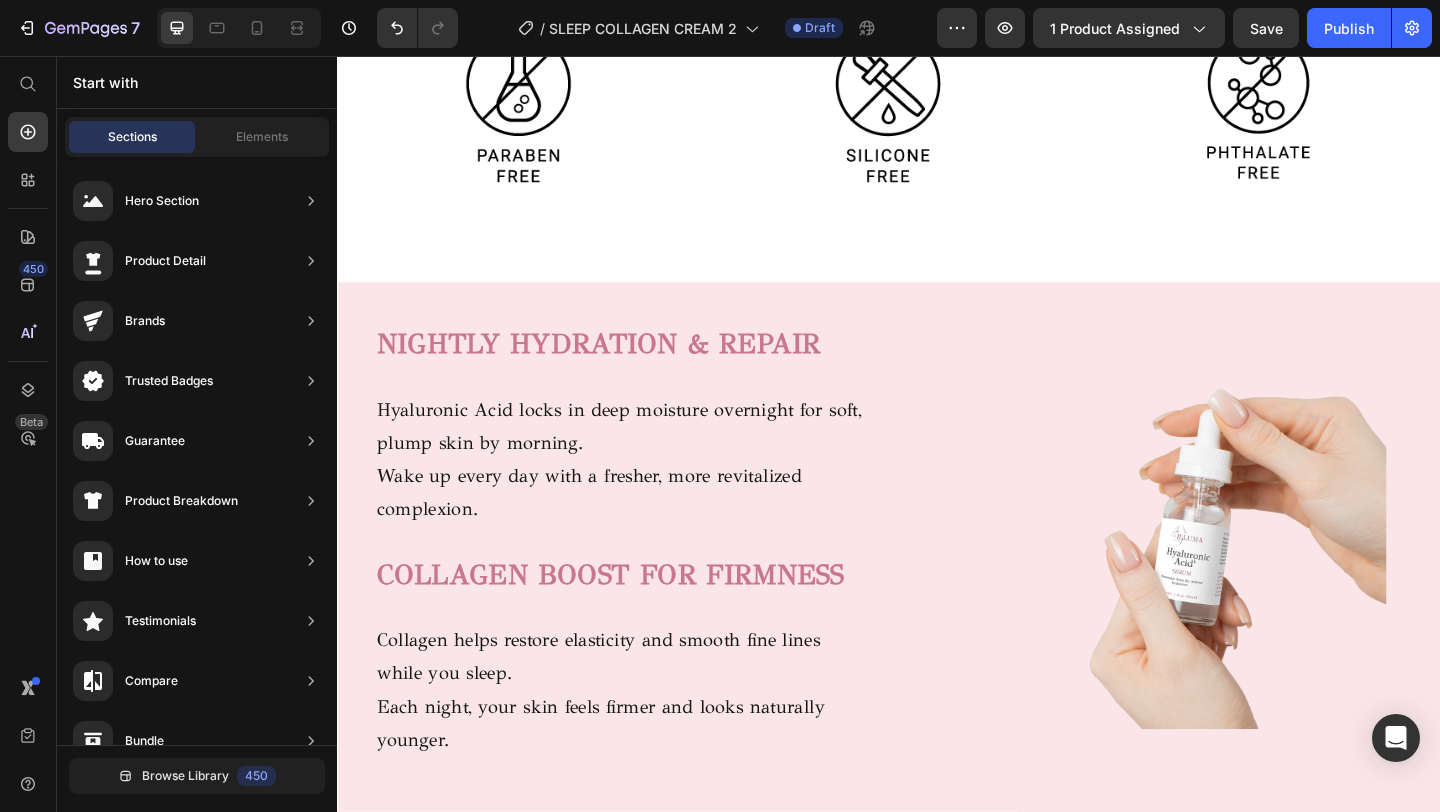 scroll, scrollTop: 1213, scrollLeft: 0, axis: vertical 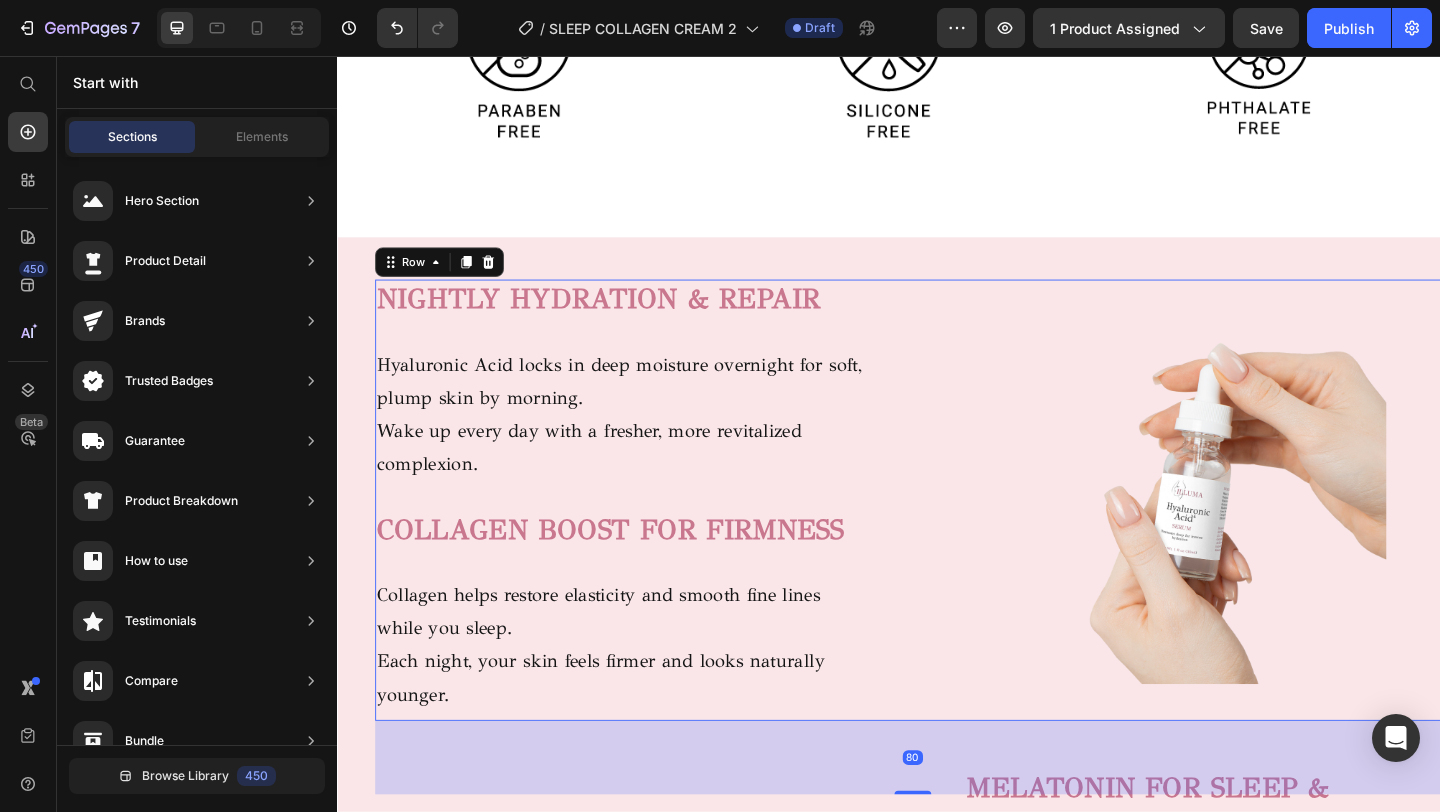 click on "NIGHTLY HYDRATION & REPAIR Heading Hyaluronic Acid locks in deep moisture overnight for soft, plump skin by morning. Wake up every day with a fresher, more revitalized complexion. Text Block COLLAGEN BOOST FOR FIRMNESS Heading Collagen helps restore elasticity and smooth fine lines while you sleep. Each night, your skin feels firmer and looks naturally younger. Text block" at bounding box center [647, 539] 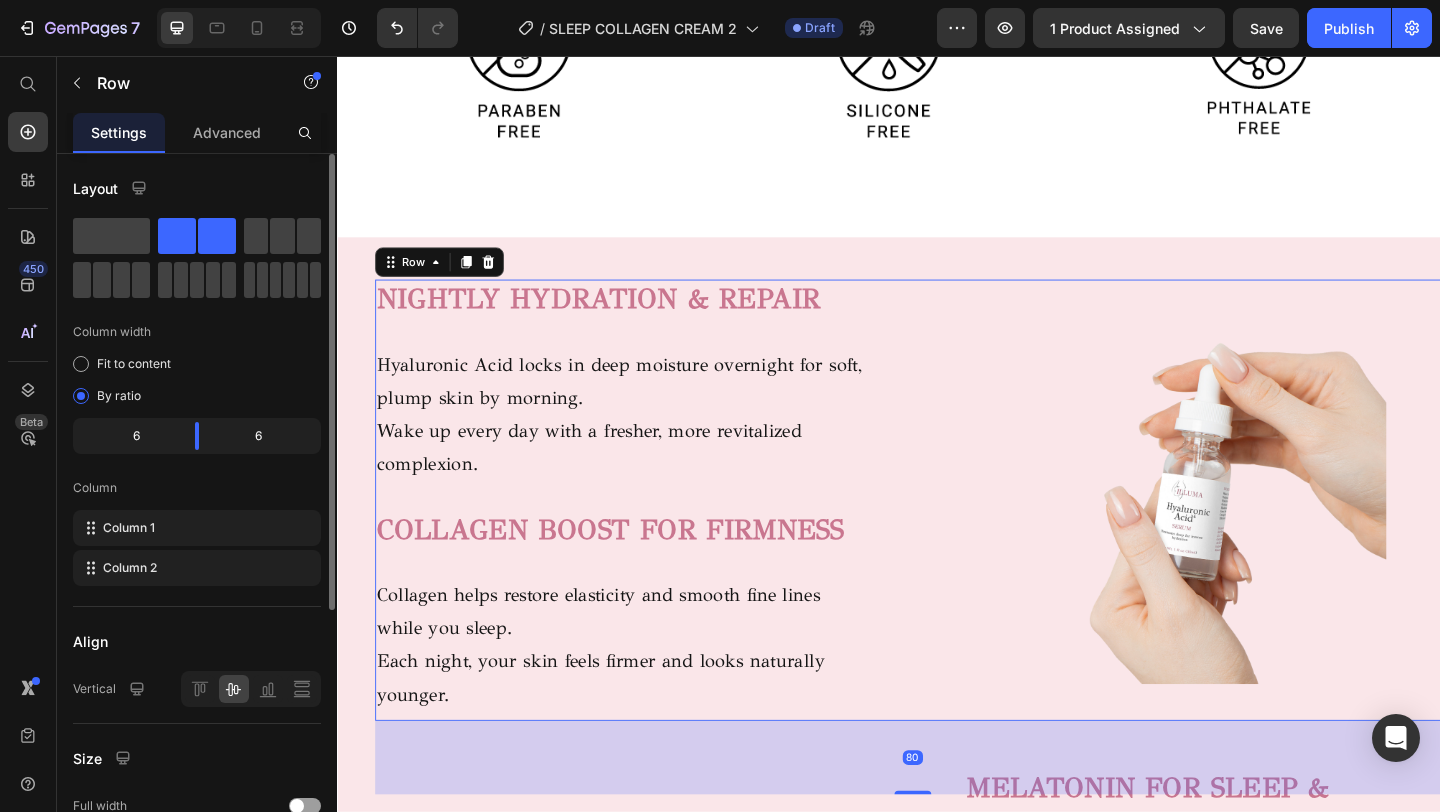 click on "NIGHTLY HYDRATION & REPAIR" at bounding box center [621, 320] 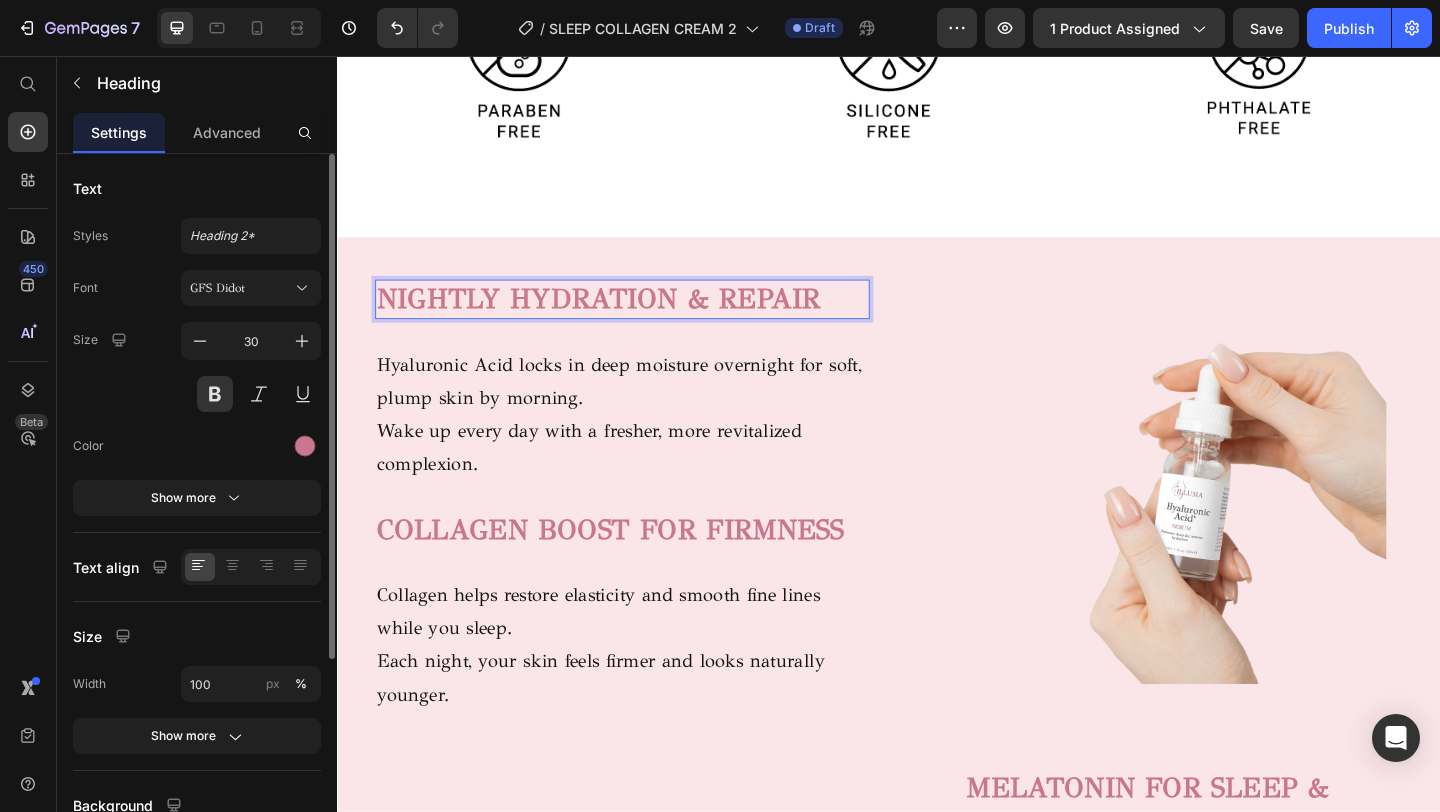 click on "NIGHTLY HYDRATION & REPAIR" at bounding box center (621, 320) 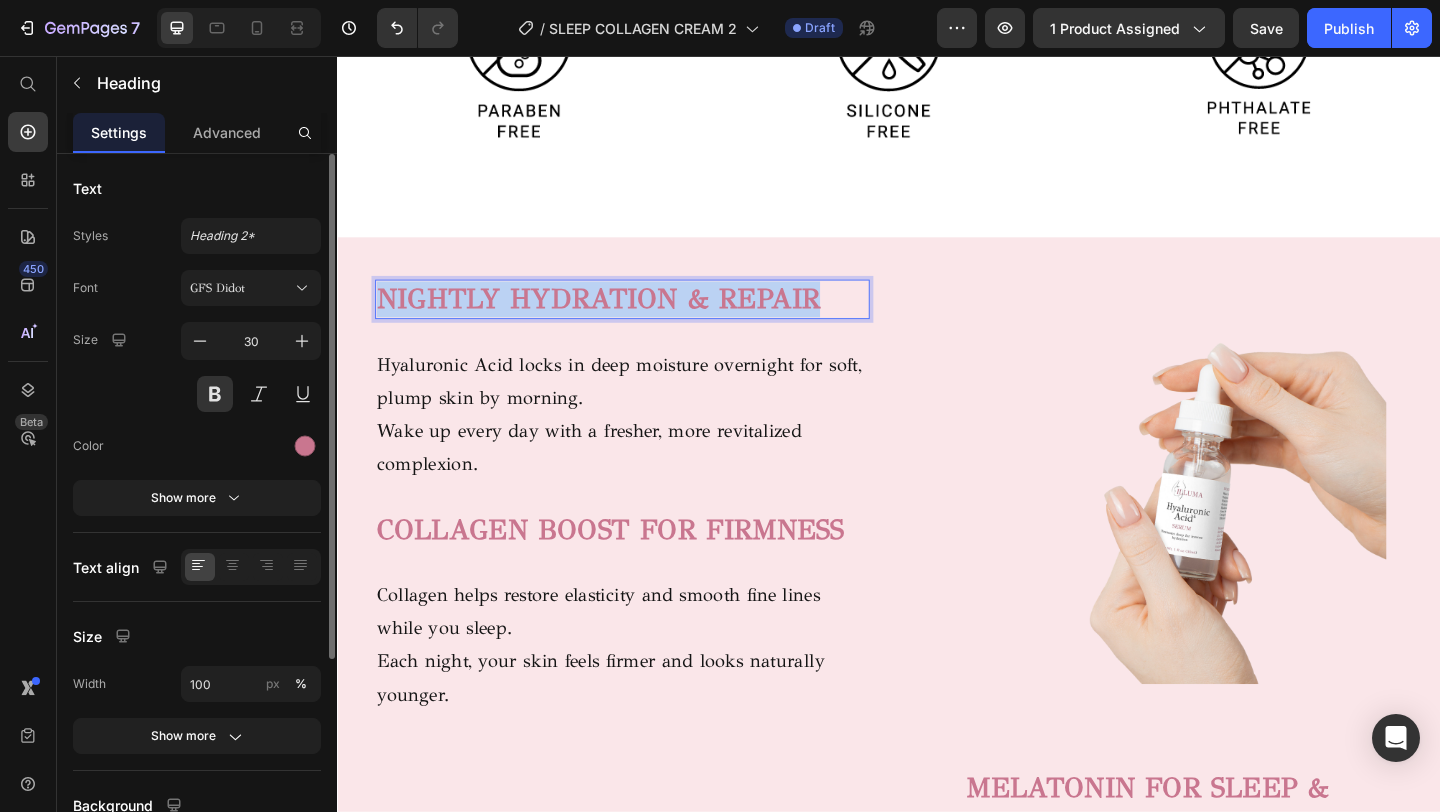 drag, startPoint x: 858, startPoint y: 324, endPoint x: 388, endPoint y: 312, distance: 470.15317 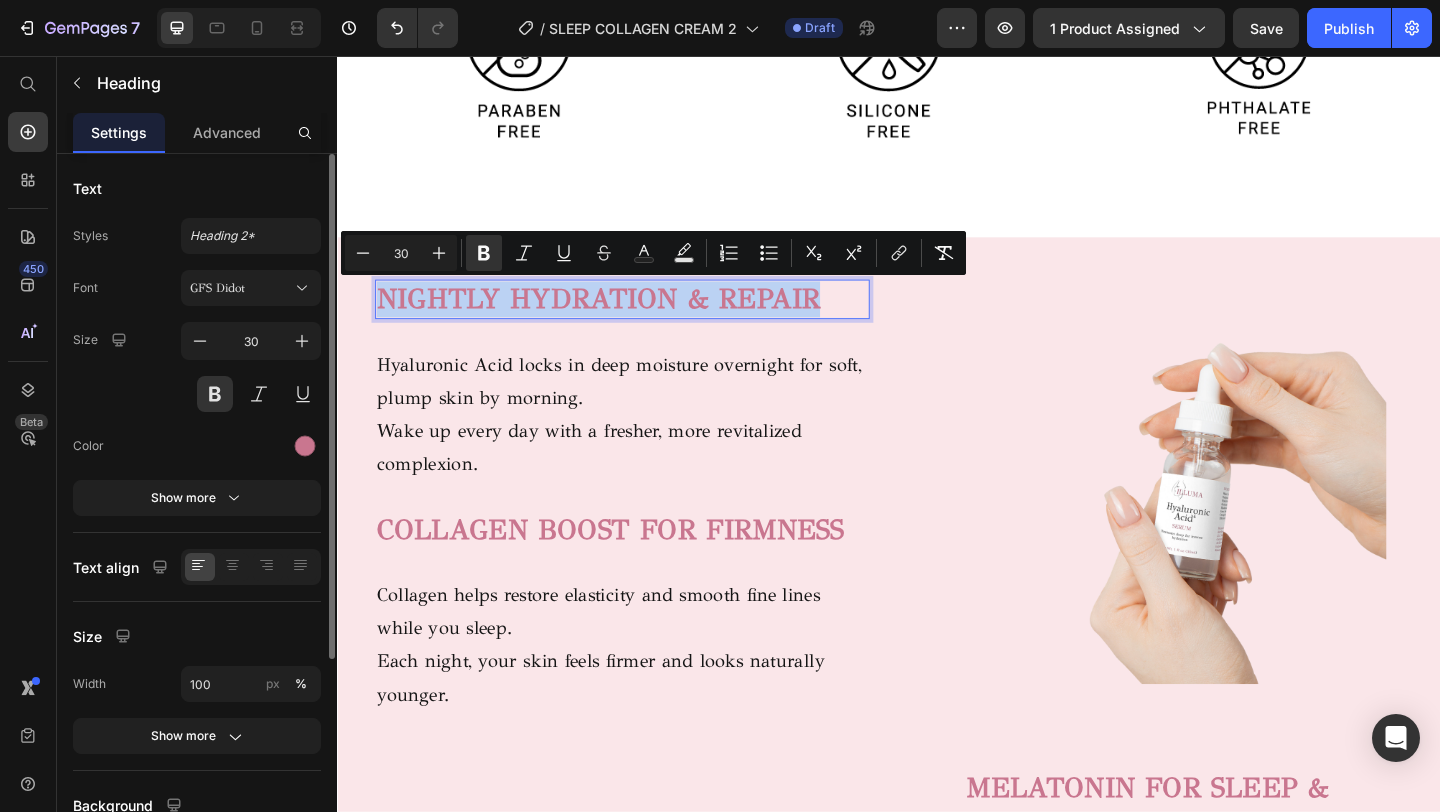 copy on "NIGHTLY HYDRATION & REPAIR" 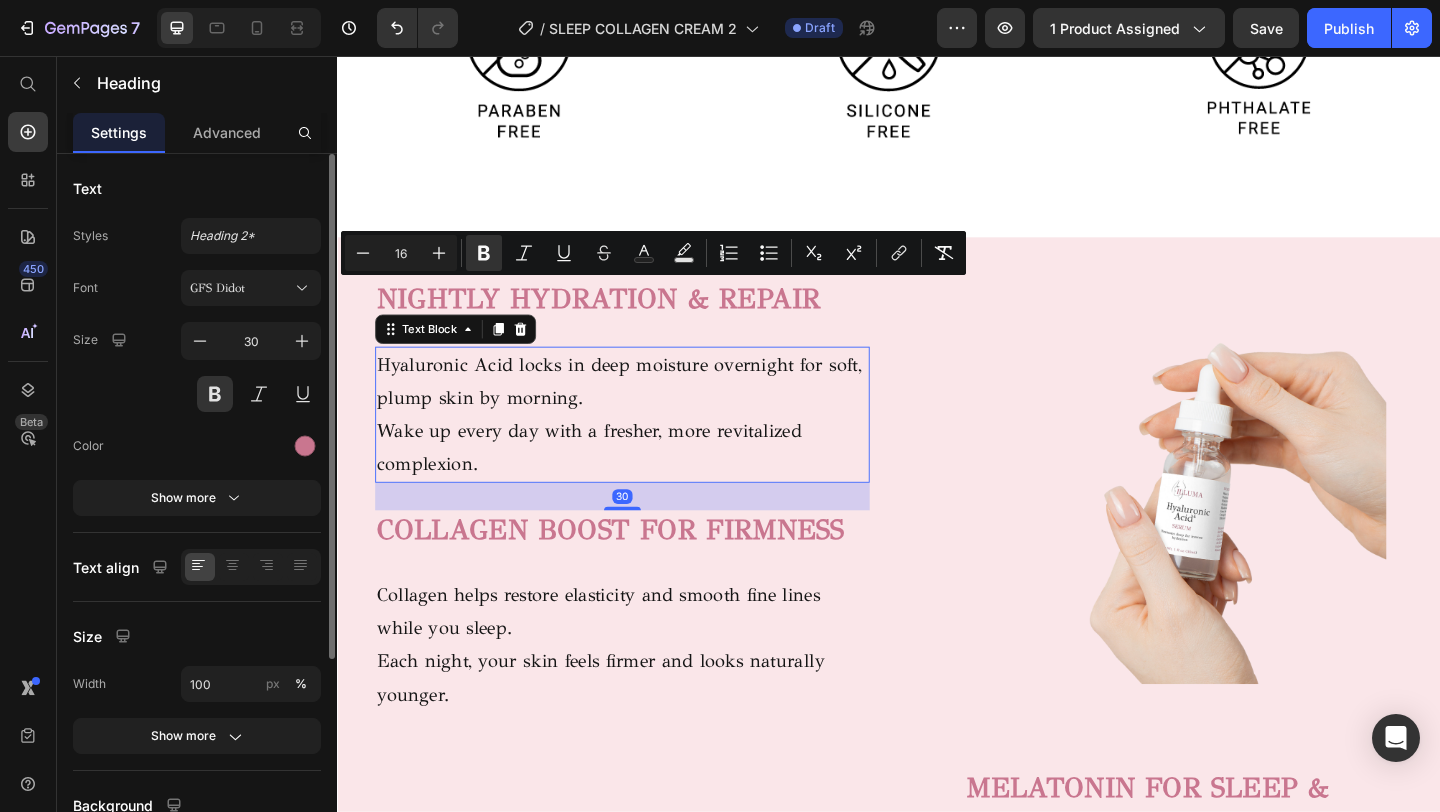 click on "Wake up every day with a fresher, more revitalized complexion." at bounding box center [647, 482] 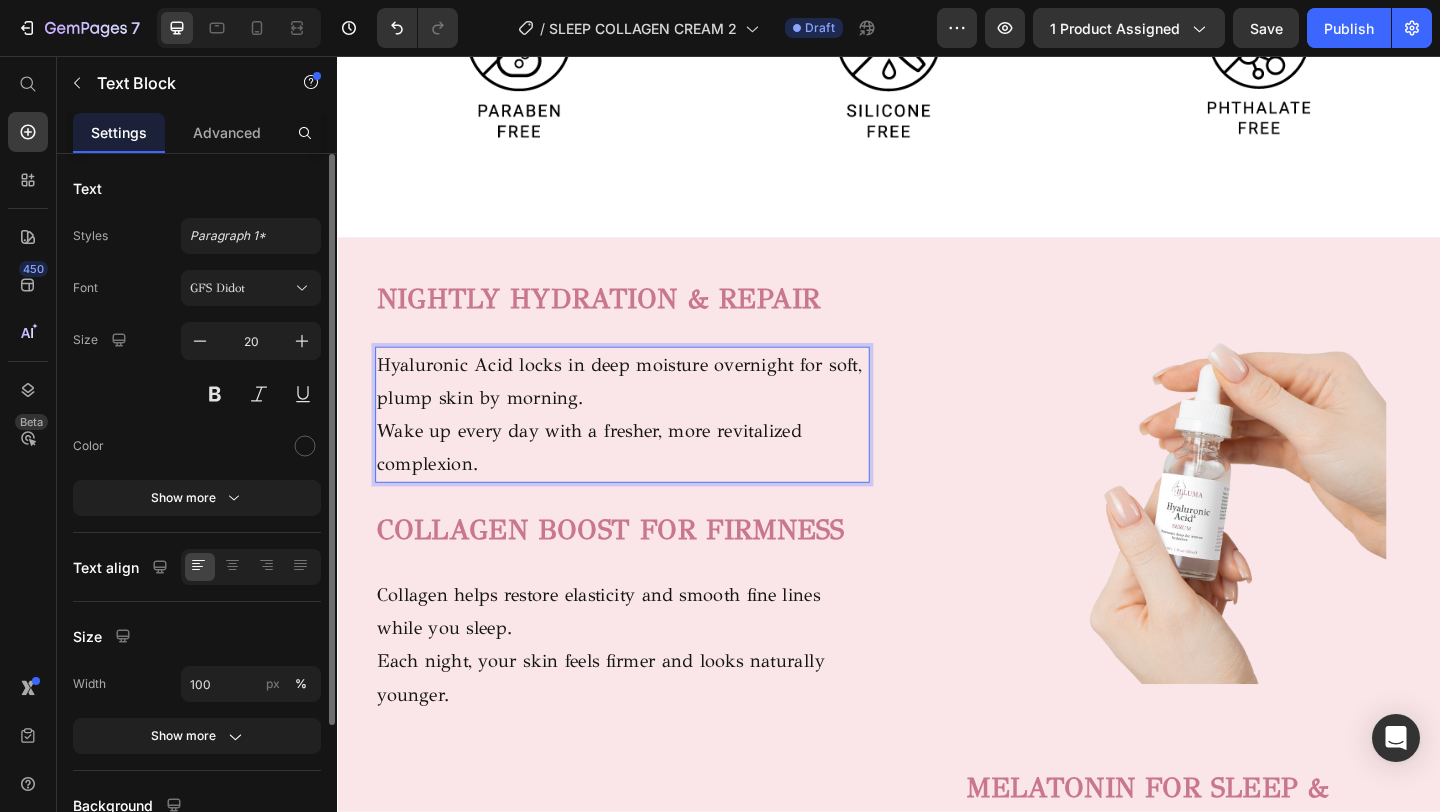click on "Wake up every day with a fresher, more revitalized complexion." at bounding box center (647, 482) 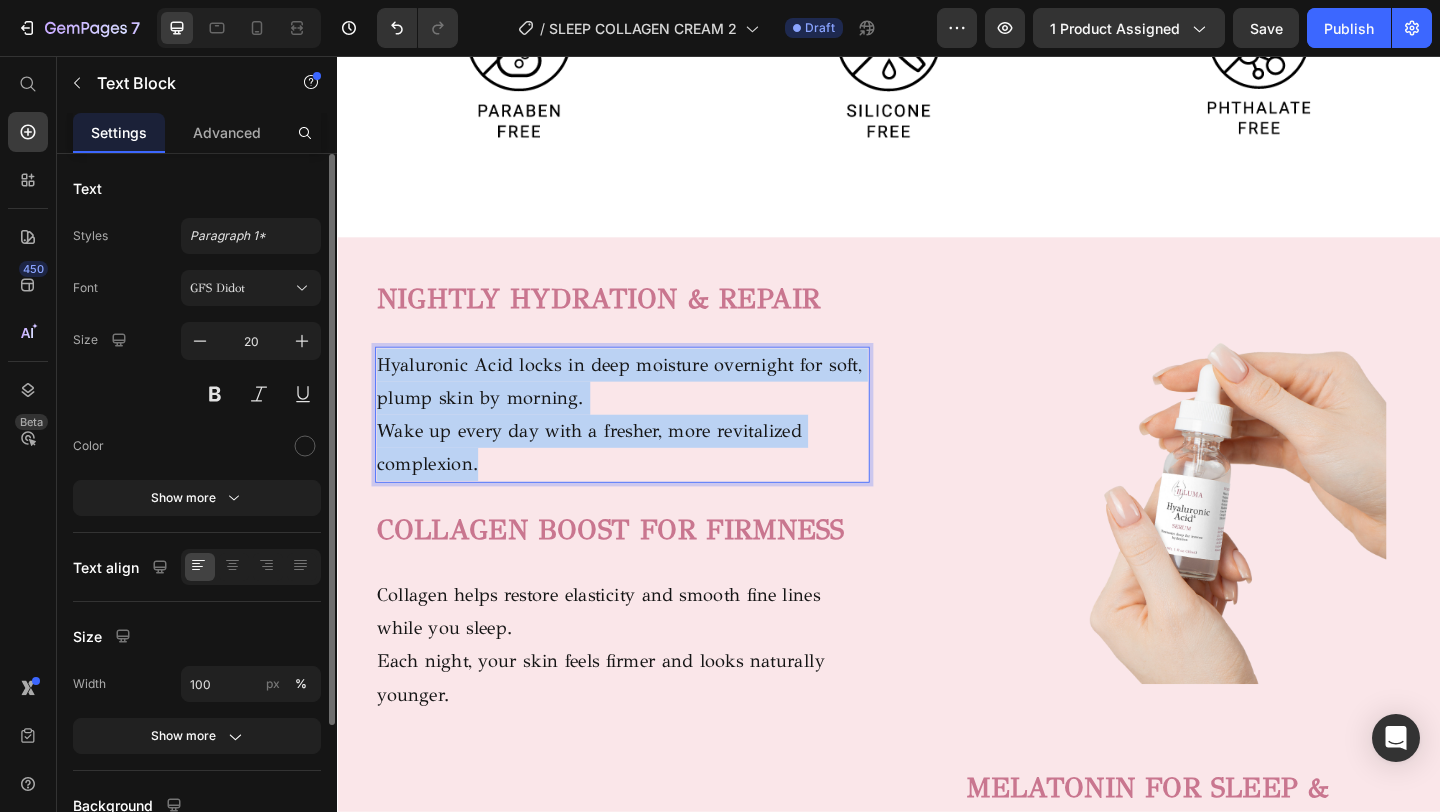 drag, startPoint x: 507, startPoint y: 496, endPoint x: 383, endPoint y: 380, distance: 169.79988 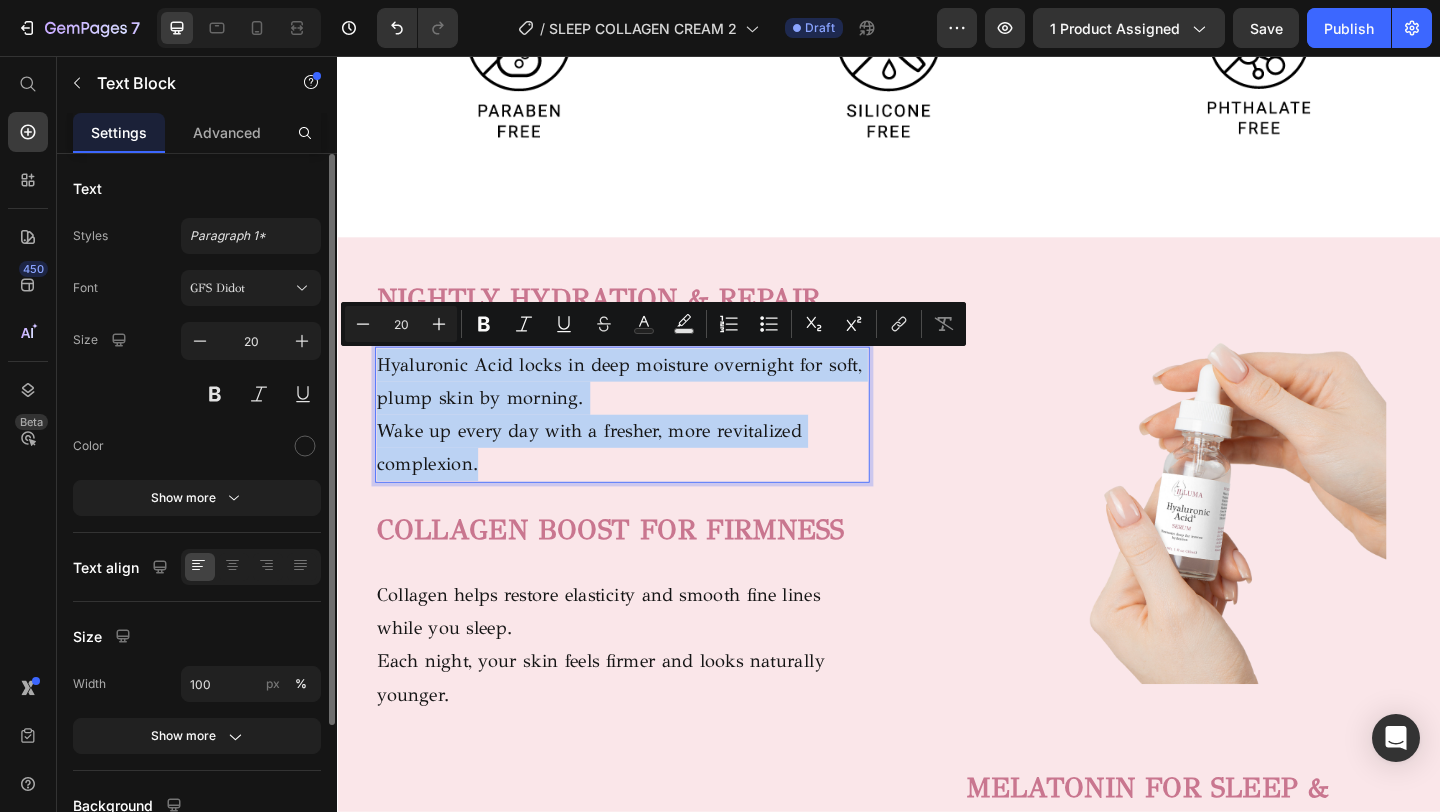 copy on "Hyaluronic Acid locks in deep moisture overnight for soft, plump skin by morning. Wake up every day with a fresher, more revitalized complexion." 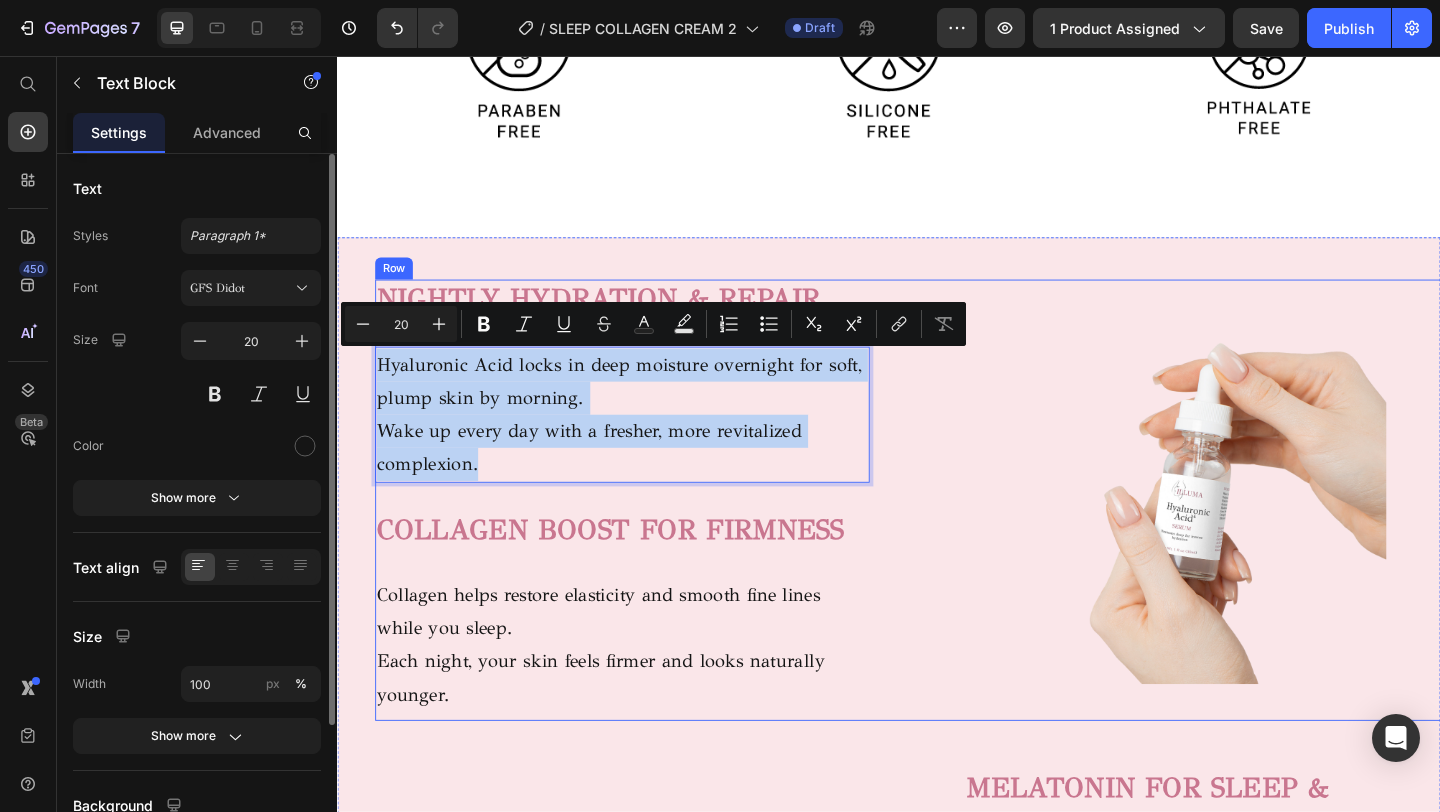 scroll, scrollTop: 1303, scrollLeft: 0, axis: vertical 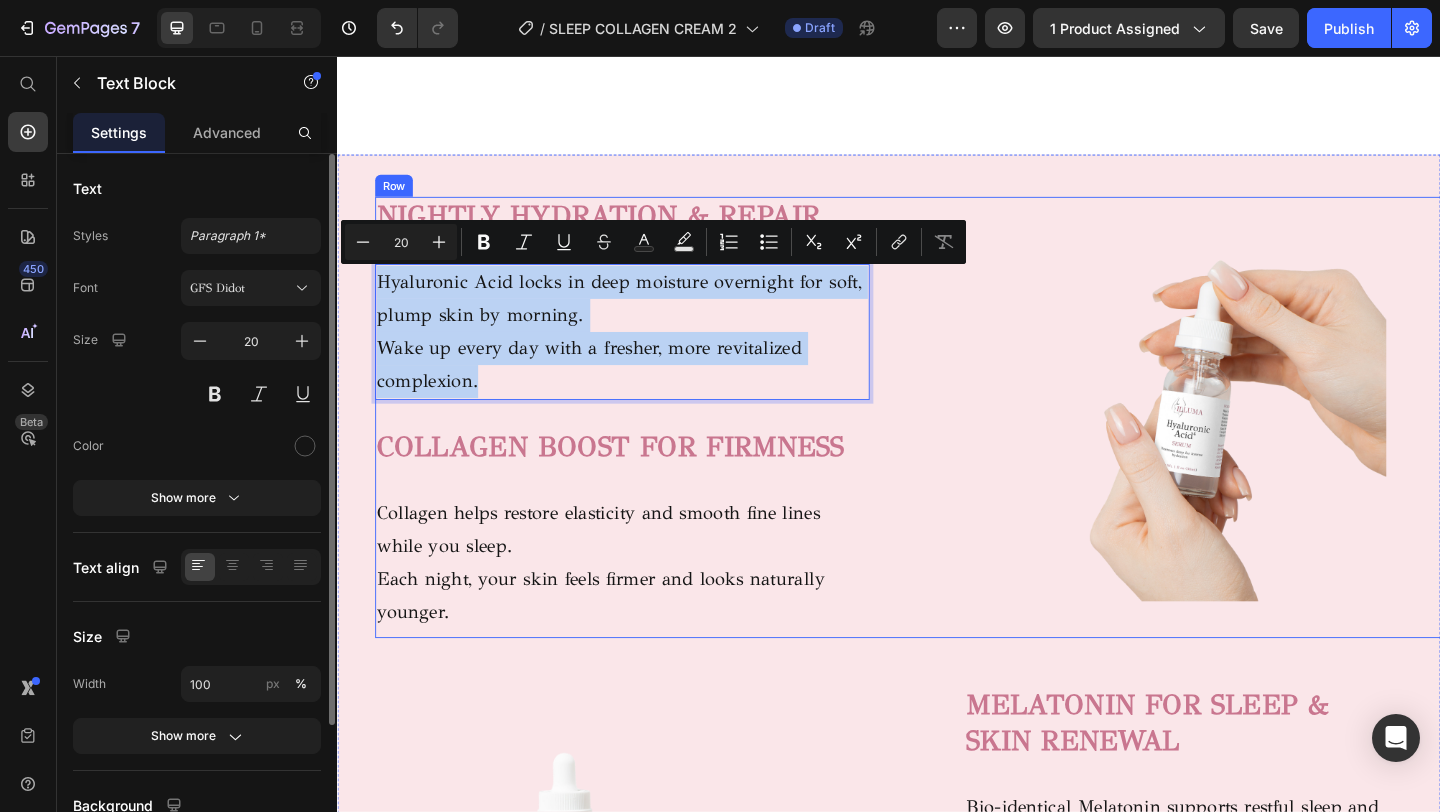 click on "⁠⁠⁠⁠⁠⁠⁠ NIGHTLY HYDRATION & REPAIR Heading Hyaluronic Acid locks in deep moisture overnight for soft, plump skin by morning. Wake up every day with a fresher, more revitalized complexion. Text Block   30 COLLAGEN BOOST FOR FIRMNESS Heading Collagen helps restore elasticity and smooth fine lines while you sleep. Each night, your skin feels firmer and looks naturally younger. Text block" at bounding box center (647, 449) 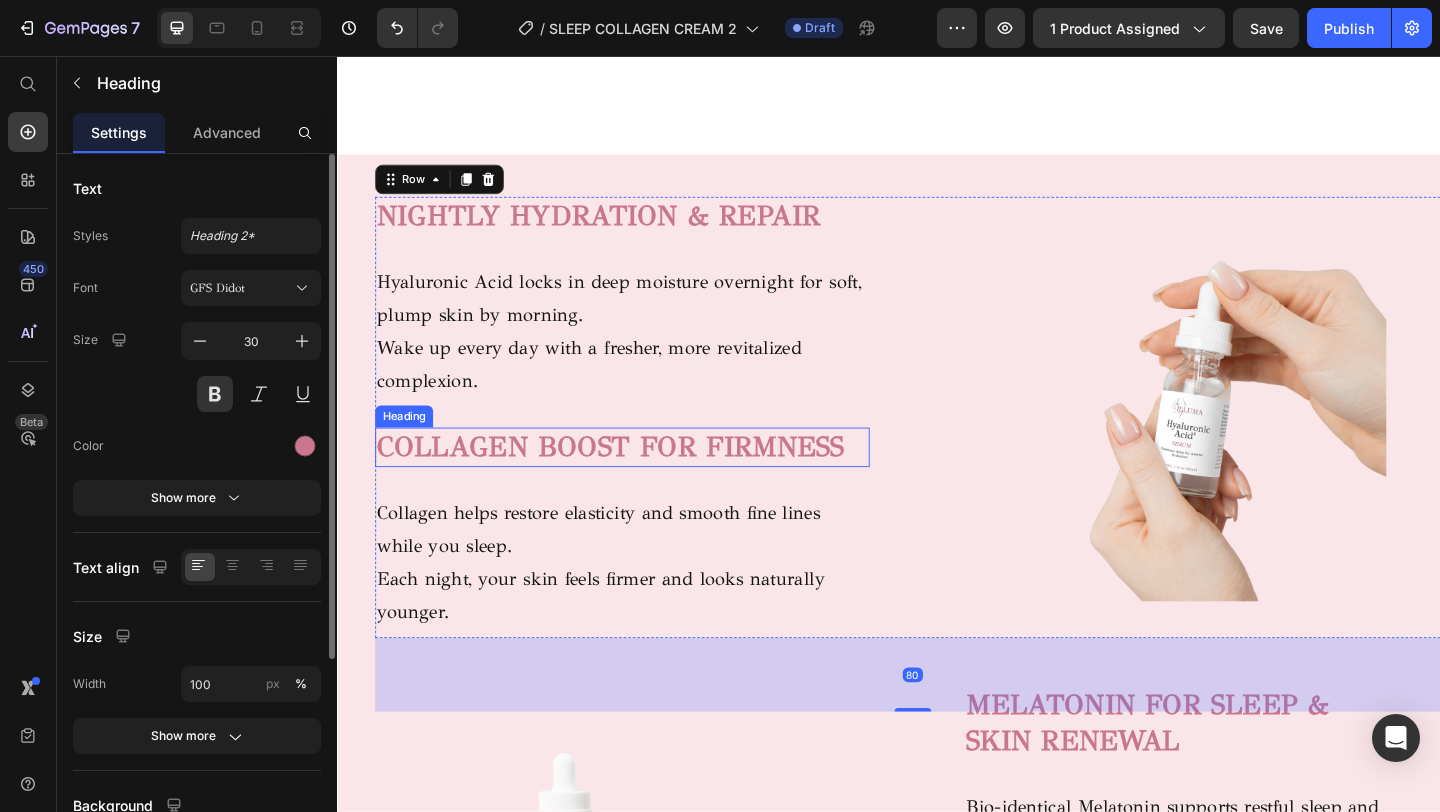 click on "COLLAGEN BOOST FOR FIRMNESS" at bounding box center (634, 481) 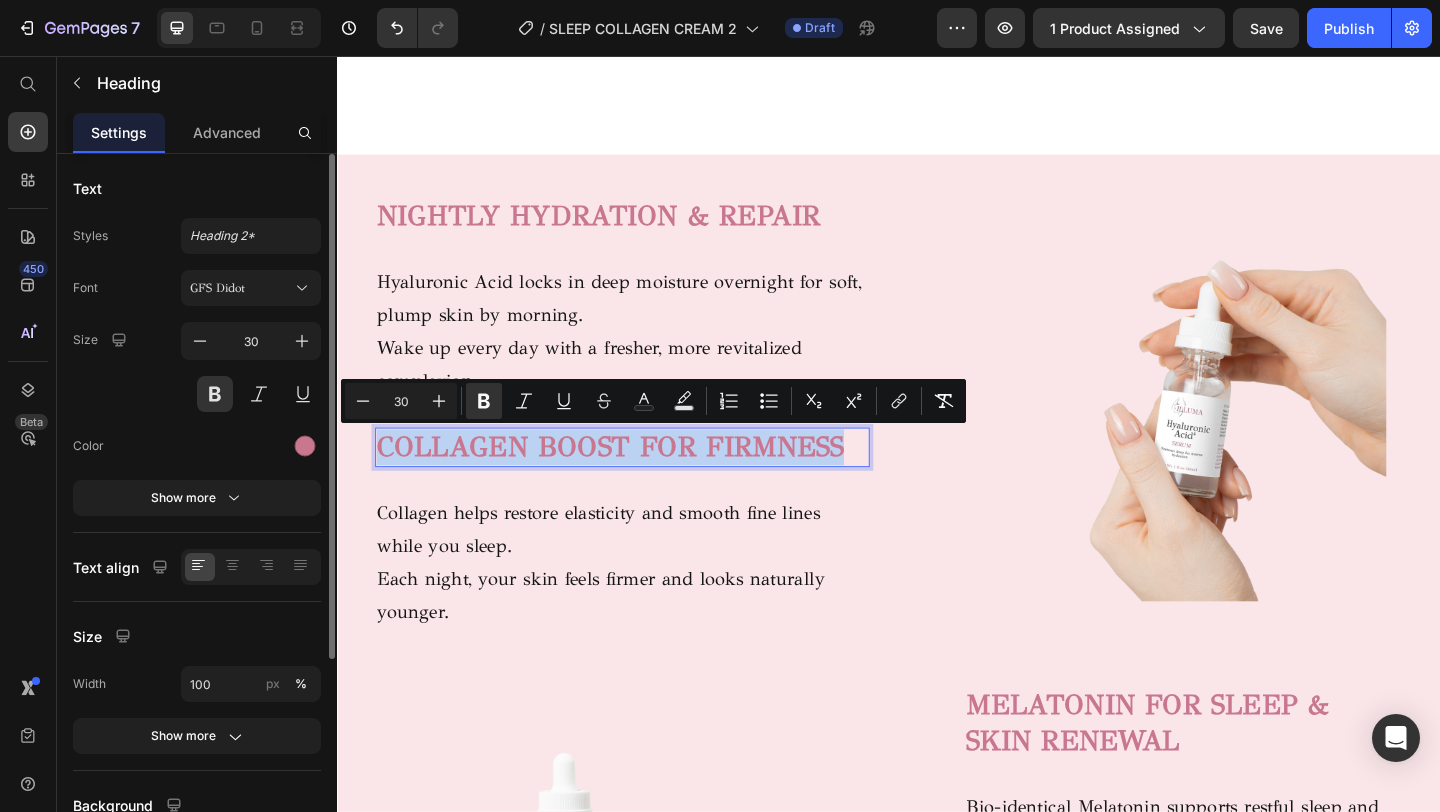 drag, startPoint x: 887, startPoint y: 482, endPoint x: 548, endPoint y: 485, distance: 339.01328 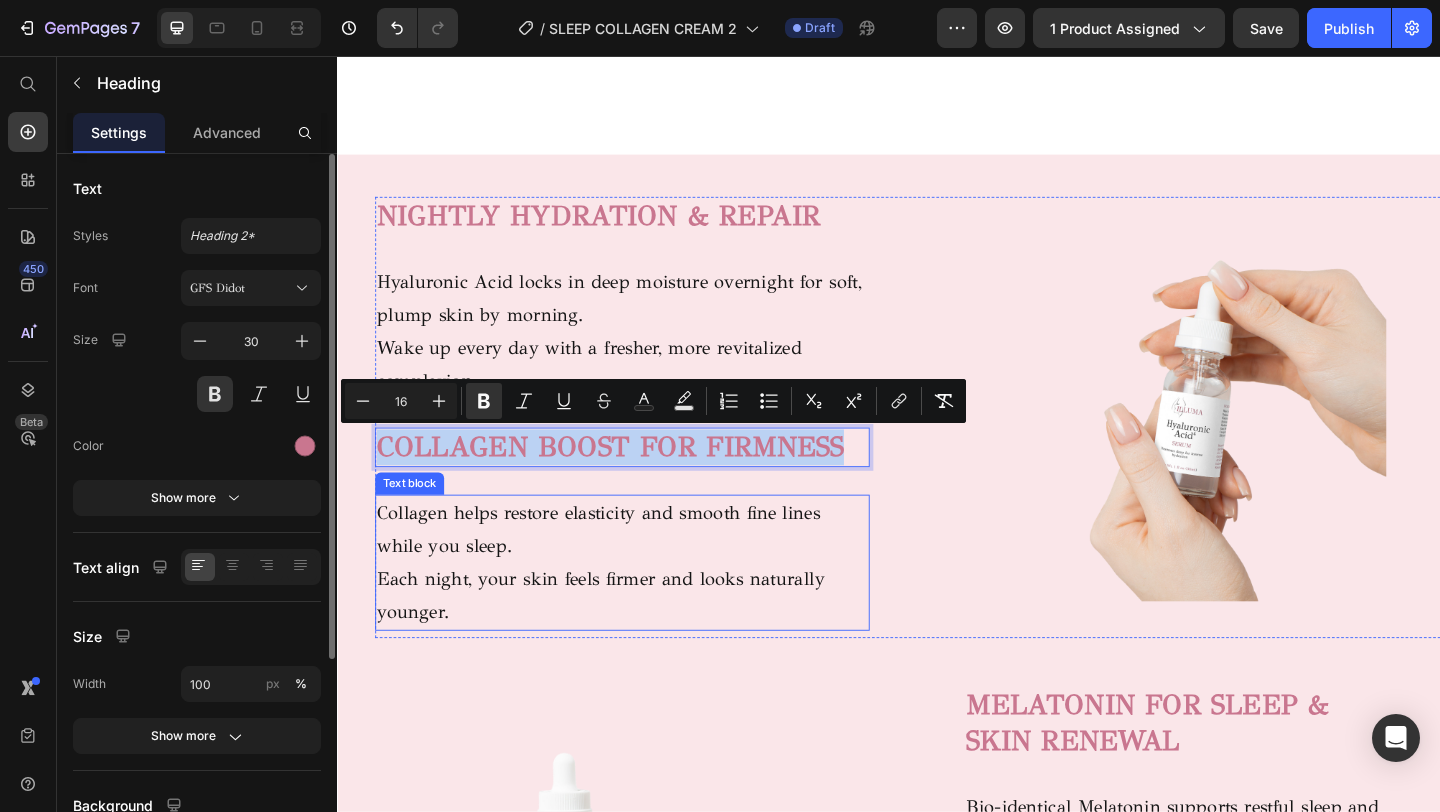 click on "Each night, your skin feels firmer and looks naturally younger." at bounding box center (647, 643) 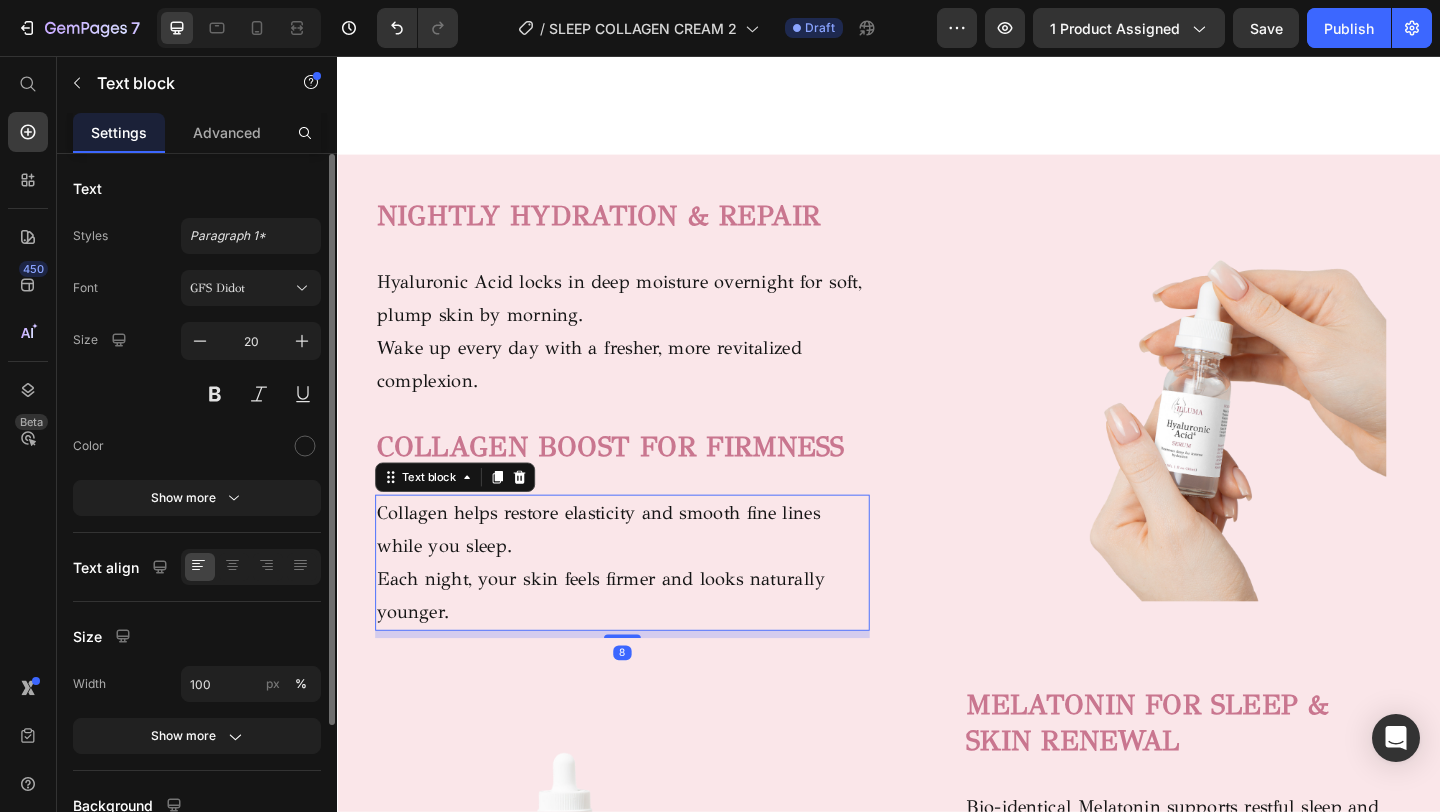 click on "Each night, your skin feels firmer and looks naturally younger." at bounding box center [647, 643] 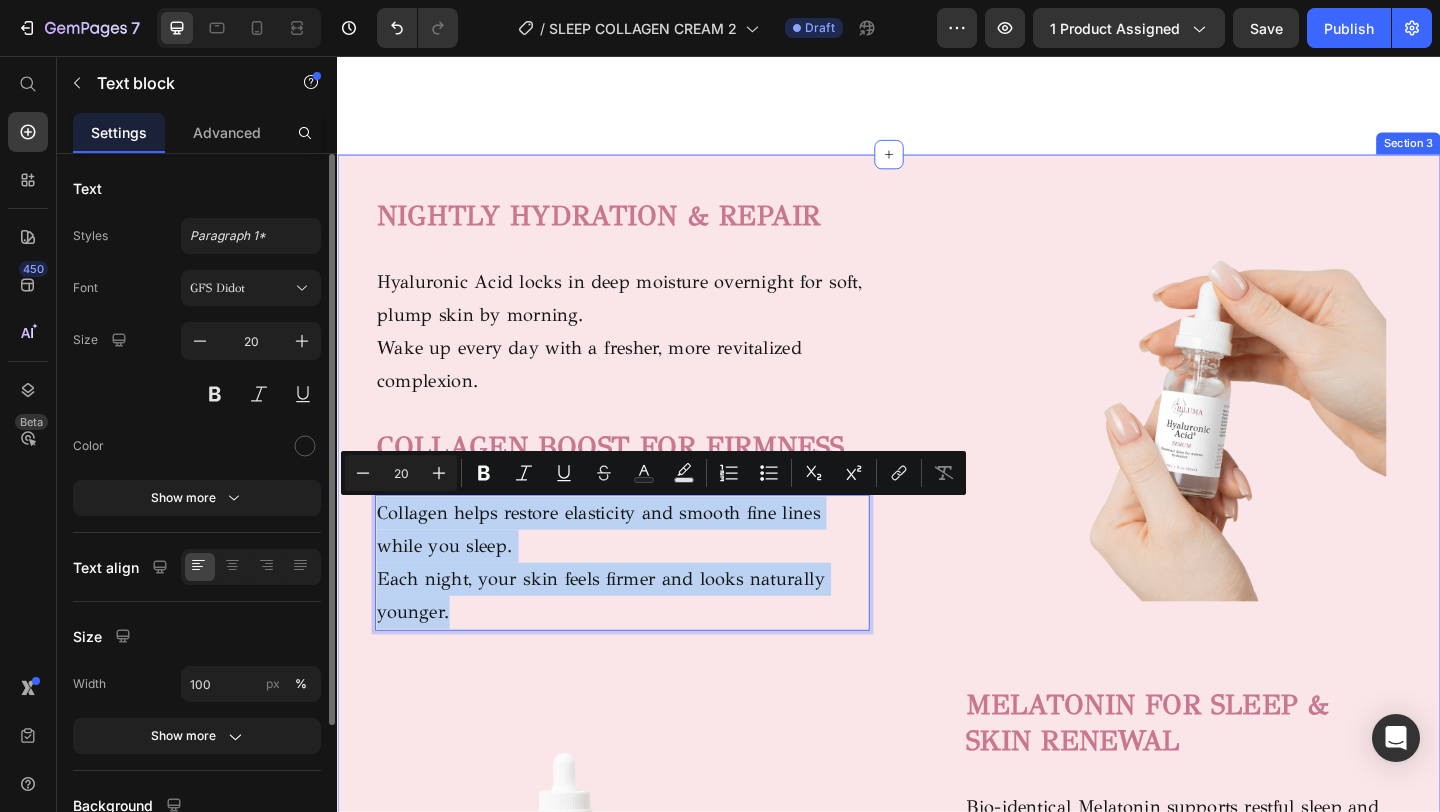 drag, startPoint x: 471, startPoint y: 661, endPoint x: 375, endPoint y: 529, distance: 163.21765 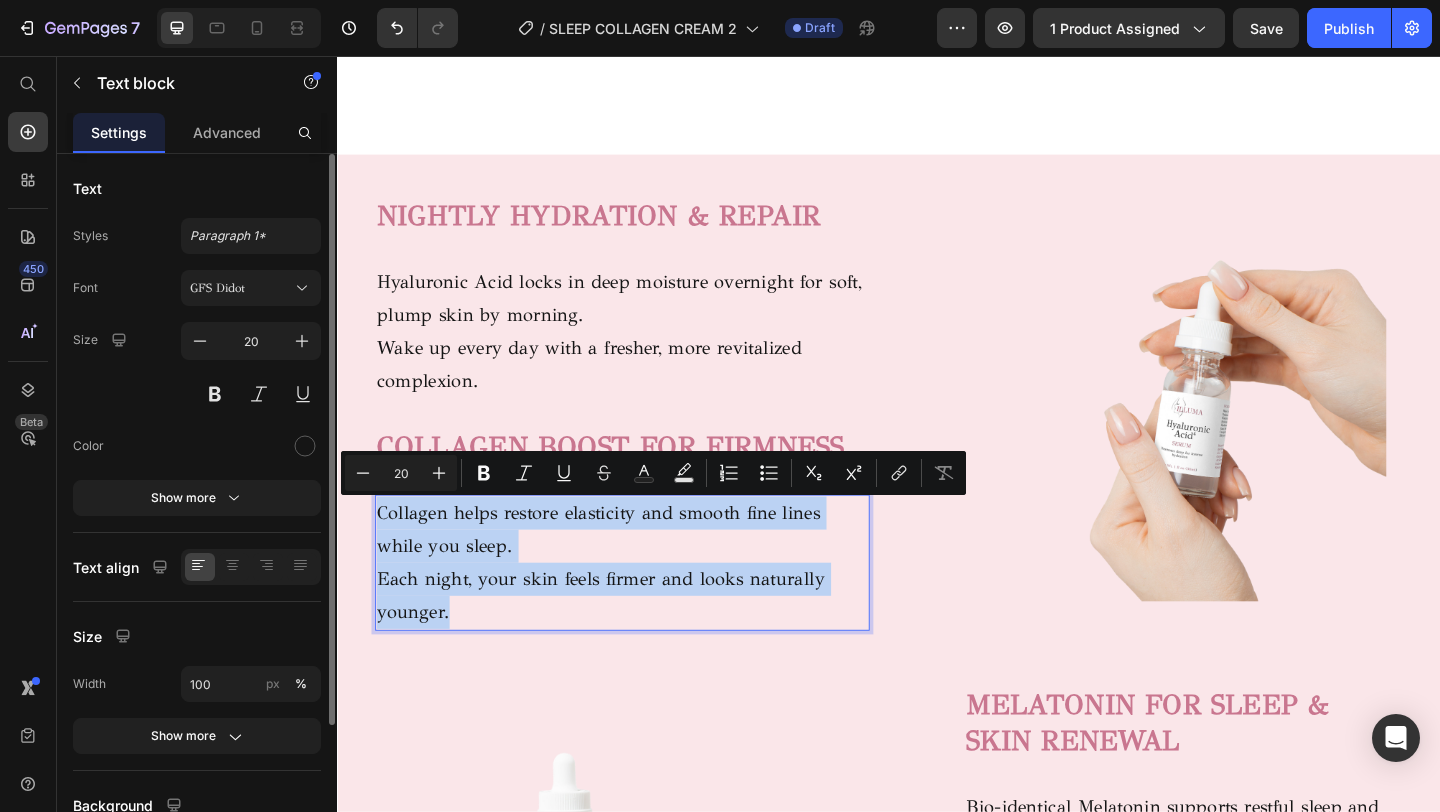 copy on "Collagen helps restore elasticity and smooth fine lines while you sleep. Each night, your skin feels firmer and looks naturally younger." 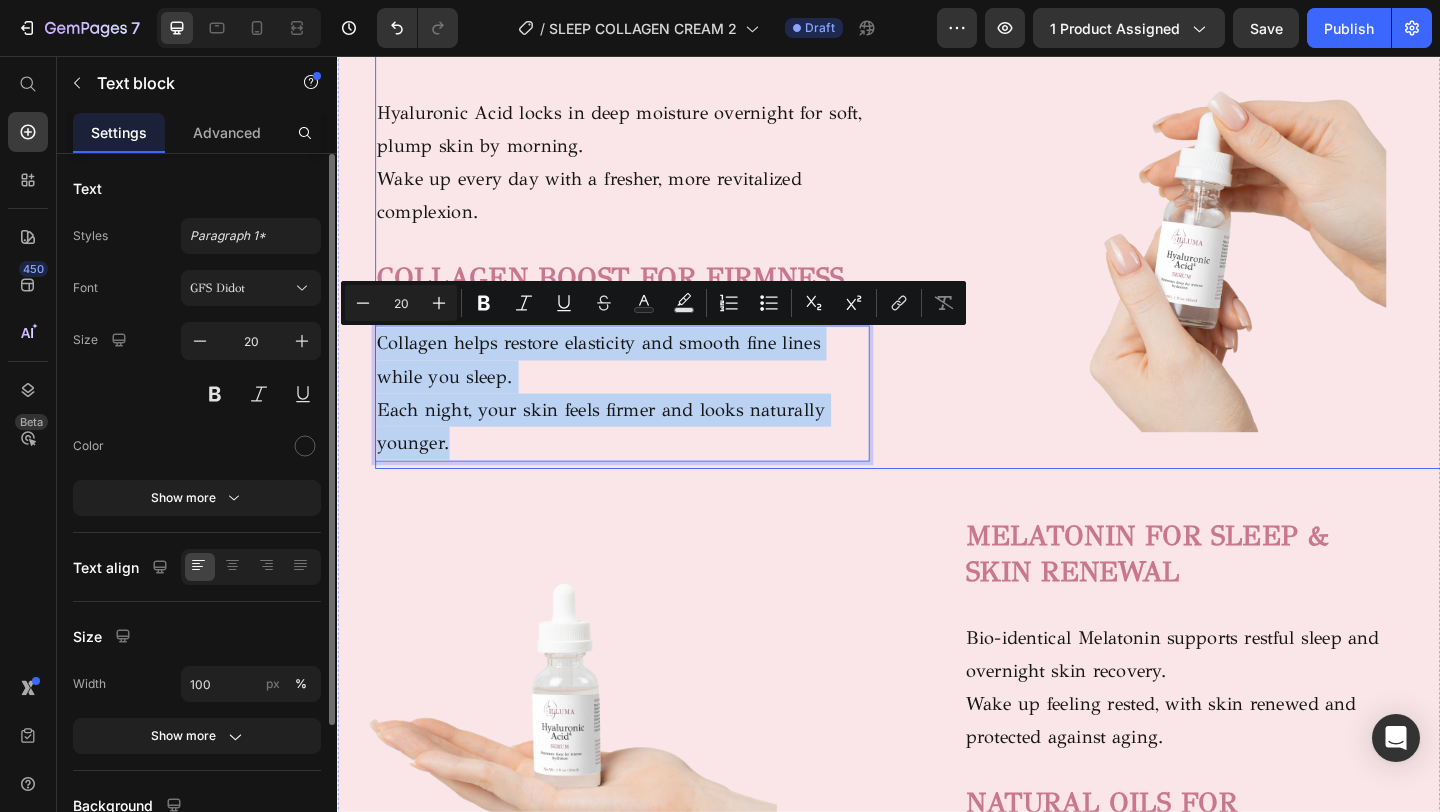 scroll, scrollTop: 1544, scrollLeft: 0, axis: vertical 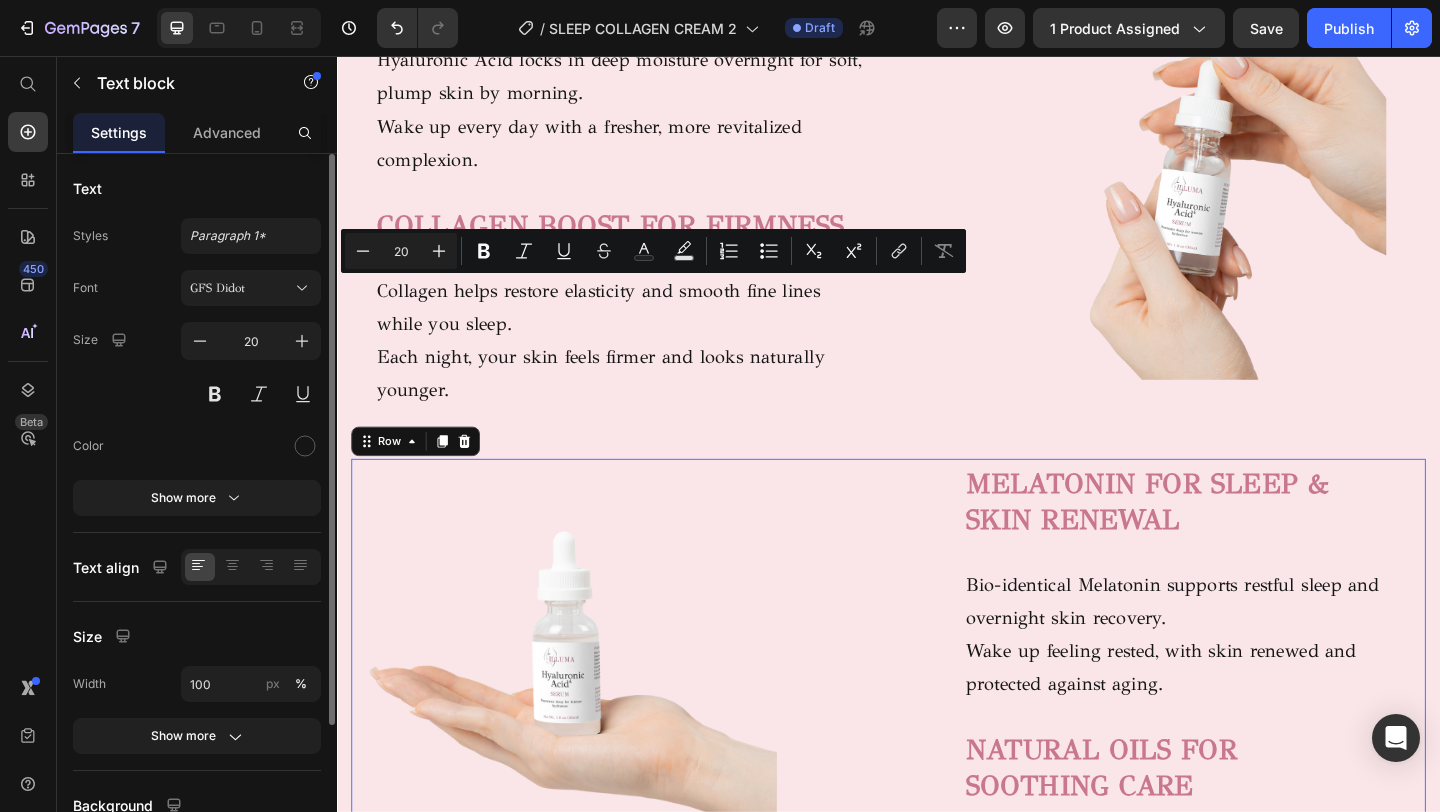 click on "MELATONIN FOR SLEEP & SKIN RENEWAL Heading Bio-identical Melatonin supports restful sleep and overnight skin recovery. Wake up feeling rested, with skin renewed and protected against aging. Text block NATURAL OILS FOR SOOTHING CARE Heading Avocado and Lavender Oils nourish and calm your skin through the night. Enjoy soft, supple skin and a comforting nighttime ritual. Wake up with clean, calm, and balanced skin. Text block Row" at bounding box center [1140, 791] 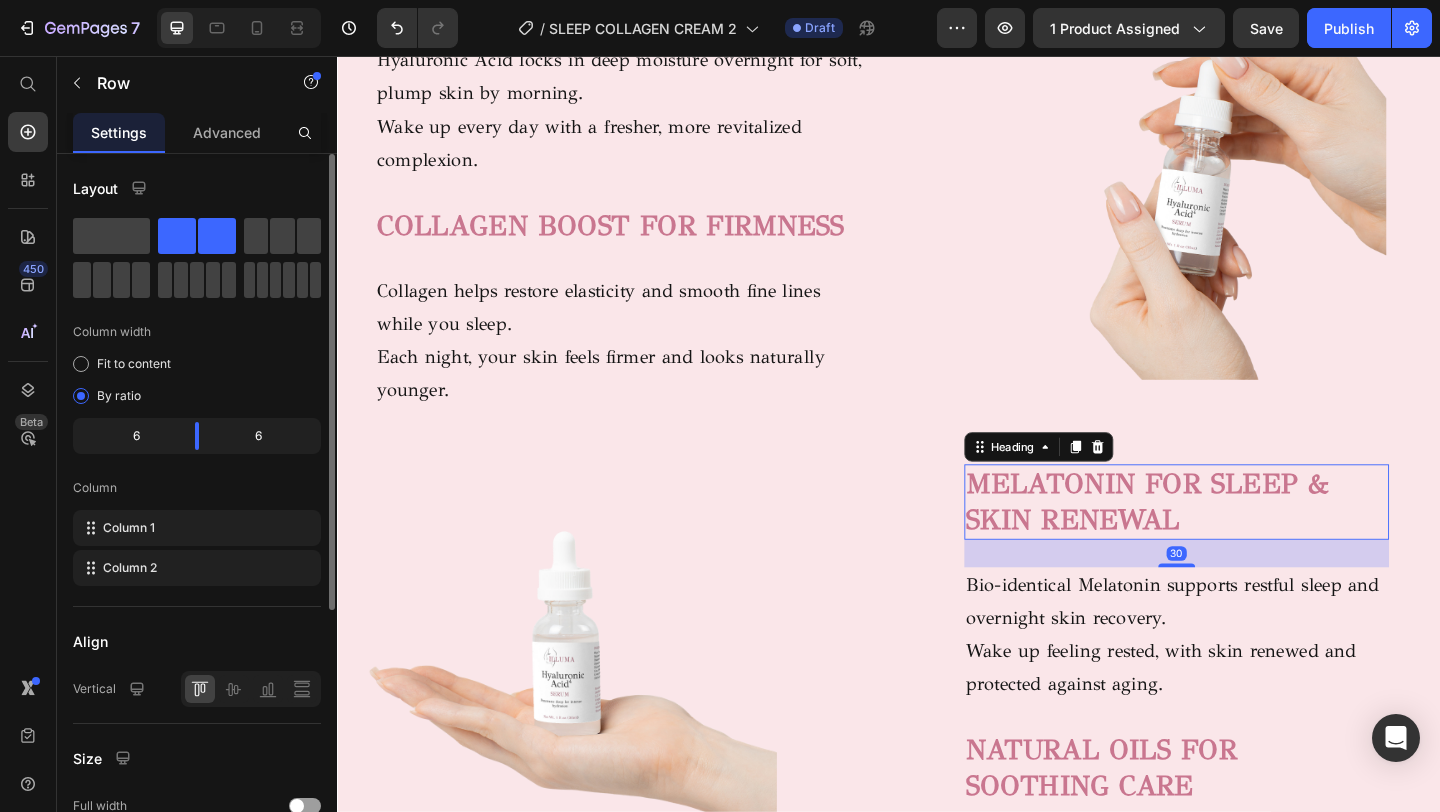 click on "MELATONIN FOR SLEEP & SKIN RENEWAL" at bounding box center [1250, 541] 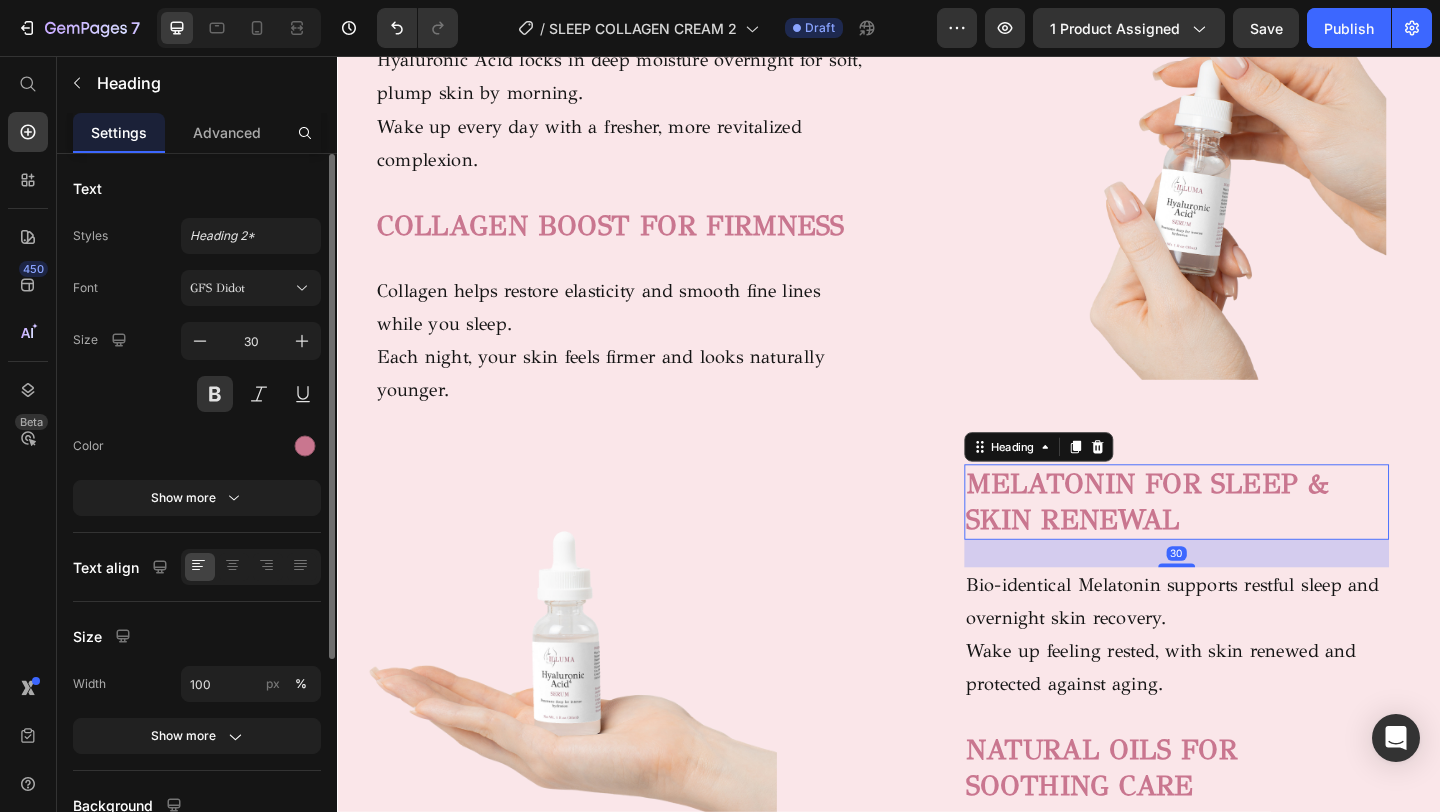 click on "MELATONIN FOR SLEEP & SKIN RENEWAL" at bounding box center (1250, 541) 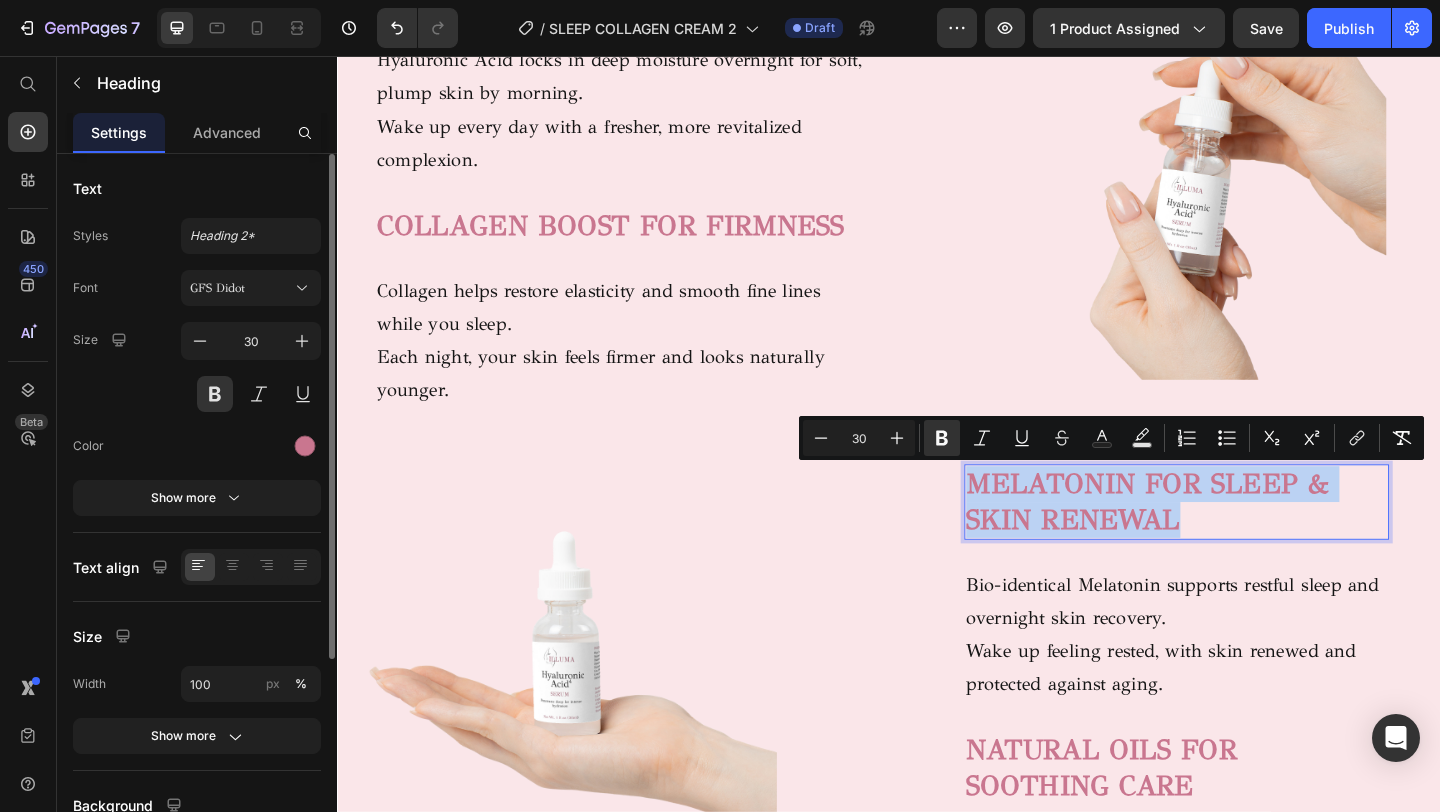 drag, startPoint x: 1272, startPoint y: 567, endPoint x: 1059, endPoint y: 520, distance: 218.12383 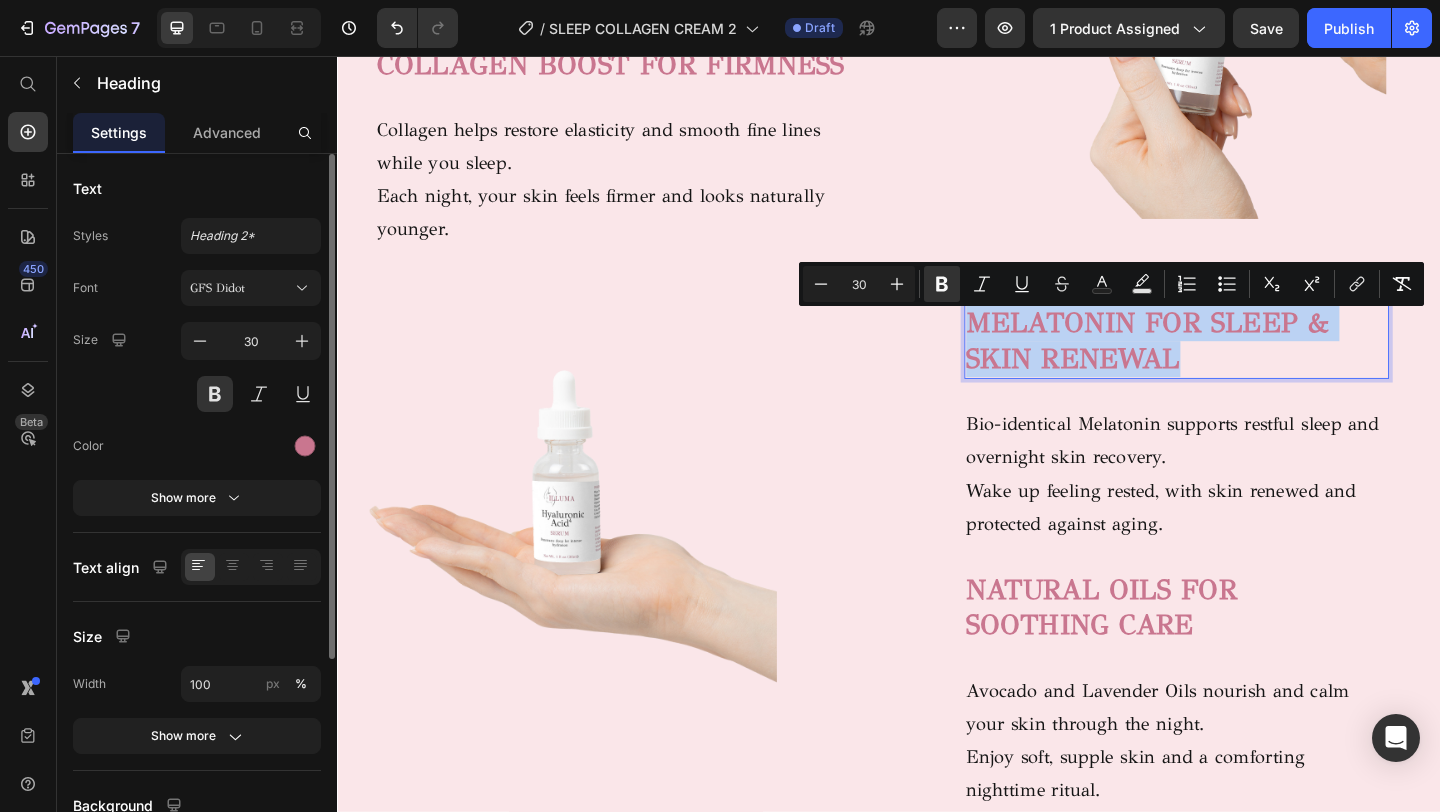 scroll, scrollTop: 1754, scrollLeft: 0, axis: vertical 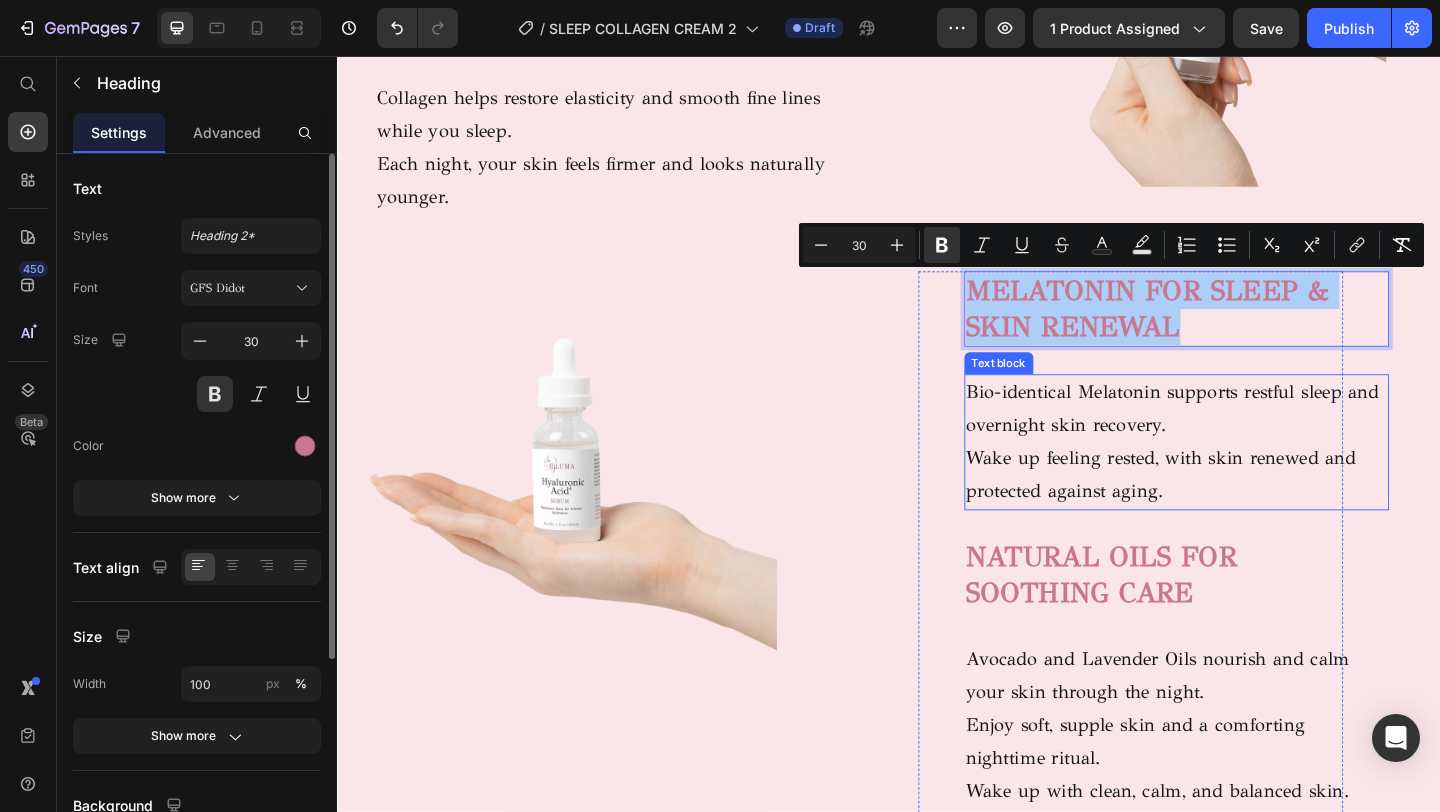 click on "Wake up feeling rested, with skin renewed and protected against aging." at bounding box center [1250, 512] 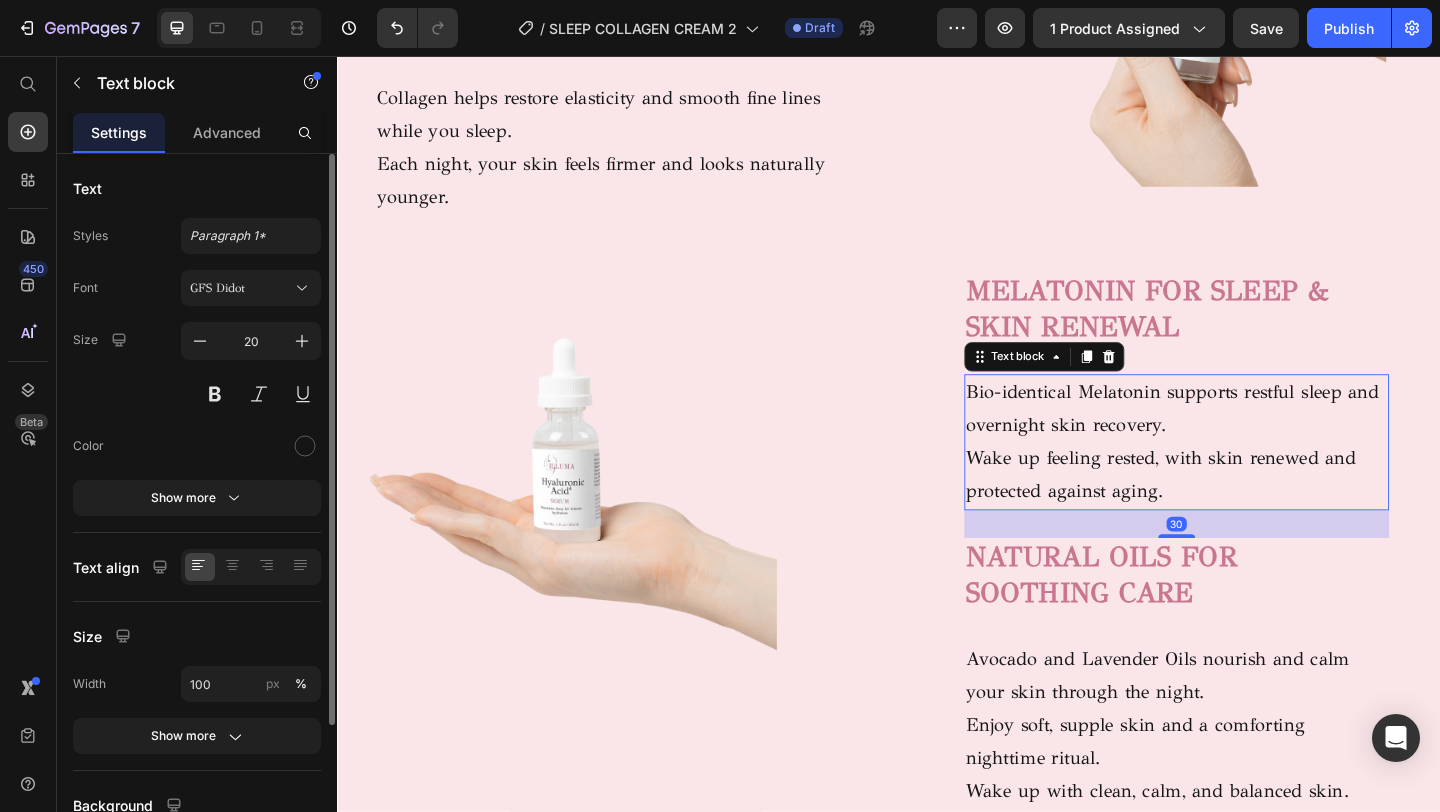 click on "Wake up feeling rested, with skin renewed and protected against aging." at bounding box center [1250, 512] 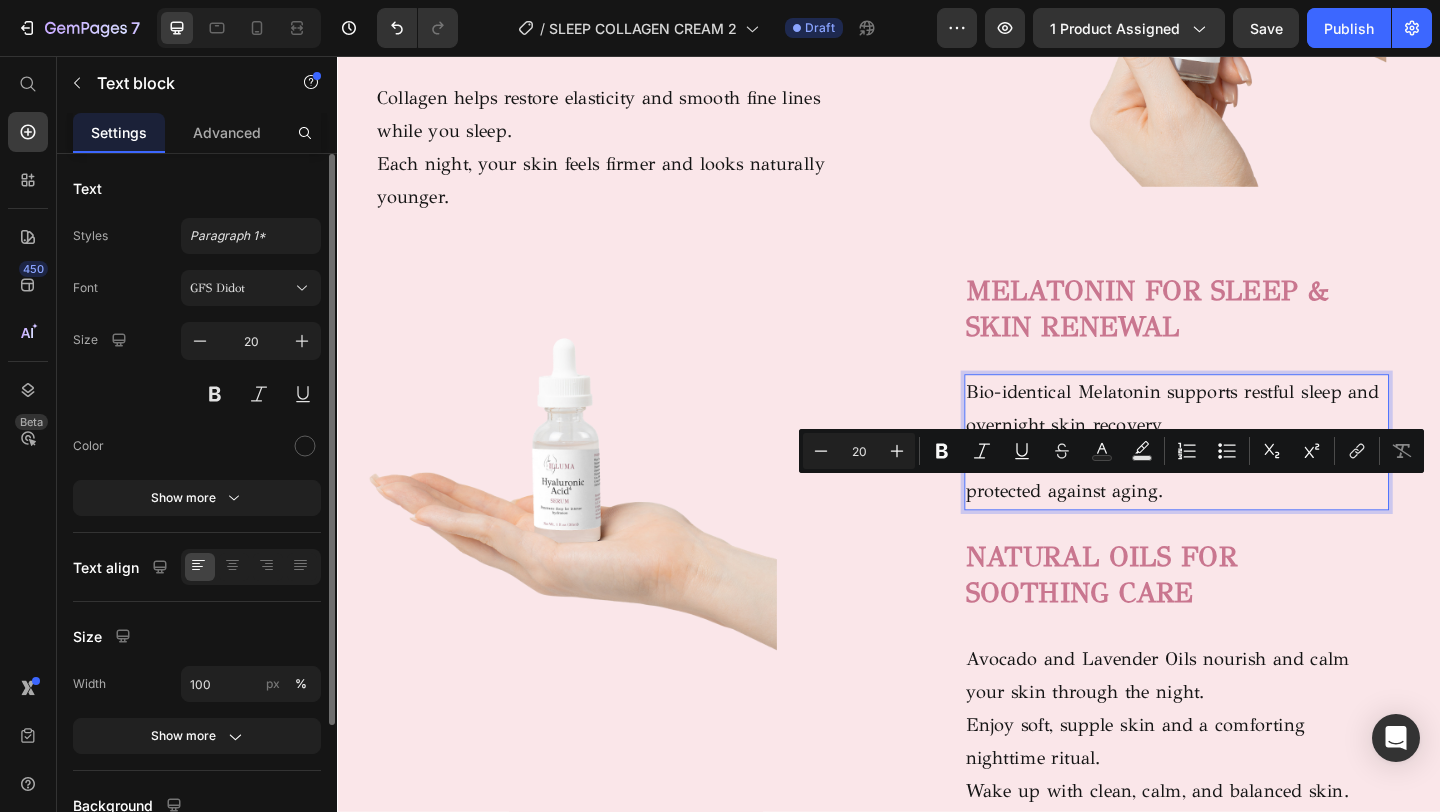 click on "Wake up feeling rested, with skin renewed and protected against aging." at bounding box center [1250, 512] 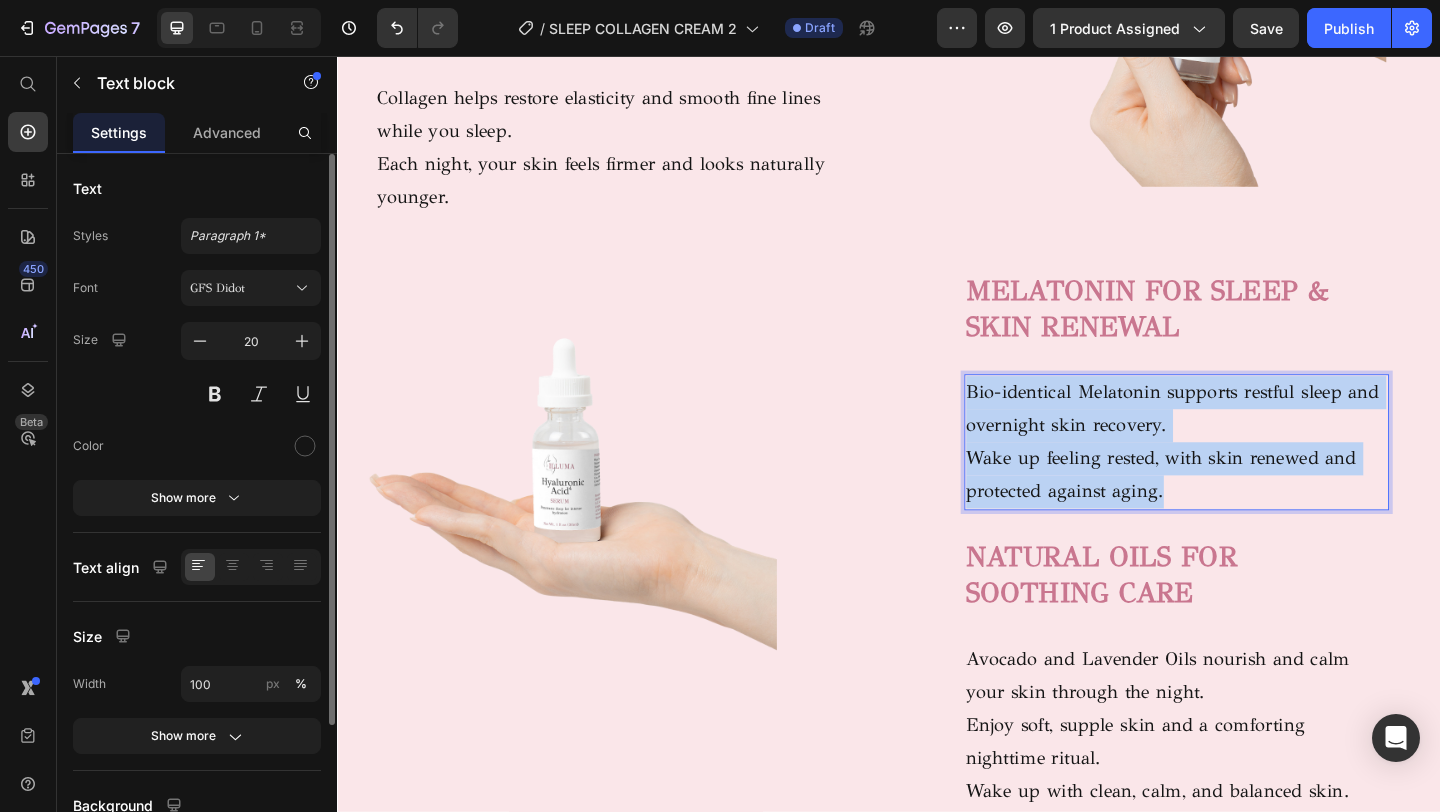 drag, startPoint x: 1247, startPoint y: 531, endPoint x: 1025, endPoint y: 427, distance: 245.15302 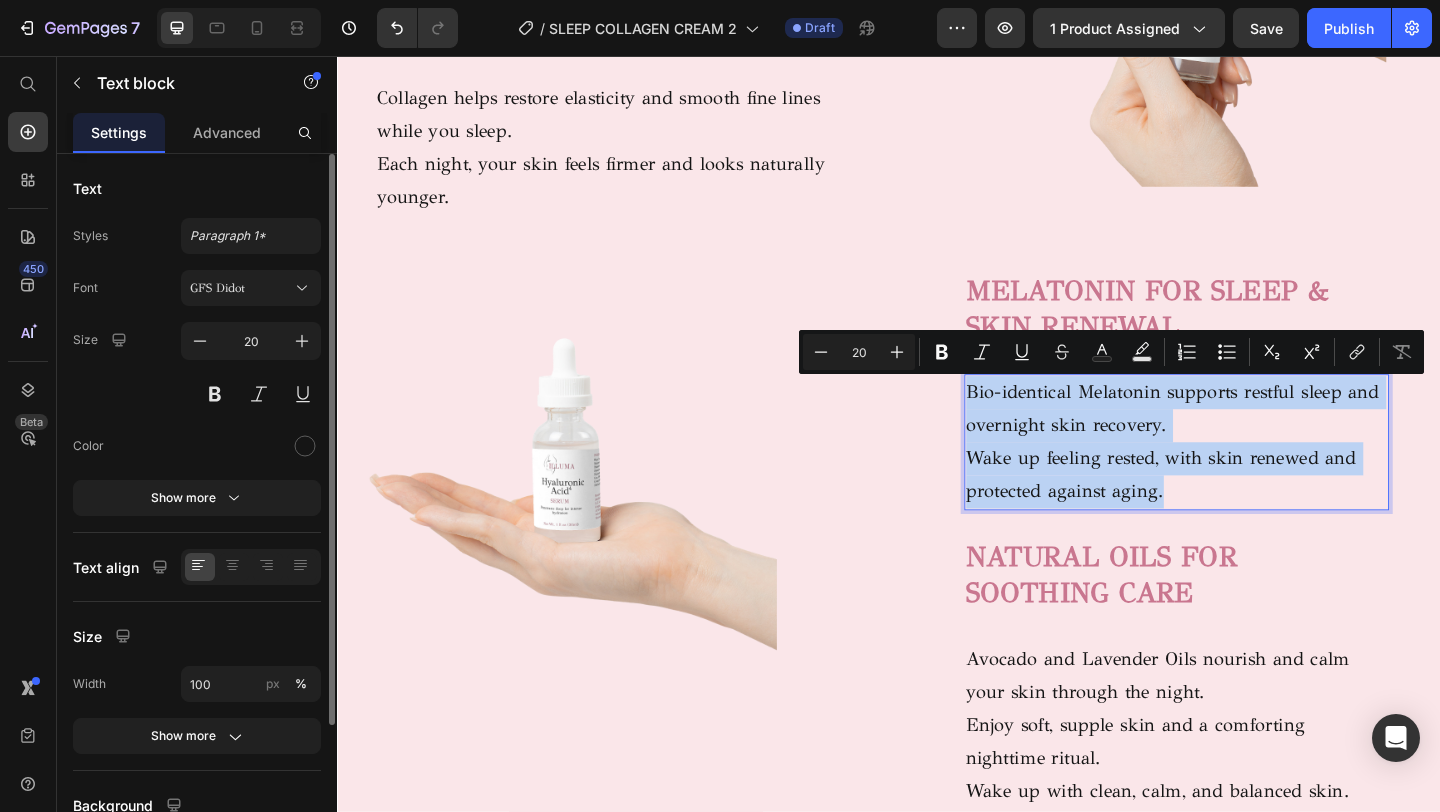 copy on "Bio-identical Melatonin supports restful sleep and overnight skin recovery. Wake up feeling rested, with skin renewed and protected against aging." 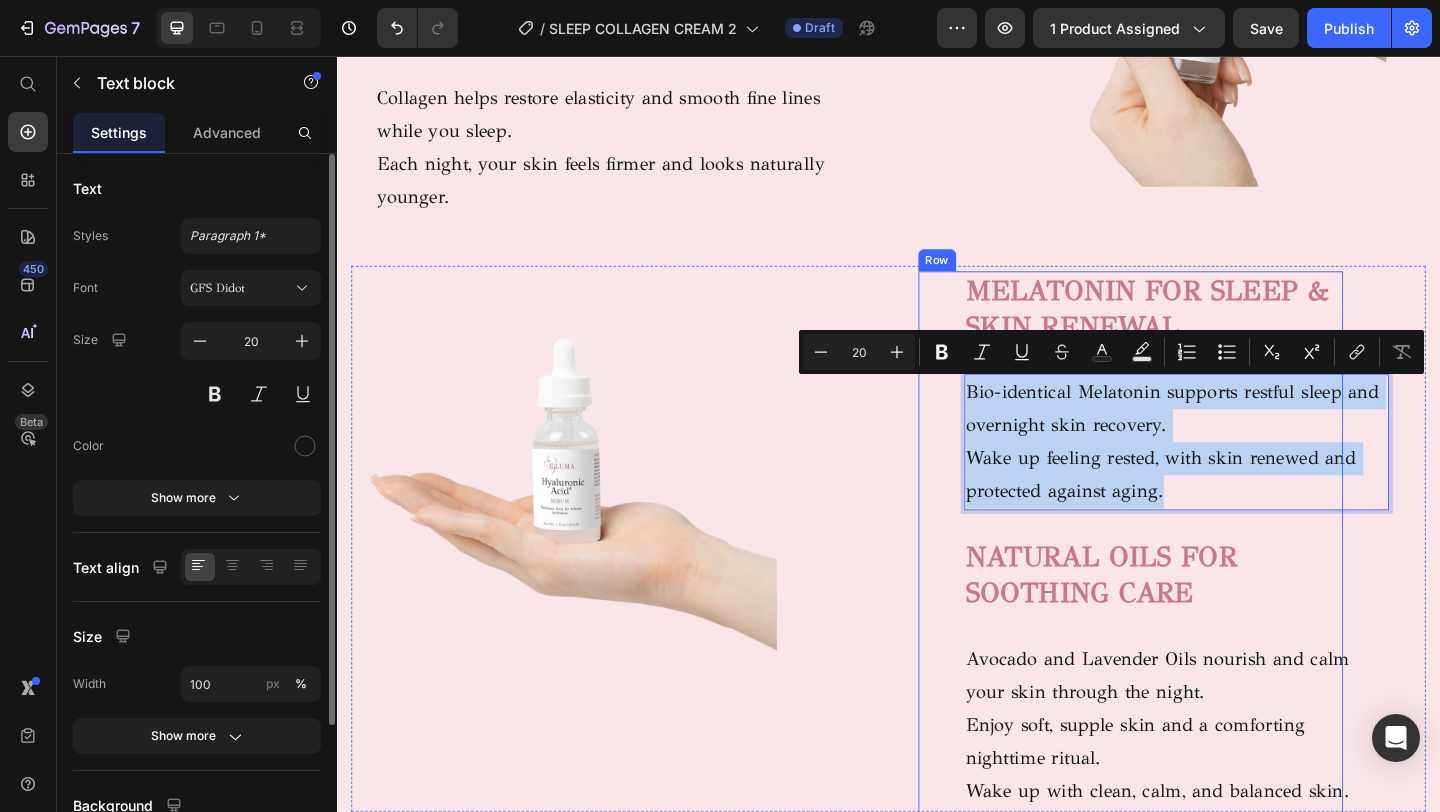 click on "NATURAL OILS FOR SOOTHING CARE" at bounding box center [1168, 620] 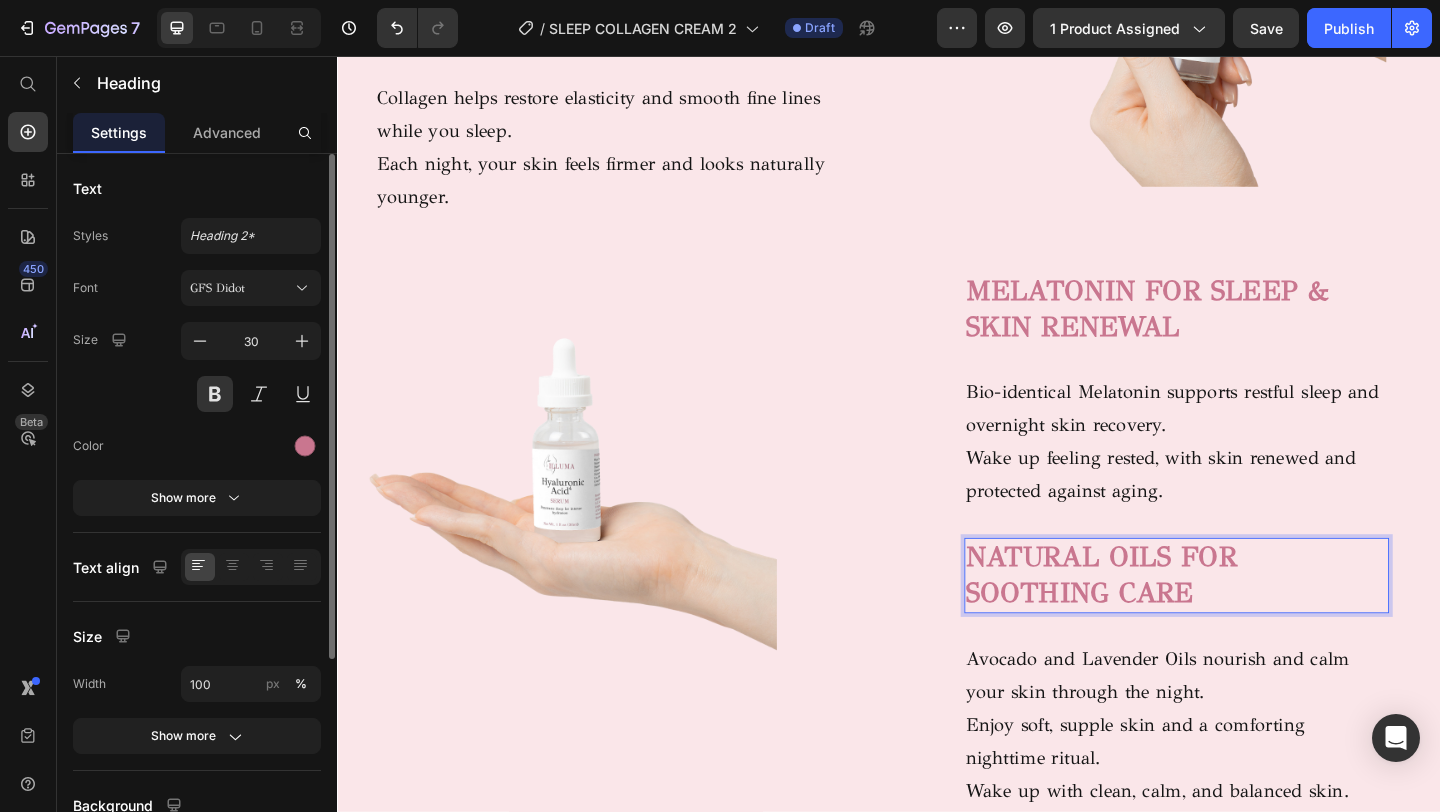 click on "NATURAL OILS FOR SOOTHING CARE" at bounding box center [1250, 621] 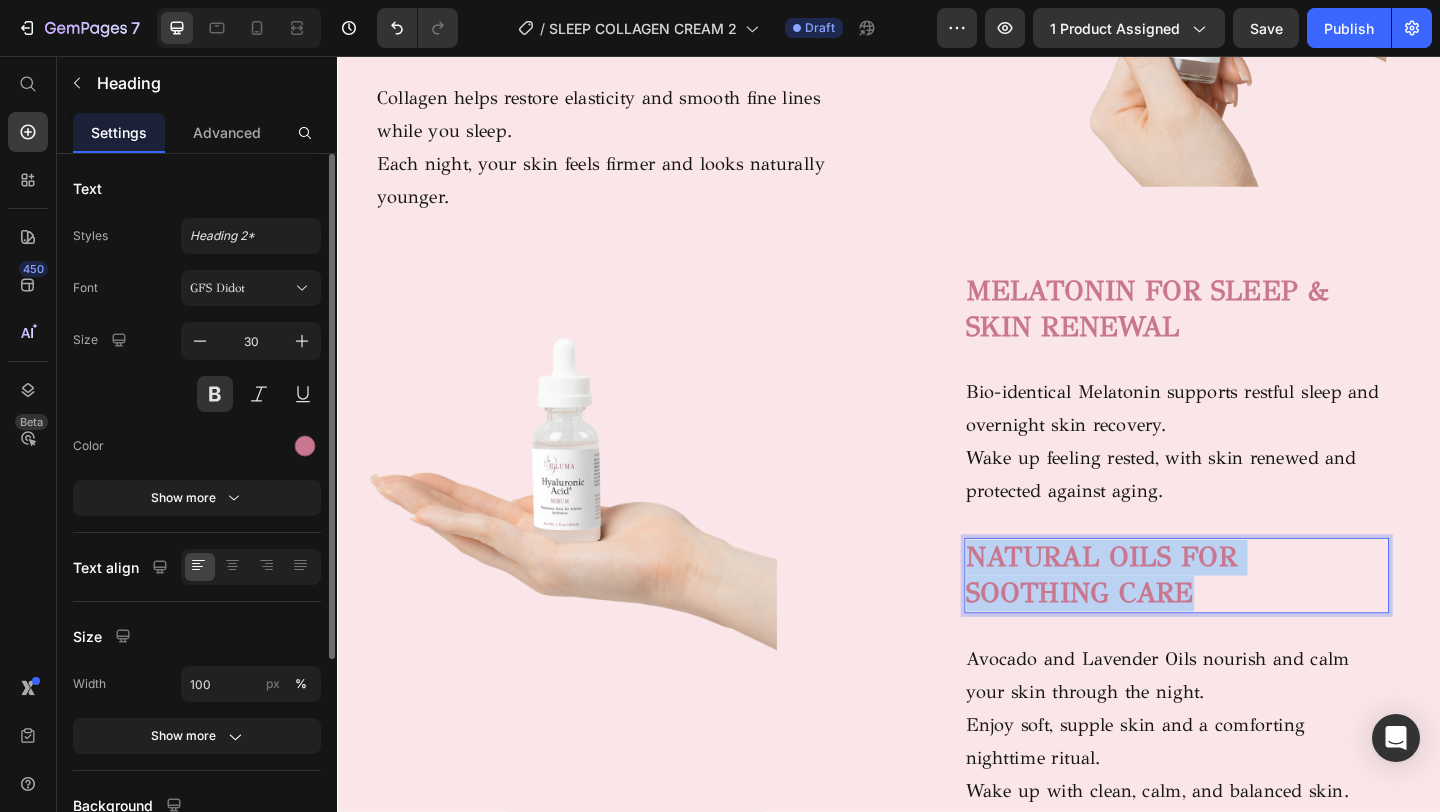 drag, startPoint x: 1292, startPoint y: 648, endPoint x: 1016, endPoint y: 576, distance: 285.23676 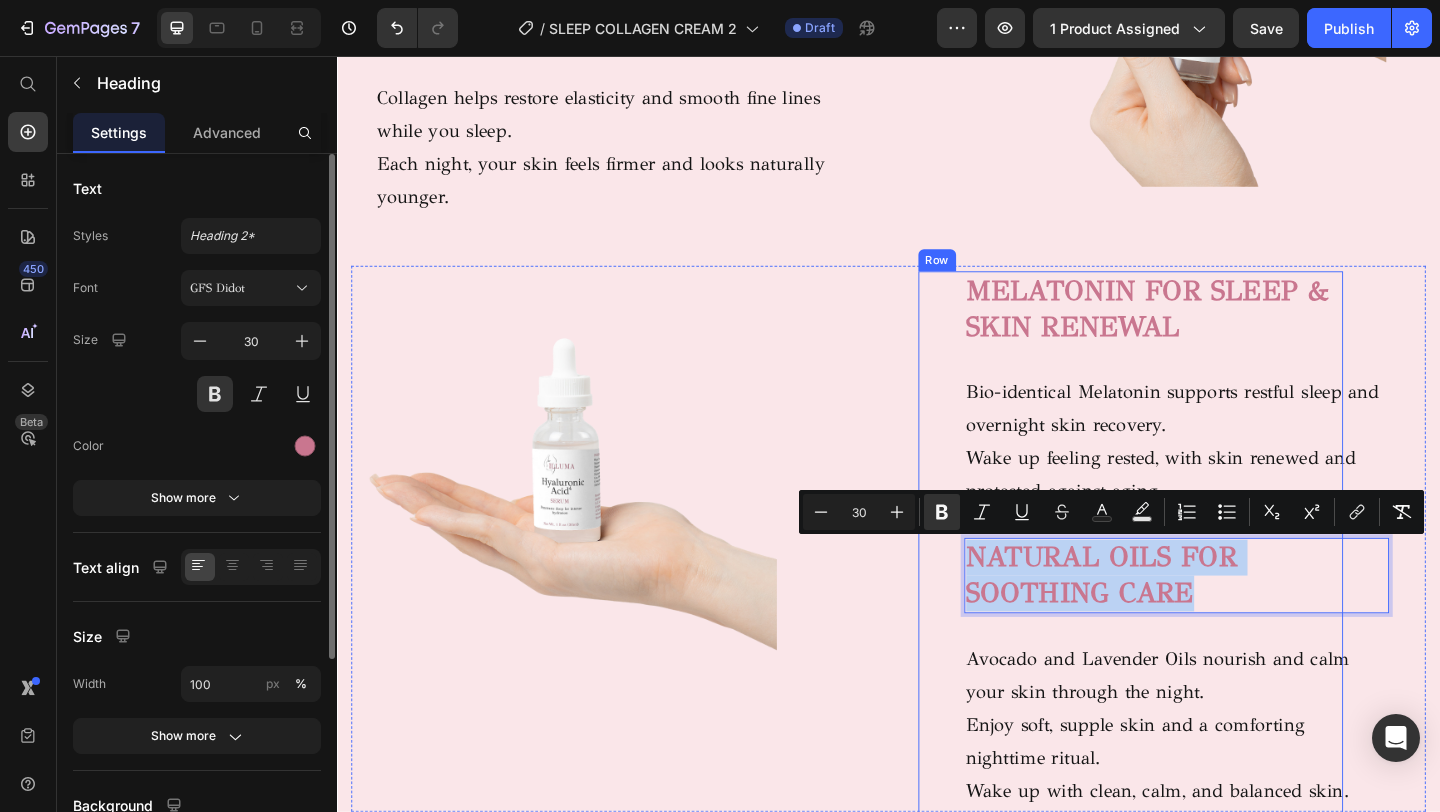 copy on "NATURAL OILS FOR SOOTHING CARE" 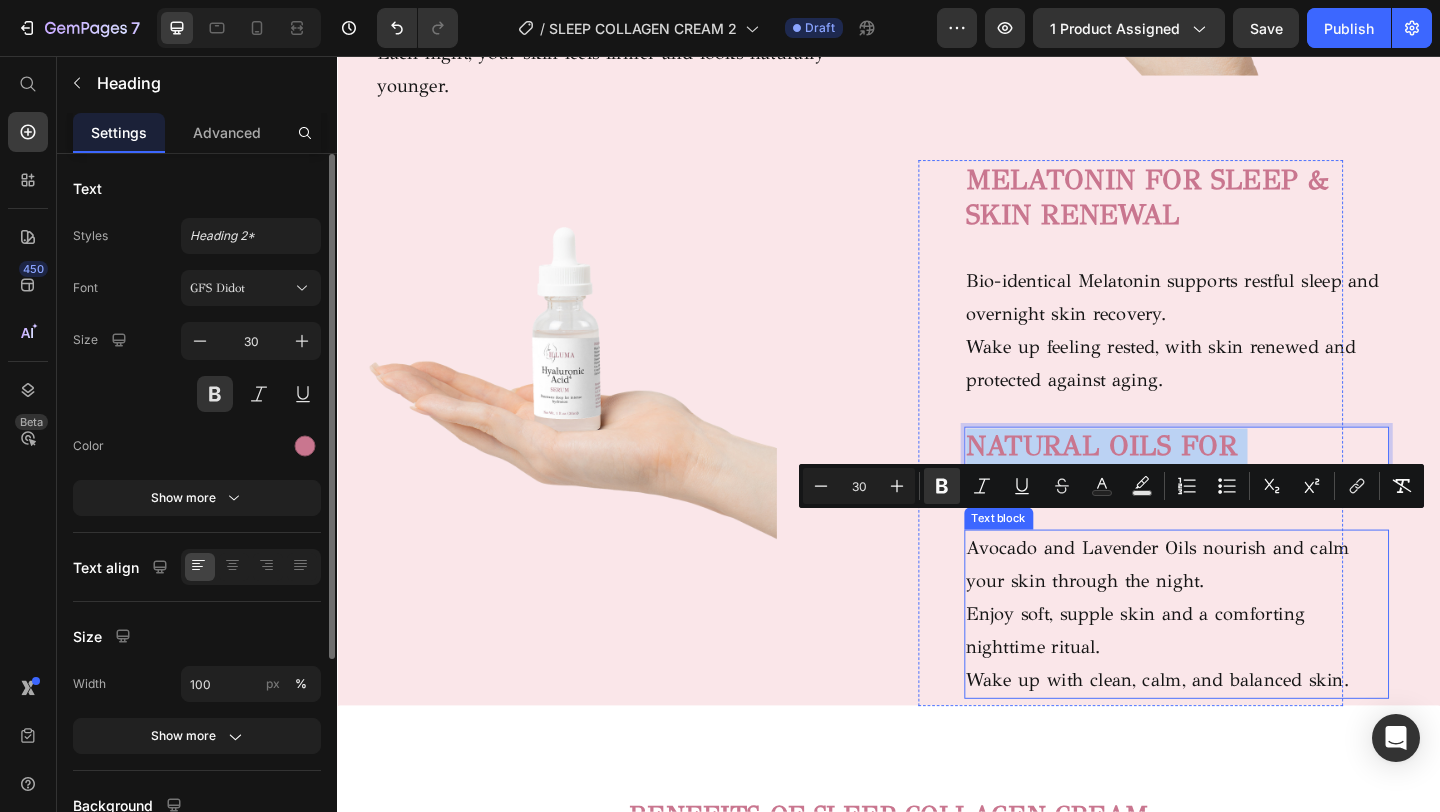 scroll, scrollTop: 1900, scrollLeft: 0, axis: vertical 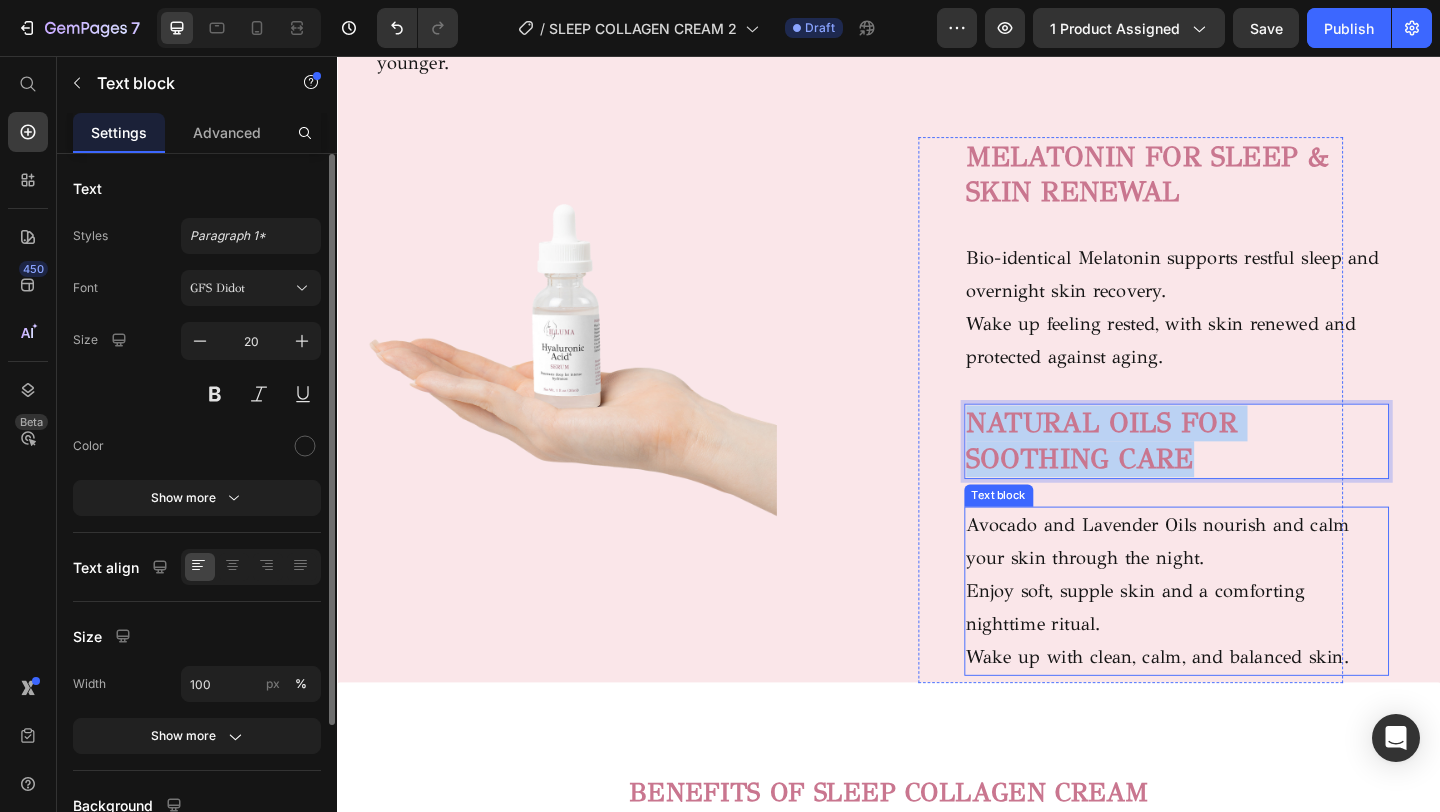 click on "Wake up with clean, calm, and balanced skin." at bounding box center (1250, 710) 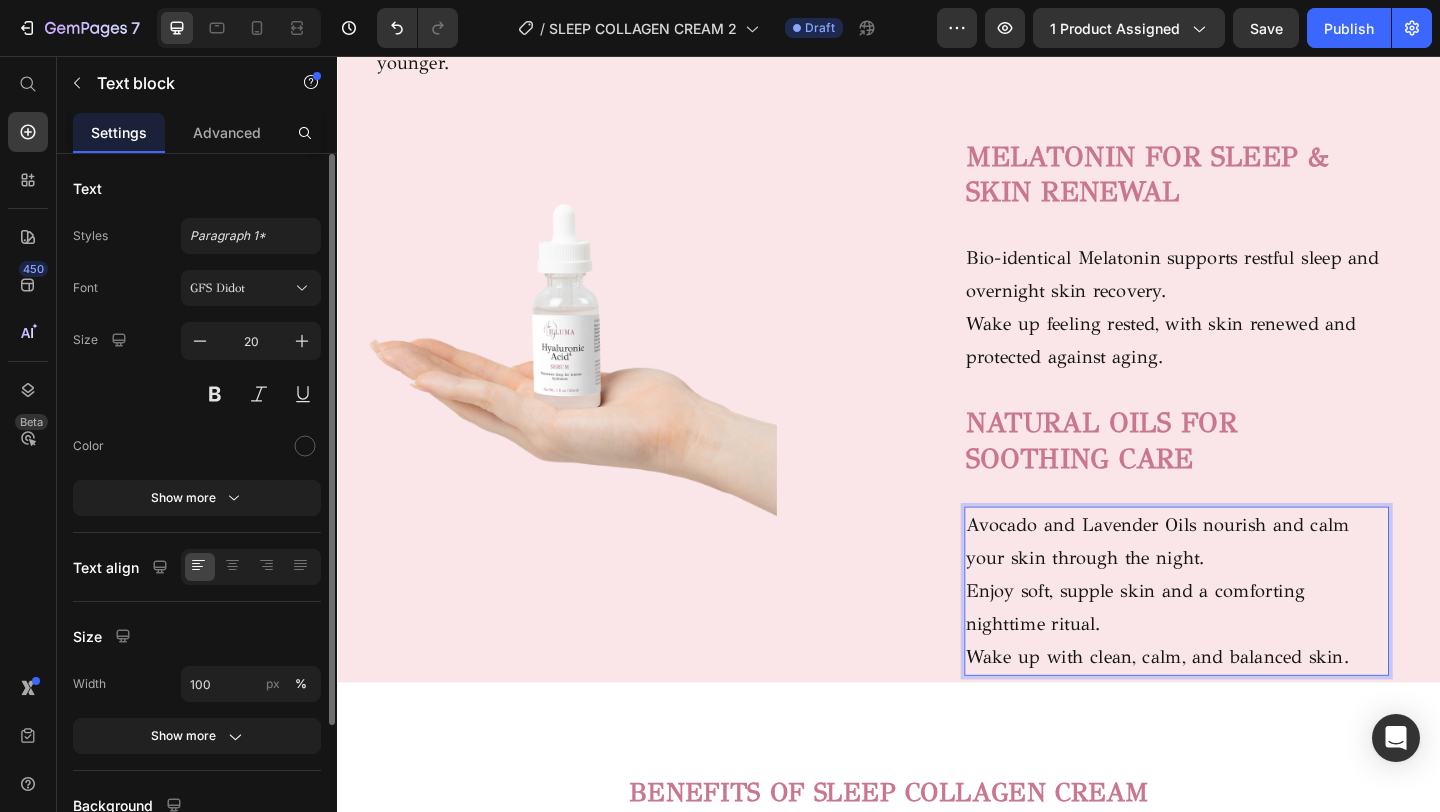 click on "Wake up with clean, calm, and balanced skin." at bounding box center (1250, 710) 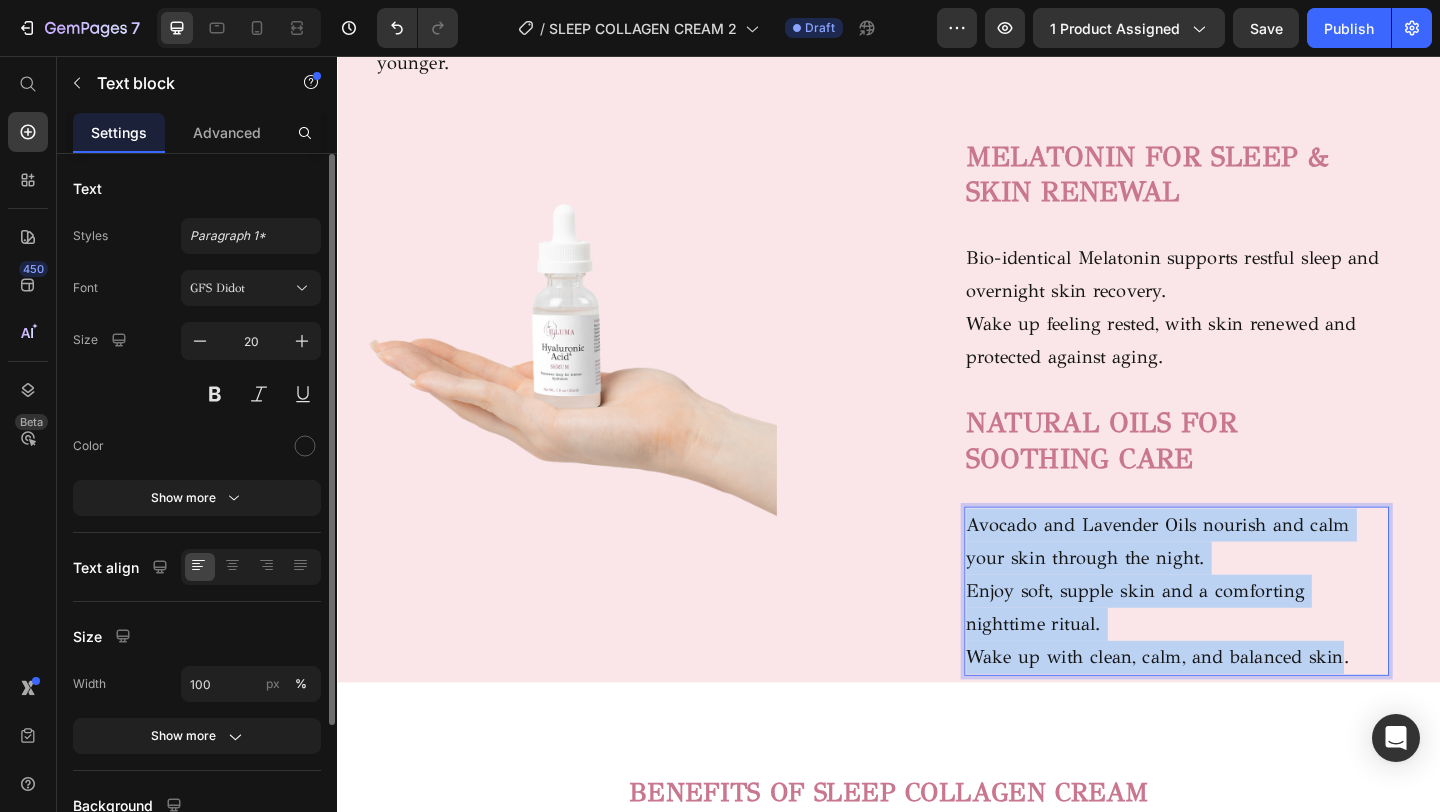 drag, startPoint x: 1432, startPoint y: 712, endPoint x: 1023, endPoint y: 570, distance: 432.9492 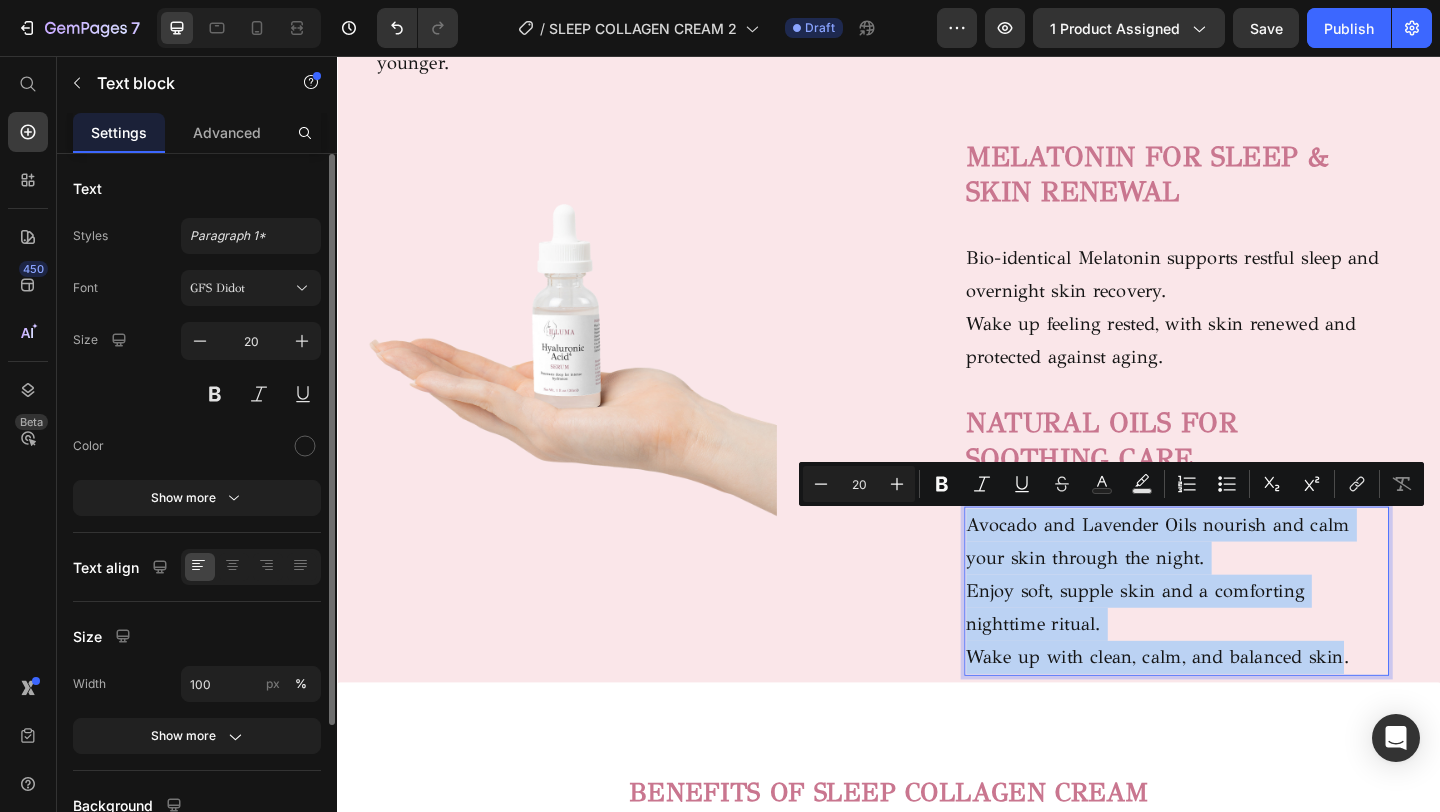 copy on "Avocado and Lavender Oils nourish and calm your skin through the night. Enjoy soft, supple skin and a comforting nighttime ritual. Wake up with clean, calm, and balanced skin" 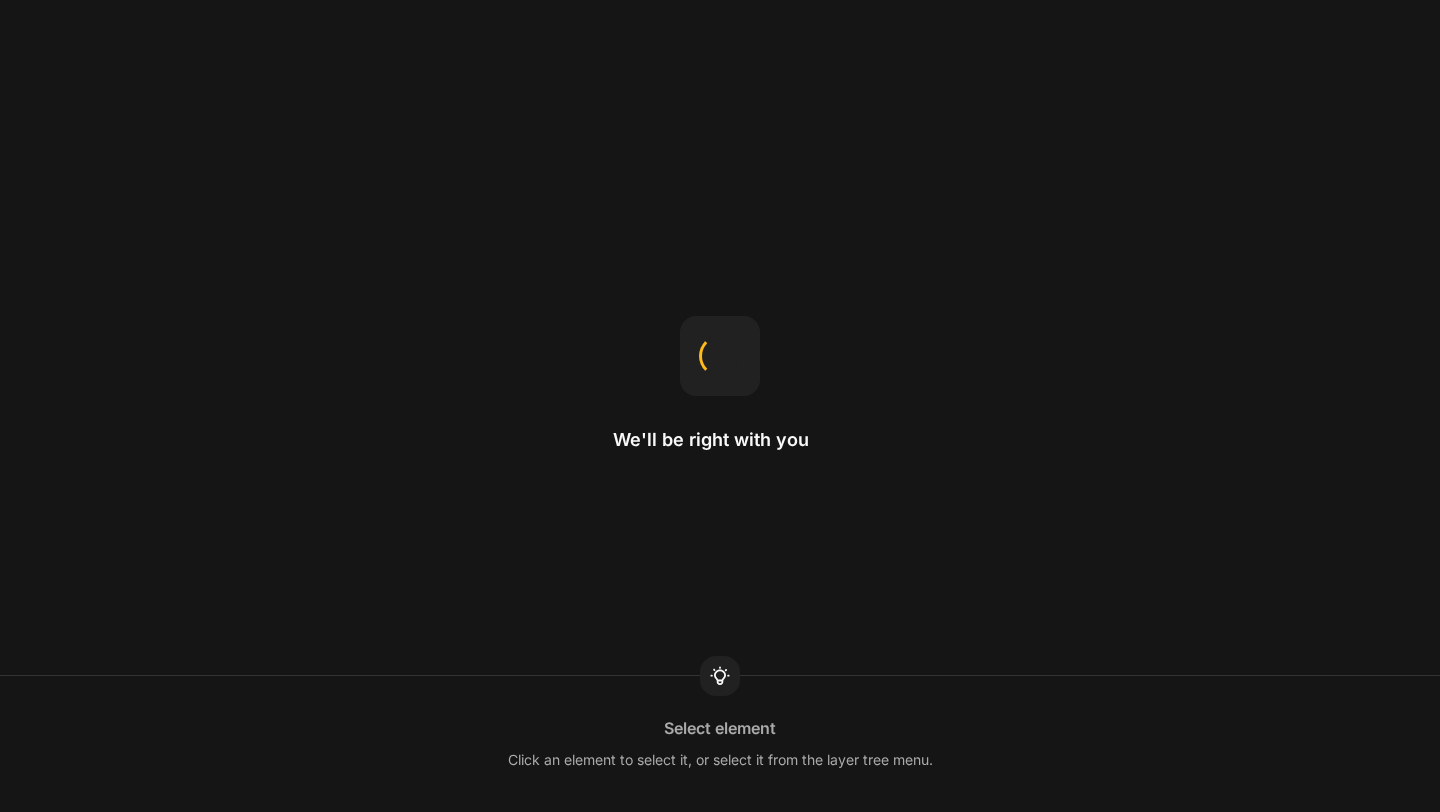 scroll, scrollTop: 0, scrollLeft: 0, axis: both 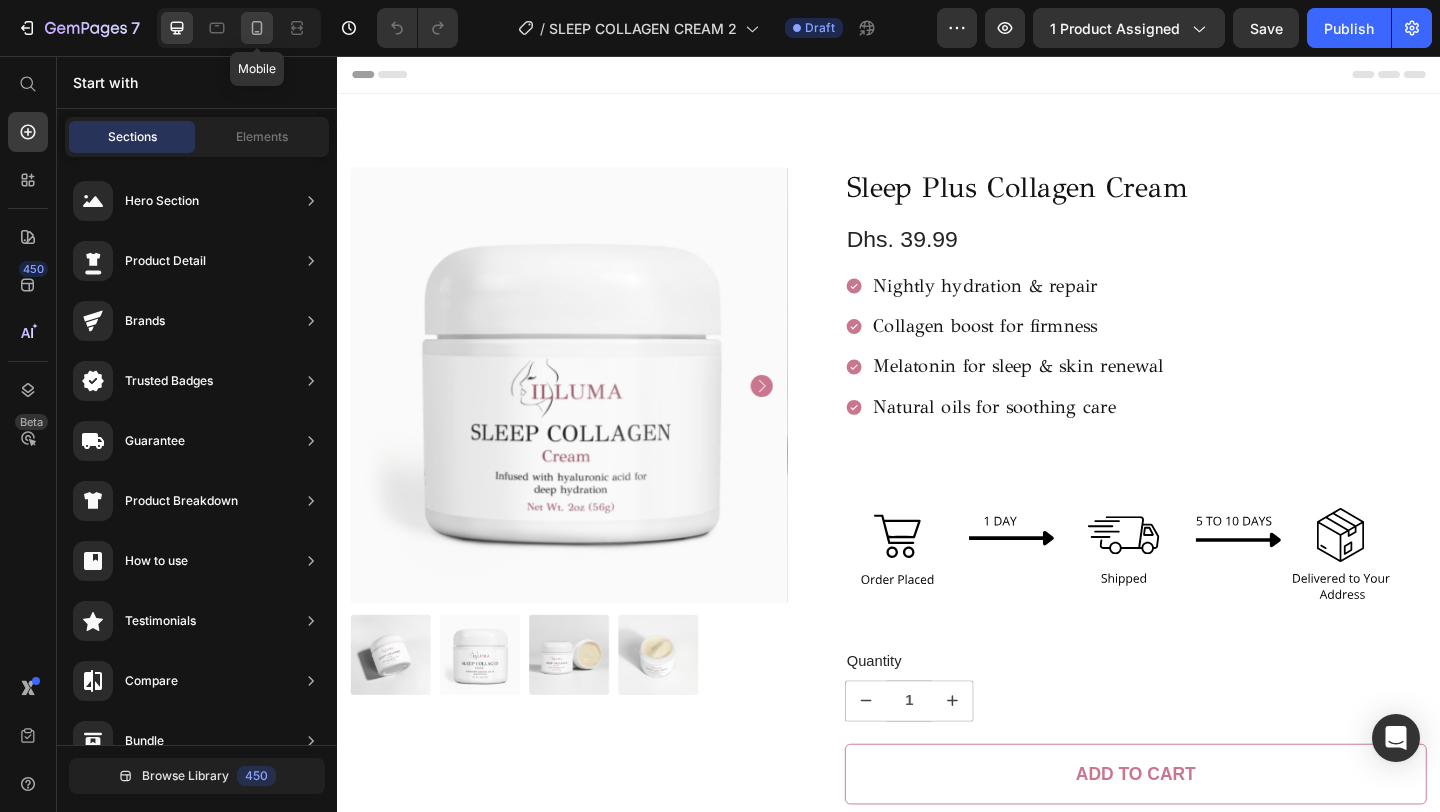 click 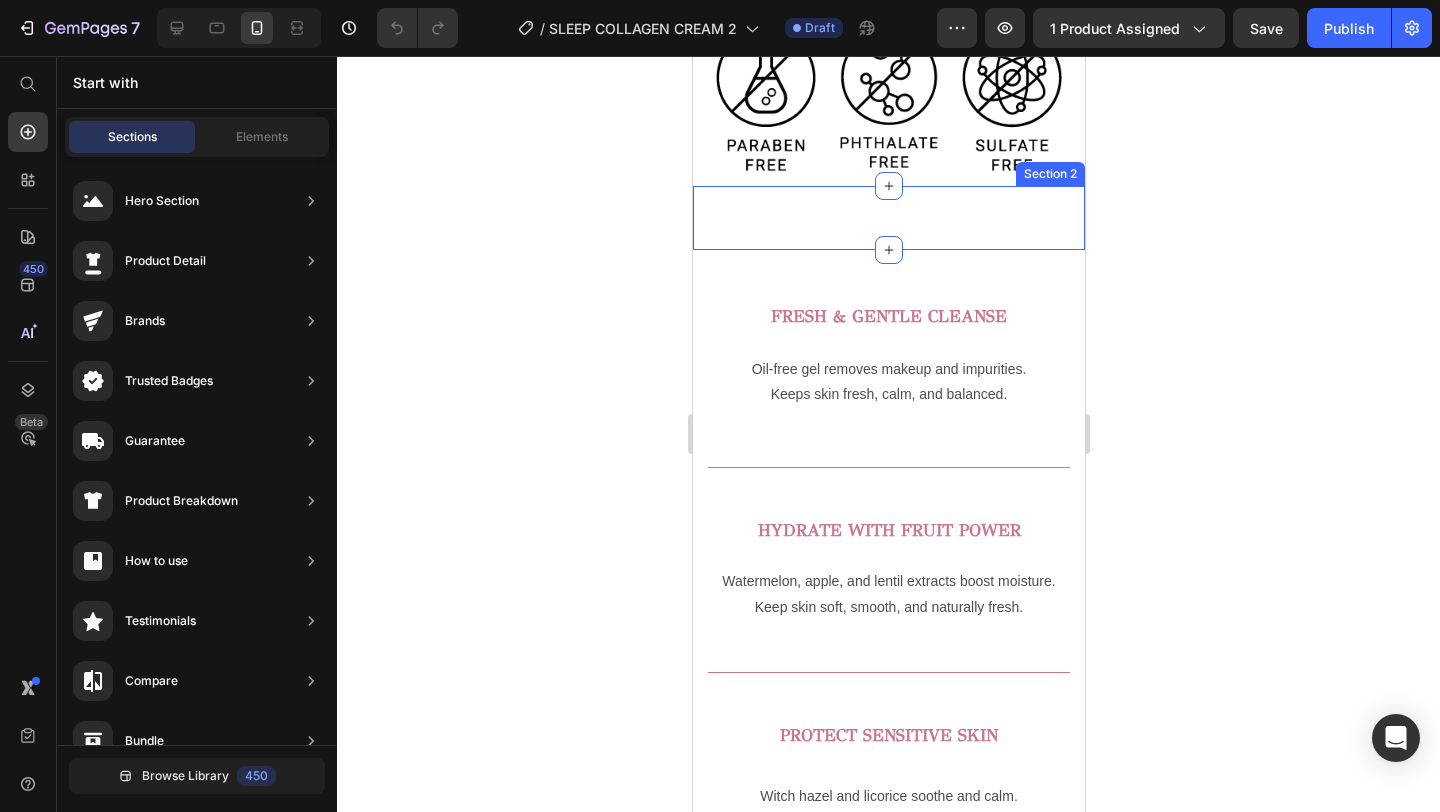 scroll, scrollTop: 1158, scrollLeft: 0, axis: vertical 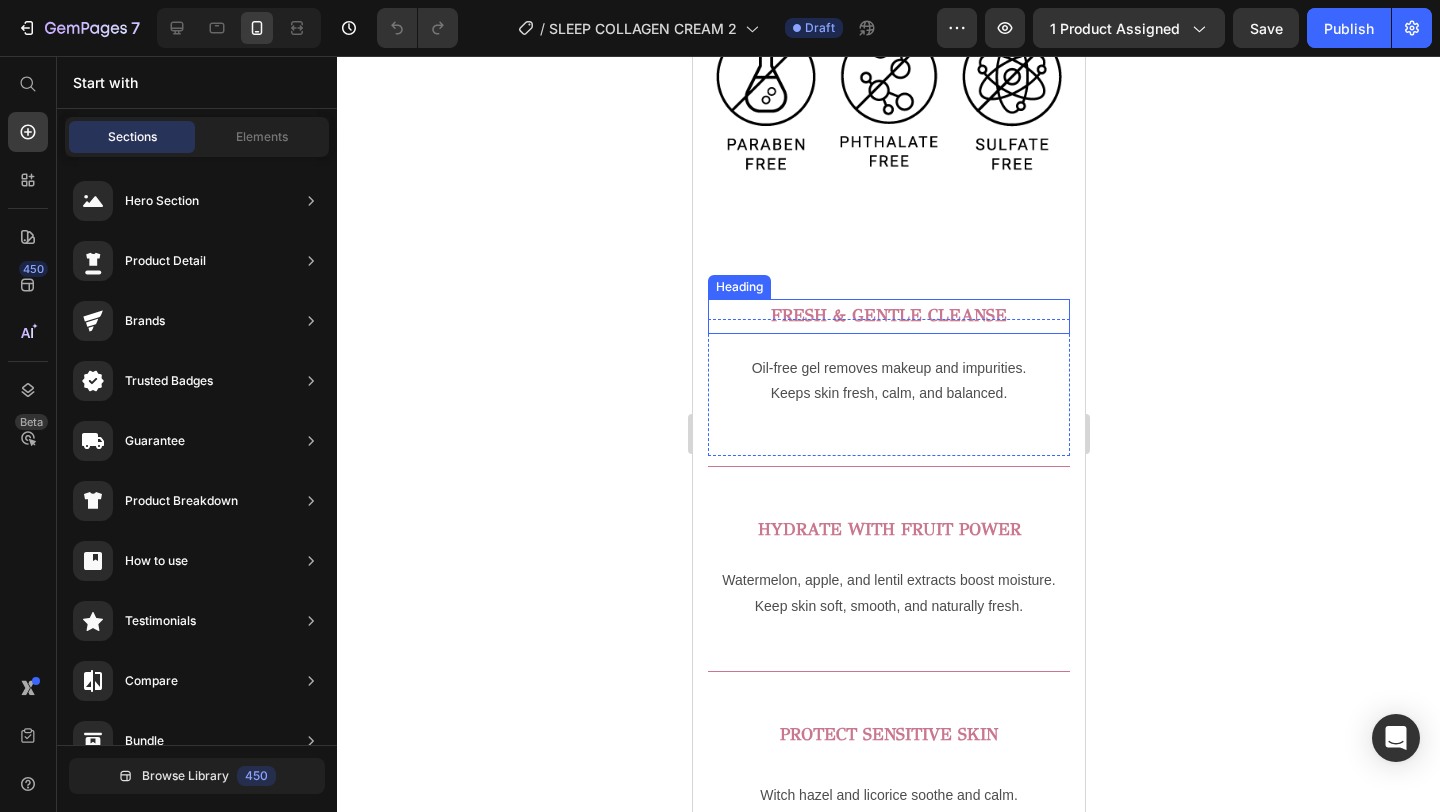 click on "FRESH & GENTLE CLEANSE" at bounding box center [888, 315] 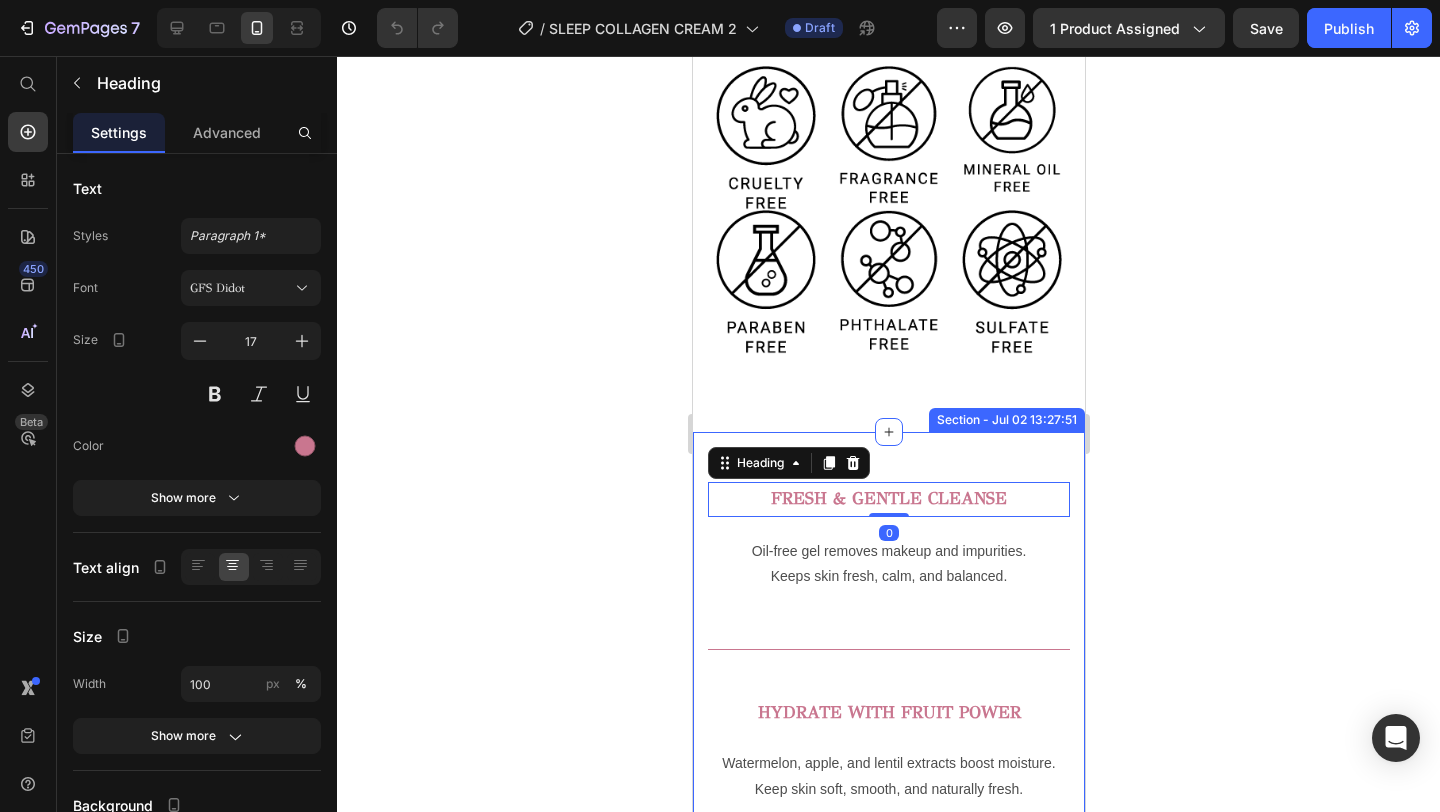 scroll, scrollTop: 948, scrollLeft: 0, axis: vertical 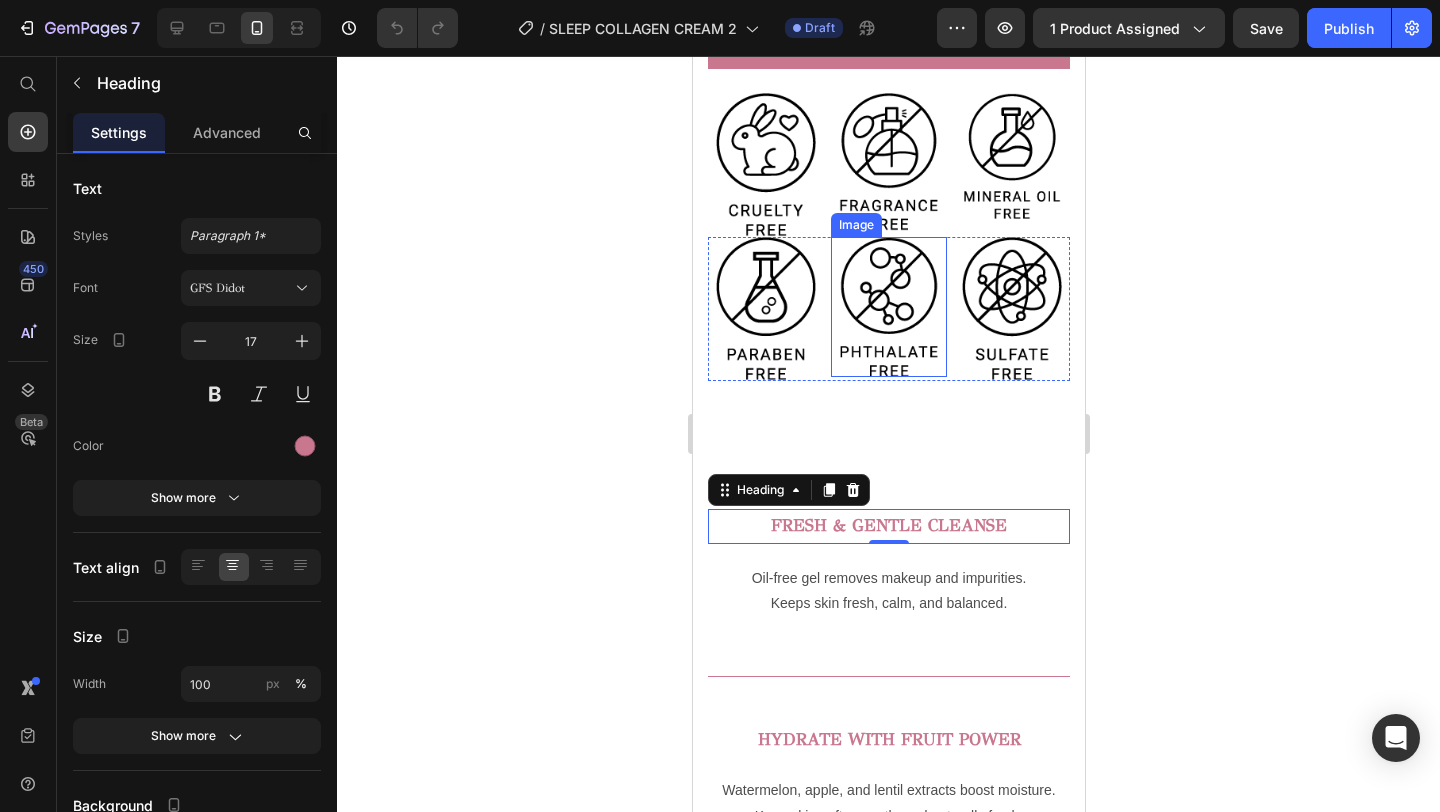 click at bounding box center (887, 307) 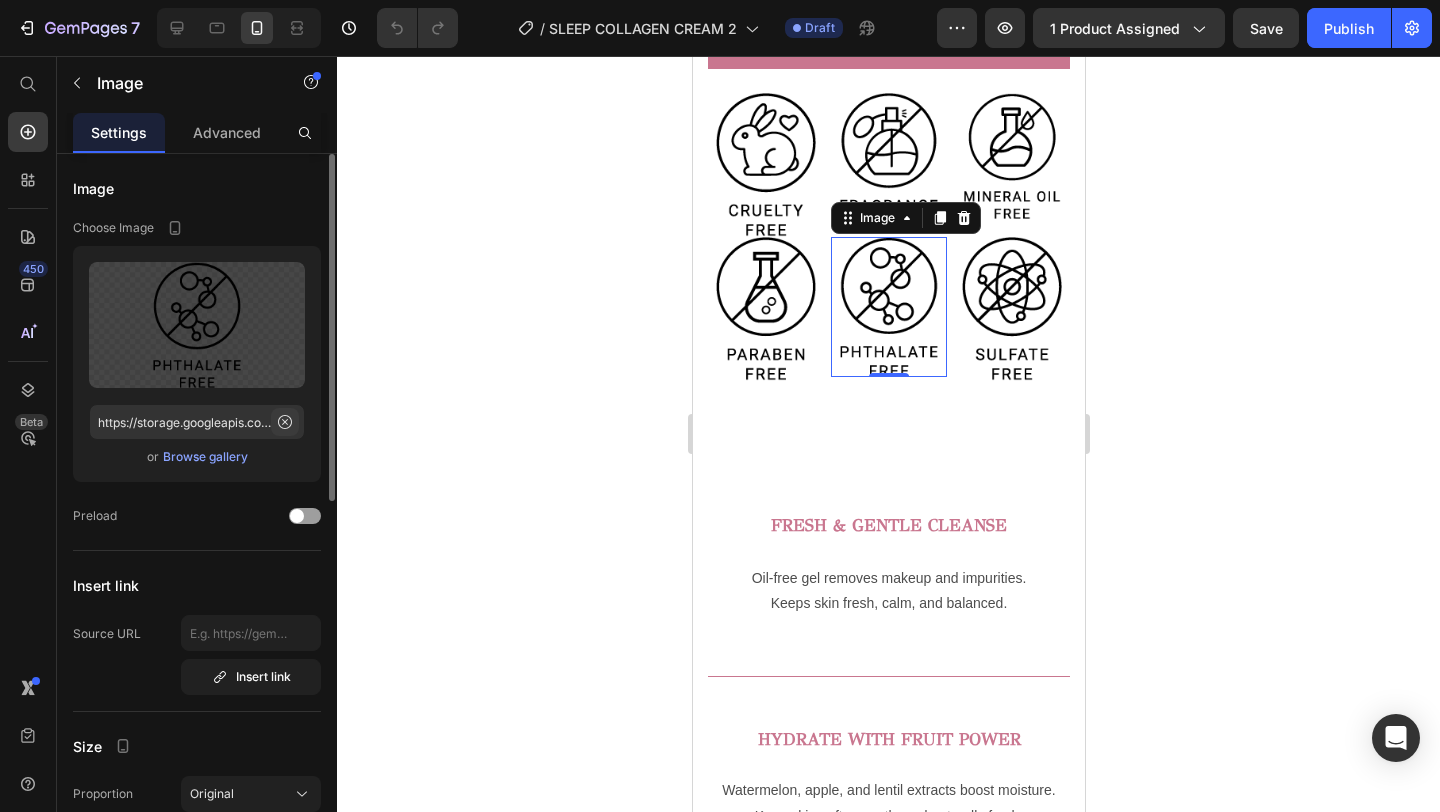 click 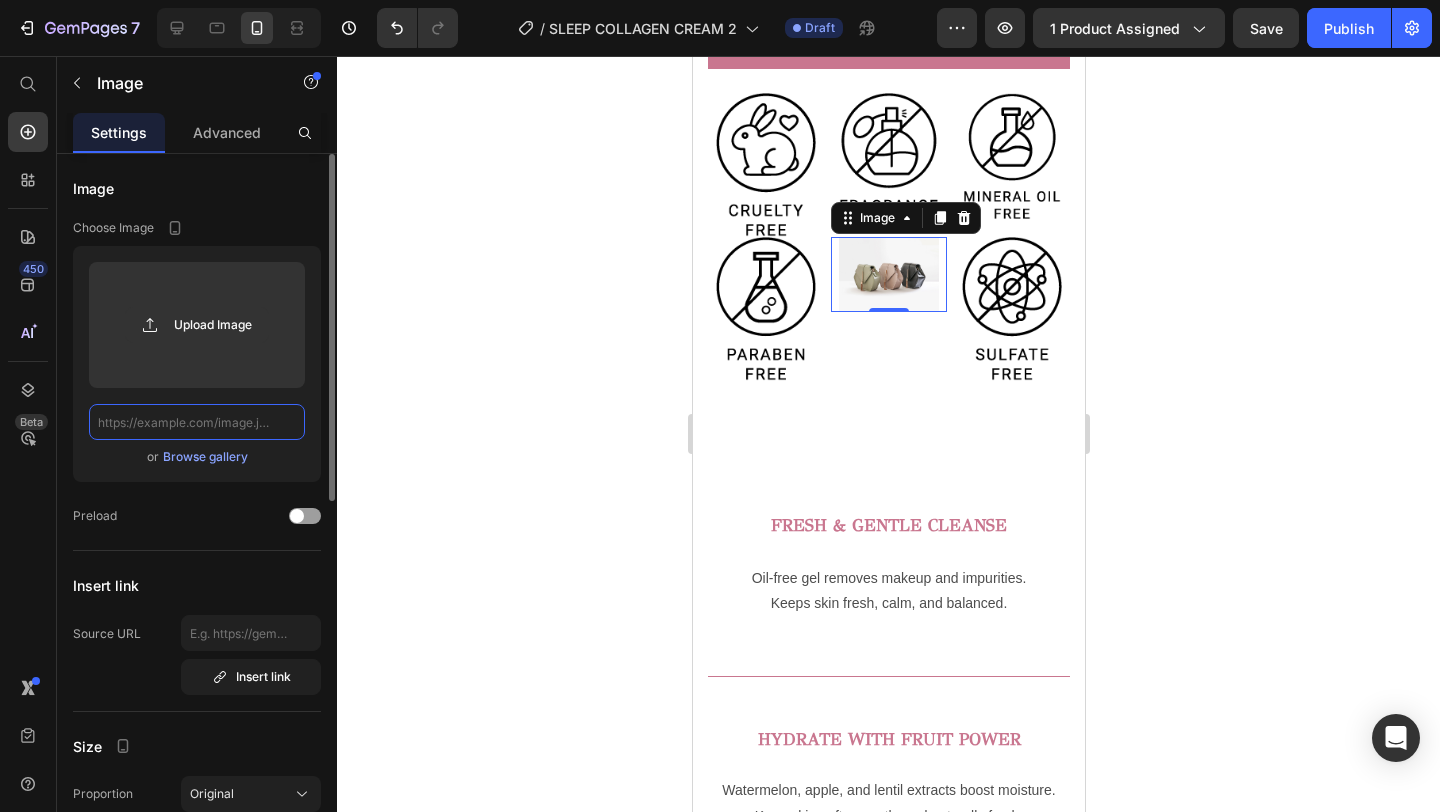 scroll, scrollTop: 0, scrollLeft: 0, axis: both 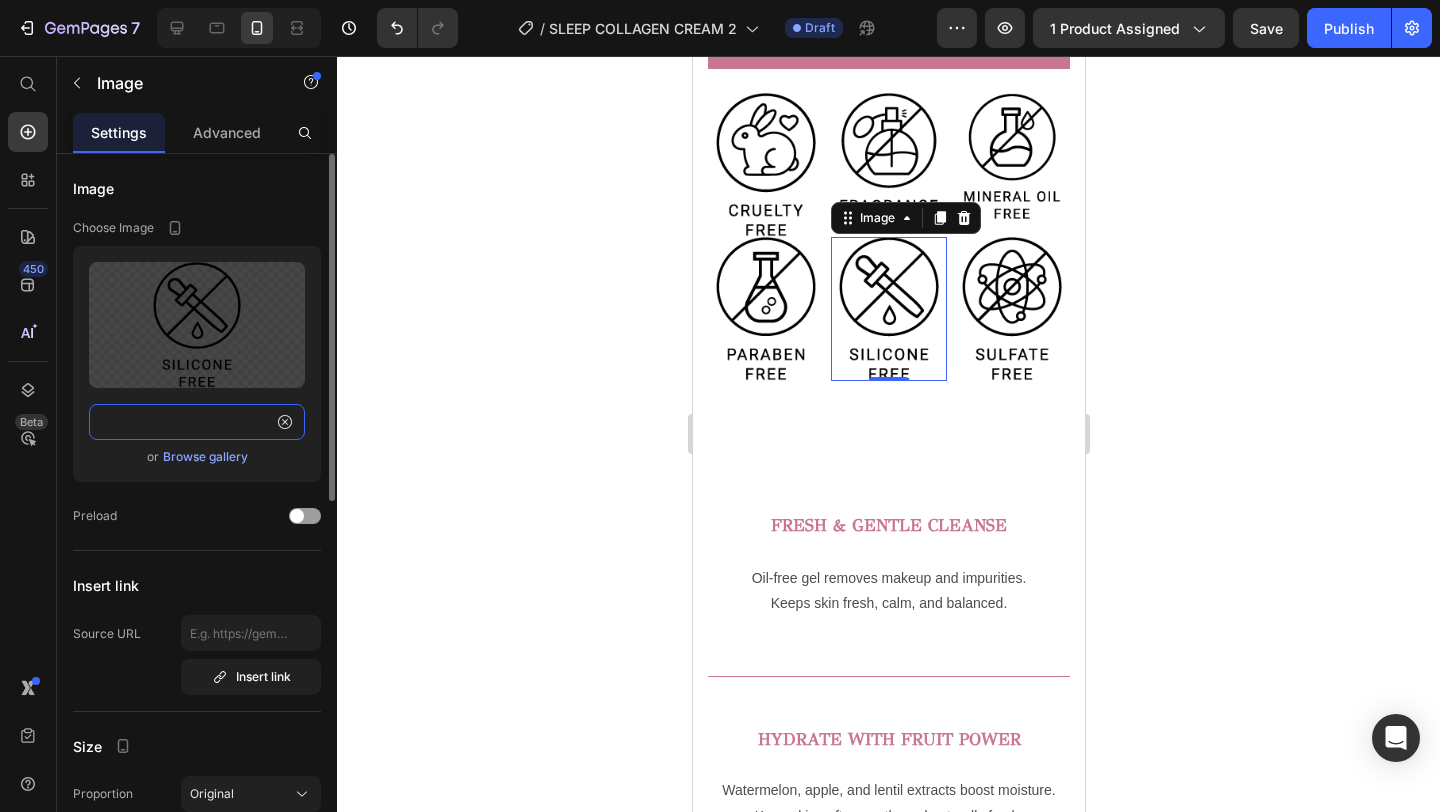 type on "https://storage.googleapis.com/supliful/categories/images/20240131151340-silicone-free.png" 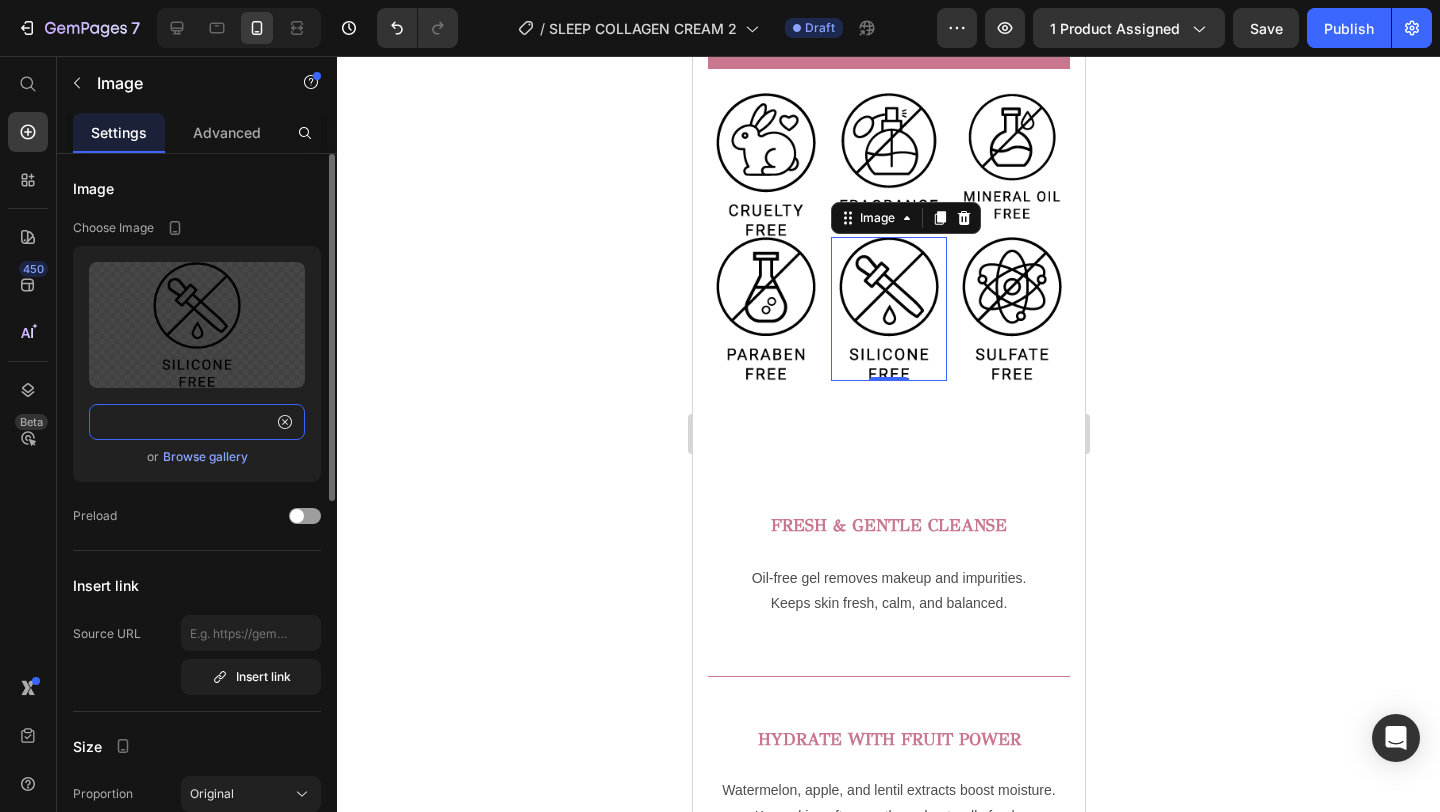 scroll, scrollTop: 0, scrollLeft: 0, axis: both 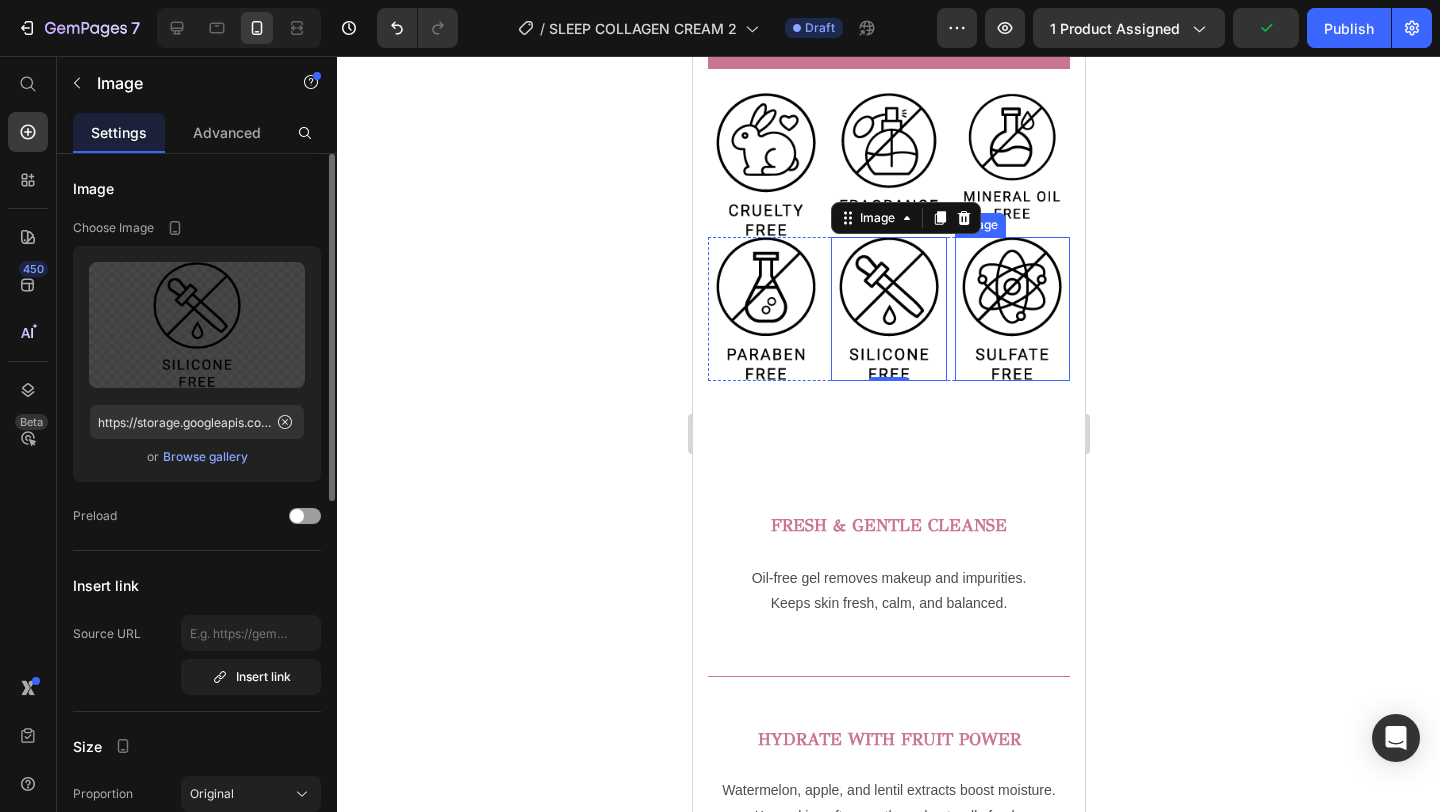 click at bounding box center (1011, 309) 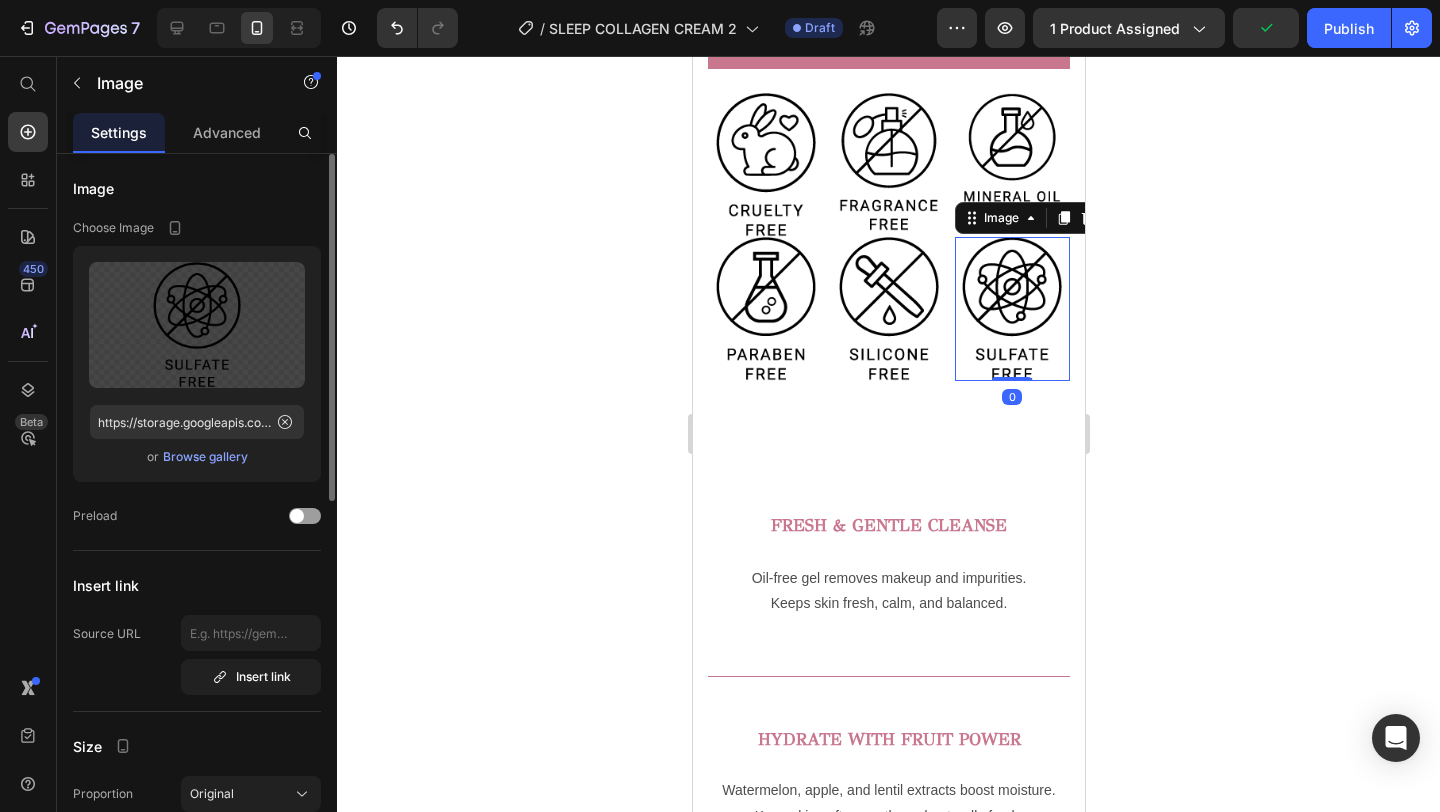 click at bounding box center [1011, 309] 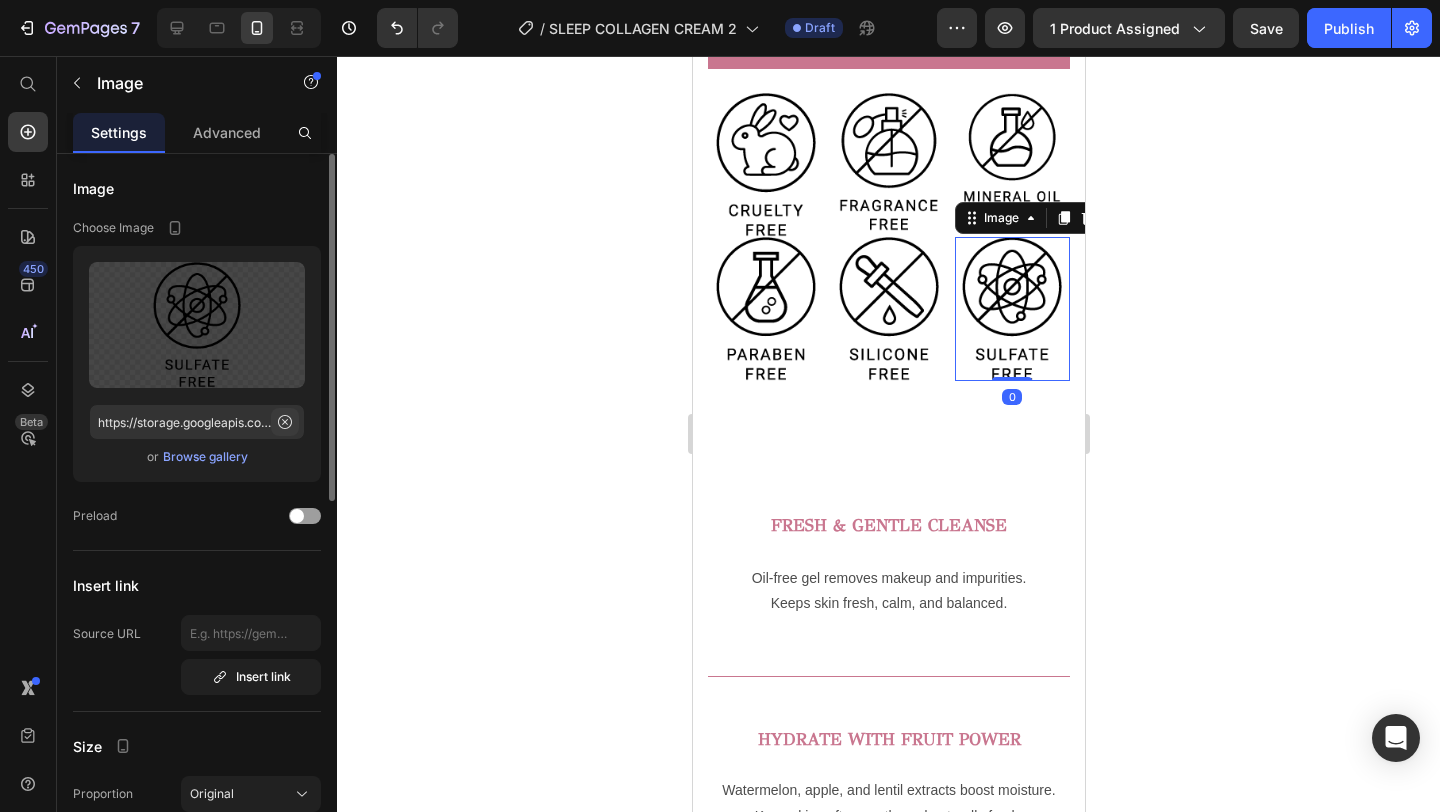 click 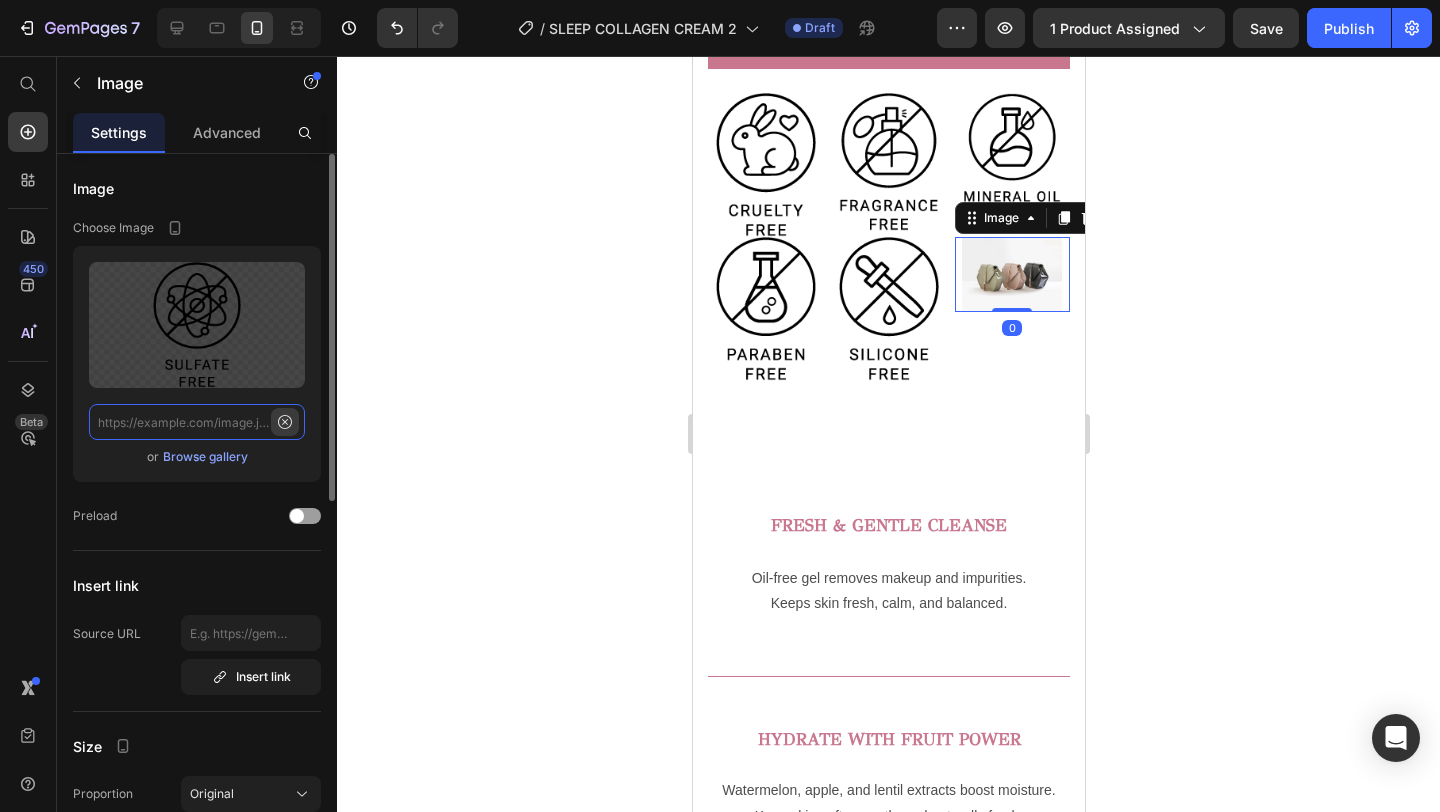 scroll, scrollTop: 0, scrollLeft: 0, axis: both 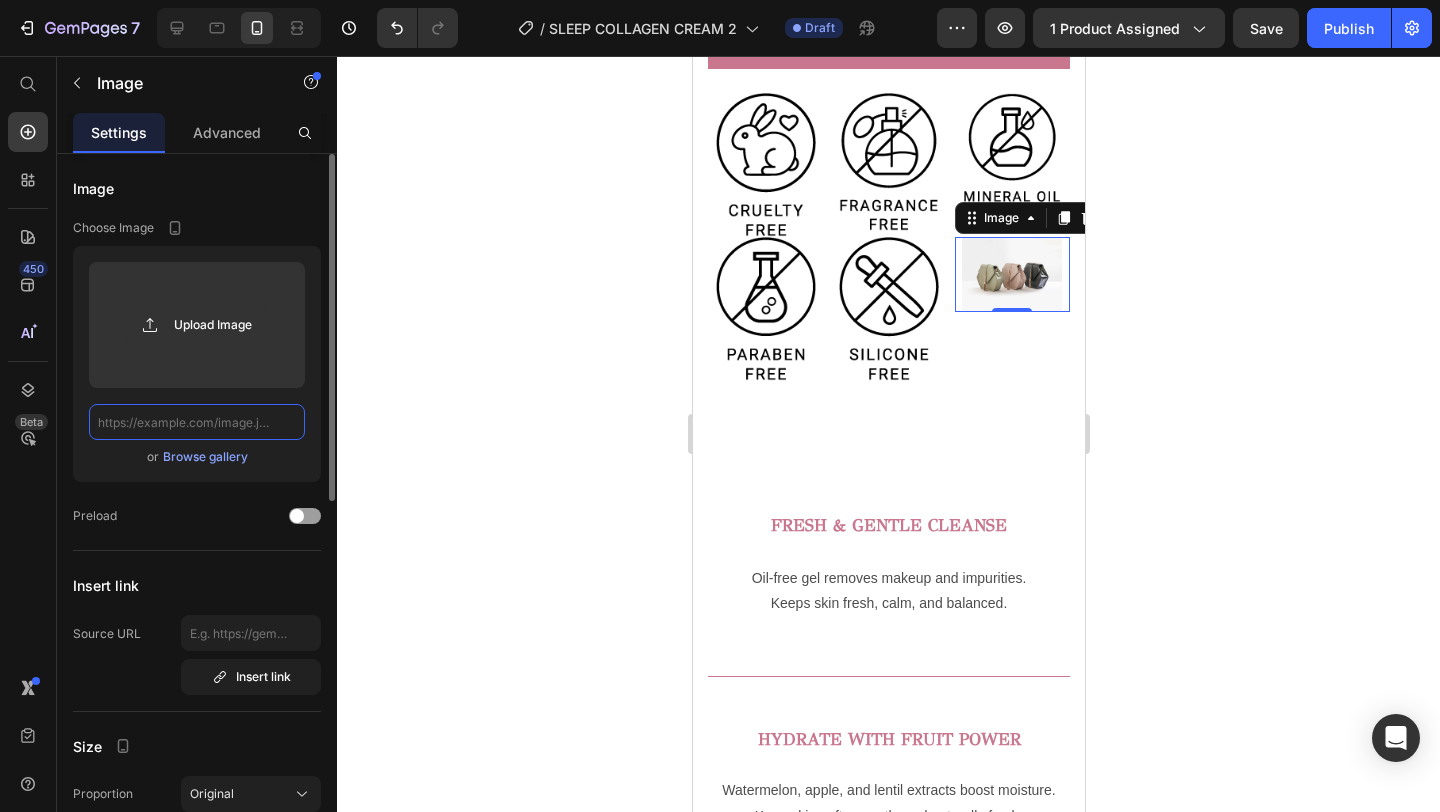 paste on "https://storage.googleapis.com/supliful/categories/images/20240131151322-phthalate-free.png" 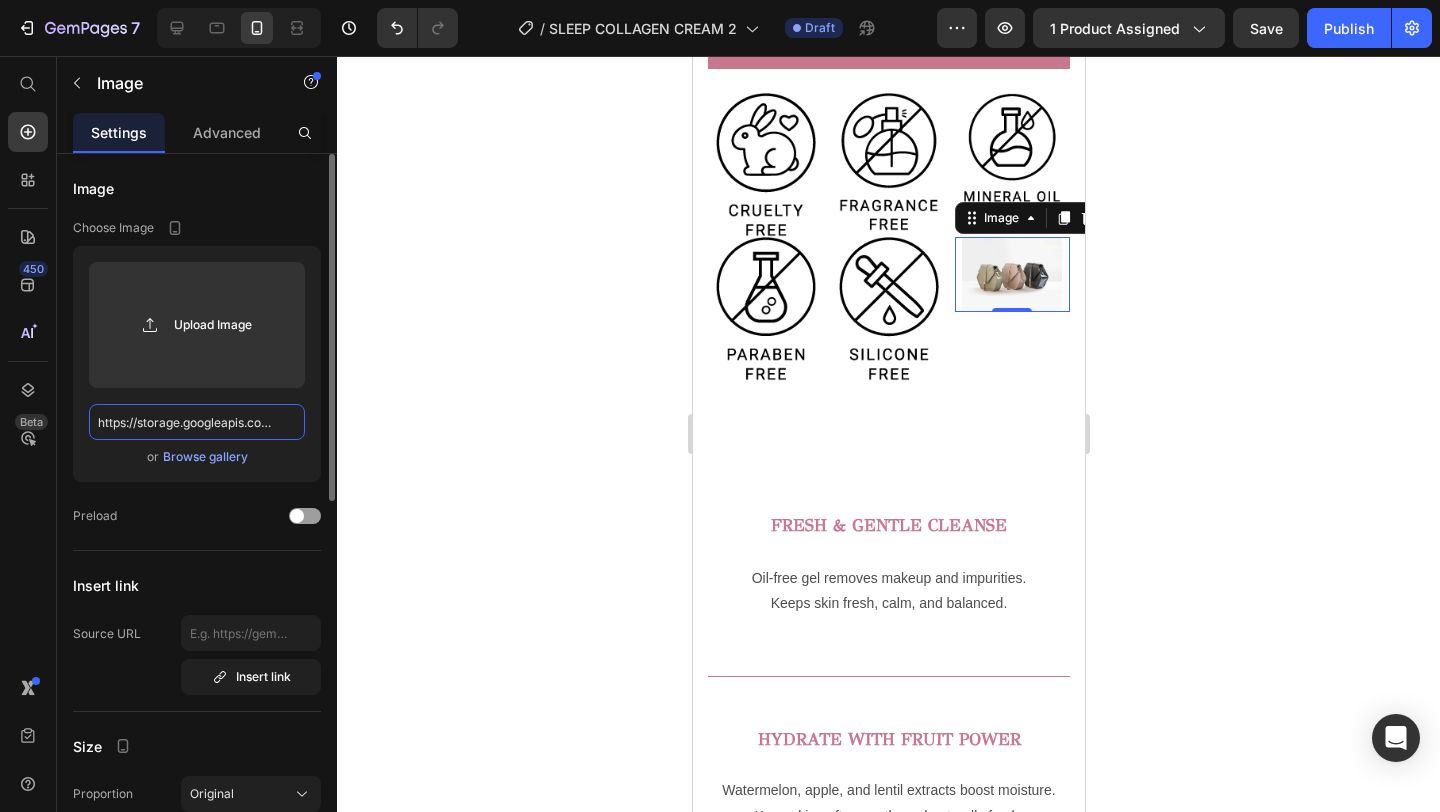 scroll, scrollTop: 0, scrollLeft: 367, axis: horizontal 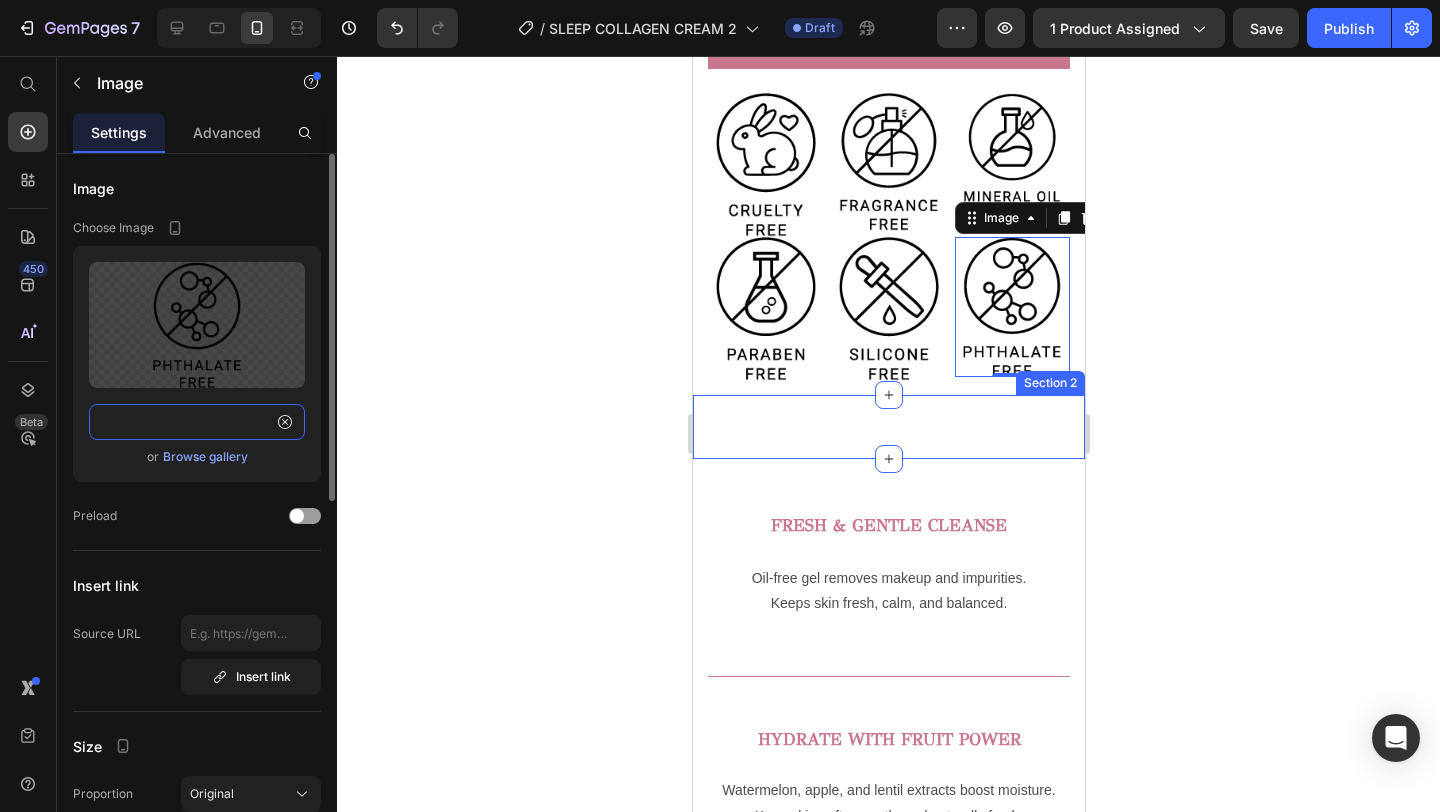 type on "https://storage.googleapis.com/supliful/categories/images/20240131151322-phthalate-free.png" 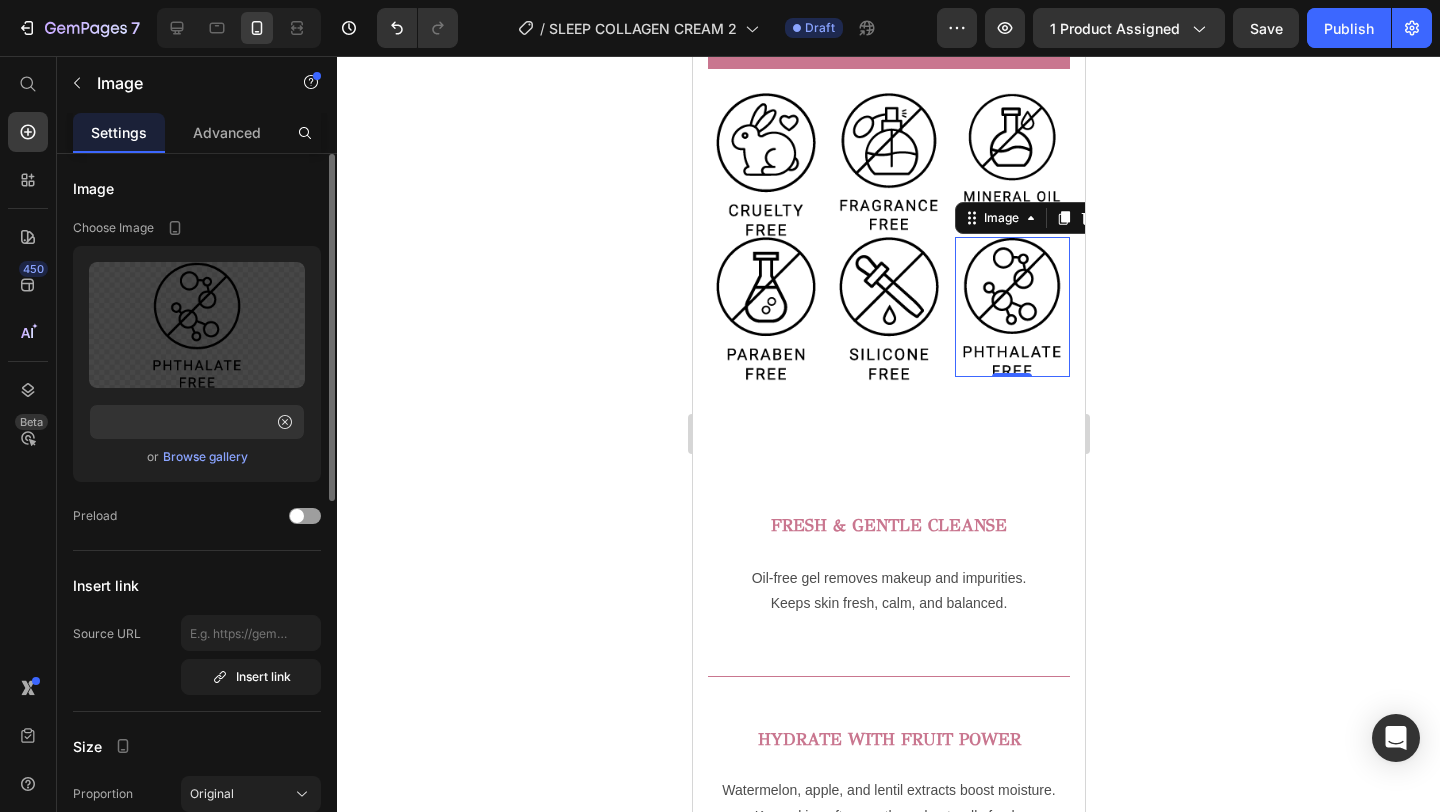 click 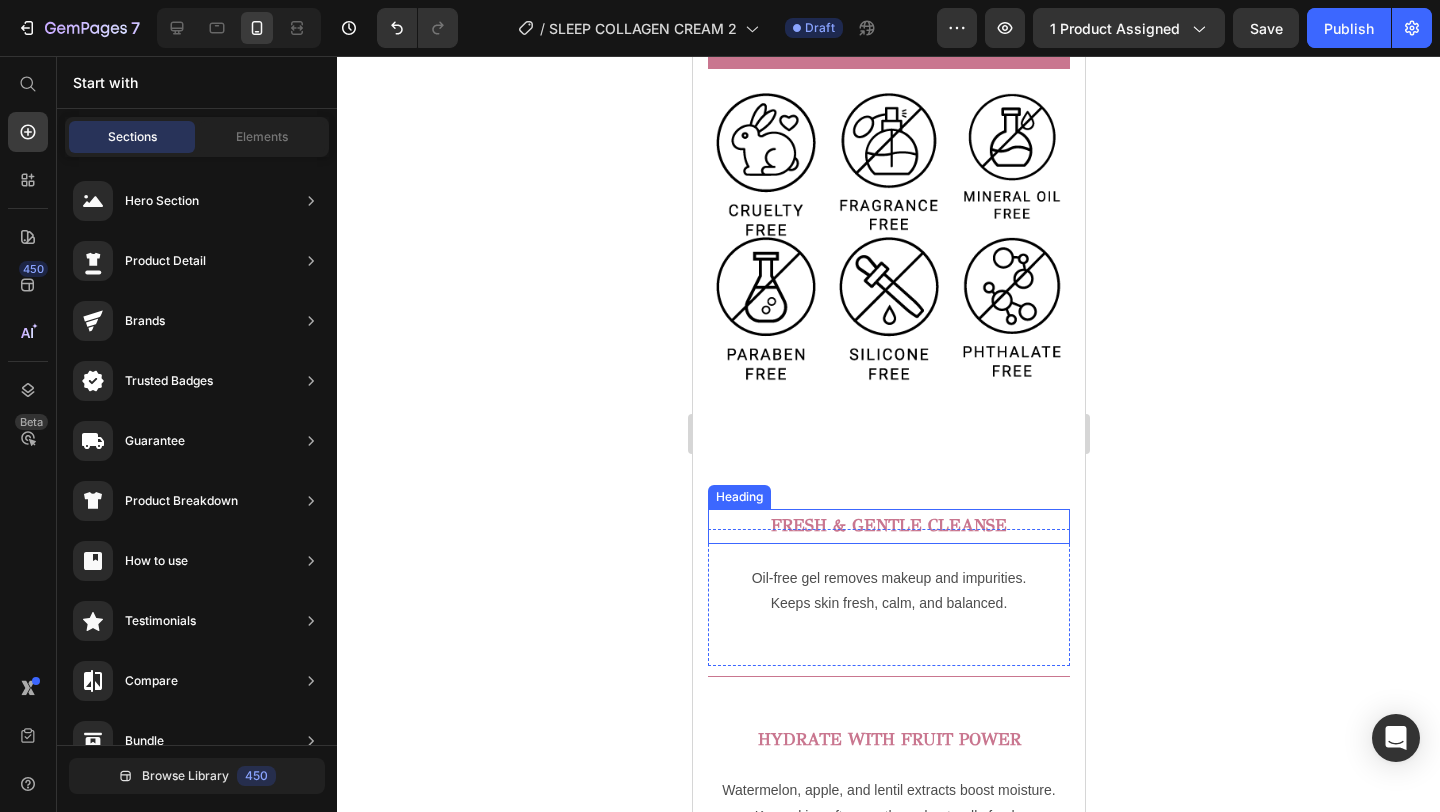 click on "FRESH & GENTLE CLEANSE" at bounding box center (888, 525) 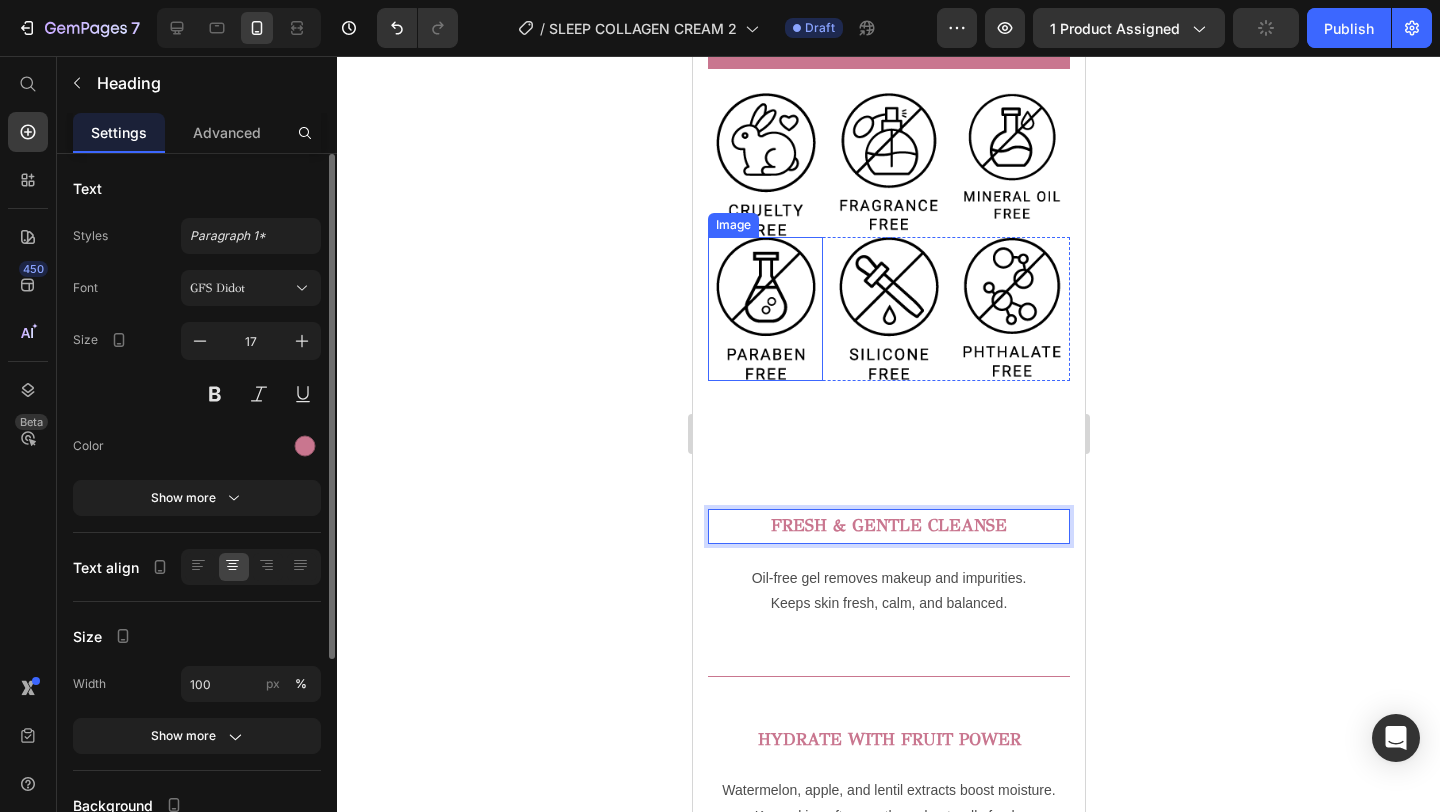 click at bounding box center [764, 309] 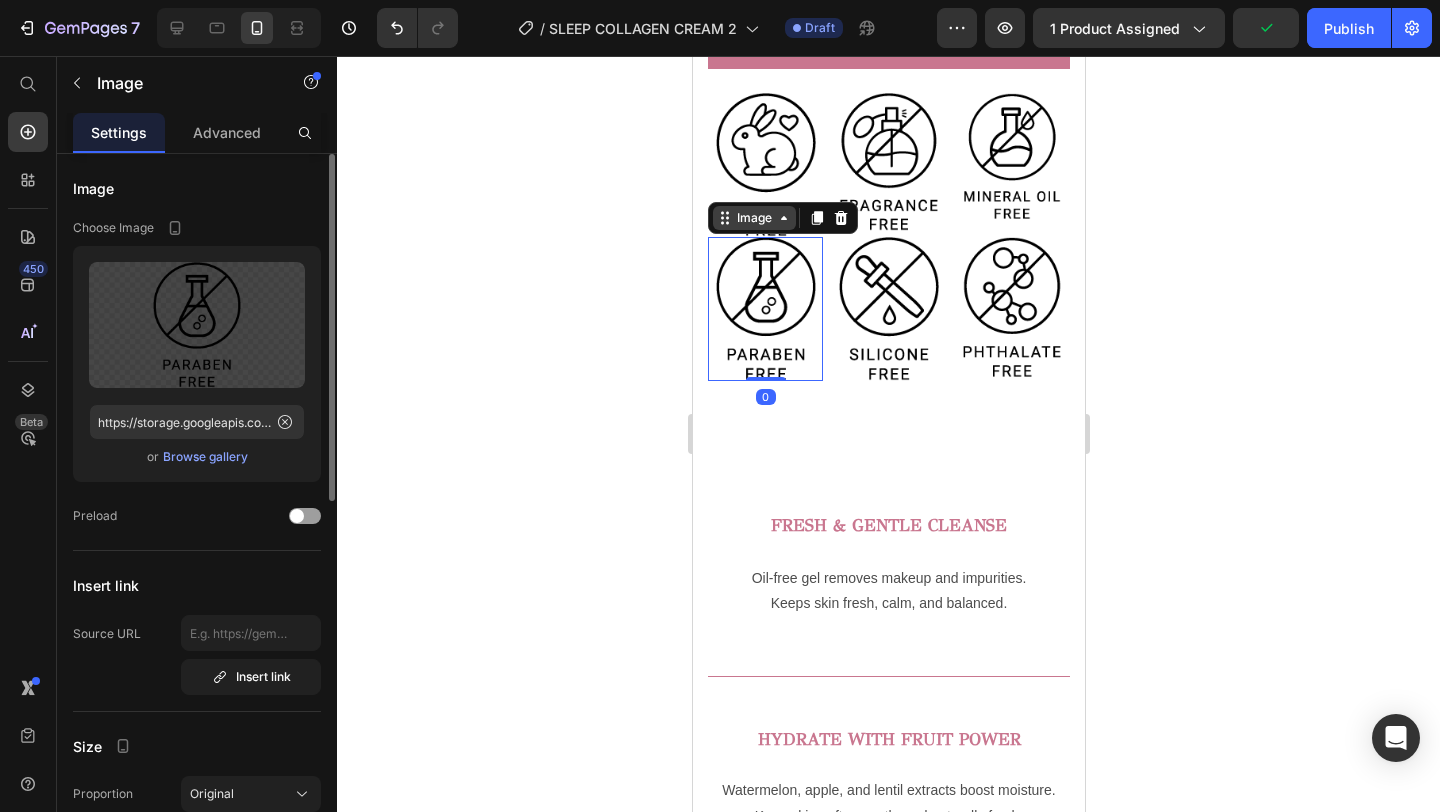 click on "Image" at bounding box center [753, 218] 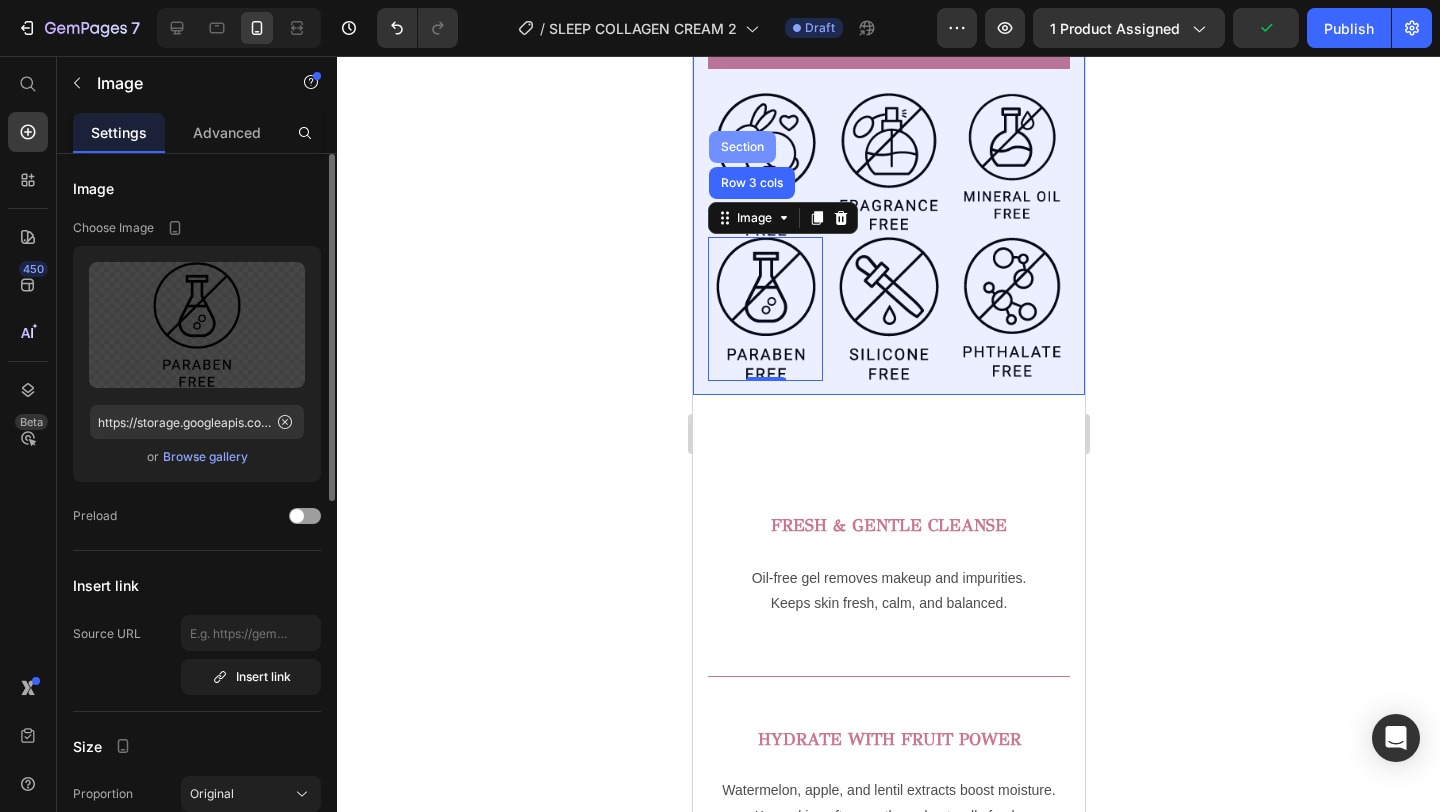 click on "Section" at bounding box center (741, 147) 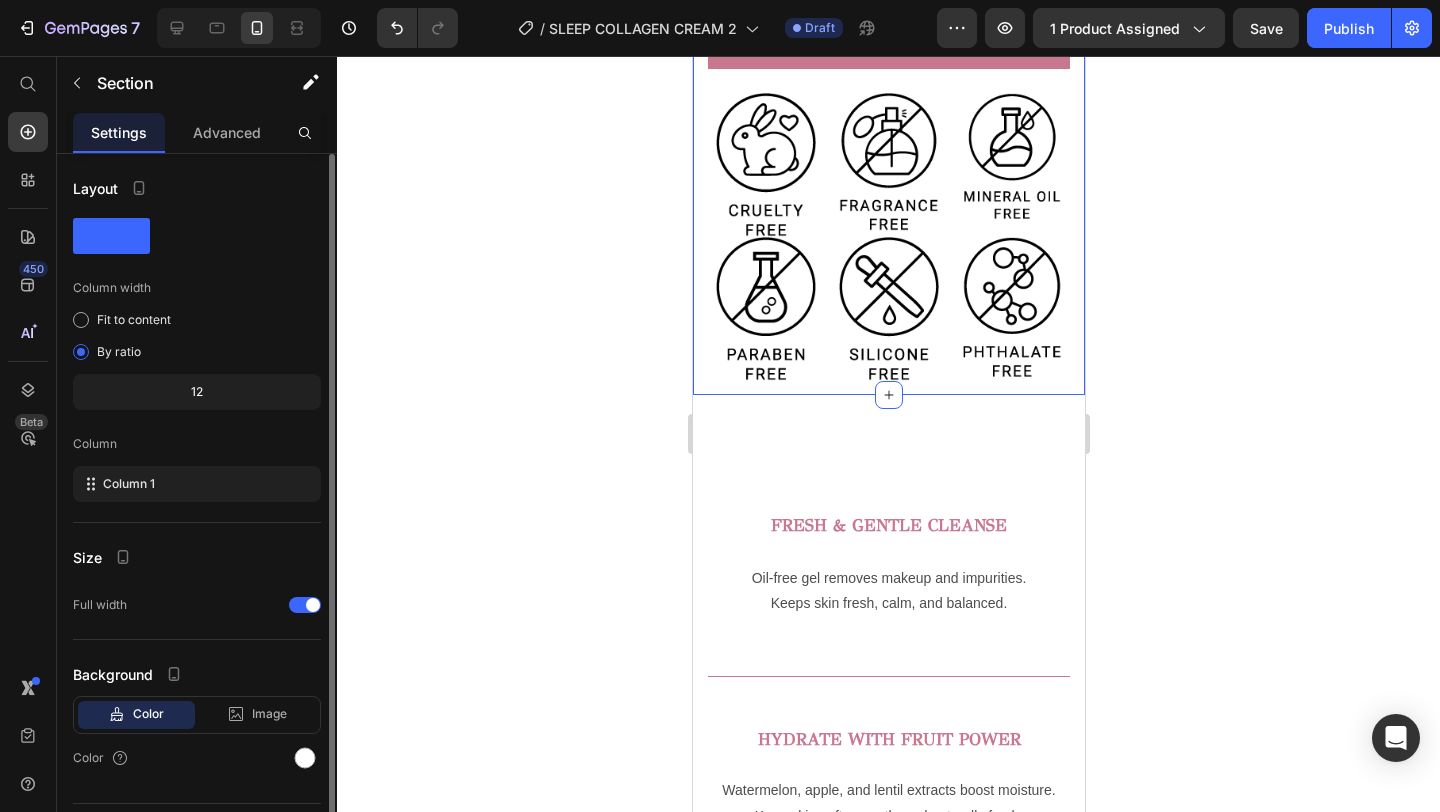 click on "Settings Advanced" at bounding box center [197, 133] 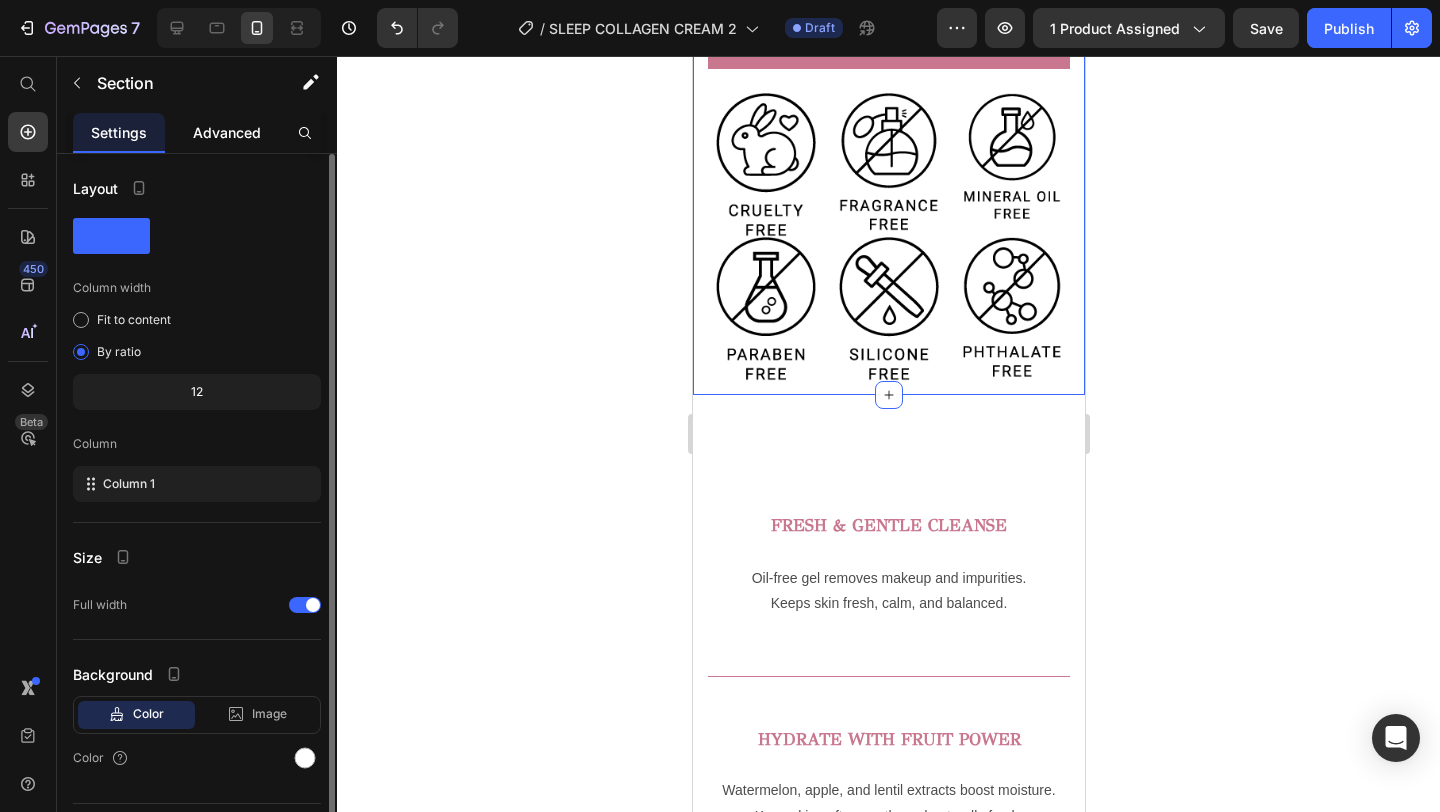 click on "Advanced" at bounding box center (227, 132) 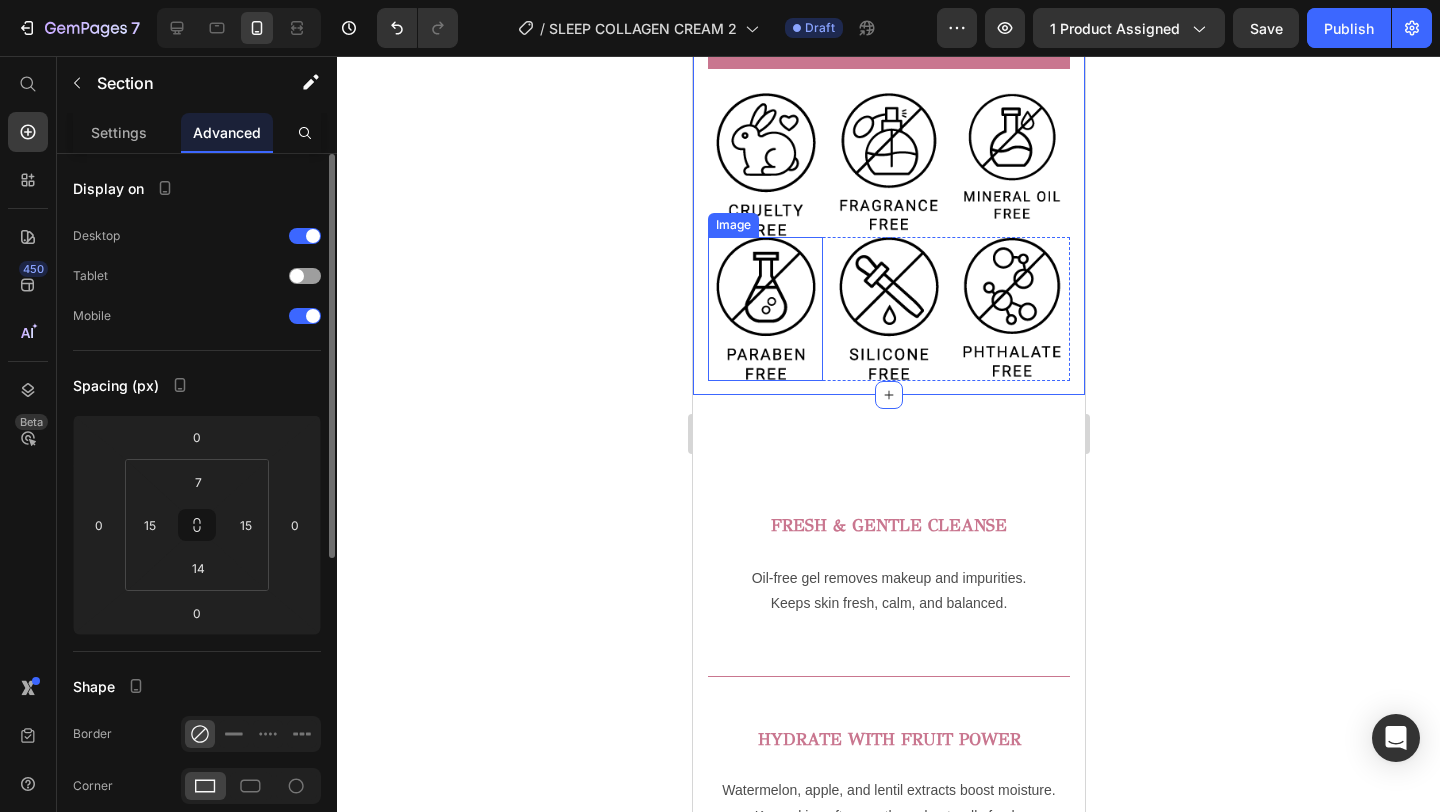 click at bounding box center [764, 309] 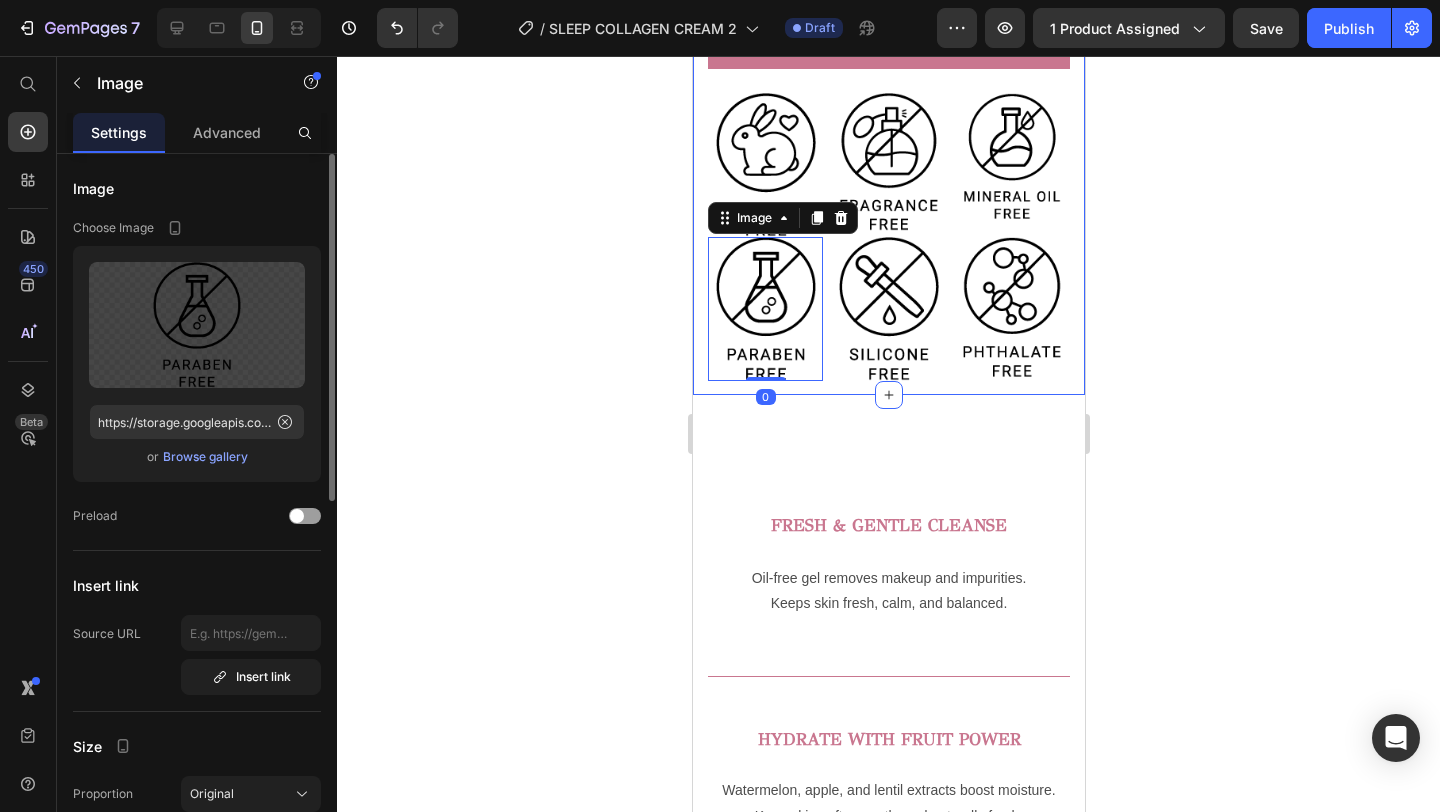 click on "Product Images Sleep Plus Collagen Cream Product Title Dhs. 39.99 Product Price Nightly hydration & repair Collagen boost for firmness Melatonin for sleep & skin renewal Natural oils for soothing care Item List Image Quantity Text Block 1 Product Quantity 1 Product Quantity Add to cart Add to Cart Row Buy it now Dynamic Checkout Row Image Image Image Row Product Image   0 Image Image Row Section 1" at bounding box center (888, -228) 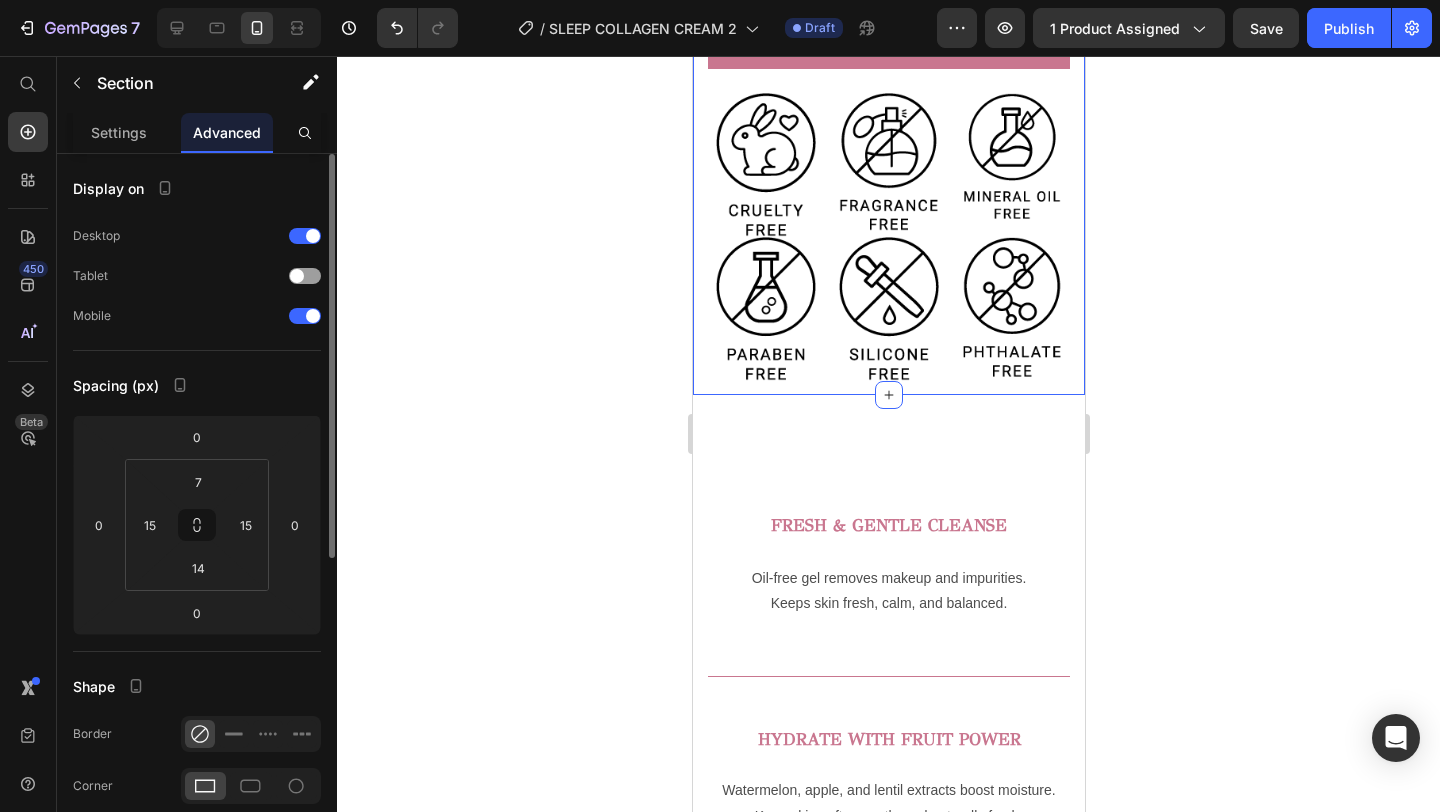 click 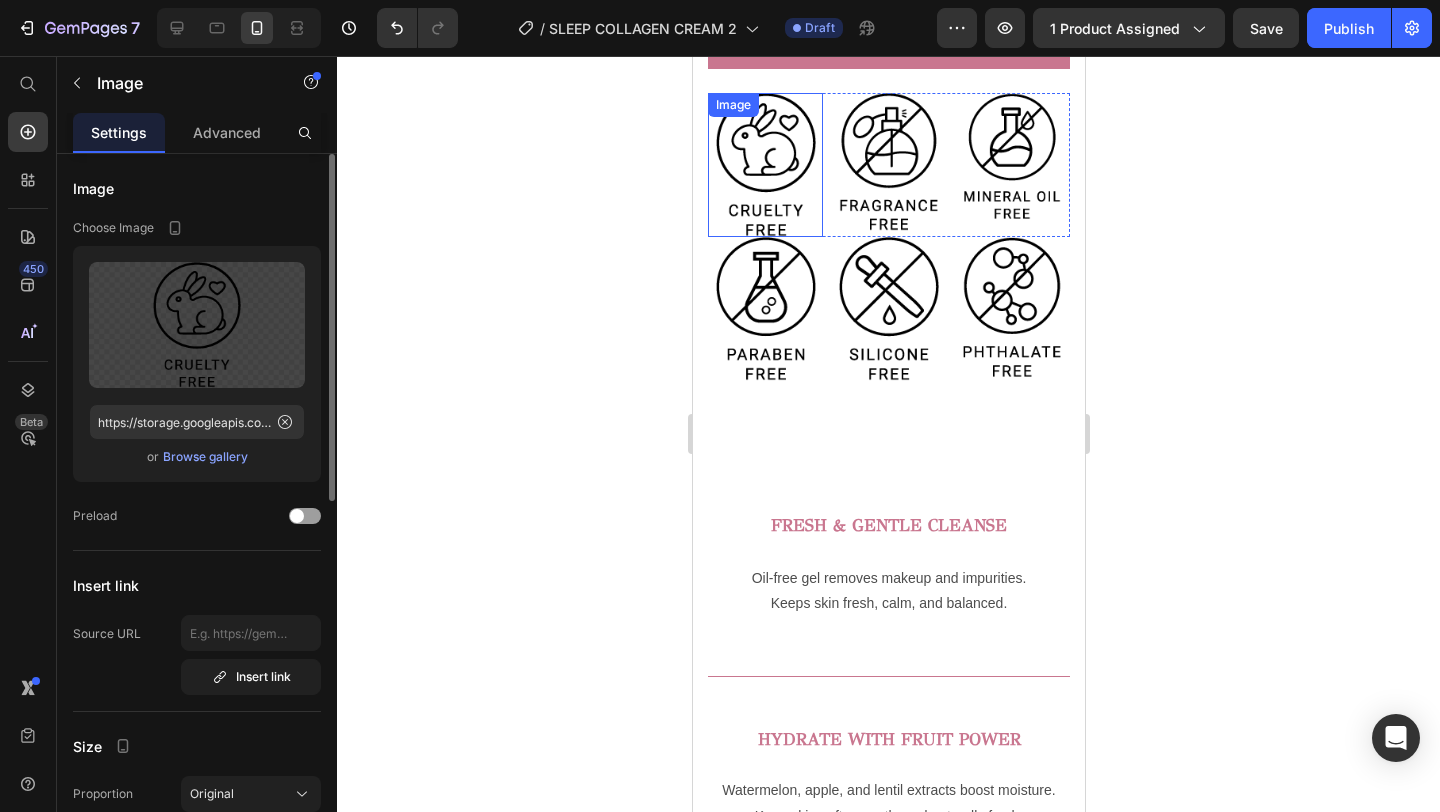 click on "Image" at bounding box center (764, 165) 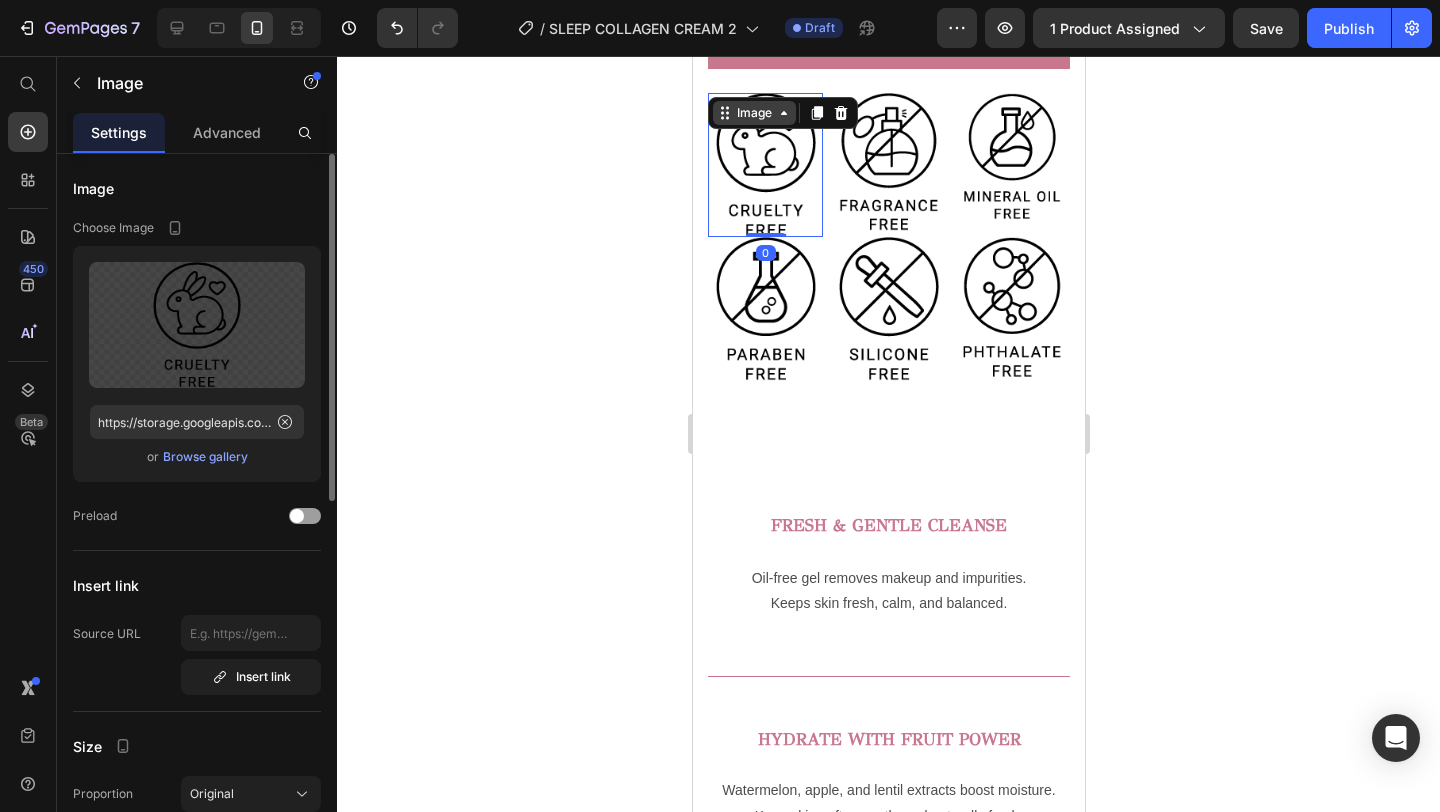click 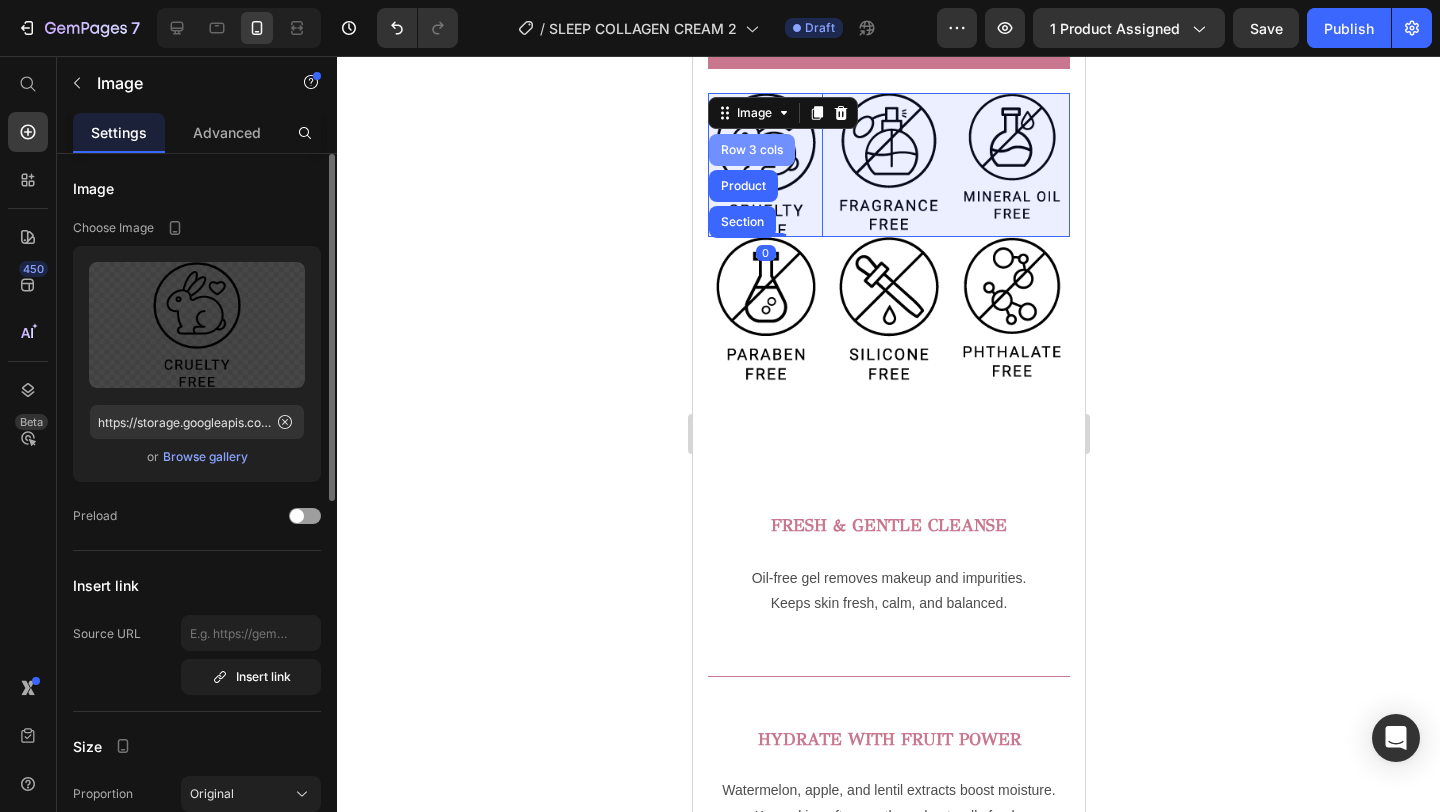 click on "Row 3 cols" at bounding box center (751, 150) 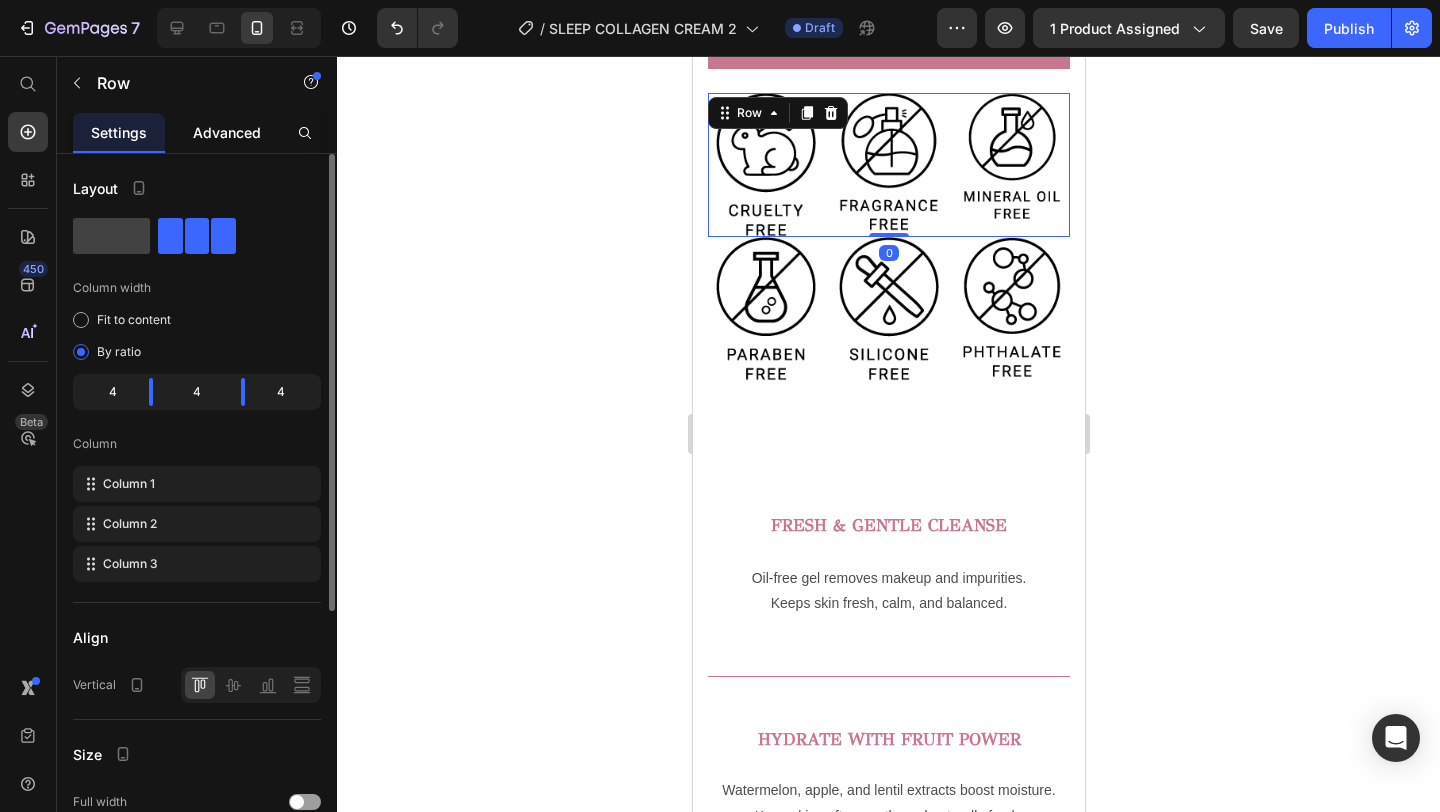 click on "Advanced" 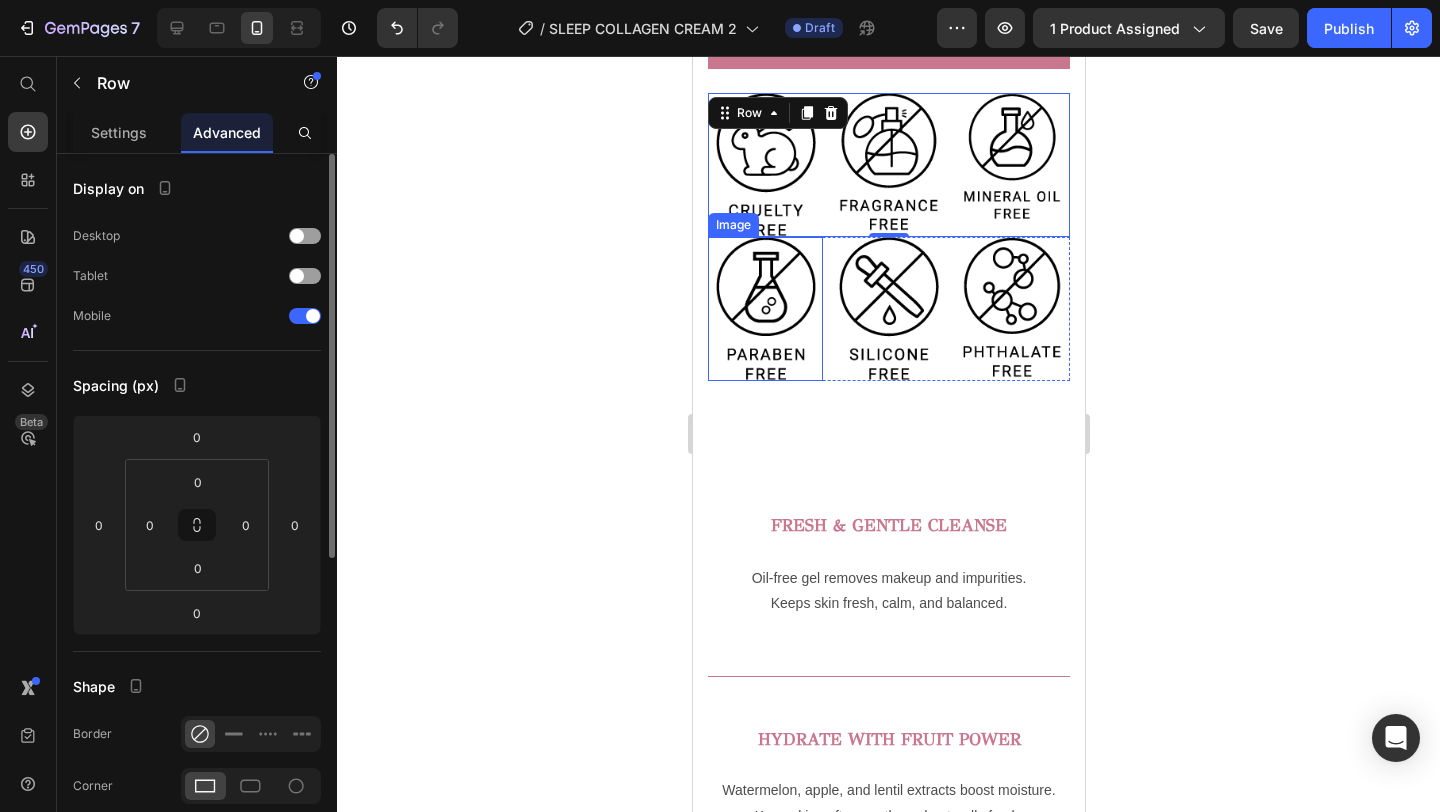 click at bounding box center [764, 309] 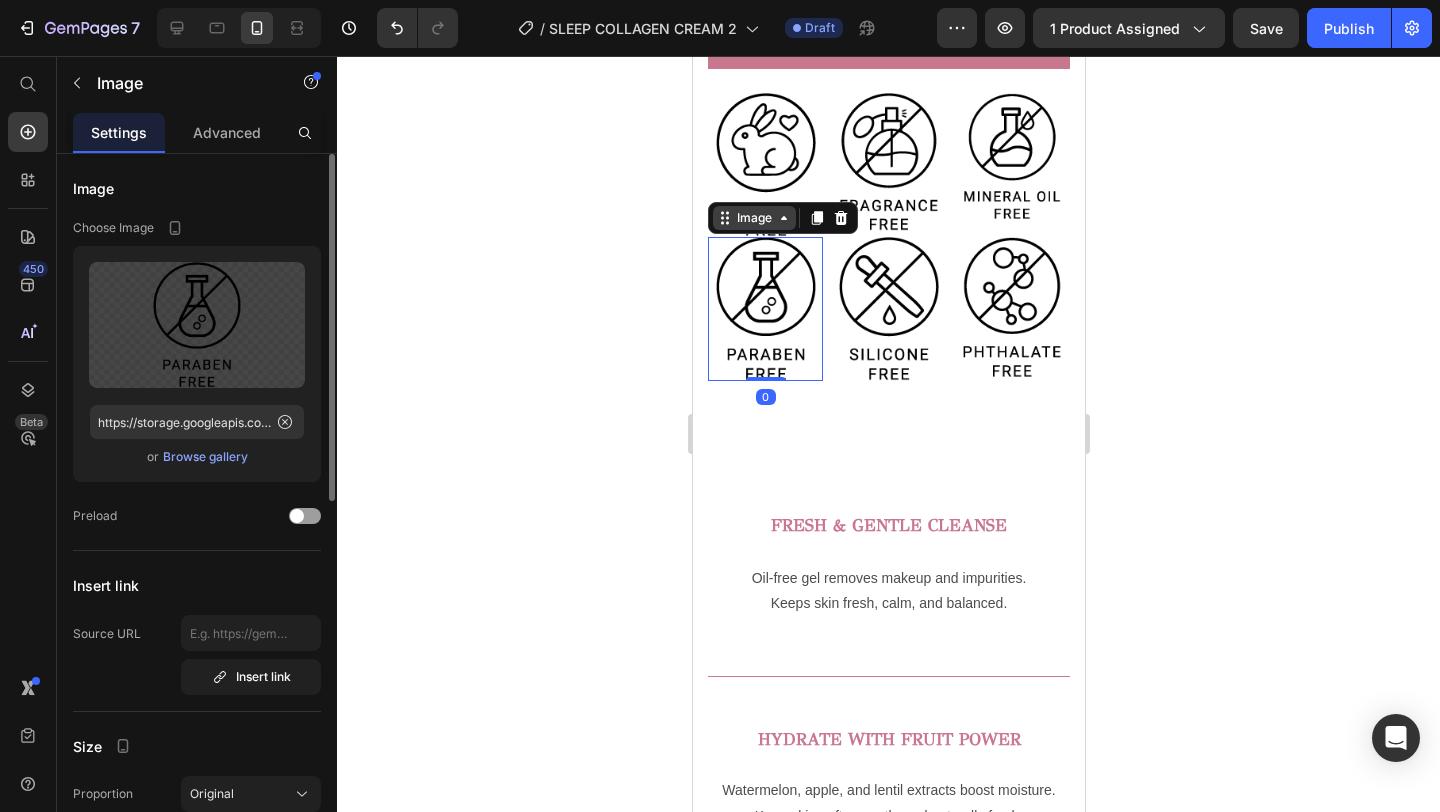 click 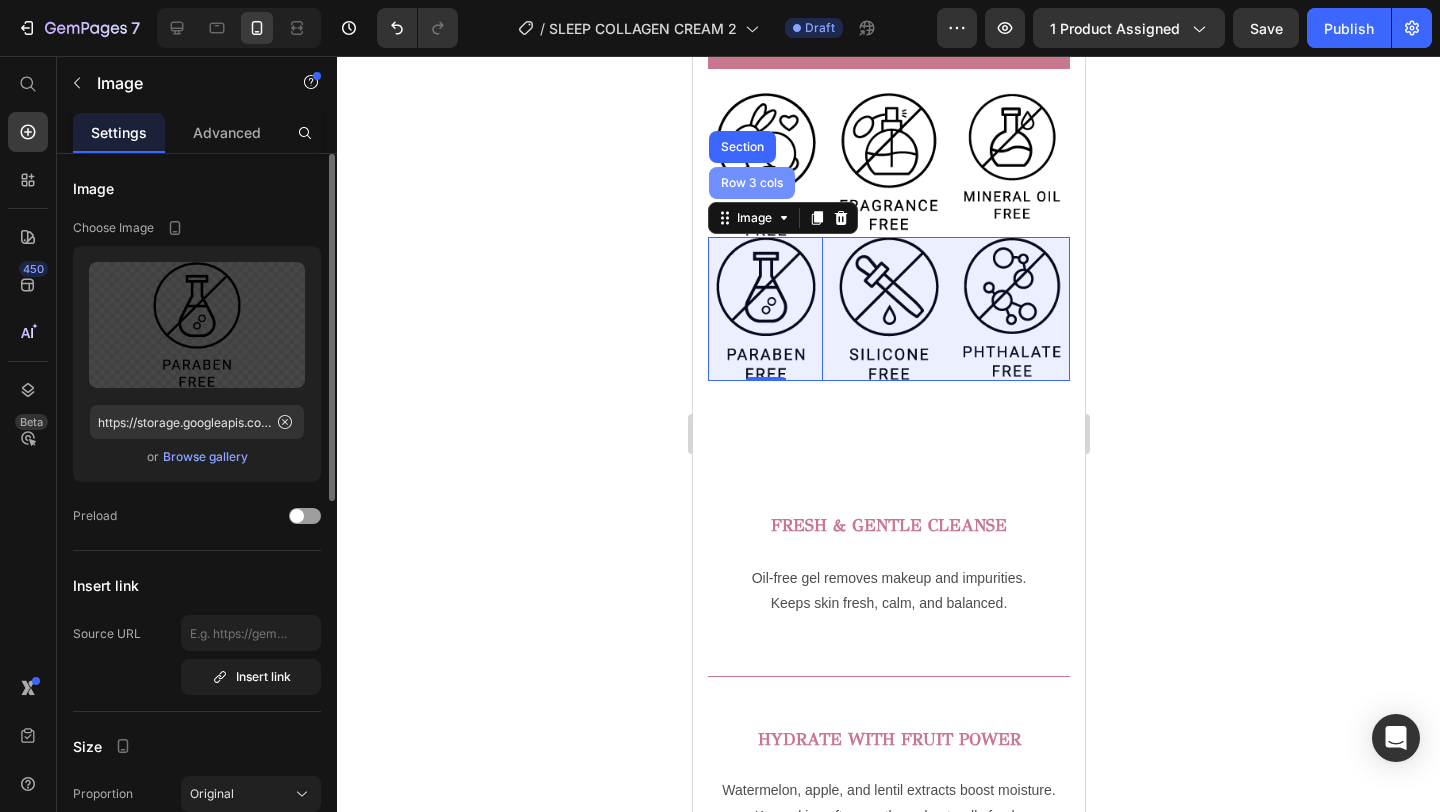 click on "Row 3 cols" at bounding box center [751, 183] 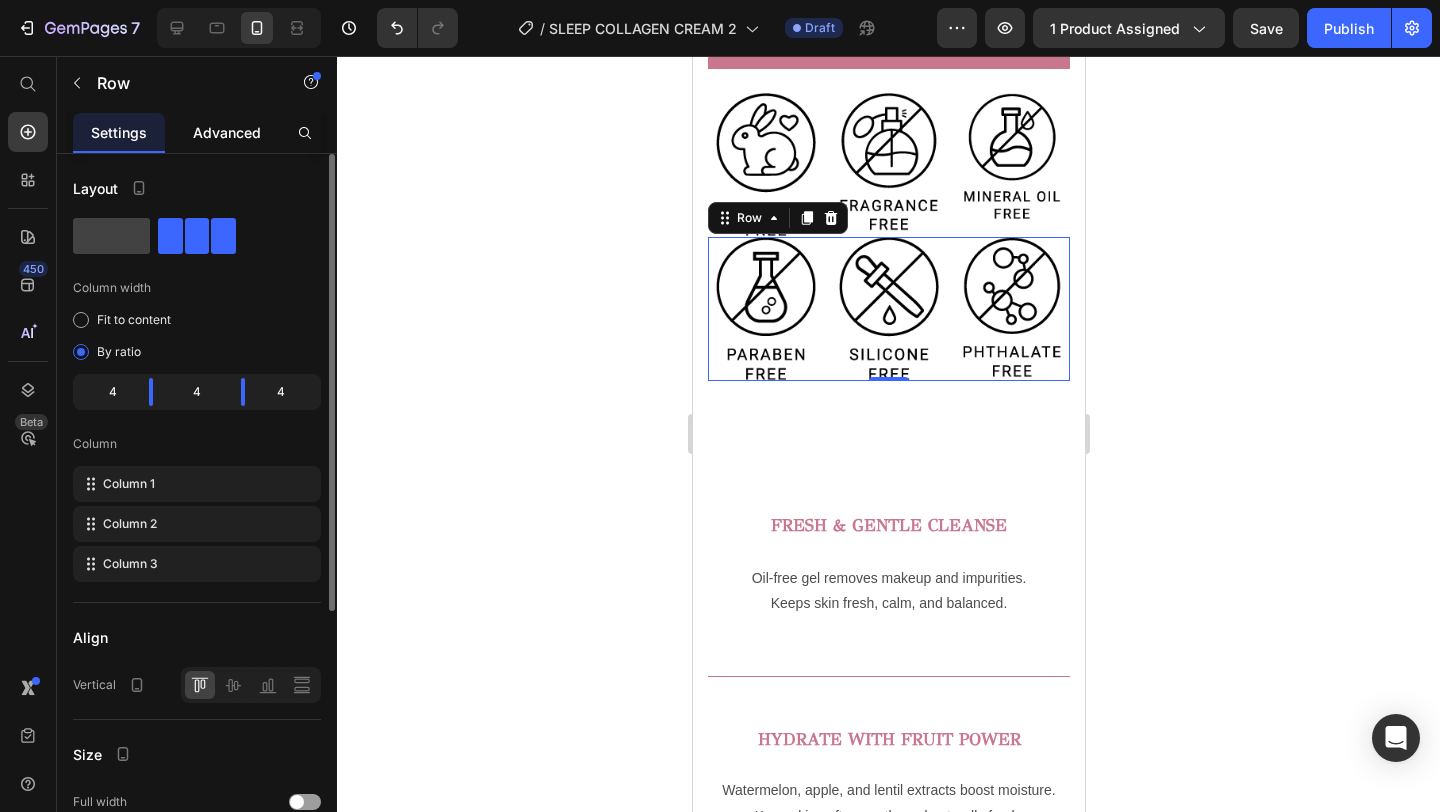 click on "Advanced" at bounding box center (227, 132) 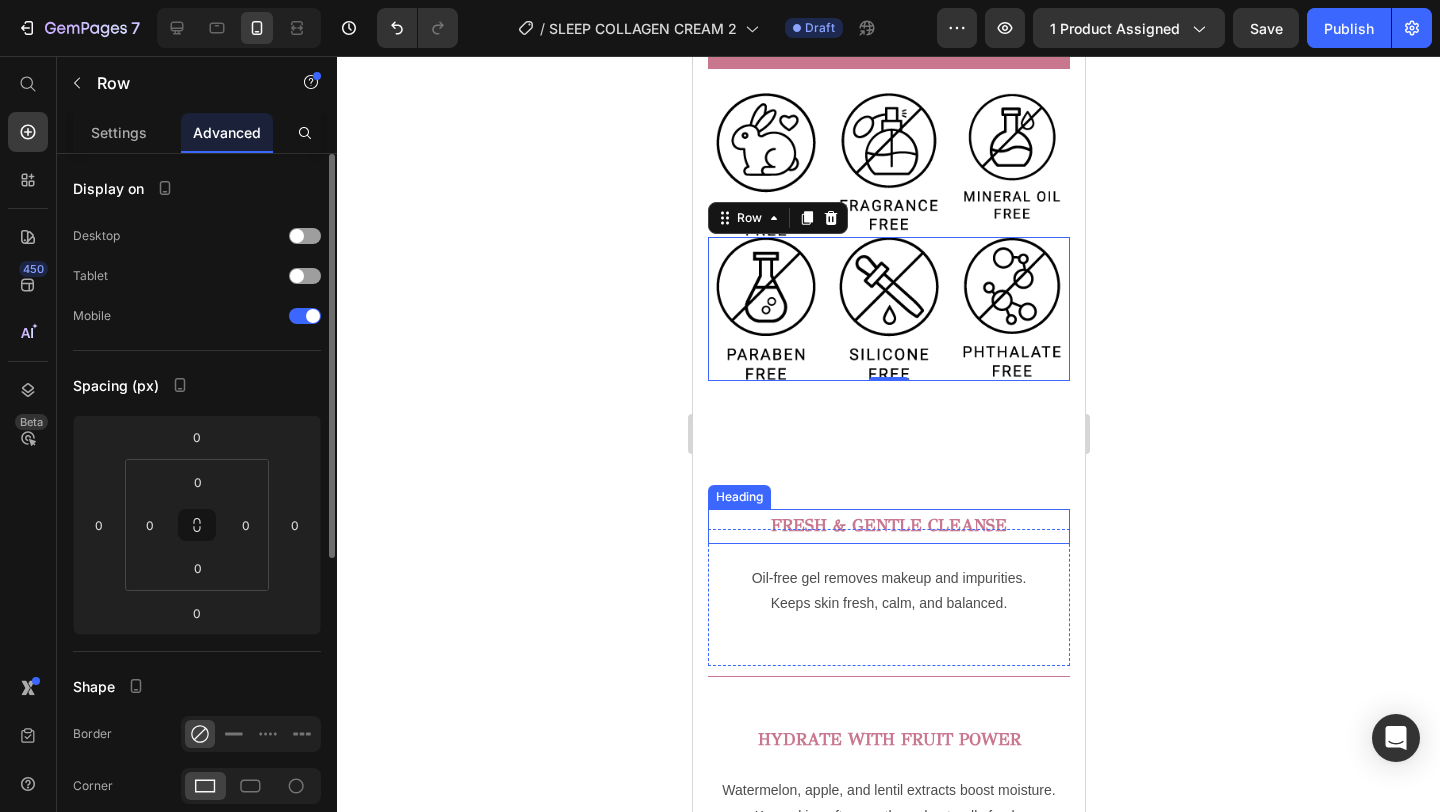 click on "FRESH & GENTLE CLEANSE" at bounding box center [888, 525] 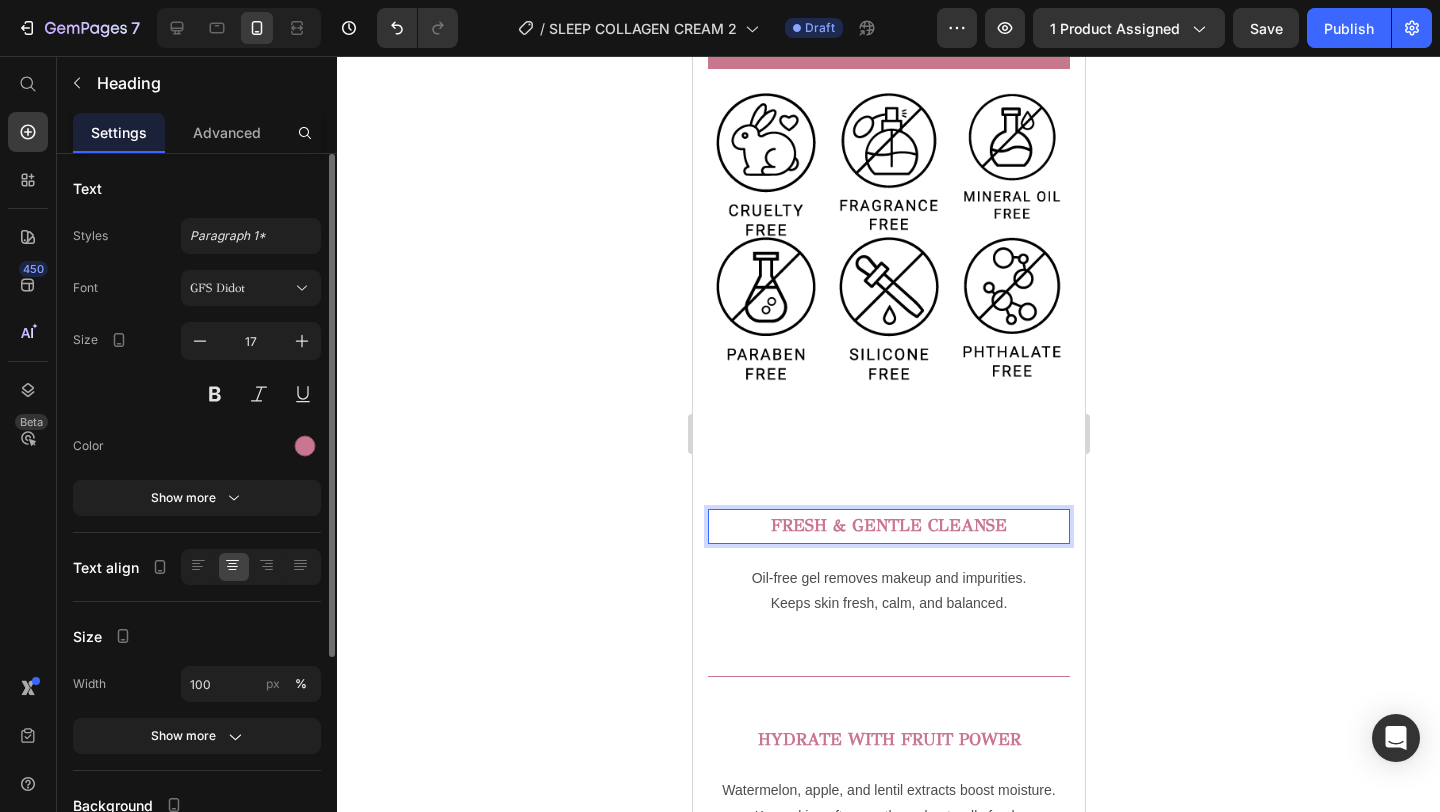 click on "FRESH & GENTLE CLEANSE" at bounding box center [888, 526] 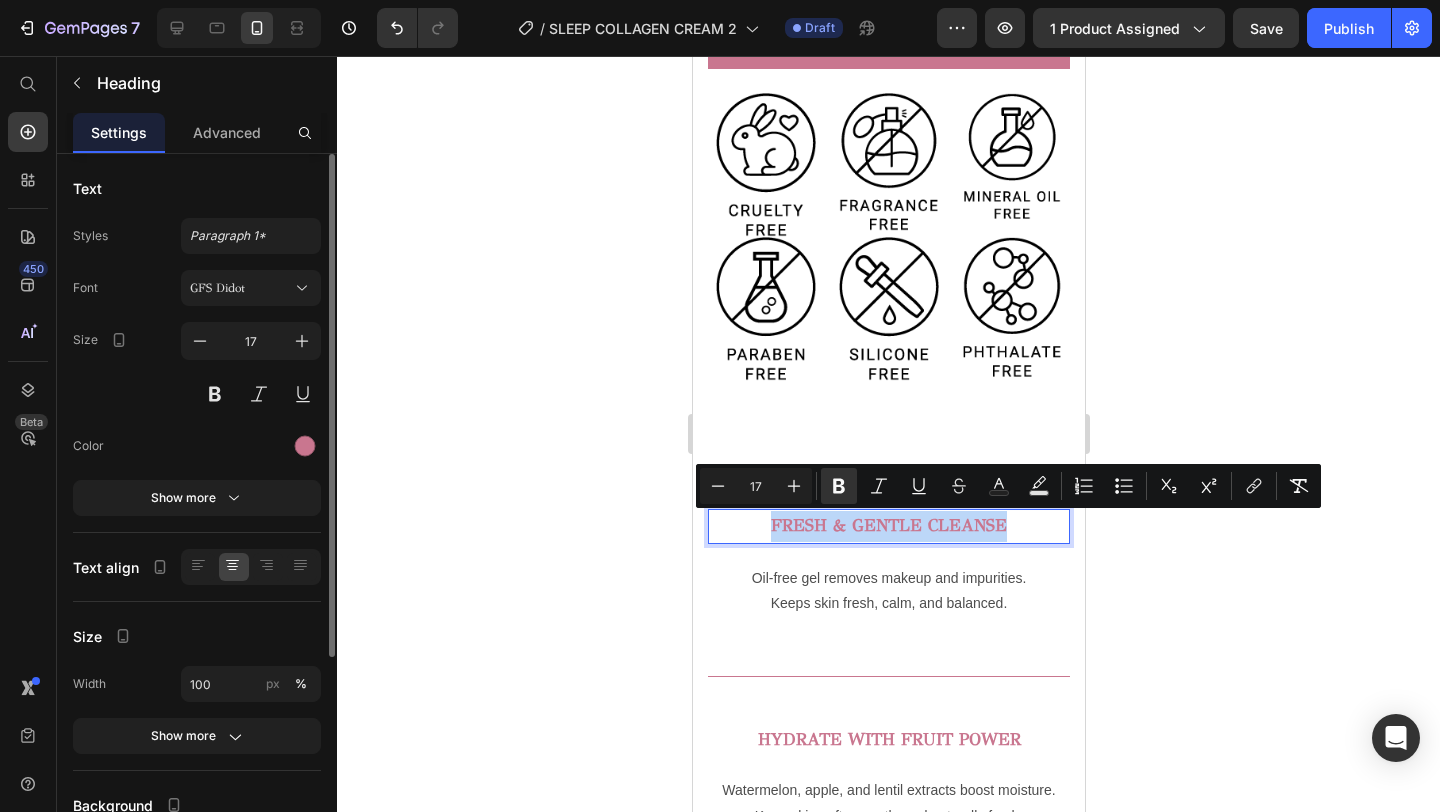 drag, startPoint x: 1016, startPoint y: 529, endPoint x: 754, endPoint y: 534, distance: 262.0477 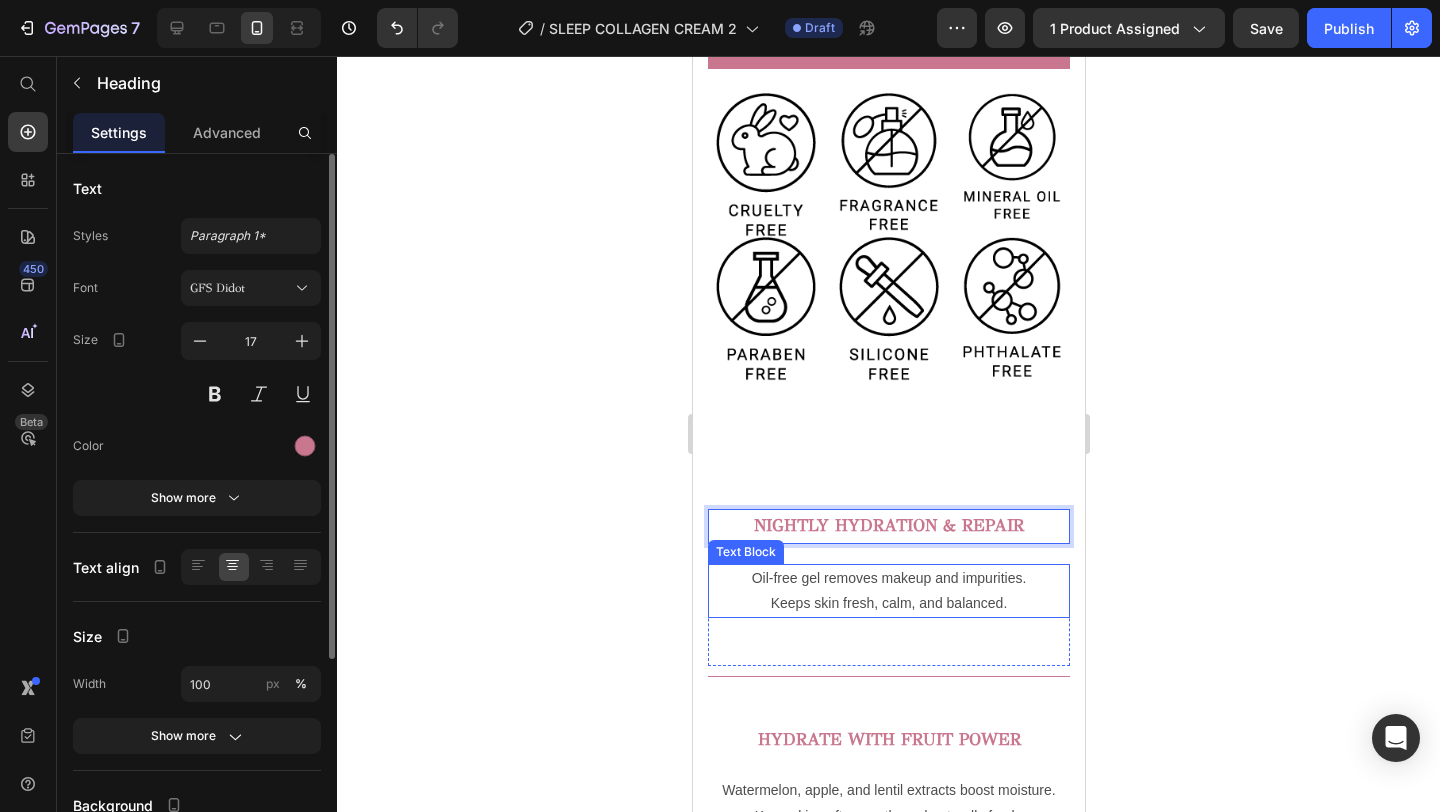 click on "Keeps skin fresh, calm, and balanced." at bounding box center (888, 603) 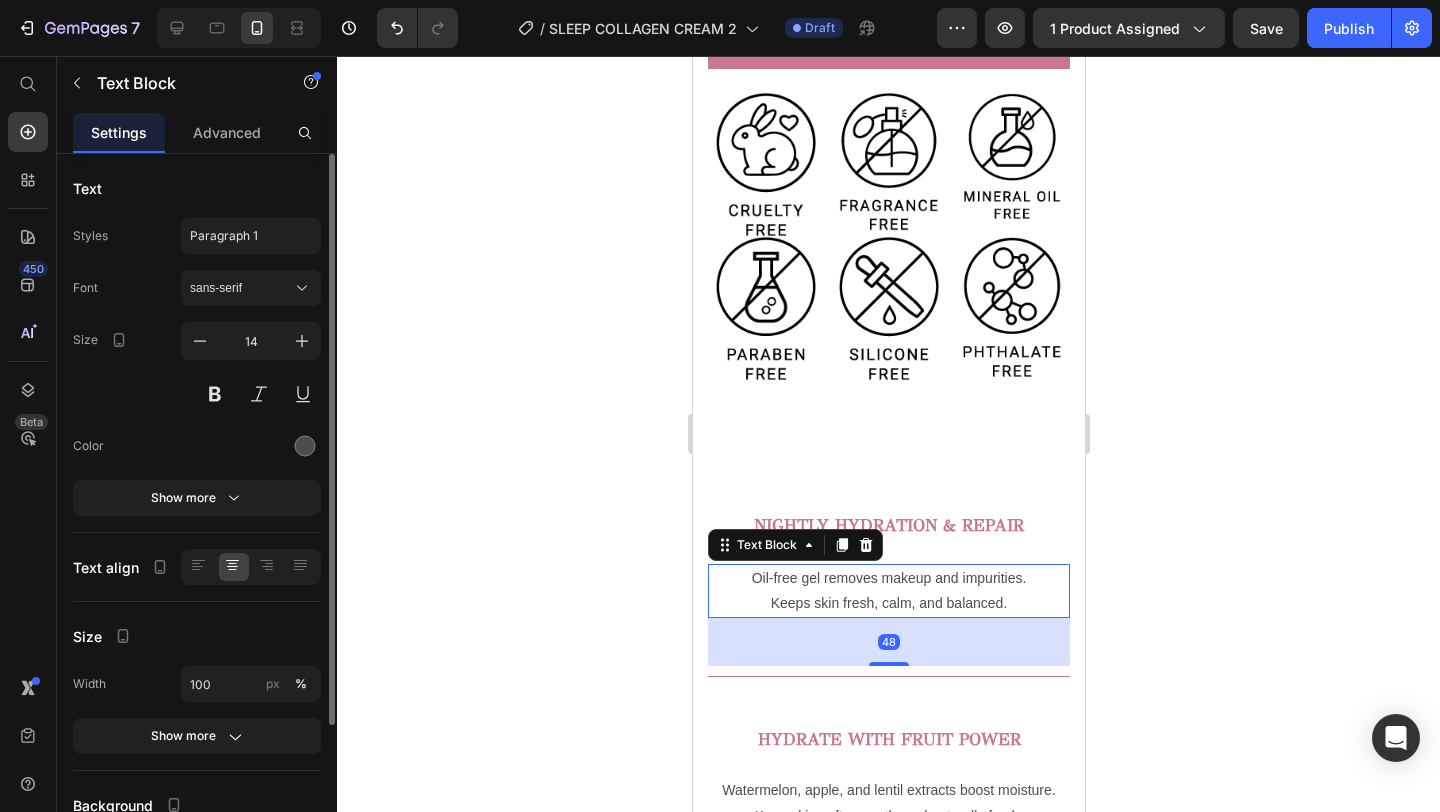 click on "Keeps skin fresh, calm, and balanced." at bounding box center [888, 603] 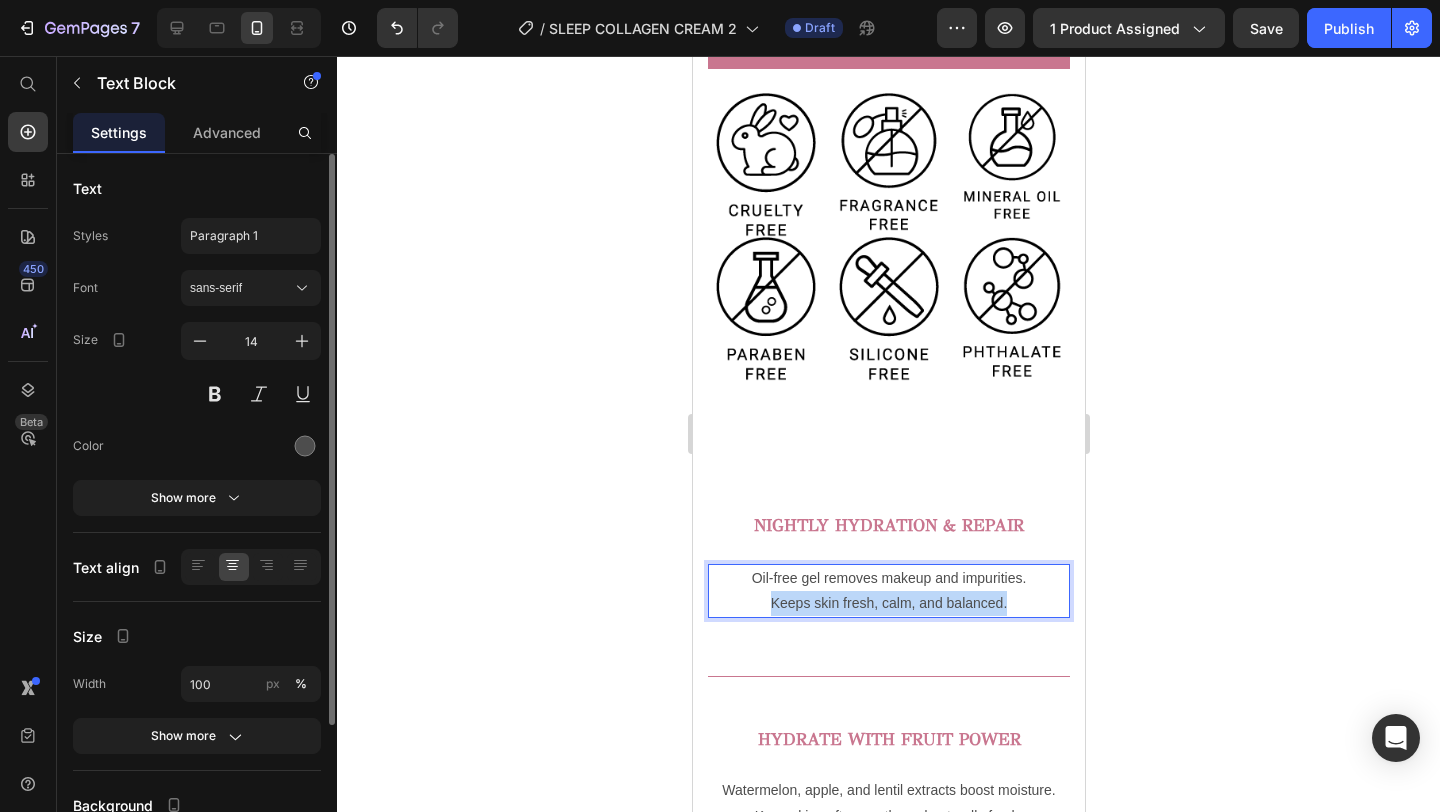 click on "Keeps skin fresh, calm, and balanced." at bounding box center (888, 603) 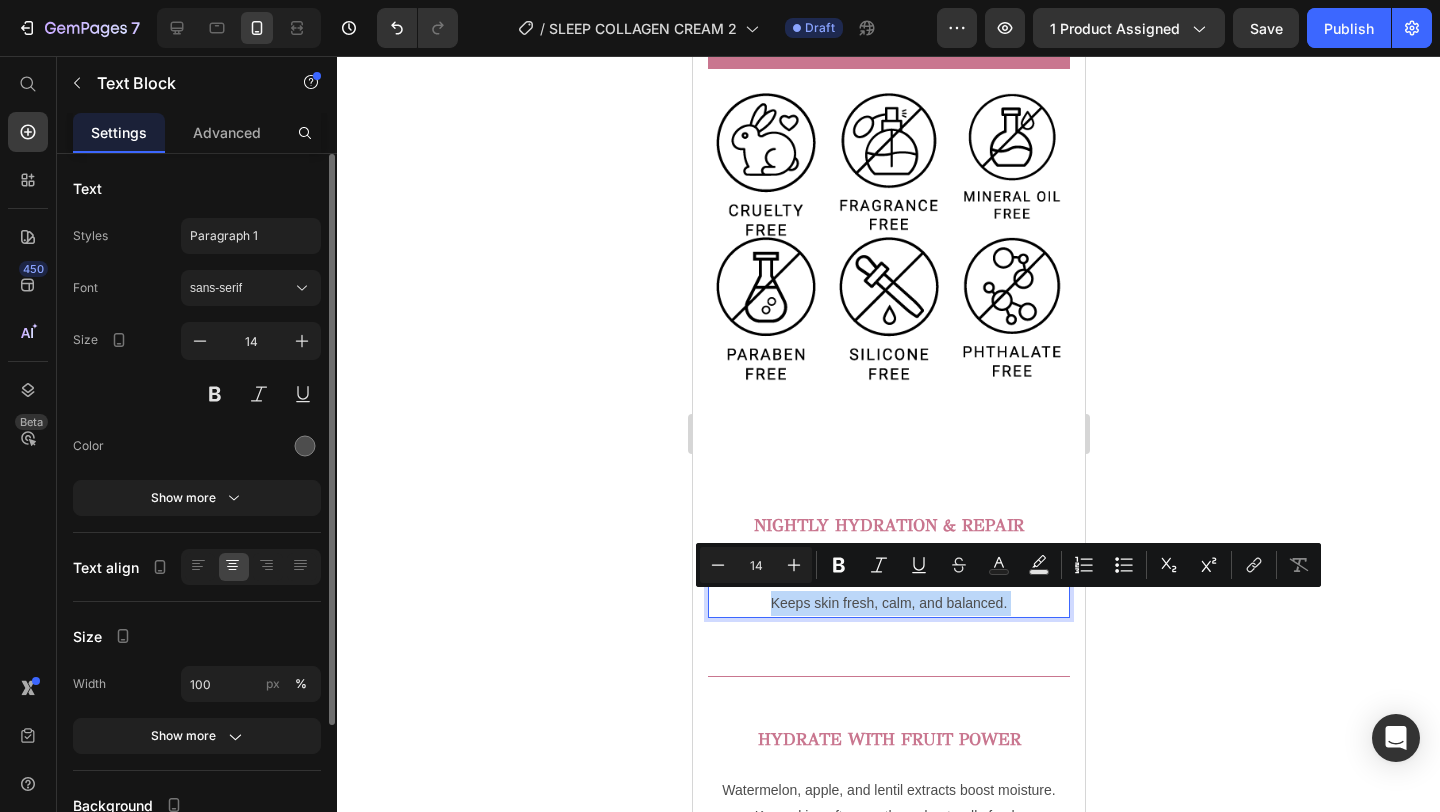 drag, startPoint x: 1005, startPoint y: 606, endPoint x: 780, endPoint y: 585, distance: 225.97787 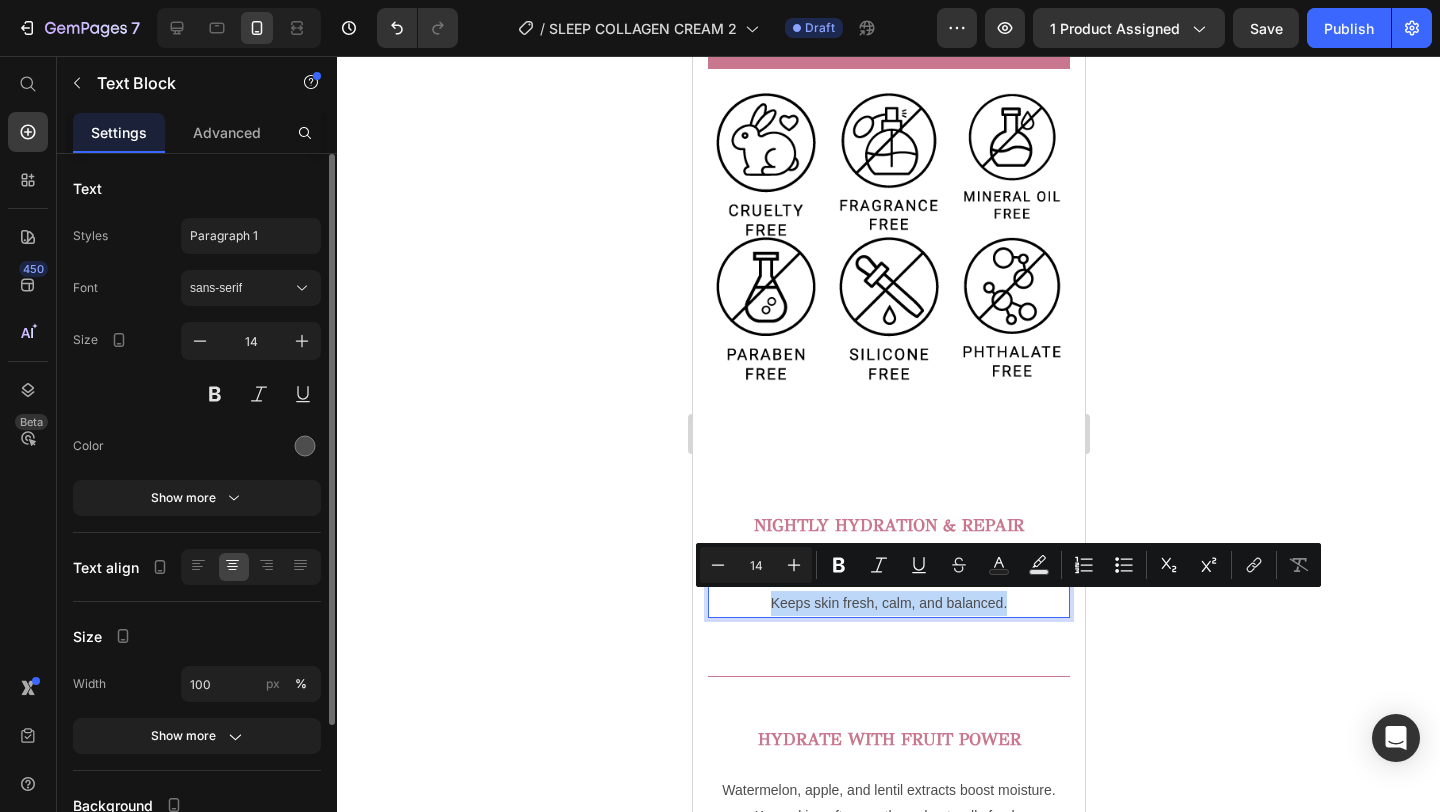 click on "Keeps skin fresh, calm, and balanced." at bounding box center [888, 603] 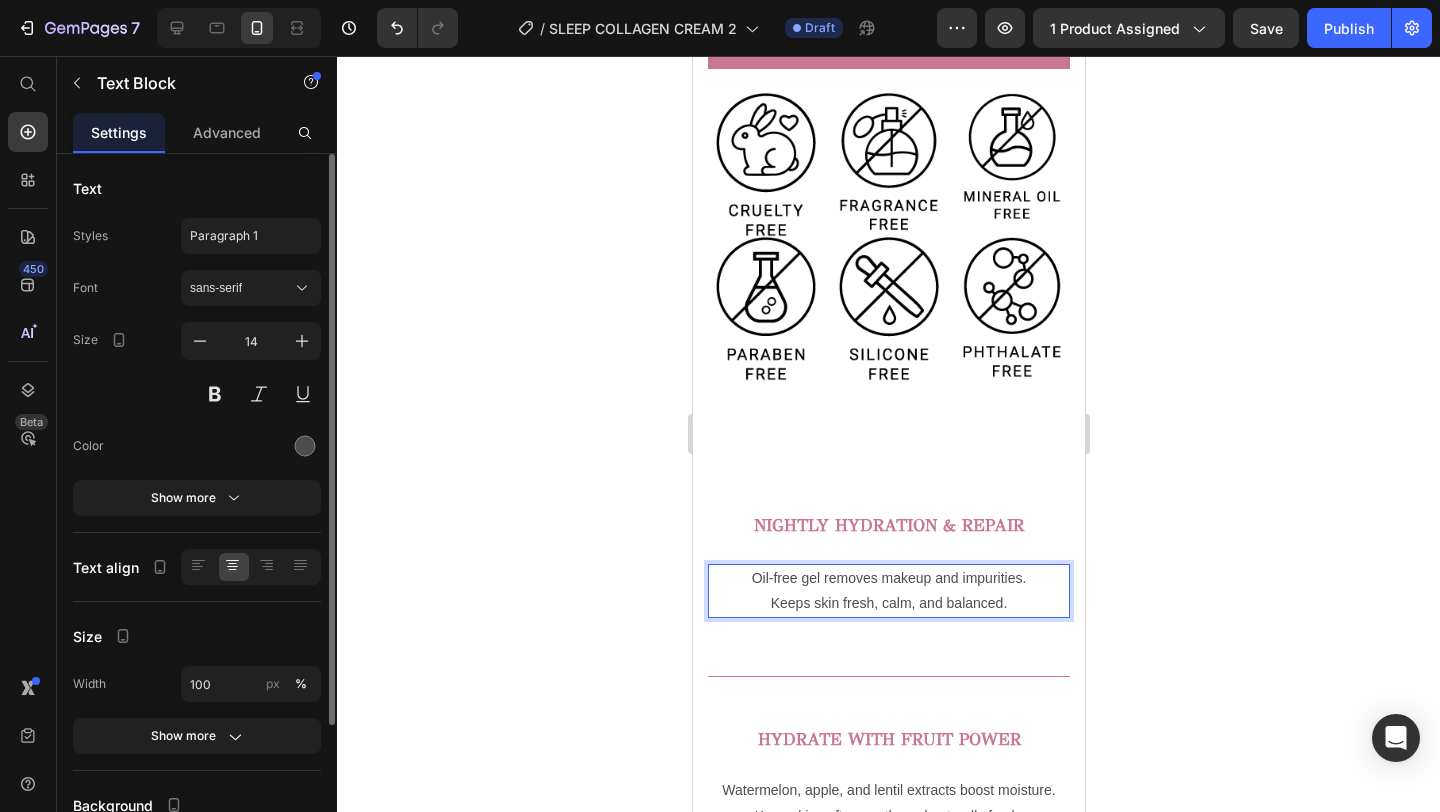 click on "Keeps skin fresh, calm, and balanced." at bounding box center [888, 603] 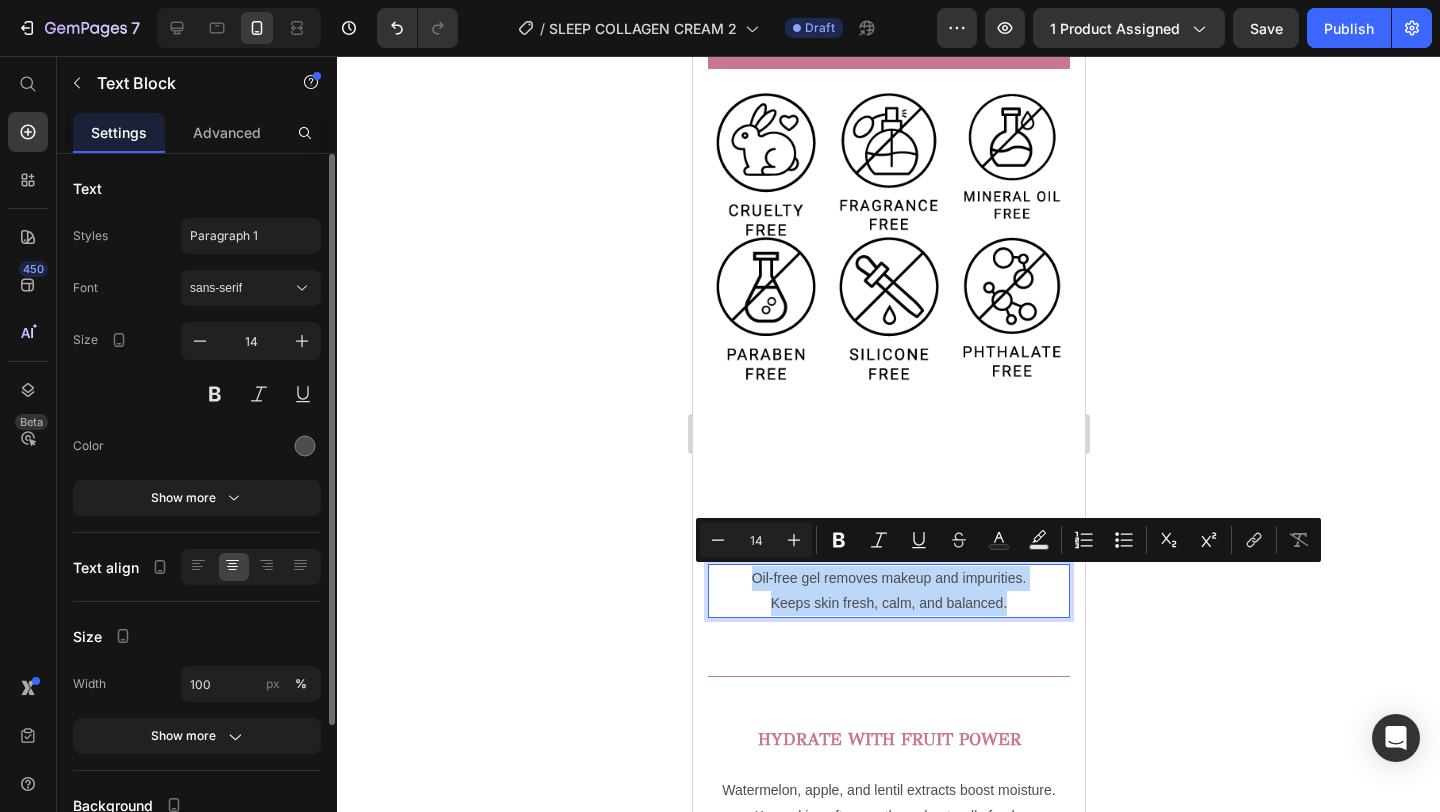 drag, startPoint x: 1018, startPoint y: 607, endPoint x: 745, endPoint y: 573, distance: 275.10907 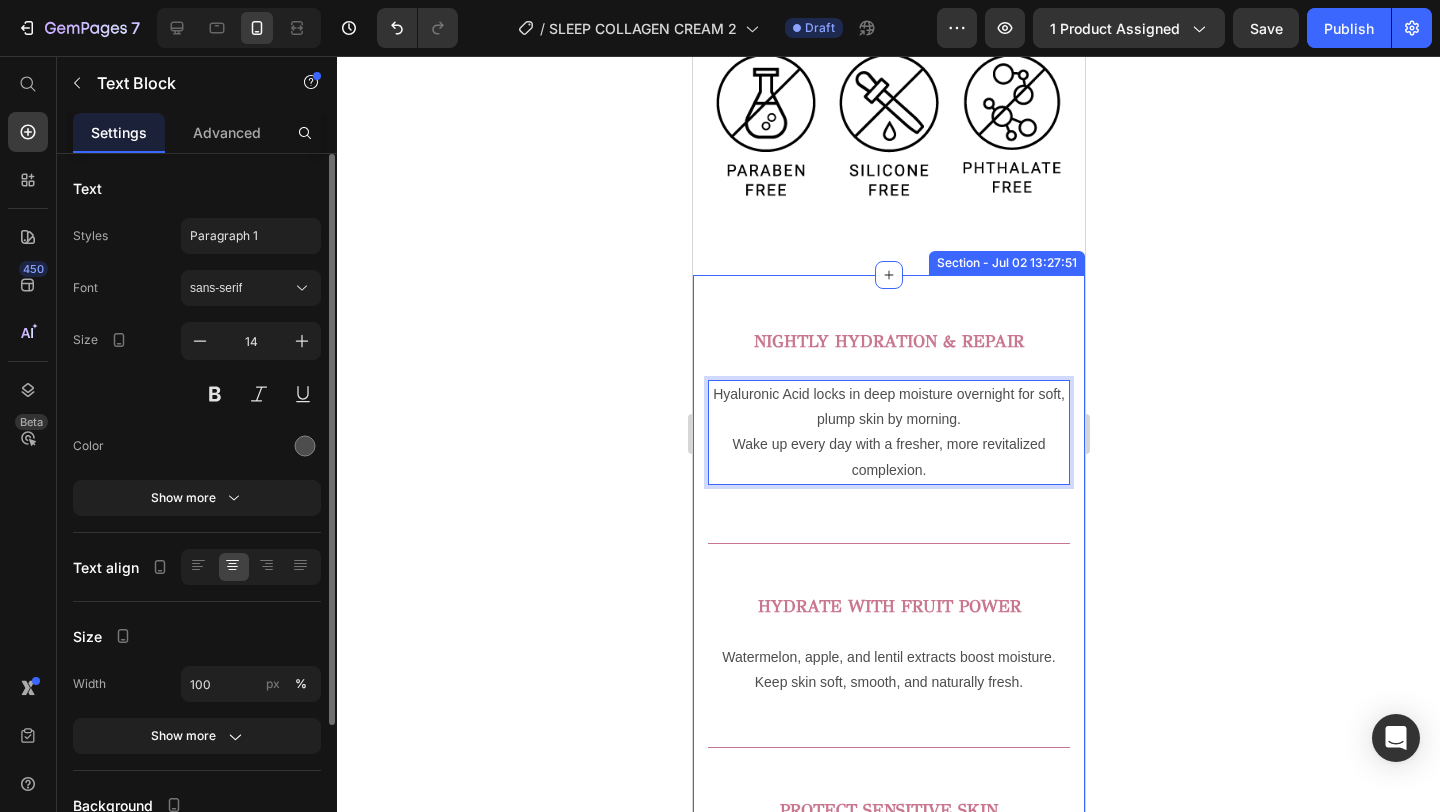 scroll, scrollTop: 1151, scrollLeft: 0, axis: vertical 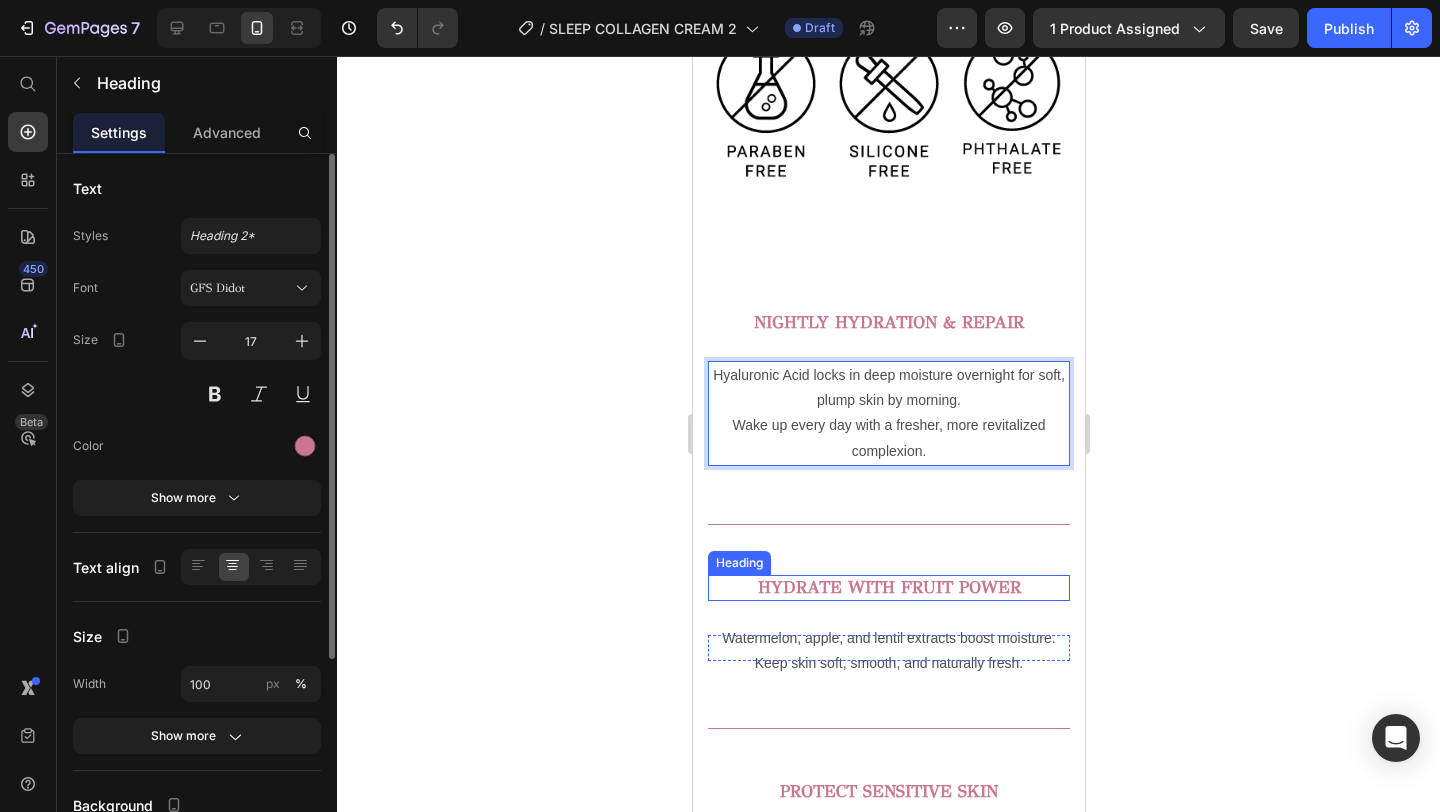 click on "HYDRATE WITH FRUIT POWER" at bounding box center (888, 587) 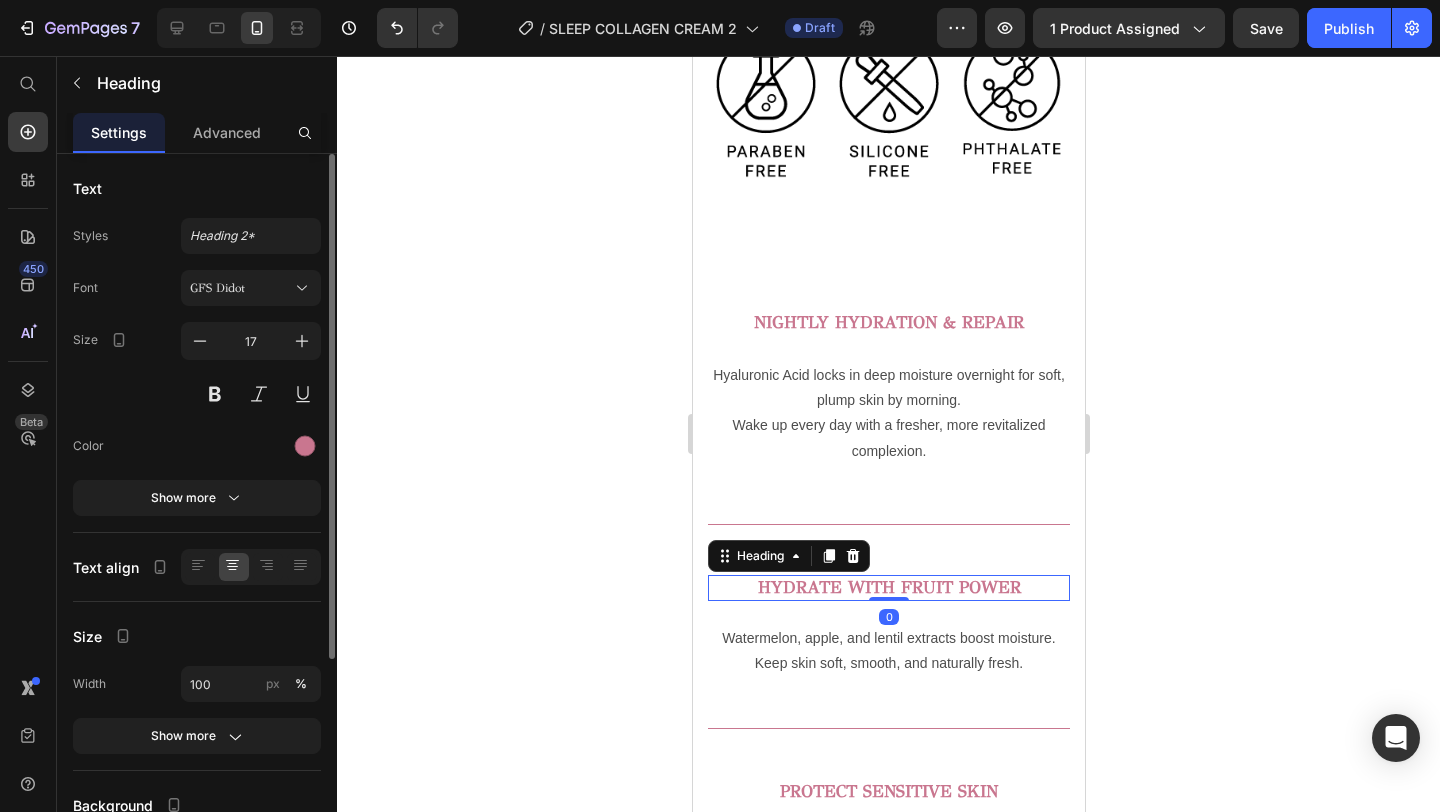 click on "HYDRATE WITH FRUIT POWER" at bounding box center (888, 588) 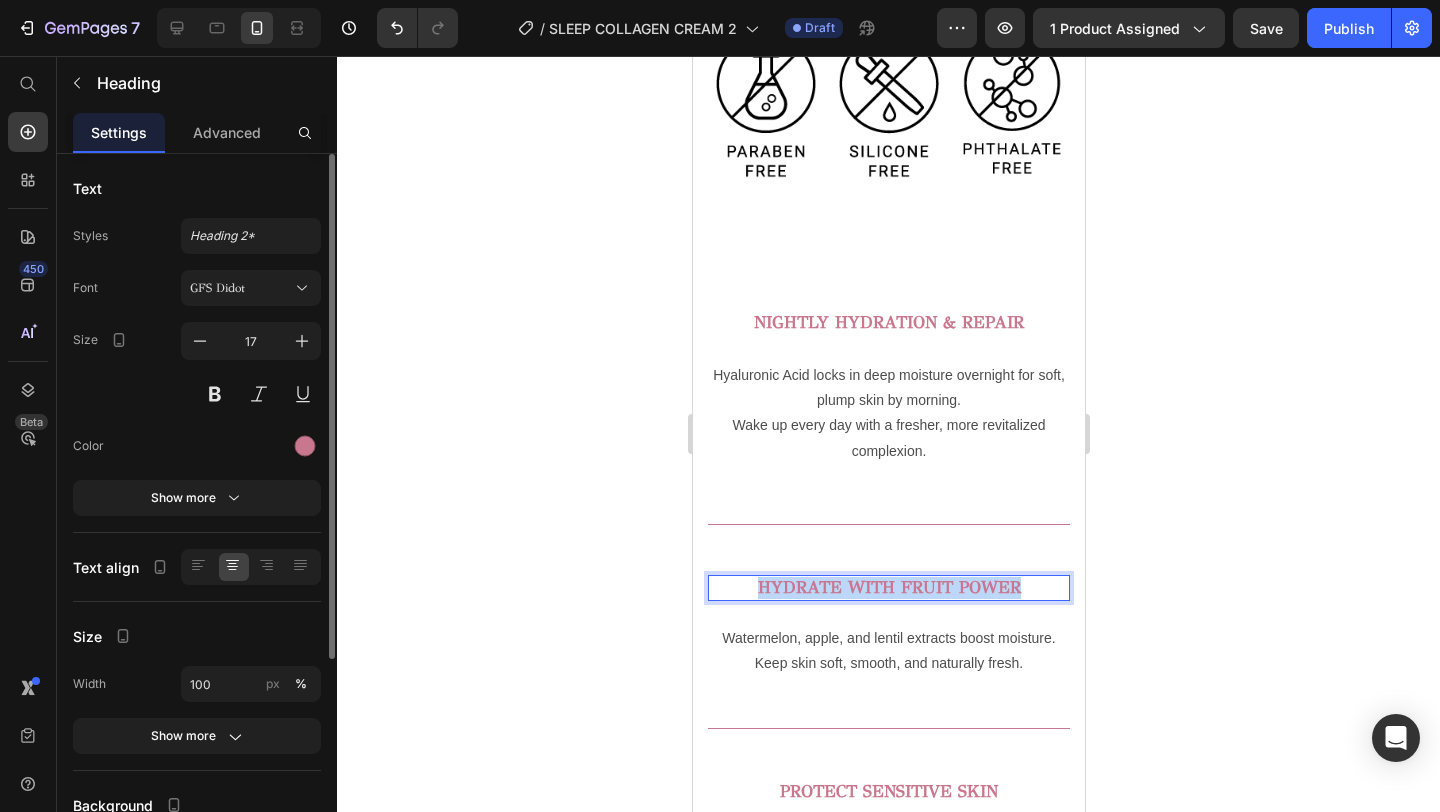 drag, startPoint x: 1035, startPoint y: 589, endPoint x: 743, endPoint y: 592, distance: 292.0154 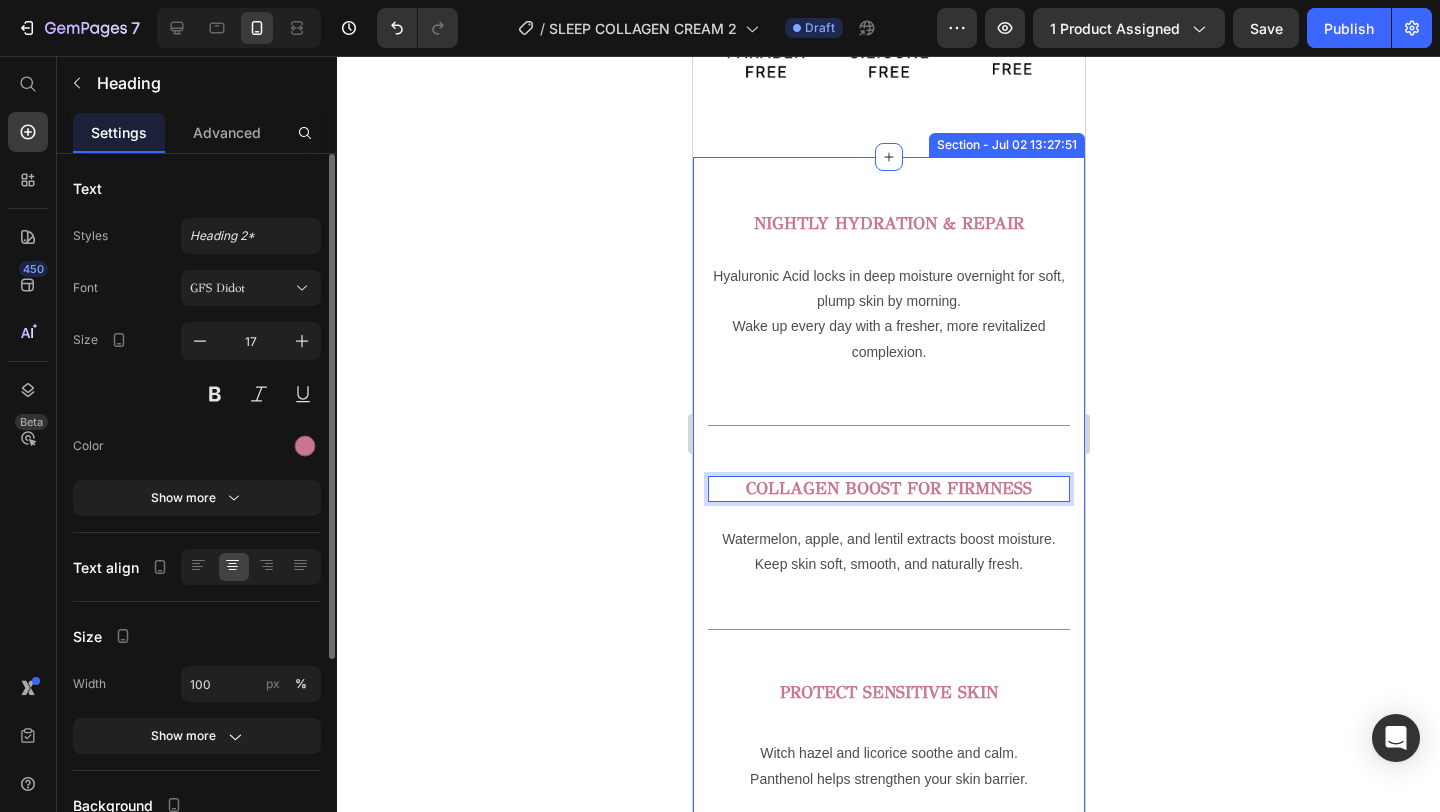 scroll, scrollTop: 1257, scrollLeft: 0, axis: vertical 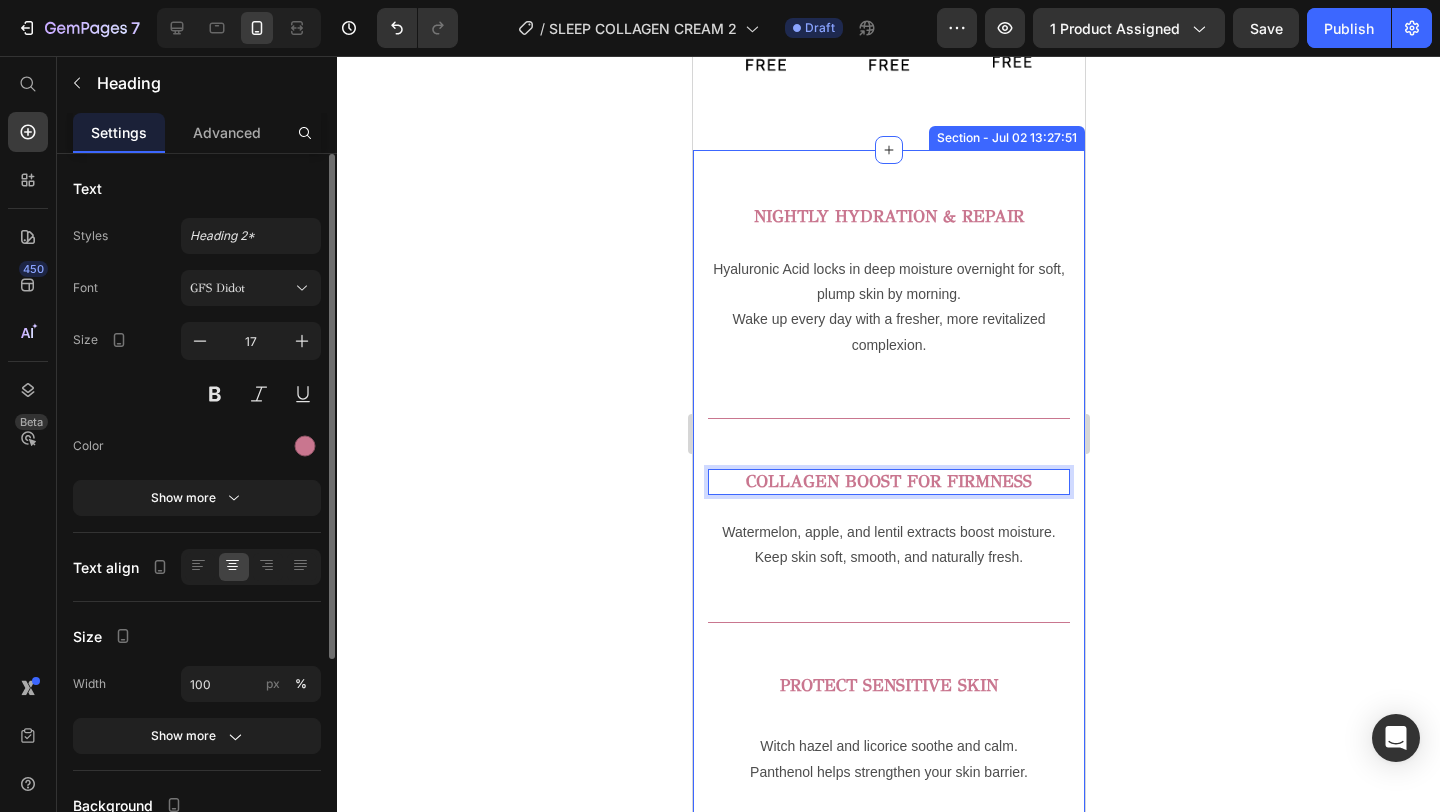 click on "⁠⁠⁠⁠⁠⁠⁠ NIGHTLY HYDRATION & REPAIR Heading Hyaluronic Acid locks in deep moisture overnight for soft, plump skin by morning. Wake up every day with a fresher, more revitalized complexion. Text Block Row Row                Title Line COLLAGEN BOOST FOR FIRMNESS Heading   0 Row Watermelon, apple, and lentil extracts boost moisture. Keep skin soft, smooth, and naturally fresh. Text Block                Title Line PROTECT SENSITIVE SKIN Heading Witch hazel and licorice soothe and calm. Panthenol helps strengthen your skin barrier. Text Block                Title Line YOUR EASY PM ESSENTIAL Heading Use every night to remove makeup and impurities. Wake up with clean, calm, and balanced skin. Text Block                Title Line" at bounding box center [888, 748] 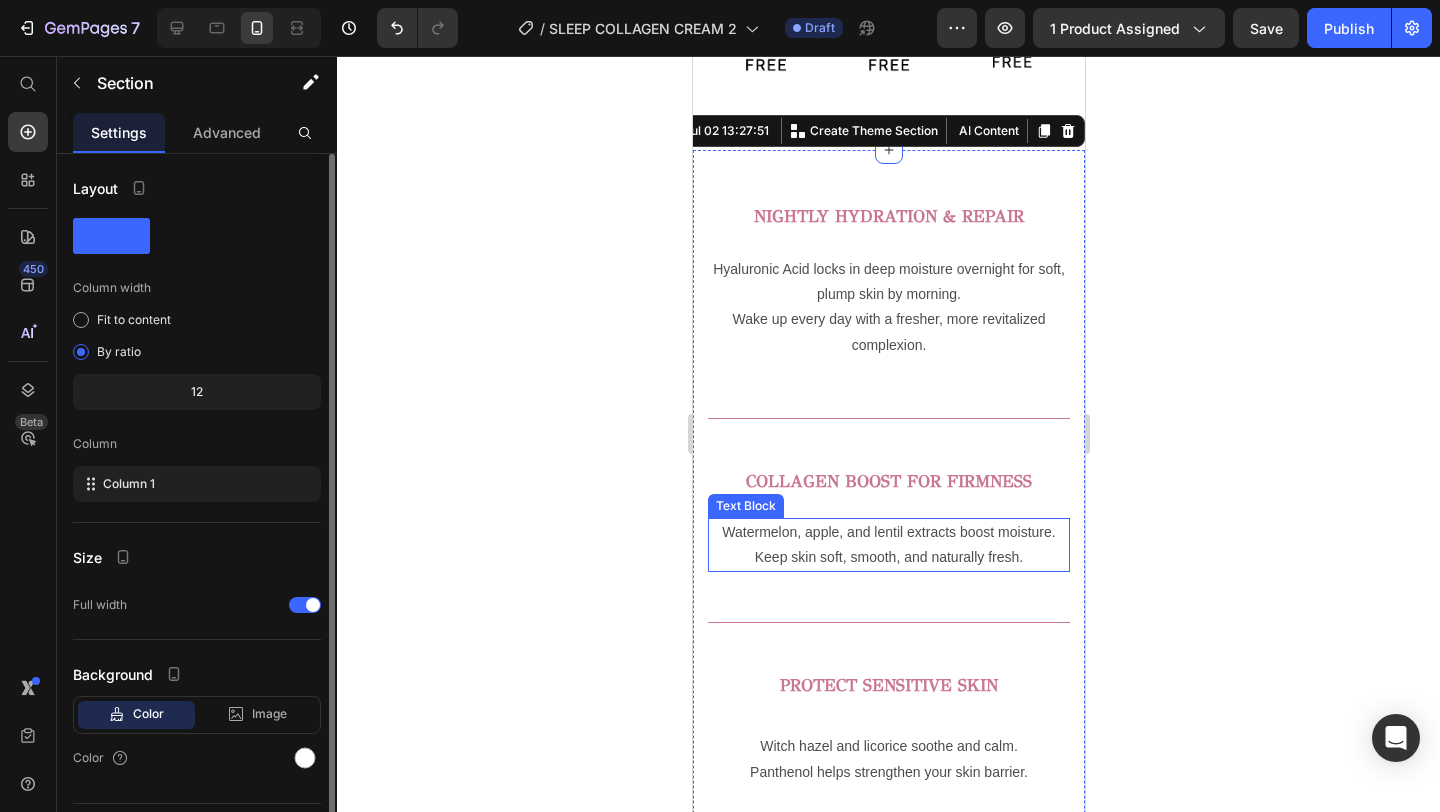 click on "Keep skin soft, smooth, and naturally fresh." at bounding box center [888, 557] 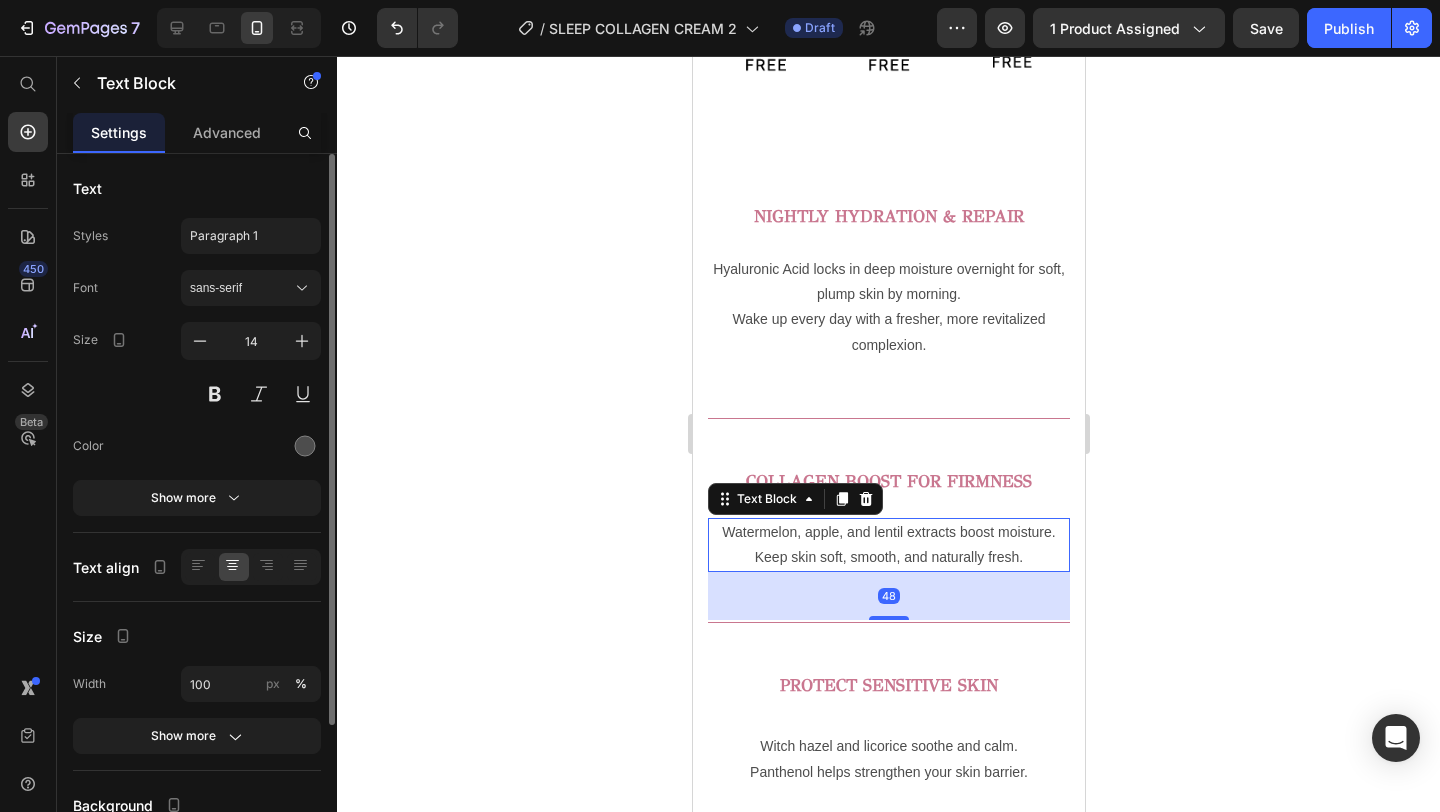 click on "Keep skin soft, smooth, and naturally fresh." at bounding box center (888, 557) 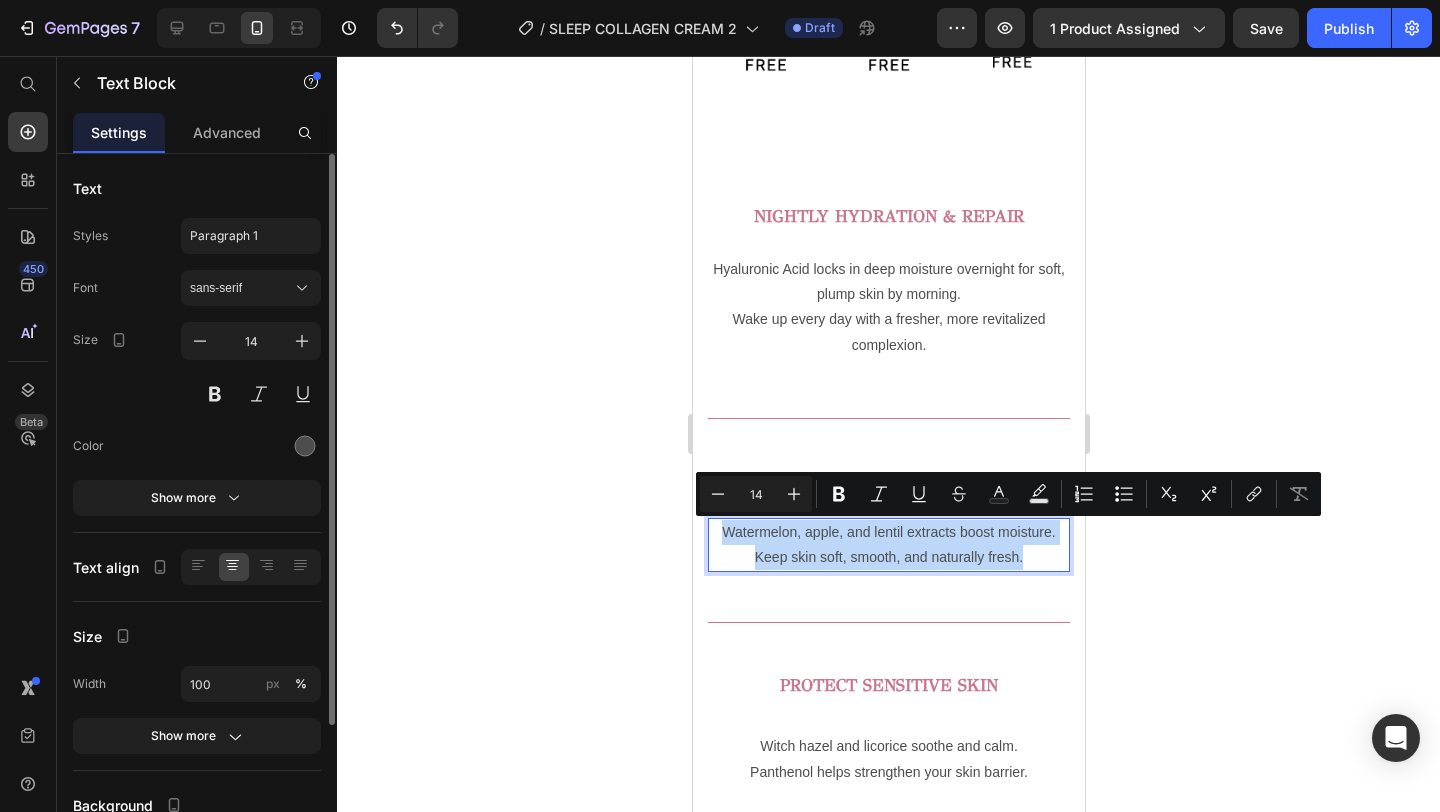 drag, startPoint x: 1025, startPoint y: 559, endPoint x: 707, endPoint y: 538, distance: 318.69263 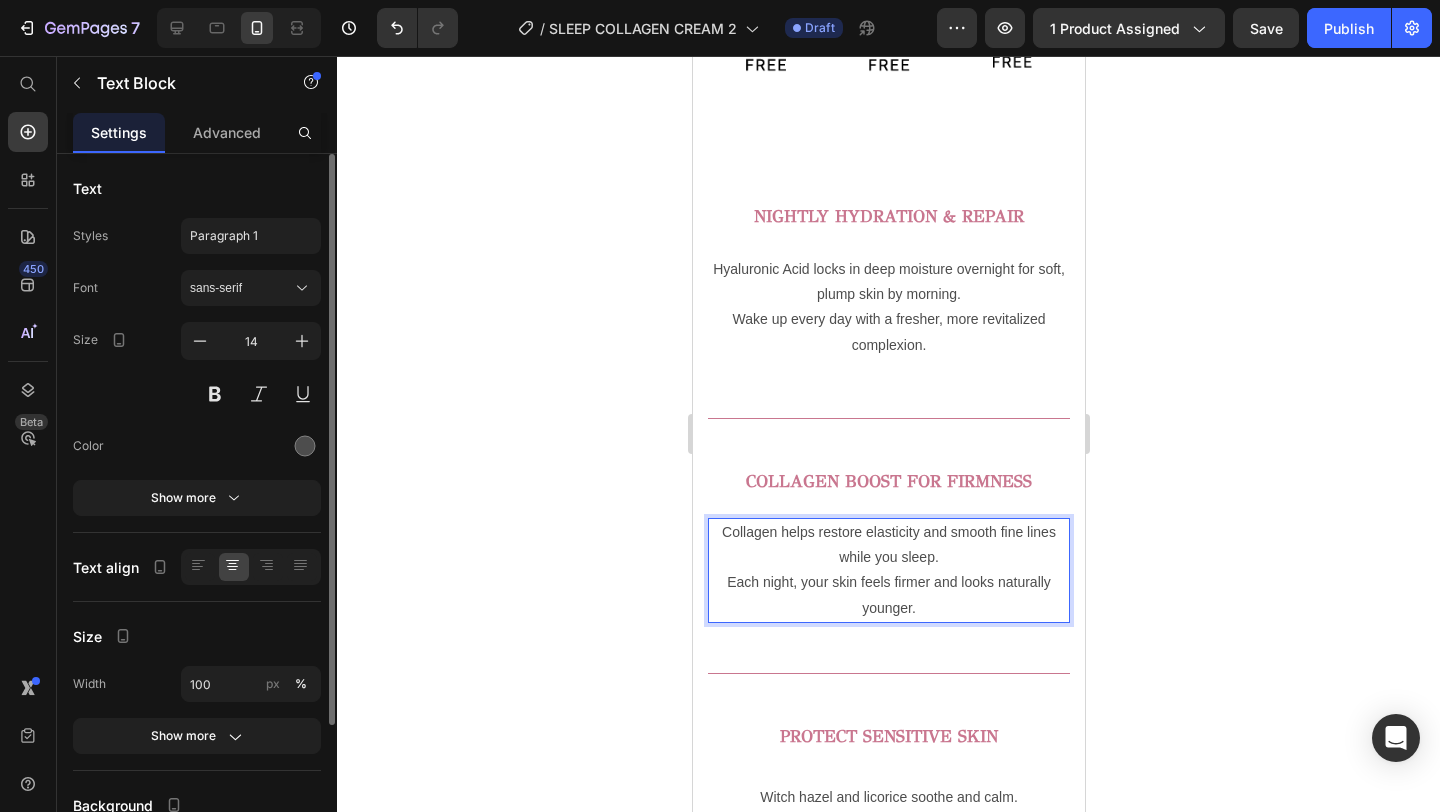 scroll, scrollTop: 1414, scrollLeft: 0, axis: vertical 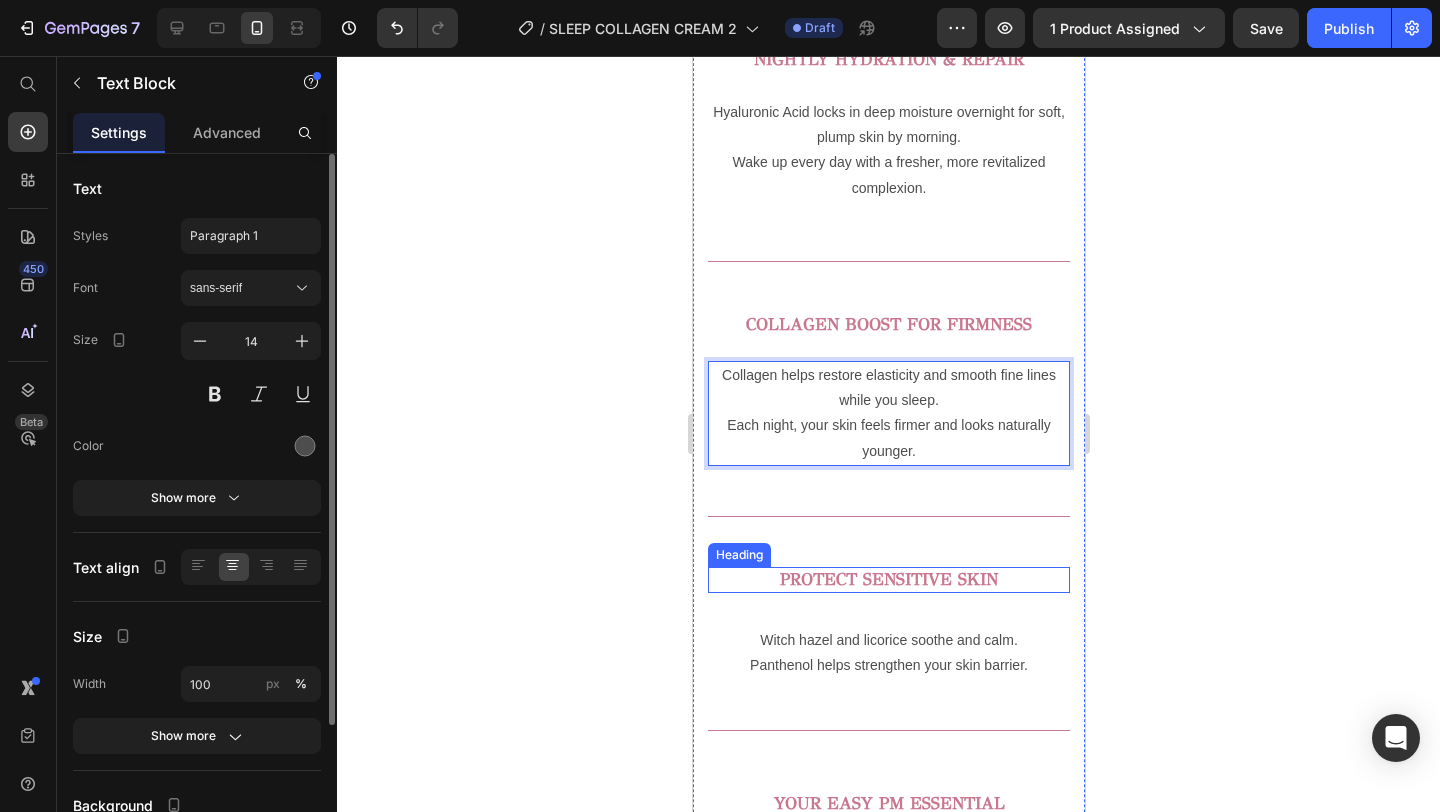 click on "PROTECT SENSITIVE SKIN" at bounding box center (888, 579) 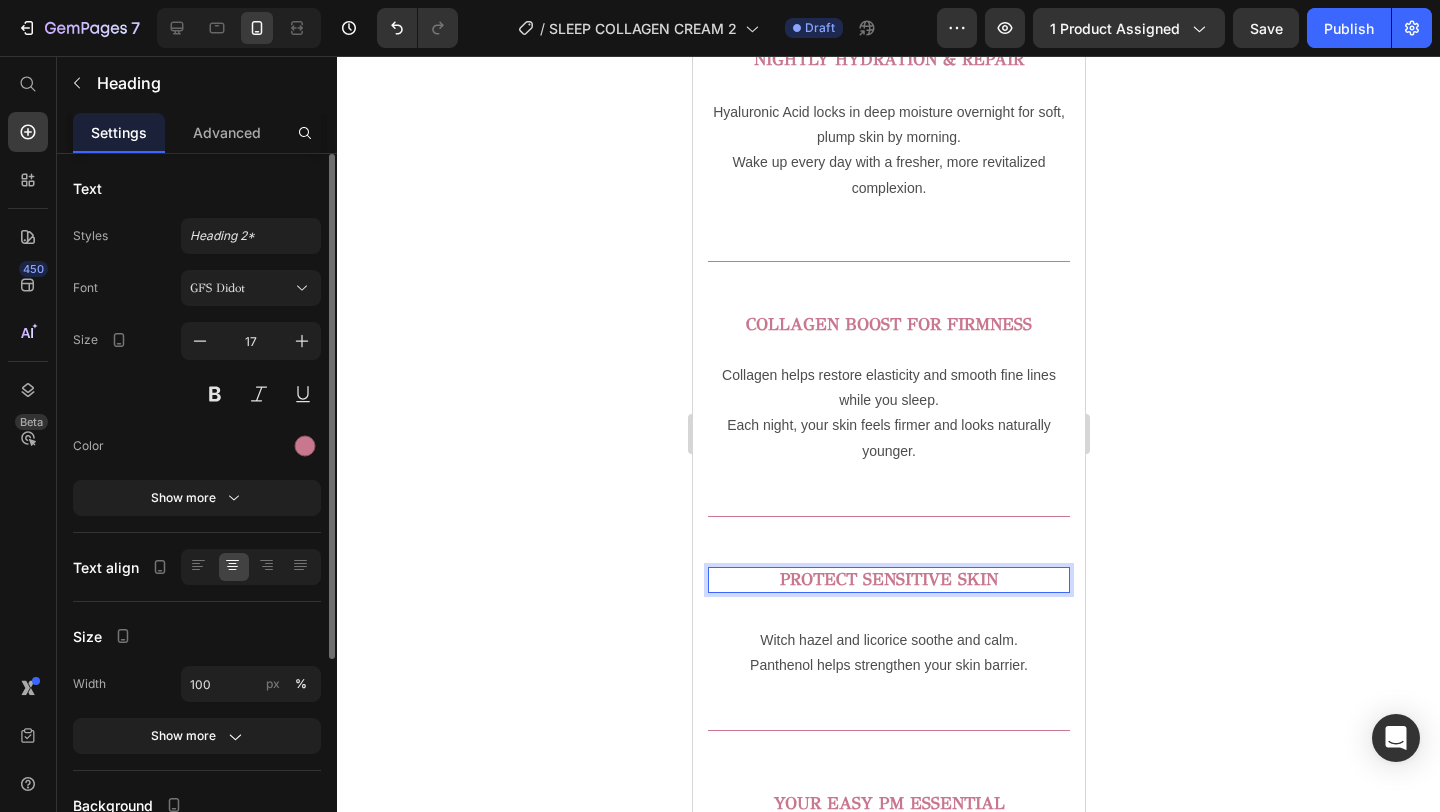 click on "PROTECT SENSITIVE SKIN" at bounding box center (888, 580) 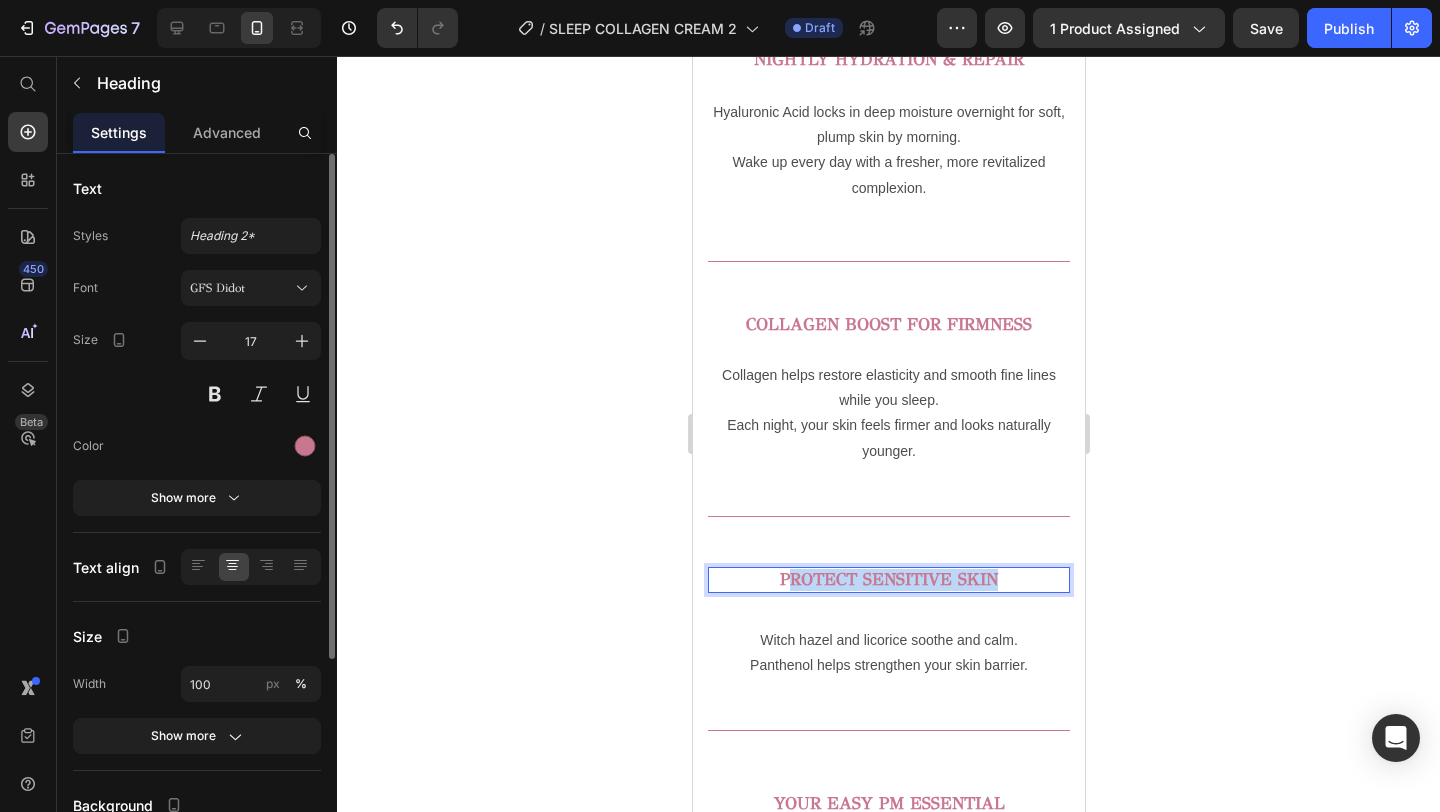 drag, startPoint x: 1009, startPoint y: 583, endPoint x: 784, endPoint y: 583, distance: 225 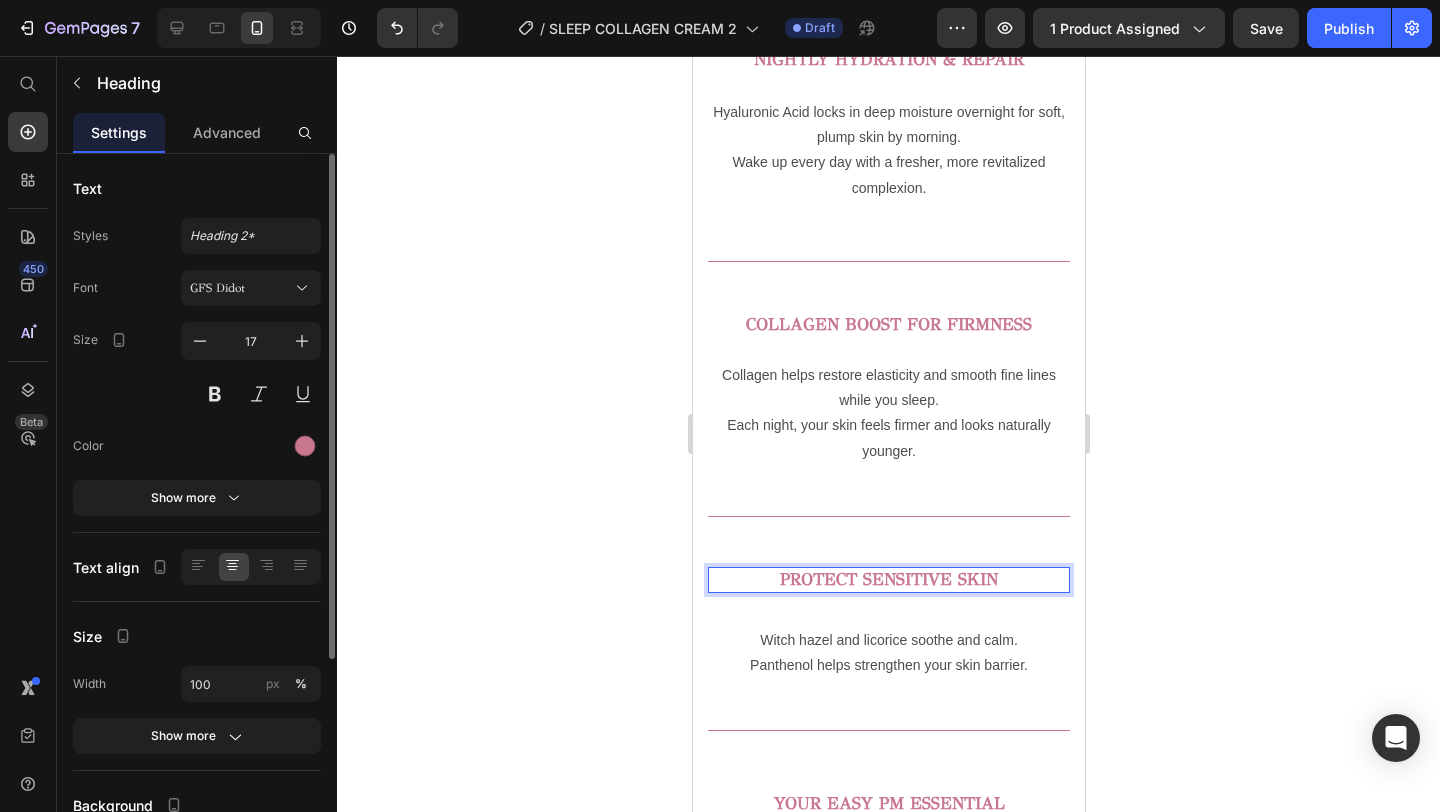 click on "PROTECT SENSITIVE SKIN" at bounding box center (888, 580) 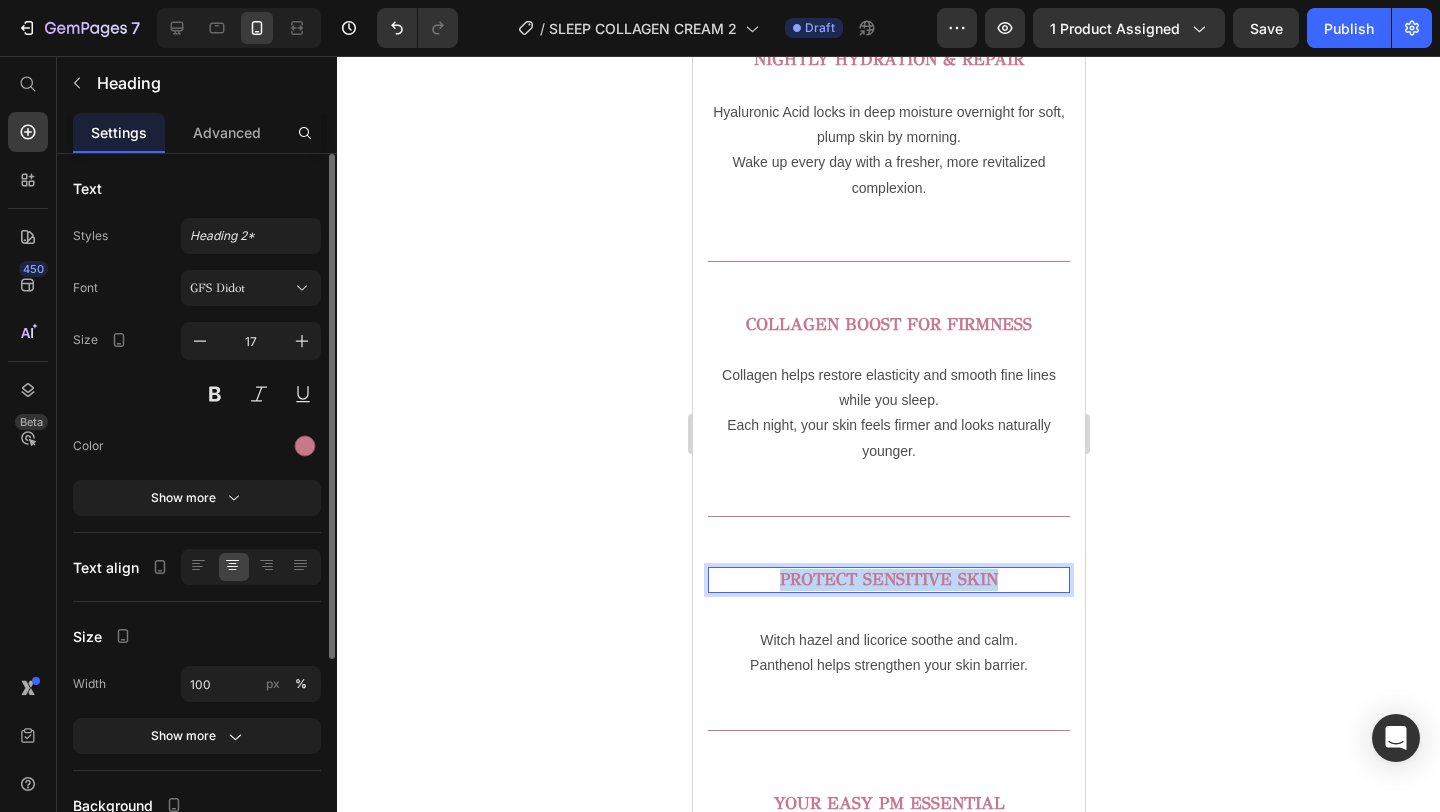 drag, startPoint x: 1014, startPoint y: 576, endPoint x: 754, endPoint y: 576, distance: 260 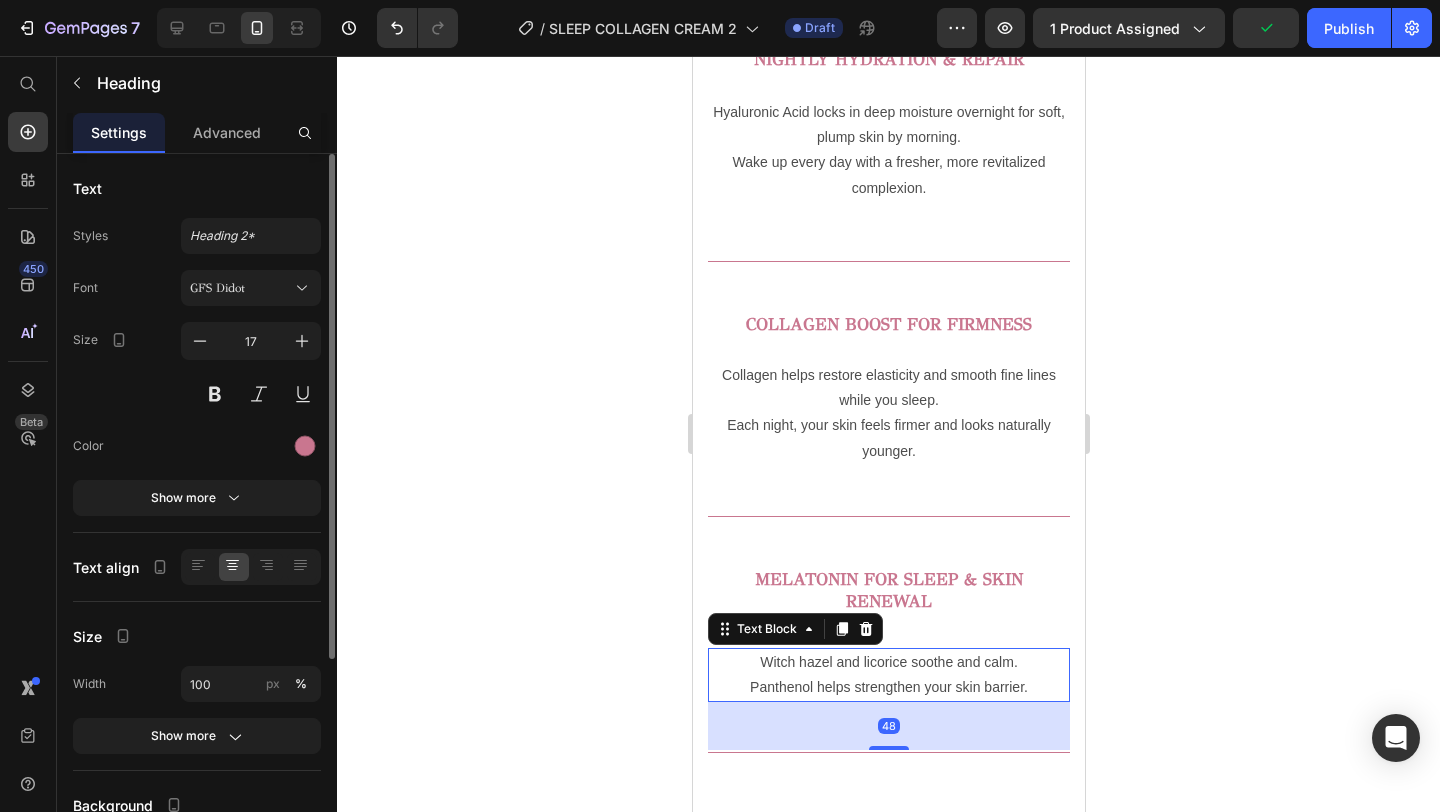 click on "Witch hazel and licorice soothe and calm." at bounding box center (888, 662) 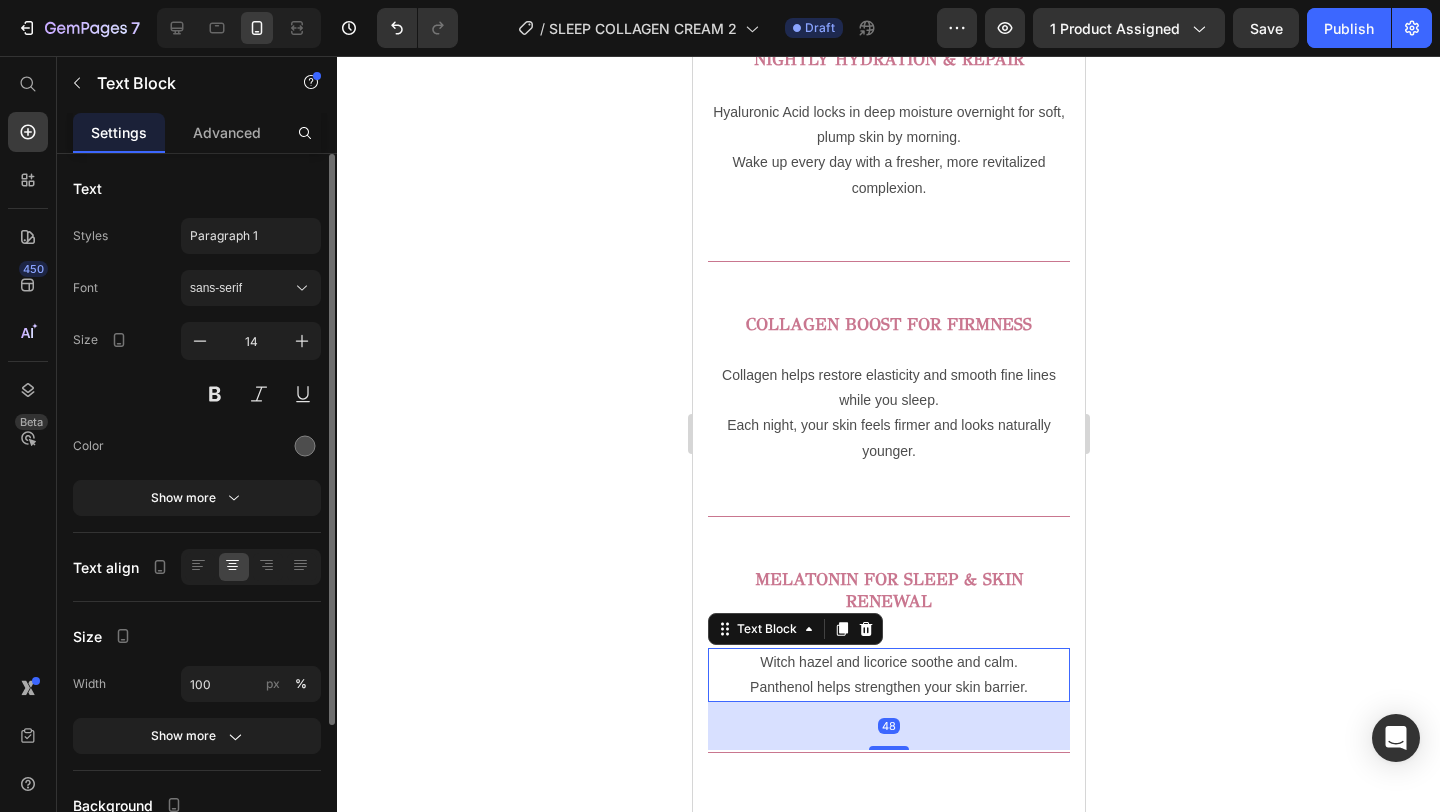 click on "Panthenol helps strengthen your skin barrier." at bounding box center [888, 687] 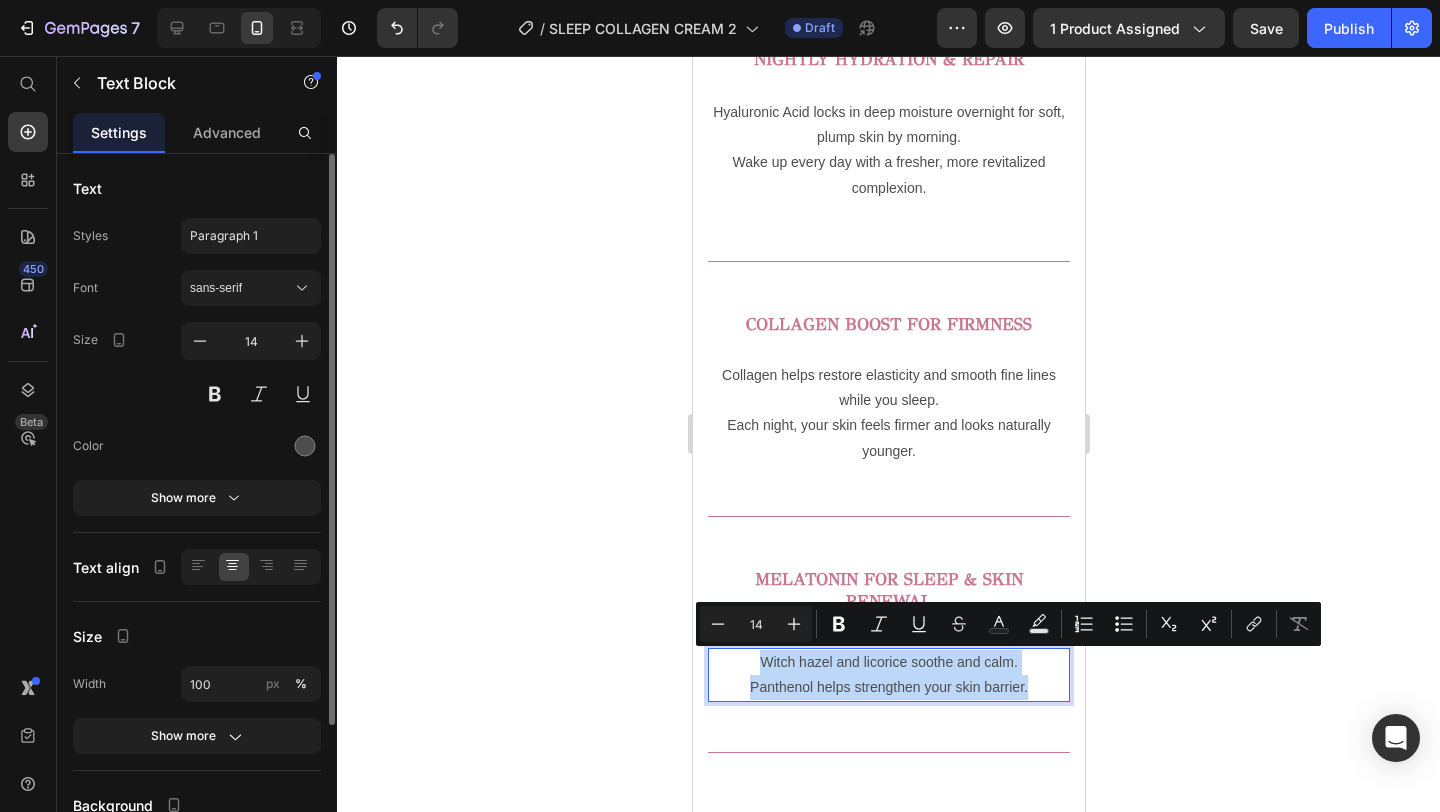 drag, startPoint x: 1031, startPoint y: 683, endPoint x: 735, endPoint y: 671, distance: 296.24313 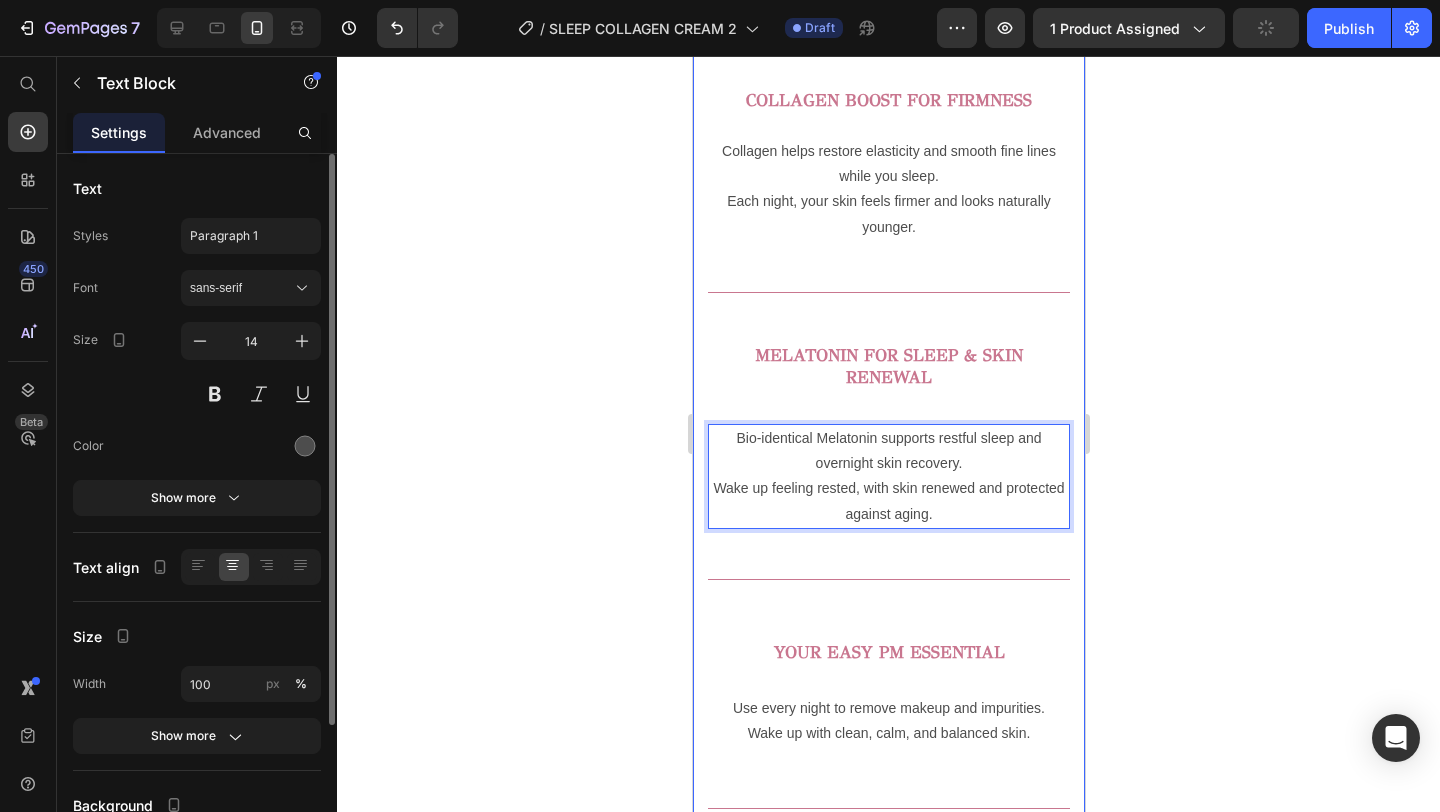 scroll, scrollTop: 1640, scrollLeft: 0, axis: vertical 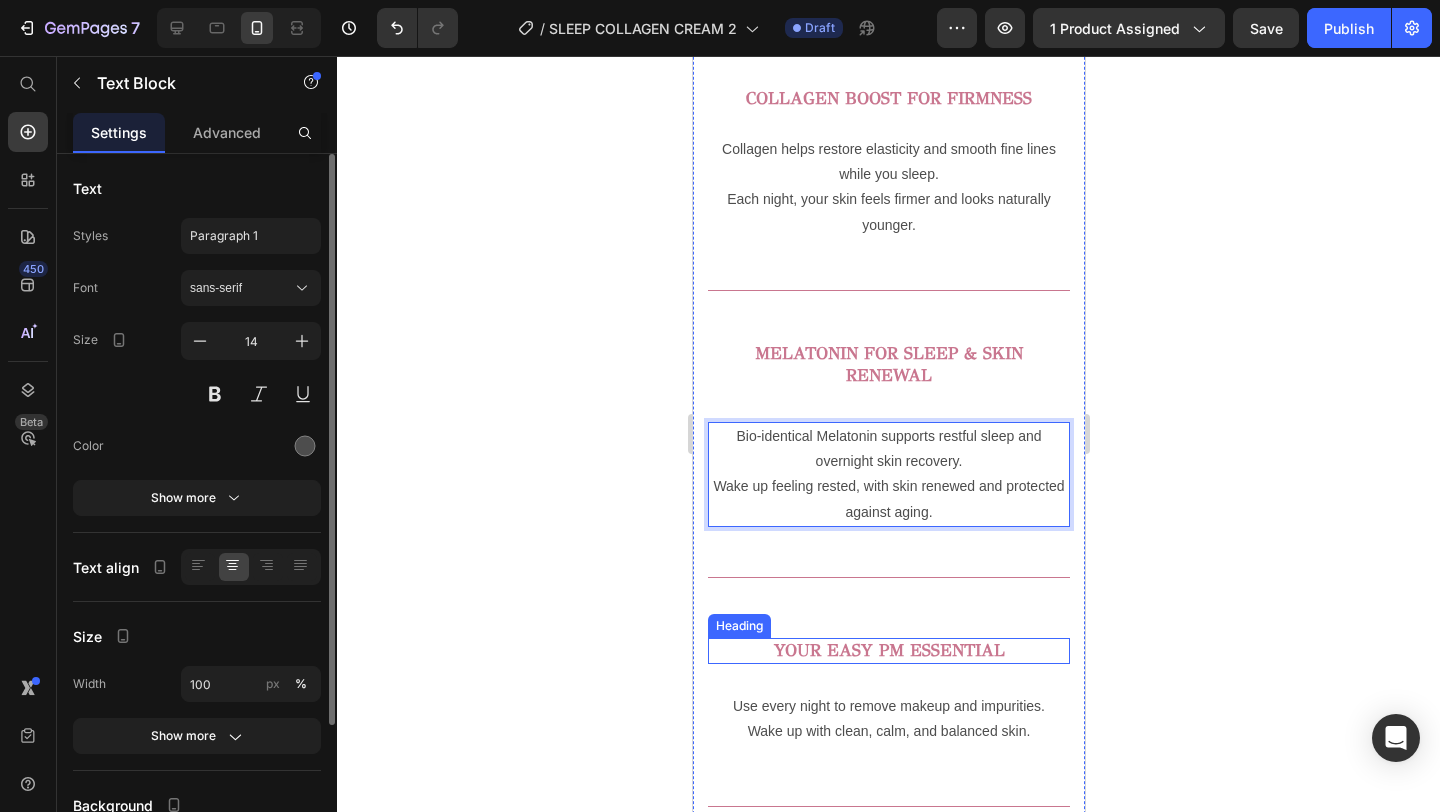 click on "⁠⁠⁠⁠⁠⁠⁠ NIGHTLY HYDRATION & REPAIR Heading Hyaluronic Acid locks in deep moisture overnight for soft, plump skin by morning. Wake up every day with a fresher, more revitalized complexion. Text Block Row Row                Title Line ⁠⁠⁠⁠⁠⁠⁠ COLLAGEN BOOST FOR FIRMNESS Heading Row Collagen helps restore elasticity and smooth fine lines while you sleep. Each night, your skin feels firmer and looks naturally younger. Text Block                Title Line ⁠⁠⁠⁠⁠⁠⁠ MELATONIN FOR SLEEP & SKIN RENEWAL Heading Bio-identical Melatonin supports restful sleep and overnight skin recovery. Wake up feeling rested, with skin renewed and protected against aging. Text Block   48                Title Line YOUR EASY PM ESSENTIAL Heading Use every night to remove makeup and impurities. Wake up with clean, calm, and balanced skin. Text Block                Title Line" at bounding box center [888, 427] 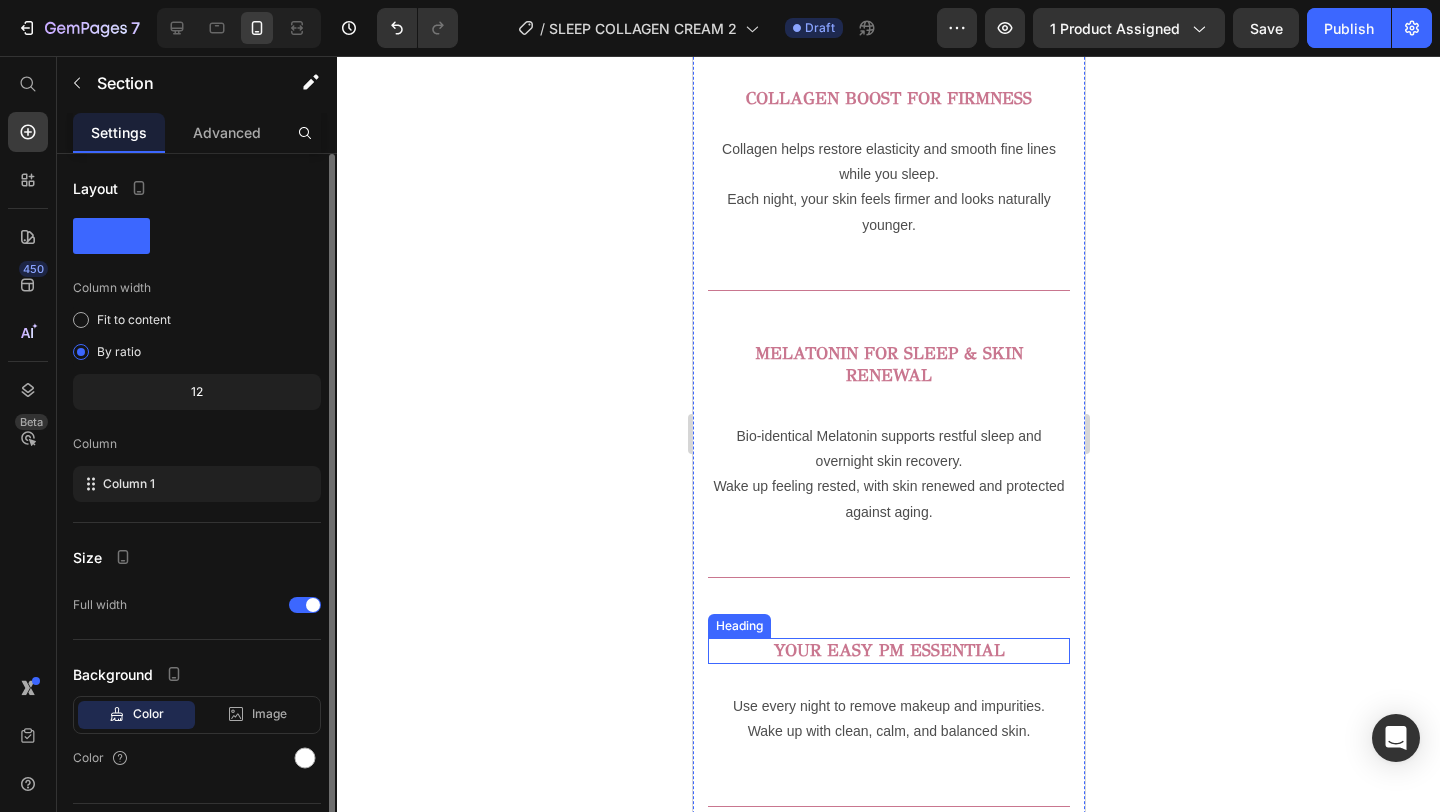 click on "YOUR EASY PM ESSENTIAL" at bounding box center (888, 650) 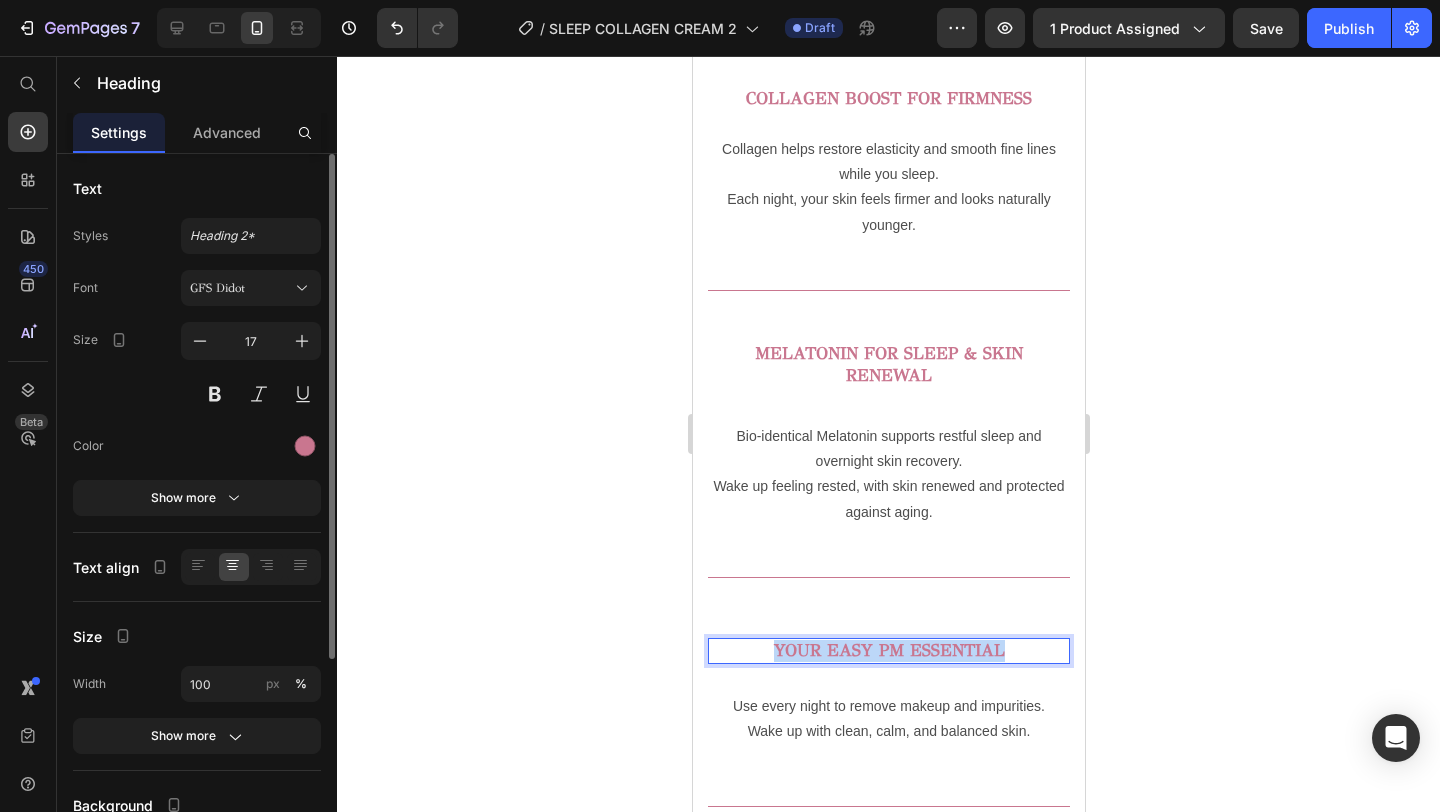drag, startPoint x: 1014, startPoint y: 653, endPoint x: 734, endPoint y: 642, distance: 280.21597 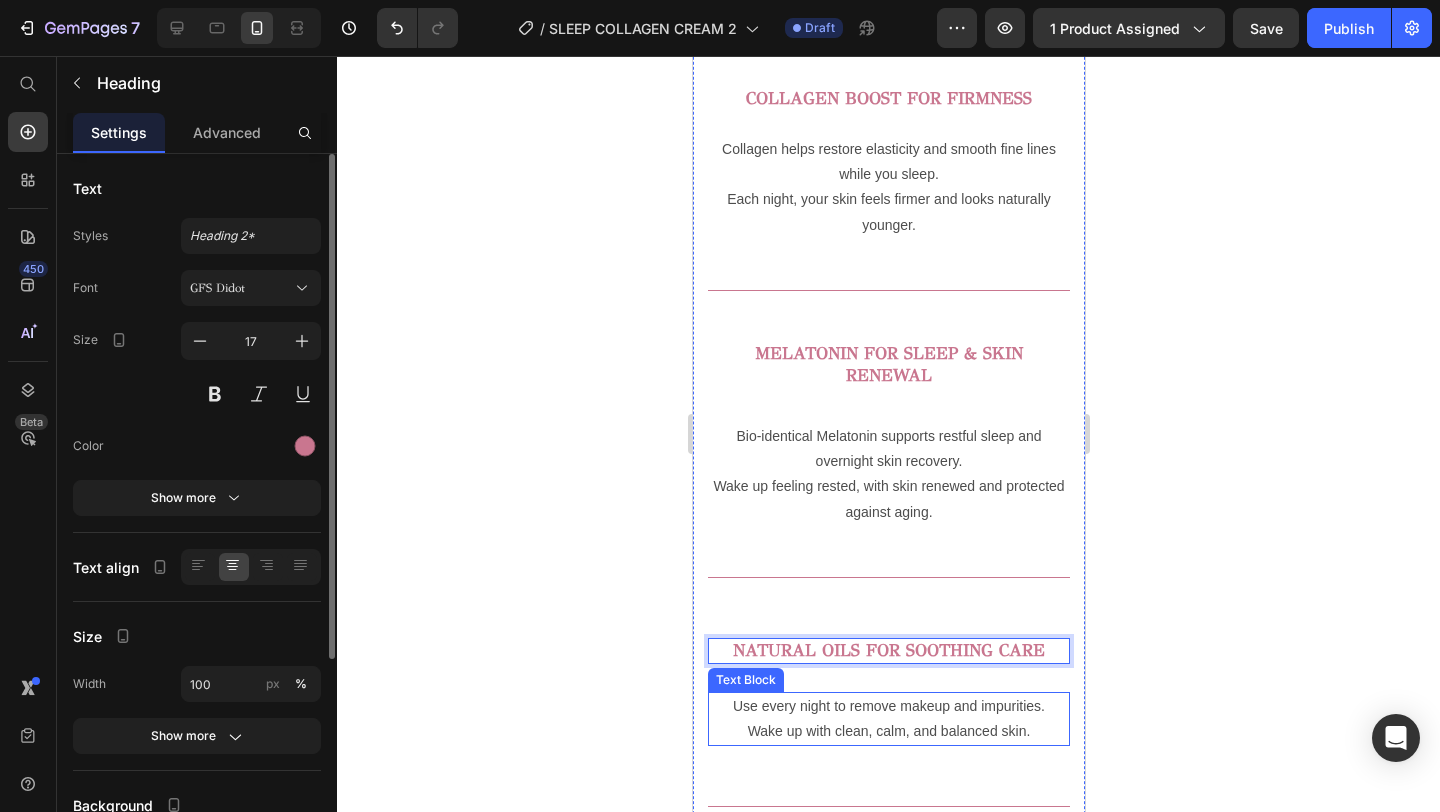 scroll, scrollTop: 1827, scrollLeft: 0, axis: vertical 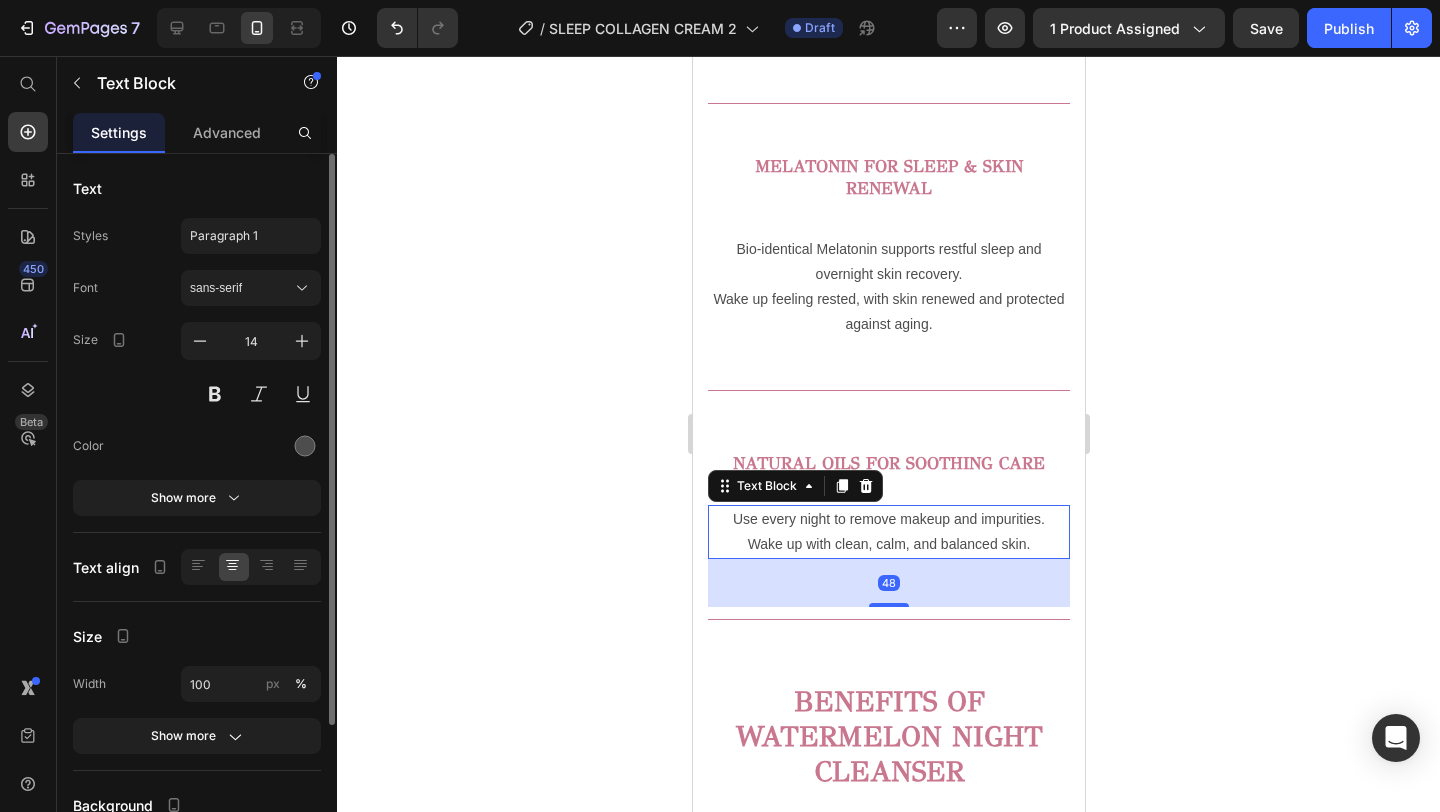click on "Wake up with clean, calm, and balanced skin." at bounding box center (888, 544) 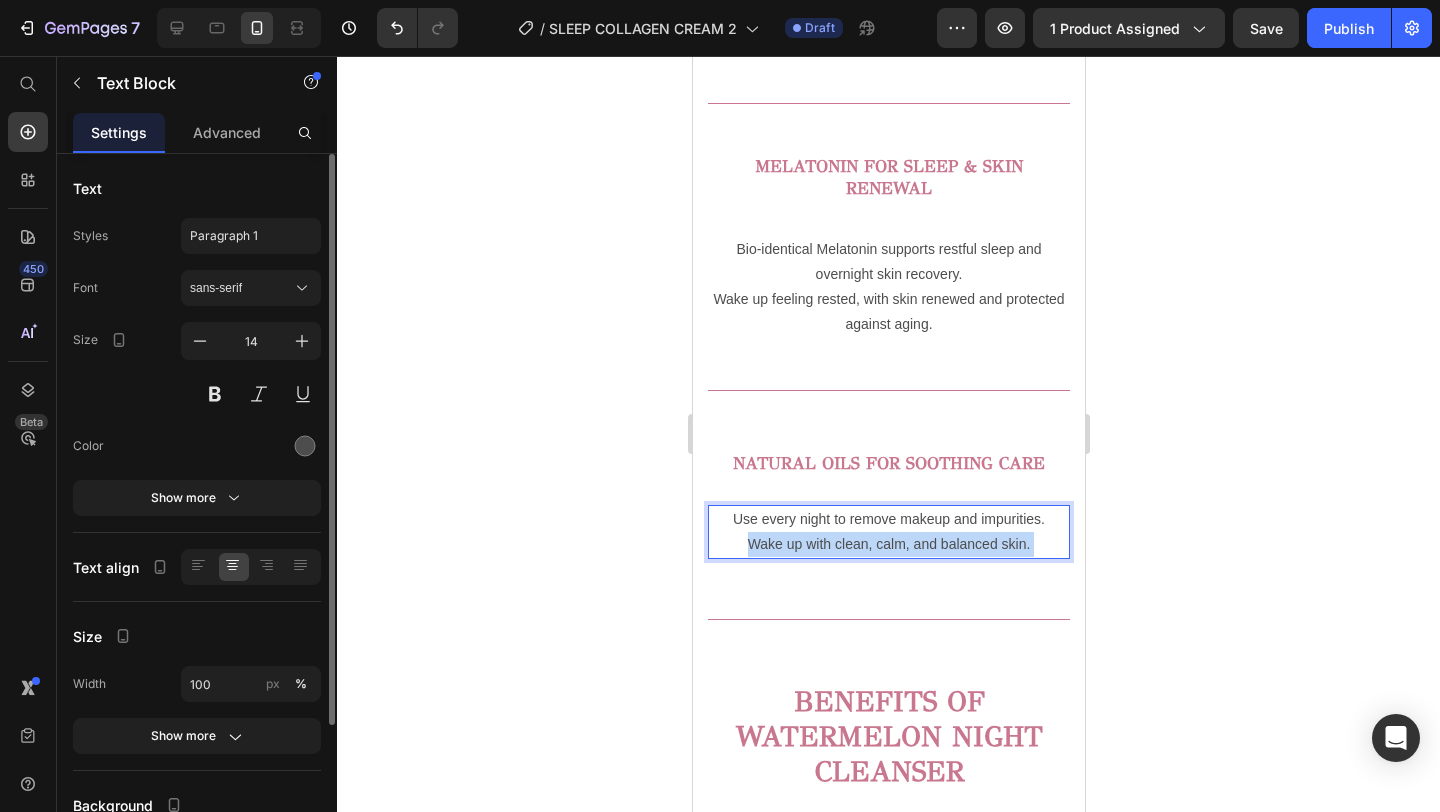 drag, startPoint x: 1029, startPoint y: 551, endPoint x: 682, endPoint y: 506, distance: 349.9057 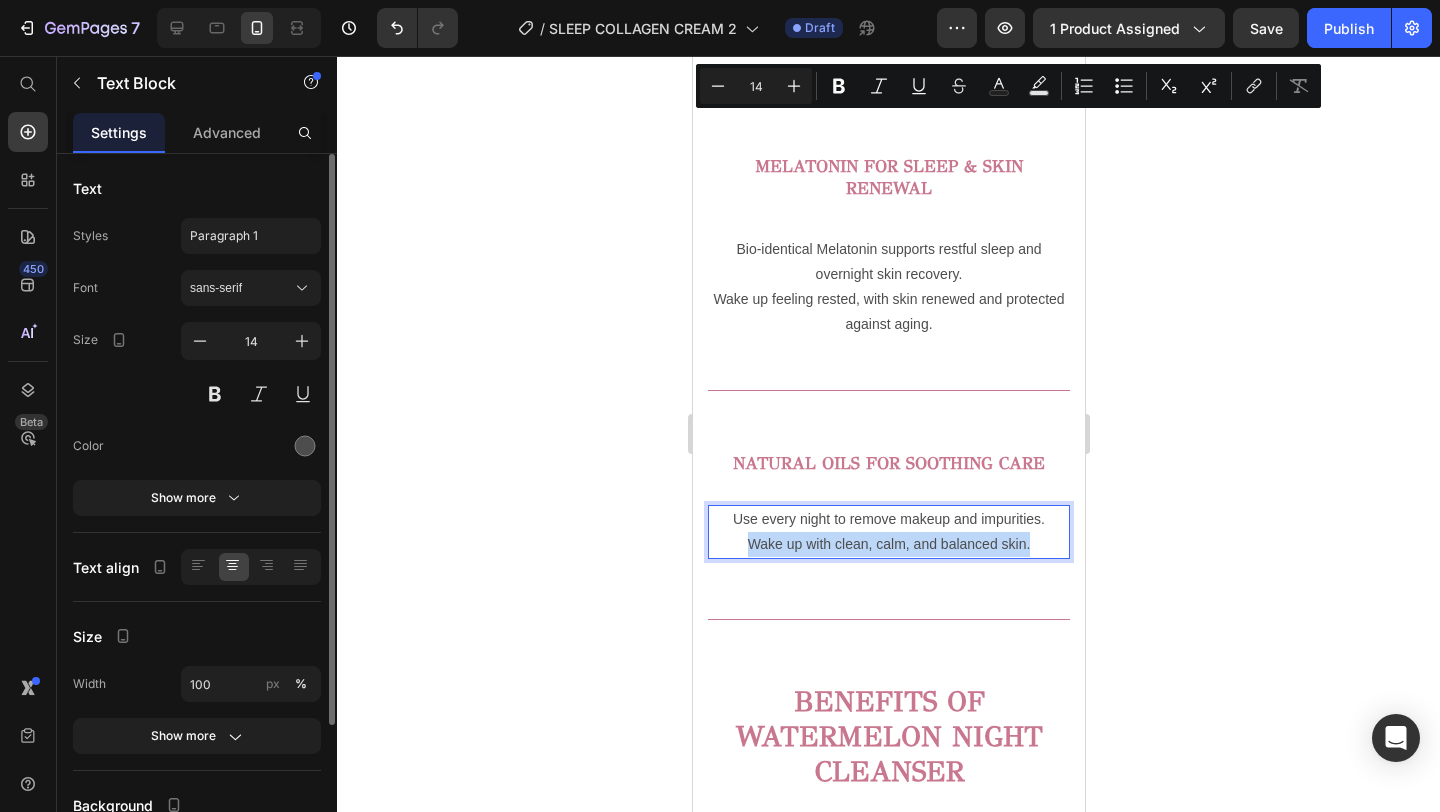 click on "Wake up with clean, calm, and balanced skin." at bounding box center (888, 544) 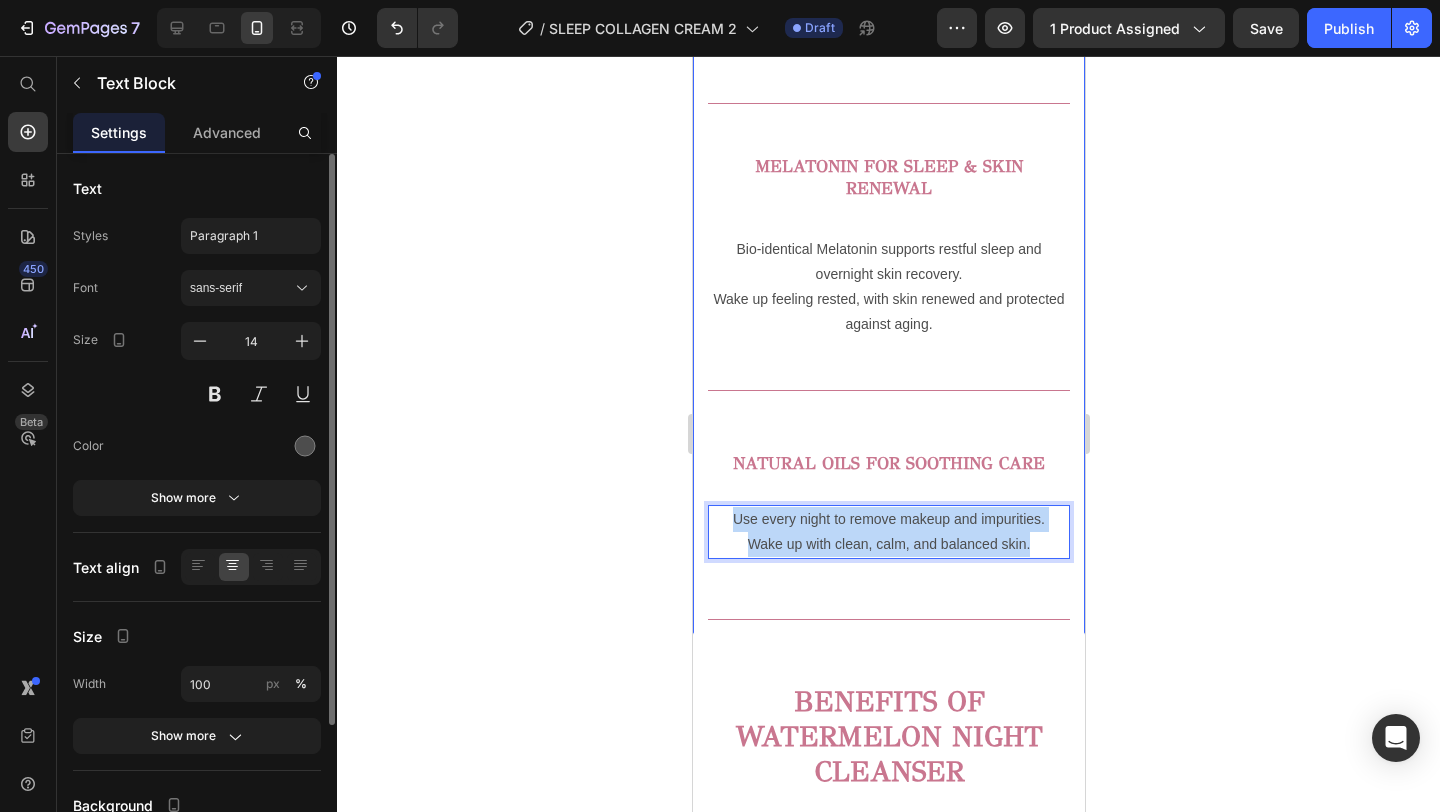 drag, startPoint x: 1041, startPoint y: 546, endPoint x: 689, endPoint y: 491, distance: 356.27097 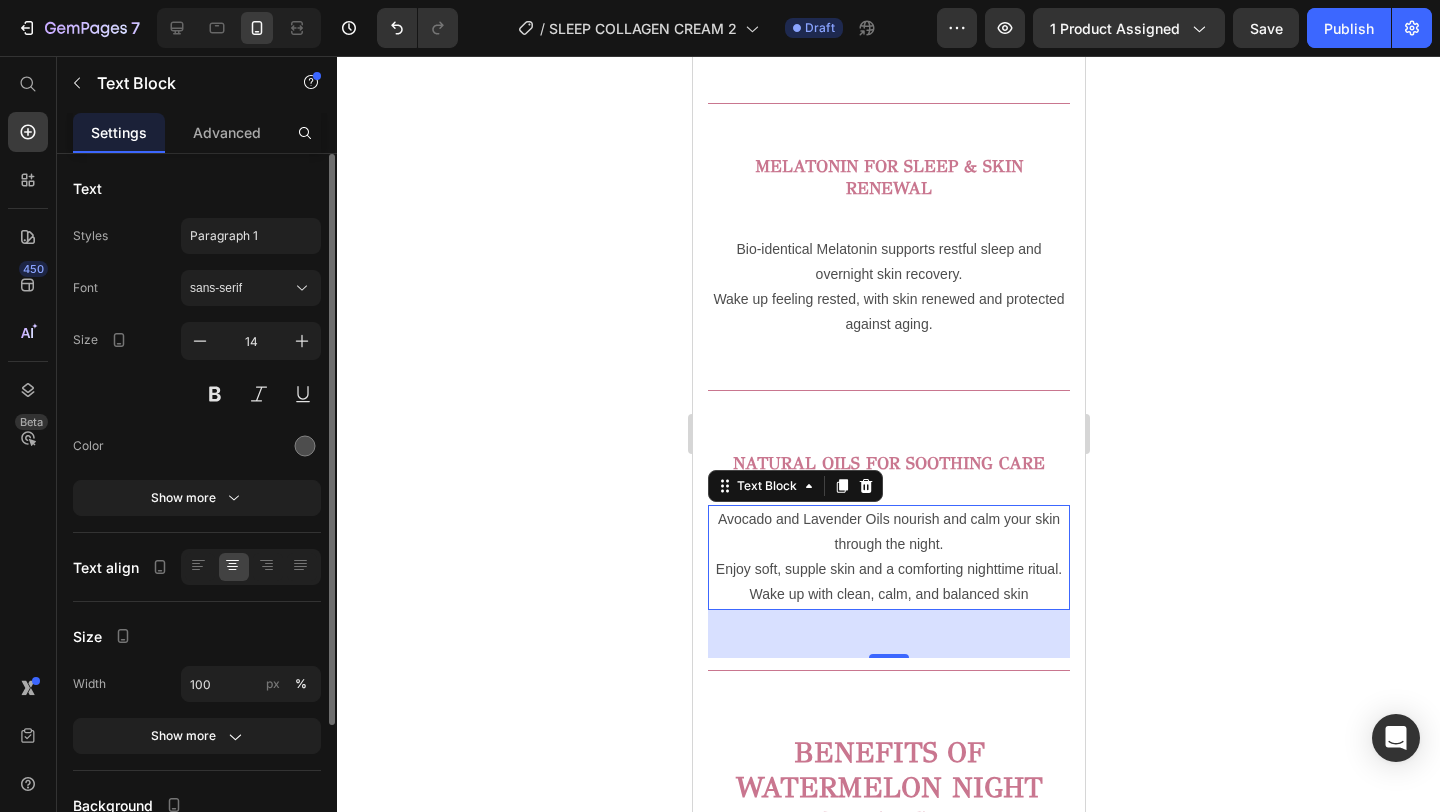 click 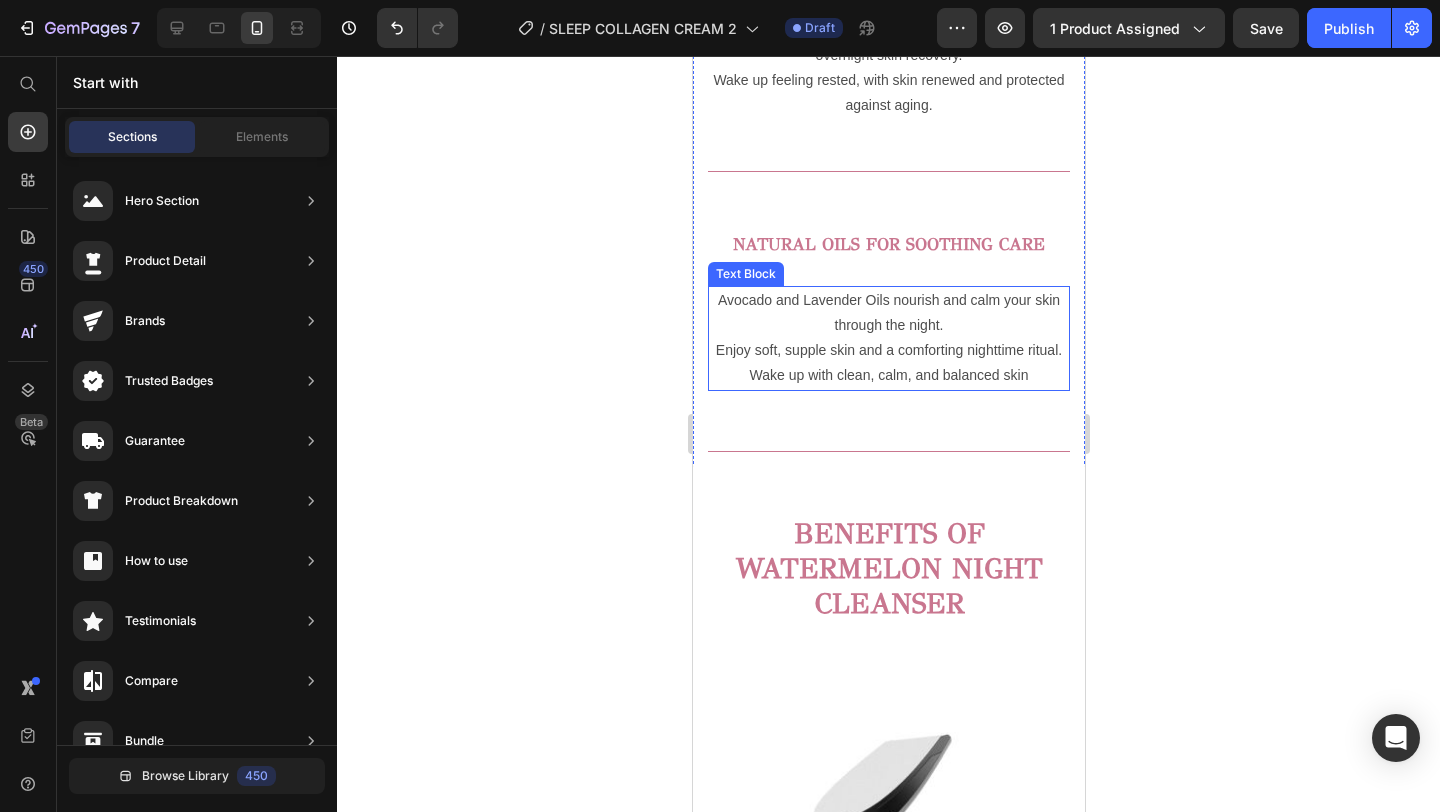 scroll, scrollTop: 2071, scrollLeft: 0, axis: vertical 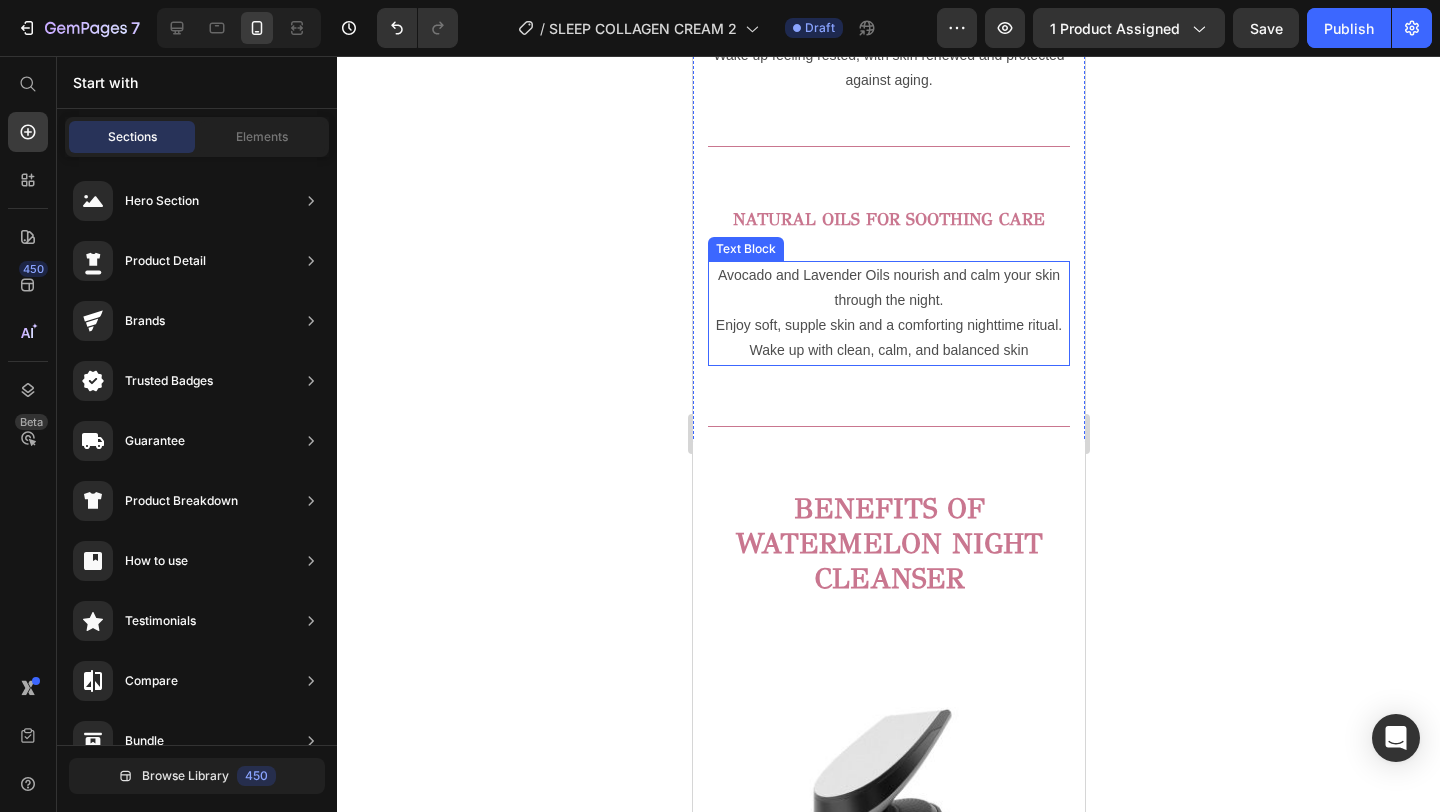 click on "BENEFITS OF WATERMELON NIGHT CLEANSER" at bounding box center [888, 543] 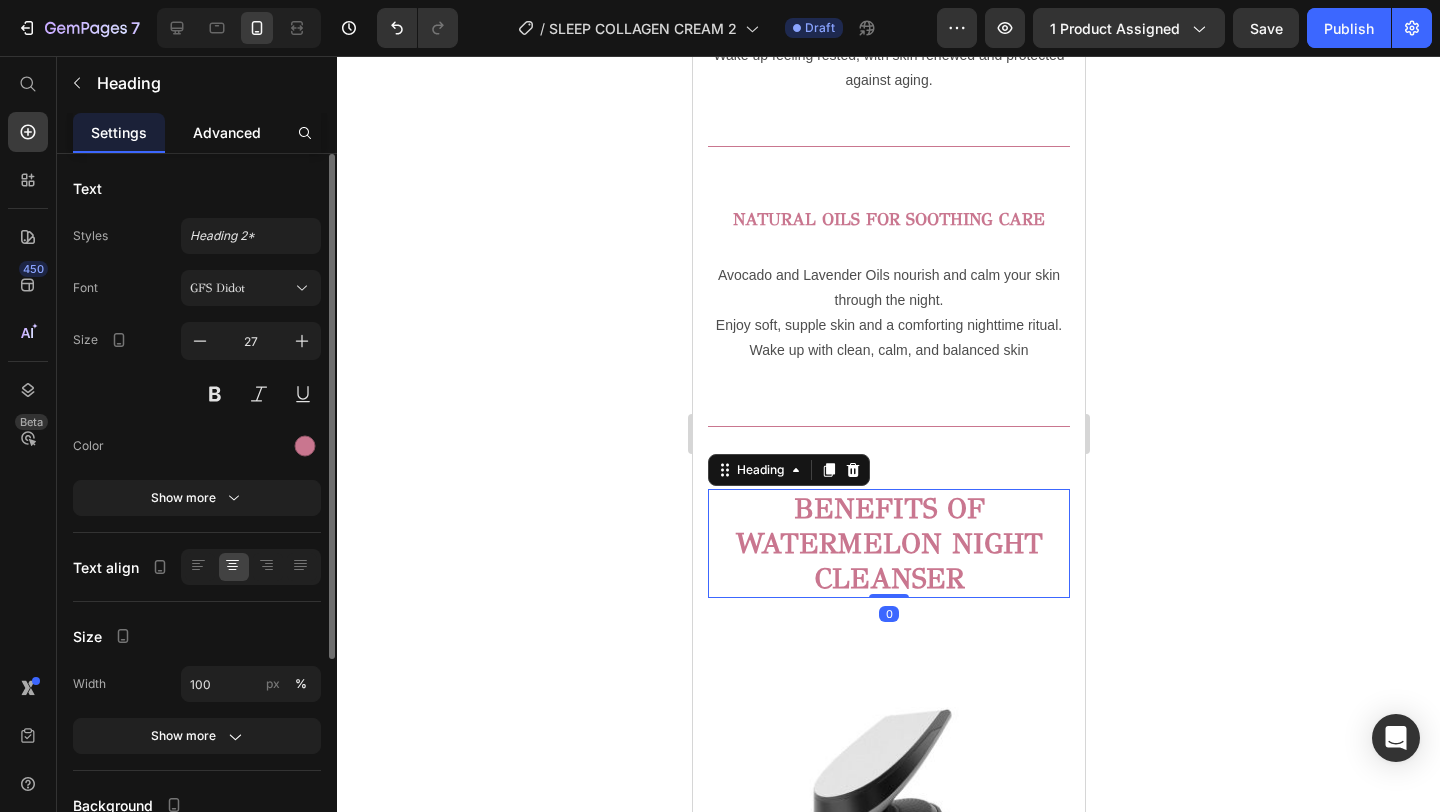 click on "Advanced" at bounding box center [227, 132] 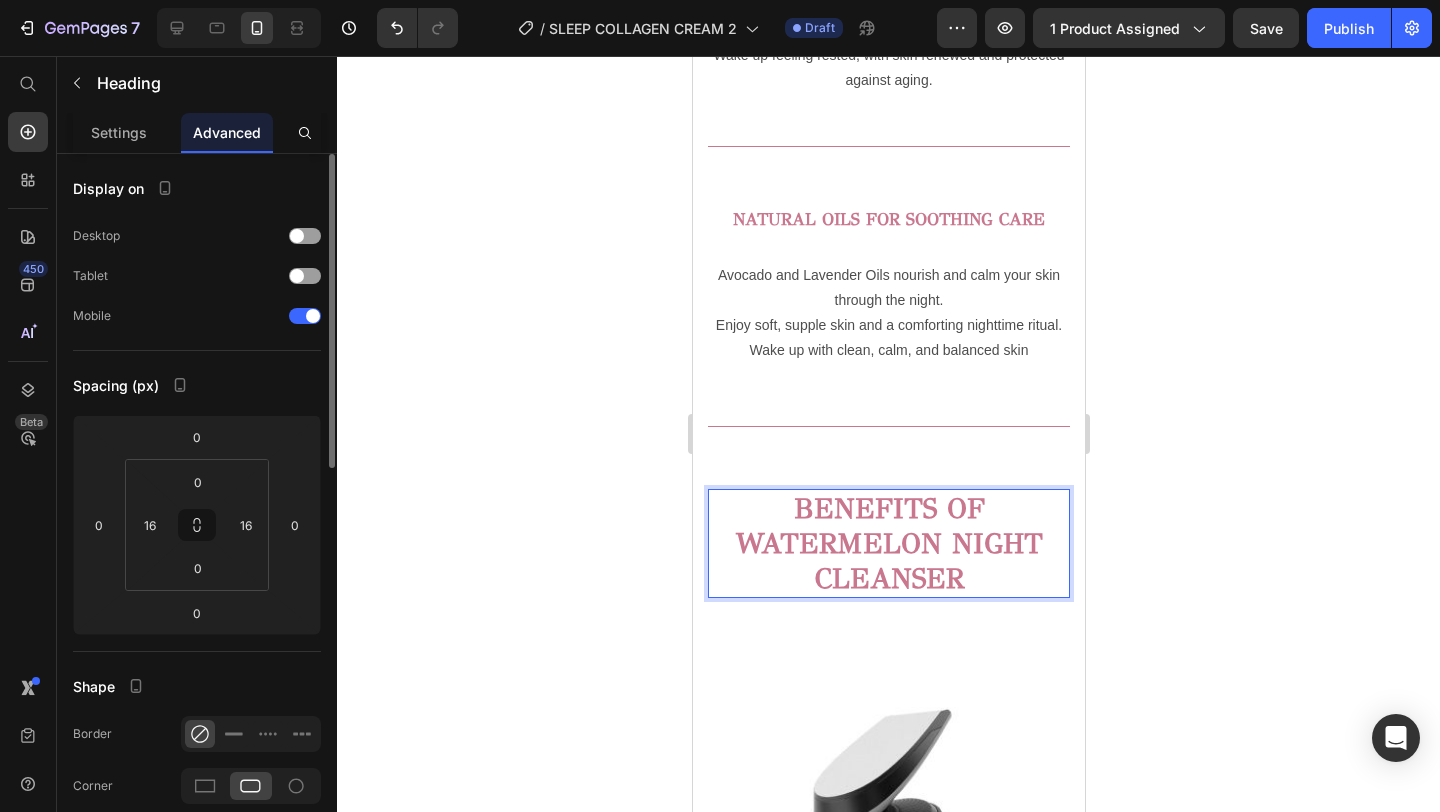 click on "BENEFITS OF WATERMELON NIGHT CLEANSER" at bounding box center [888, 543] 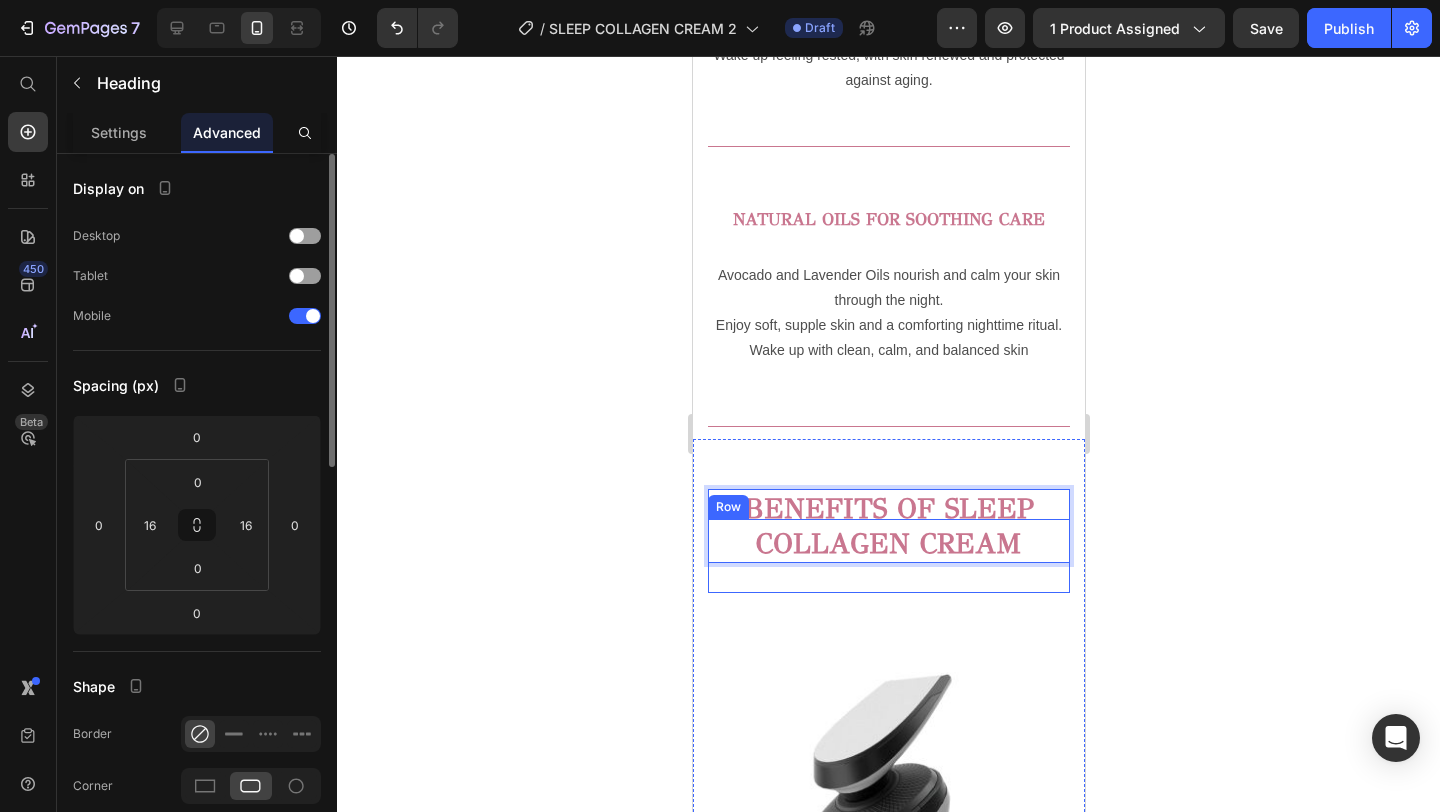 click 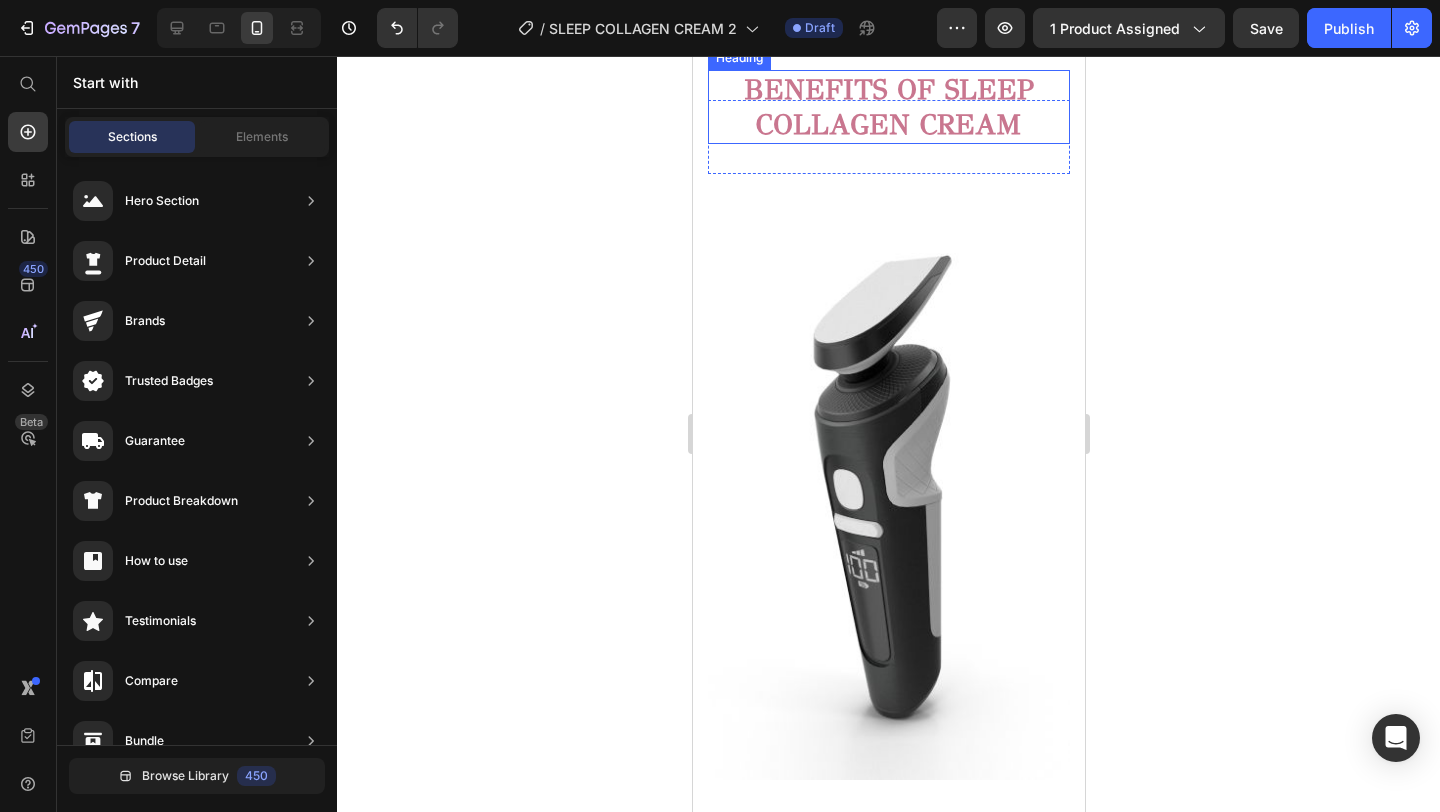 scroll, scrollTop: 2948, scrollLeft: 0, axis: vertical 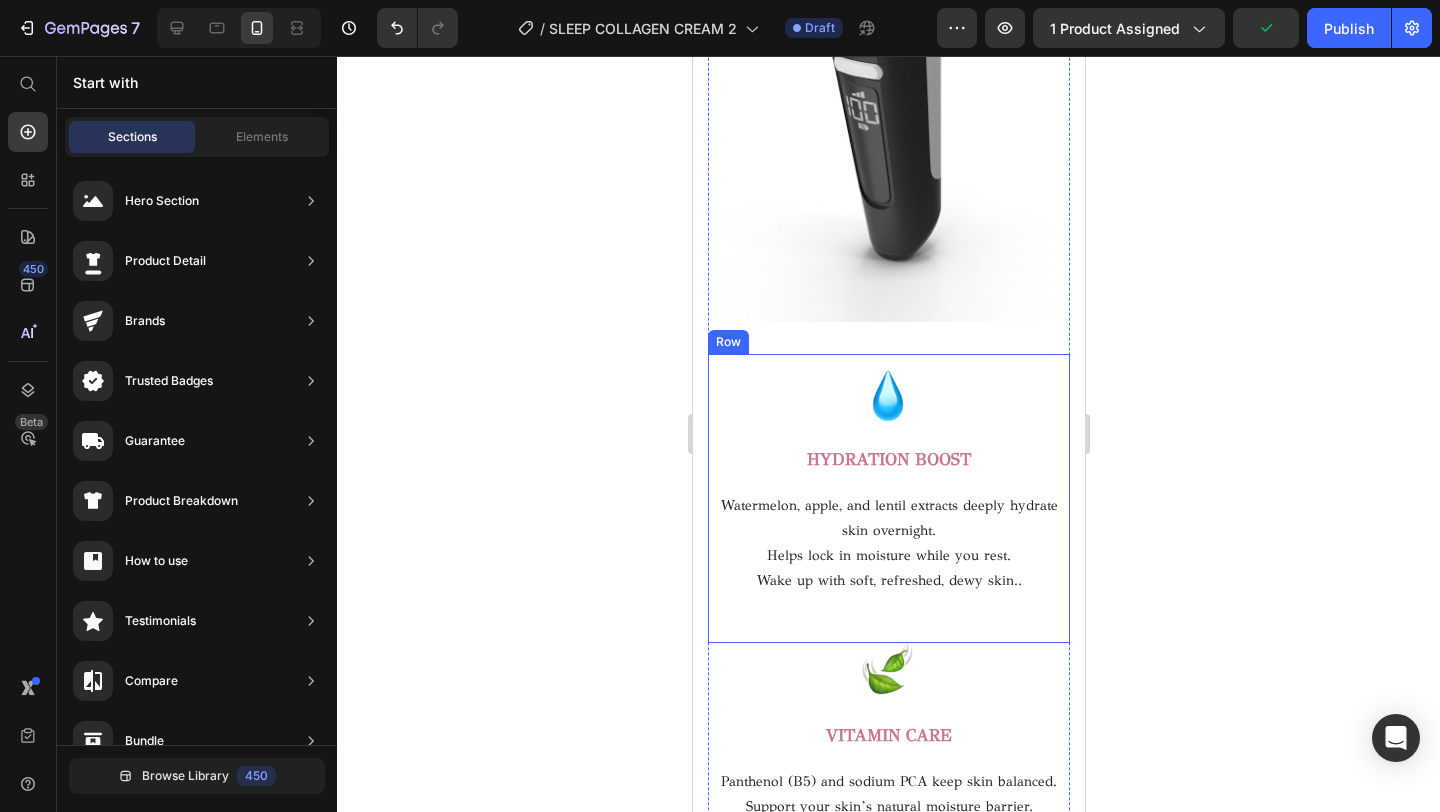 click on "HYDRATION BOOST" at bounding box center (888, 460) 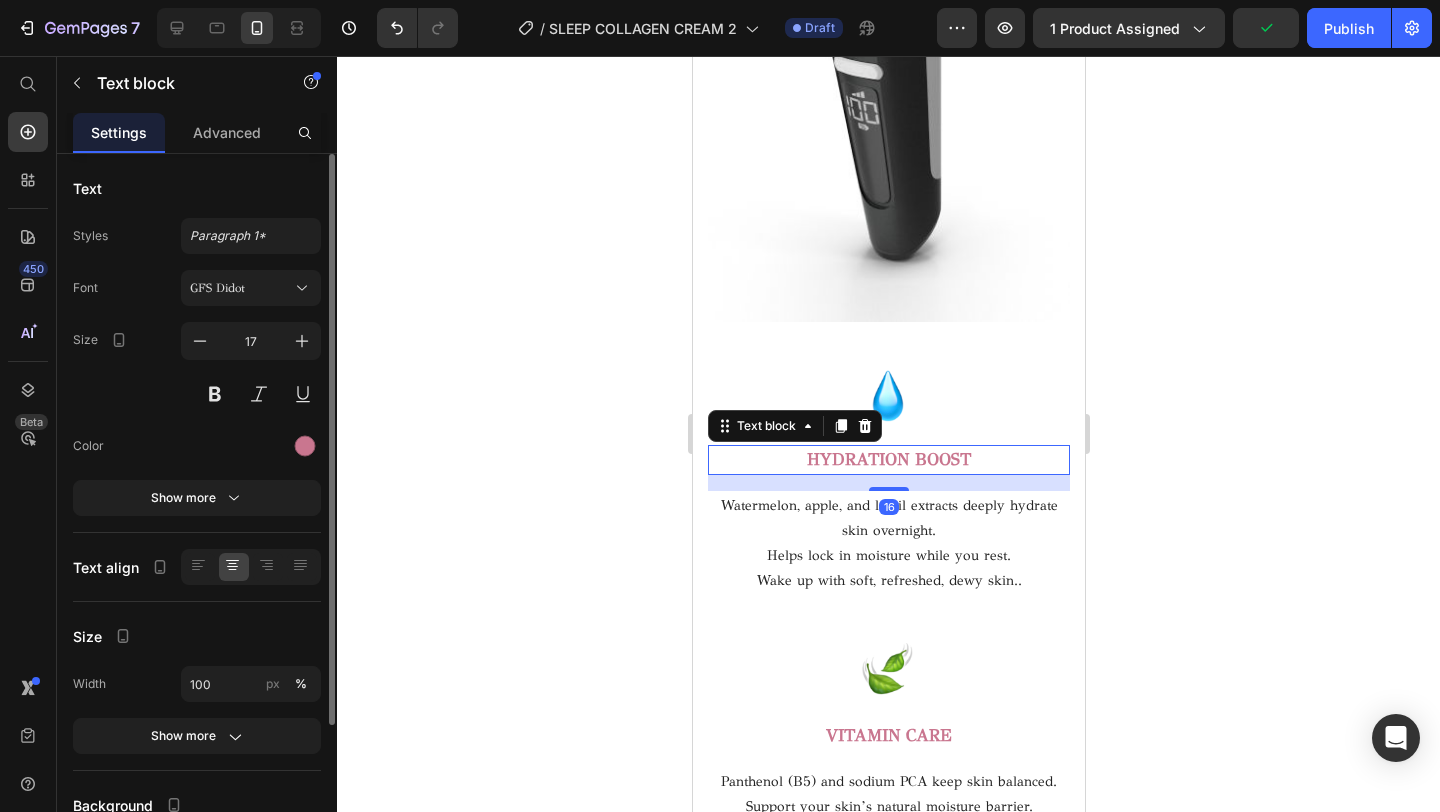 click on "HYDRATION BOOST" at bounding box center [888, 459] 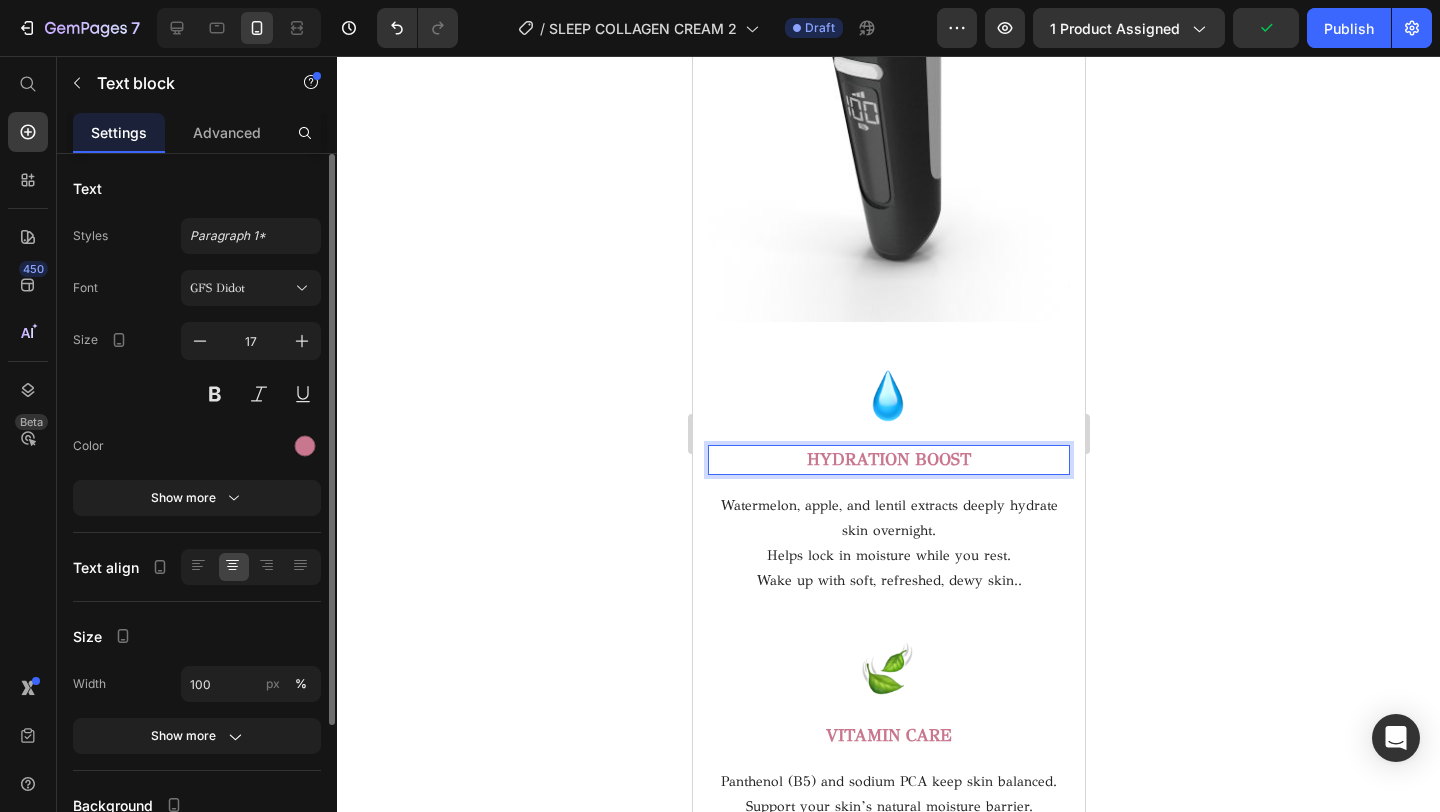 click on "HYDRATION BOOST" at bounding box center [888, 459] 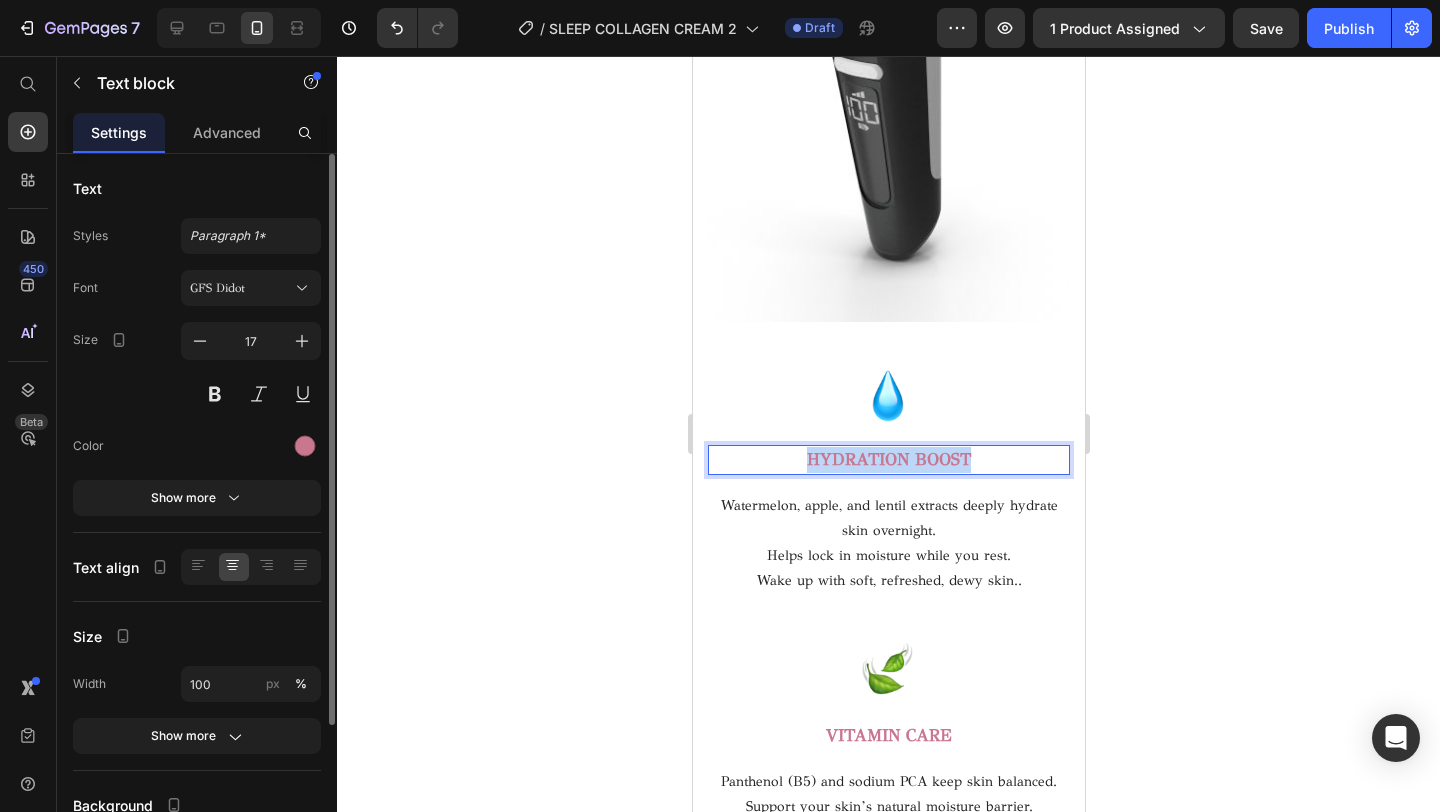 drag, startPoint x: 967, startPoint y: 457, endPoint x: 854, endPoint y: 457, distance: 113 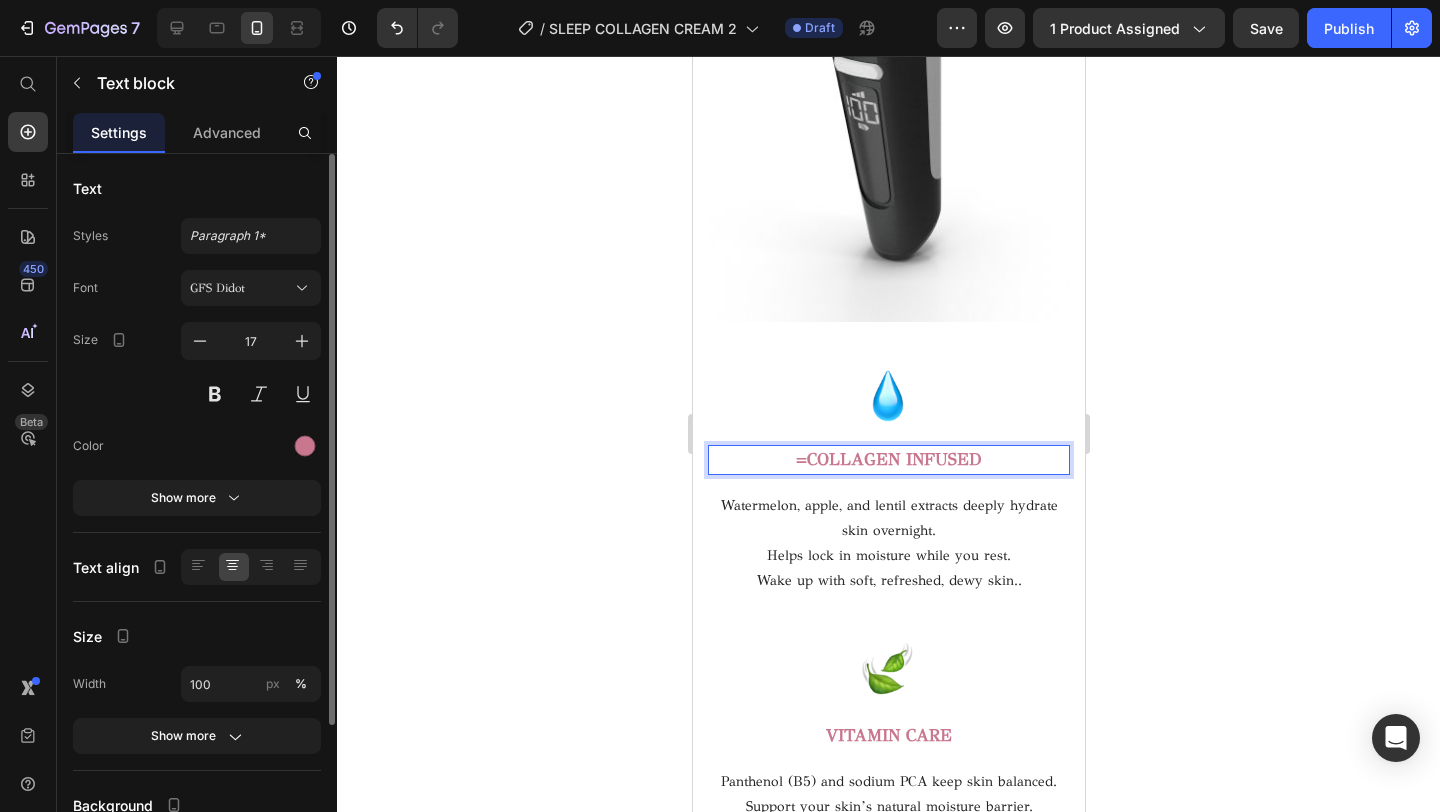 click on "=COLLAGEN INFUSED" at bounding box center (888, 459) 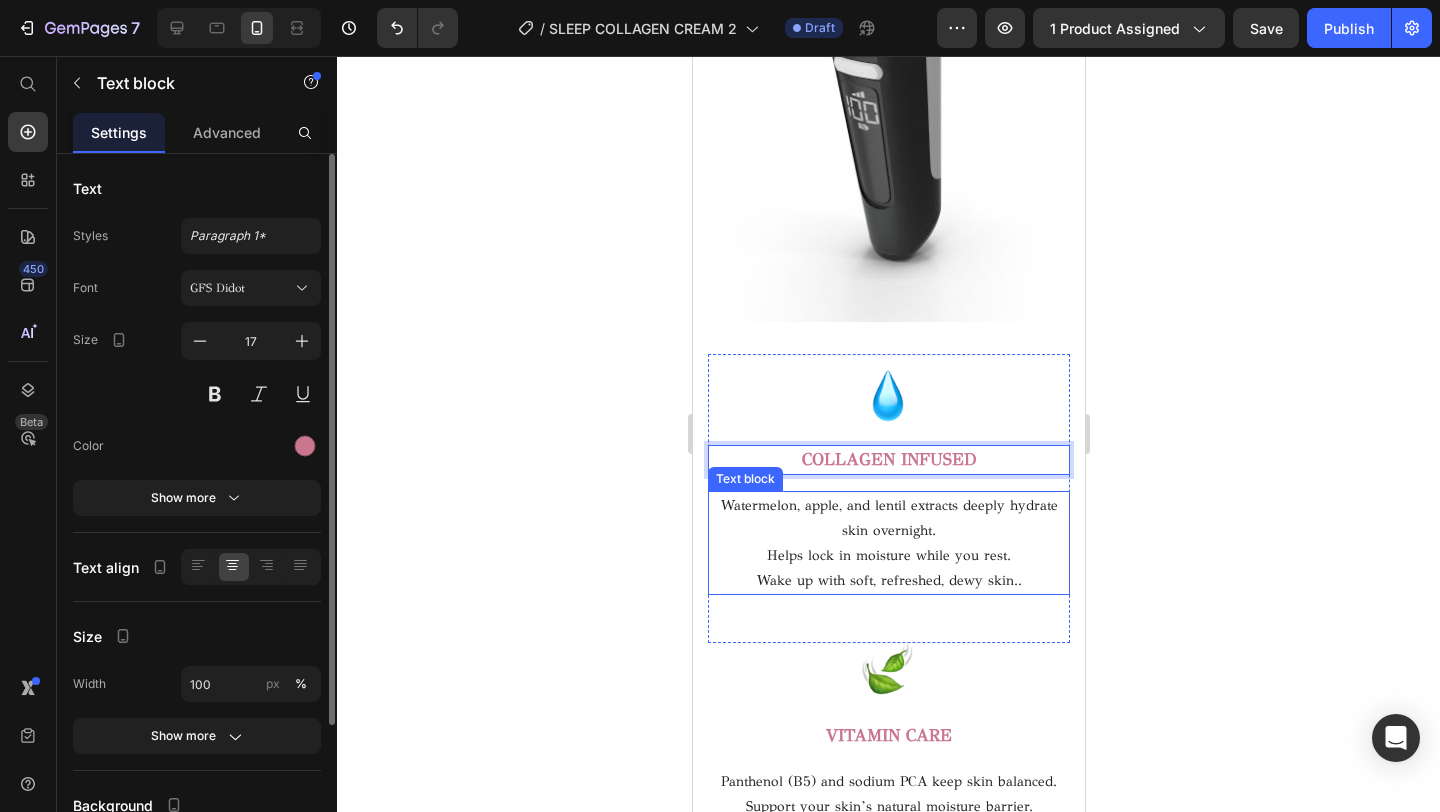 click on "Helps lock in moisture while you rest." at bounding box center (888, 555) 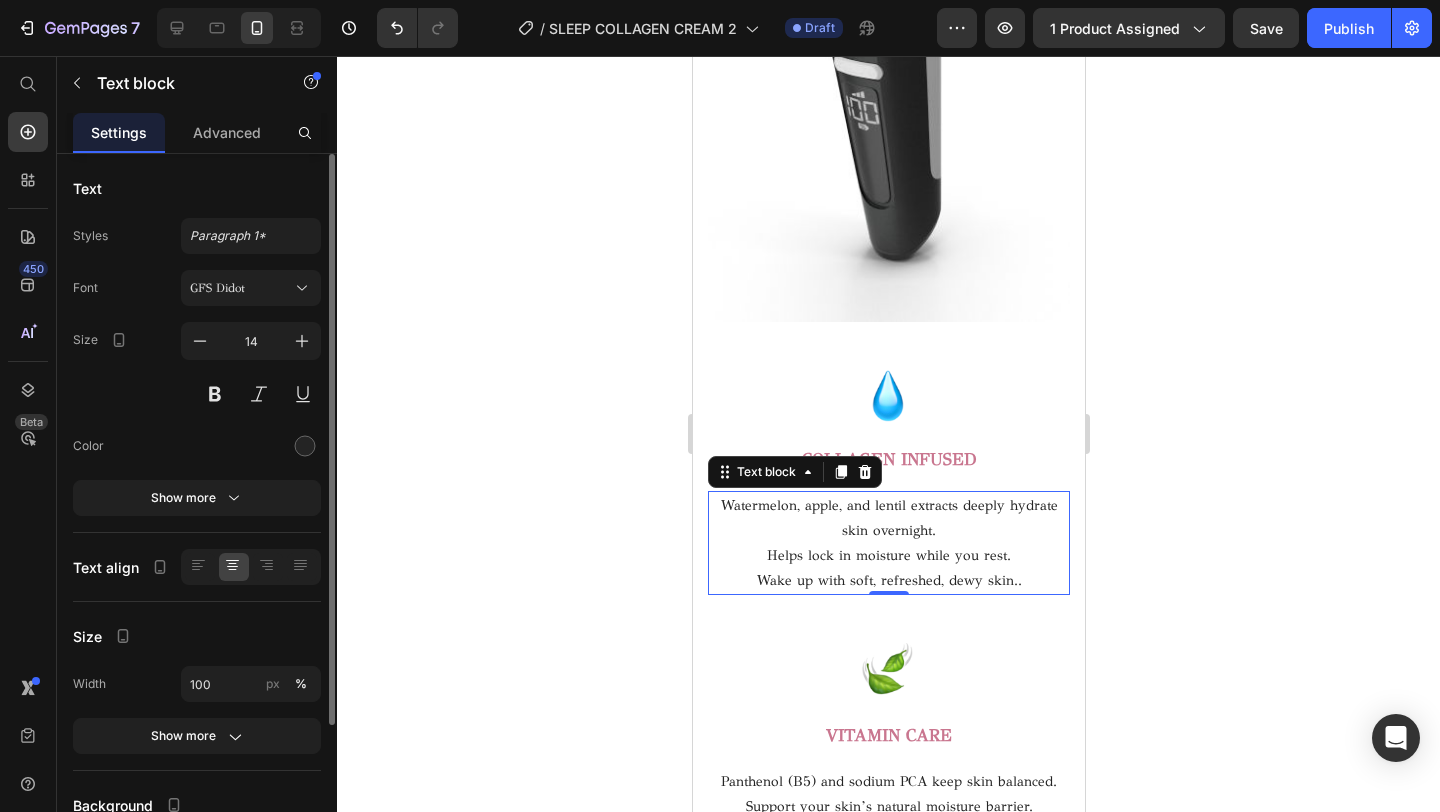 click on "Helps lock in moisture while you rest." at bounding box center (888, 555) 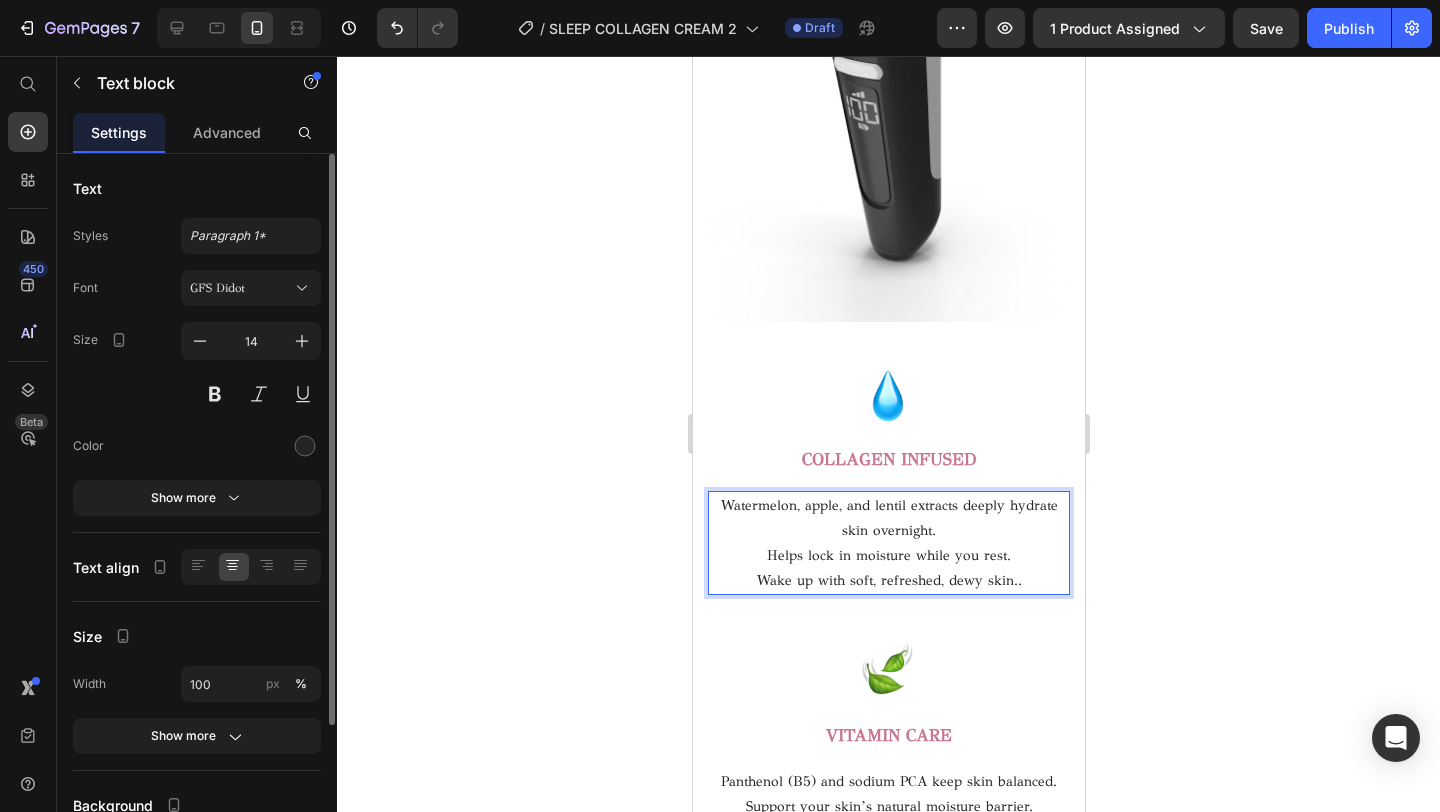click on "Wake up with soft, refreshed, dewy skin.." at bounding box center (888, 580) 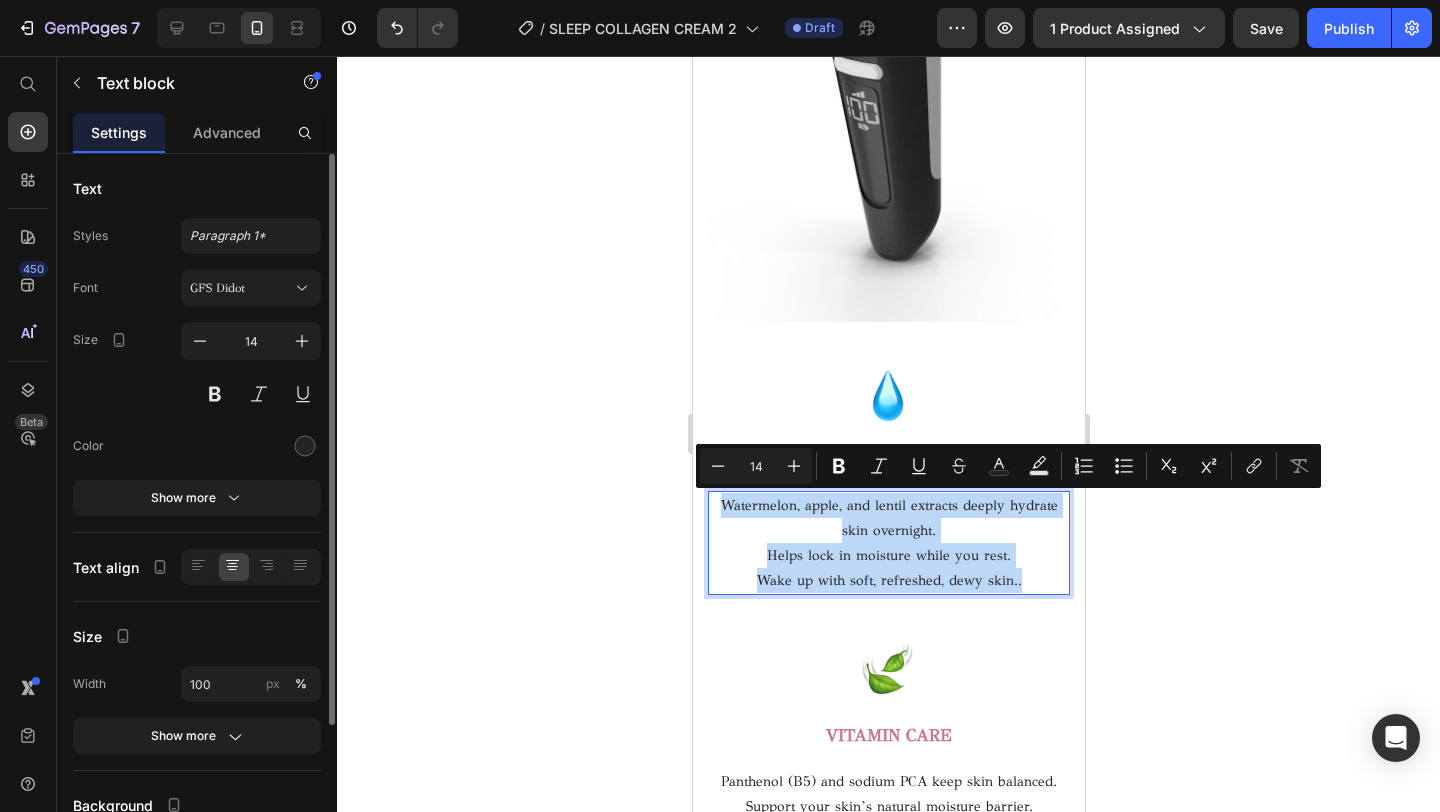 drag, startPoint x: 1030, startPoint y: 582, endPoint x: 668, endPoint y: 493, distance: 372.7801 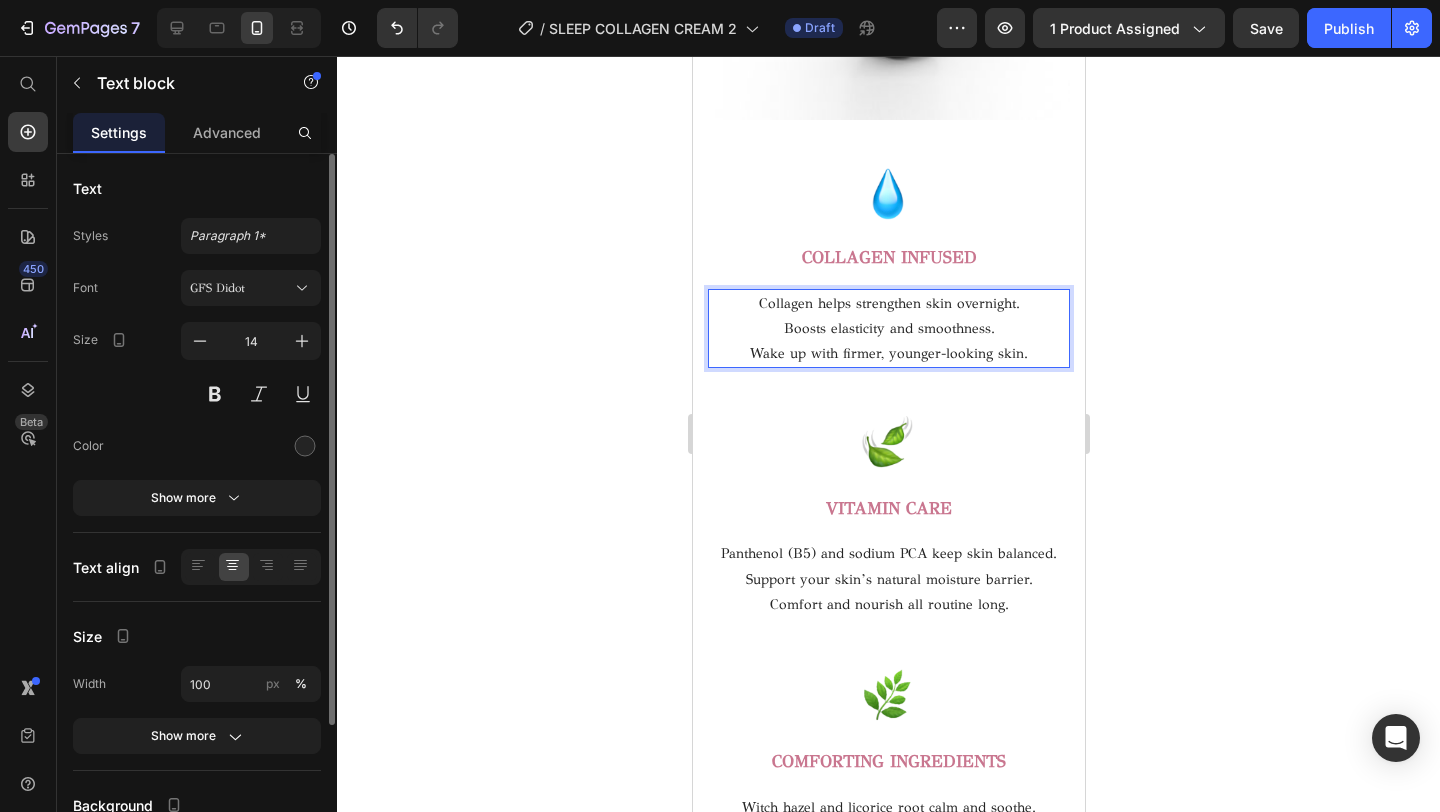 scroll, scrollTop: 3155, scrollLeft: 0, axis: vertical 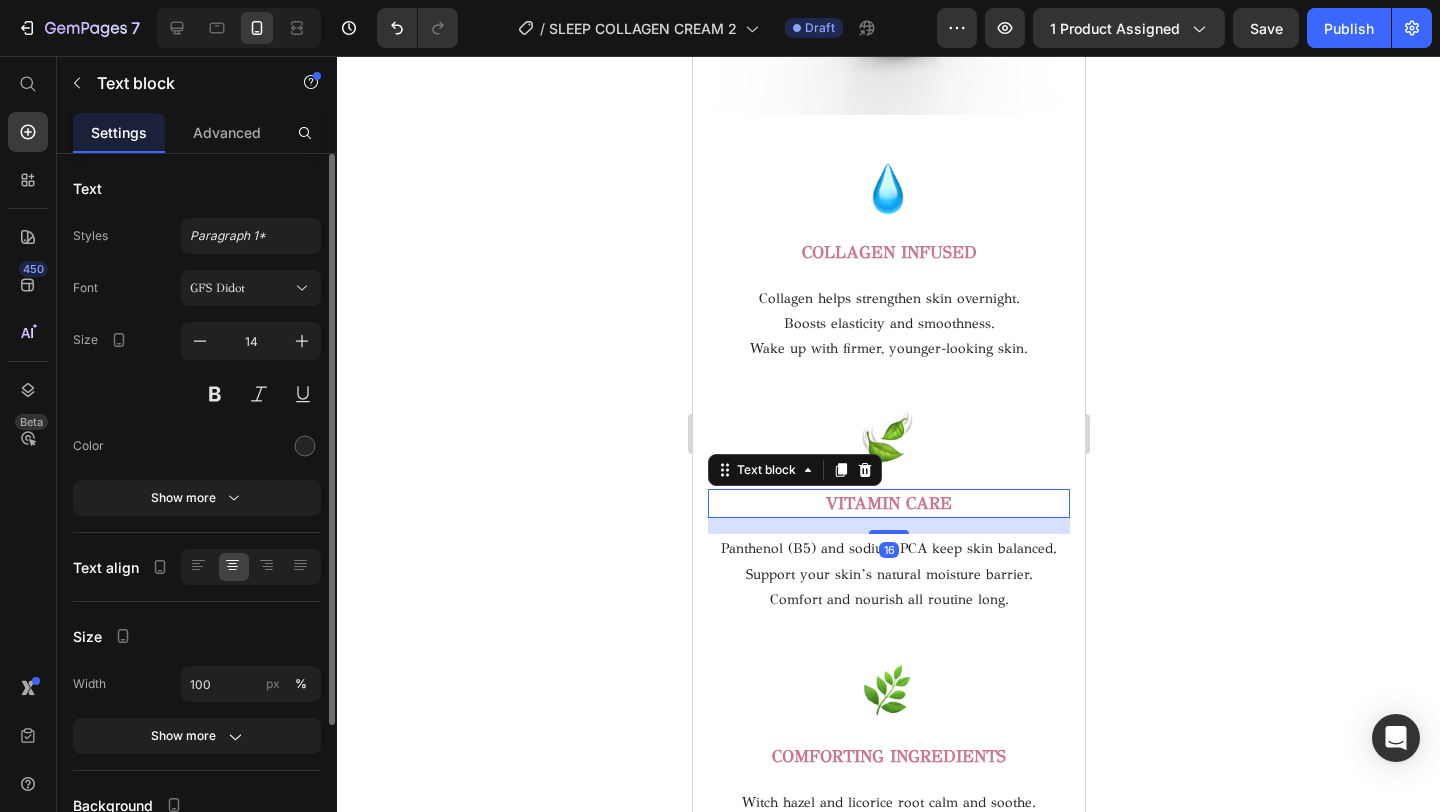 click on "VITAMIN CARE" at bounding box center (888, 504) 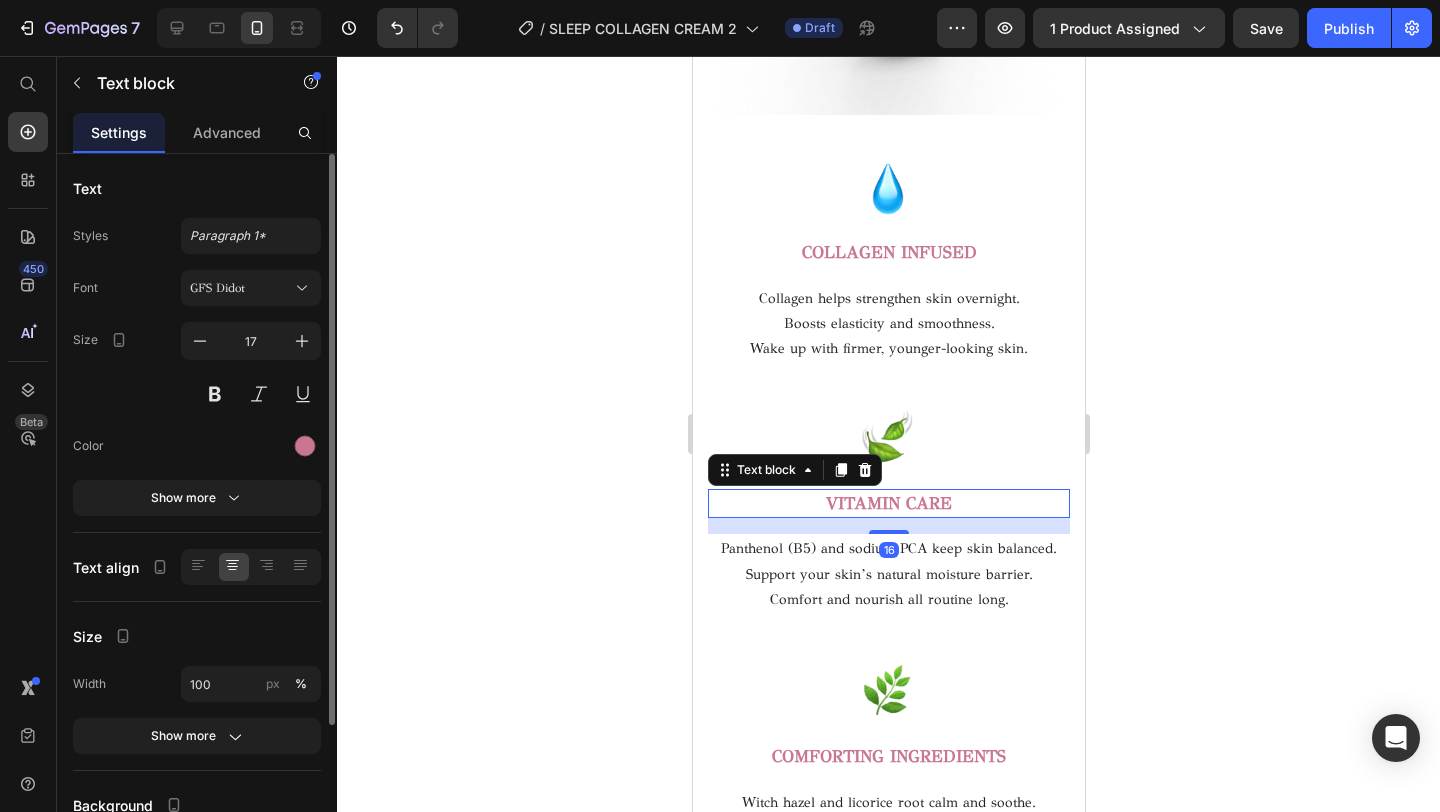 click on "VITAMIN CARE" at bounding box center [888, 503] 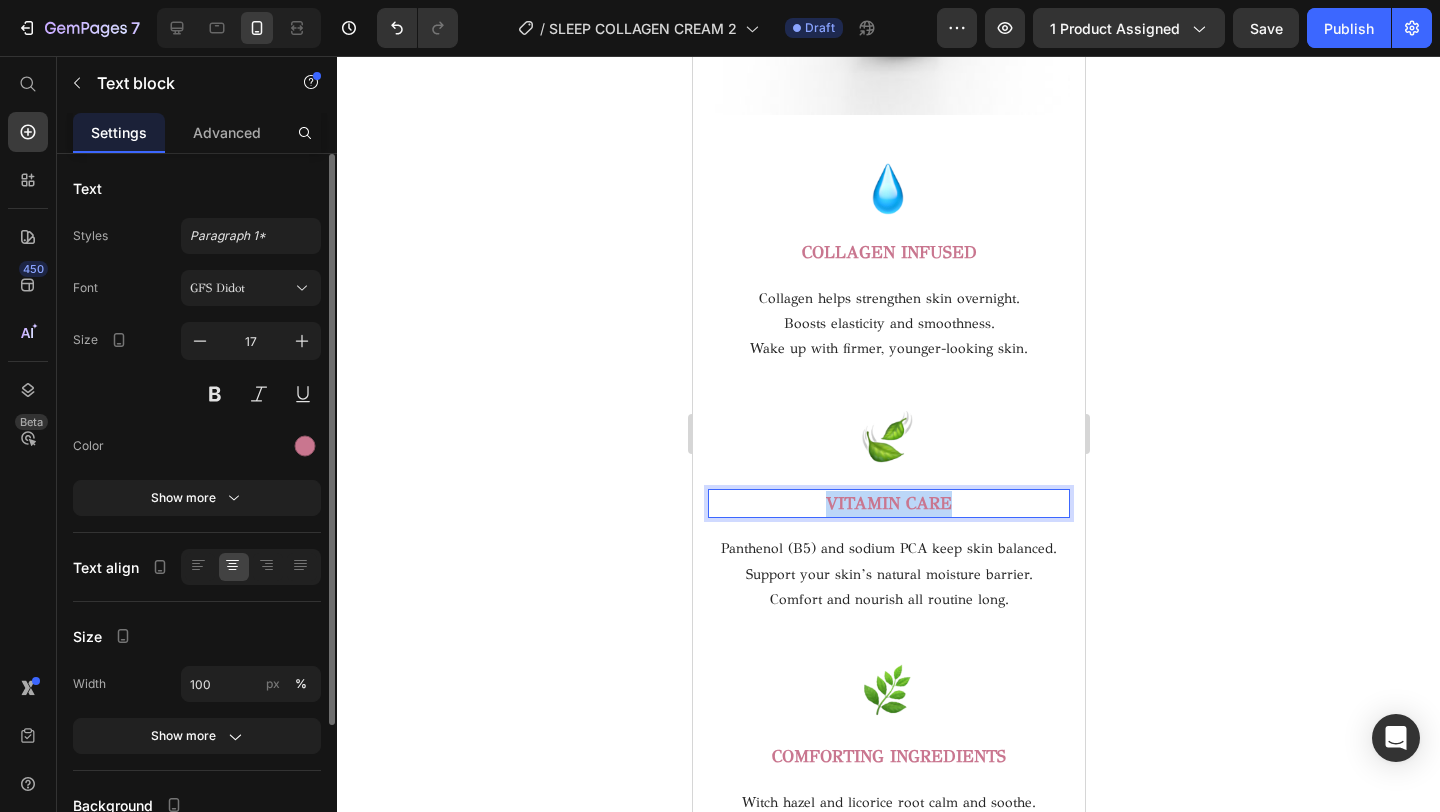 drag, startPoint x: 955, startPoint y: 505, endPoint x: 787, endPoint y: 501, distance: 168.0476 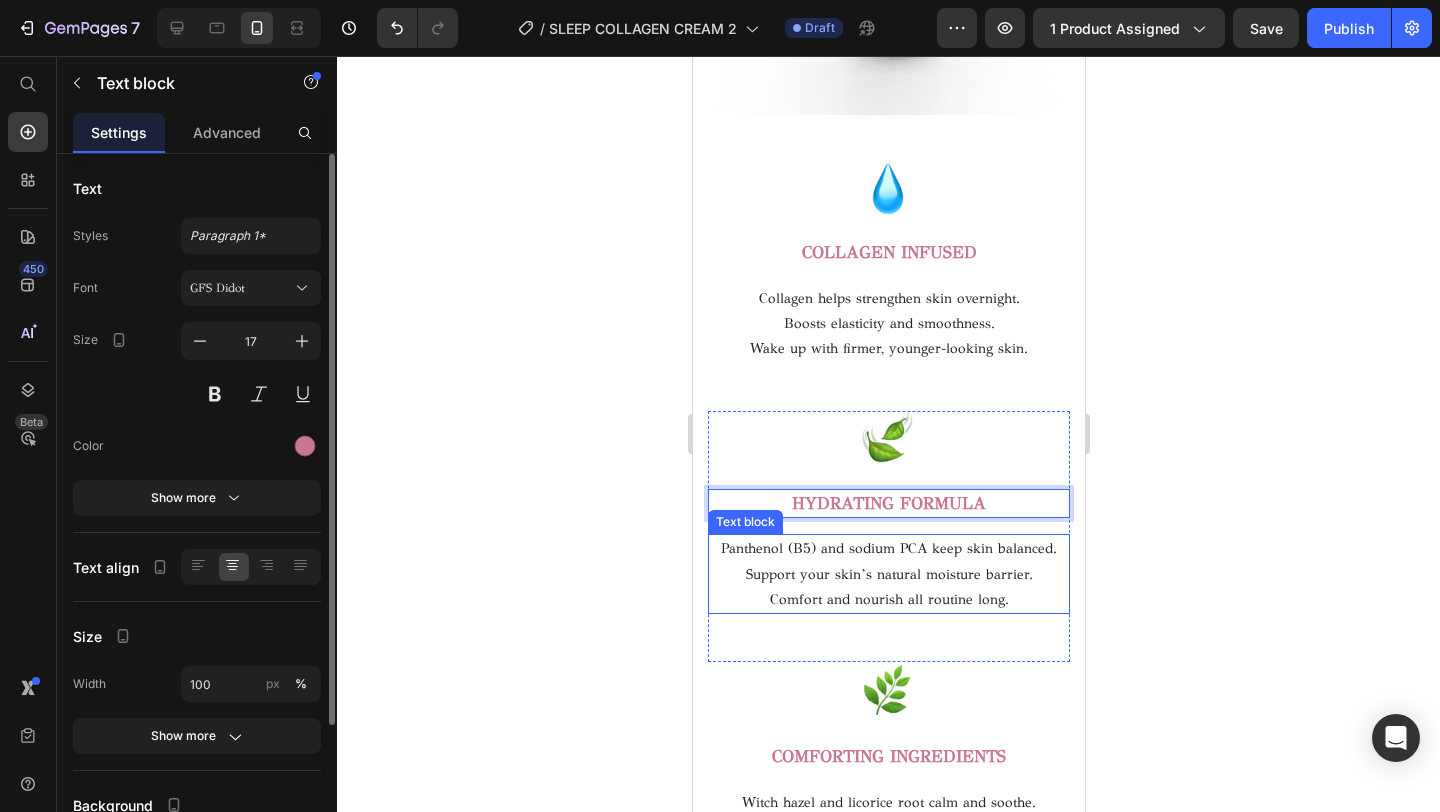 click on "Support your skin’s natural moisture barrier." at bounding box center (888, 574) 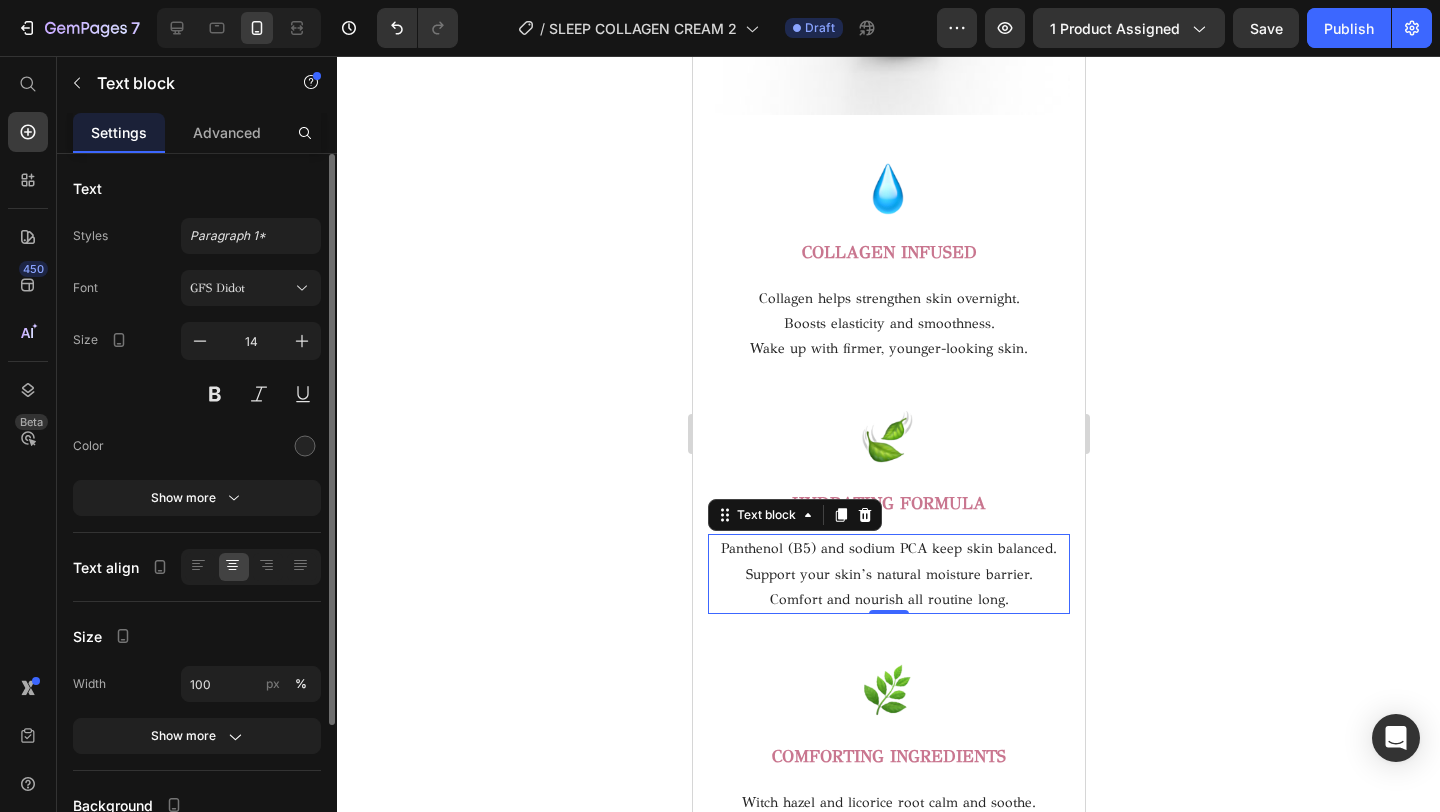 click on "Support your skin’s natural moisture barrier." at bounding box center [888, 574] 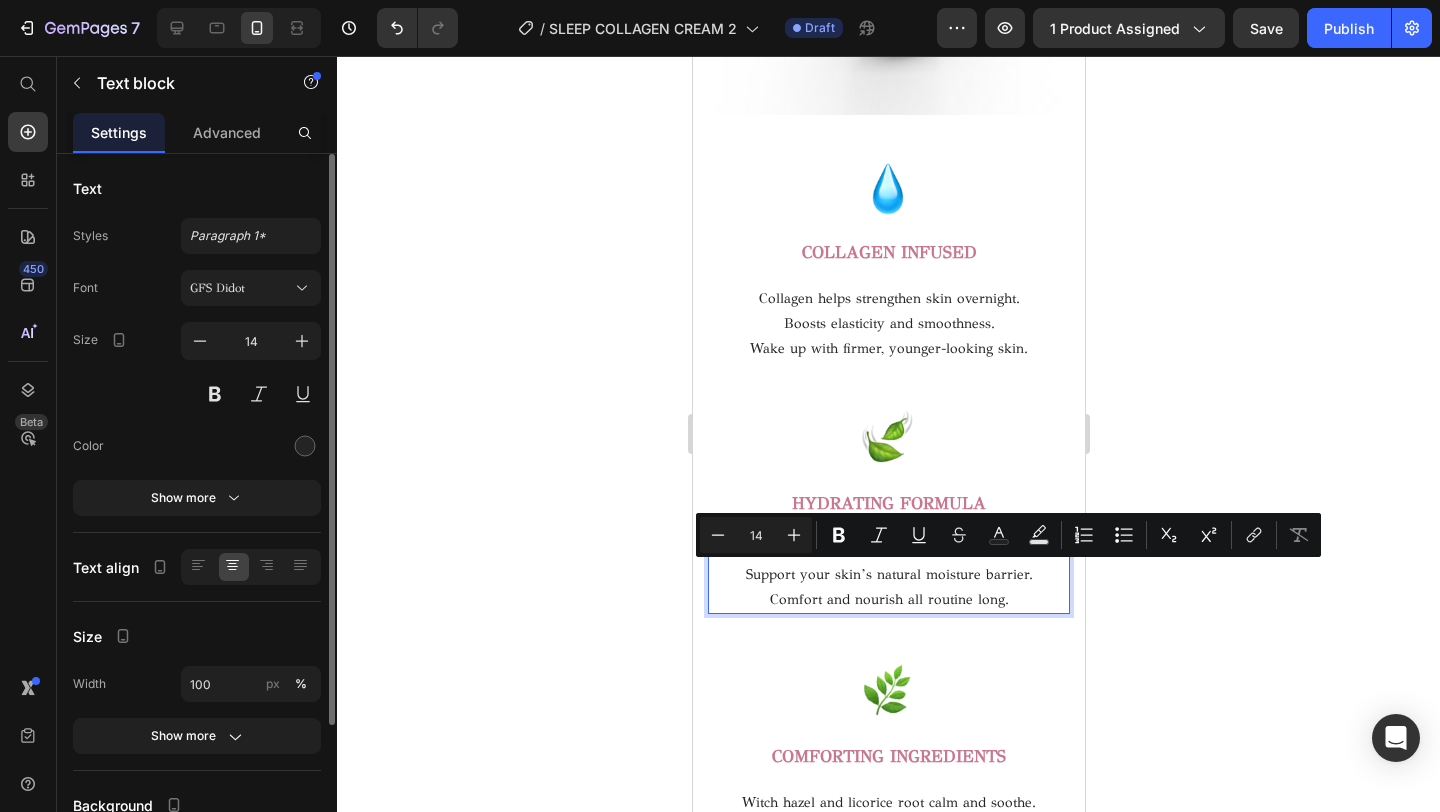 click on "Comfort and nourish all routine long." at bounding box center [888, 599] 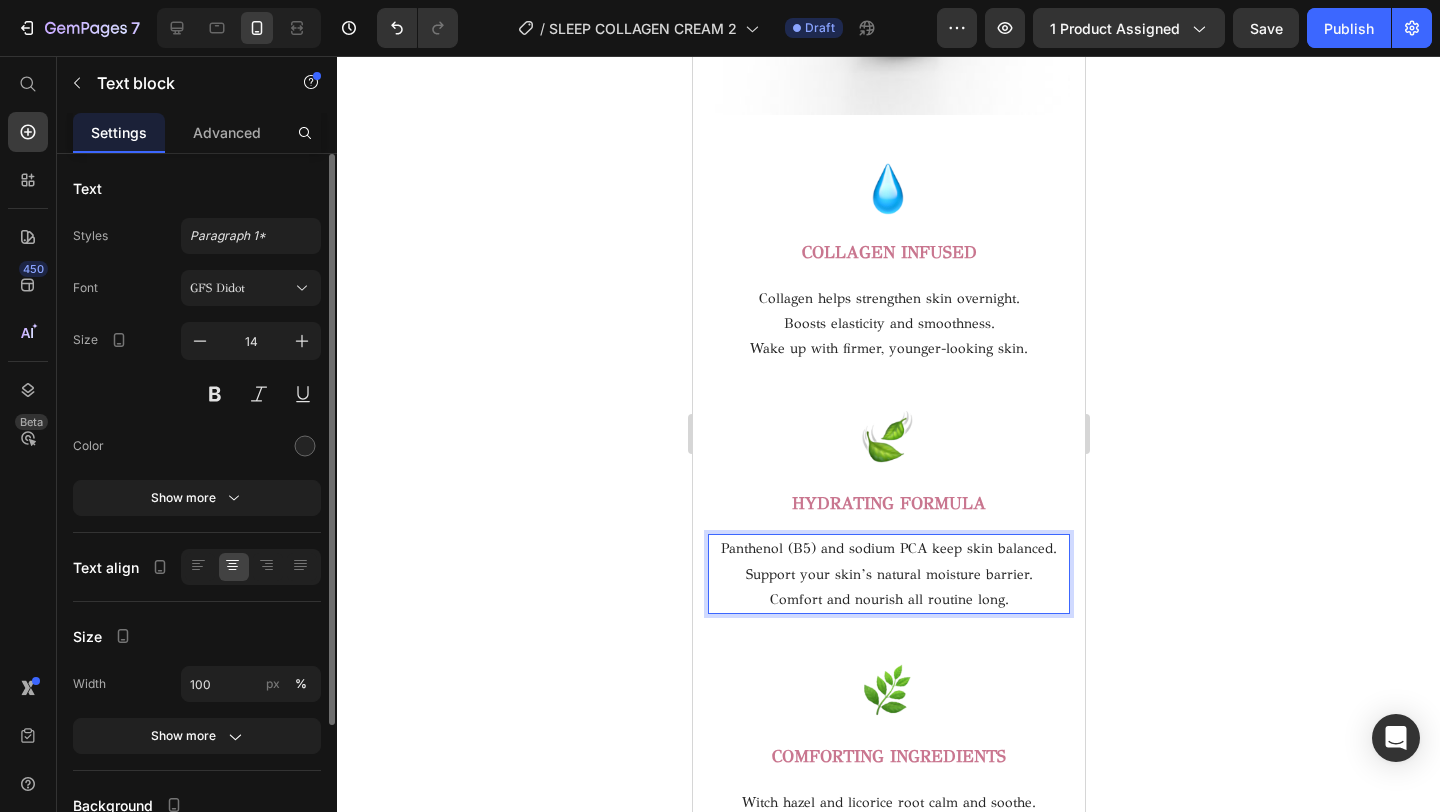 click on "Comfort and nourish all routine long." at bounding box center [888, 599] 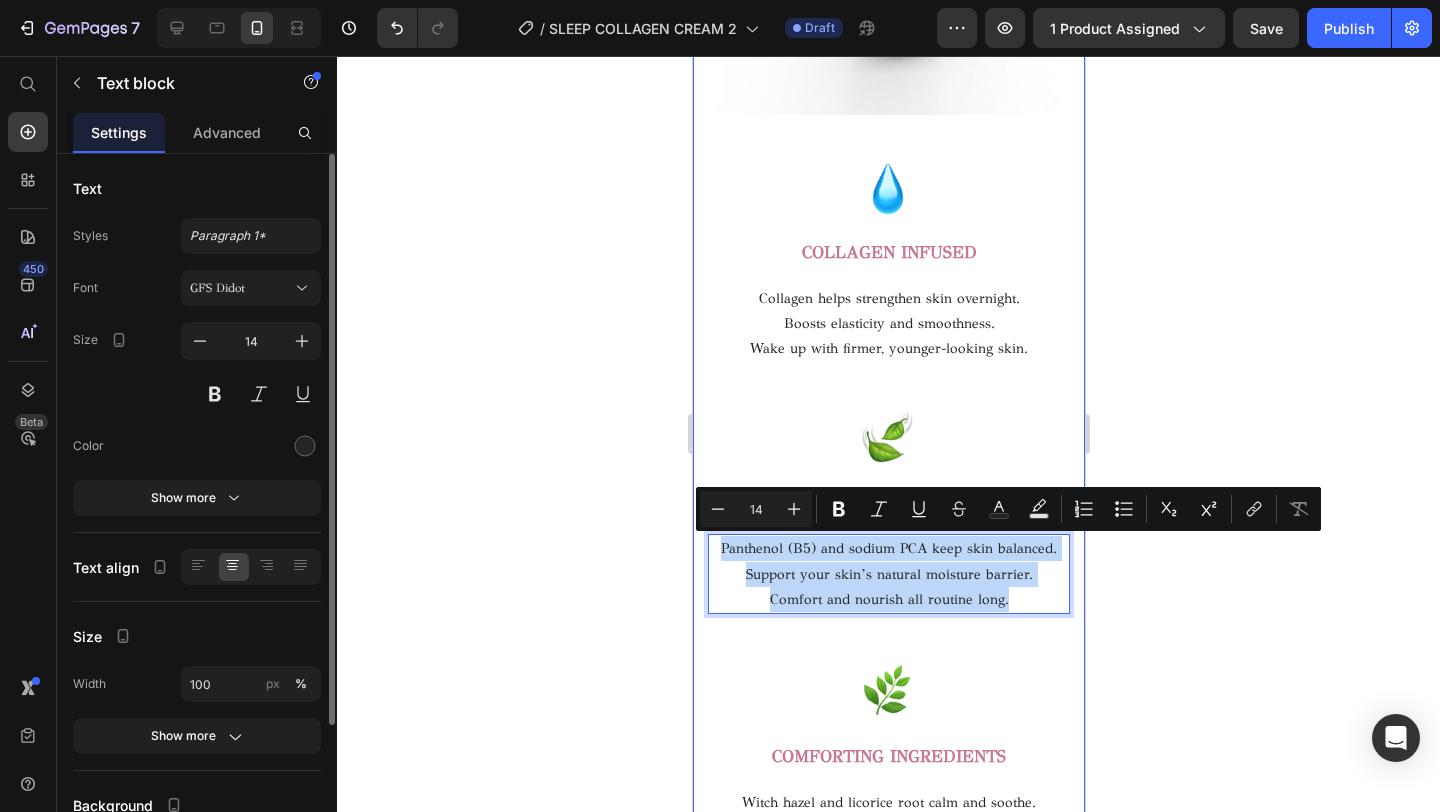 drag, startPoint x: 1013, startPoint y: 594, endPoint x: 696, endPoint y: 536, distance: 322.26233 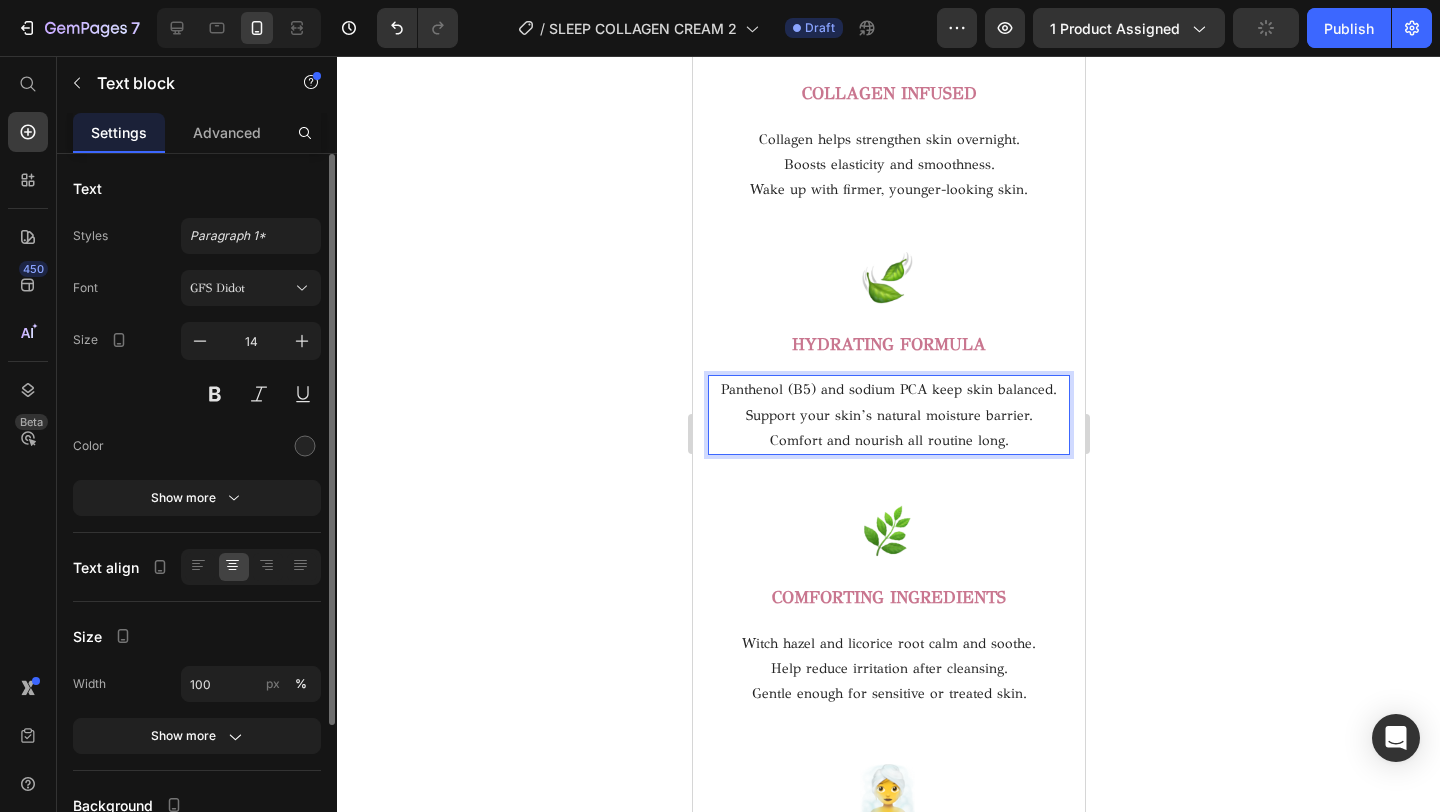 scroll, scrollTop: 3378, scrollLeft: 0, axis: vertical 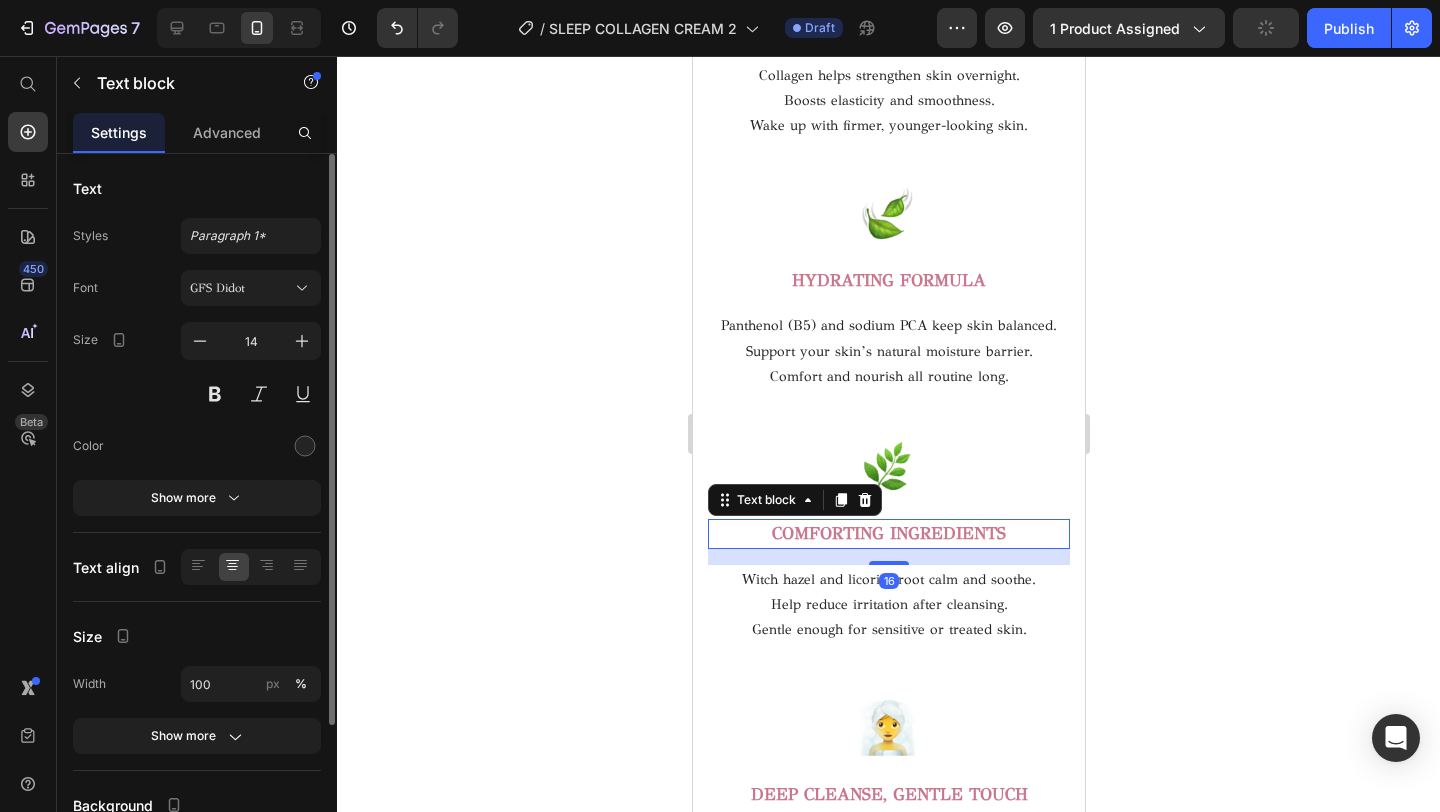 click on "COMFORTING INGREDIENTS" at bounding box center (888, 533) 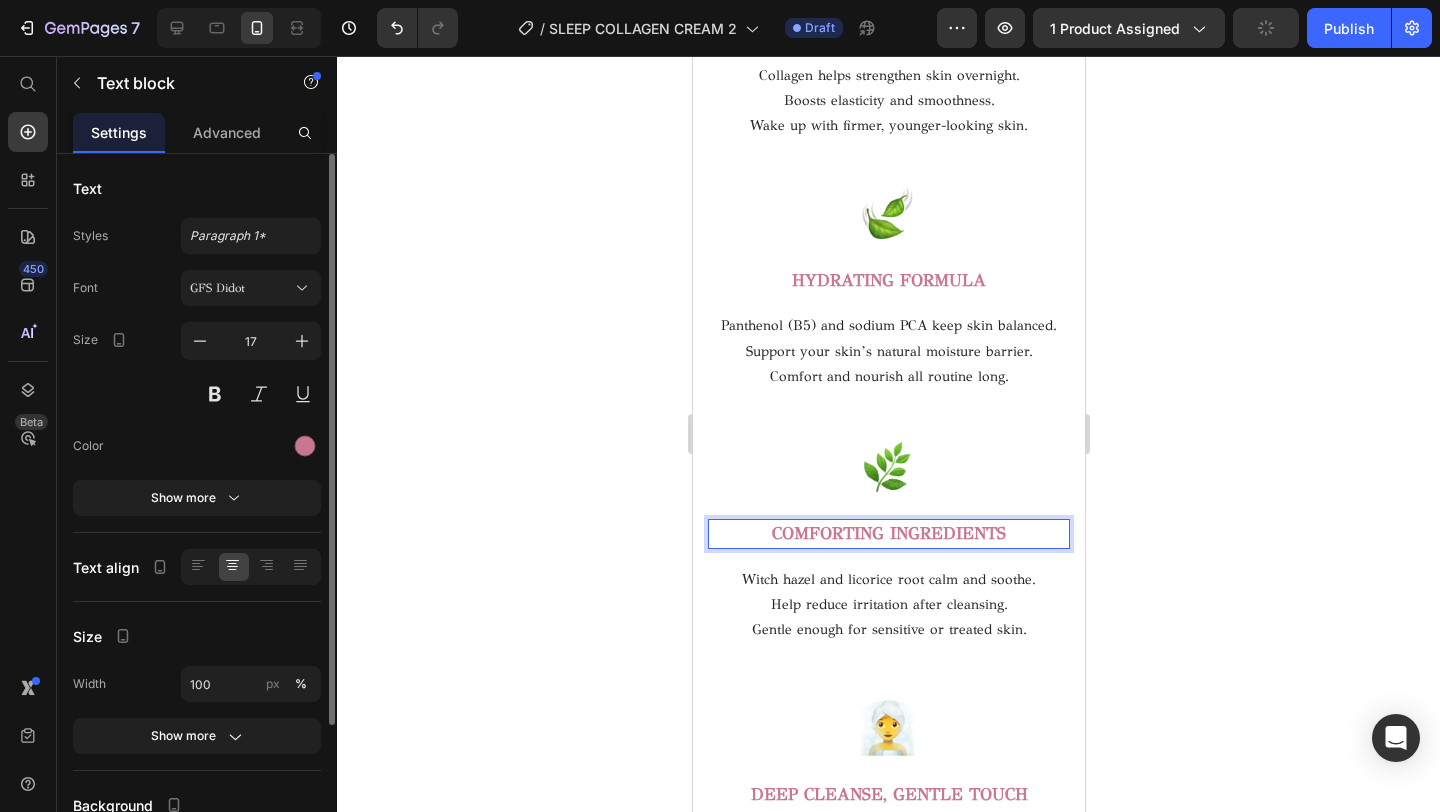 click on "COMFORTING INGREDIENTS" at bounding box center (888, 534) 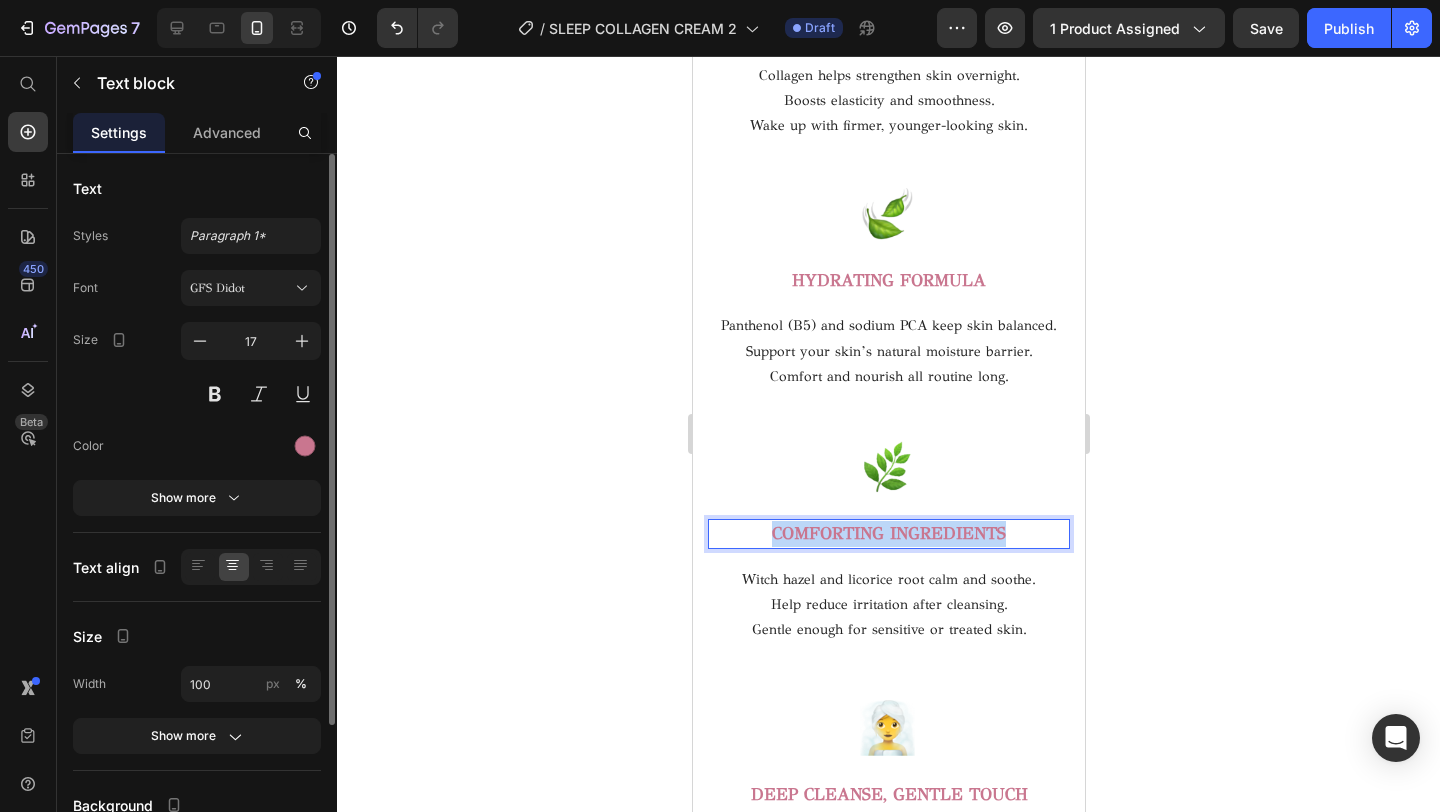 drag, startPoint x: 1020, startPoint y: 526, endPoint x: 758, endPoint y: 522, distance: 262.03052 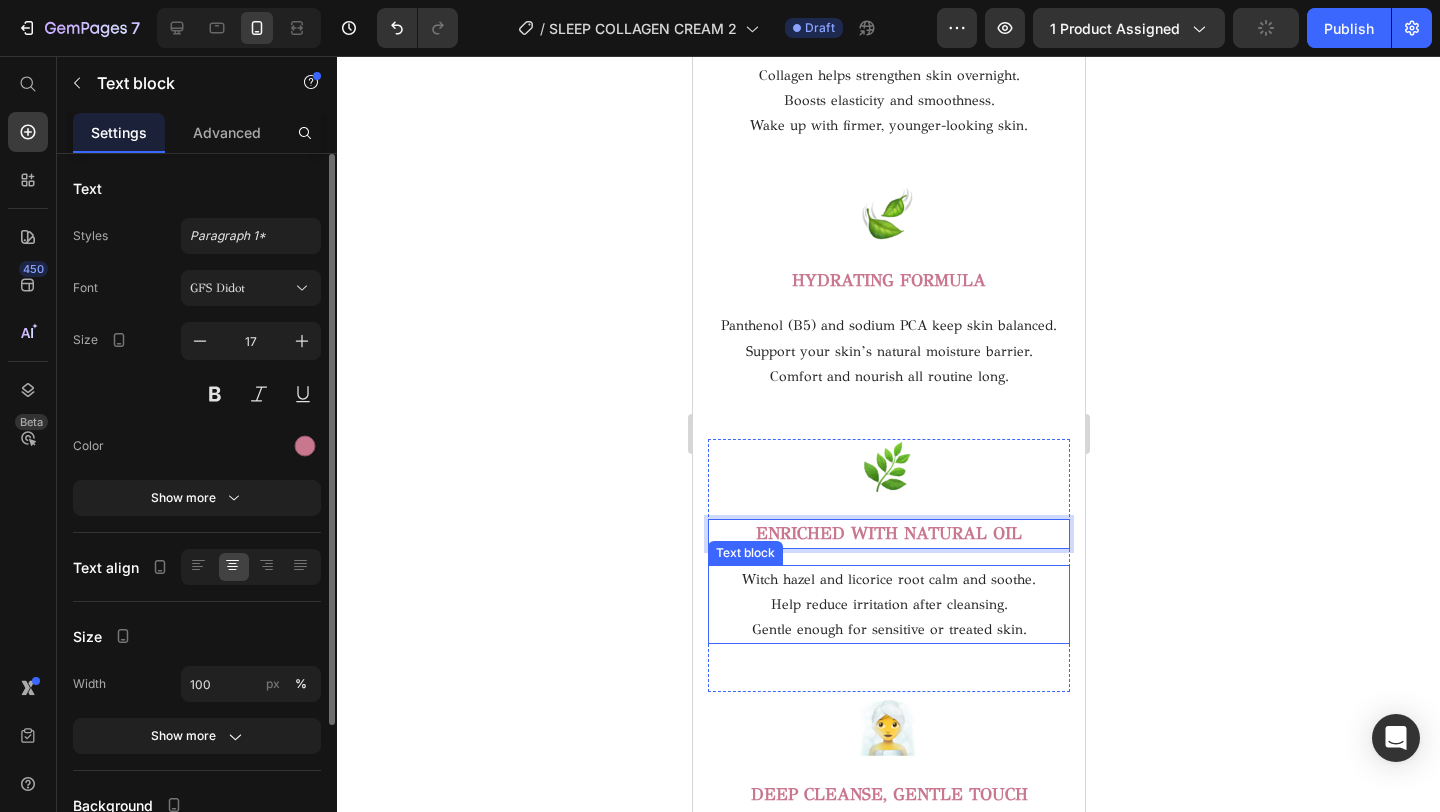 click on "Gentle enough for sensitive or treated skin." at bounding box center [888, 629] 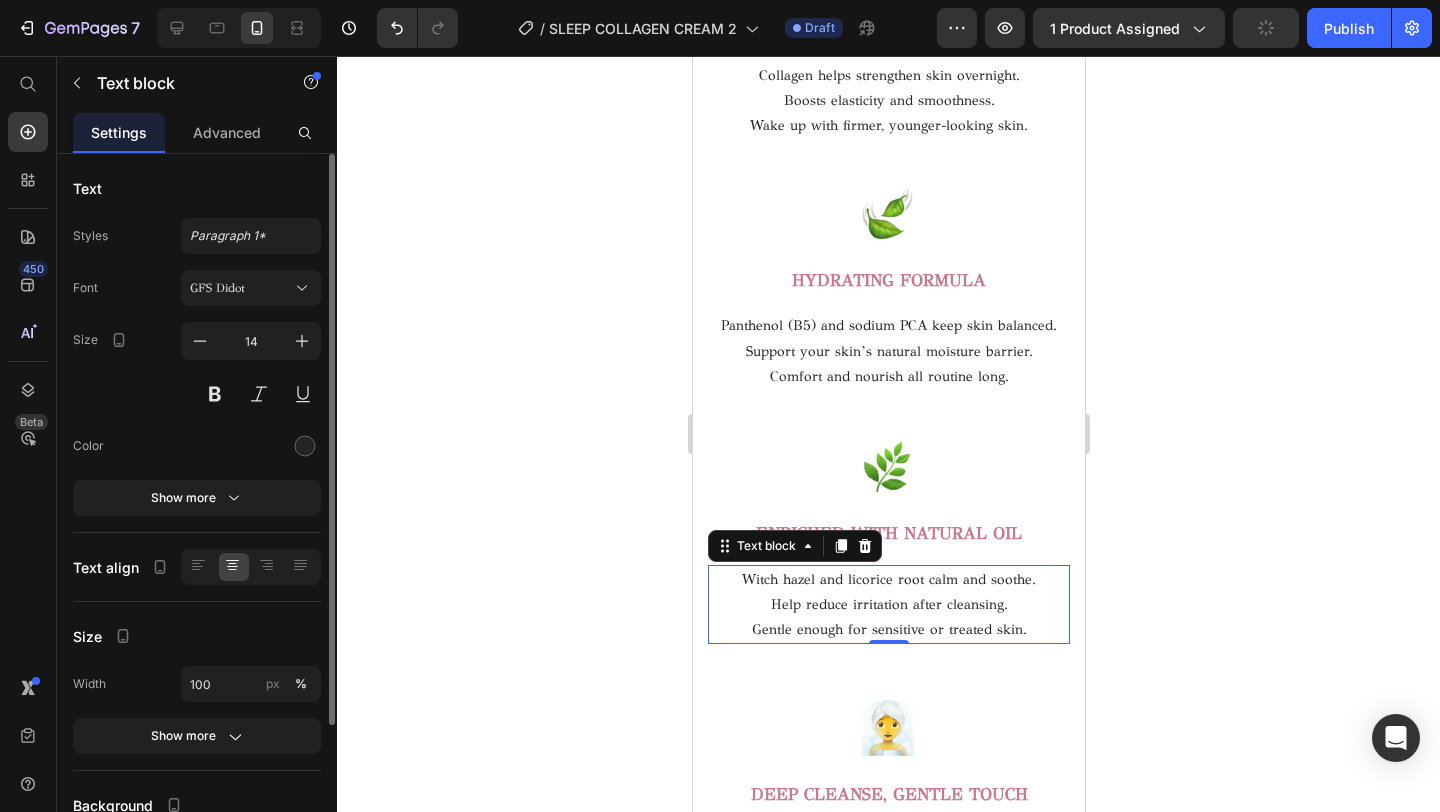 click on "Gentle enough for sensitive or treated skin." at bounding box center [888, 629] 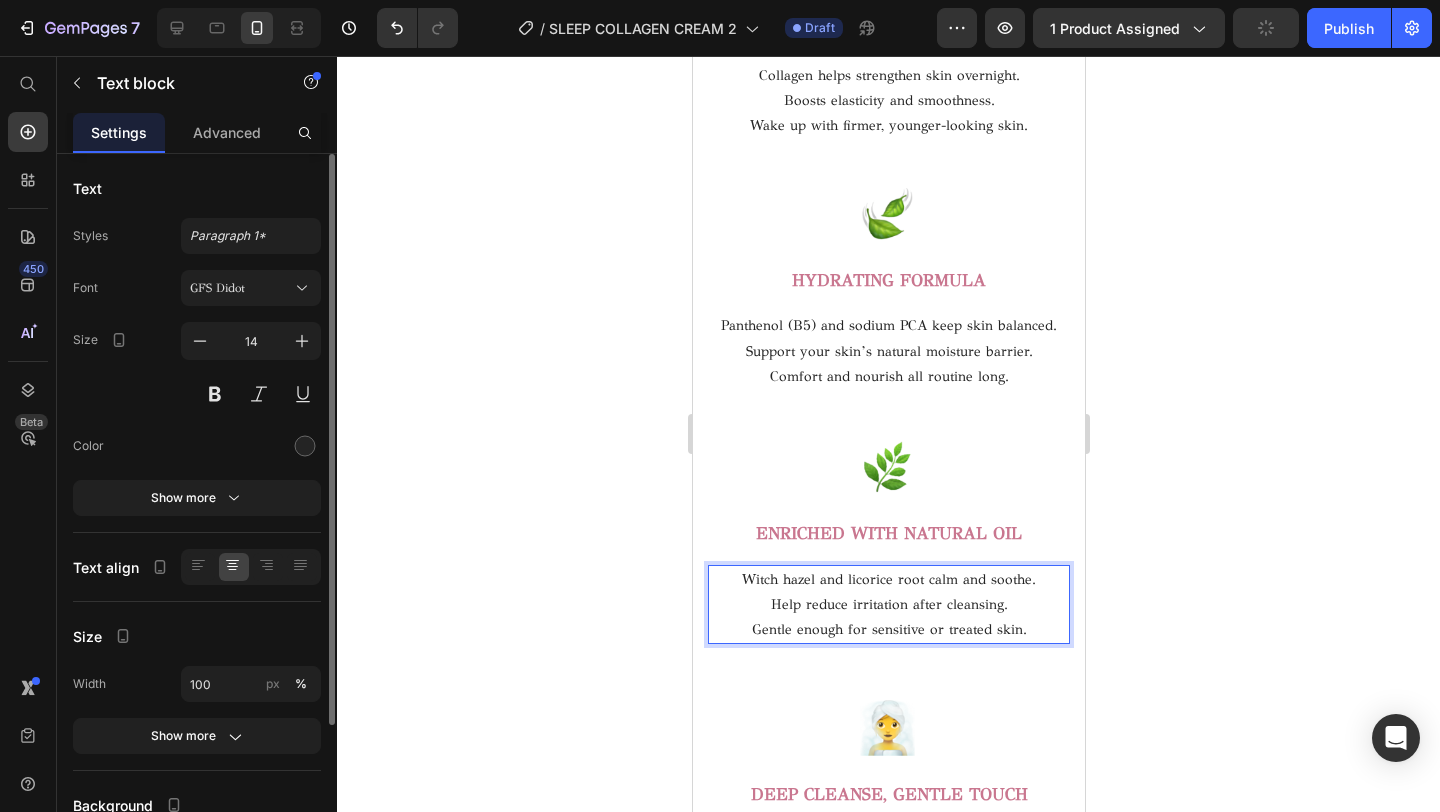 click on "Gentle enough for sensitive or treated skin." at bounding box center [888, 629] 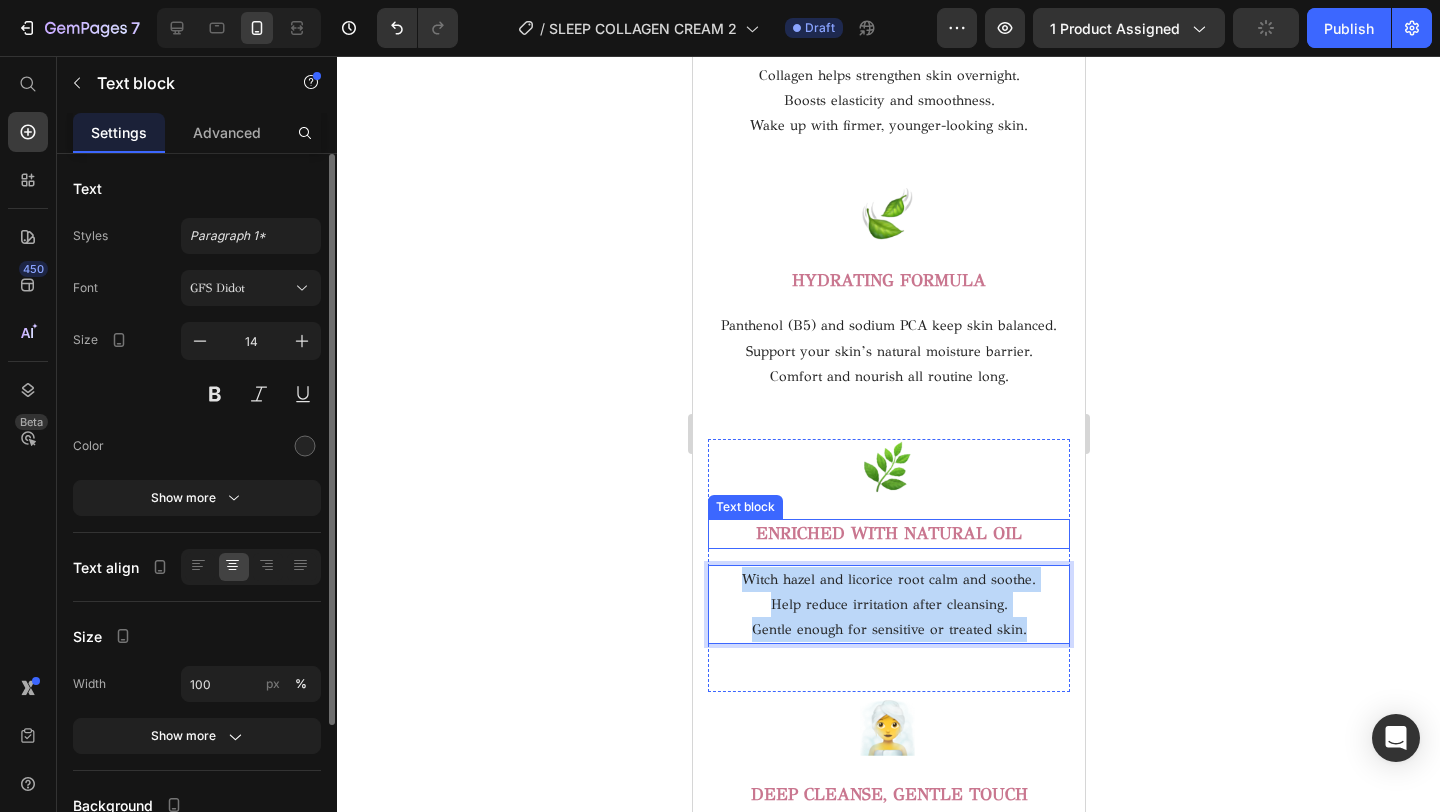drag, startPoint x: 1032, startPoint y: 628, endPoint x: 741, endPoint y: 525, distance: 308.6908 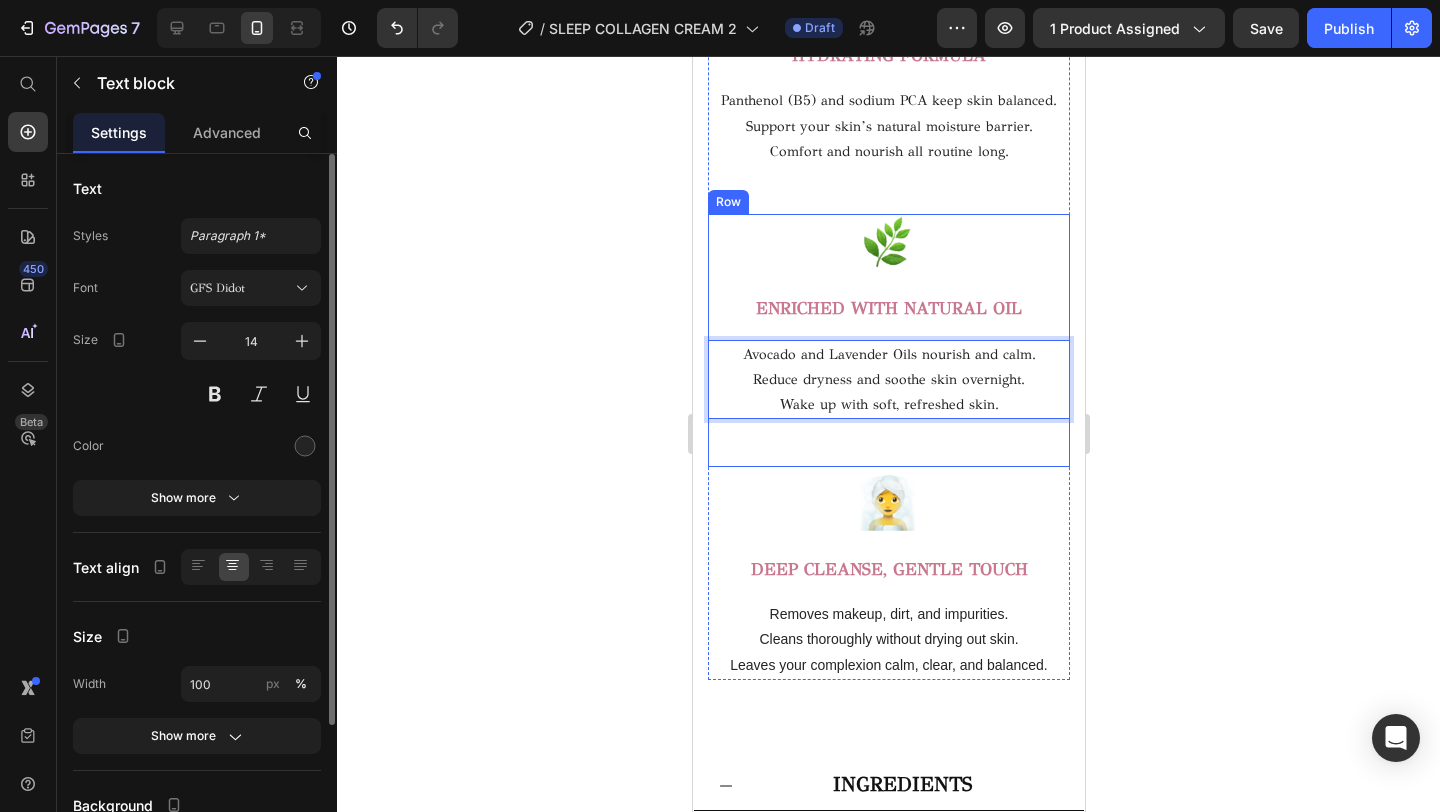scroll, scrollTop: 3604, scrollLeft: 0, axis: vertical 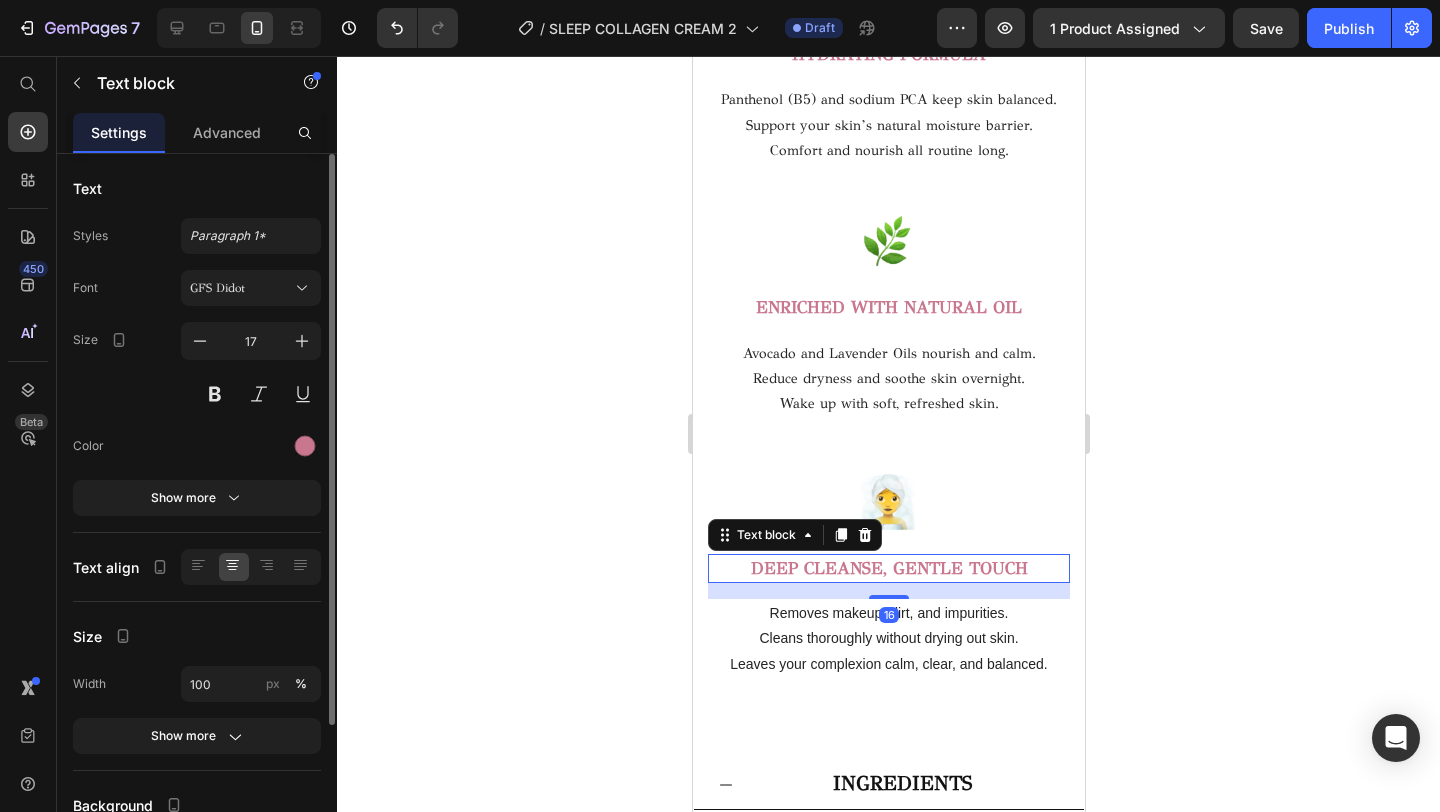 click on "DEEP CLEANSE, GENTLE TOUCH" at bounding box center [888, 569] 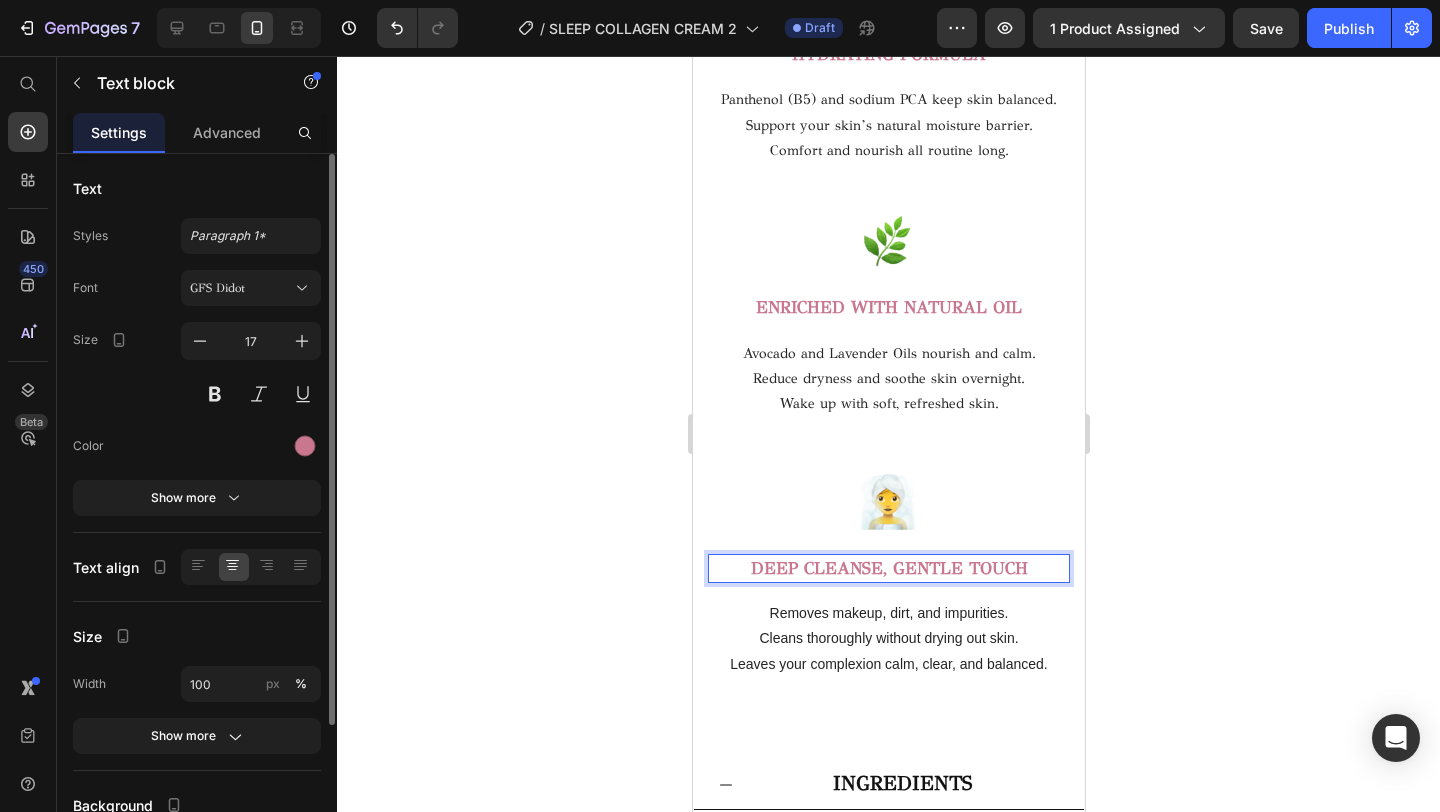 click on "DEEP CLEANSE, GENTLE TOUCH" at bounding box center [888, 569] 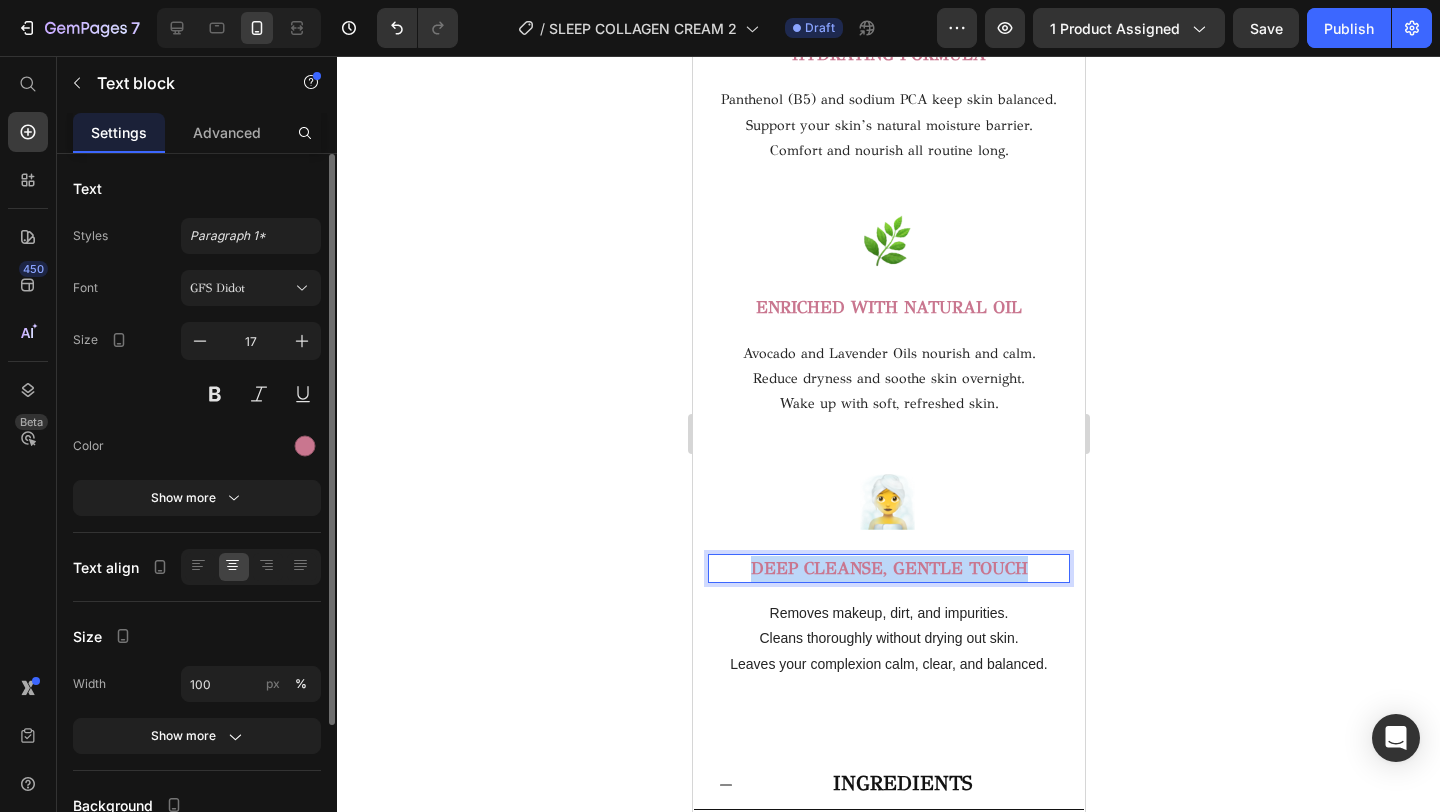 drag, startPoint x: 1053, startPoint y: 575, endPoint x: 681, endPoint y: 571, distance: 372.0215 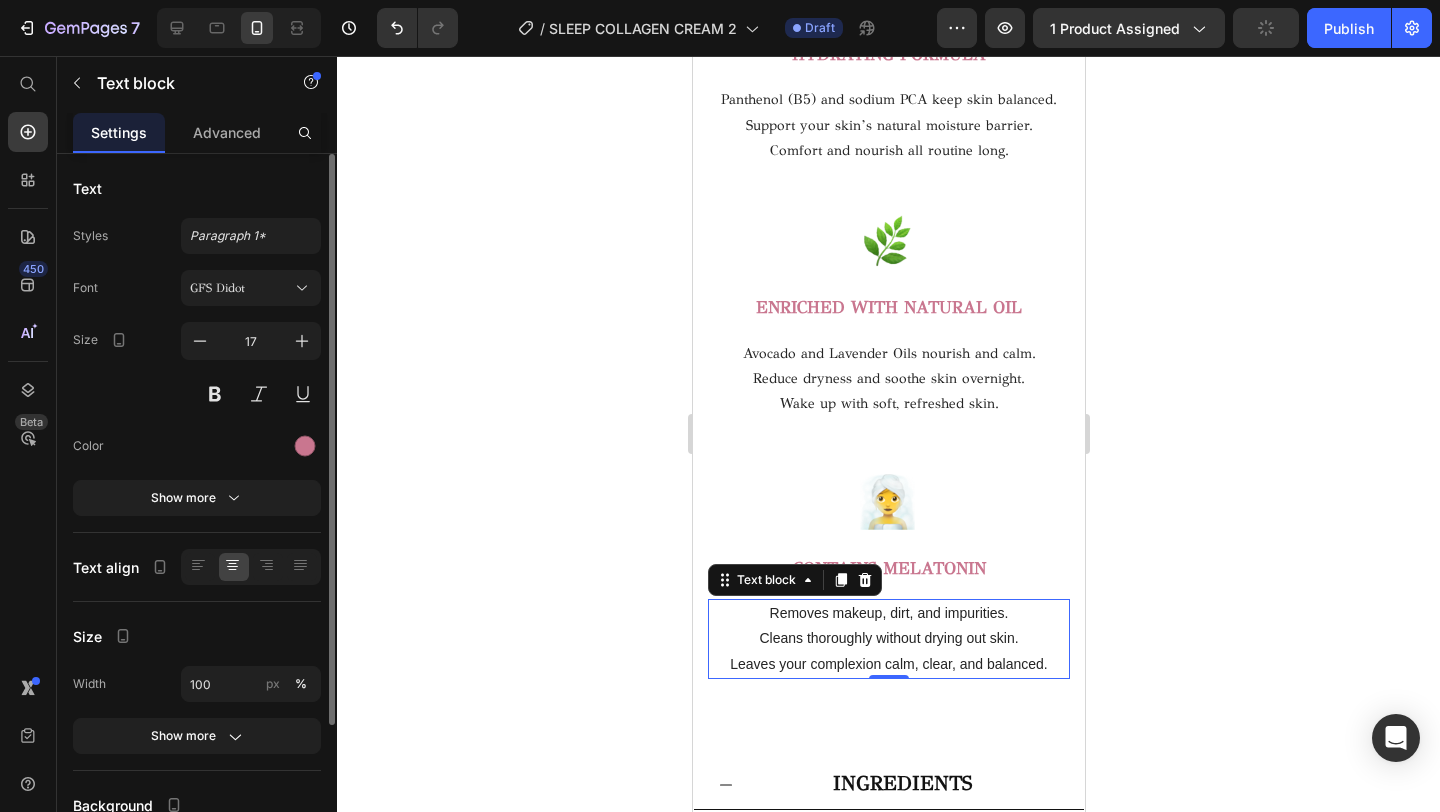 click on "Leaves your complexion calm, clear, and balanced." at bounding box center (888, 664) 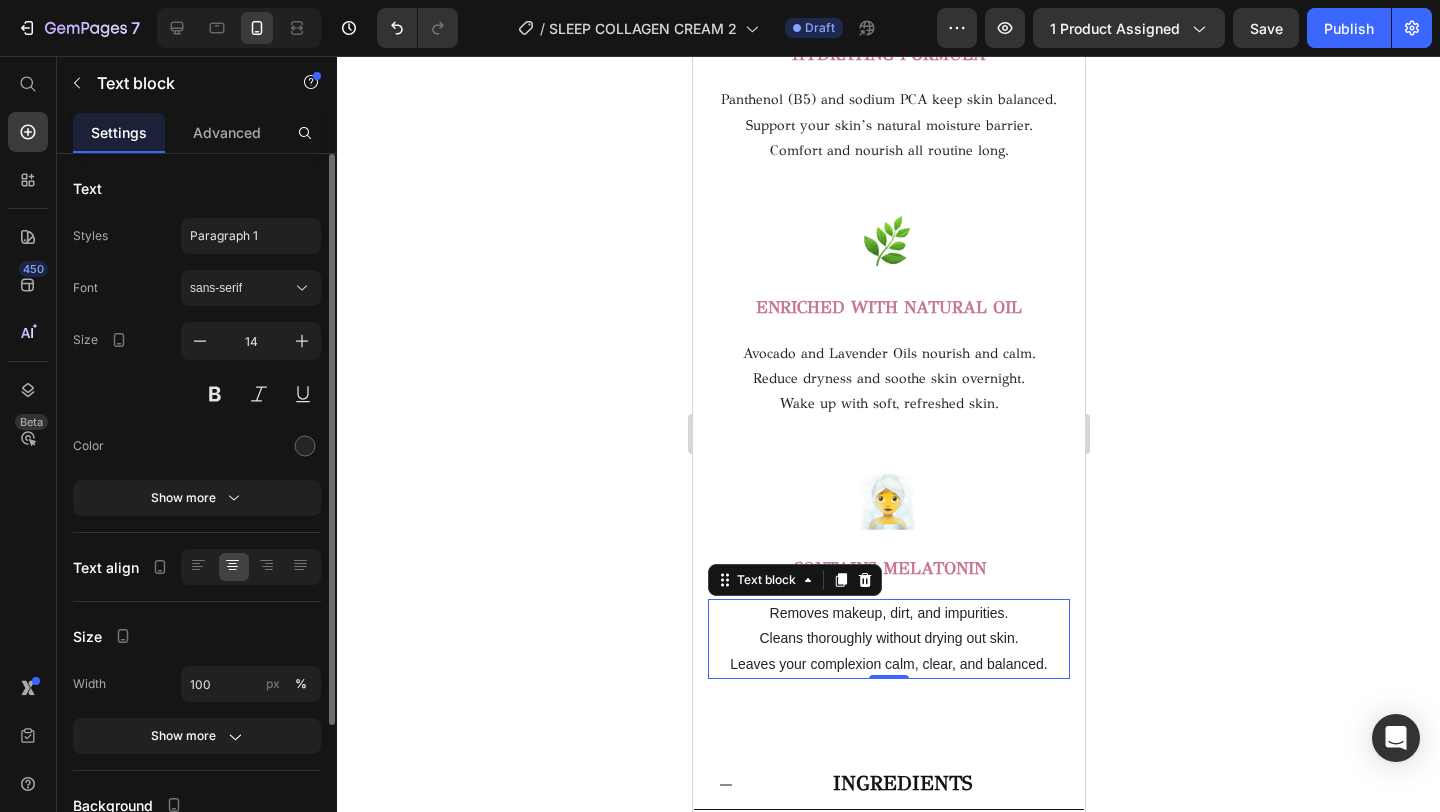 click on "Leaves your complexion calm, clear, and balanced." at bounding box center (888, 664) 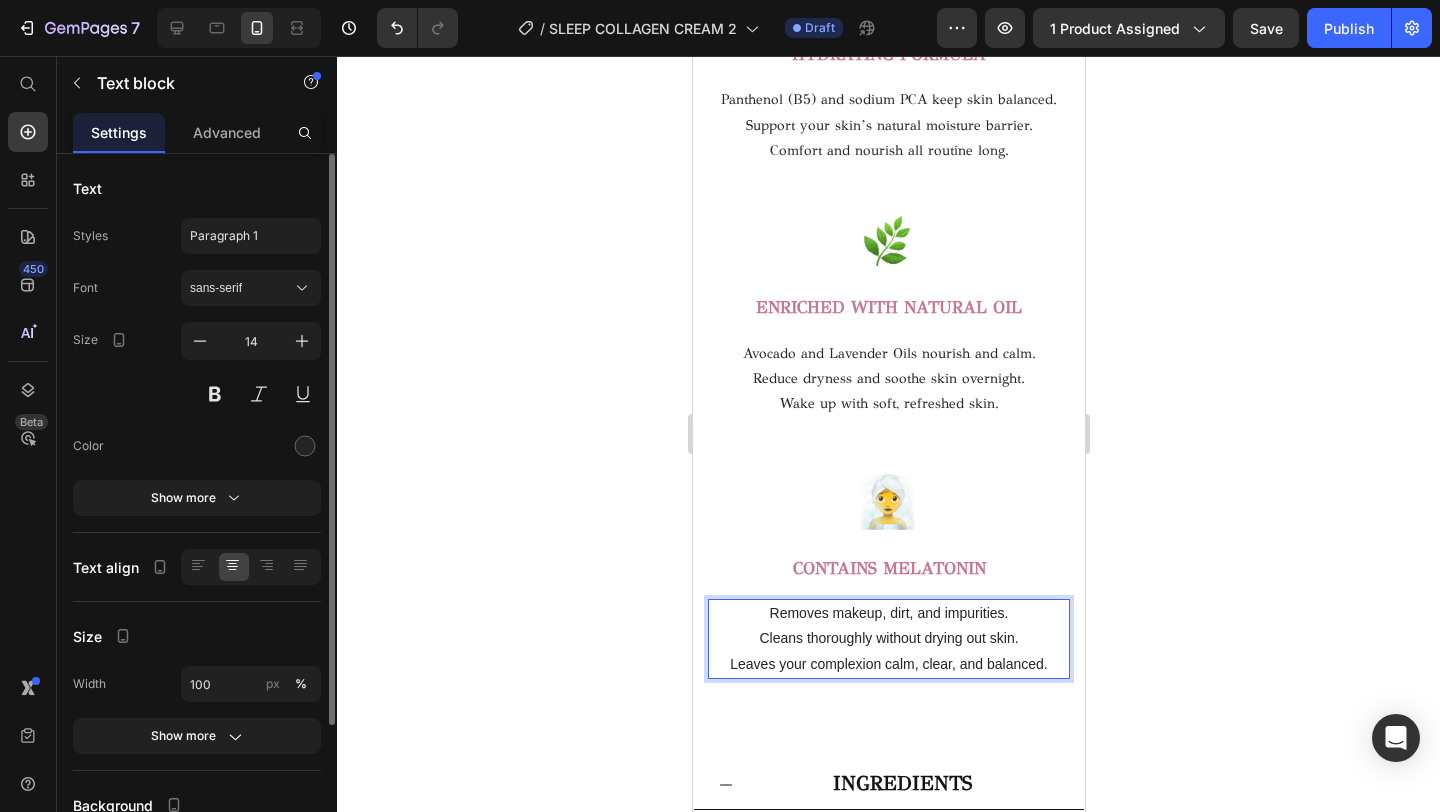 click on "Leaves your complexion calm, clear, and balanced." at bounding box center (888, 664) 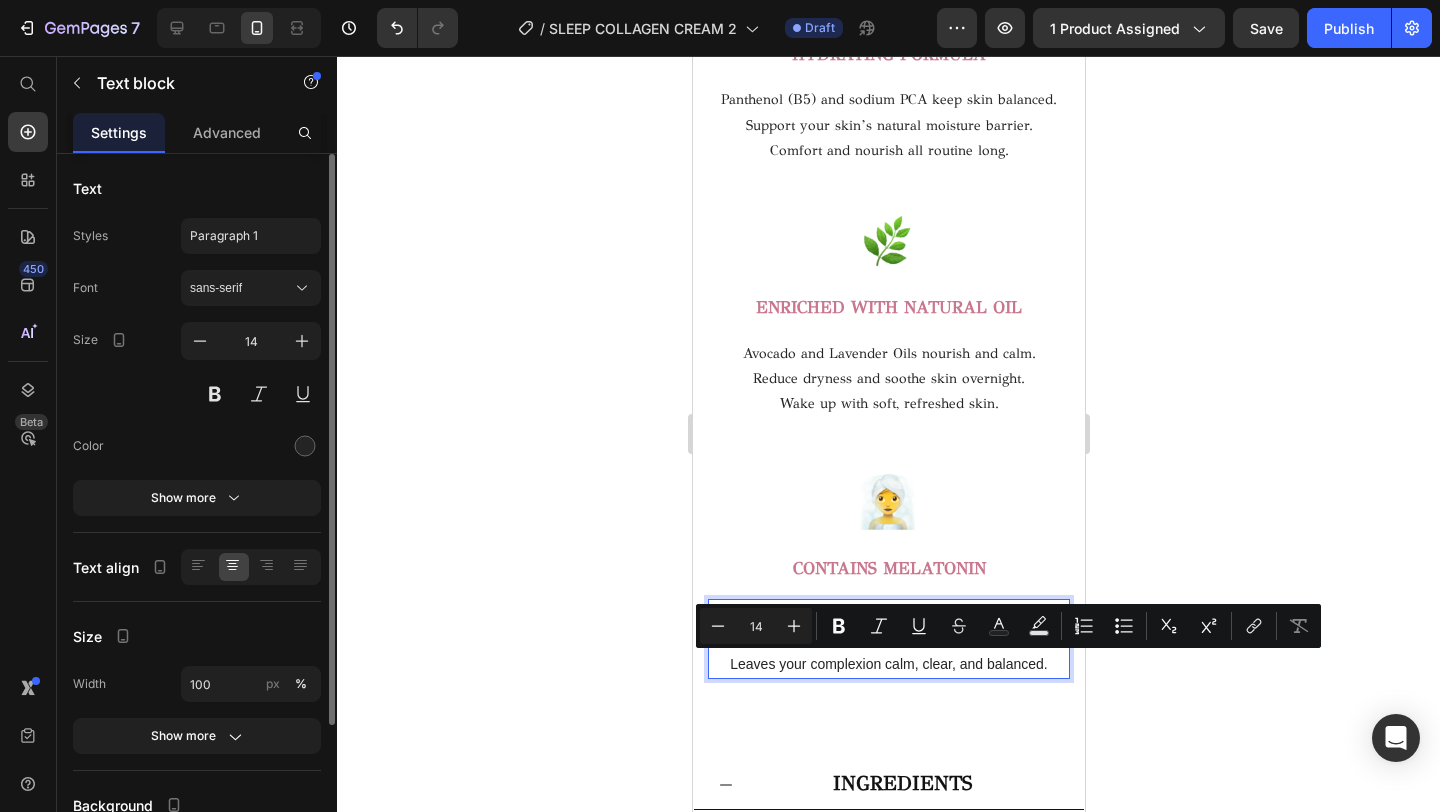 click on "Leaves your complexion calm, clear, and balanced." at bounding box center [888, 664] 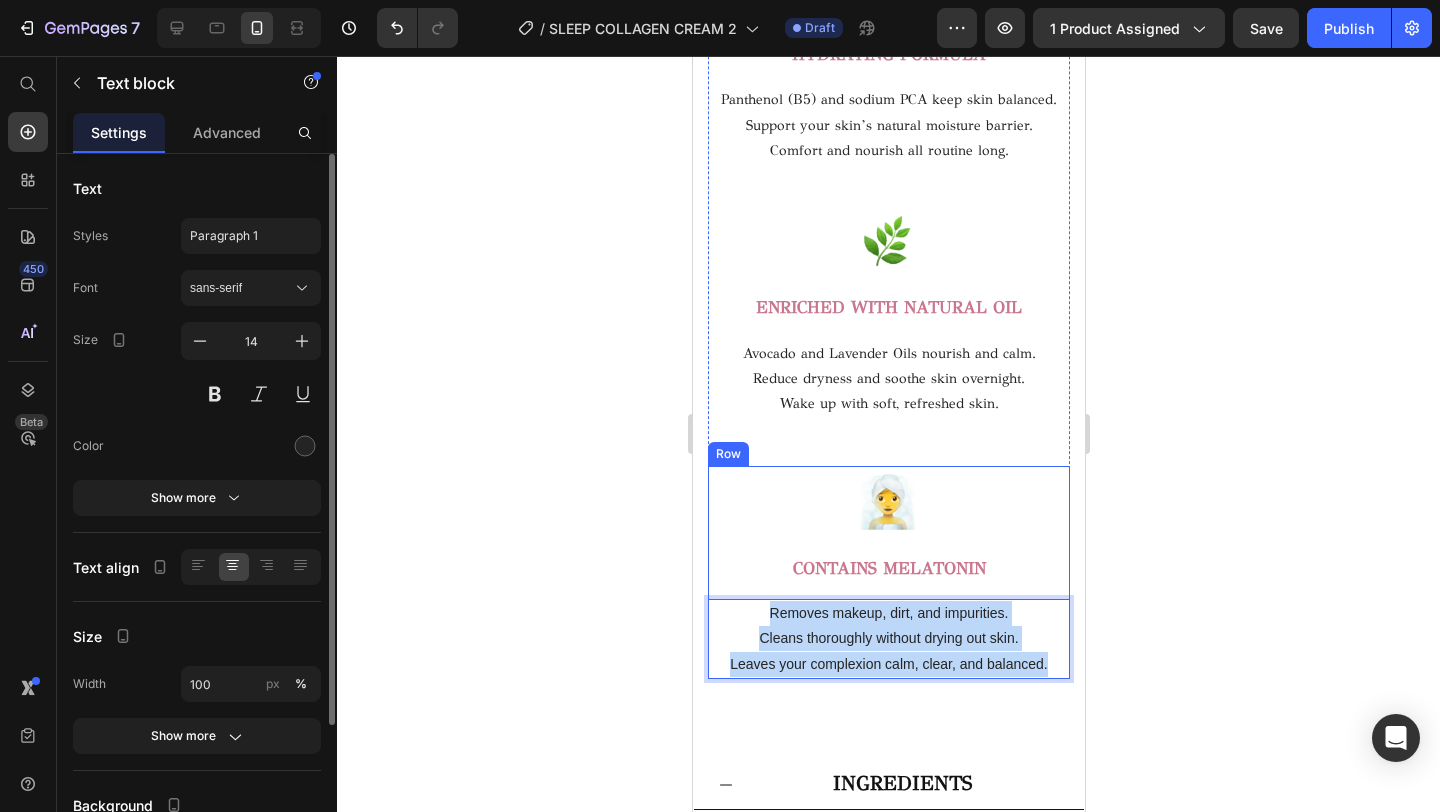 drag, startPoint x: 1060, startPoint y: 667, endPoint x: 755, endPoint y: 588, distance: 315.06506 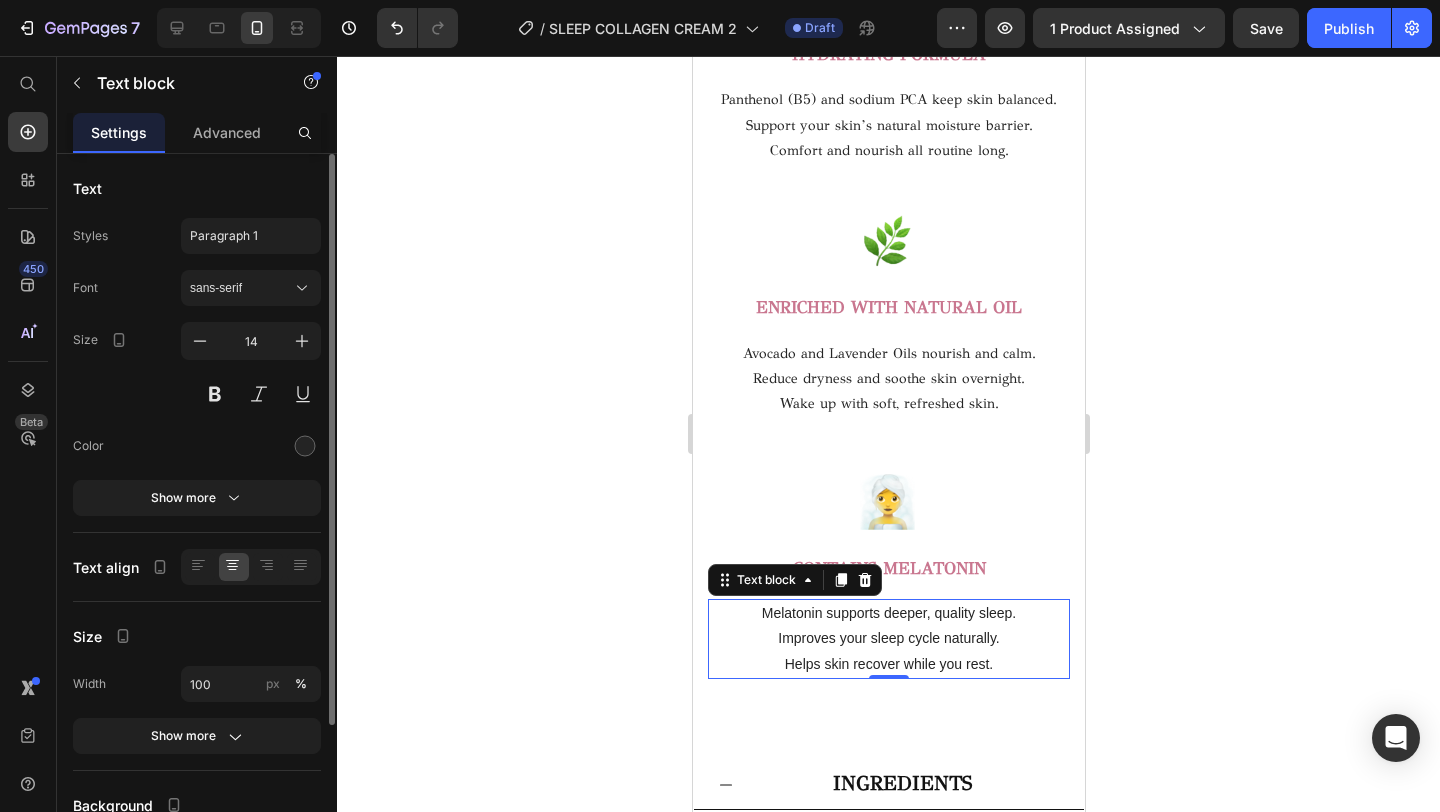 click 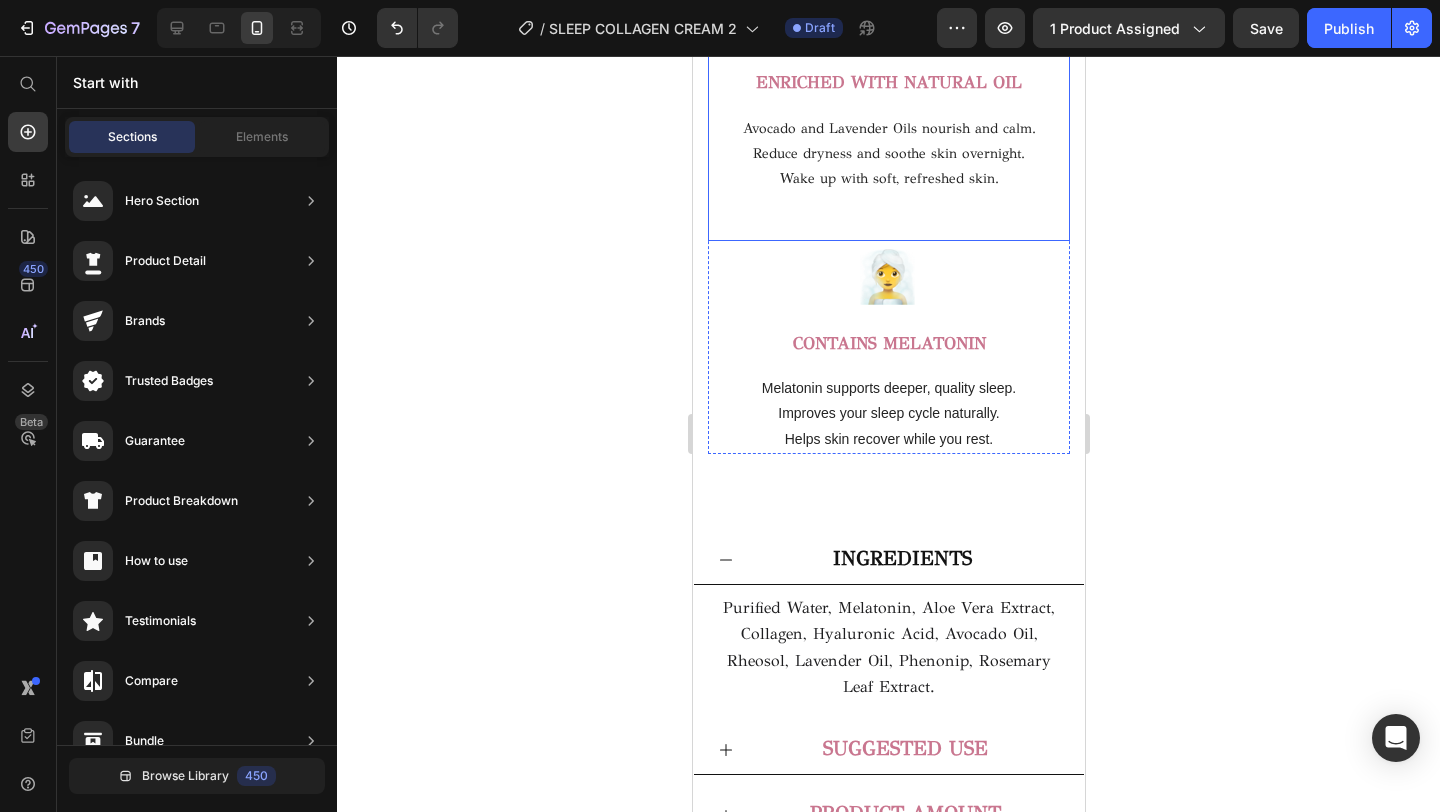 scroll, scrollTop: 3871, scrollLeft: 0, axis: vertical 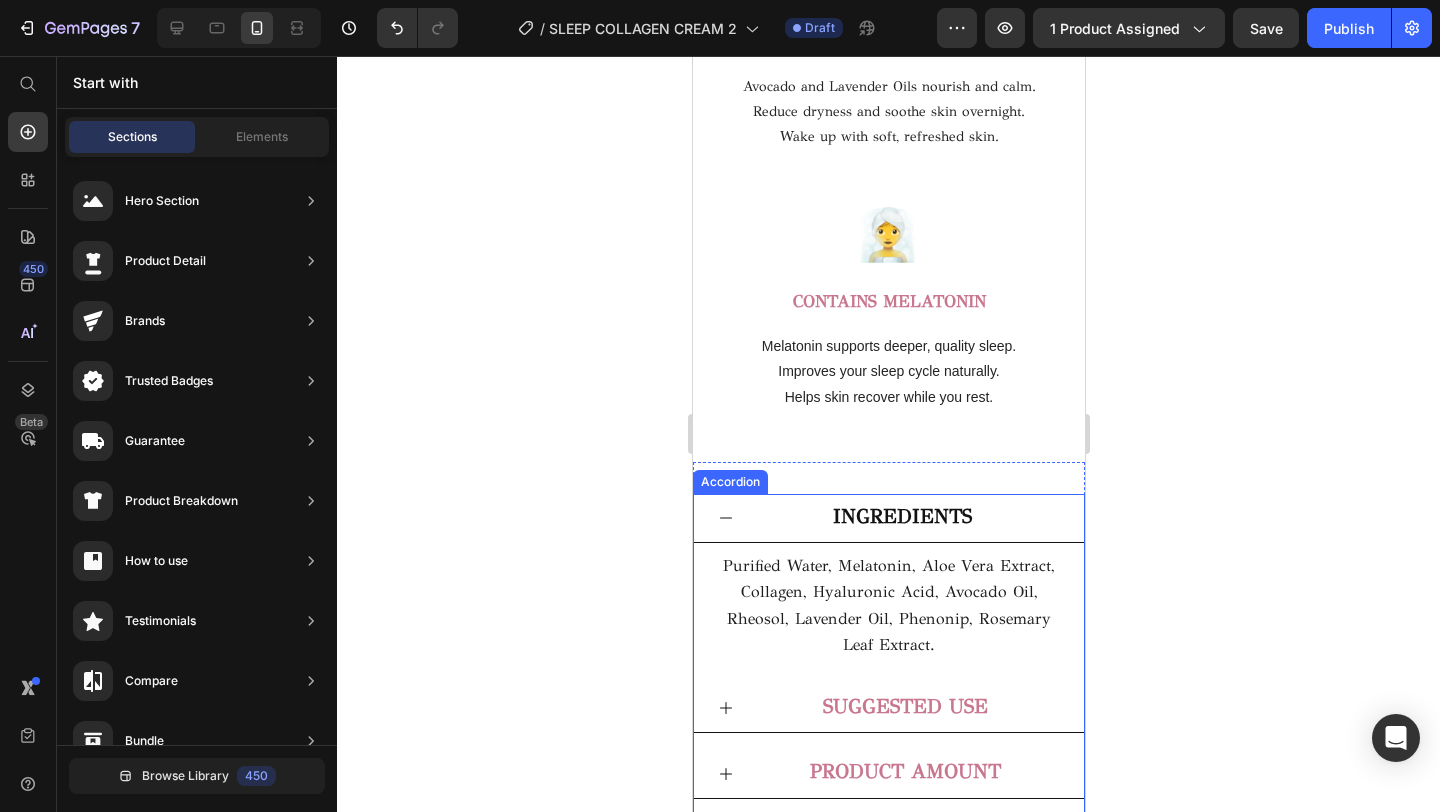 click on "INGREDIENTS" at bounding box center [904, 518] 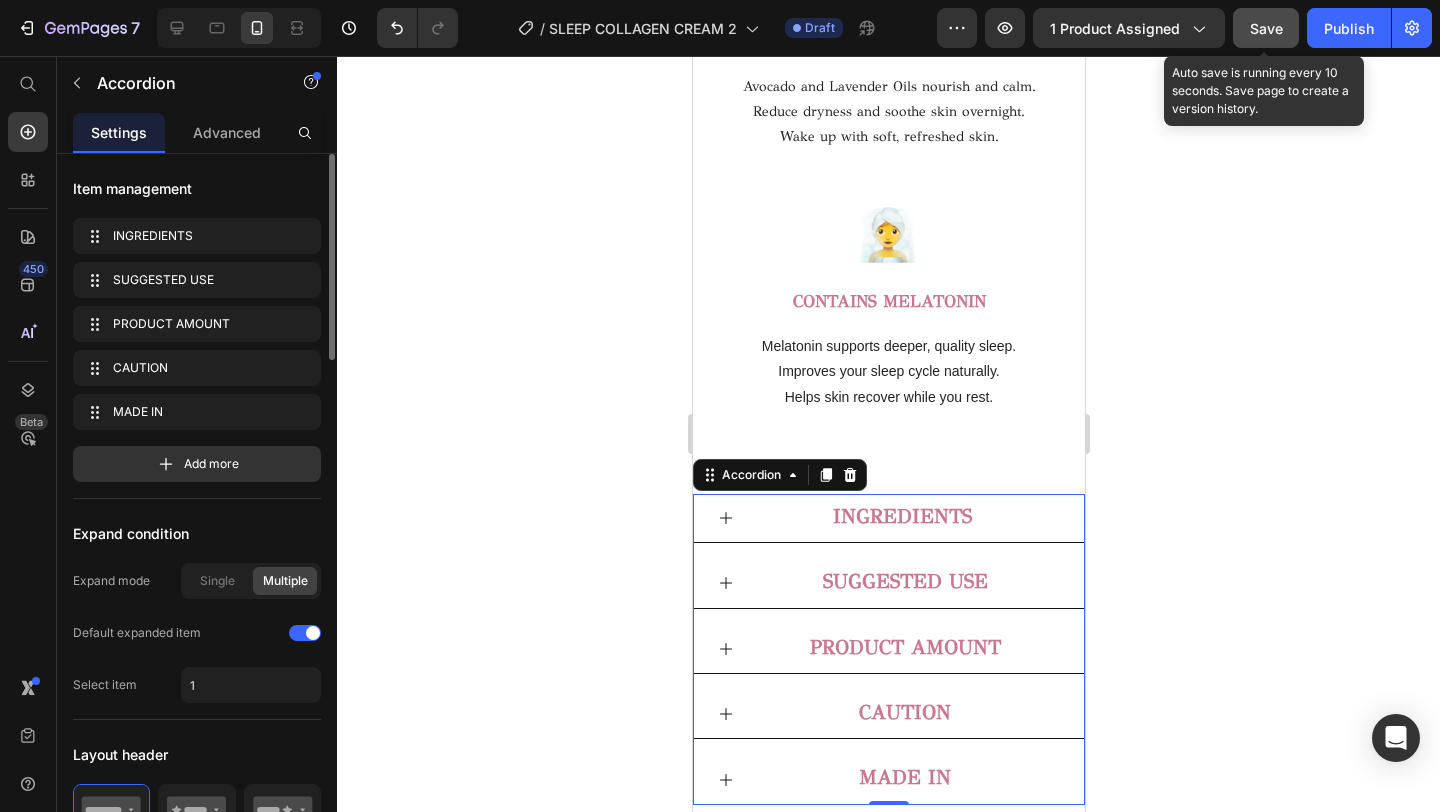 click on "Save" 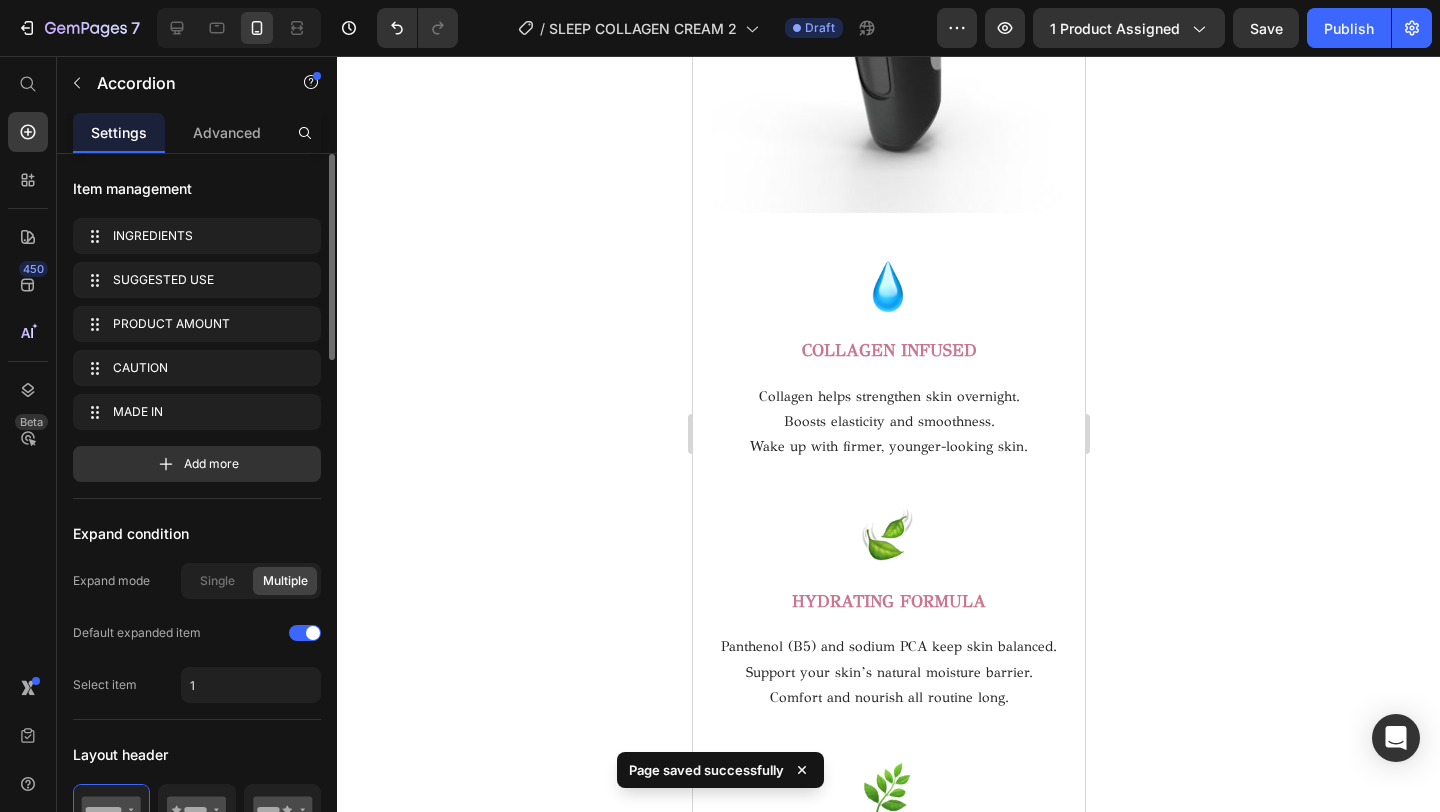 scroll, scrollTop: 3049, scrollLeft: 0, axis: vertical 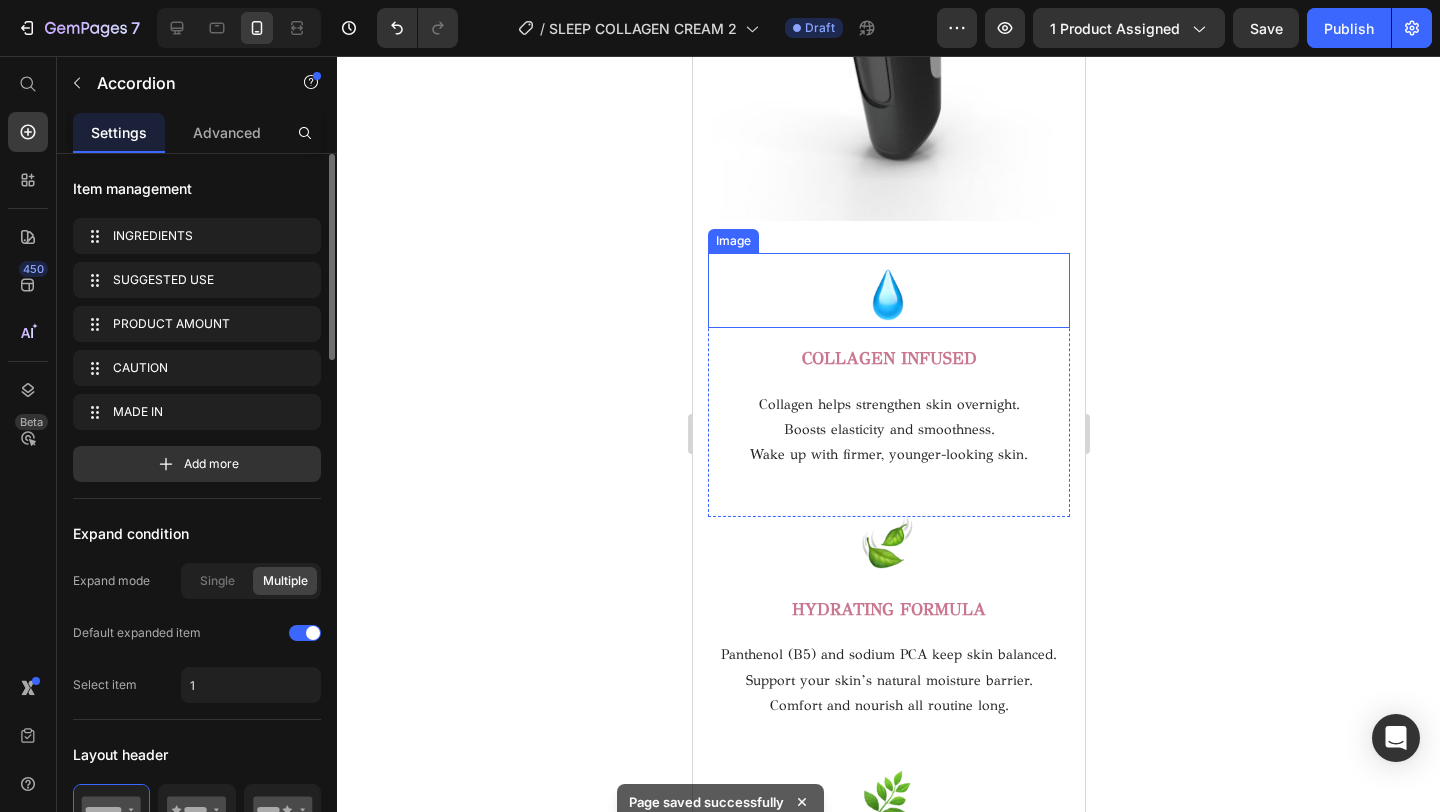 click at bounding box center (888, 290) 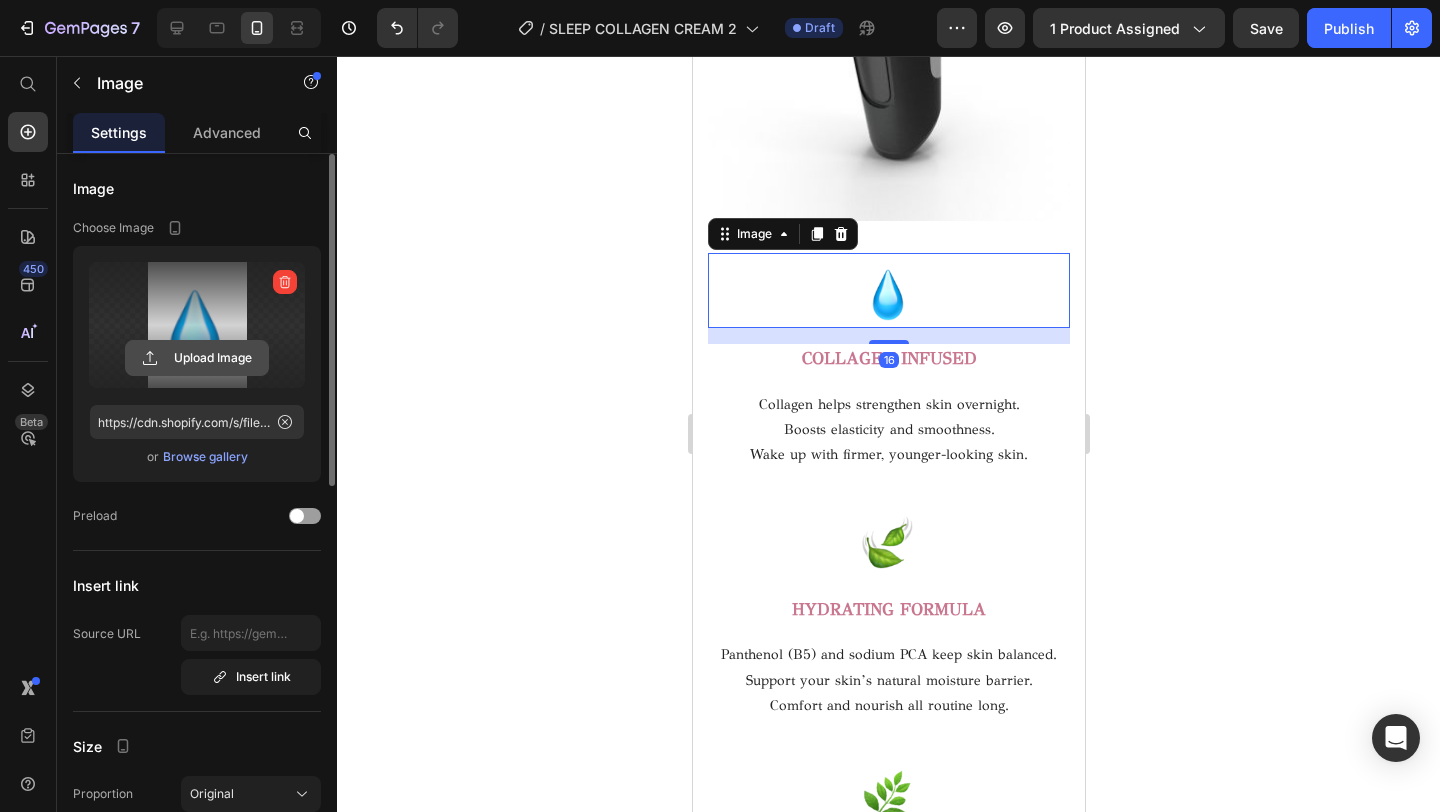 click 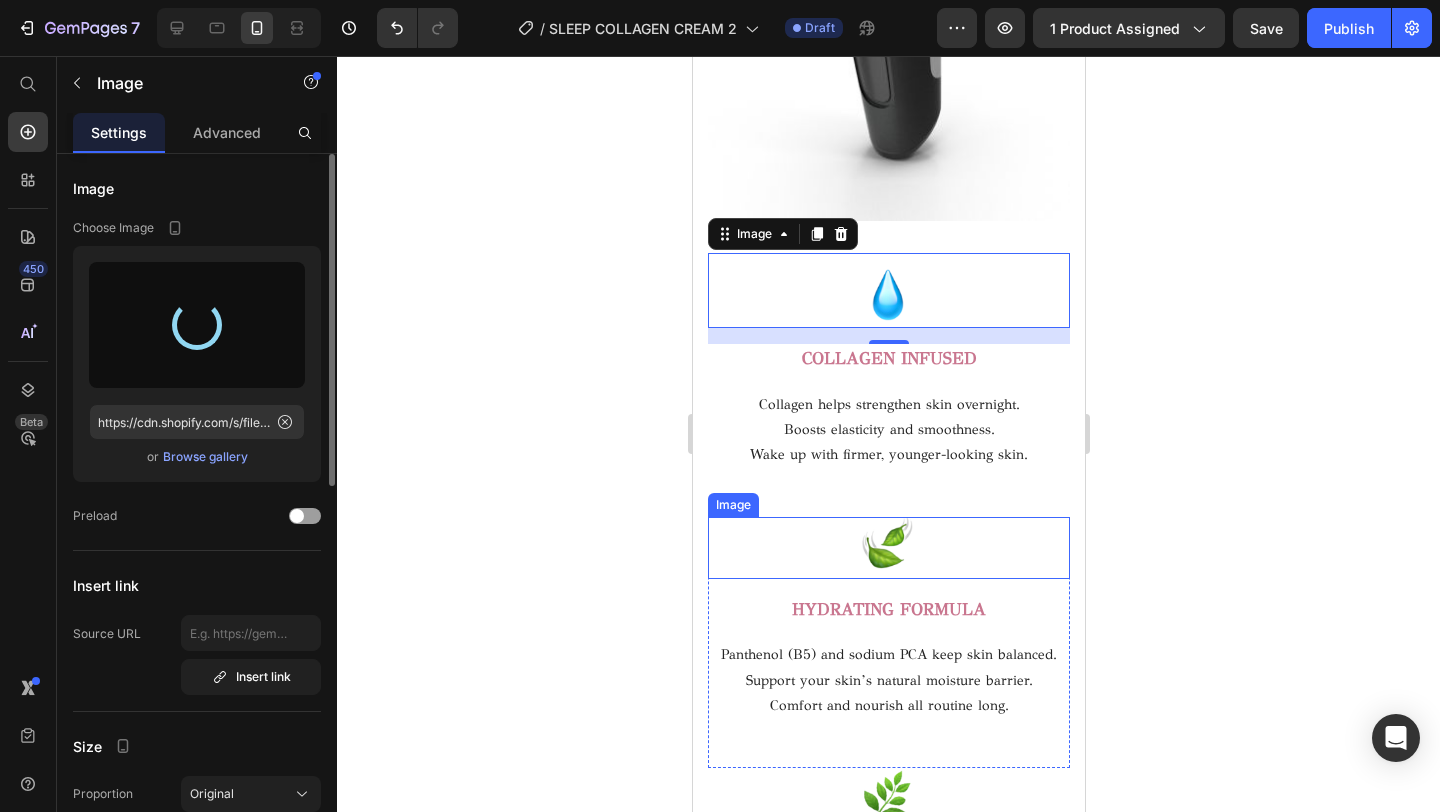 type on "https://cdn.shopify.com/s/files/1/0716/5673/4966/files/gempages_570221152178275200-8c900e94-b9ab-4170-a8a0-072ca802e208.png" 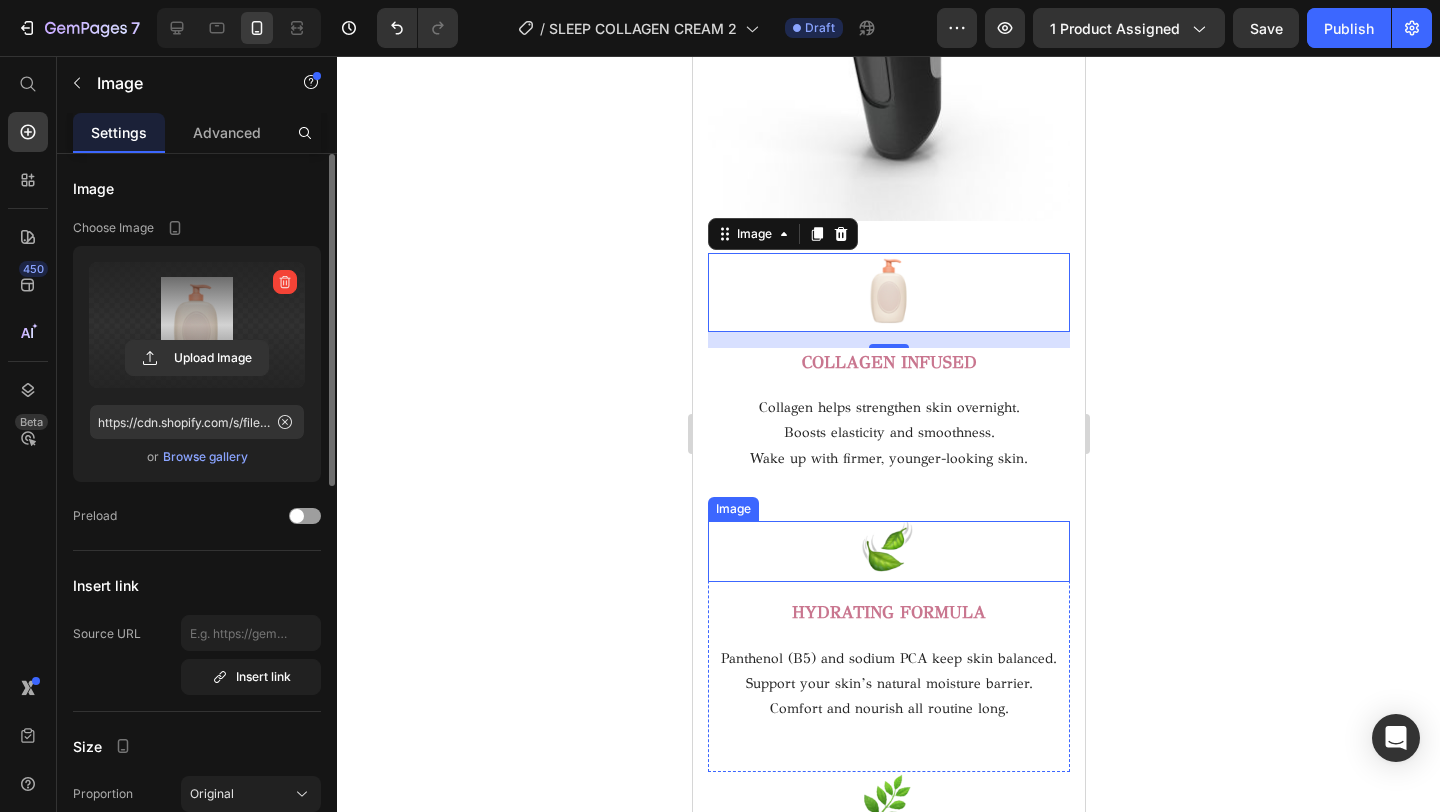 click at bounding box center [888, 552] 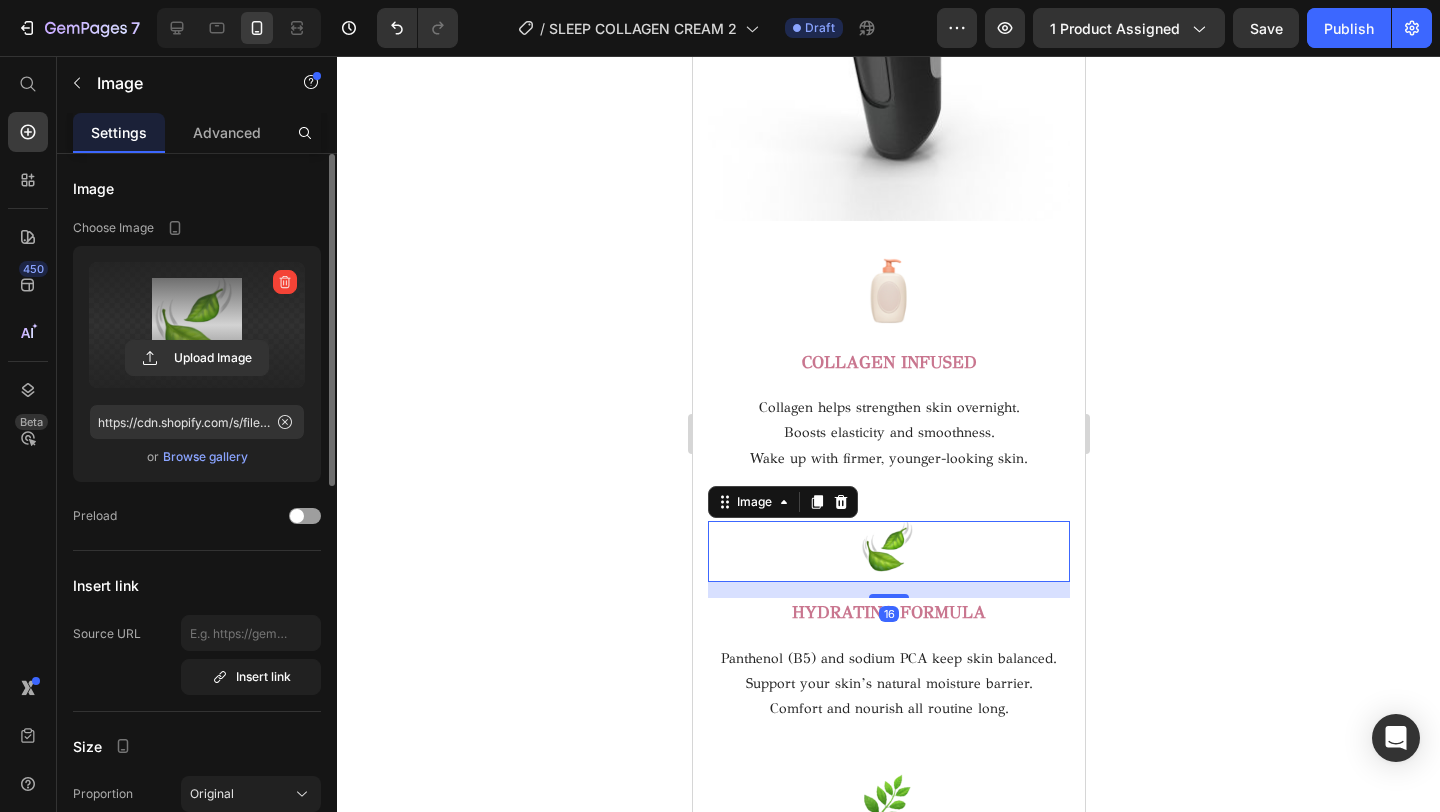 click at bounding box center [197, 325] 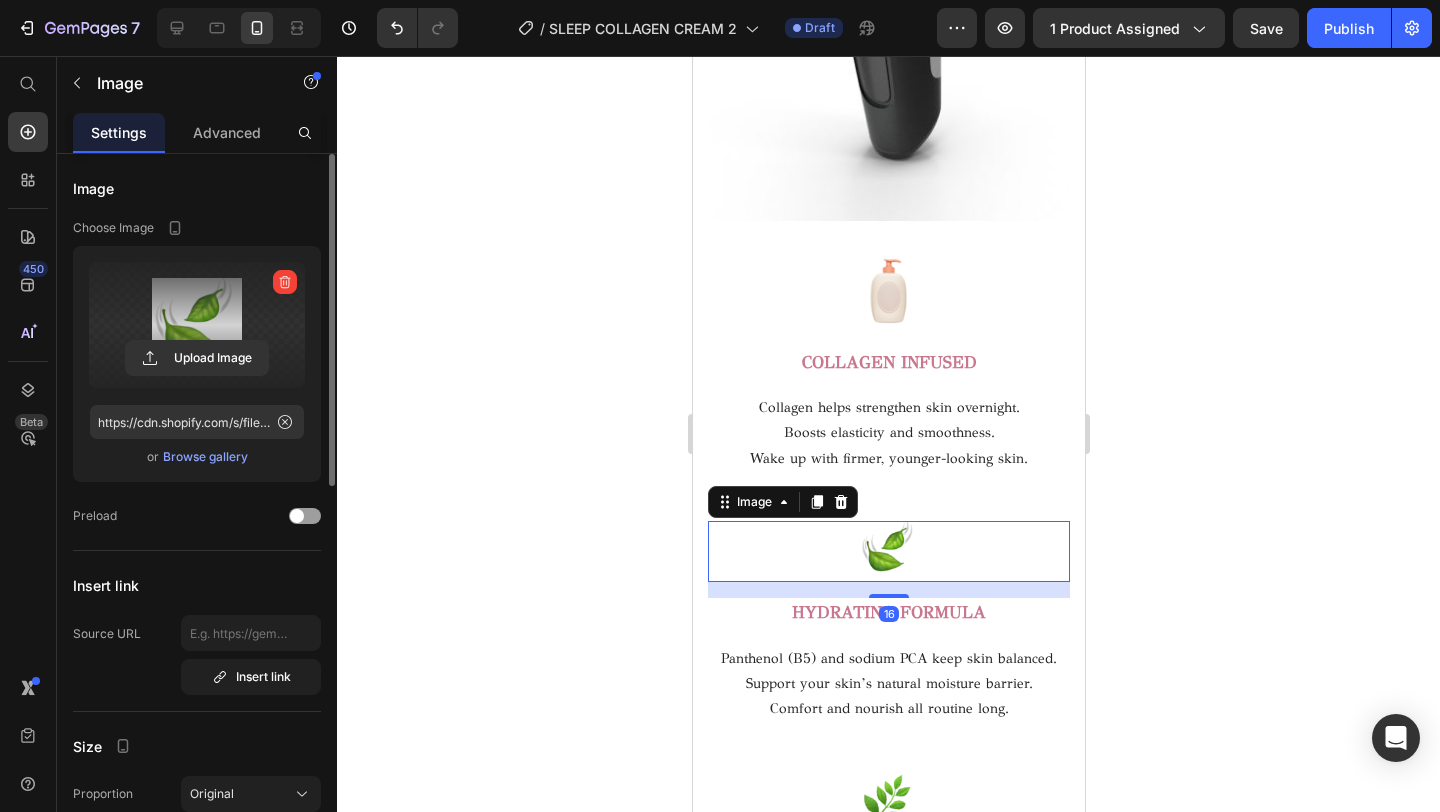 click 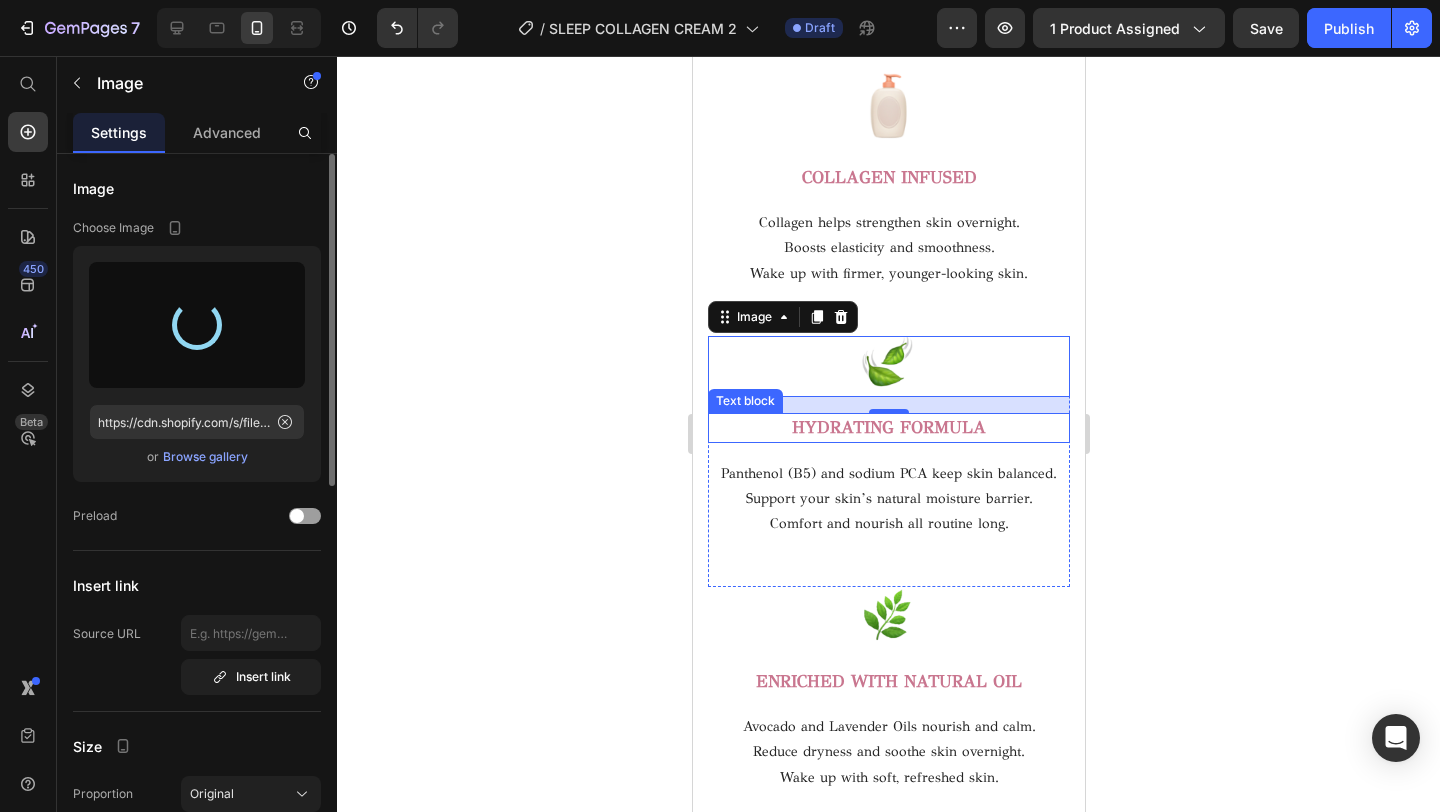 scroll, scrollTop: 3306, scrollLeft: 0, axis: vertical 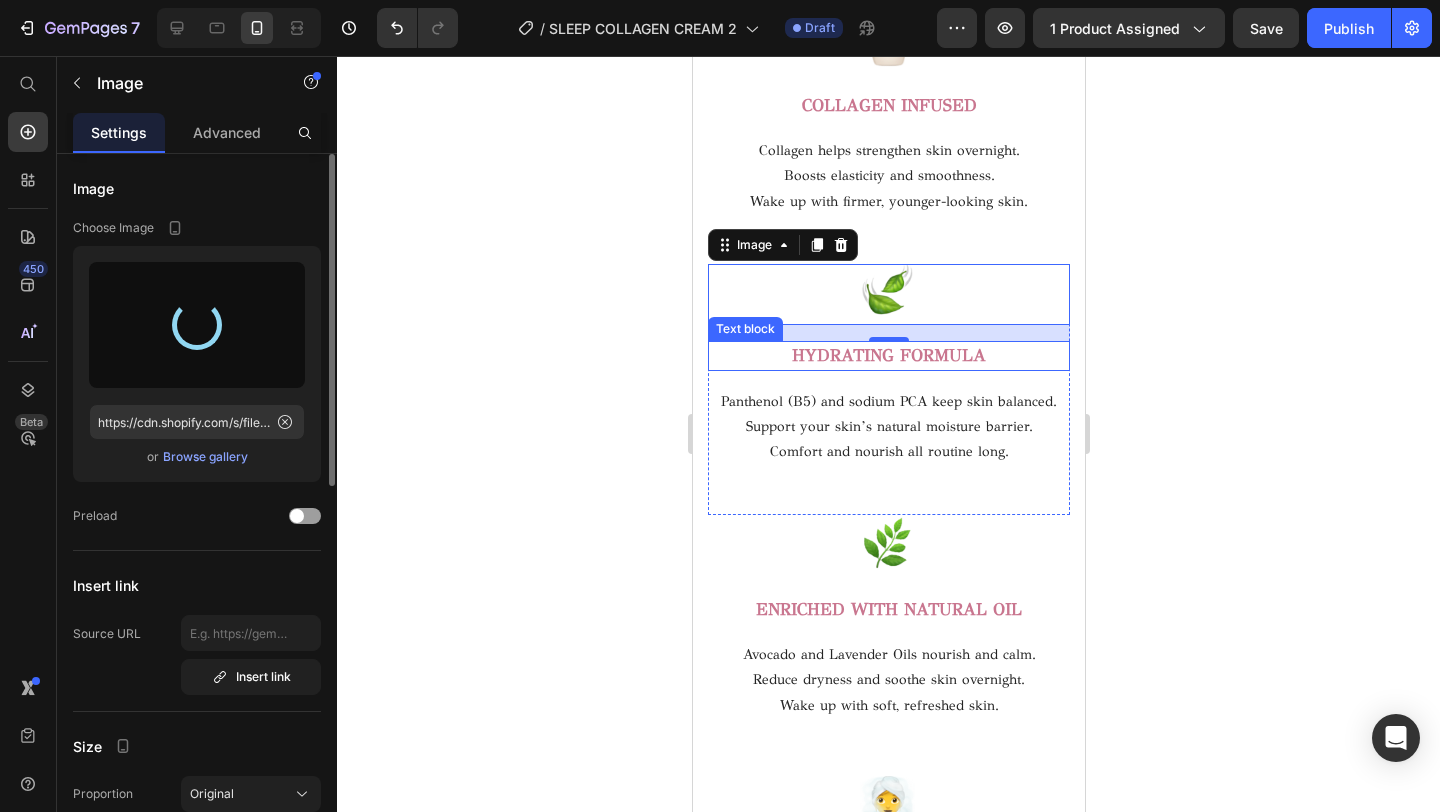 type on "https://cdn.shopify.com/s/files/1/0716/5673/4966/files/gempages_570221152178275200-d1ce8143-5eb2-42c9-8017-941e3bda3011.png" 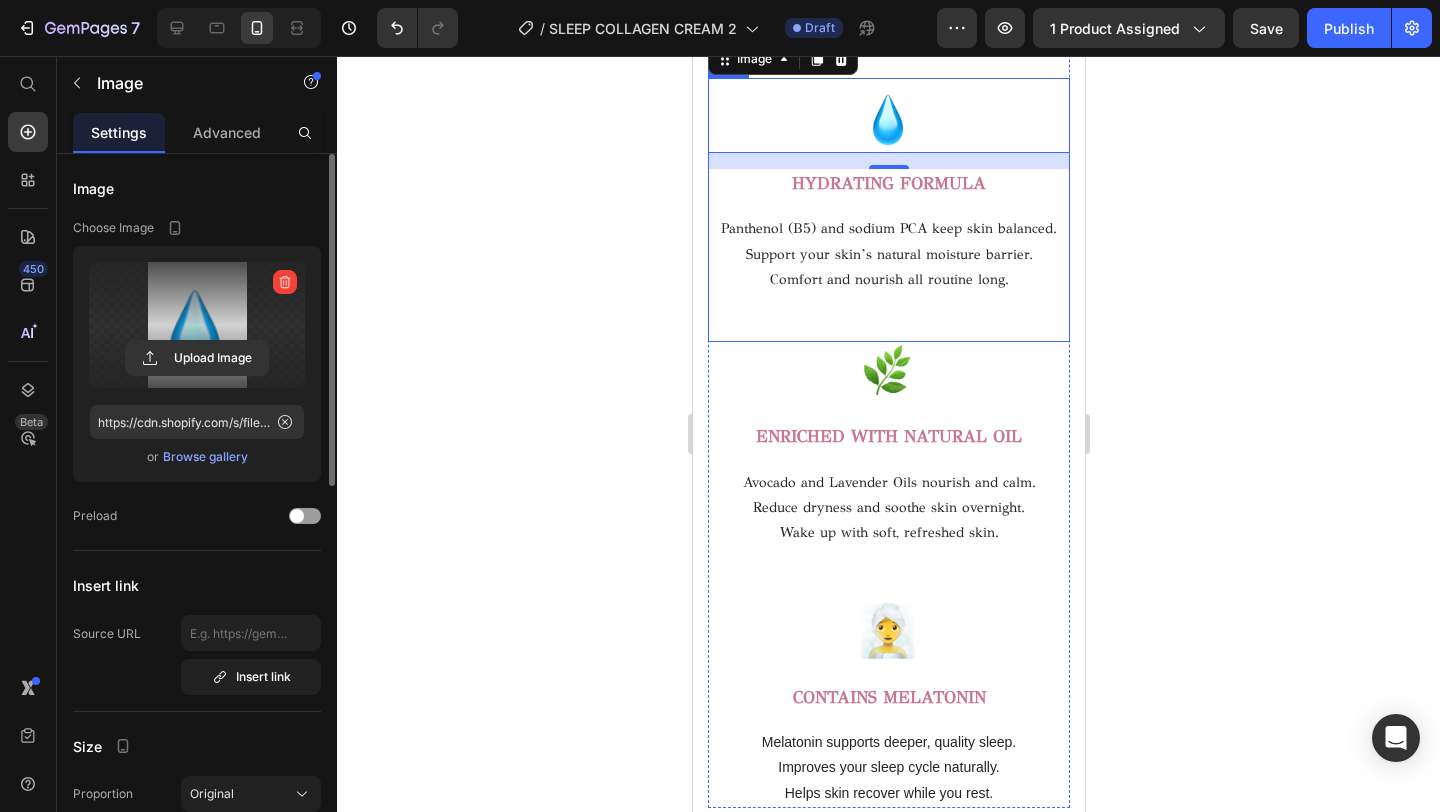 scroll, scrollTop: 3555, scrollLeft: 0, axis: vertical 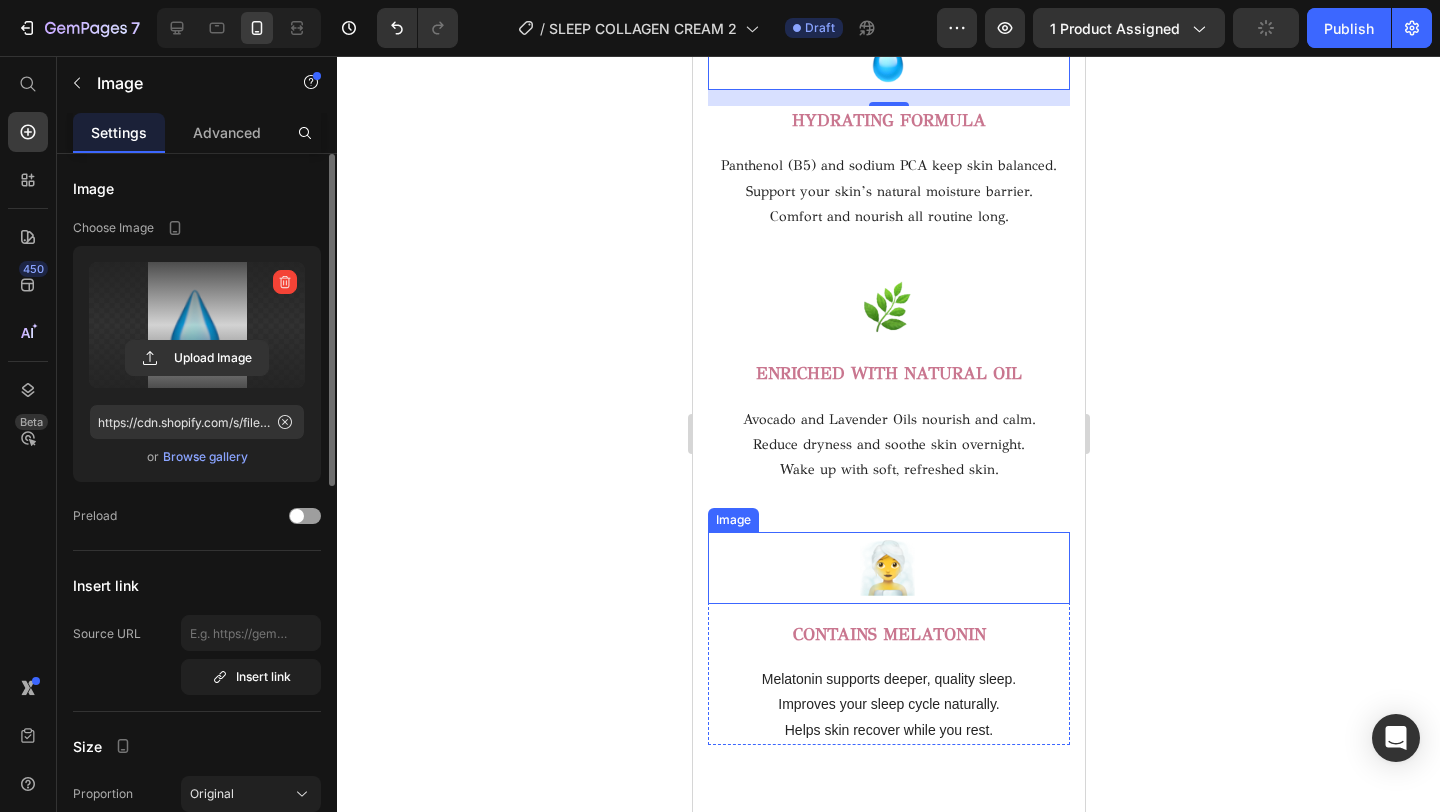 click at bounding box center (888, 567) 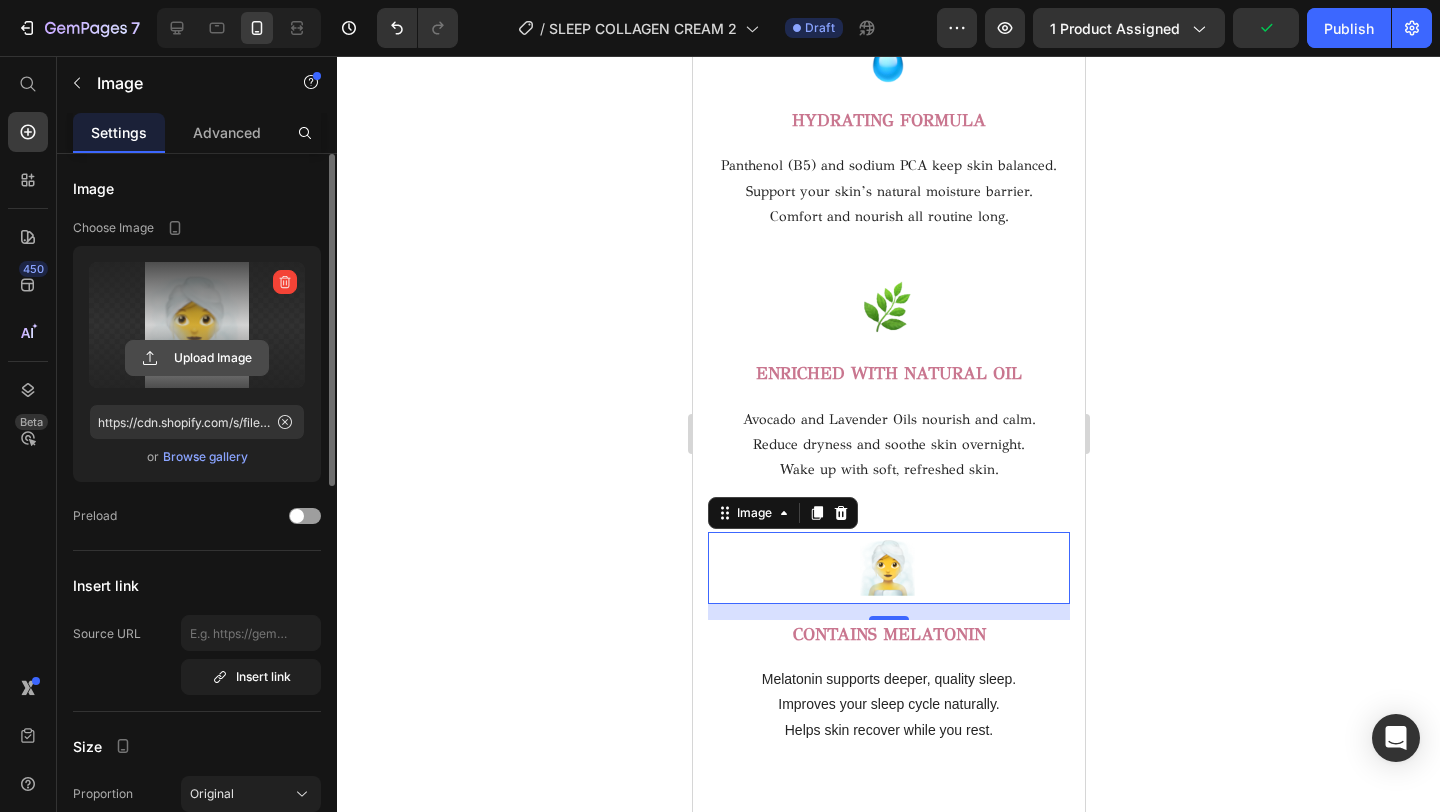 click 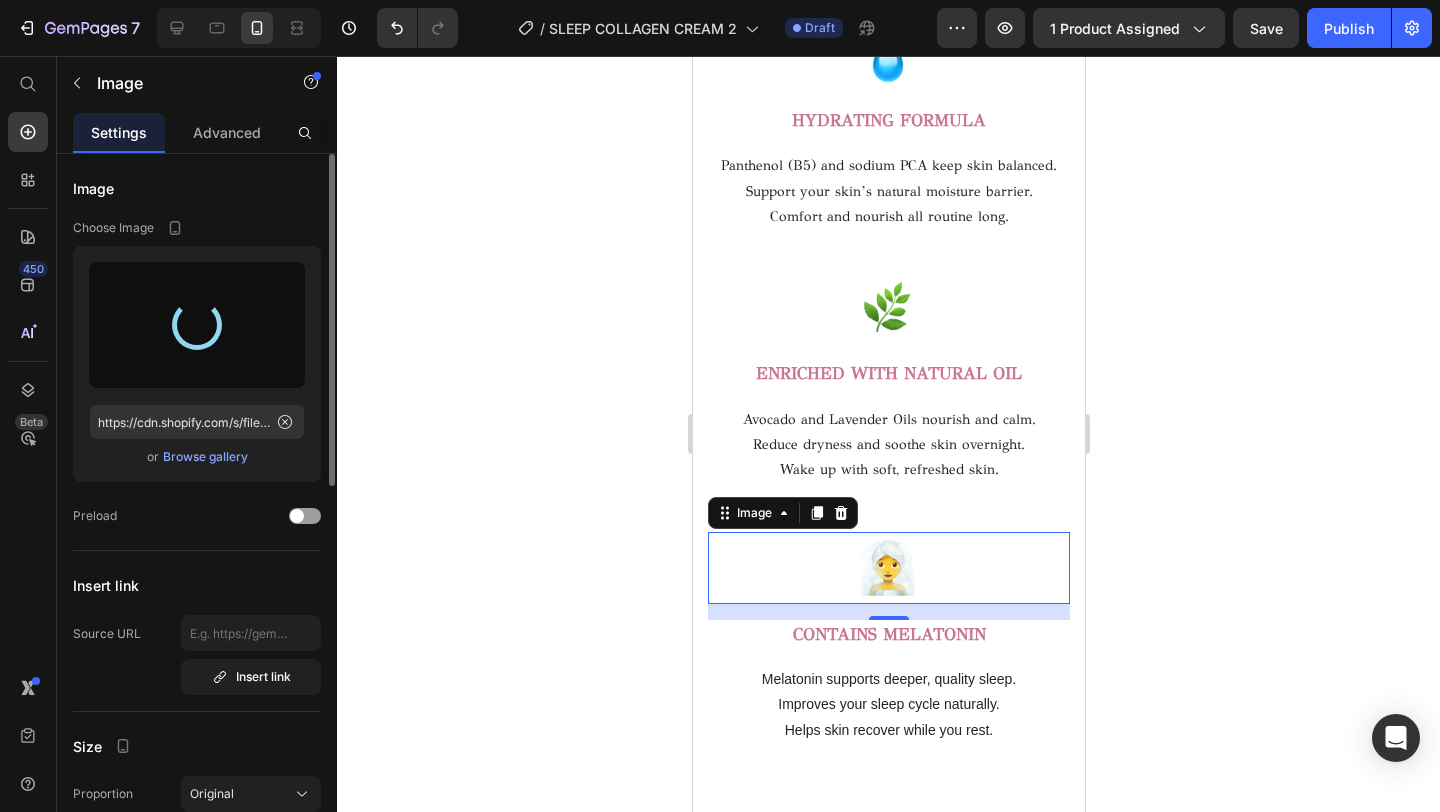 type on "https://cdn.shopify.com/s/files/1/0716/5673/4966/files/gempages_570221152178275200-8f776c2b-795a-46a3-ac11-3287caeb5885.png" 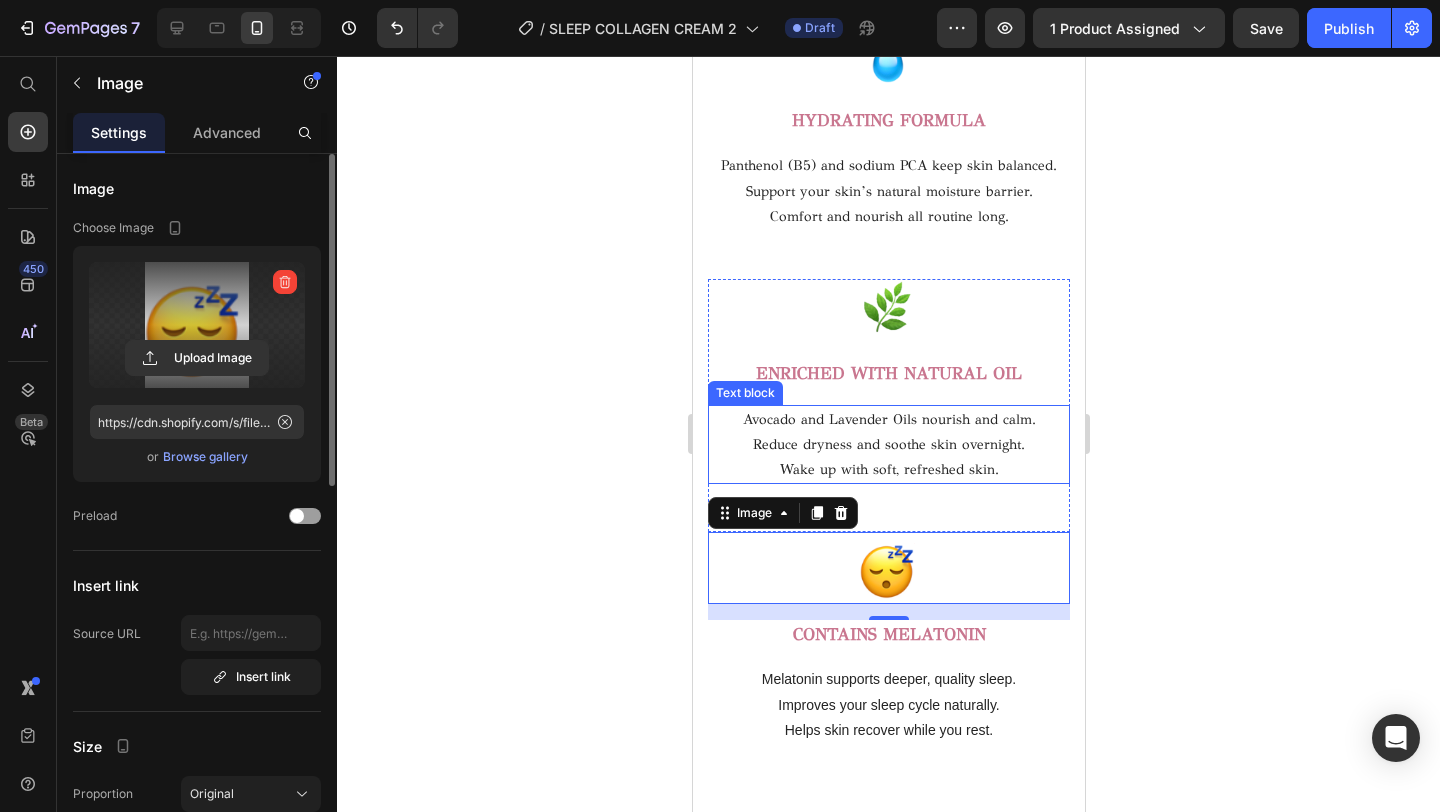 scroll, scrollTop: 3959, scrollLeft: 0, axis: vertical 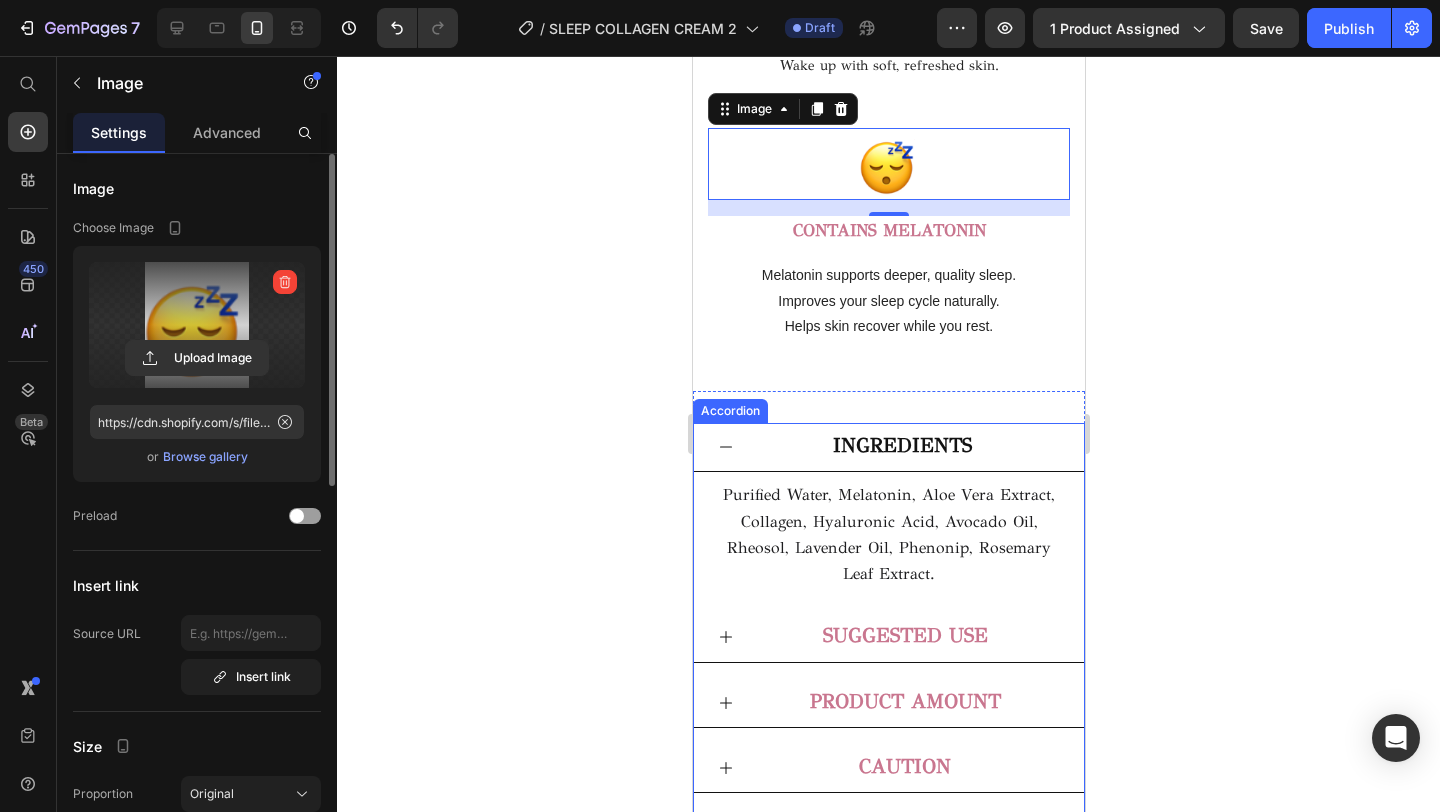 click on "INGREDIENTS" at bounding box center (904, 447) 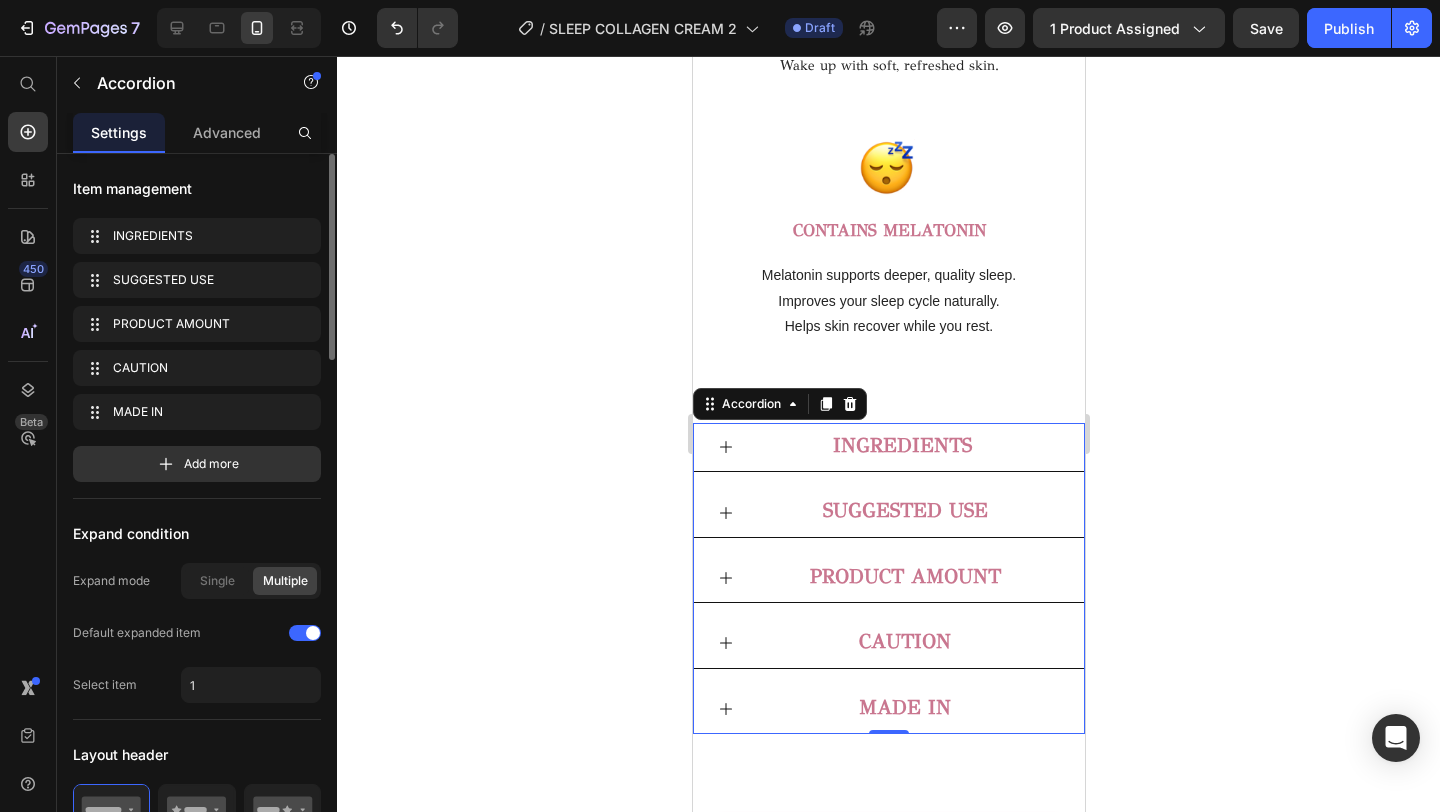 click 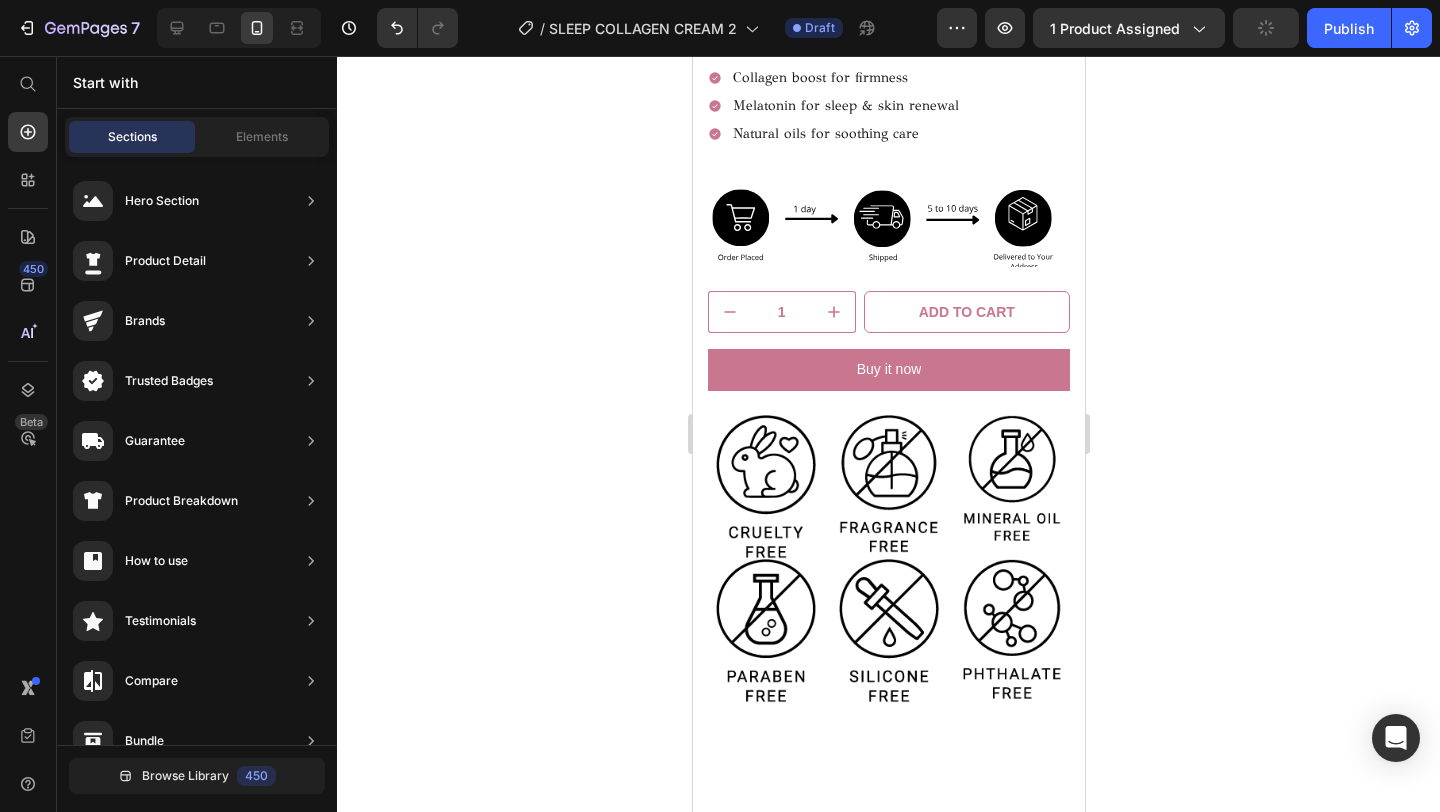 scroll, scrollTop: 0, scrollLeft: 0, axis: both 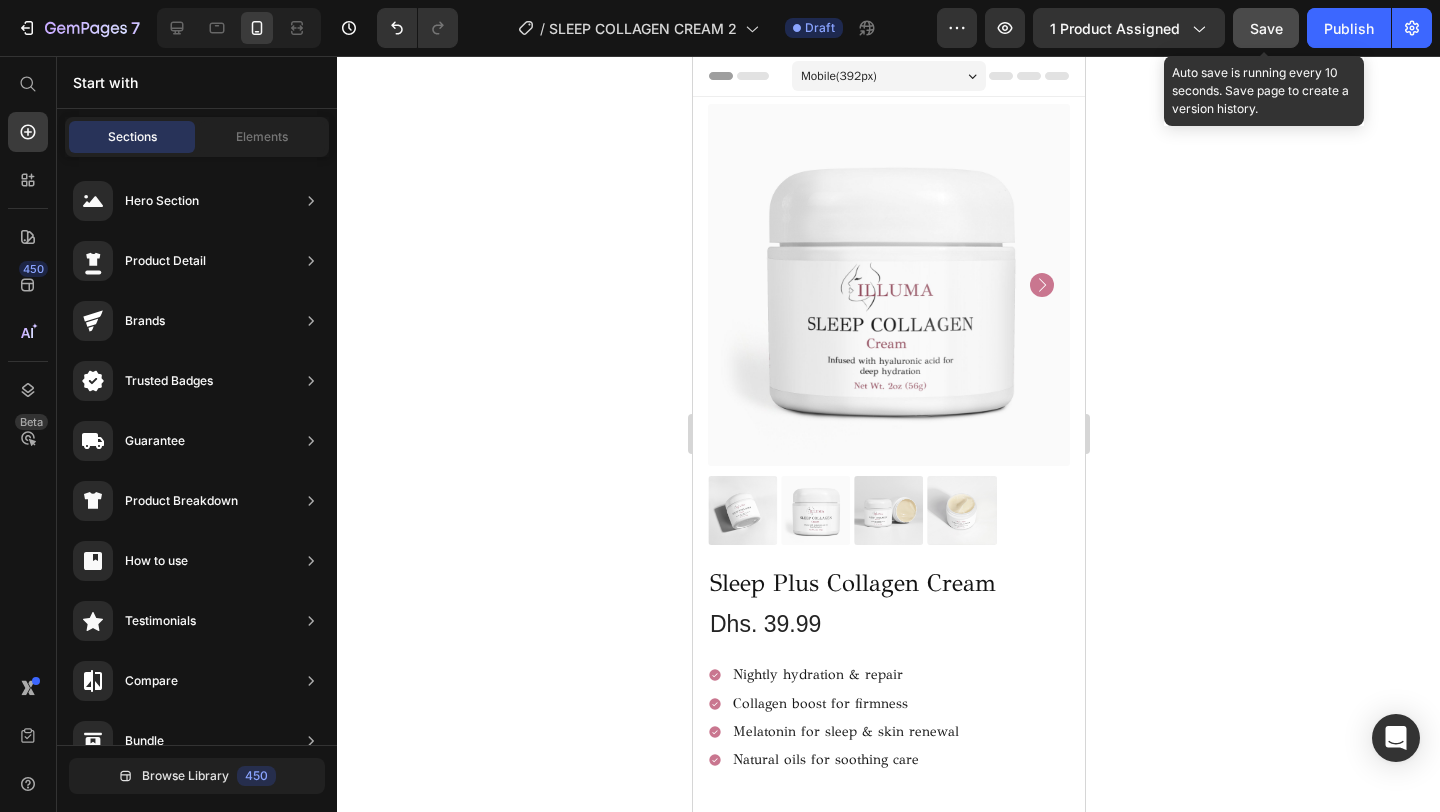 click on "Save" at bounding box center [1266, 28] 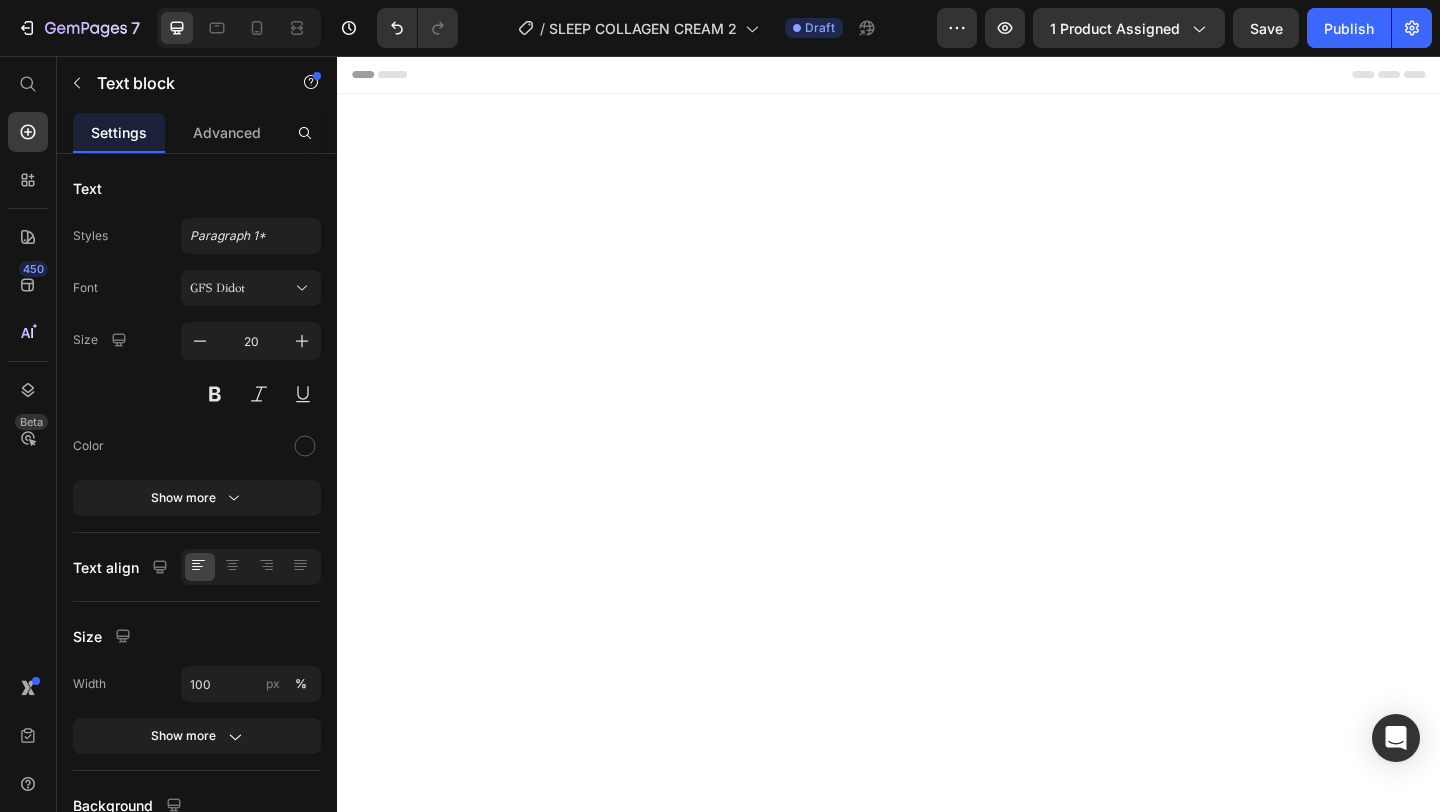 scroll, scrollTop: 0, scrollLeft: 0, axis: both 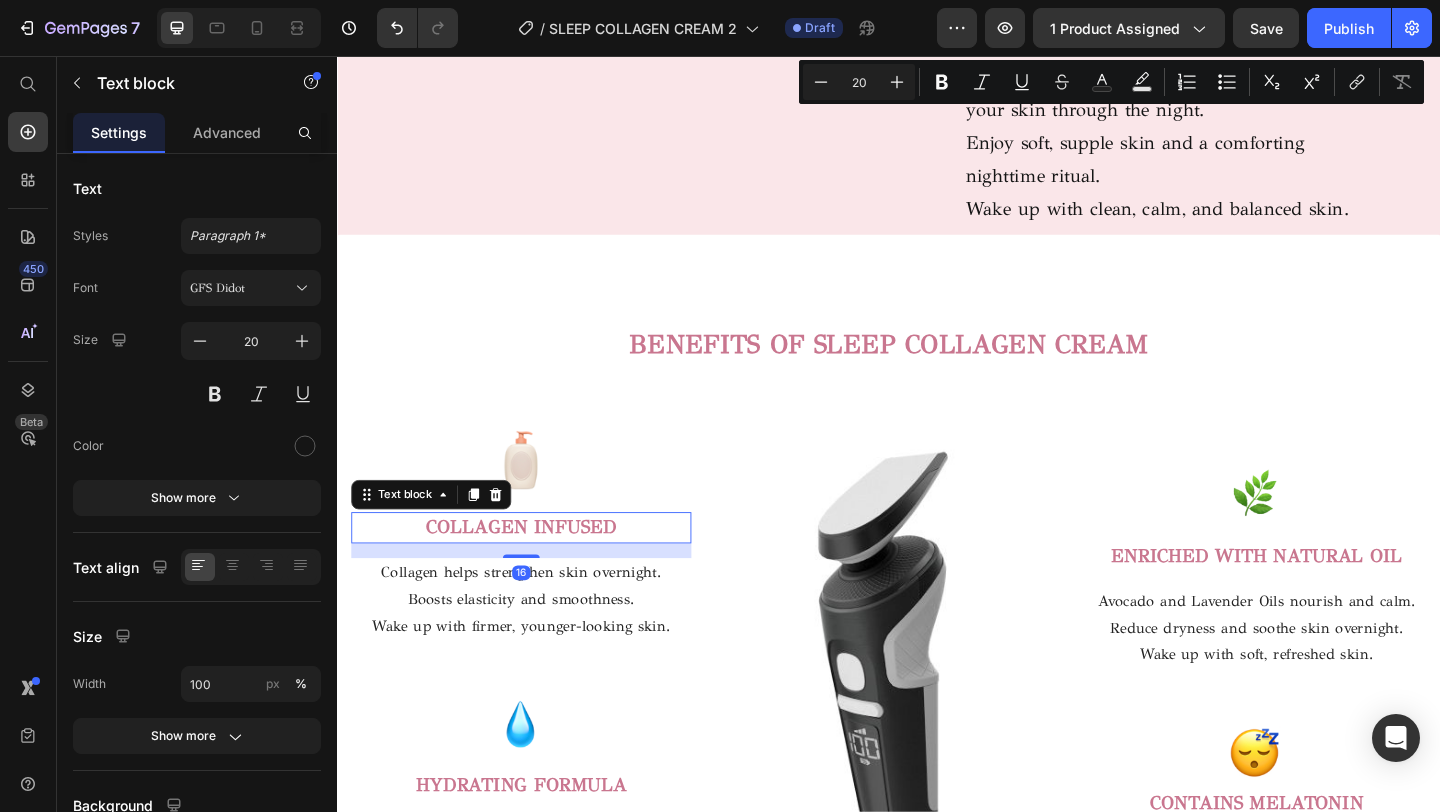 click on "COLLAGEN INFUSED" at bounding box center [537, 569] 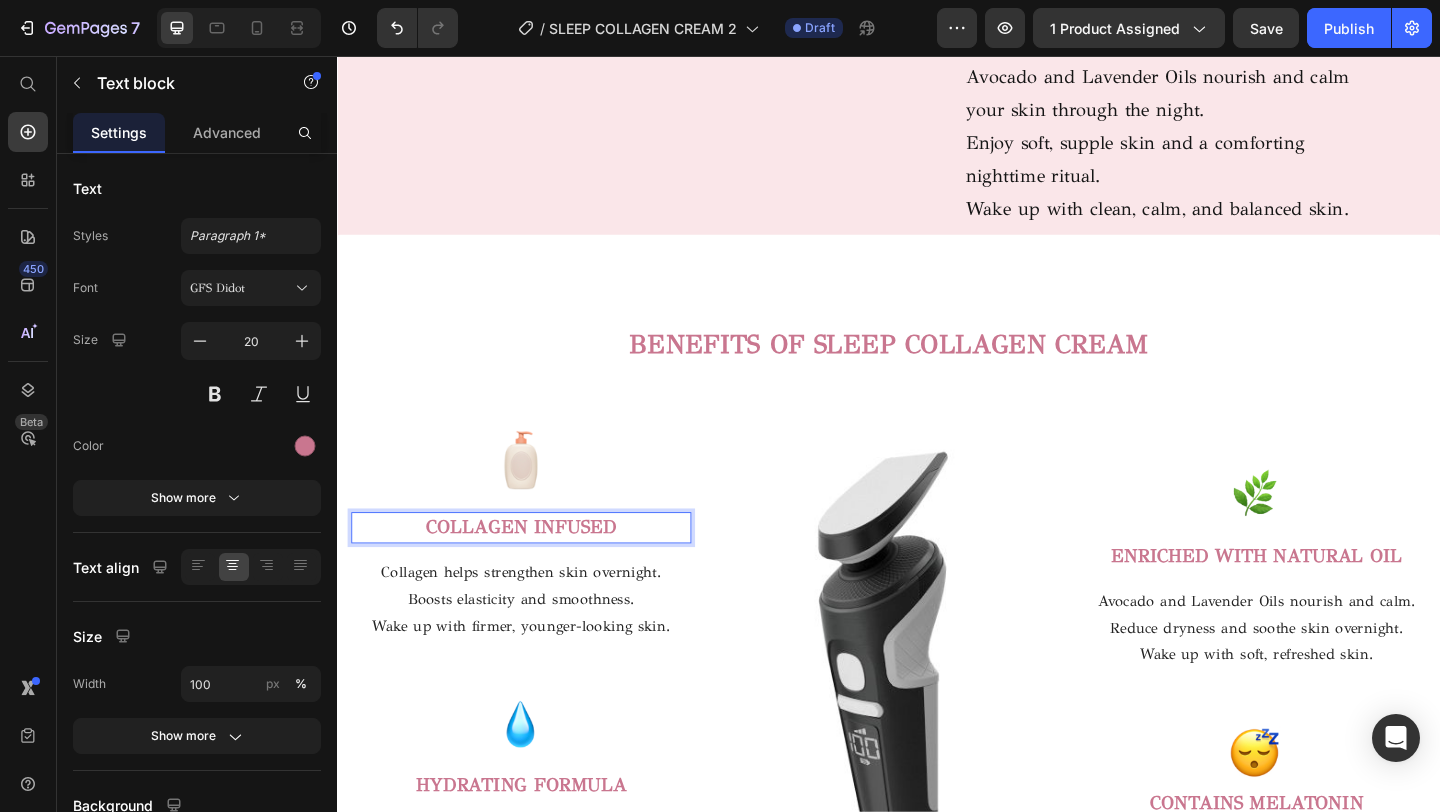 click on "COLLAGEN INFUSED" at bounding box center [537, 569] 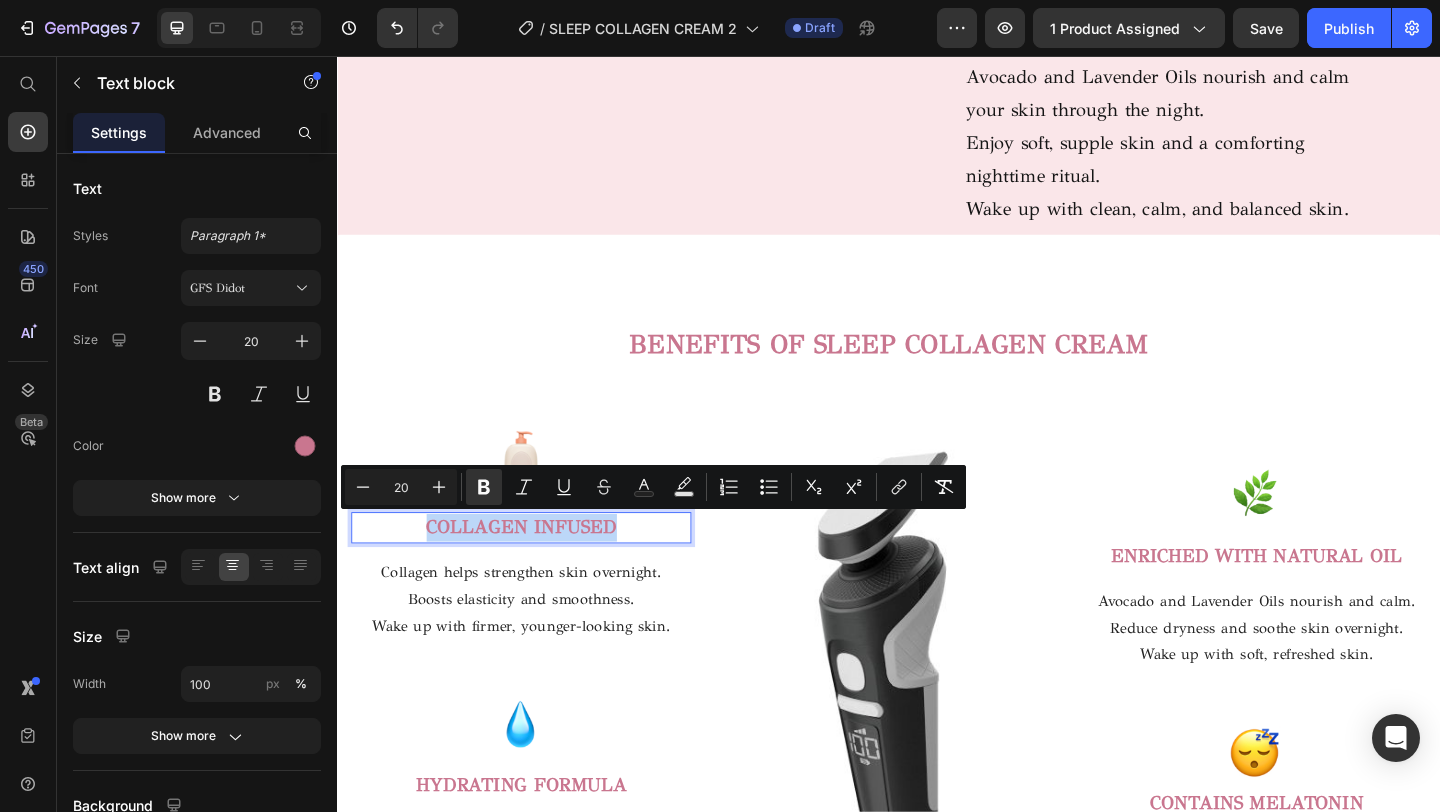 drag, startPoint x: 641, startPoint y: 566, endPoint x: 425, endPoint y: 566, distance: 216 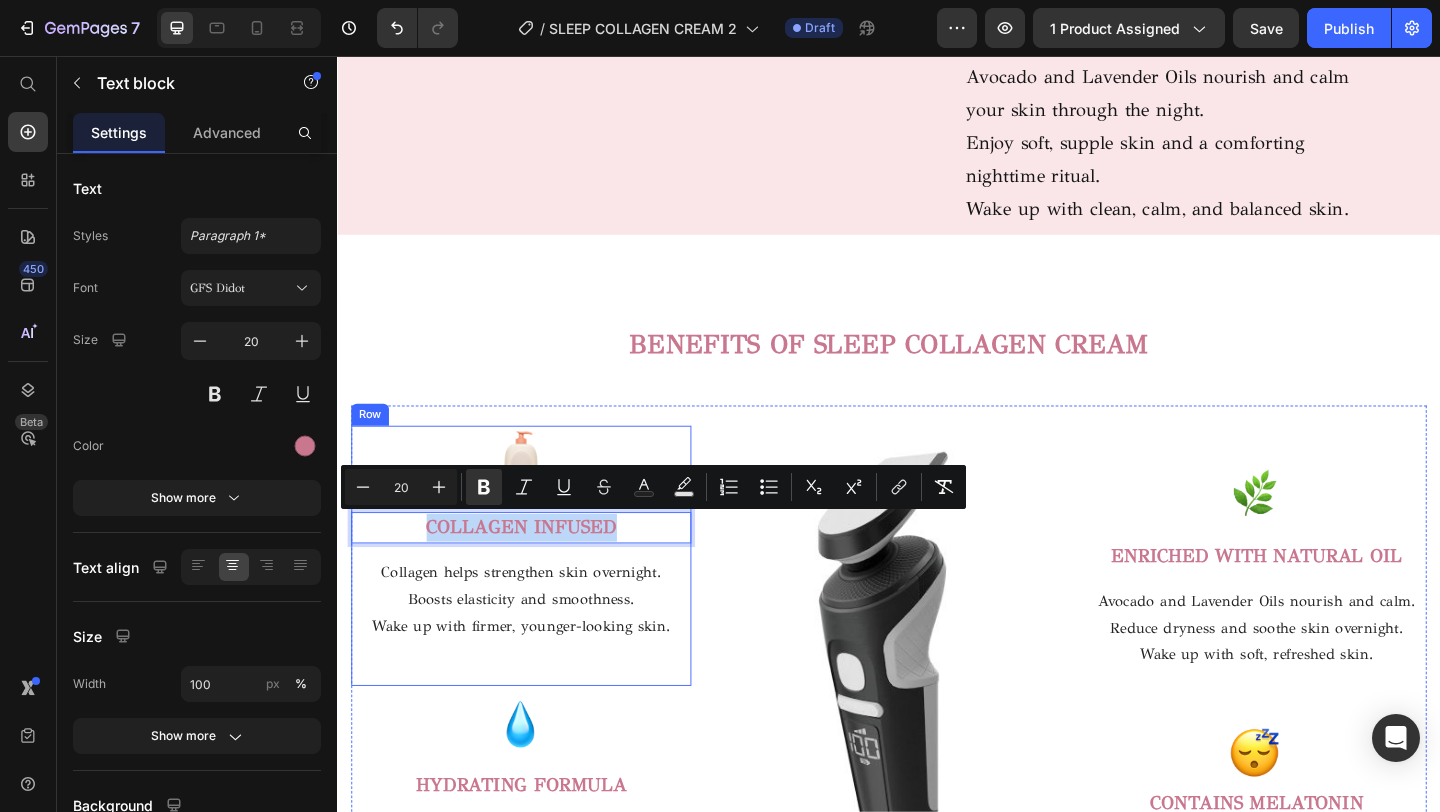 click on "Image COLLAGEN INFUSED Text block   16 Collagen helps strengthen skin overnight. Boosts elasticity and smoothness. Wake up with firmer, younger-looking skin. Text block Row" at bounding box center (537, 599) 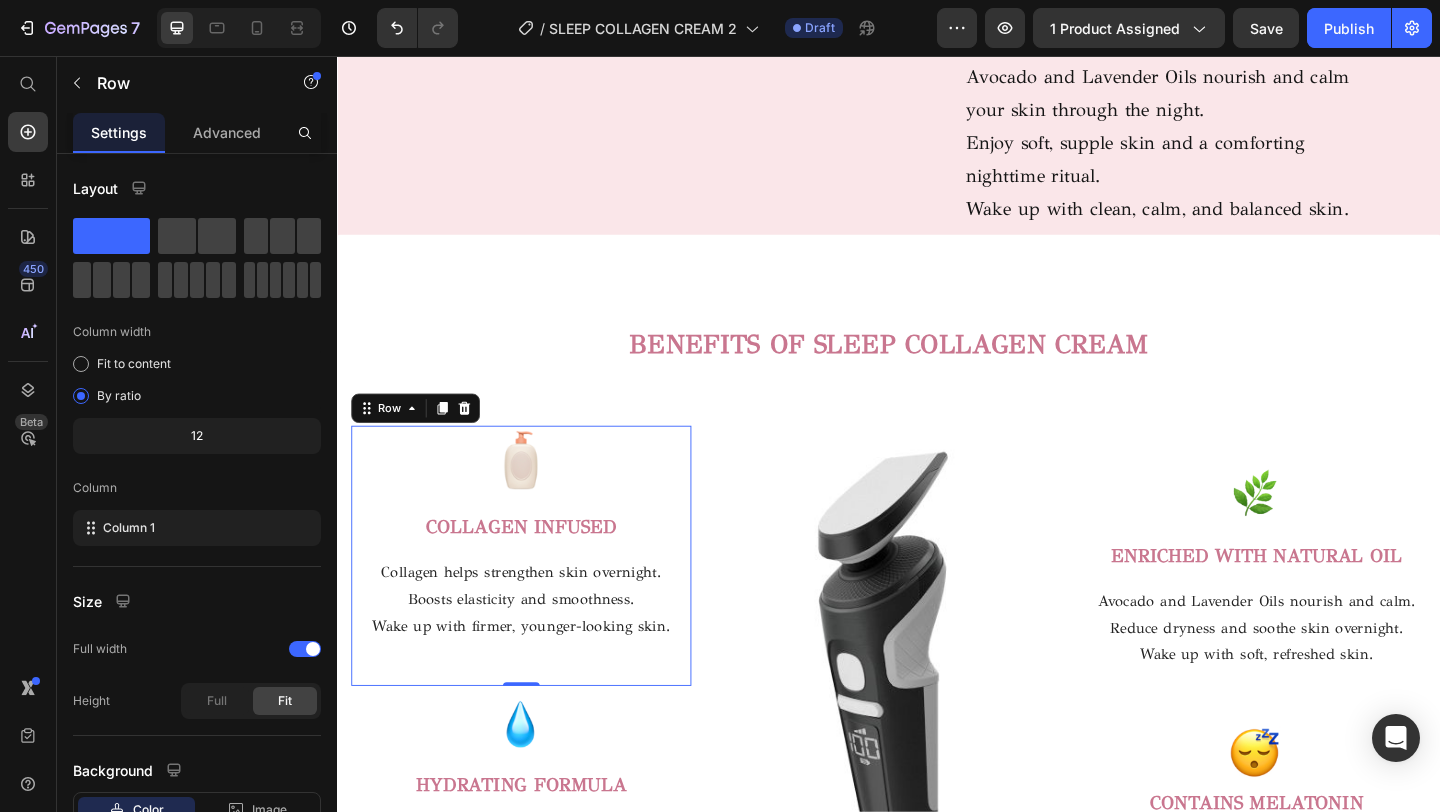 click on "Image COLLAGEN INFUSED Text block Collagen helps strengthen skin overnight. Boosts elasticity and smoothness. Wake up with firmer, younger-looking skin. Text block Row   0" at bounding box center (537, 599) 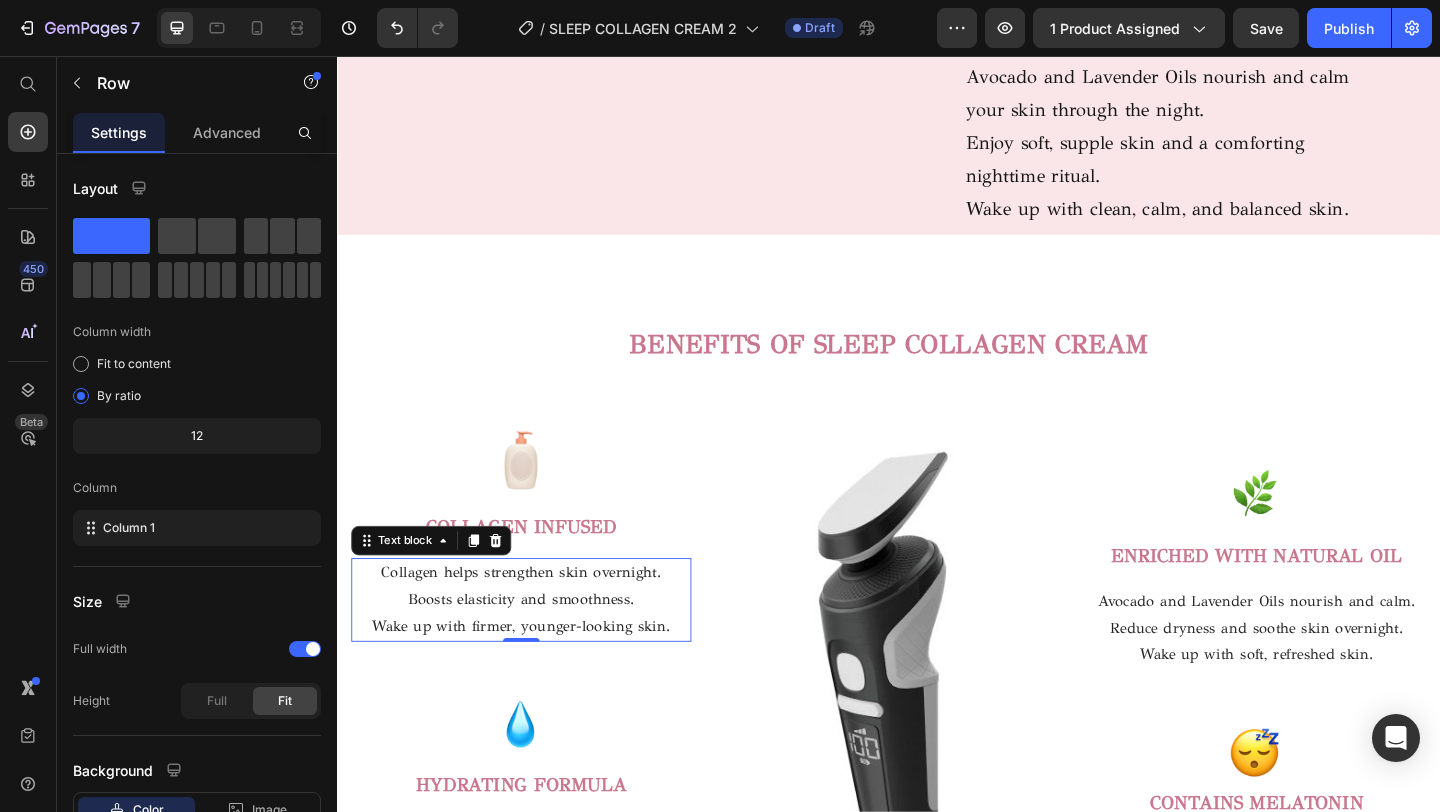 click on "Wake up with firmer, younger-looking skin." at bounding box center (537, 676) 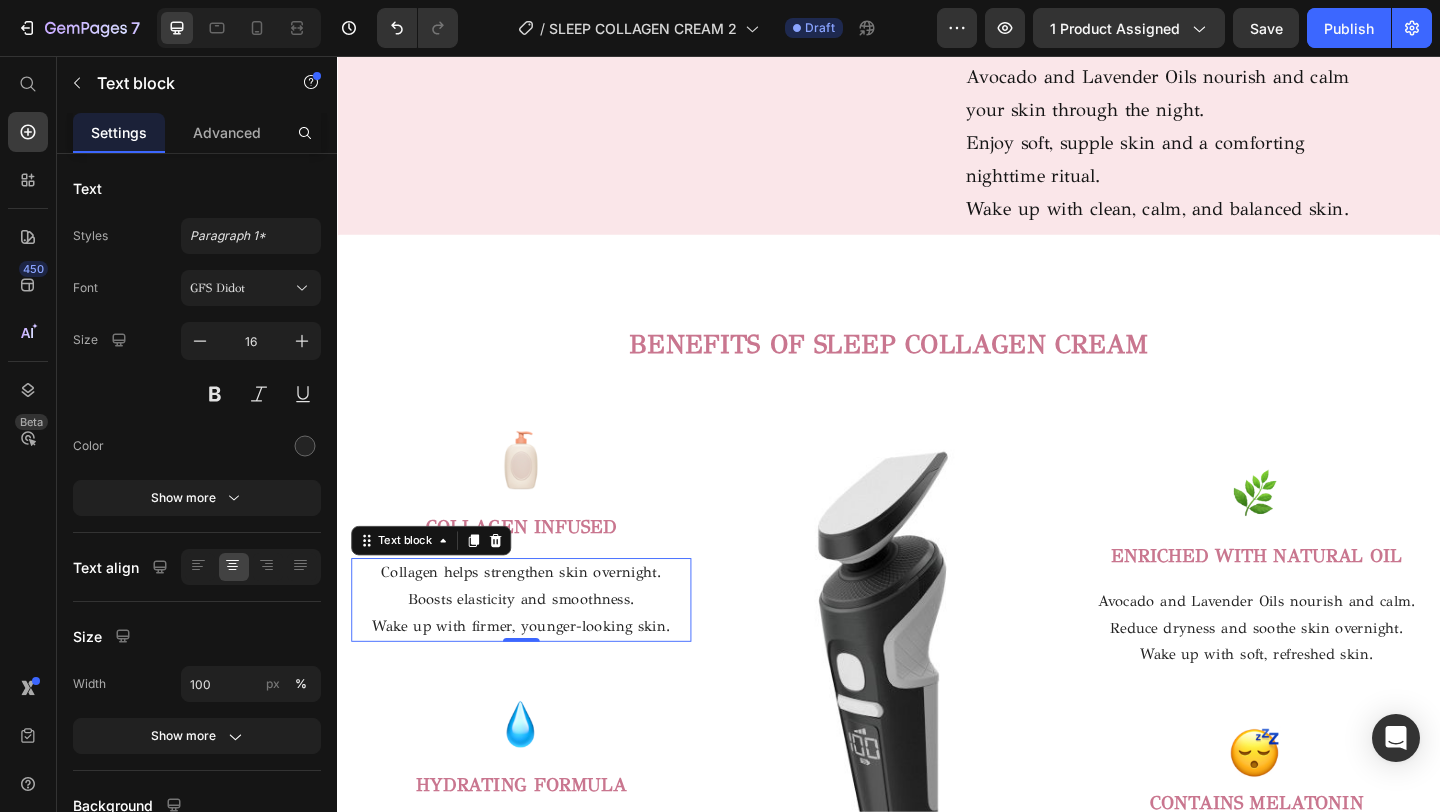 click on "Wake up with firmer, younger-looking skin." at bounding box center [537, 676] 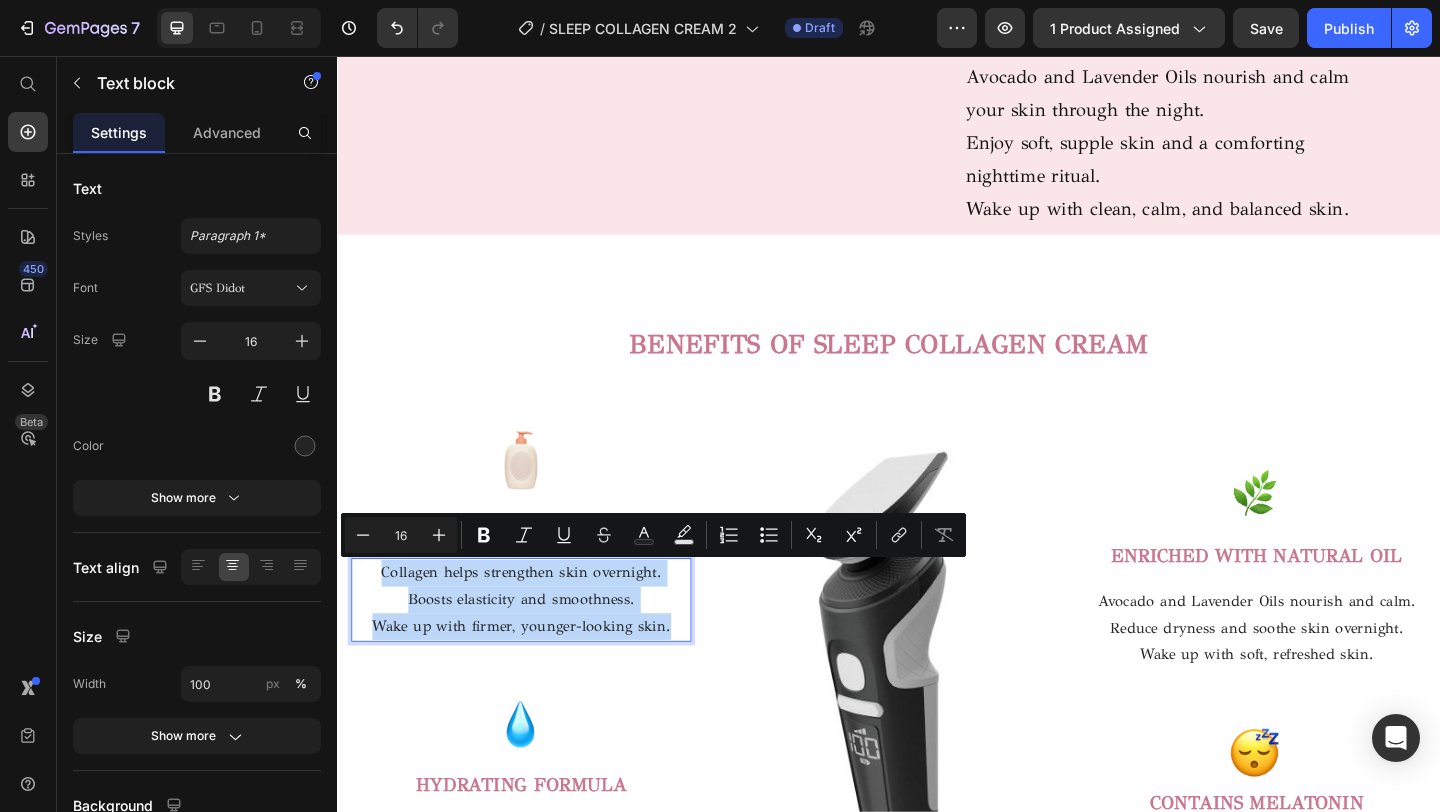 drag, startPoint x: 704, startPoint y: 681, endPoint x: 367, endPoint y: 620, distance: 342.4763 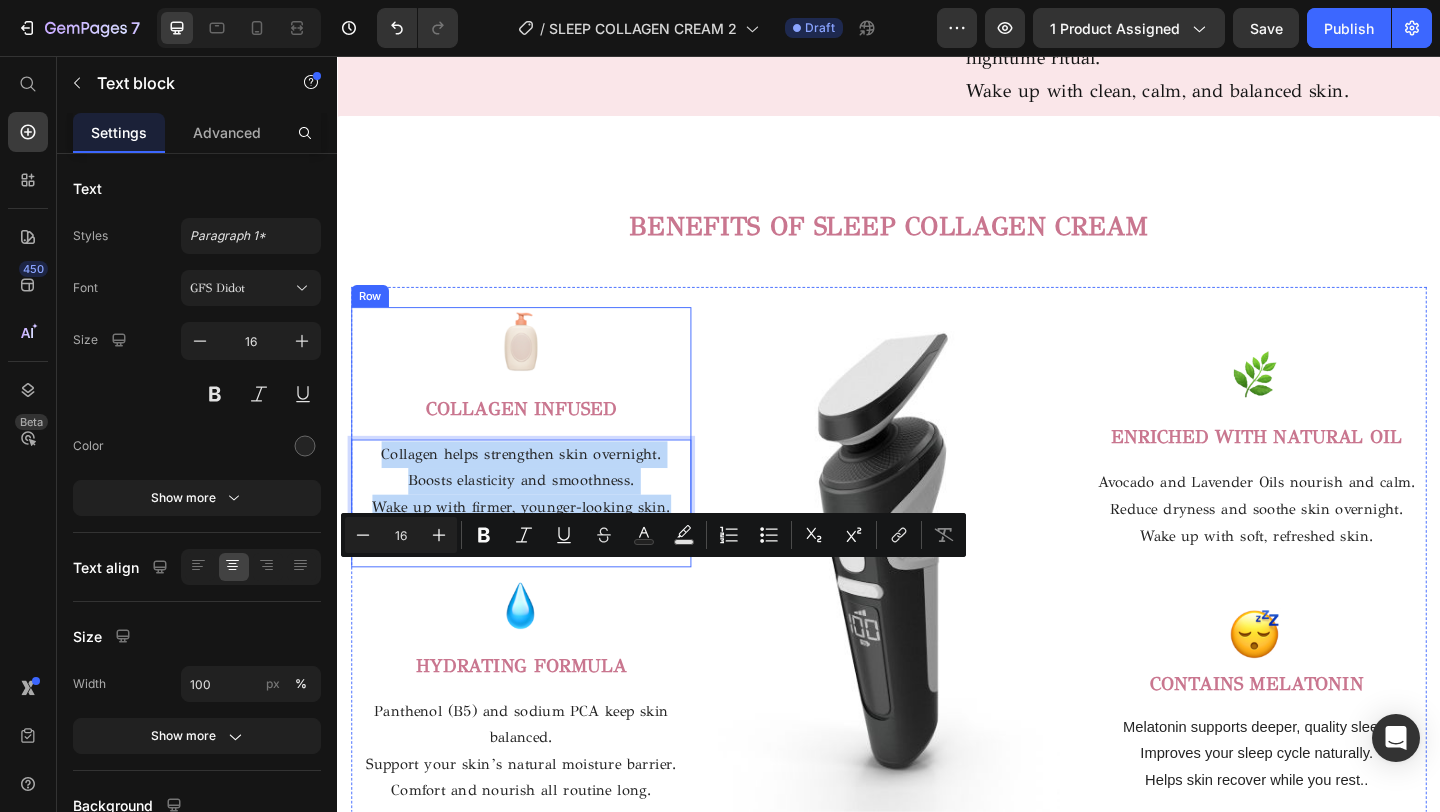 scroll, scrollTop: 2538, scrollLeft: 0, axis: vertical 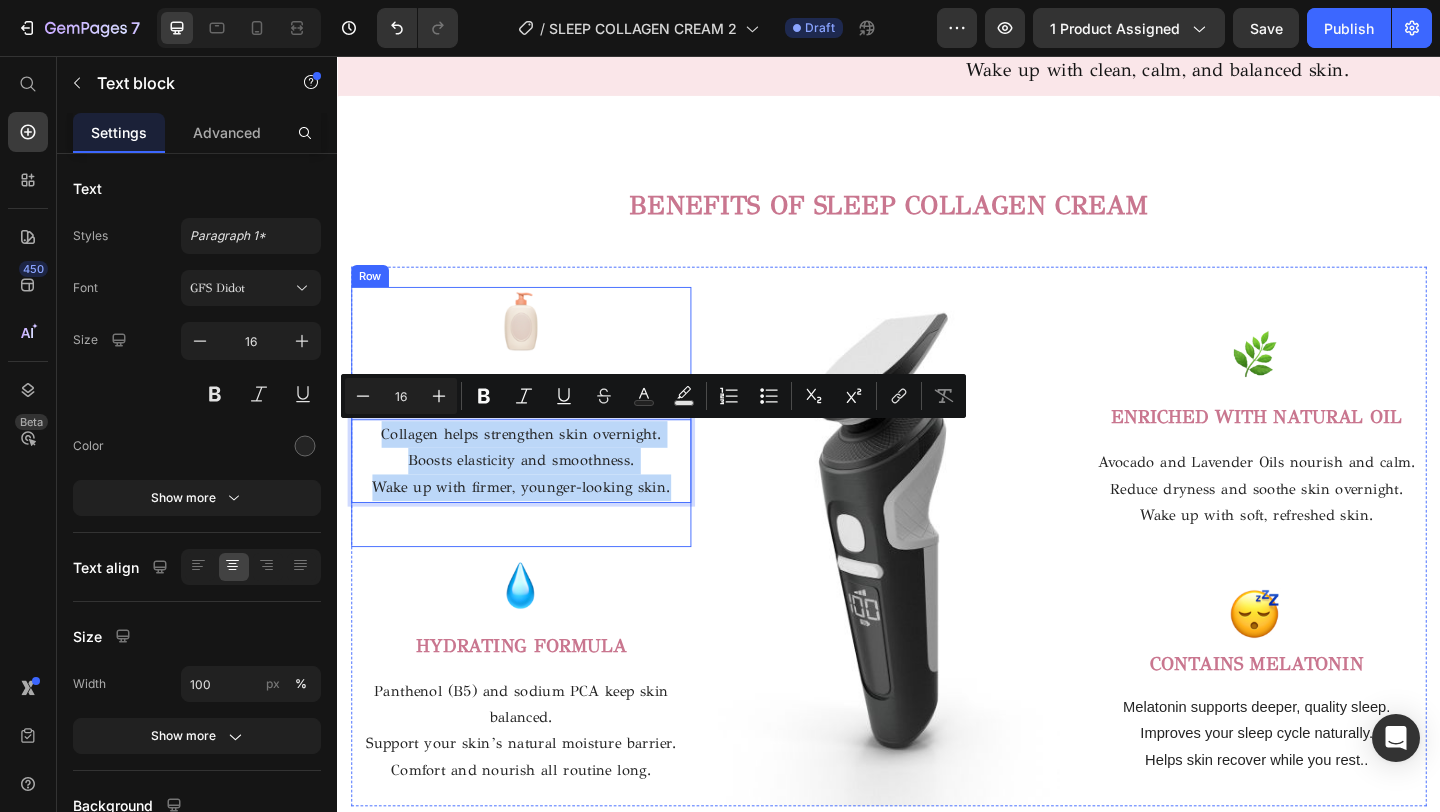 click on "Image HYDRATING FORMULA Text block Panthenol (B5) and sodium PCA keep skin balanced. Support your skin’s natural moisture barrier. Comfort and nourish all routine long. Text block" at bounding box center [537, 720] 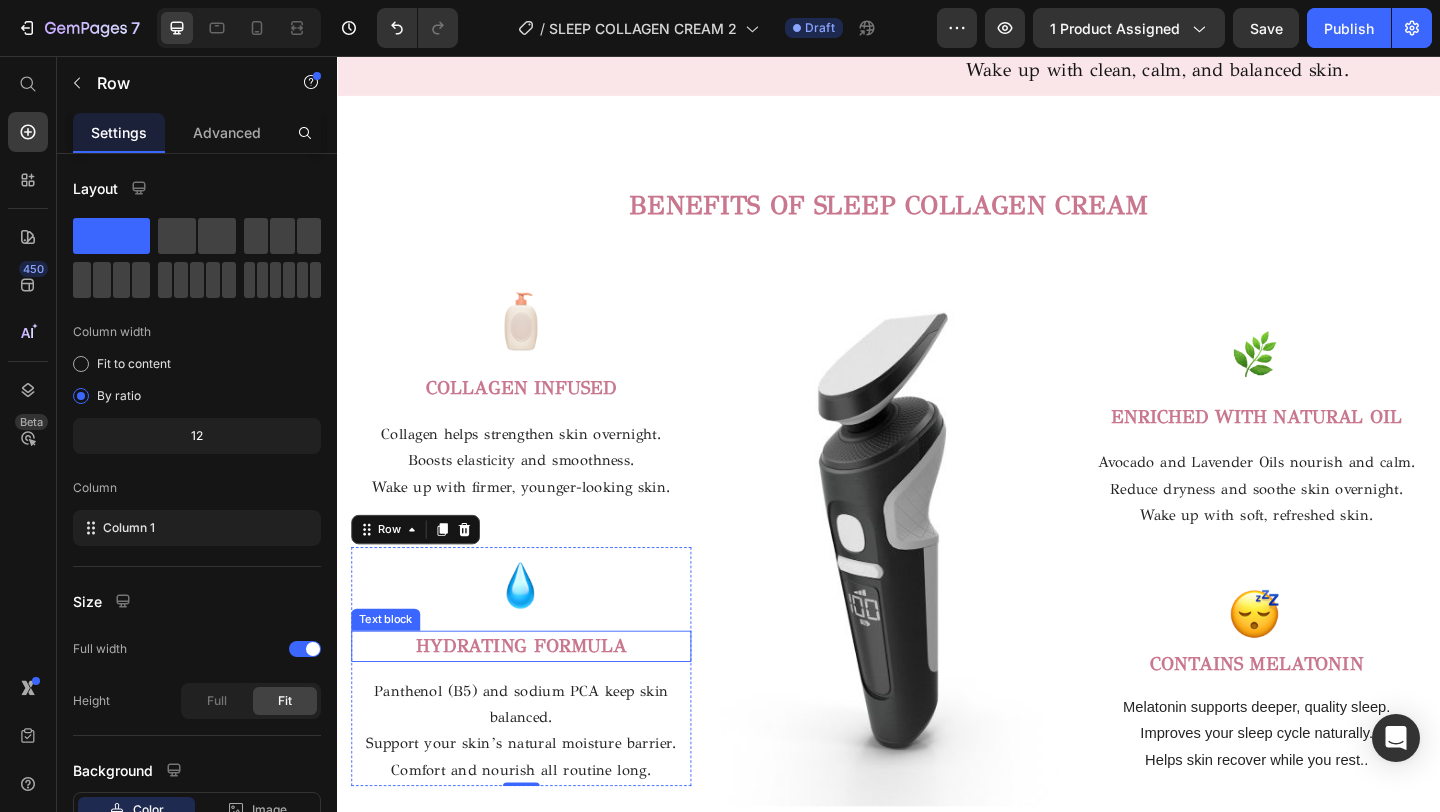 click on "HYDRATING FORMULA" at bounding box center [537, 697] 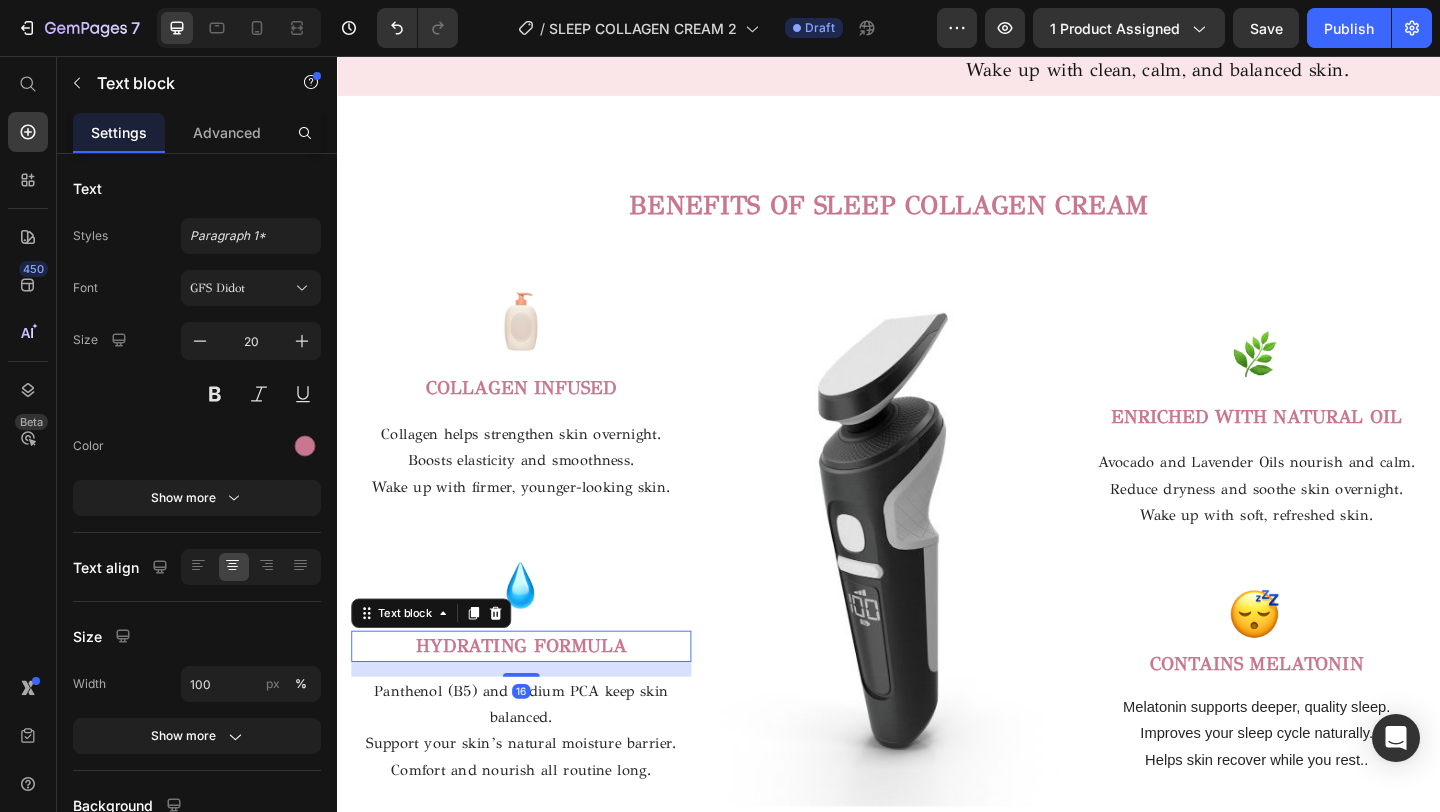 click on "HYDRATING FORMULA" at bounding box center [537, 698] 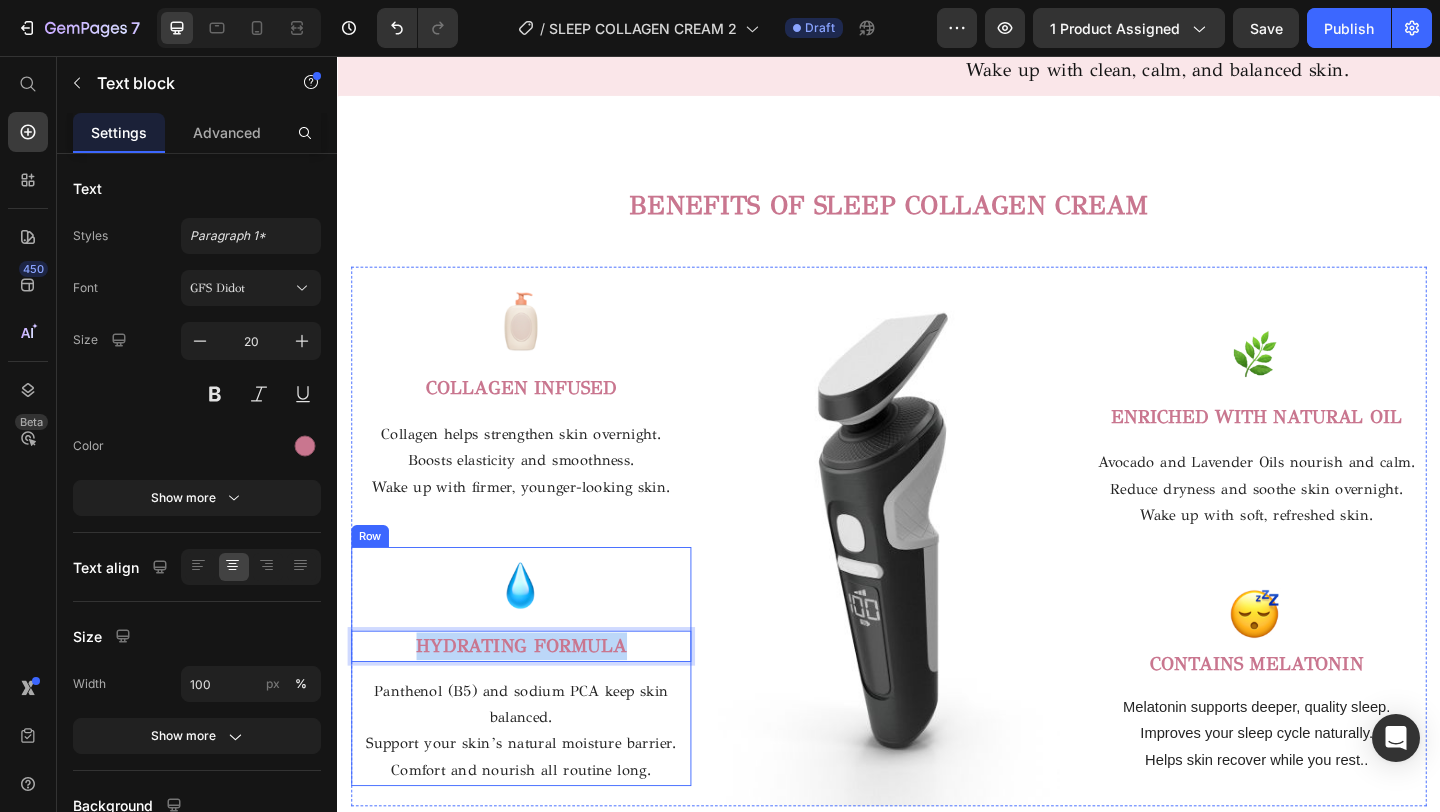 drag, startPoint x: 658, startPoint y: 699, endPoint x: 430, endPoint y: 667, distance: 230.23466 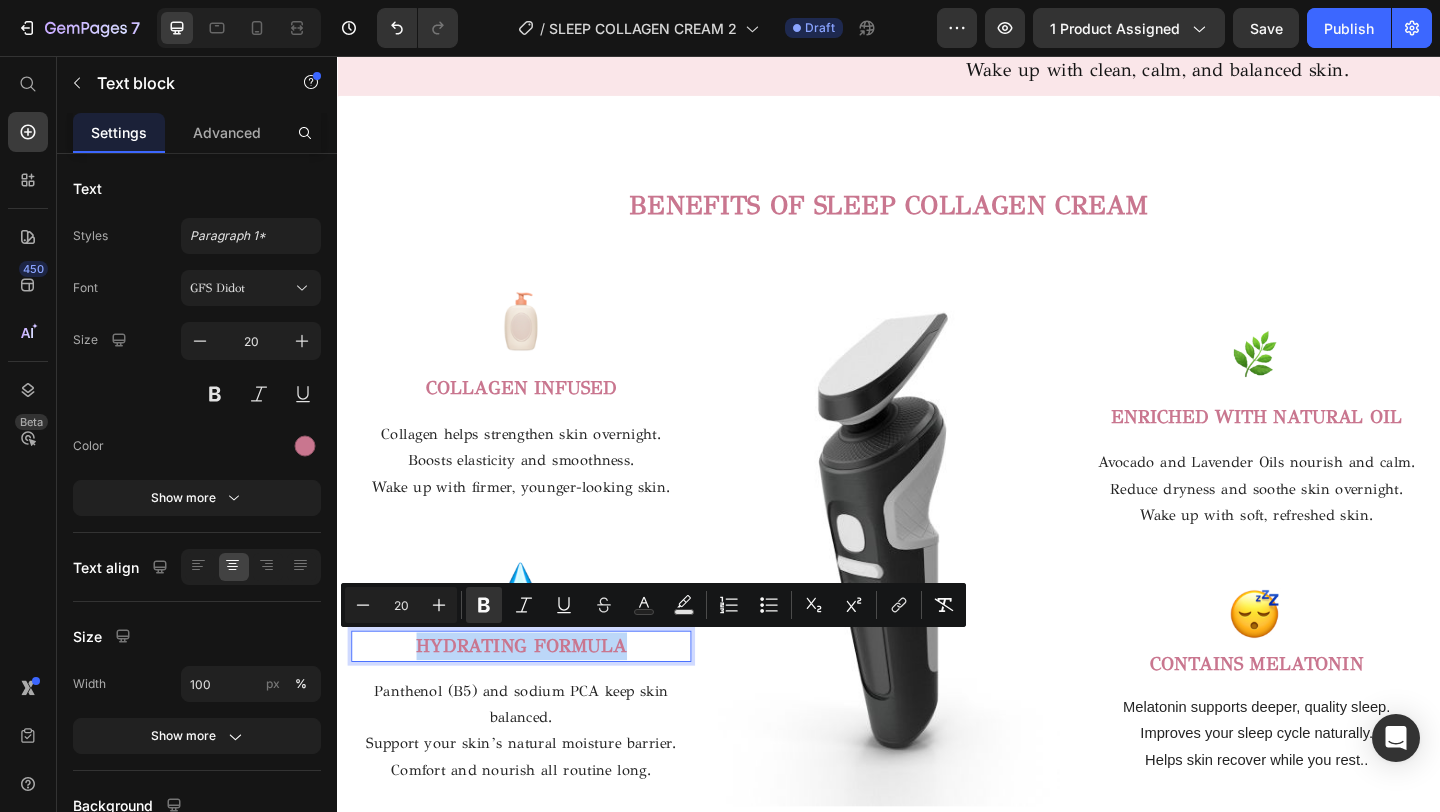 copy on "HYDRATING FORMULA" 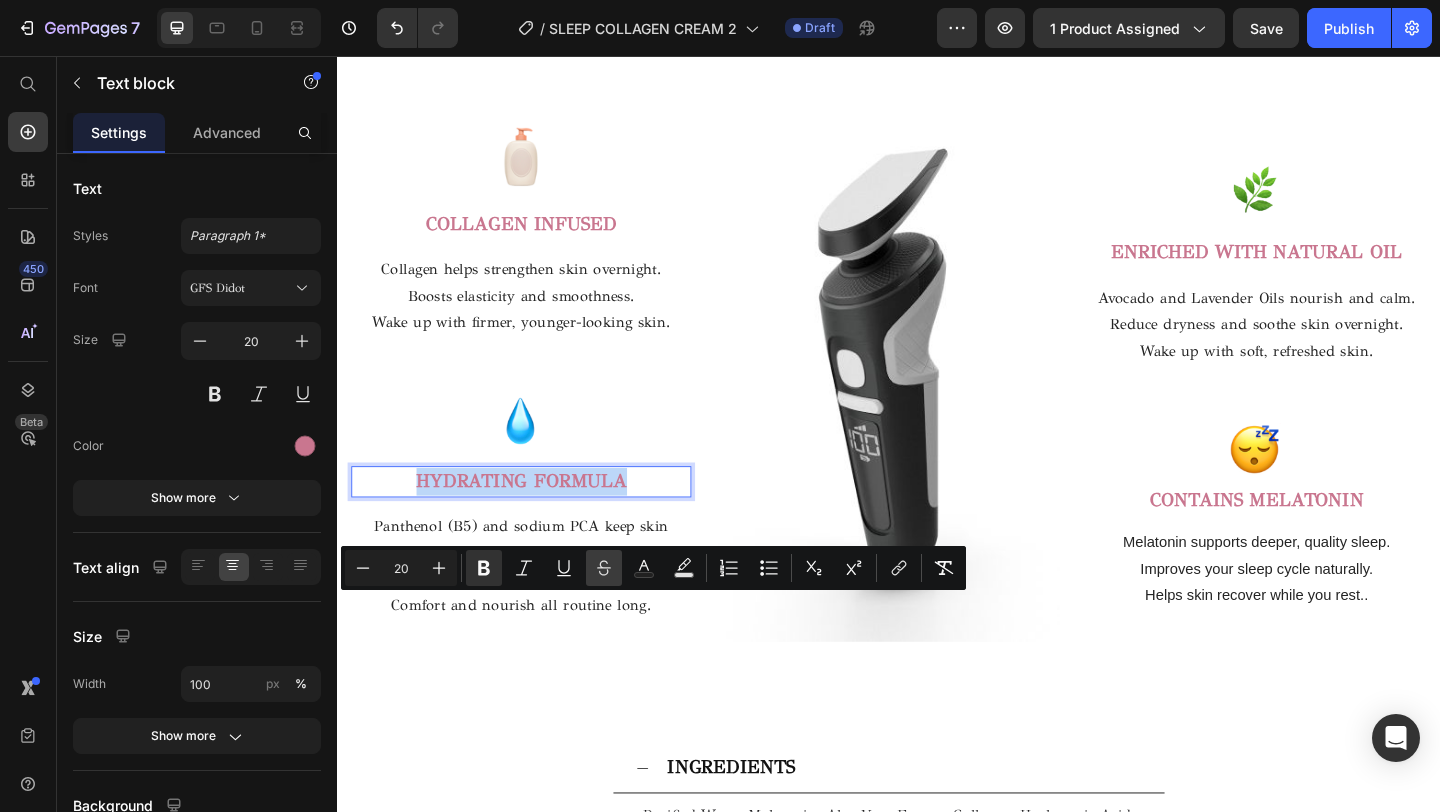 scroll, scrollTop: 2716, scrollLeft: 0, axis: vertical 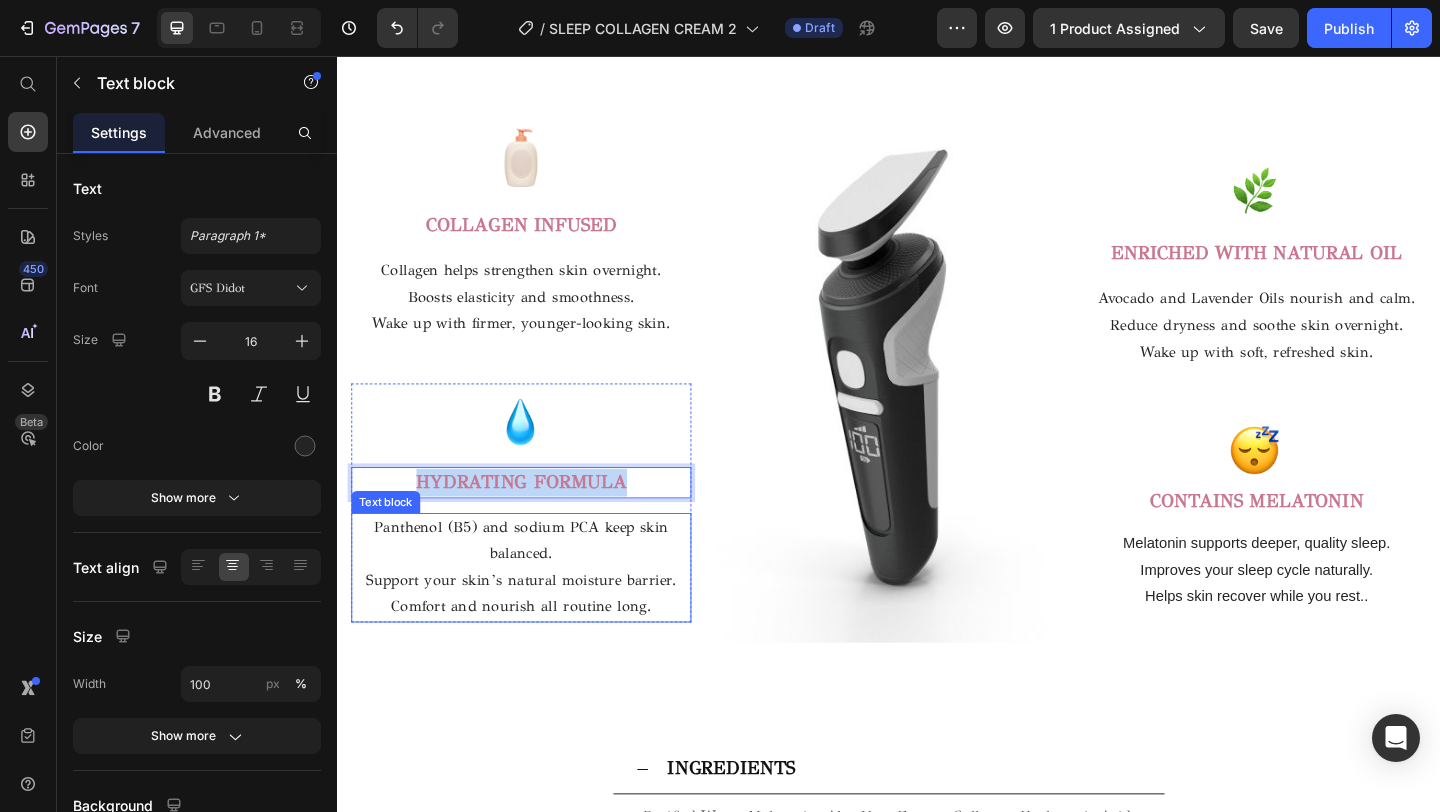 click on "Comfort and nourish all routine long." at bounding box center (537, 655) 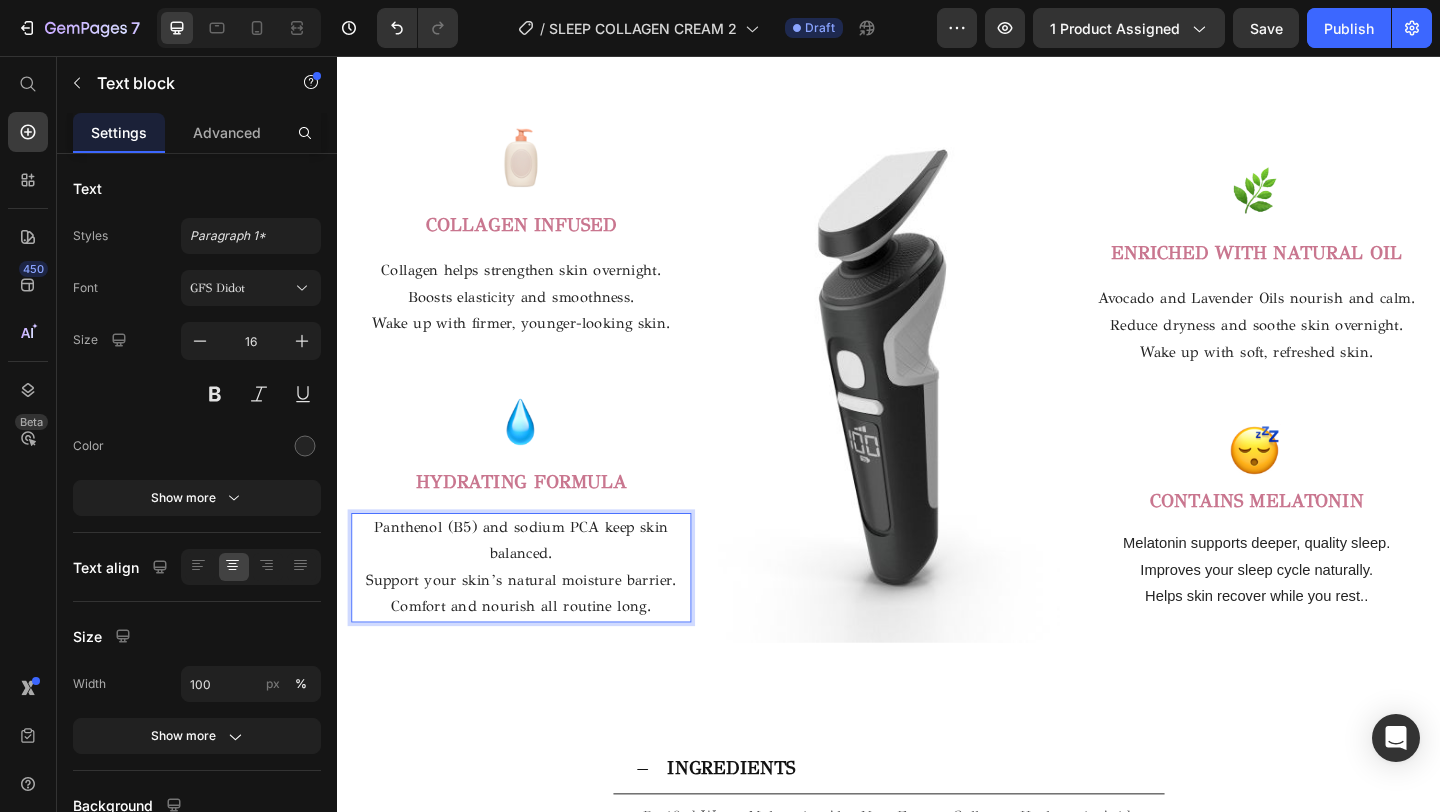 click on "Comfort and nourish all routine long." at bounding box center (537, 655) 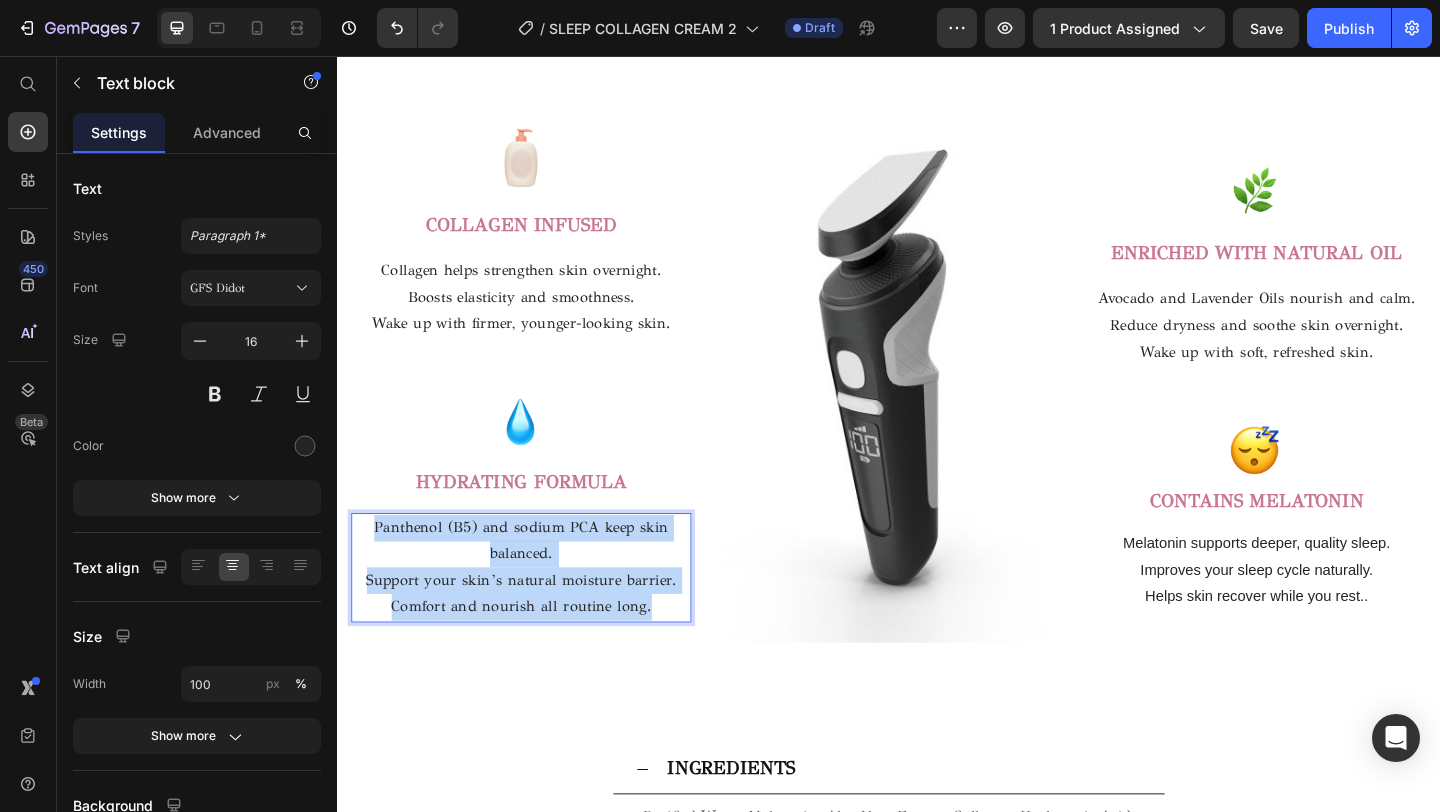 drag, startPoint x: 671, startPoint y: 657, endPoint x: 383, endPoint y: 565, distance: 302.33755 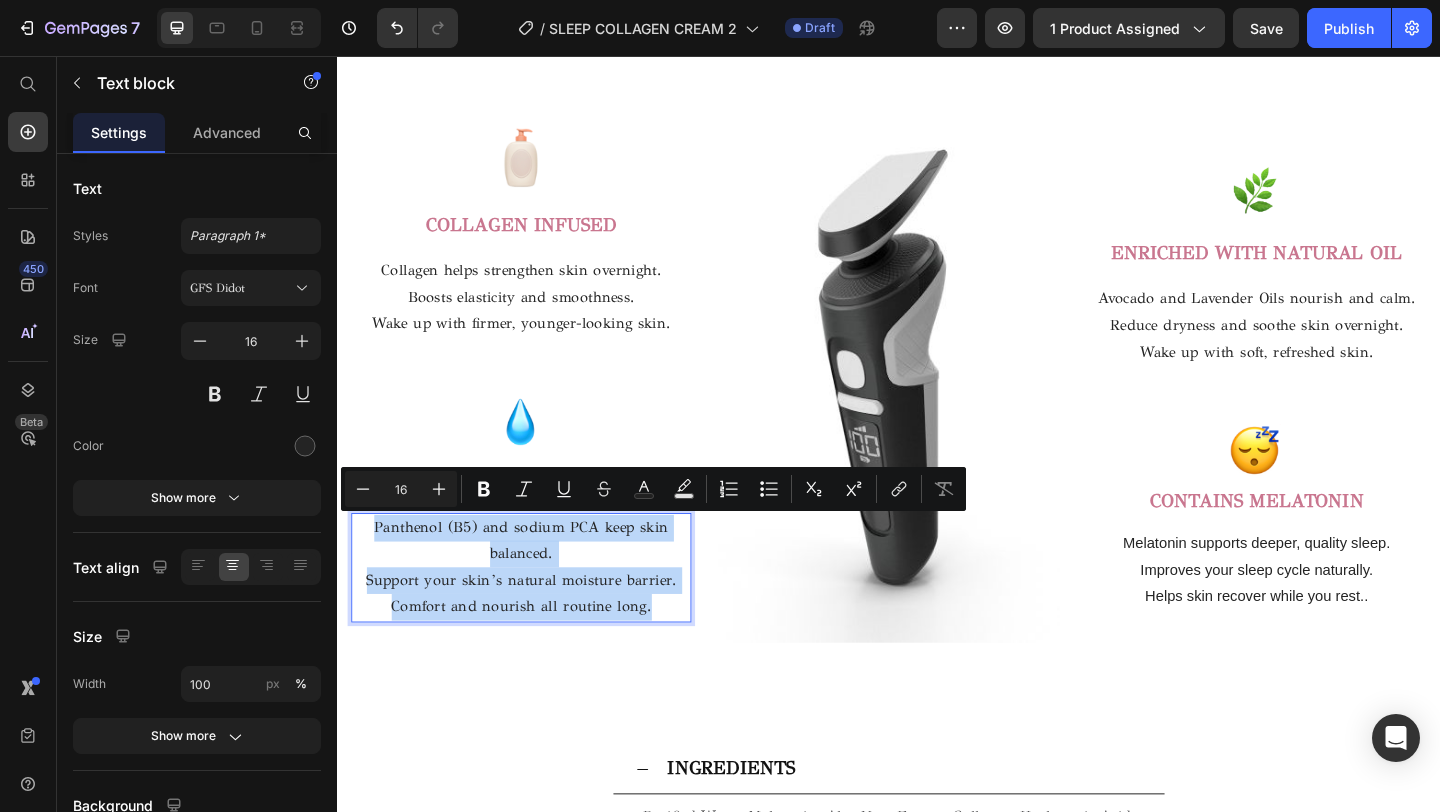 copy on "Panthenol (B5) and sodium PCA keep skin balanced. Support your skin’s natural moisture barrier. Comfort and nourish all routine long." 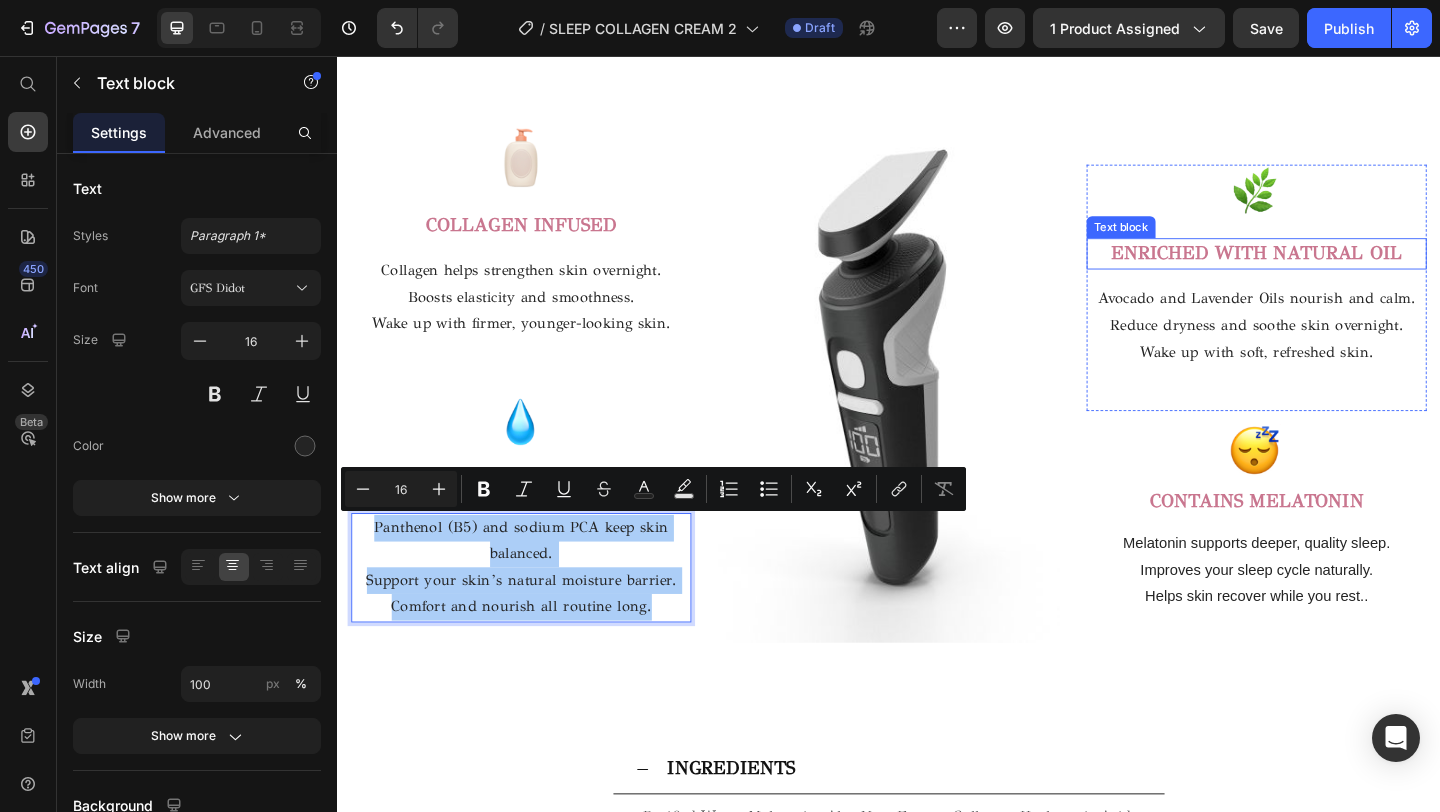 click on "ENRICHED WITH NATURAL OIL" at bounding box center (1337, 270) 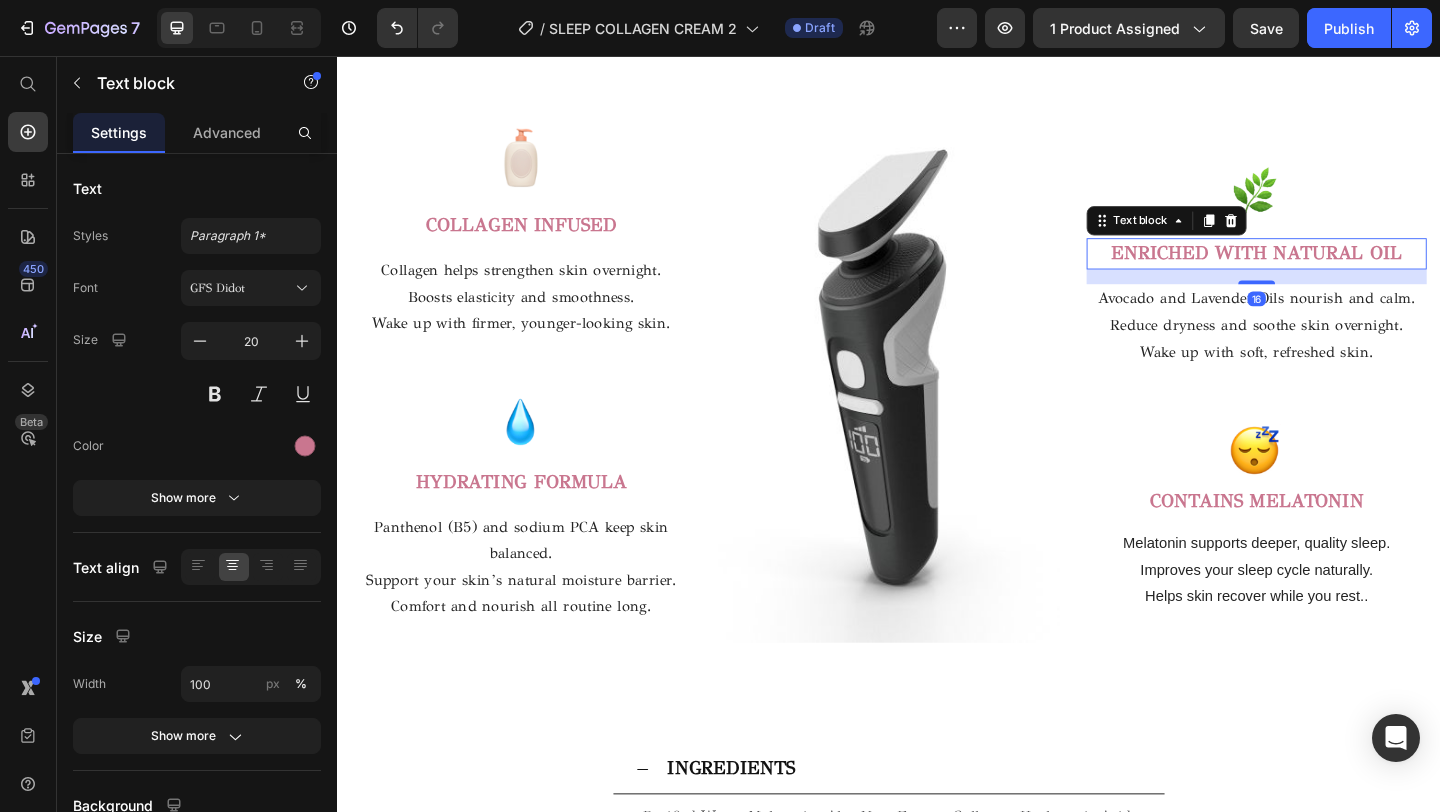click on "ENRICHED WITH NATURAL OIL" at bounding box center (1337, 271) 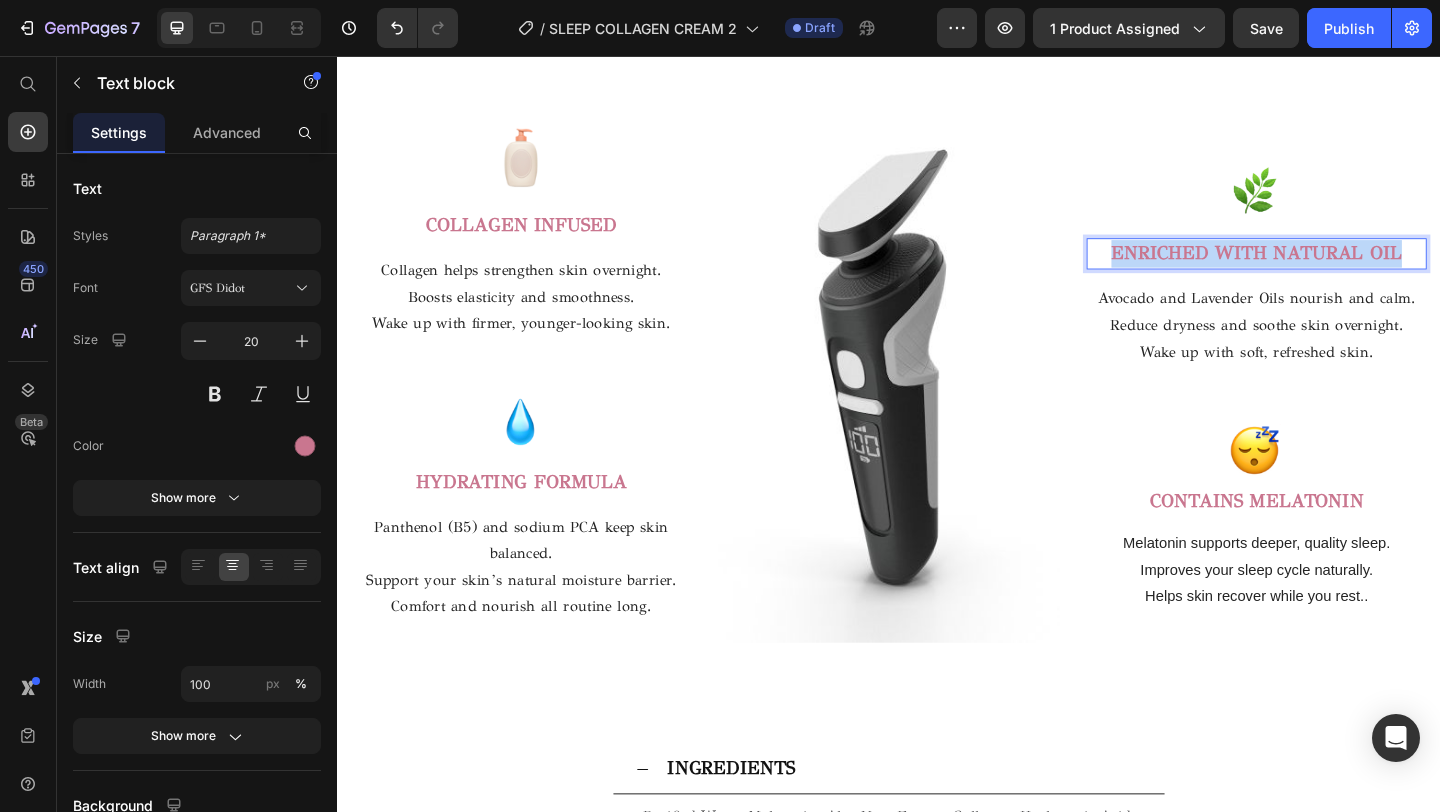 drag, startPoint x: 1508, startPoint y: 275, endPoint x: 1164, endPoint y: 275, distance: 344 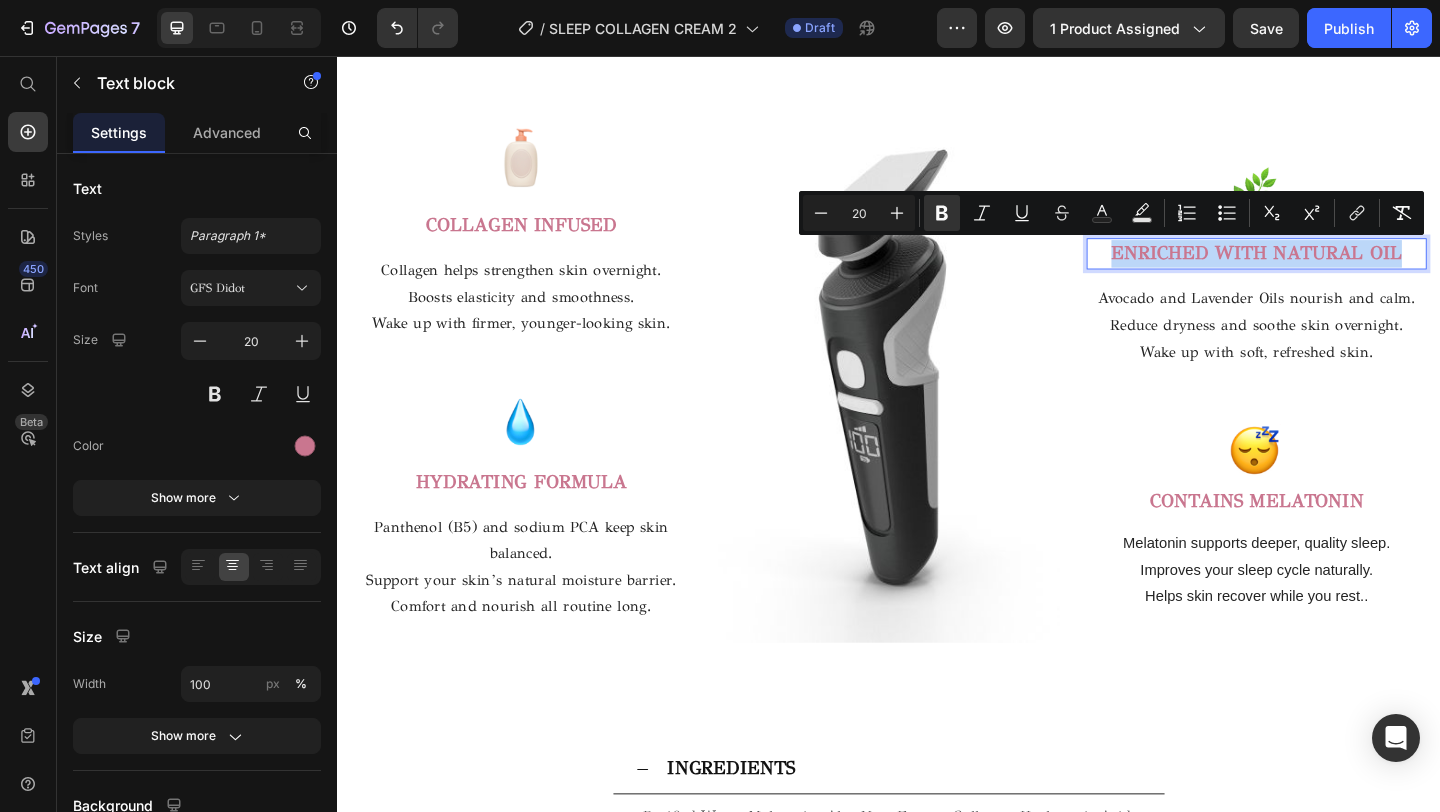 copy on "ENRICHED WITH NATURAL OIL" 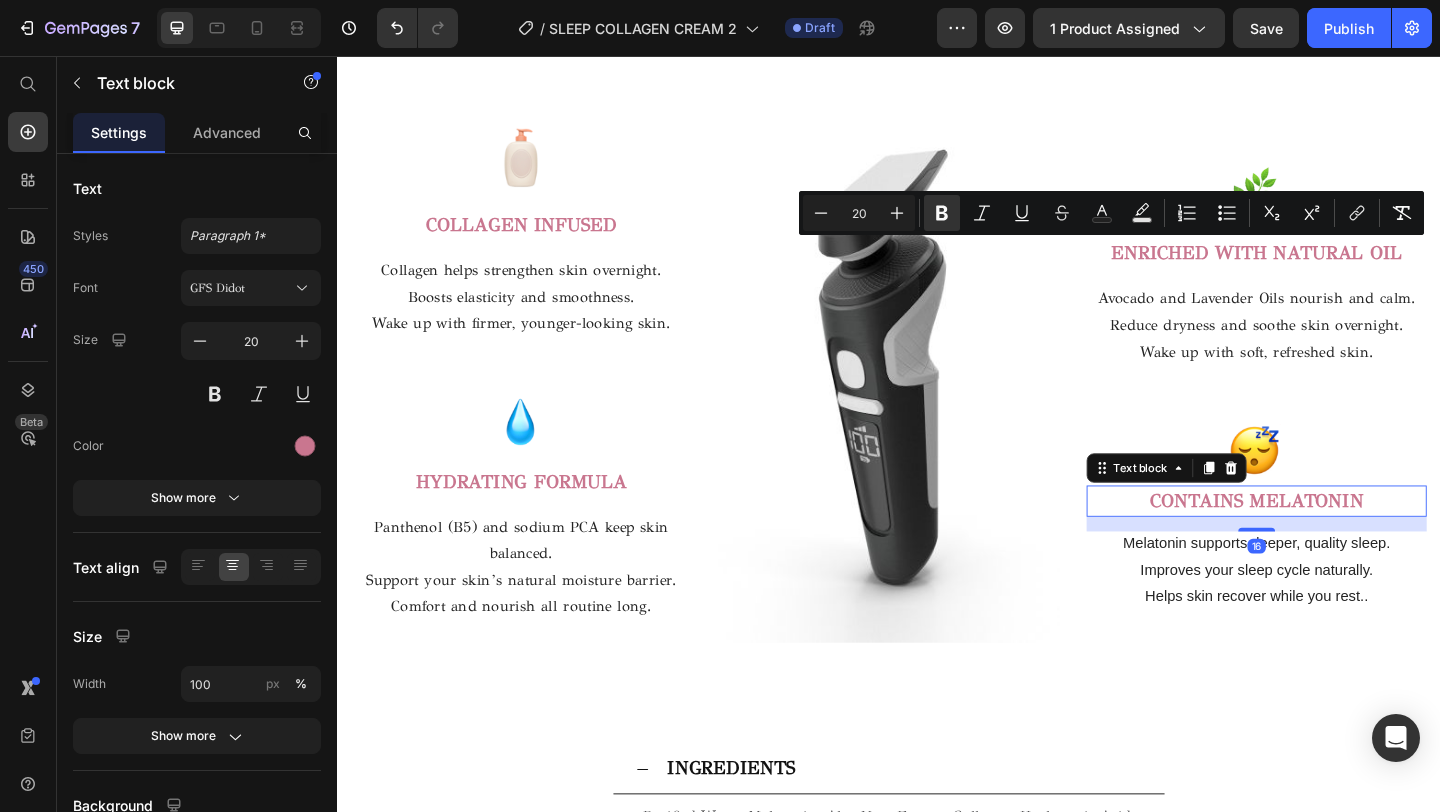 click on "CONTAINS MELATONIN" at bounding box center (1337, 539) 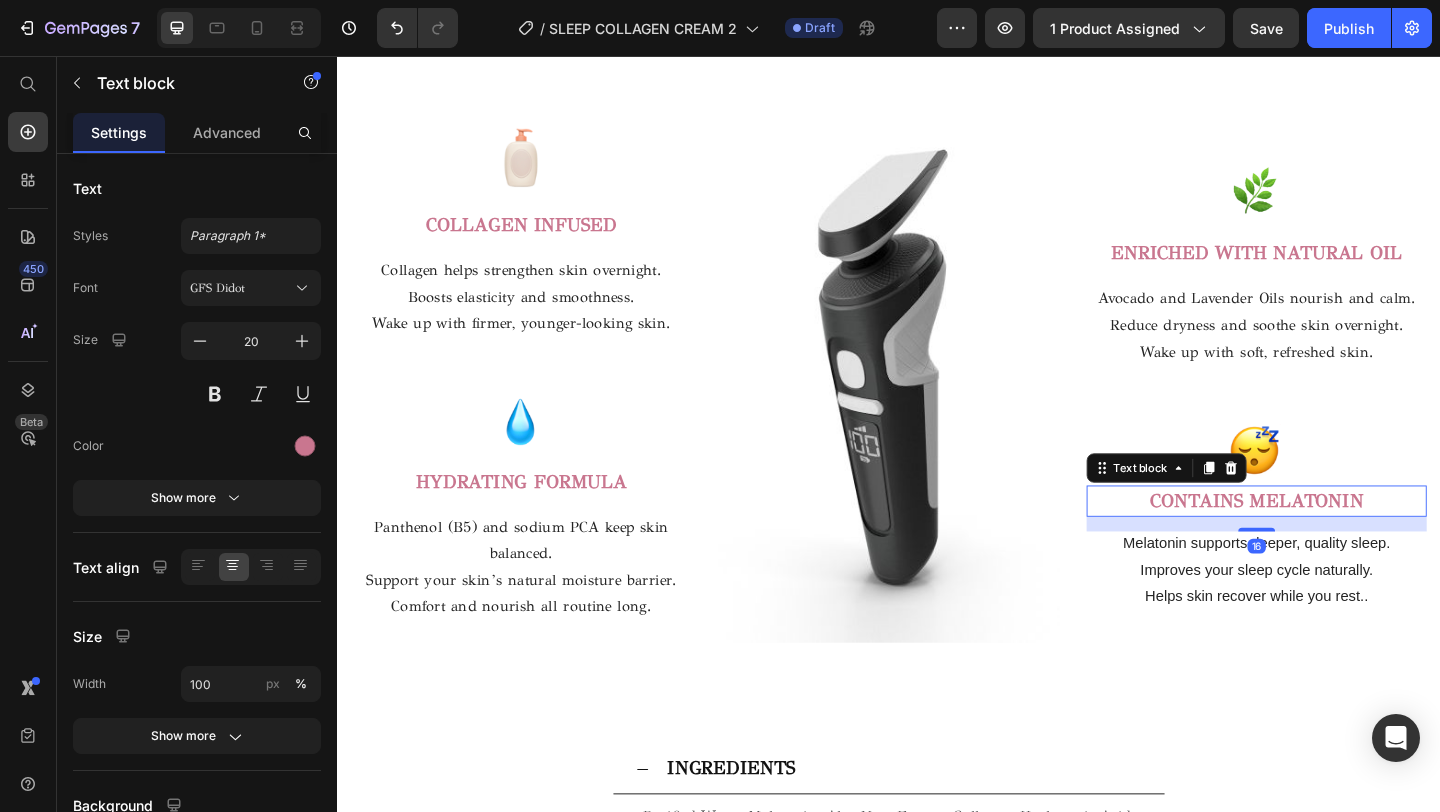 click on "CONTAINS MELATONIN" at bounding box center (1337, 540) 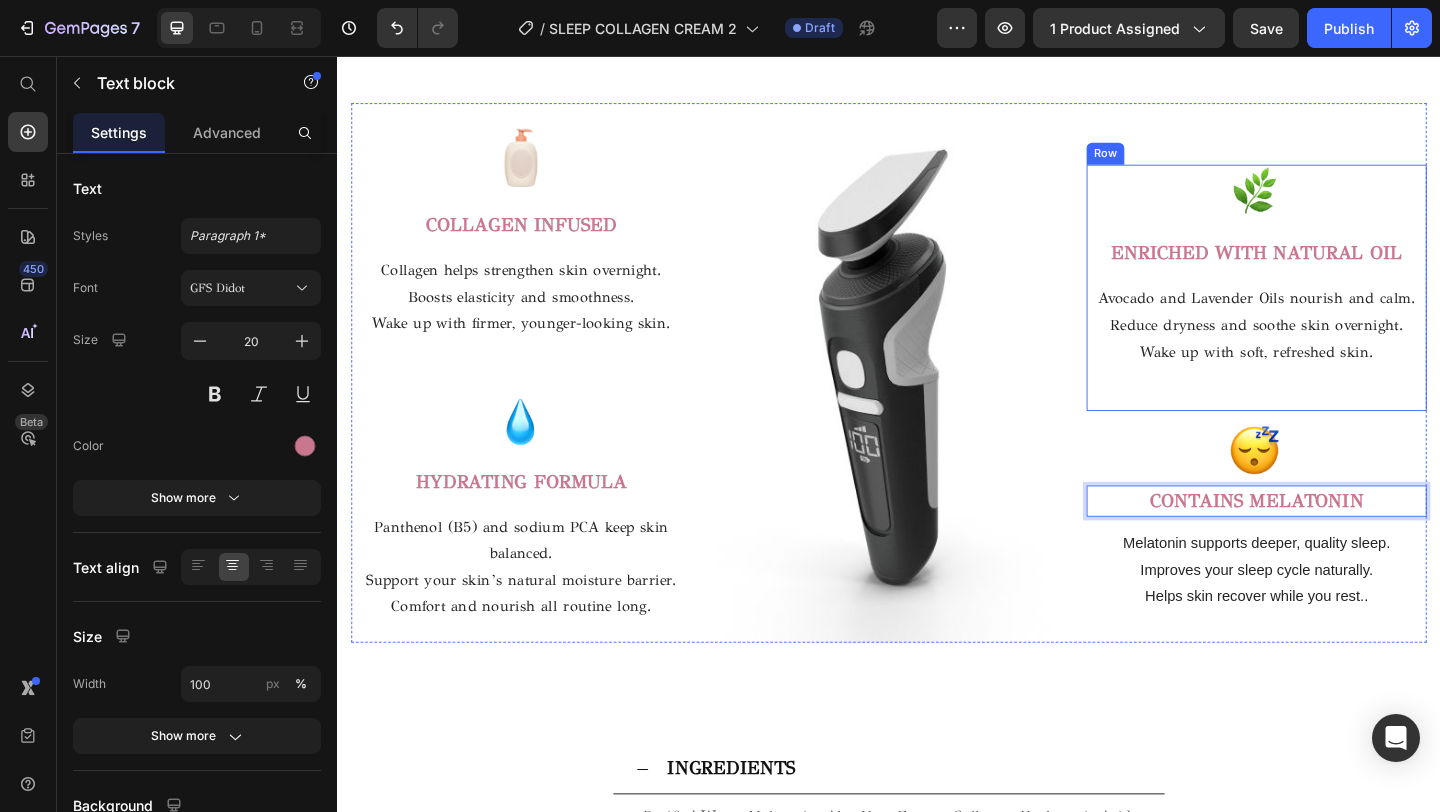 click on "Wake up with soft, refreshed skin." at bounding box center (1337, 378) 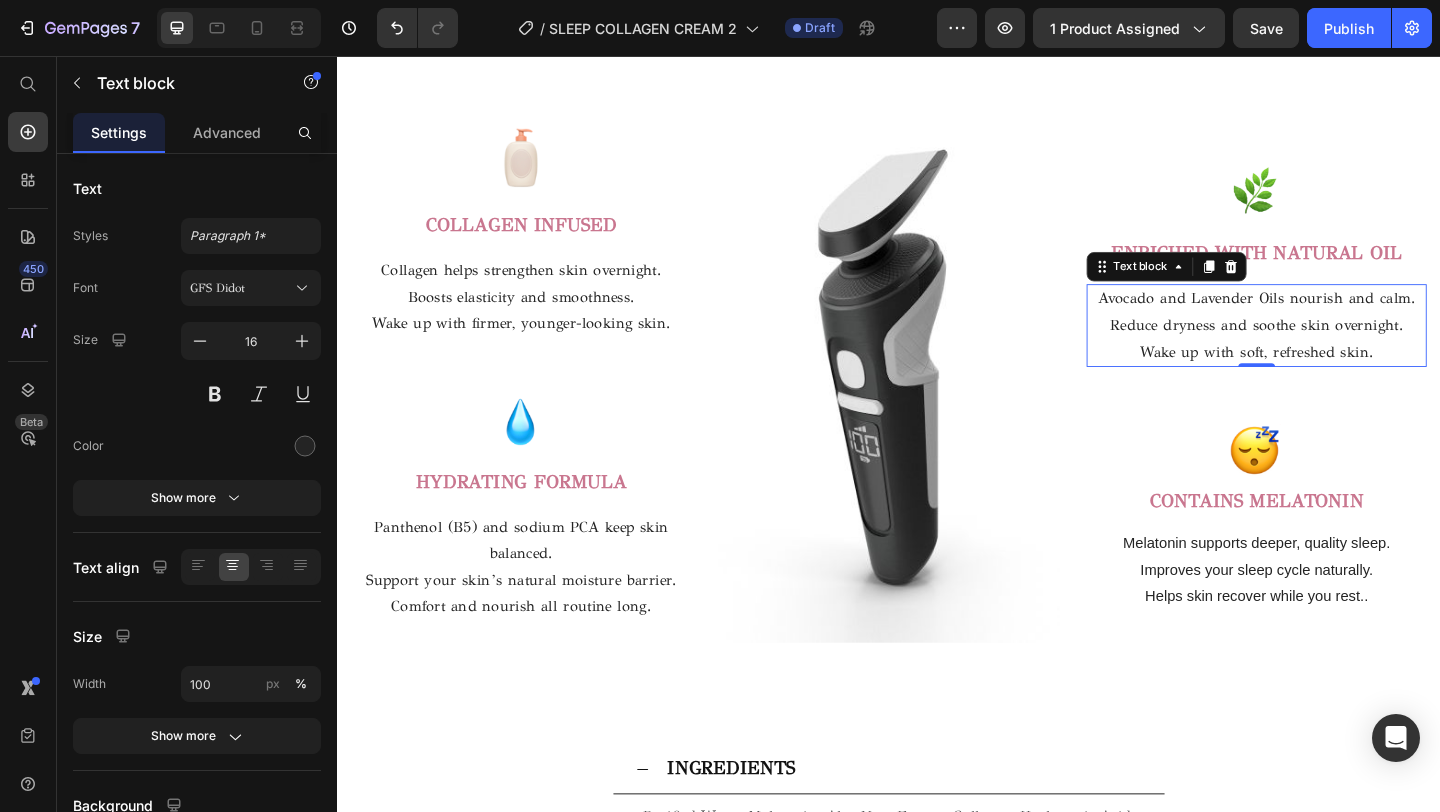 click on "Wake up with soft, refreshed skin." at bounding box center [1337, 378] 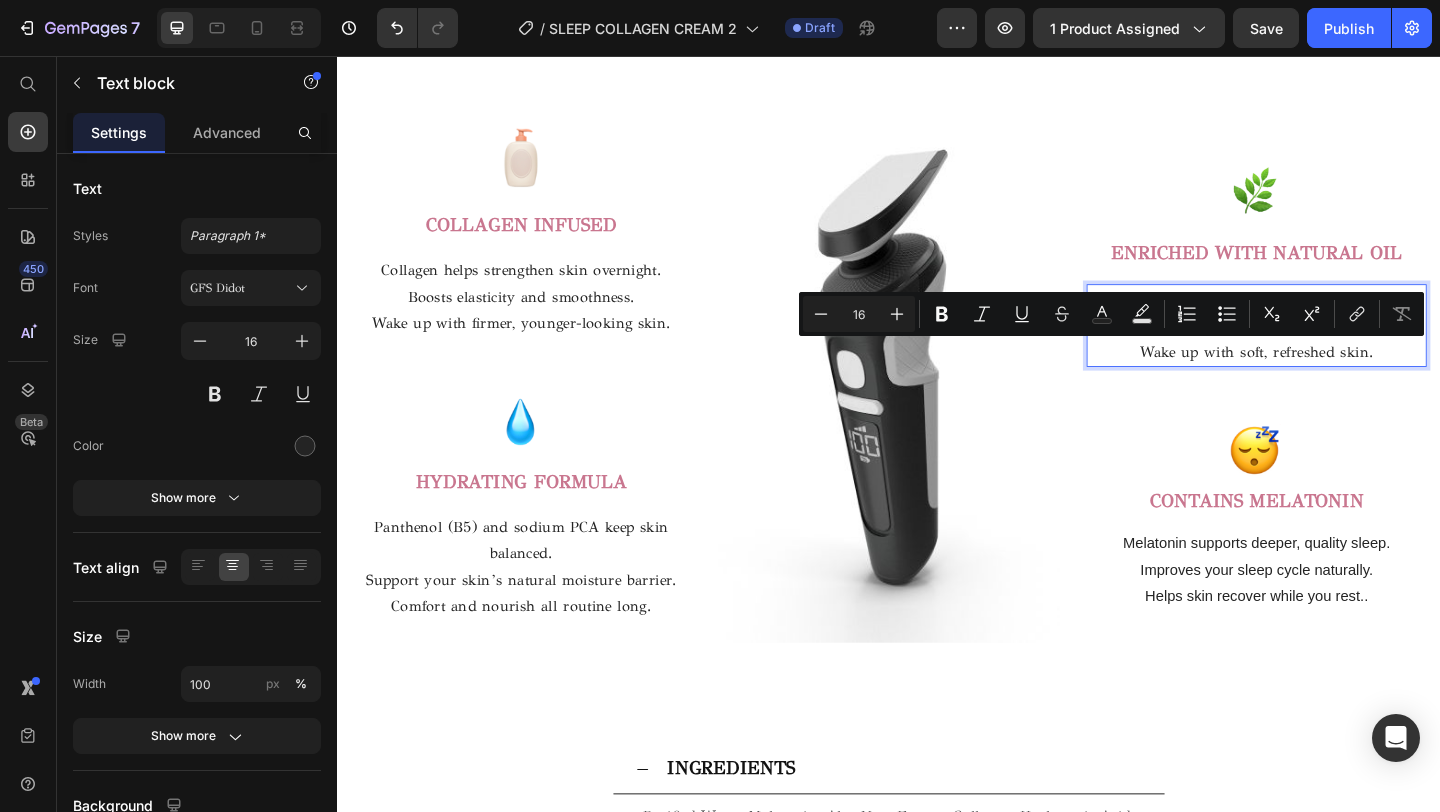 click on "Wake up with soft, refreshed skin." at bounding box center [1337, 378] 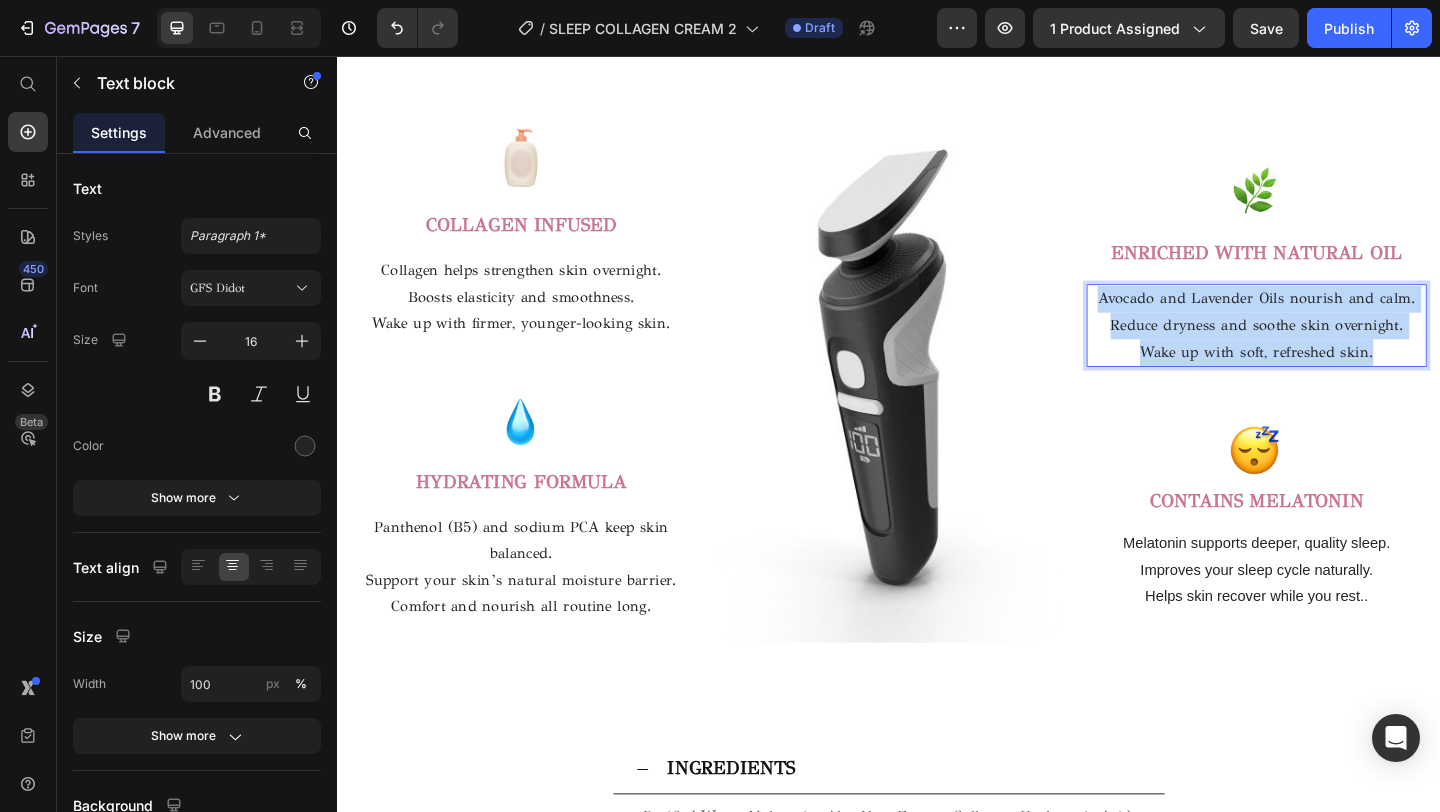 drag, startPoint x: 1463, startPoint y: 383, endPoint x: 1131, endPoint y: 310, distance: 339.93088 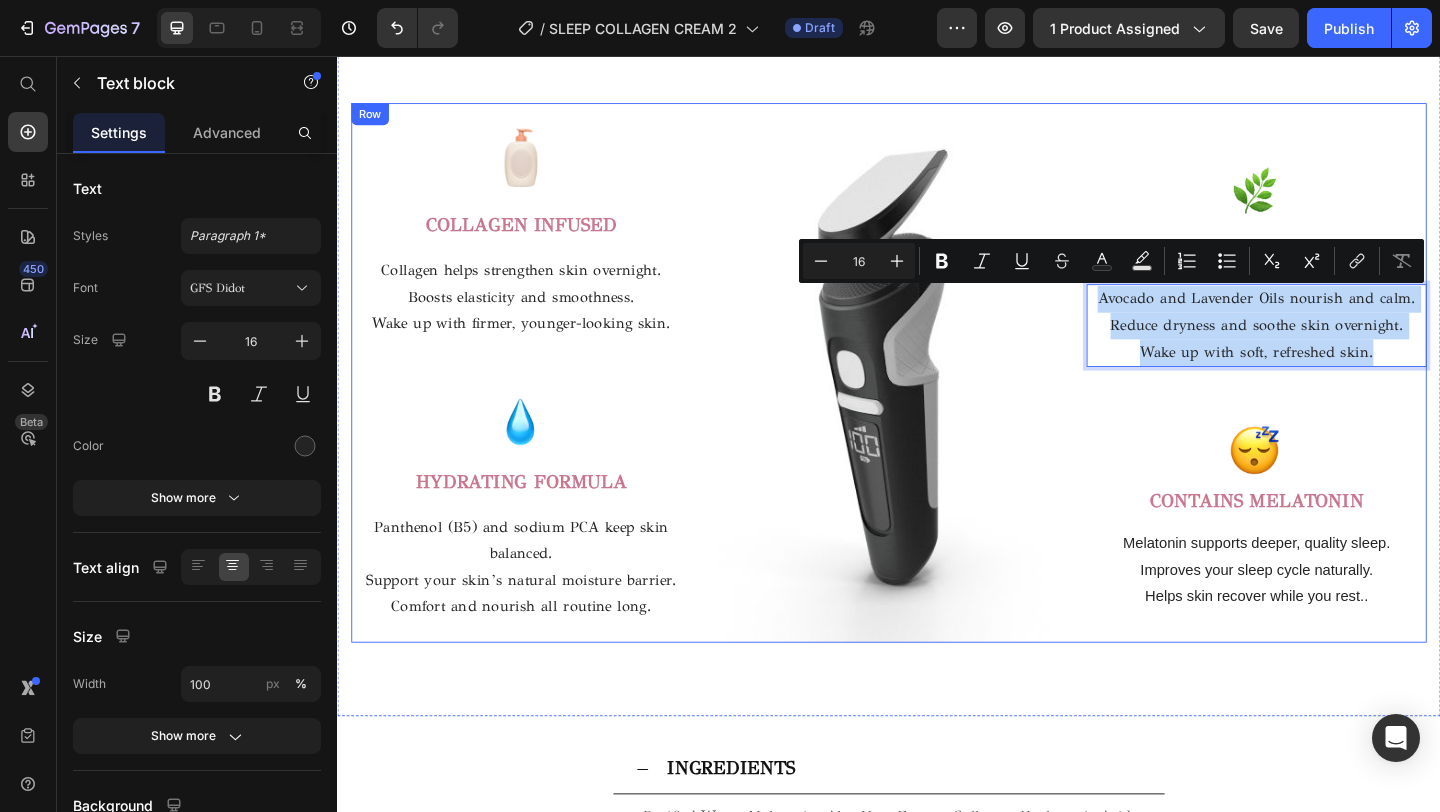 copy on "Avocado and Lavender Oils nourish and calm. Reduce dryness and soothe skin overnight. Wake up with soft, refreshed skin." 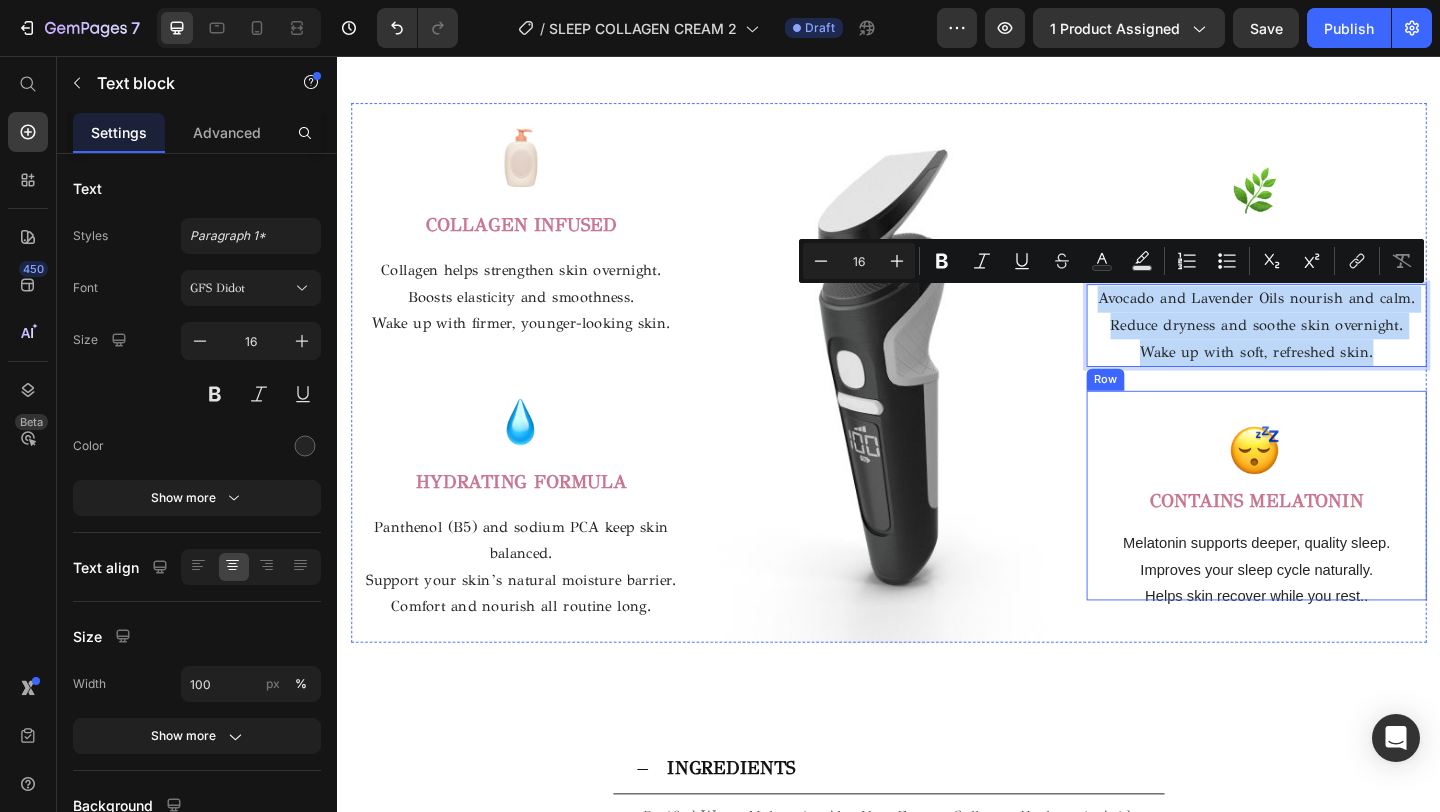 click on "Image CONTAINS MELATONIN Text block Melatonin supports deeper, quality sleep. Improves your sleep cycle naturally. Helps skin recover while you rest.. Text block" at bounding box center (1337, 534) 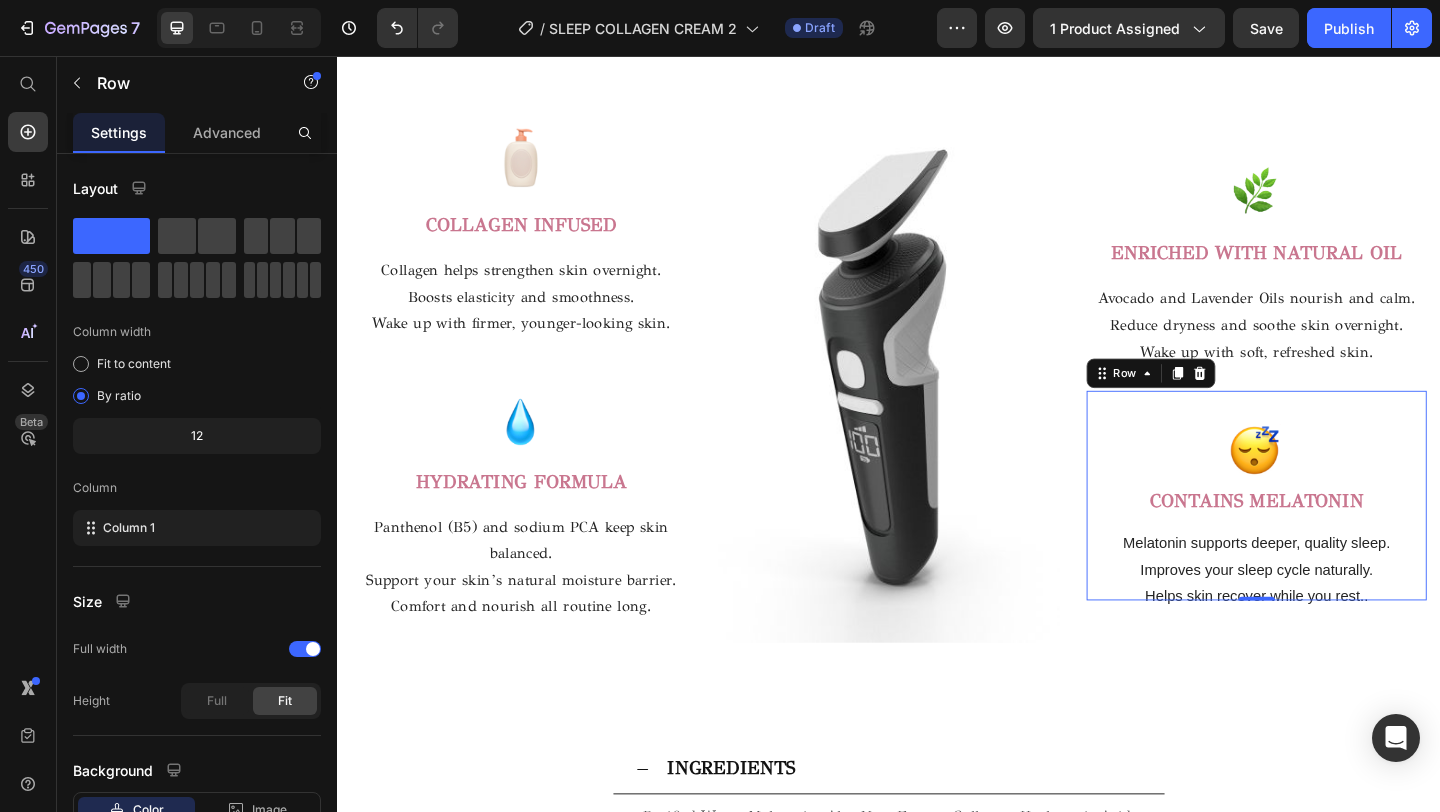 click on "CONTAINS MELATONIN" at bounding box center [1337, 539] 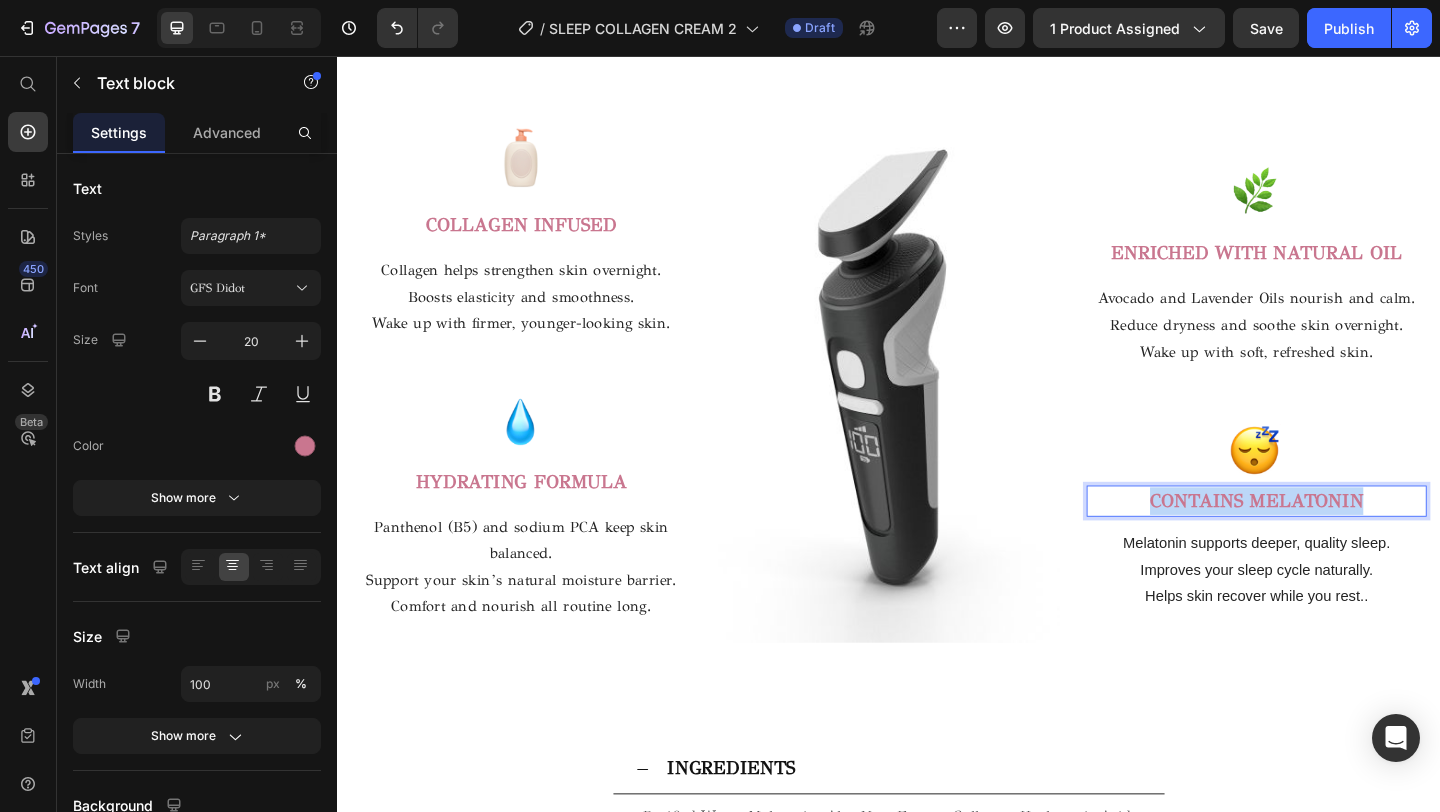 drag, startPoint x: 1466, startPoint y: 529, endPoint x: 1133, endPoint y: 525, distance: 333.02402 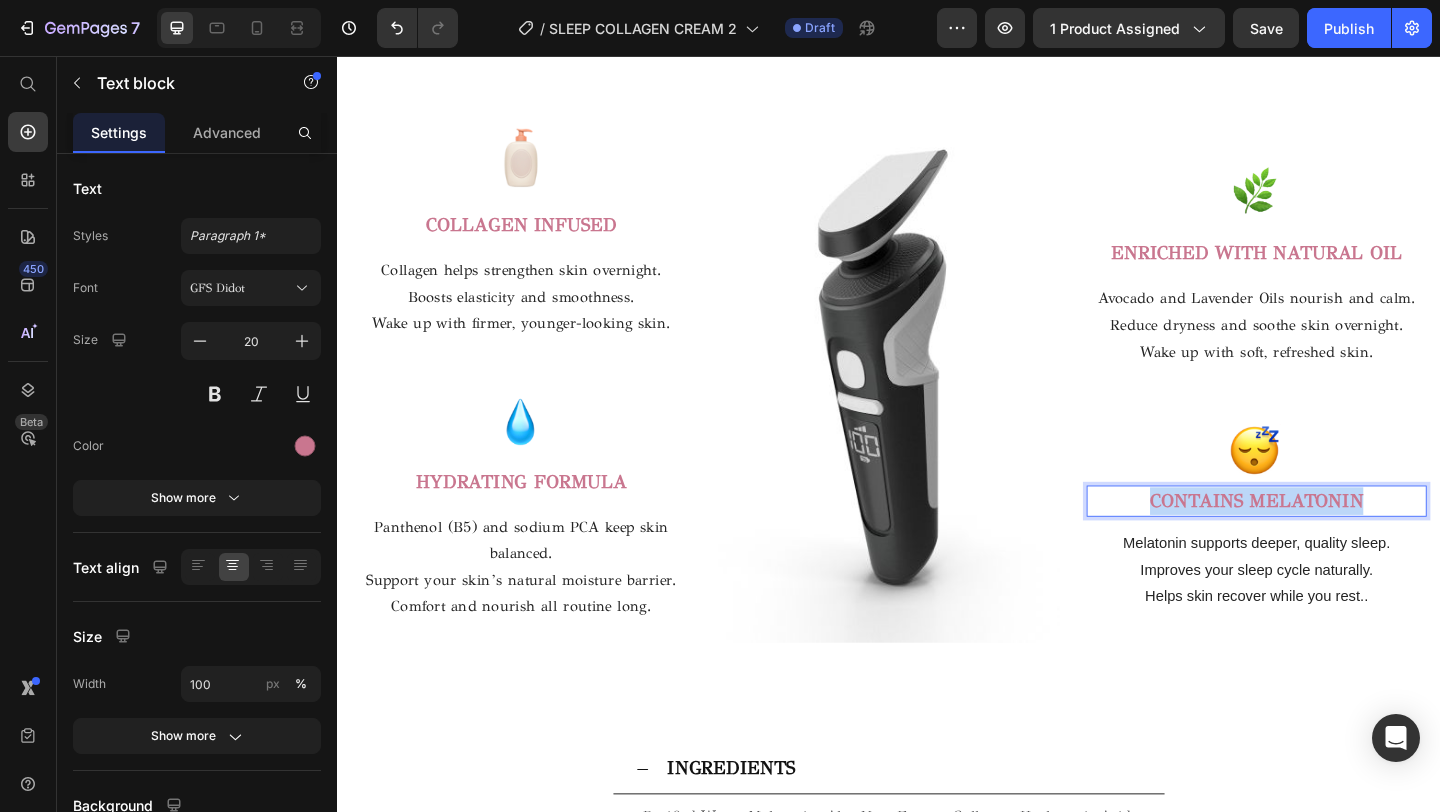 click on "Image COLLAGEN INFUSED Text block Collagen helps strengthen skin overnight. Boosts elasticity and smoothness. Wake up with firmer, younger-looking skin. Text block Row Image HYDRATING FORMULA Text block Panthenol (B5) and sodium PCA keep skin balanced. Support your skin’s natural moisture barrier. Comfort and nourish all routine long. Text block Row Image Image ENRICHED WITH NATURAL OIL Text block Avocado and Lavender Oils nourish and calm. Reduce dryness and soothe skin overnight. Wake up with soft, refreshed skin. Text block Row Image CONTAINS MELATONIN Text block   16 Melatonin supports deeper, quality sleep. Improves your sleep cycle naturally. Helps skin recover while you rest.. Text block Row Row" at bounding box center [937, 400] 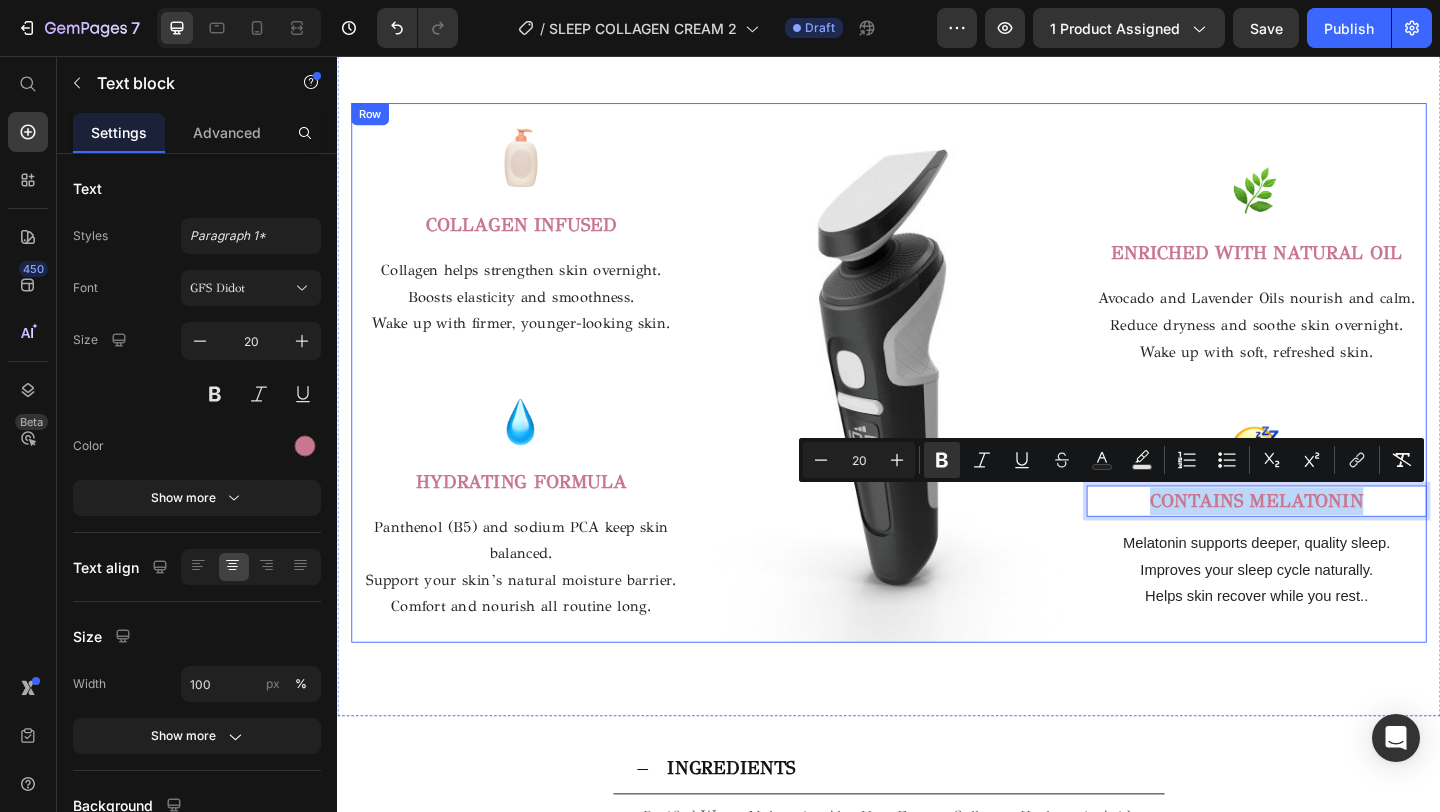 copy on "CONTAINS MELATONIN" 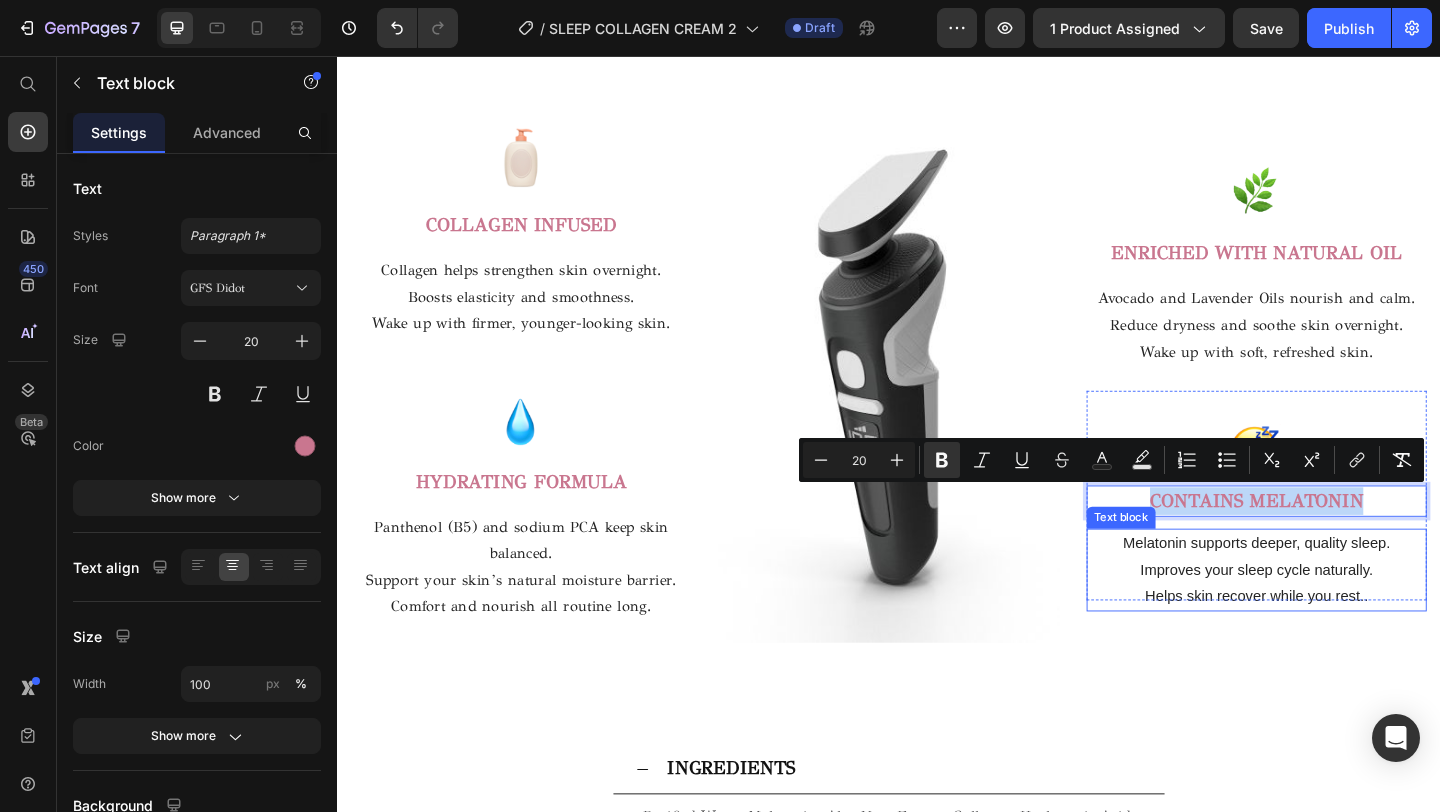 click on "Helps skin recover while you rest.." at bounding box center (1337, 644) 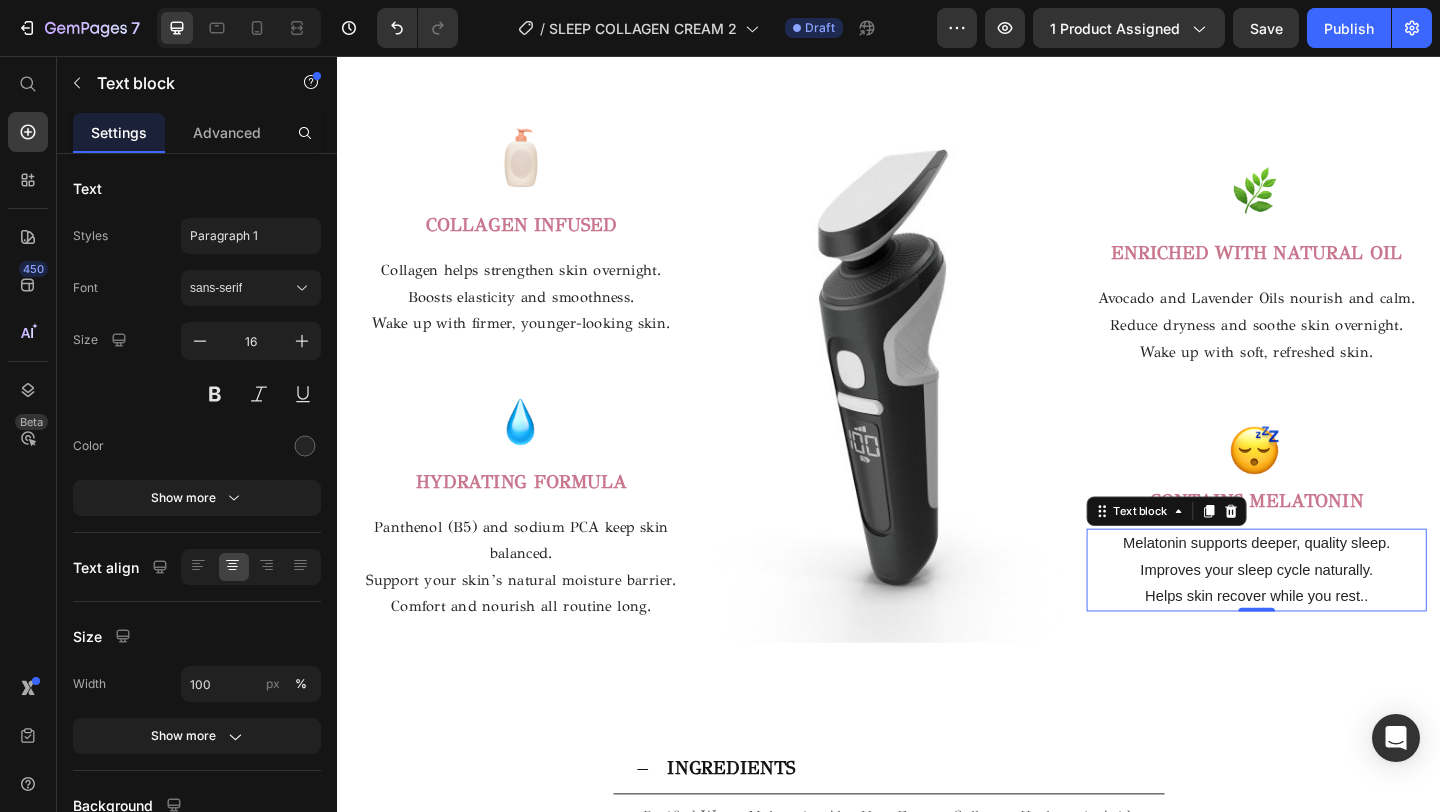 click on "Helps skin recover while you rest.." at bounding box center (1337, 644) 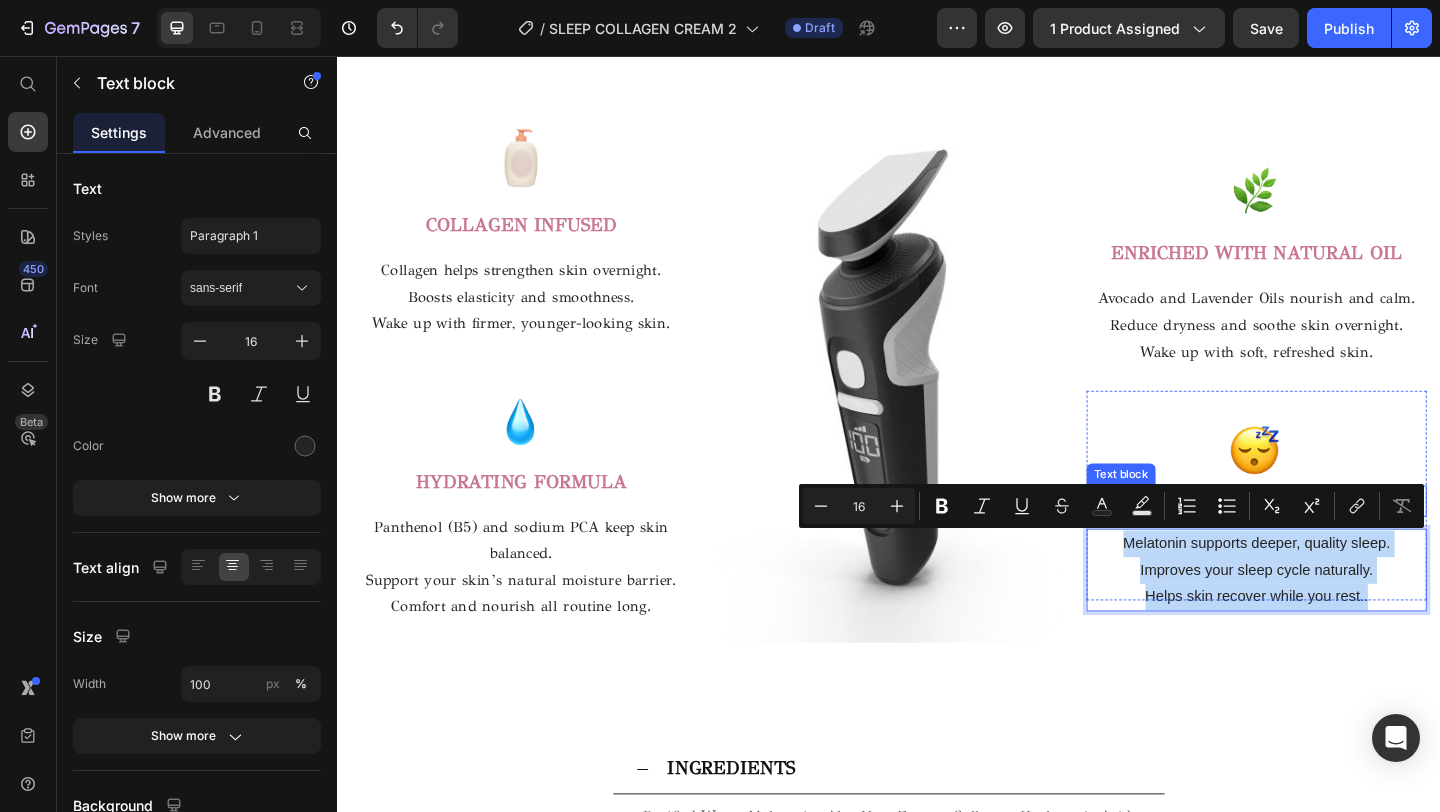 drag, startPoint x: 1471, startPoint y: 648, endPoint x: 1208, endPoint y: 551, distance: 280.3177 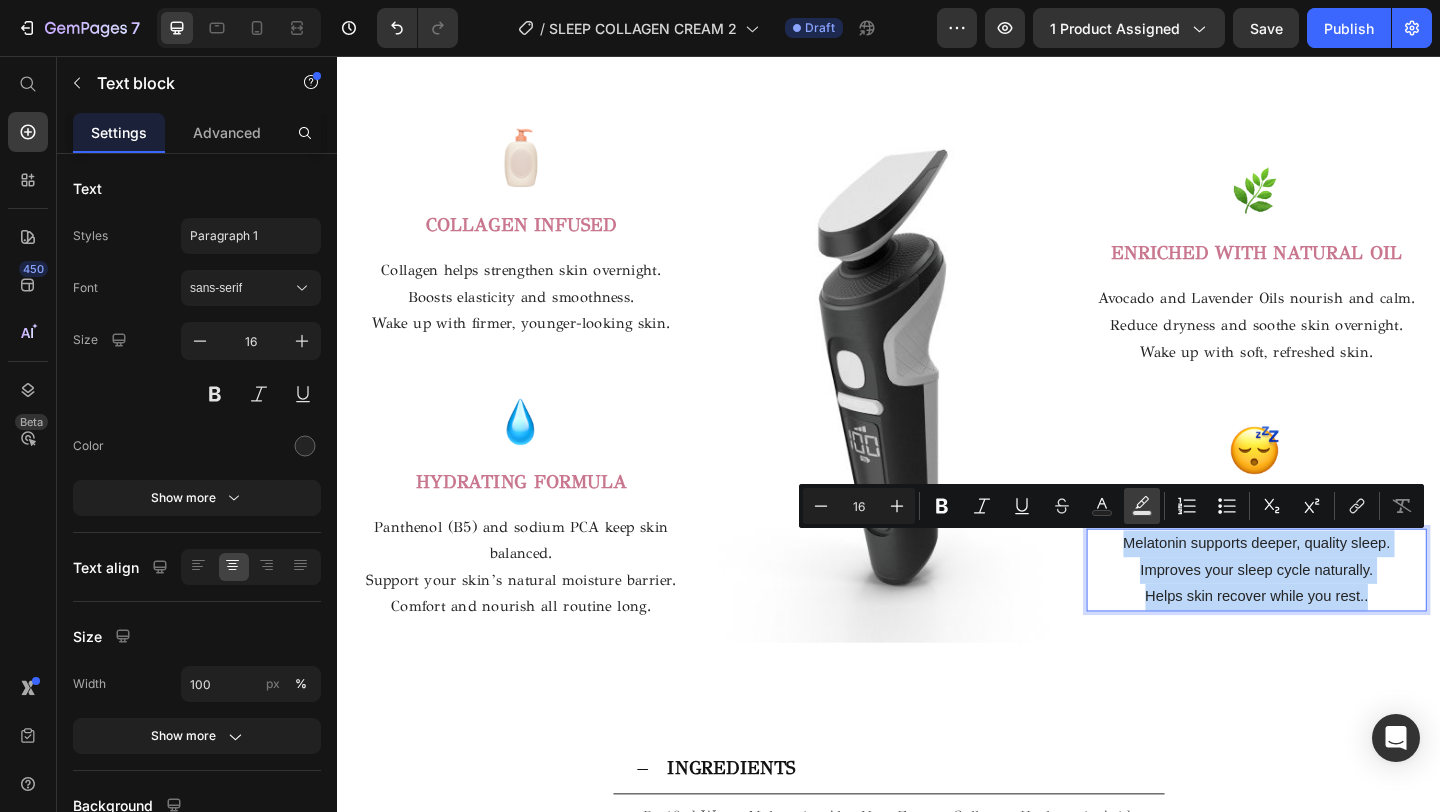 copy on "Melatonin supports deeper, quality sleep. Improves your sleep cycle naturally. Helps skin recover while you rest.." 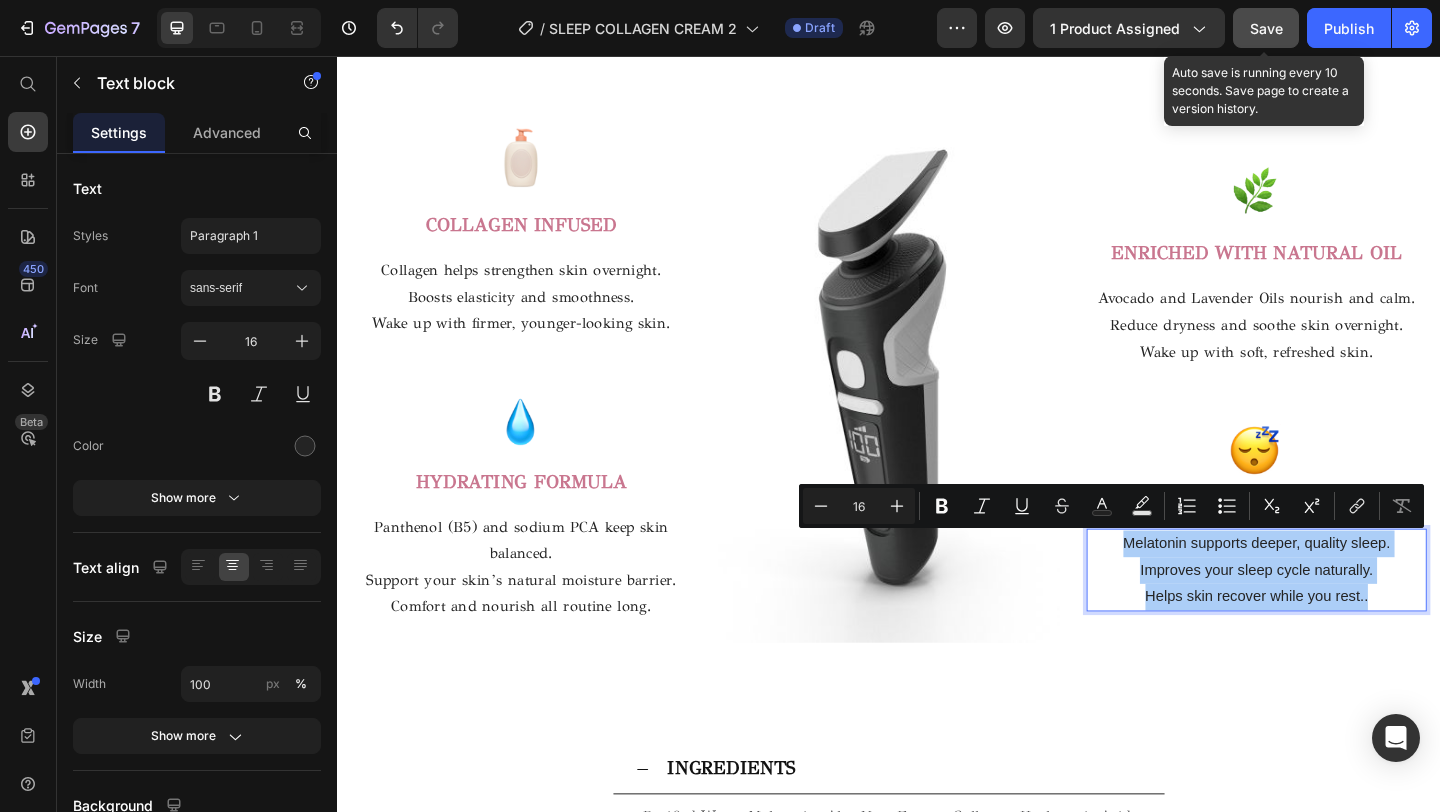 click on "Save" 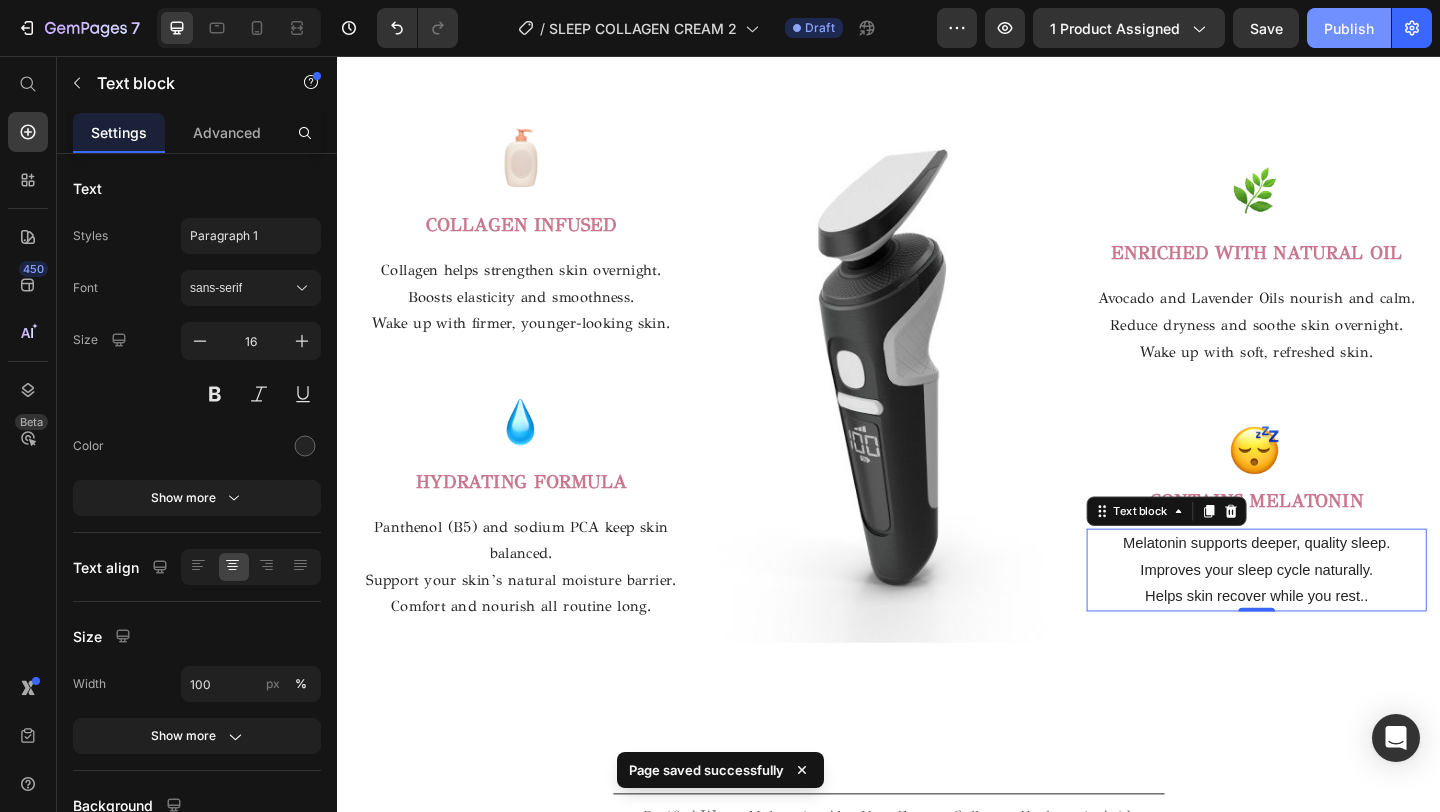 click on "Publish" at bounding box center (1349, 28) 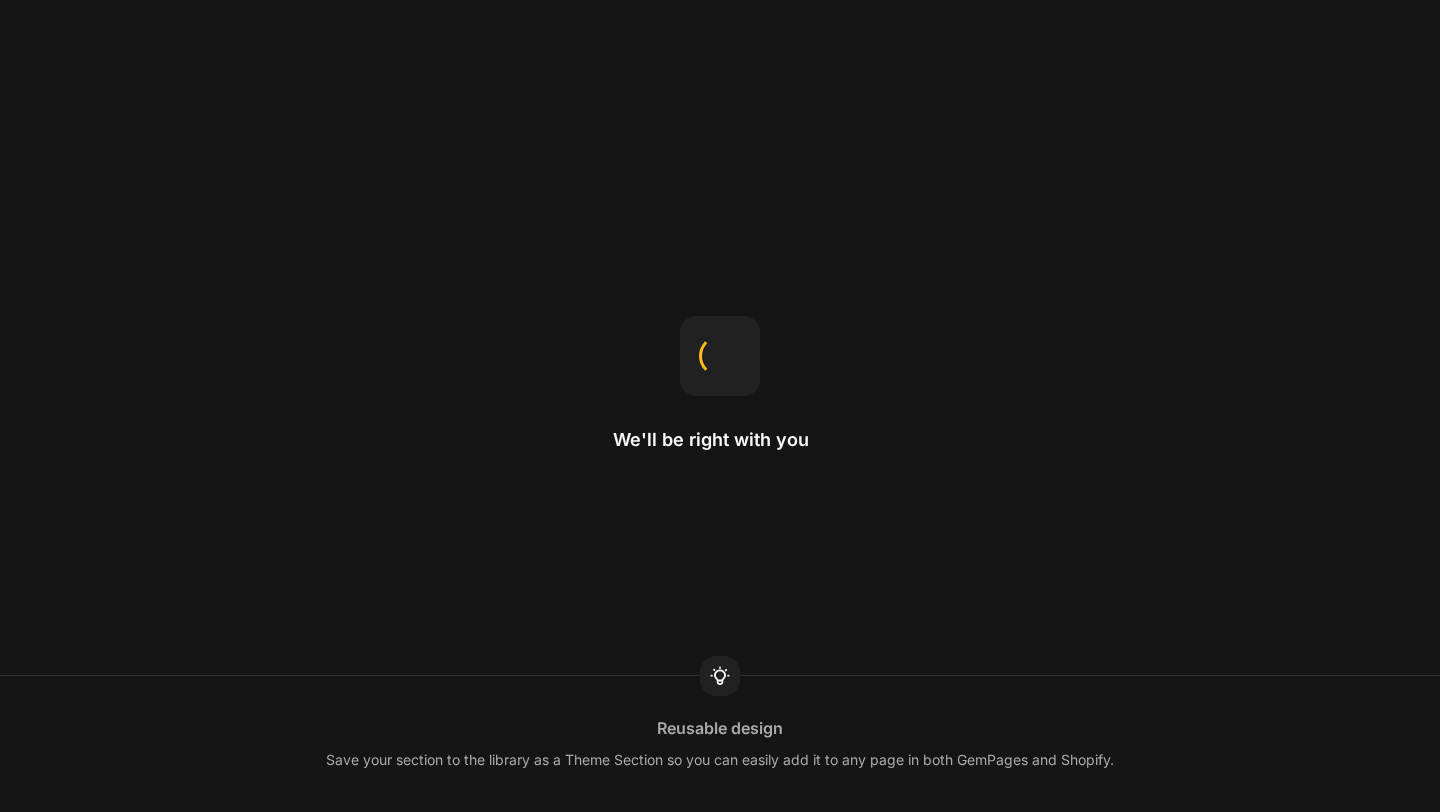 scroll, scrollTop: 0, scrollLeft: 0, axis: both 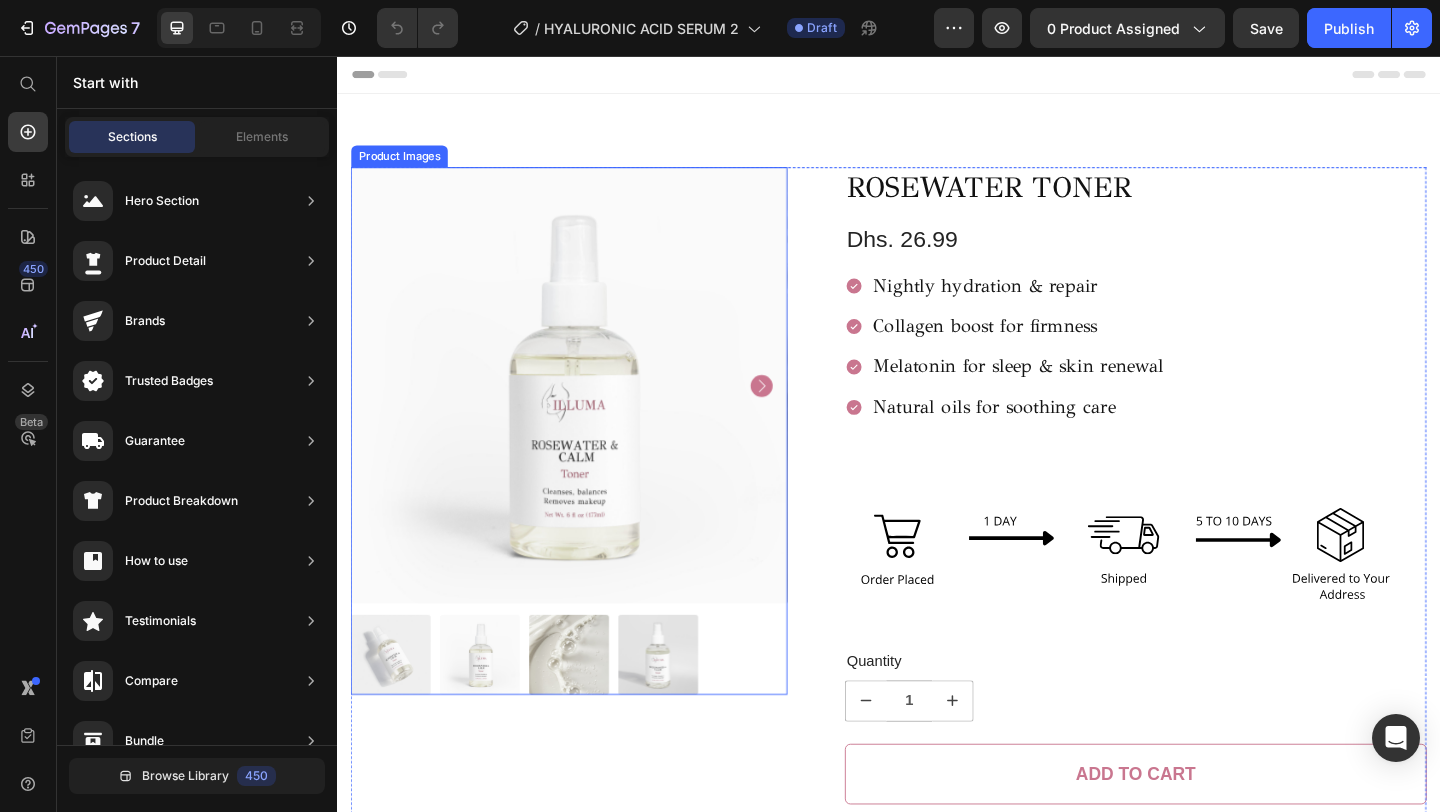 click at bounding box center [589, 414] 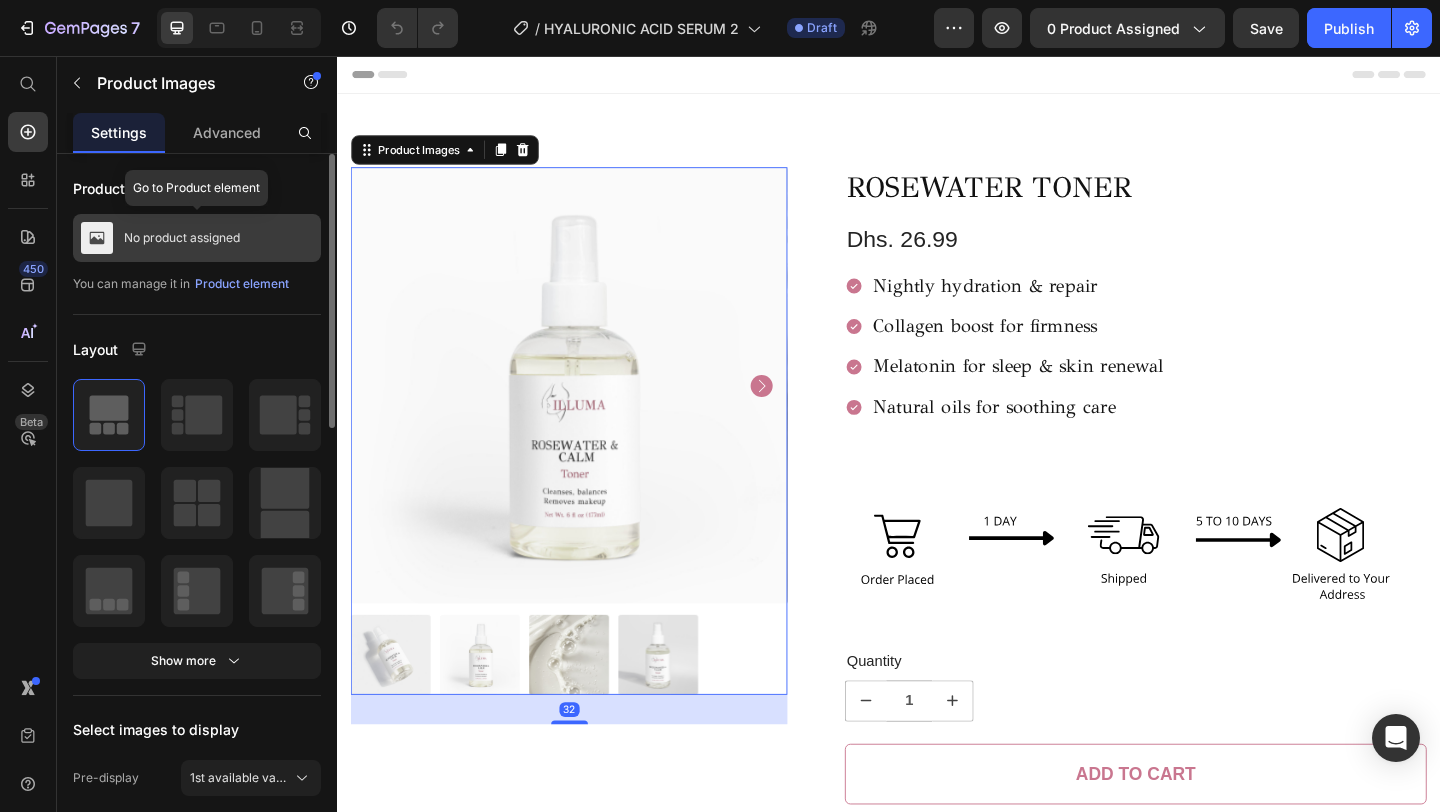 click on "No product assigned" at bounding box center [197, 238] 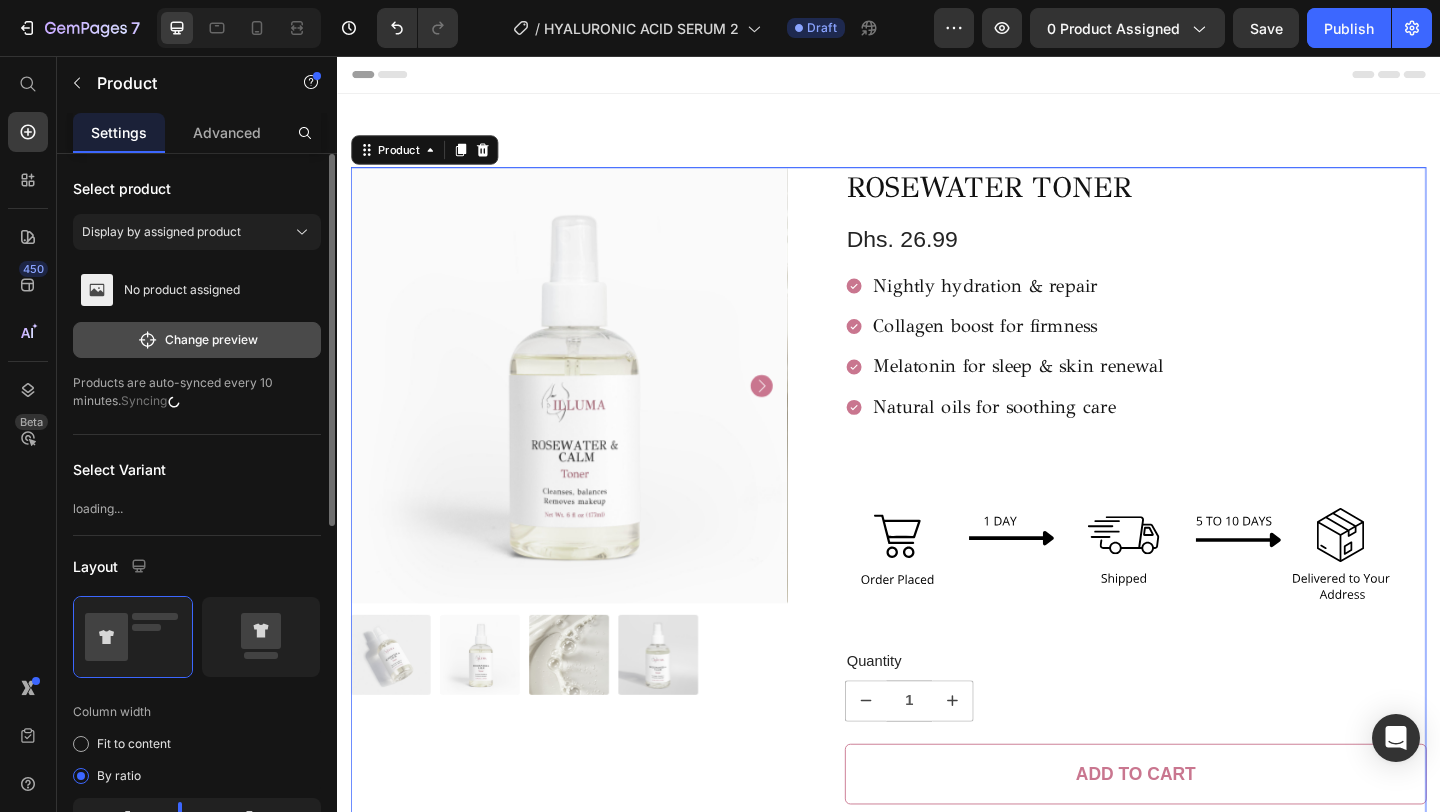 click on "Change preview" at bounding box center [197, 340] 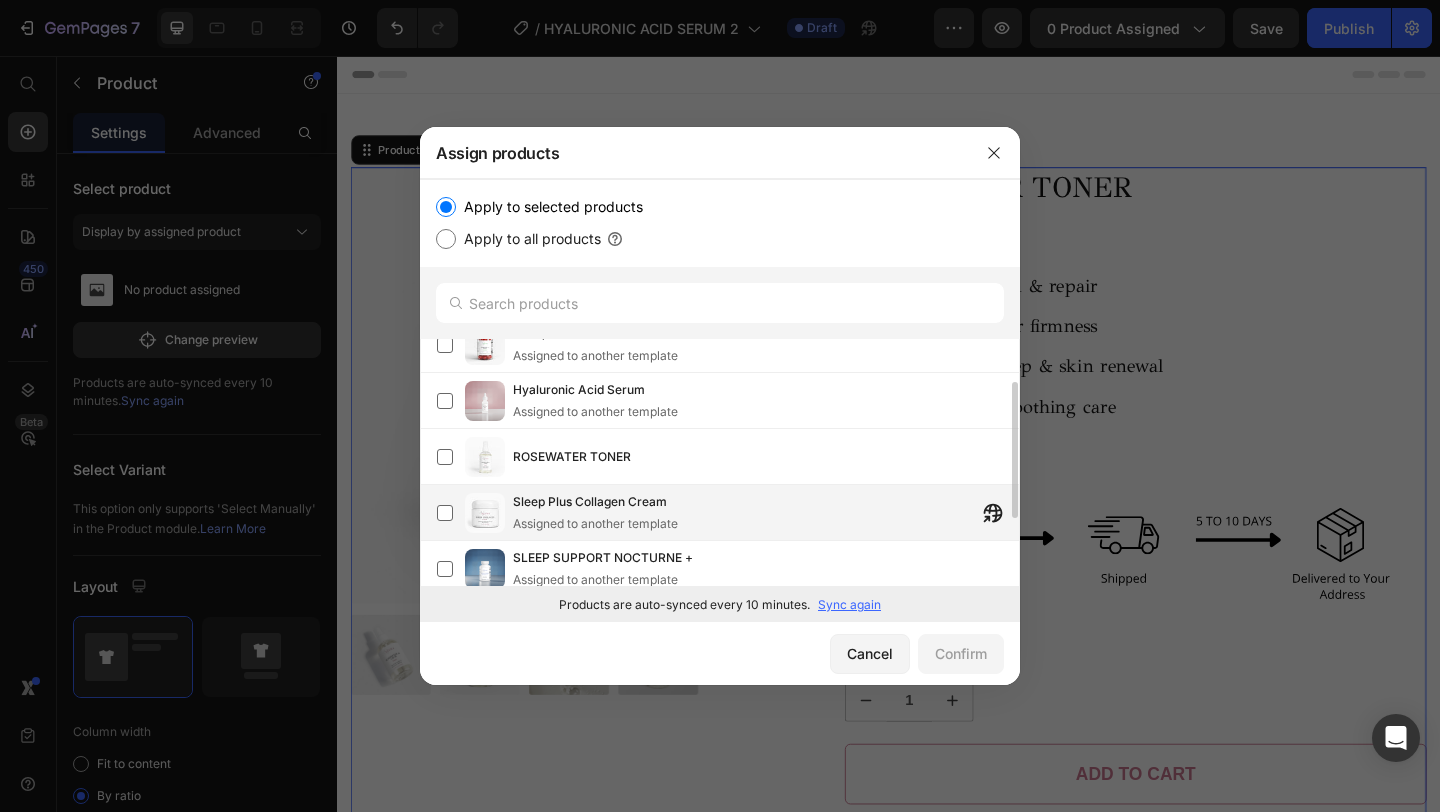 scroll, scrollTop: 78, scrollLeft: 0, axis: vertical 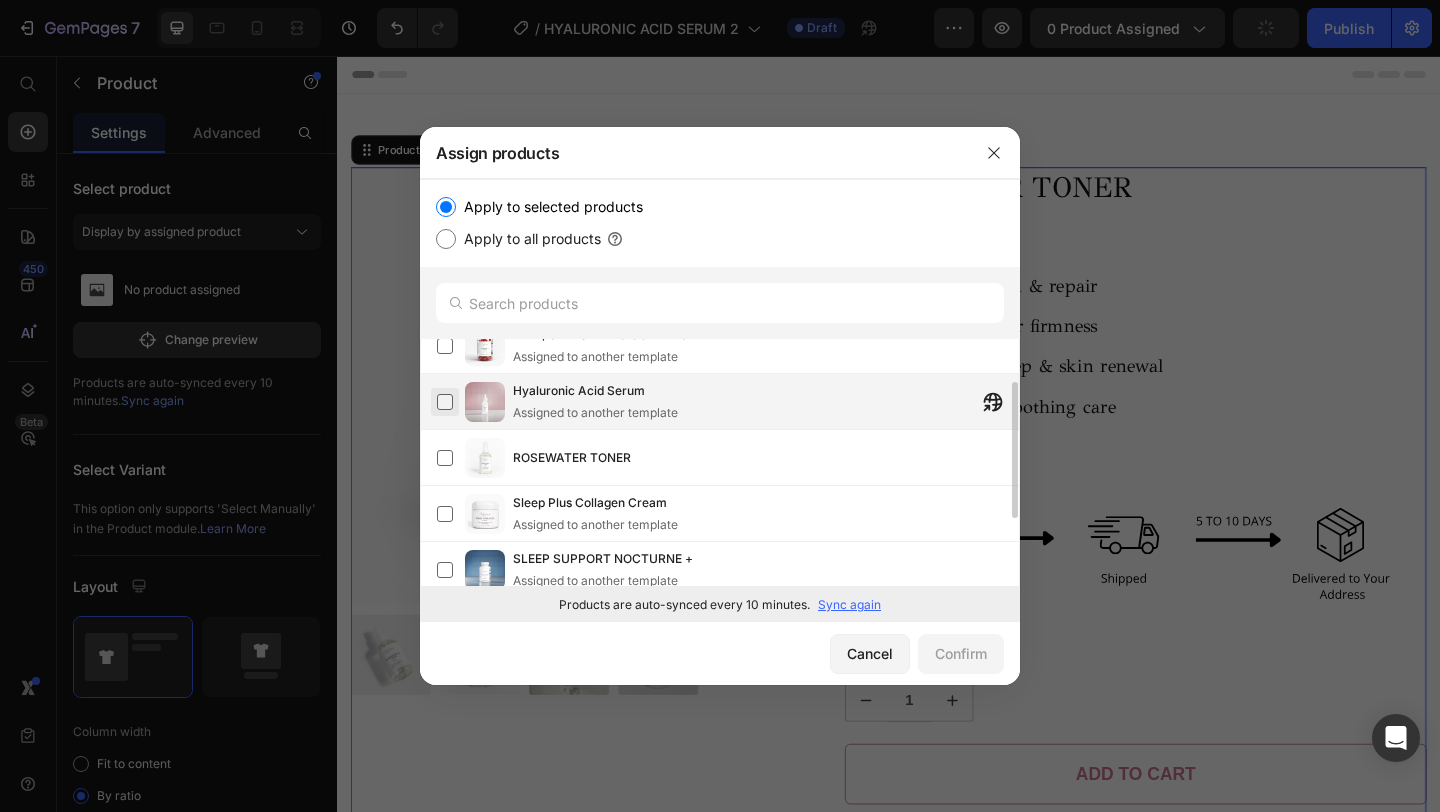 click at bounding box center [445, 402] 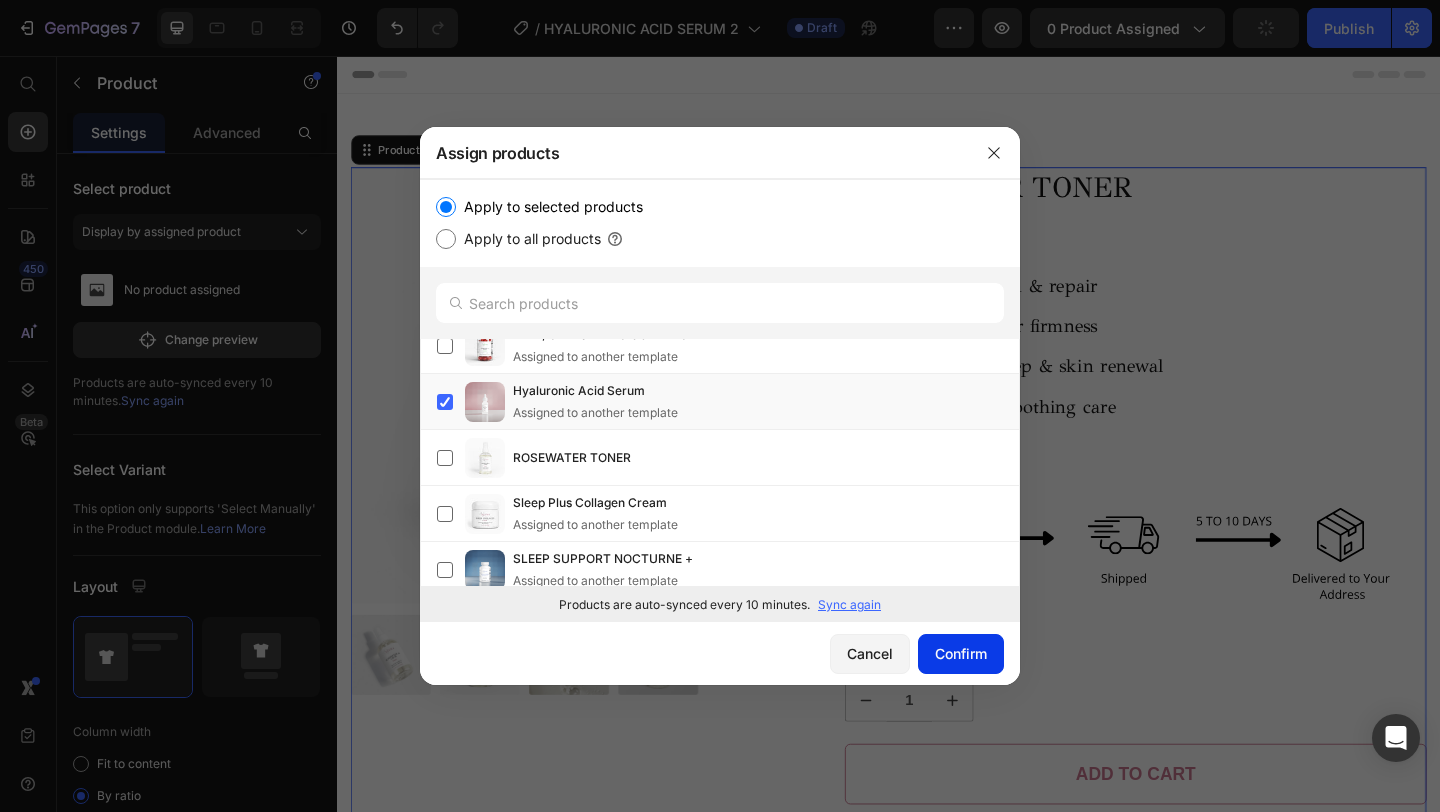 click on "Confirm" at bounding box center (961, 653) 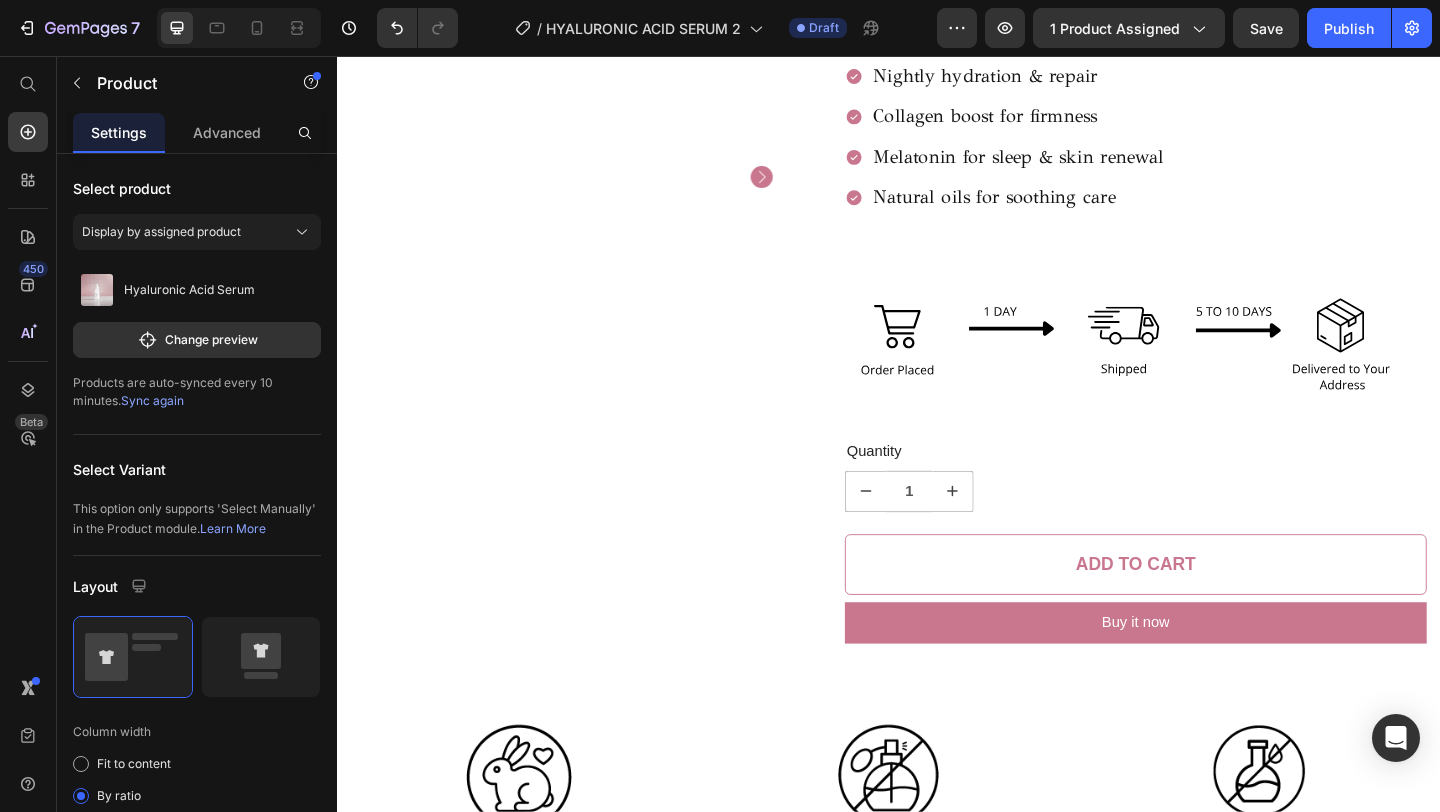 scroll, scrollTop: 0, scrollLeft: 0, axis: both 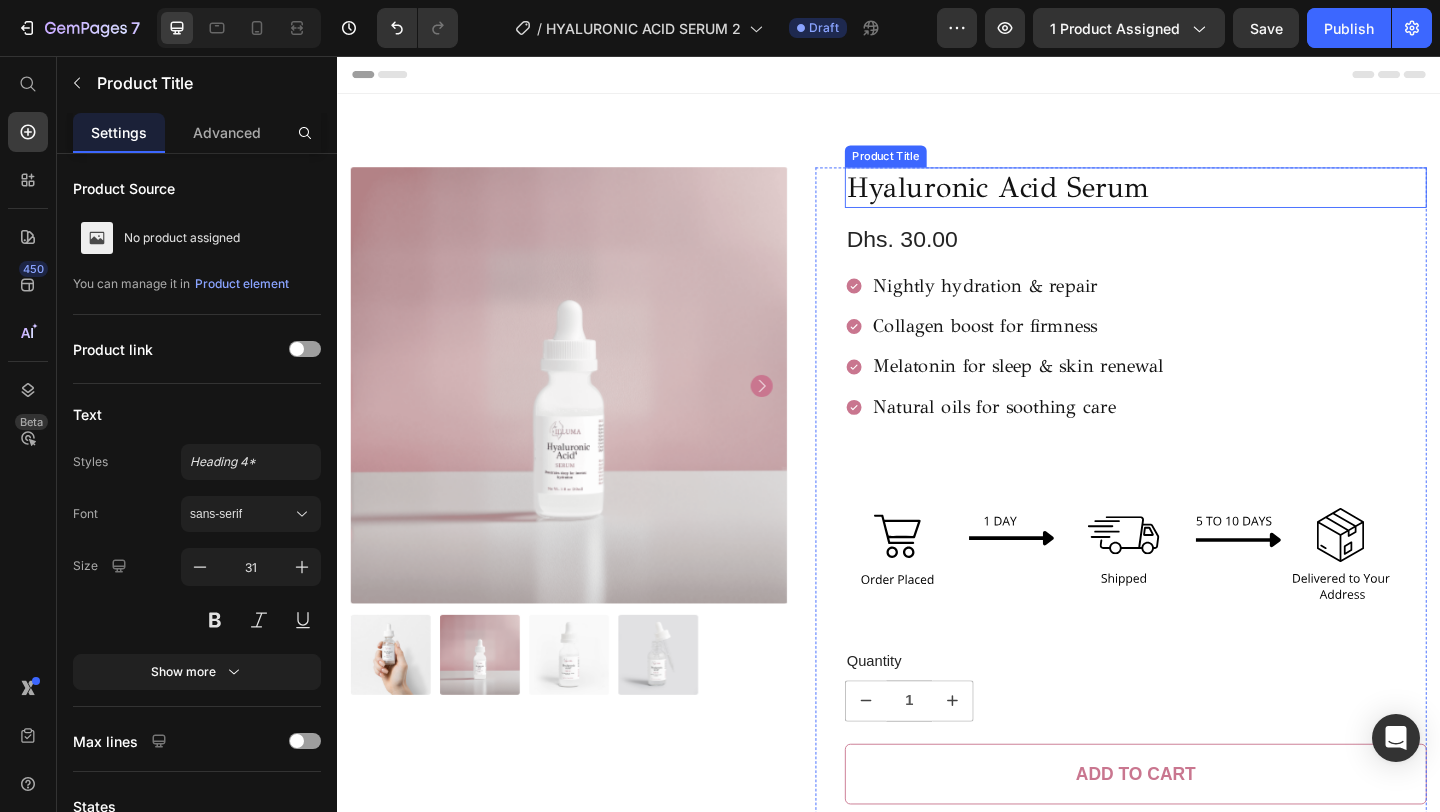 click on "Hyaluronic Acid Serum" at bounding box center [1205, 199] 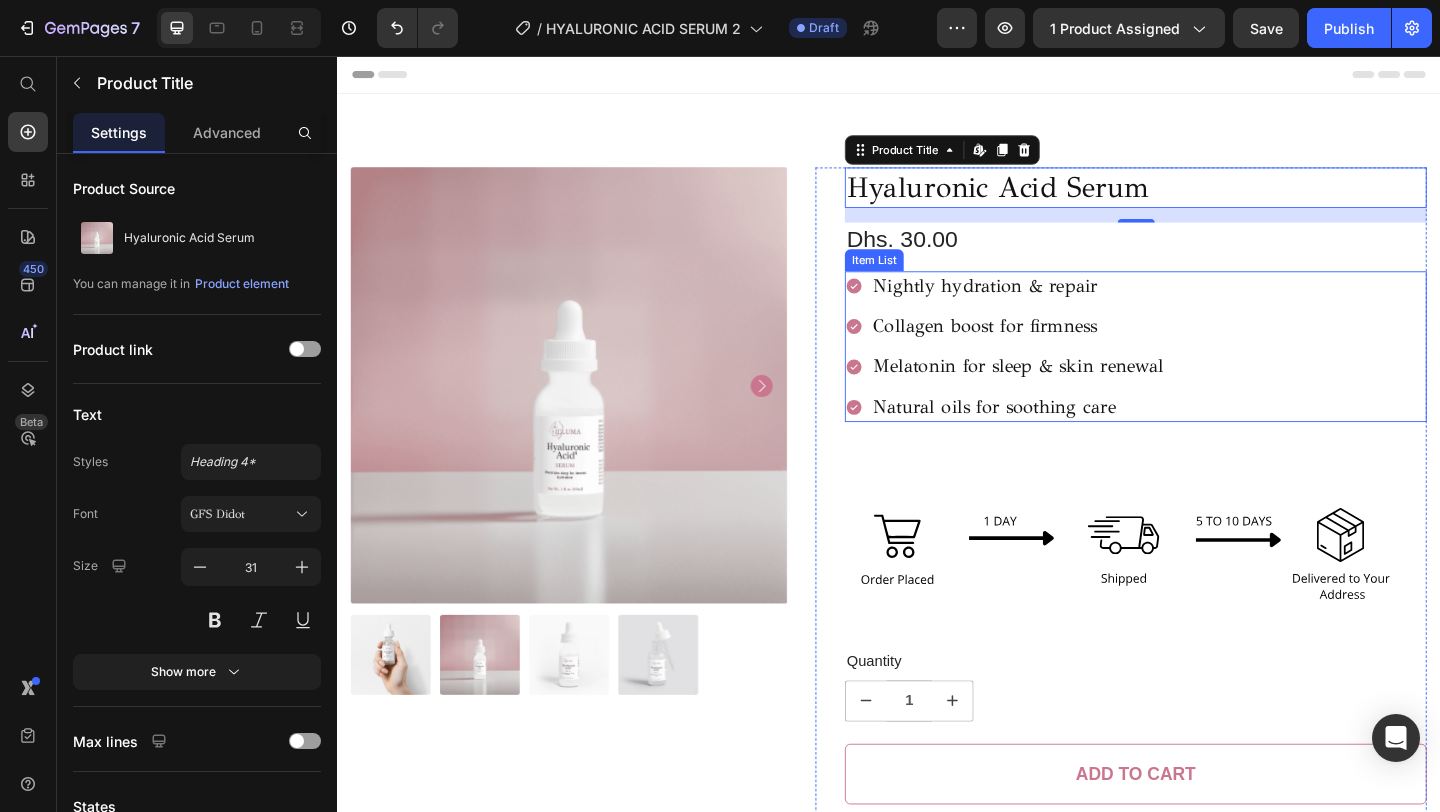 click on "Nightly hydration & repair" at bounding box center [1078, 306] 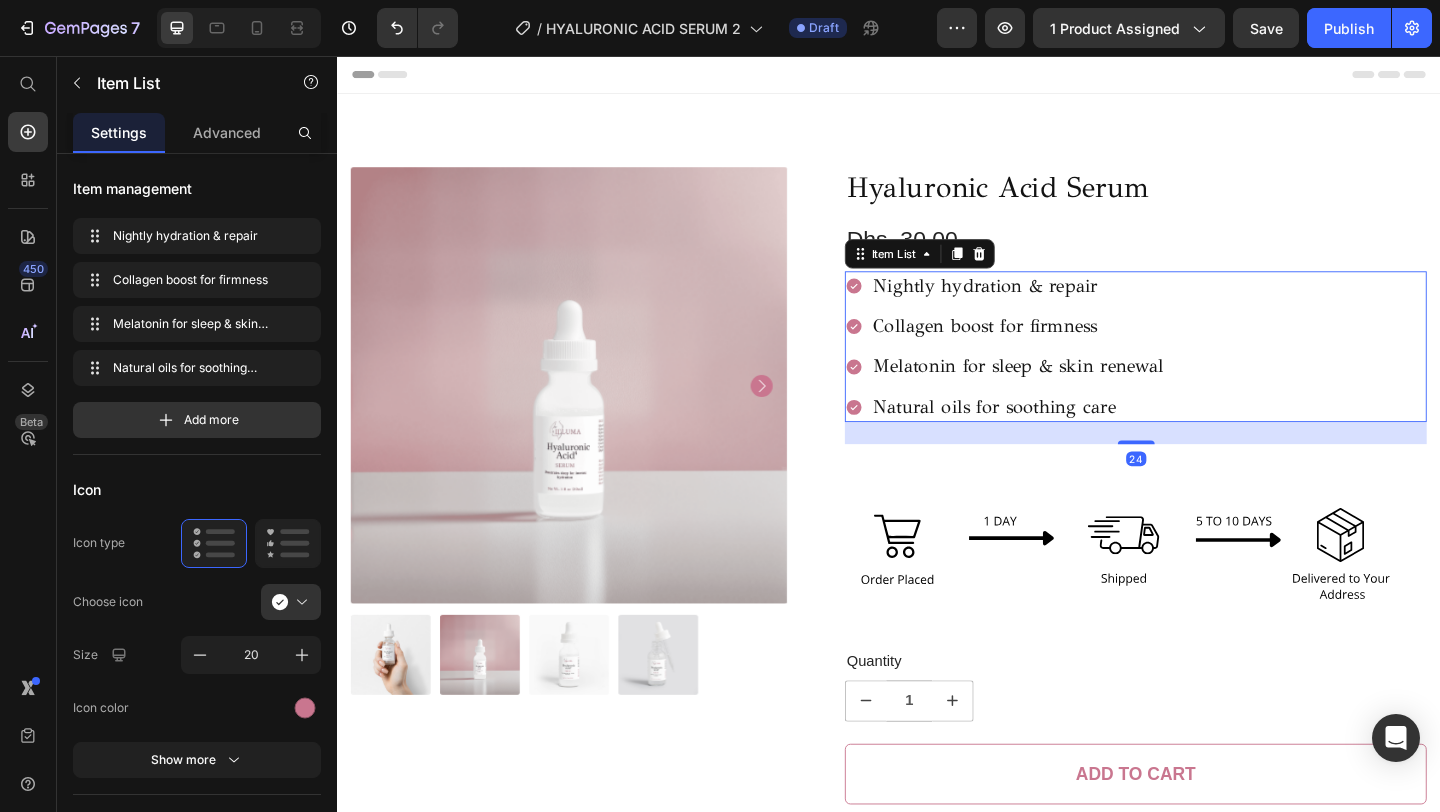 click on "Nightly hydration & repair" at bounding box center (1078, 306) 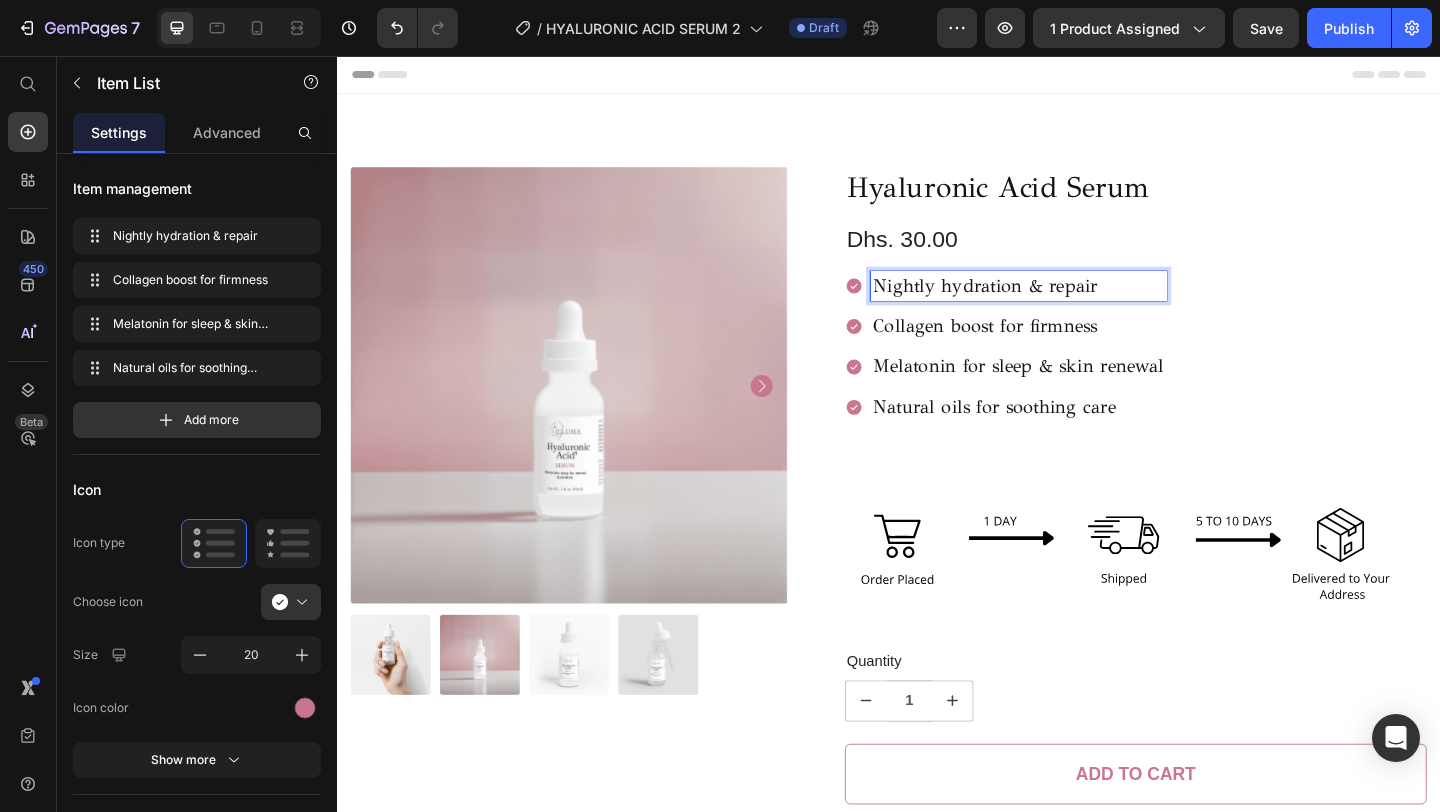 click on "Nightly hydration & repair" at bounding box center [1078, 306] 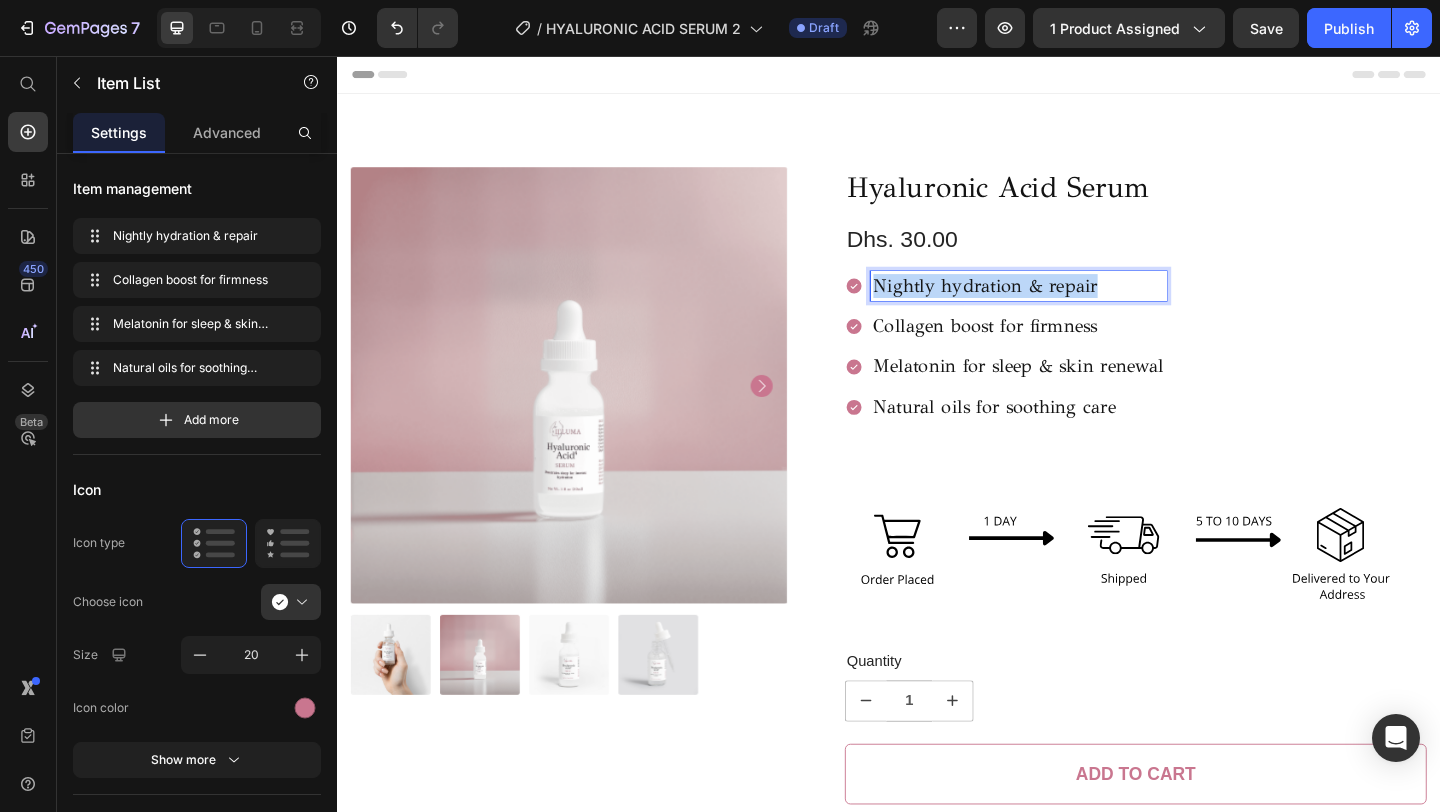 drag, startPoint x: 1159, startPoint y: 309, endPoint x: 884, endPoint y: 307, distance: 275.00726 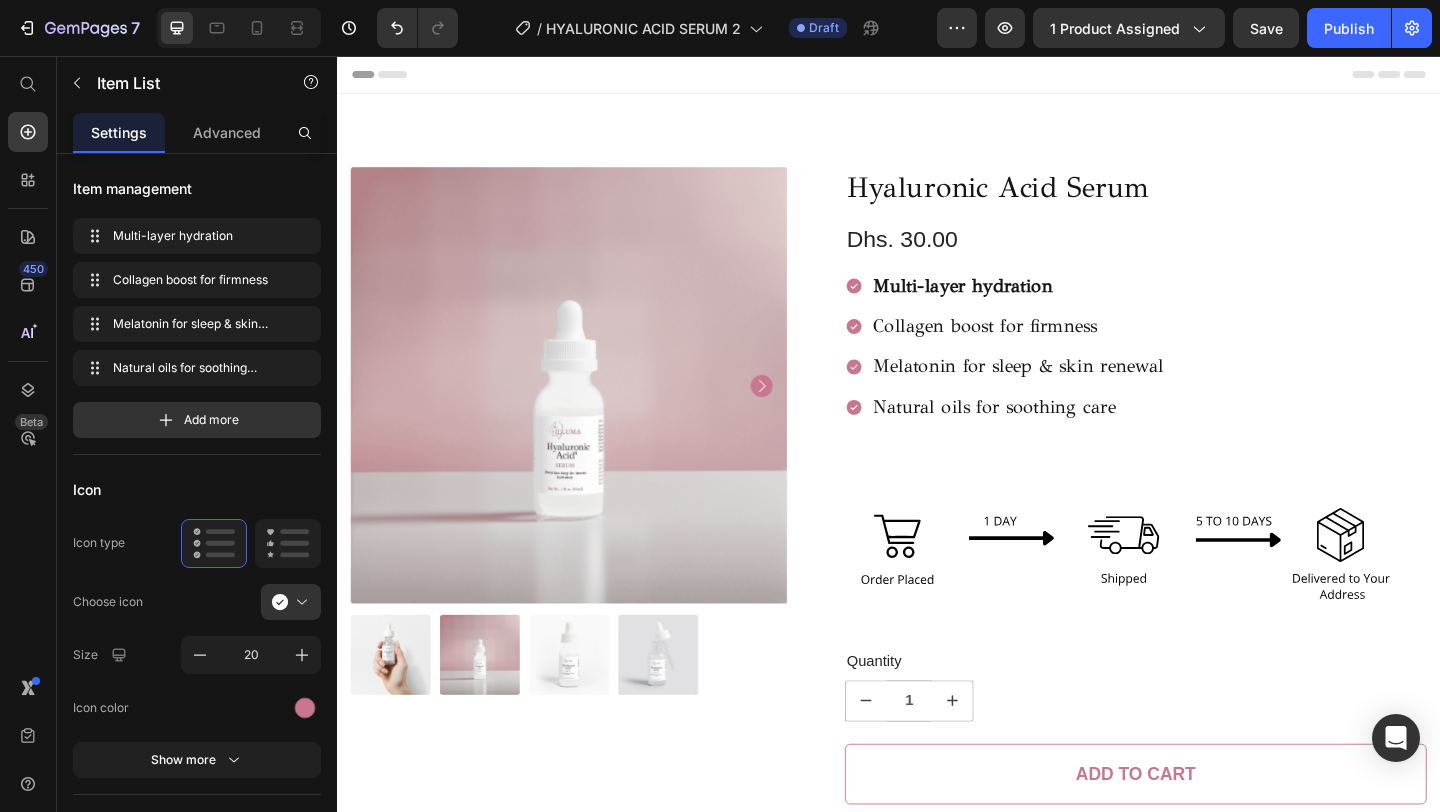 click on "Multi-layer hydration Collagen boost for firmness Melatonin for sleep & skin renewal Natural oils for soothing care" at bounding box center (1064, 372) 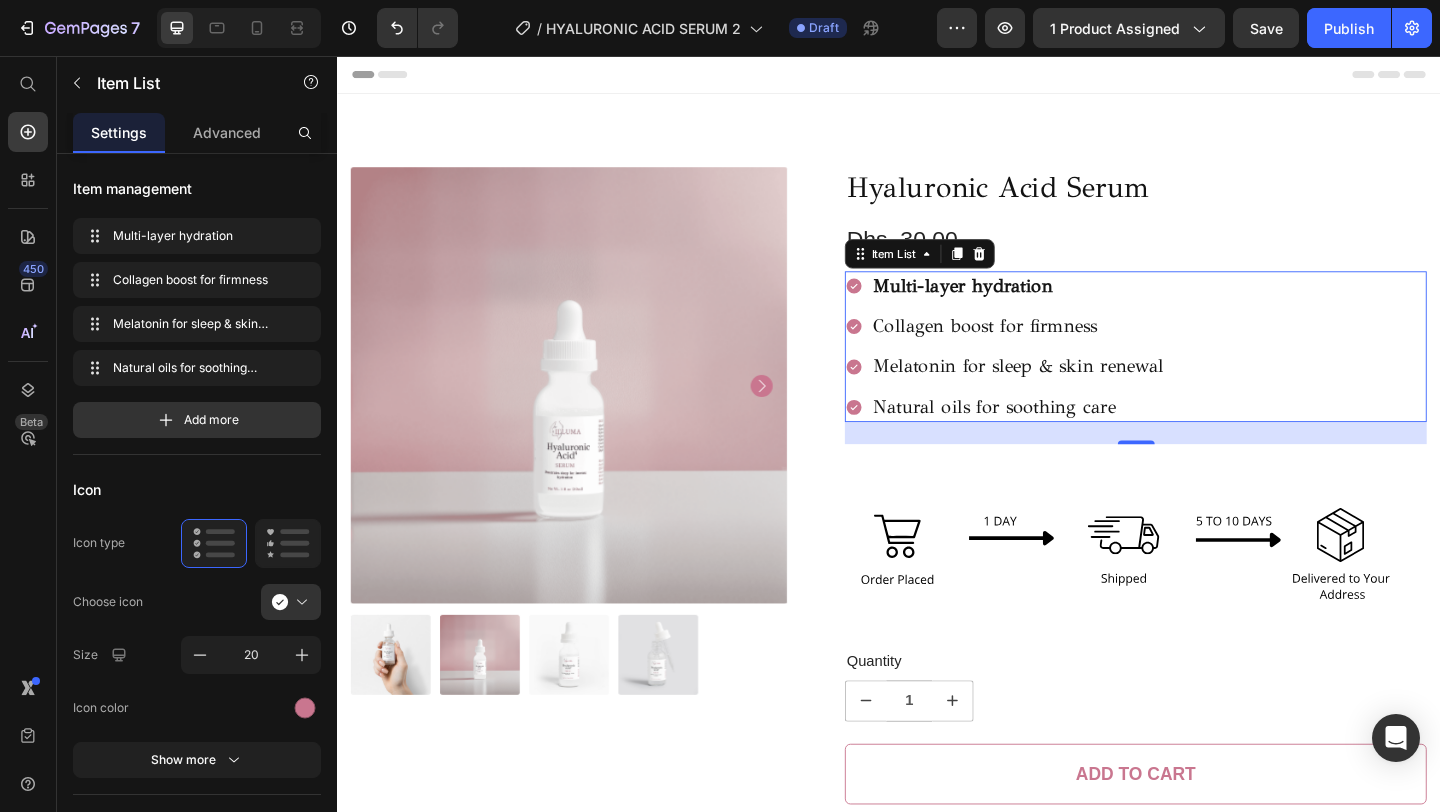 click on "Collagen boost for firmness" at bounding box center [1078, 350] 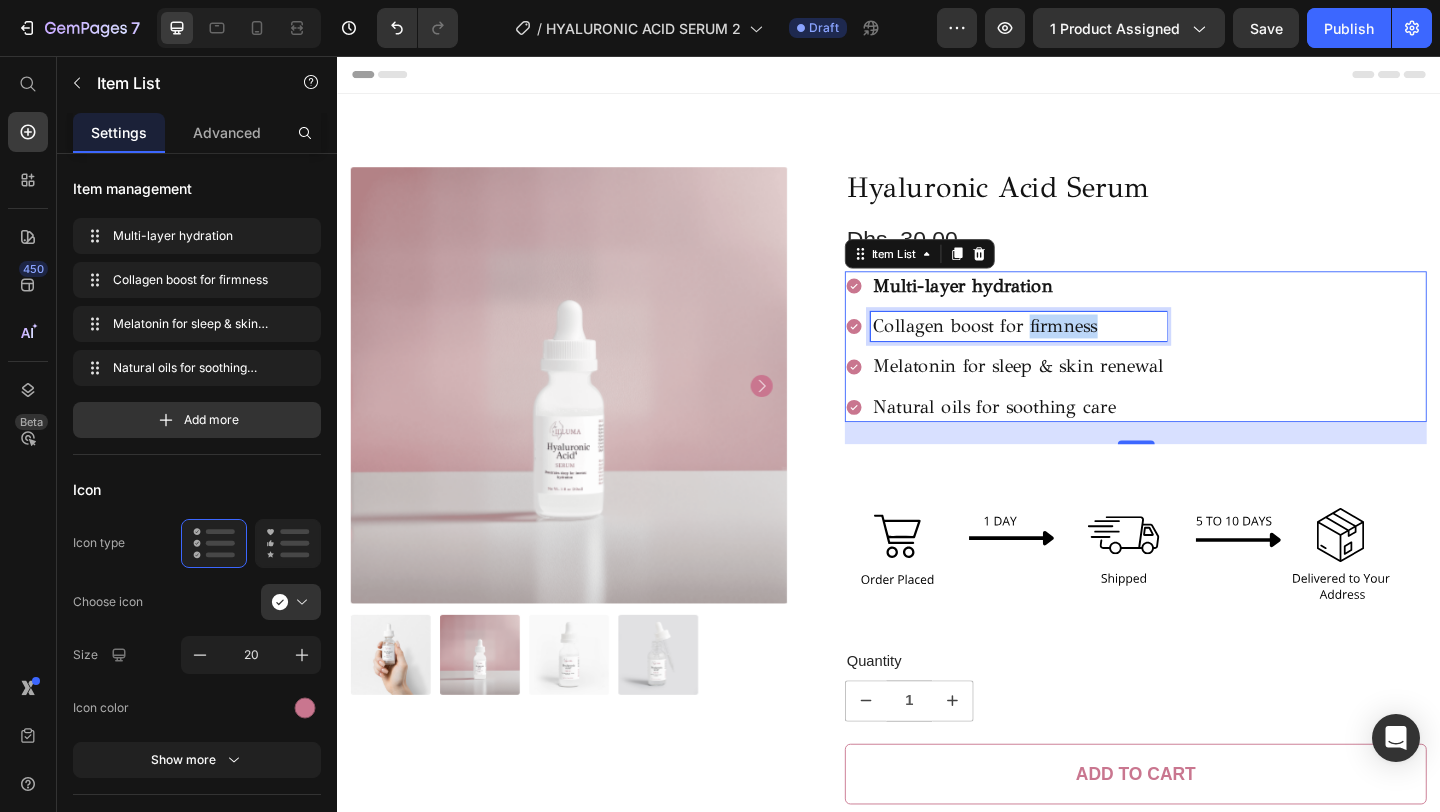 click on "Collagen boost for firmness" at bounding box center [1078, 350] 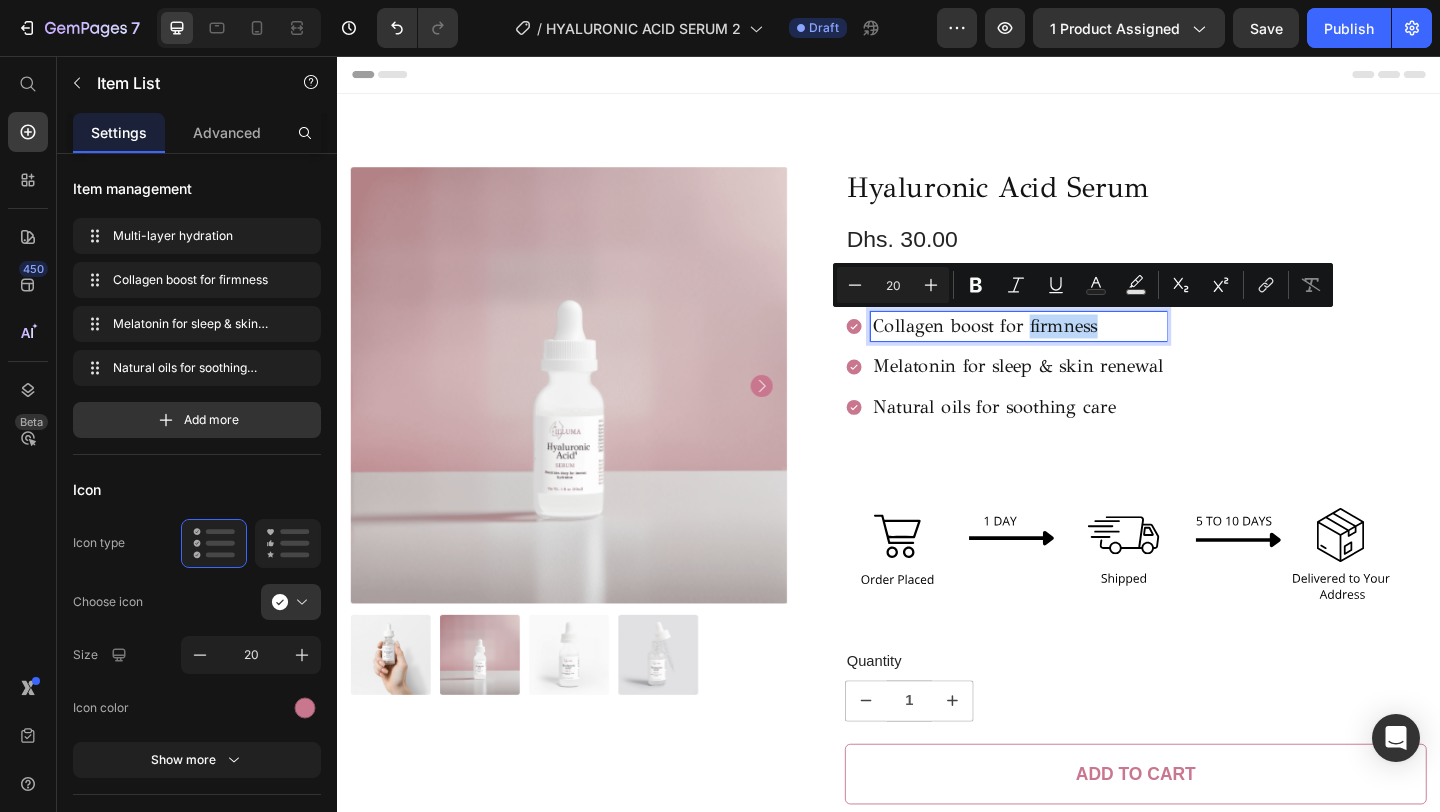 click on "Collagen boost for firmness" at bounding box center (1078, 350) 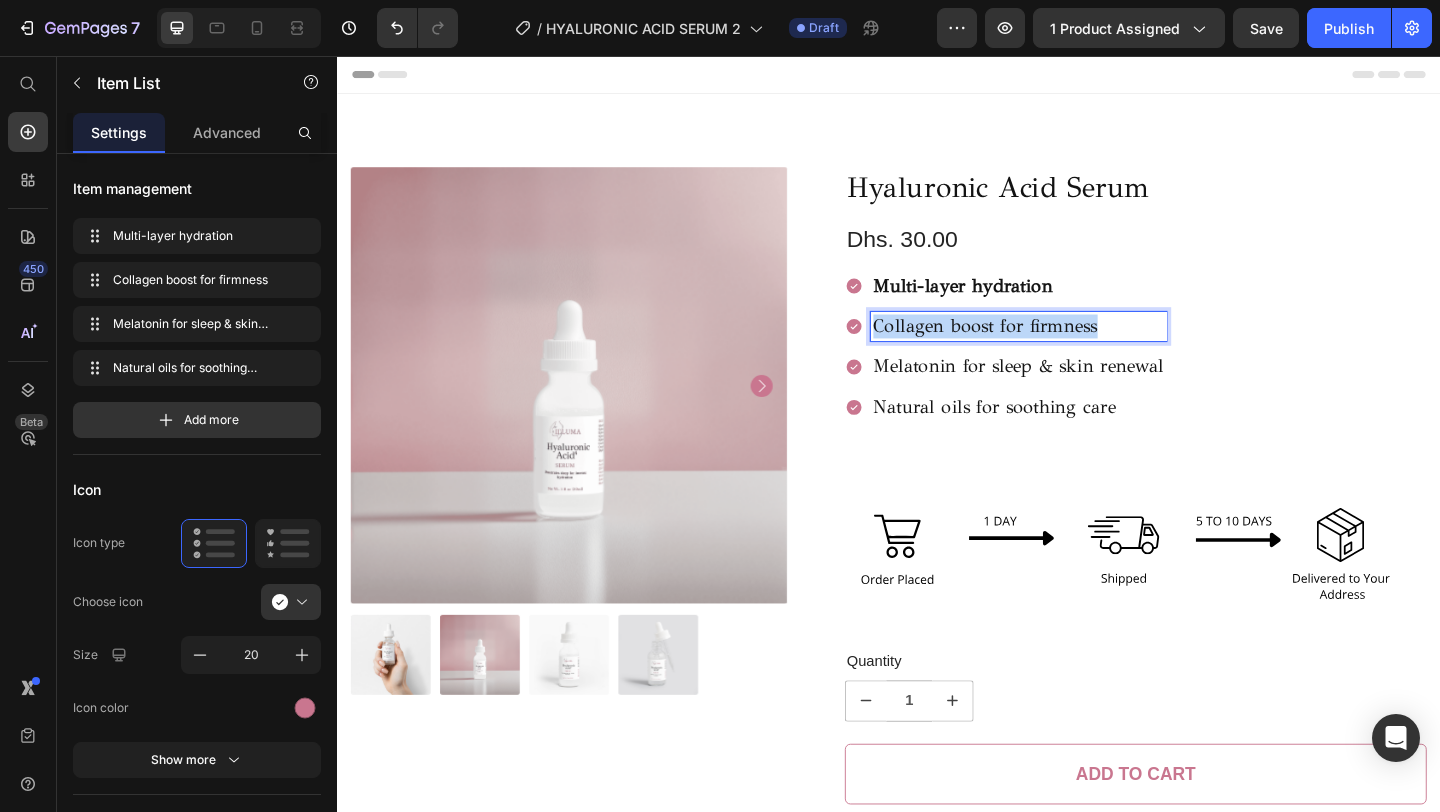 drag, startPoint x: 1171, startPoint y: 347, endPoint x: 922, endPoint y: 349, distance: 249.00803 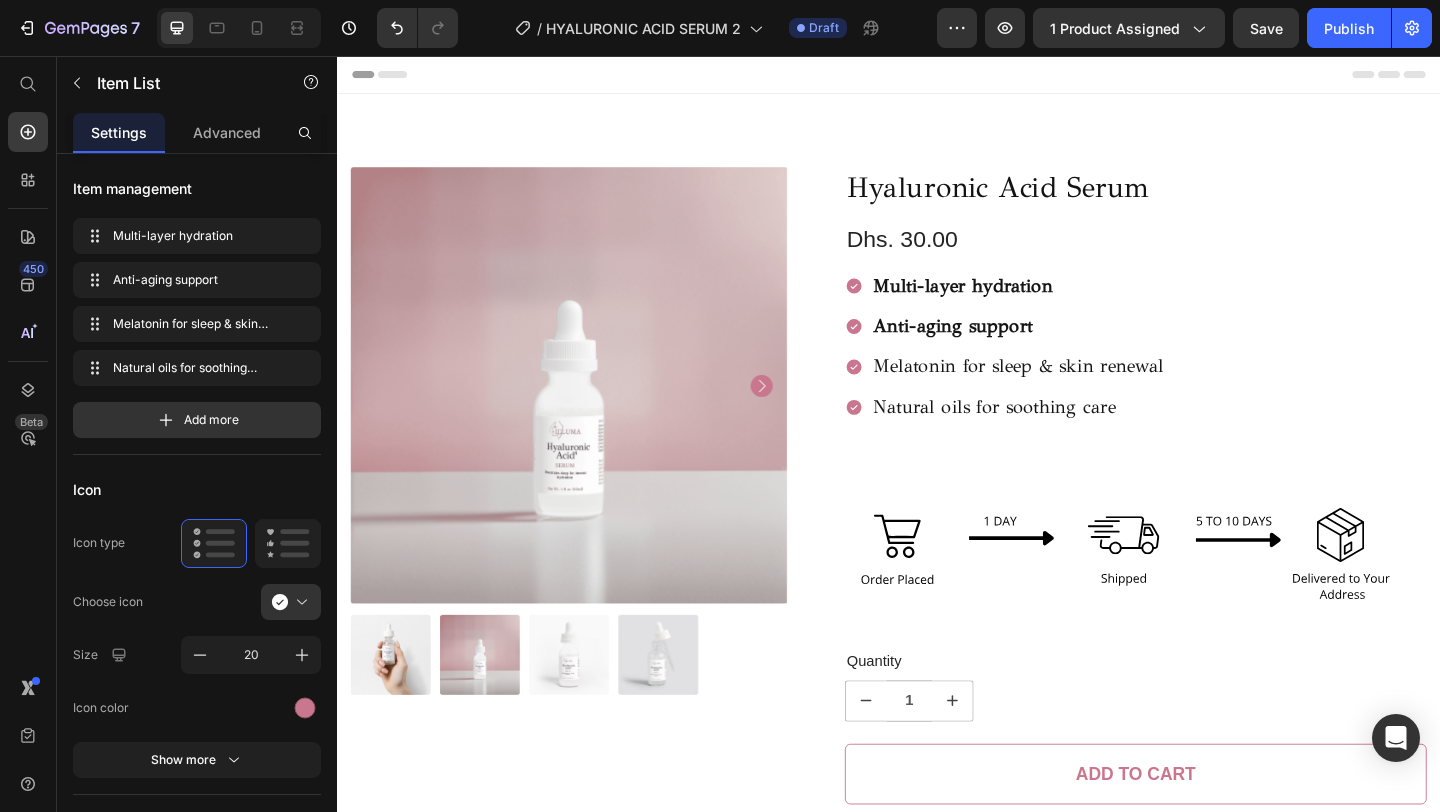 click on "Multi-layer hydration Anti-aging support Melatonin for sleep & skin renewal Natural oils for soothing care" at bounding box center (1205, 372) 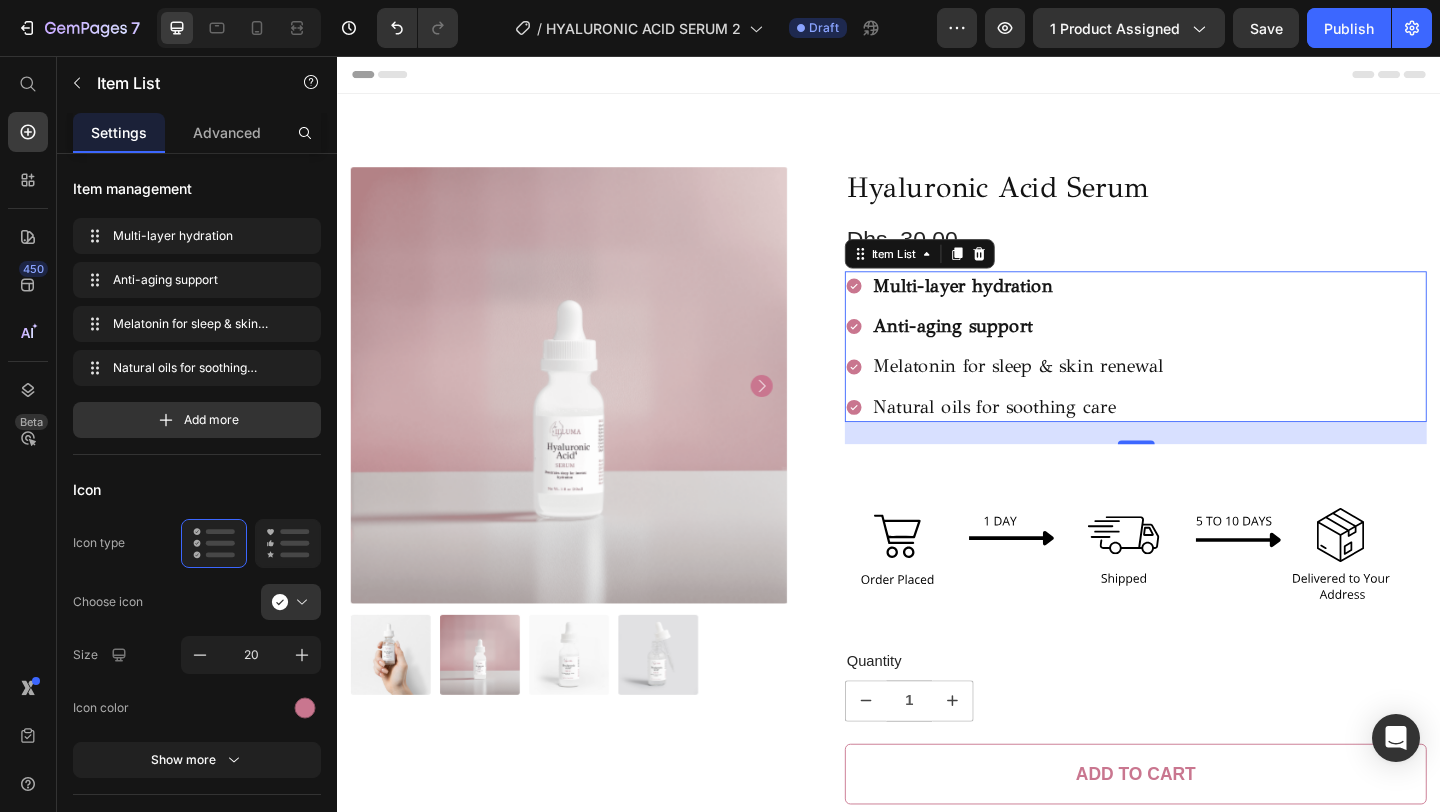 click on "Melatonin for sleep & skin renewal" at bounding box center [1078, 394] 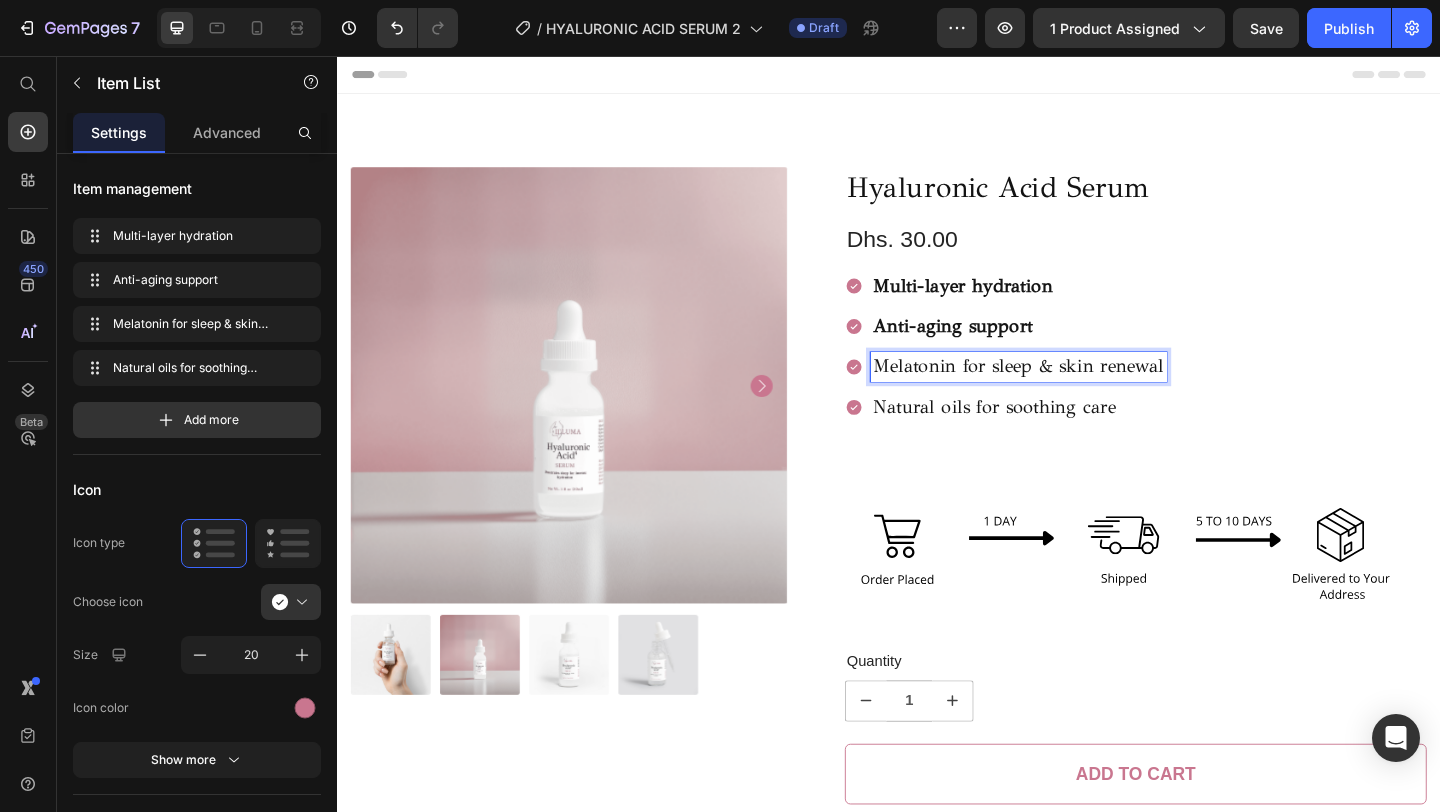 click on "Melatonin for sleep & skin renewal" at bounding box center (1078, 394) 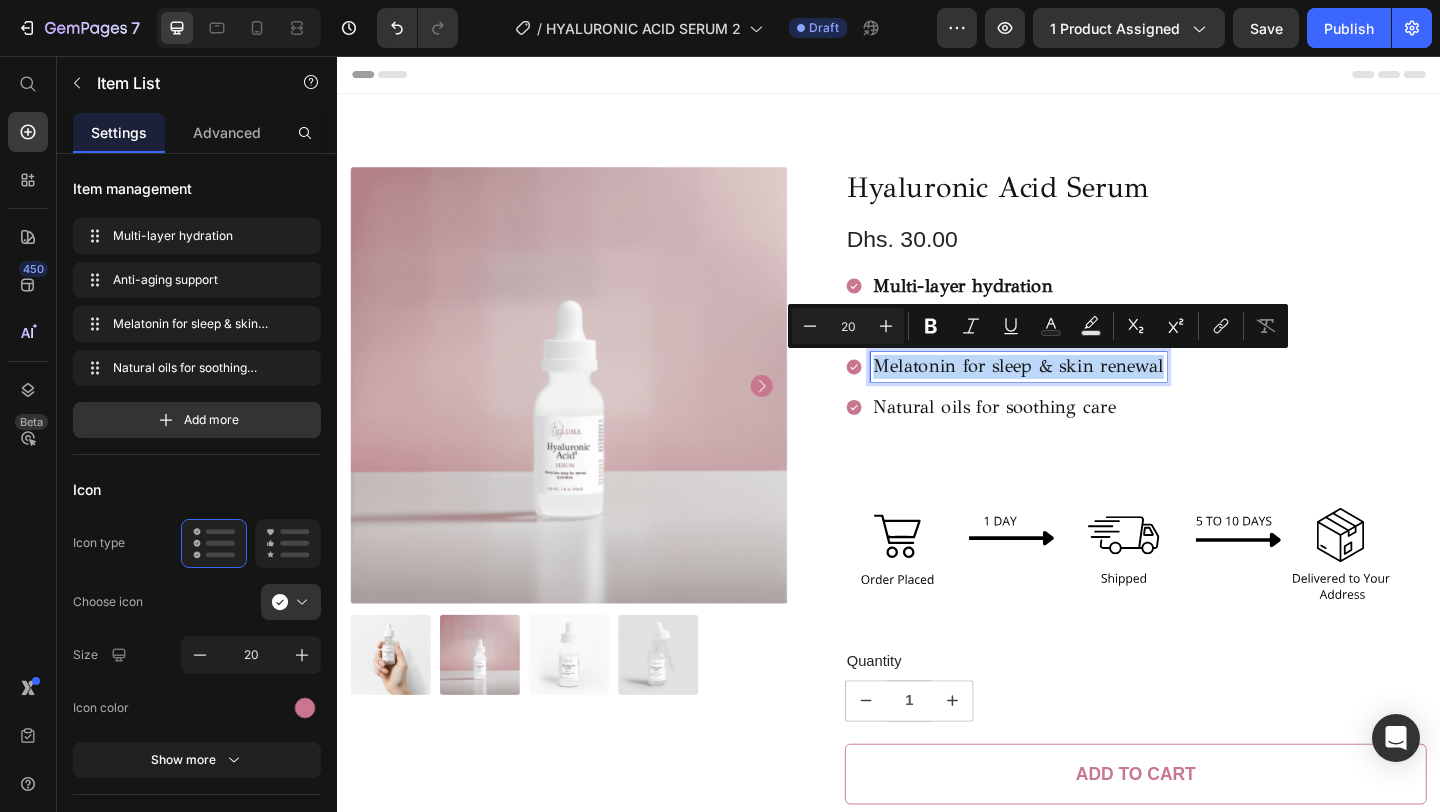 drag, startPoint x: 1238, startPoint y: 390, endPoint x: 919, endPoint y: 397, distance: 319.07678 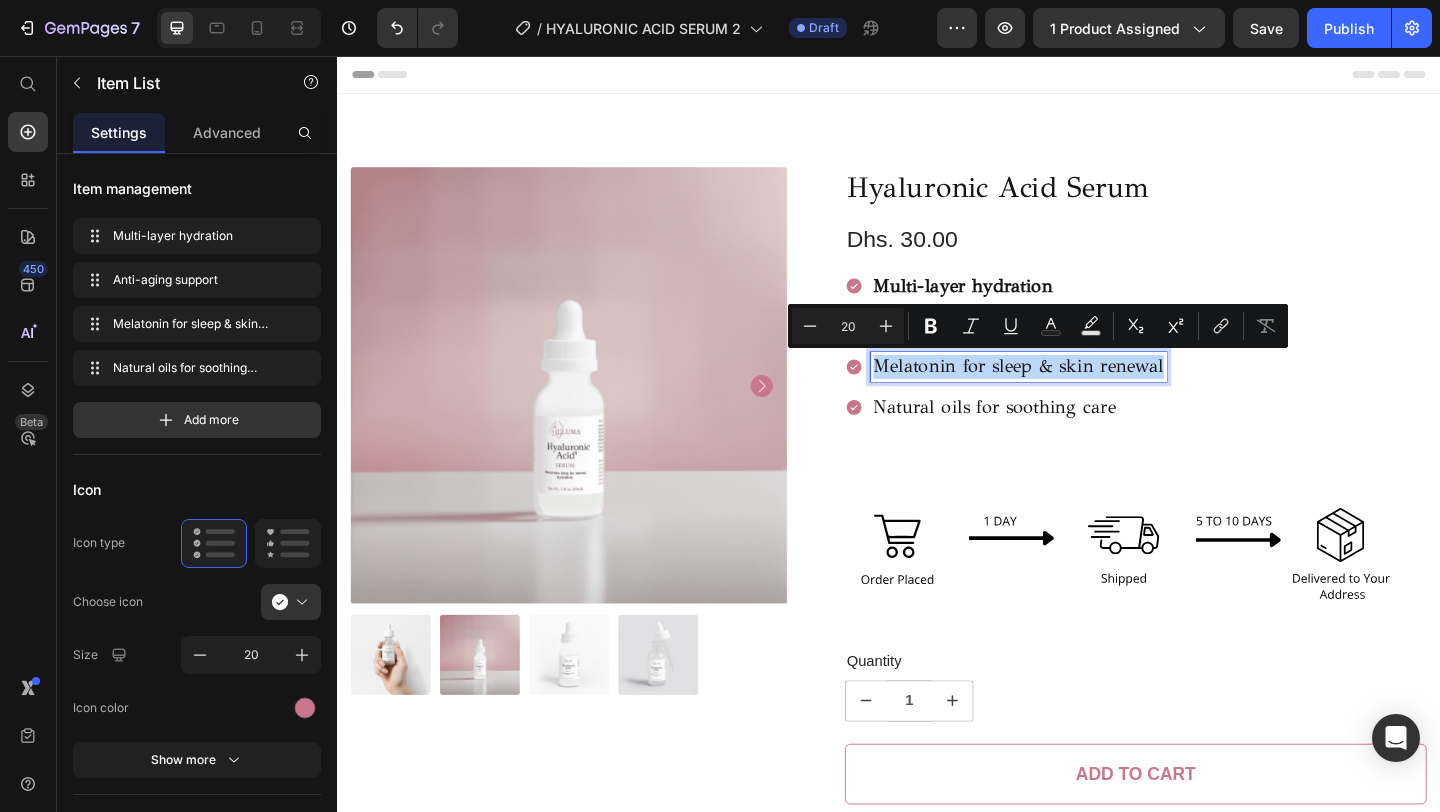 click on "Melatonin for sleep & skin renewal" at bounding box center (1078, 394) 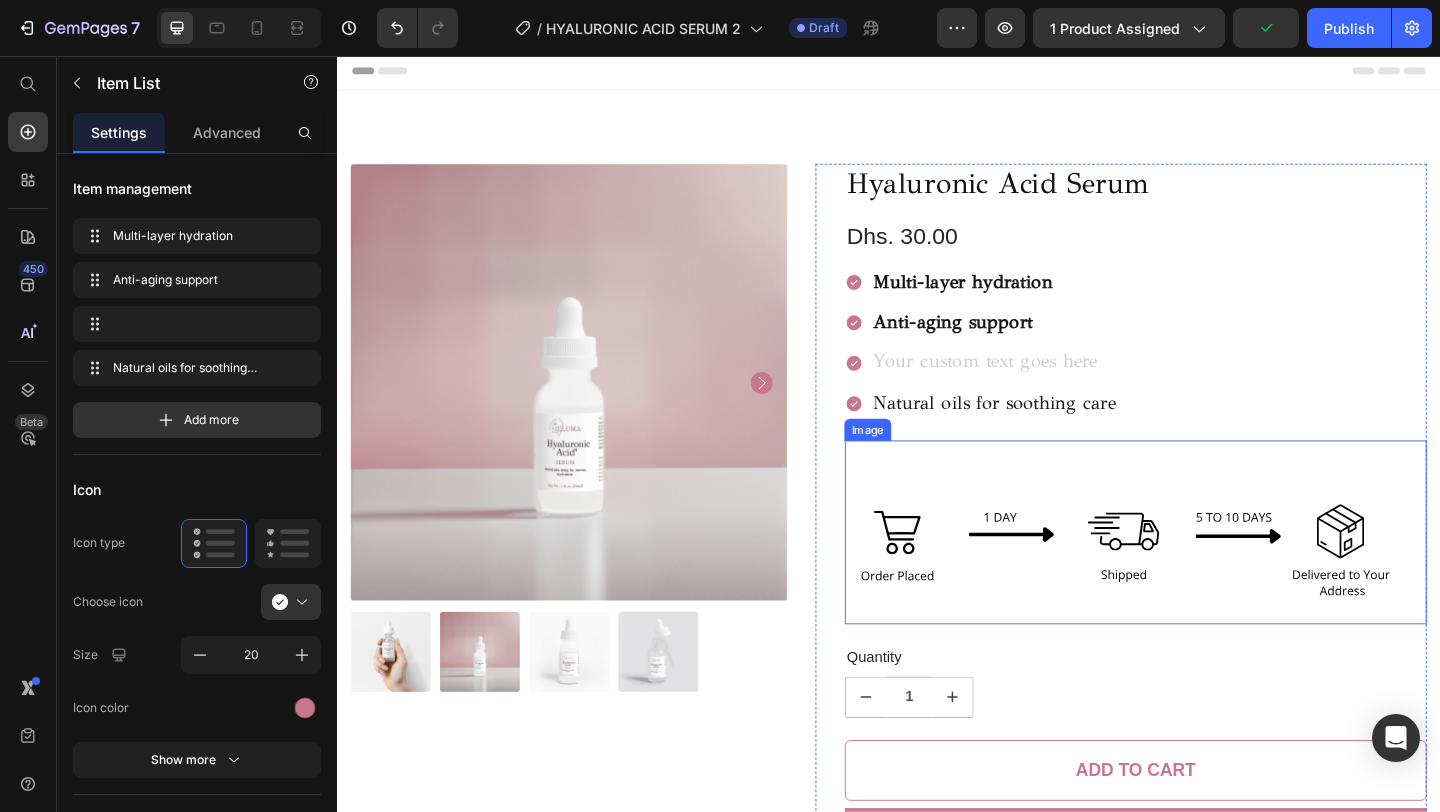 scroll, scrollTop: 0, scrollLeft: 0, axis: both 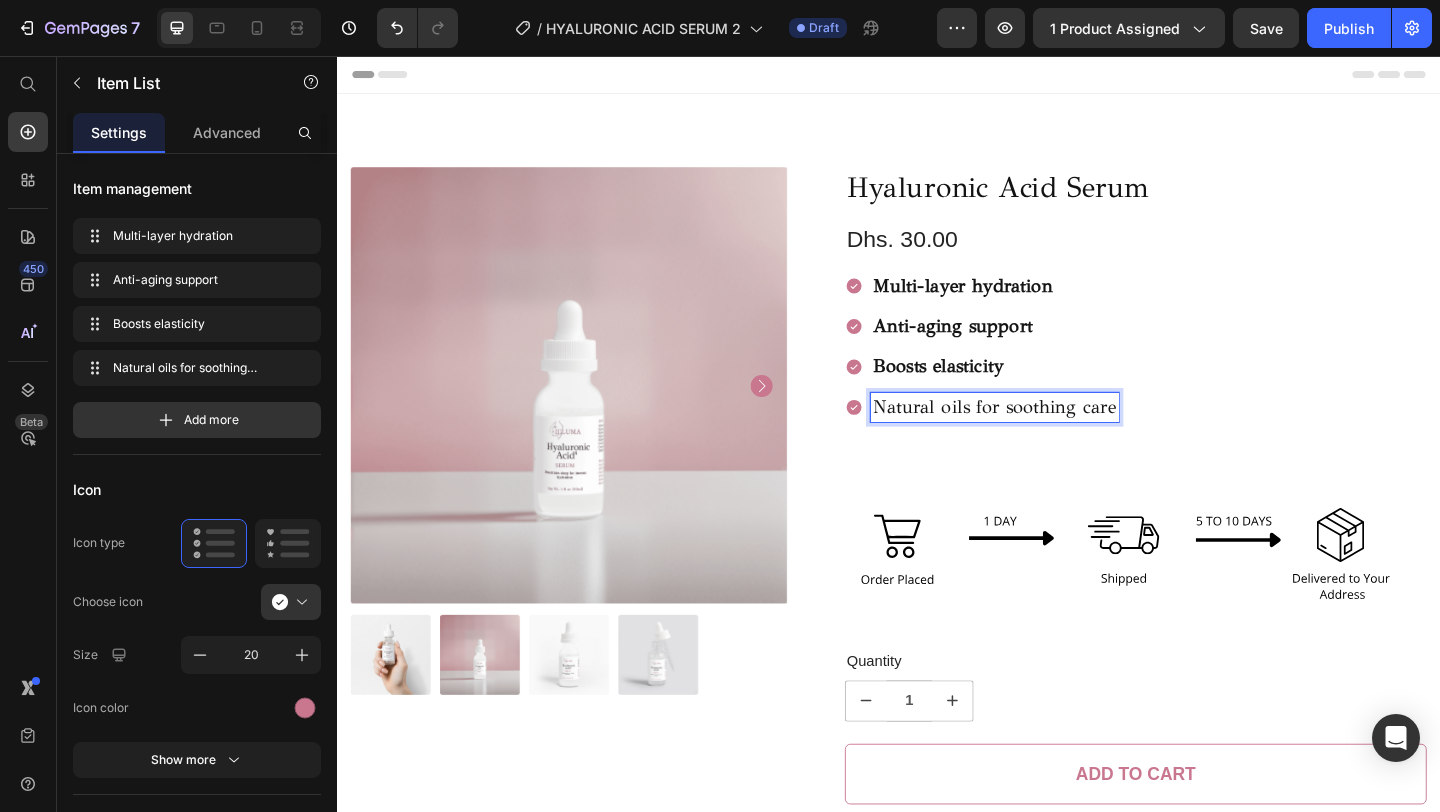 click on "Natural oils for soothing care" at bounding box center [1052, 438] 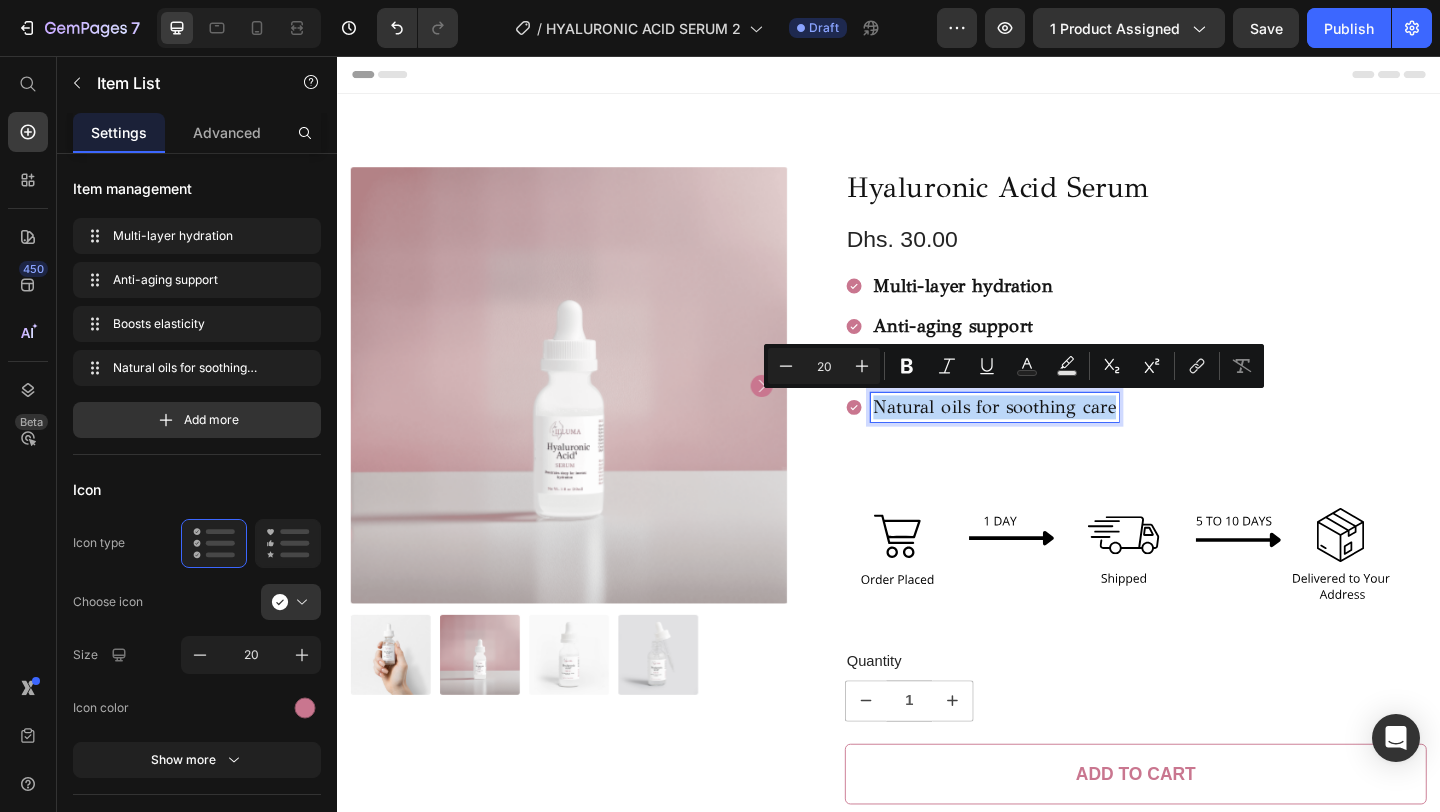 drag, startPoint x: 1181, startPoint y: 443, endPoint x: 918, endPoint y: 446, distance: 263.01712 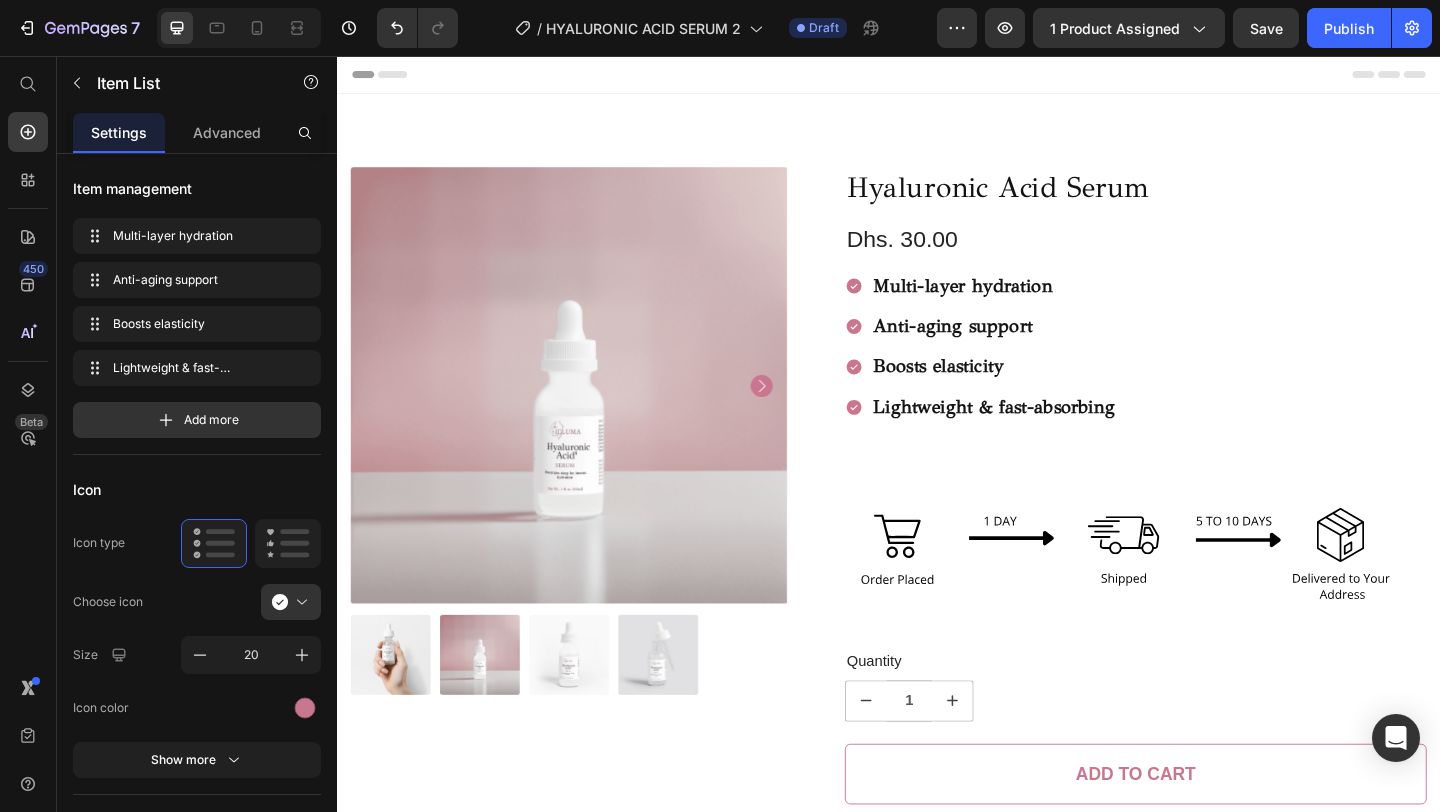 click on "Lightweight & fast-absorbing" at bounding box center (1051, 437) 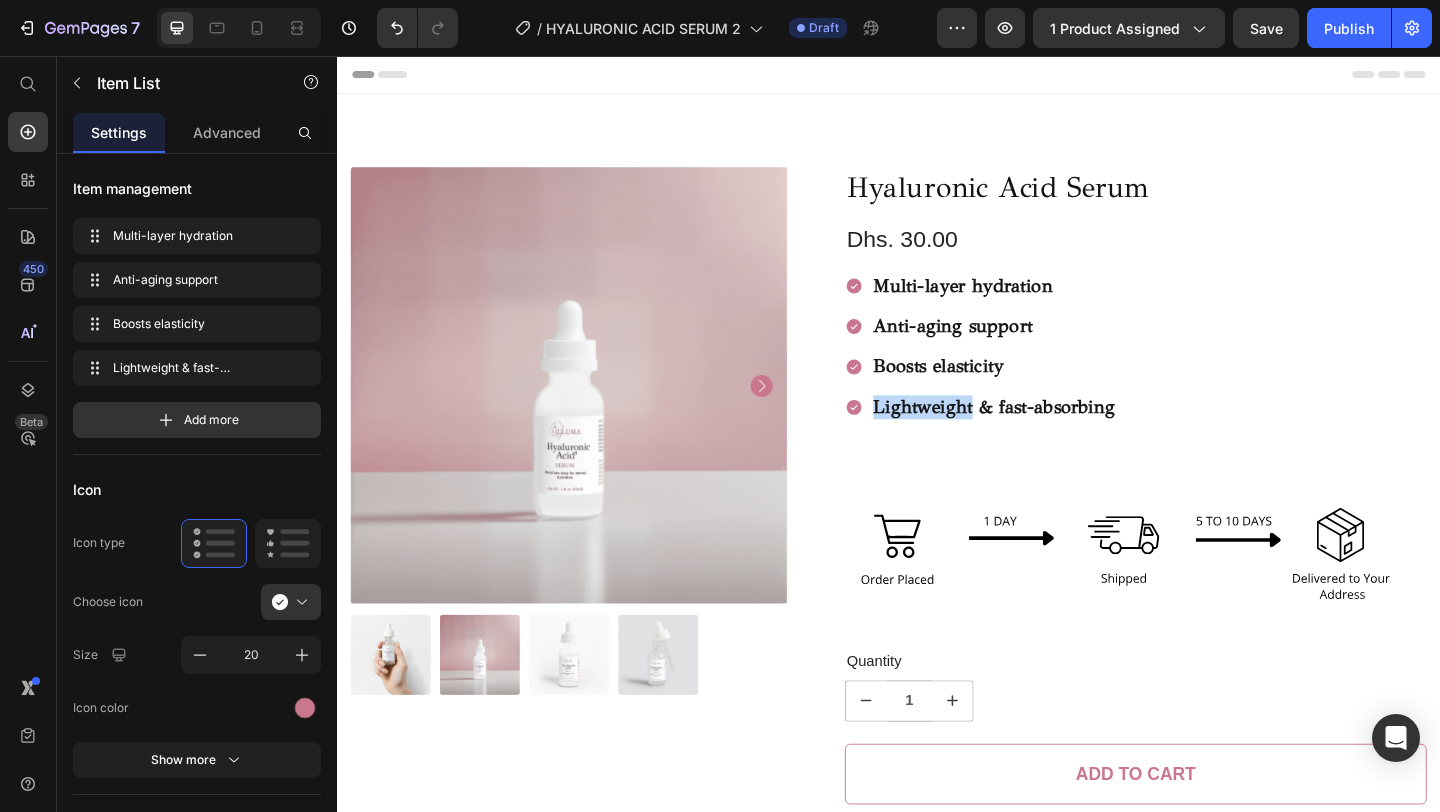 click on "Lightweight & fast-absorbing" at bounding box center (1051, 437) 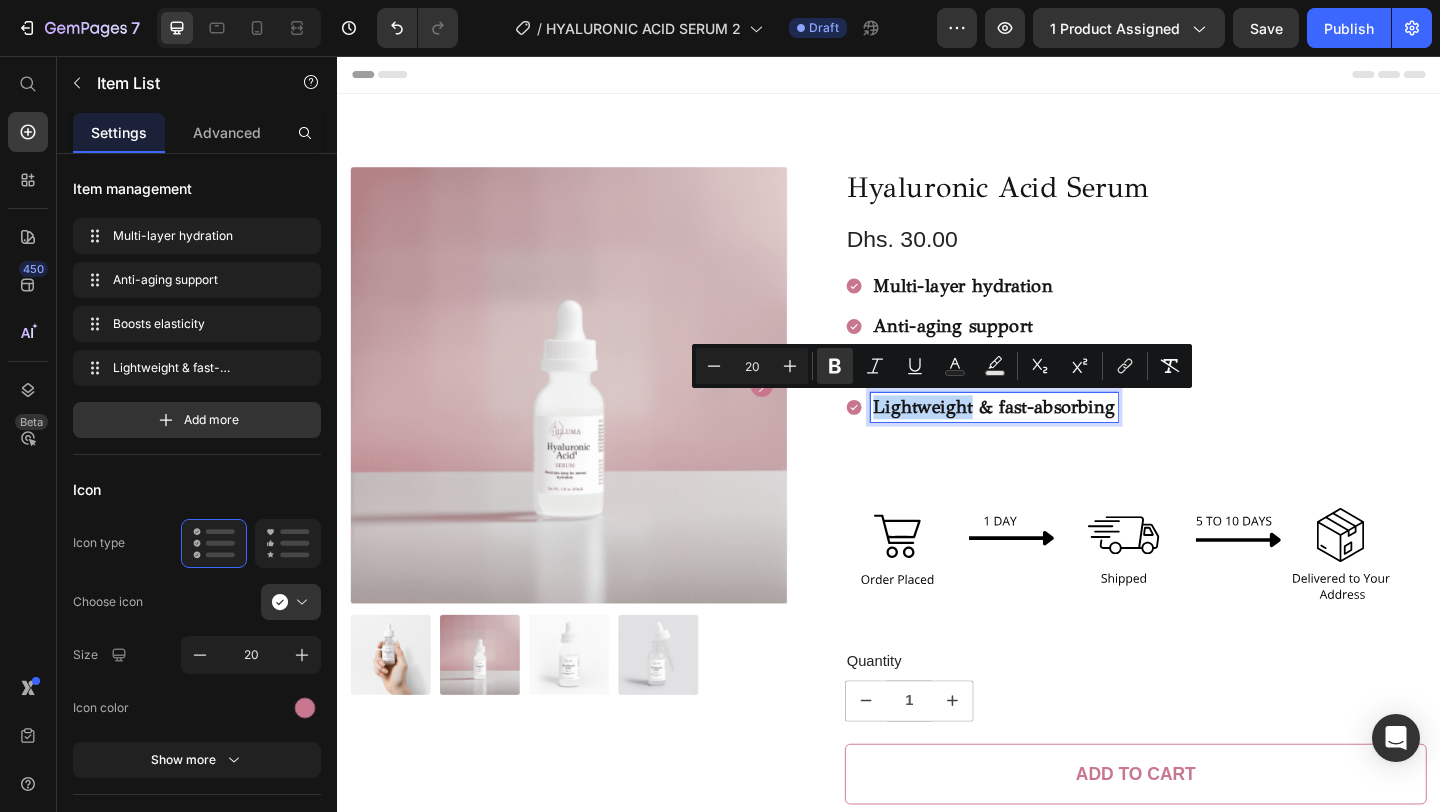 click on "Lightweight & fast-absorbing" at bounding box center [1051, 437] 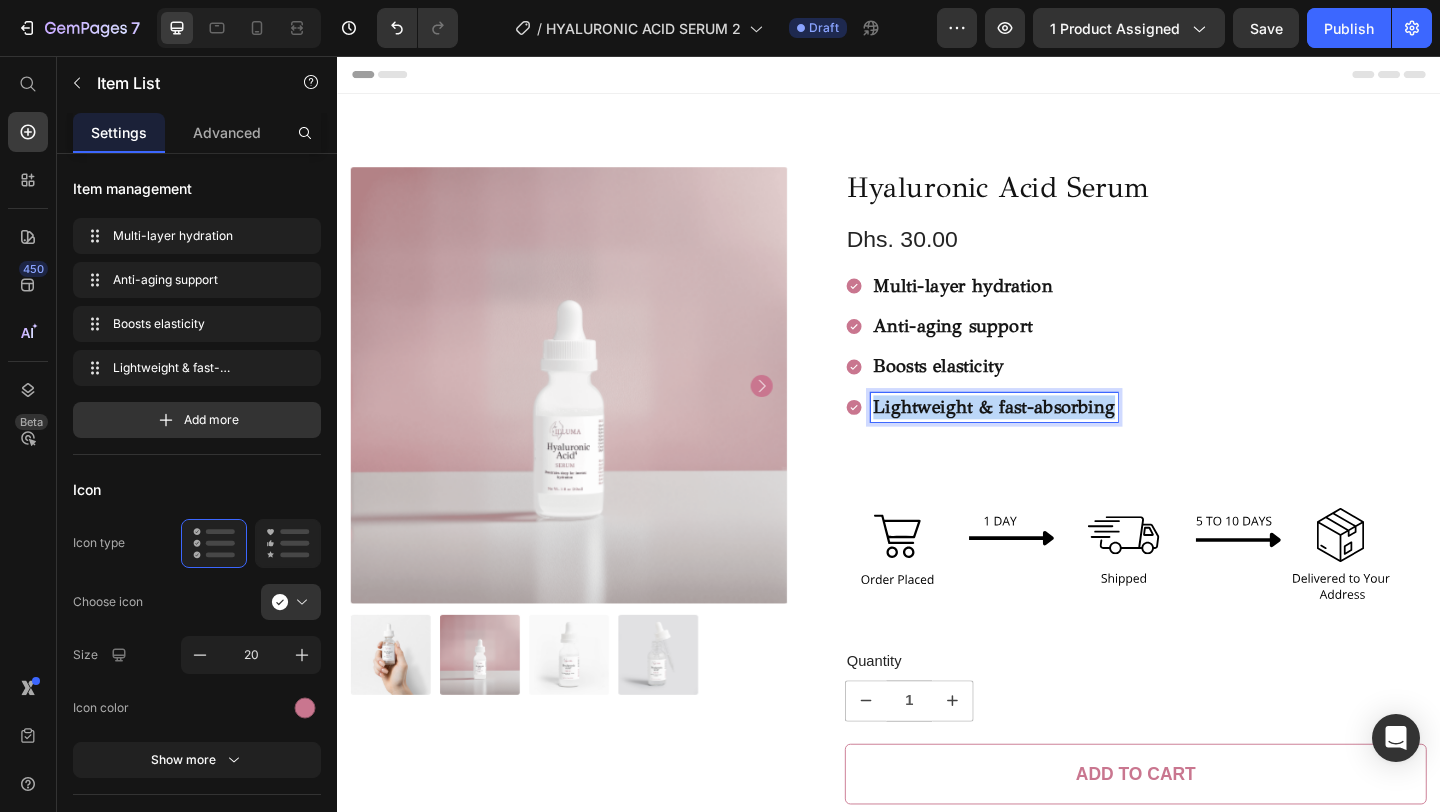drag, startPoint x: 921, startPoint y: 435, endPoint x: 1201, endPoint y: 439, distance: 280.02856 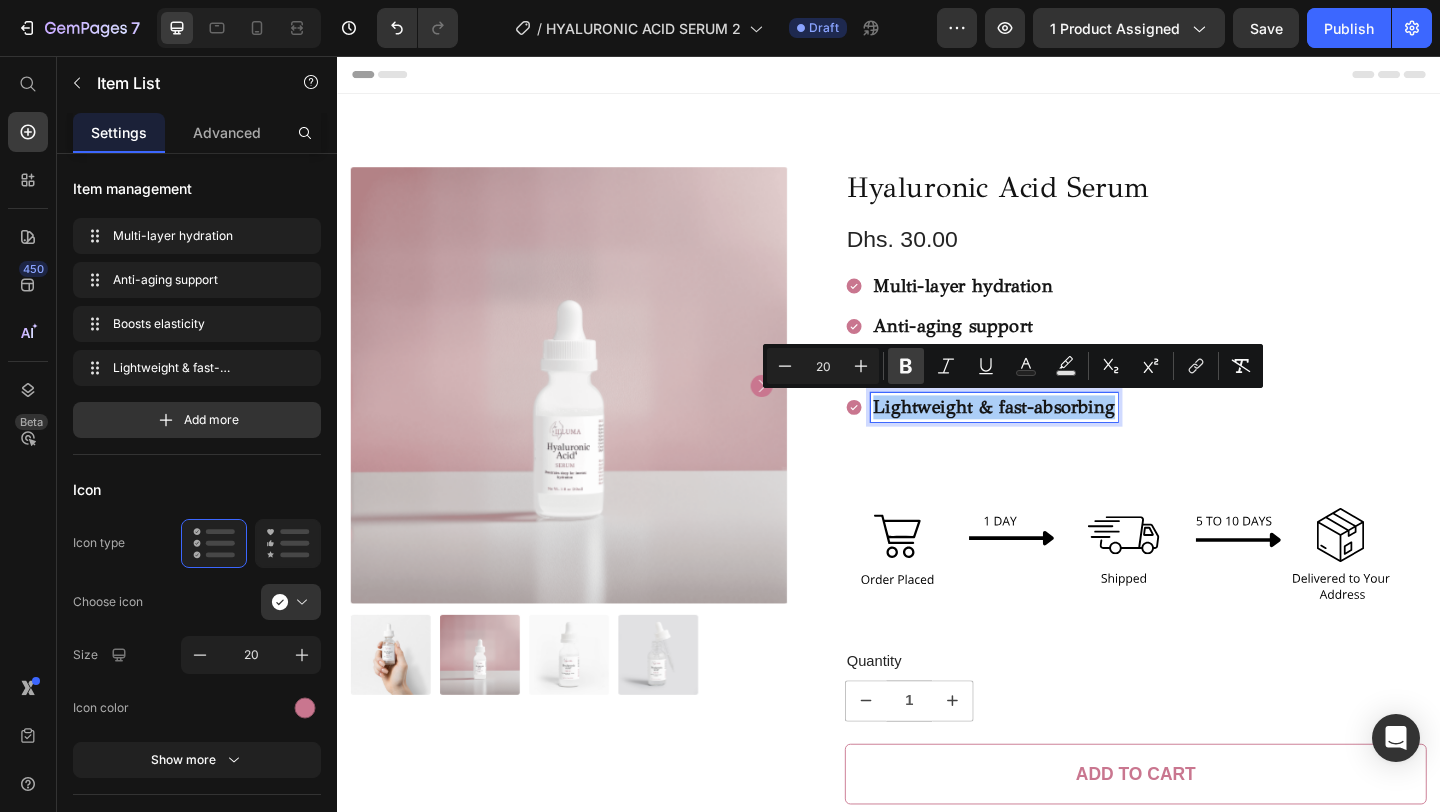 click 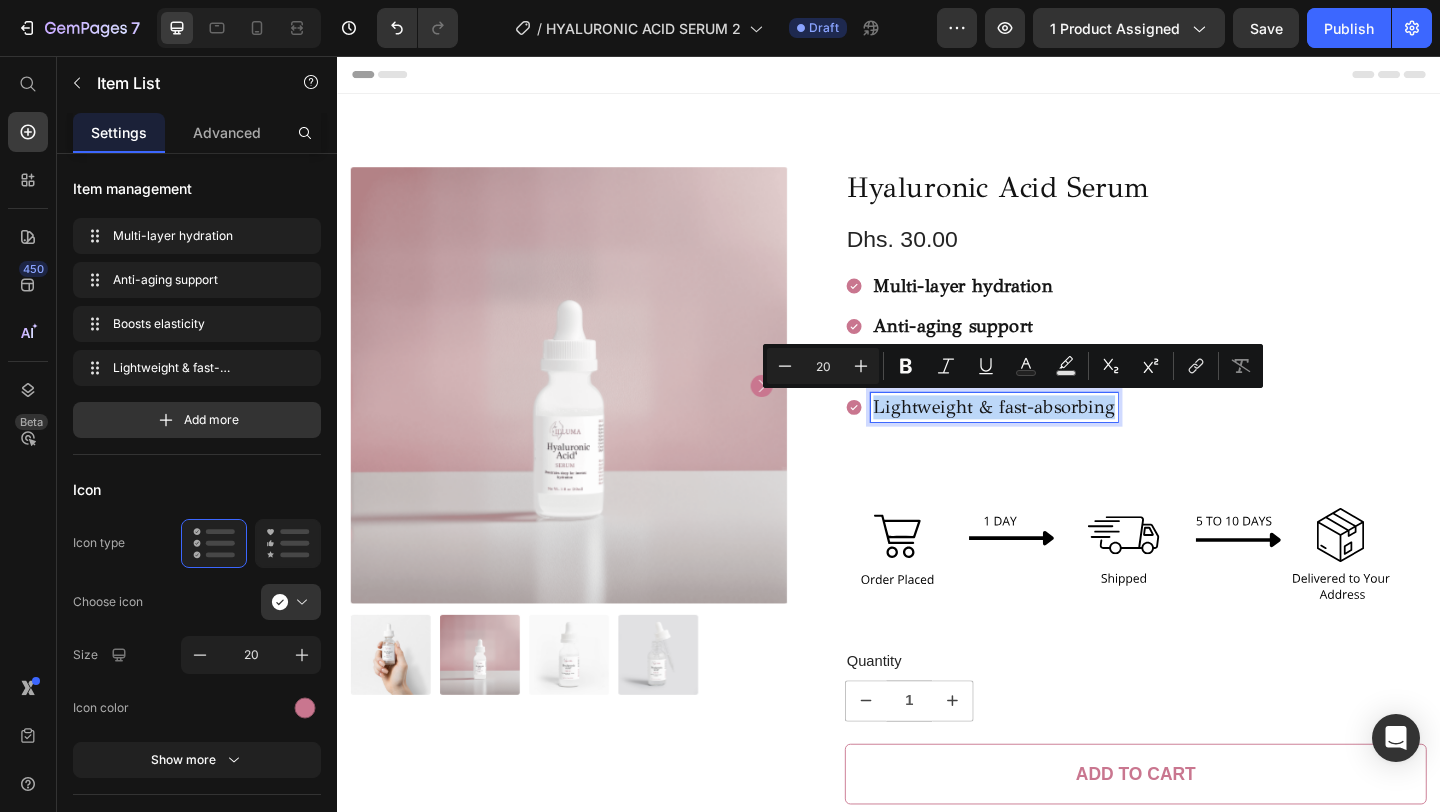 click at bounding box center (1205, 578) 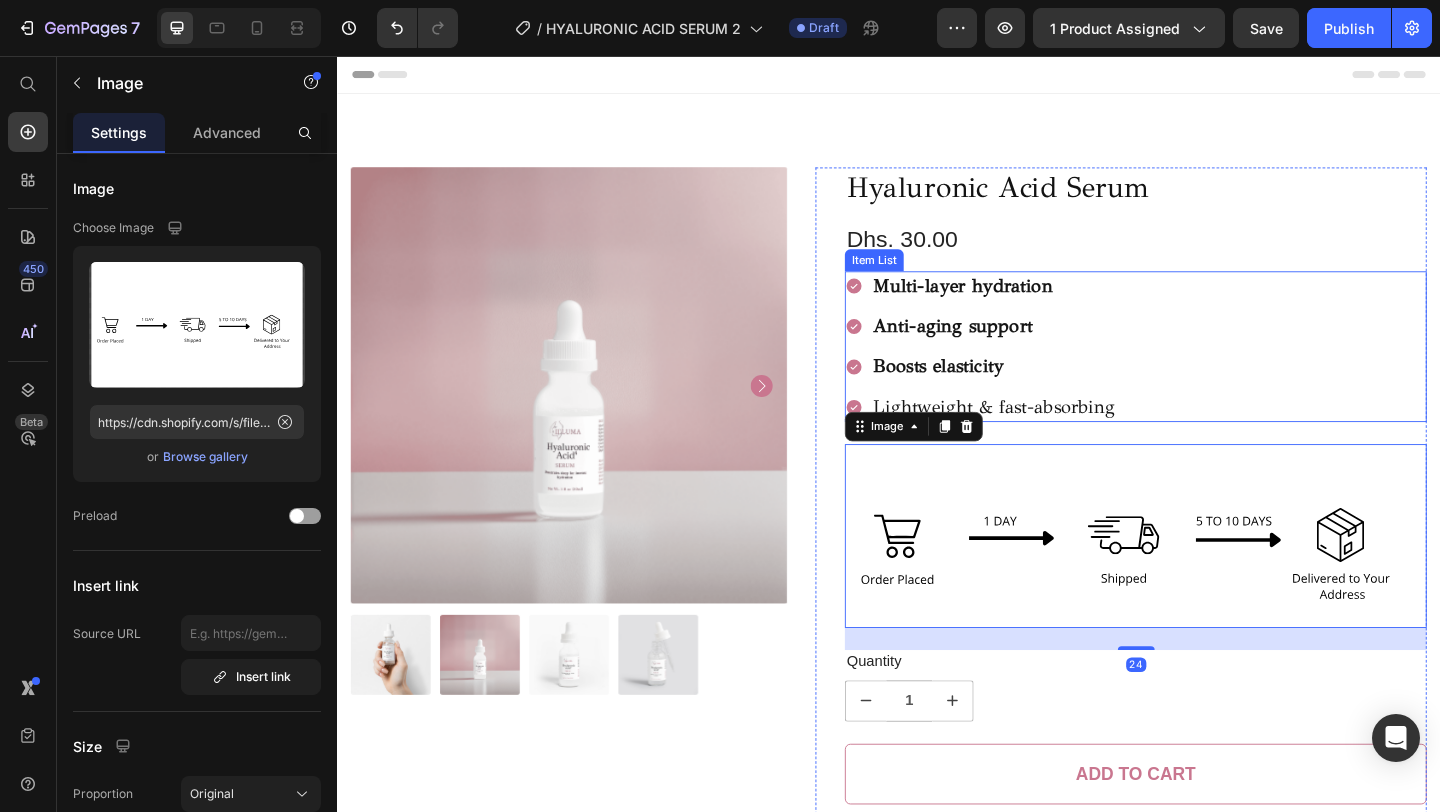 click on "Boosts elasticity" at bounding box center [991, 393] 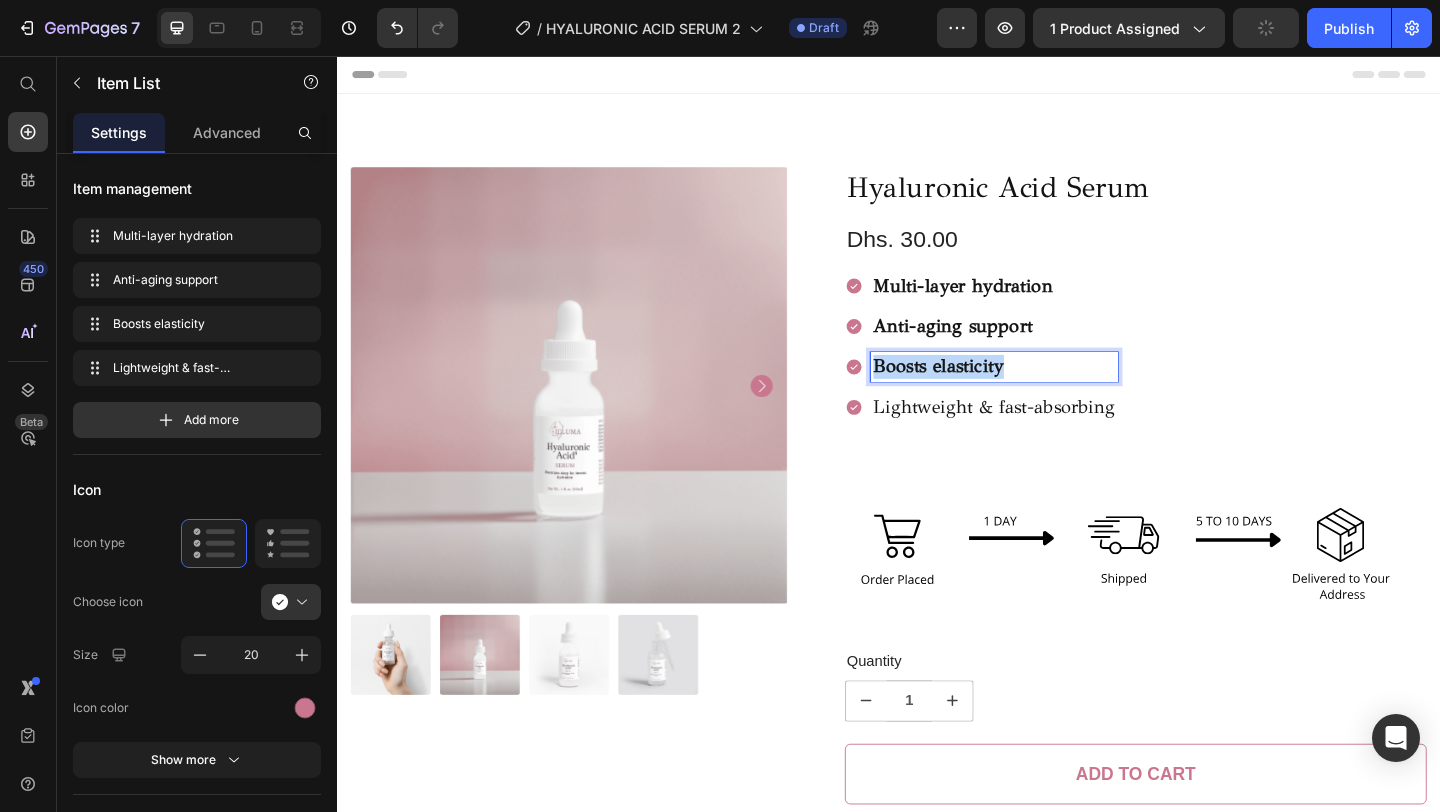 drag, startPoint x: 922, startPoint y: 399, endPoint x: 1076, endPoint y: 396, distance: 154.02922 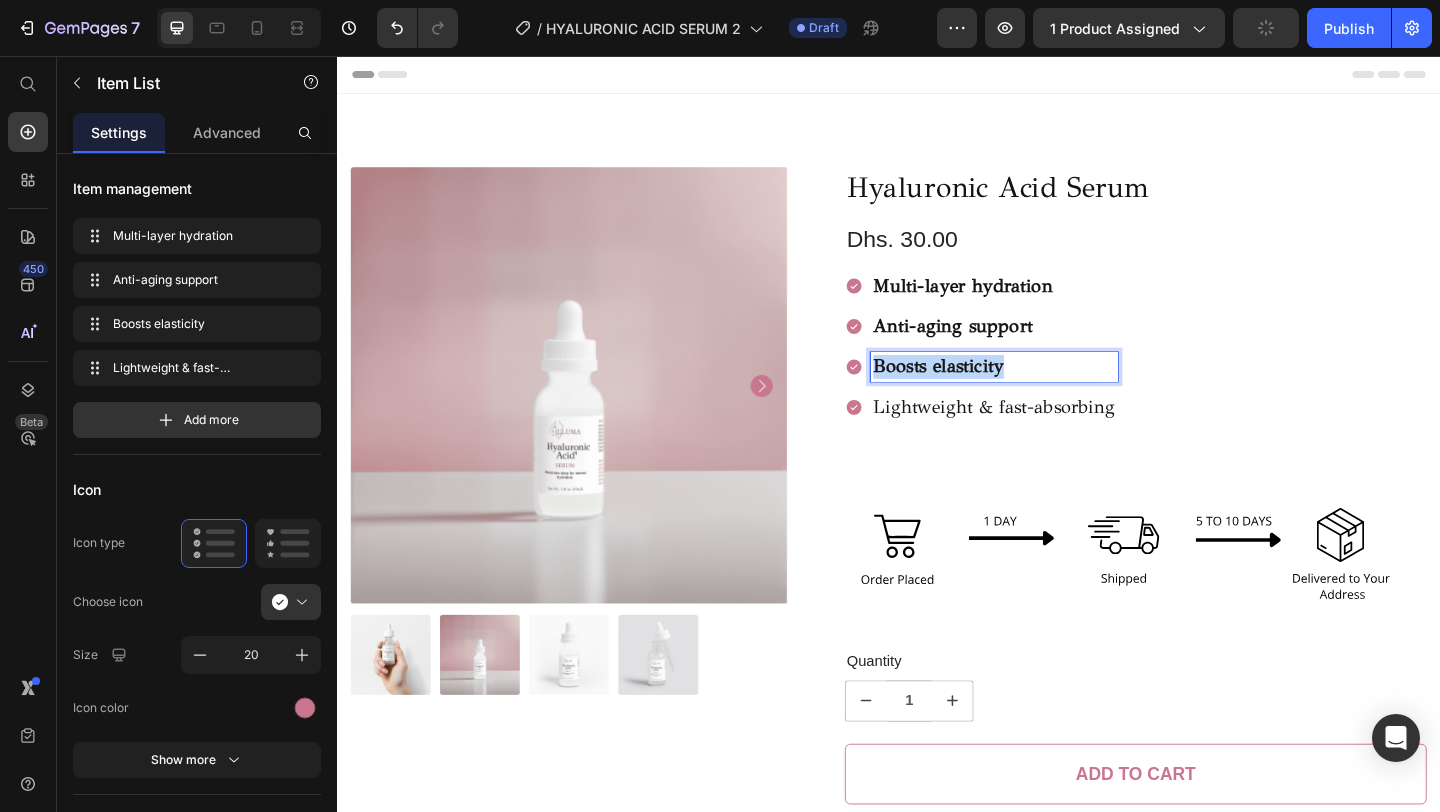 click on "Boosts elasticity" at bounding box center [1051, 394] 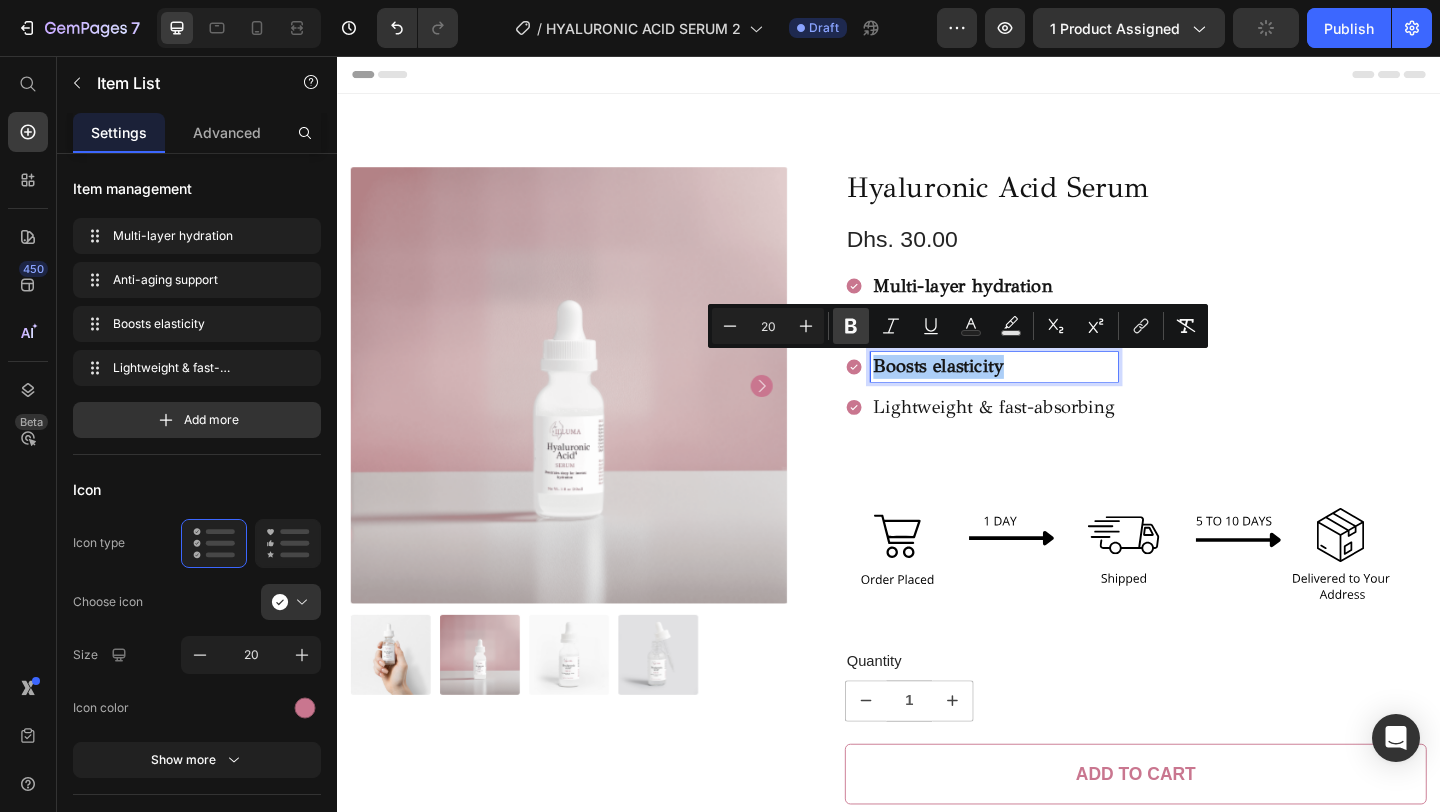 click 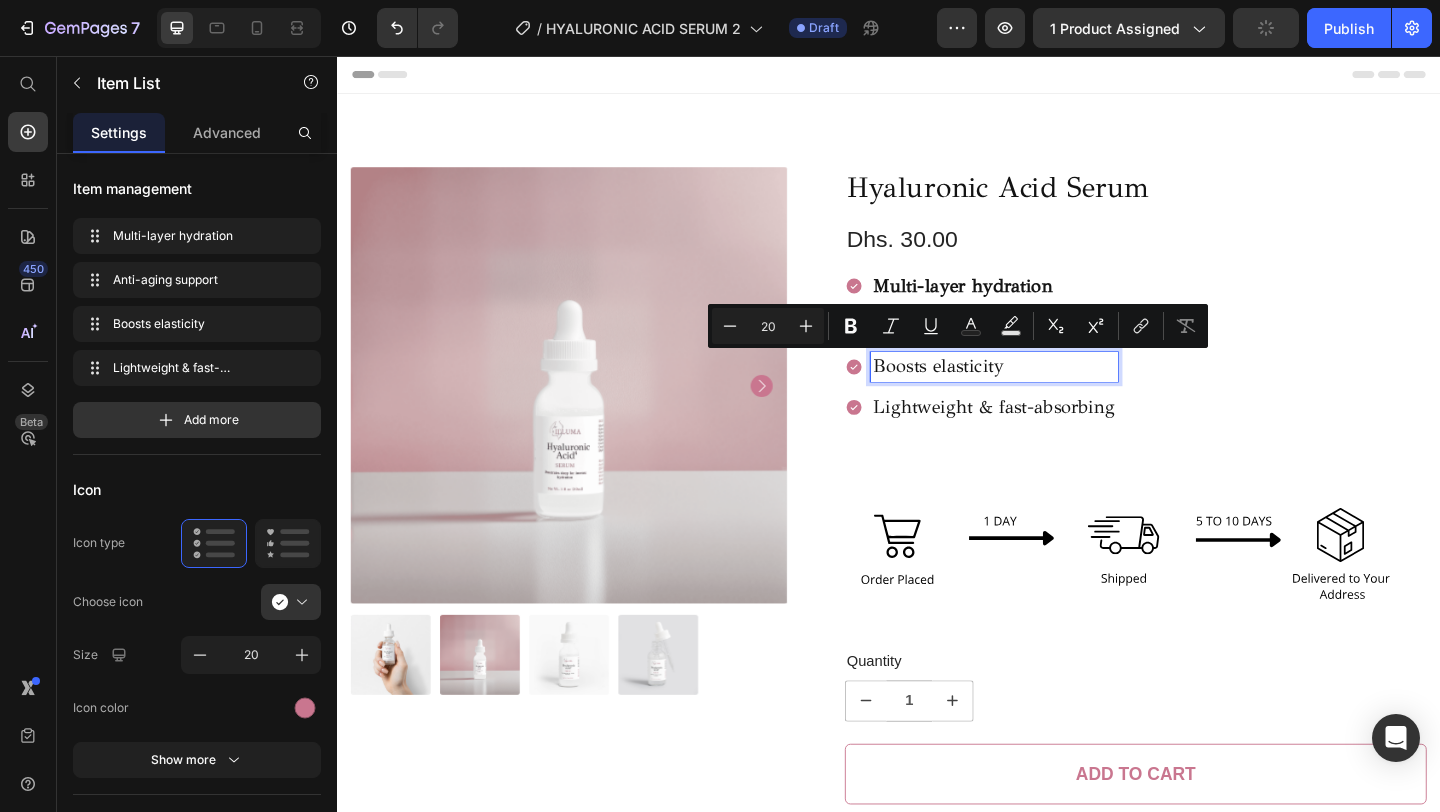 click on "Lightweight & fast-absorbing" at bounding box center (1037, 438) 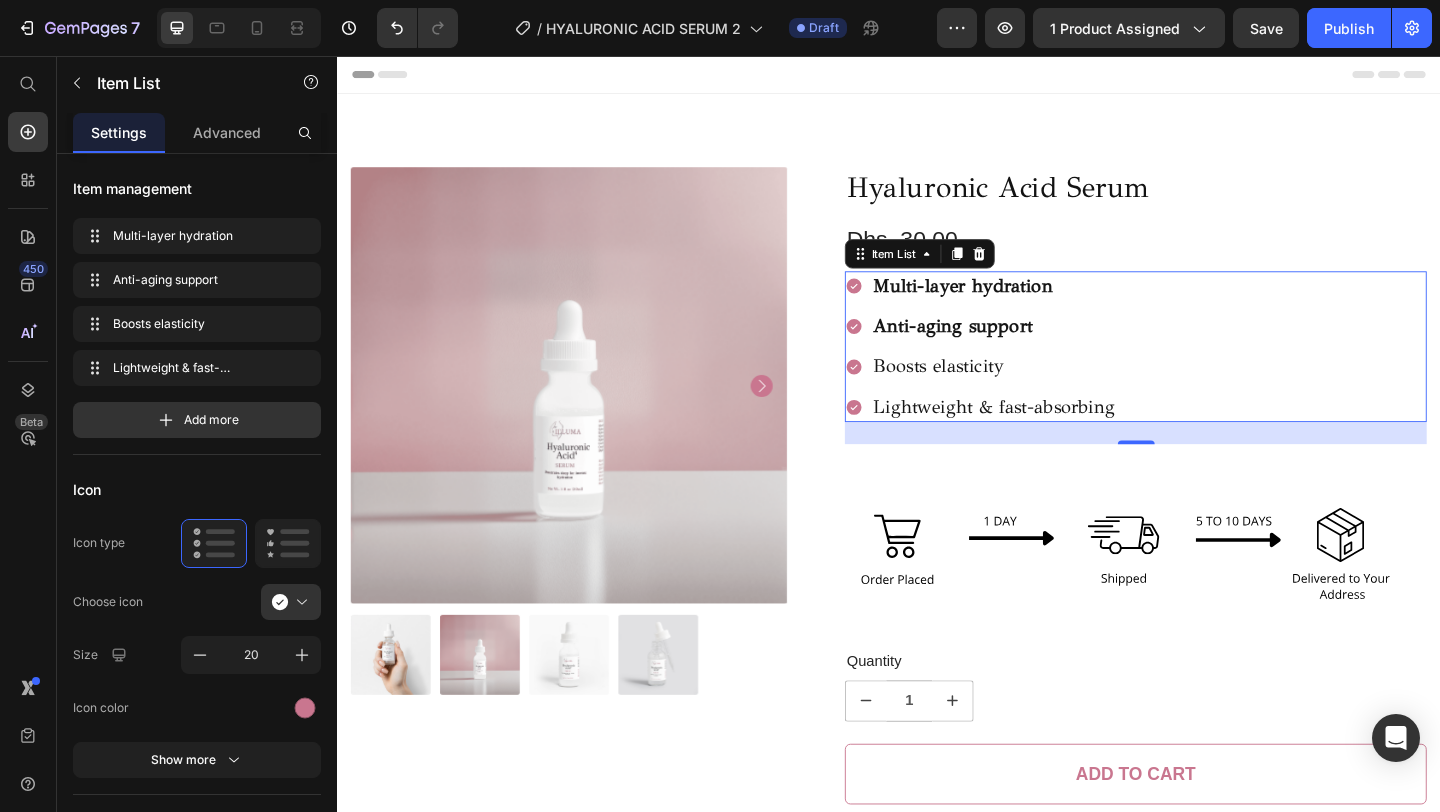 click on "Anti-aging support" at bounding box center [1006, 349] 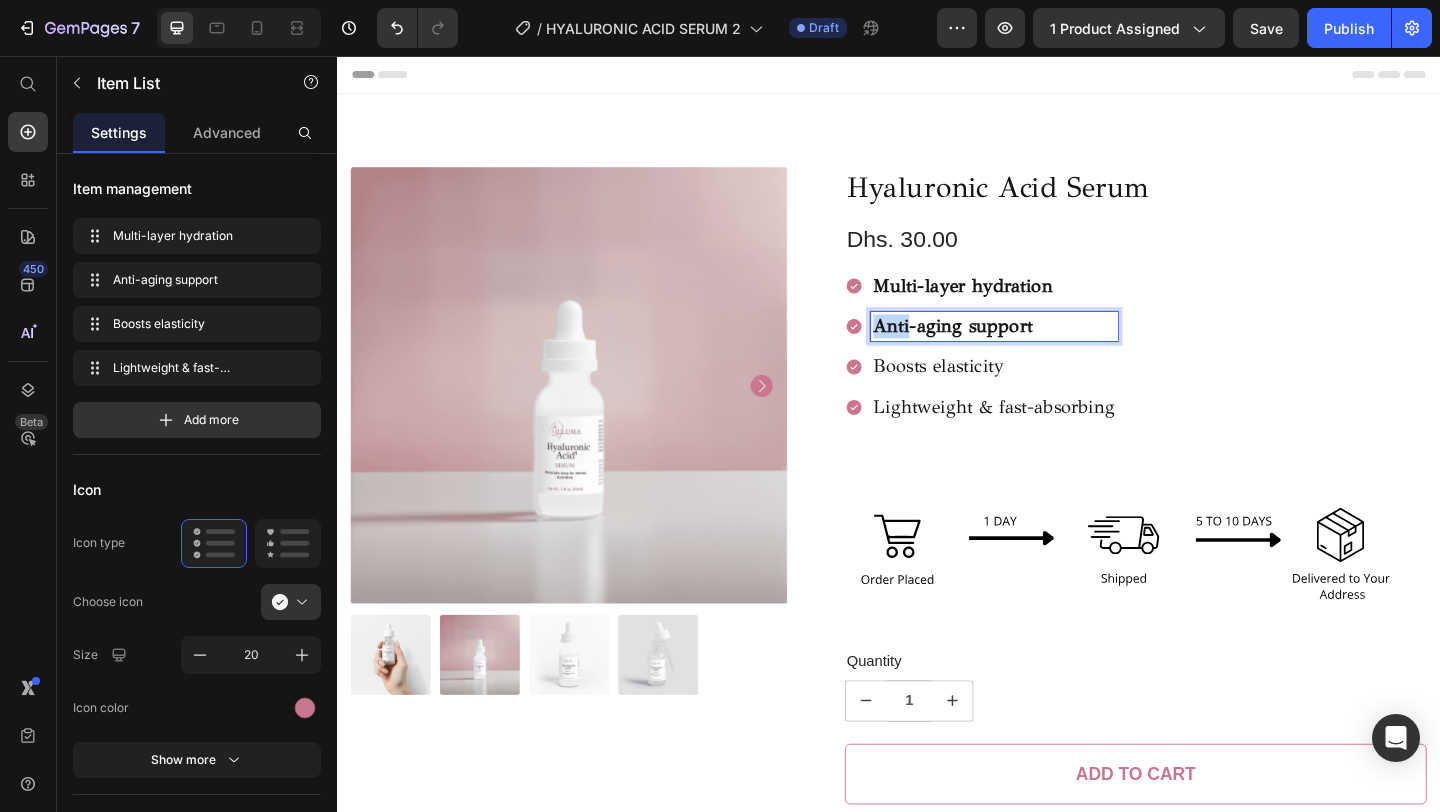 click on "Anti-aging support" at bounding box center [1006, 349] 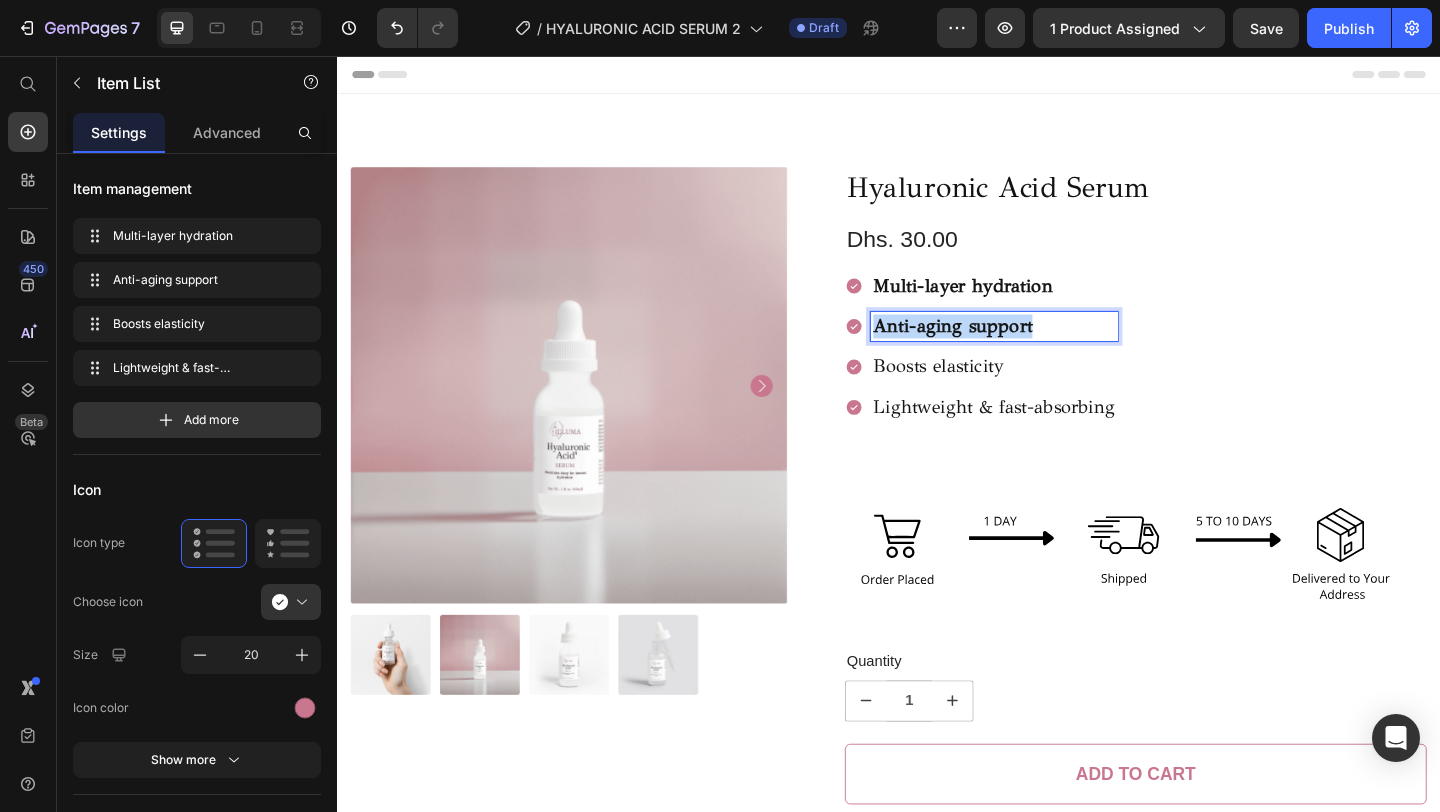 click on "Anti-aging support" at bounding box center [1006, 349] 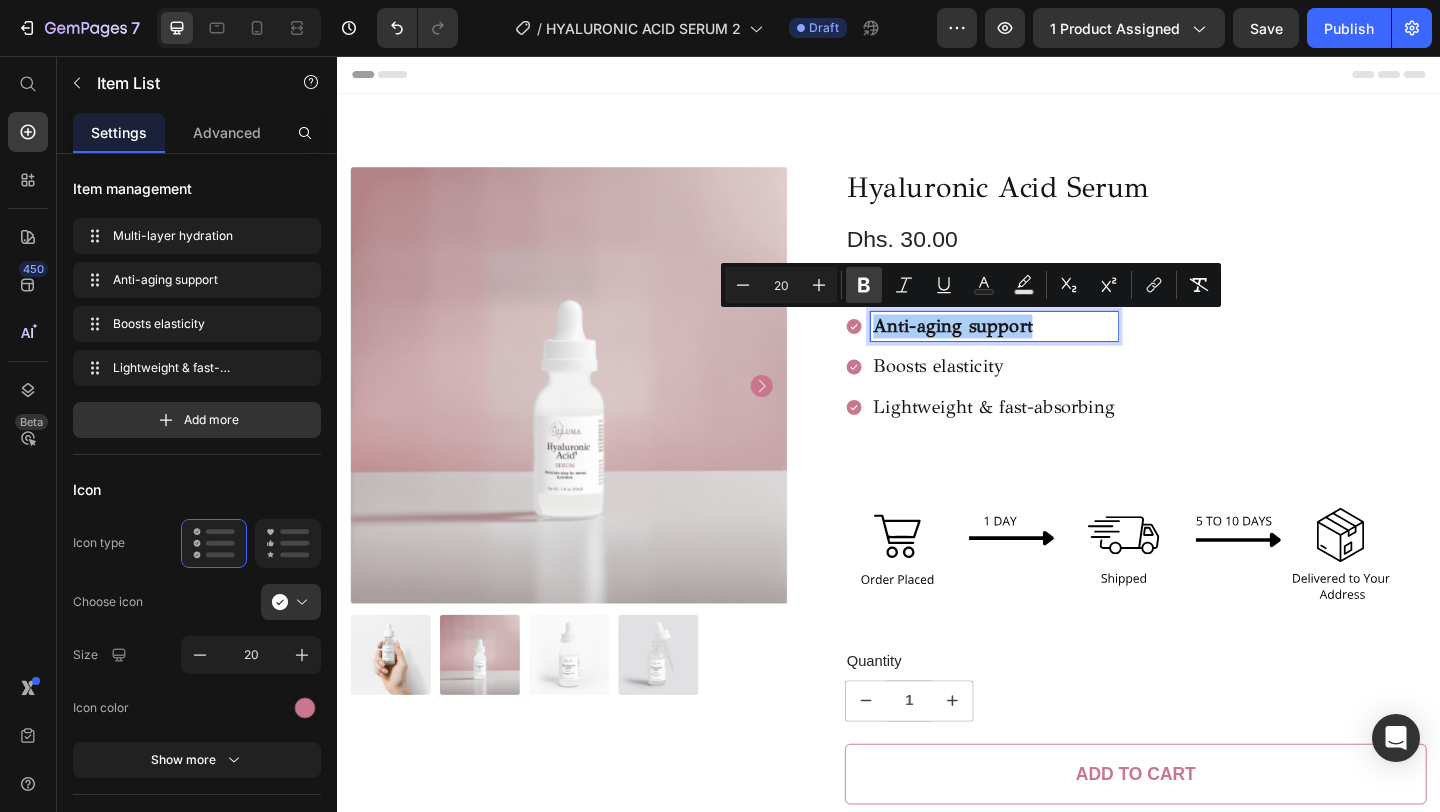 click 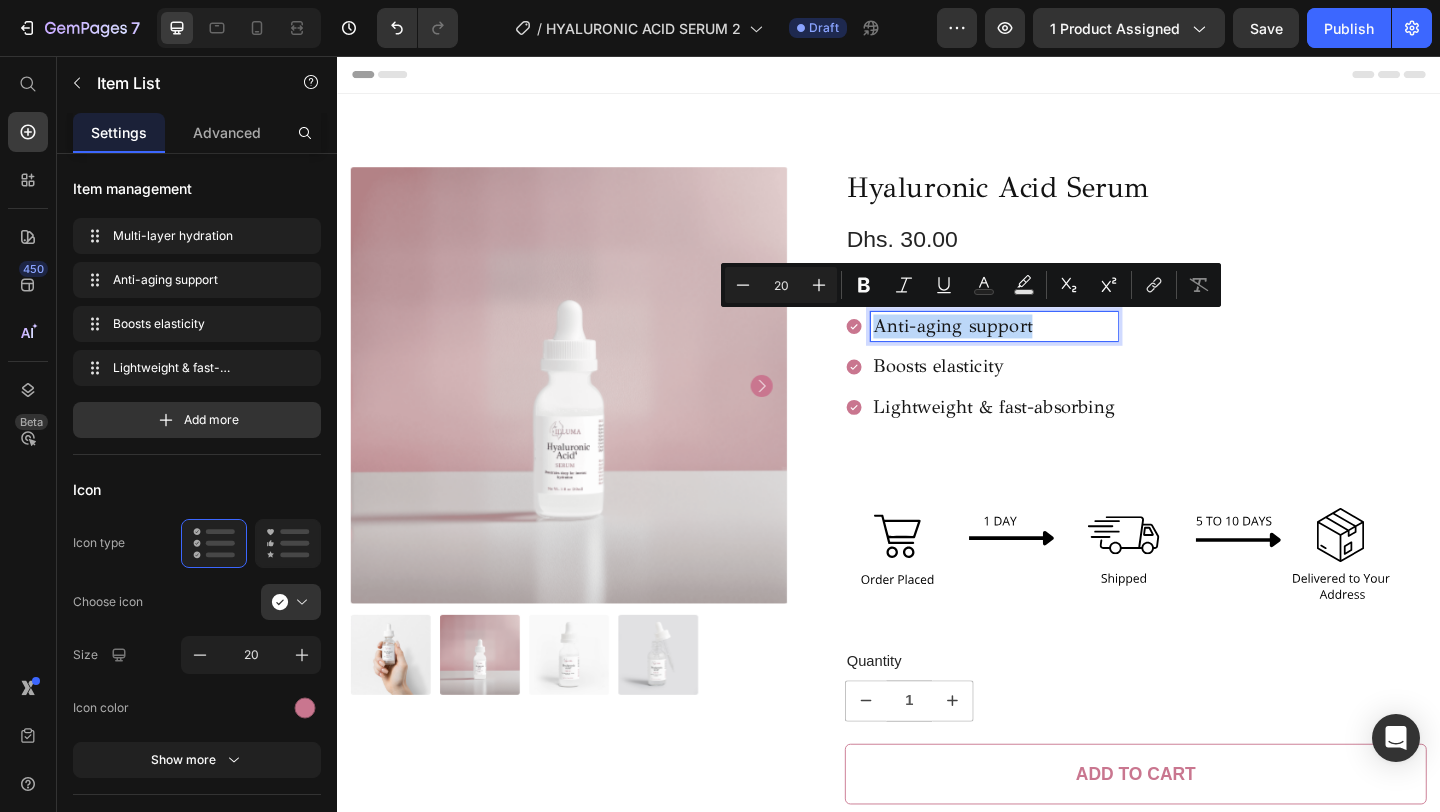 click on "Multi-layer hydration Anti-aging support Boosts elasticity Lightweight & fast-absorbing" at bounding box center [1037, 372] 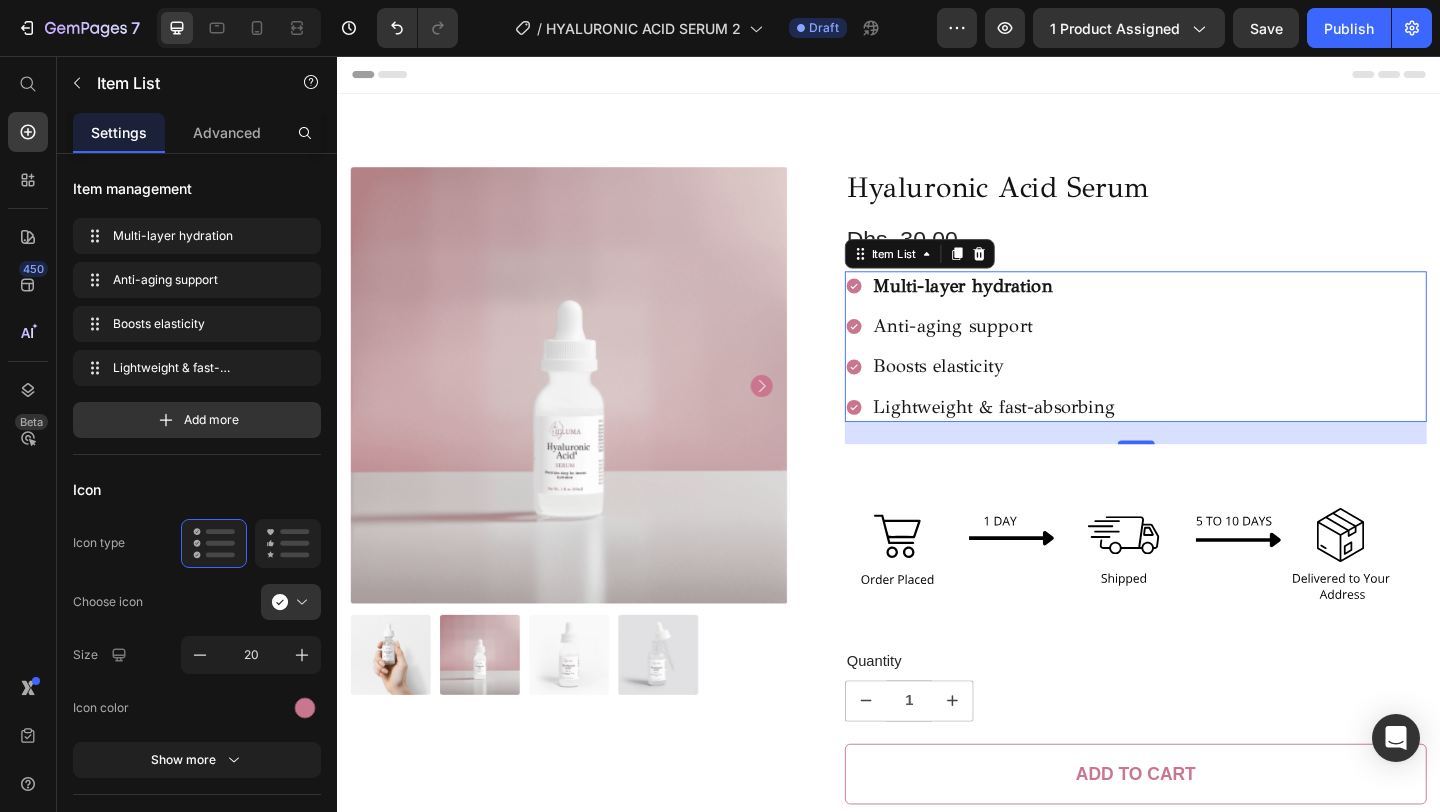 click on "Multi-layer hydration" at bounding box center (1017, 305) 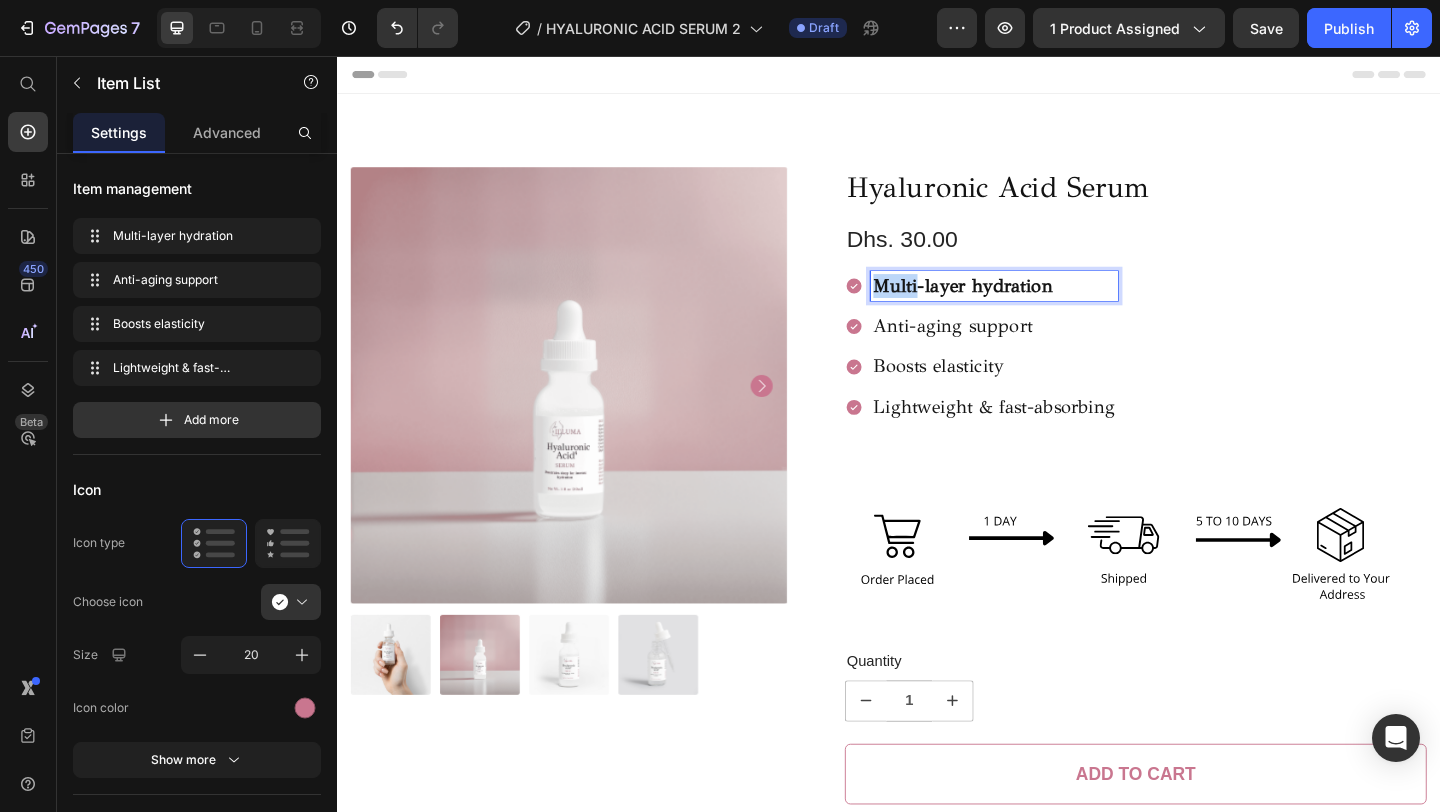 click on "Multi-layer hydration" at bounding box center [1017, 305] 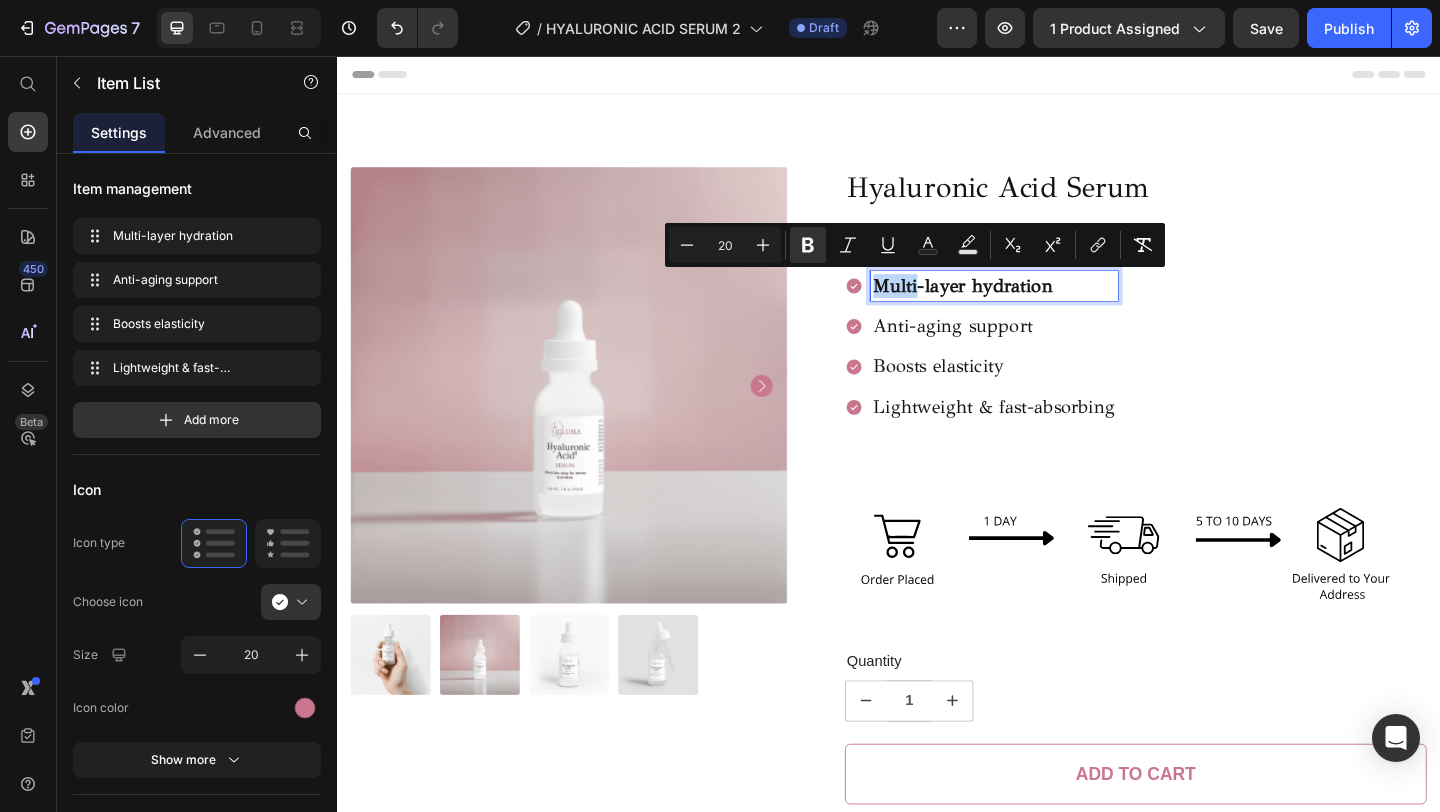 click on "Multi-layer hydration" at bounding box center [1017, 305] 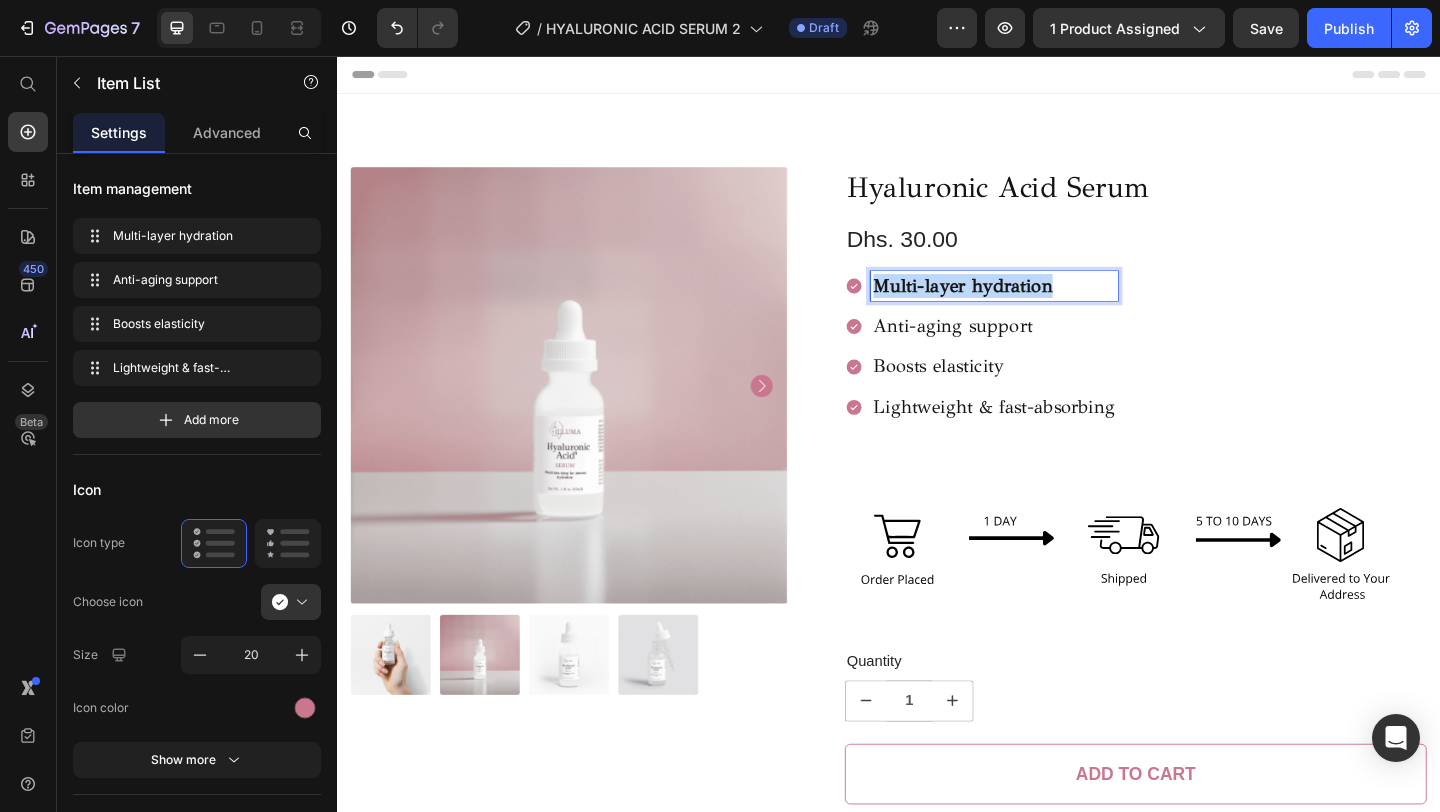 drag, startPoint x: 920, startPoint y: 310, endPoint x: 1129, endPoint y: 308, distance: 209.00957 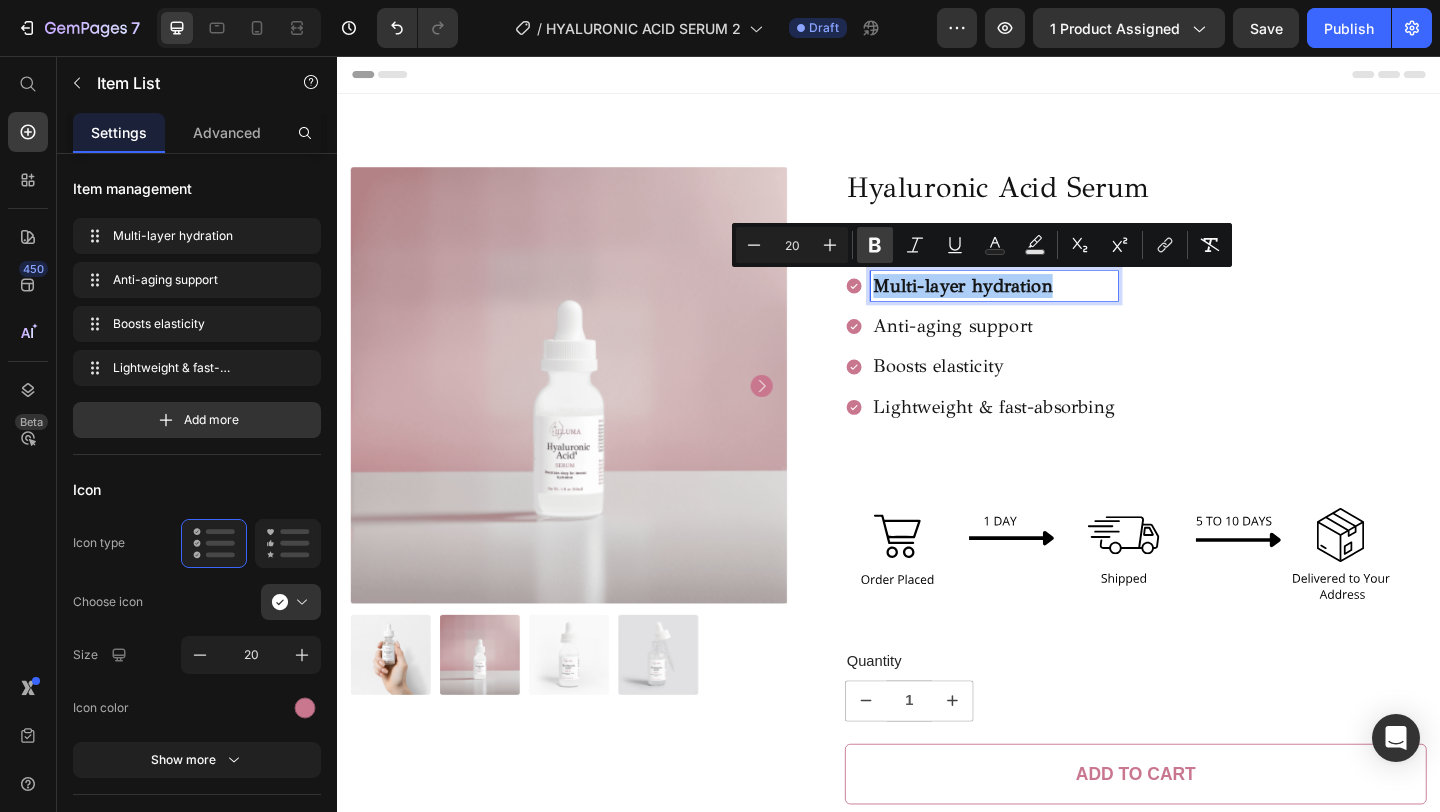 click 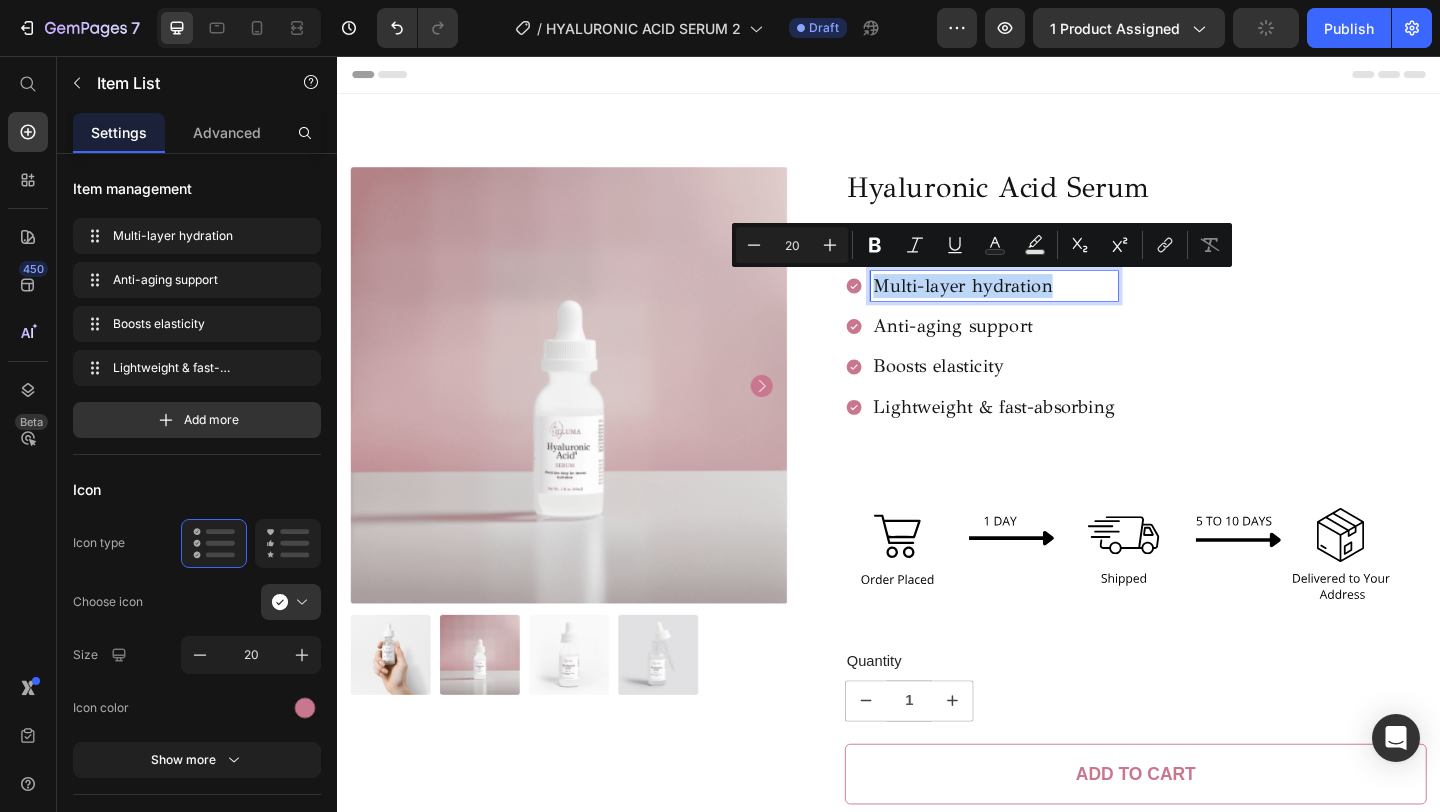 click on "Multi-layer hydration Anti-aging support Boosts elasticity Lightweight & fast-absorbing" at bounding box center (1205, 372) 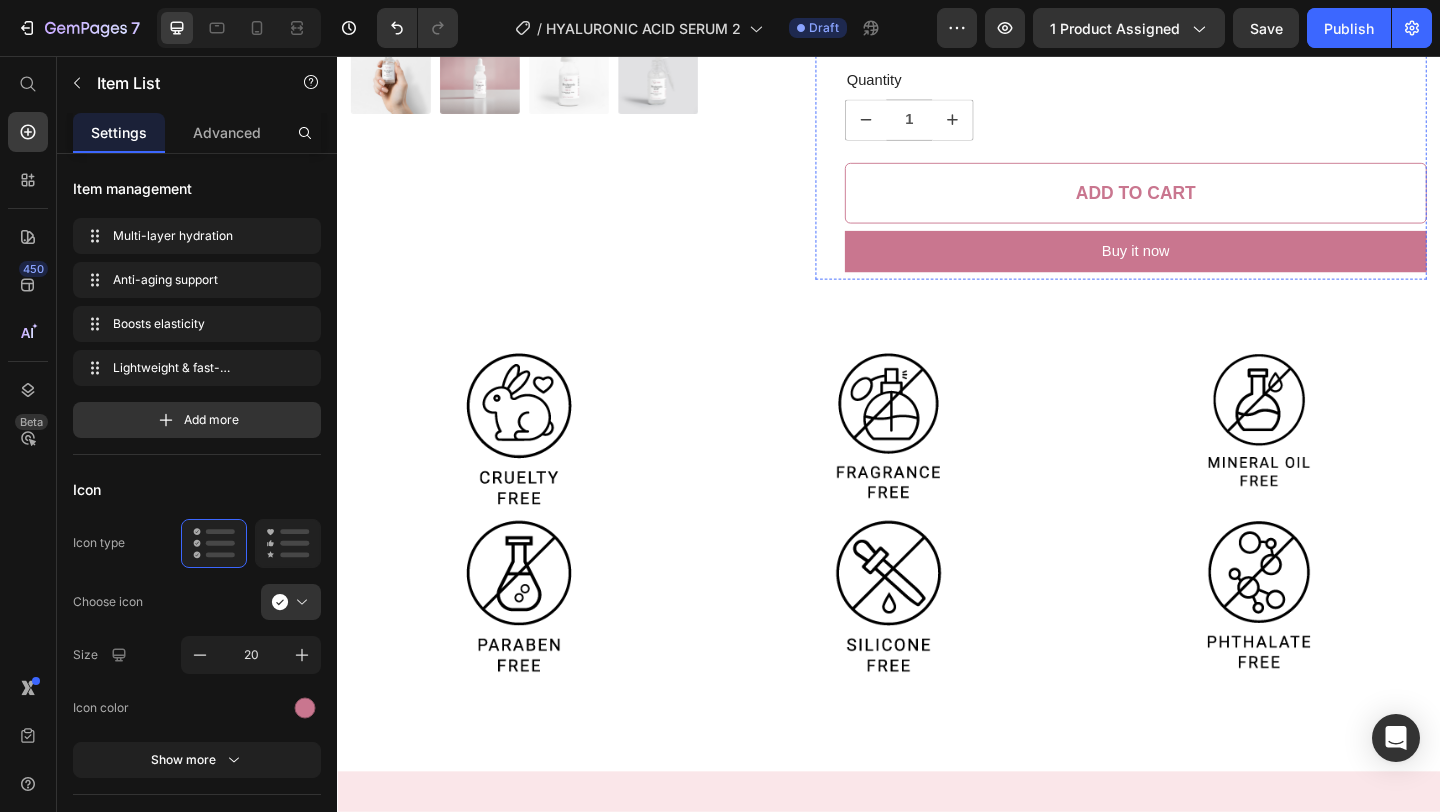 scroll, scrollTop: 642, scrollLeft: 0, axis: vertical 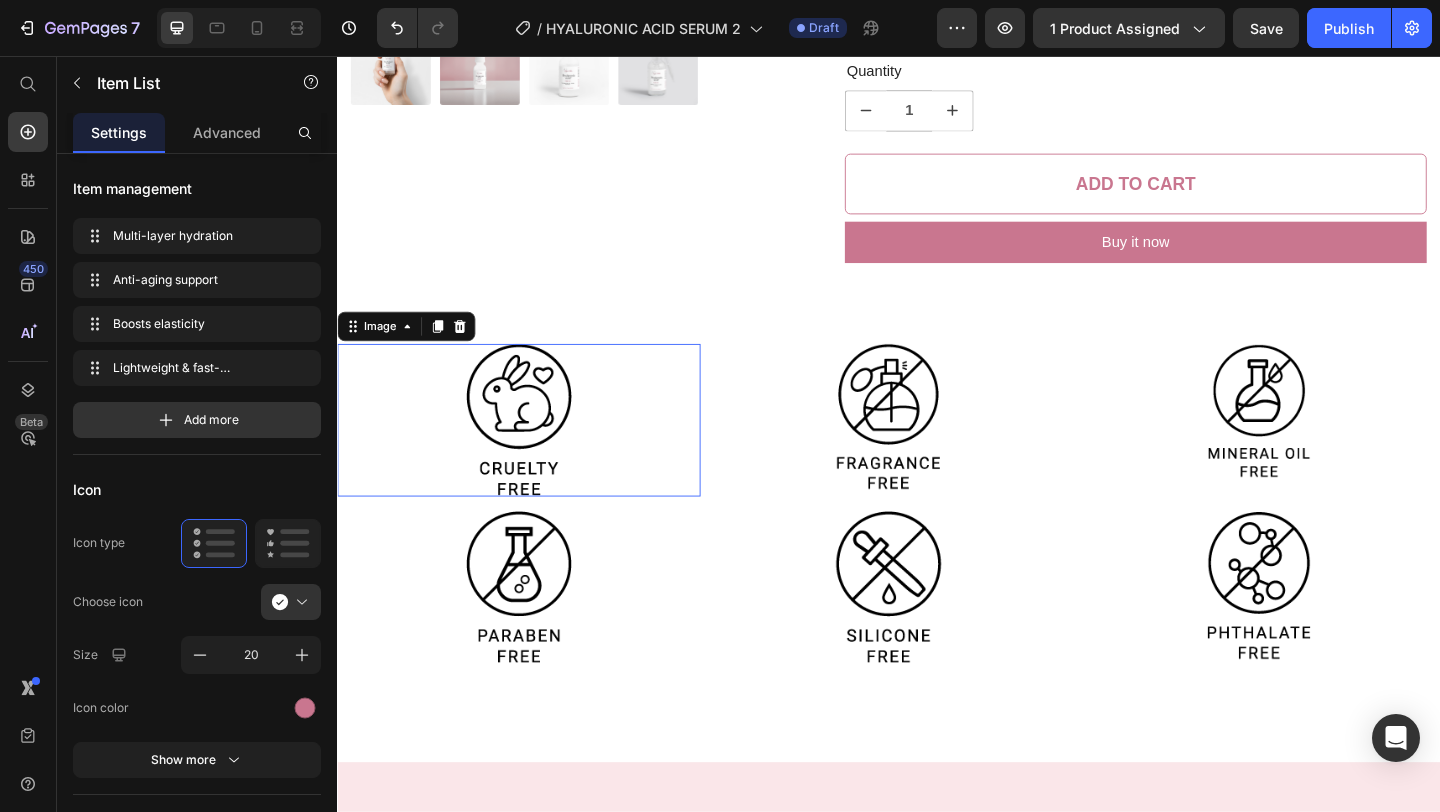 click at bounding box center (534, 452) 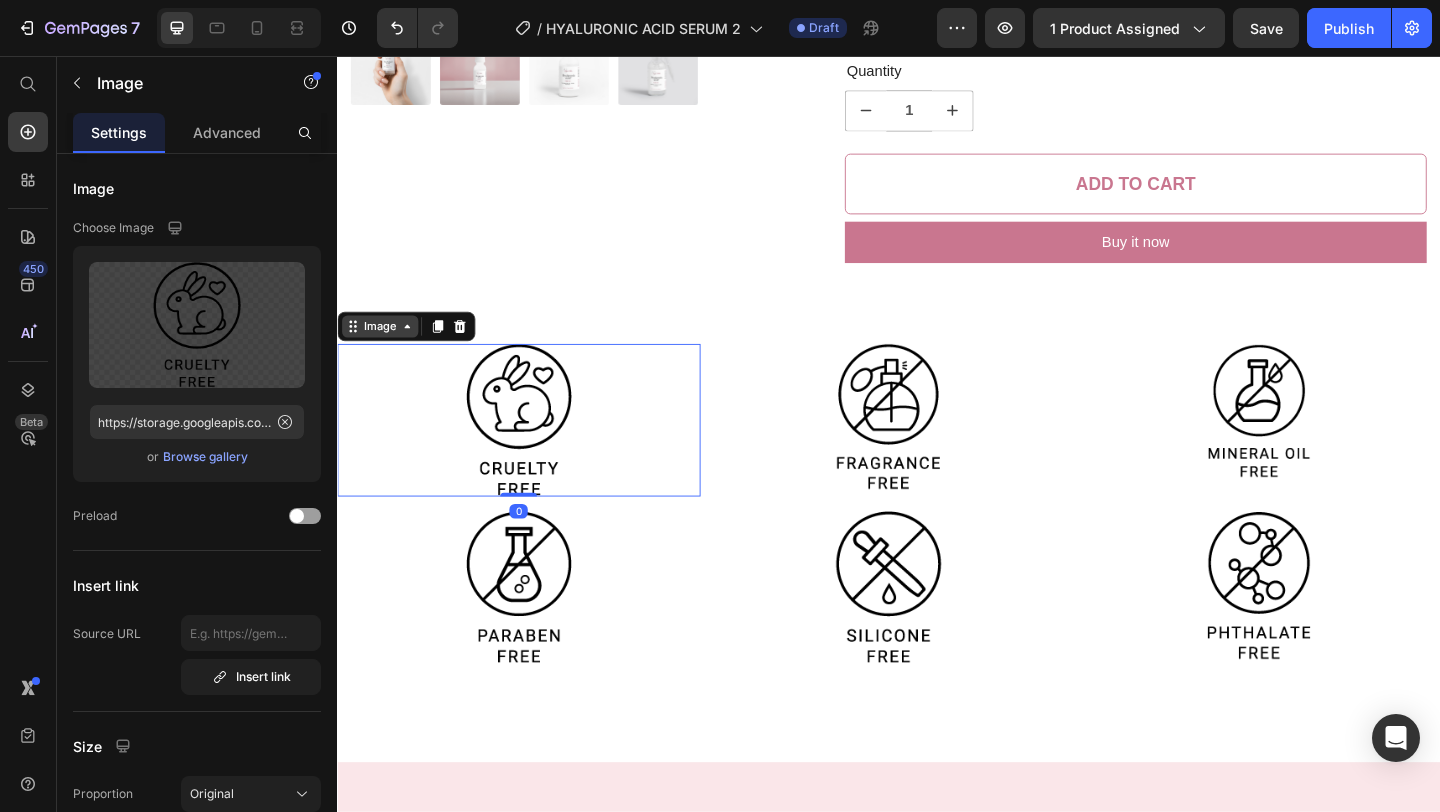 click on "Image" at bounding box center (383, 350) 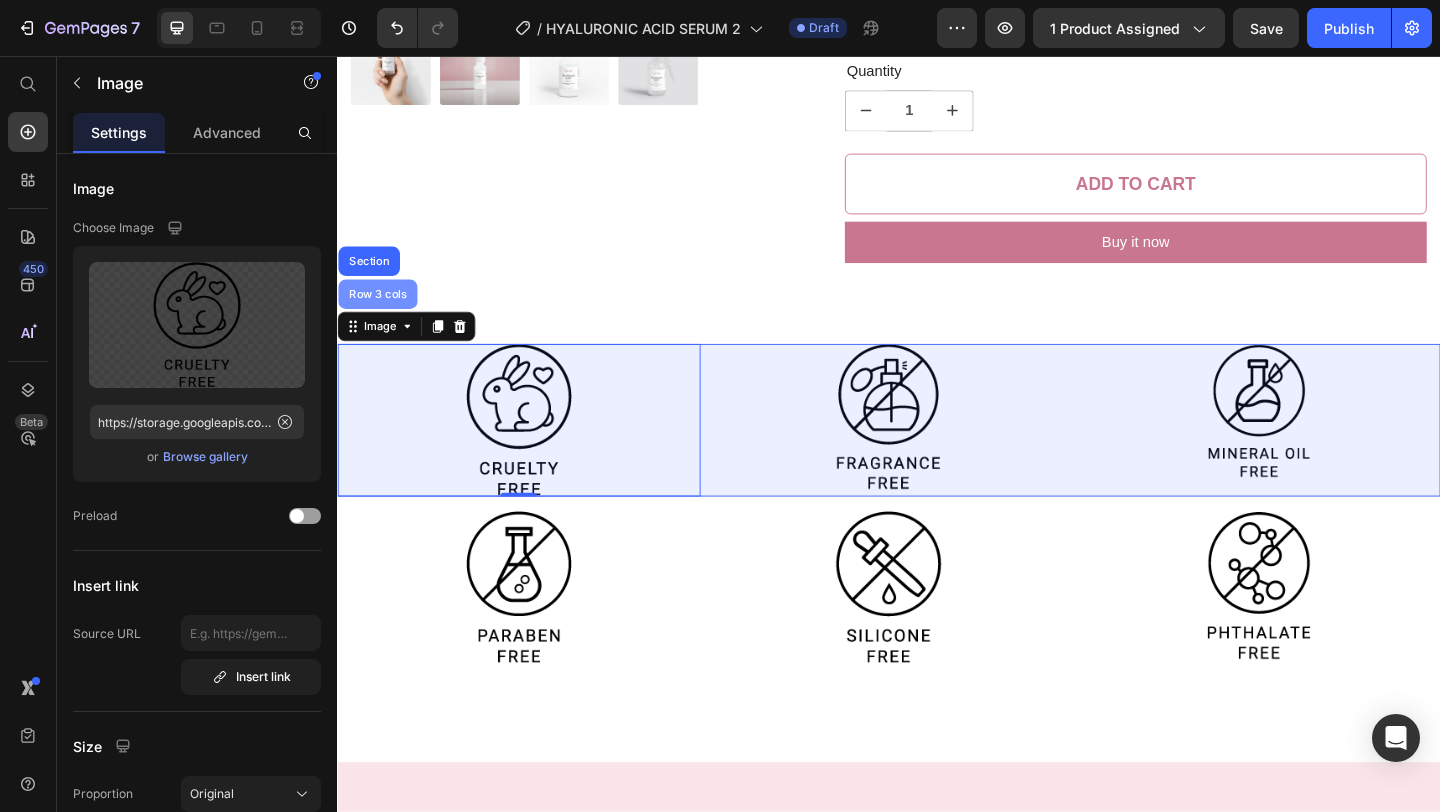 click on "Row 3 cols" at bounding box center (381, 315) 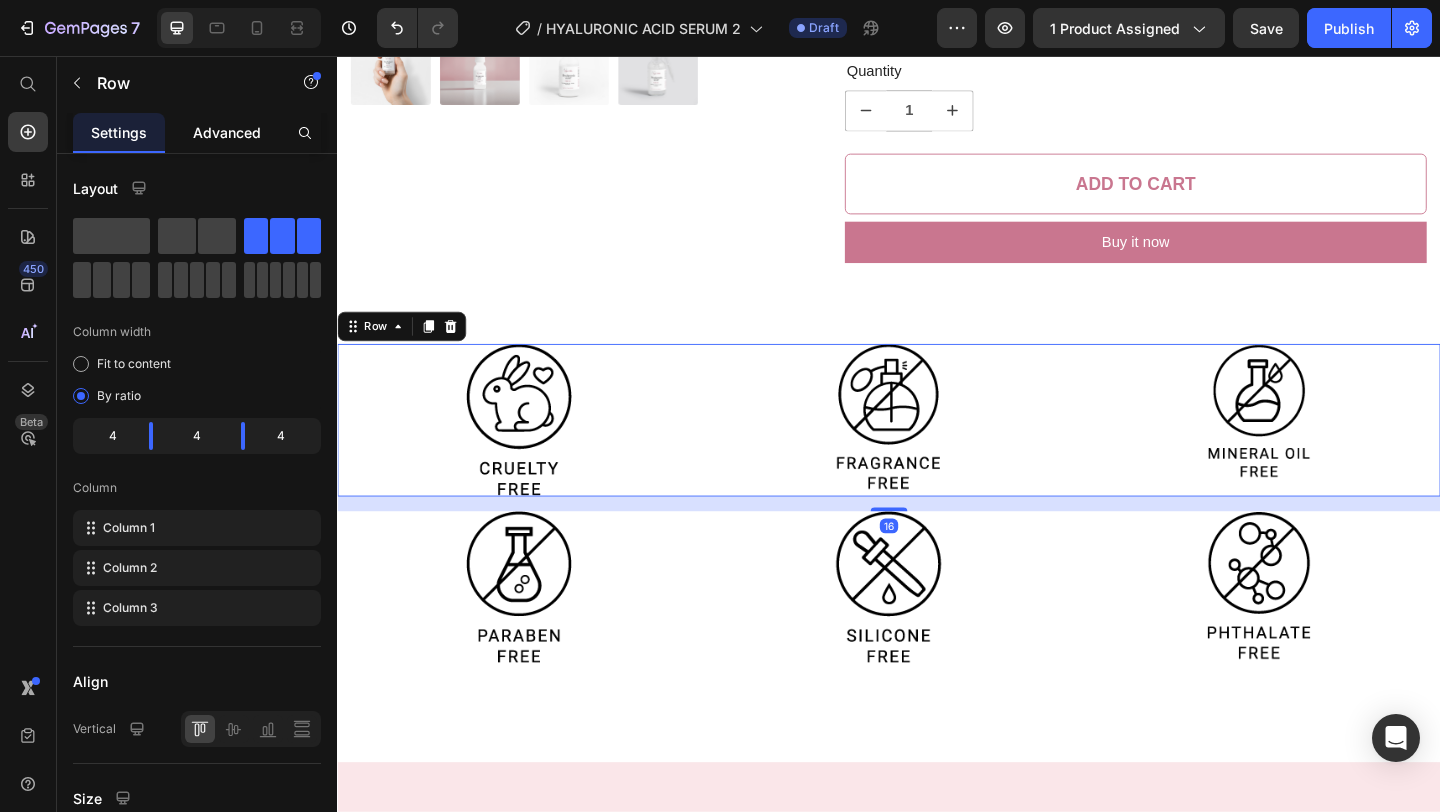 click on "Advanced" at bounding box center [227, 132] 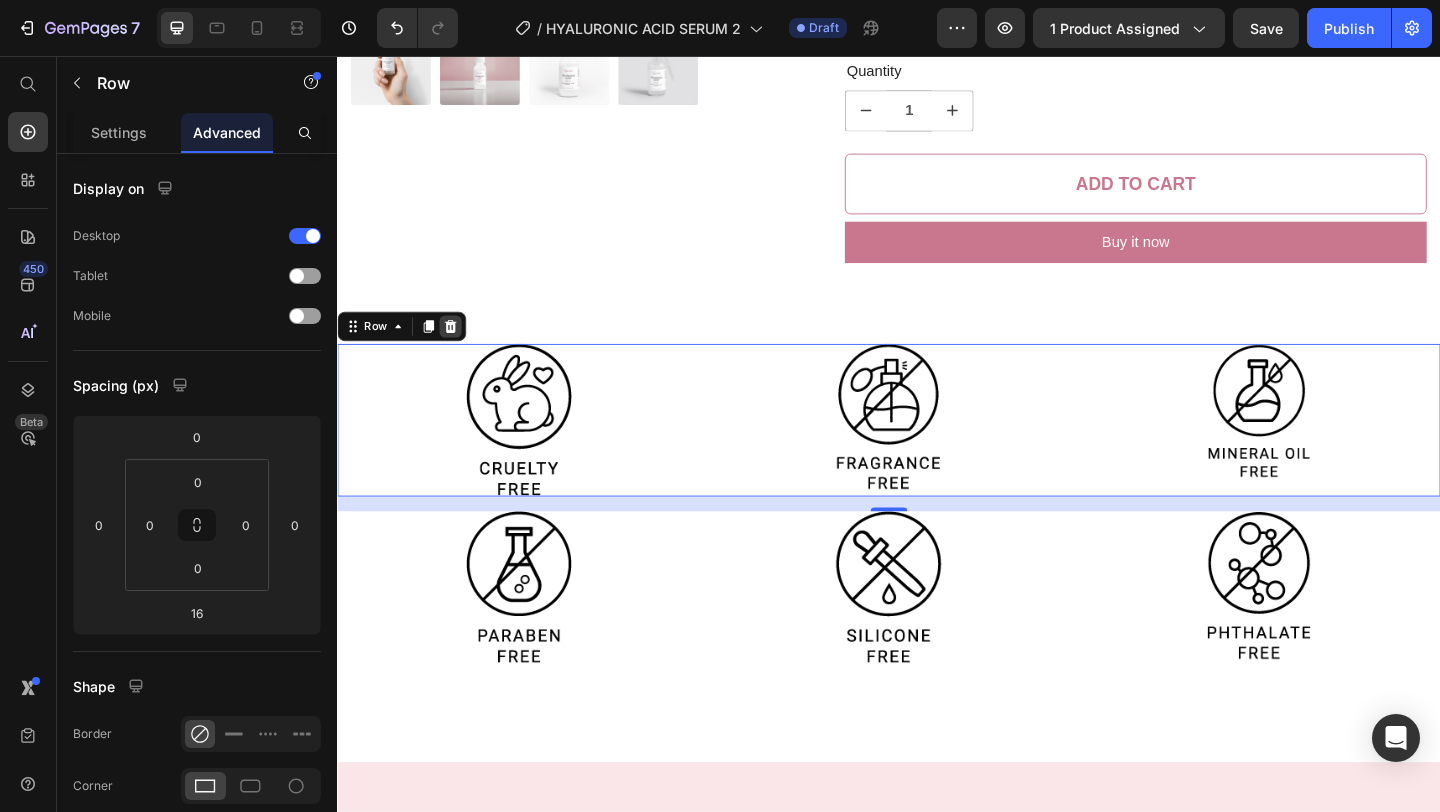 click 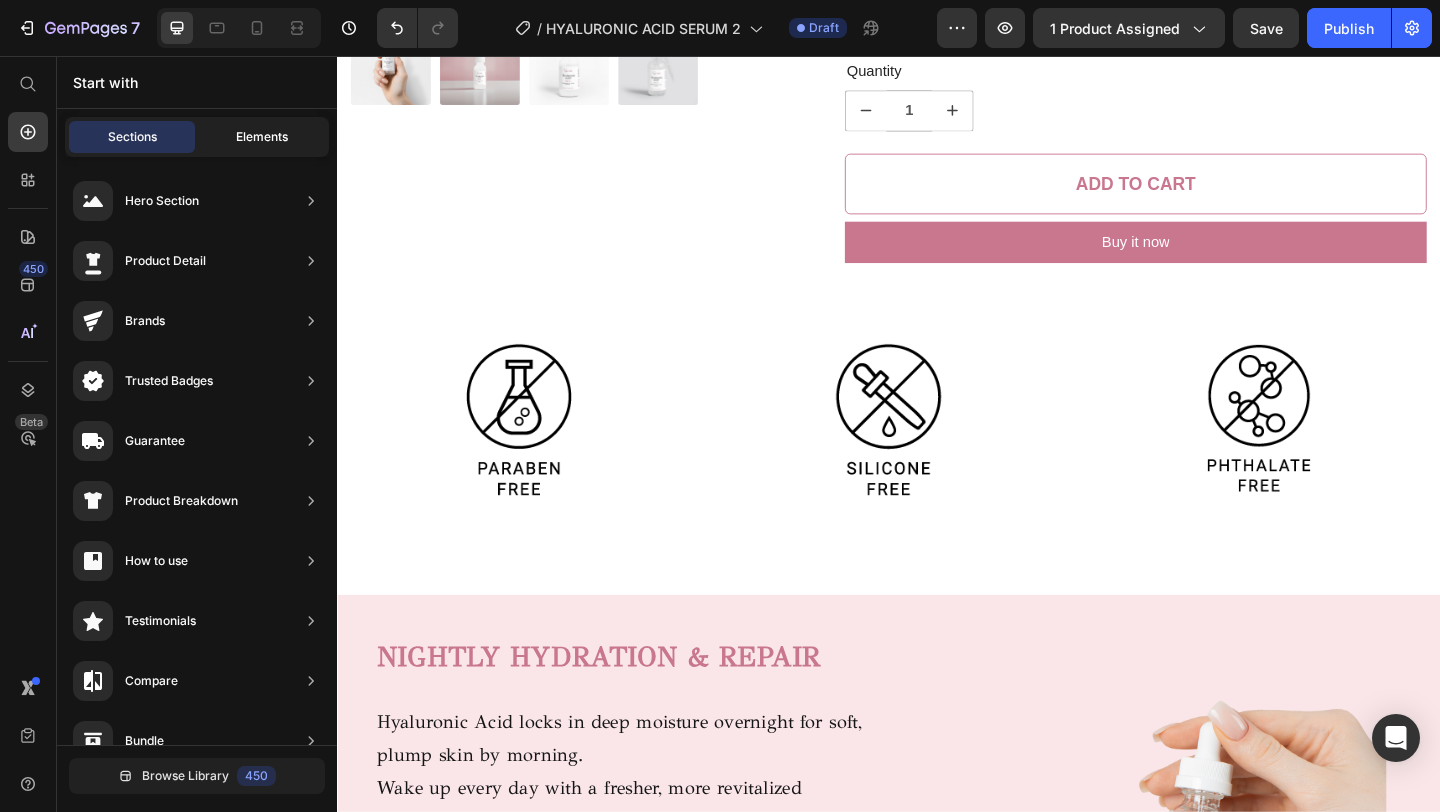 click on "Elements" at bounding box center [262, 137] 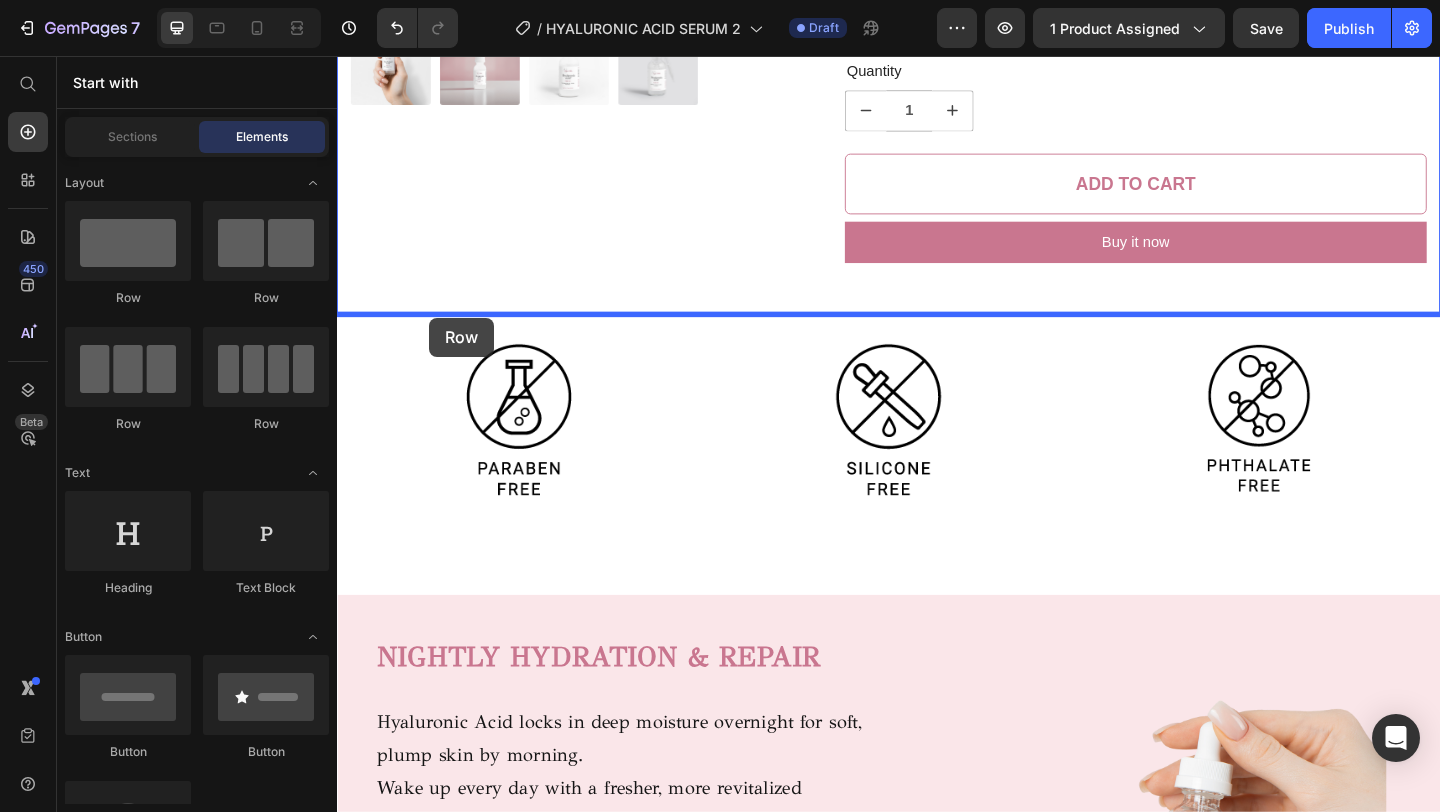 drag, startPoint x: 570, startPoint y: 414, endPoint x: 437, endPoint y: 341, distance: 151.71684 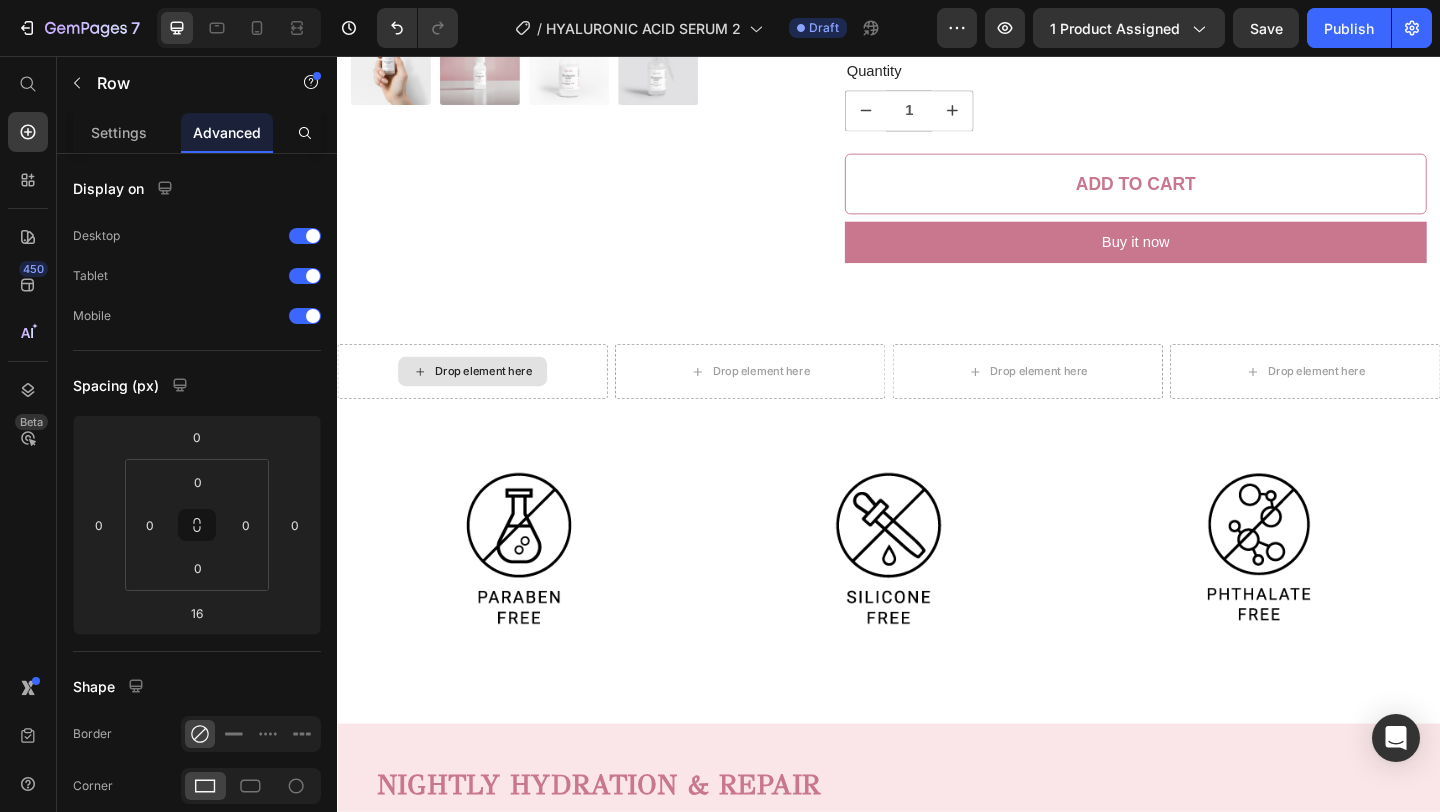 click on "Drop element here" at bounding box center (496, 399) 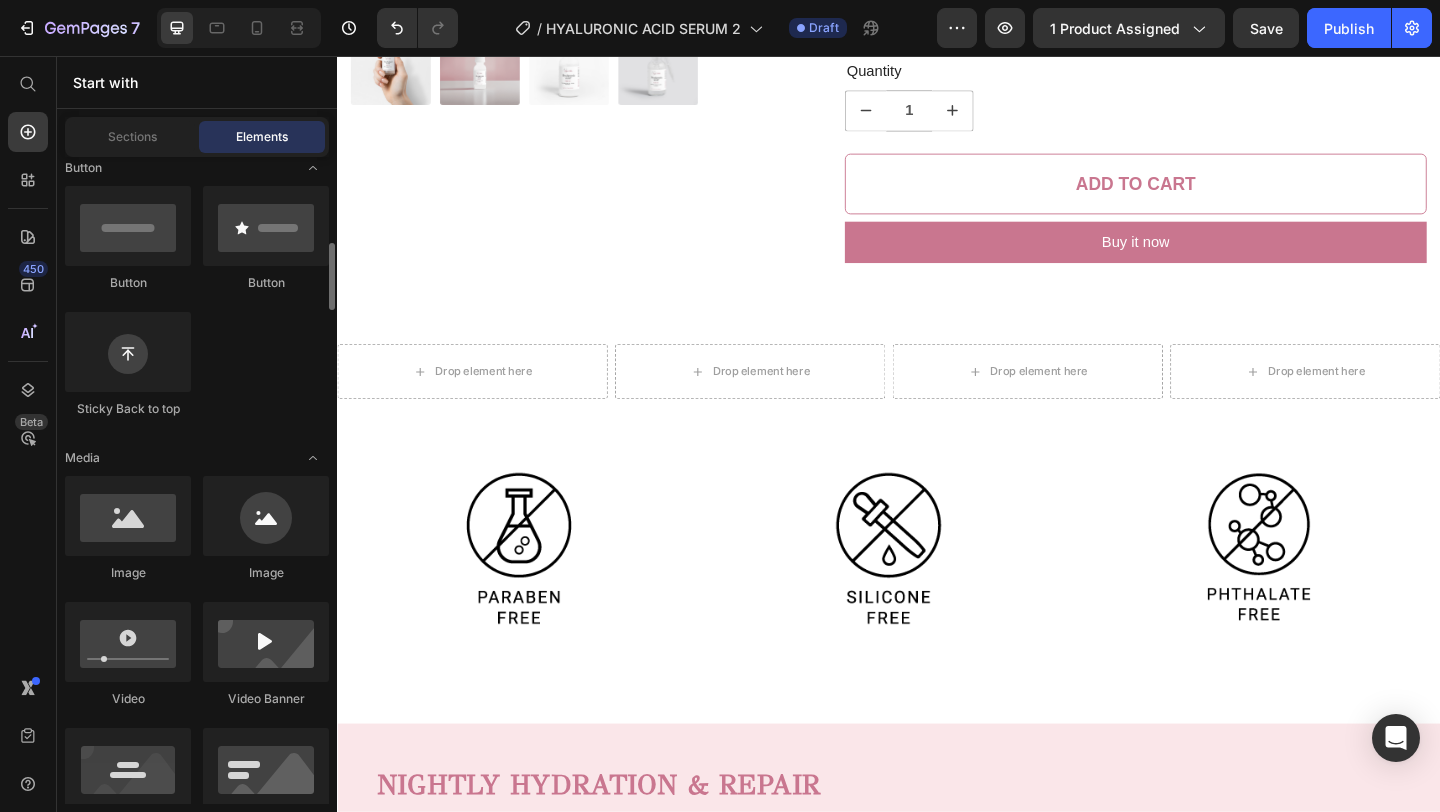 scroll, scrollTop: 503, scrollLeft: 0, axis: vertical 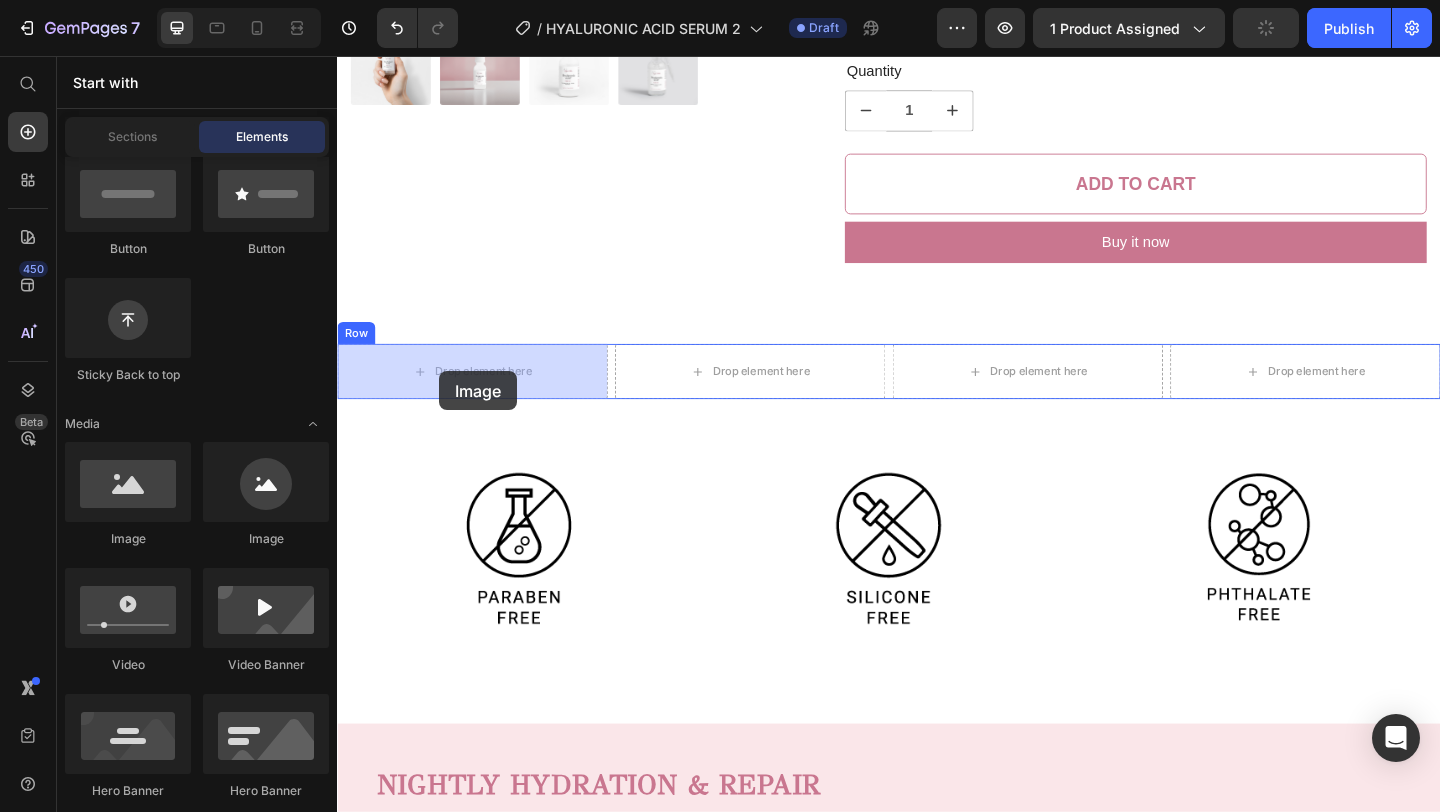drag, startPoint x: 449, startPoint y: 524, endPoint x: 448, endPoint y: 399, distance: 125.004 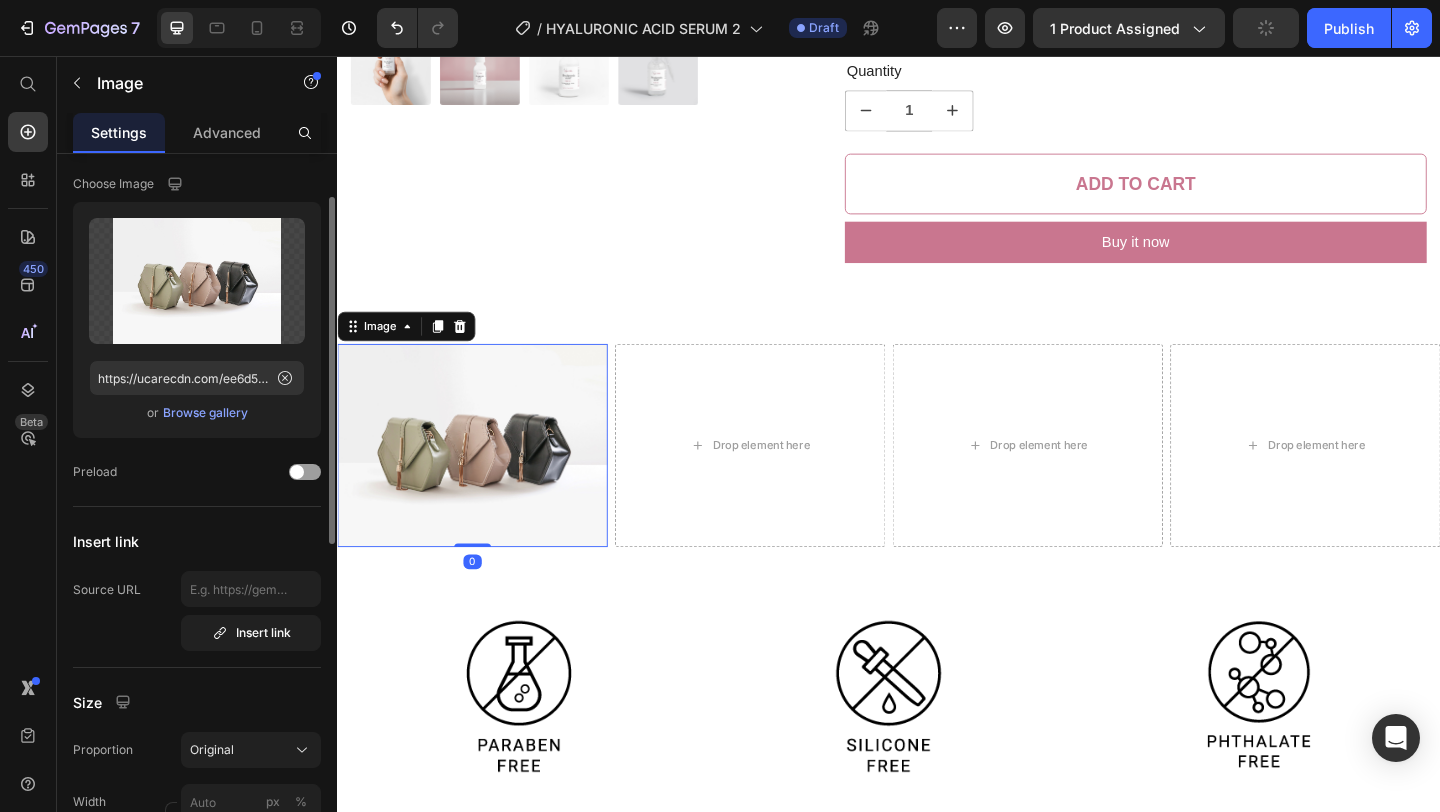 scroll, scrollTop: 61, scrollLeft: 0, axis: vertical 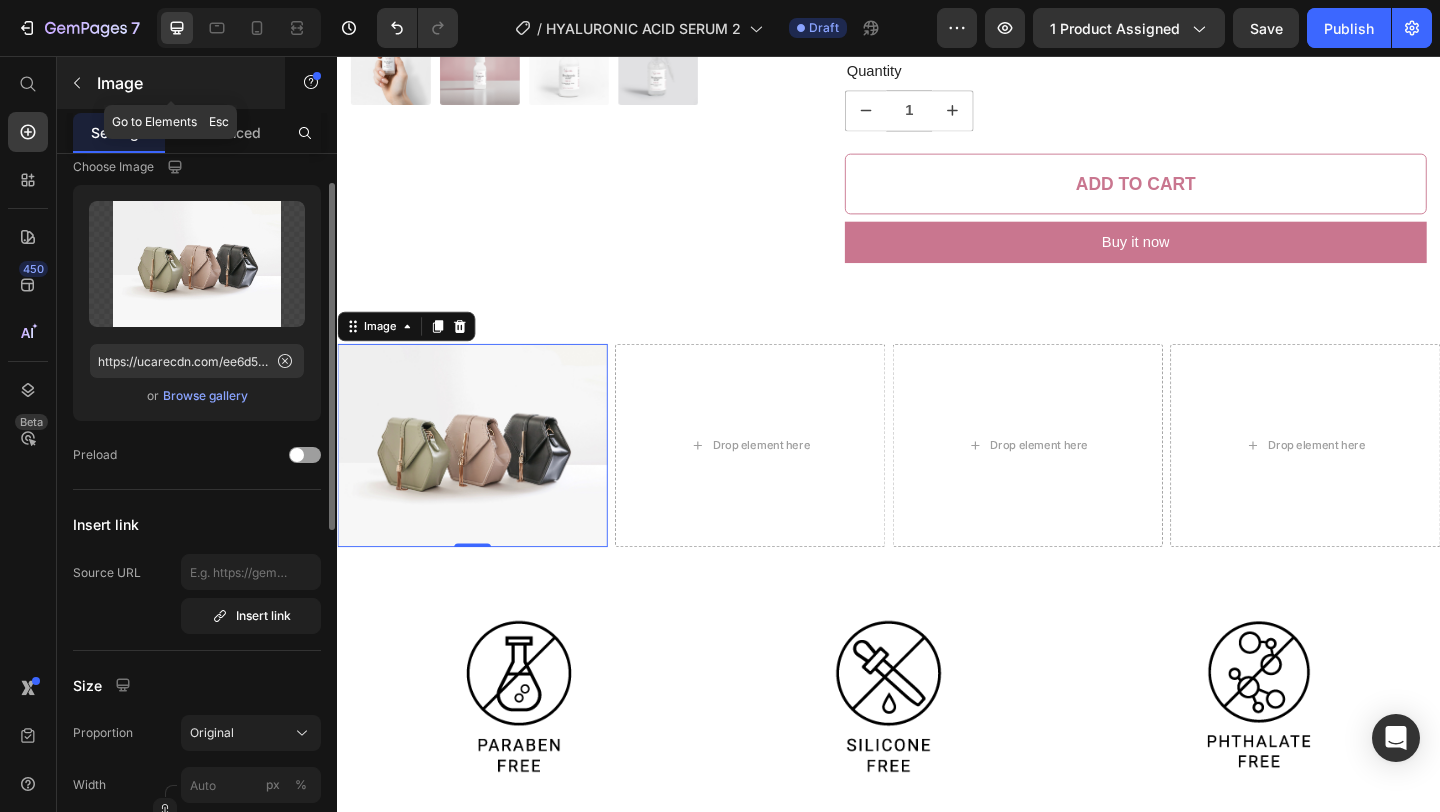 click at bounding box center [77, 83] 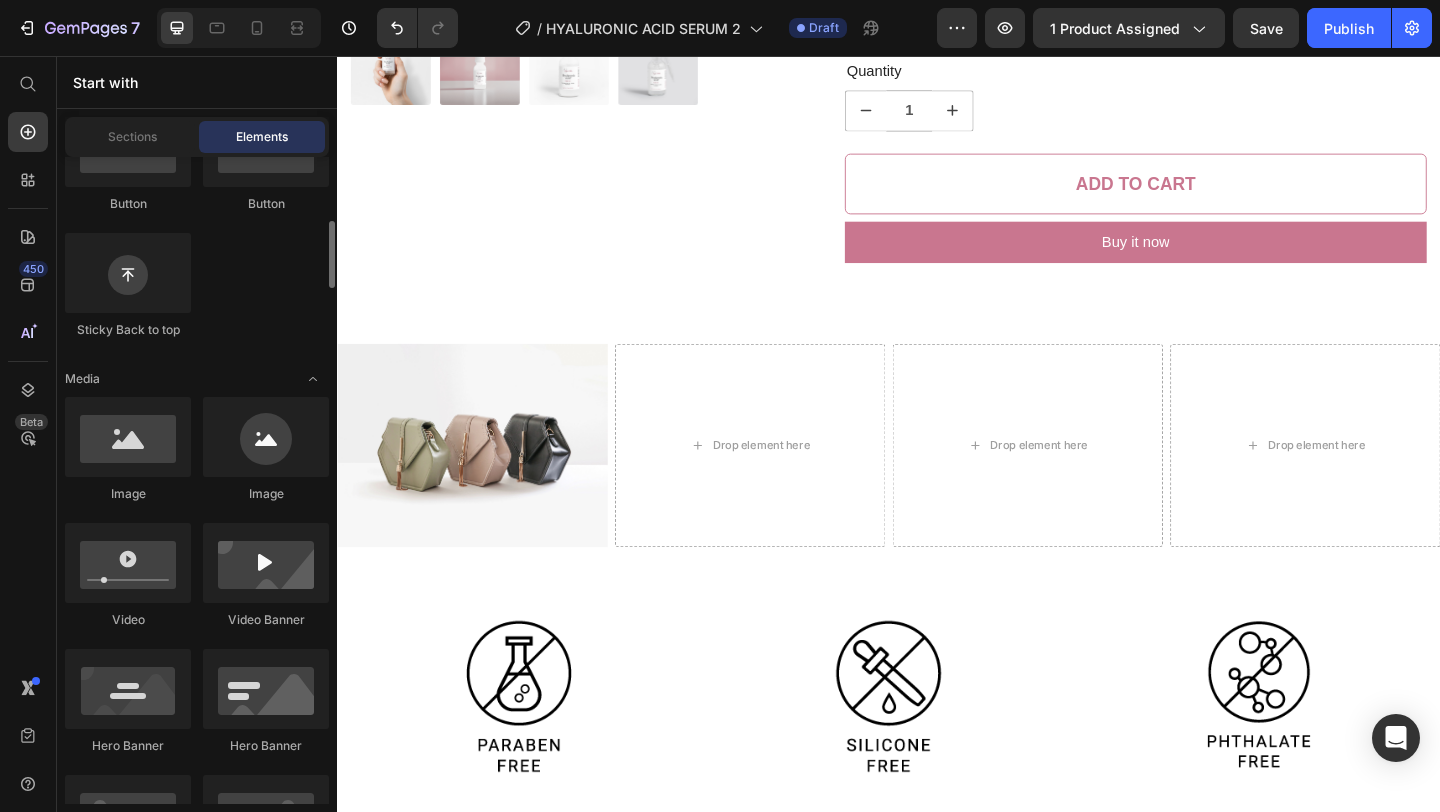 scroll, scrollTop: 556, scrollLeft: 0, axis: vertical 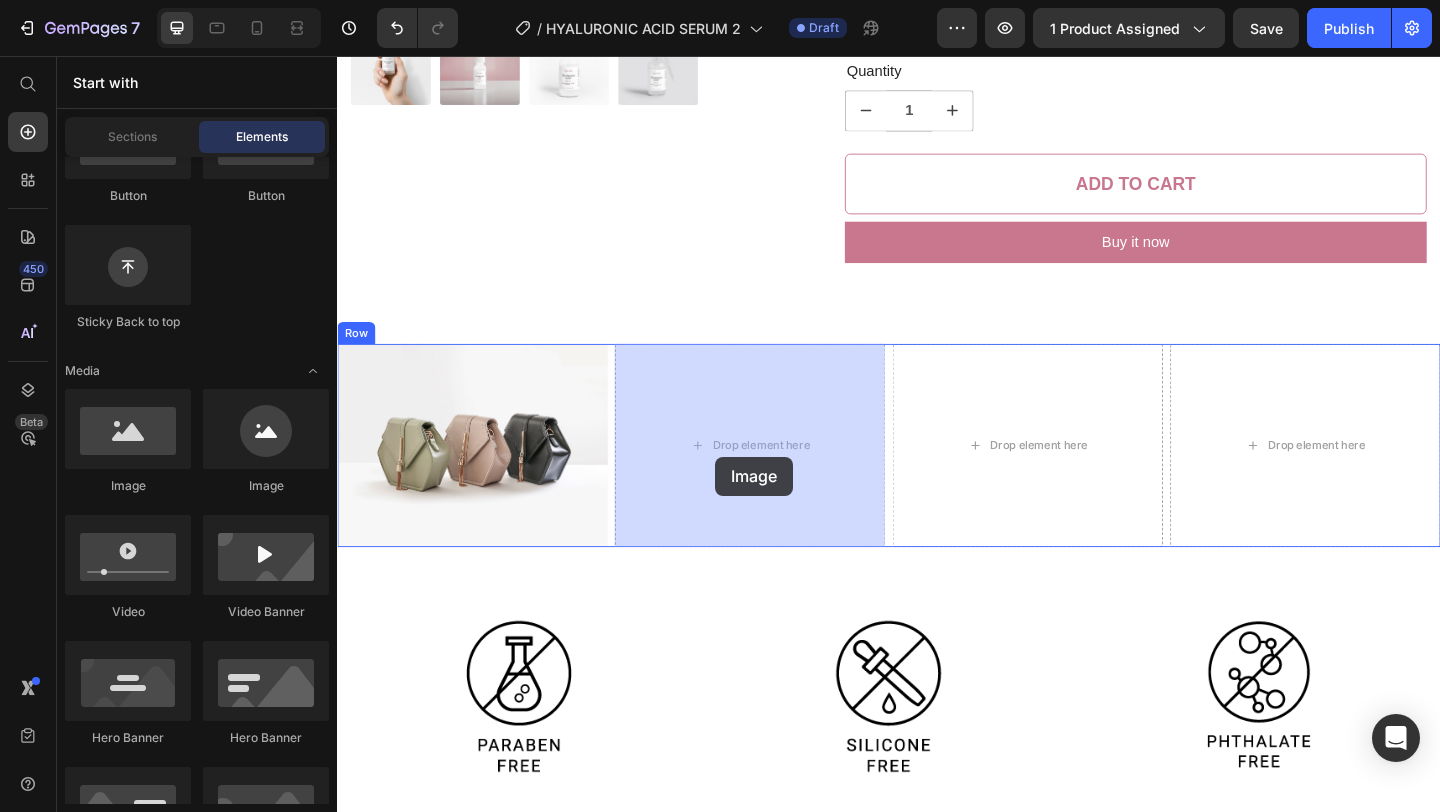 drag, startPoint x: 476, startPoint y: 501, endPoint x: 749, endPoint y: 490, distance: 273.22153 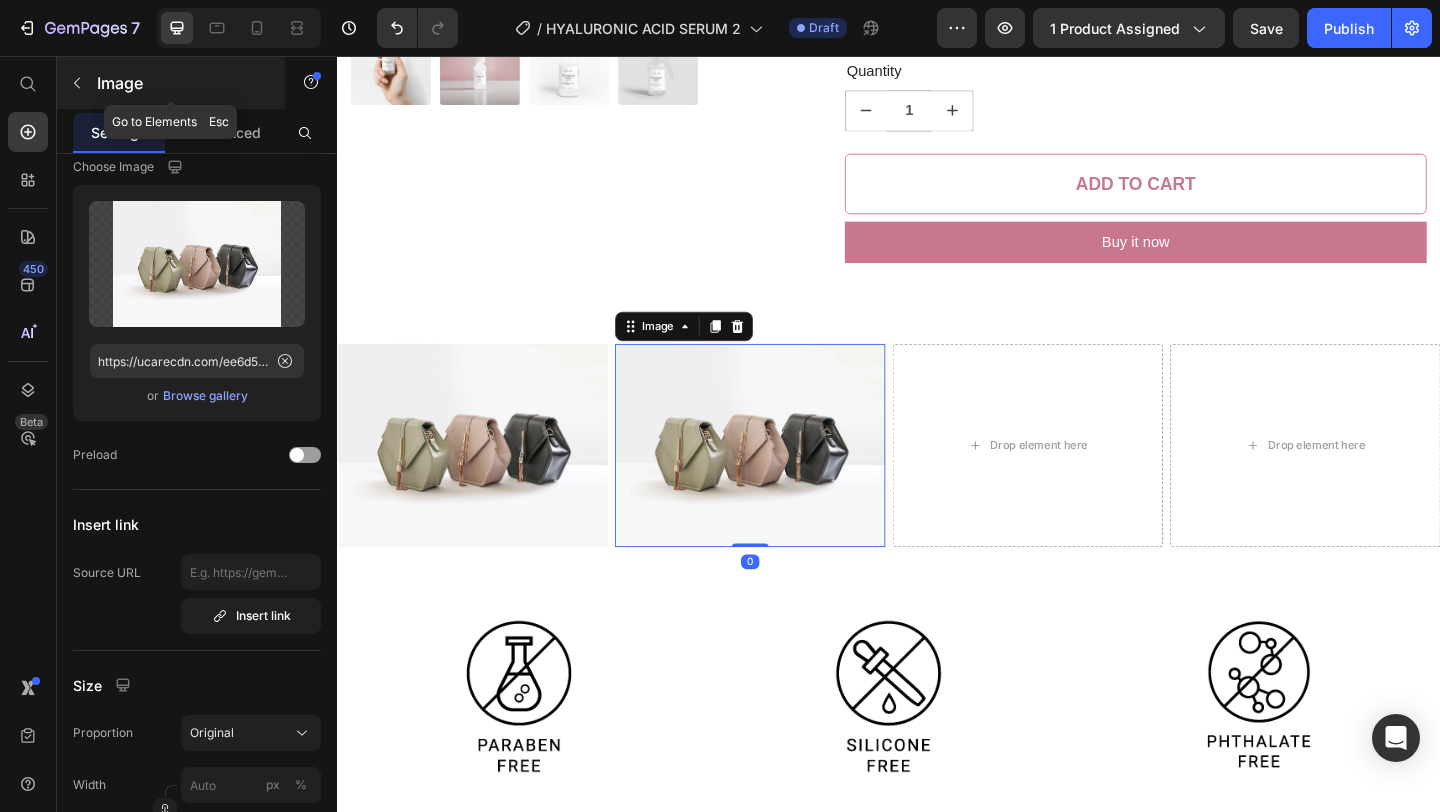 click 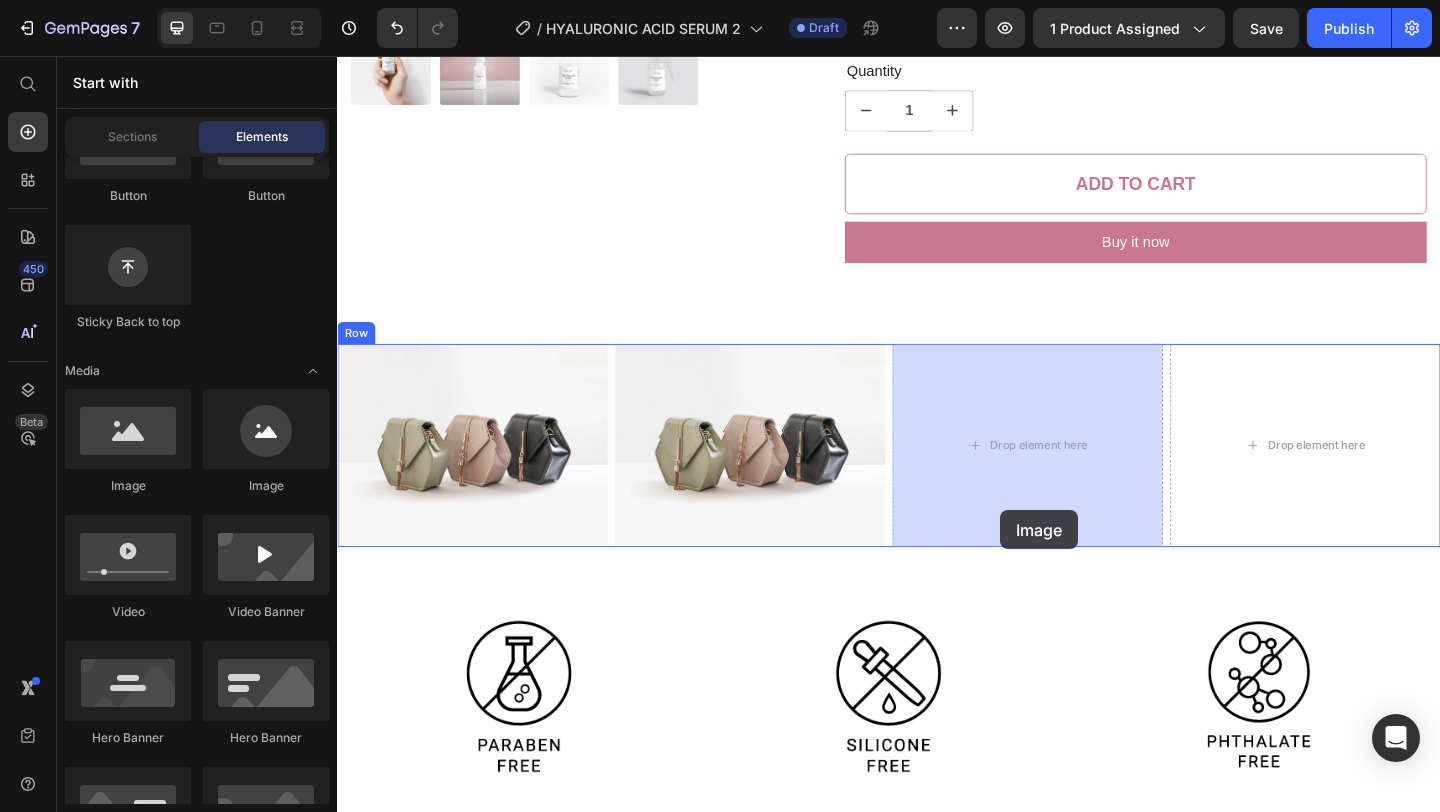 drag, startPoint x: 493, startPoint y: 505, endPoint x: 1059, endPoint y: 518, distance: 566.1493 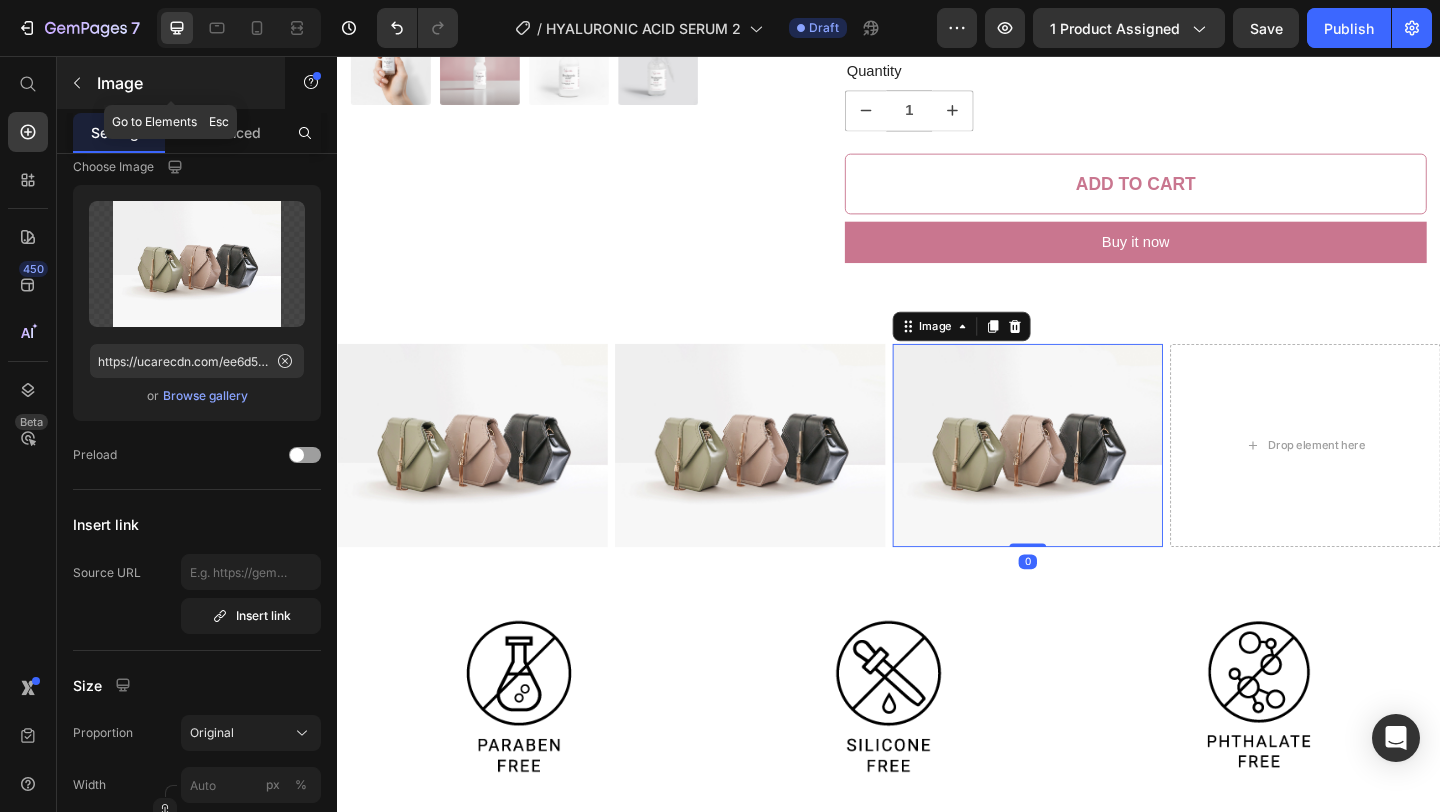 click 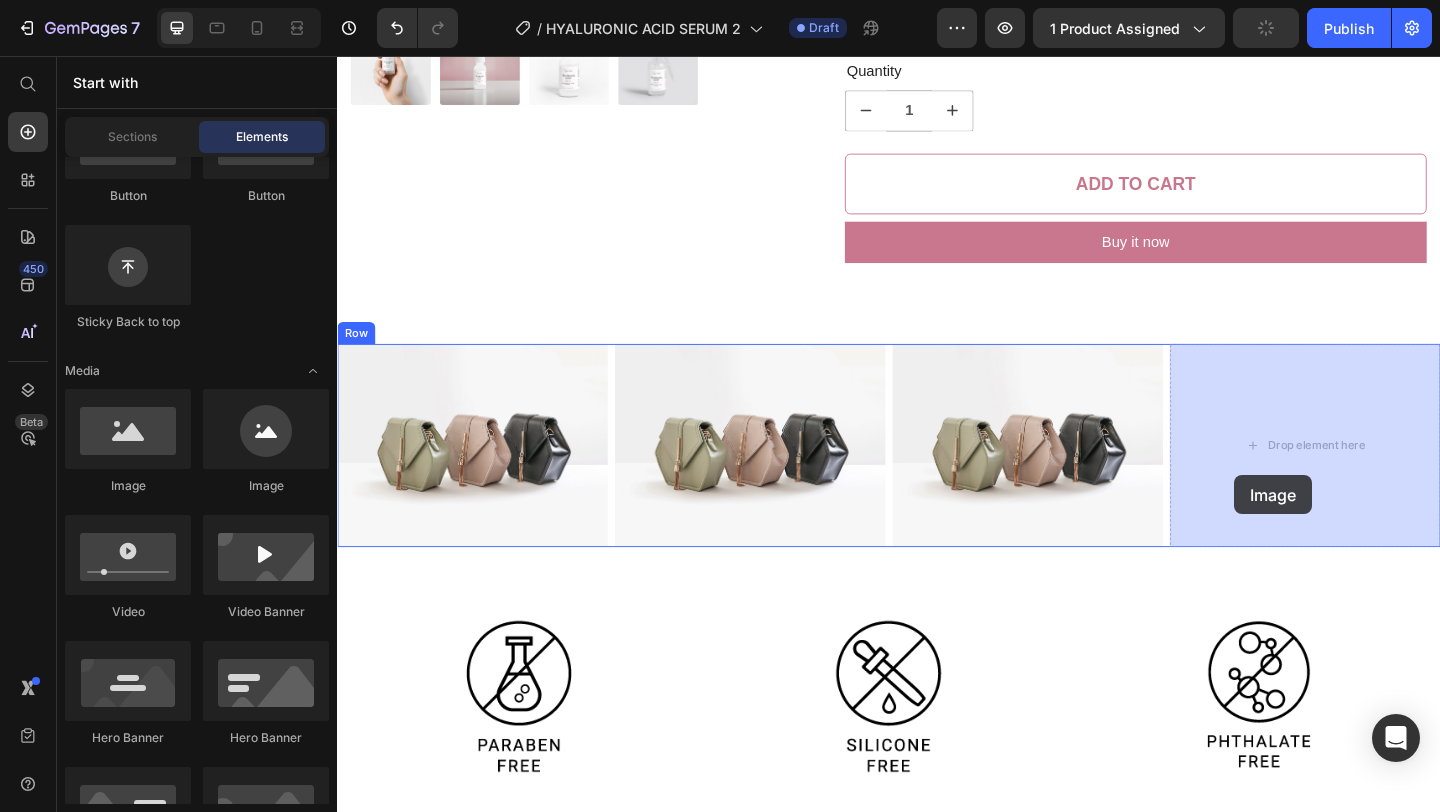 drag, startPoint x: 488, startPoint y: 476, endPoint x: 1315, endPoint y: 511, distance: 827.7403 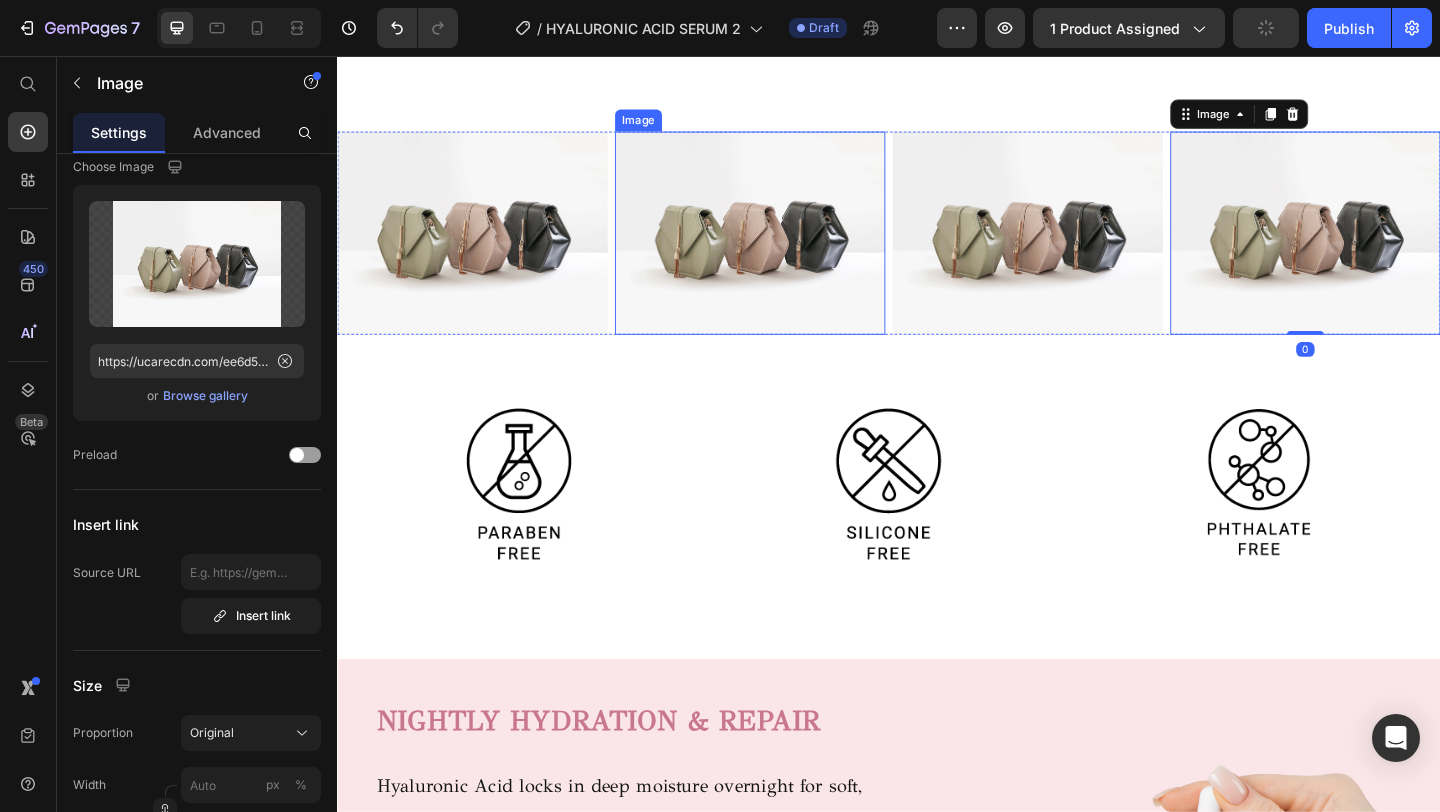 scroll, scrollTop: 874, scrollLeft: 0, axis: vertical 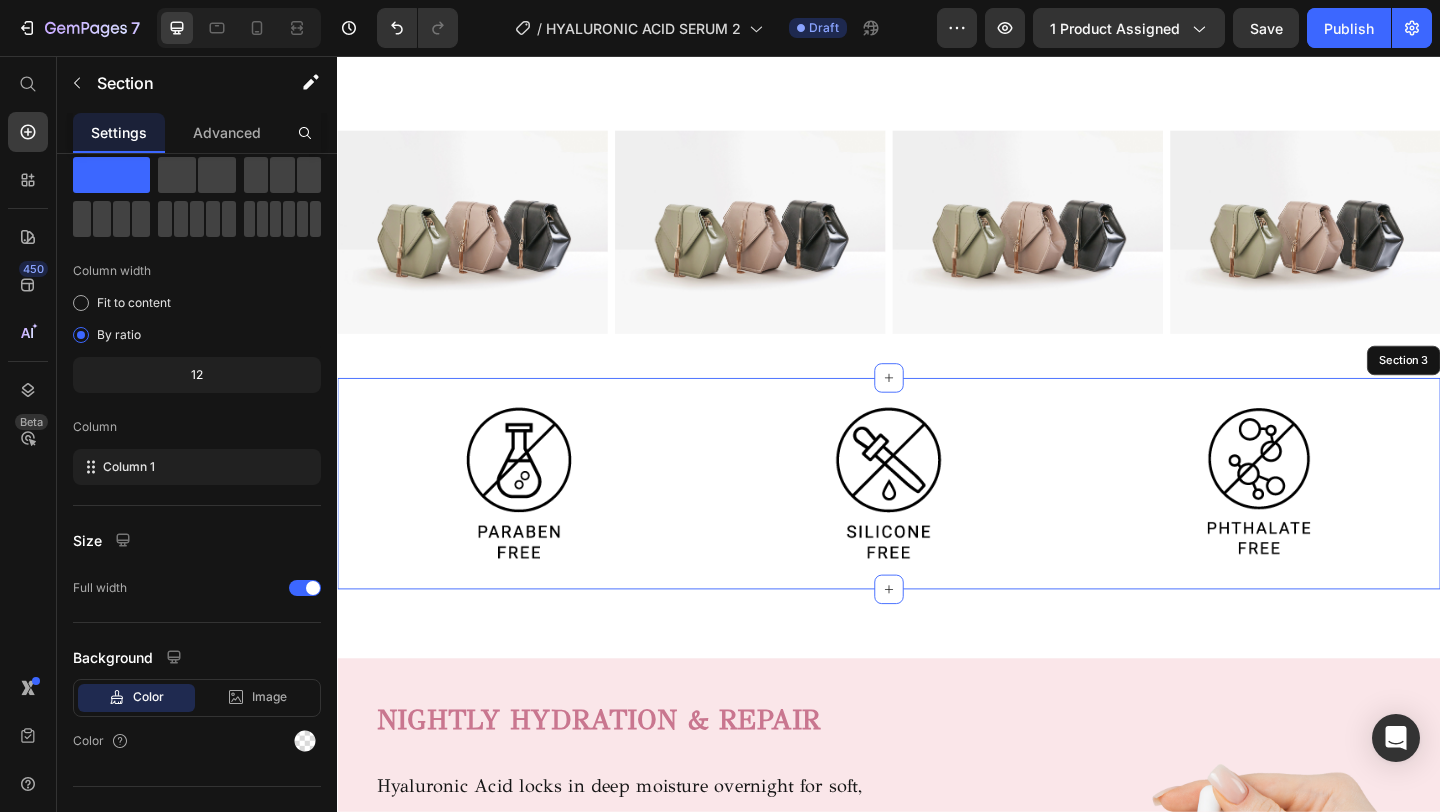 click on "Image Image Image Row Section 3" at bounding box center [937, 521] 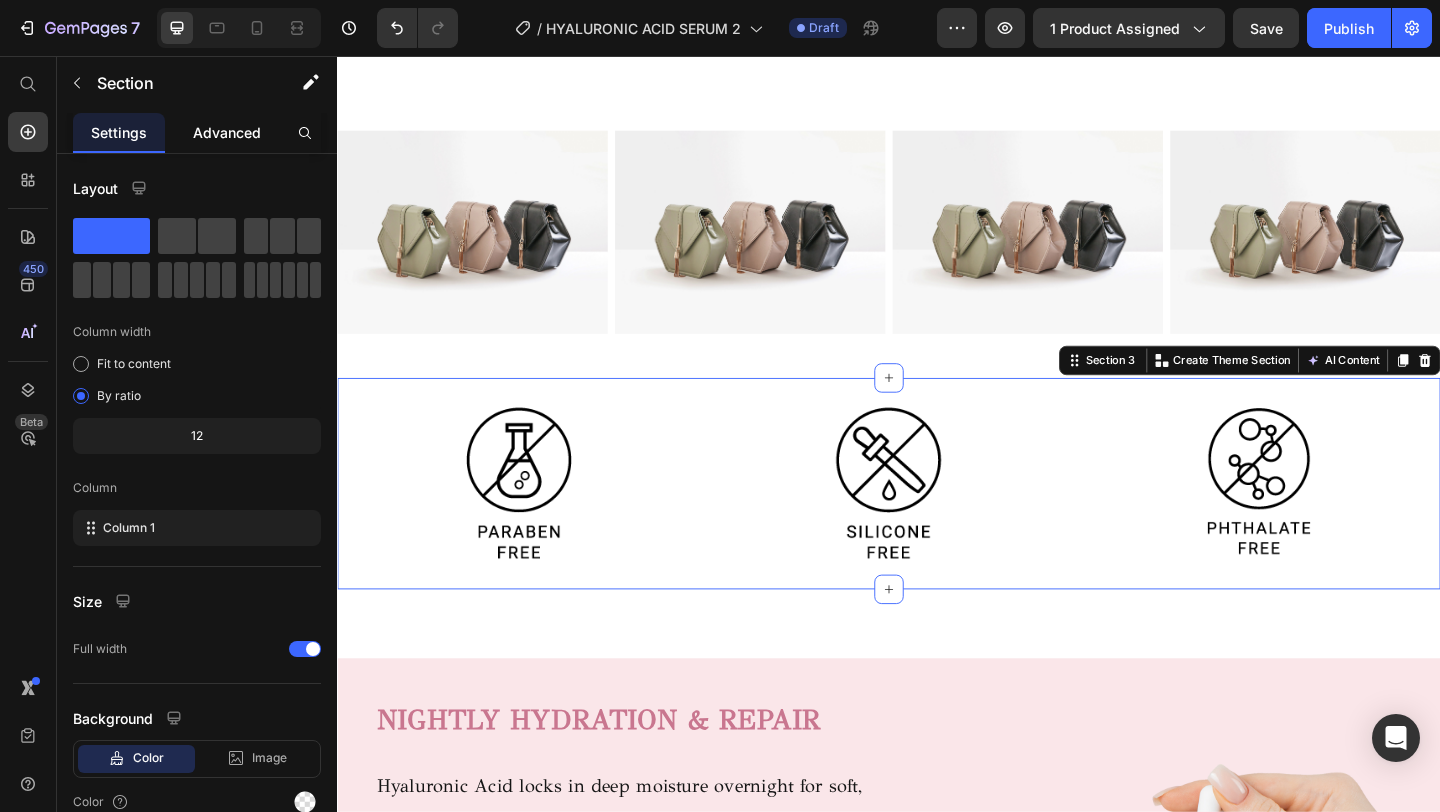 click on "Advanced" 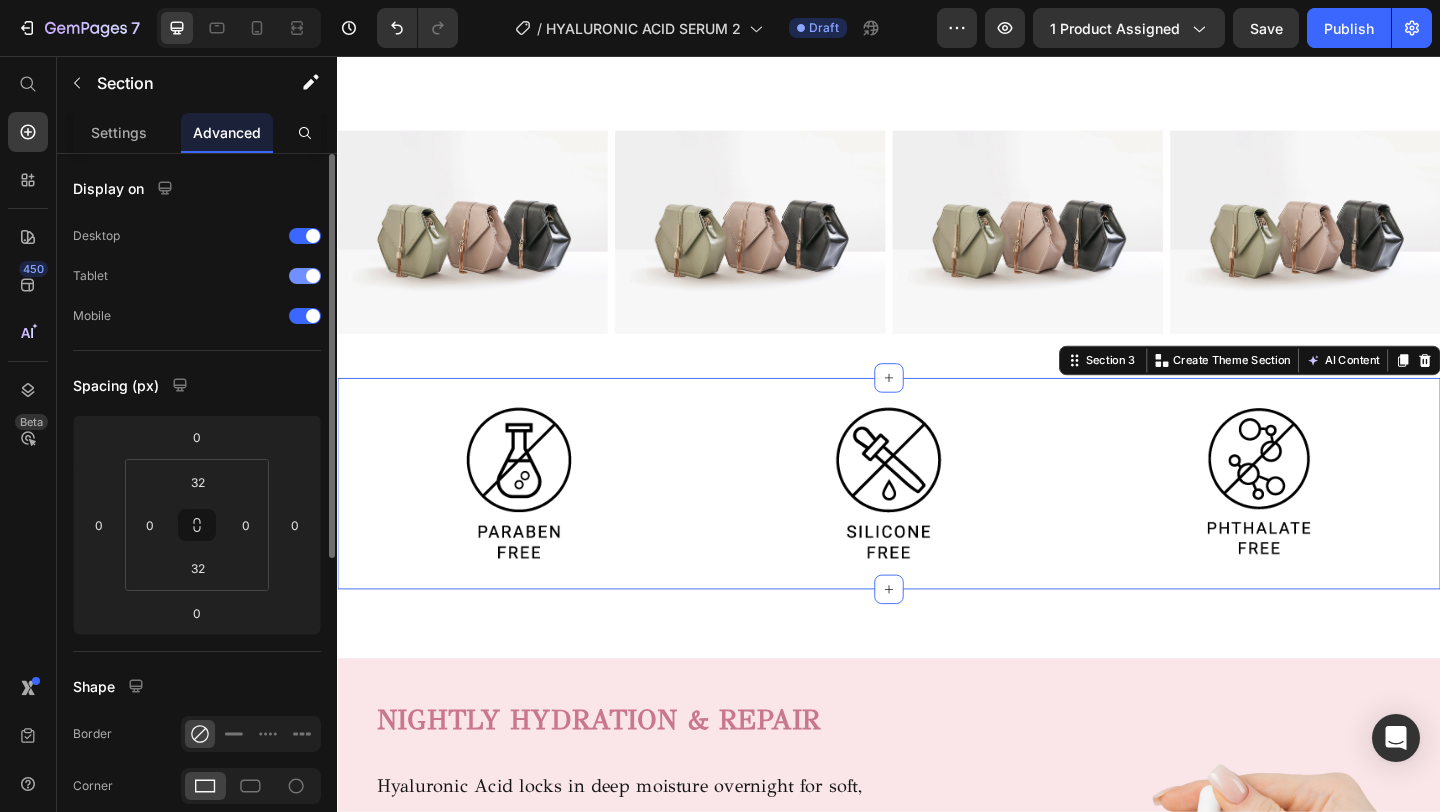 click on "Tablet" at bounding box center [197, 276] 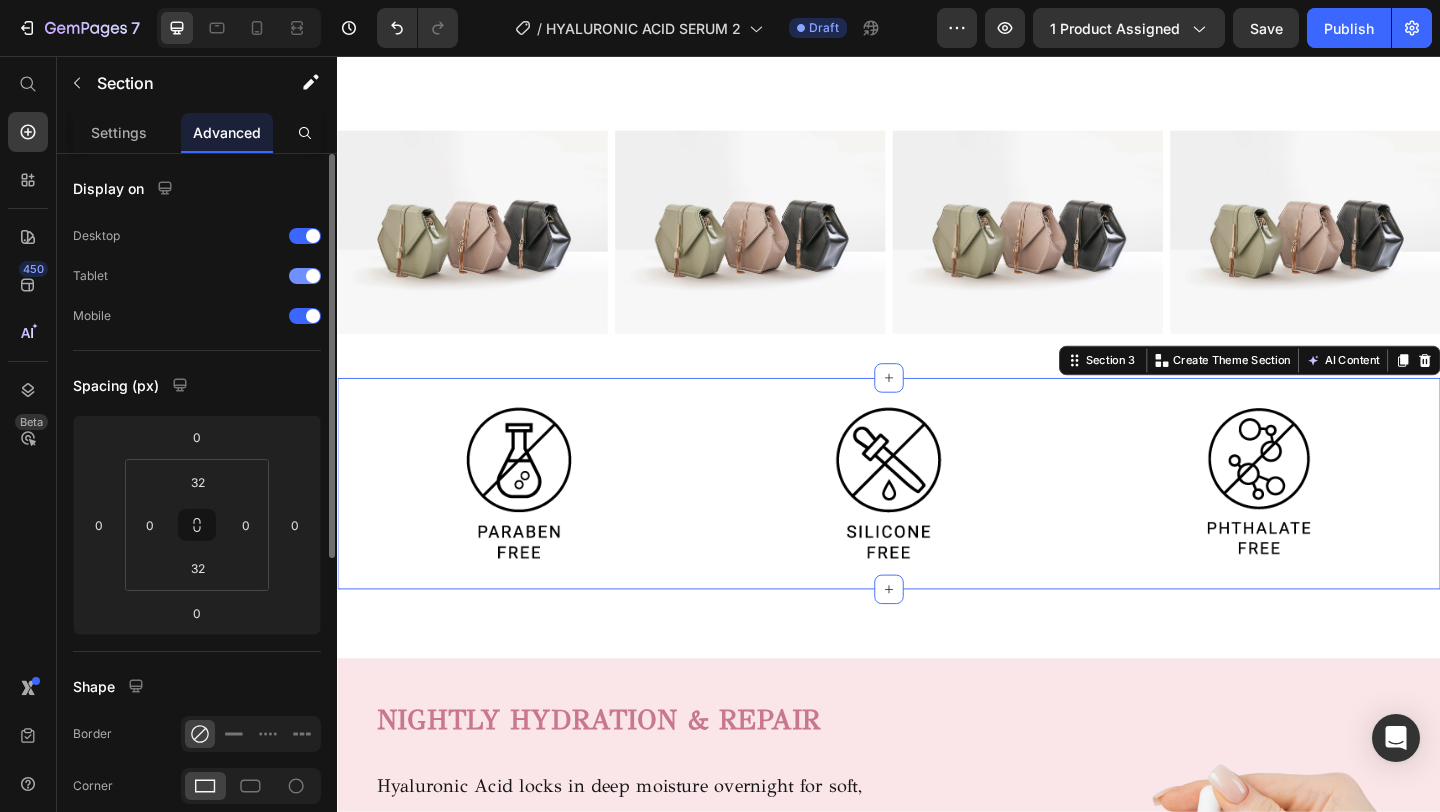 click at bounding box center (313, 276) 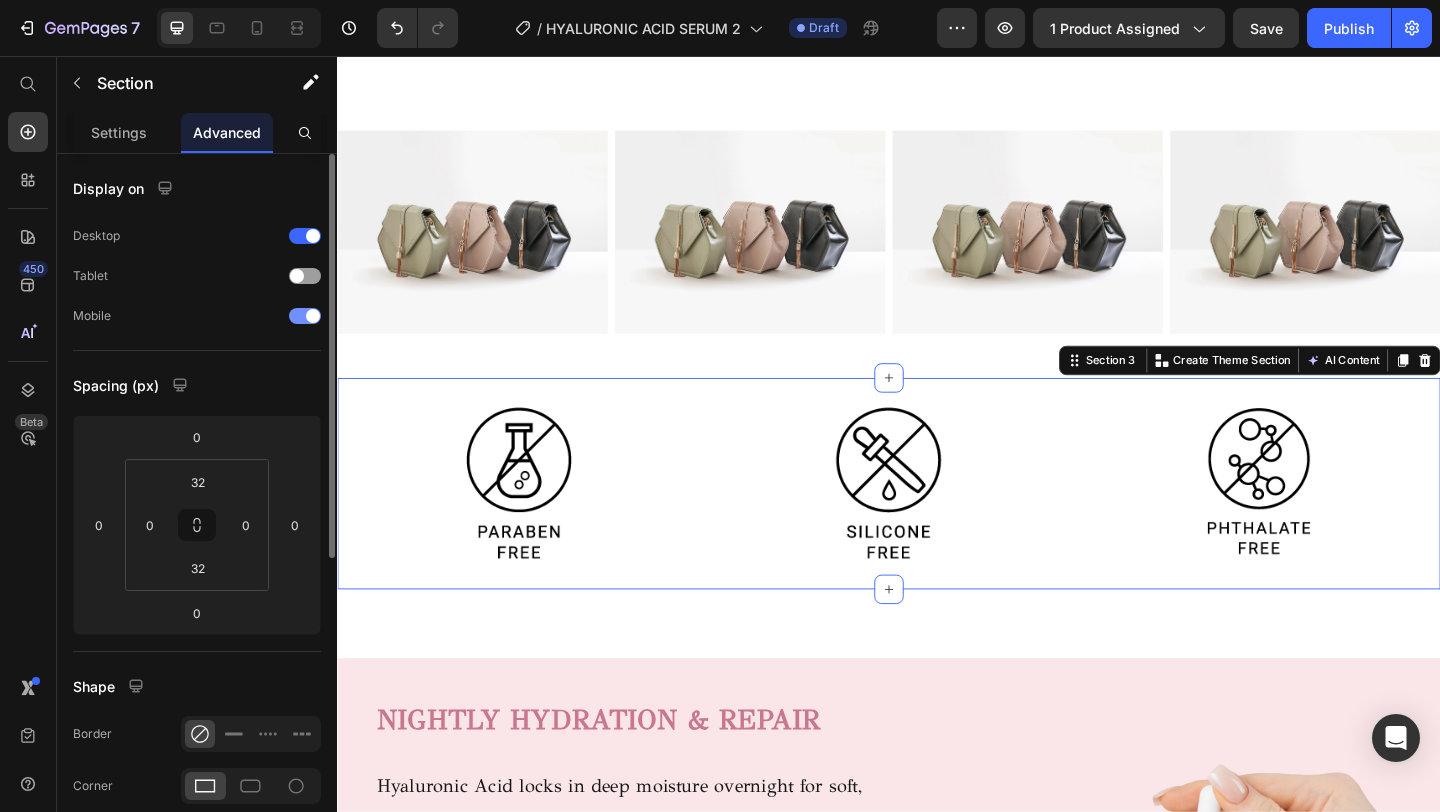 click at bounding box center (313, 316) 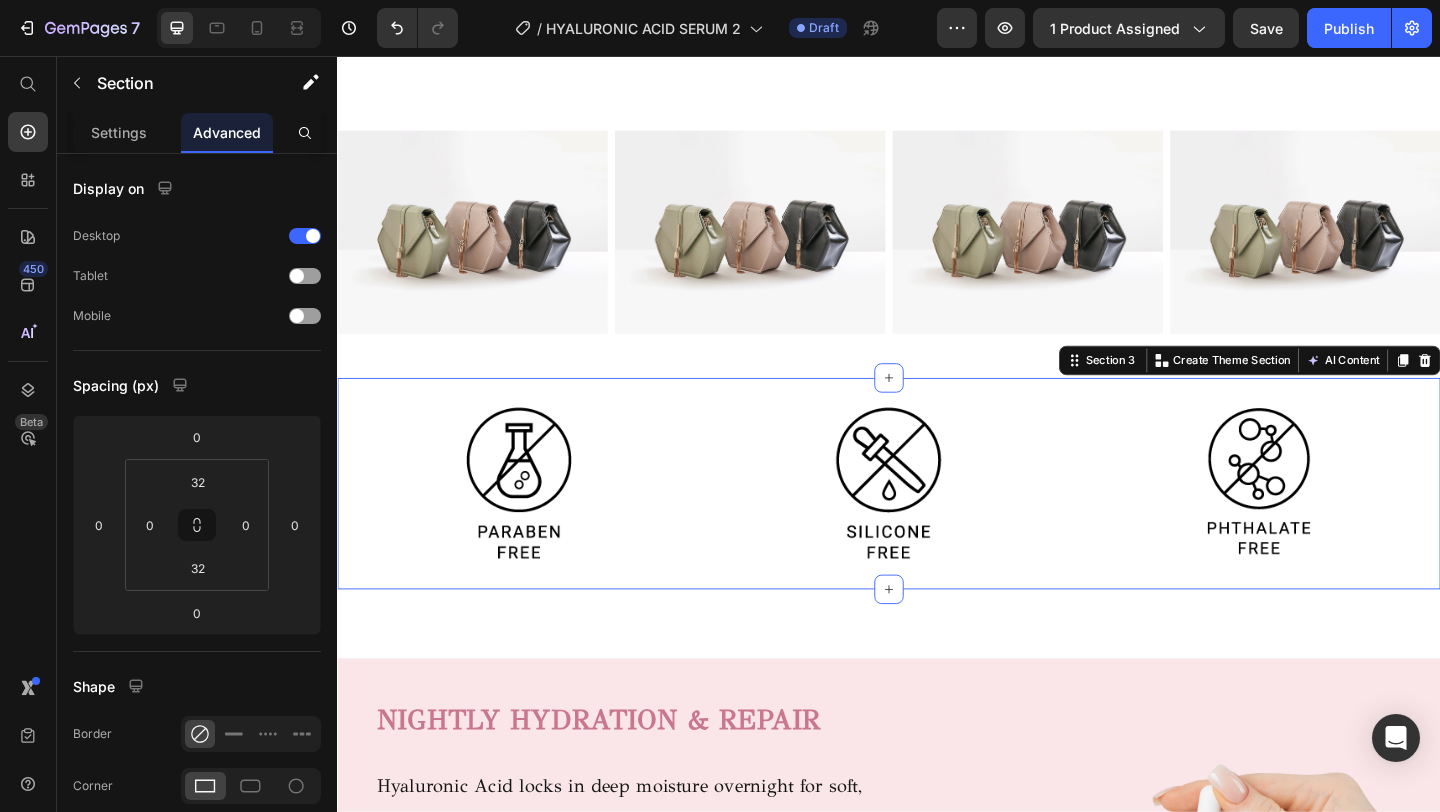 click on "Image Image Image Row Section 3   Create Theme Section AI Content Write with GemAI What would you like to describe here? Tone and Voice Persuasive Product ROSEWATER TONER Show more Generate" at bounding box center (937, 521) 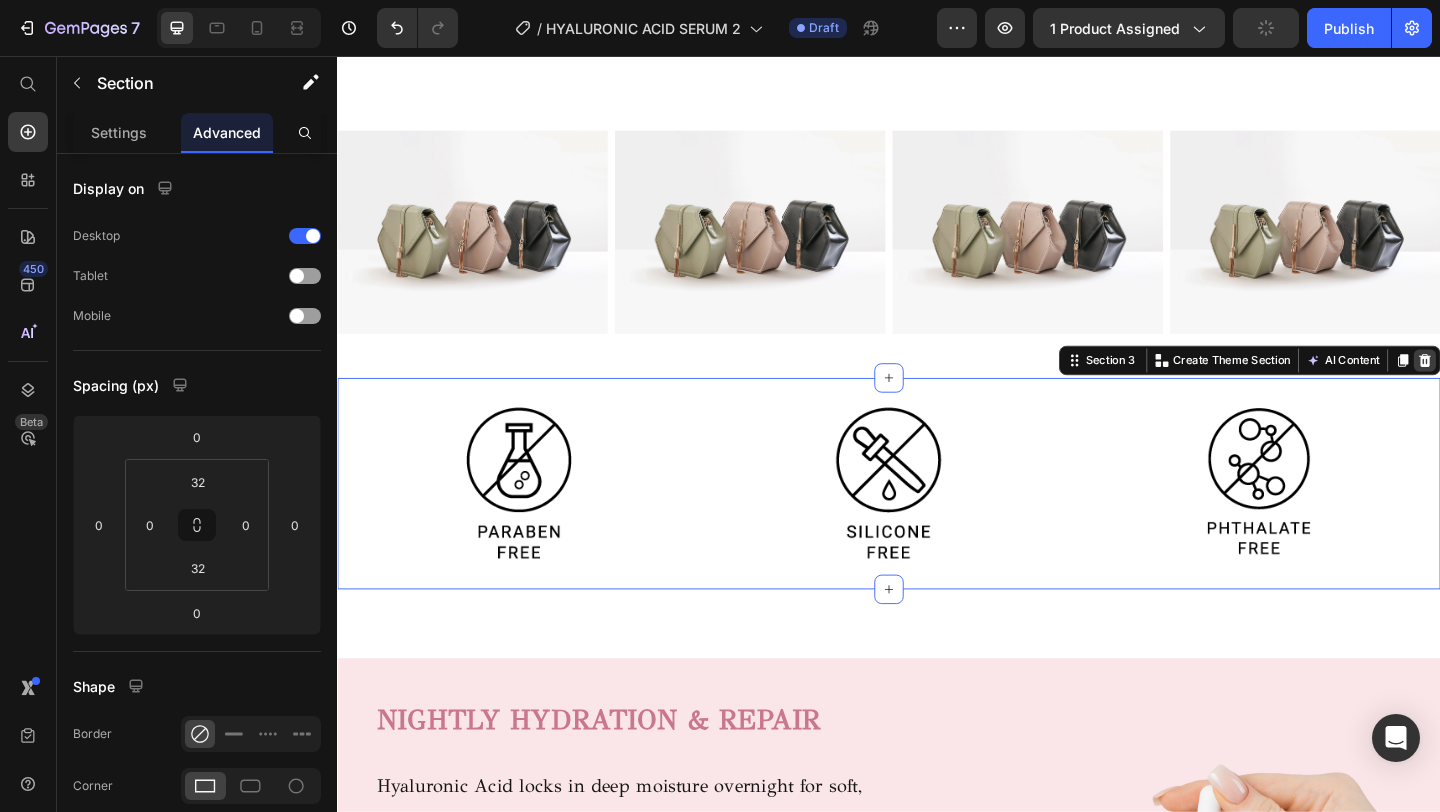 click 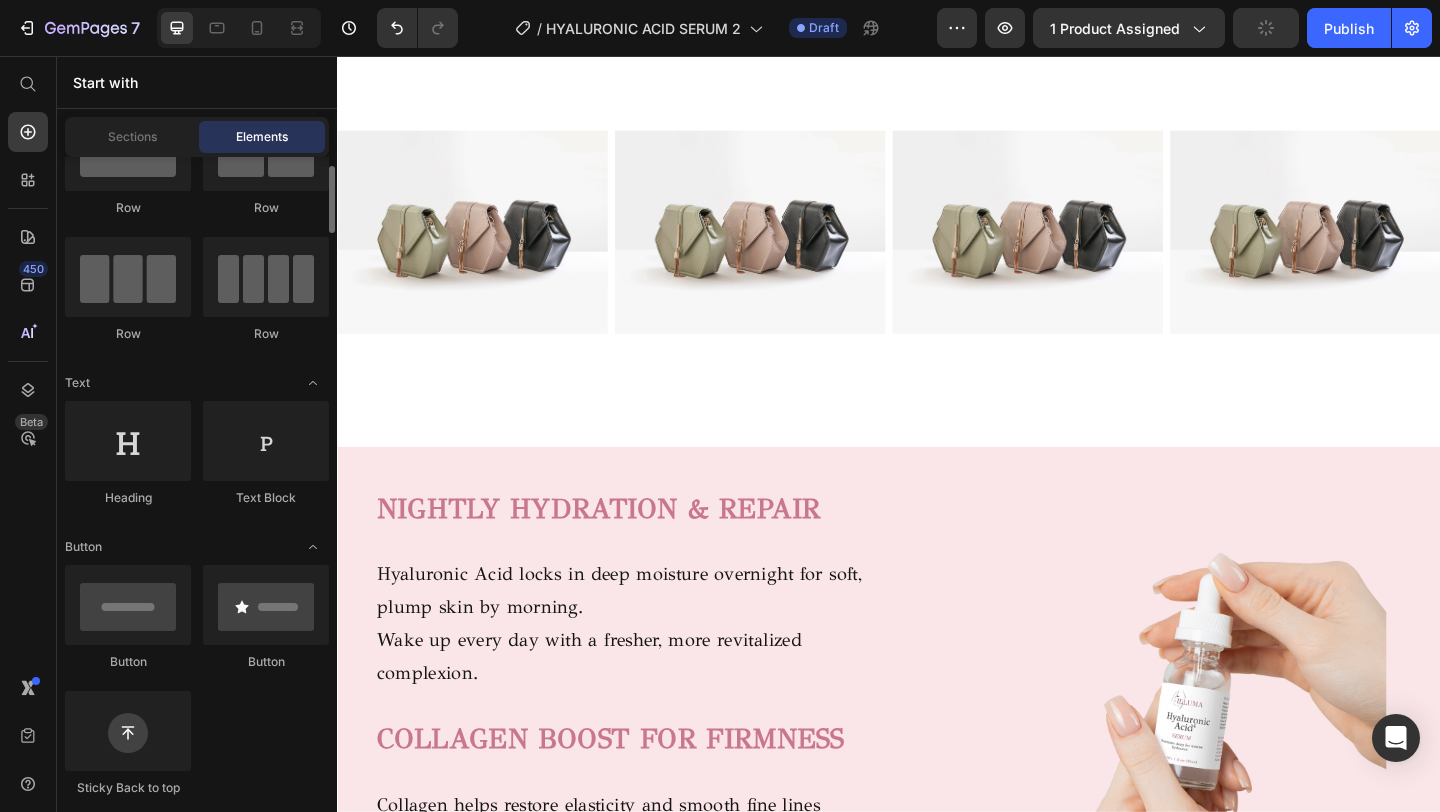 scroll, scrollTop: 74, scrollLeft: 0, axis: vertical 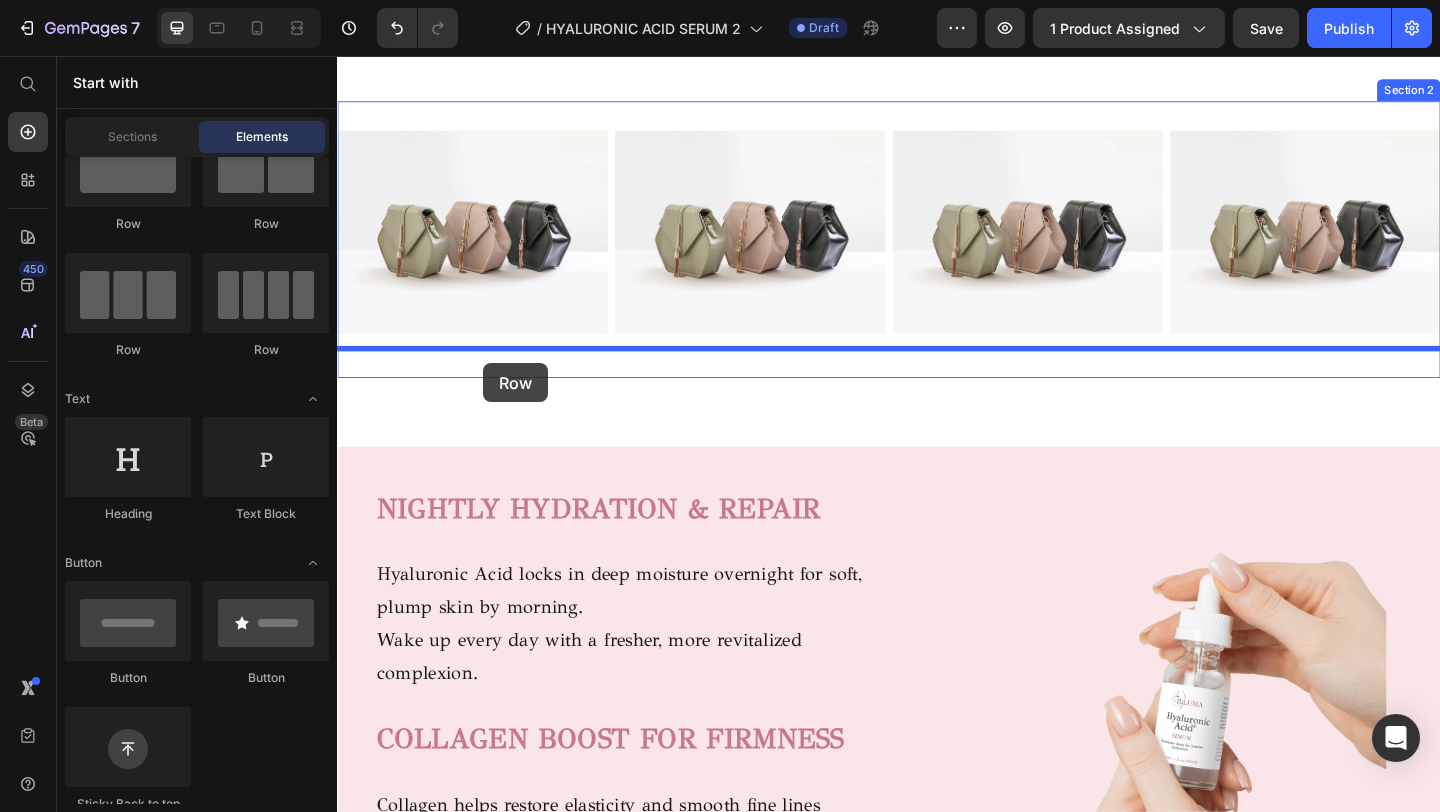drag, startPoint x: 591, startPoint y: 363, endPoint x: 496, endPoint y: 390, distance: 98.762344 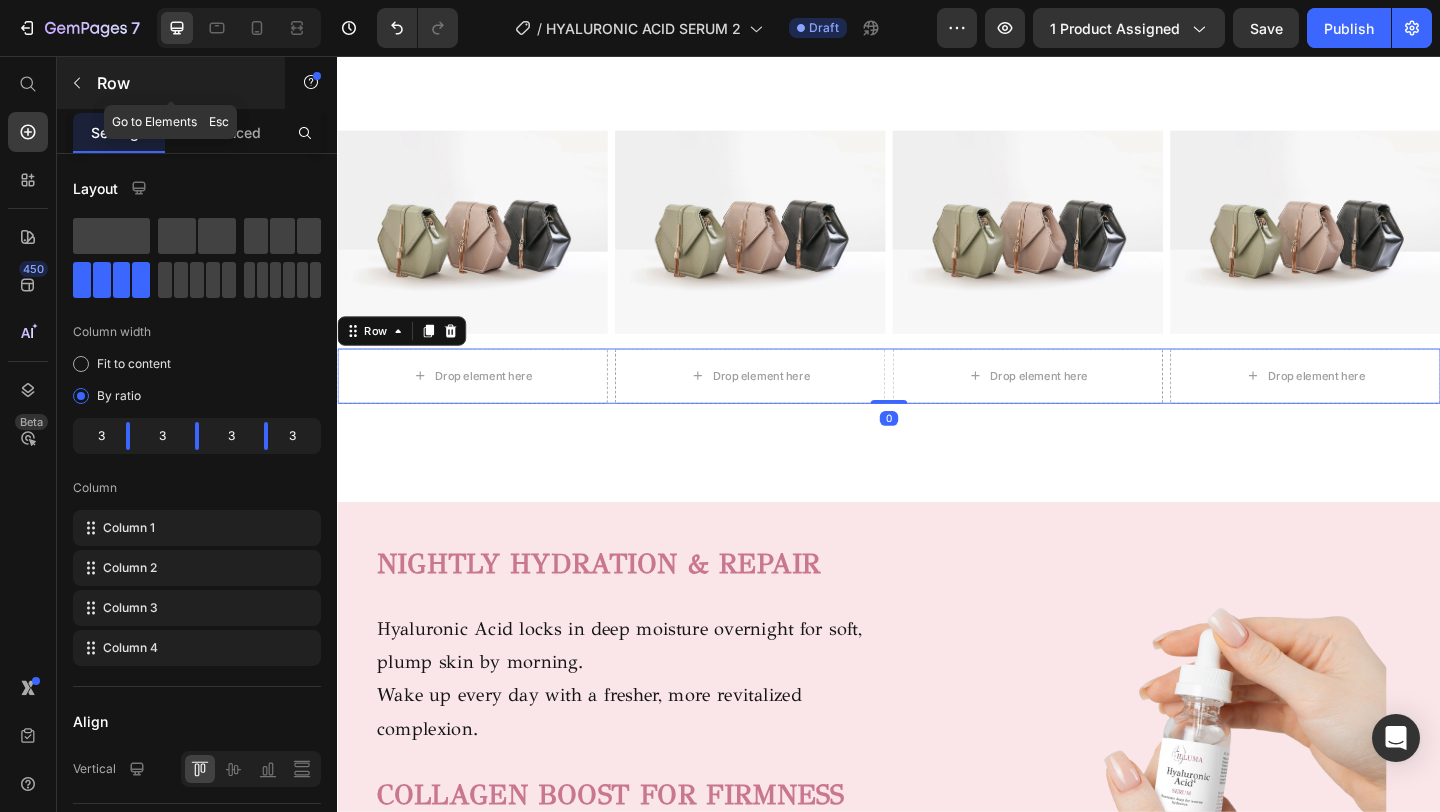 click at bounding box center [77, 83] 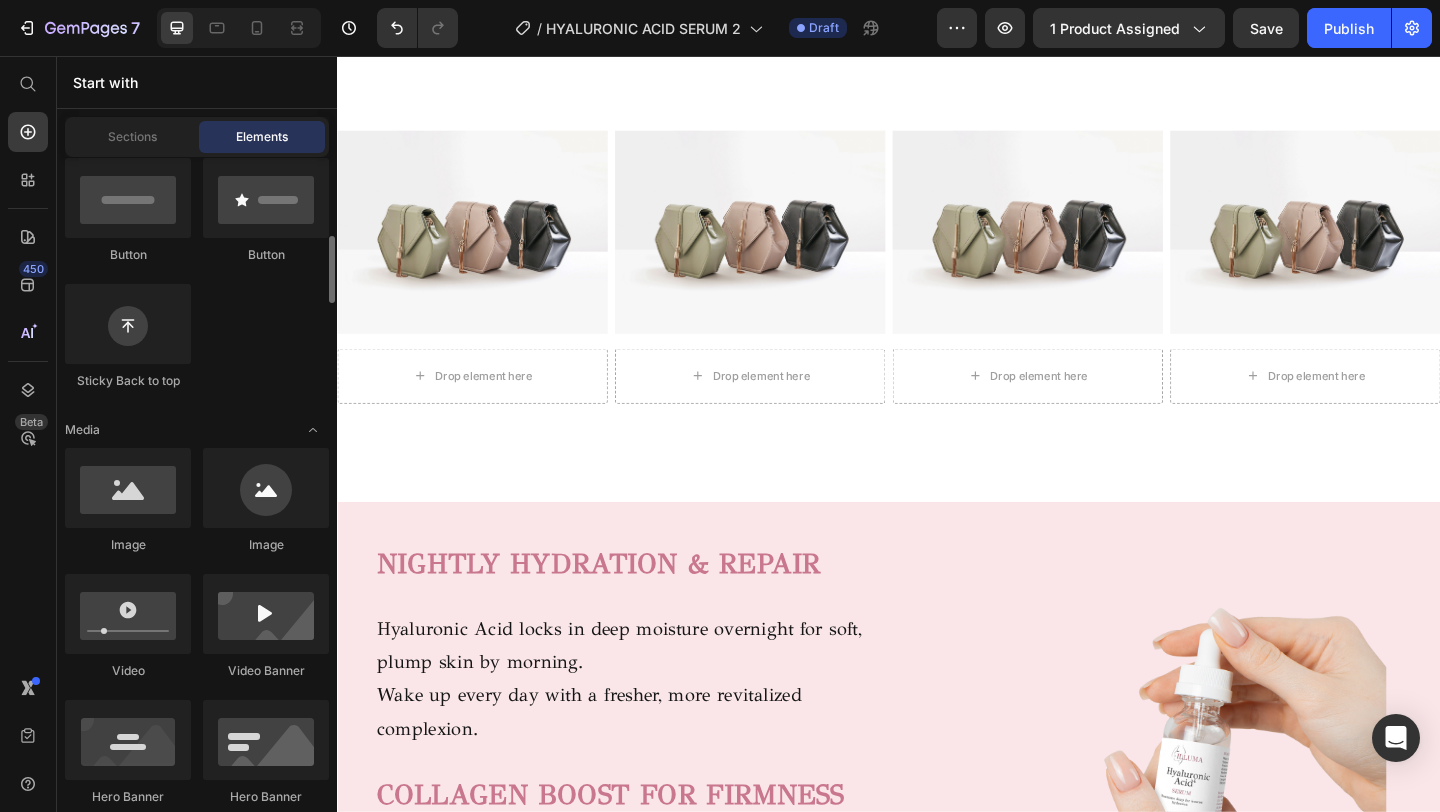 scroll, scrollTop: 522, scrollLeft: 0, axis: vertical 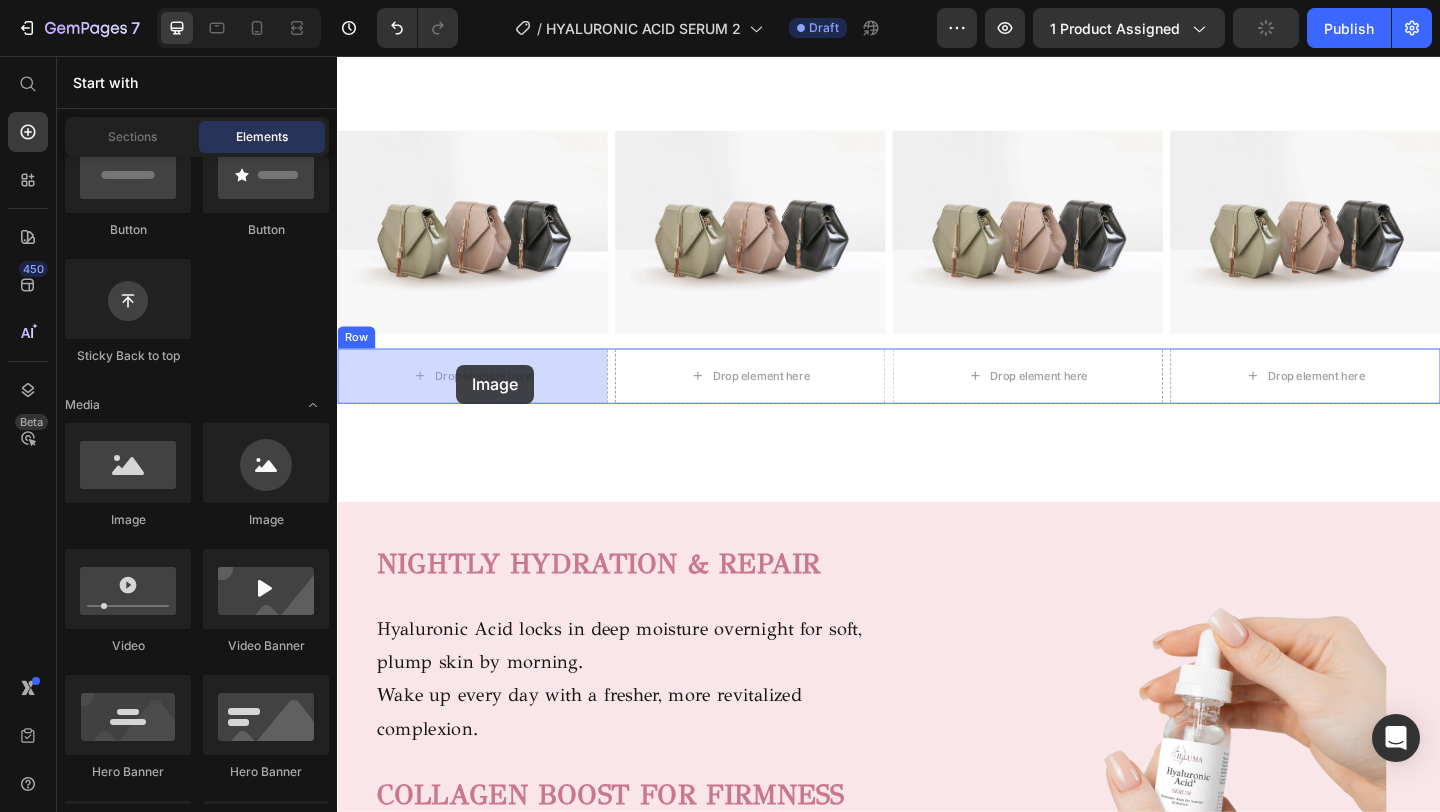 drag, startPoint x: 484, startPoint y: 498, endPoint x: 467, endPoint y: 392, distance: 107.35455 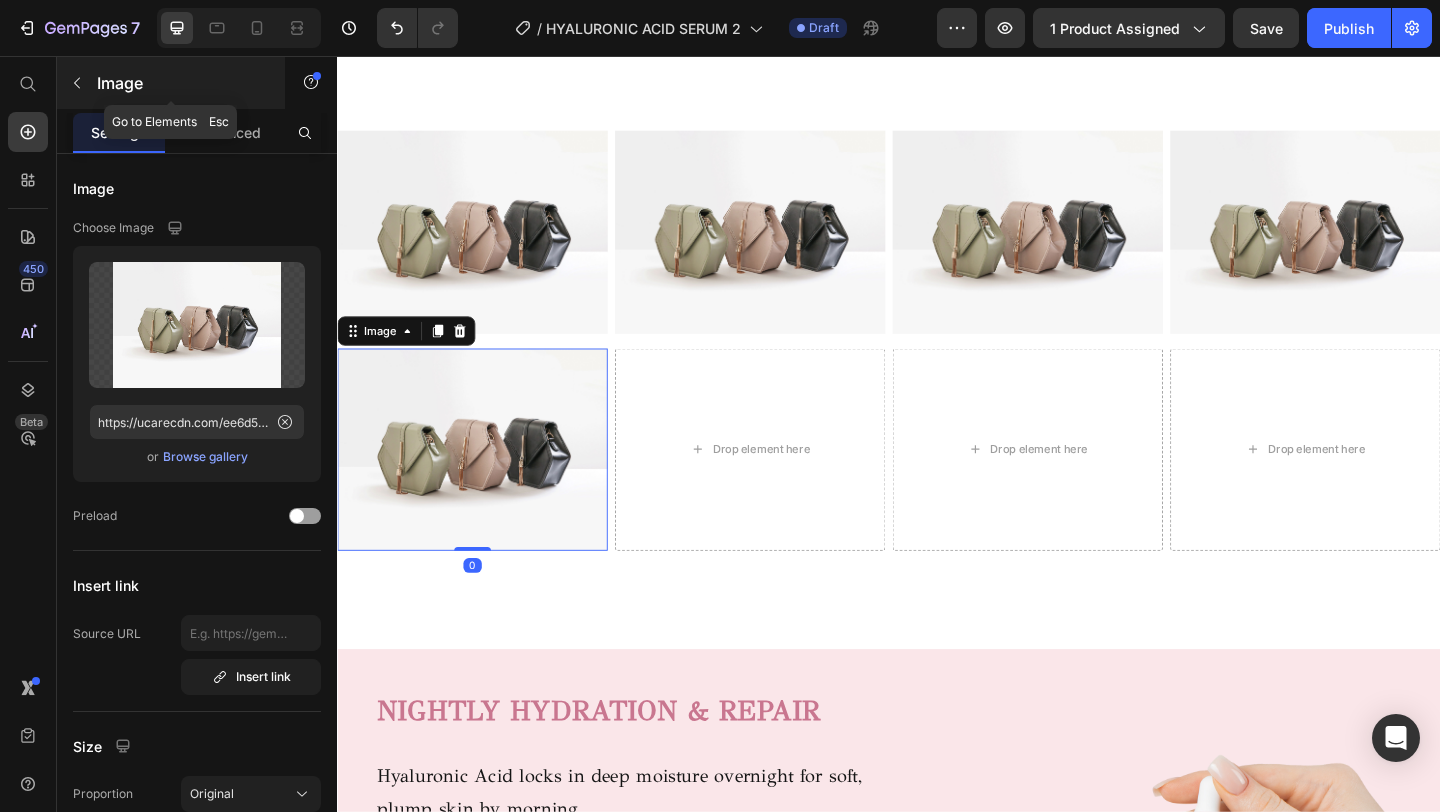 click at bounding box center (77, 83) 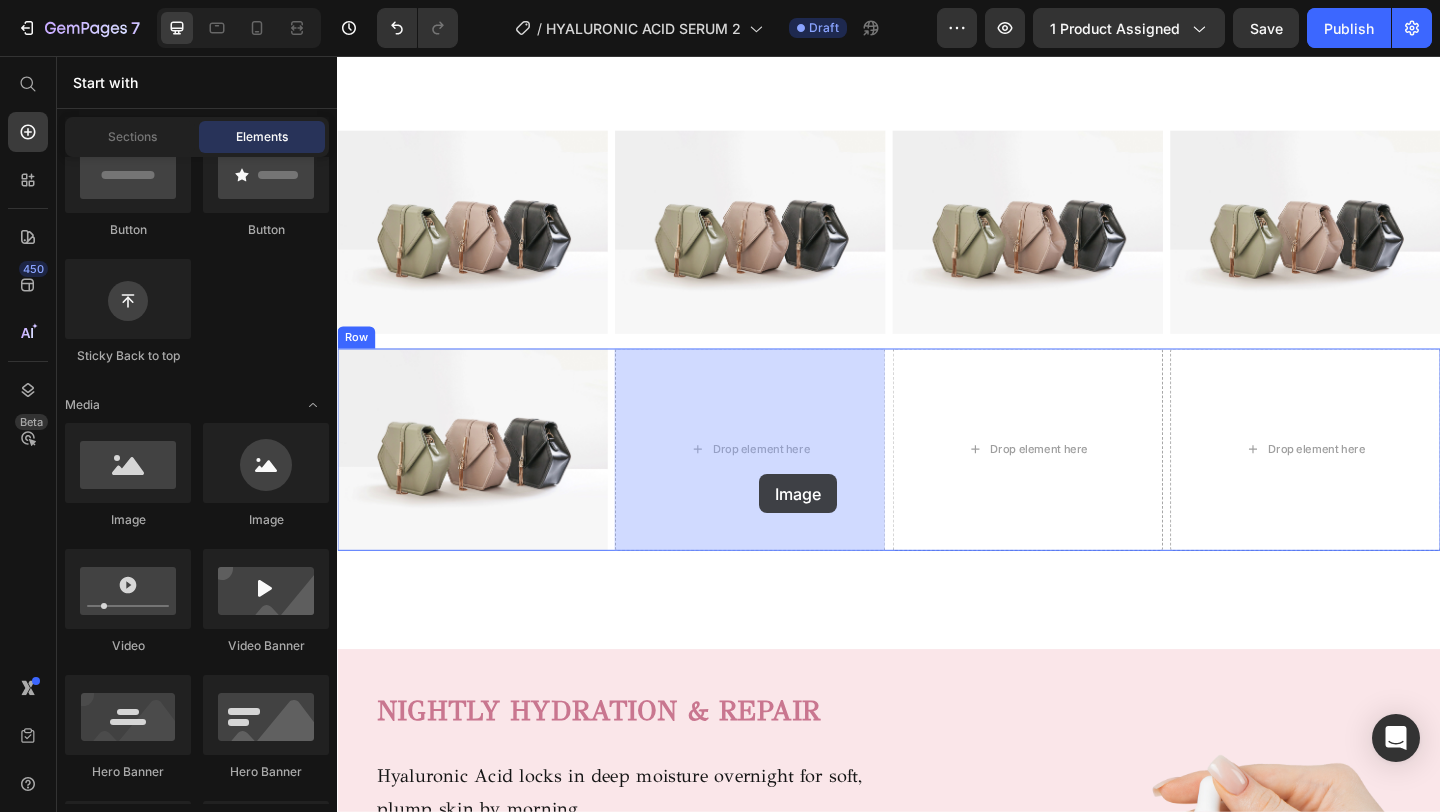 drag, startPoint x: 477, startPoint y: 531, endPoint x: 782, endPoint y: 508, distance: 305.866 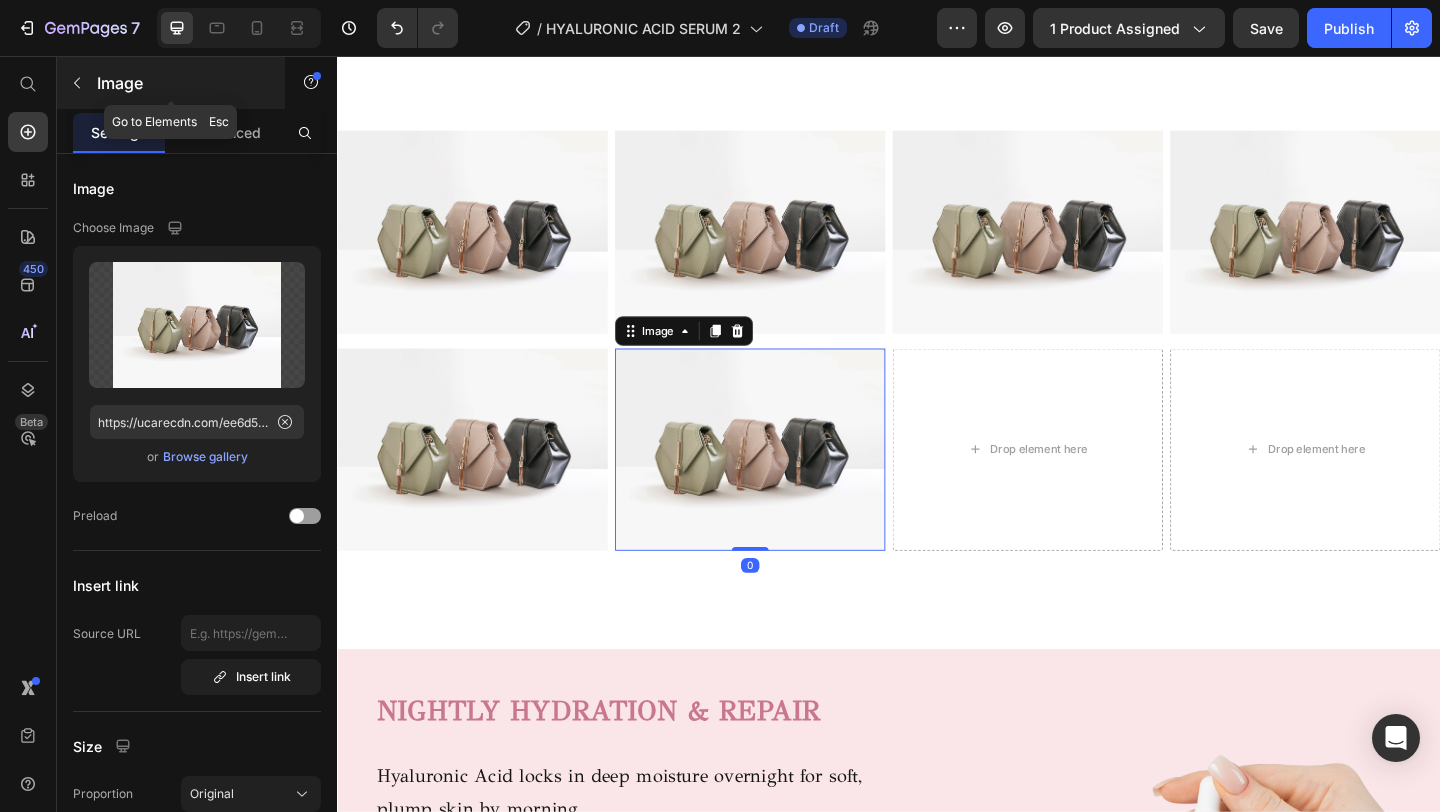 click 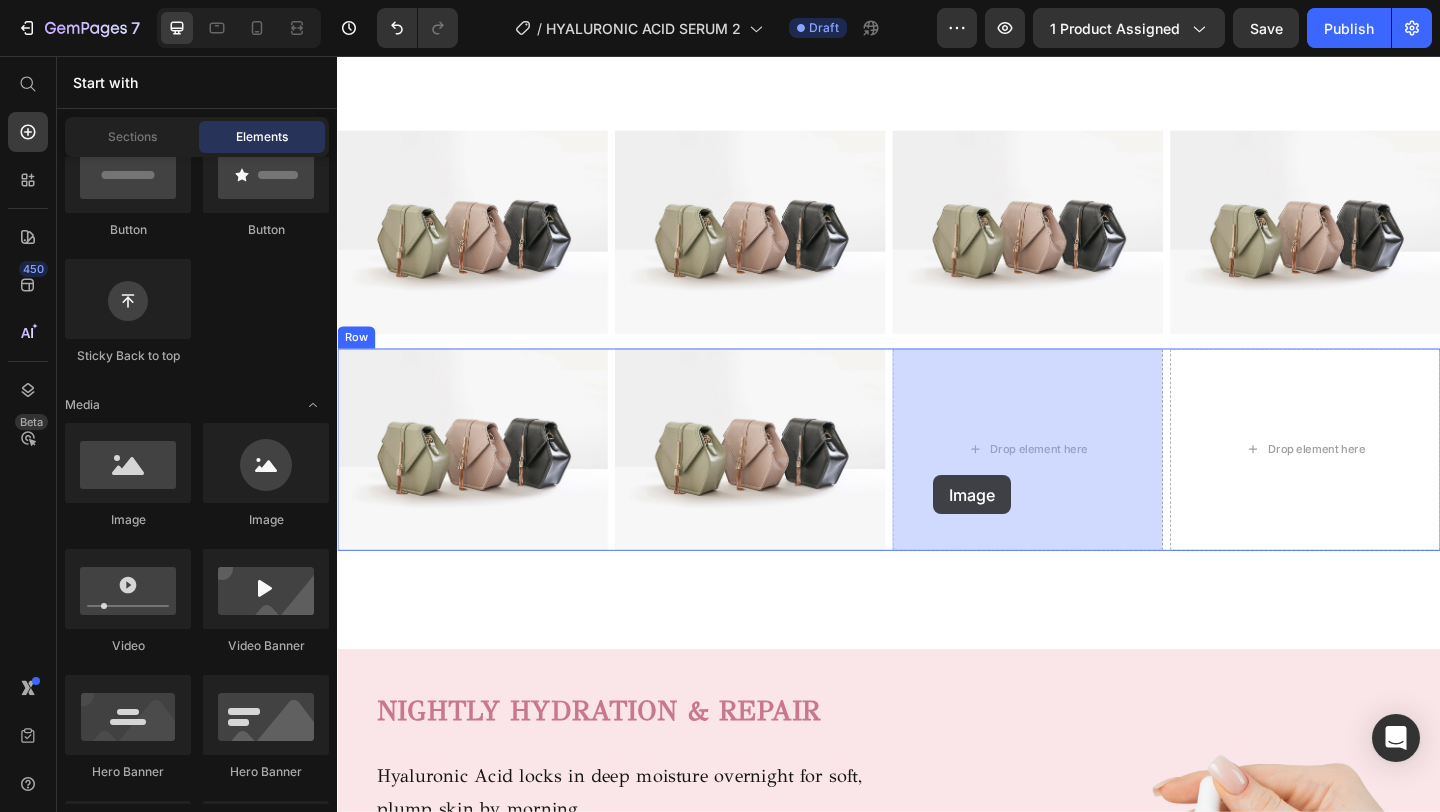 drag, startPoint x: 485, startPoint y: 555, endPoint x: 985, endPoint y: 512, distance: 501.84558 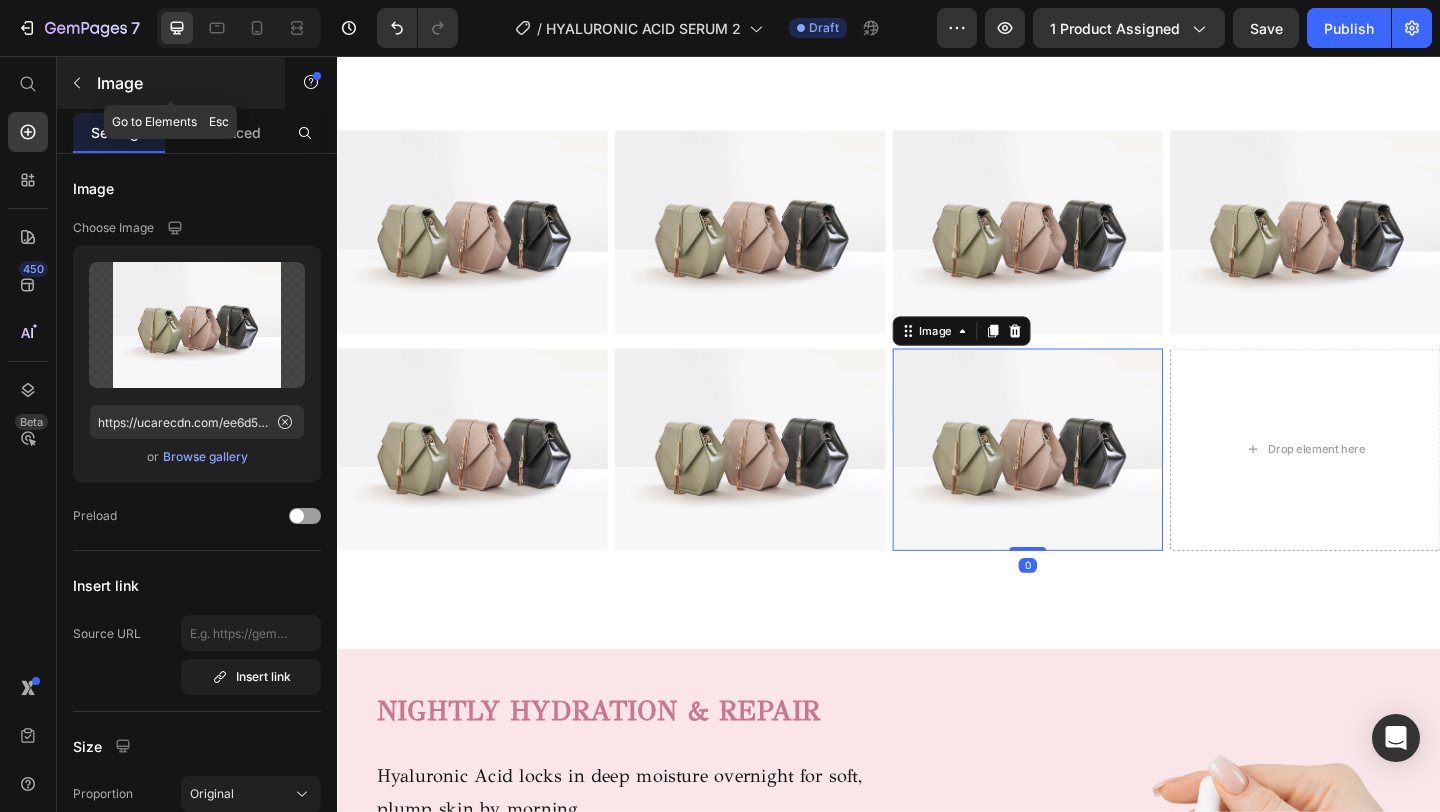click on "Image" at bounding box center [171, 83] 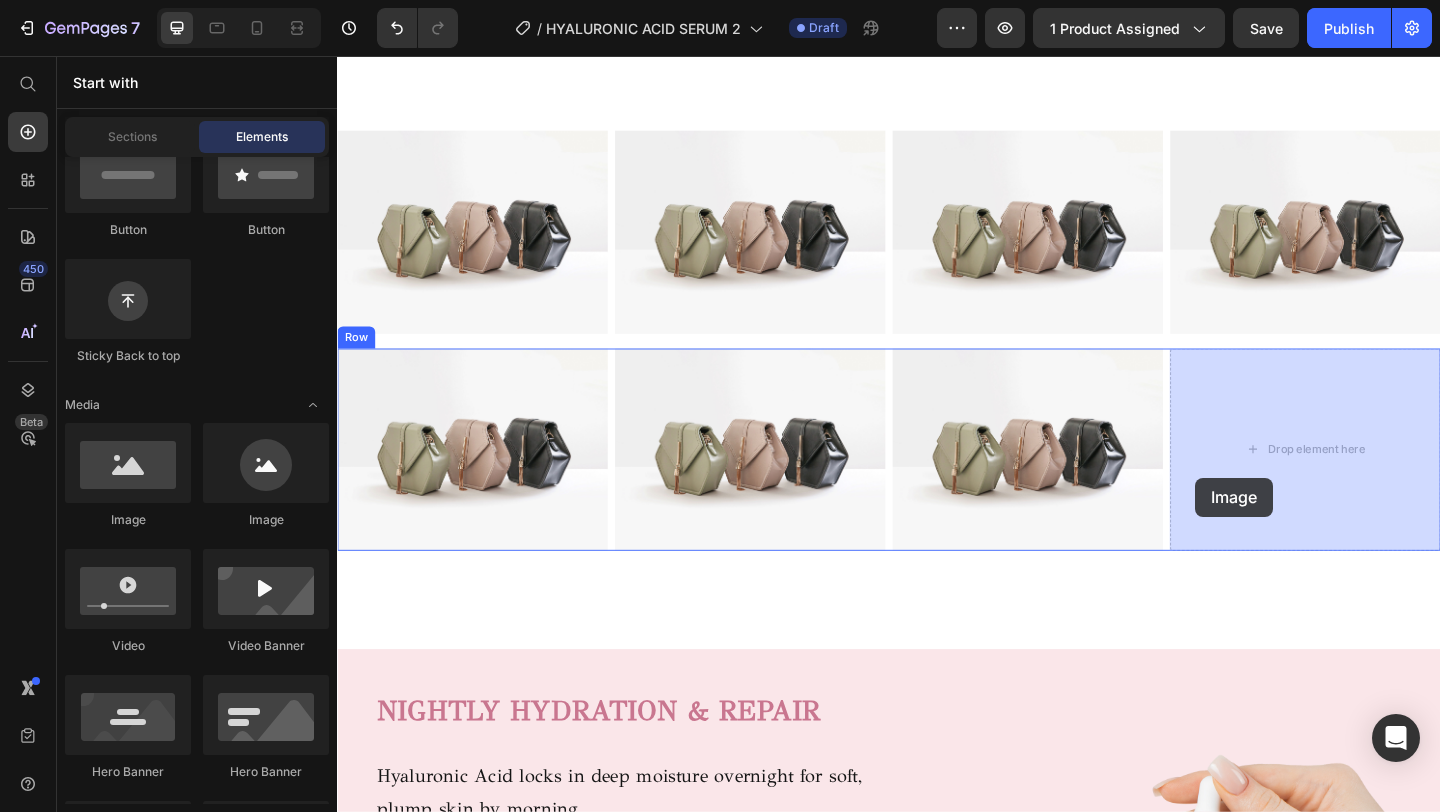 drag, startPoint x: 463, startPoint y: 544, endPoint x: 1281, endPoint y: 506, distance: 818.88214 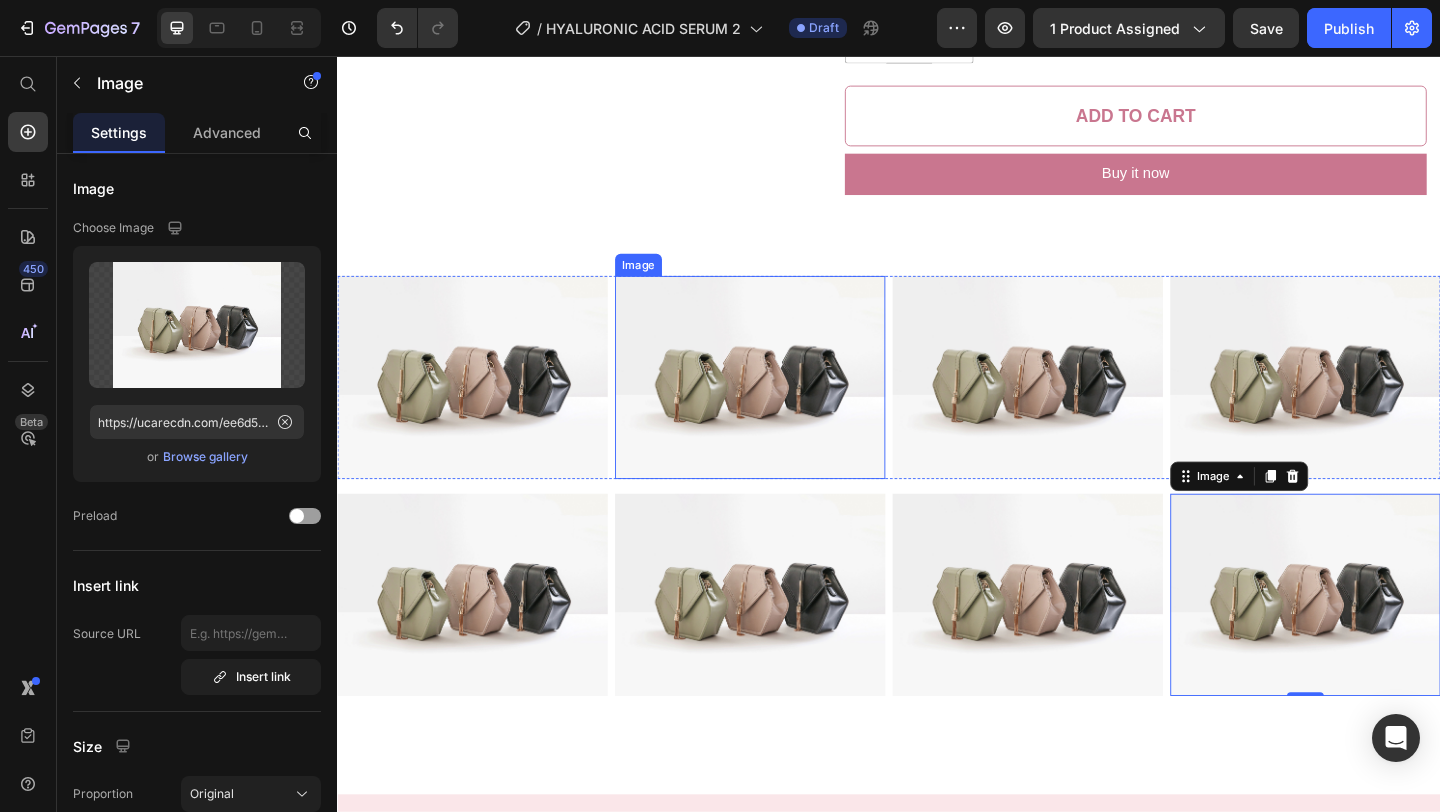 scroll, scrollTop: 725, scrollLeft: 0, axis: vertical 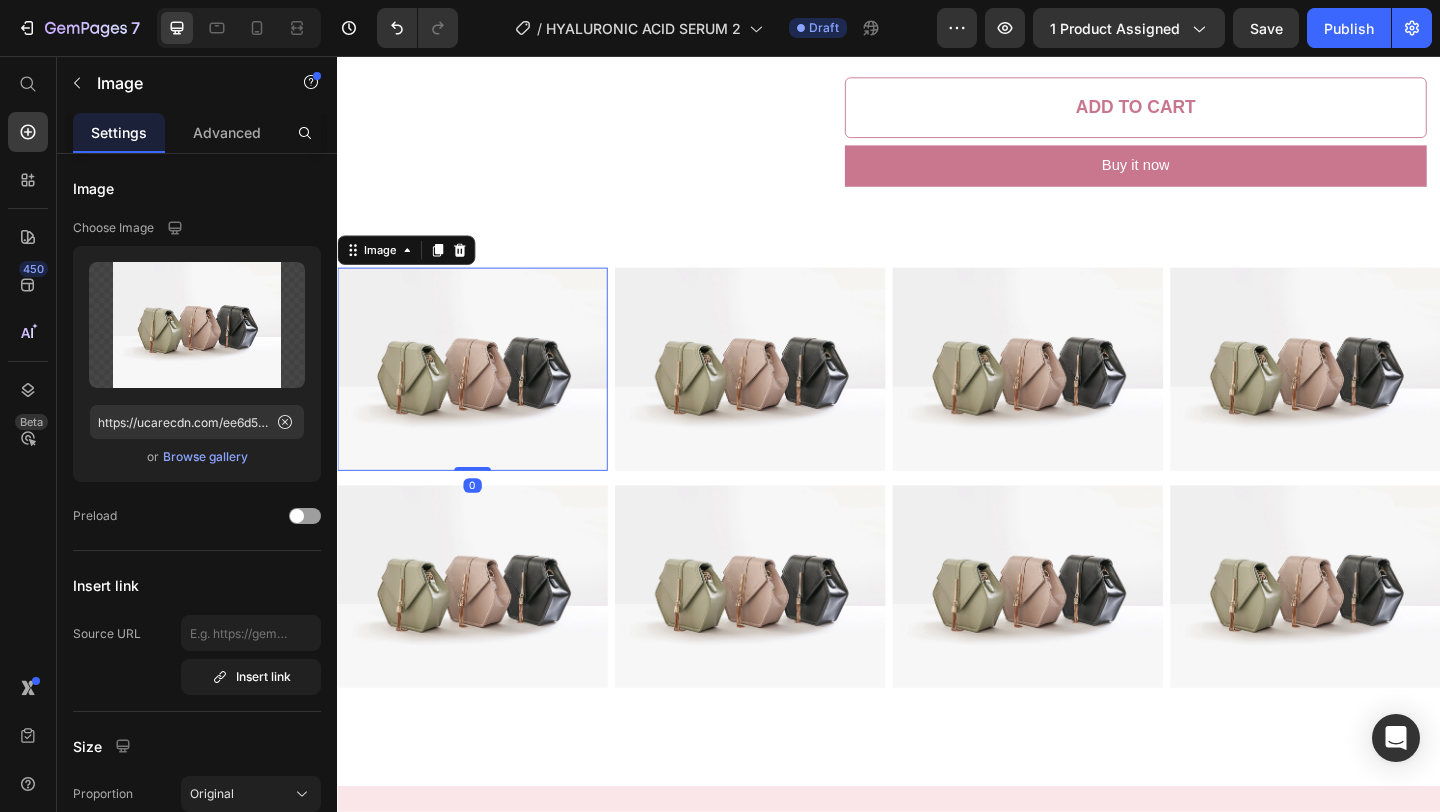 click at bounding box center [484, 396] 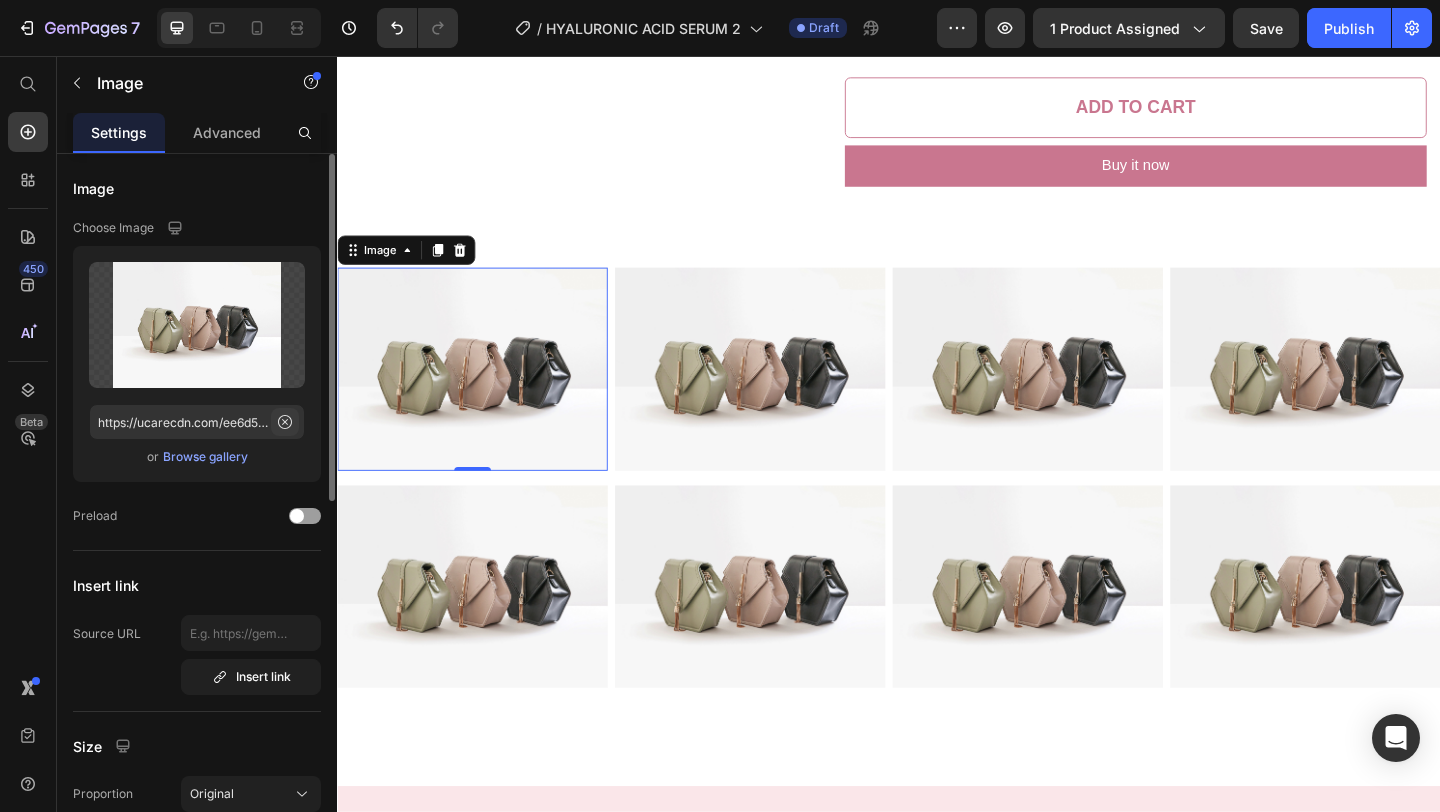 click 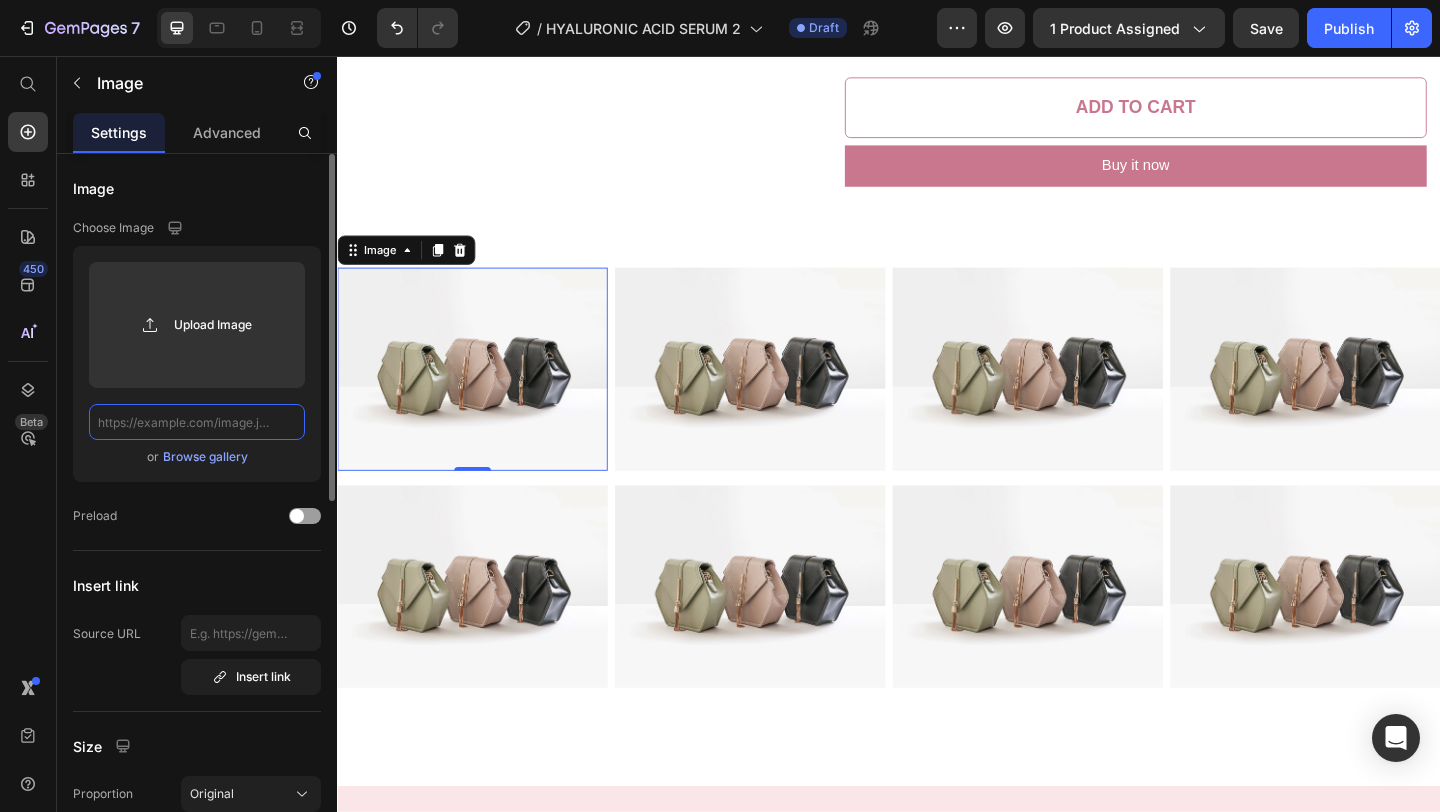 scroll, scrollTop: 0, scrollLeft: 0, axis: both 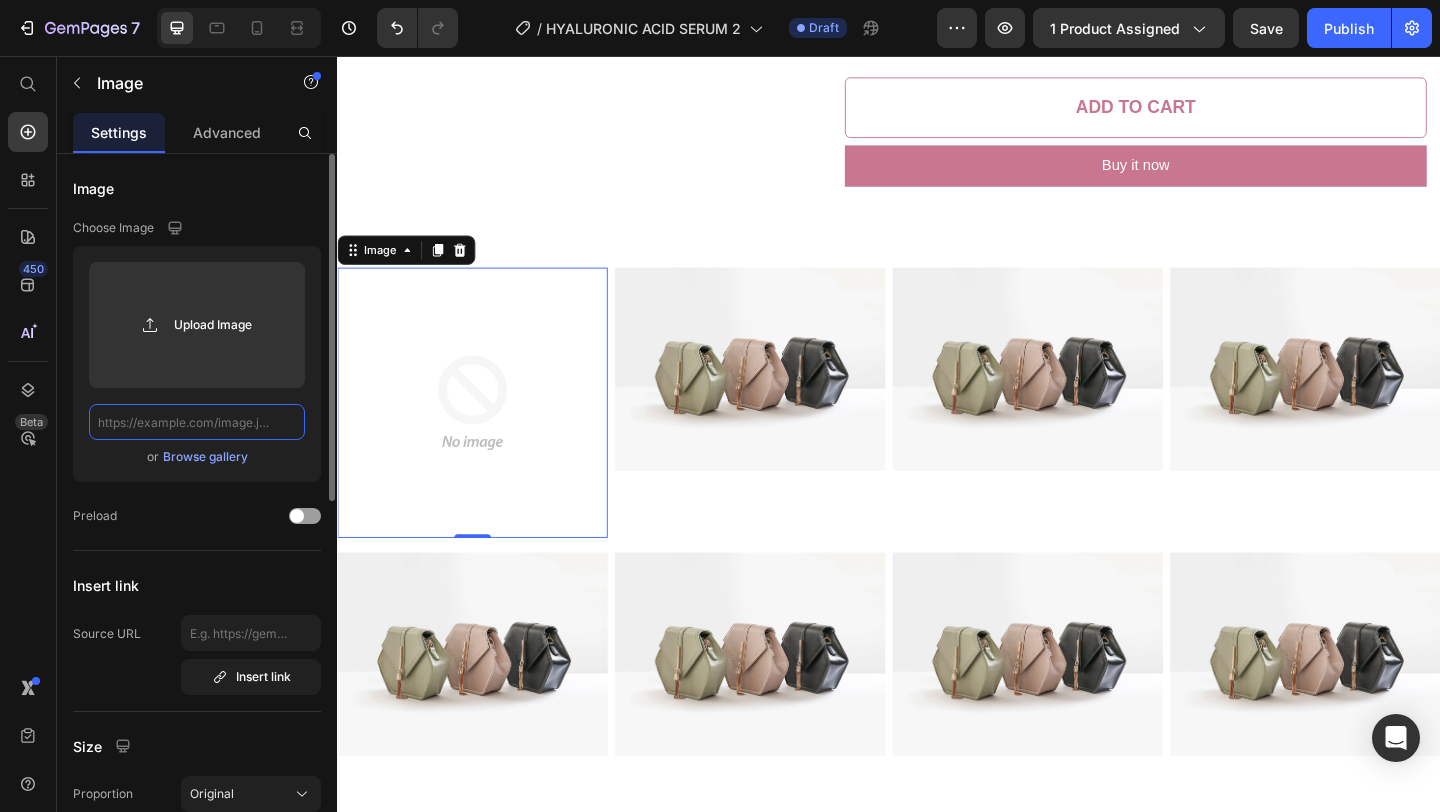 paste on "https://storage.googleapis.com/supliful/categories/images/20221206094907-gluten-free-2x.png" 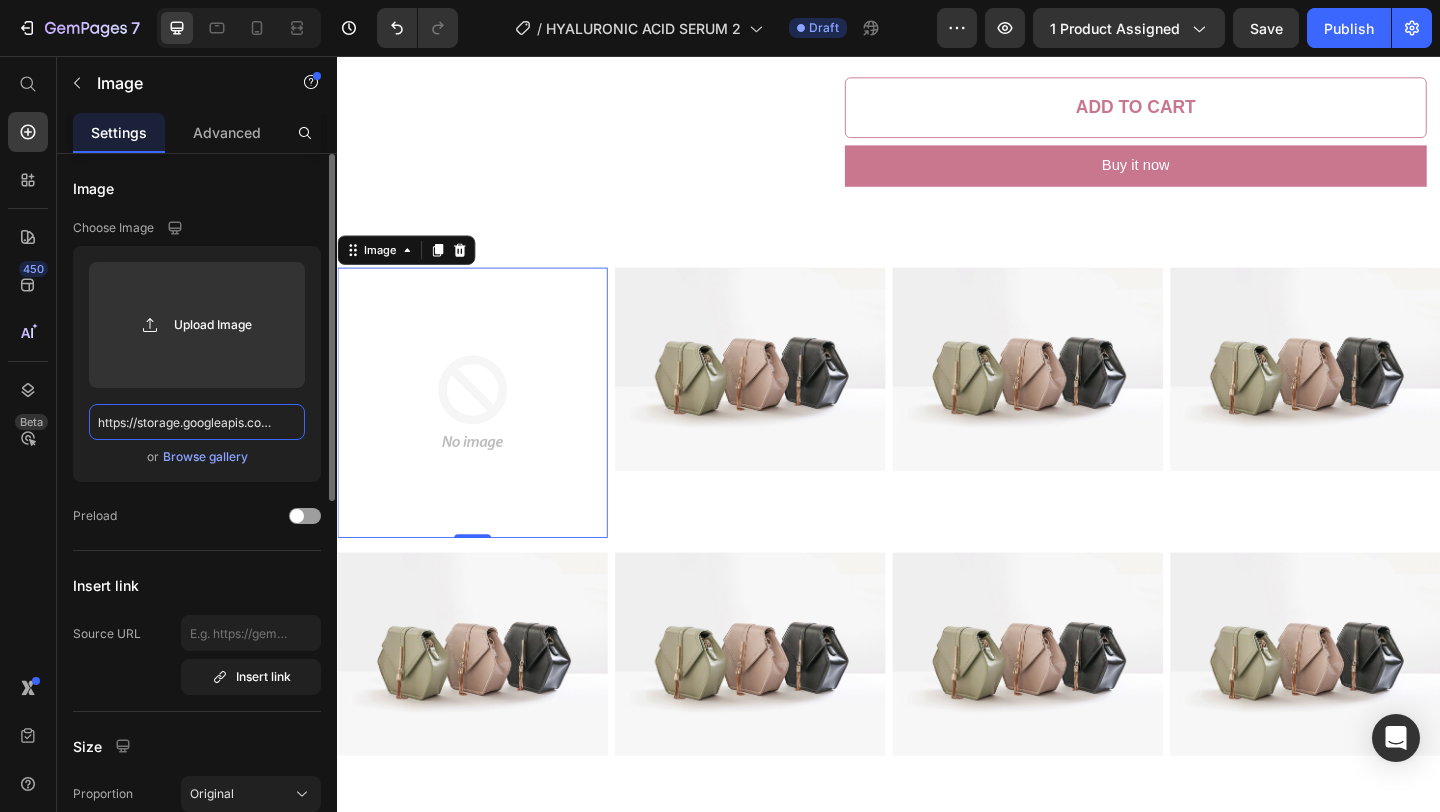 scroll, scrollTop: 0, scrollLeft: 377, axis: horizontal 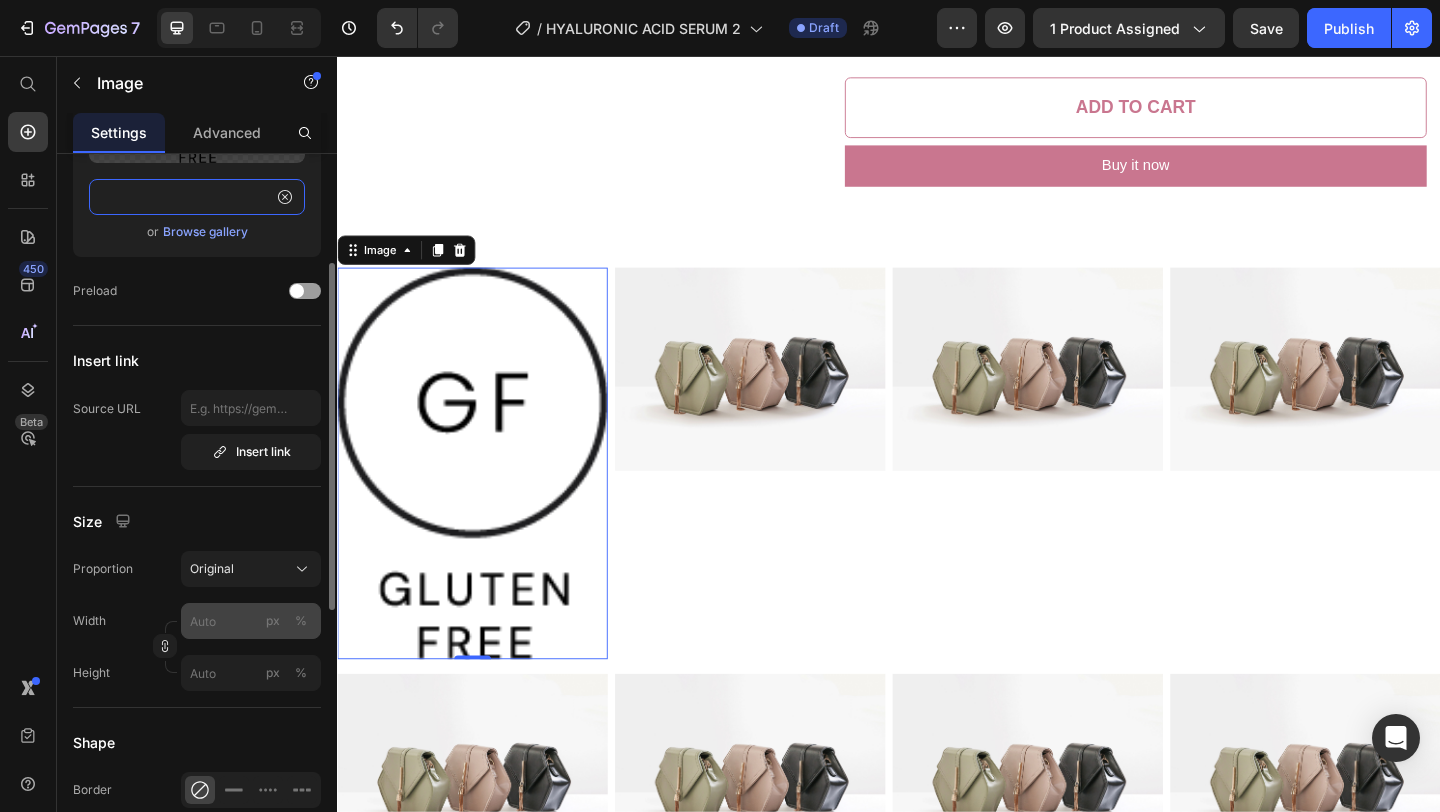 type on "https://storage.googleapis.com/supliful/categories/images/20221206094907-gluten-free-2x.png" 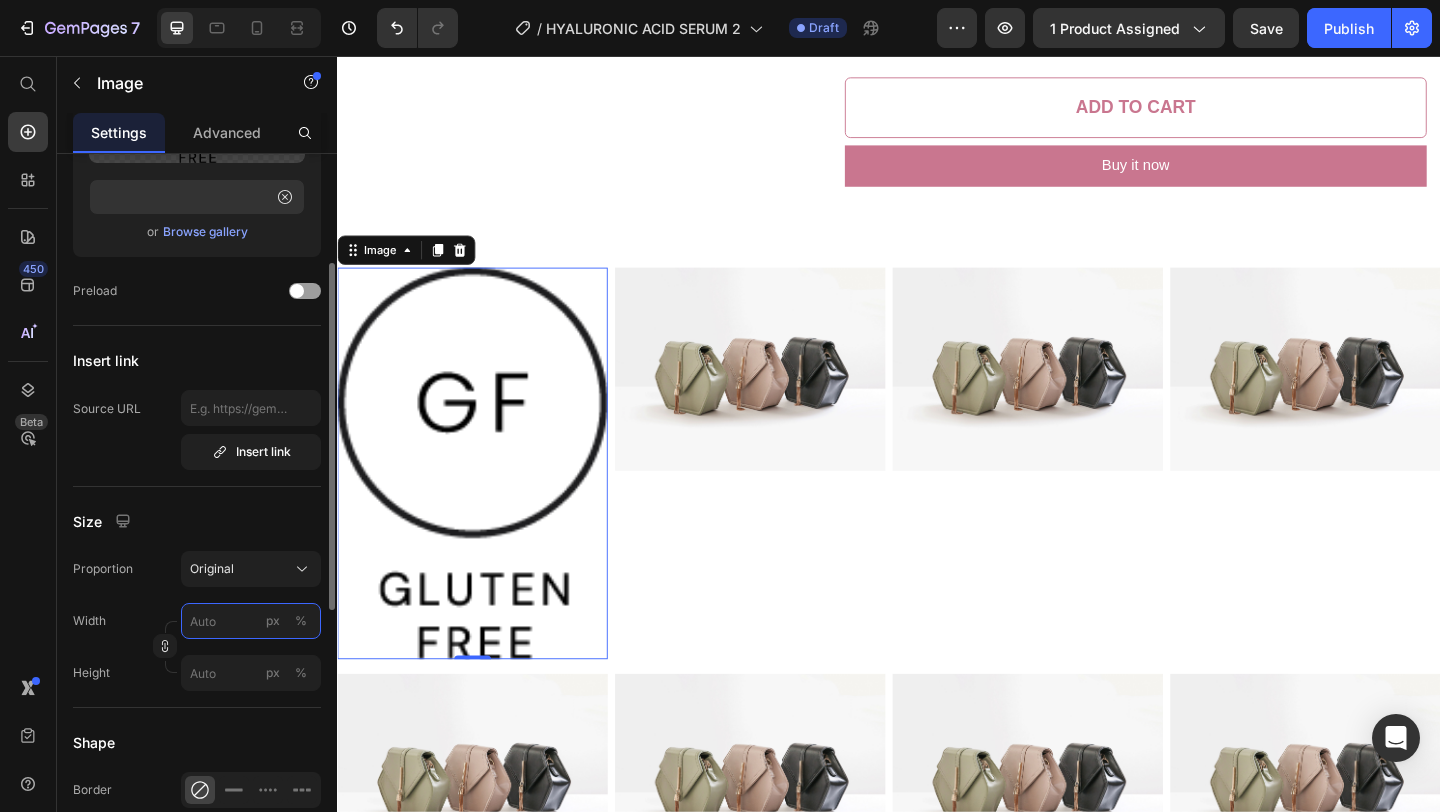 click on "px %" at bounding box center (251, 621) 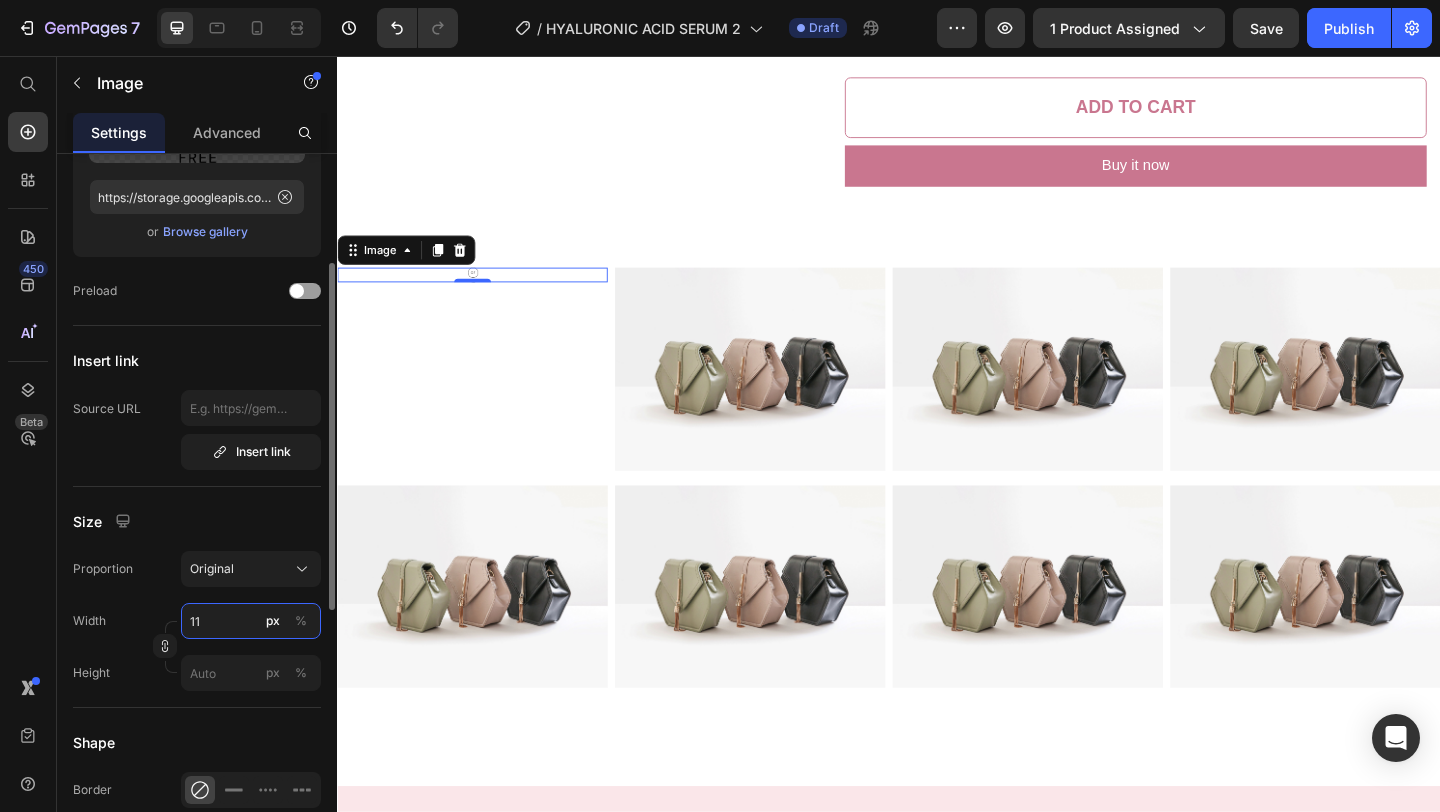type on "115" 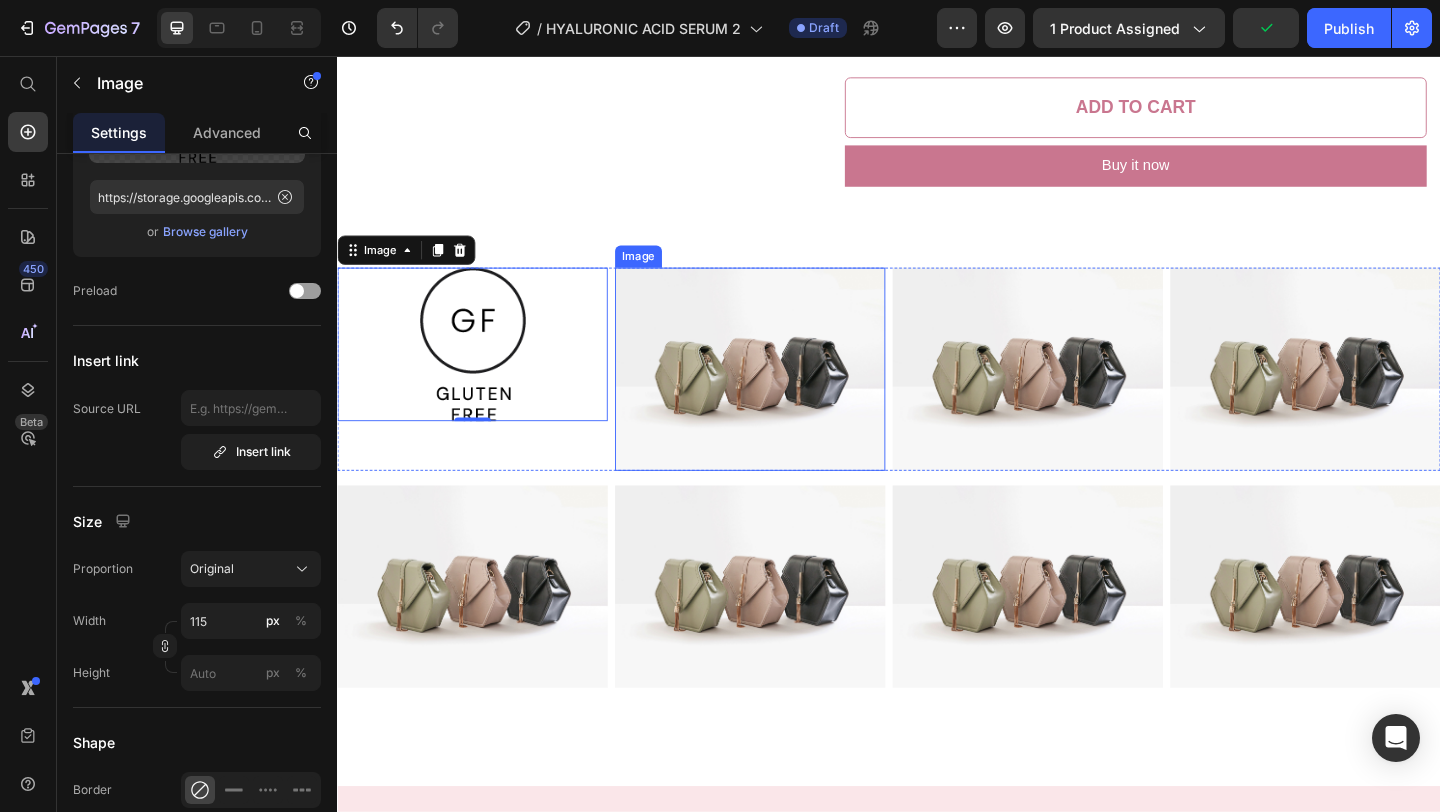 click at bounding box center [786, 396] 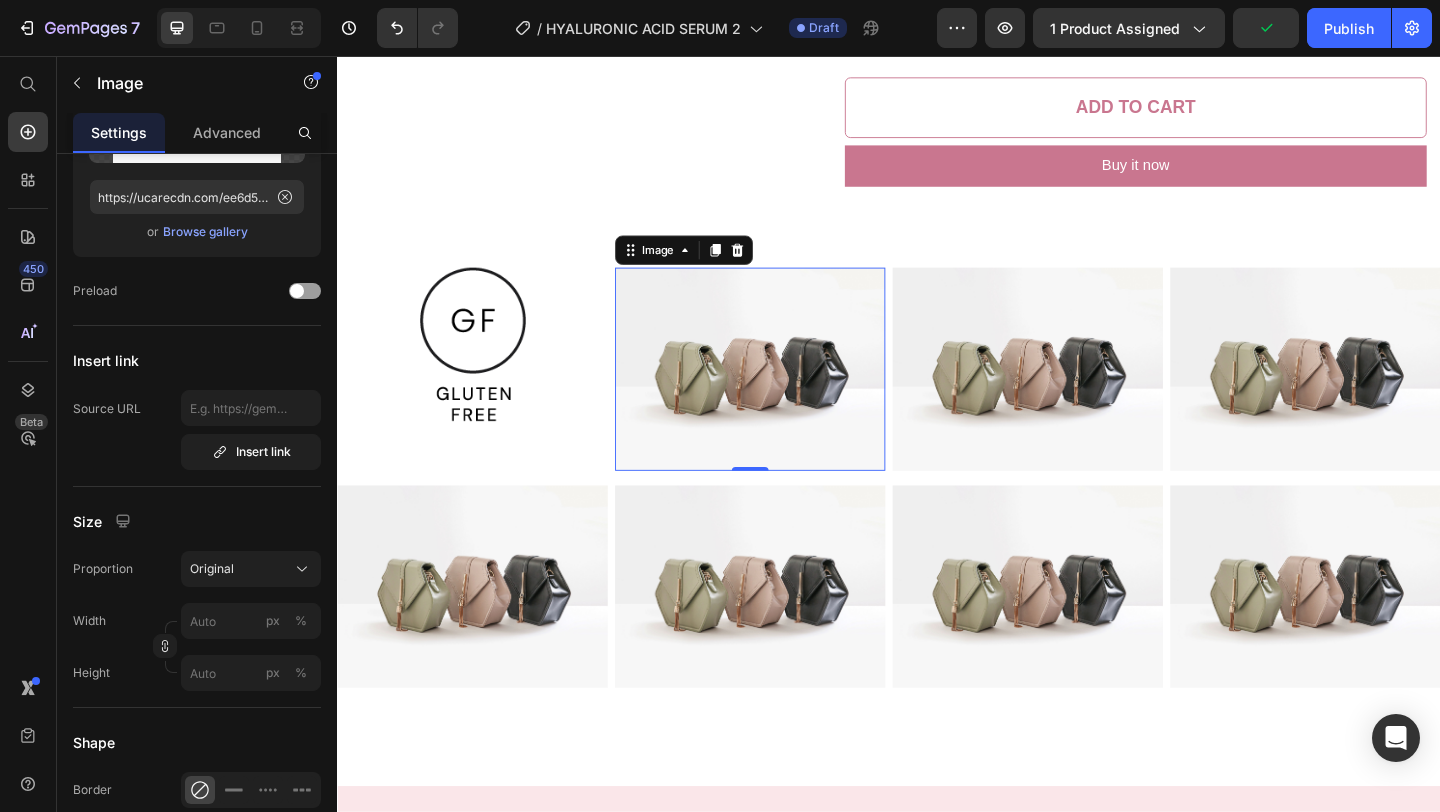 click at bounding box center (786, 396) 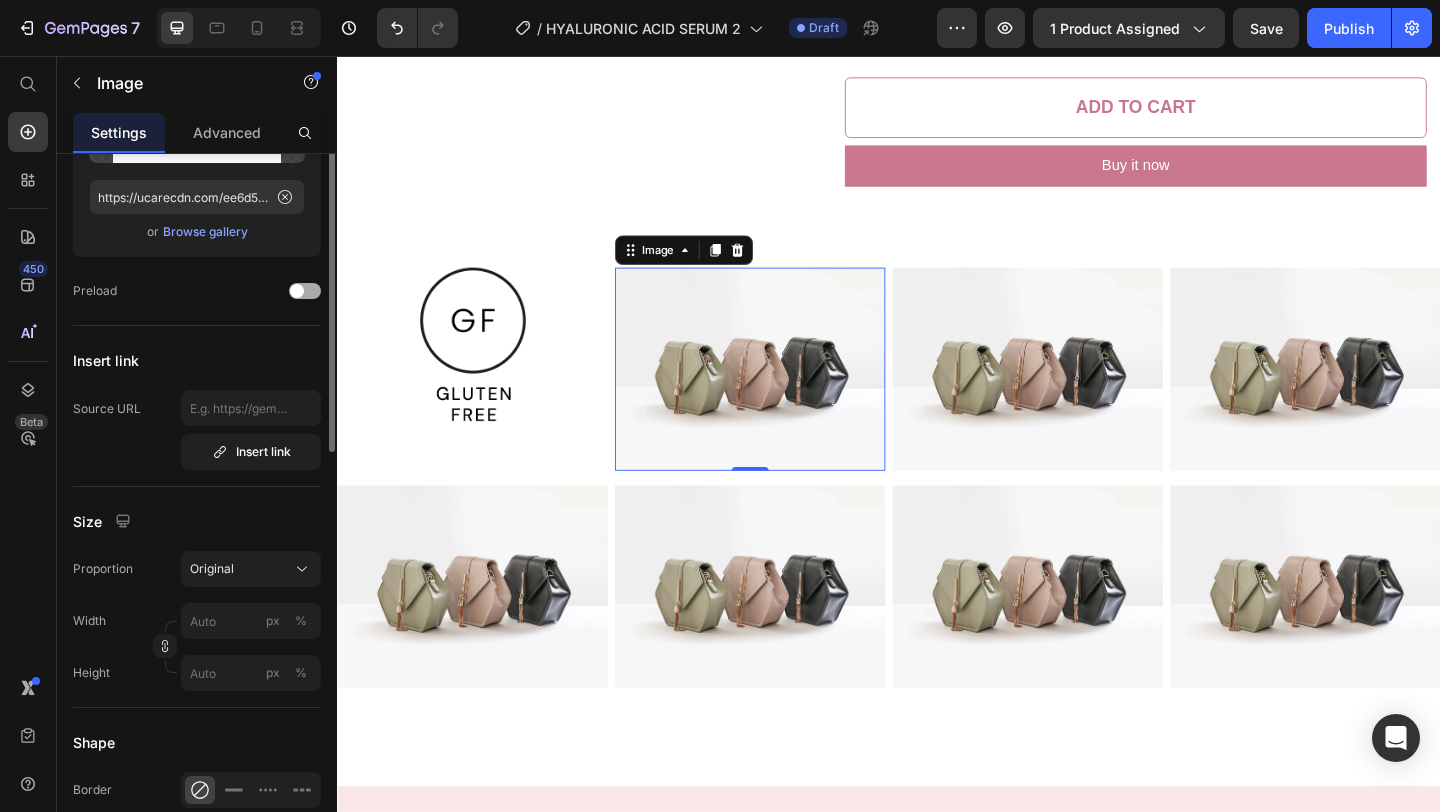 scroll, scrollTop: 0, scrollLeft: 0, axis: both 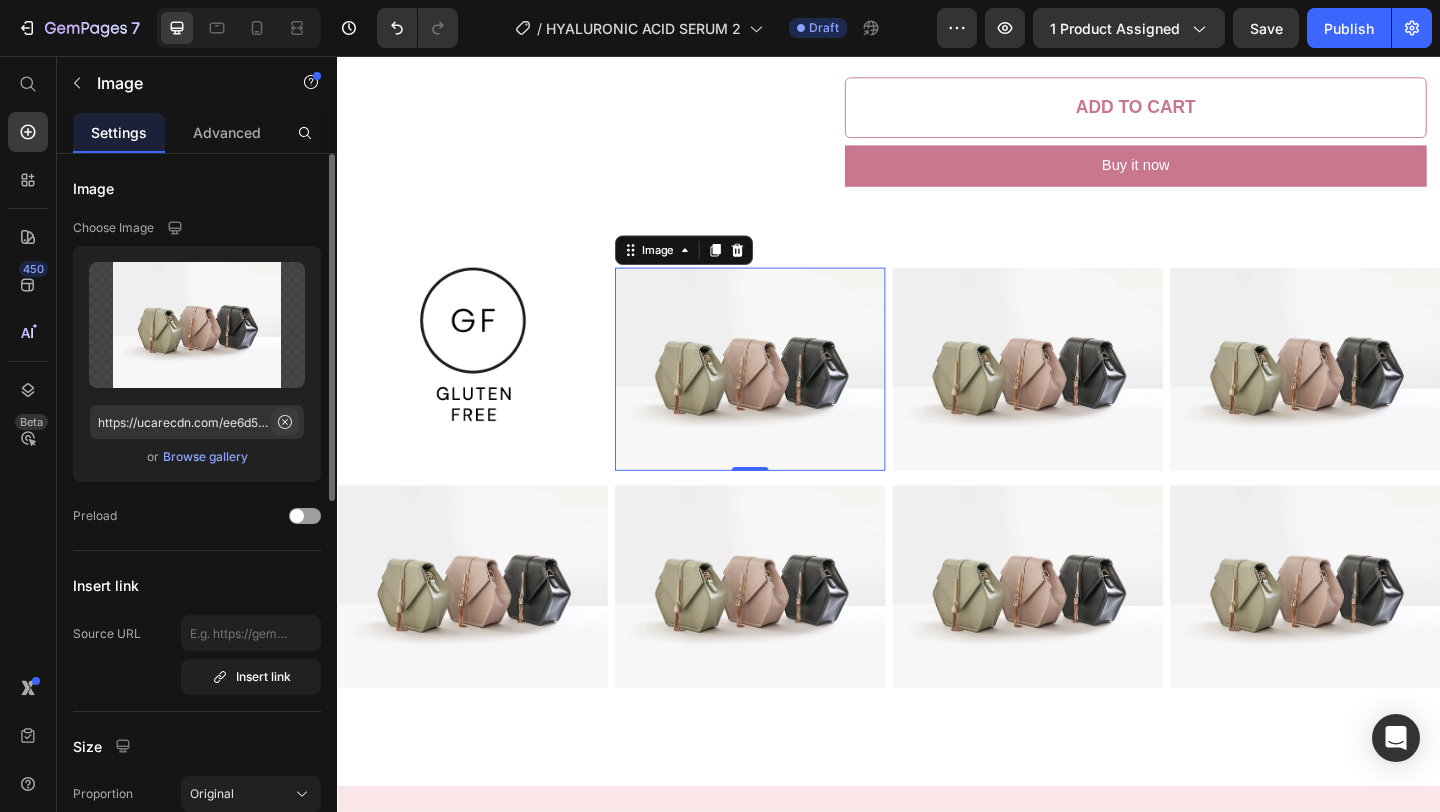 click 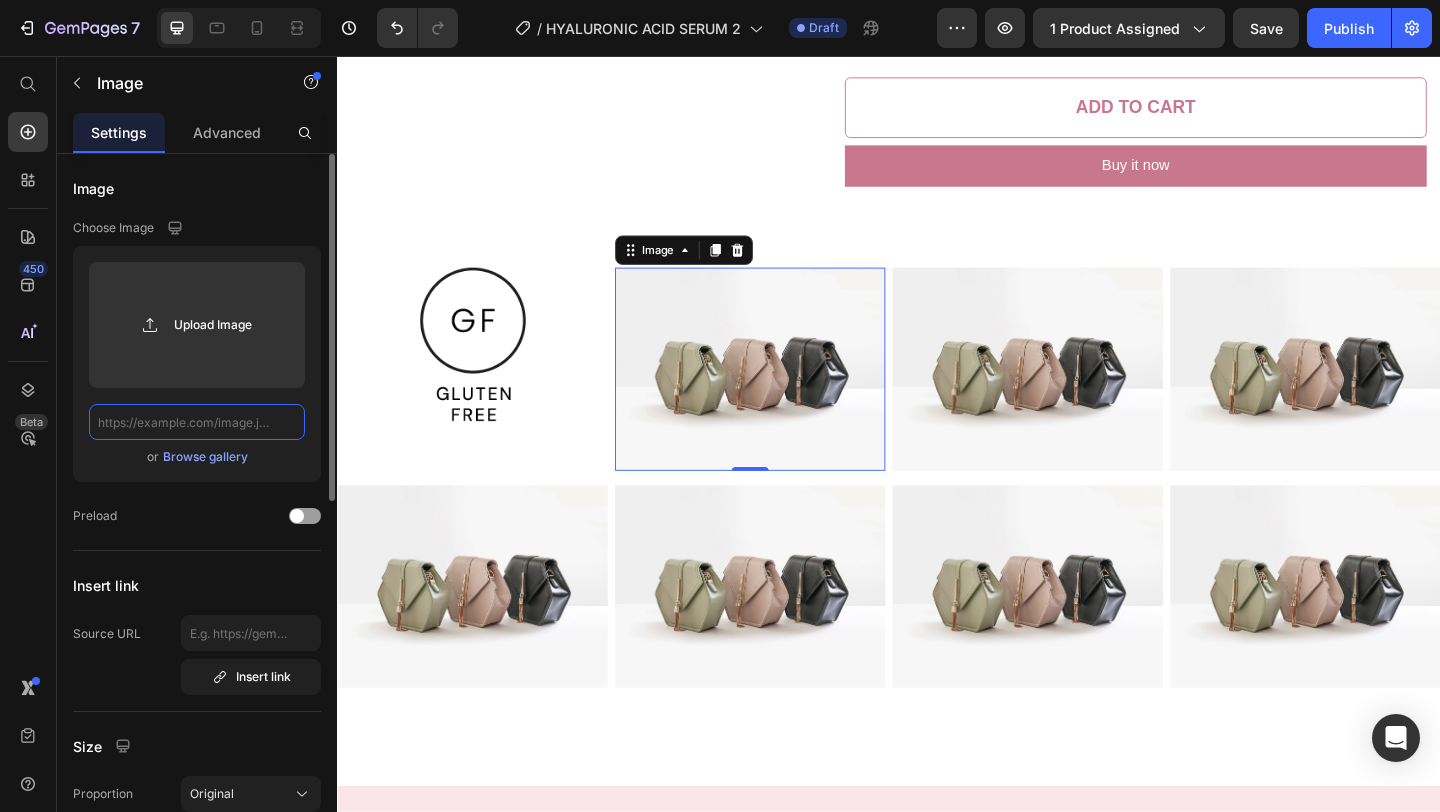 scroll, scrollTop: 0, scrollLeft: 0, axis: both 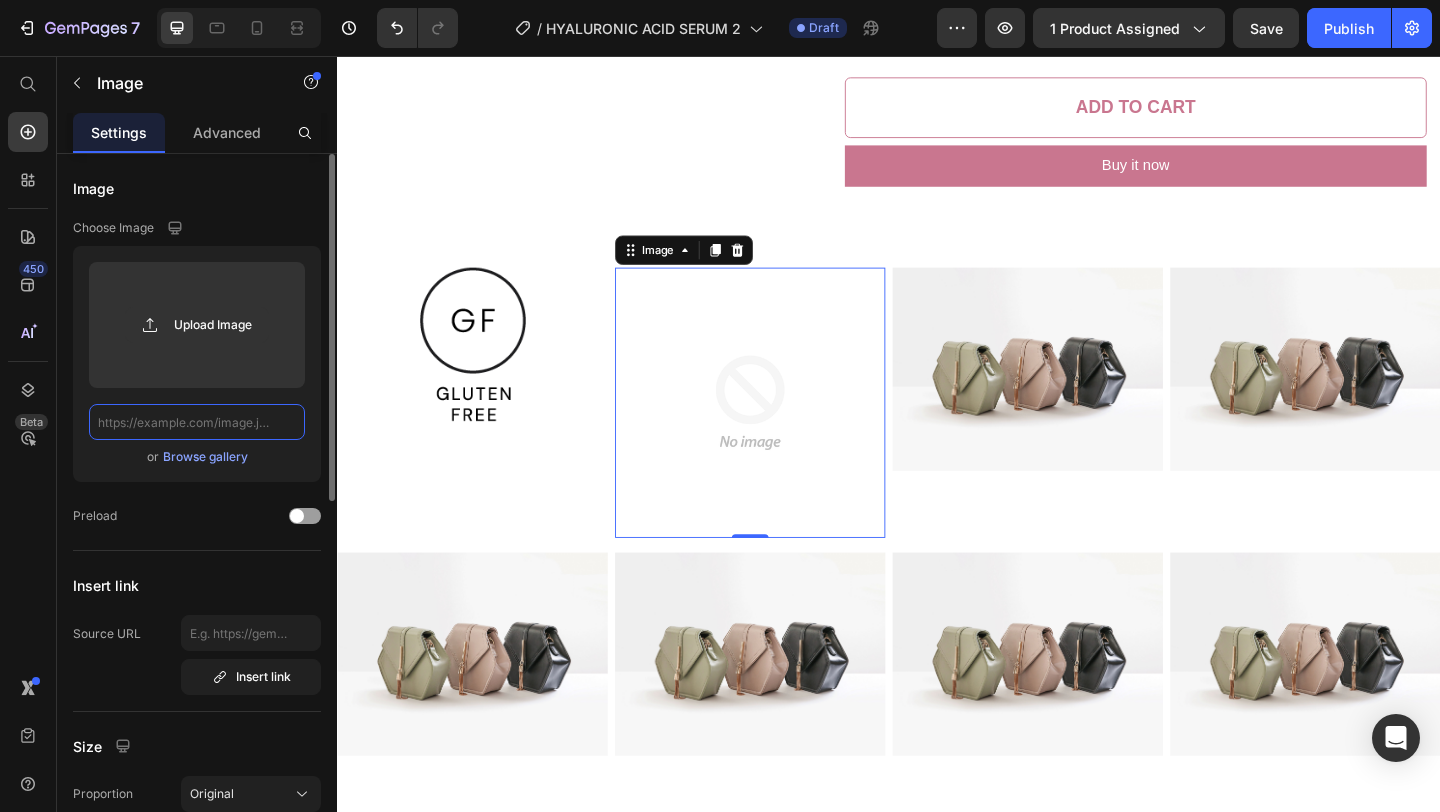 paste on "https://storage.googleapis.com/supliful/categories/images/20221206095432-lactose-free-2x.png" 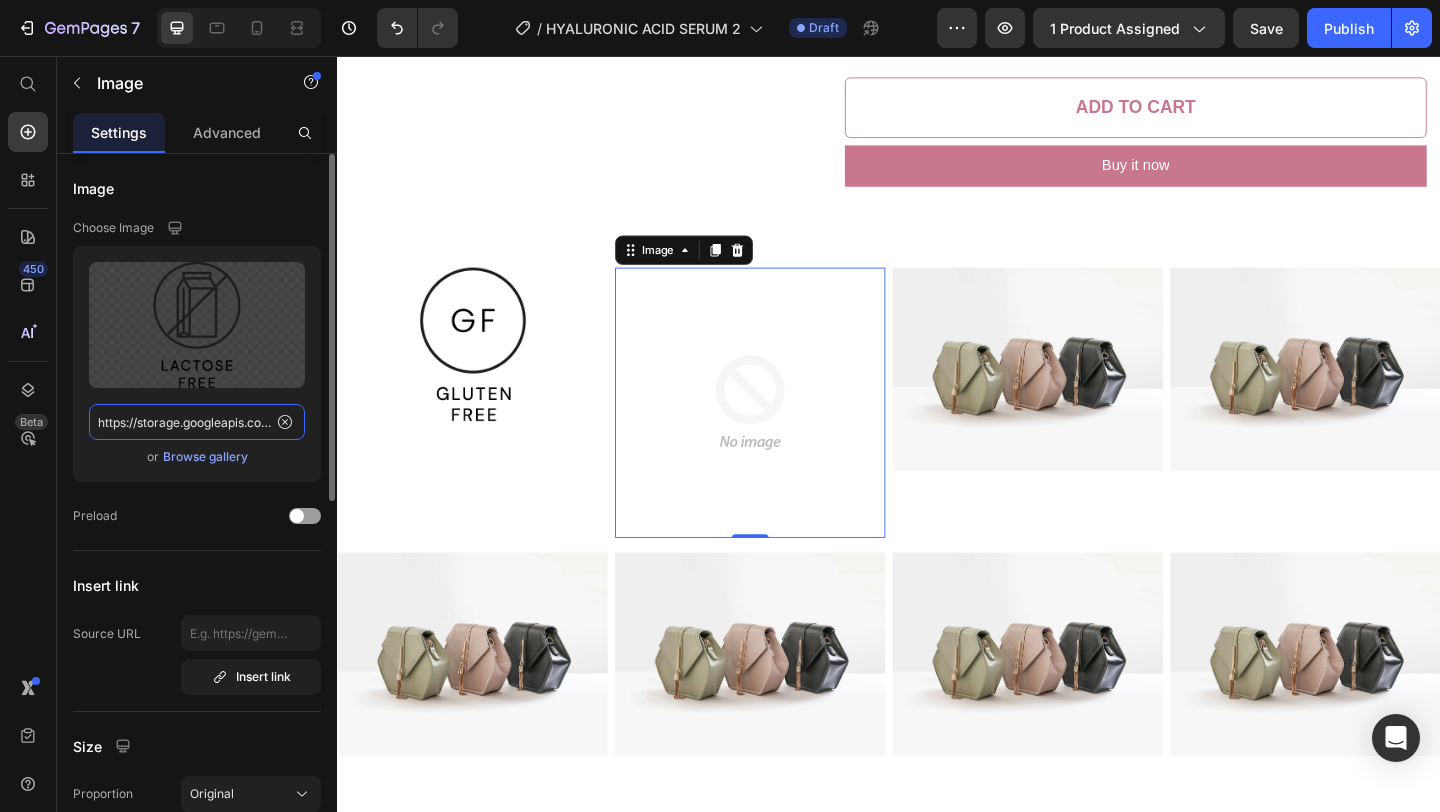 scroll, scrollTop: 0, scrollLeft: 382, axis: horizontal 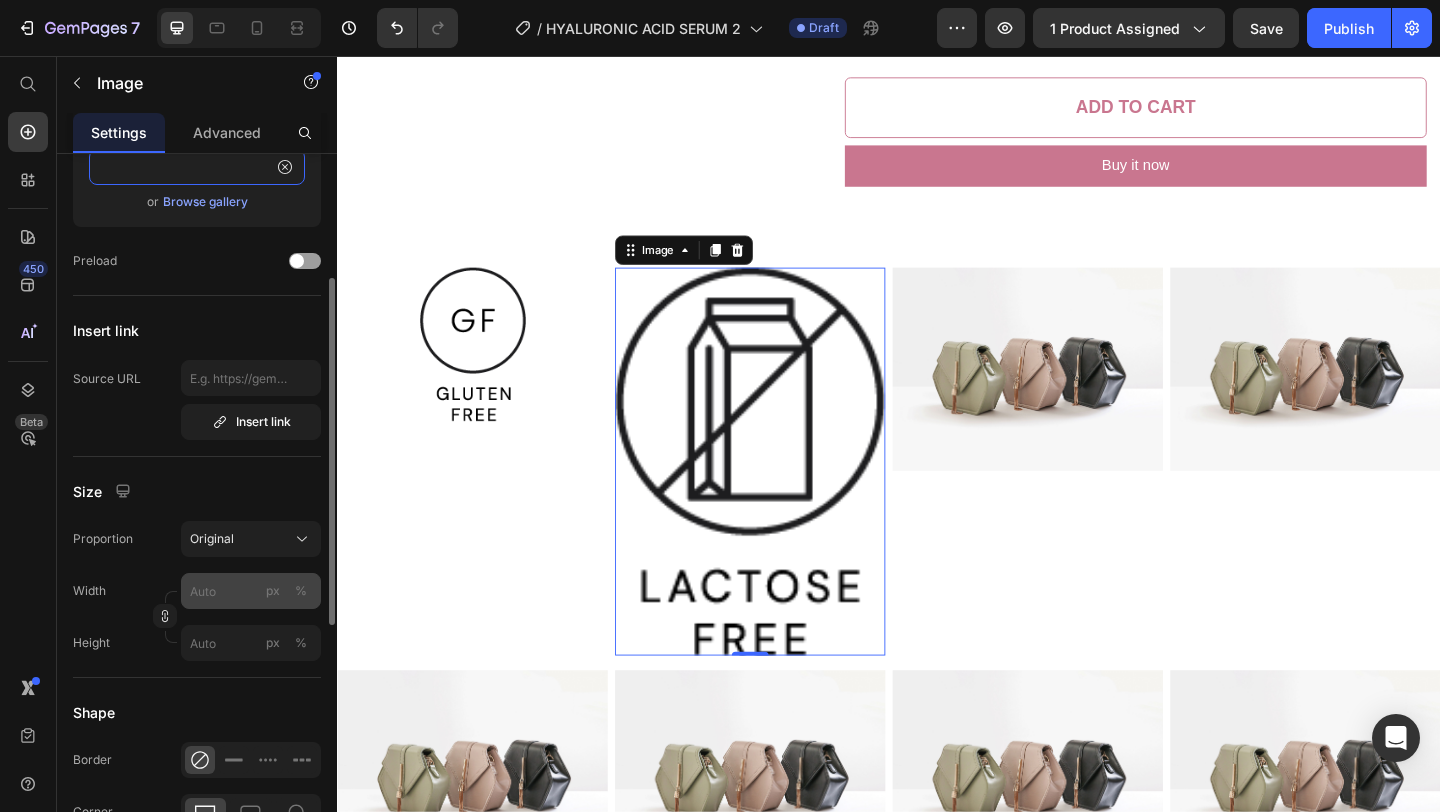 type on "https://storage.googleapis.com/supliful/categories/images/20221206095432-lactose-free-2x.png" 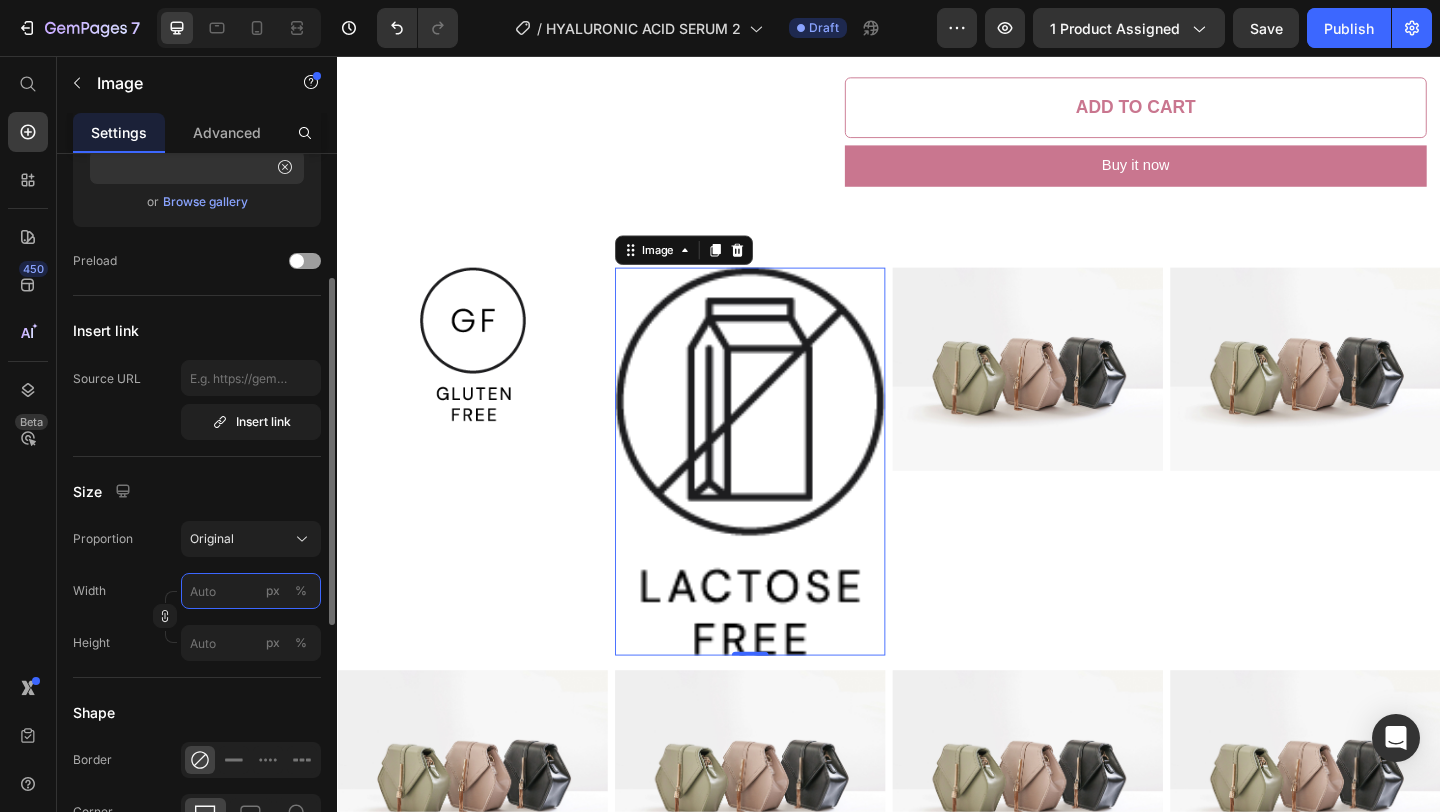 click on "px %" at bounding box center (251, 591) 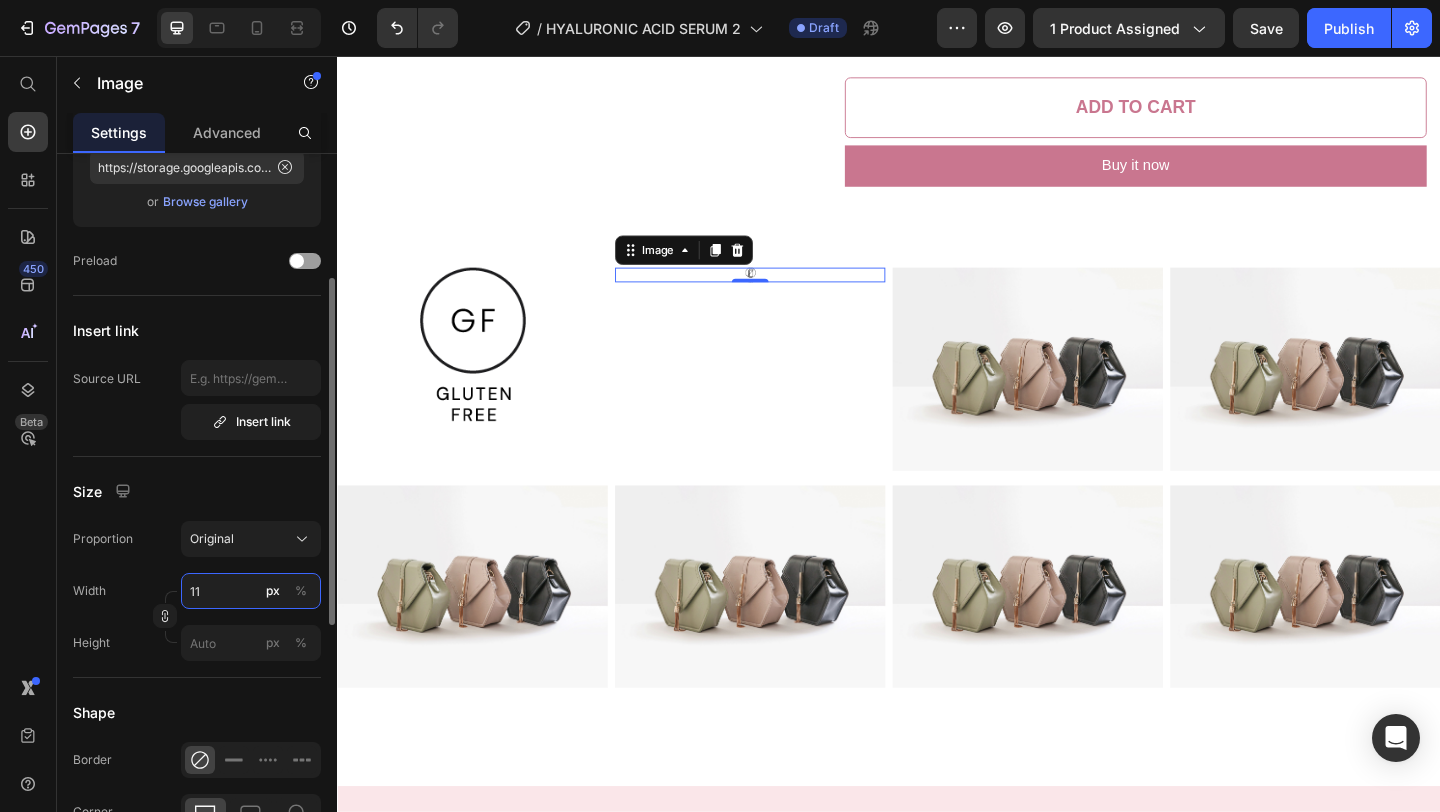 type on "115" 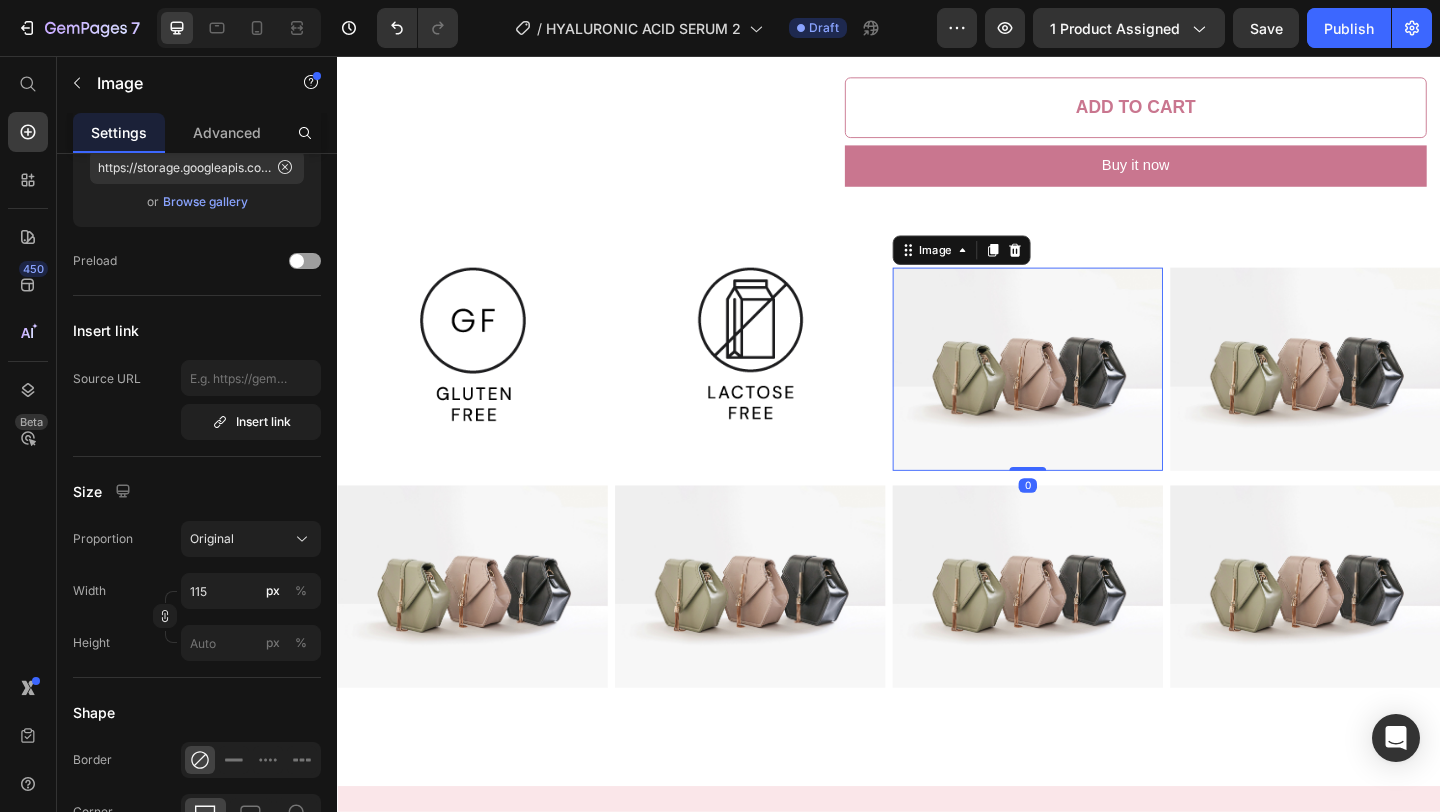 click at bounding box center [1088, 396] 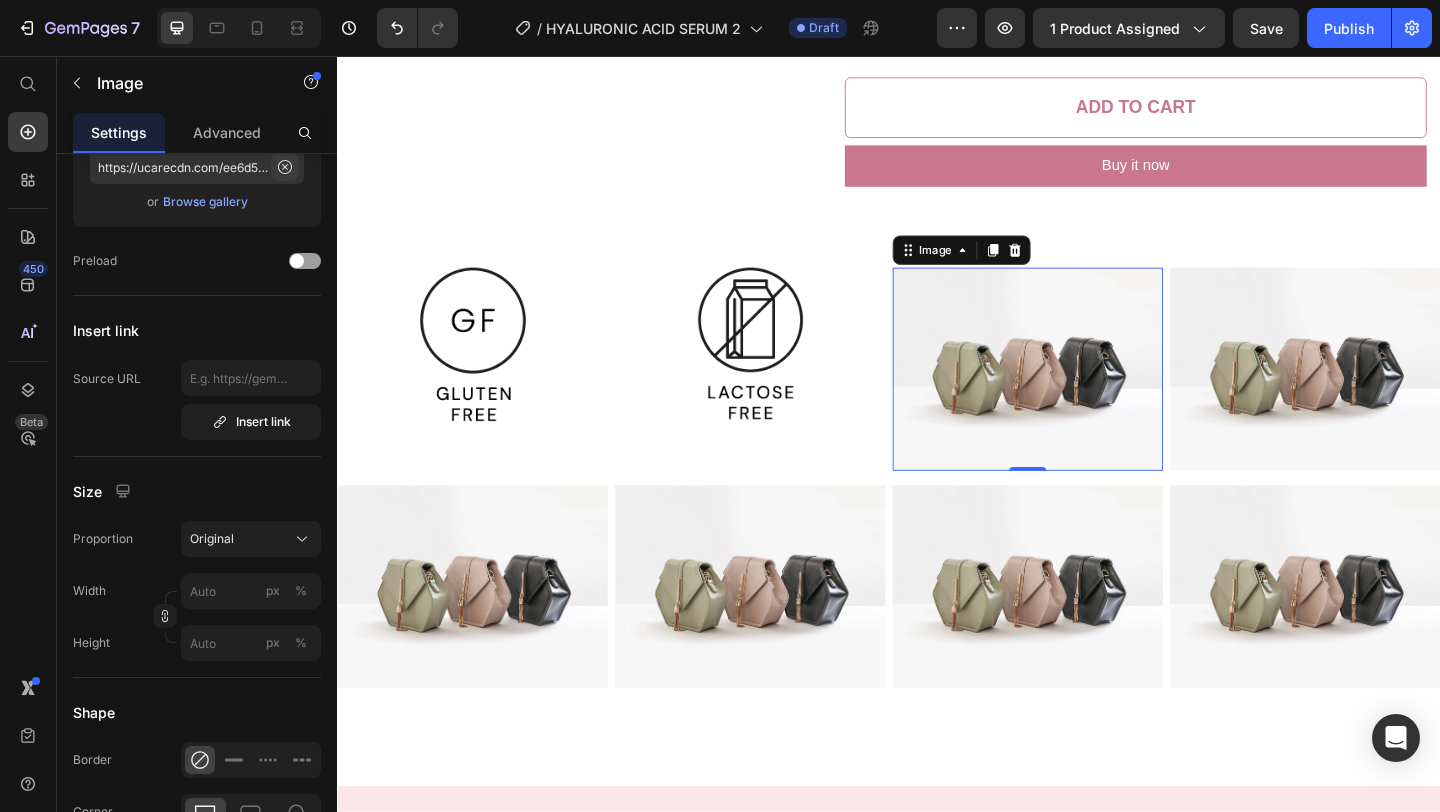 click 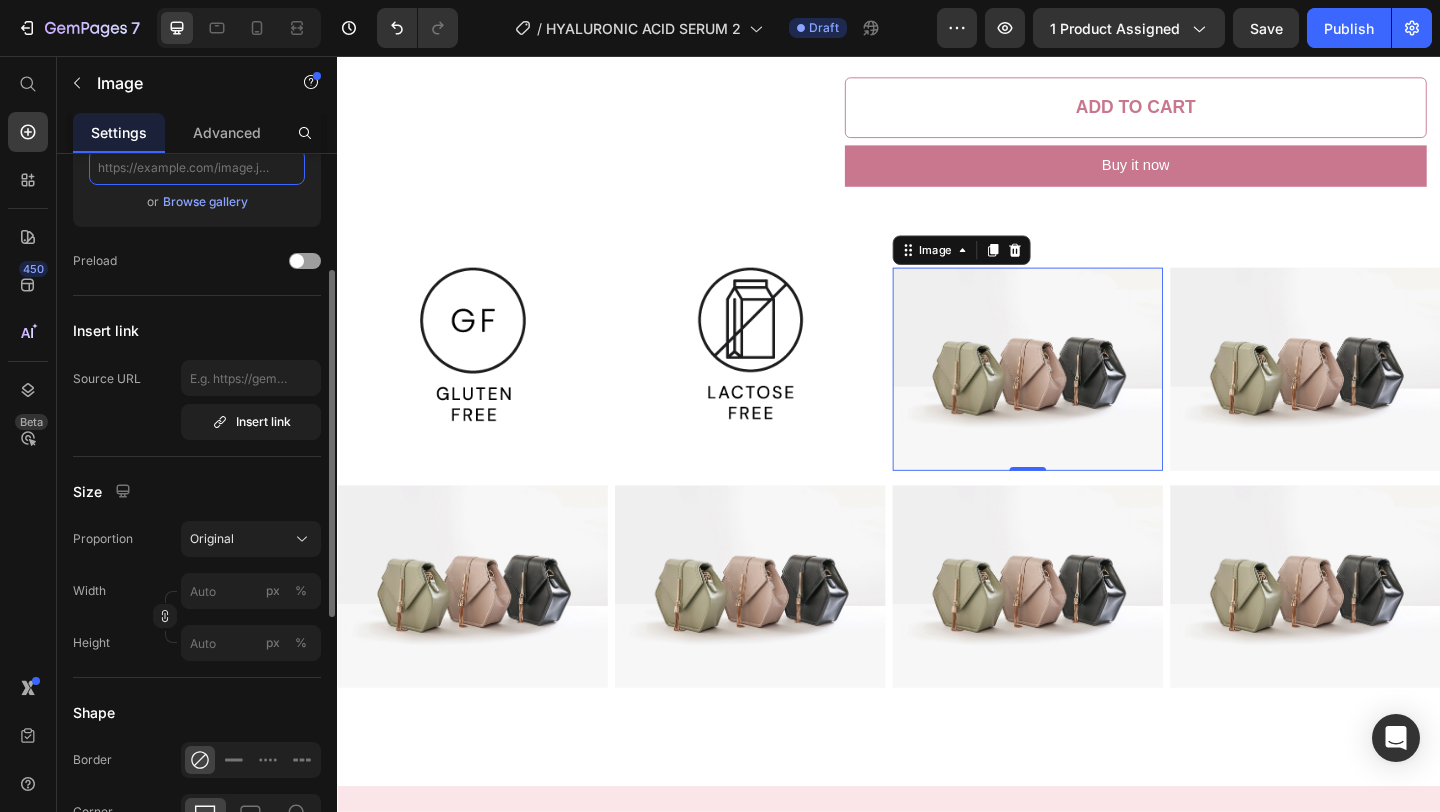 scroll, scrollTop: 250, scrollLeft: 0, axis: vertical 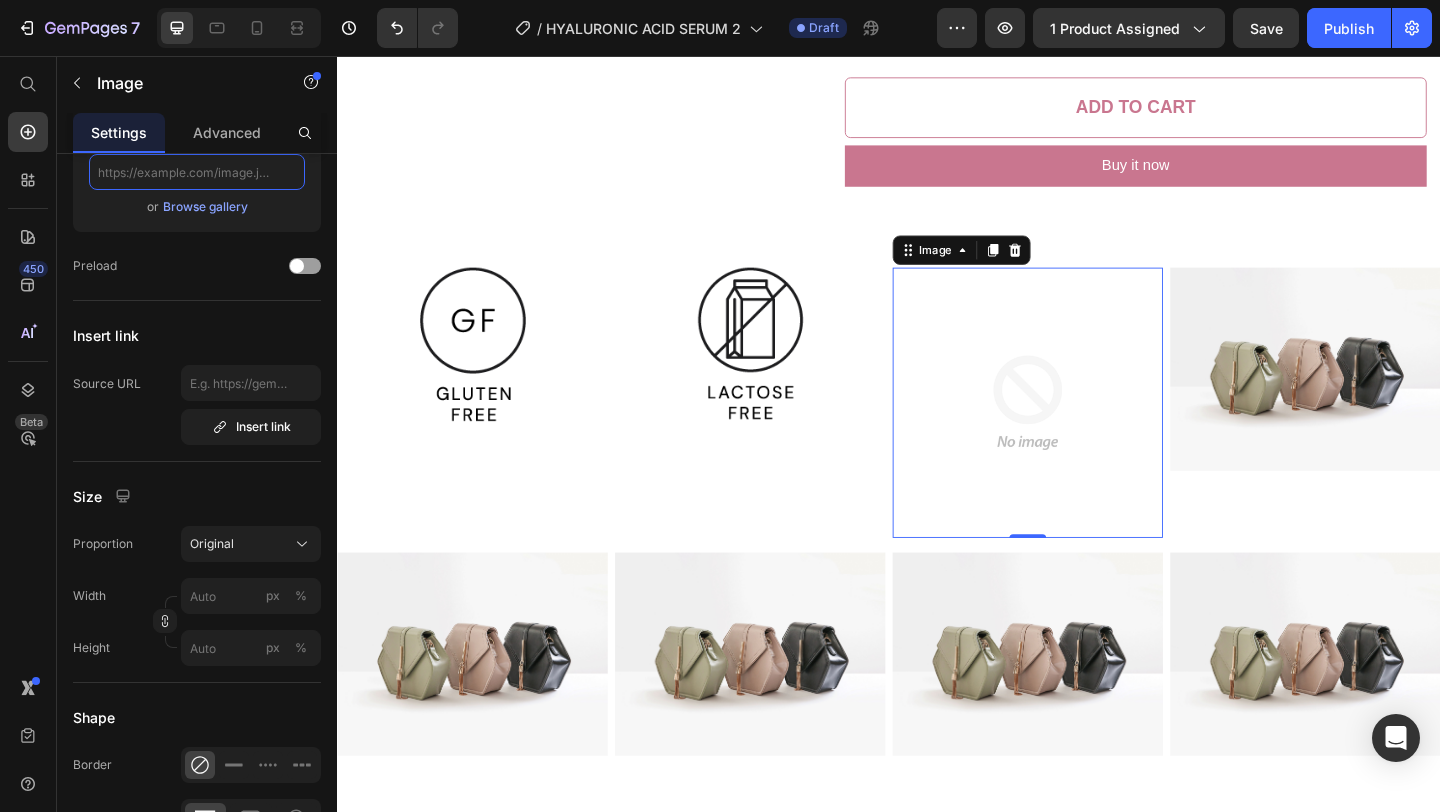 paste on "https://storage.googleapis.com/supliful/categories/images/20221206095715-hormone-free-2x.png" 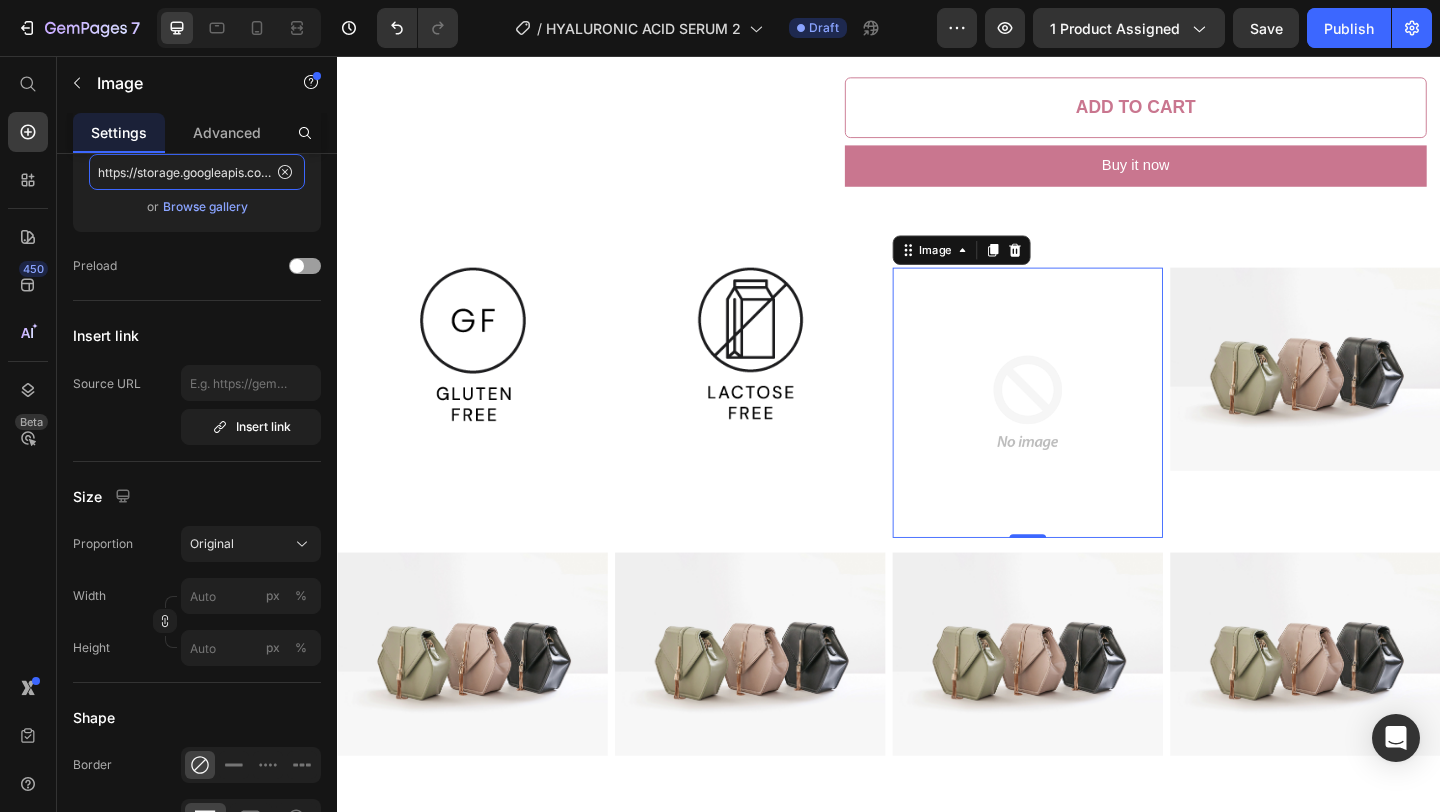 scroll, scrollTop: 0, scrollLeft: 389, axis: horizontal 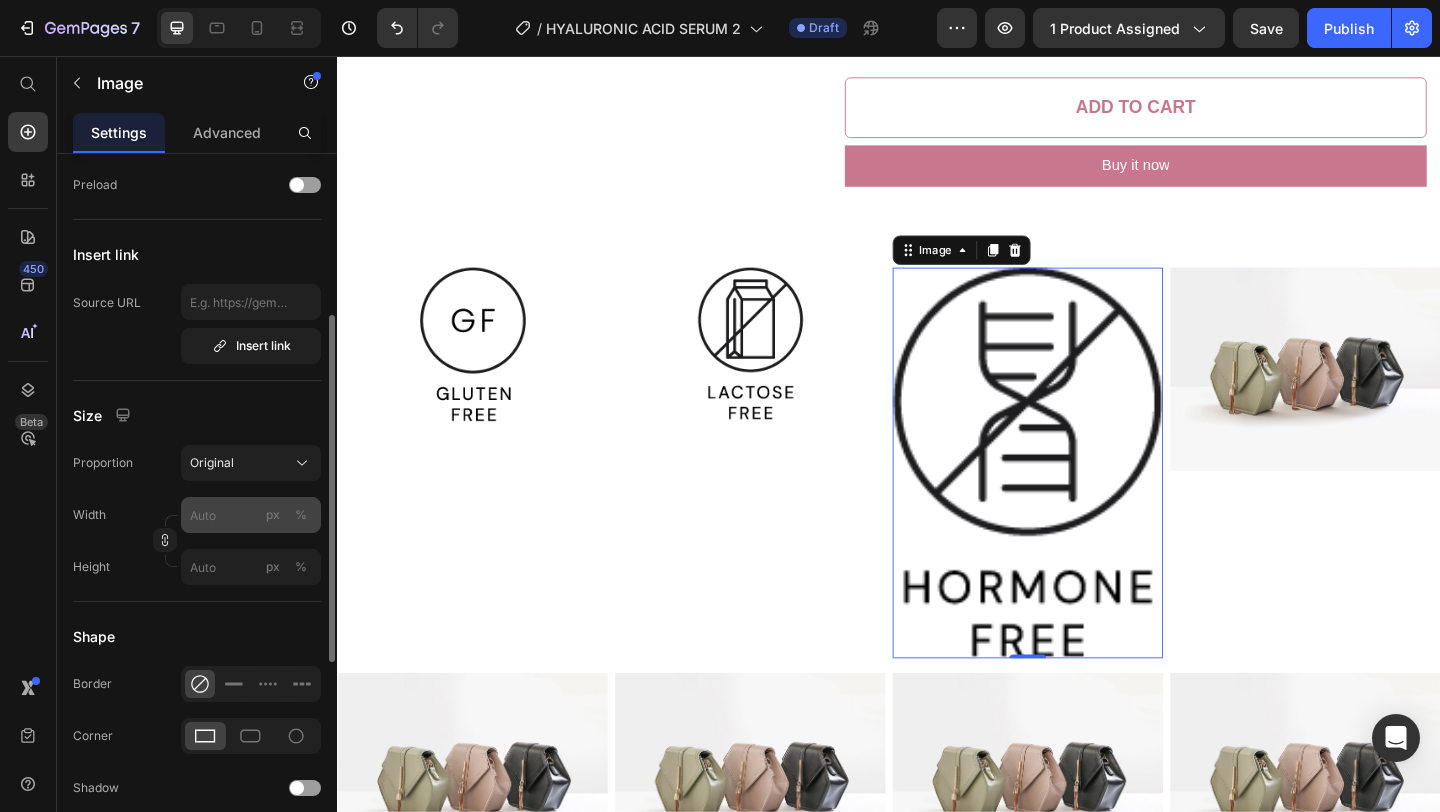 type on "https://storage.googleapis.com/supliful/categories/images/20221206095715-hormone-free-2x.png" 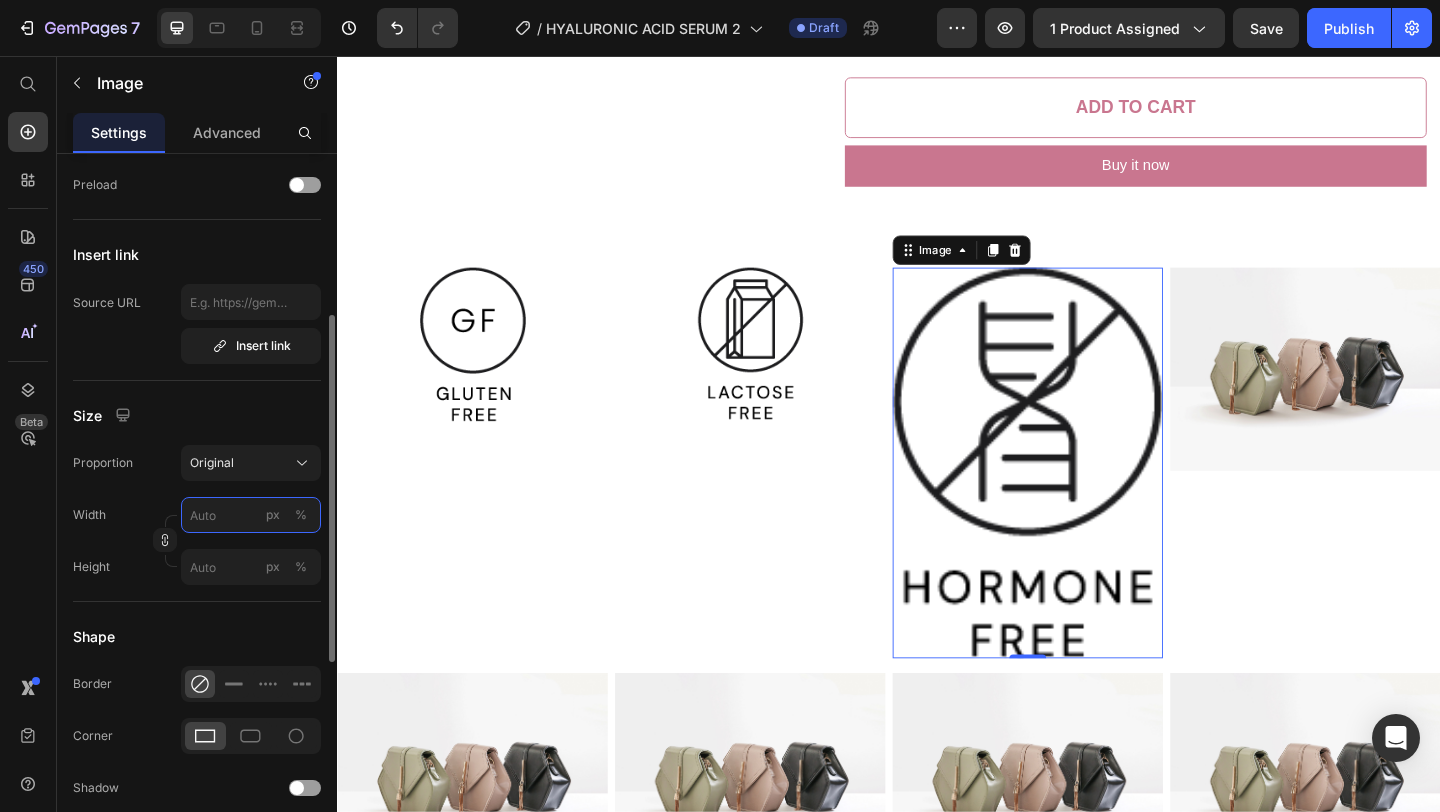 scroll, scrollTop: 0, scrollLeft: 0, axis: both 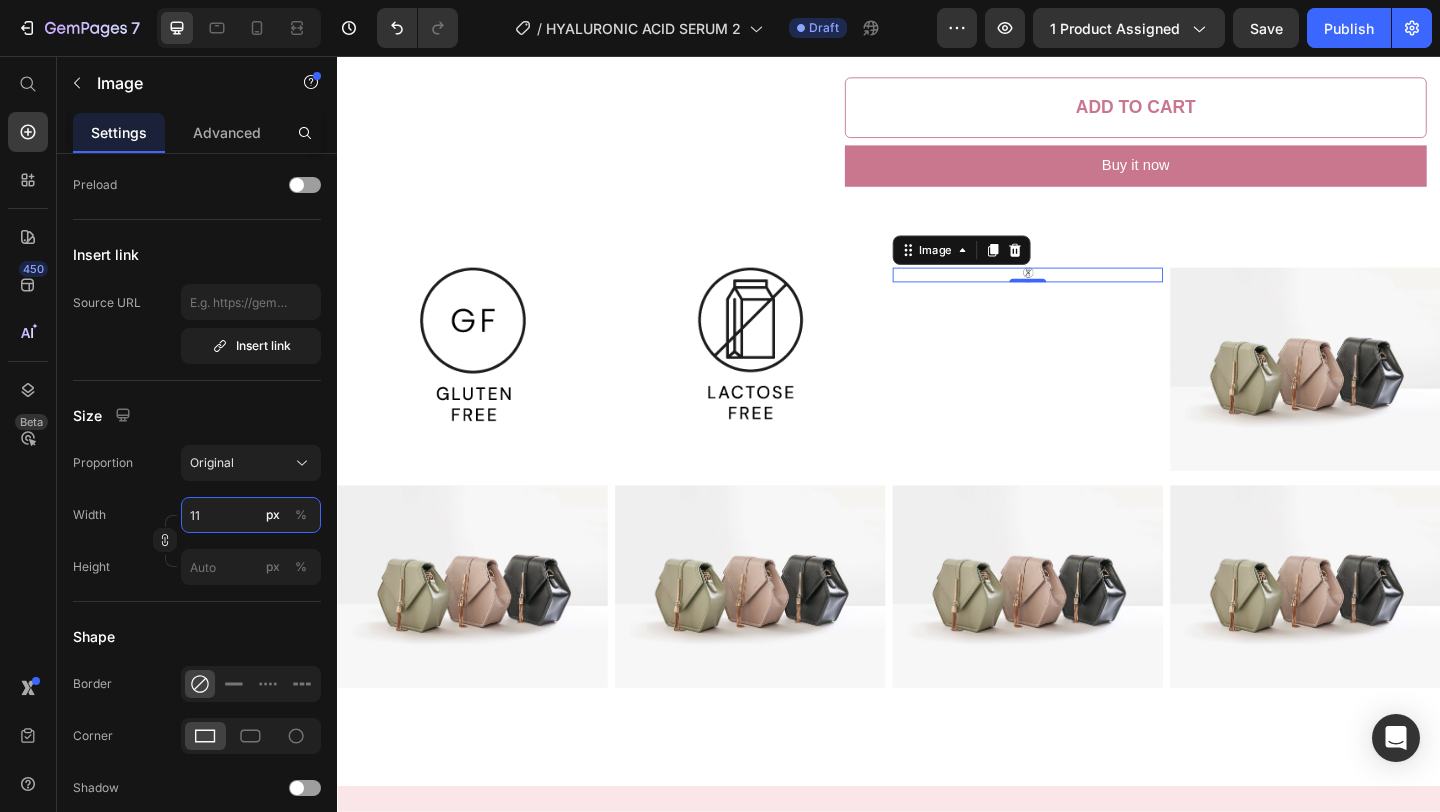 type on "115" 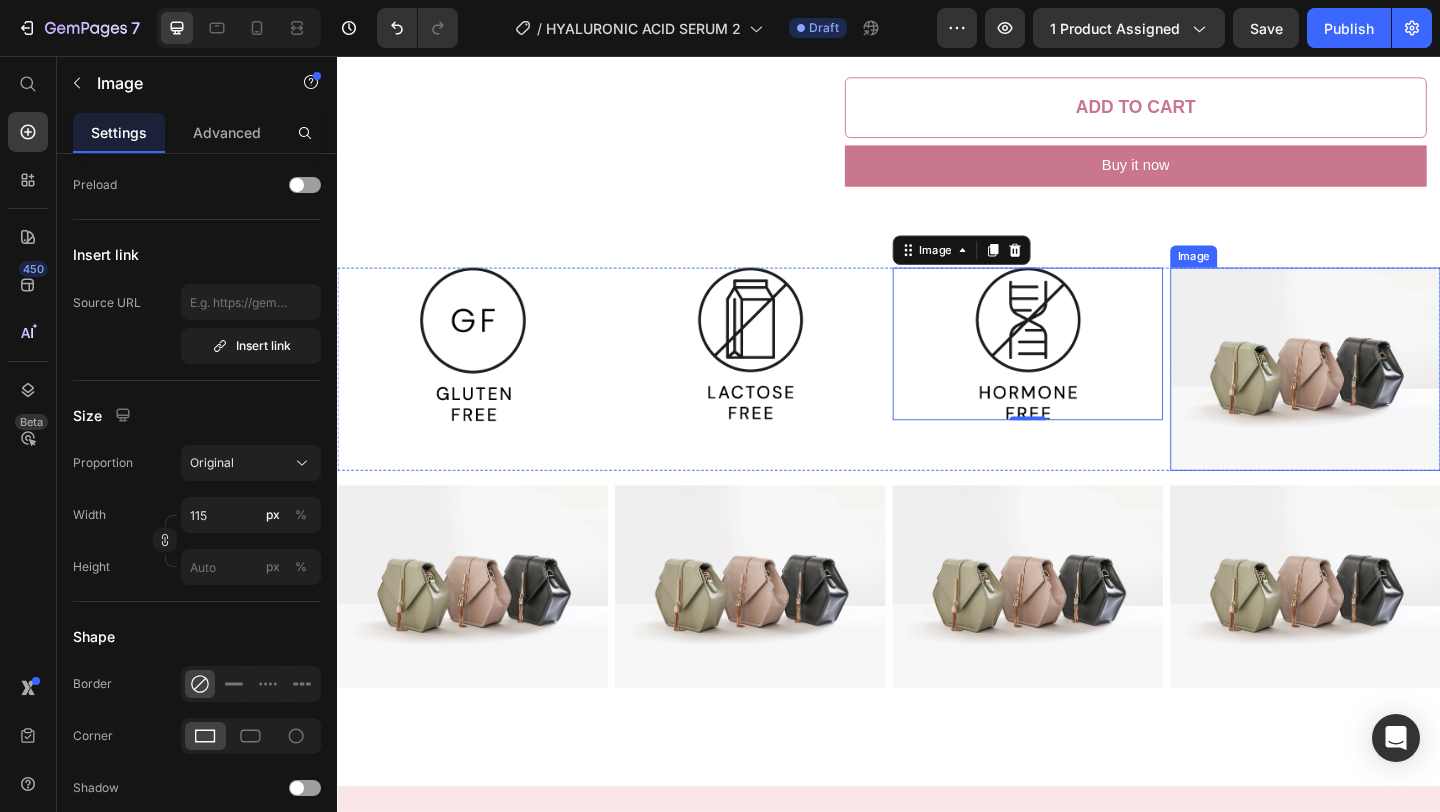 click at bounding box center [1390, 396] 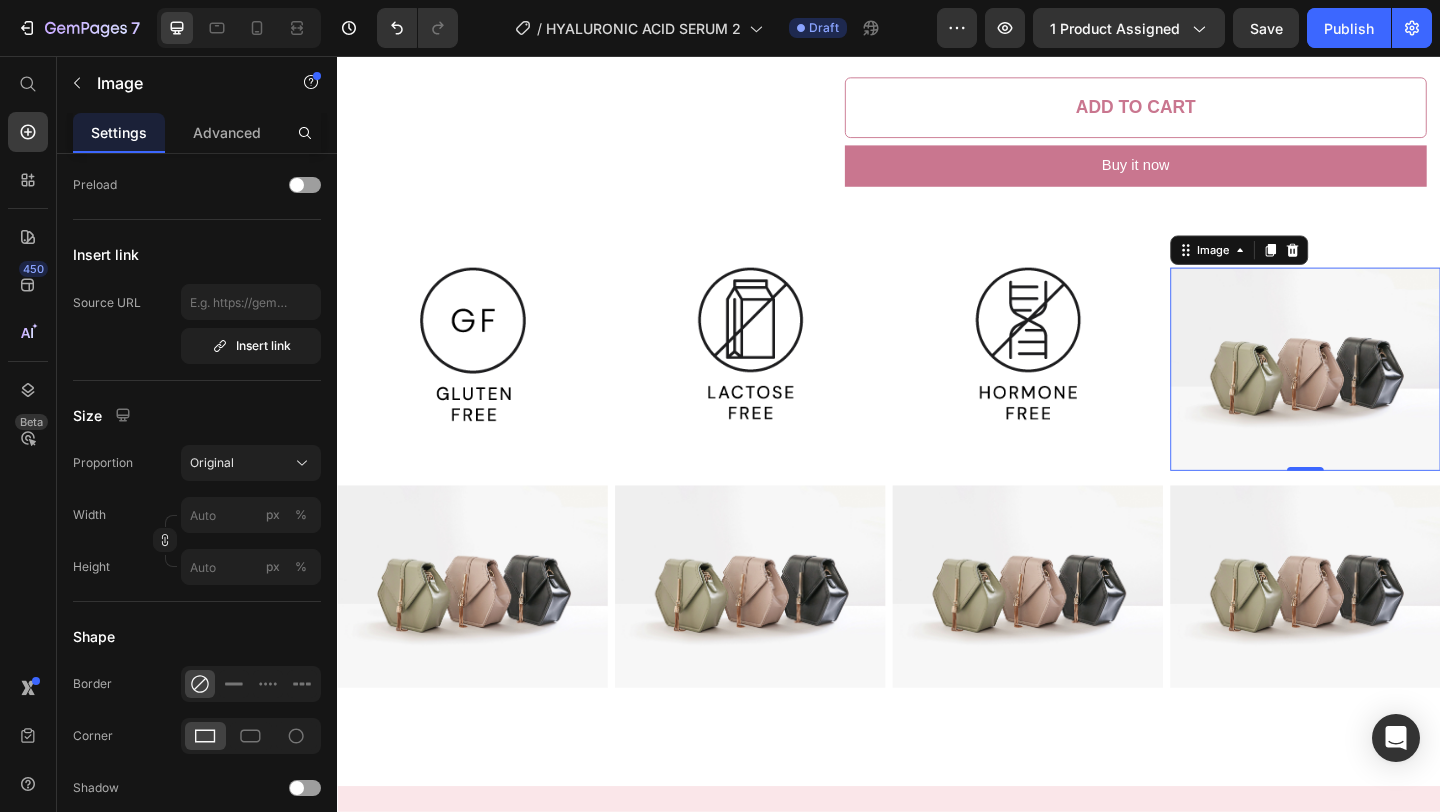 click at bounding box center (1390, 396) 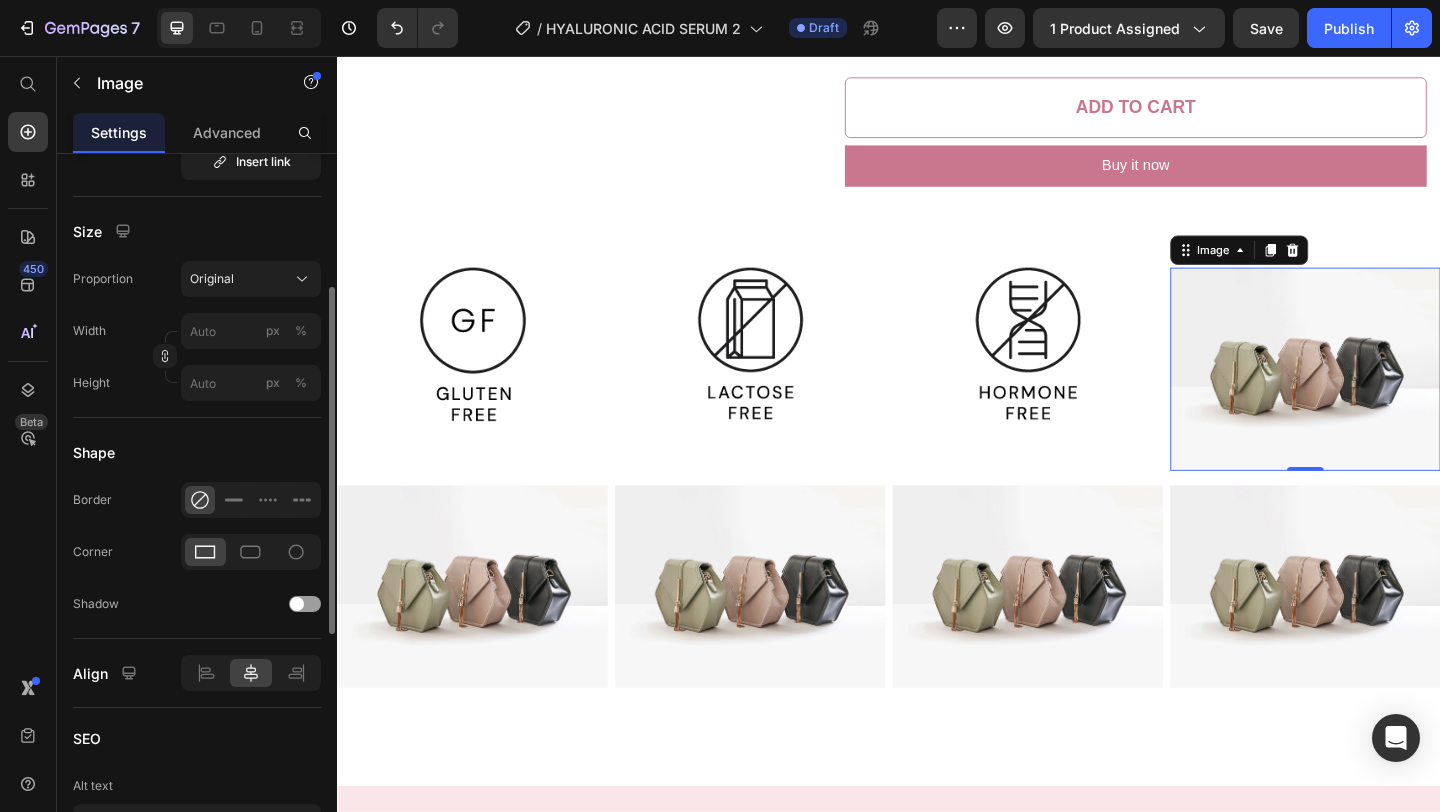 scroll, scrollTop: 354, scrollLeft: 0, axis: vertical 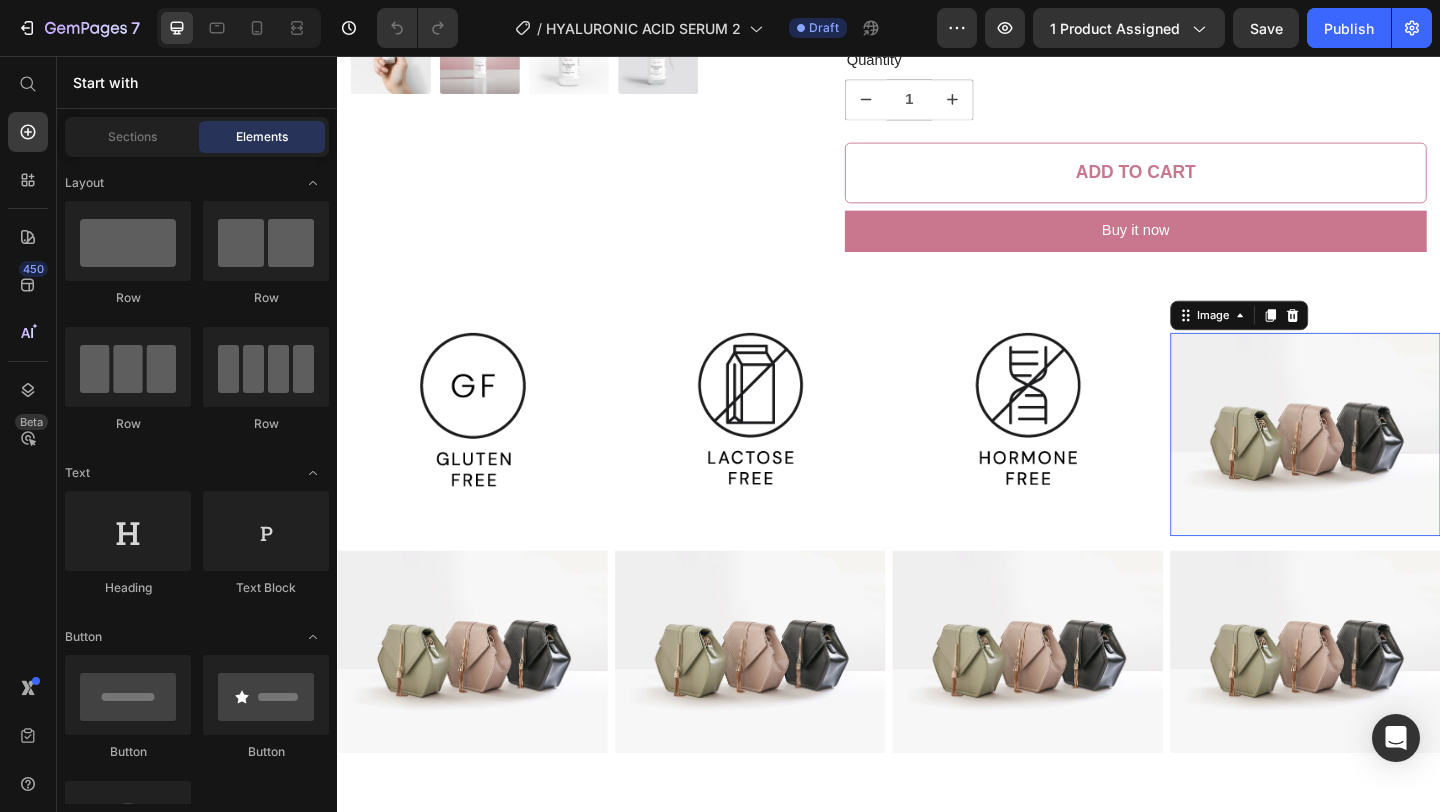 click at bounding box center (1390, 467) 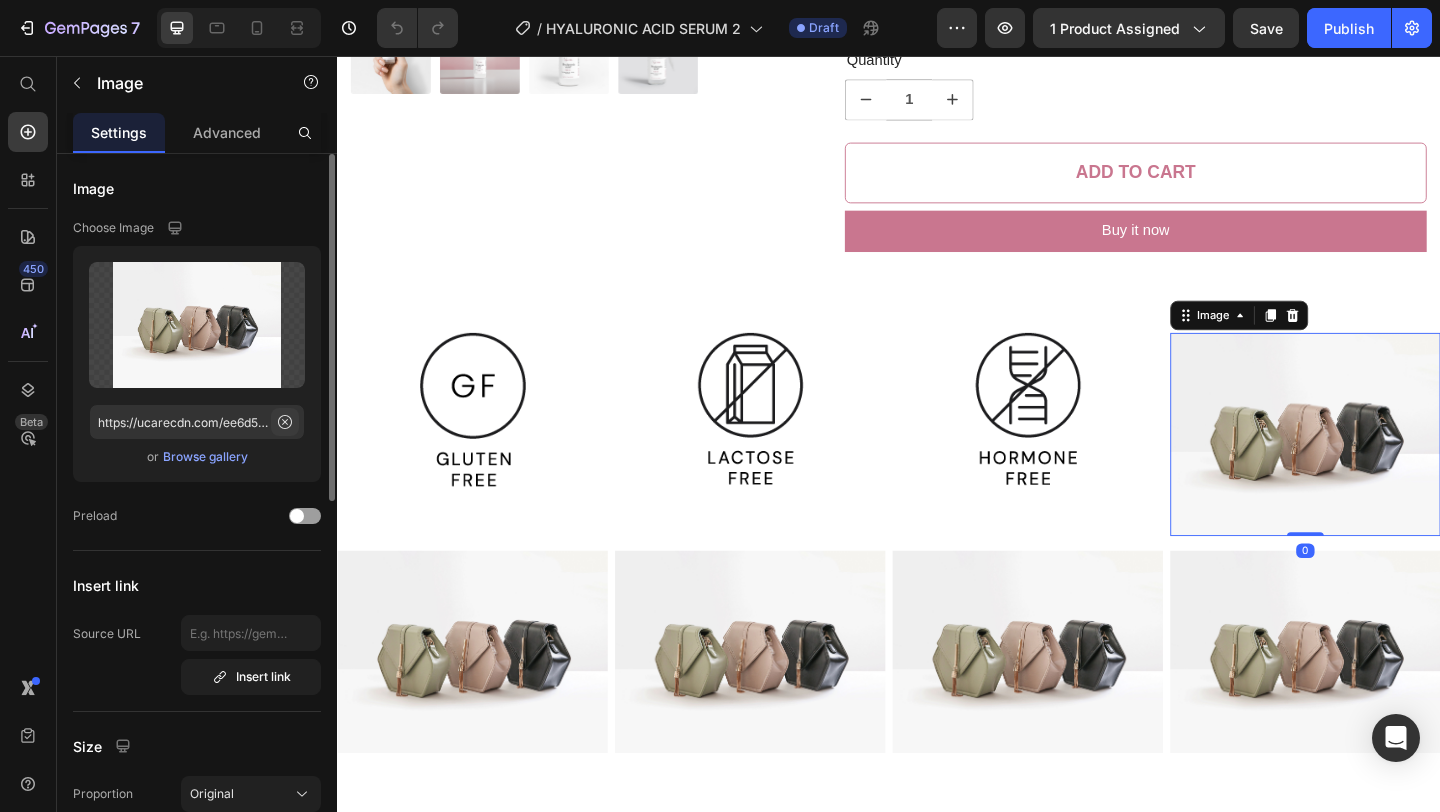 click 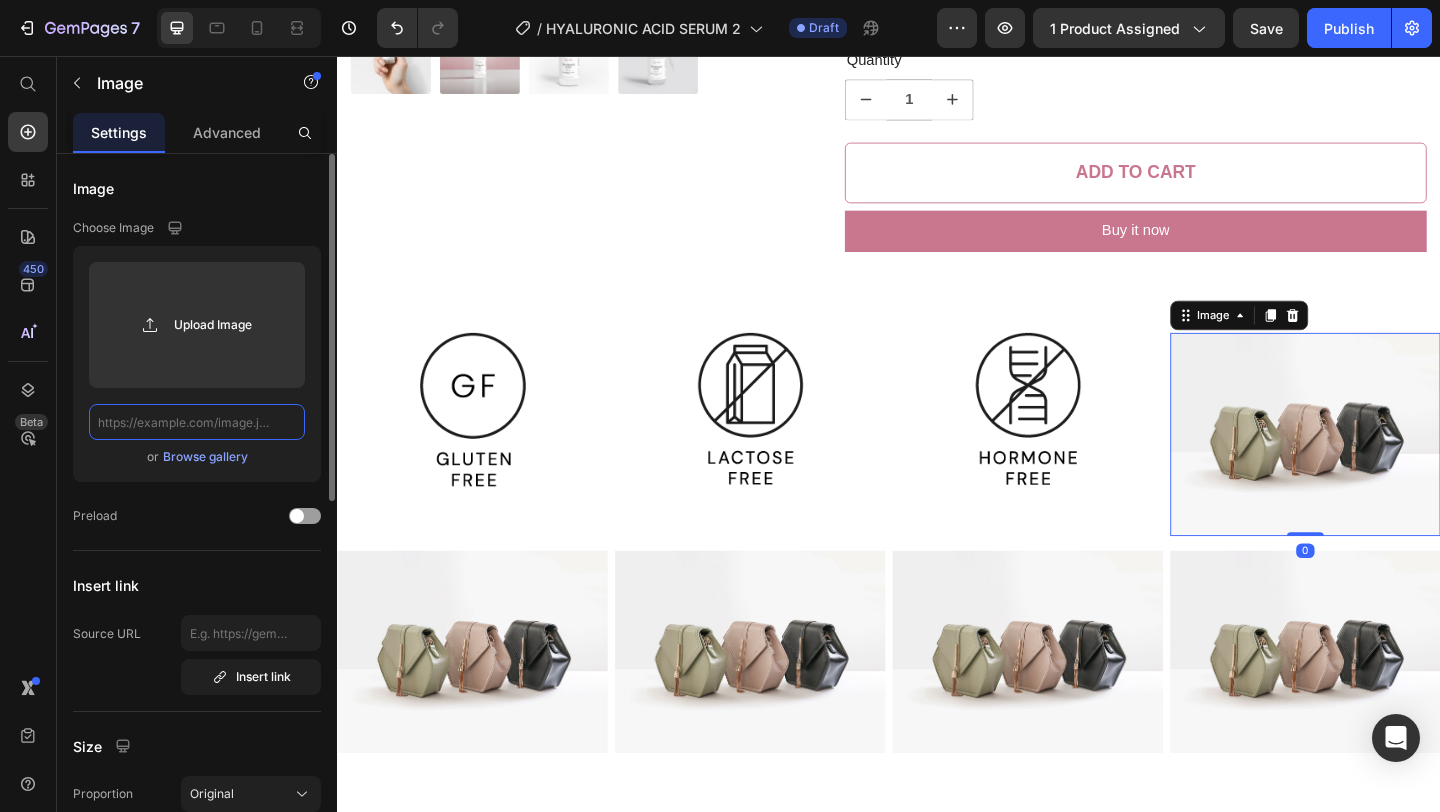 scroll, scrollTop: 0, scrollLeft: 0, axis: both 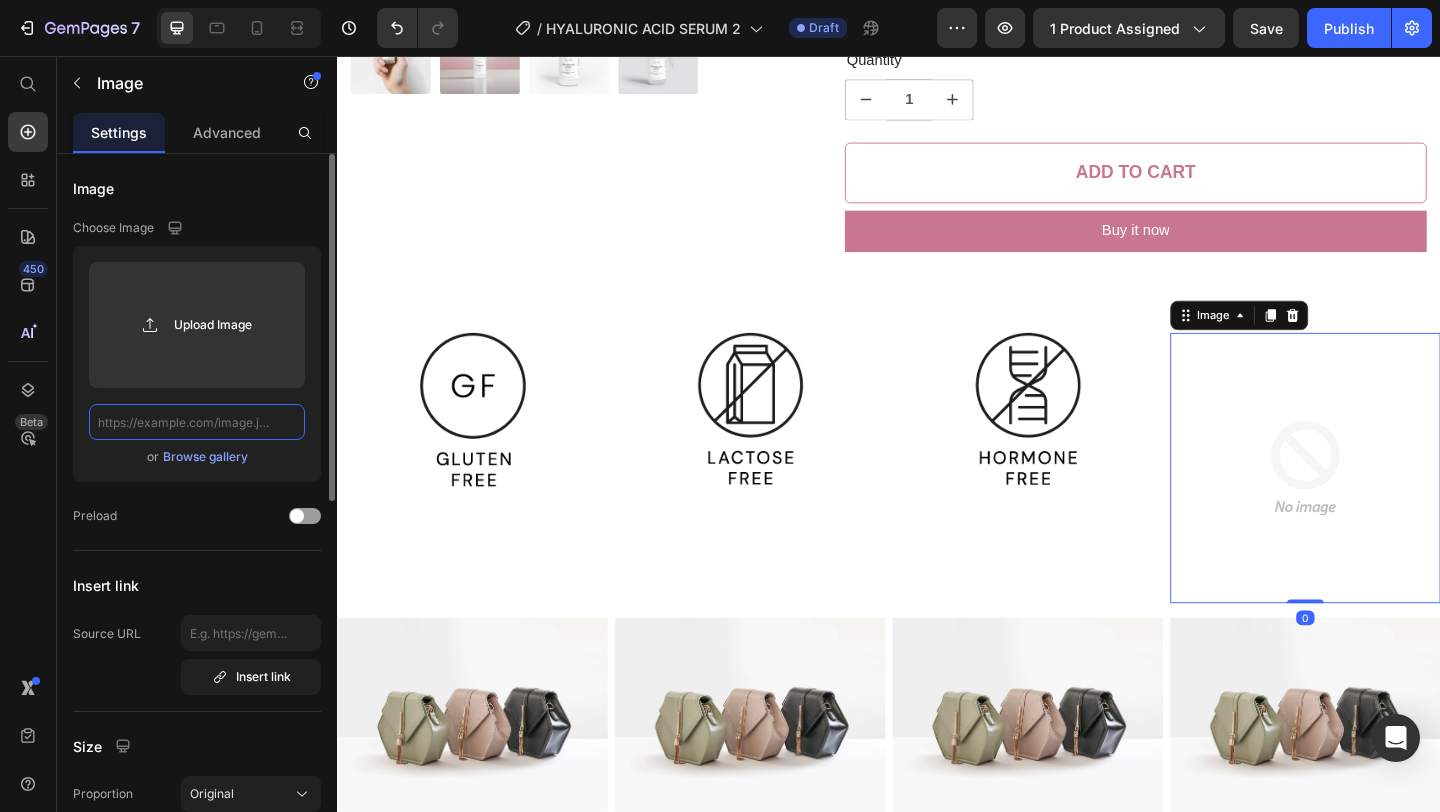 paste on "https://storage.googleapis.com/supliful/categories/images/20240131131838-alcohol-free.png" 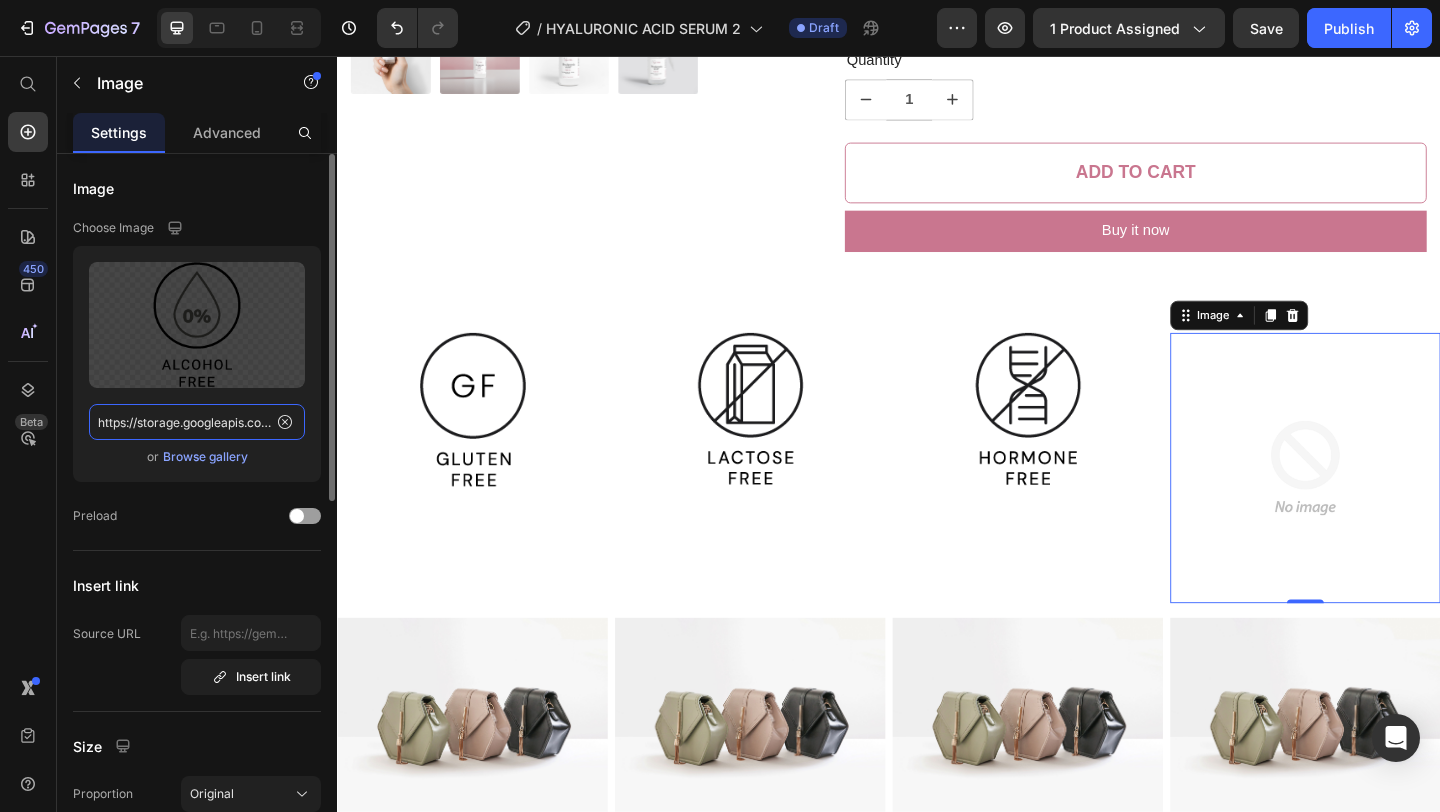 scroll, scrollTop: 0, scrollLeft: 356, axis: horizontal 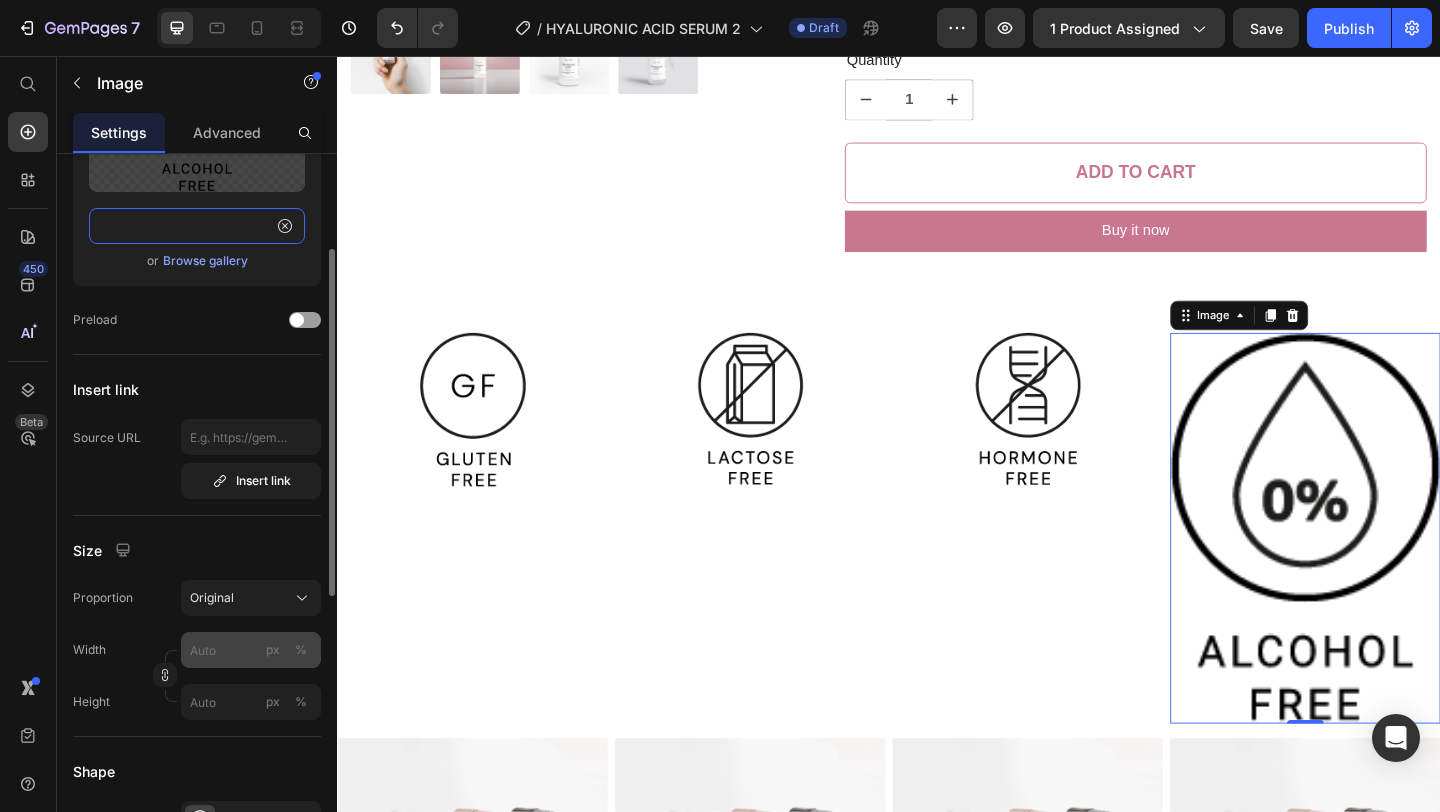 type on "https://storage.googleapis.com/supliful/categories/images/20240131131838-alcohol-free.png" 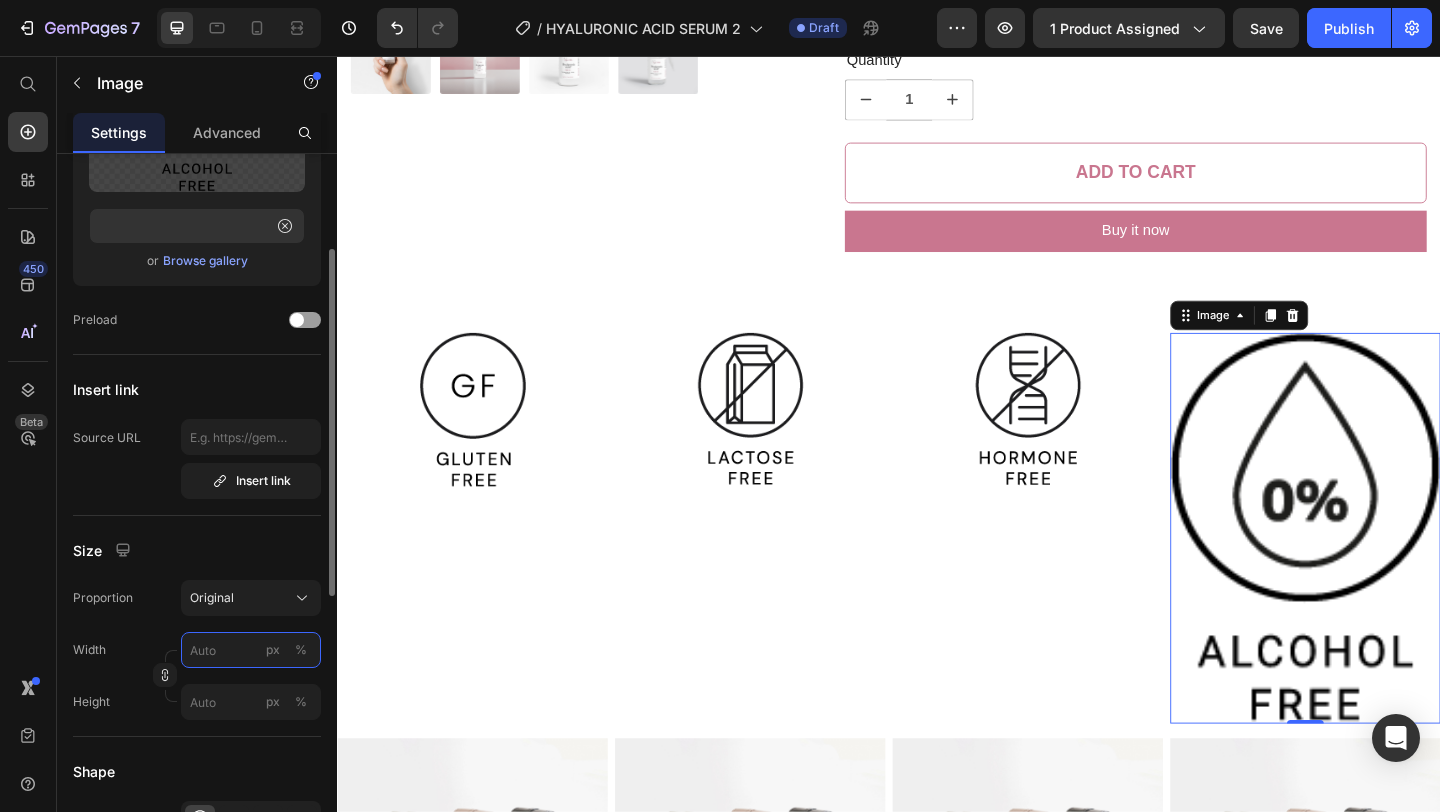 click on "px %" at bounding box center (251, 650) 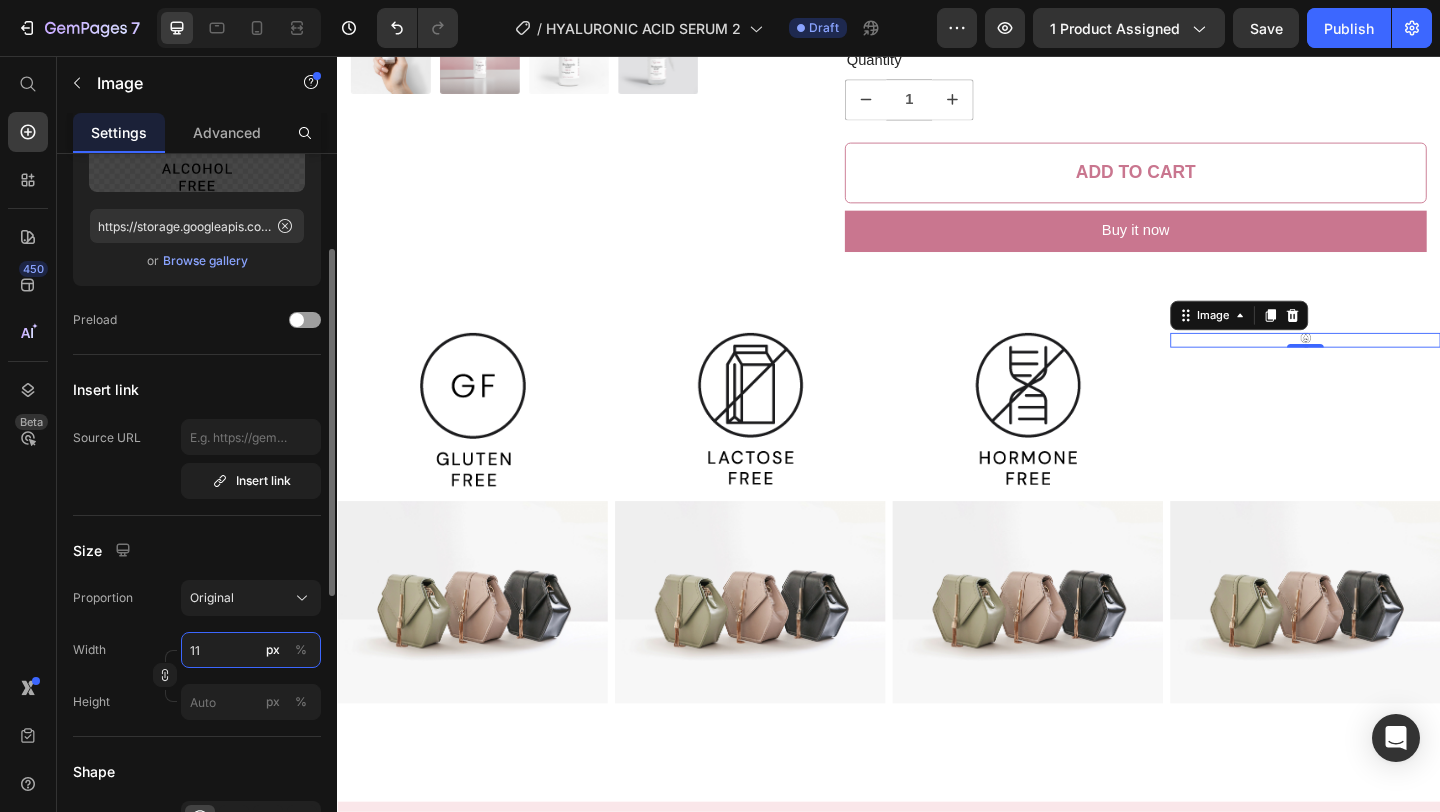 type on "115" 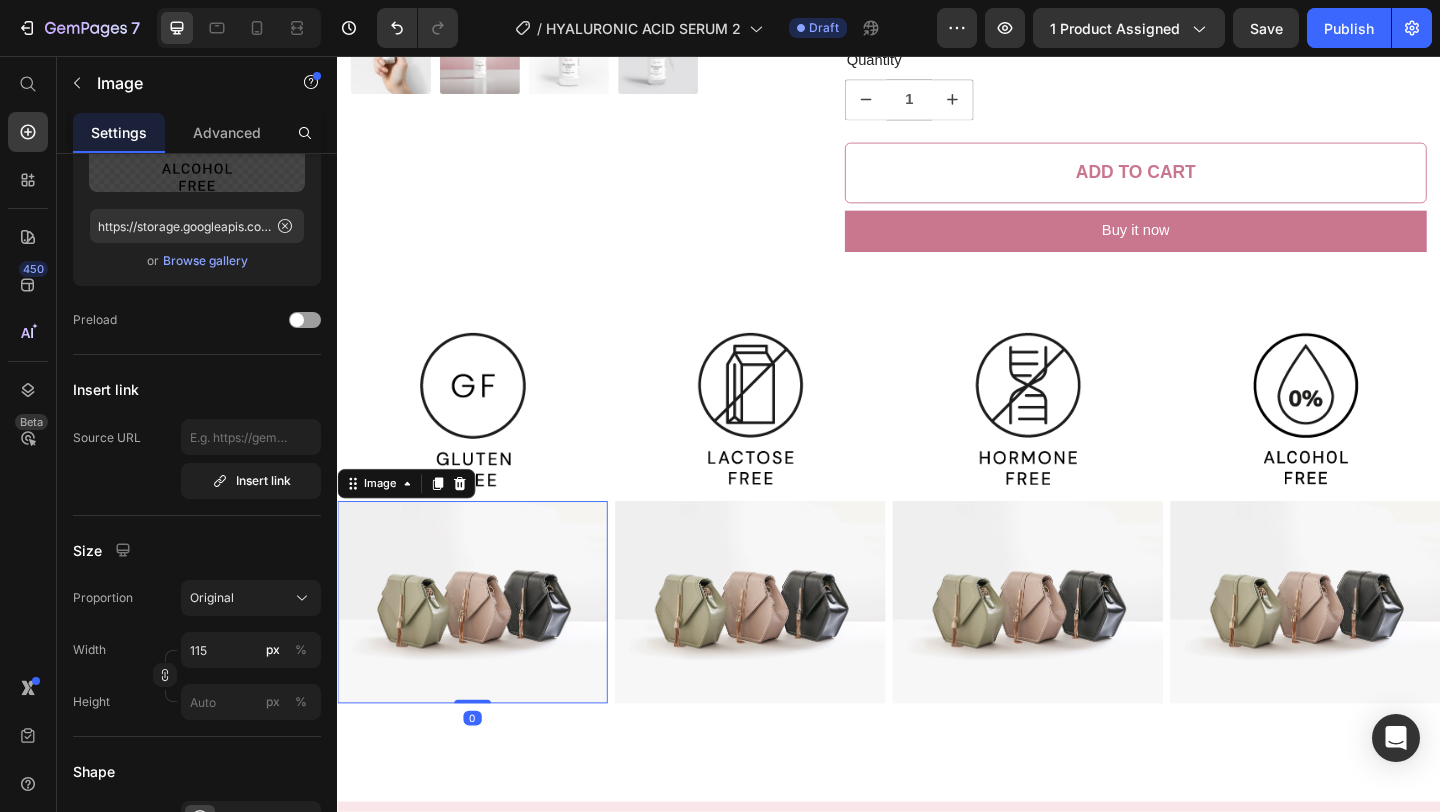 click at bounding box center (484, 650) 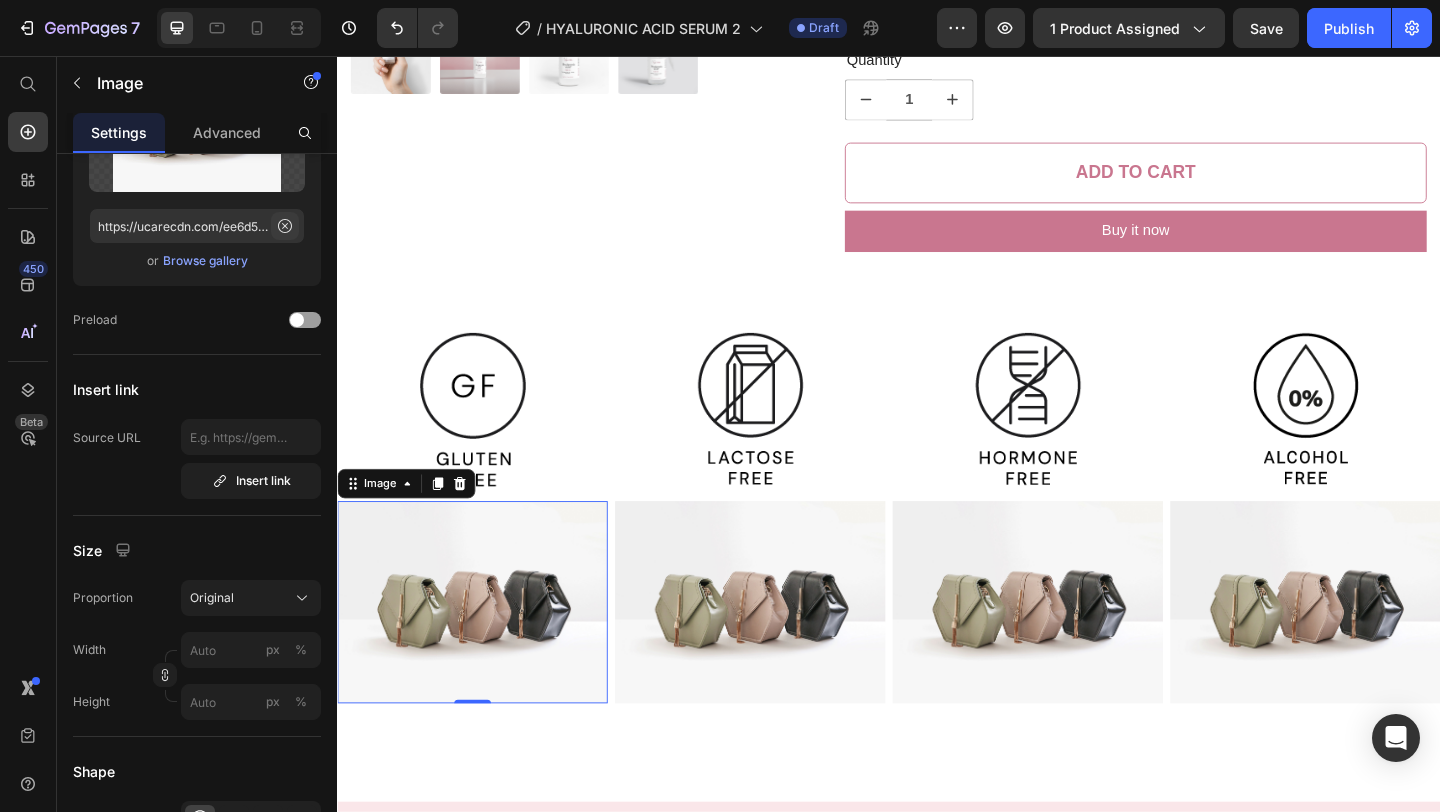 click 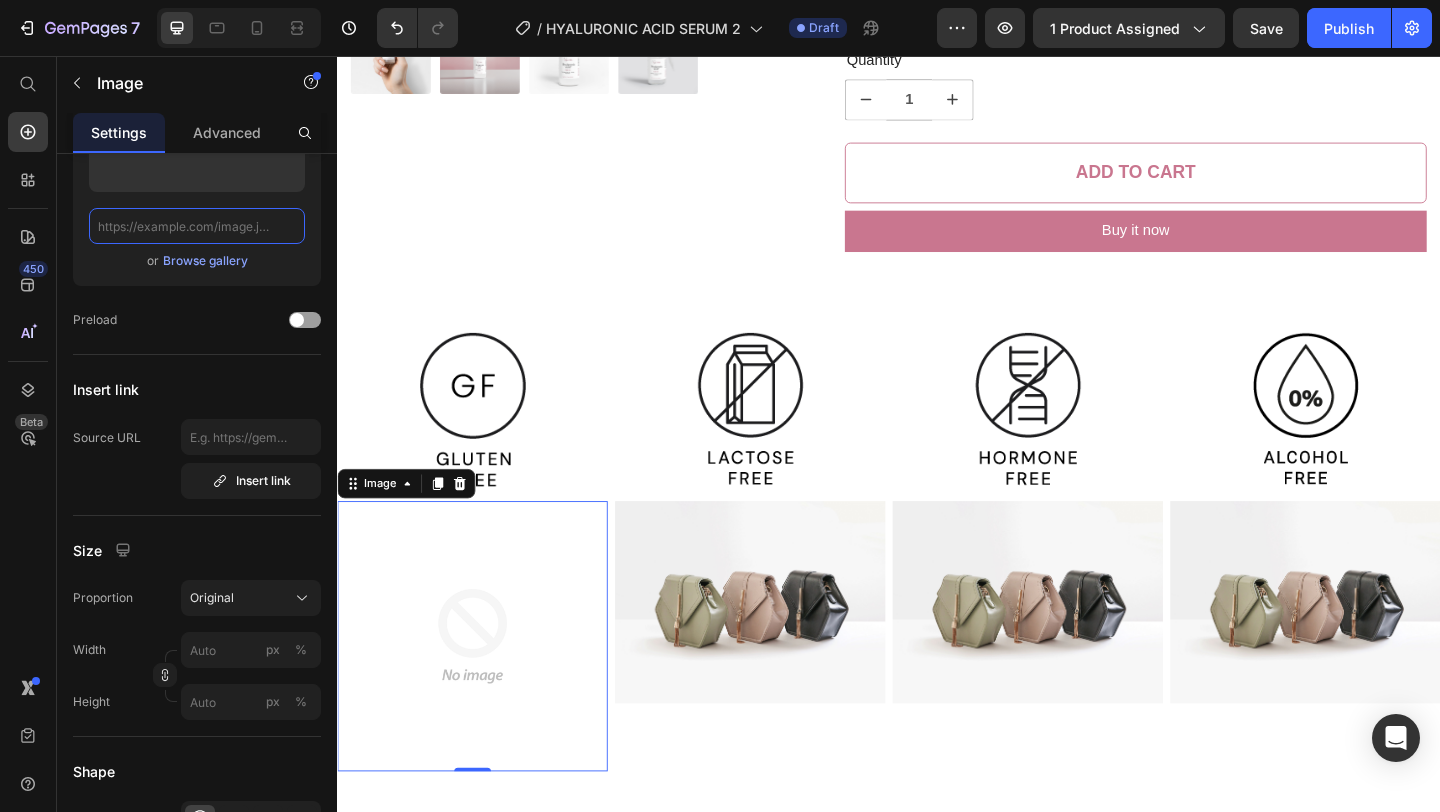 scroll, scrollTop: 0, scrollLeft: 0, axis: both 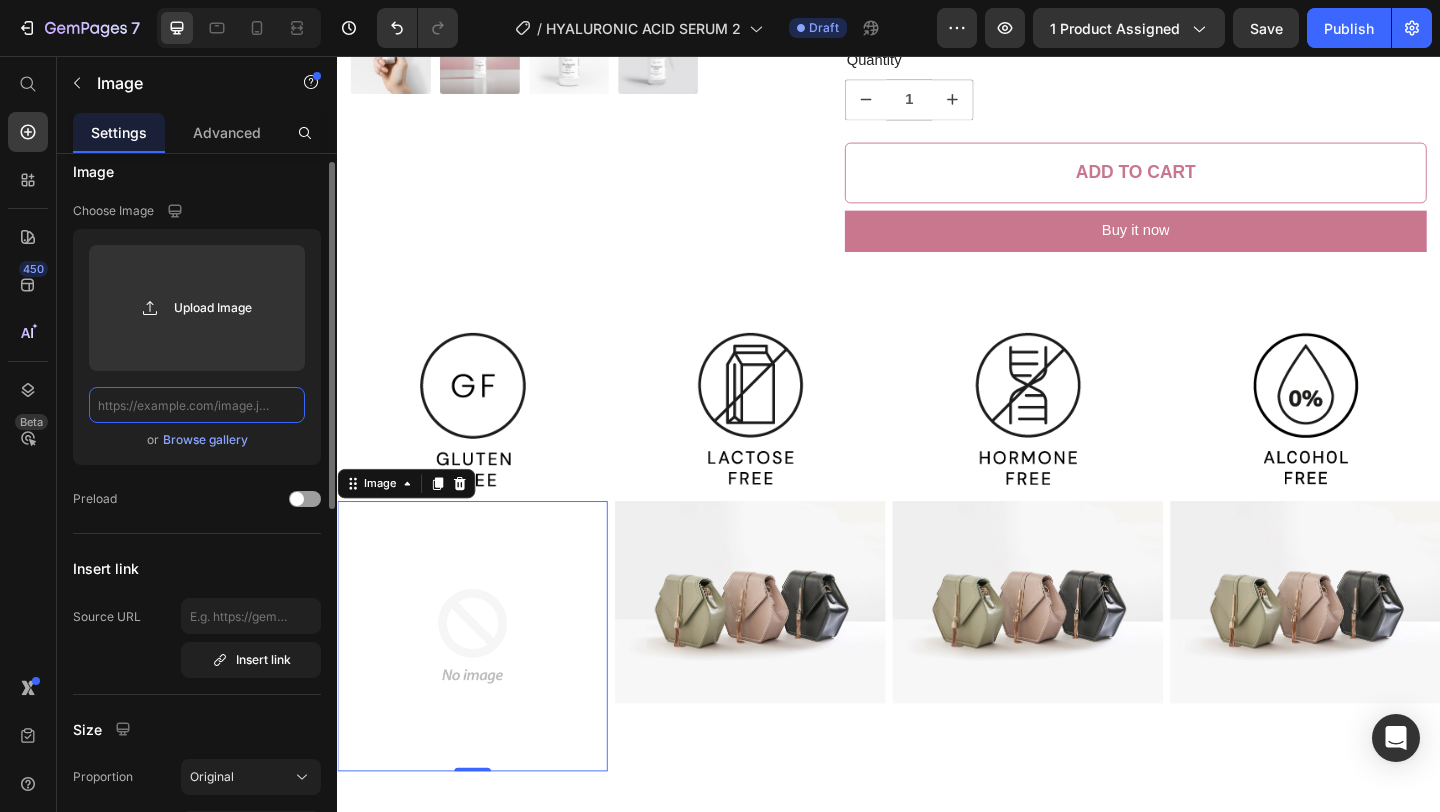 paste on "https://storage.googleapis.com/supliful/categories/images/20240131151215-cruelty-free.png" 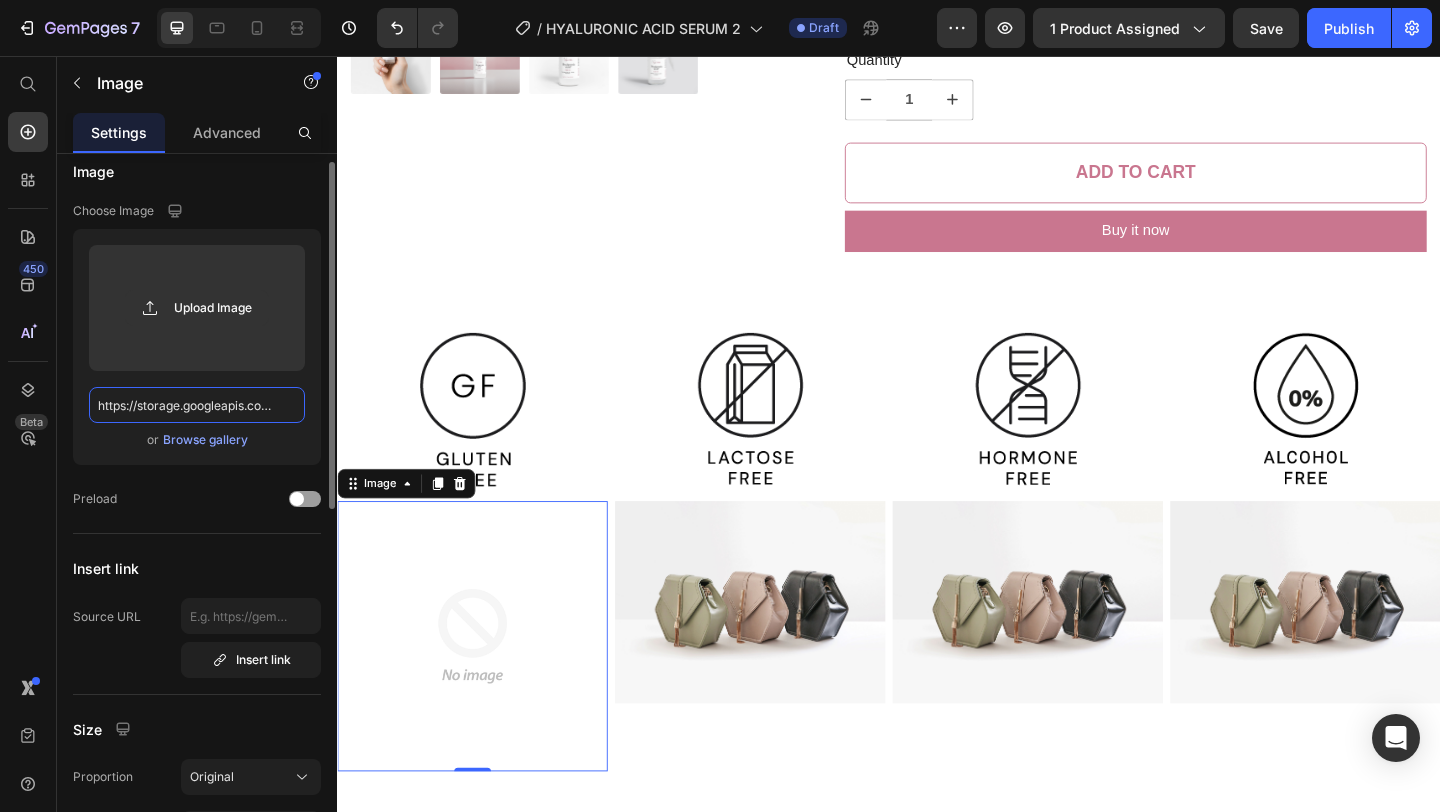 scroll, scrollTop: 0, scrollLeft: 351, axis: horizontal 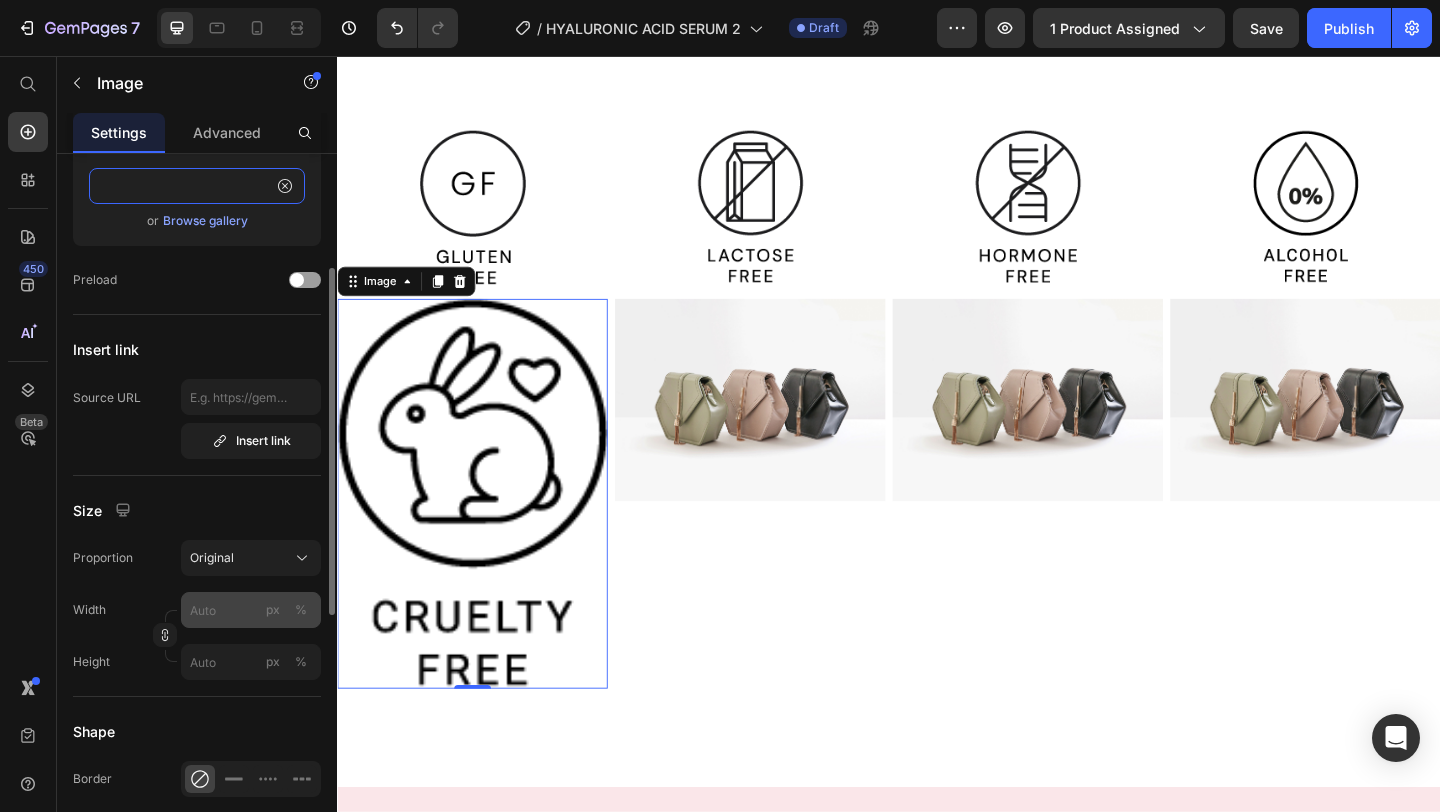 type on "https://storage.googleapis.com/supliful/categories/images/20240131151215-cruelty-free.png" 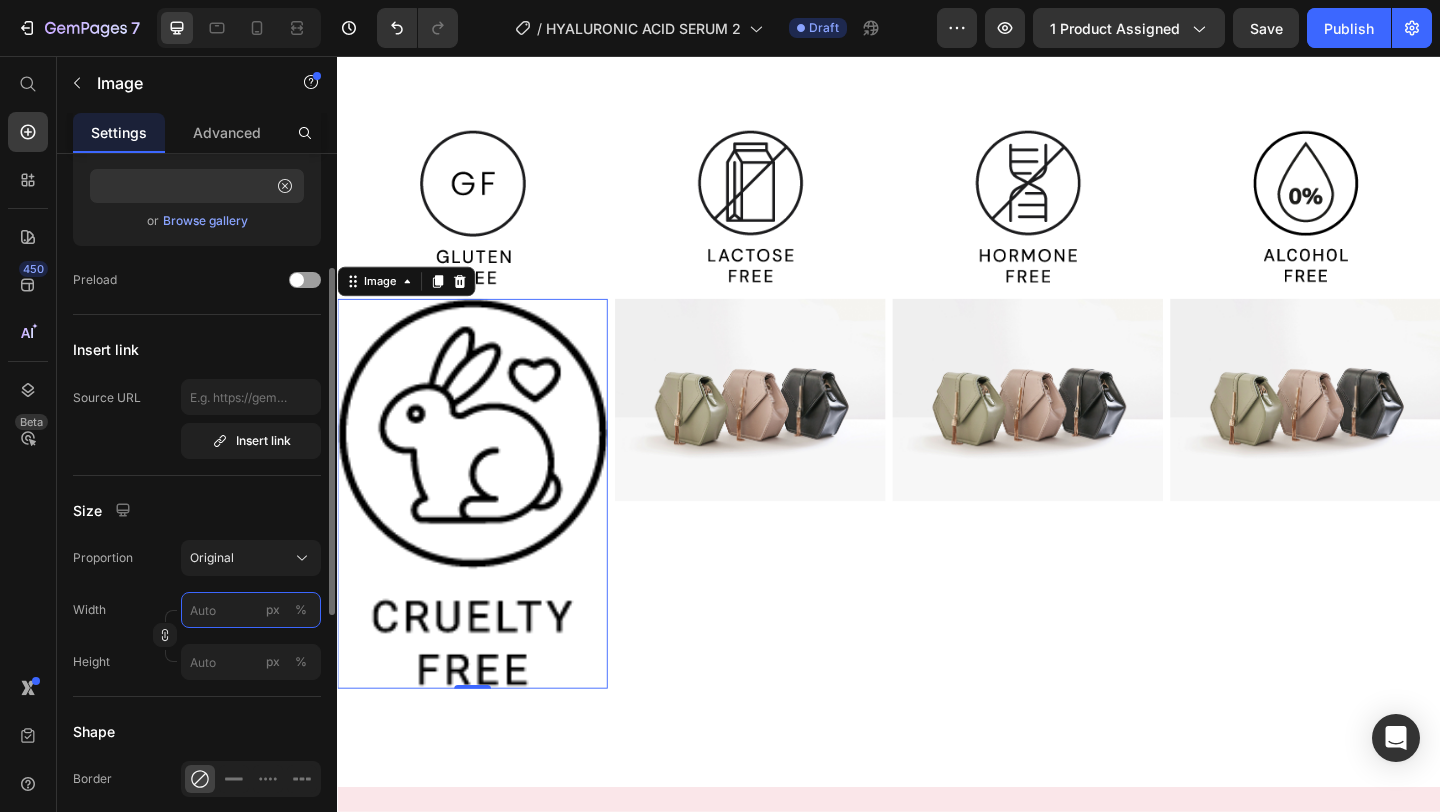 click on "px %" at bounding box center (251, 610) 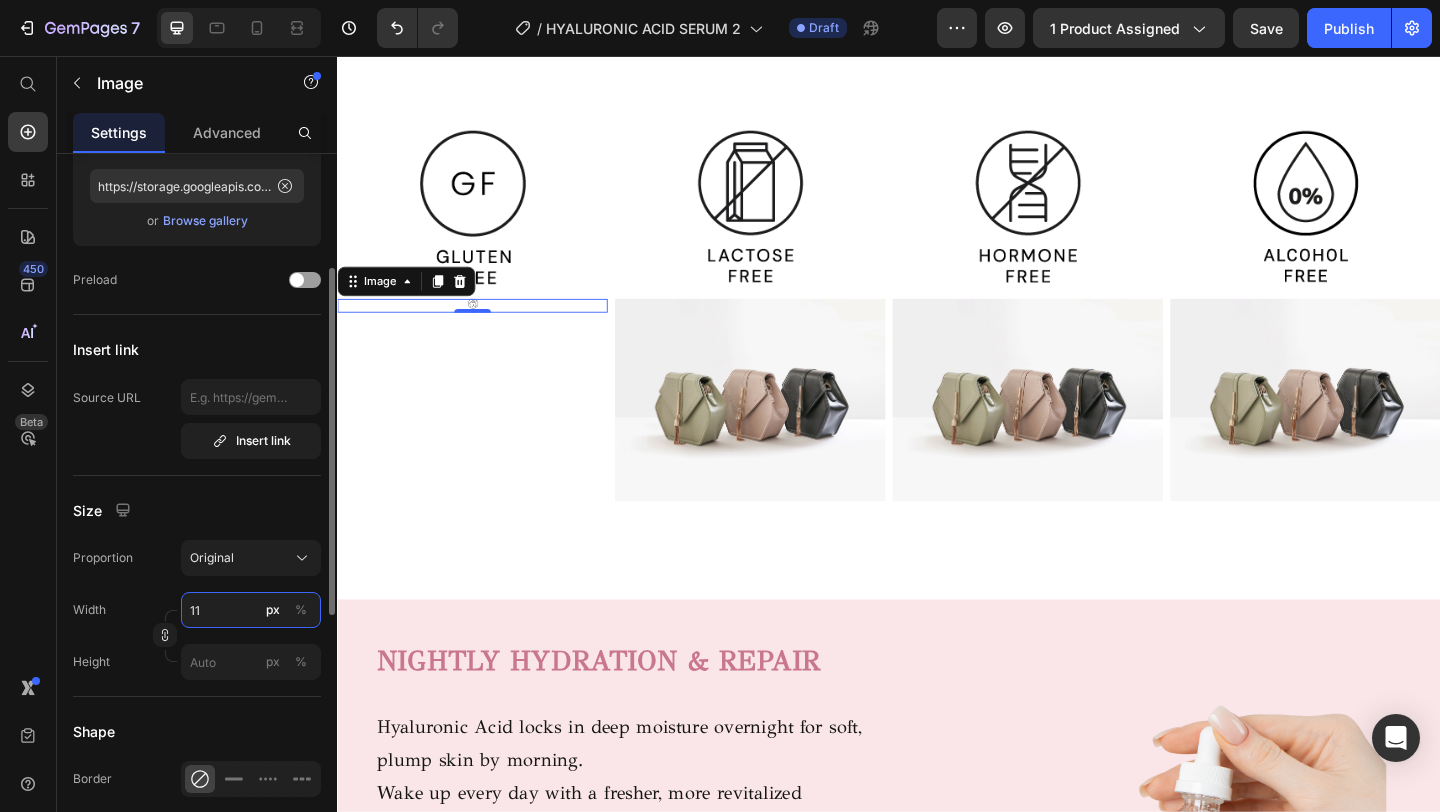 type on "115" 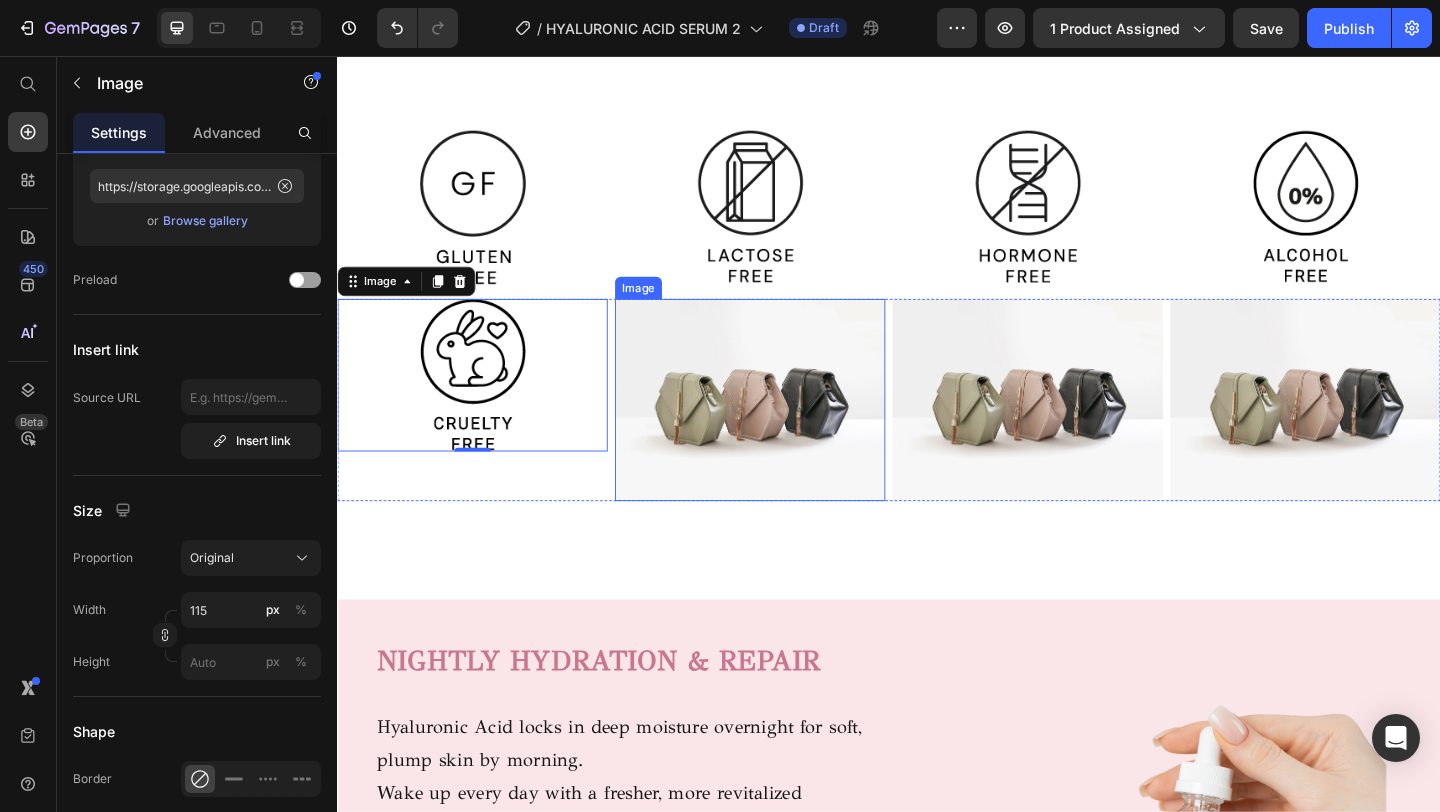 click at bounding box center (786, 430) 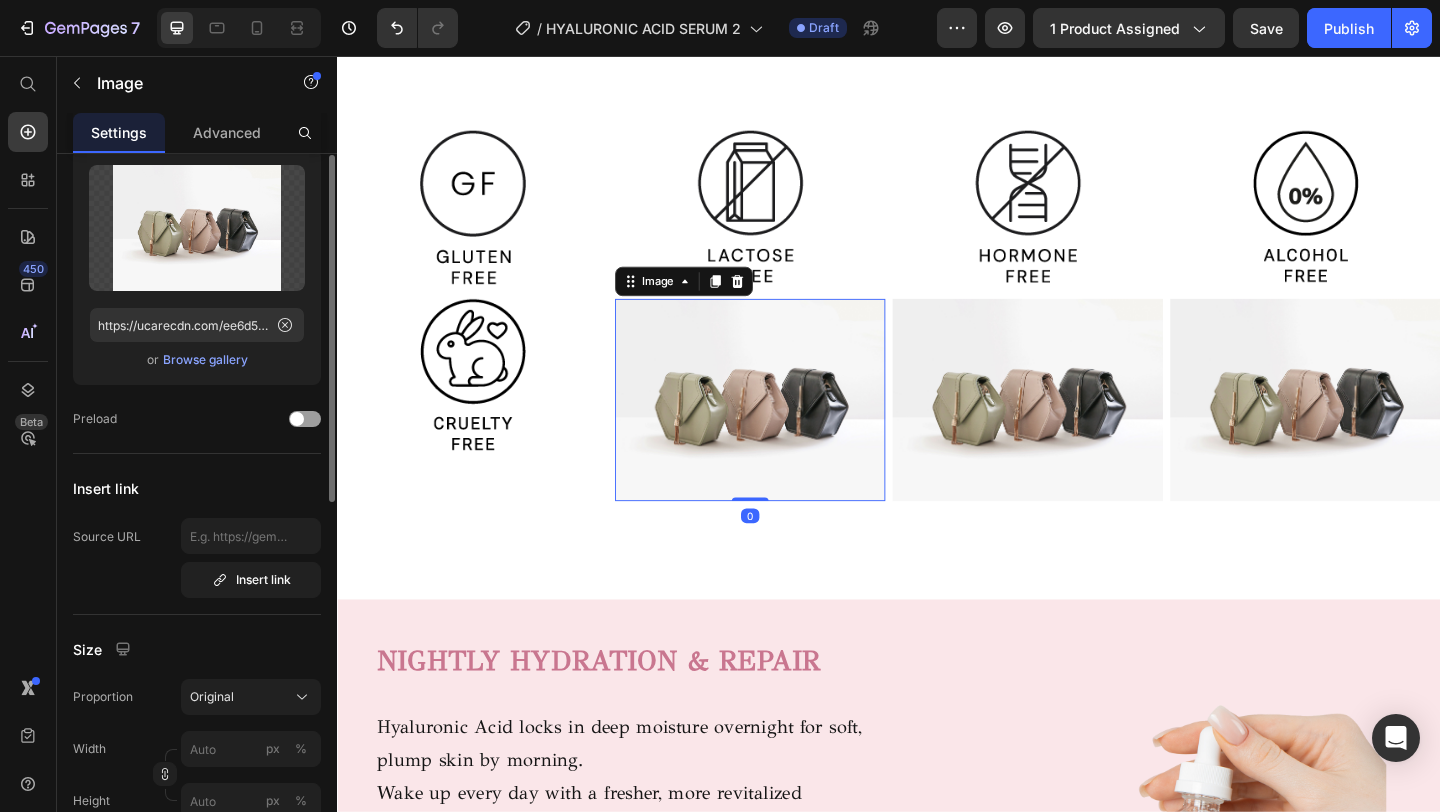 scroll, scrollTop: 0, scrollLeft: 0, axis: both 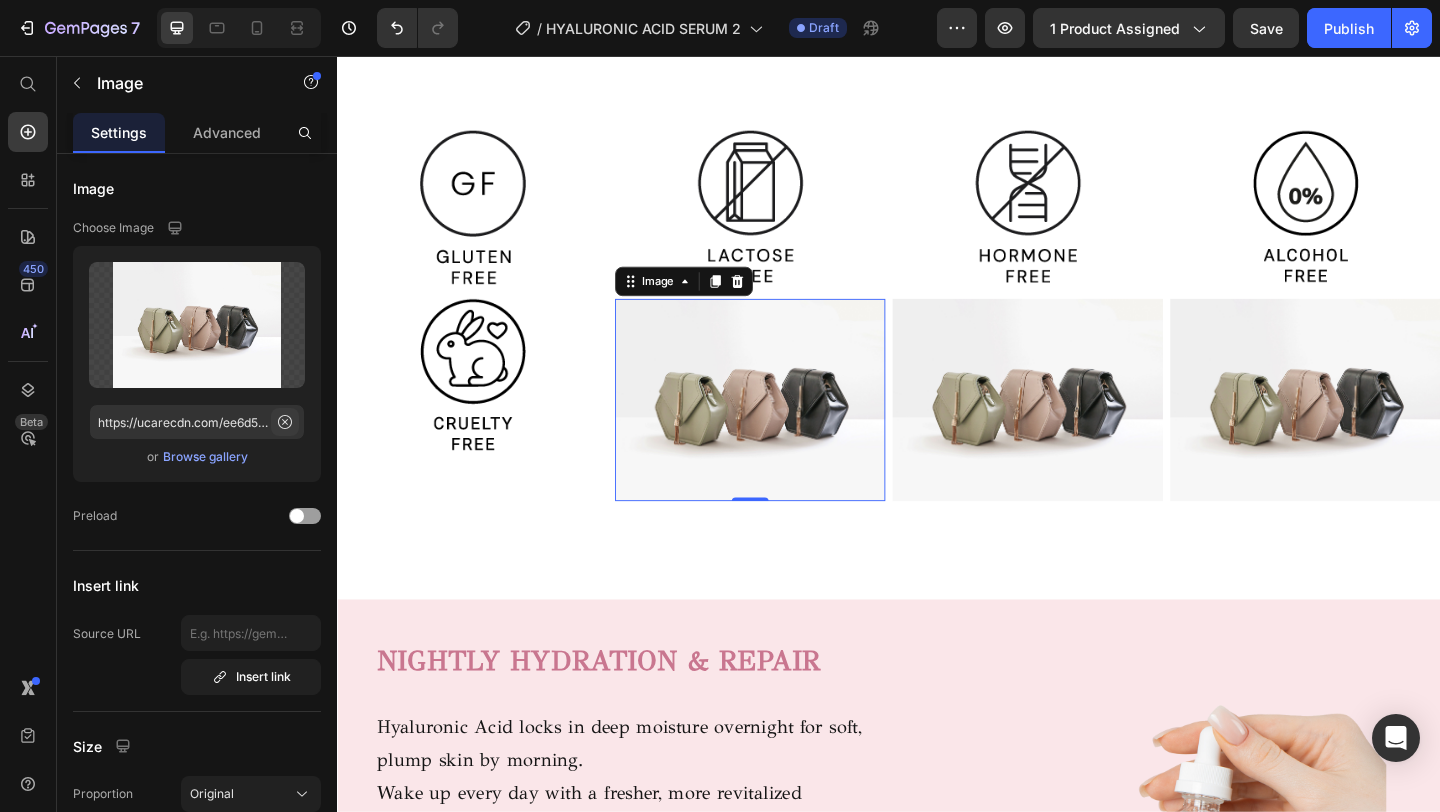 click 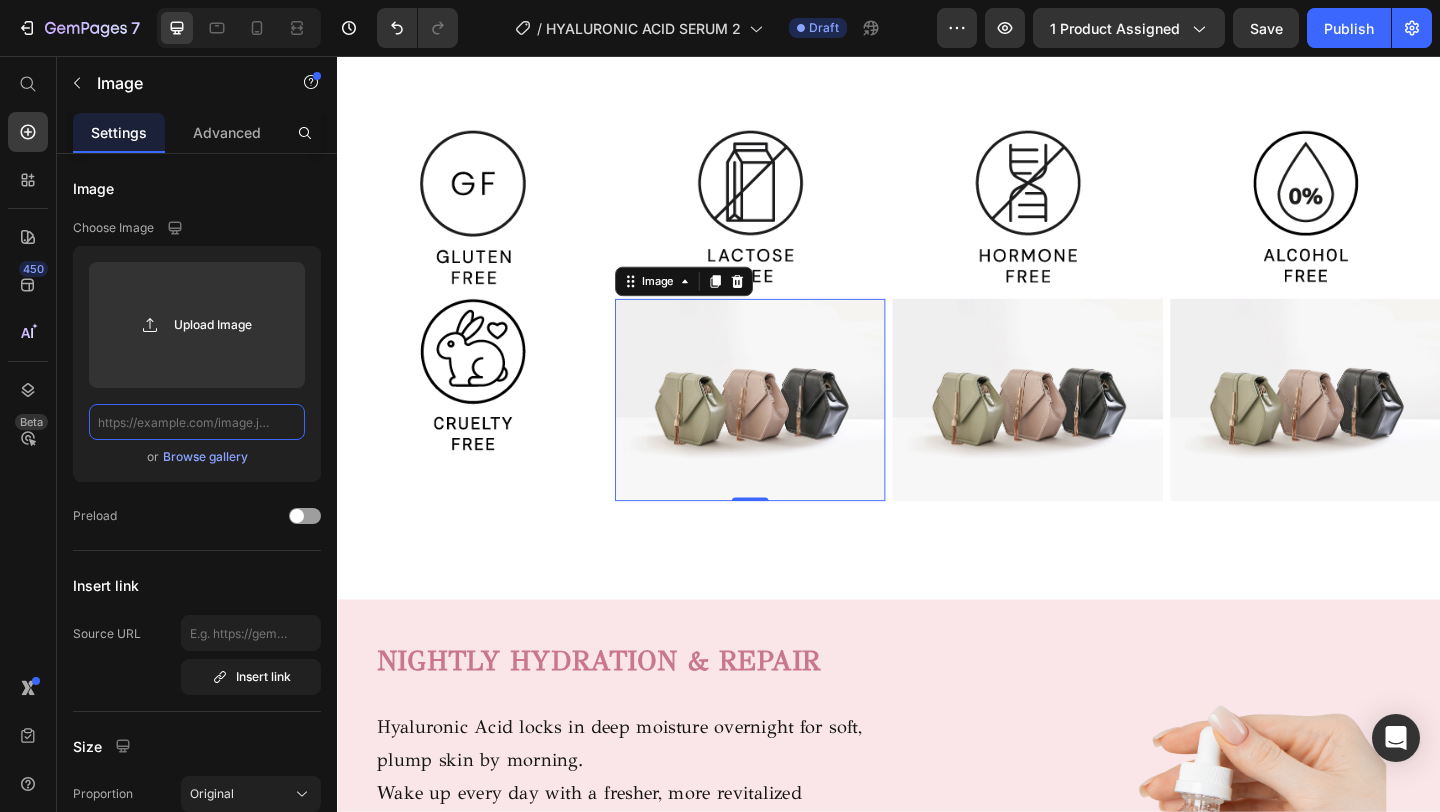 scroll, scrollTop: 0, scrollLeft: 0, axis: both 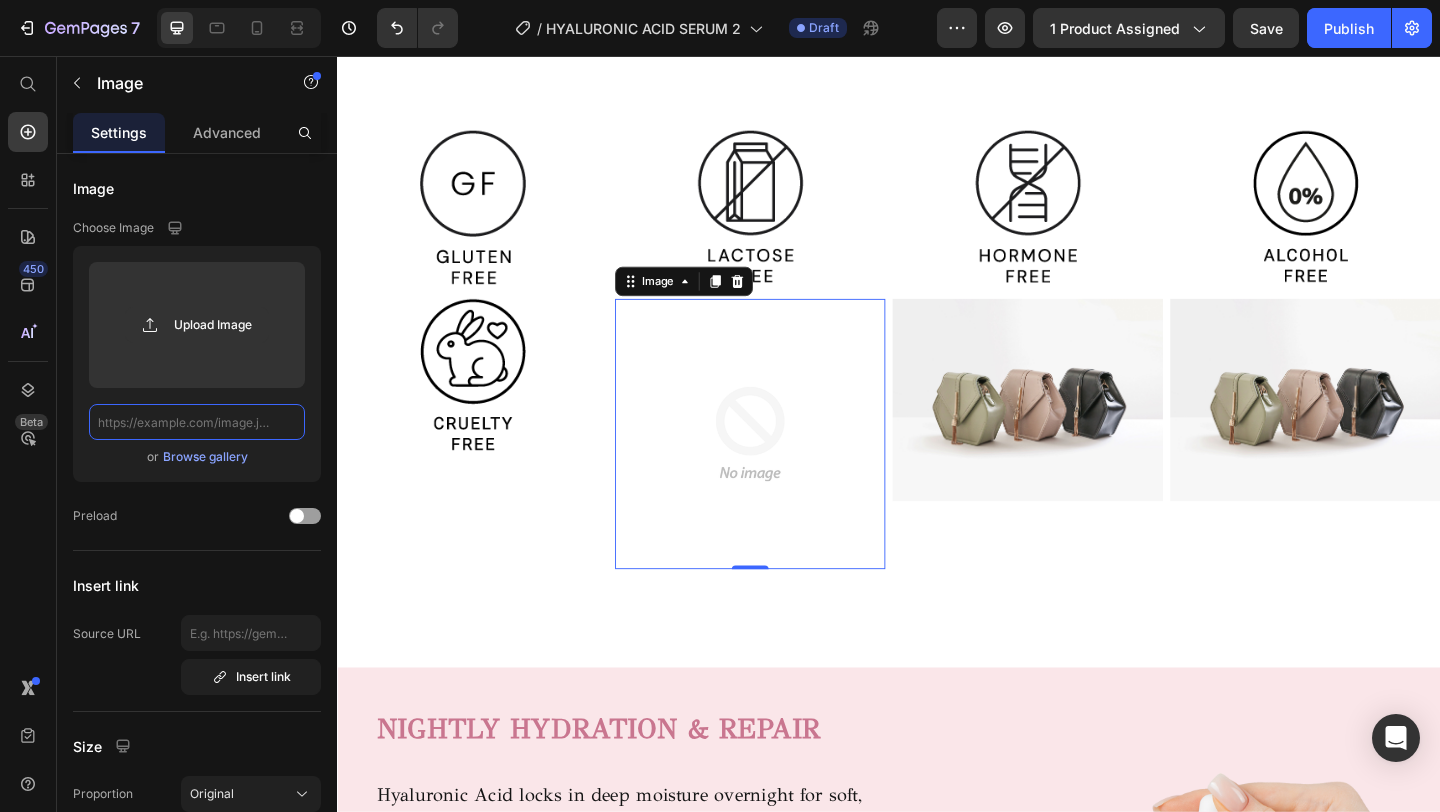 paste on "https://storage.googleapis.com/supliful/categories/images/20240131151227-fragrance-free.png" 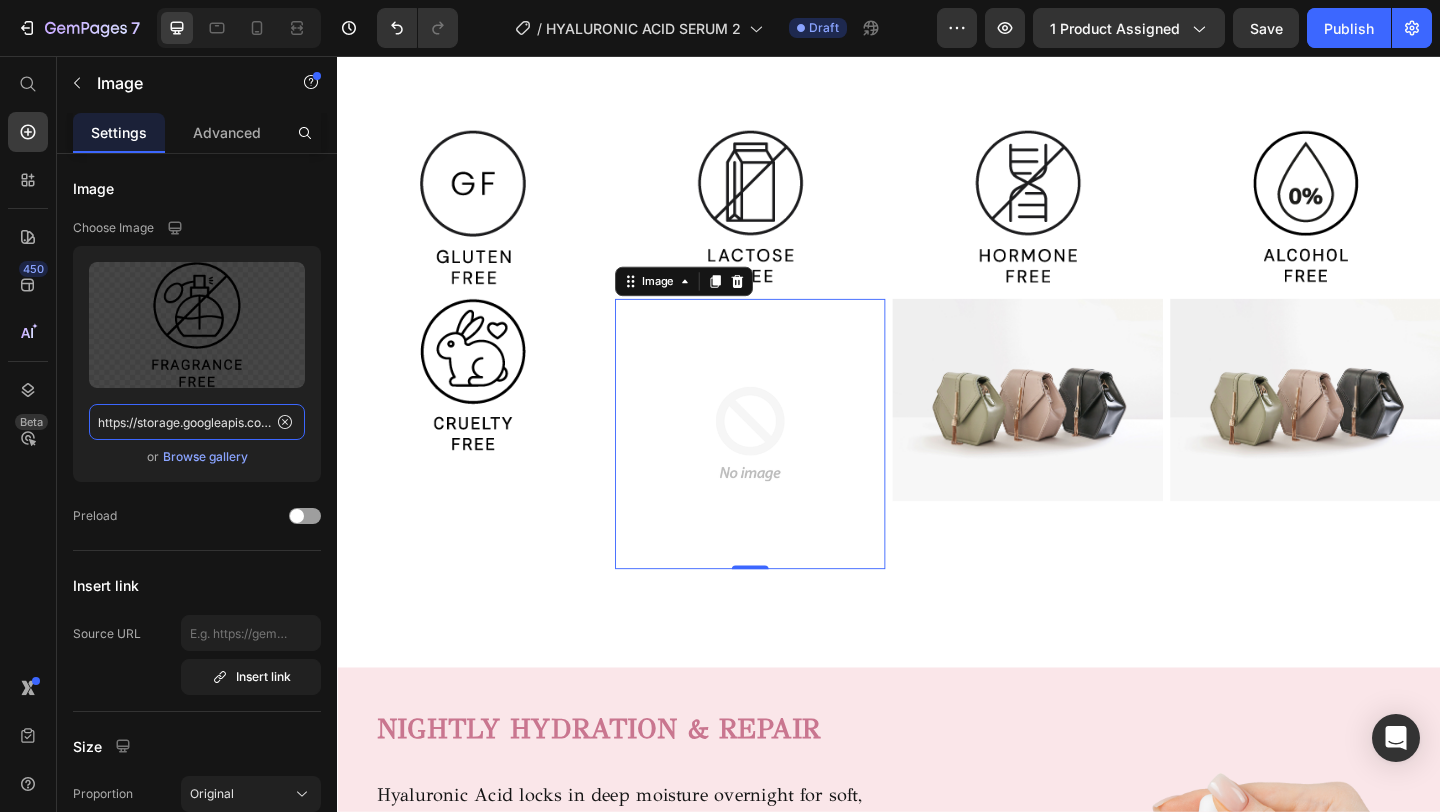 scroll, scrollTop: 0, scrollLeft: 369, axis: horizontal 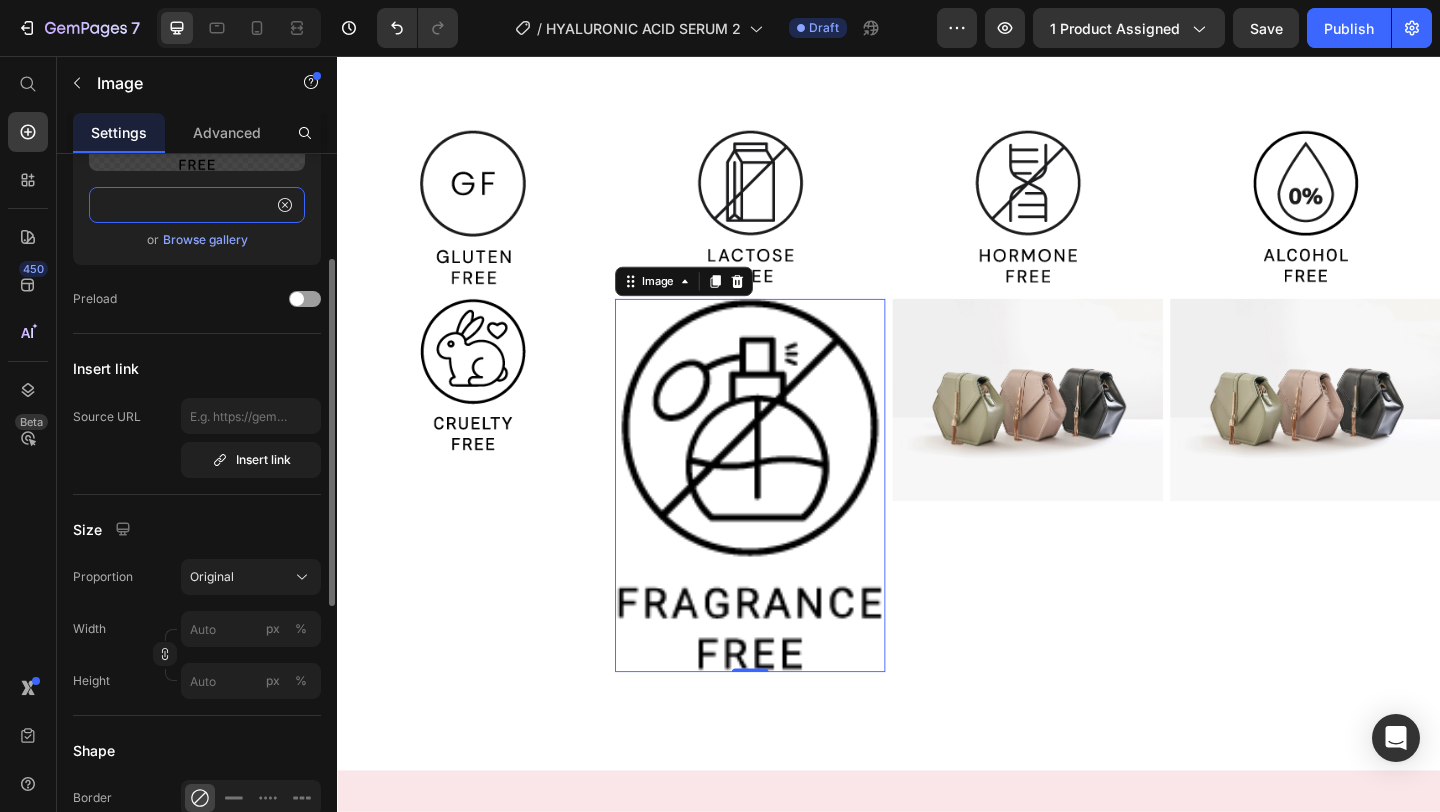 type on "https://storage.googleapis.com/supliful/categories/images/20240131151227-fragrance-free.png" 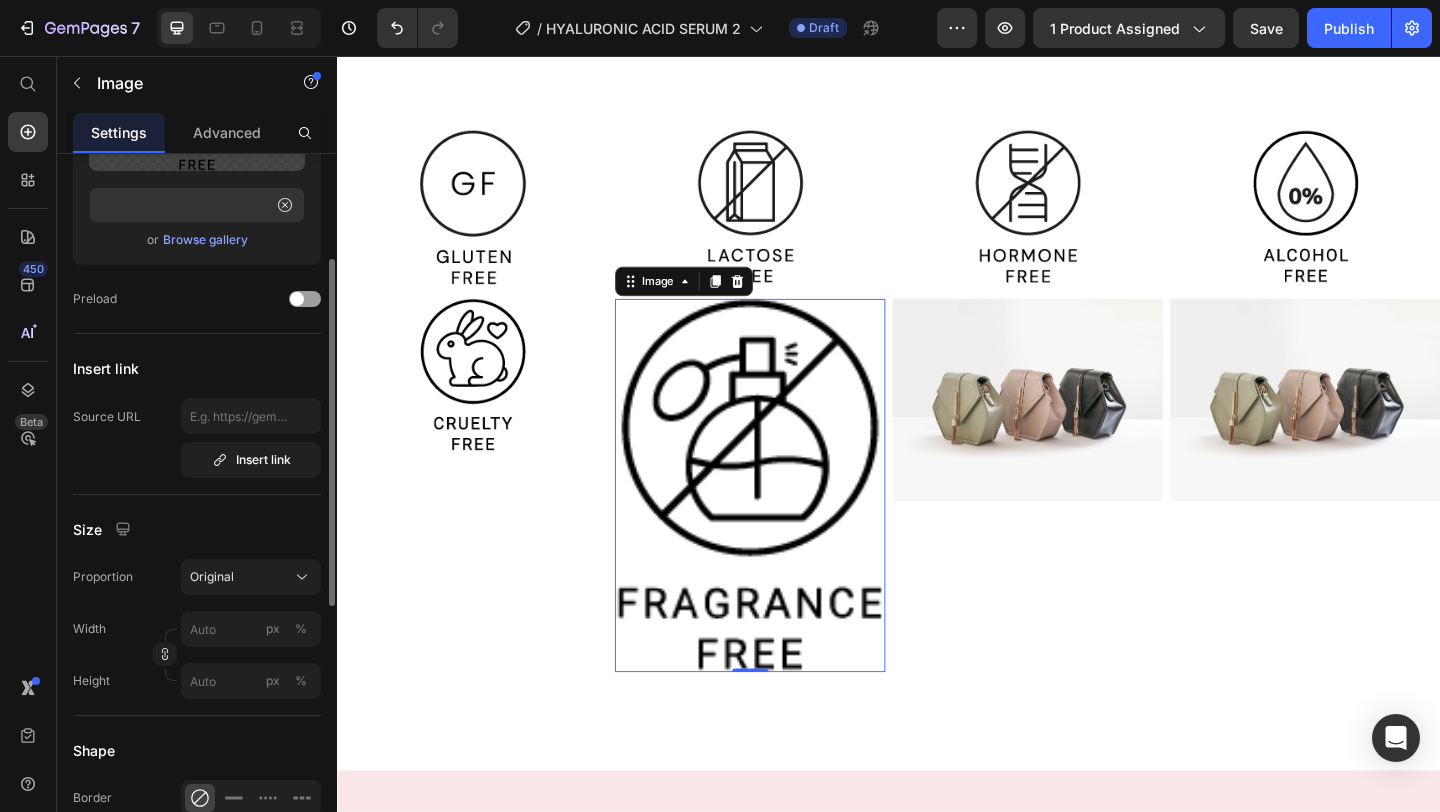 click on "Width px % Height px %" 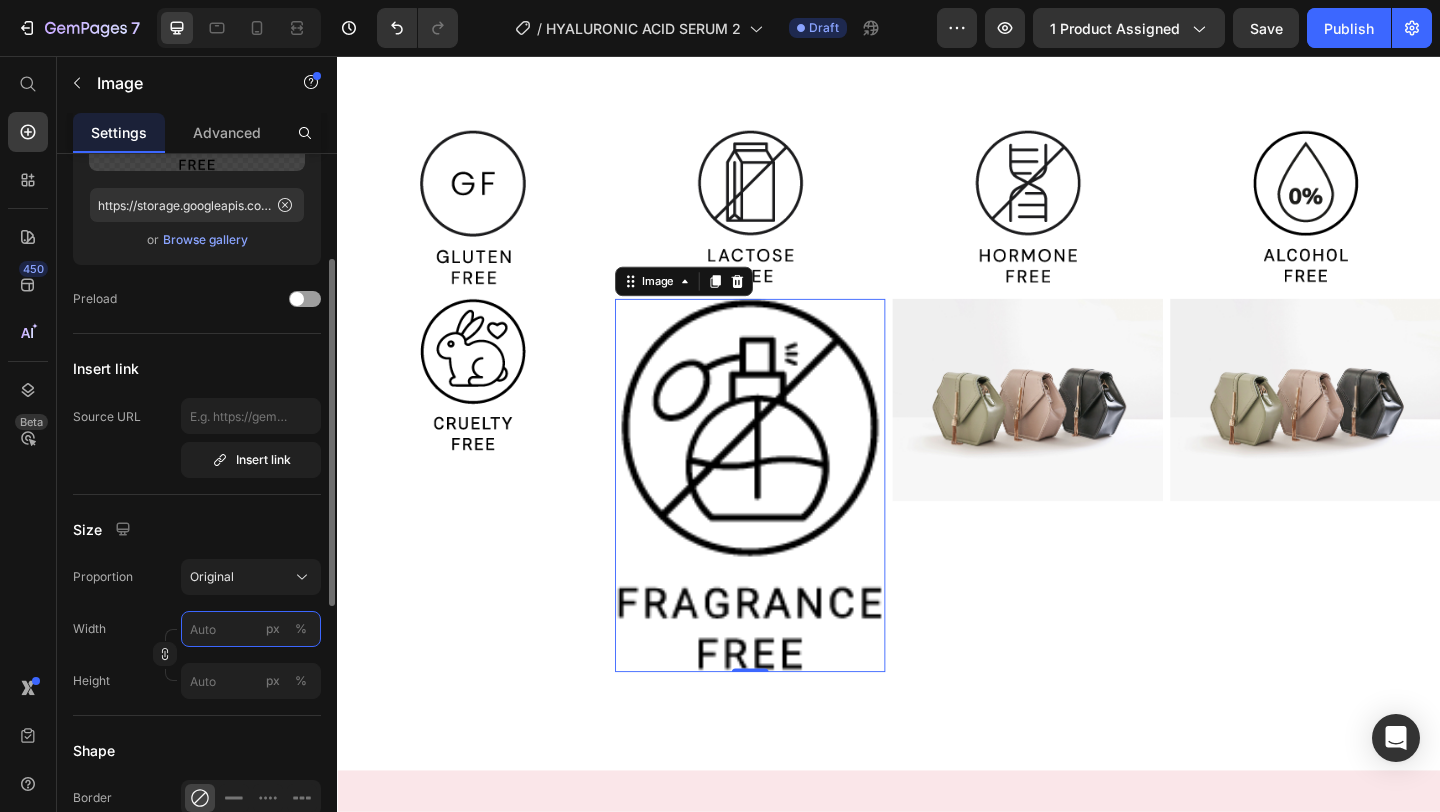 click on "px %" at bounding box center [251, 629] 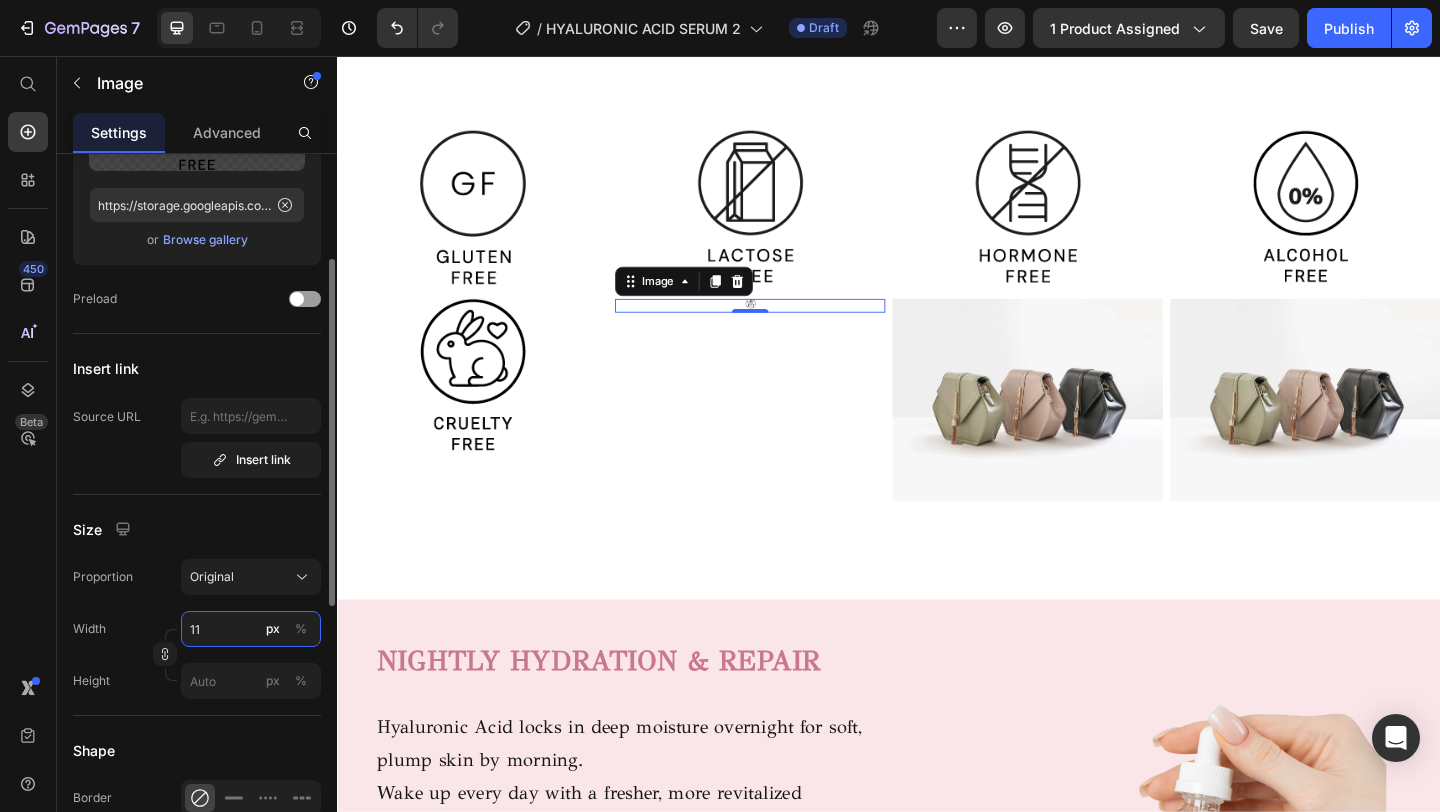 type on "115" 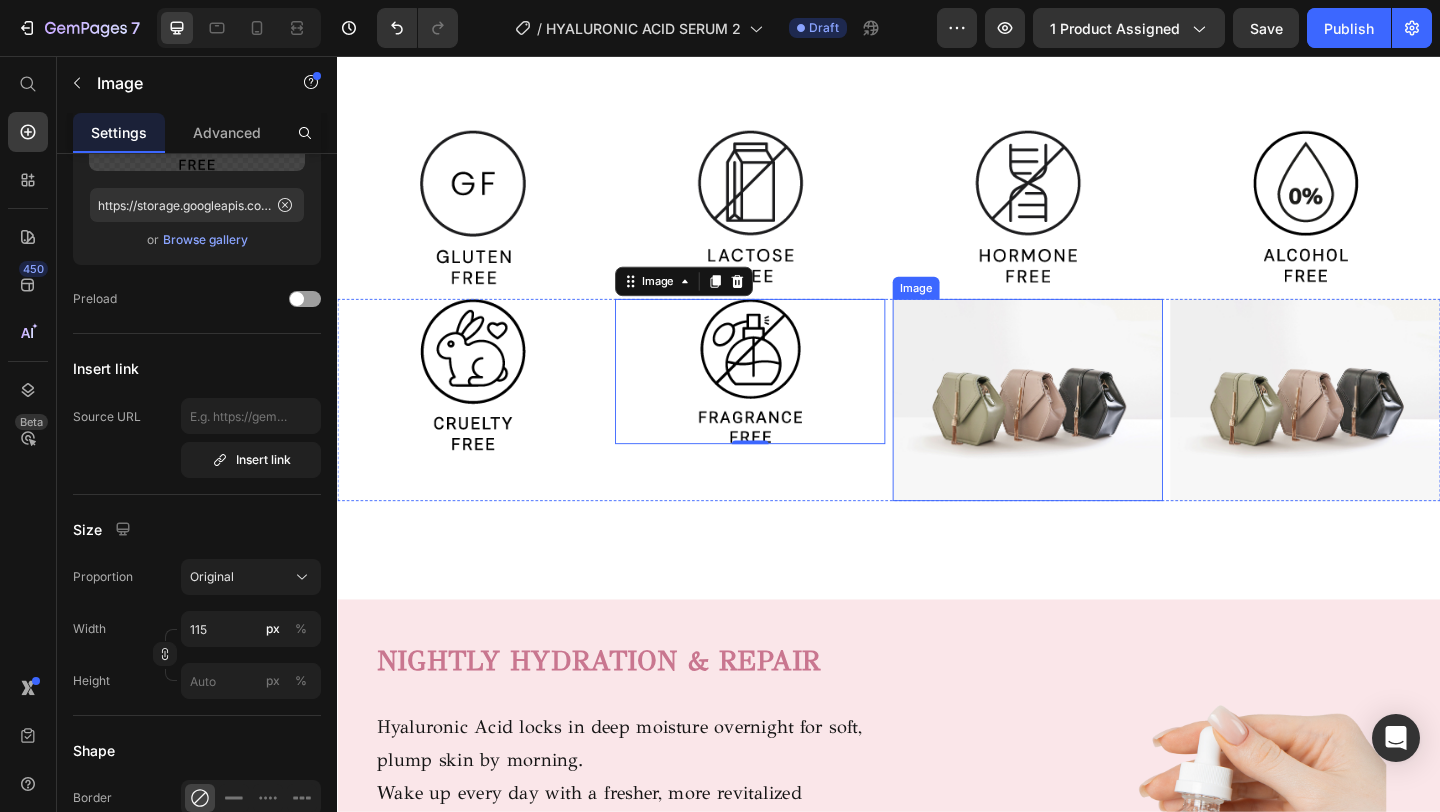 click at bounding box center [1088, 430] 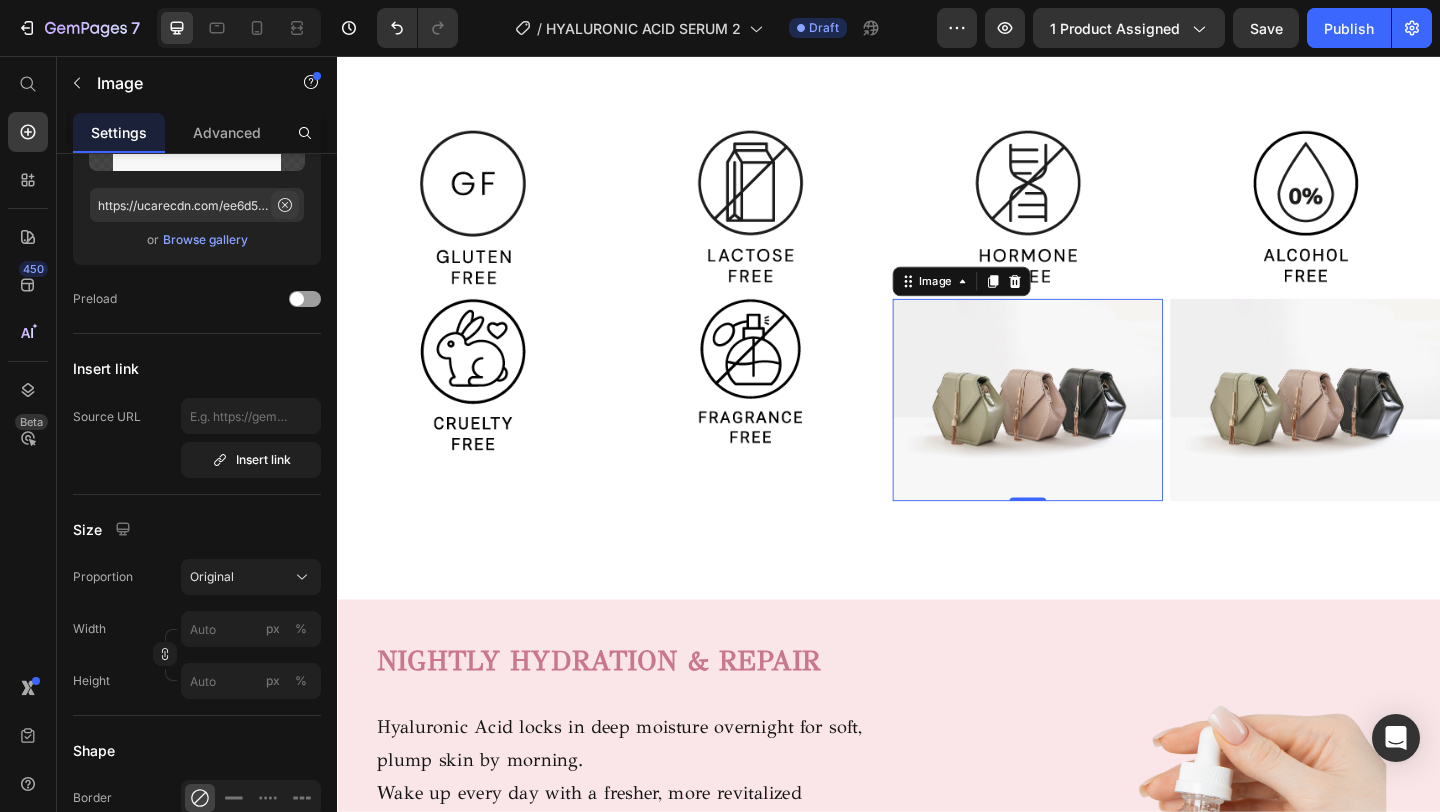 click 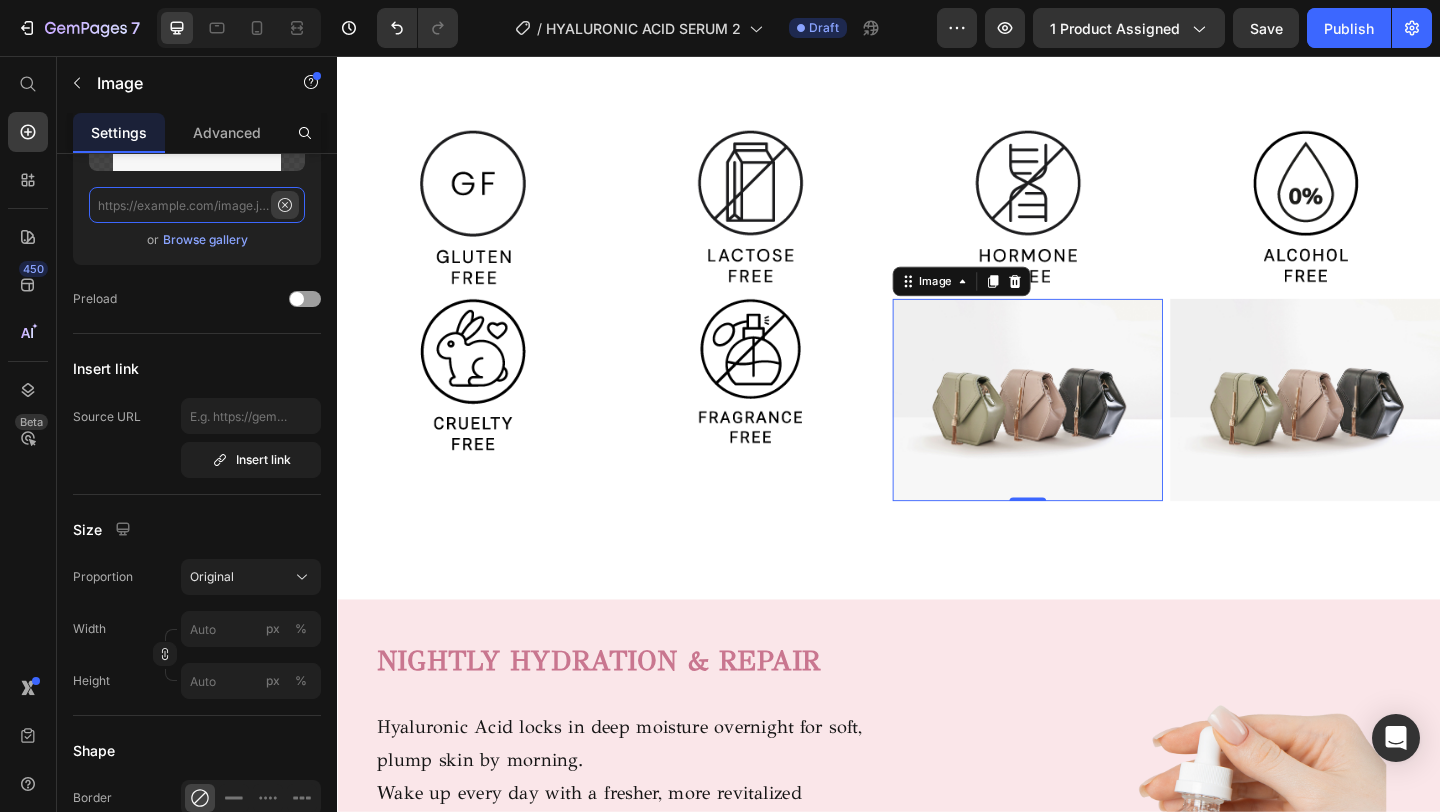 scroll, scrollTop: 0, scrollLeft: 0, axis: both 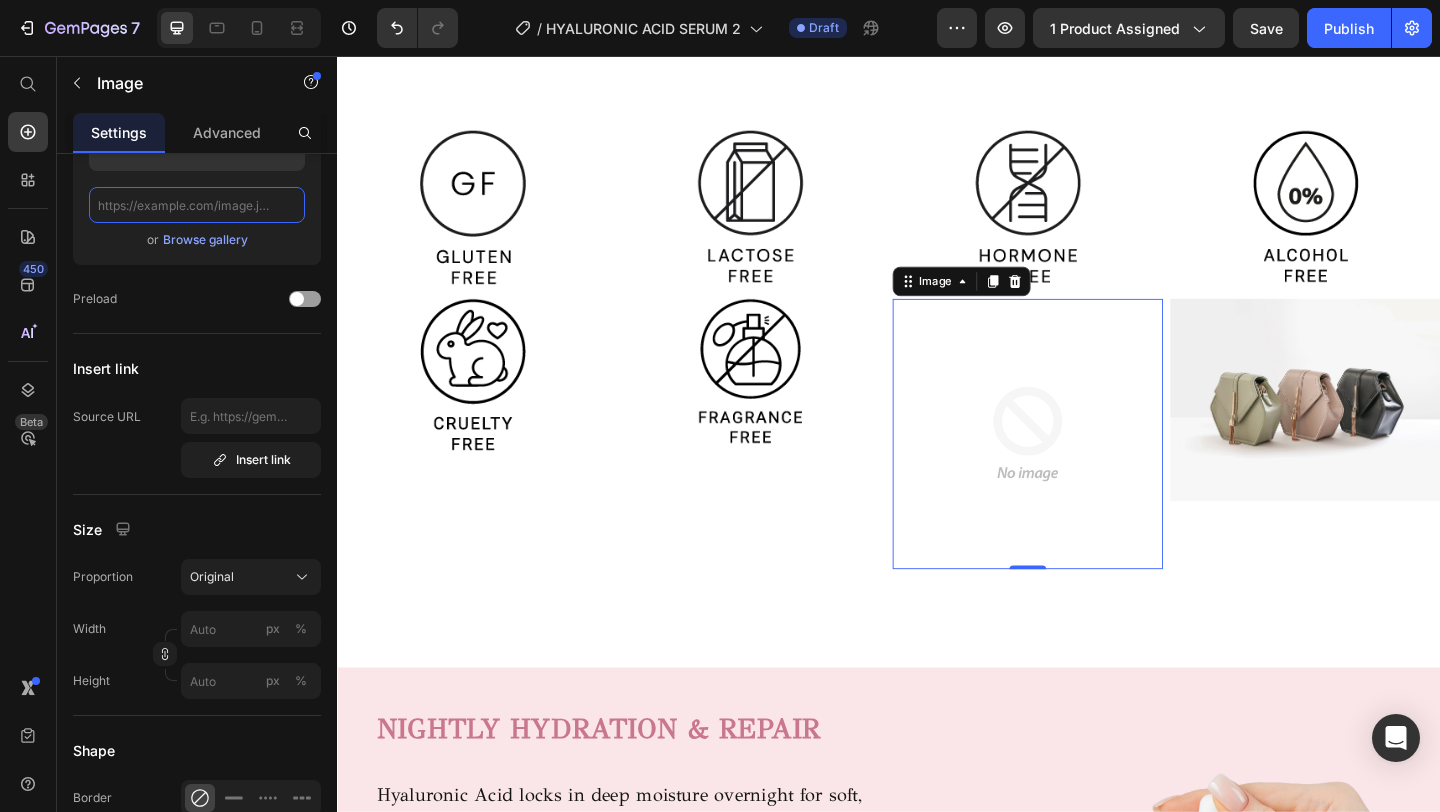paste on "https://storage.googleapis.com/supliful/categories/images/20240131151340-silicone-free.png" 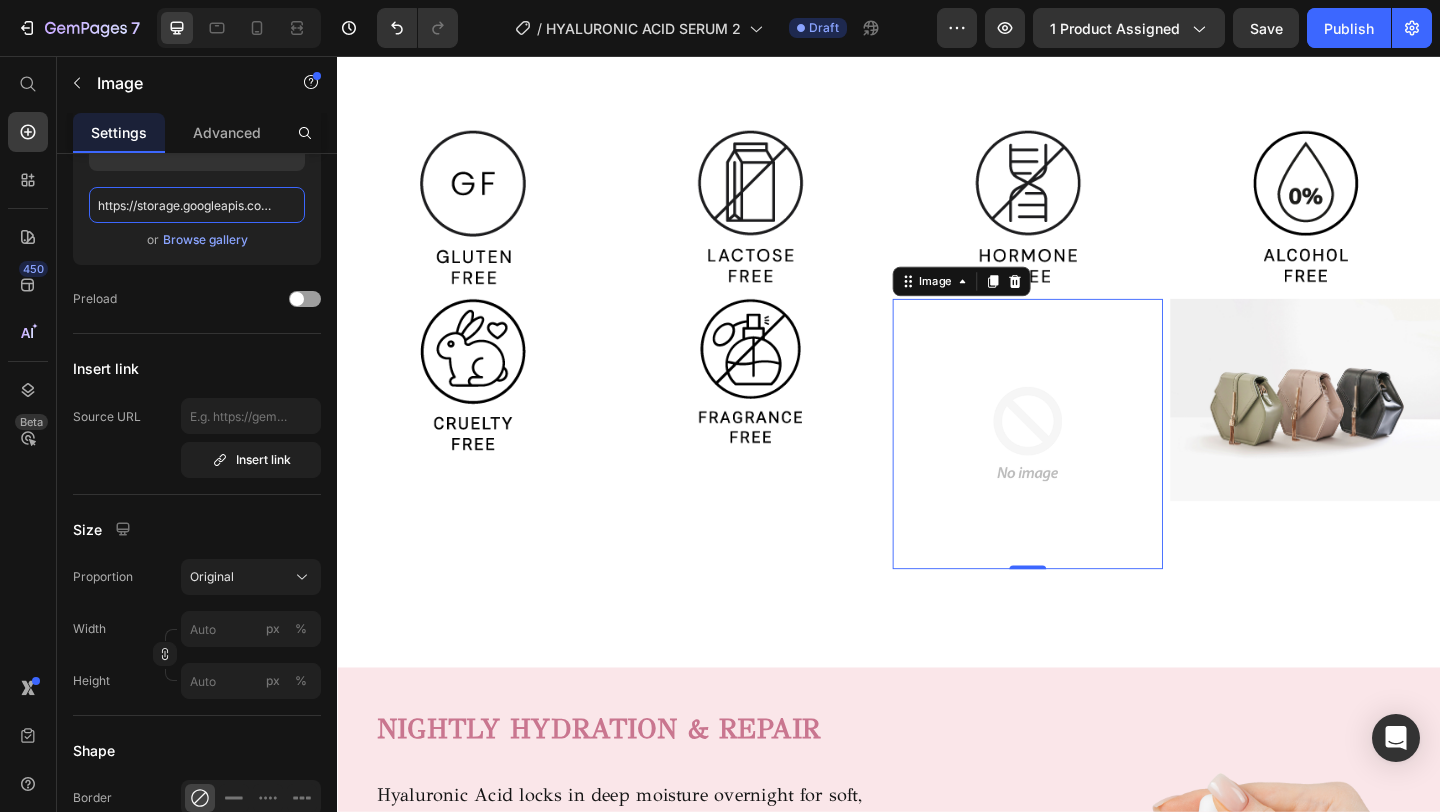 scroll, scrollTop: 0, scrollLeft: 359, axis: horizontal 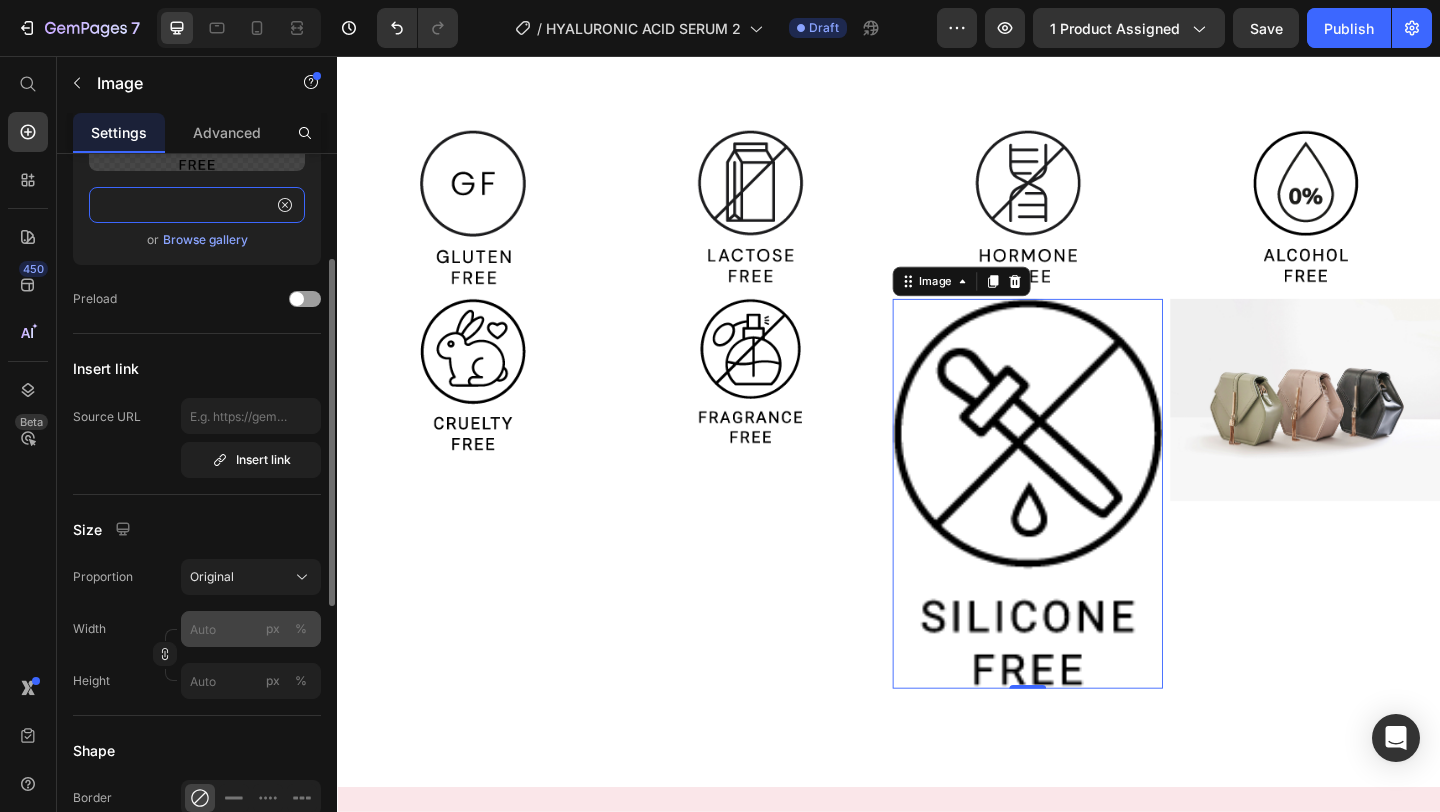 type on "https://storage.googleapis.com/supliful/categories/images/20240131151340-silicone-free.png" 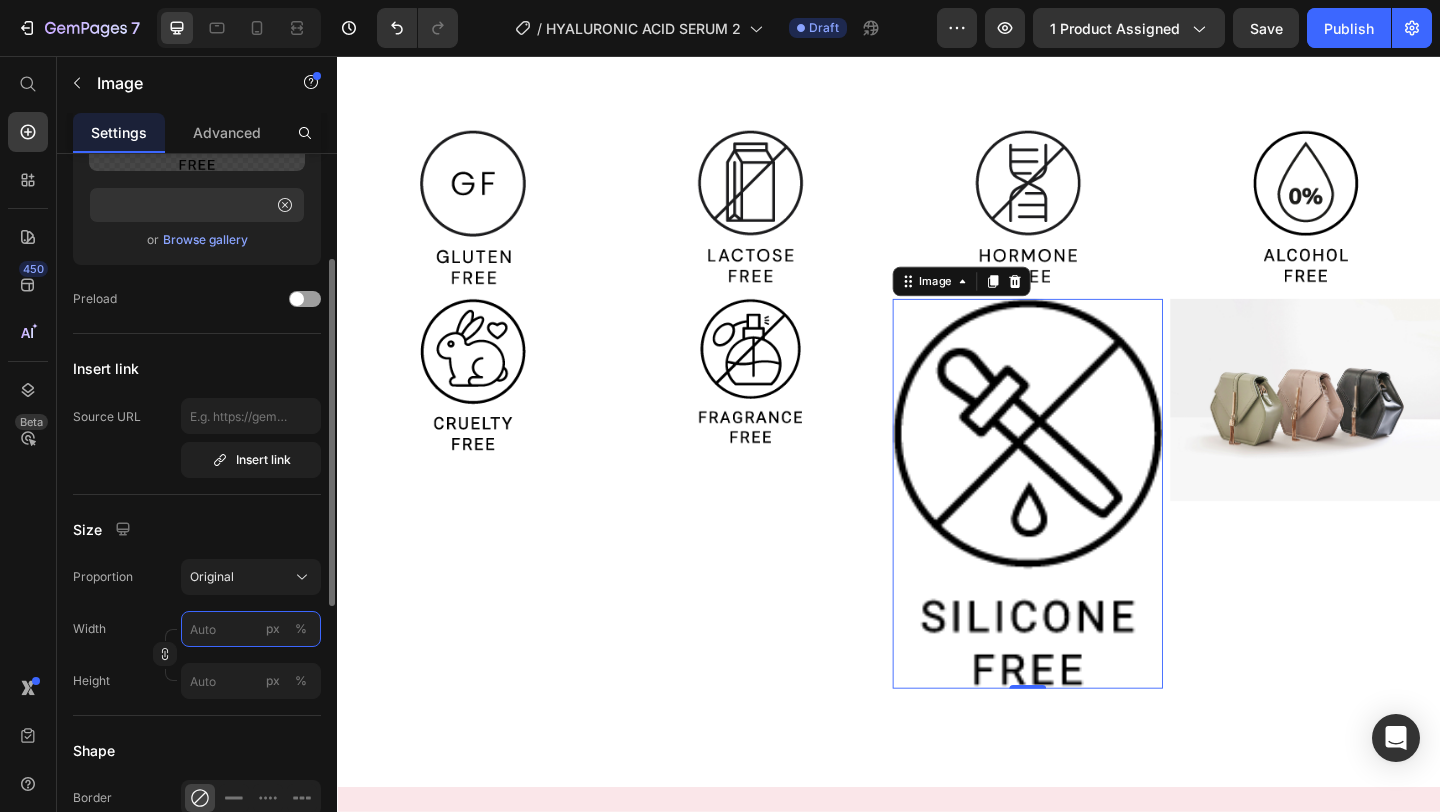 scroll, scrollTop: 0, scrollLeft: 0, axis: both 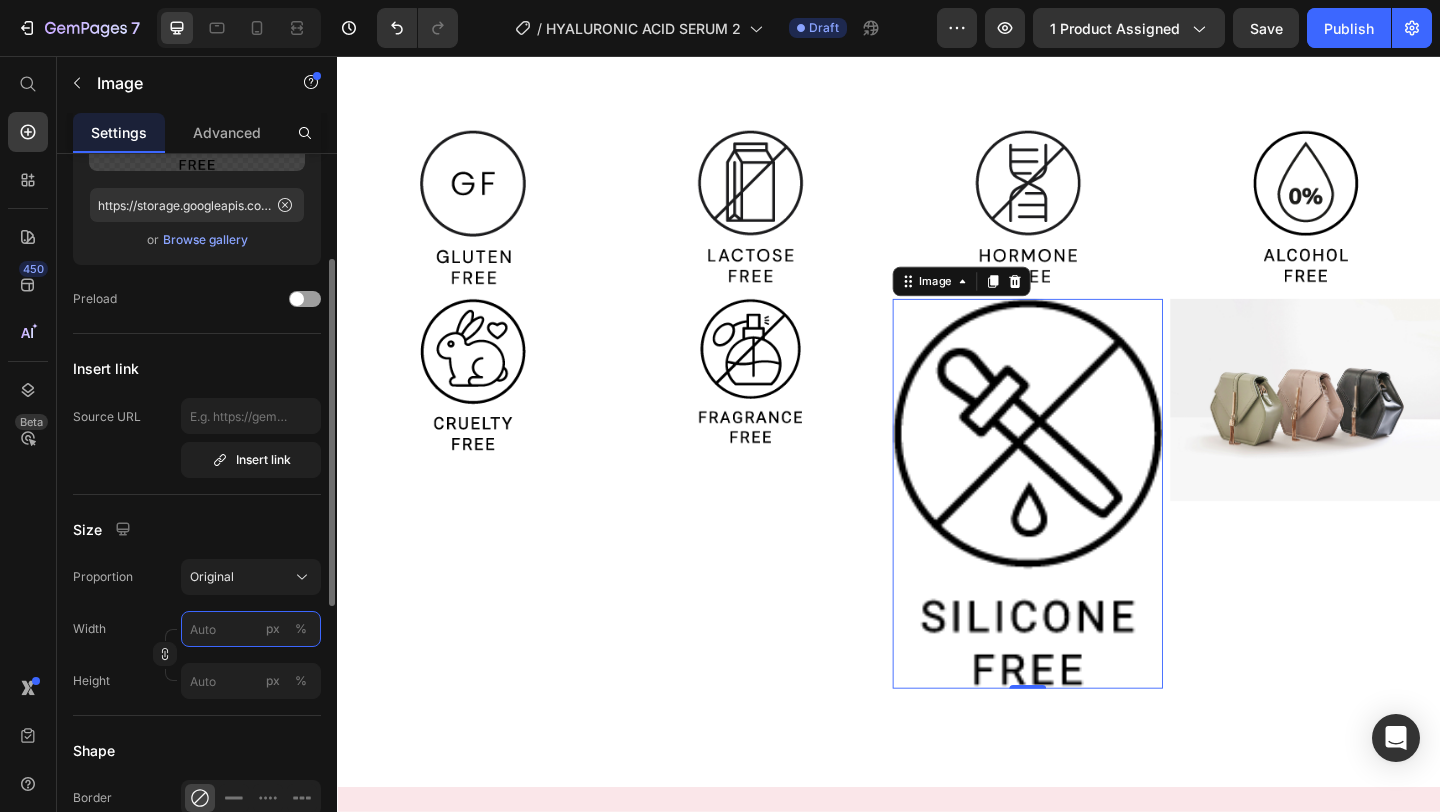 click on "px %" at bounding box center (251, 629) 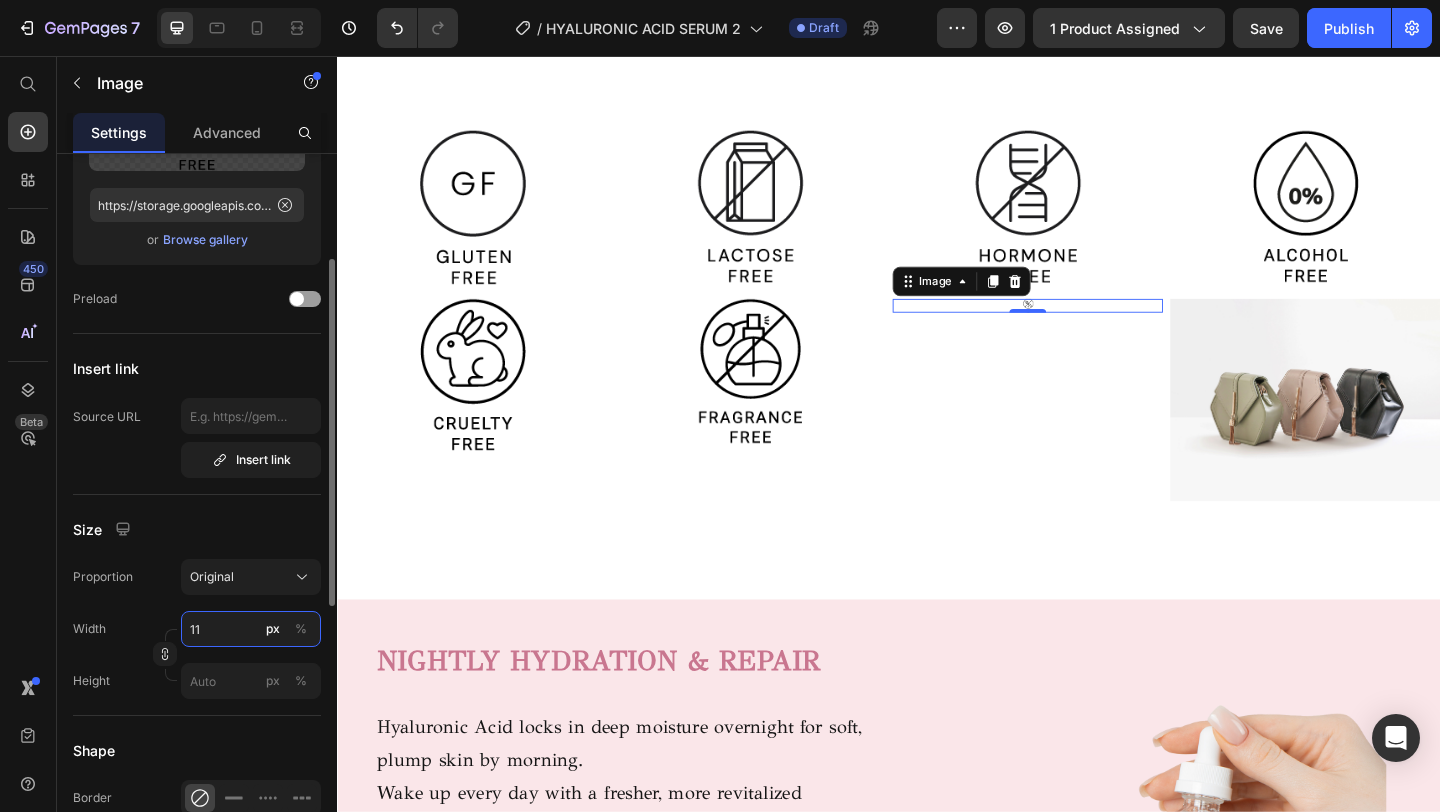 type on "115" 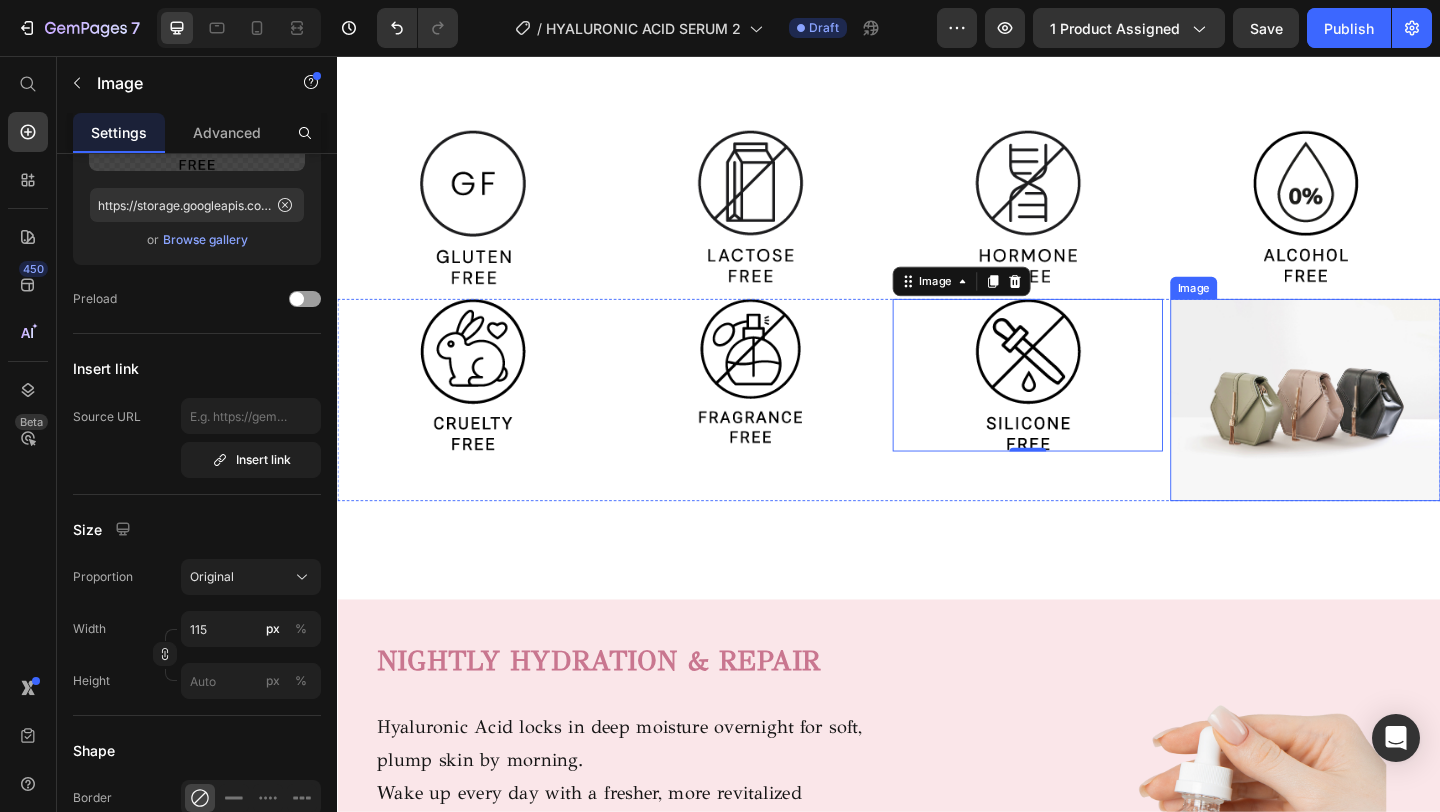 click at bounding box center (1390, 430) 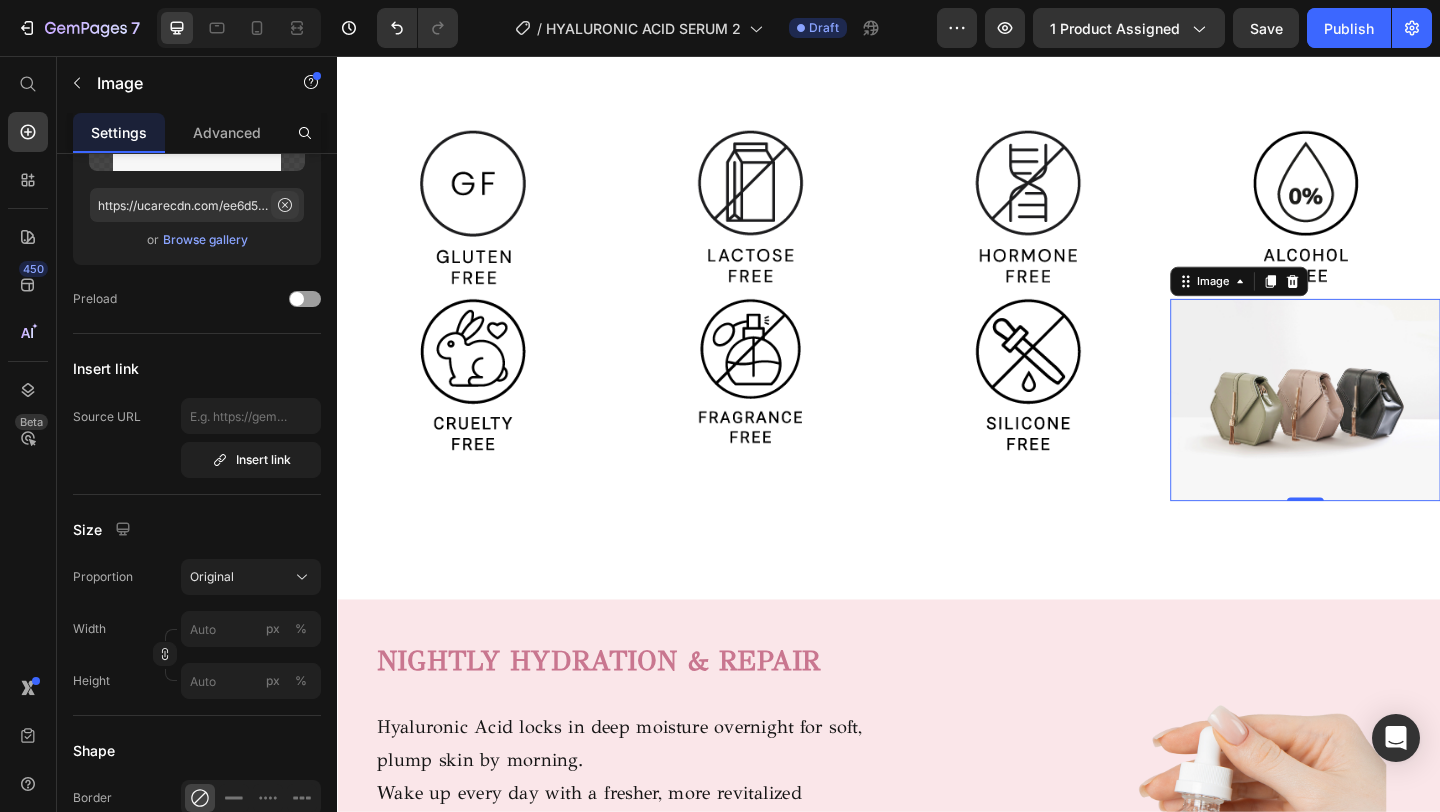 click 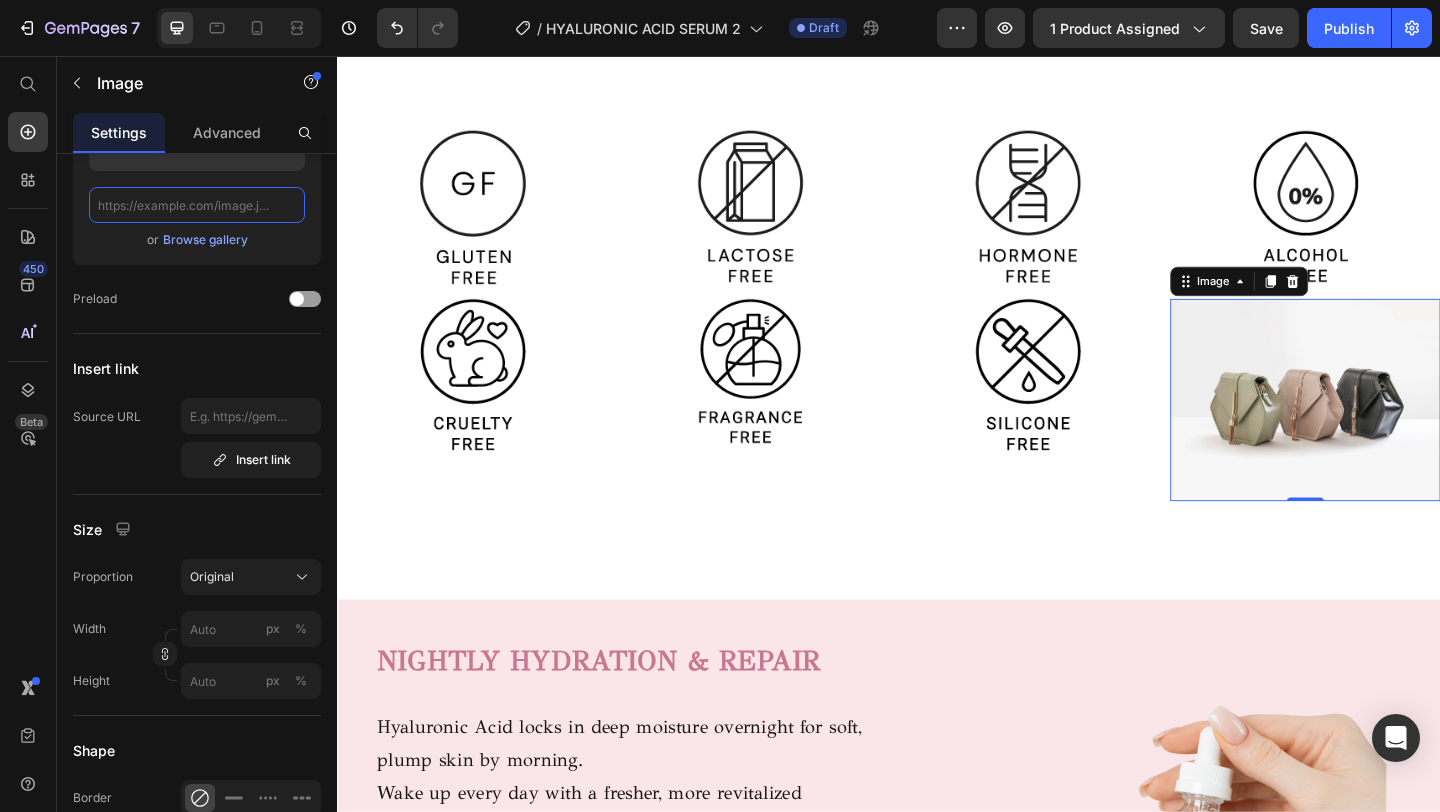 scroll, scrollTop: 0, scrollLeft: 0, axis: both 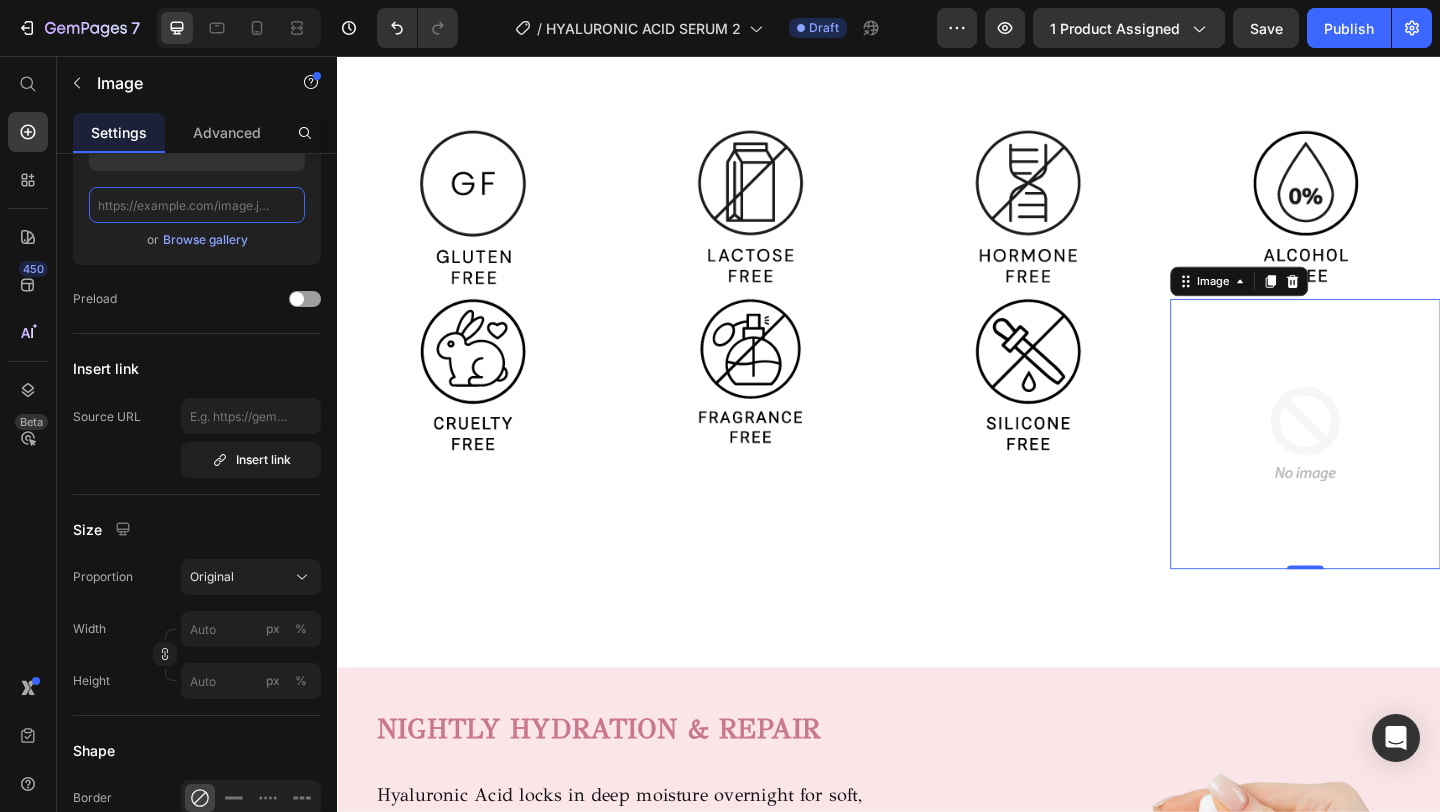 paste on "https://storage.googleapis.com/supliful/categories/images/20240131151244-mineral-oil-free.png" 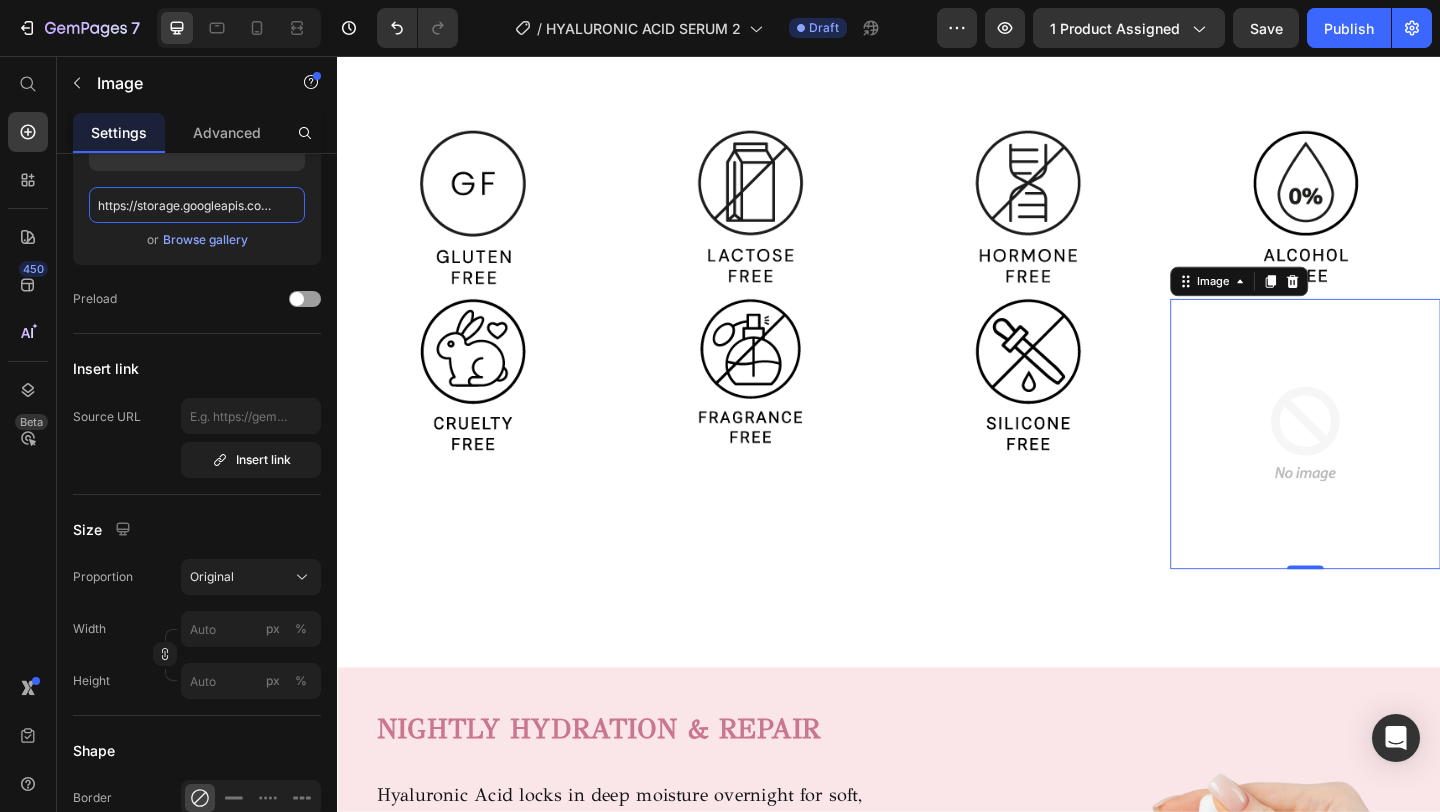 scroll, scrollTop: 0, scrollLeft: 376, axis: horizontal 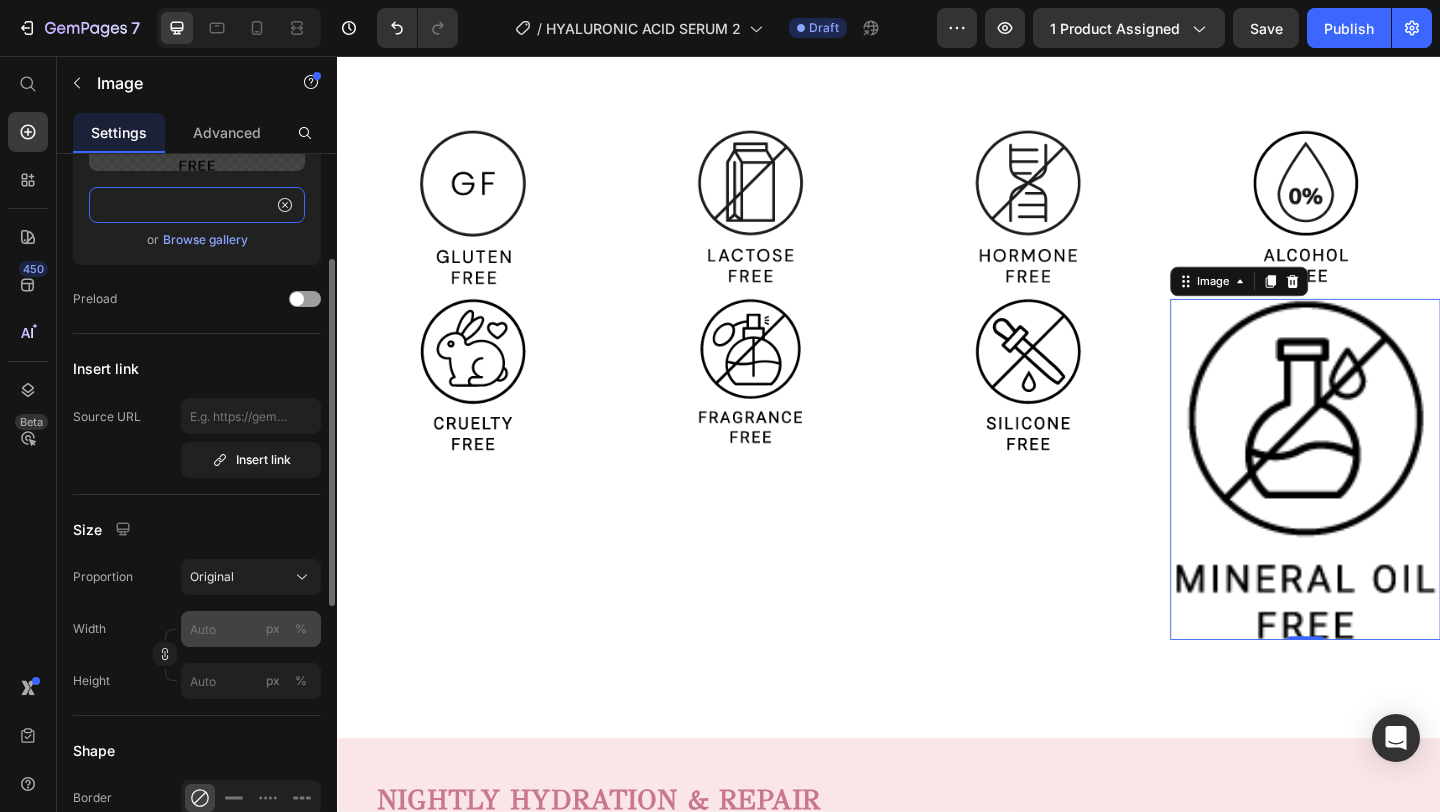 type on "https://storage.googleapis.com/supliful/categories/images/20240131151244-mineral-oil-free.png" 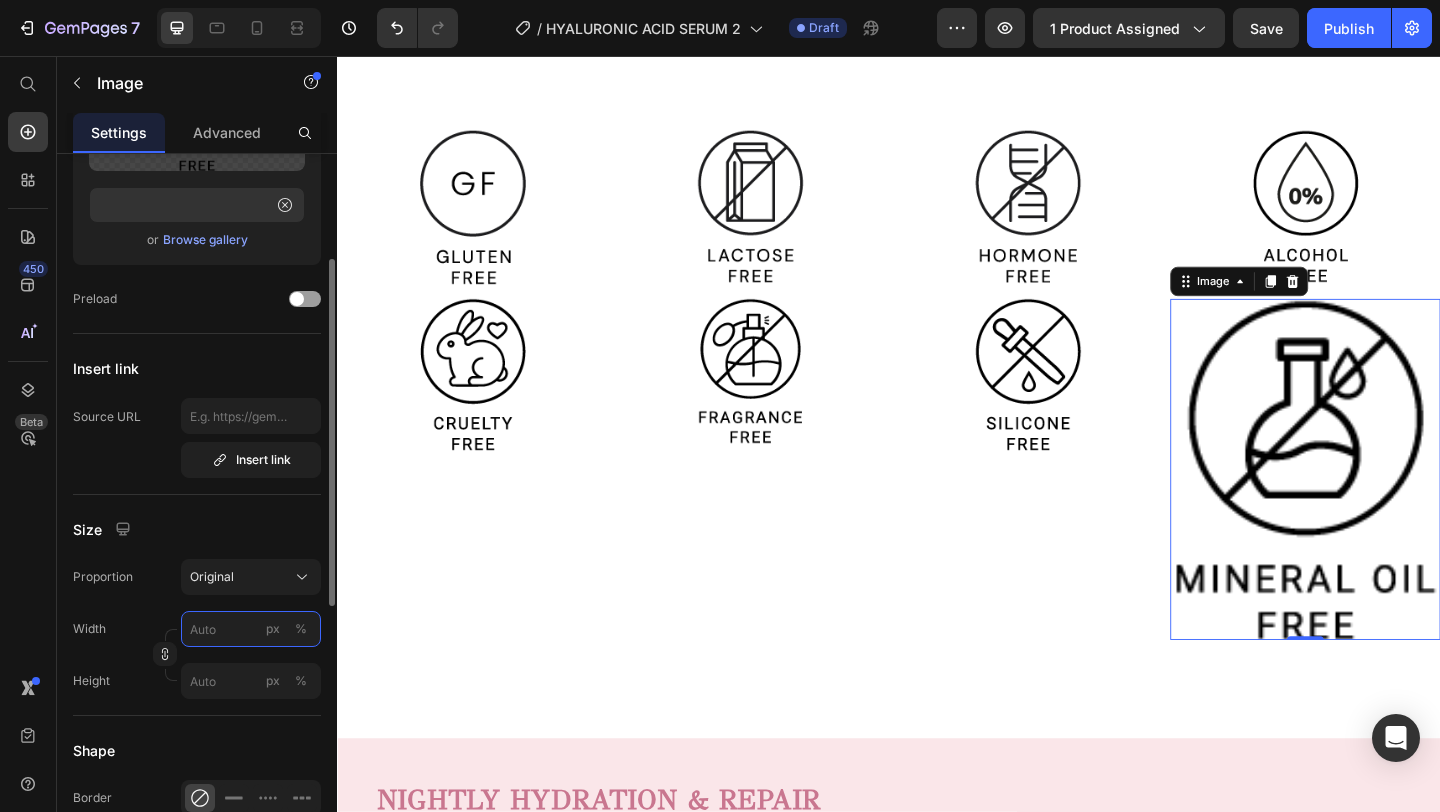 click on "px %" at bounding box center (251, 629) 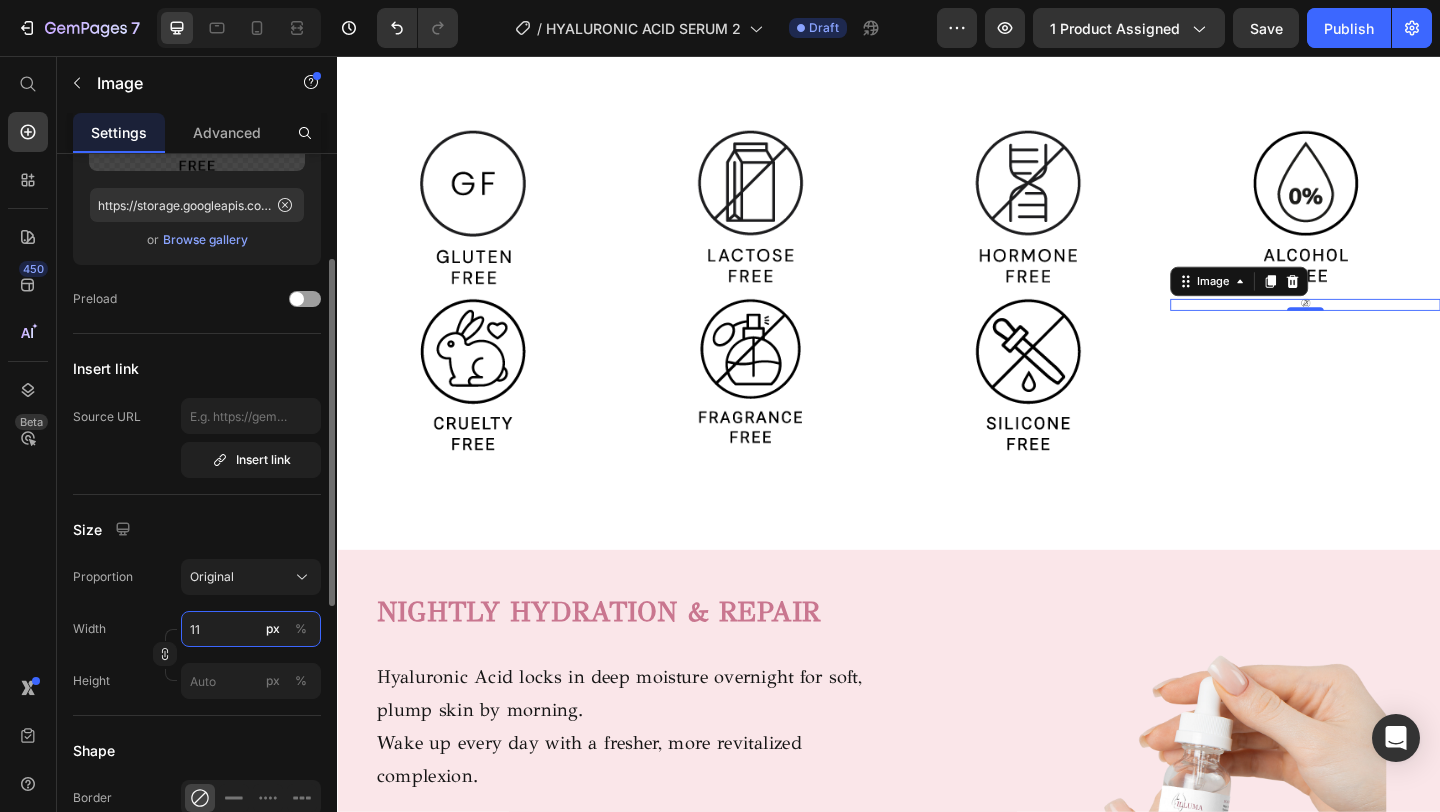 type on "115" 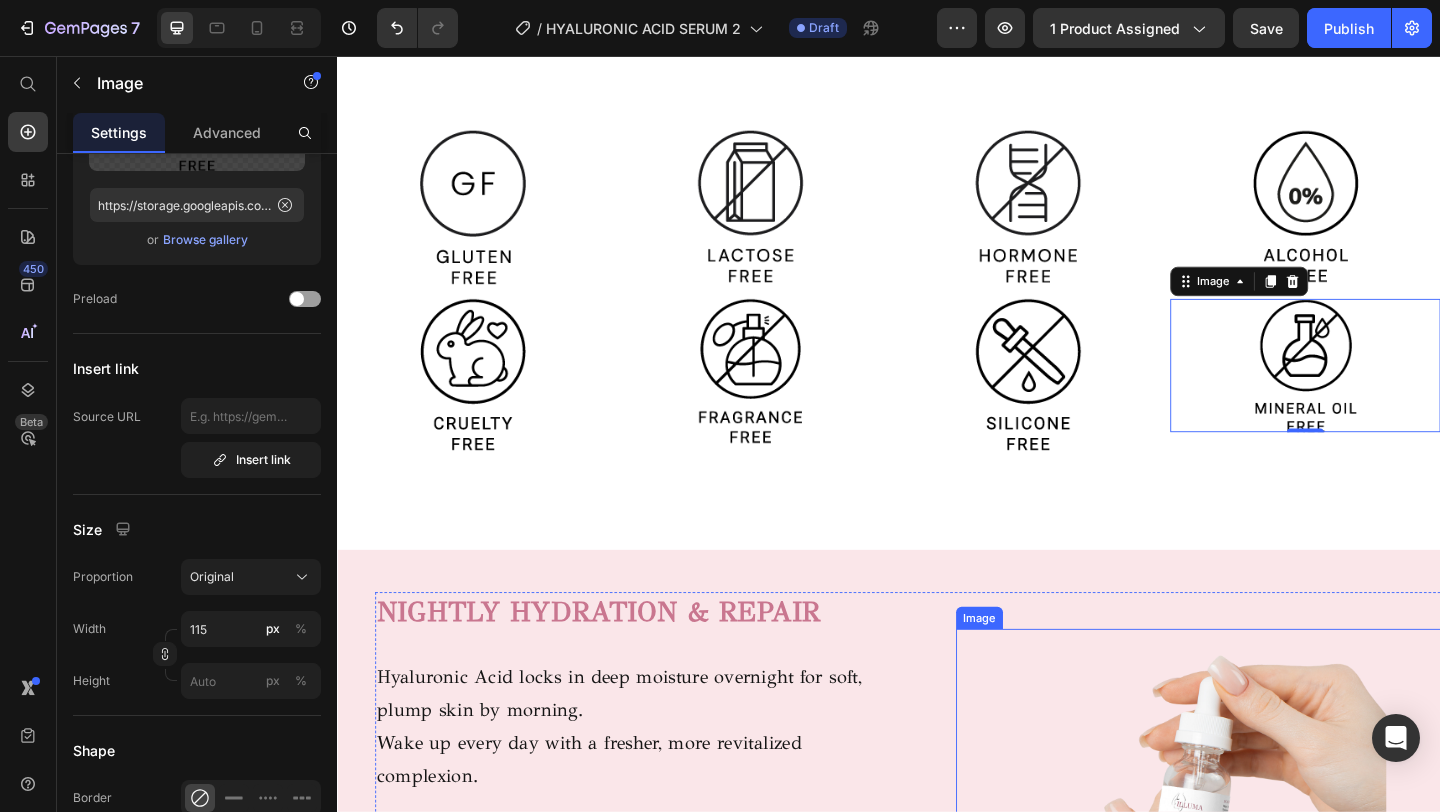 click at bounding box center [1279, 879] 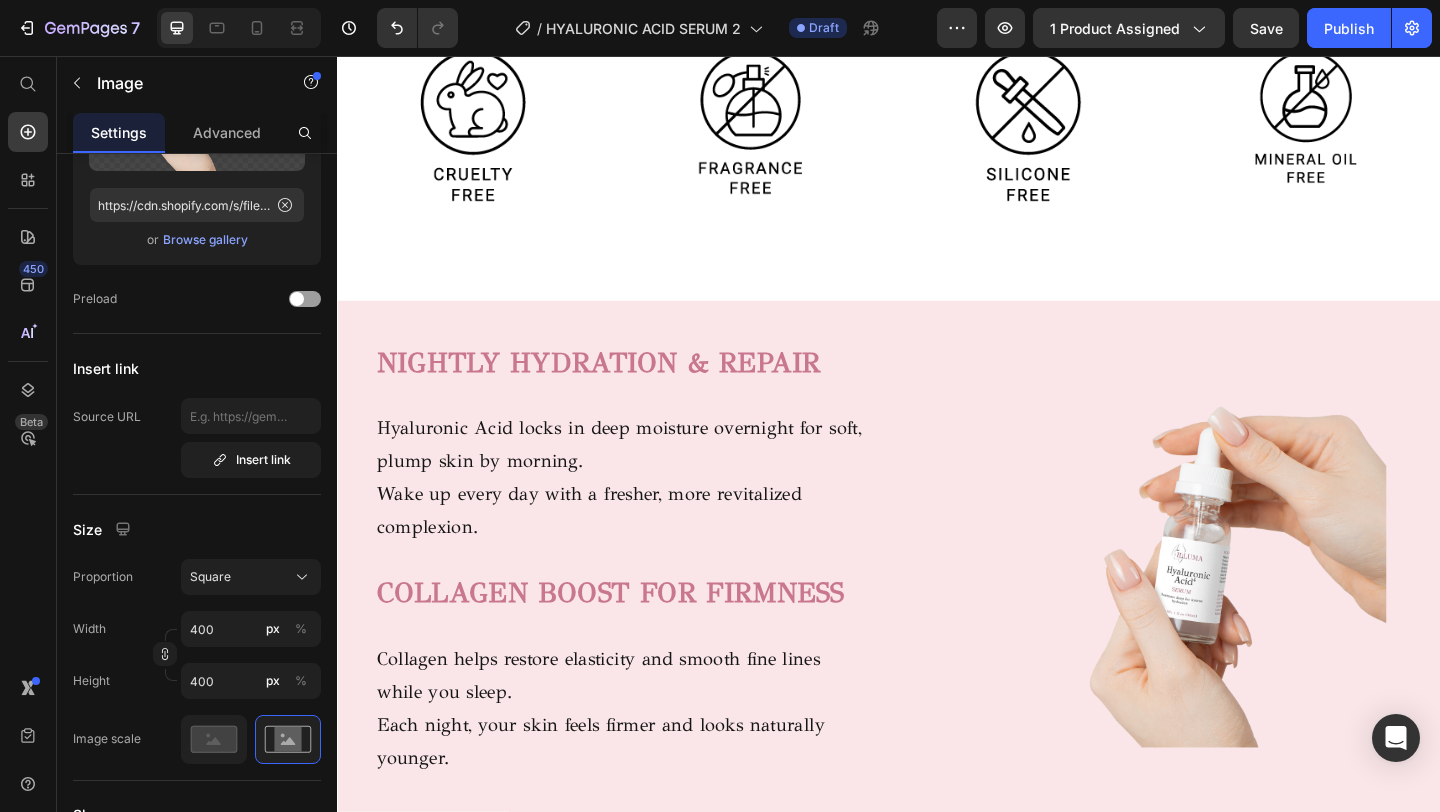 scroll, scrollTop: 1156, scrollLeft: 0, axis: vertical 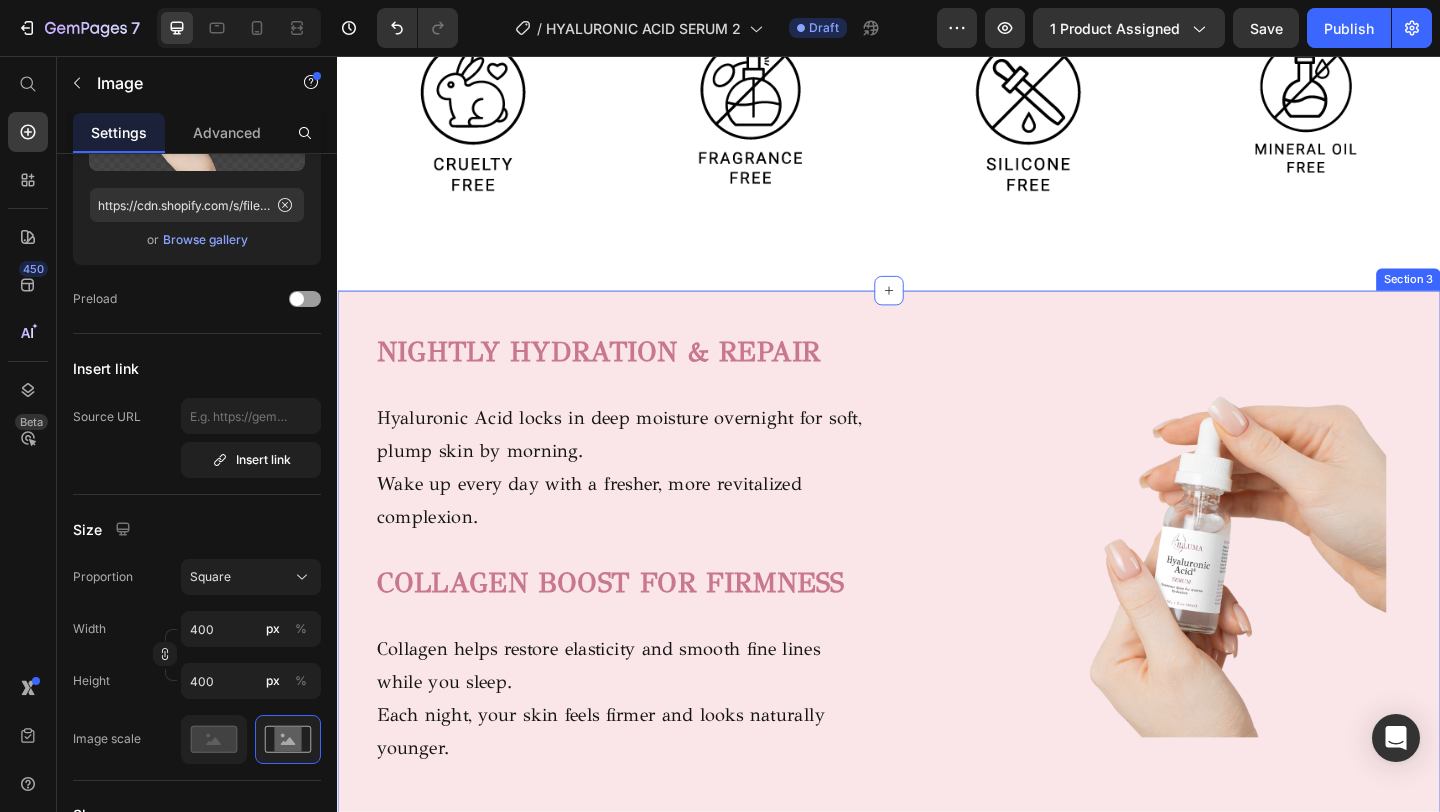 click on "NIGHTLY HYDRATION & REPAIR Heading Hyaluronic Acid locks in deep moisture overnight for soft, plump skin by morning. Wake up every day with a fresher, more revitalized complexion. Text Block COLLAGEN BOOST FOR FIRMNESS Heading Collagen helps restore elasticity and smooth fine lines while you sleep. Each night, your skin feels firmer and looks naturally younger. Text block Image Row Lorem ipsum dolor sit amet consectetur adipiscing Heading Image MELATONIN FOR SLEEP & SKIN RENEWAL Heading Bio-identical Melatonin supports restful sleep and overnight skin recovery. Wake up feeling rested, with skin renewed and protected against aging. Text block NATURAL OILS FOR SOOTHING CARE Heading Avocado and Lavender Oils nourish and calm your skin through the night. Enjoy soft, supple skin and a comforting nighttime ritual. Wake up with clean, calm, and balanced skin. Text block Row Row Section 3" at bounding box center (937, 934) 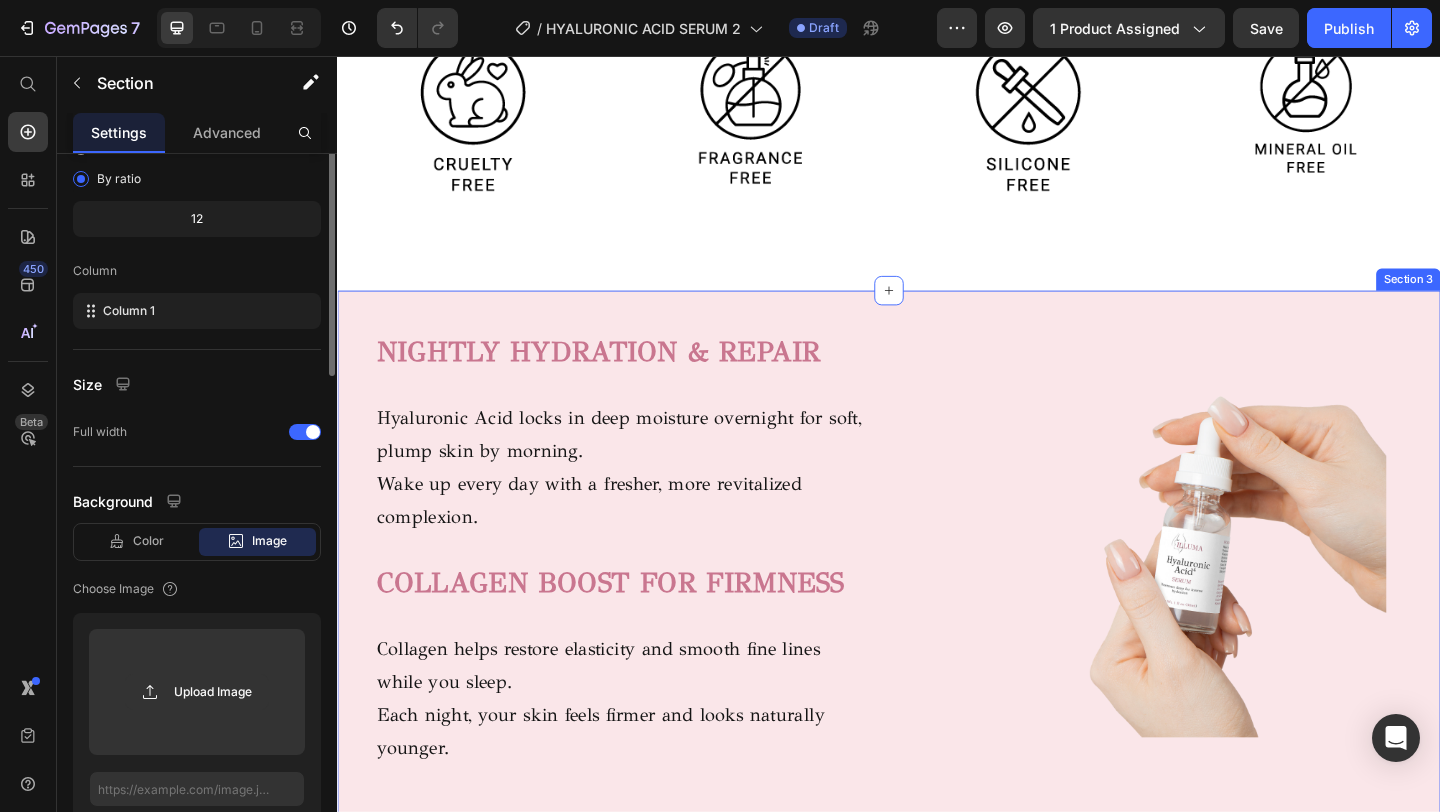 scroll, scrollTop: 0, scrollLeft: 0, axis: both 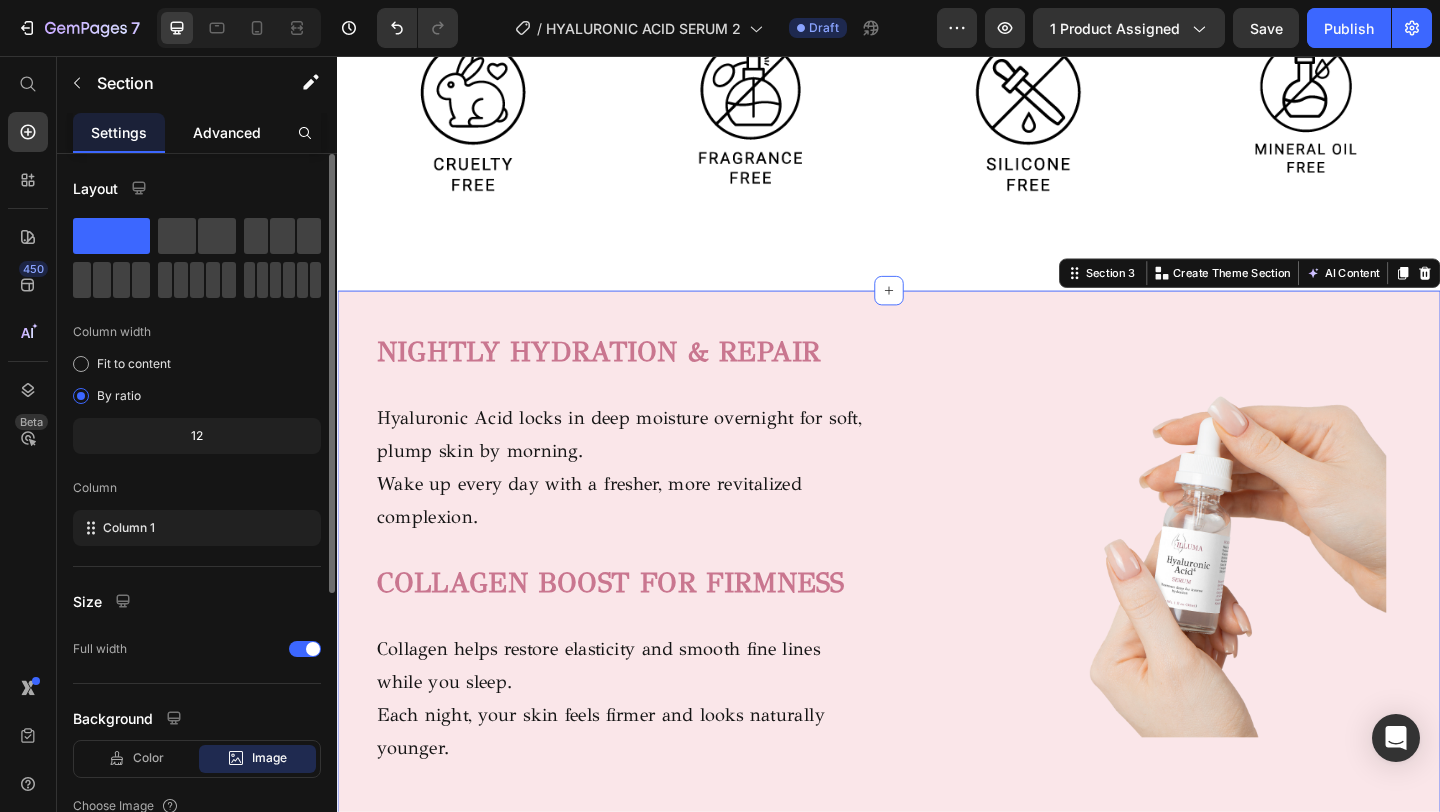 click on "Advanced" at bounding box center (227, 132) 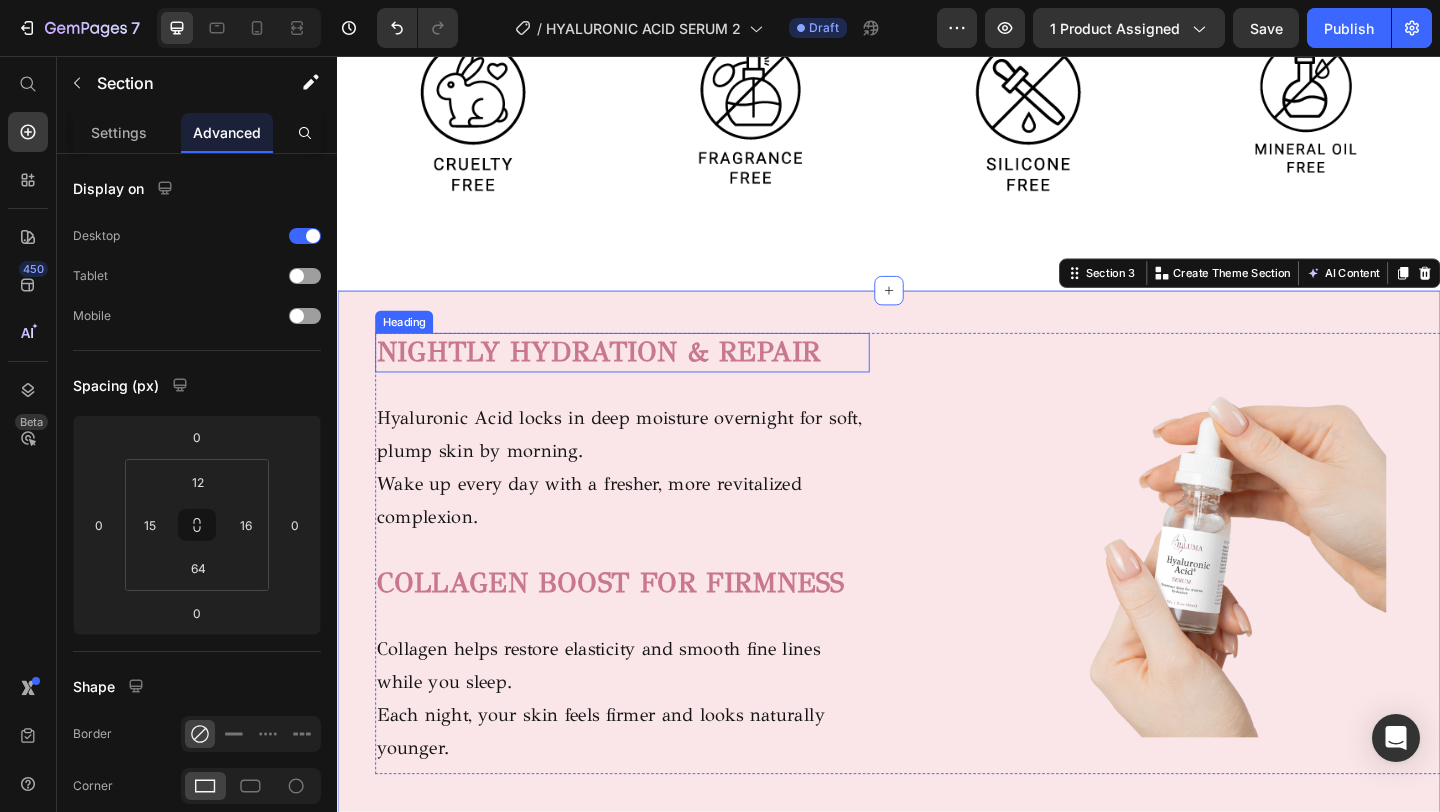 click on "NIGHTLY HYDRATION & REPAIR" at bounding box center [621, 378] 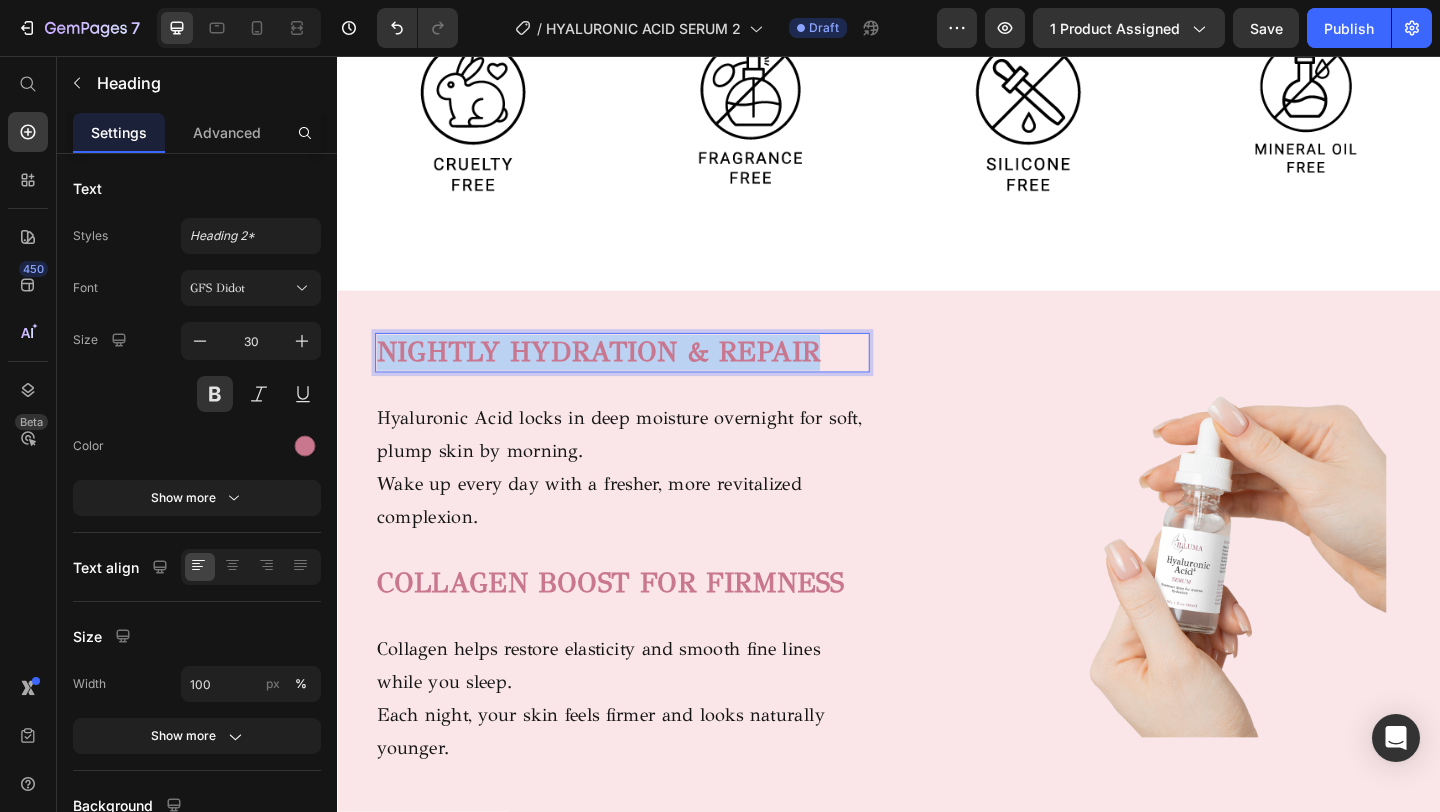 drag, startPoint x: 874, startPoint y: 377, endPoint x: 386, endPoint y: 375, distance: 488.0041 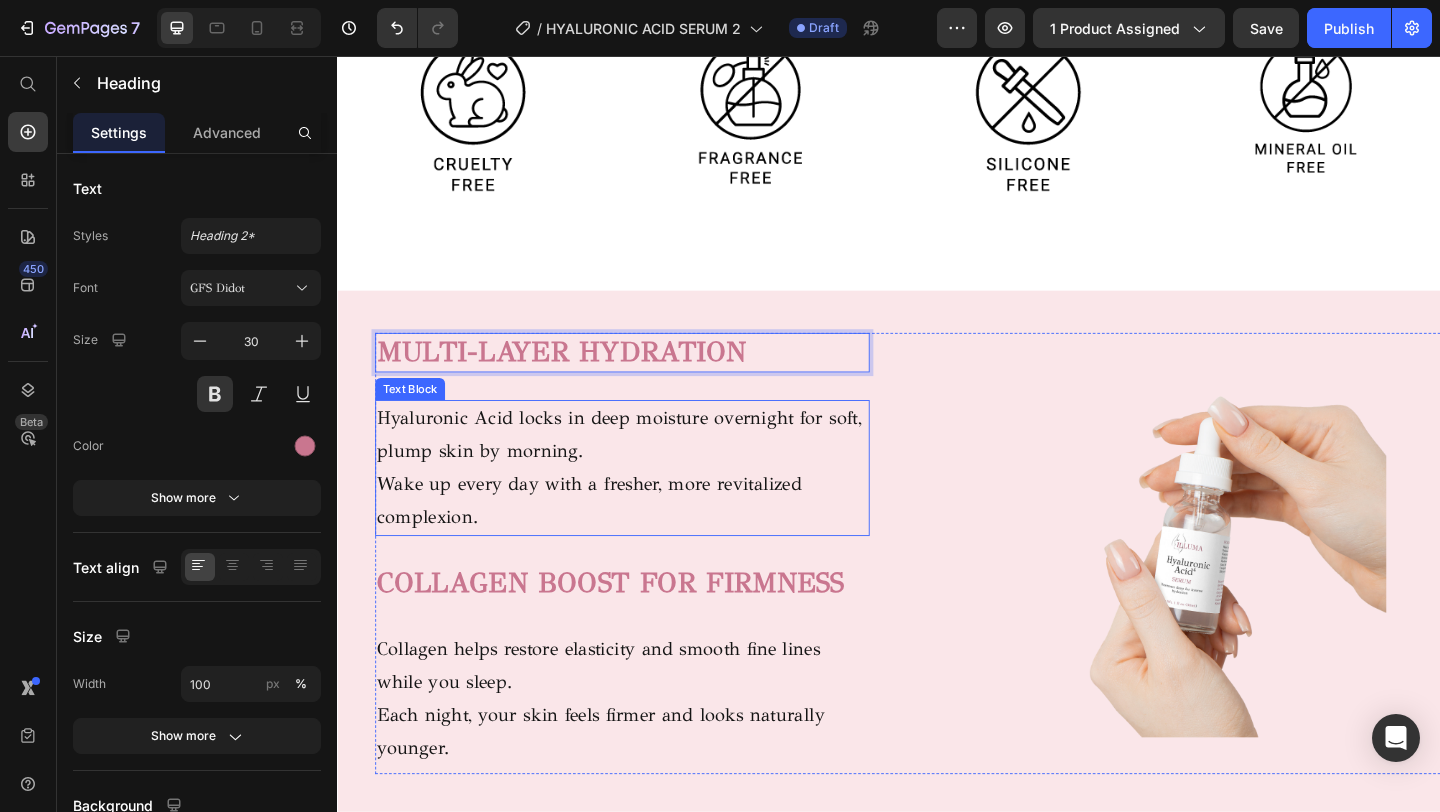 click on "Wake up every day with a fresher, more revitalized complexion." at bounding box center (647, 540) 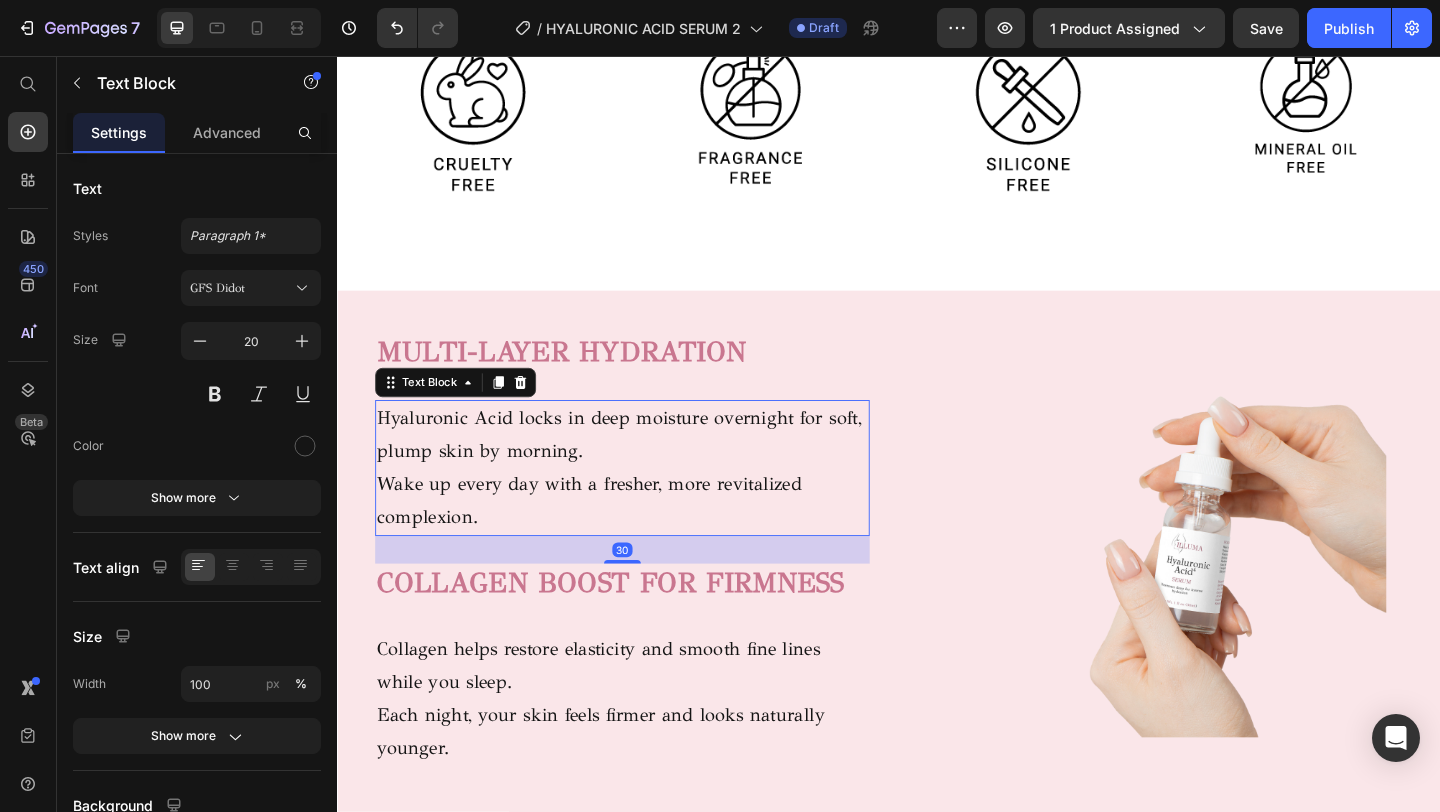 click on "Wake up every day with a fresher, more revitalized complexion." at bounding box center [647, 540] 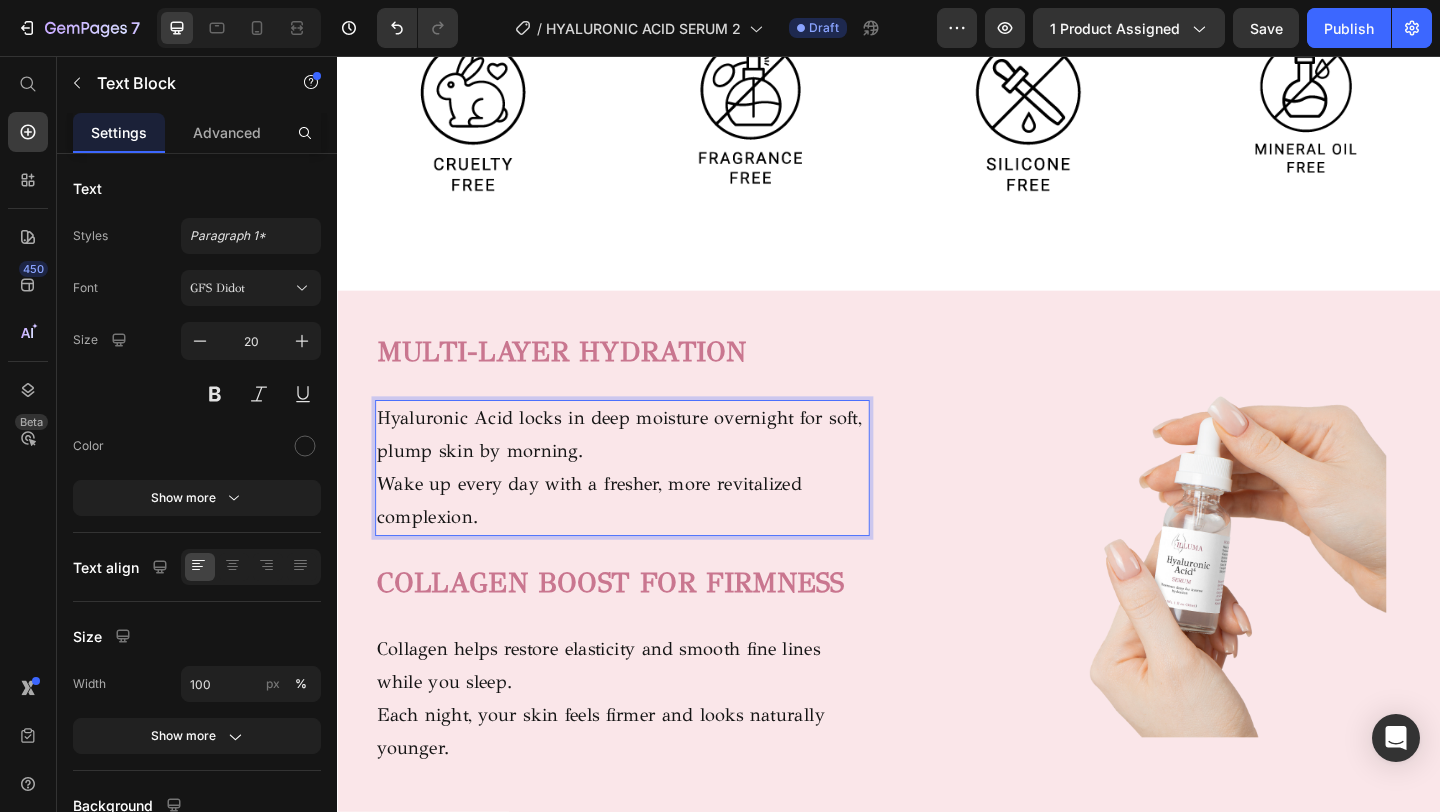 click on "Wake up every day with a fresher, more revitalized complexion." at bounding box center (647, 540) 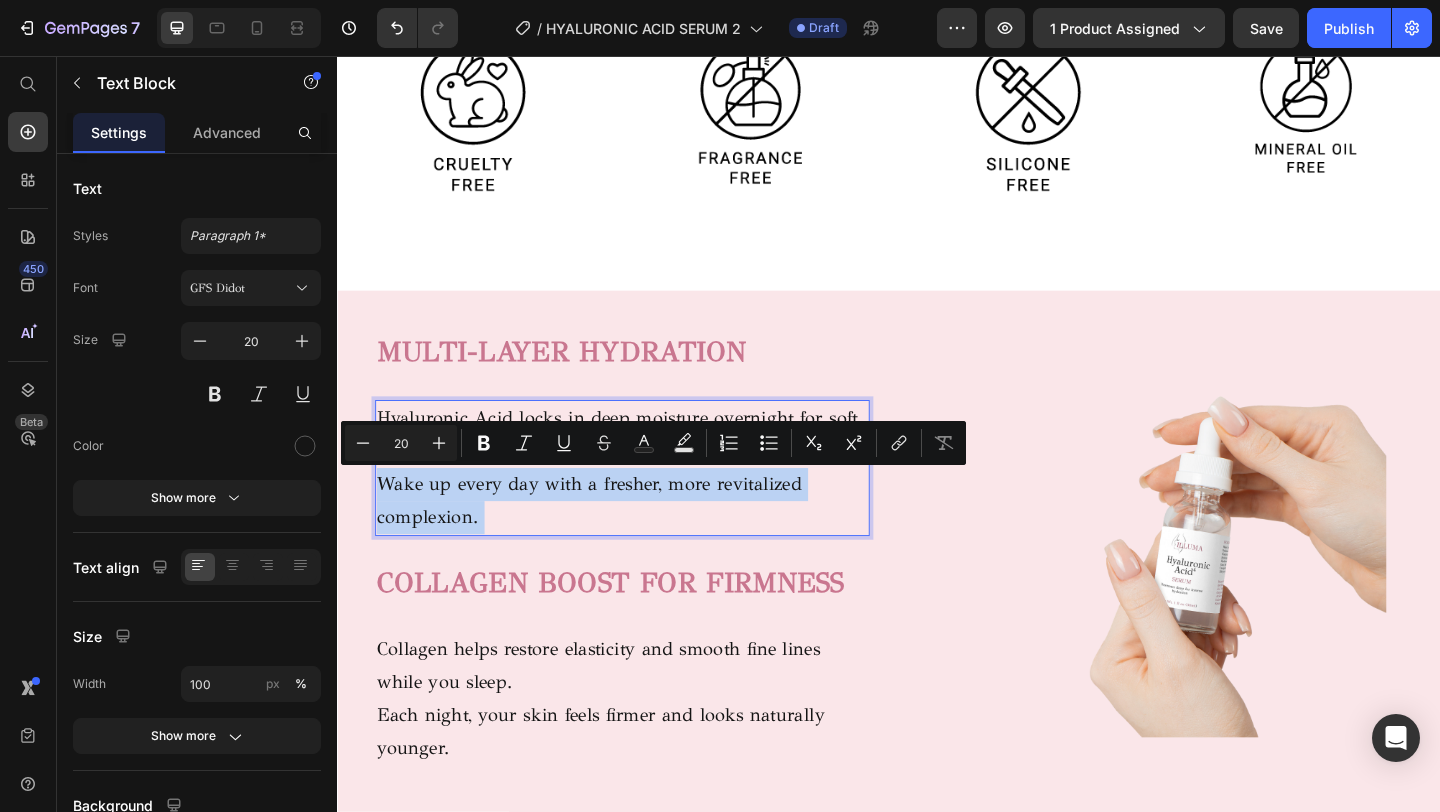 drag, startPoint x: 489, startPoint y: 556, endPoint x: 396, endPoint y: 457, distance: 135.83078 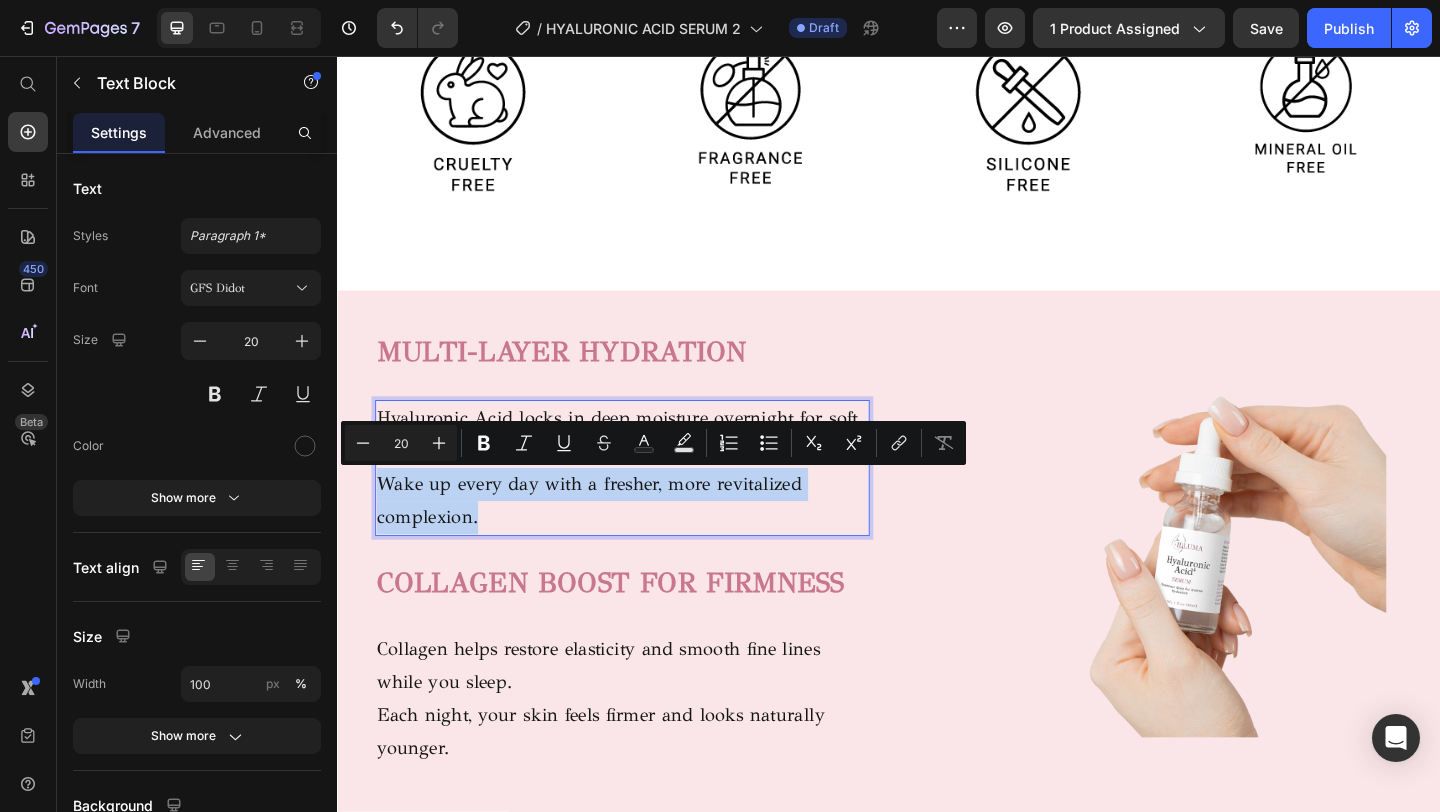 click on "Wake up every day with a fresher, more revitalized complexion." at bounding box center (647, 540) 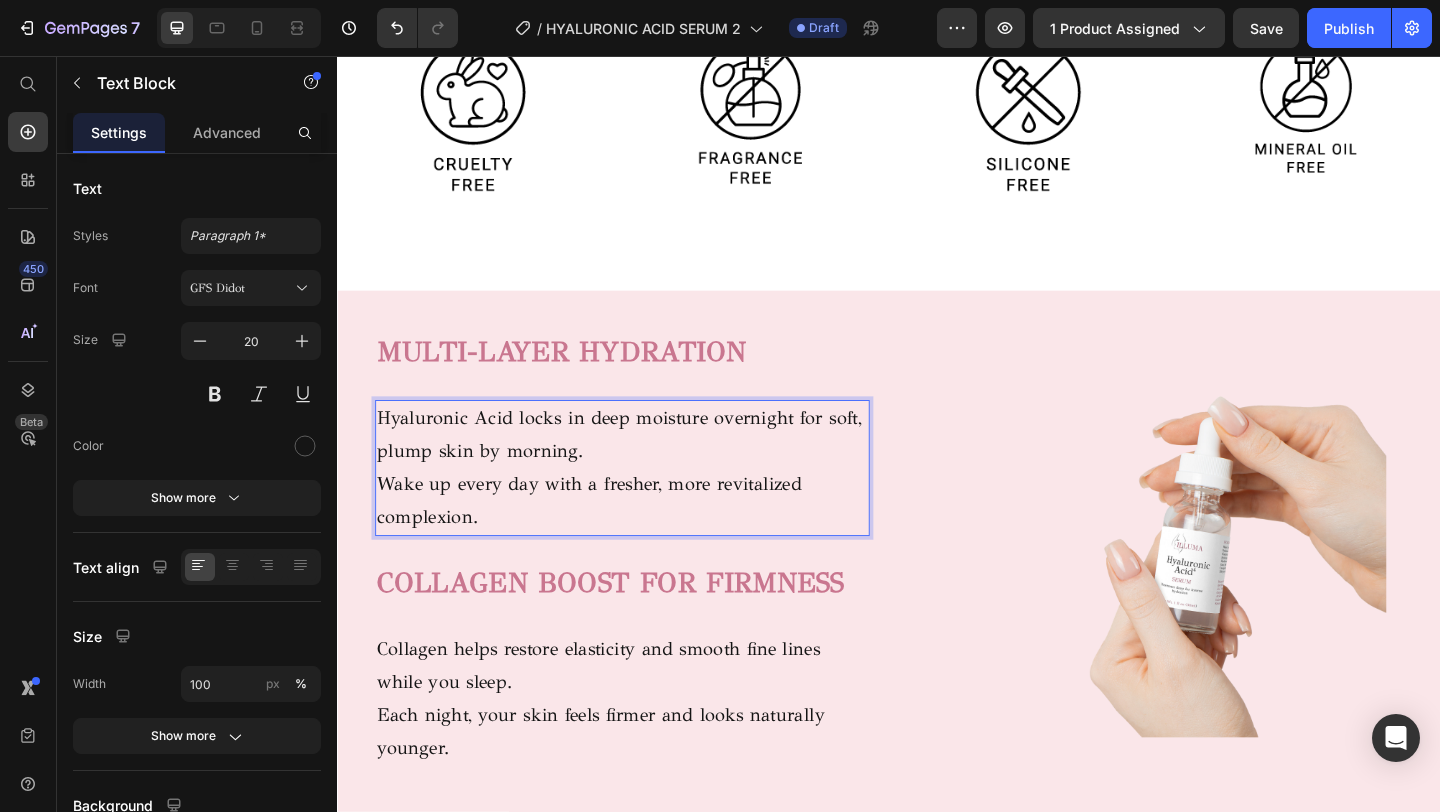 click on "Wake up every day with a fresher, more revitalized complexion." at bounding box center (647, 540) 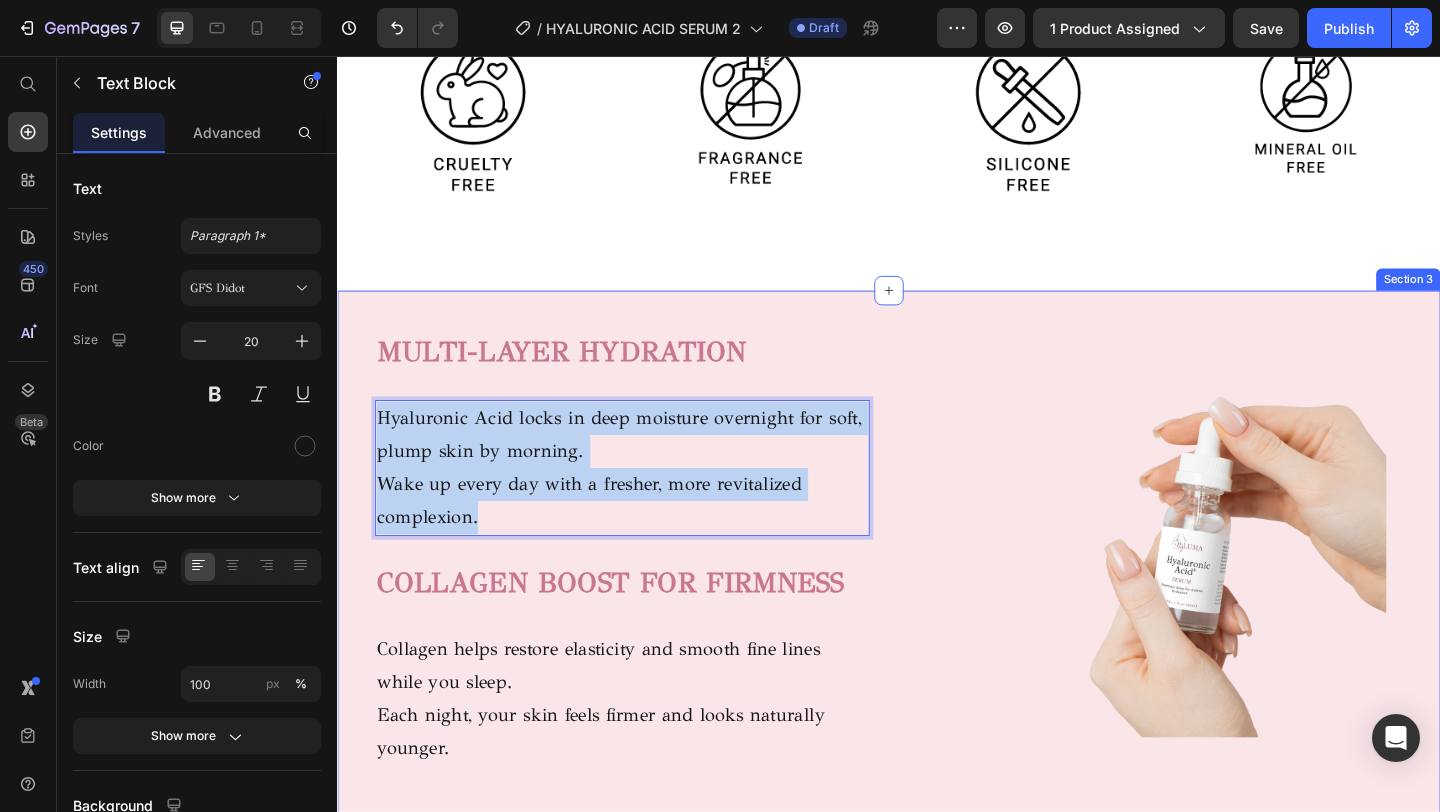 drag, startPoint x: 492, startPoint y: 561, endPoint x: 377, endPoint y: 446, distance: 162.63457 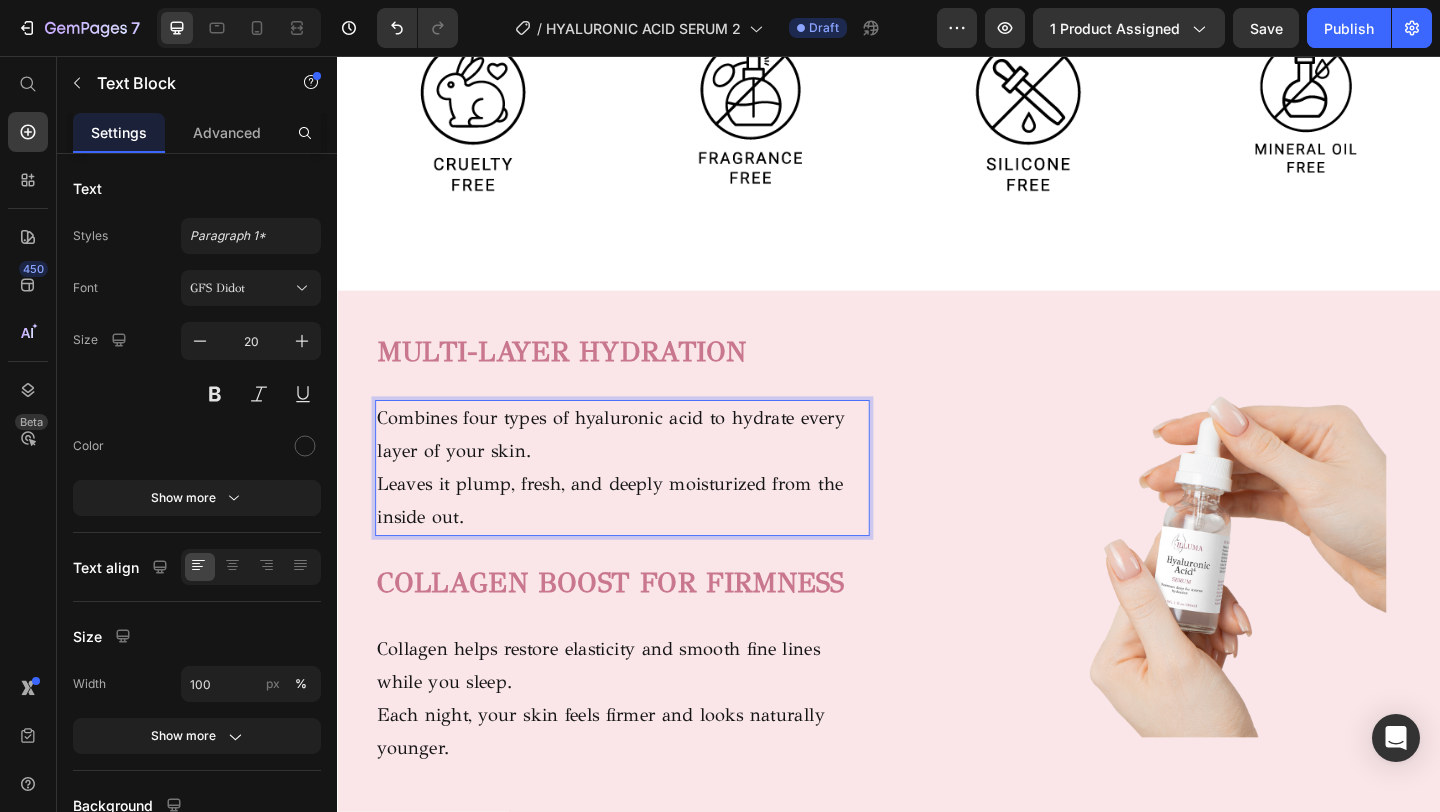 scroll, scrollTop: 1284, scrollLeft: 0, axis: vertical 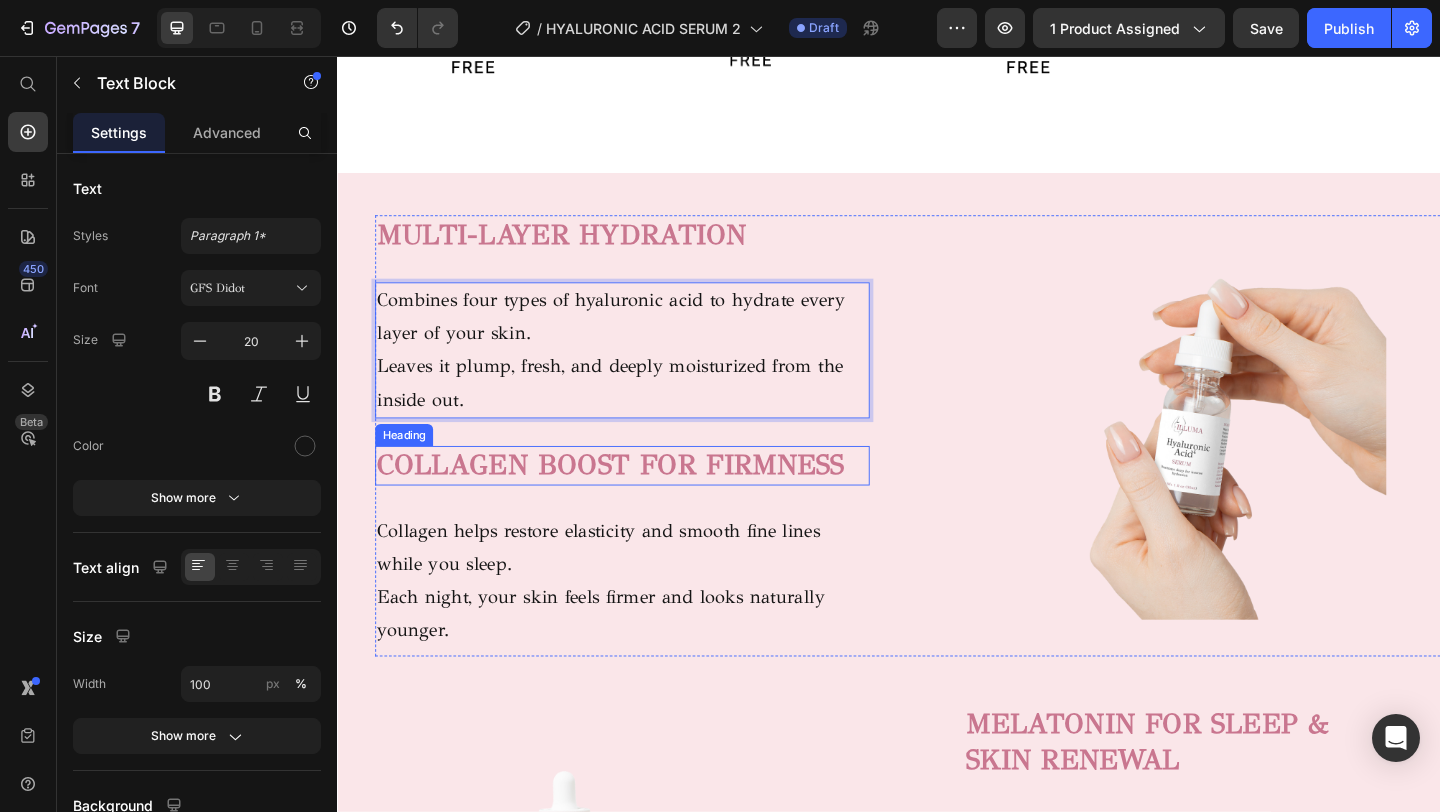 click on "⁠⁠⁠⁠⁠⁠⁠ MULTI-LAYER HYDRATION Heading Combines four types of hyaluronic acid to hydrate every layer of your skin. Leaves it plump, fresh, and deeply moisturized from the inside out. Text Block   30 COLLAGEN BOOST FOR FIRMNESS Heading Collagen helps restore elasticity and smooth fine lines while you sleep. Each night, your skin feels firmer and looks naturally younger. Text block" at bounding box center [647, 469] 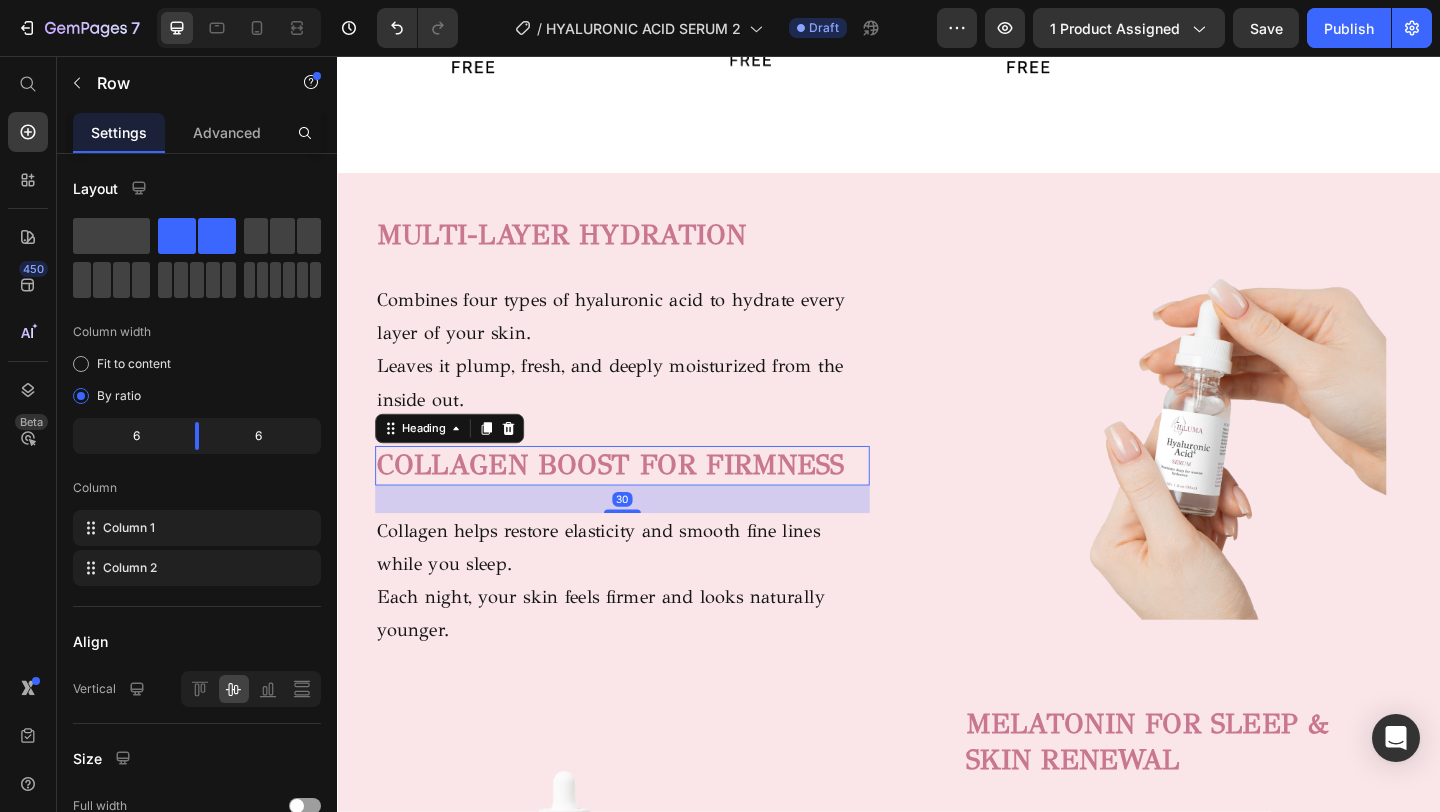 click on "COLLAGEN BOOST FOR FIRMNESS" at bounding box center [634, 501] 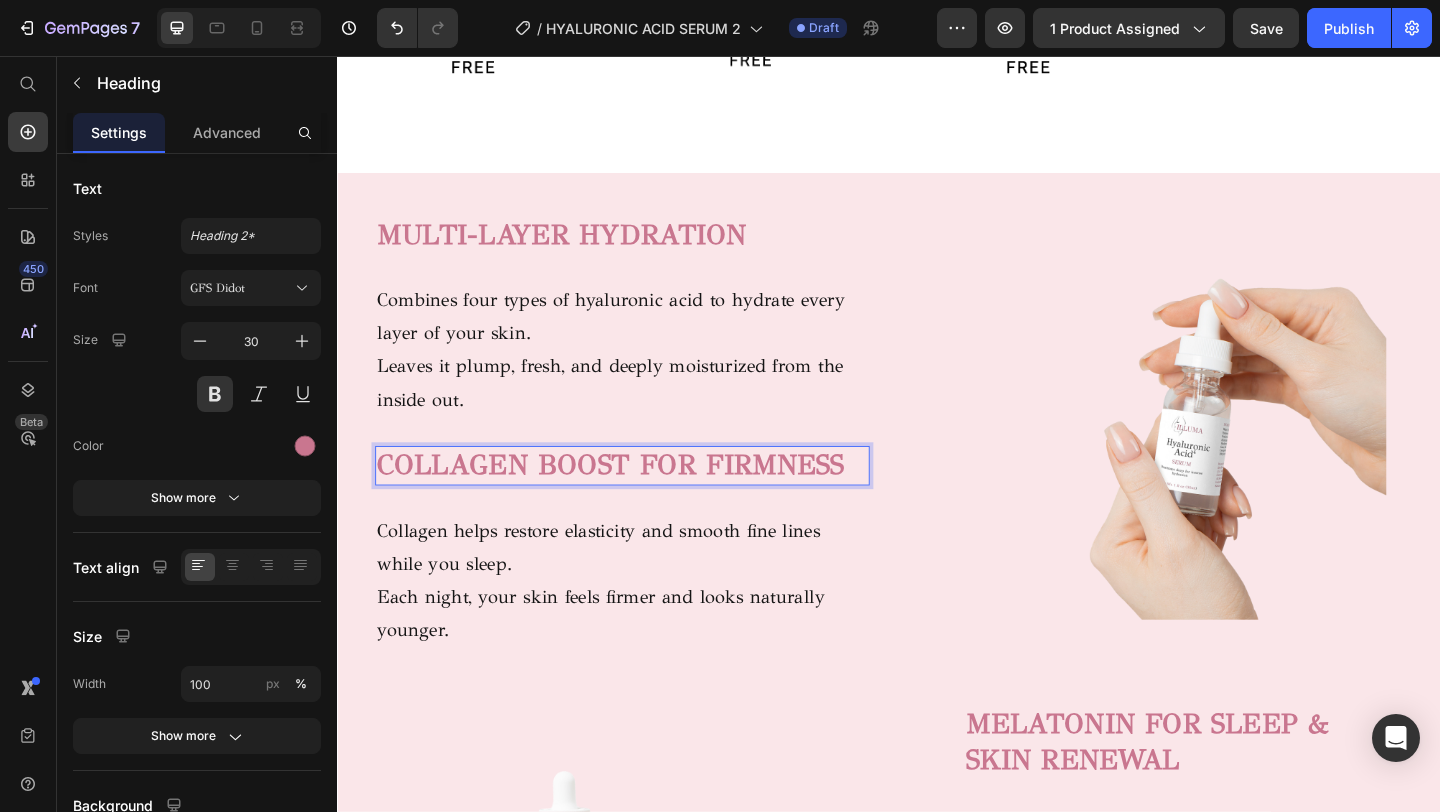 click on "COLLAGEN BOOST FOR FIRMNESS" at bounding box center [647, 501] 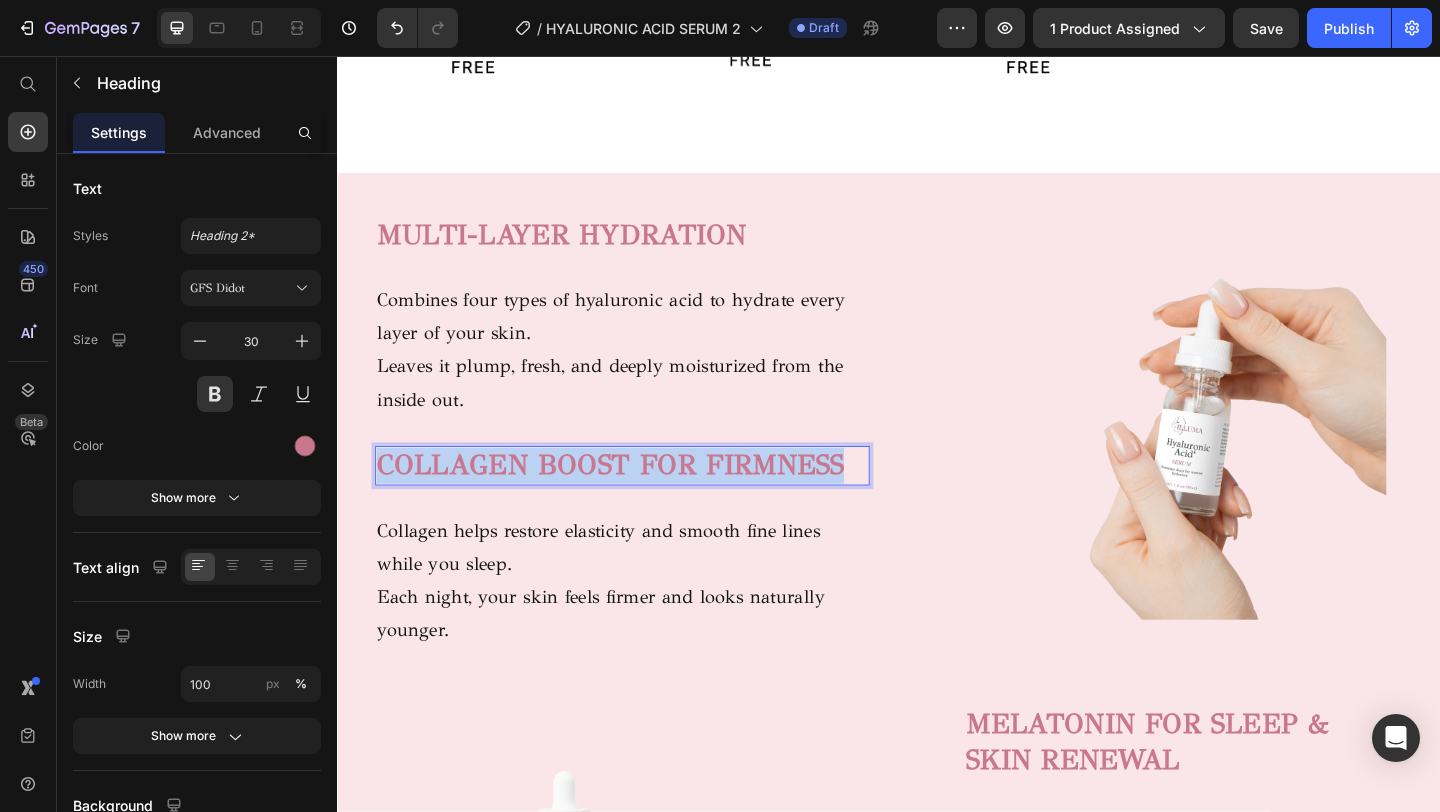 drag, startPoint x: 892, startPoint y: 506, endPoint x: 379, endPoint y: 506, distance: 513 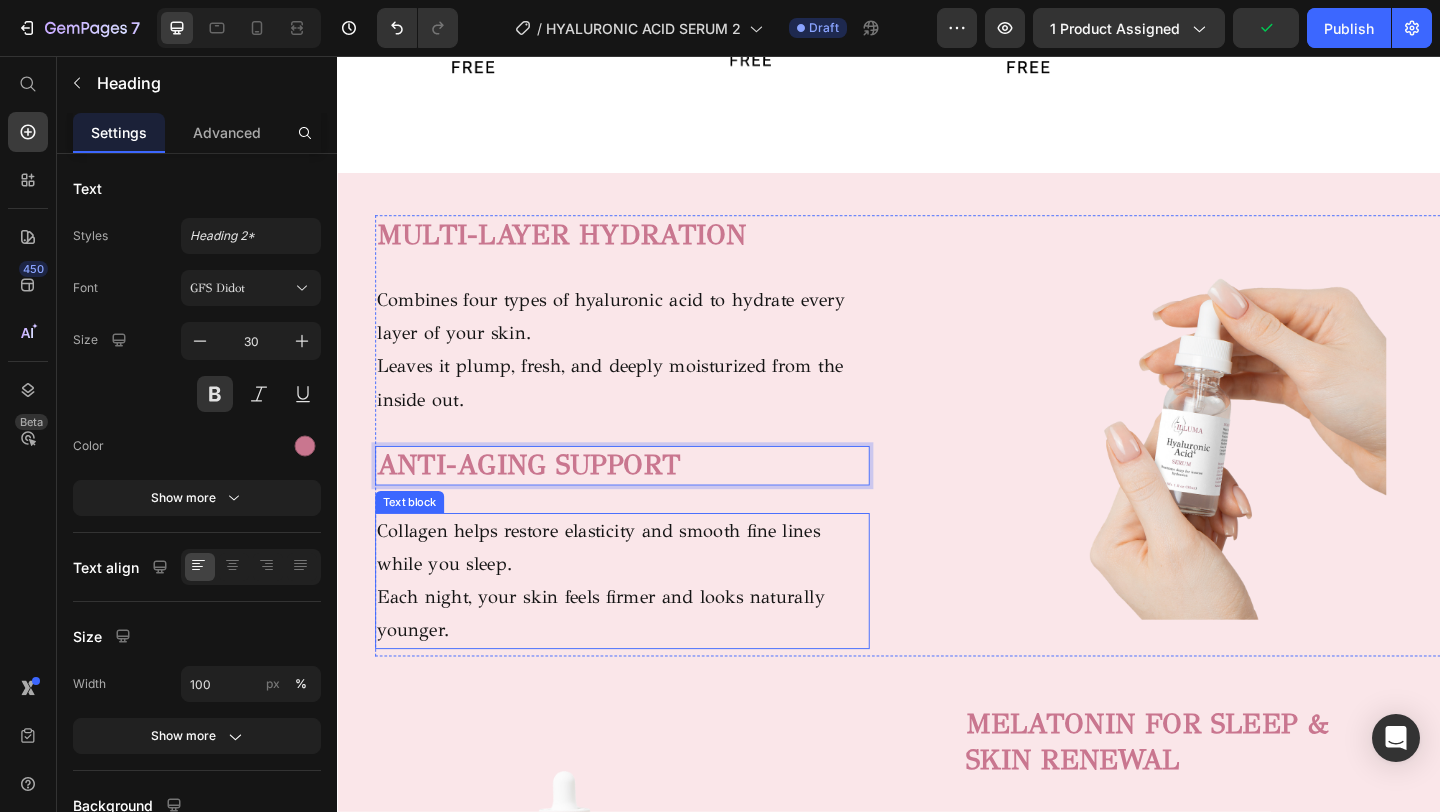click on "Collagen helps restore elasticity and smooth fine lines while you sleep." at bounding box center (647, 591) 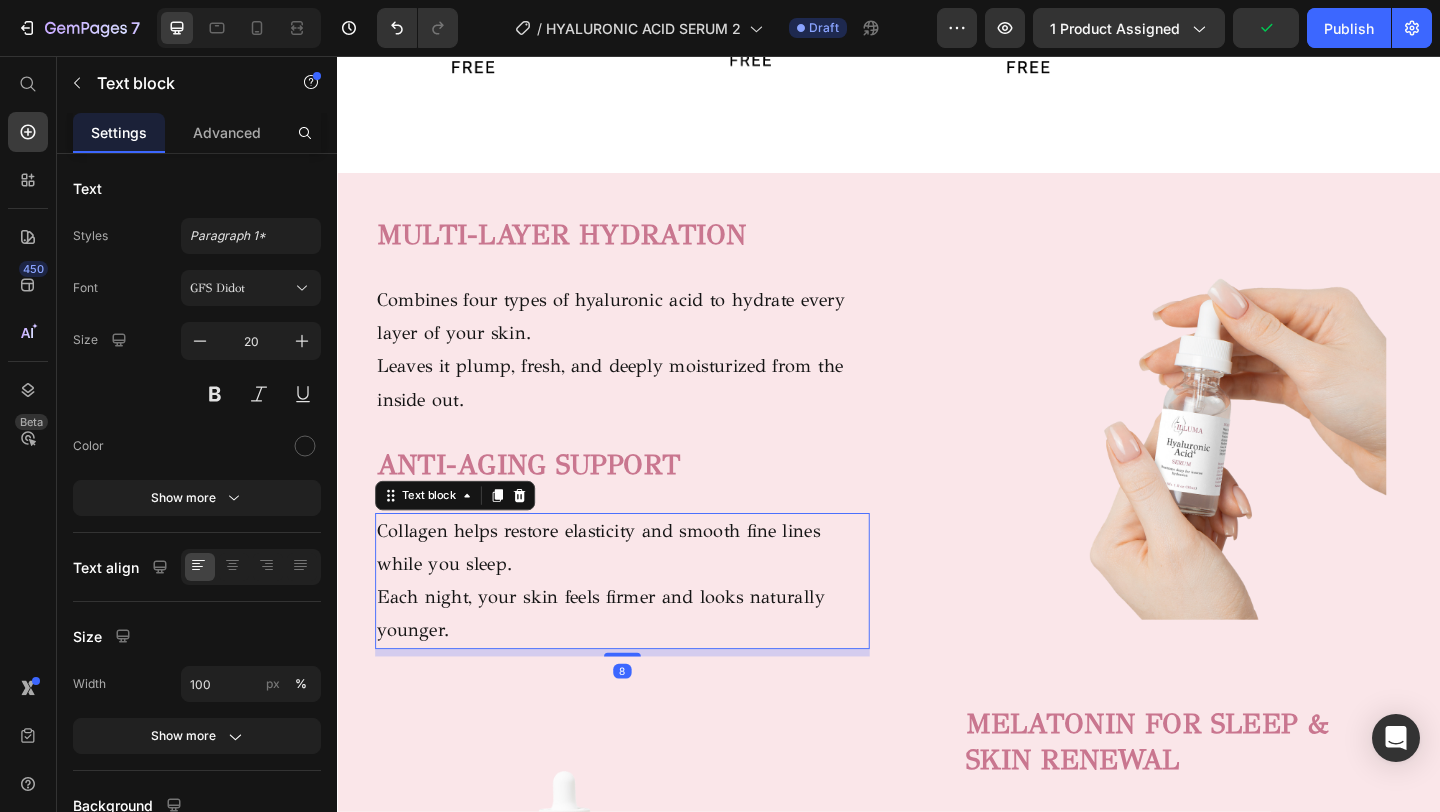 click on "Each night, your skin feels firmer and looks naturally younger." at bounding box center (647, 663) 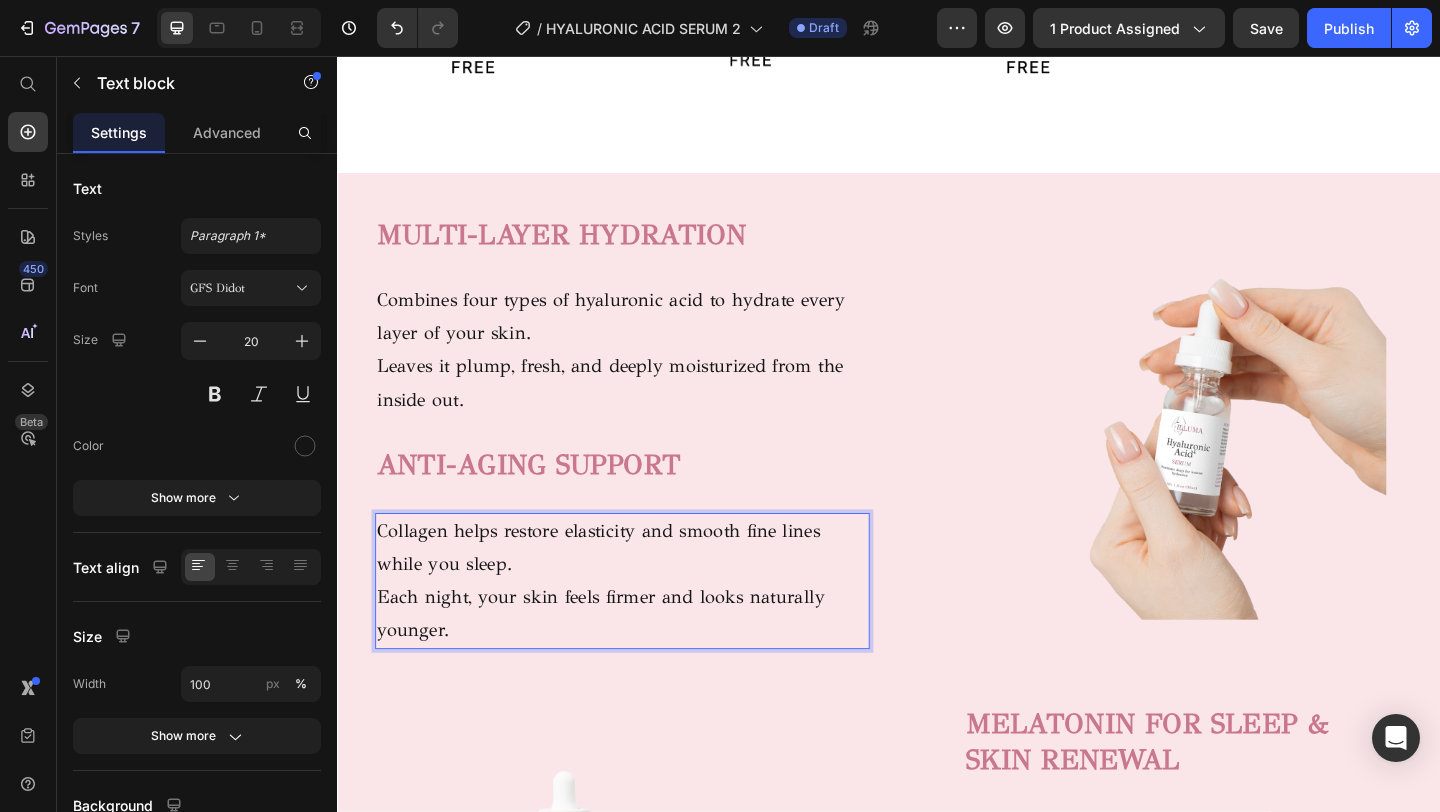 click on "Each night, your skin feels firmer and looks naturally younger." at bounding box center (647, 663) 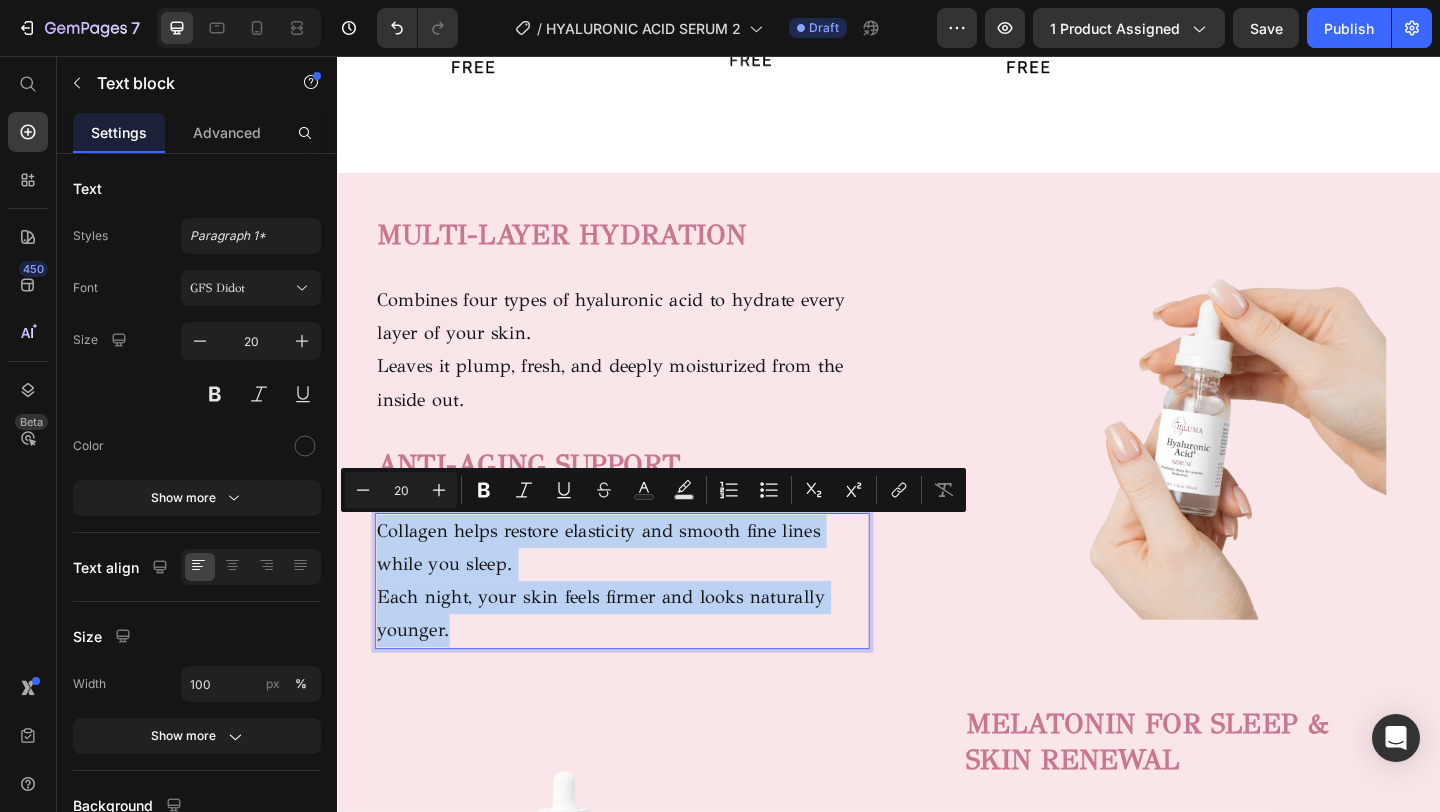 drag, startPoint x: 463, startPoint y: 680, endPoint x: 379, endPoint y: 568, distance: 140 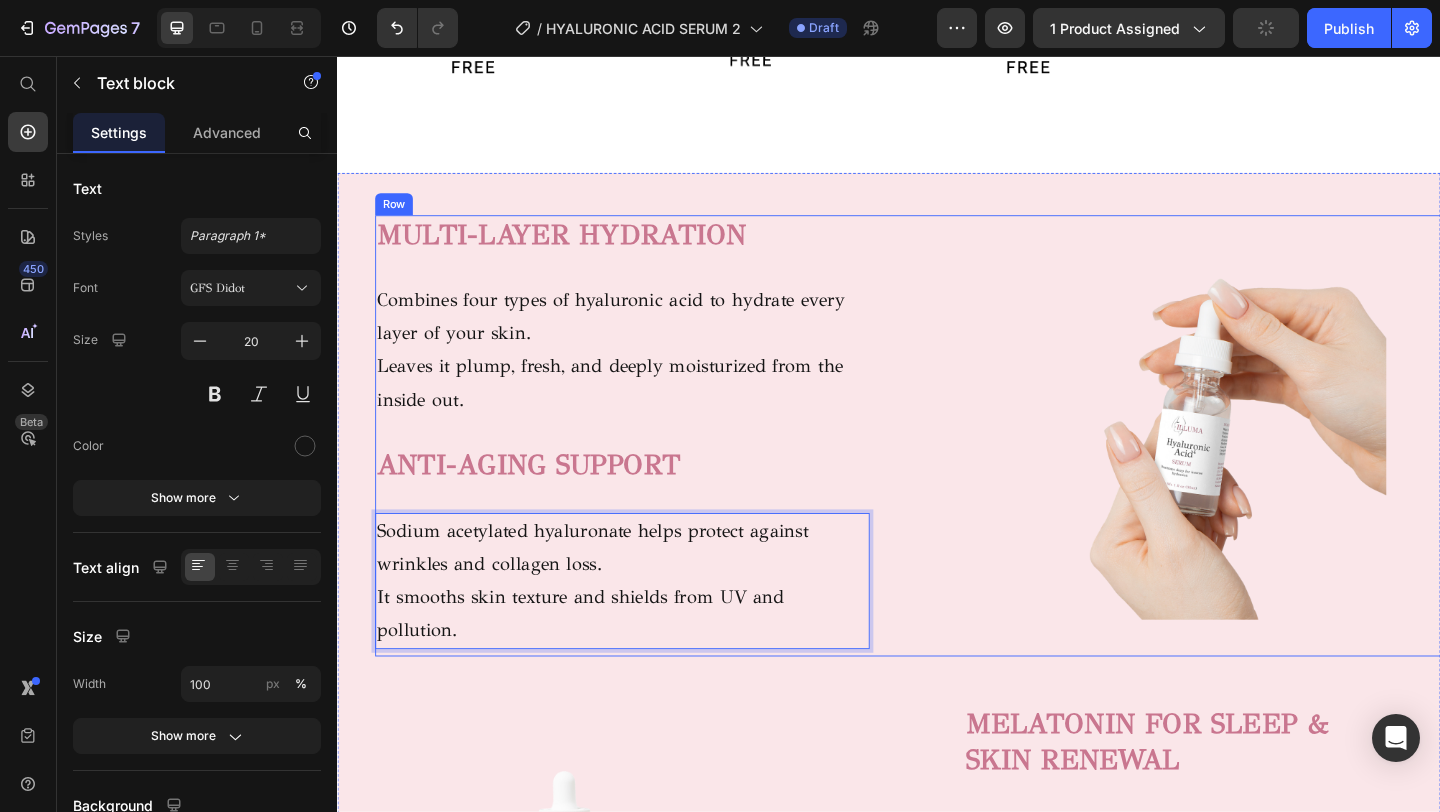 scroll, scrollTop: 1394, scrollLeft: 0, axis: vertical 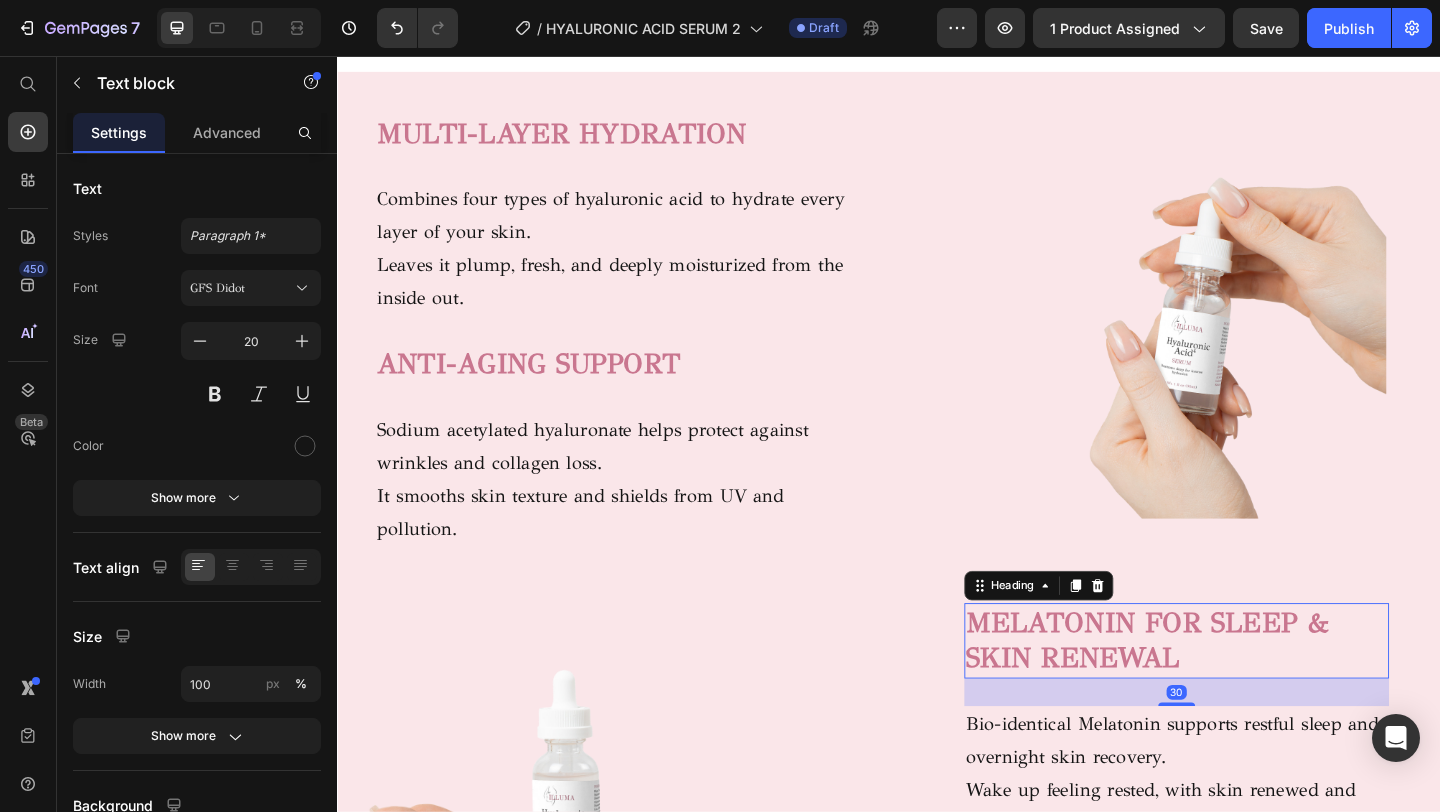 click on "MELATONIN FOR SLEEP & SKIN RENEWAL" at bounding box center [1218, 691] 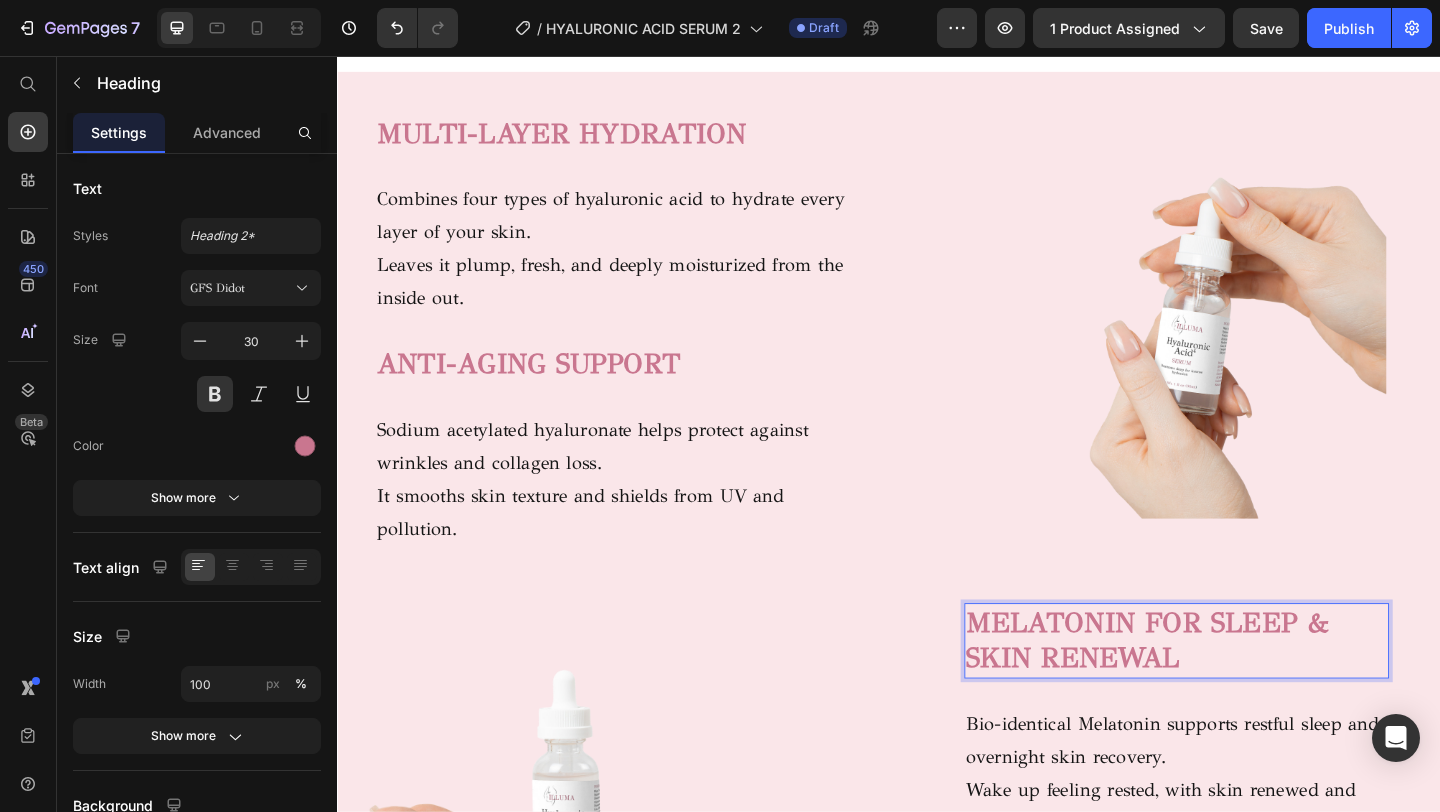 click on "MELATONIN FOR SLEEP & SKIN RENEWAL" at bounding box center (1250, 692) 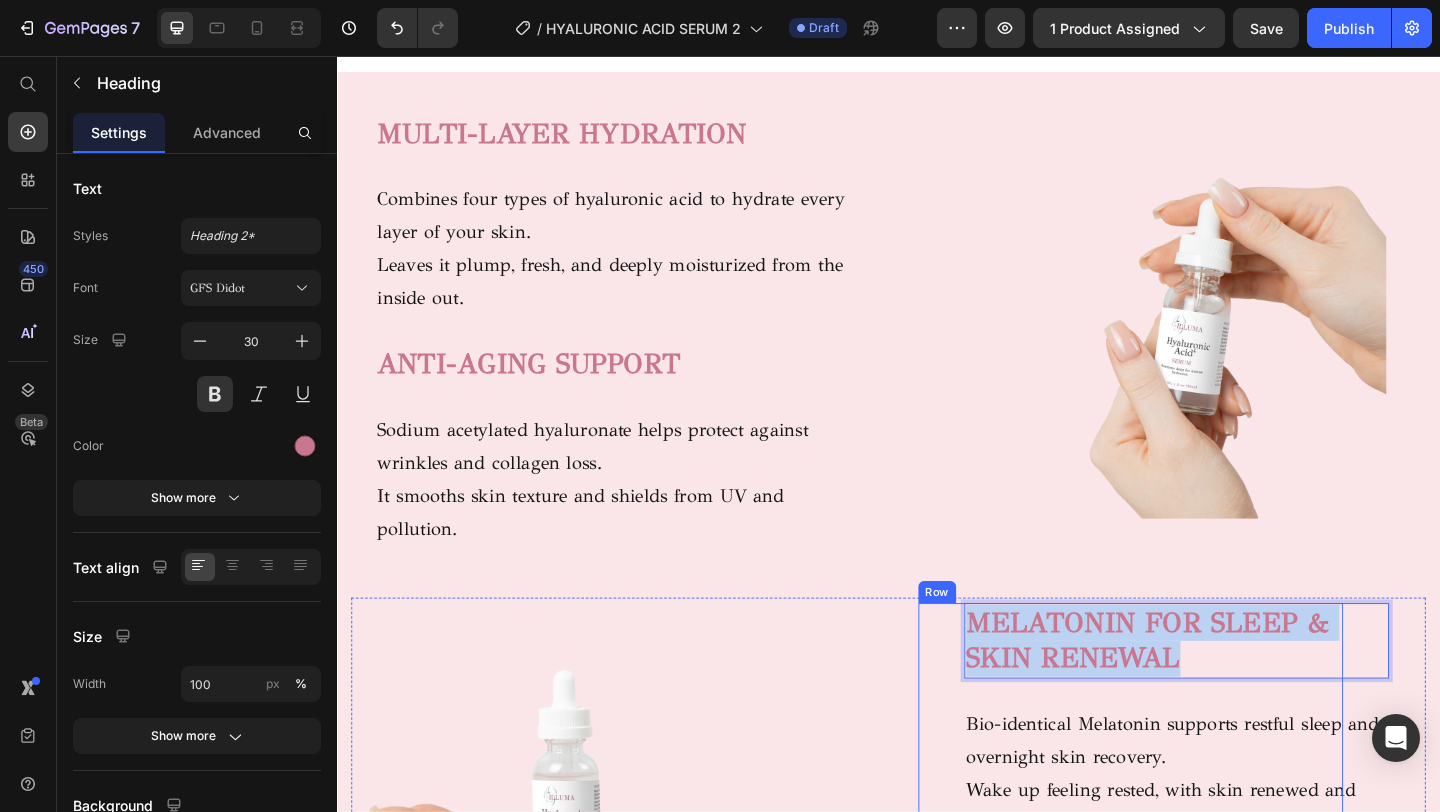 drag, startPoint x: 1264, startPoint y: 711, endPoint x: 1016, endPoint y: 675, distance: 250.59929 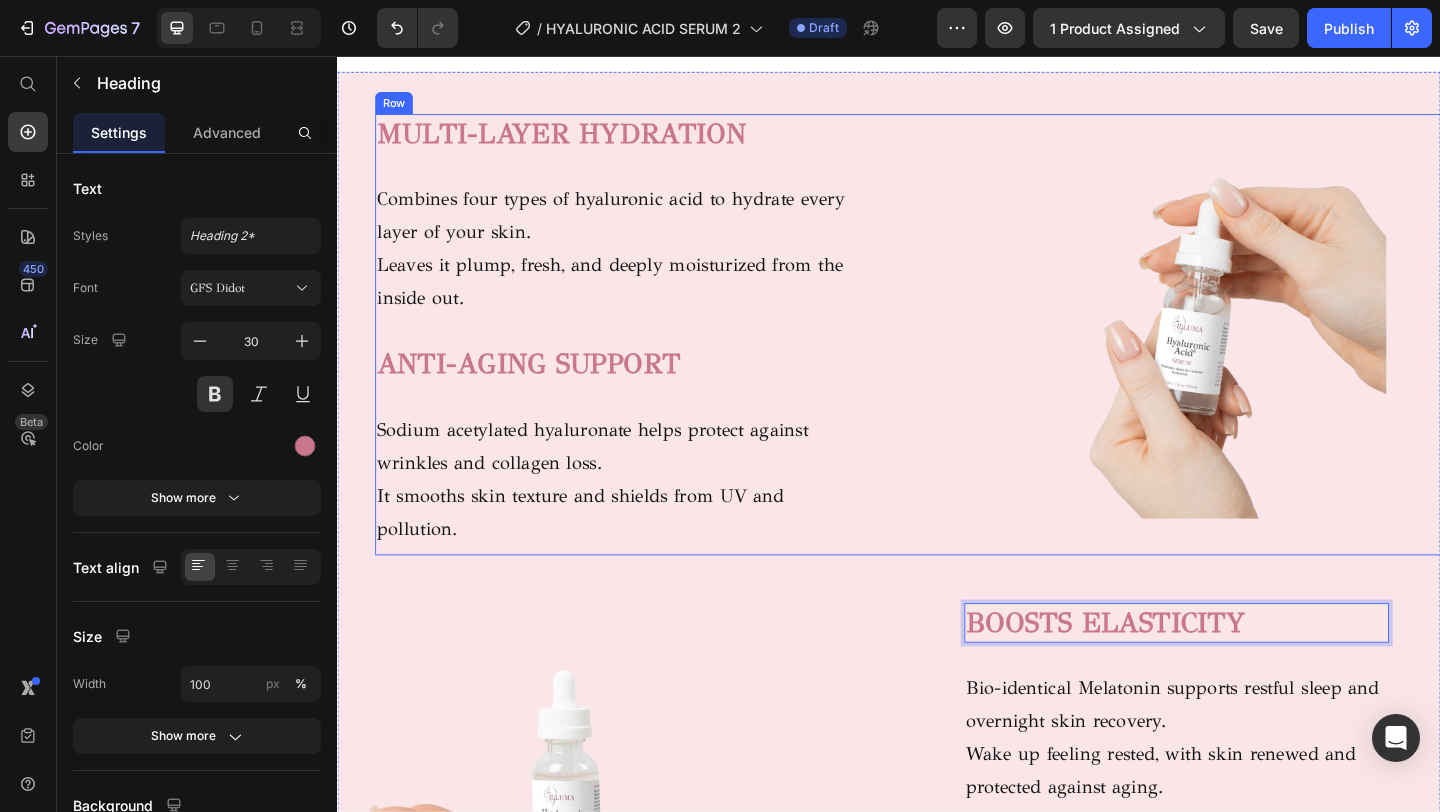 scroll, scrollTop: 1683, scrollLeft: 0, axis: vertical 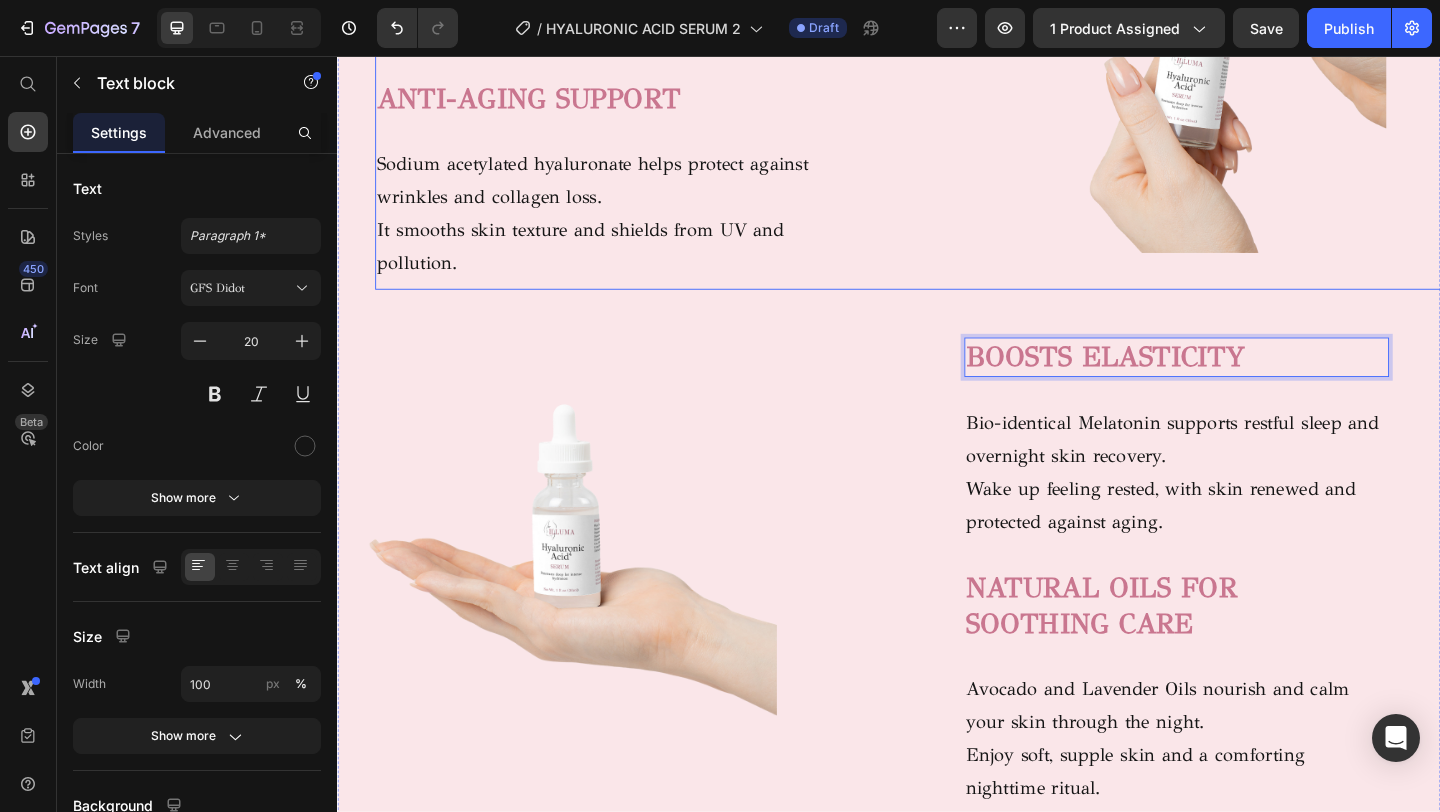 click on "Wake up feeling rested, with skin renewed and protected against aging." at bounding box center (1250, 545) 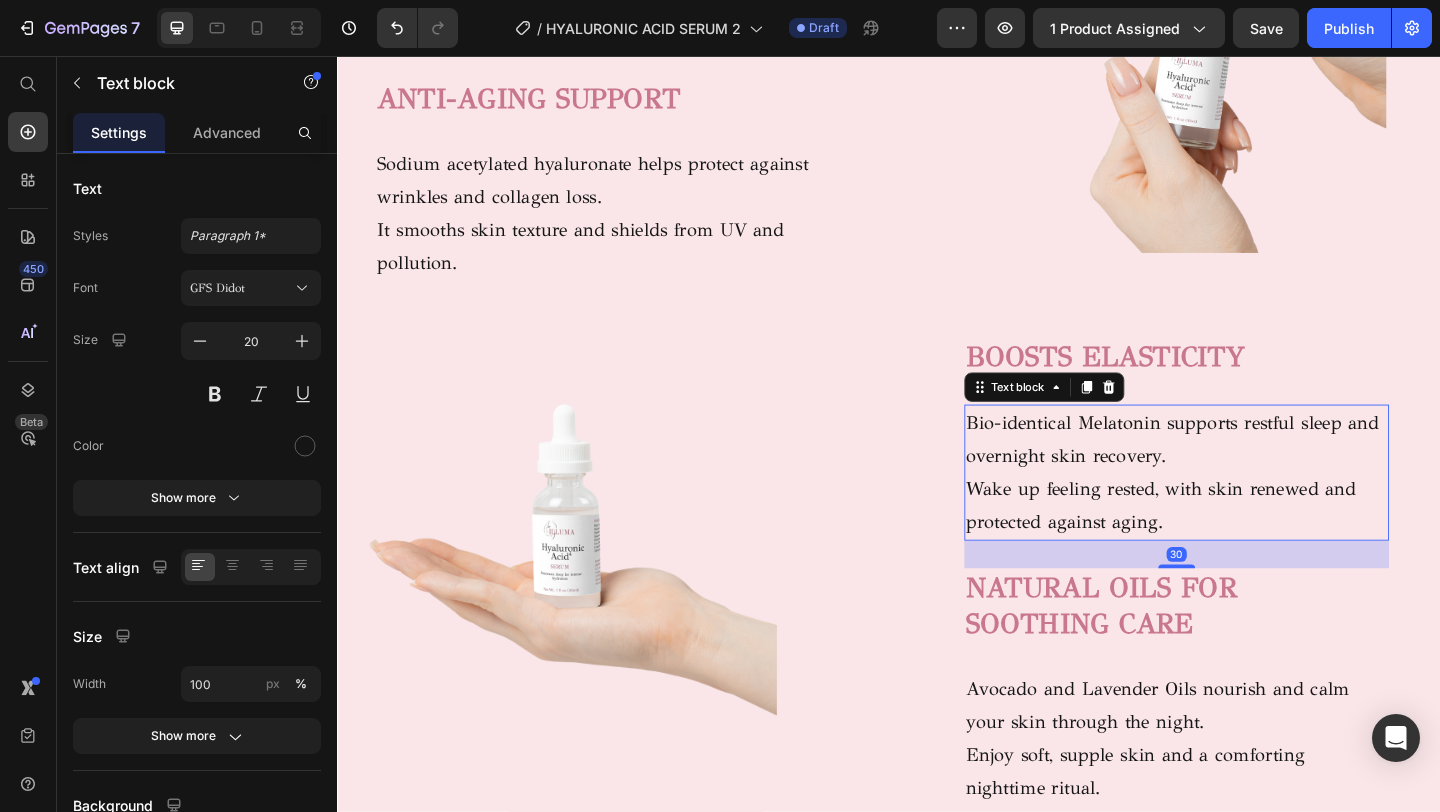 click on "Wake up feeling rested, with skin renewed and protected against aging." at bounding box center [1250, 545] 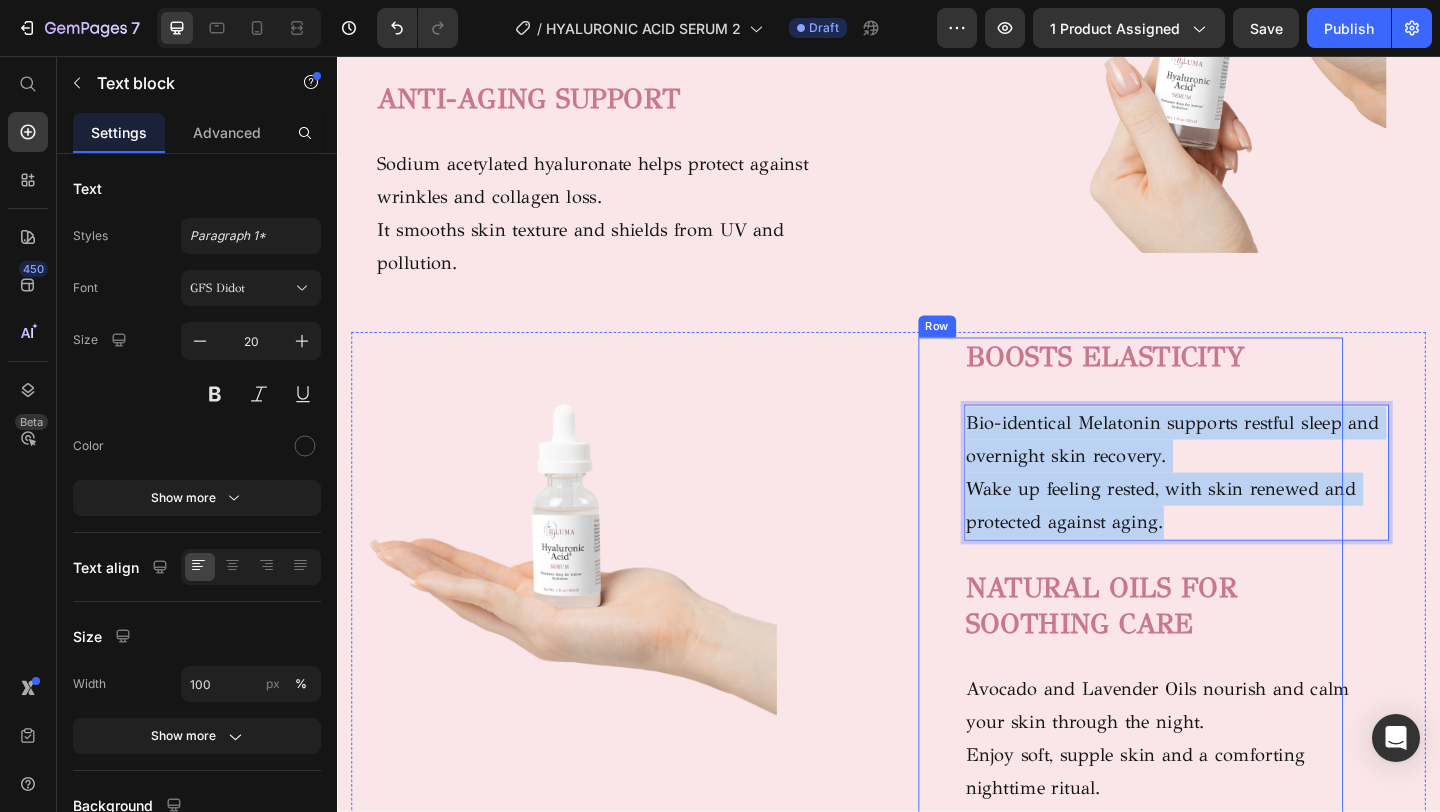 drag, startPoint x: 1243, startPoint y: 564, endPoint x: 1017, endPoint y: 456, distance: 250.47954 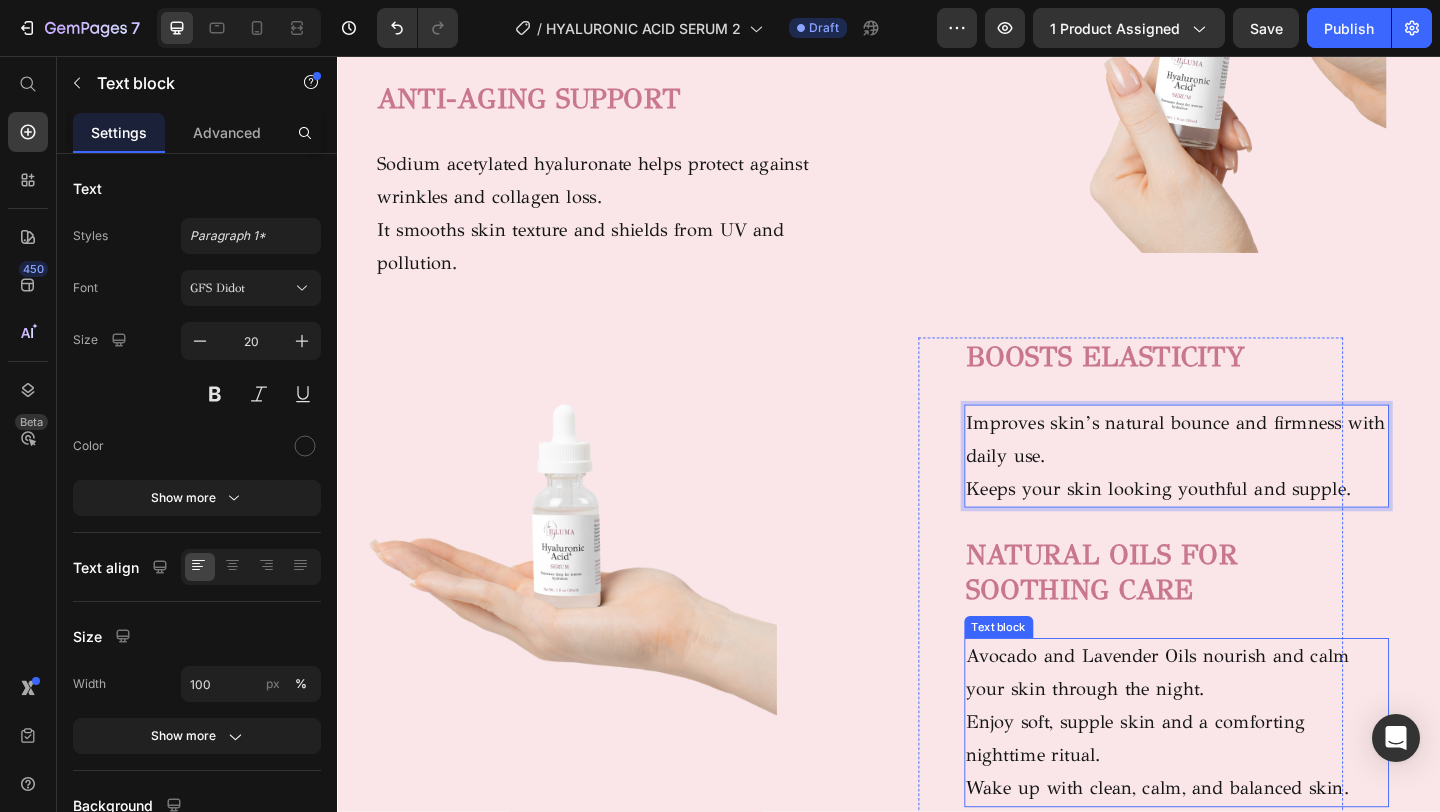 click on "NATURAL OILS FOR SOOTHING CARE" at bounding box center [1168, 617] 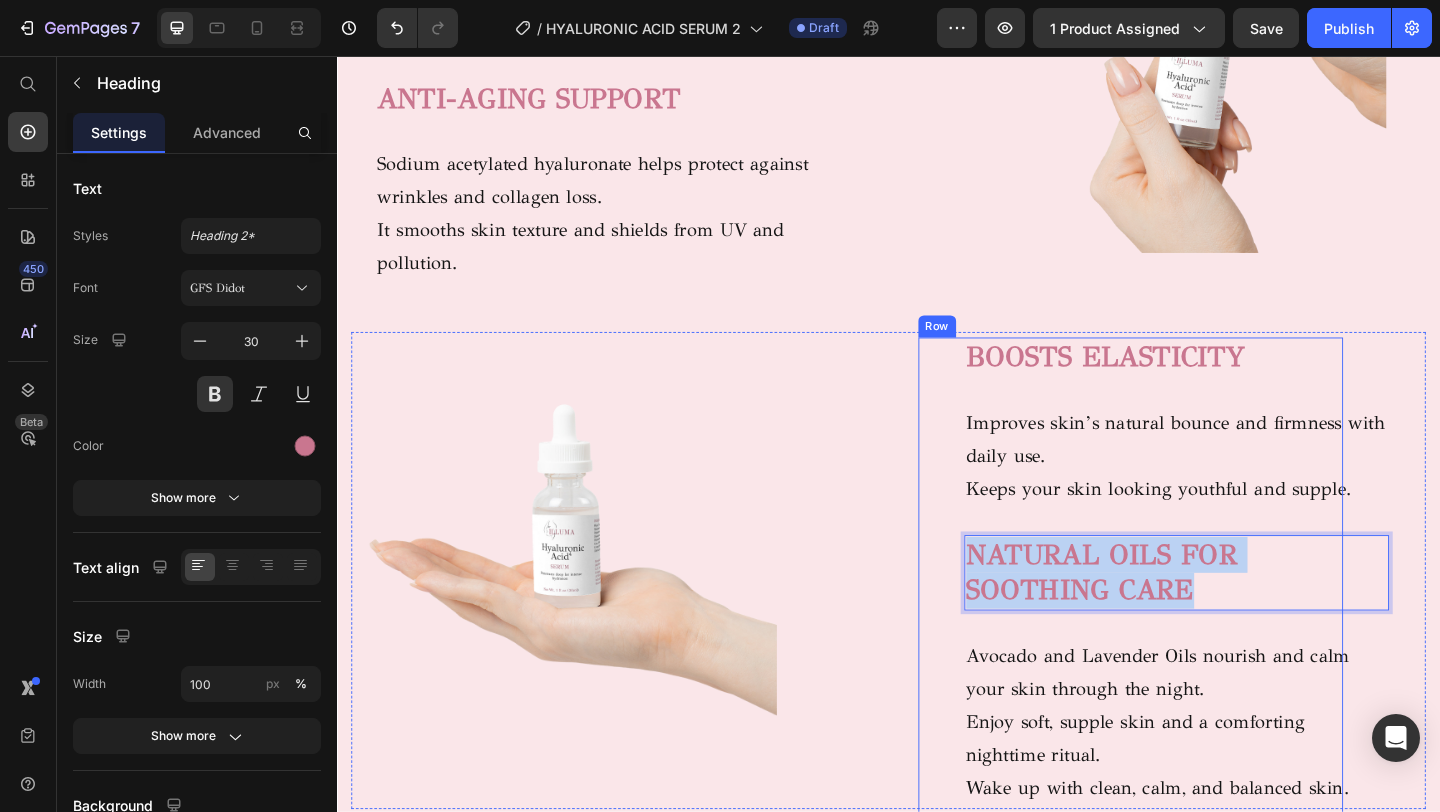 drag, startPoint x: 1270, startPoint y: 636, endPoint x: 1000, endPoint y: 586, distance: 274.5906 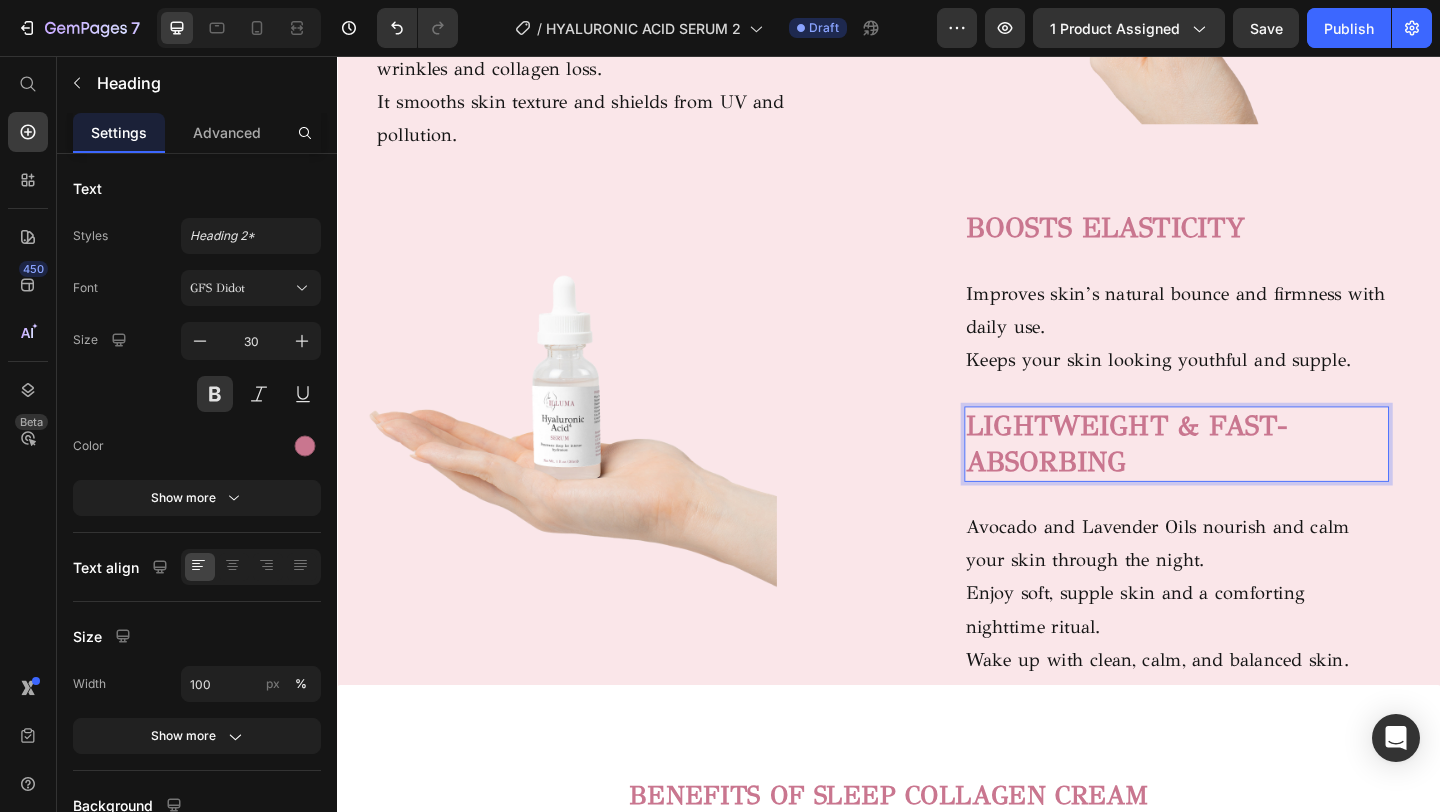 scroll, scrollTop: 1830, scrollLeft: 0, axis: vertical 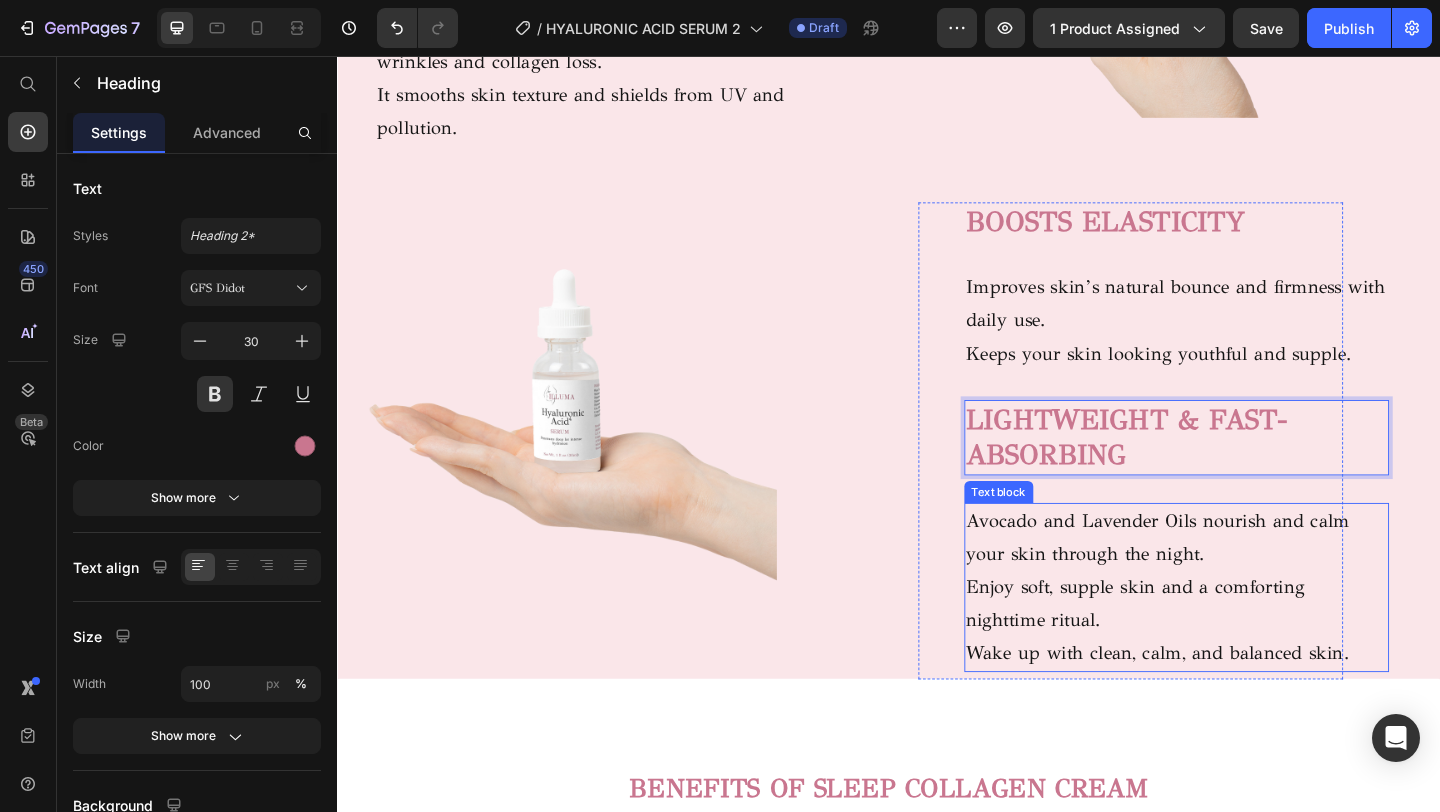 click on "Enjoy soft, supple skin and a comforting nighttime ritual." at bounding box center (1250, 652) 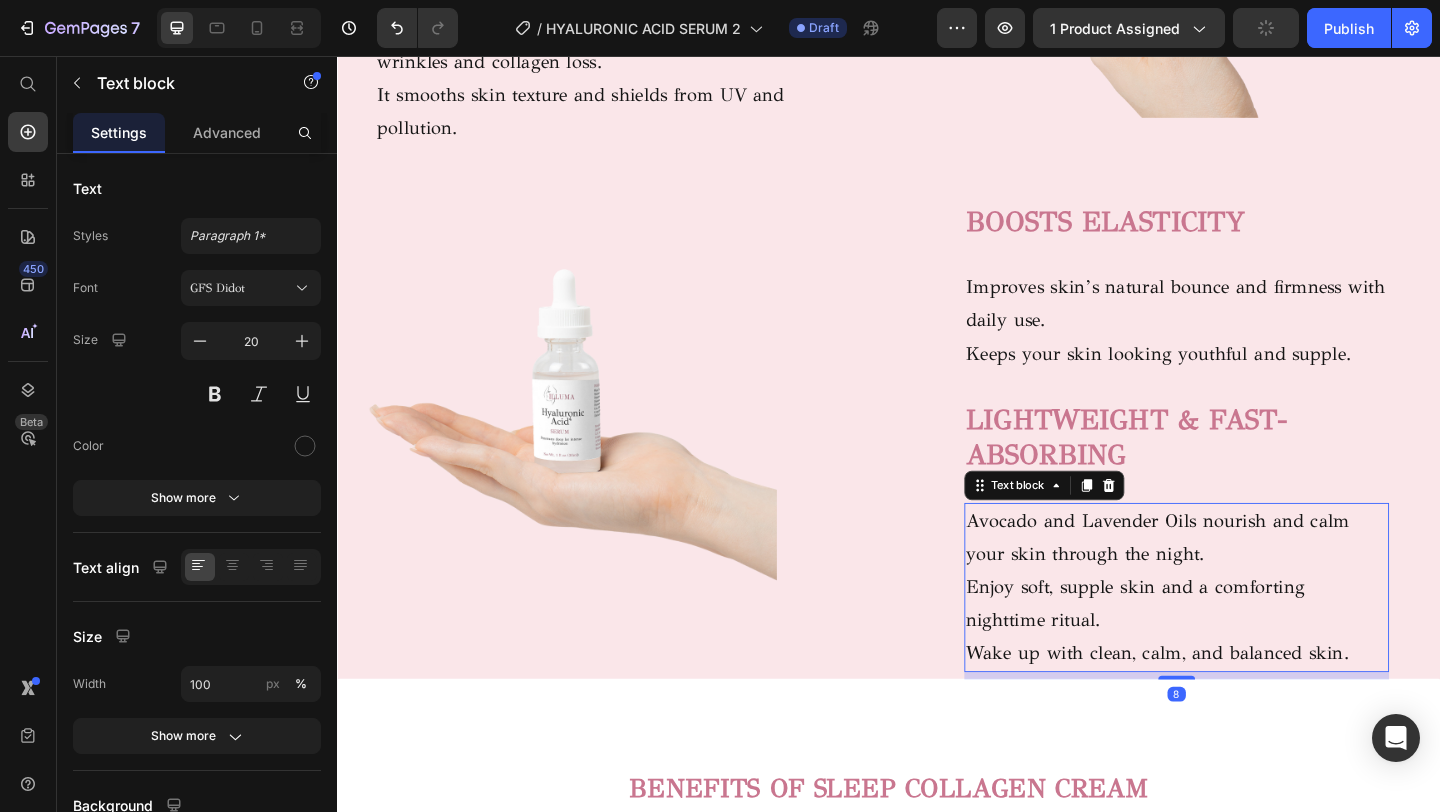click on "Enjoy soft, supple skin and a comforting nighttime ritual." at bounding box center [1250, 652] 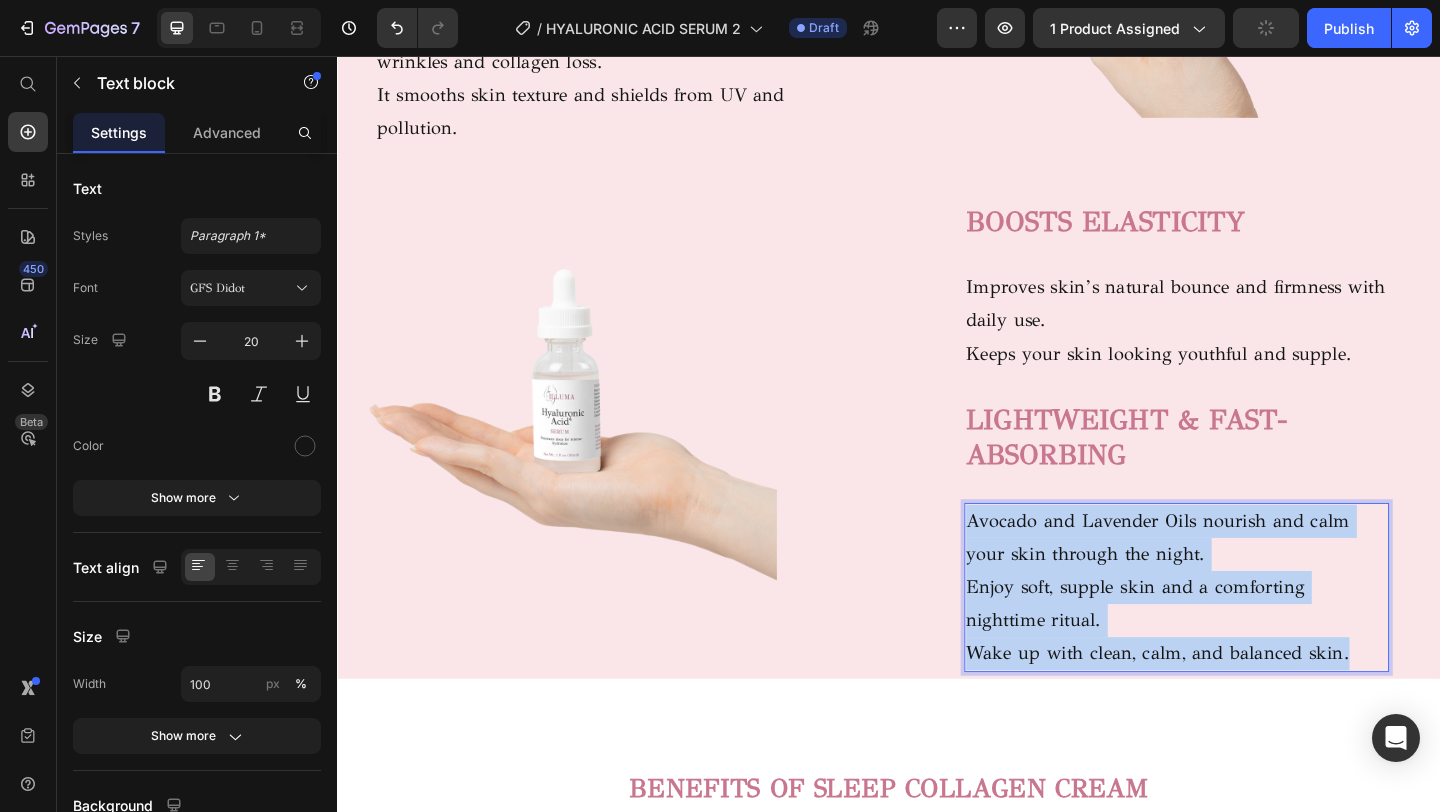 drag, startPoint x: 1438, startPoint y: 705, endPoint x: 1021, endPoint y: 570, distance: 438.3081 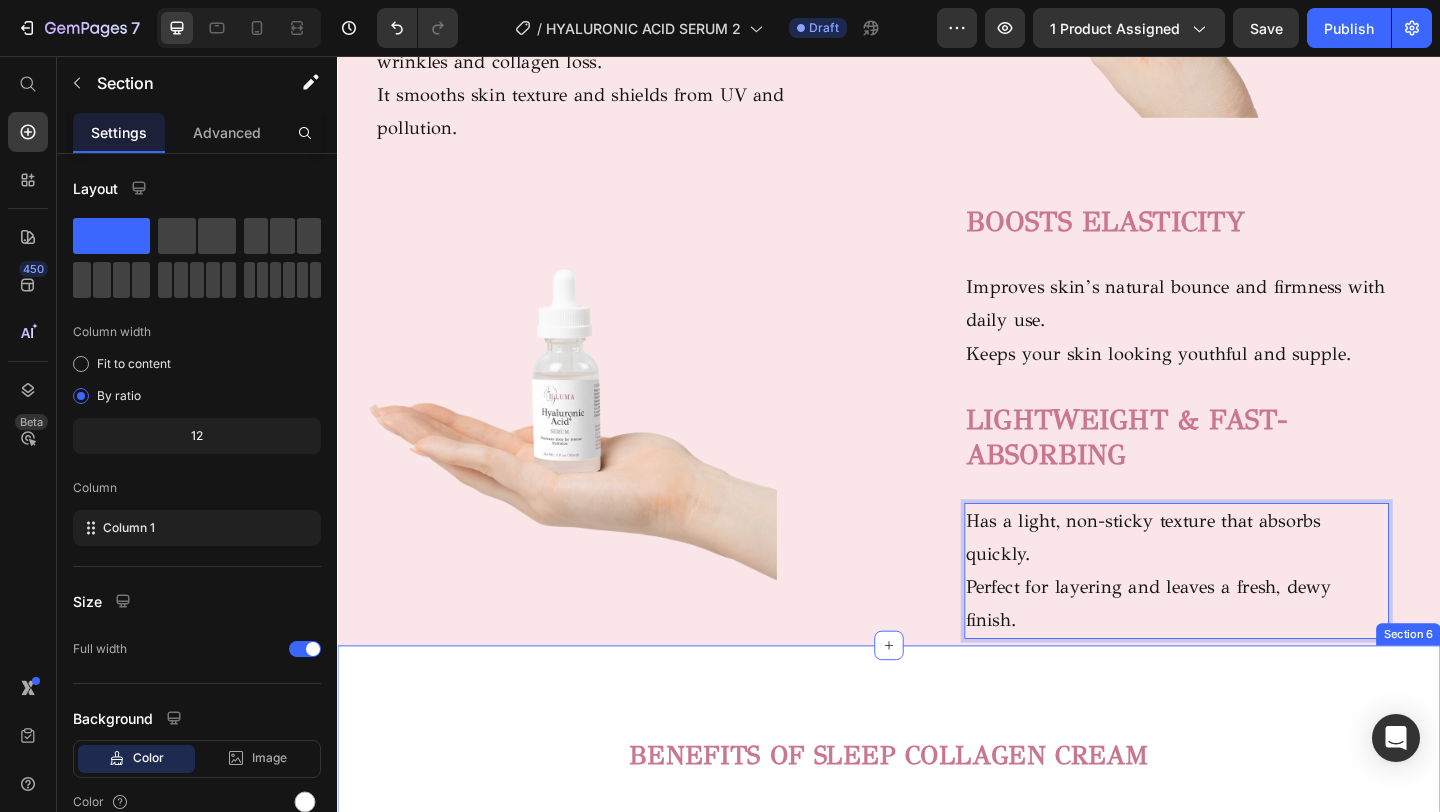 click on "BENEFITS OF SLEEP COLLAGEN CREAM  Heading Row Image COLLAGEN INFUSED Text block Collagen helps strengthen skin overnight. Boosts elasticity and smoothness. Wake up with firmer, younger-looking skin. Text block Row Image HYDRATING FORMULA Text block Panthenol (B5) and sodium PCA keep skin balanced. Support your skin’s natural moisture barrier. Comfort and nourish all routine long. Text block Row Image Image ENRICHED WITH NATURAL OIL Text block Avocado and Lavender Oils nourish and calm. Reduce dryness and soothe skin overnight. Wake up with soft, refreshed skin. Text block Row Image CONTAINS MELATONIN Text block Melatonin supports deeper, quality sleep. Improves your sleep cycle naturally. Helps skin recover while you rest.. Text block Row Row Section 6" at bounding box center (937, 1024) 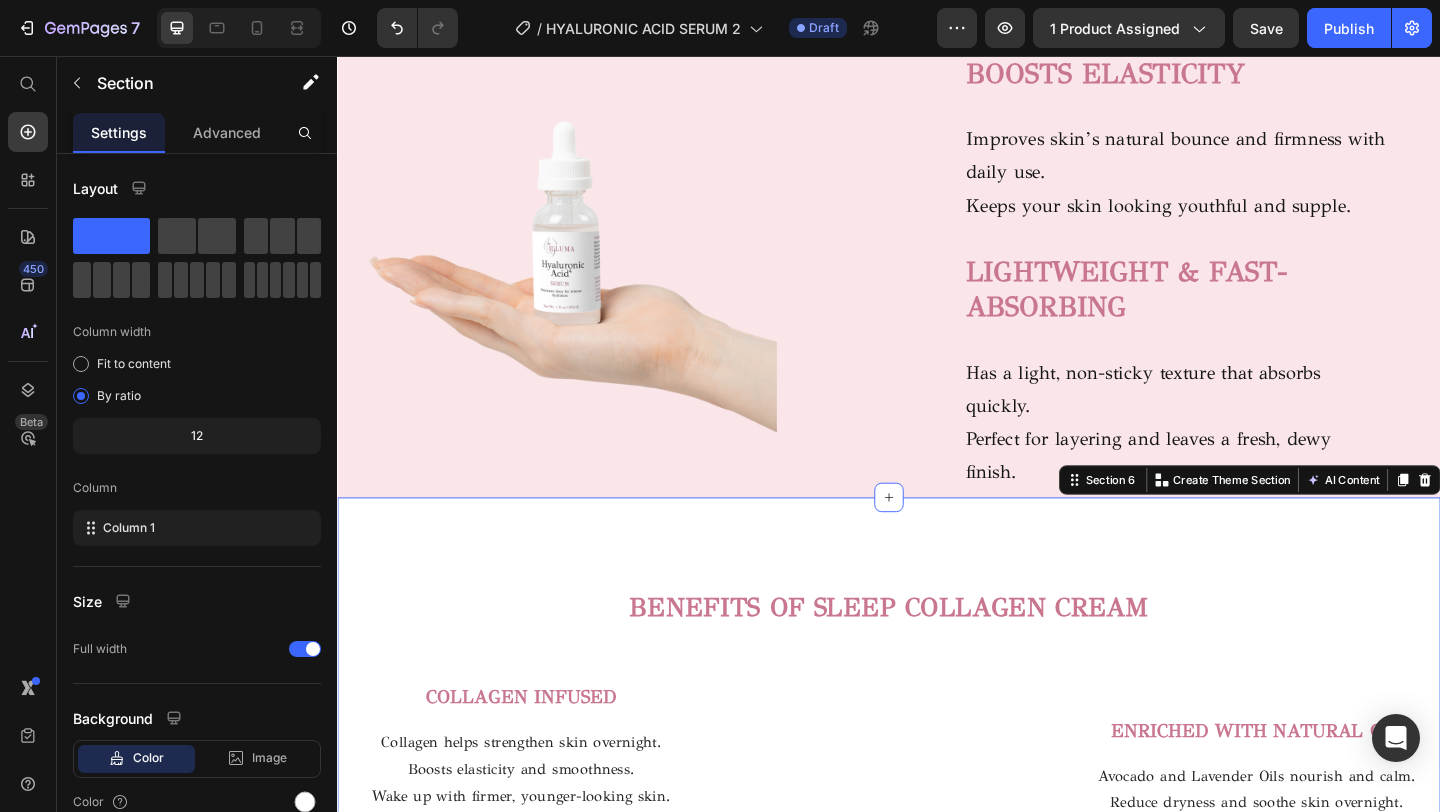 scroll, scrollTop: 2037, scrollLeft: 0, axis: vertical 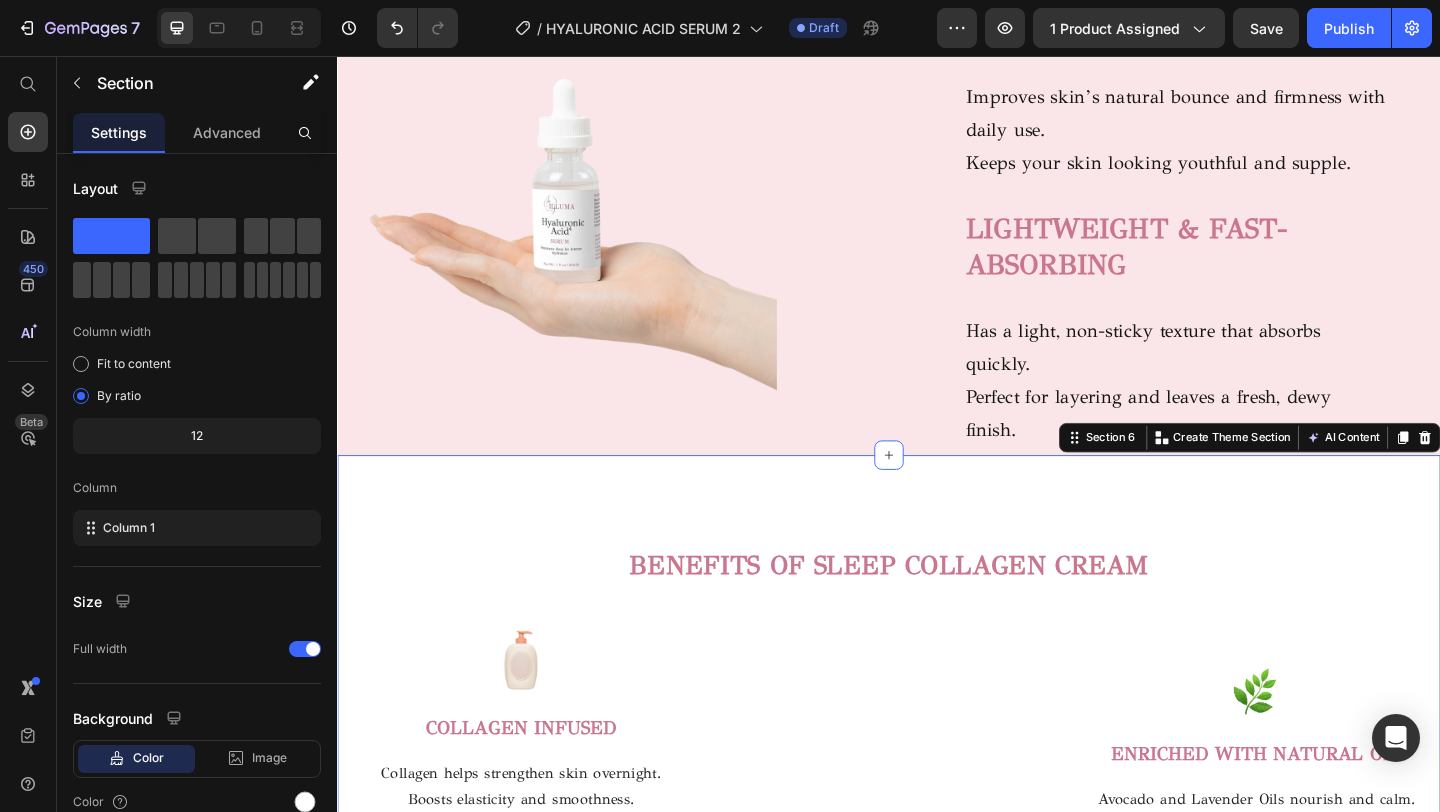 click on "BENEFITS OF SLEEP COLLAGEN CREAM  Heading Row Image COLLAGEN INFUSED Text block Collagen helps strengthen skin overnight. Boosts elasticity and smoothness. Wake up with firmer, younger-looking skin. Text block Row Image HYDRATING FORMULA Text block Panthenol (B5) and sodium PCA keep skin balanced. Support your skin’s natural moisture barrier. Comfort and nourish all routine long. Text block Row Image Image ENRICHED WITH NATURAL OIL Text block Avocado and Lavender Oils nourish and calm. Reduce dryness and soothe skin overnight. Wake up with soft, refreshed skin. Text block Row Image CONTAINS MELATONIN Text block Melatonin supports deeper, quality sleep. Improves your sleep cycle naturally. Helps skin recover while you rest.. Text block Row Row Section 6   Create Theme Section AI Content Write with GemAI What would you like to describe here? Tone and Voice Persuasive Product ROSEWATER TONER Show more Generate" at bounding box center (937, 857) 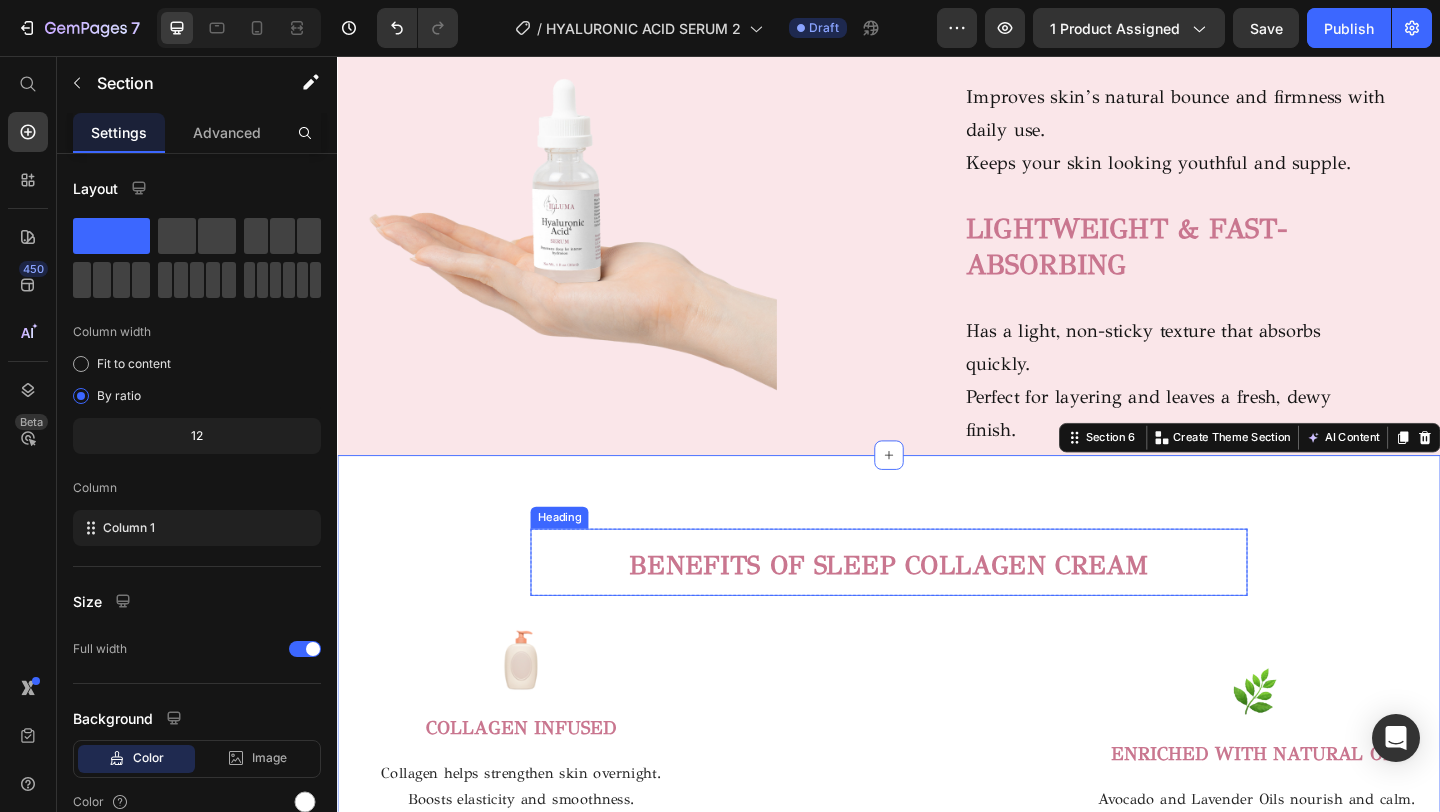 click on "BENEFITS OF SLEEP COLLAGEN CREAM" at bounding box center (937, 606) 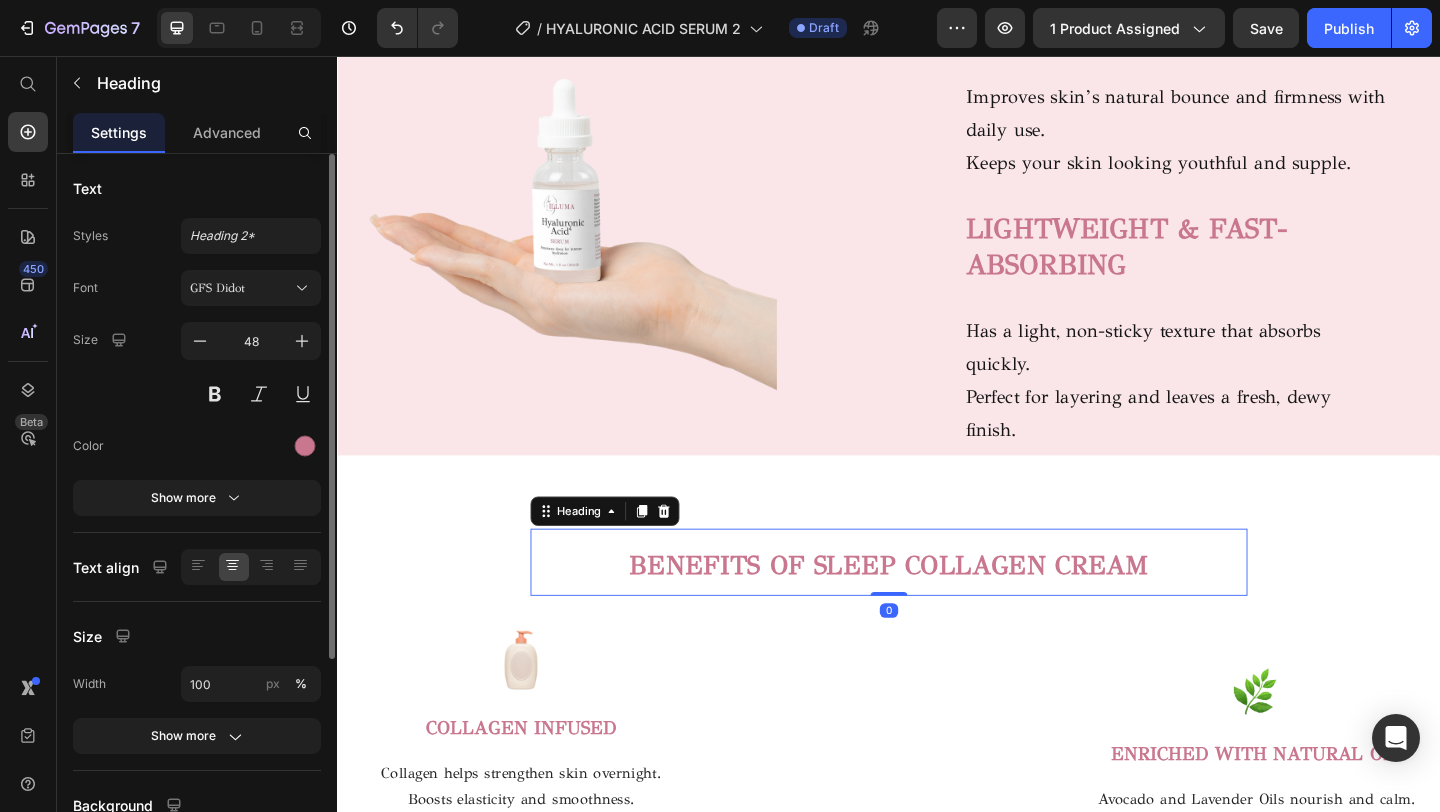 click on "Text Styles Heading 2* Font GFS Didot Size 48 Color Show more Text align Size Width 100 px % Show more Background Color Image Video  Color  SEO HTML tag H2  Delete element" at bounding box center [197, 660] 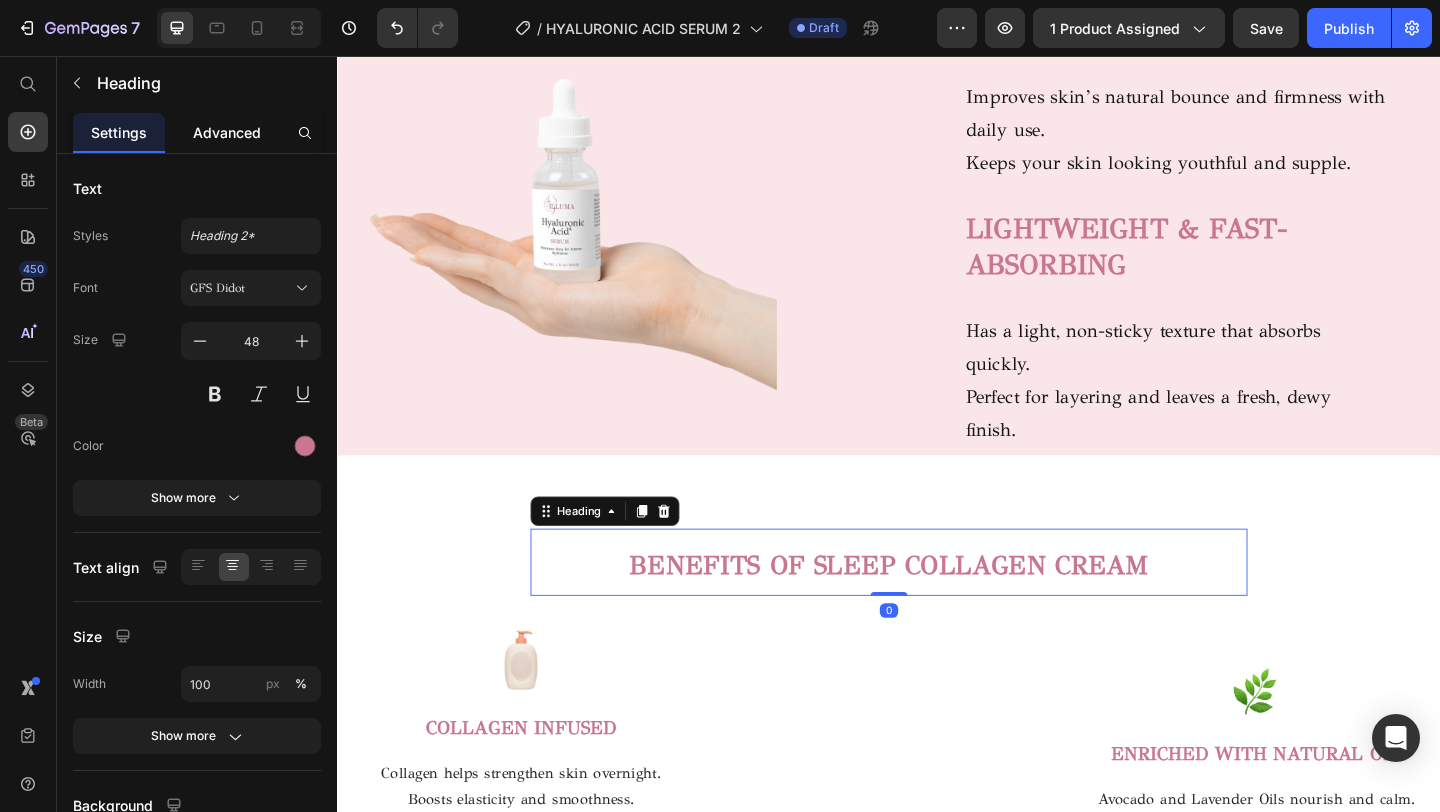 click on "Advanced" at bounding box center [227, 132] 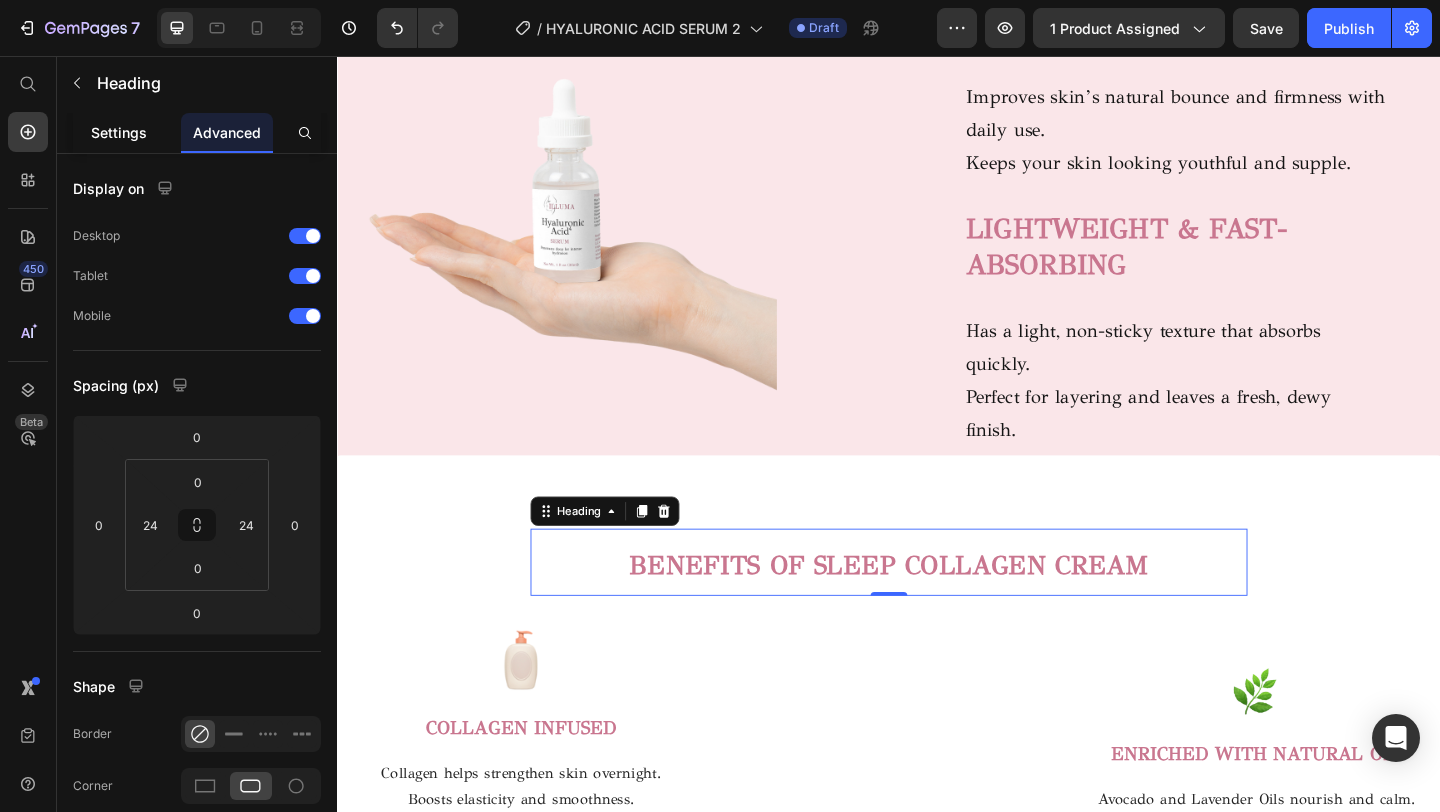 click on "Settings" 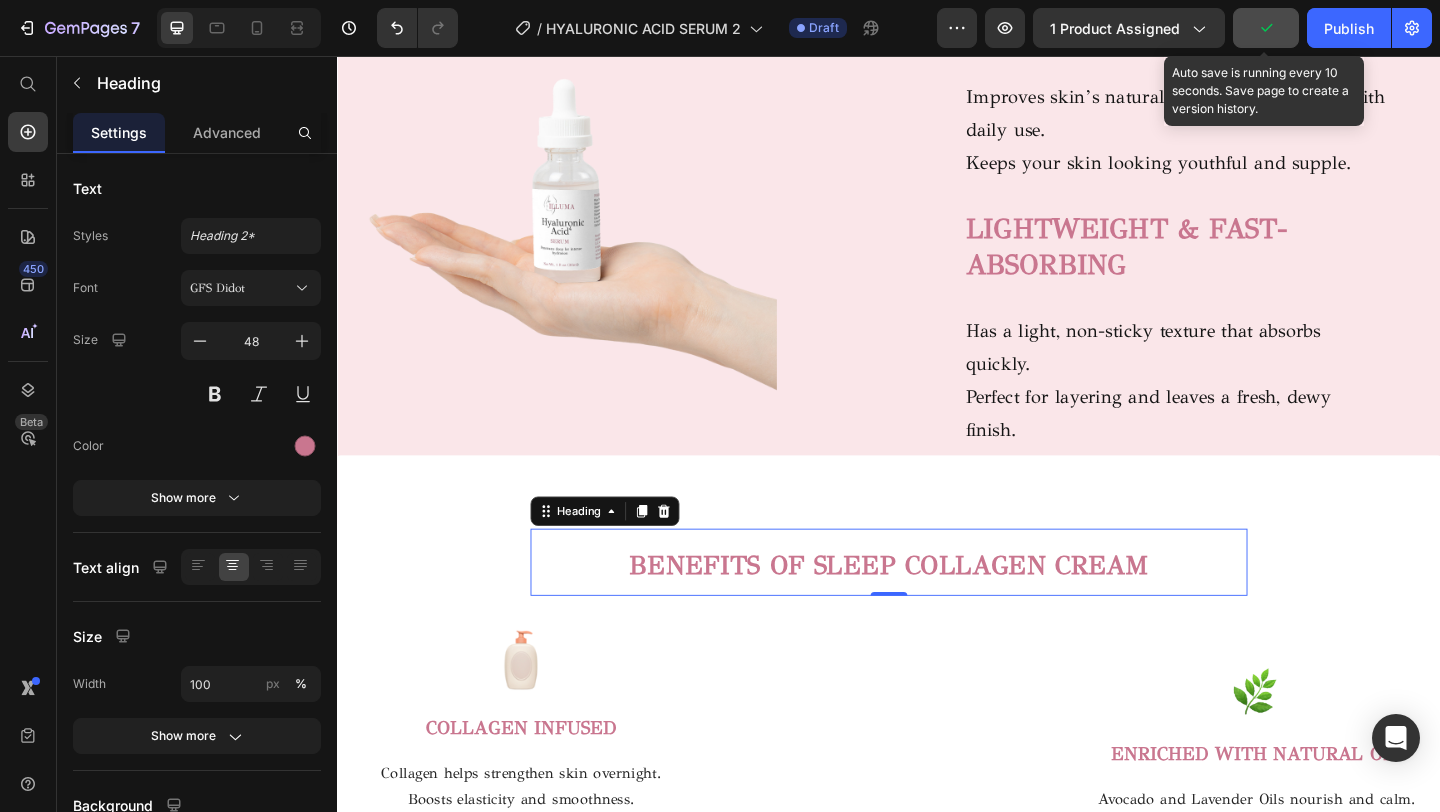 click 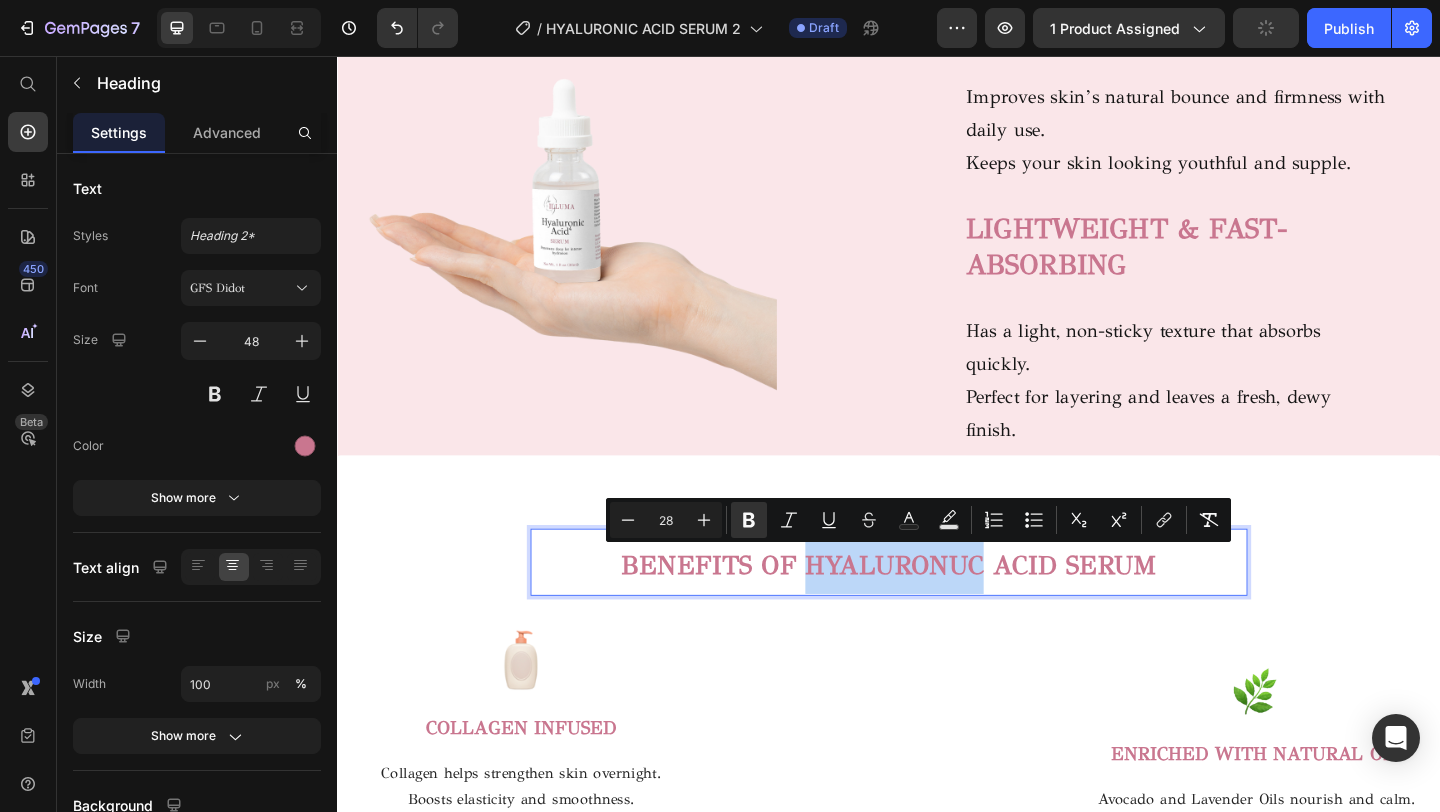 click on "BENEFITS OF HYALURONUC ACID SERUM" at bounding box center [937, 609] 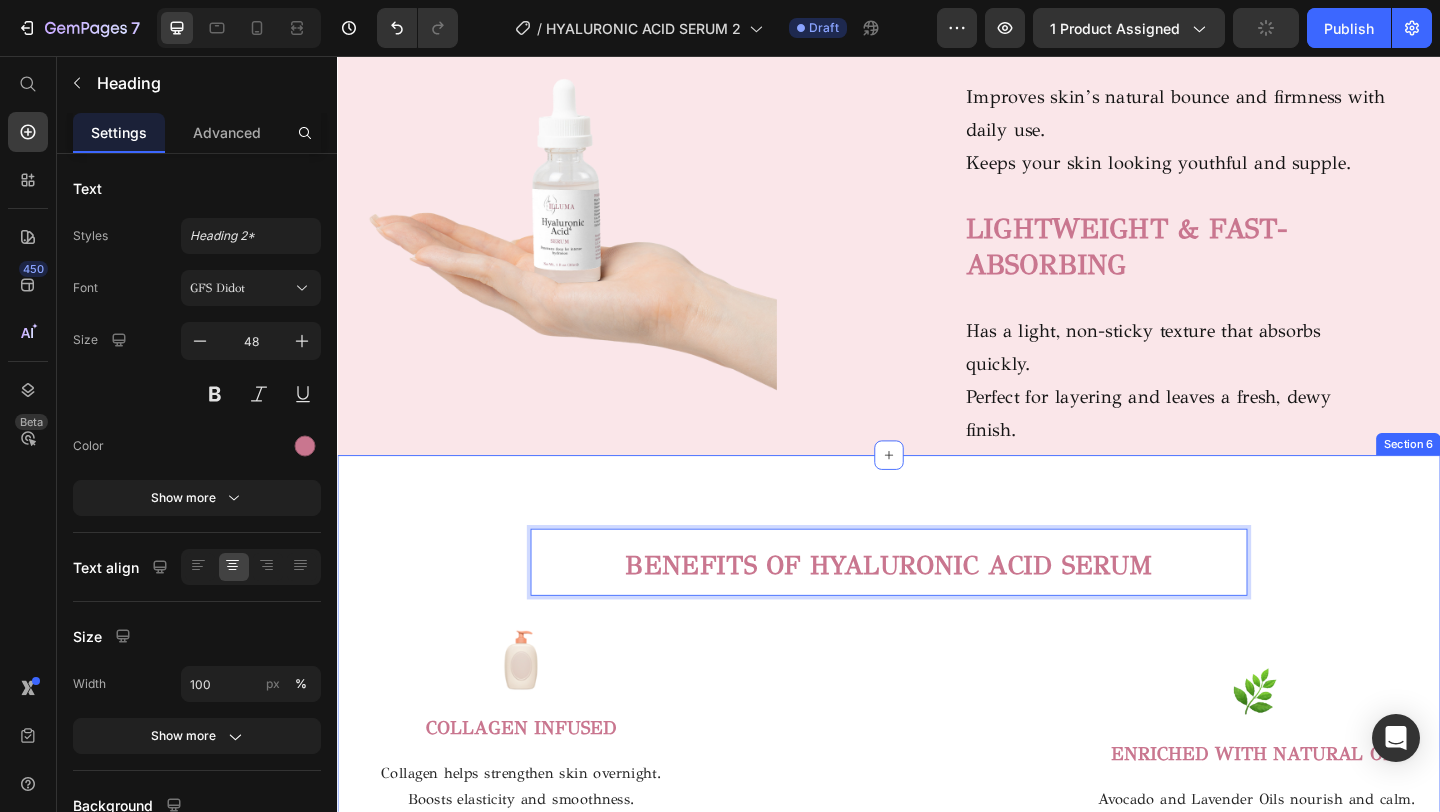 click on "BENEFITS OF HYALURONIC ACID SERUM Heading   0 Row Image COLLAGEN INFUSED Text block Collagen helps strengthen skin overnight. Boosts elasticity and smoothness. Wake up with firmer, younger-looking skin. Text block Row Image HYDRATING FORMULA Text block Panthenol (B5) and sodium PCA keep skin balanced. Support your skin’s natural moisture barrier. Comfort and nourish all routine long. Text block Row Image Image ENRICHED WITH NATURAL OIL Text block Avocado and Lavender Oils nourish and calm. Reduce dryness and soothe skin overnight. Wake up with soft, refreshed skin. Text block Row Image CONTAINS MELATONIN Text block Melatonin supports deeper, quality sleep. Improves your sleep cycle naturally. Helps skin recover while you rest.. Text block Row Row" at bounding box center [937, 857] 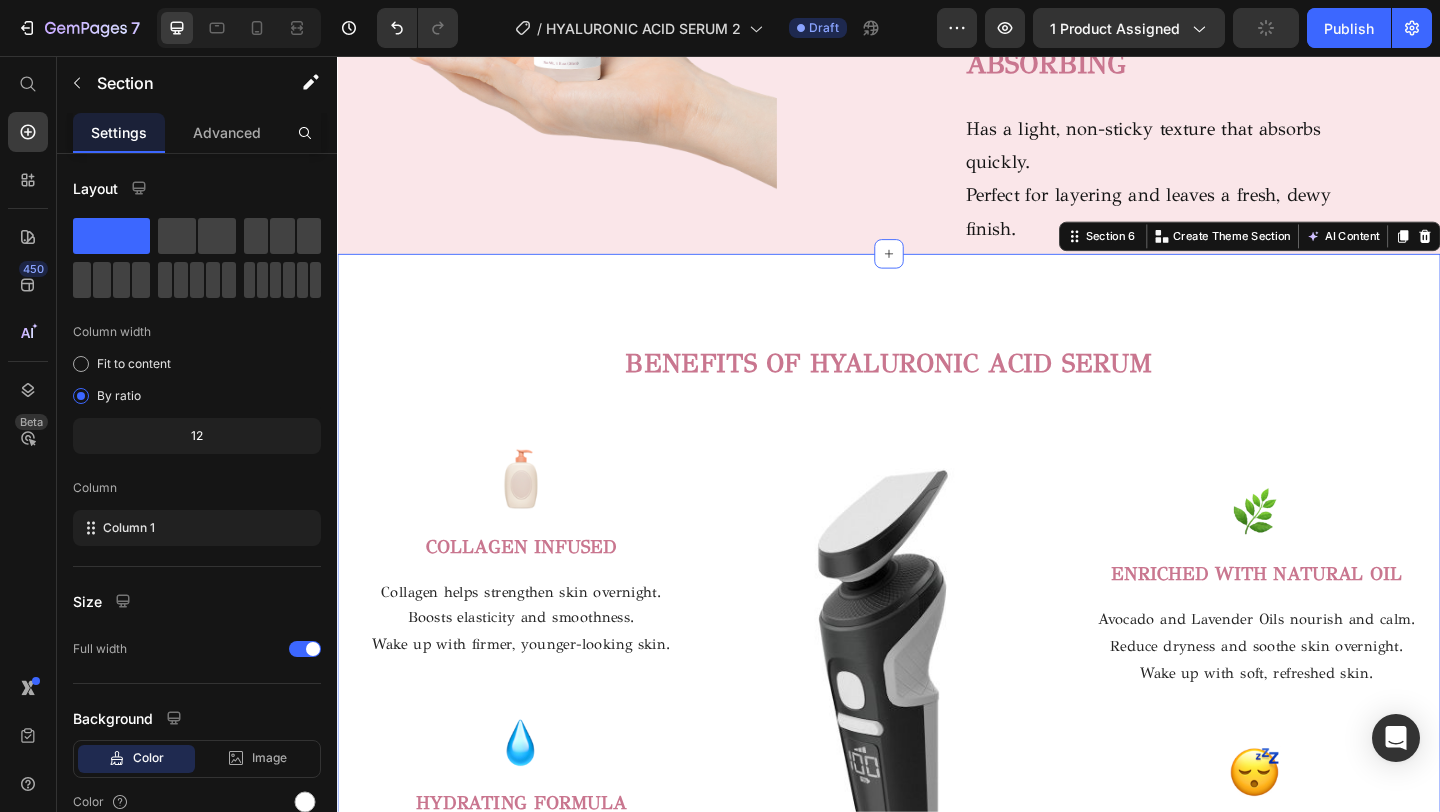scroll, scrollTop: 2354, scrollLeft: 0, axis: vertical 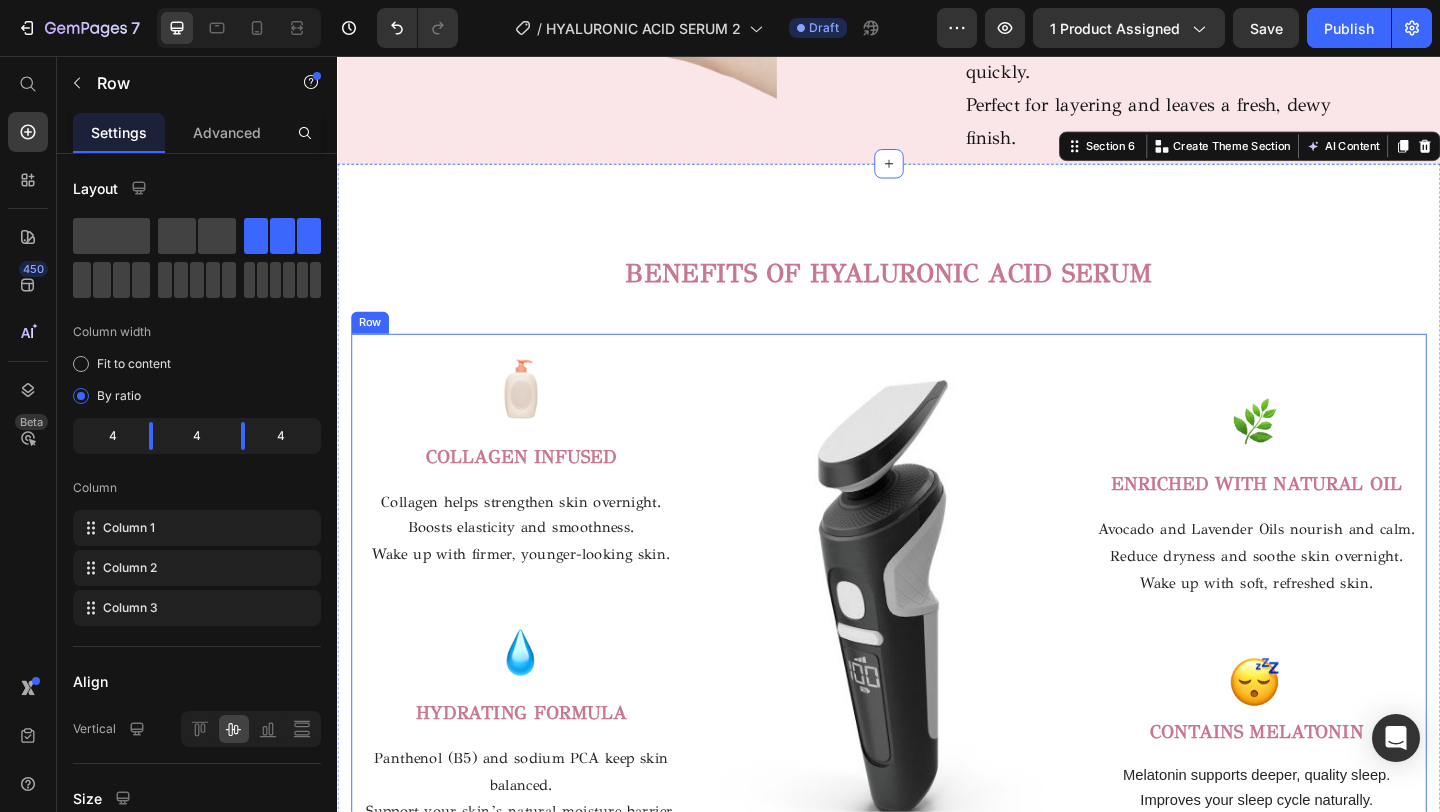 click on "Image COLLAGEN INFUSED Text block Collagen helps strengthen skin overnight. Boosts elasticity and smoothness. Wake up with firmer, younger-looking skin. Text block Row Image HYDRATING FORMULA Text block Panthenol (B5) and sodium PCA keep skin balanced. Support your skin’s natural moisture barrier. Comfort and nourish all routine long. Text block Row" at bounding box center (537, 651) 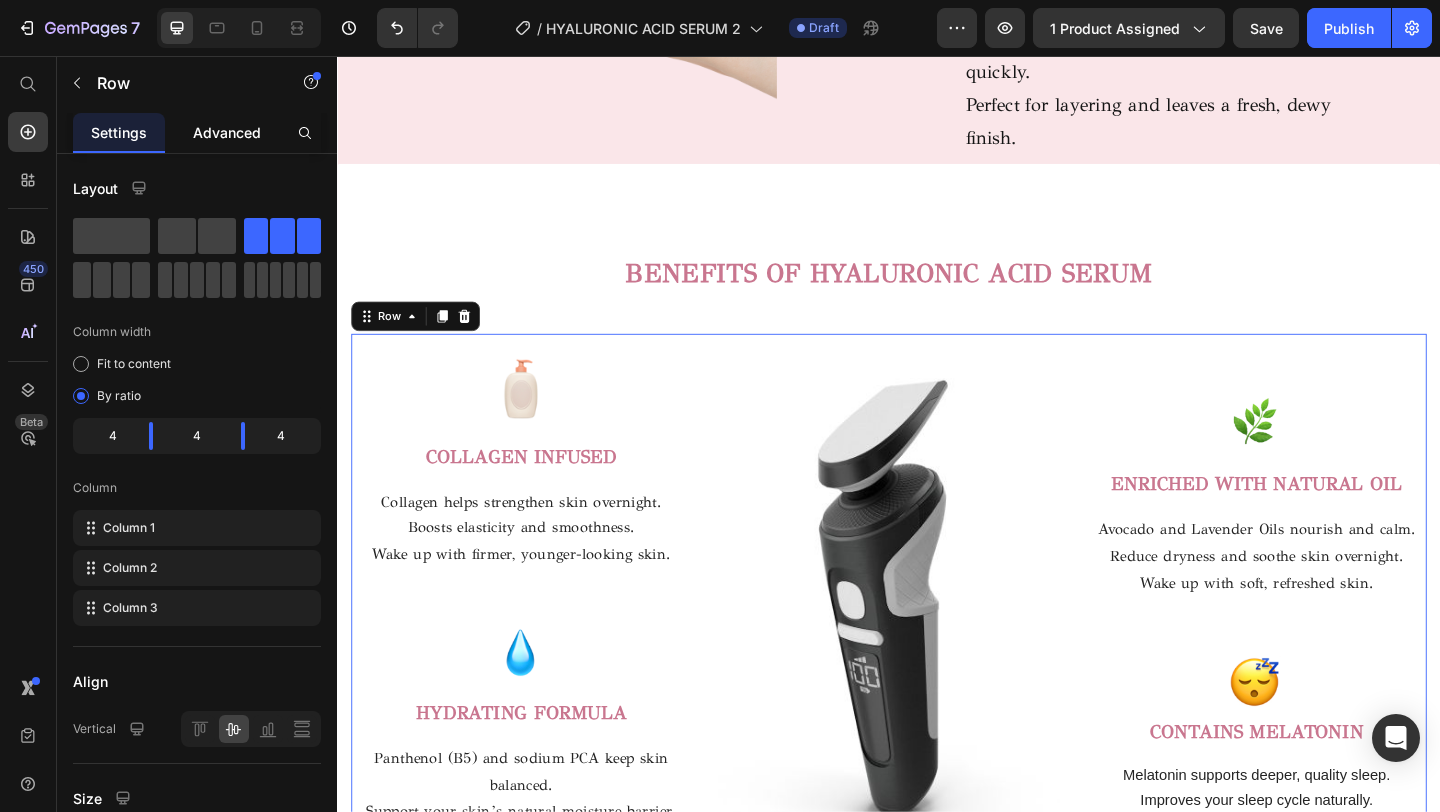 click on "Advanced" 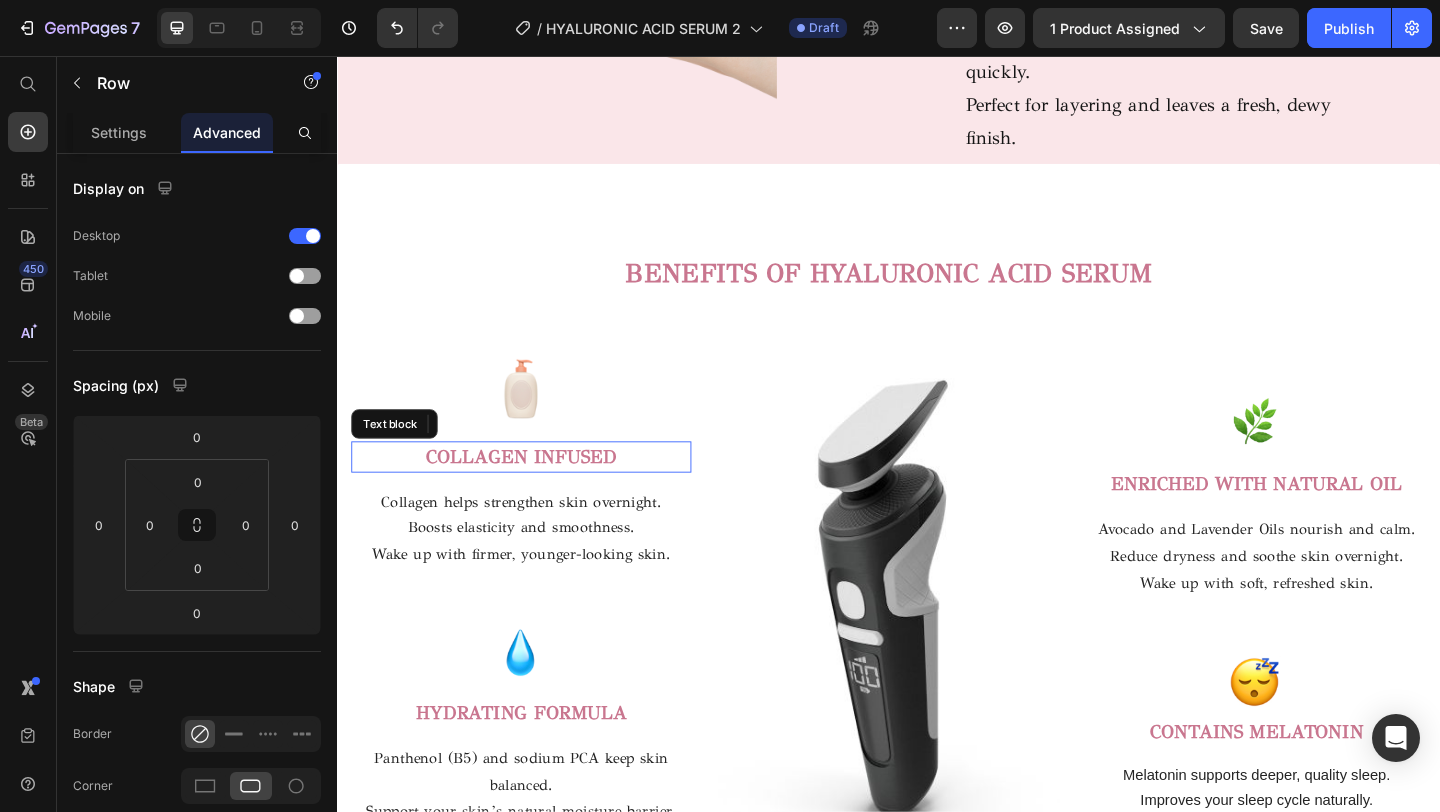 click on "COLLAGEN INFUSED" at bounding box center [537, 491] 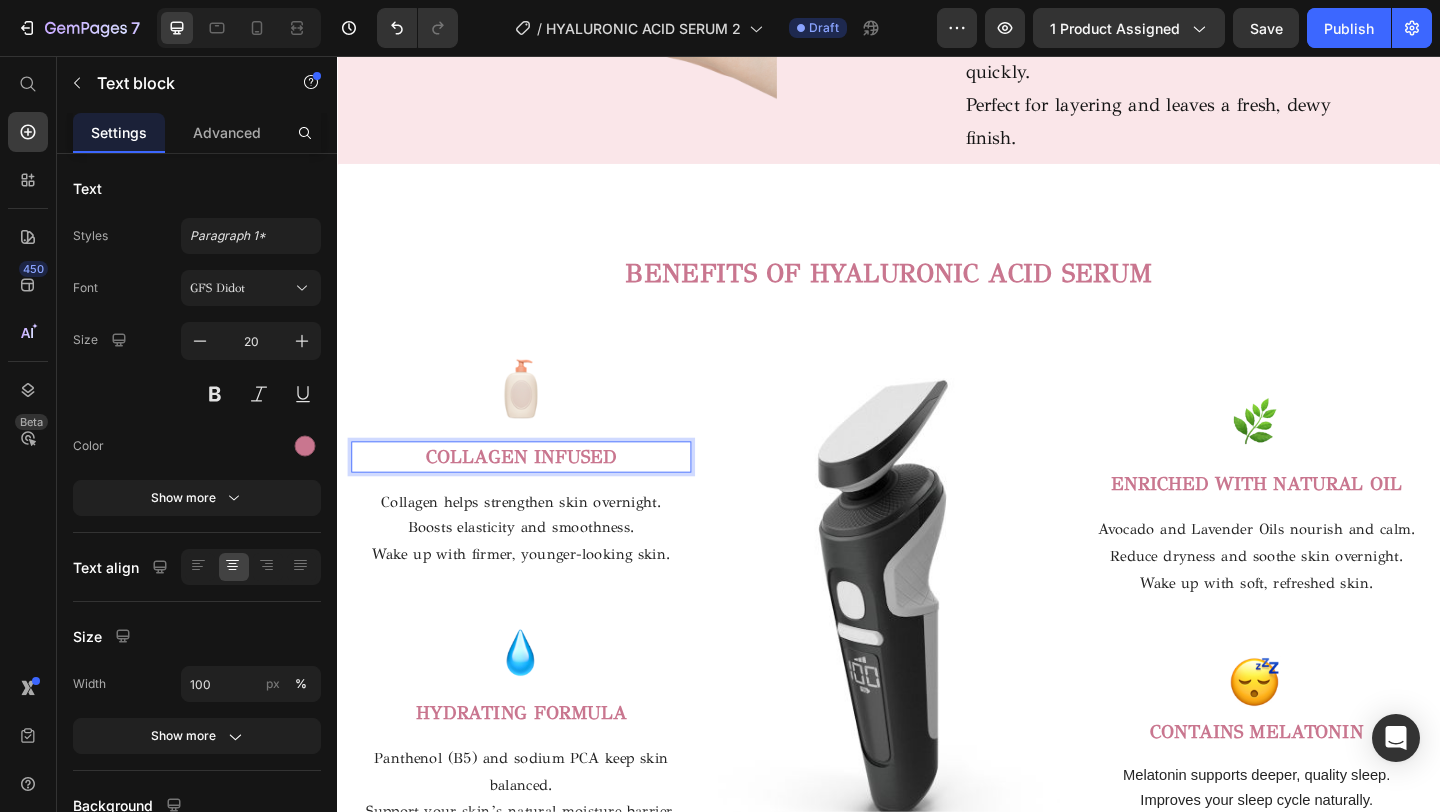 click on "COLLAGEN INFUSED" at bounding box center [537, 492] 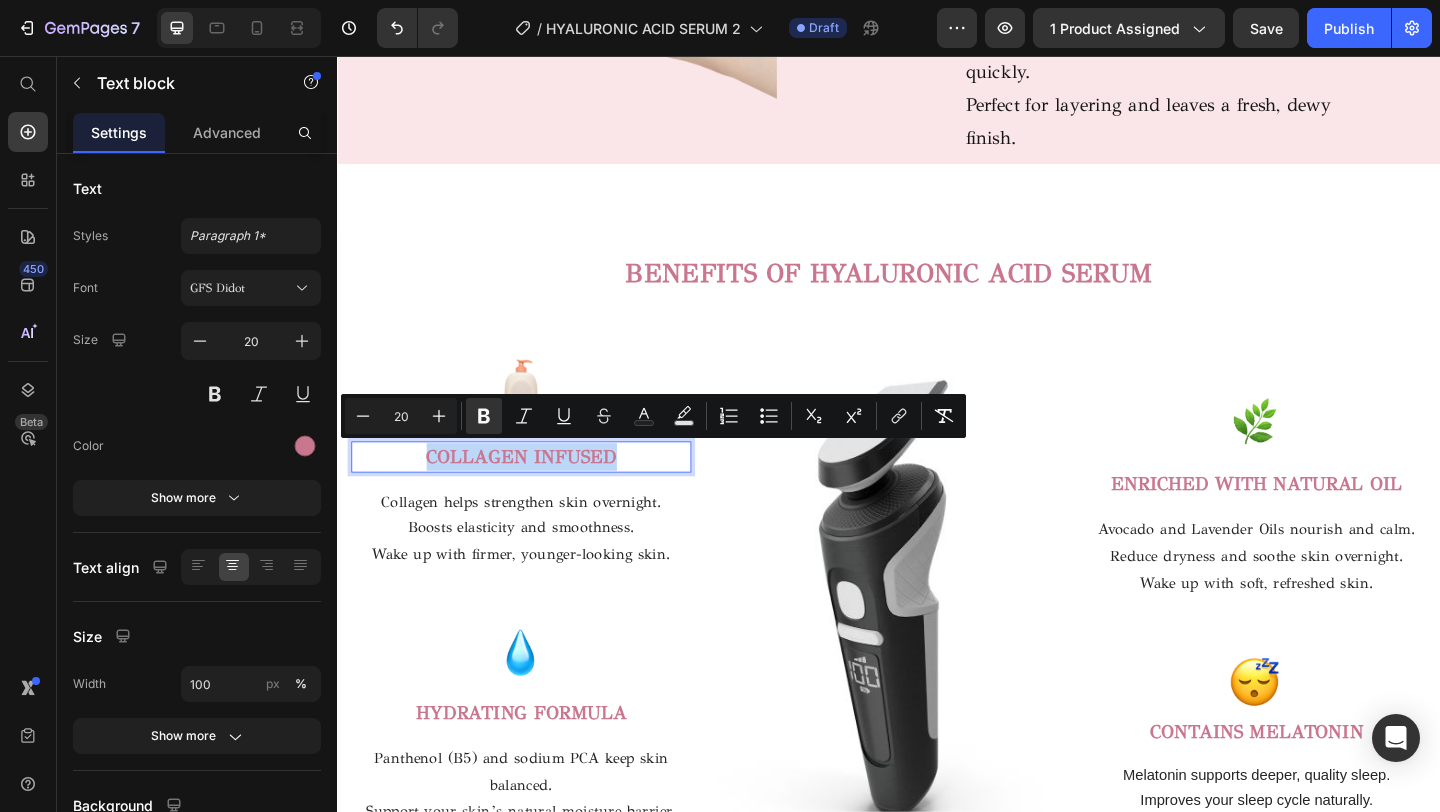 drag, startPoint x: 667, startPoint y: 488, endPoint x: 426, endPoint y: 487, distance: 241.00208 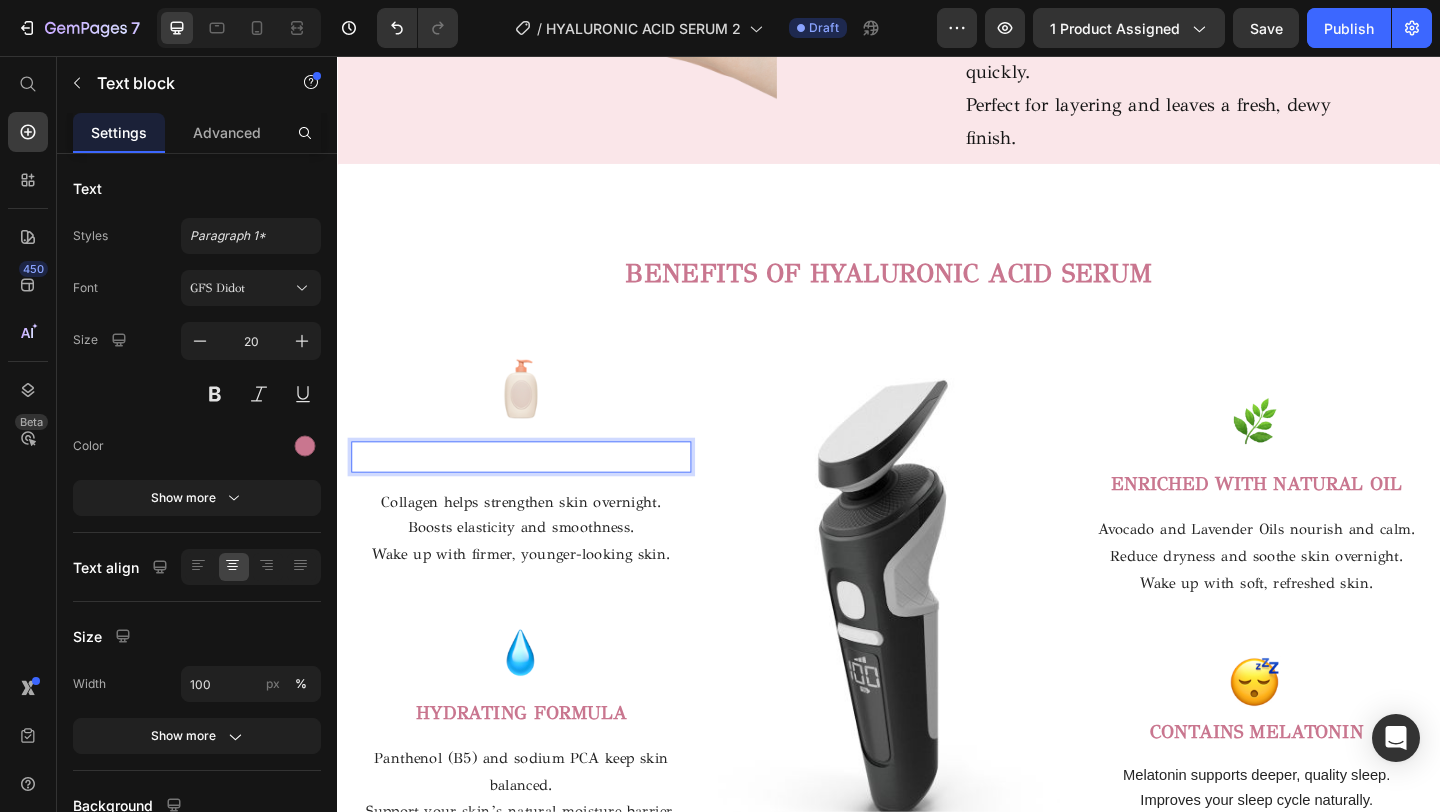 scroll, scrollTop: 2339, scrollLeft: 0, axis: vertical 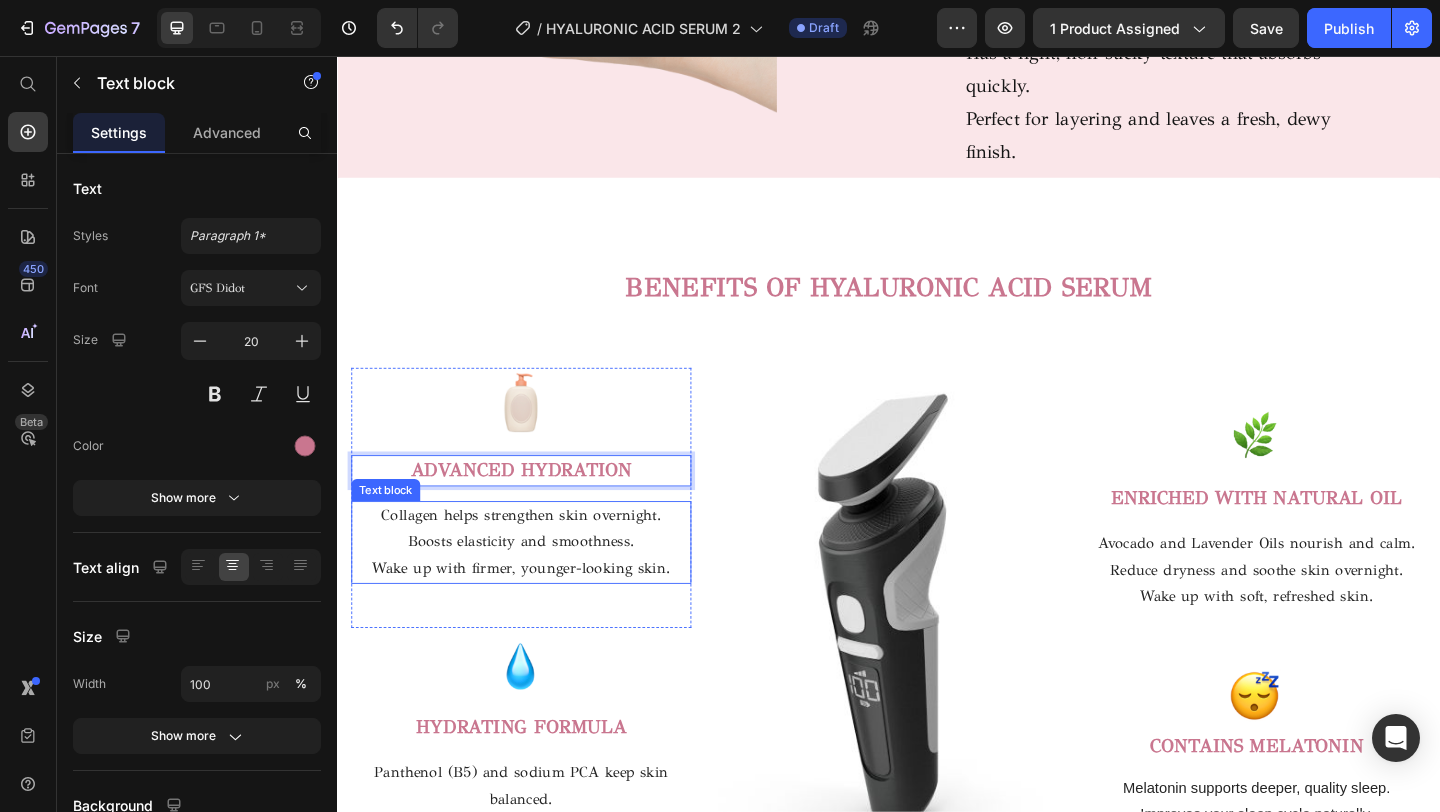 click on "Boosts elasticity and smoothness." at bounding box center [537, 584] 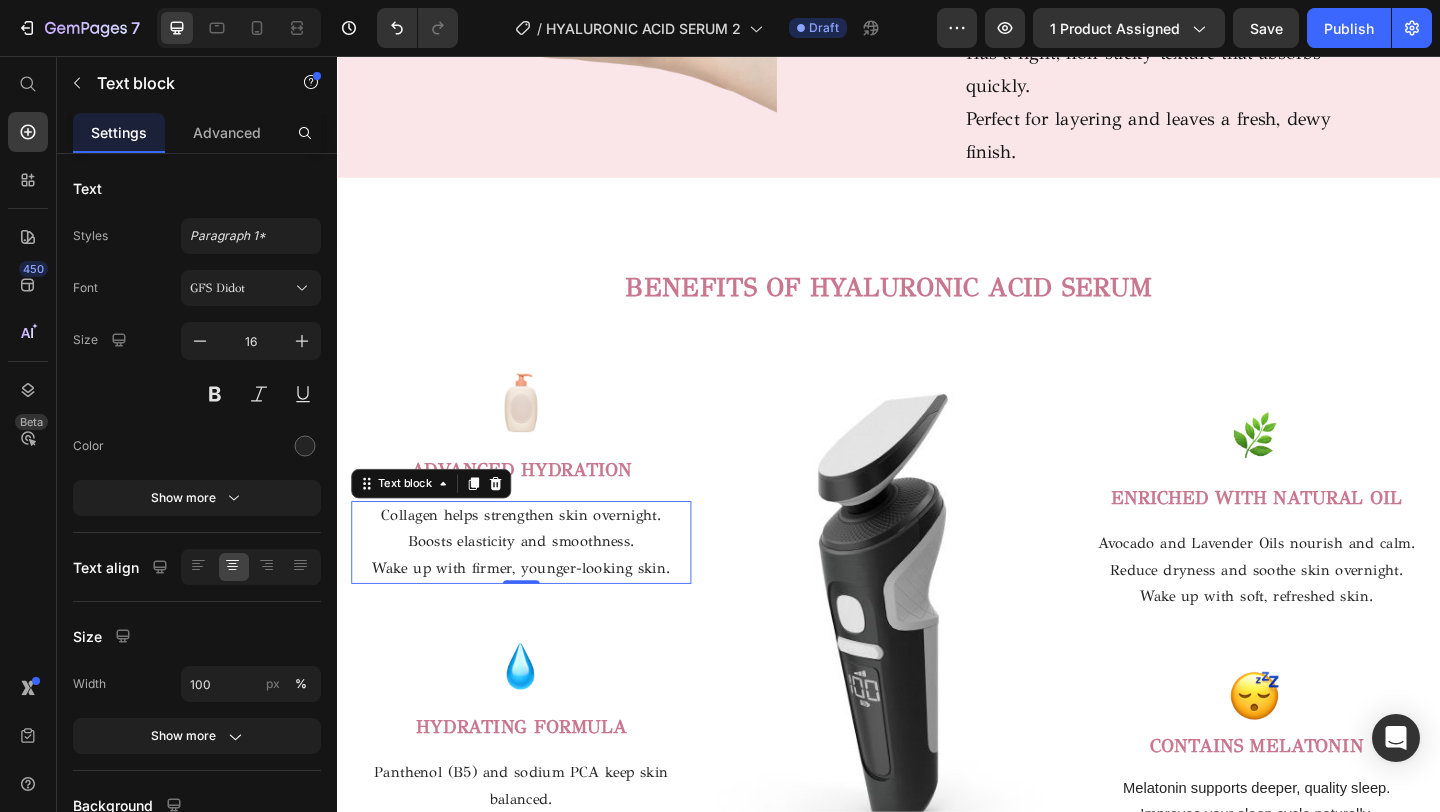click on "Boosts elasticity and smoothness." at bounding box center (537, 584) 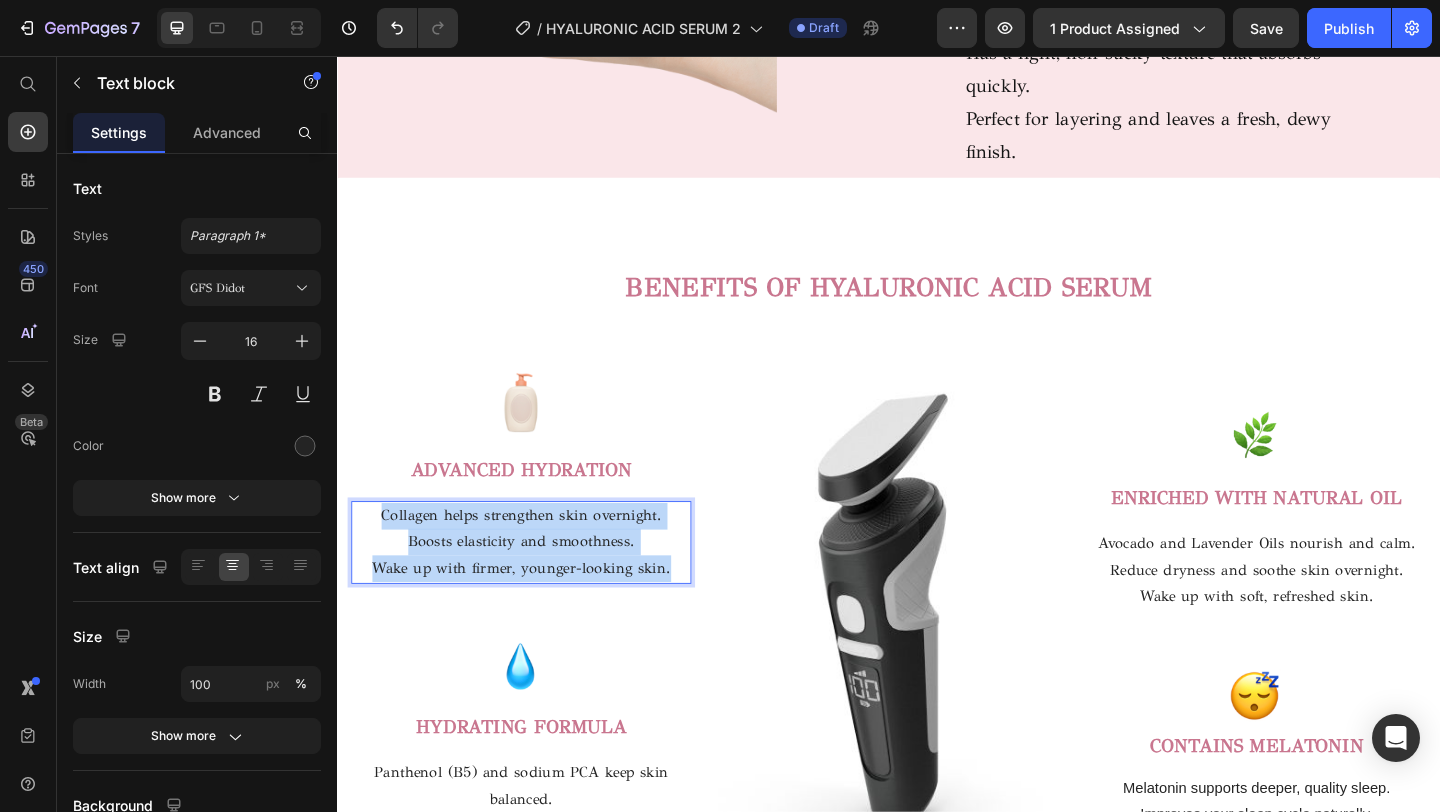 drag, startPoint x: 703, startPoint y: 617, endPoint x: 353, endPoint y: 557, distance: 355.10562 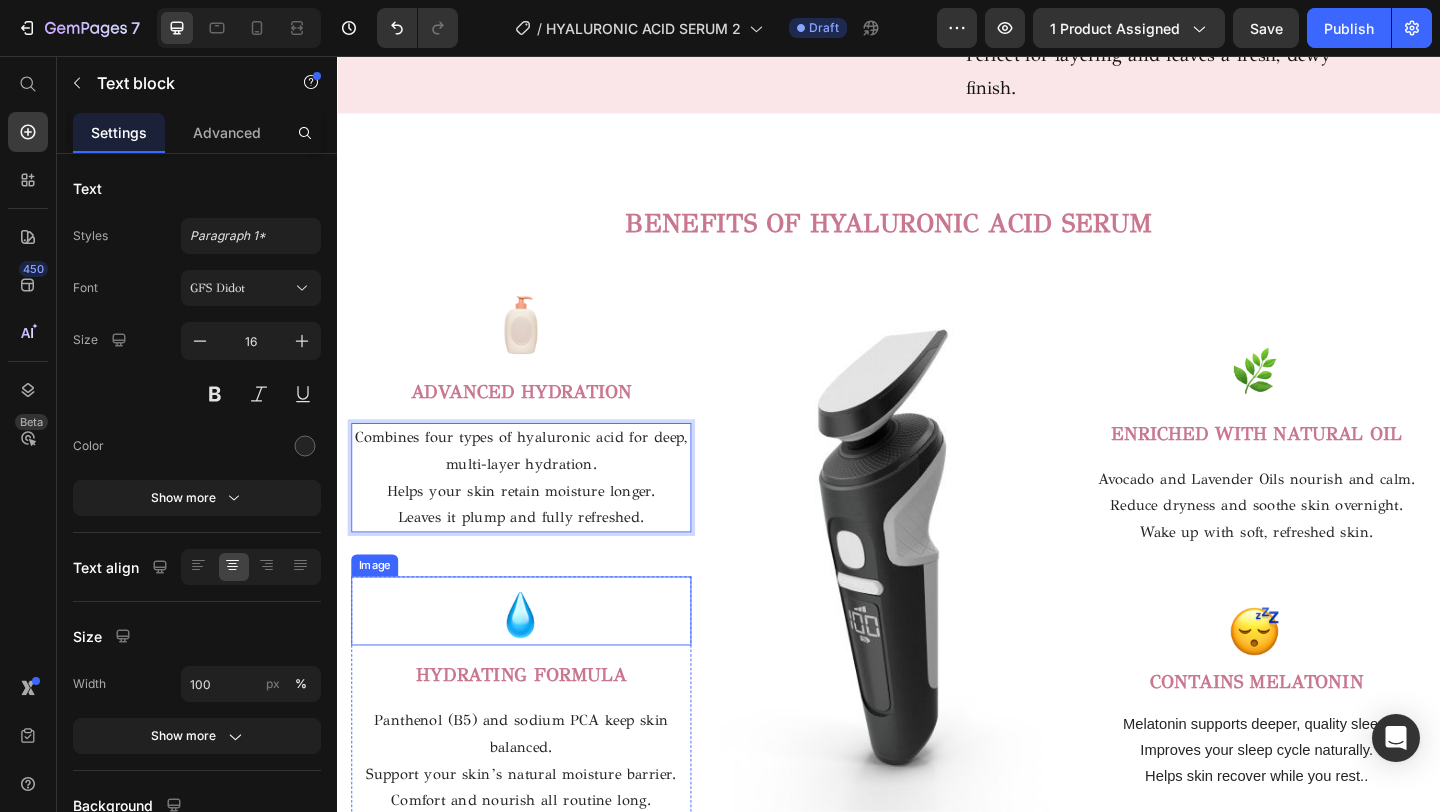 scroll, scrollTop: 2422, scrollLeft: 0, axis: vertical 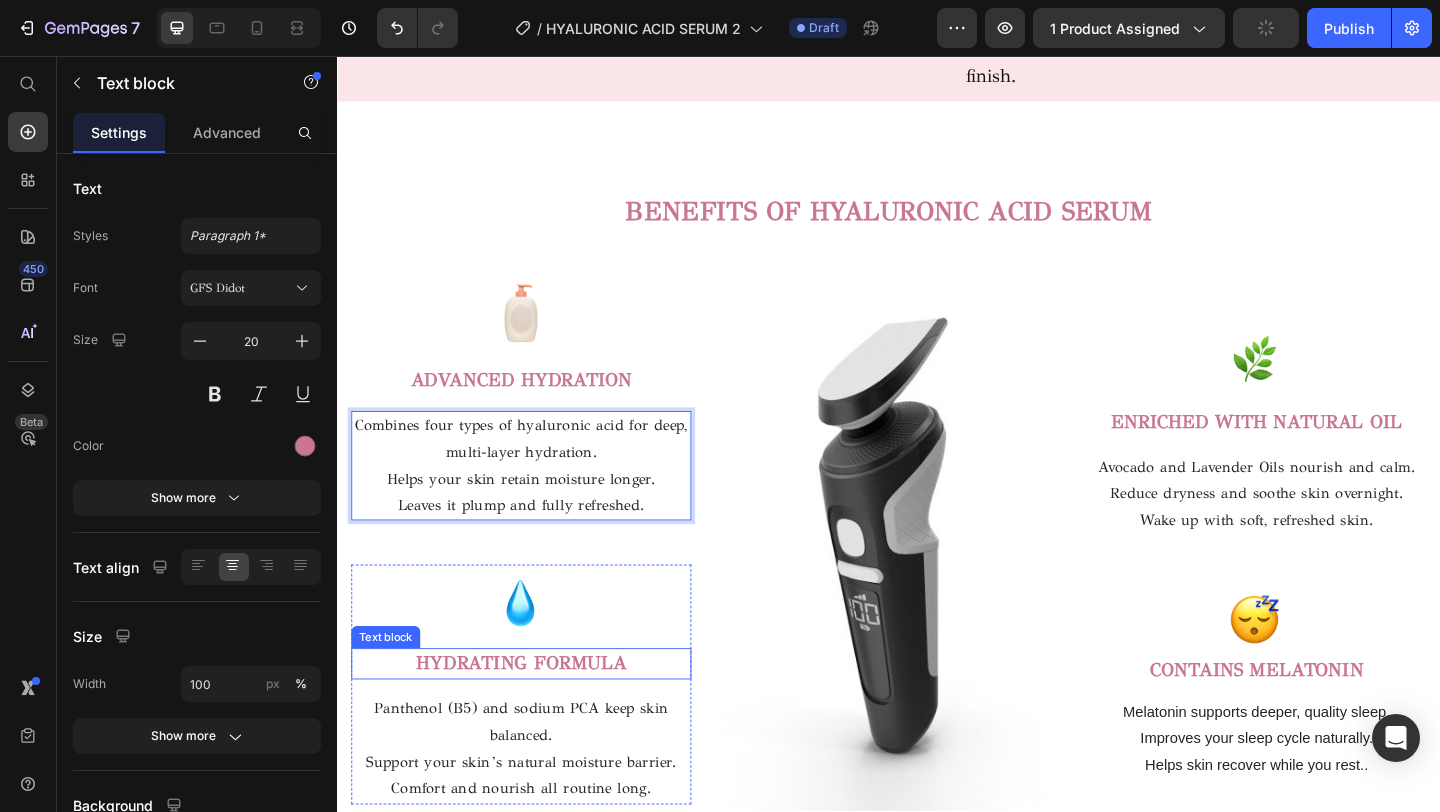 click on "HYDRATING FORMULA" at bounding box center [537, 716] 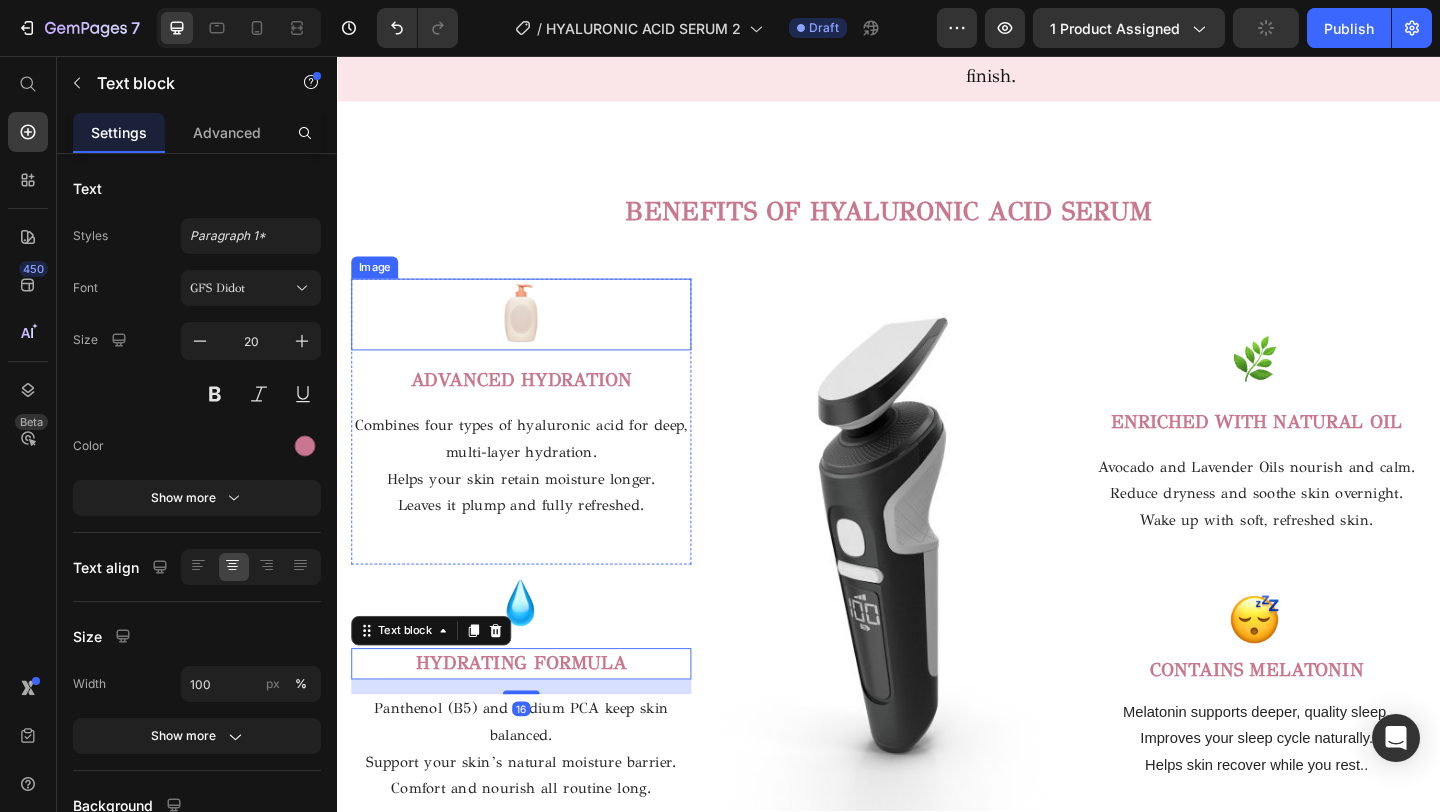 click at bounding box center [537, 337] 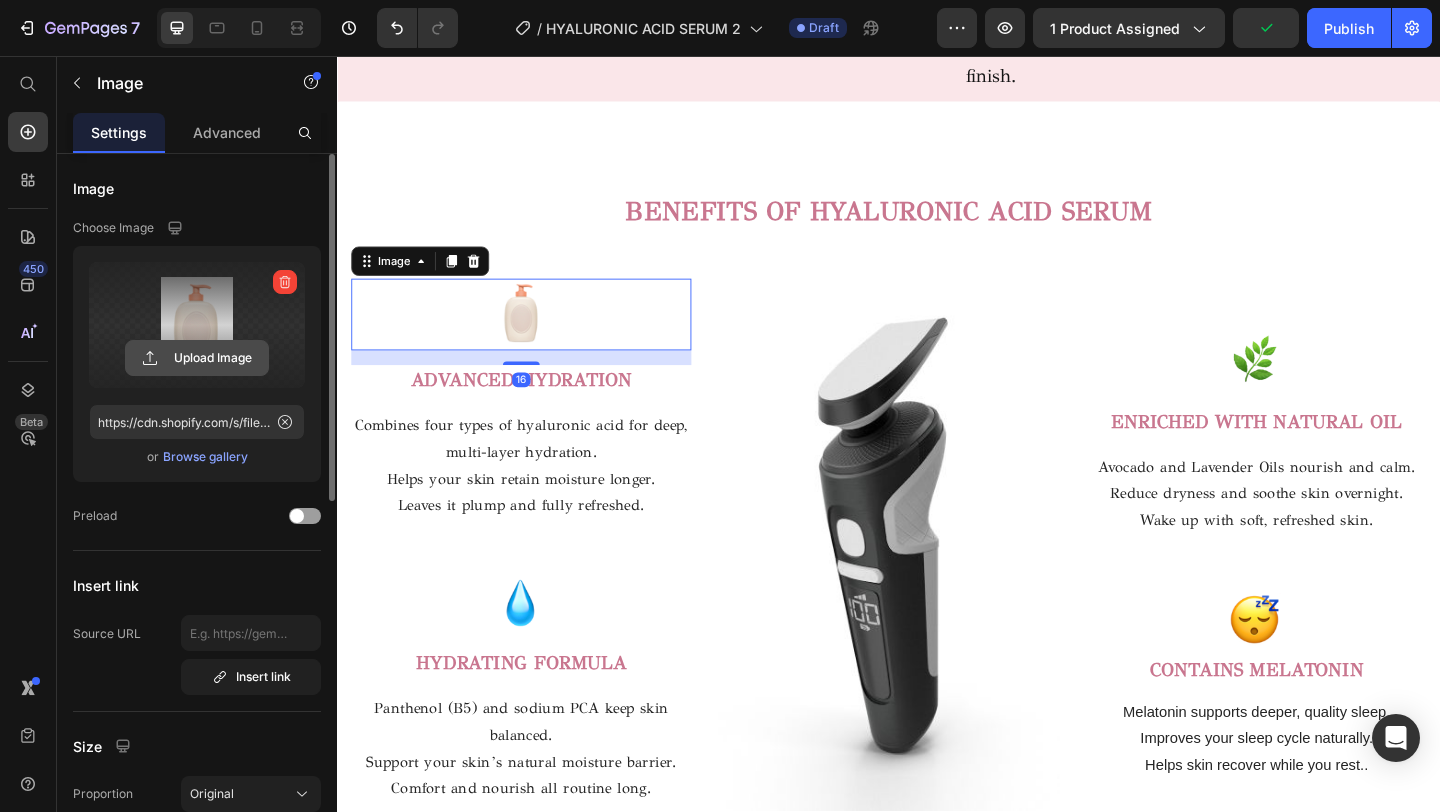click 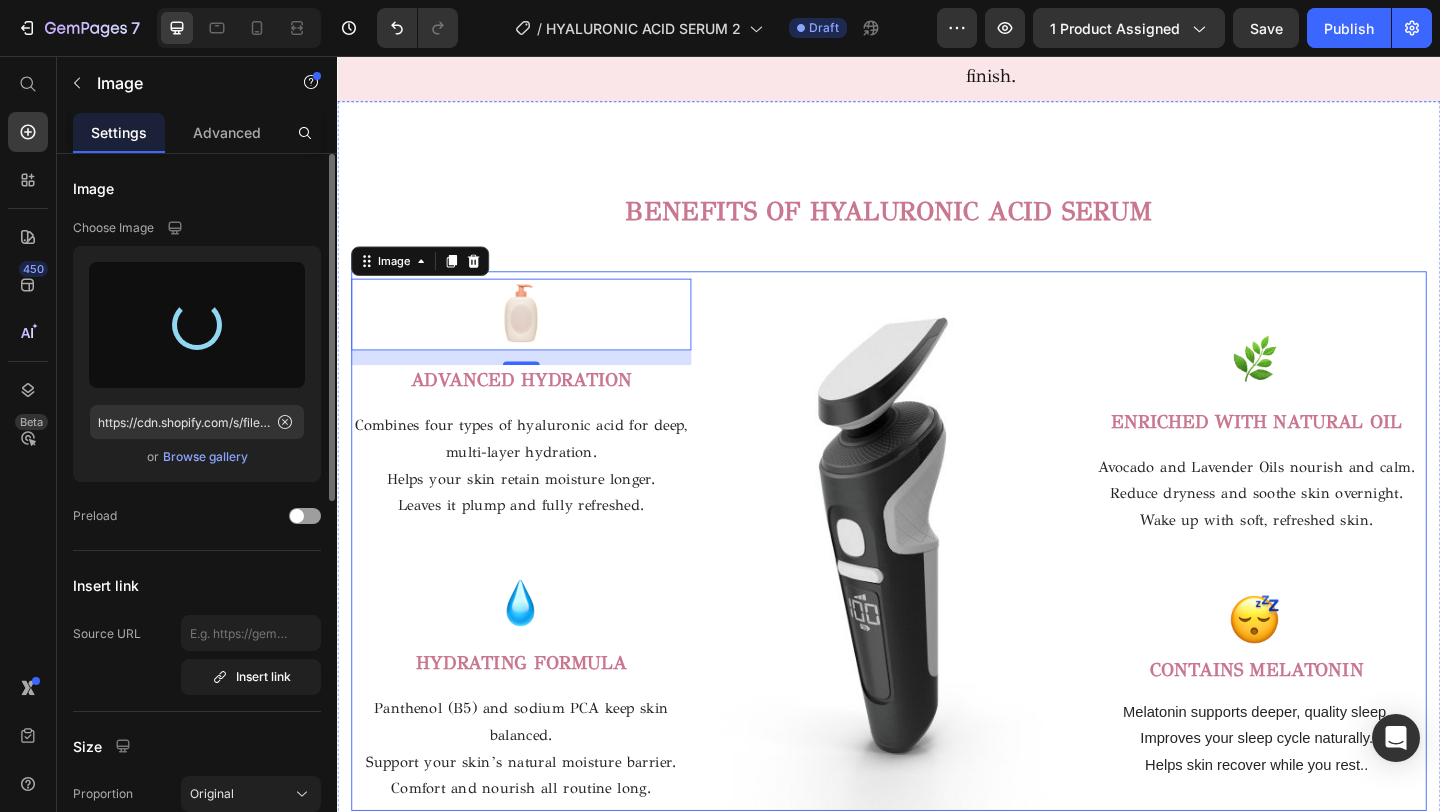 type on "https://cdn.shopify.com/s/files/1/0716/5673/4966/files/gempages_570221152178275200-d1ce8143-5eb2-42c9-8017-941e3bda3011.png" 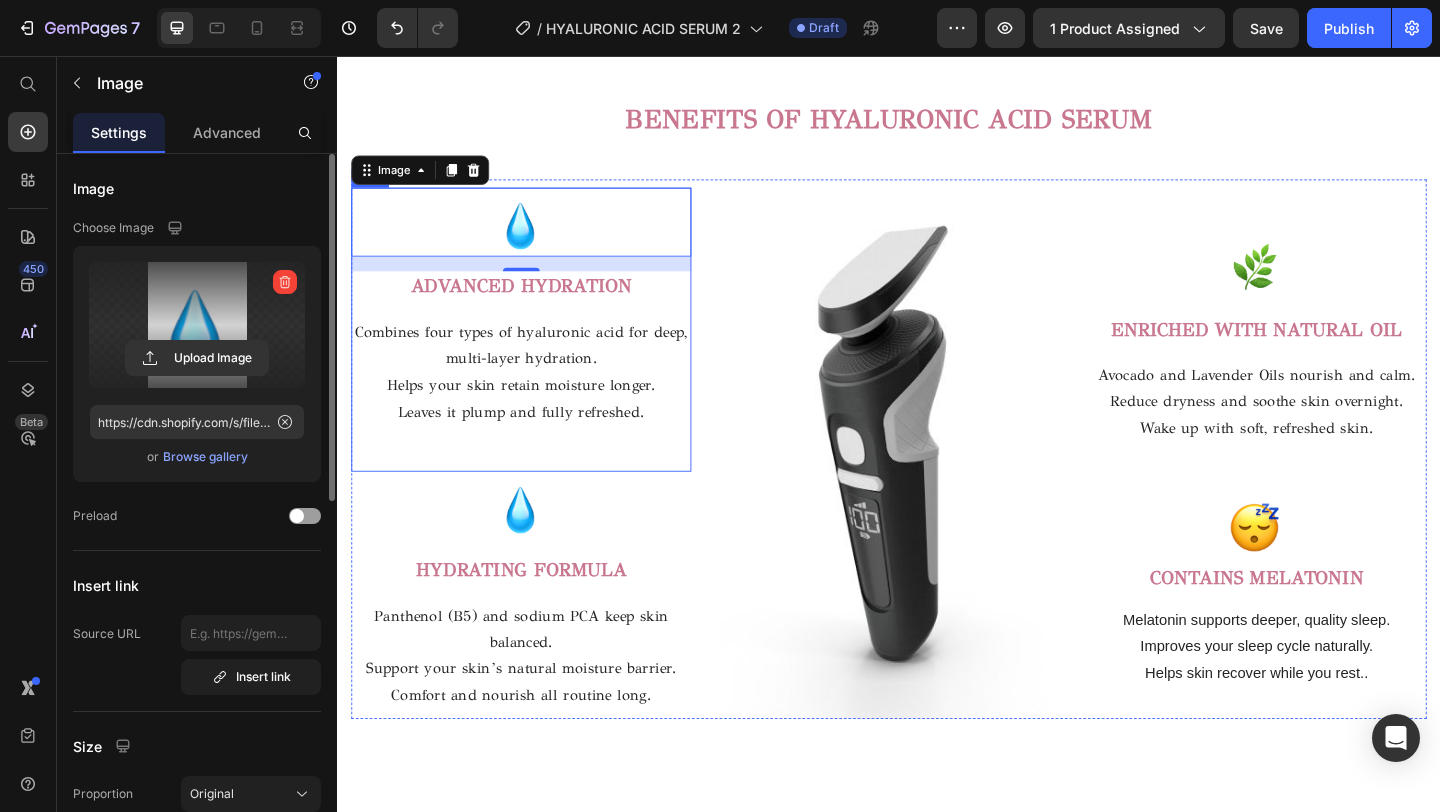 scroll, scrollTop: 2531, scrollLeft: 0, axis: vertical 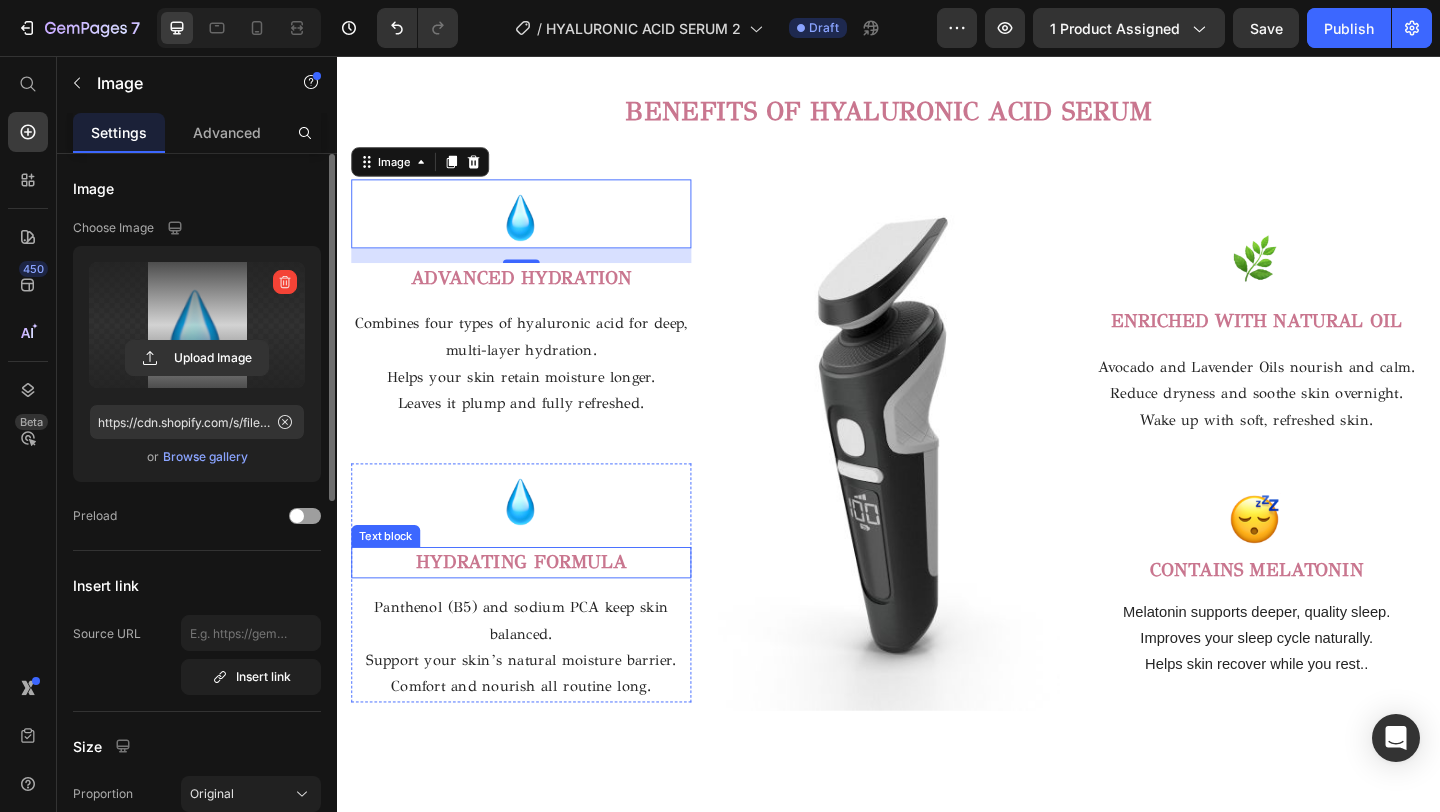 click on "HYDRATING FORMULA" at bounding box center [537, 606] 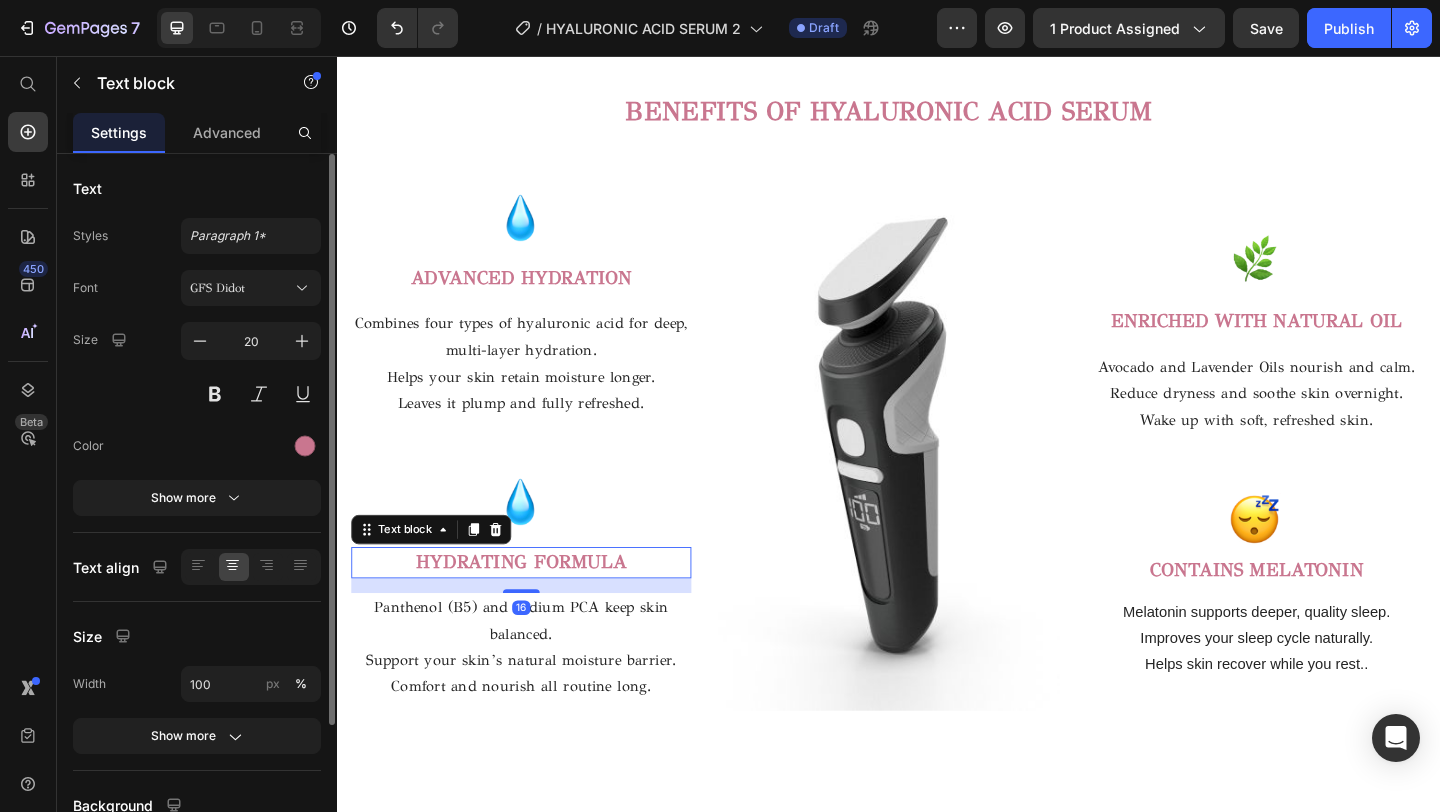 click on "HYDRATING FORMULA" at bounding box center (537, 607) 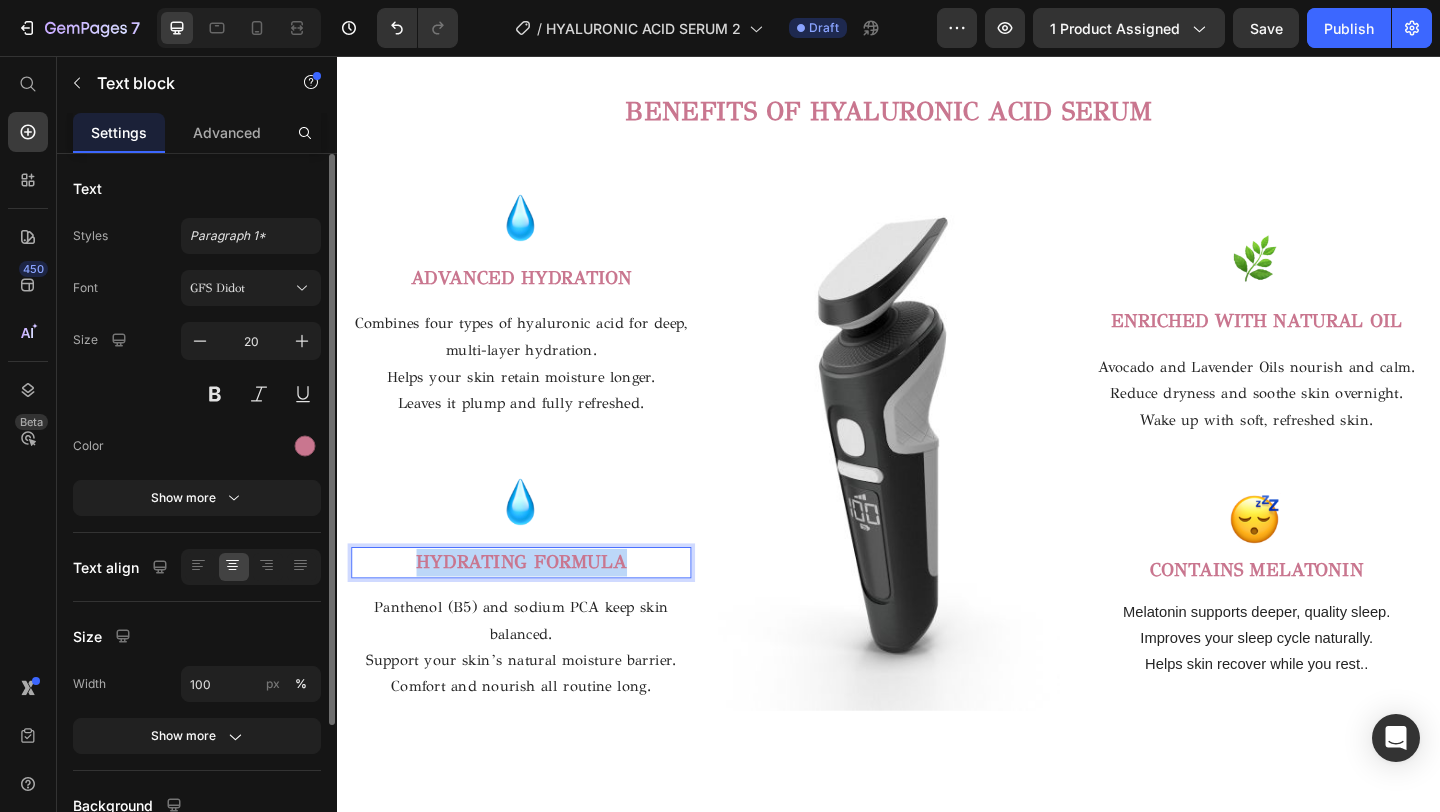 drag, startPoint x: 669, startPoint y: 606, endPoint x: 425, endPoint y: 600, distance: 244.07376 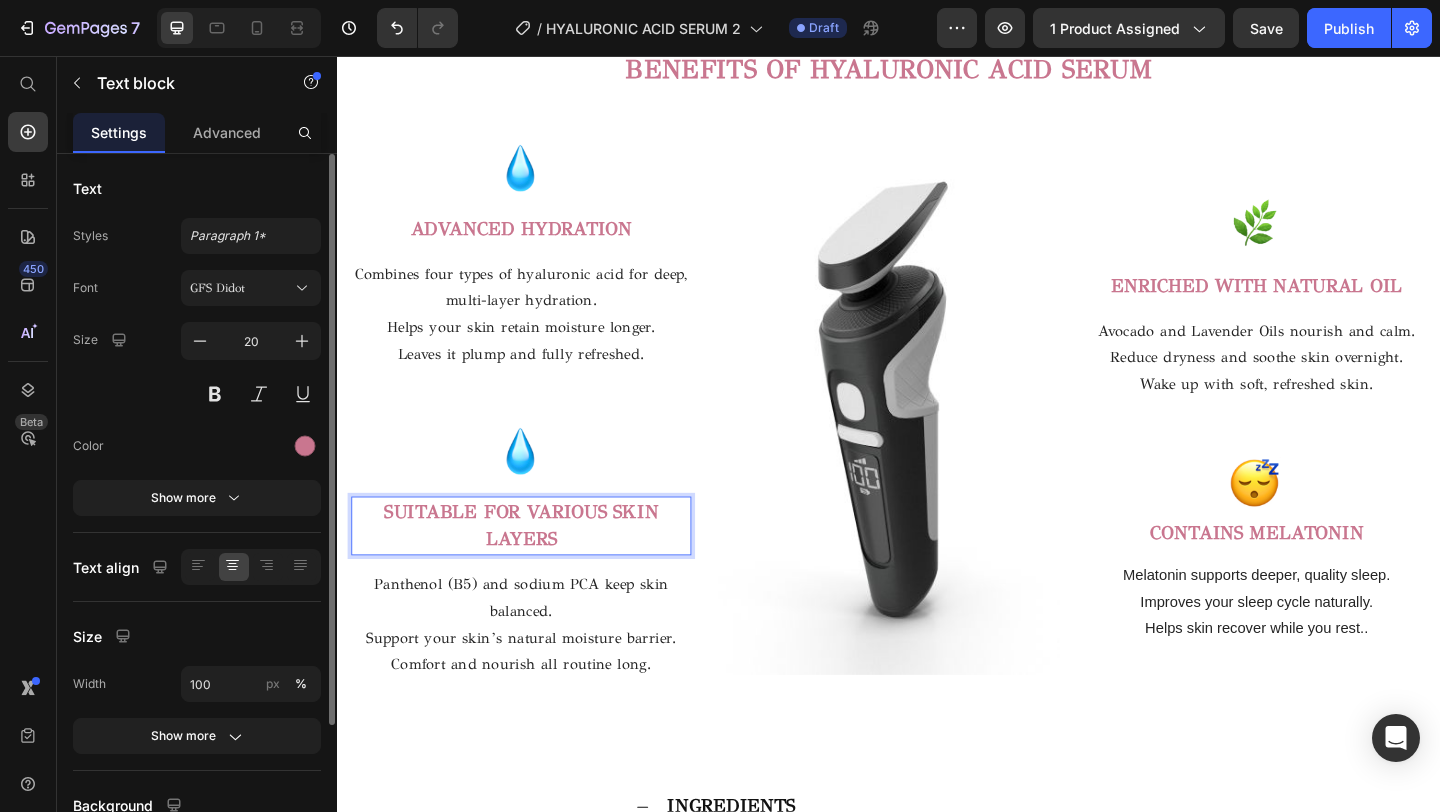 scroll, scrollTop: 2578, scrollLeft: 0, axis: vertical 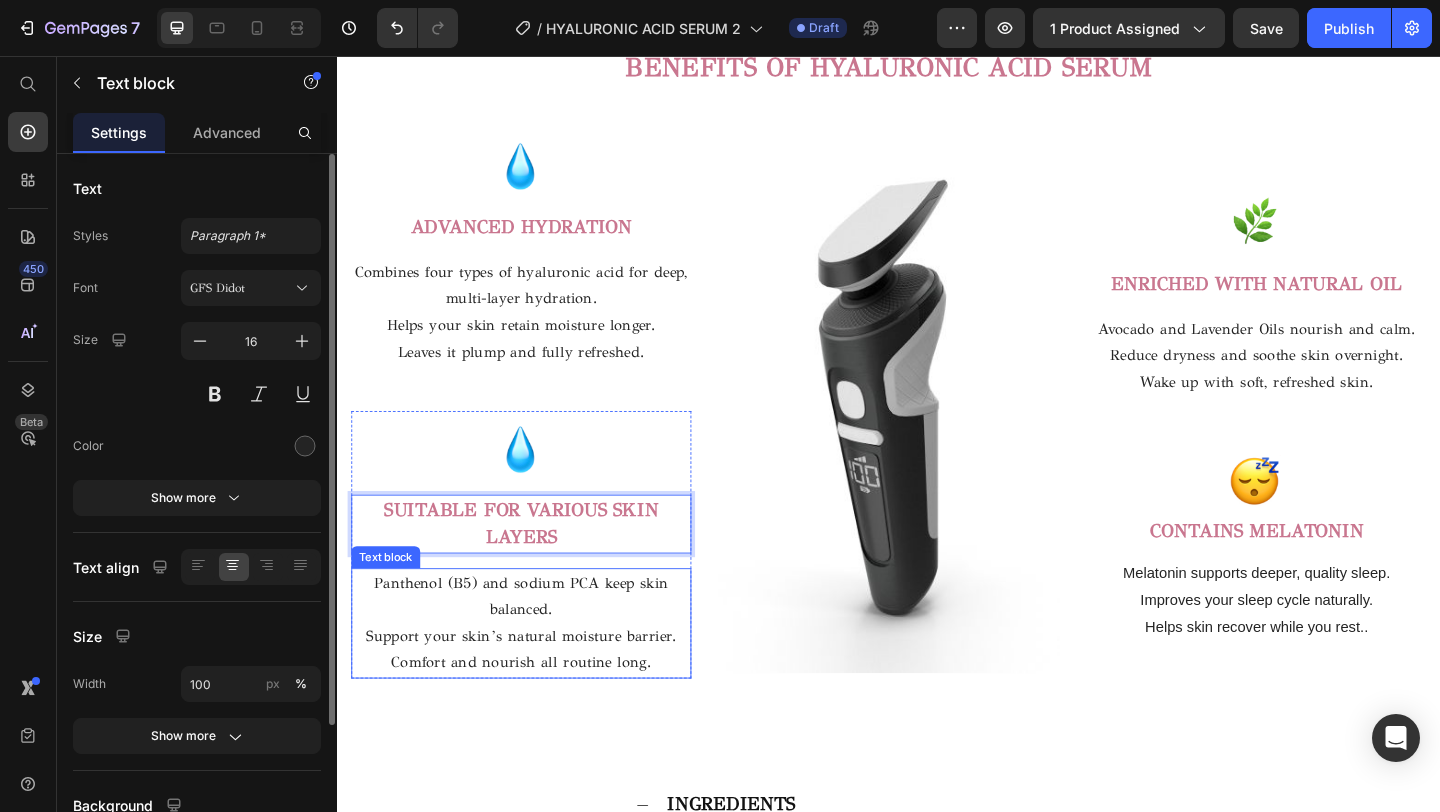 click on "Support your skin’s natural moisture barrier." at bounding box center (537, 687) 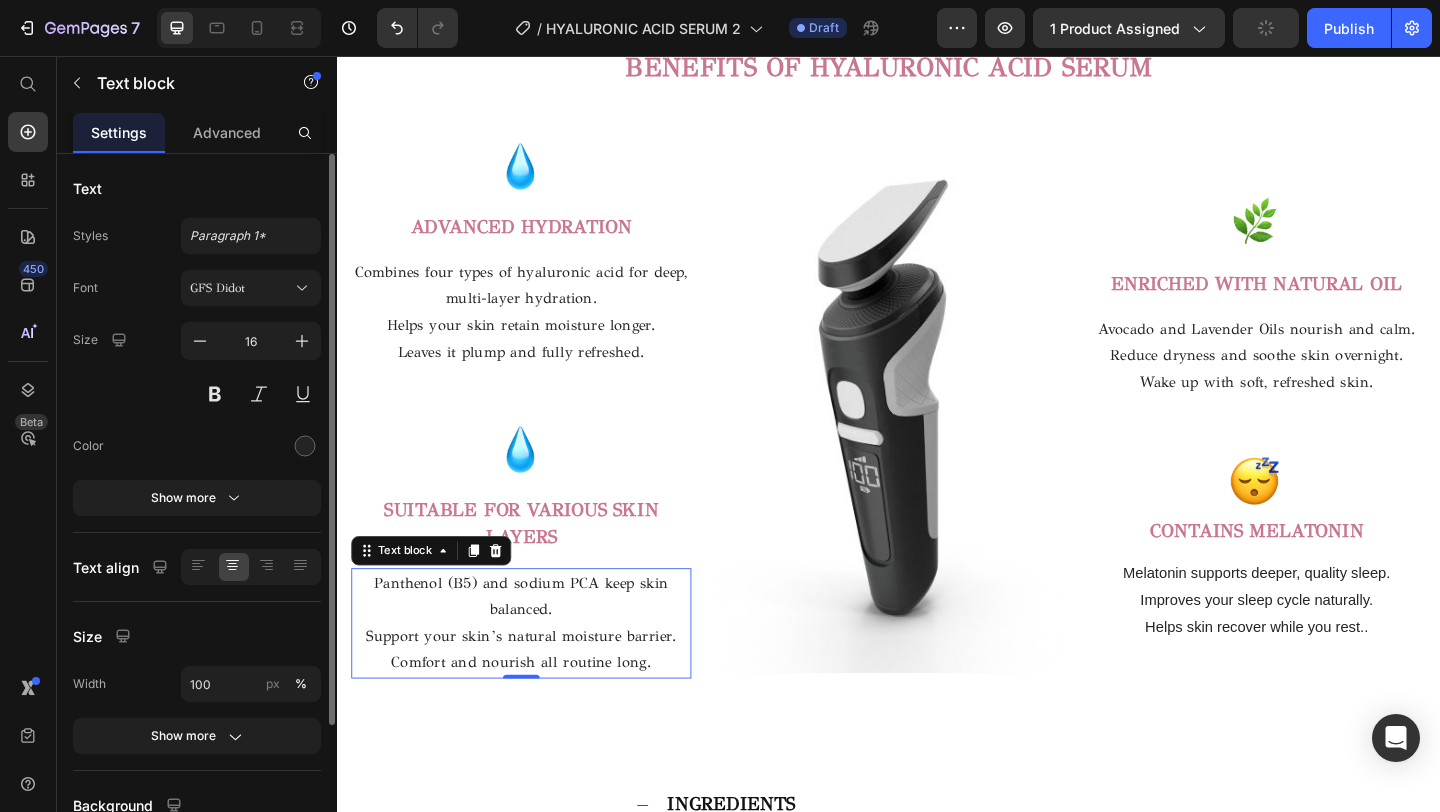 click on "Comfort and nourish all routine long." at bounding box center [537, 716] 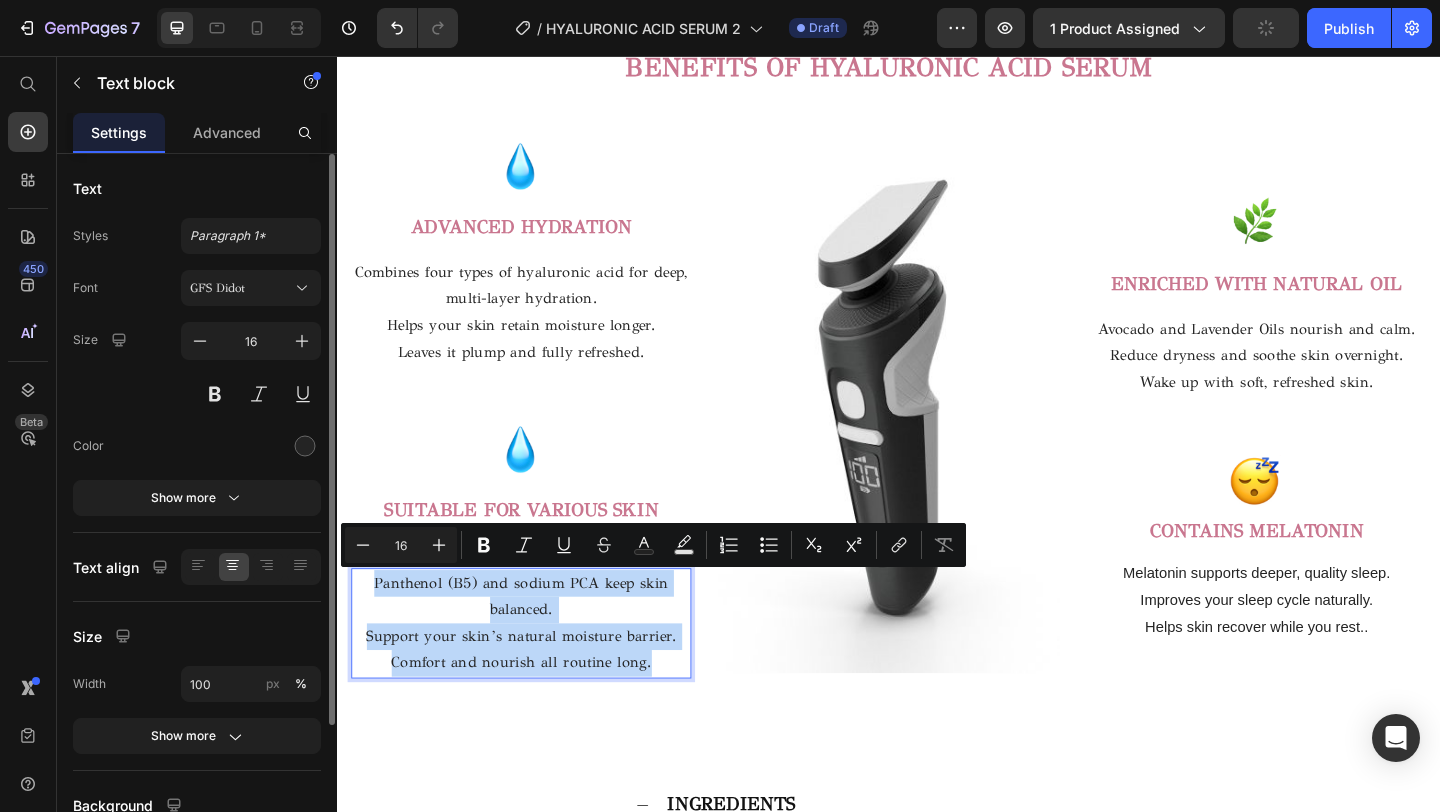 drag, startPoint x: 685, startPoint y: 716, endPoint x: 377, endPoint y: 636, distance: 318.22006 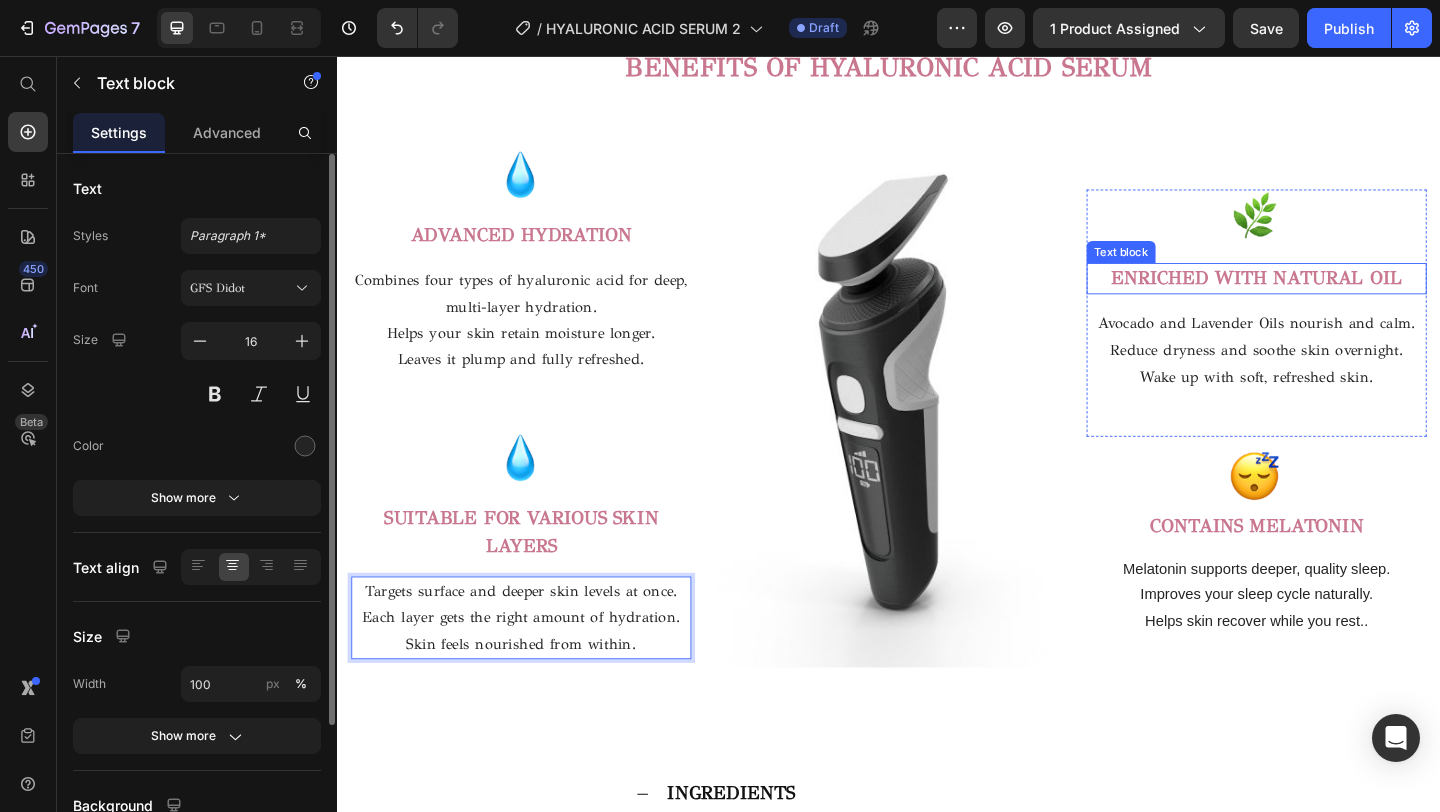 click on "ENRICHED WITH NATURAL OIL" at bounding box center (1337, 297) 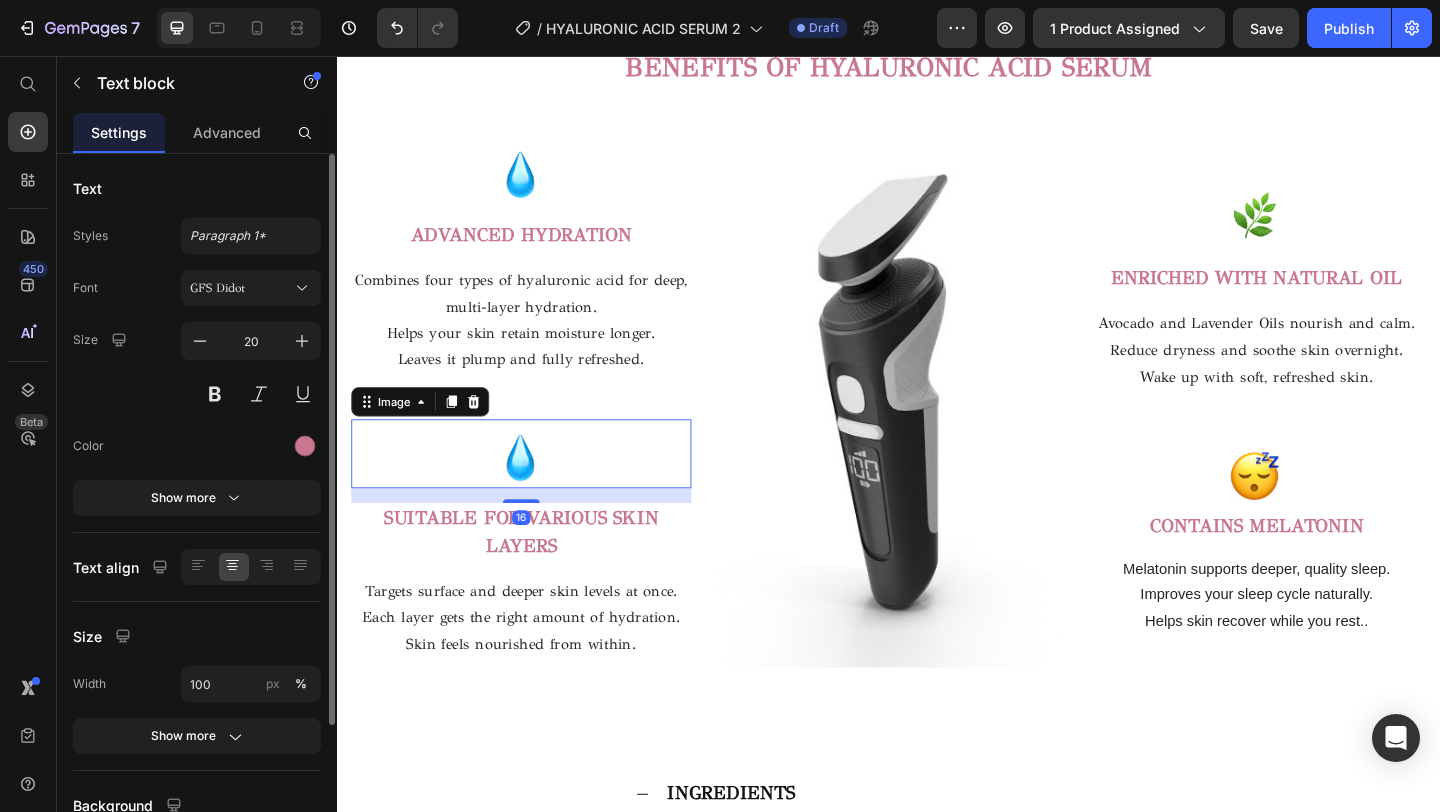 click at bounding box center [537, 488] 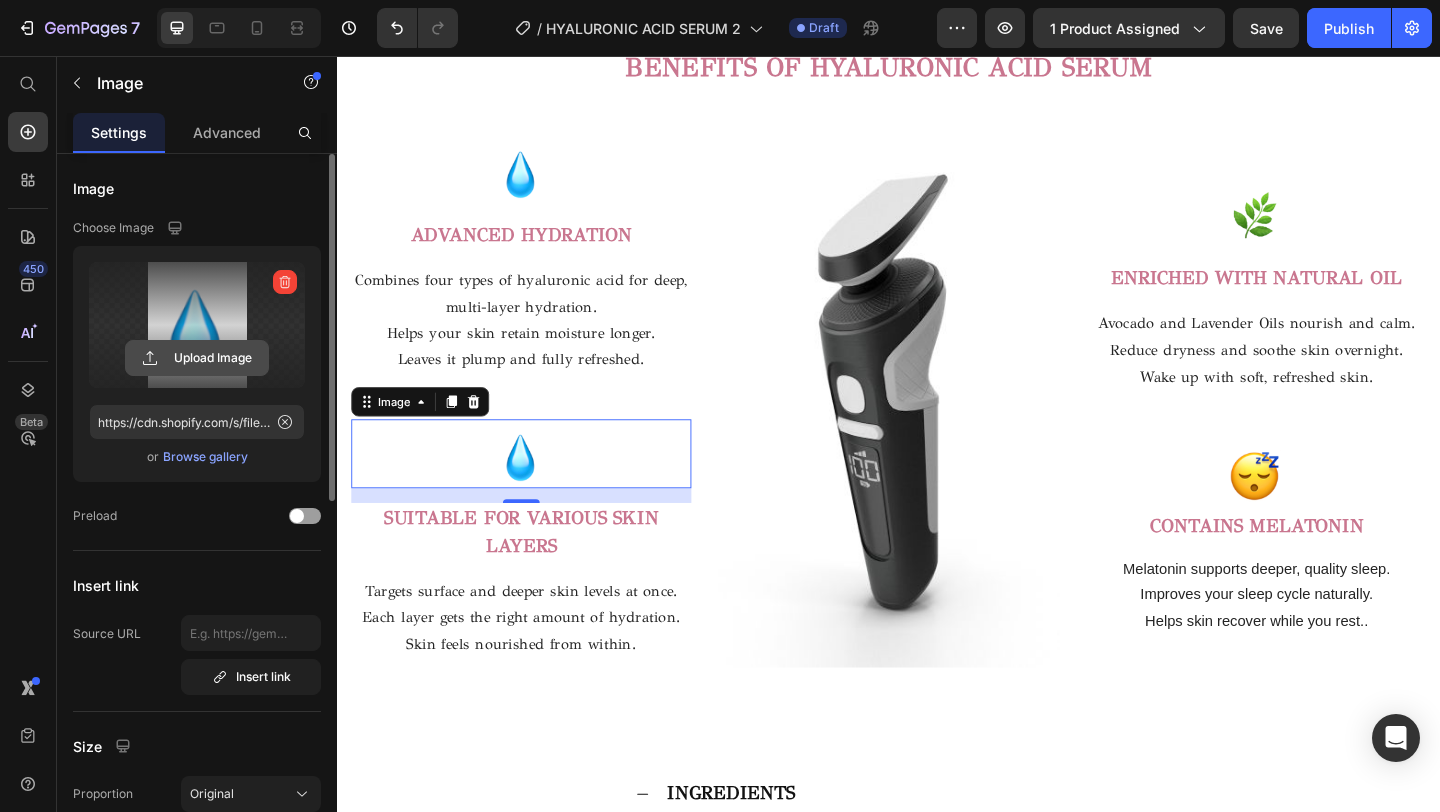 click 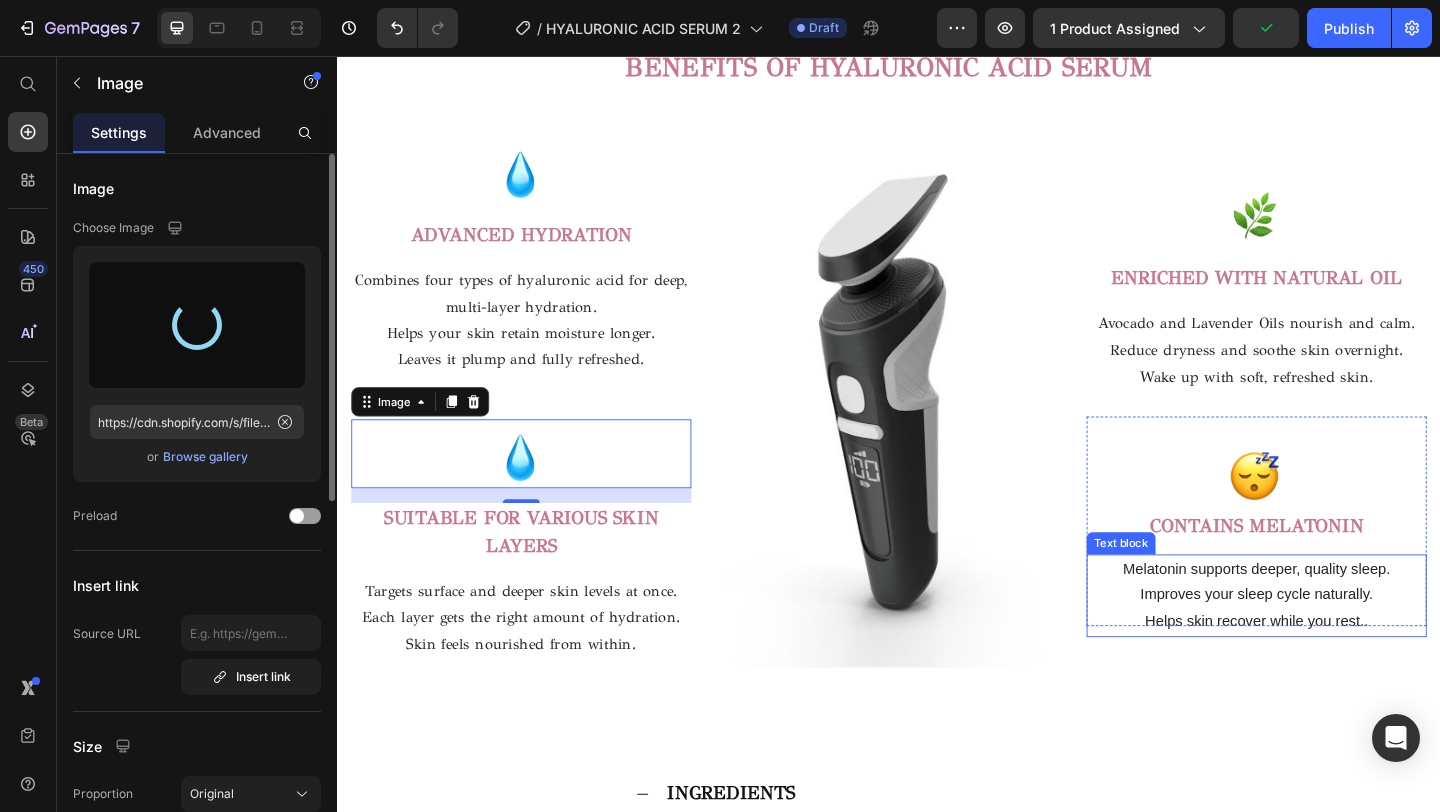 type on "https://cdn.shopify.com/s/files/1/0716/5673/4966/files/gempages_570221152178275200-82057a7a-4a89-4a17-a5ad-83f4a1589d2b.png" 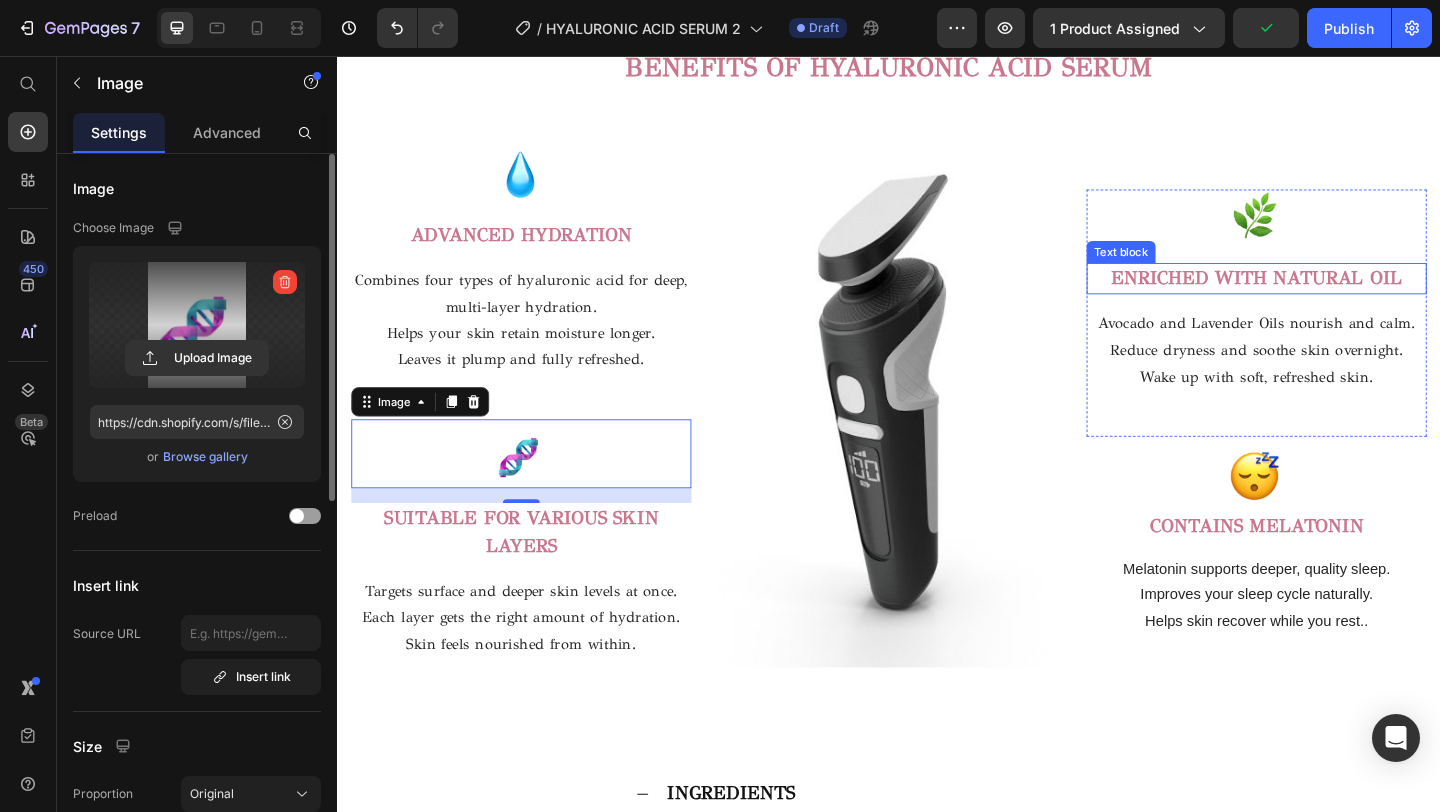 click on "ENRICHED WITH NATURAL OIL" at bounding box center [1337, 298] 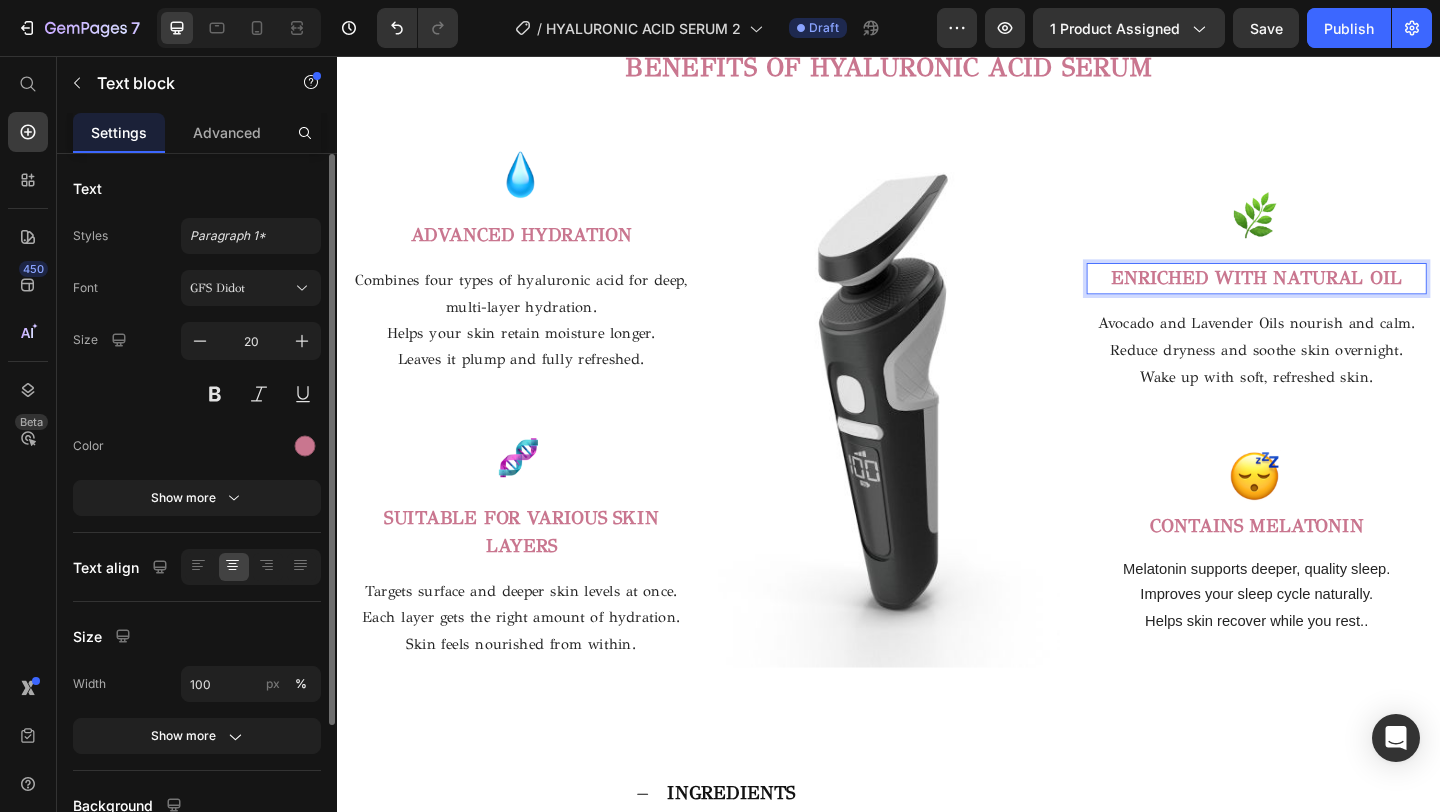 click on "ENRICHED WITH NATURAL OIL" at bounding box center (1337, 298) 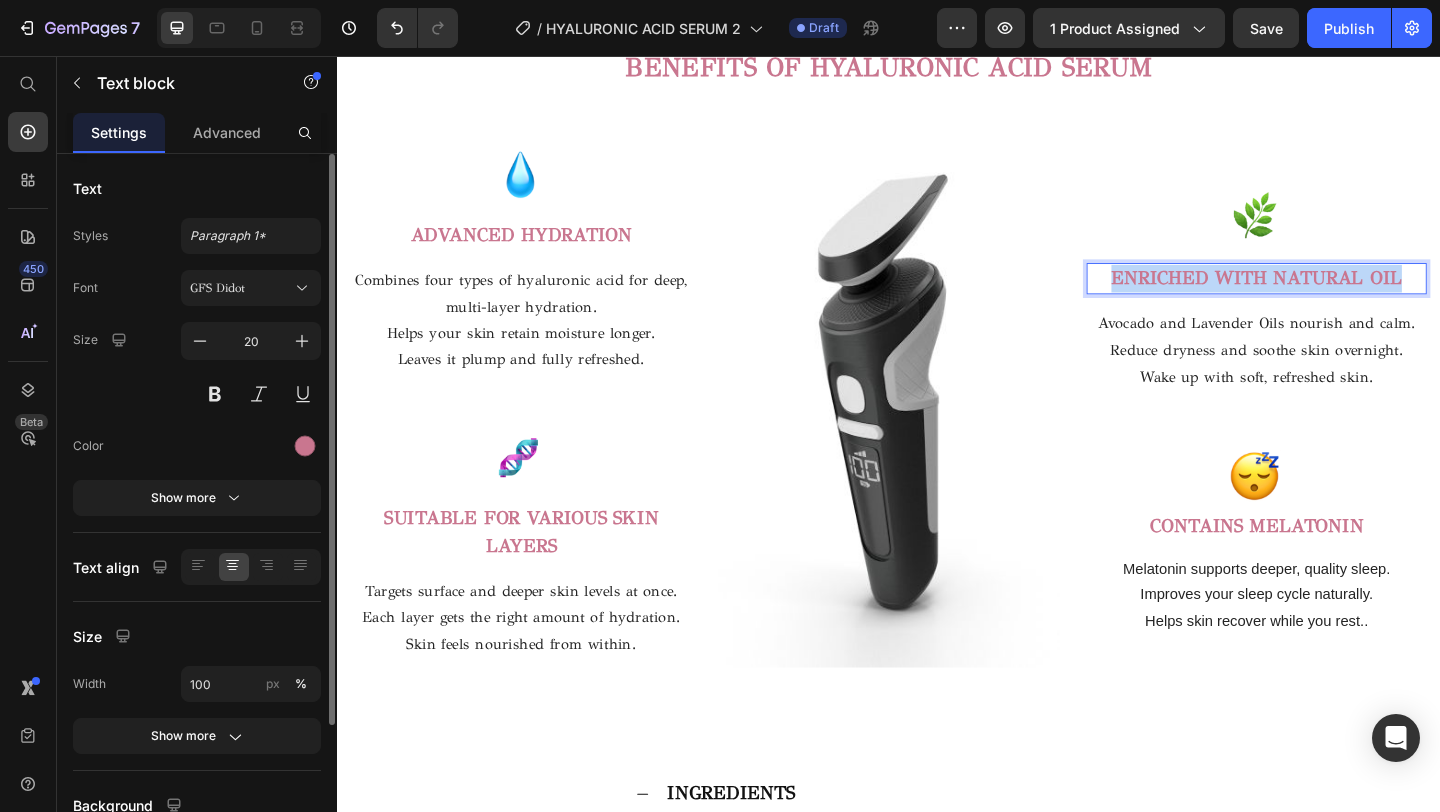 drag, startPoint x: 1497, startPoint y: 293, endPoint x: 1169, endPoint y: 292, distance: 328.00153 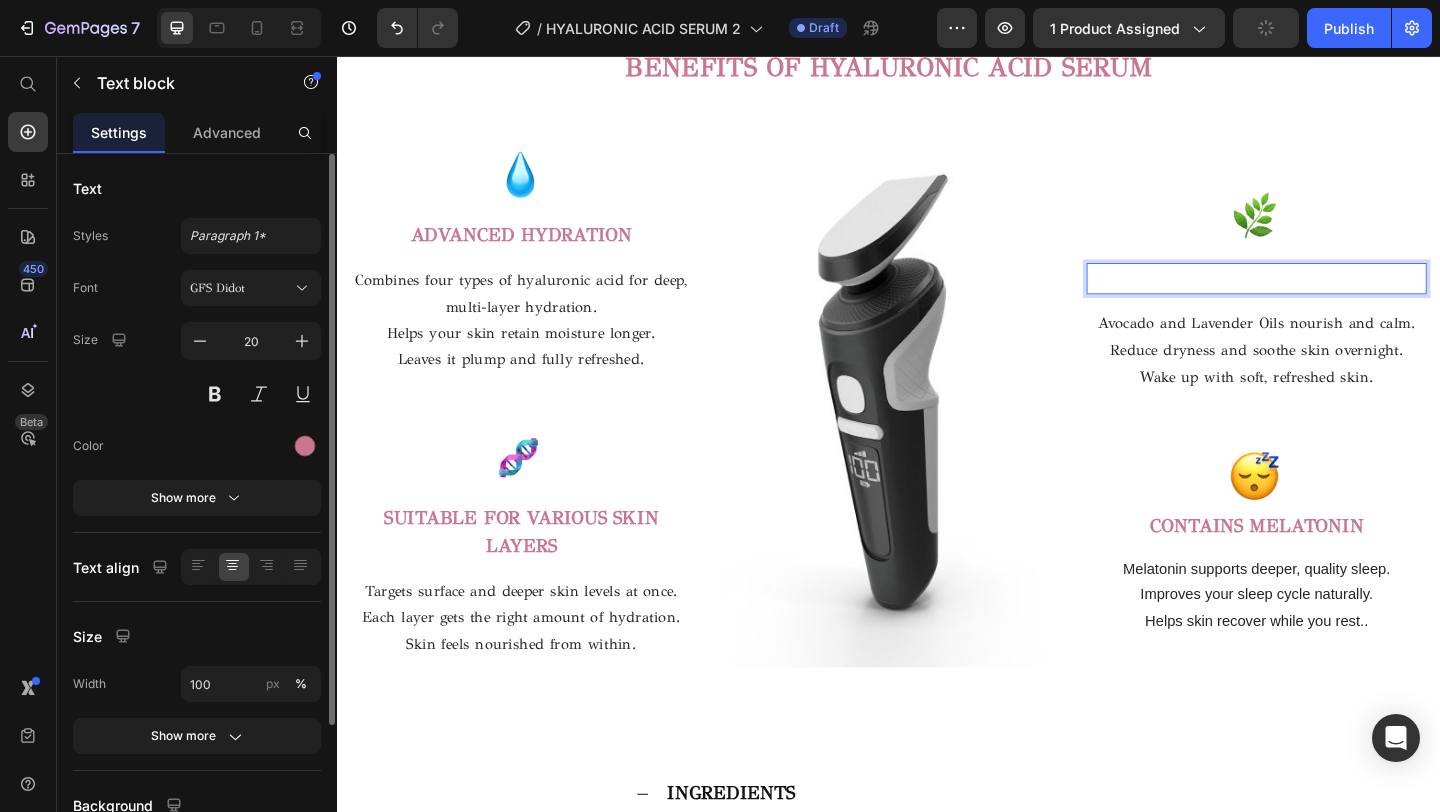scroll, scrollTop: 2563, scrollLeft: 0, axis: vertical 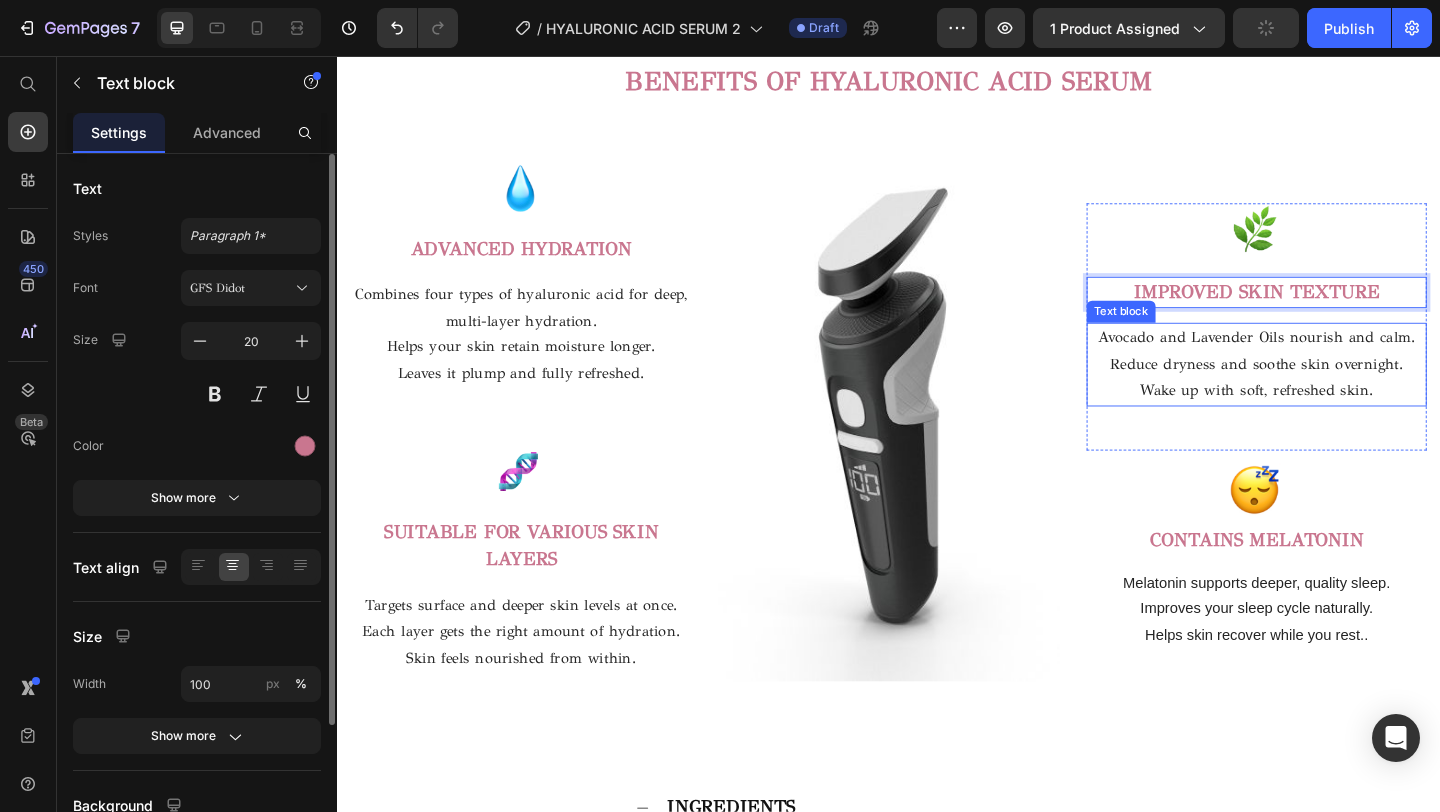 click on "Reduce dryness and soothe skin overnight." at bounding box center [1337, 391] 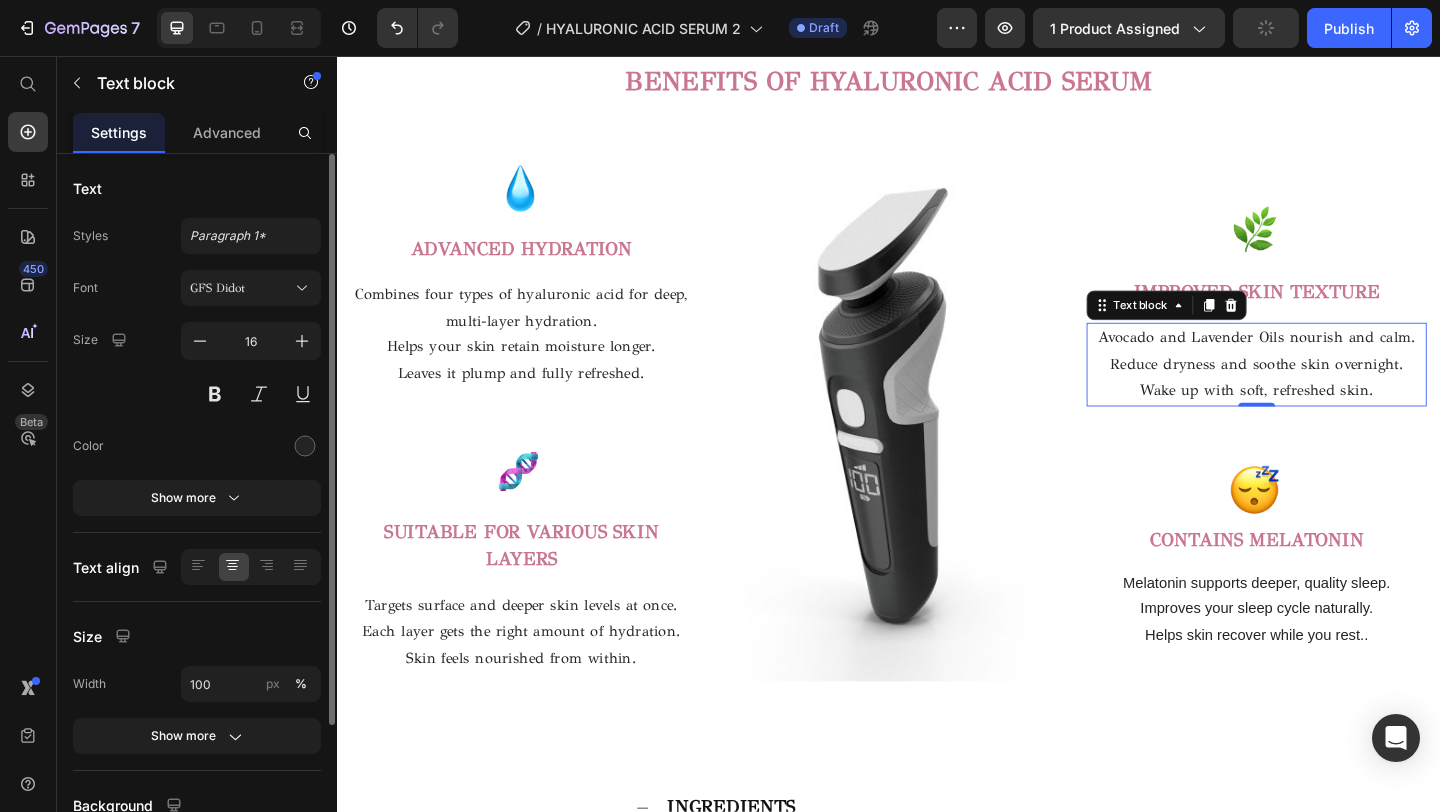 click on "Wake up with soft, refreshed skin." at bounding box center [1337, 420] 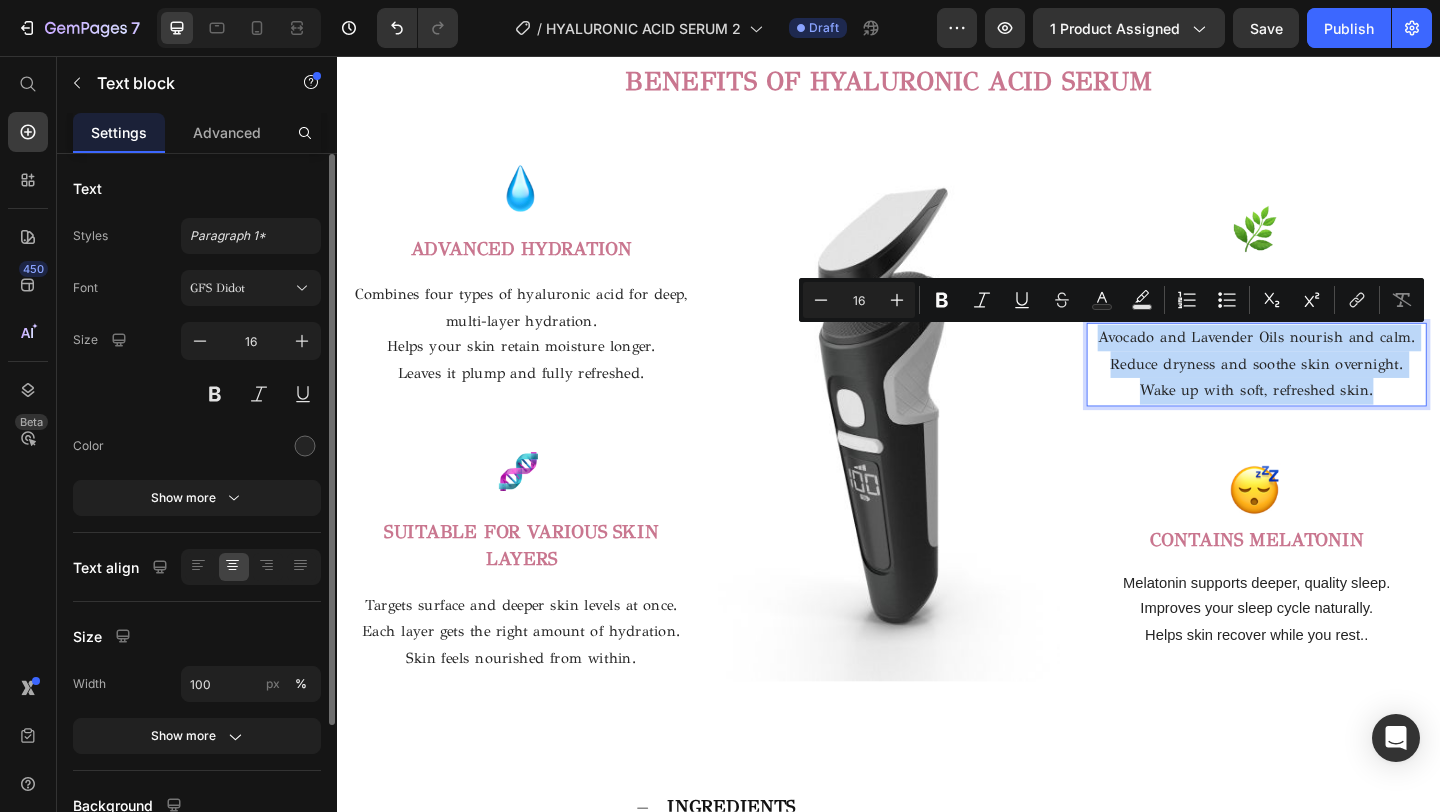 drag, startPoint x: 1464, startPoint y: 421, endPoint x: 1158, endPoint y: 364, distance: 311.26355 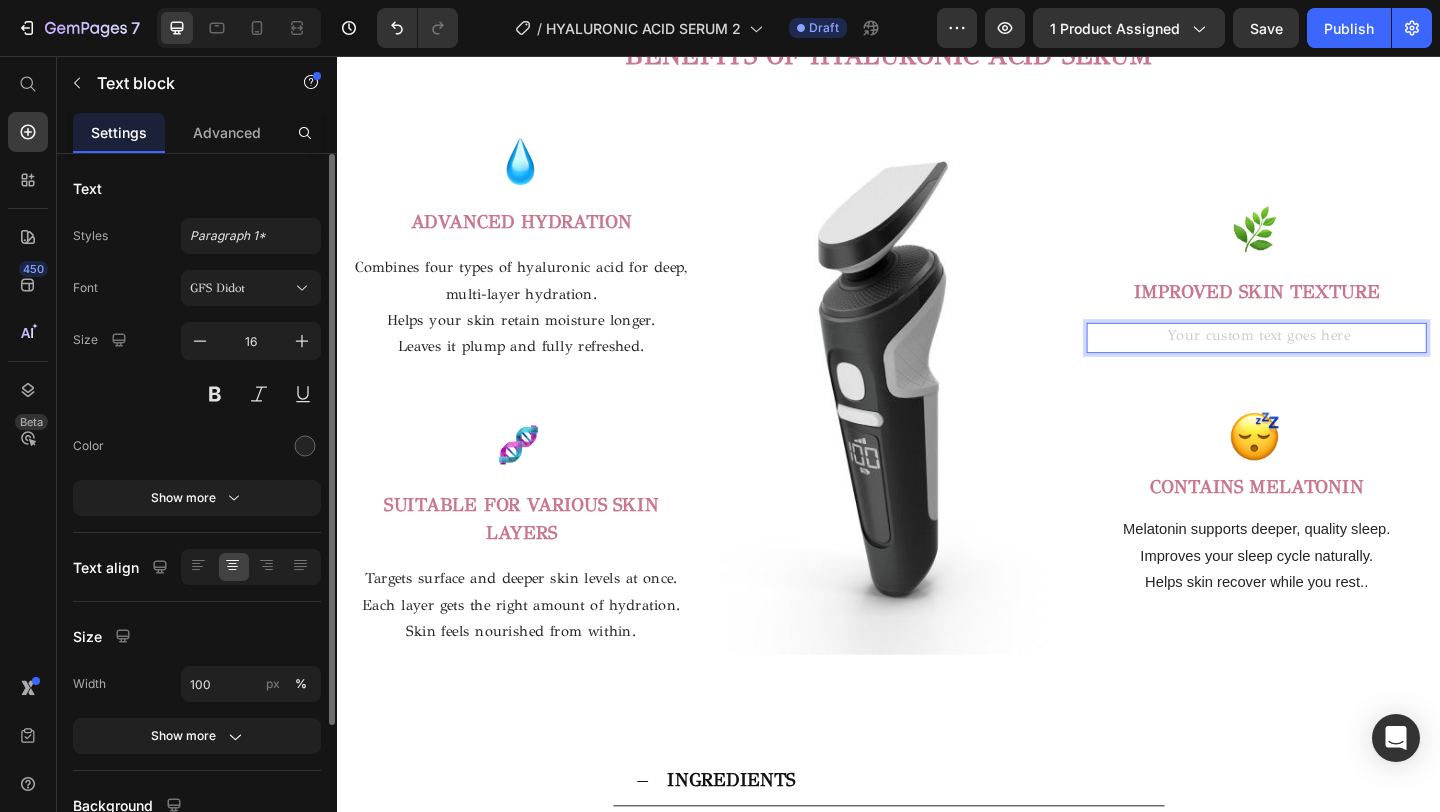 scroll, scrollTop: 2578, scrollLeft: 0, axis: vertical 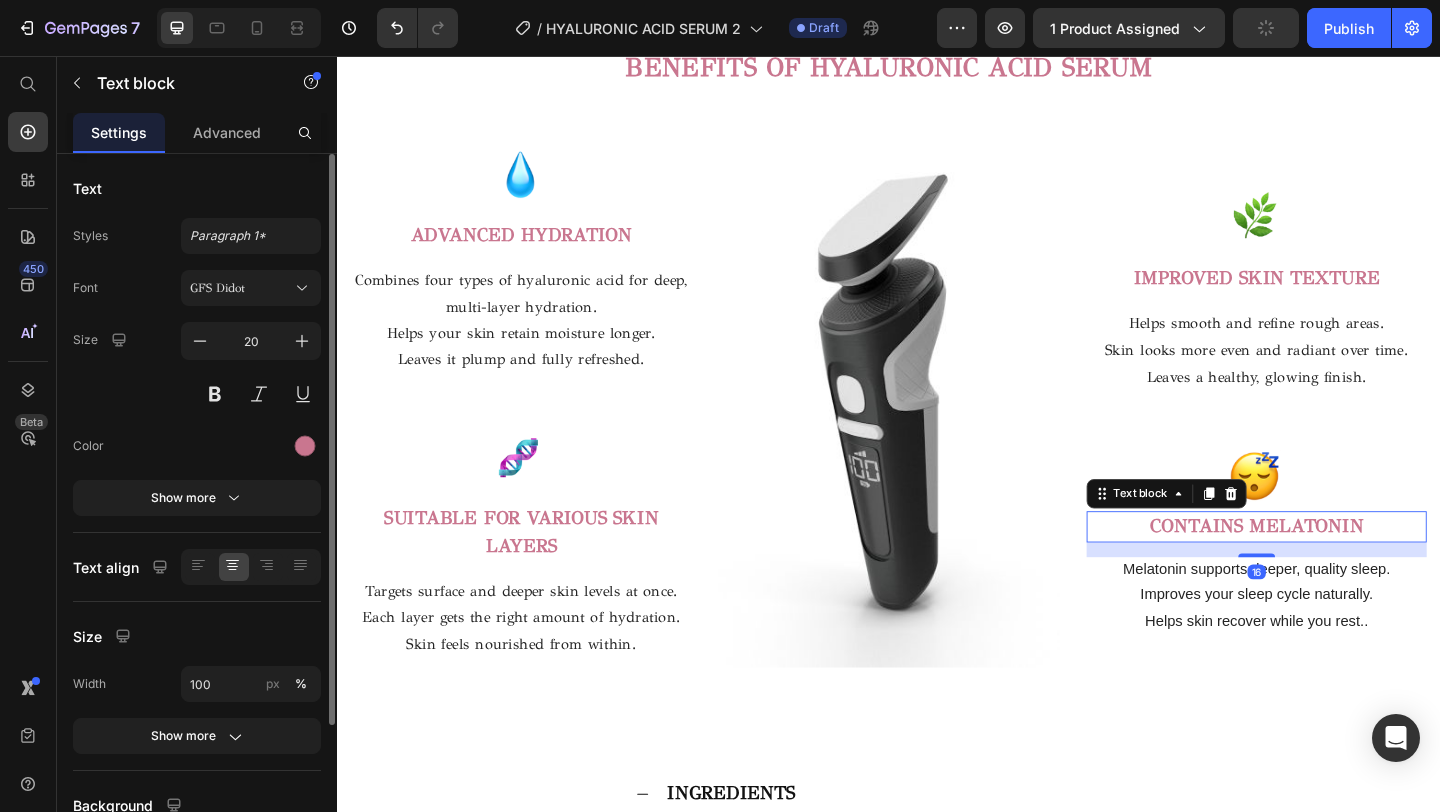 click on "CONTAINS MELATONIN" at bounding box center (1337, 567) 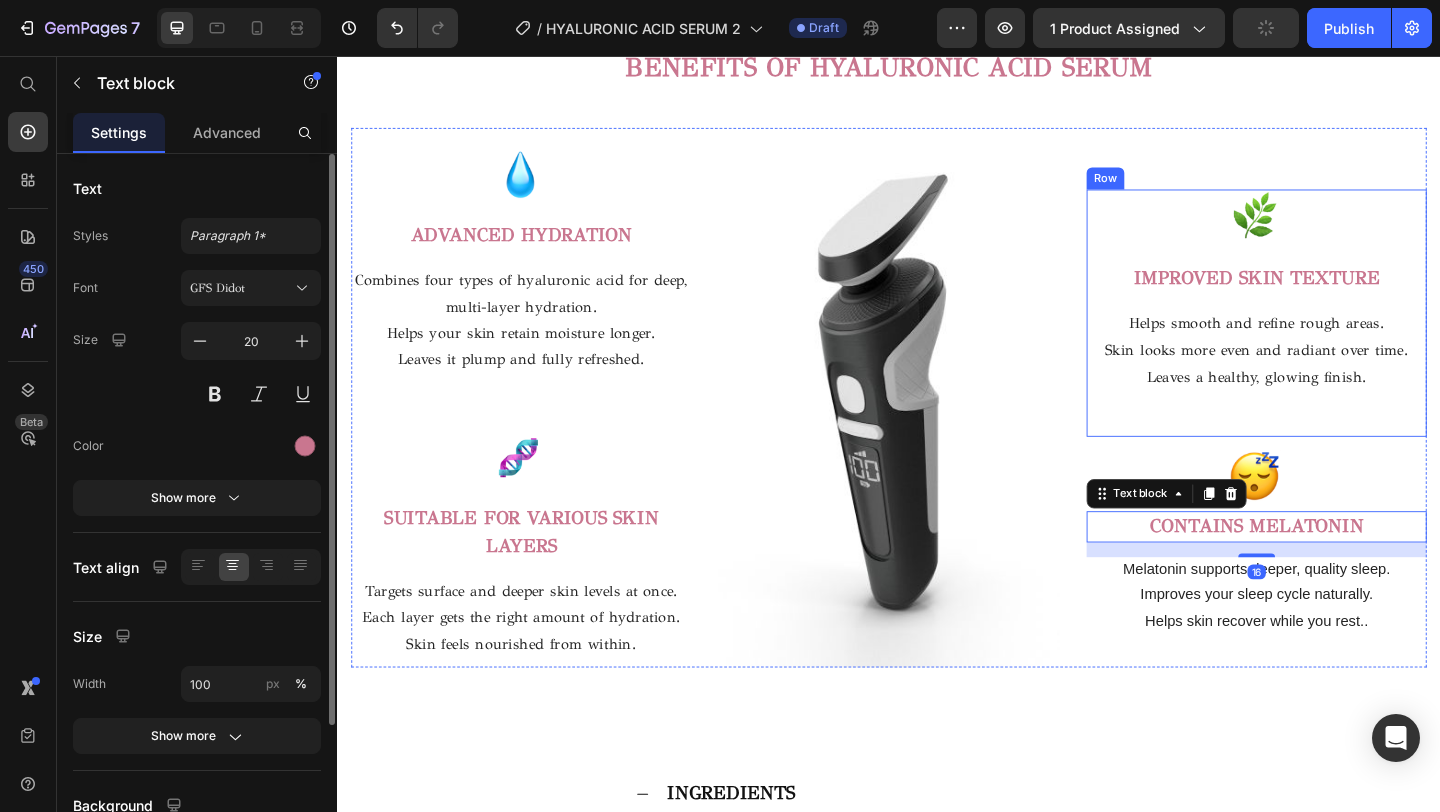 click at bounding box center [1337, 233] 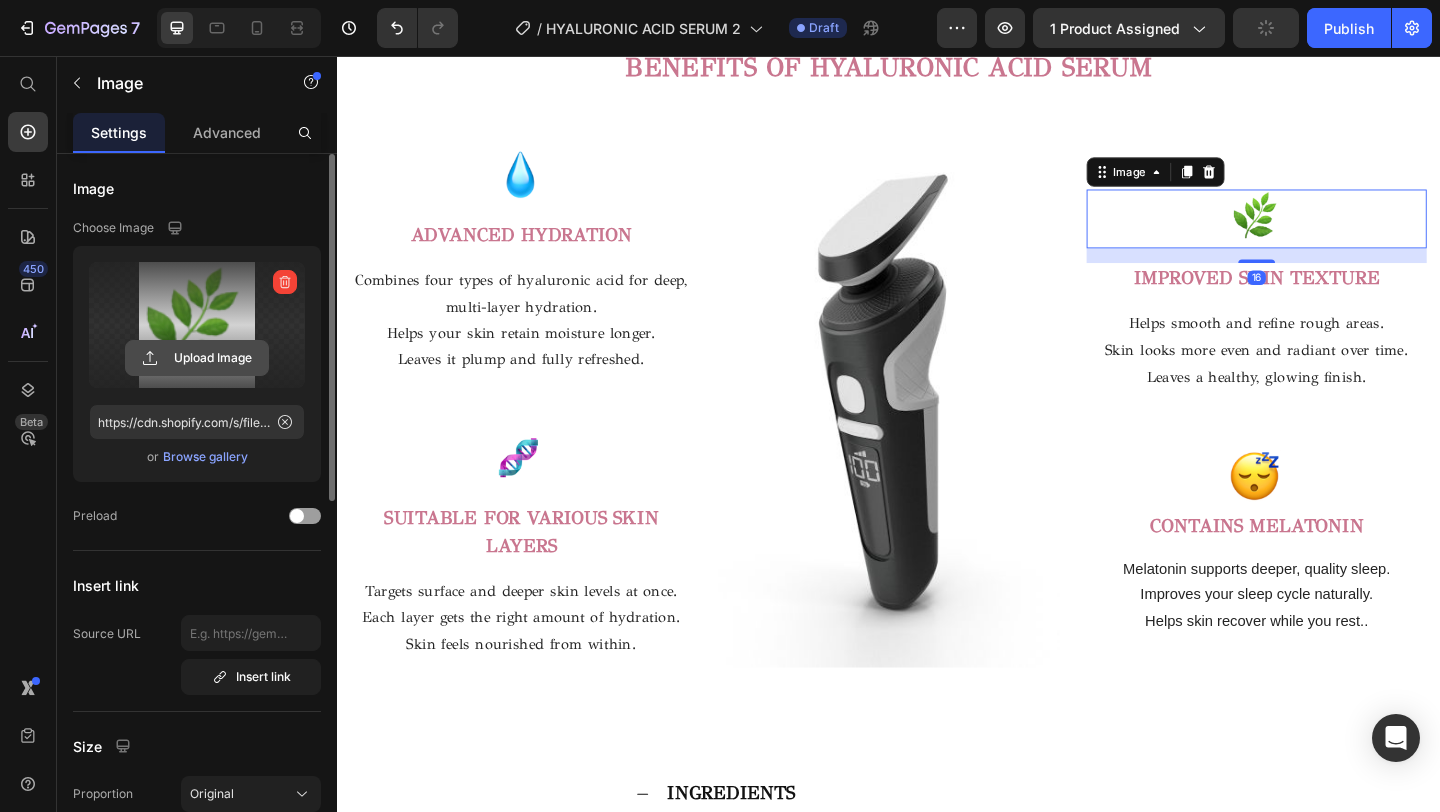 click 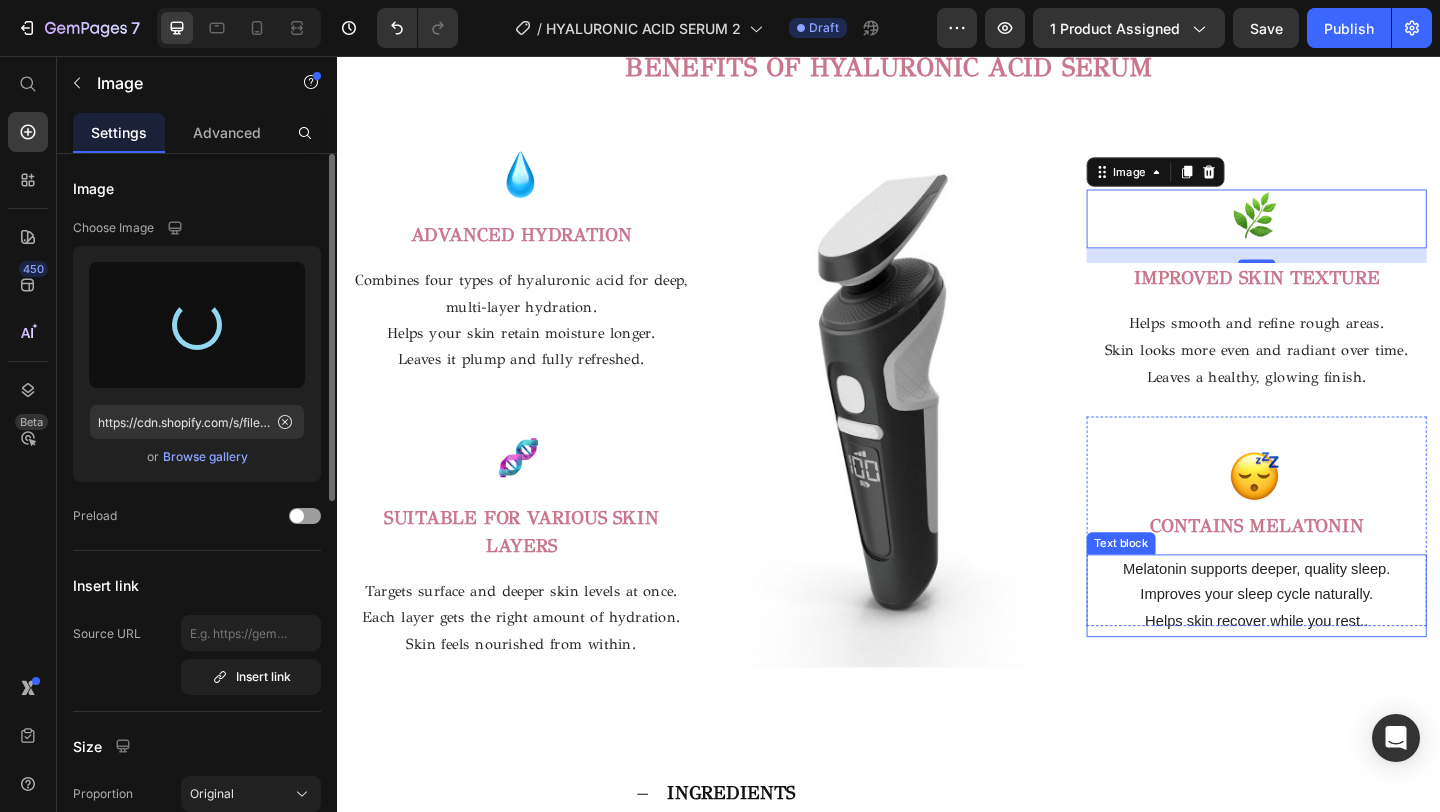 type on "https://cdn.shopify.com/s/files/1/0716/5673/4966/files/gempages_570221152178275200-a90958b9-ff5d-4e28-825a-732c7c93b46a.png" 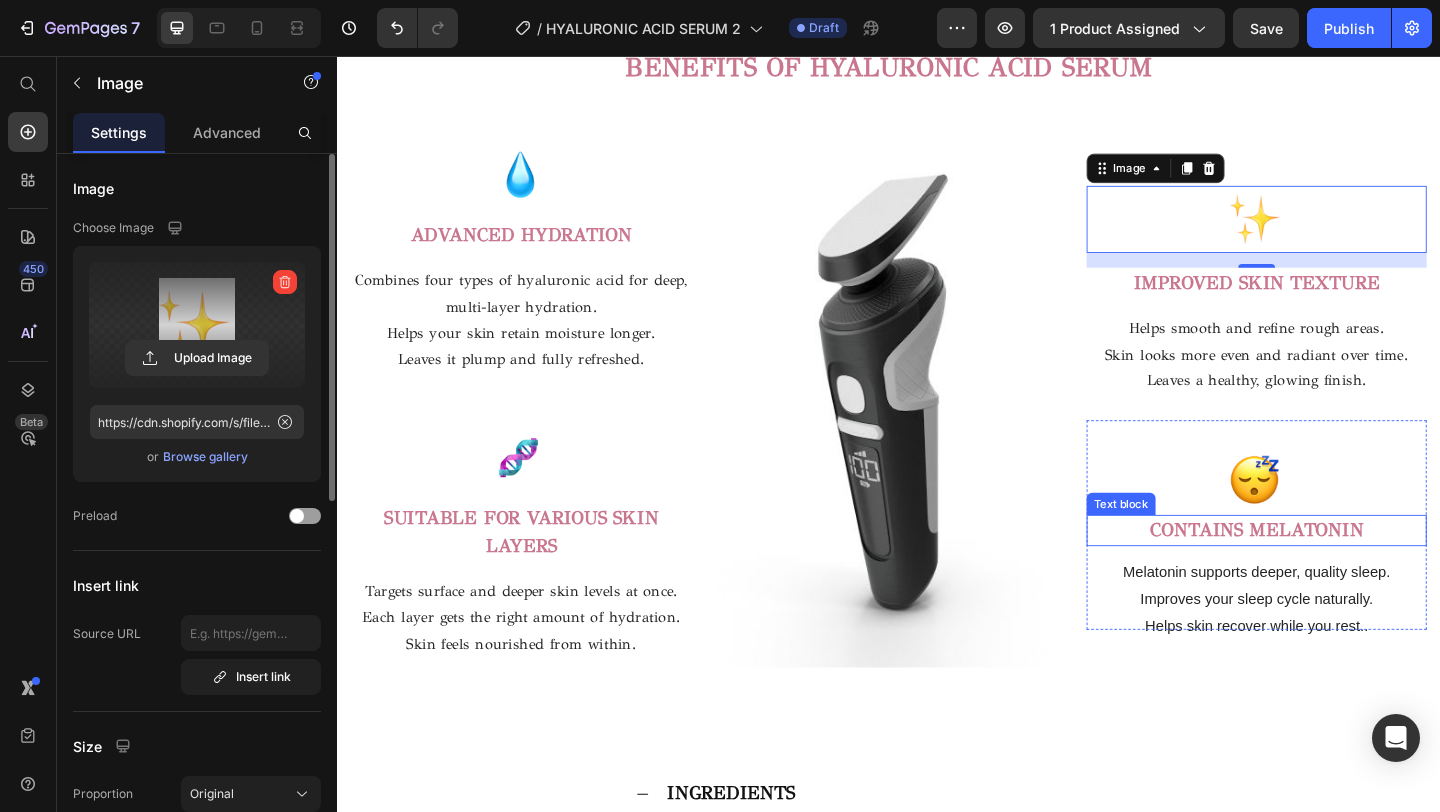 click on "CONTAINS MELATONIN" at bounding box center (1337, 571) 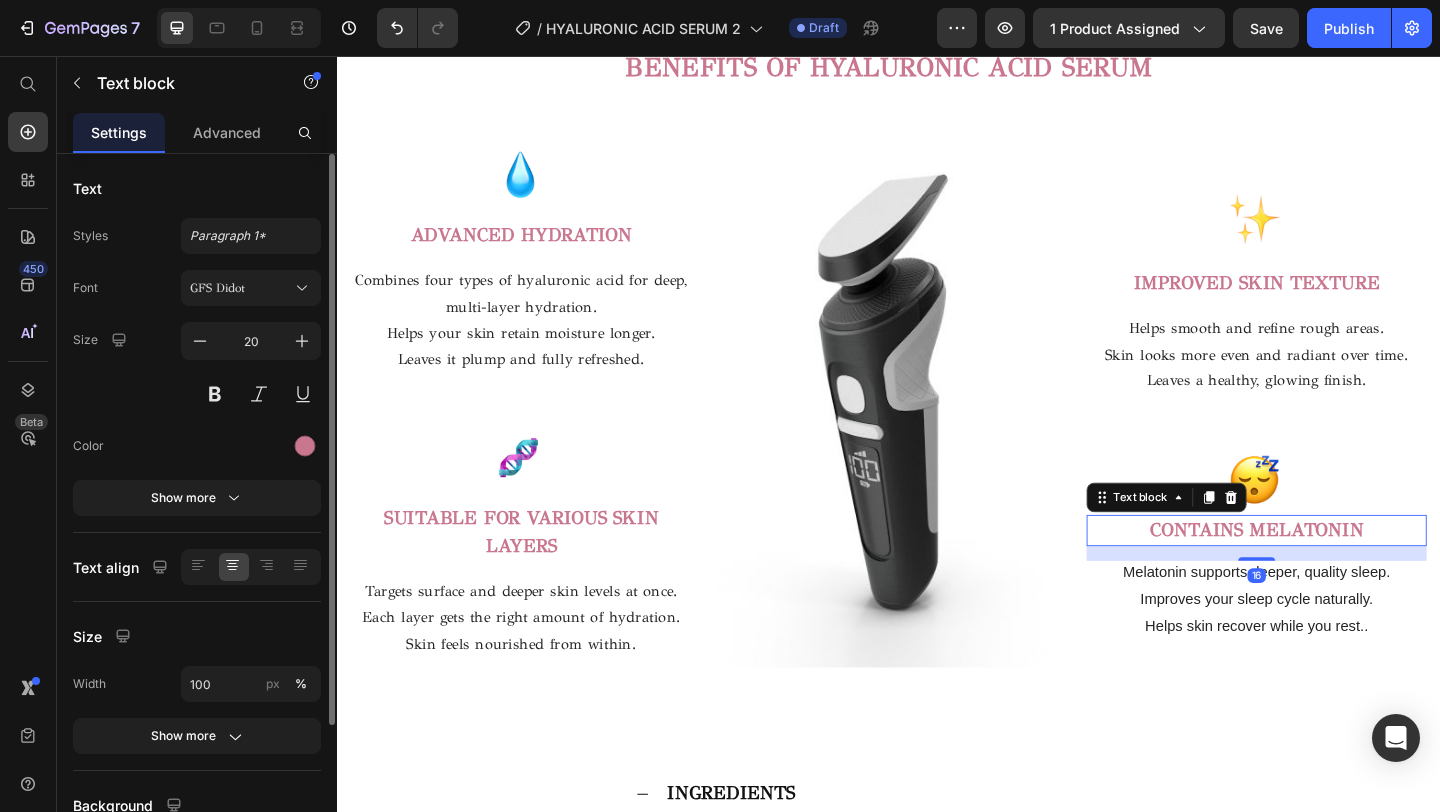 click on "CONTAINS MELATONIN" at bounding box center (1337, 571) 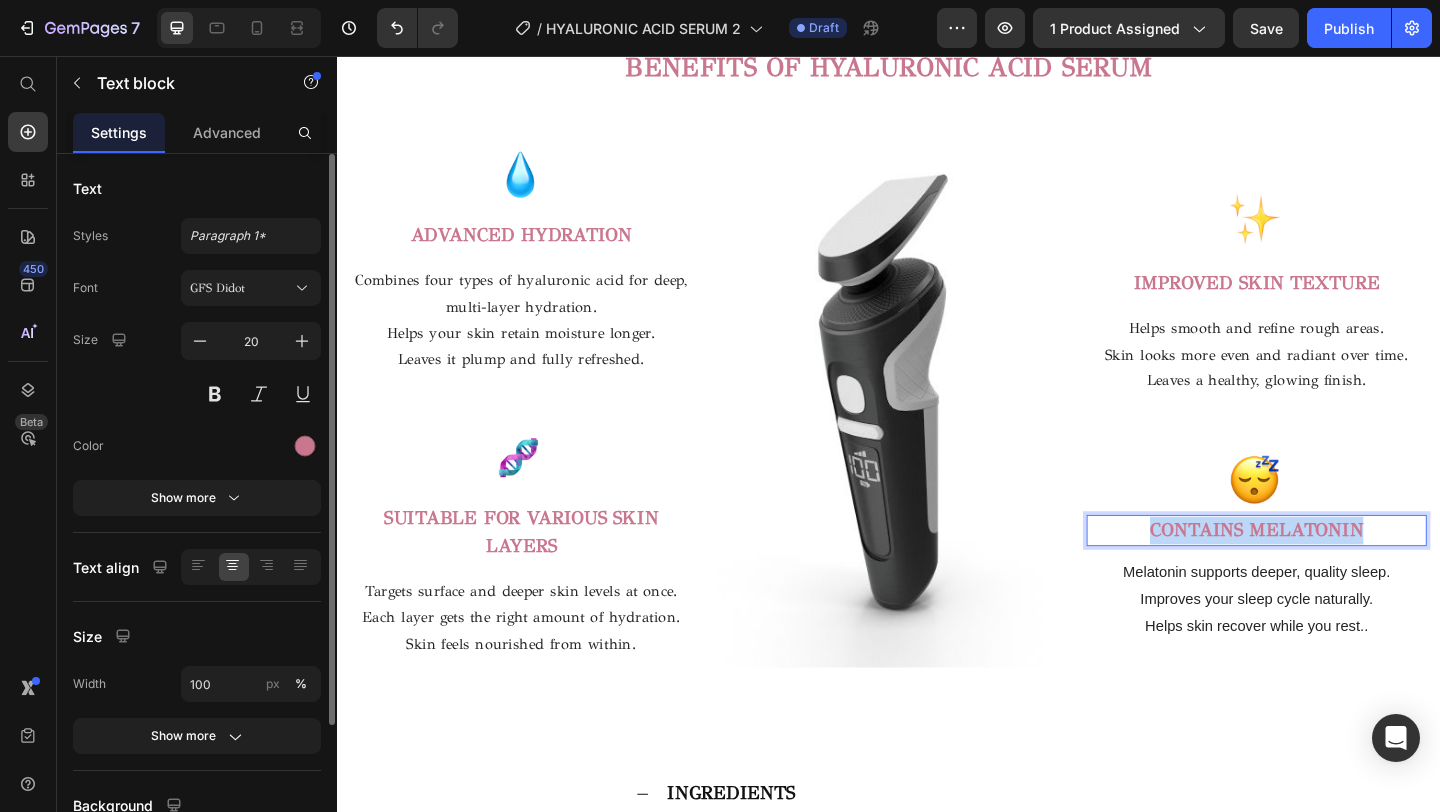 drag, startPoint x: 1459, startPoint y: 576, endPoint x: 1213, endPoint y: 576, distance: 246 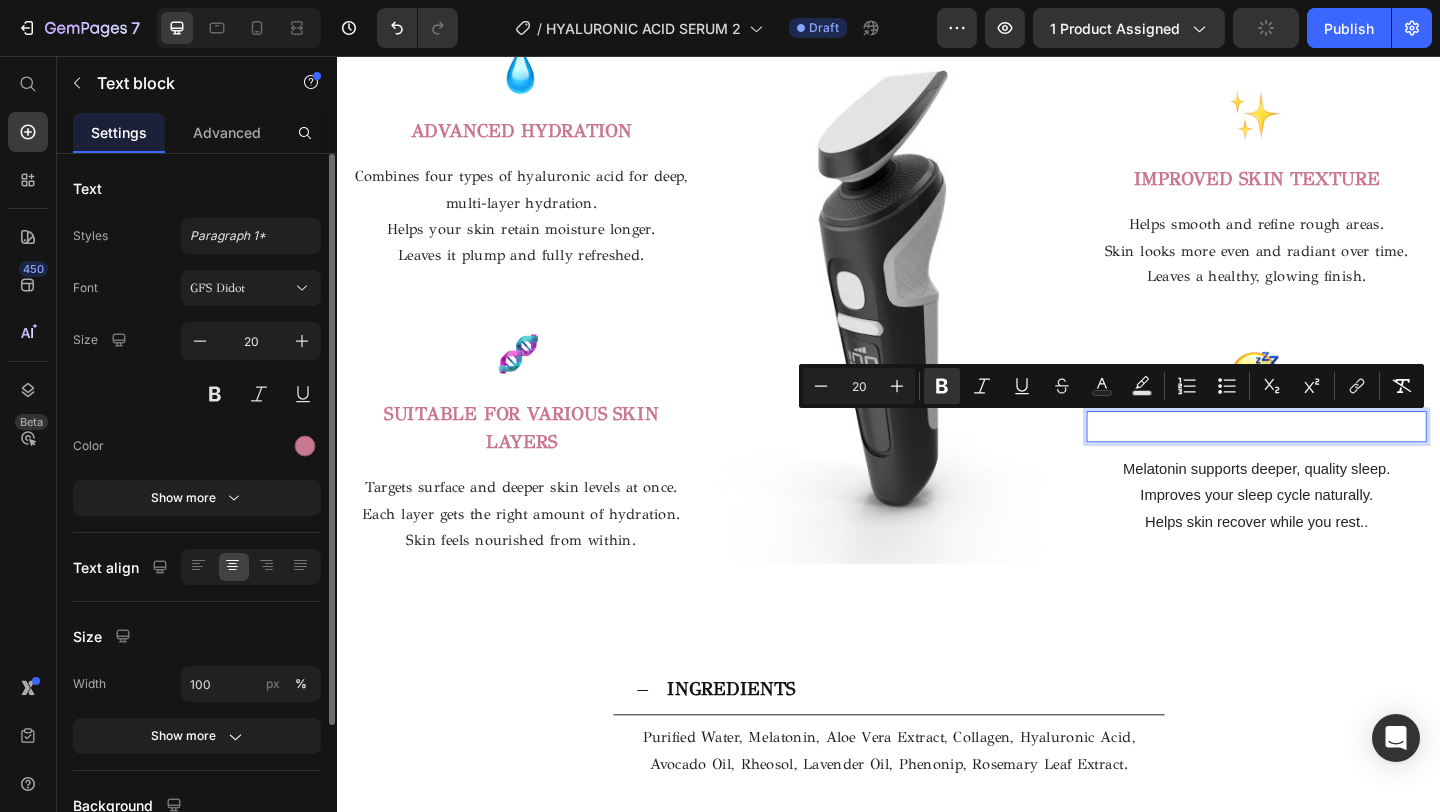 scroll, scrollTop: 2676, scrollLeft: 0, axis: vertical 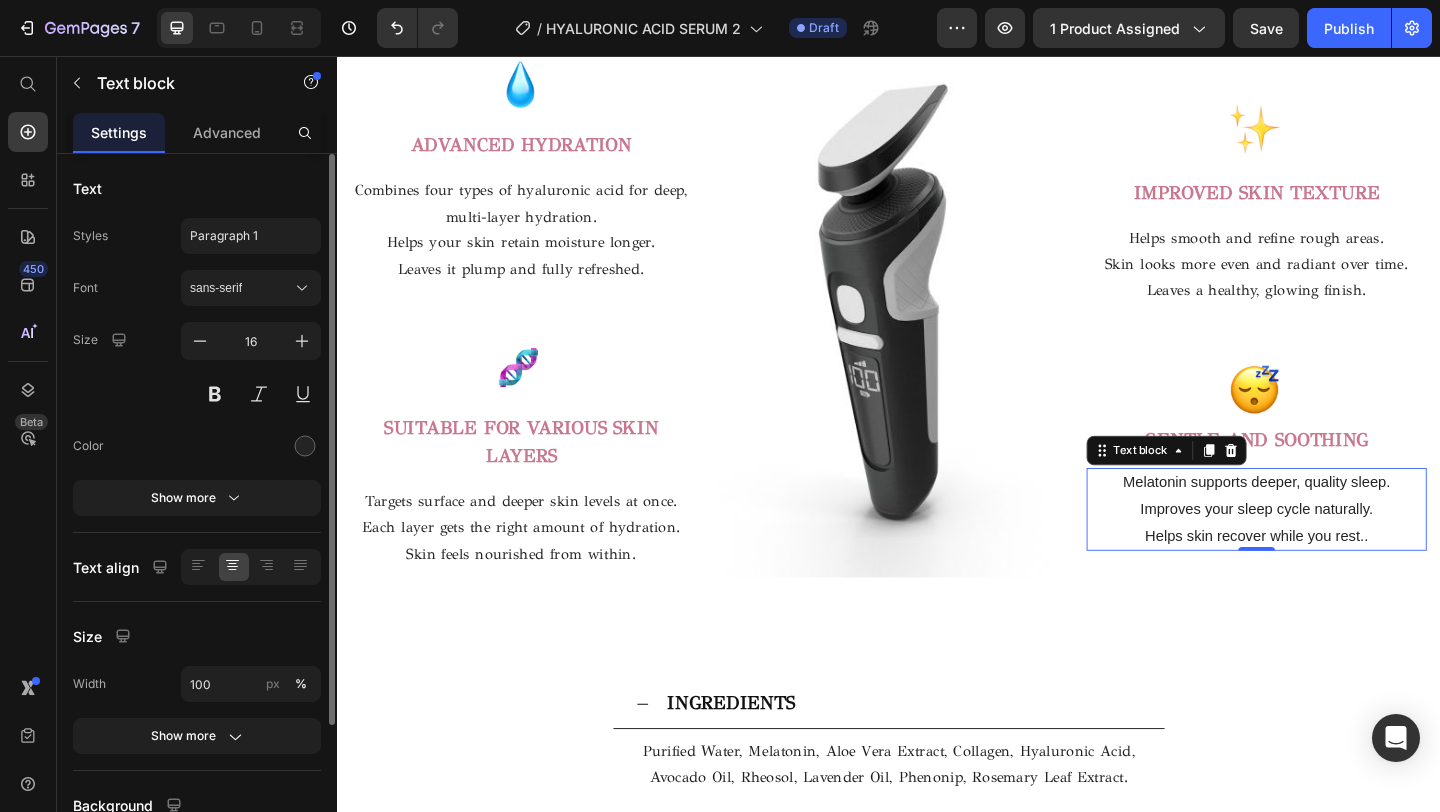 click on "Helps skin recover while you rest.." at bounding box center [1337, 578] 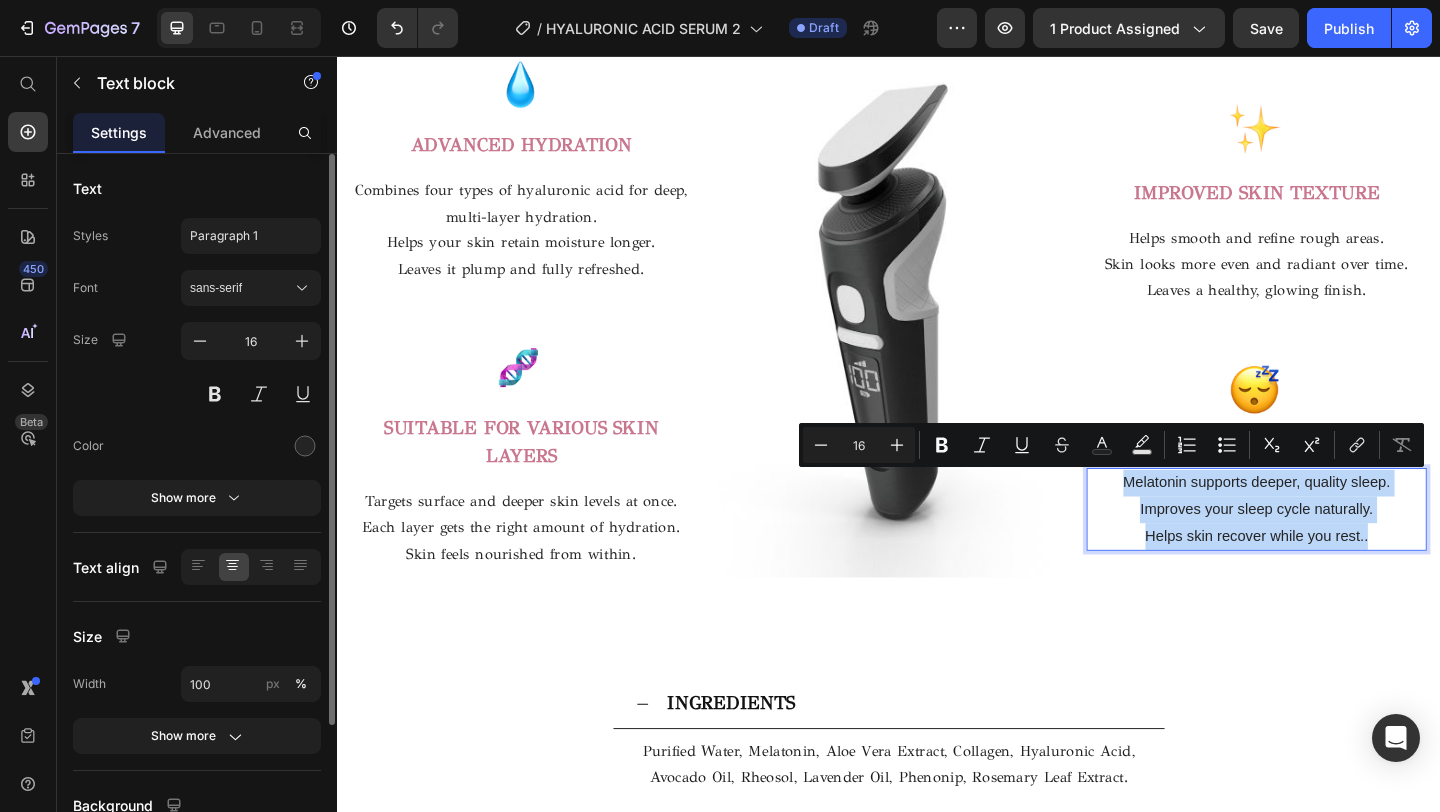 drag, startPoint x: 1462, startPoint y: 577, endPoint x: 1185, endPoint y: 520, distance: 282.80383 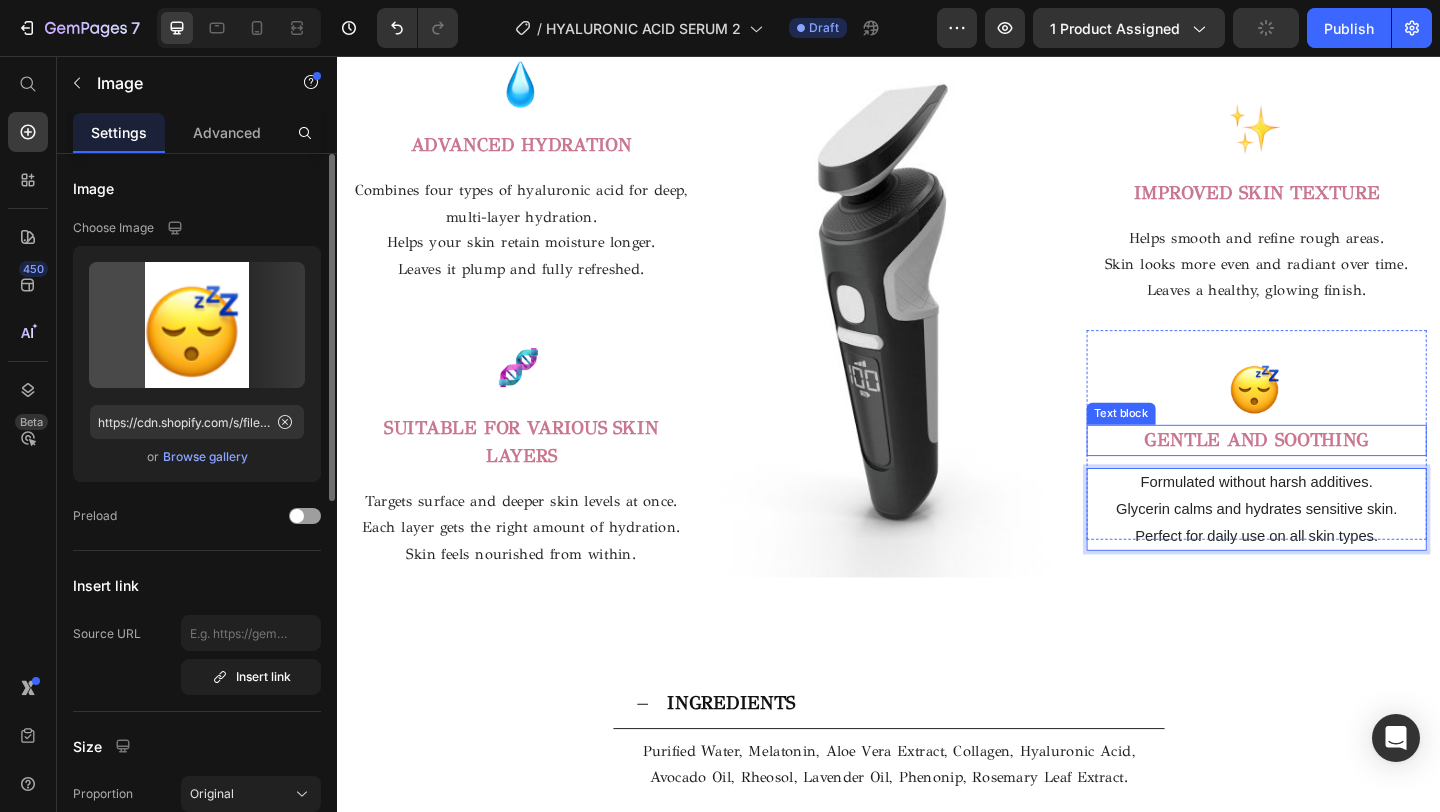 click at bounding box center [1337, 415] 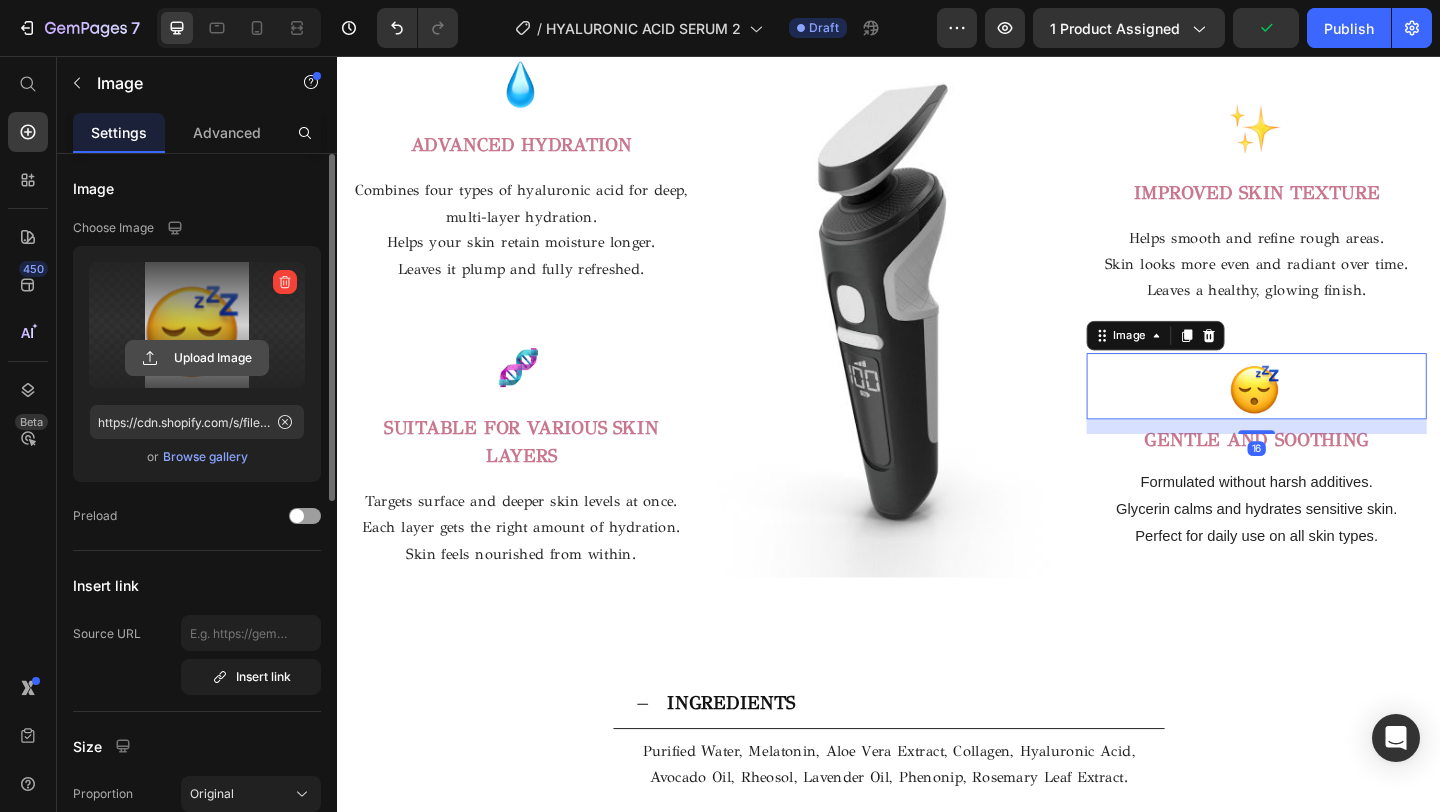 click 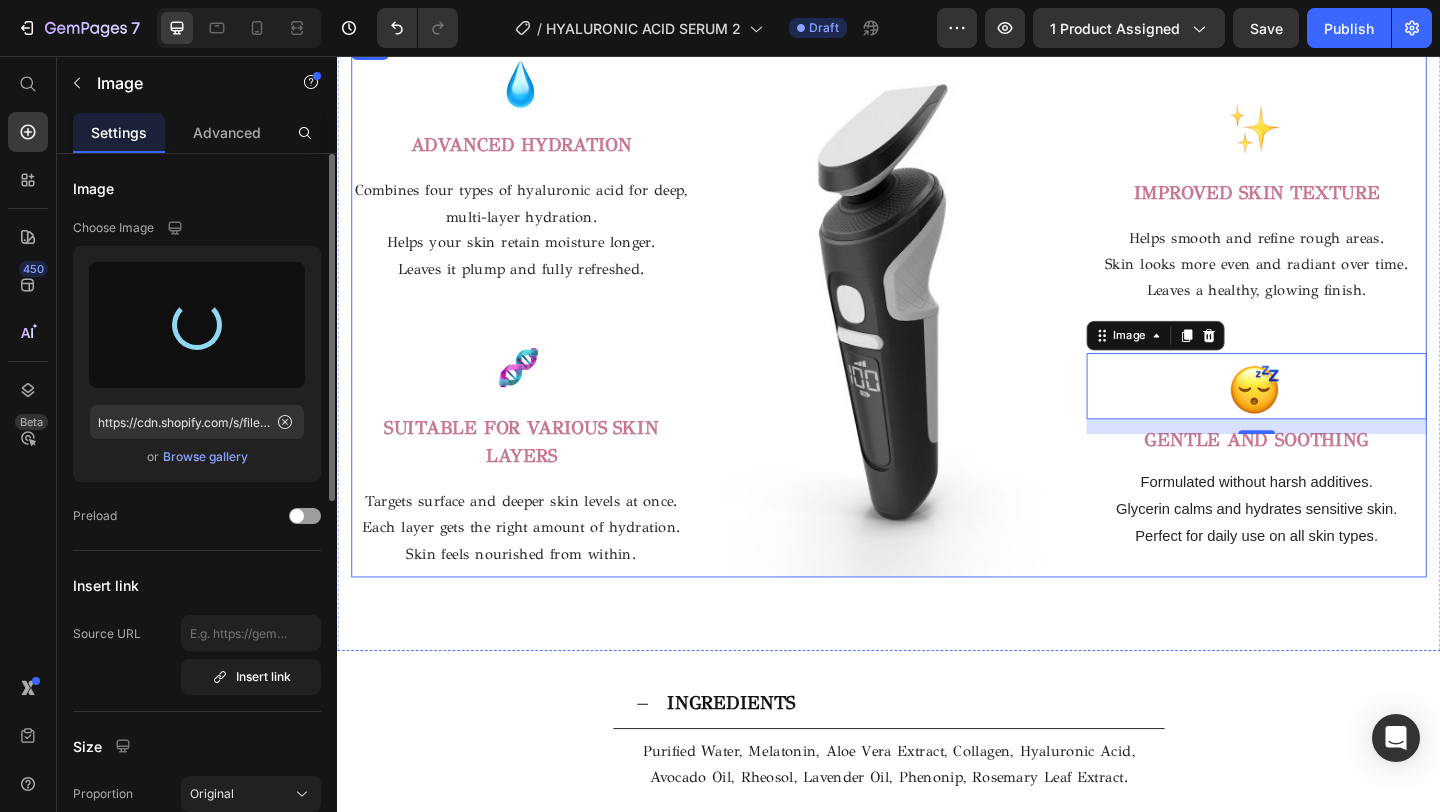 type on "https://cdn.shopify.com/s/files/1/0716/5673/4966/files/gempages_570221152178275200-627647d0-e5b4-4529-9477-9d37269d4455.png" 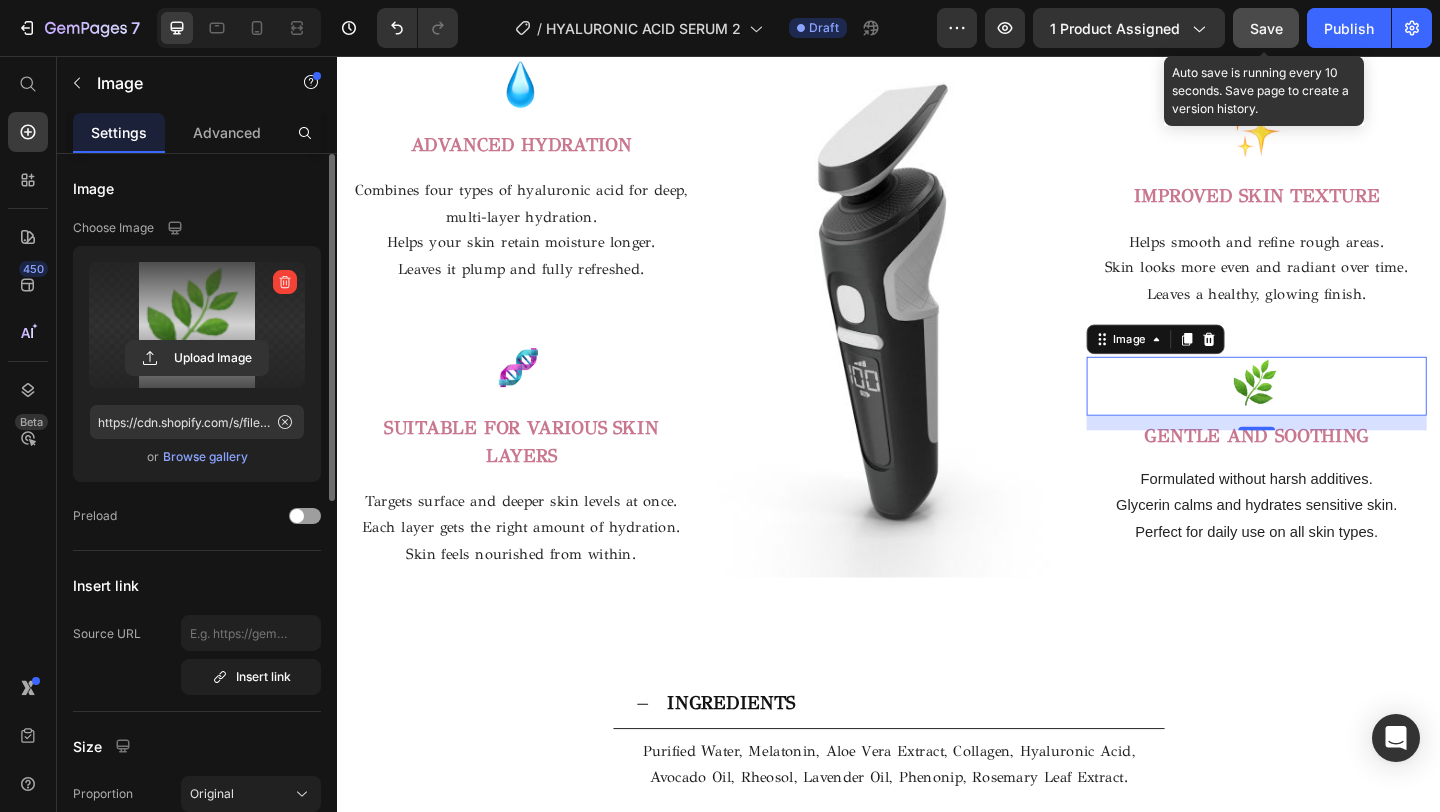 click on "Save" at bounding box center (1266, 28) 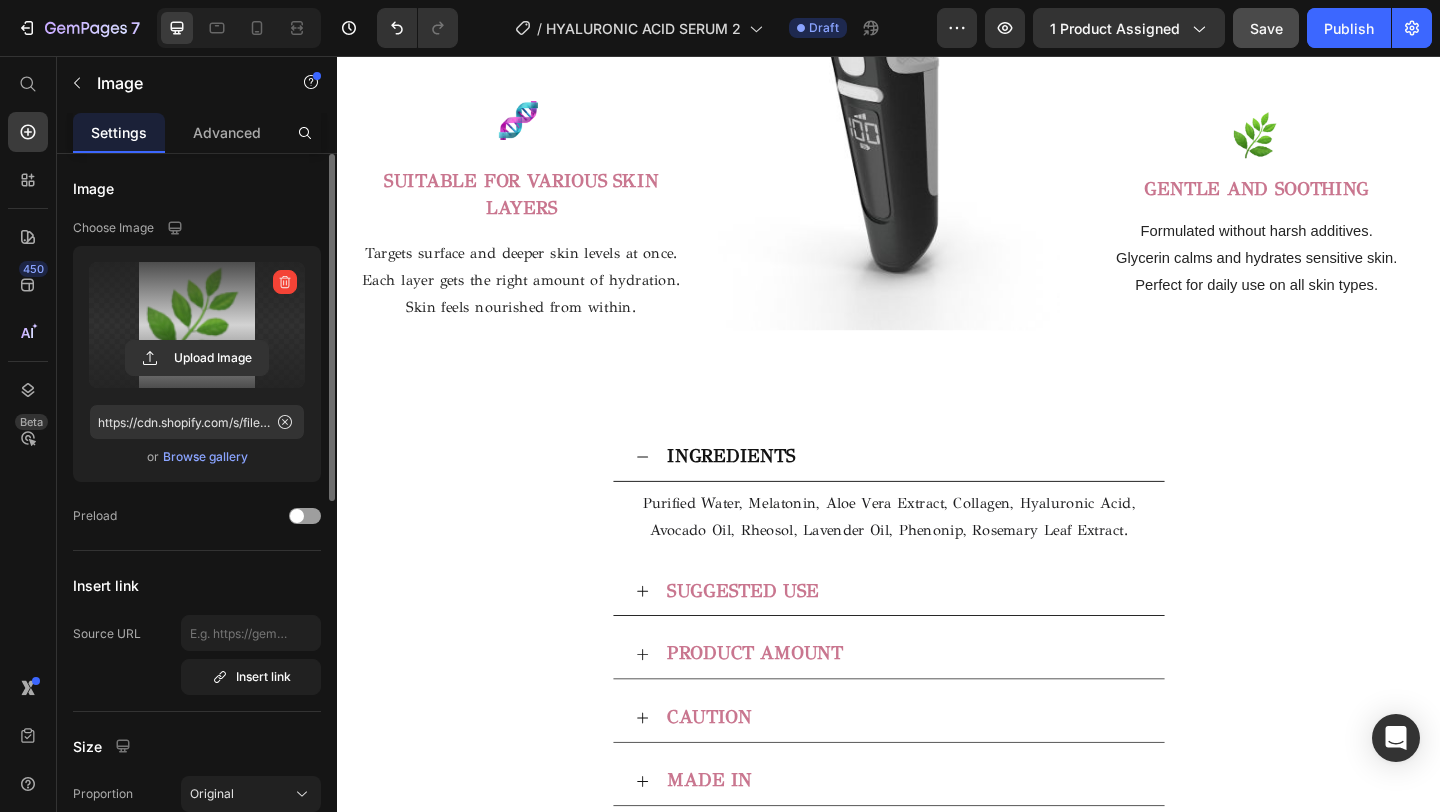 scroll, scrollTop: 3155, scrollLeft: 0, axis: vertical 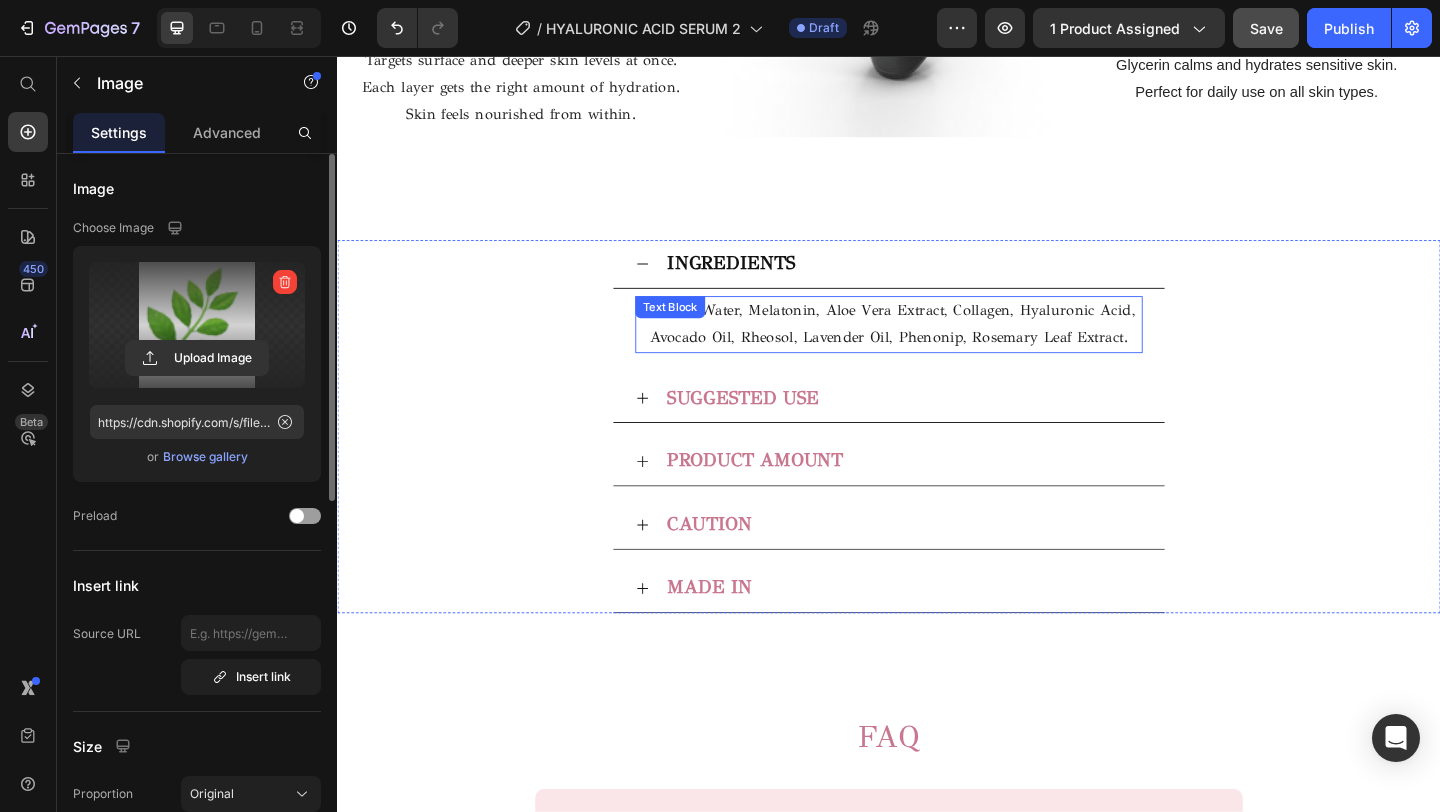 click on "Purified Water, Melatonin, Aloe Vera Extract, Collagen, Hyaluronic Acid, Avocado Oil, Rheosol, Lavender Oil, Phenonip, Rosemary Leaf Extract." at bounding box center (937, 347) 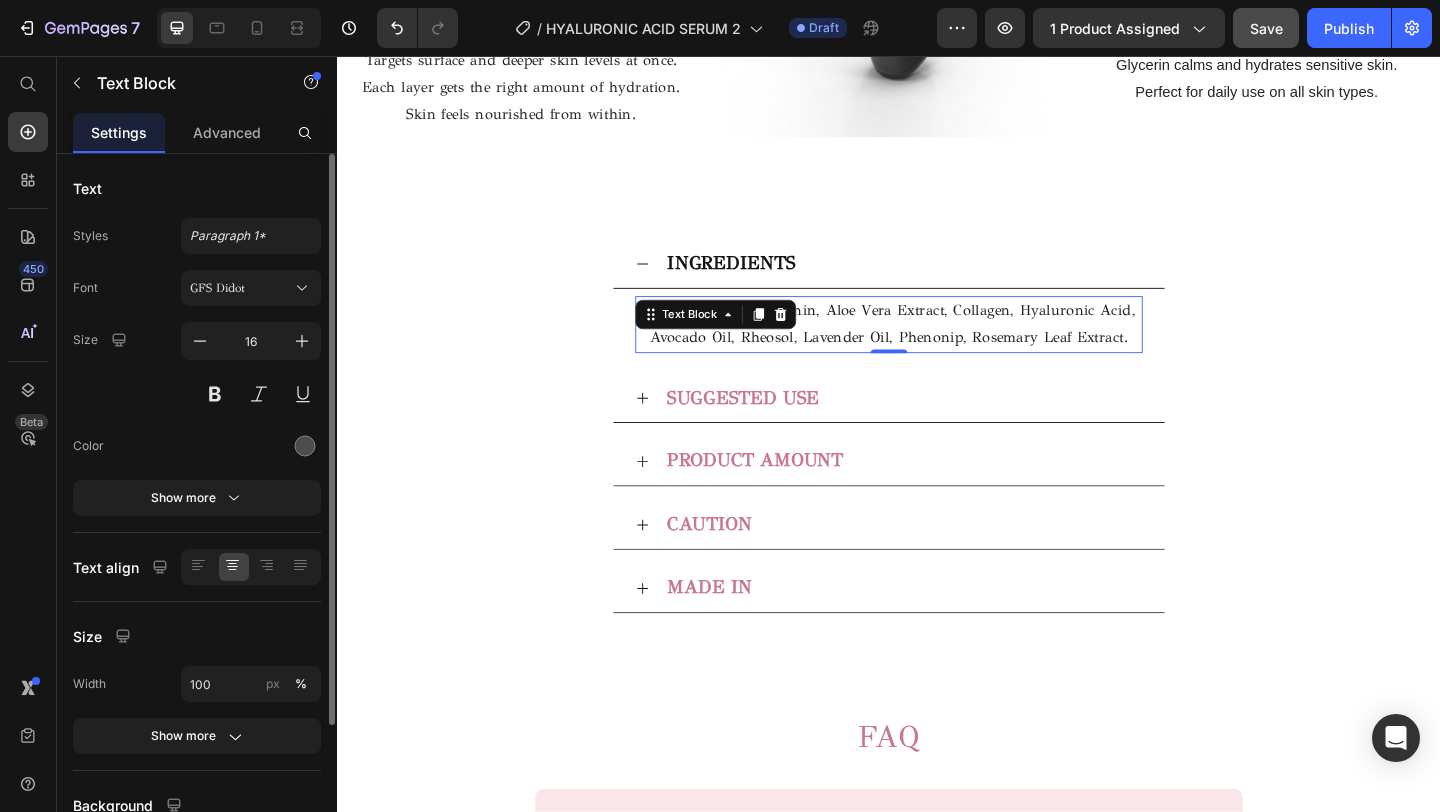 click on "Purified Water, Melatonin, Aloe Vera Extract, Collagen, Hyaluronic Acid, Avocado Oil, Rheosol, Lavender Oil, Phenonip, Rosemary Leaf Extract." at bounding box center (937, 347) 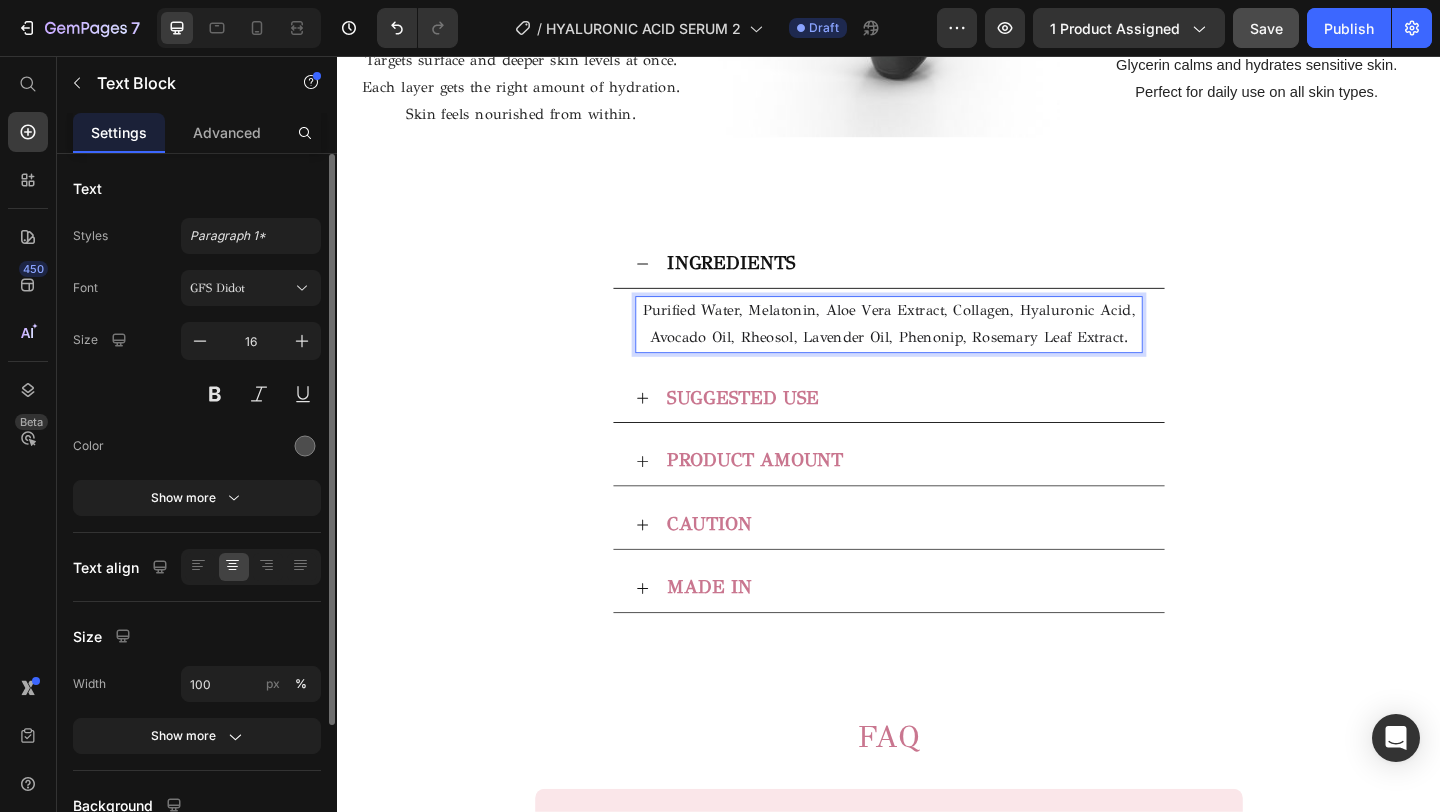 click on "Purified Water, Melatonin, Aloe Vera Extract, Collagen, Hyaluronic Acid, Avocado Oil, Rheosol, Lavender Oil, Phenonip, Rosemary Leaf Extract." at bounding box center (937, 348) 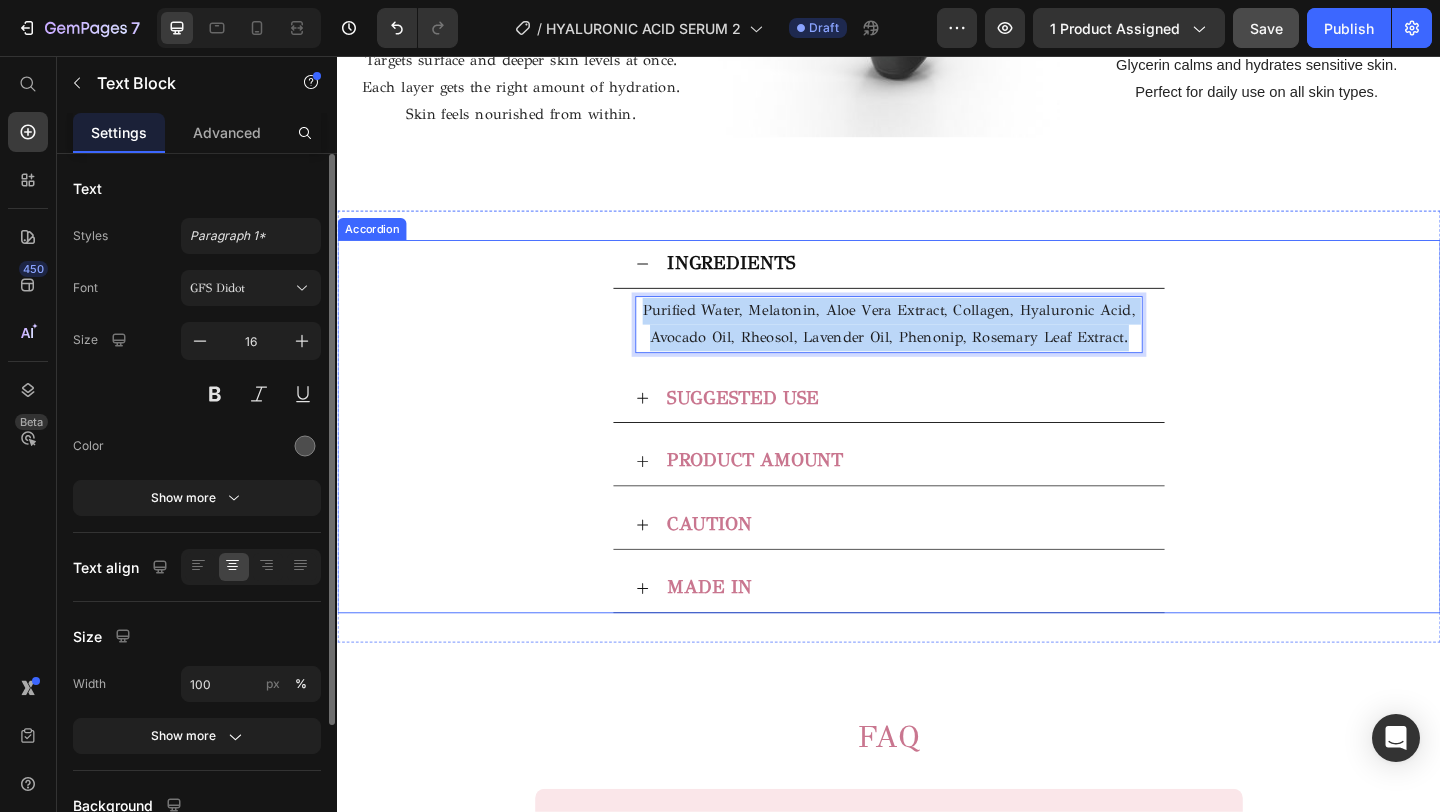 drag, startPoint x: 1194, startPoint y: 366, endPoint x: 656, endPoint y: 335, distance: 538.8924 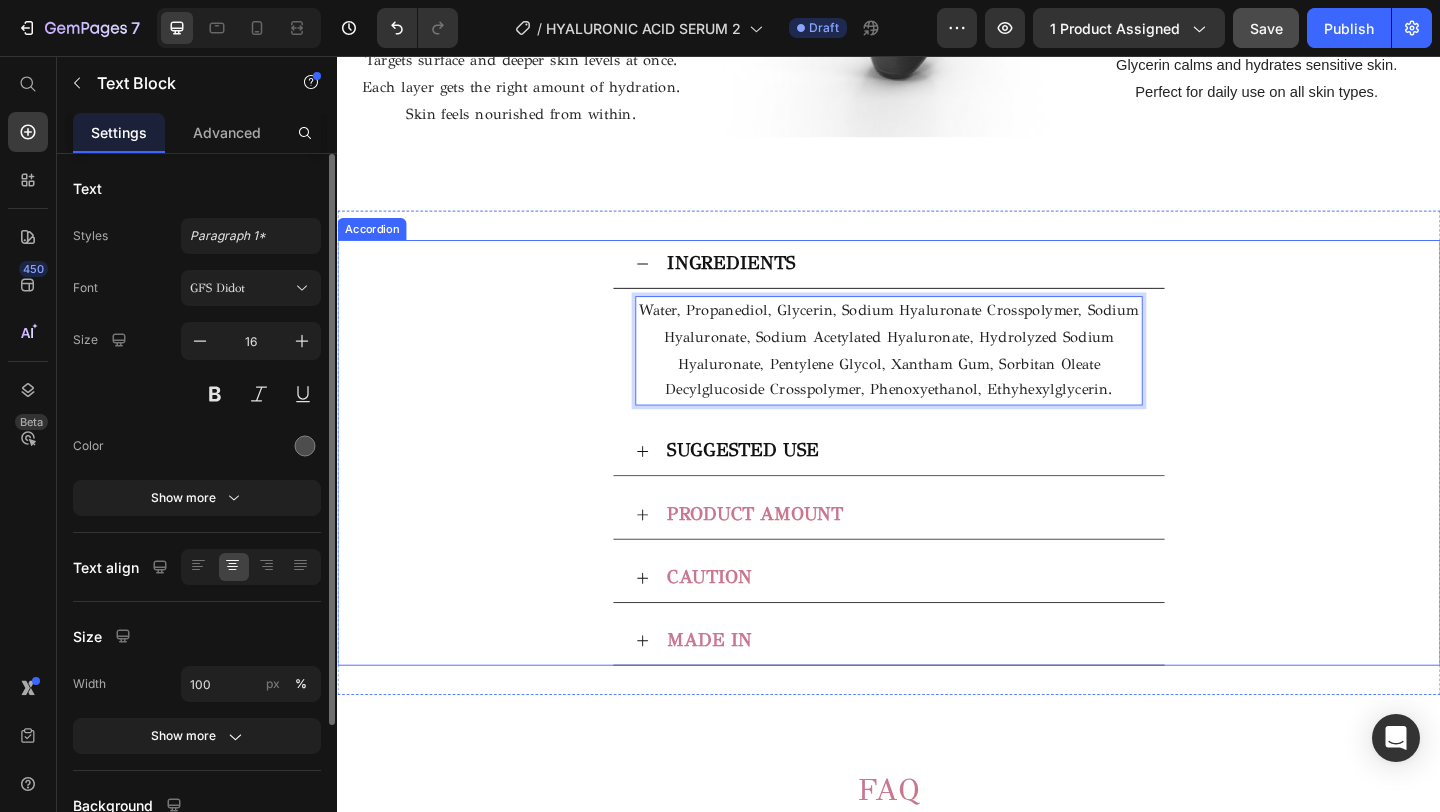 click on "SUGGESTED USE" at bounding box center (953, 486) 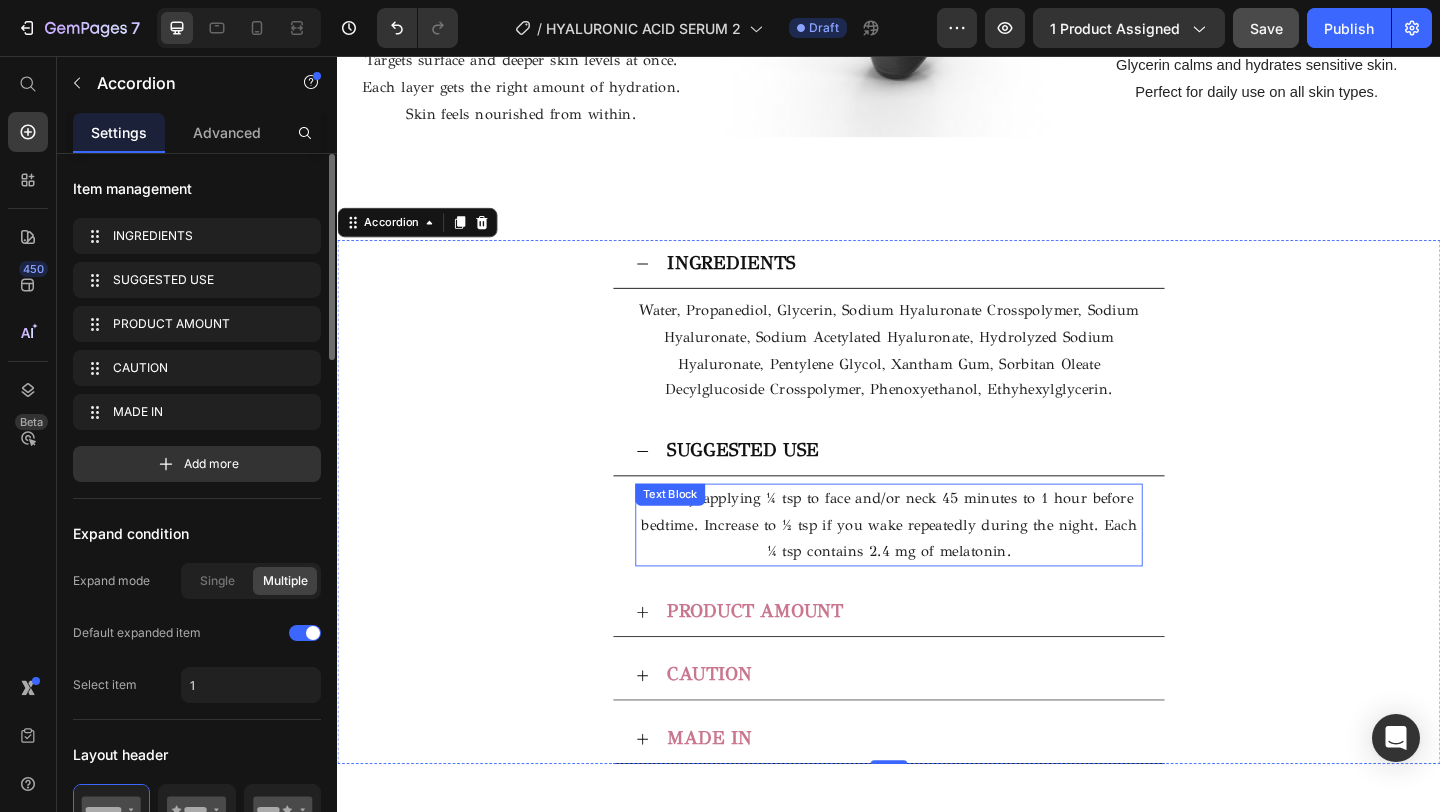 click on "Start by applying ¼ tsp to face and/or neck 45 minutes to 1 hour before bedtime. Increase to ½ tsp if you wake repeatedly during the night. Each ¼ tsp contains 2.4 mg of melatonin." at bounding box center [937, 566] 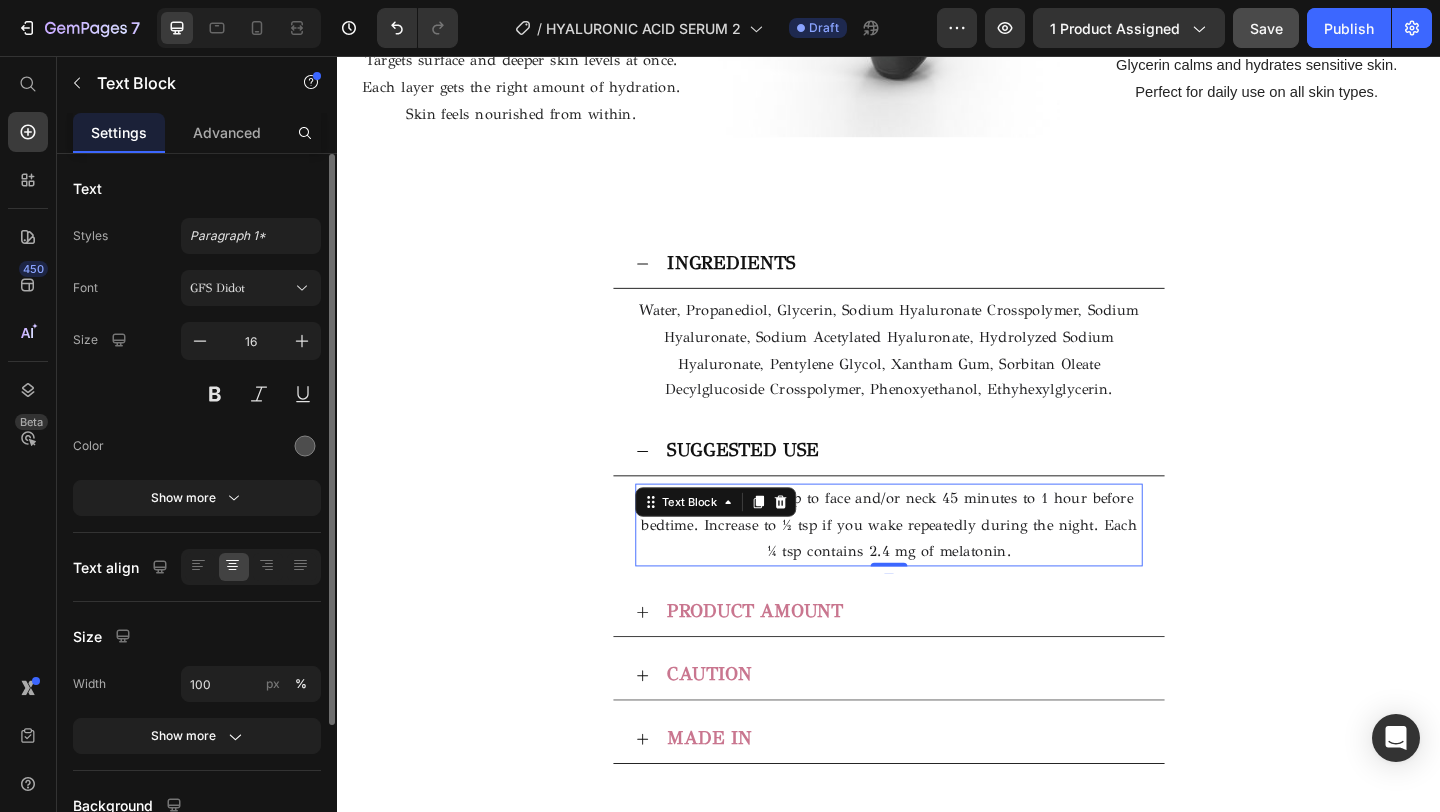 click on "Start by applying ¼ tsp to face and/or neck 45 minutes to 1 hour before bedtime. Increase to ½ tsp if you wake repeatedly during the night. Each ¼ tsp contains 2.4 mg of melatonin." at bounding box center [937, 566] 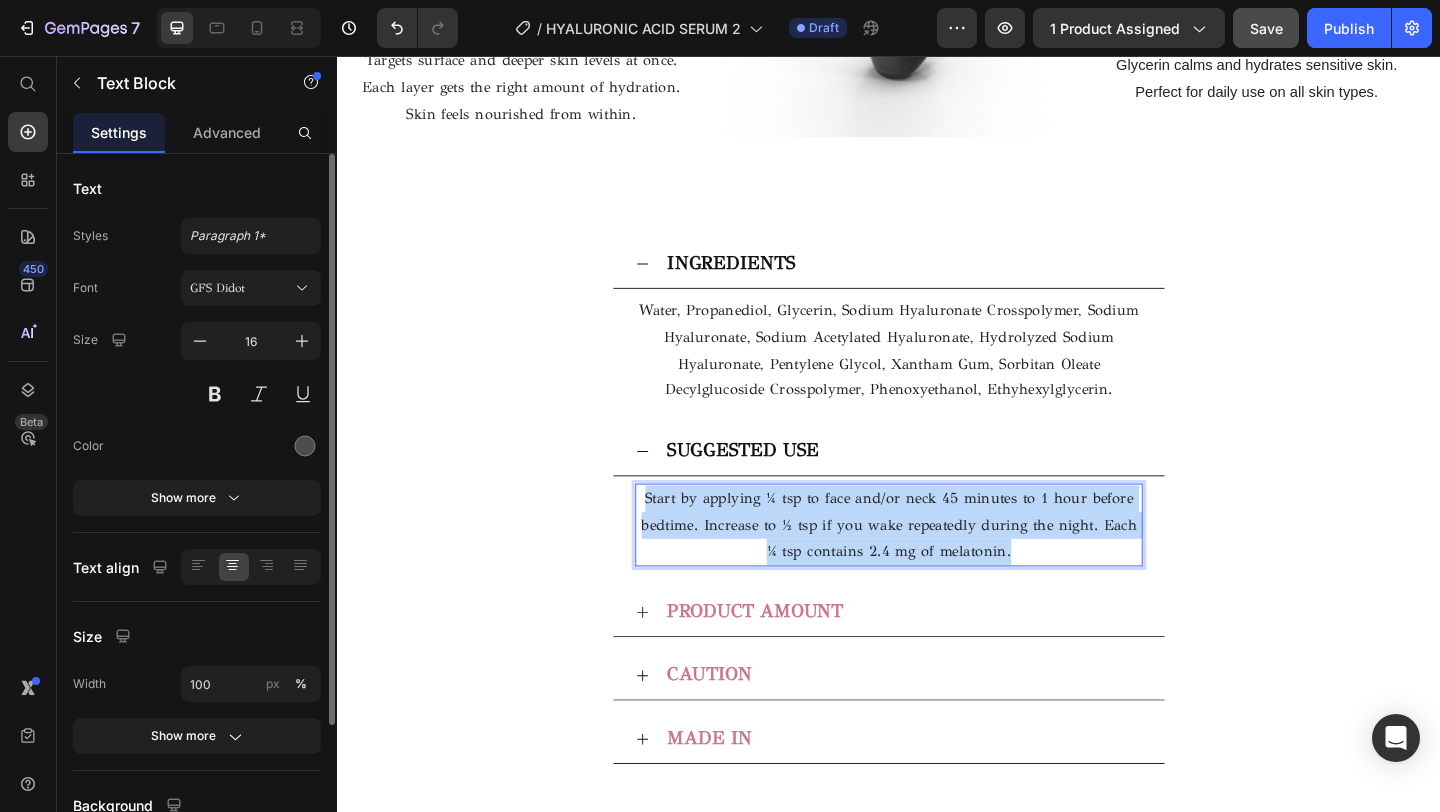 drag, startPoint x: 1062, startPoint y: 595, endPoint x: 672, endPoint y: 535, distance: 394.58838 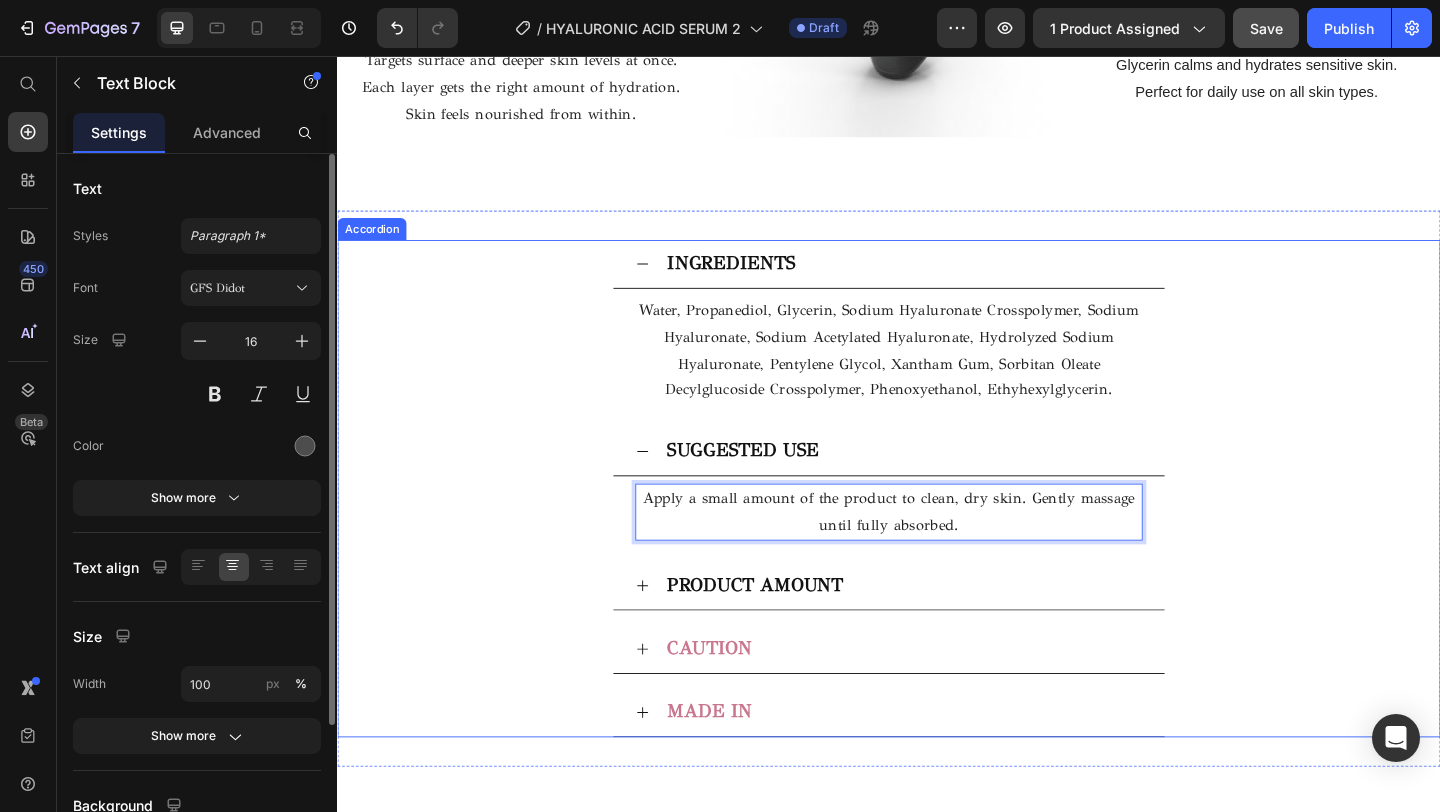click on "PRODUCT AMOUNT" at bounding box center [953, 633] 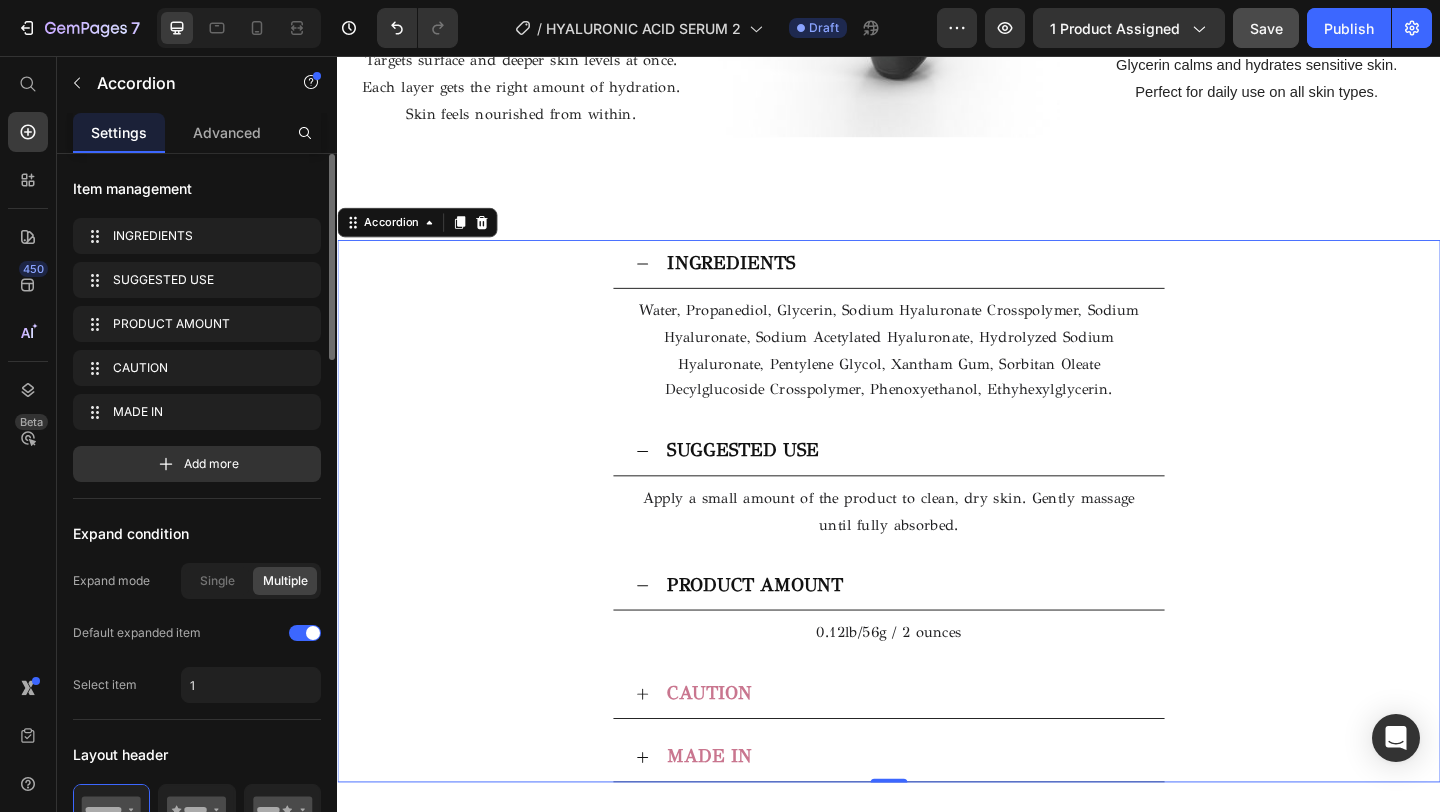 scroll, scrollTop: 3235, scrollLeft: 0, axis: vertical 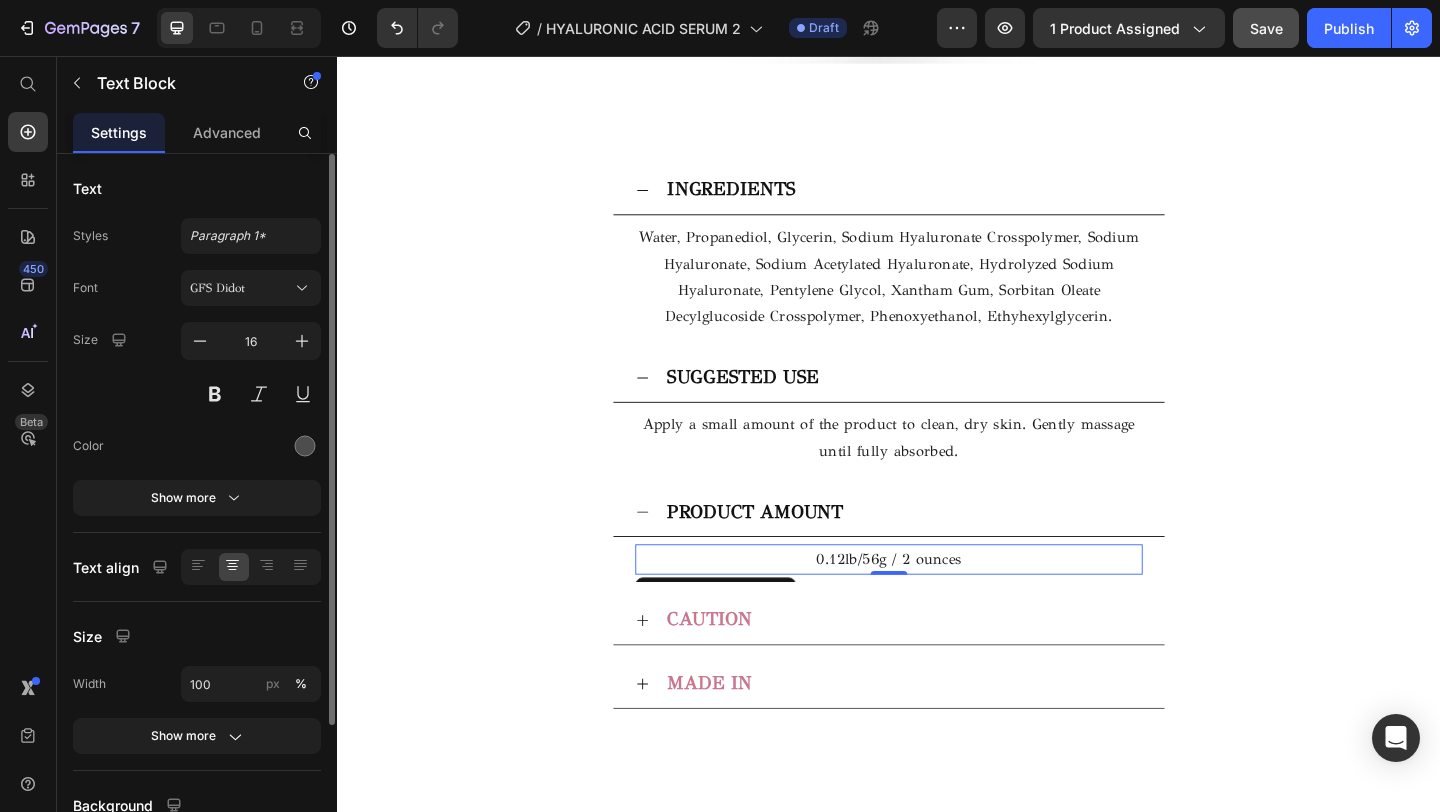 click on "0.12lb/56g / 2 ounces" at bounding box center [937, 602] 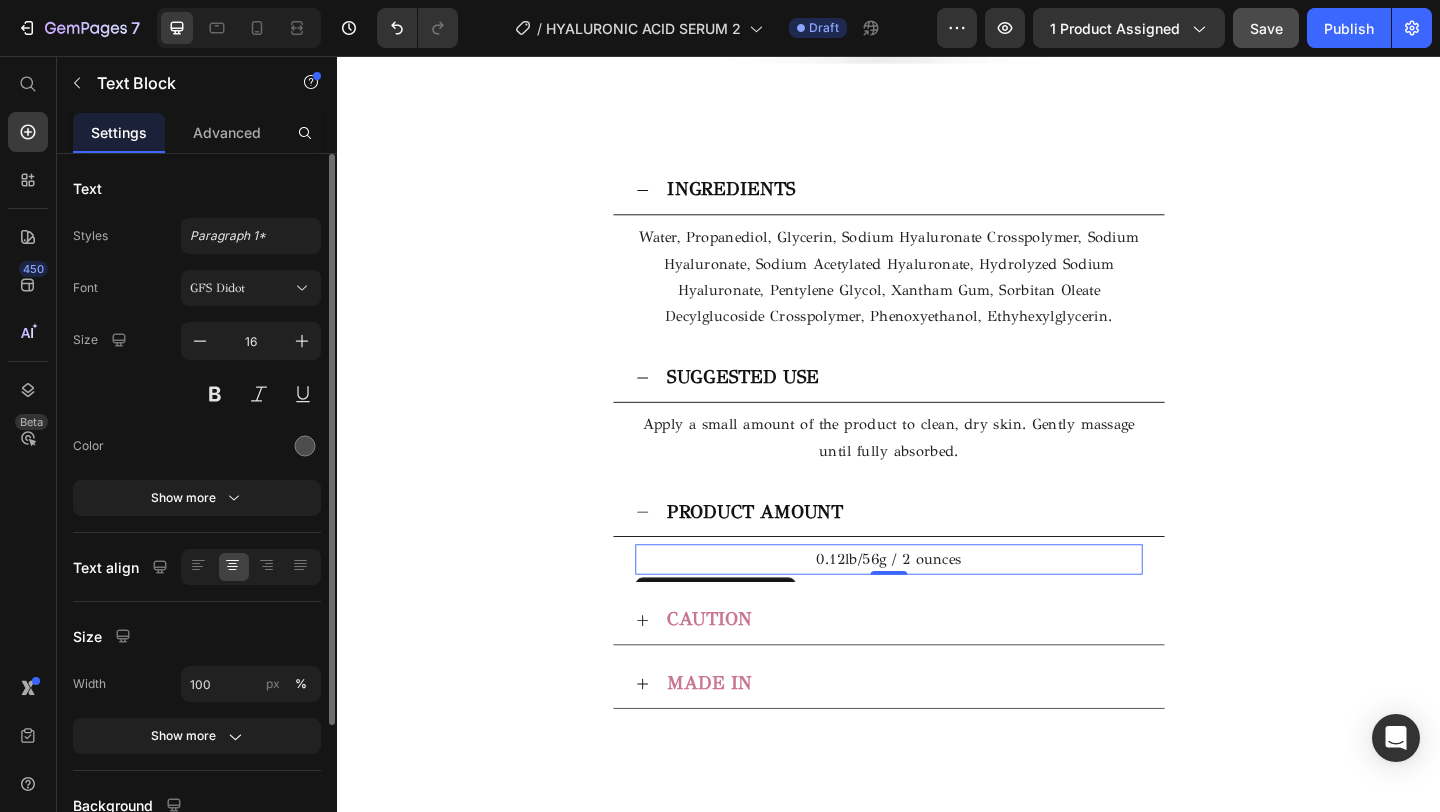 click on "0.12lb/56g / 2 ounces" at bounding box center (937, 602) 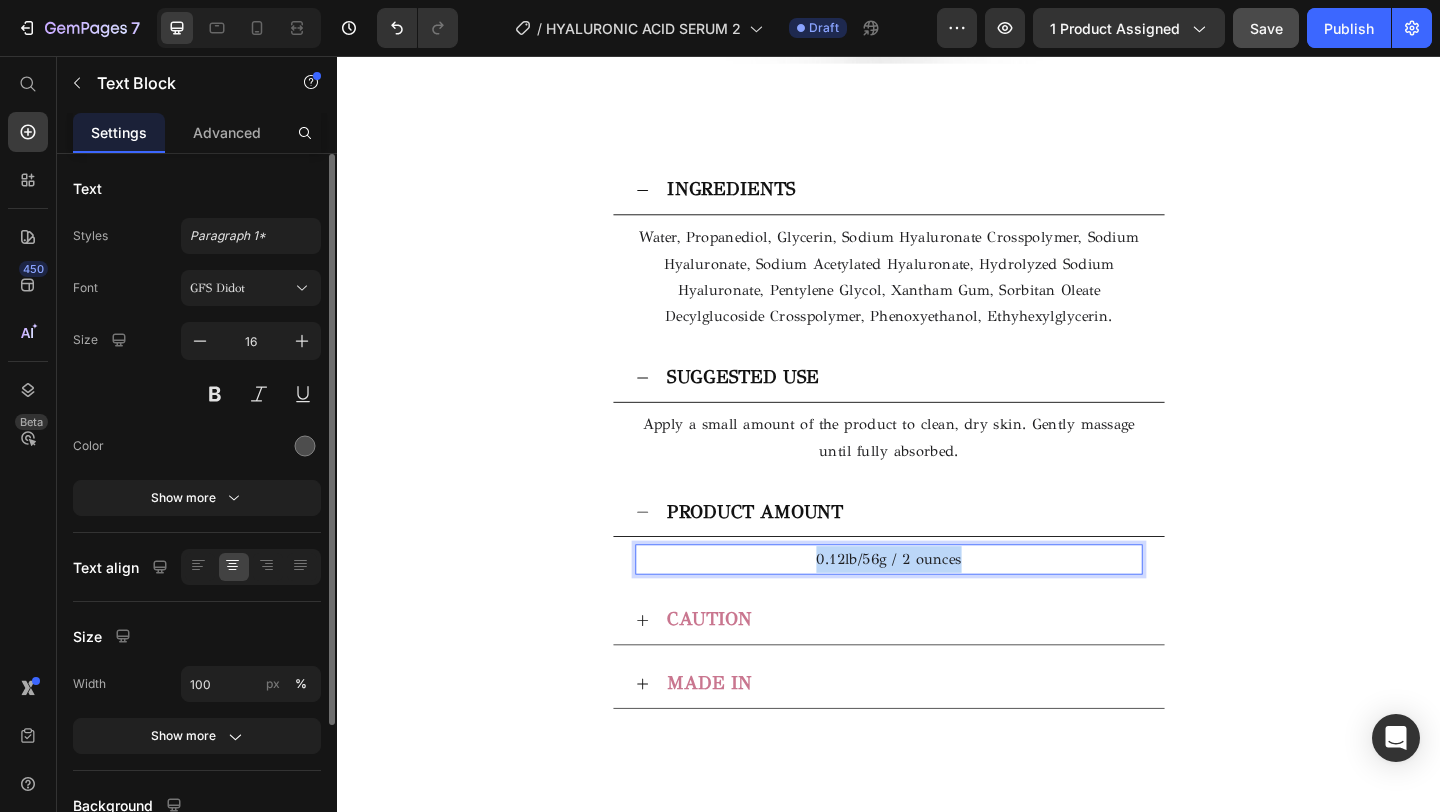 drag, startPoint x: 1019, startPoint y: 610, endPoint x: 760, endPoint y: 600, distance: 259.193 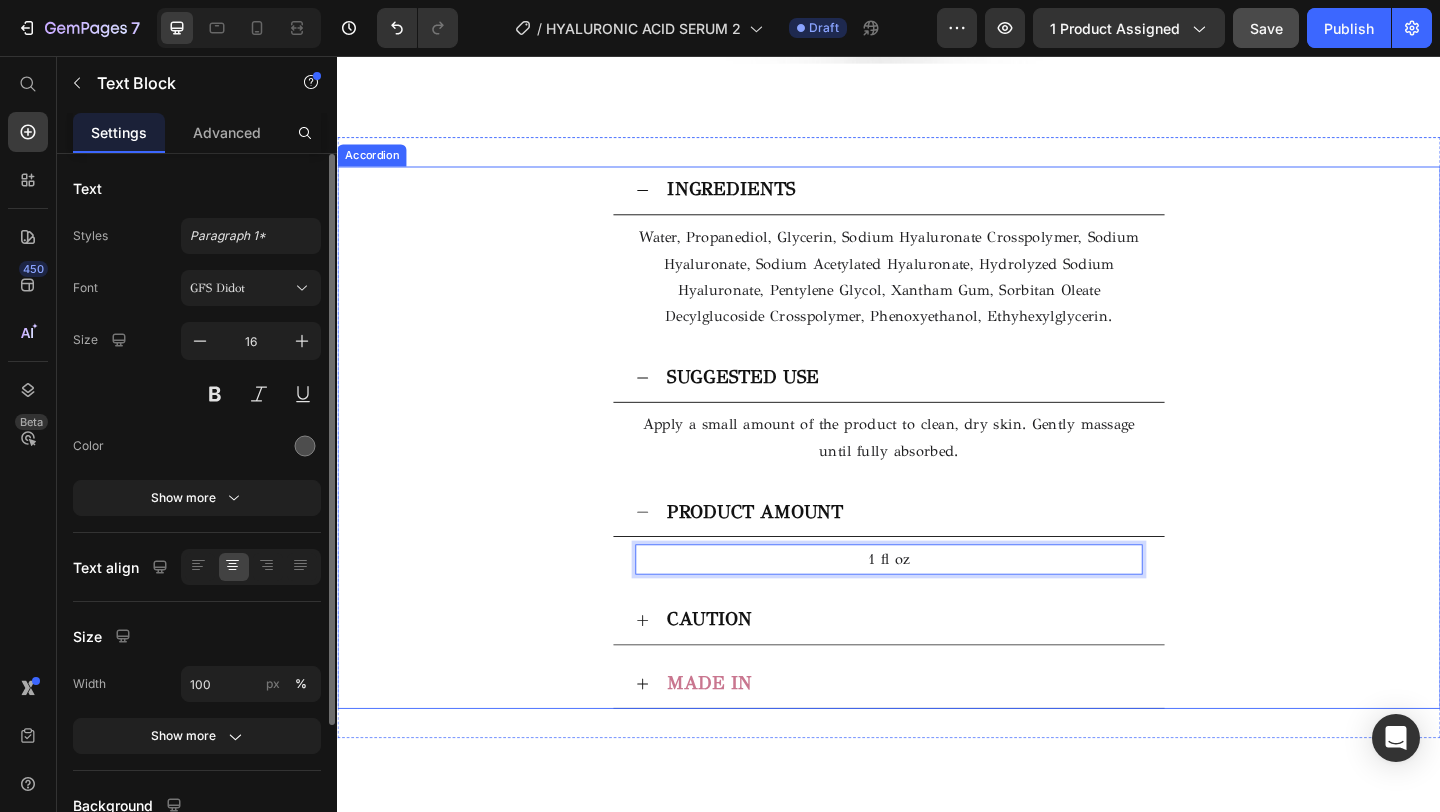 click on "CAUTION" at bounding box center (953, 670) 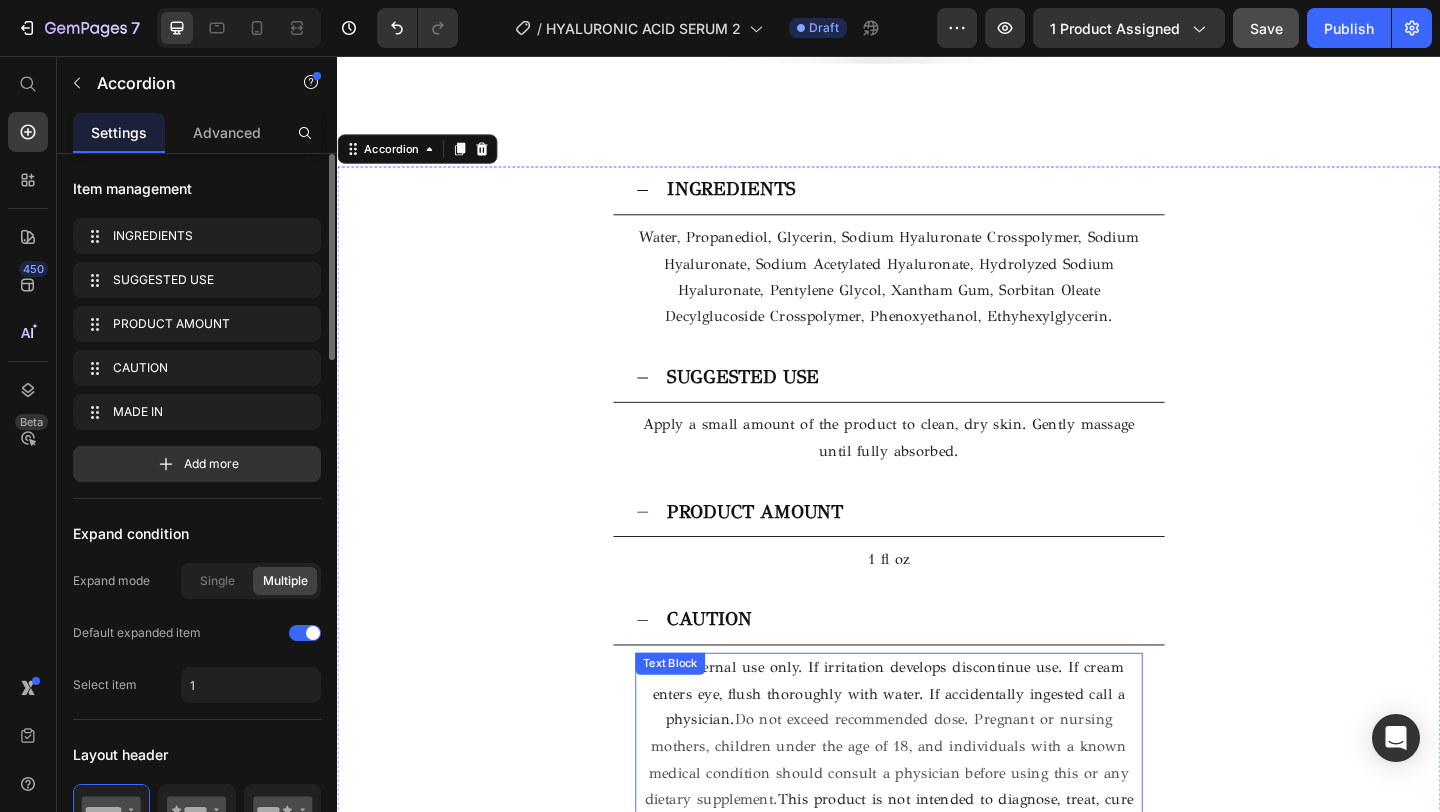 scroll, scrollTop: 3413, scrollLeft: 0, axis: vertical 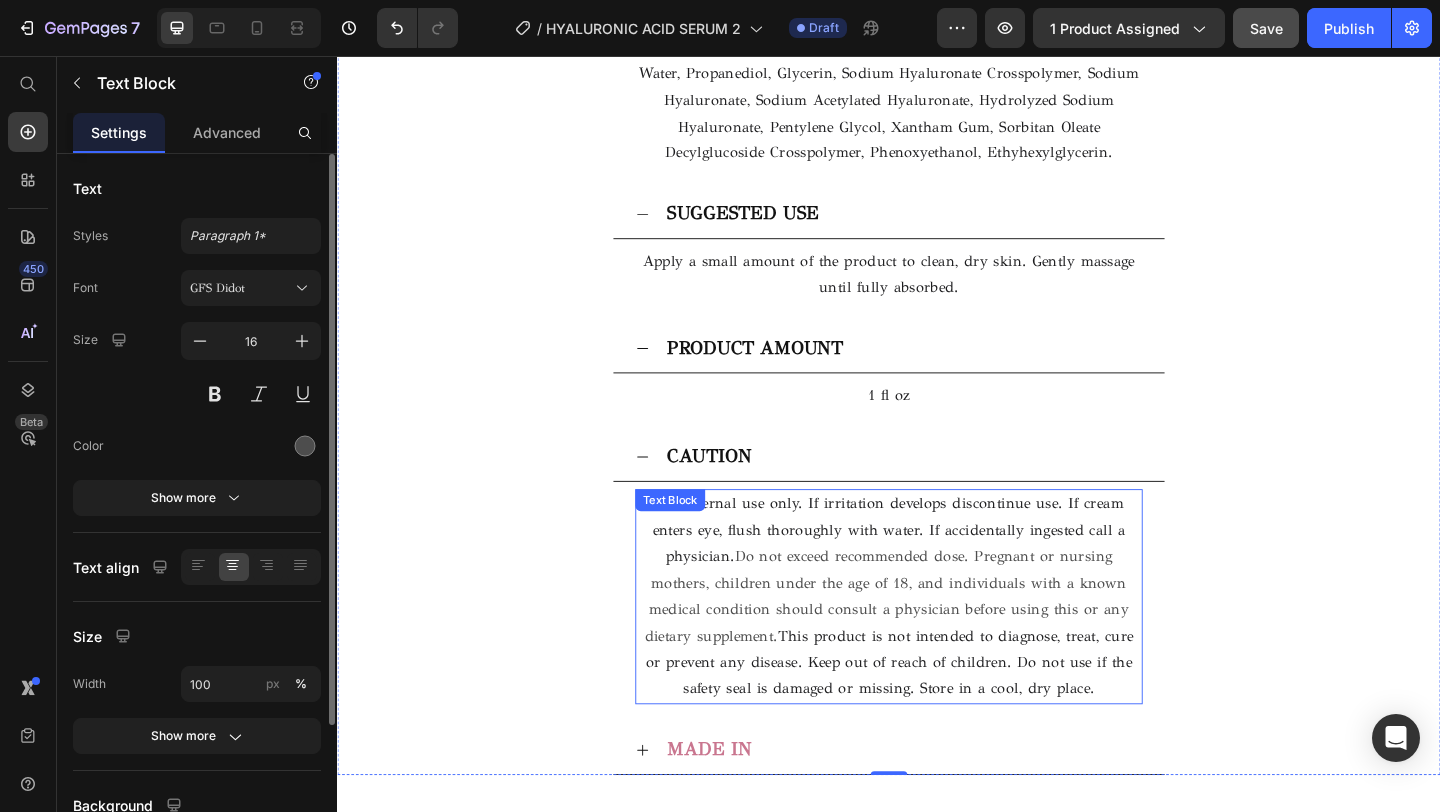 click on "dietary supplement. This product is not intended to diagnose, treat, cure or prevent any disease. Keep out of reach of children. Do not use if the safety seal is damaged or missing. Store in a cool, dry place." at bounding box center [937, 716] 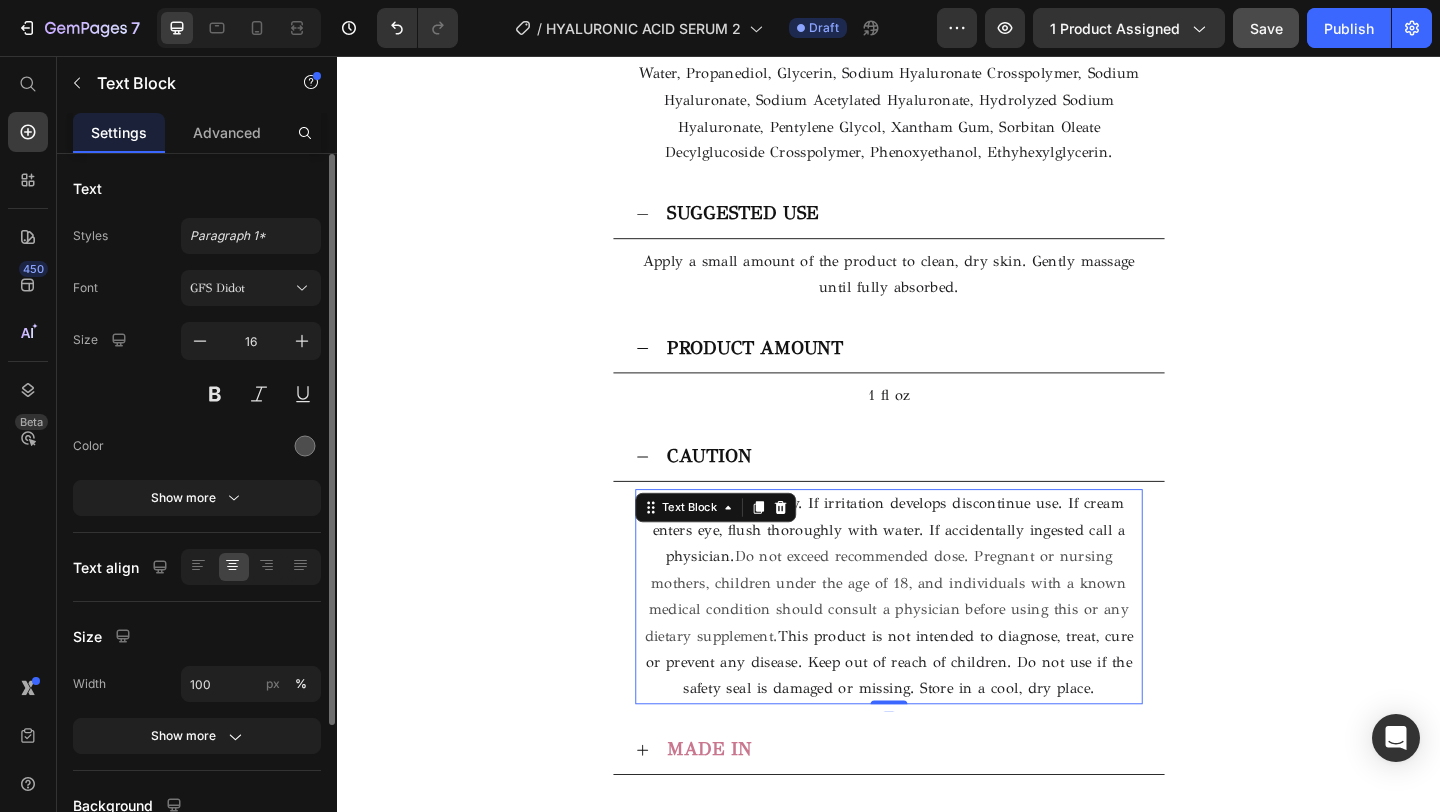 click on "dietary supplement. This product is not intended to diagnose, treat, cure or prevent any disease. Keep out of reach of children. Do not use if the safety seal is damaged or missing. Store in a cool, dry place." at bounding box center [937, 716] 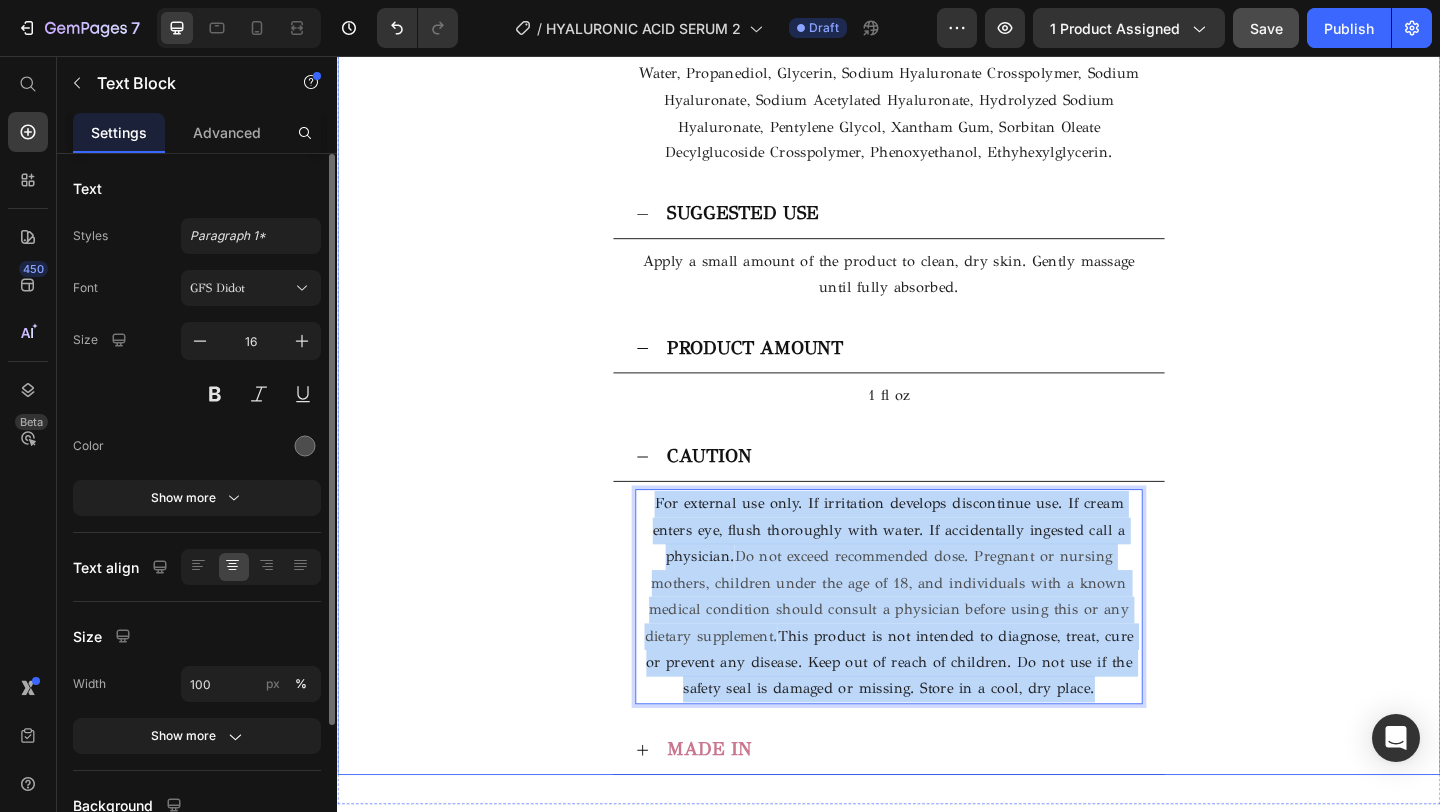 drag, startPoint x: 1140, startPoint y: 747, endPoint x: 655, endPoint y: 554, distance: 521.9904 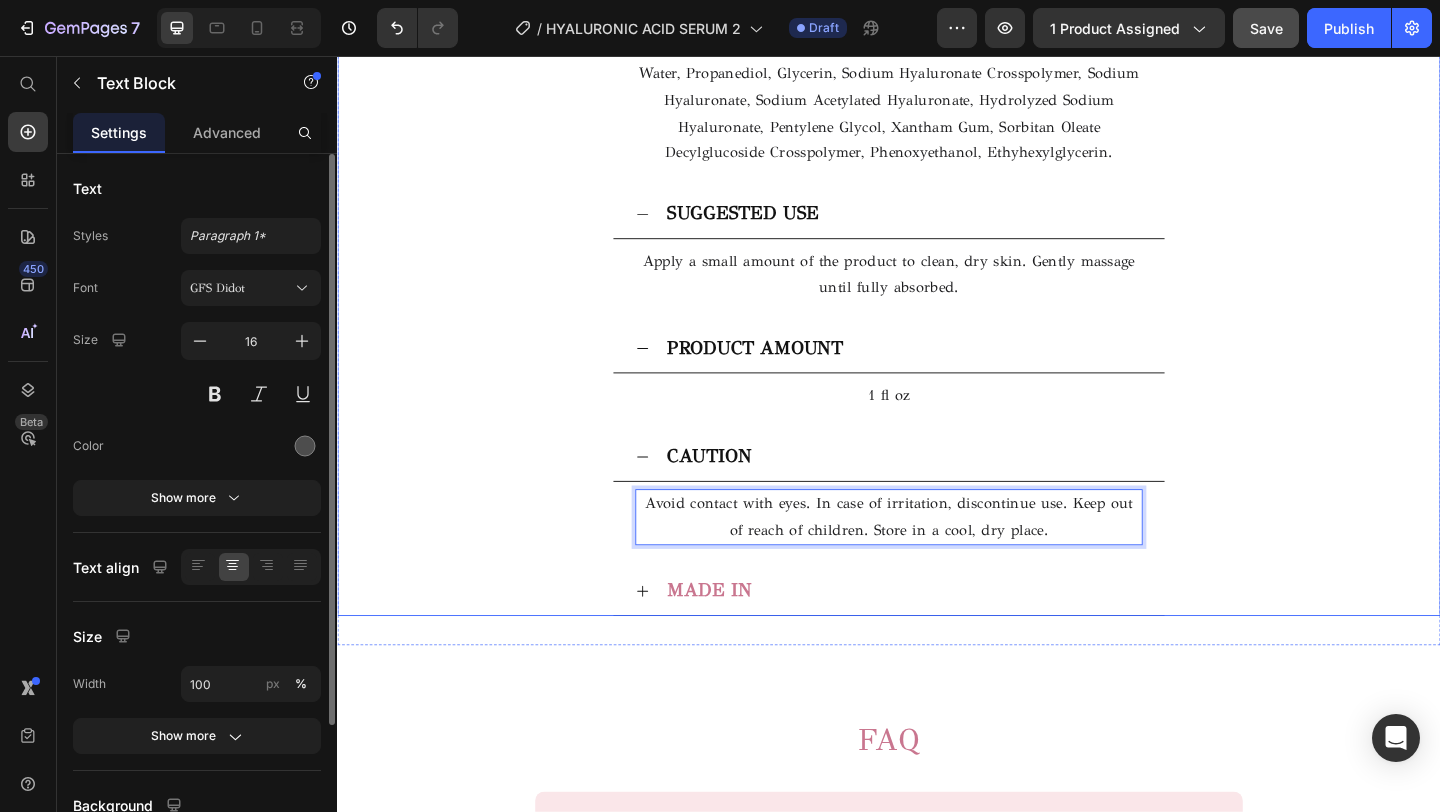 click on "CAUTION Avoid contact with eyes. In case of irritation, discontinue use. Keep out of reach of children. Store in a cool, dry place. Text Block   0" at bounding box center [937, 531] 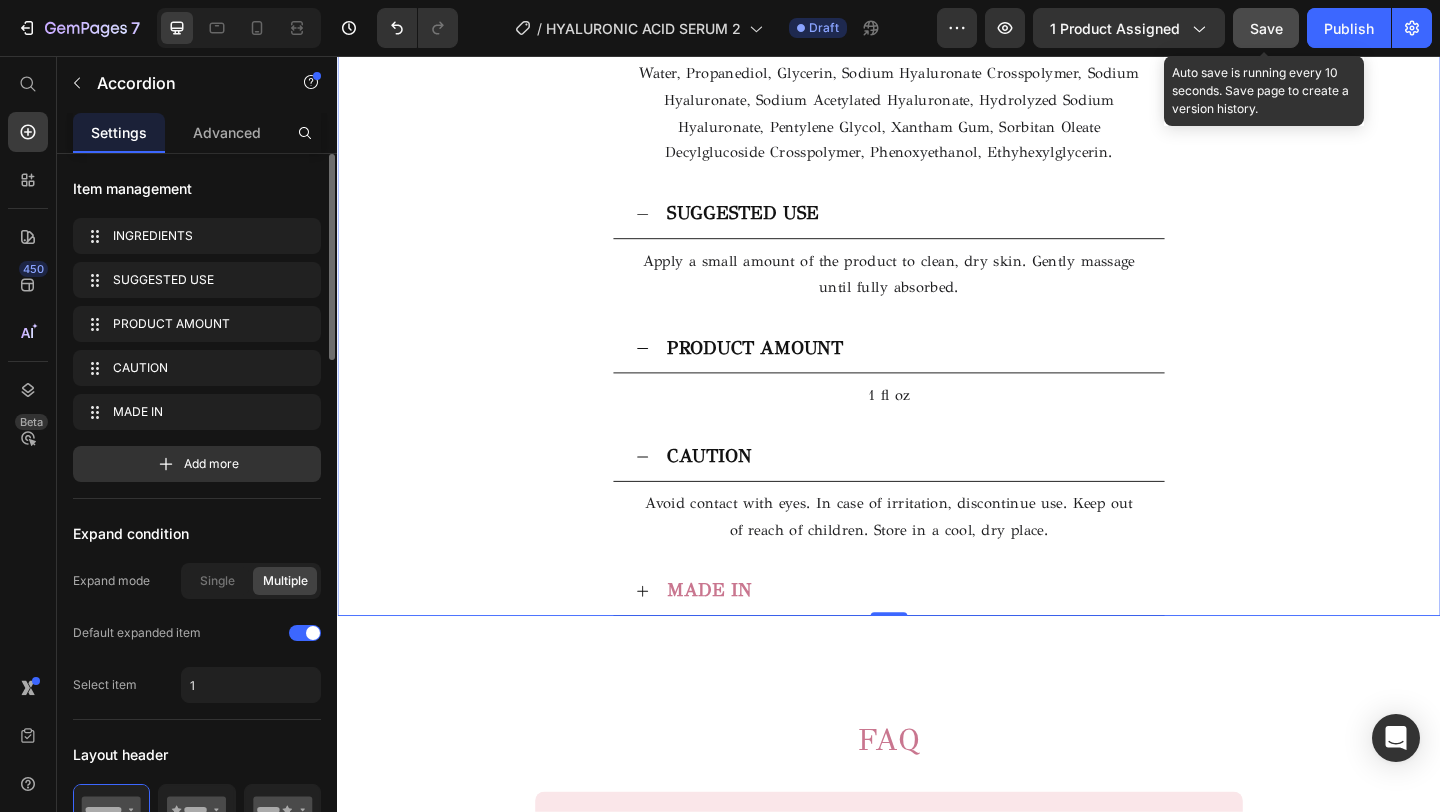 click on "Save" at bounding box center (1266, 28) 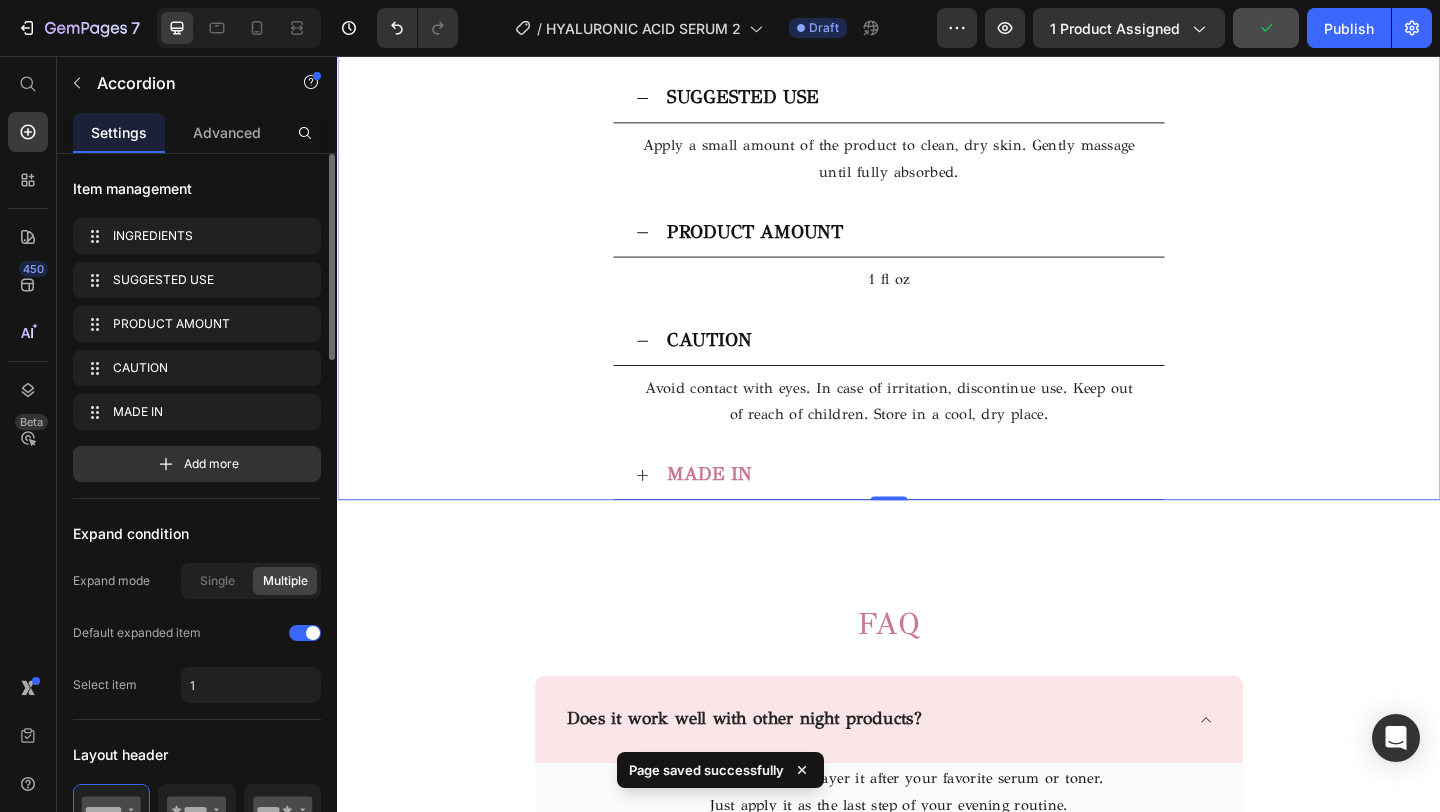 scroll, scrollTop: 3829, scrollLeft: 0, axis: vertical 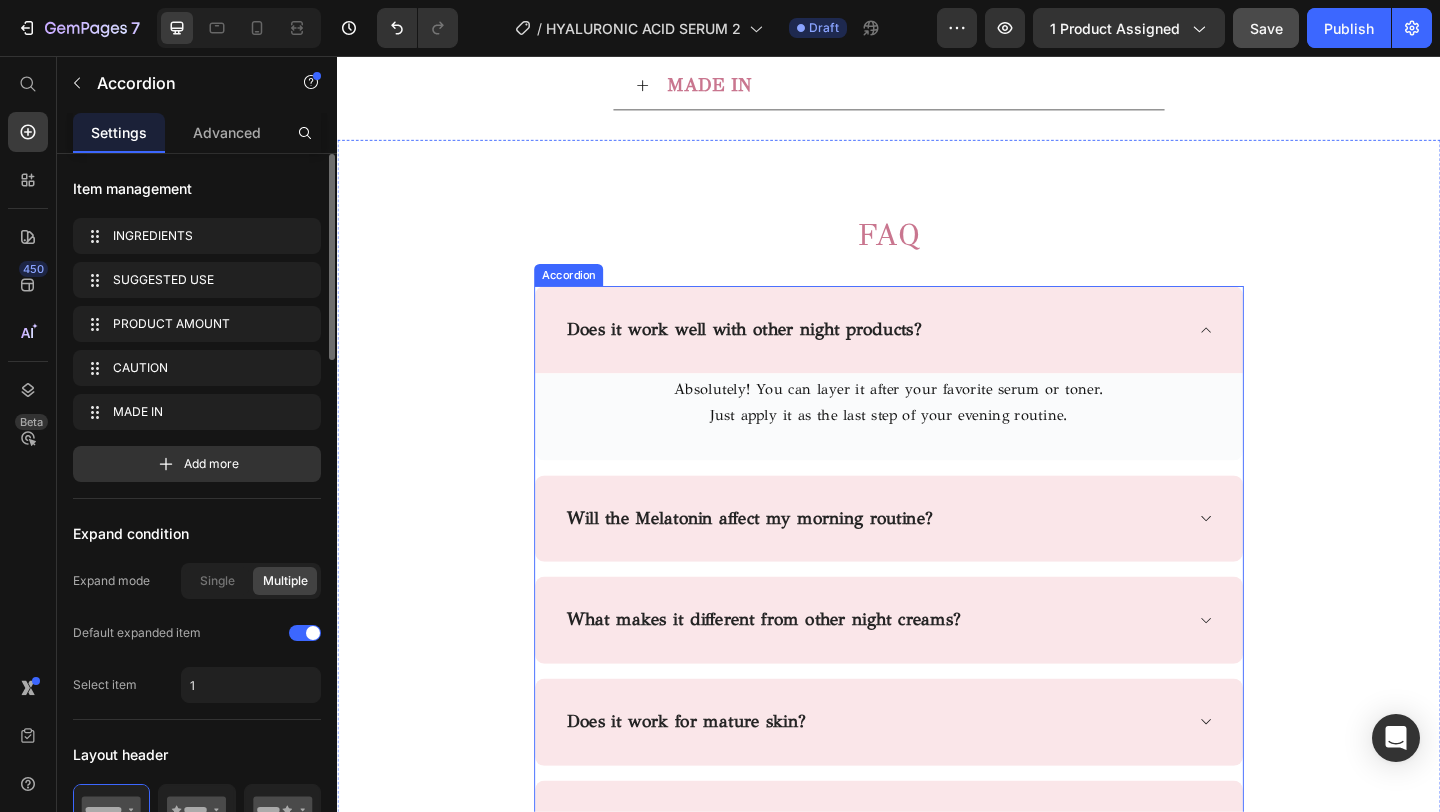 click on "Does it work well with other night products?" at bounding box center (780, 352) 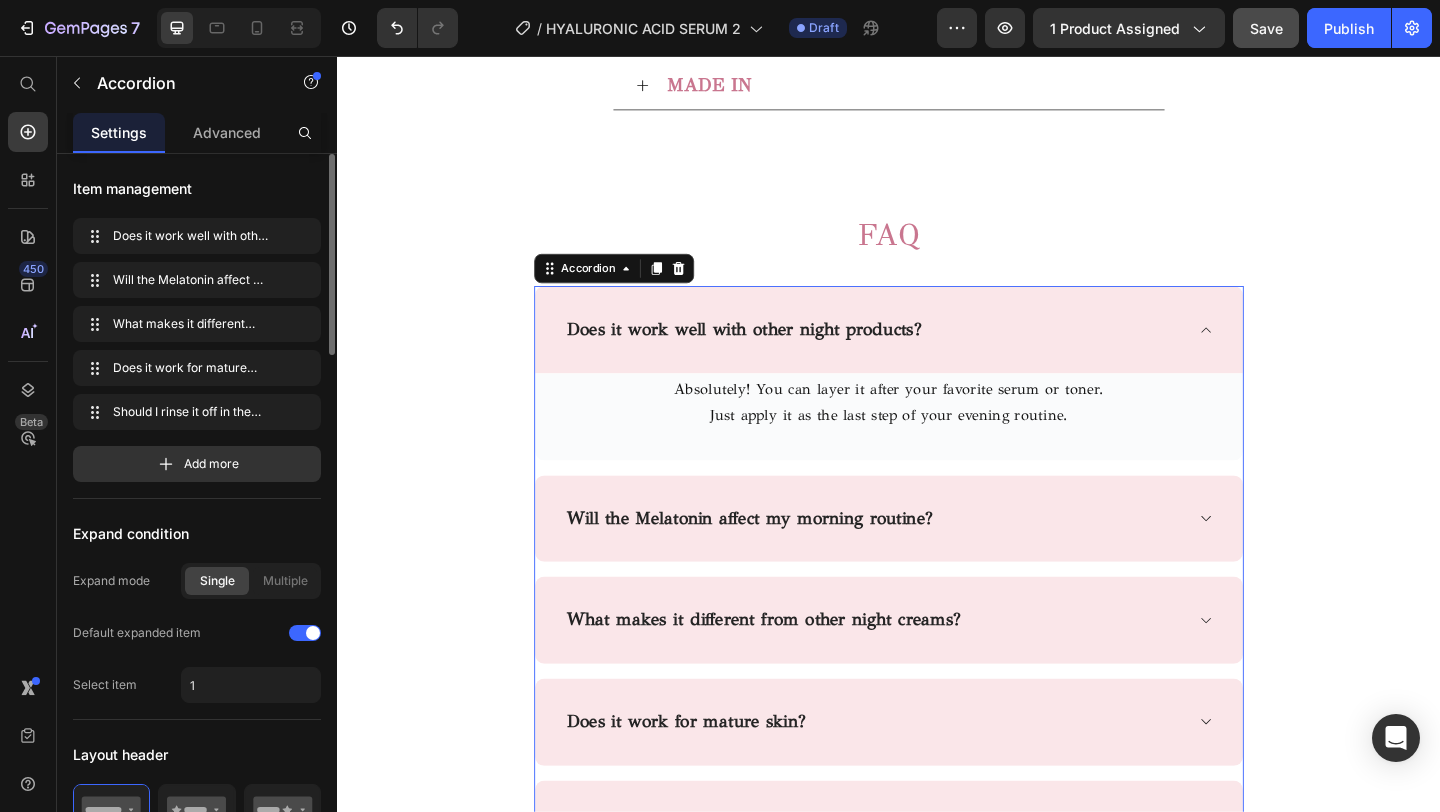 click on "Does it work well with other night products?" at bounding box center [780, 352] 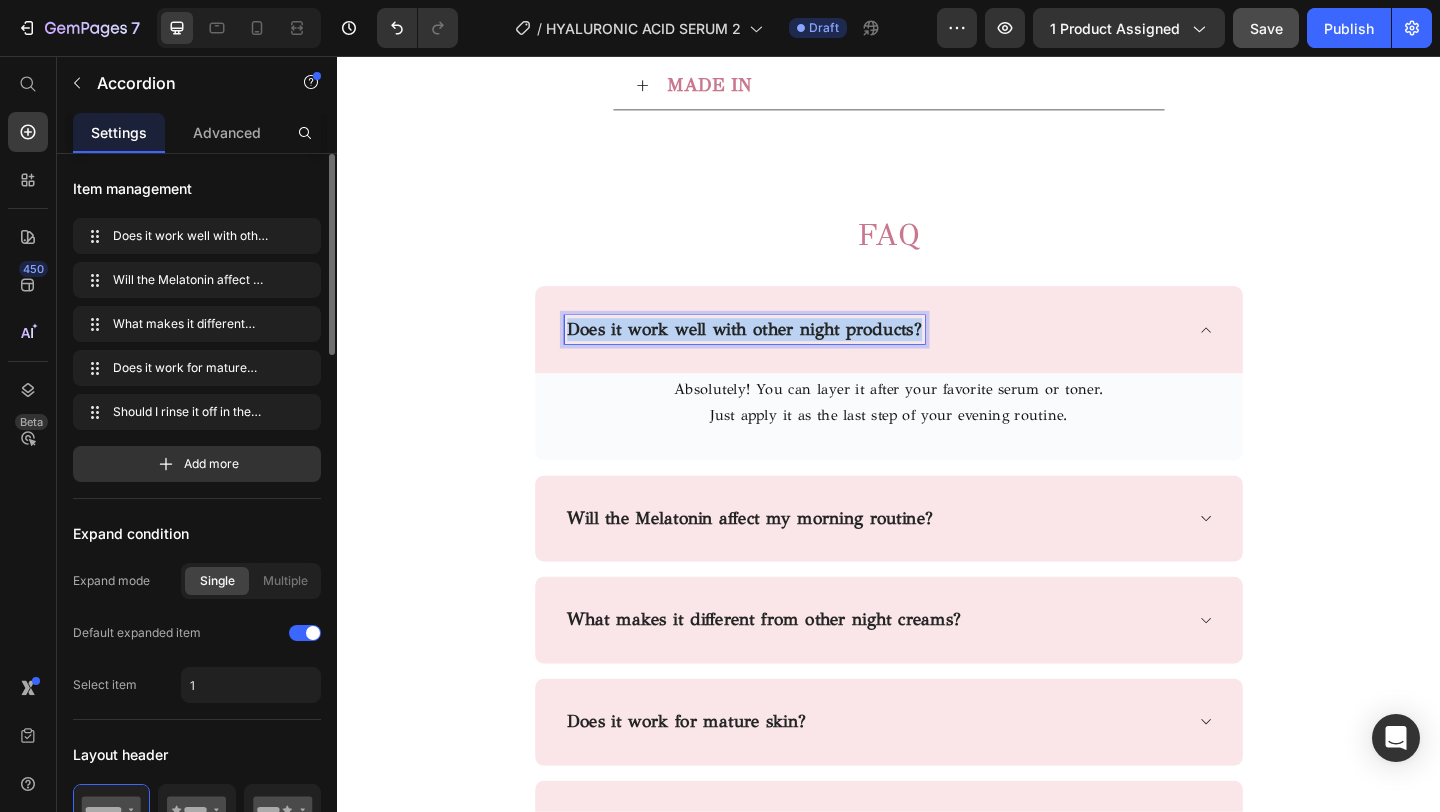 drag, startPoint x: 971, startPoint y: 355, endPoint x: 587, endPoint y: 340, distance: 384.29285 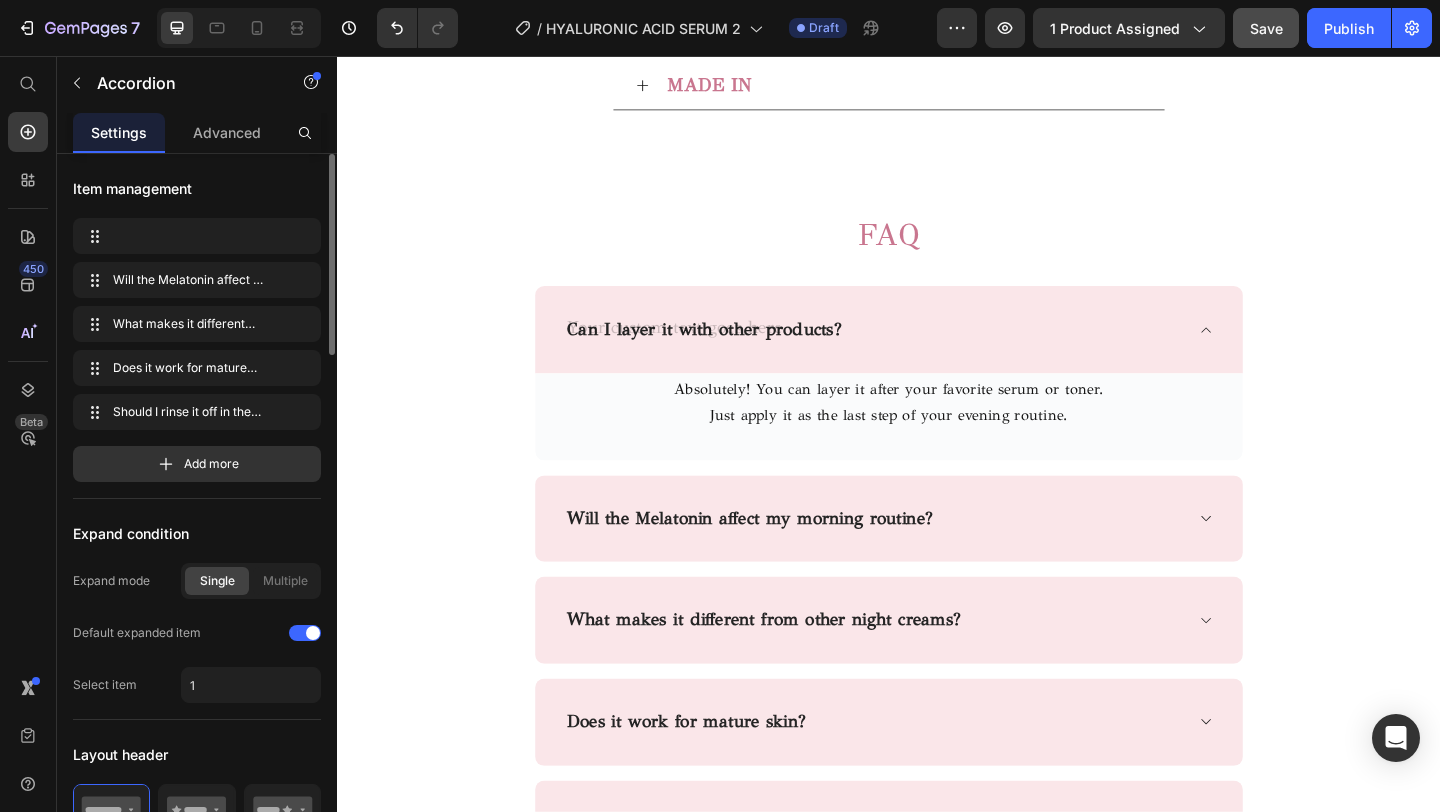 scroll, scrollTop: 3754, scrollLeft: 0, axis: vertical 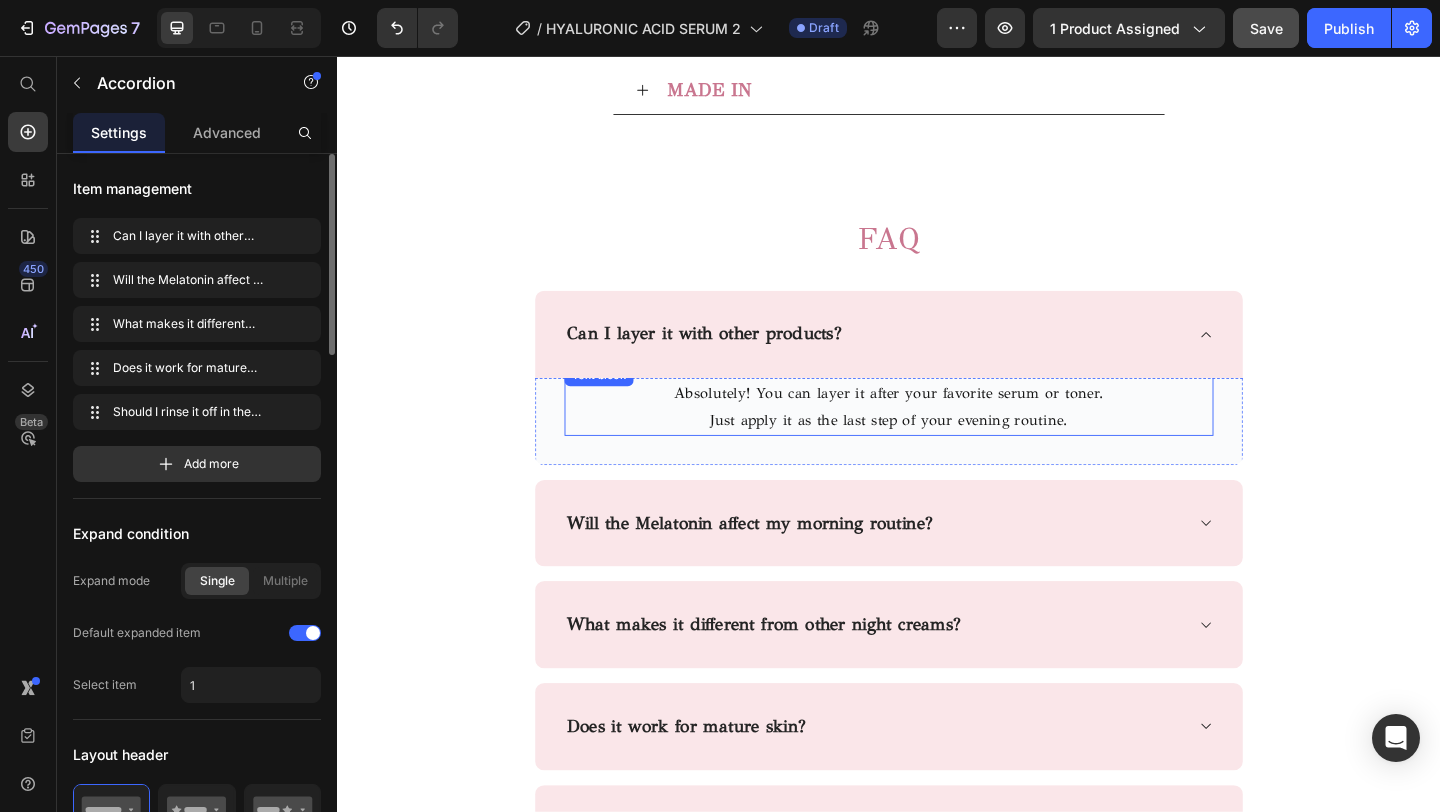 click on "Just apply it as the last step of your evening routine." at bounding box center (937, 452) 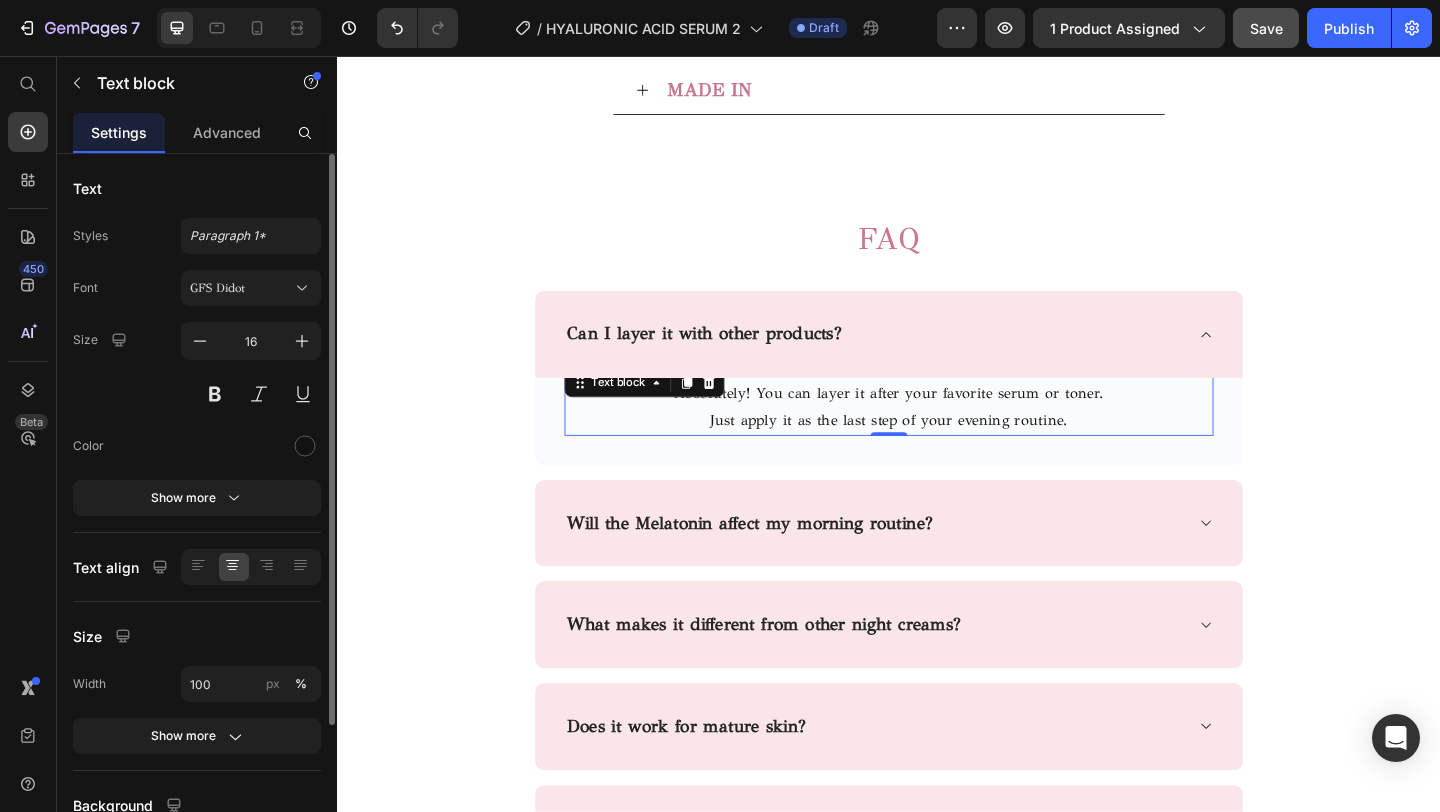 click on "Just apply it as the last step of your evening routine." at bounding box center [937, 452] 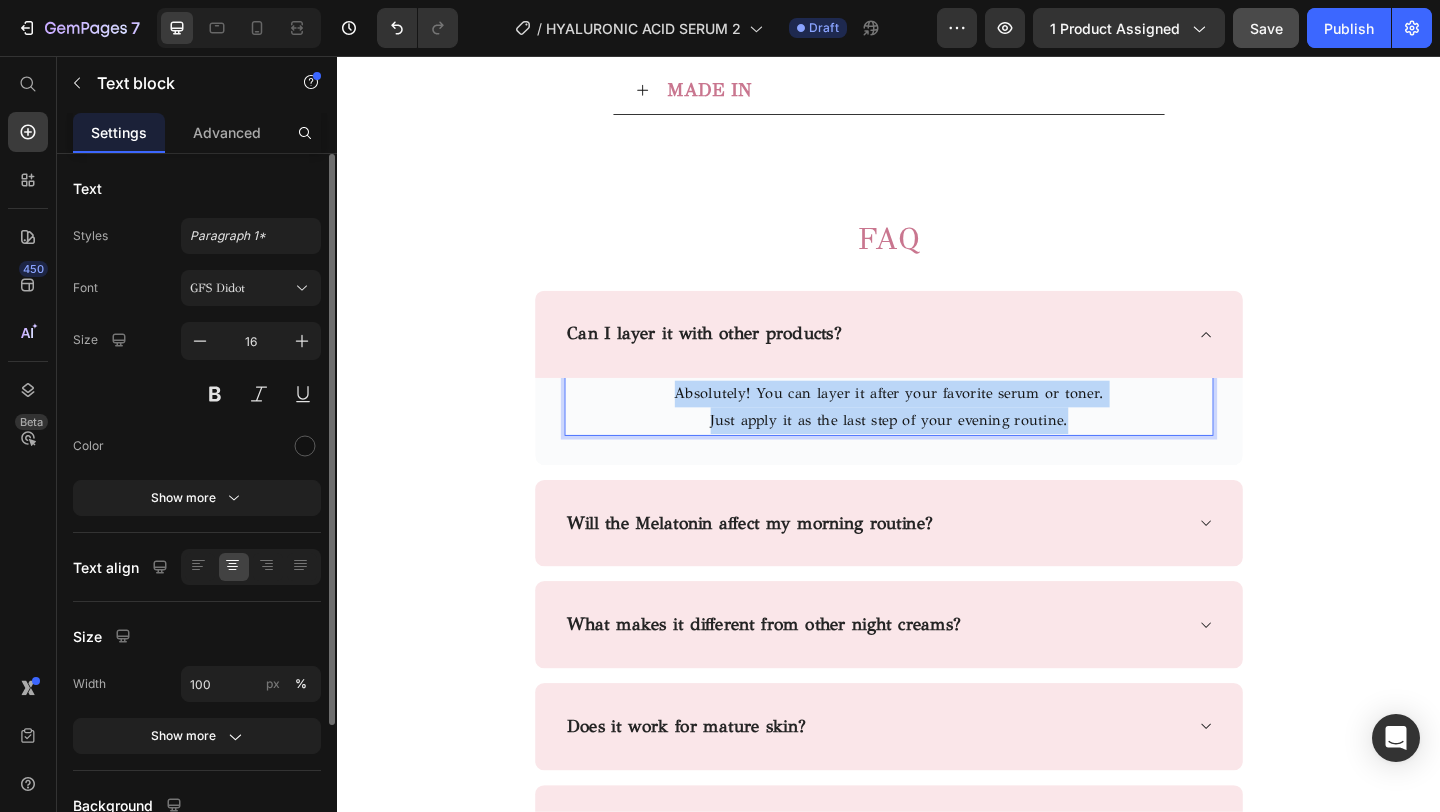 drag, startPoint x: 1137, startPoint y: 456, endPoint x: 692, endPoint y: 411, distance: 447.2695 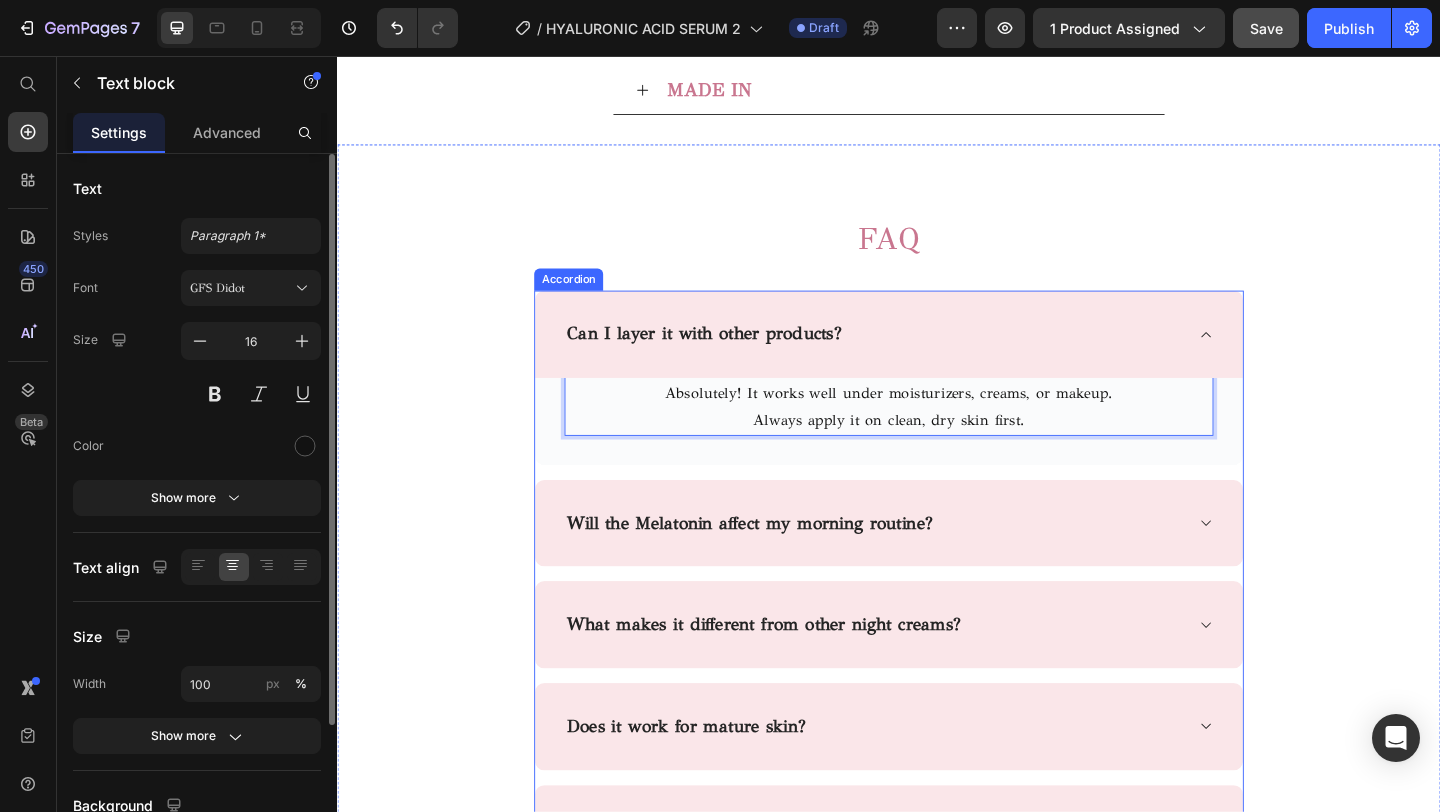 click on "Will the Melatonin affect my morning routine?" at bounding box center [921, 564] 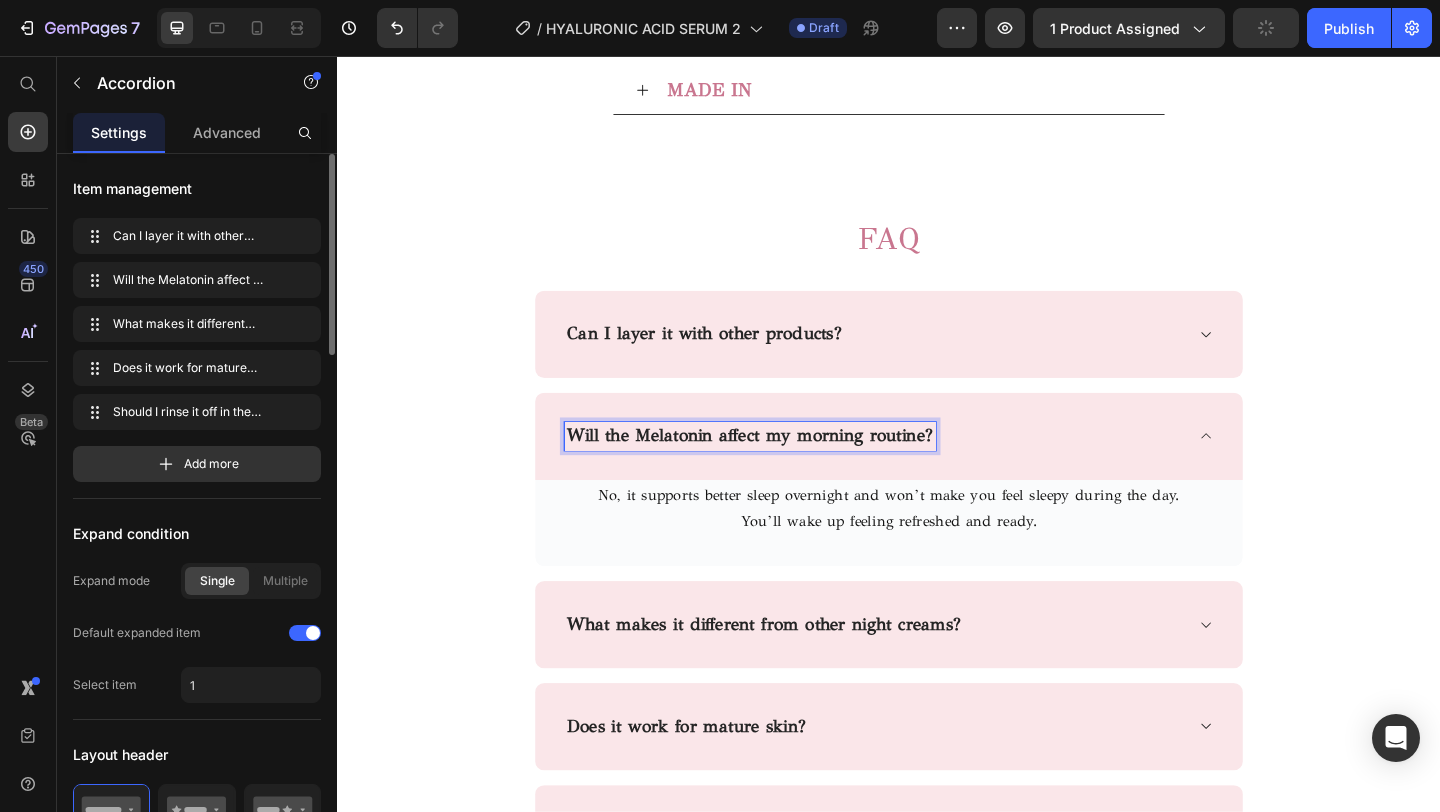 click on "Will the Melatonin affect my morning routine?" at bounding box center (786, 468) 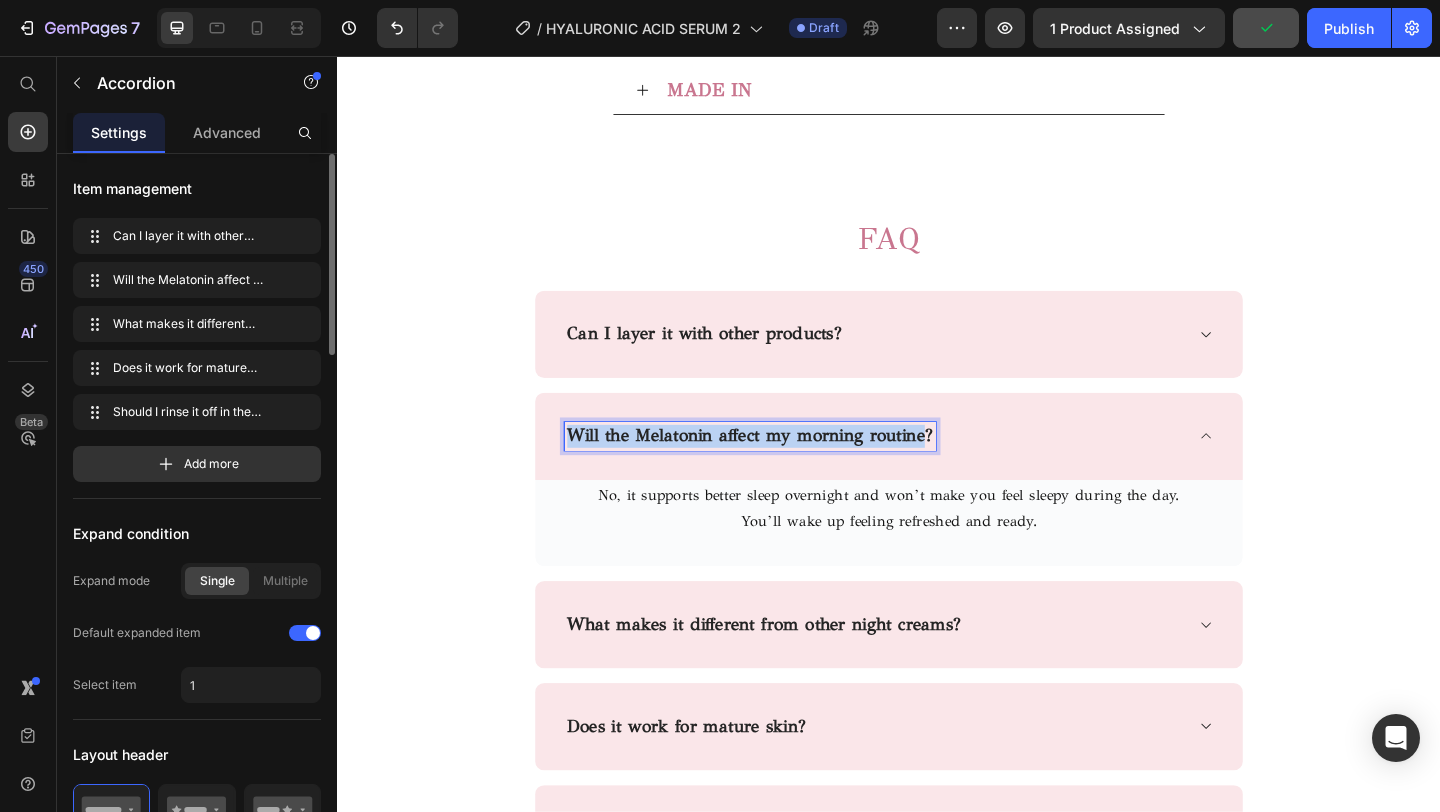 drag, startPoint x: 982, startPoint y: 475, endPoint x: 584, endPoint y: 462, distance: 398.21225 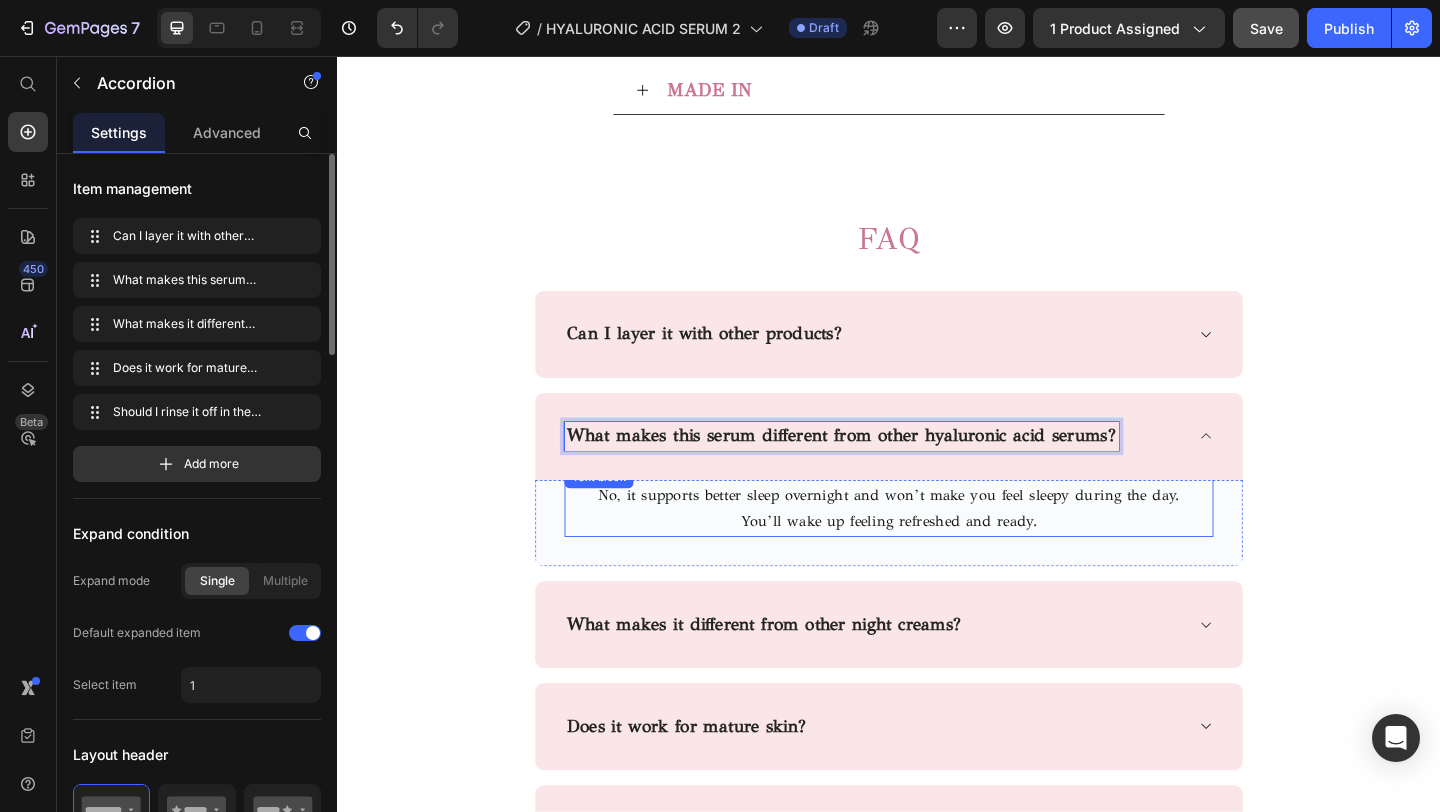 click on "You’ll wake up feeling refreshed and ready." at bounding box center [937, 562] 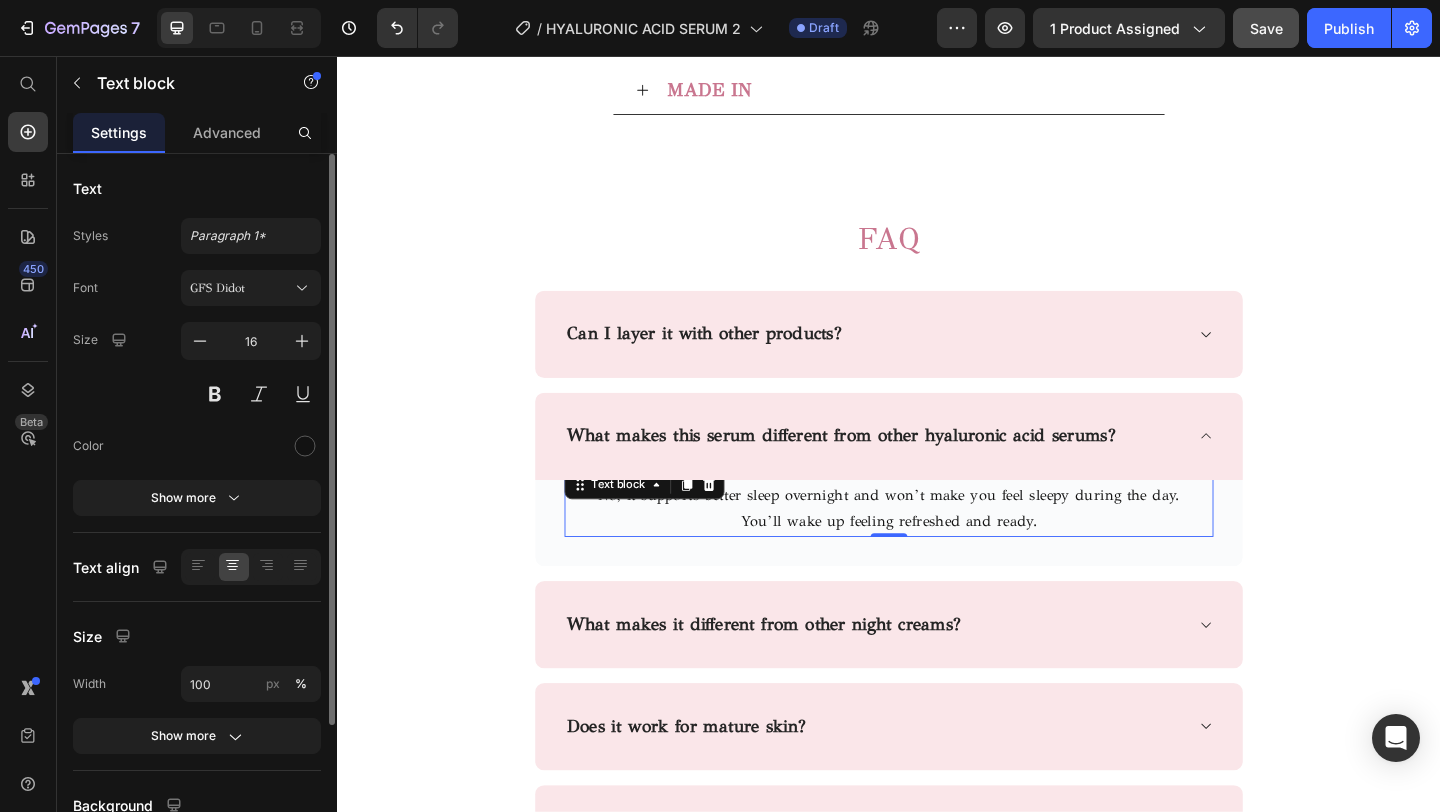 click on "You’ll wake up feeling refreshed and ready." at bounding box center [937, 562] 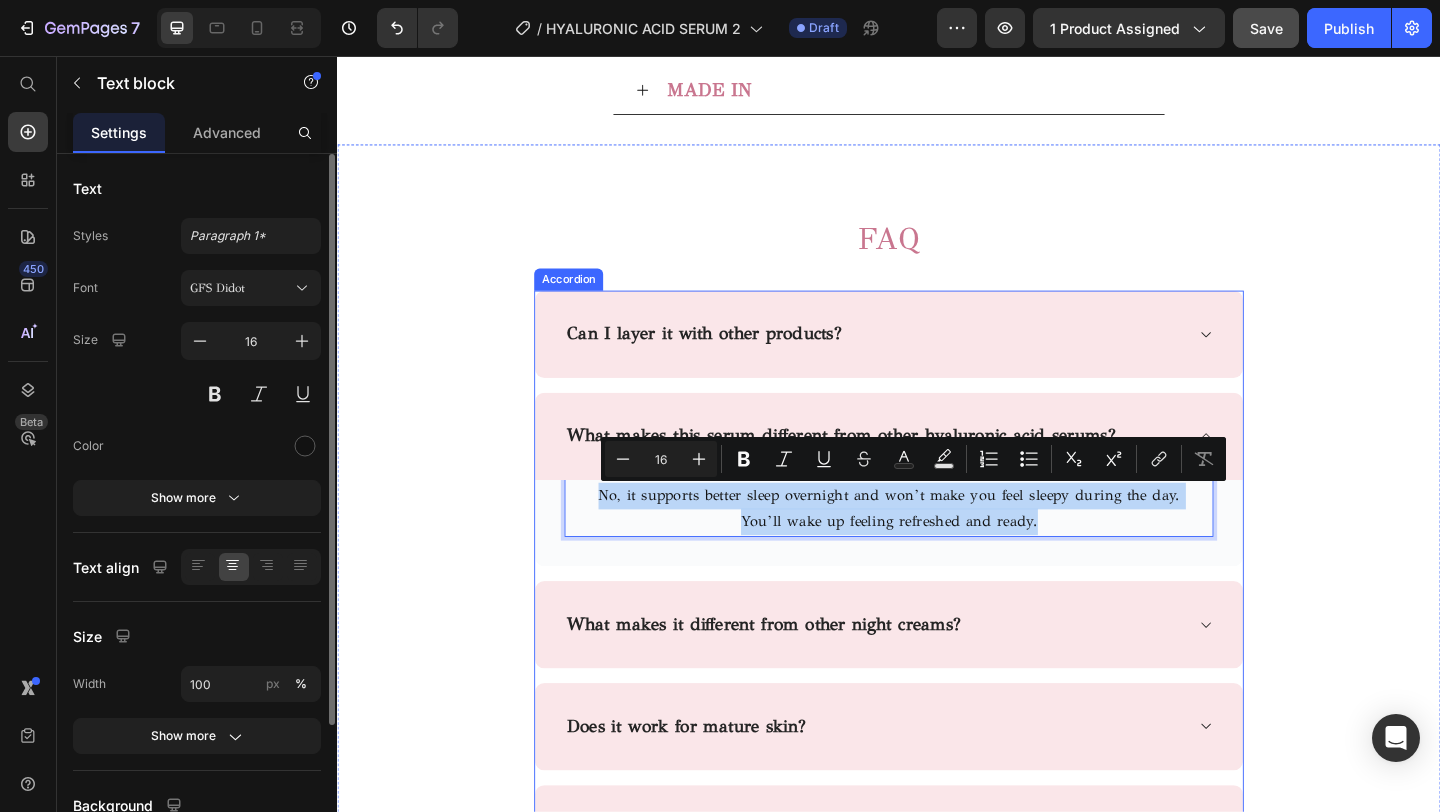 drag, startPoint x: 1107, startPoint y: 569, endPoint x: 561, endPoint y: 513, distance: 548.86426 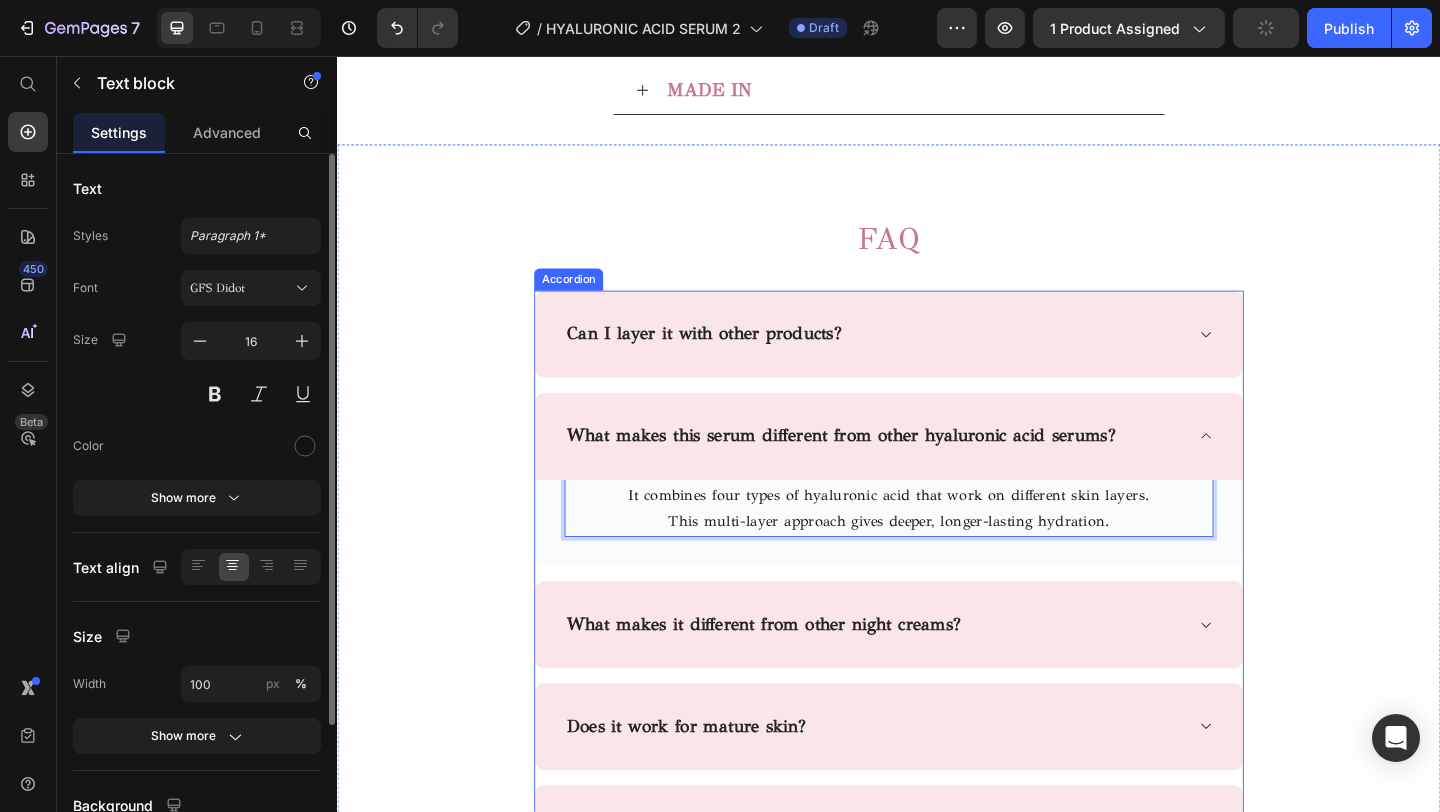 click on "What makes it different from other night creams?" at bounding box center [921, 674] 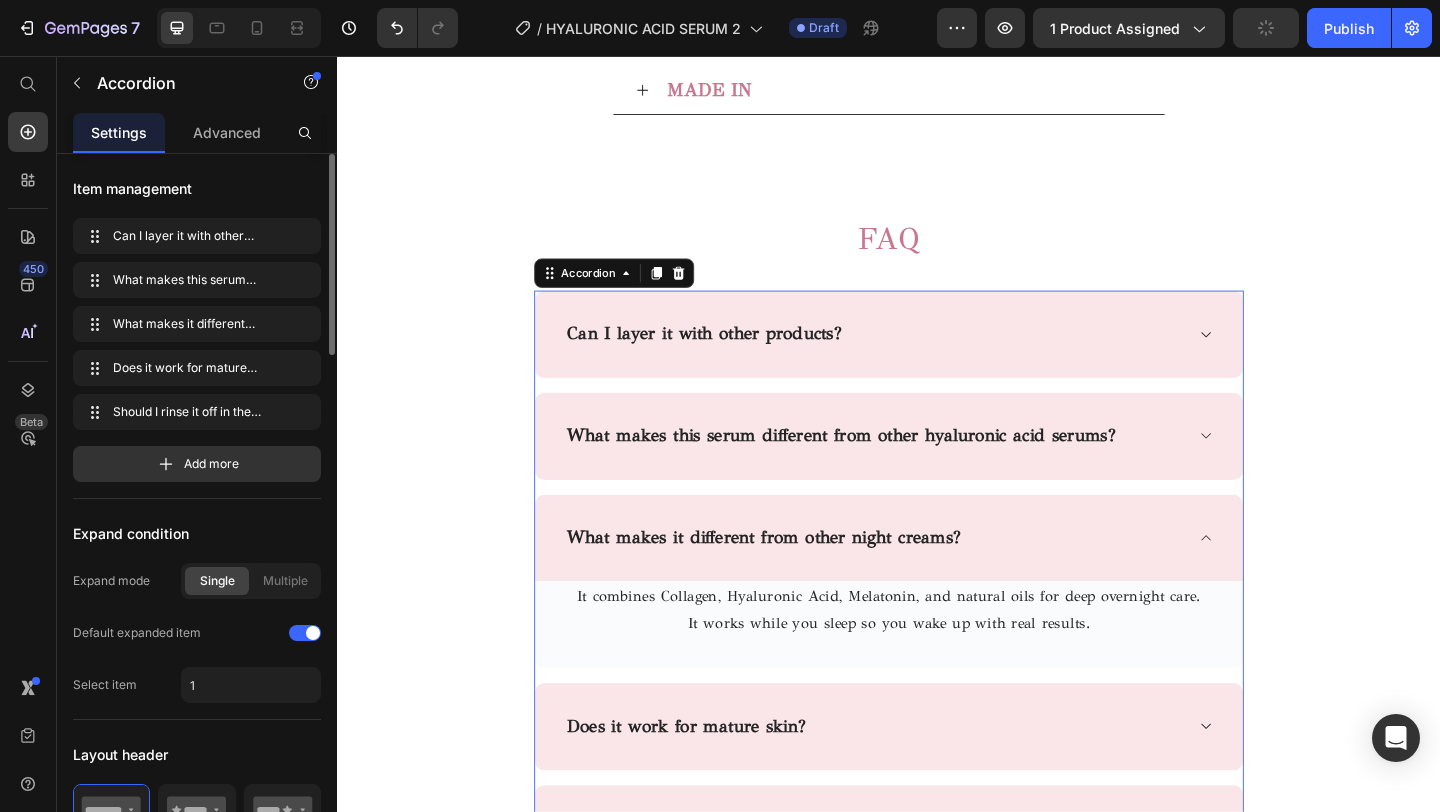 click on "What makes it different from other night creams?" at bounding box center (801, 580) 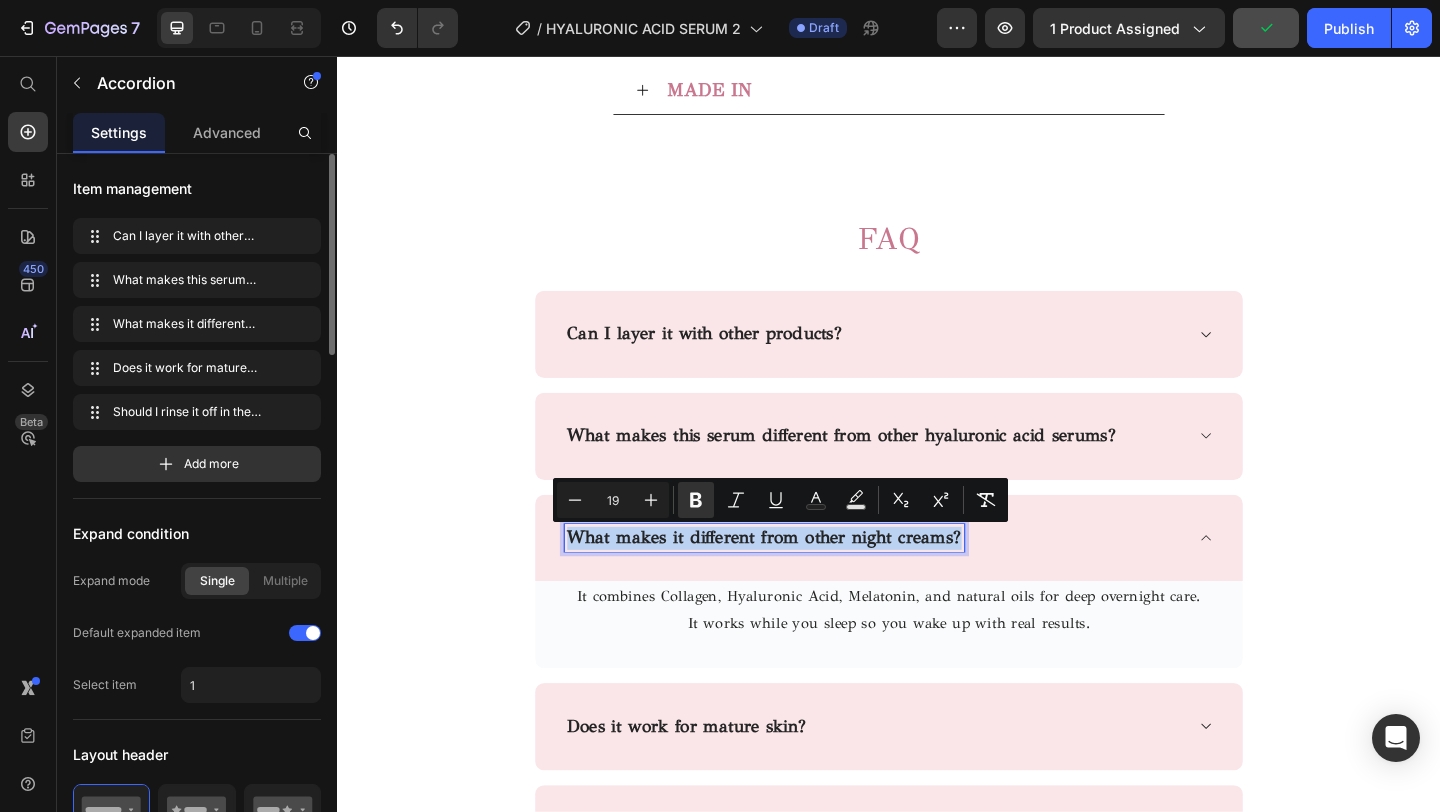 drag, startPoint x: 1013, startPoint y: 588, endPoint x: 587, endPoint y: 588, distance: 426 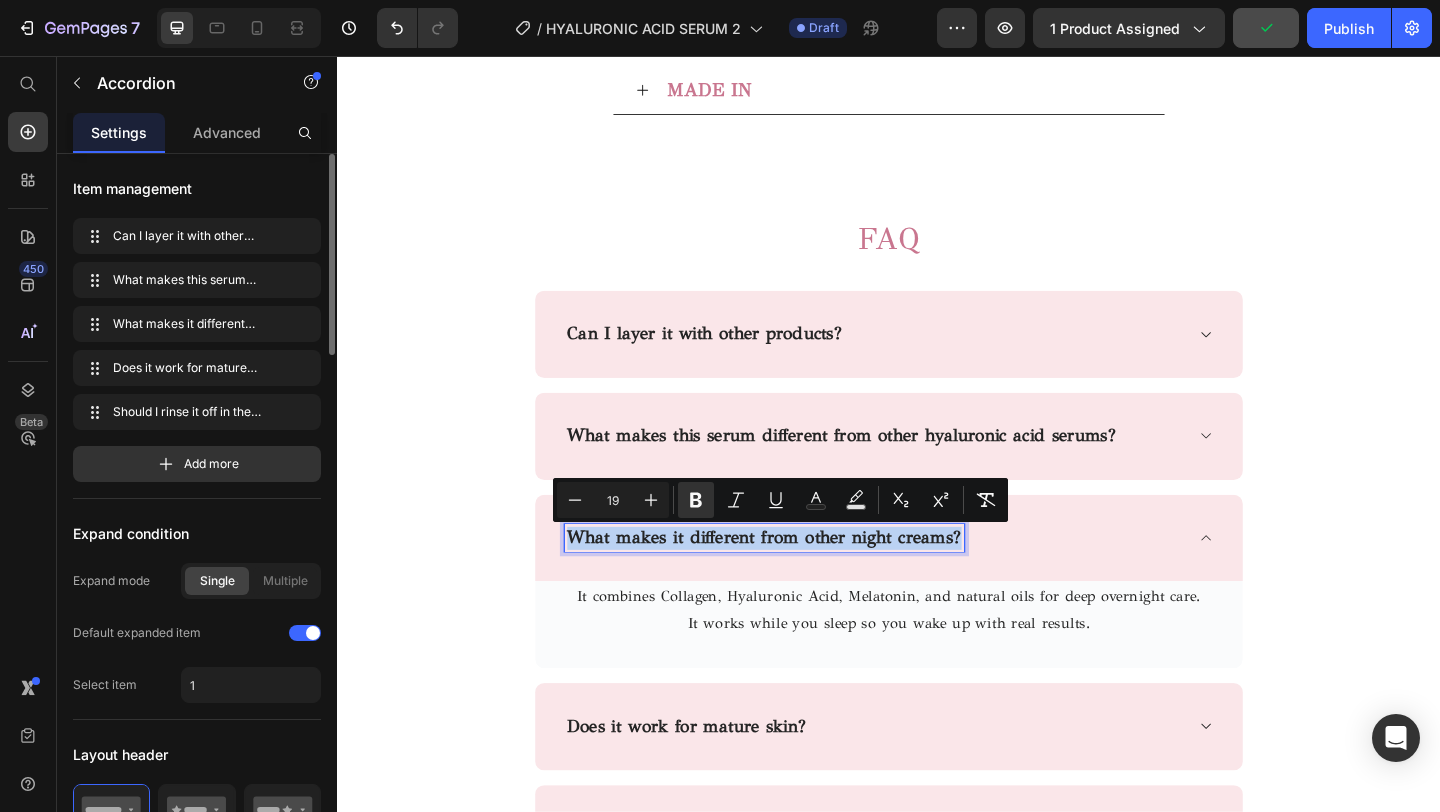 click on "What makes it different from other night creams?" at bounding box center (801, 580) 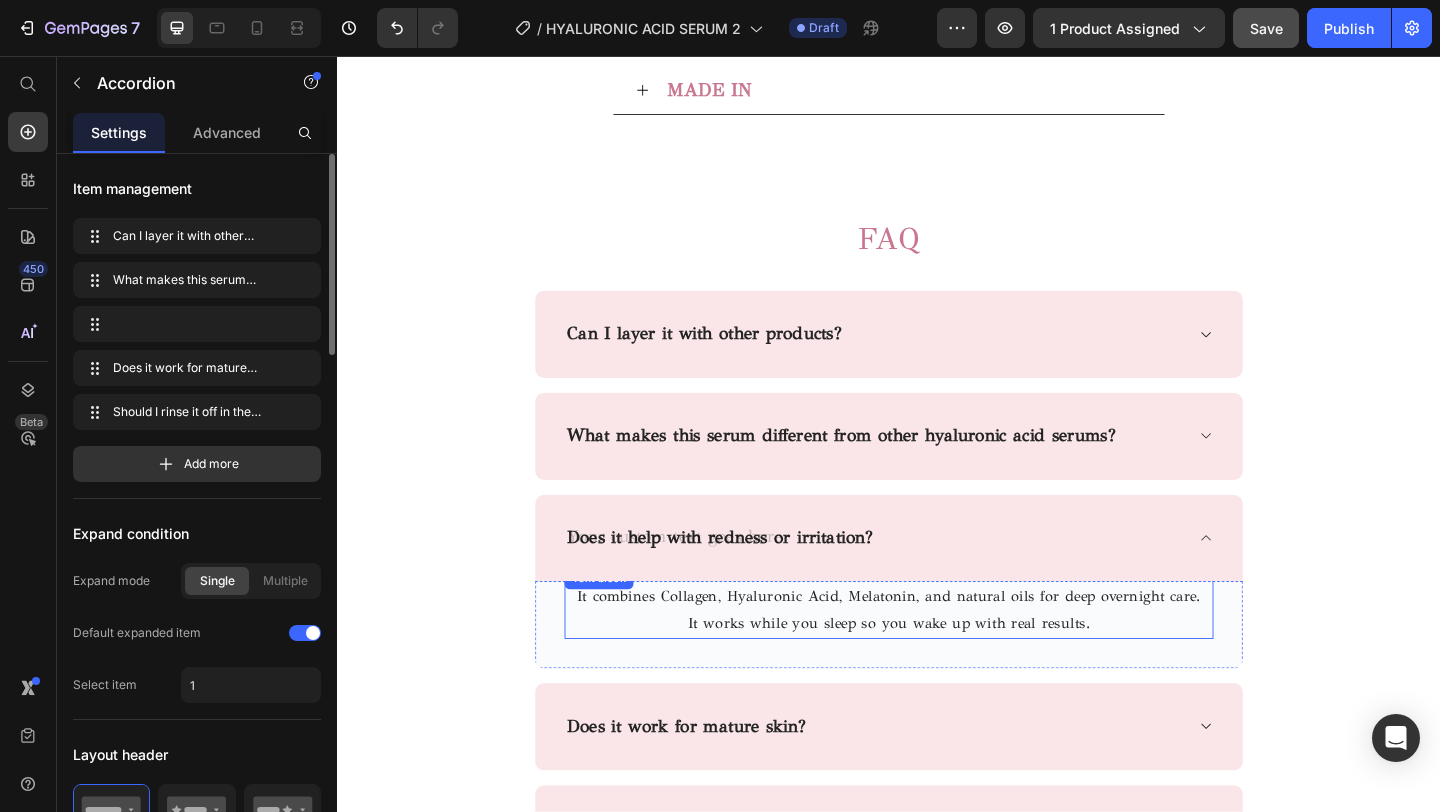 scroll, scrollTop: 3749, scrollLeft: 0, axis: vertical 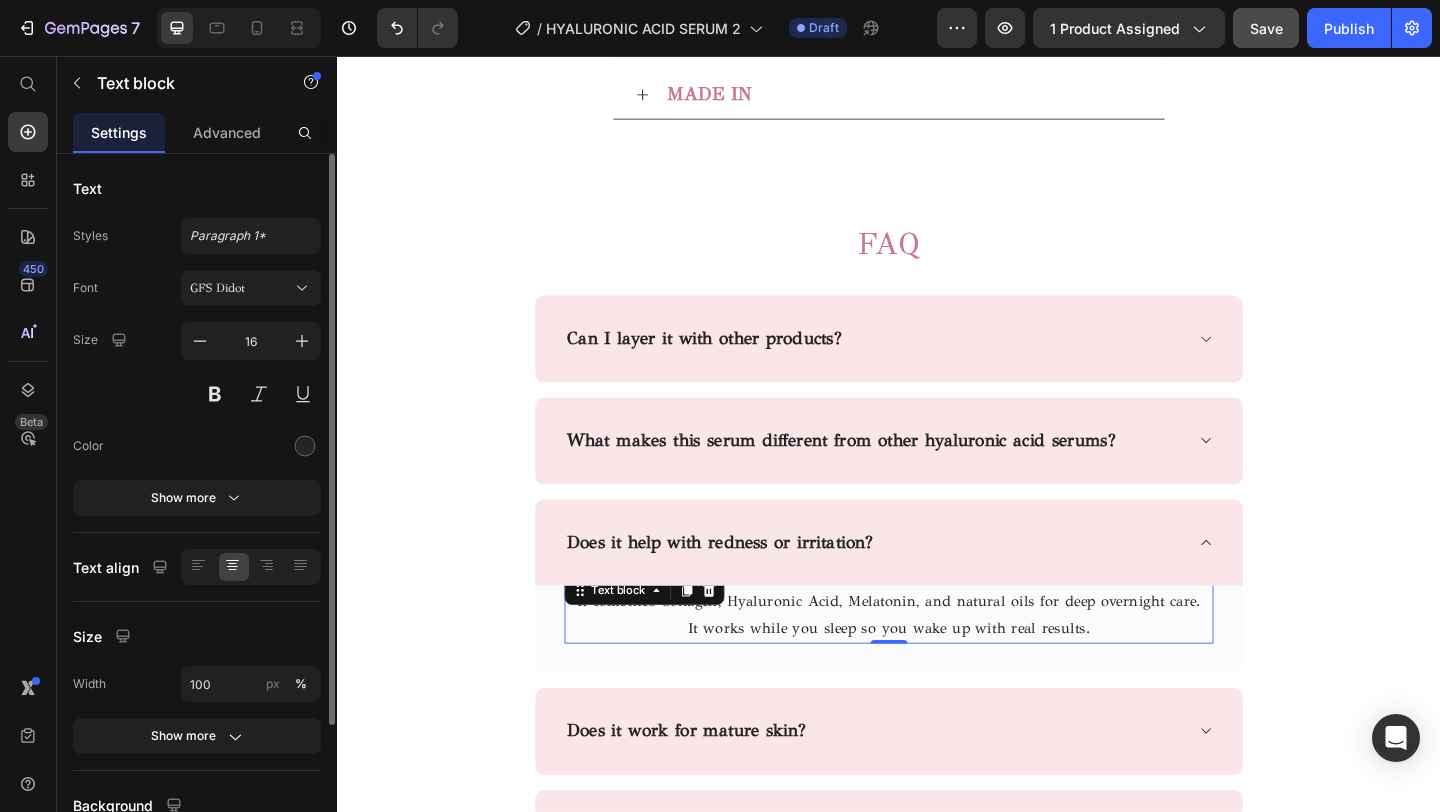 click on "It works while you sleep so you wake up with real results." at bounding box center (937, 678) 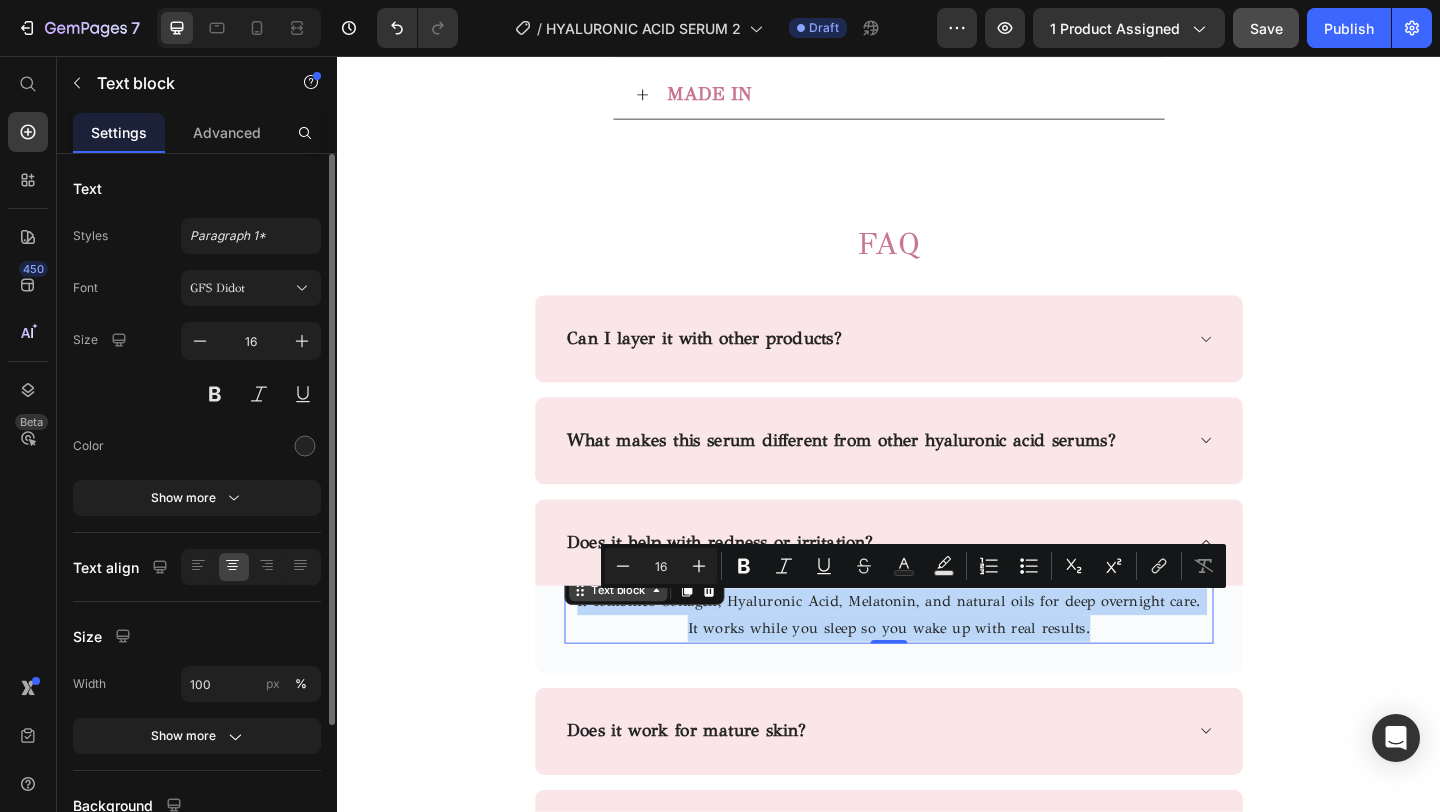 drag, startPoint x: 1159, startPoint y: 684, endPoint x: 600, endPoint y: 638, distance: 560.88947 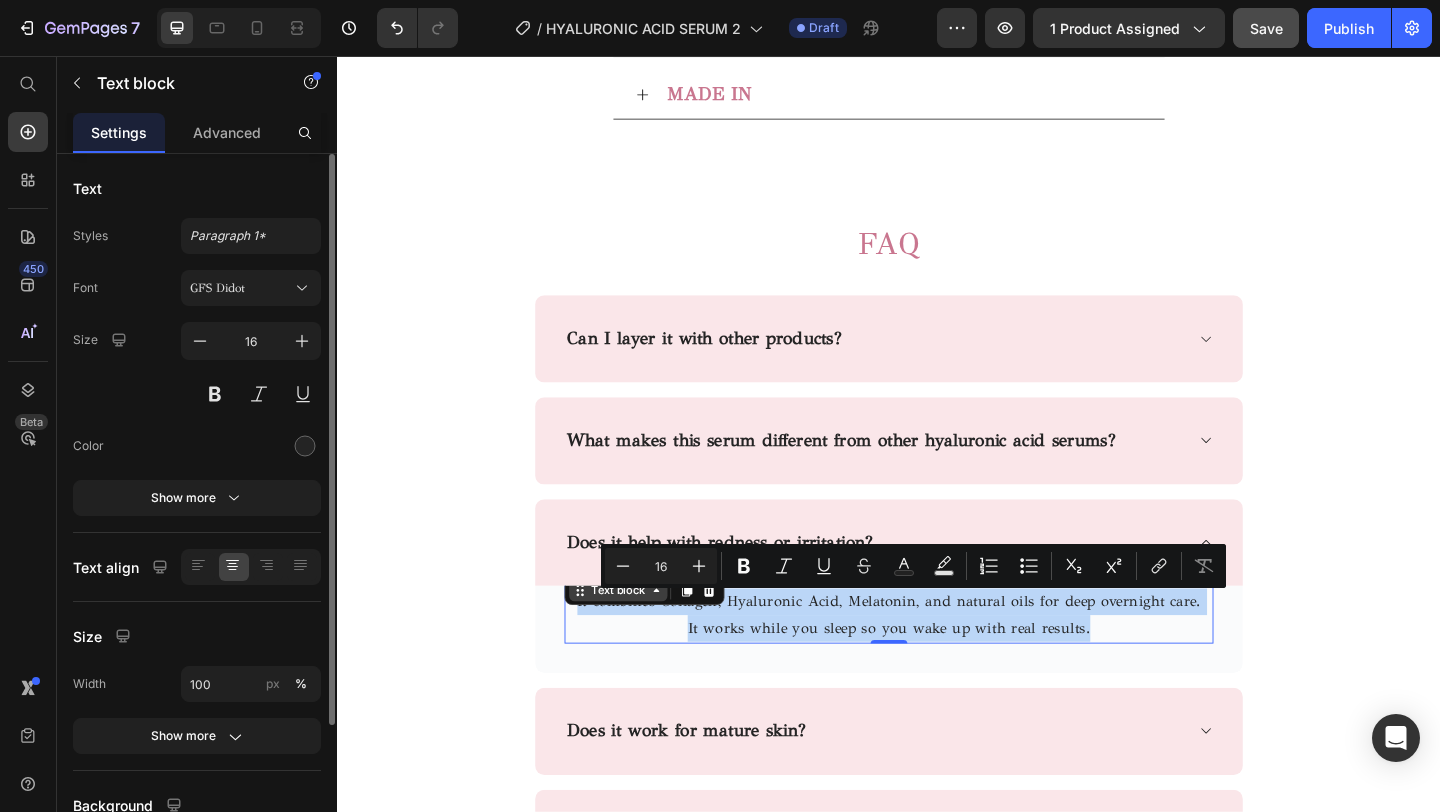 click on "It combines Collagen, Hyaluronic Acid, Melatonin, and natural oils for deep overnight care. It works while you sleep so you wake up with real results. Text block   0" at bounding box center [937, 655] 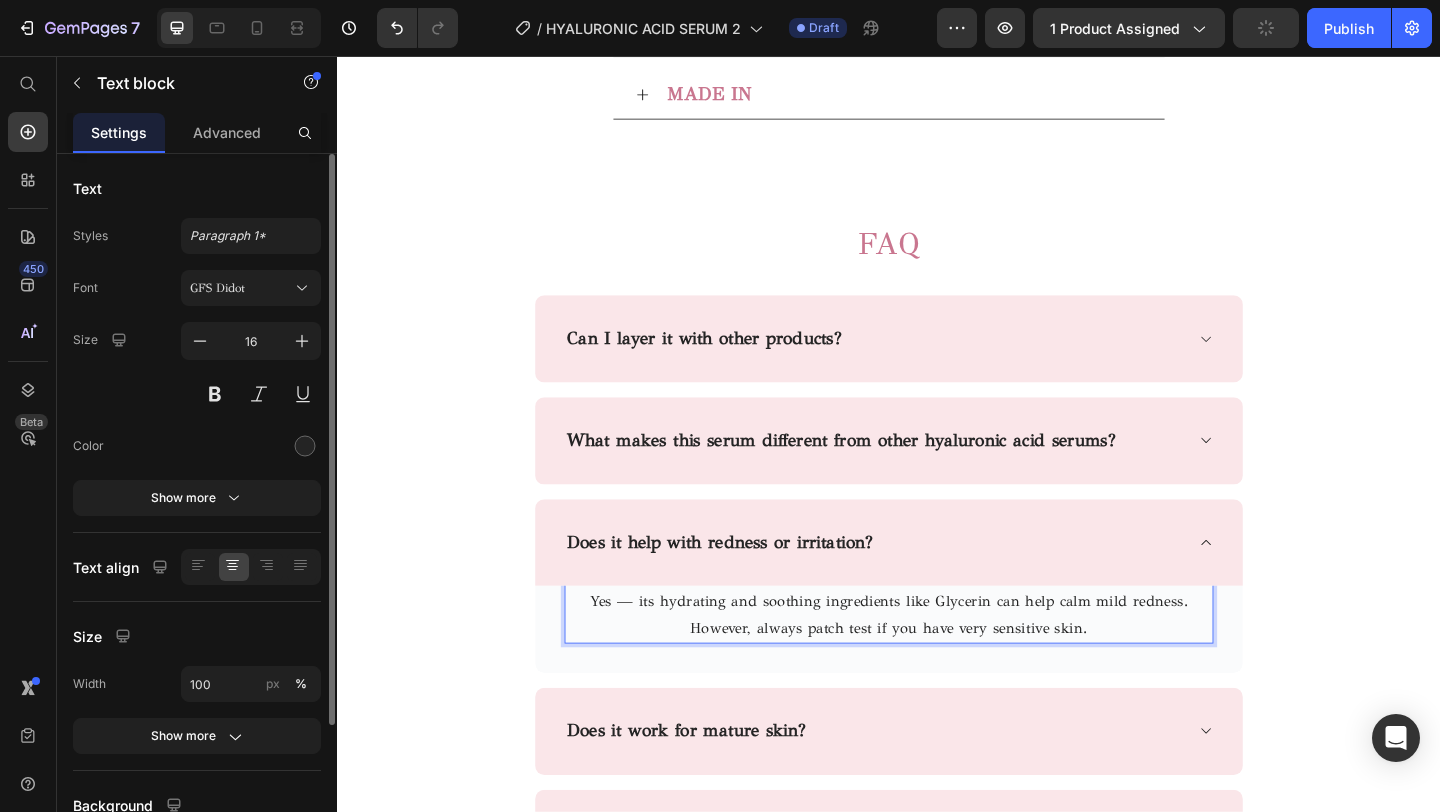 click on "Yes — its hydrating and soothing ingredients like Glycerin can help calm mild redness." at bounding box center [937, 649] 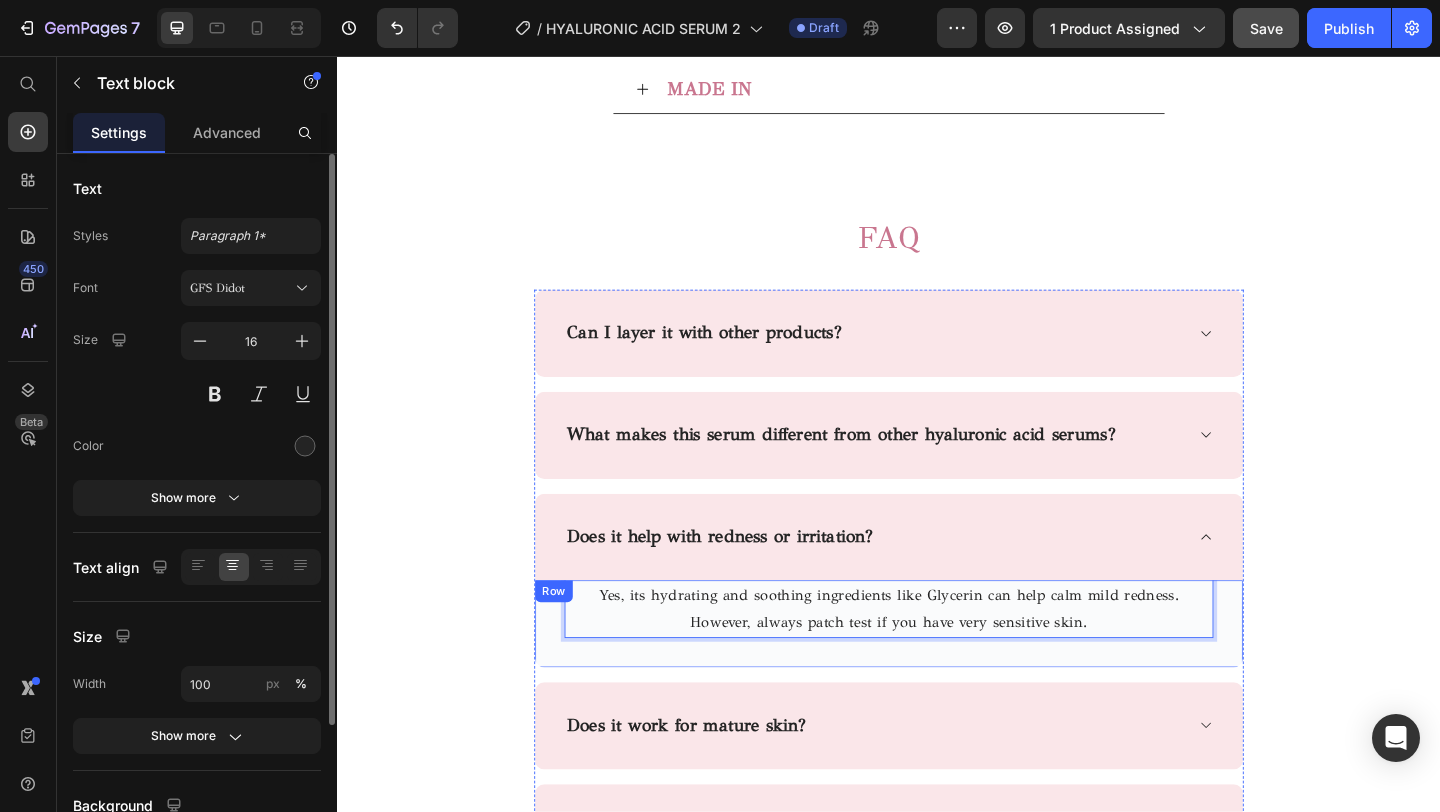 scroll, scrollTop: 3782, scrollLeft: 0, axis: vertical 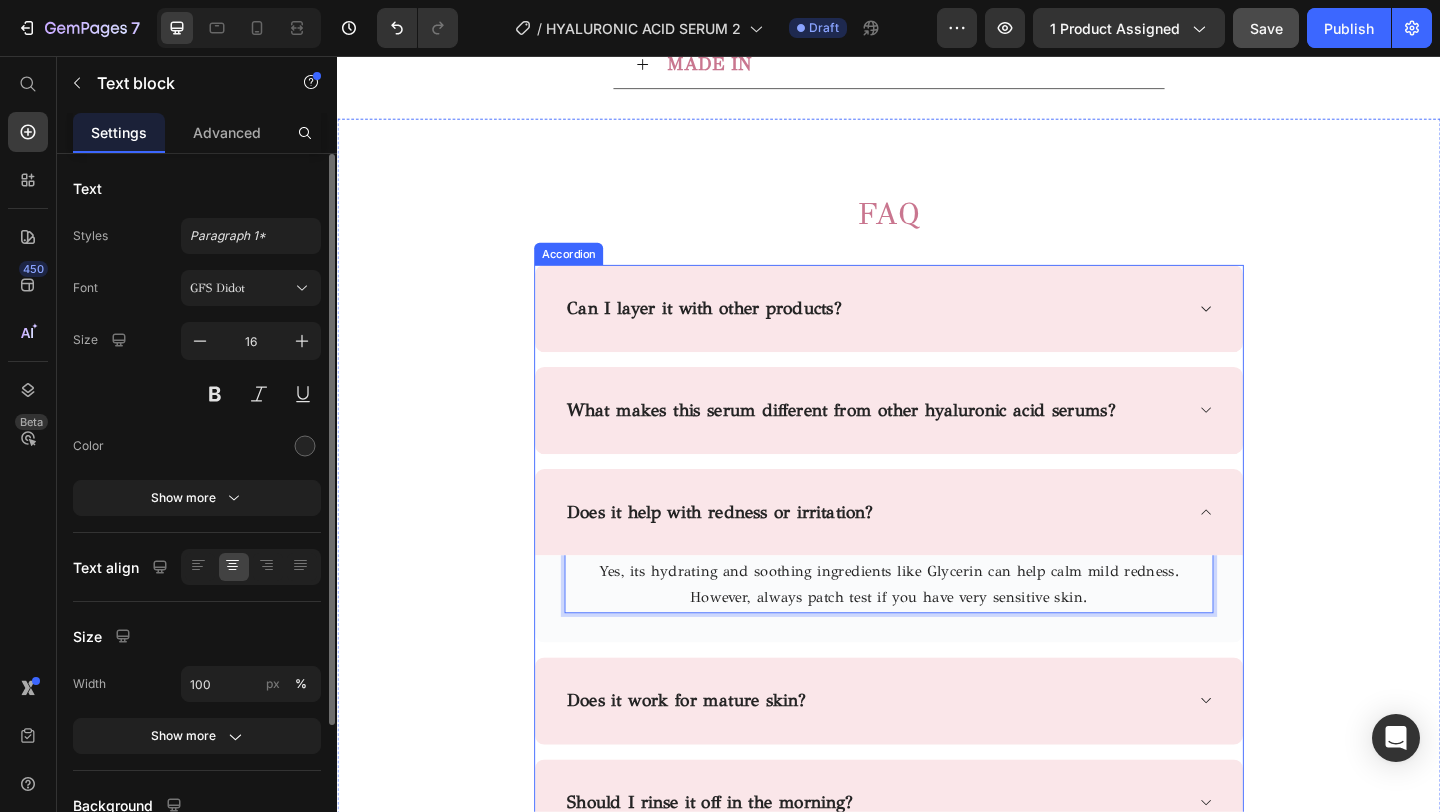 click on "Does it work for mature skin?" at bounding box center (921, 757) 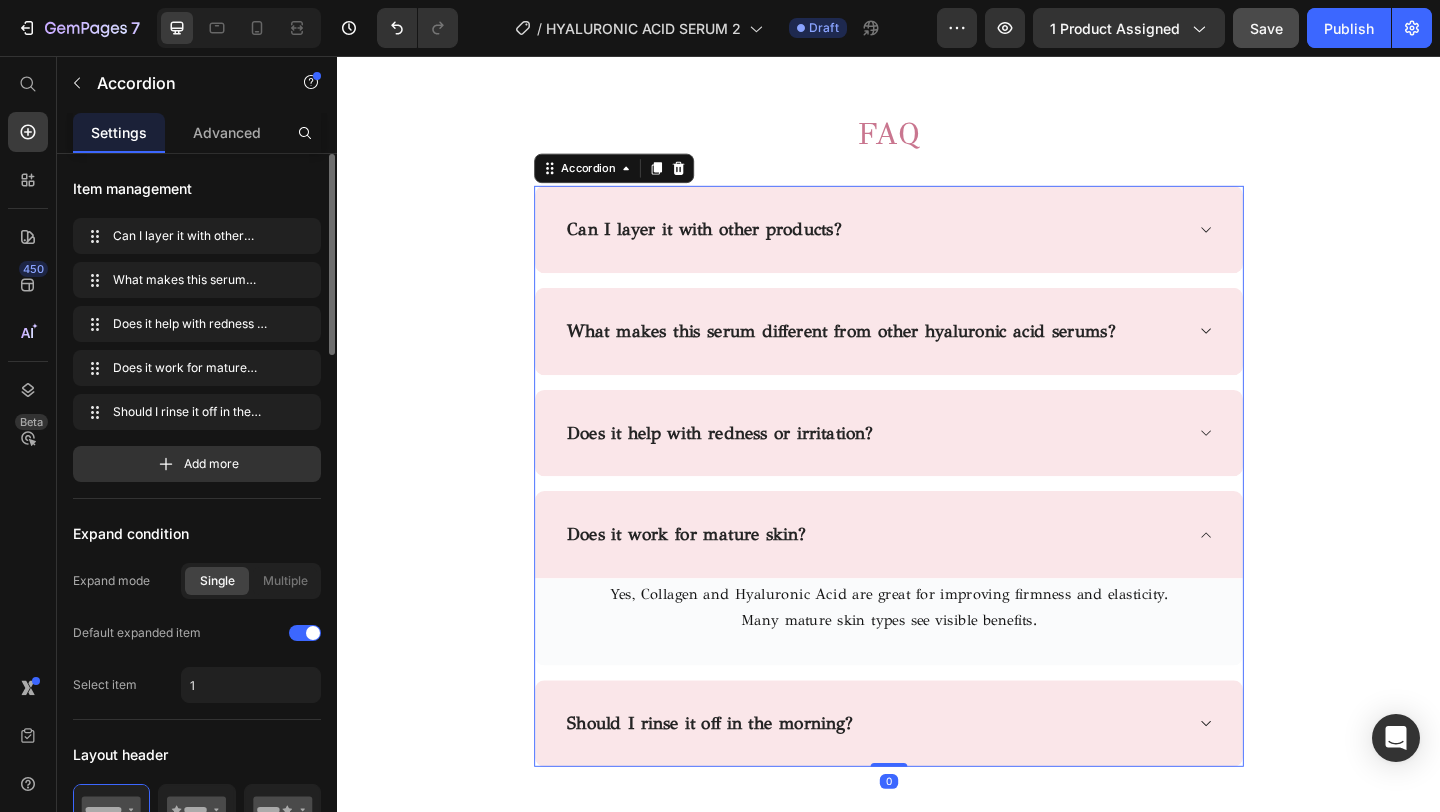 scroll, scrollTop: 3885, scrollLeft: 0, axis: vertical 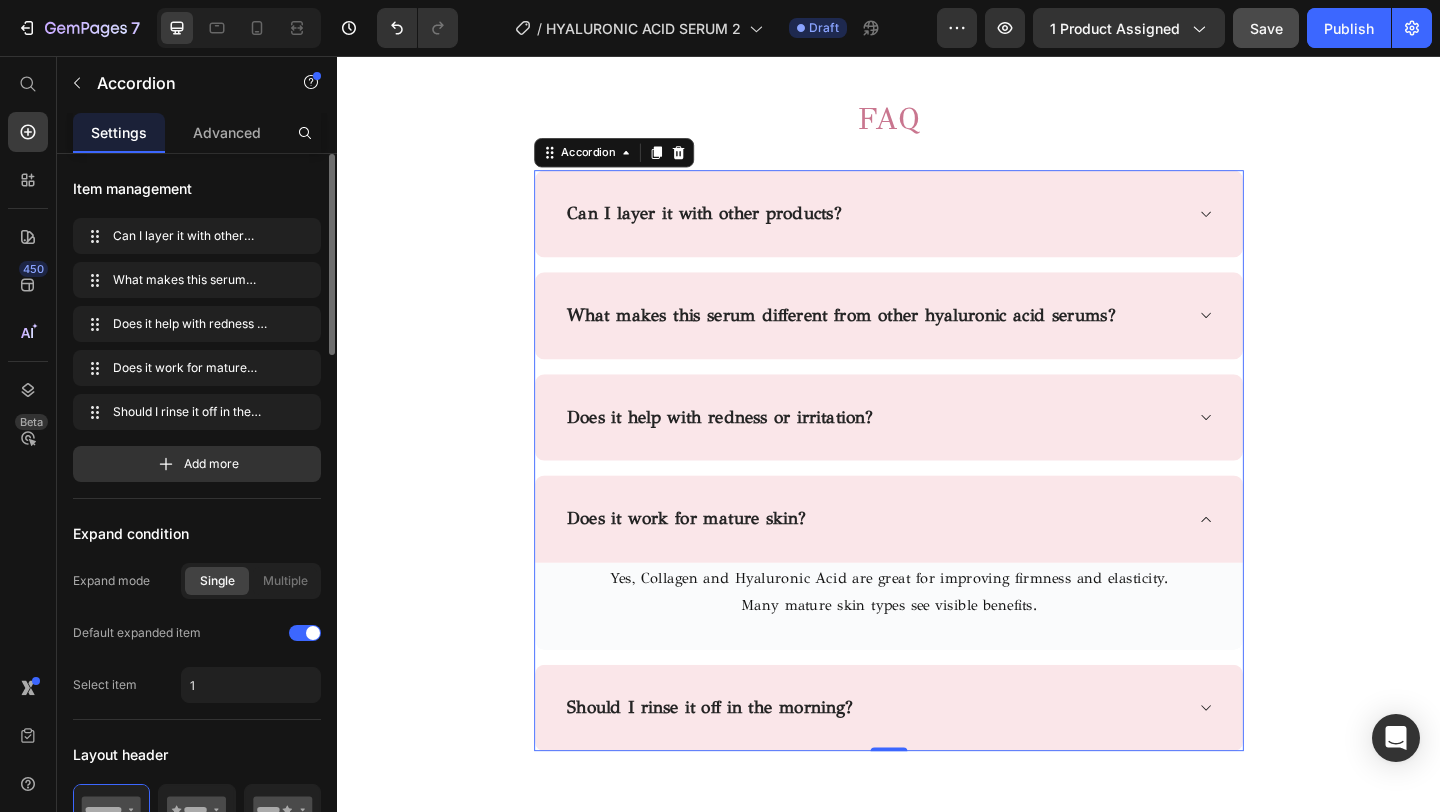 click on "Does it work for mature skin?" at bounding box center [717, 559] 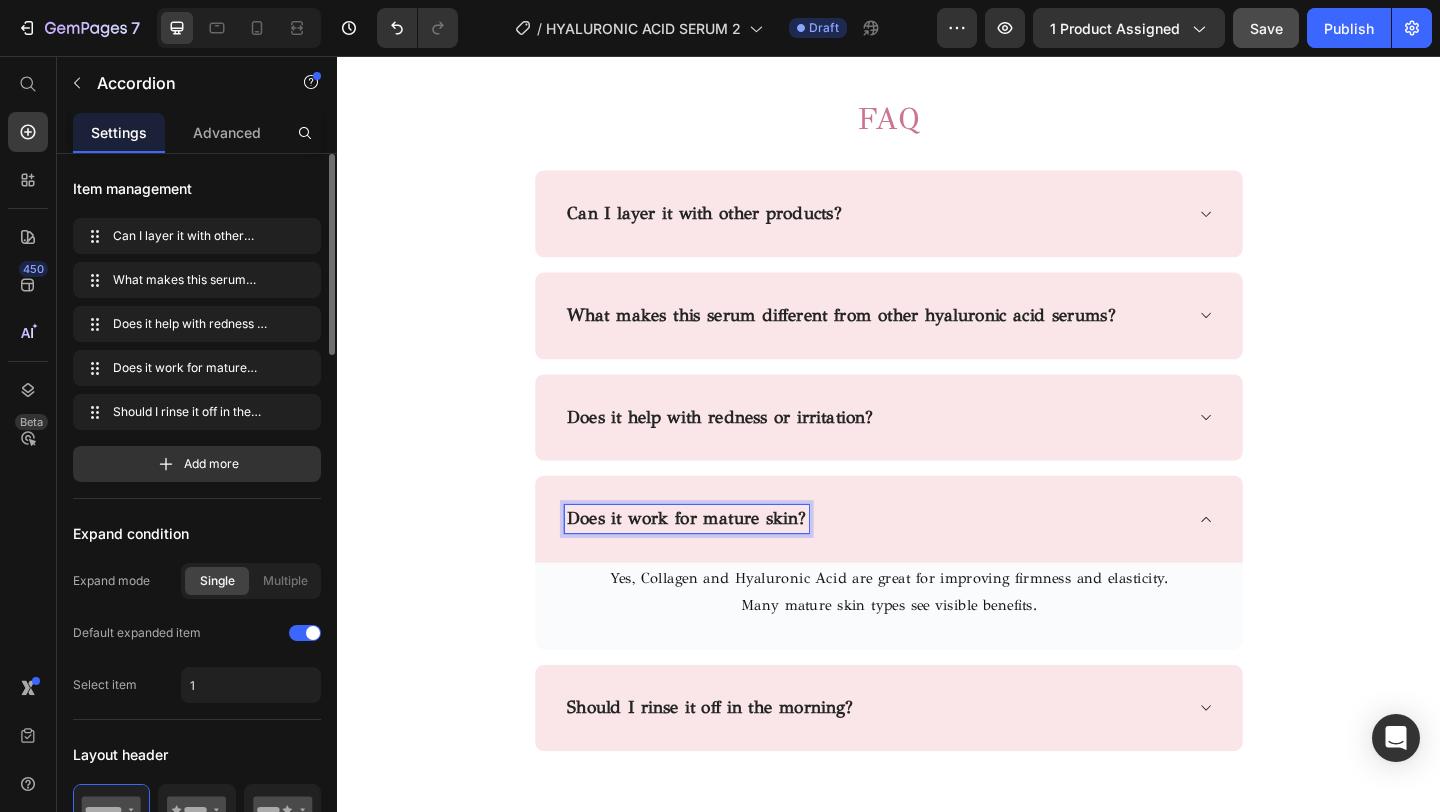 click on "Does it work for mature skin?" at bounding box center (717, 558) 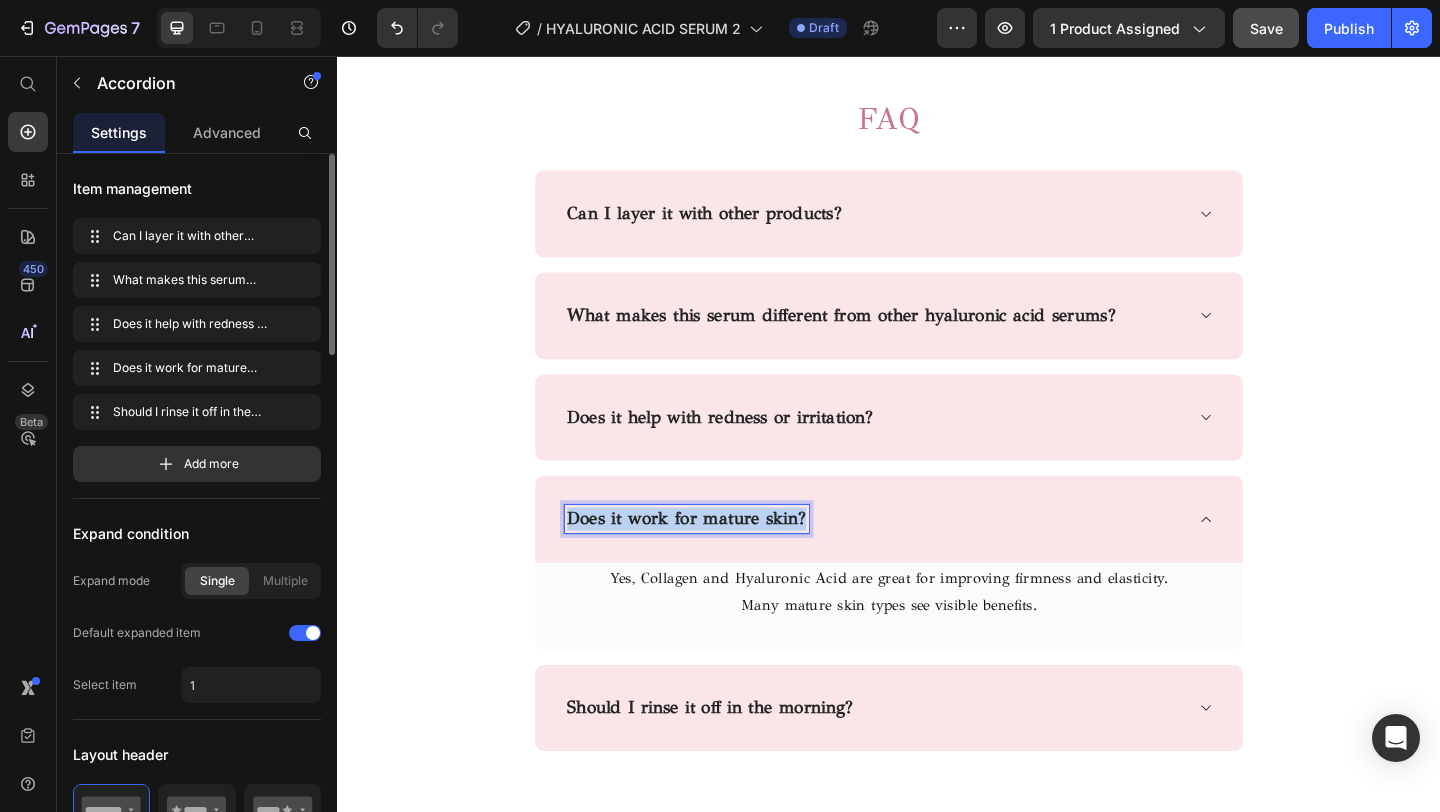 drag, startPoint x: 841, startPoint y: 569, endPoint x: 567, endPoint y: 561, distance: 274.11676 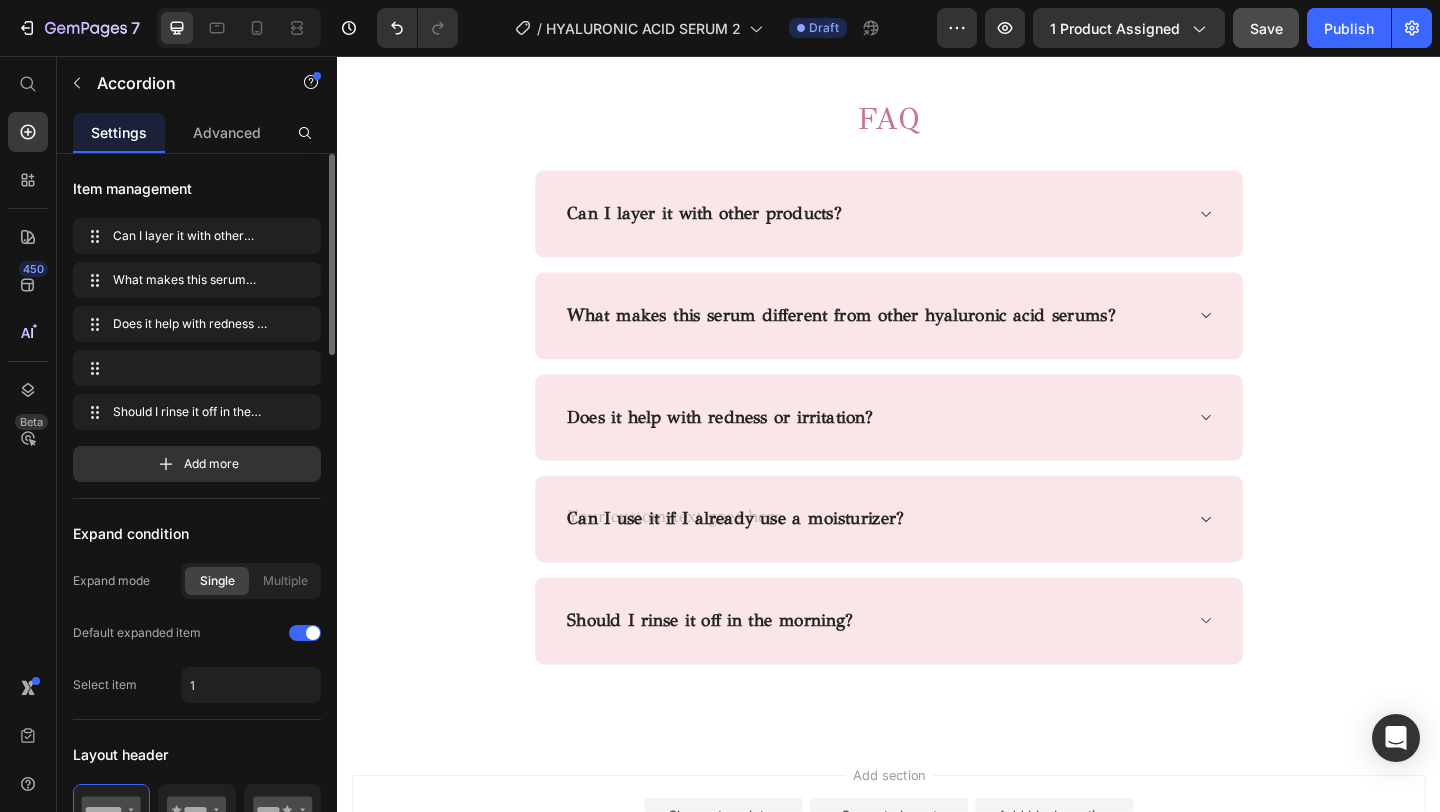 scroll, scrollTop: 3880, scrollLeft: 0, axis: vertical 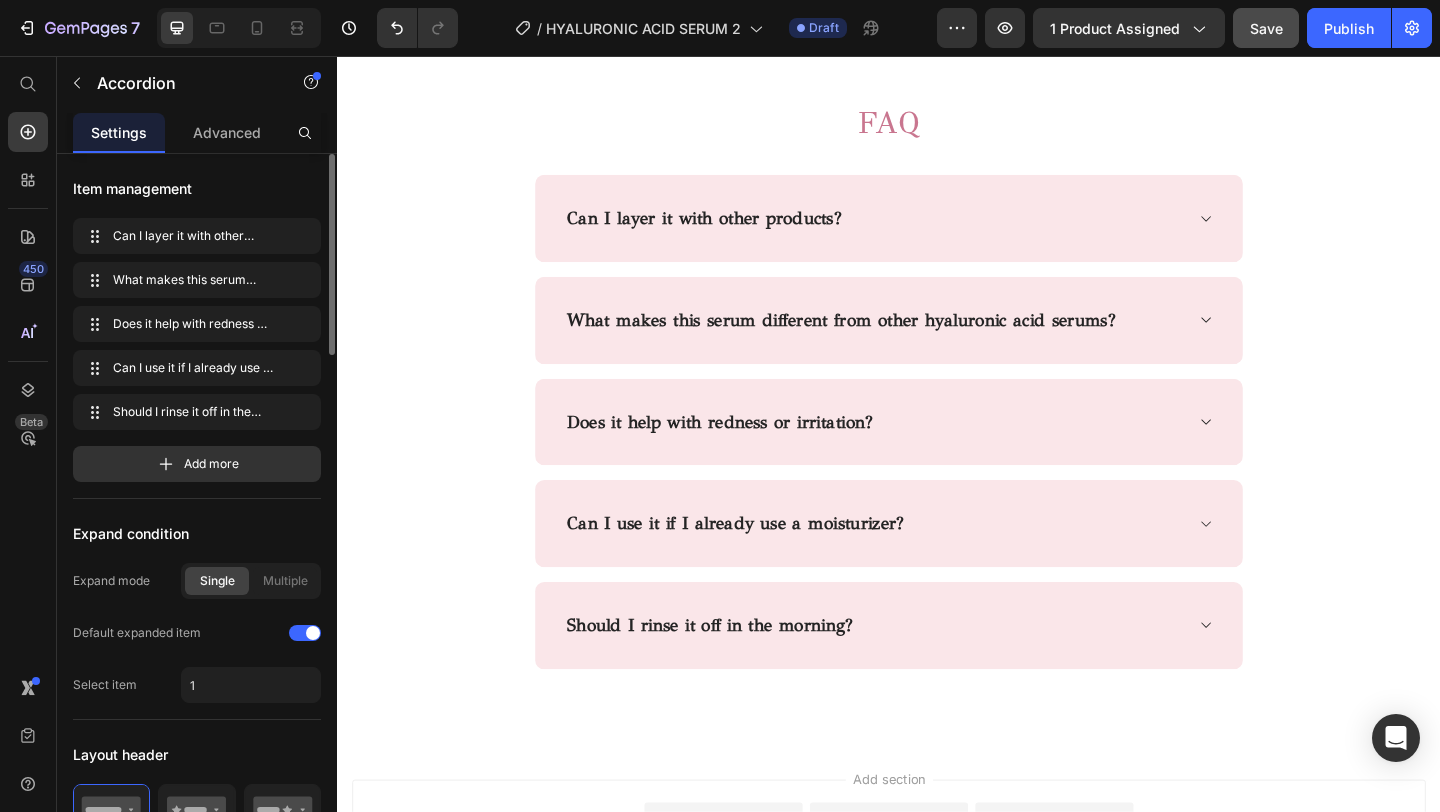 click on "Can I use it if I already use a moisturizer?" at bounding box center [937, 564] 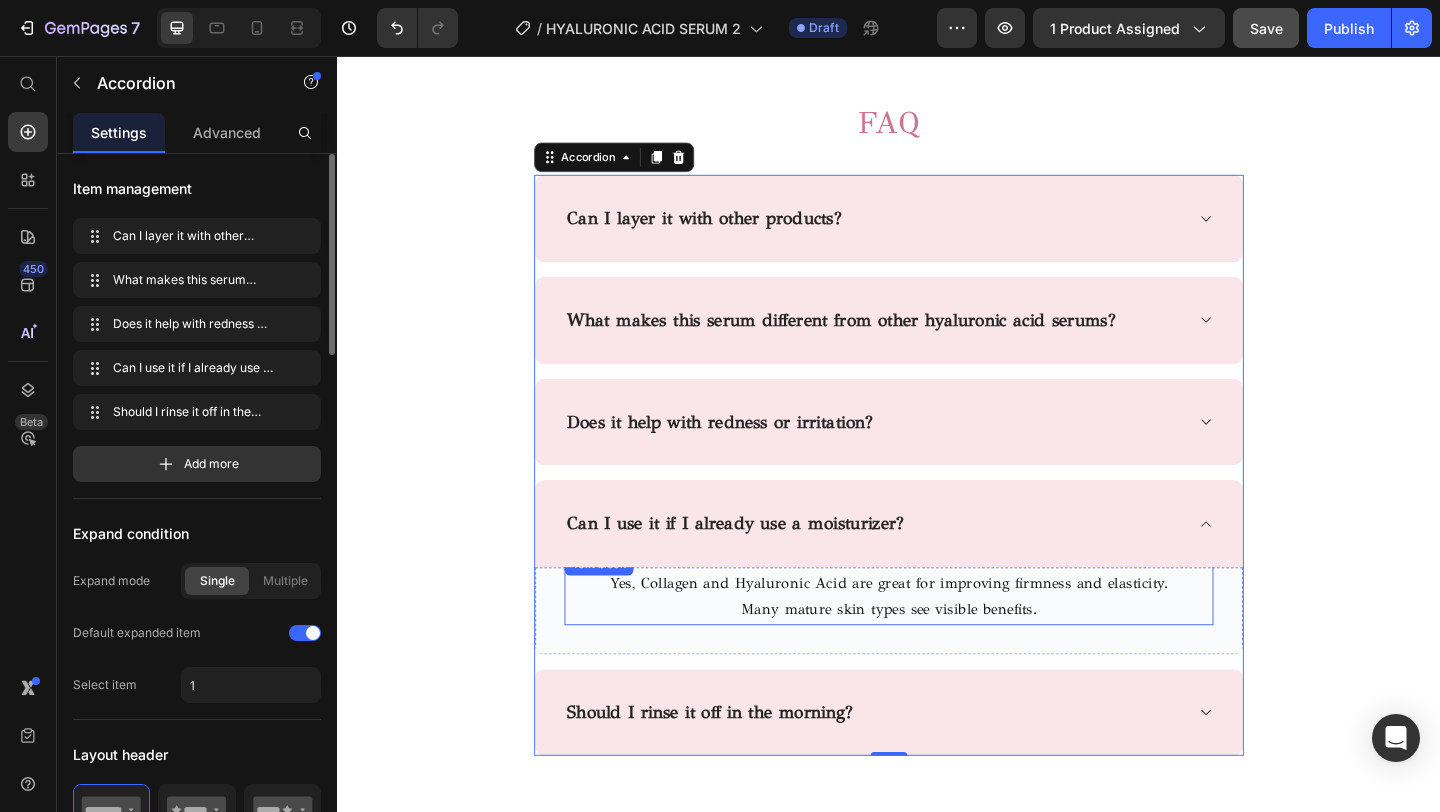 click on "Many mature skin types see visible benefits." at bounding box center (937, 658) 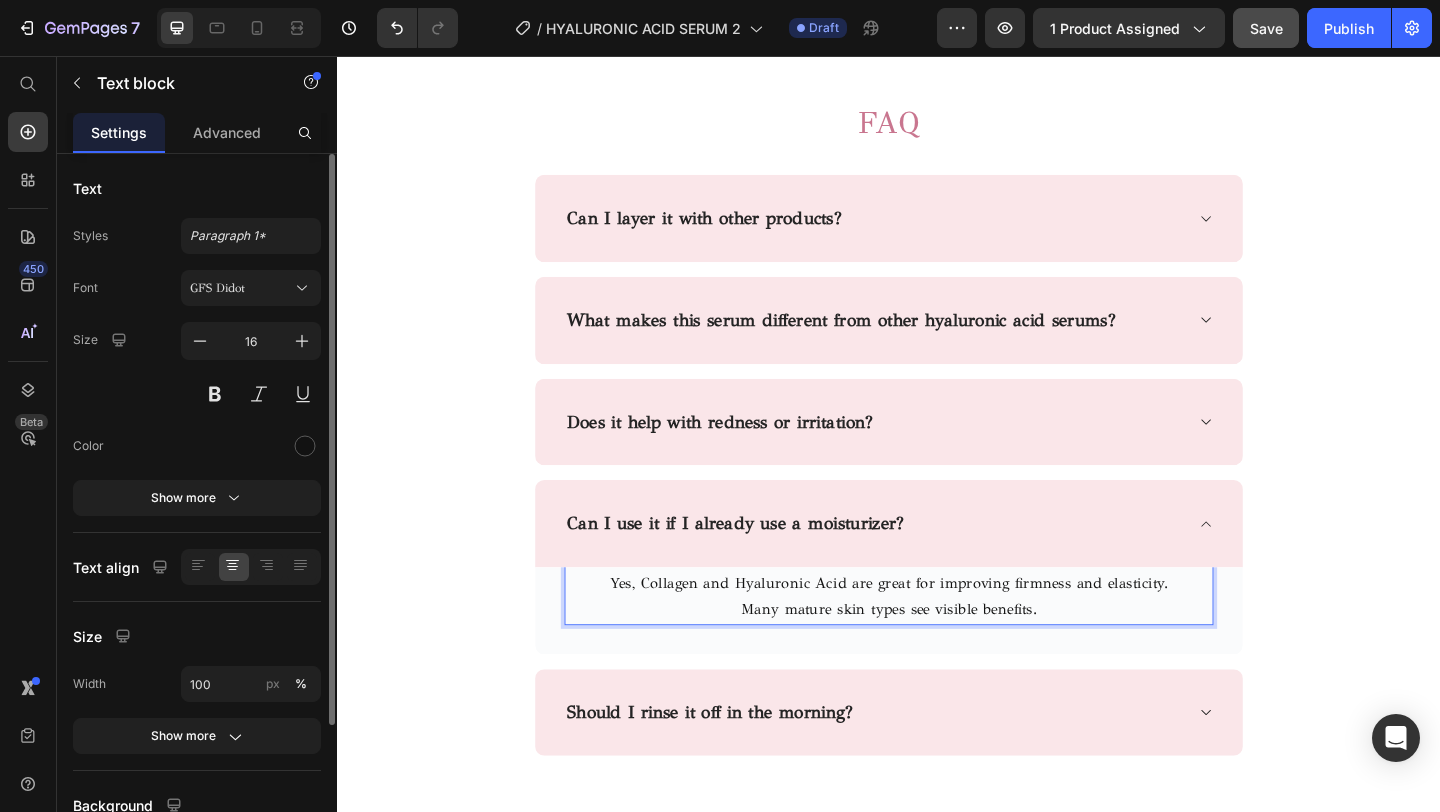 click on "Many mature skin types see visible benefits." at bounding box center (937, 658) 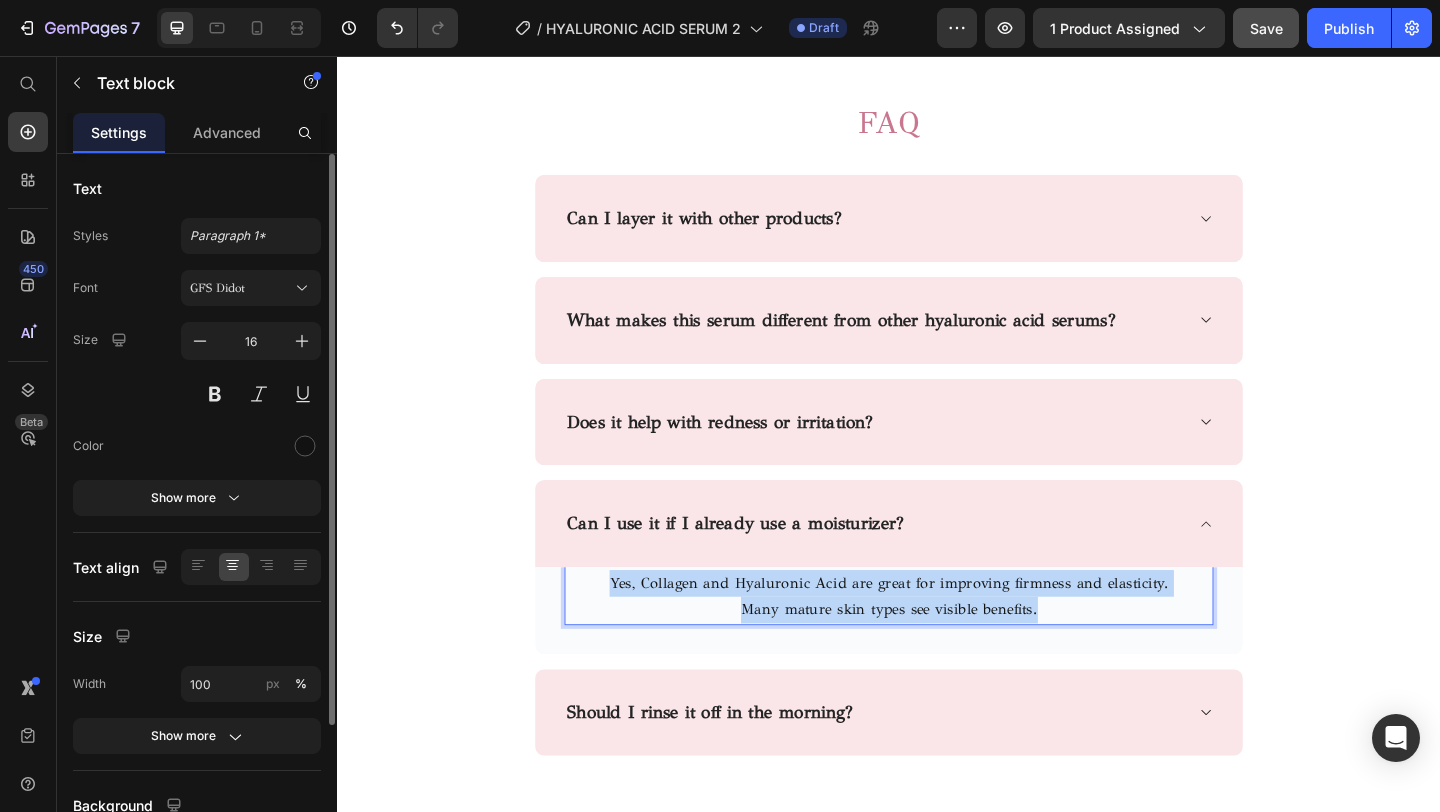 drag, startPoint x: 1110, startPoint y: 662, endPoint x: 610, endPoint y: 634, distance: 500.7834 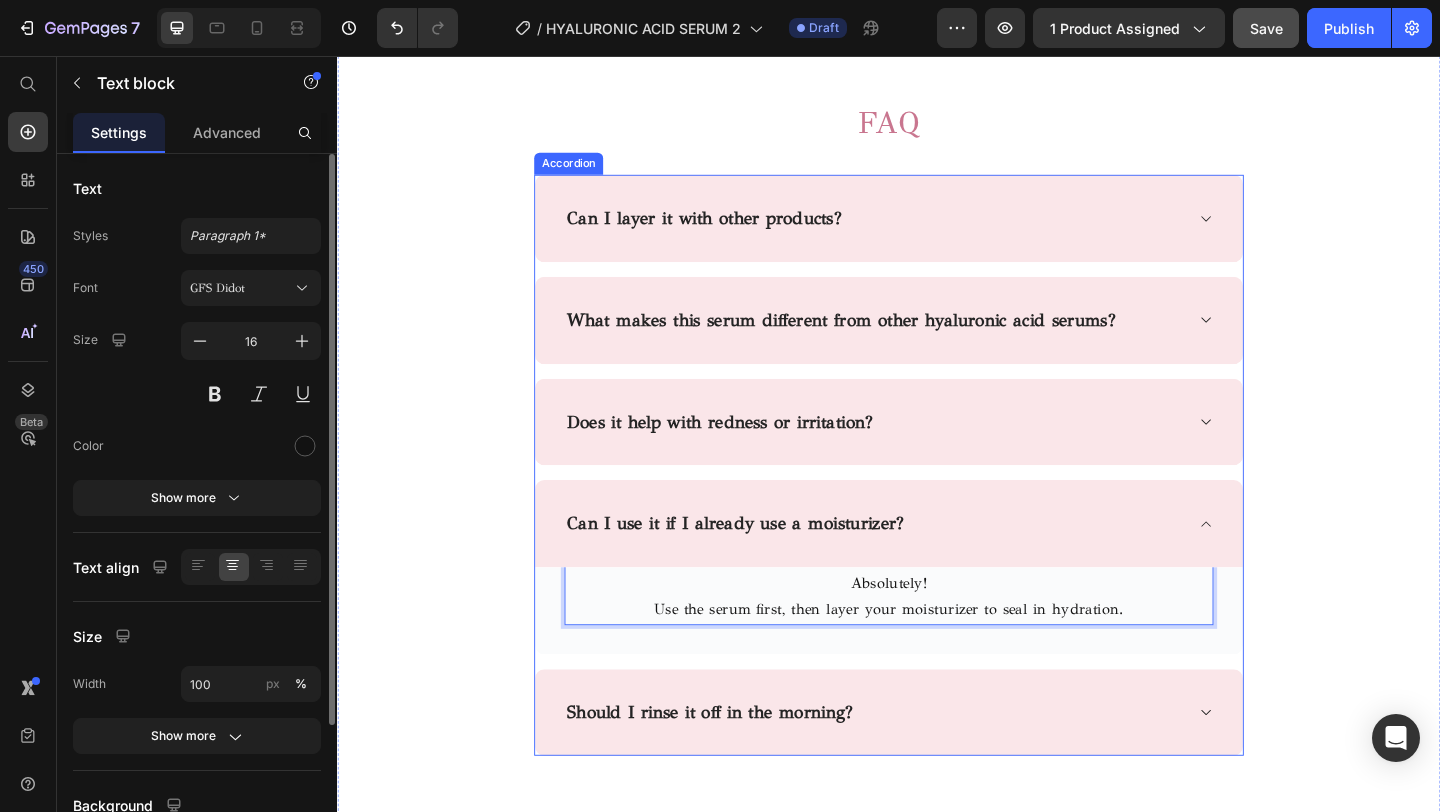 click on "Should I rinse it off in the morning?" at bounding box center [742, 769] 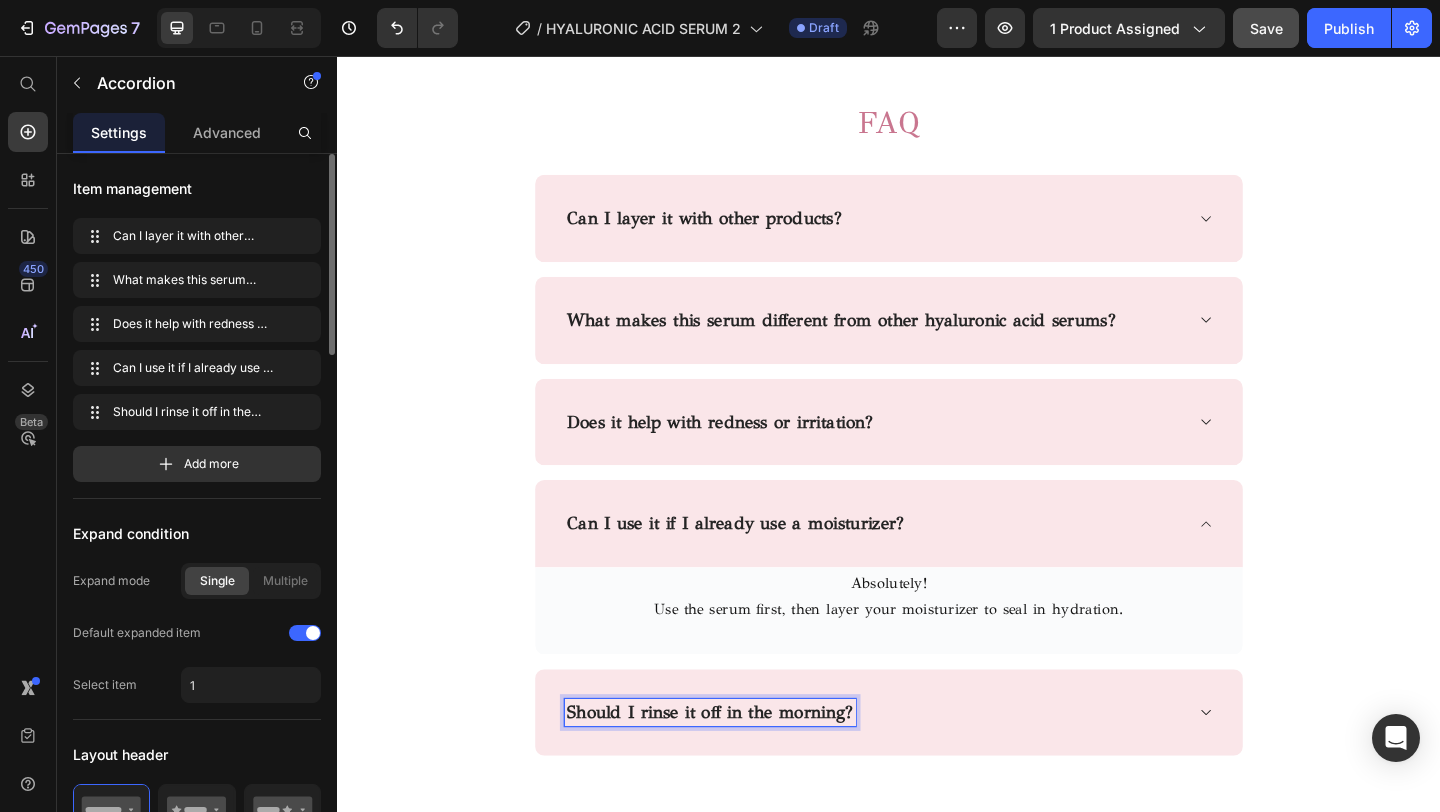 click on "Should I rinse it off in the morning?" at bounding box center [742, 769] 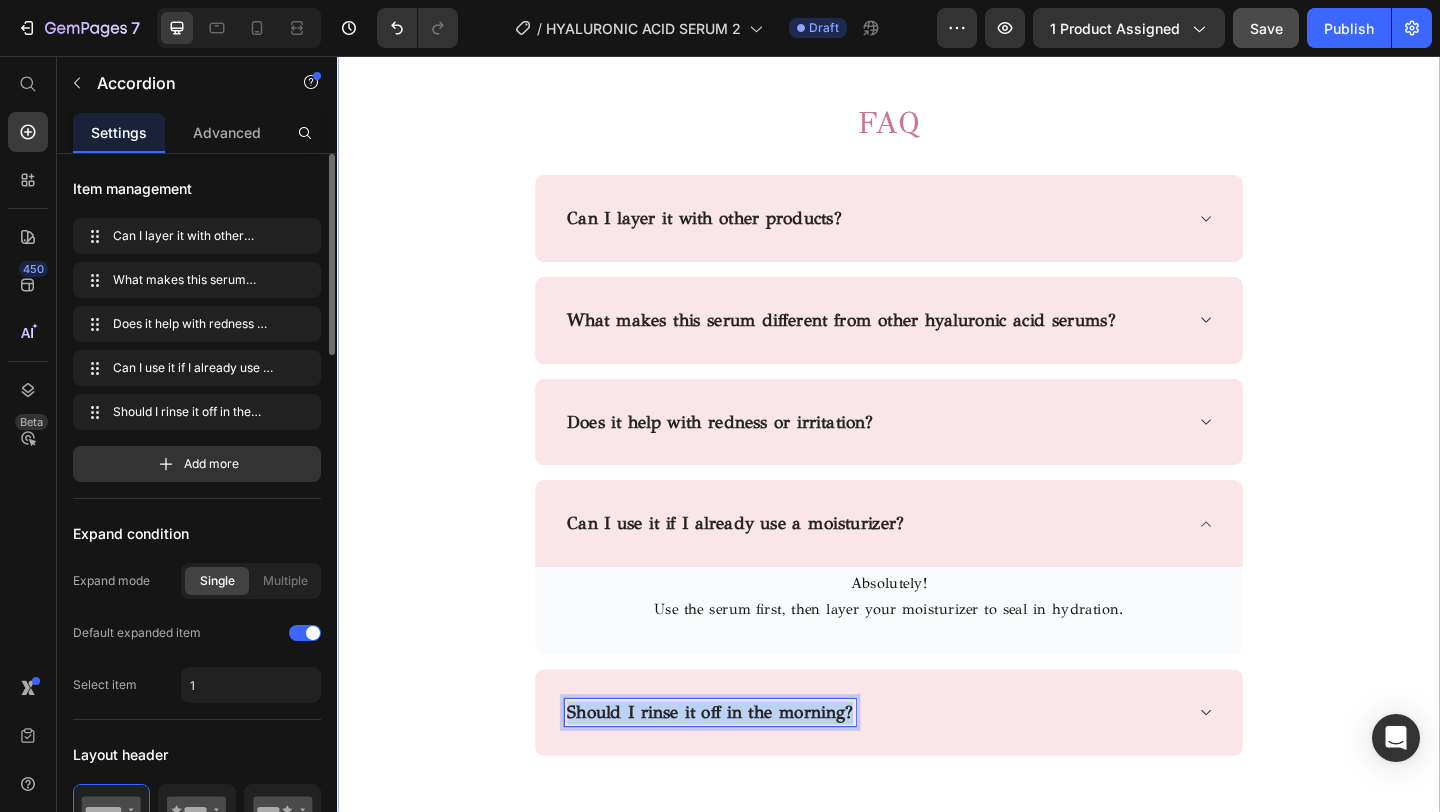 drag, startPoint x: 899, startPoint y: 775, endPoint x: 523, endPoint y: 743, distance: 377.35925 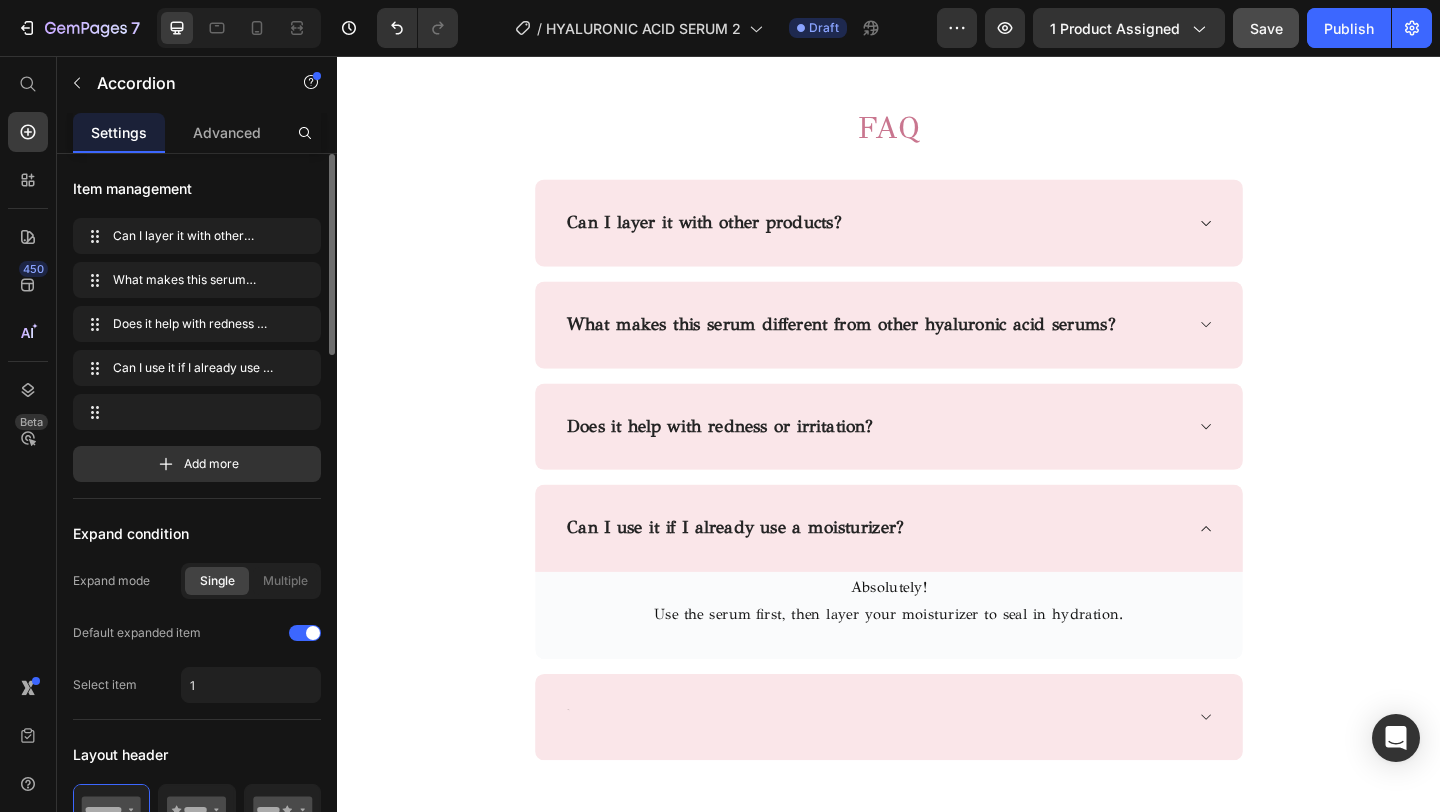 scroll, scrollTop: 3990, scrollLeft: 0, axis: vertical 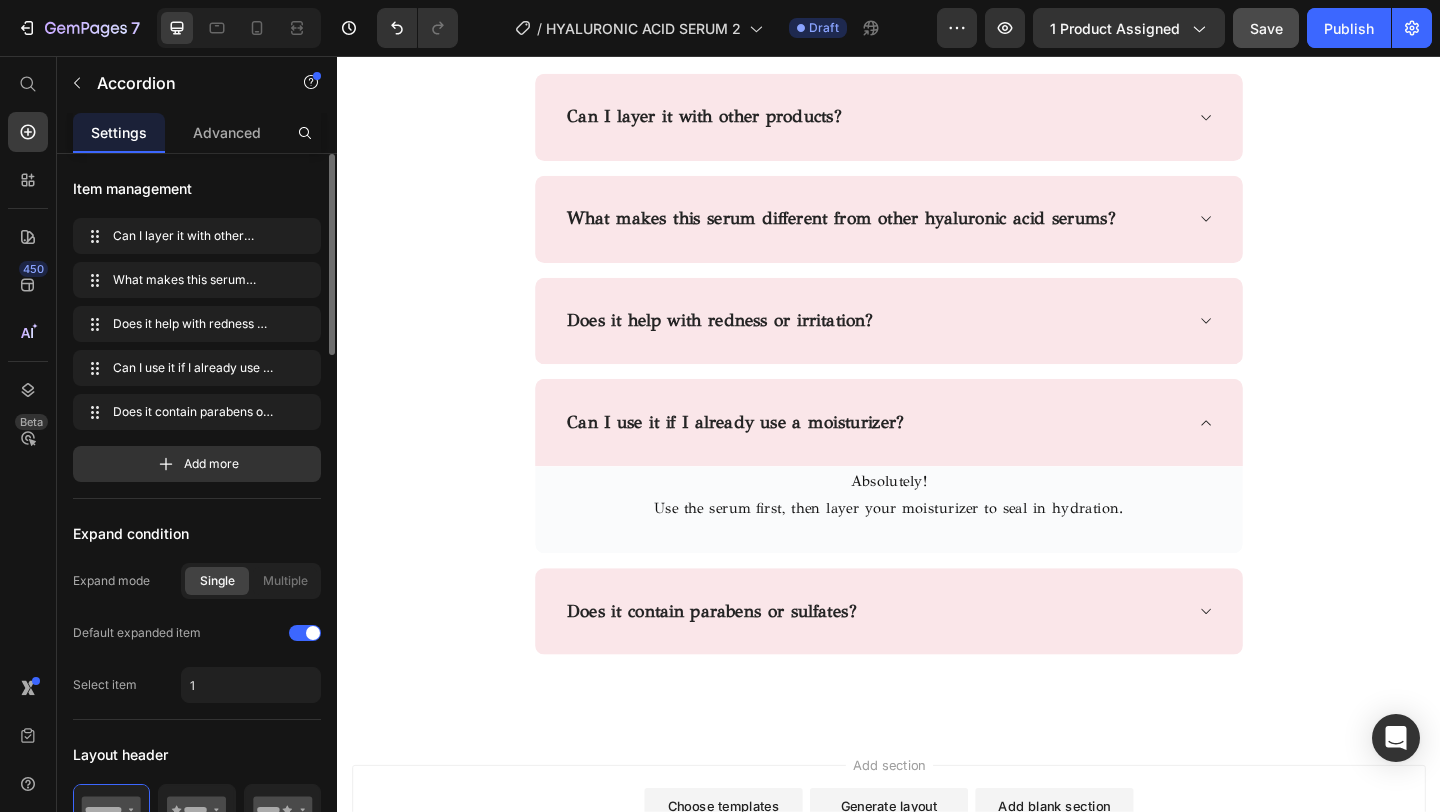 click 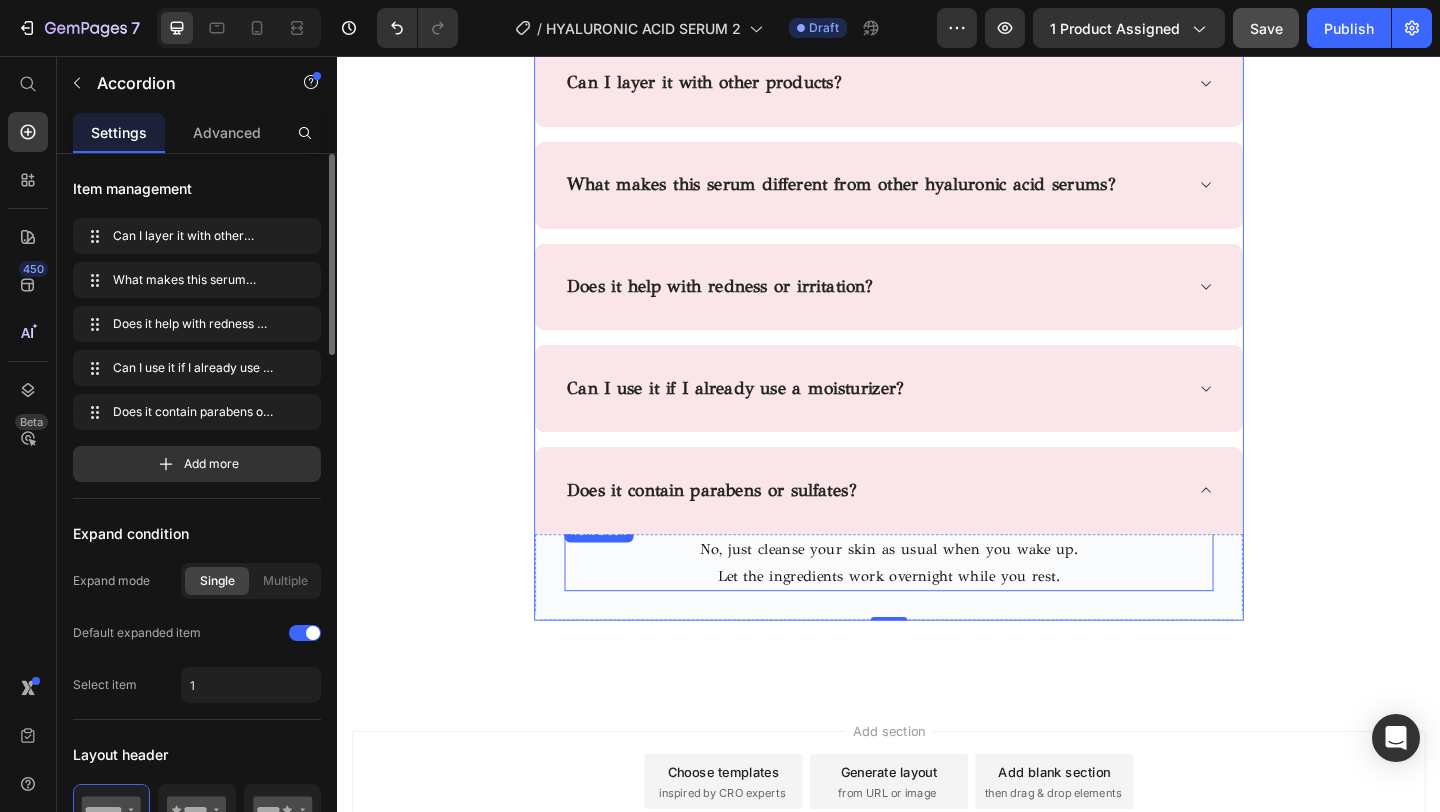 scroll, scrollTop: 4028, scrollLeft: 0, axis: vertical 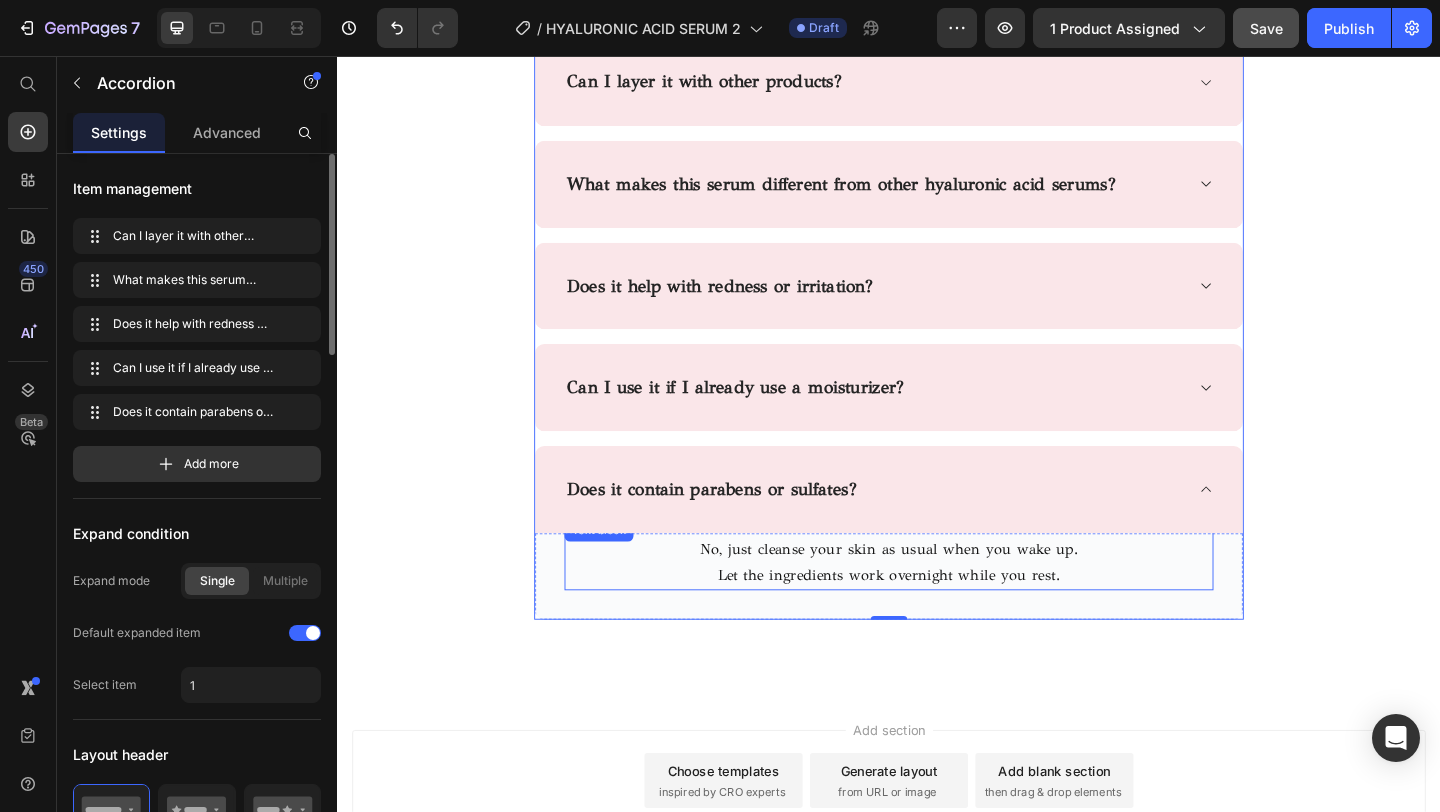 click on "Let the ingredients work overnight while you rest." at bounding box center [937, 621] 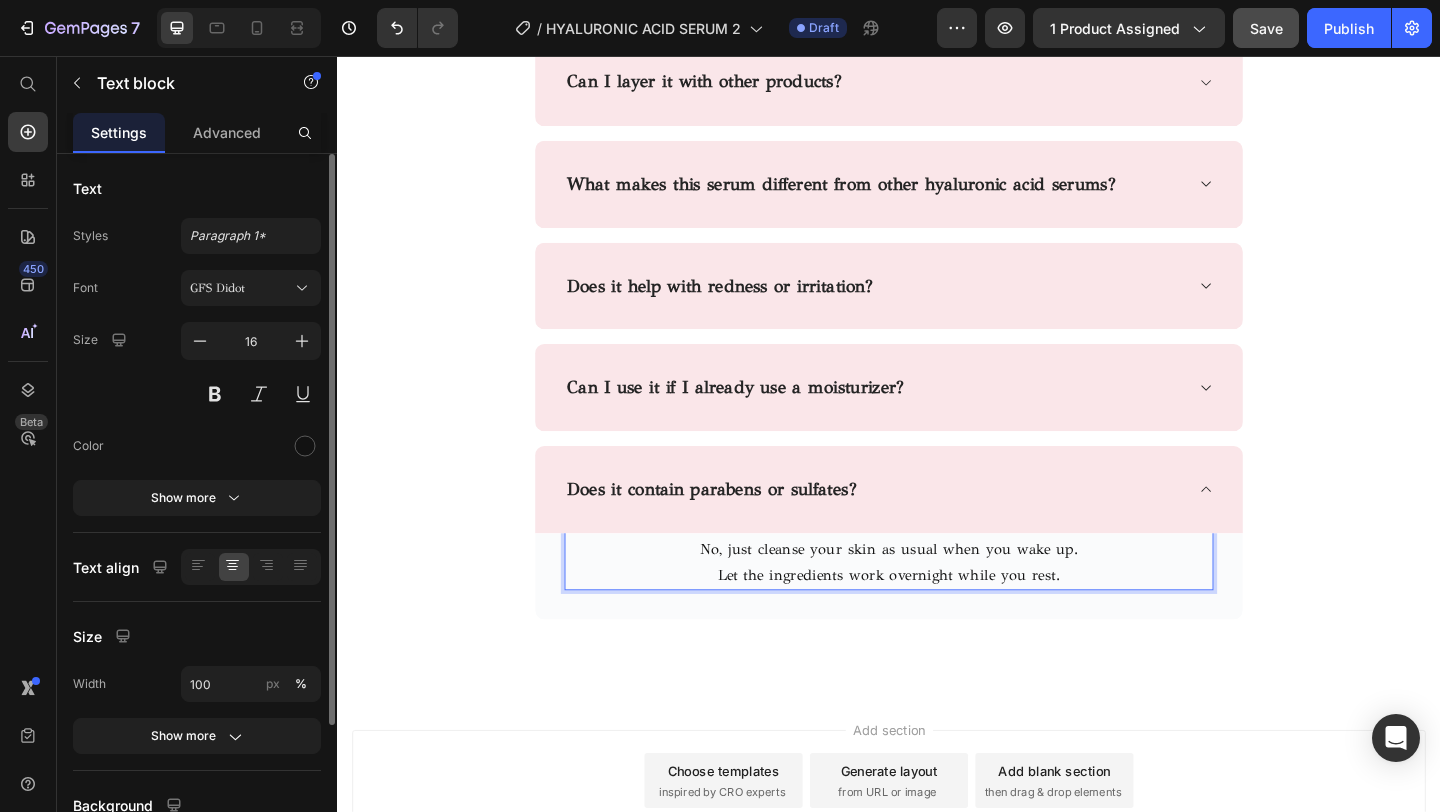 click on "Let the ingredients work overnight while you rest." at bounding box center (937, 621) 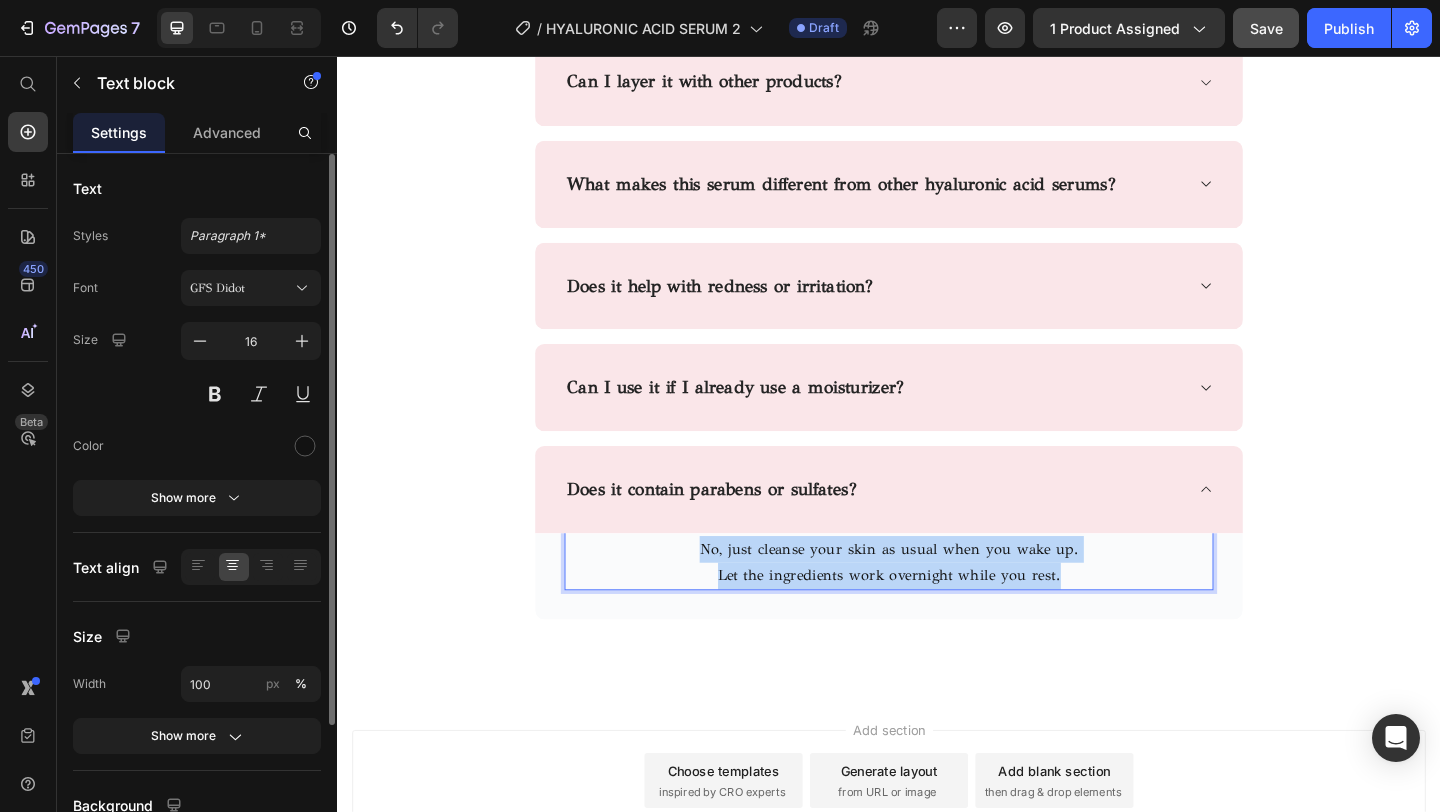 drag, startPoint x: 1114, startPoint y: 626, endPoint x: 704, endPoint y: 592, distance: 411.40735 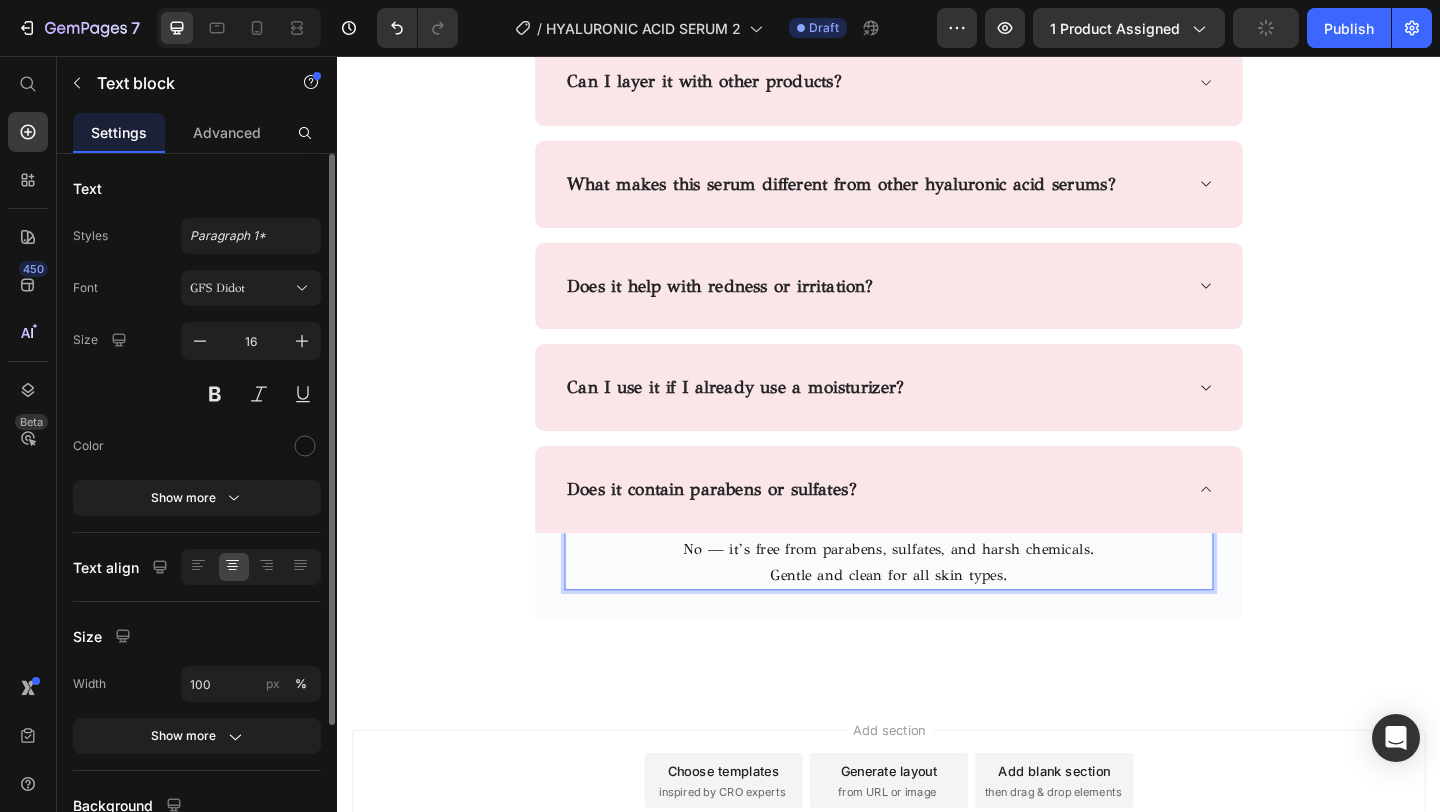 click on "No — it’s free from parabens, sulfates, and harsh chemicals." at bounding box center [937, 592] 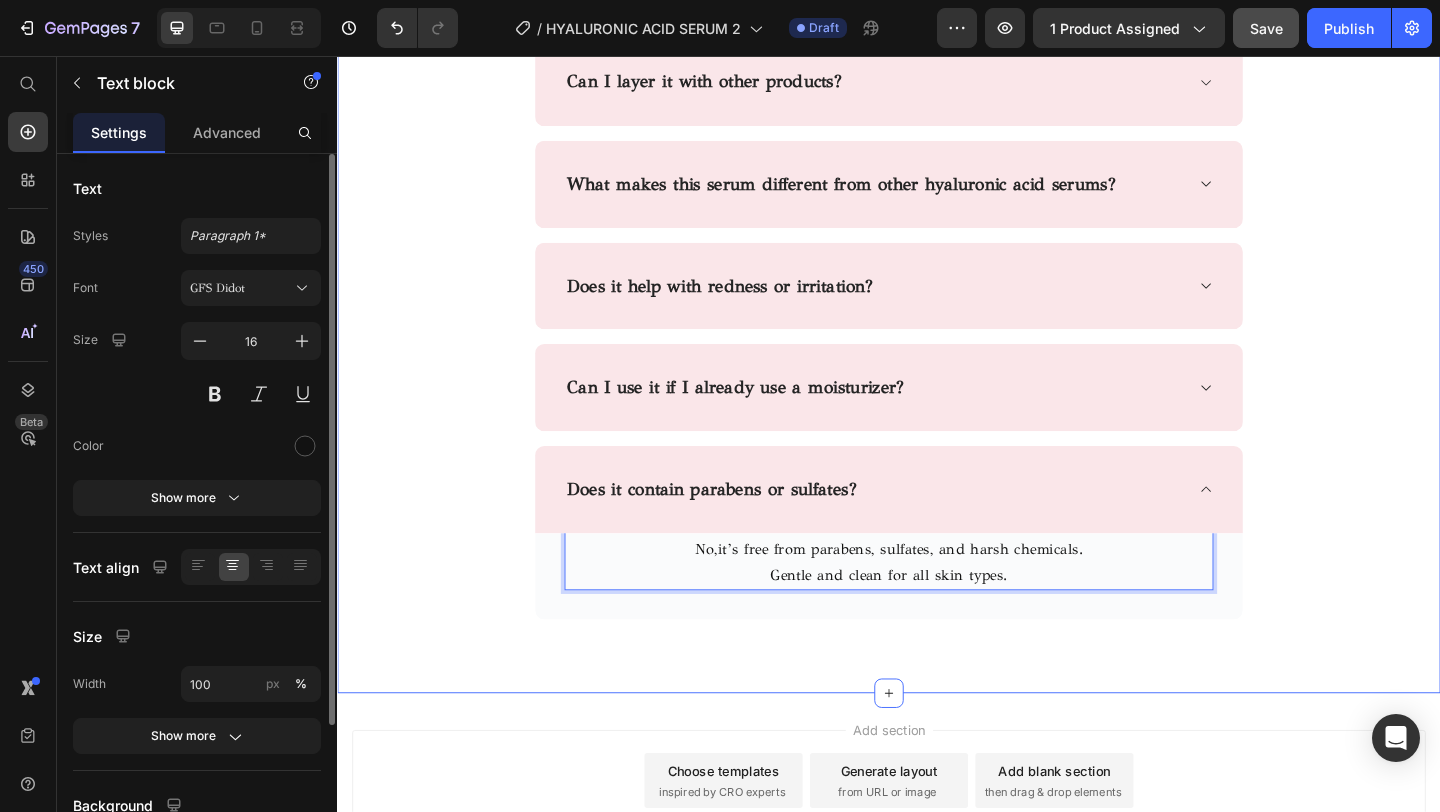 click on "FAQ Heading Row
Can I layer it with other products?
What makes this serum different from other hyaluronic acid serums?
Does it help with redness or irritation?
Can I use it if I already use a moisturizer?
Does it contain parabens or sulfates? No,it’s free from parabens, sulfates, and harsh chemicals. Gentle and clean for all skin types. Text block   0 Row Accordion Section 8" at bounding box center [937, 313] 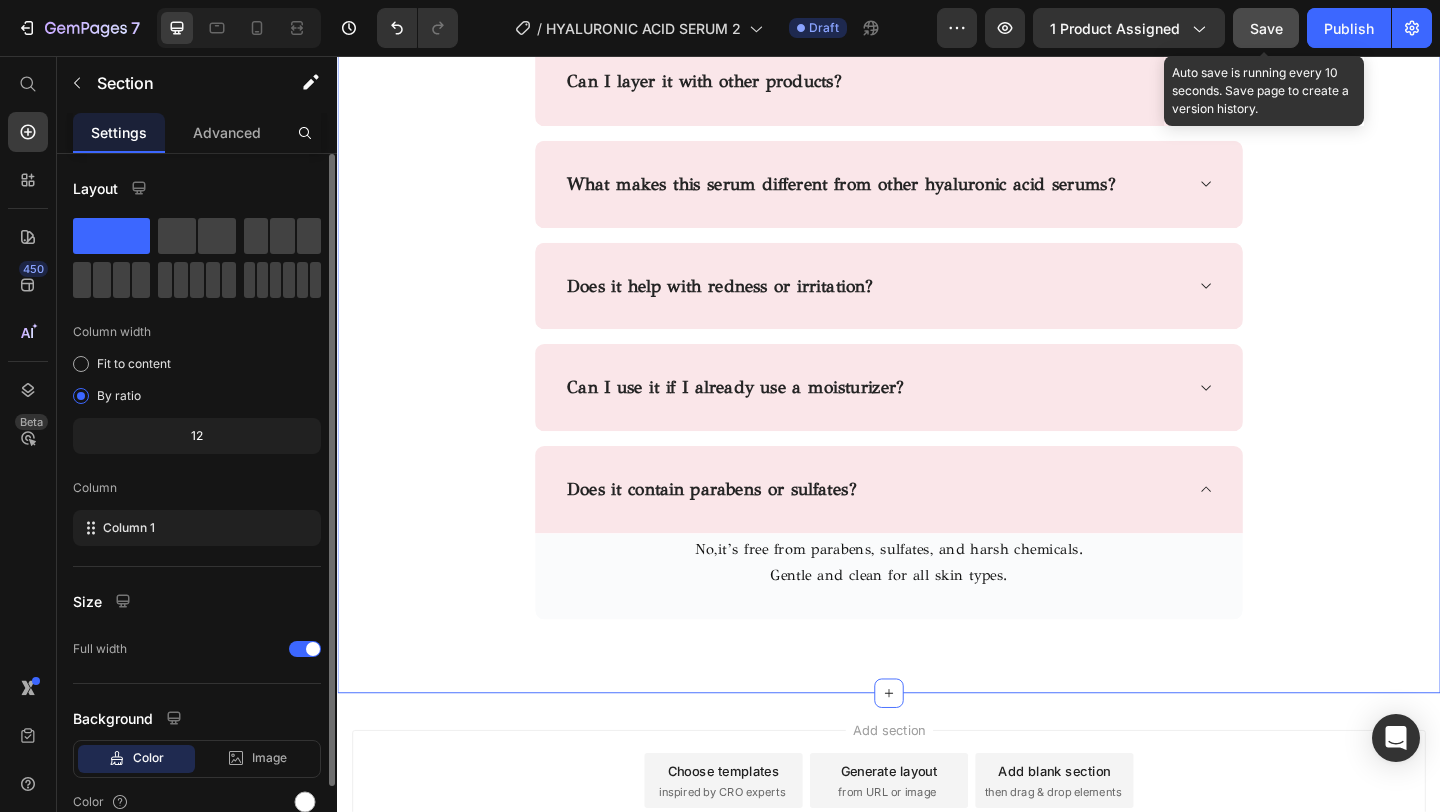 click on "Save" at bounding box center (1266, 28) 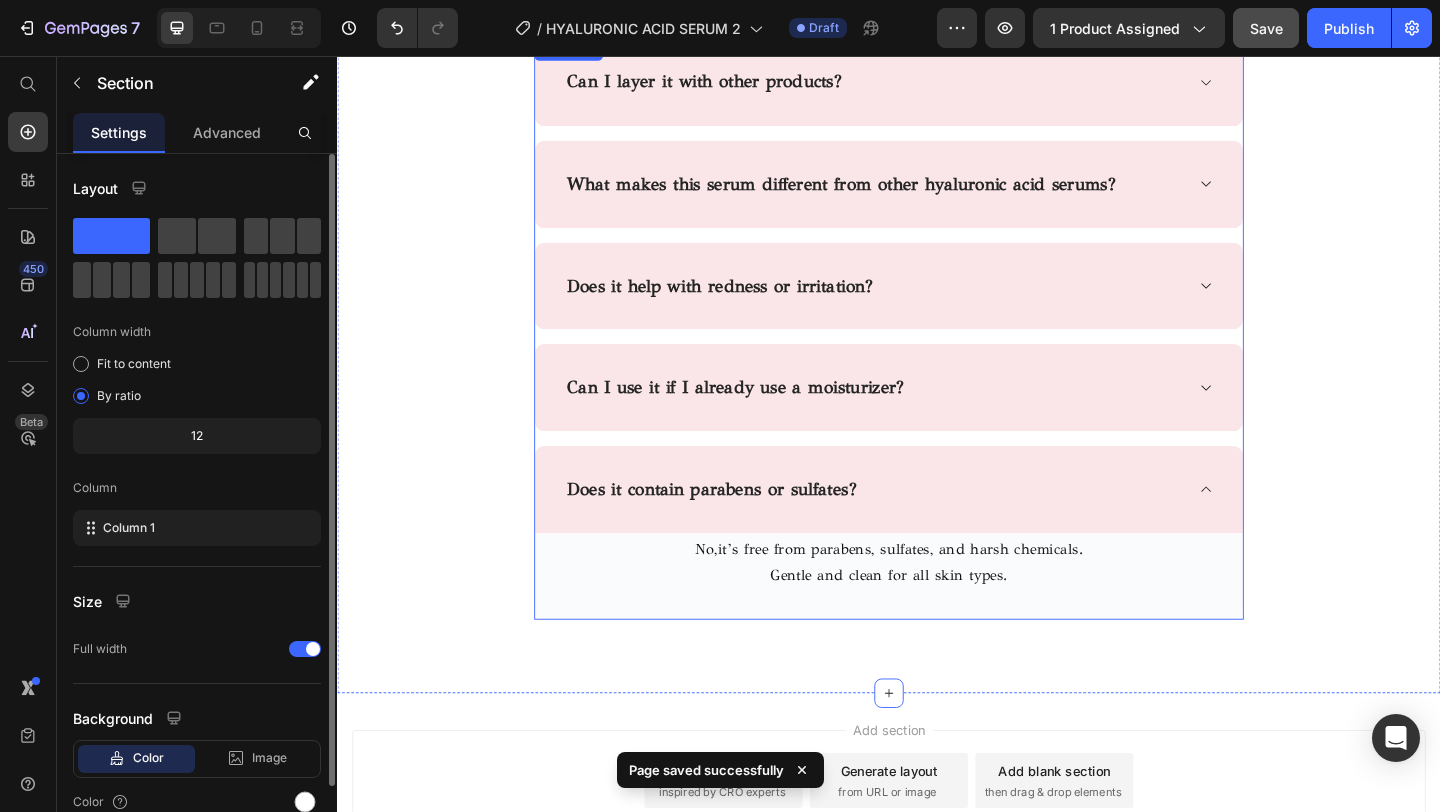 click on "Does it contain parabens or sulfates?" at bounding box center [937, 527] 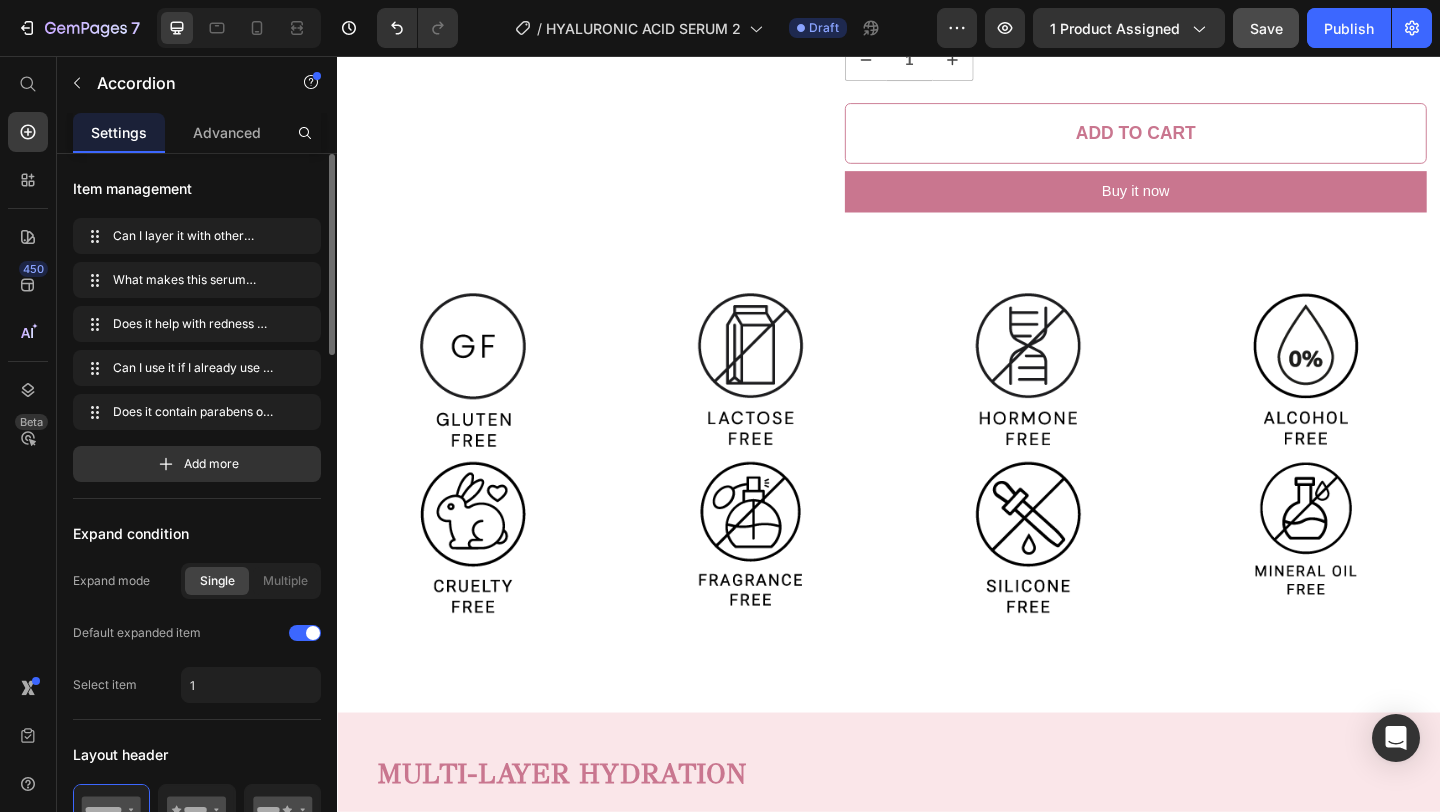 scroll, scrollTop: 403, scrollLeft: 0, axis: vertical 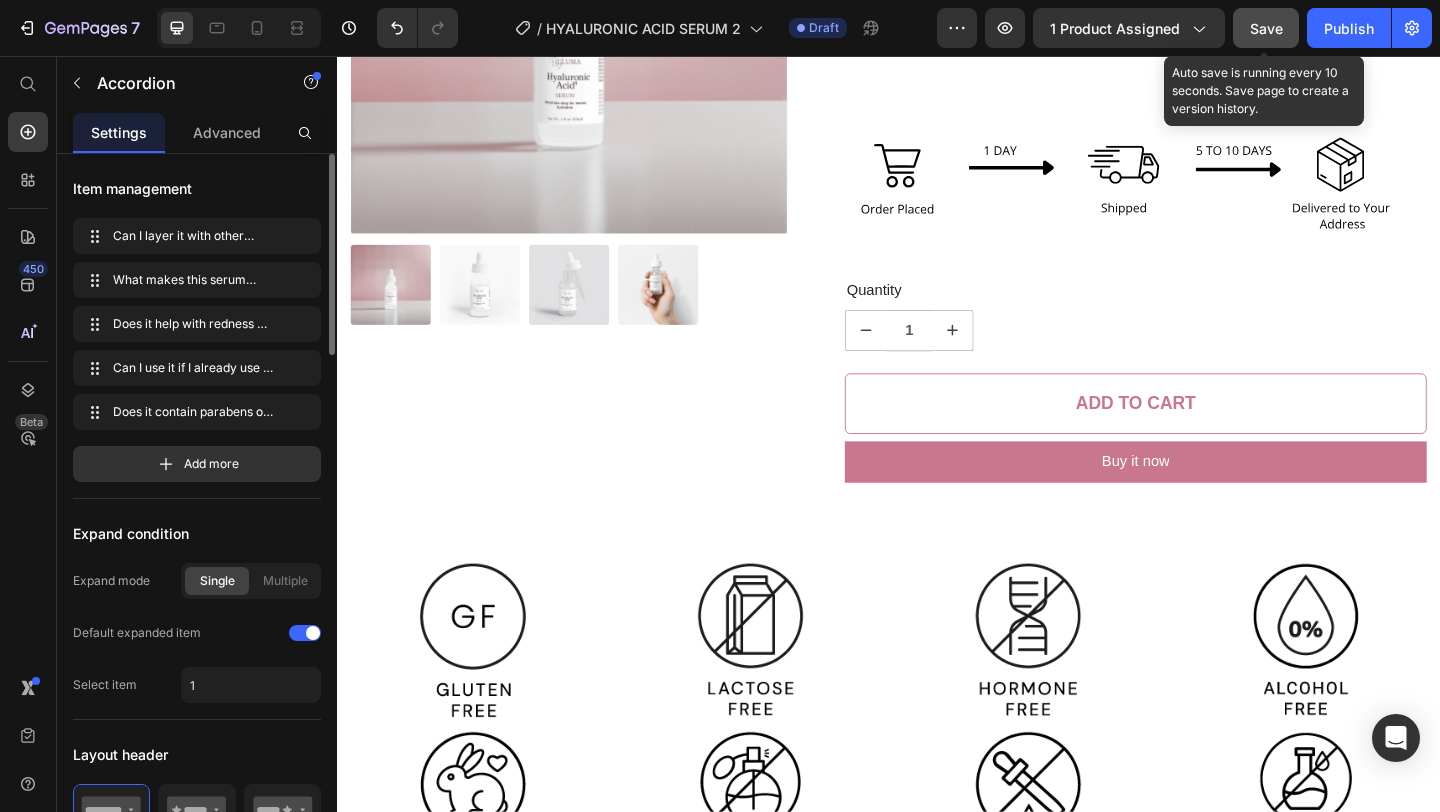 click on "Save" 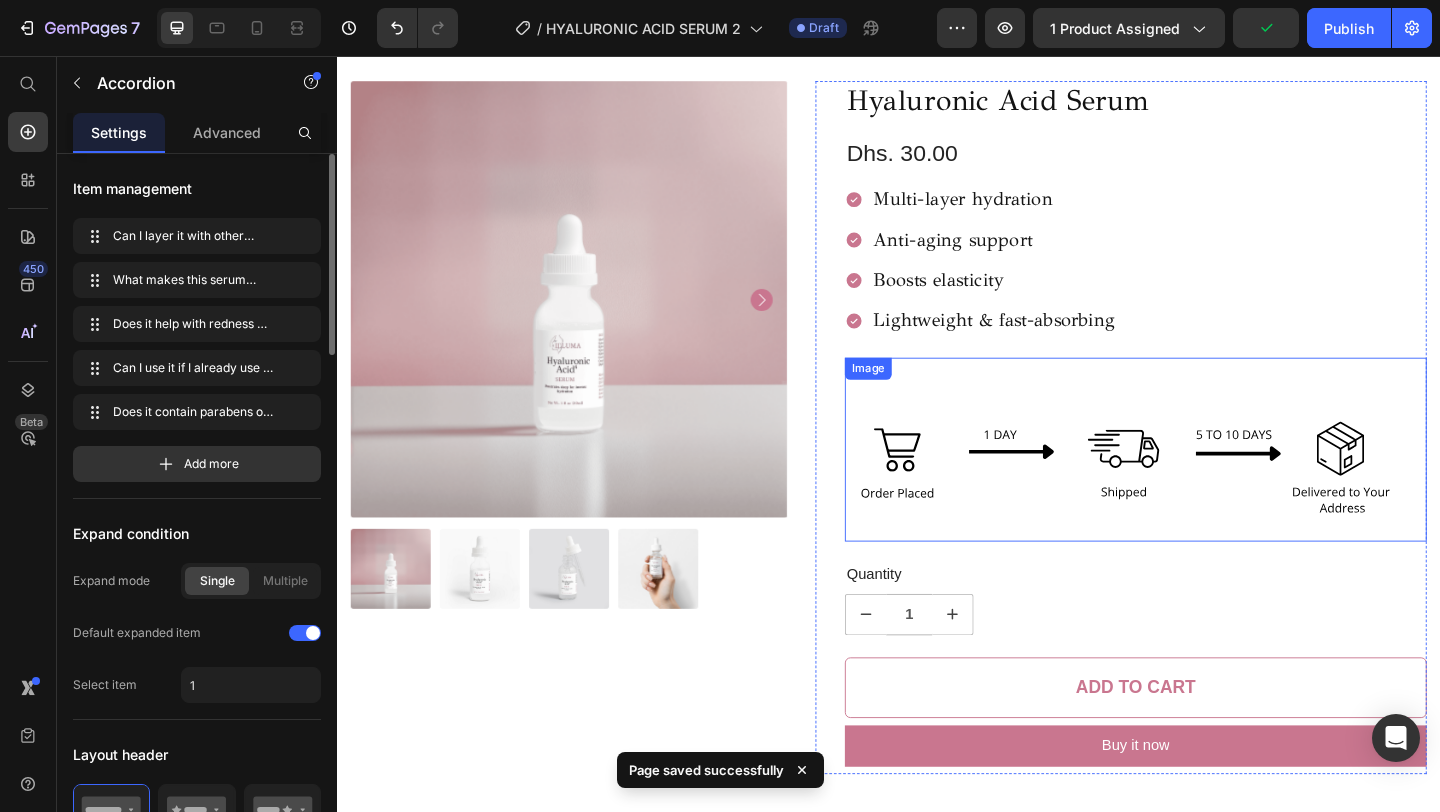scroll, scrollTop: 0, scrollLeft: 0, axis: both 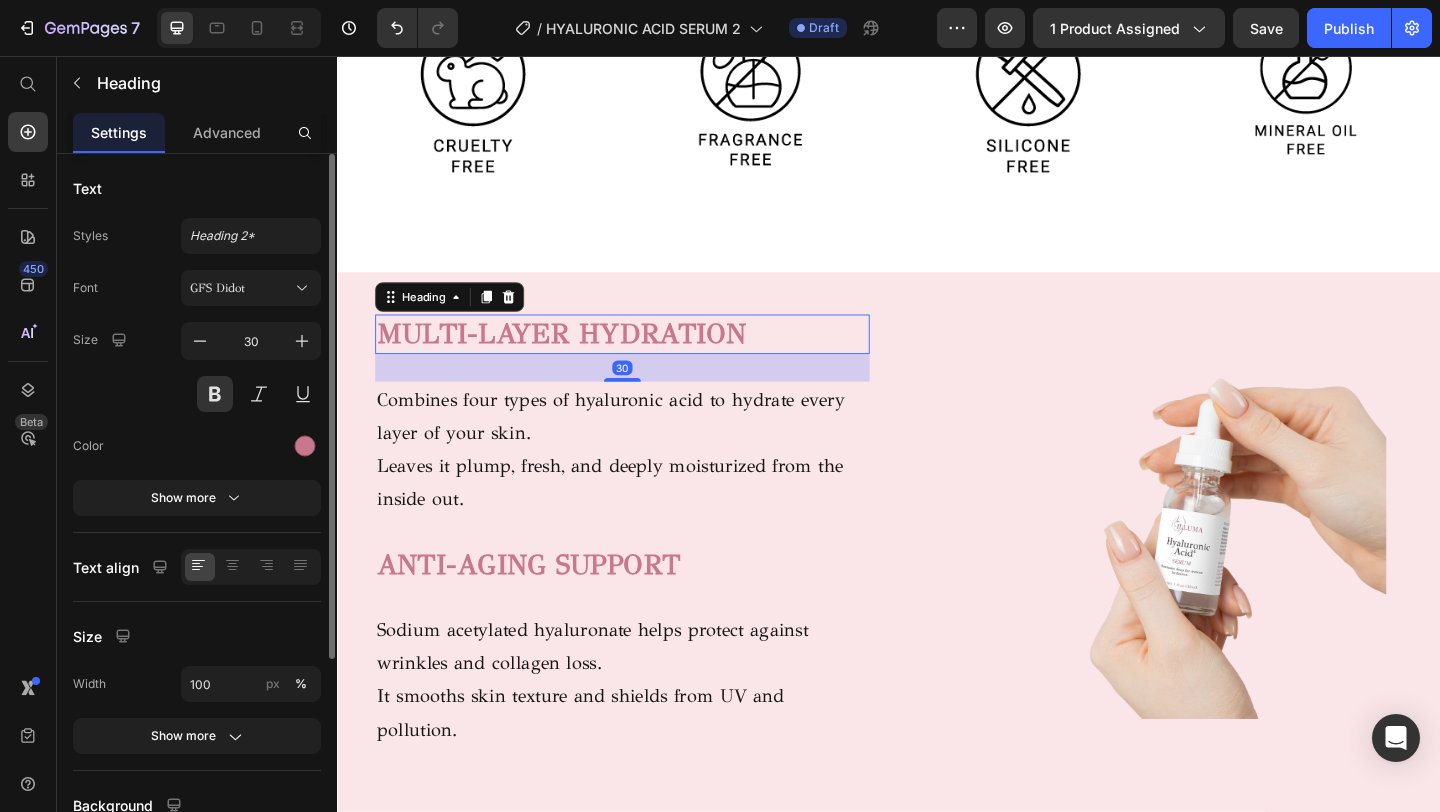 click on "MULTI-LAYER HYDRATION" at bounding box center [581, 358] 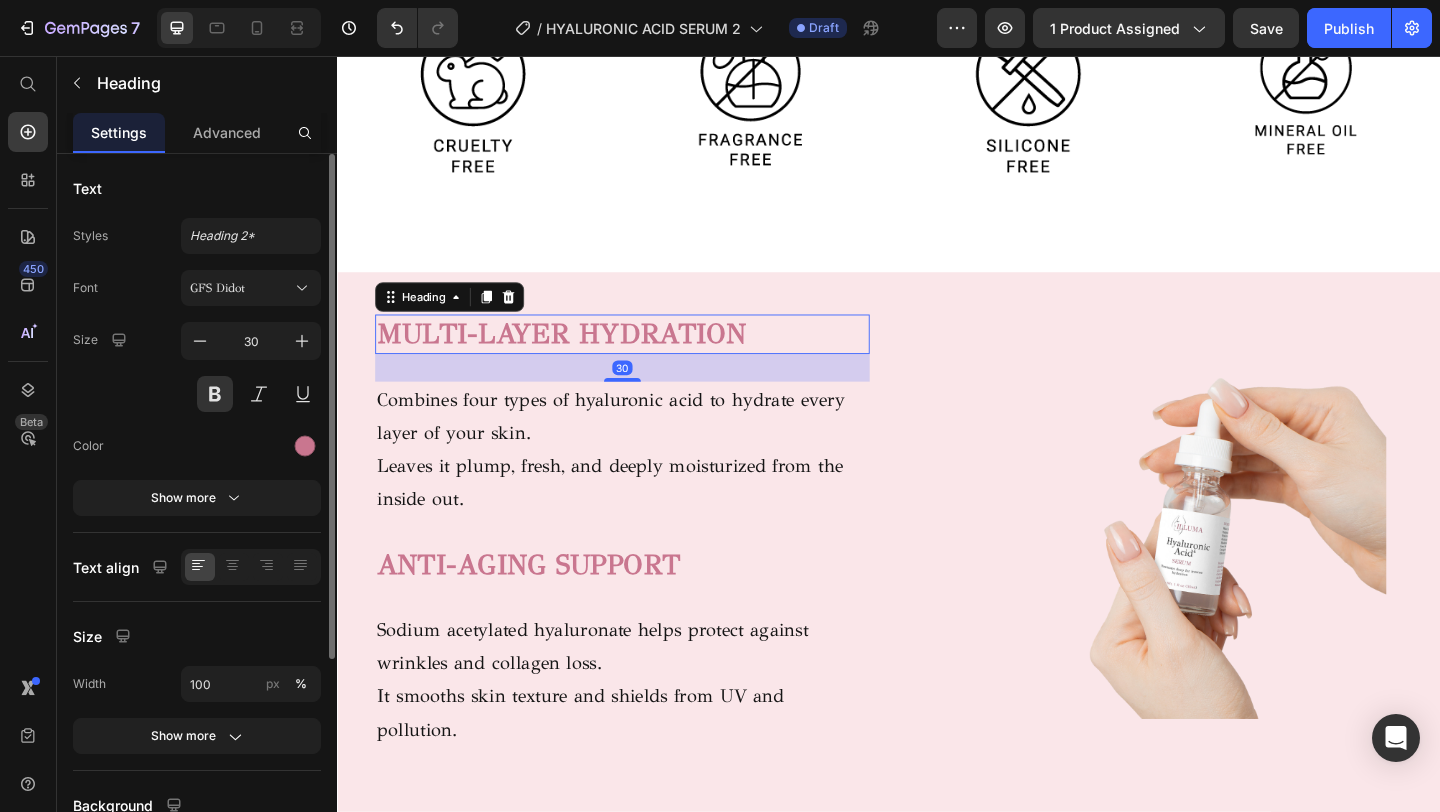 click on "MULTI-LAYER HYDRATION" at bounding box center (647, 358) 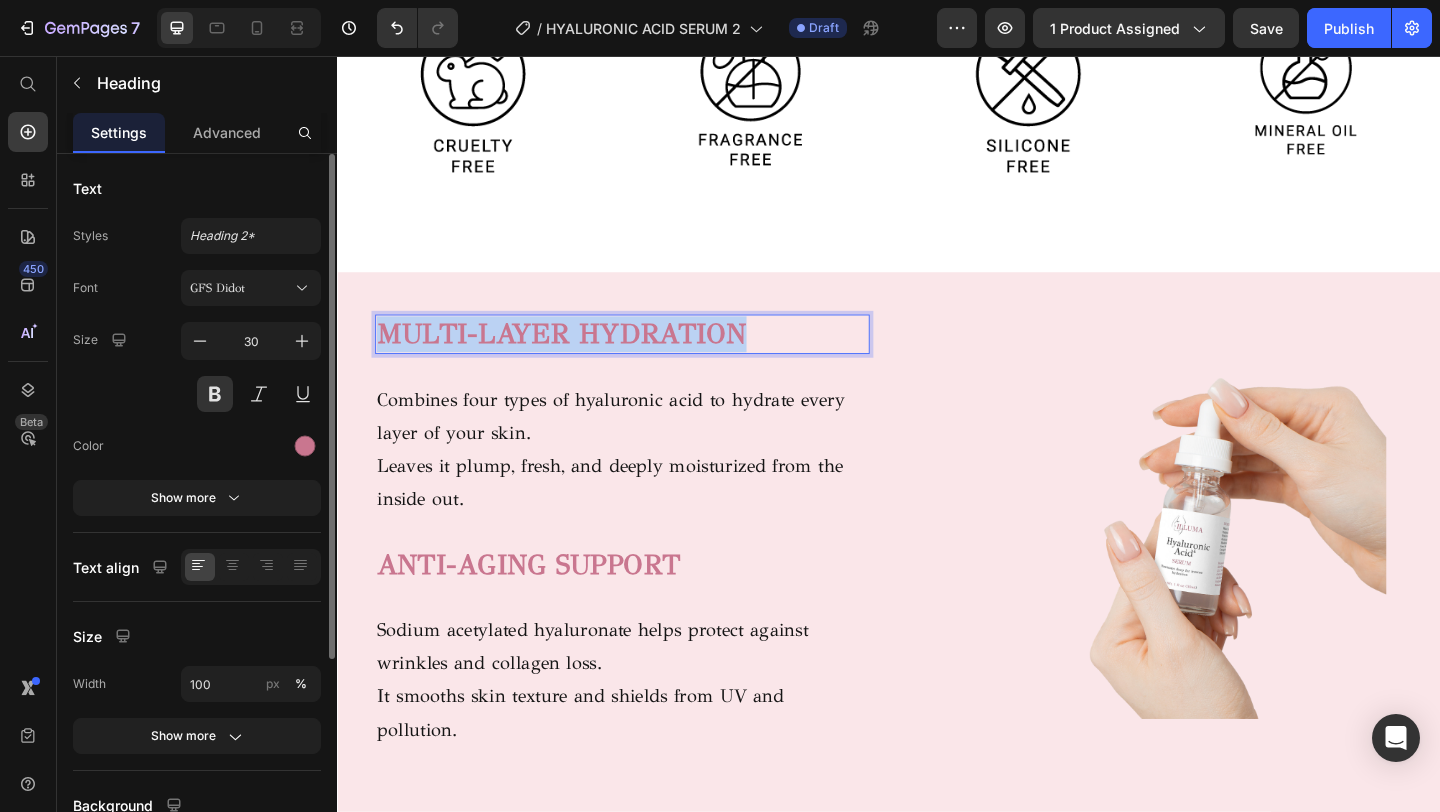 drag, startPoint x: 795, startPoint y: 358, endPoint x: 311, endPoint y: 340, distance: 484.3346 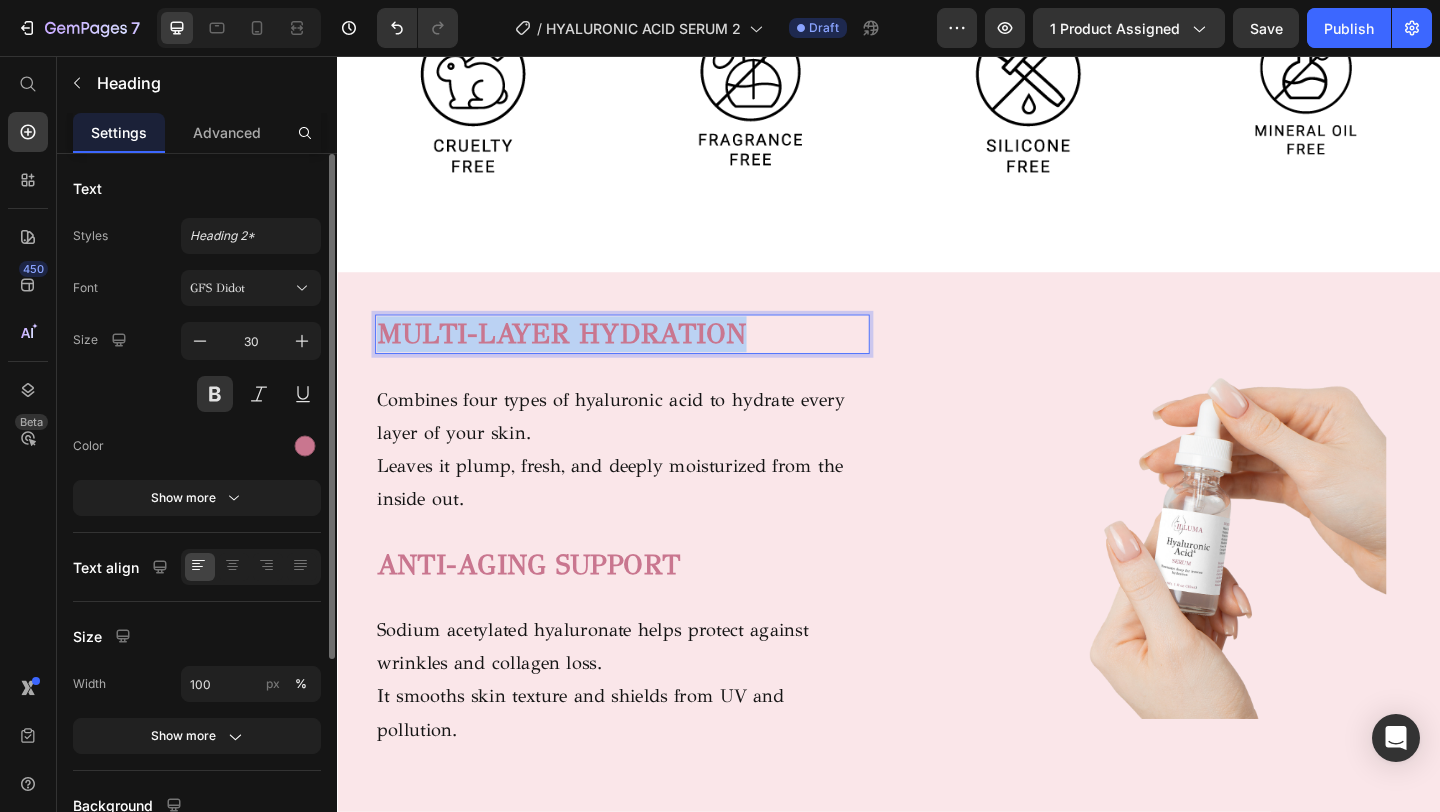click on "Header
Product Images Hyaluronic Acid Serum Product Title Dhs. 30.00 Product Price Multi-layer hydration Anti-aging support Boosts elasticity Lightweight & fast-absorbing Item List Image Quantity Text Block 1 Product Quantity 1 Product Quantity Add to cart Add to Cart Row Buy it now Dynamic Checkout Row Image Image Image Row Product Image Image Image Row Section 1 Image Image Image Image Row Image Image Image Image Row Section 2 MULTI-LAYER HYDRATION Heading   30 Combines four types of hyaluronic acid to hydrate every layer of your skin. Leaves it plump, fresh, and deeply moisturized from the inside out. Text Block ANTI-AGING SUPPORT Heading Sodium acetylated hyaluronate helps protect against wrinkles and collagen loss. It smooths skin texture and shields from UV and pollution. Text block Image Row Lorem ipsum dolor sit amet consectetur adipiscing Heading Image BOOSTS ELASTICITY Heading Improves skin’s natural bounce and firmness with daily use. Text block Heading Text block" at bounding box center [937, 1338] 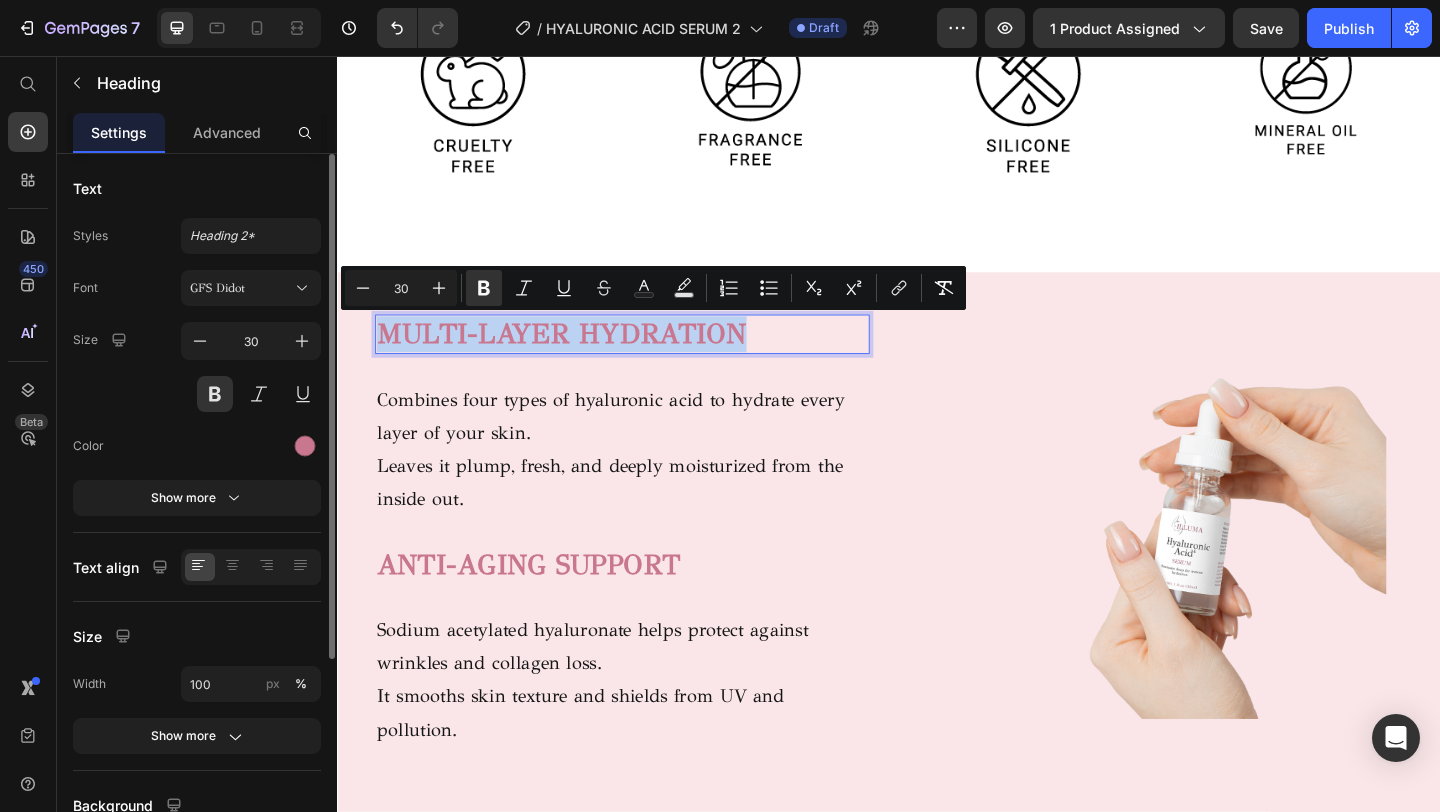 copy on "MULTI-LAYER HYDRATION" 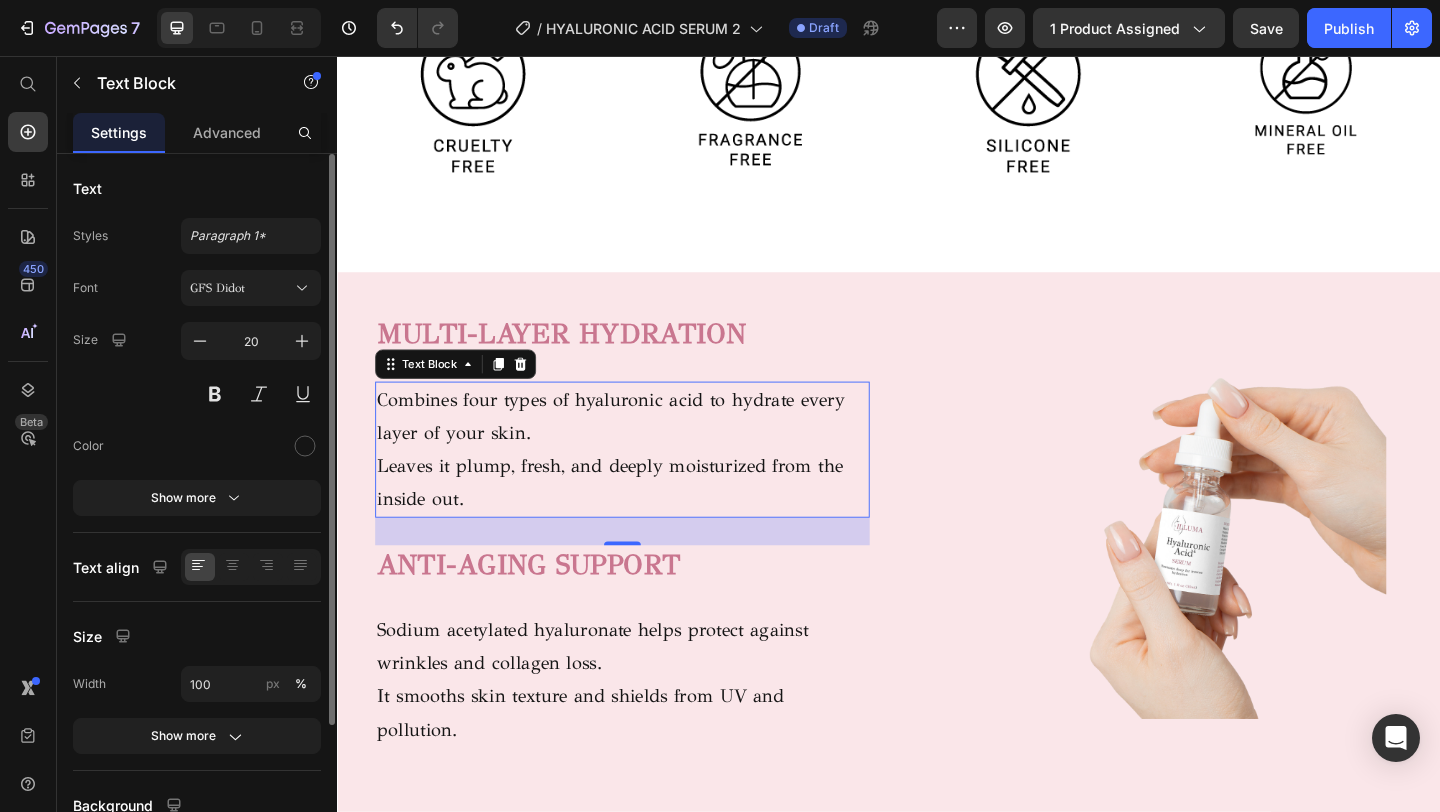 click on "Leaves it plump, fresh, and deeply moisturized from the inside out." at bounding box center (647, 520) 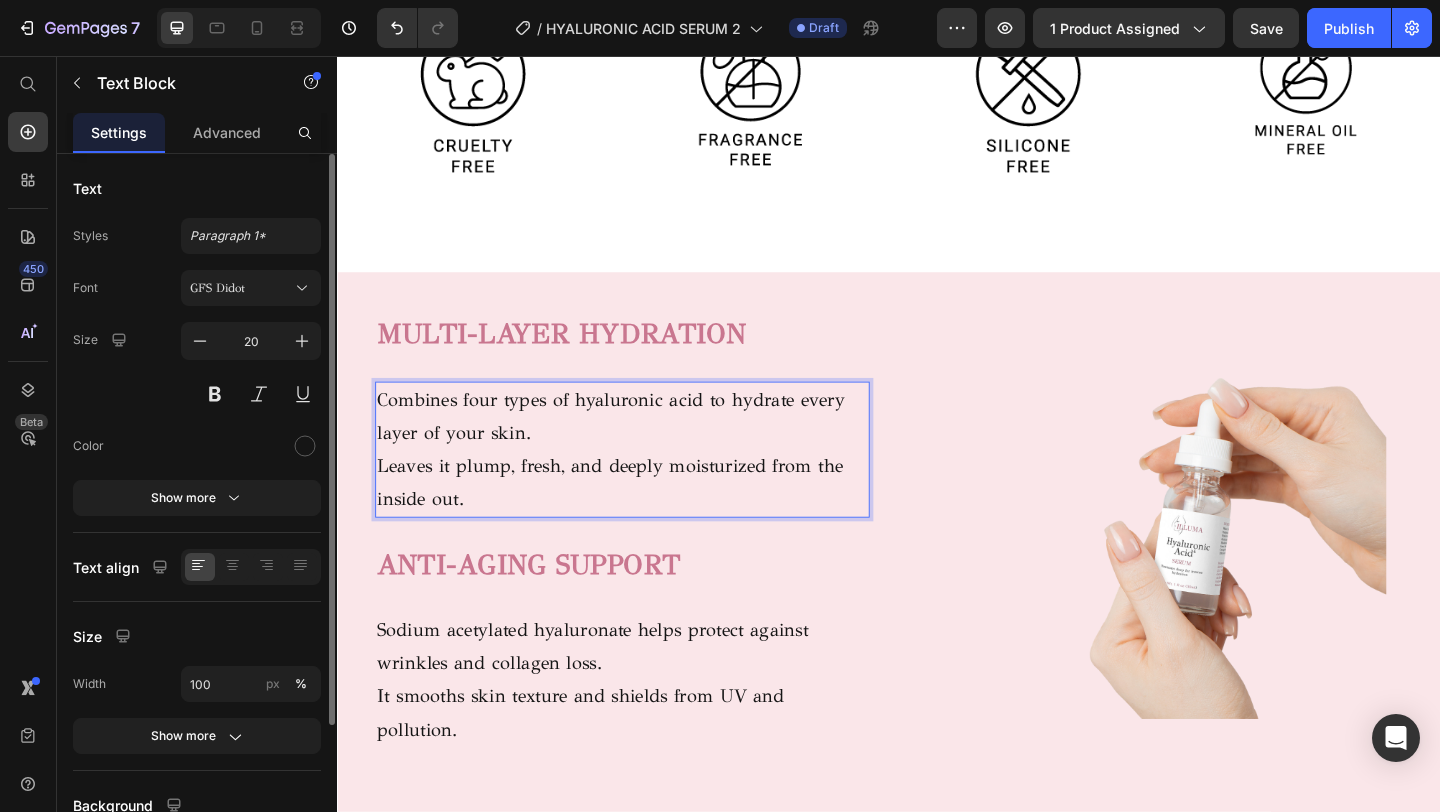 click on "Leaves it plump, fresh, and deeply moisturized from the inside out." at bounding box center [647, 520] 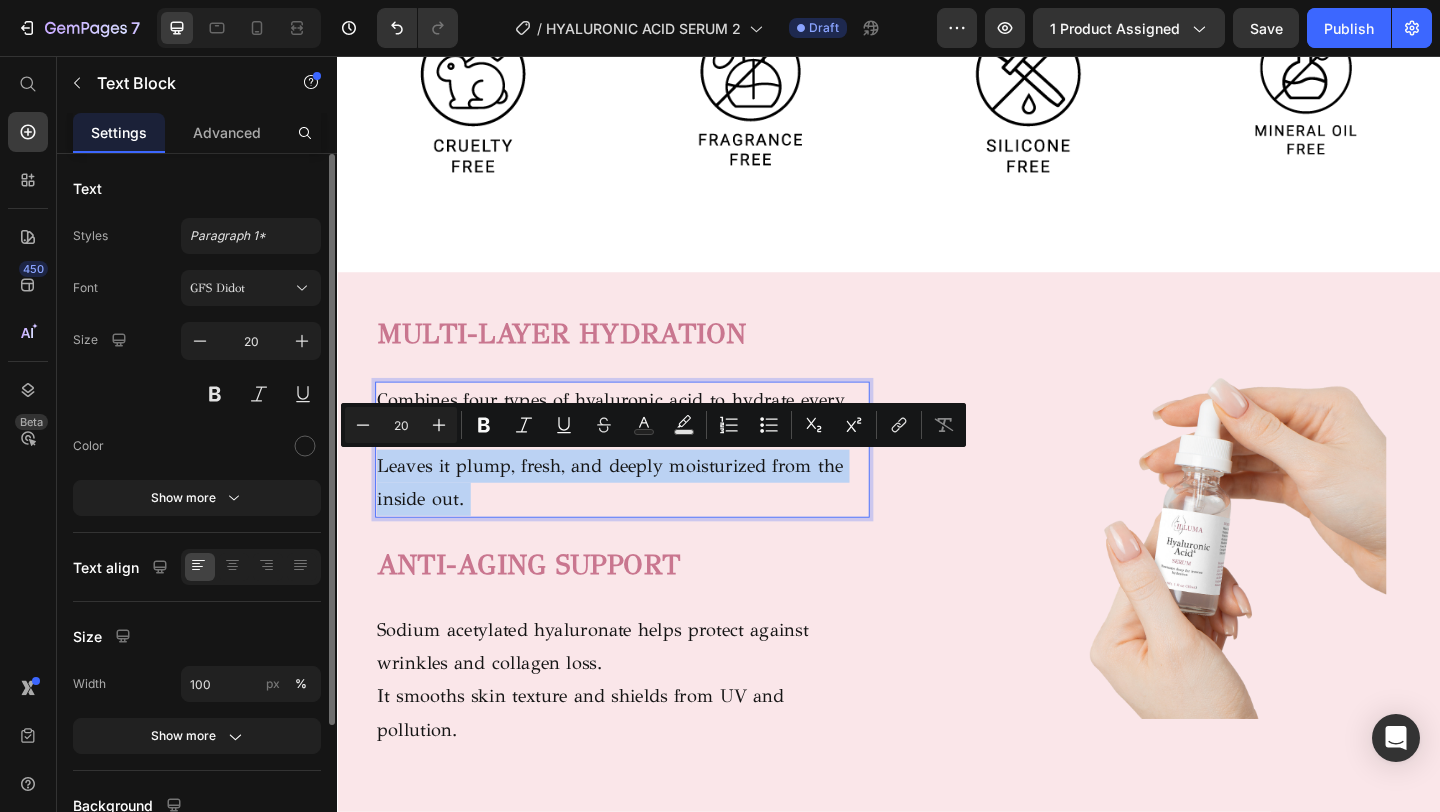 drag, startPoint x: 481, startPoint y: 533, endPoint x: 401, endPoint y: 458, distance: 109.65856 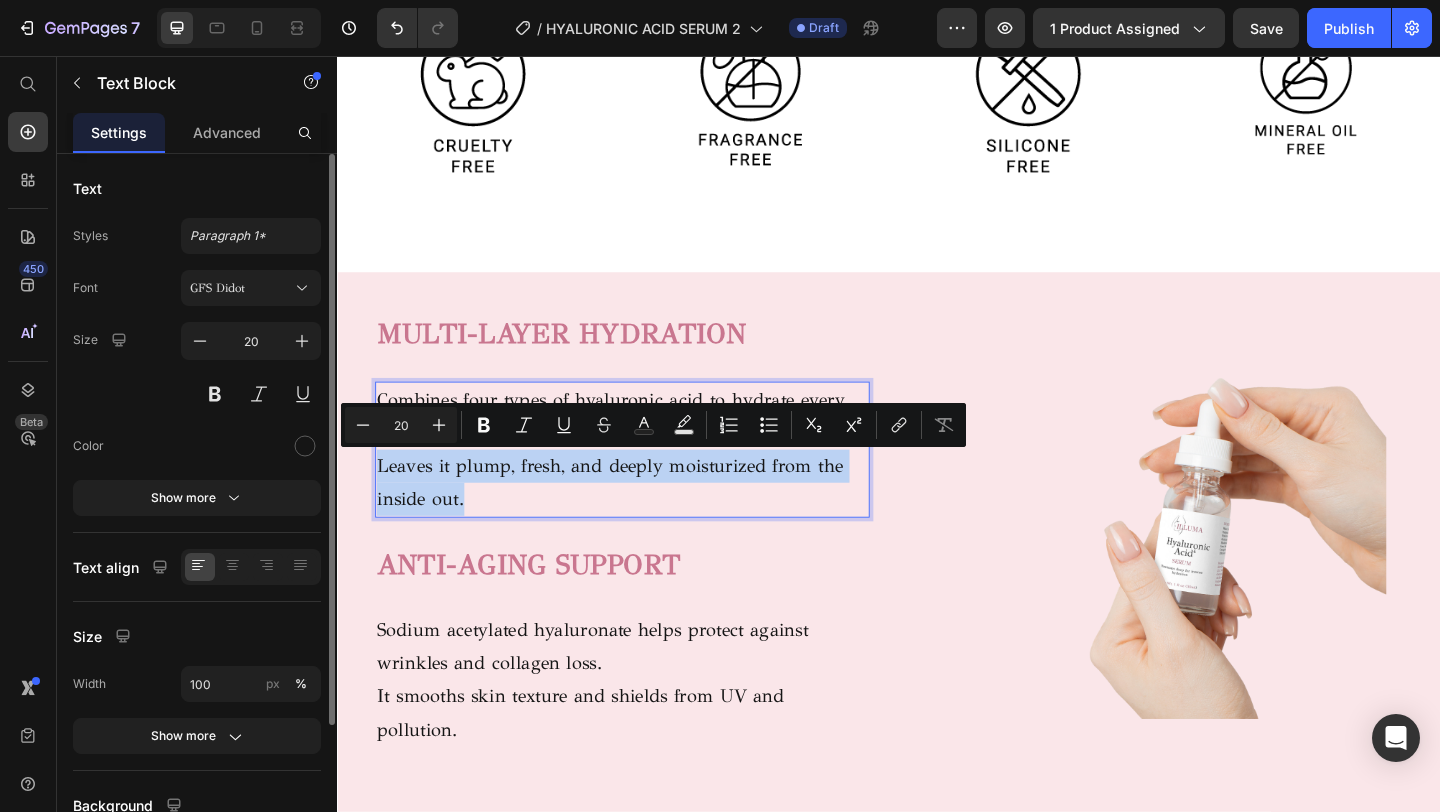 click on "Leaves it plump, fresh, and deeply moisturized from the inside out." at bounding box center (647, 520) 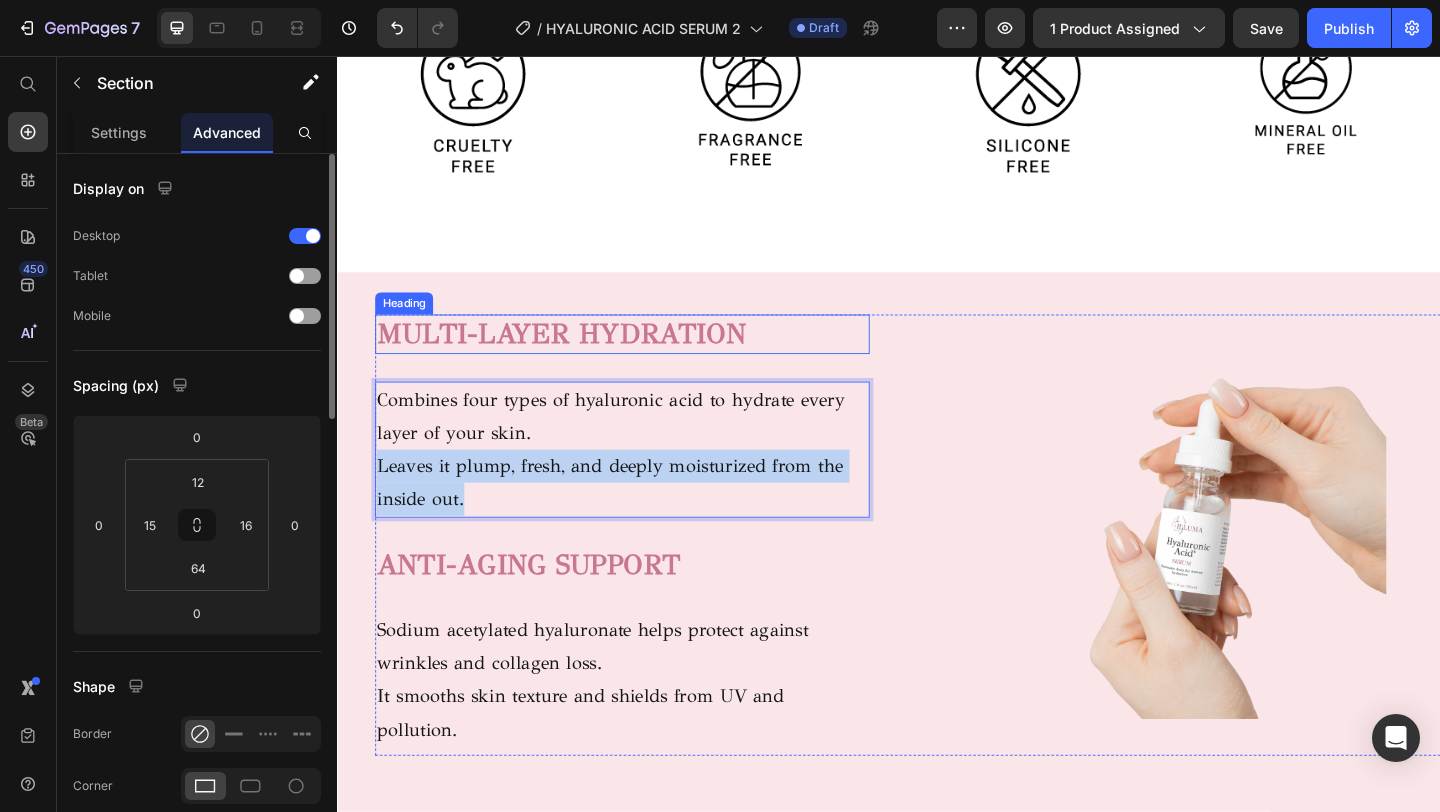 click on "⁠⁠⁠⁠⁠⁠⁠ MULTI-LAYER HYDRATION Heading Combines four types of hyaluronic acid to hydrate every layer of your skin. Leaves it plump, fresh, and deeply moisturized from the inside out. Text Block   30 ANTI-AGING SUPPORT Heading Sodium acetylated hyaluronate helps protect against wrinkles and collagen loss. It smooths skin texture and shields from UV and pollution. Text block Image Row Lorem ipsum dolor sit amet consectetur adipiscing Heading Image BOOSTS ELASTICITY Heading Improves skin’s natural bounce and firmness with daily use. Keeps your skin looking youthful and supple. Text block LIGHTWEIGHT & FAST-ABSORBING Heading Has a light, non-sticky texture that absorbs quickly. Perfect for layering and leaves a fresh, dewy finish. Text block Row Row" at bounding box center [936, 832] 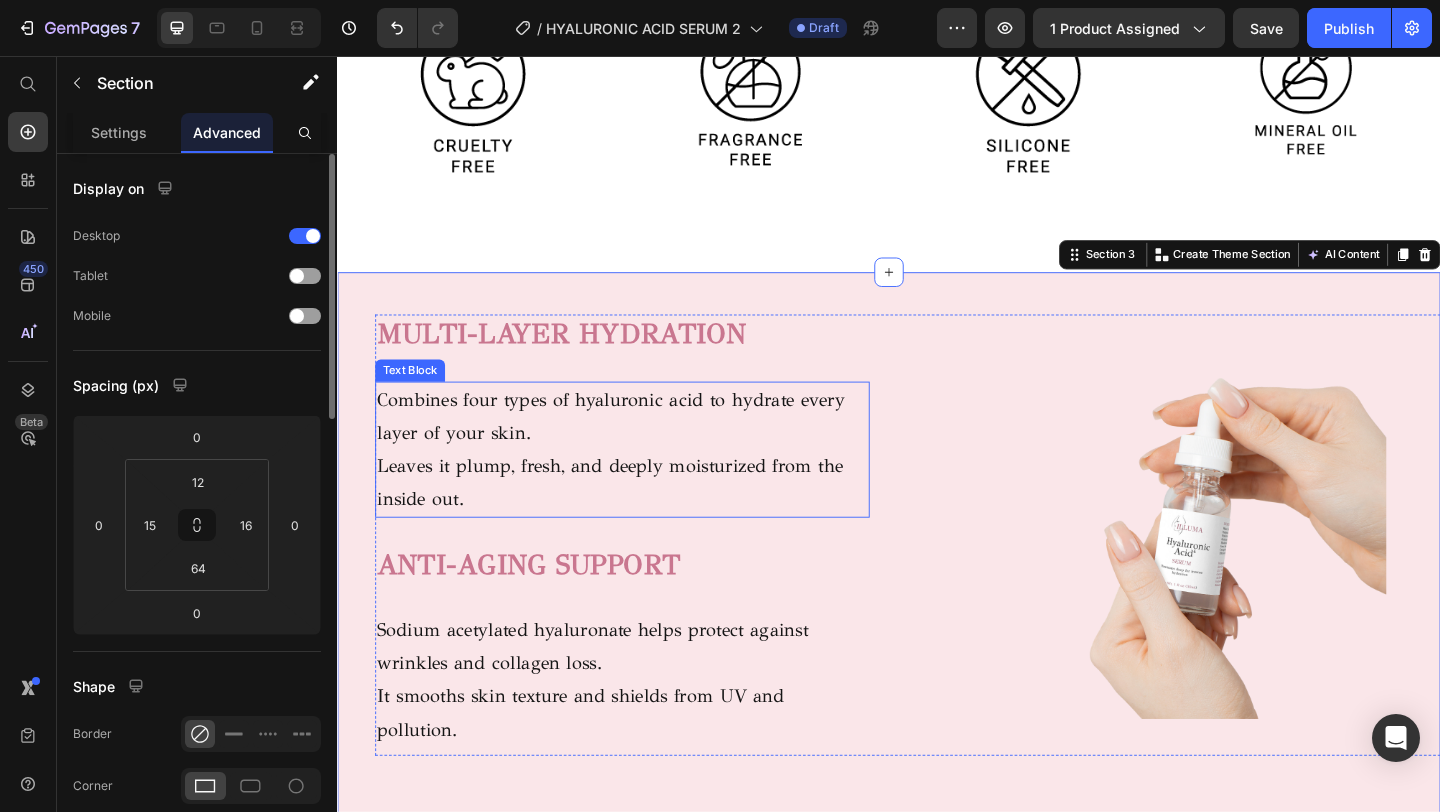 click on "Leaves it plump, fresh, and deeply moisturized from the inside out." at bounding box center (647, 520) 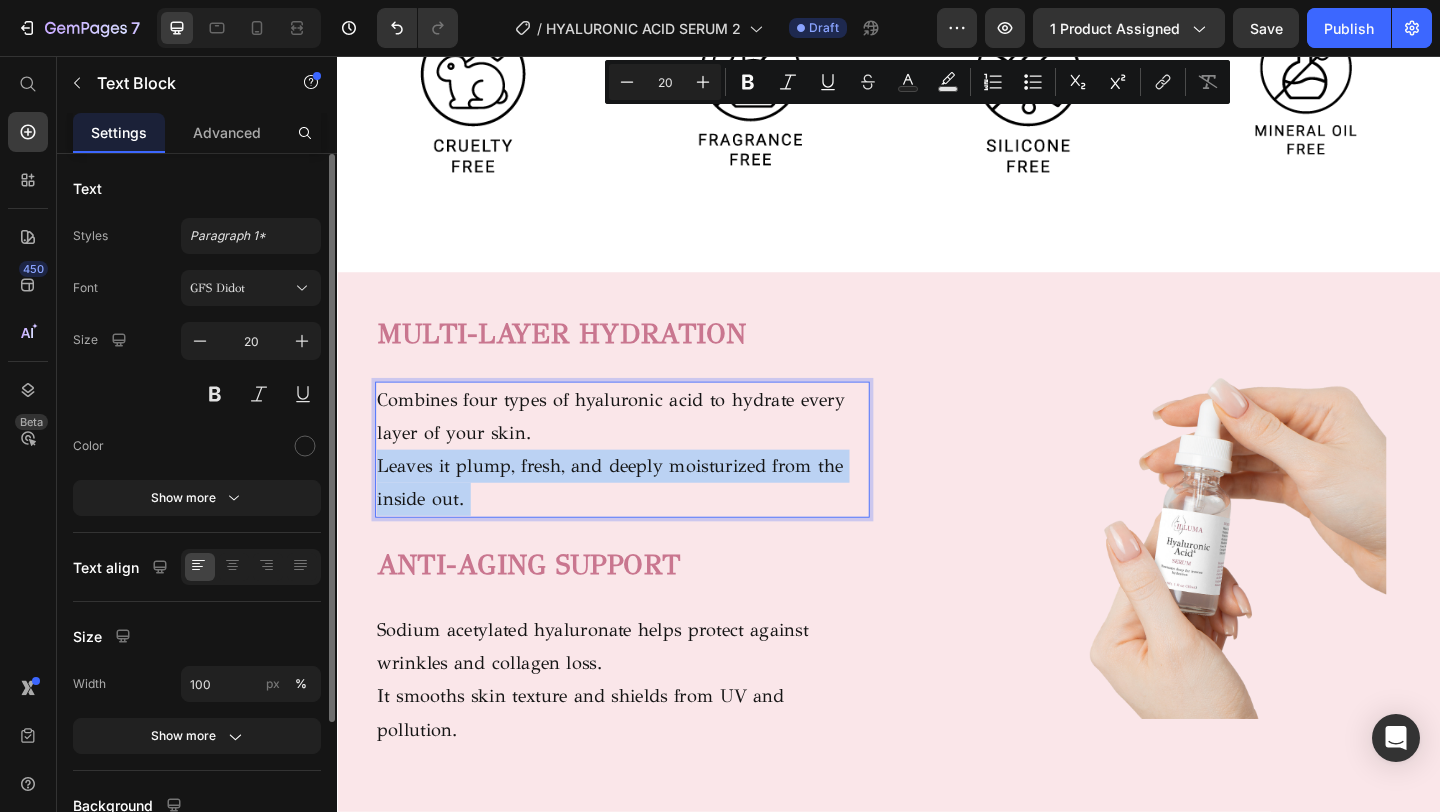 drag, startPoint x: 481, startPoint y: 534, endPoint x: 405, endPoint y: 436, distance: 124.01613 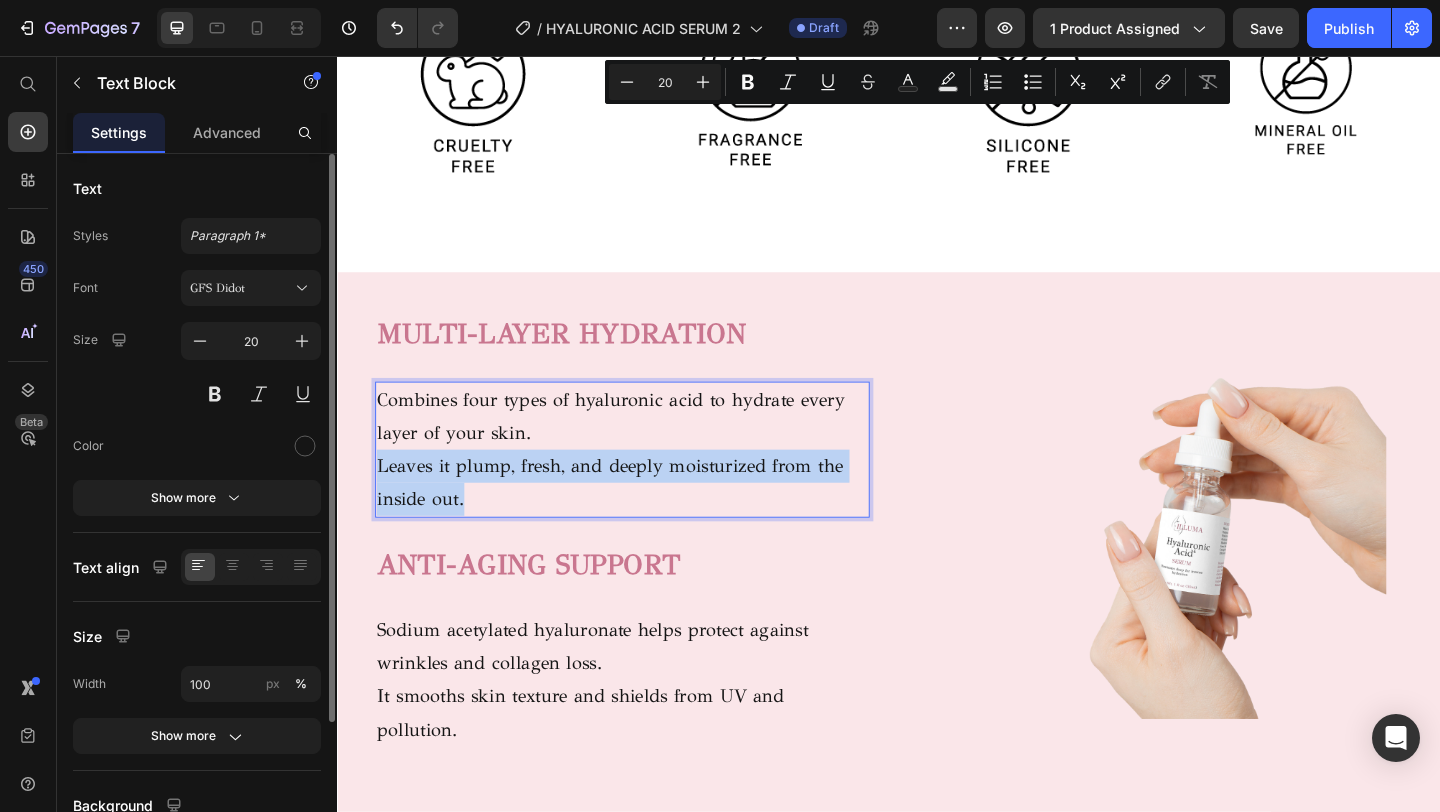 click on "Leaves it plump, fresh, and deeply moisturized from the inside out." at bounding box center [647, 520] 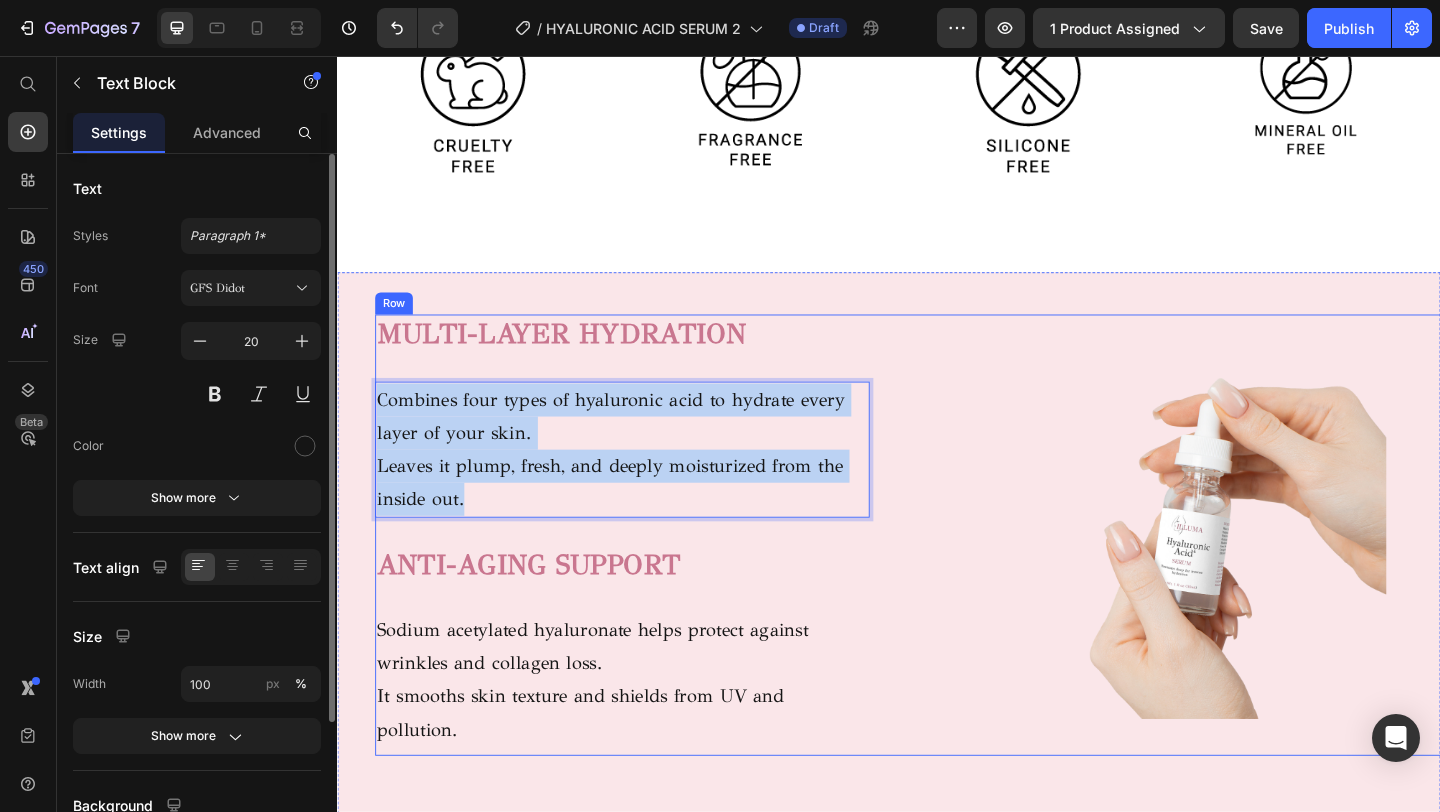 drag, startPoint x: 493, startPoint y: 538, endPoint x: 384, endPoint y: 408, distance: 169.64964 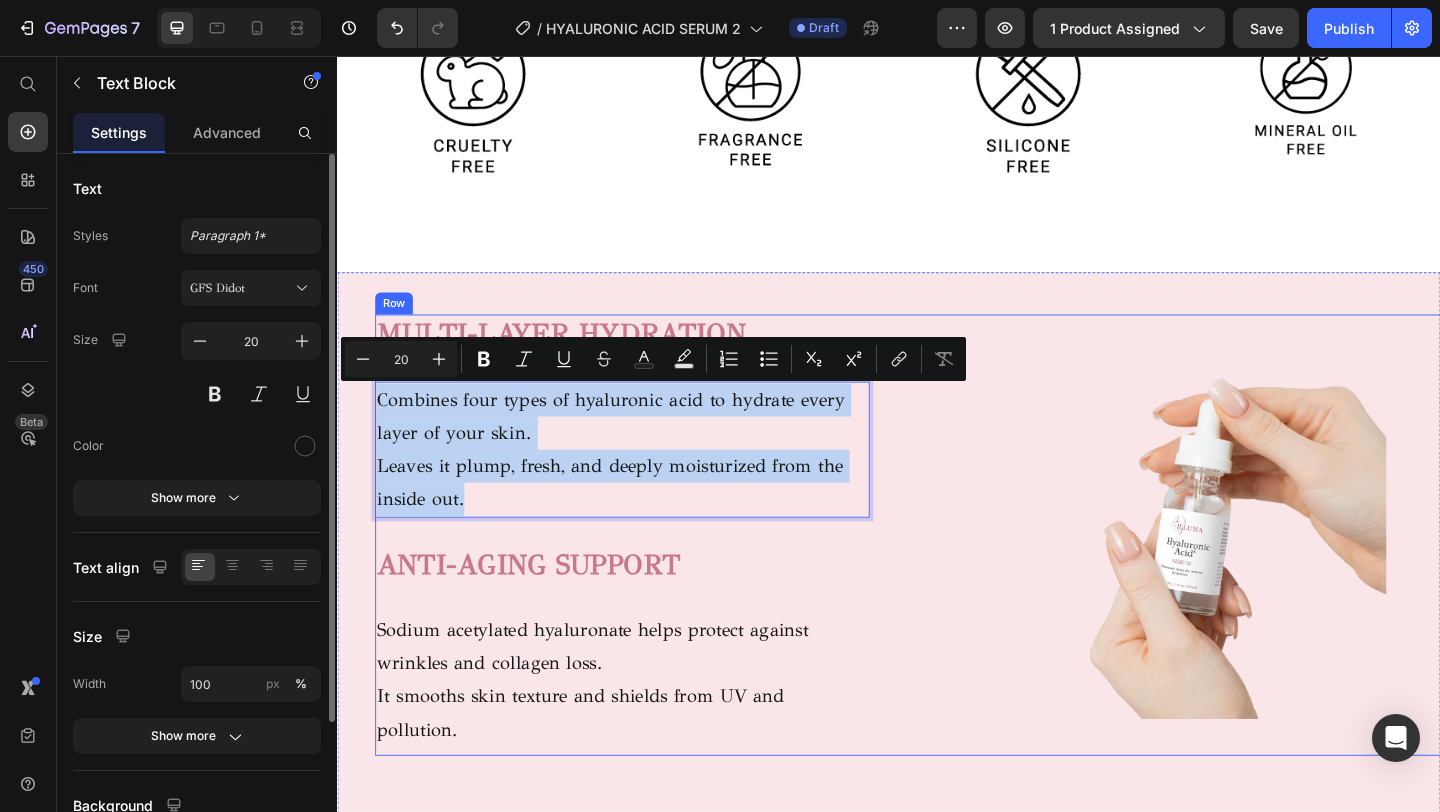 copy on "Combines four types of hyaluronic acid to hydrate every layer of your skin. Leaves it plump, fresh, and deeply moisturized from the inside out." 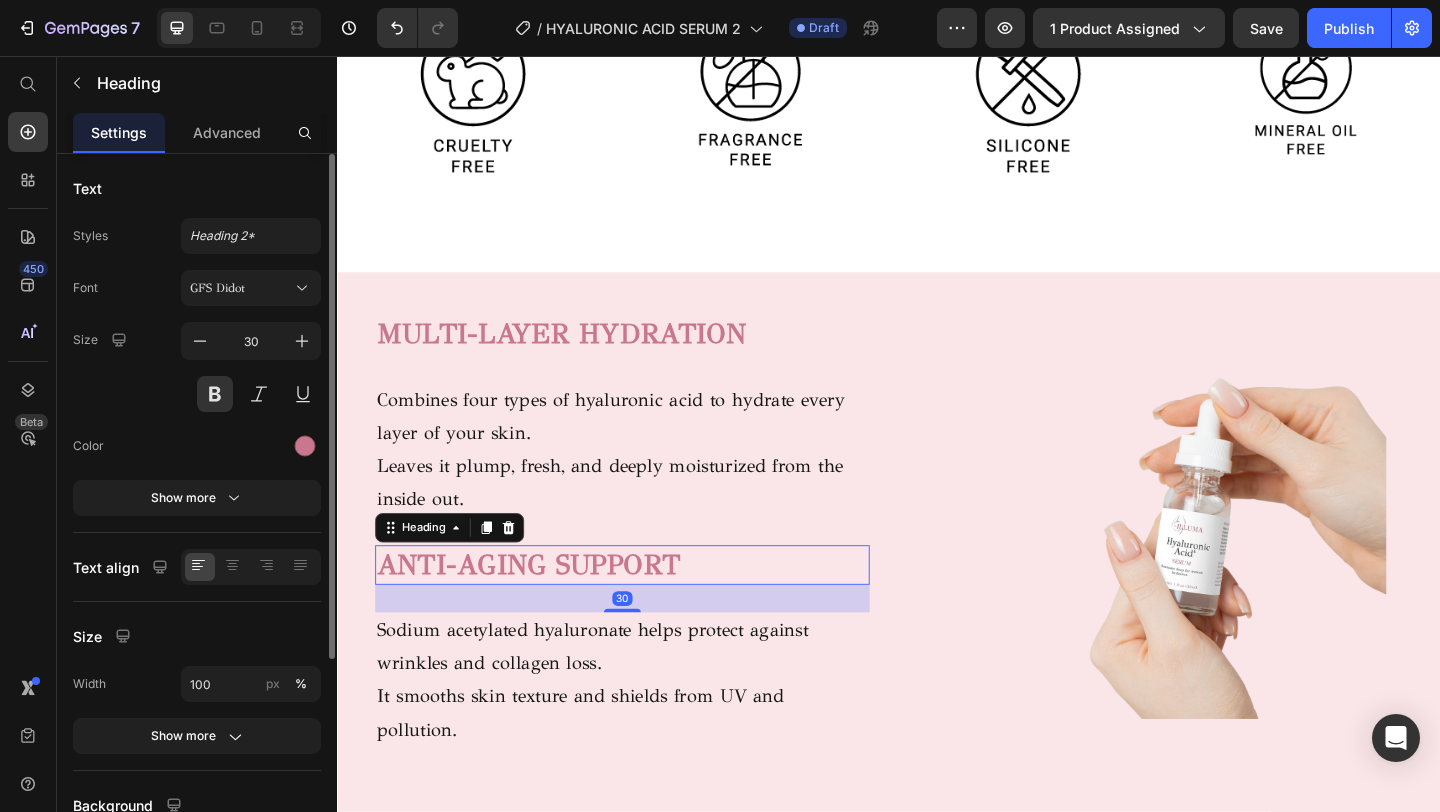 click on "ANTI-AGING SUPPORT" at bounding box center (545, 609) 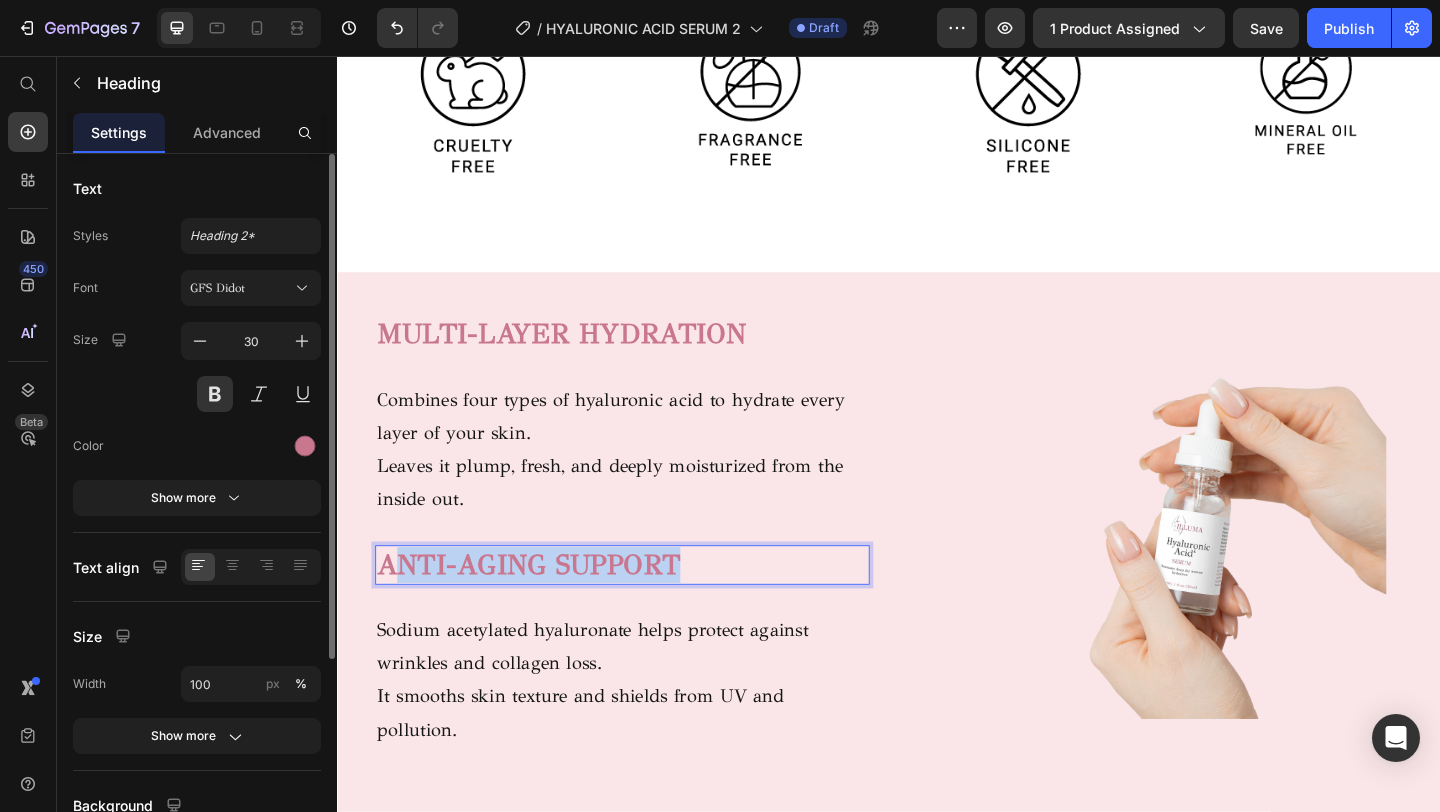 drag, startPoint x: 724, startPoint y: 609, endPoint x: 397, endPoint y: 597, distance: 327.22012 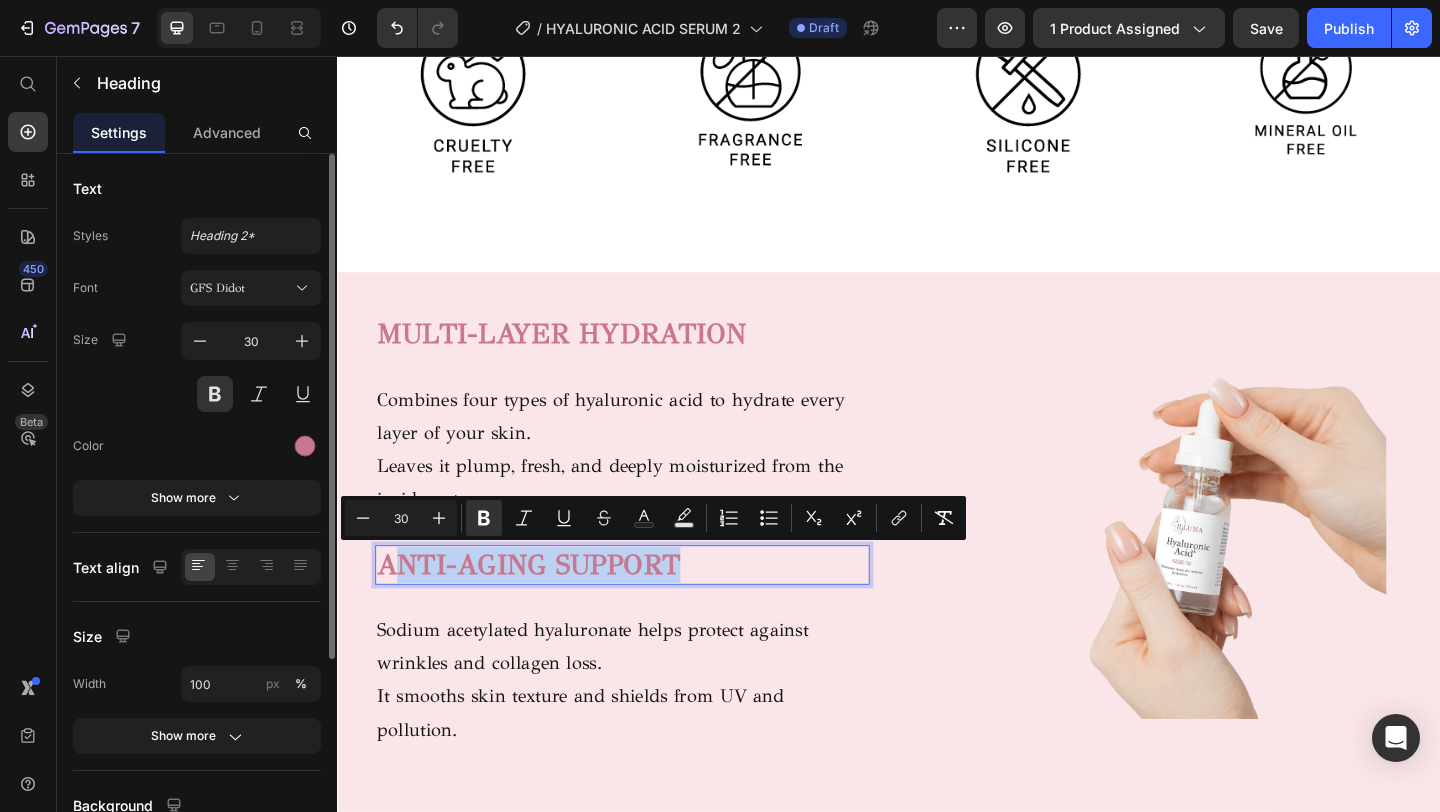 click on "ANTI-AGING SUPPORT" at bounding box center (647, 609) 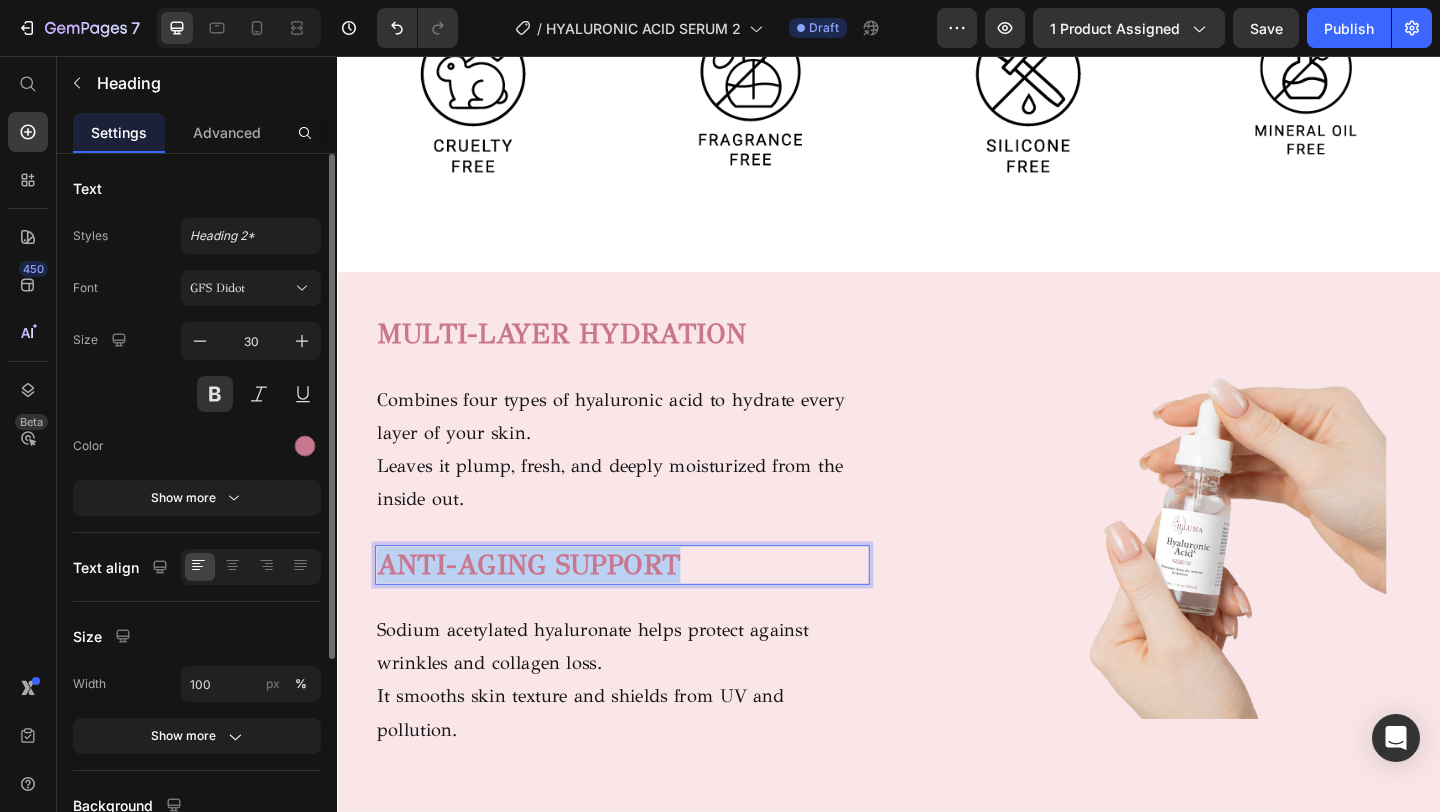 drag, startPoint x: 719, startPoint y: 603, endPoint x: 384, endPoint y: 585, distance: 335.48325 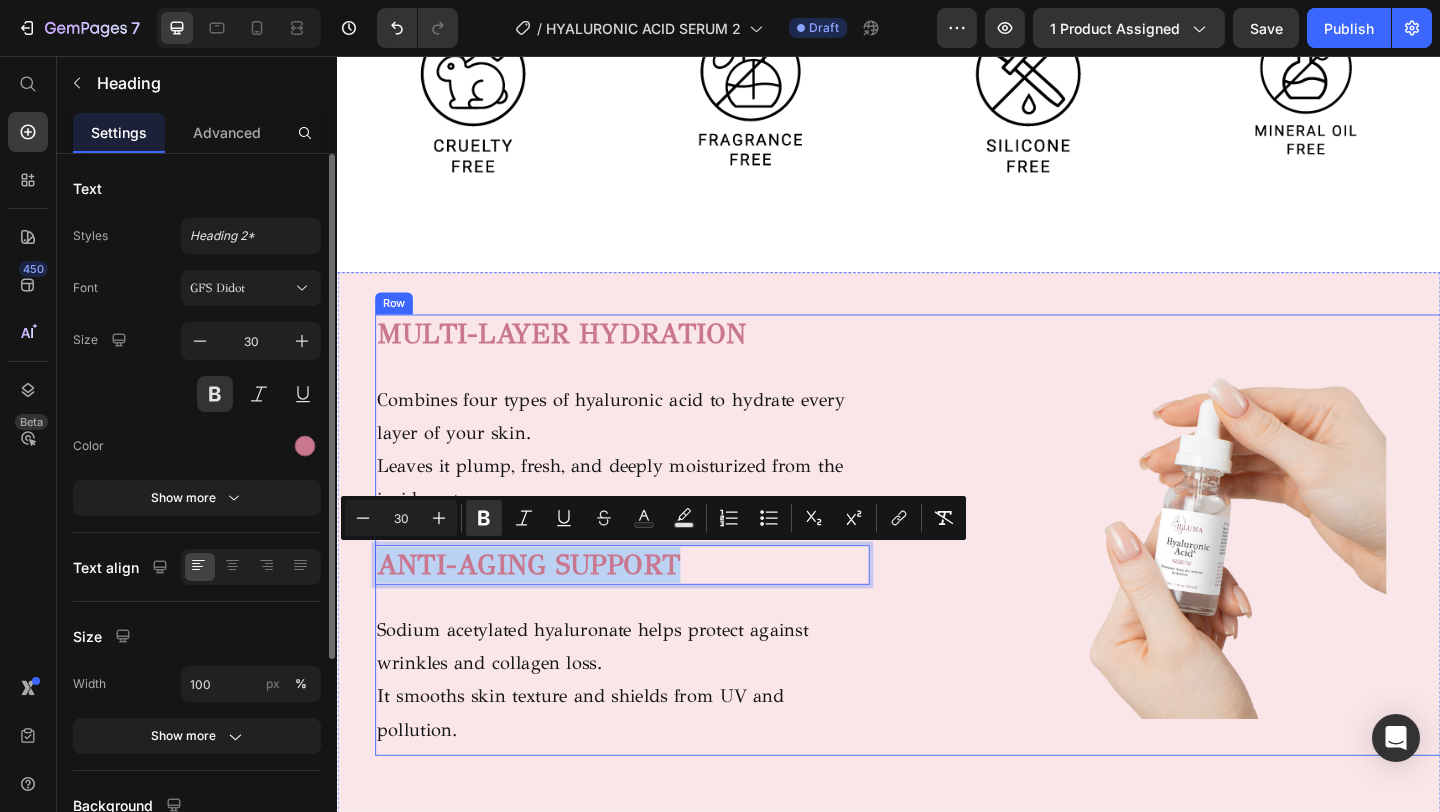 copy on "ANTI-AGING SUPPORT" 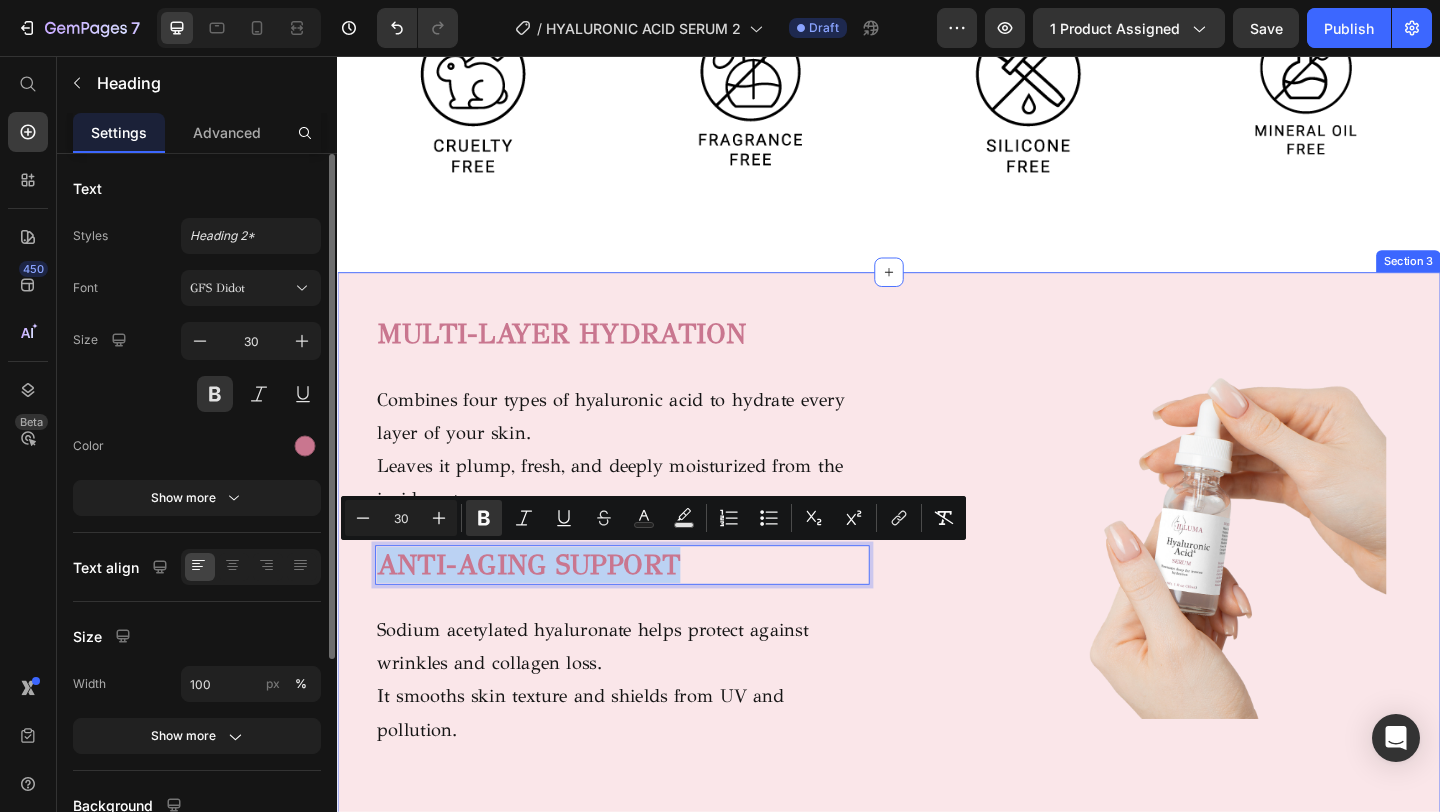 click on "⁠⁠⁠⁠⁠⁠⁠ MULTI-LAYER HYDRATION Heading Combines four types of hyaluronic acid to hydrate every layer of your skin. Leaves it plump, fresh, and deeply moisturized from the inside out. Text Block ANTI-AGING SUPPORT Heading   30 Sodium acetylated hyaluronate helps protect against wrinkles and collagen loss. It smooths skin texture and shields from UV and pollution. Text block Image Row Lorem ipsum dolor sit amet consectetur adipiscing Heading Image BOOSTS ELASTICITY Heading Improves skin’s natural bounce and firmness with daily use. Keeps your skin looking youthful and supple. Text block LIGHTWEIGHT & FAST-ABSORBING Heading Has a light, non-sticky texture that absorbs quickly. Perfect for layering and leaves a fresh, dewy finish. Text block Row Row" at bounding box center [936, 832] 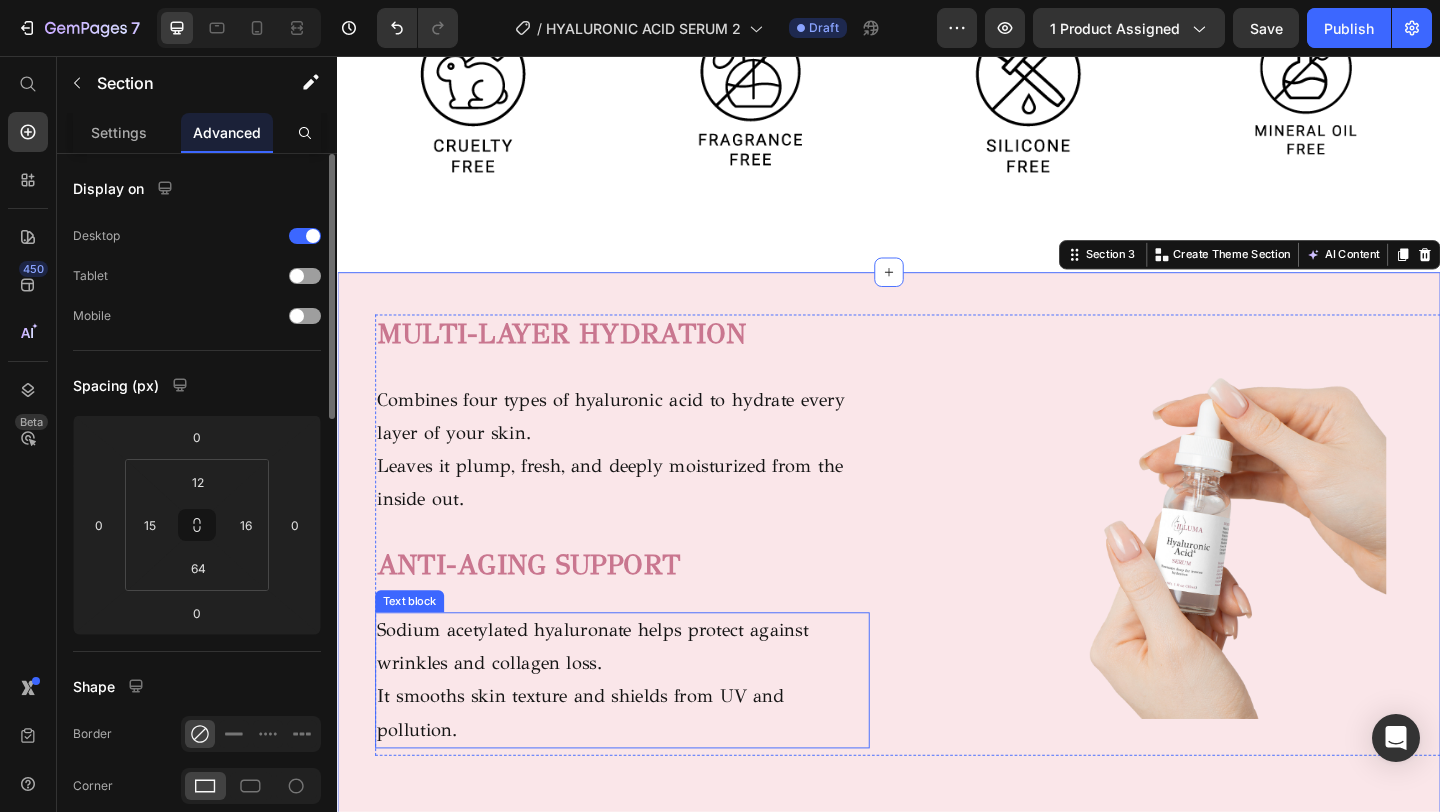 click on "It smooths skin texture and shields from UV and pollution." at bounding box center (647, 771) 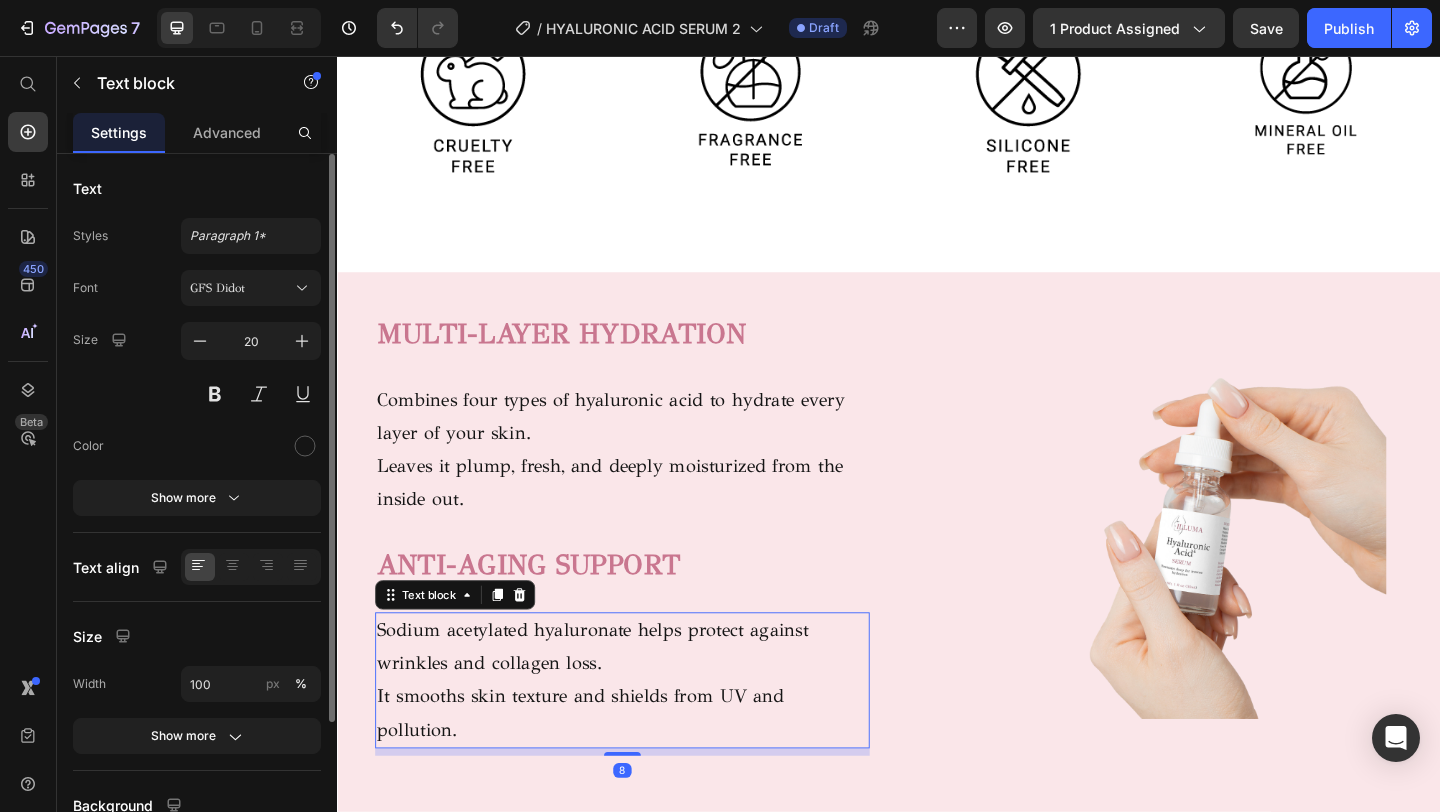 click on "It smooths skin texture and shields from UV and pollution." at bounding box center (647, 771) 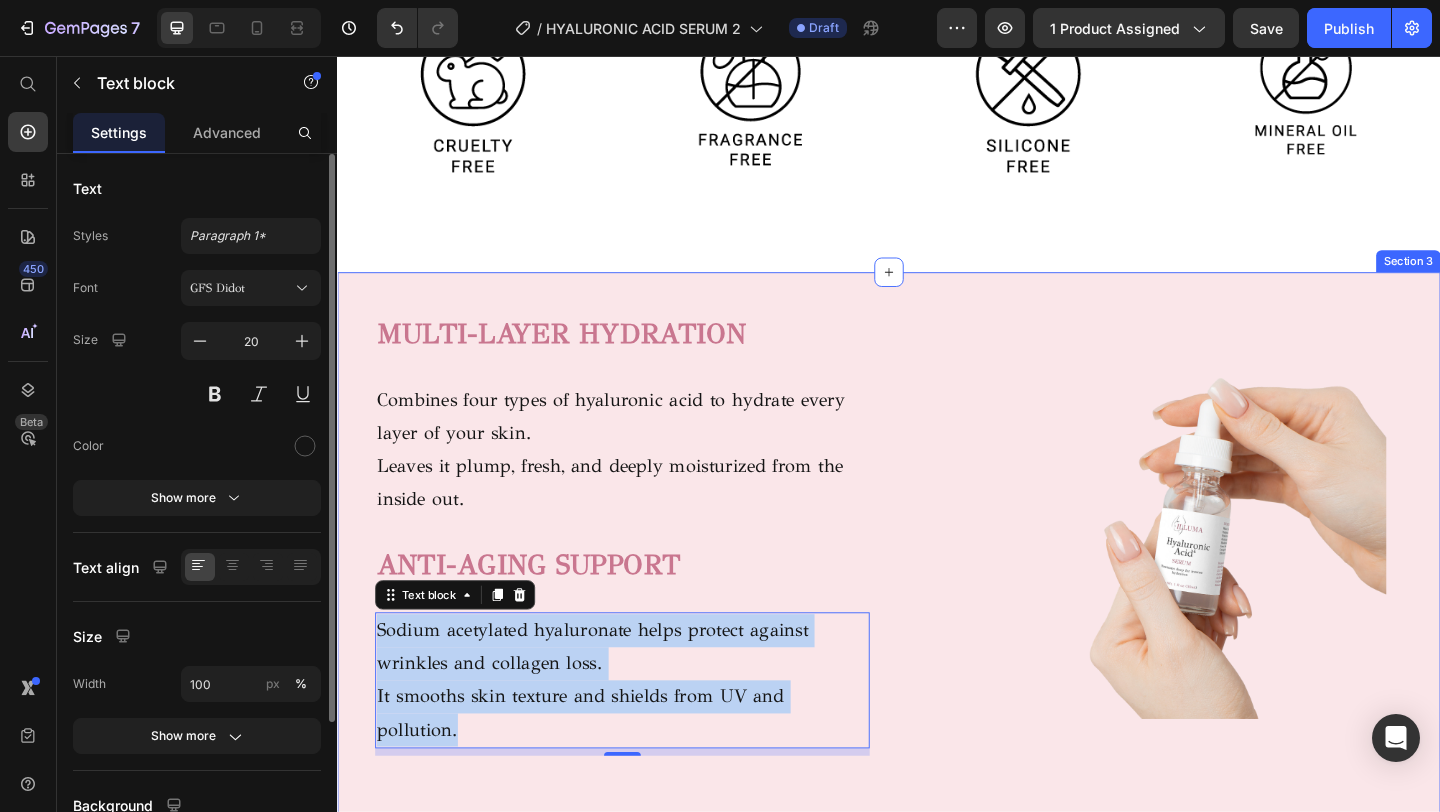 drag, startPoint x: 469, startPoint y: 799, endPoint x: 373, endPoint y: 685, distance: 149.03691 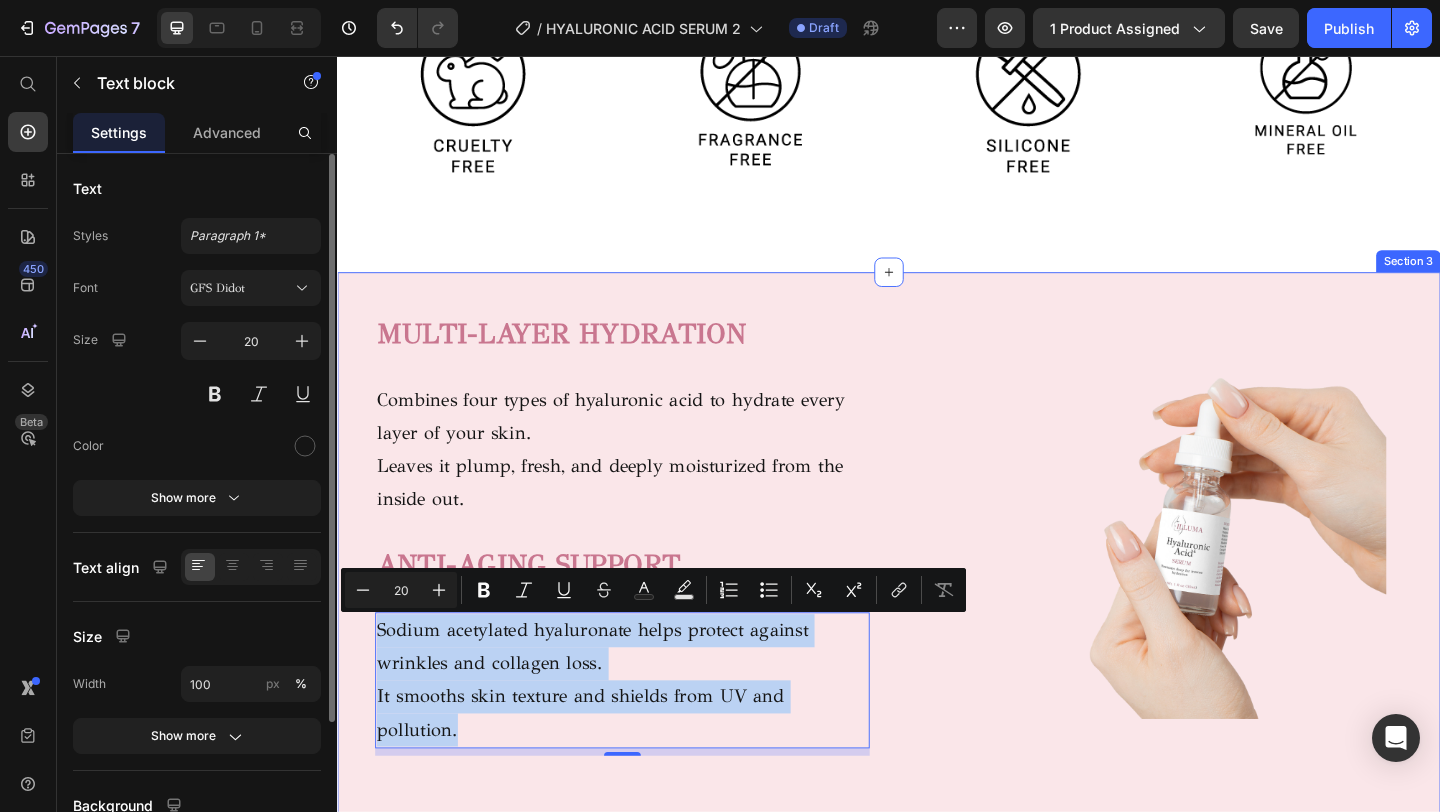 copy on "Sodium acetylated hyaluronate helps protect against wrinkles and collagen loss. It smooths skin texture and shields from UV and pollution." 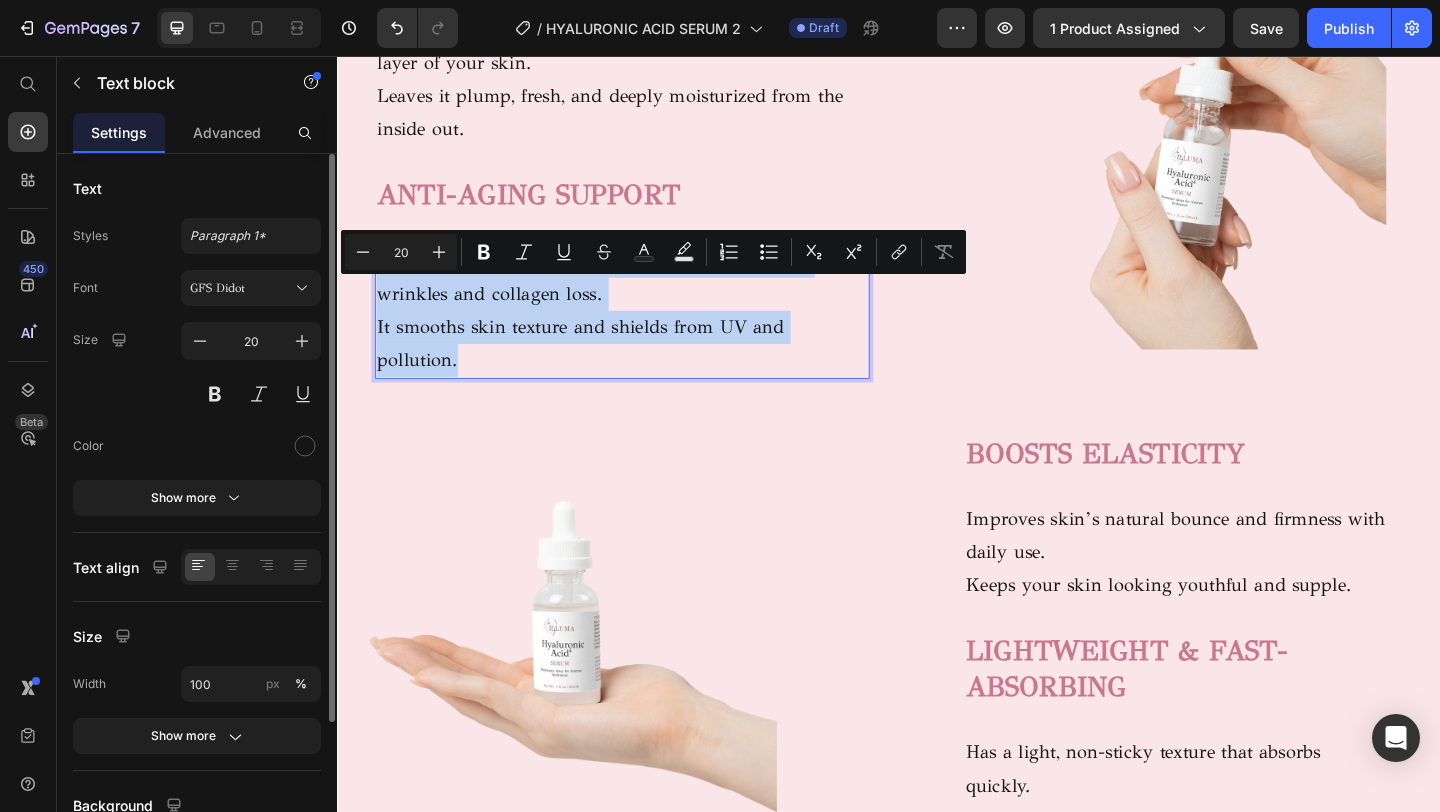 scroll, scrollTop: 1598, scrollLeft: 0, axis: vertical 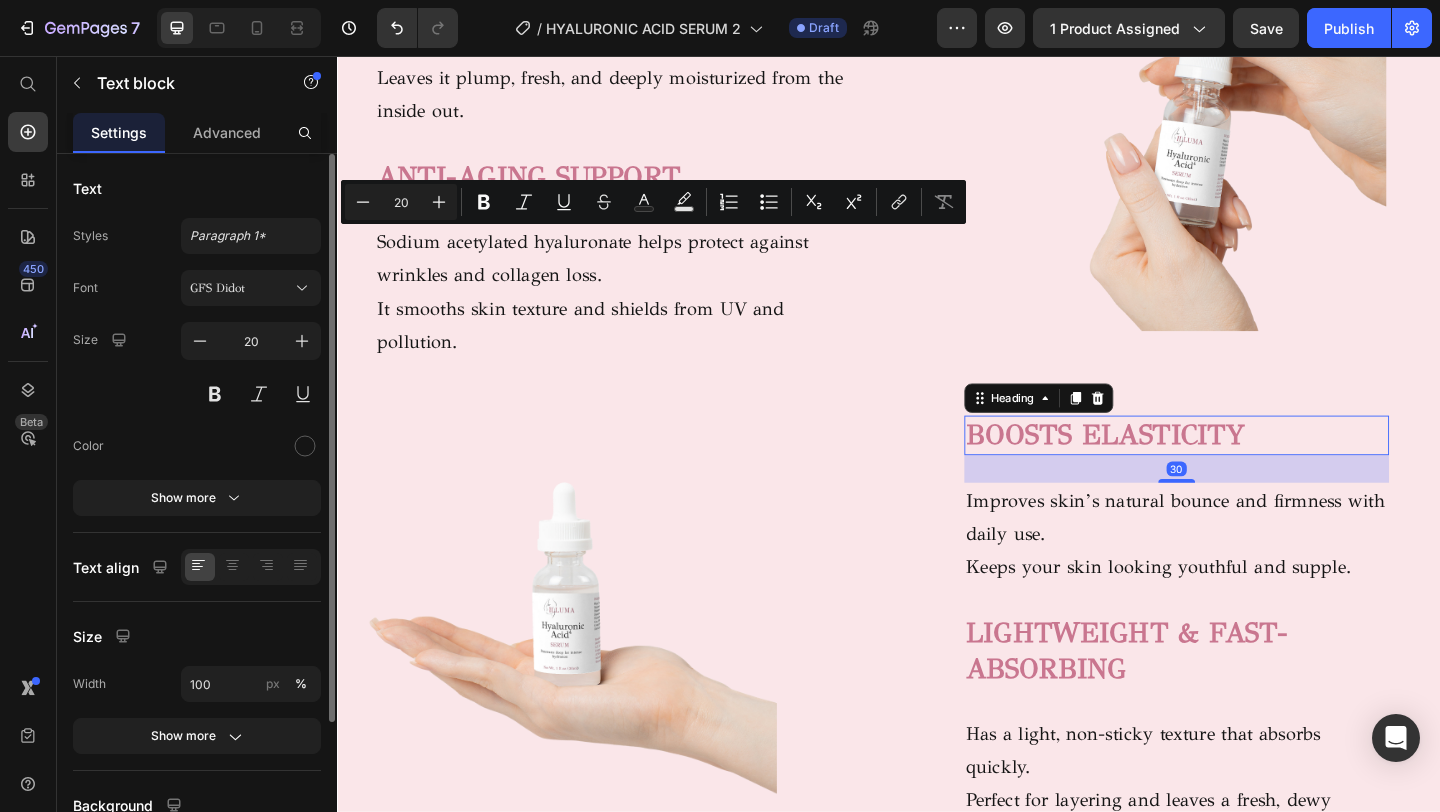 click on "BOOSTS ELASTICITY" at bounding box center [1173, 468] 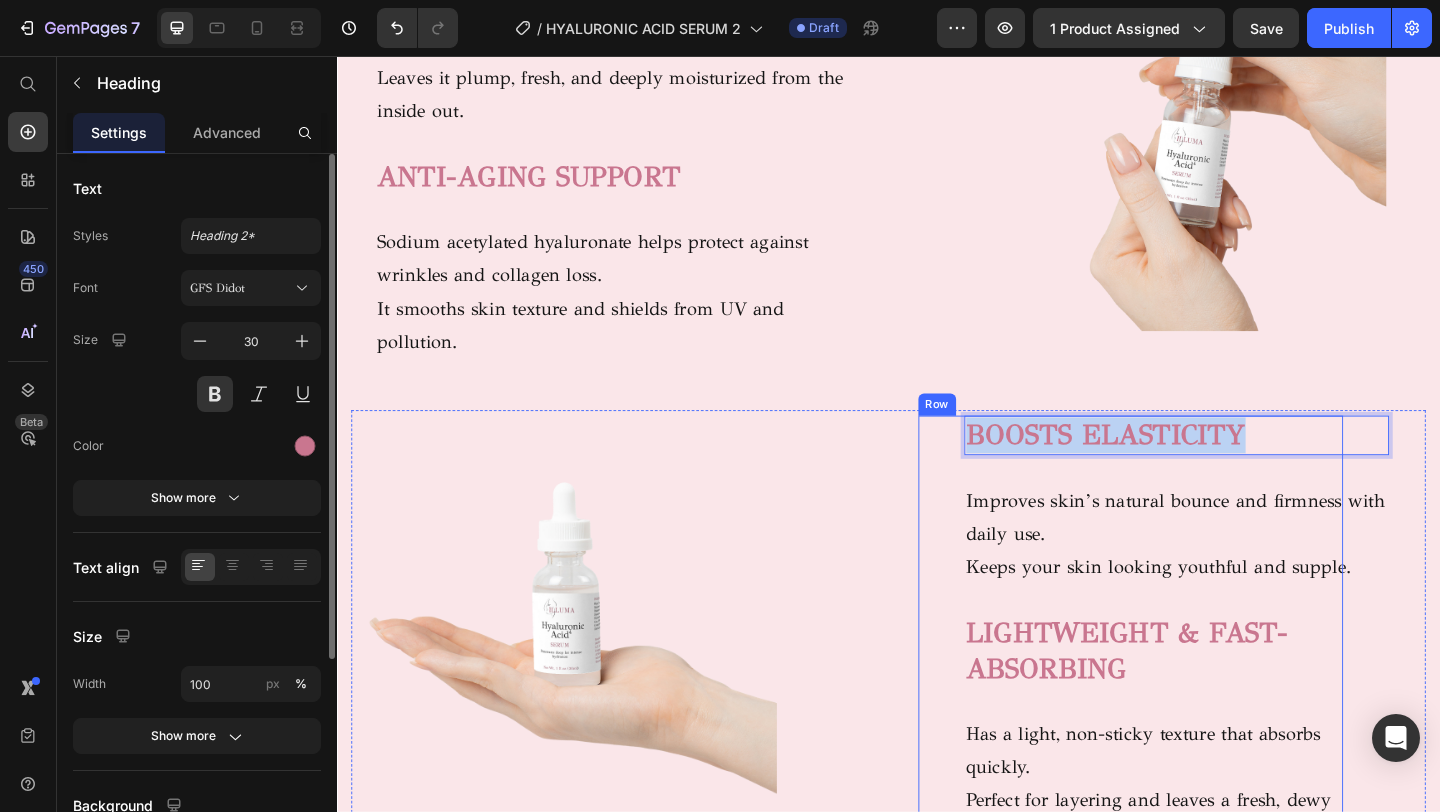 drag, startPoint x: 1338, startPoint y: 473, endPoint x: 999, endPoint y: 459, distance: 339.28897 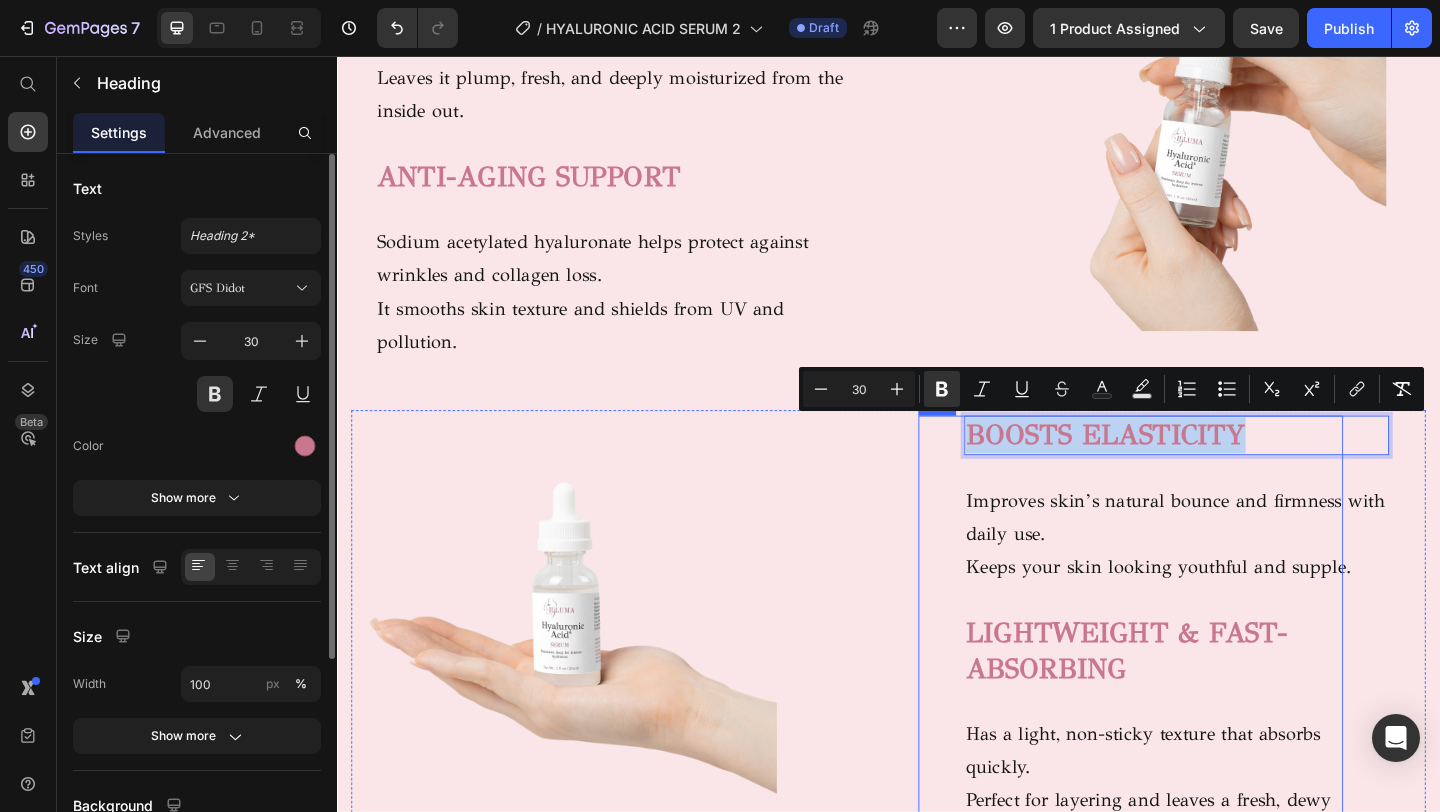 copy on "BOOSTS ELASTICITY" 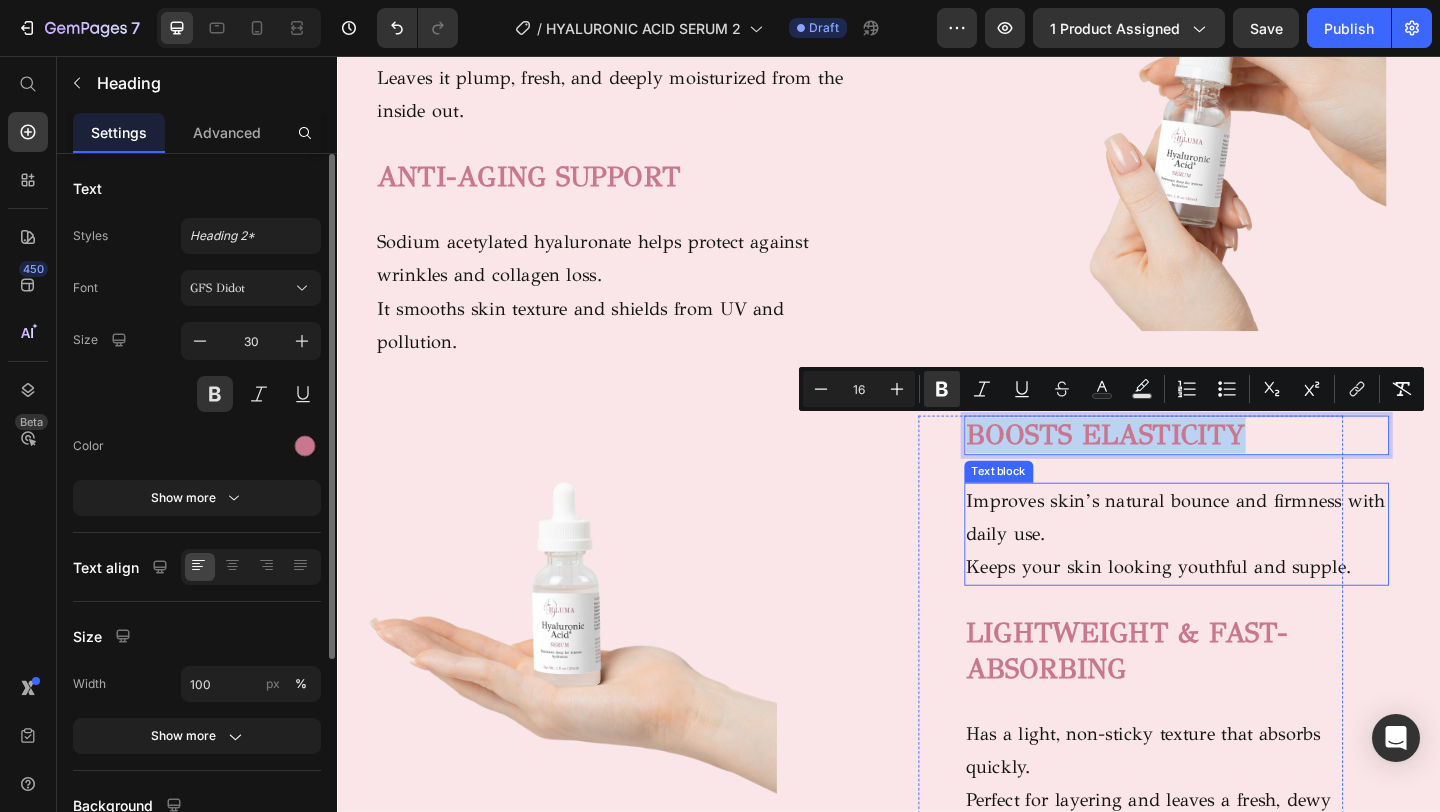 click on "Improves skin’s natural bounce and firmness with daily use." at bounding box center [1250, 558] 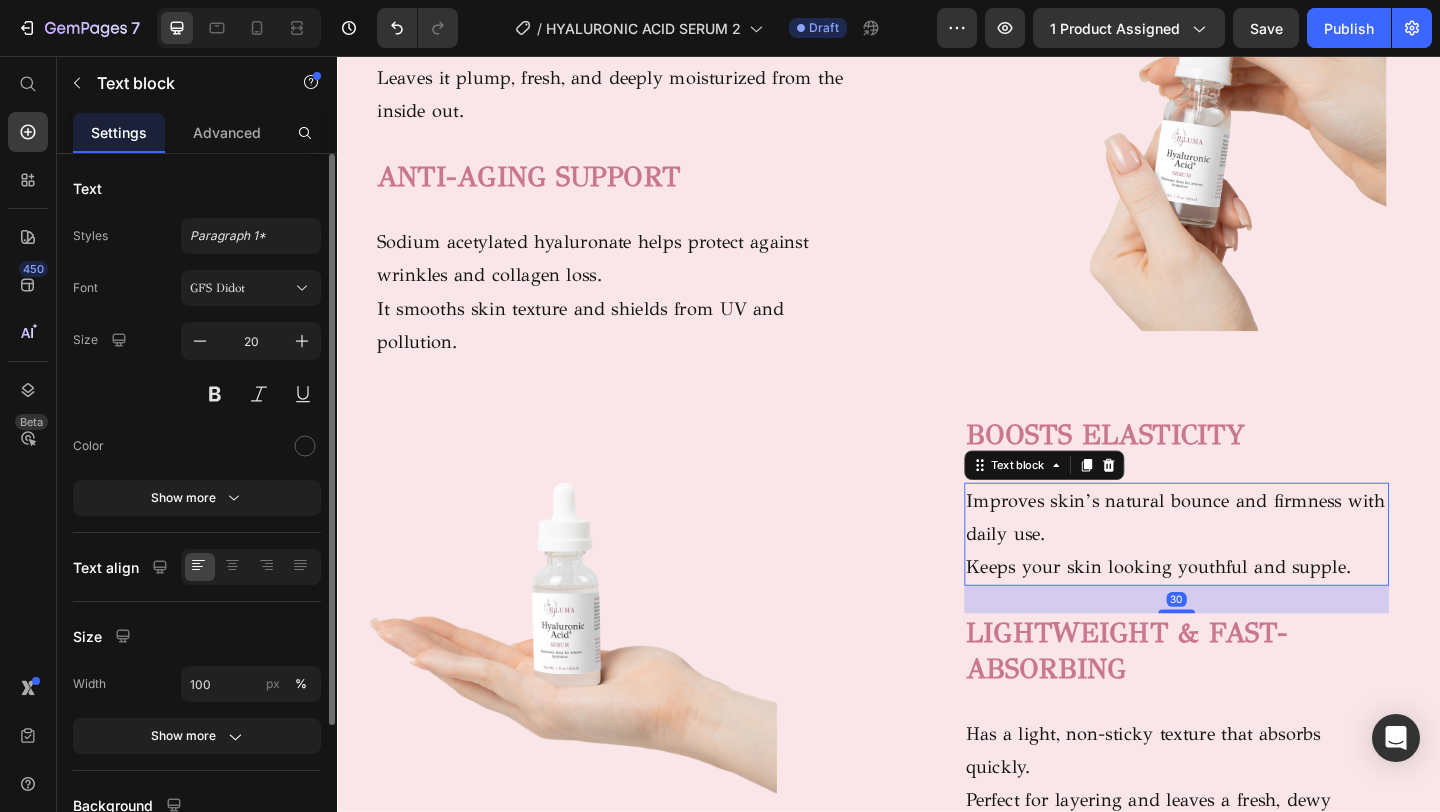 click on "Improves skin’s natural bounce and firmness with daily use." at bounding box center [1250, 558] 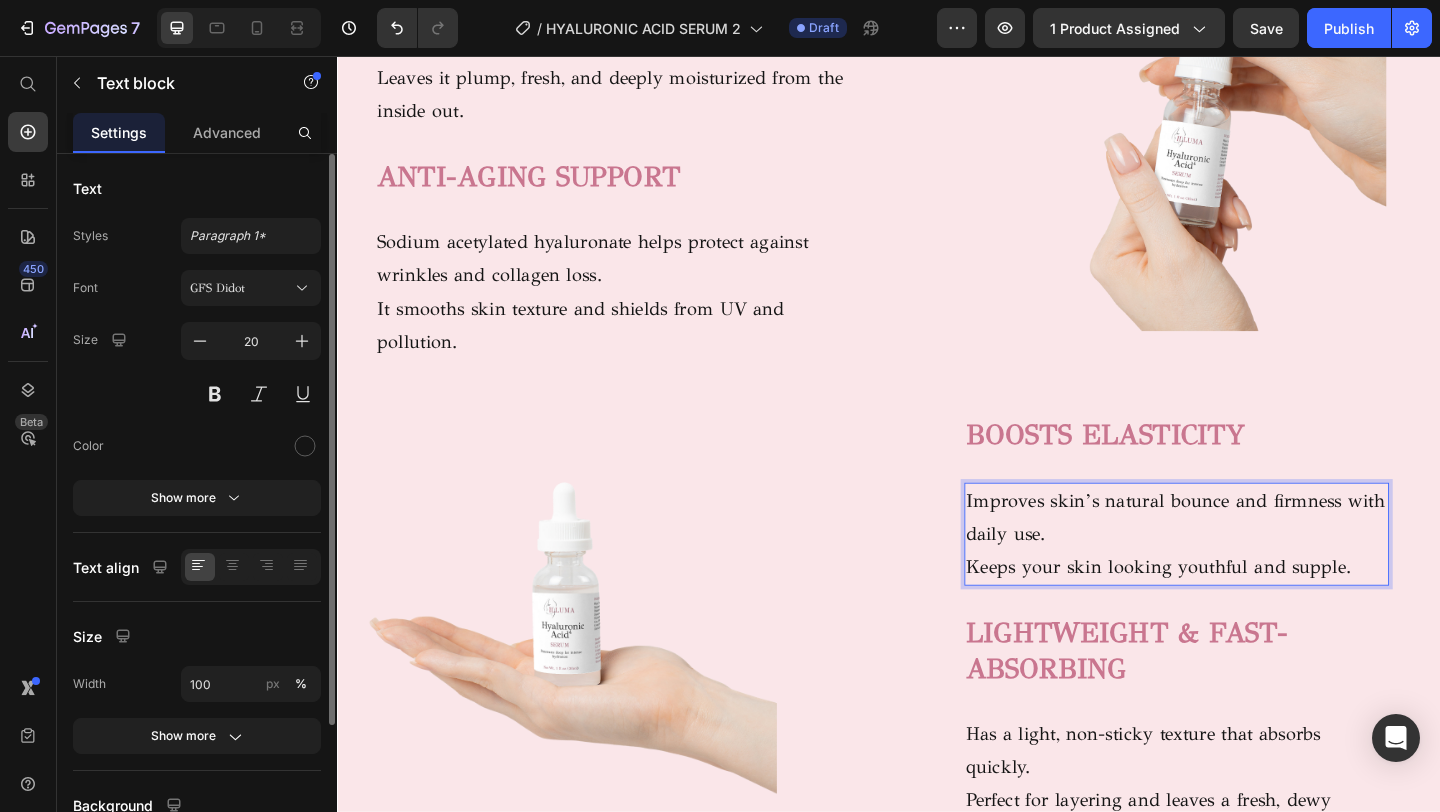 click on "Improves skin’s natural bounce and firmness with daily use." at bounding box center [1250, 558] 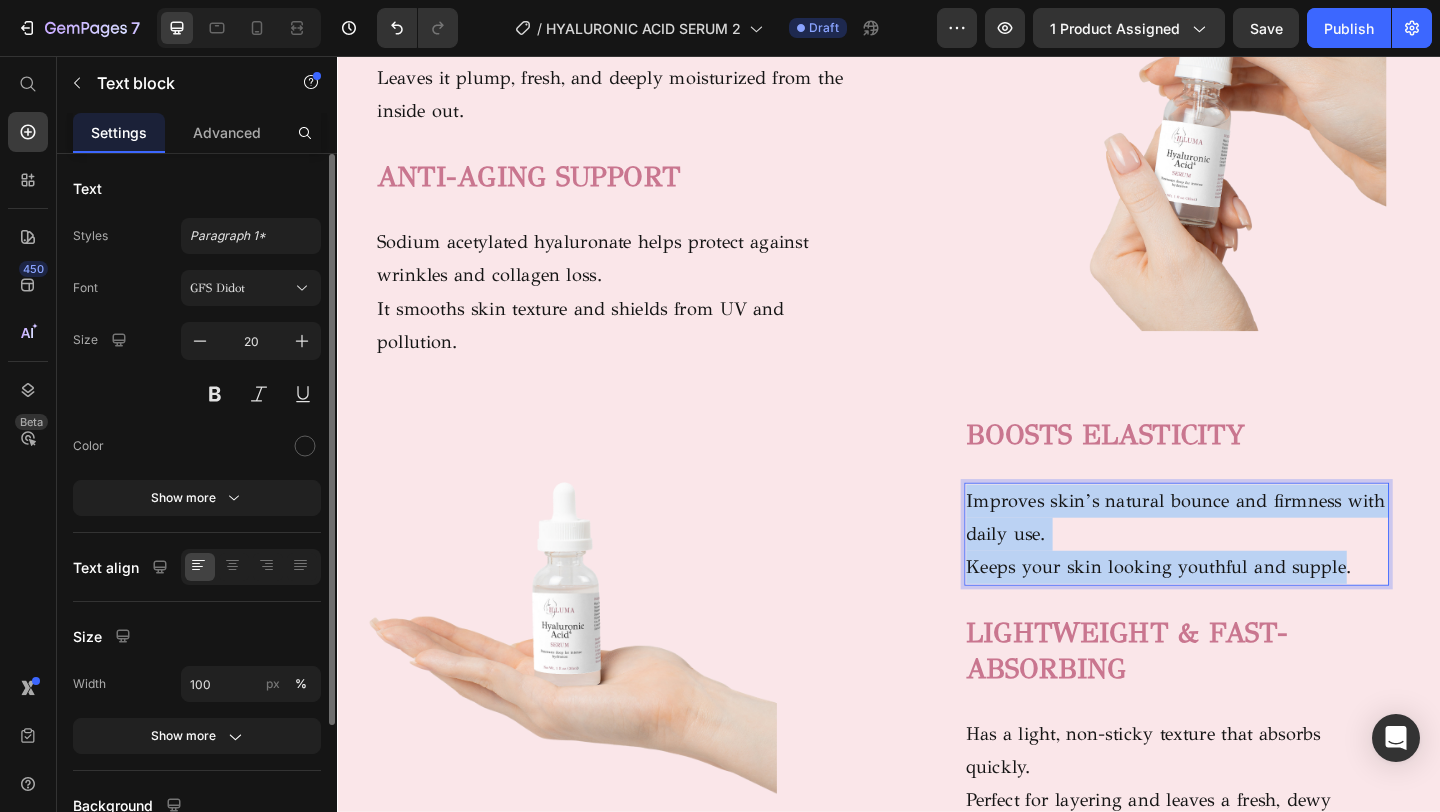drag, startPoint x: 1431, startPoint y: 605, endPoint x: 1022, endPoint y: 527, distance: 416.37122 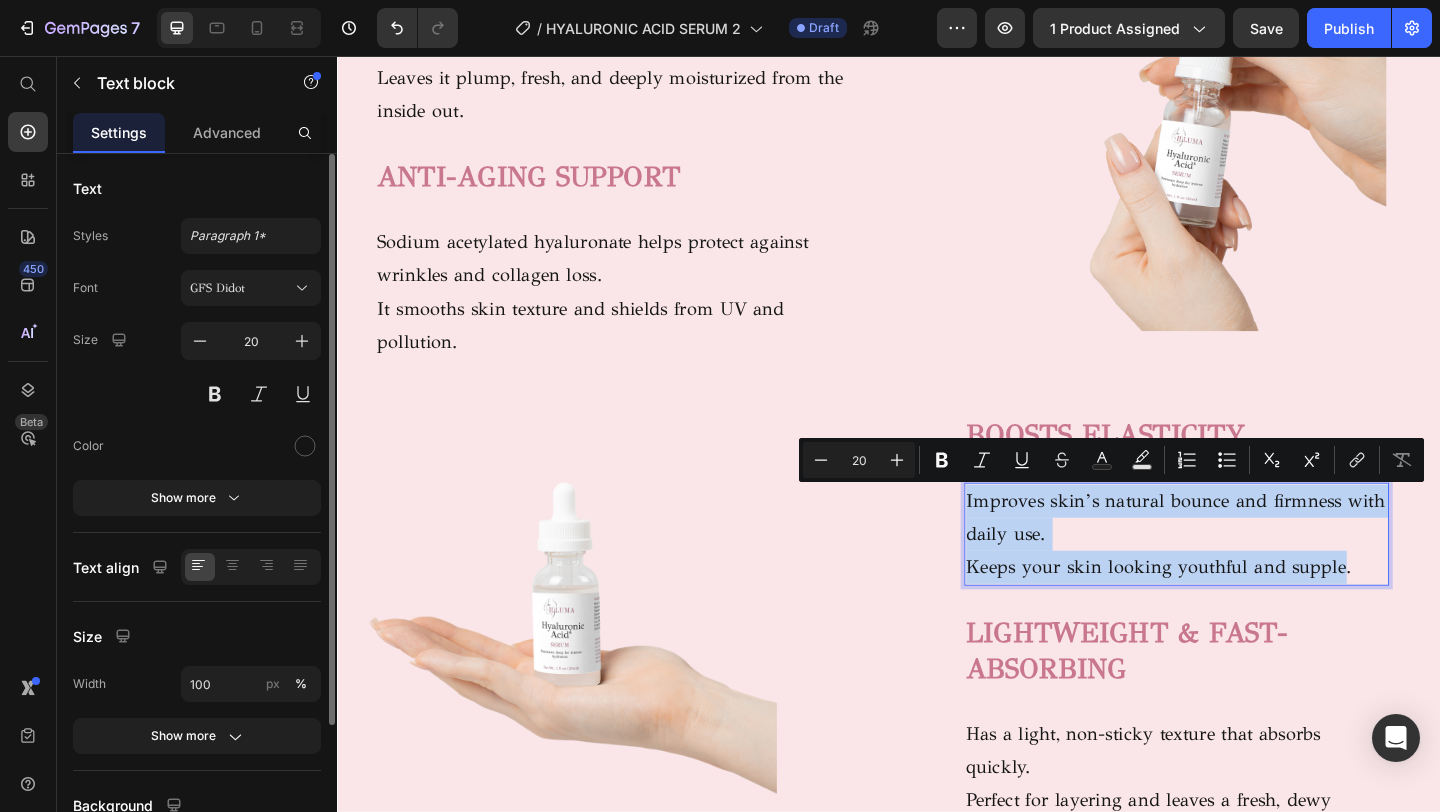 copy on "Improves skin’s natural bounce and firmness with daily use. Keeps your skin looking youthful and supple" 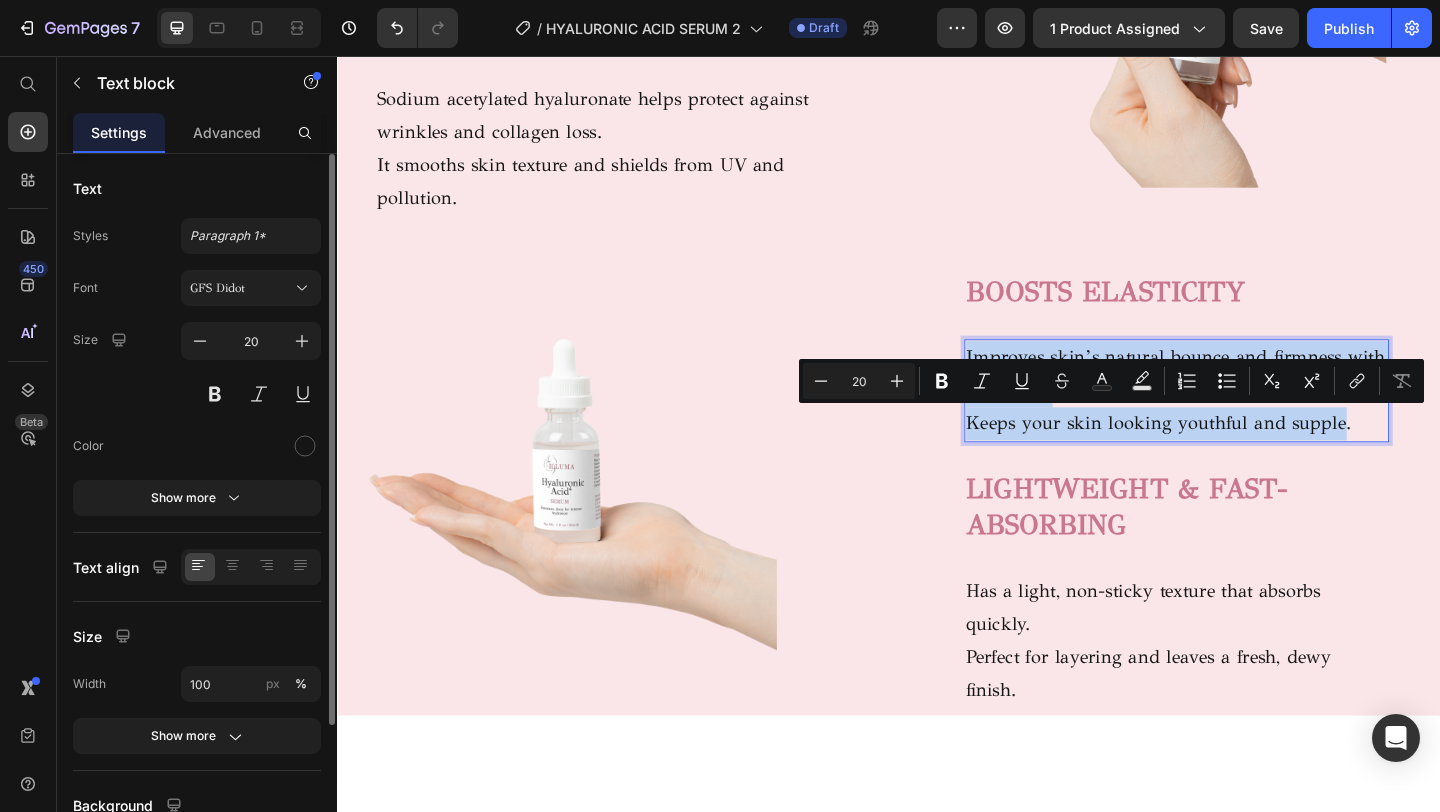 scroll, scrollTop: 1800, scrollLeft: 0, axis: vertical 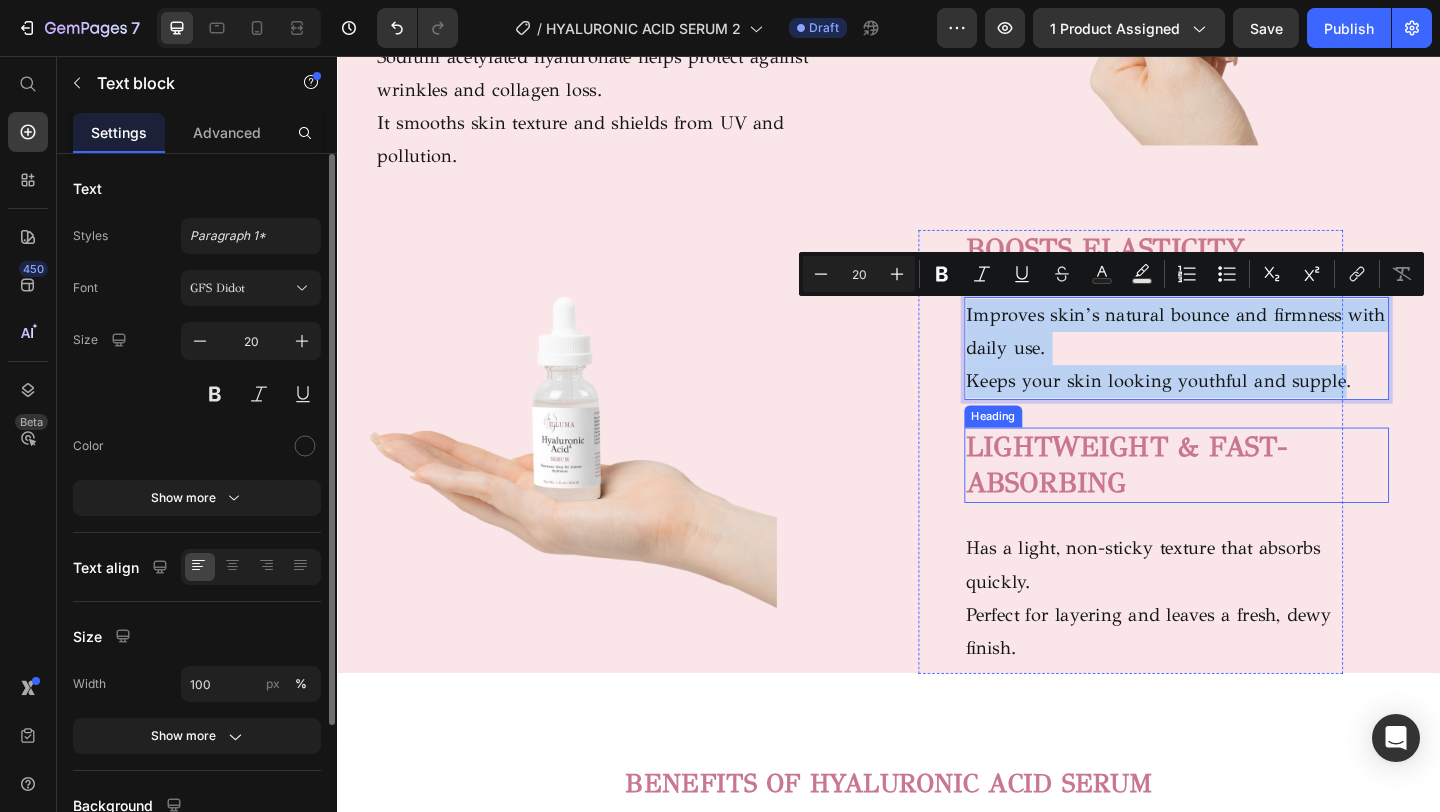 click on "LIGHTWEIGHT & FAST-ABSORBING" at bounding box center (1196, 500) 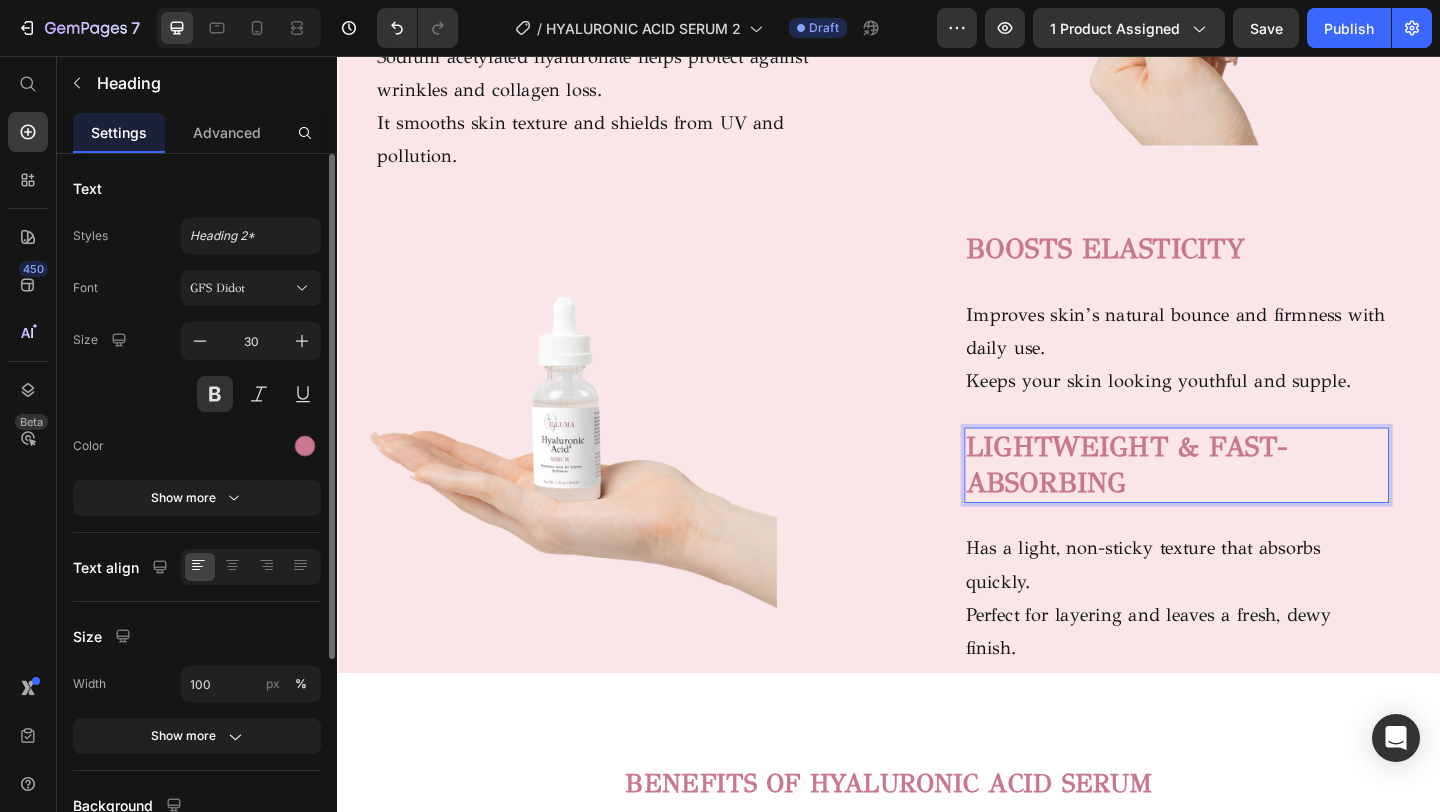 click on "LIGHTWEIGHT & FAST-ABSORBING" at bounding box center (1250, 501) 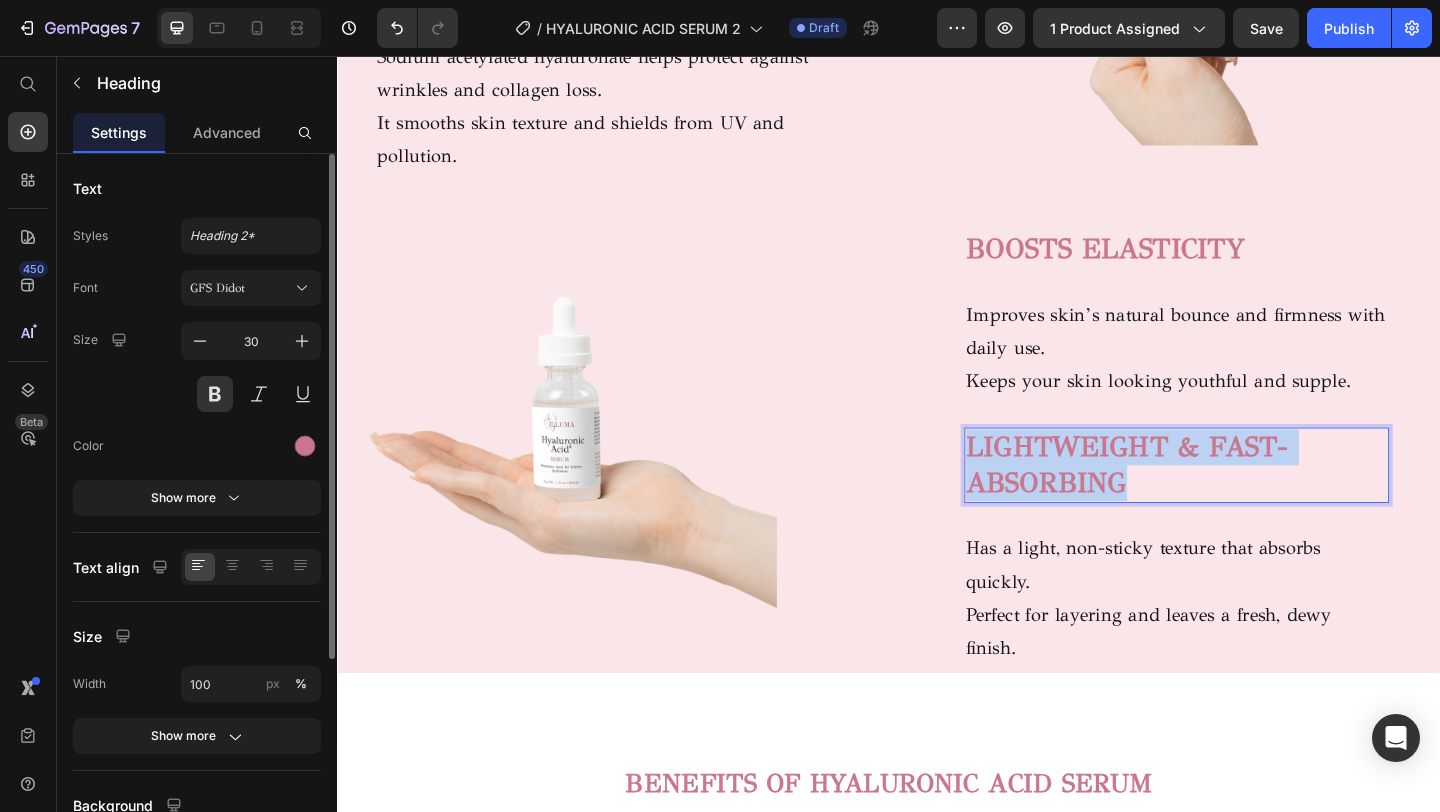 drag, startPoint x: 1203, startPoint y: 524, endPoint x: 1020, endPoint y: 496, distance: 185.12968 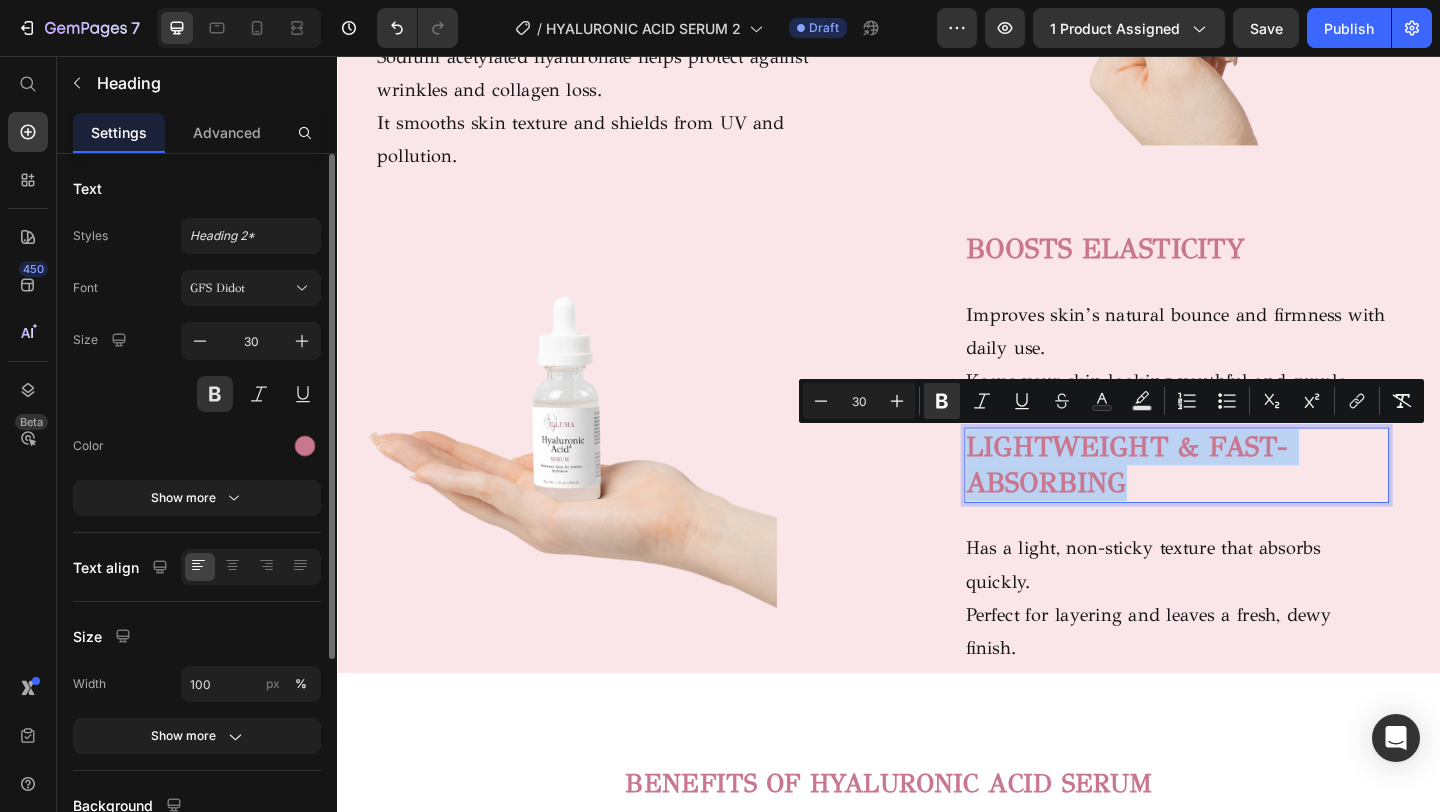 copy on "LIGHTWEIGHT & FAST-ABSORBING" 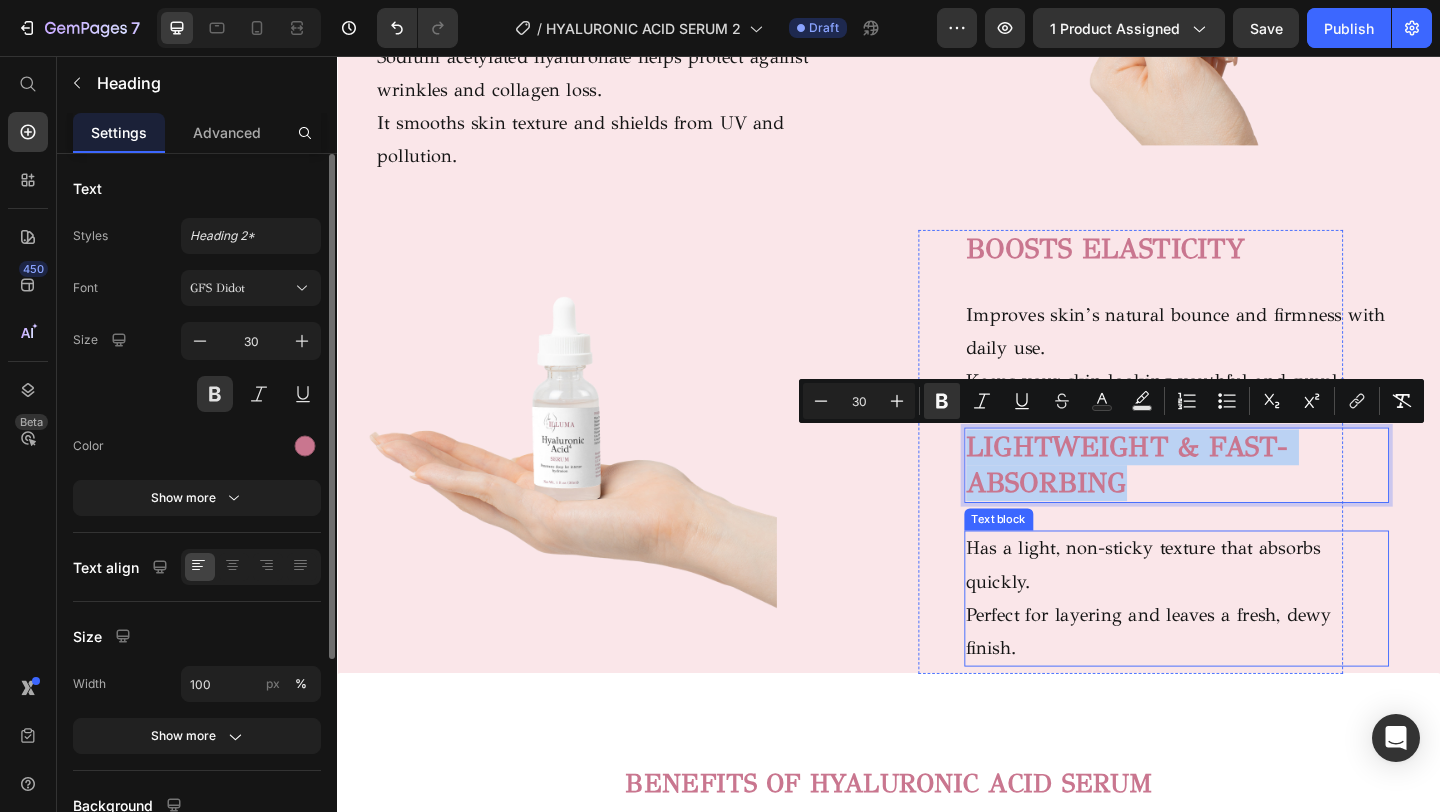 click on "Perfect for layering and leaves a fresh, dewy finish." at bounding box center (1250, 682) 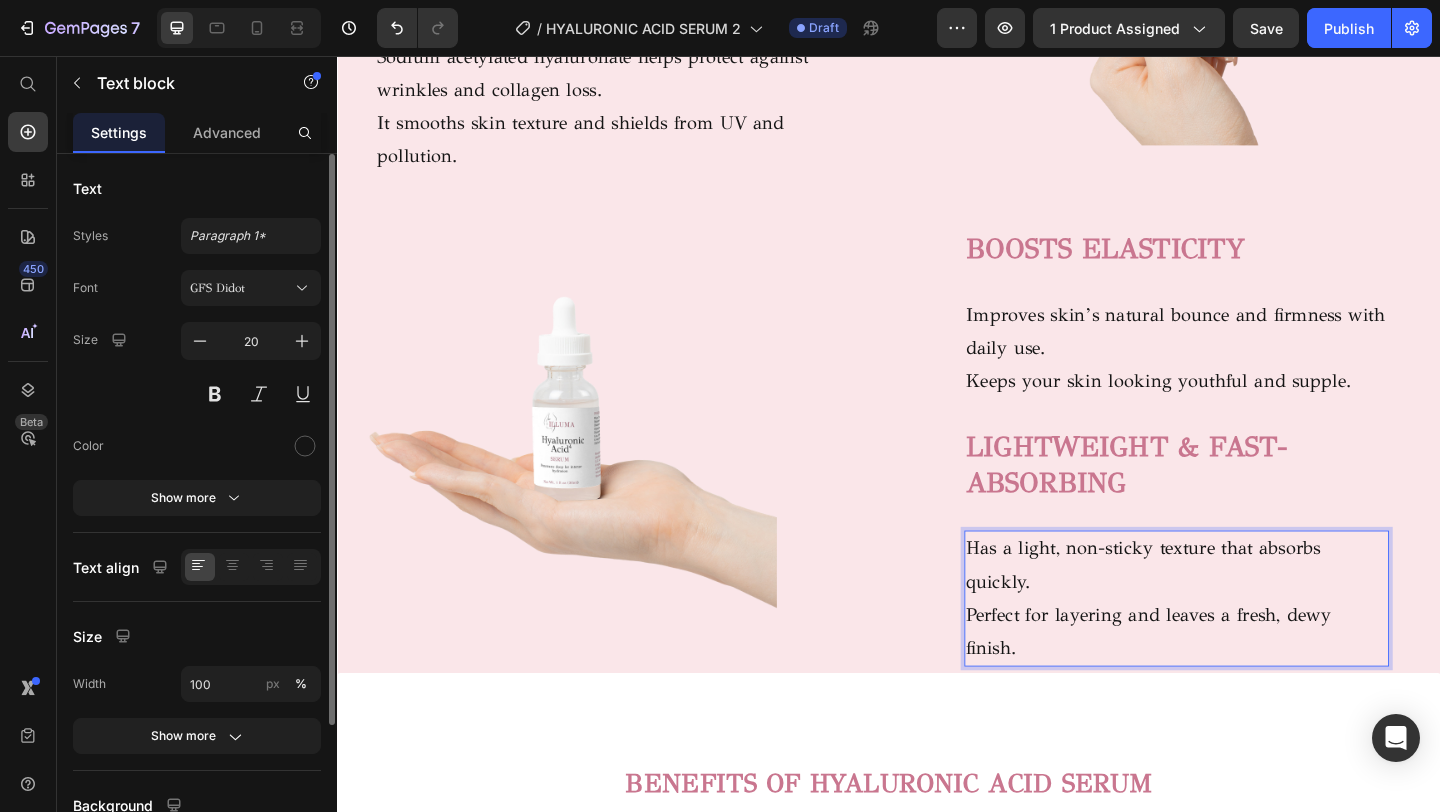click on "Perfect for layering and leaves a fresh, dewy finish." at bounding box center [1250, 682] 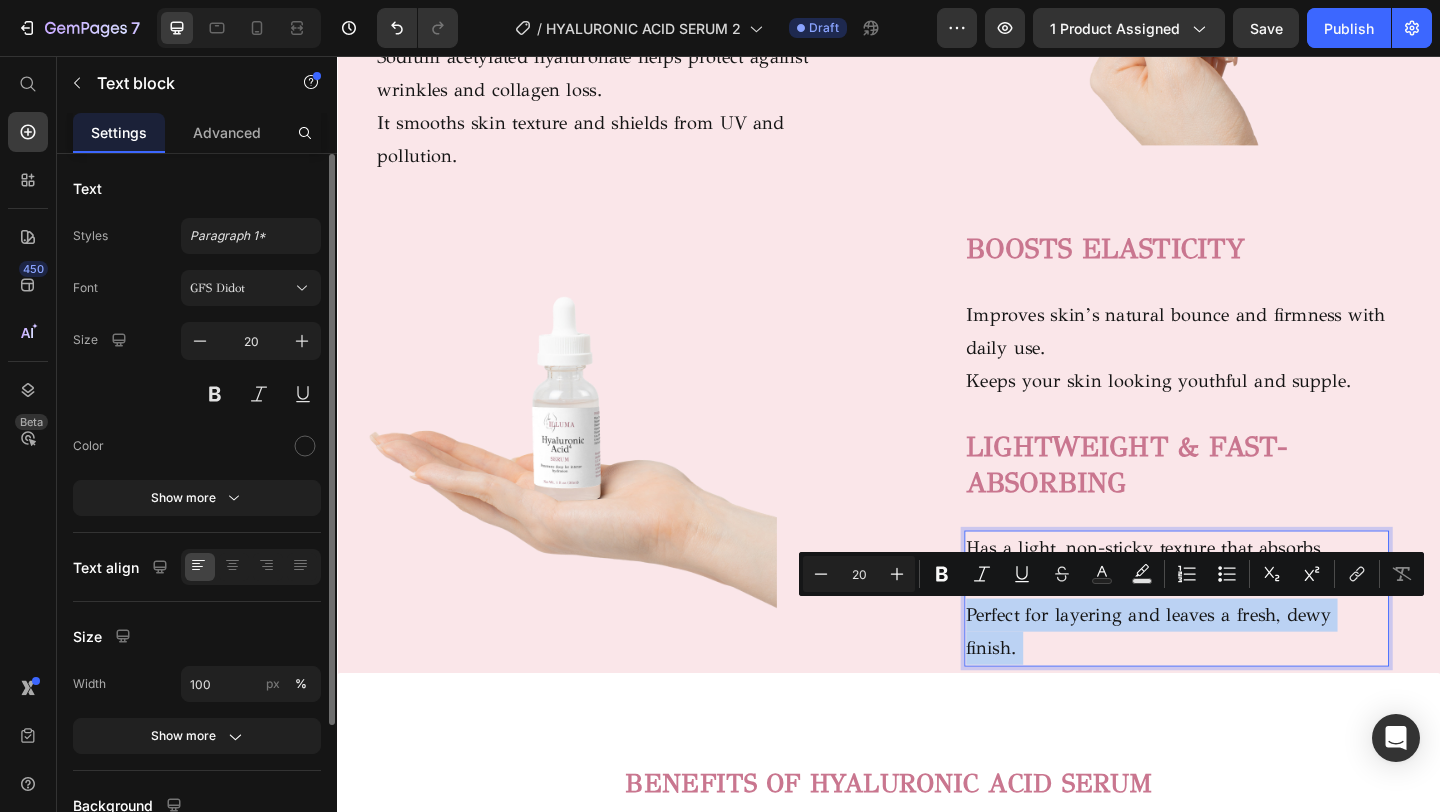 drag, startPoint x: 1112, startPoint y: 690, endPoint x: 1034, endPoint y: 602, distance: 117.592514 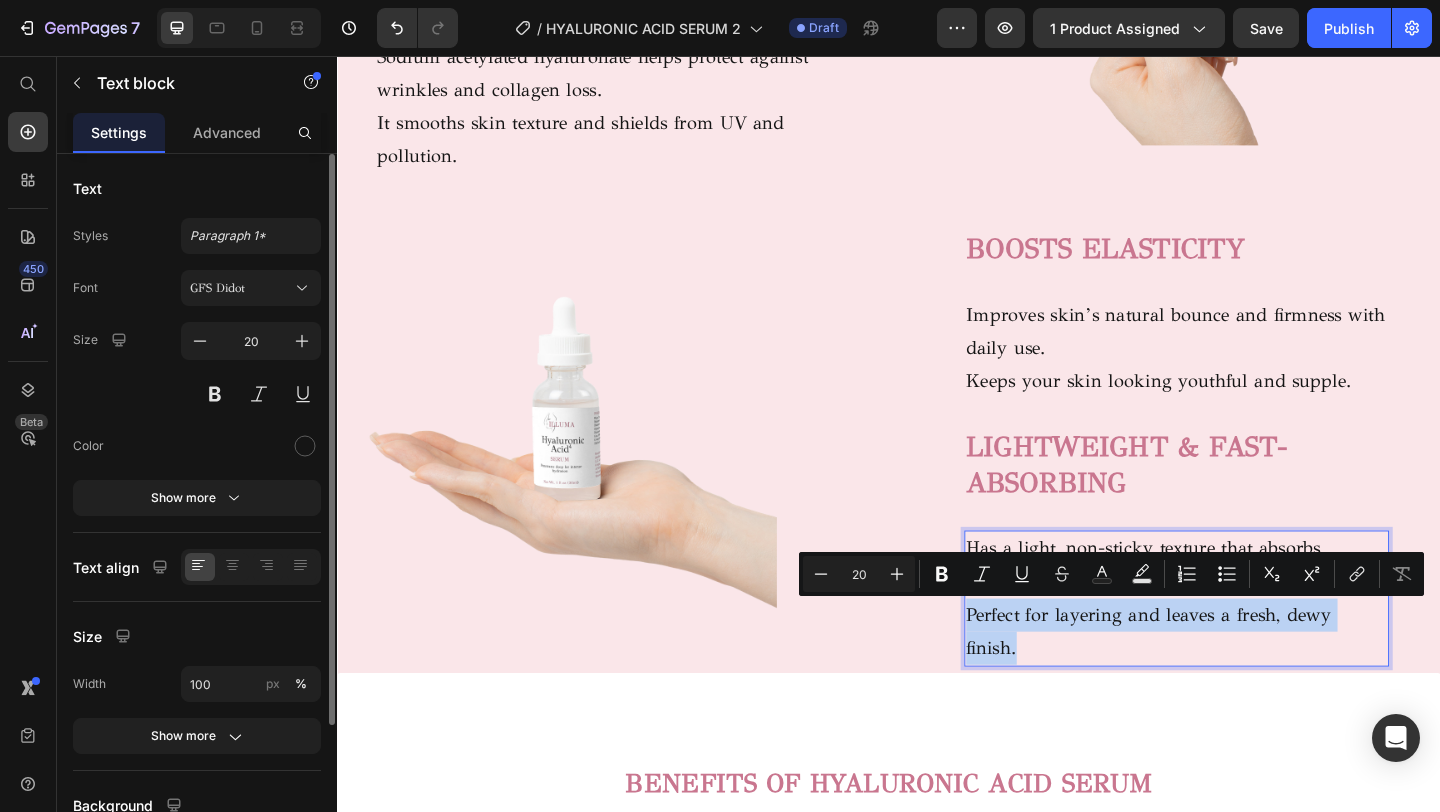 click on "Perfect for layering and leaves a fresh, dewy finish." at bounding box center (1250, 682) 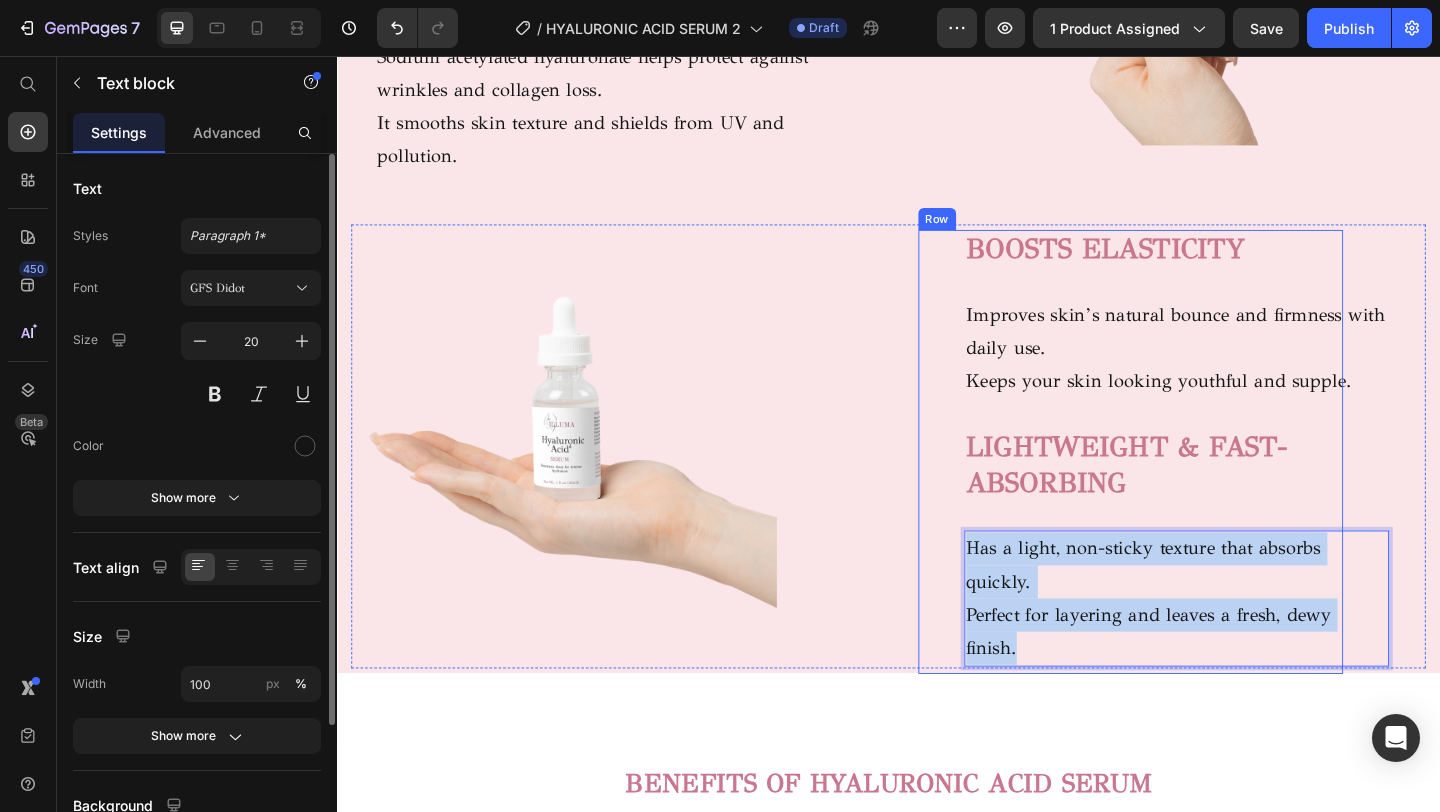 drag, startPoint x: 1075, startPoint y: 700, endPoint x: 1013, endPoint y: 573, distance: 141.32587 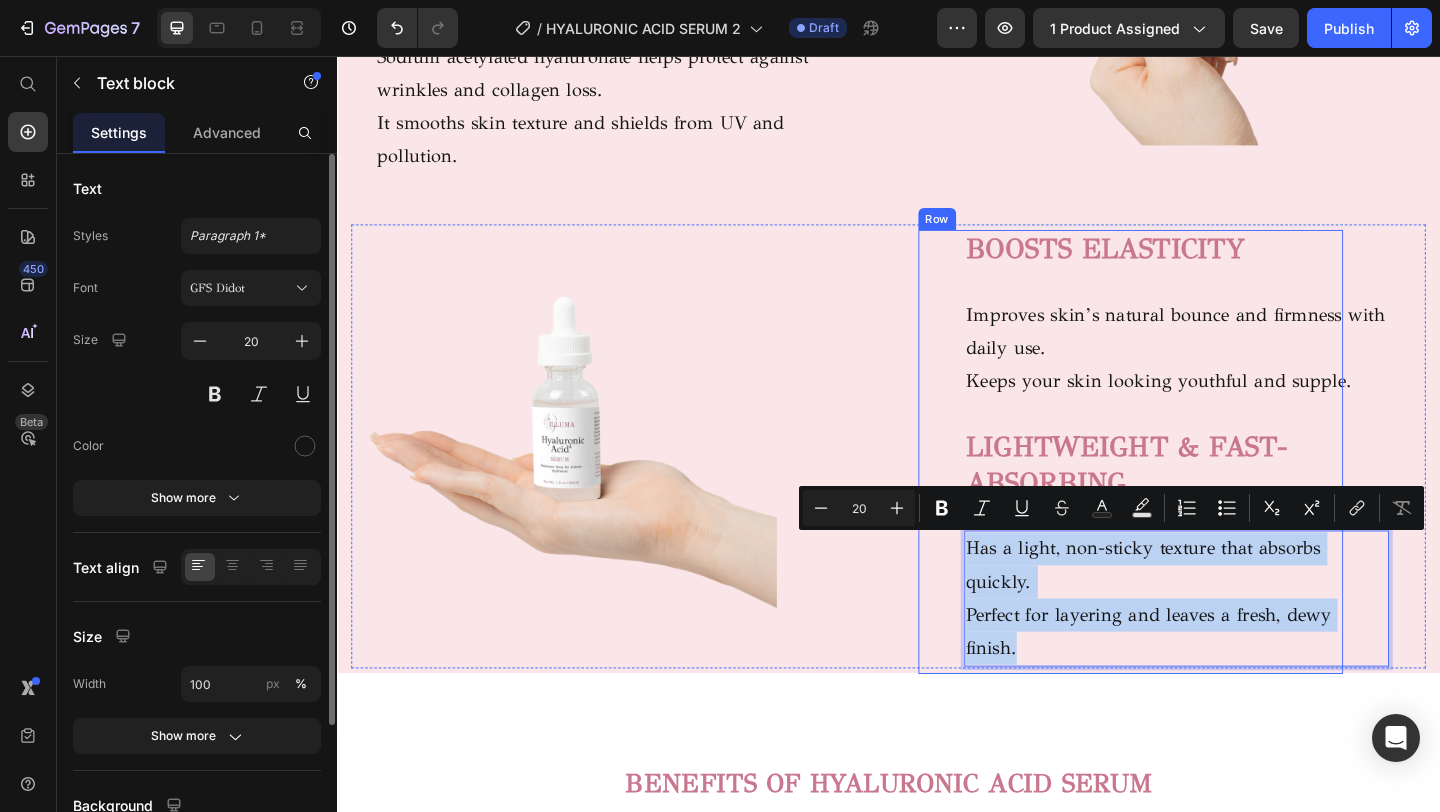 copy on "Has a light, non-sticky texture that absorbs quickly. Perfect for layering and leaves a fresh, dewy finish." 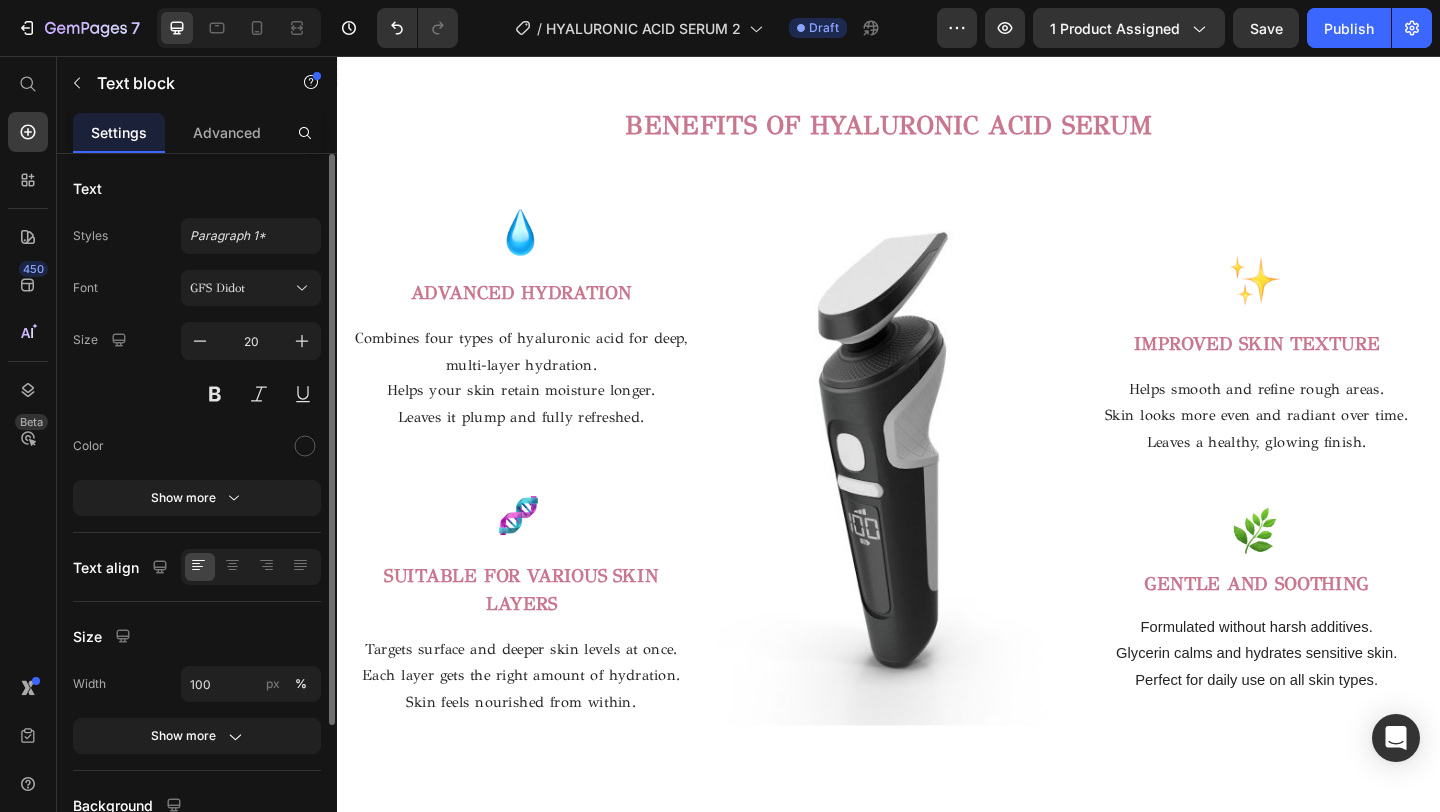 scroll, scrollTop: 2545, scrollLeft: 0, axis: vertical 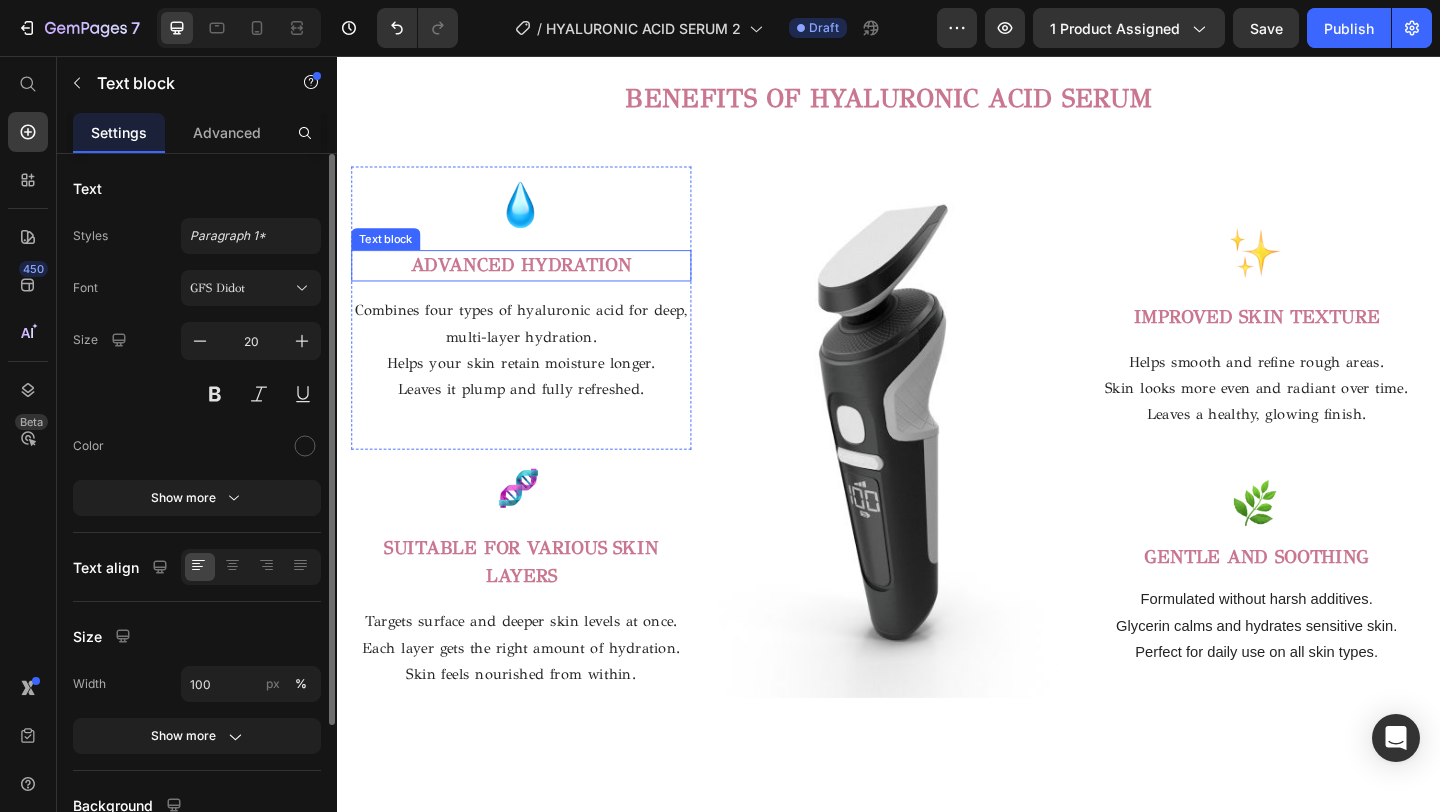 click on "ADVANCED HYDRATION" at bounding box center [537, 284] 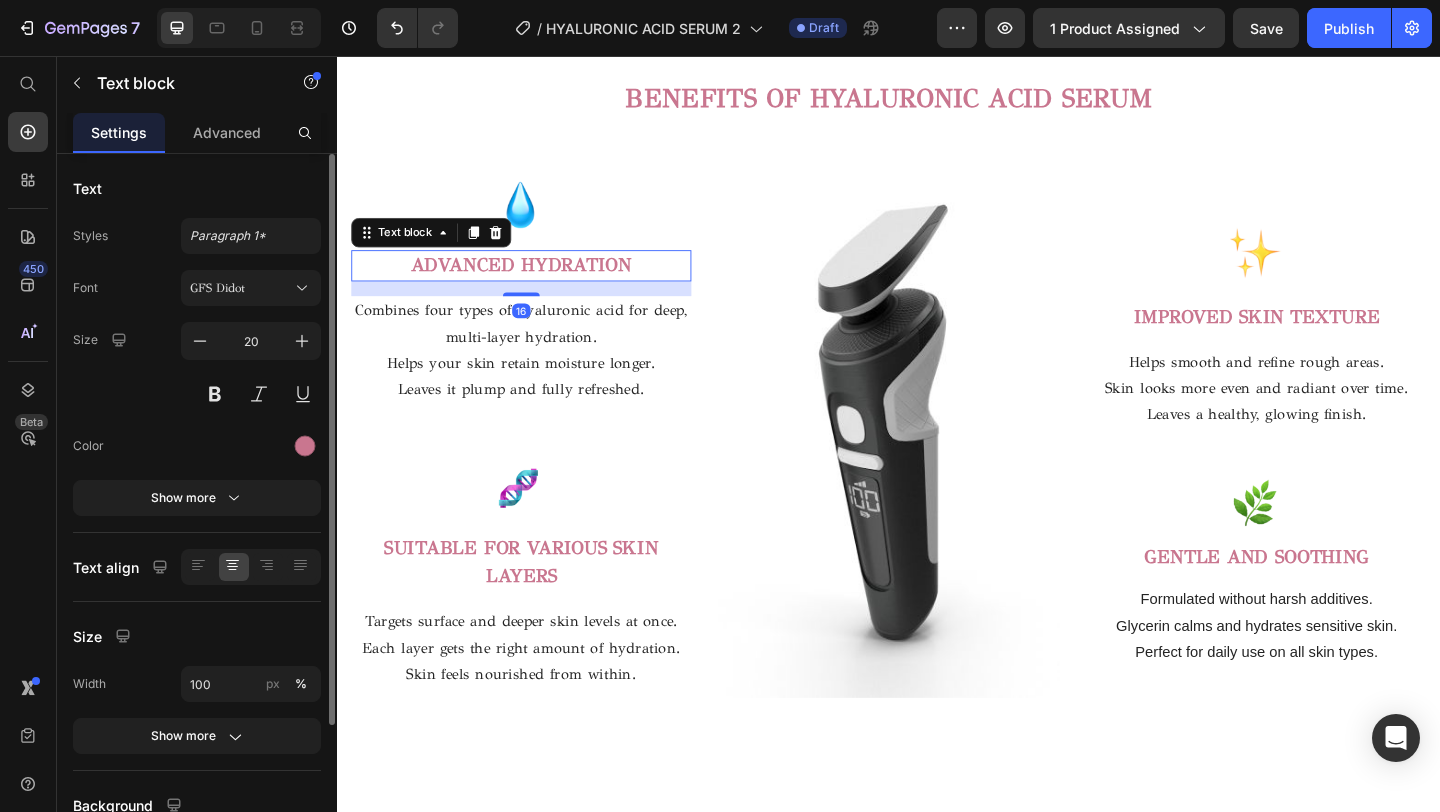 click on "ADVANCED HYDRATION" at bounding box center [537, 284] 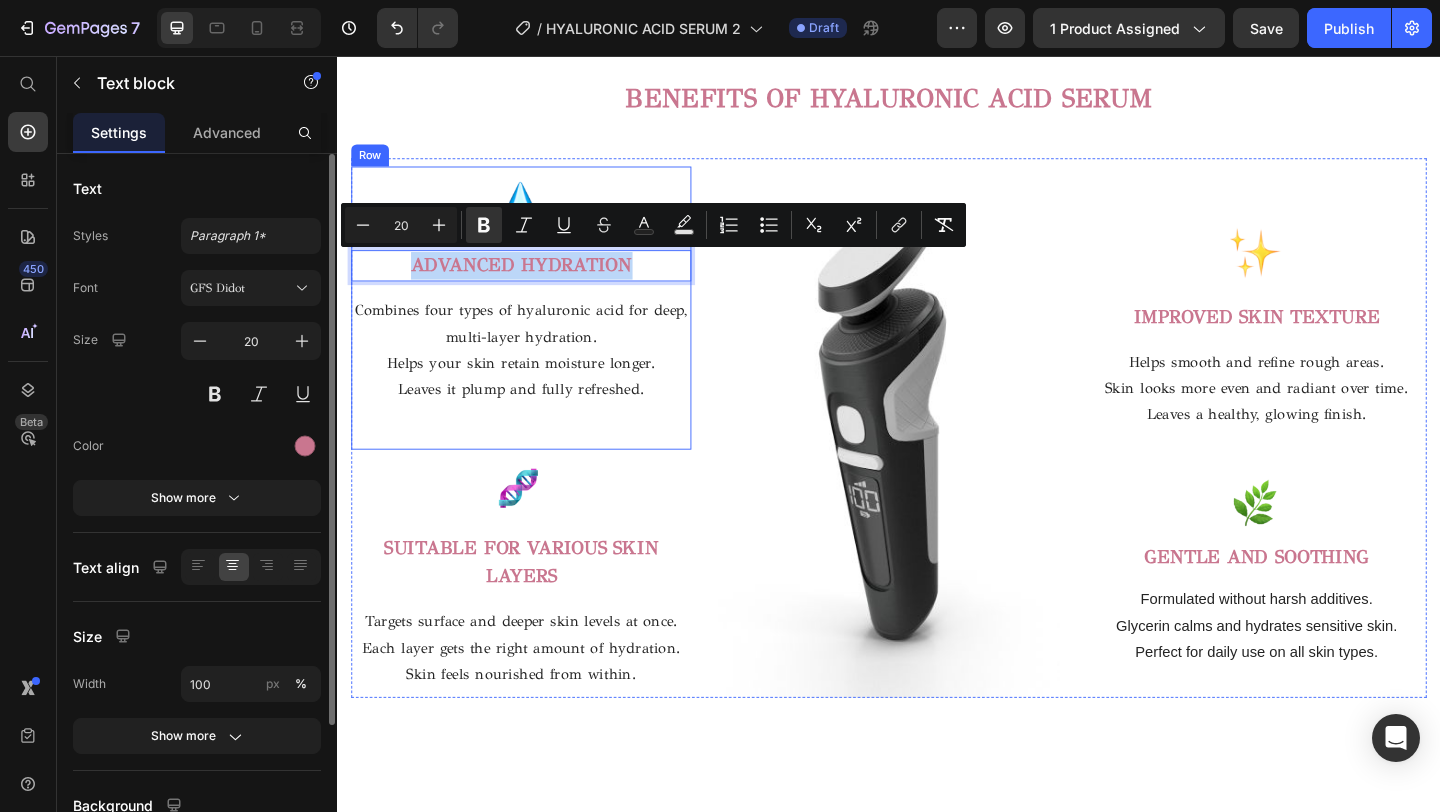 drag, startPoint x: 665, startPoint y: 279, endPoint x: 399, endPoint y: 263, distance: 266.48077 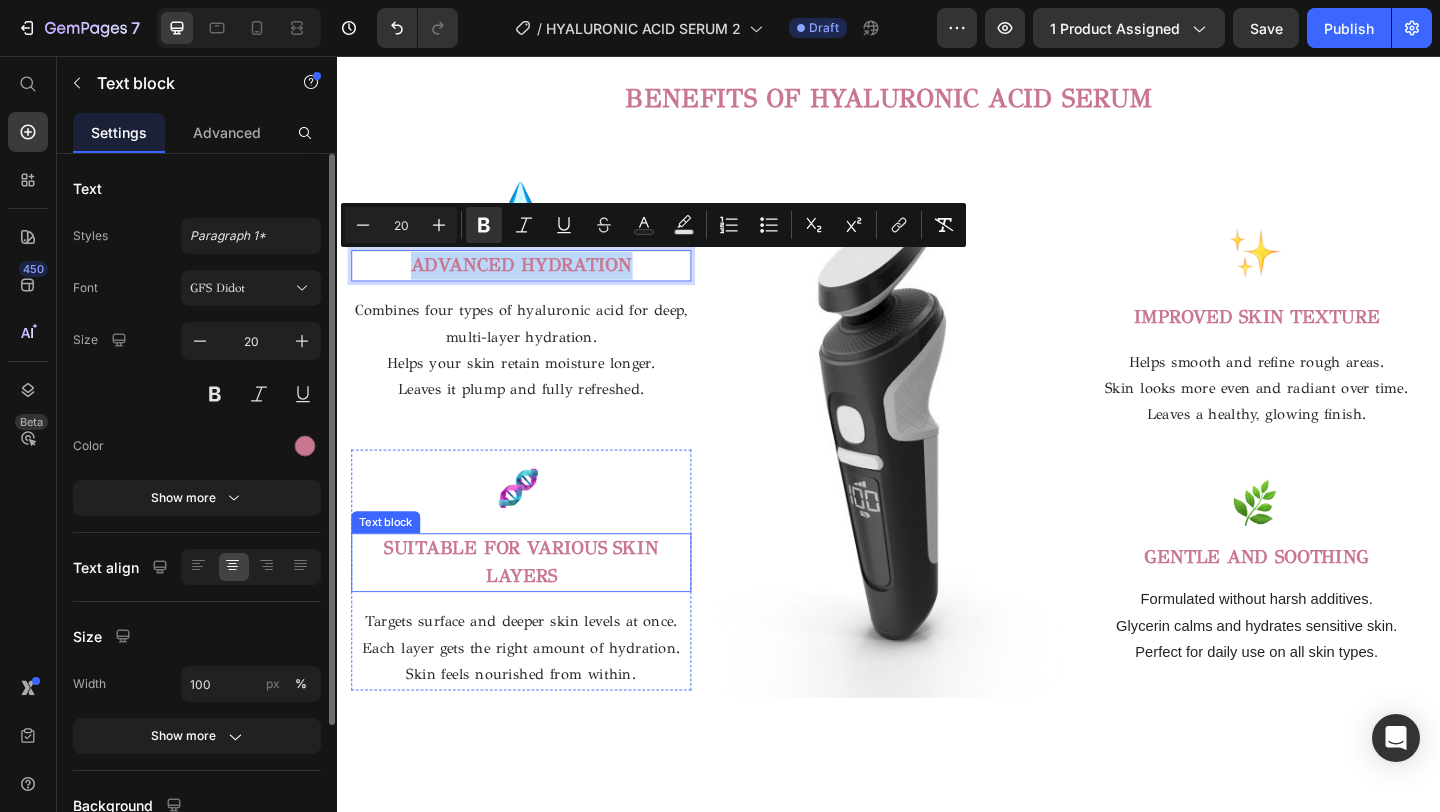 click on "SUITABLE FOR VARIOUS SKIN LAYERS" at bounding box center (537, 607) 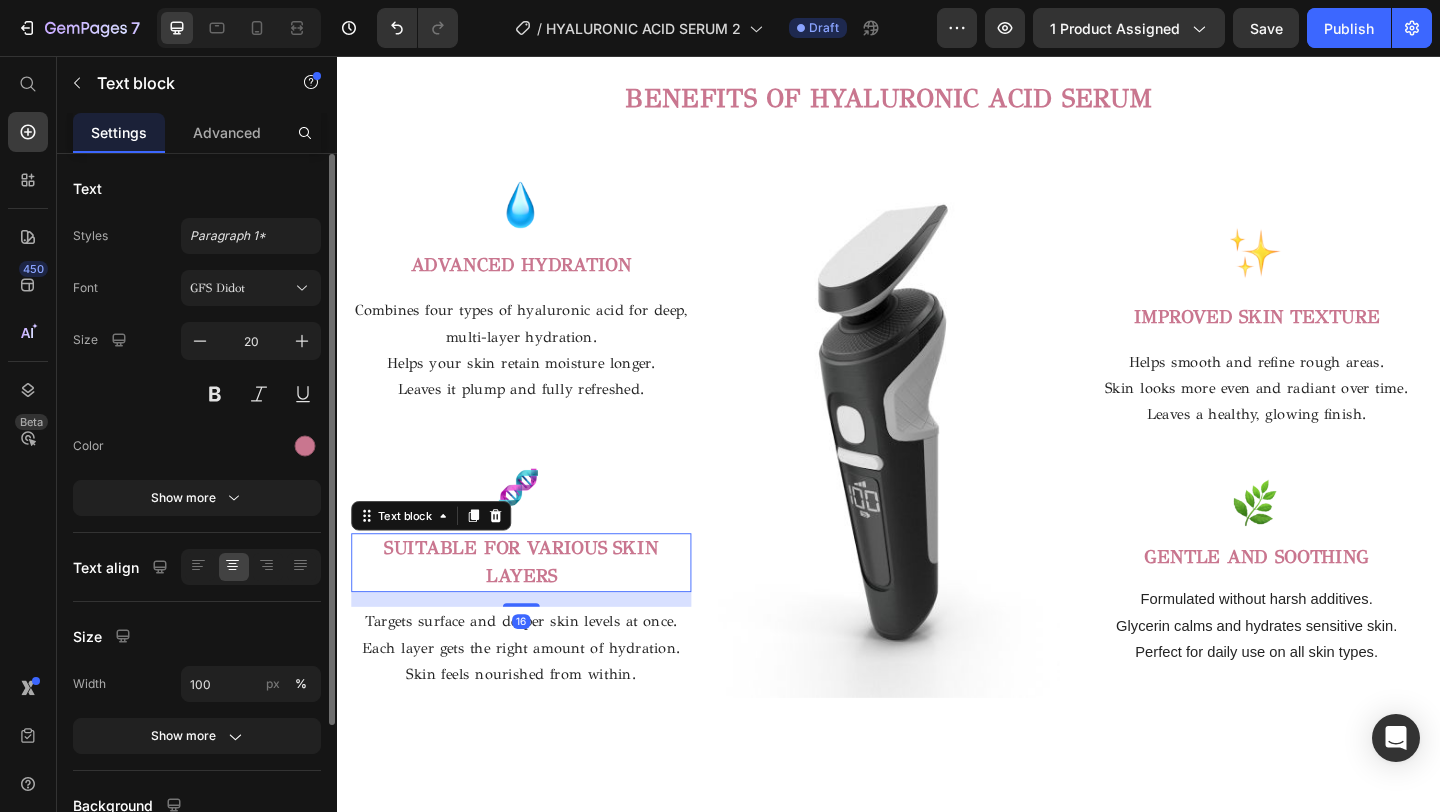 click on "SUITABLE FOR VARIOUS SKIN LAYERS" at bounding box center (537, 607) 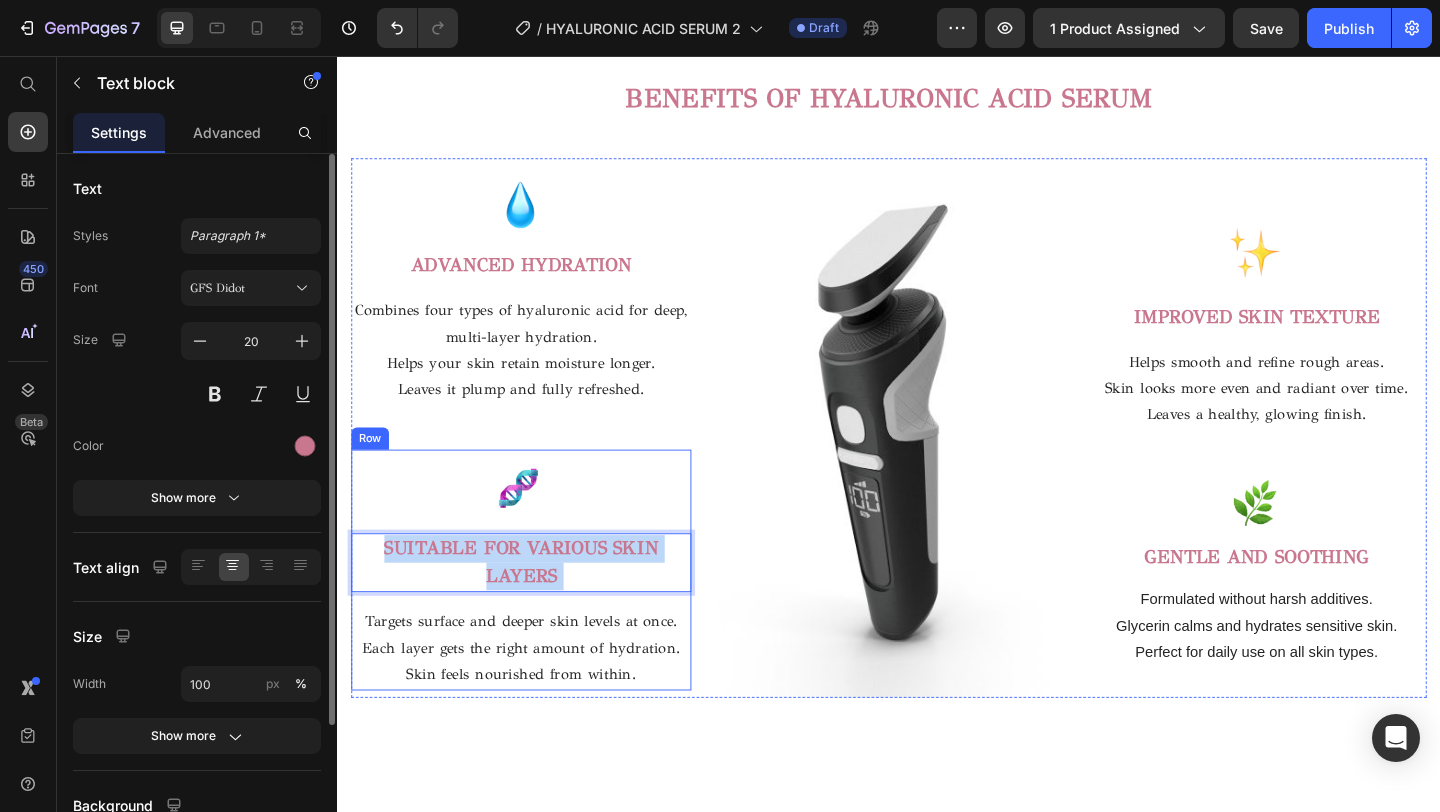 drag, startPoint x: 581, startPoint y: 621, endPoint x: 396, endPoint y: 573, distance: 191.12561 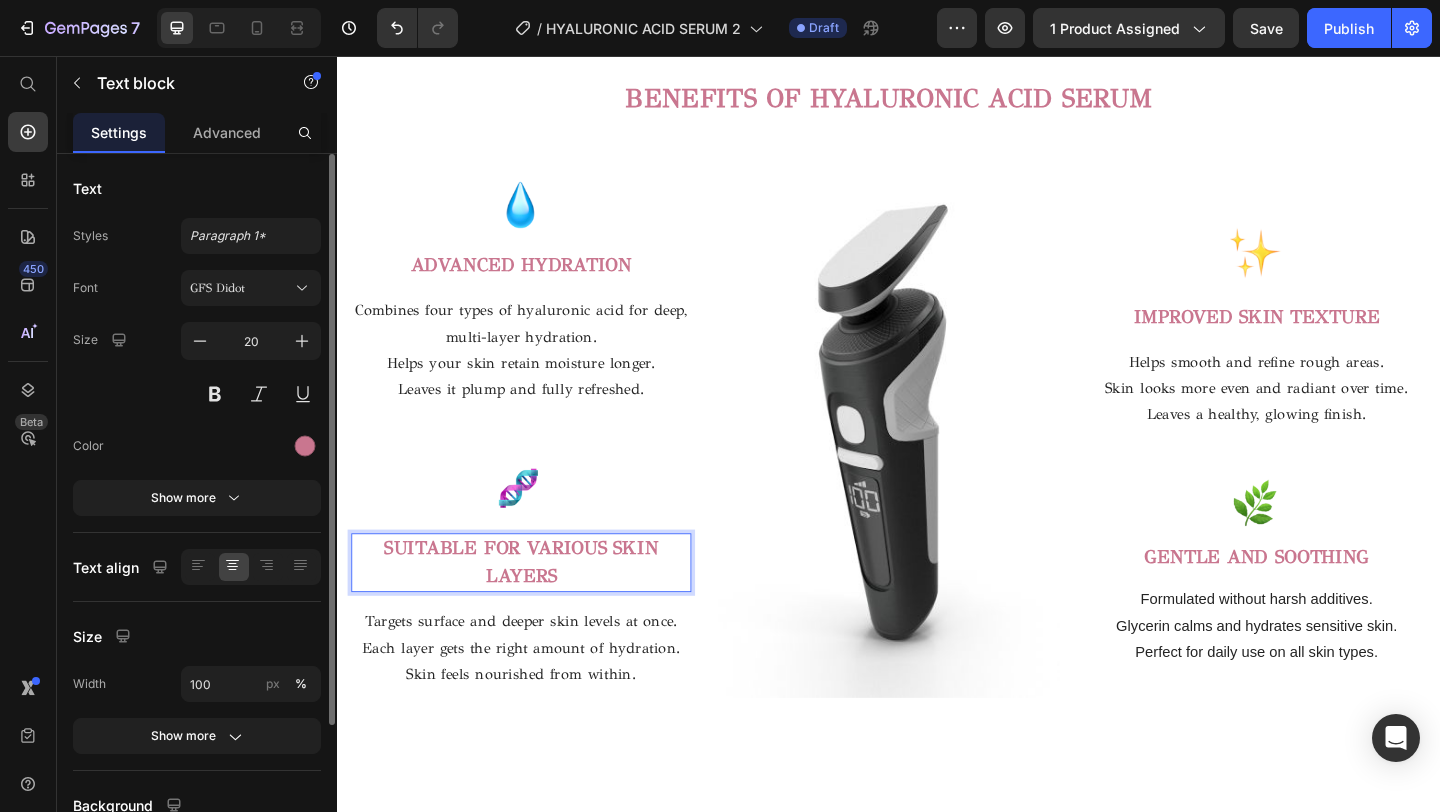 click on "SUITABLE FOR VARIOUS SKIN LAYERS" at bounding box center [537, 607] 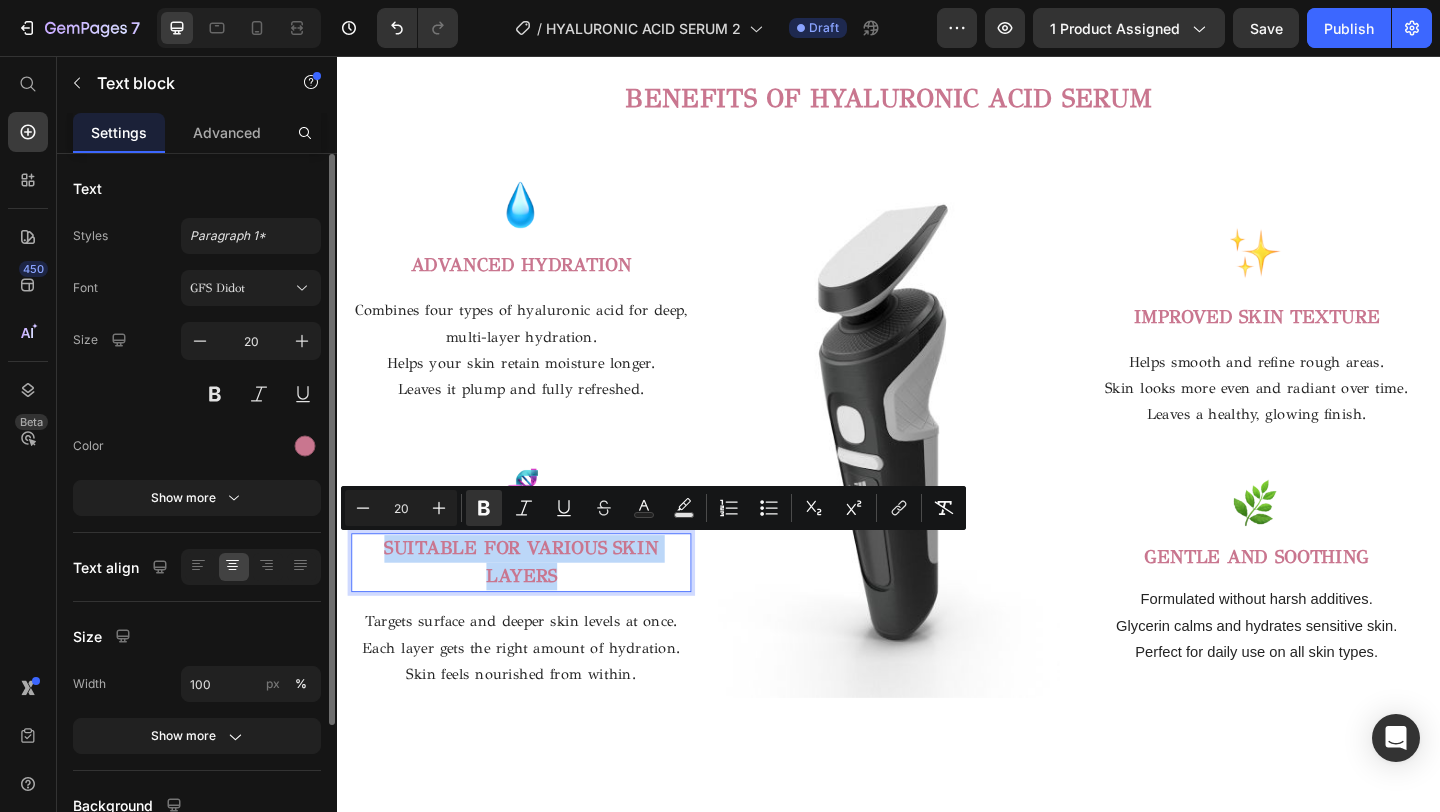 drag, startPoint x: 584, startPoint y: 619, endPoint x: 380, endPoint y: 601, distance: 204.79257 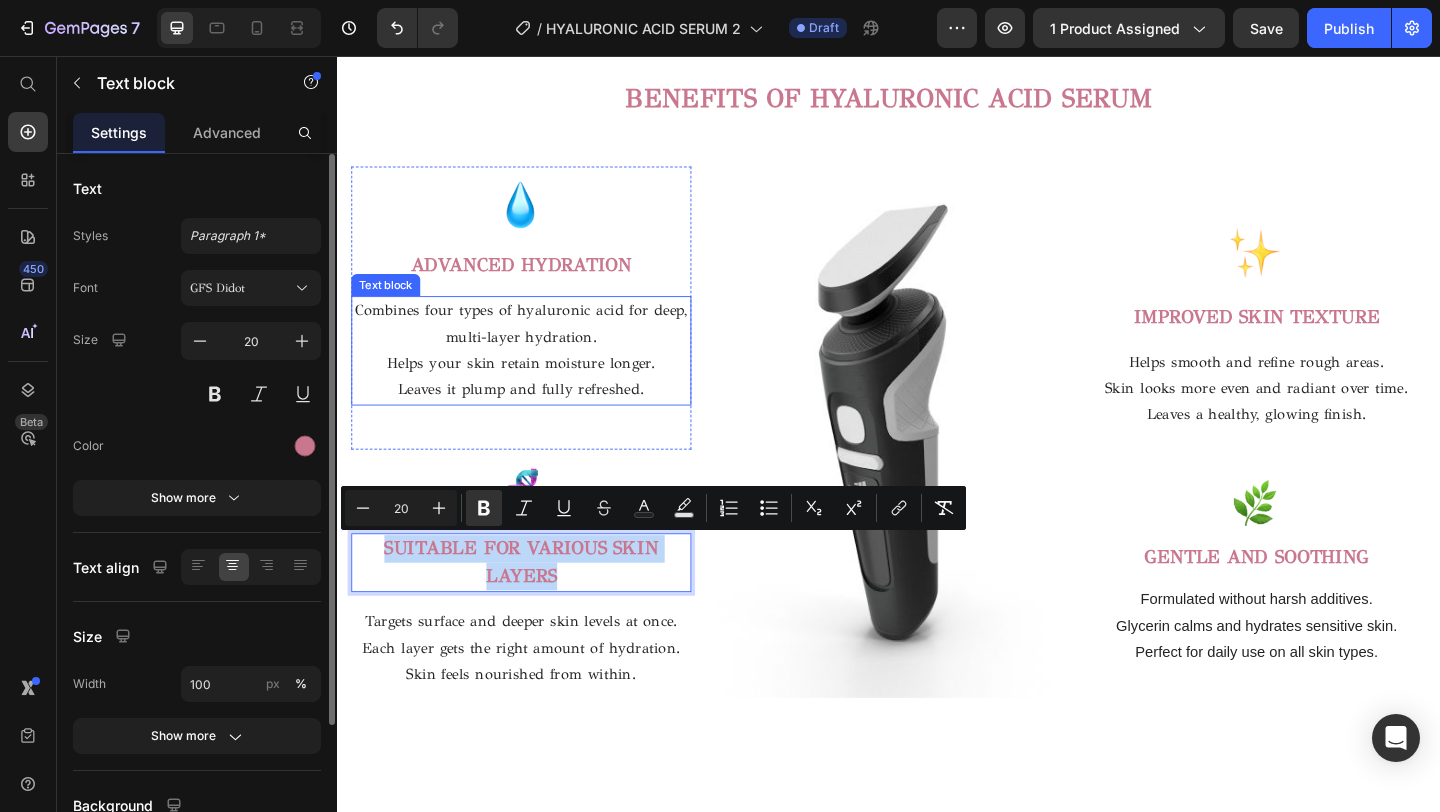 click on "Helps your skin retain moisture longer." at bounding box center [537, 390] 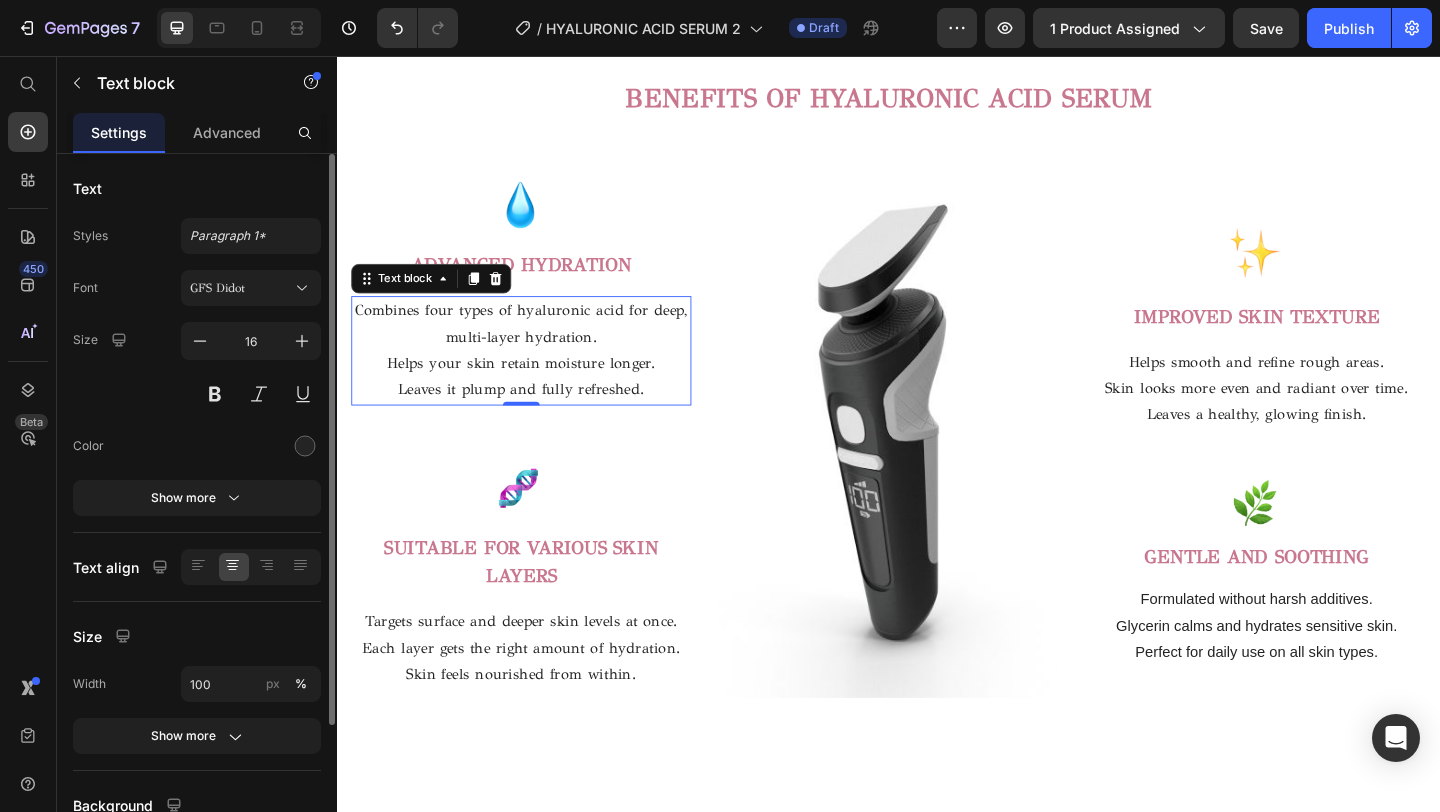 click on "Leaves it plump and fully refreshed." at bounding box center [537, 419] 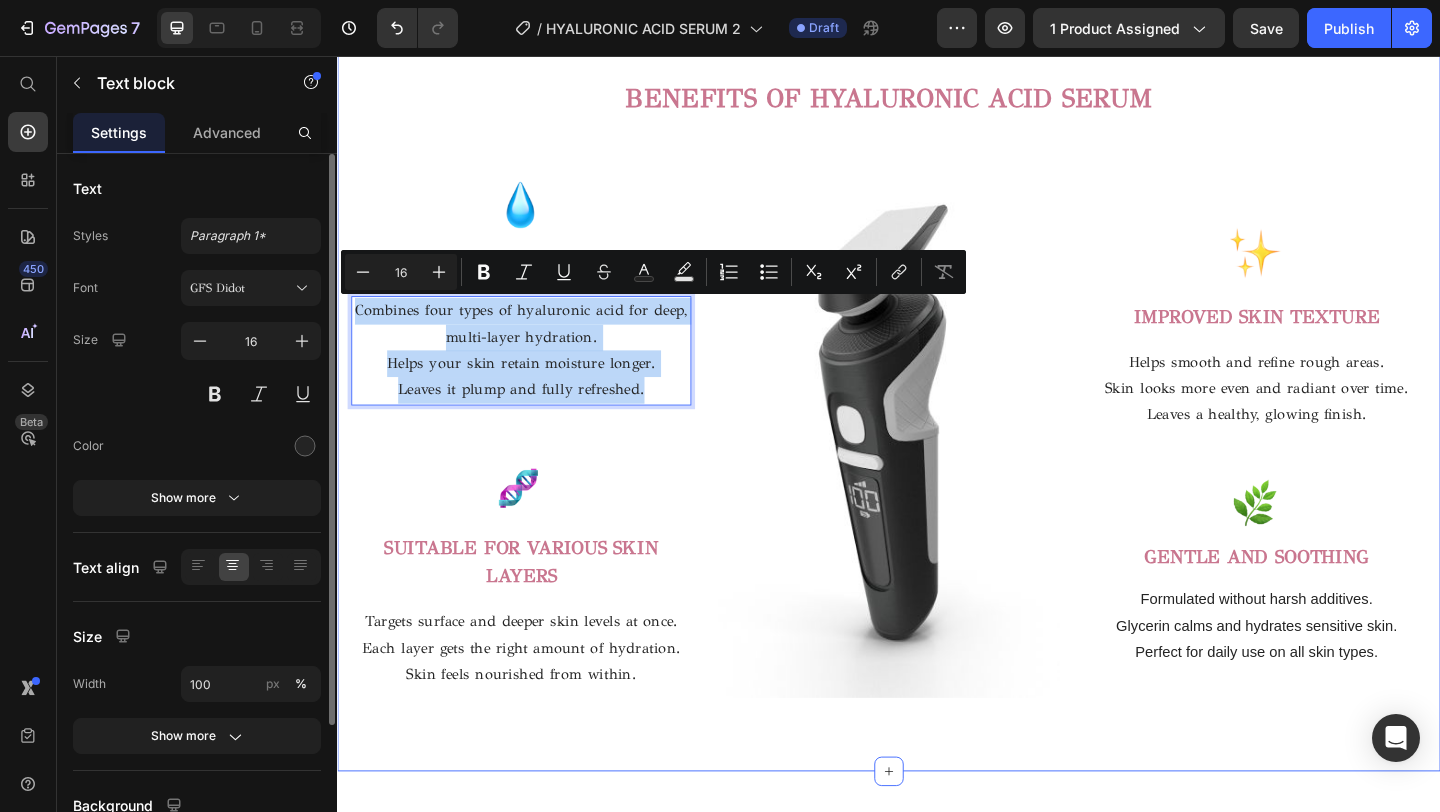 drag, startPoint x: 685, startPoint y: 424, endPoint x: 350, endPoint y: 330, distance: 347.9382 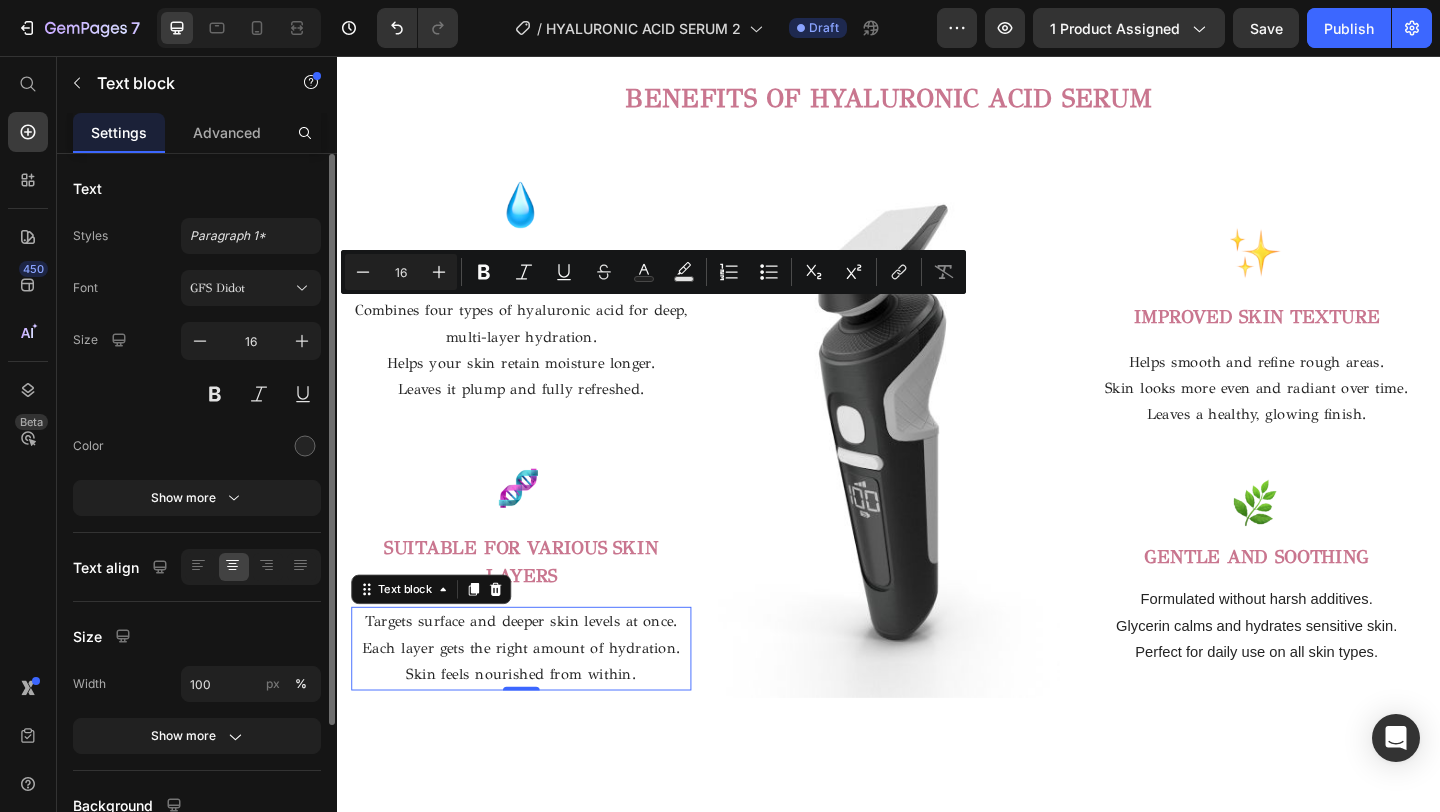 click on "Each layer gets the right amount of hydration." at bounding box center [537, 700] 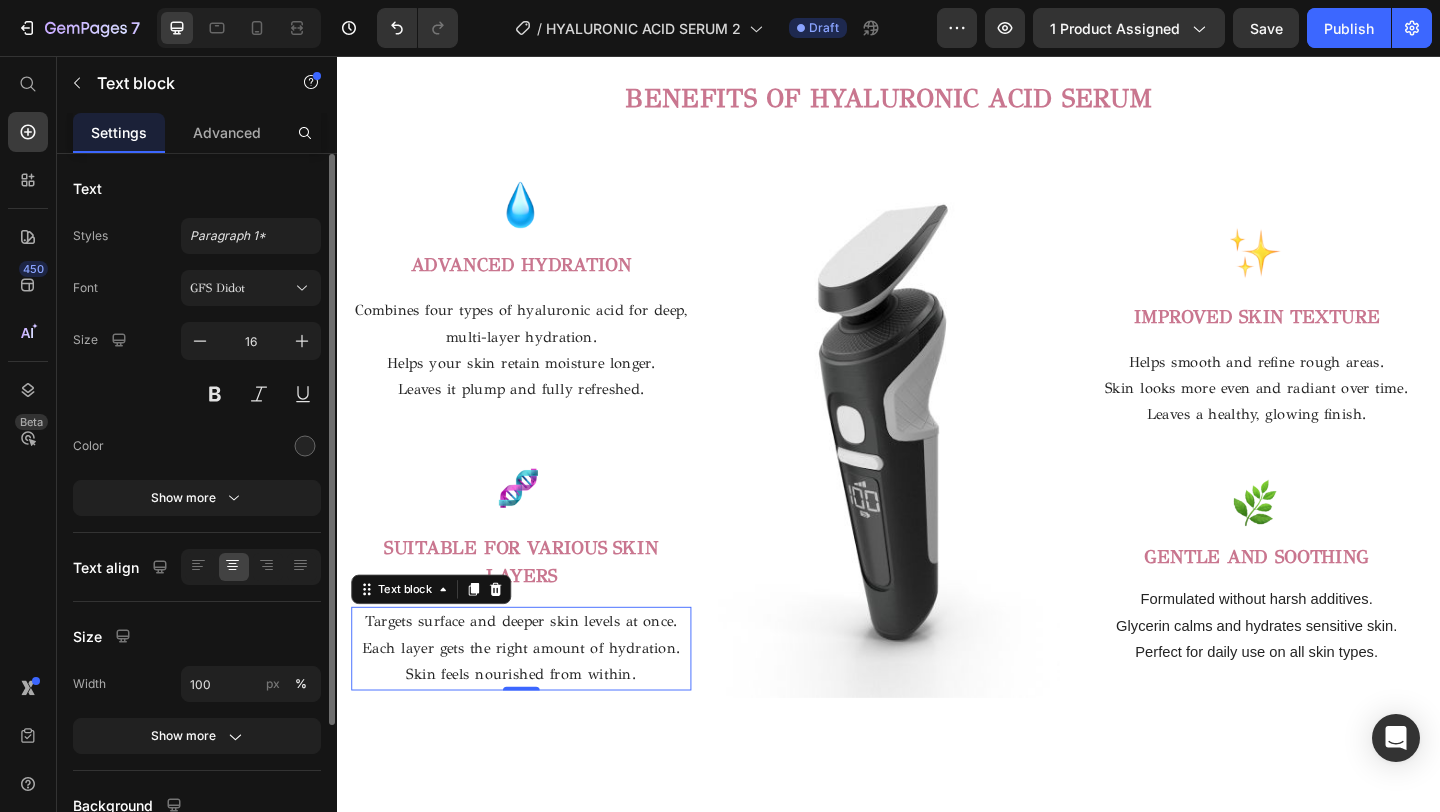 click on "Each layer gets the right amount of hydration." at bounding box center [537, 700] 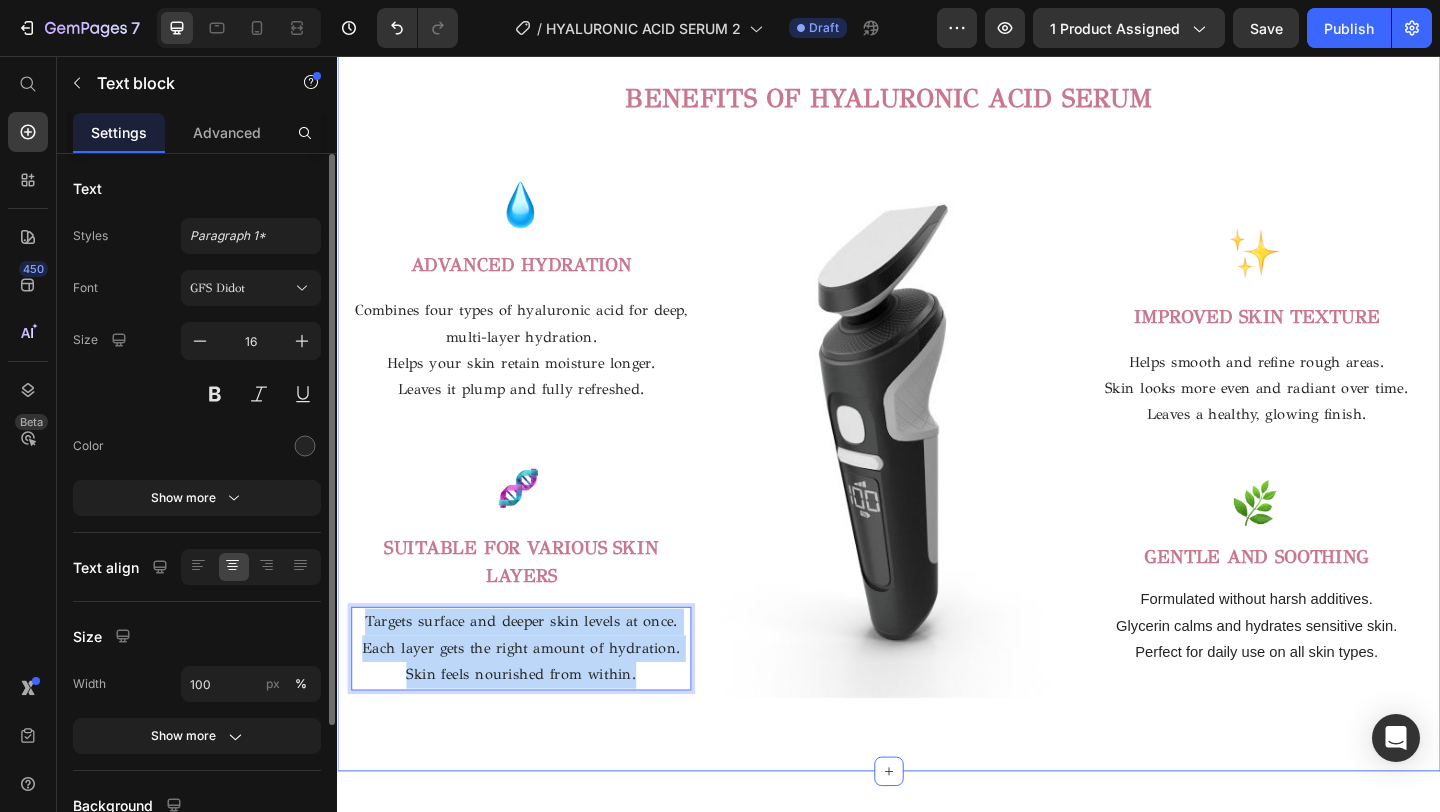 drag, startPoint x: 658, startPoint y: 734, endPoint x: 351, endPoint y: 650, distance: 318.28445 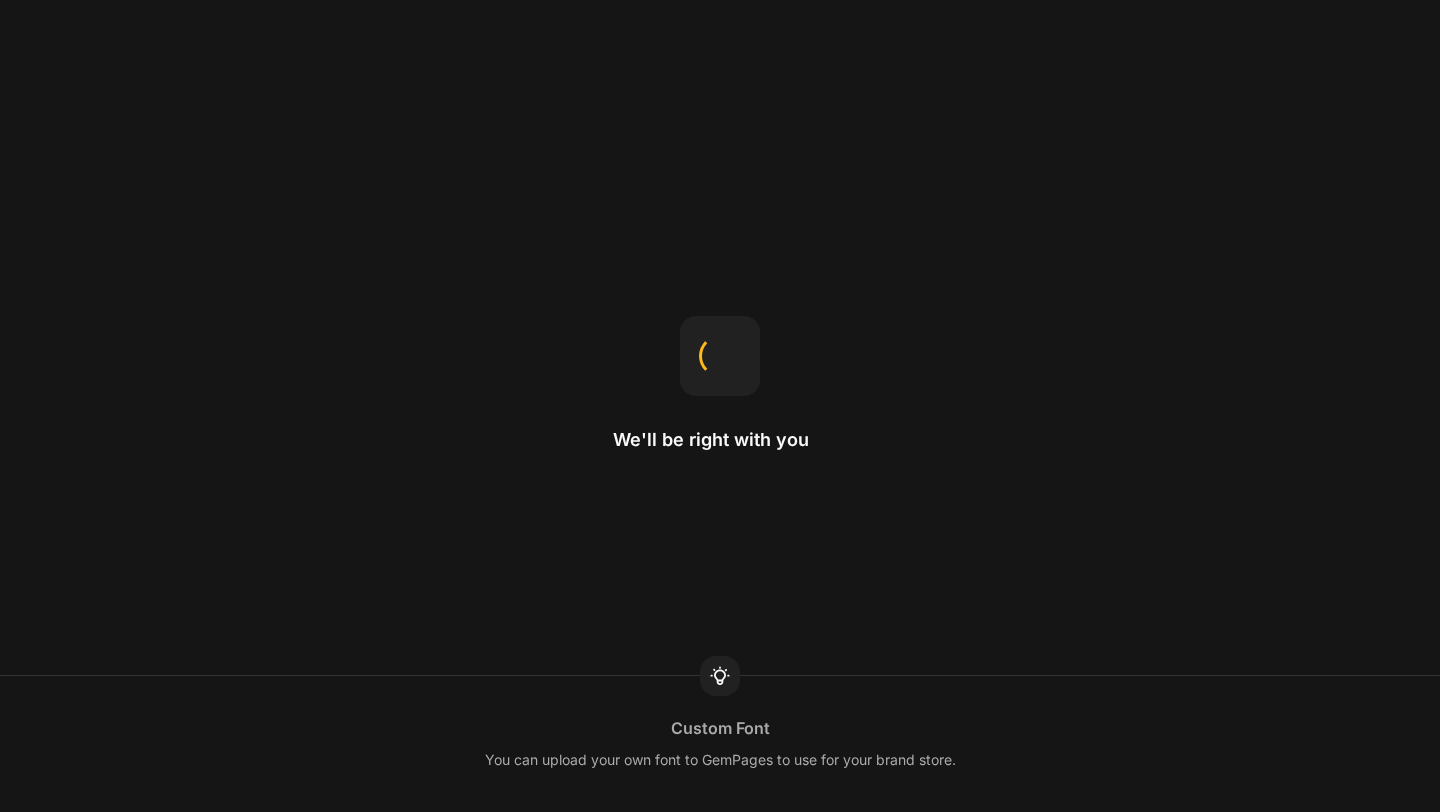 scroll, scrollTop: 0, scrollLeft: 0, axis: both 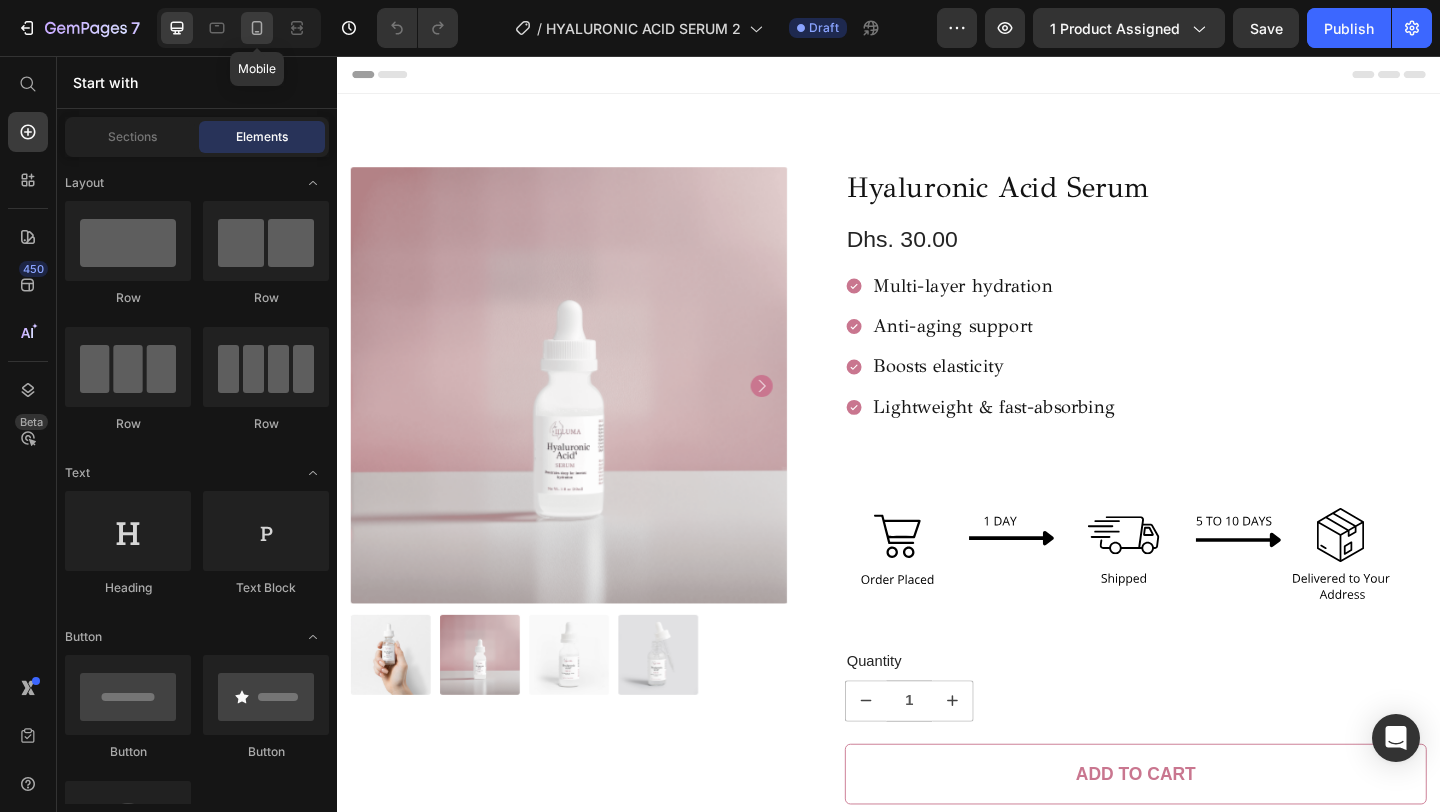 click 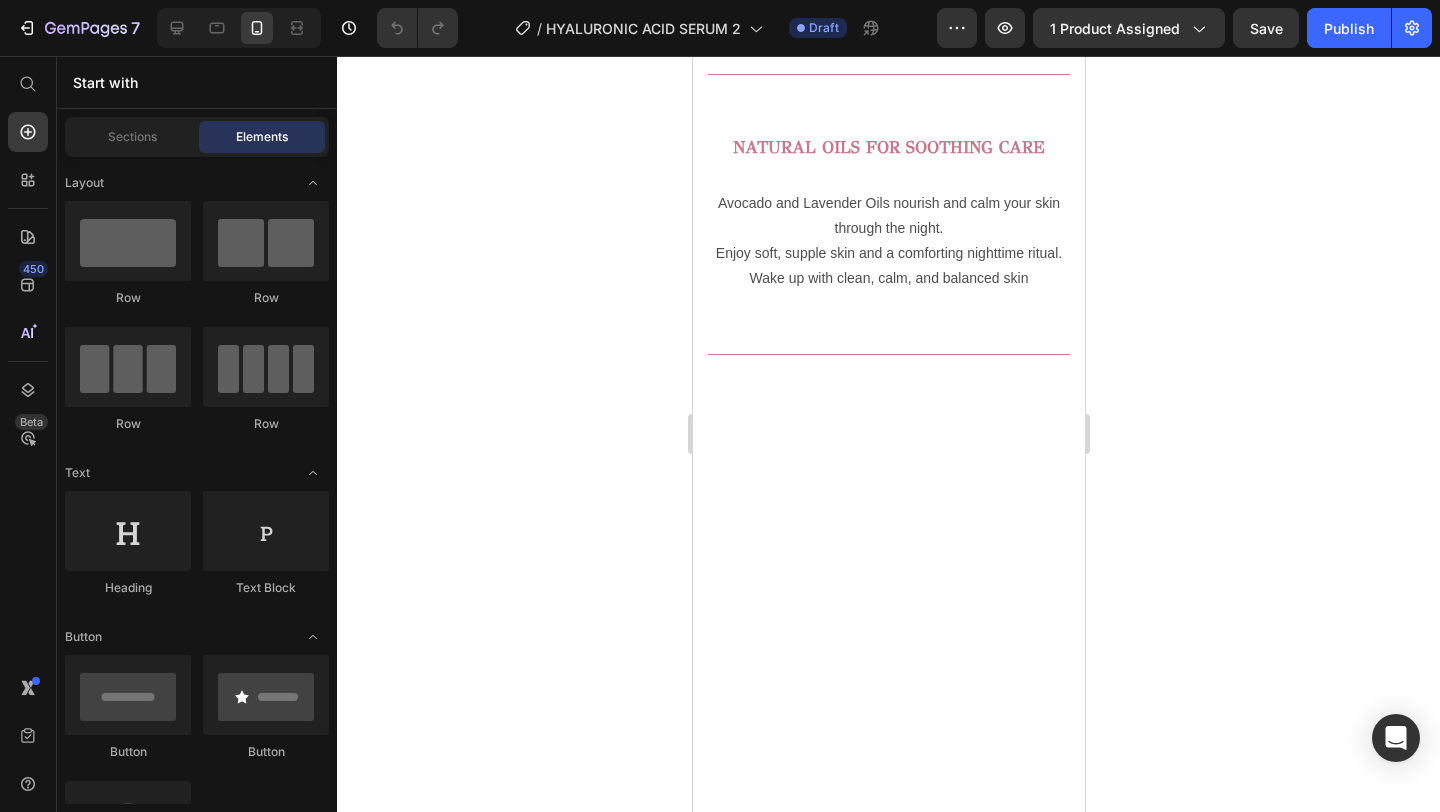 scroll, scrollTop: 2170, scrollLeft: 0, axis: vertical 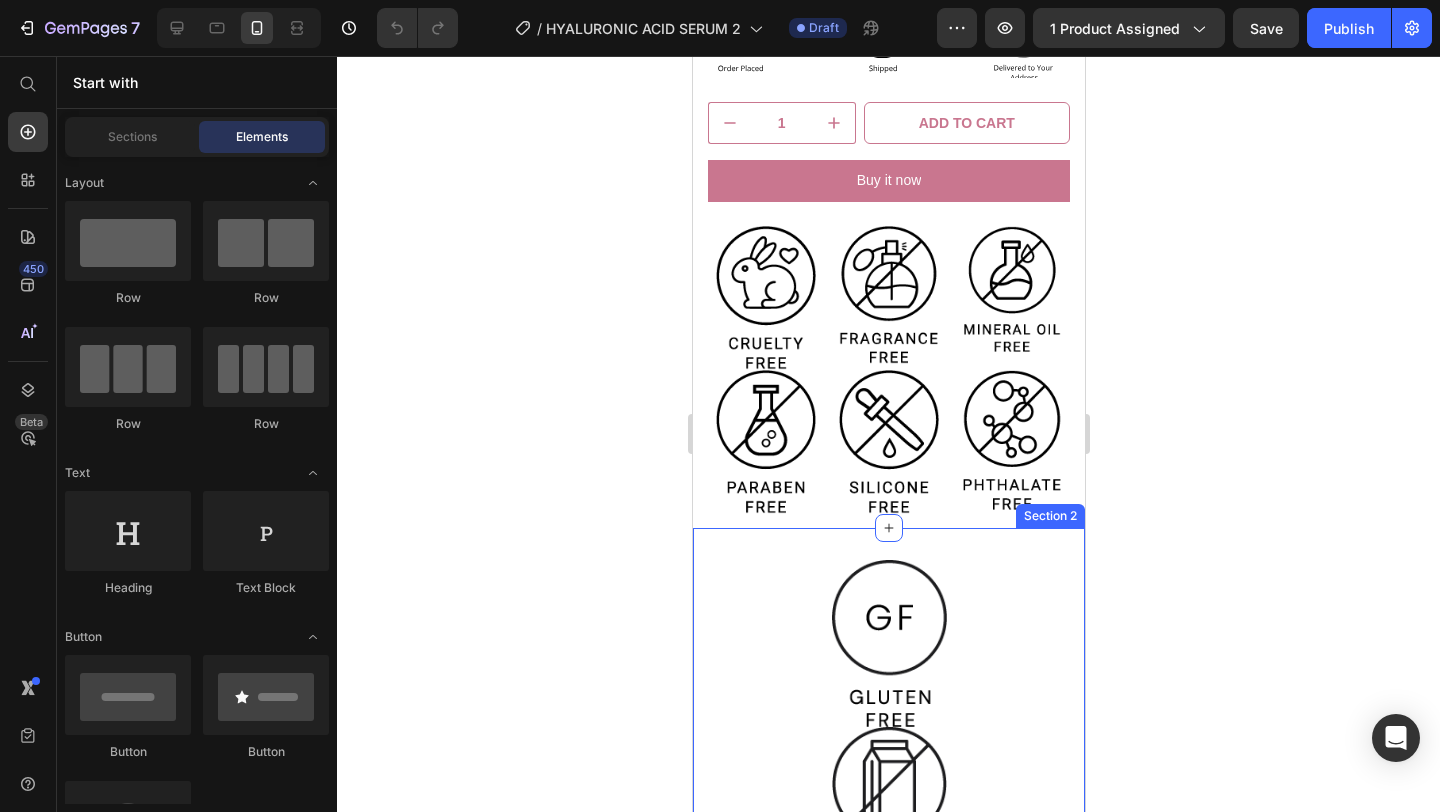 click on "Image Image Image Image Row Image Image Image Image Row Section 2" at bounding box center [888, 1218] 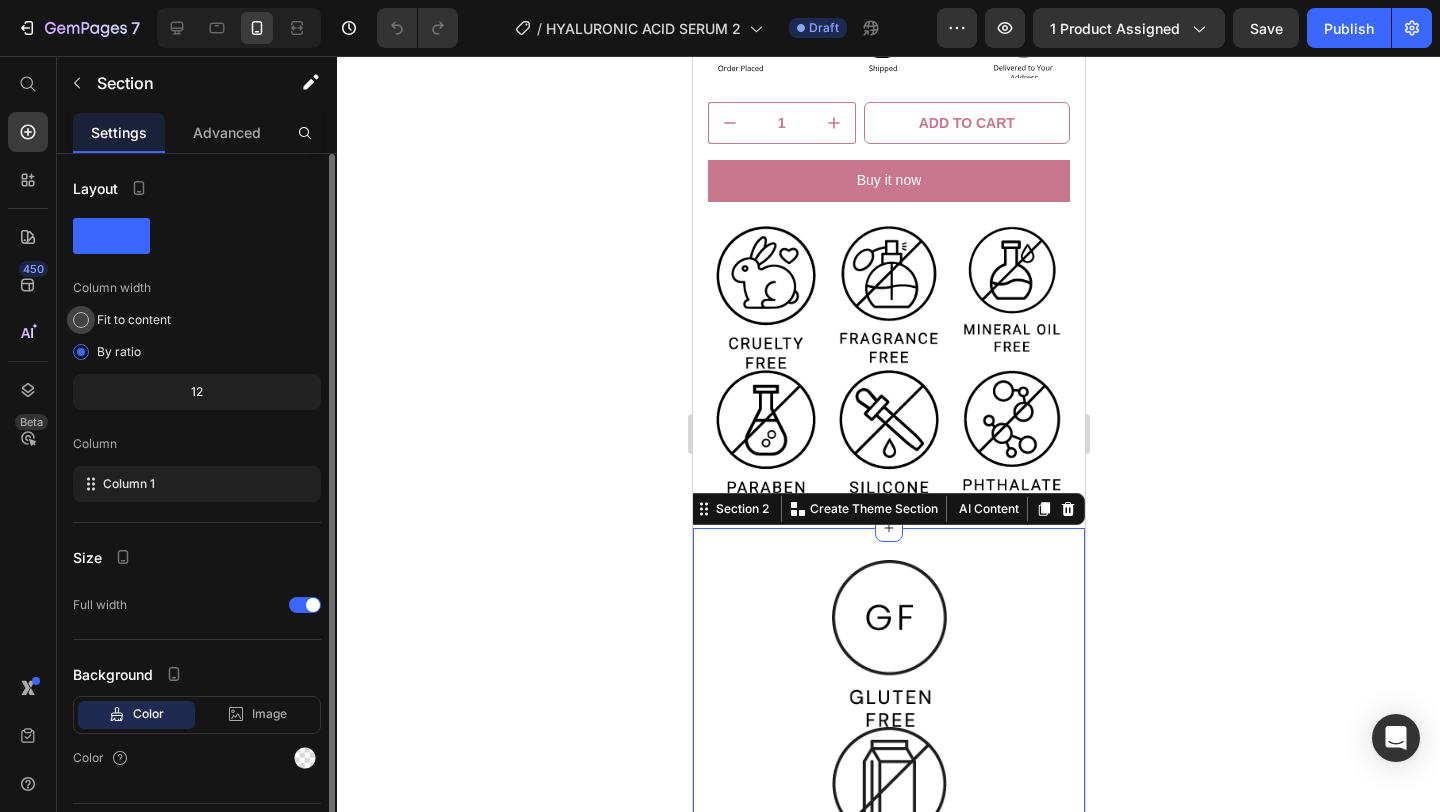 click at bounding box center [81, 320] 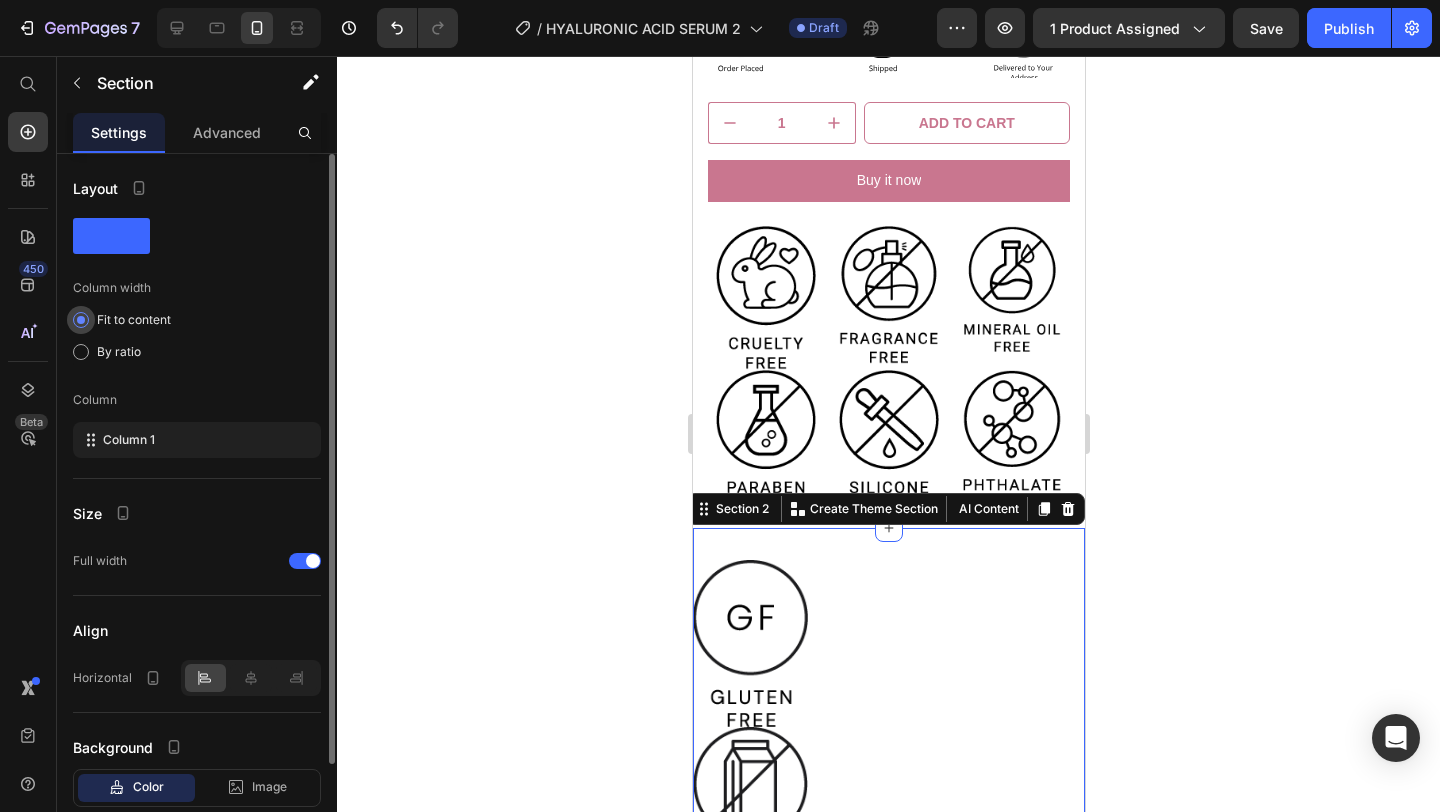 click at bounding box center [81, 320] 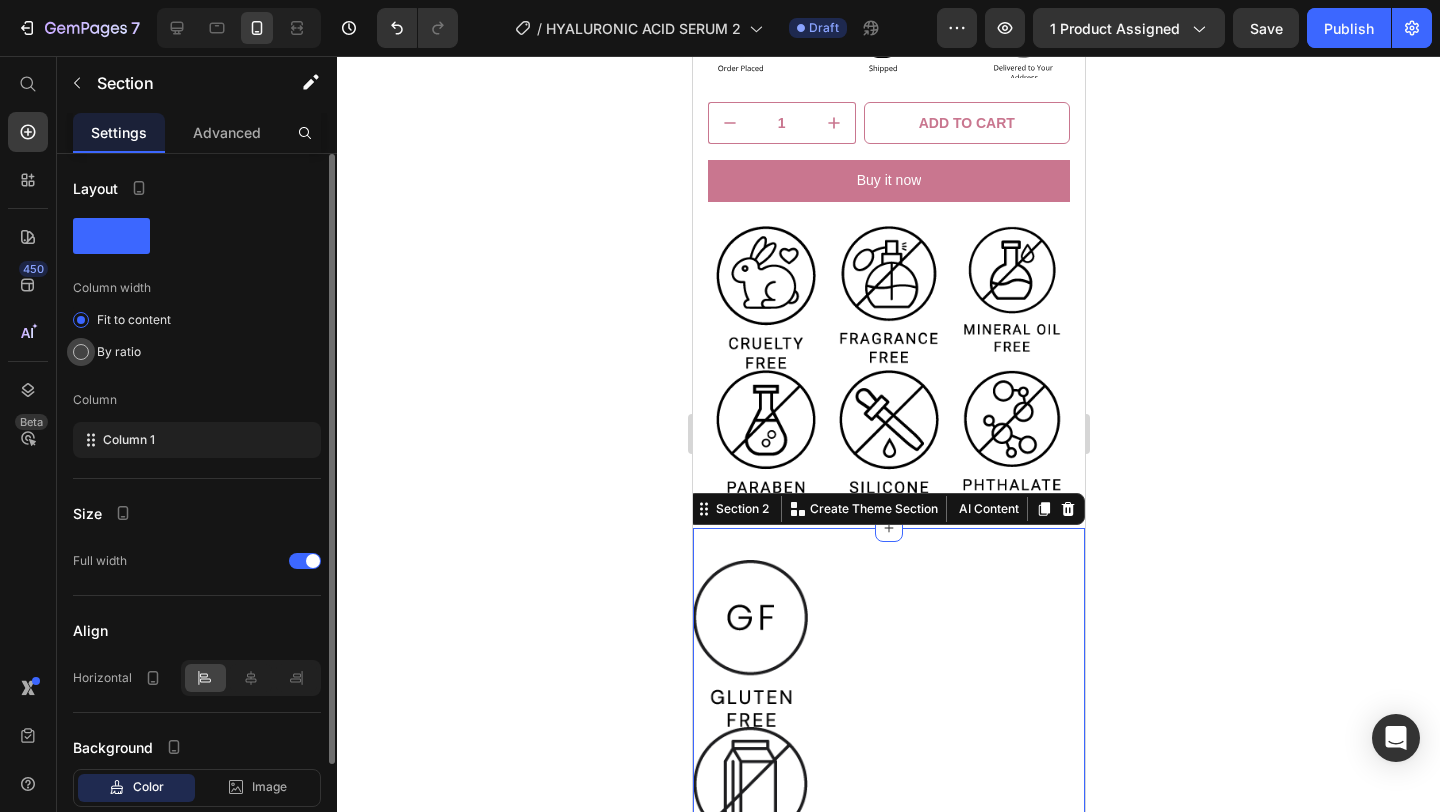 click at bounding box center [81, 352] 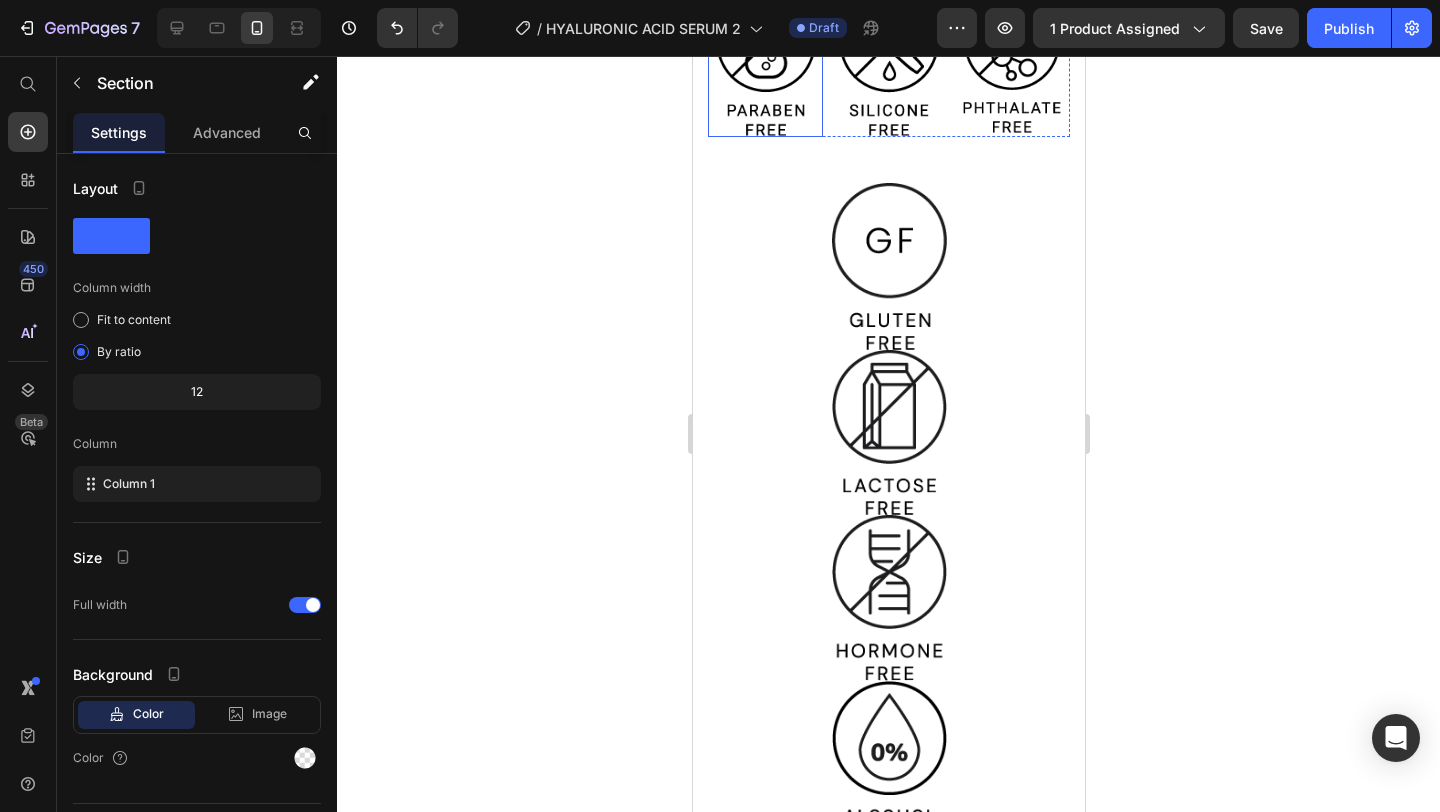 scroll, scrollTop: 1175, scrollLeft: 0, axis: vertical 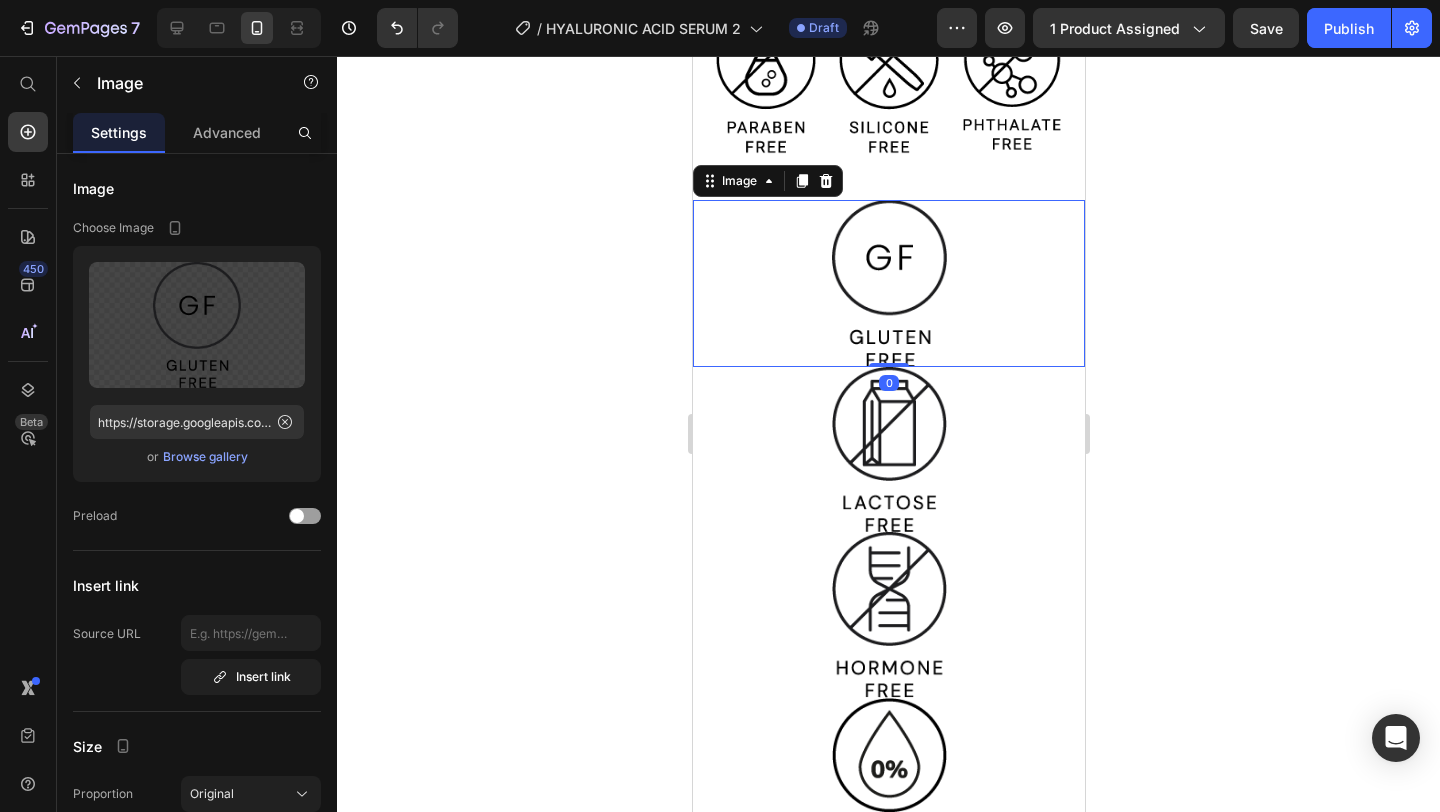 click at bounding box center [888, 283] 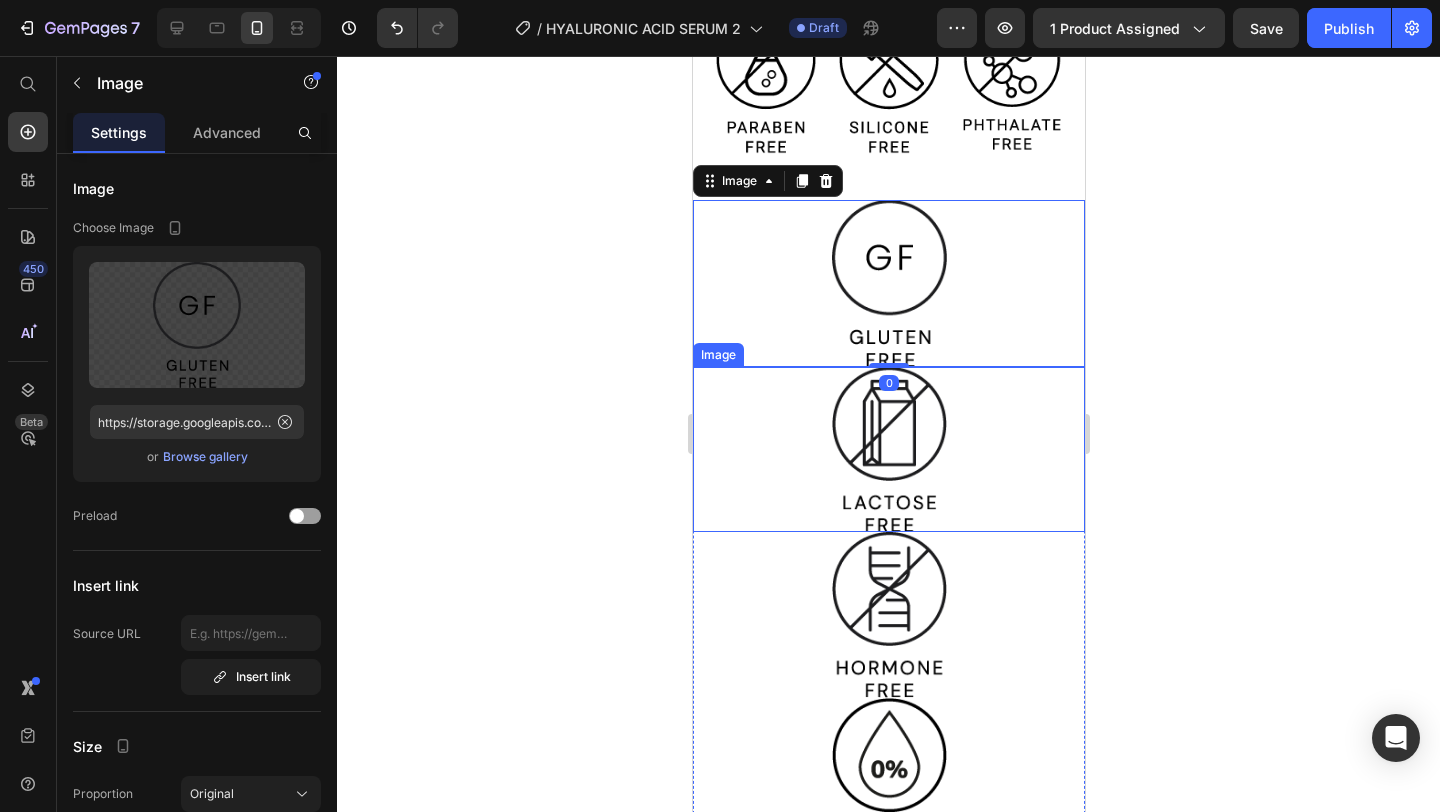 click at bounding box center (888, 449) 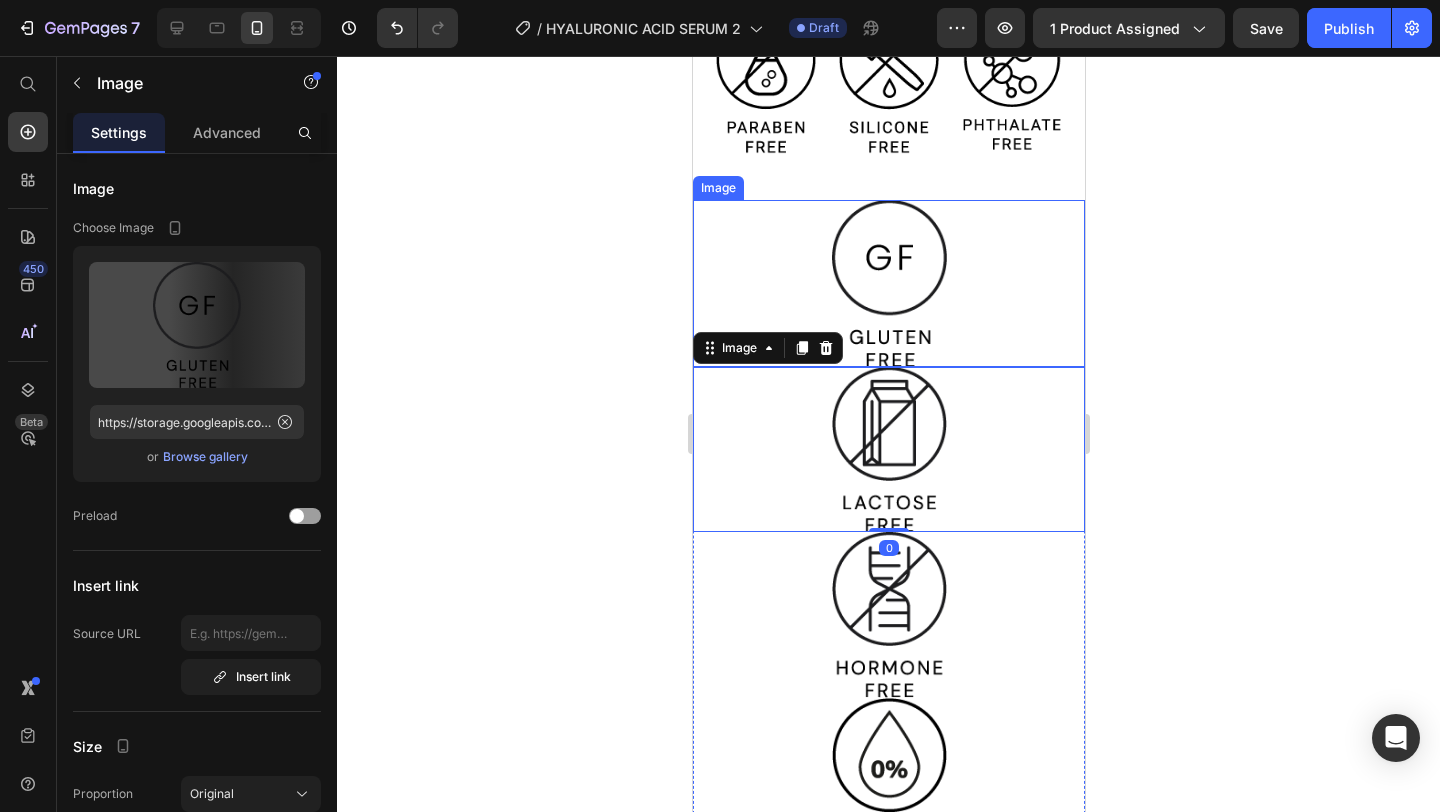 click at bounding box center [888, 283] 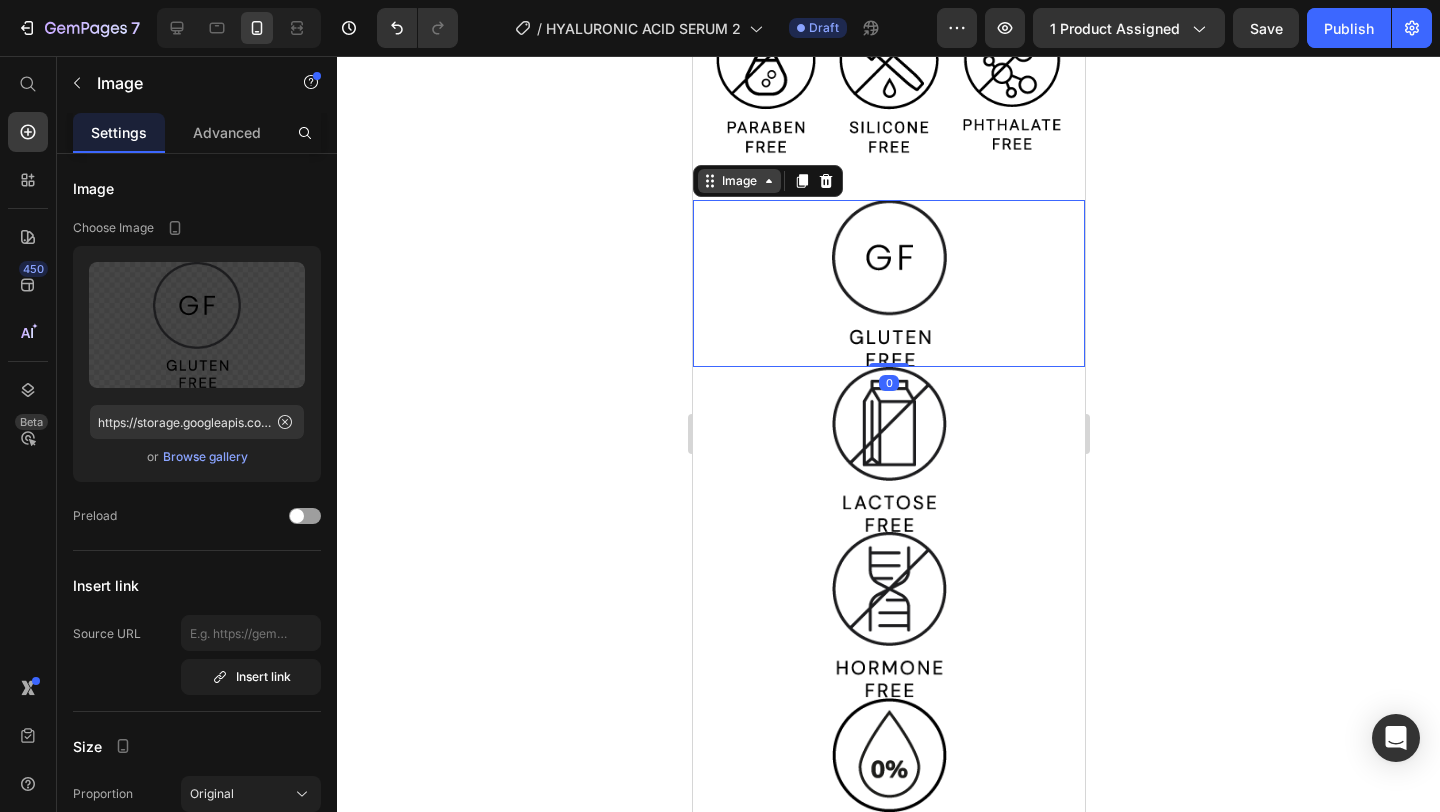 click 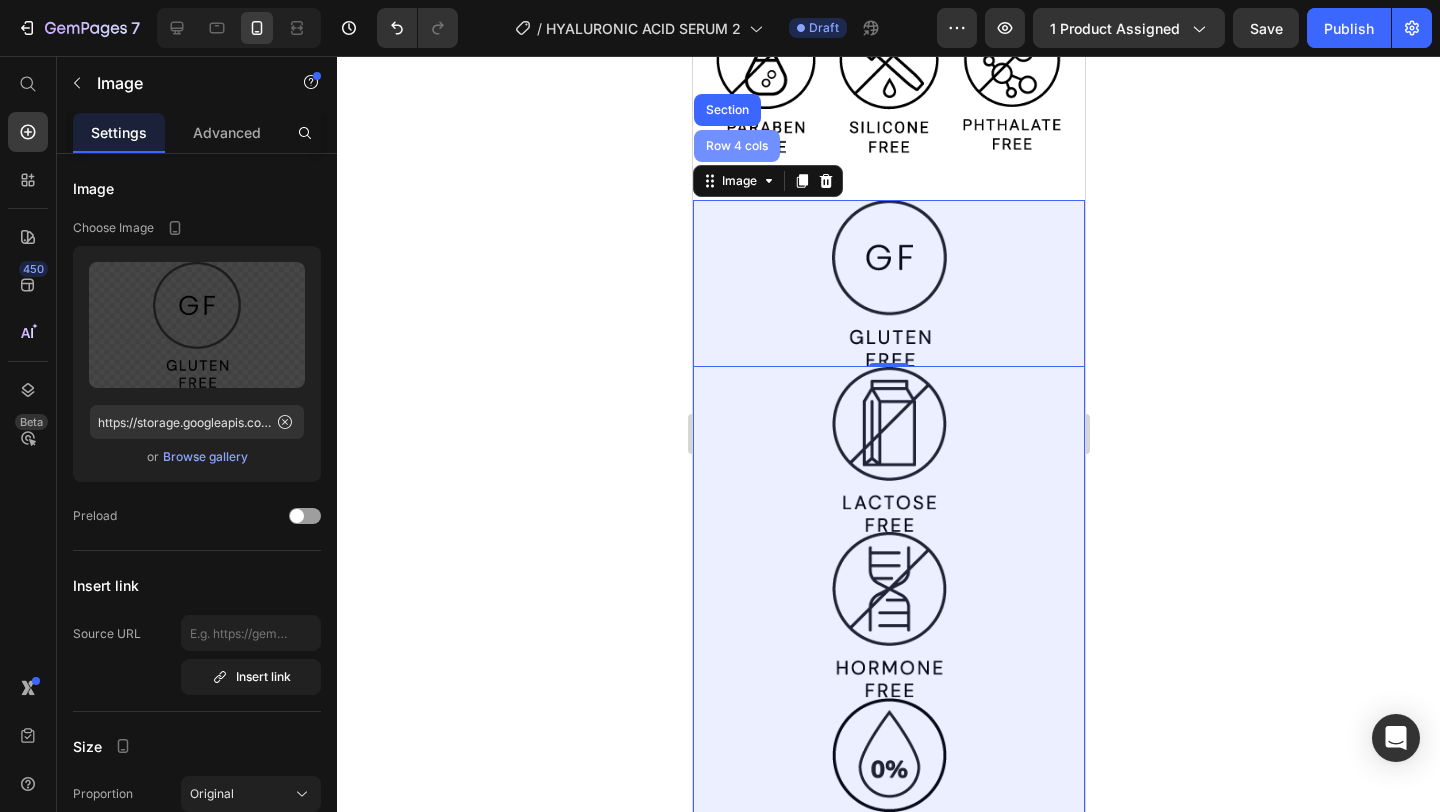 click on "Row 4 cols" at bounding box center [736, 146] 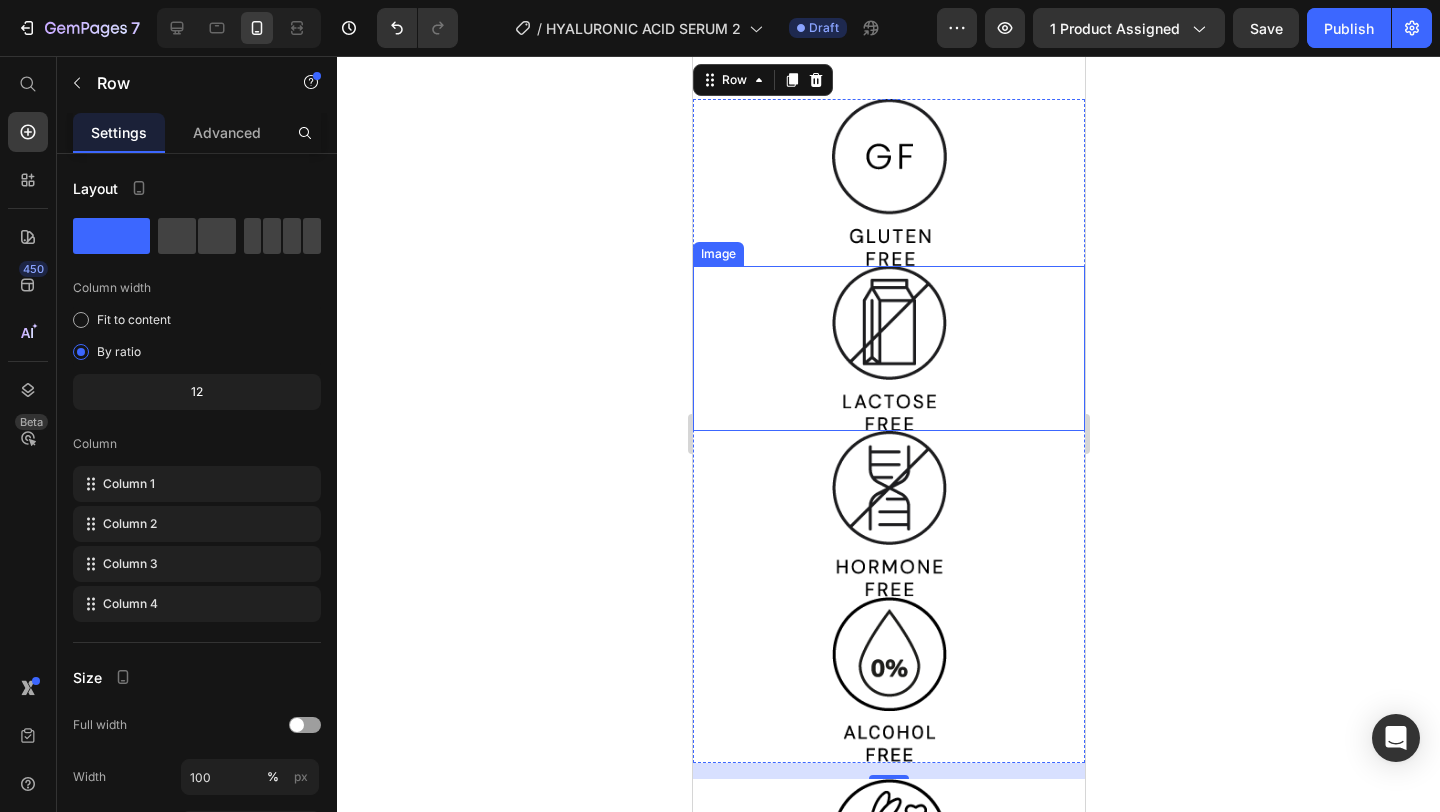scroll, scrollTop: 1055, scrollLeft: 0, axis: vertical 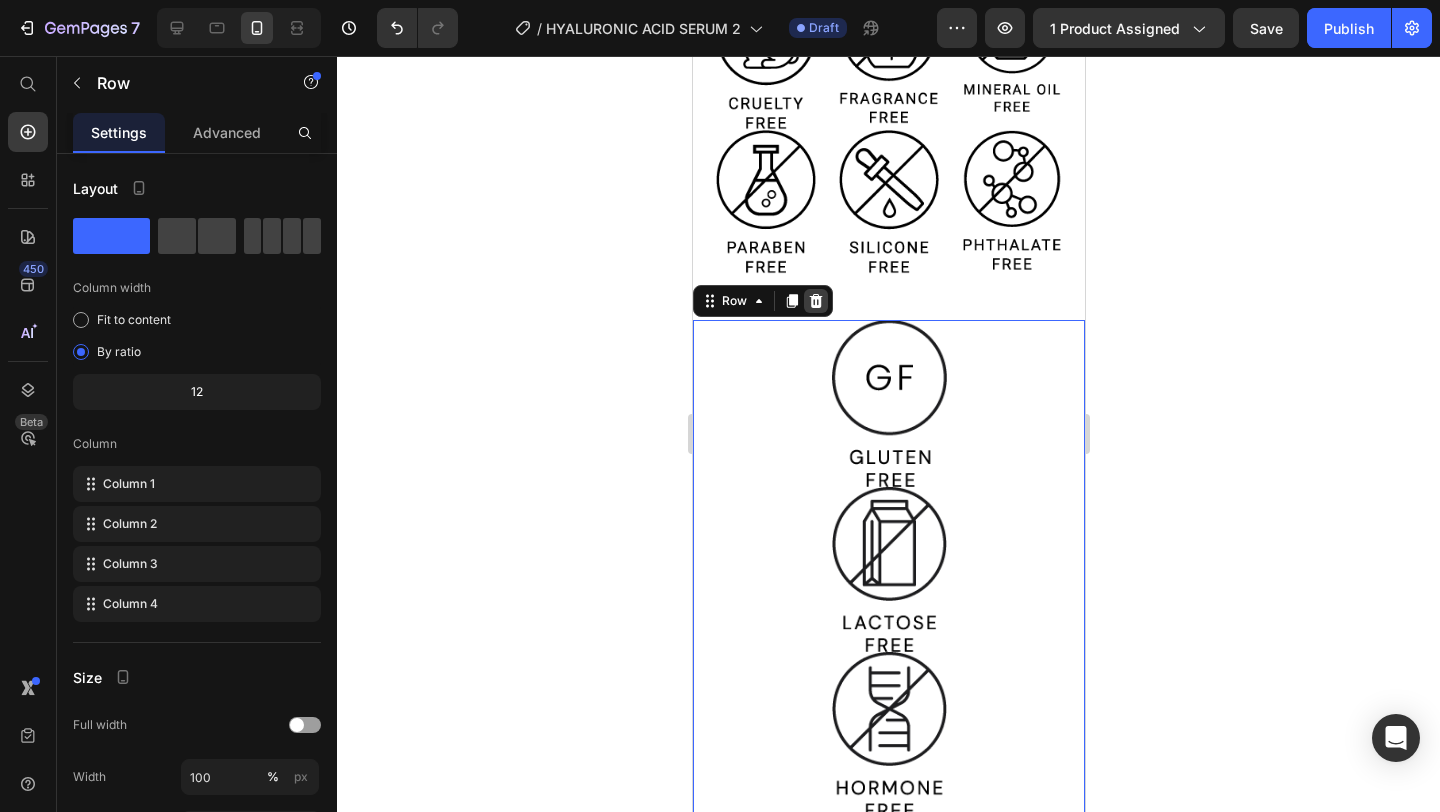 click 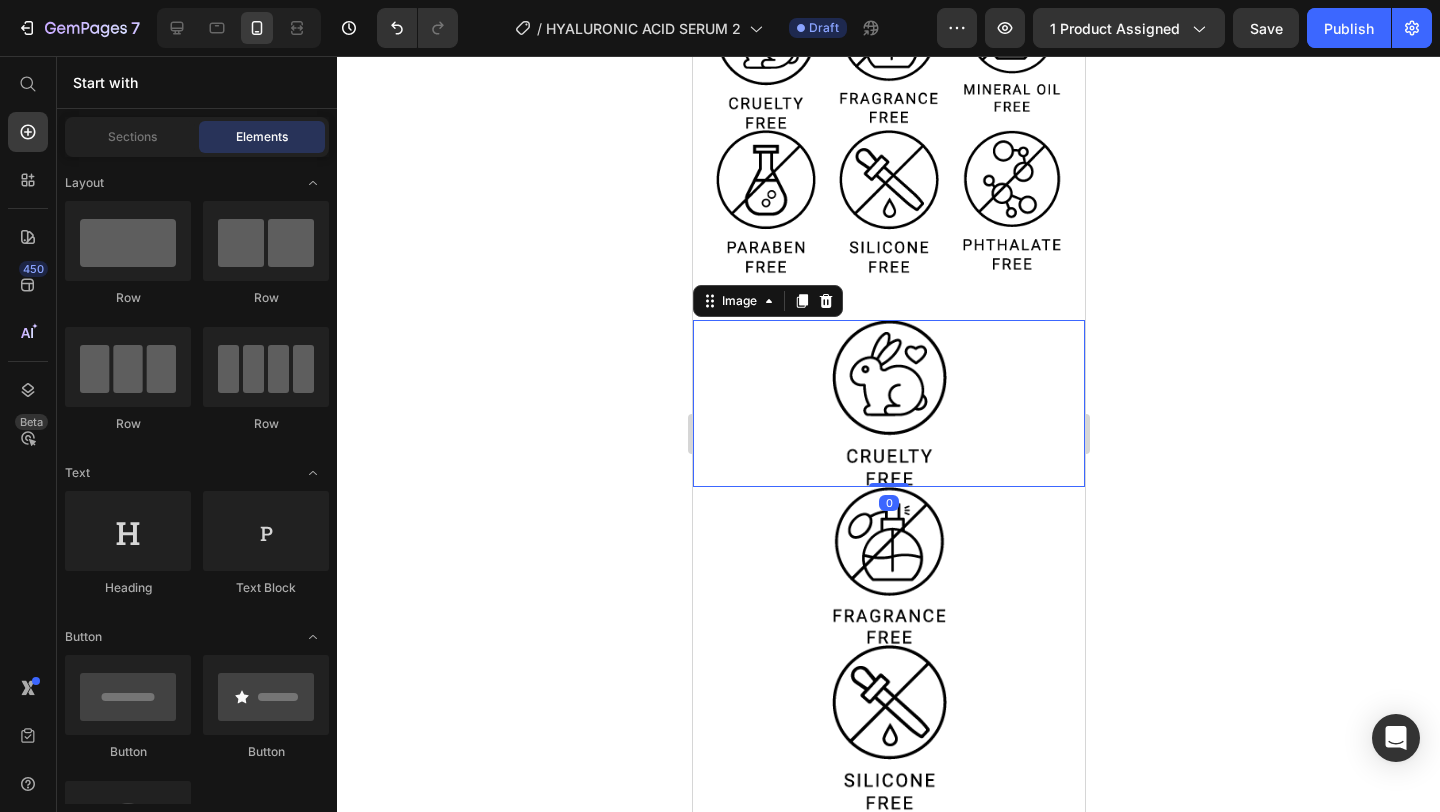 click at bounding box center (888, 403) 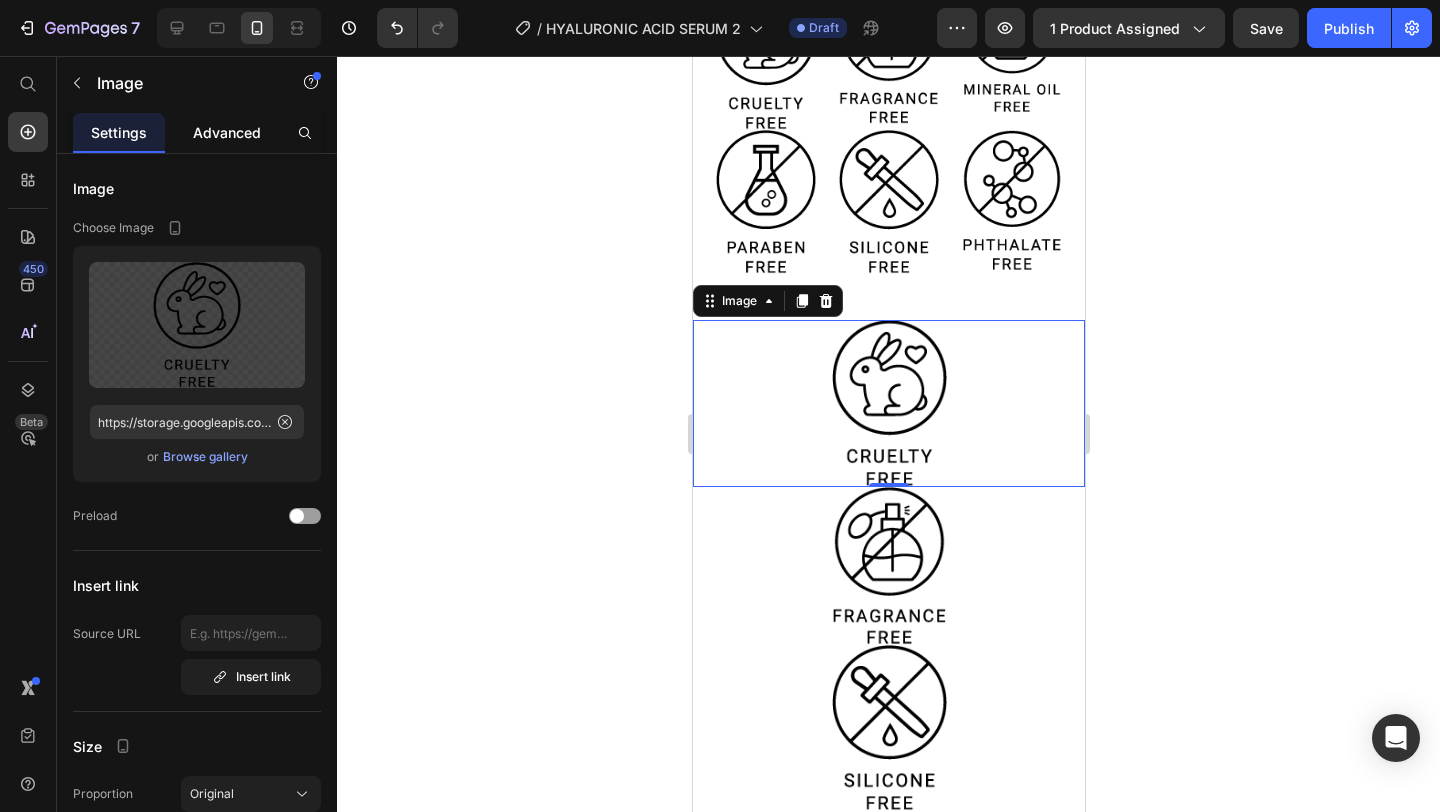 click on "Advanced" at bounding box center [227, 132] 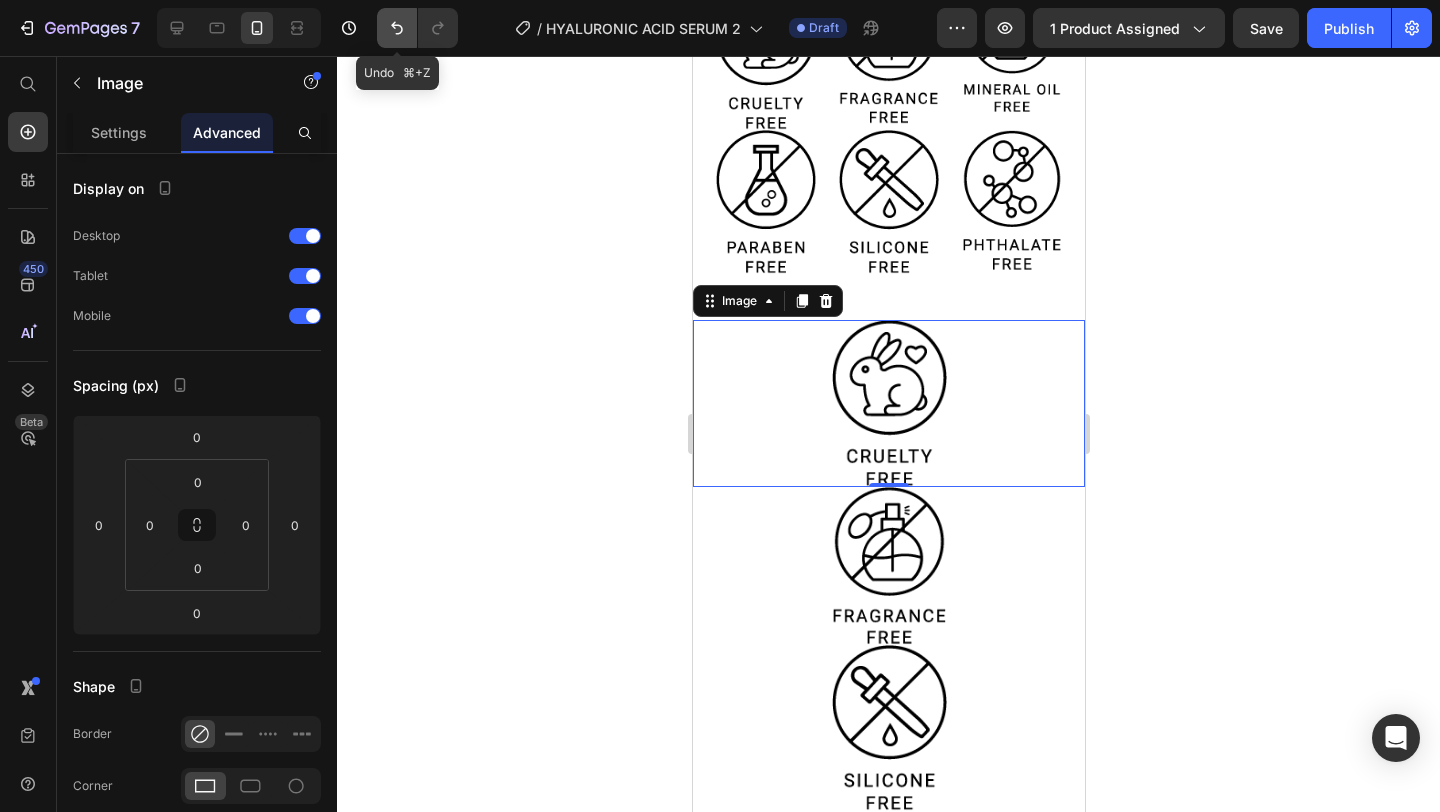 click 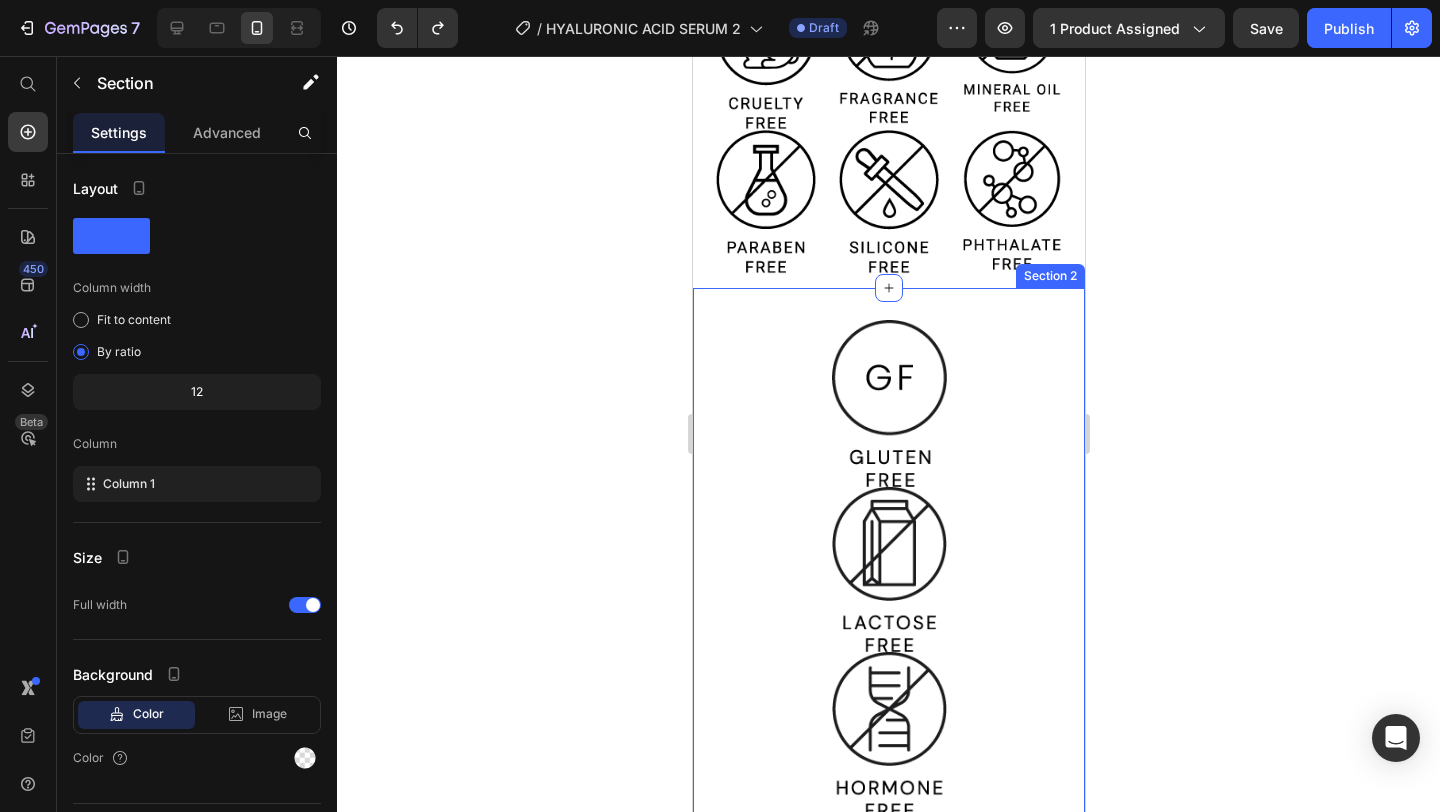 click on "Image Image Image Image Row Image   0 Image Image Image Row Section 2" at bounding box center (888, 978) 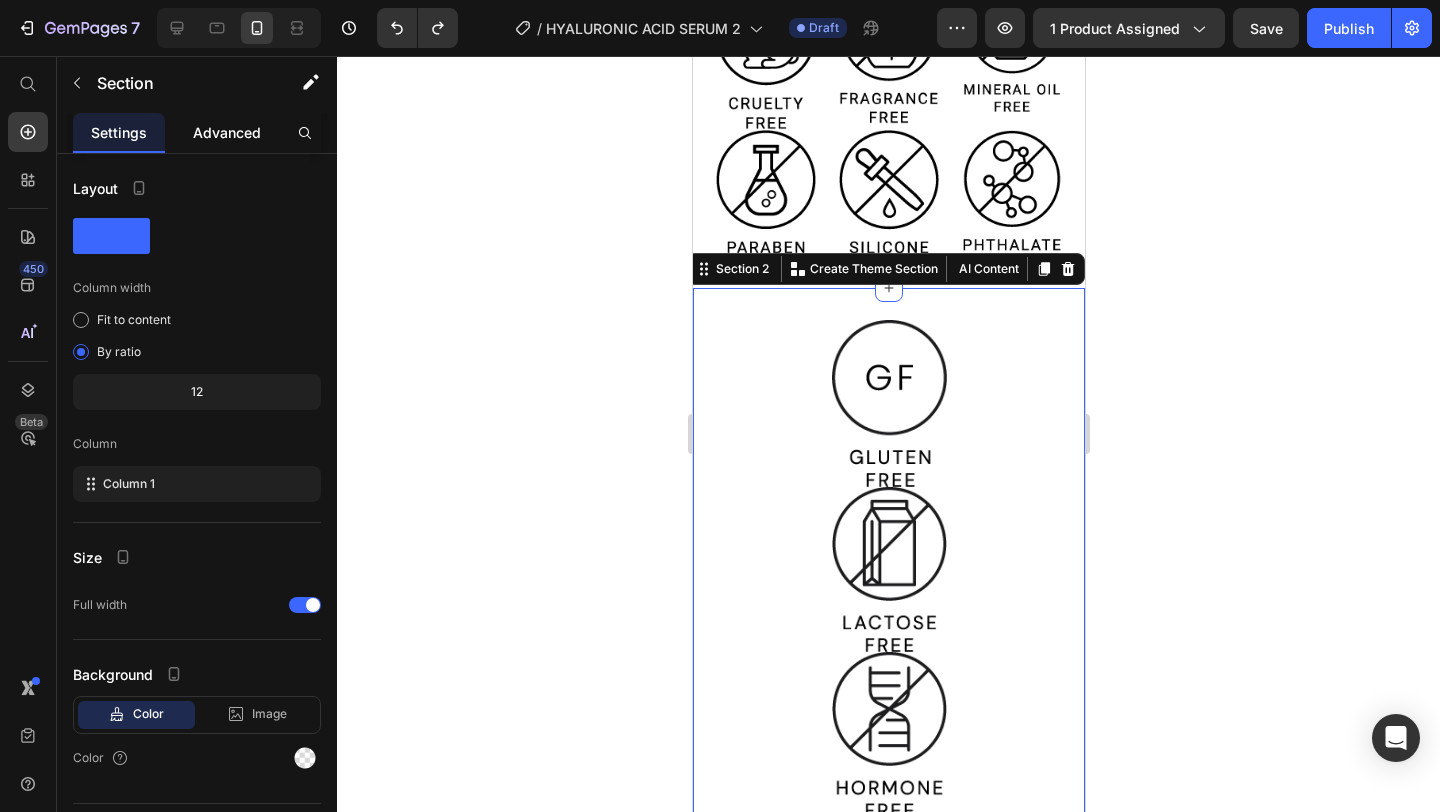 click on "Advanced" 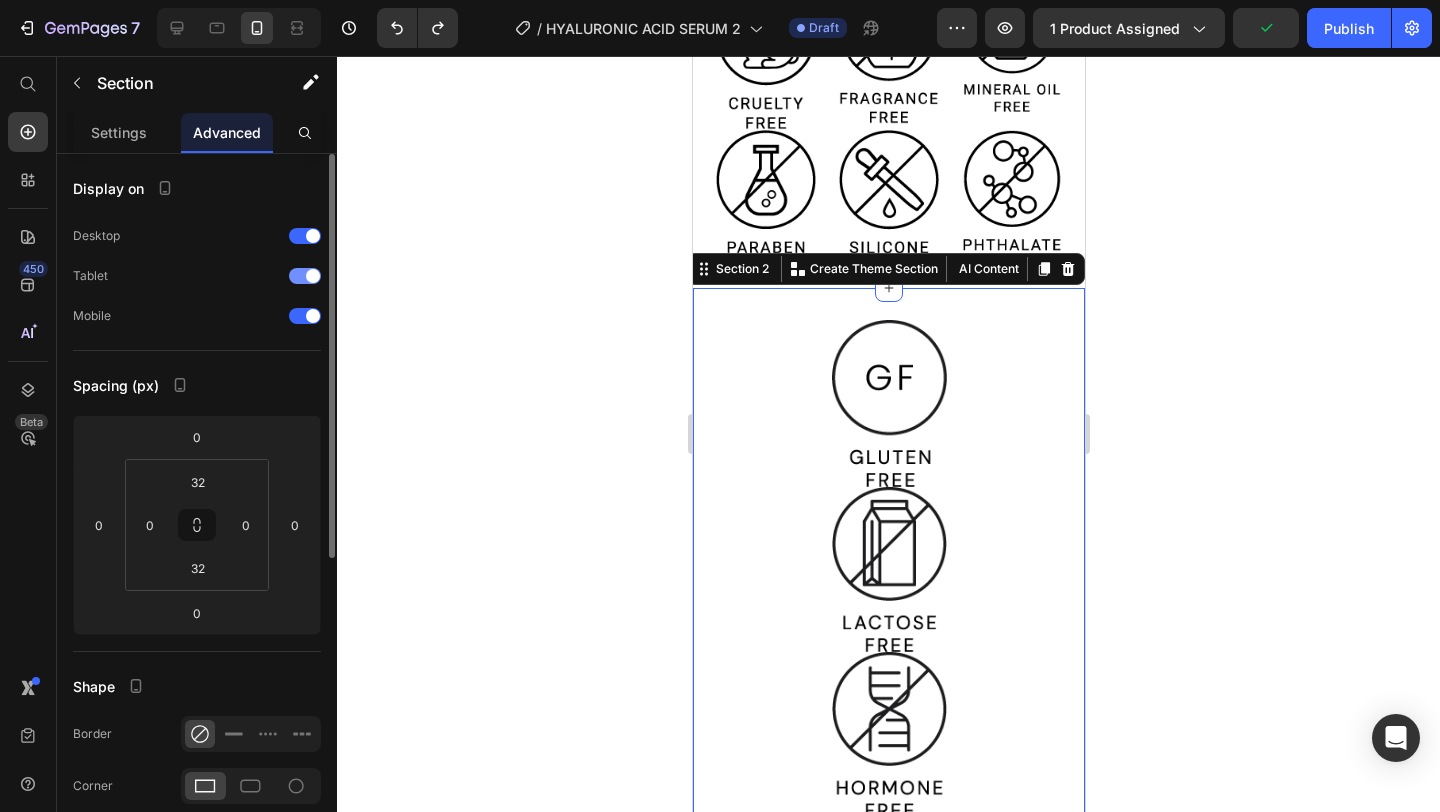click at bounding box center (305, 276) 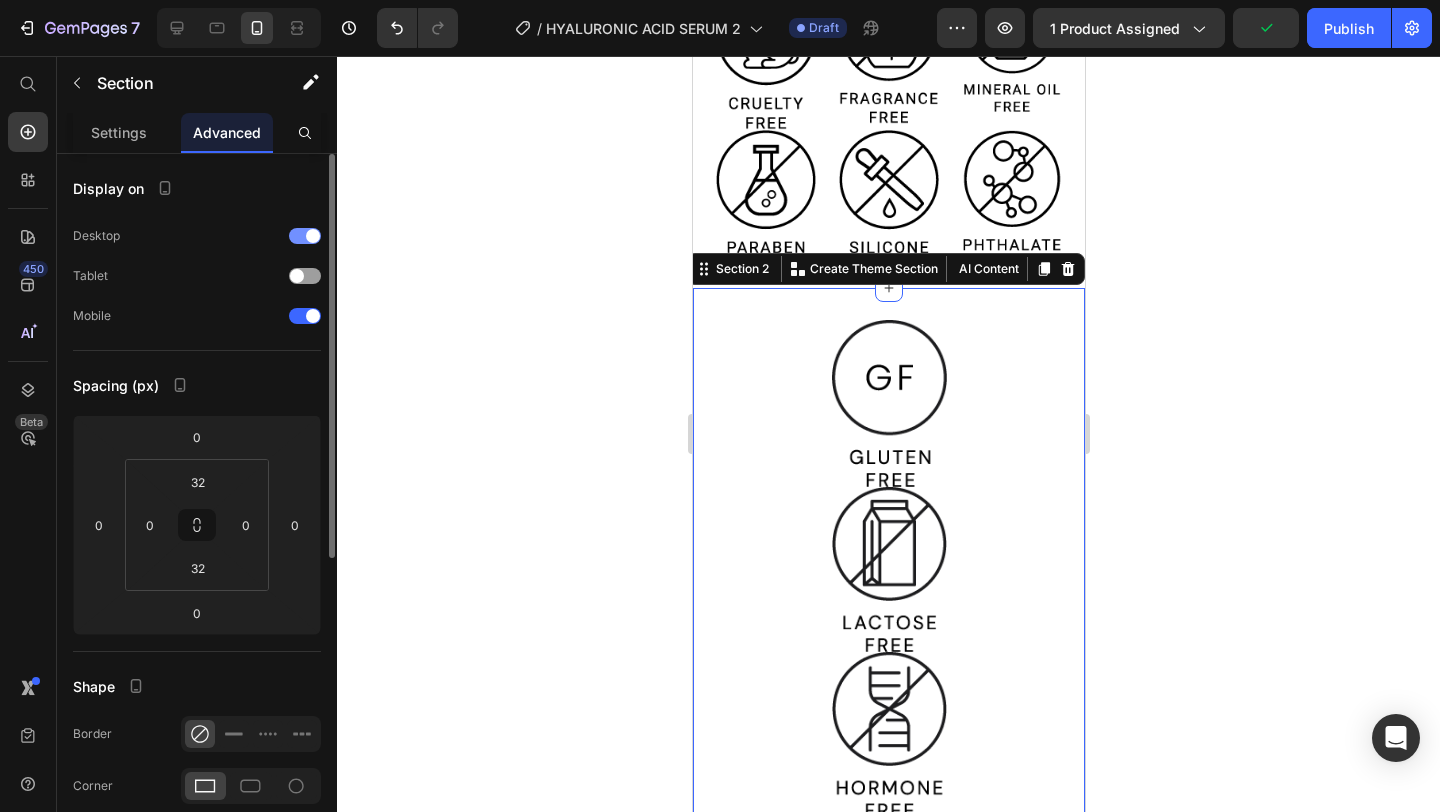 click at bounding box center (313, 236) 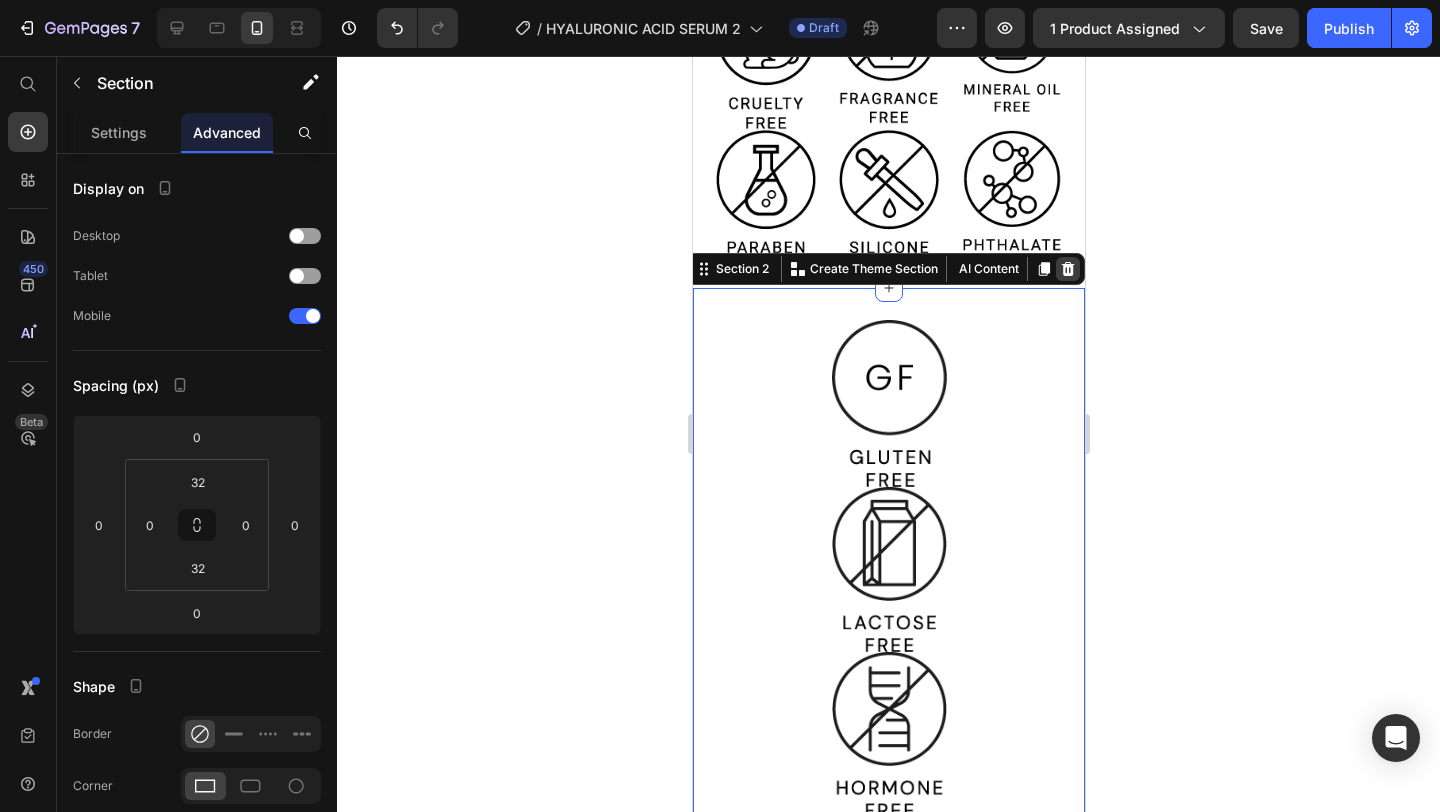 click 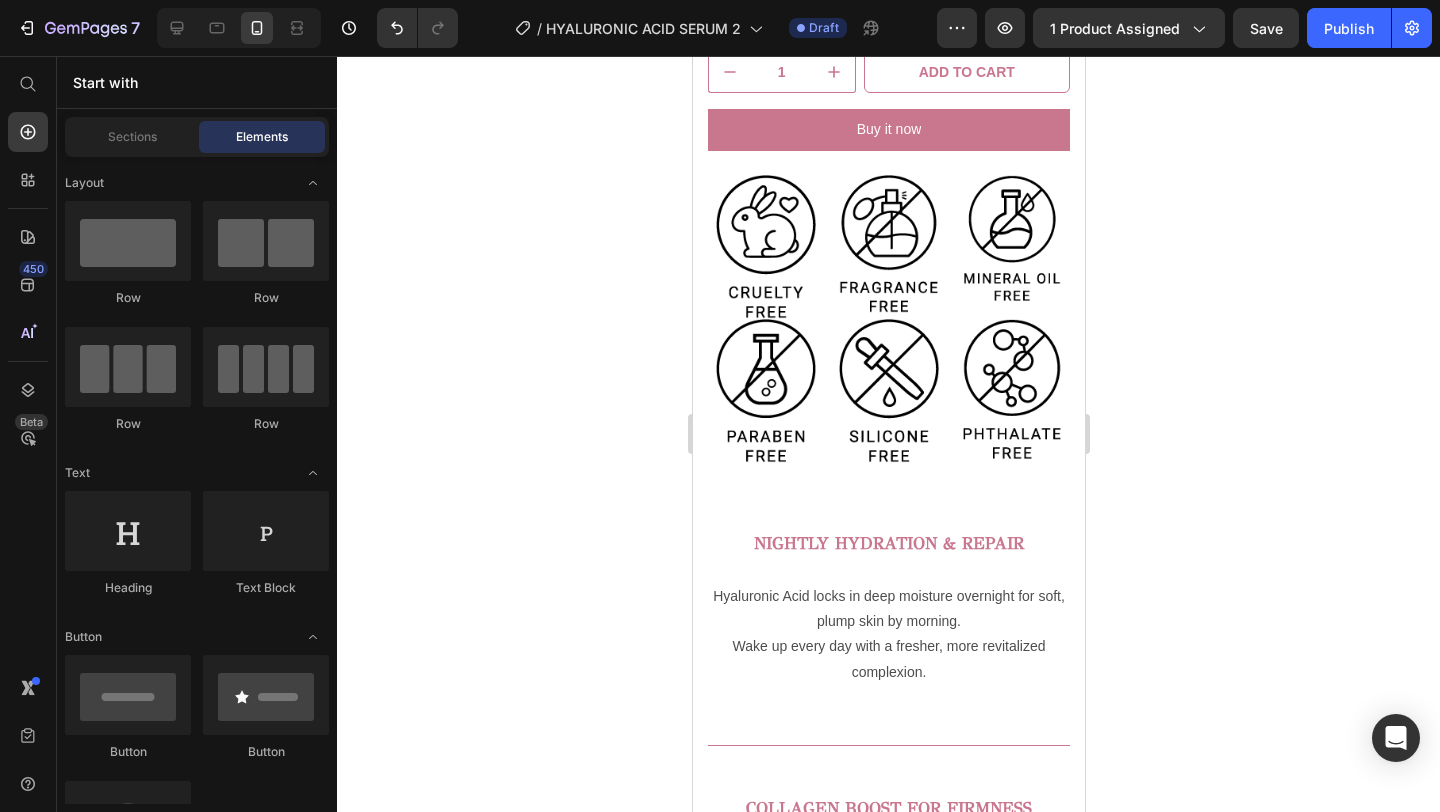 scroll, scrollTop: 834, scrollLeft: 0, axis: vertical 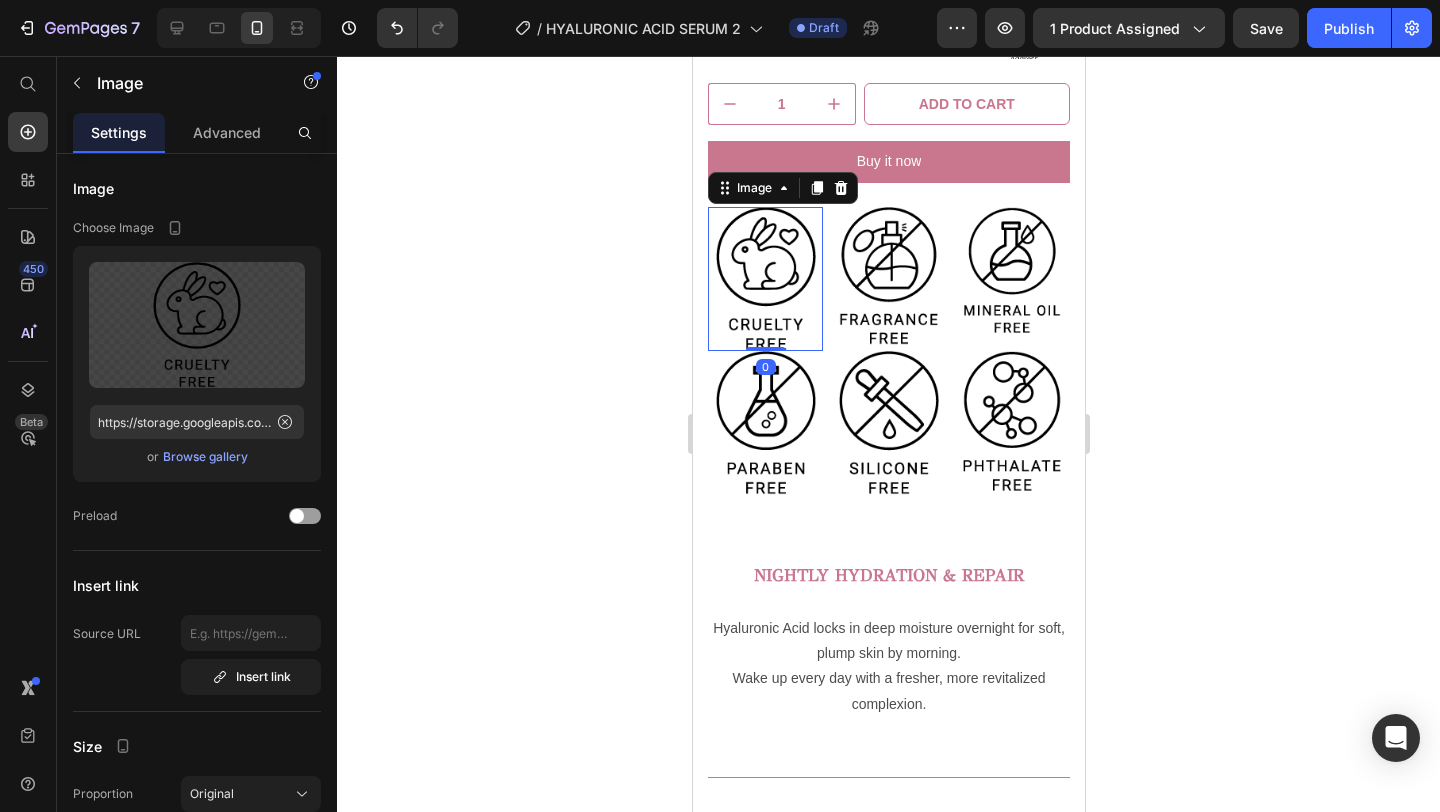 click at bounding box center (764, 279) 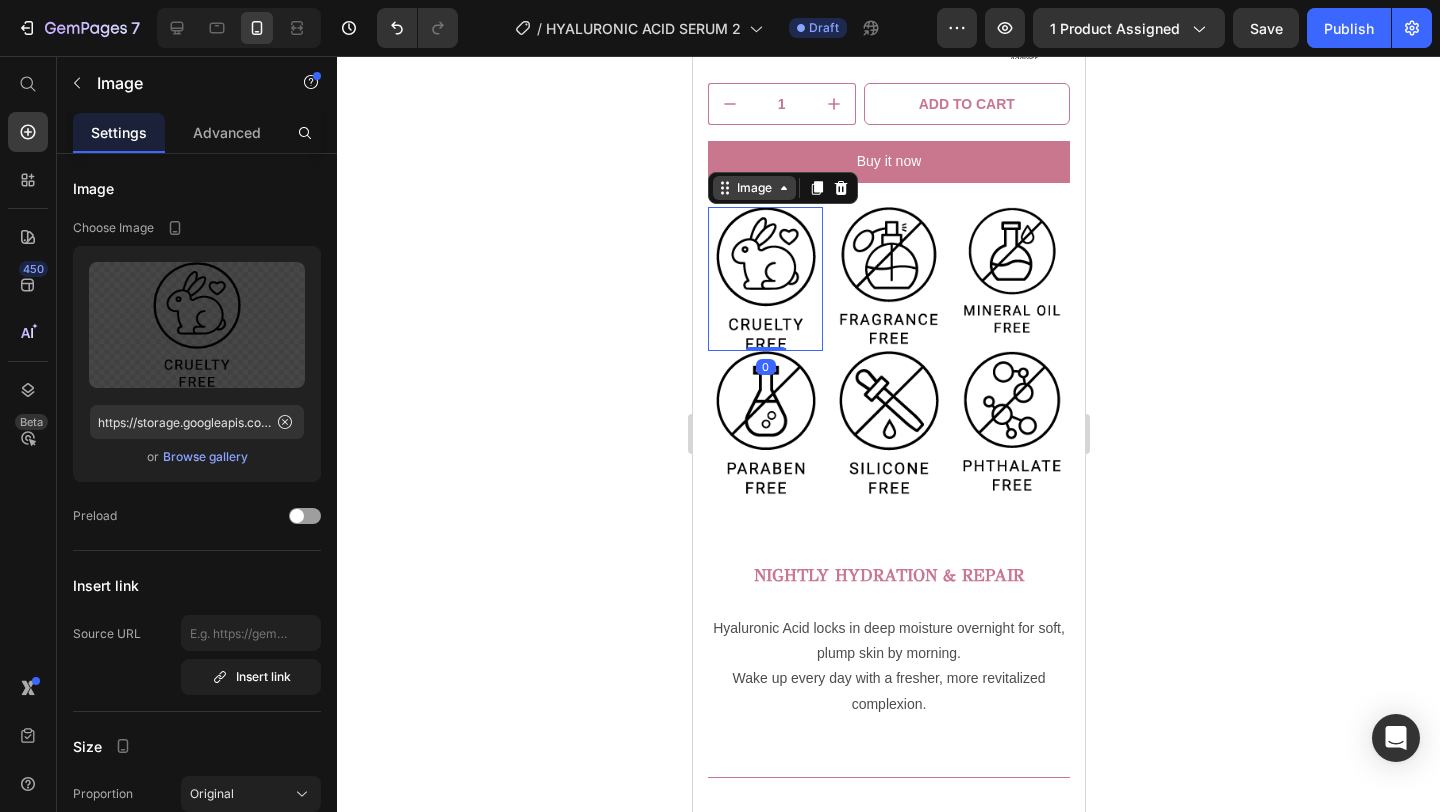 click 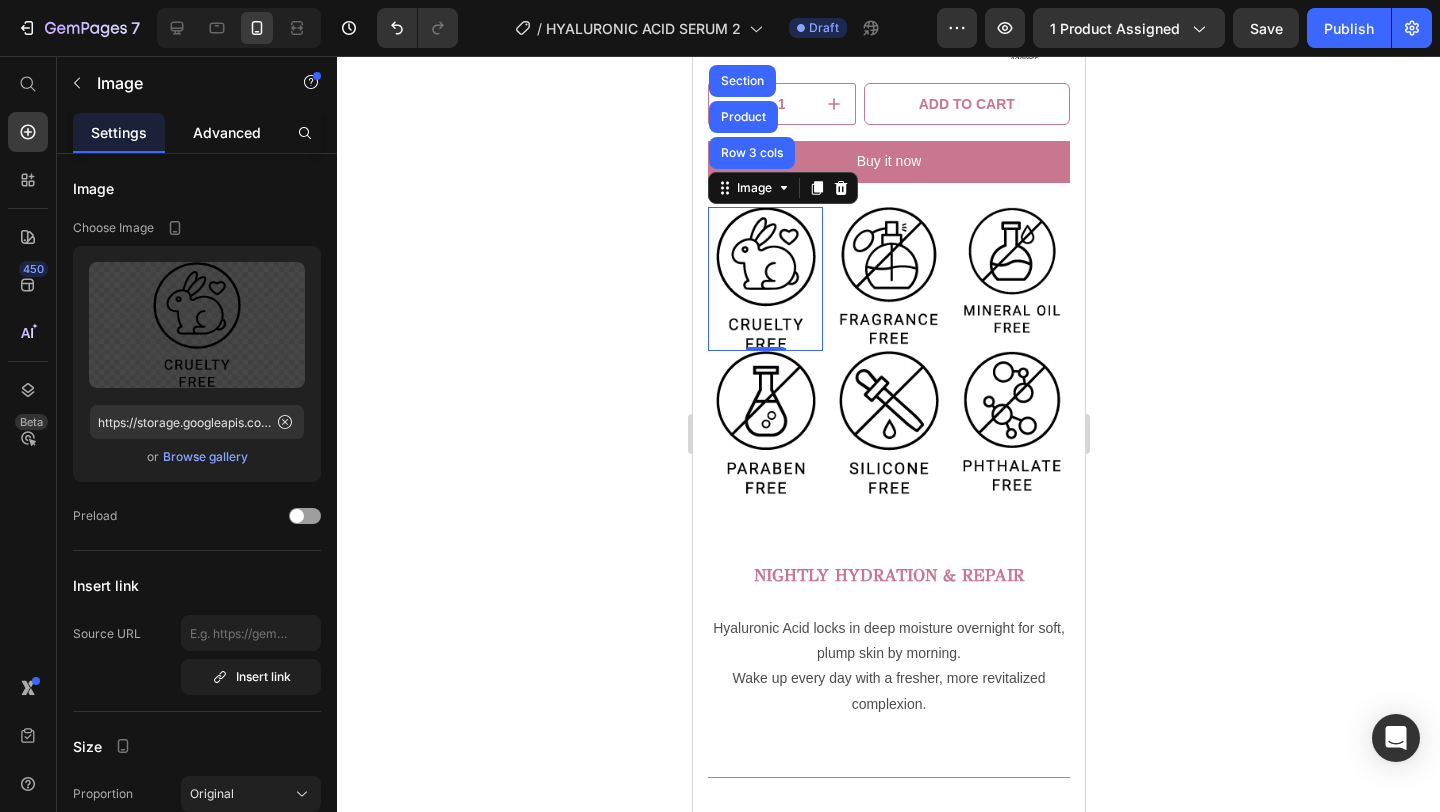 click on "Advanced" at bounding box center (227, 132) 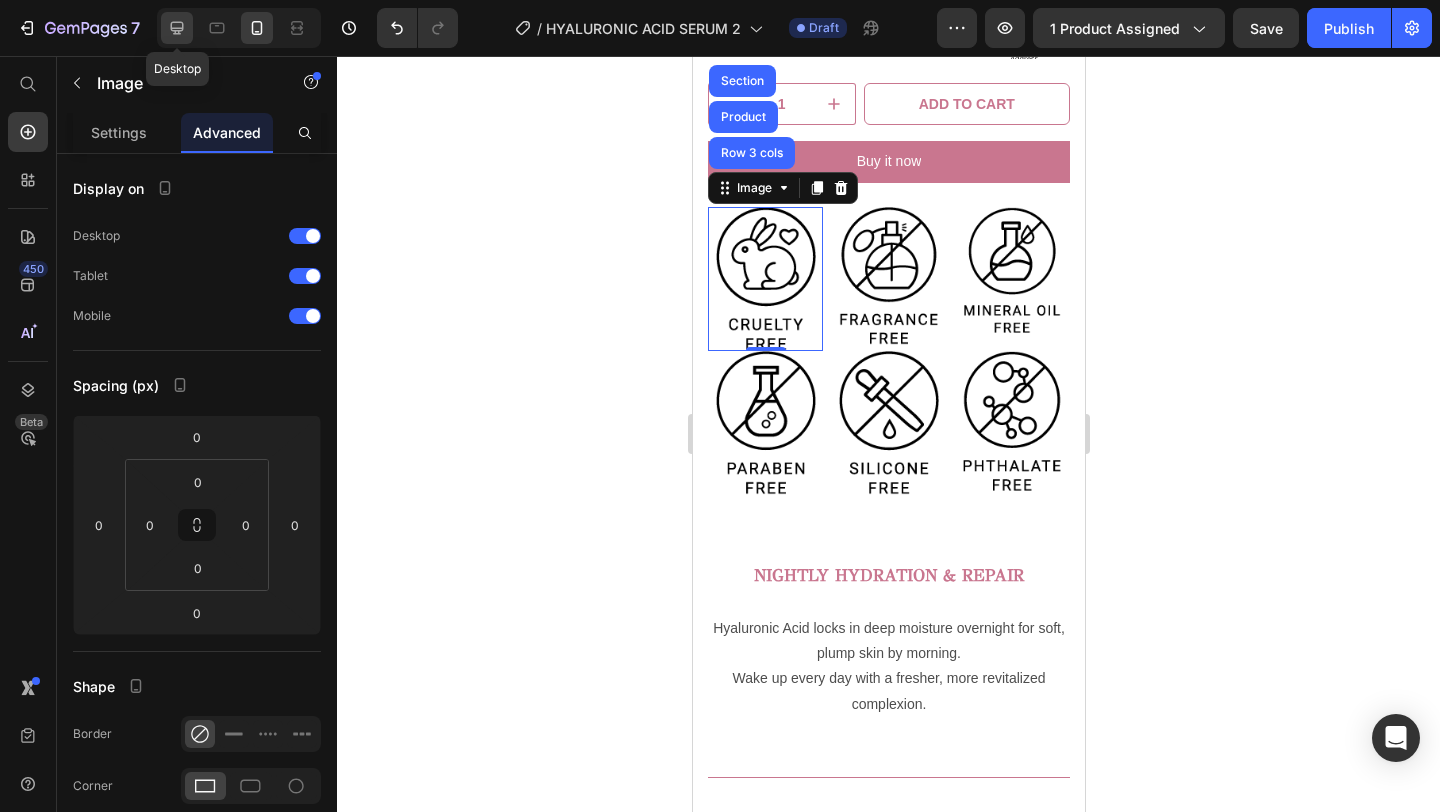 click 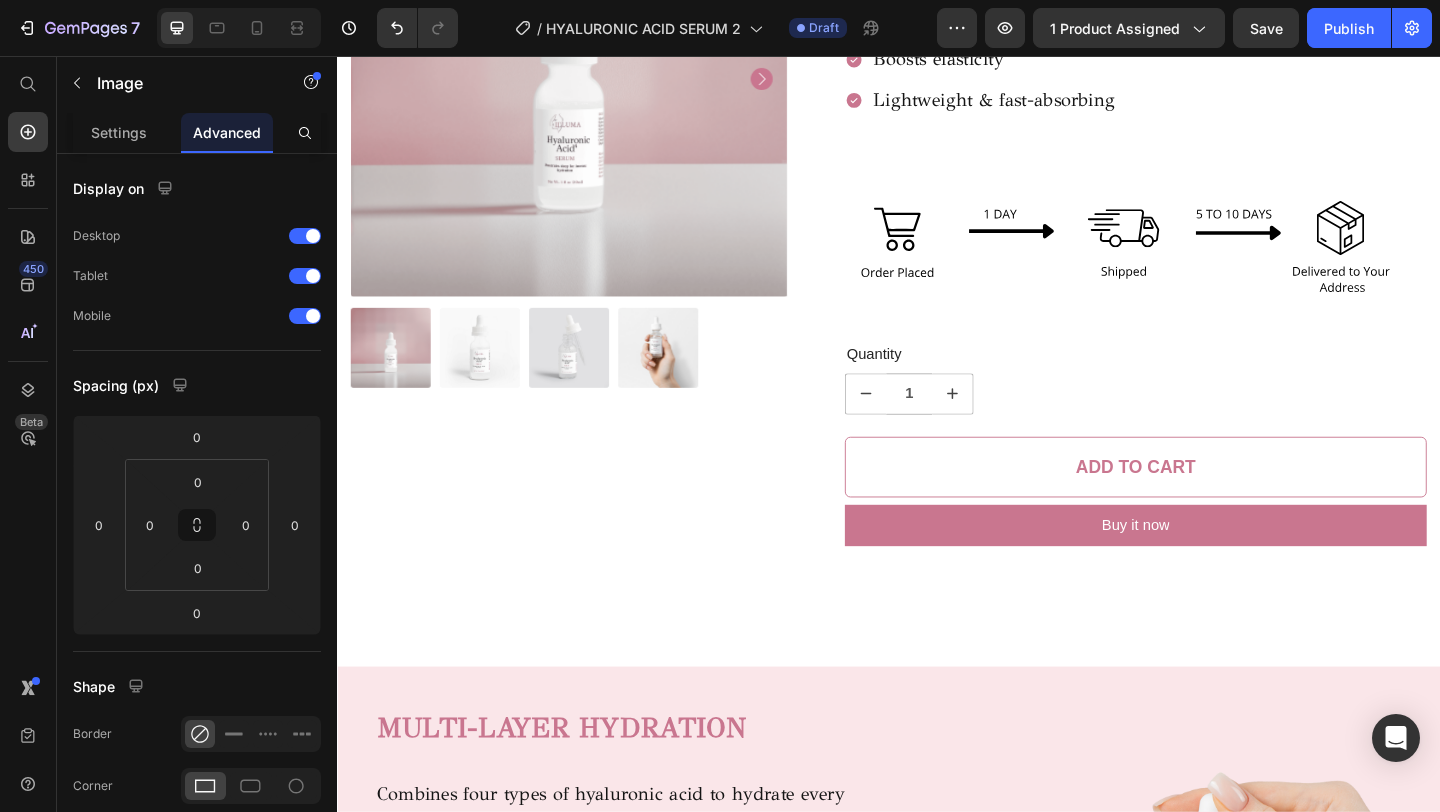 scroll, scrollTop: 0, scrollLeft: 0, axis: both 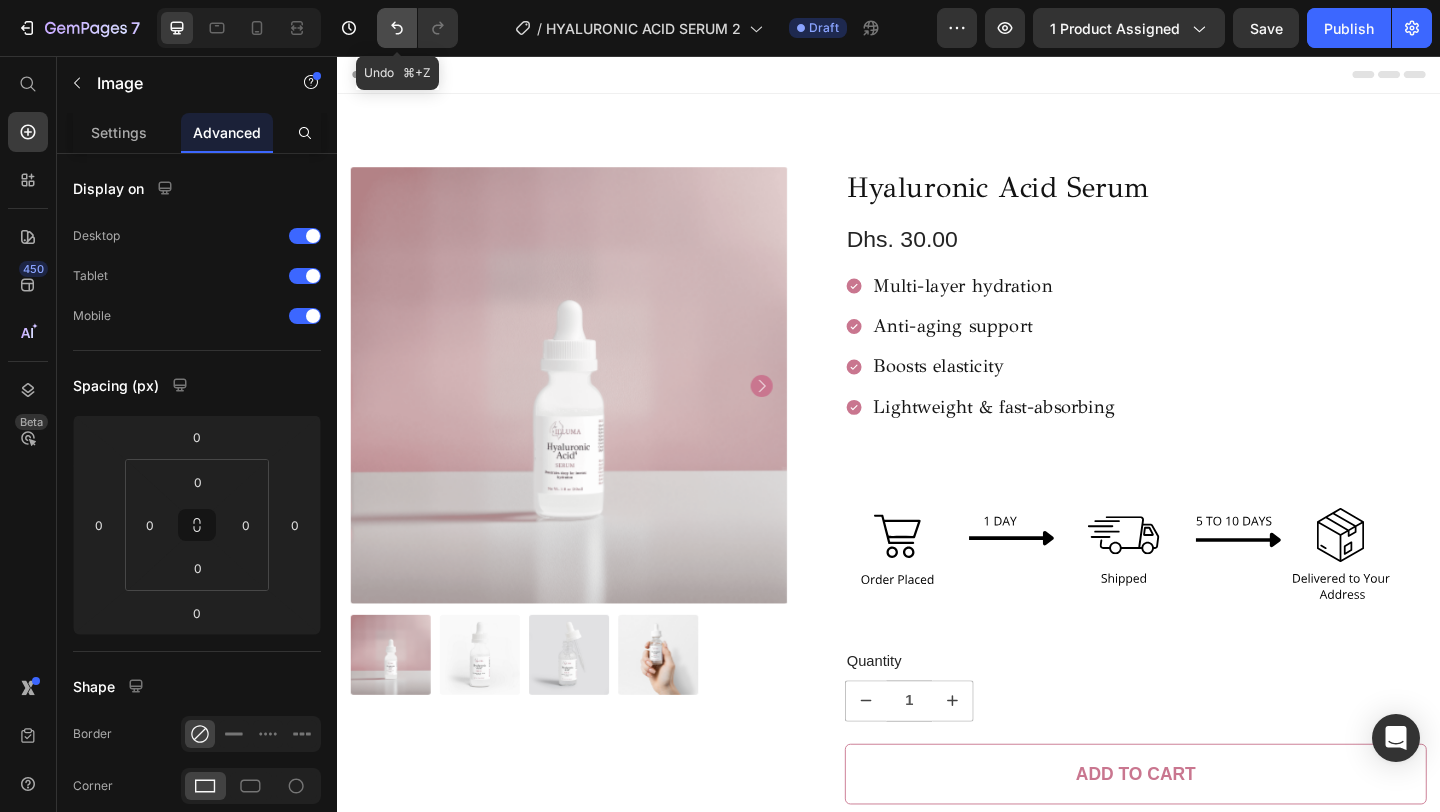 click 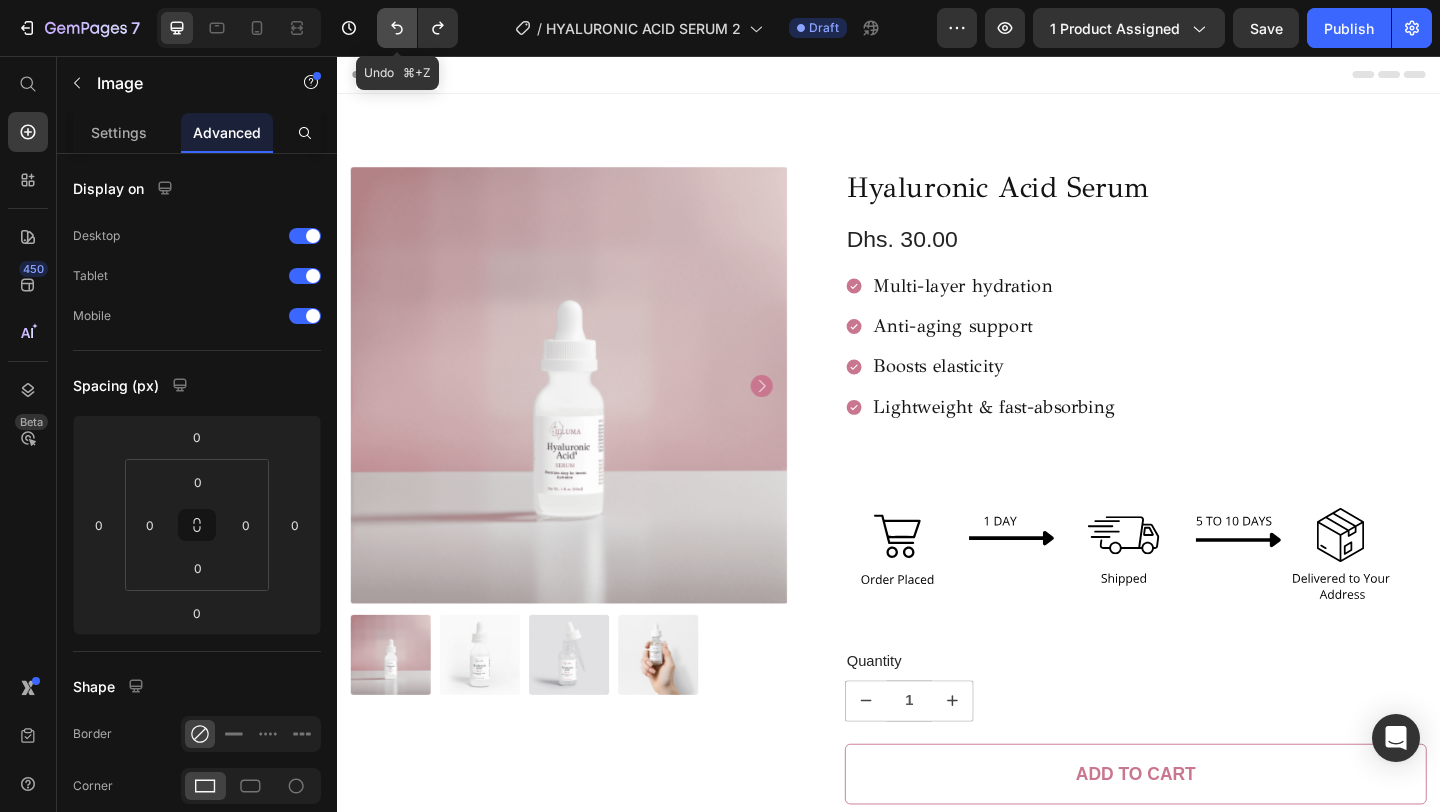 click 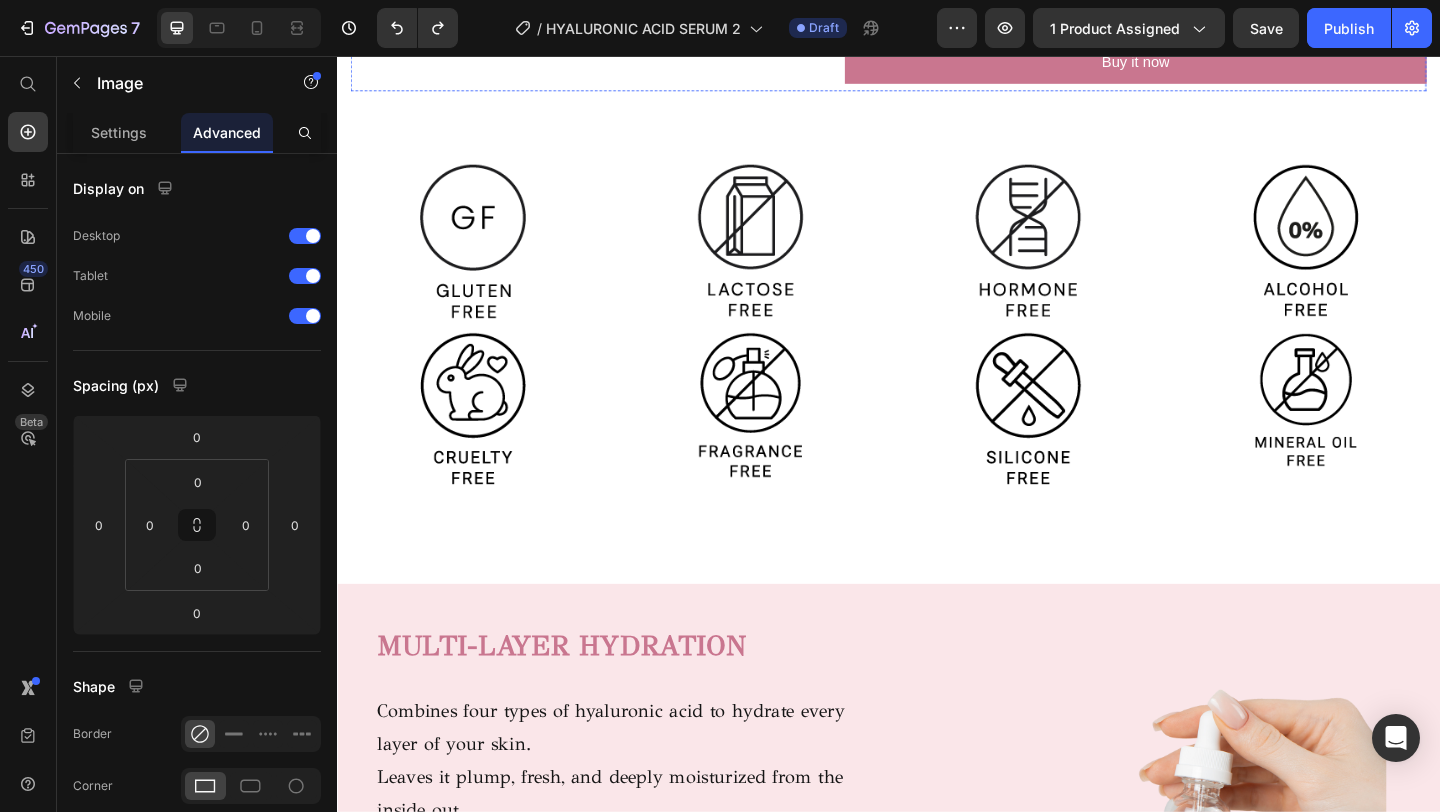 scroll, scrollTop: 890, scrollLeft: 0, axis: vertical 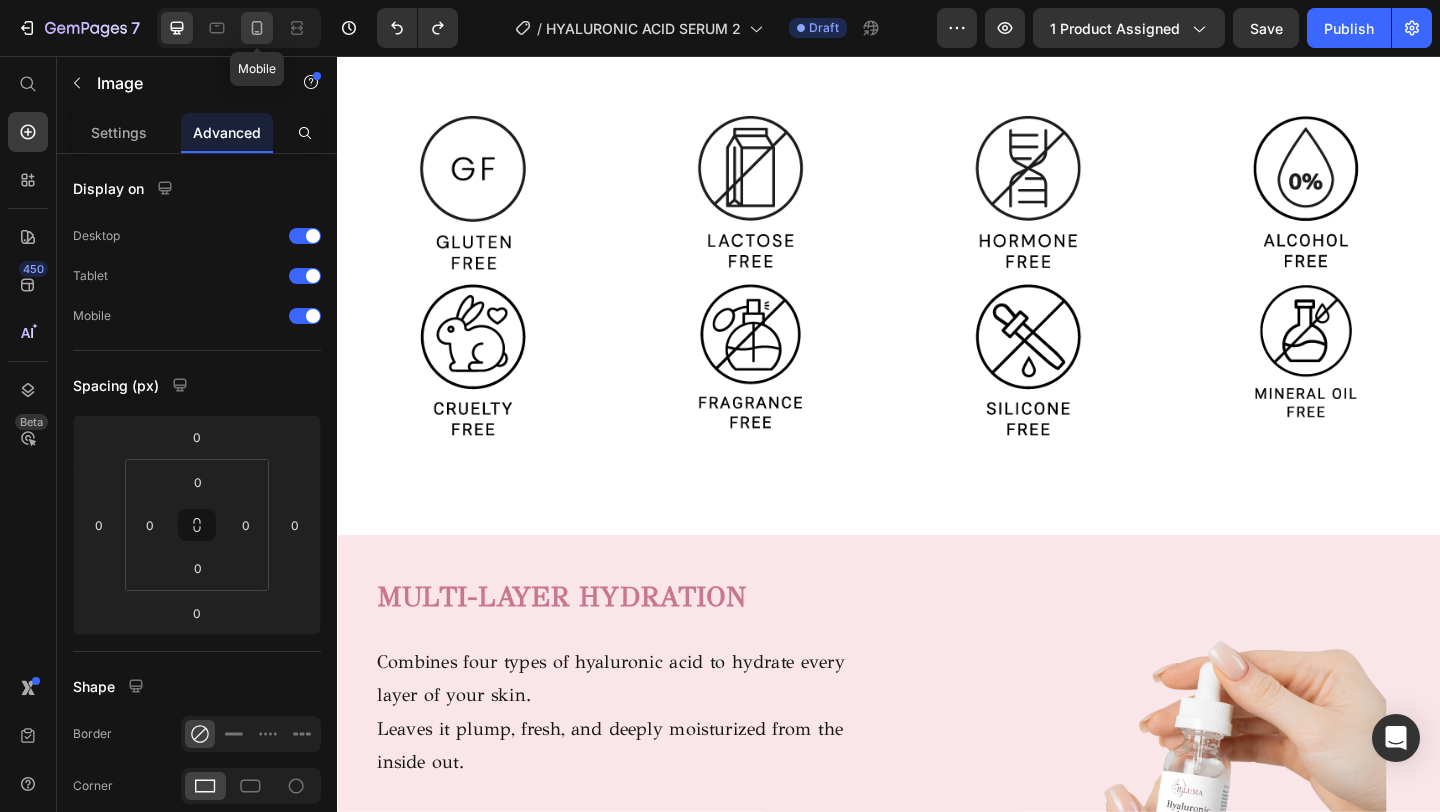 click 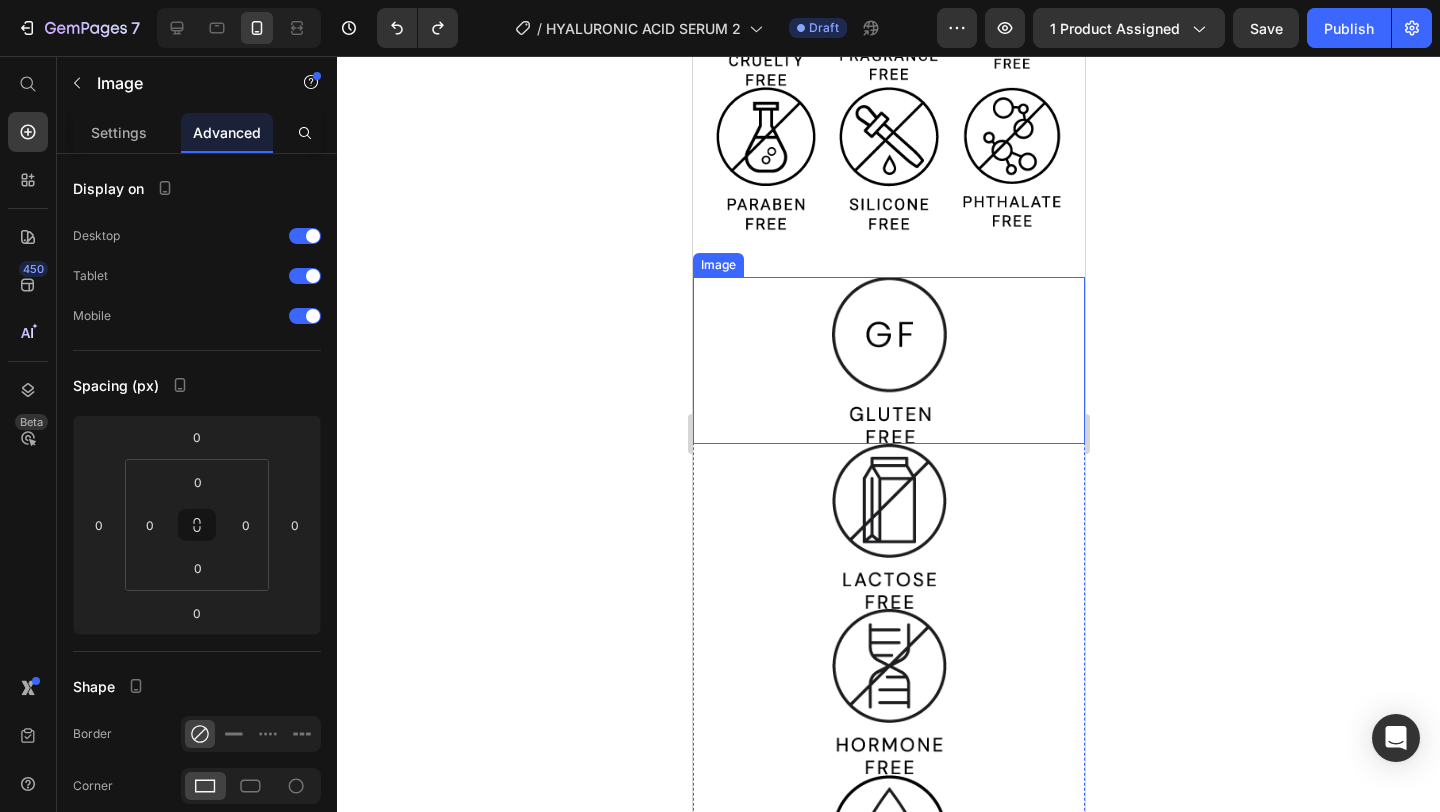 scroll, scrollTop: 1164, scrollLeft: 0, axis: vertical 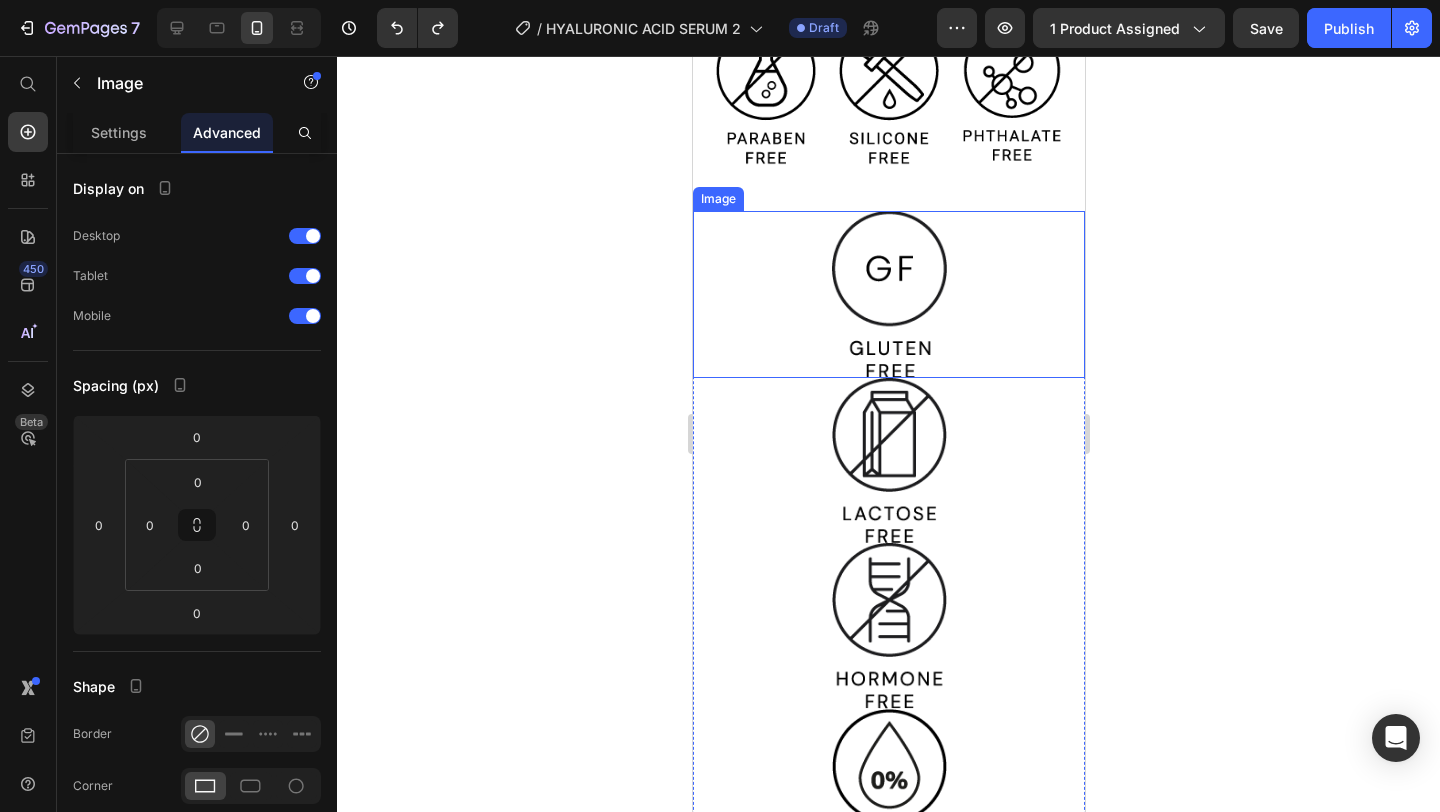 click at bounding box center [888, 294] 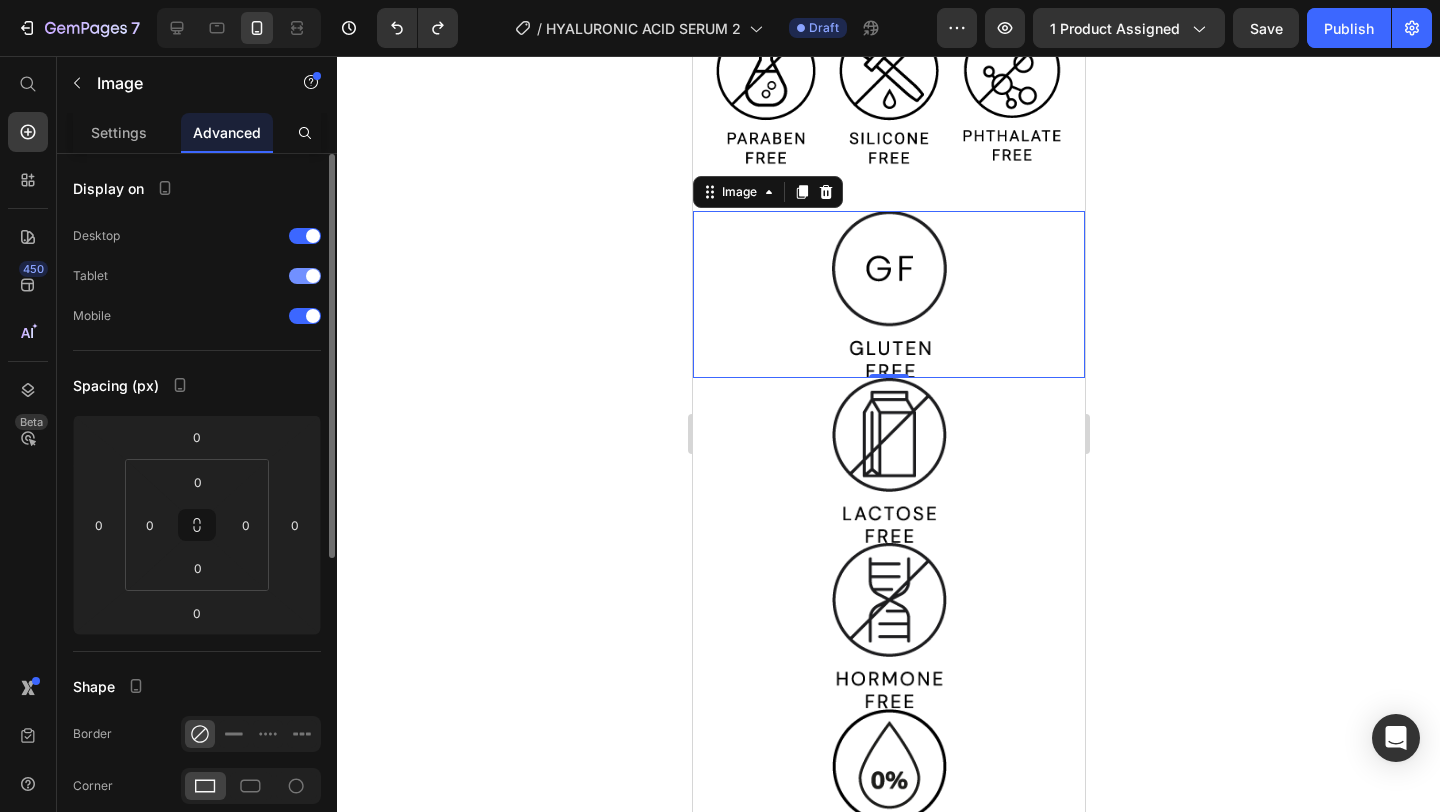 click on "Tablet" at bounding box center (197, 276) 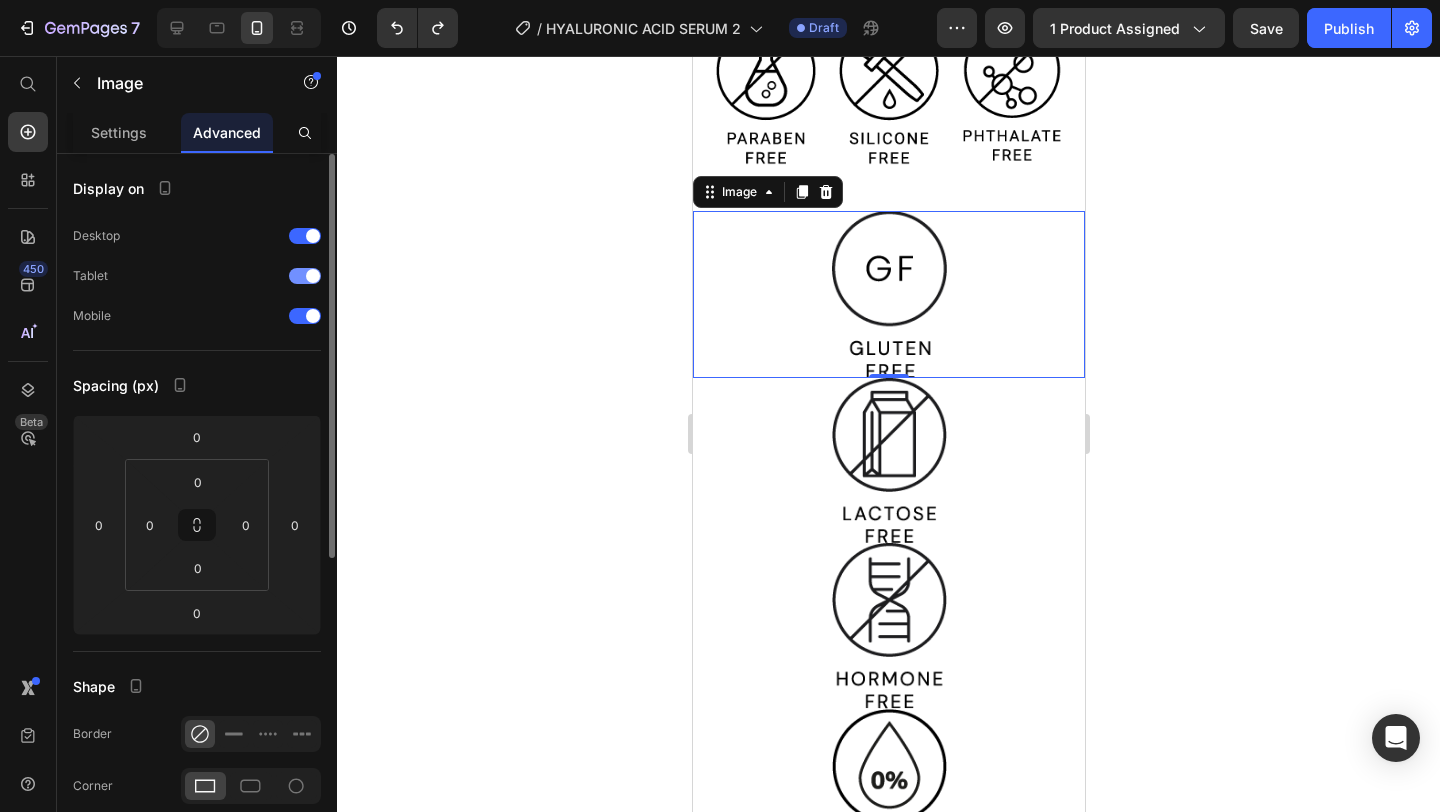 click at bounding box center [305, 276] 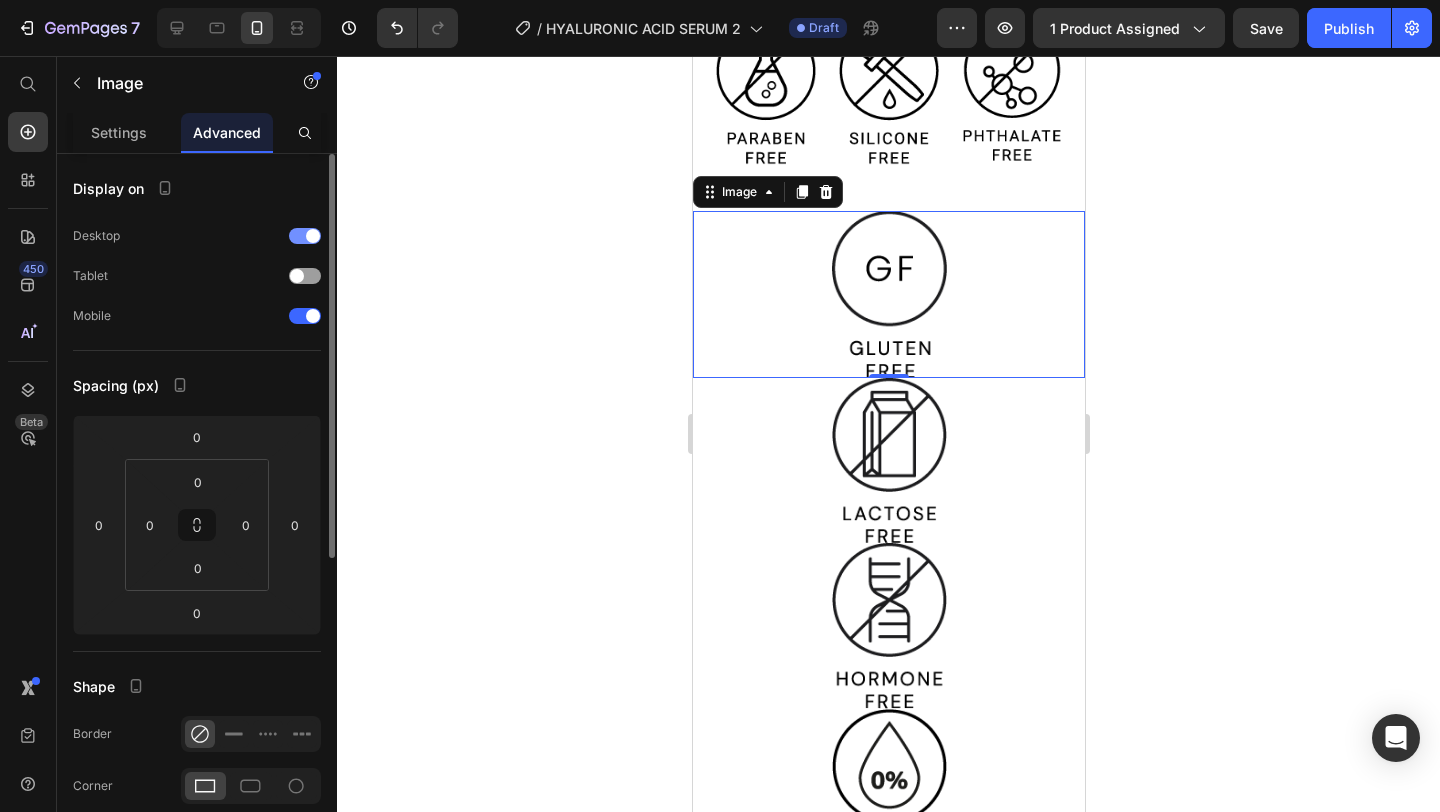click at bounding box center [313, 236] 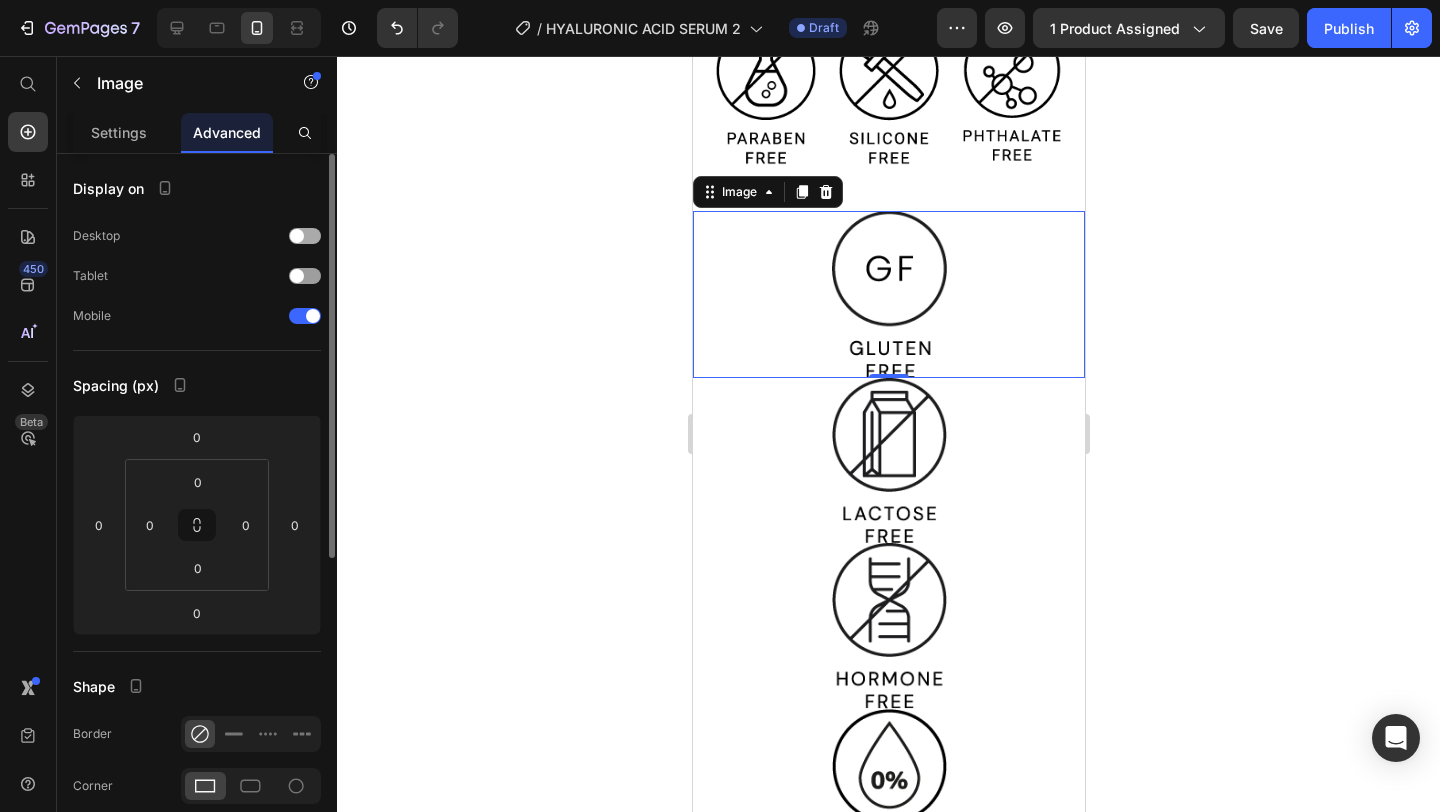 click on "Desktop" at bounding box center (197, 236) 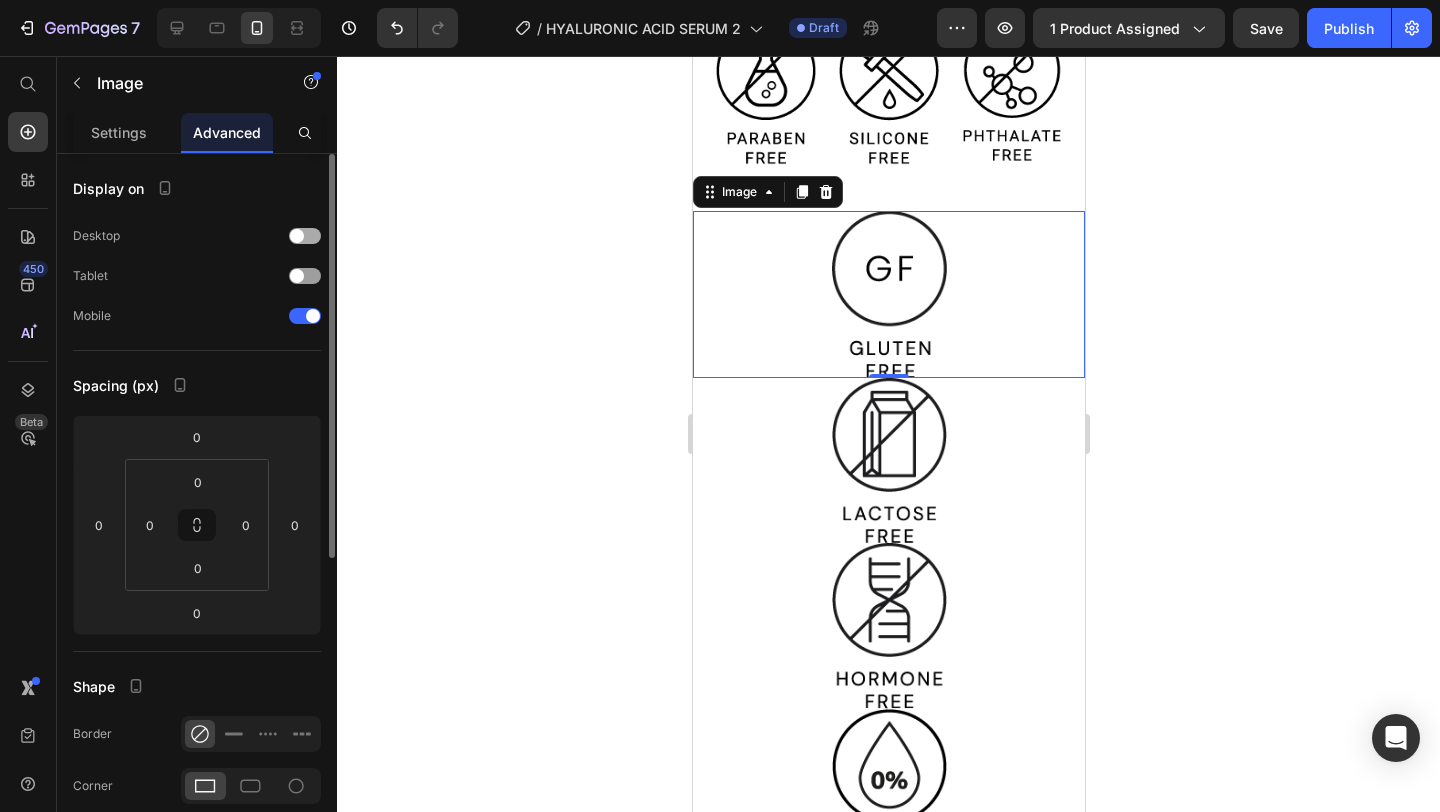 click at bounding box center [305, 236] 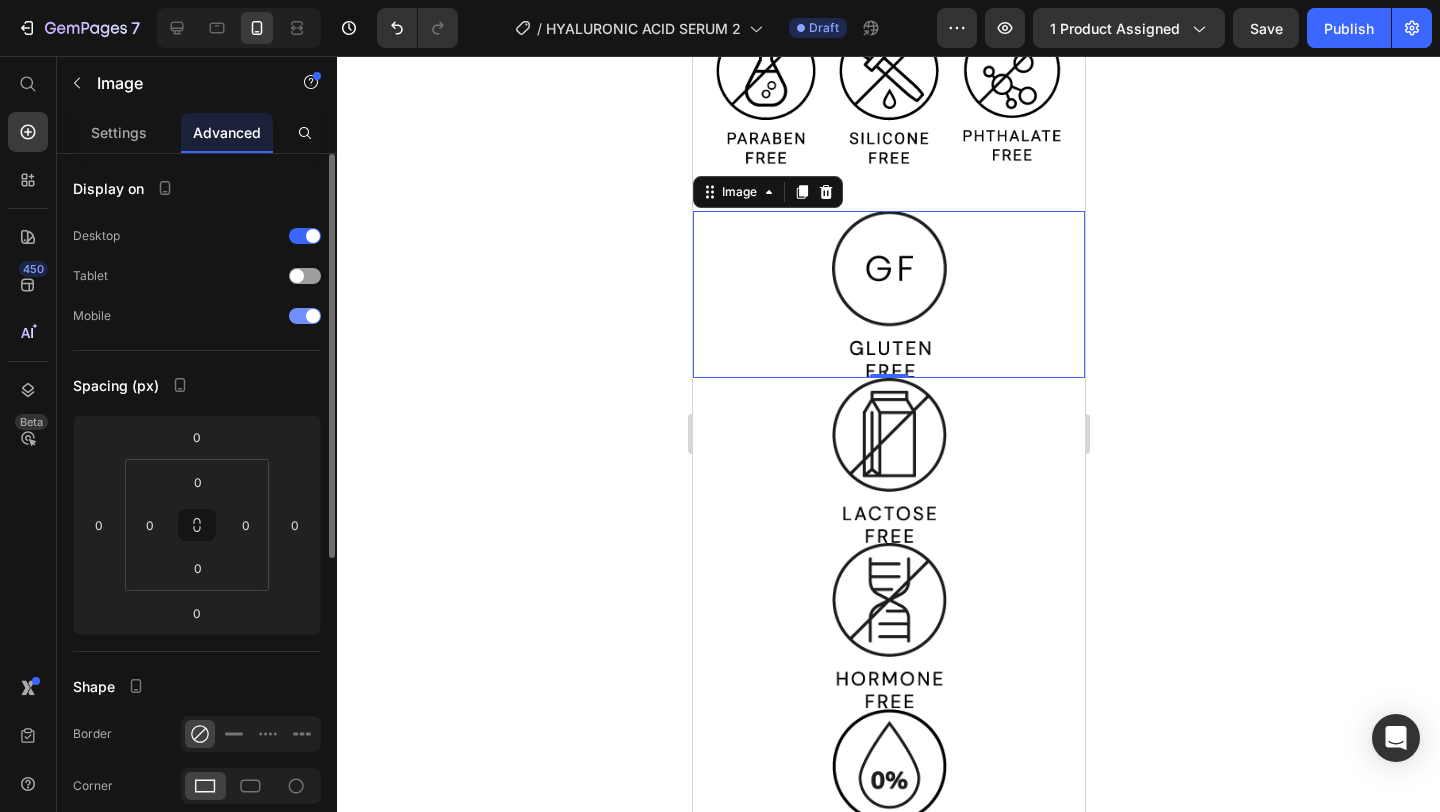 click at bounding box center [305, 316] 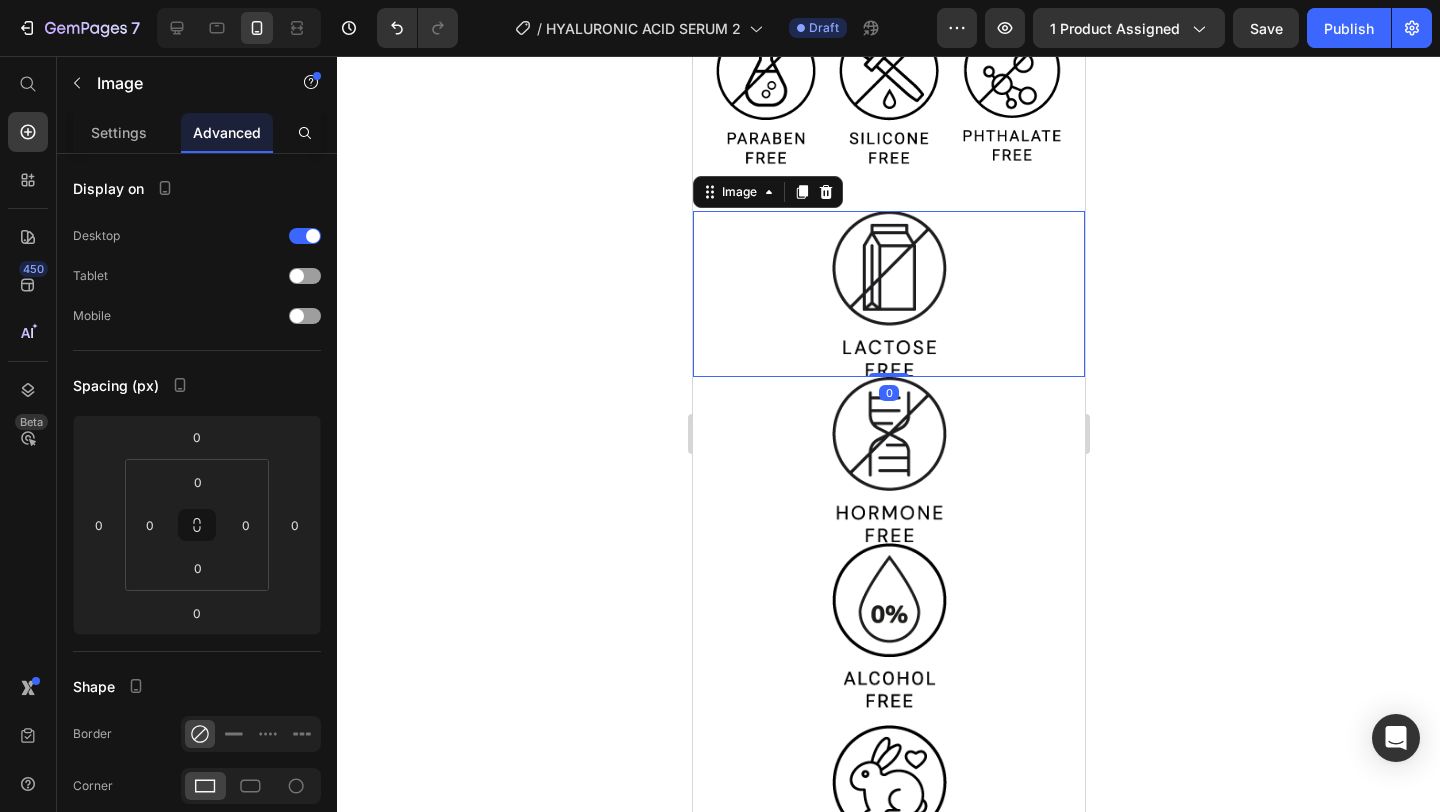 click at bounding box center [888, 293] 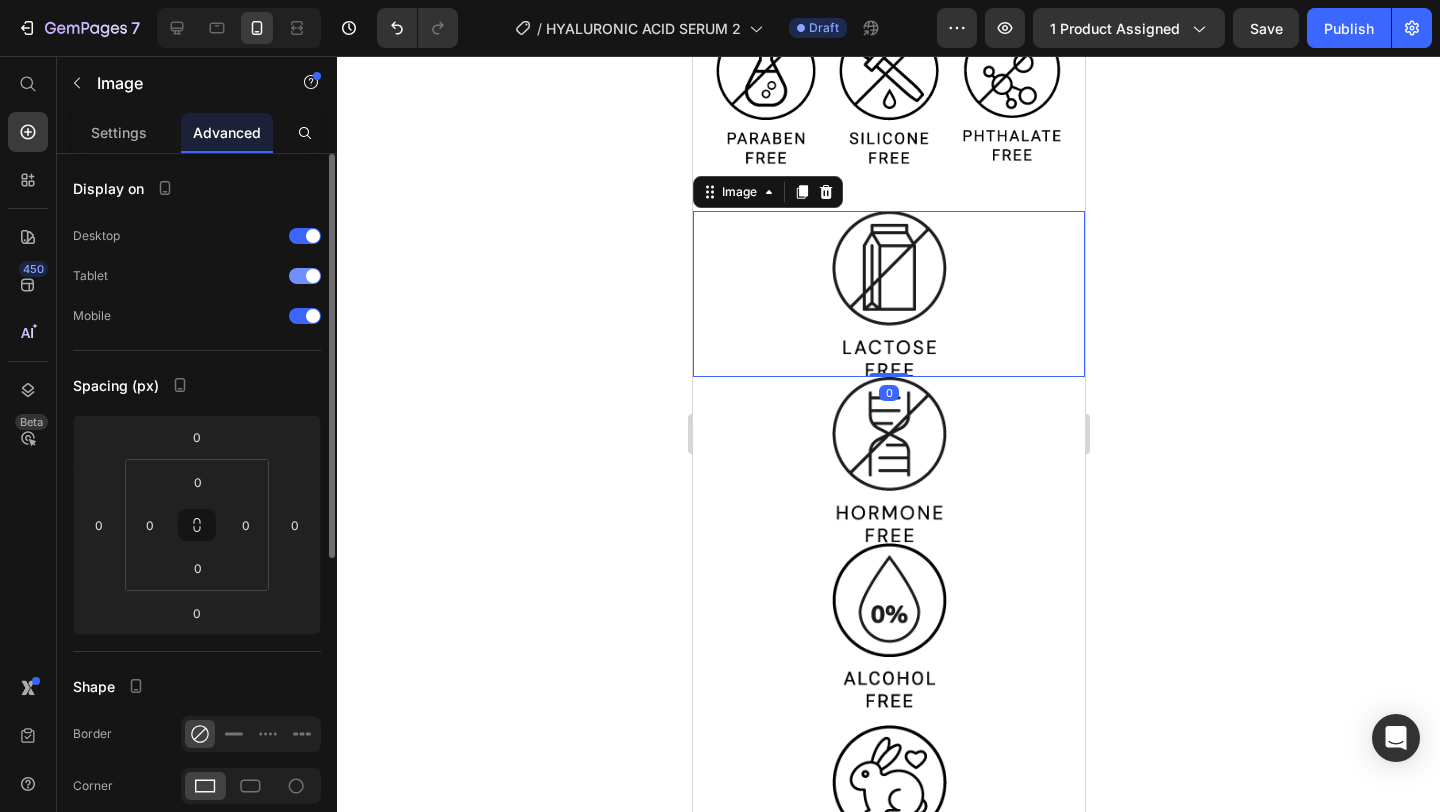 click at bounding box center (305, 276) 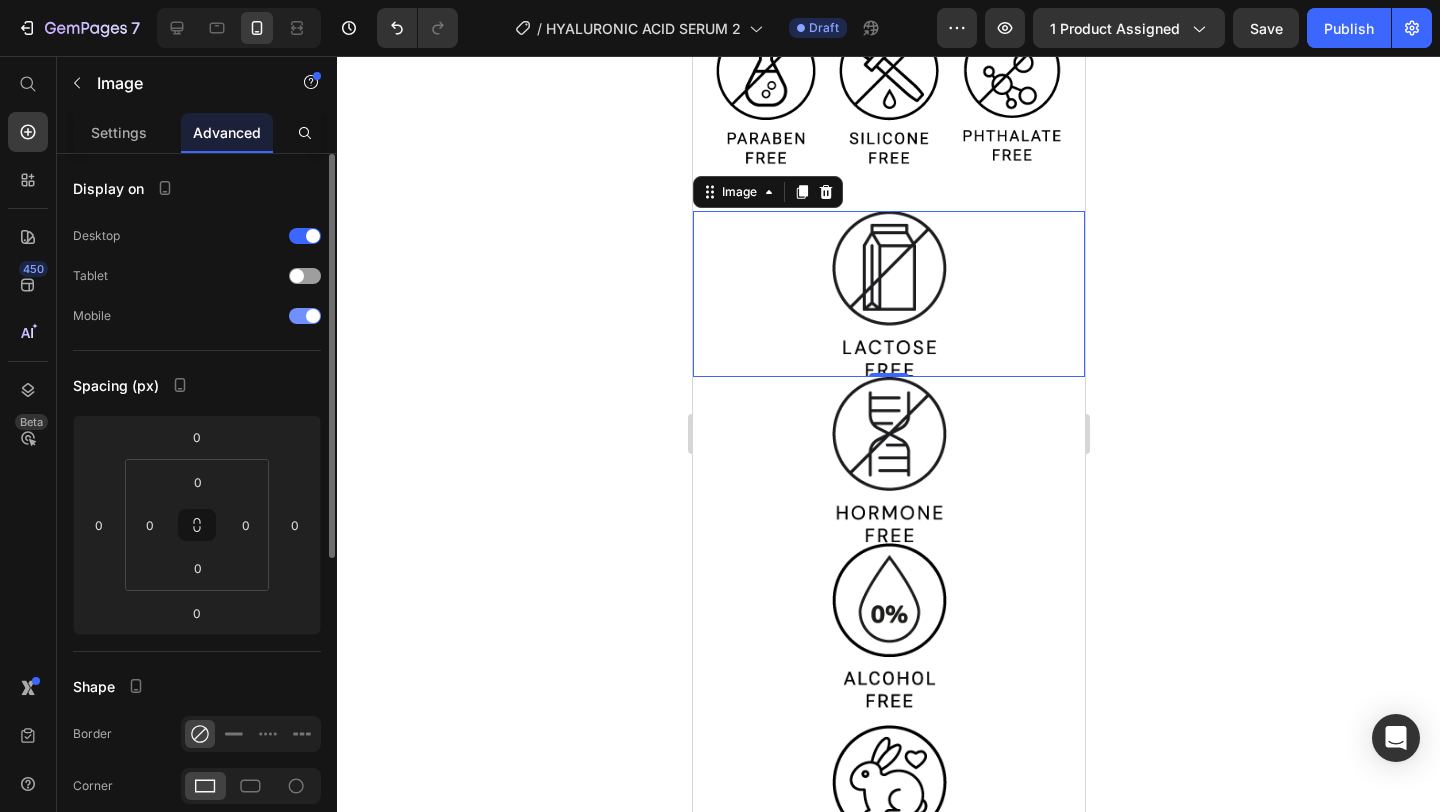 click at bounding box center (305, 316) 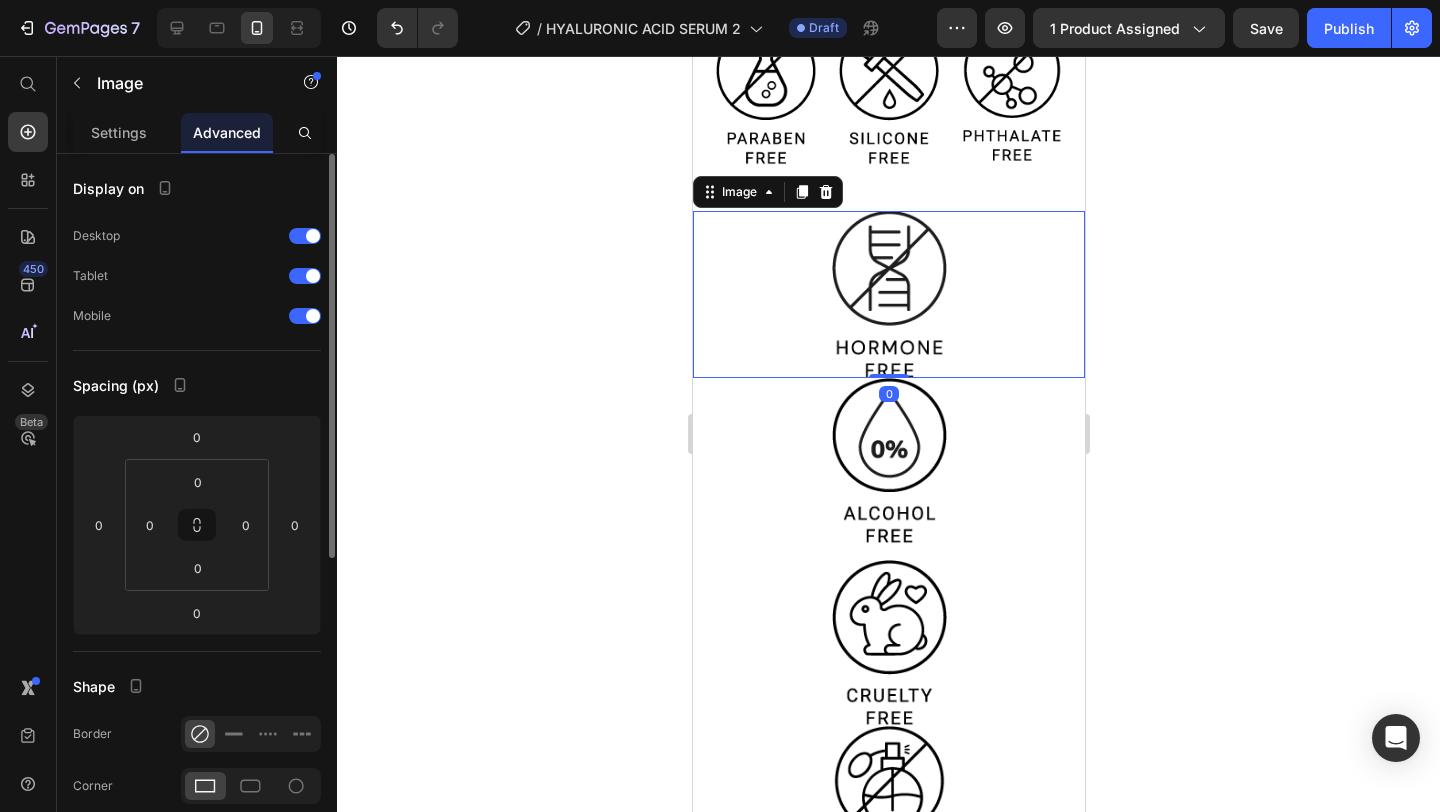 click at bounding box center (888, 294) 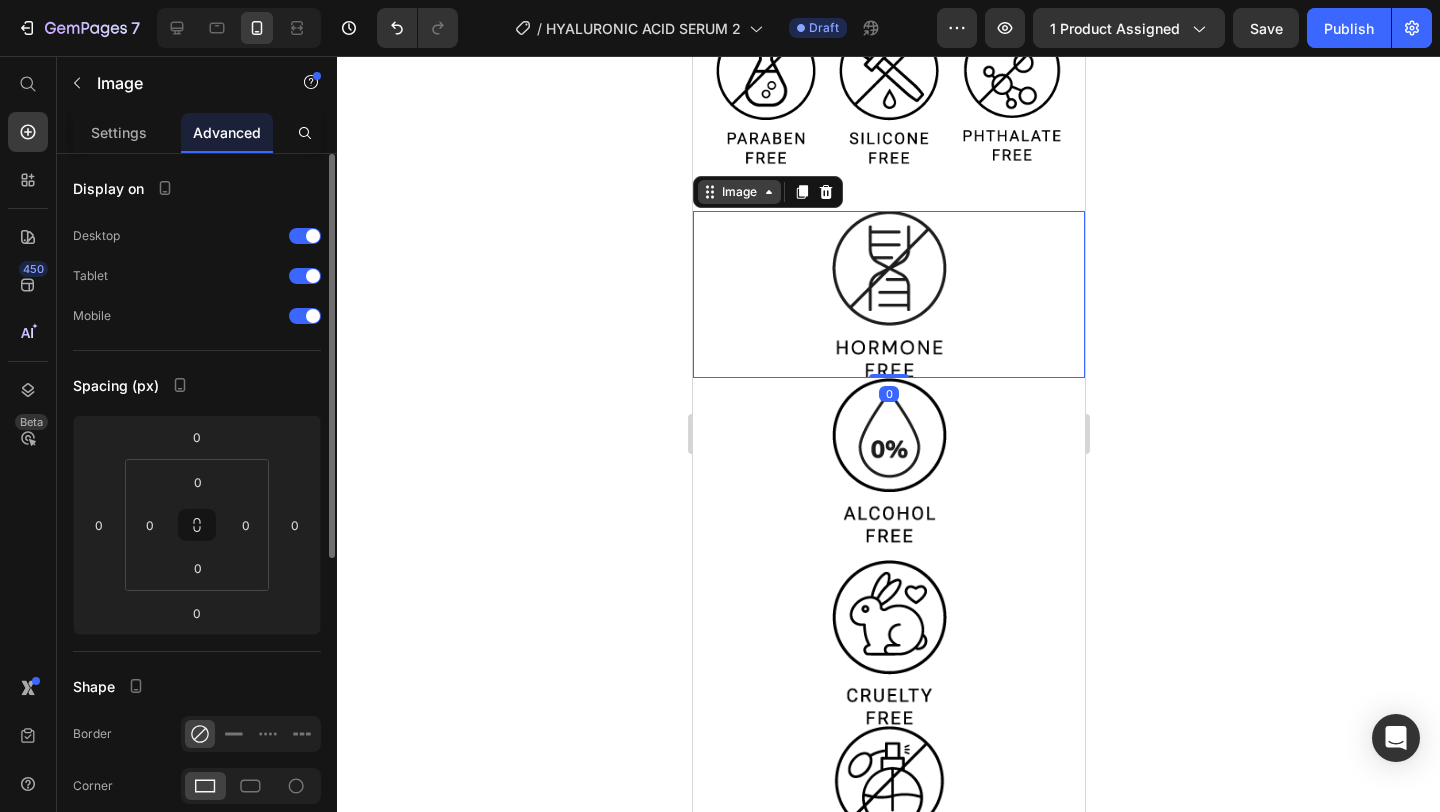 click on "Image" at bounding box center [738, 192] 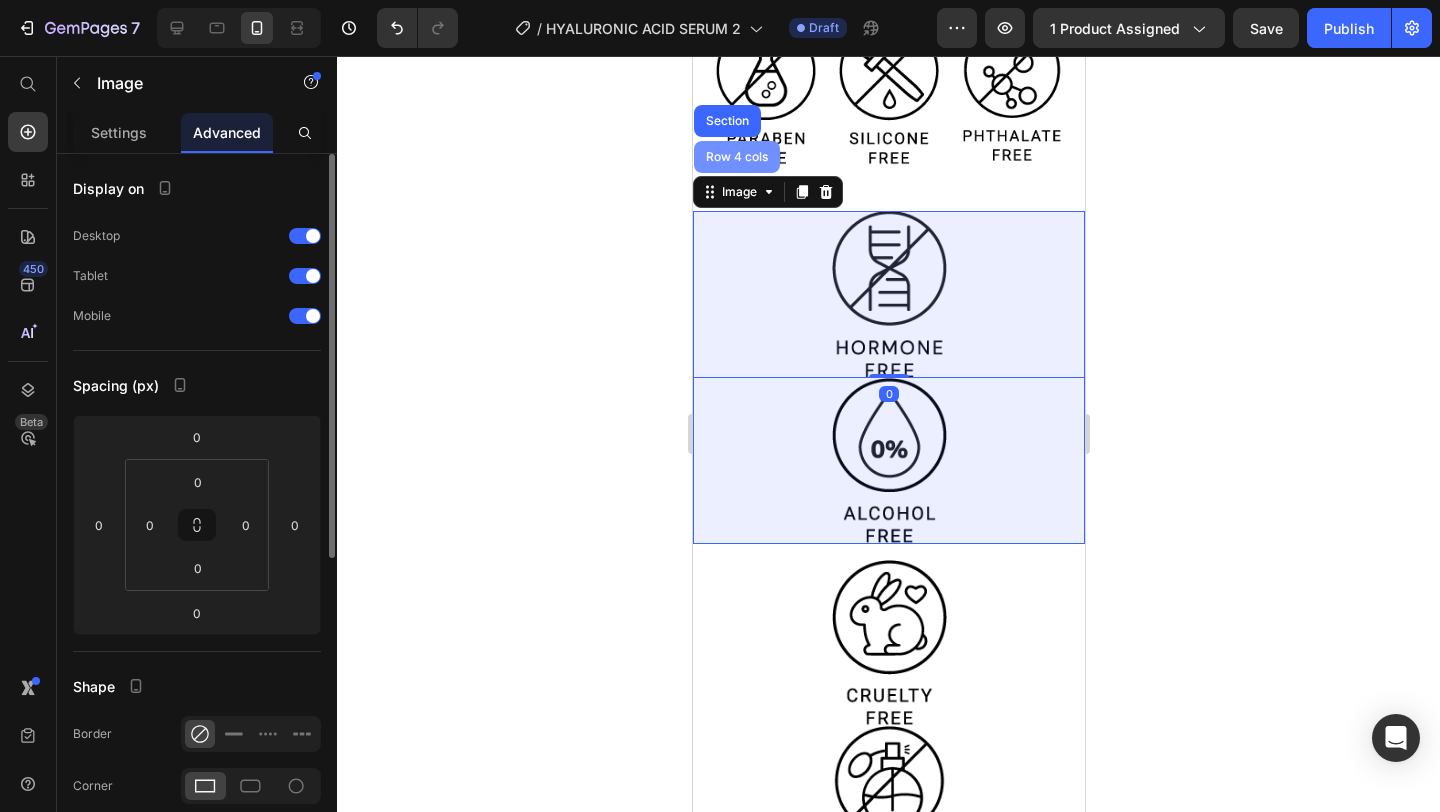 click on "Row 4 cols" at bounding box center (736, 157) 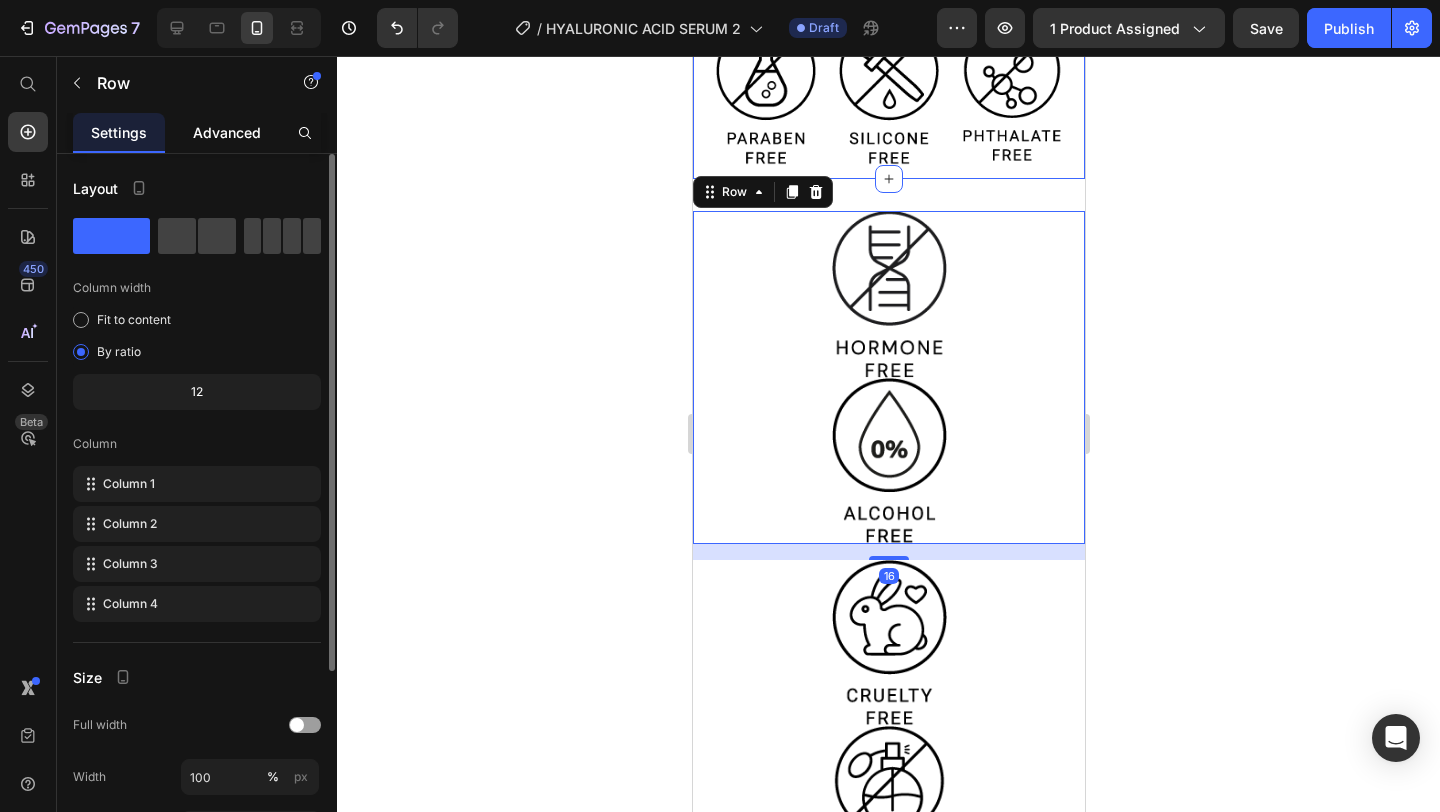 click on "Advanced" at bounding box center (227, 132) 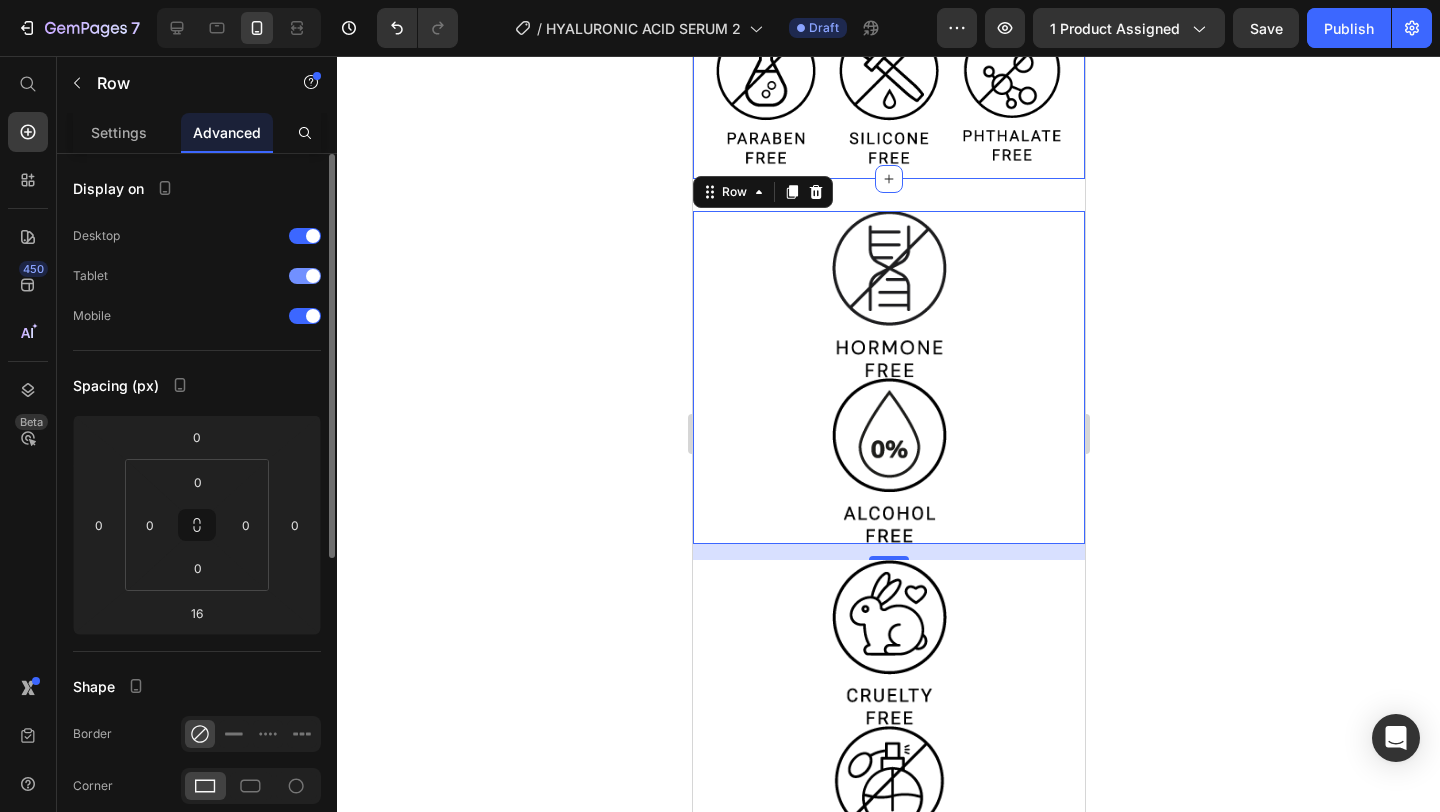 click at bounding box center (305, 276) 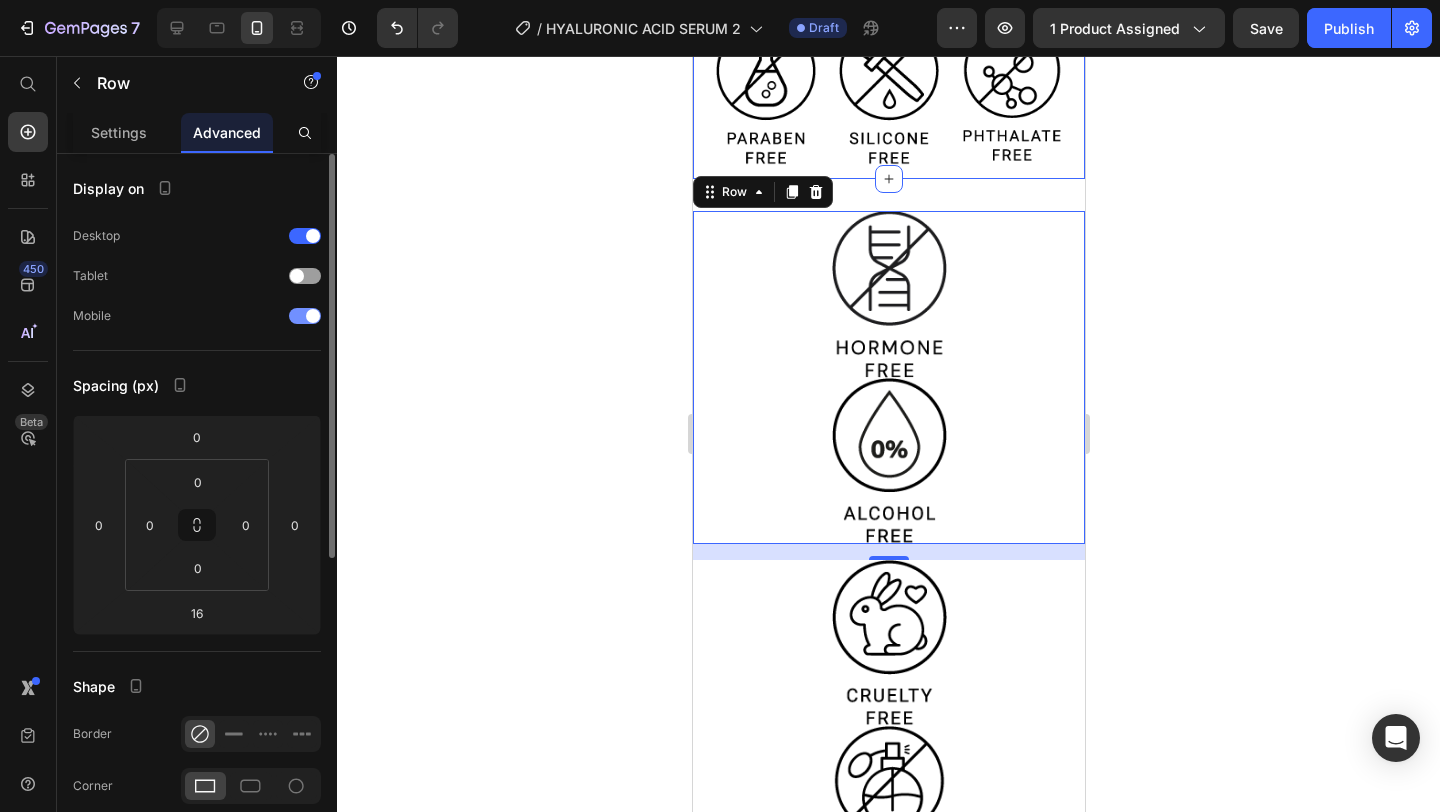 click at bounding box center [313, 316] 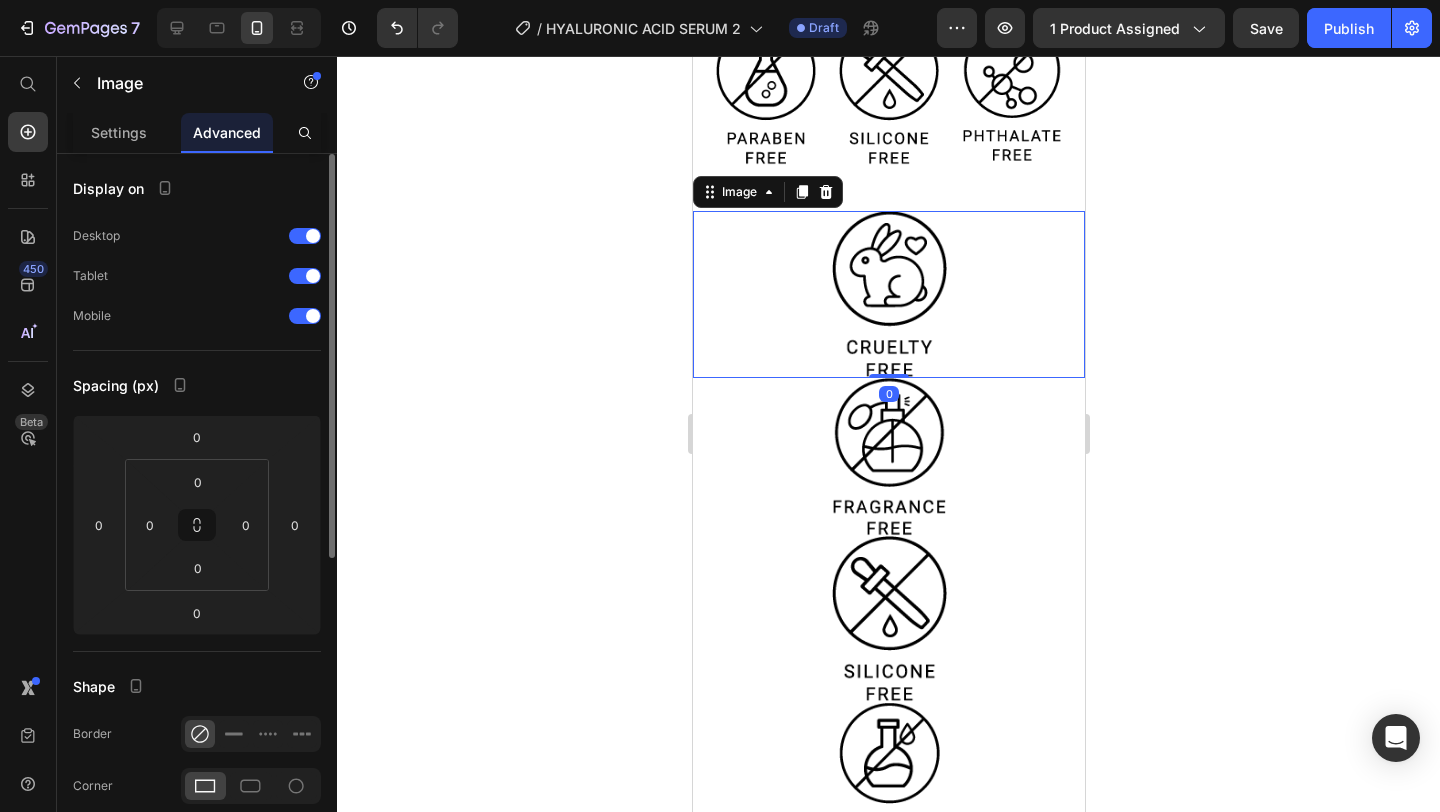 click at bounding box center (888, 294) 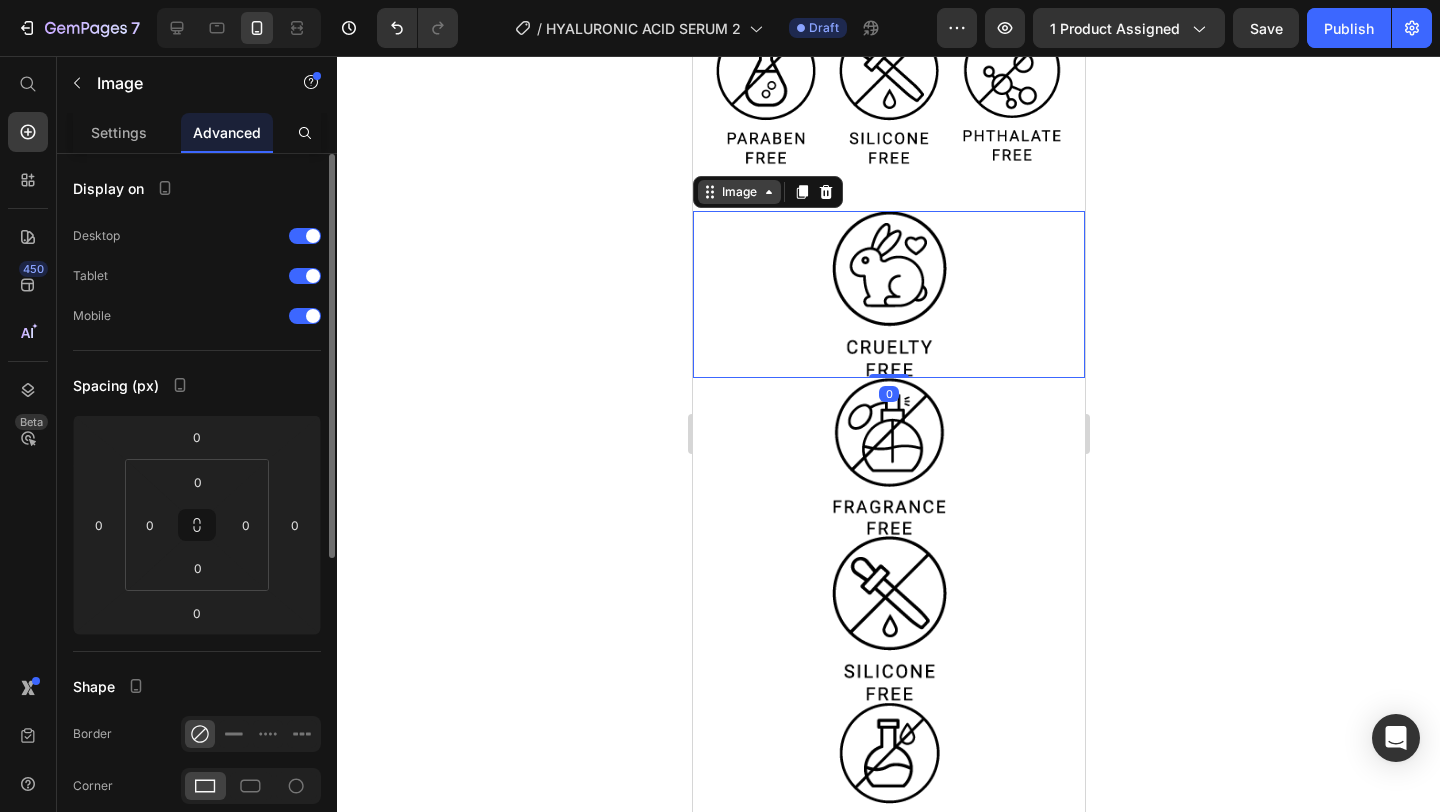 click on "Image" at bounding box center [738, 192] 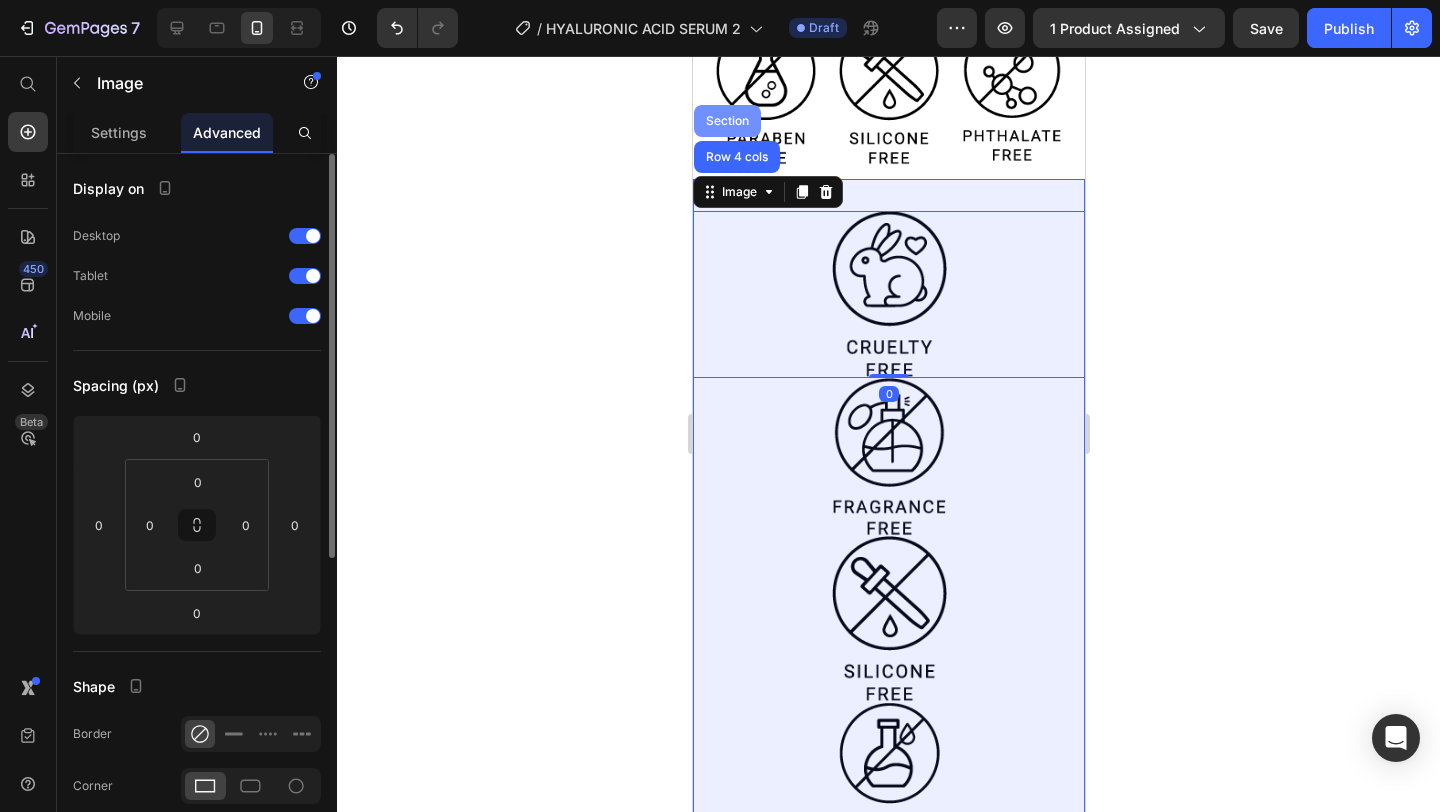 click on "Section" at bounding box center [726, 121] 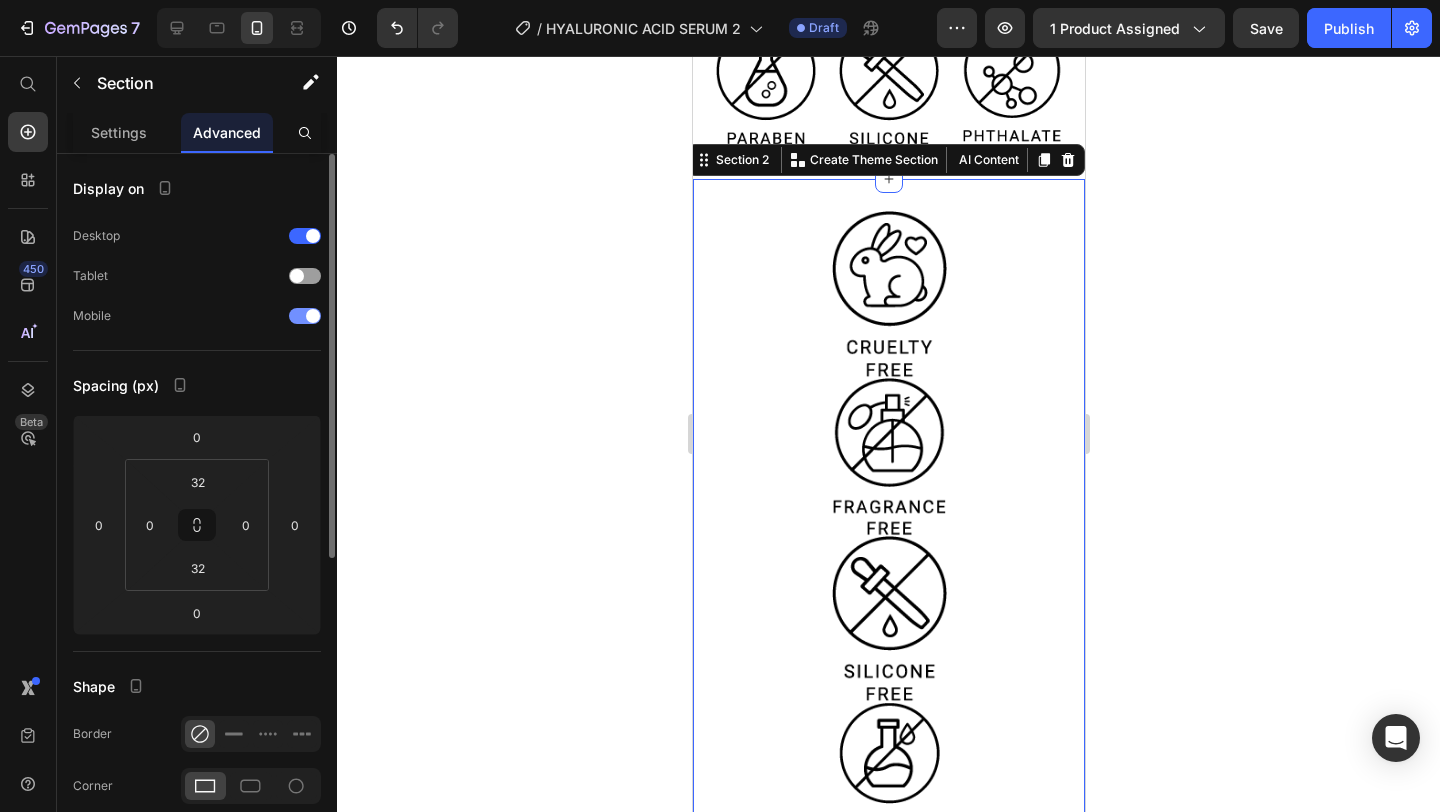 click at bounding box center [305, 316] 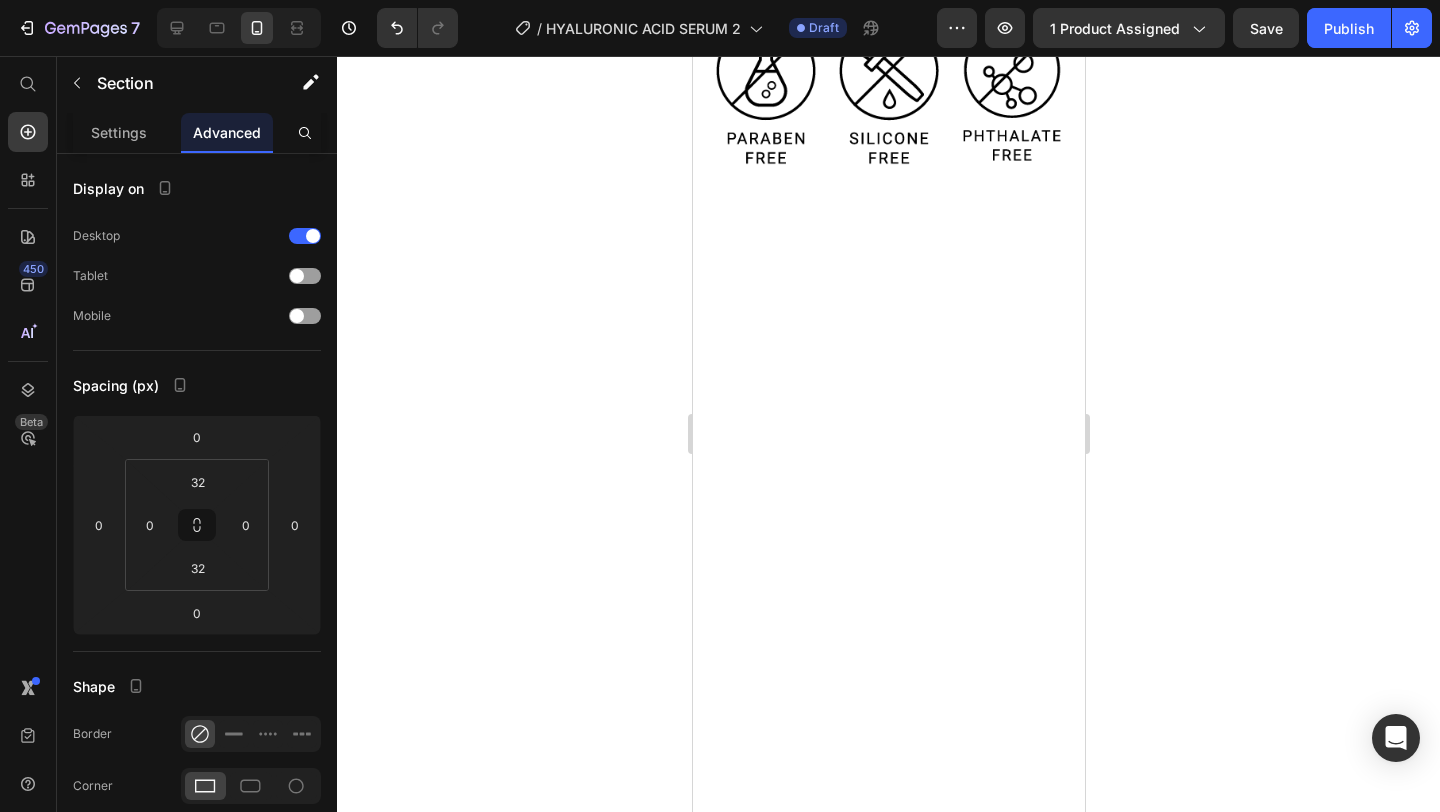 click 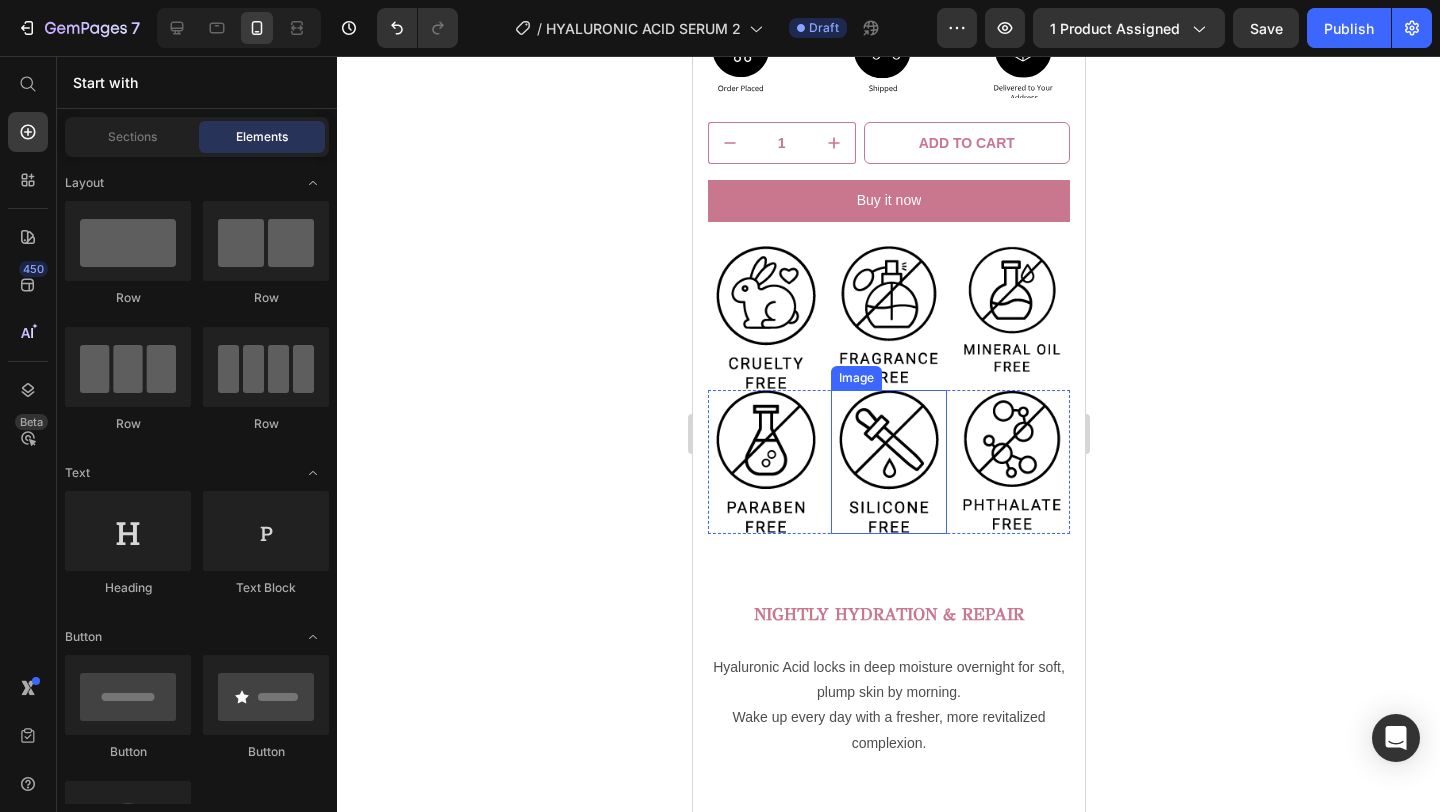 scroll, scrollTop: 793, scrollLeft: 0, axis: vertical 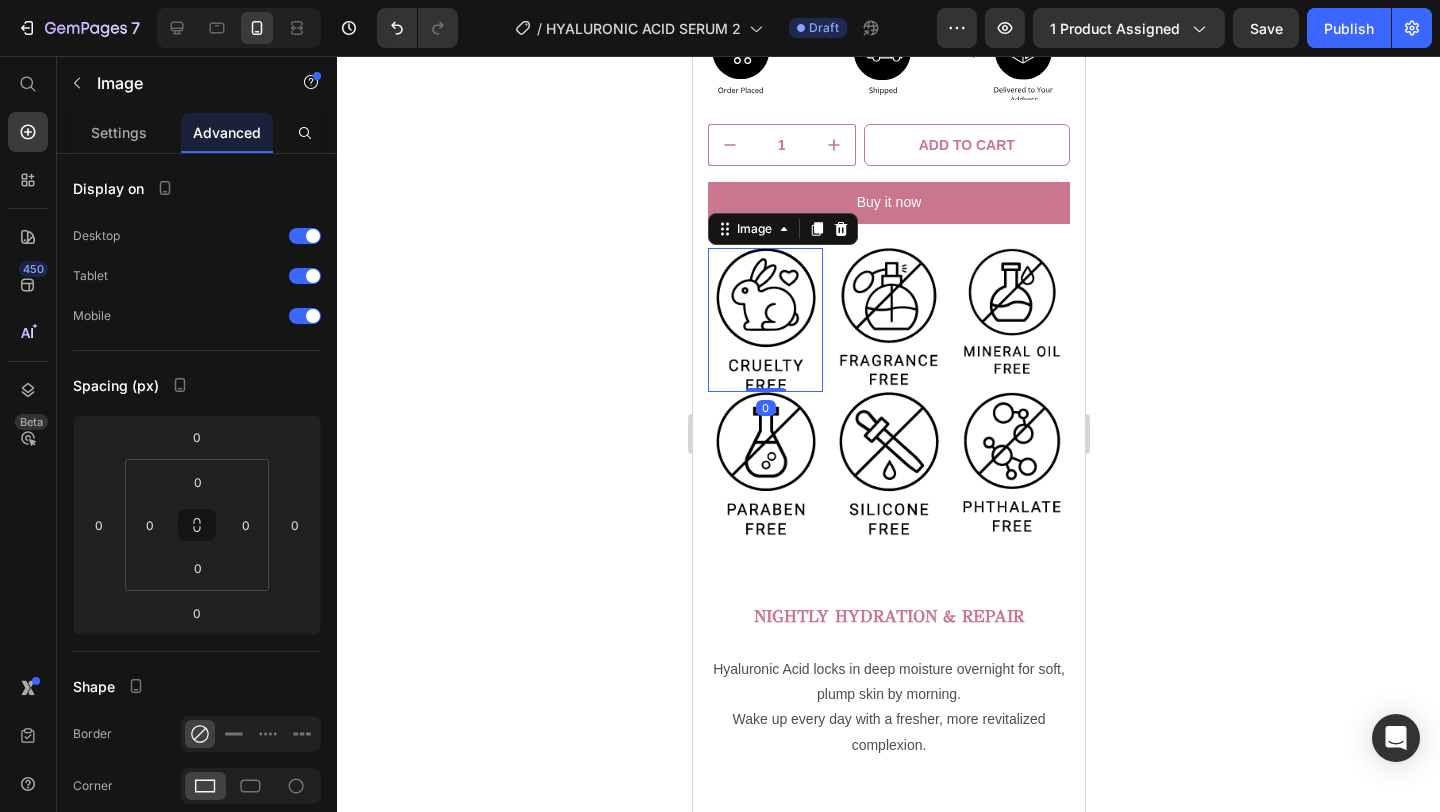 click at bounding box center [764, 320] 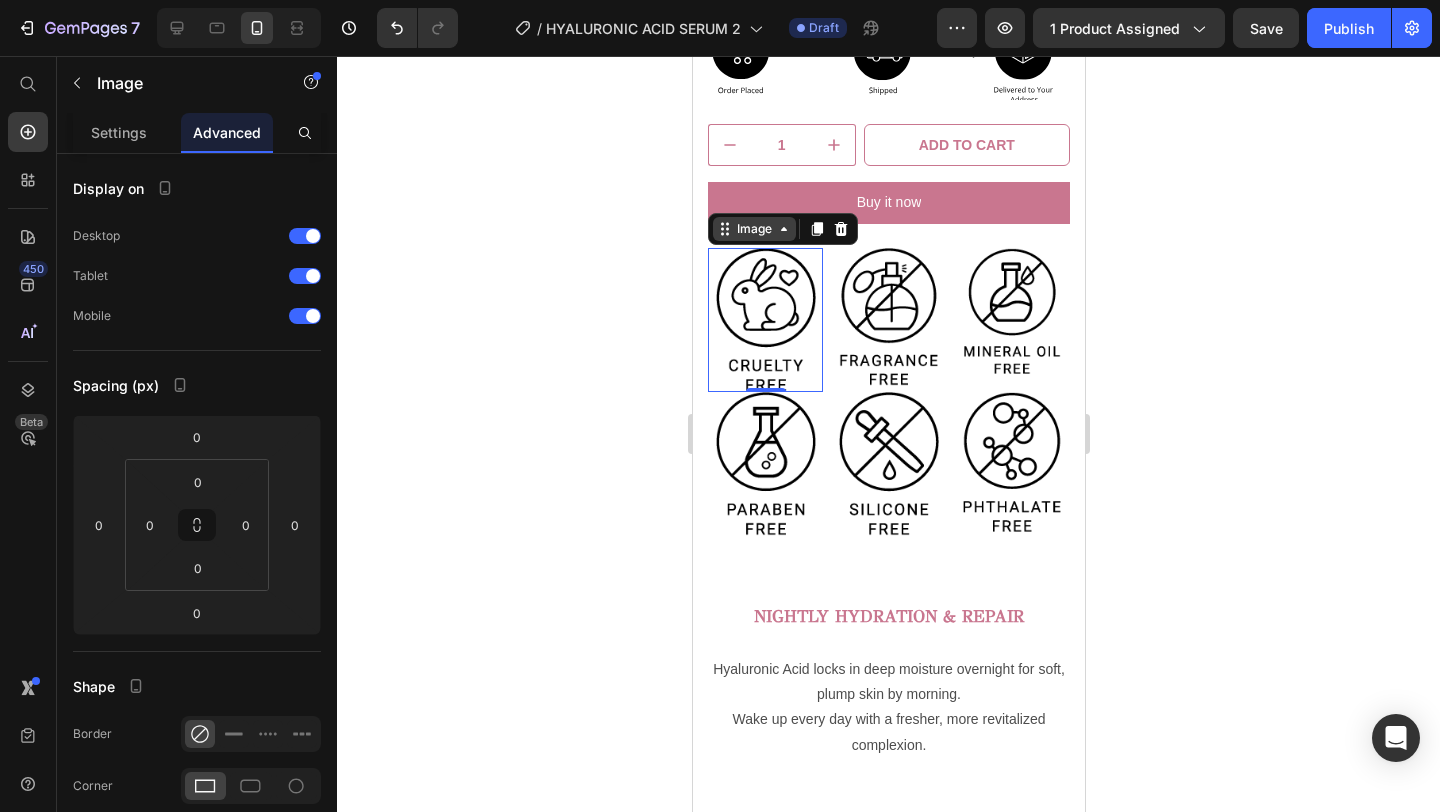 click 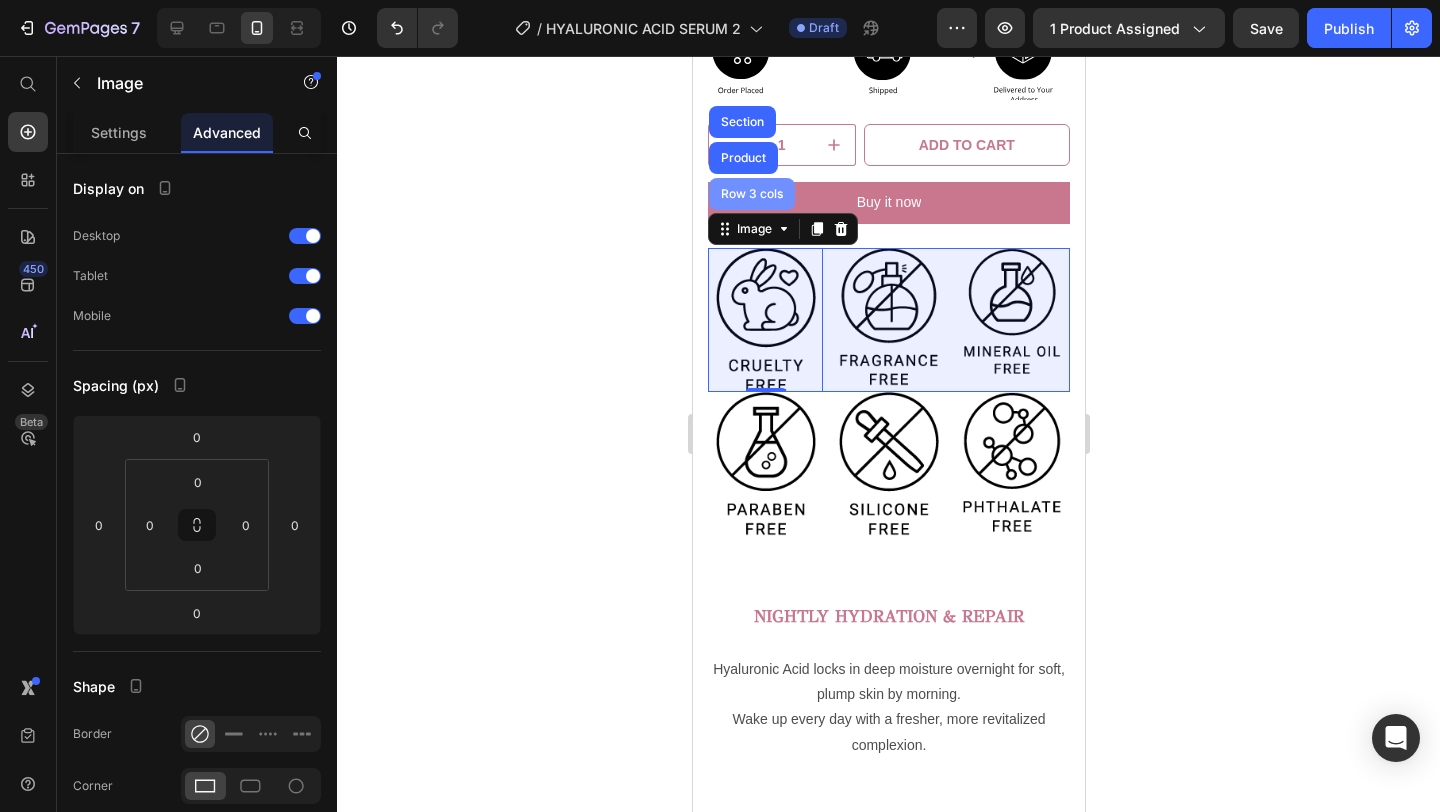 click on "Row 3 cols" at bounding box center [751, 194] 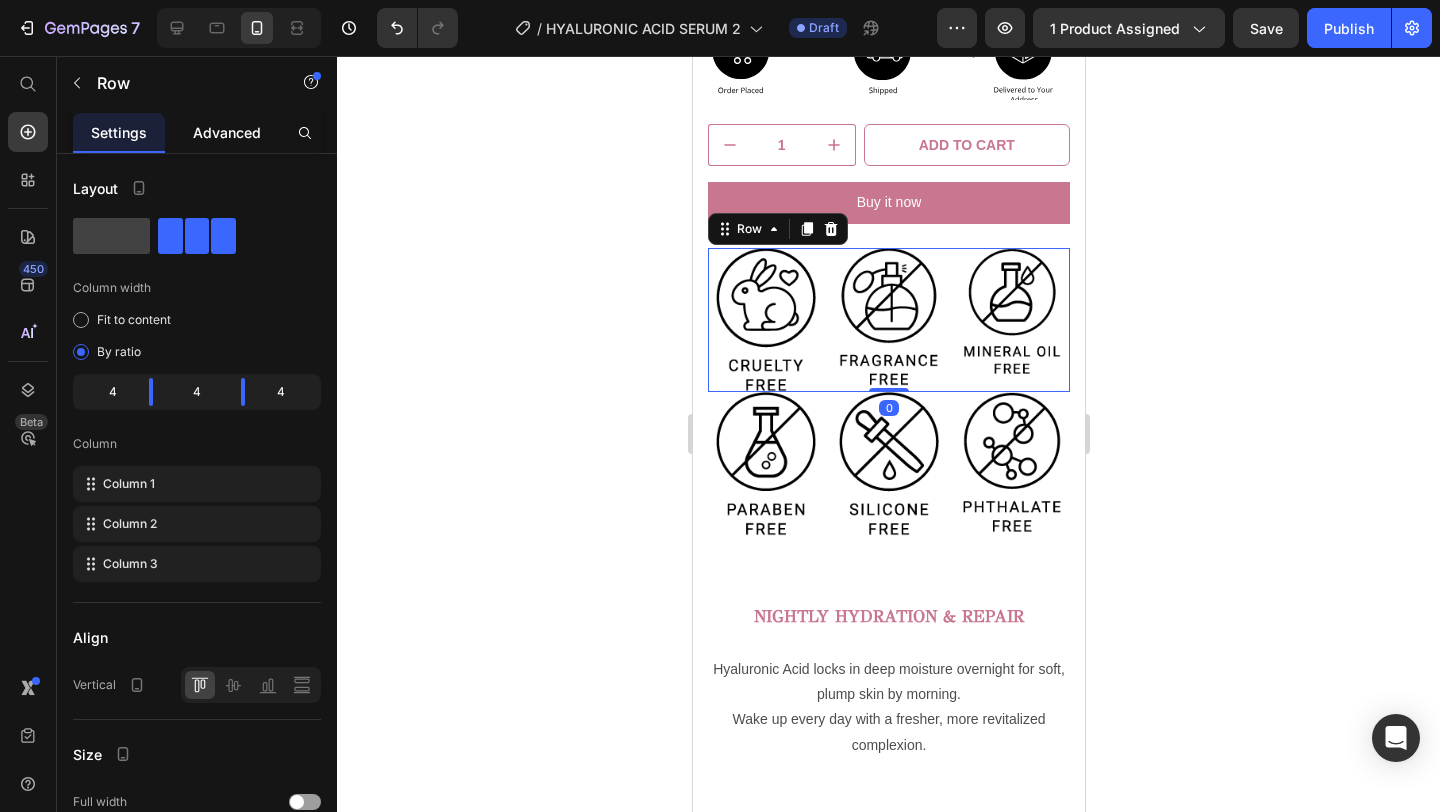 click on "Advanced" at bounding box center (227, 132) 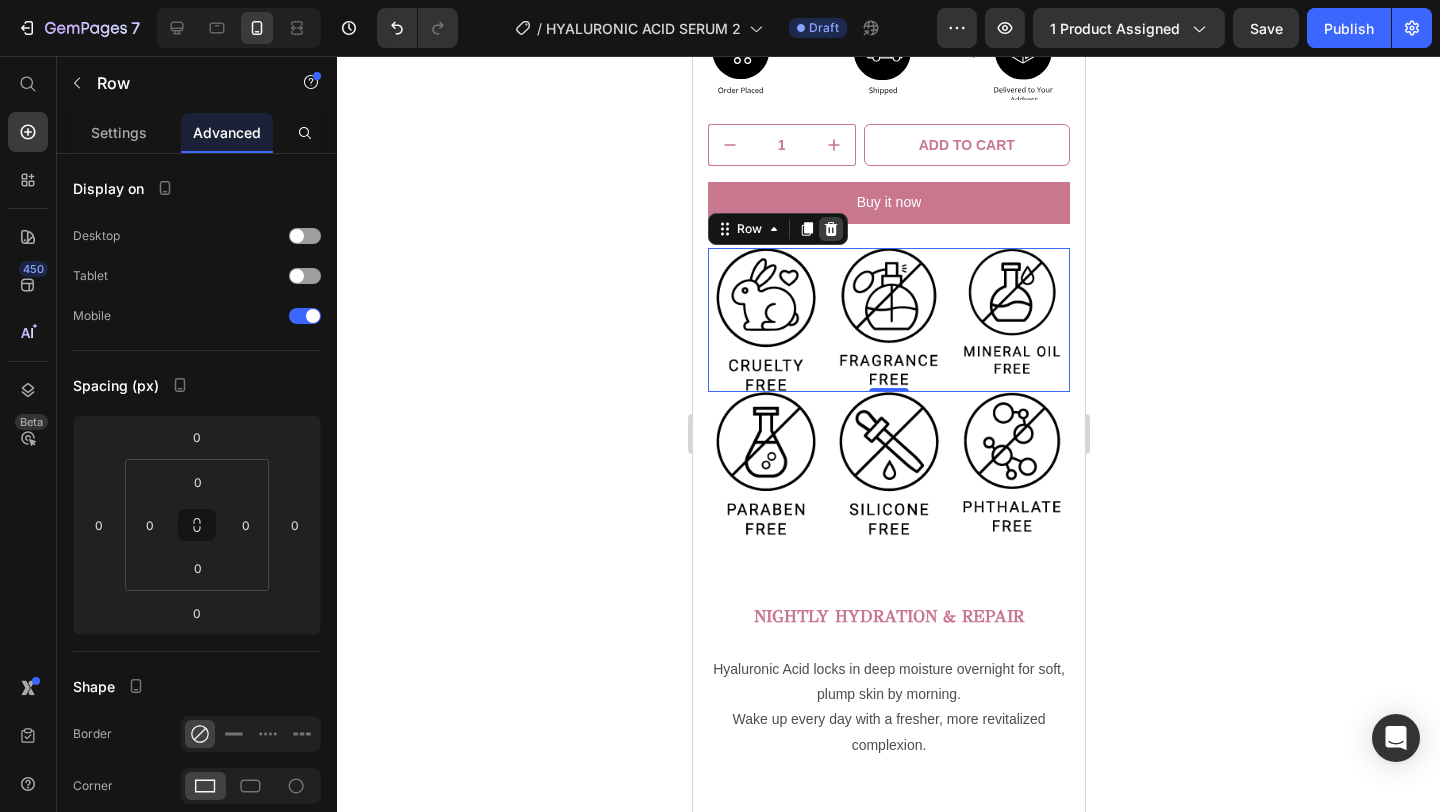 click 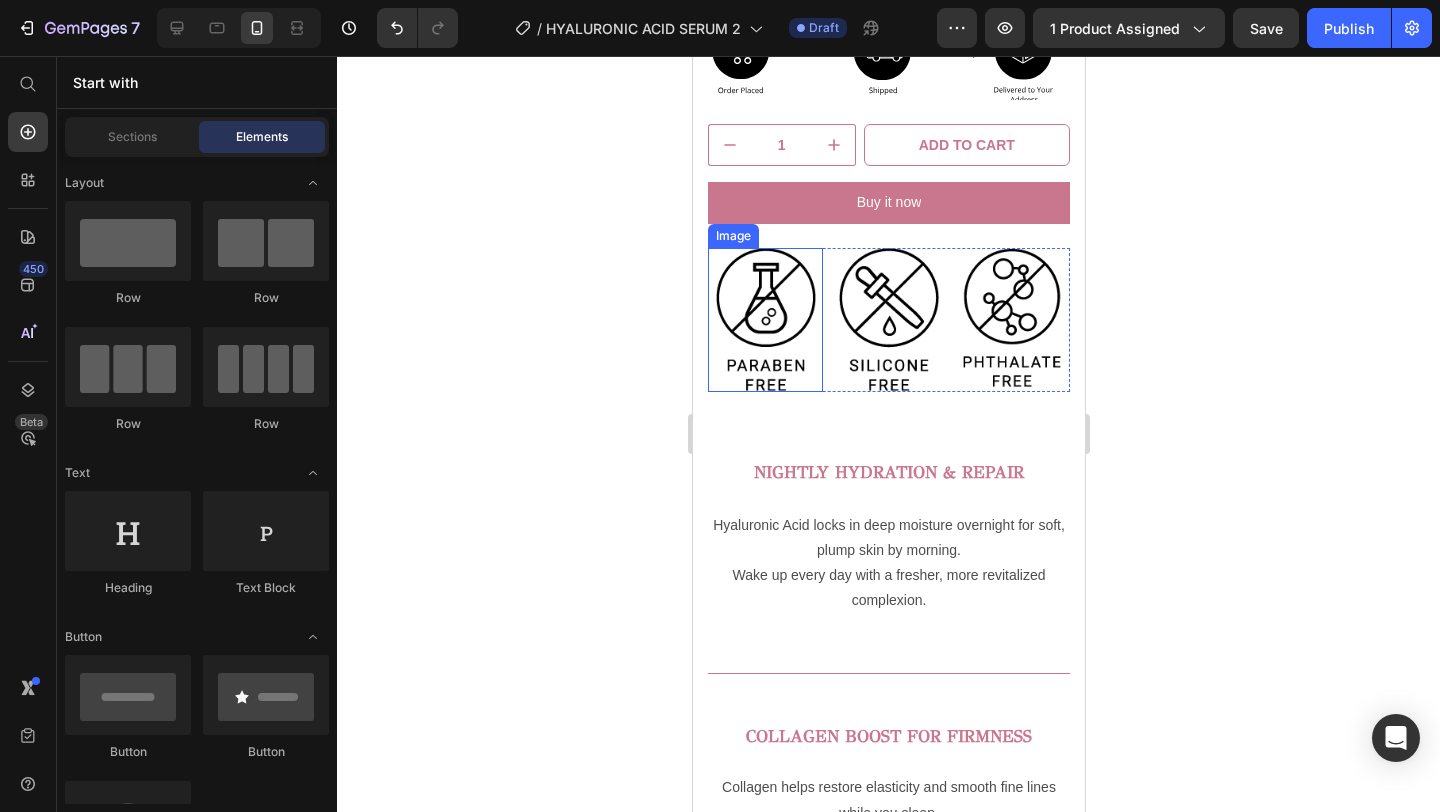 click at bounding box center [764, 320] 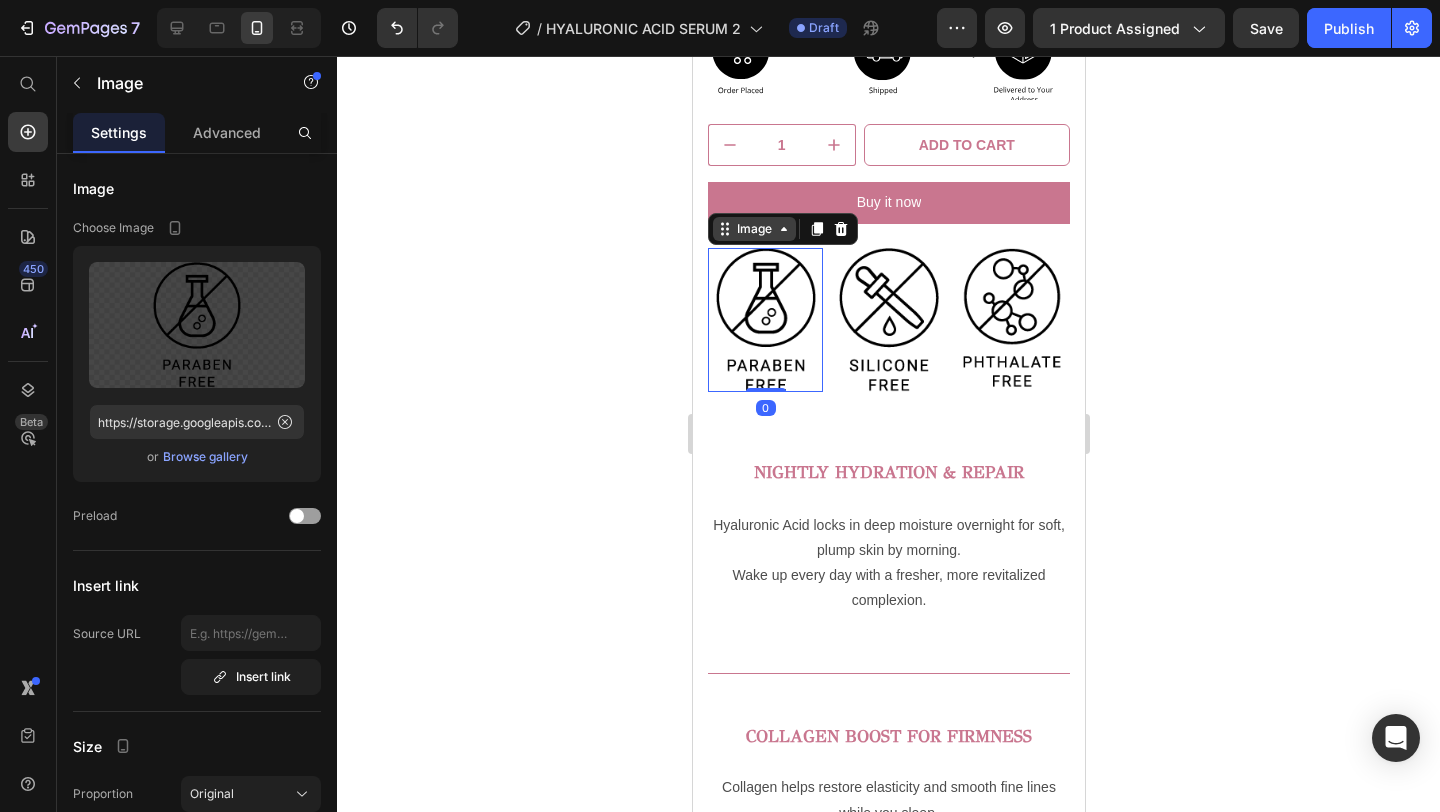 click 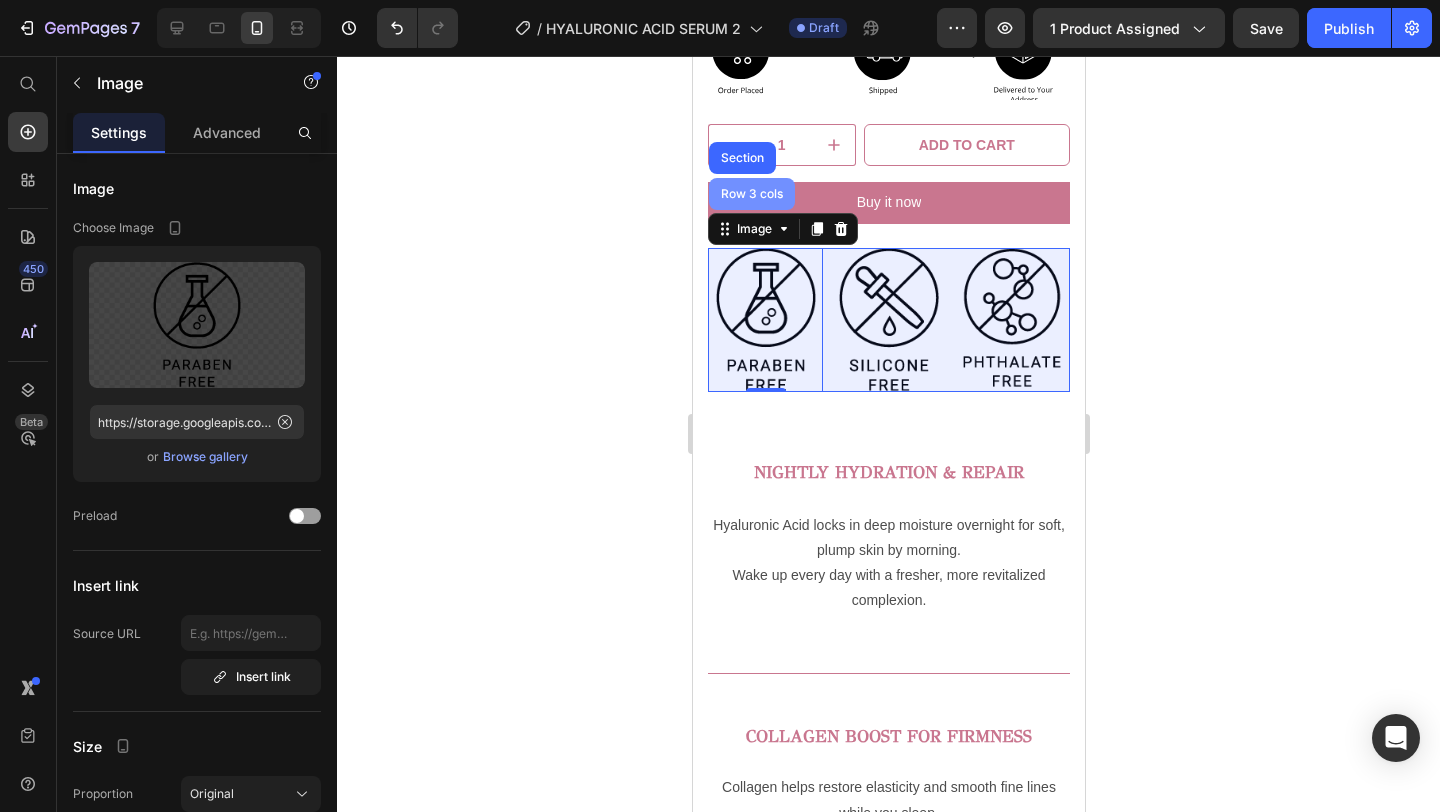 click on "Row 3 cols" at bounding box center (751, 194) 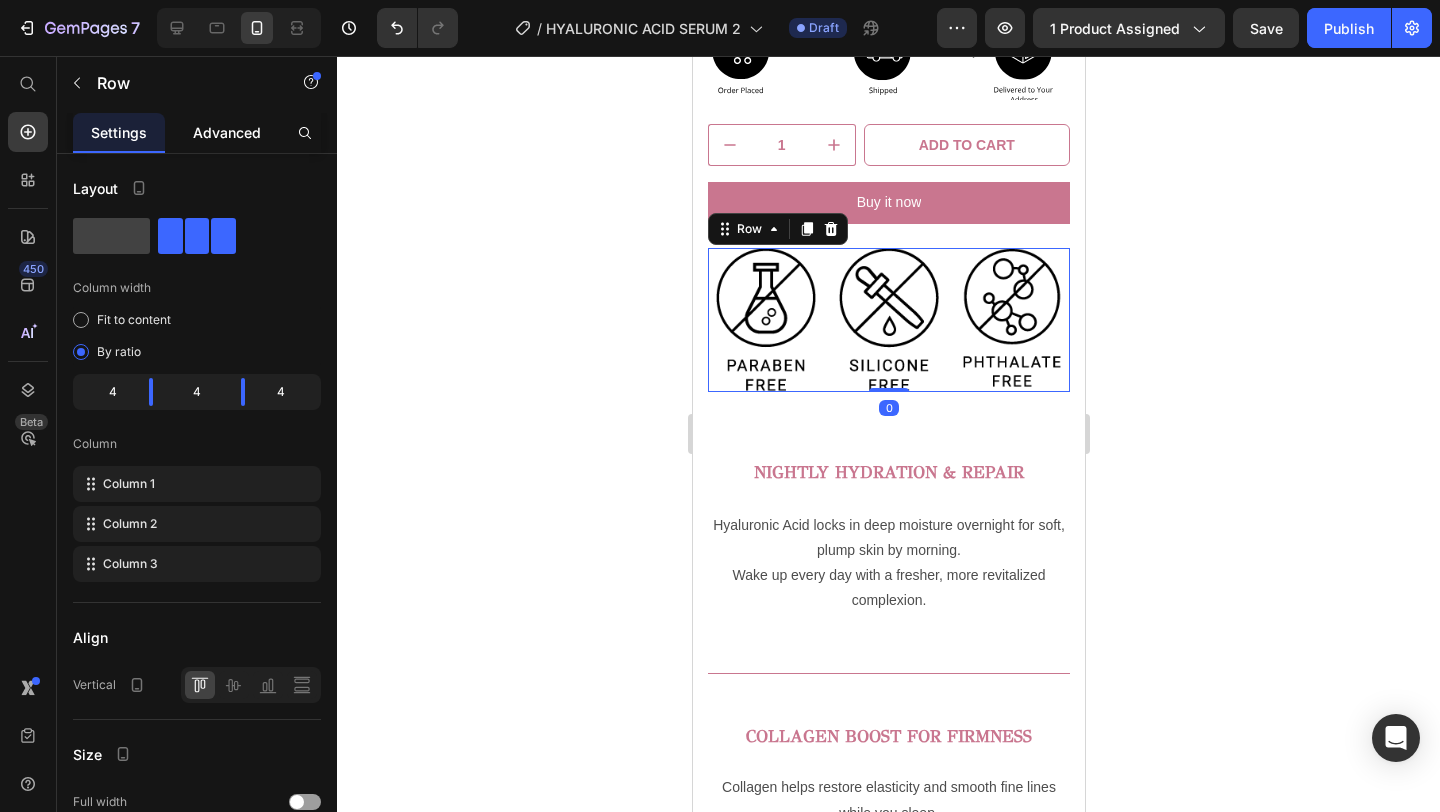 click on "Advanced" 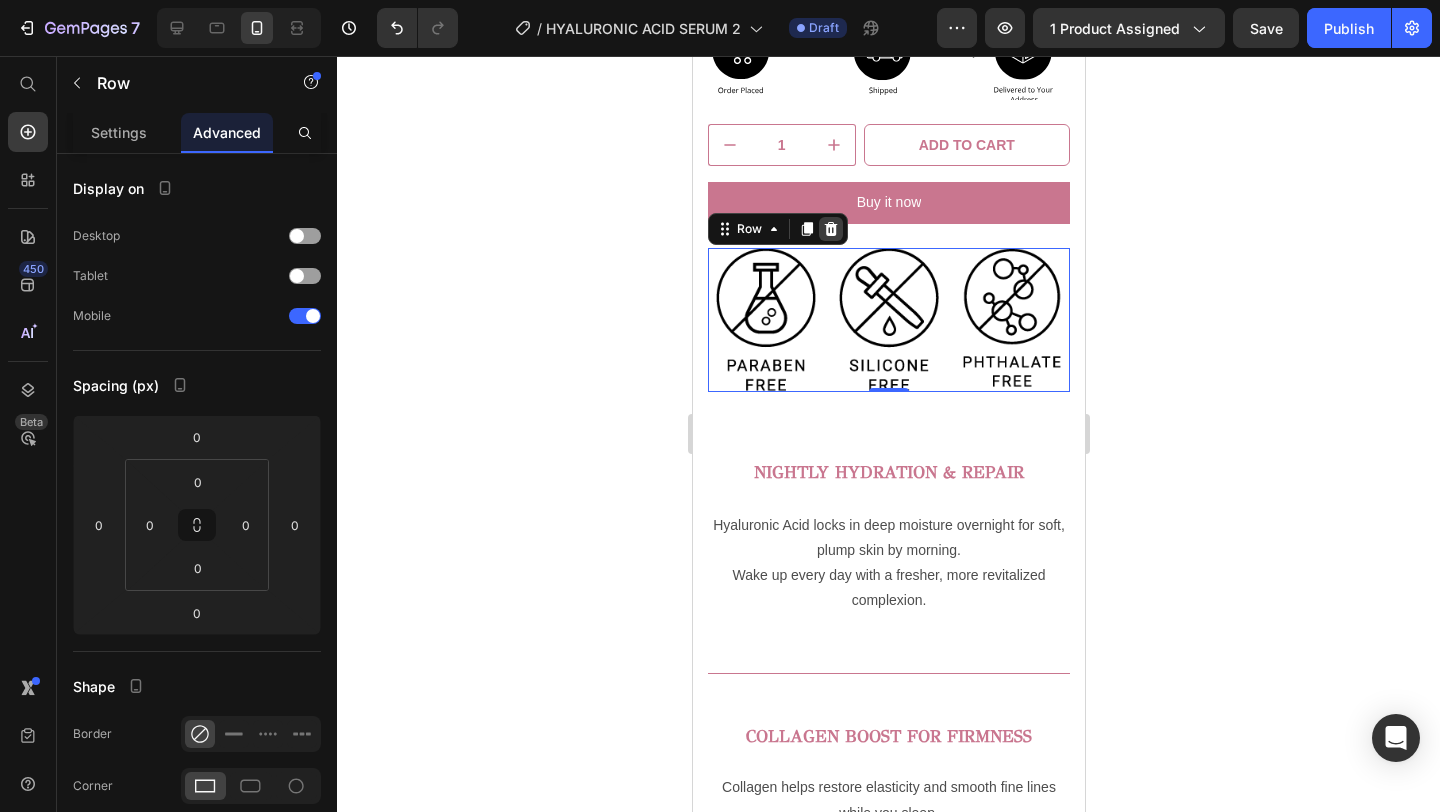 click 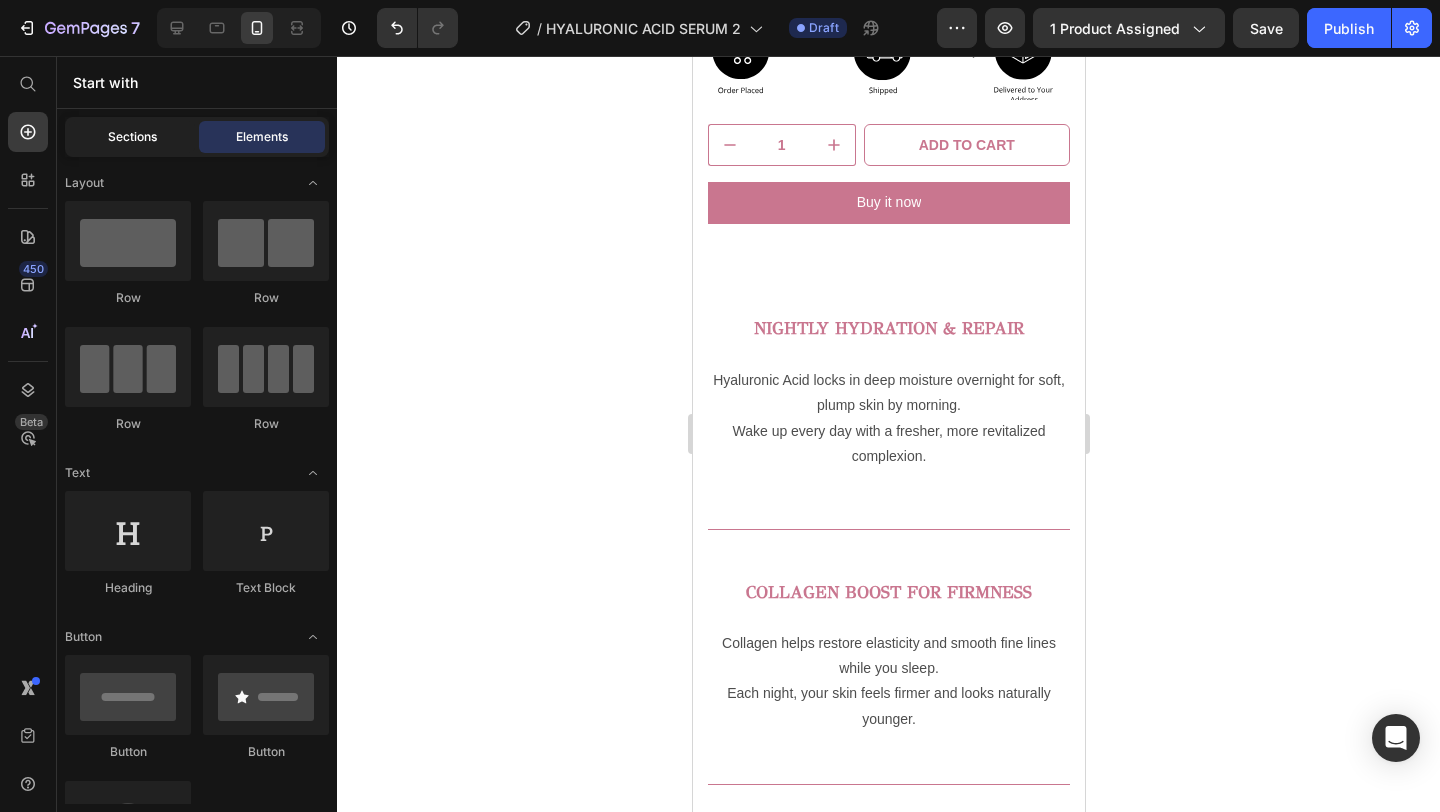click on "Sections" at bounding box center (132, 137) 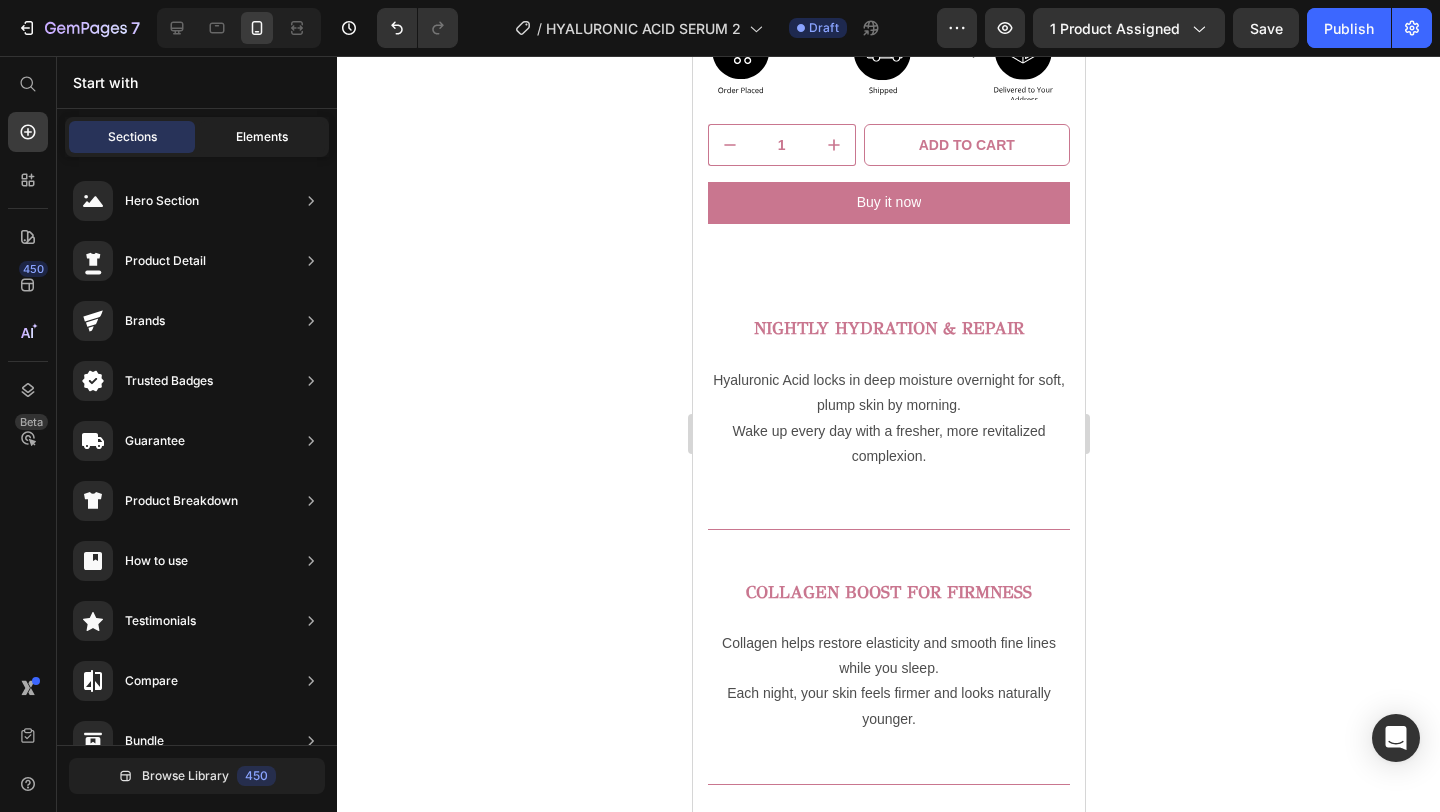 click on "Elements" at bounding box center [262, 137] 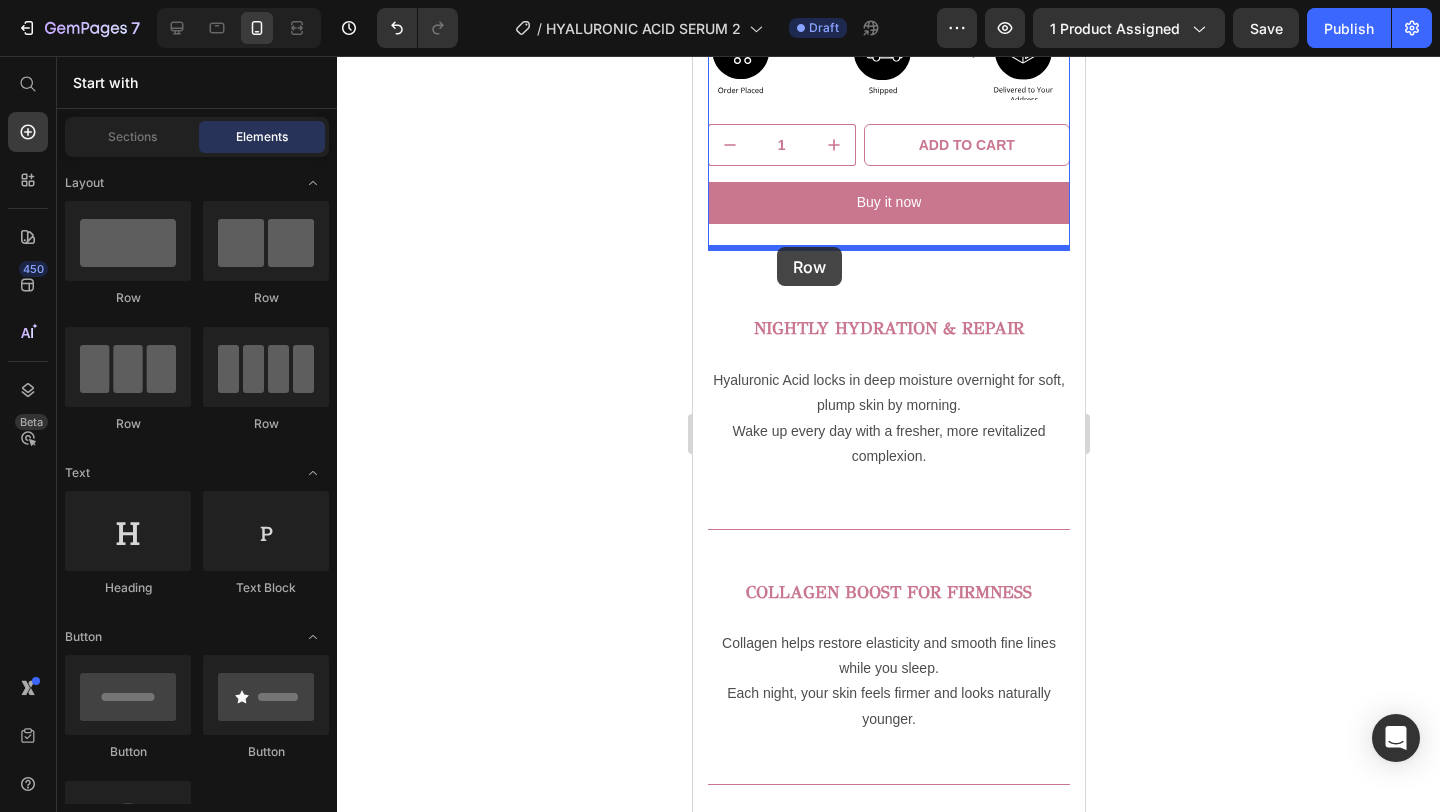 drag, startPoint x: 926, startPoint y: 428, endPoint x: 776, endPoint y: 247, distance: 235.07658 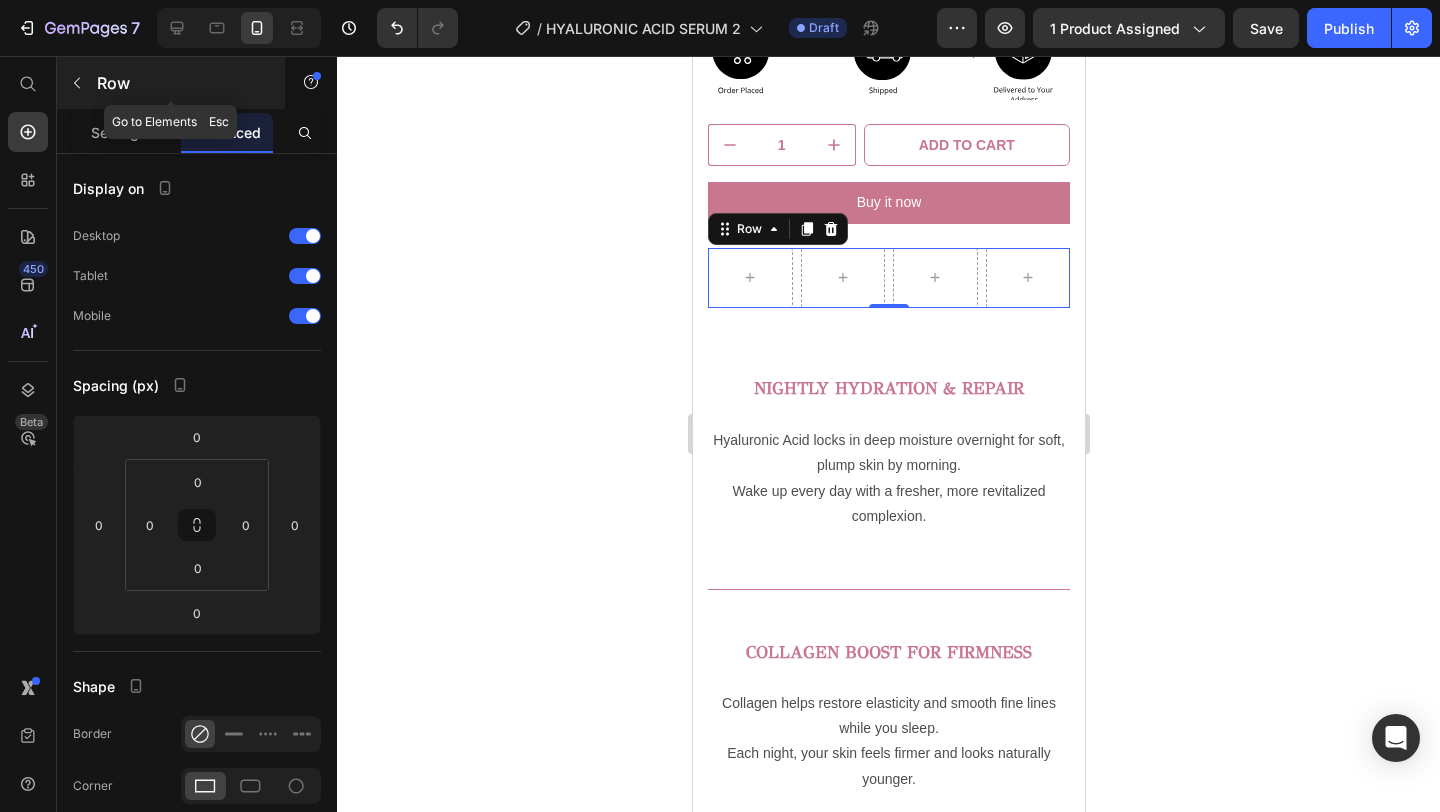 click 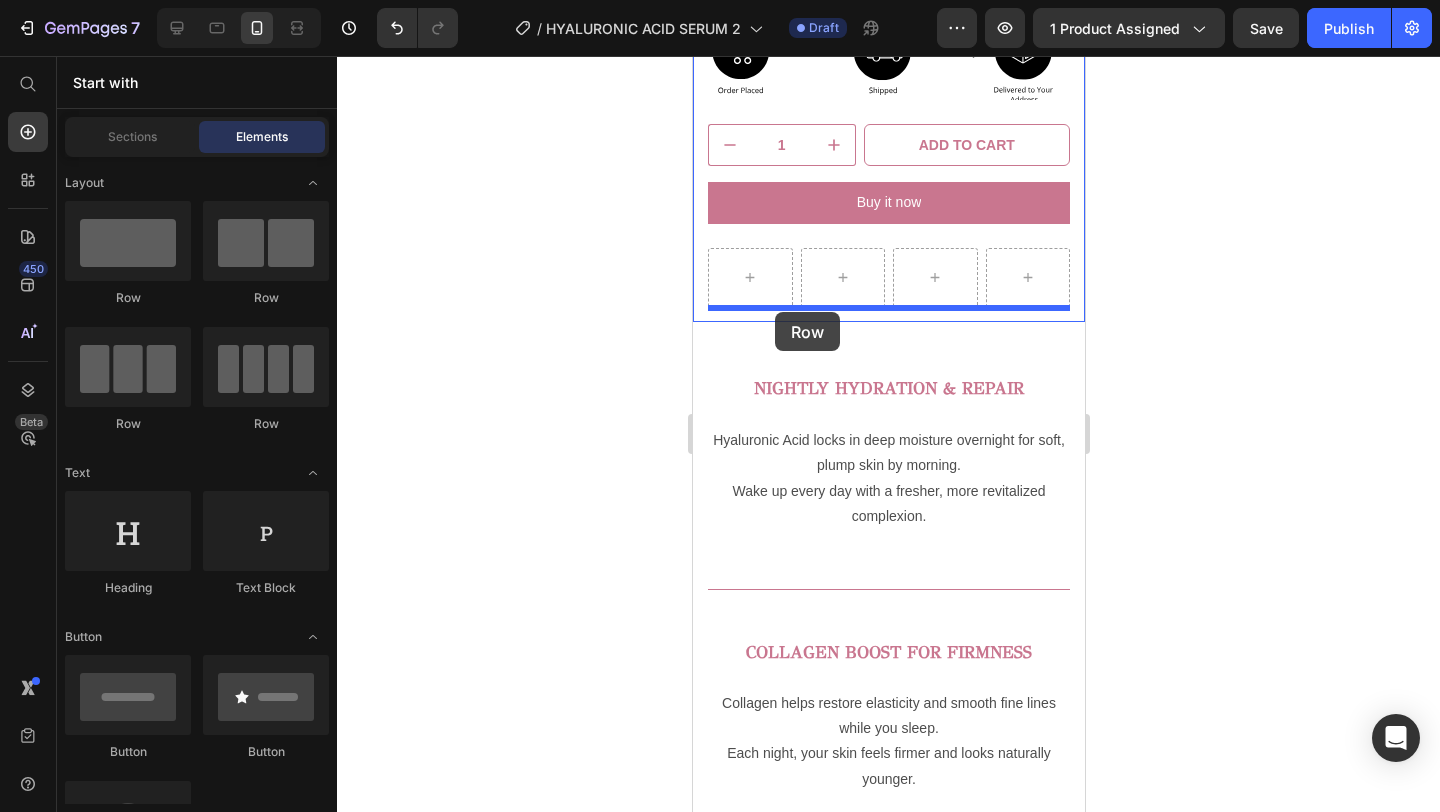 drag, startPoint x: 921, startPoint y: 443, endPoint x: 774, endPoint y: 312, distance: 196.90099 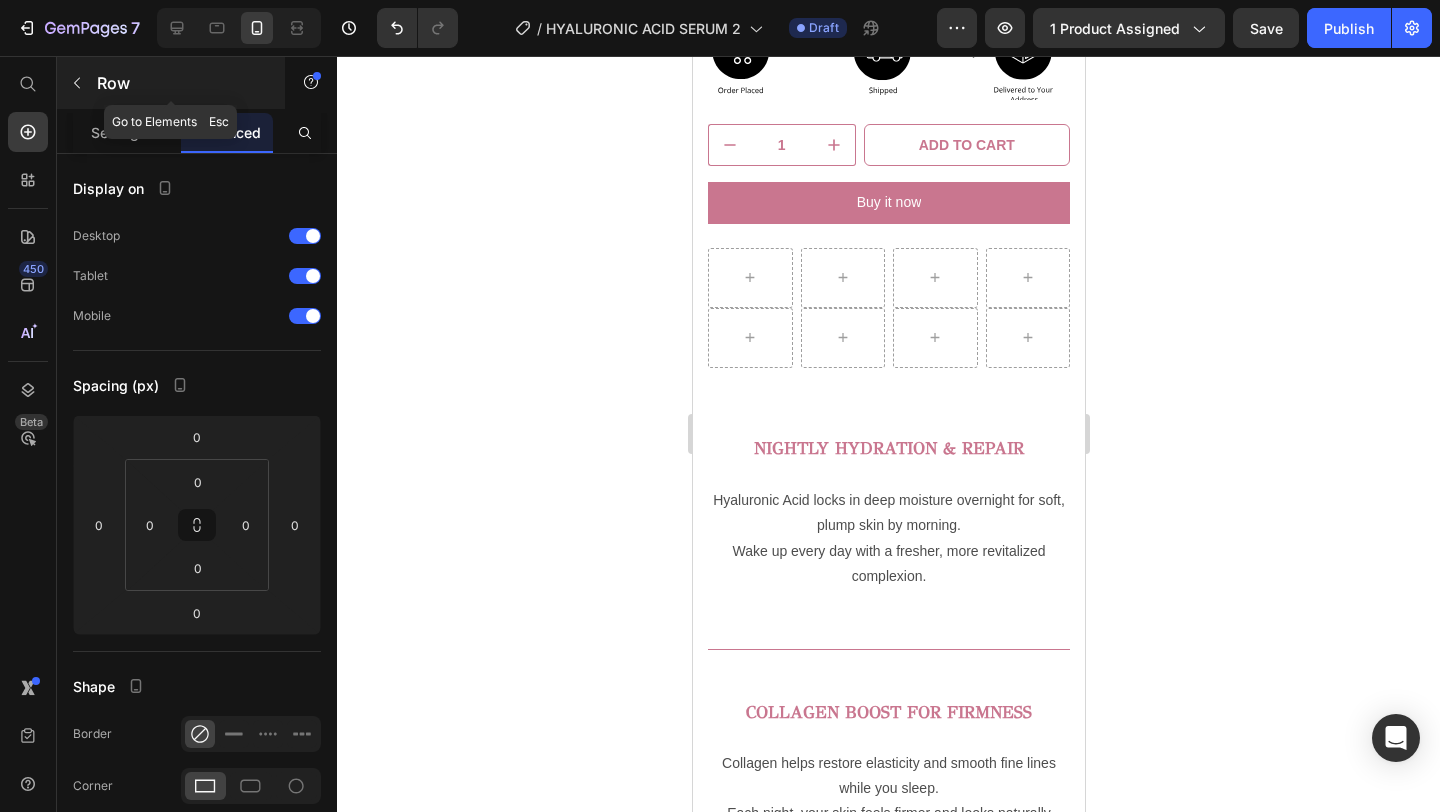 click at bounding box center (77, 83) 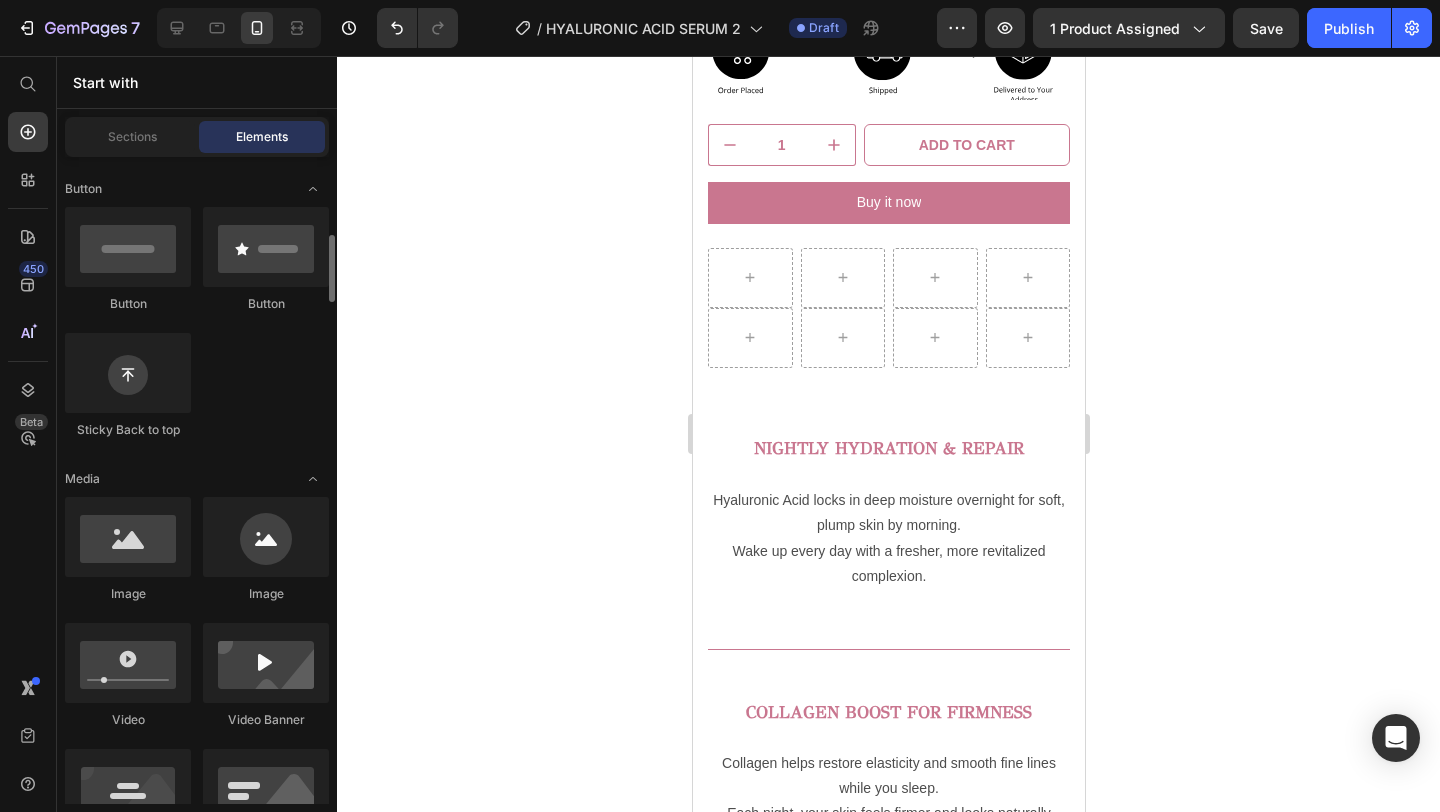 scroll, scrollTop: 480, scrollLeft: 0, axis: vertical 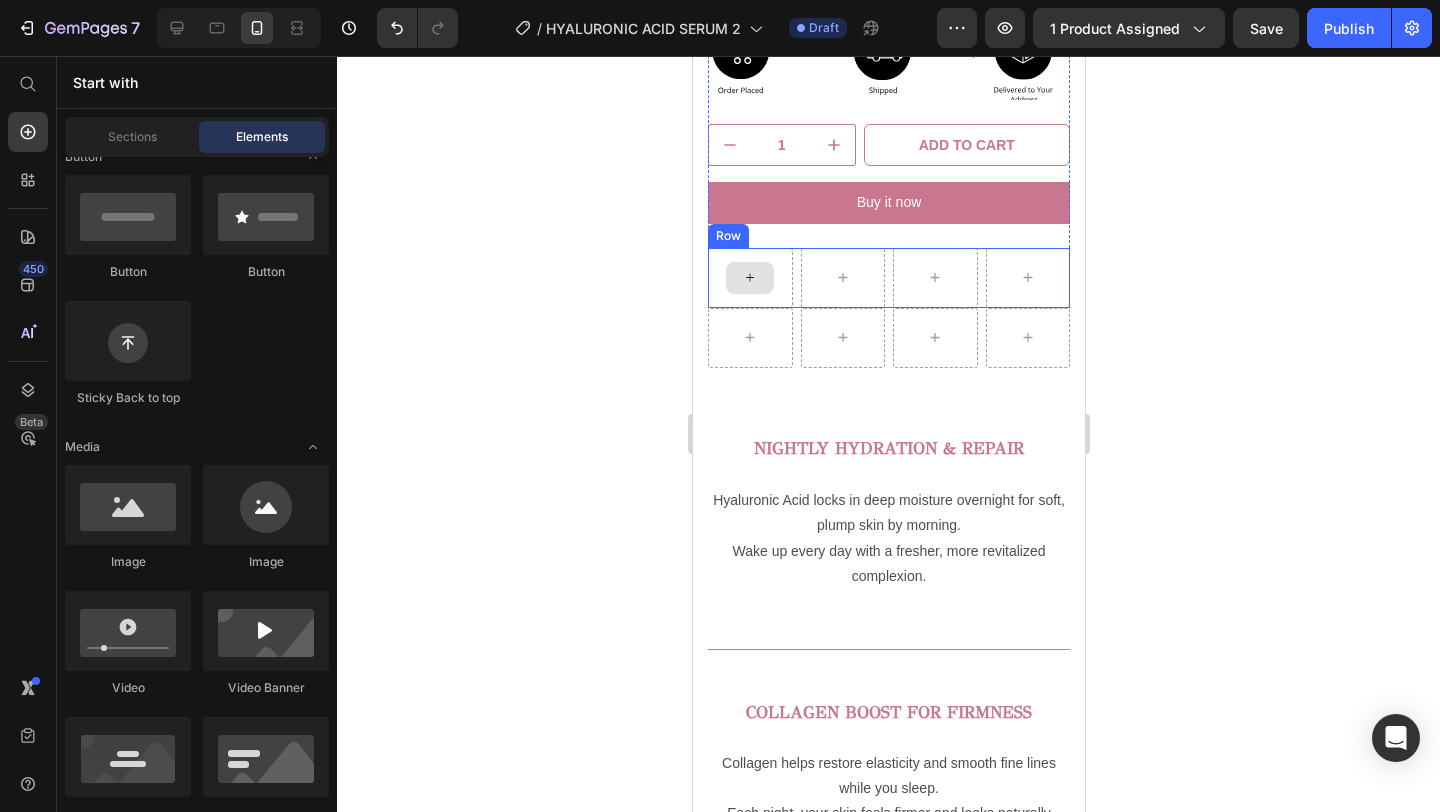 click at bounding box center [749, 278] 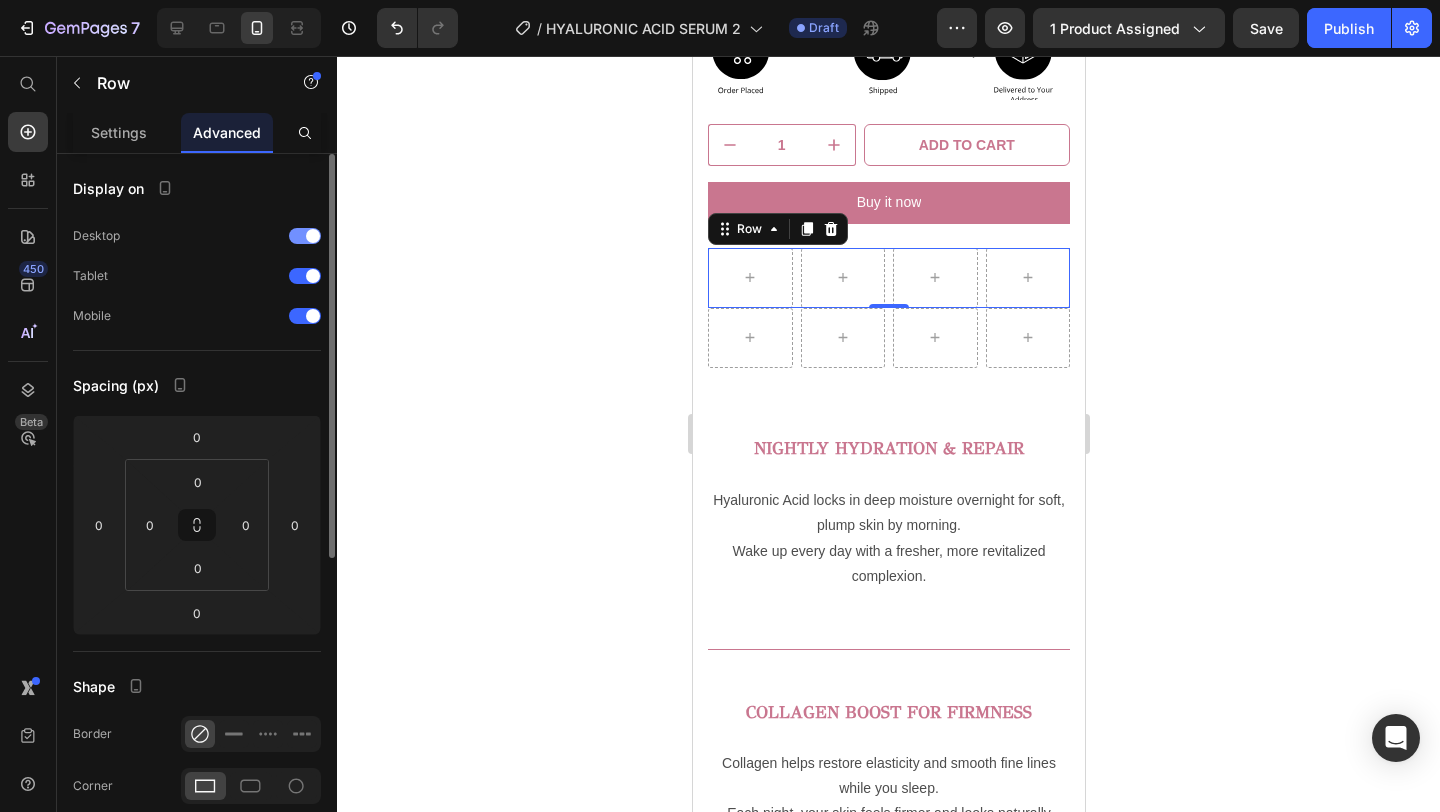 click at bounding box center (313, 236) 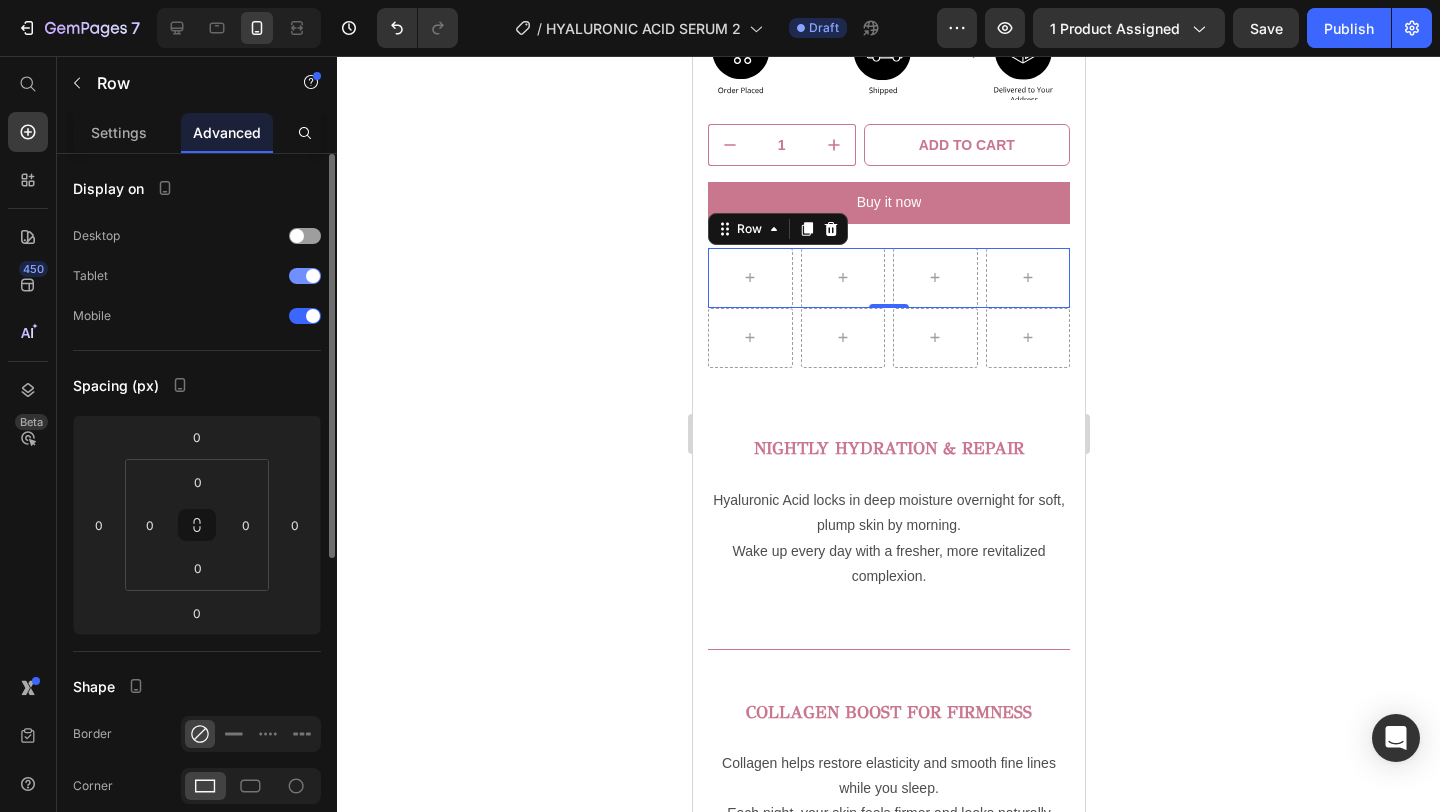 click at bounding box center (305, 276) 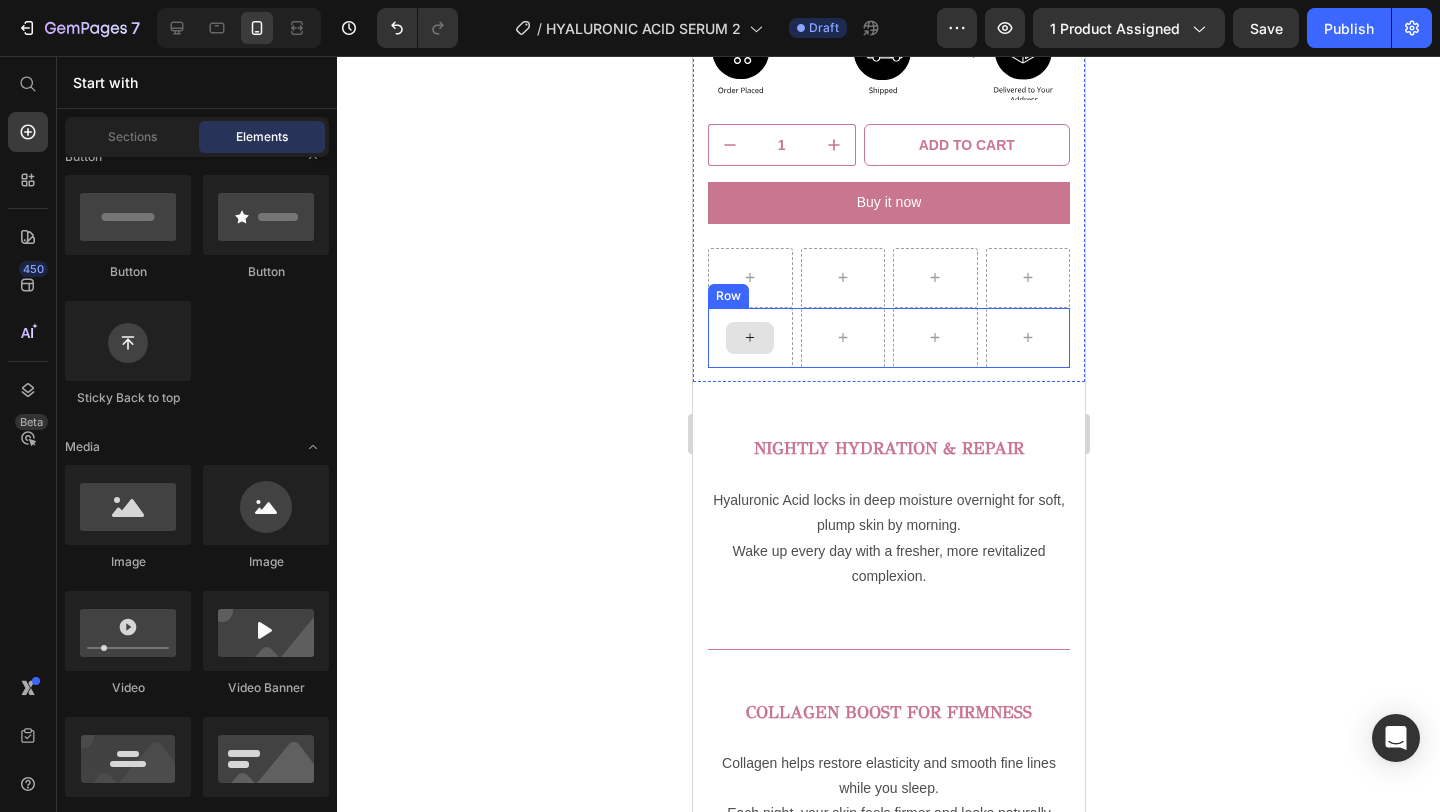 click at bounding box center [749, 338] 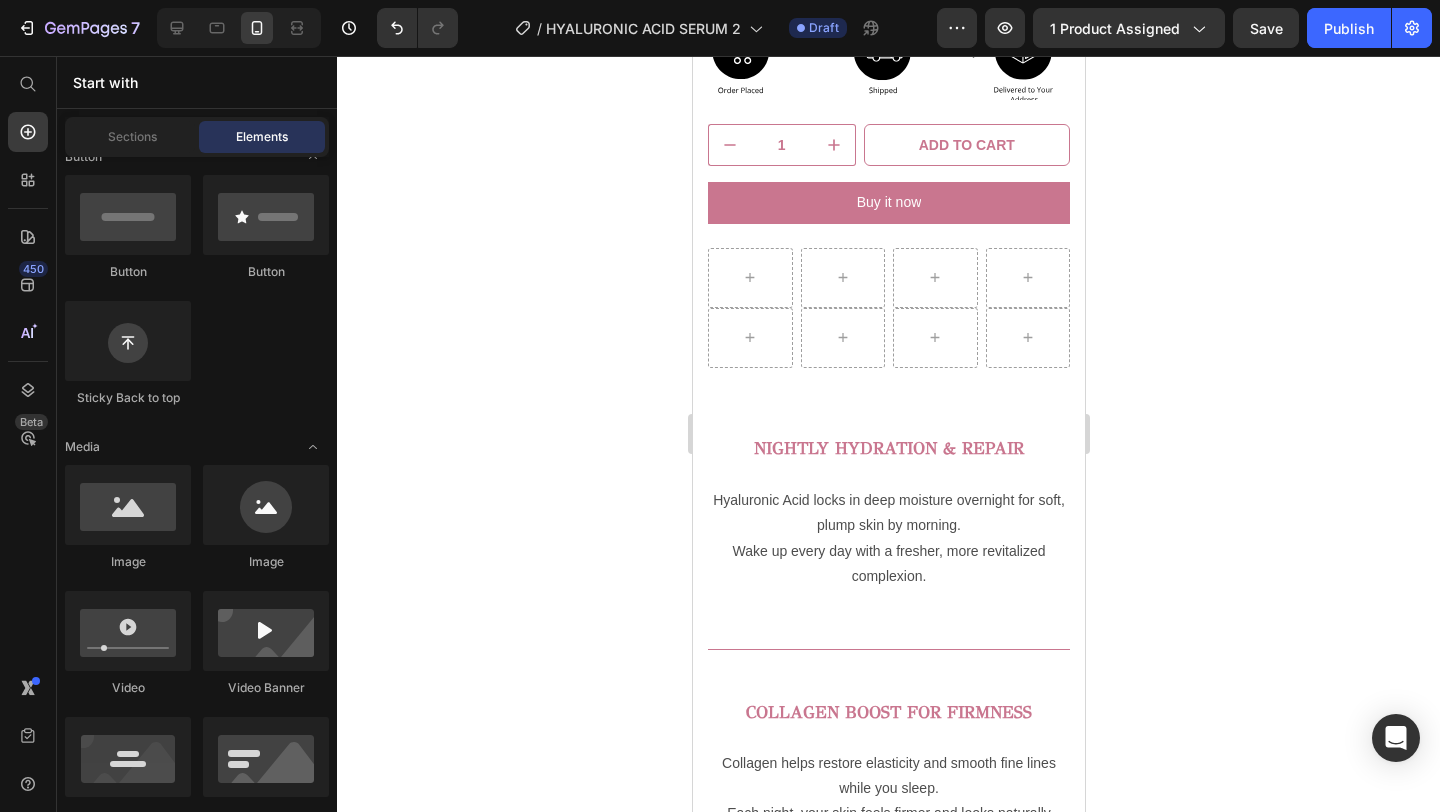 click on "Elements" 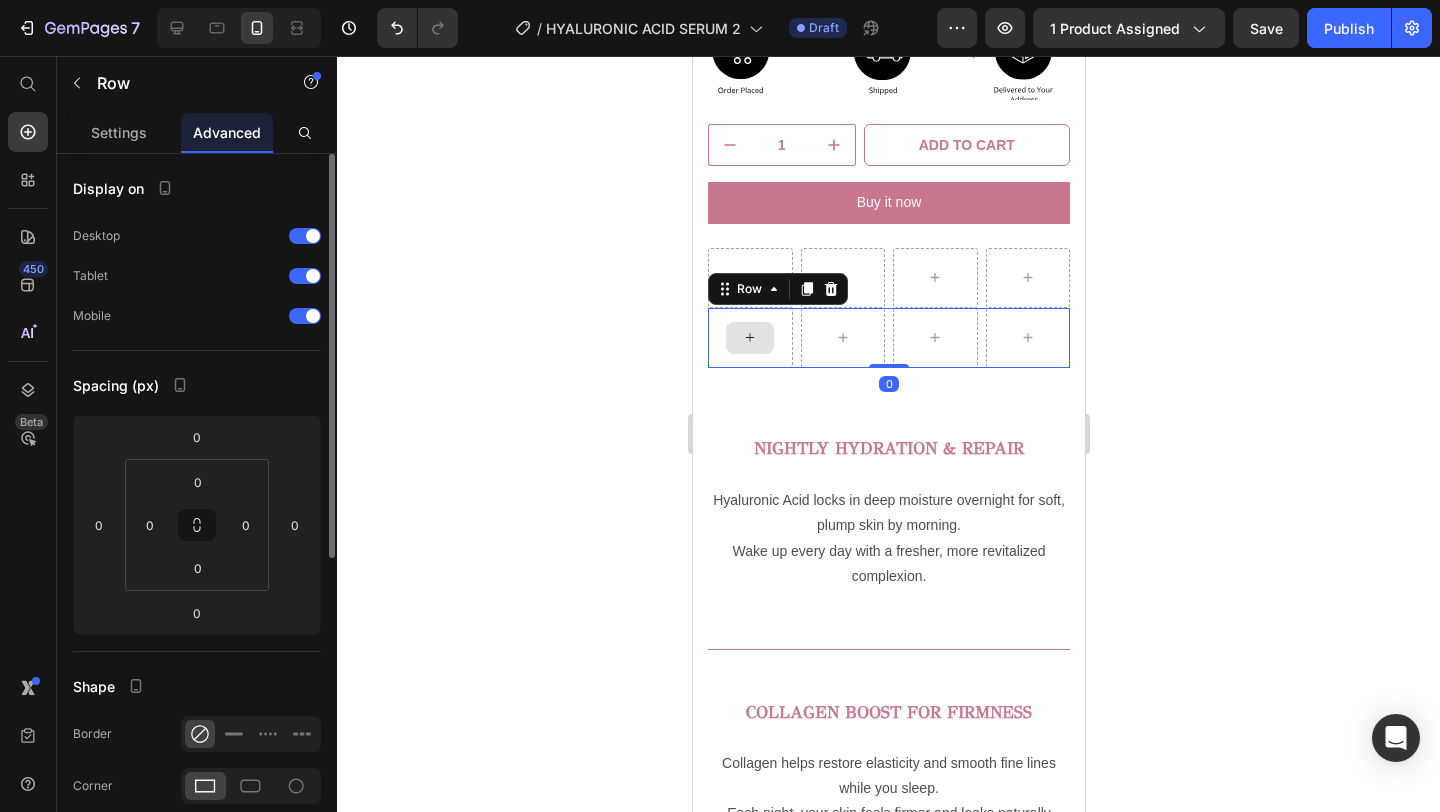 click at bounding box center (749, 338) 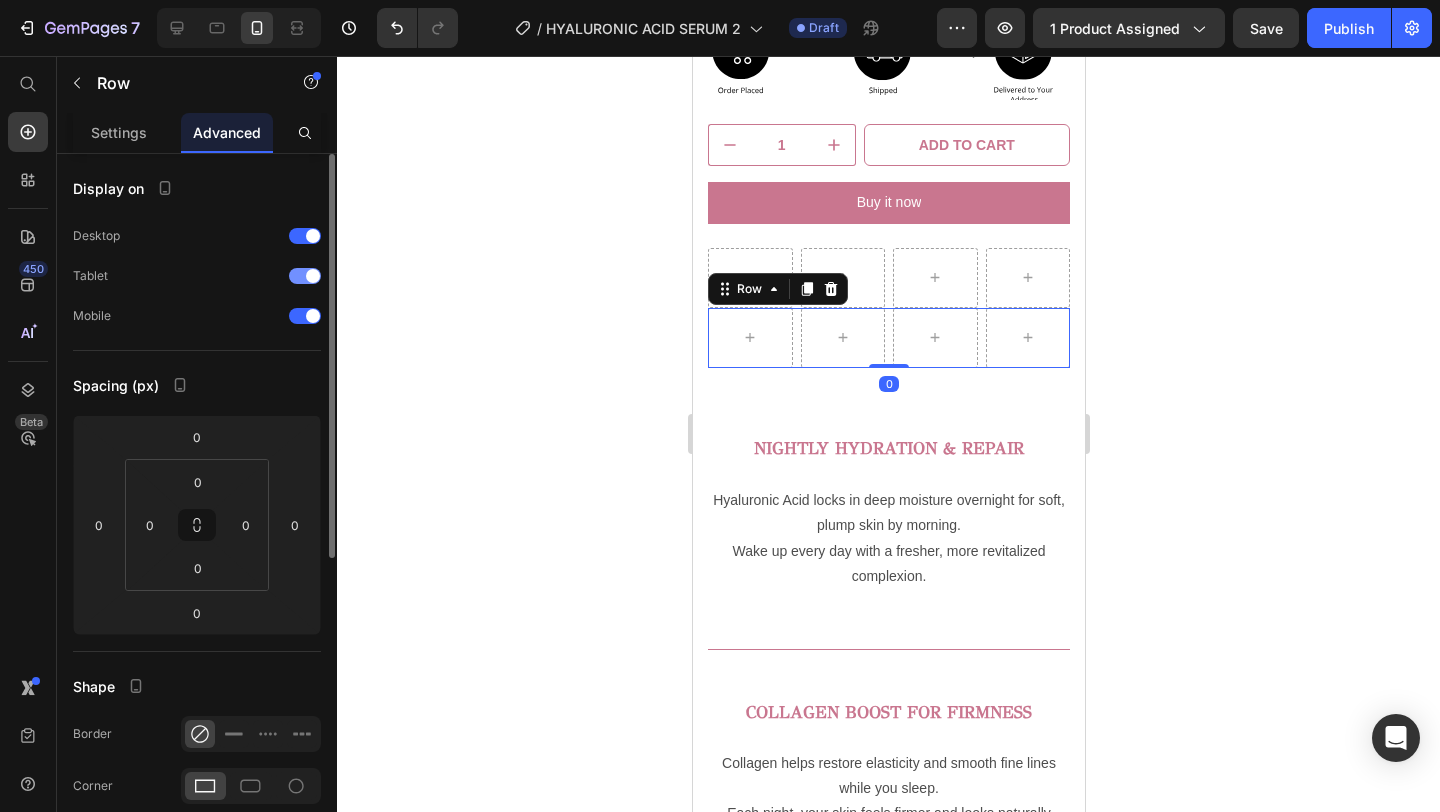 click at bounding box center (305, 276) 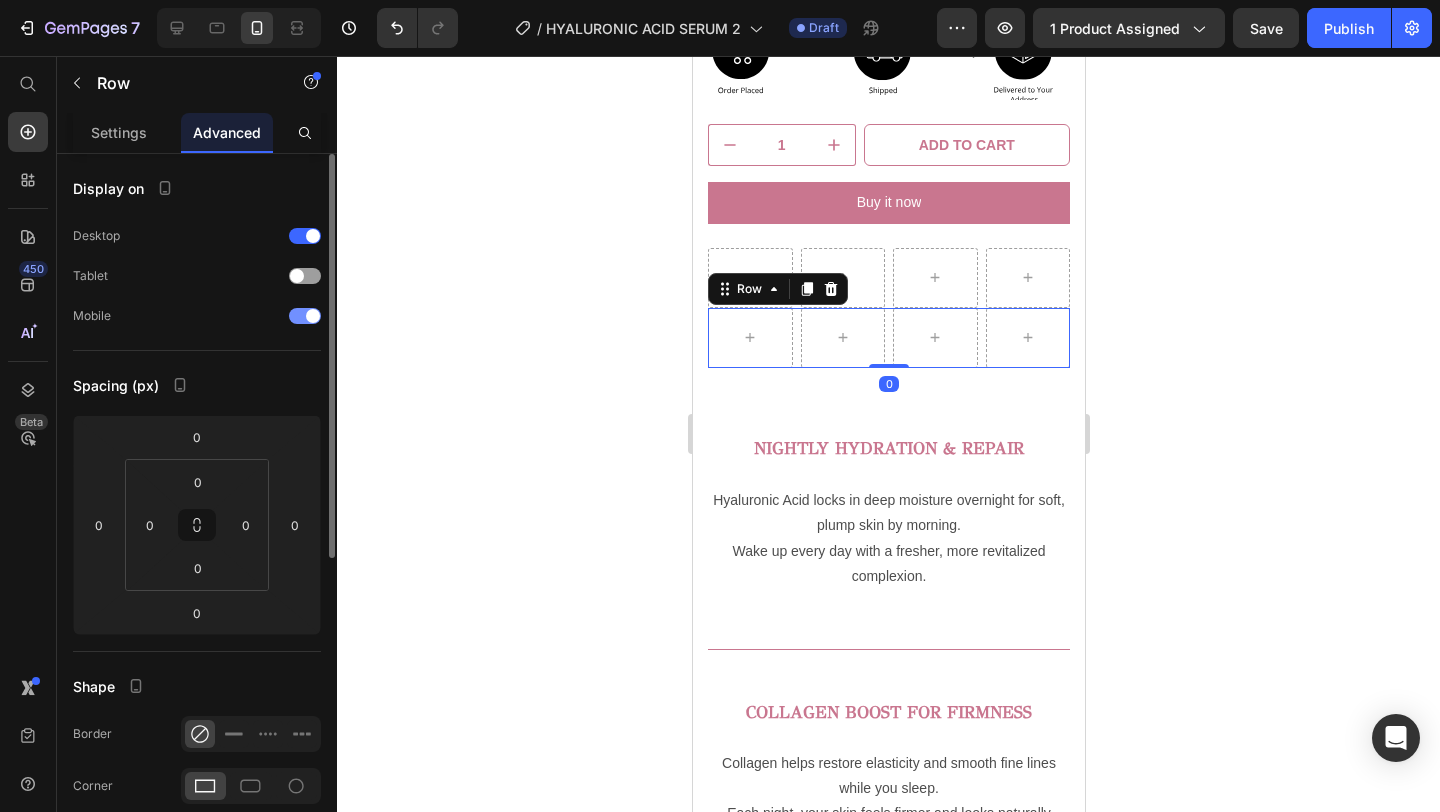 click on "Mobile" at bounding box center [197, 316] 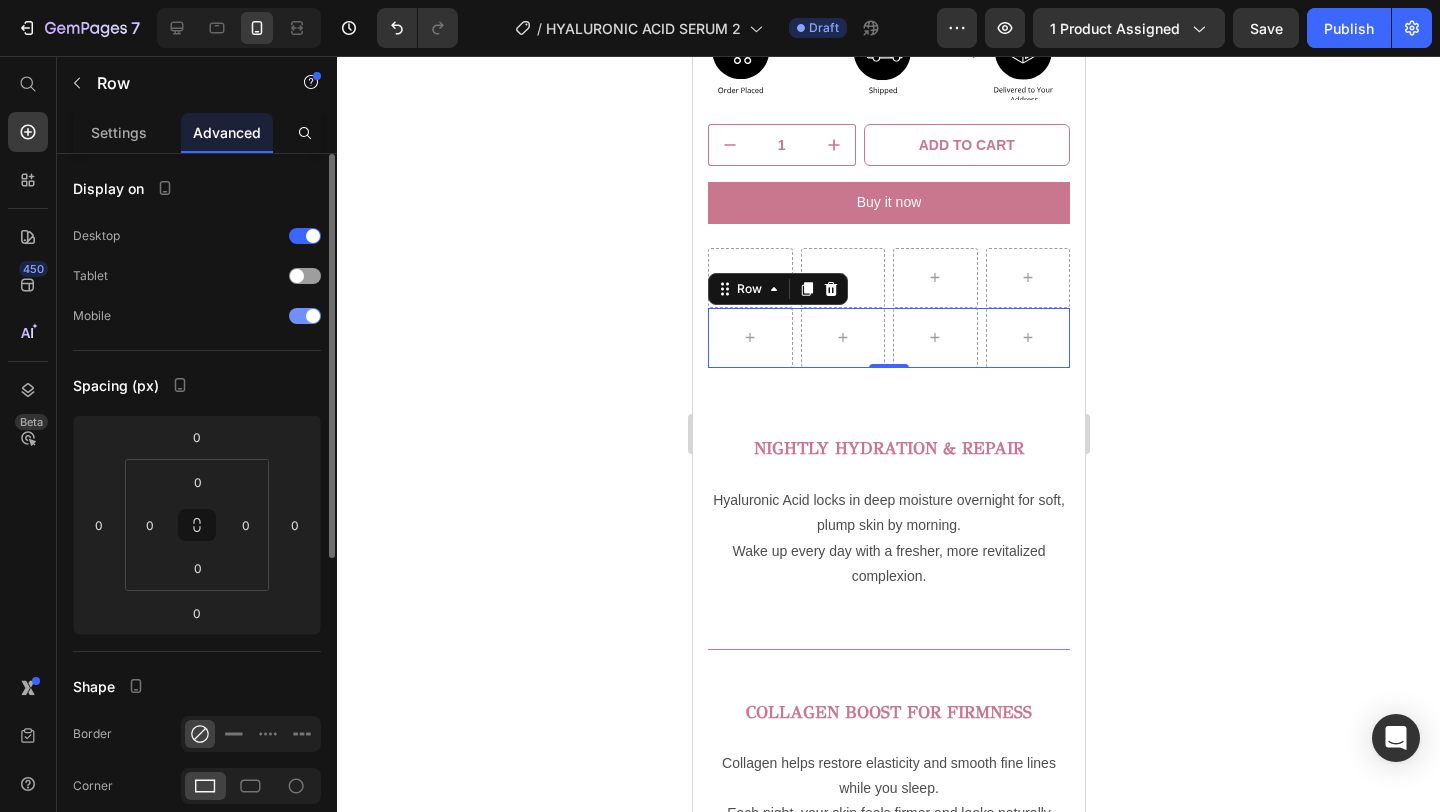 click at bounding box center [305, 316] 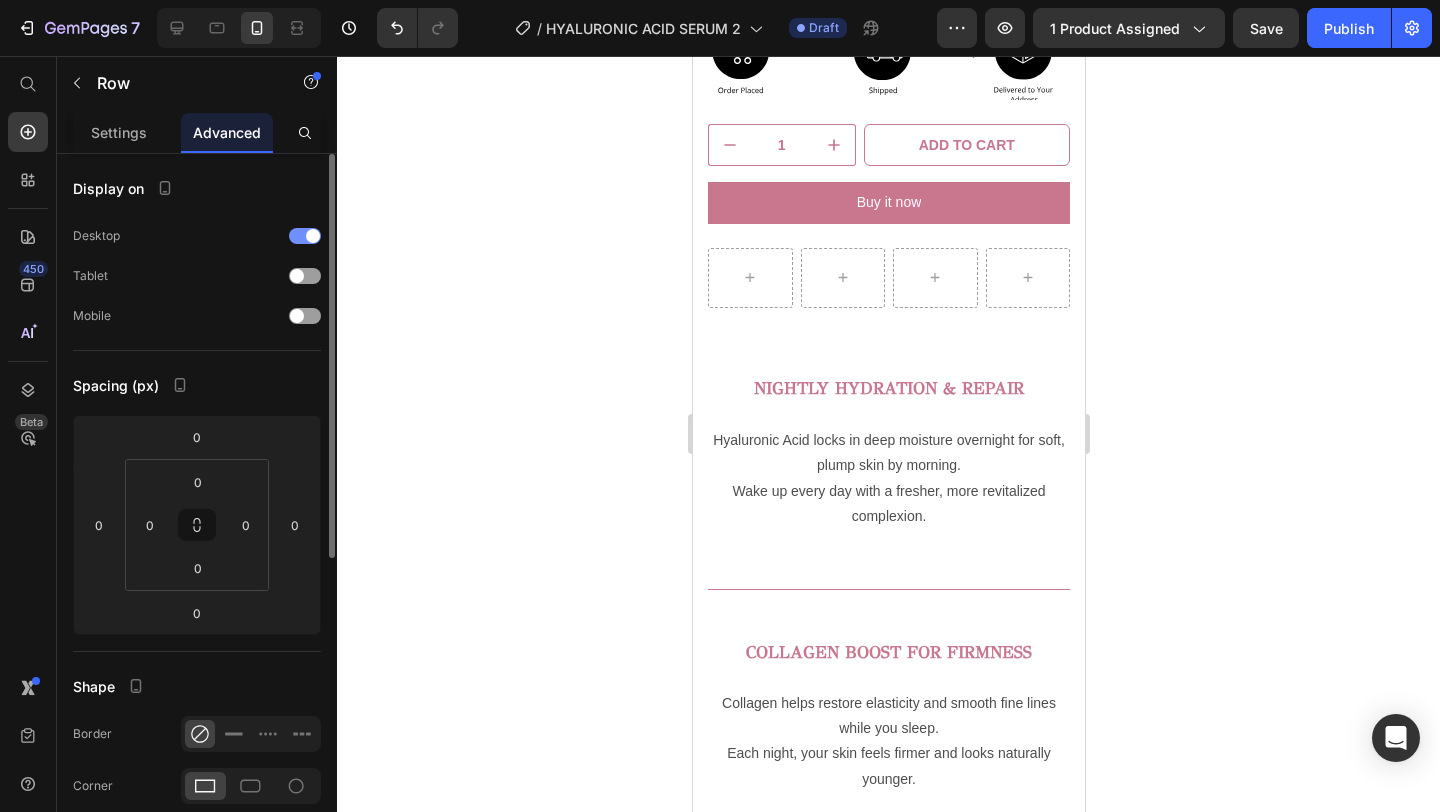 click at bounding box center (313, 236) 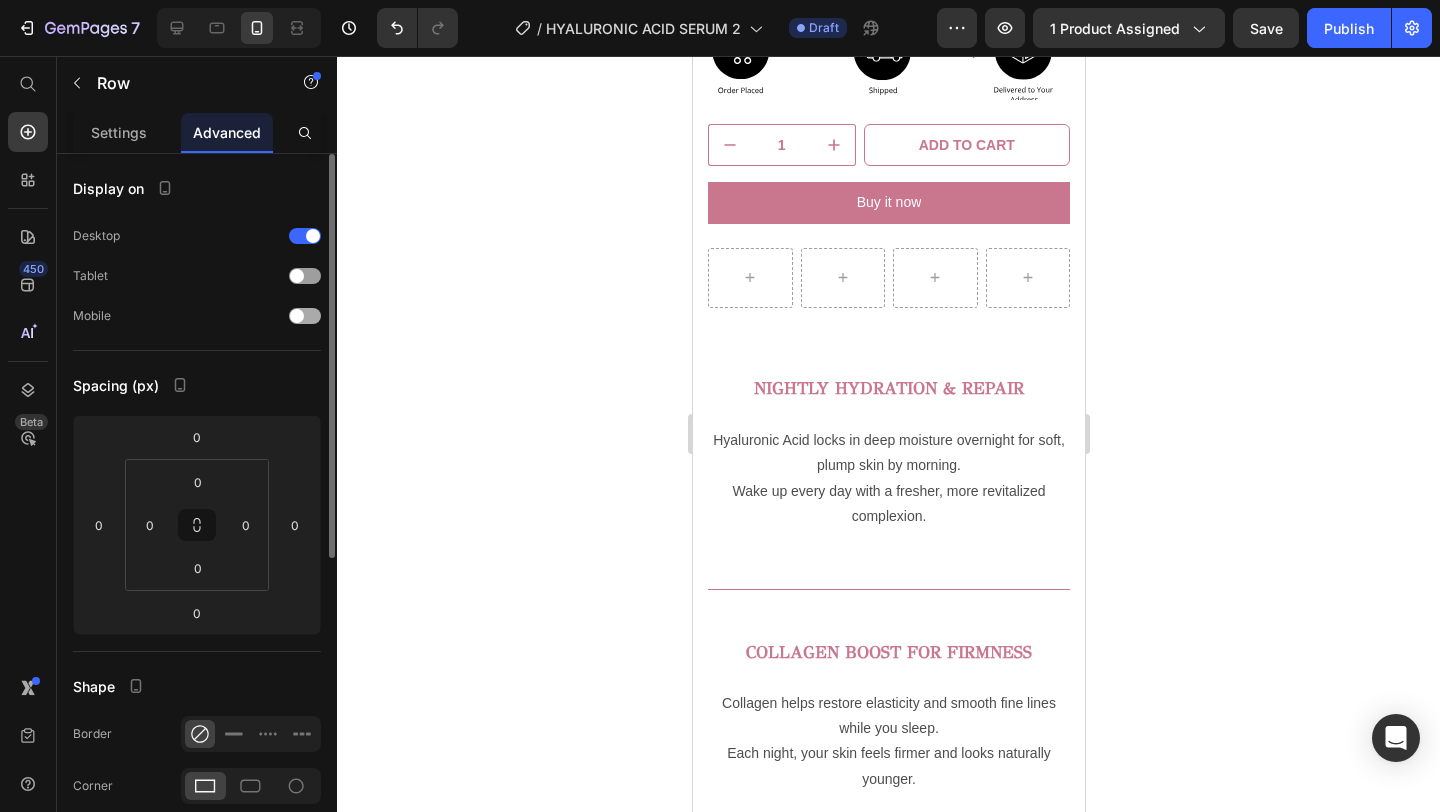 click at bounding box center (297, 316) 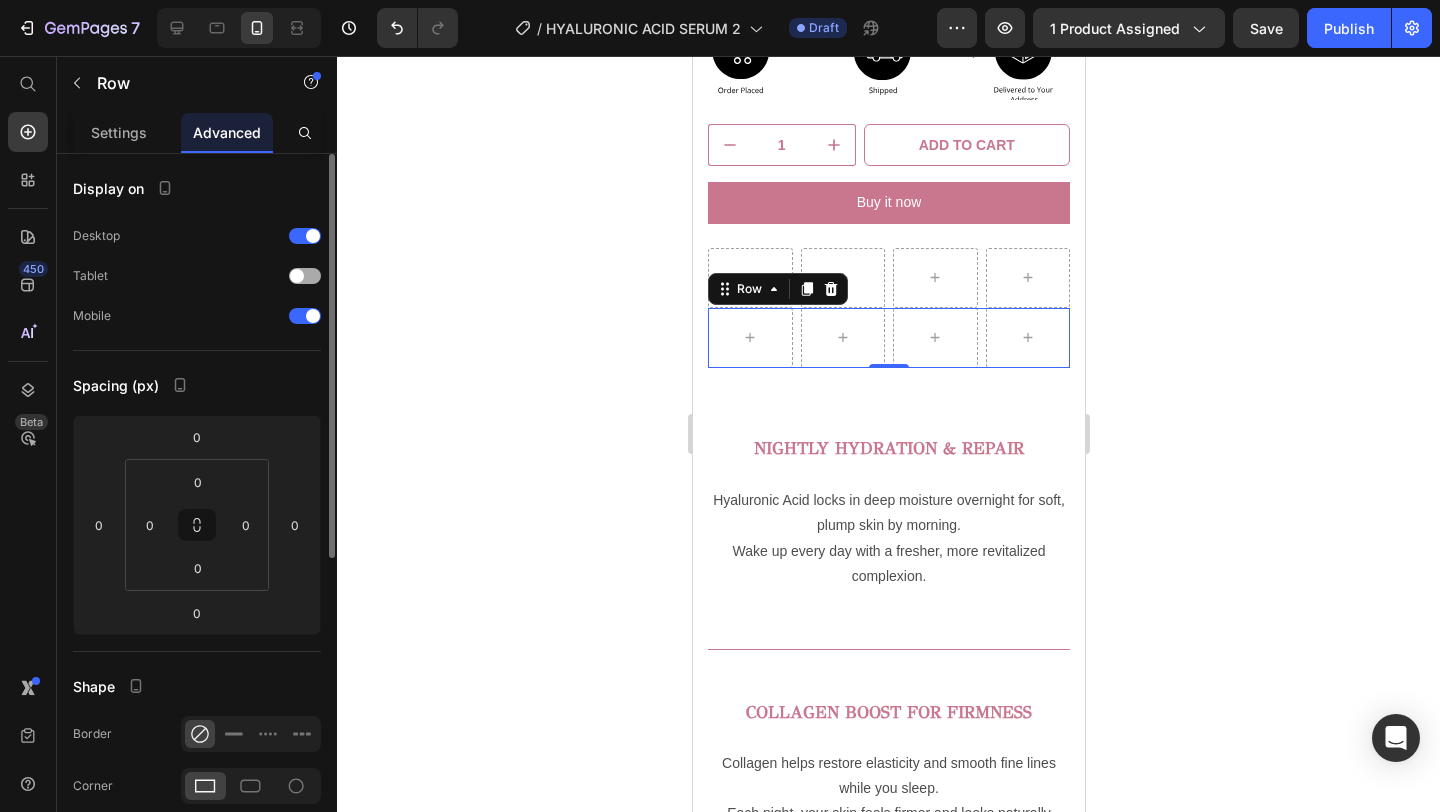 click at bounding box center (297, 276) 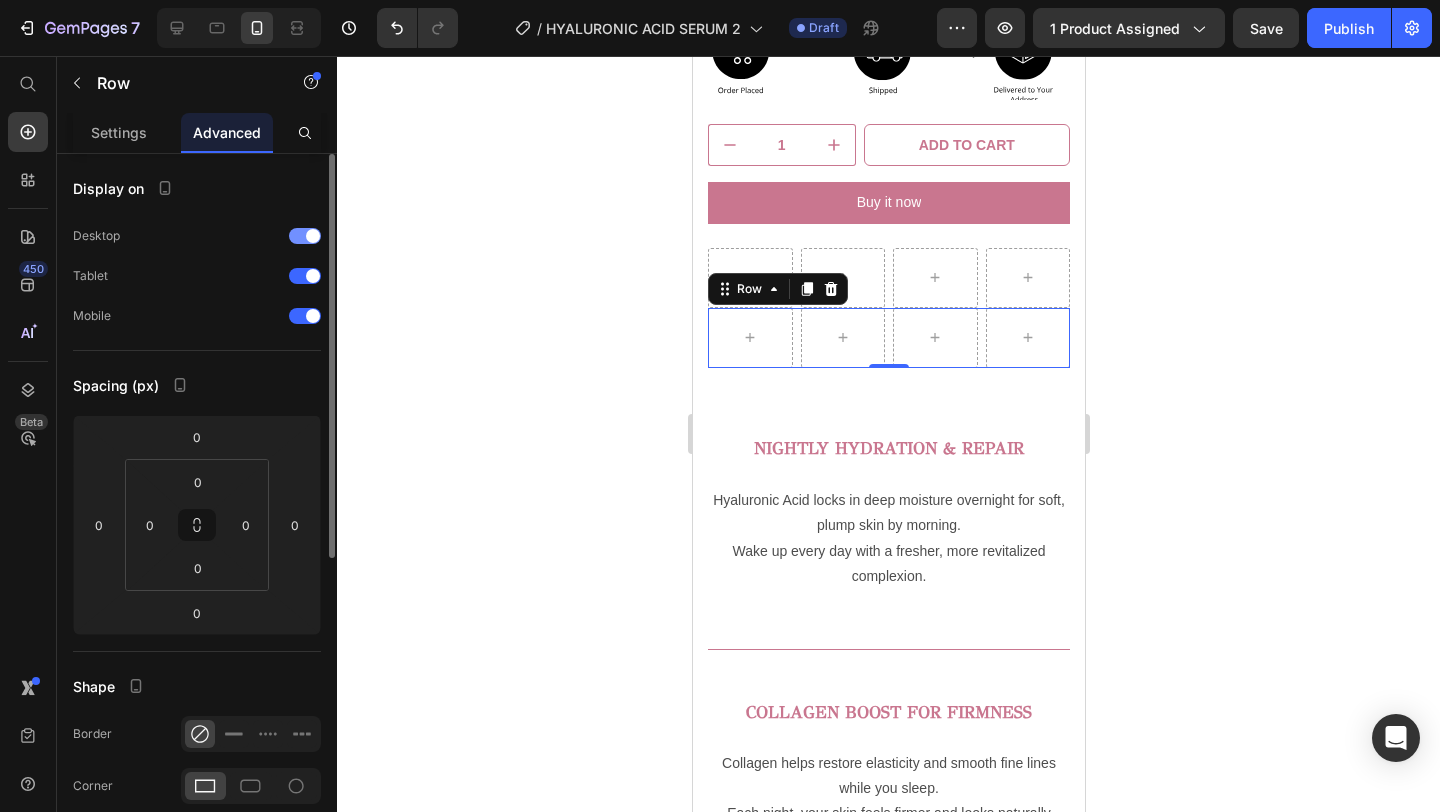 click at bounding box center (305, 236) 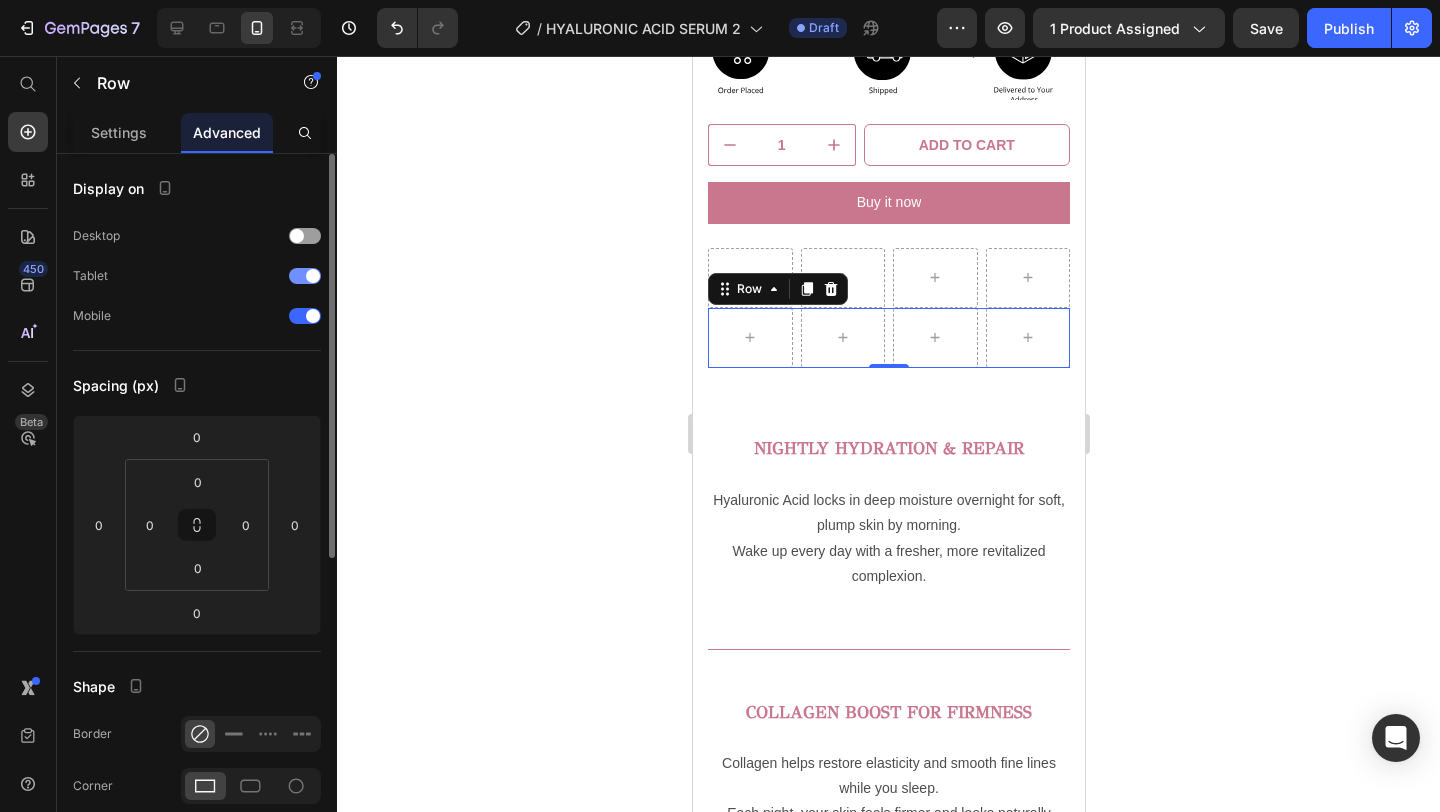 click at bounding box center (305, 276) 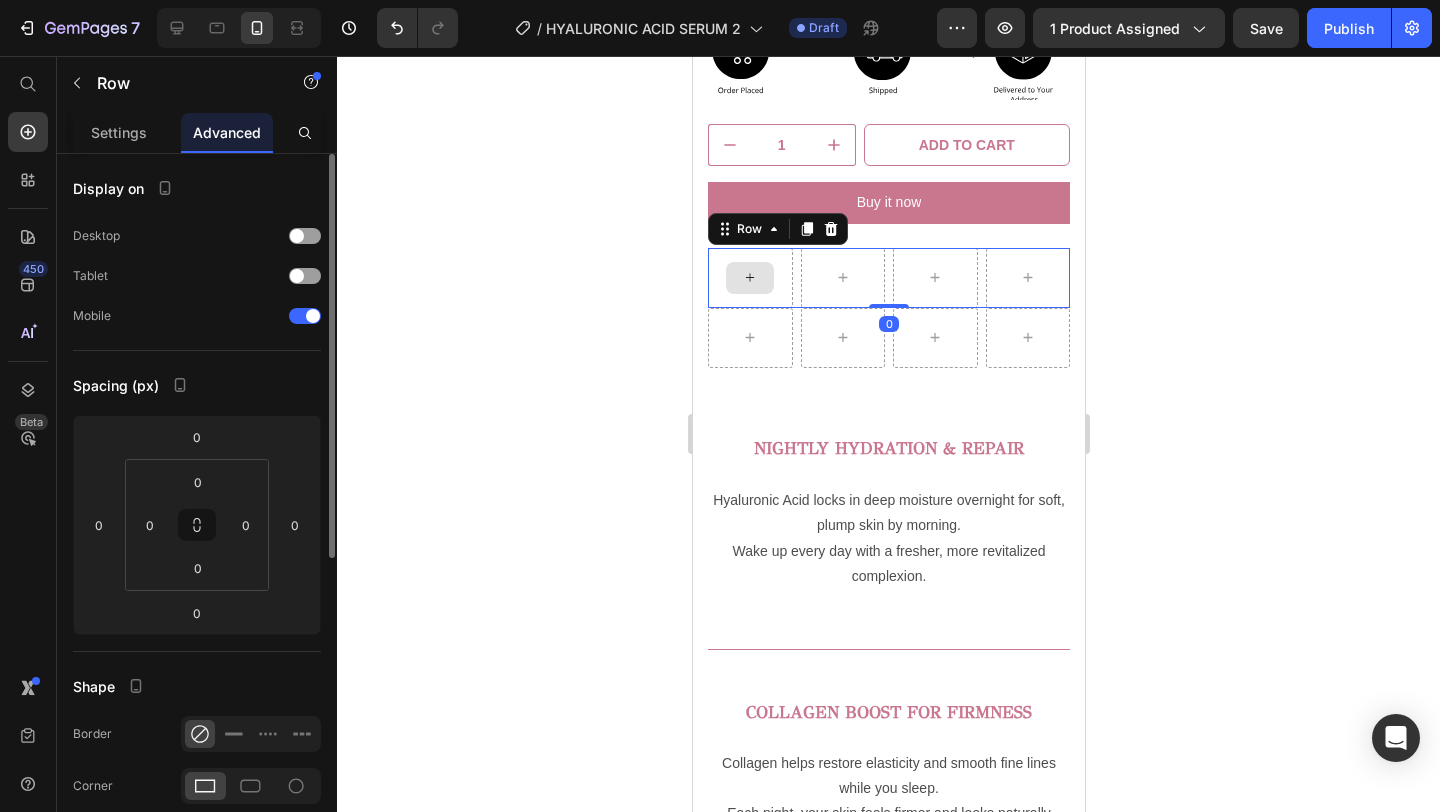 click at bounding box center (749, 278) 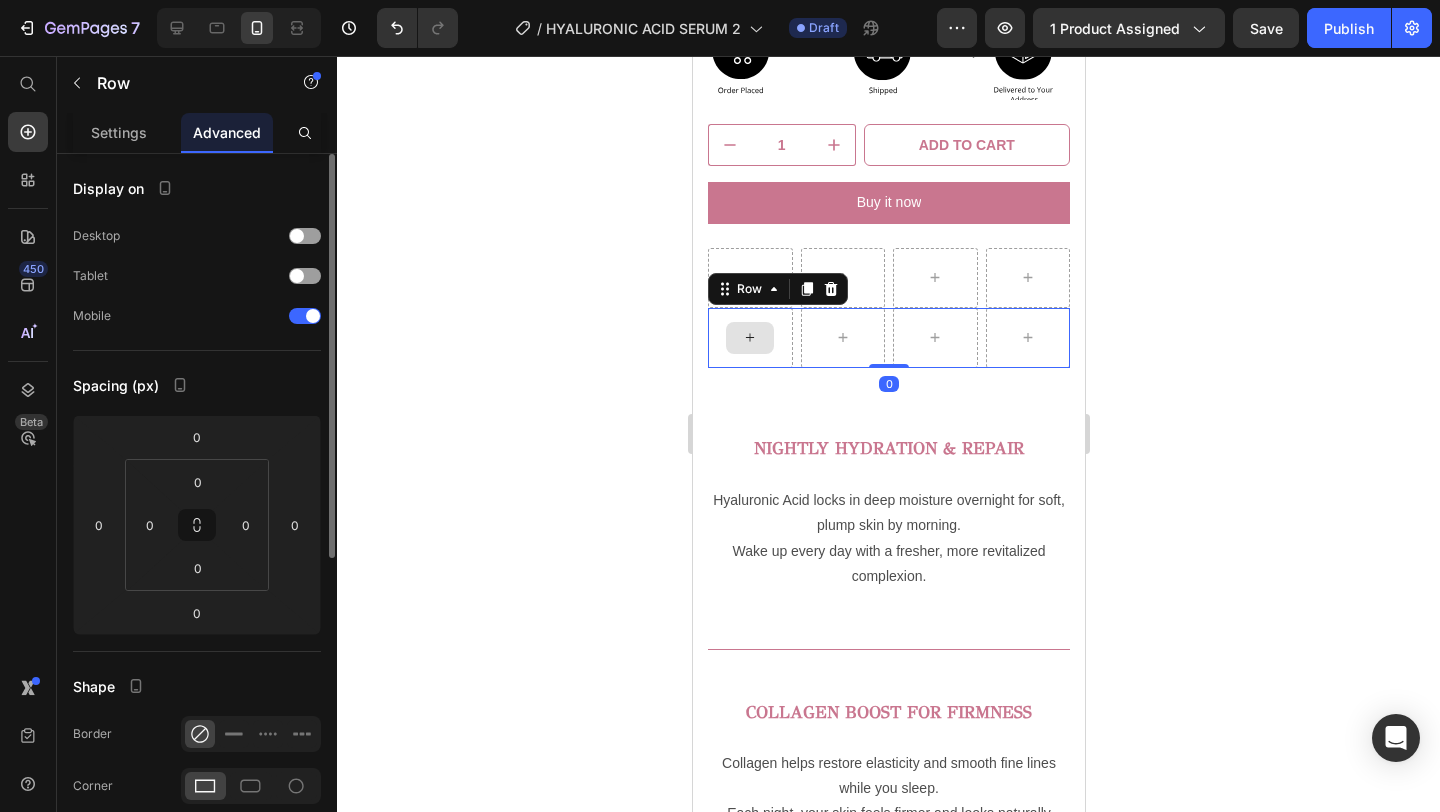 click at bounding box center [749, 338] 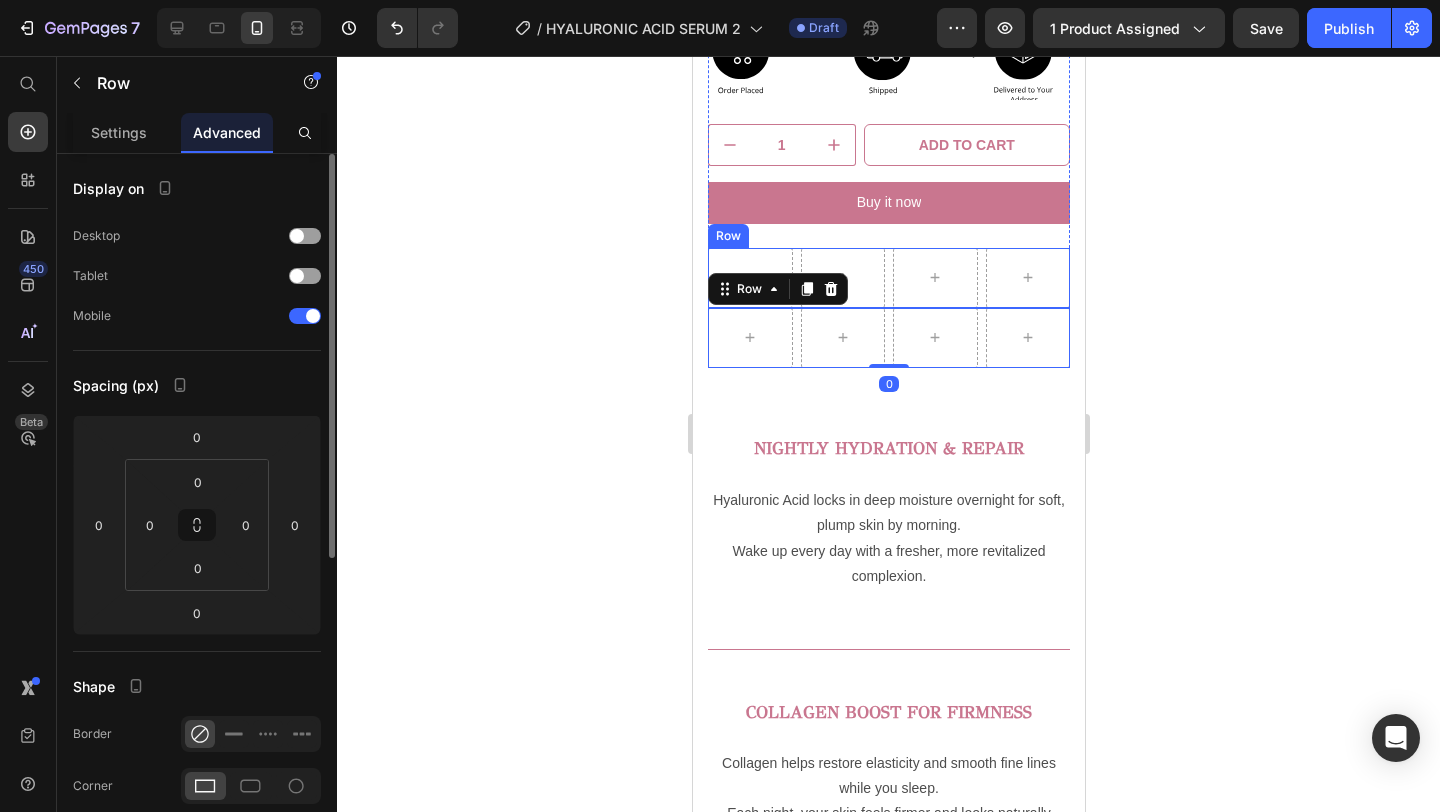 click on "Hyaluronic Acid Serum Product Title Dhs. 30.00 Product Price Multi-layer hydration Anti-aging support Boosts elasticity Lightweight & fast-absorbing Item List Image Quantity Text Block 1 Product Quantity 1 Product Quantity Add to cart Add to Cart Row Buy it now Dynamic Checkout Row
Row" at bounding box center (888, 40) 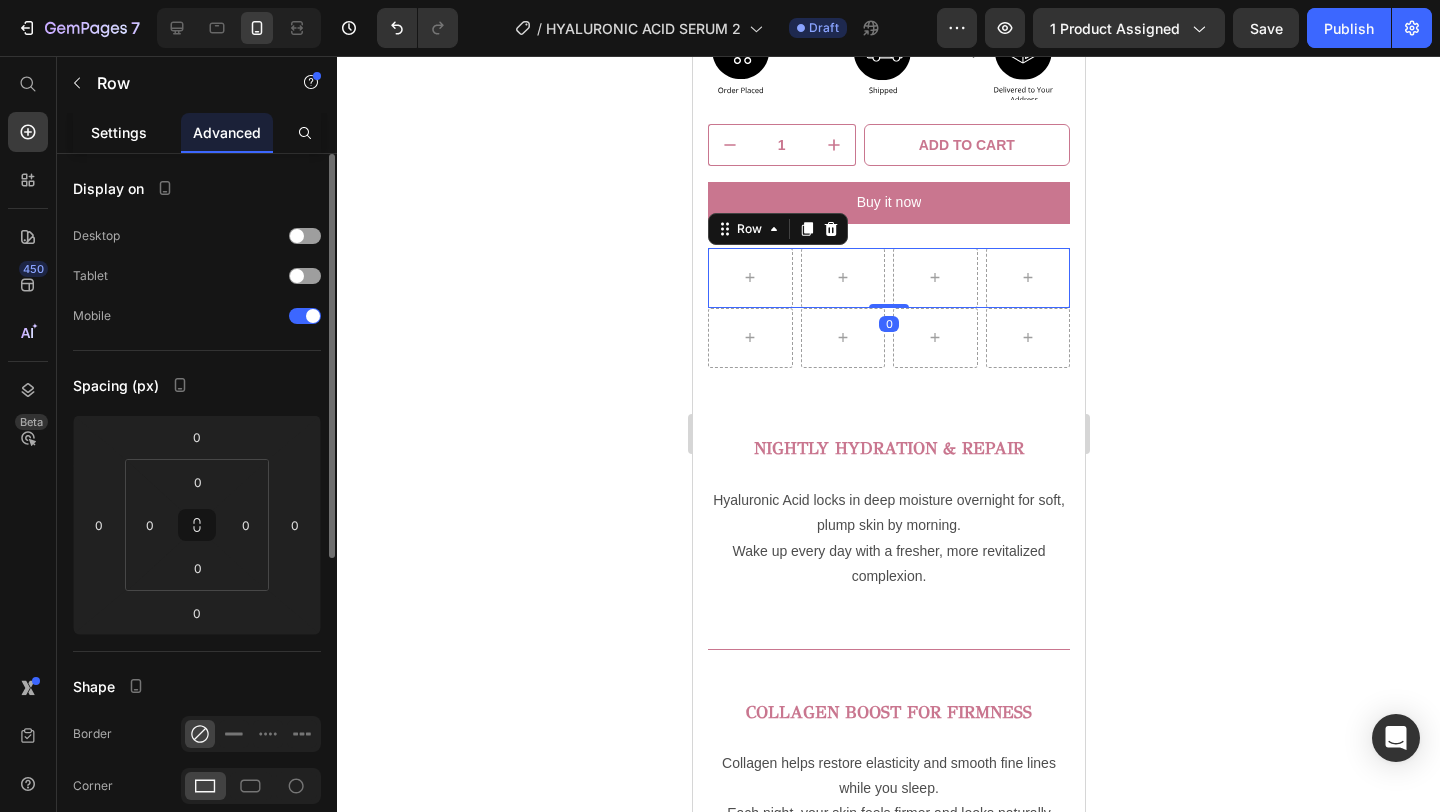 click on "Settings" 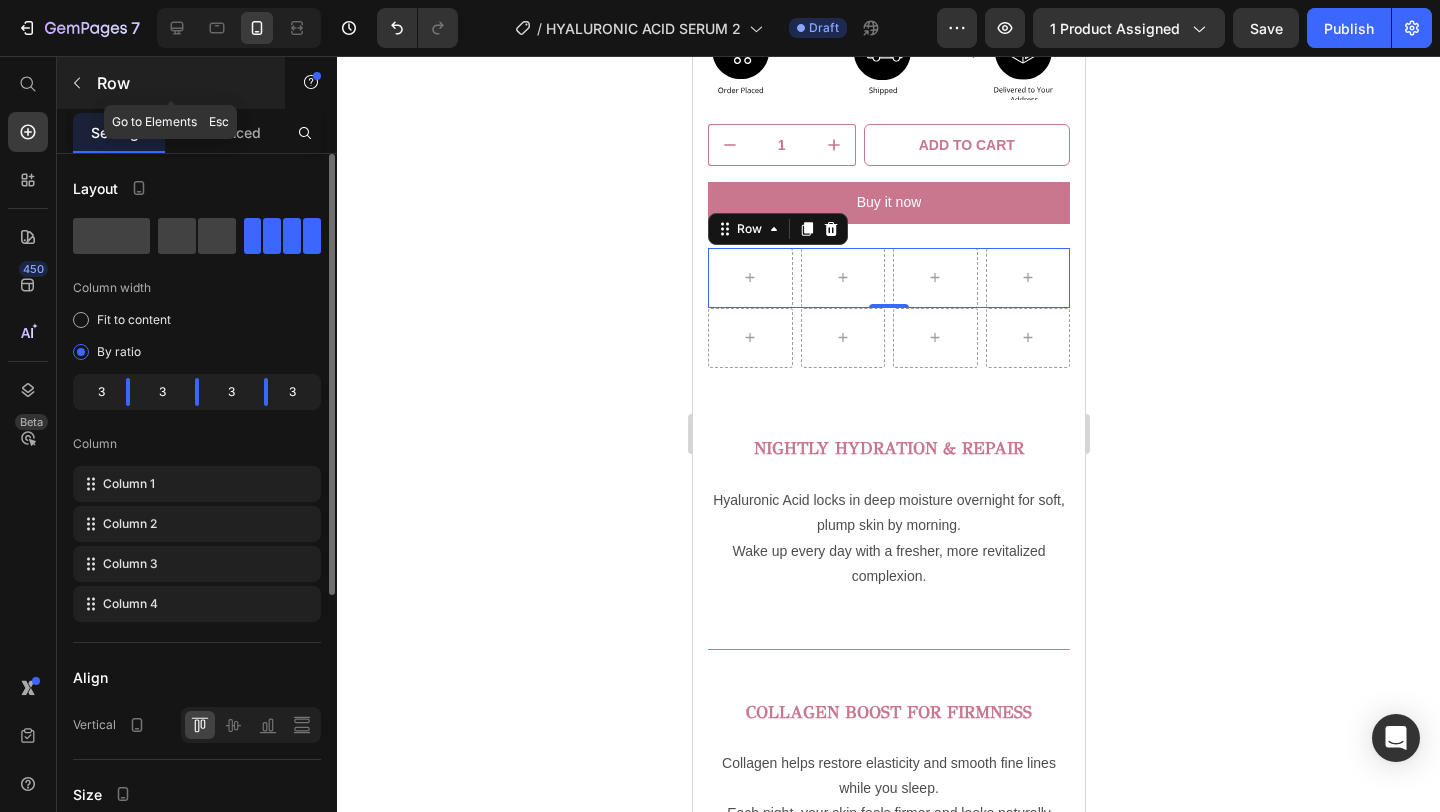 click 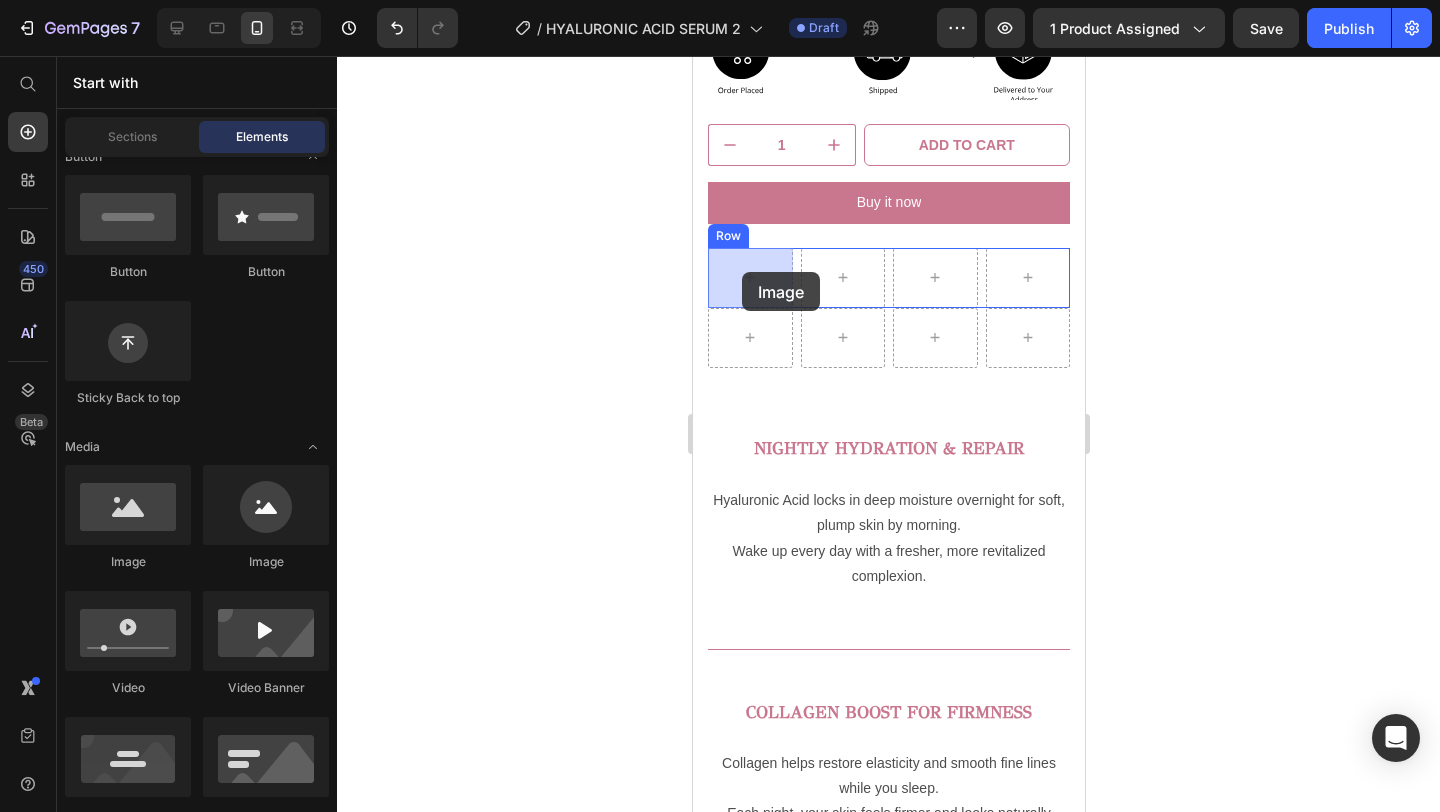 drag, startPoint x: 845, startPoint y: 593, endPoint x: 741, endPoint y: 273, distance: 336.47586 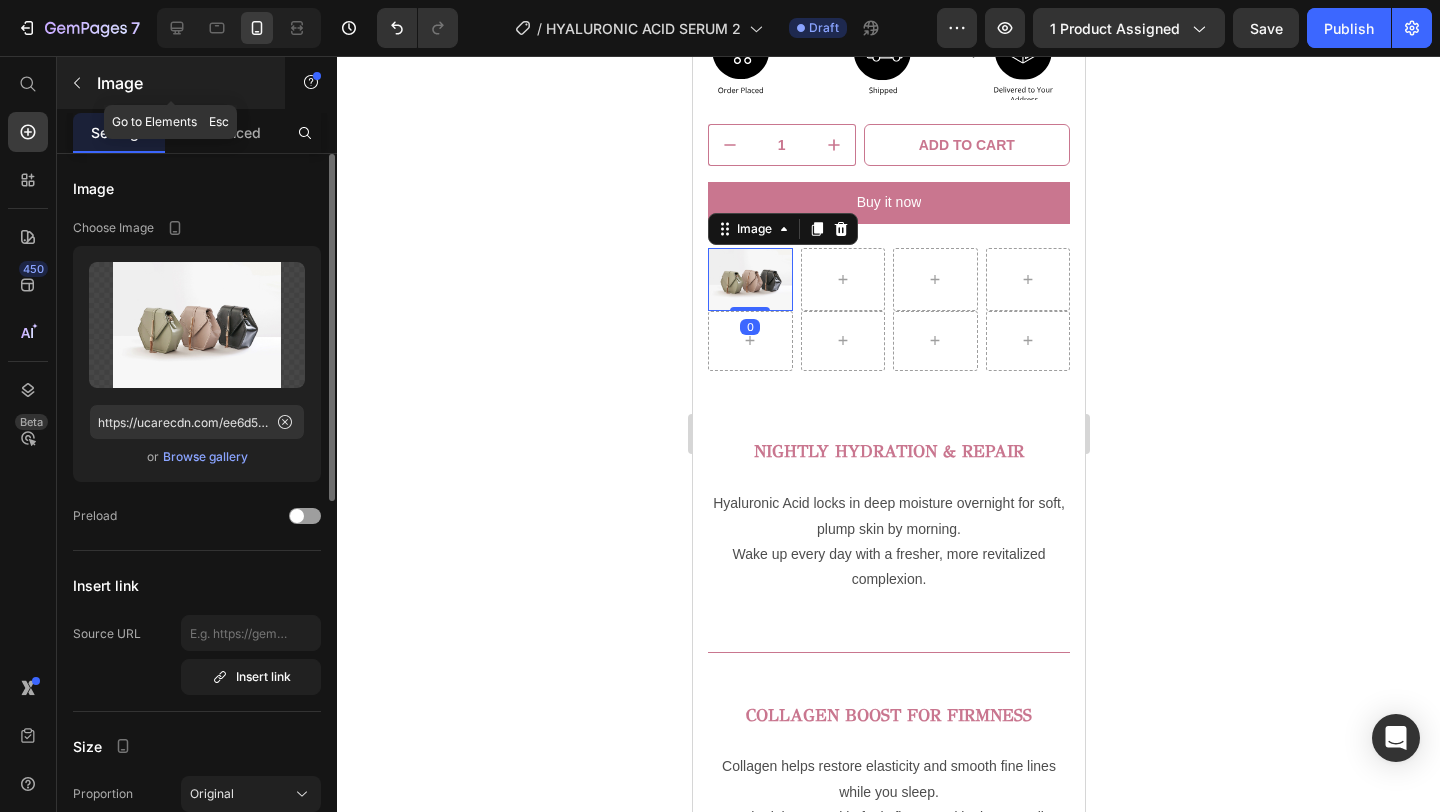 click at bounding box center (77, 83) 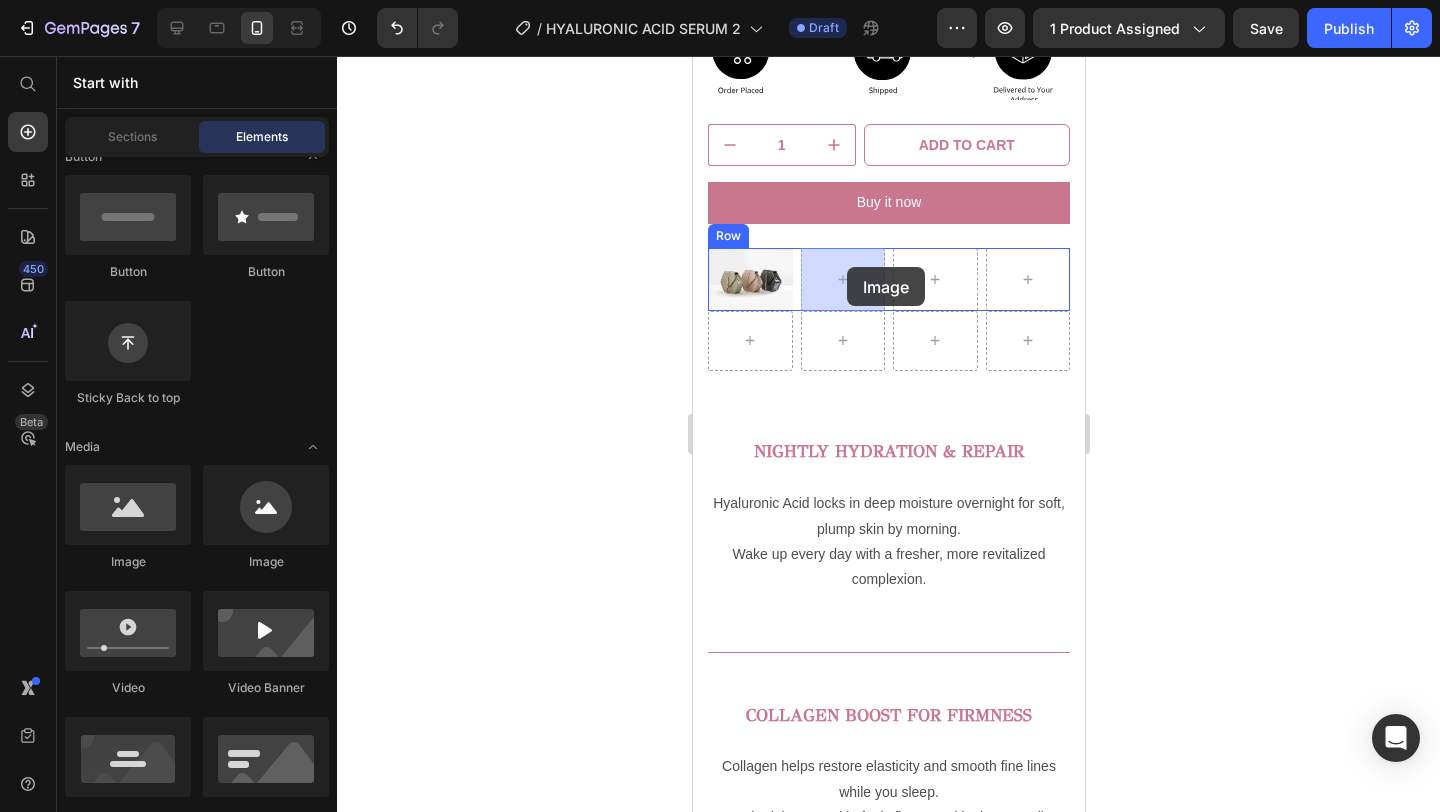 drag, startPoint x: 850, startPoint y: 573, endPoint x: 846, endPoint y: 267, distance: 306.02615 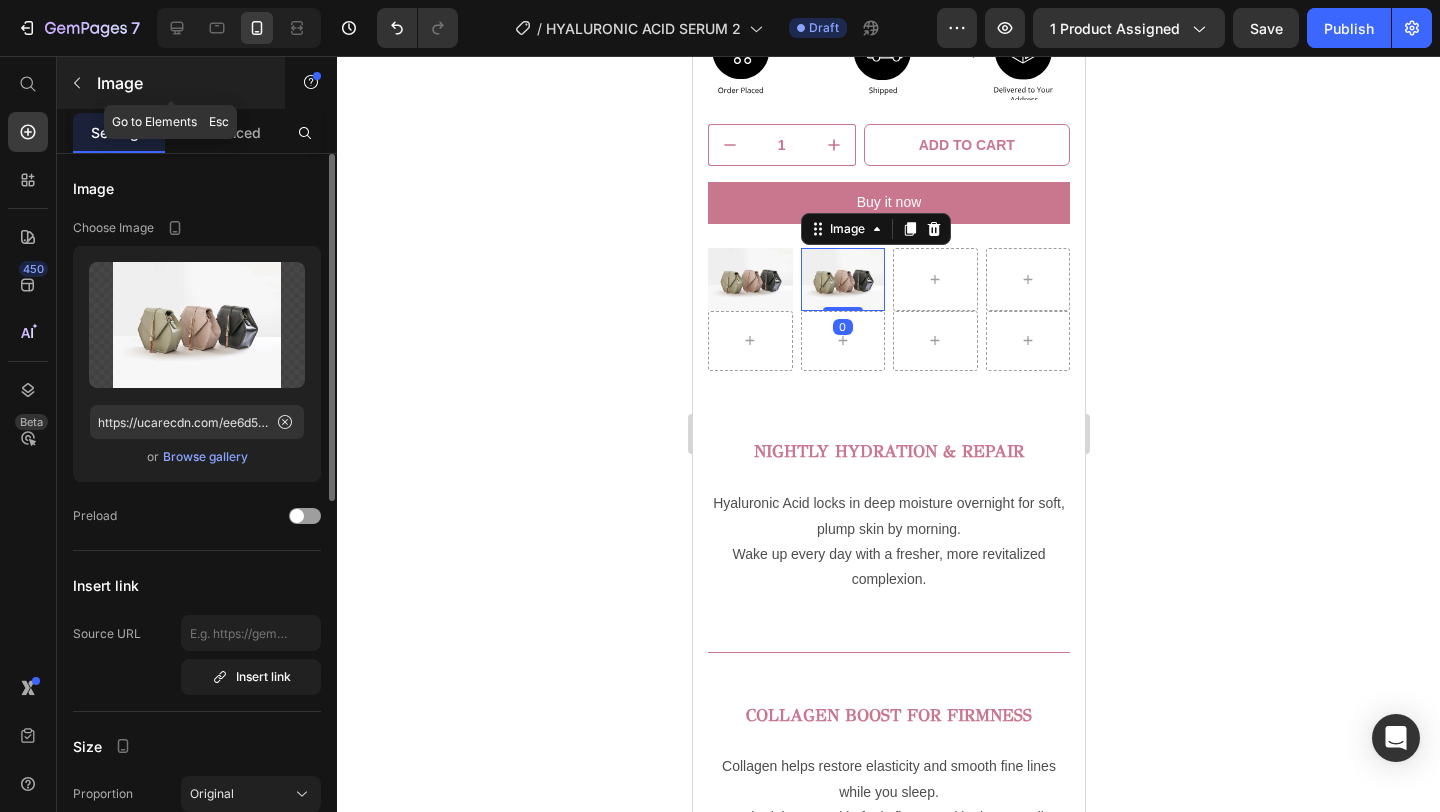click 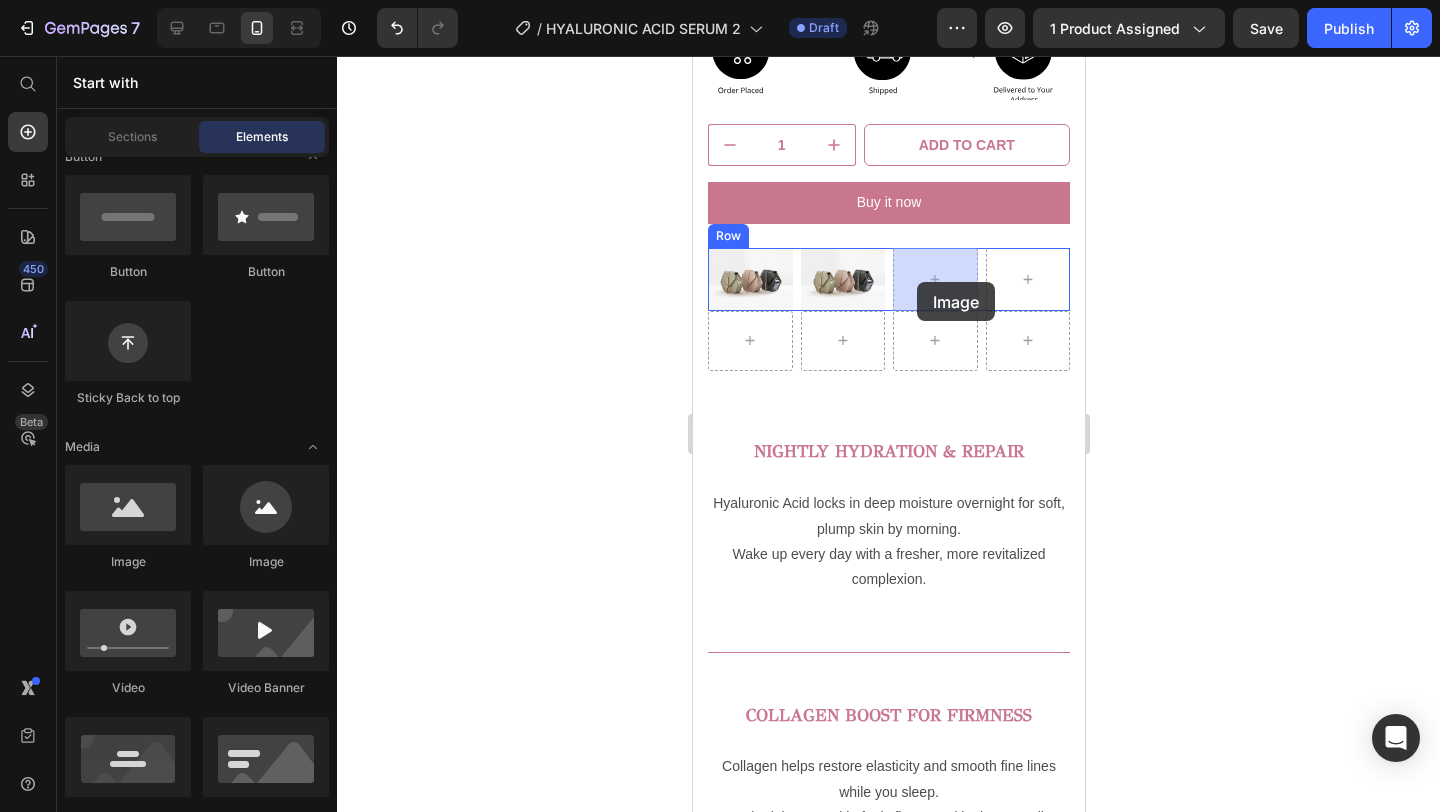 drag, startPoint x: 857, startPoint y: 580, endPoint x: 916, endPoint y: 282, distance: 303.78445 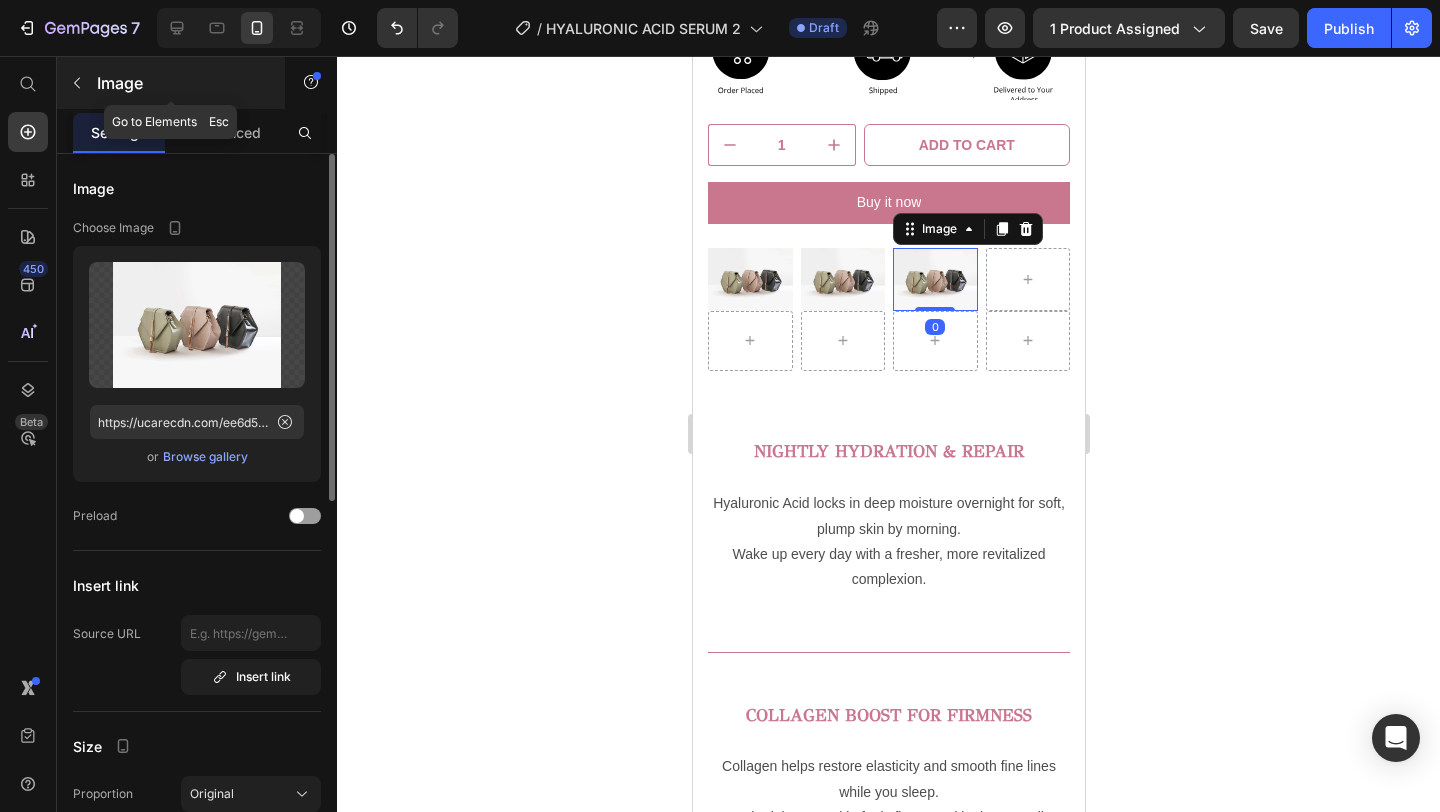 click 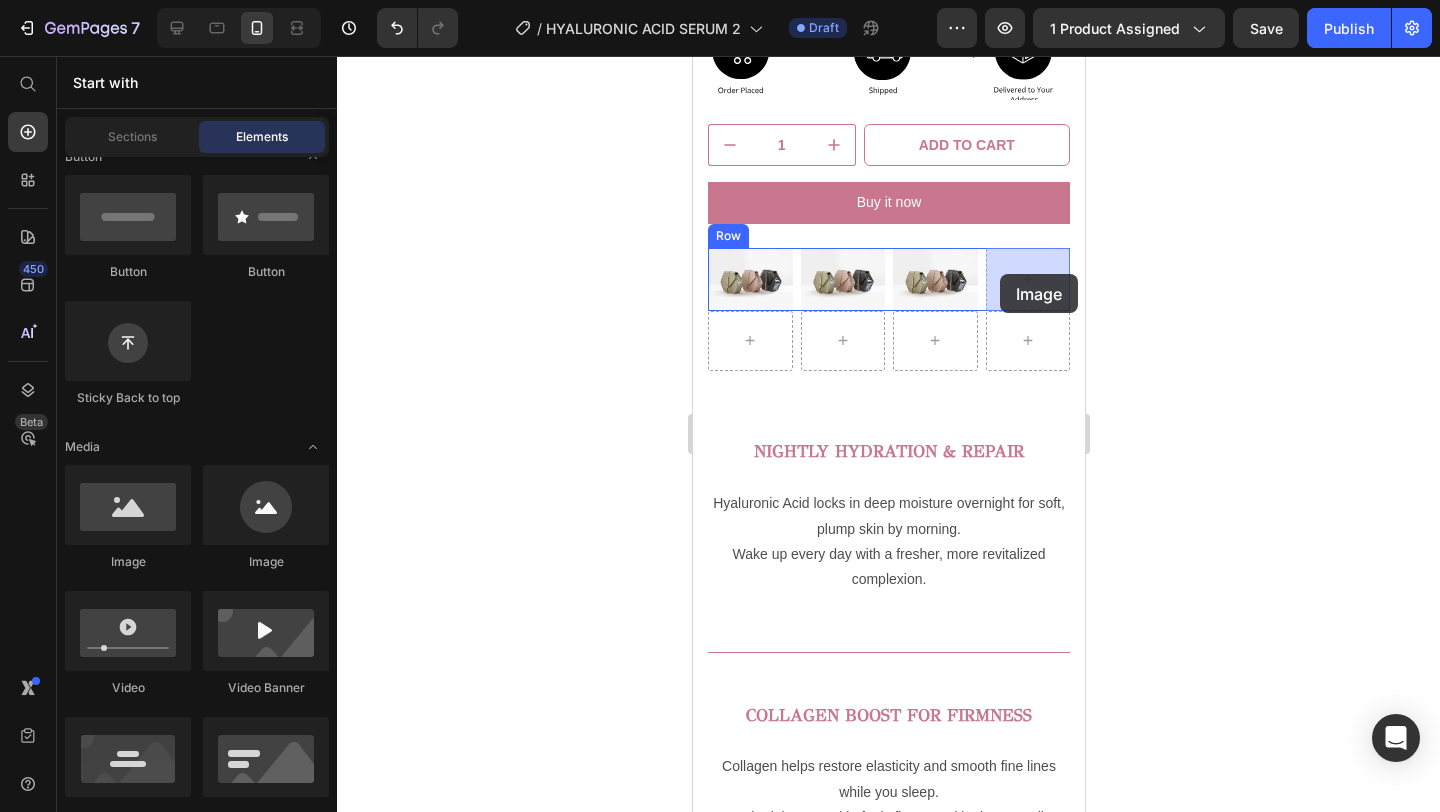 drag, startPoint x: 824, startPoint y: 565, endPoint x: 1006, endPoint y: 274, distance: 343.22733 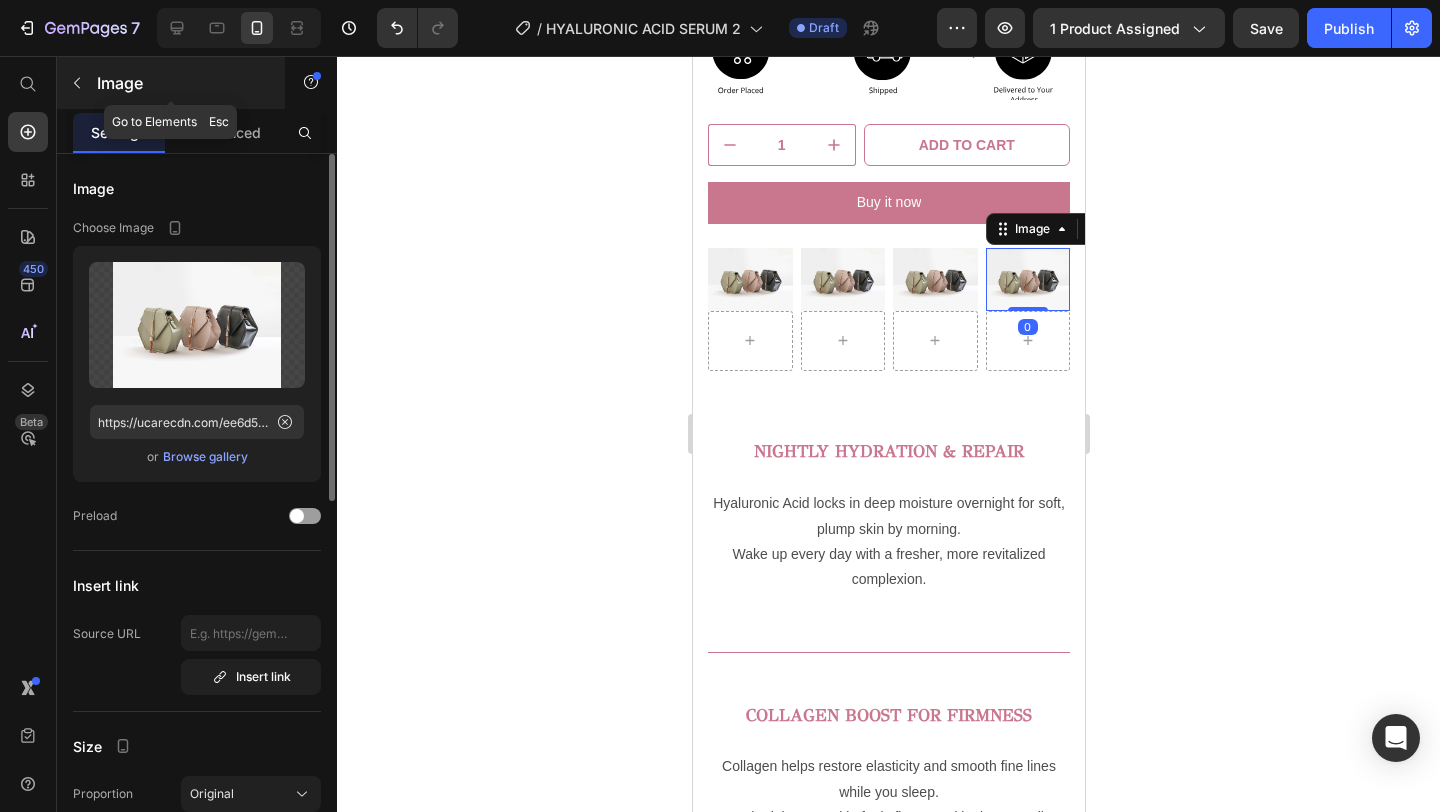 click 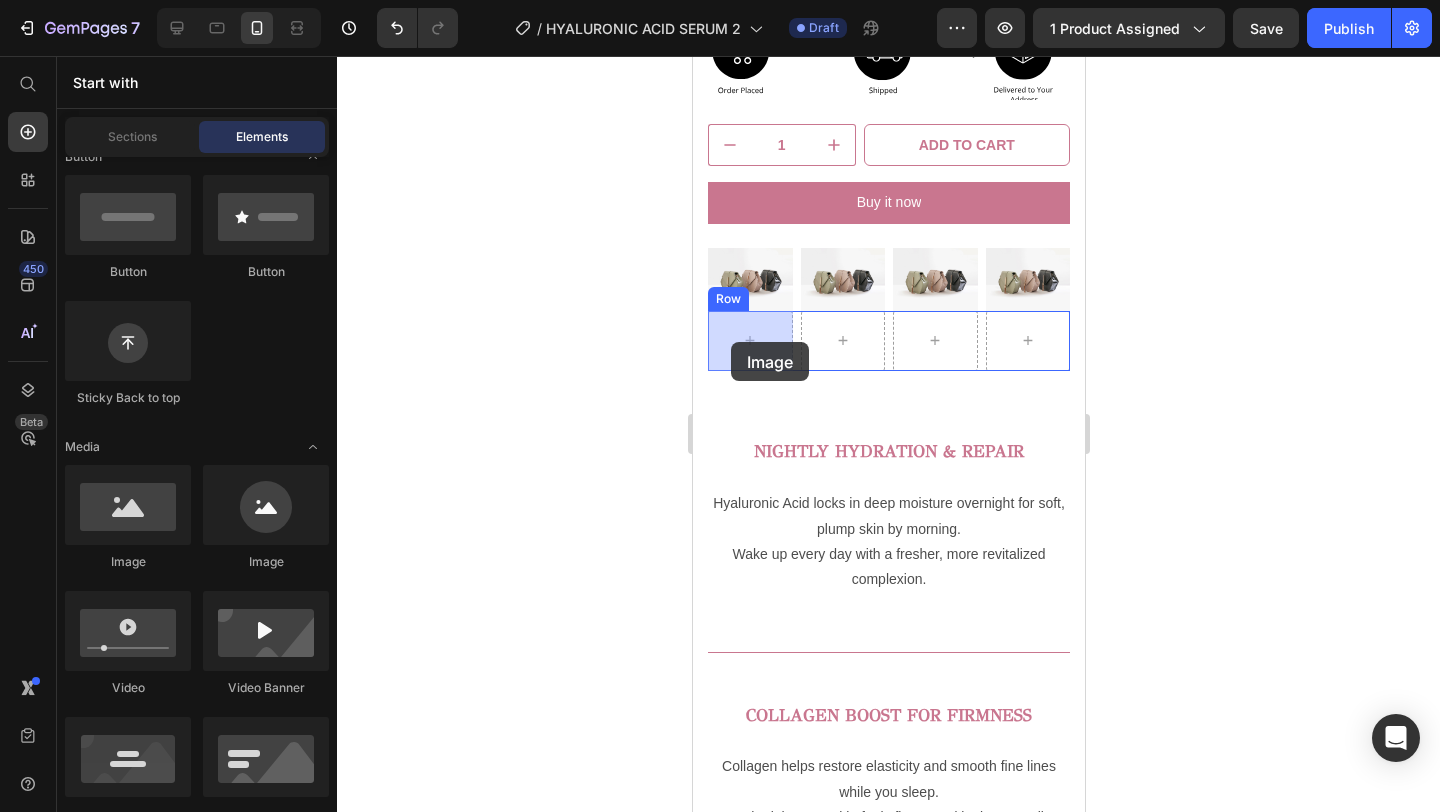 drag, startPoint x: 842, startPoint y: 559, endPoint x: 730, endPoint y: 342, distance: 244.19868 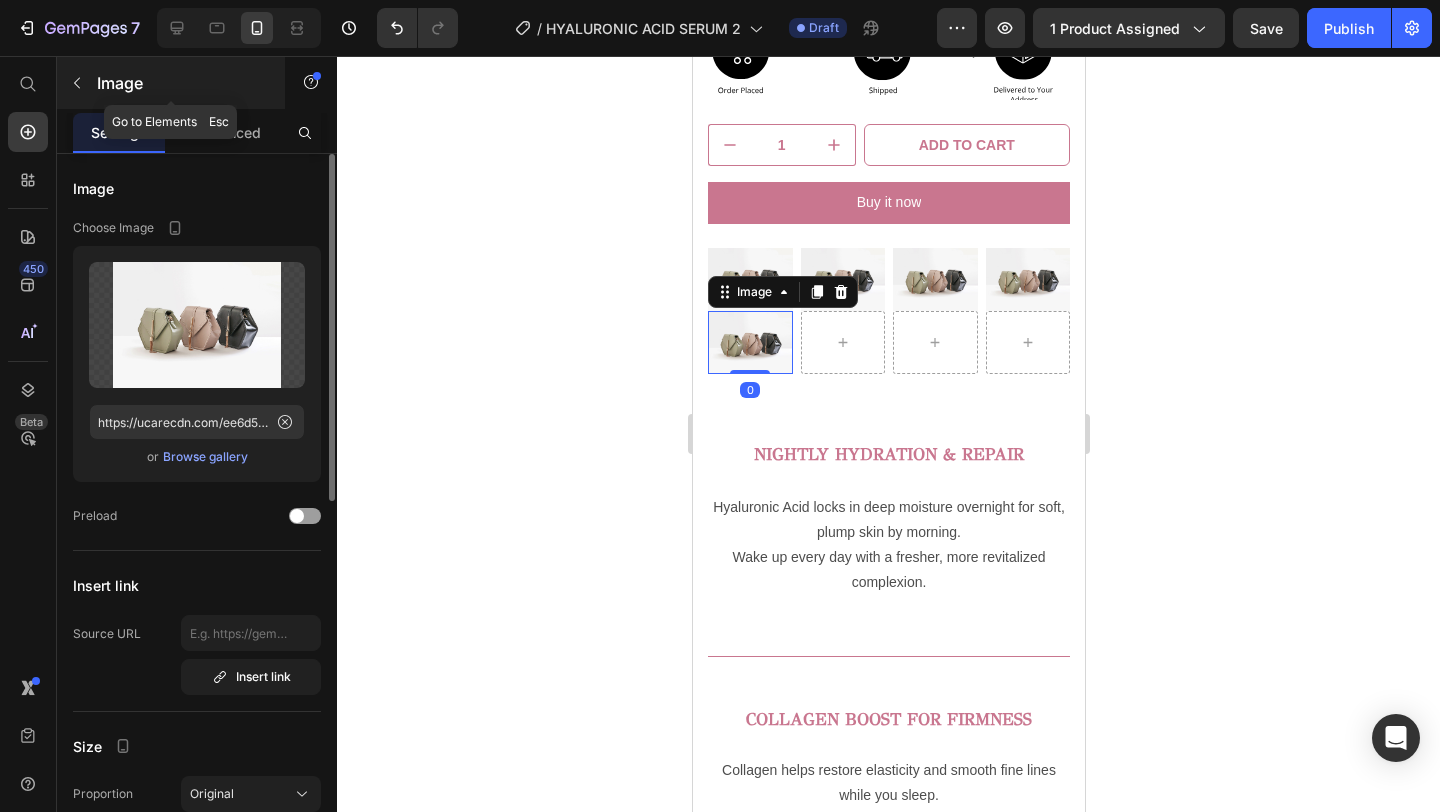 click at bounding box center (77, 83) 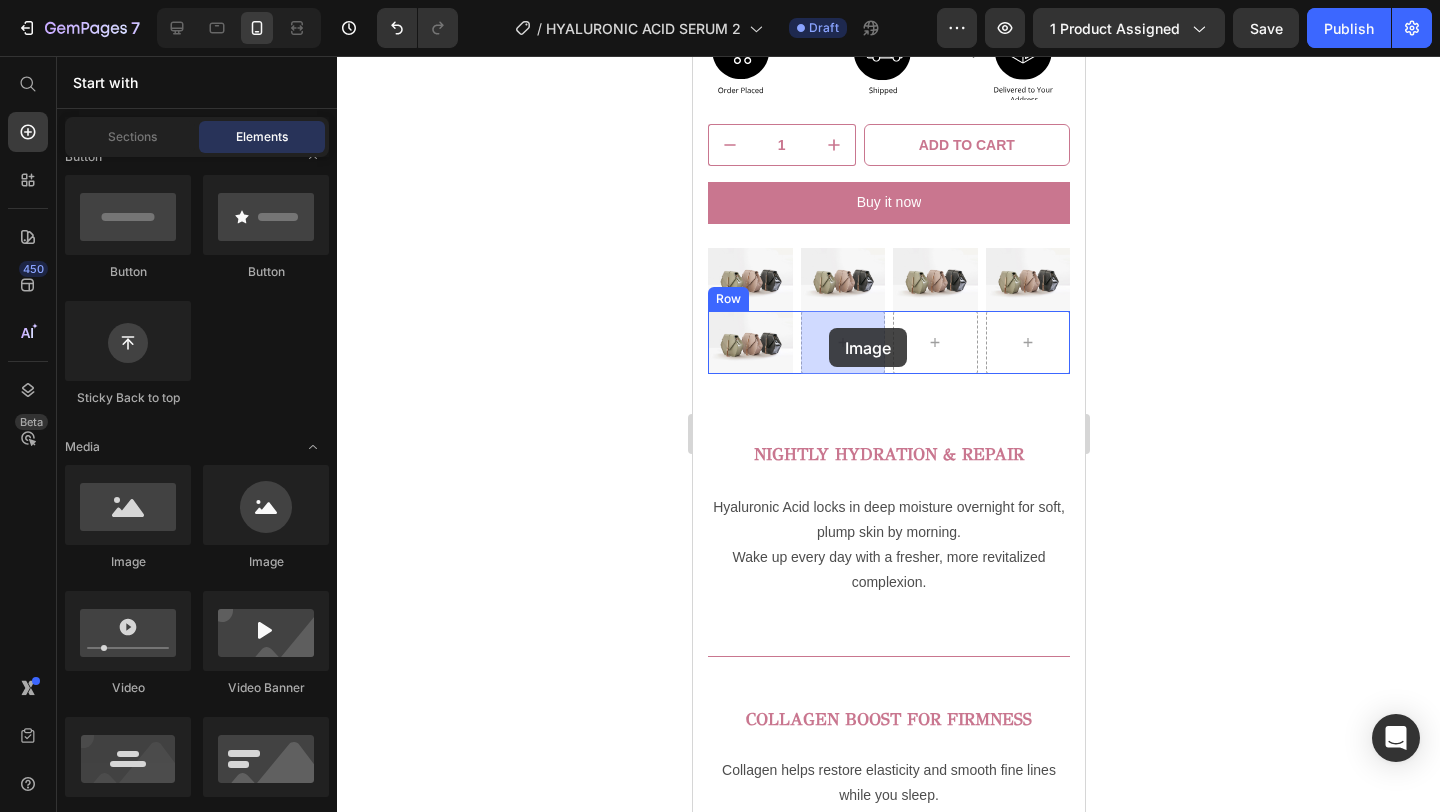 drag, startPoint x: 871, startPoint y: 591, endPoint x: 828, endPoint y: 328, distance: 266.49203 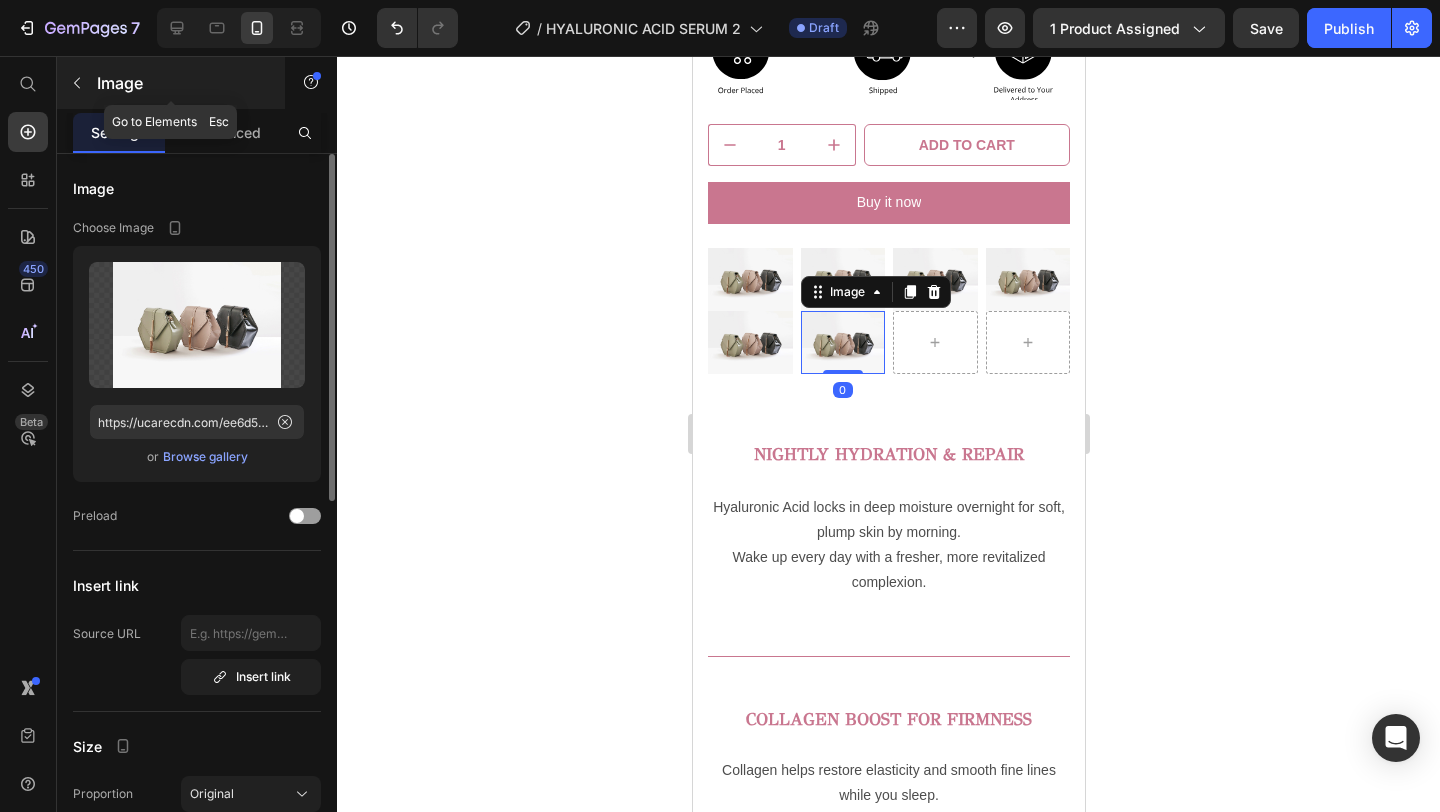 click on "Image" at bounding box center (171, 83) 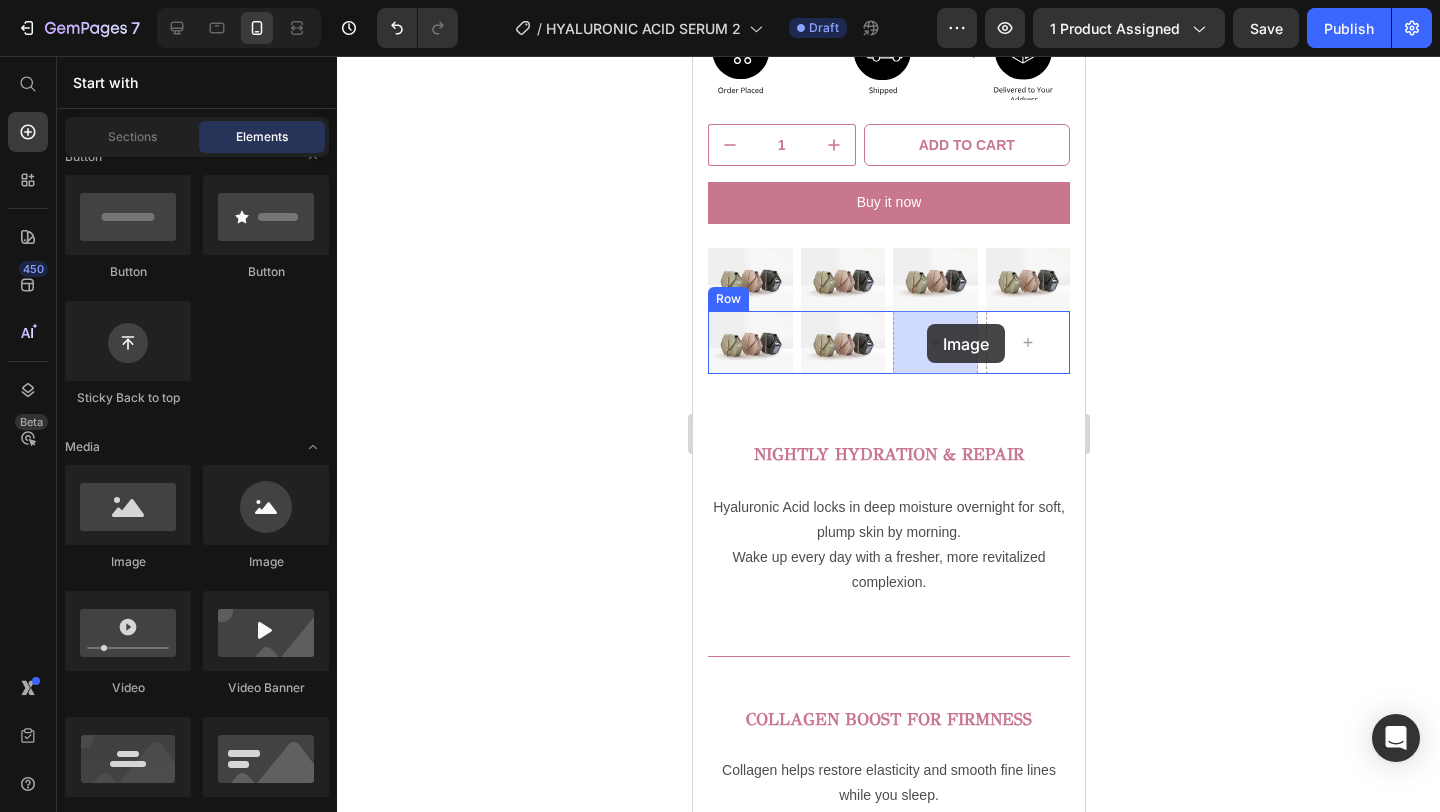 drag, startPoint x: 855, startPoint y: 593, endPoint x: 926, endPoint y: 324, distance: 278.21216 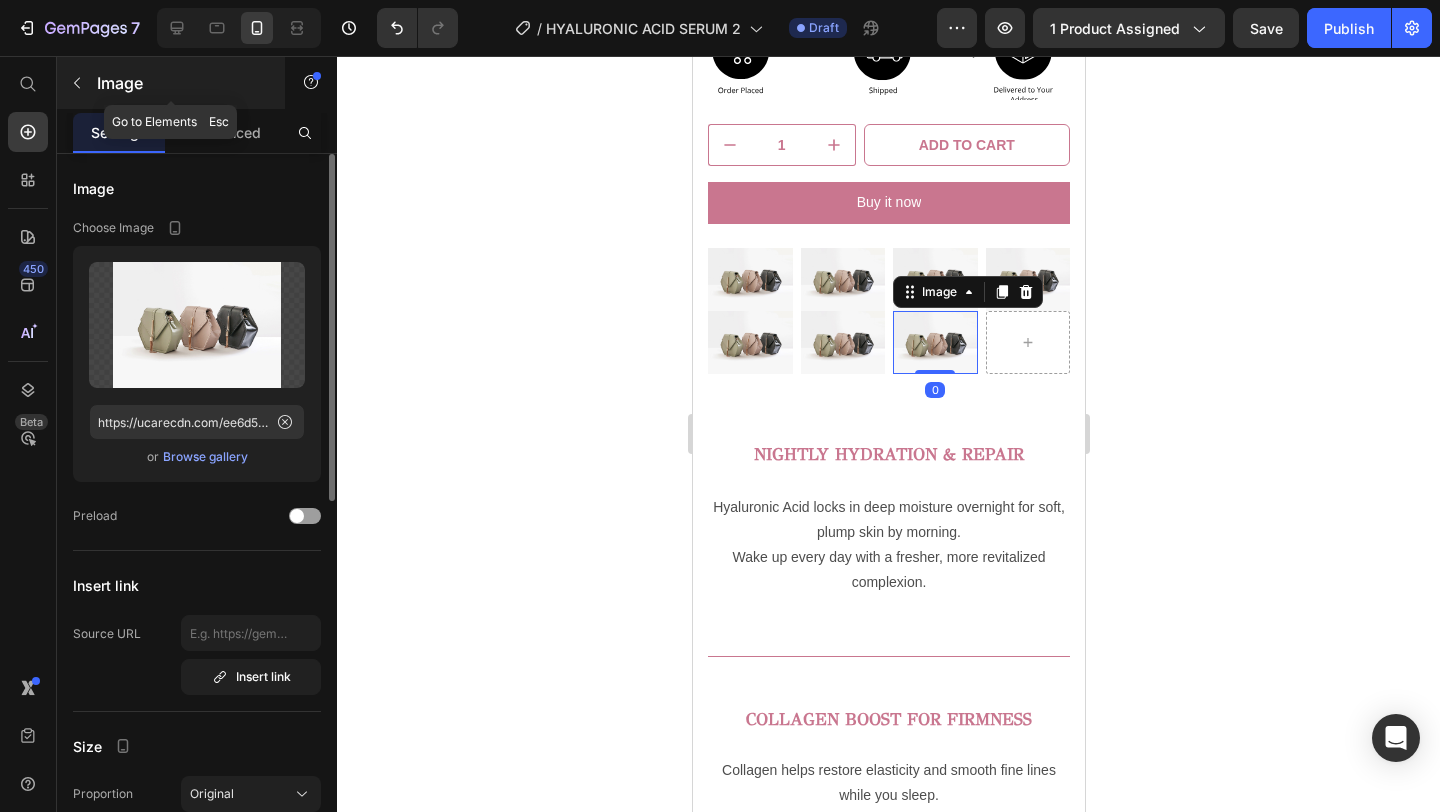 click at bounding box center [77, 83] 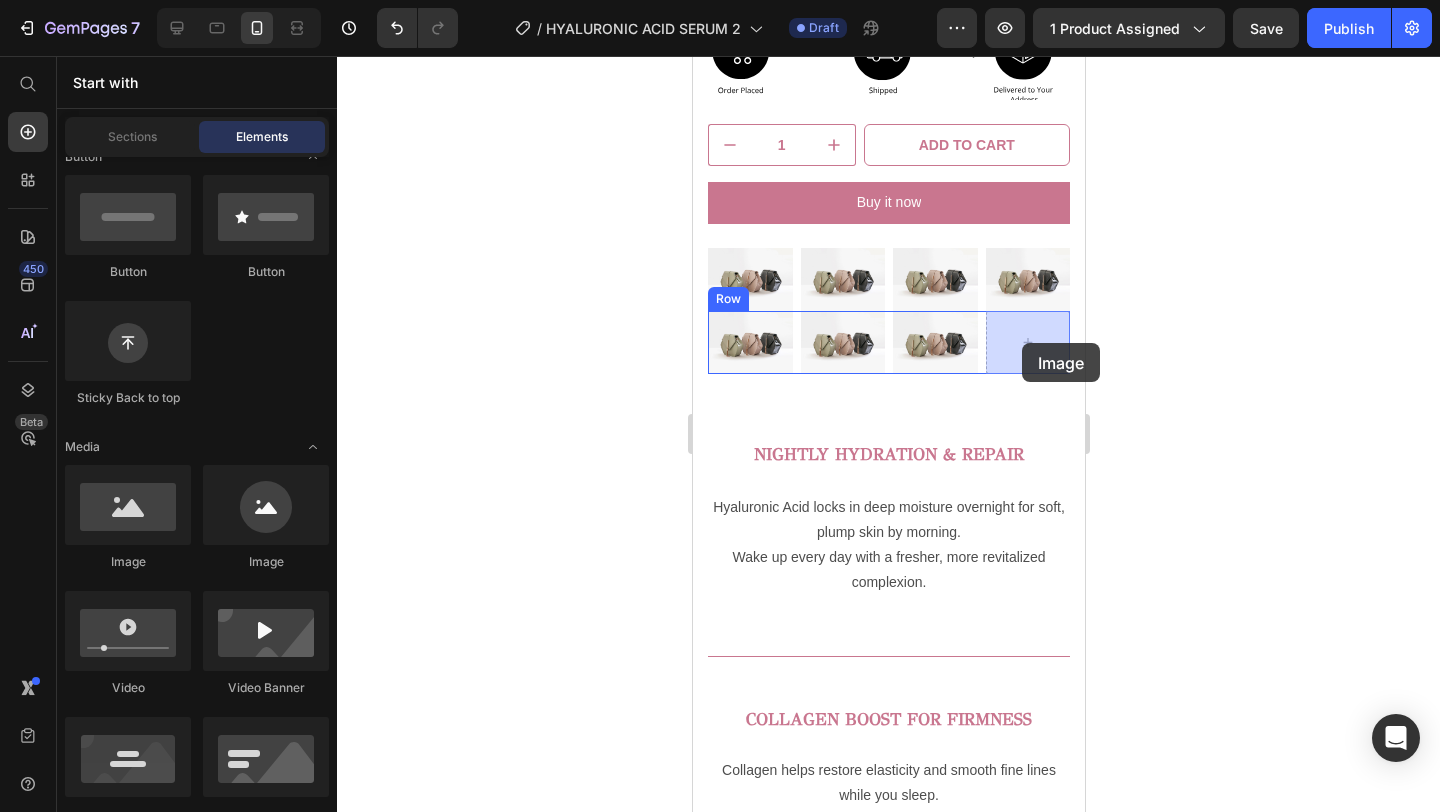 drag, startPoint x: 846, startPoint y: 587, endPoint x: 1021, endPoint y: 343, distance: 300.26822 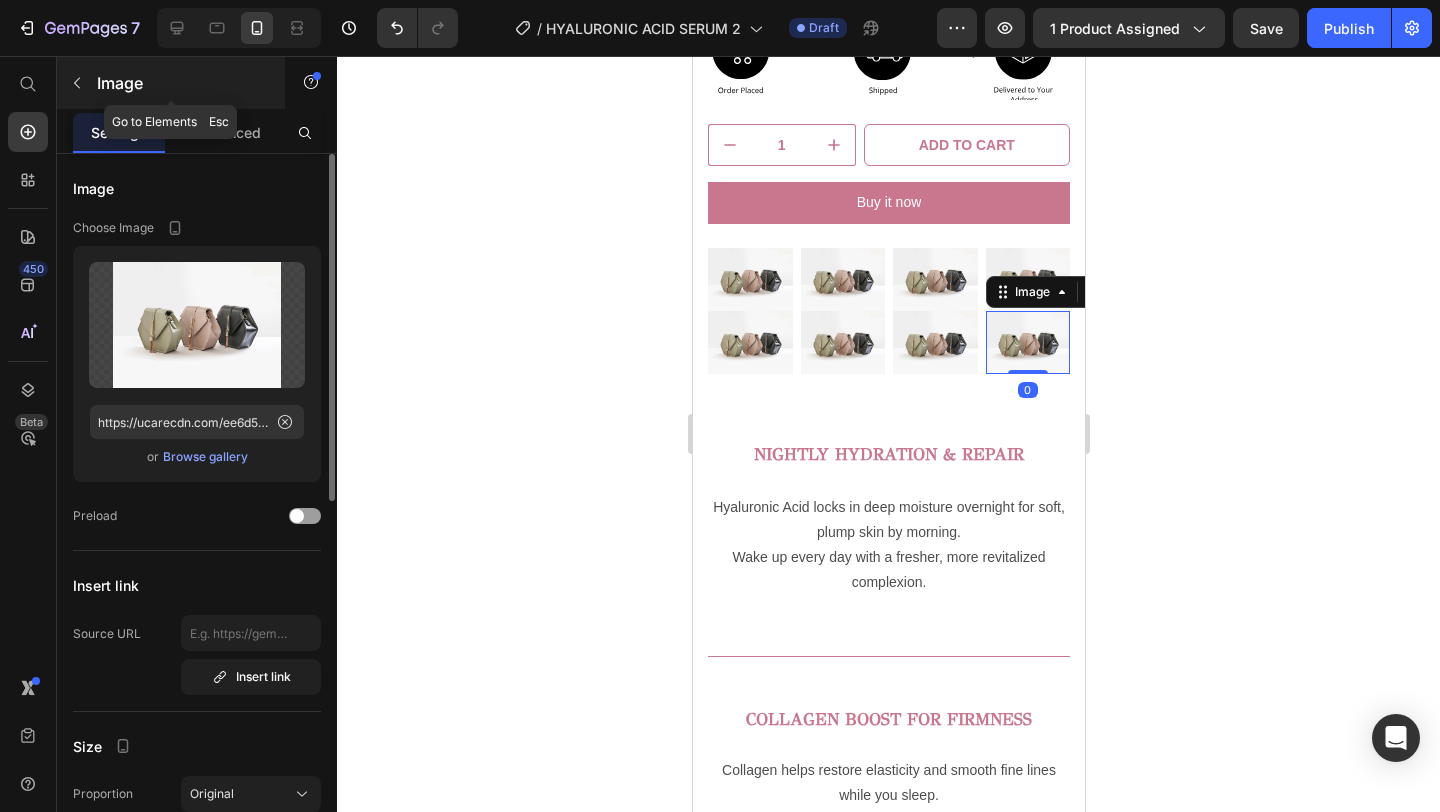 click 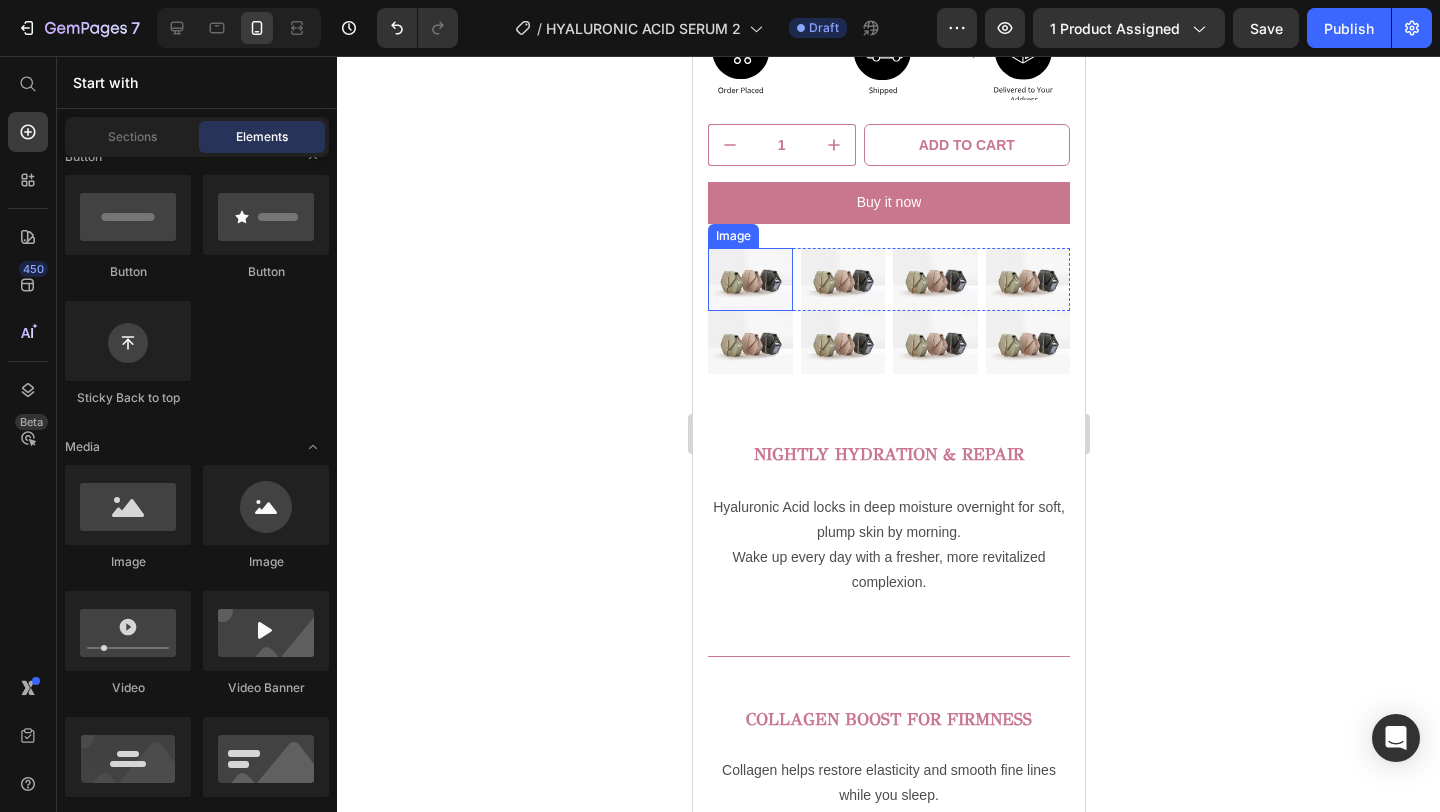 click at bounding box center (749, 279) 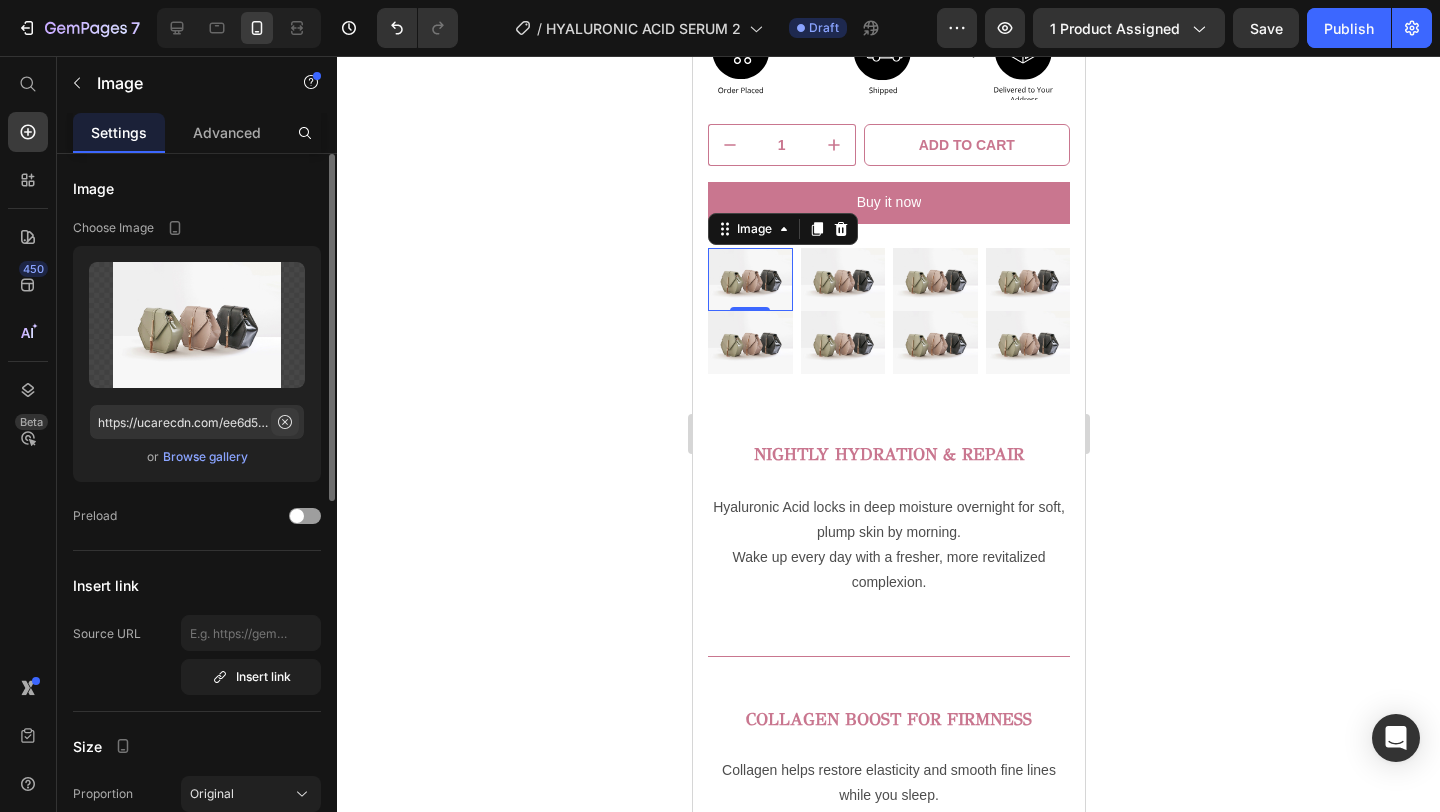 click 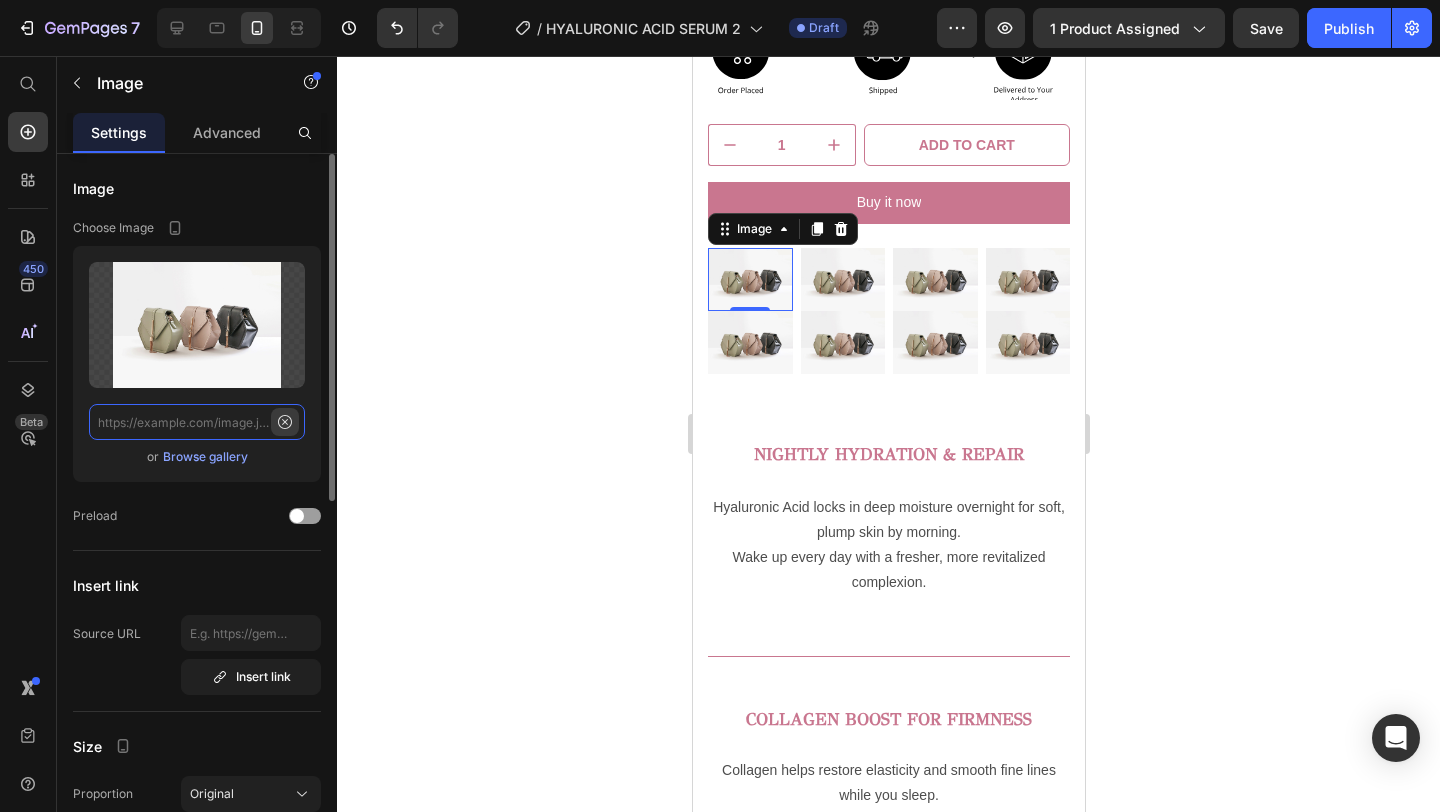 scroll, scrollTop: 0, scrollLeft: 0, axis: both 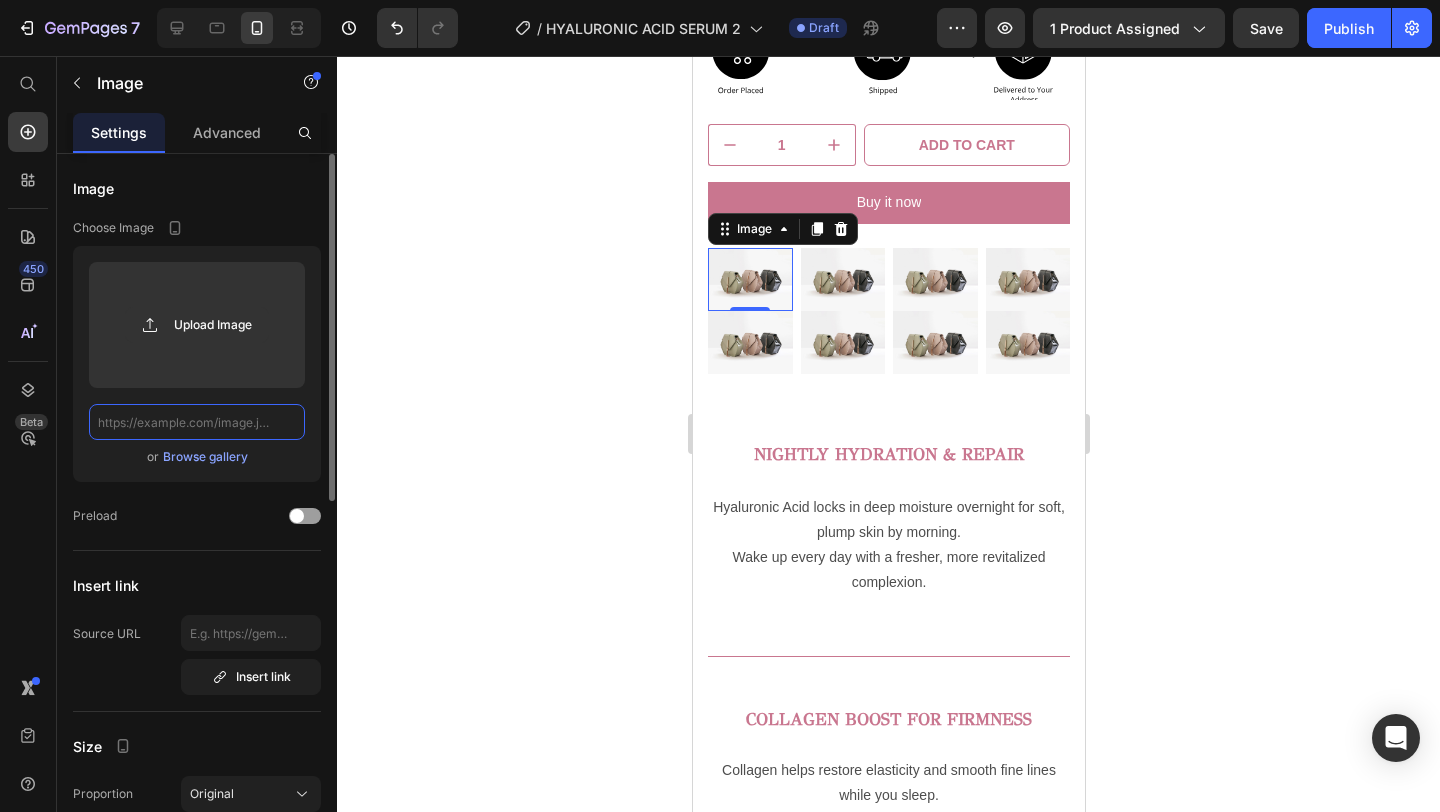 paste on "https://storage.googleapis.com/supliful/categories/images/20221206094907-gluten-free-2x.png" 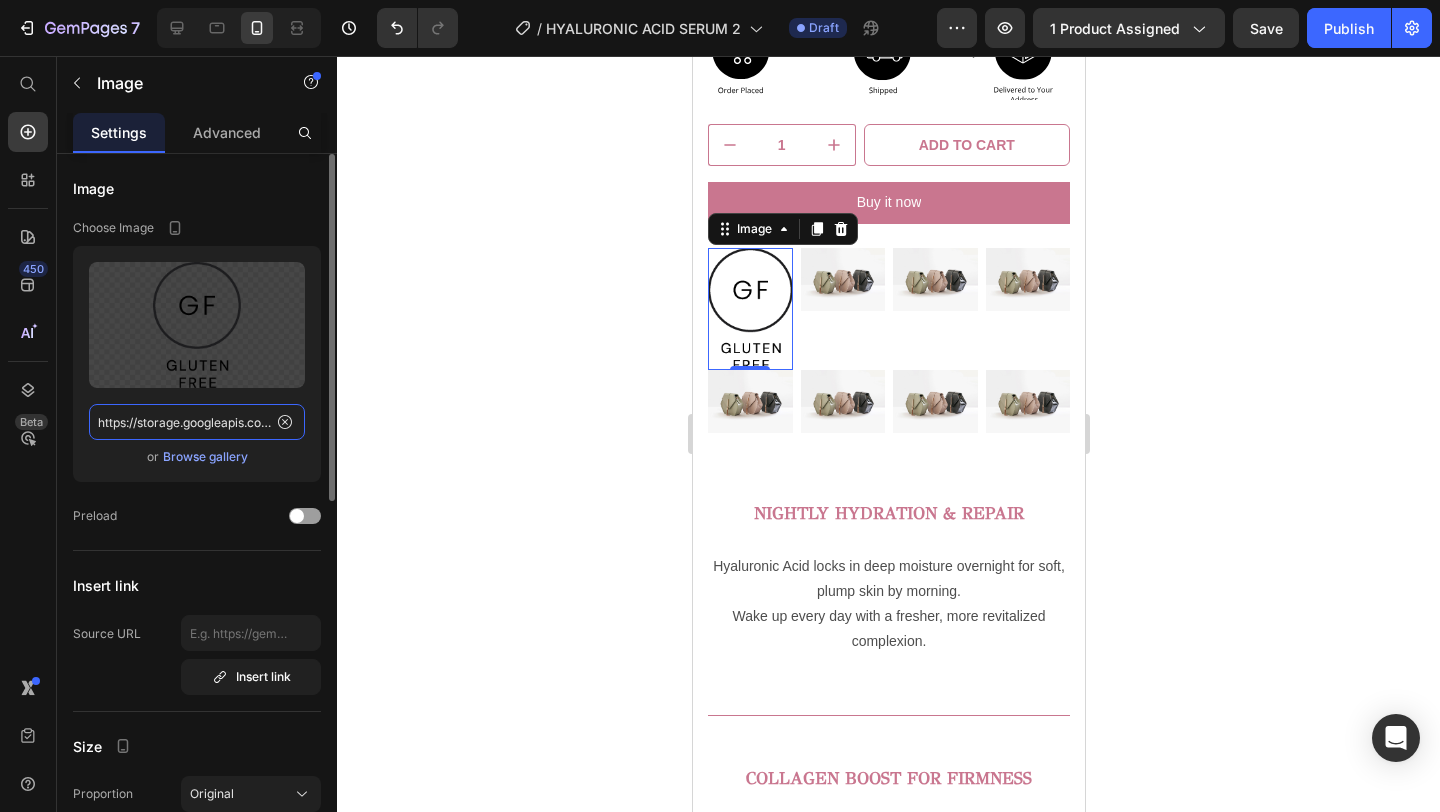 scroll, scrollTop: 0, scrollLeft: 377, axis: horizontal 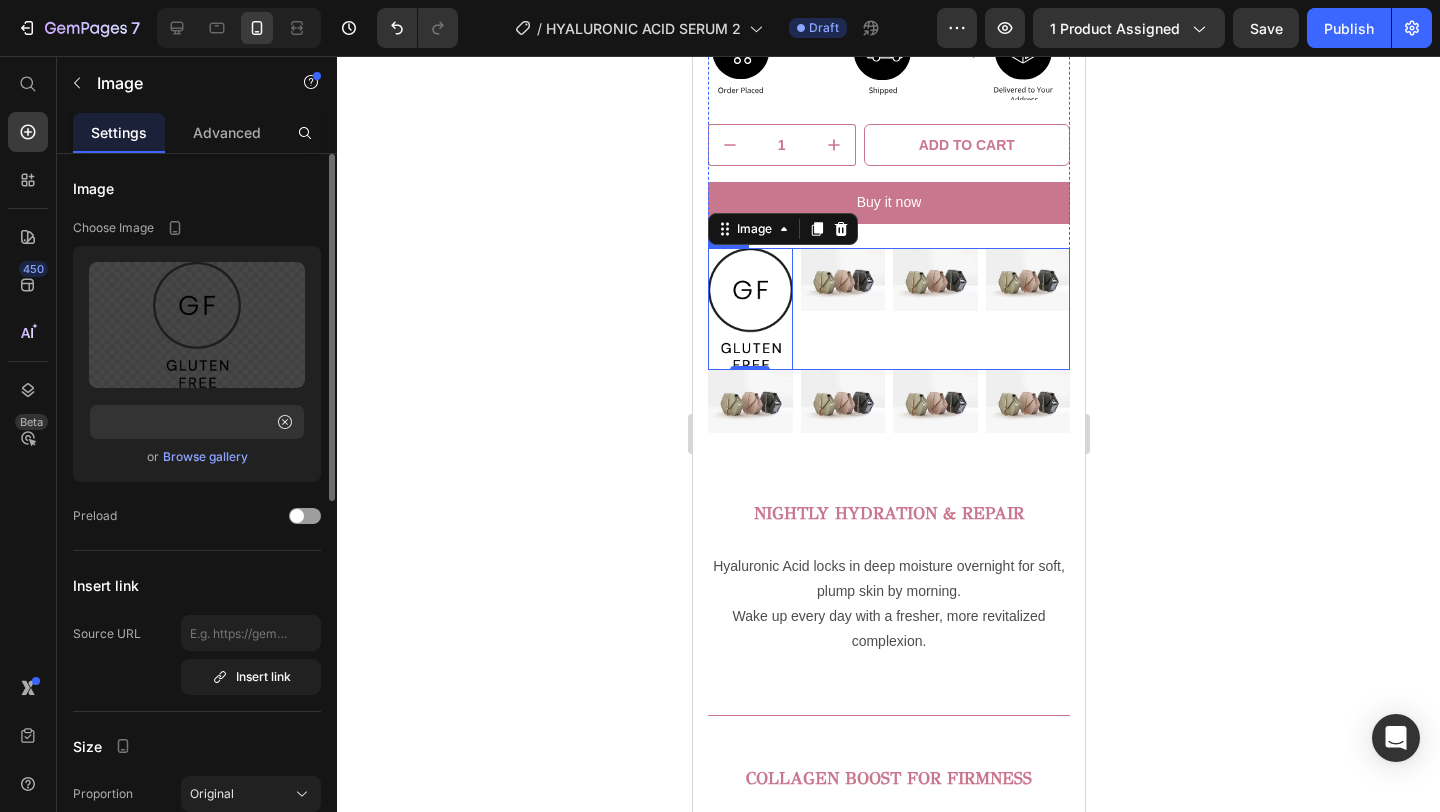 click on "Image" at bounding box center (842, 309) 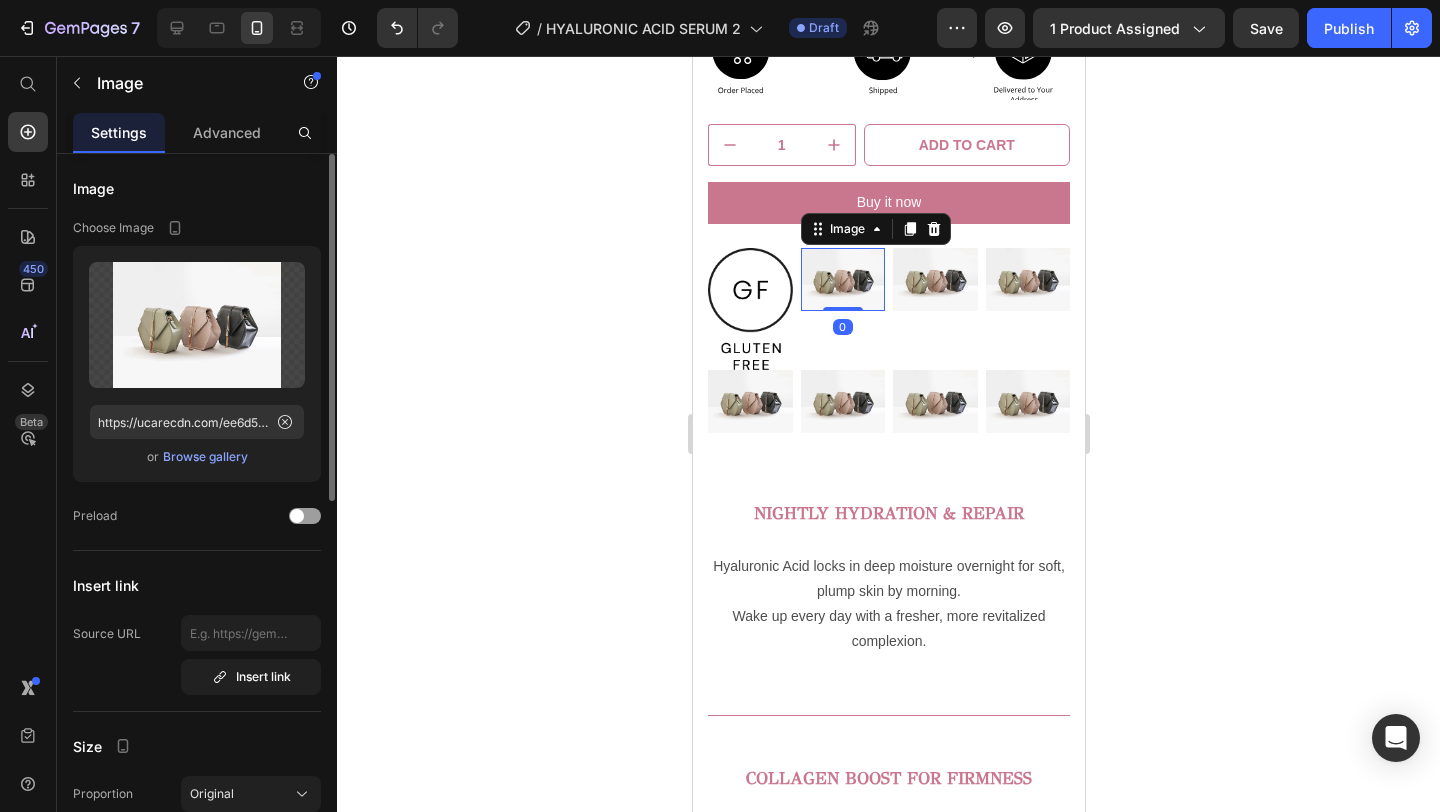 click at bounding box center [842, 279] 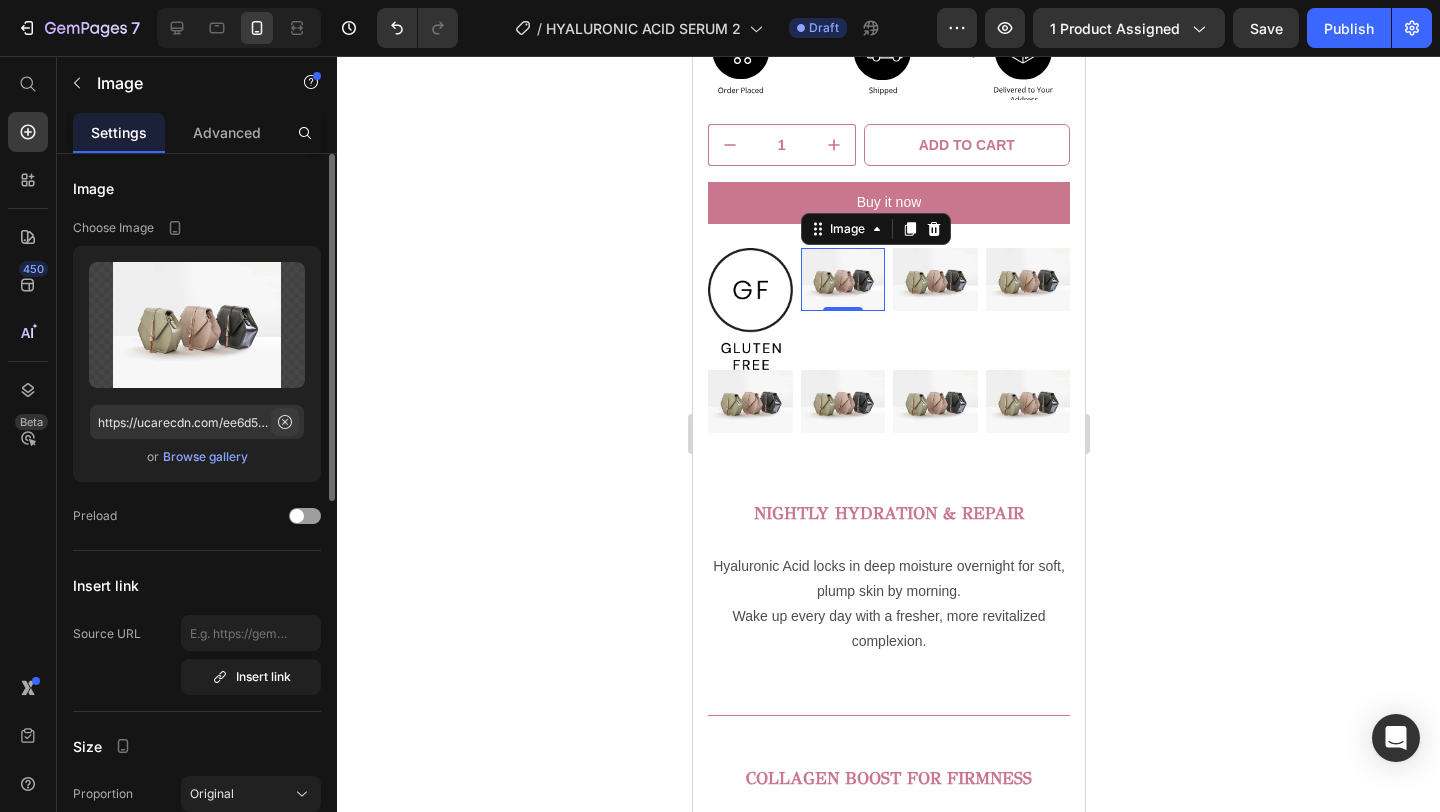click 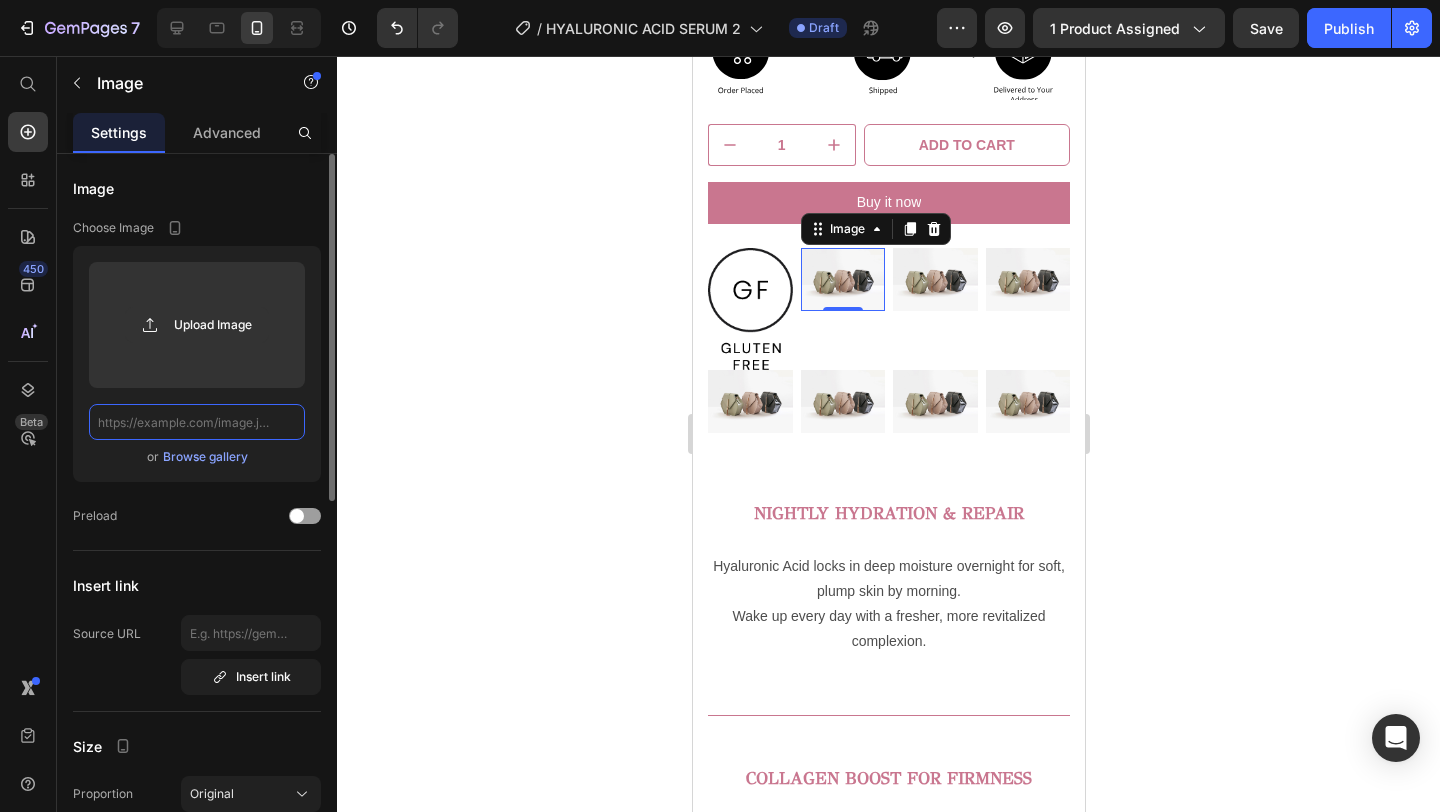 scroll, scrollTop: 0, scrollLeft: 0, axis: both 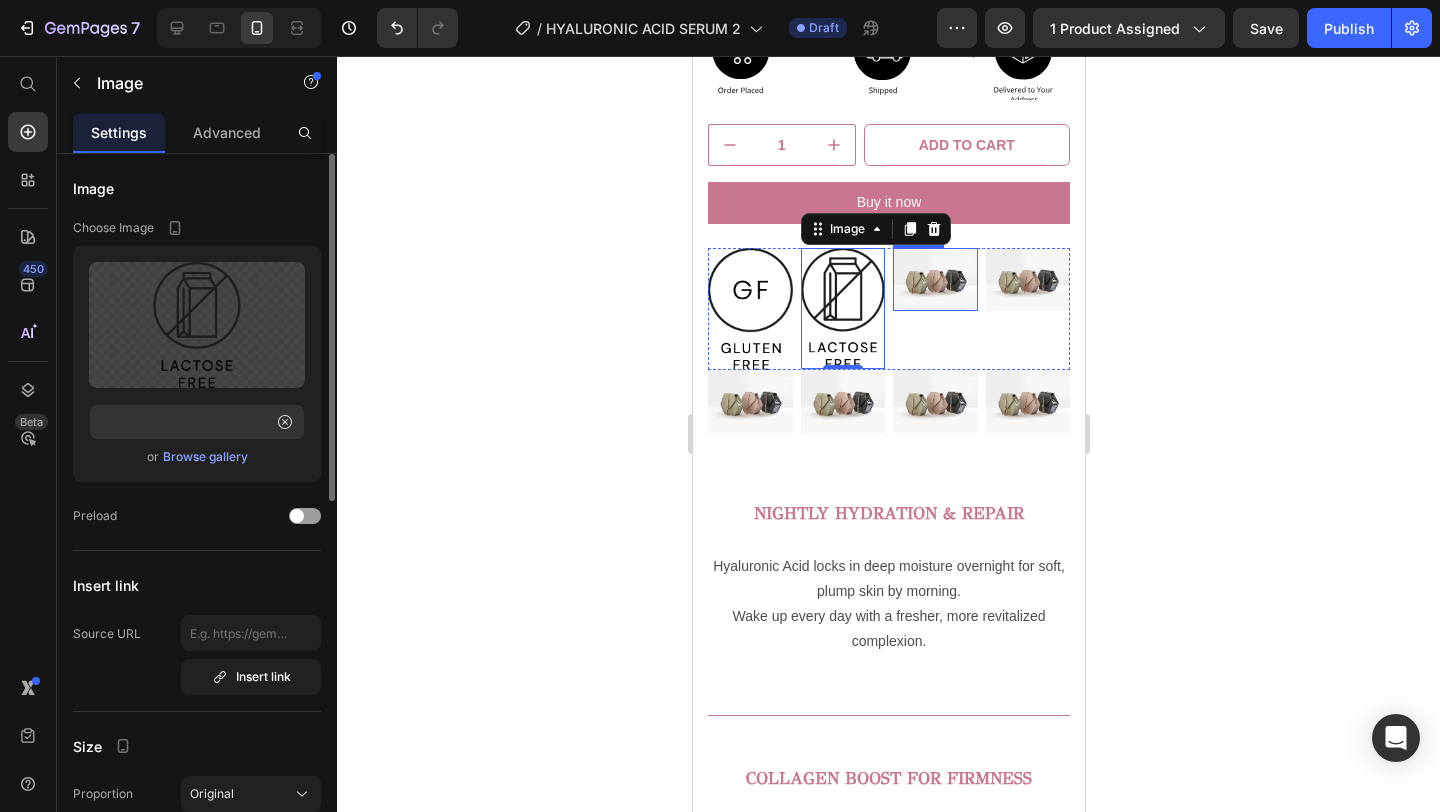 click at bounding box center [934, 279] 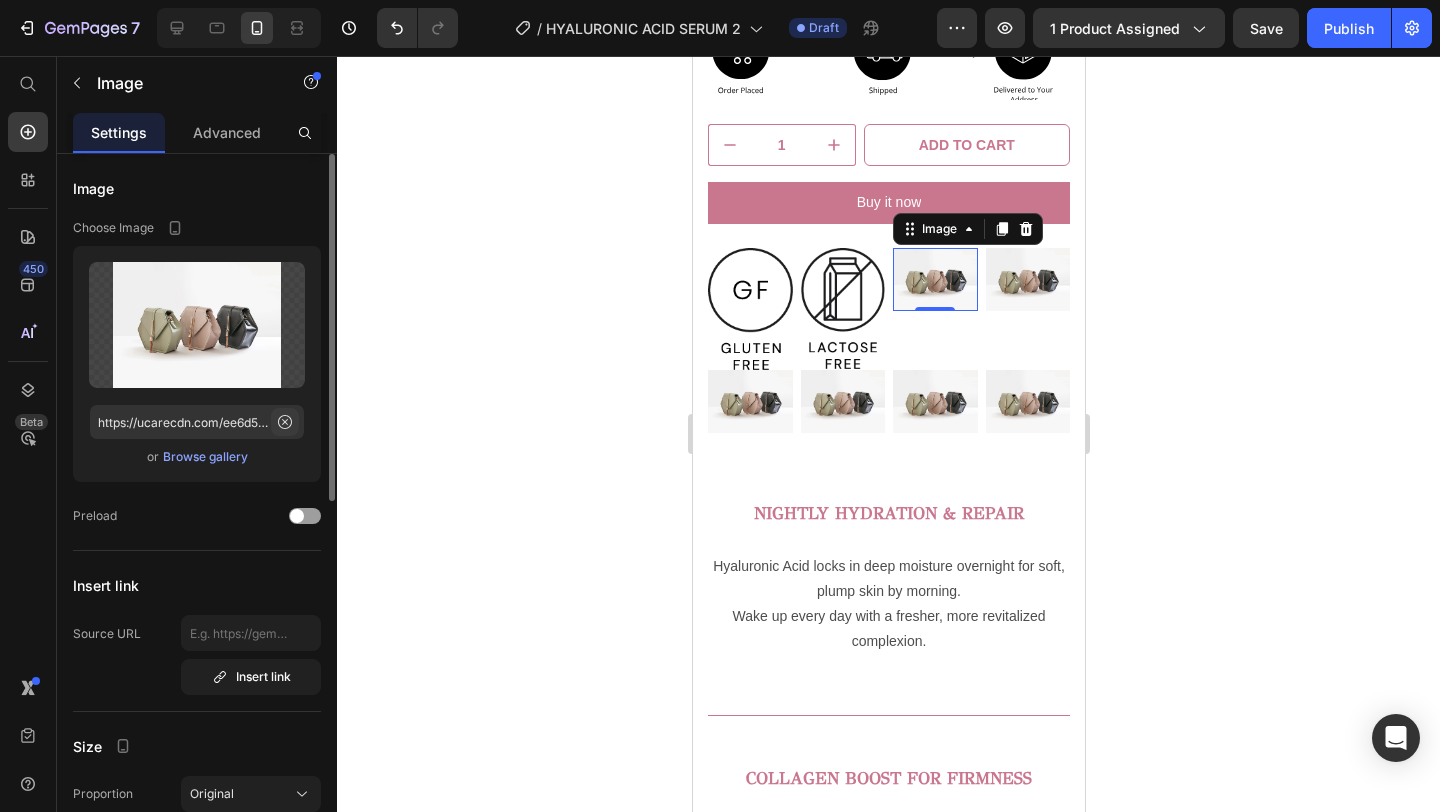 click 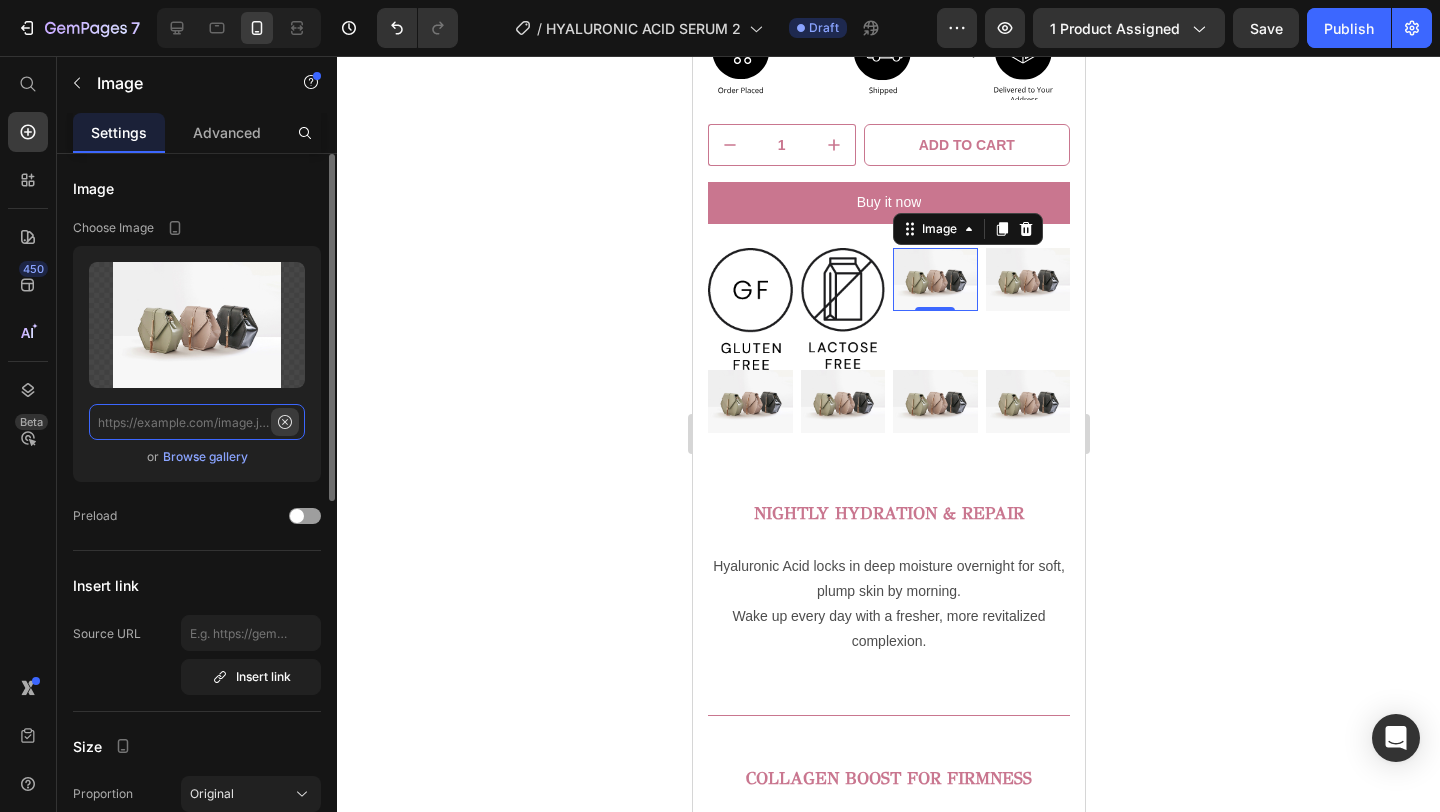scroll, scrollTop: 0, scrollLeft: 0, axis: both 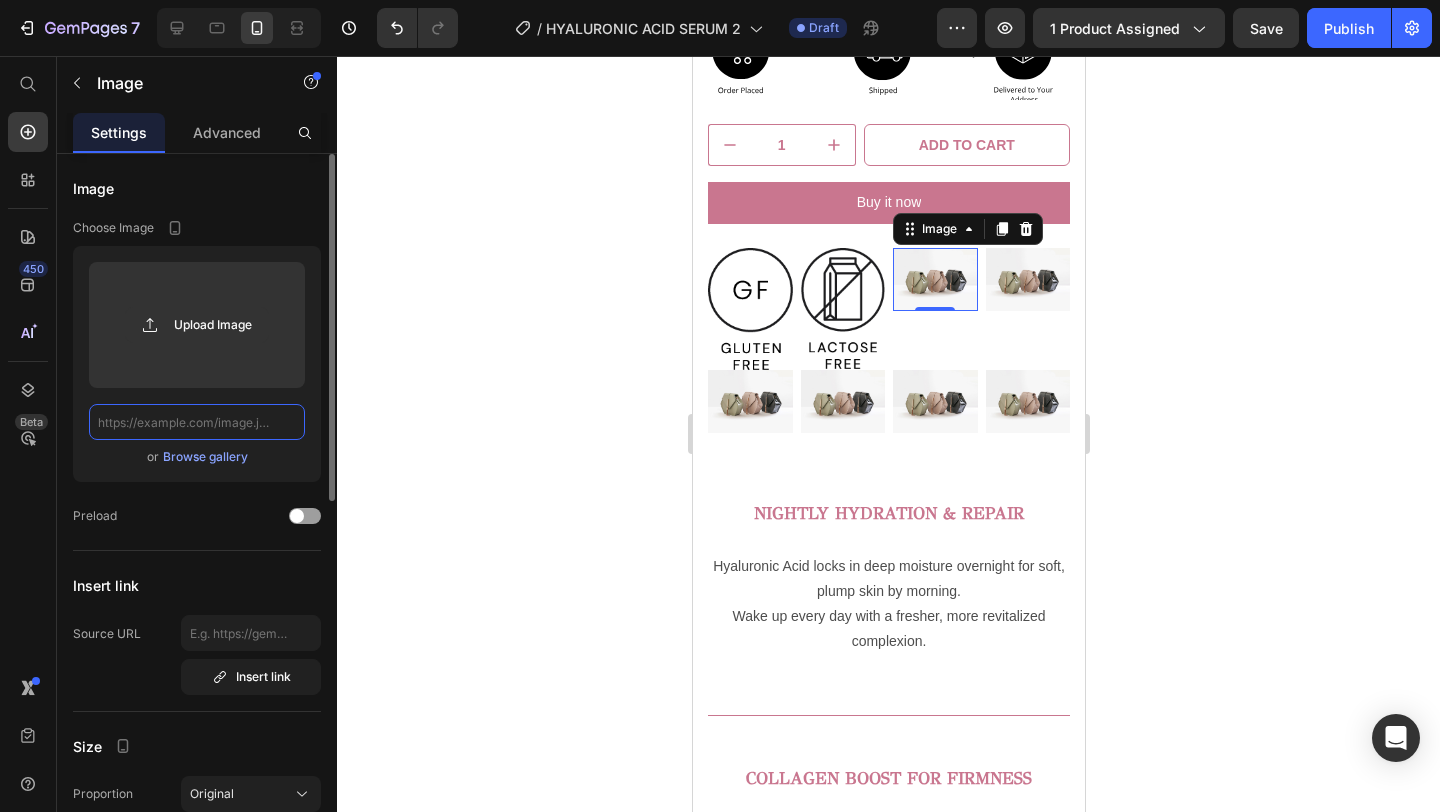 paste on "https://storage.googleapis.com/supliful/categories/images/20221206095715-hormone-free-2x.png" 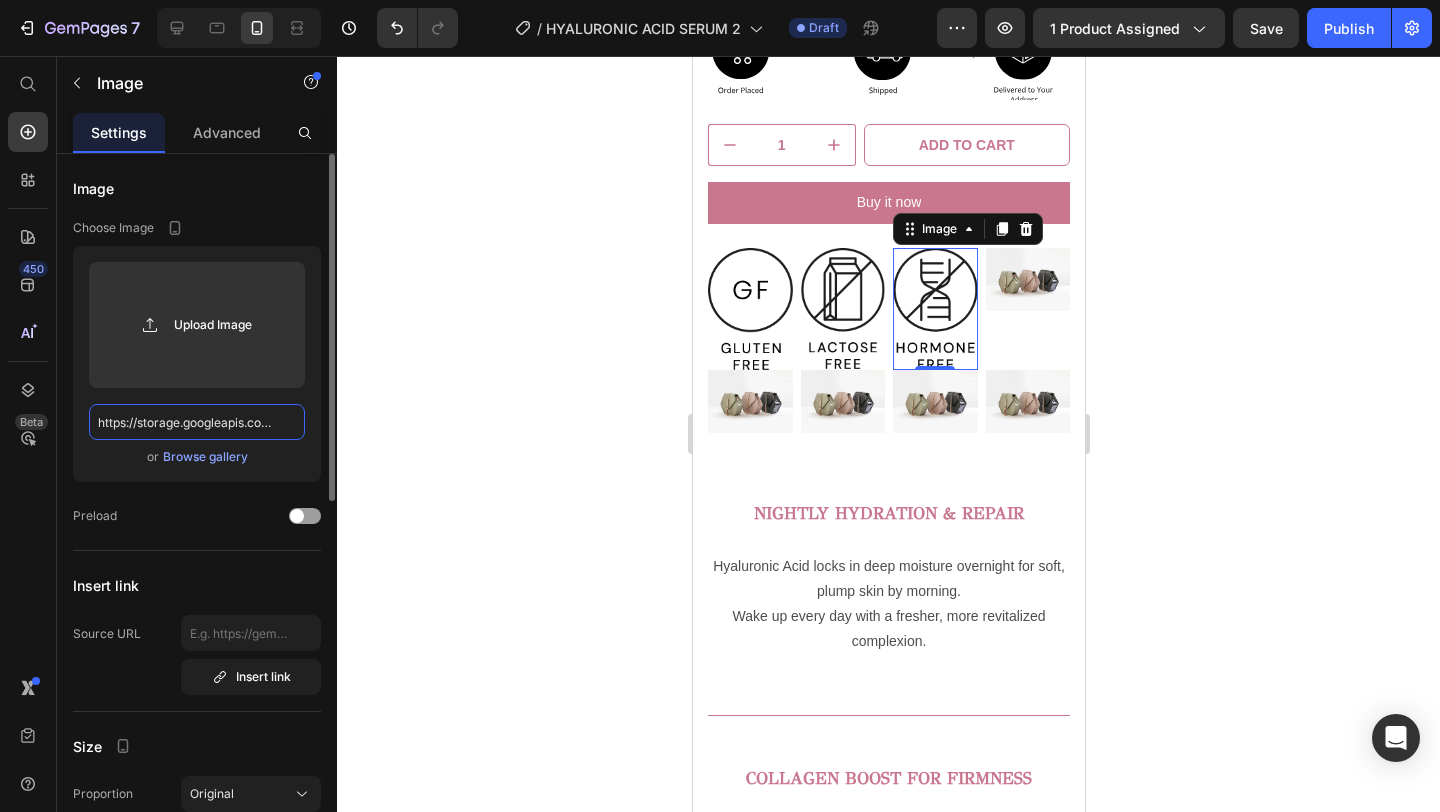 scroll, scrollTop: 0, scrollLeft: 389, axis: horizontal 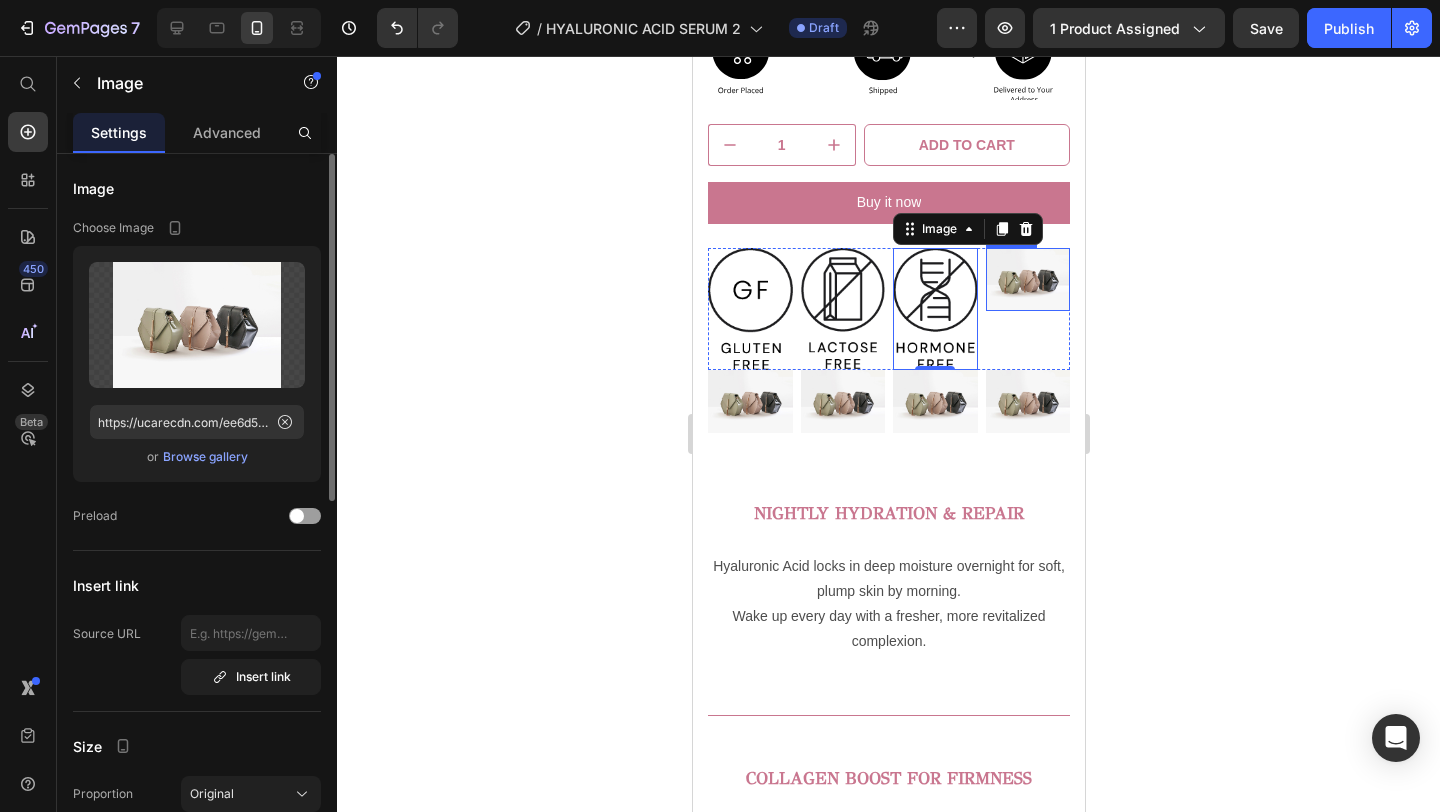 click at bounding box center [1027, 279] 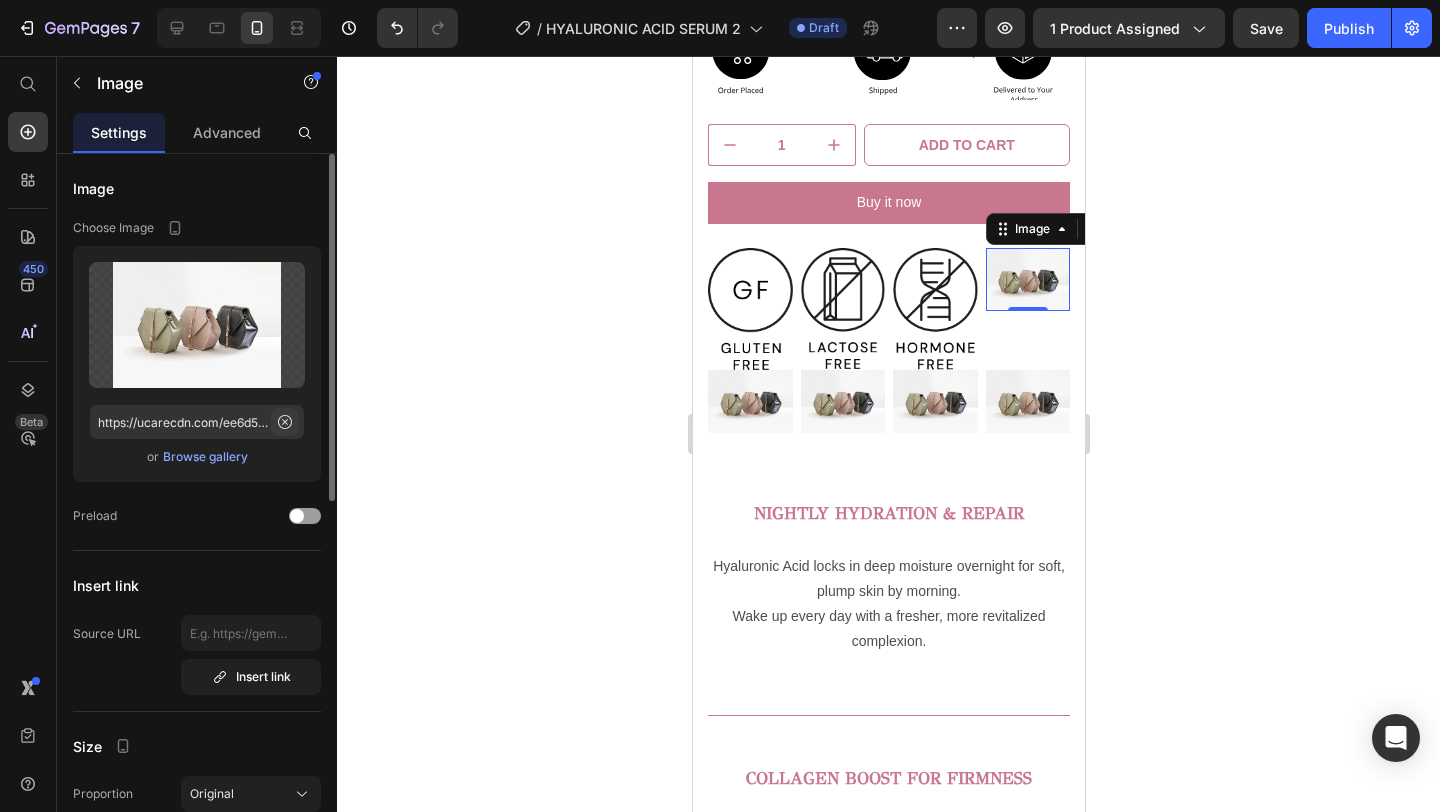 click 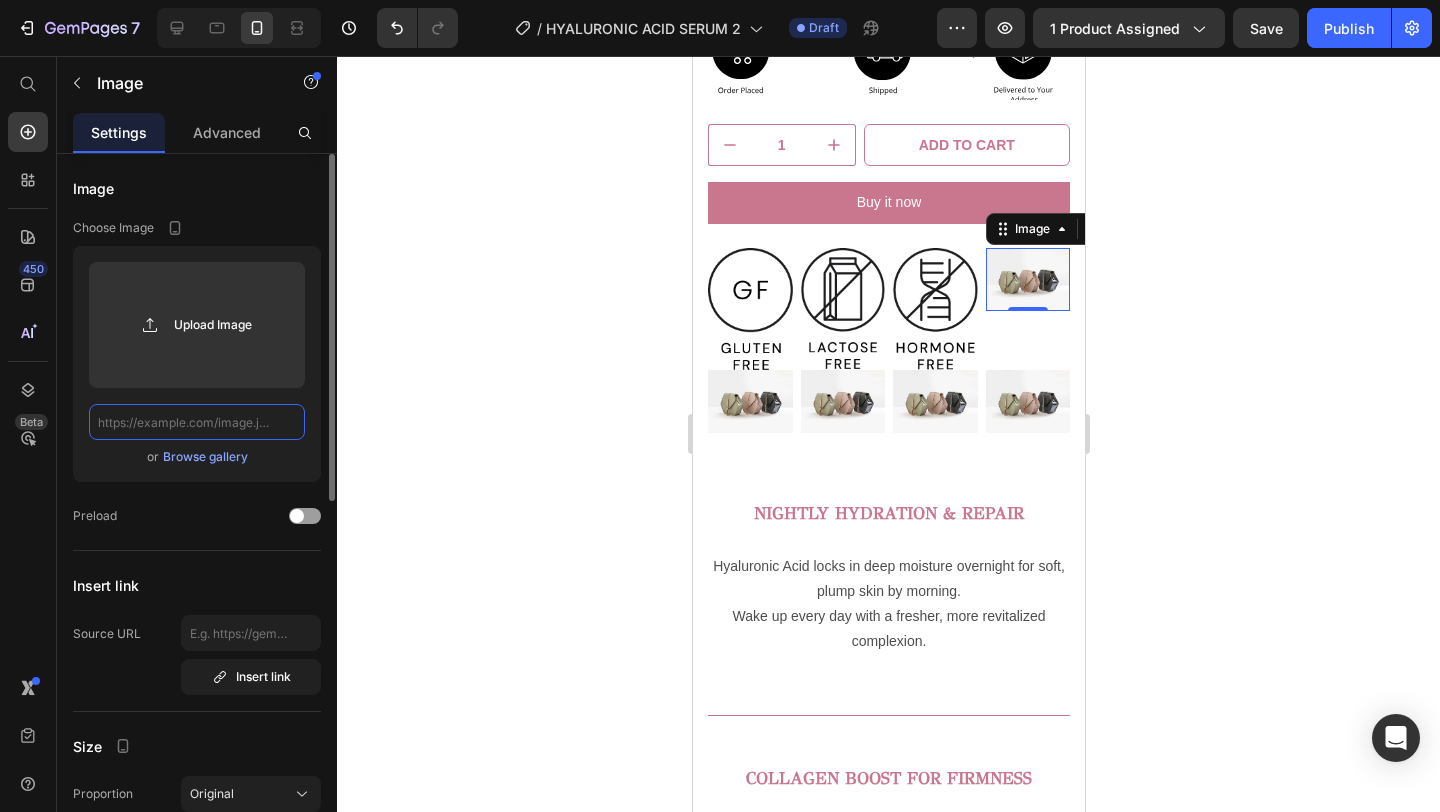 scroll, scrollTop: 0, scrollLeft: 0, axis: both 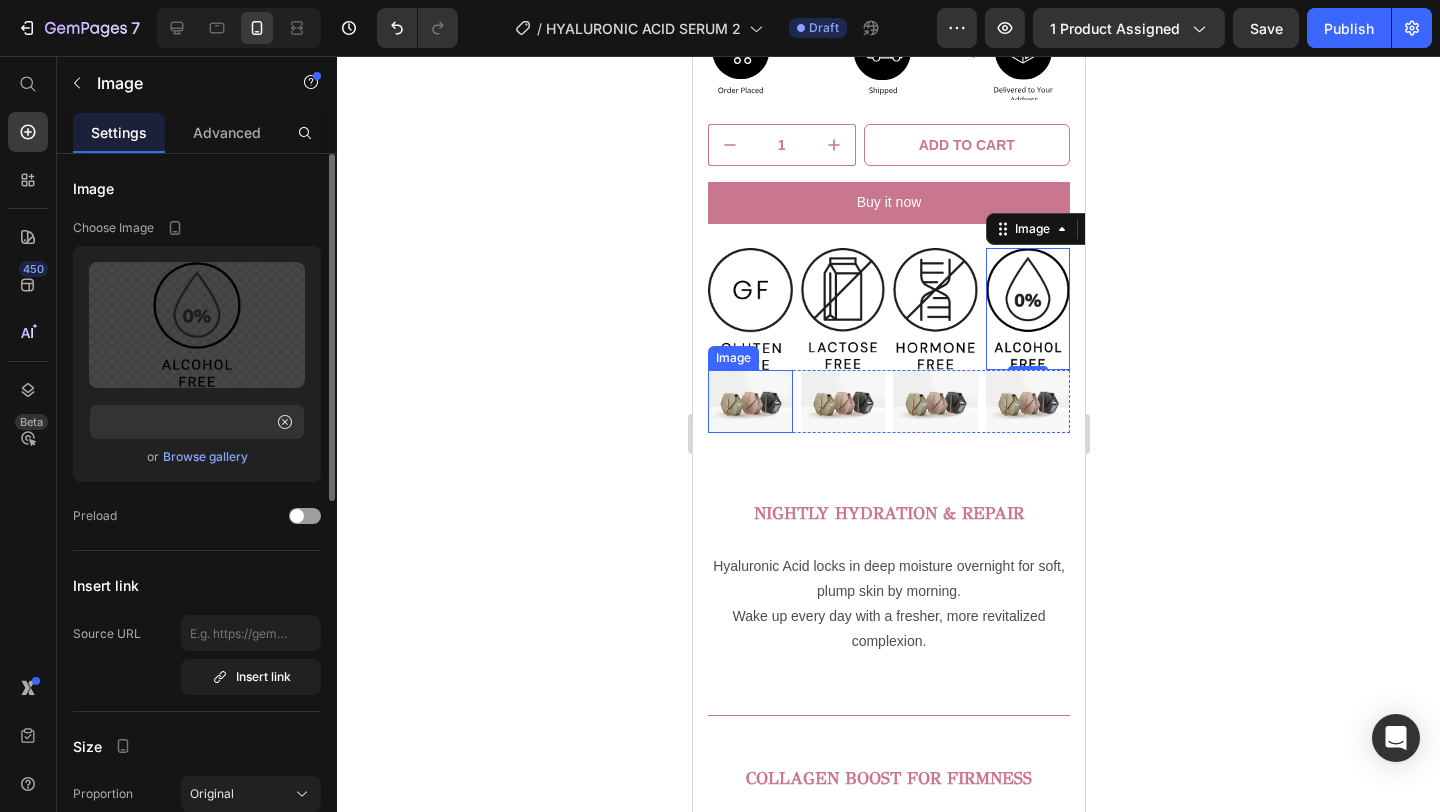 click at bounding box center [749, 401] 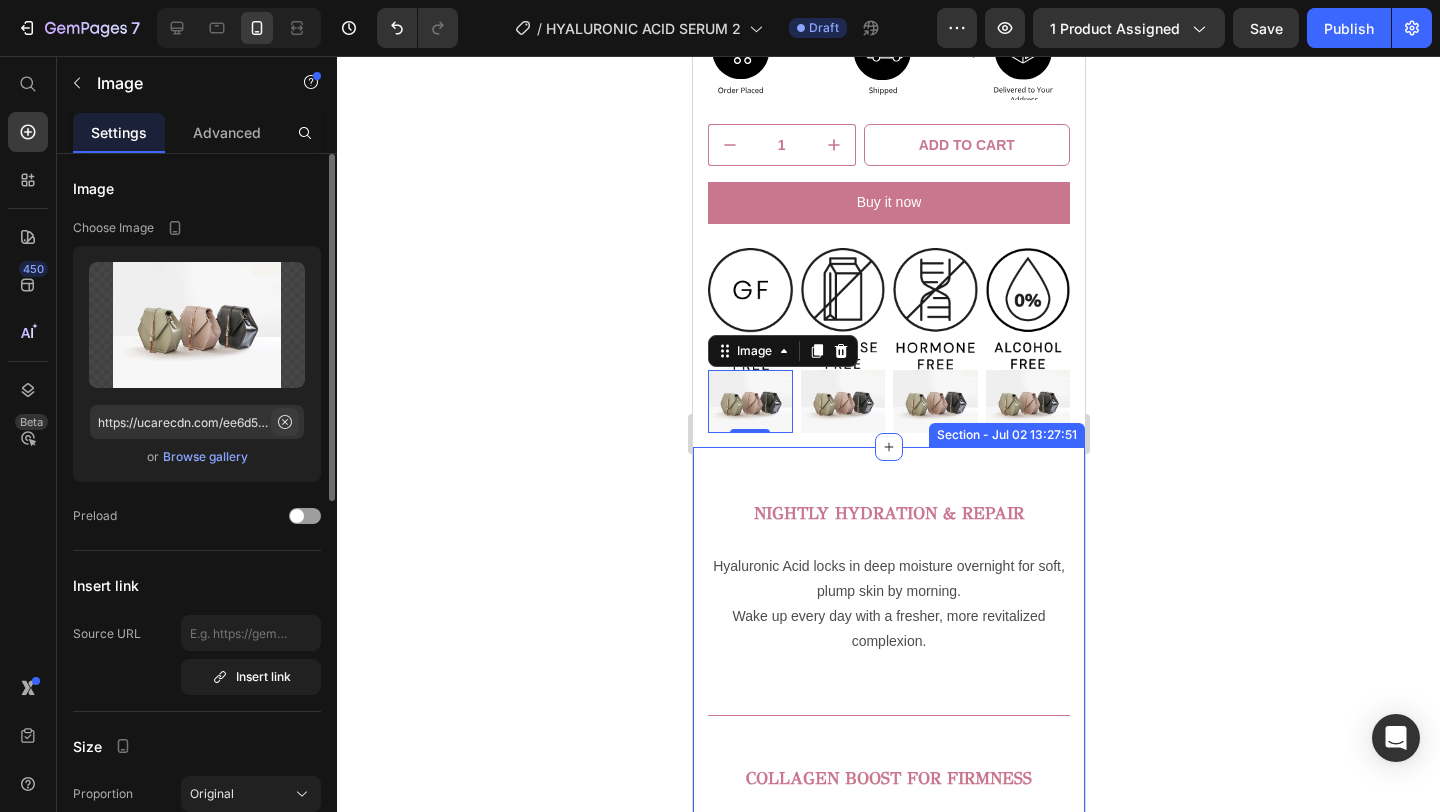 click 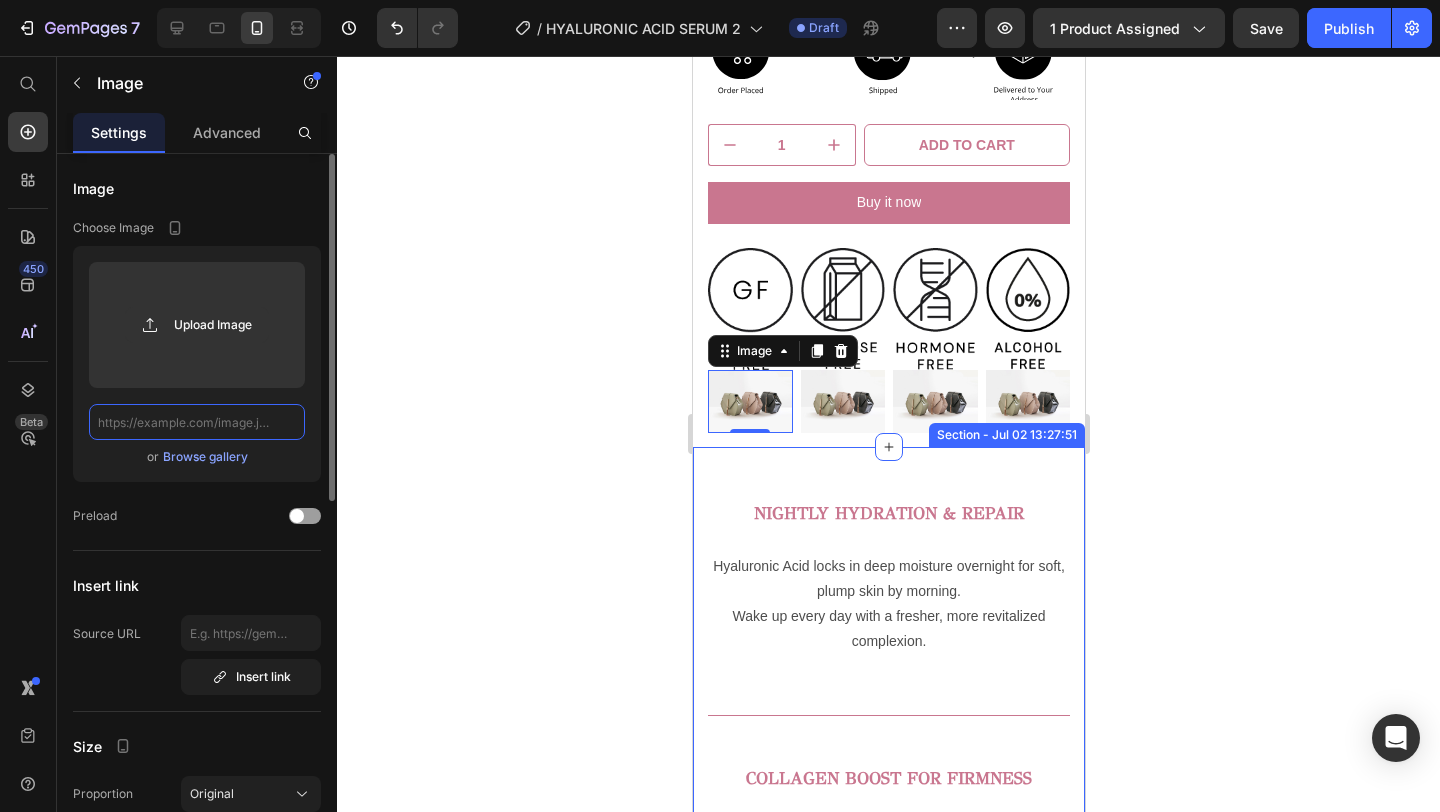 scroll, scrollTop: 0, scrollLeft: 0, axis: both 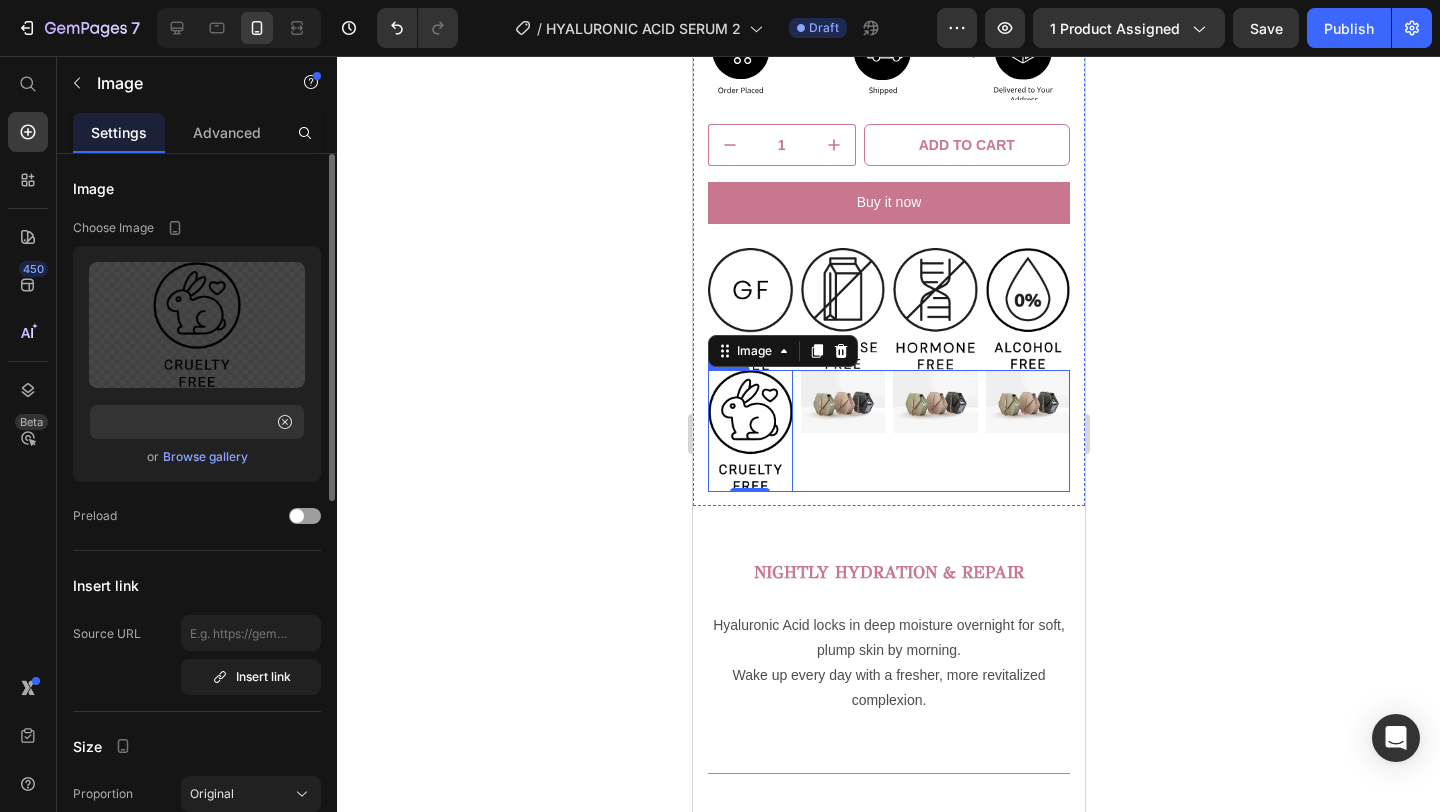 click on "Image" at bounding box center (842, 431) 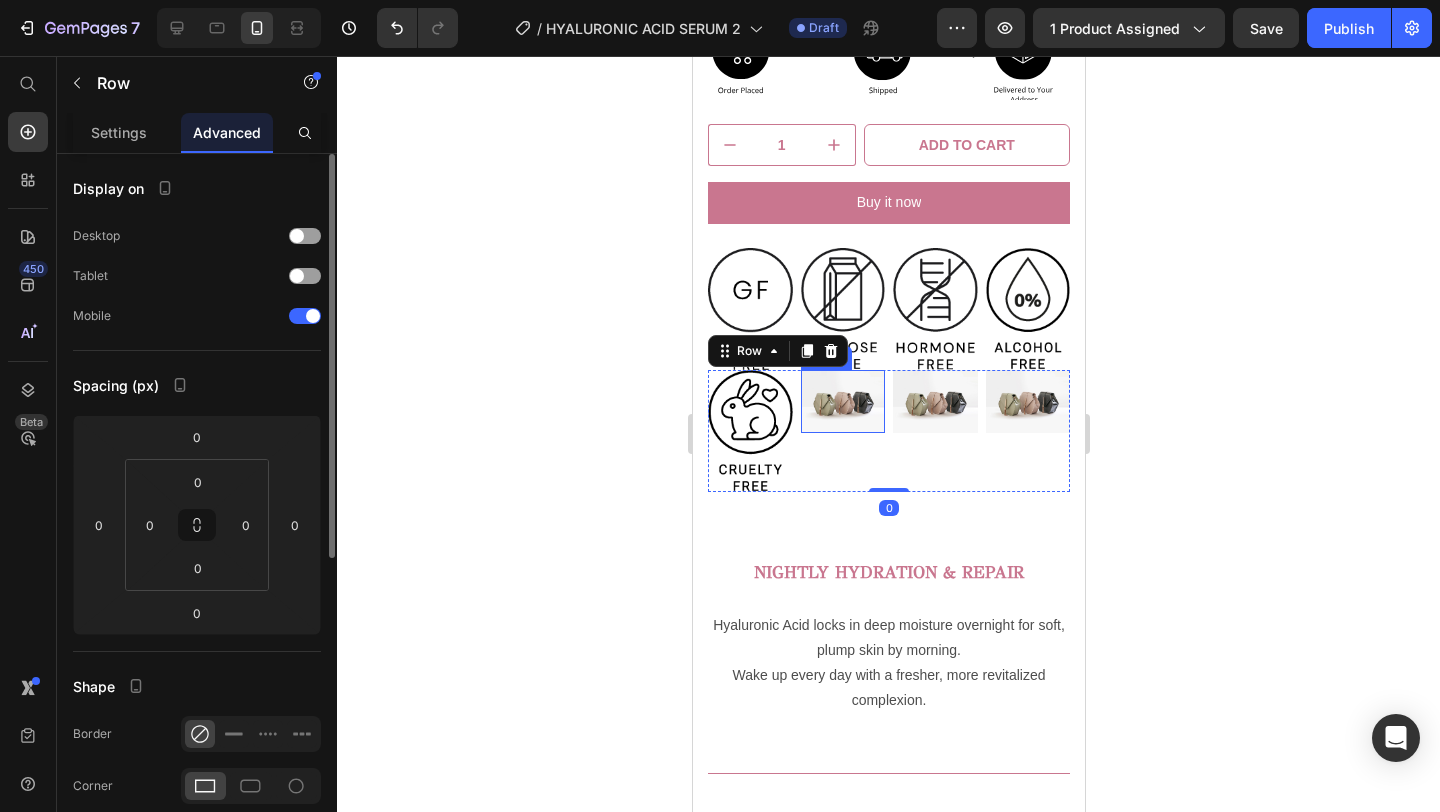 click at bounding box center (842, 401) 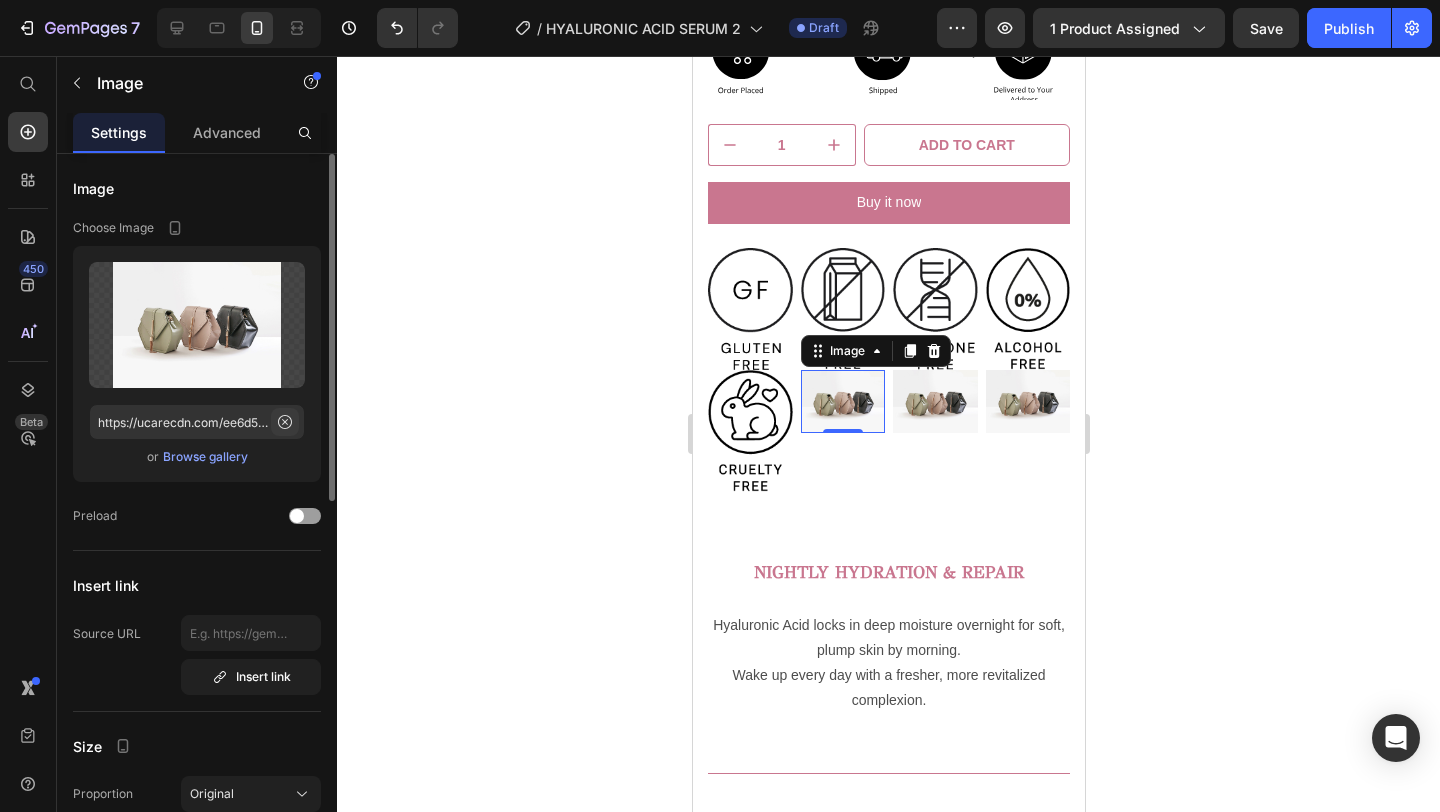 click 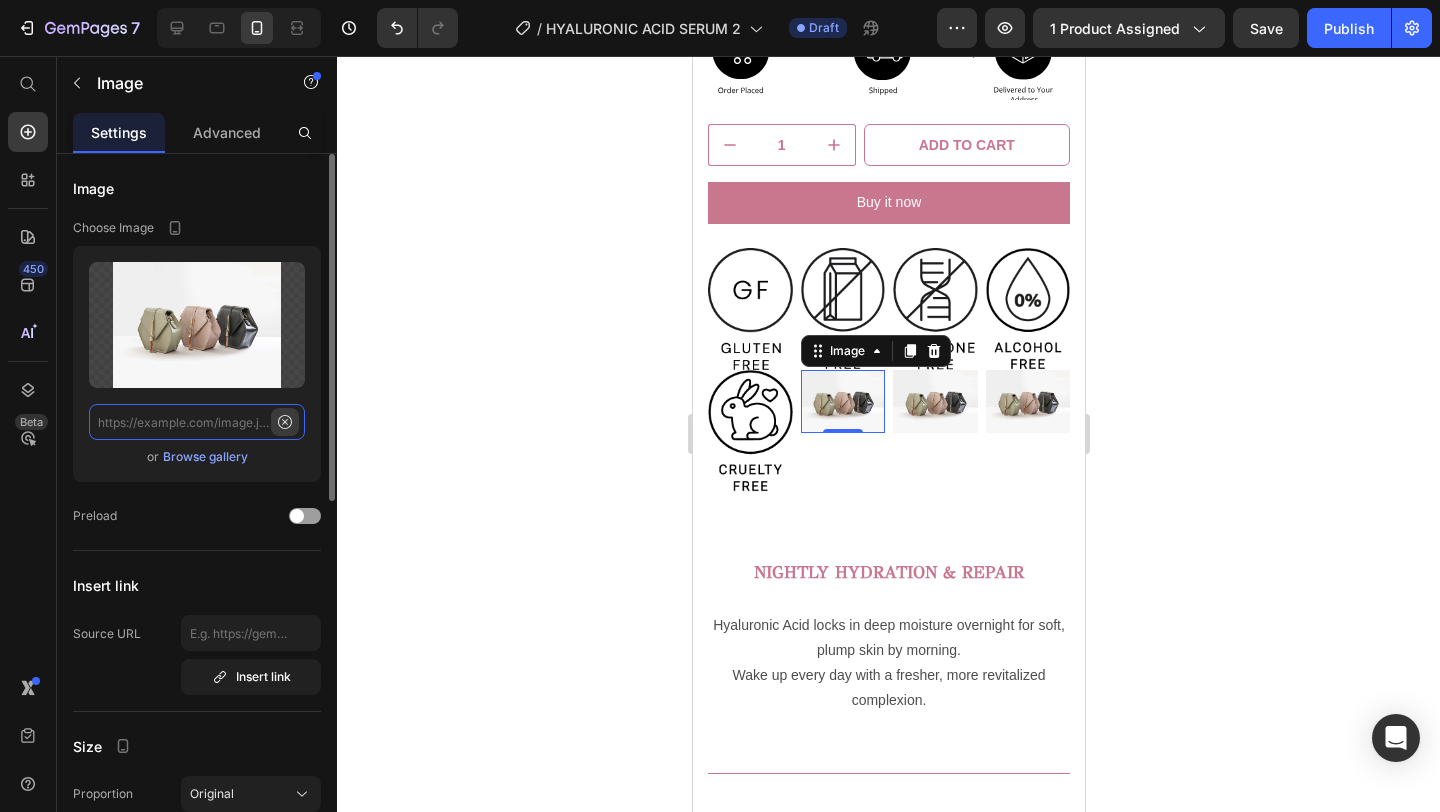 scroll, scrollTop: 0, scrollLeft: 0, axis: both 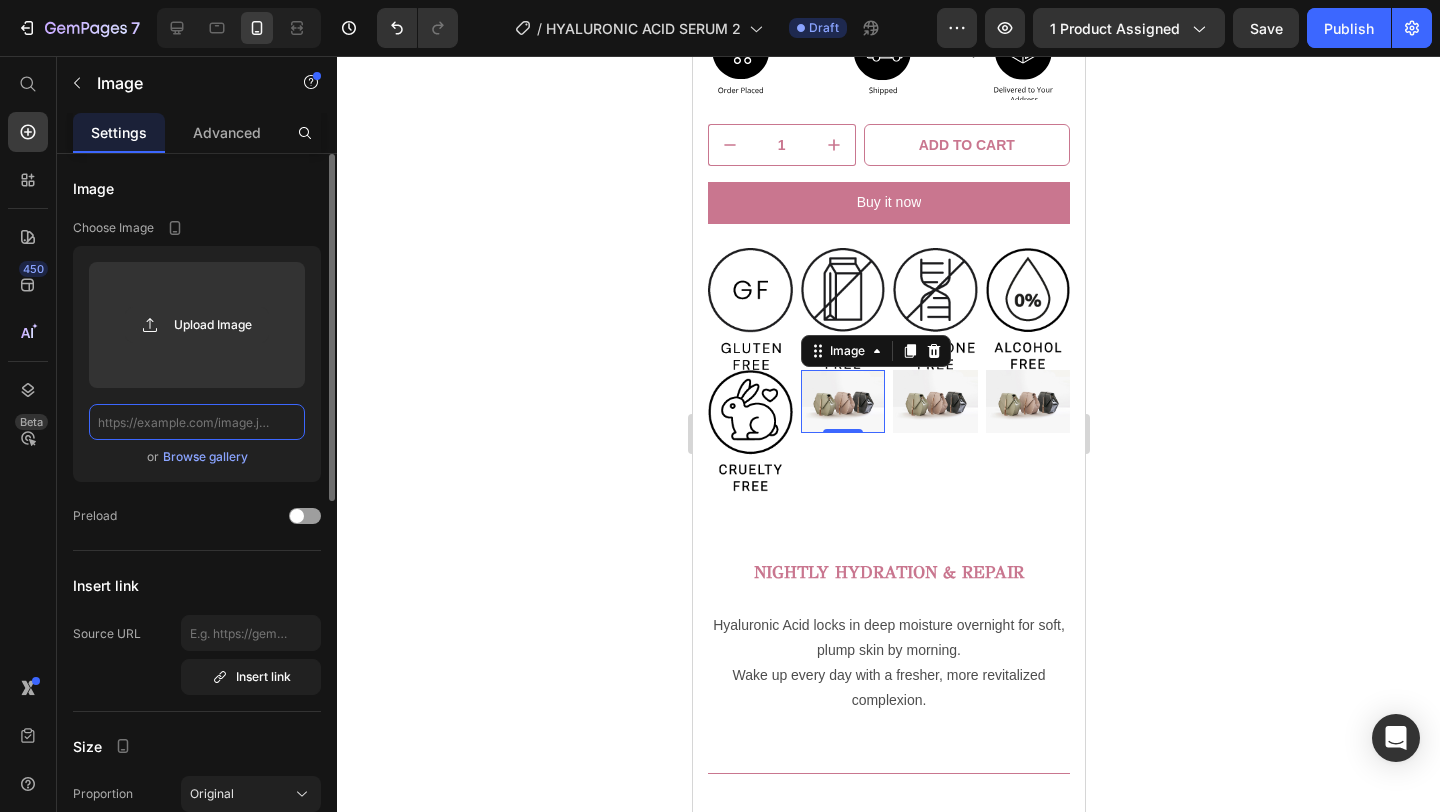 paste on "https://storage.googleapis.com/supliful/categories/images/20240131151227-fragrance-free.png" 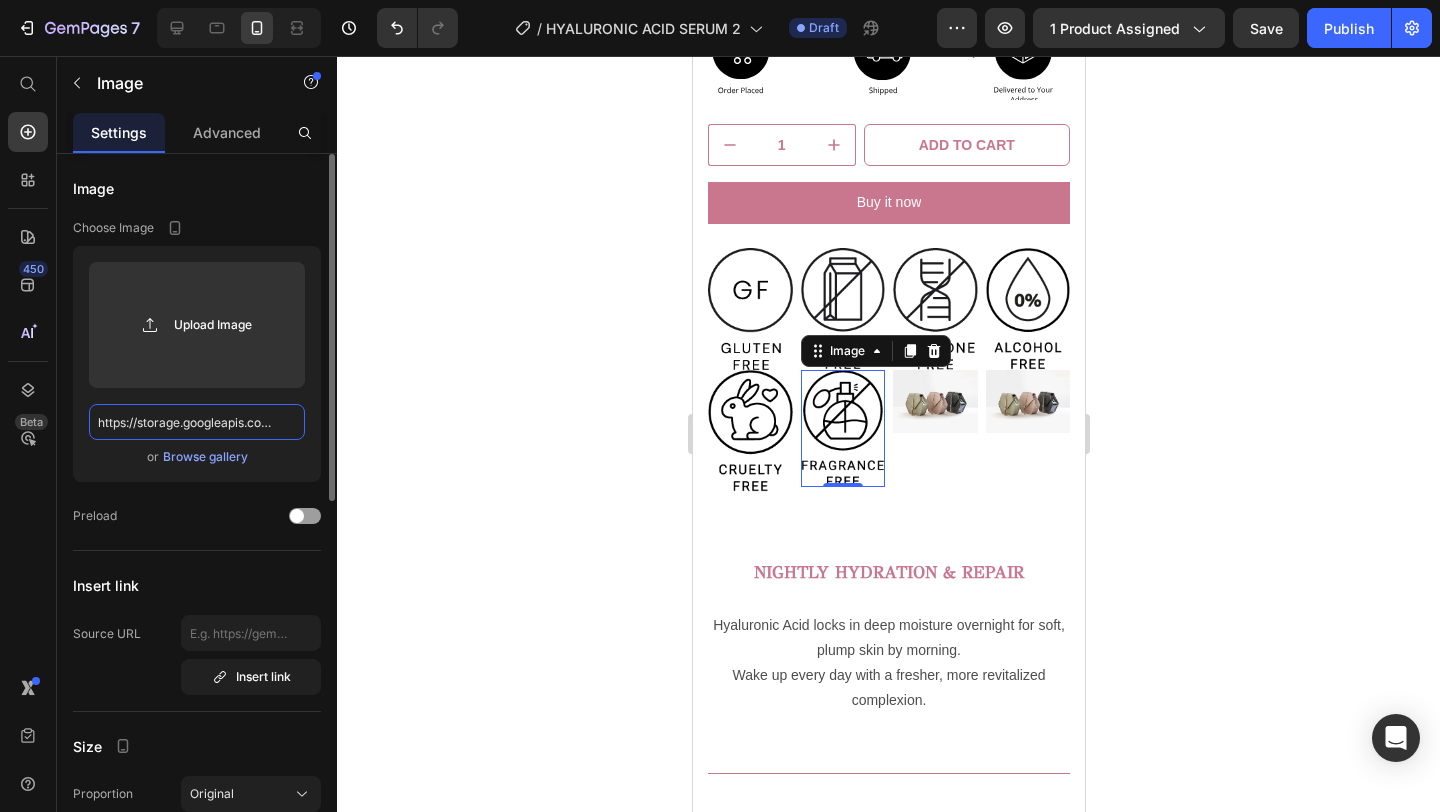 scroll, scrollTop: 0, scrollLeft: 369, axis: horizontal 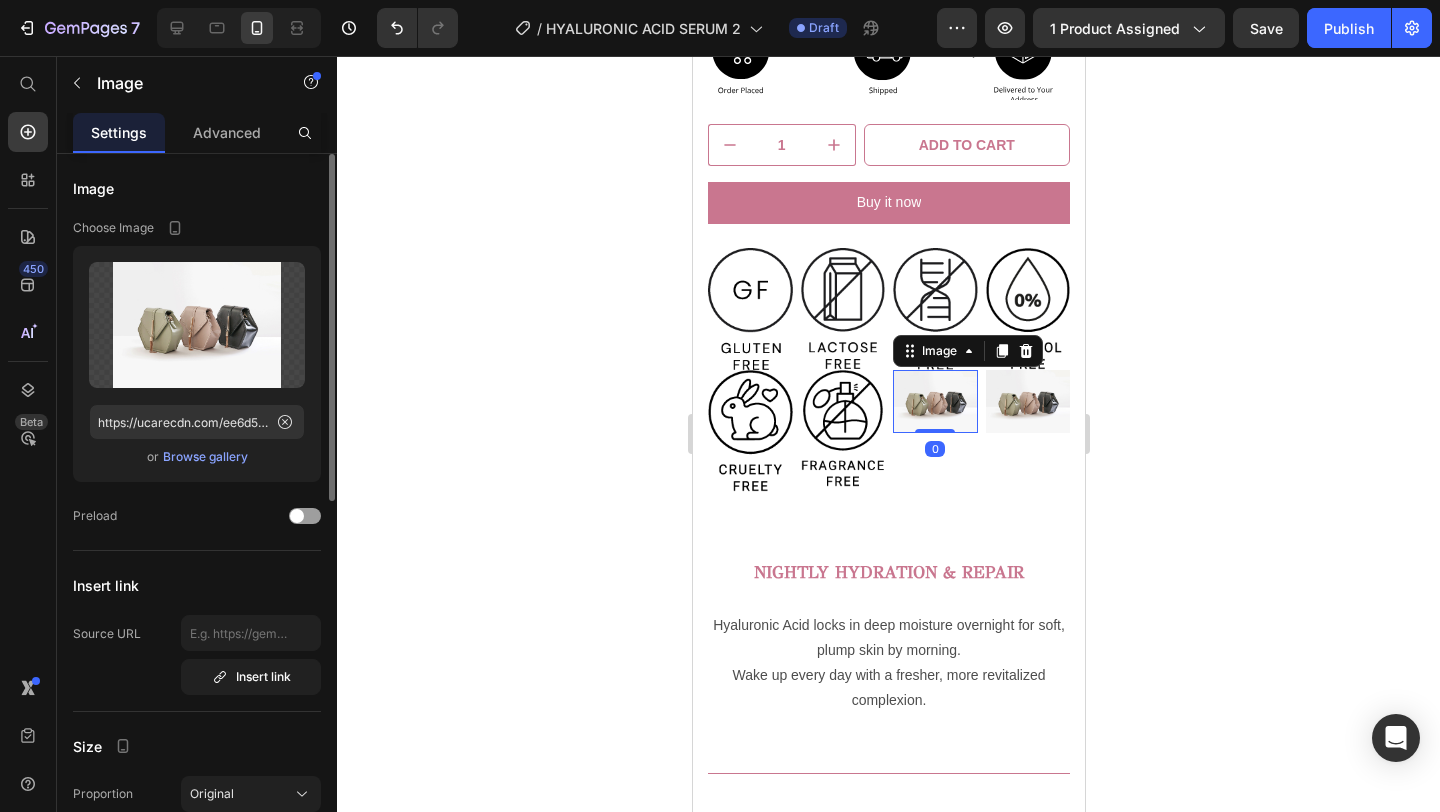 click at bounding box center (934, 401) 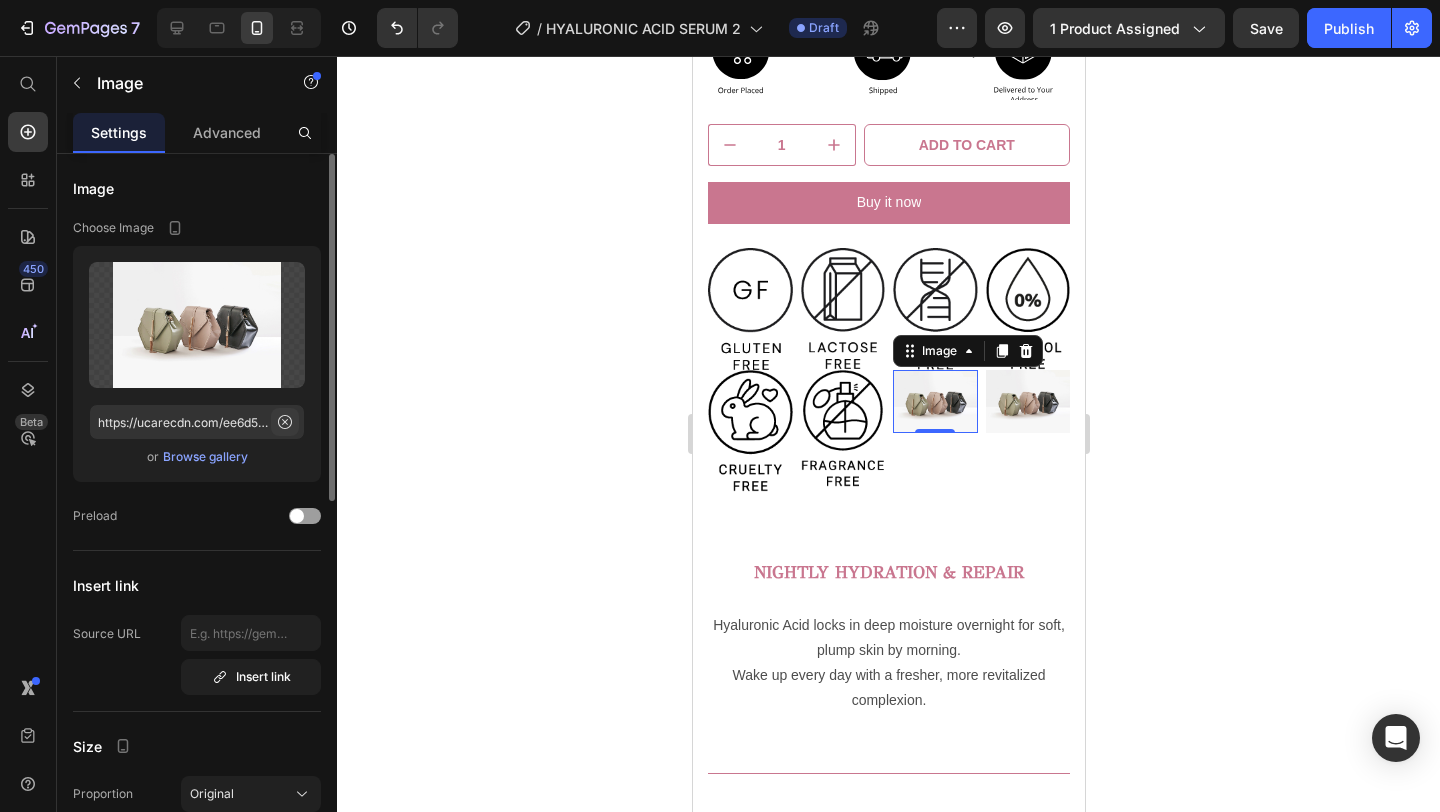 click 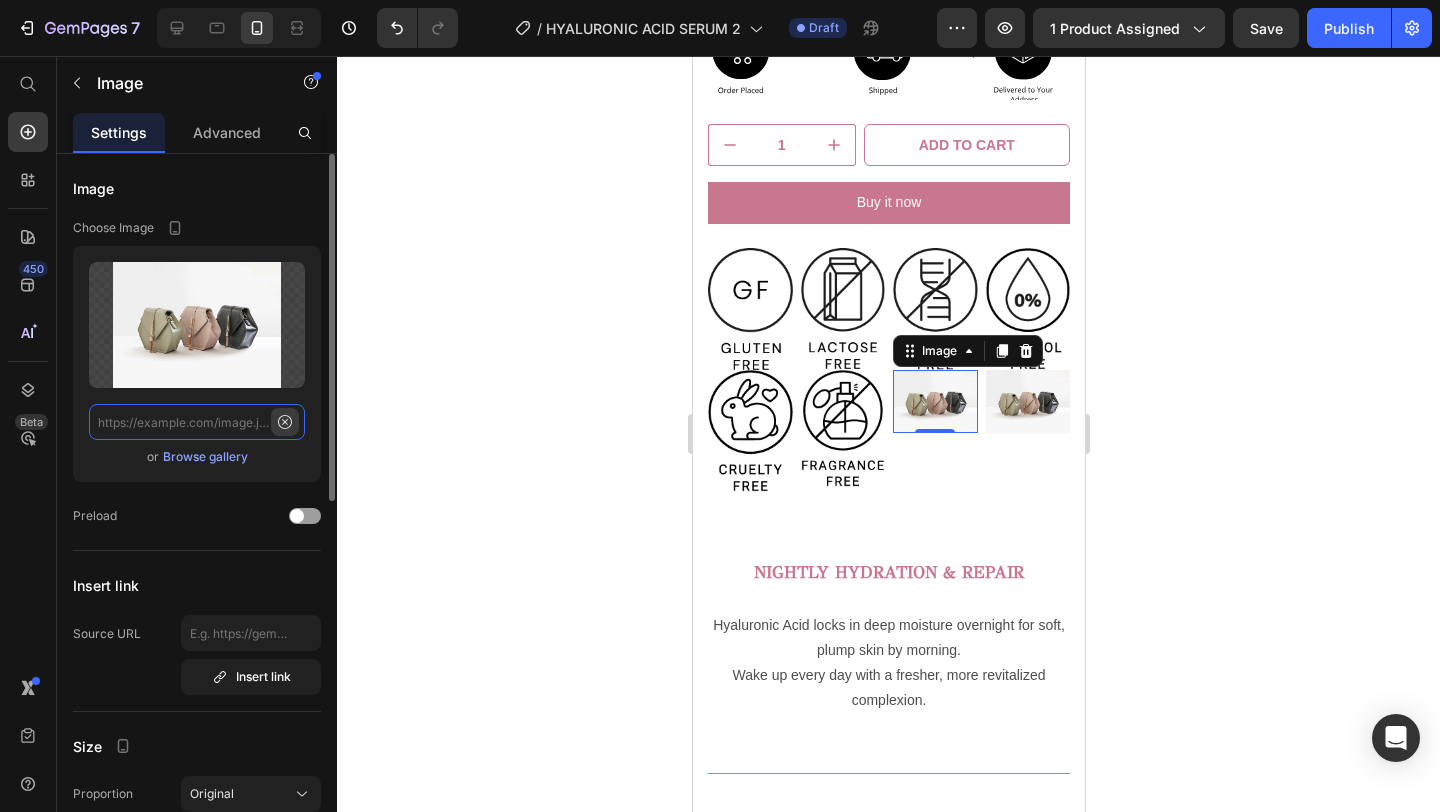 scroll, scrollTop: 0, scrollLeft: 0, axis: both 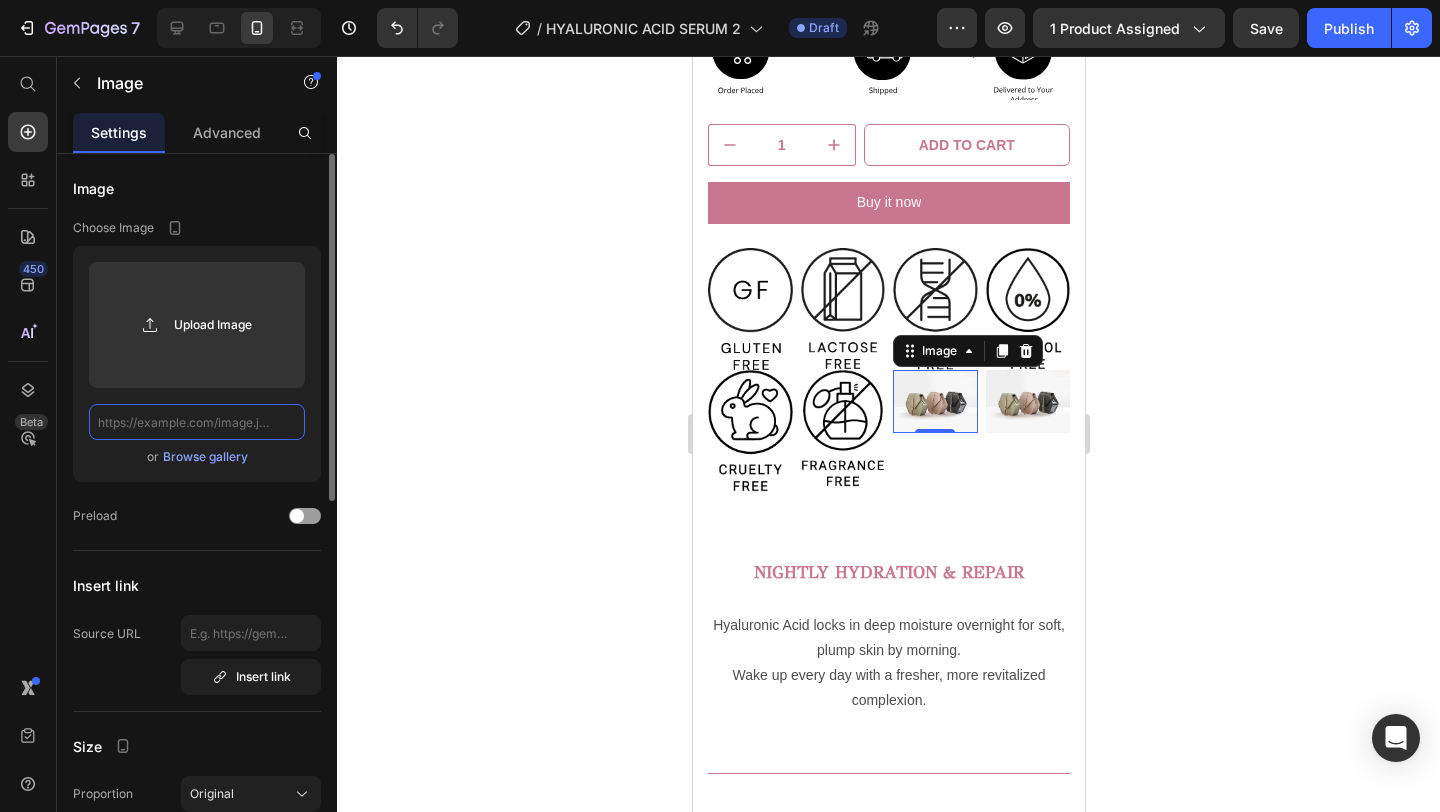 paste on "https://storage.googleapis.com/supliful/categories/images/20240131151340-silicone-free.png" 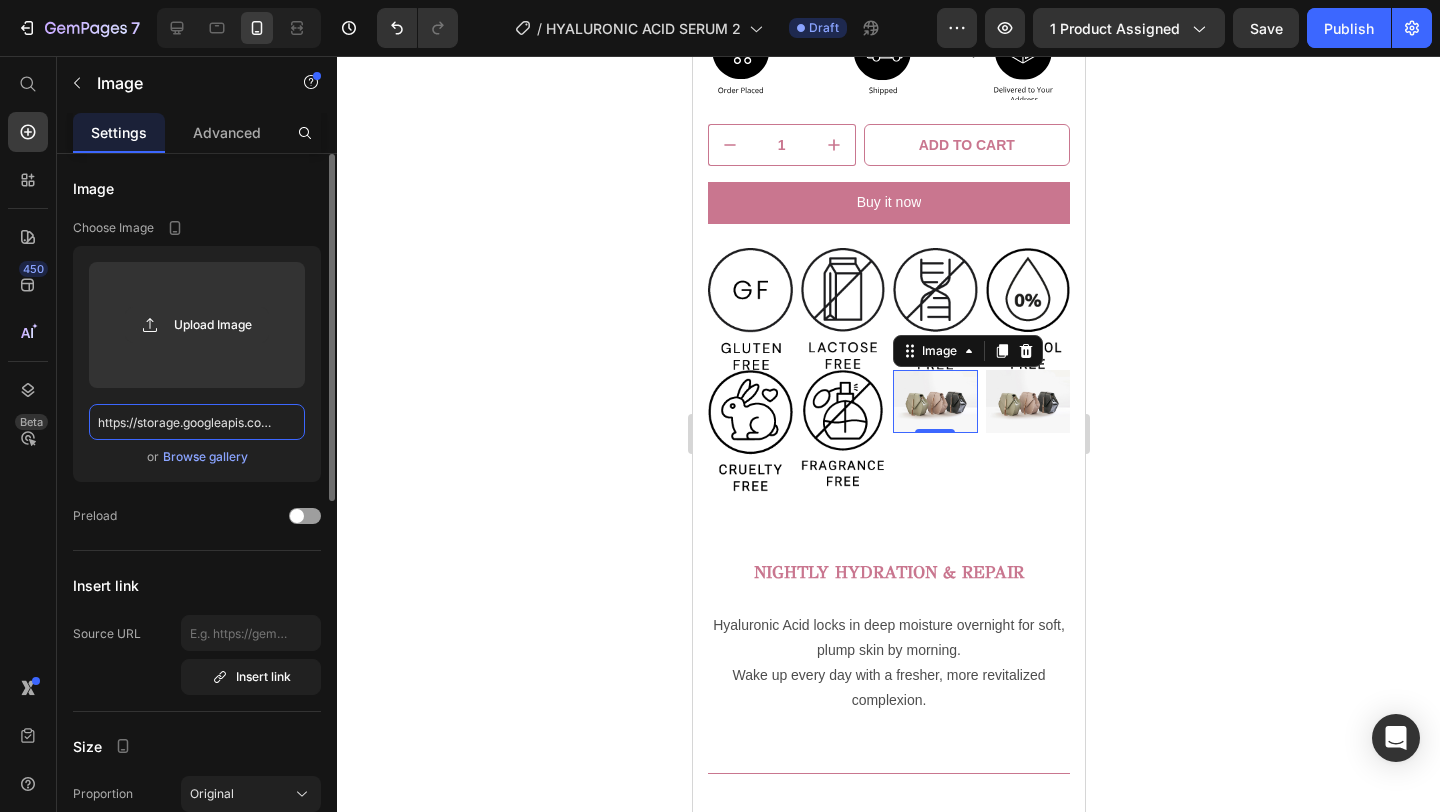 scroll, scrollTop: 0, scrollLeft: 359, axis: horizontal 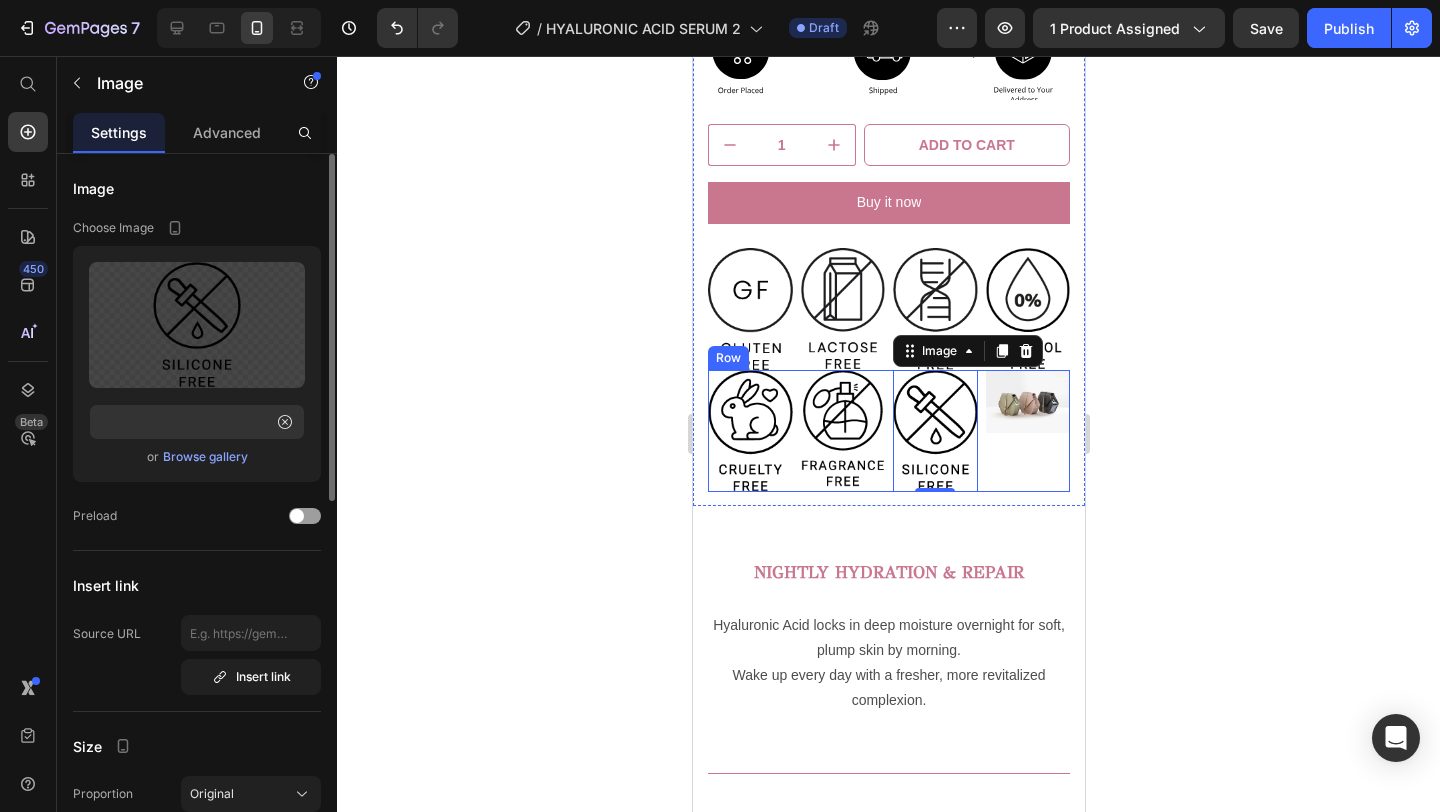 click on "Image" at bounding box center [1027, 431] 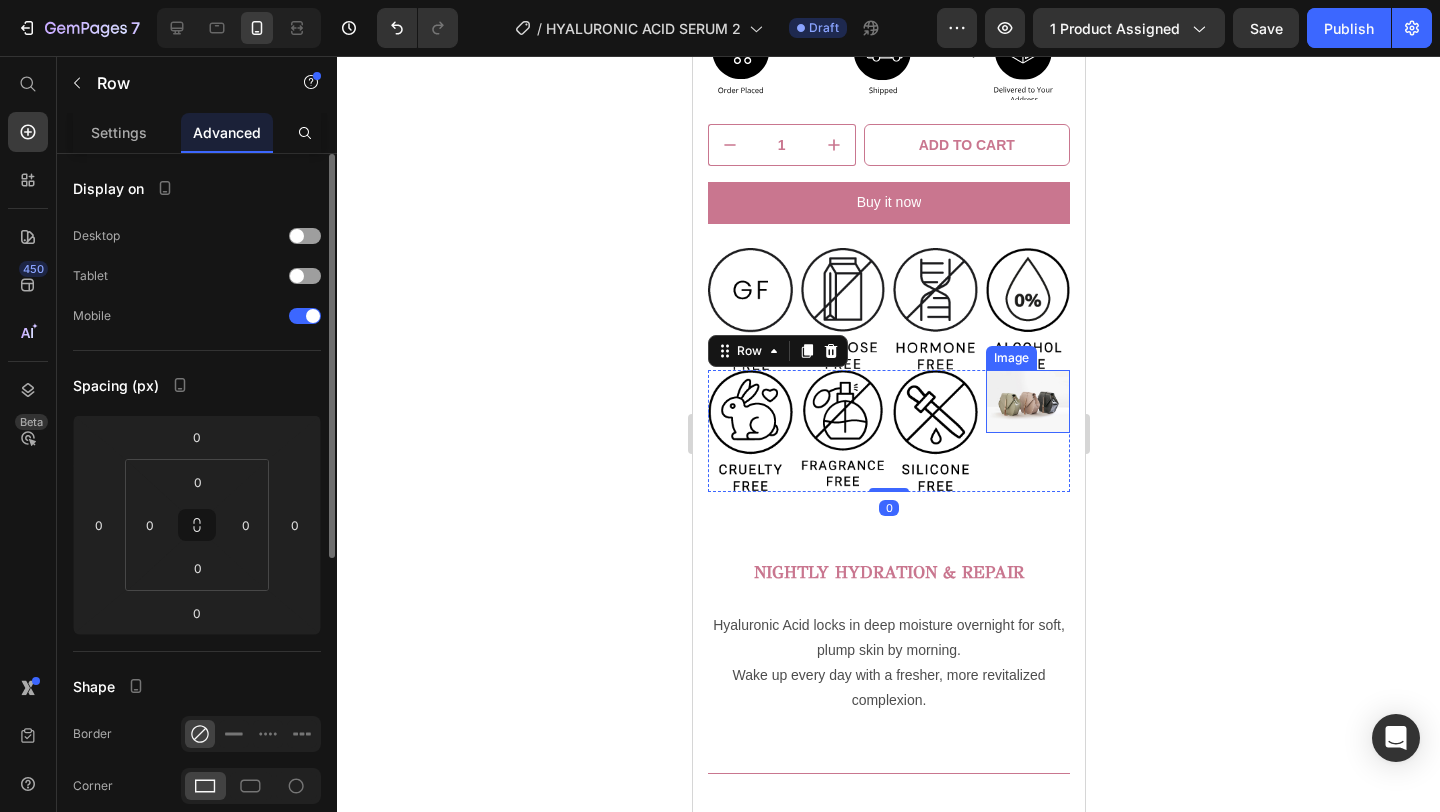 click at bounding box center (1027, 401) 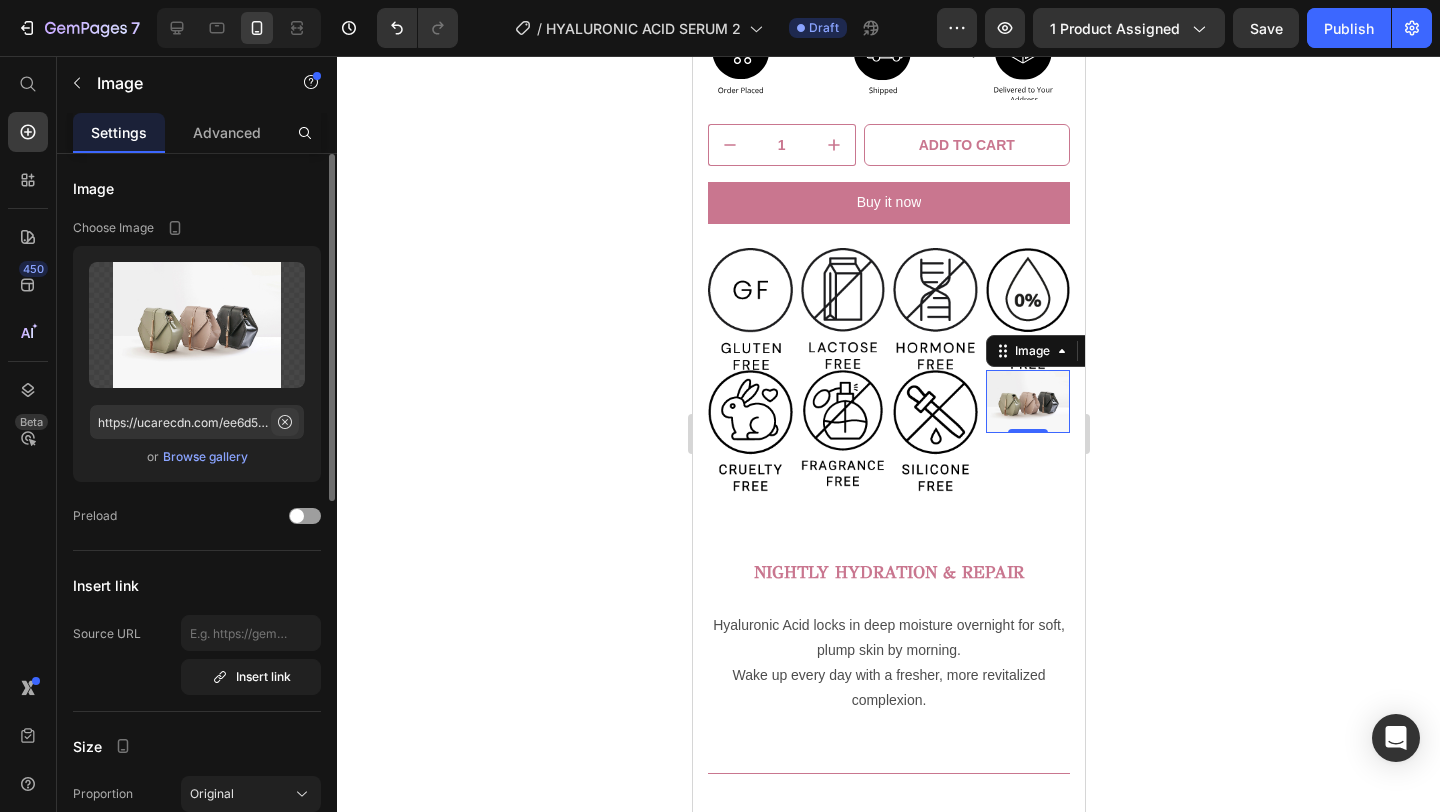 click 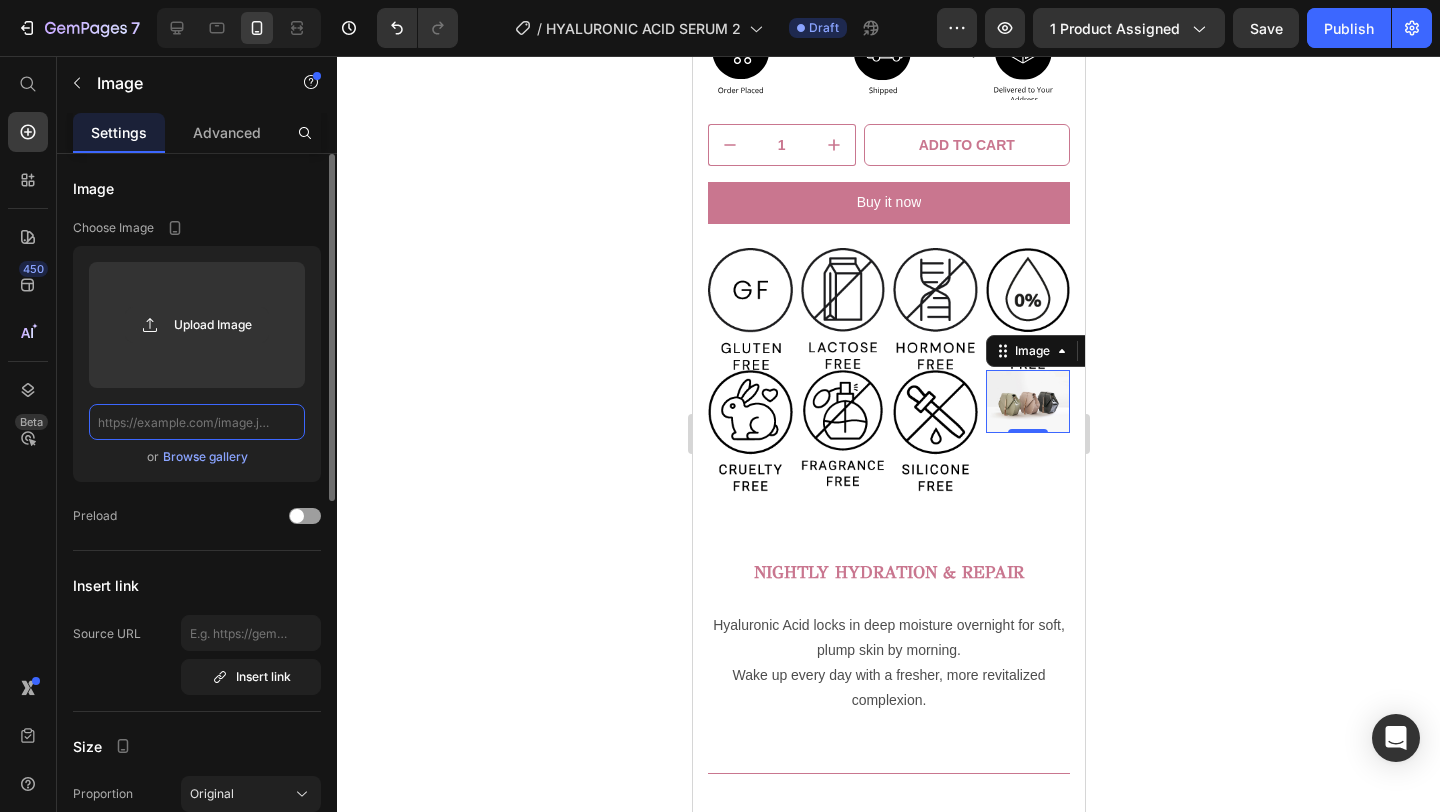 scroll, scrollTop: 0, scrollLeft: 0, axis: both 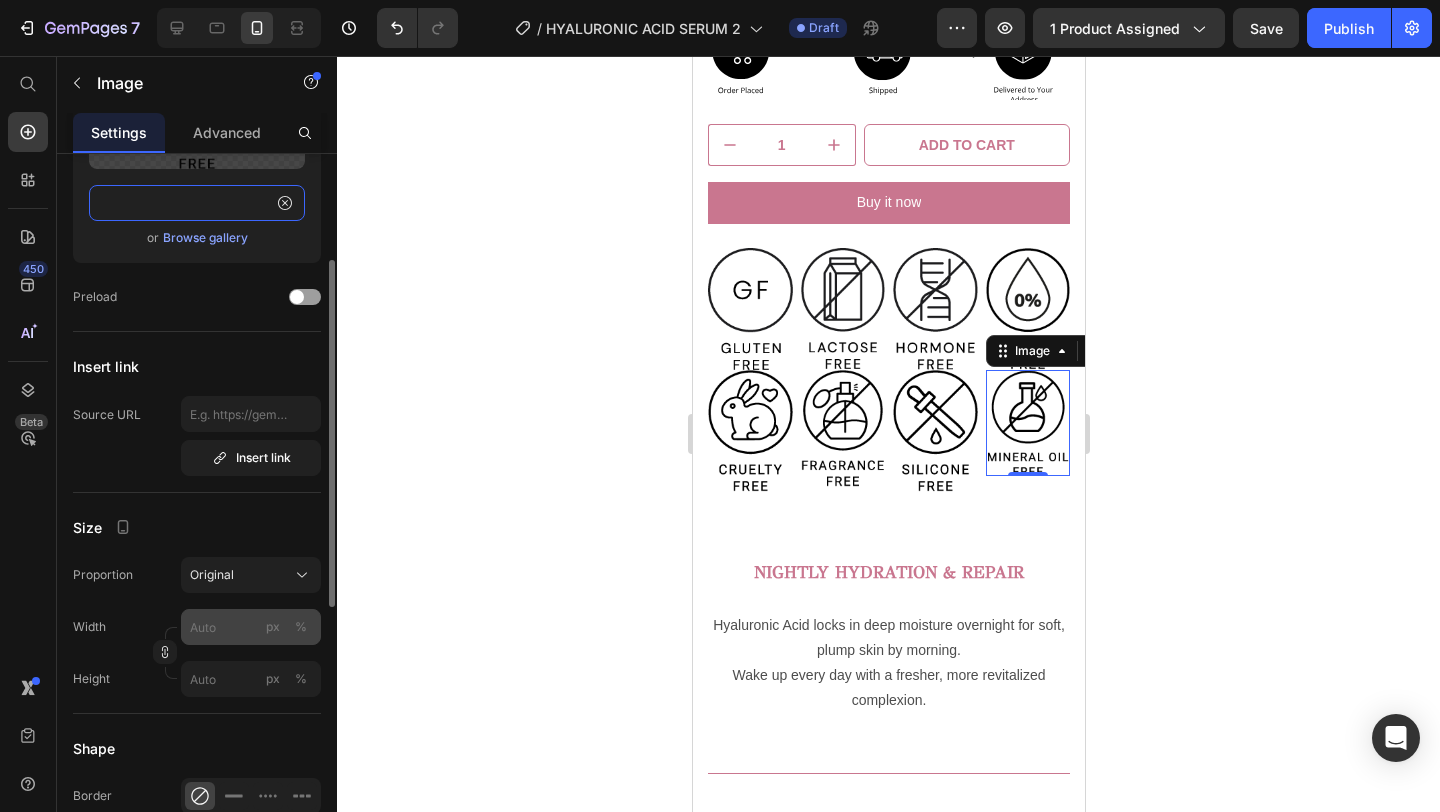 type on "https://storage.googleapis.com/supliful/categories/images/20240131151244-mineral-oil-free.png" 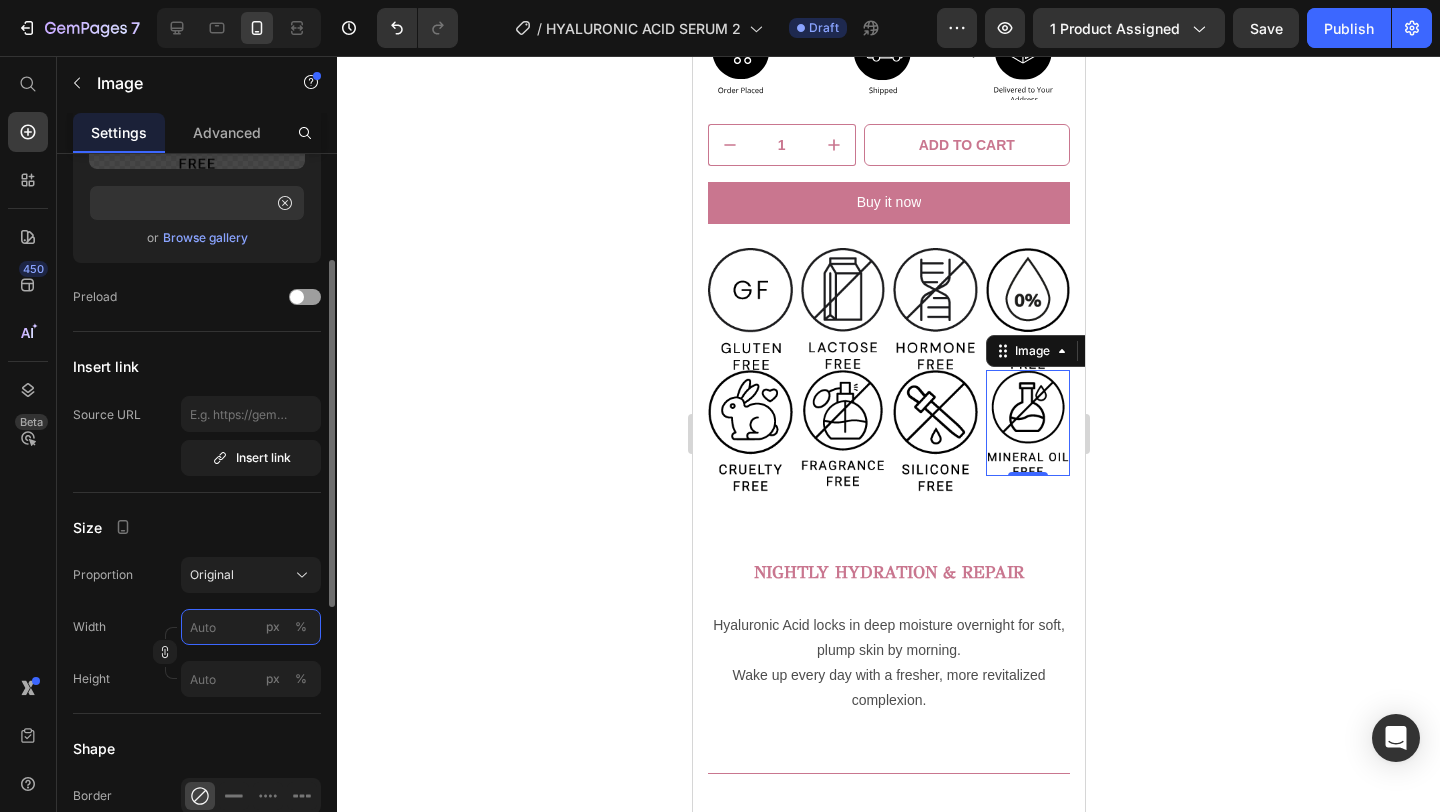 scroll, scrollTop: 0, scrollLeft: 0, axis: both 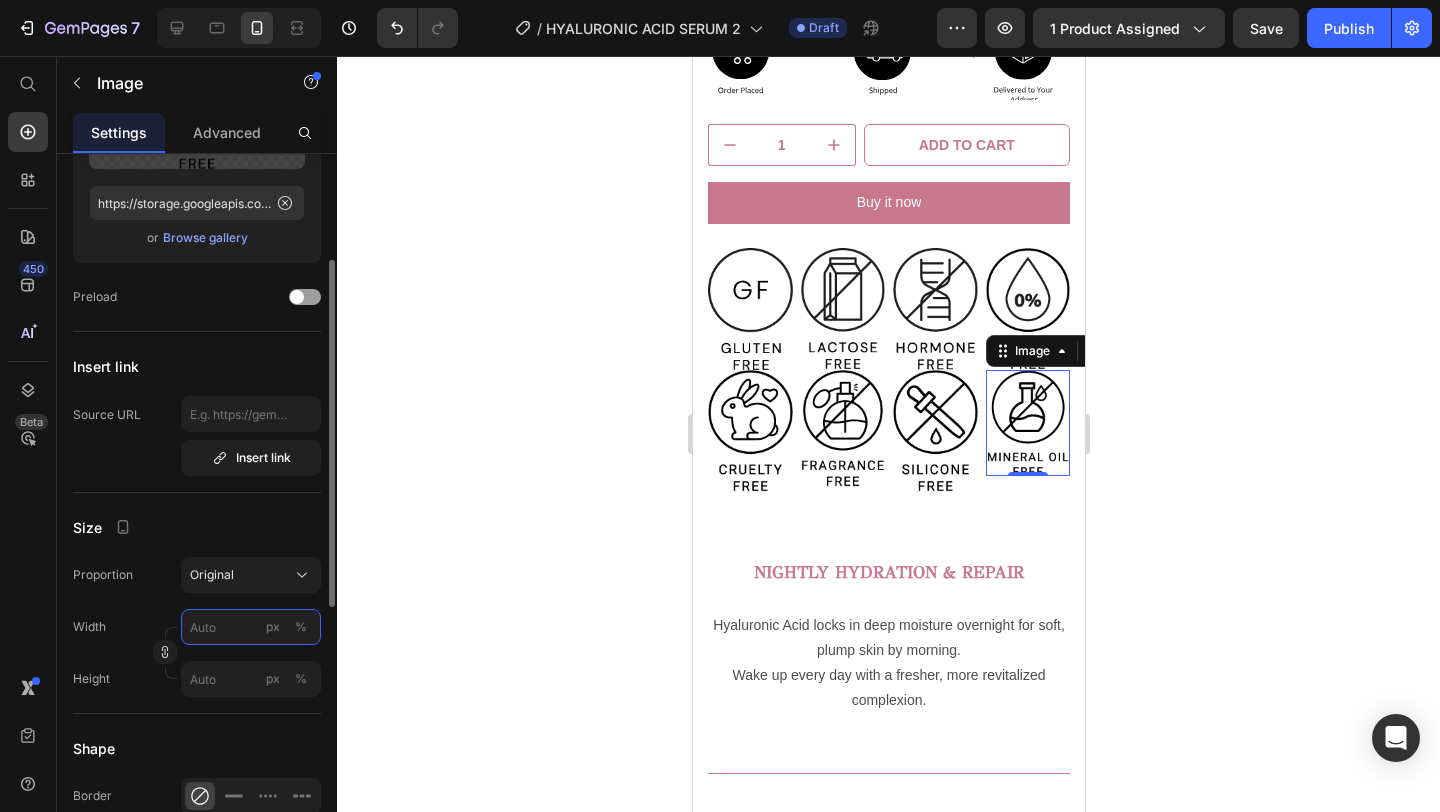 click on "px %" at bounding box center (251, 627) 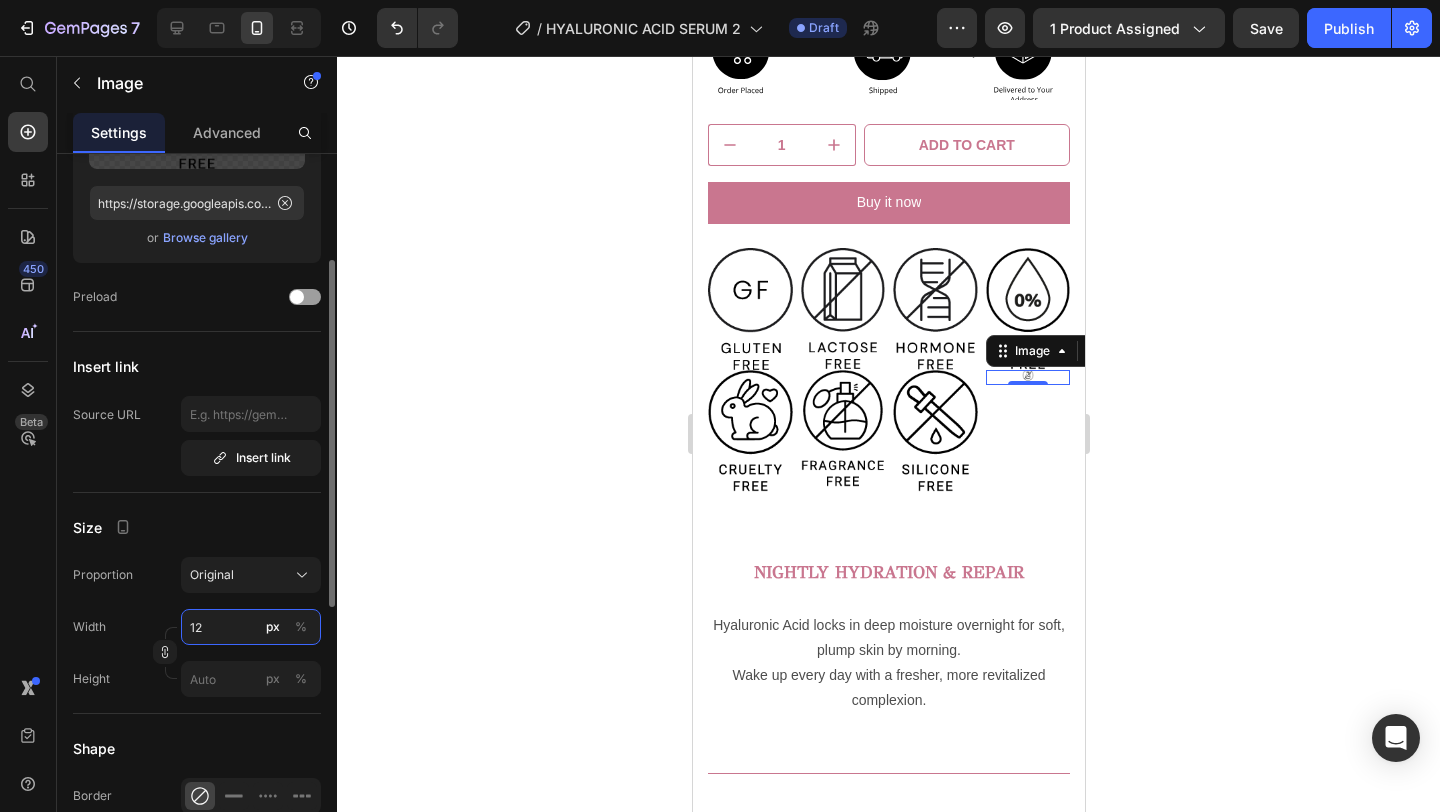 type on "1" 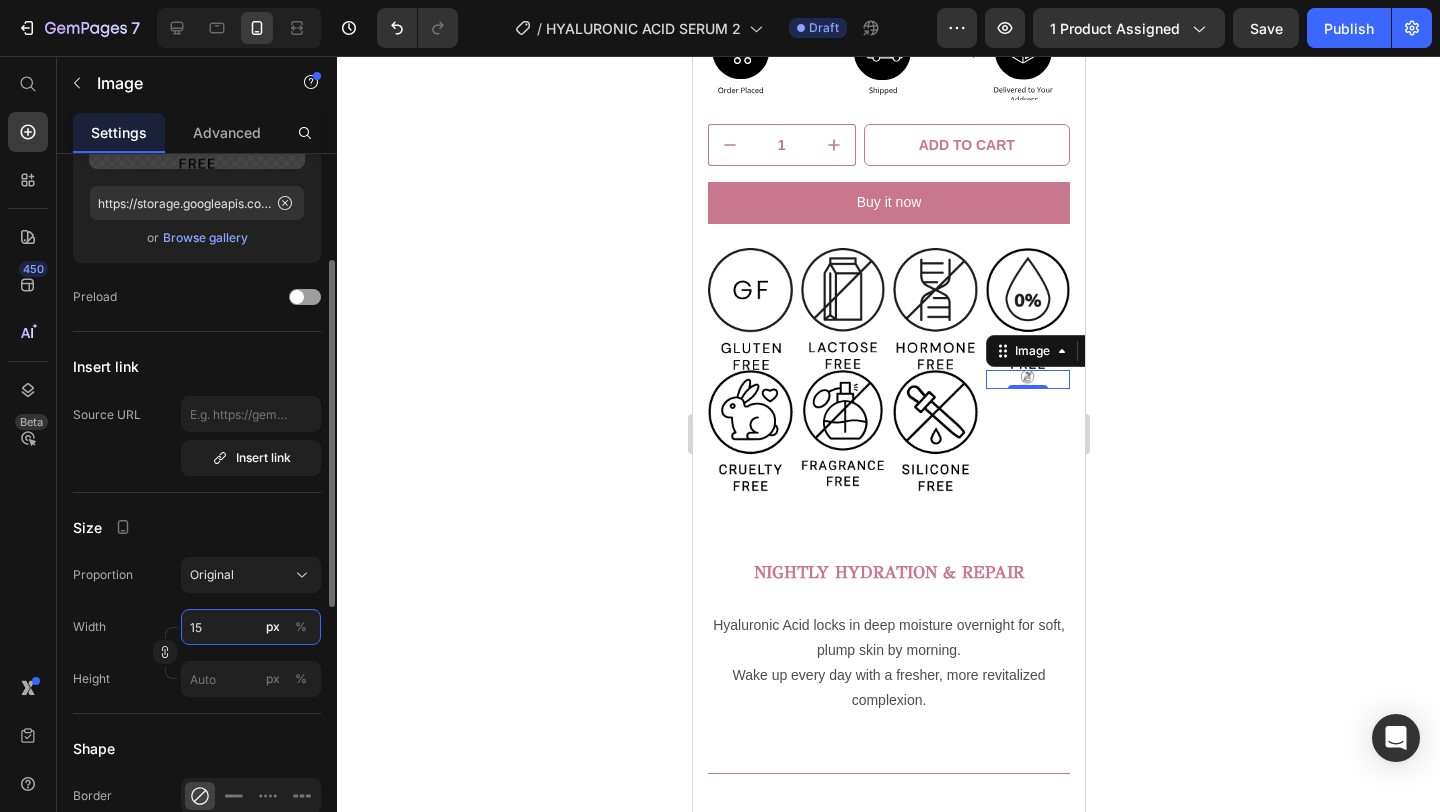 type on "1" 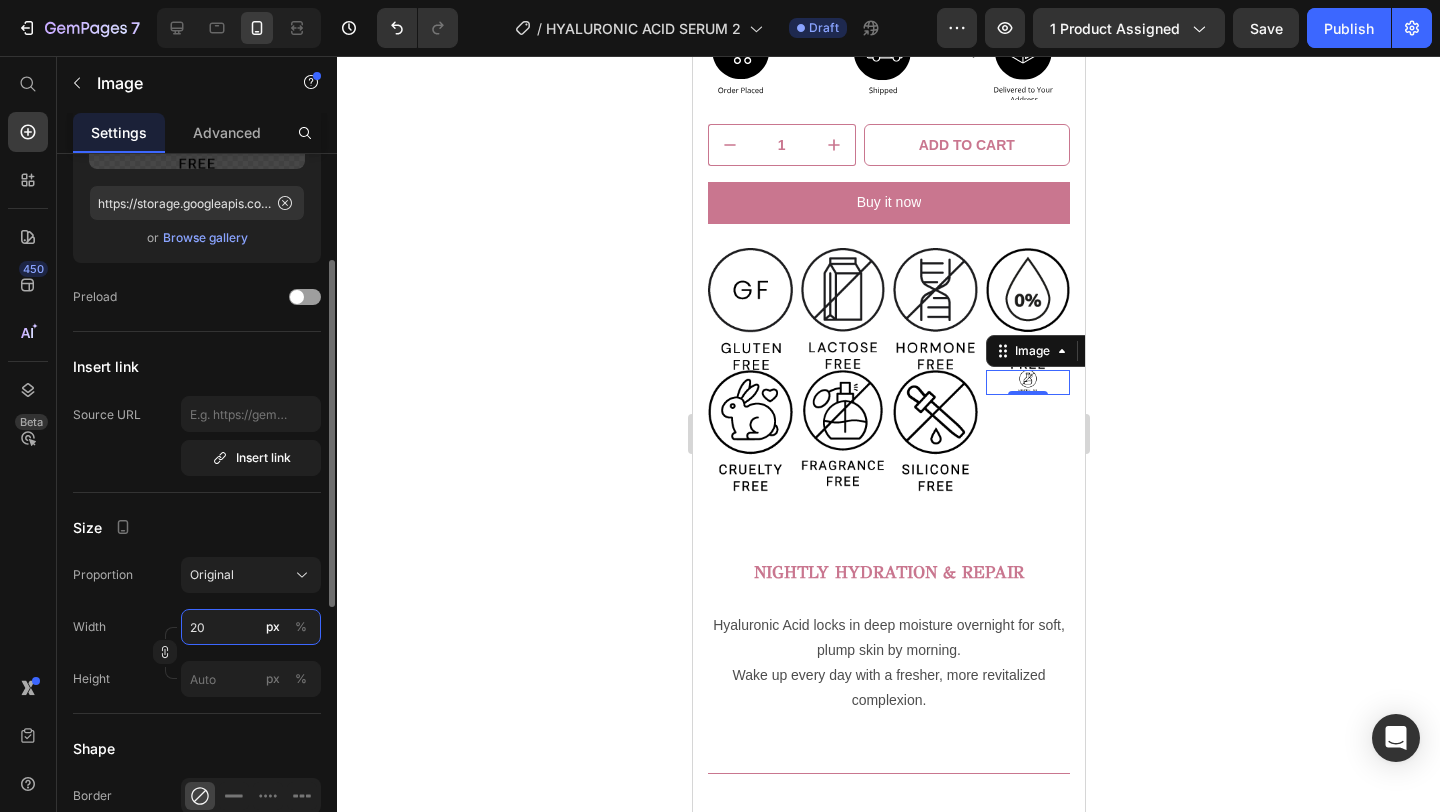 type on "2" 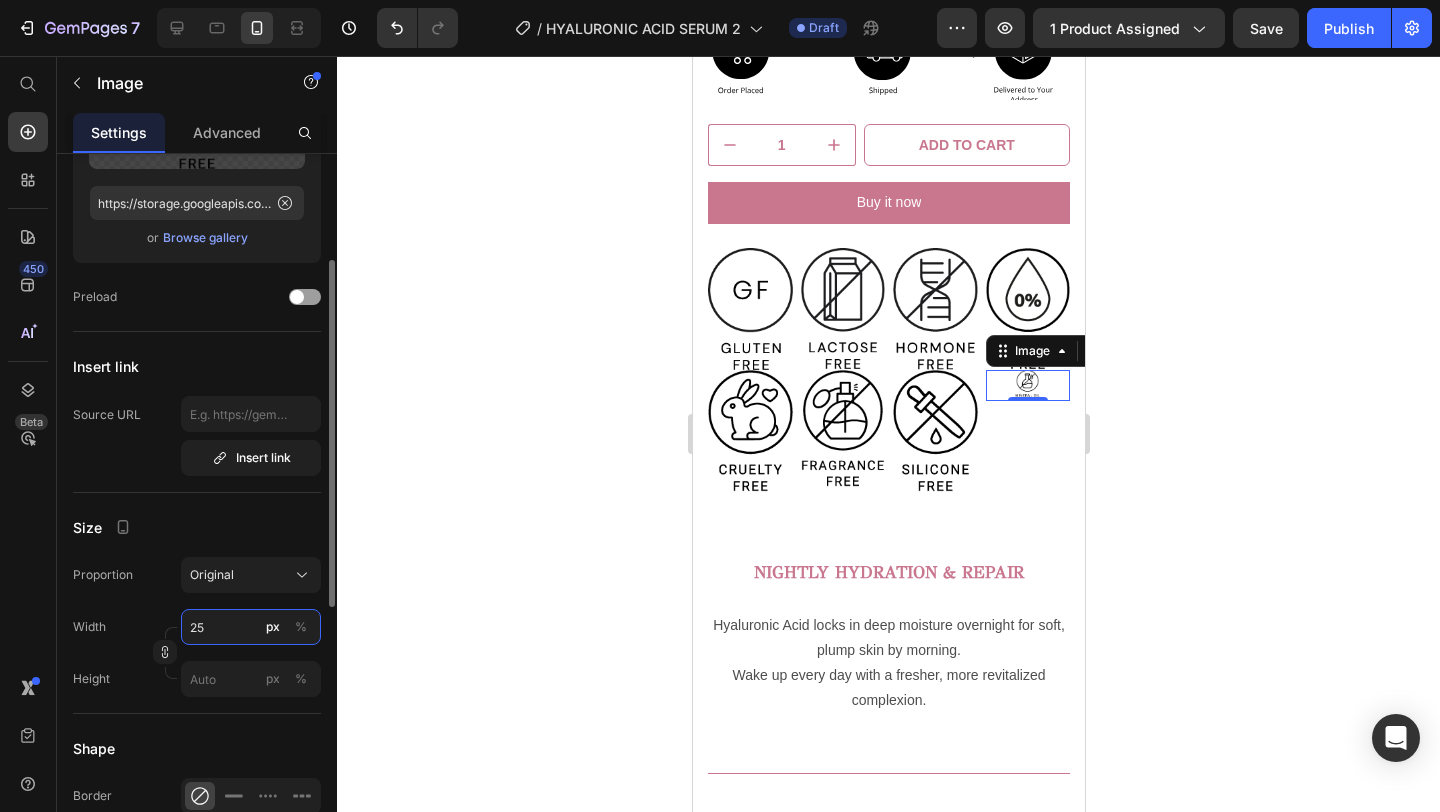 type on "2" 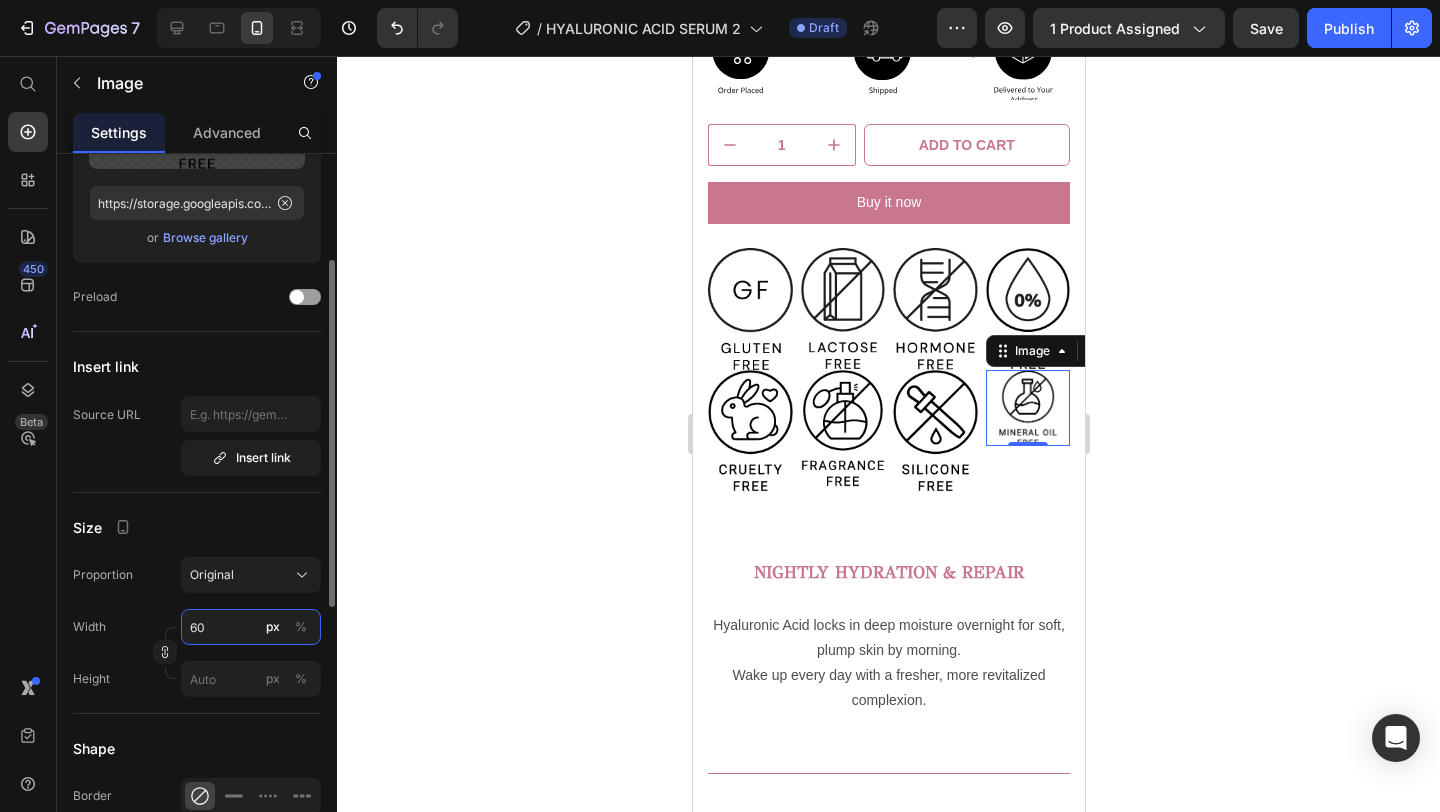 type on "6" 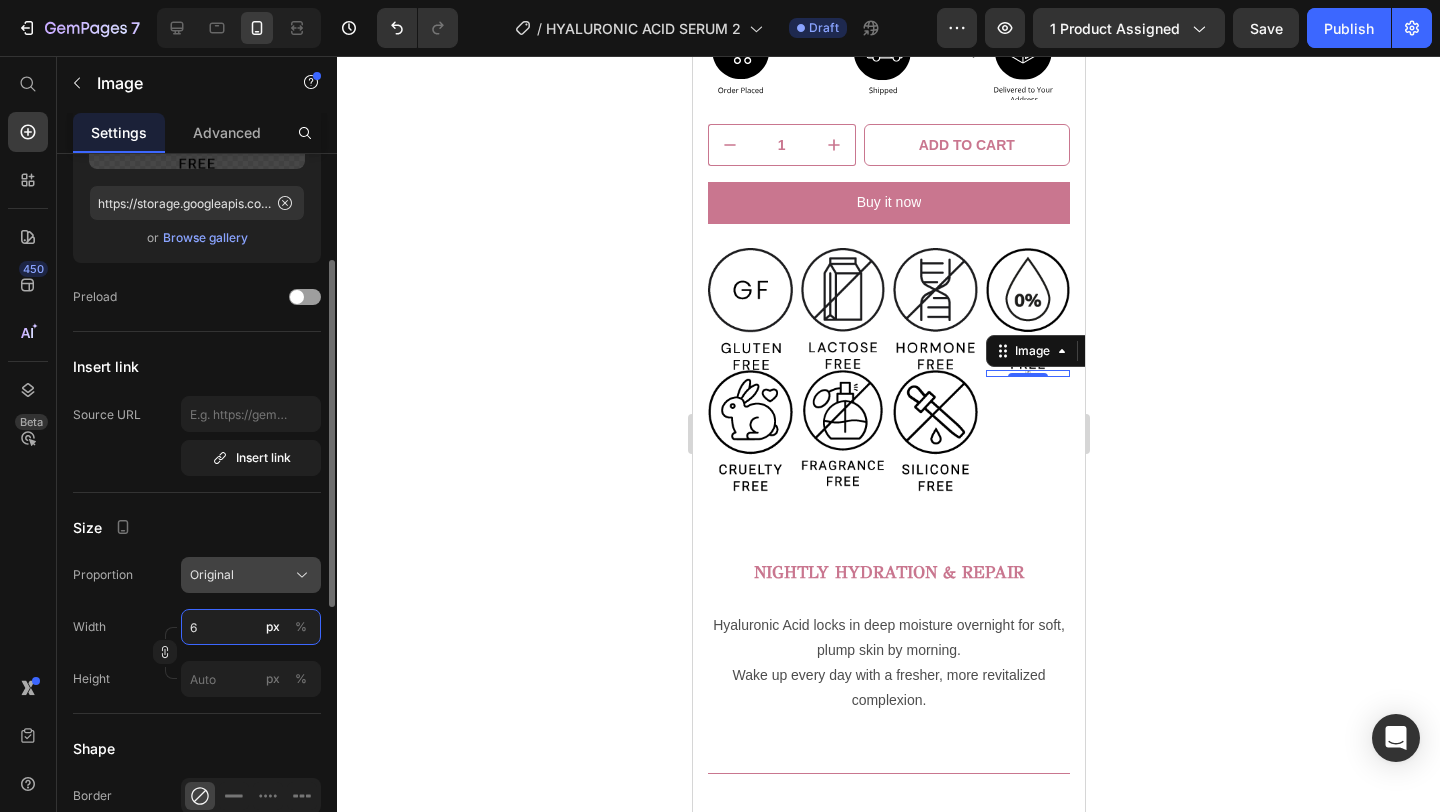 type on "6" 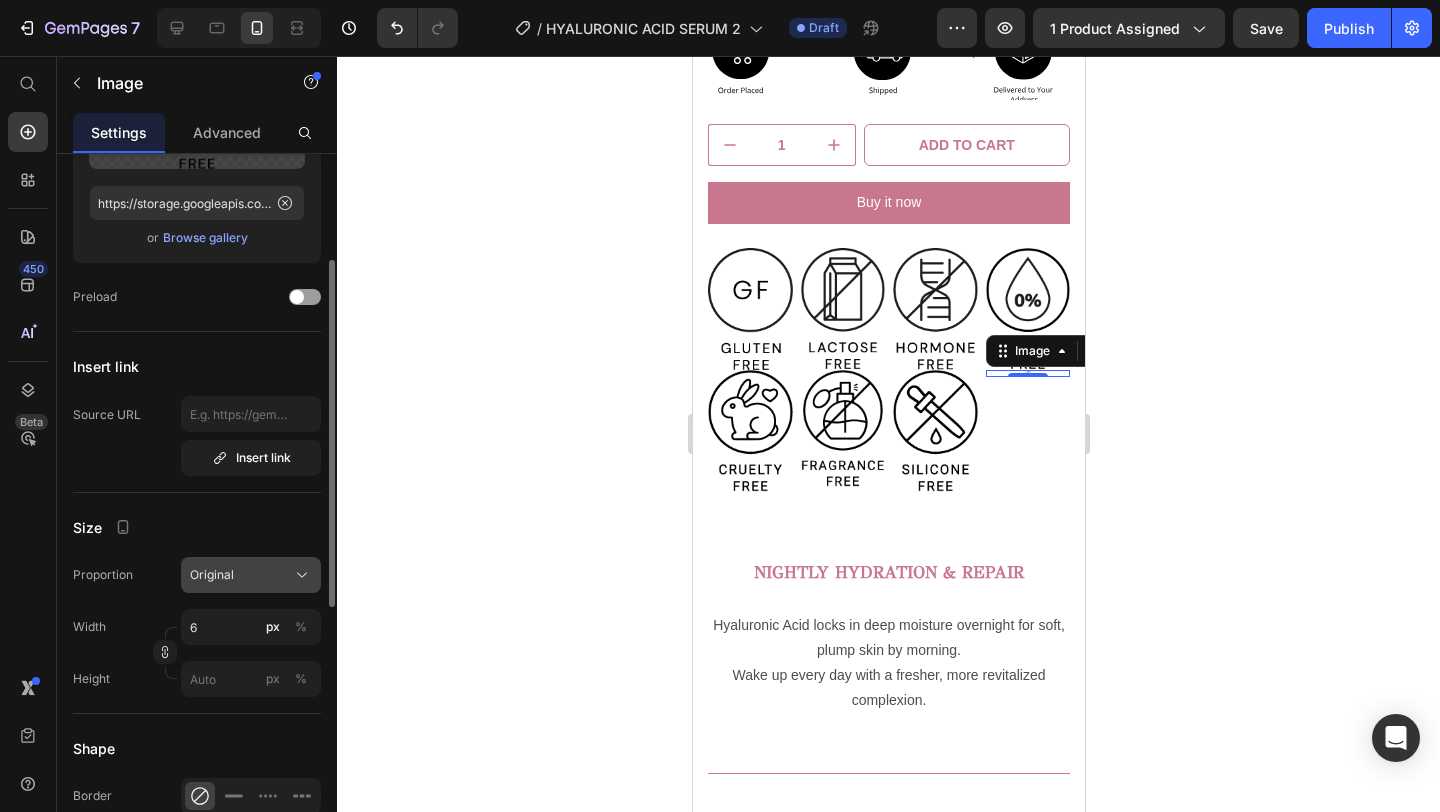 click on "Original" 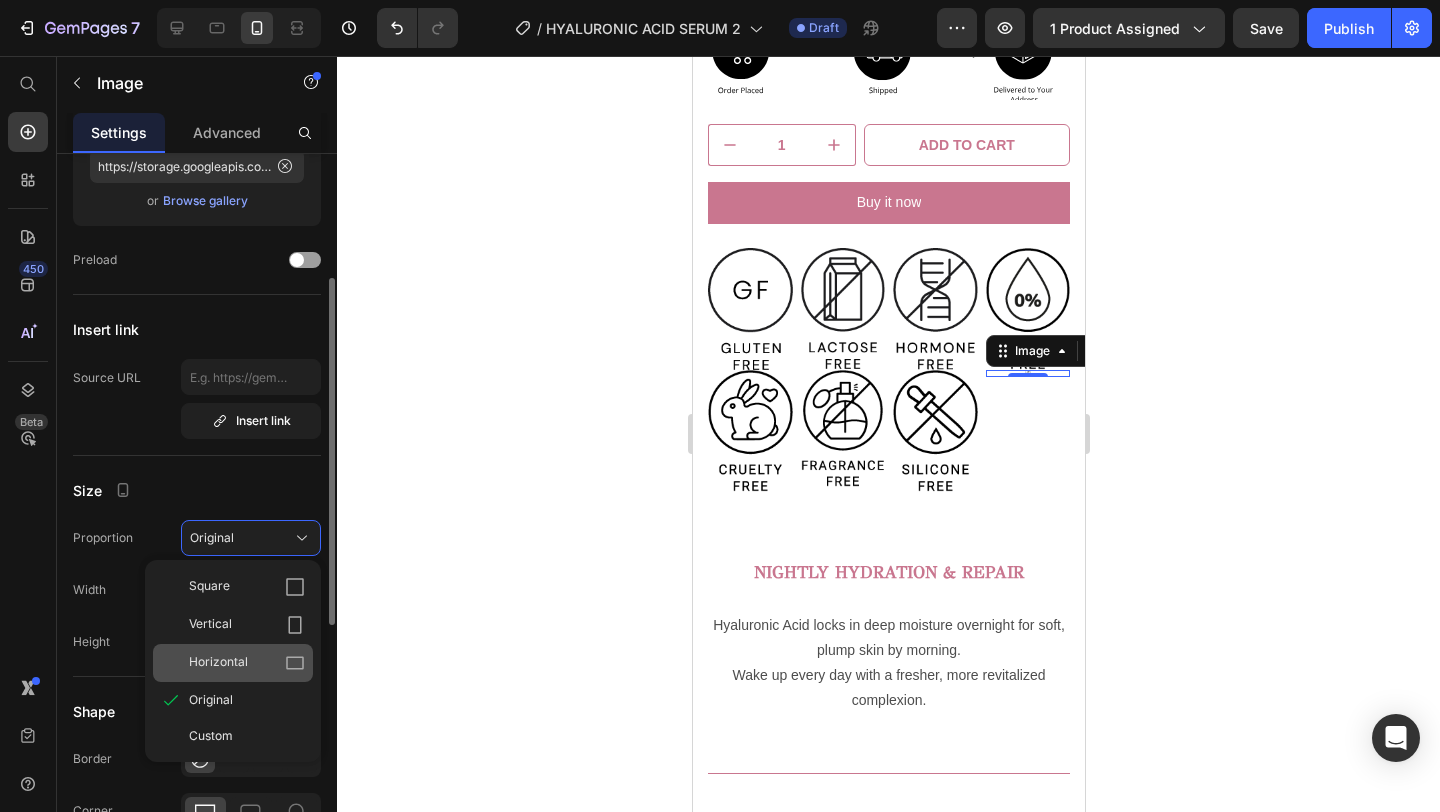 scroll, scrollTop: 265, scrollLeft: 0, axis: vertical 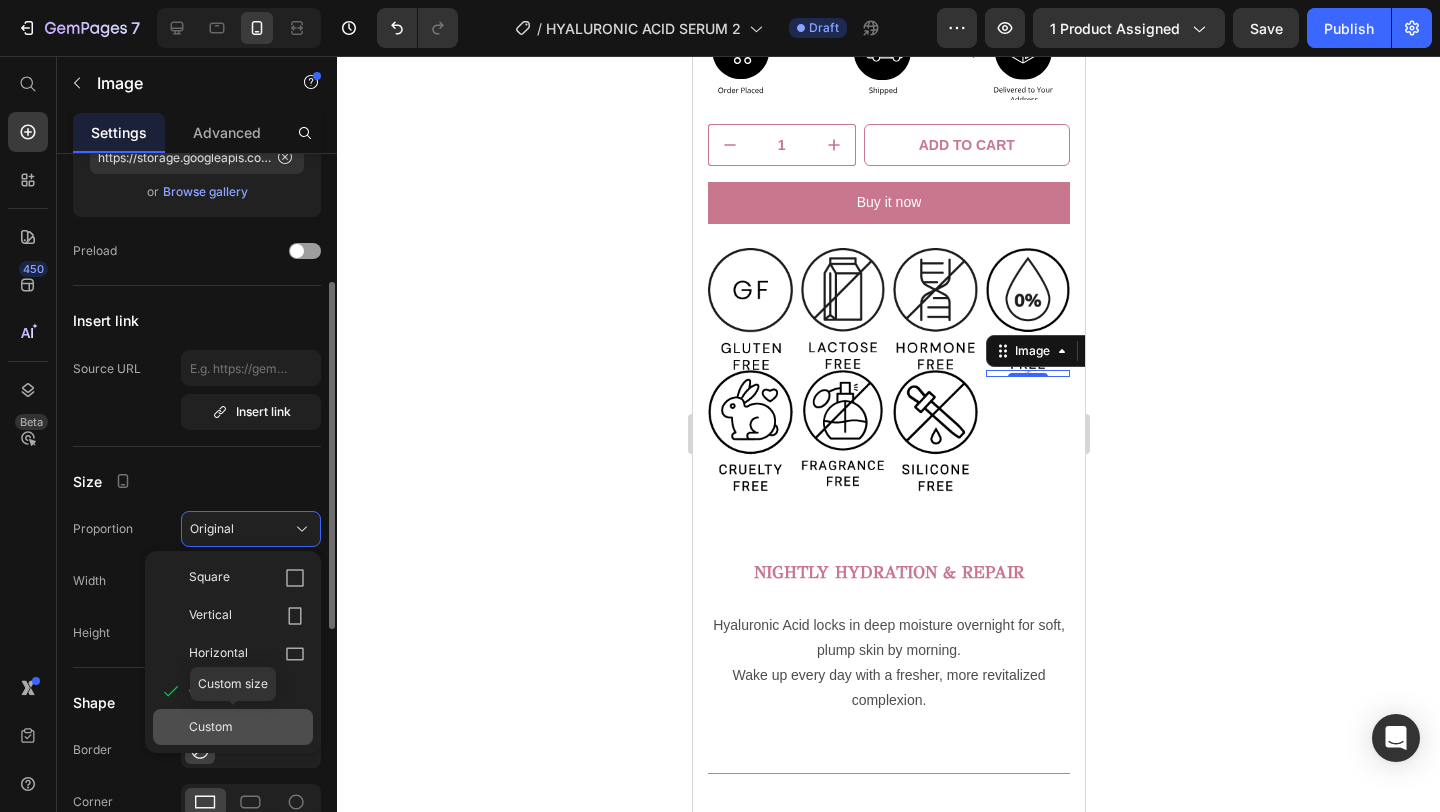 click on "Custom" at bounding box center (247, 727) 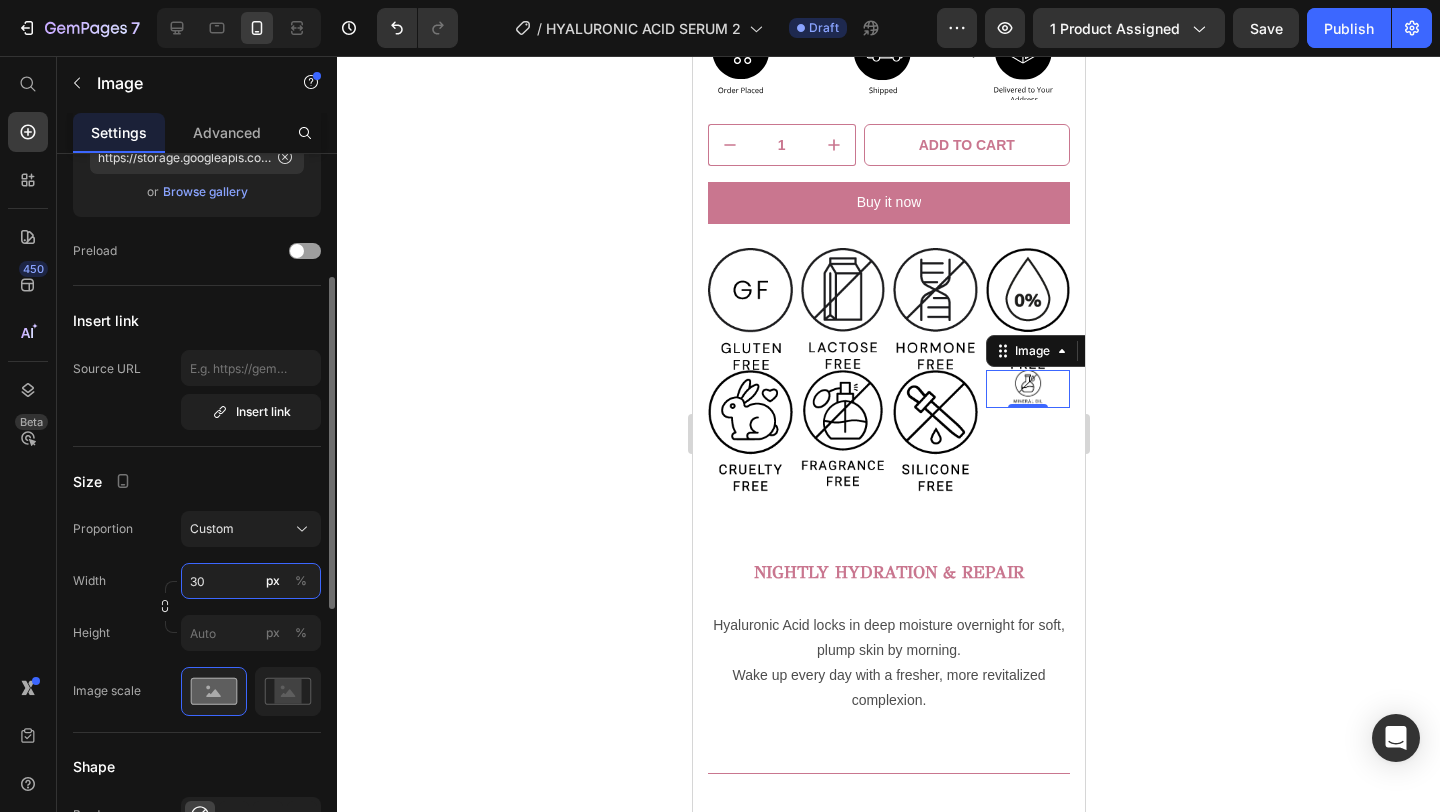 type on "3" 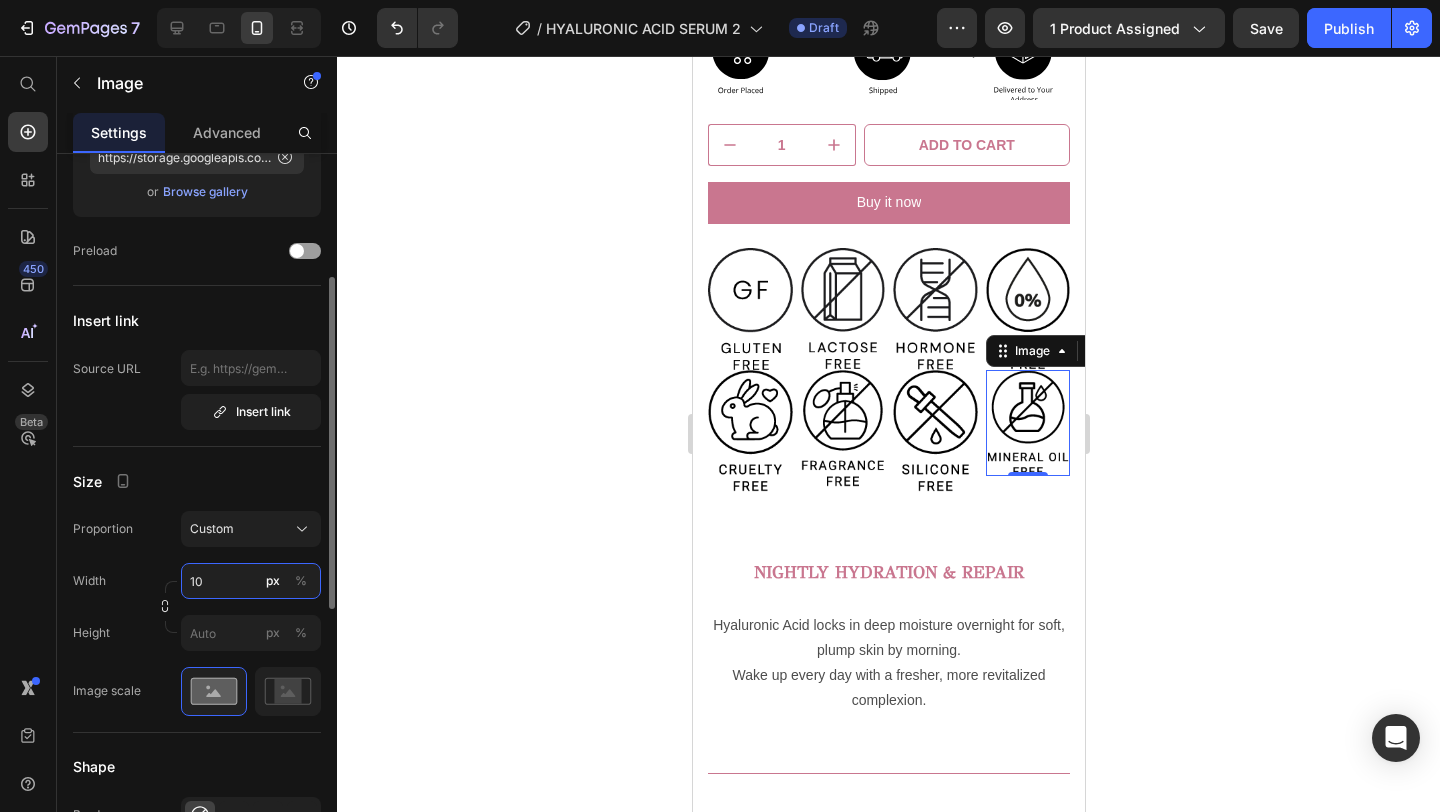 type on "1" 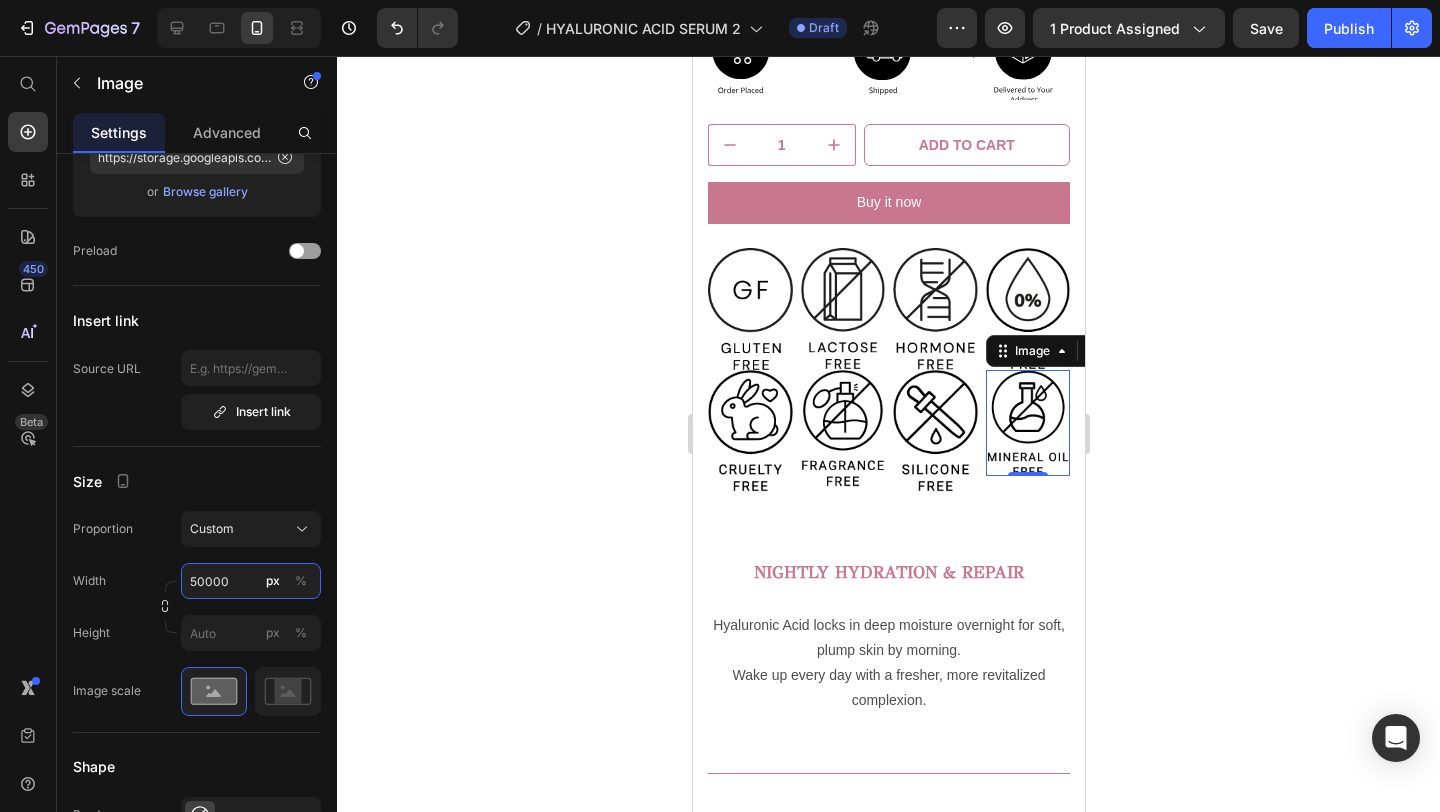 type on "50000" 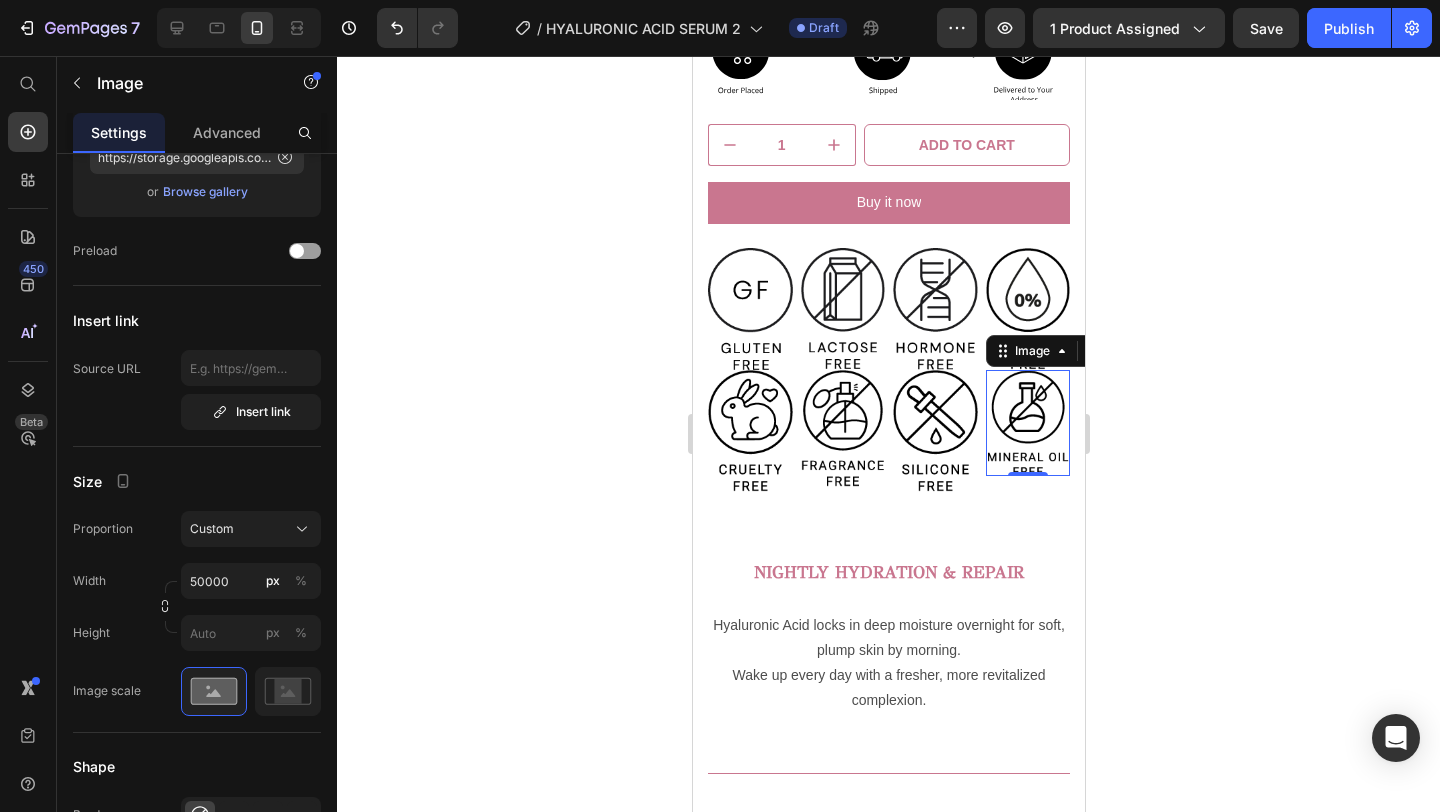 click 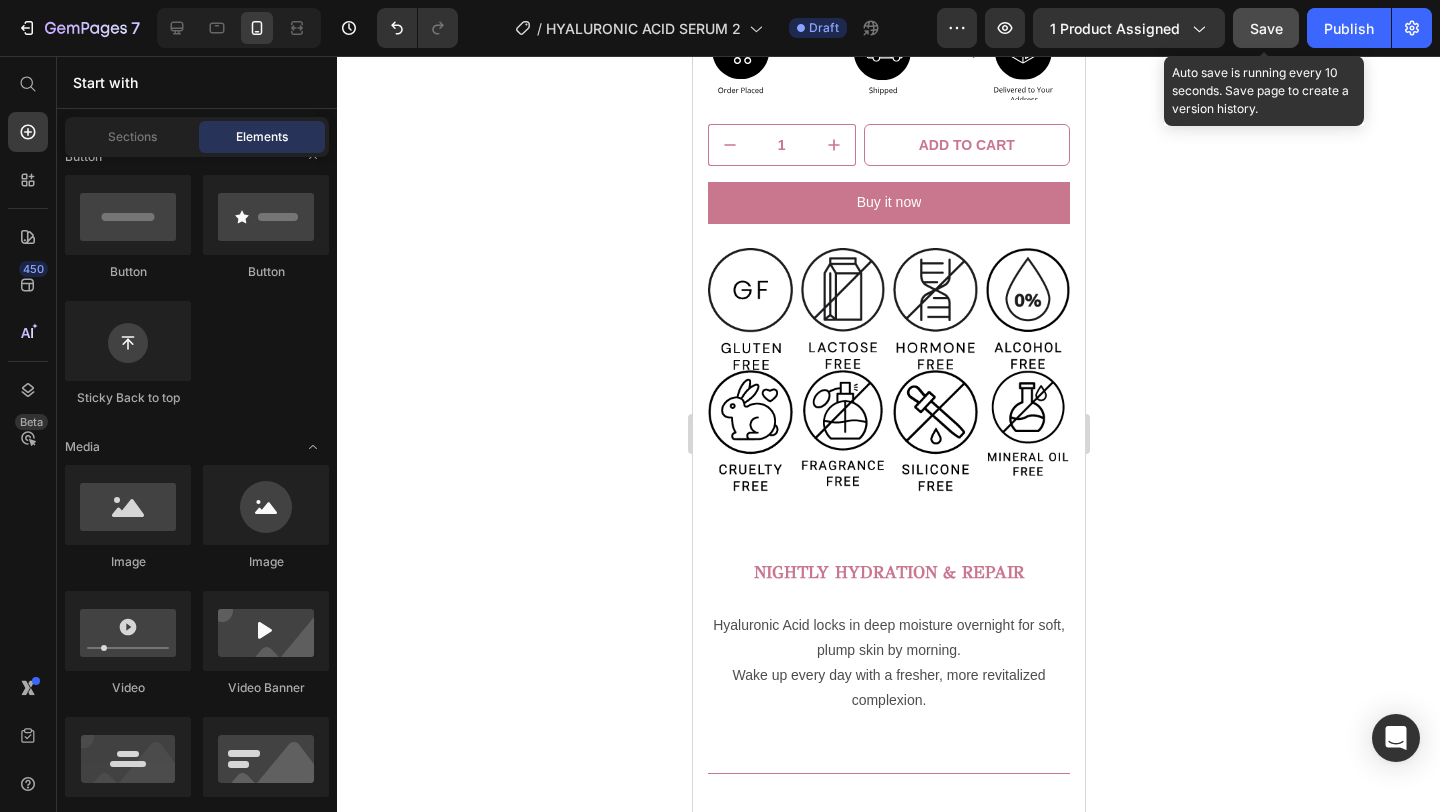 click on "Save" at bounding box center [1266, 28] 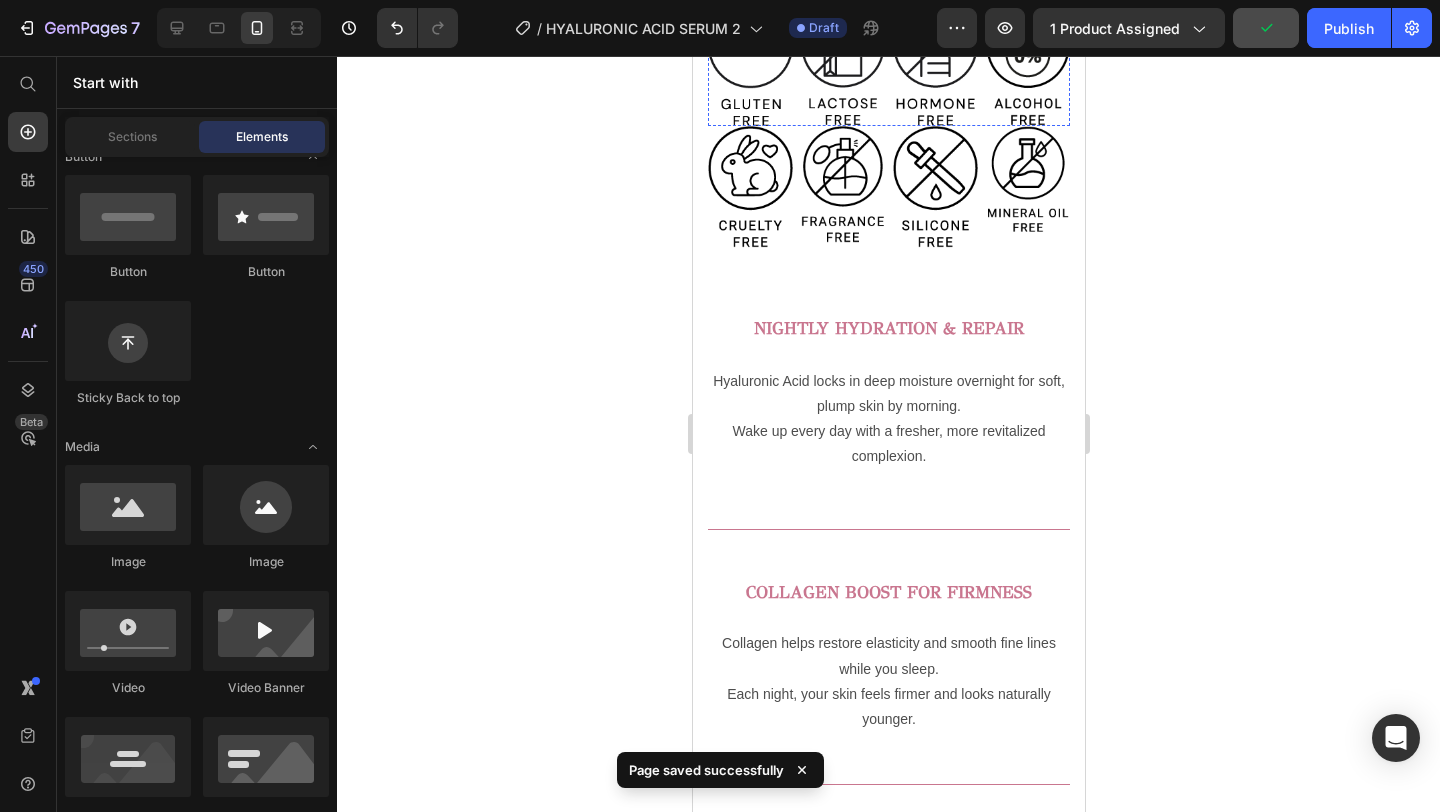 scroll, scrollTop: 1052, scrollLeft: 0, axis: vertical 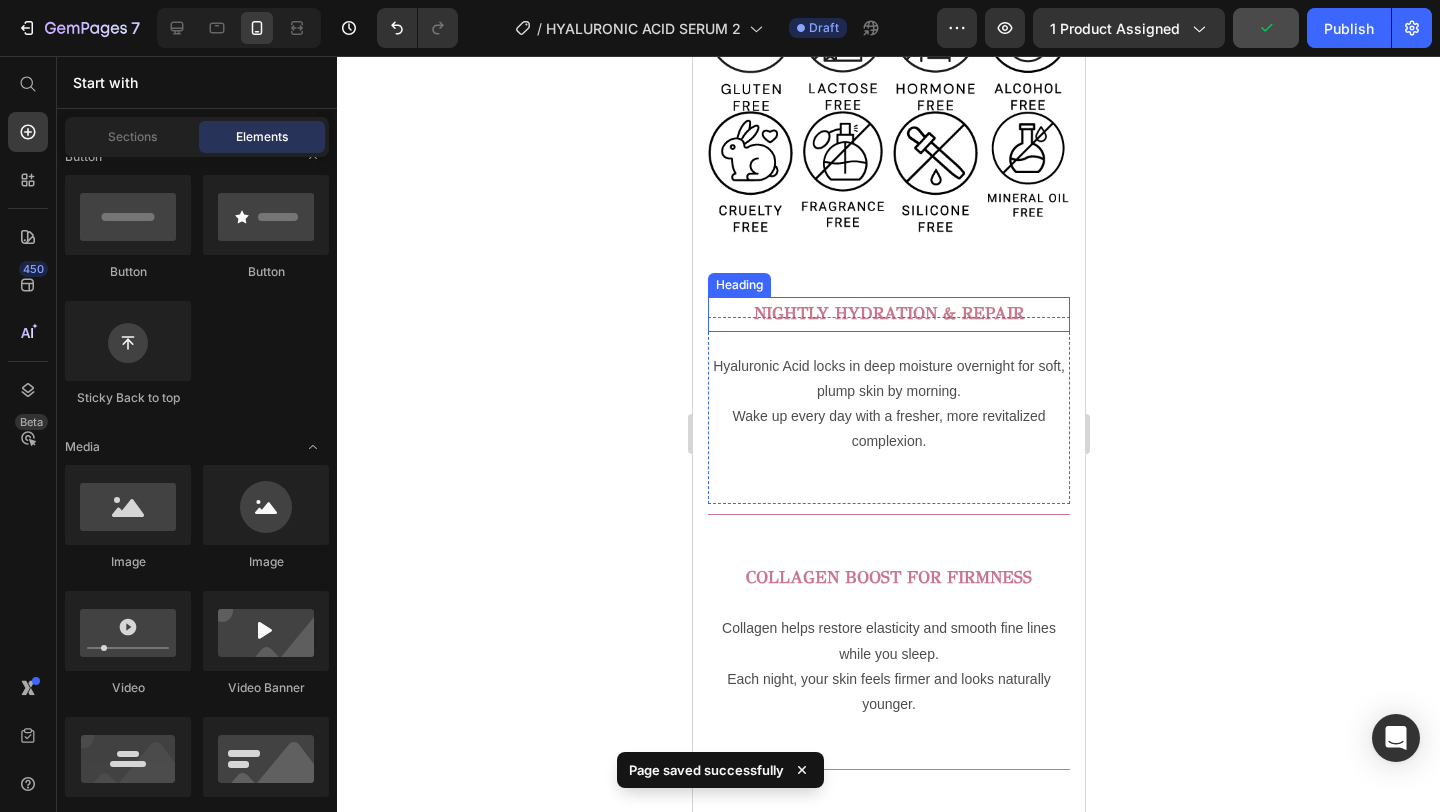 click on "NIGHTLY HYDRATION & REPAIR" at bounding box center [888, 313] 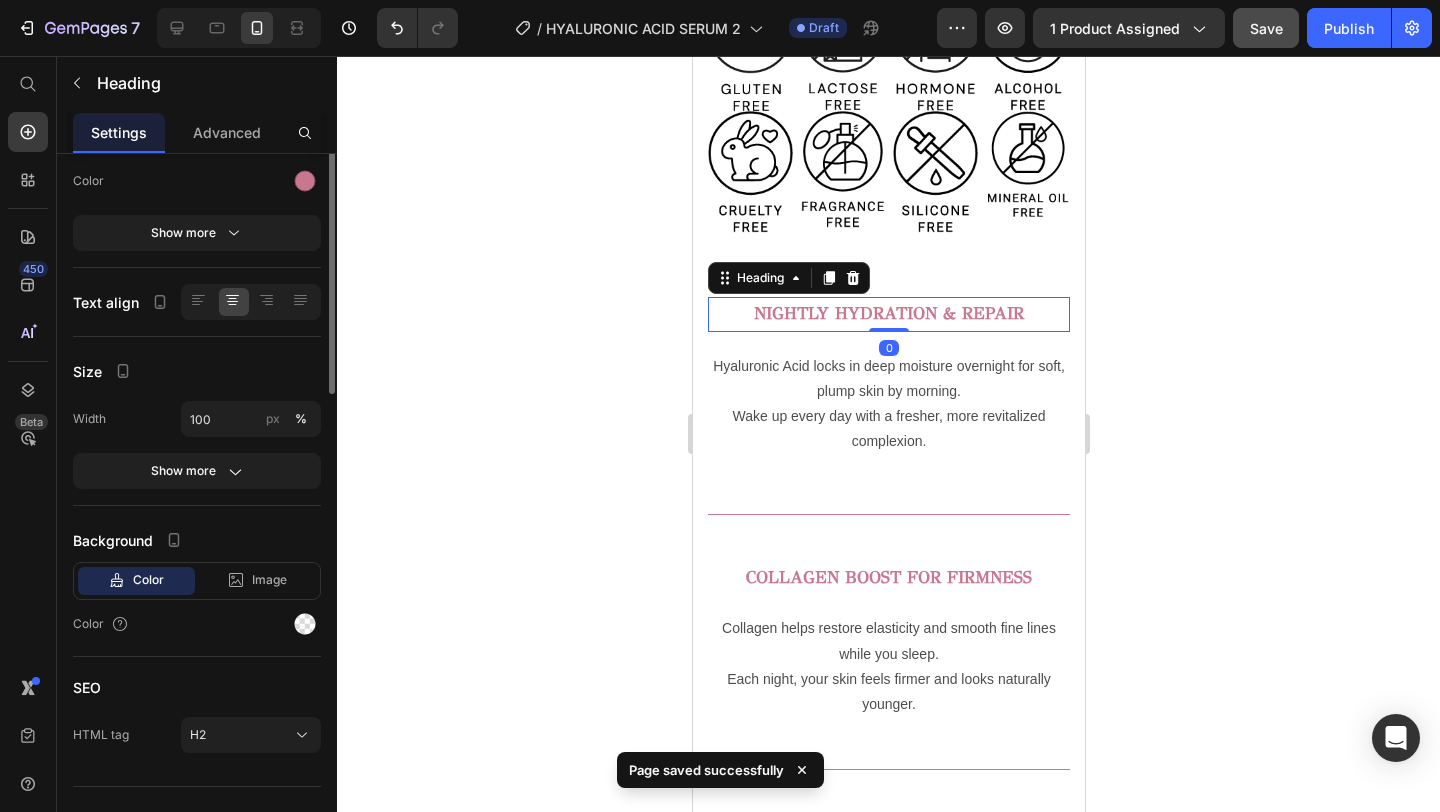scroll, scrollTop: 0, scrollLeft: 0, axis: both 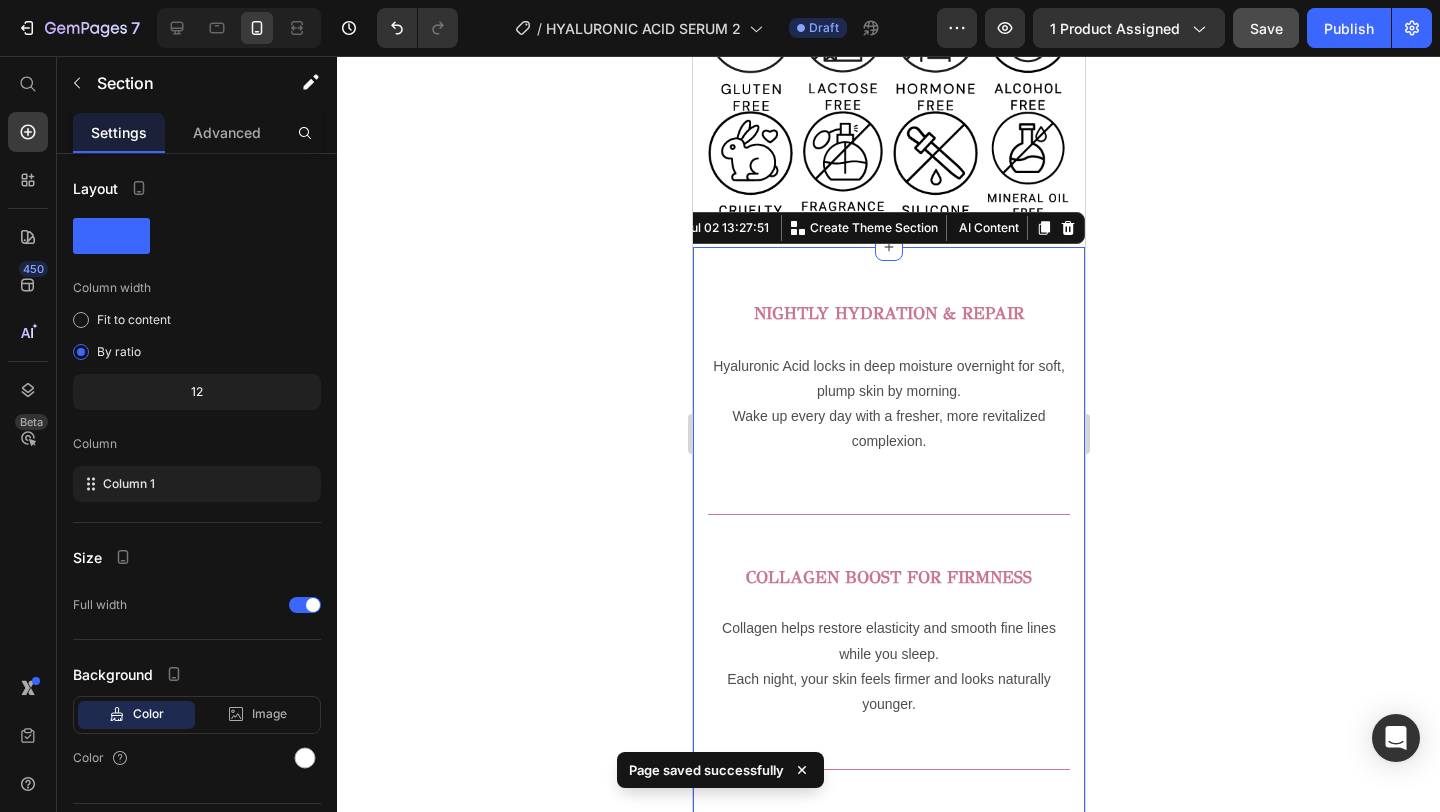 click on "⁠⁠⁠⁠⁠⁠⁠ NIGHTLY HYDRATION & REPAIR Heading Hyaluronic Acid locks in deep moisture overnight for soft, plump skin by morning. Wake up every day with a fresher, more revitalized complexion. Text Block Row Row                Title Line COLLAGEN BOOST FOR FIRMNESS Heading Row Collagen helps restore elasticity and smooth fine lines while you sleep. Each night, your skin feels firmer and looks naturally younger. Text Block                Title Line MELATONIN FOR SLEEP & SKIN RENEWAL Heading Bio-identical Melatonin supports restful sleep and overnight skin recovery. Wake up feeling rested, with skin renewed and protected against aging. Text Block                Title Line NATURAL OILS FOR SOOTHING CARE Heading Avocado and Lavender Oils nourish and calm your skin through the night. Enjoy soft, supple skin and a comforting nighttime ritual. Wake up with clean, calm, and balanced skin Text Block                Title Line Section - Jul 02 13:27:51   Create Theme Section AI Content Write with GemAI Product" at bounding box center [888, 918] 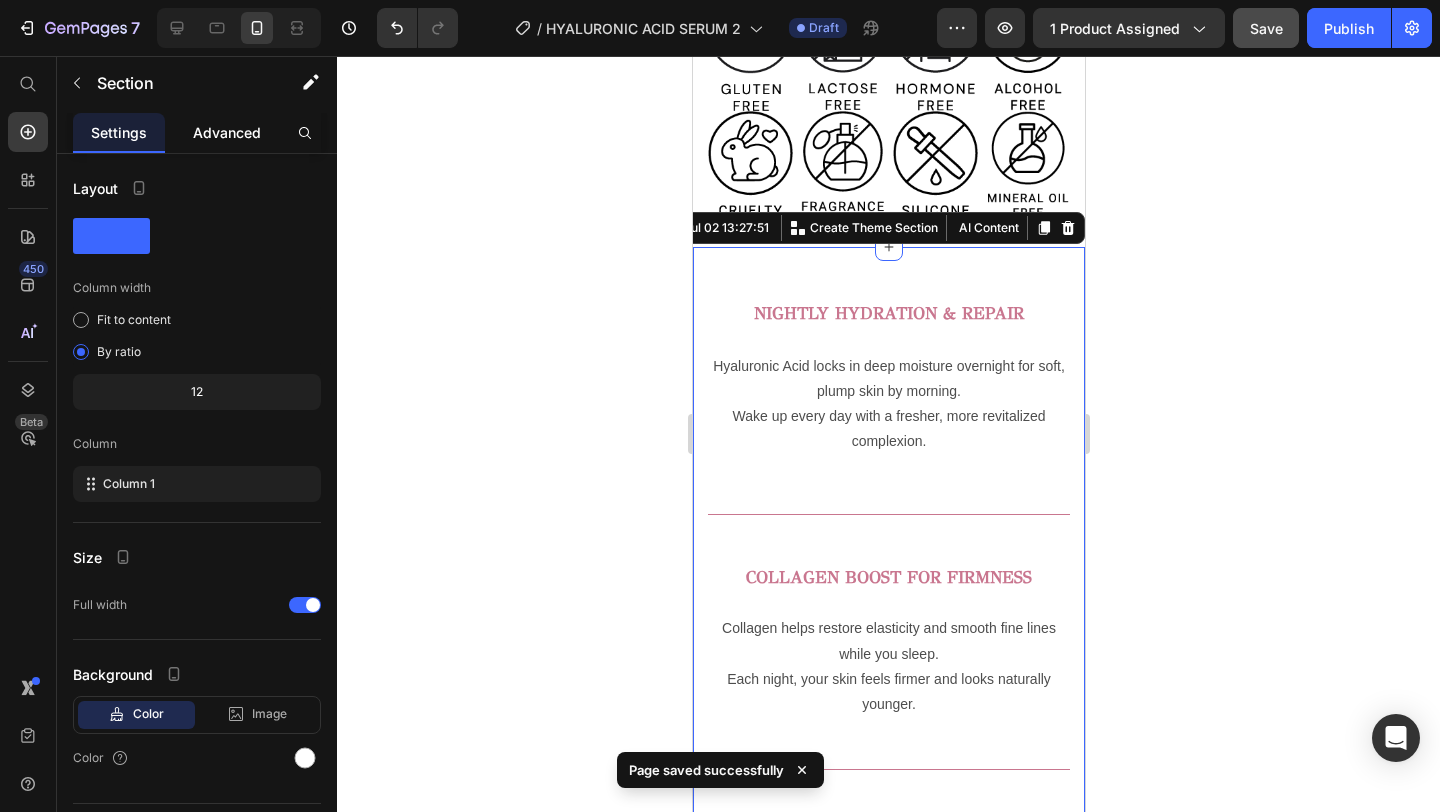 click on "Advanced" at bounding box center [227, 132] 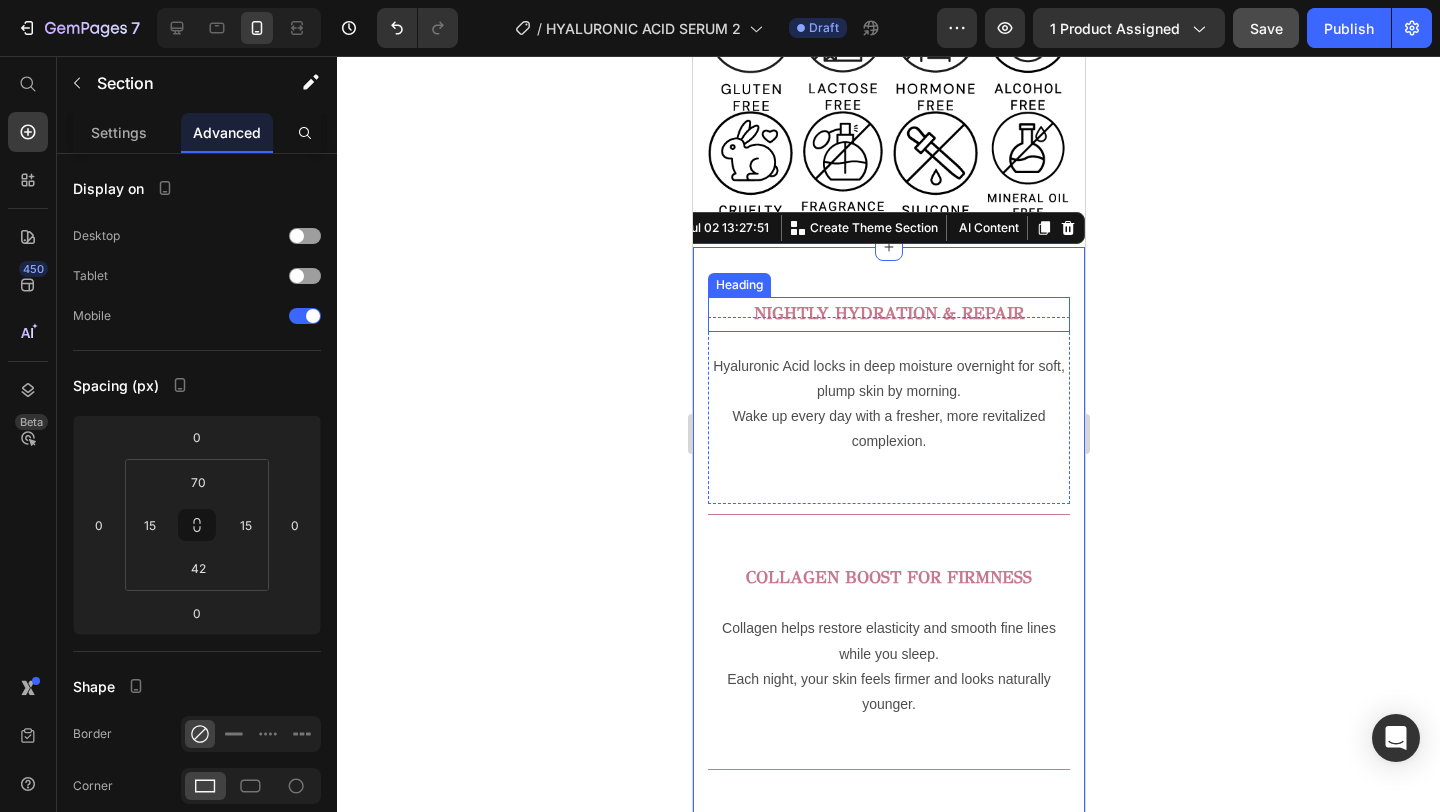 click on "⁠⁠⁠⁠⁠⁠⁠ NIGHTLY HYDRATION & REPAIR" at bounding box center [888, 314] 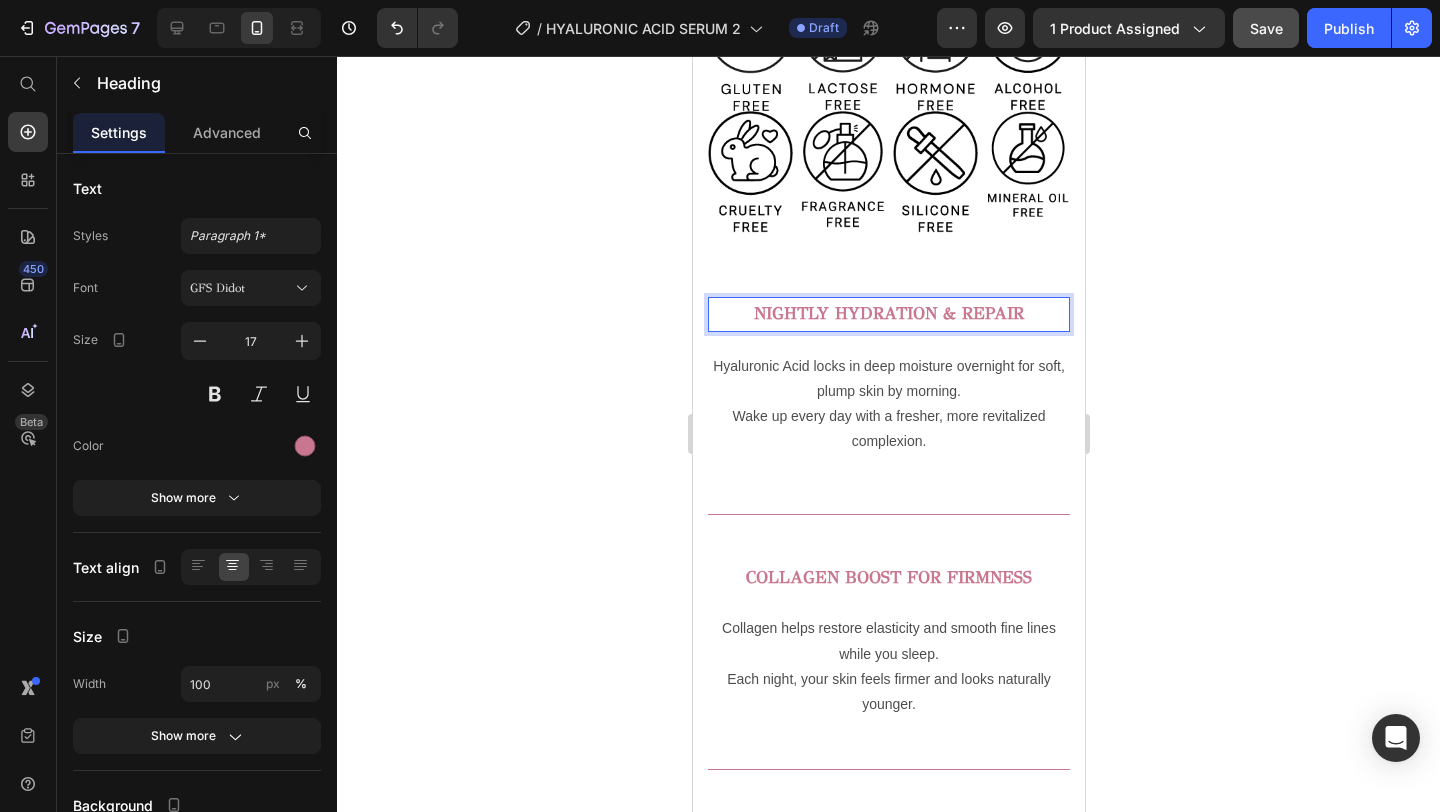 click on "NIGHTLY HYDRATION & REPAIR" at bounding box center (888, 313) 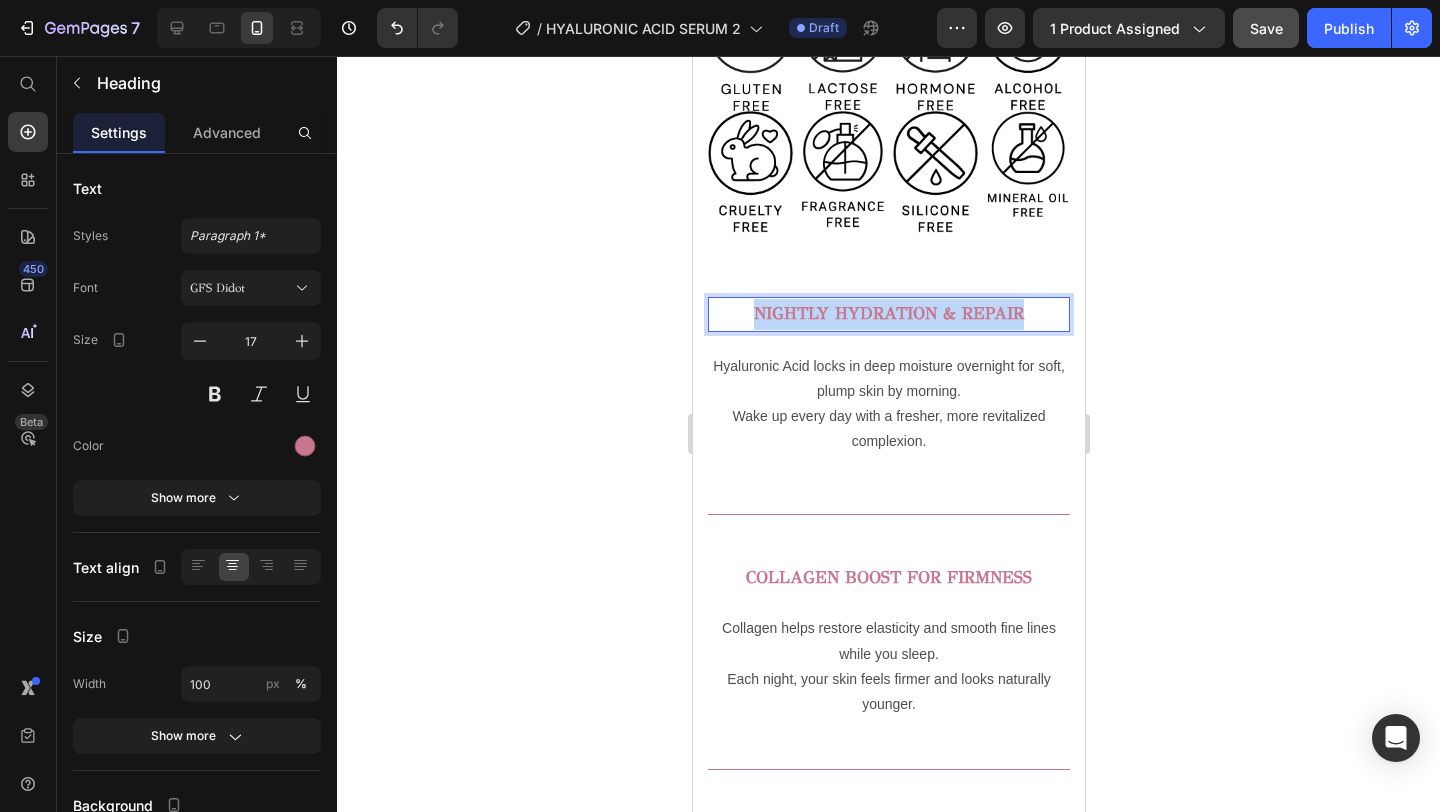 drag, startPoint x: 1029, startPoint y: 314, endPoint x: 753, endPoint y: 315, distance: 276.0018 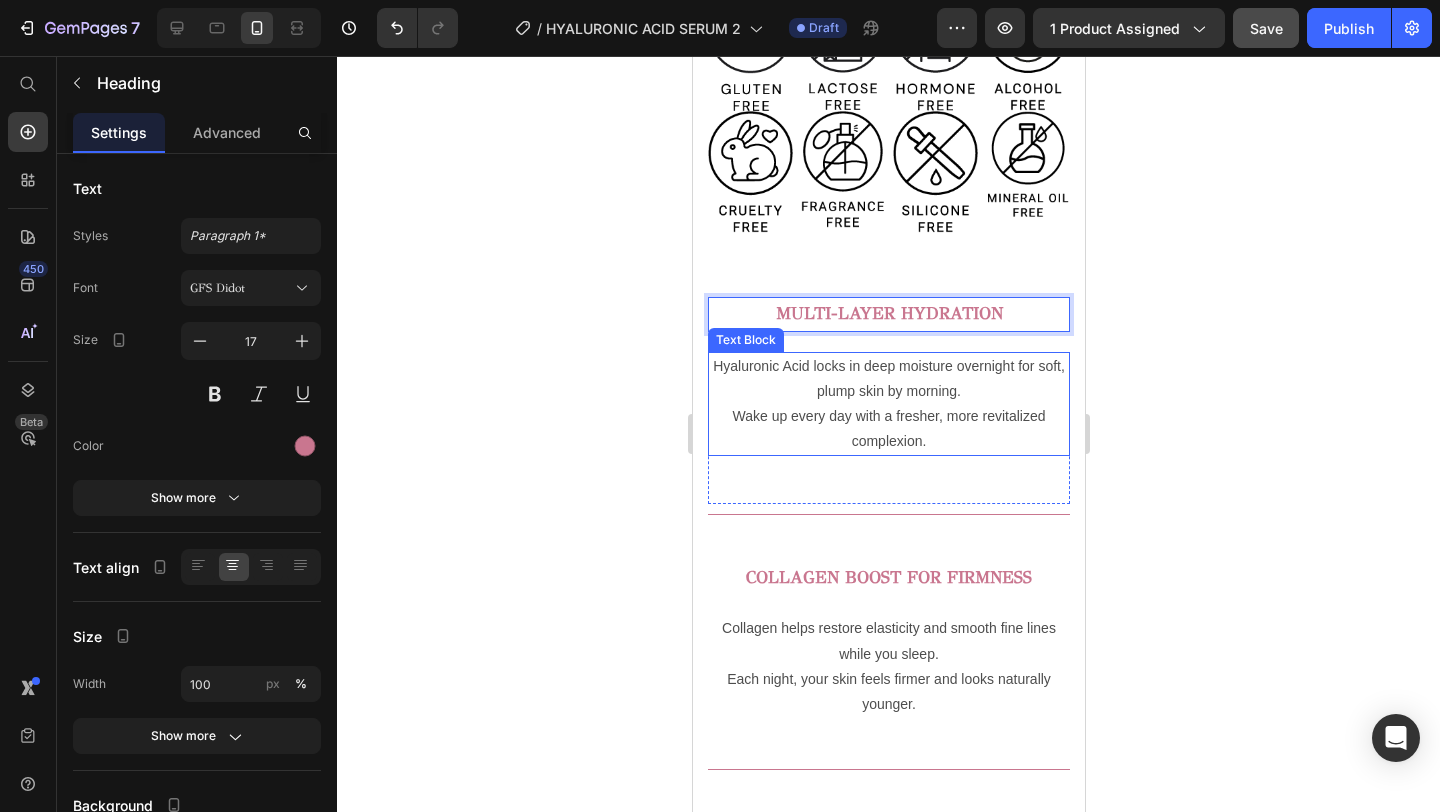 click on "Wake up every day with a fresher, more revitalized complexion." at bounding box center (888, 429) 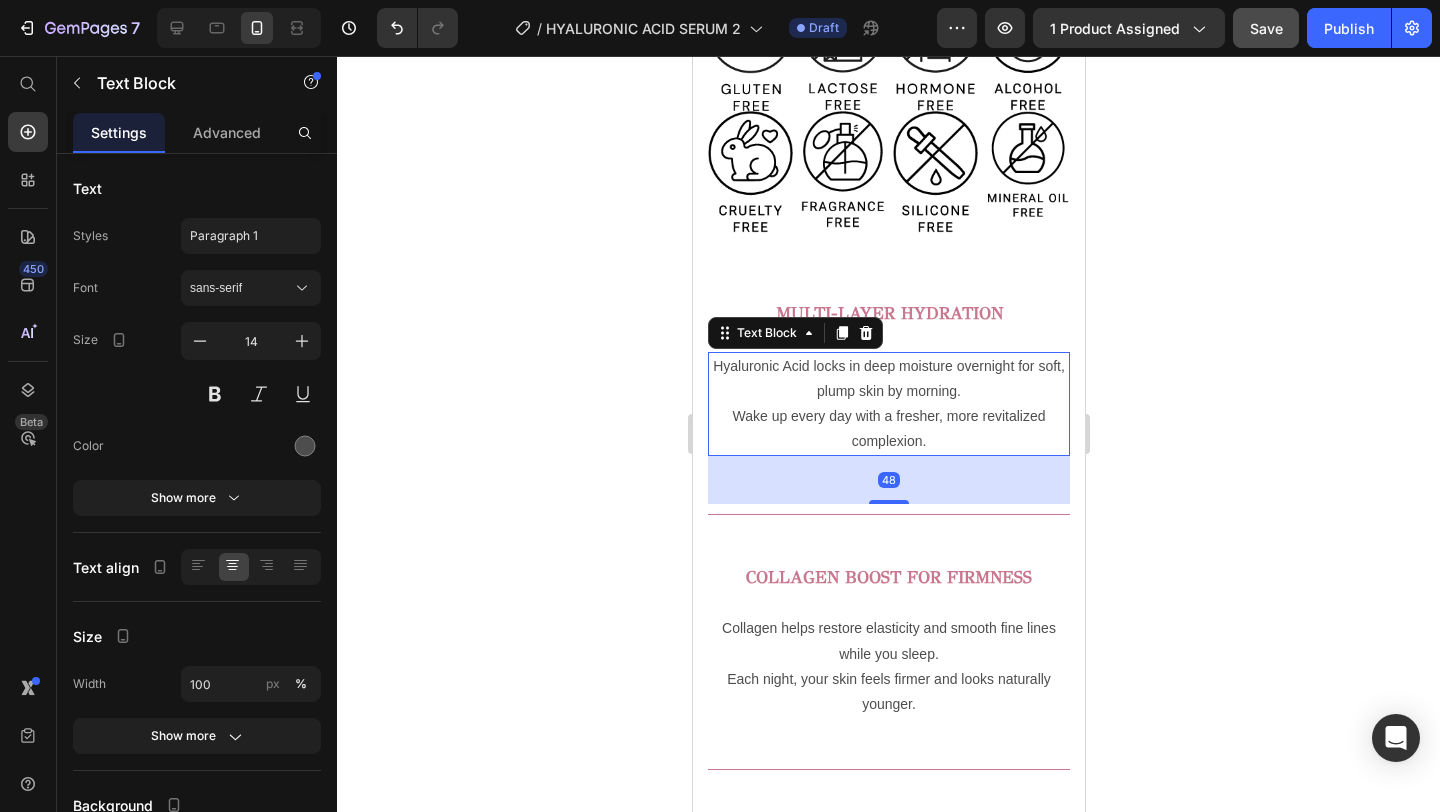 click on "Wake up every day with a fresher, more revitalized complexion." at bounding box center (888, 429) 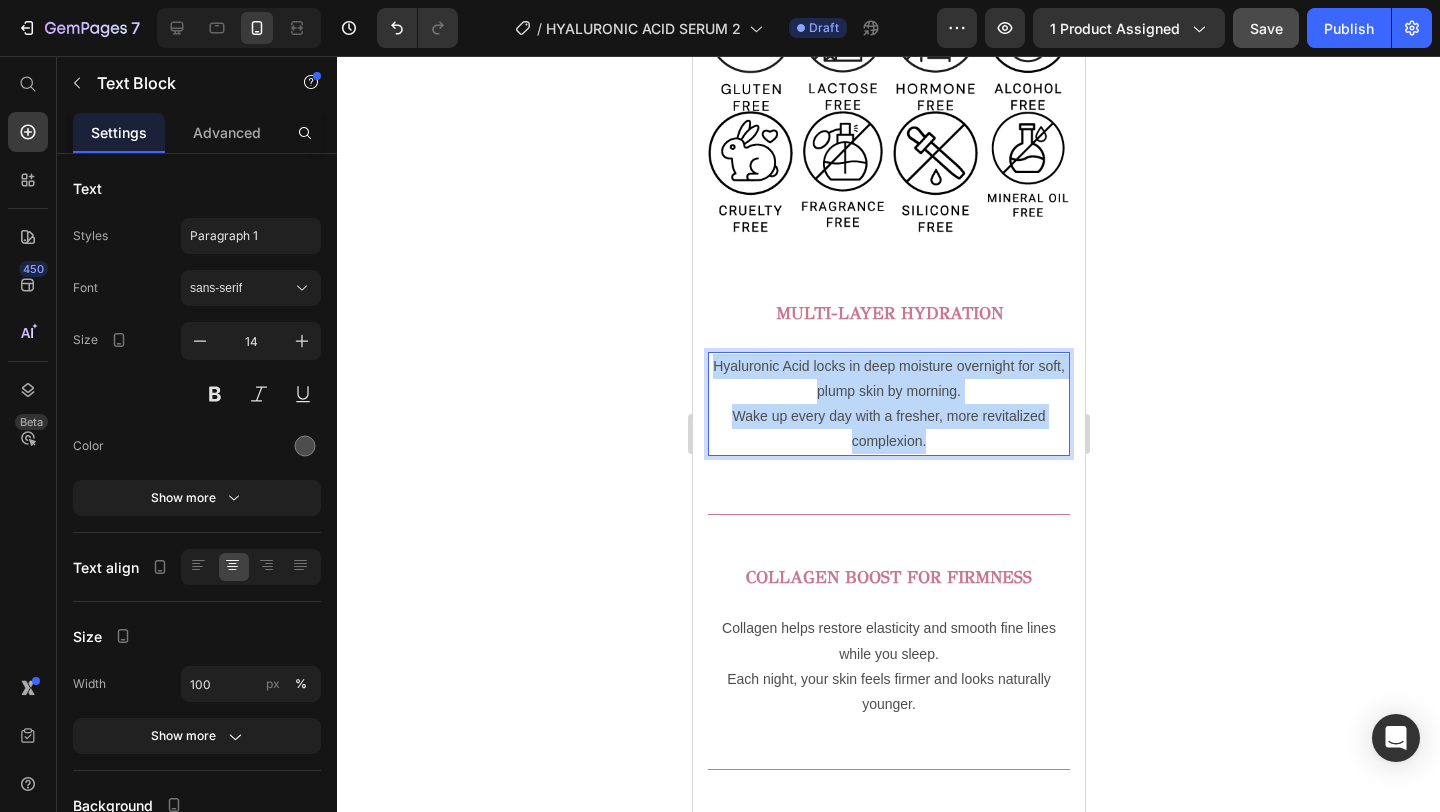 drag, startPoint x: 933, startPoint y: 446, endPoint x: 710, endPoint y: 360, distance: 239.00836 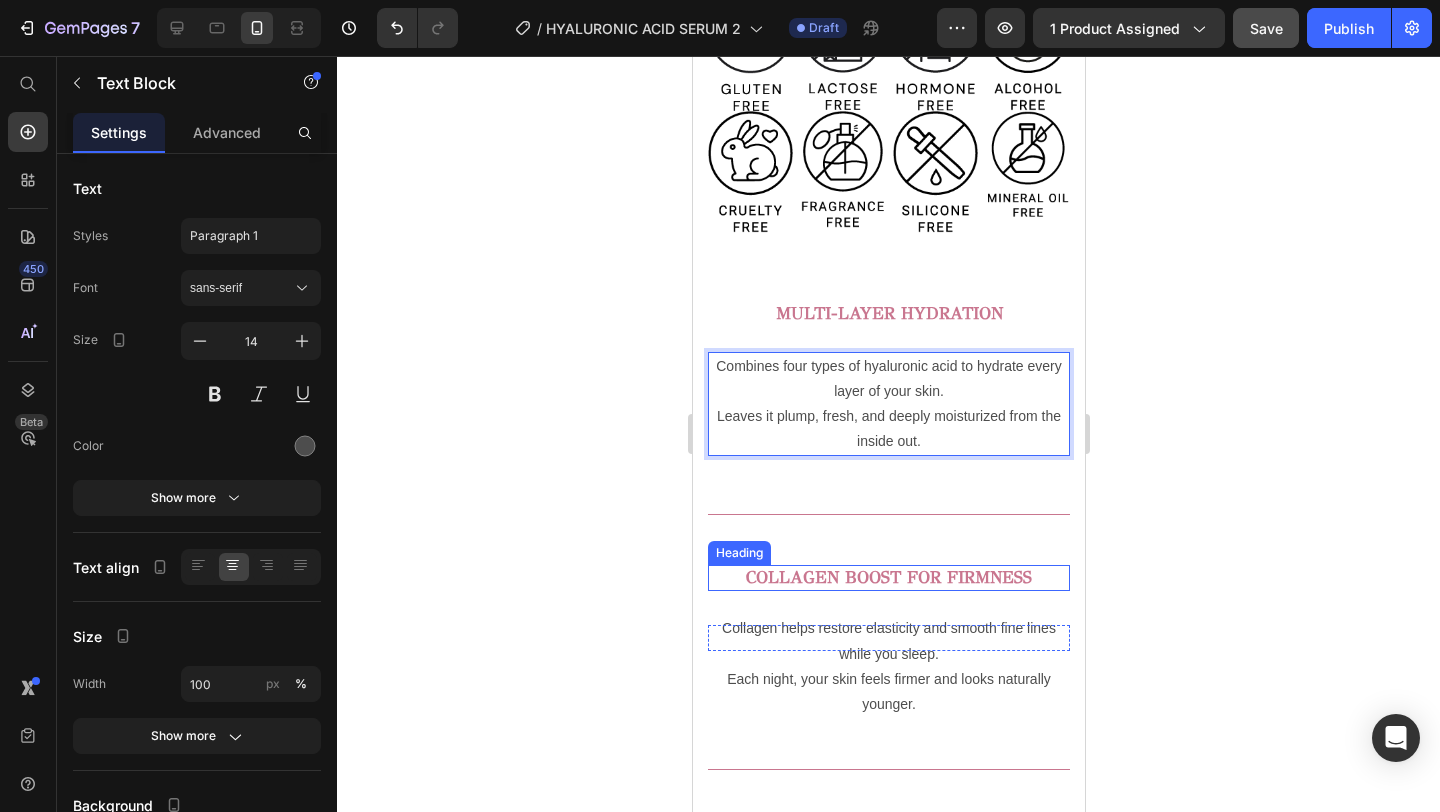 click on "COLLAGEN BOOST FOR FIRMNESS" at bounding box center (888, 577) 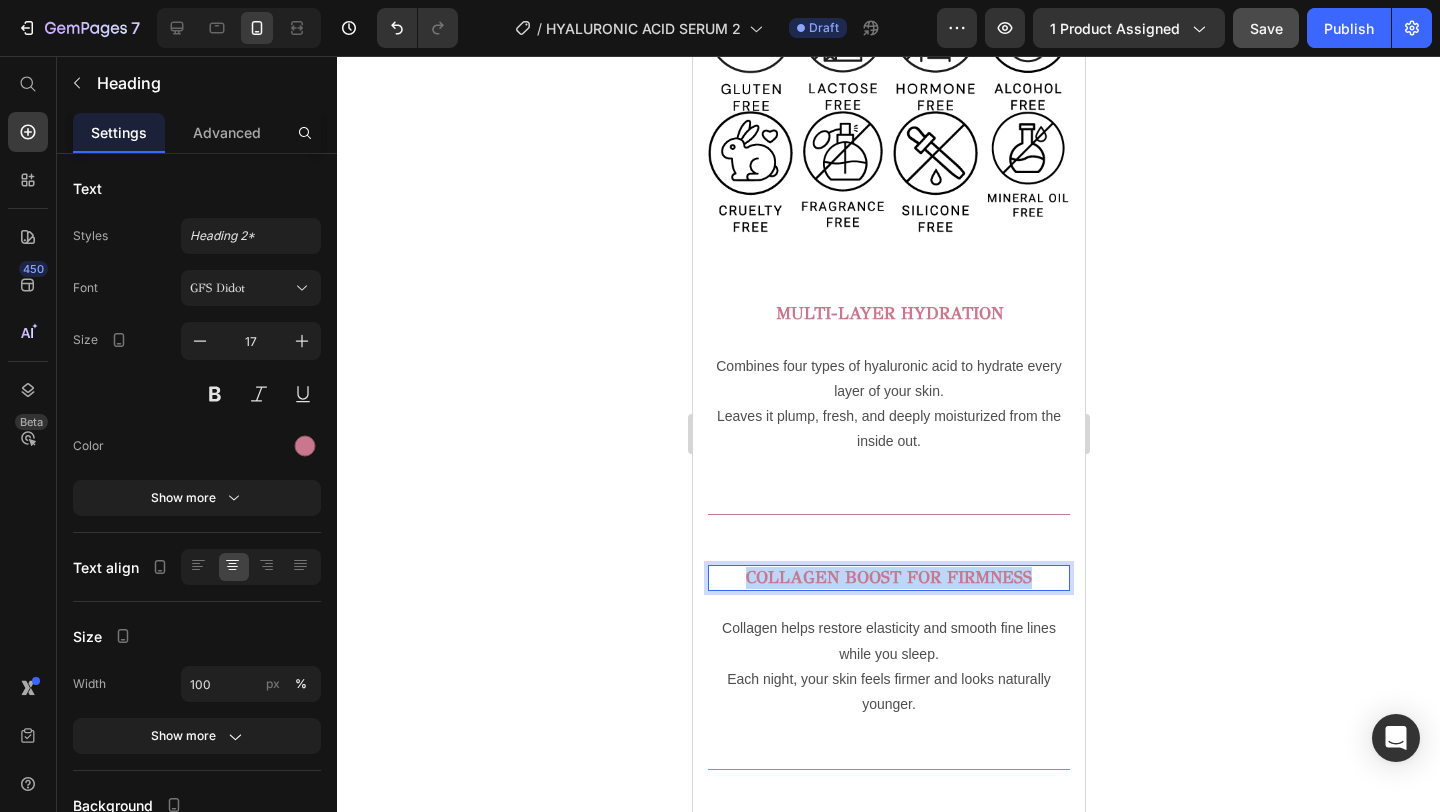 drag, startPoint x: 1045, startPoint y: 577, endPoint x: 699, endPoint y: 566, distance: 346.1748 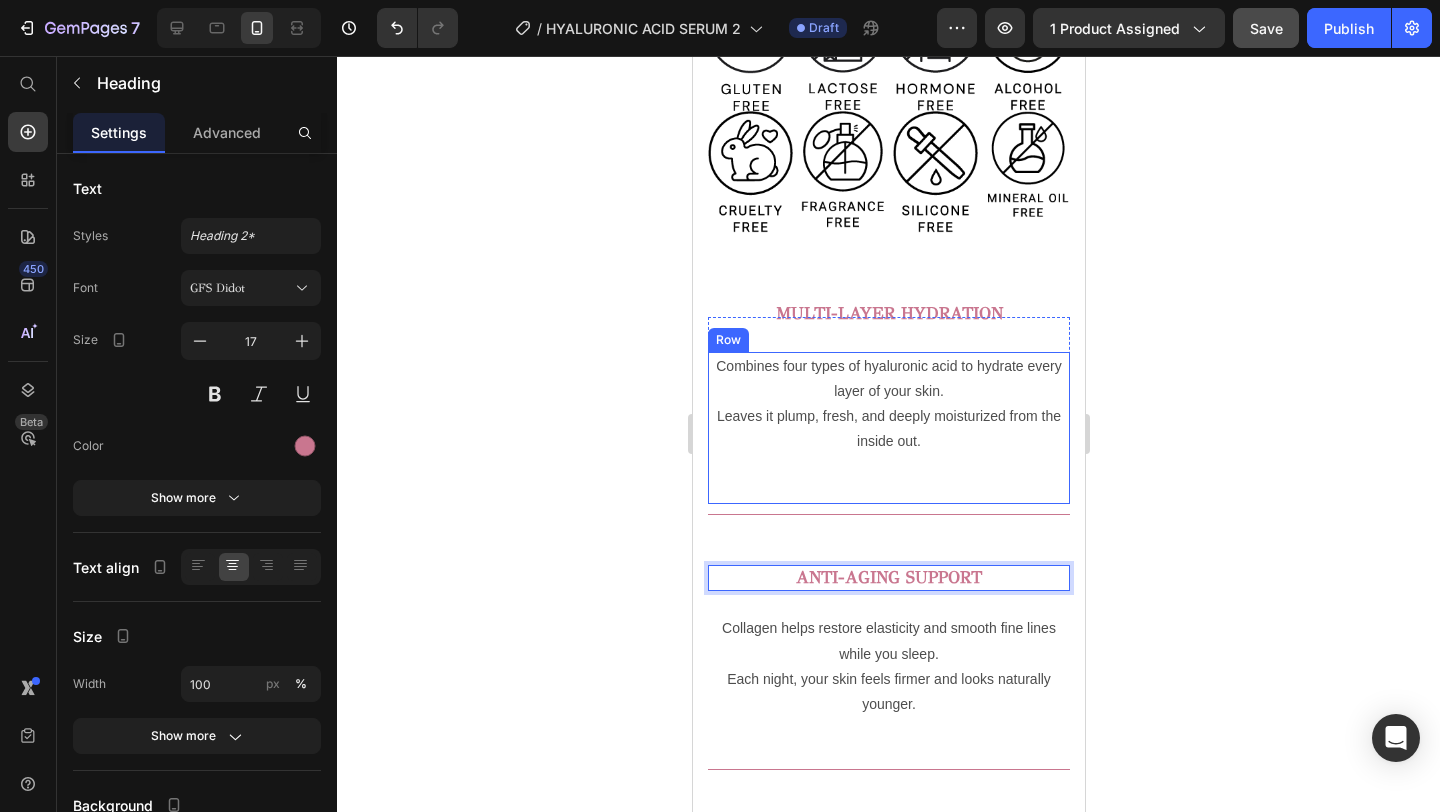 scroll, scrollTop: 1184, scrollLeft: 0, axis: vertical 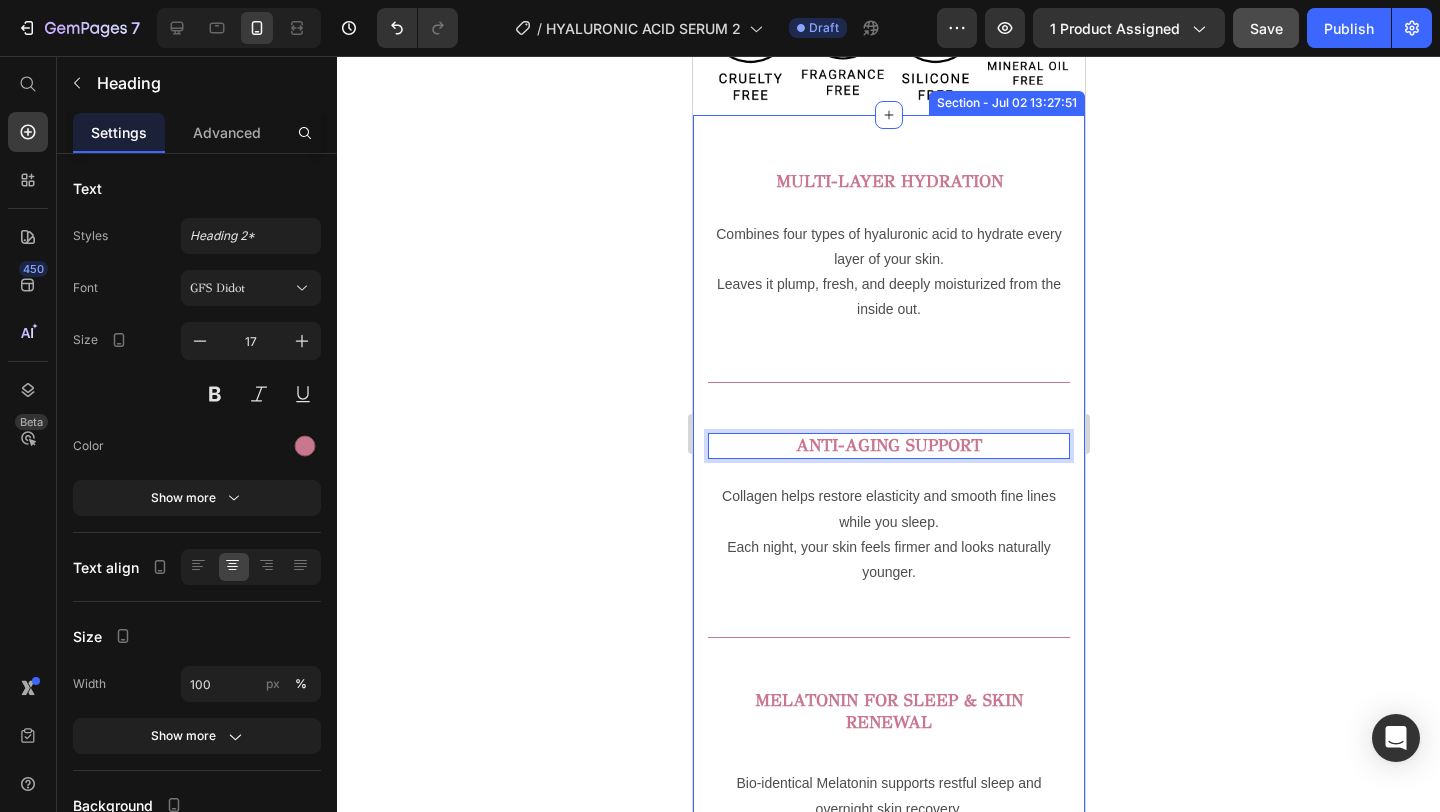 click on "⁠⁠⁠⁠⁠⁠⁠ MULTI-LAYER HYDRATION Heading Combines four types of hyaluronic acid to hydrate every layer of your skin. Leaves it plump, fresh, and deeply moisturized from the inside out. Text Block Row Row                Title Line ANTI-AGING SUPPORT Heading   0 Row Collagen helps restore elasticity and smooth fine lines while you sleep. Each night, your skin feels firmer and looks naturally younger. Text Block                Title Line MELATONIN FOR SLEEP & SKIN RENEWAL Heading Bio-identical Melatonin supports restful sleep and overnight skin recovery. Wake up feeling rested, with skin renewed and protected against aging. Text Block                Title Line NATURAL OILS FOR SOOTHING CARE Heading Avocado and Lavender Oils nourish and calm your skin through the night. Enjoy soft, supple skin and a comforting nighttime ritual. Wake up with clean, calm, and balanced skin Text Block                Title Line" at bounding box center (888, 800) 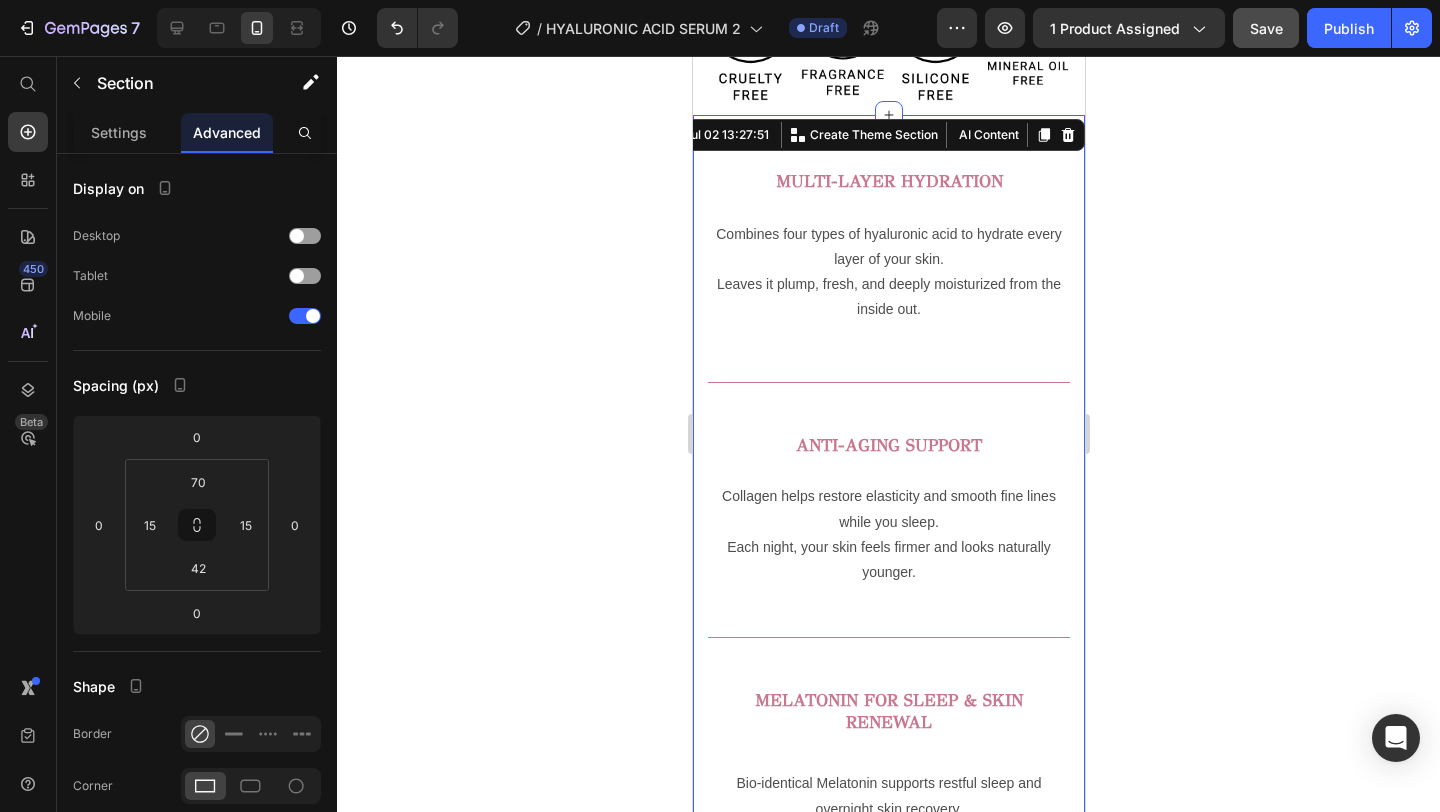 click on "⁠⁠⁠⁠⁠⁠⁠ MULTI-LAYER HYDRATION Heading Combines four types of hyaluronic acid to hydrate every layer of your skin. Leaves it plump, fresh, and deeply moisturized from the inside out. Text Block Row Row                Title Line ⁠⁠⁠⁠⁠⁠⁠ ANTI-AGING SUPPORT Heading Row Collagen helps restore elasticity and smooth fine lines while you sleep. Each night, your skin feels firmer and looks naturally younger. Text Block                Title Line MELATONIN FOR SLEEP & SKIN RENEWAL Heading Bio-identical Melatonin supports restful sleep and overnight skin recovery. Wake up feeling rested, with skin renewed and protected against aging. Text Block                Title Line NATURAL OILS FOR SOOTHING CARE Heading Avocado and Lavender Oils nourish and calm your skin through the night. Enjoy soft, supple skin and a comforting nighttime ritual. Wake up with clean, calm, and balanced skin Text Block                Title Line" at bounding box center (888, 800) 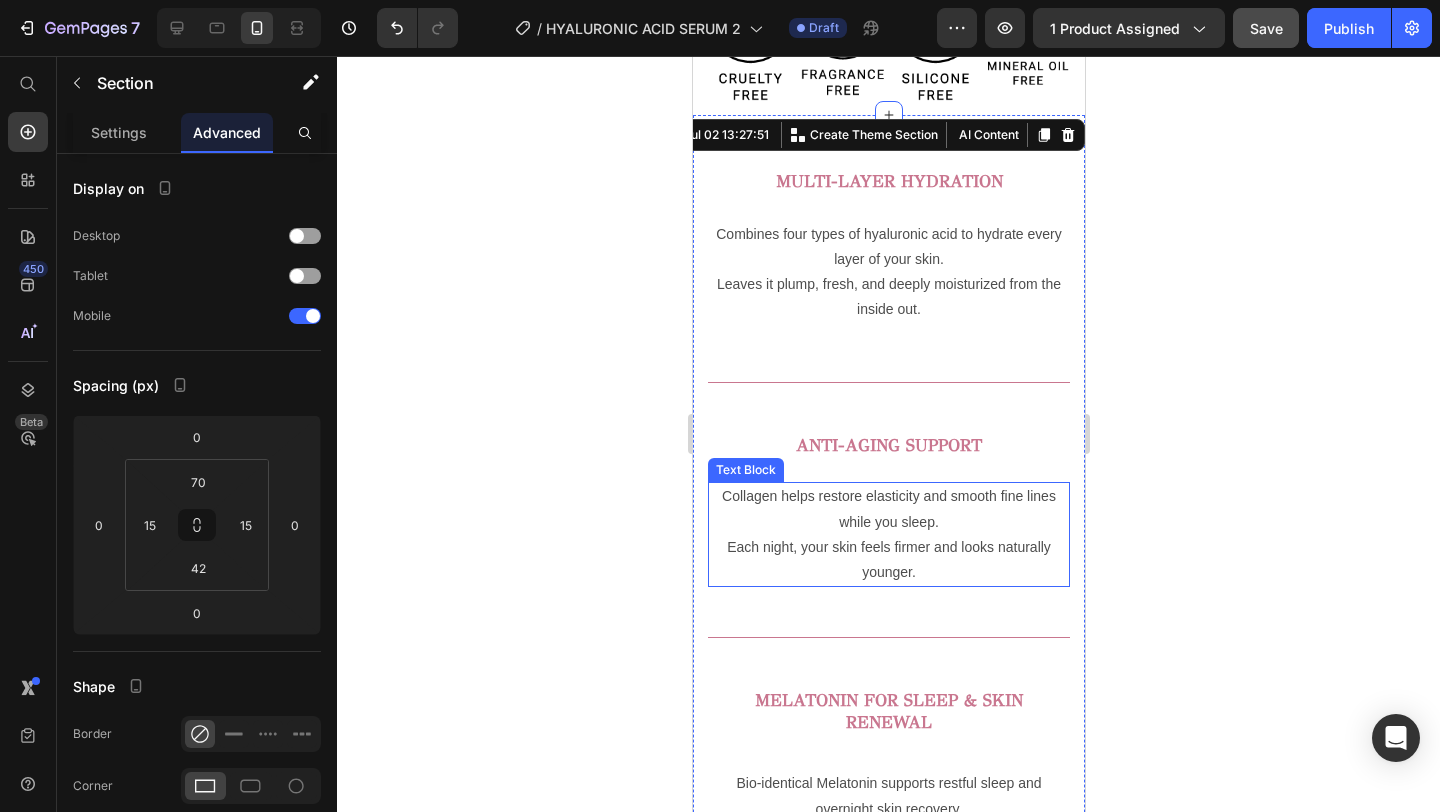 click on "Each night, your skin feels firmer and looks naturally younger." at bounding box center [888, 560] 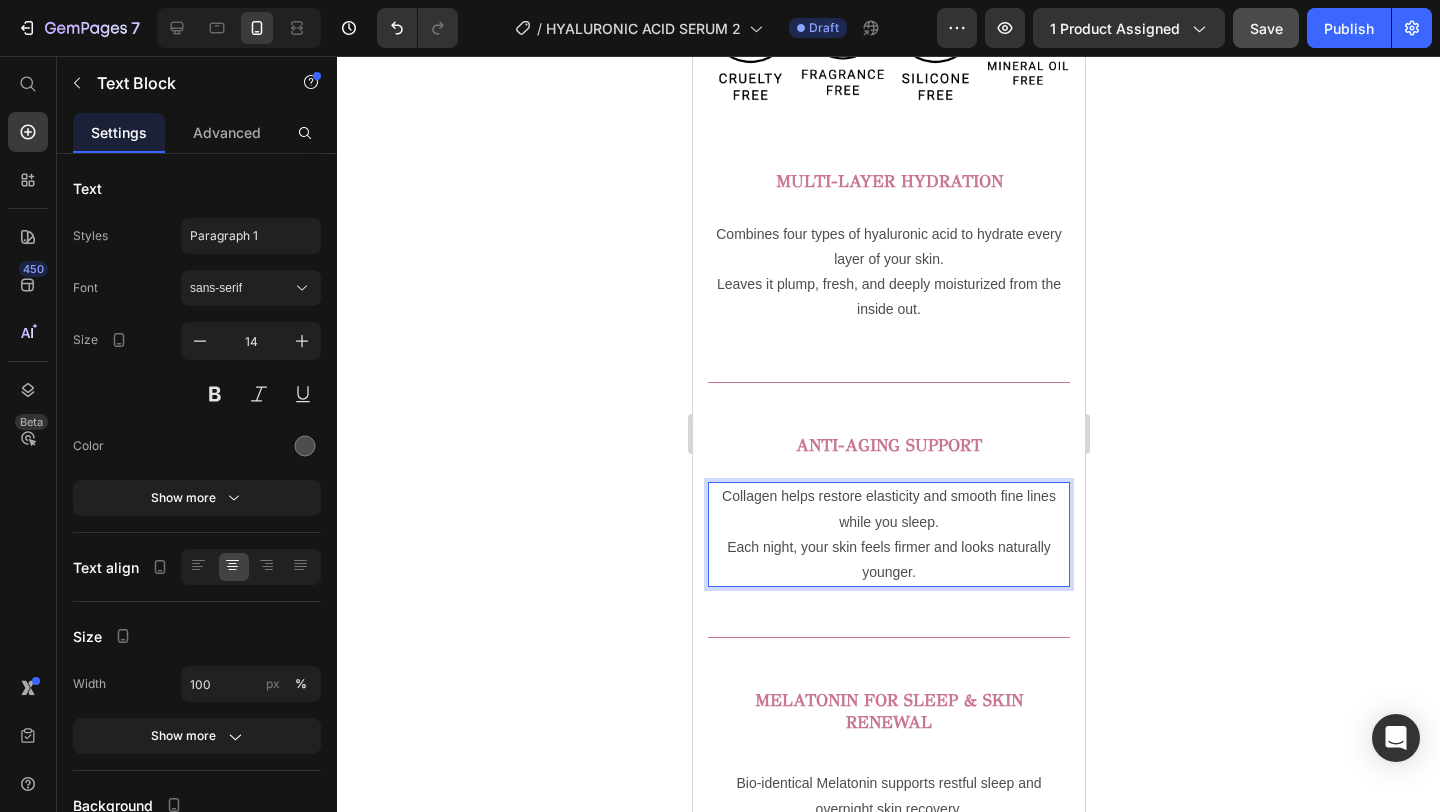 click on "Each night, your skin feels firmer and looks naturally younger." at bounding box center [888, 560] 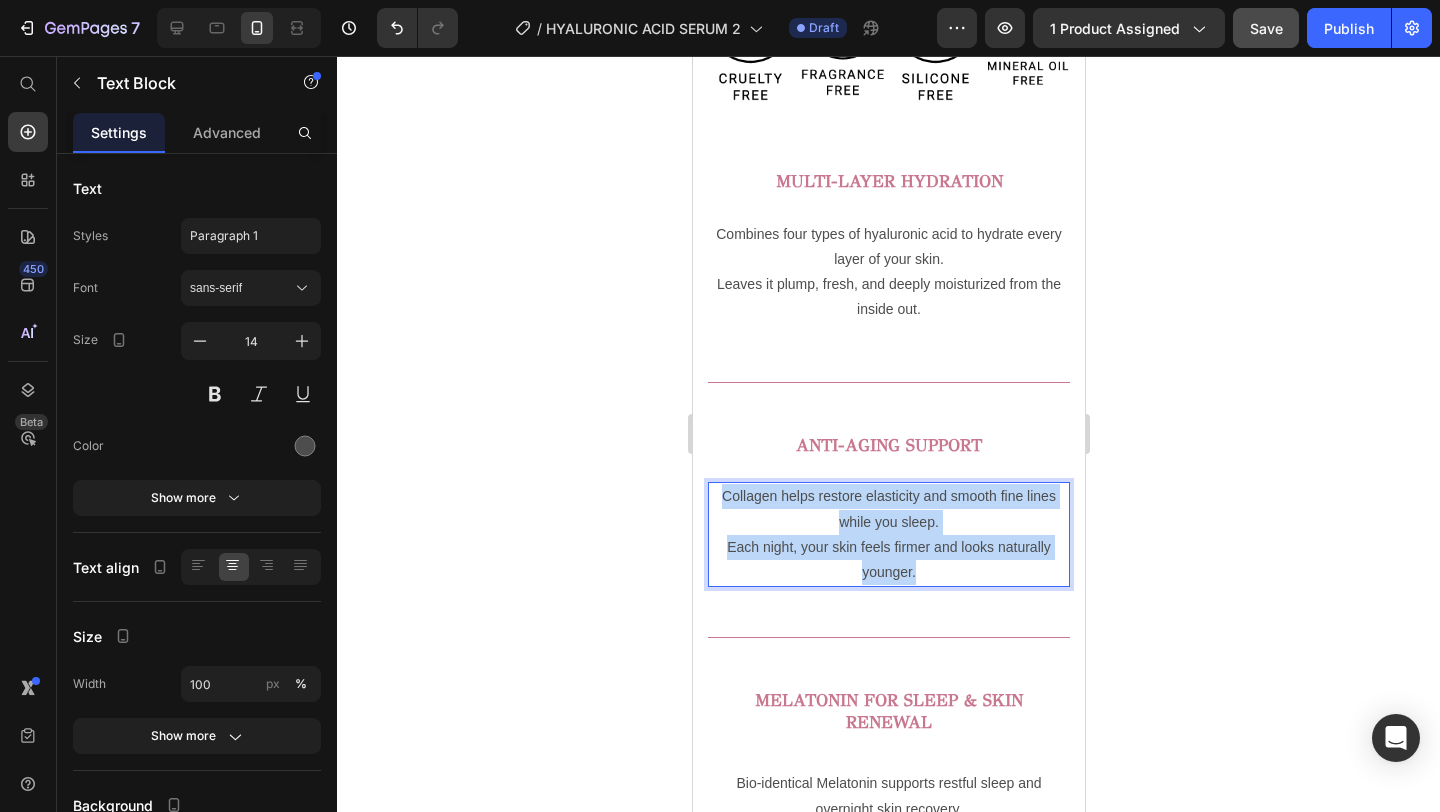 drag, startPoint x: 922, startPoint y: 573, endPoint x: 713, endPoint y: 498, distance: 222.04955 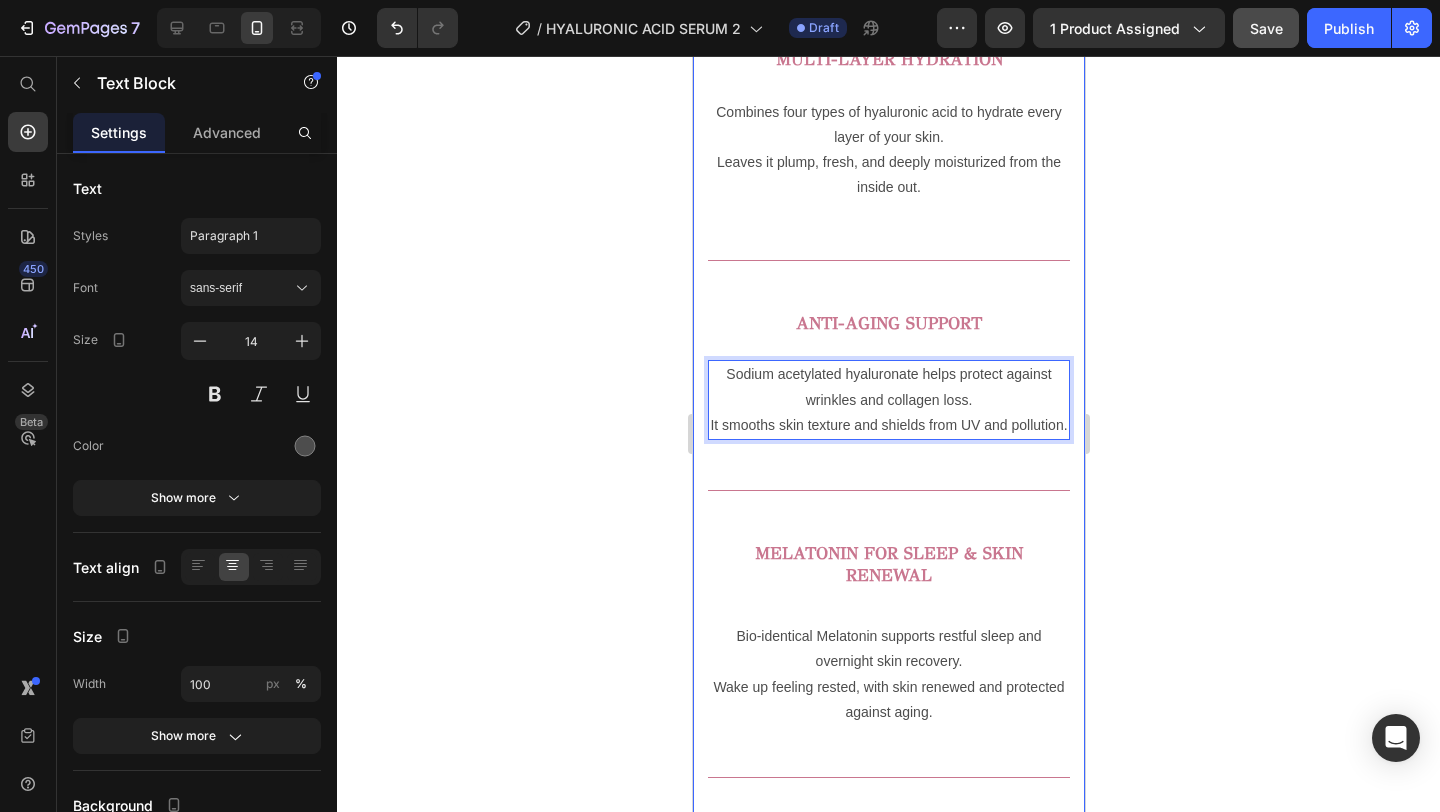 scroll, scrollTop: 1326, scrollLeft: 0, axis: vertical 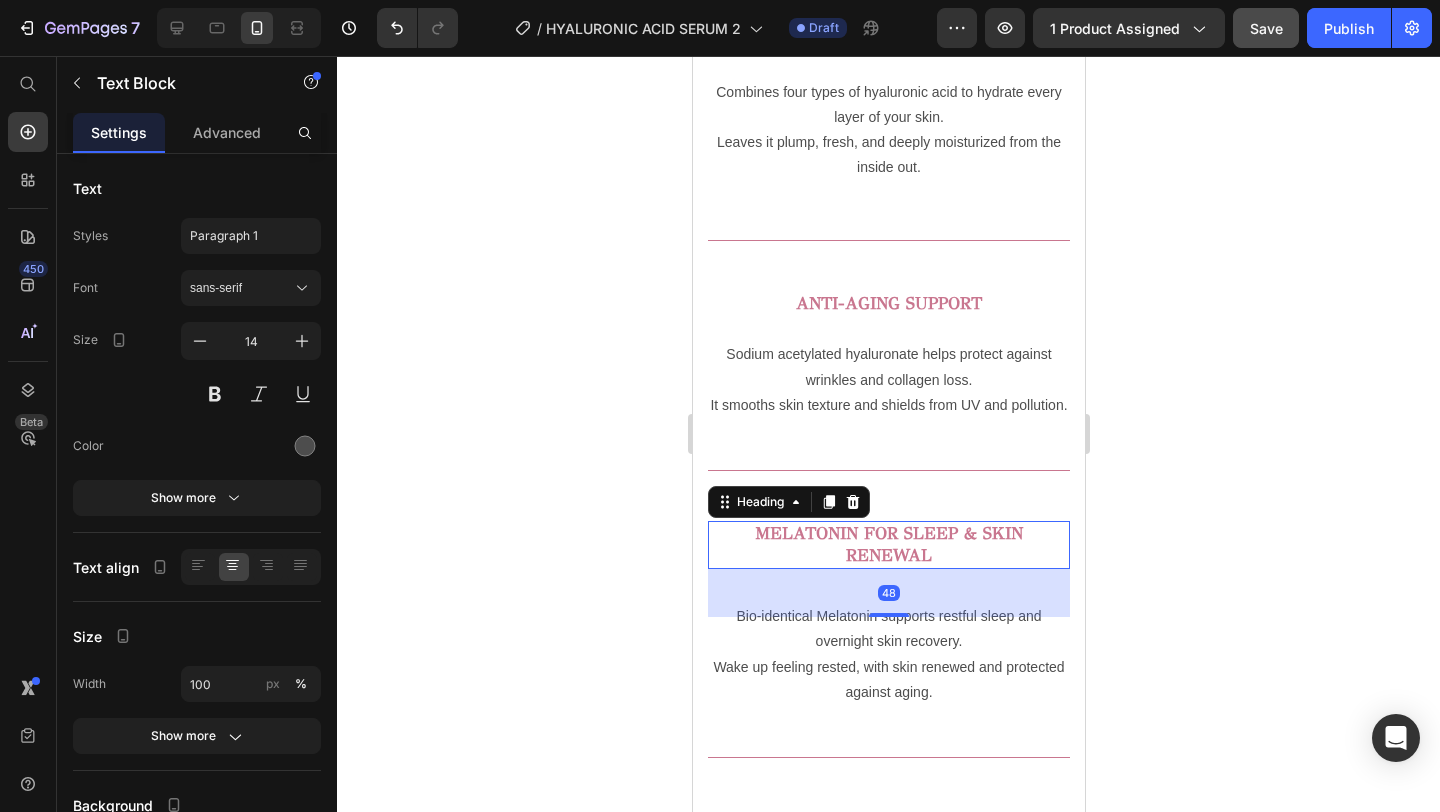 click on "MELATONIN FOR SLEEP & SKIN RENEWAL" at bounding box center [888, 544] 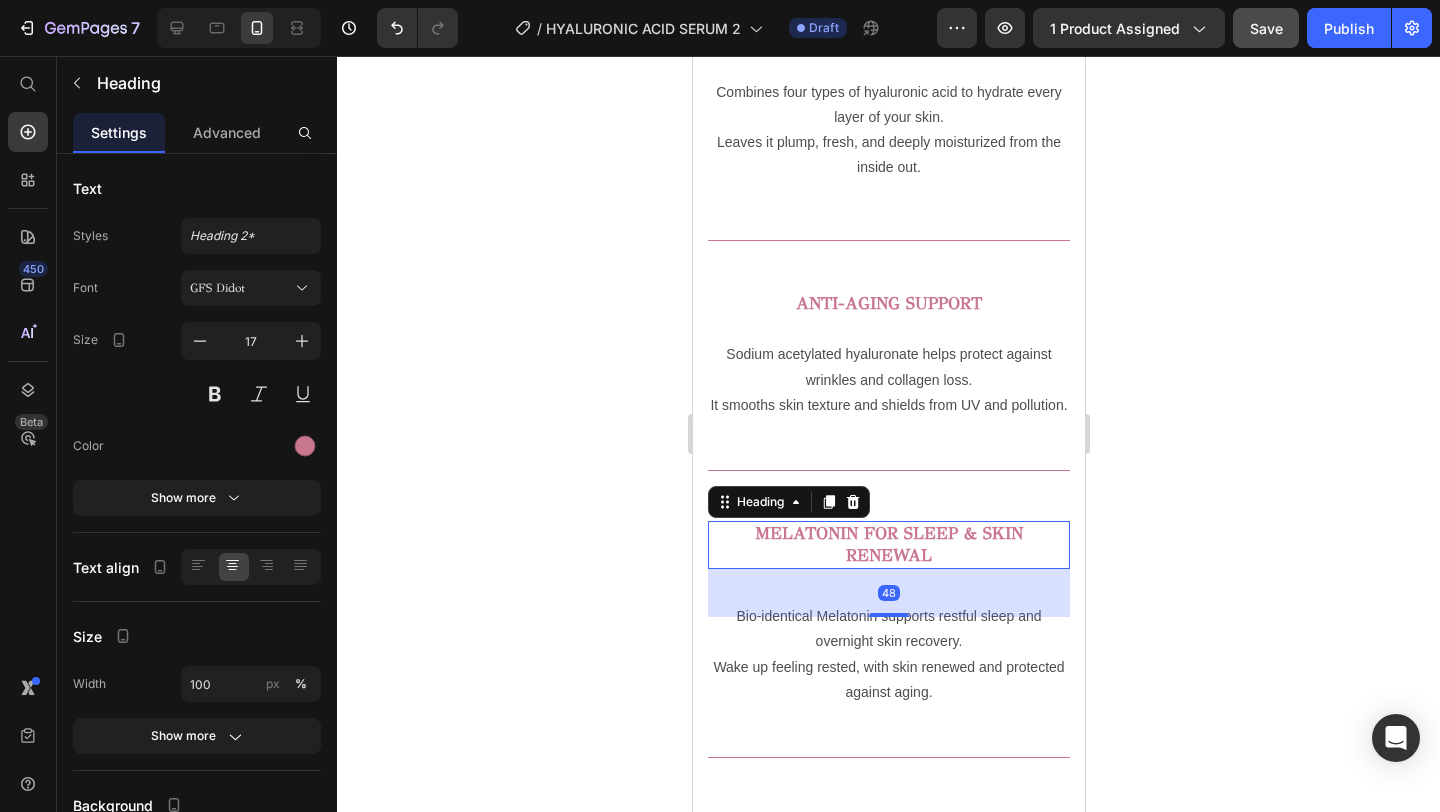 click on "MELATONIN FOR SLEEP & SKIN RENEWAL" at bounding box center (888, 545) 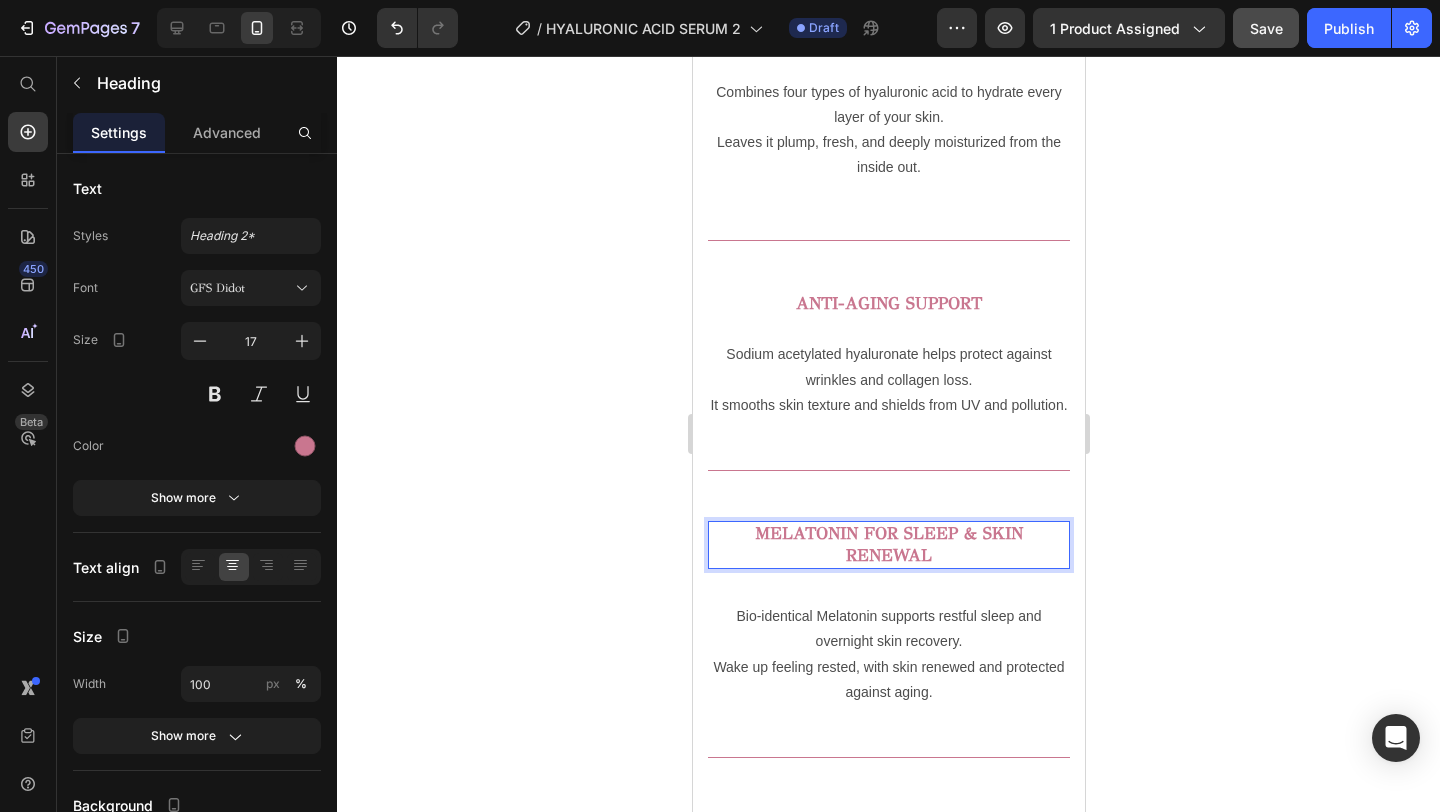 click on "MELATONIN FOR SLEEP & SKIN RENEWAL" at bounding box center (888, 545) 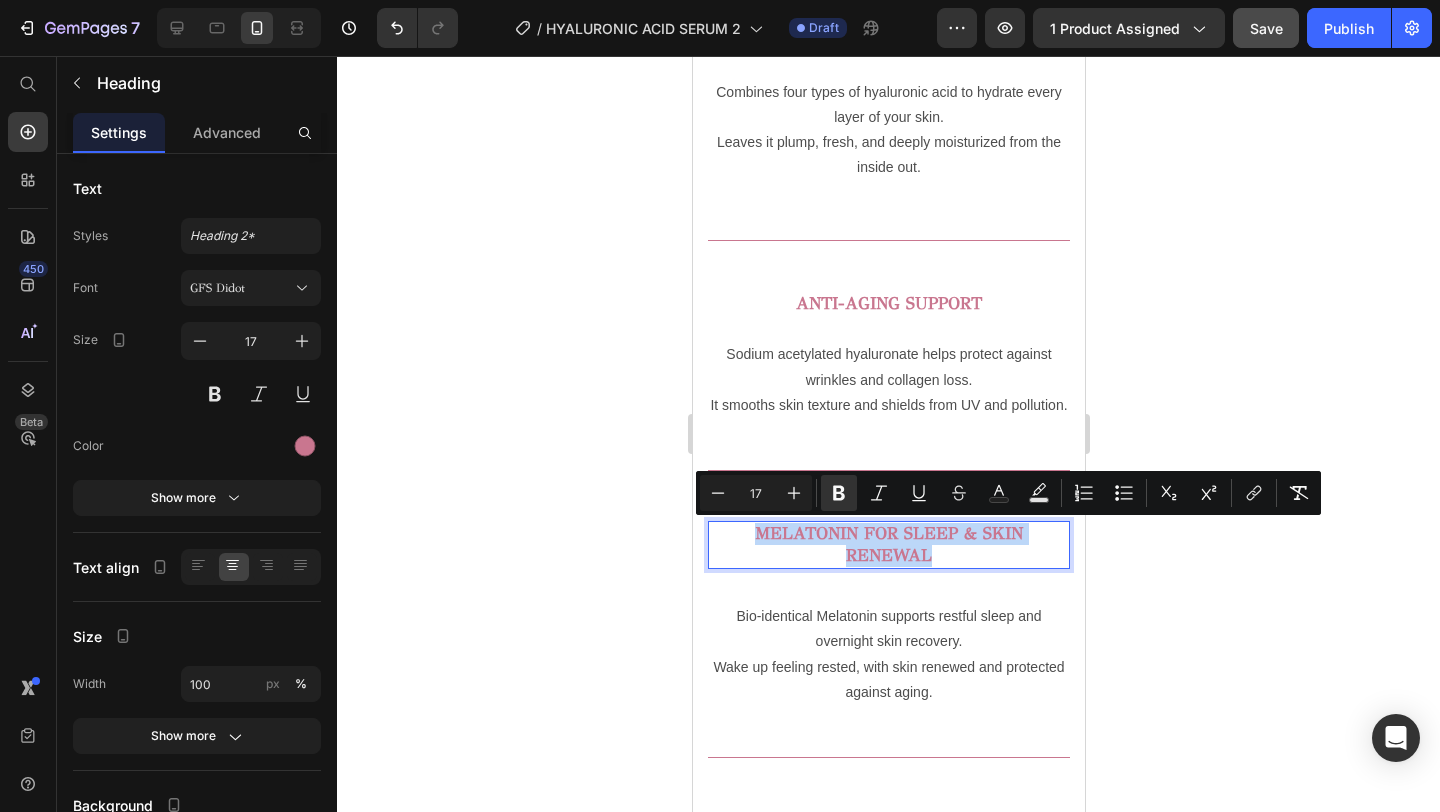 drag, startPoint x: 938, startPoint y: 552, endPoint x: 739, endPoint y: 531, distance: 200.10497 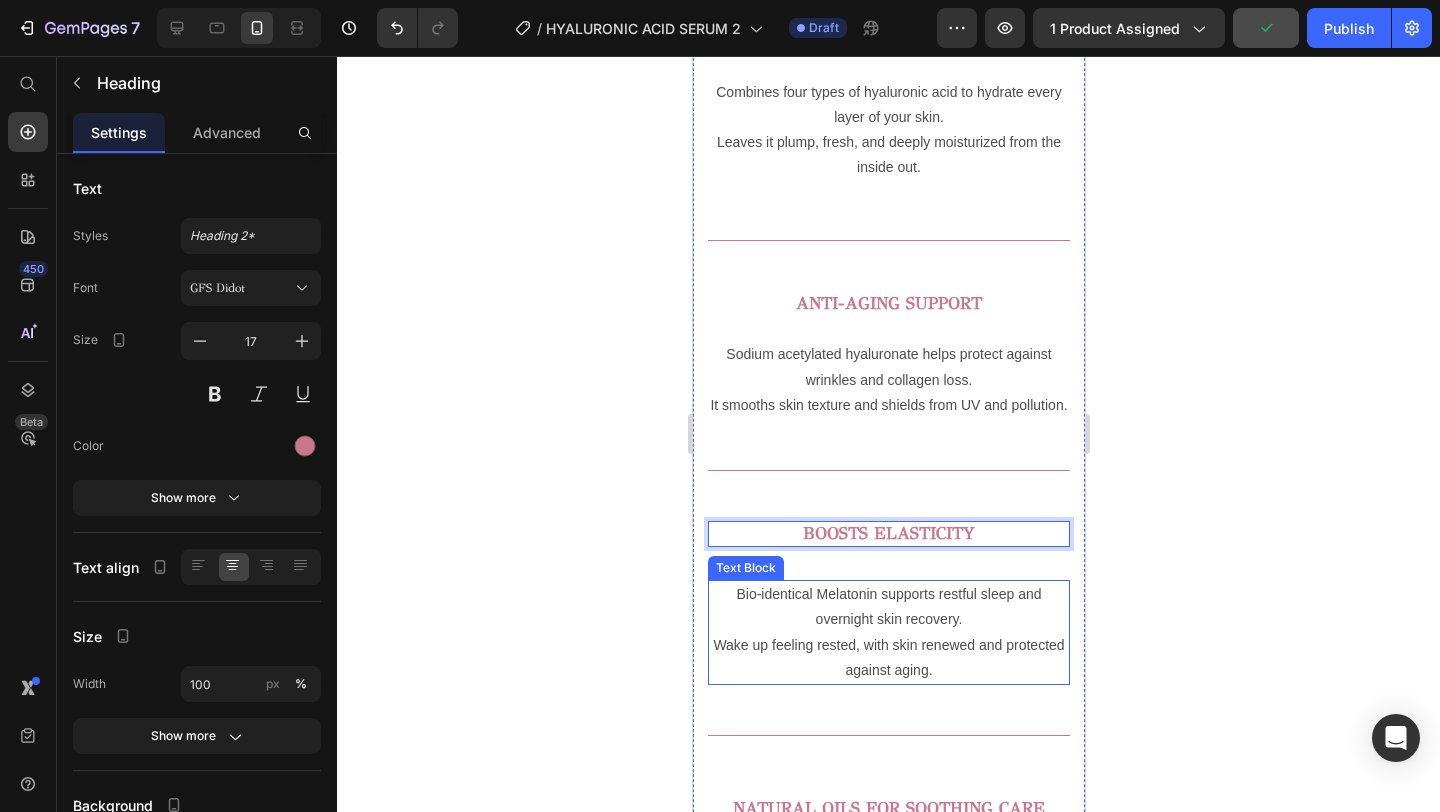 click on "Wake up feeling rested, with skin renewed and protected against aging." at bounding box center [888, 658] 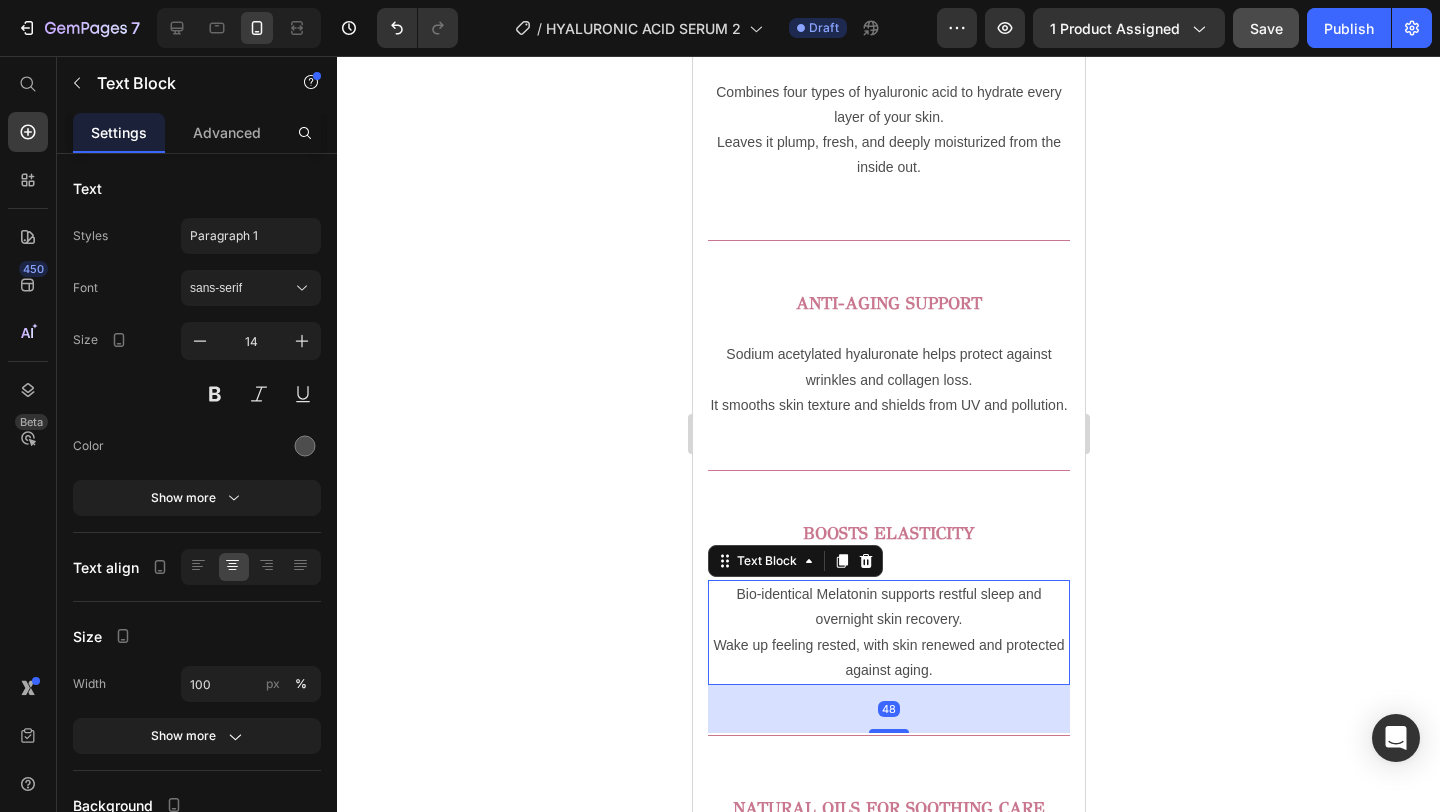click on "Wake up feeling rested, with skin renewed and protected against aging." at bounding box center [888, 658] 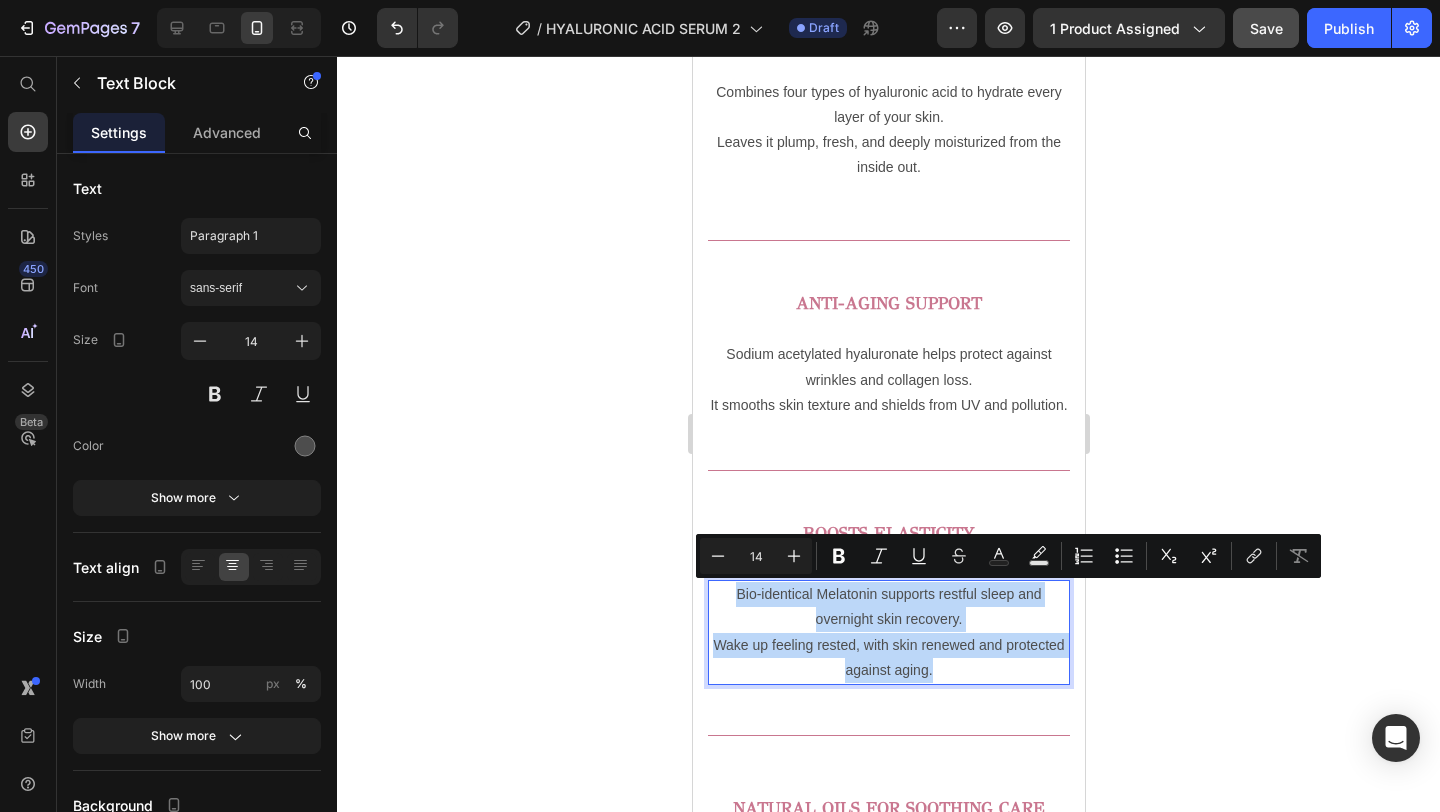 drag, startPoint x: 933, startPoint y: 665, endPoint x: 724, endPoint y: 594, distance: 220.7306 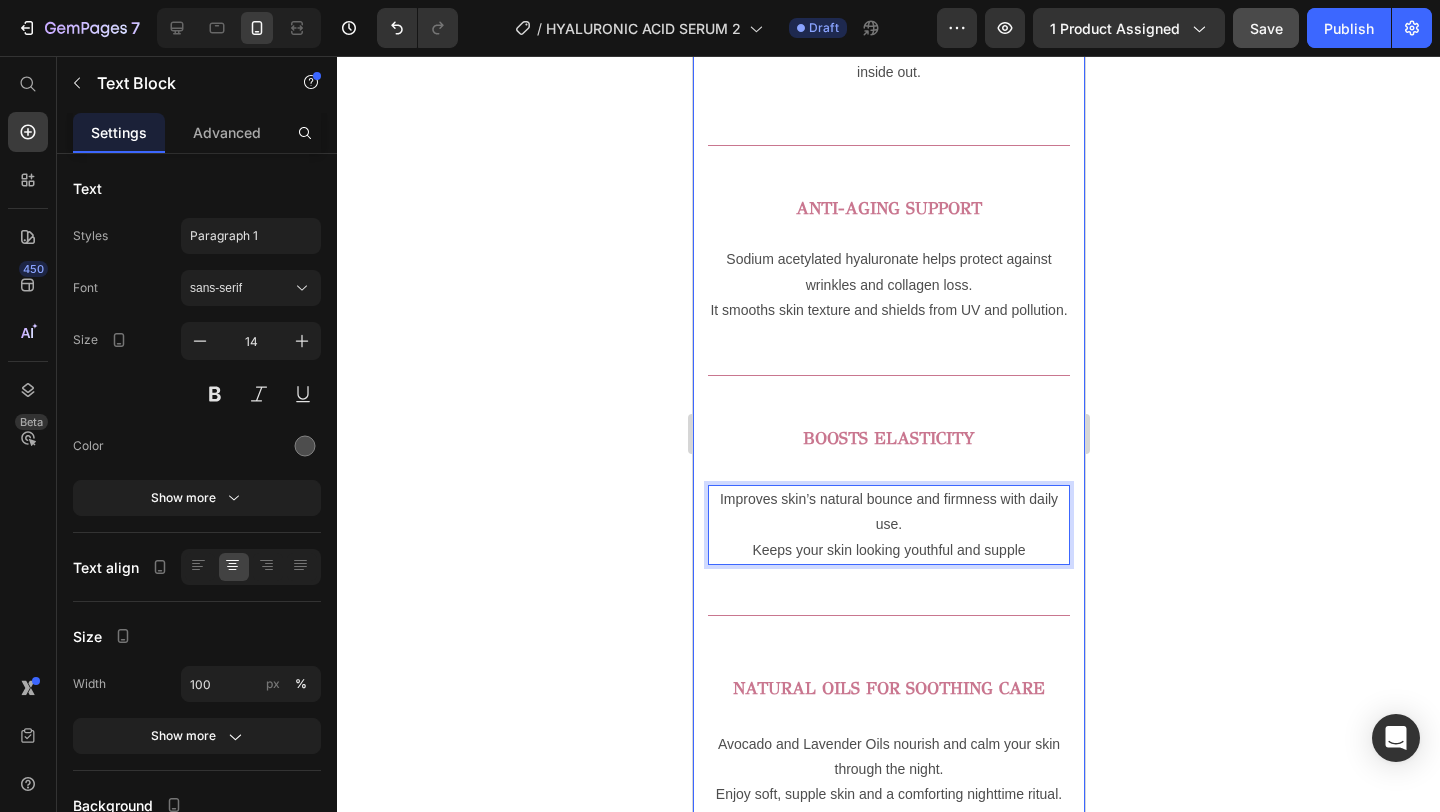scroll, scrollTop: 1439, scrollLeft: 0, axis: vertical 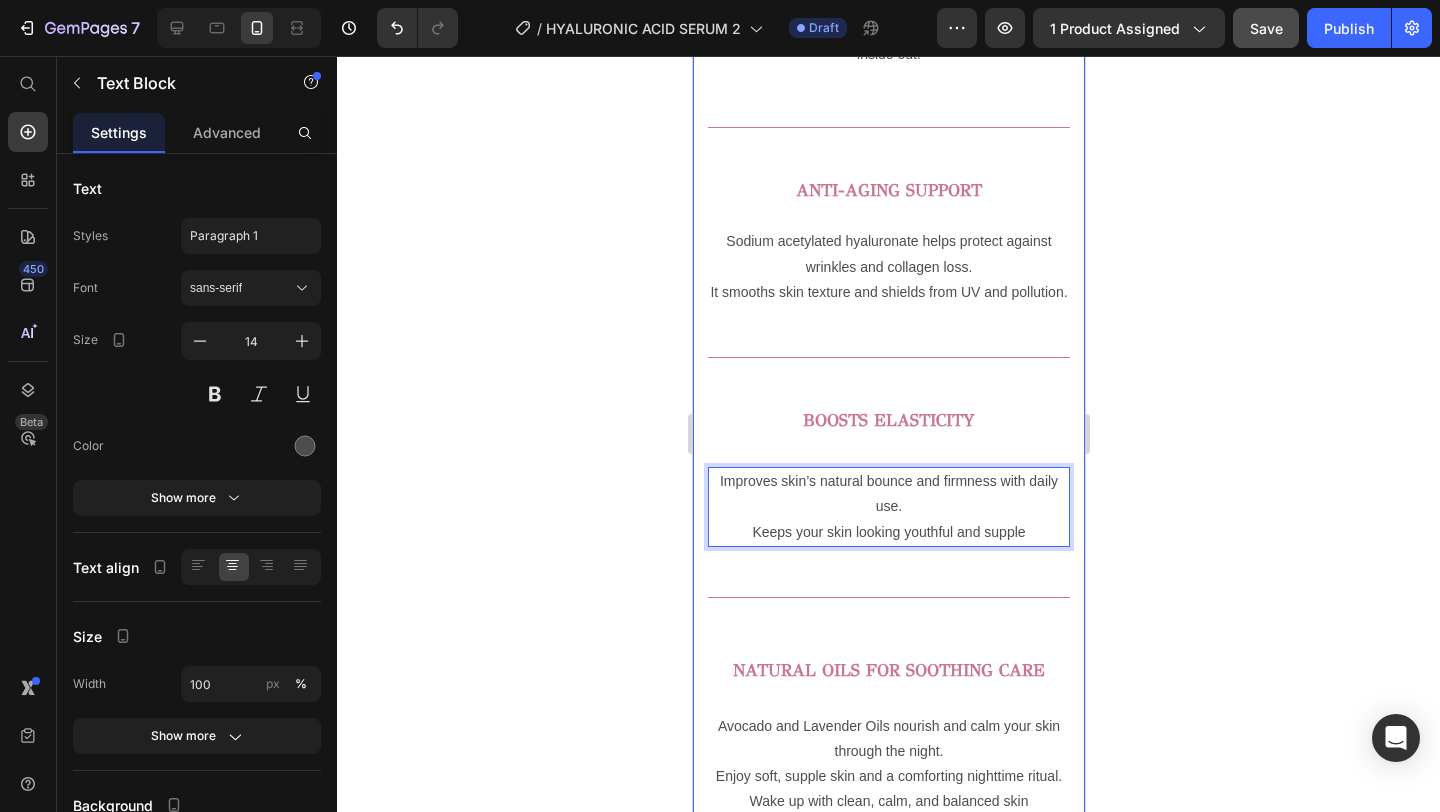 click on "NATURAL OILS FOR SOOTHING CARE" at bounding box center (888, 670) 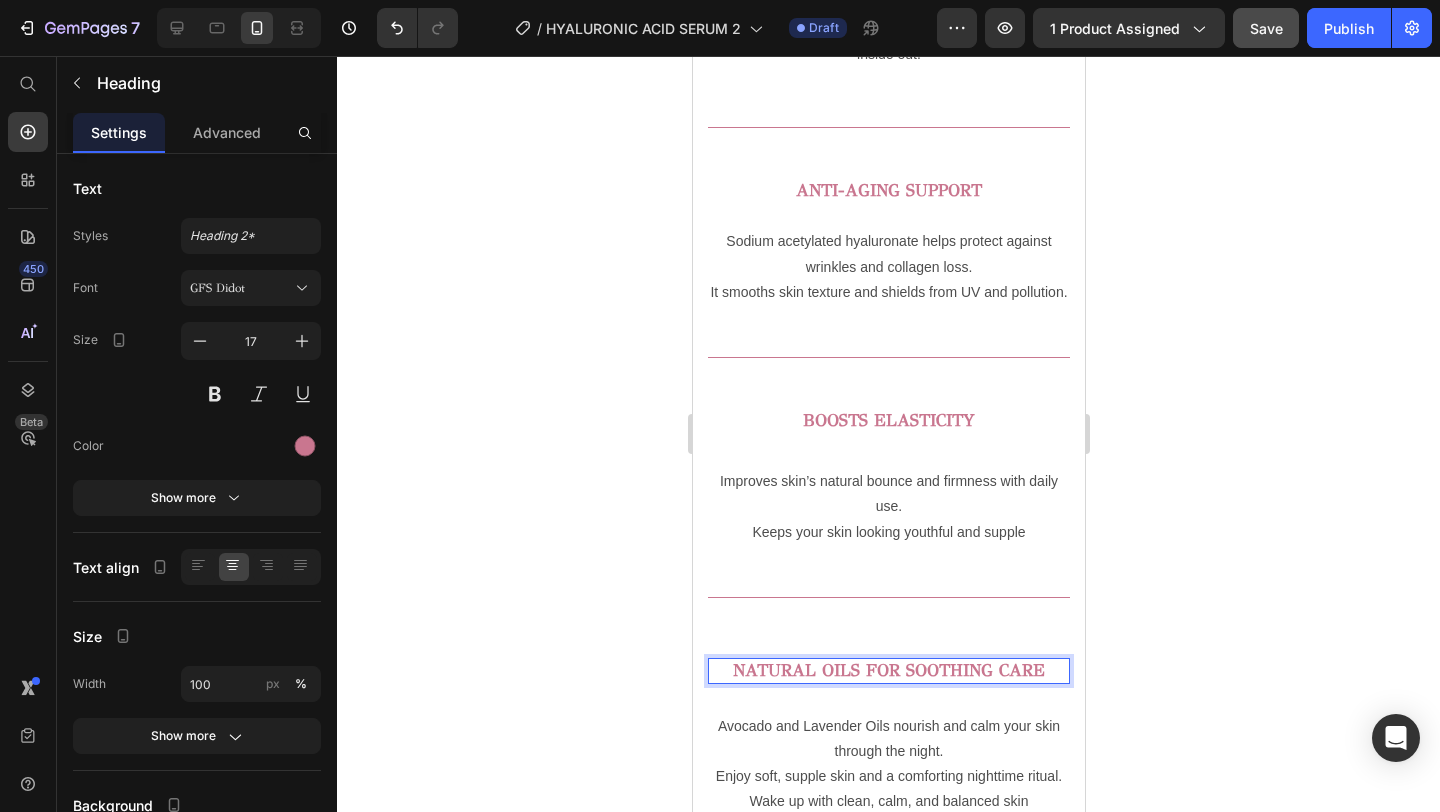 click on "NATURAL OILS FOR SOOTHING CARE" at bounding box center (888, 670) 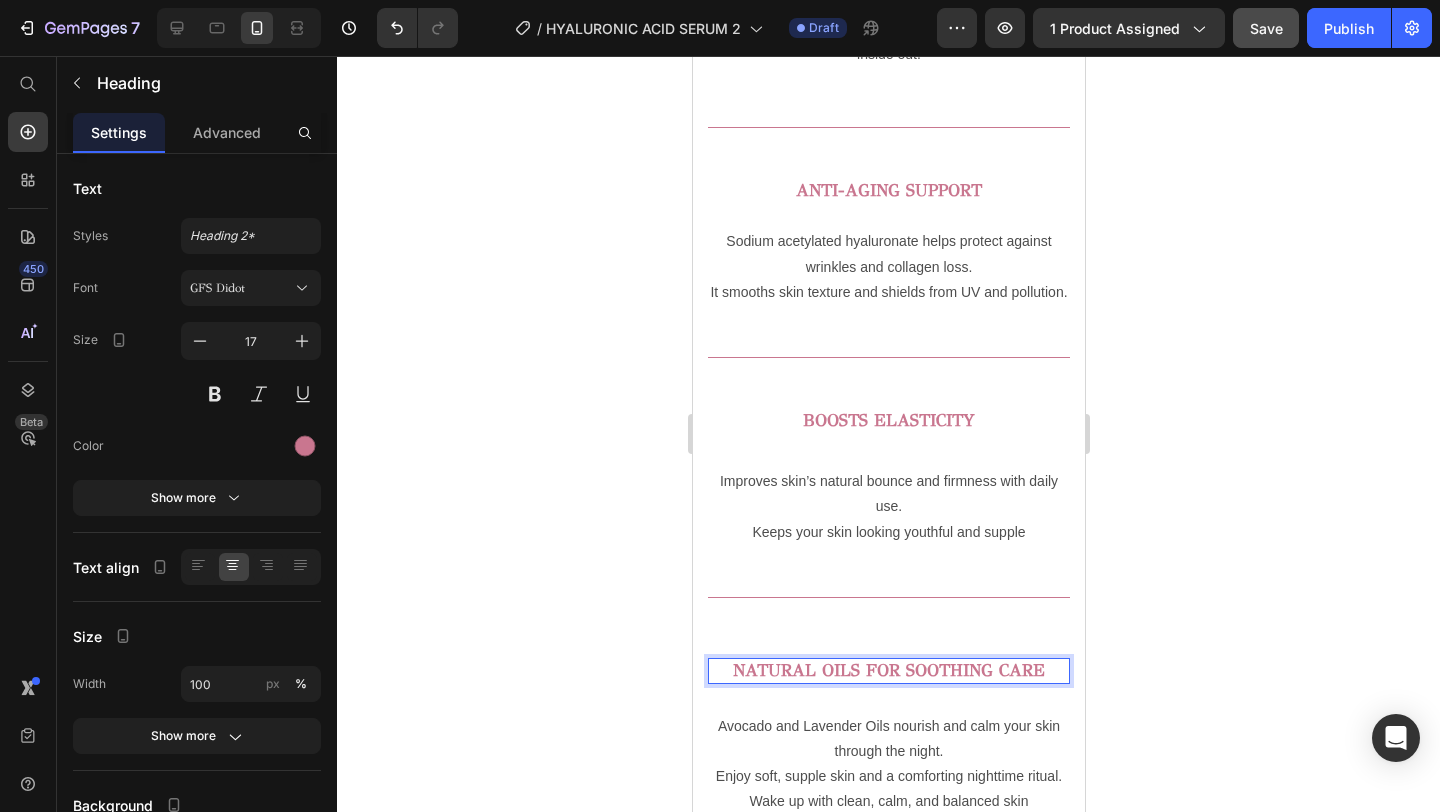 click on "NATURAL OILS FOR SOOTHING CARE" at bounding box center (888, 671) 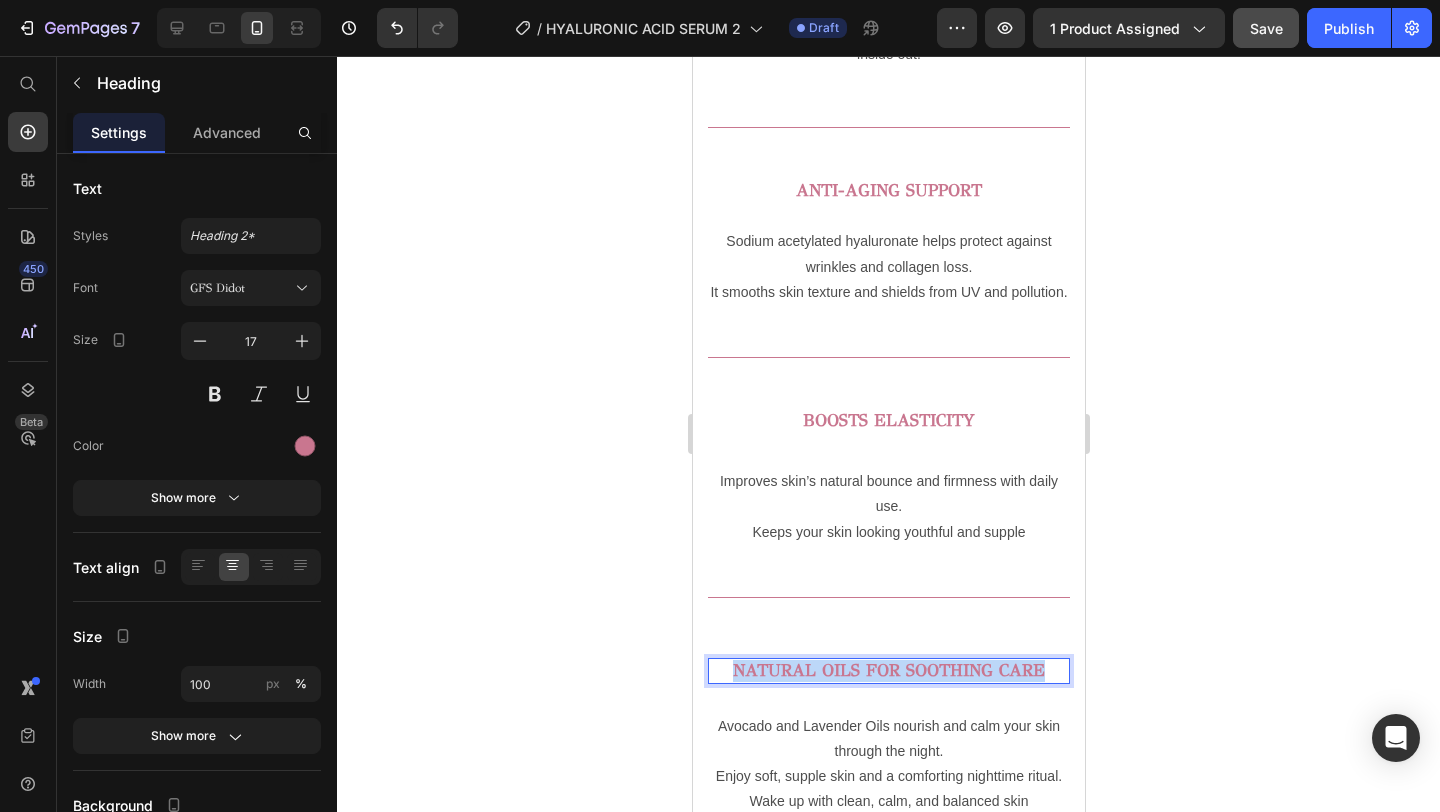 drag, startPoint x: 1053, startPoint y: 669, endPoint x: 671, endPoint y: 668, distance: 382.0013 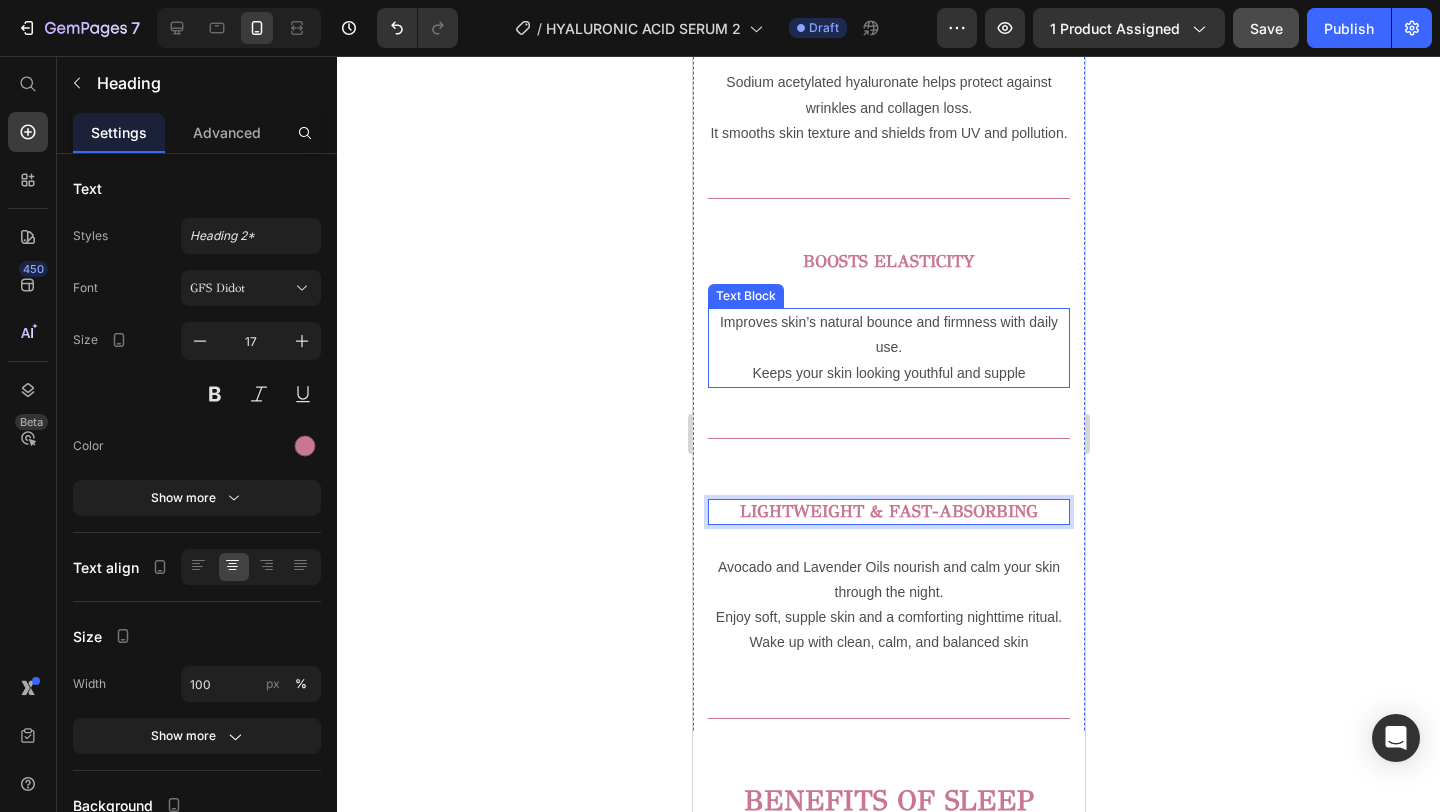 scroll, scrollTop: 1599, scrollLeft: 0, axis: vertical 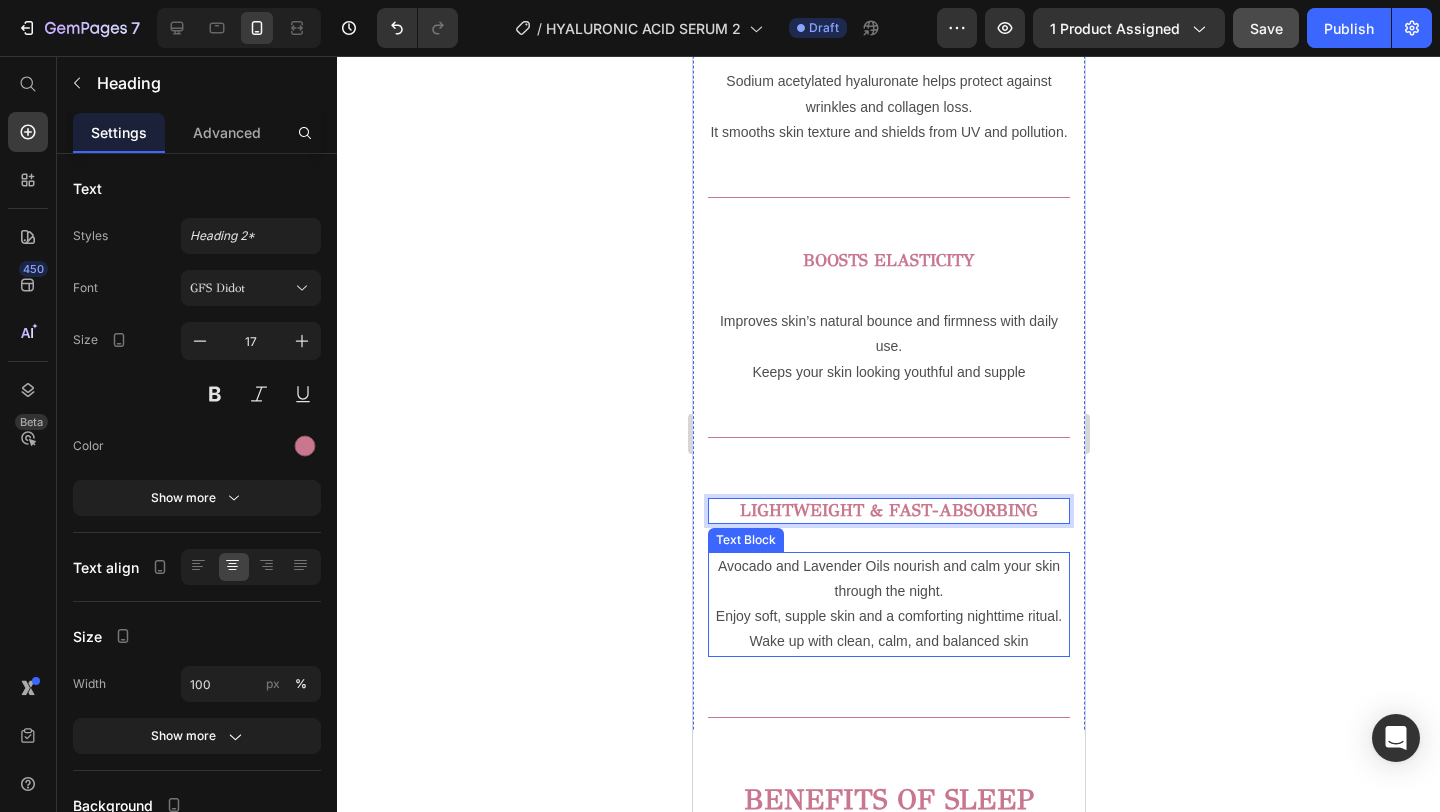 click on "Enjoy soft, supple skin and a comforting nighttime ritual." at bounding box center [888, 616] 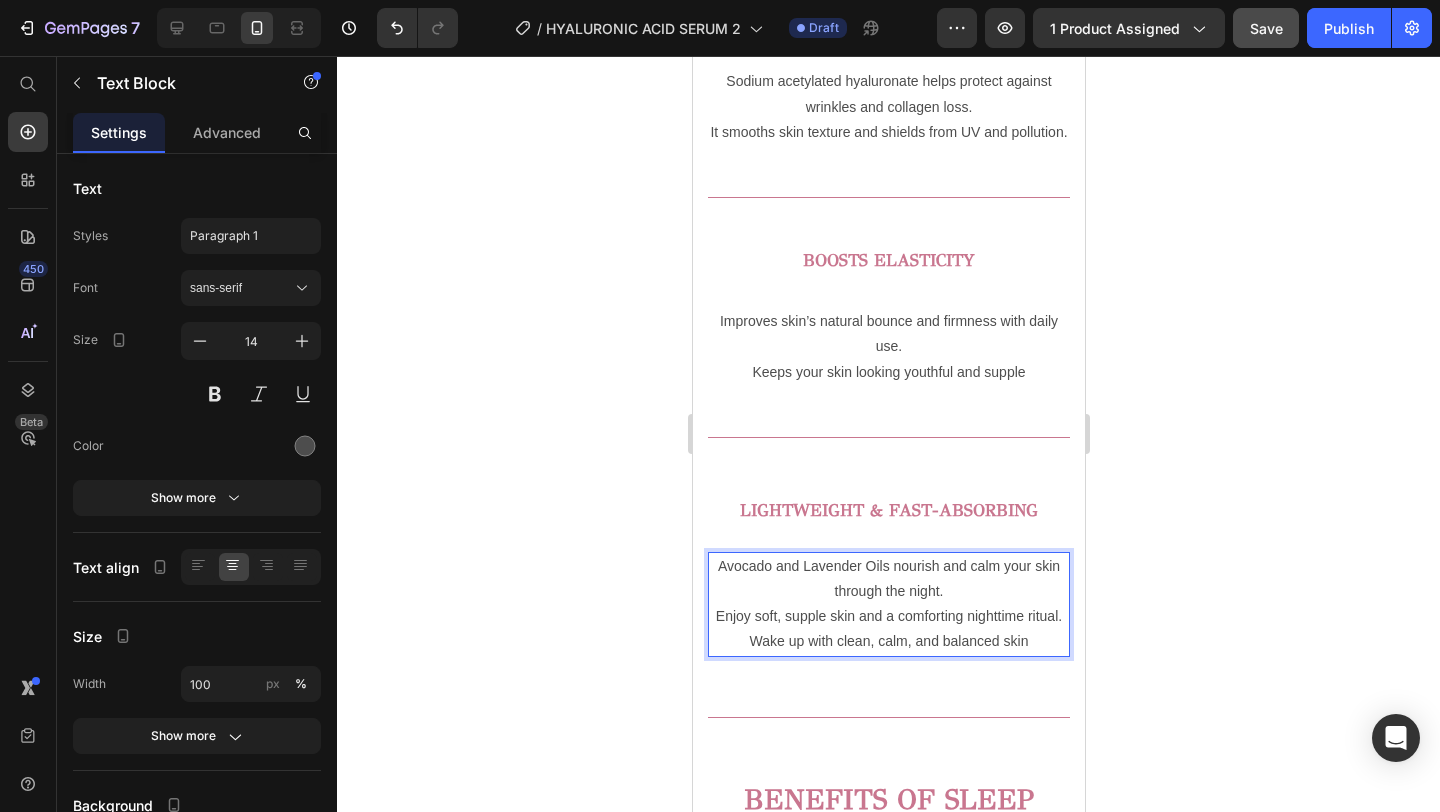 click on "Wake up with clean, calm, and balanced skin" at bounding box center [888, 641] 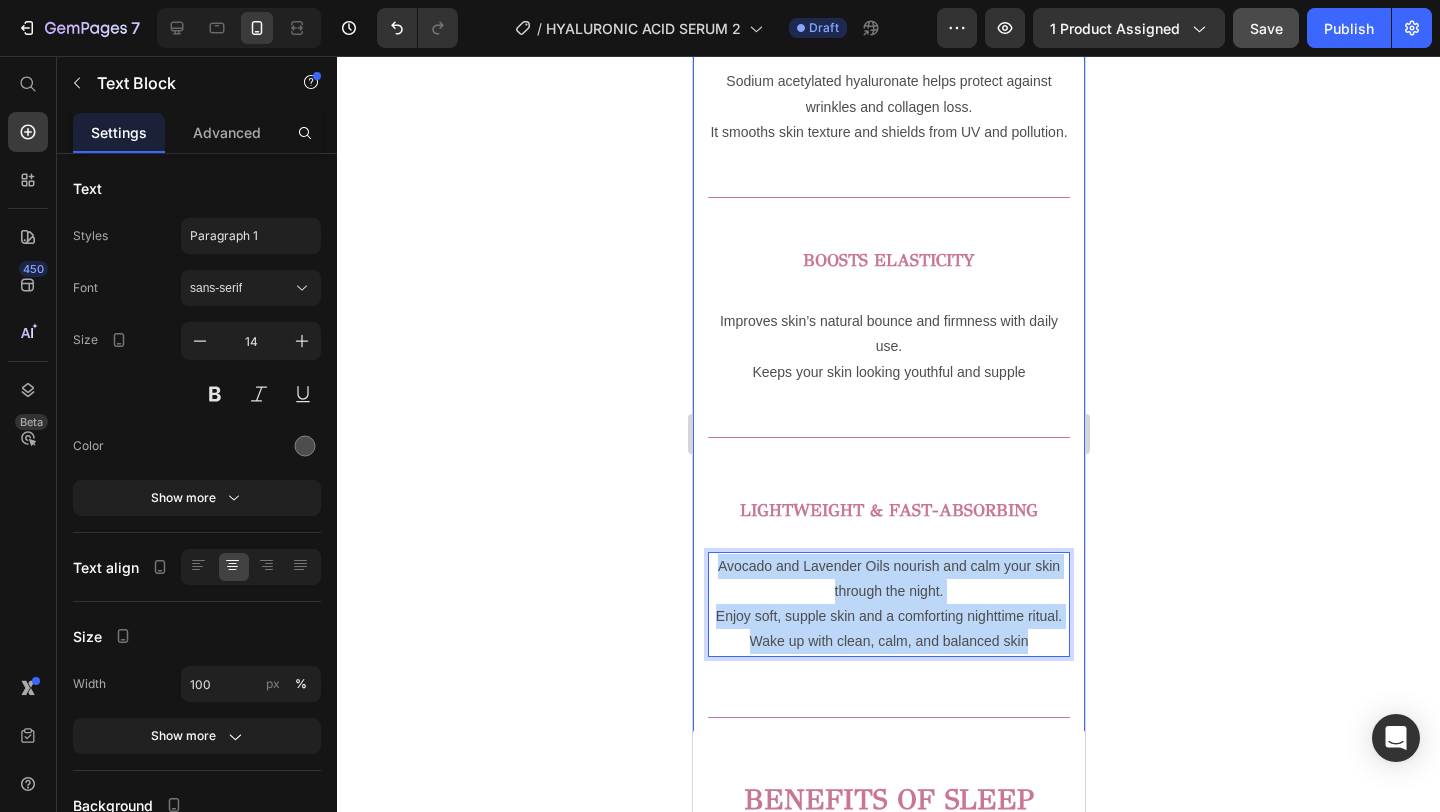 drag, startPoint x: 1028, startPoint y: 635, endPoint x: 696, endPoint y: 570, distance: 338.30313 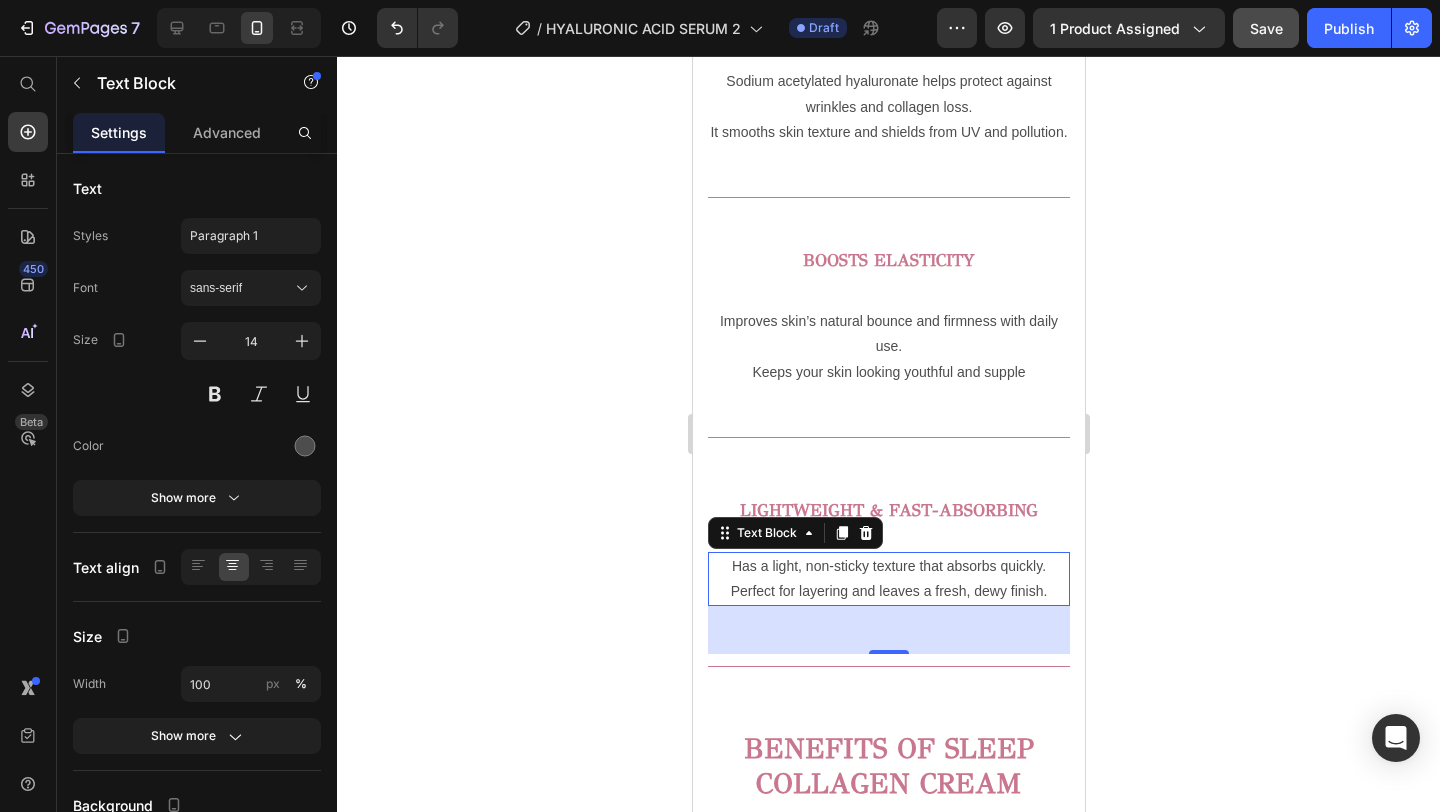 click 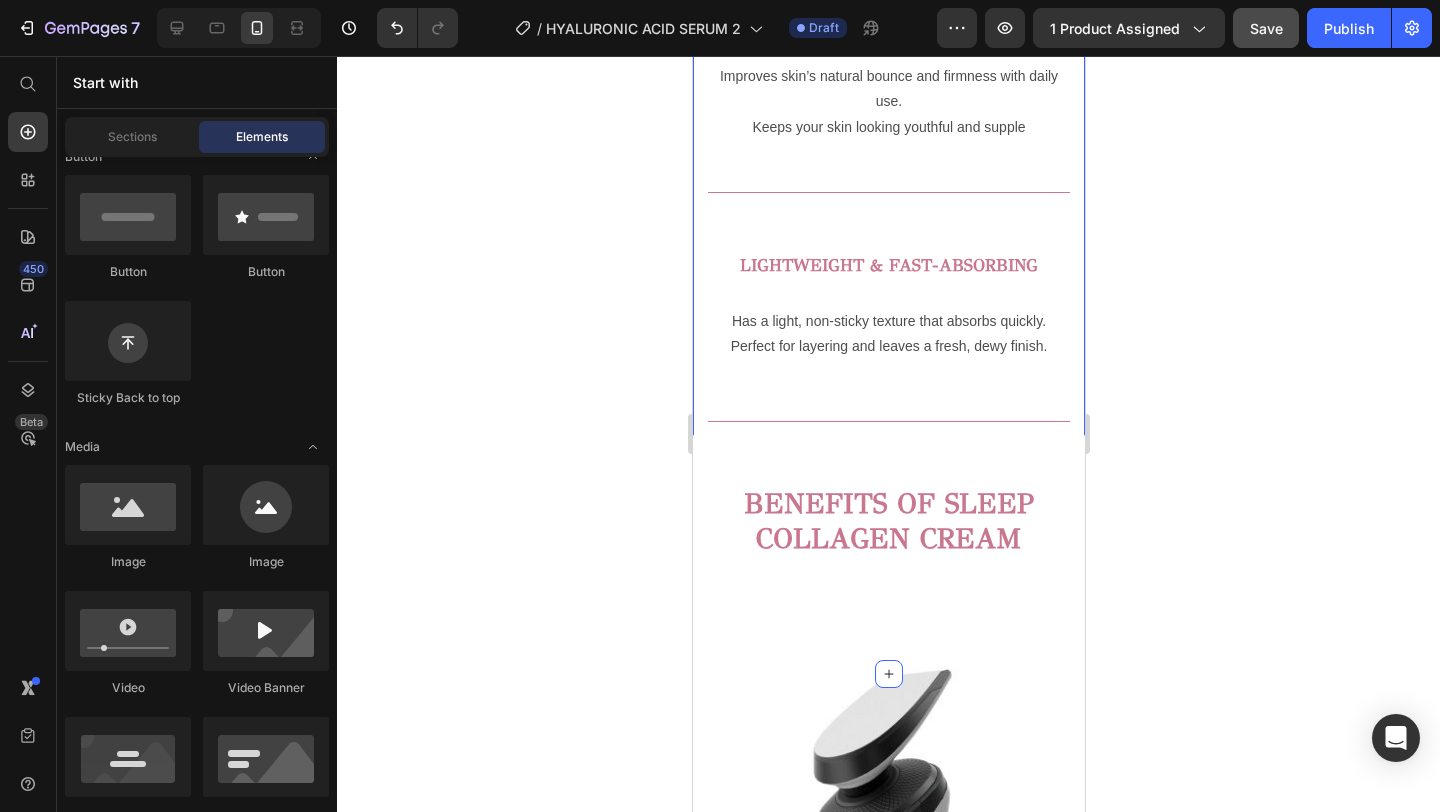 scroll, scrollTop: 1848, scrollLeft: 0, axis: vertical 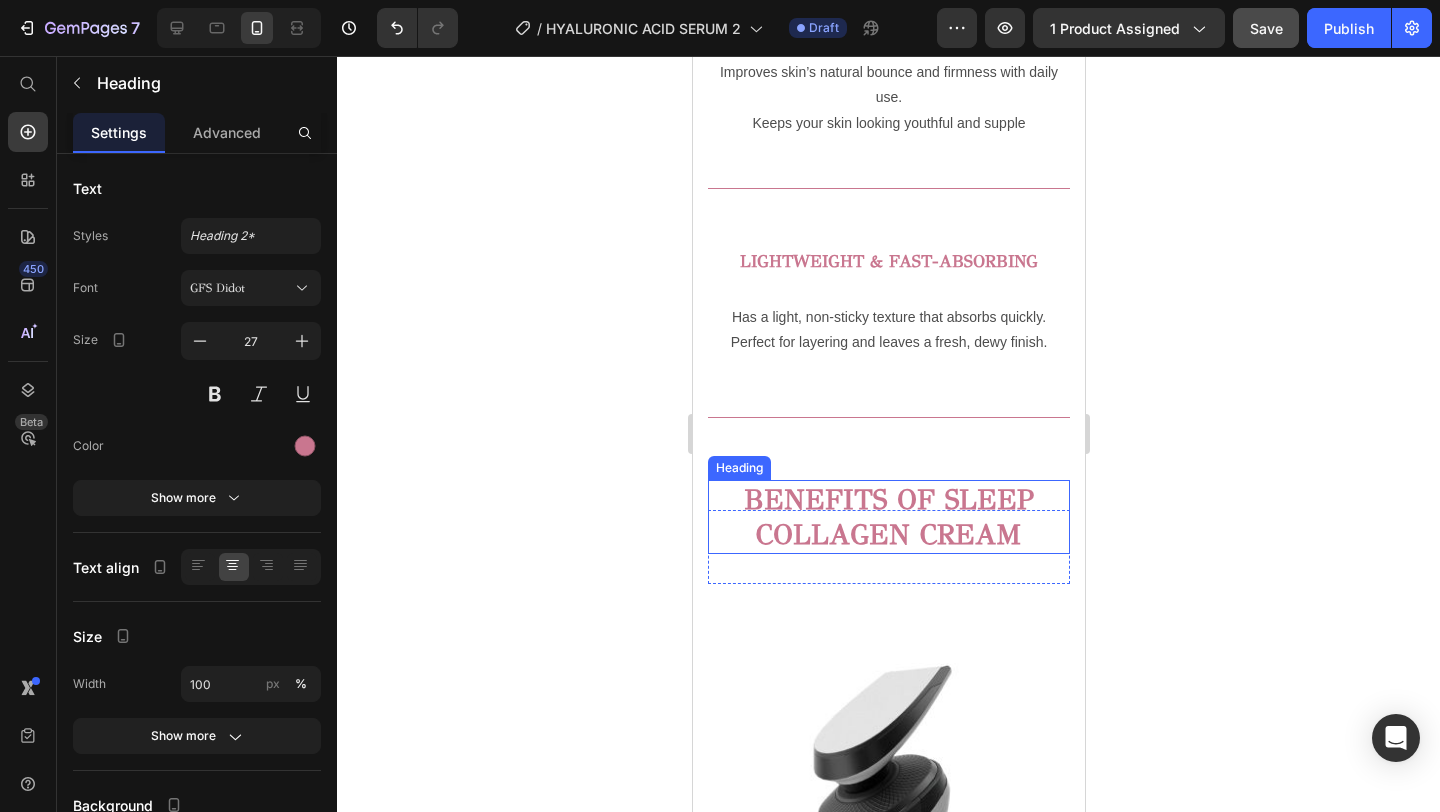click on "BENEFITS OF SLEEP COLLAGEN CREAM" at bounding box center [888, 517] 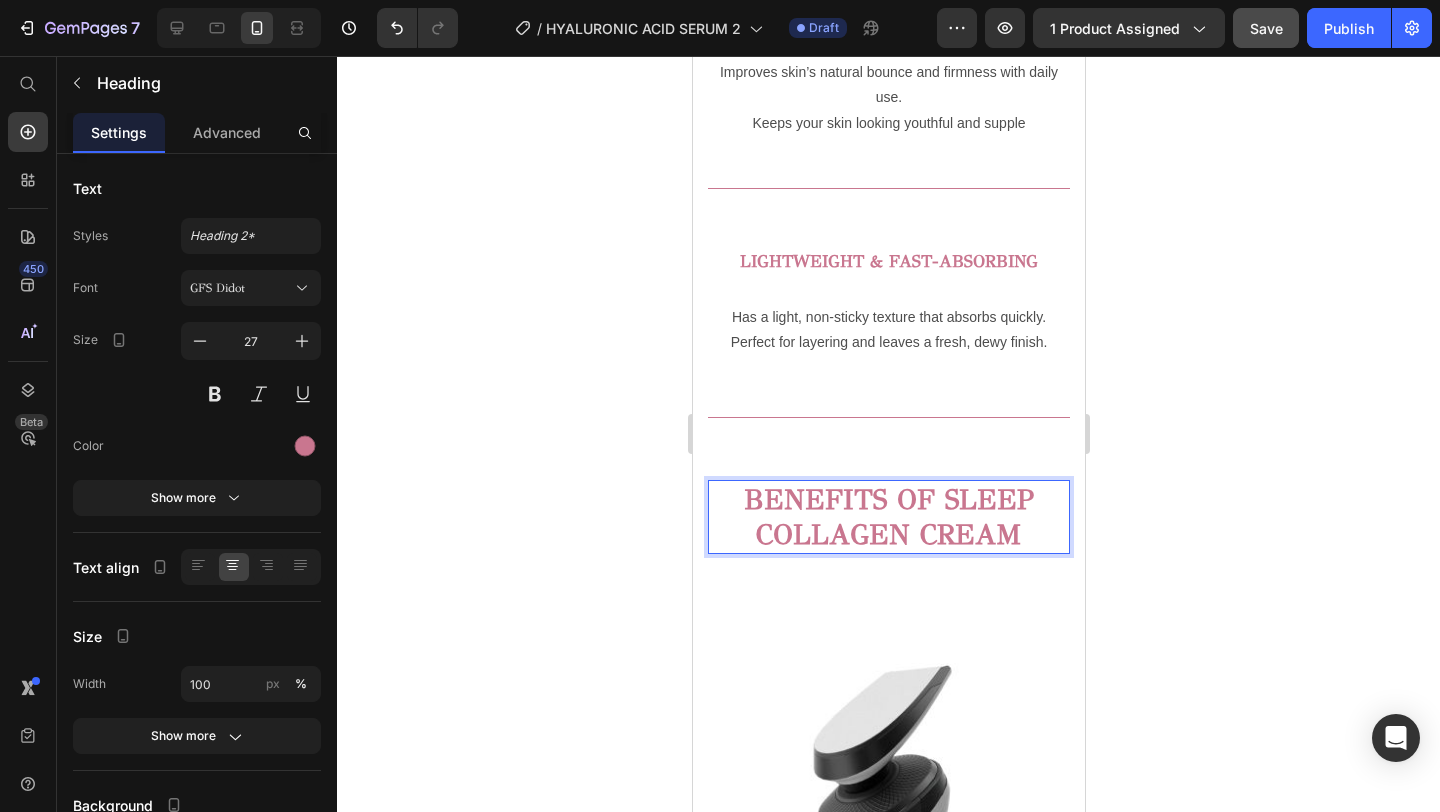 click on "BENEFITS OF SLEEP COLLAGEN CREAM" at bounding box center (888, 517) 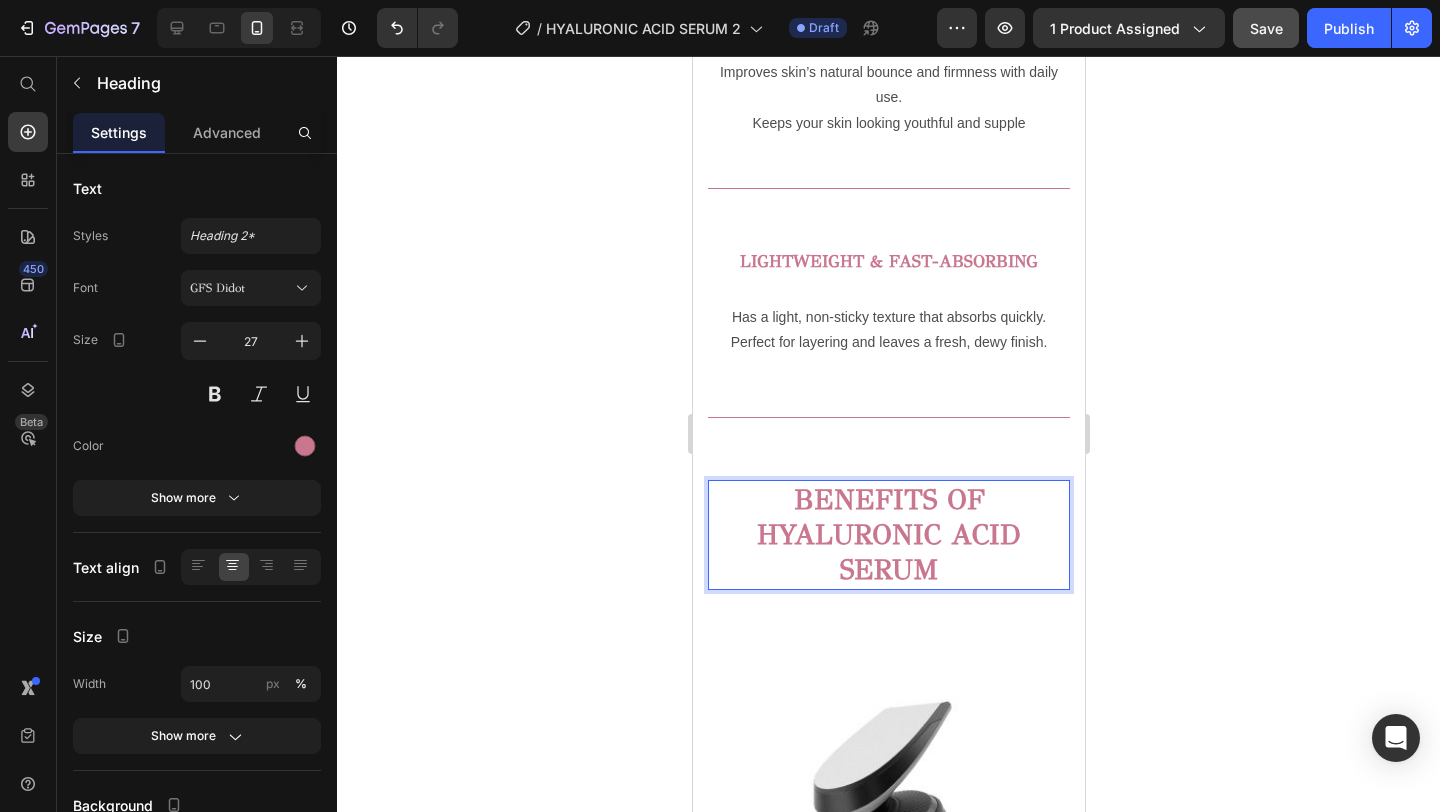 click 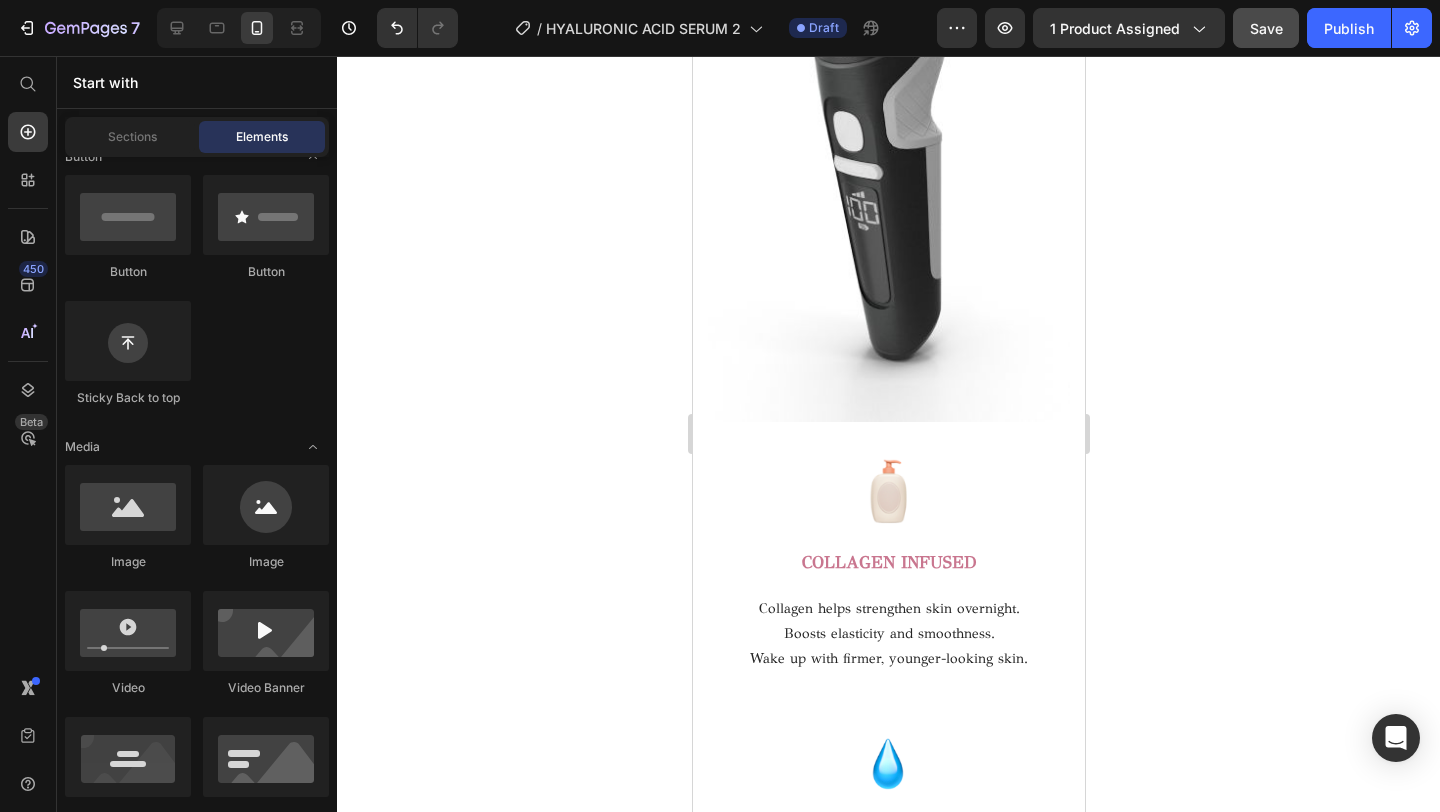 scroll, scrollTop: 2724, scrollLeft: 0, axis: vertical 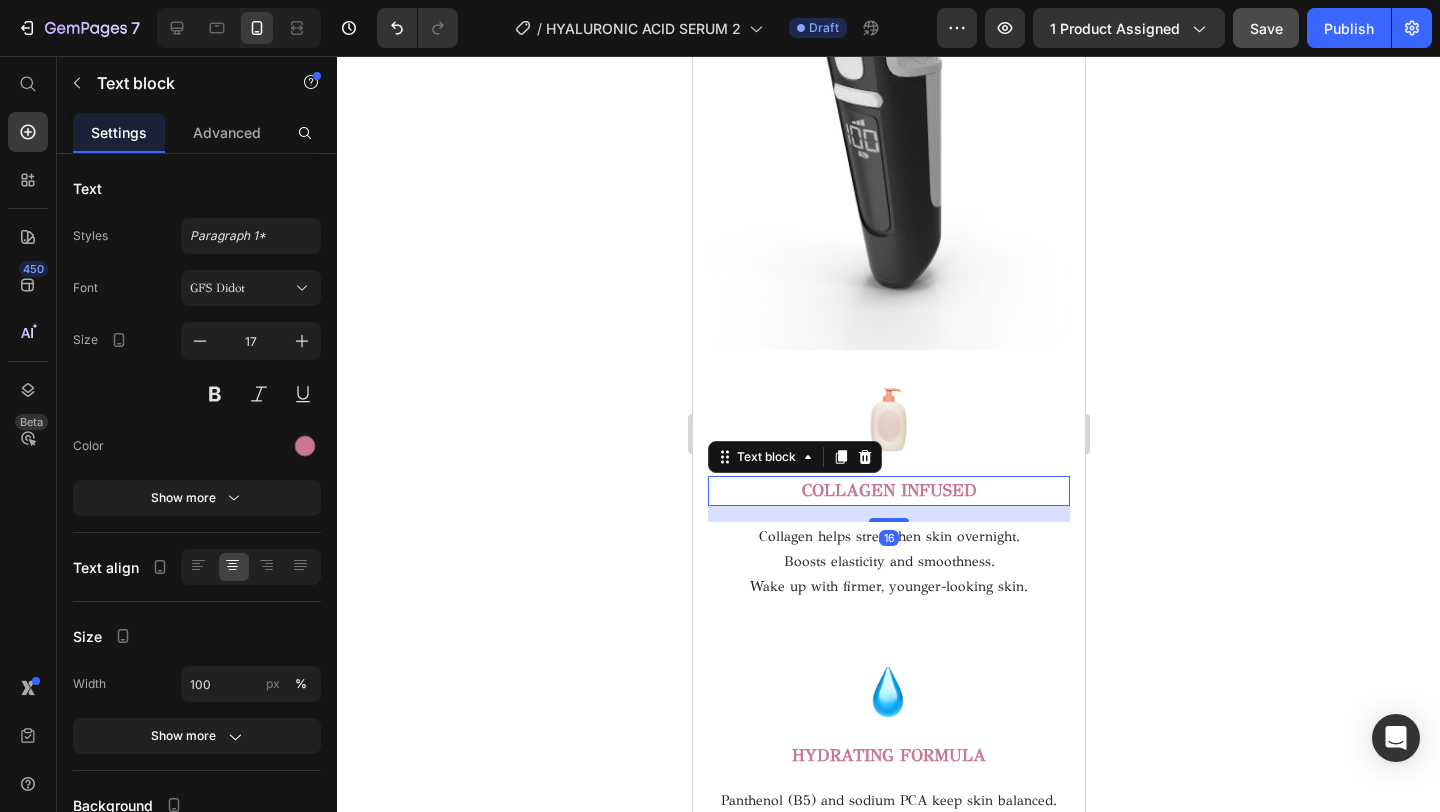click on "COLLAGEN INFUSED" at bounding box center (888, 490) 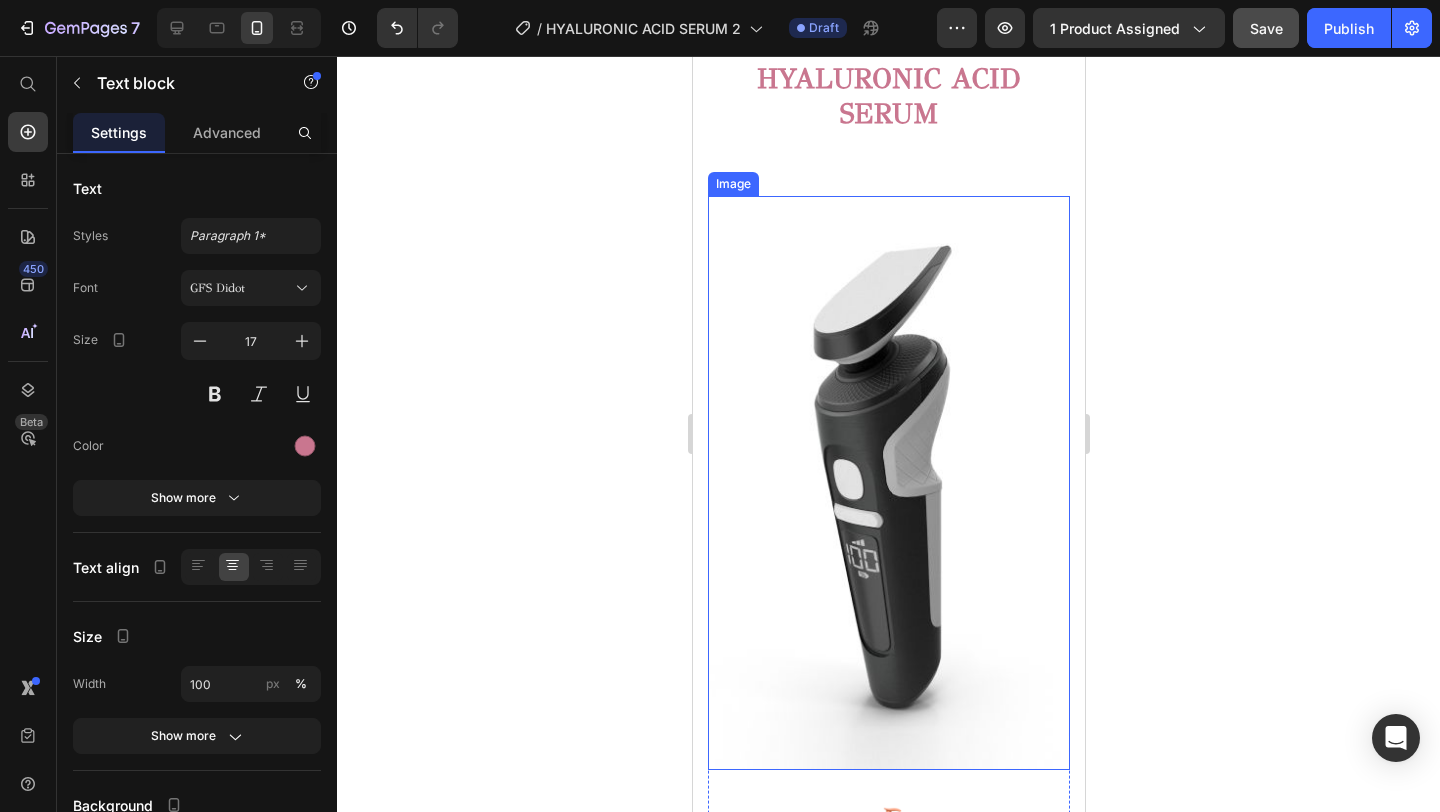 scroll, scrollTop: 2724, scrollLeft: 0, axis: vertical 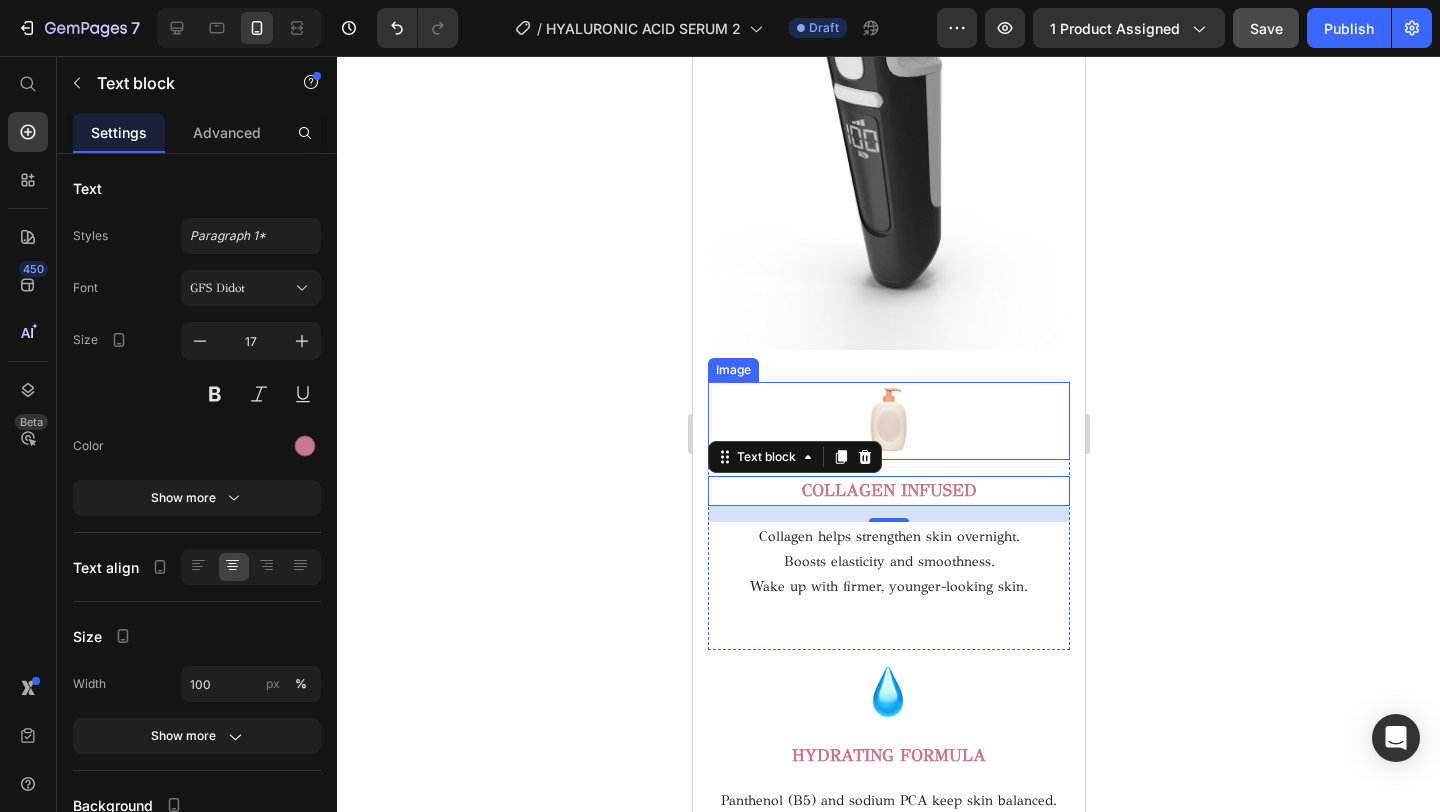 click at bounding box center (888, 421) 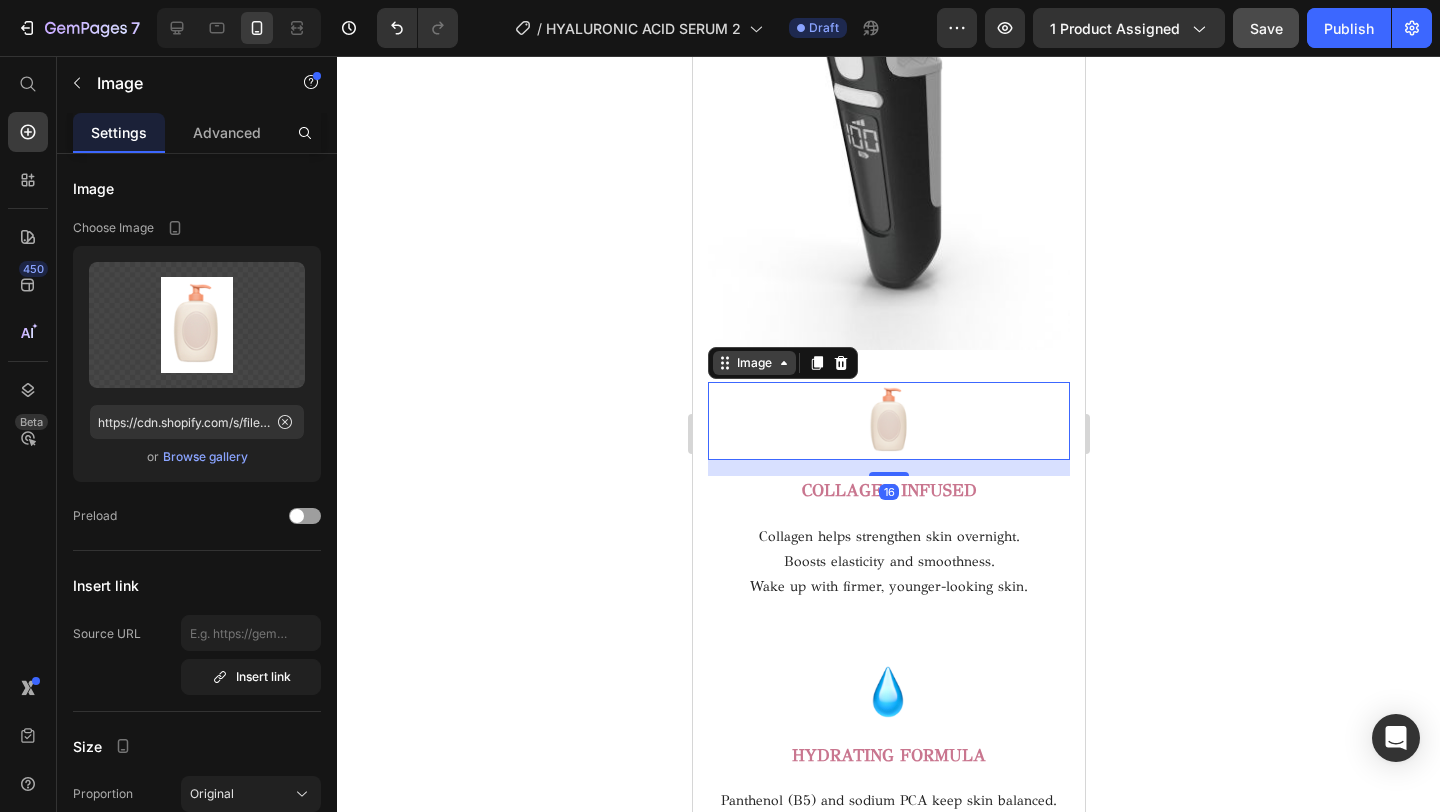 click on "Image" at bounding box center (753, 363) 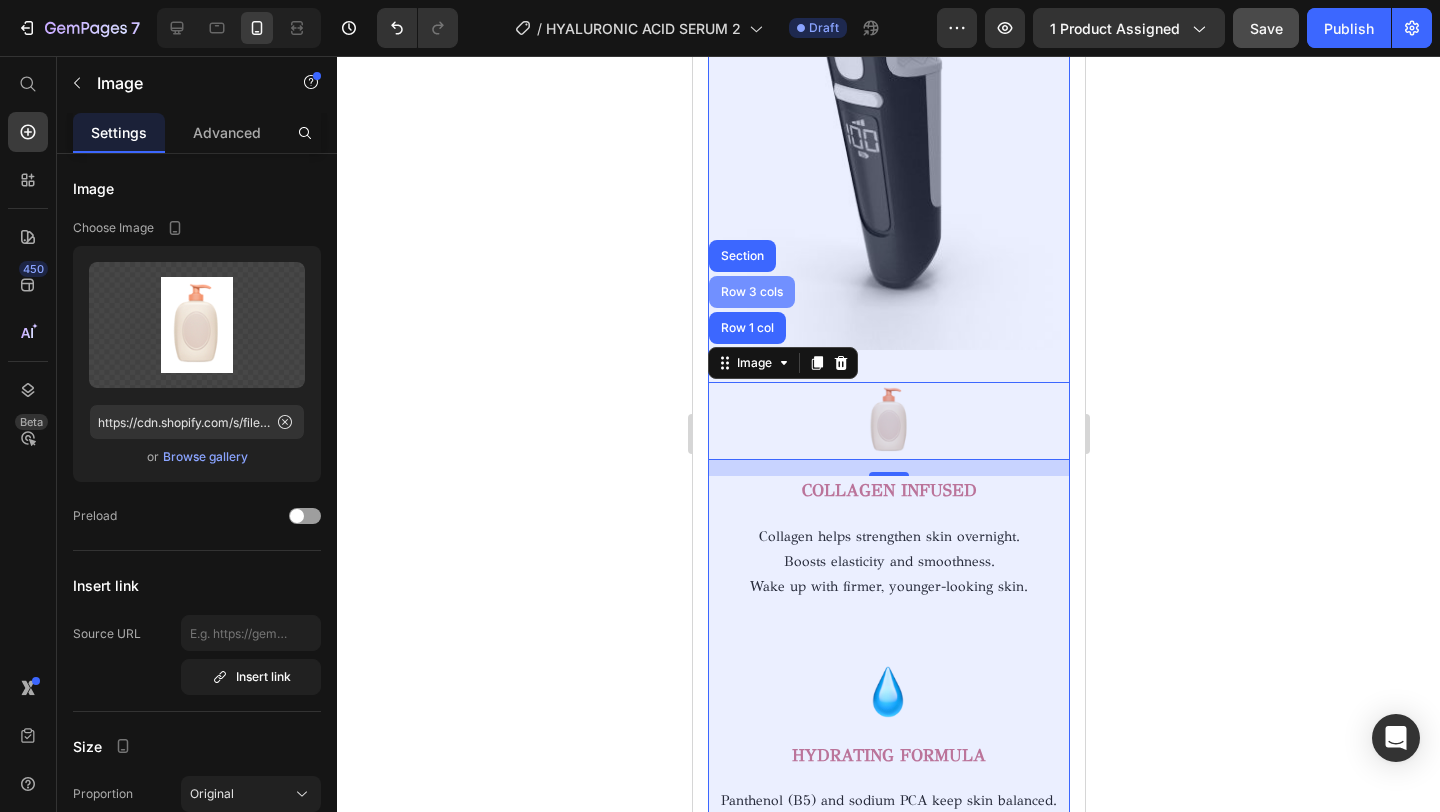 click on "Row 3 cols" at bounding box center (751, 292) 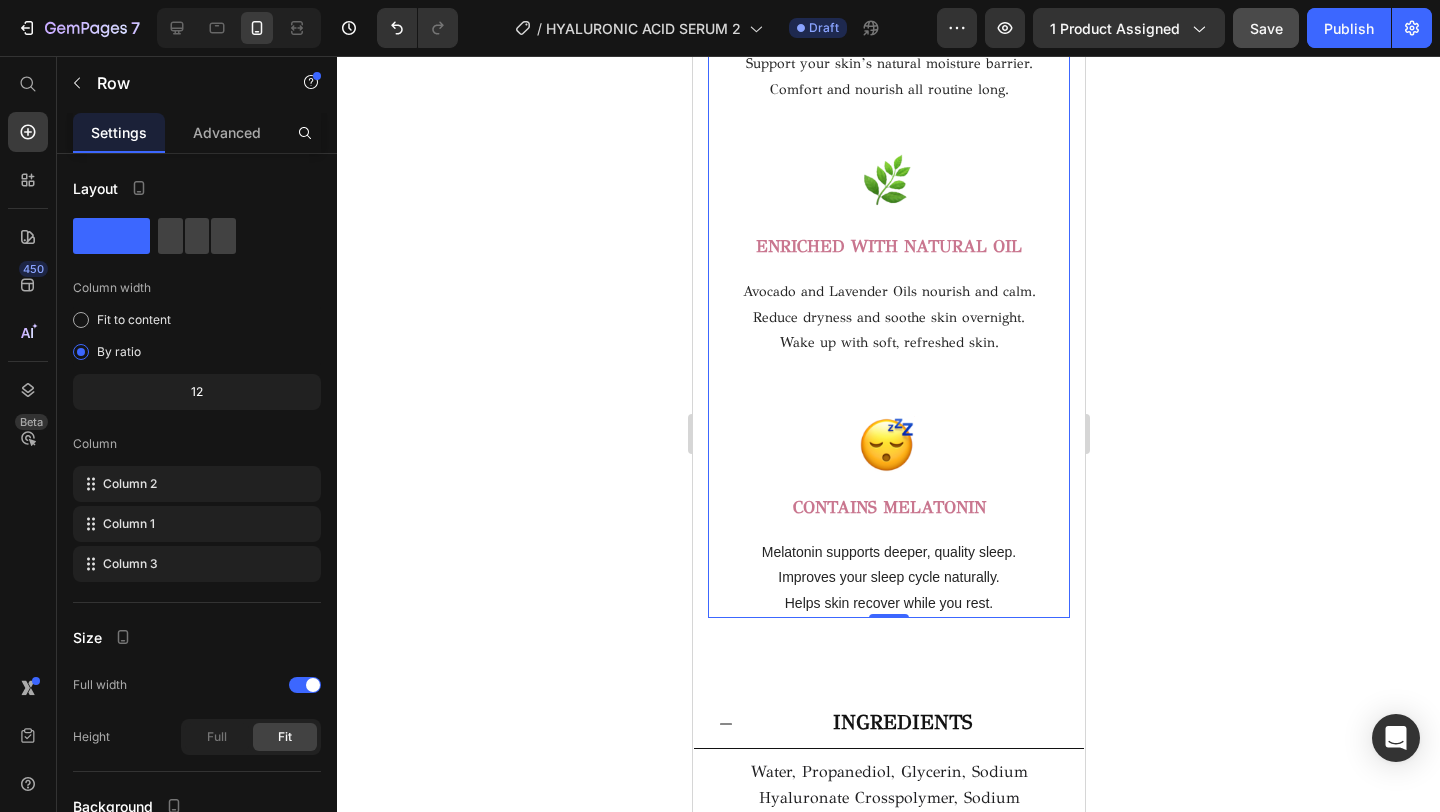 scroll, scrollTop: 3602, scrollLeft: 0, axis: vertical 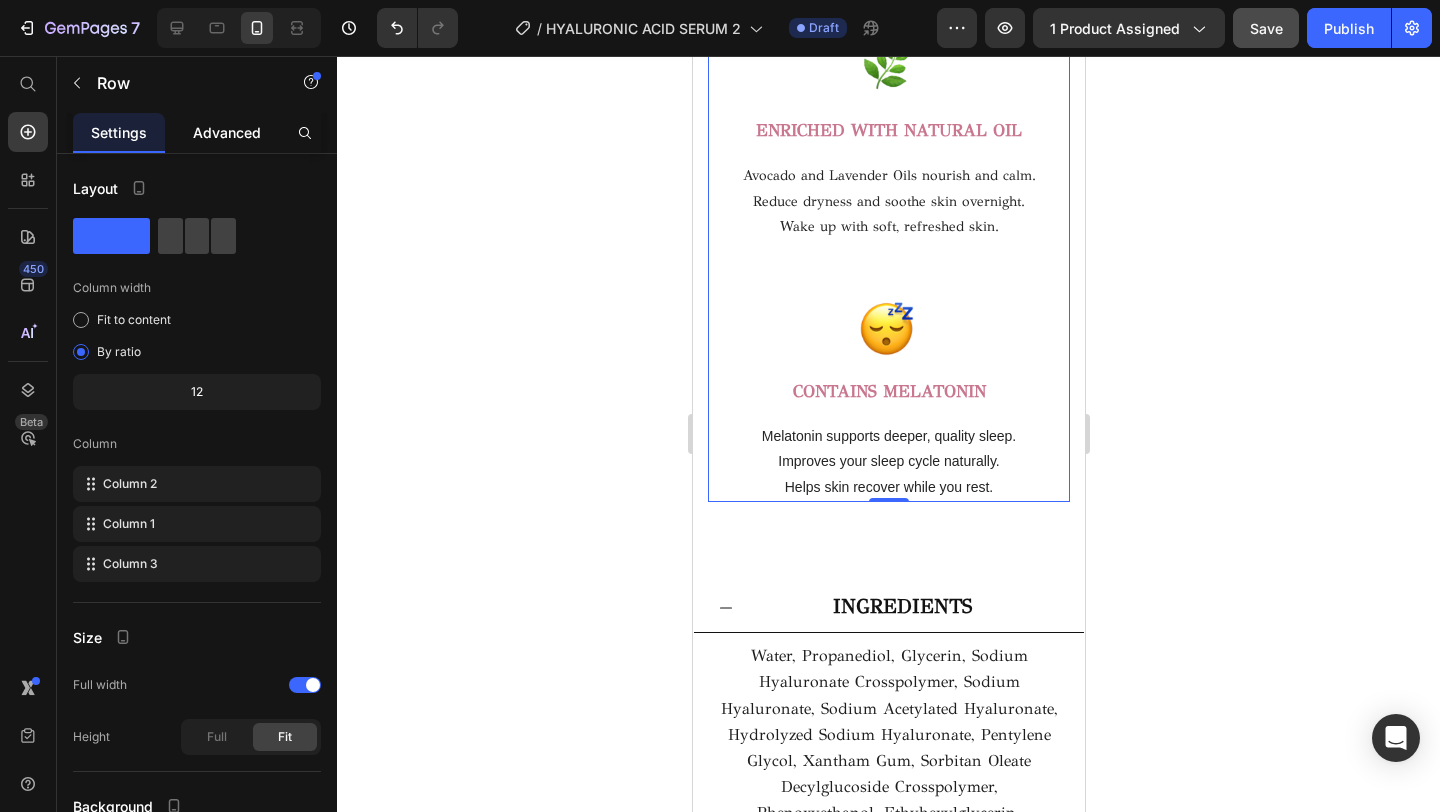 click on "Advanced" 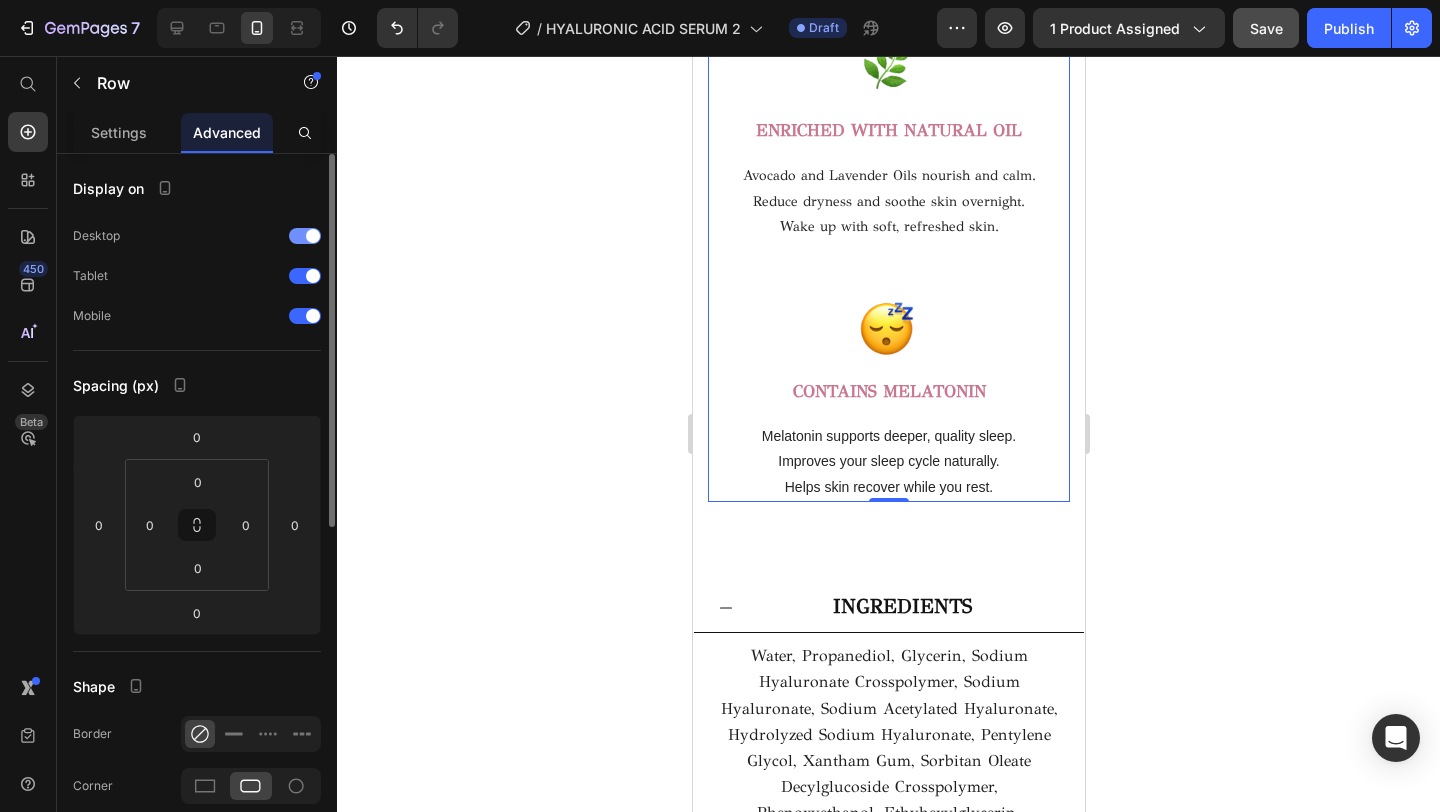 click at bounding box center (305, 236) 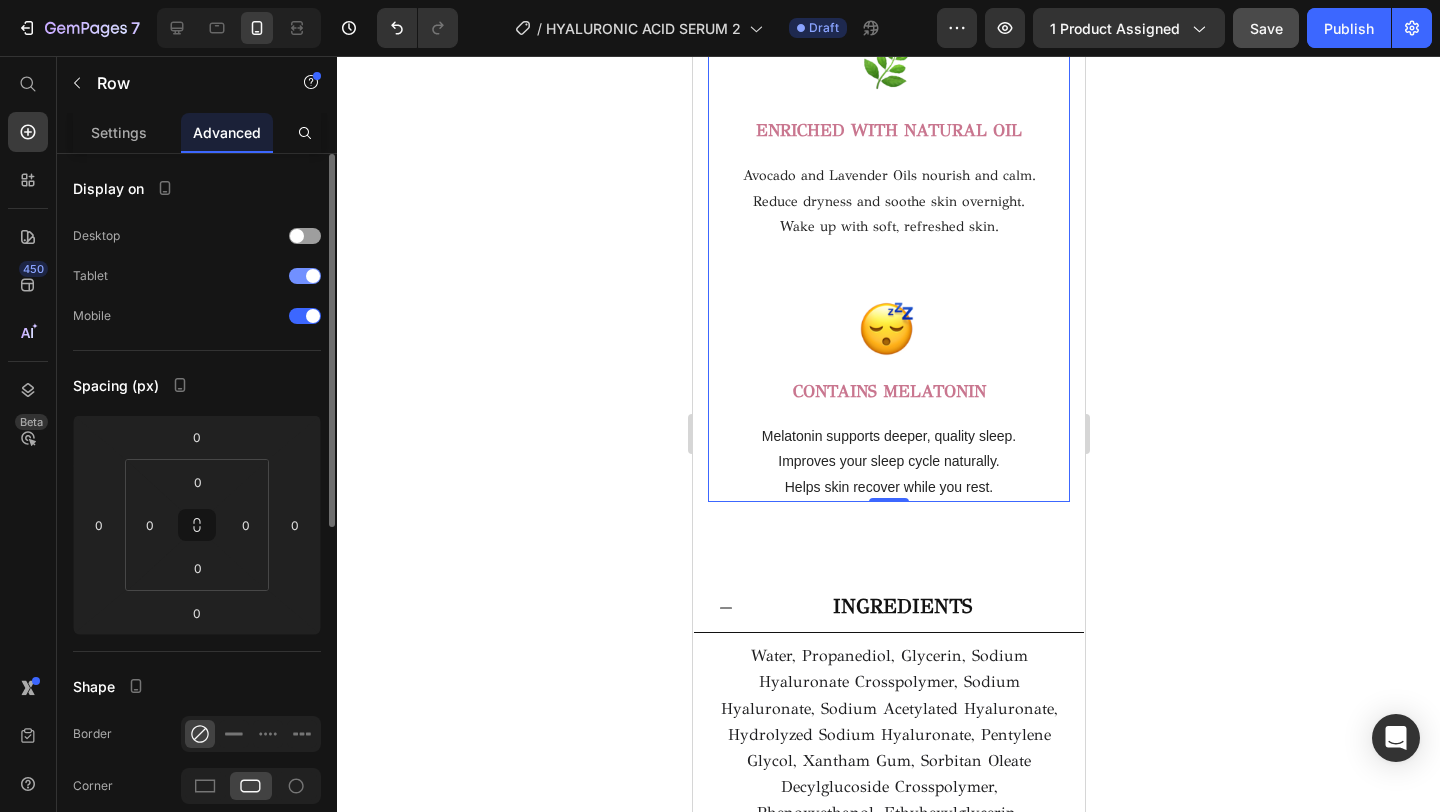 click at bounding box center (305, 276) 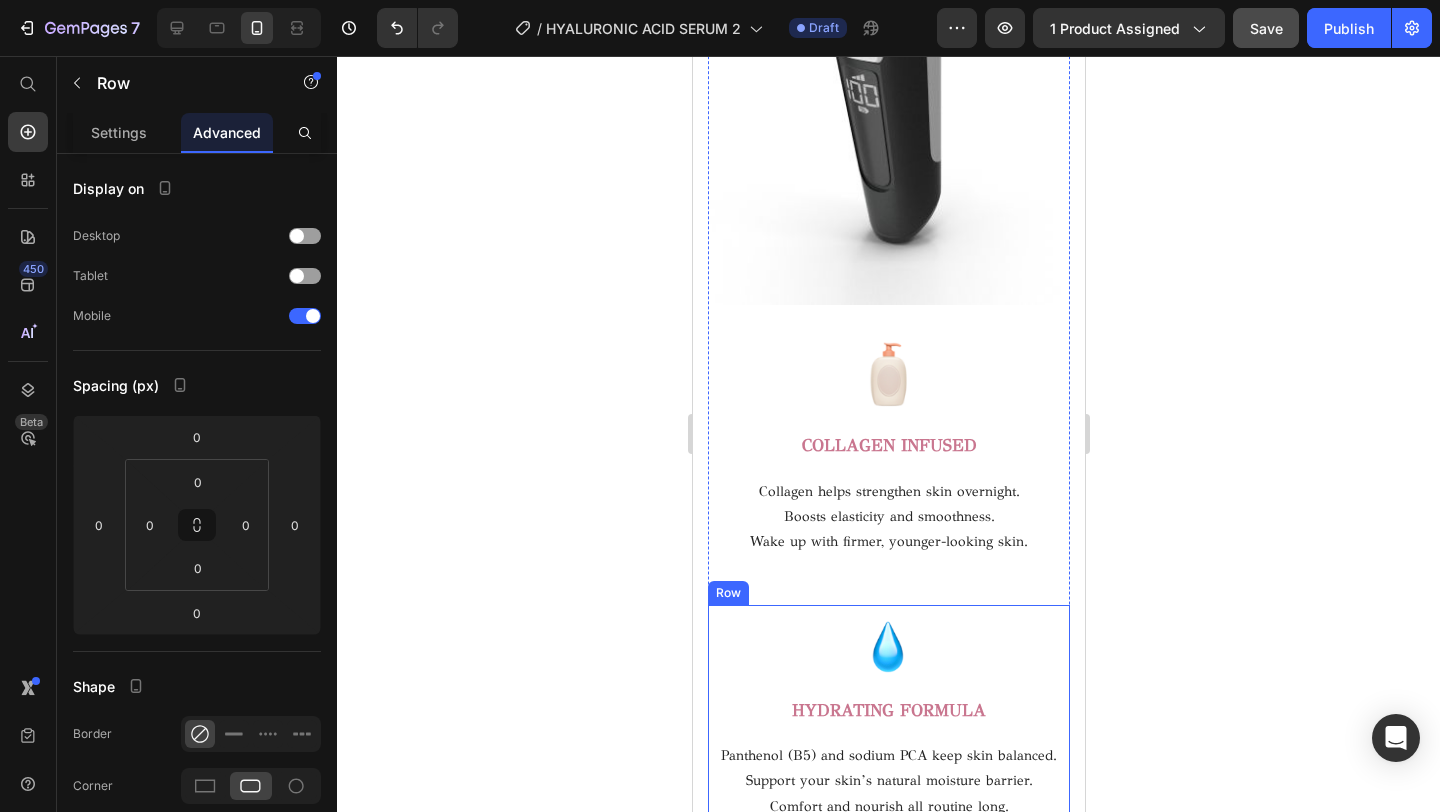 scroll, scrollTop: 2770, scrollLeft: 0, axis: vertical 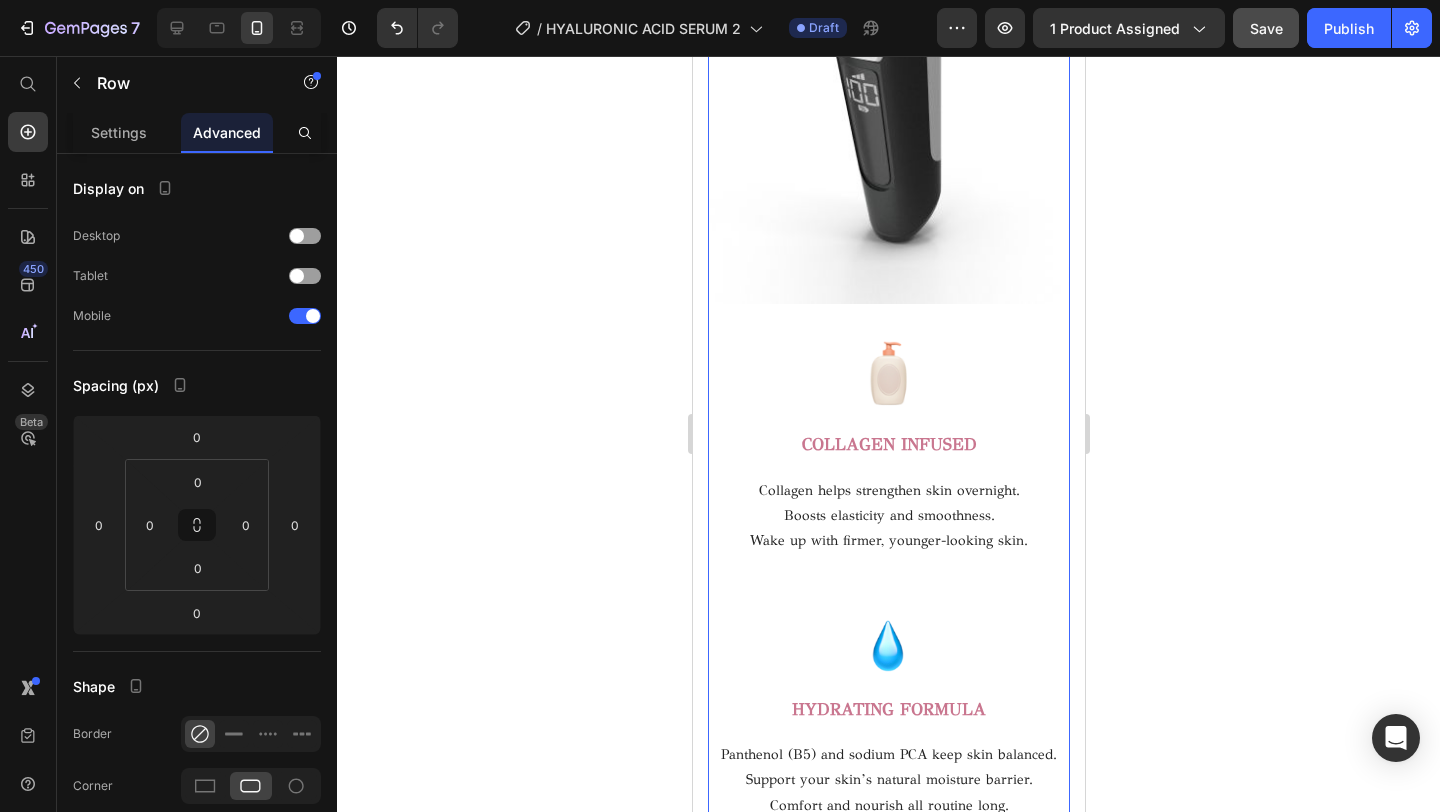 click on "Image" at bounding box center (888, 33) 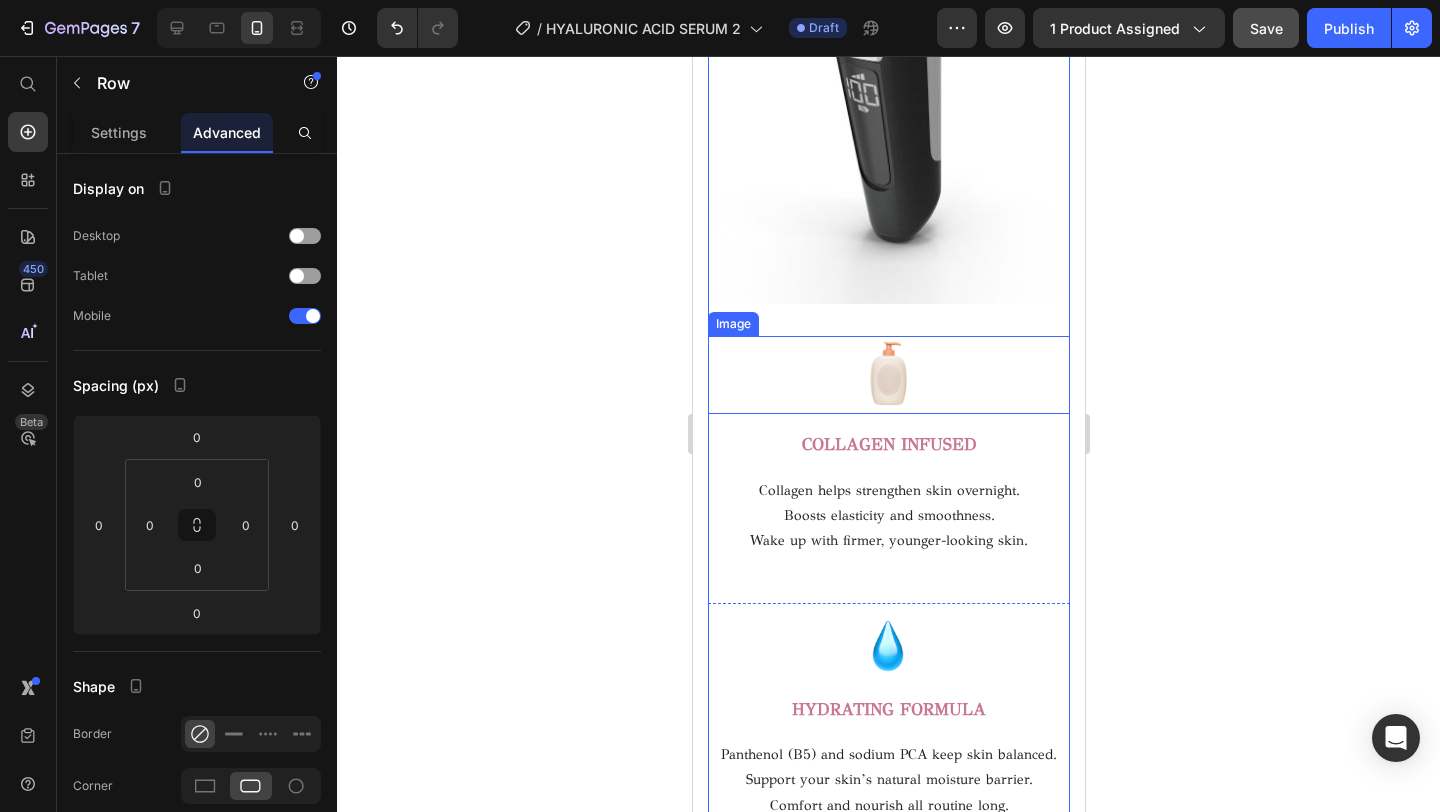 click at bounding box center [888, 375] 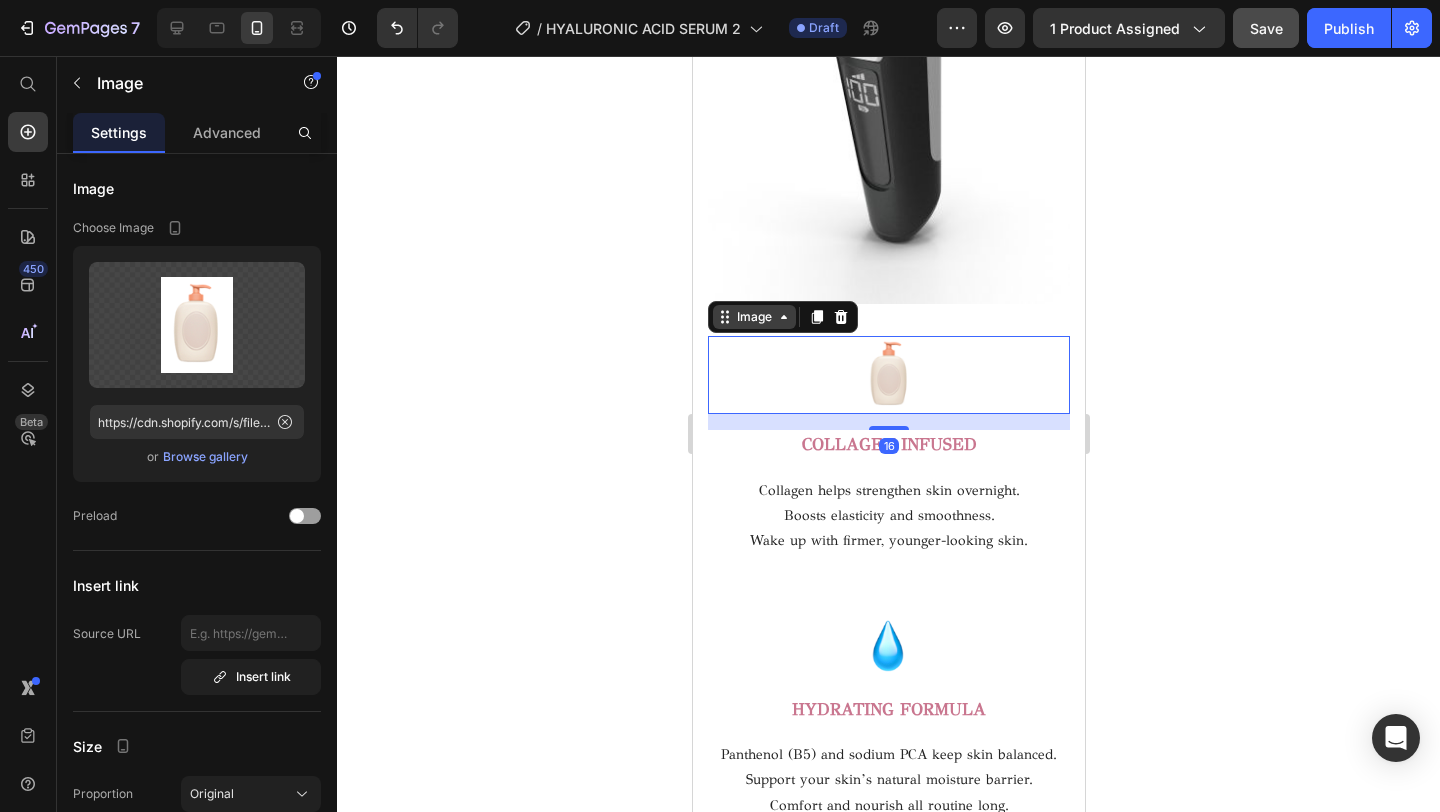 click on "Image" at bounding box center (753, 317) 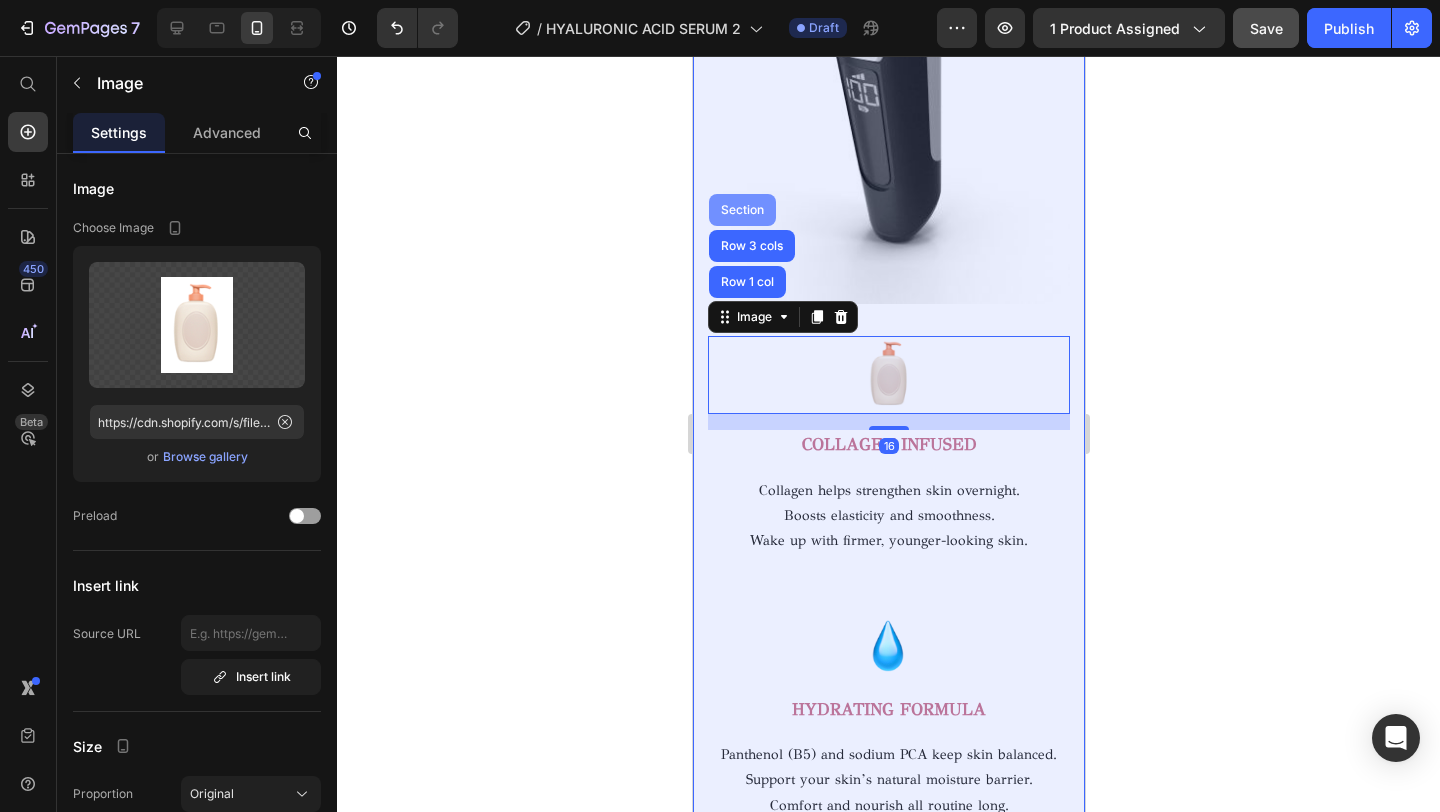 click on "Section" at bounding box center [741, 210] 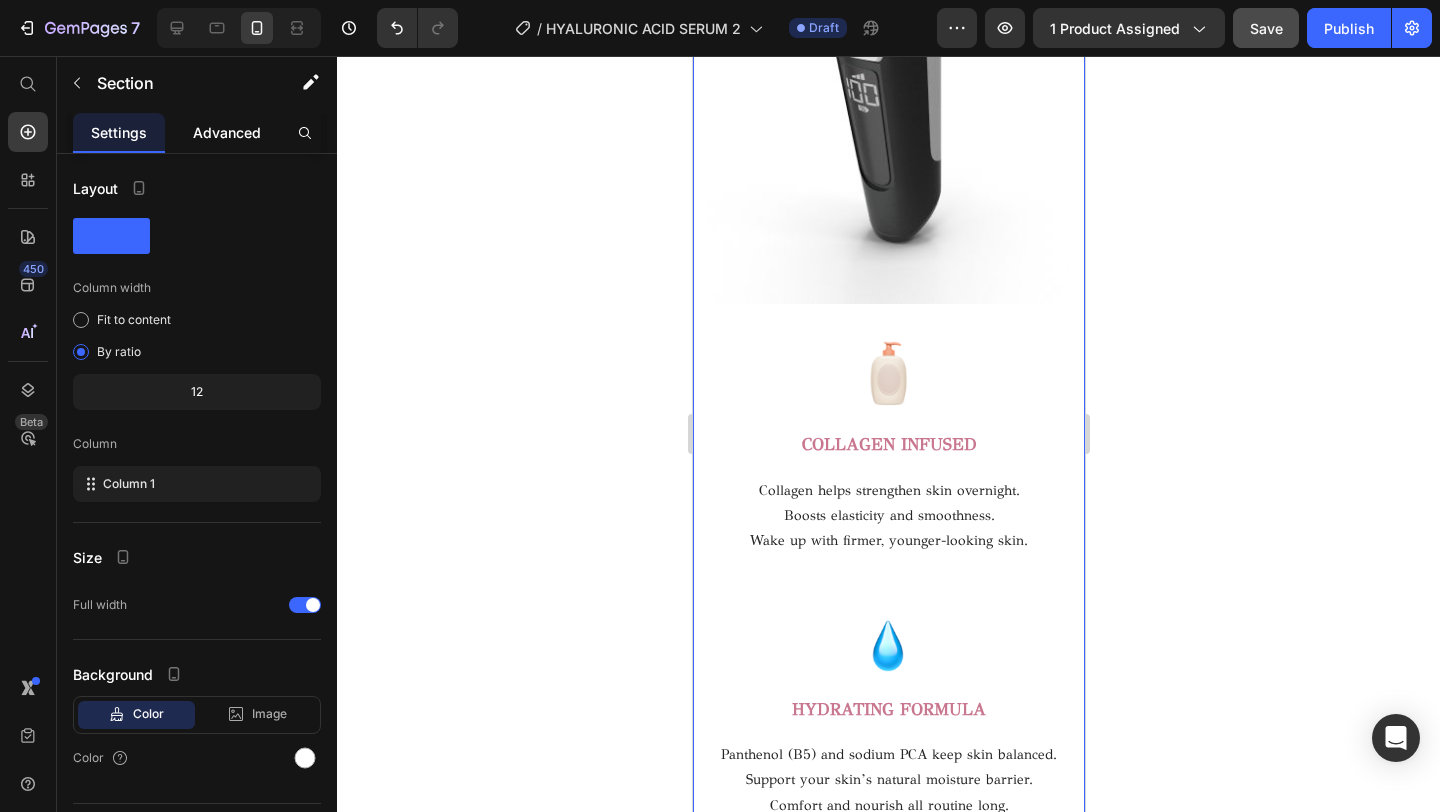 click on "Advanced" 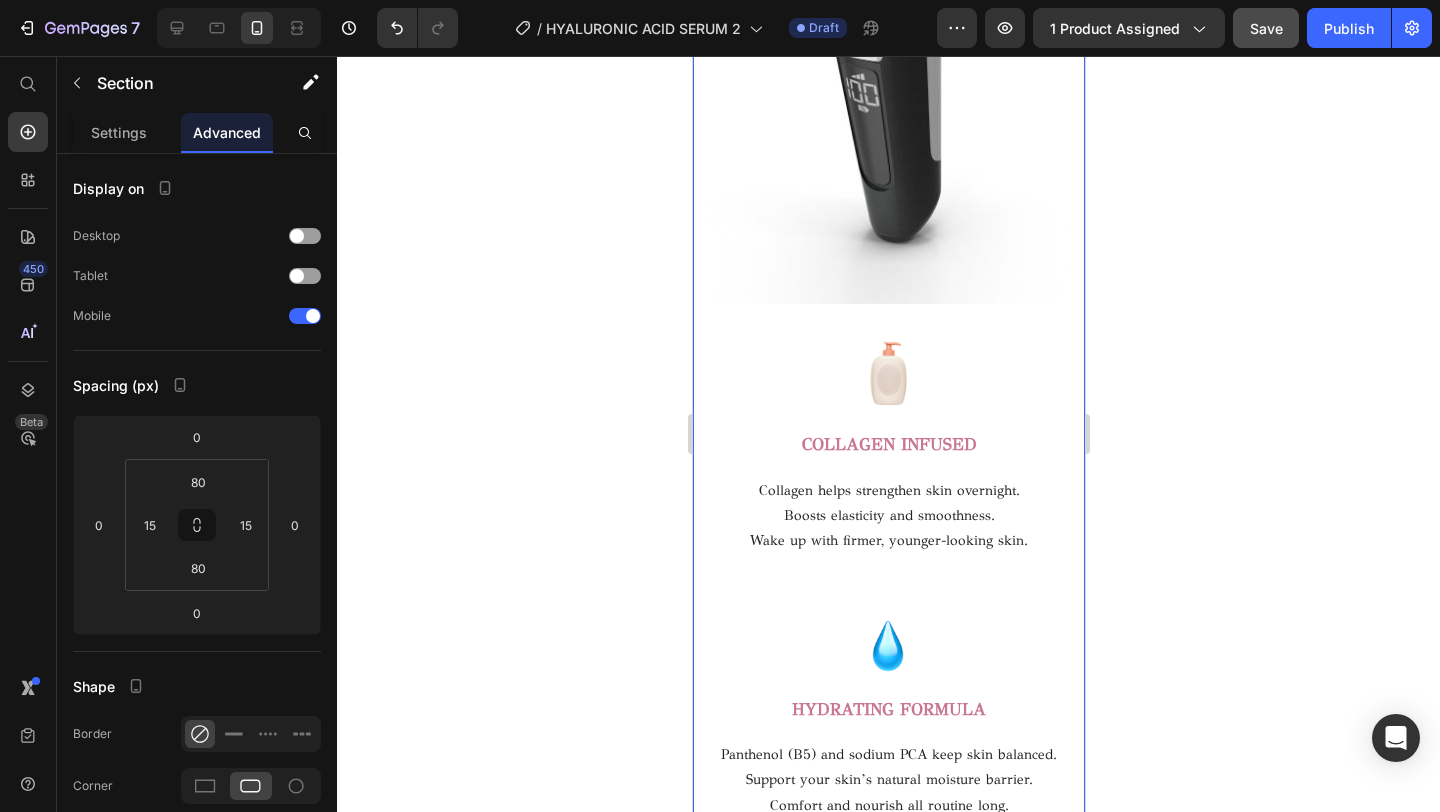 click 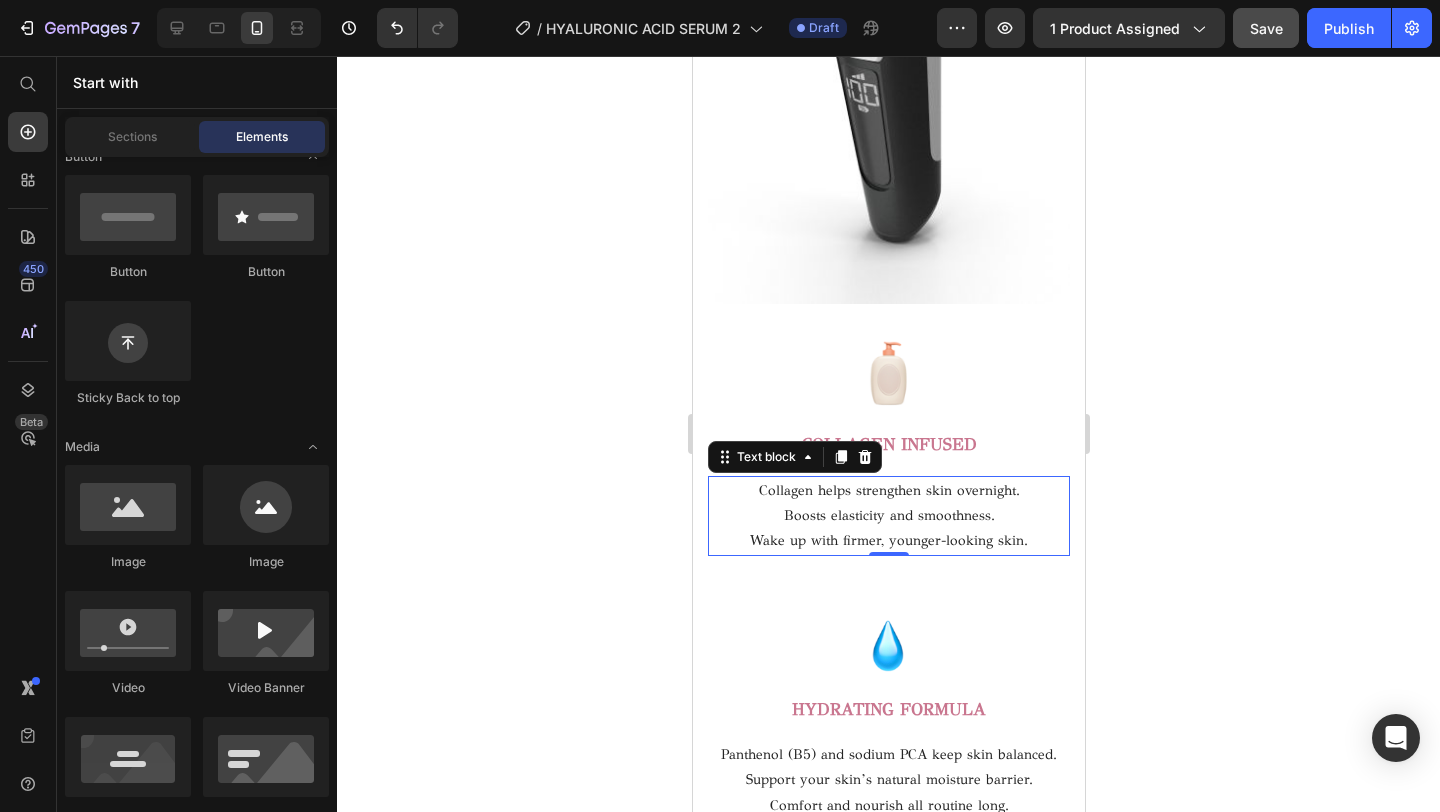 click on "Collagen helps strengthen skin overnight." at bounding box center (888, 490) 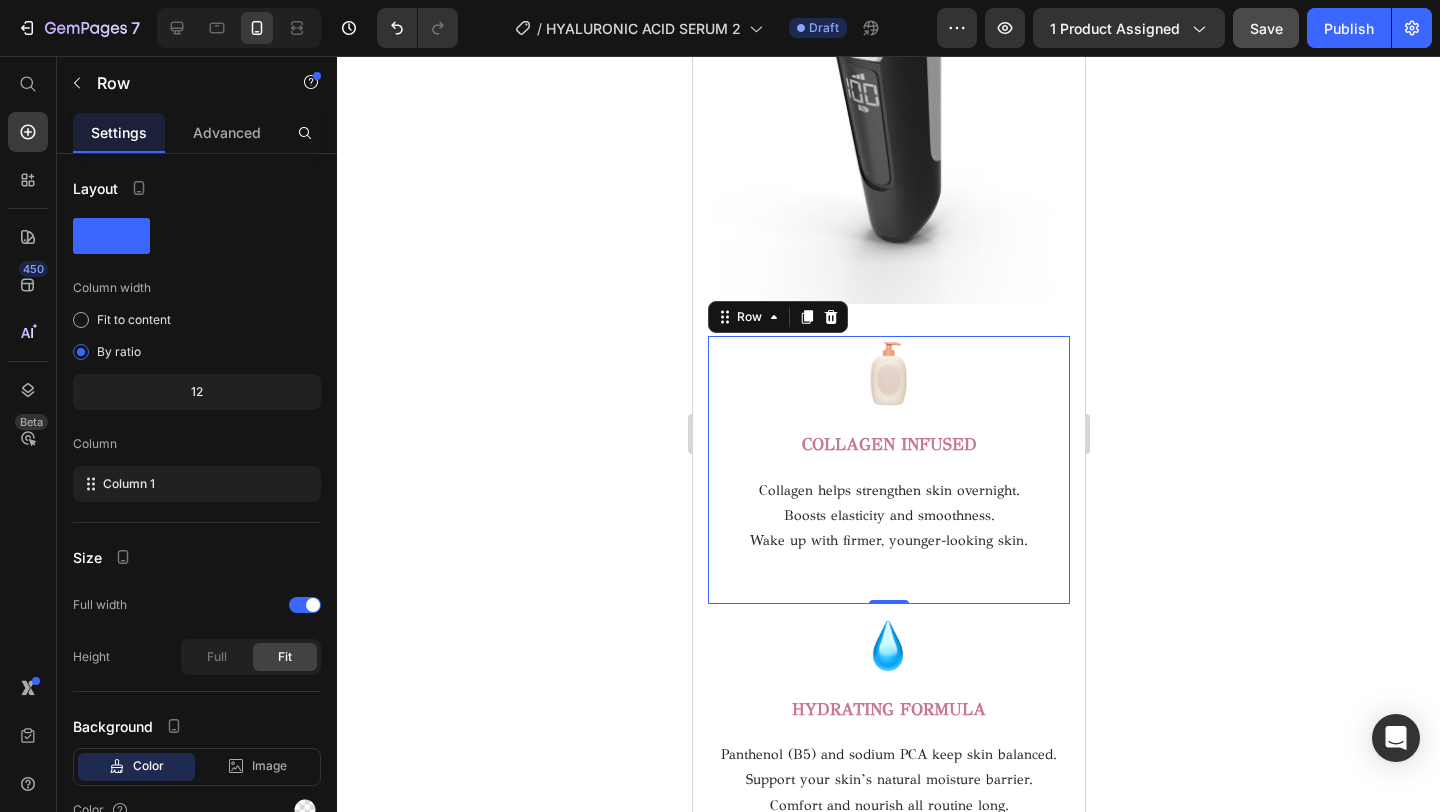 click on "Image COLLAGEN INFUSED Text block Collagen helps strengthen skin overnight. Boosts elasticity and smoothness. Wake up with firmer, younger-looking skin. Text block" at bounding box center (888, 446) 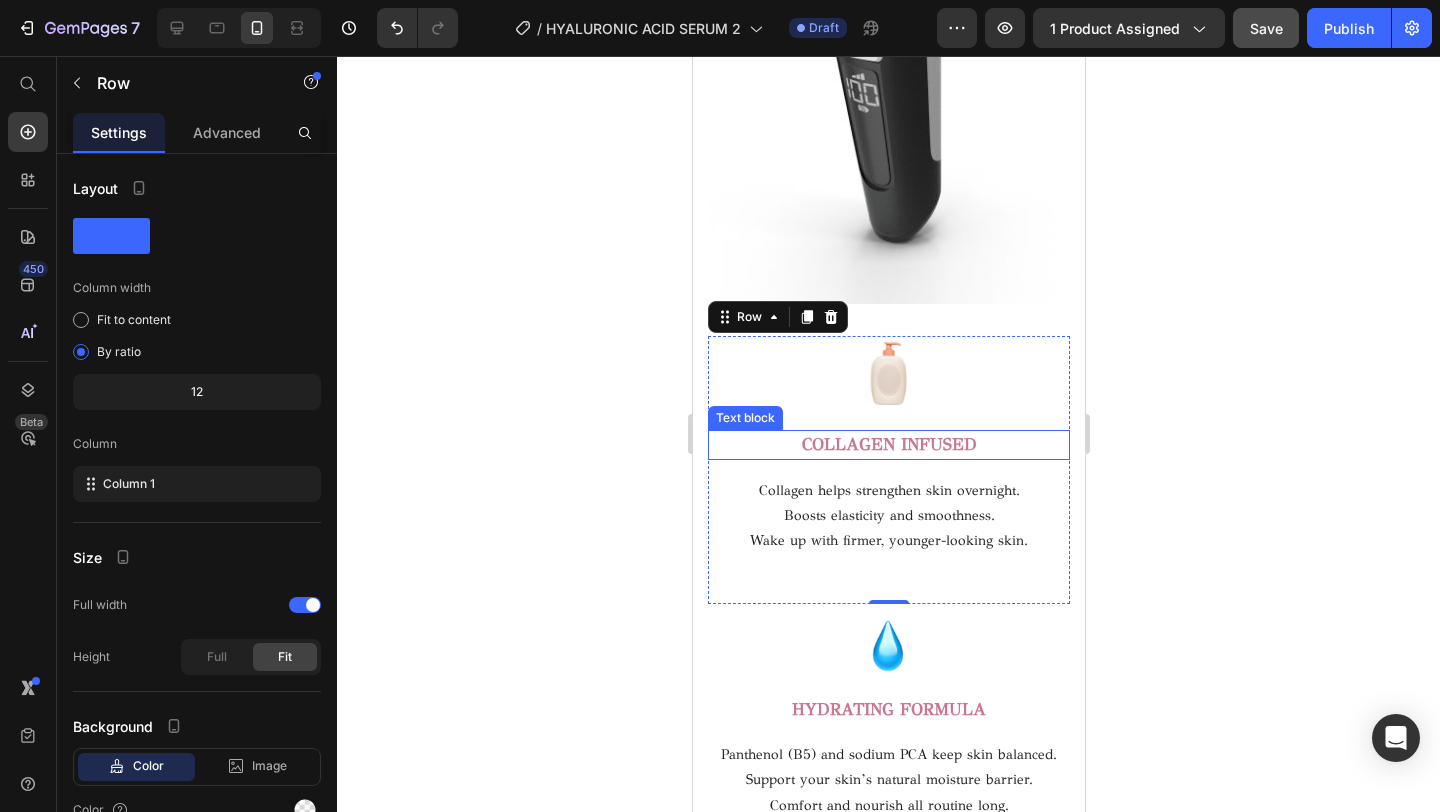 click on "COLLAGEN INFUSED" at bounding box center [888, 445] 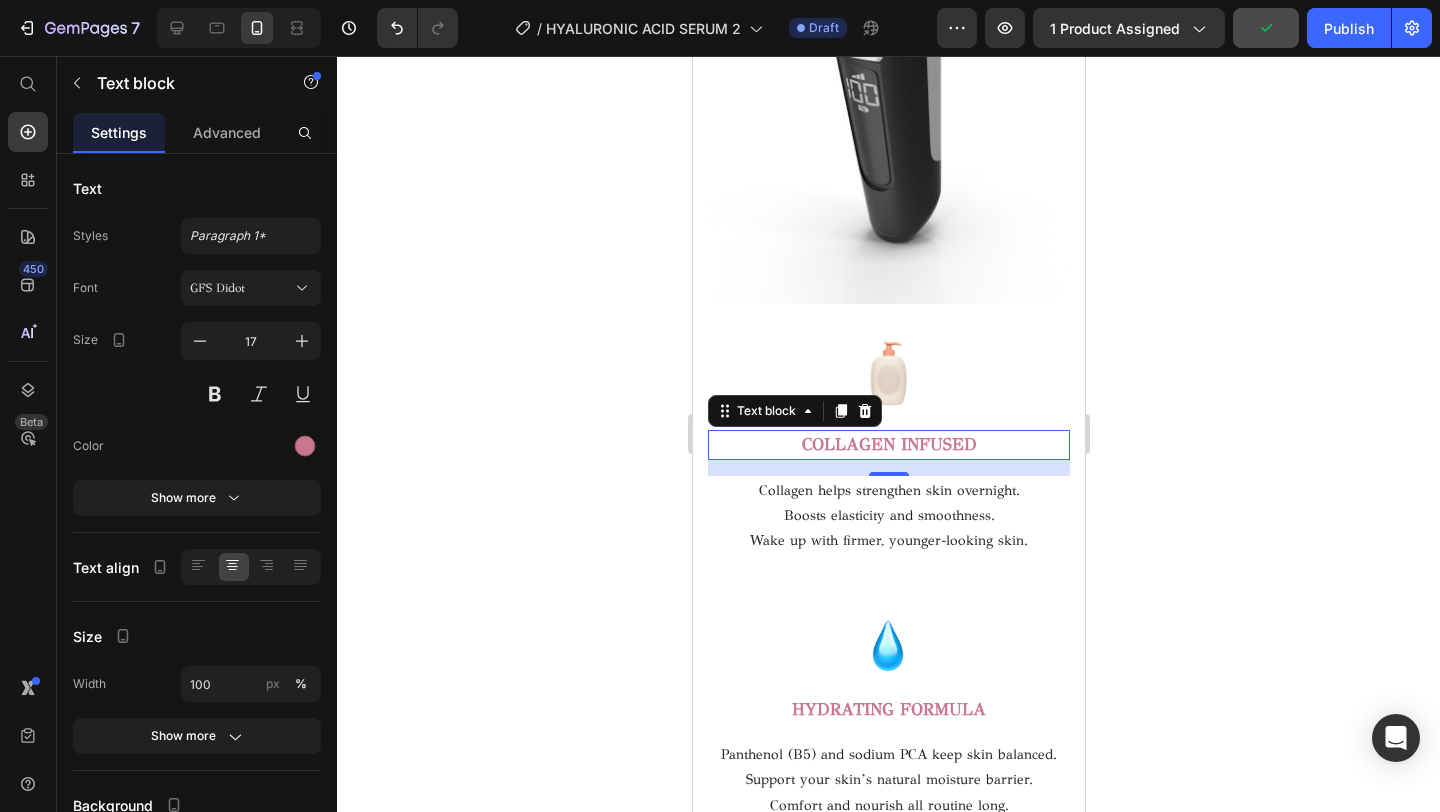 click on "COLLAGEN INFUSED" at bounding box center [888, 445] 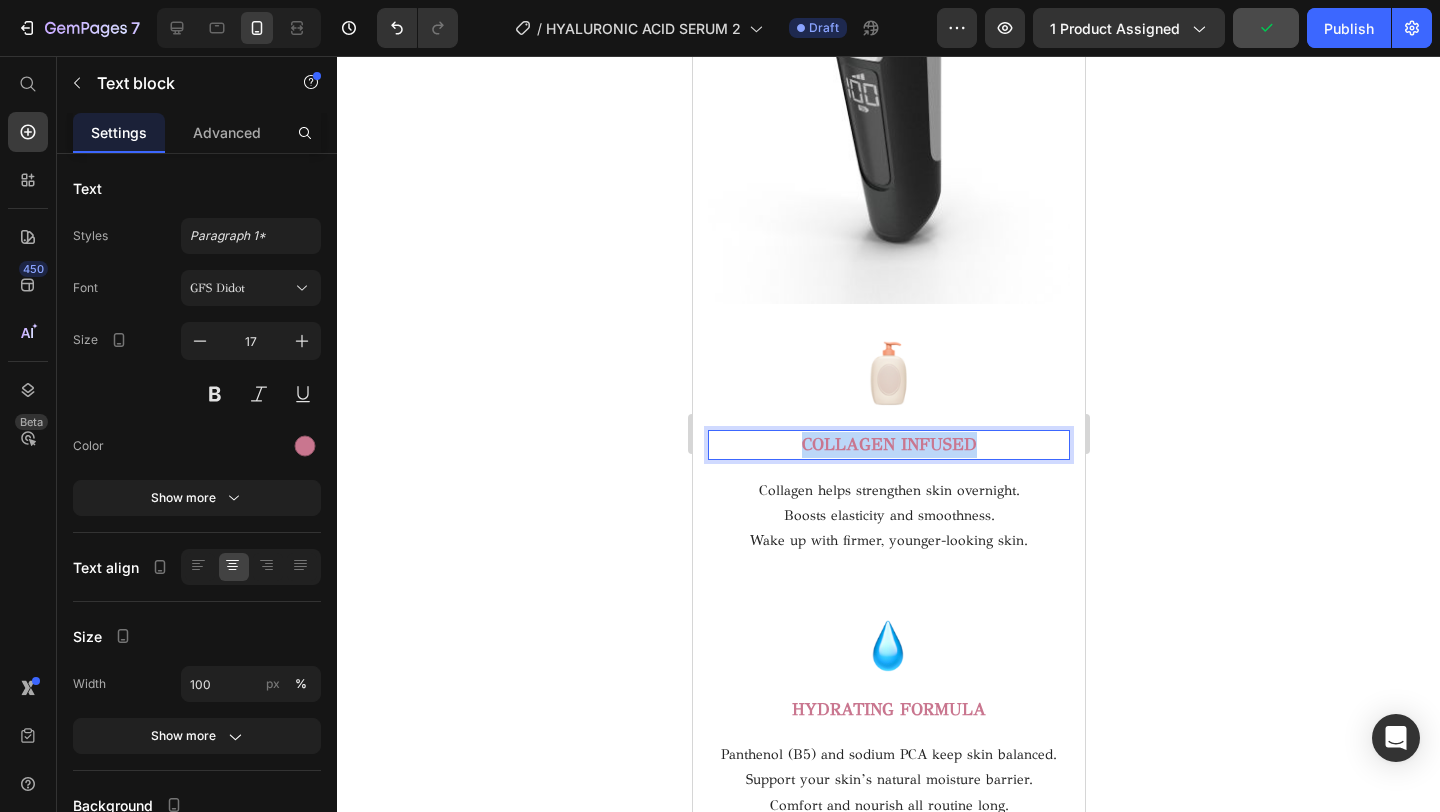 drag, startPoint x: 980, startPoint y: 438, endPoint x: 803, endPoint y: 426, distance: 177.40631 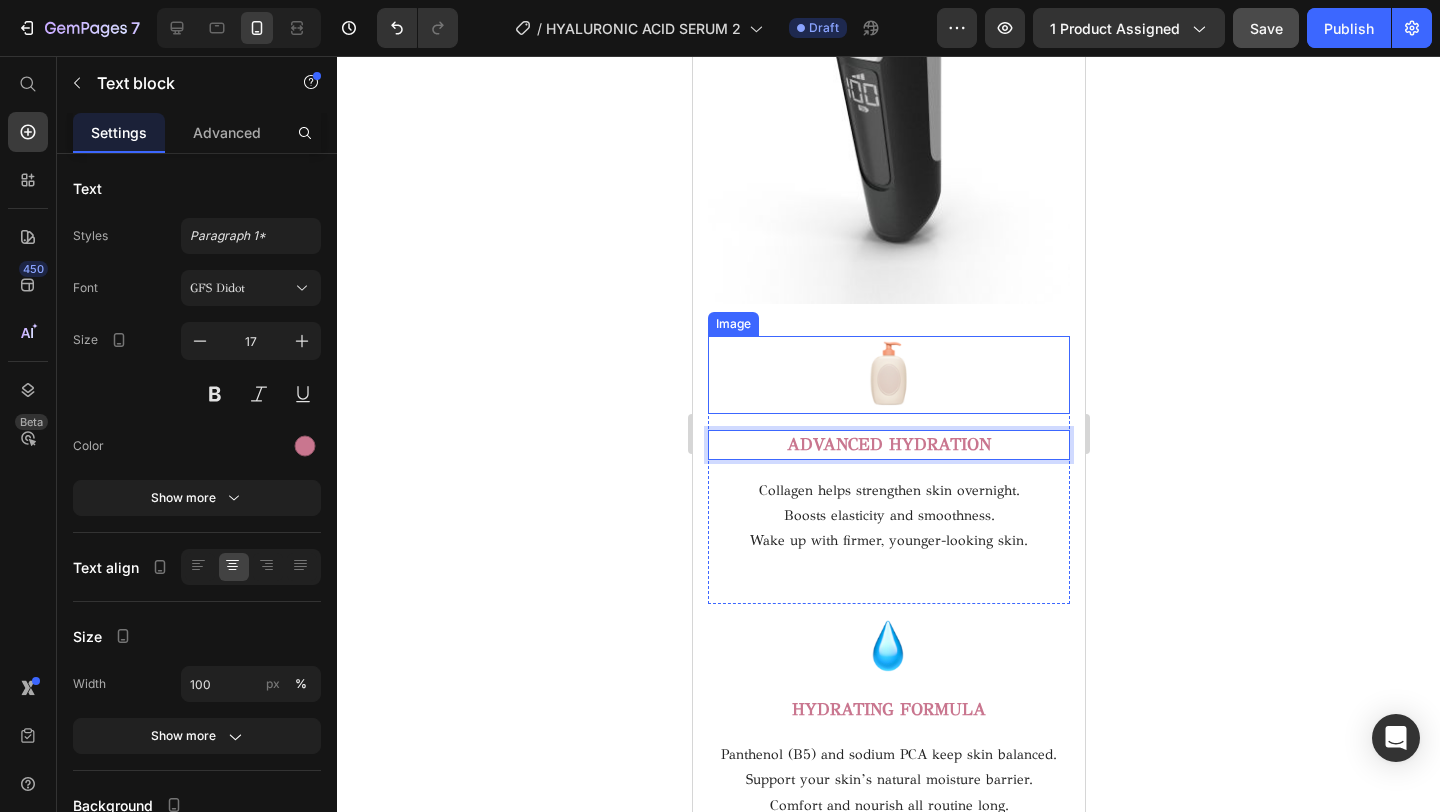 click at bounding box center (888, 375) 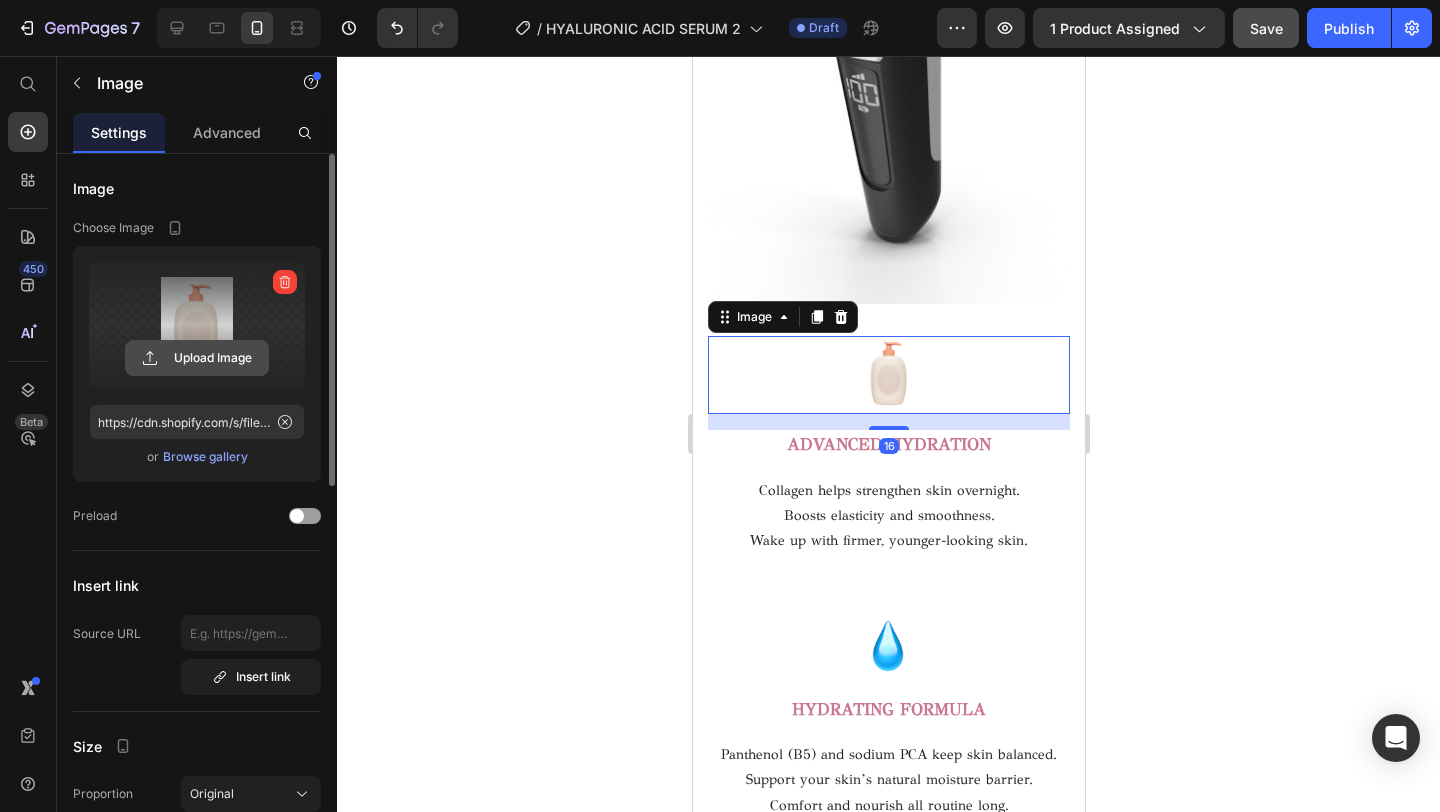 click 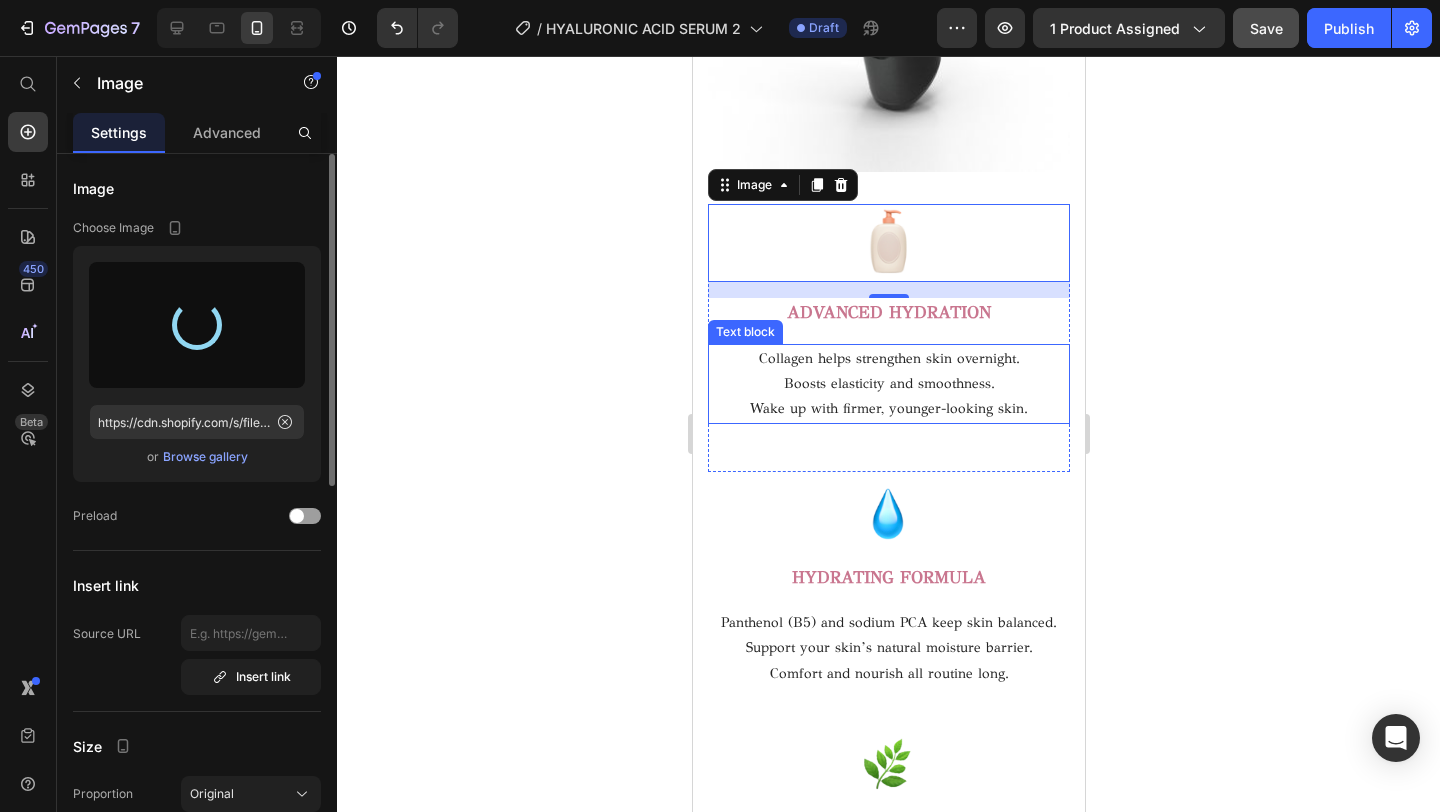 type on "https://cdn.shopify.com/s/files/1/0716/5673/4966/files/gempages_570221152178275200-d1ce8143-5eb2-42c9-8017-941e3bda3011.png" 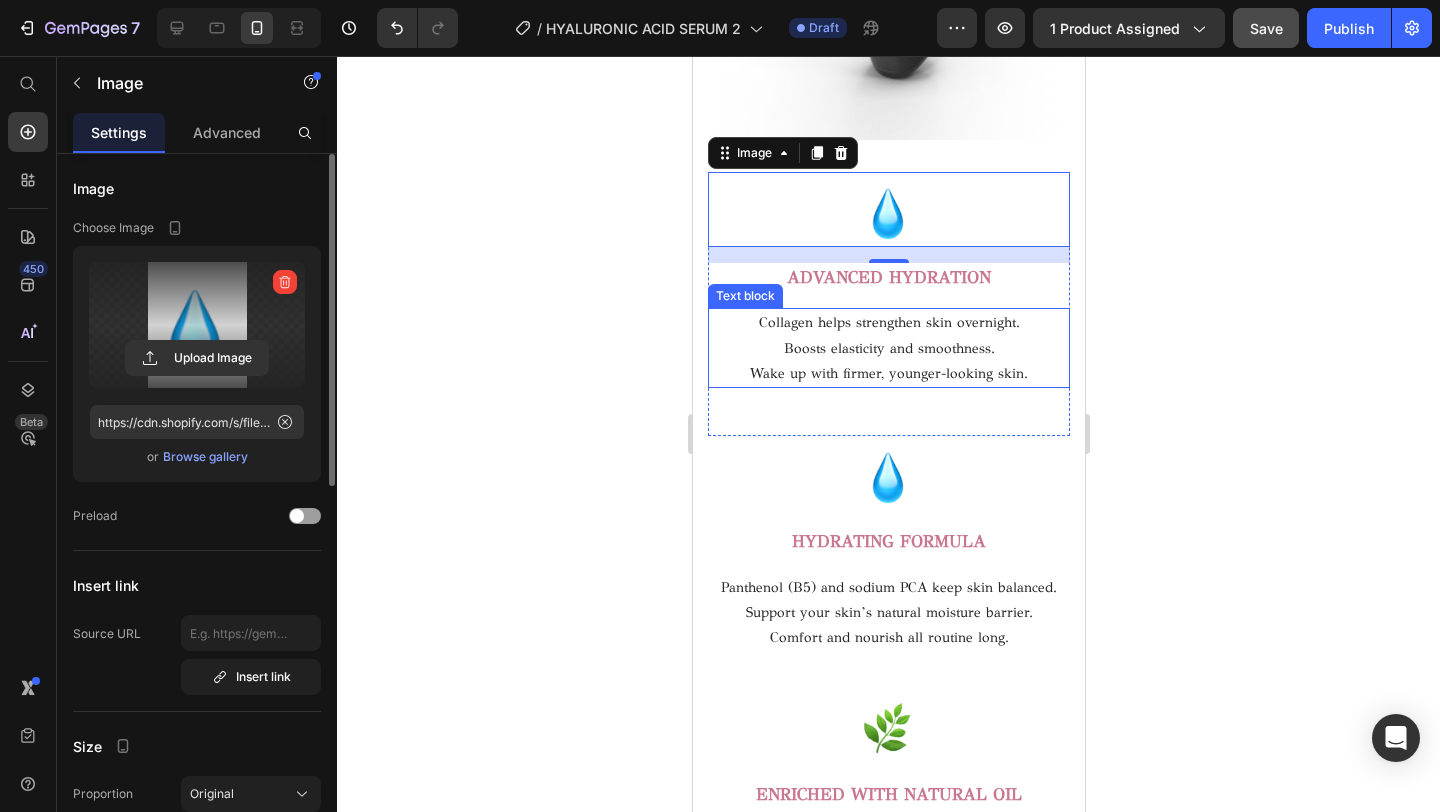 scroll, scrollTop: 2935, scrollLeft: 0, axis: vertical 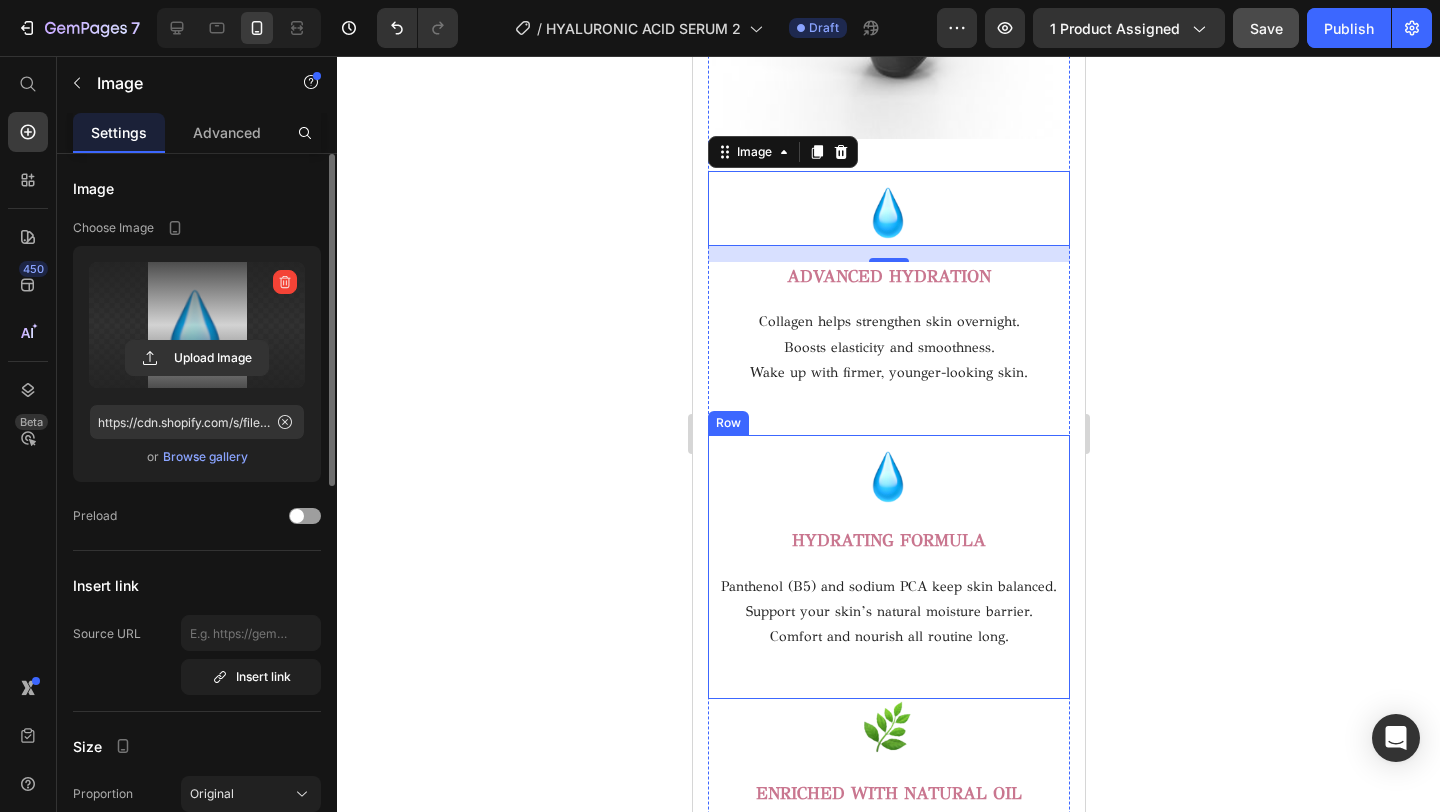 click on "Image HYDRATING FORMULA Text block Panthenol (B5) and sodium PCA keep skin balanced. Support your skin’s natural moisture barrier. Comfort and nourish all routine long. Text block" at bounding box center (888, 543) 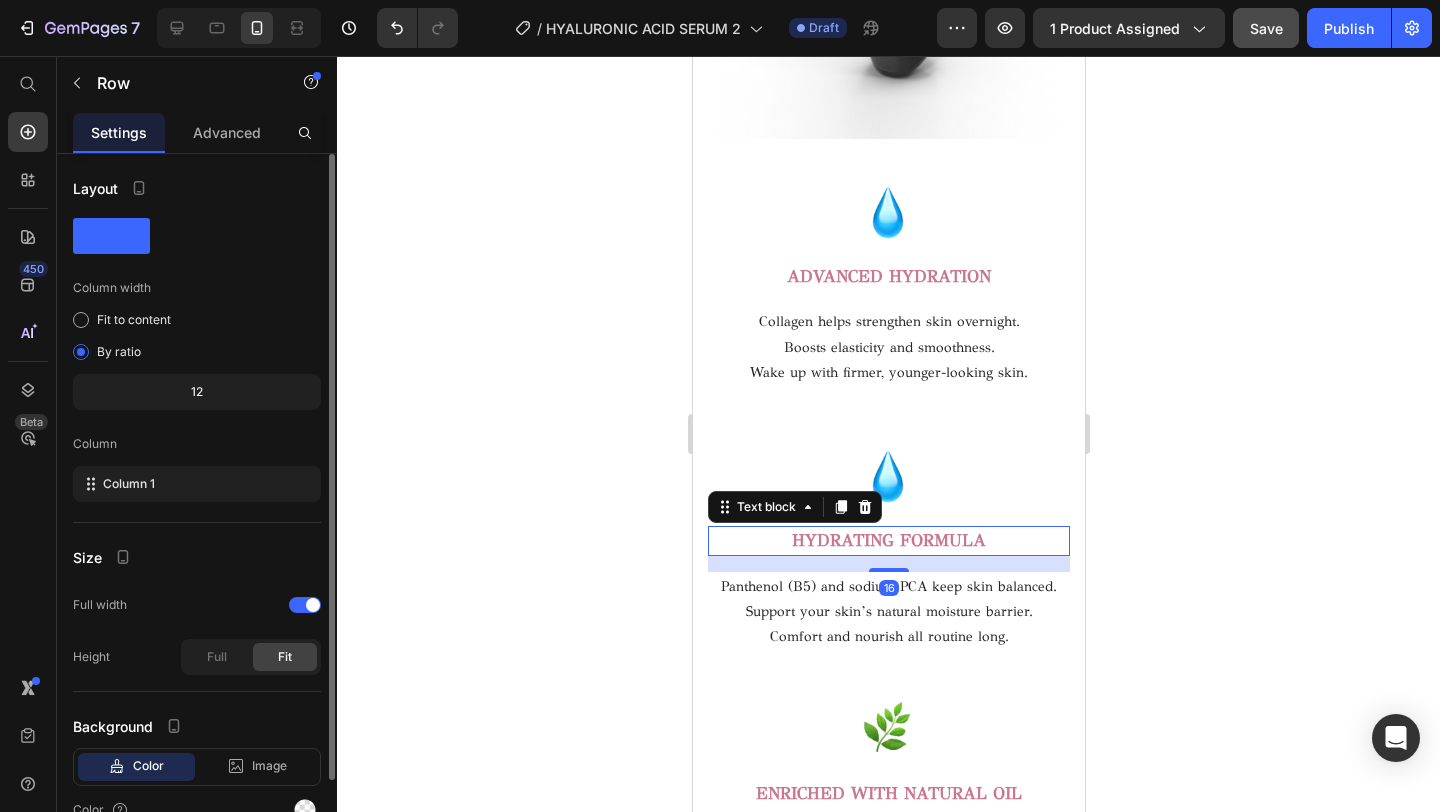 click on "HYDRATING FORMULA" at bounding box center [888, 540] 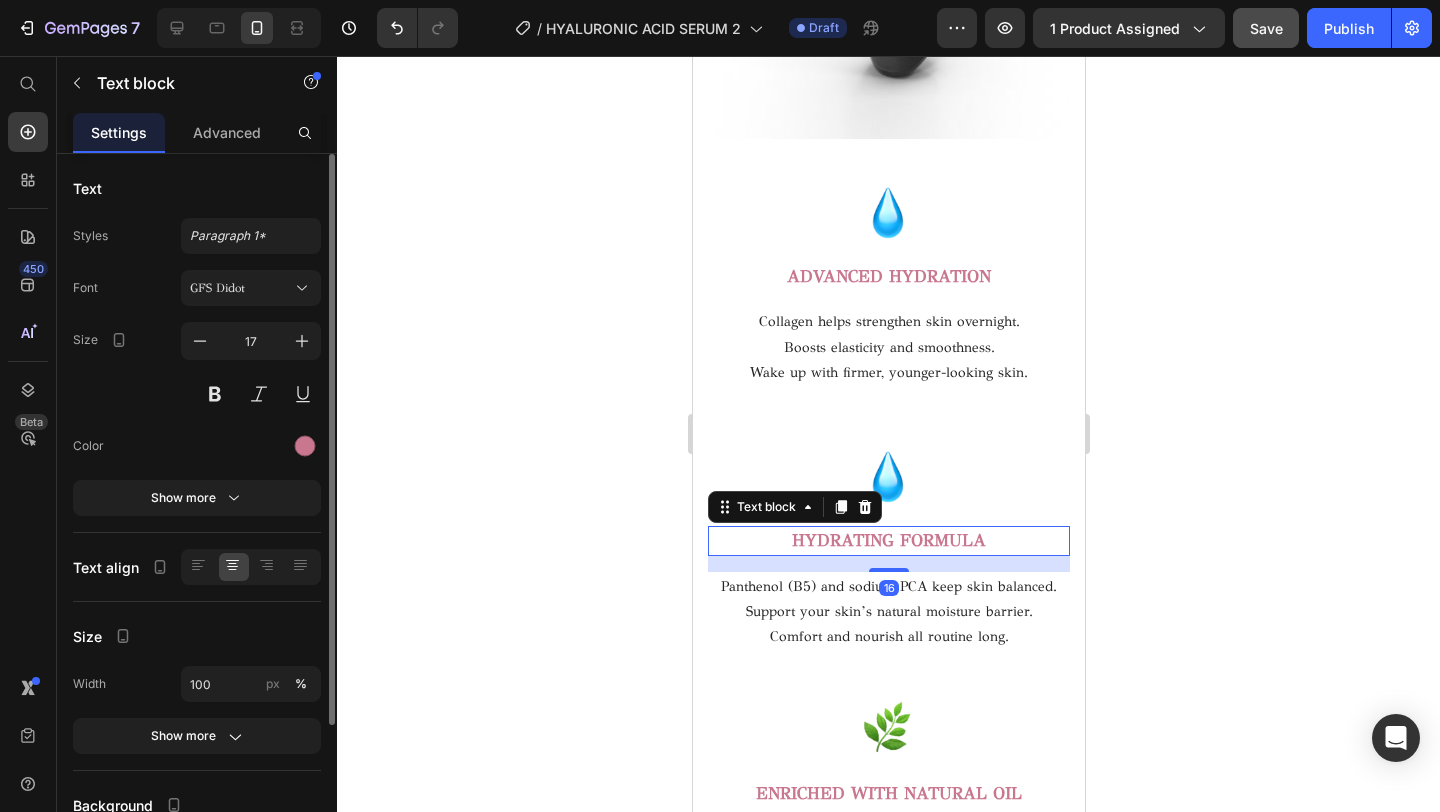 click on "HYDRATING FORMULA" at bounding box center [888, 540] 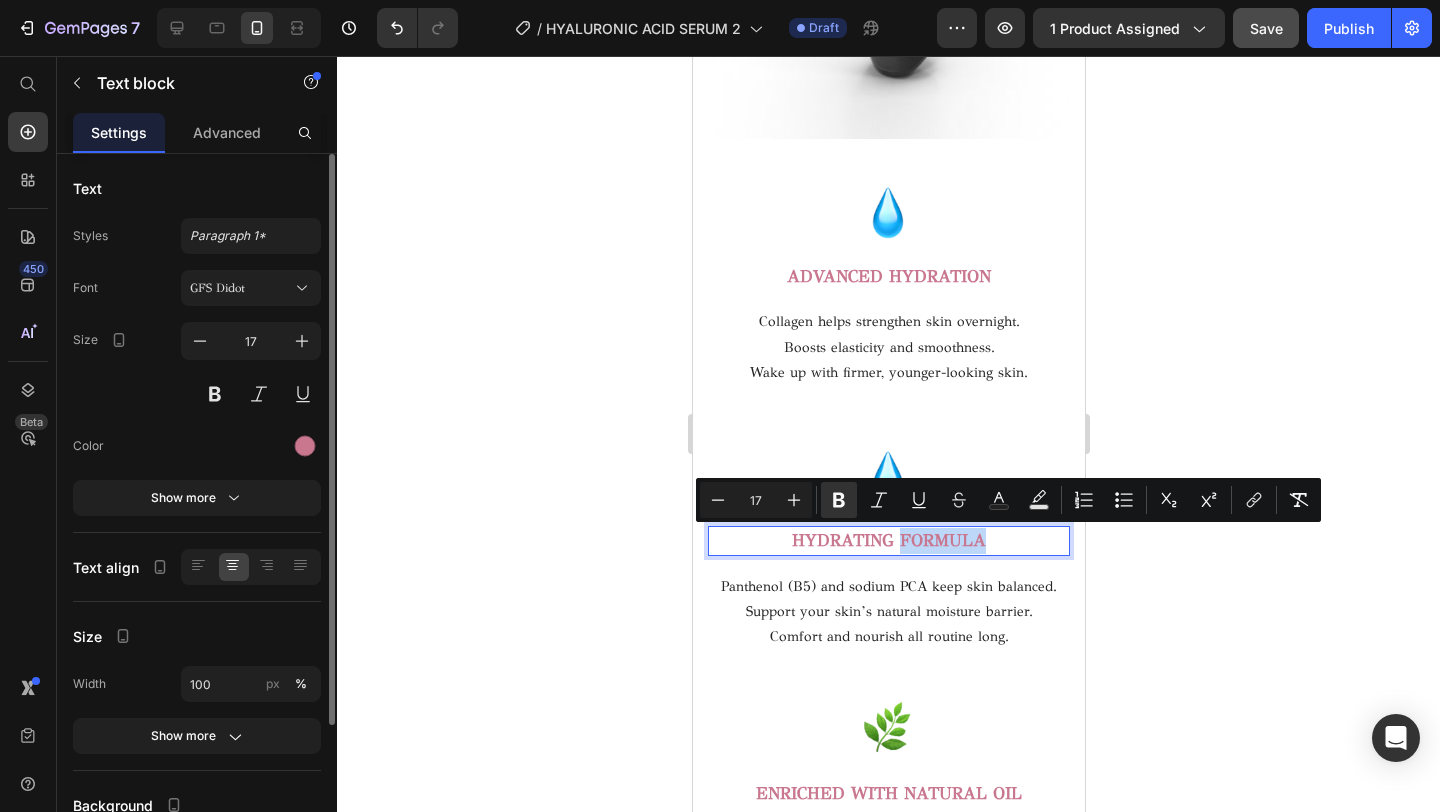 click on "HYDRATING FORMULA" at bounding box center (888, 541) 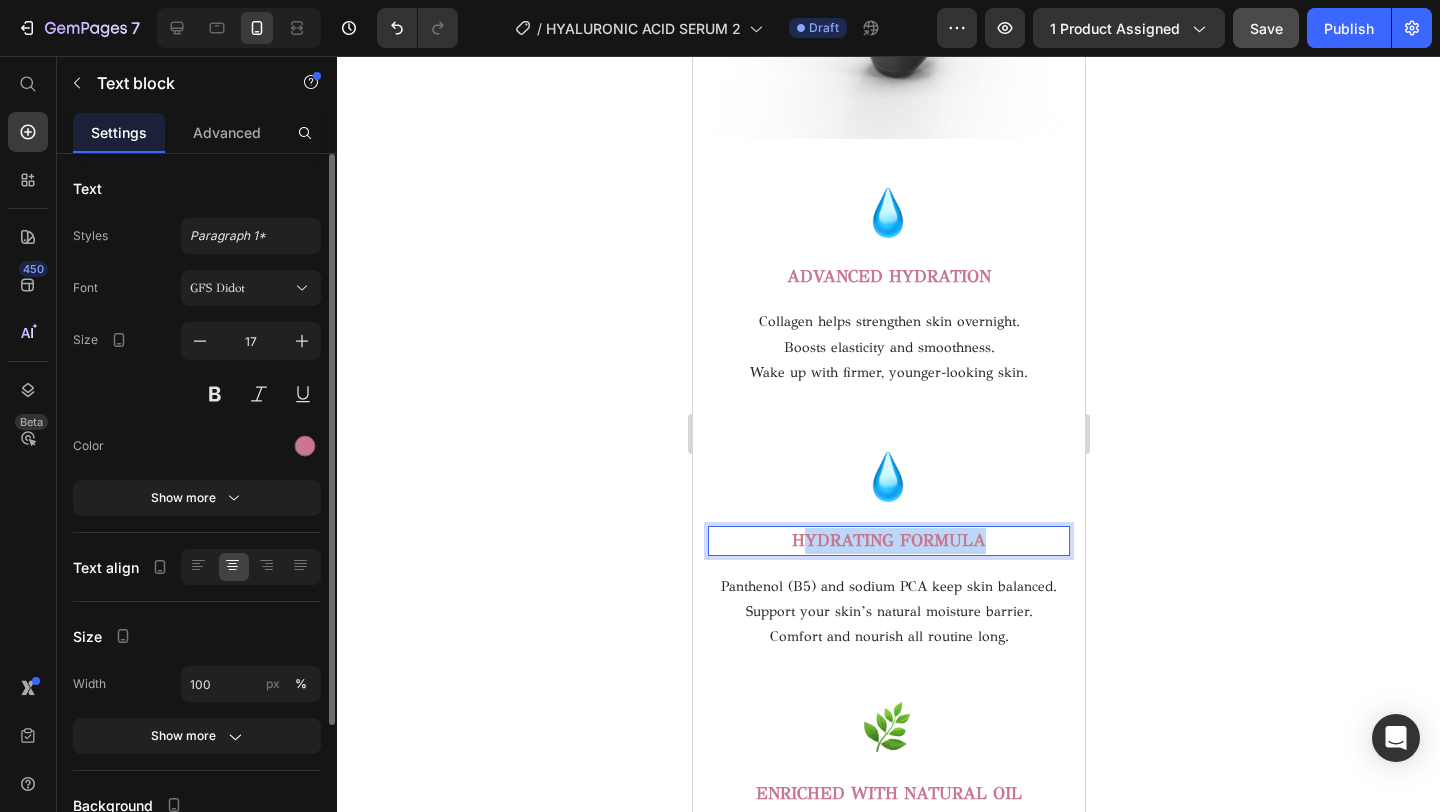 drag, startPoint x: 1021, startPoint y: 540, endPoint x: 770, endPoint y: 540, distance: 251 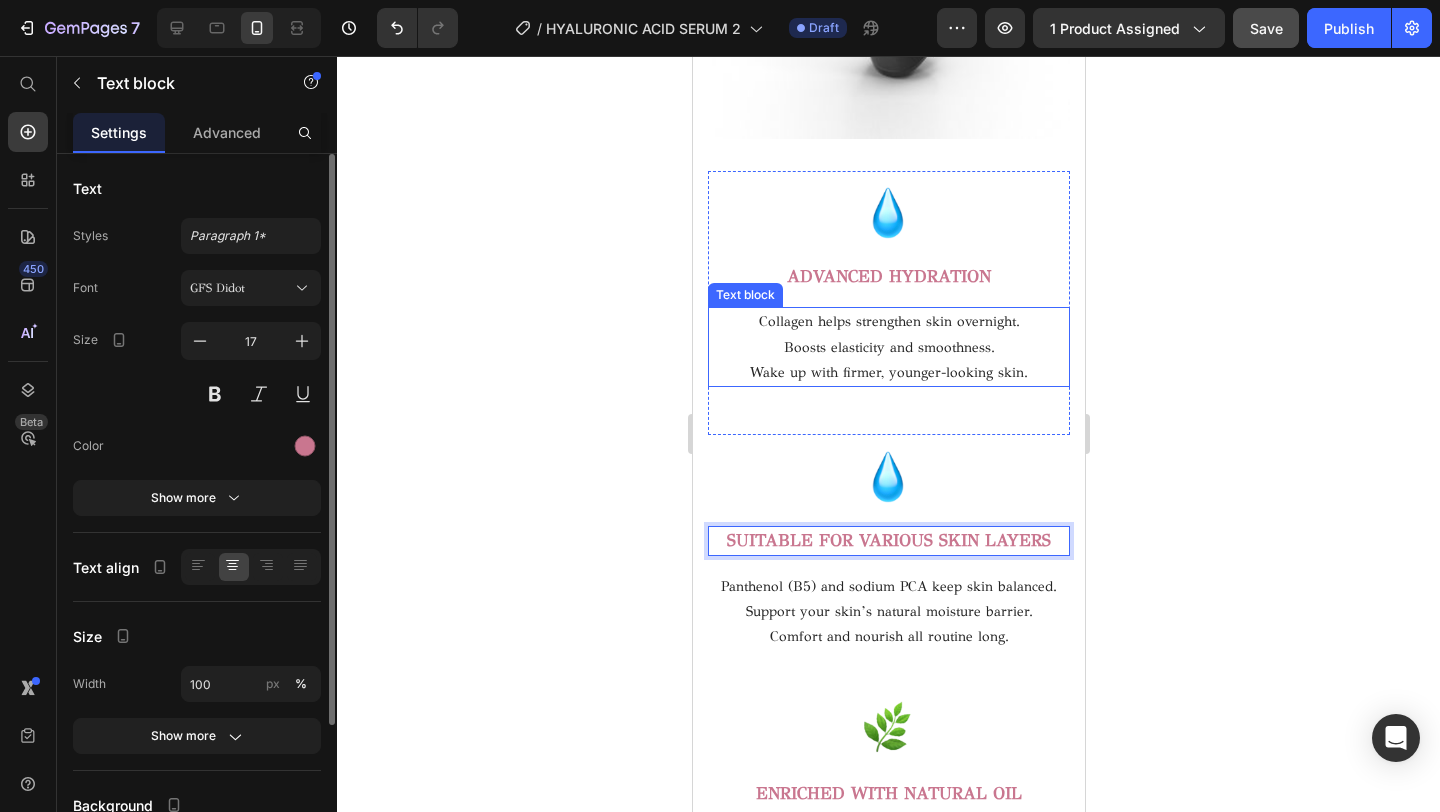 click on "Boosts elasticity and smoothness." at bounding box center (888, 347) 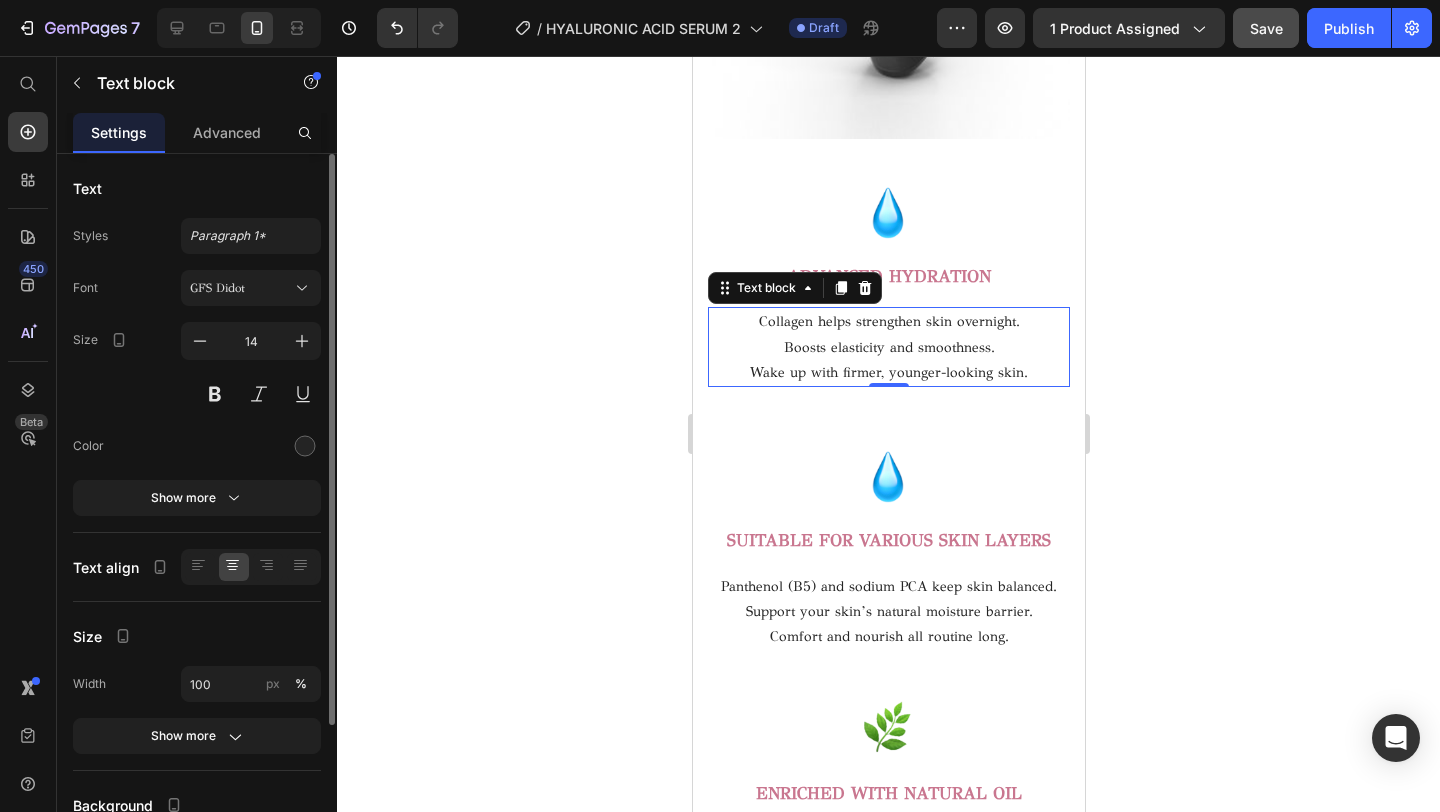 click on "Wake up with firmer, younger-looking skin." at bounding box center (888, 372) 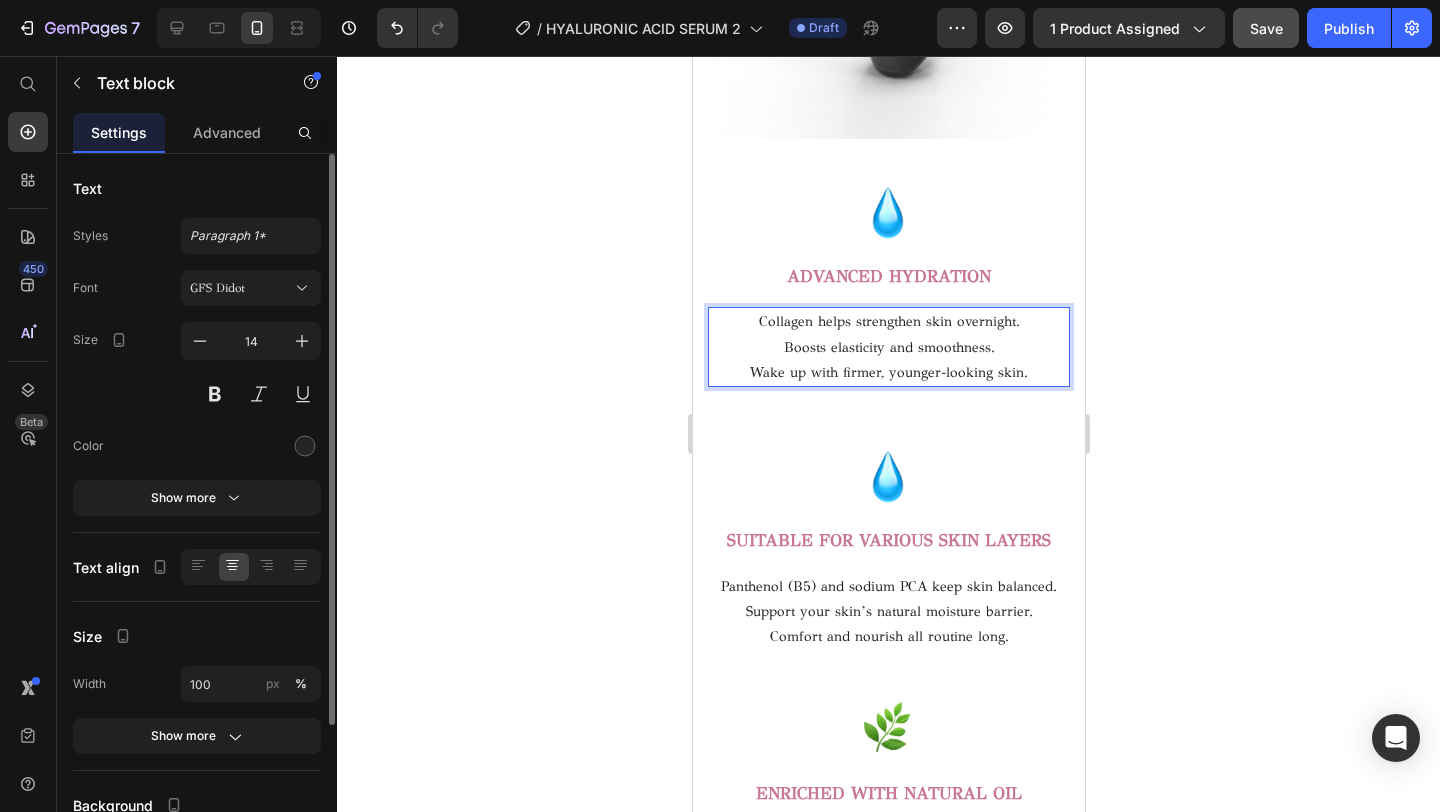 click on "Wake up with firmer, younger-looking skin." at bounding box center (888, 372) 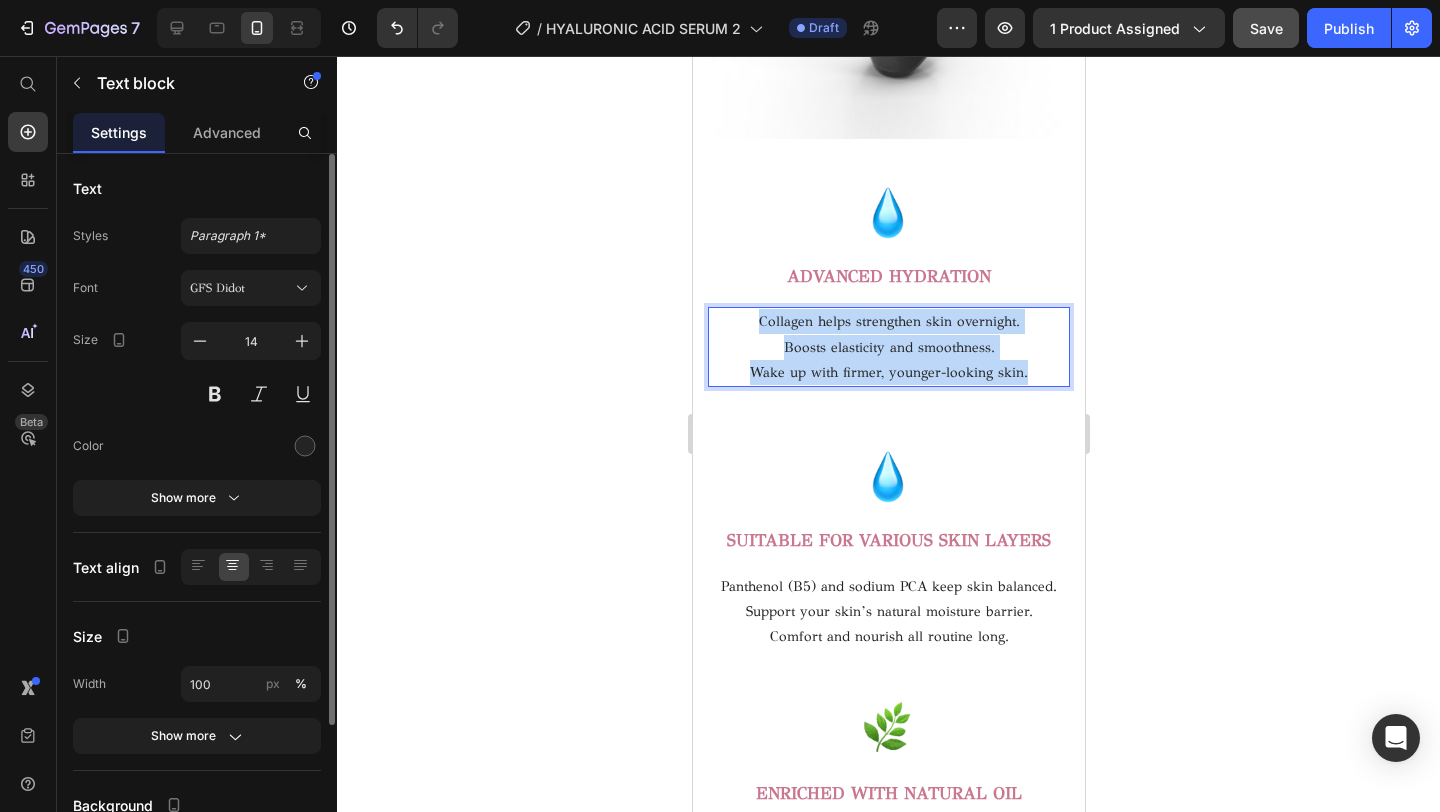 drag, startPoint x: 1034, startPoint y: 366, endPoint x: 743, endPoint y: 328, distance: 293.4706 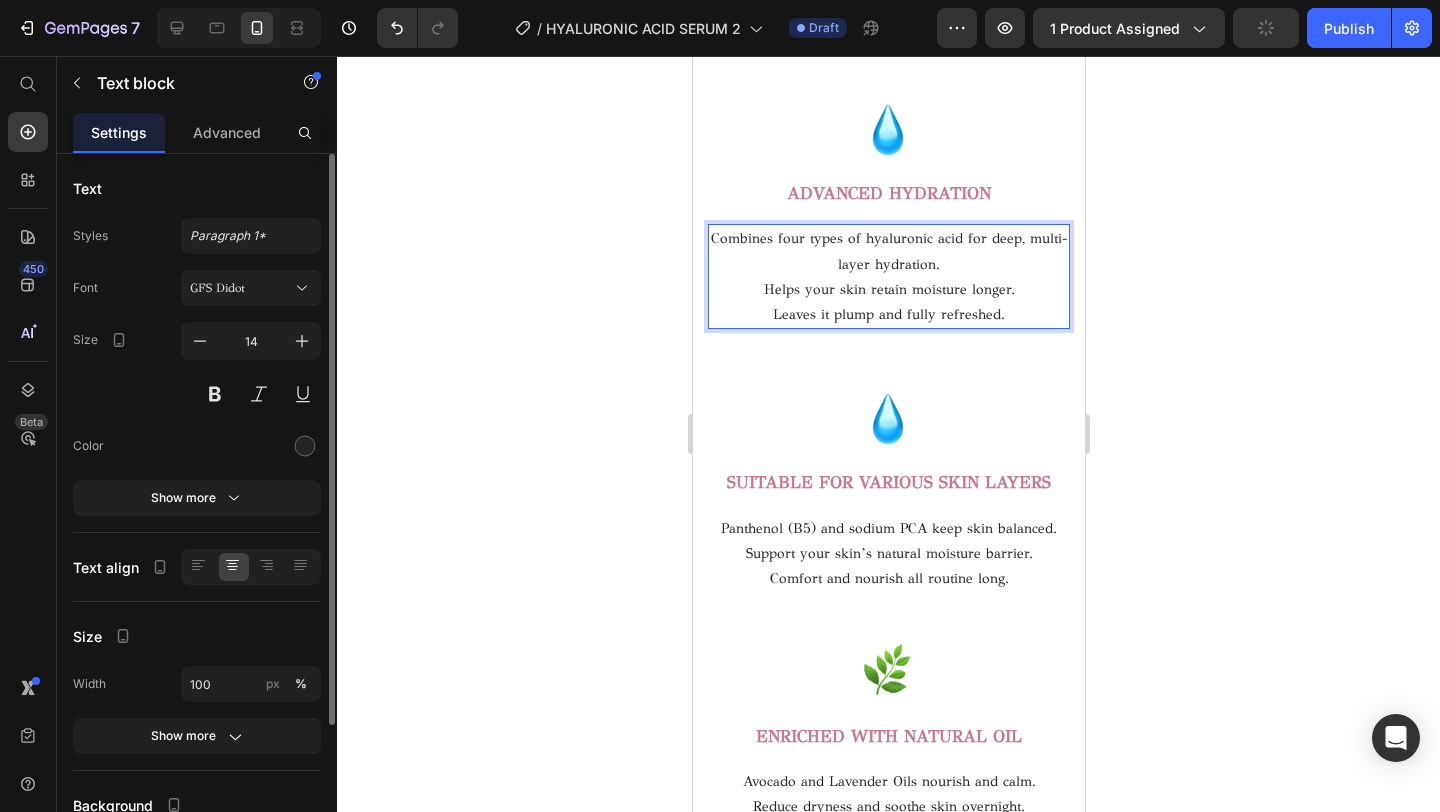 scroll, scrollTop: 3020, scrollLeft: 0, axis: vertical 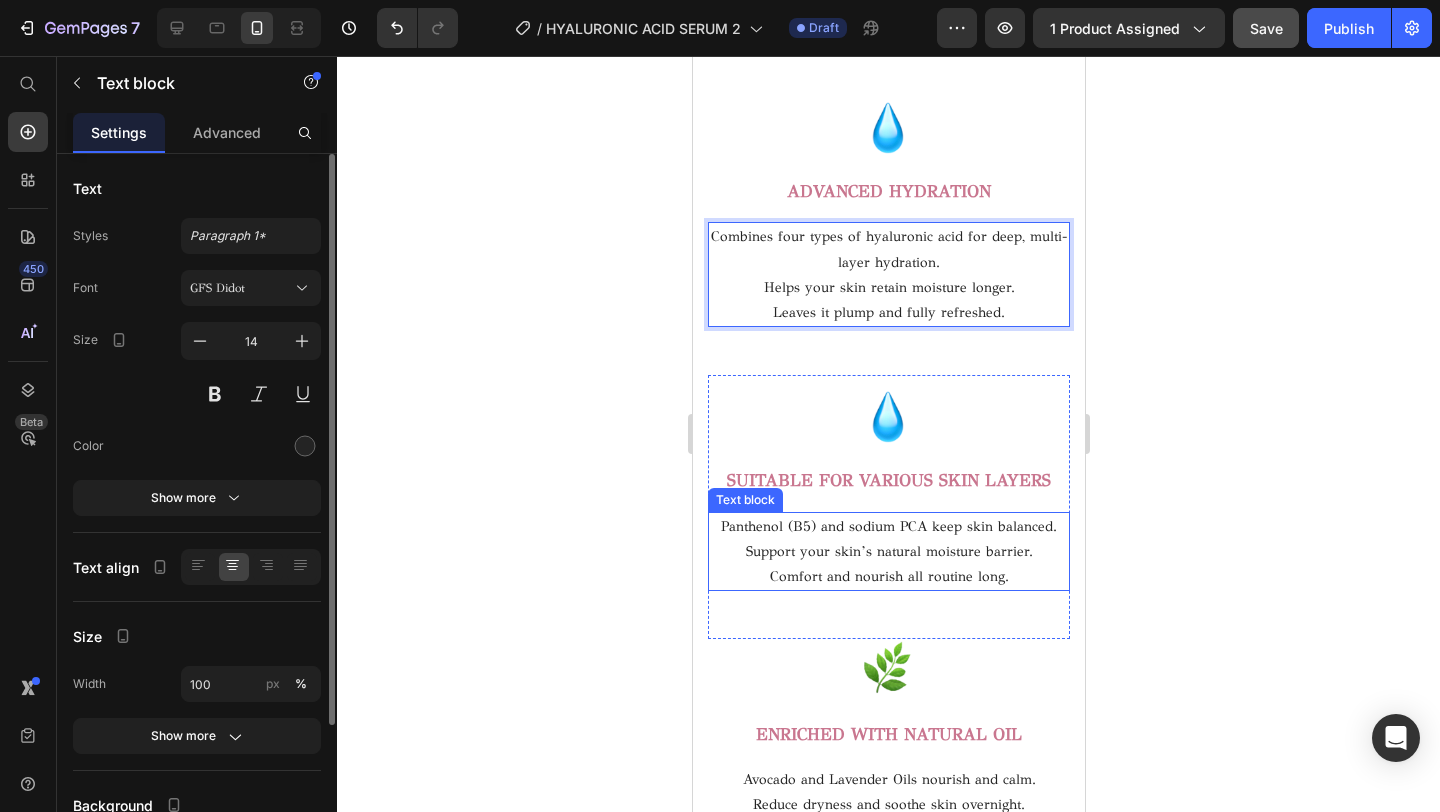 click on "Support your skin’s natural moisture barrier." at bounding box center [888, 551] 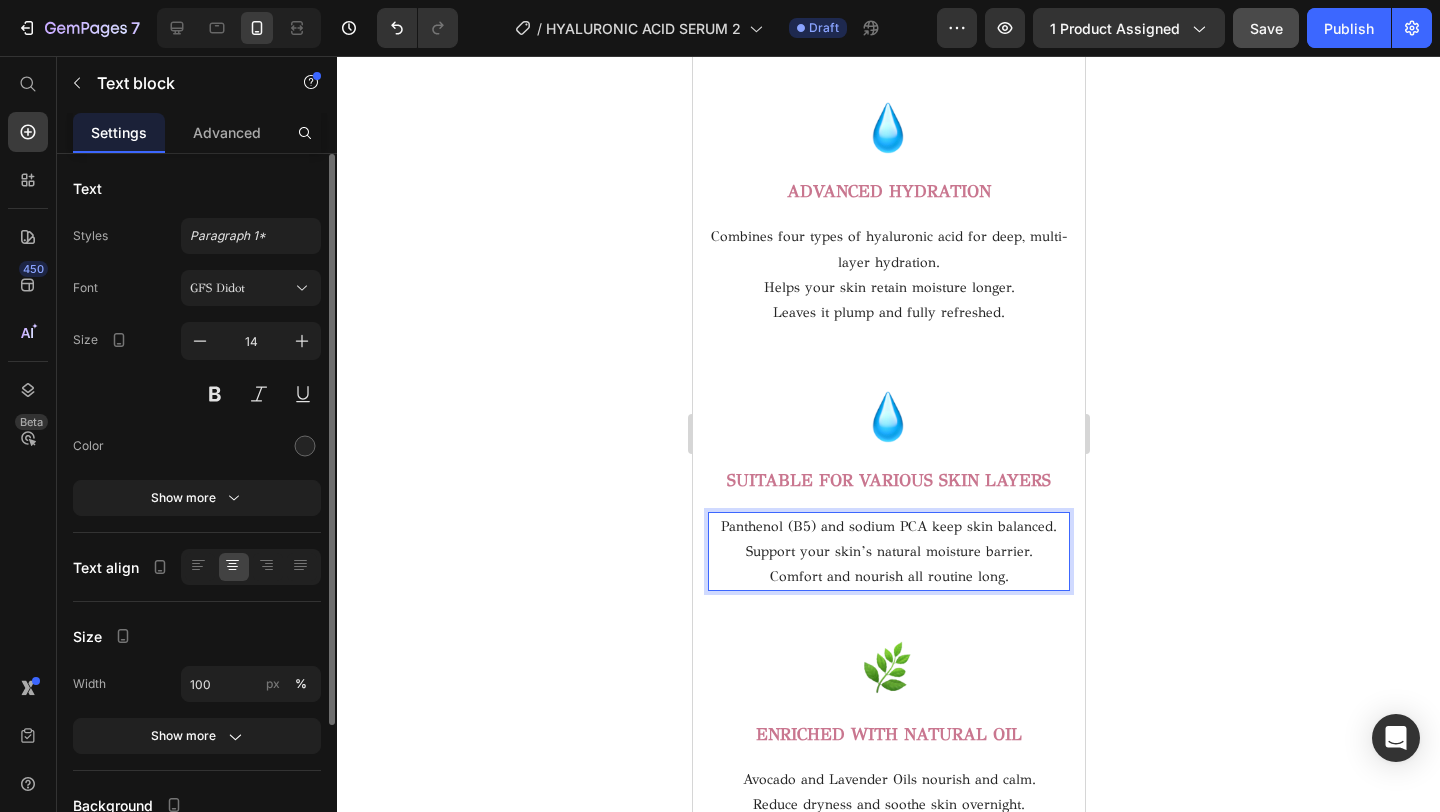 click on "Comfort and nourish all routine long." at bounding box center (888, 576) 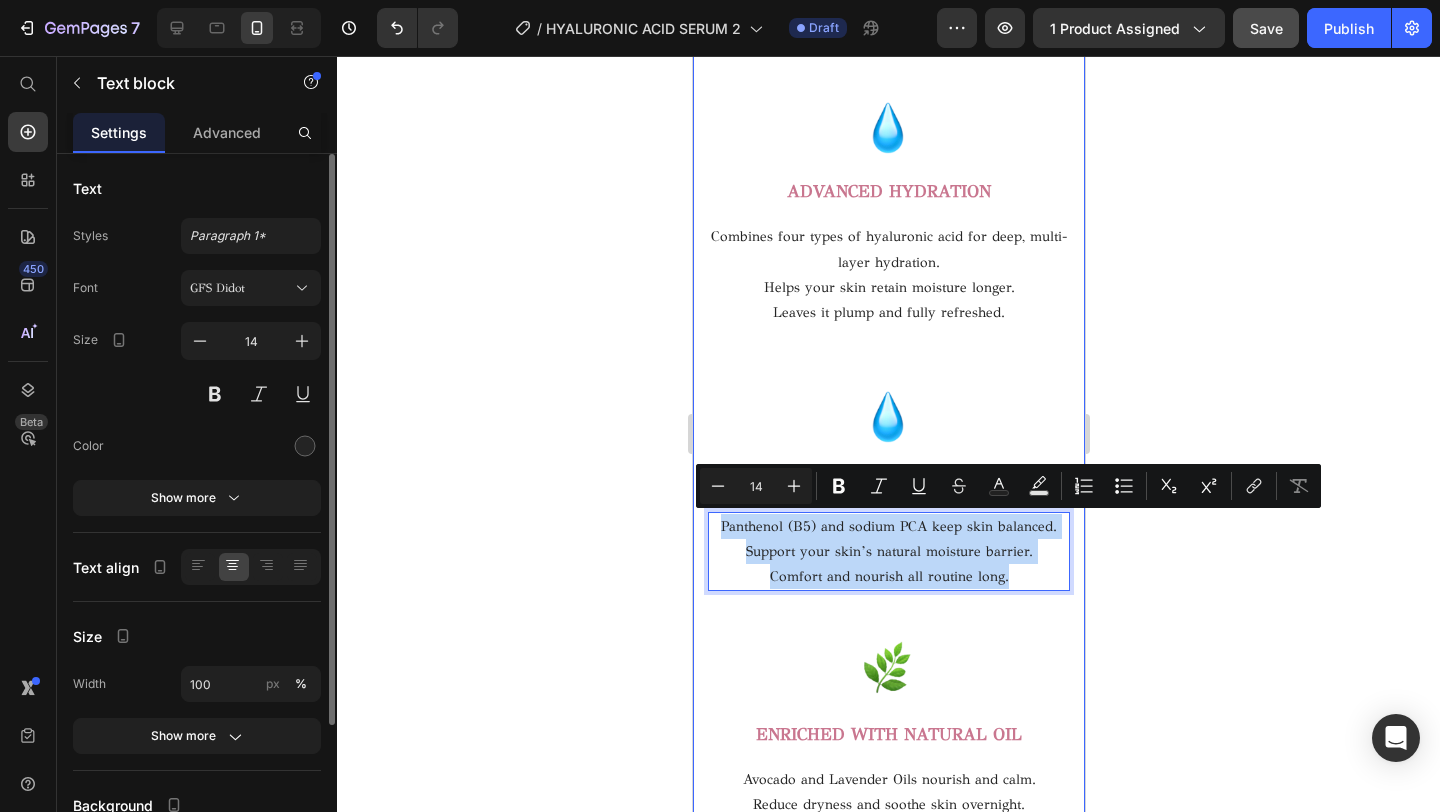 drag, startPoint x: 1010, startPoint y: 574, endPoint x: 697, endPoint y: 490, distance: 324.07562 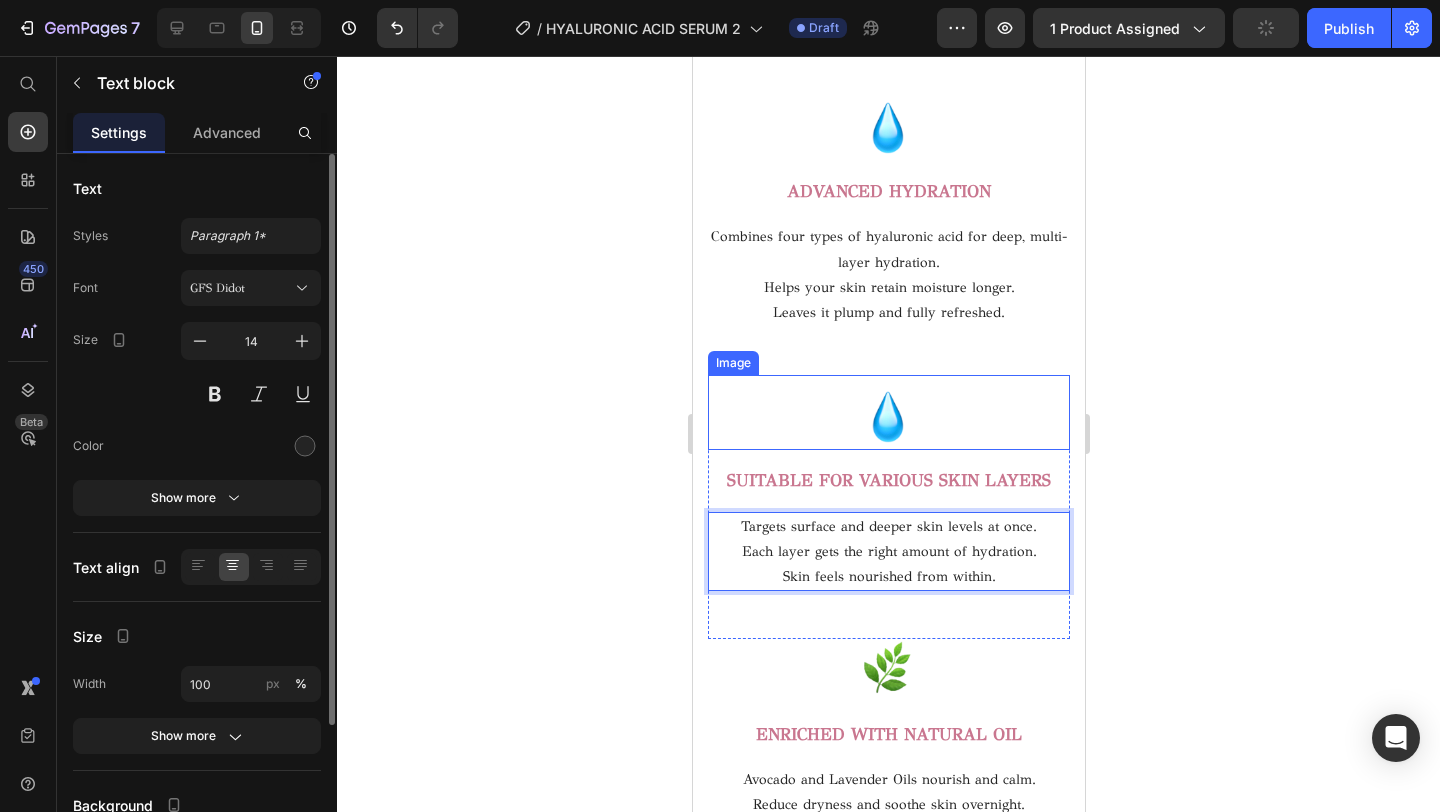 click at bounding box center (888, 412) 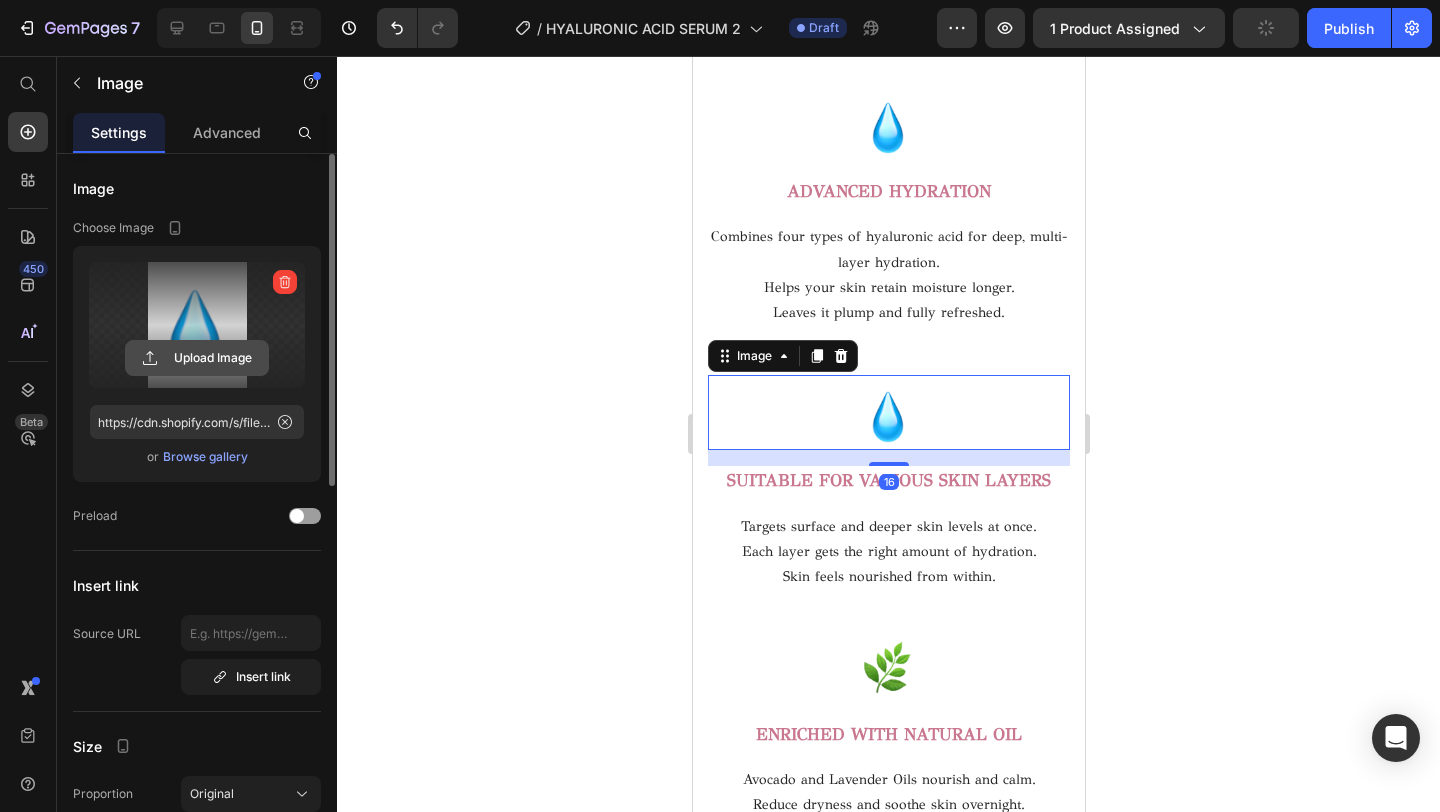 click 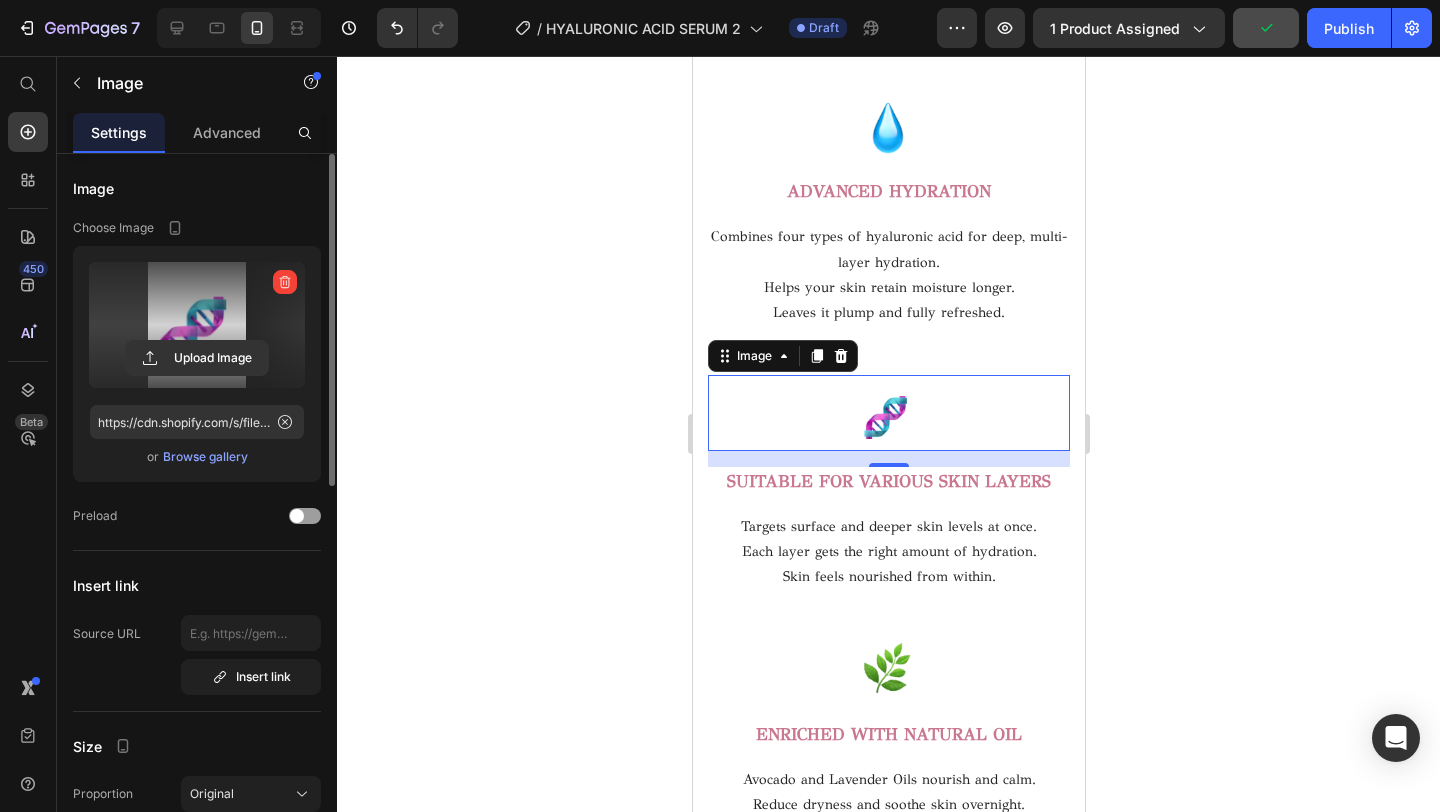 type on "https://cdn.shopify.com/s/files/1/0716/5673/4966/files/gempages_570221152178275200-82057a7a-4a89-4a17-a5ad-83f4a1589d2b.png" 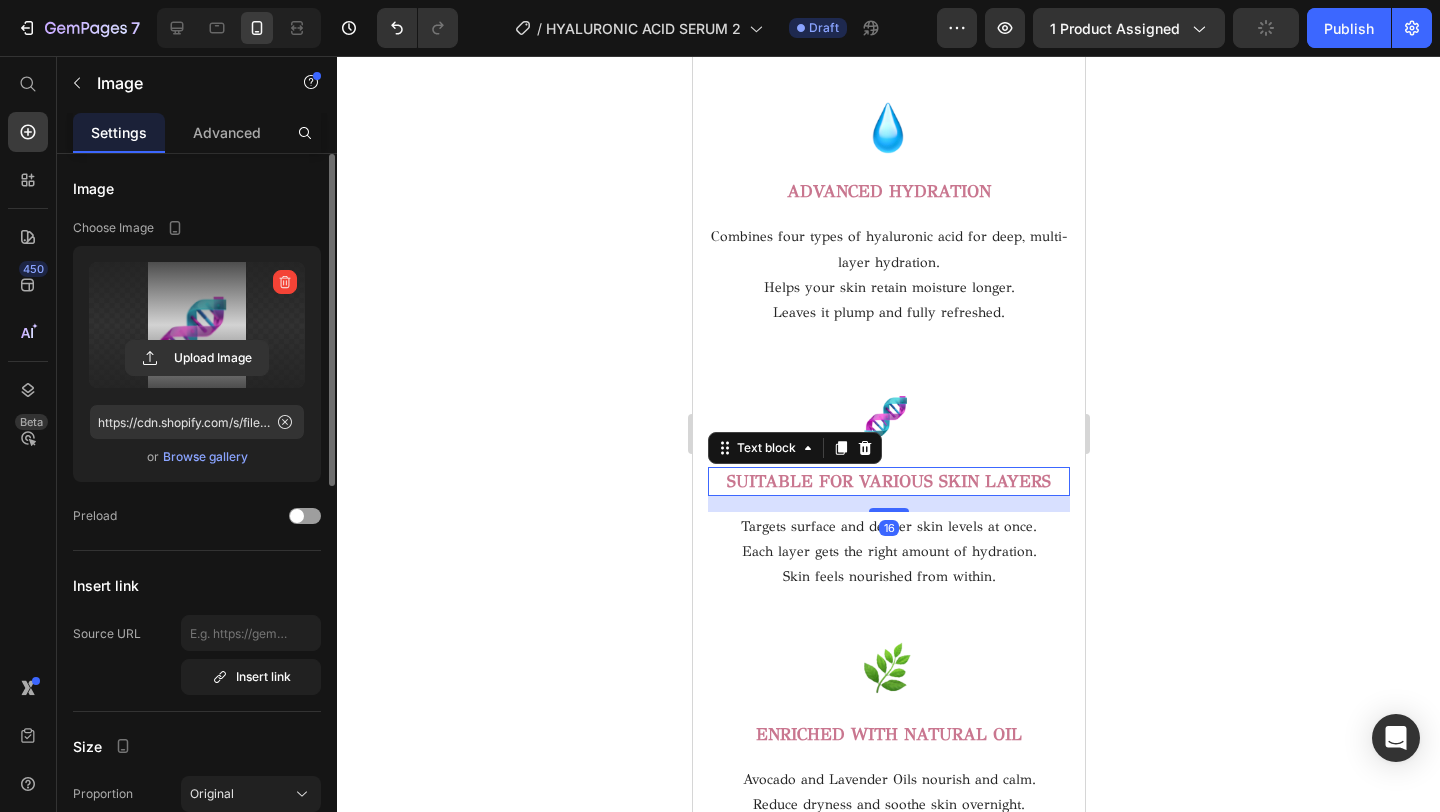 click on "SUITABLE FOR VARIOUS SKIN LAYERS" at bounding box center (888, 481) 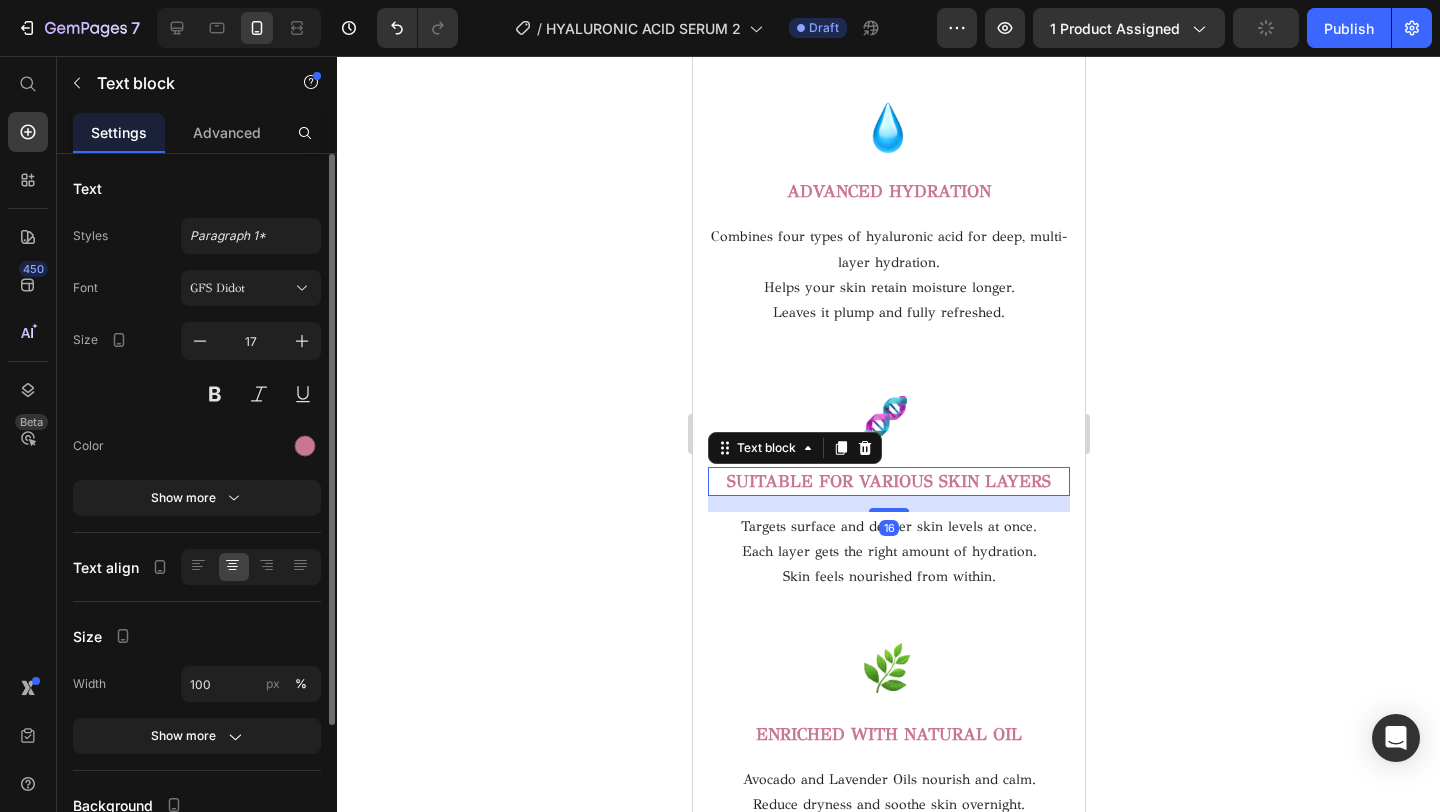 scroll, scrollTop: 3210, scrollLeft: 0, axis: vertical 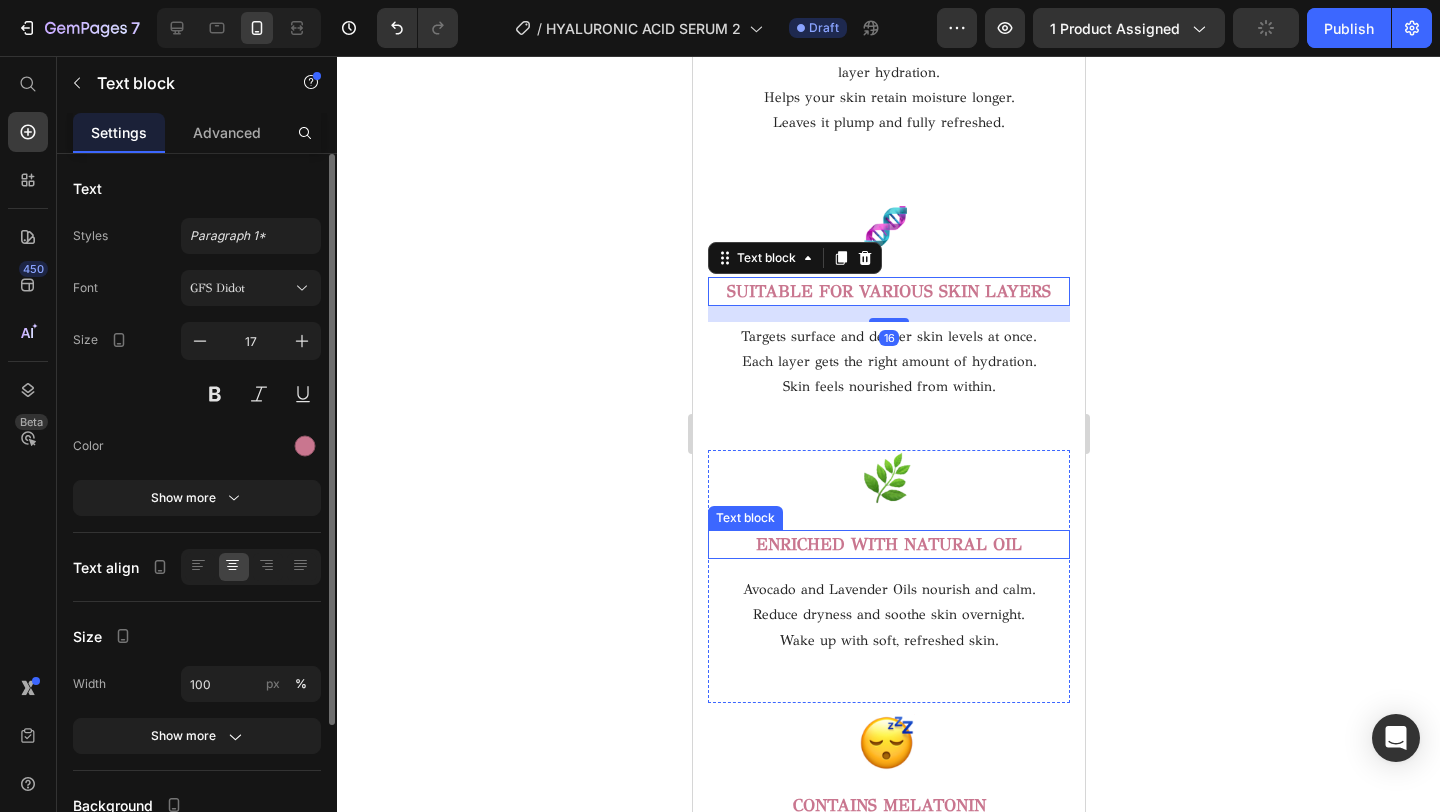 click on "ENRICHED WITH NATURAL OIL" at bounding box center (888, 544) 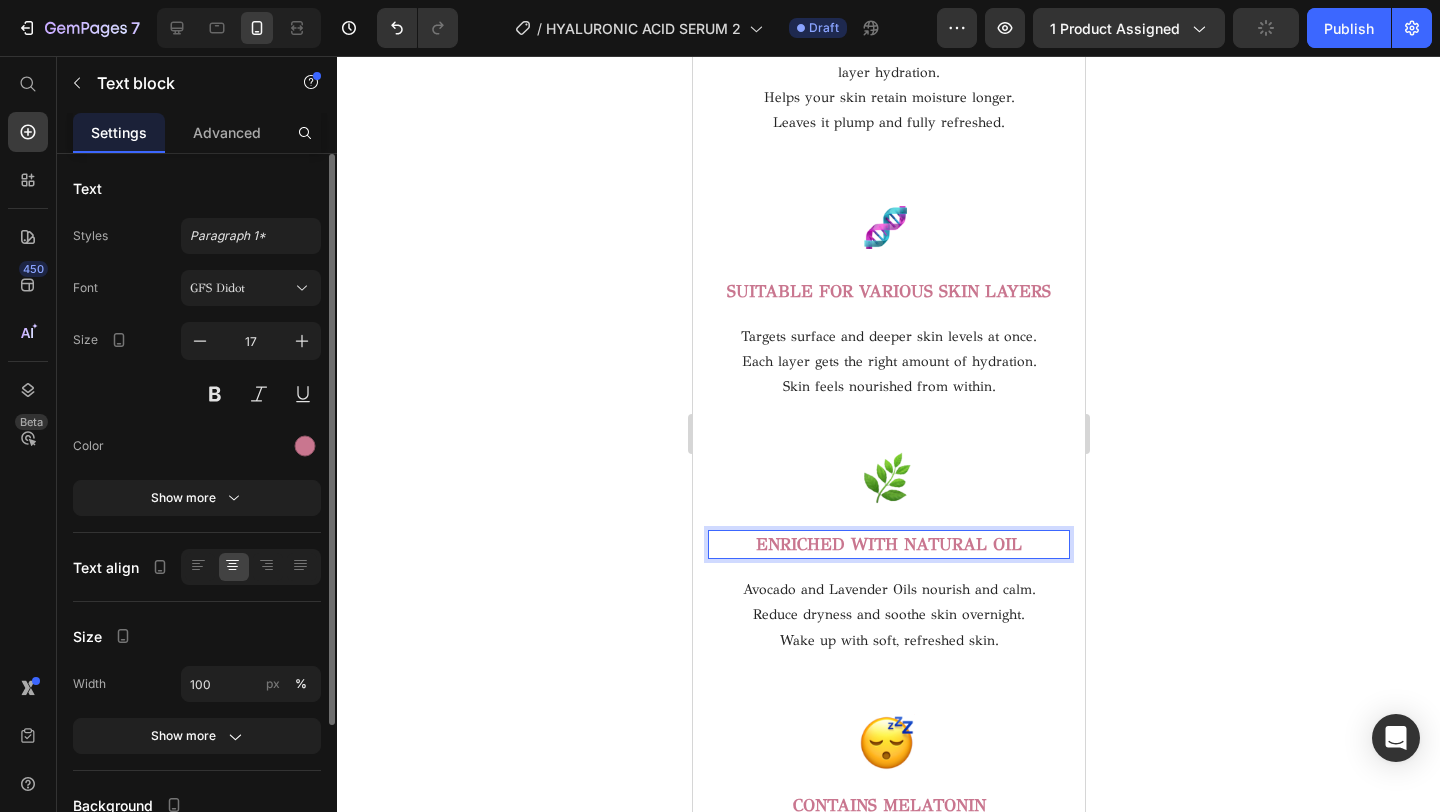 click on "ENRICHED WITH NATURAL OIL" at bounding box center (888, 545) 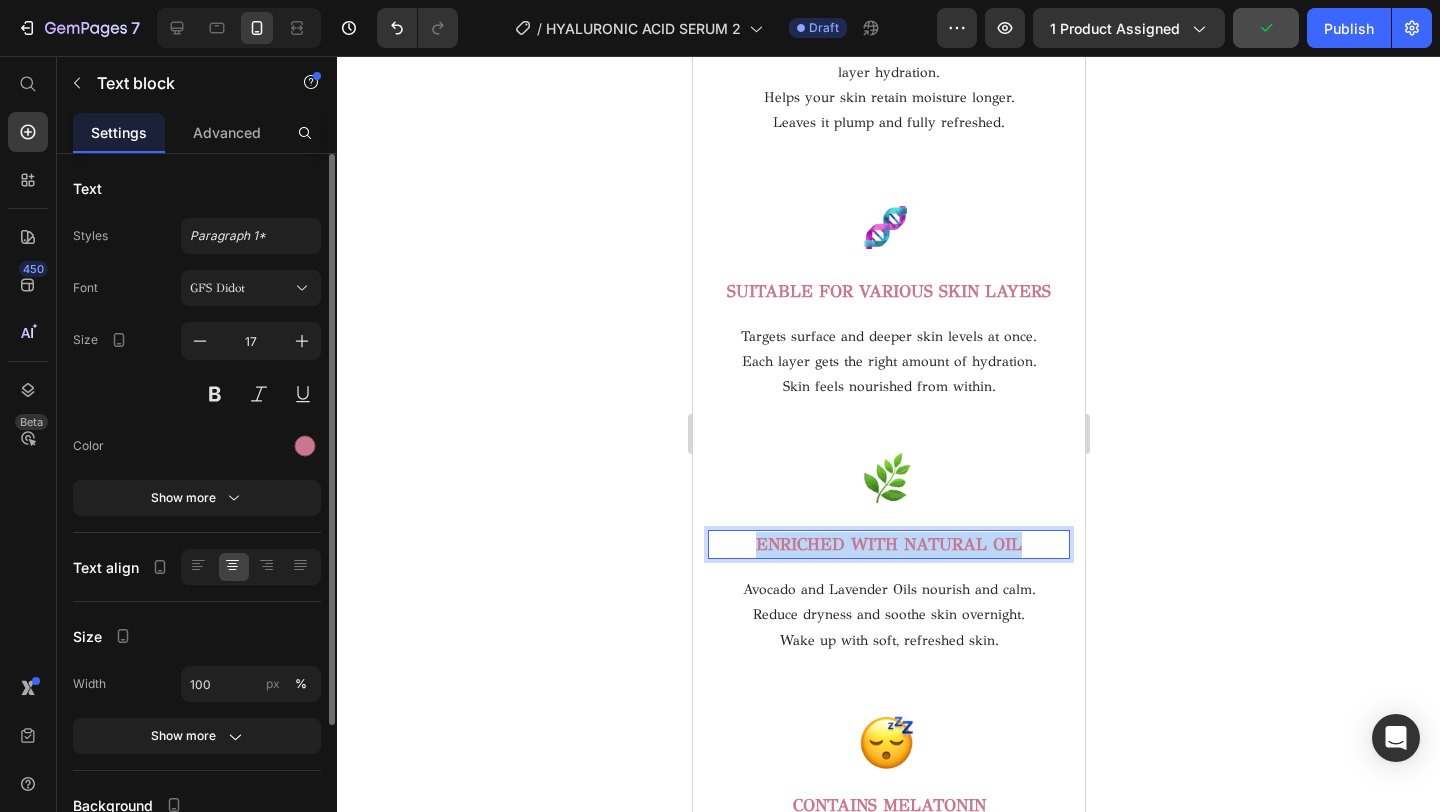 drag, startPoint x: 1026, startPoint y: 538, endPoint x: 667, endPoint y: 513, distance: 359.86942 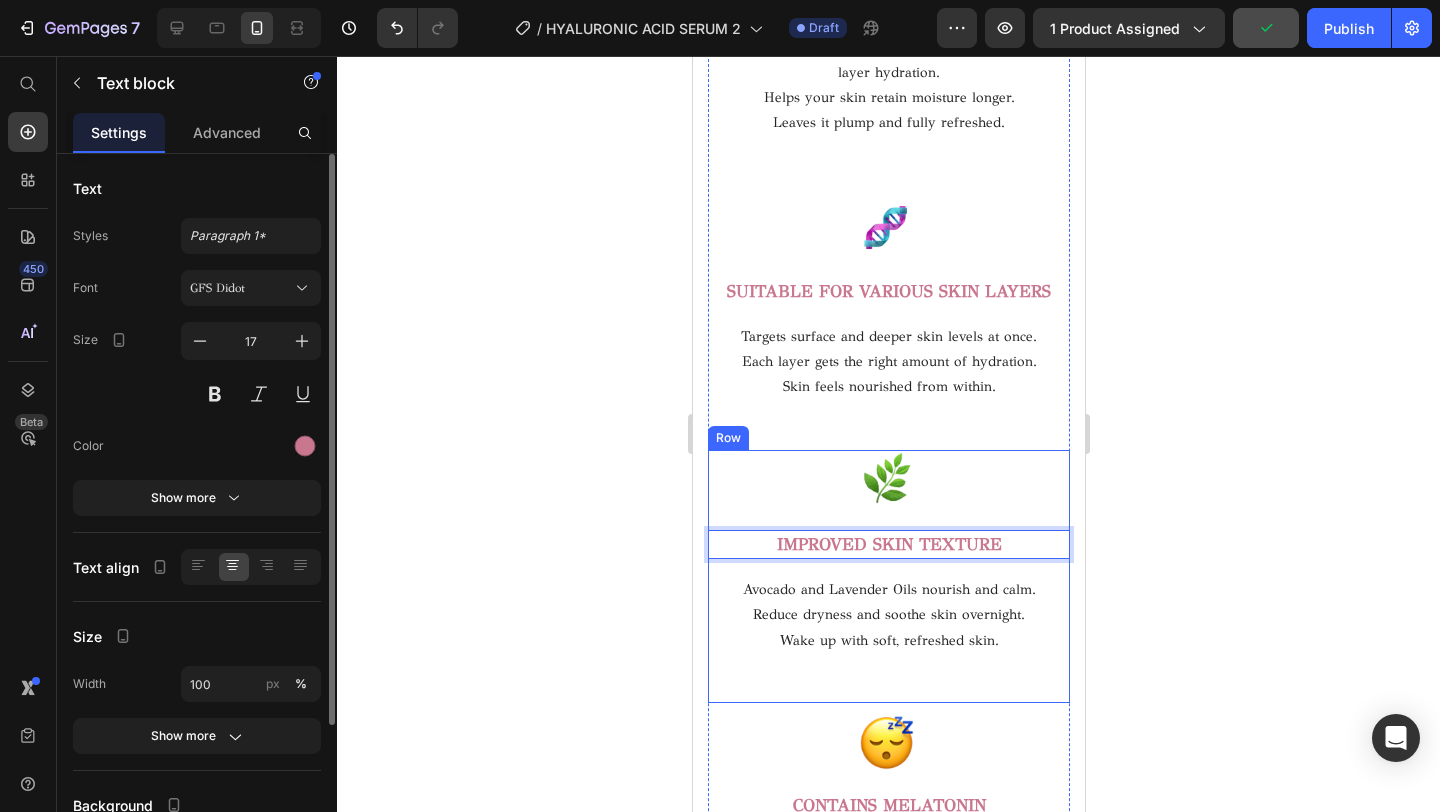 click on "Avocado and Lavender Oils nourish and calm. Reduce dryness and soothe skin overnight. Wake up with soft, refreshed skin. Text block" at bounding box center (888, 615) 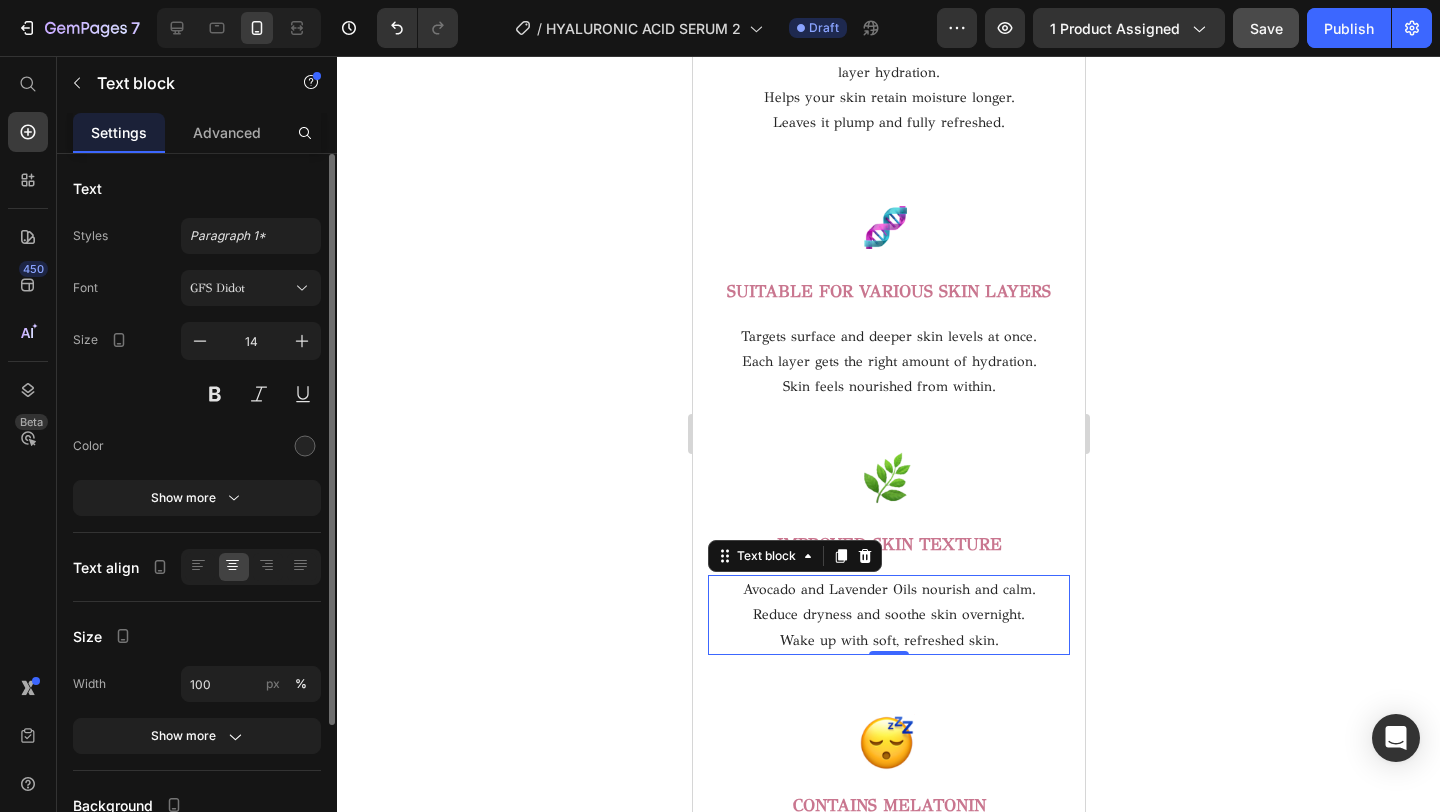 click on "Wake up with soft, refreshed skin." at bounding box center (888, 640) 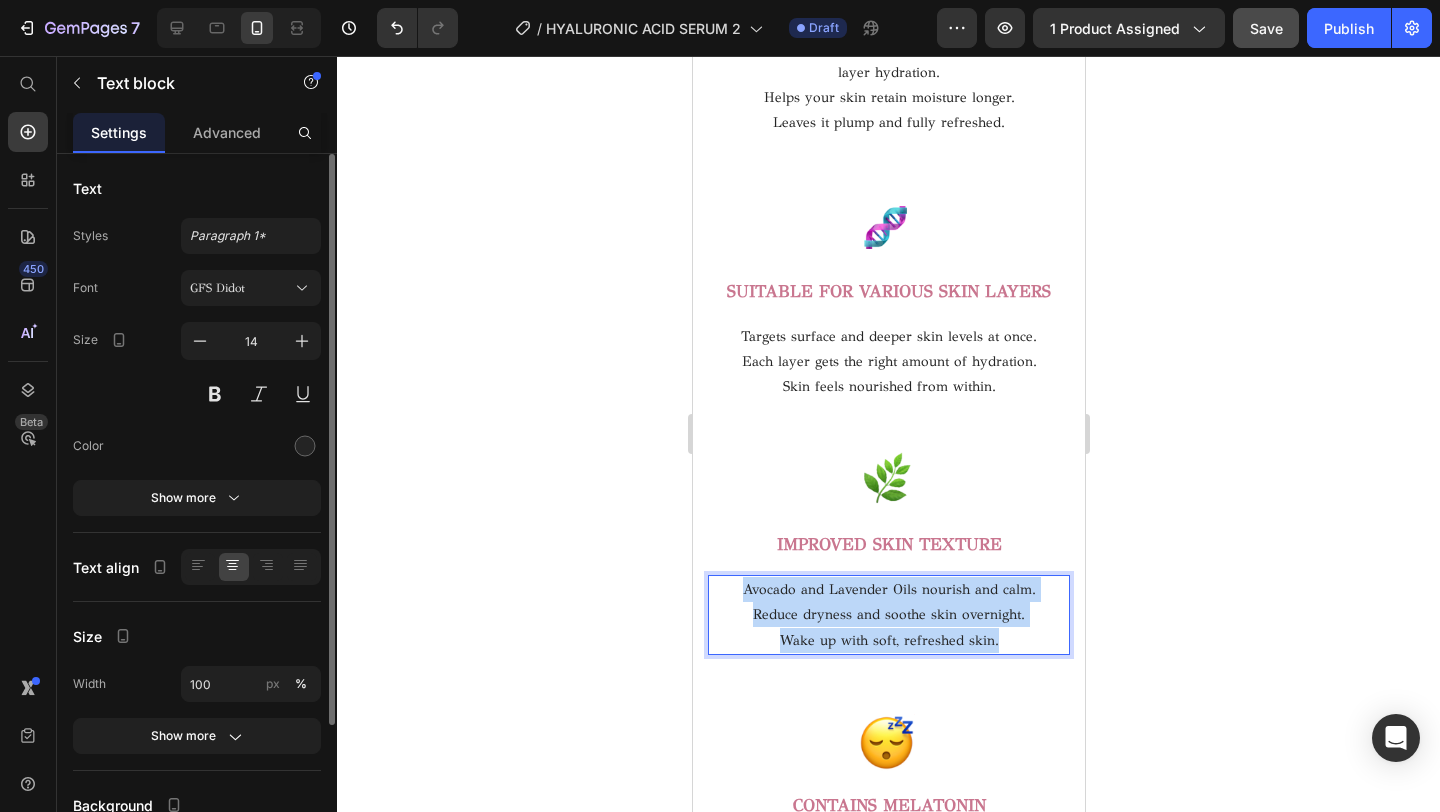 drag, startPoint x: 999, startPoint y: 638, endPoint x: 658, endPoint y: 571, distance: 347.51978 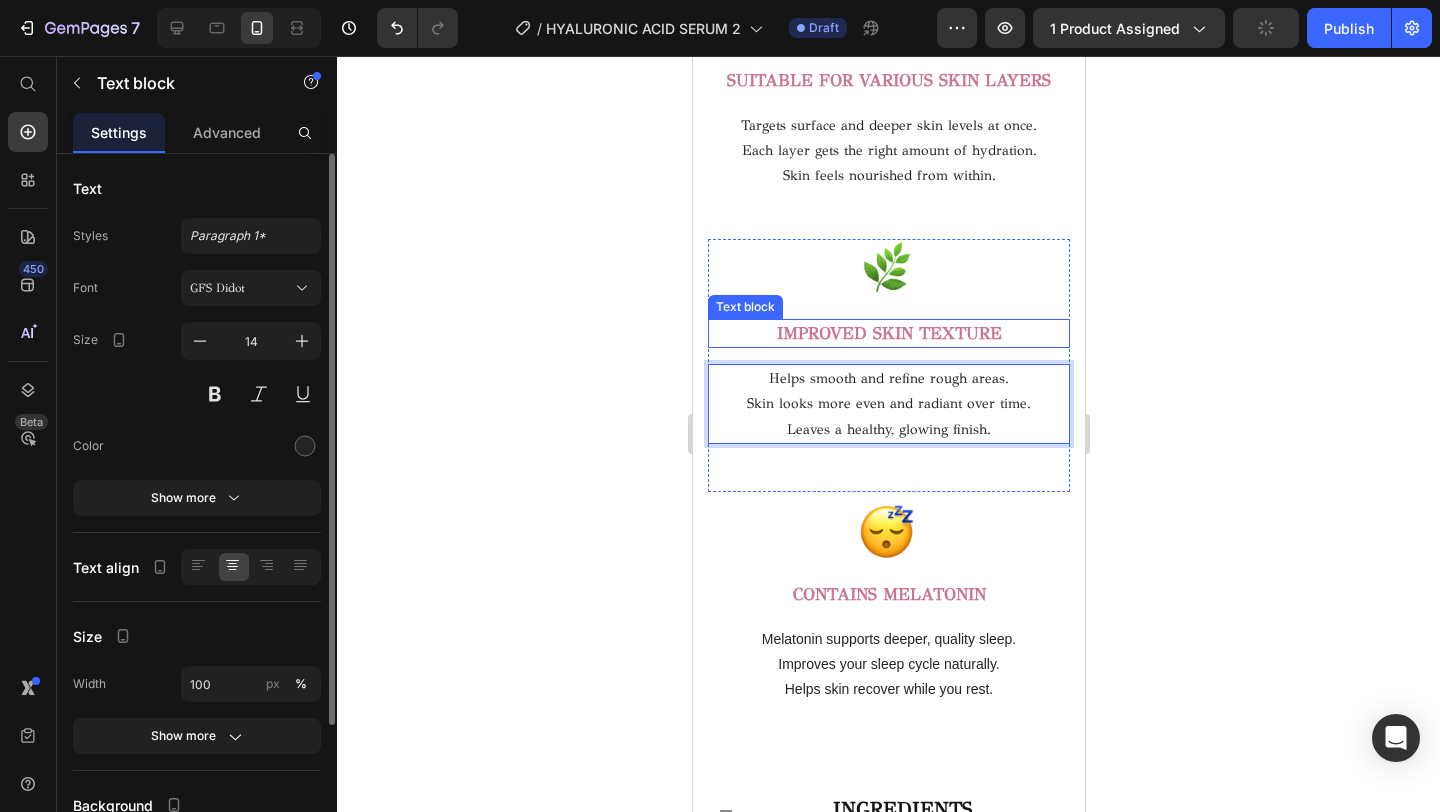 scroll, scrollTop: 3548, scrollLeft: 0, axis: vertical 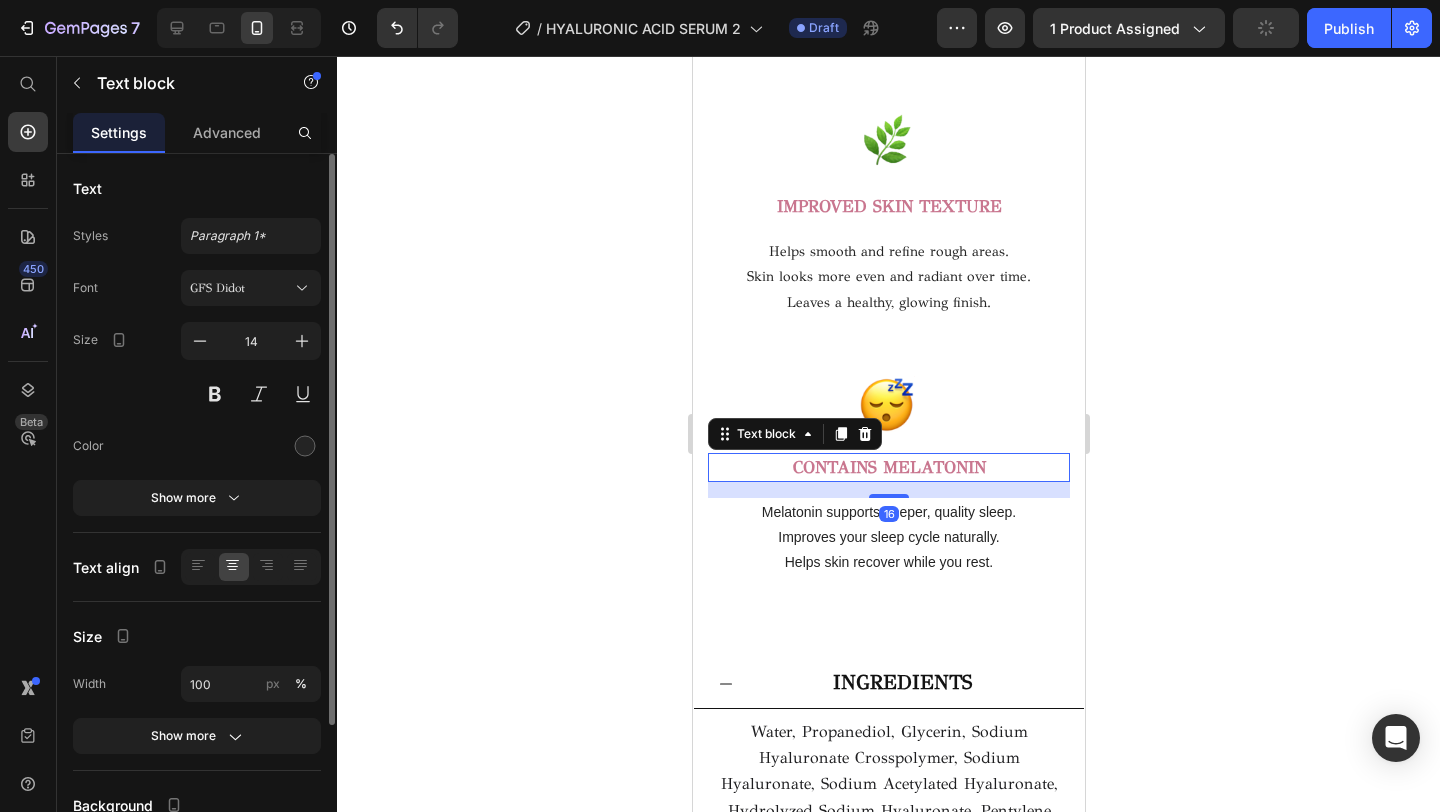 click on "CONTAINS MELATONIN" at bounding box center (888, 467) 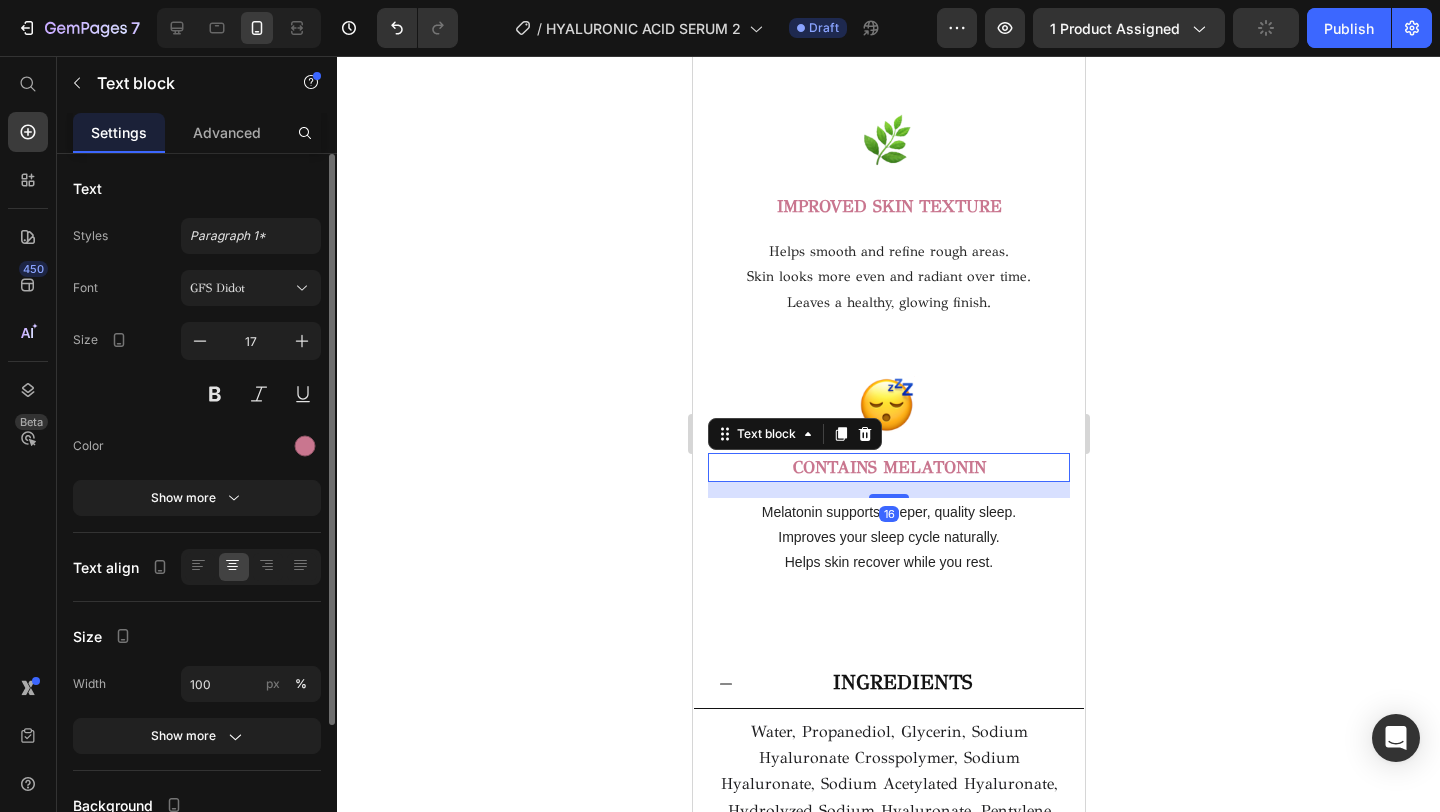 click on "CONTAINS MELATONIN" at bounding box center [888, 468] 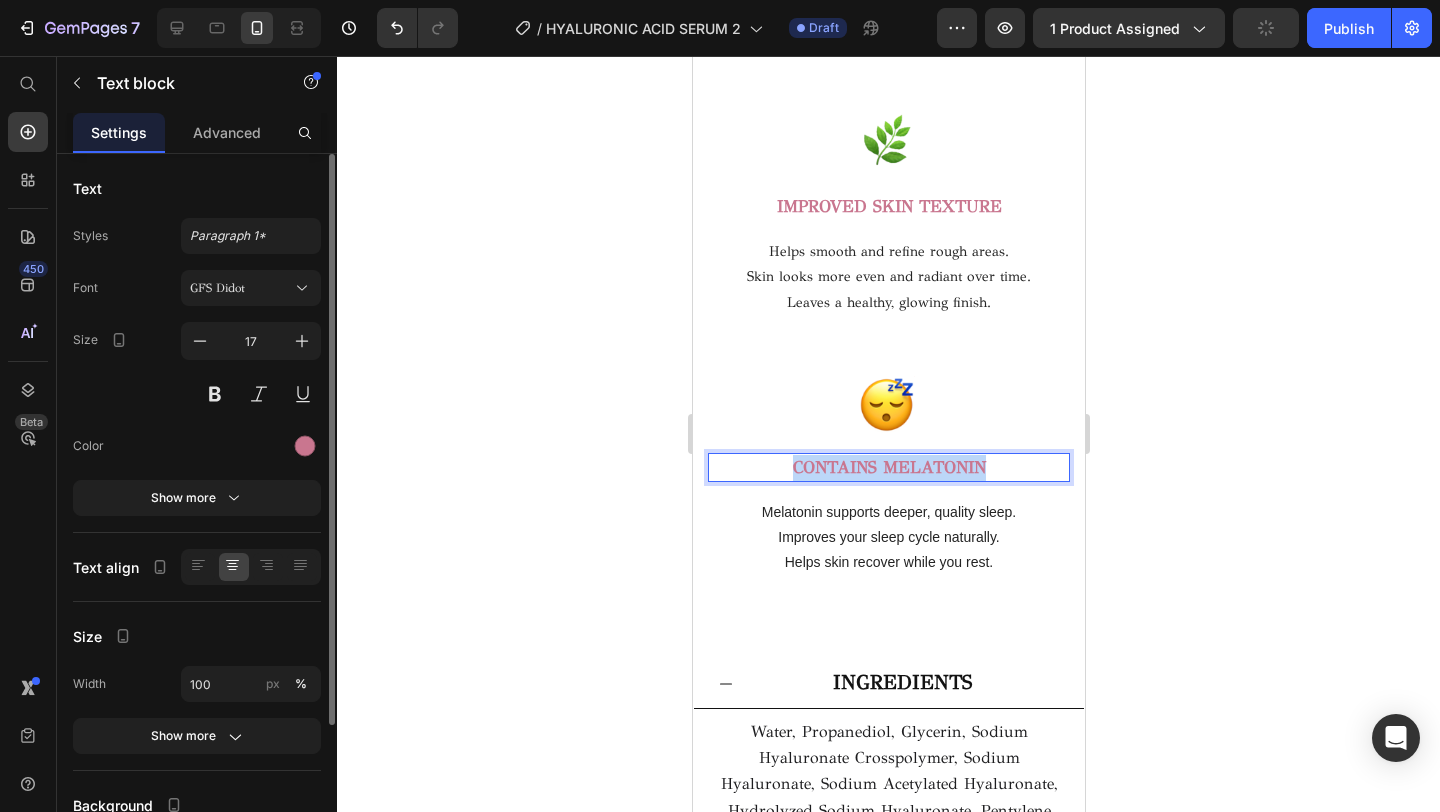 drag, startPoint x: 992, startPoint y: 464, endPoint x: 744, endPoint y: 464, distance: 248 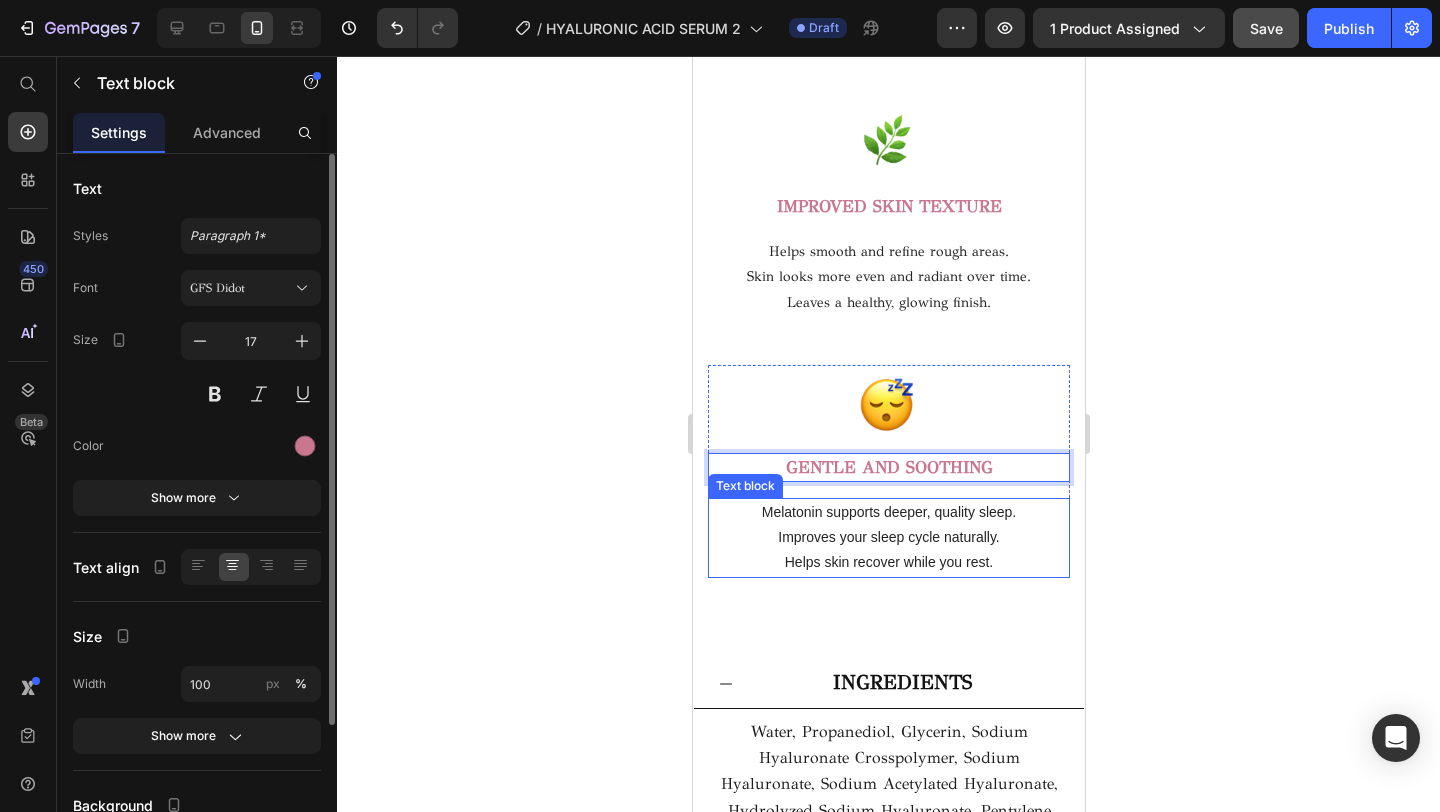 click on "Improves your sleep cycle naturally." at bounding box center (888, 537) 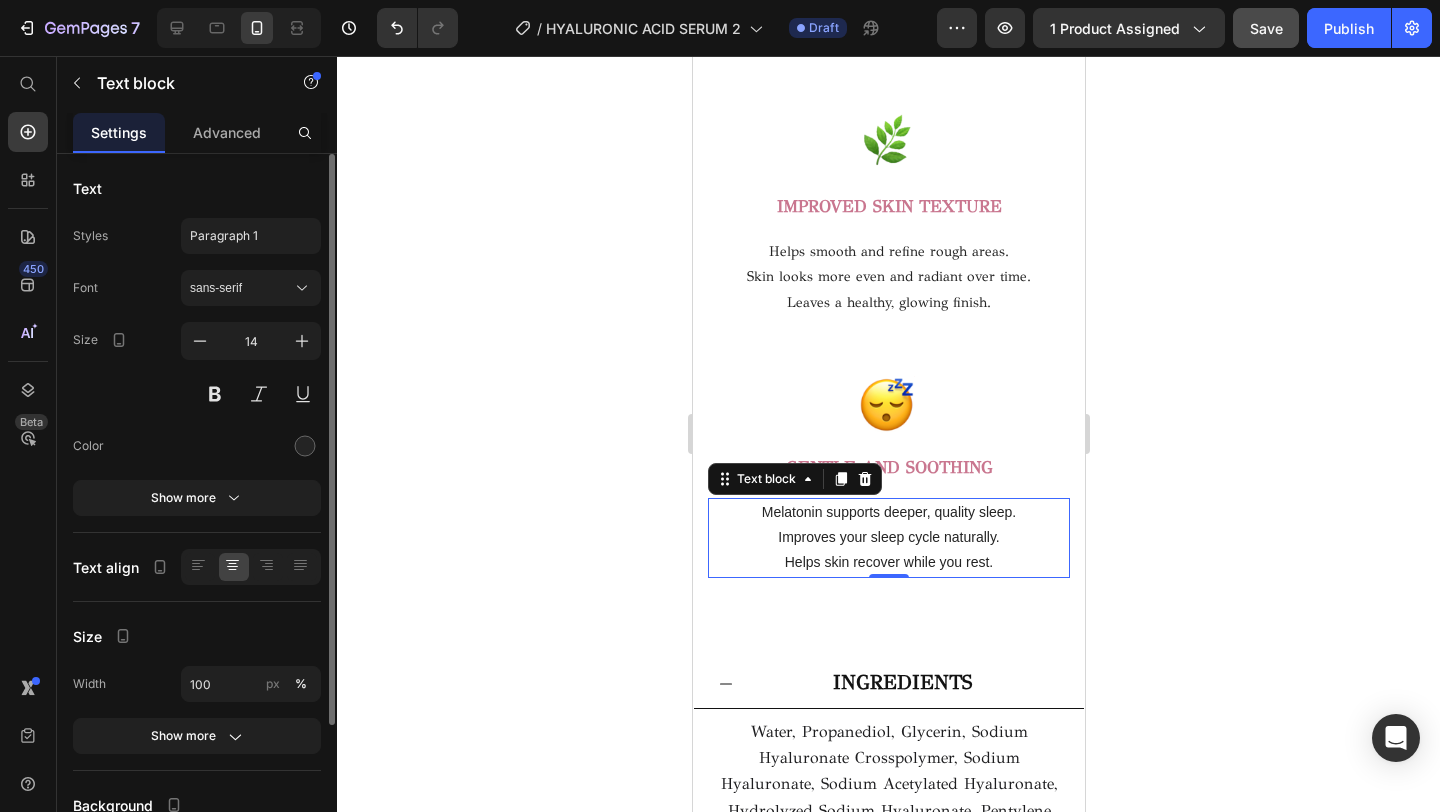 click on "Helps skin recover while you rest." at bounding box center [888, 562] 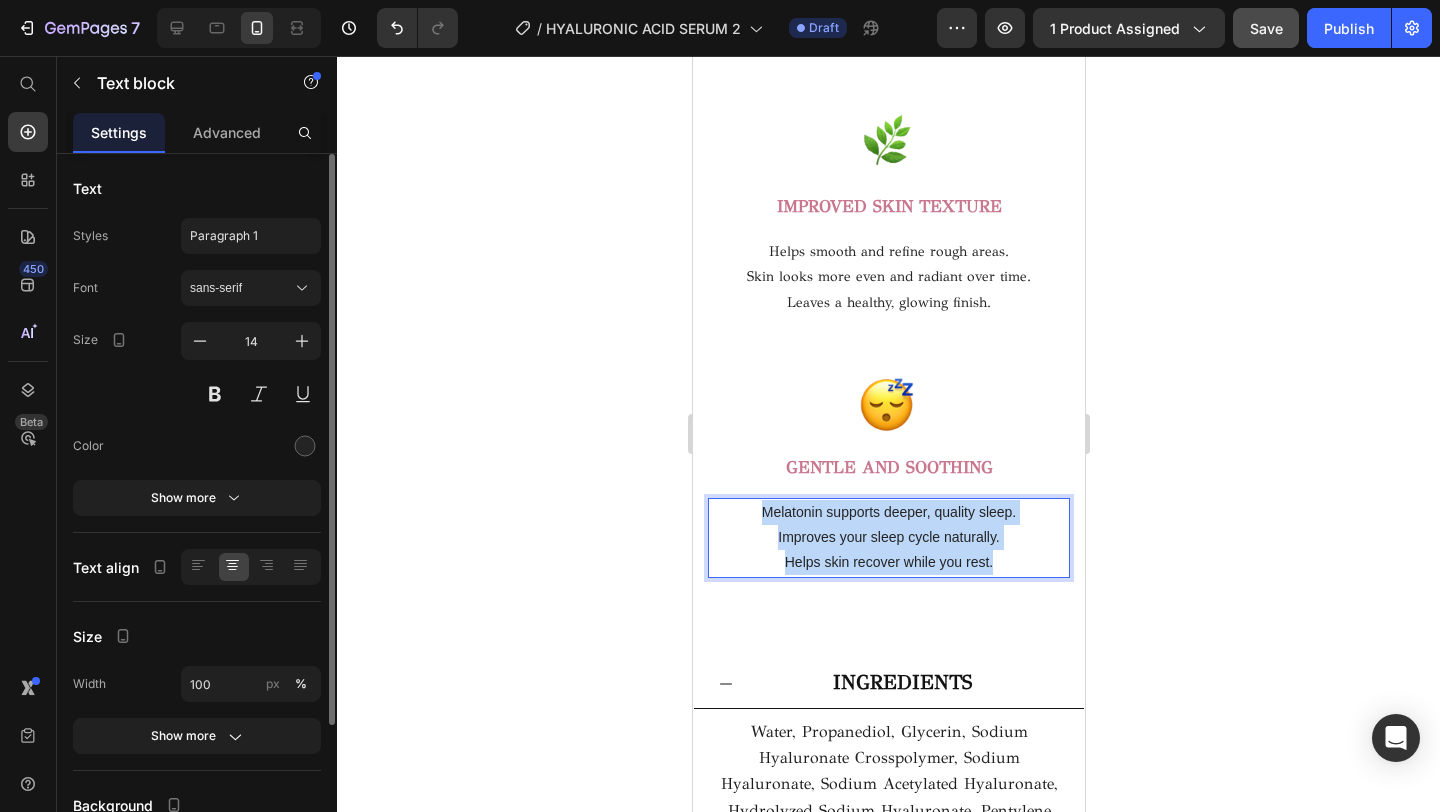 drag, startPoint x: 992, startPoint y: 561, endPoint x: 745, endPoint y: 482, distance: 259.32605 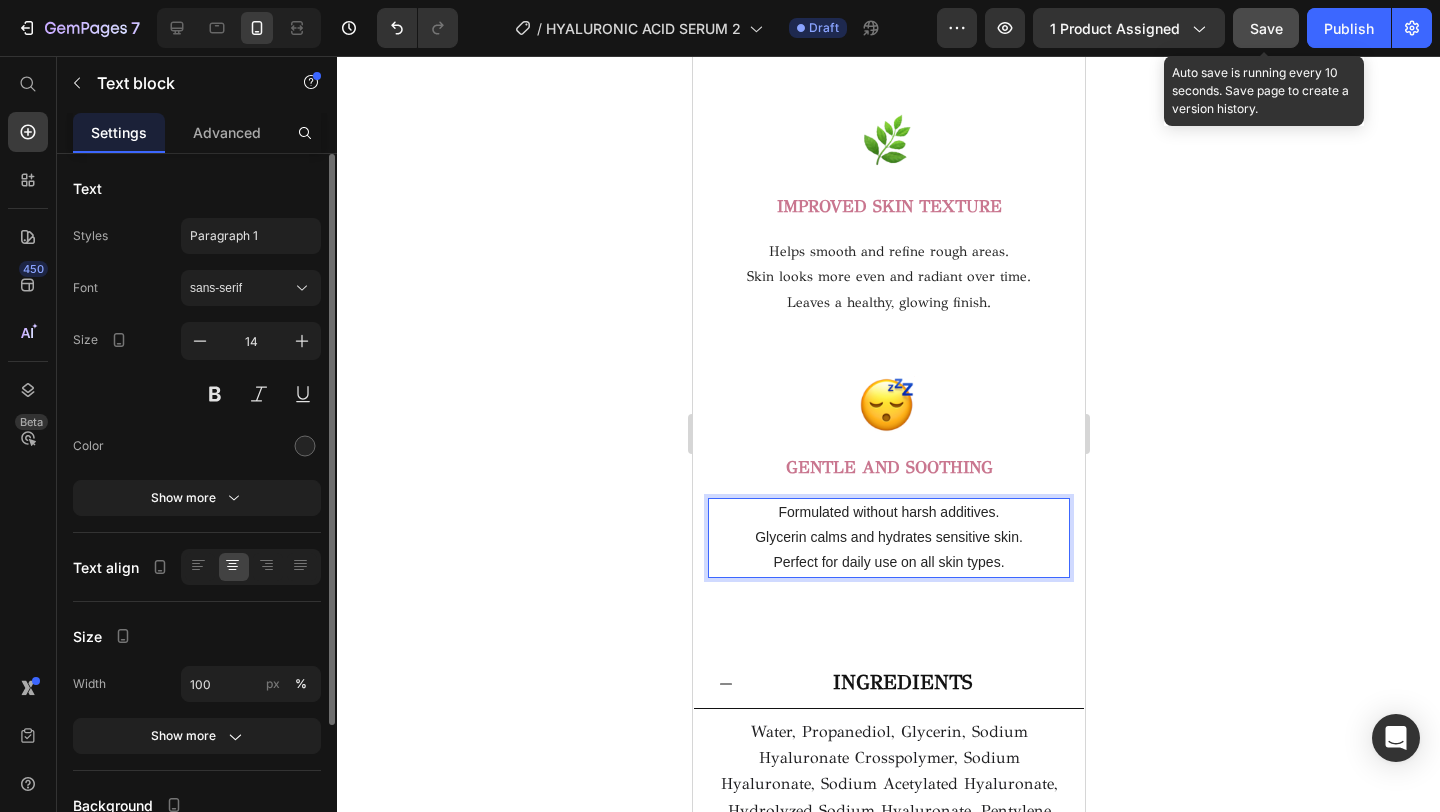 click on "Save" at bounding box center [1266, 28] 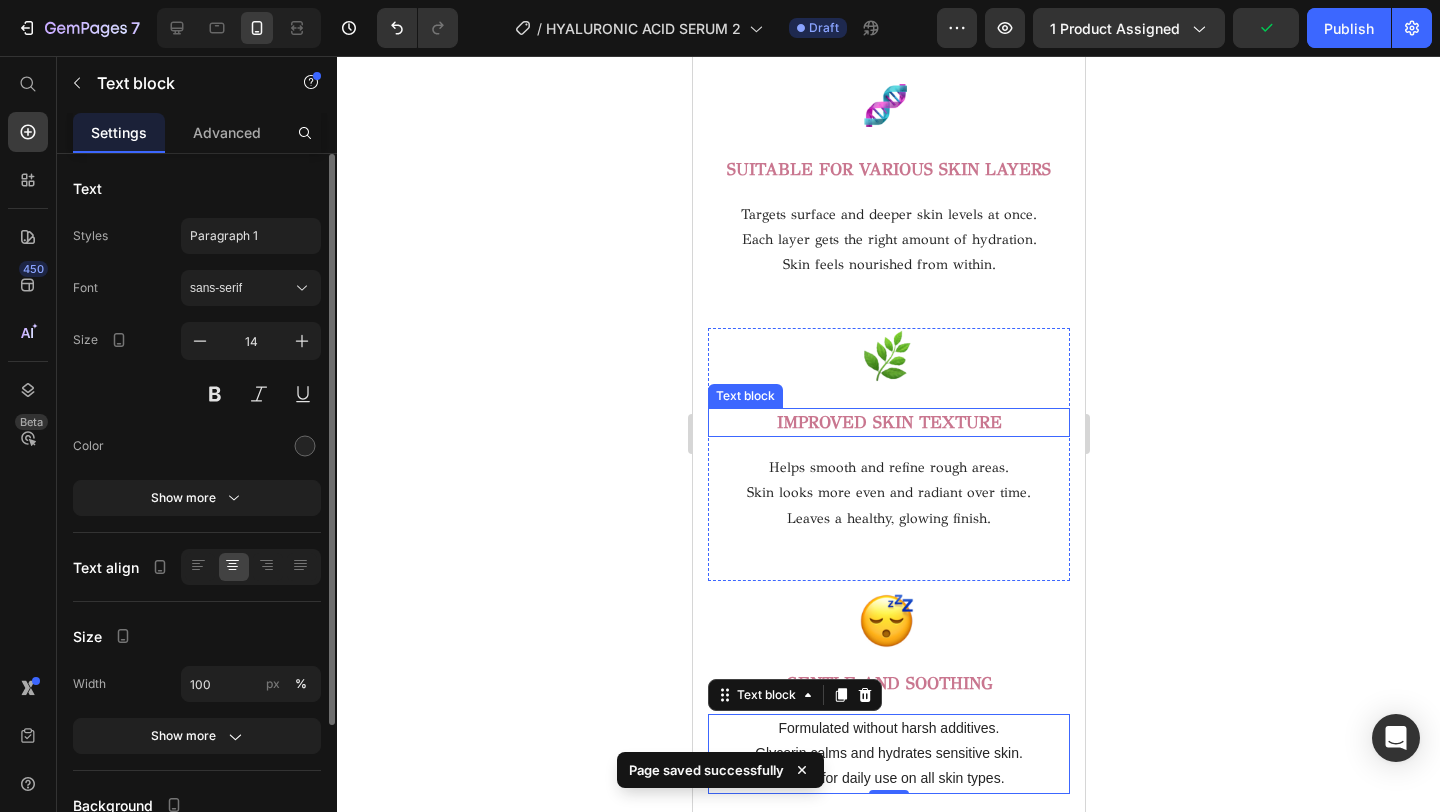 scroll, scrollTop: 3343, scrollLeft: 0, axis: vertical 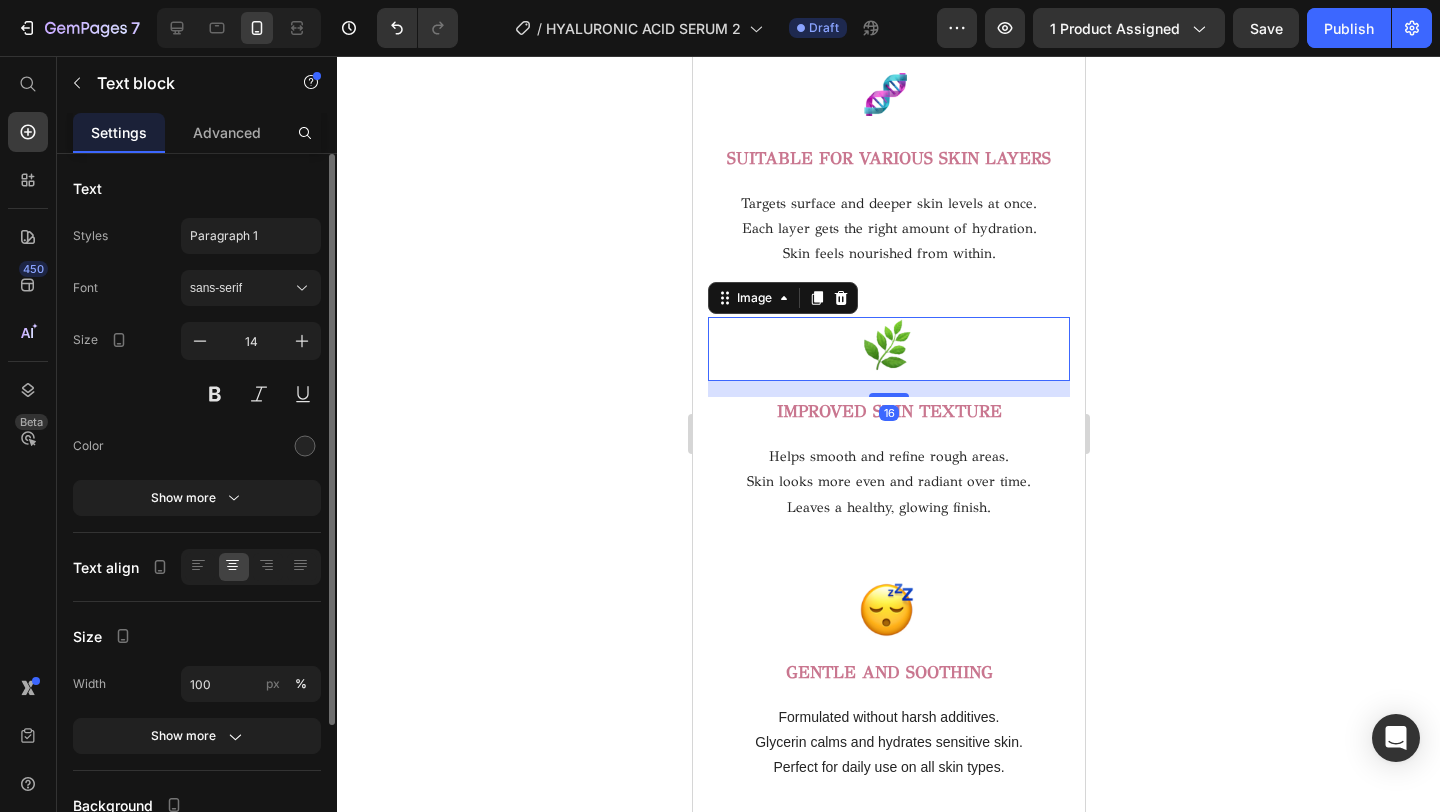 click at bounding box center (888, 349) 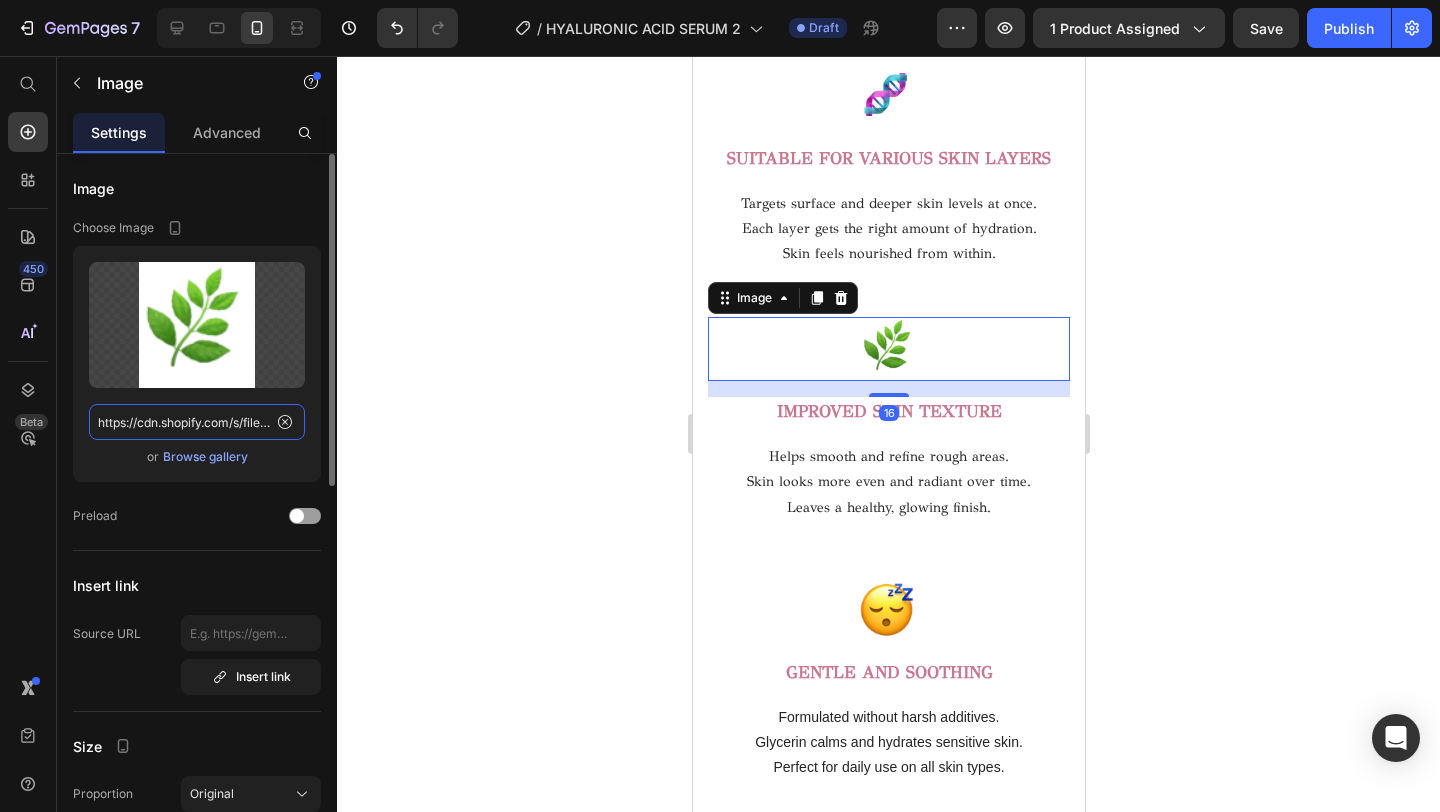 click on "https://cdn.shopify.com/s/files/1/0716/5673/4966/files/gempages_570221152178275200-627647d0-e5b4-4529-9477-9d37269d4455.png" 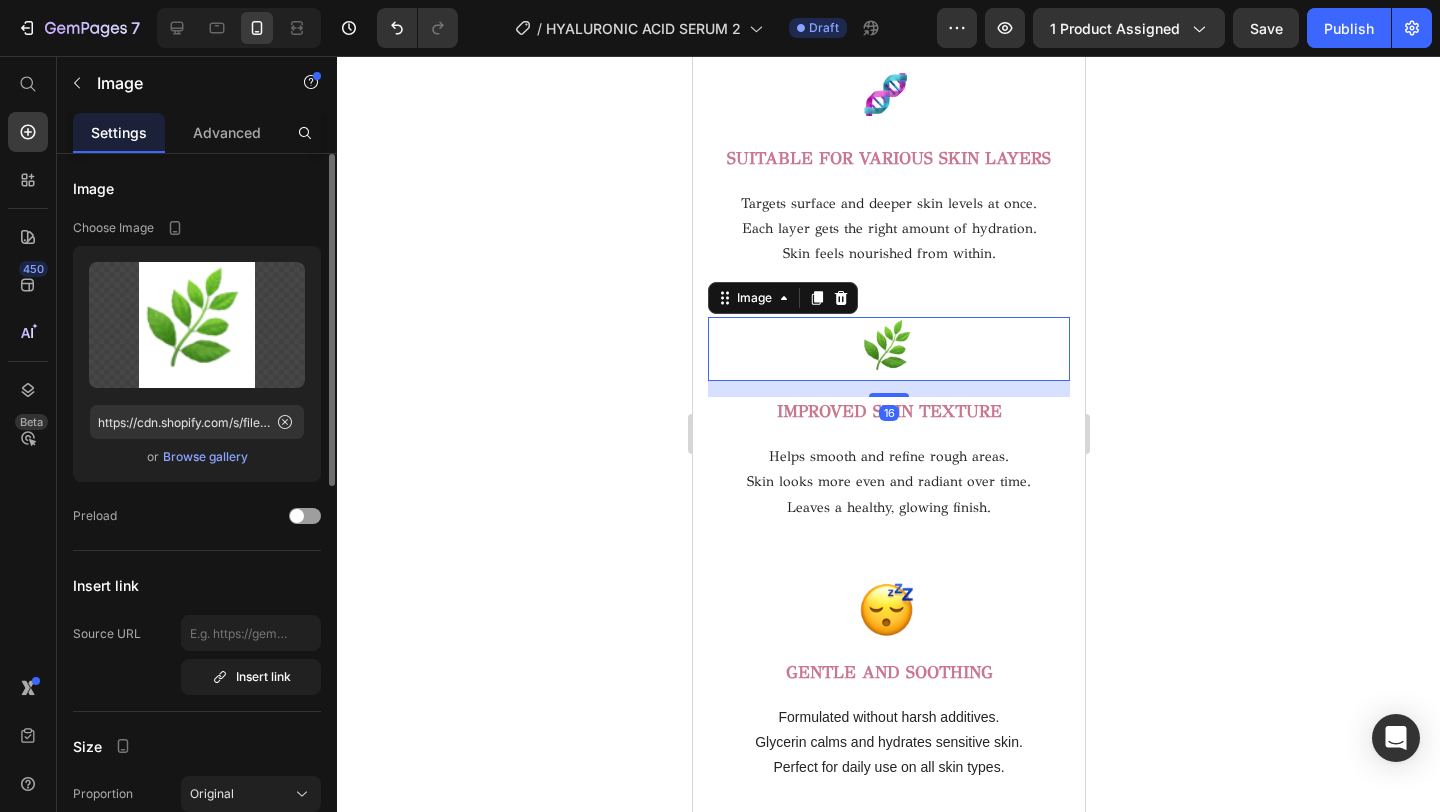 click on "Browse gallery" at bounding box center [205, 457] 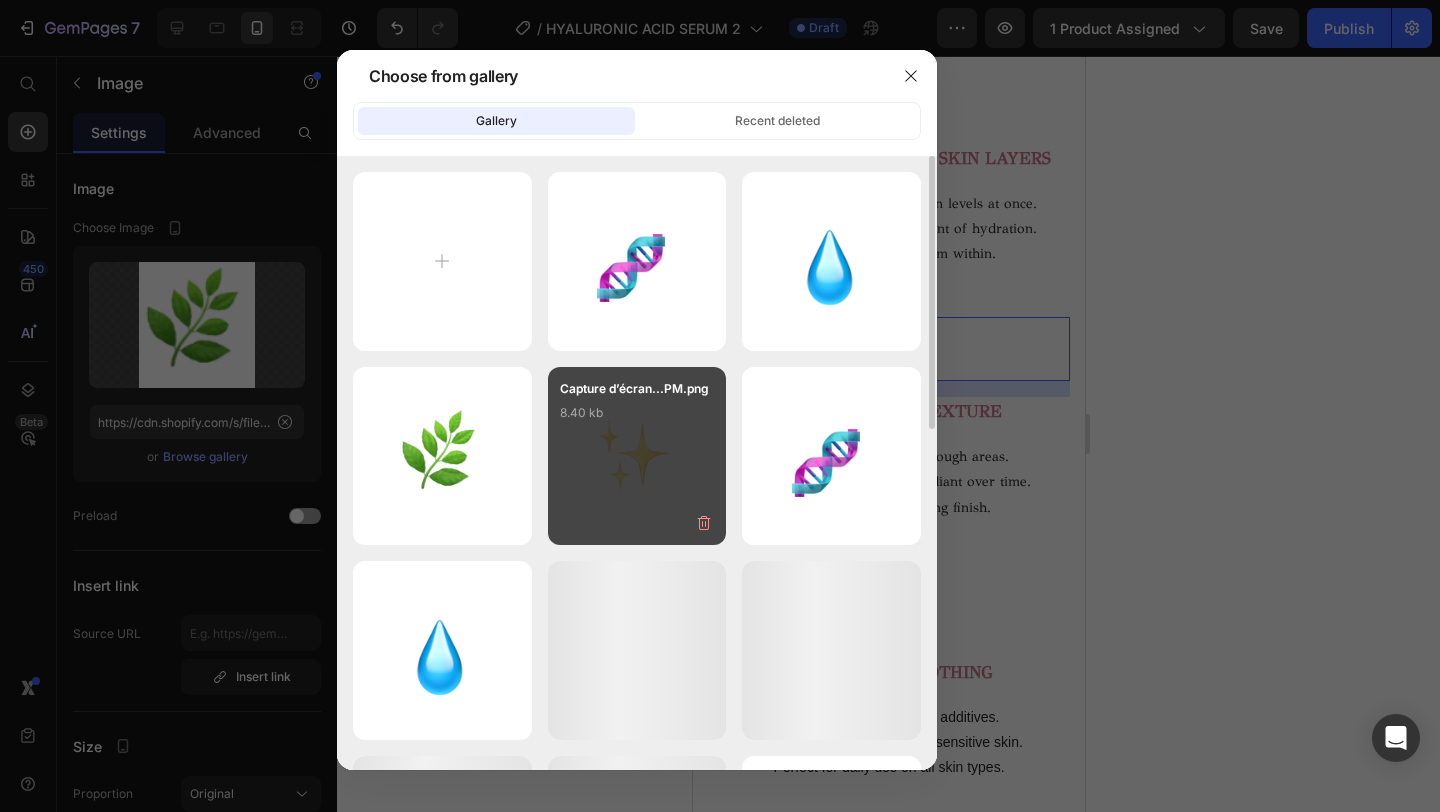 click on "Capture d’écran...PM.png 8.40 kb" at bounding box center (637, 419) 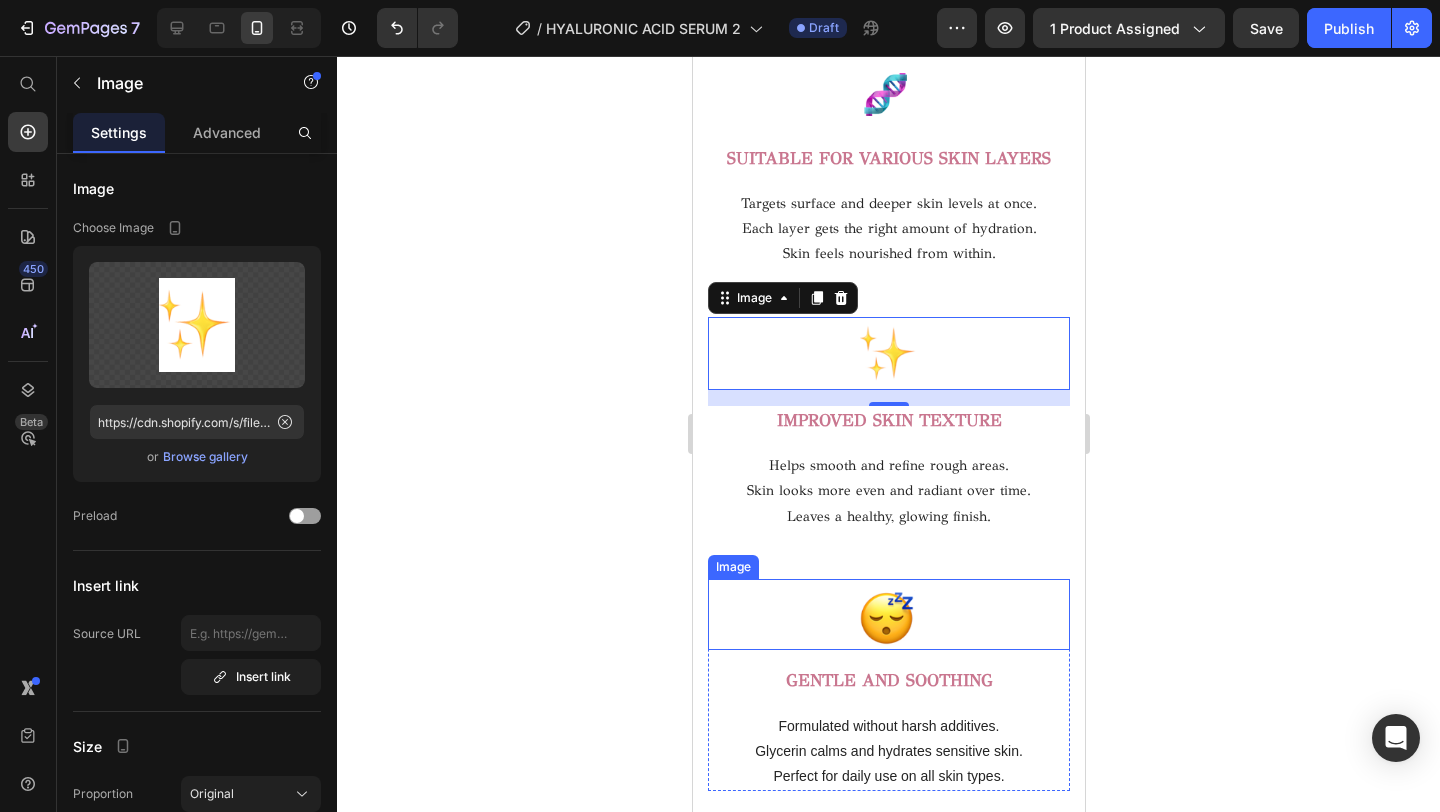 click at bounding box center (888, 615) 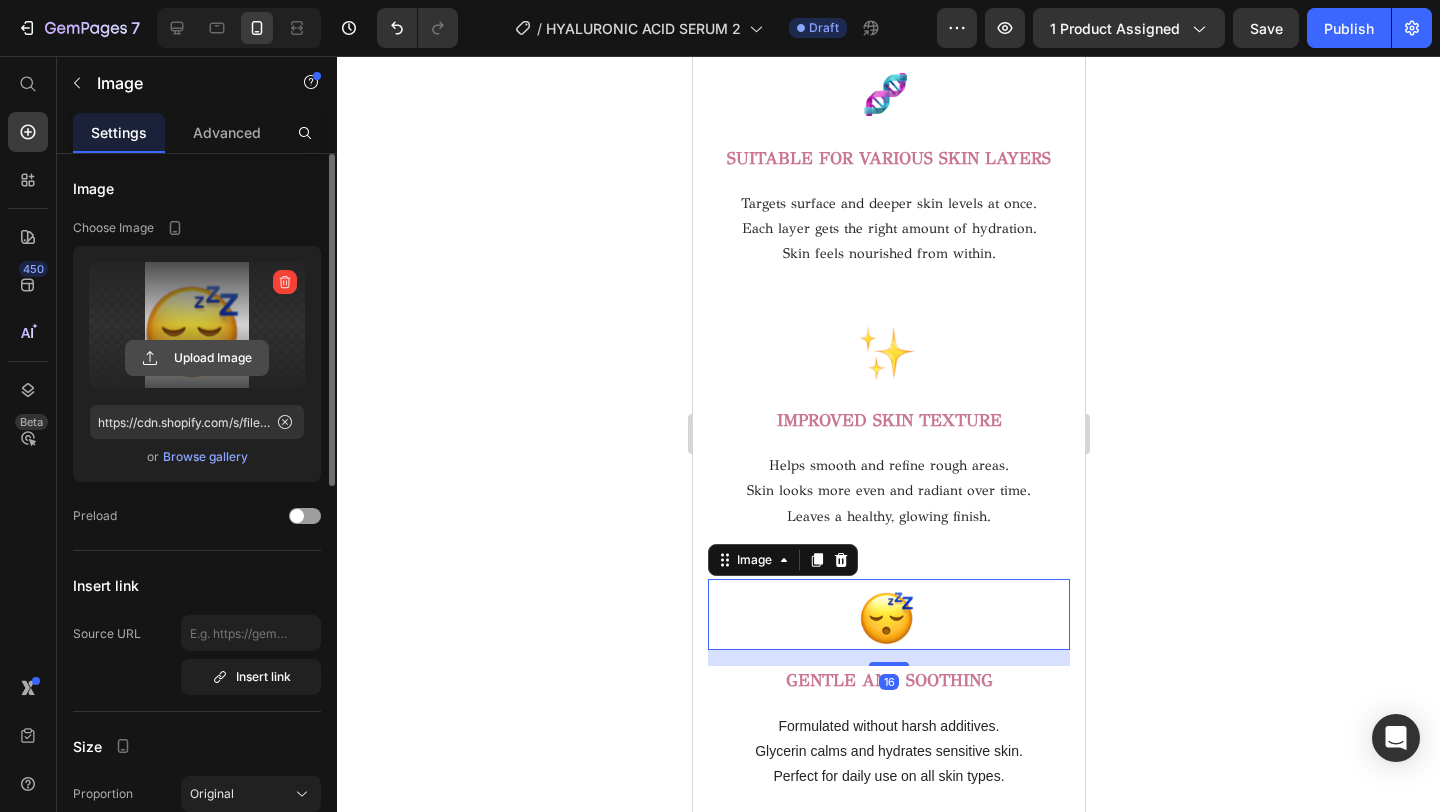 click 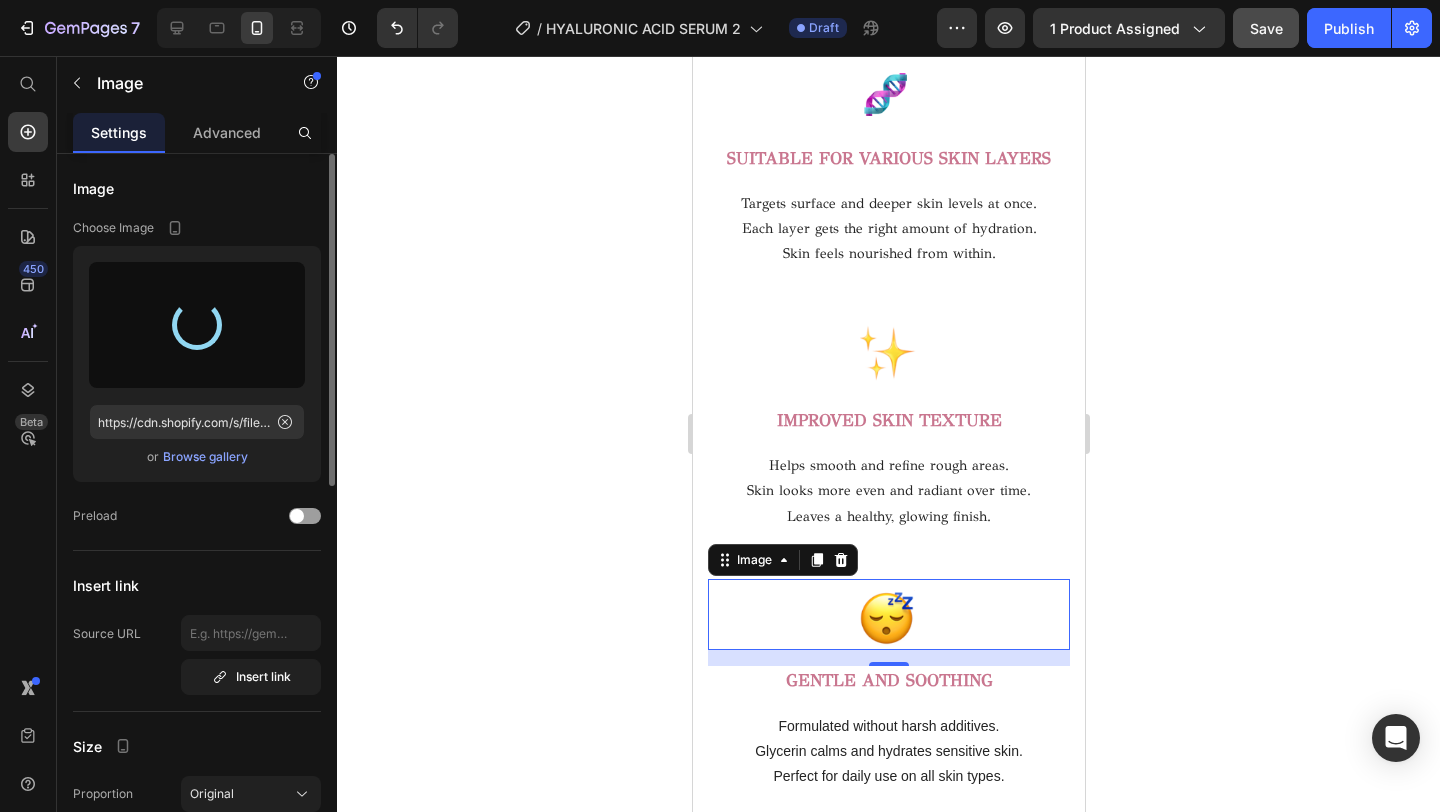type on "https://cdn.shopify.com/s/files/1/0716/5673/4966/files/gempages_570221152178275200-627647d0-e5b4-4529-9477-9d37269d4455.png" 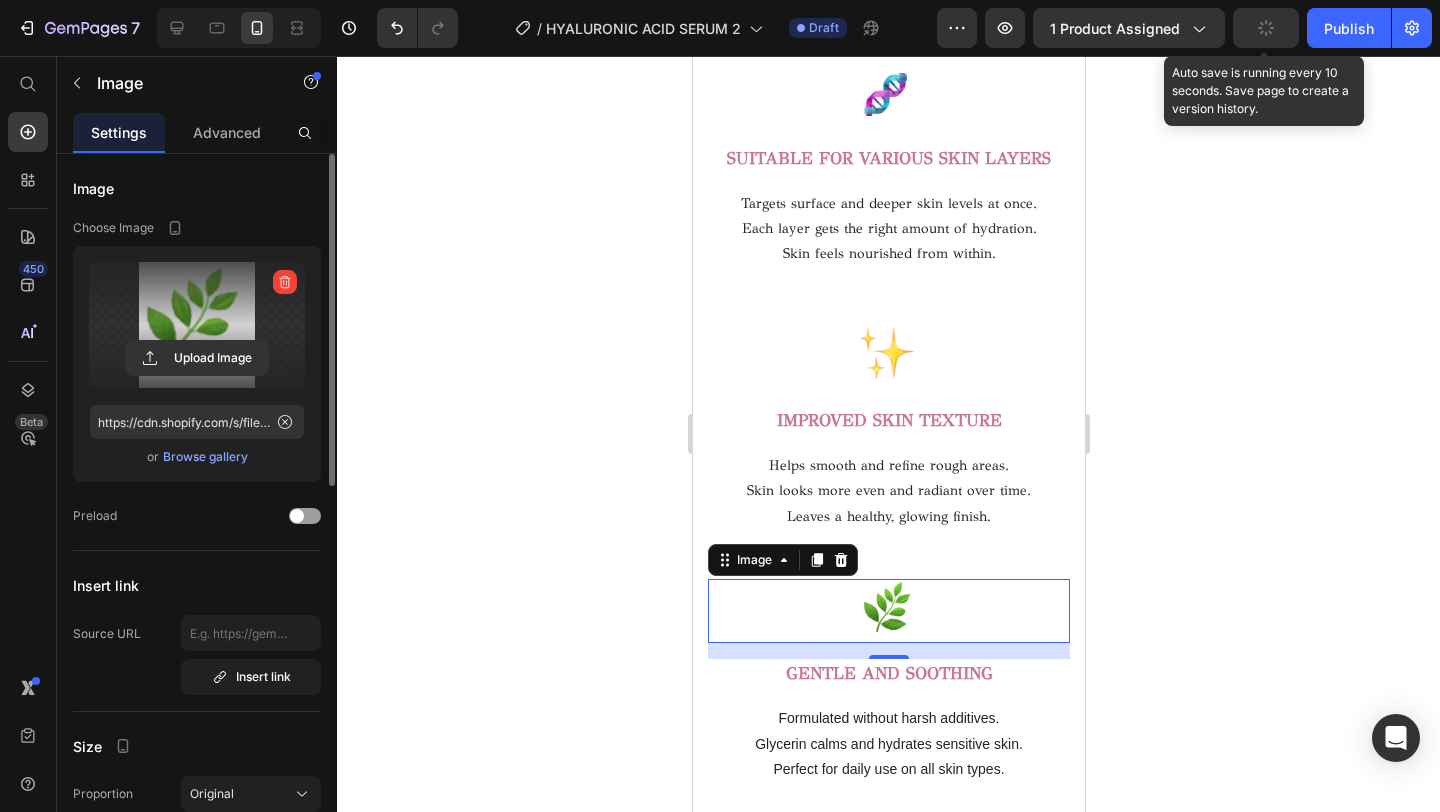 click 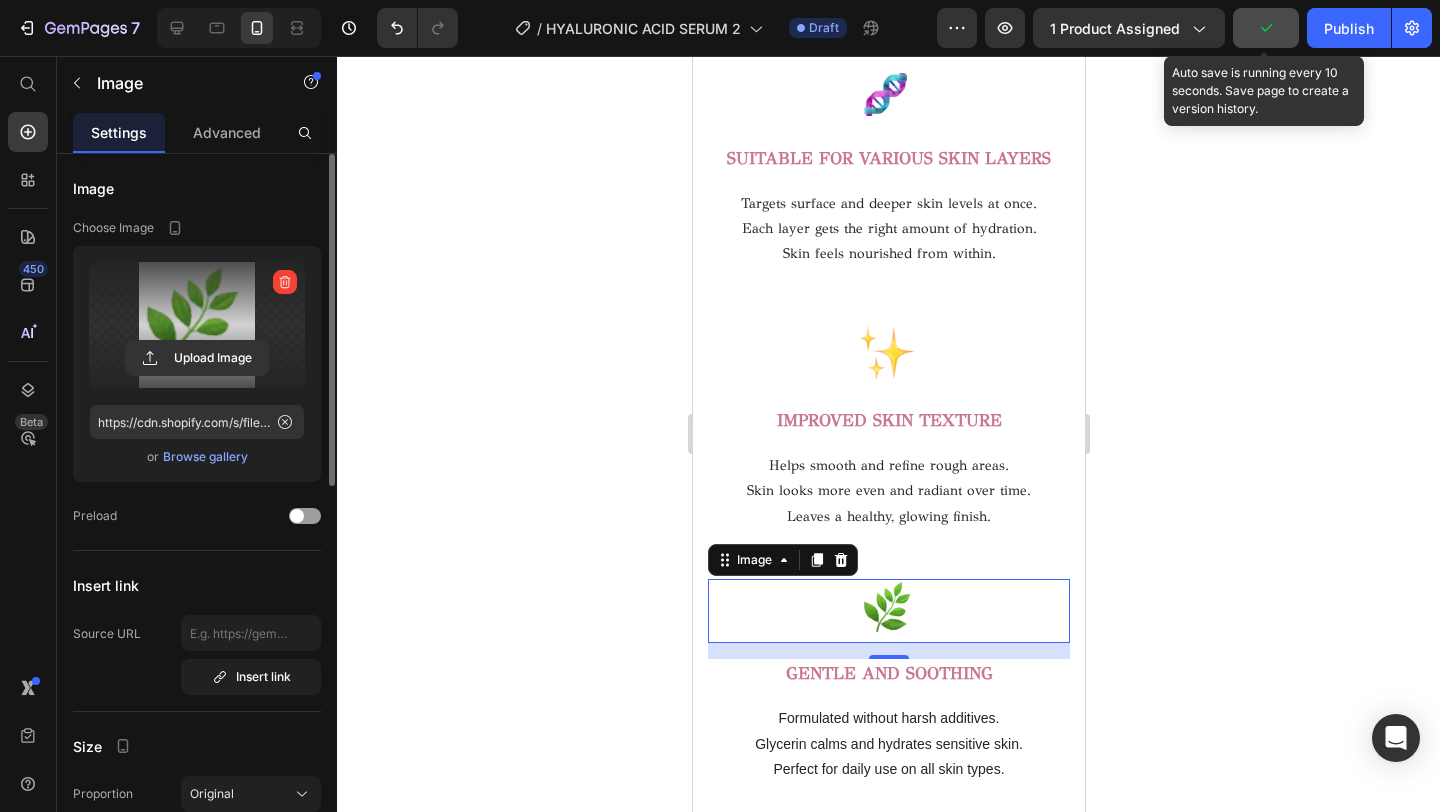click 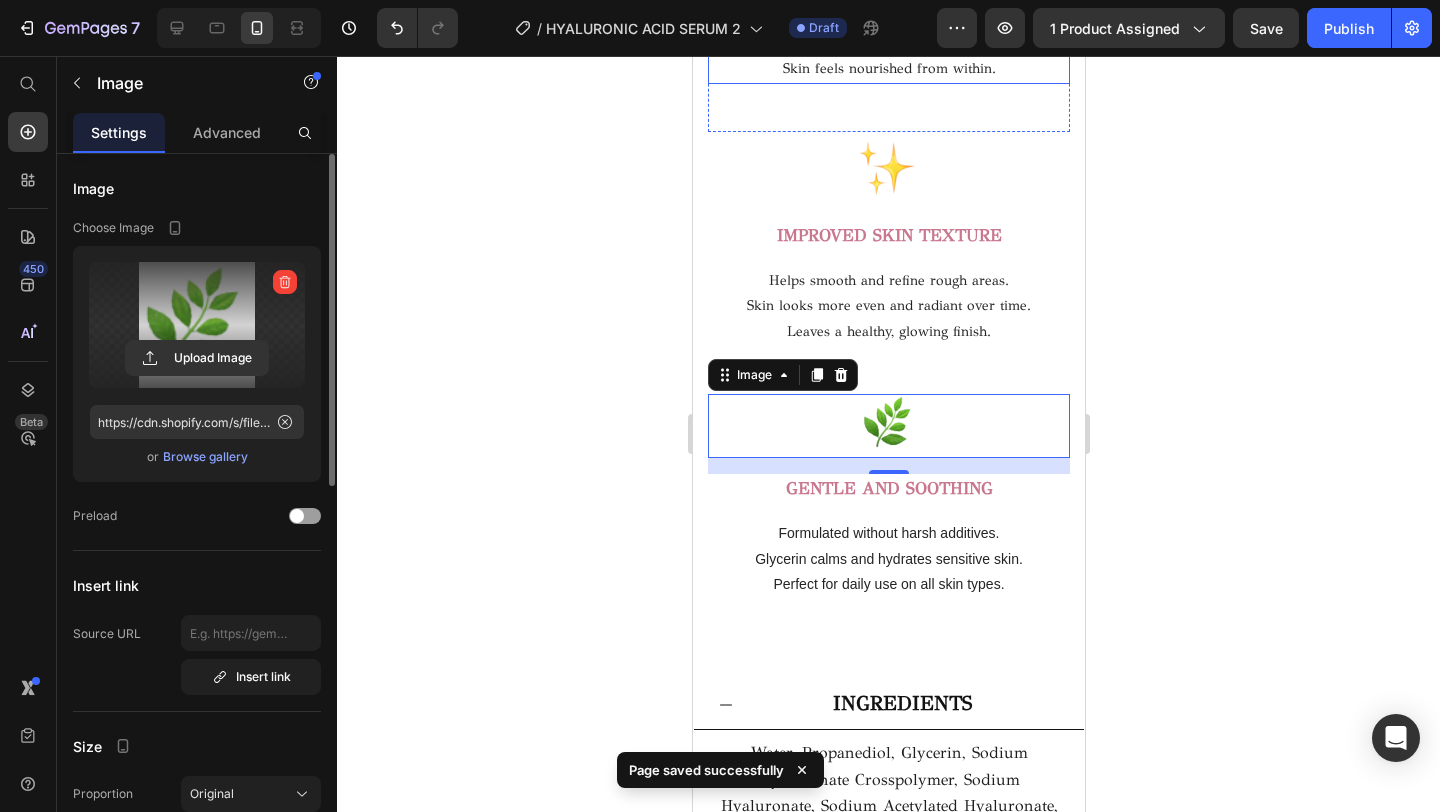 scroll, scrollTop: 3853, scrollLeft: 0, axis: vertical 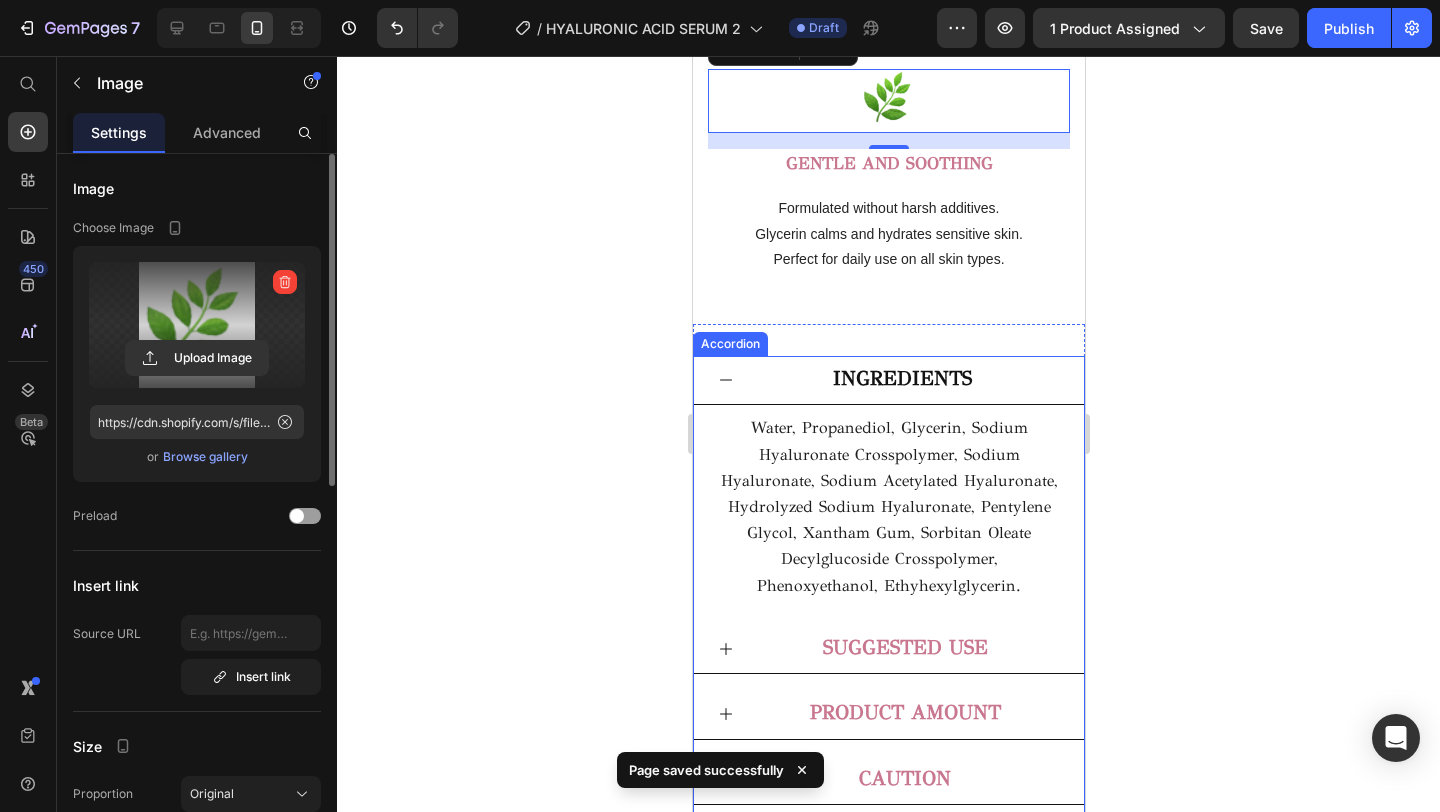 click on "INGREDIENTS" at bounding box center (904, 380) 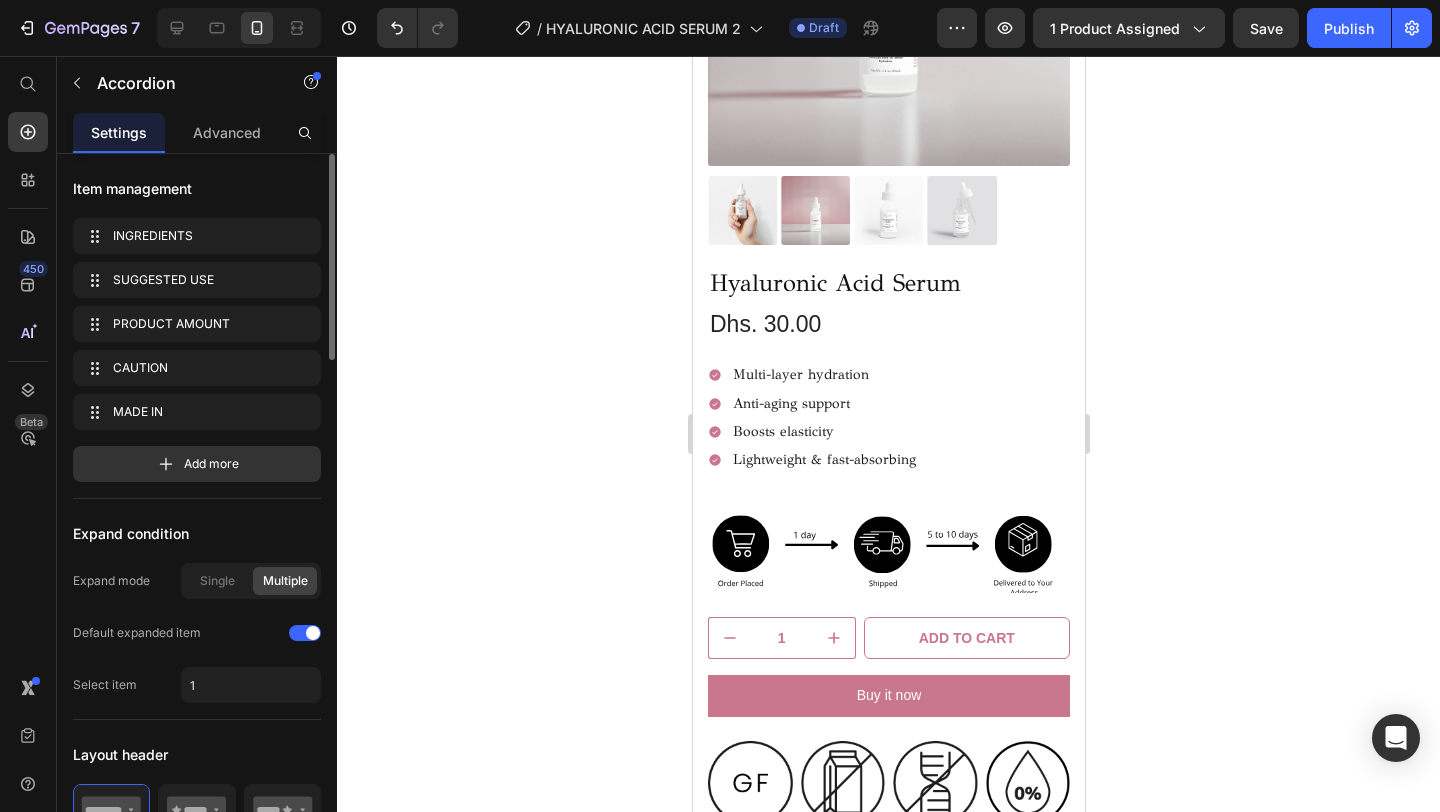 scroll, scrollTop: 0, scrollLeft: 0, axis: both 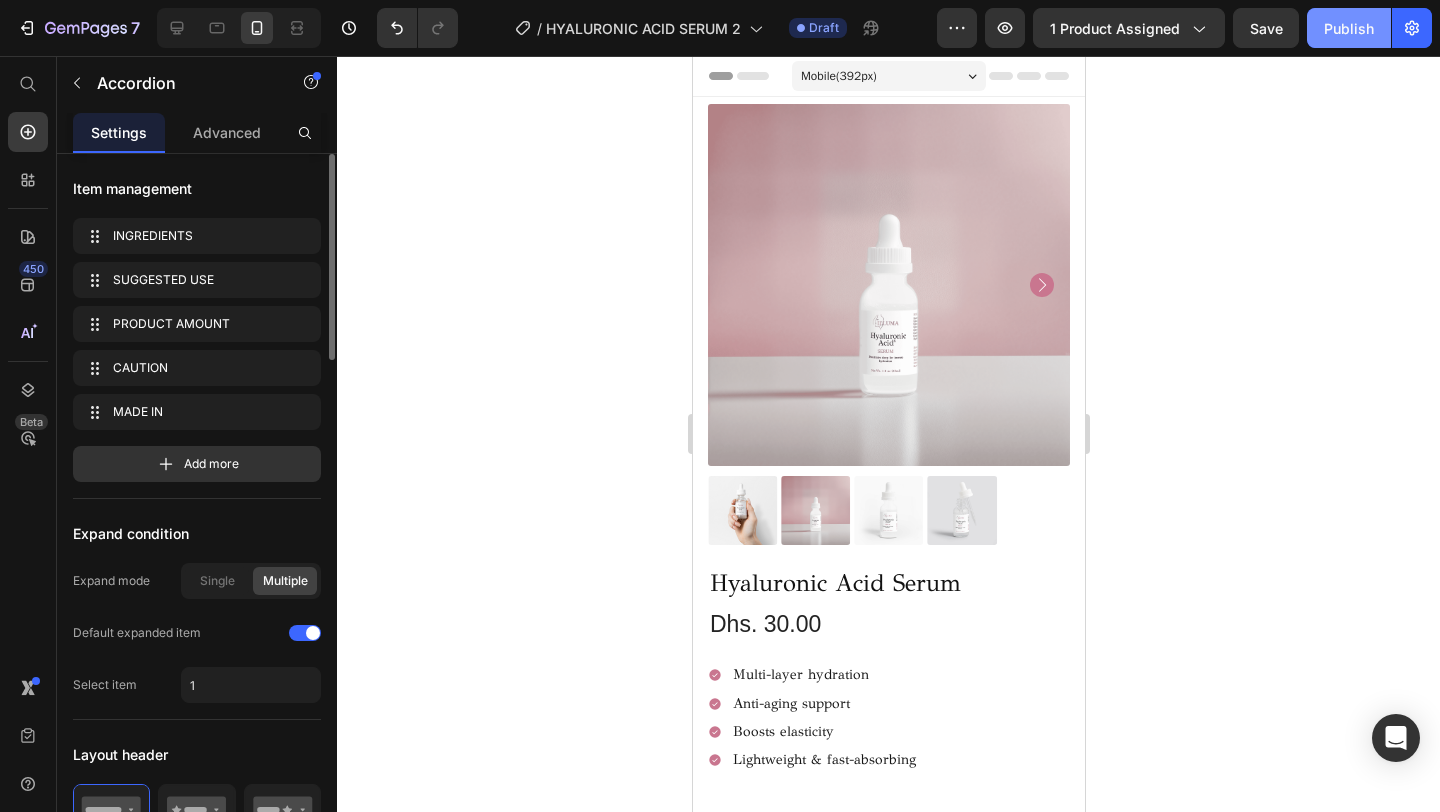click on "Publish" 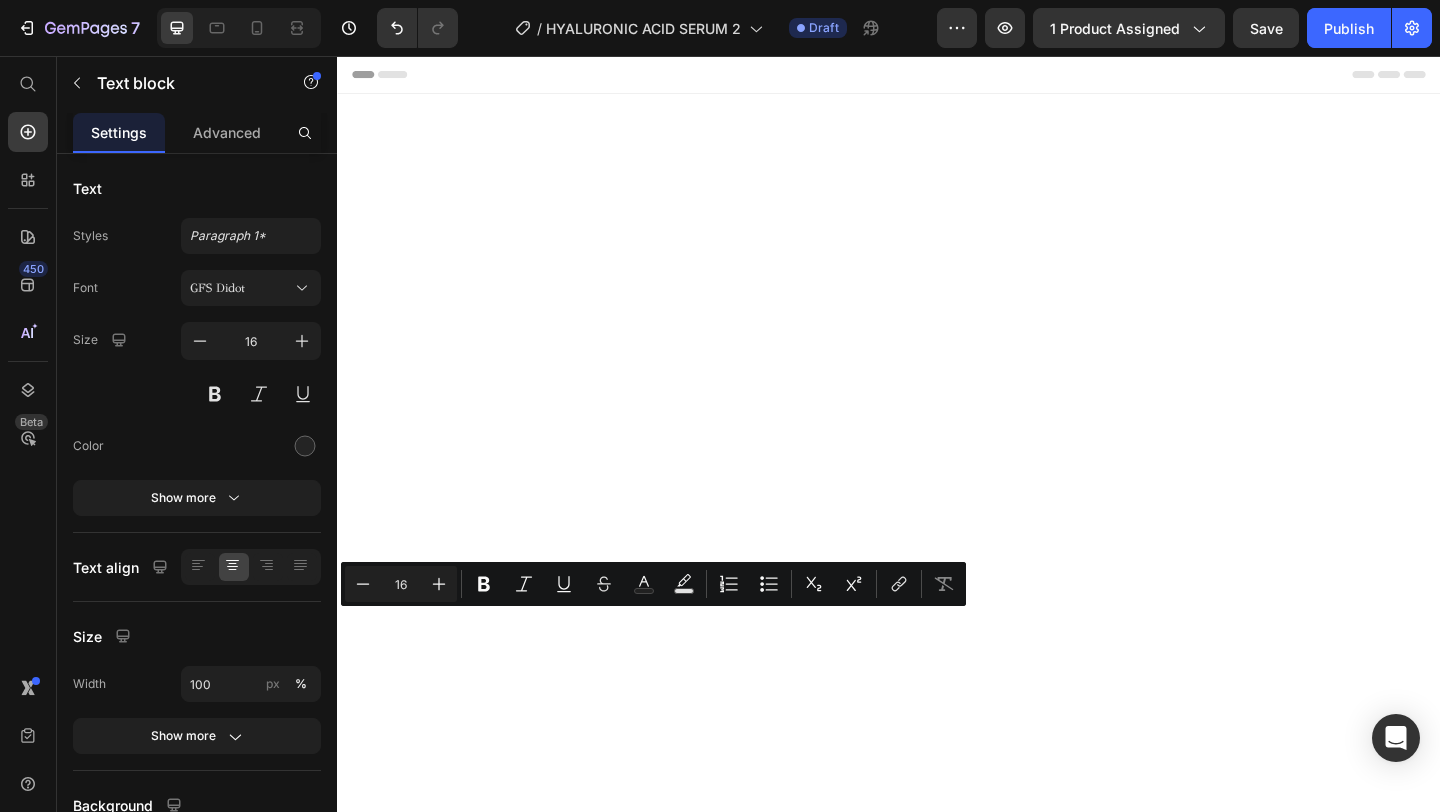 scroll, scrollTop: 0, scrollLeft: 0, axis: both 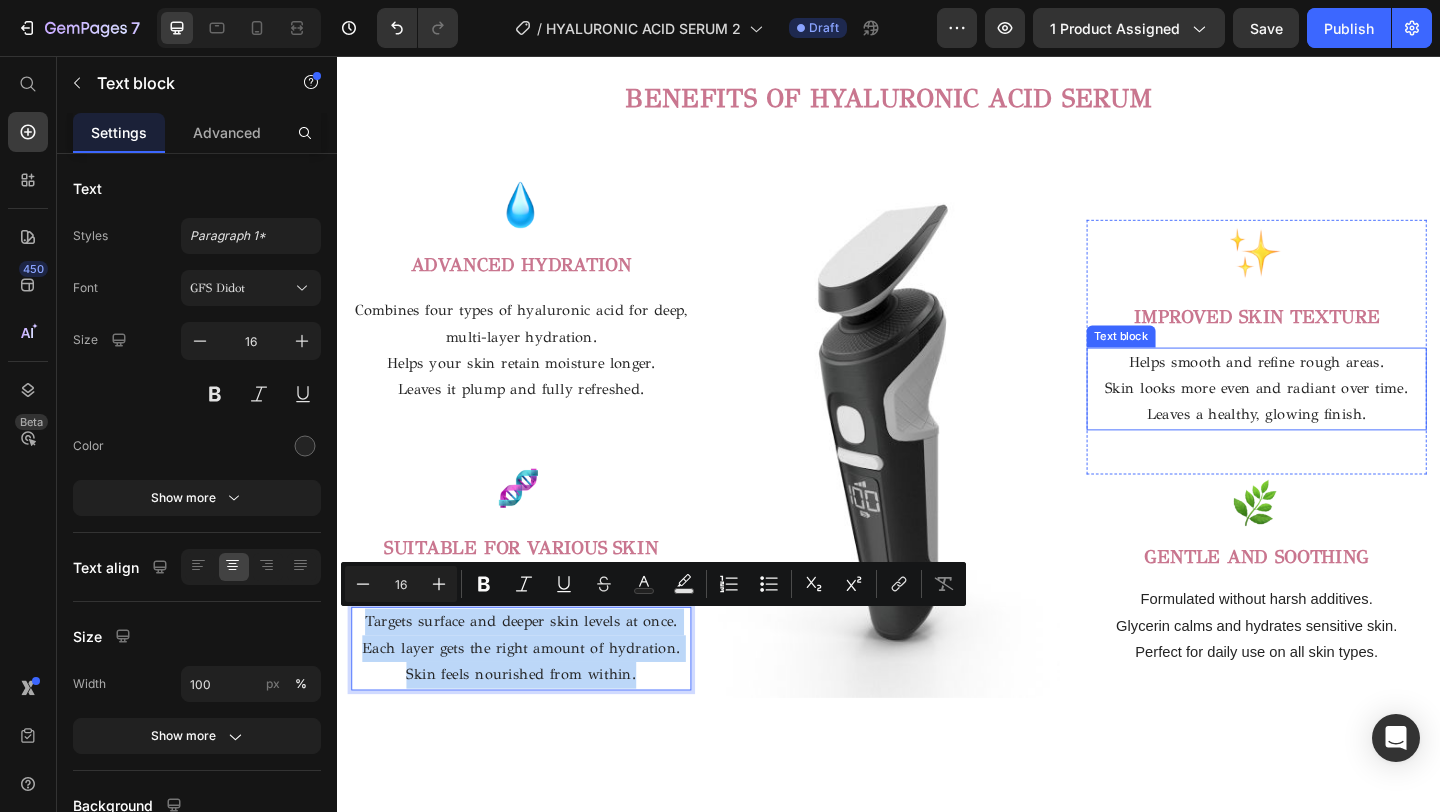 click on "IMPROVED SKIN TEXTURE" at bounding box center [1337, 340] 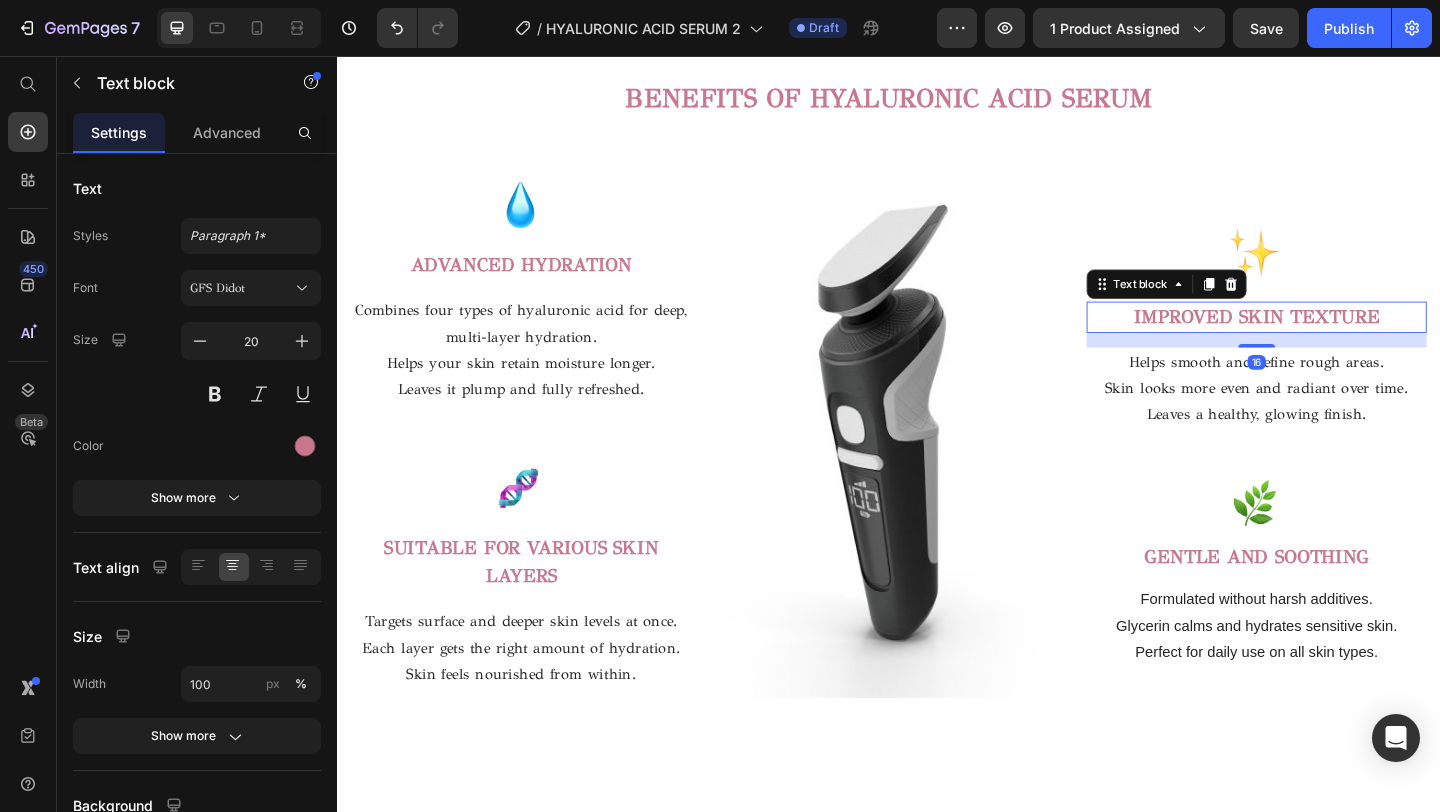 click on "IMPROVED SKIN TEXTURE" at bounding box center [1337, 339] 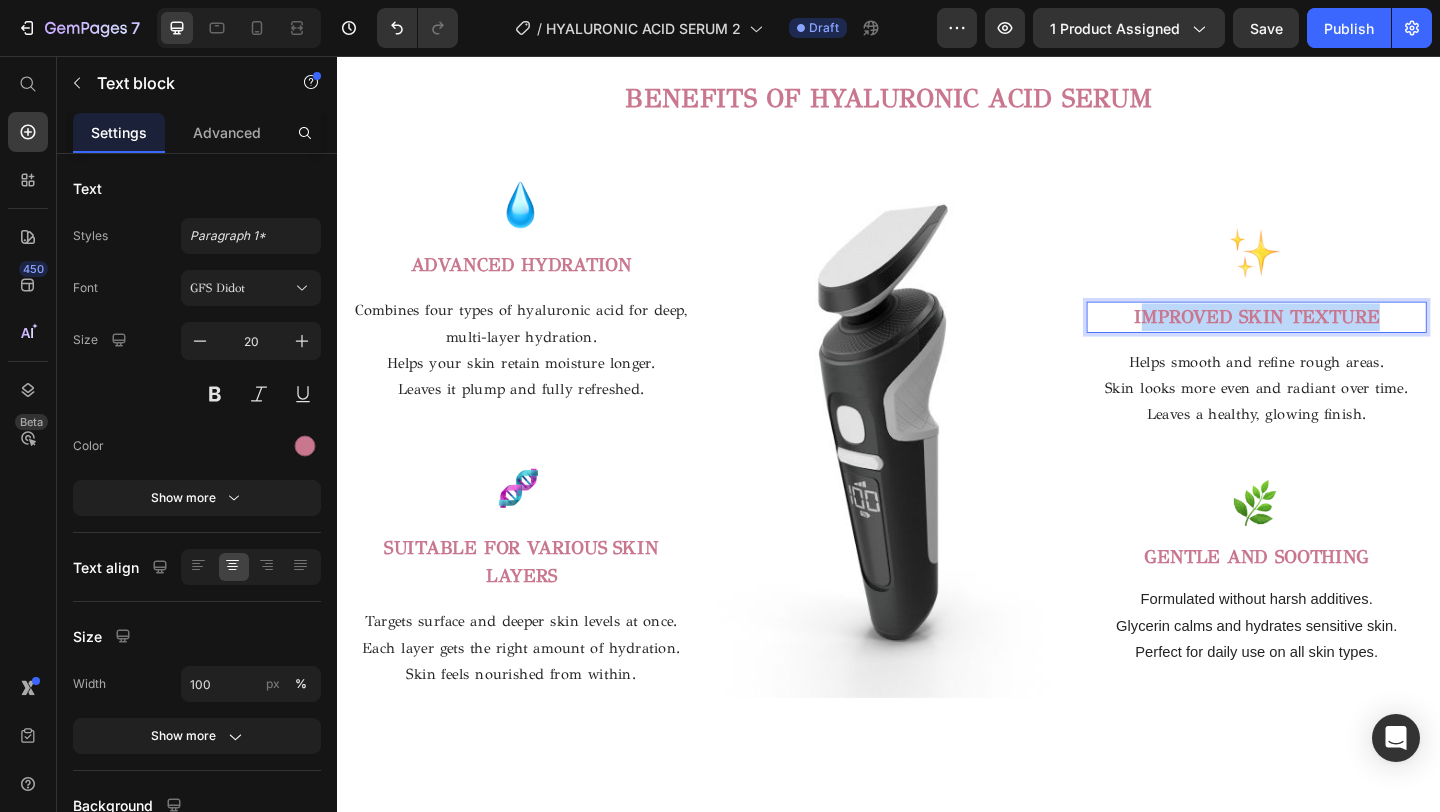 drag, startPoint x: 1474, startPoint y: 332, endPoint x: 1214, endPoint y: 332, distance: 260 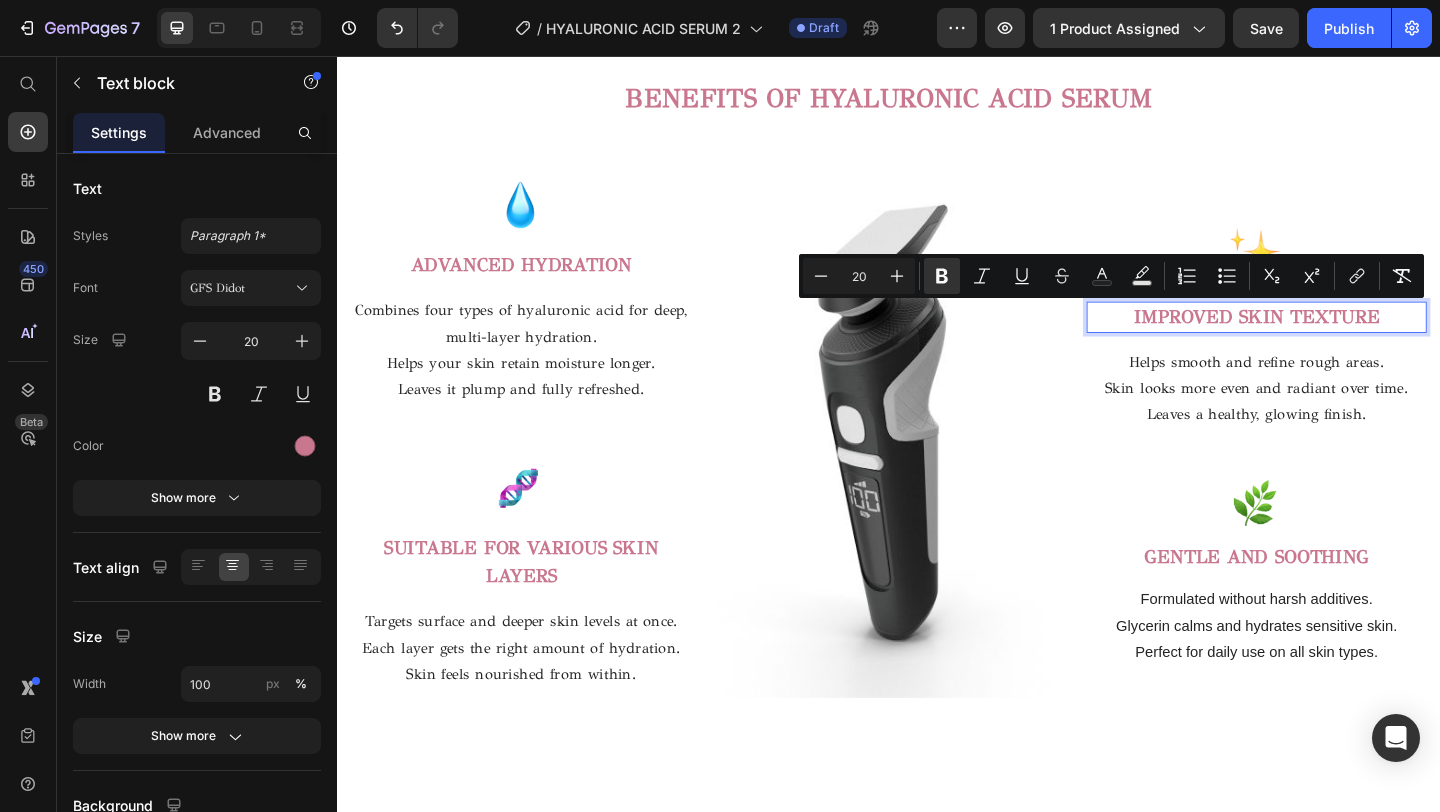click on "IMPROVED SKIN TEXTURE" at bounding box center (1337, 340) 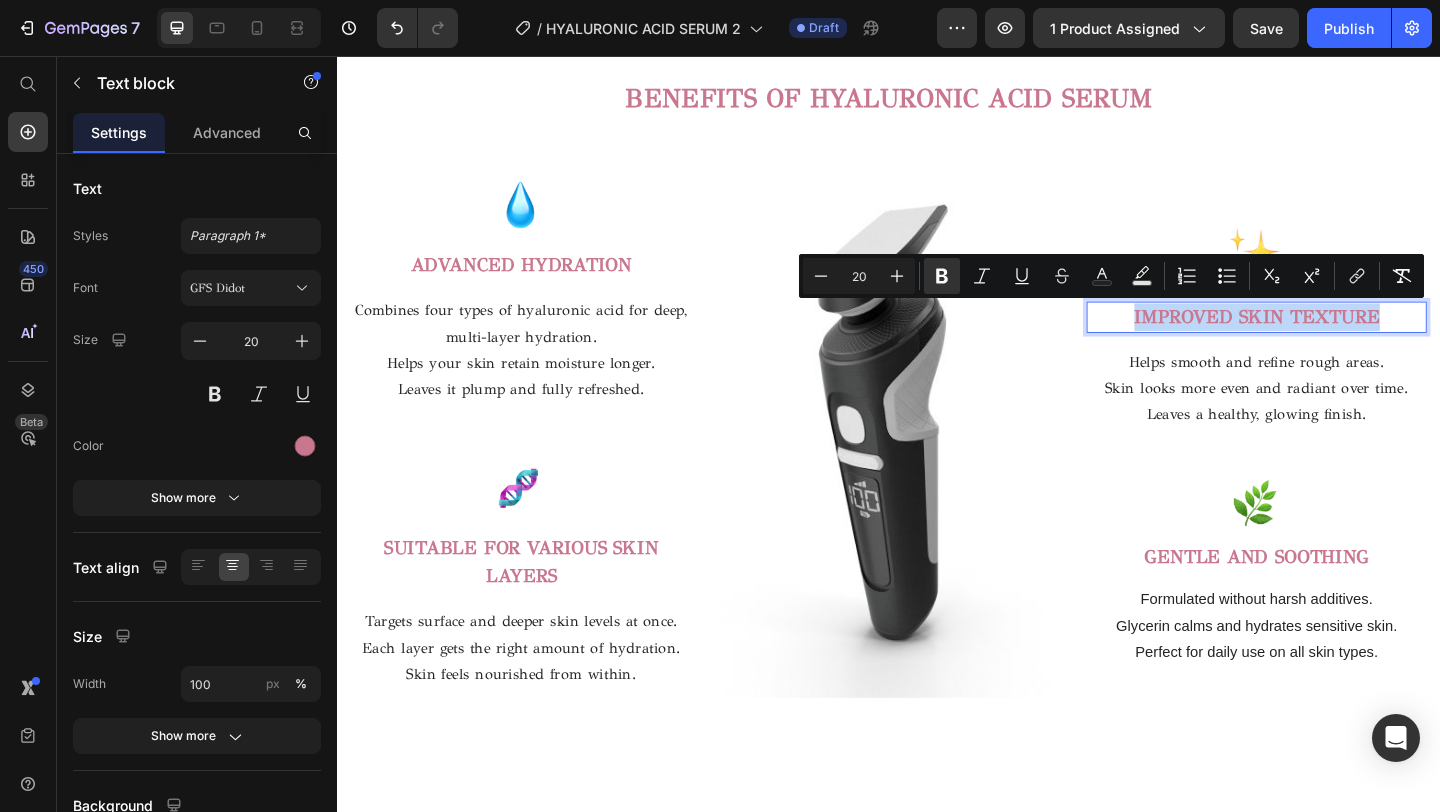 drag, startPoint x: 1195, startPoint y: 332, endPoint x: 1514, endPoint y: 332, distance: 319 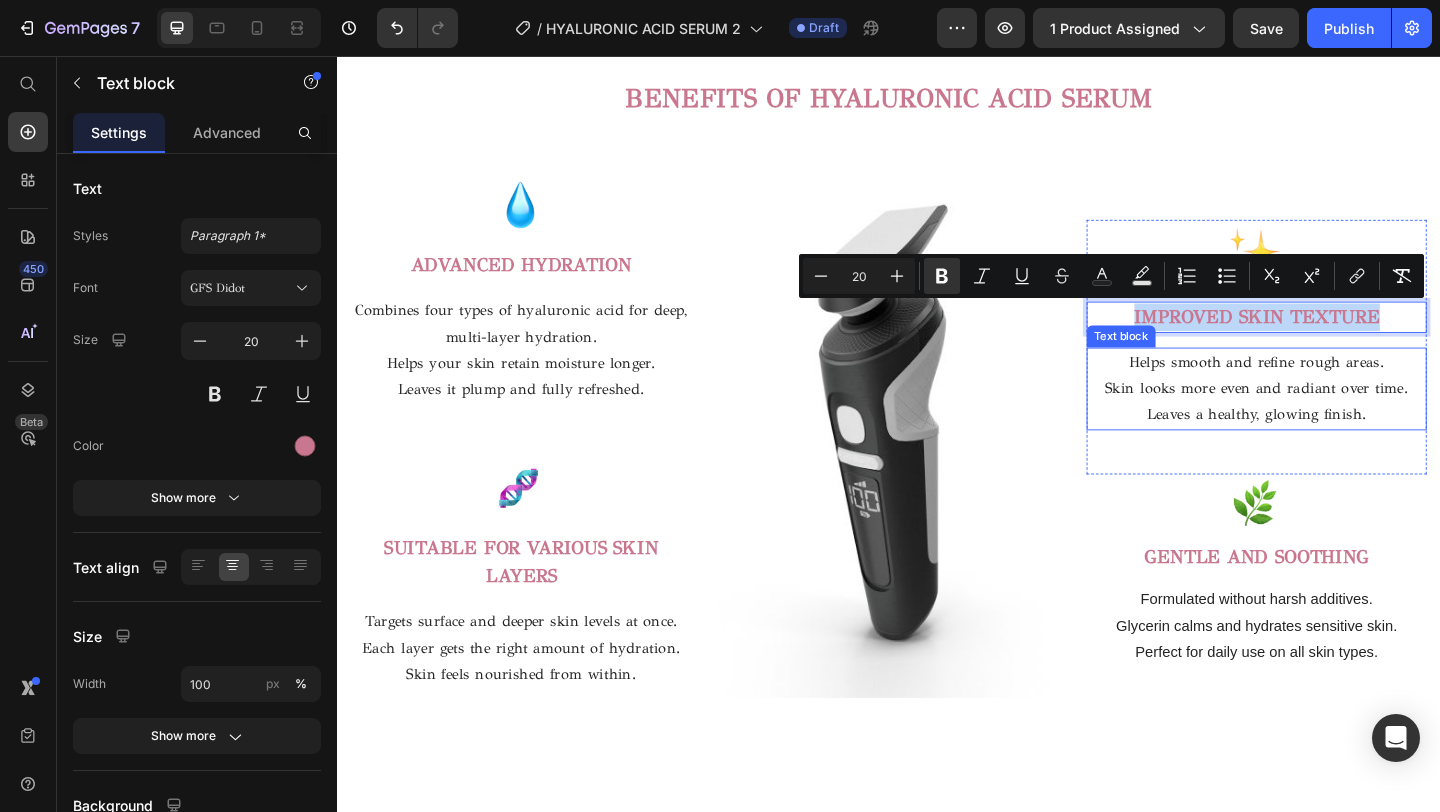 click on "Helps smooth and refine rough areas. Skin looks more even and radiant over time. Leaves a healthy, glowing finish." at bounding box center (1337, 418) 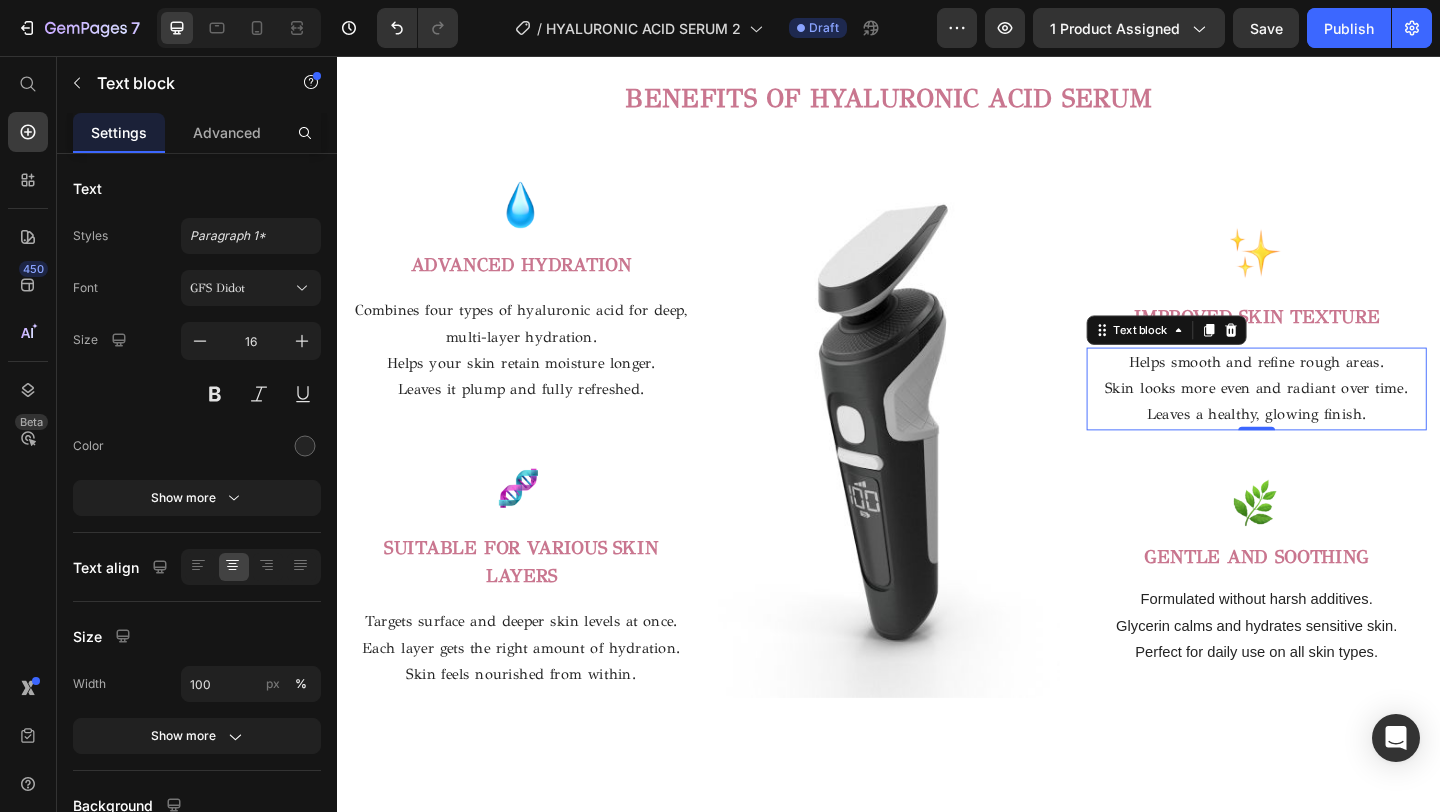 click on "Leaves a healthy, glowing finish." at bounding box center [1337, 446] 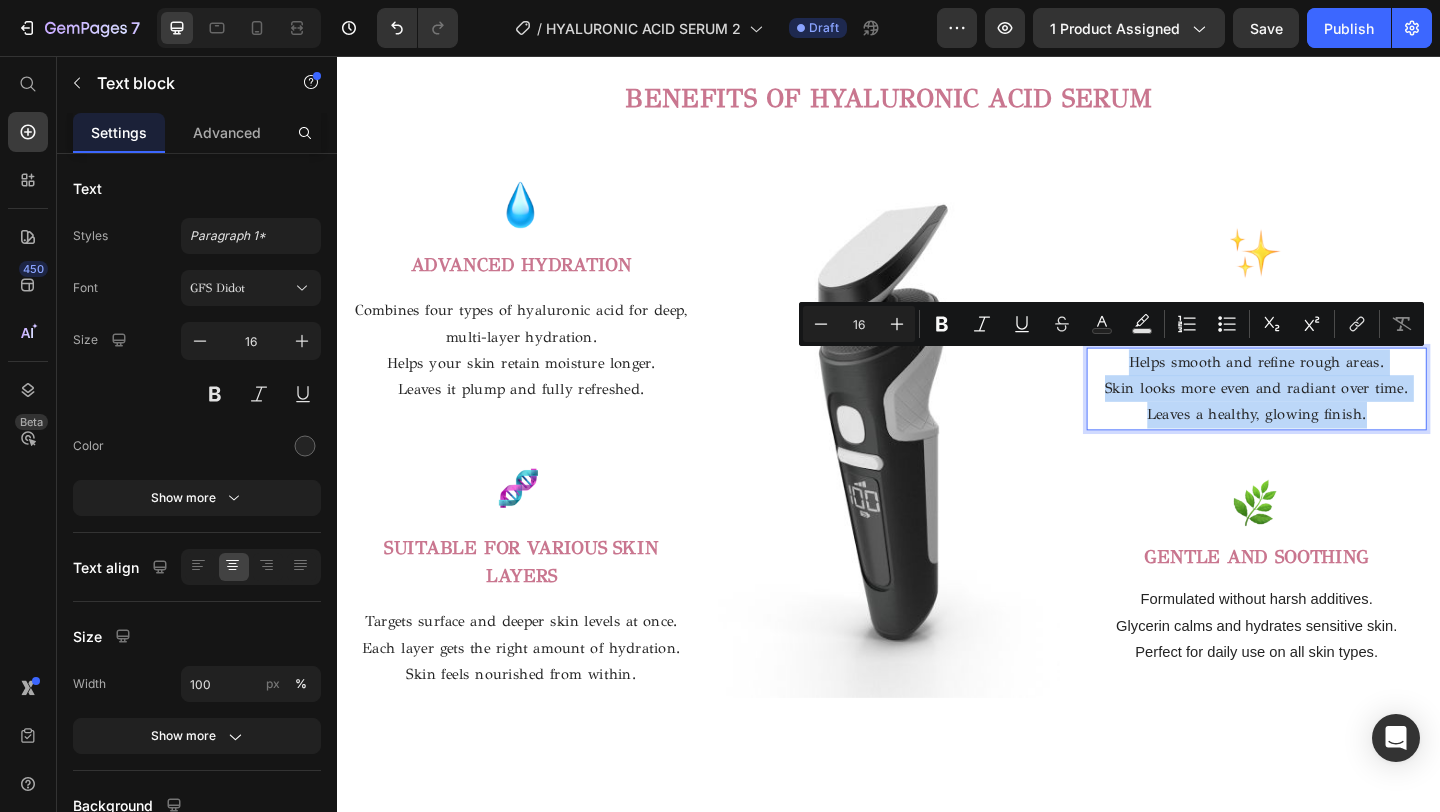 drag, startPoint x: 1459, startPoint y: 448, endPoint x: 1194, endPoint y: 401, distance: 269.13565 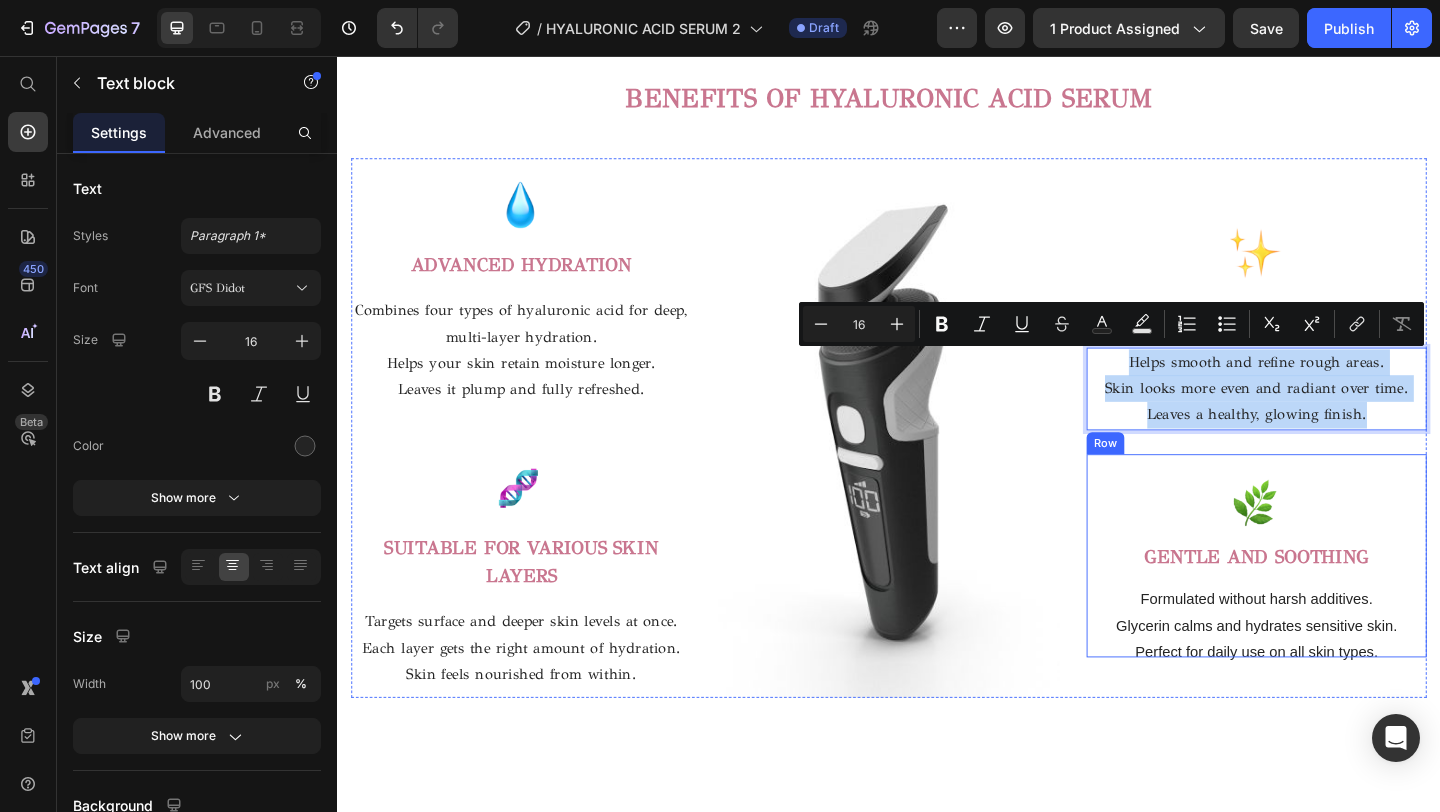click on "Image GENTLE AND SOOTHING Text block Formulated without harsh additives. Glycerin calms and hydrates sensitive skin. Perfect for daily use on all skin types. Text block" at bounding box center [1337, 599] 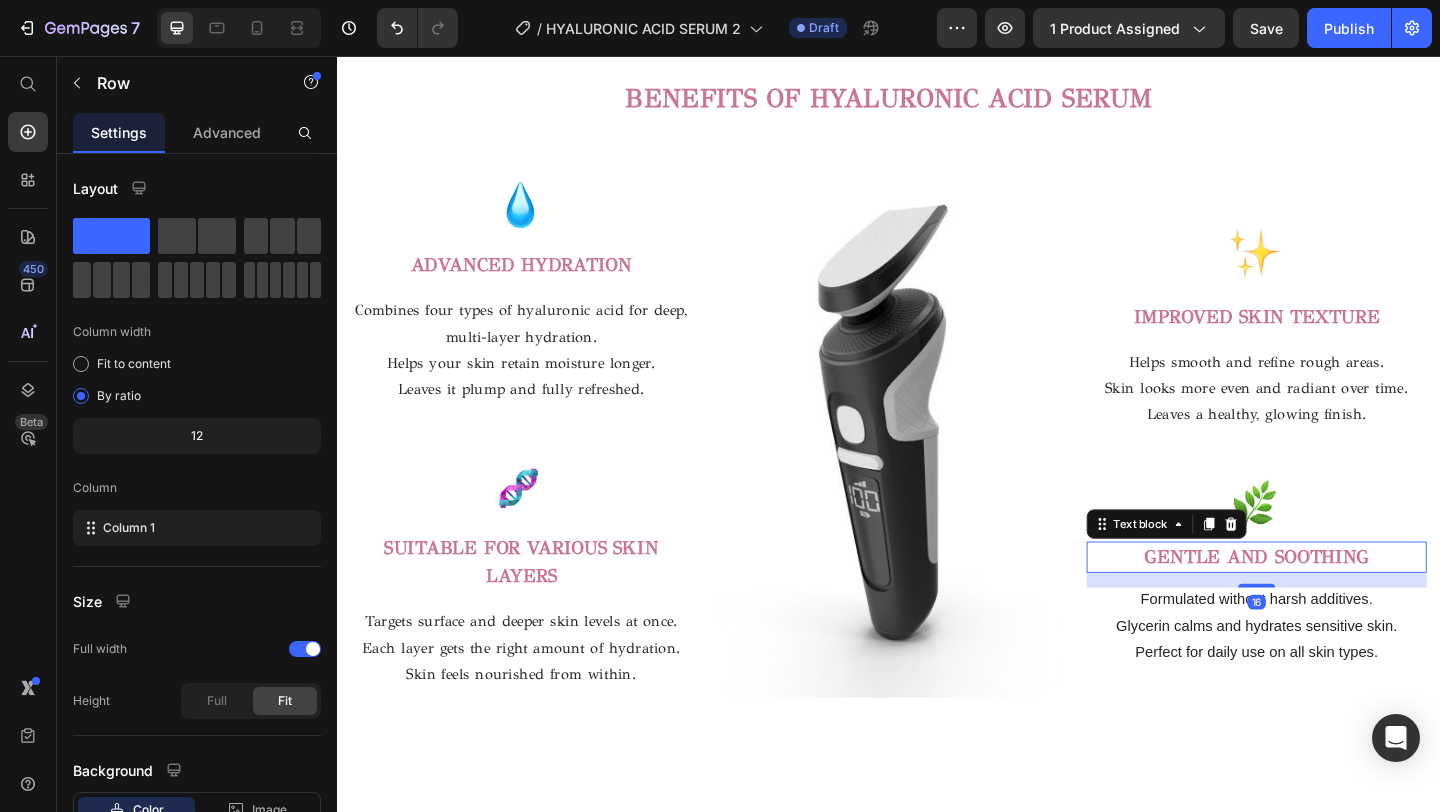 click on "GENTLE AND SOOTHING" at bounding box center (1337, 600) 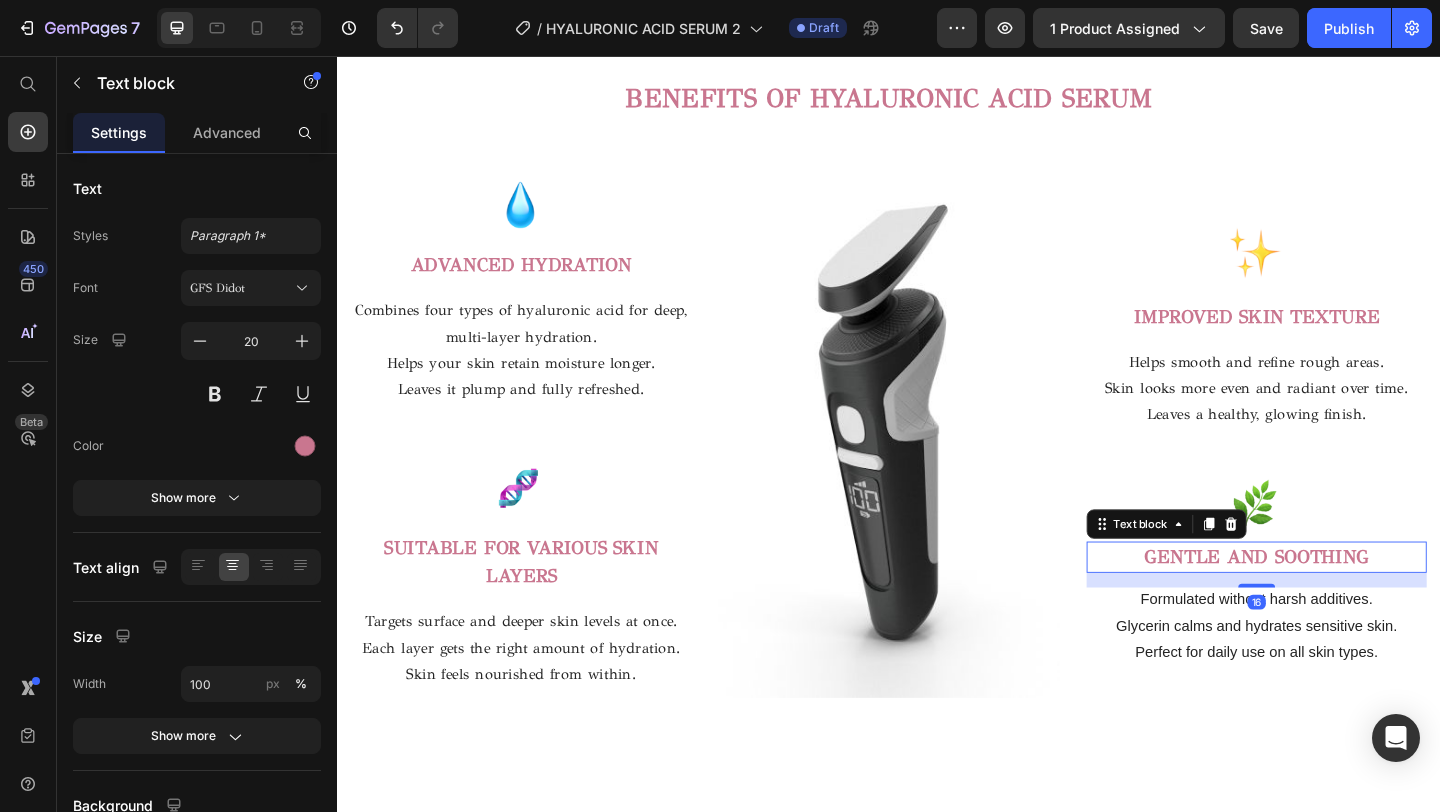 click on "GENTLE AND SOOTHING" at bounding box center (1337, 600) 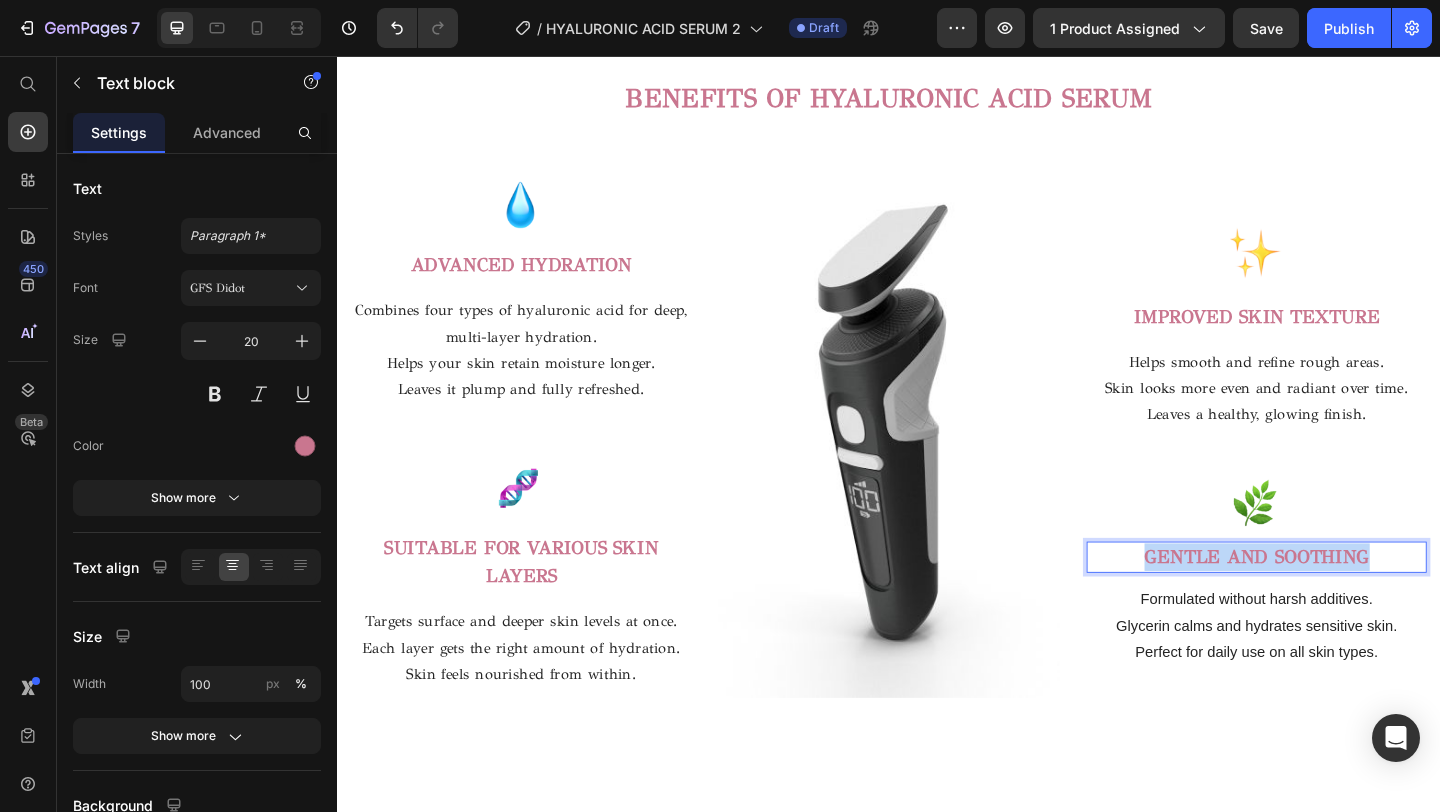 drag, startPoint x: 1466, startPoint y: 603, endPoint x: 1172, endPoint y: 586, distance: 294.4911 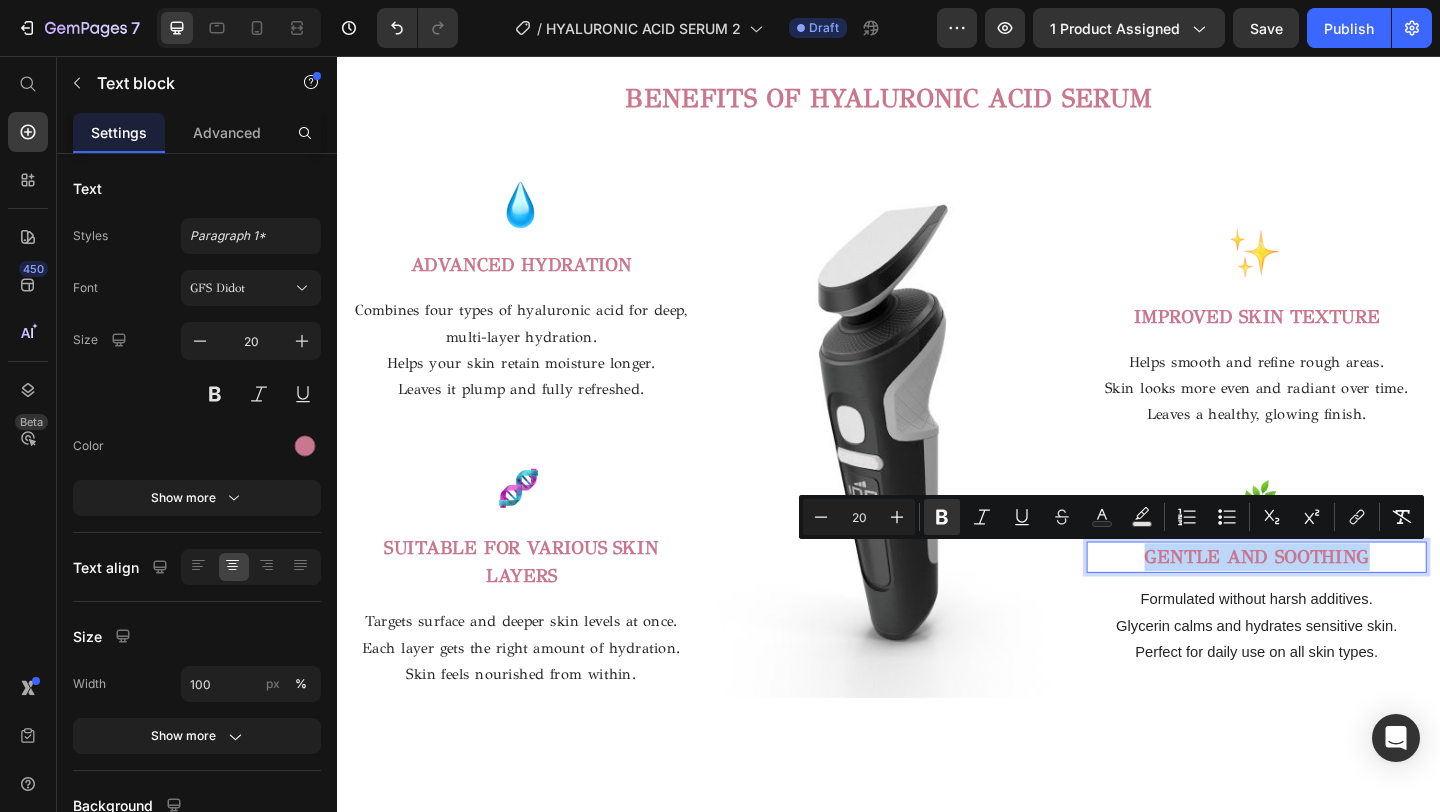 copy on "GENTLE AND SOOTHING" 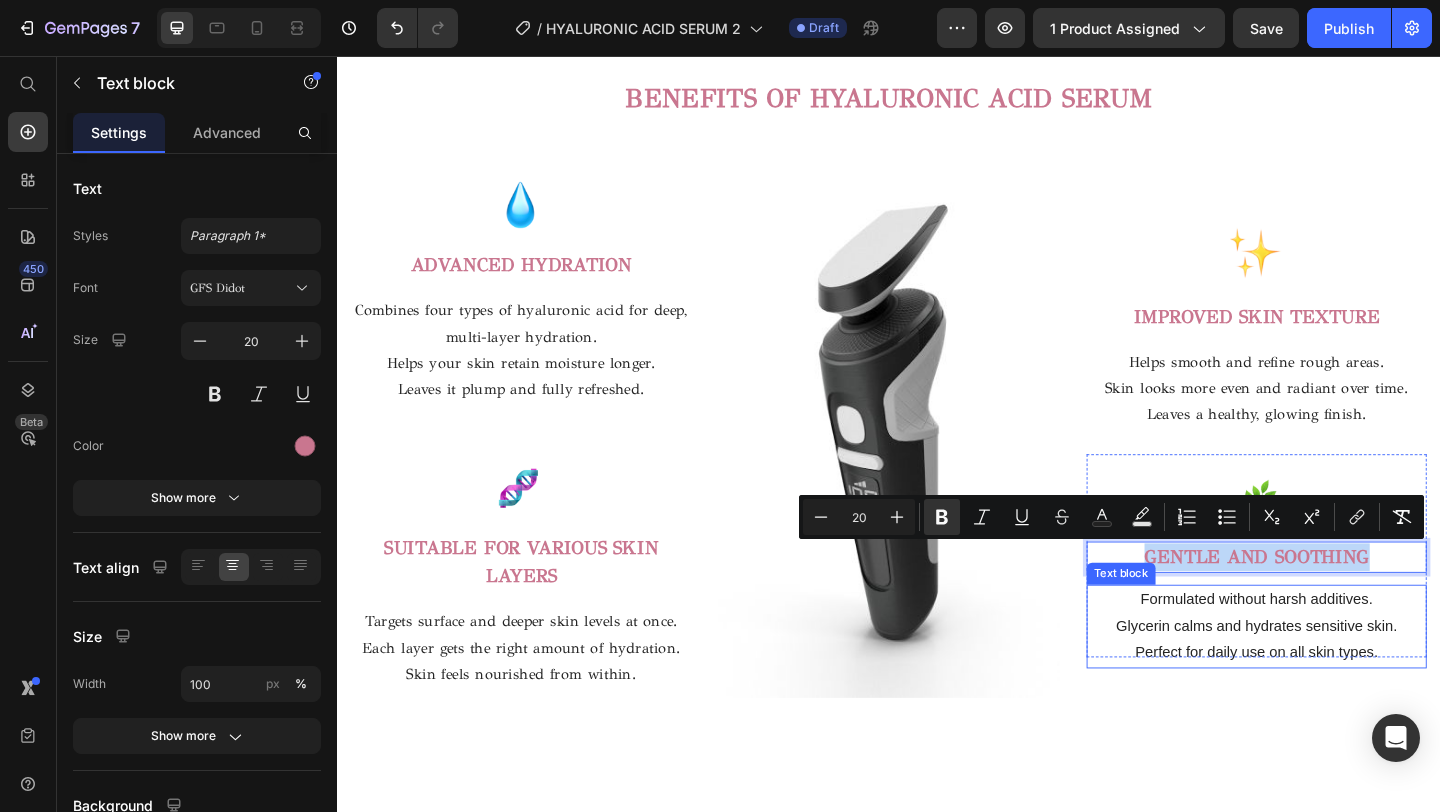 click on "Formulated without harsh additives." at bounding box center (1337, 647) 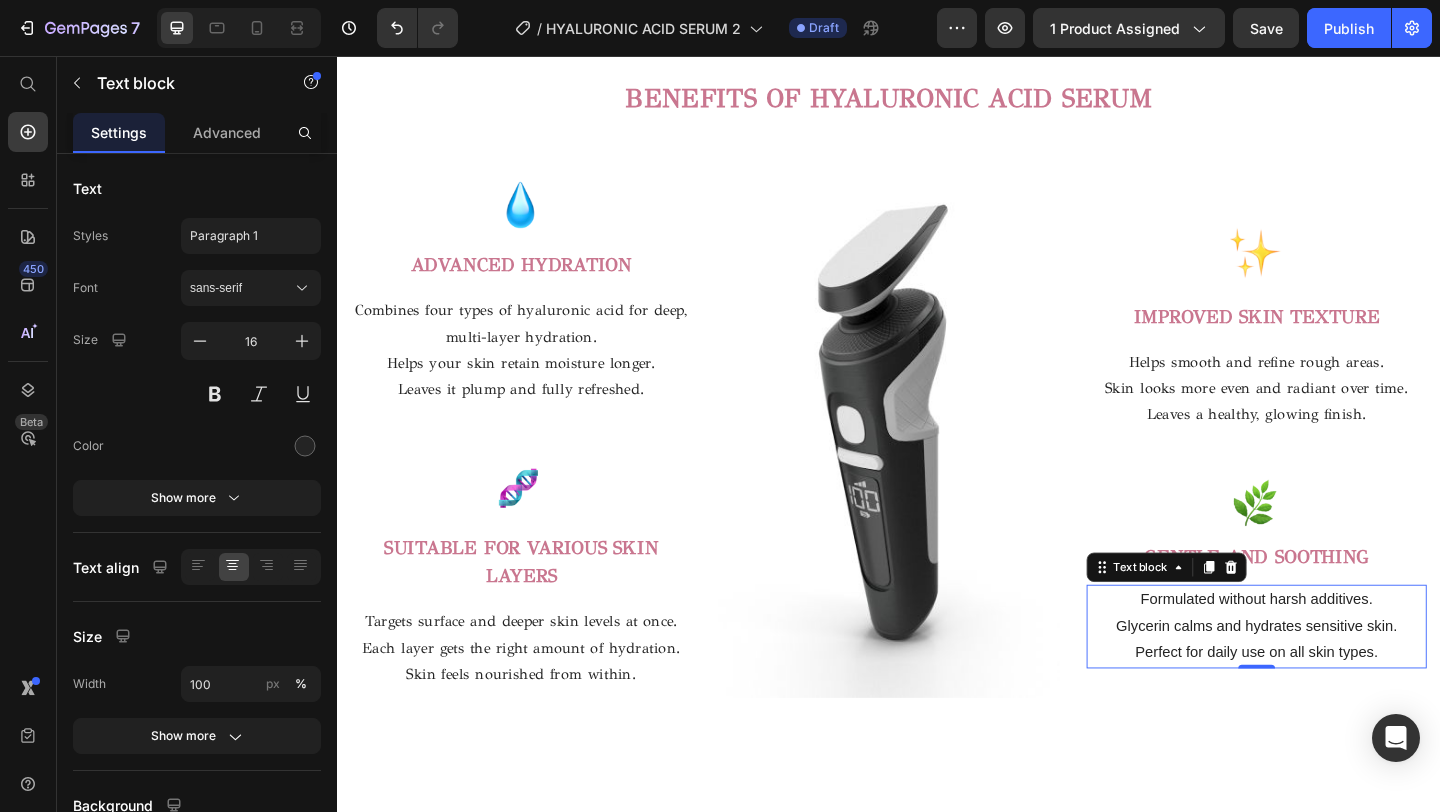 click on "Glycerin calms and hydrates sensitive skin." at bounding box center [1337, 676] 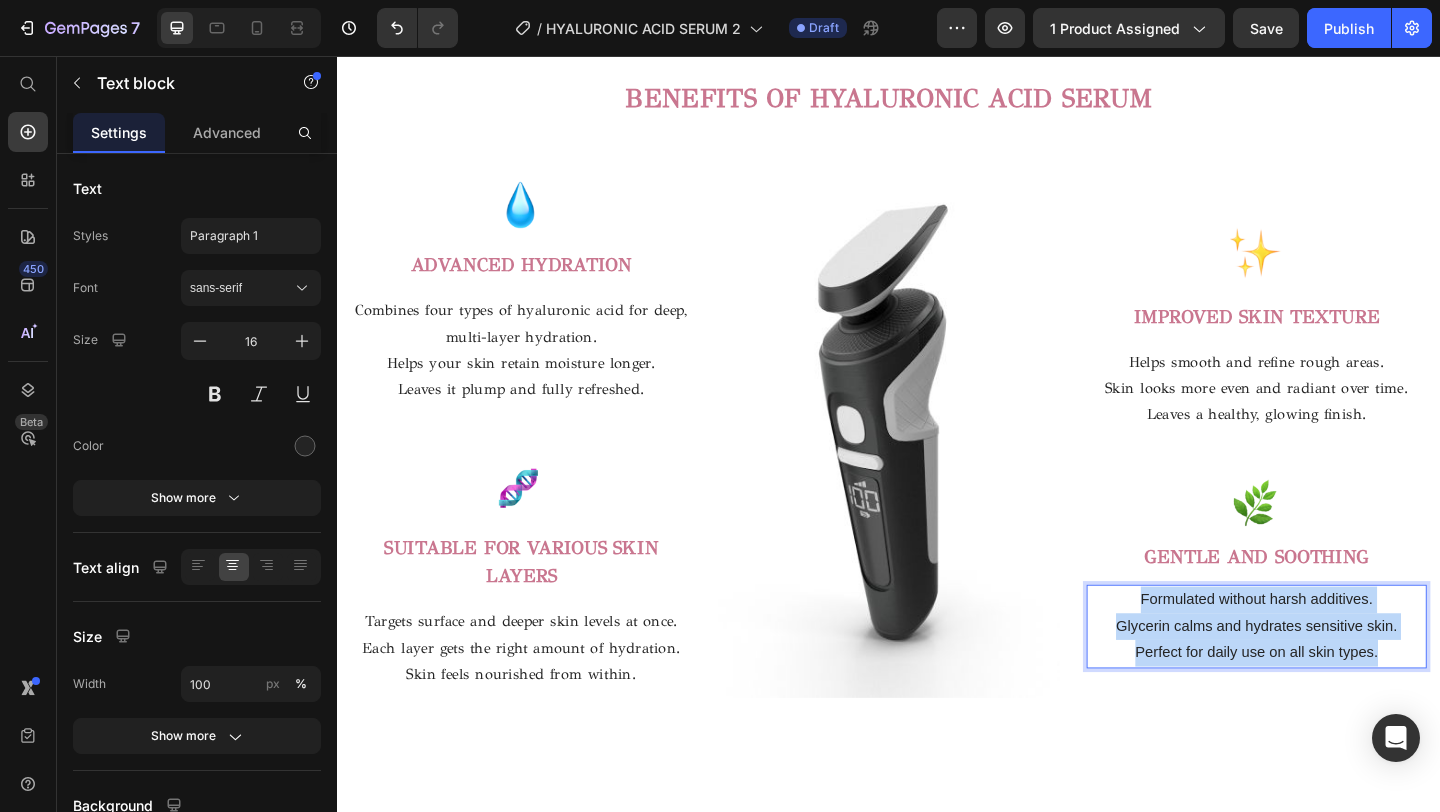 drag, startPoint x: 1469, startPoint y: 705, endPoint x: 1191, endPoint y: 653, distance: 282.8215 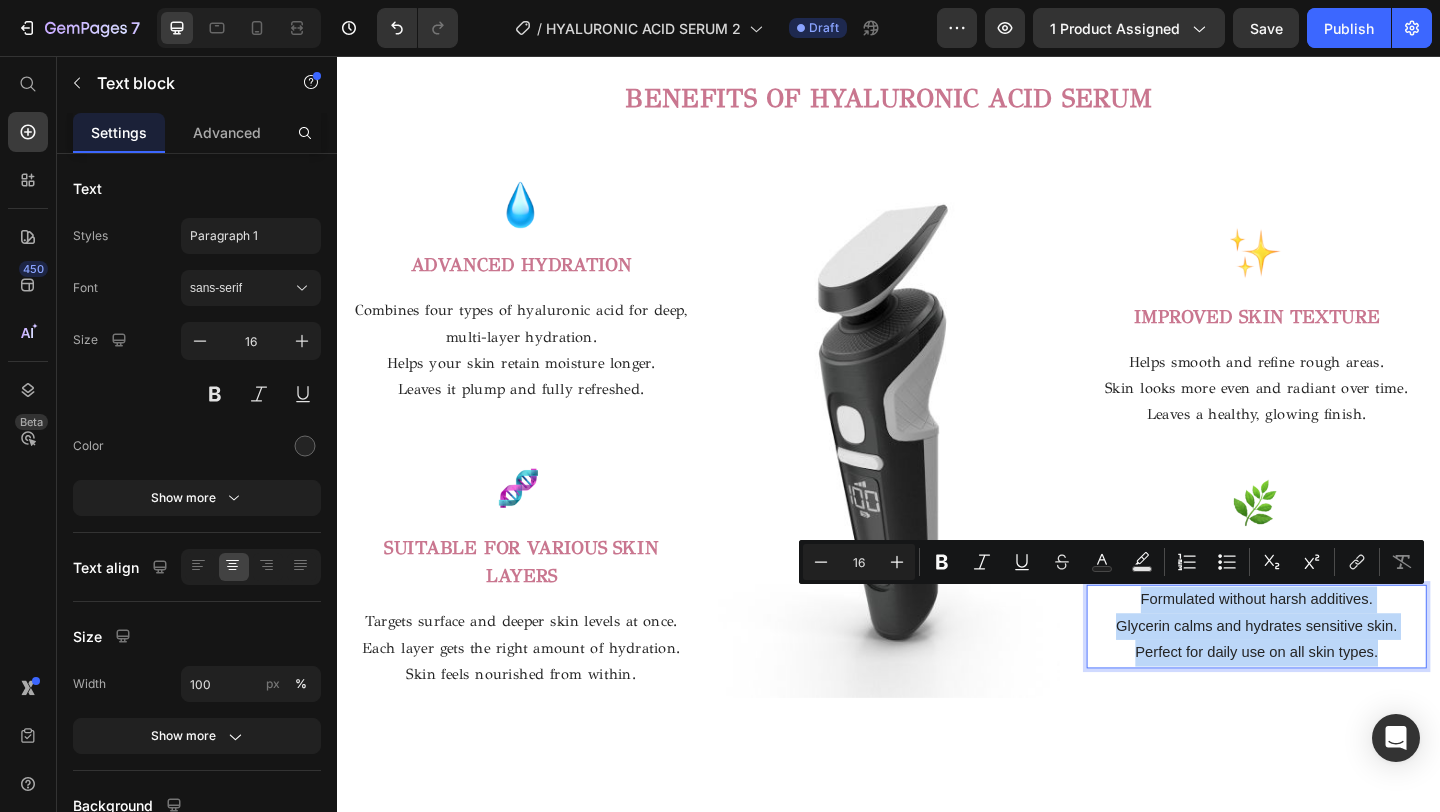 copy on "Formulated without harsh additives. Glycerin calms and hydrates sensitive skin. Perfect for daily use on all skin types." 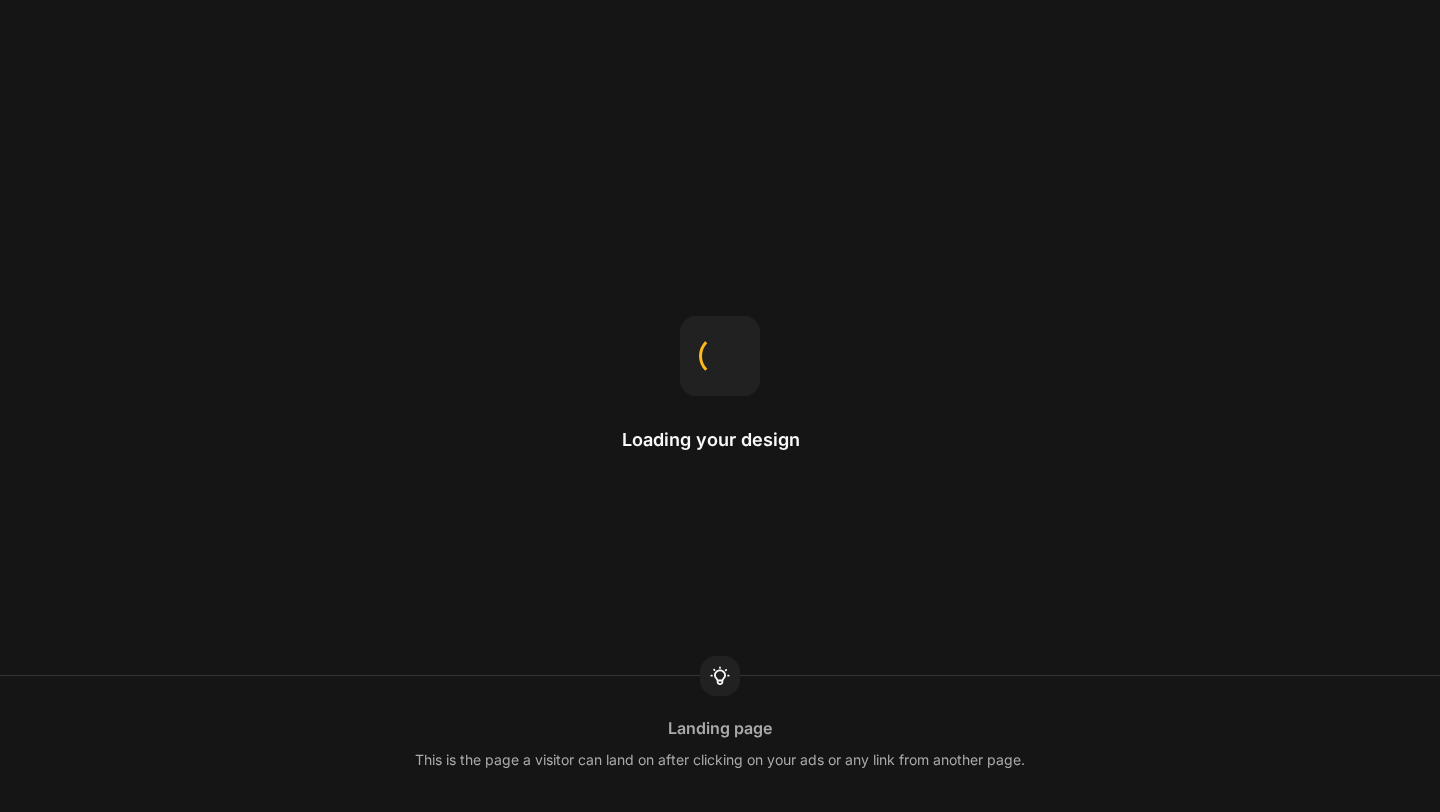 scroll, scrollTop: 0, scrollLeft: 0, axis: both 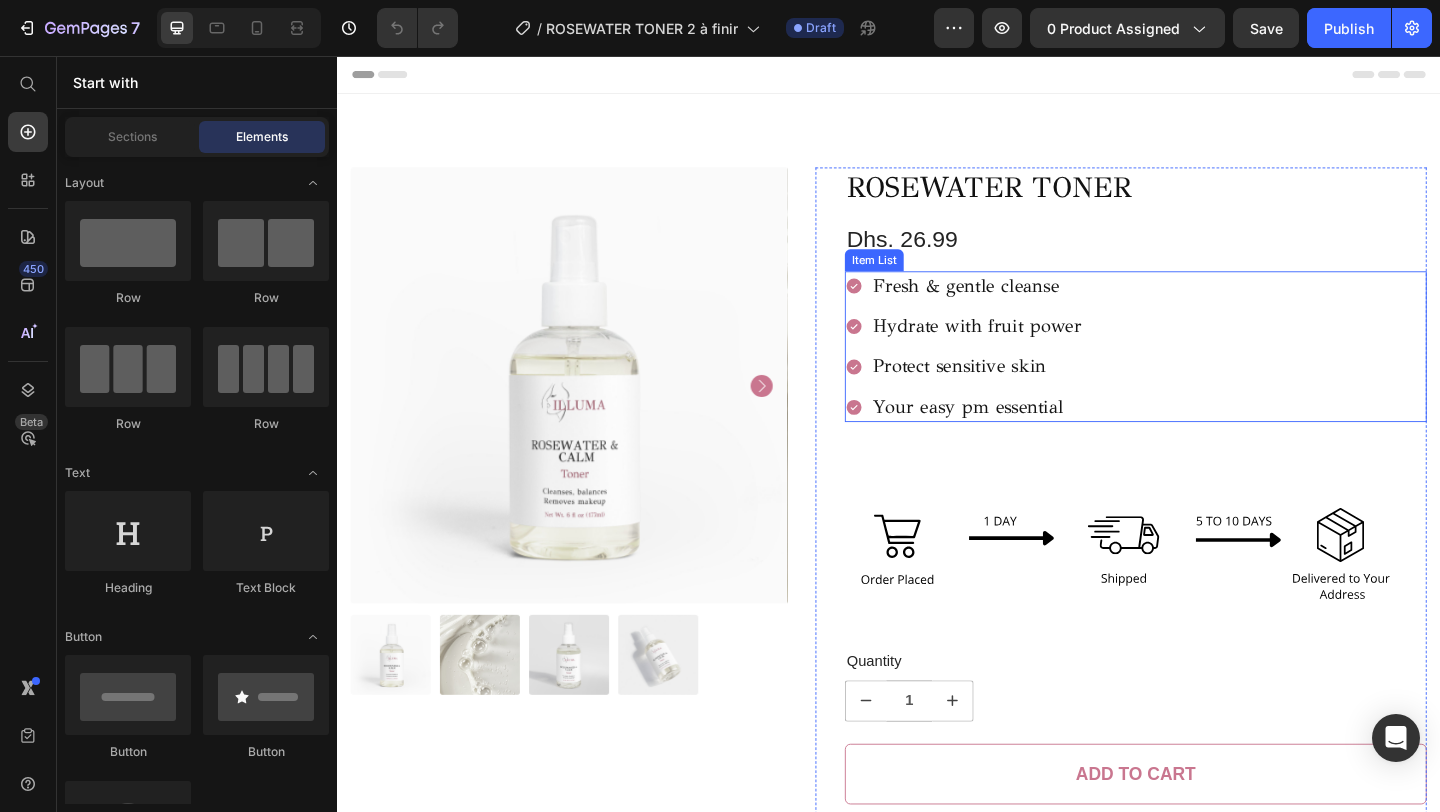 click on "Fresh & gentle cleanse" at bounding box center [1033, 306] 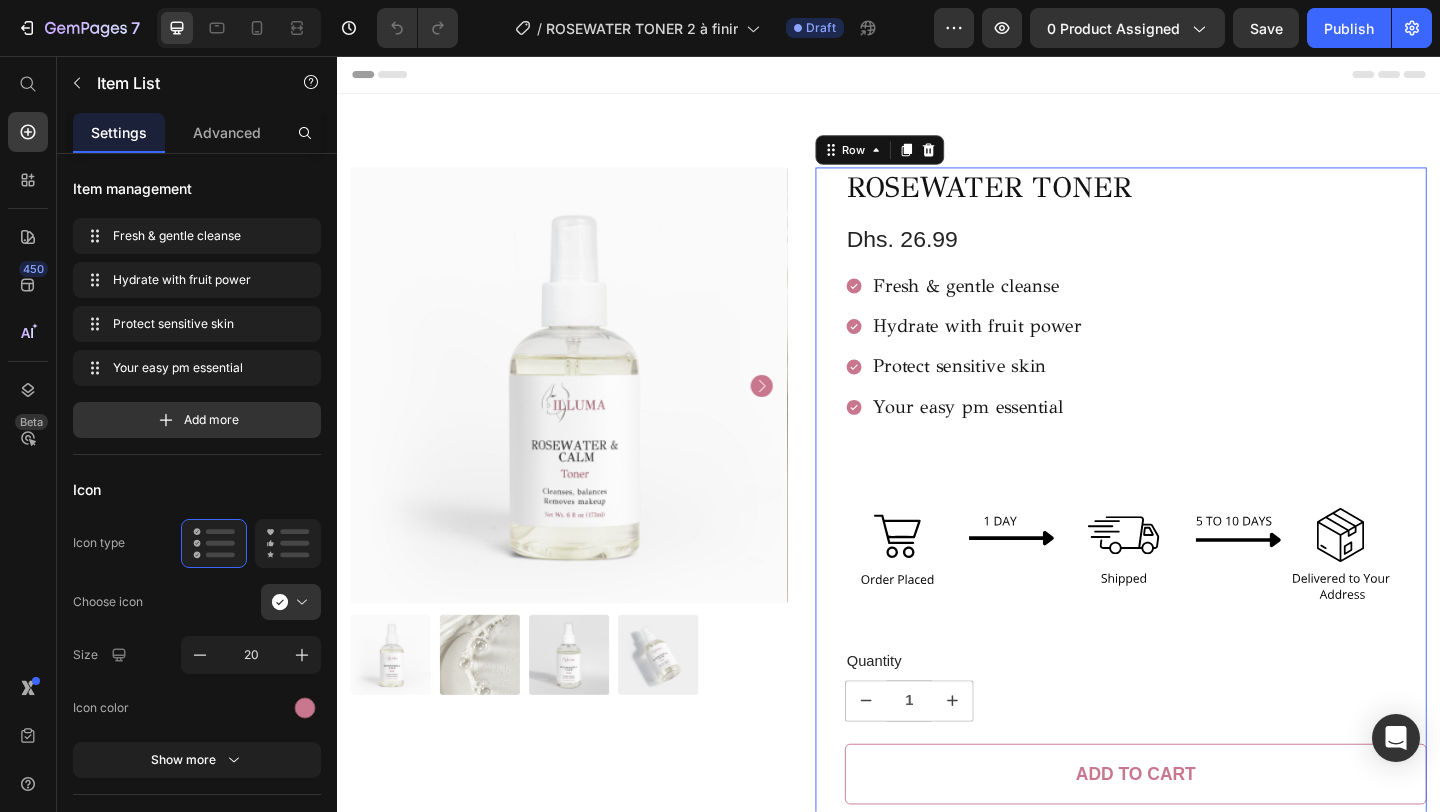 click on "ROSEWATER TONER Product Title Dhs. 26.99 Product Price Fresh & gentle cleanse Hydrate with fruit power Protect sensitive skin Your easy pm essential Item List Image Quantity Text Block 1 Product Quantity 1 Product Quantity Add to cart Add to Cart Row Buy it now Dynamic Checkout Row   0" at bounding box center [1189, 554] 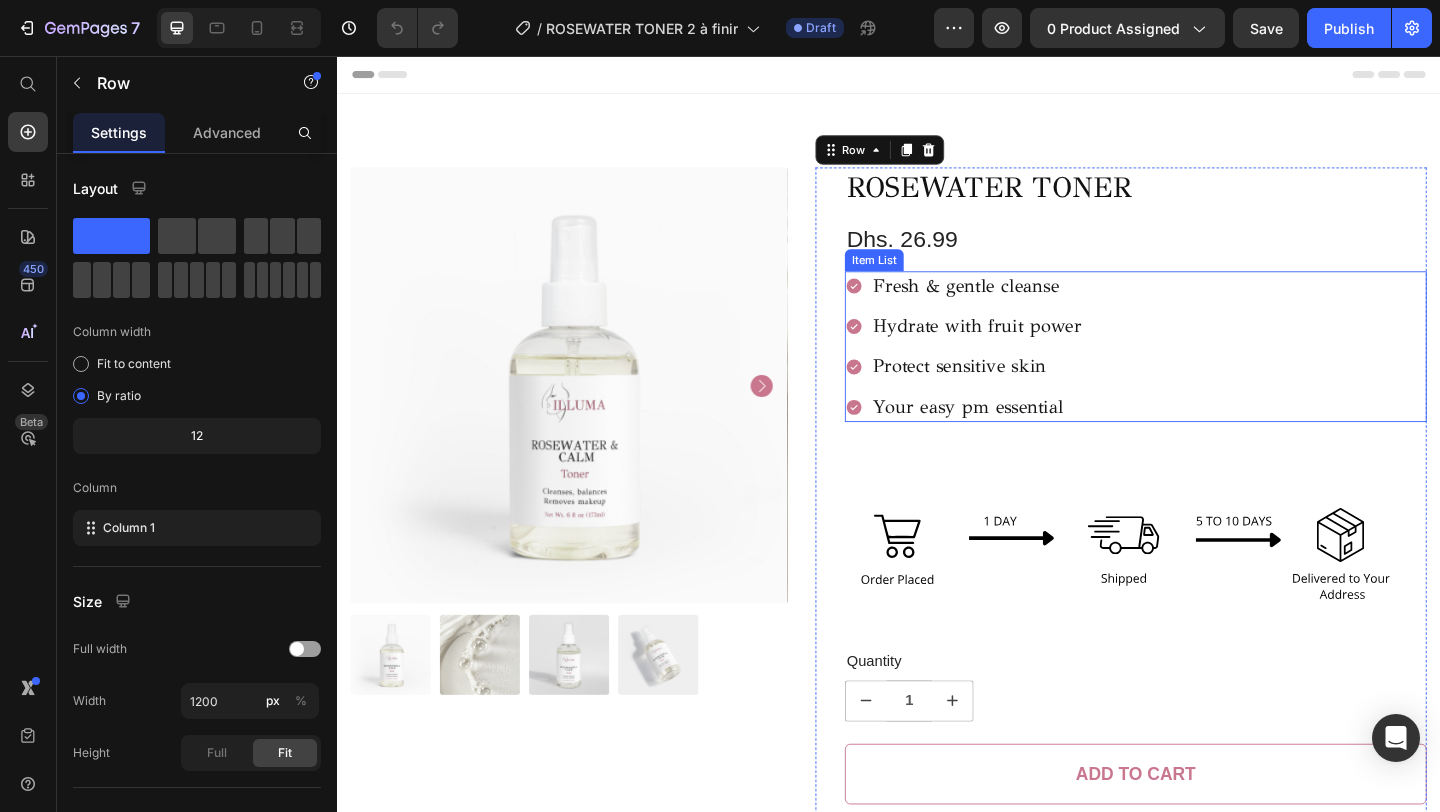 click on "Fresh & gentle cleanse" at bounding box center (1033, 306) 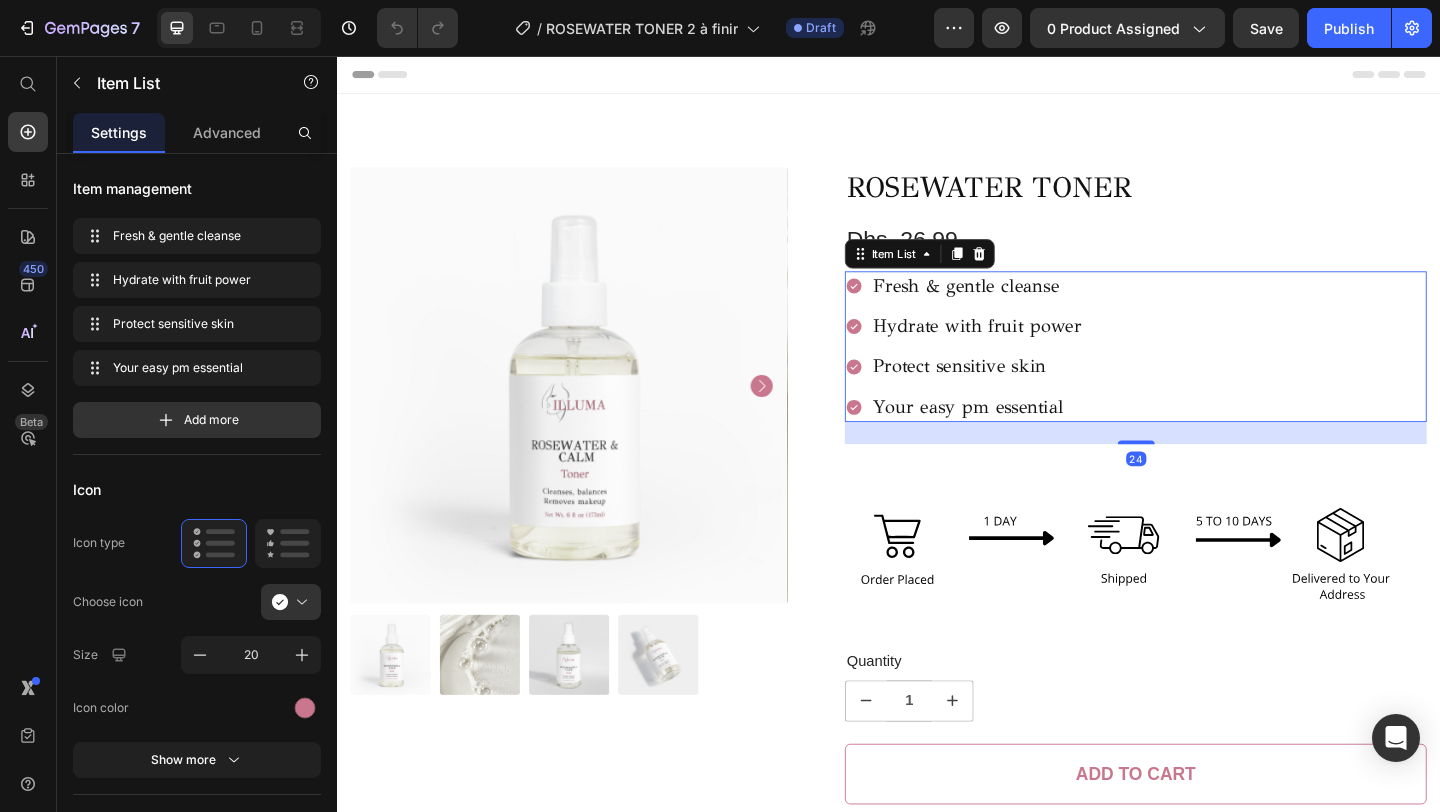 click on "Fresh & gentle cleanse" at bounding box center [1033, 306] 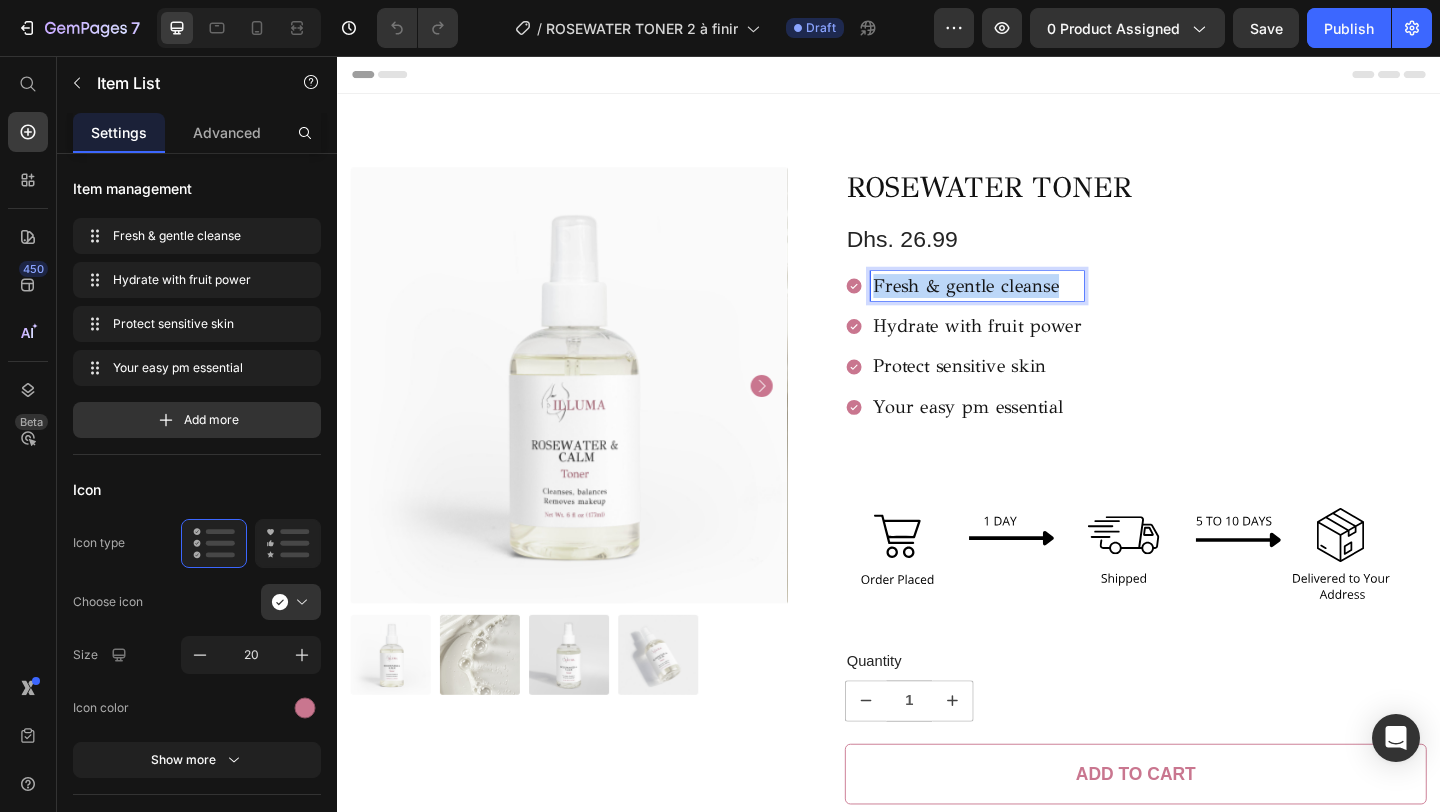 drag, startPoint x: 1131, startPoint y: 303, endPoint x: 917, endPoint y: 300, distance: 214.02103 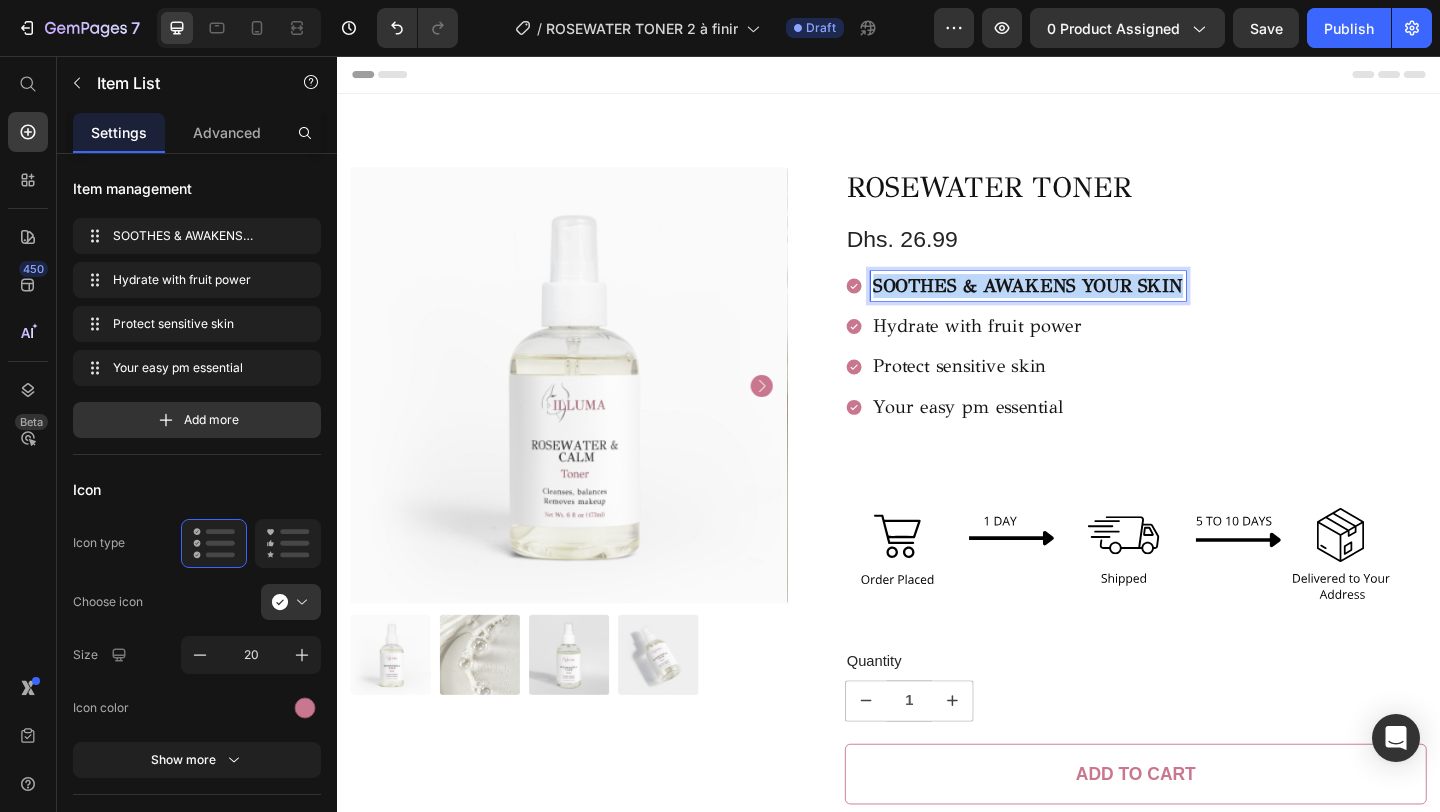 drag, startPoint x: 1254, startPoint y: 303, endPoint x: 914, endPoint y: 306, distance: 340.01324 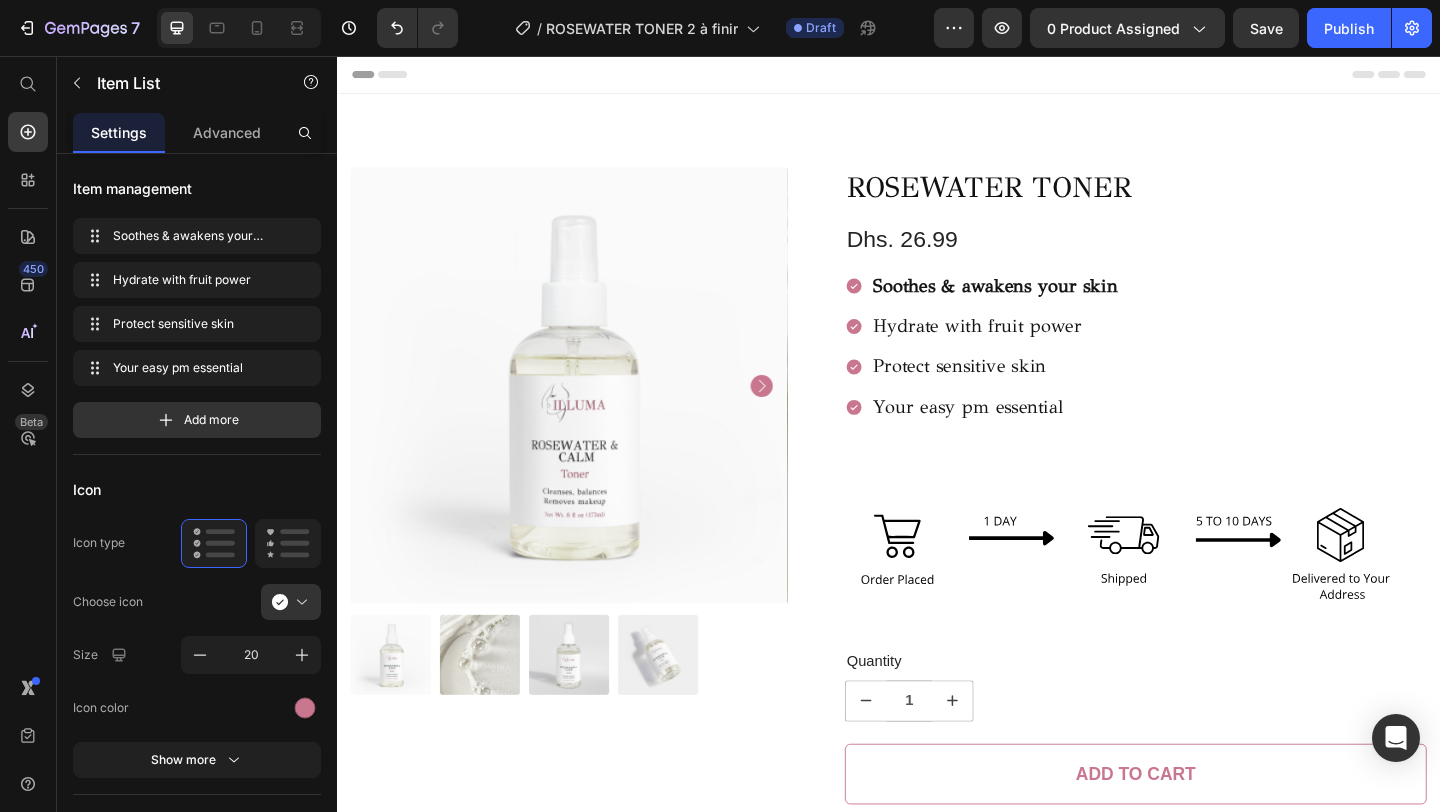 click on "Hydrate with fruit power" at bounding box center [1053, 350] 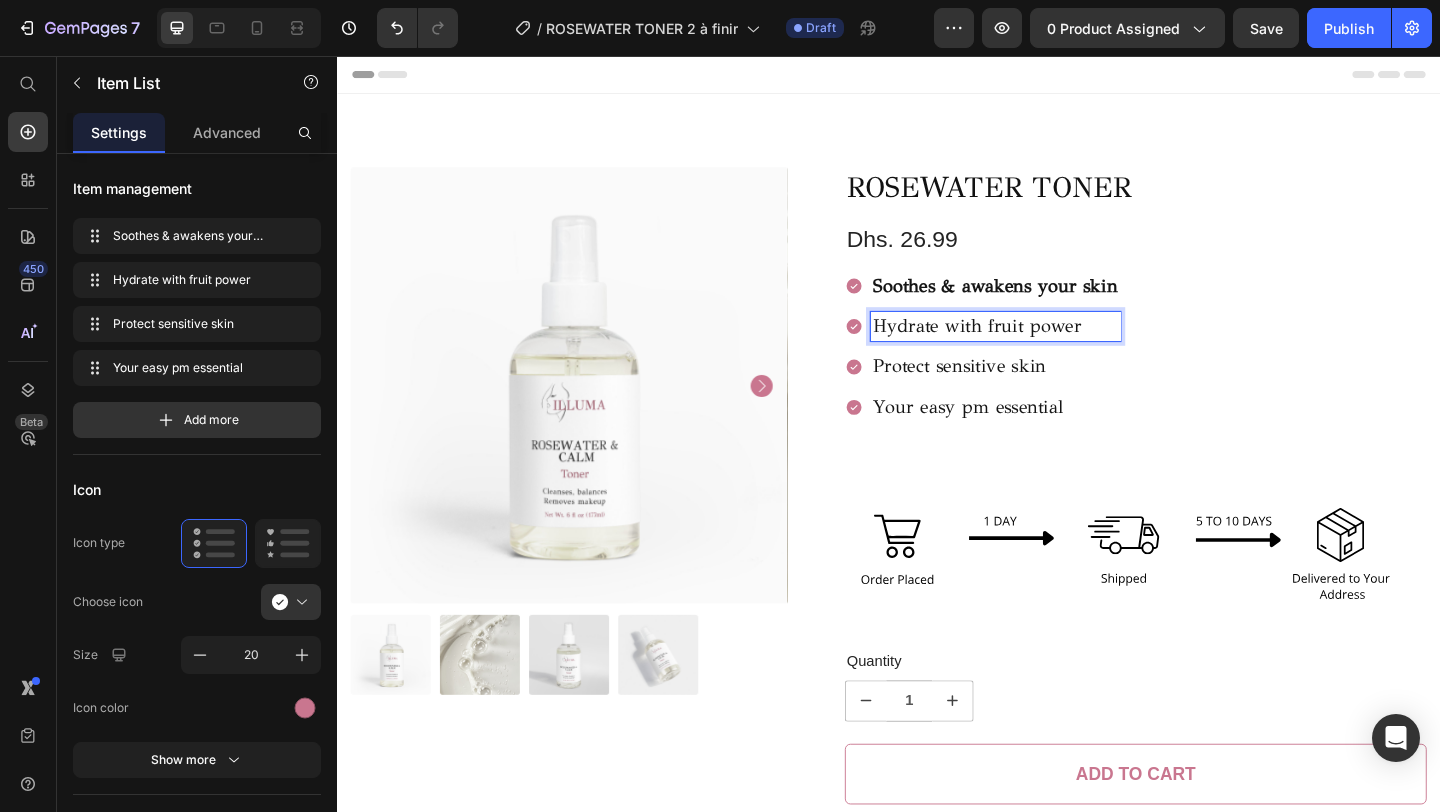 click on "Hydrate with fruit power" at bounding box center (1053, 350) 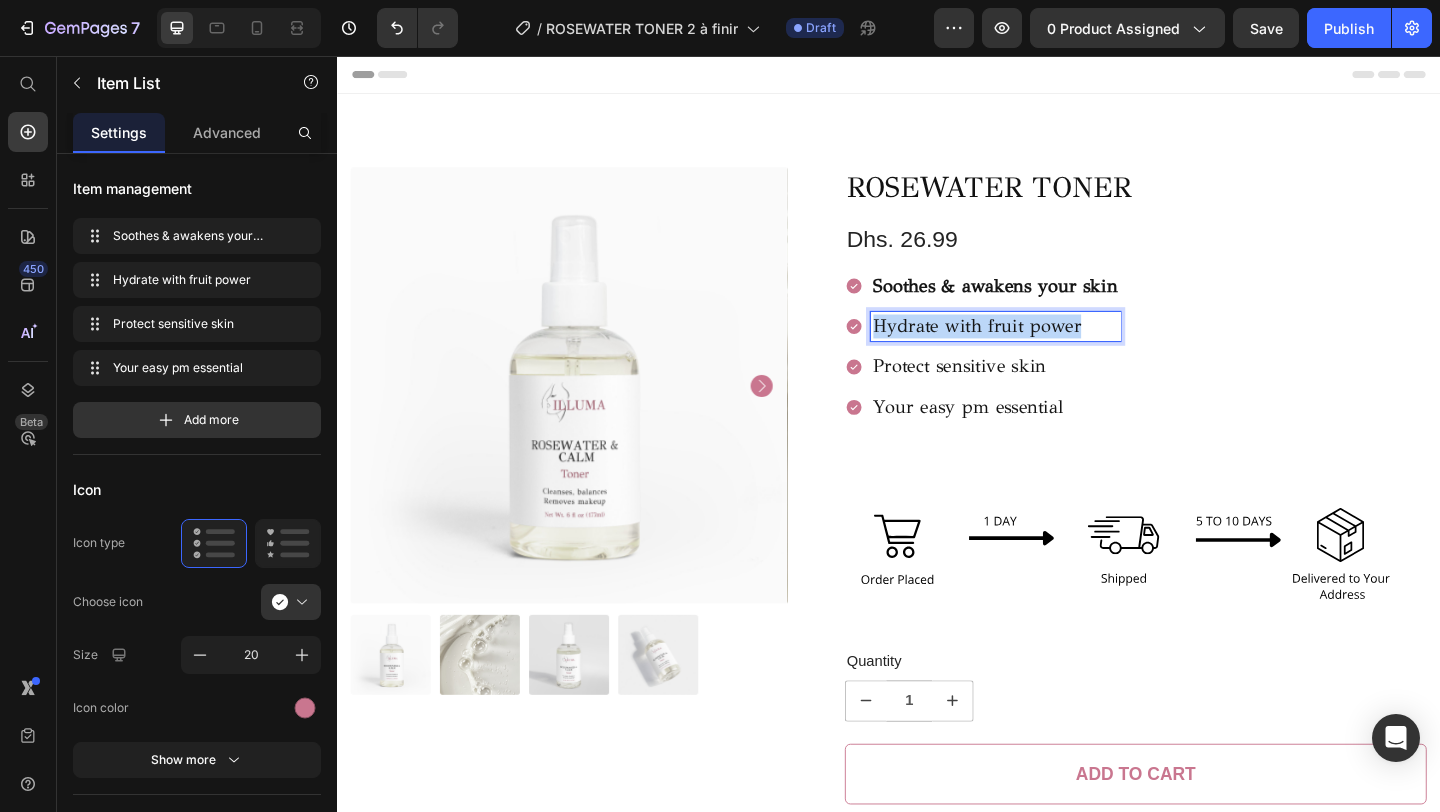 drag, startPoint x: 1154, startPoint y: 348, endPoint x: 911, endPoint y: 343, distance: 243.05144 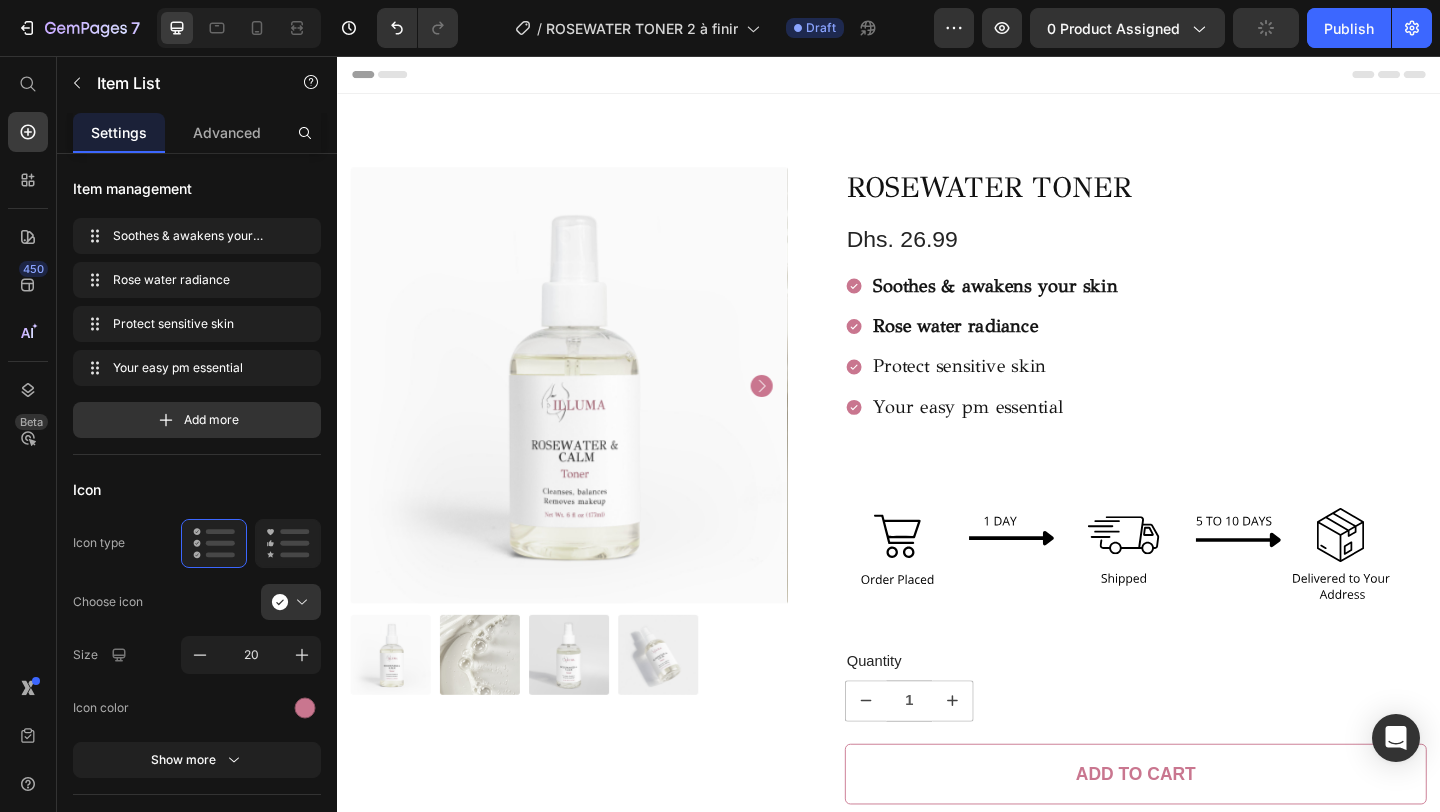 click on "Protect sensitive skin" at bounding box center (1053, 394) 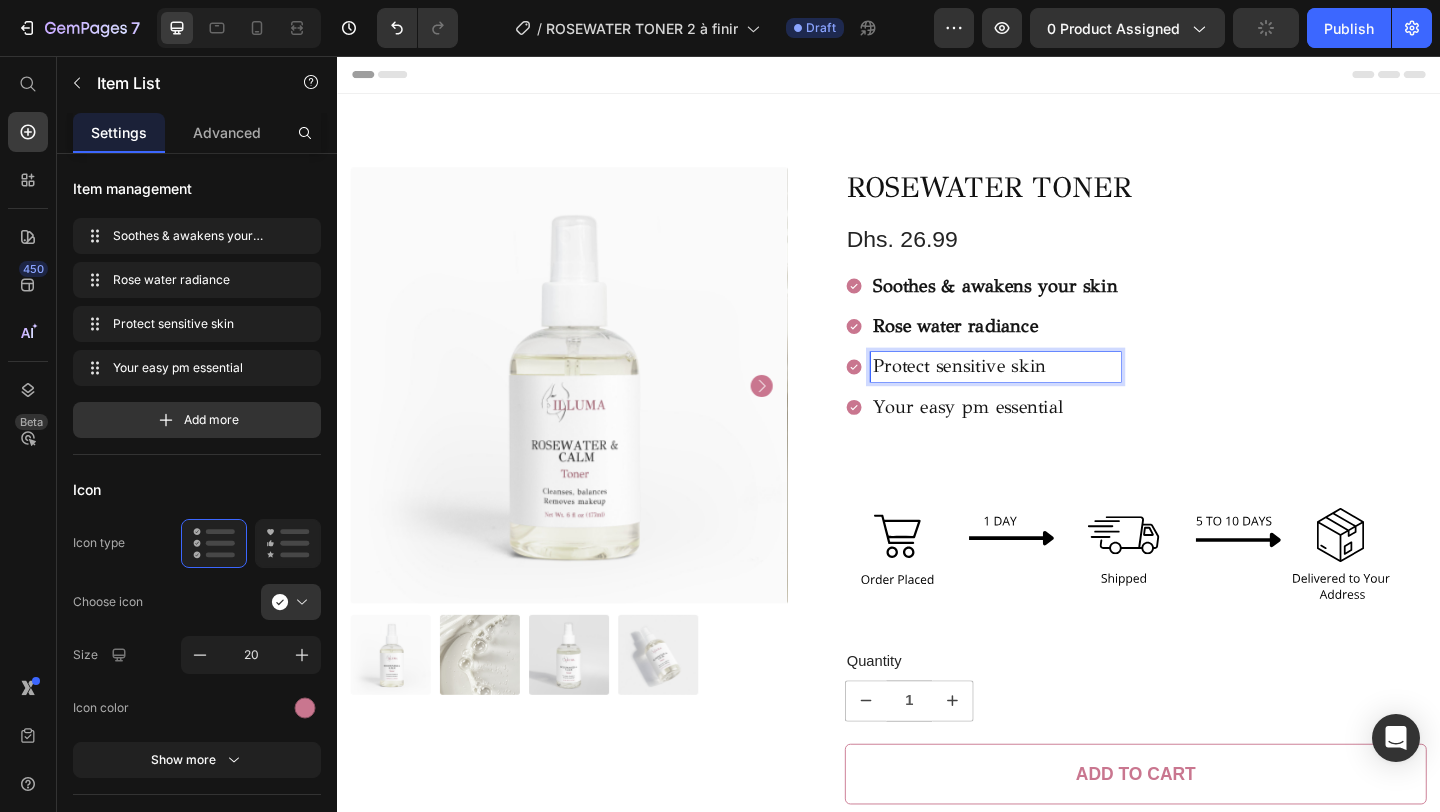 click on "Protect sensitive skin" at bounding box center [1053, 394] 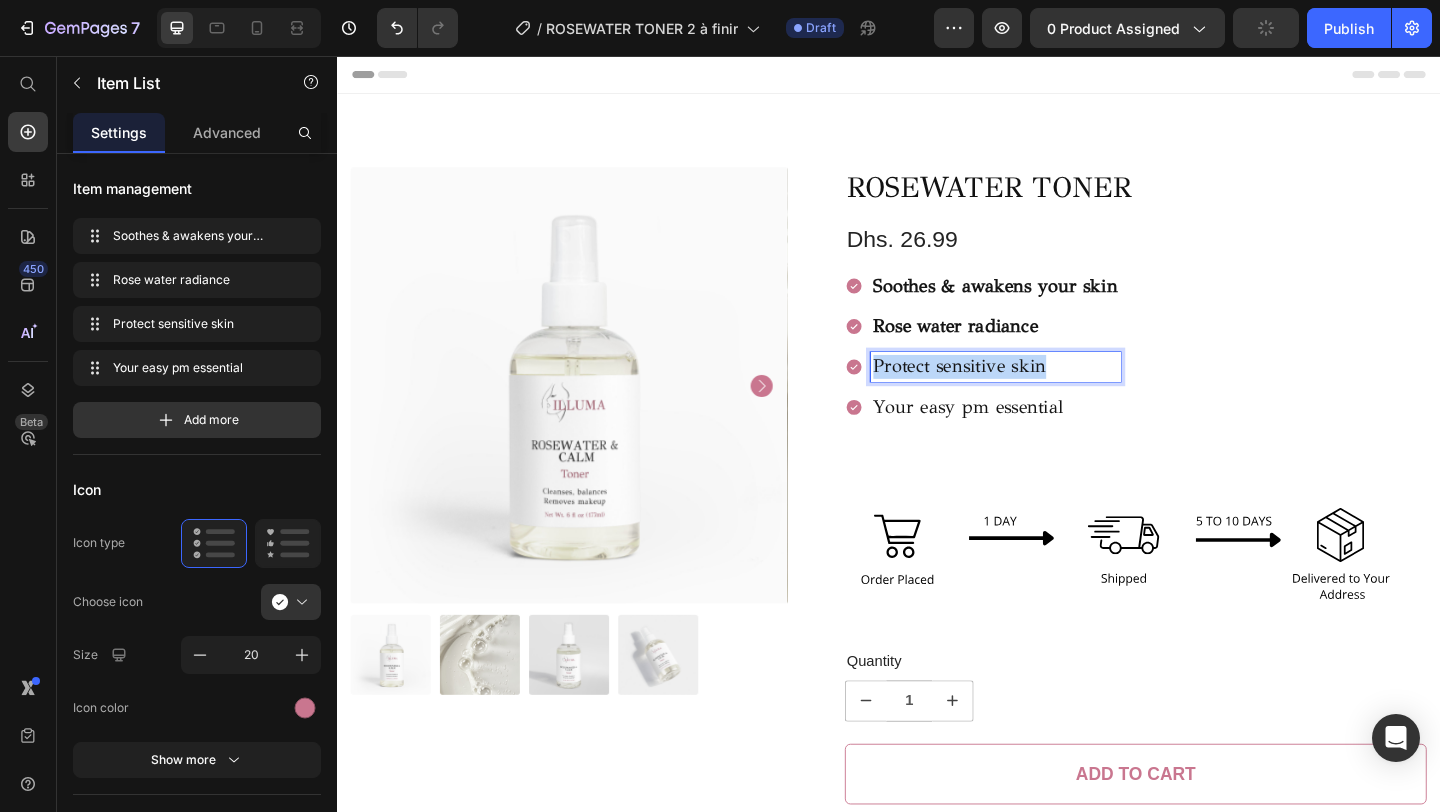 drag, startPoint x: 1108, startPoint y: 398, endPoint x: 904, endPoint y: 398, distance: 204 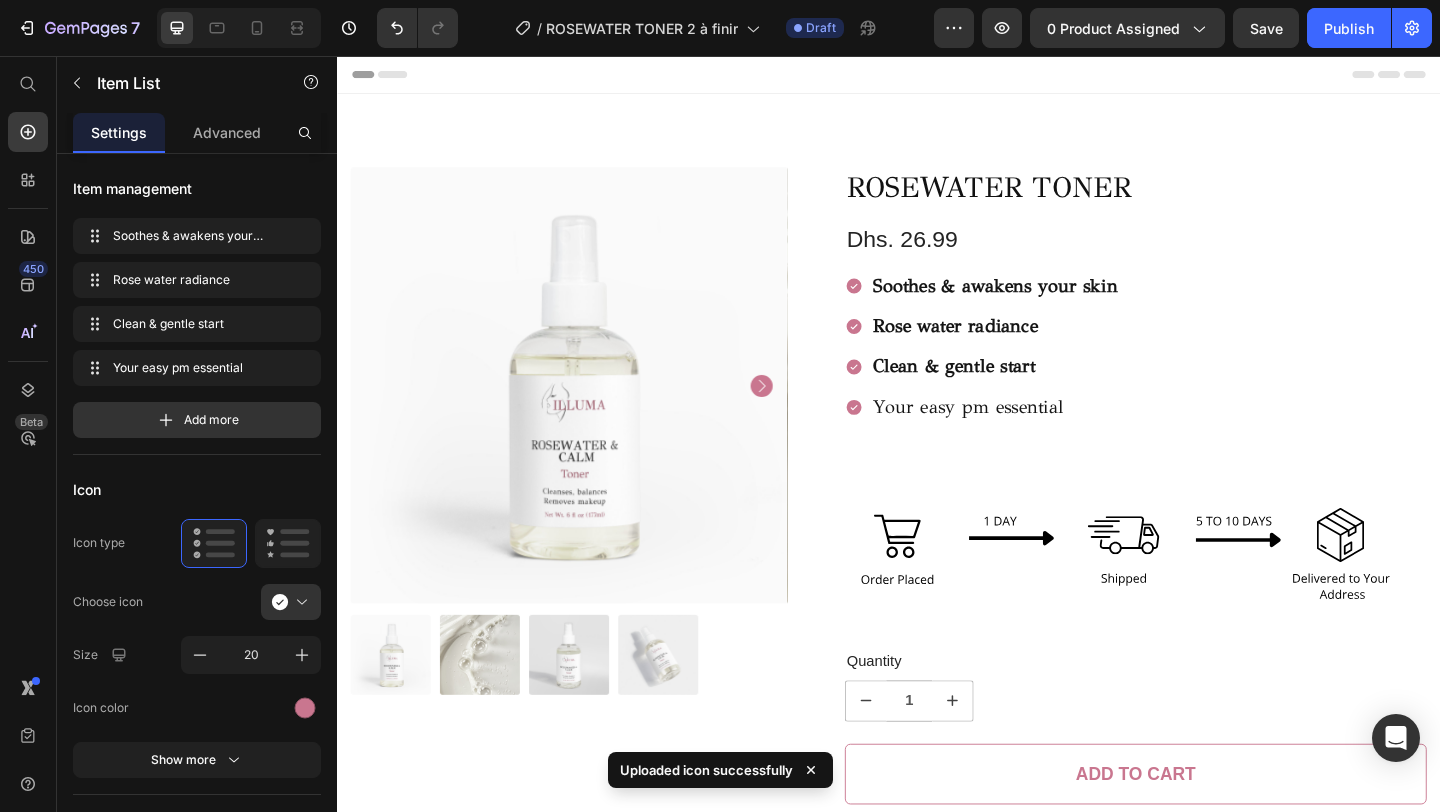 click on "Your easy pm essential" at bounding box center (1053, 438) 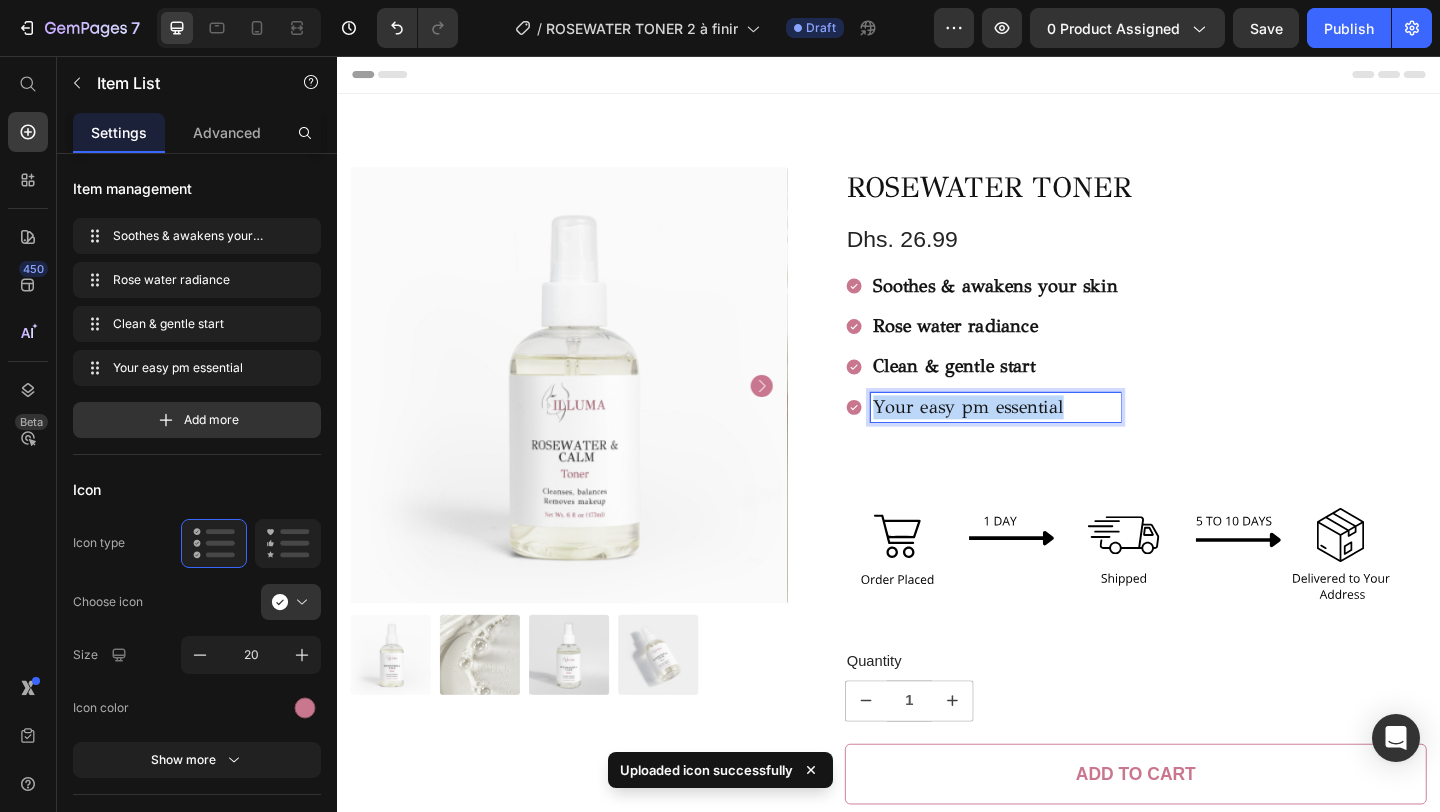drag, startPoint x: 1139, startPoint y: 438, endPoint x: 918, endPoint y: 434, distance: 221.0362 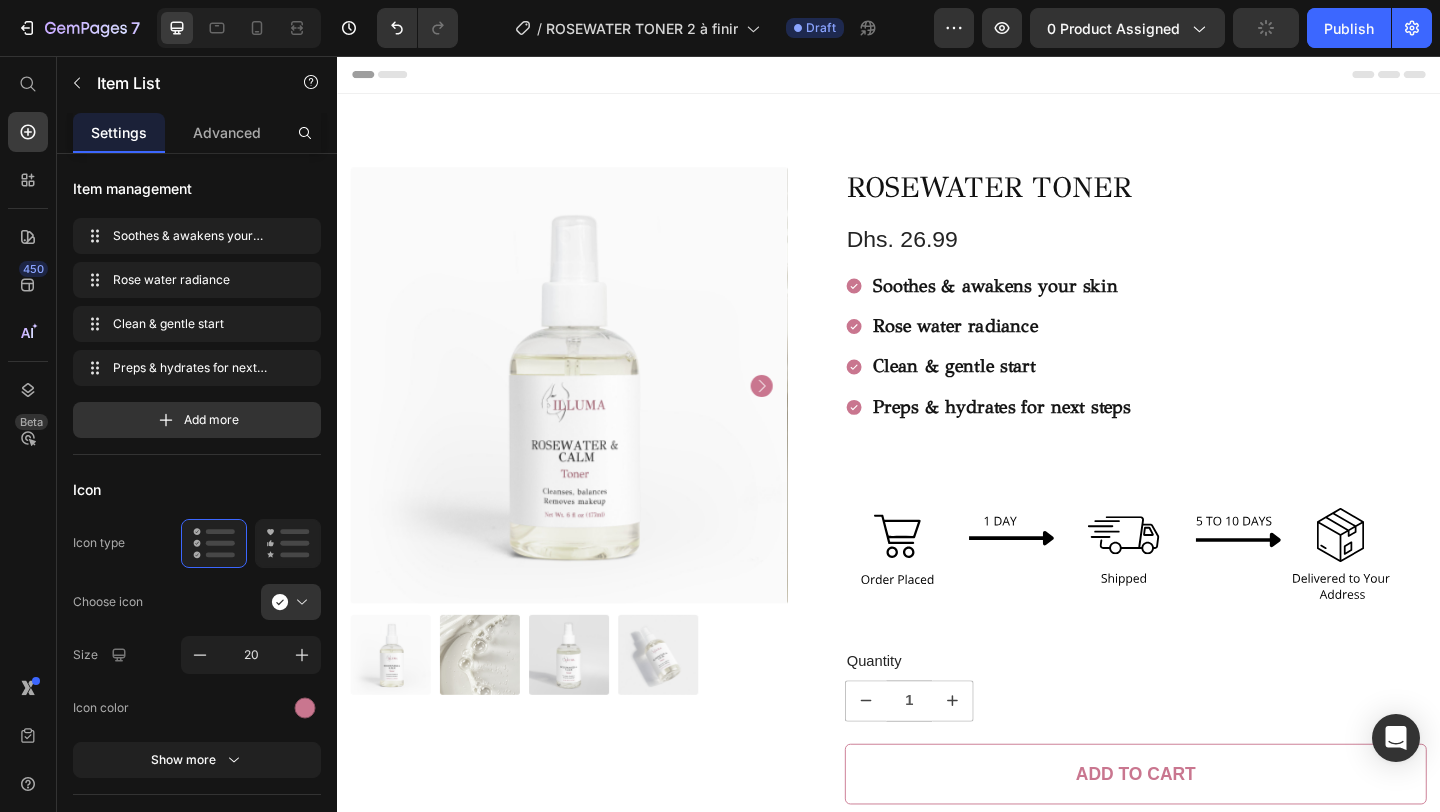 click on "Soothes & awakens your skin" at bounding box center (1053, 305) 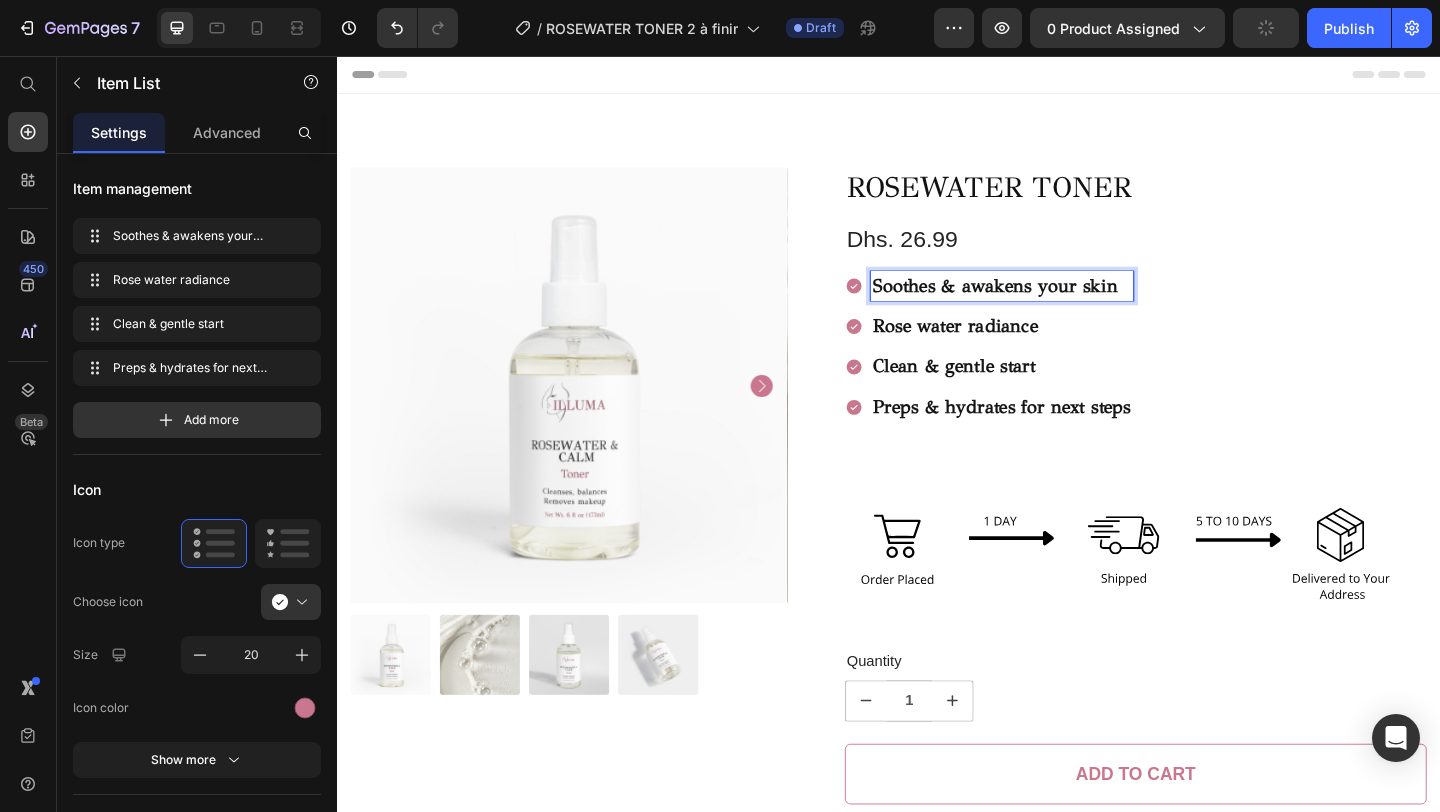 click on "Soothes & awakens your skin" at bounding box center [1060, 306] 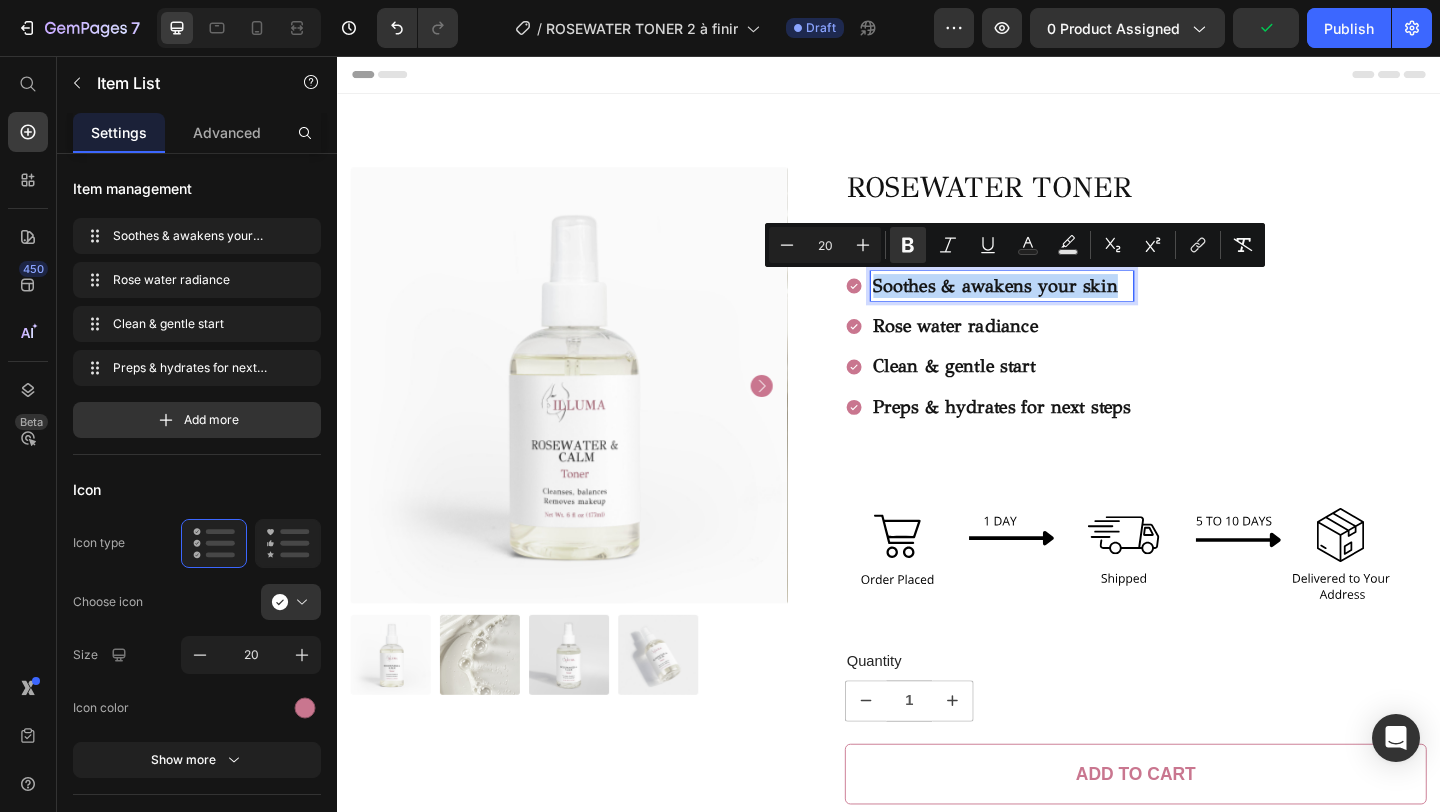drag, startPoint x: 1190, startPoint y: 309, endPoint x: 937, endPoint y: 317, distance: 253.12645 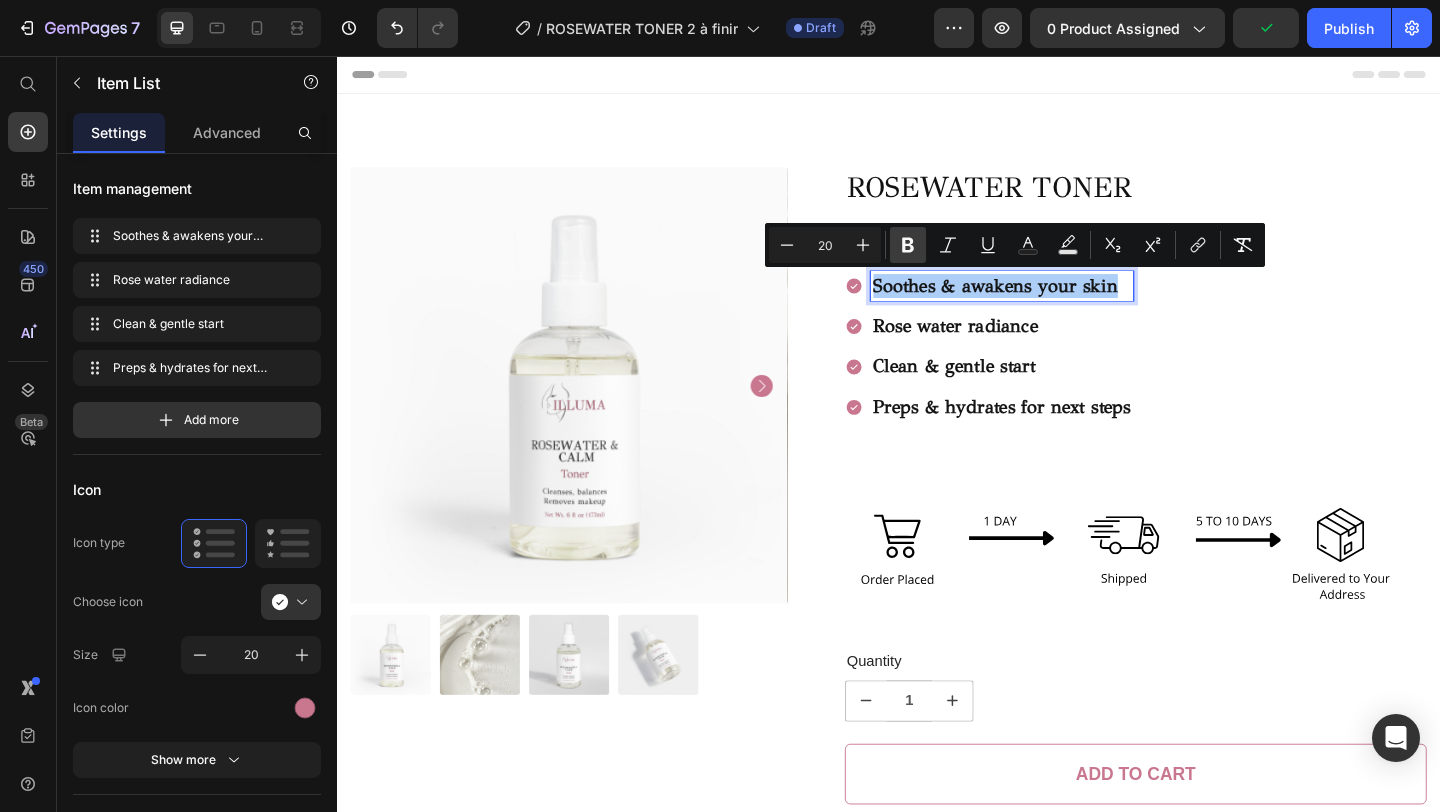 click 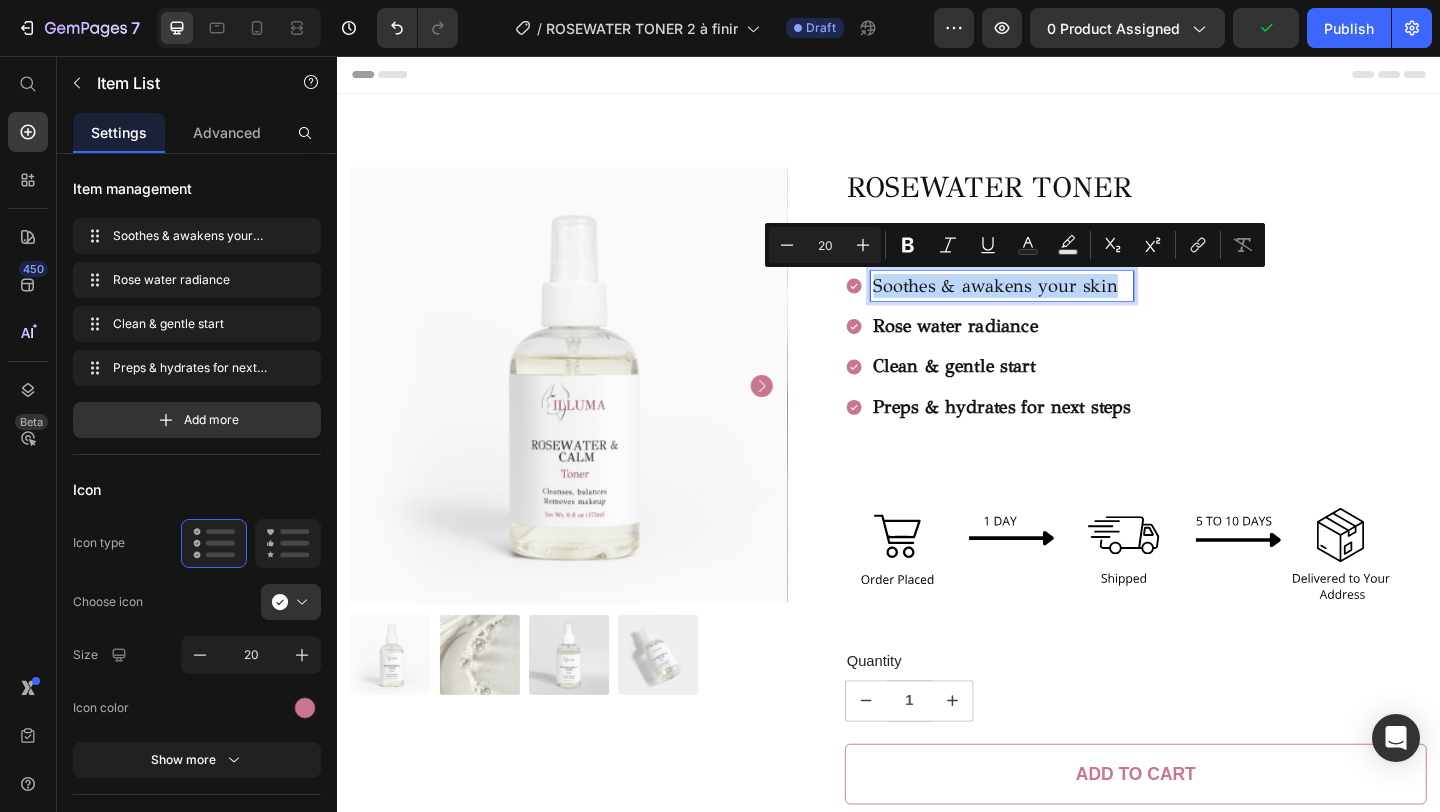 click on "Soothes & awakens your skin Rose water radiance Clean & gentle start Preps & hydrates for next steps" at bounding box center [1046, 372] 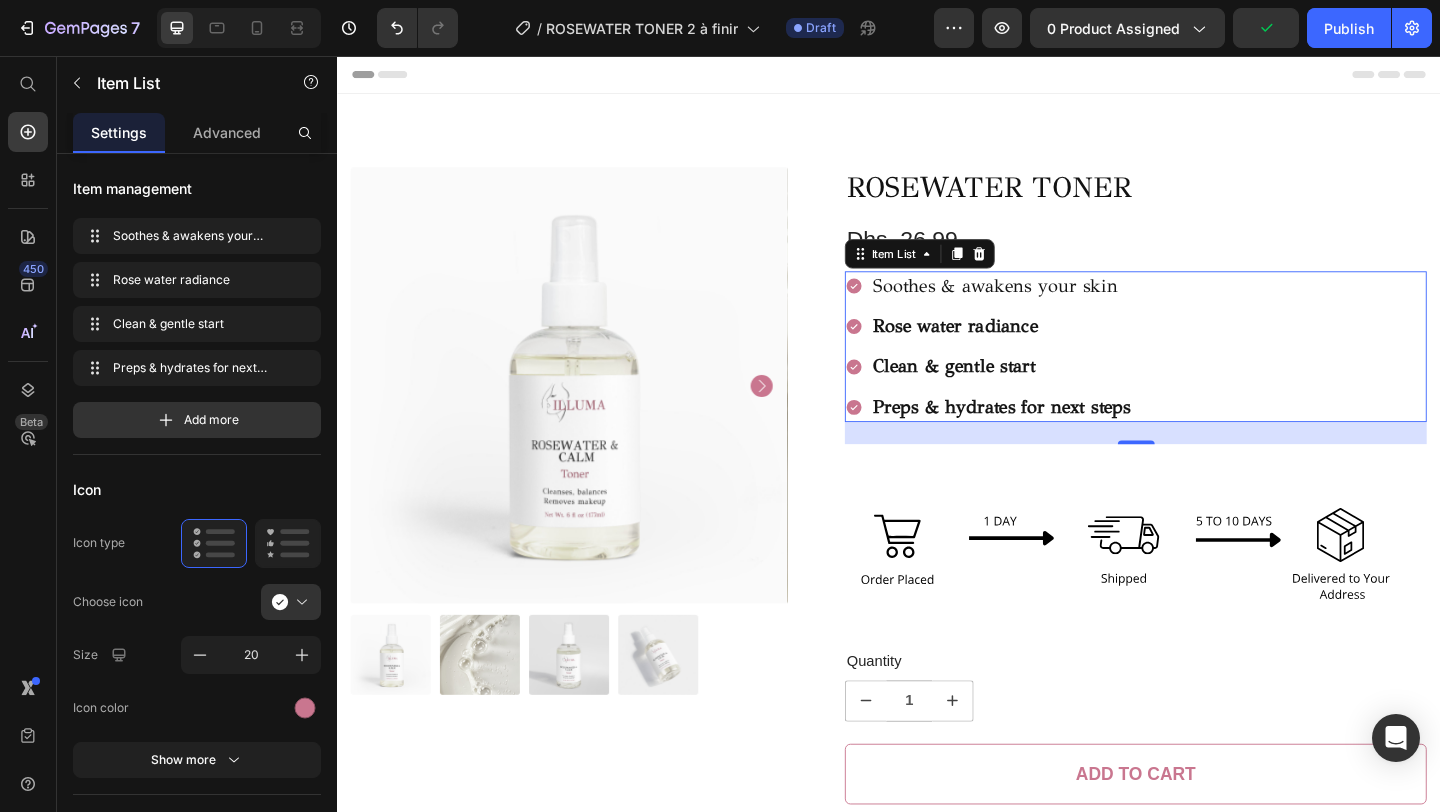 click on "Rose water radiance" at bounding box center (1009, 349) 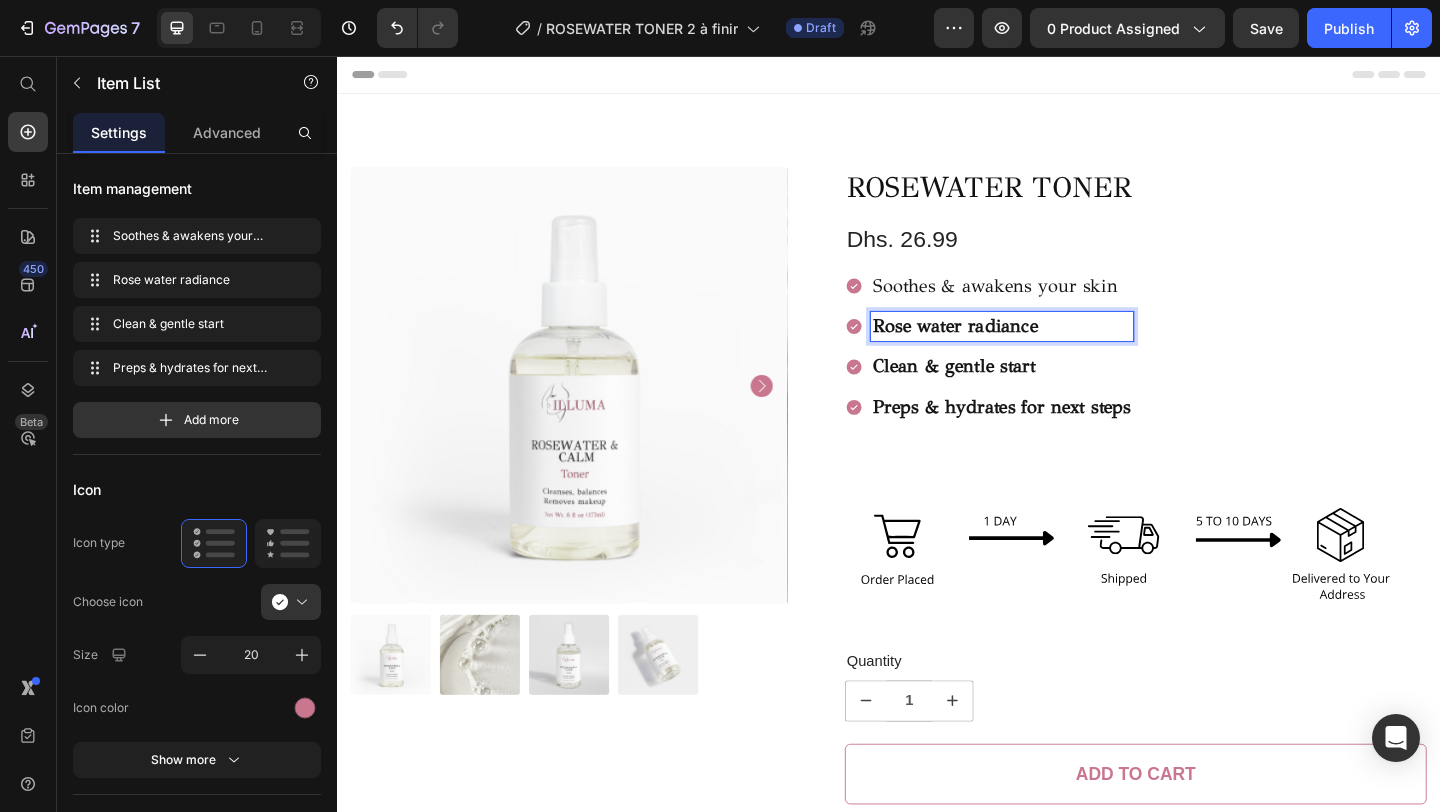 click on "Rose water radiance" at bounding box center [1009, 349] 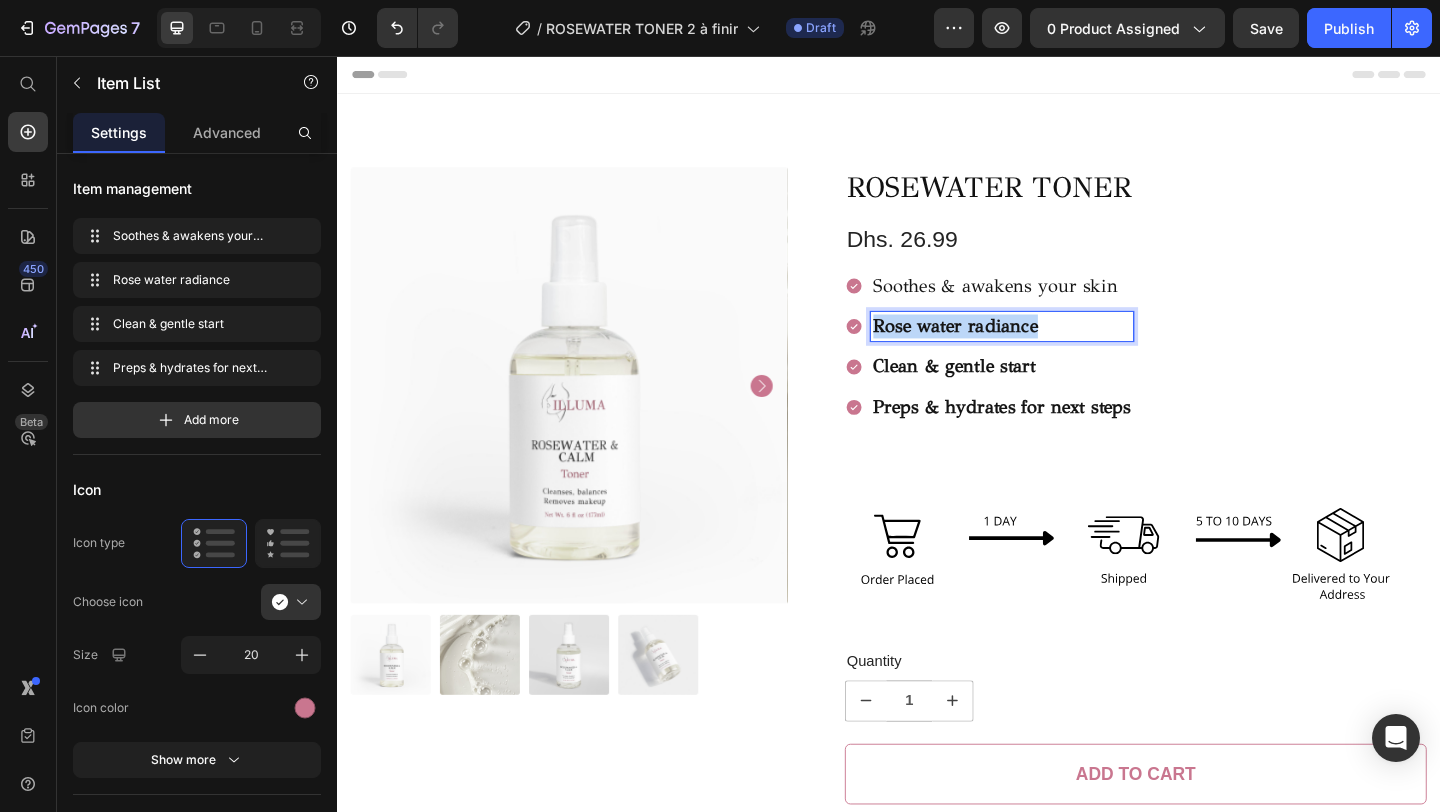 drag, startPoint x: 1109, startPoint y: 347, endPoint x: 898, endPoint y: 347, distance: 211 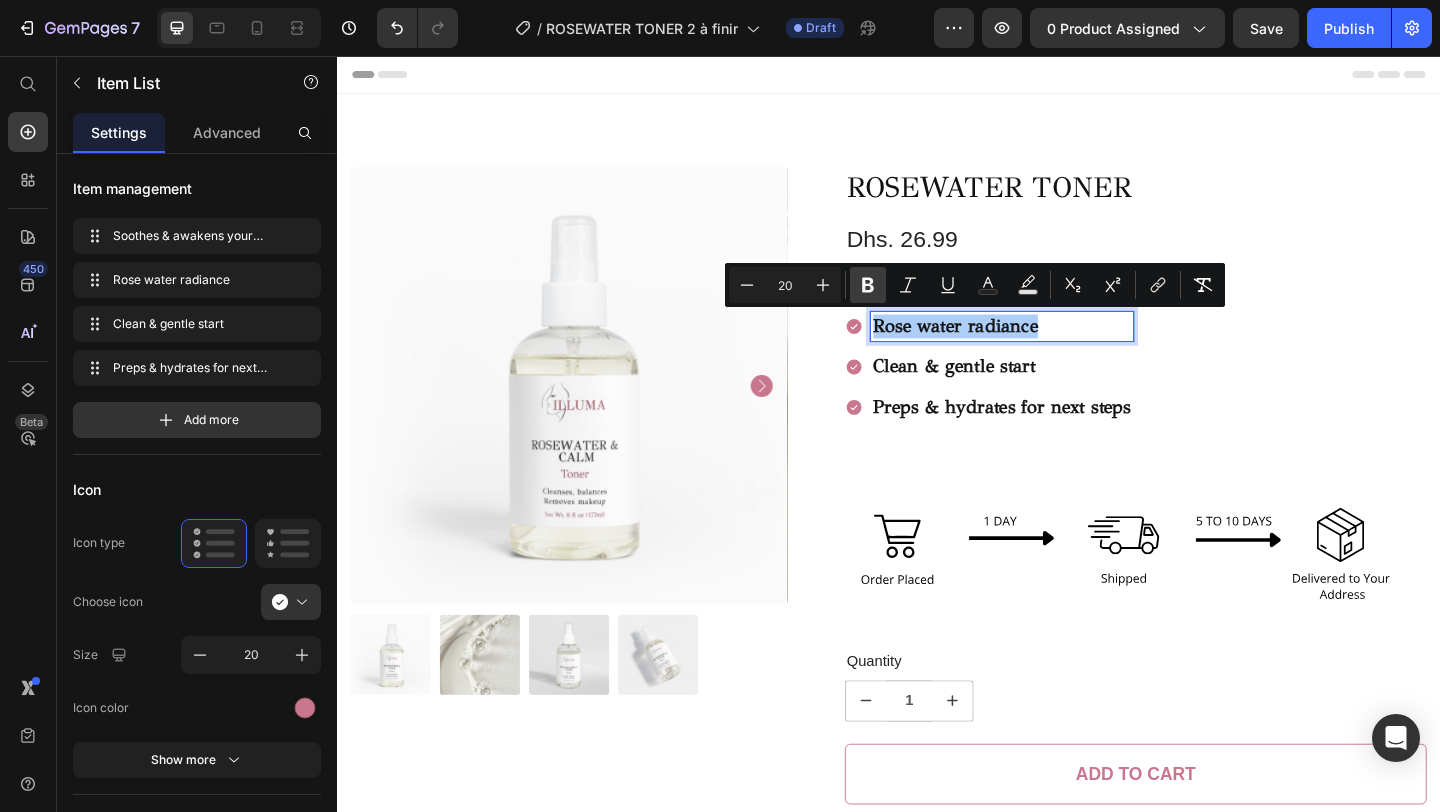 click 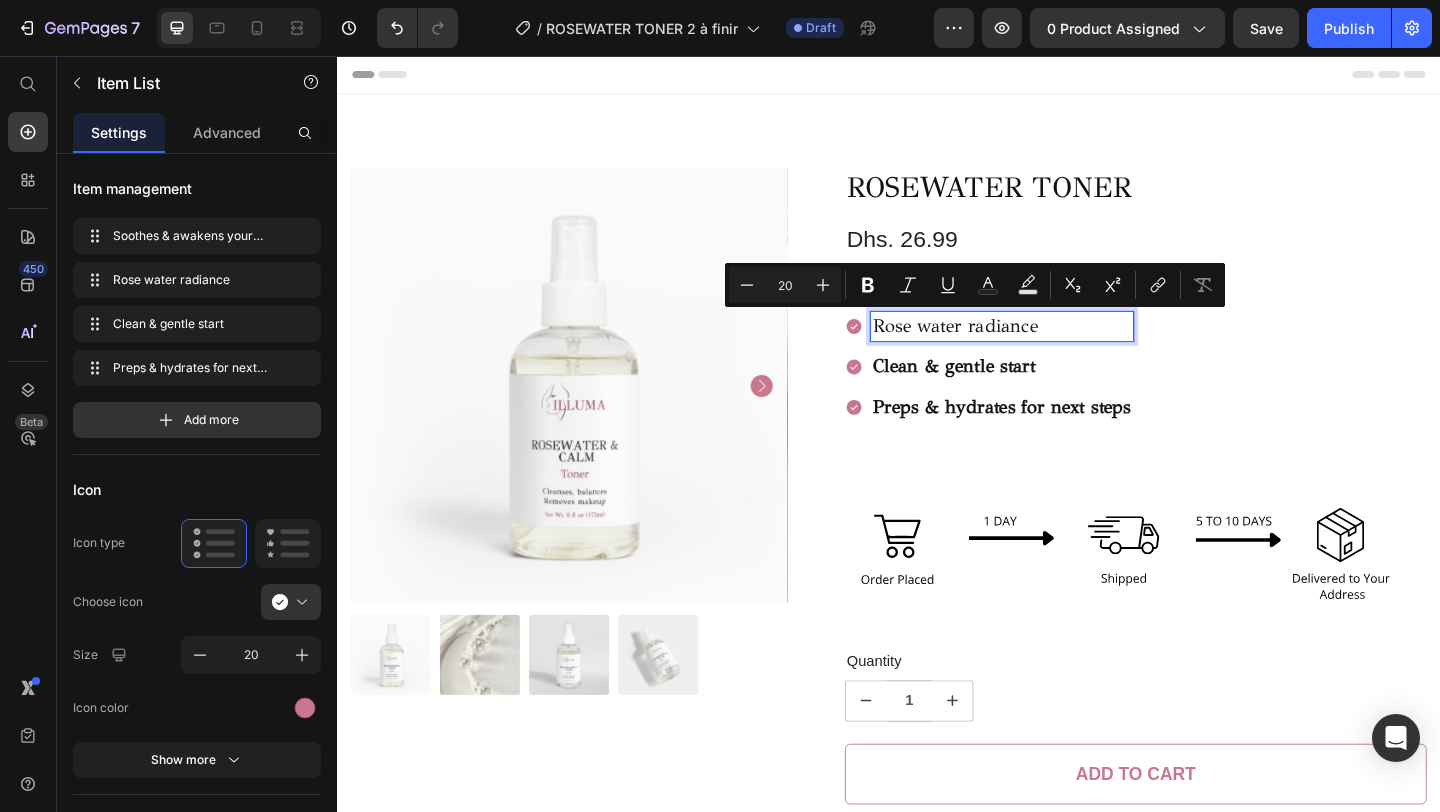 click on "Clean & gentle start" at bounding box center (1008, 393) 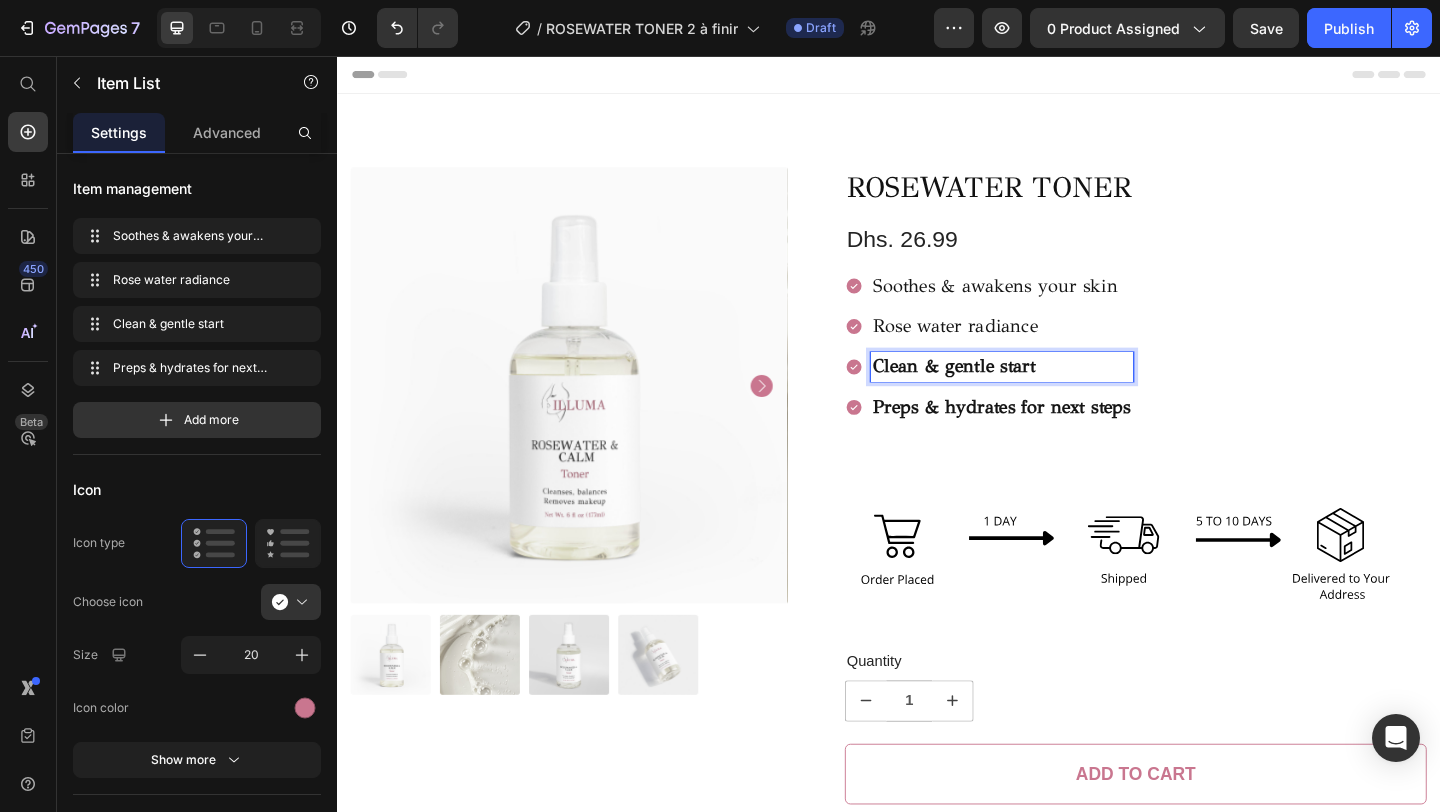 click on "Clean & gentle start" at bounding box center (1060, 394) 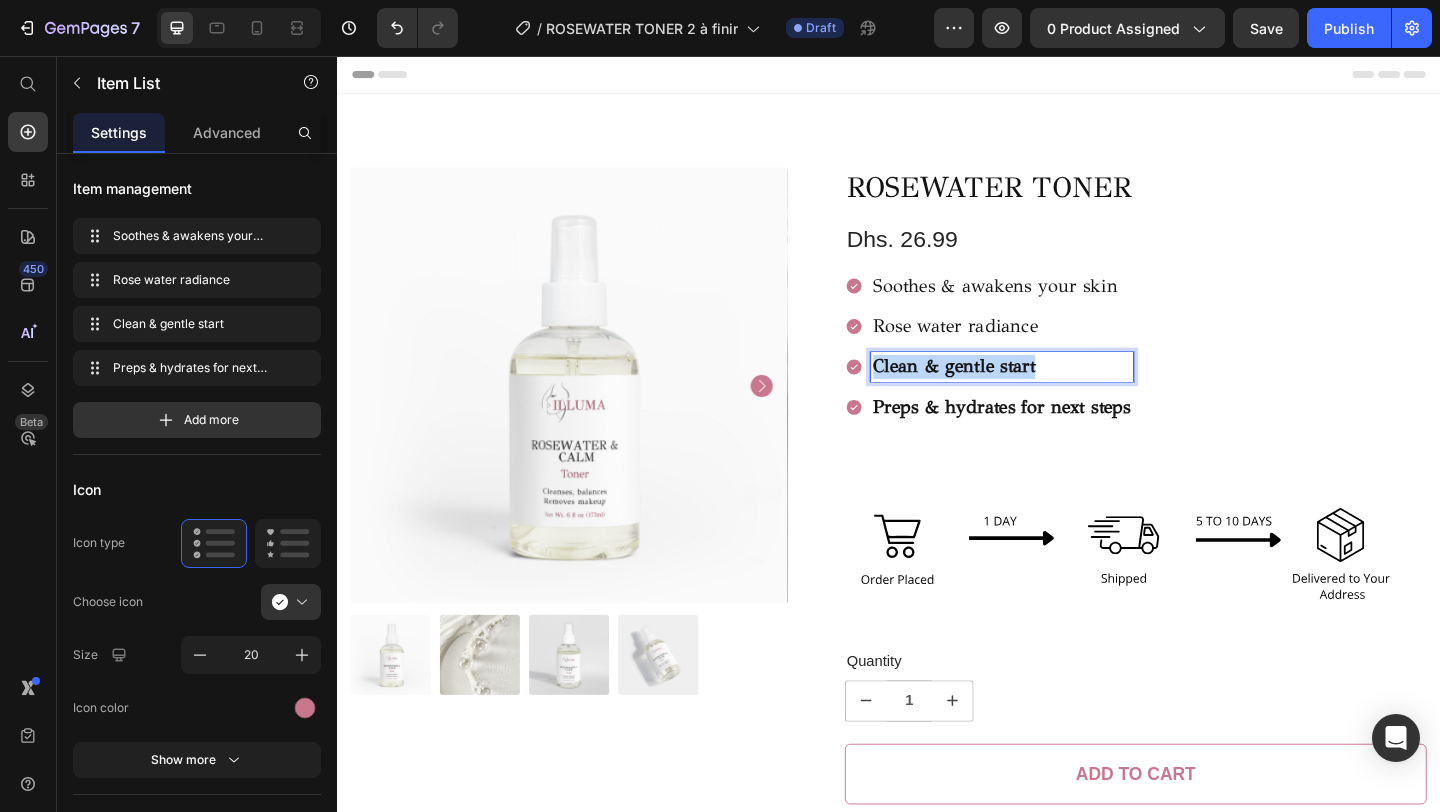 drag, startPoint x: 1104, startPoint y: 389, endPoint x: 914, endPoint y: 388, distance: 190.00262 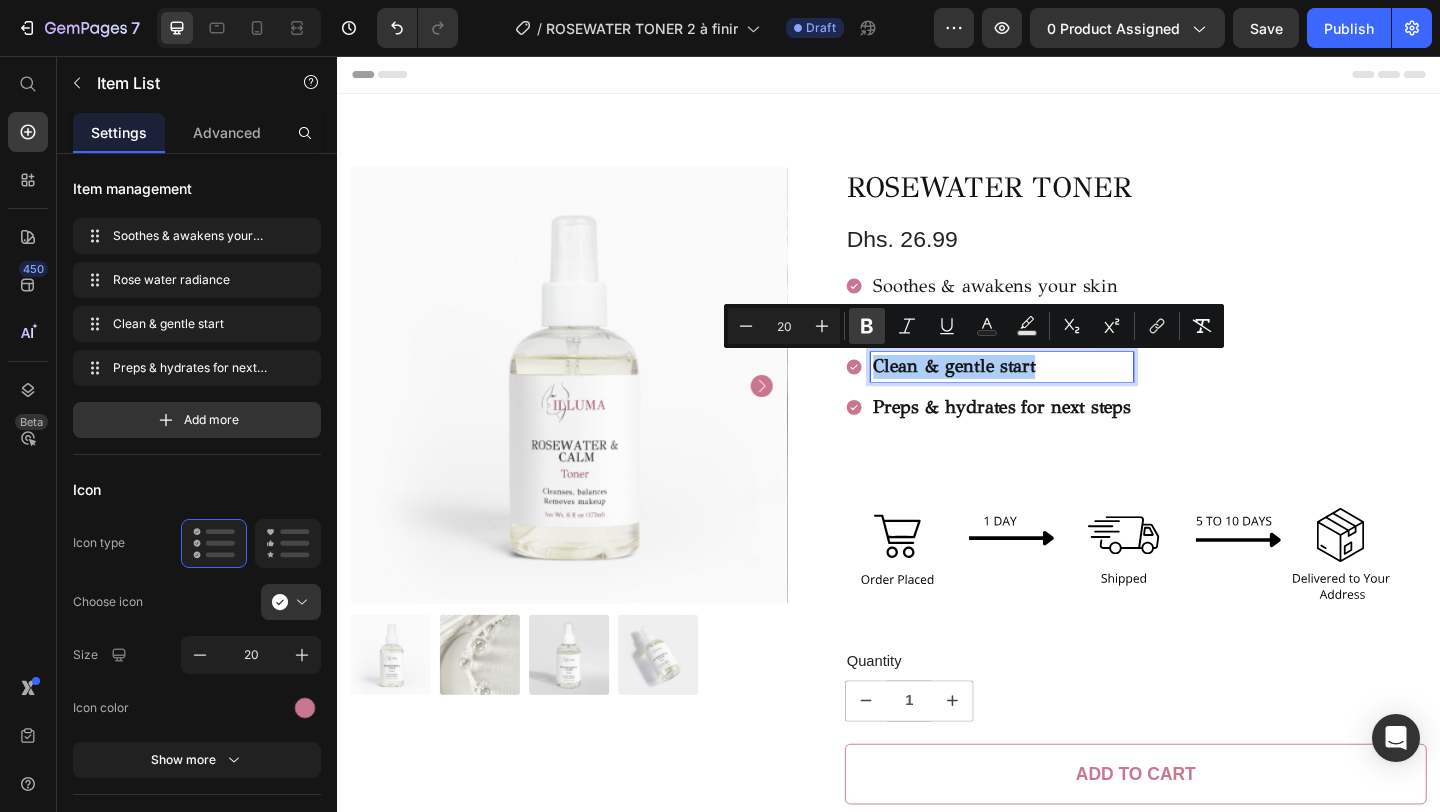 click on "Bold" at bounding box center (867, 326) 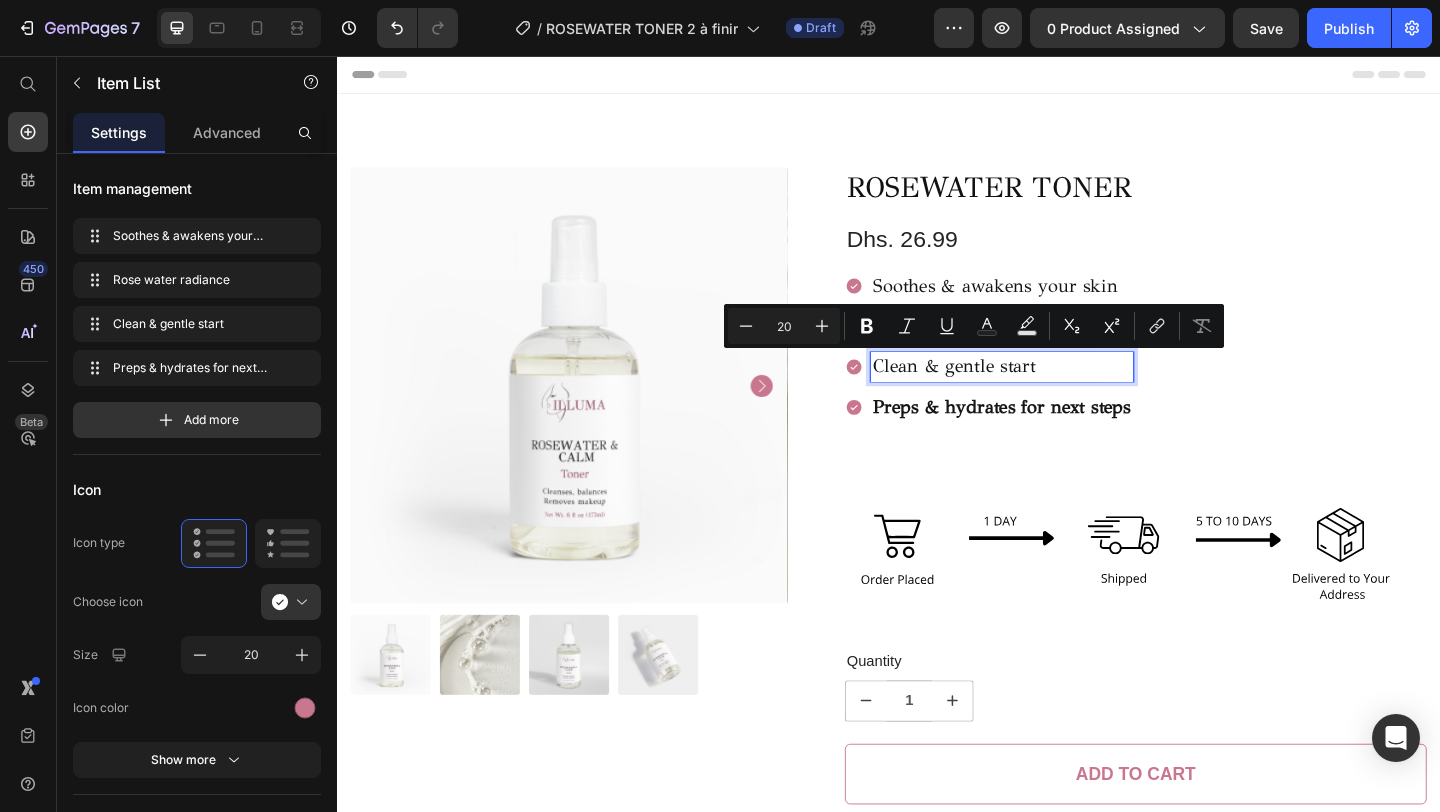 click on "Preps & hydrates for next steps" at bounding box center (1060, 438) 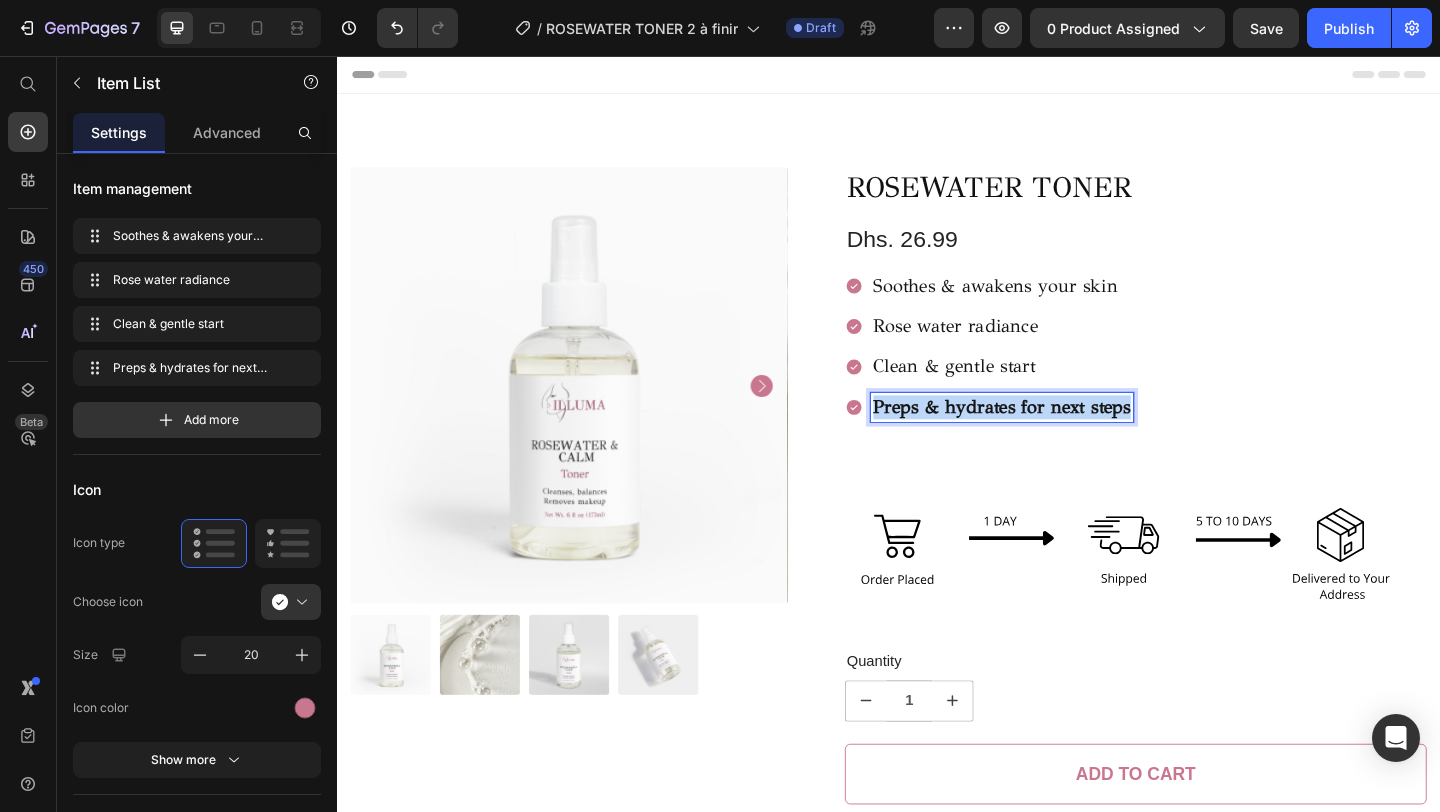 drag, startPoint x: 1205, startPoint y: 441, endPoint x: 916, endPoint y: 442, distance: 289.00174 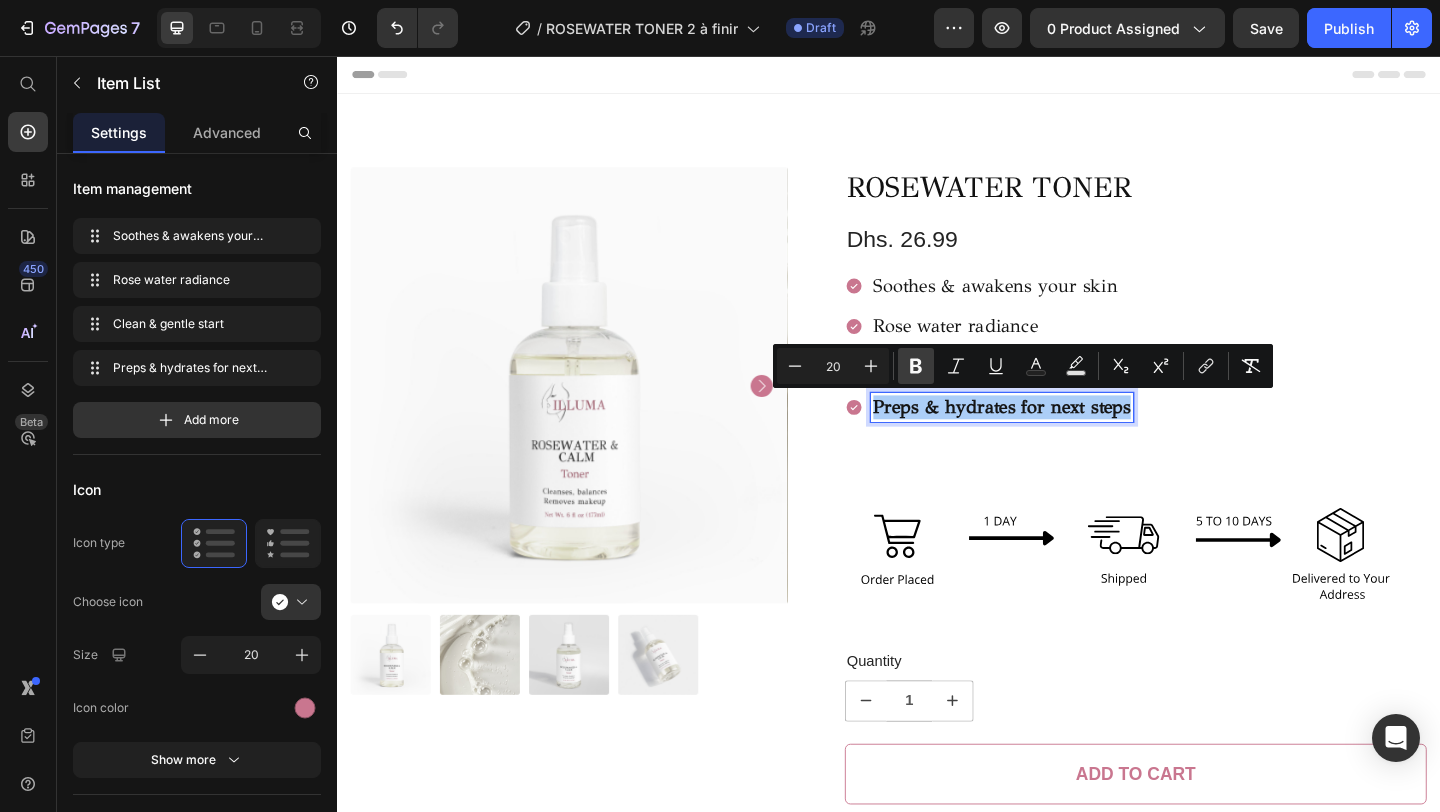 click 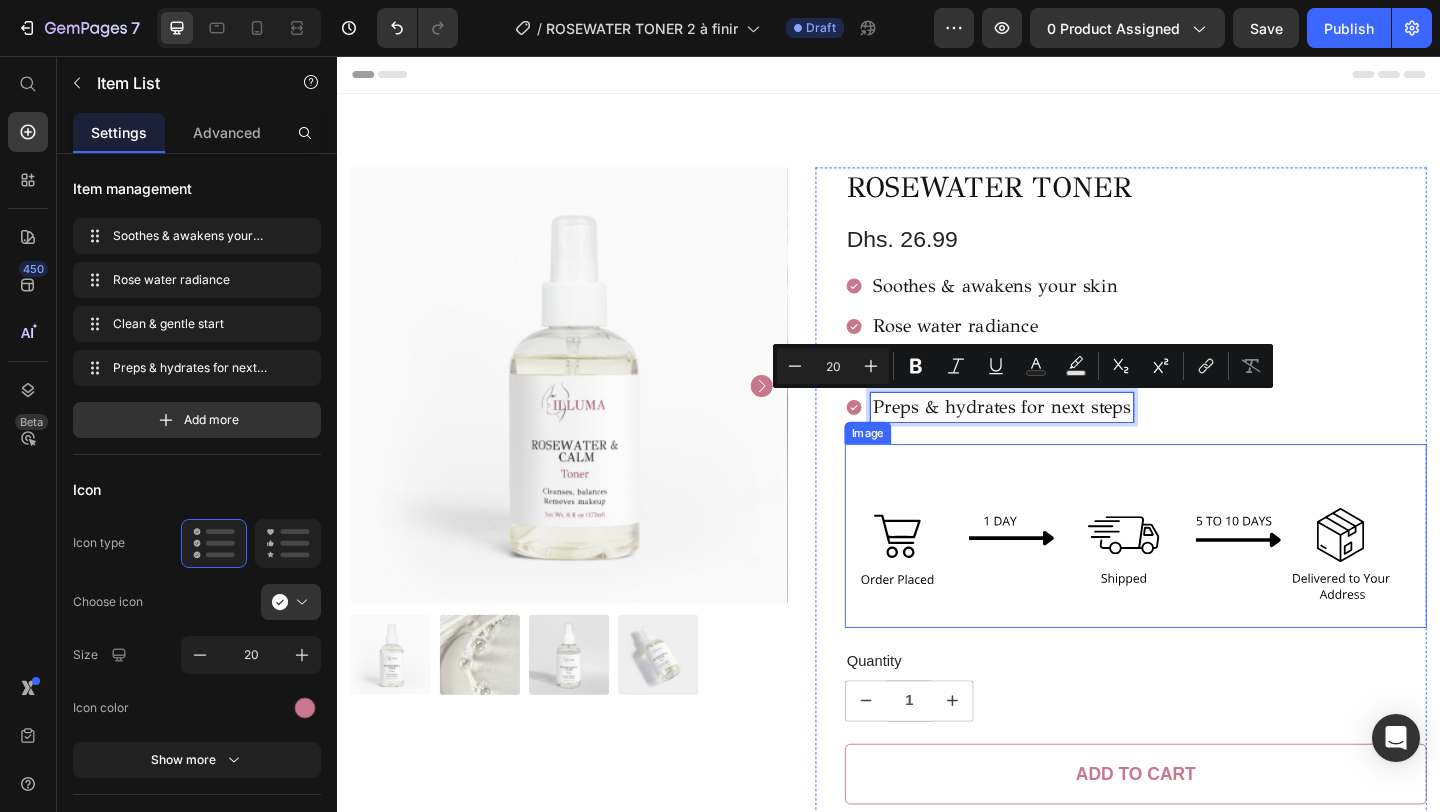 click at bounding box center (1205, 578) 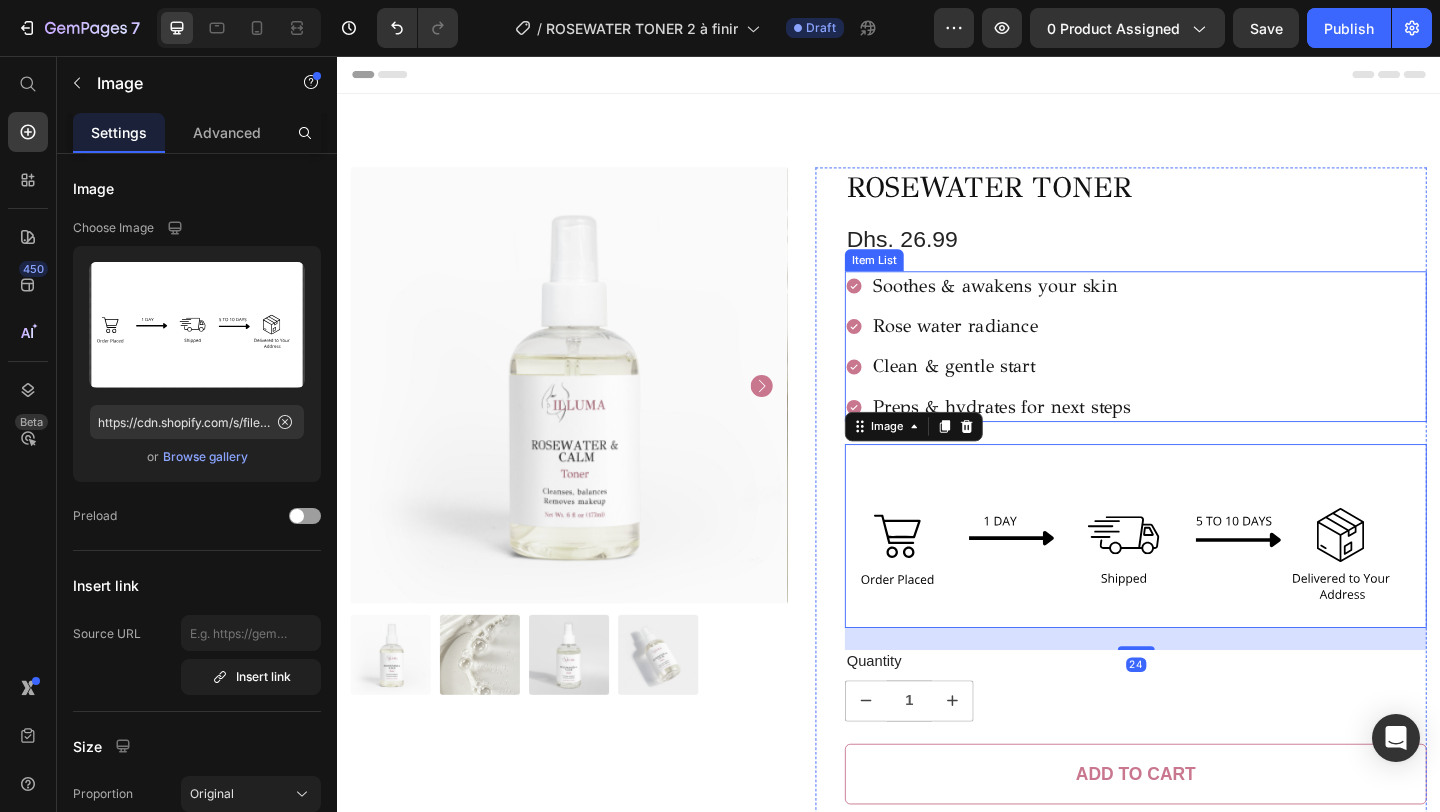 click on "Soothes & awakens your skin Rose water radiance Clean & gentle start Preps & hydrates for next steps" at bounding box center [1046, 372] 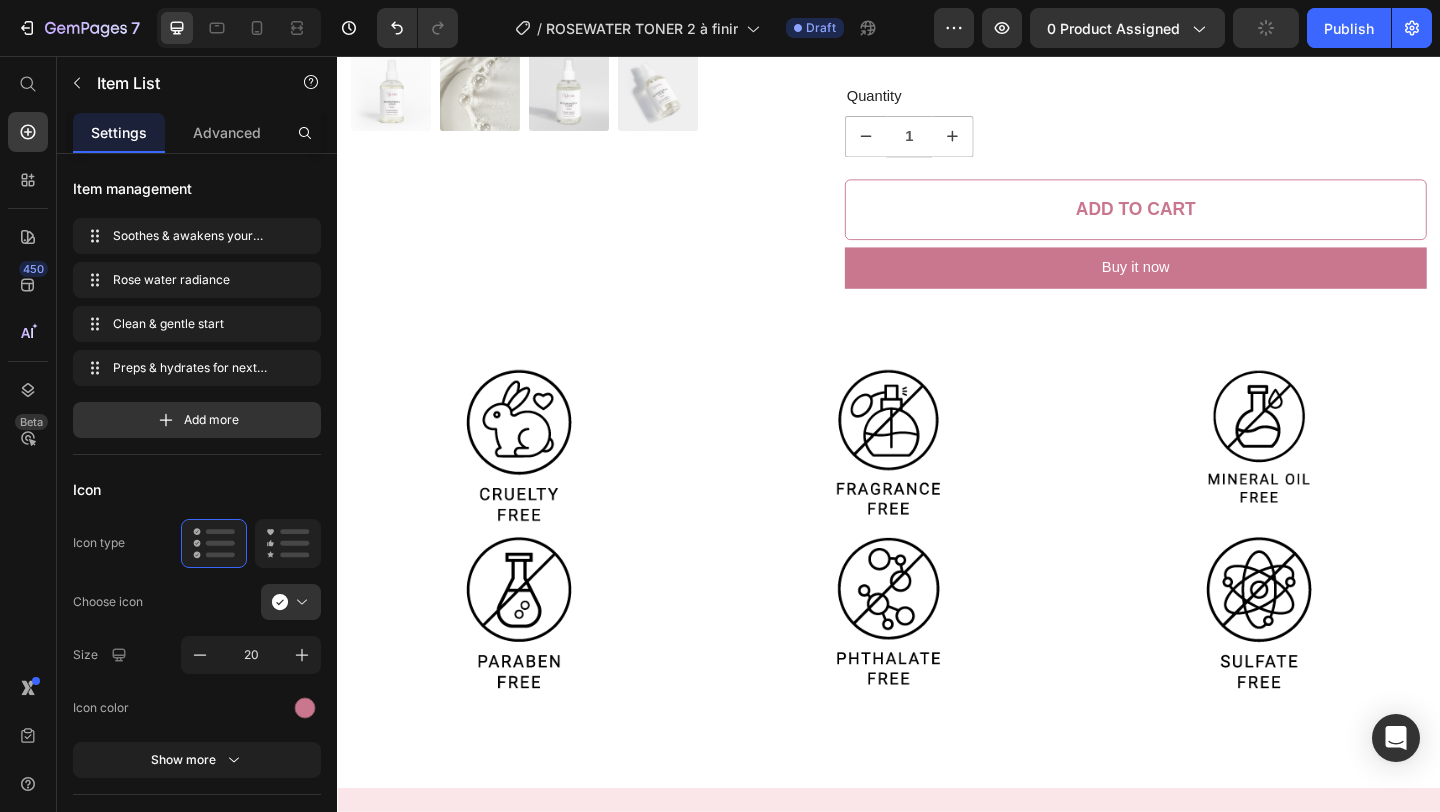 scroll, scrollTop: 655, scrollLeft: 0, axis: vertical 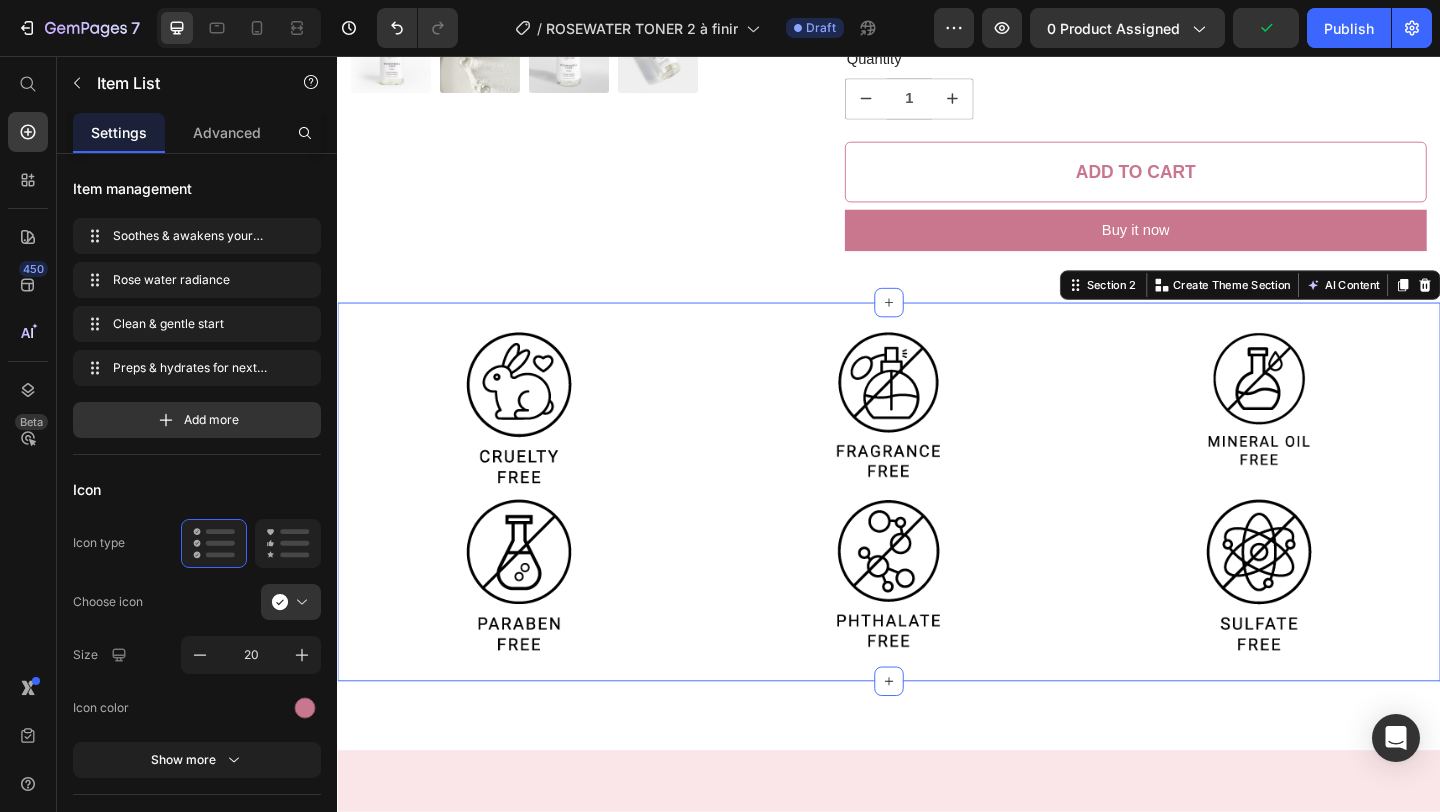 click on "Image Image Image Row Image Image Image Row Section 2   Create Theme Section AI Content Write with GemAI What would you like to describe here? Tone and Voice Persuasive Product Getting products... Show more Generate" at bounding box center [937, 530] 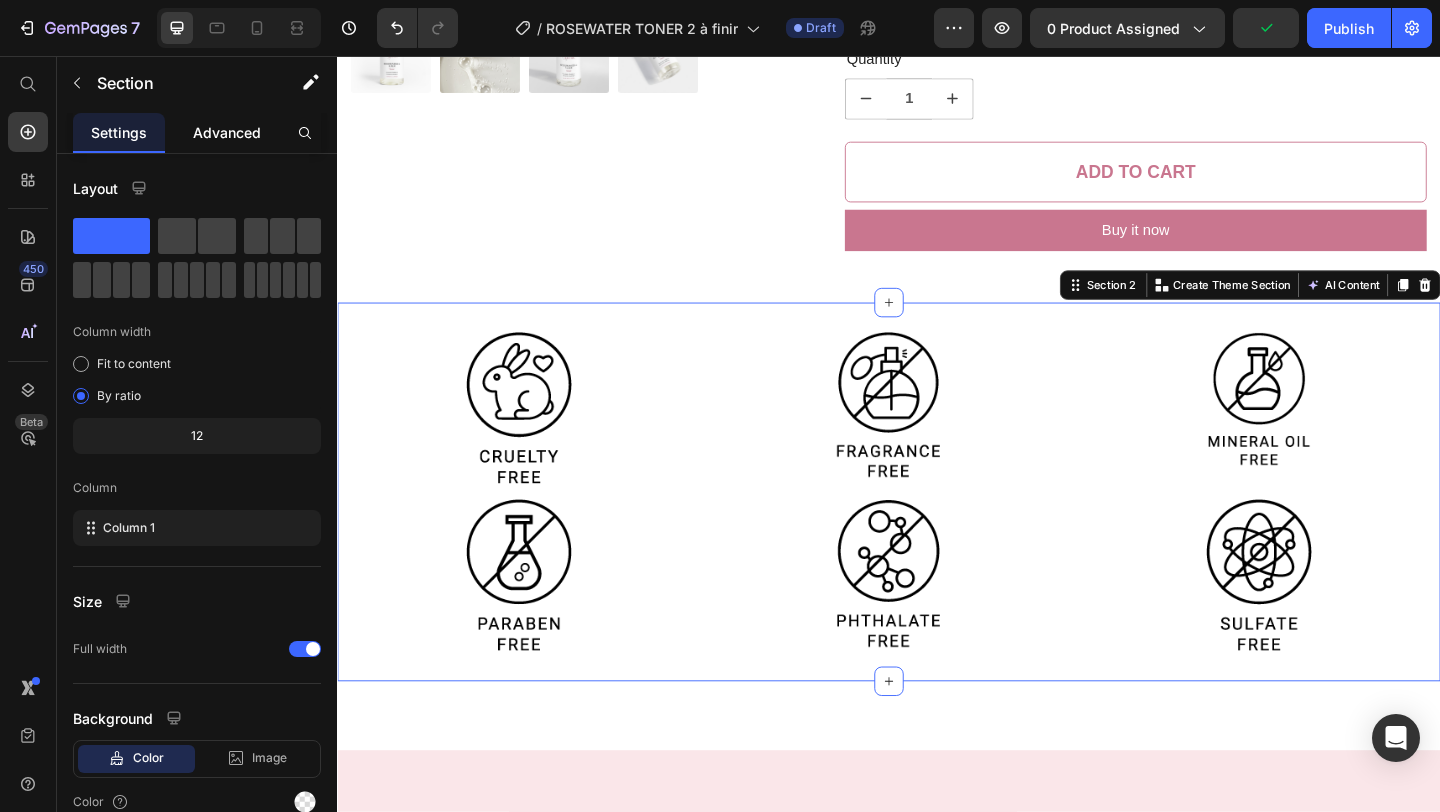 click on "Advanced" at bounding box center [227, 132] 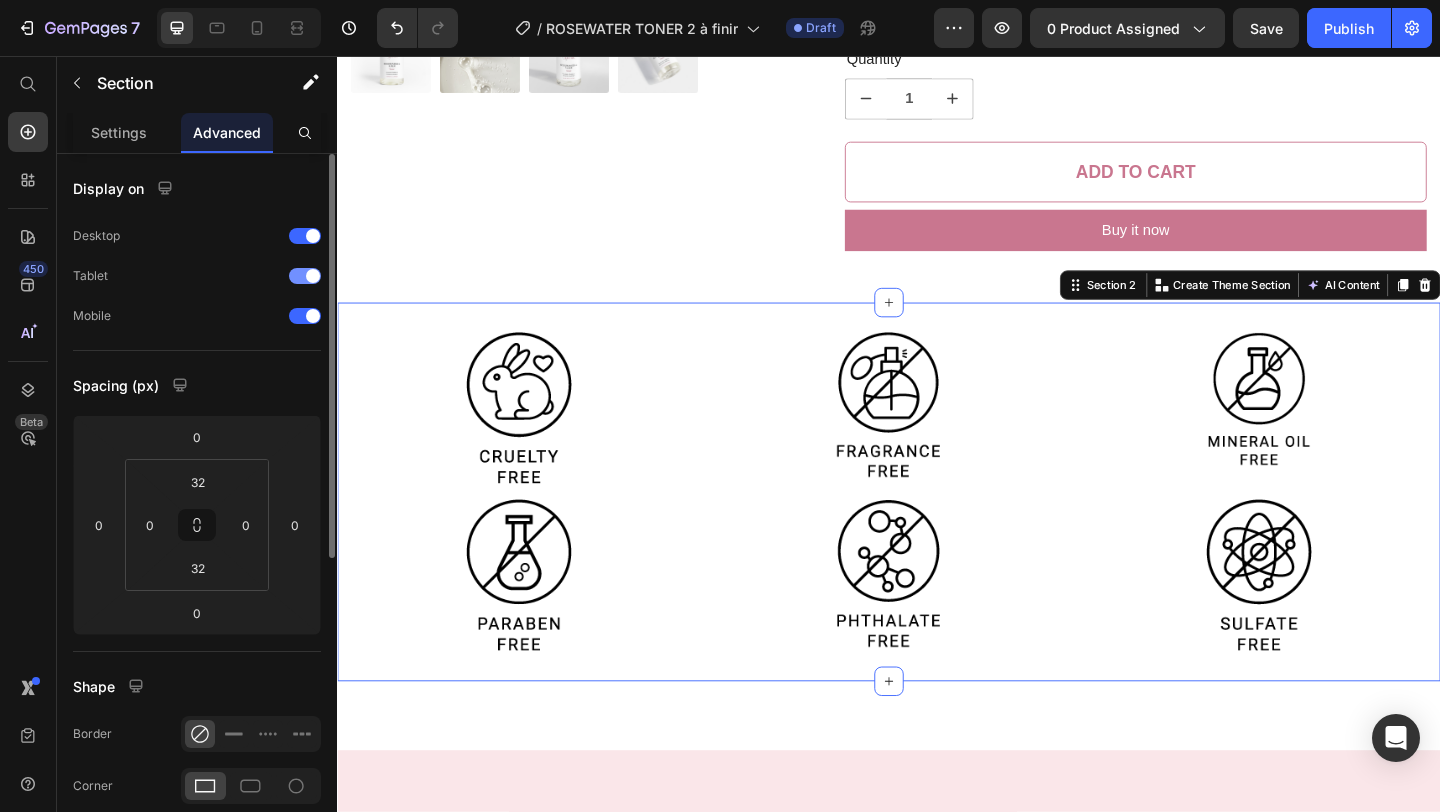 click at bounding box center (313, 276) 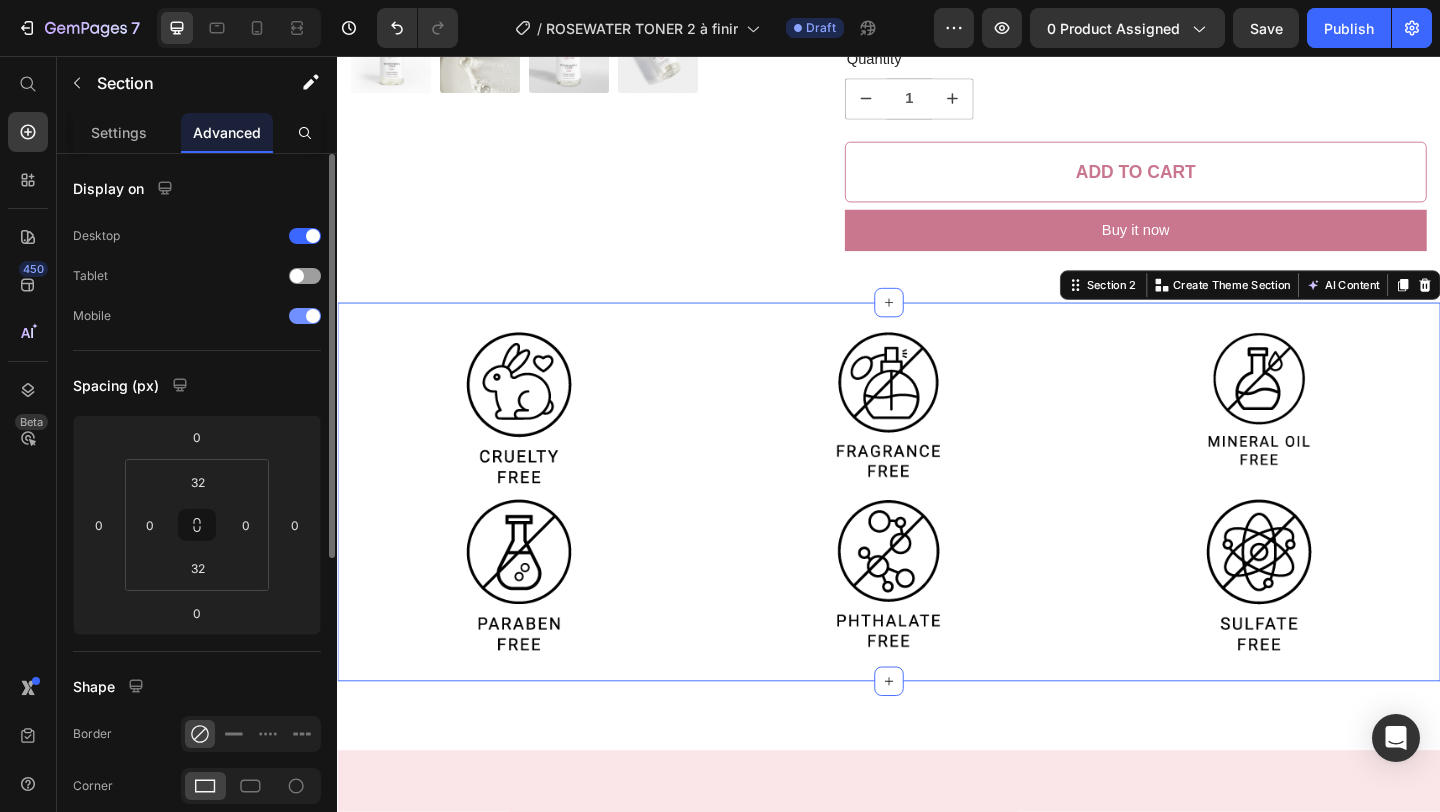 click at bounding box center (313, 316) 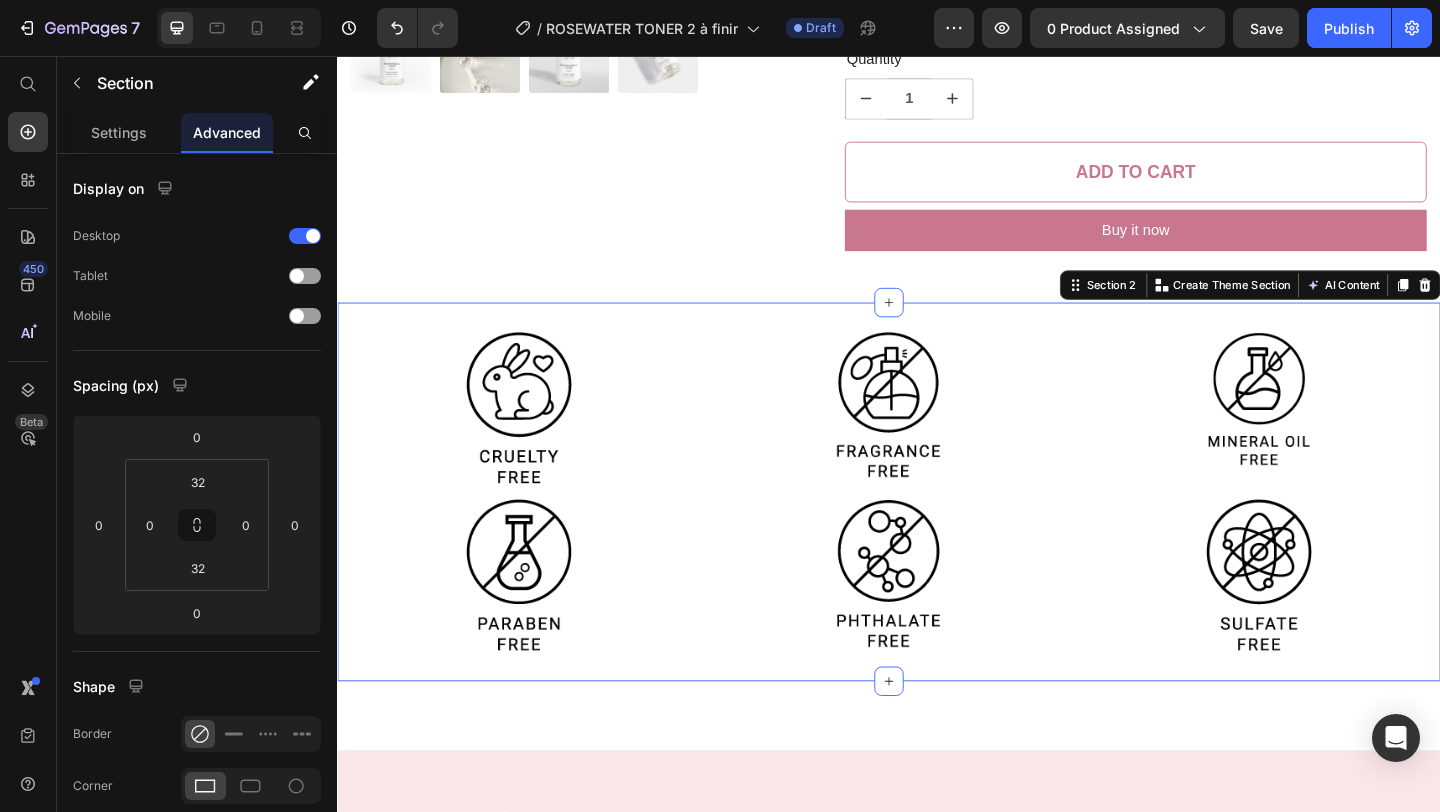 click on "Image Image Image Row Image Image Image Row Section 2   Create Theme Section AI Content Write with GemAI What would you like to describe here? Tone and Voice Persuasive Product ROSEWATER TONER Show more Generate" at bounding box center [937, 530] 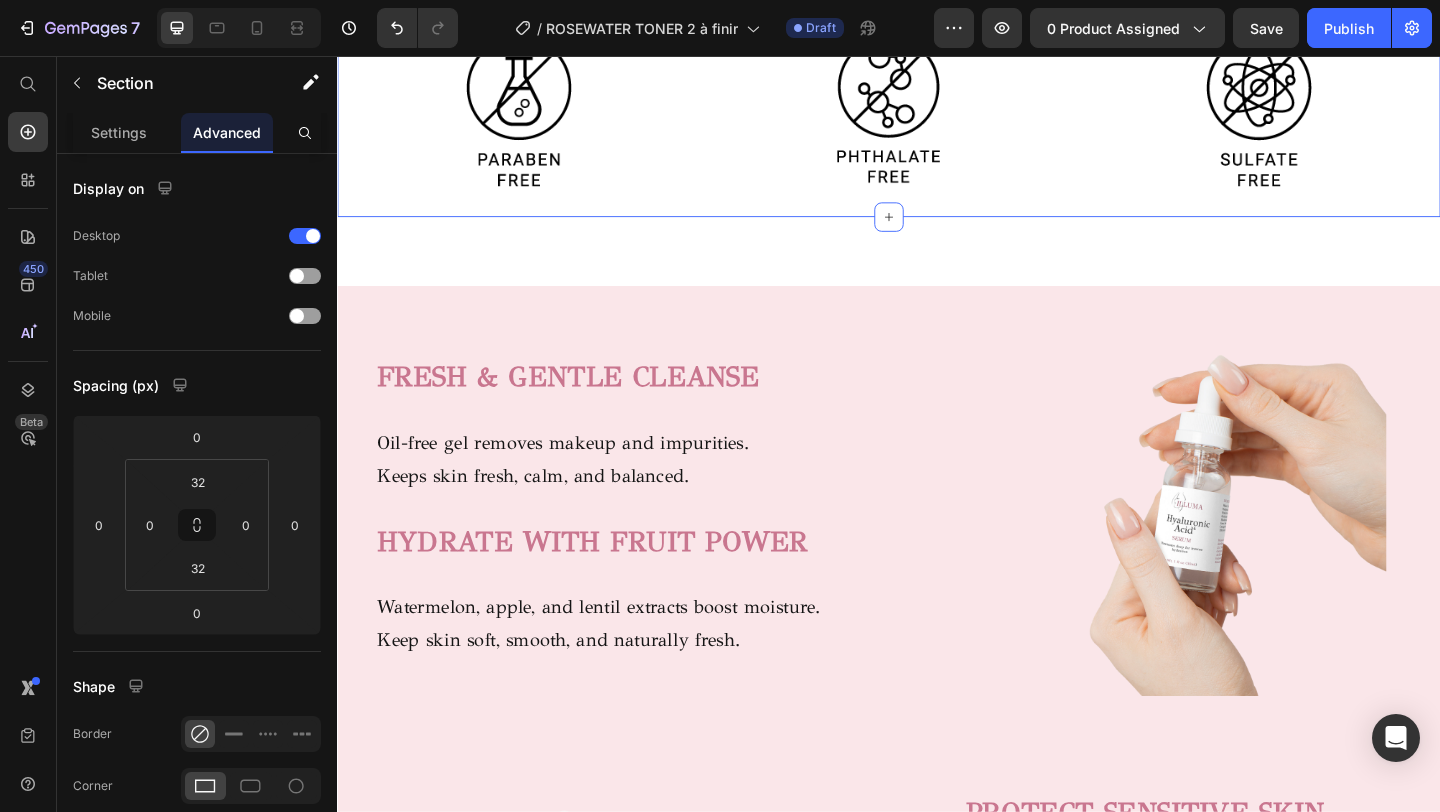 scroll, scrollTop: 1348, scrollLeft: 0, axis: vertical 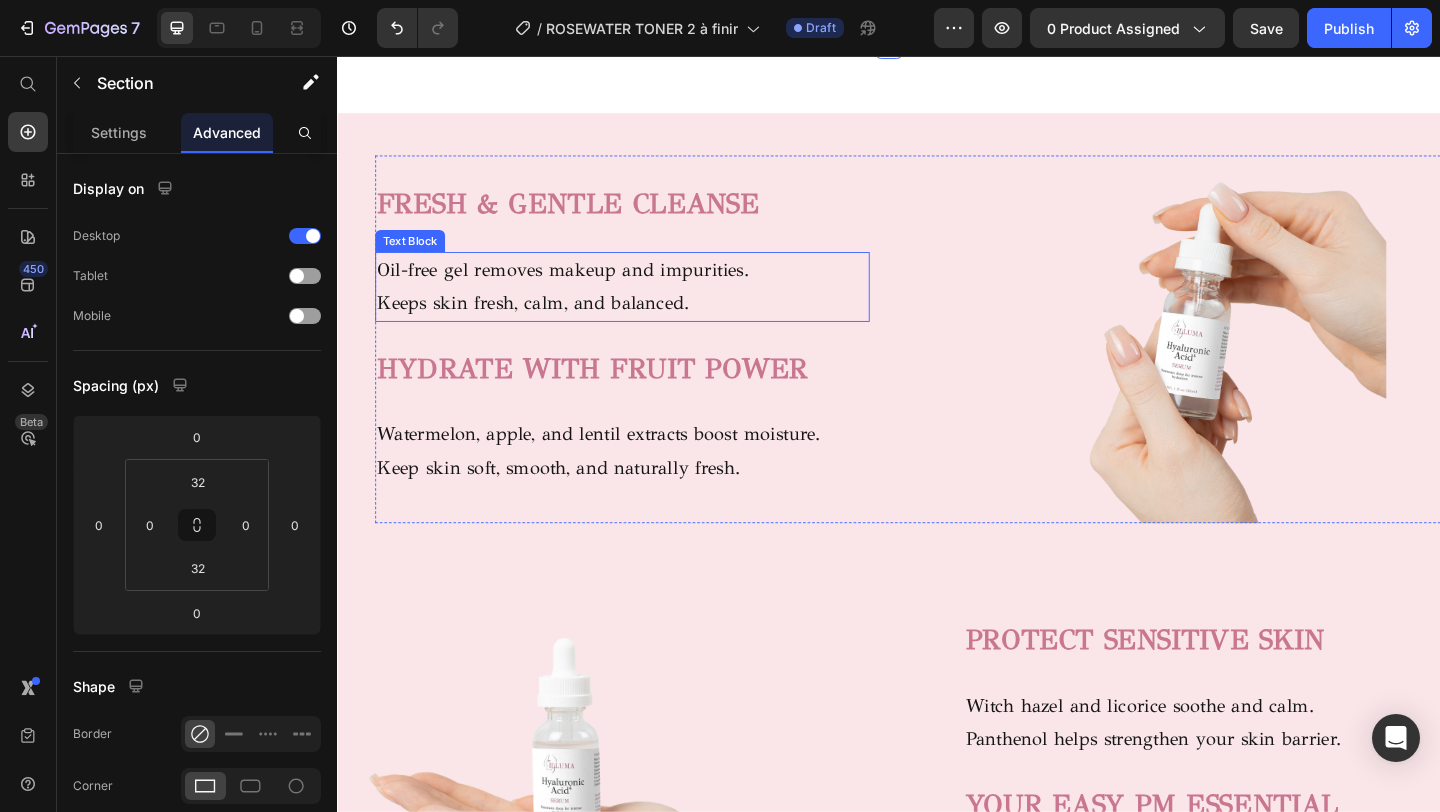 click on "FRESH & GENTLE CLEANSE" at bounding box center (588, 217) 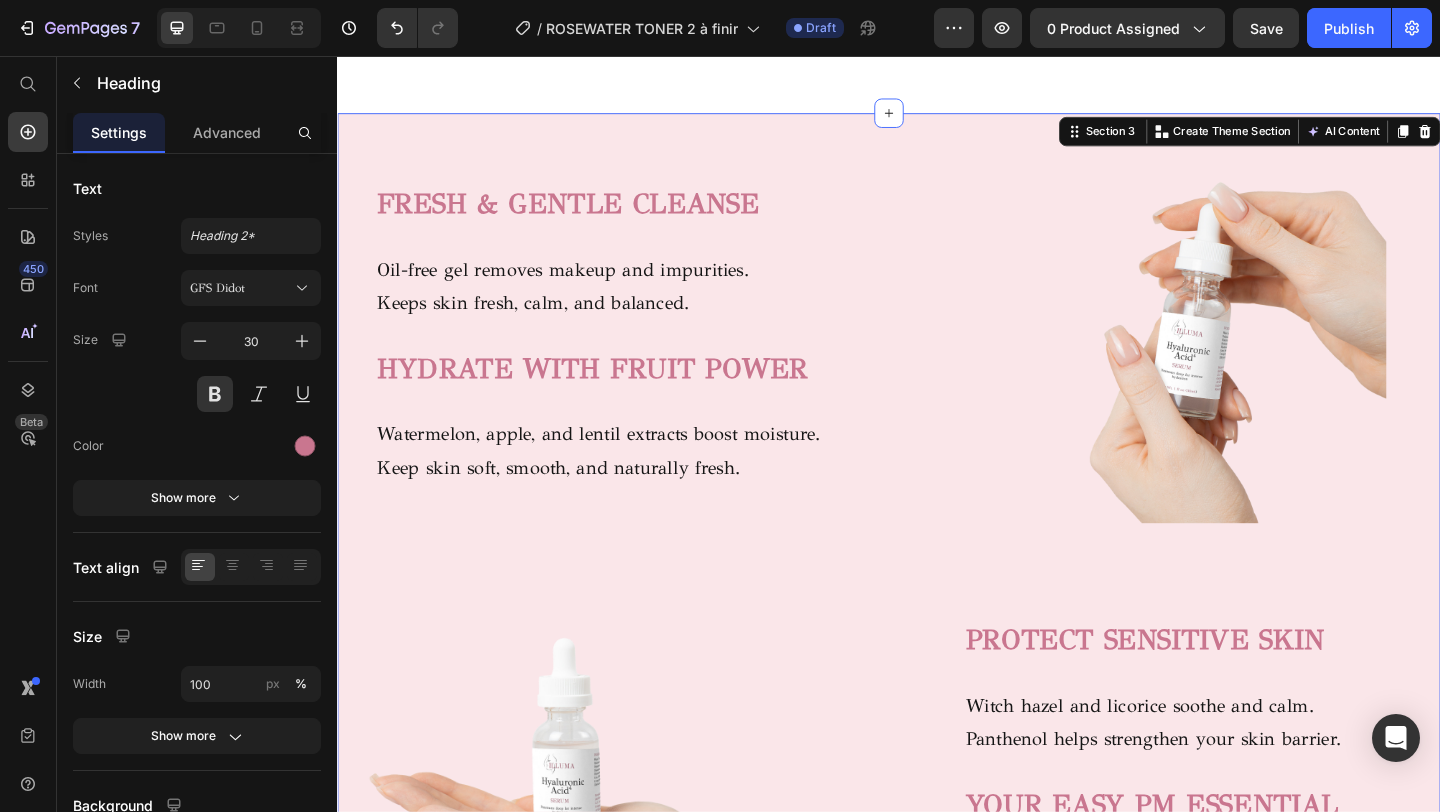 click on "FRESH & GENTLE CLEANSE Heading Oil-free gel removes makeup and impurities. Keeps skin fresh, calm, and balanced. Text Block HYDRATE WITH FRUIT POWER Heading Watermelon, apple, and lentil extracts boost moisture. Keep skin soft, smooth, and naturally fresh. Text block Image Row Lorem ipsum dolor sit amet consectetur adipiscing Heading Image PROTECT SENSITIVE SKIN Heading Witch hazel and licorice soothe and calm. Panthenol helps strengthen your skin barrier. Text block YOUR EASY PM ESSENTIAL Heading Use every night to remove makeup and impurities. Wake up with clean, calm, and balanced skin. Text block Row Row" at bounding box center [936, 609] 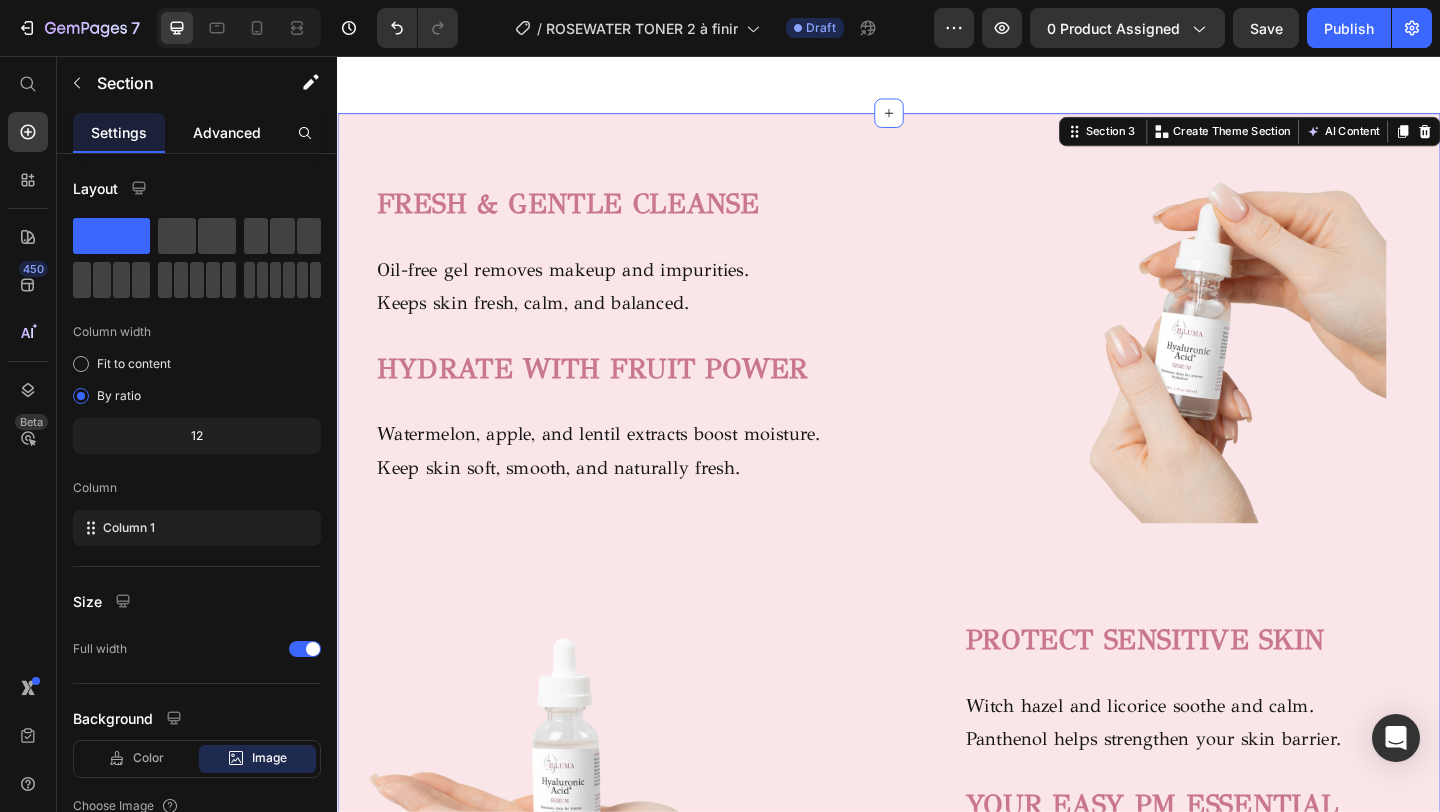 click on "Advanced" at bounding box center [227, 132] 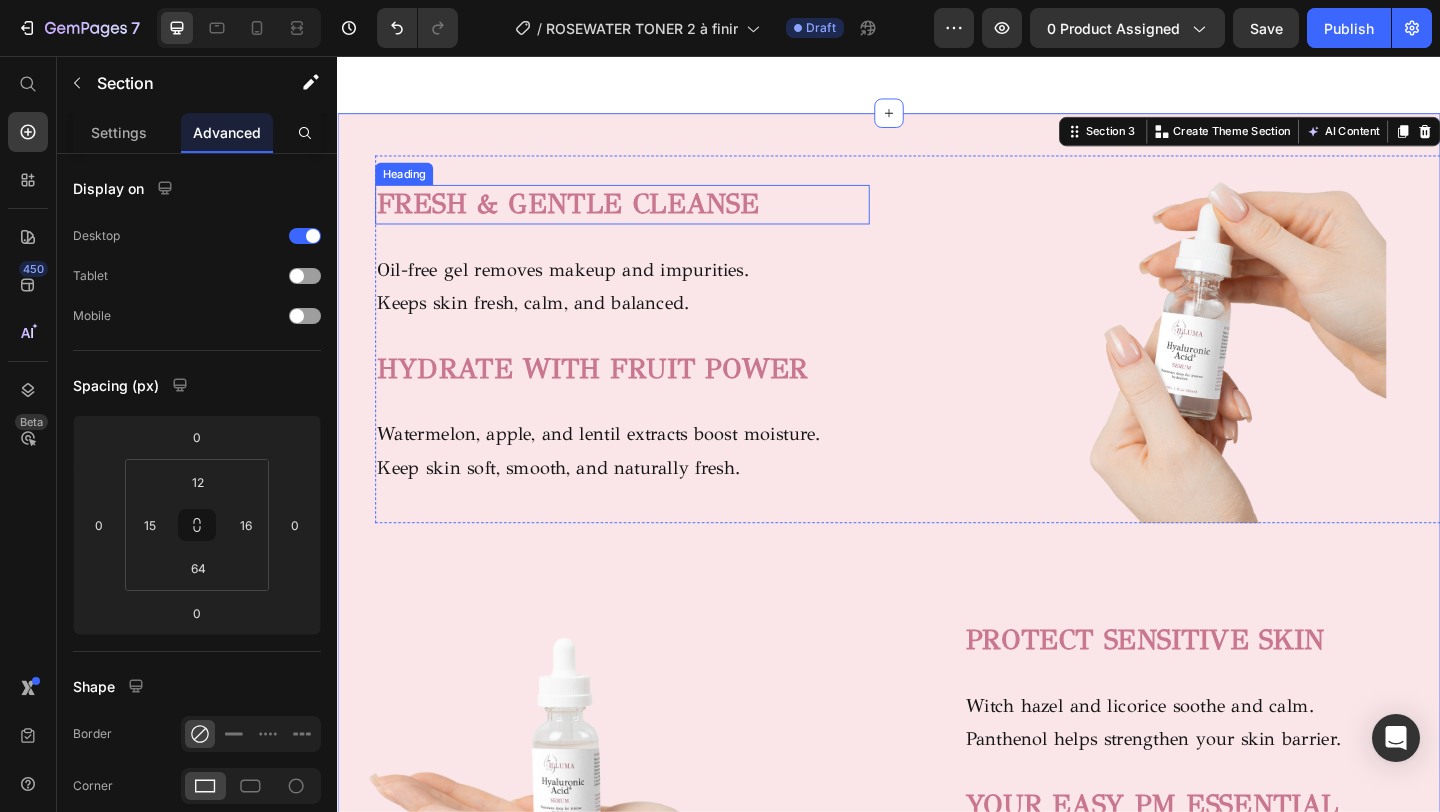 click on "FRESH & GENTLE CLEANSE" at bounding box center (588, 217) 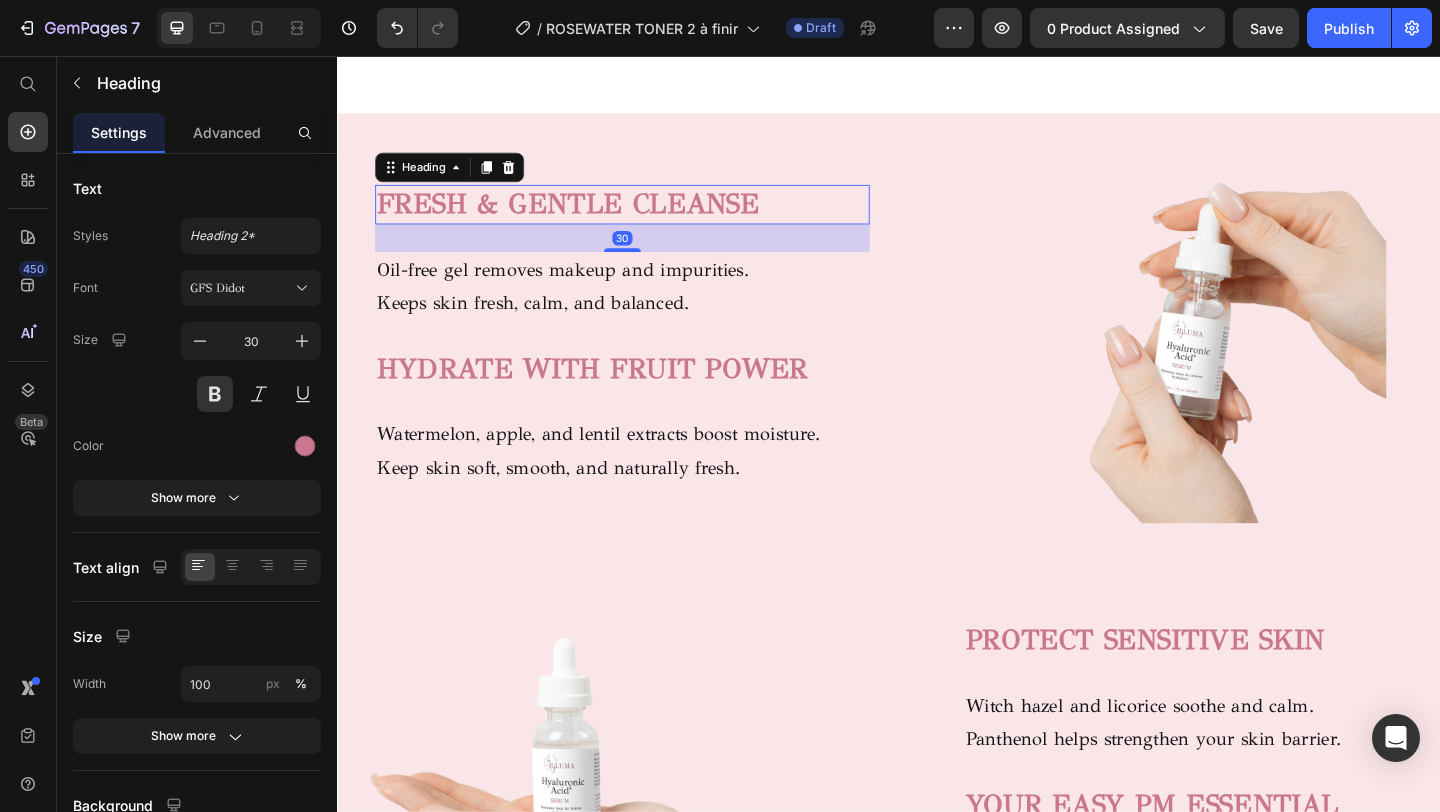 click on "FRESH & GENTLE CLEANSE" at bounding box center (647, 217) 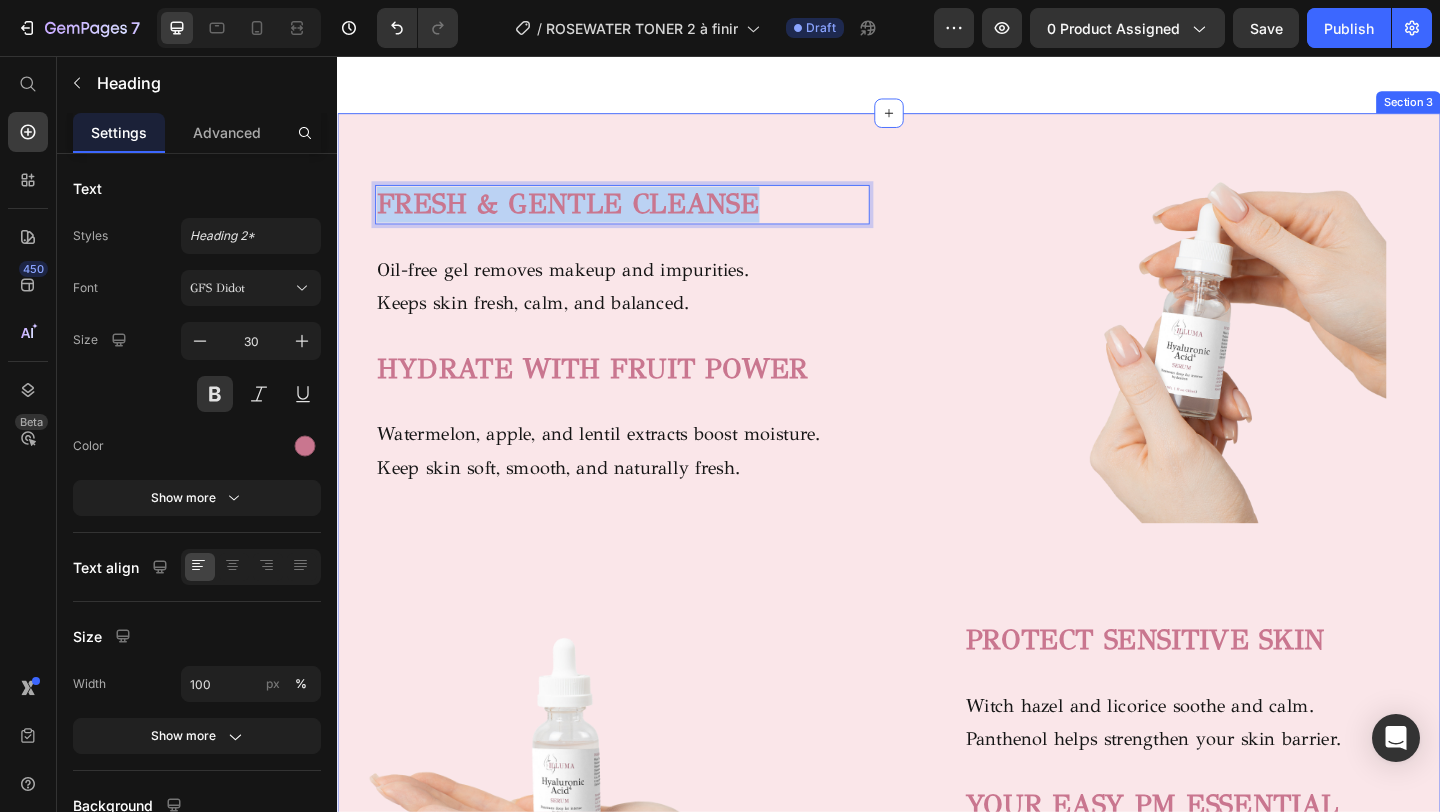 drag, startPoint x: 802, startPoint y: 209, endPoint x: 357, endPoint y: 221, distance: 445.16177 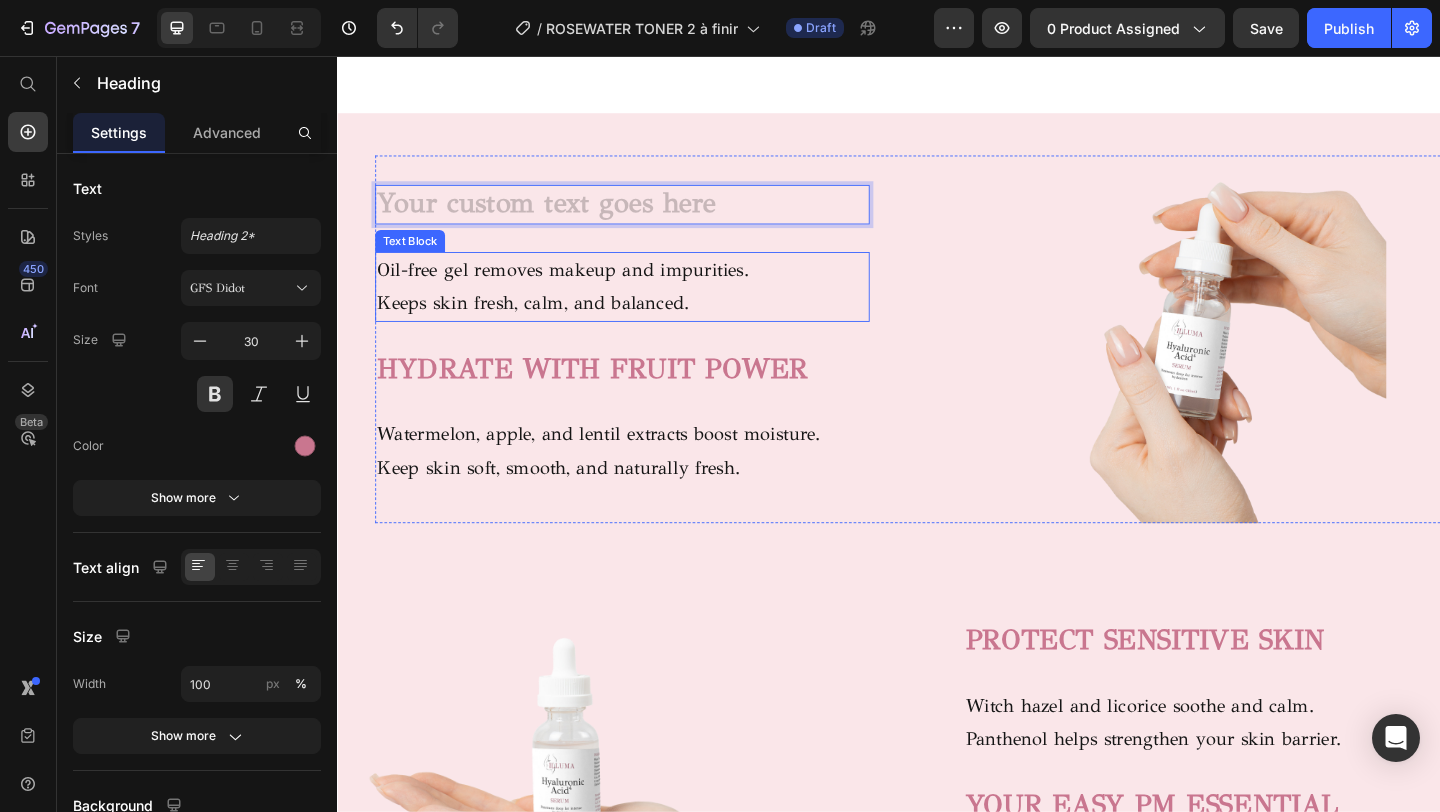 scroll, scrollTop: 1328, scrollLeft: 0, axis: vertical 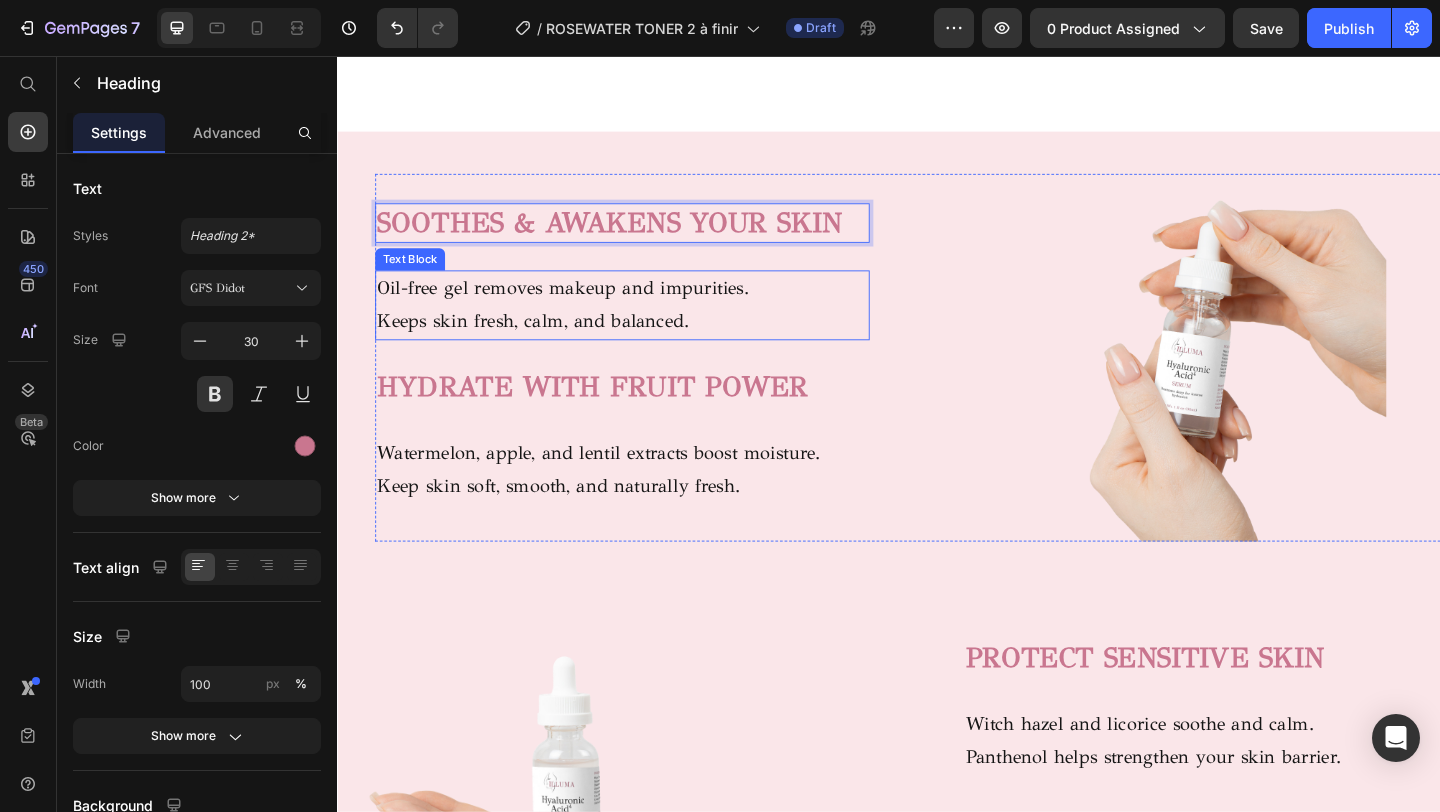 click on "Keeps skin fresh, calm, and balanced." at bounding box center (647, 345) 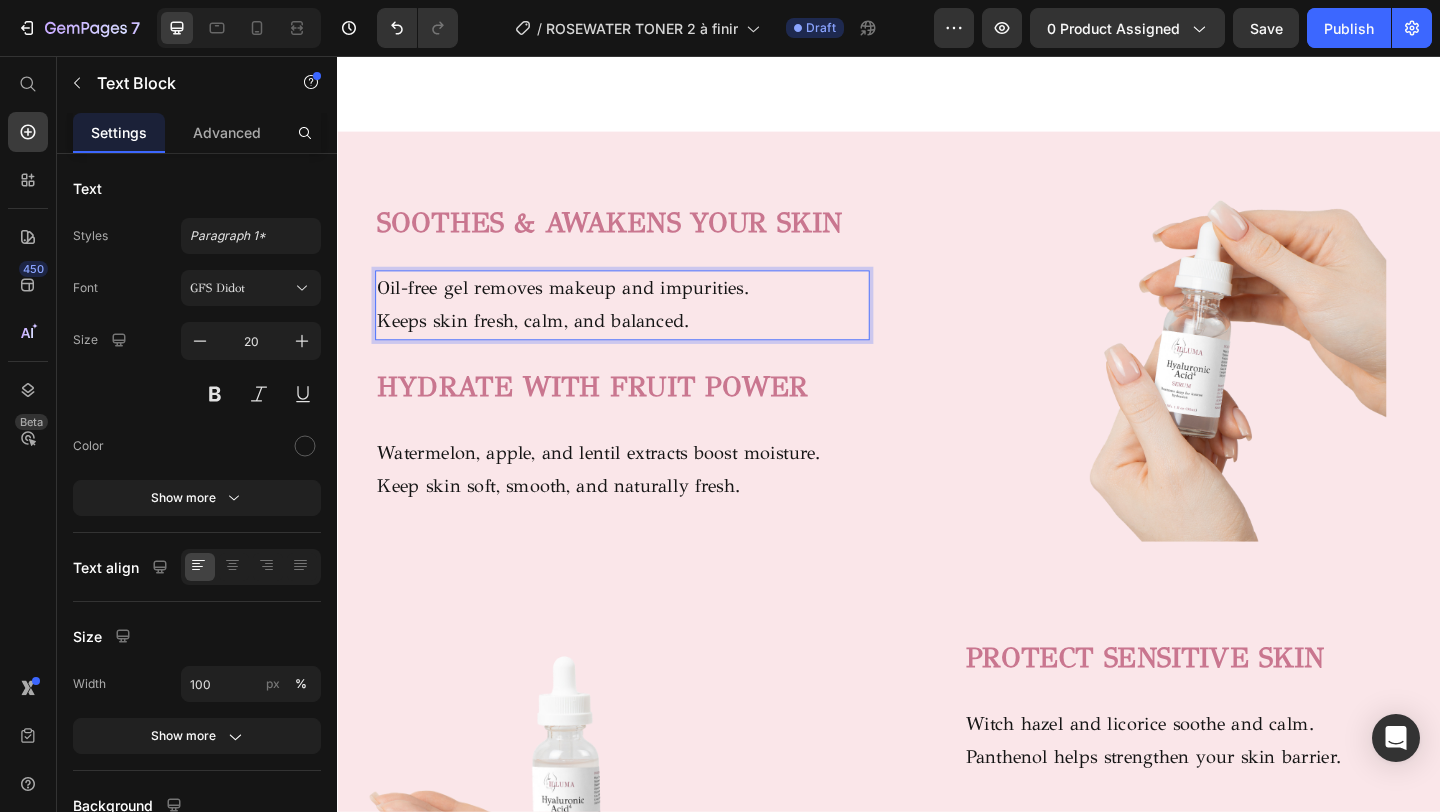 click on "Keeps skin fresh, calm, and balanced." at bounding box center (647, 345) 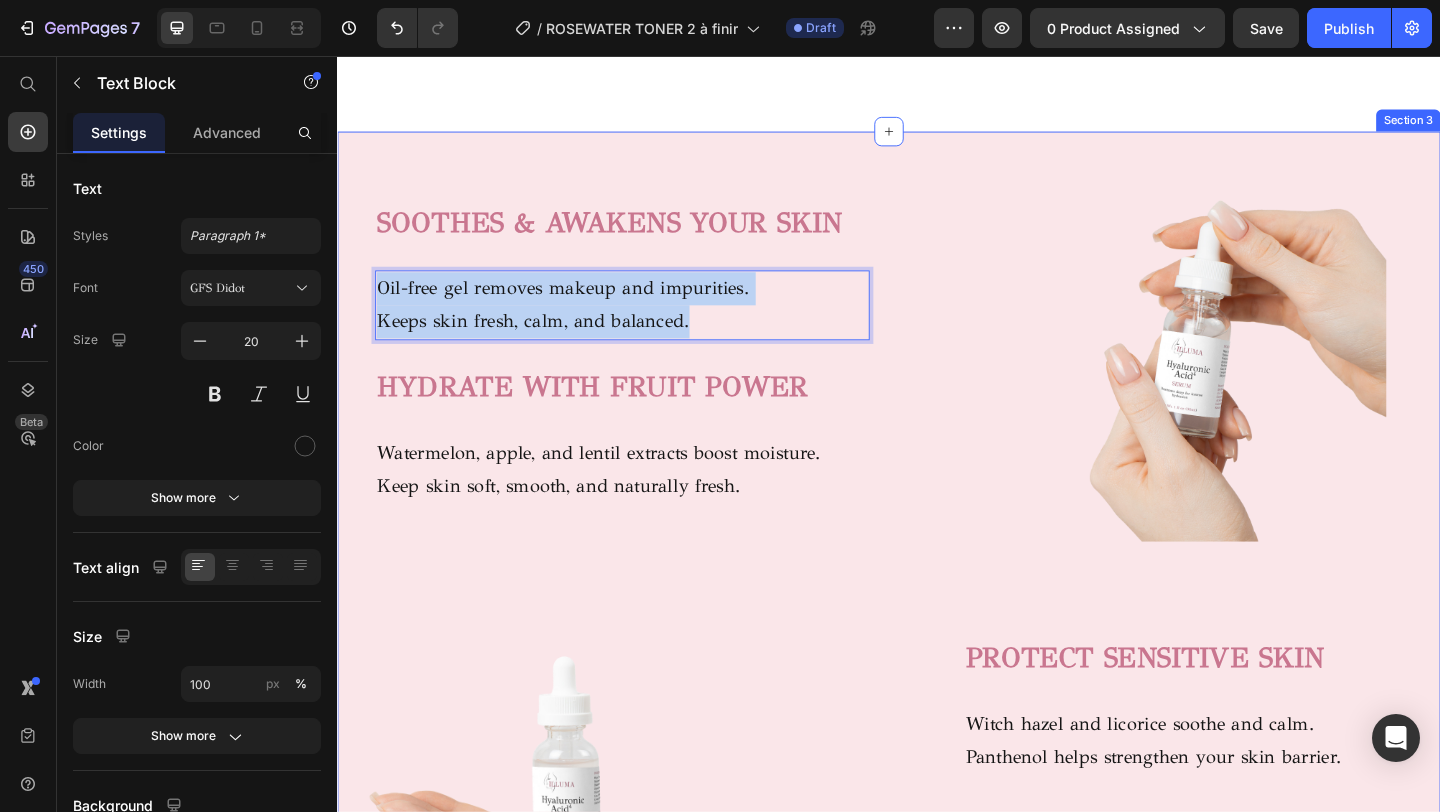 drag, startPoint x: 734, startPoint y: 347, endPoint x: 375, endPoint y: 315, distance: 360.42337 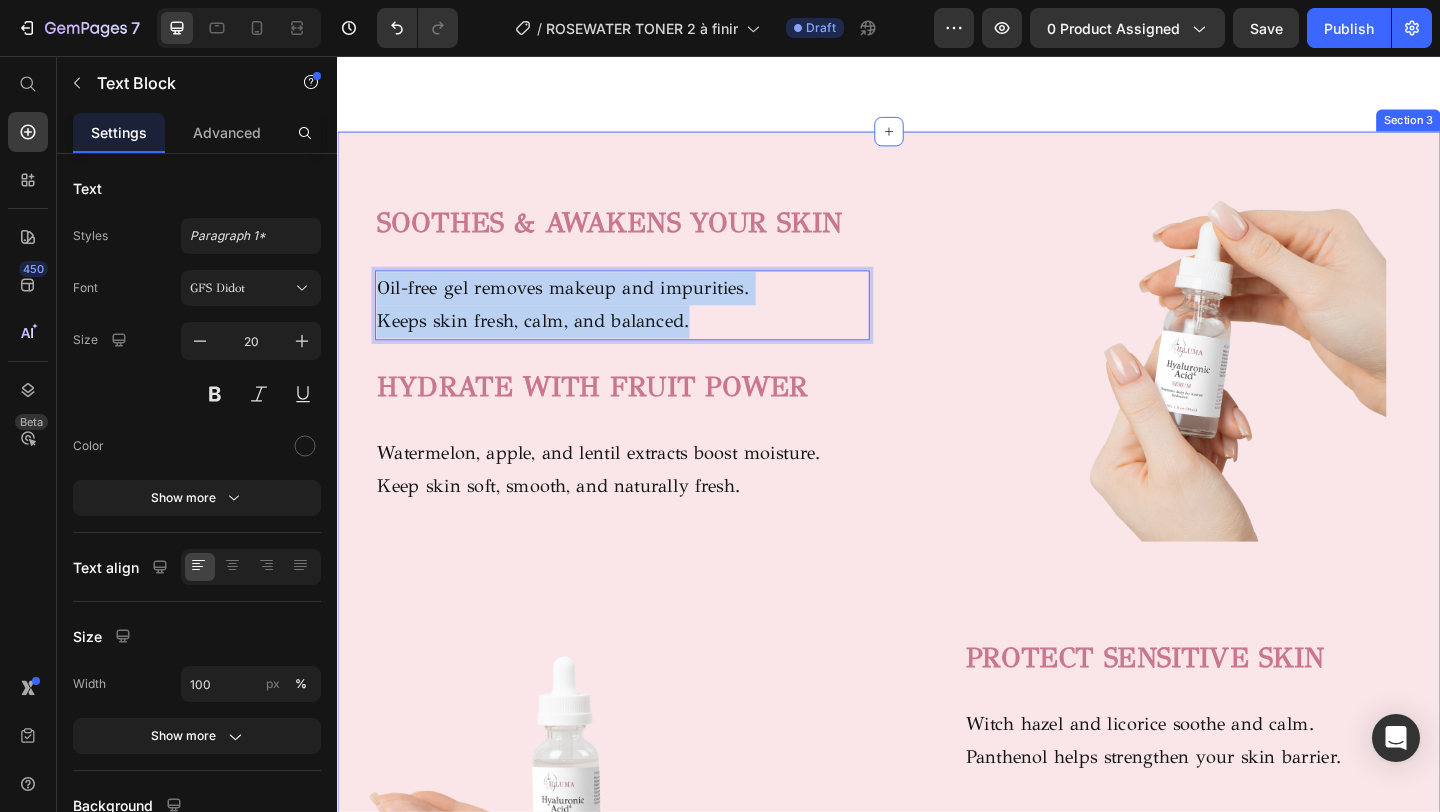 click on "⁠⁠⁠⁠⁠⁠⁠ SOOTHES & AWAKENS YOUR SKIN Heading Oil-free gel removes makeup and impurities. Keeps skin fresh, calm, and balanced. Text Block   30 HYDRATE WITH FRUIT POWER Heading Watermelon, apple, and lentil extracts boost moisture. Keep skin soft, smooth, and naturally fresh. Text block Image Row Lorem ipsum dolor sit amet consectetur adipiscing Heading Image PROTECT SENSITIVE SKIN Heading Witch hazel and licorice soothe and calm. Panthenol helps strengthen your skin barrier. Text block YOUR EASY PM ESSENTIAL Heading Use every night to remove makeup and impurities. Wake up with clean, calm, and balanced skin. Text block Row Row" at bounding box center (936, 629) 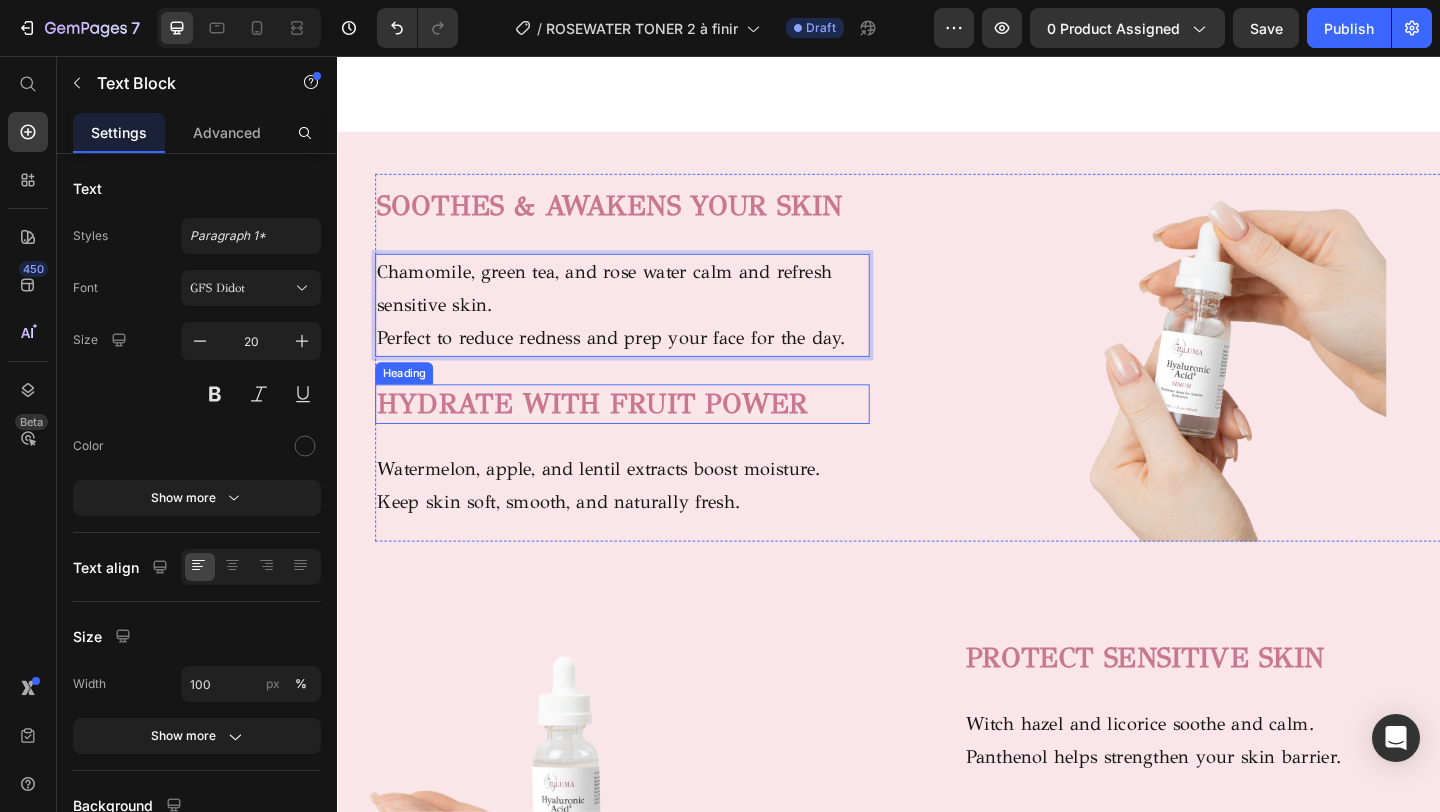 click on "HYDRATE WITH FRUIT POWER" at bounding box center (614, 434) 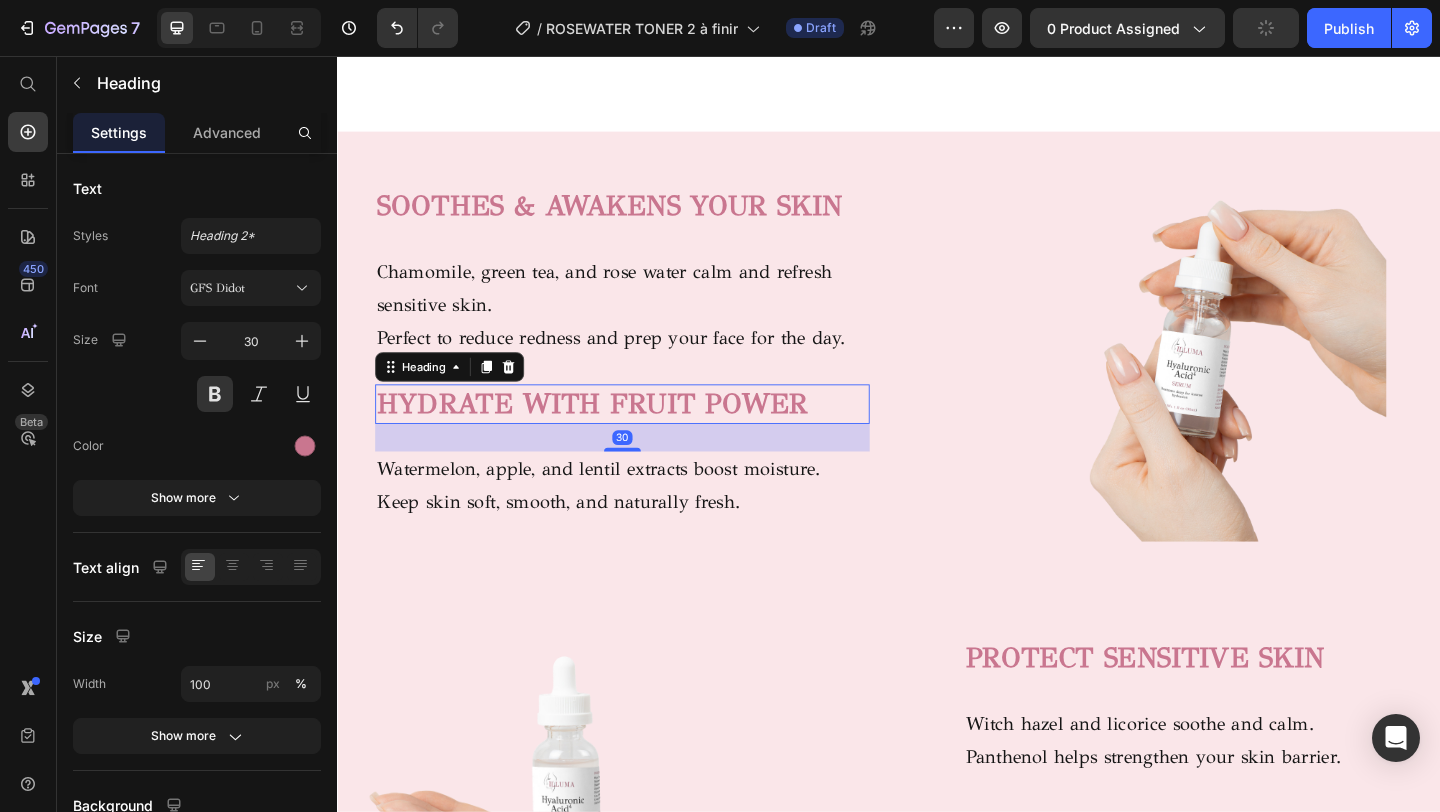 click on "HYDRATE WITH FRUIT POWER" at bounding box center [647, 434] 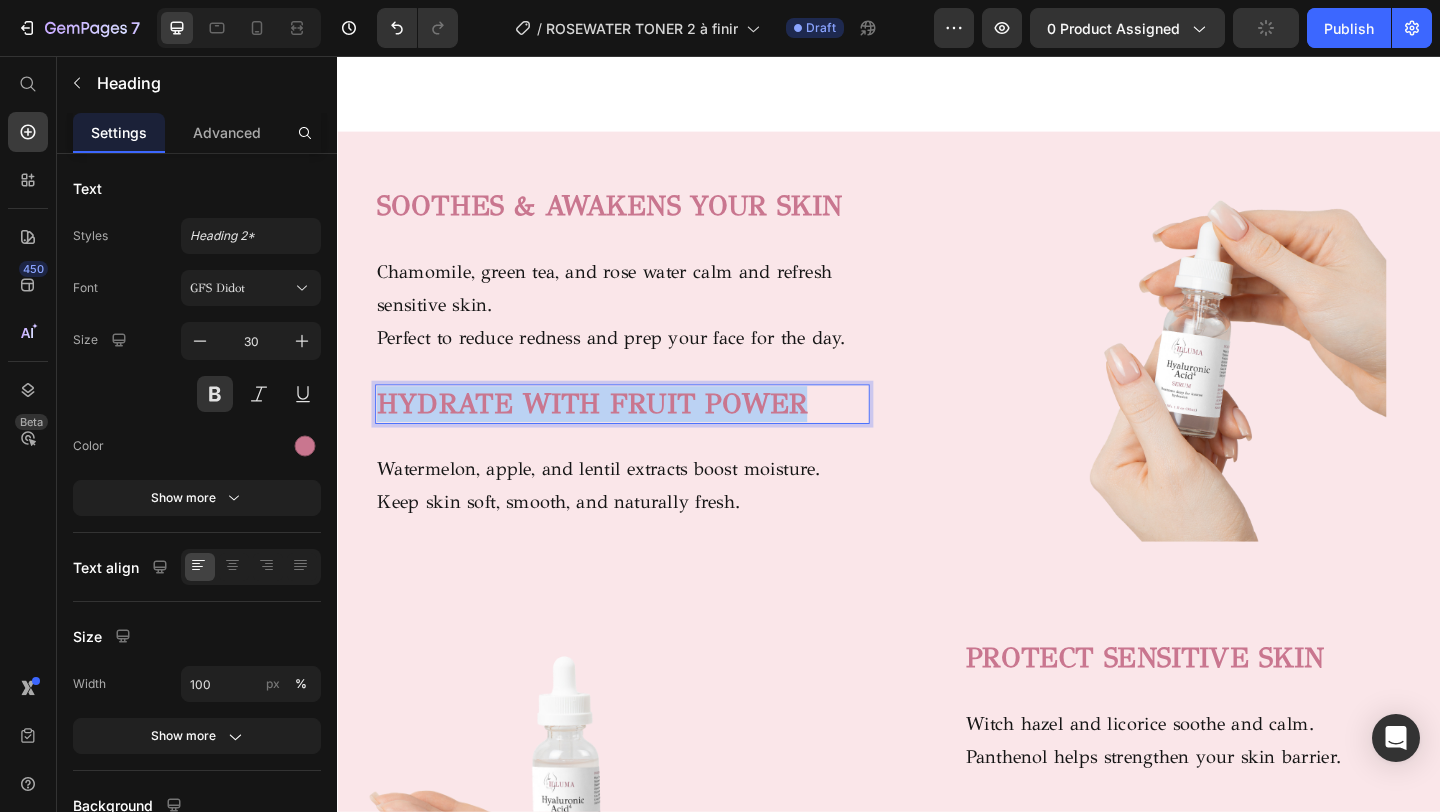 drag, startPoint x: 859, startPoint y: 443, endPoint x: 381, endPoint y: 442, distance: 478.00104 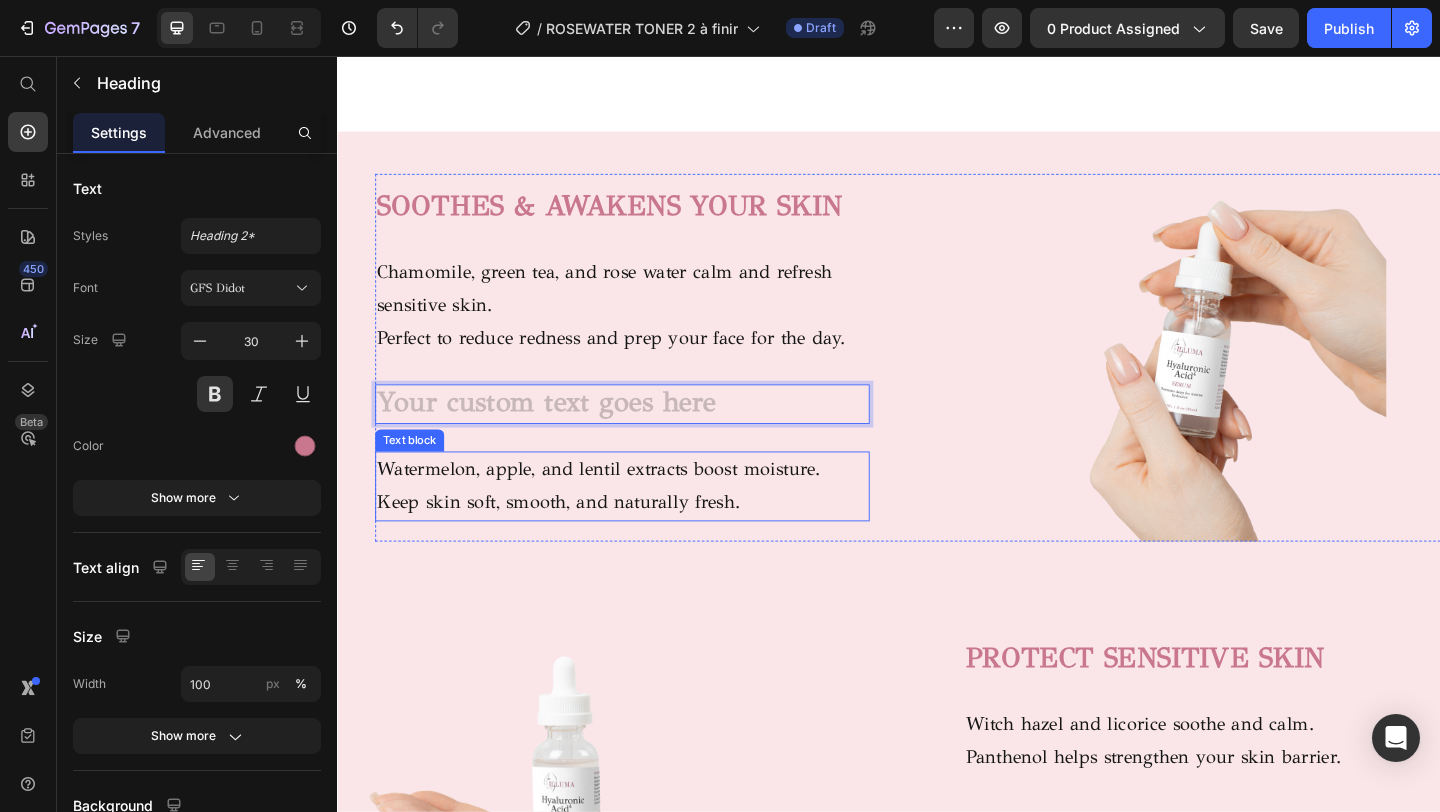 scroll, scrollTop: 1309, scrollLeft: 0, axis: vertical 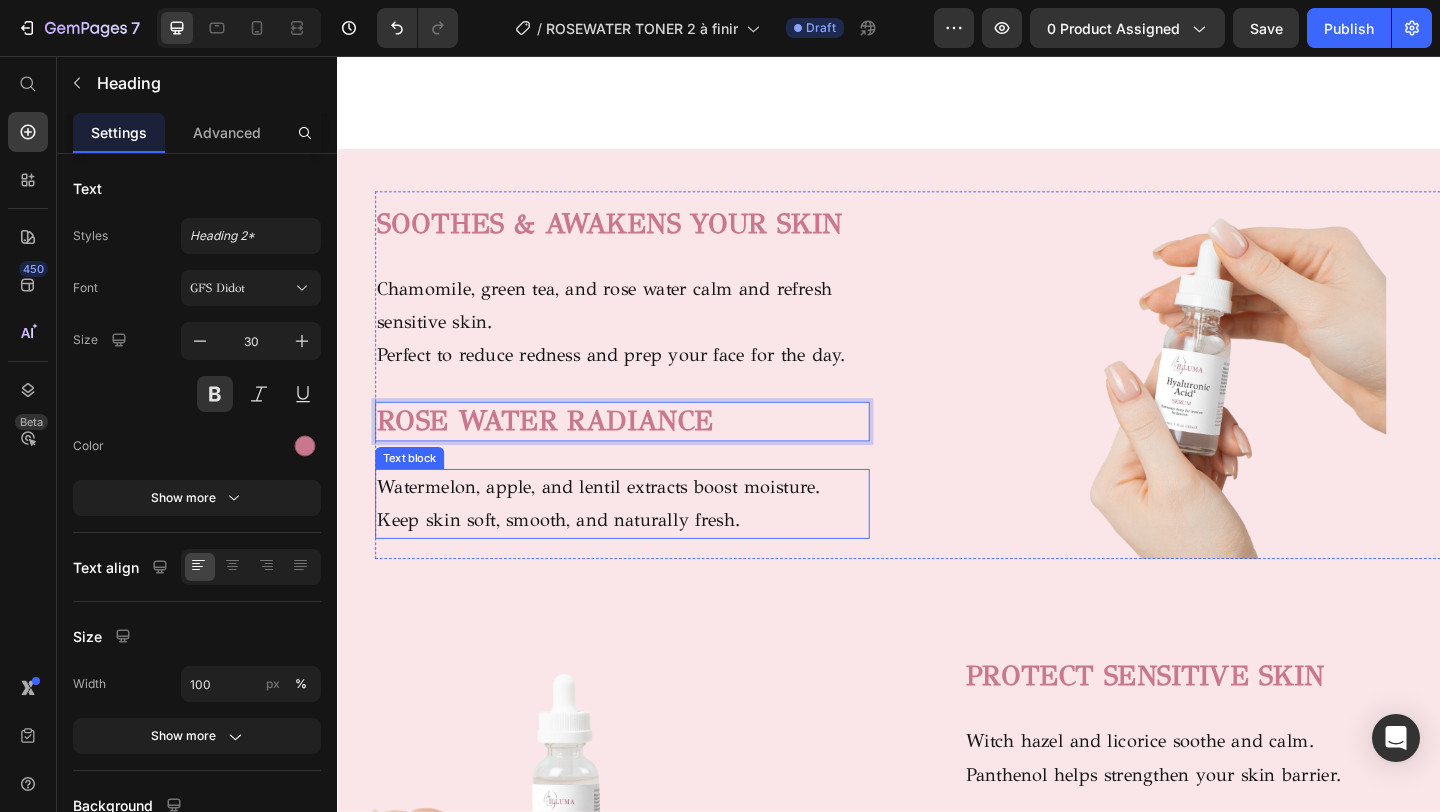 click on "⁠⁠⁠⁠⁠⁠⁠ SOOTHES & AWAKENS YOUR SKIN Heading Chamomile, green tea, and rose water calm and refresh sensitive skin. Perfect to reduce redness and prep your face for the day. Text Block ROSE WATER RADIANCE Heading   30 Watermelon, apple, and lentil extracts boost moisture. Keep skin soft, smooth, and naturally fresh. Text block" at bounding box center [647, 403] 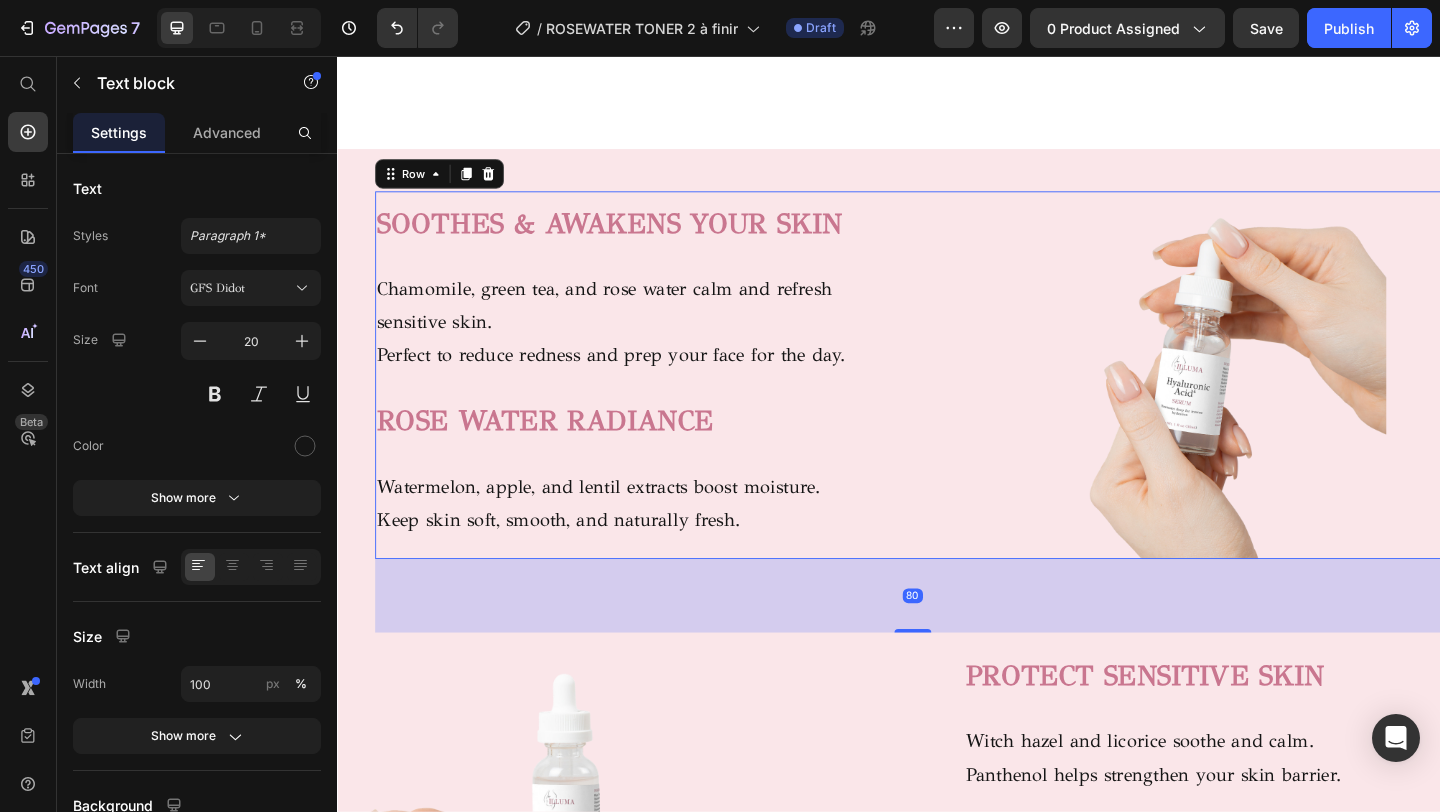 click on "Keep skin soft, smooth, and naturally fresh." at bounding box center (647, 561) 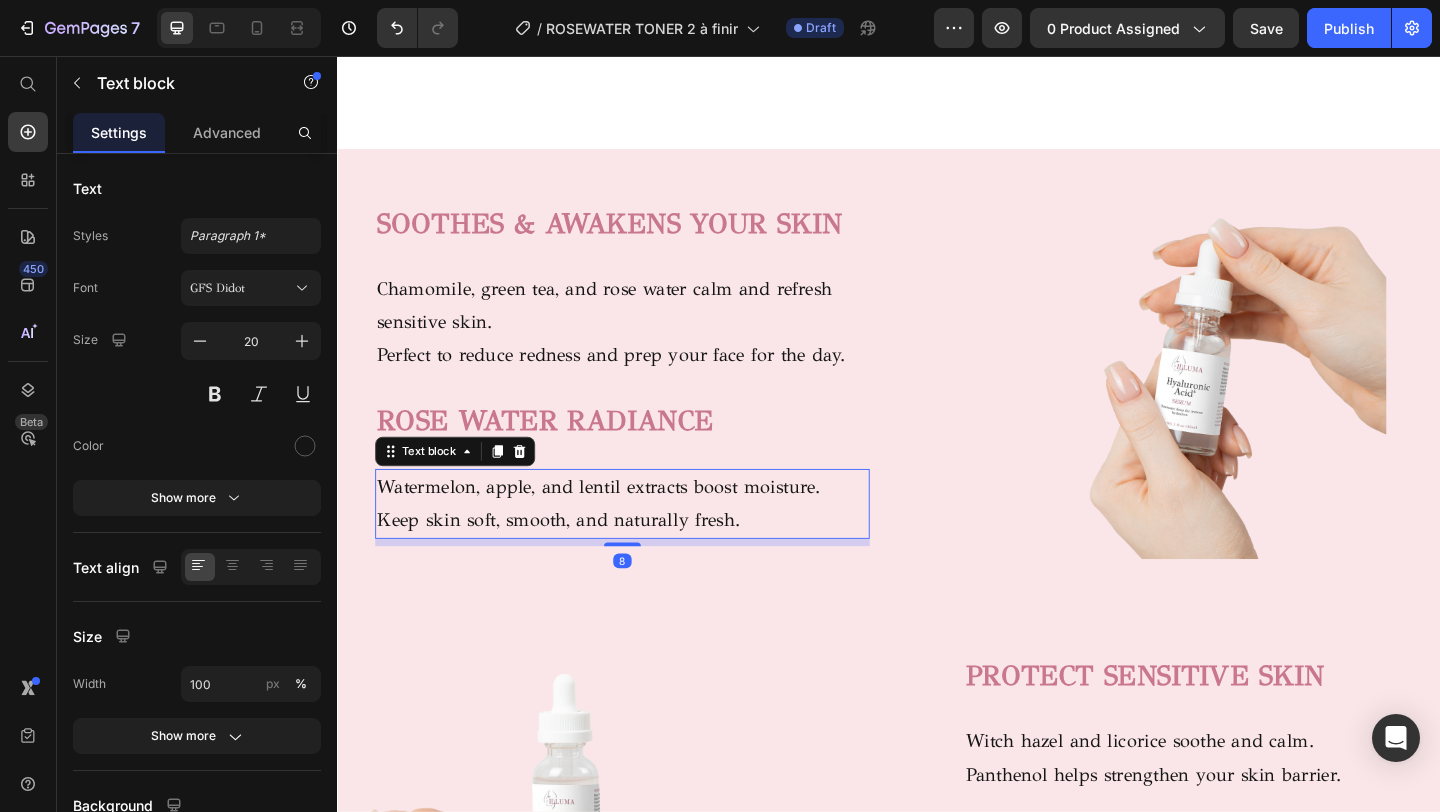 click on "Keep skin soft, smooth, and naturally fresh." at bounding box center (647, 561) 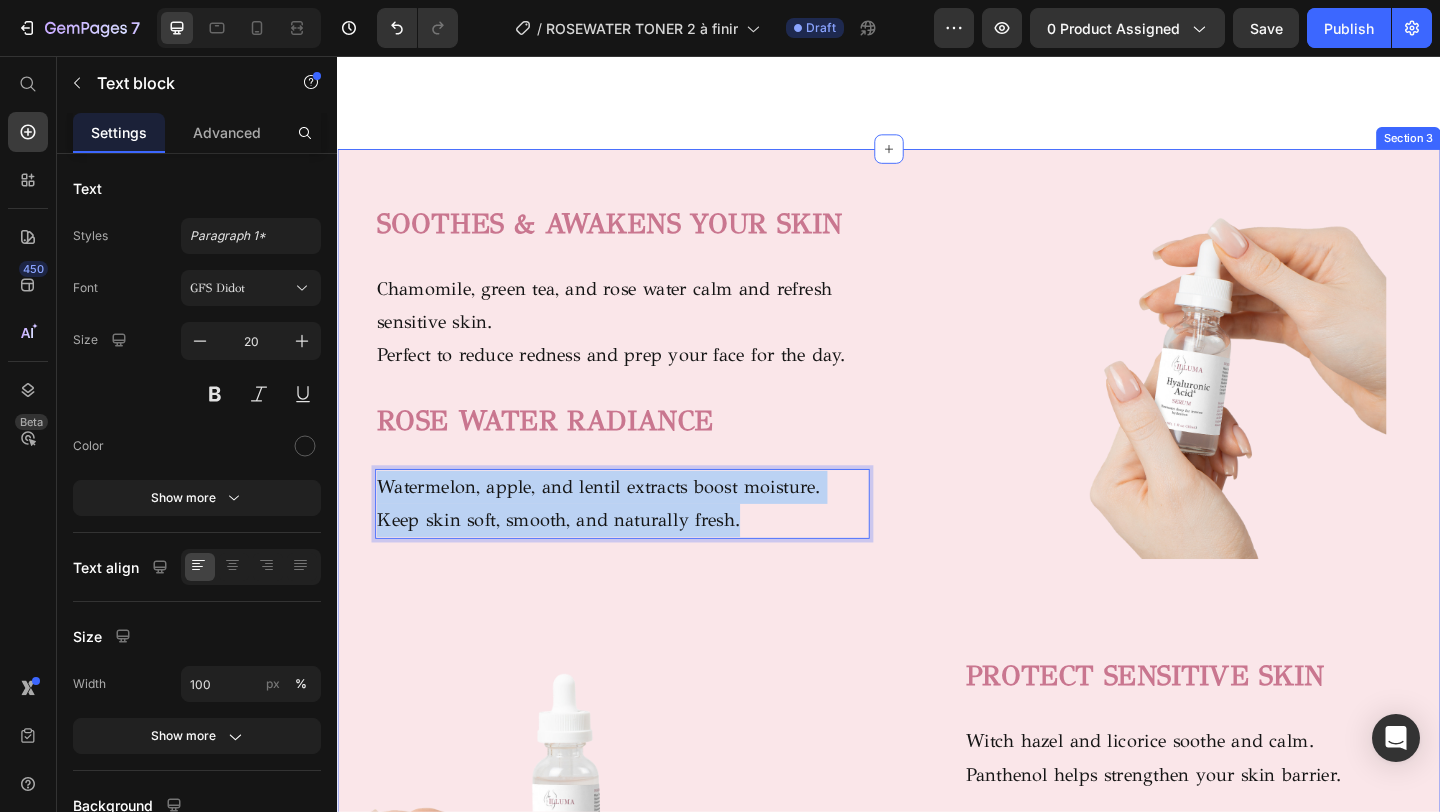 drag, startPoint x: 786, startPoint y: 567, endPoint x: 357, endPoint y: 515, distance: 432.14 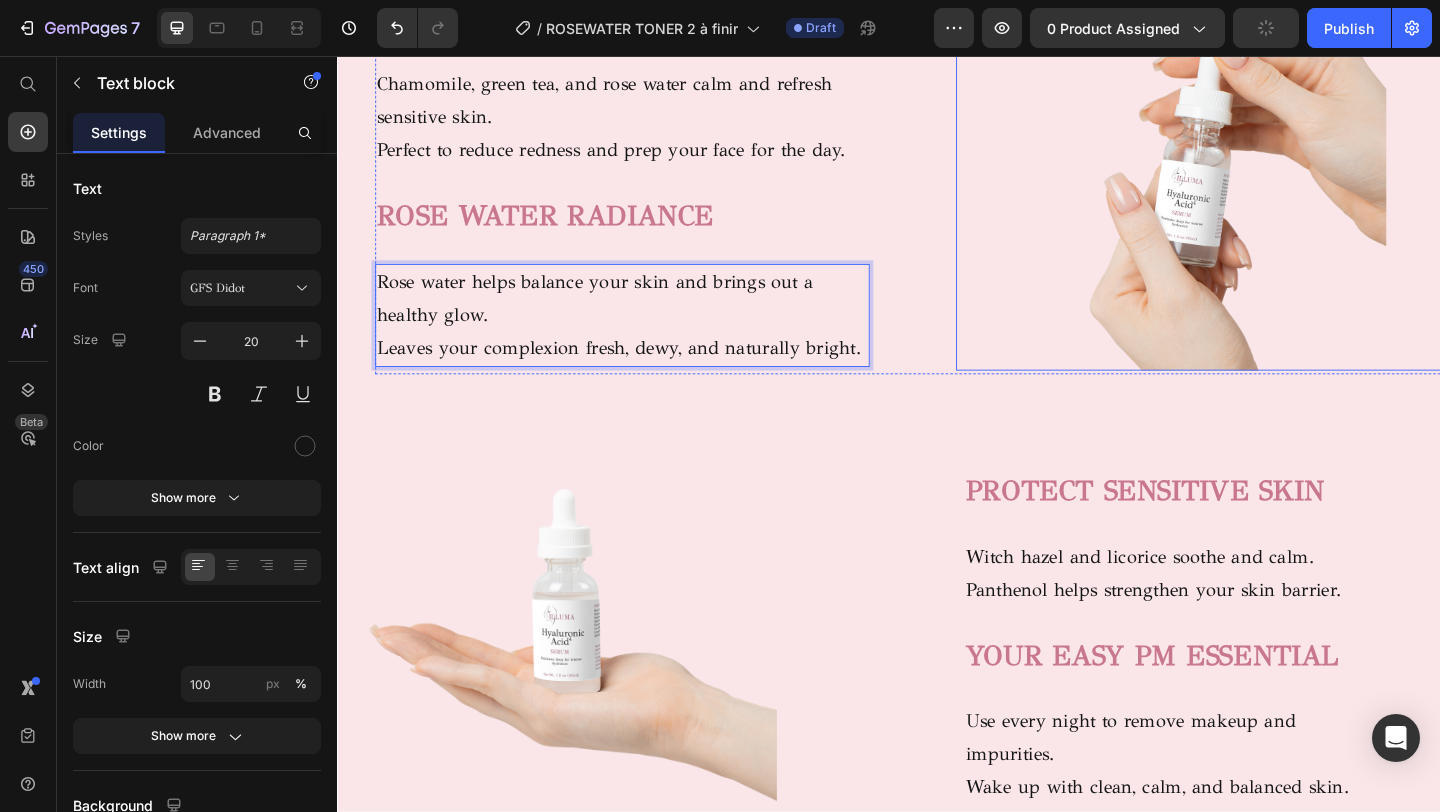 scroll, scrollTop: 1539, scrollLeft: 0, axis: vertical 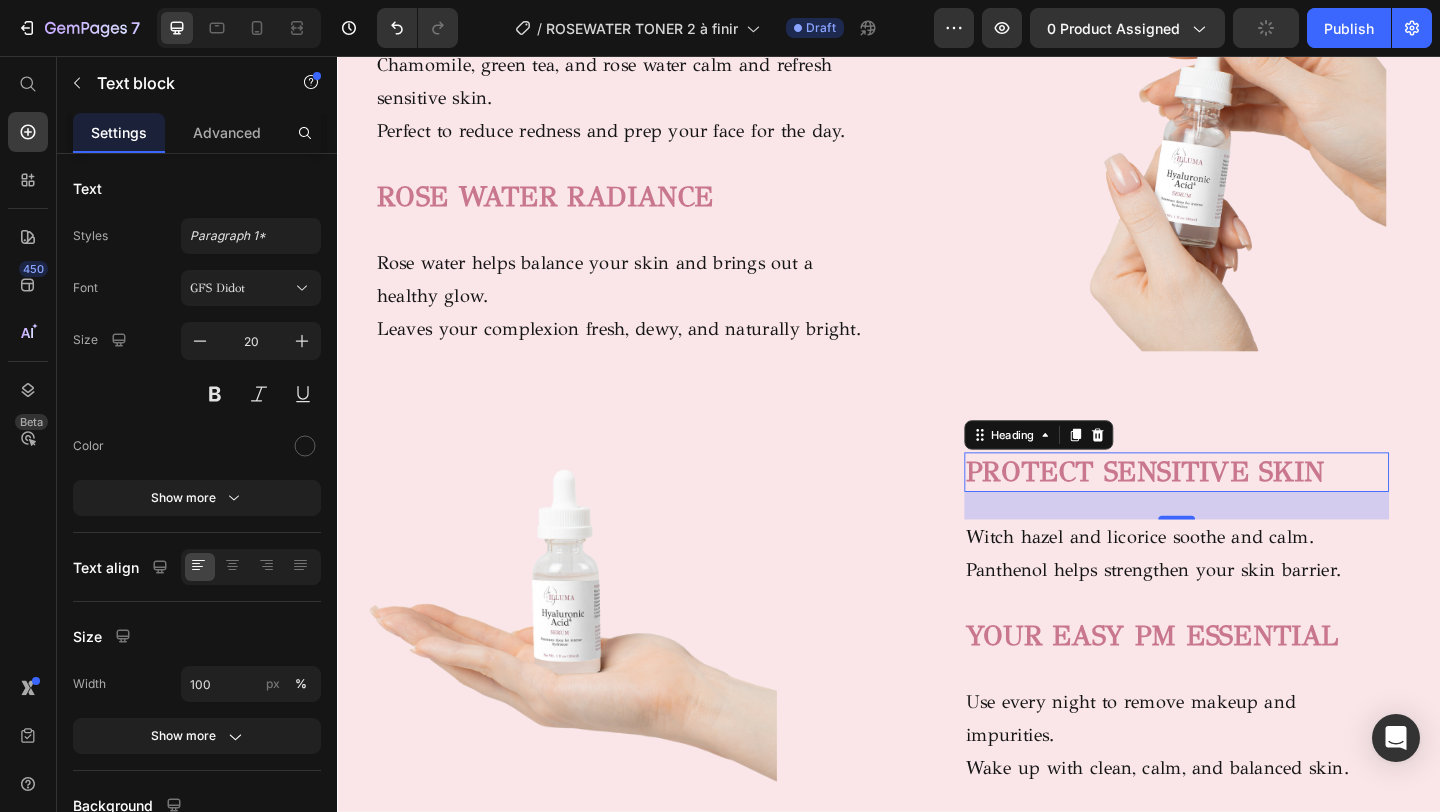 click on "PROTECT SENSITIVE SKIN" at bounding box center [1216, 508] 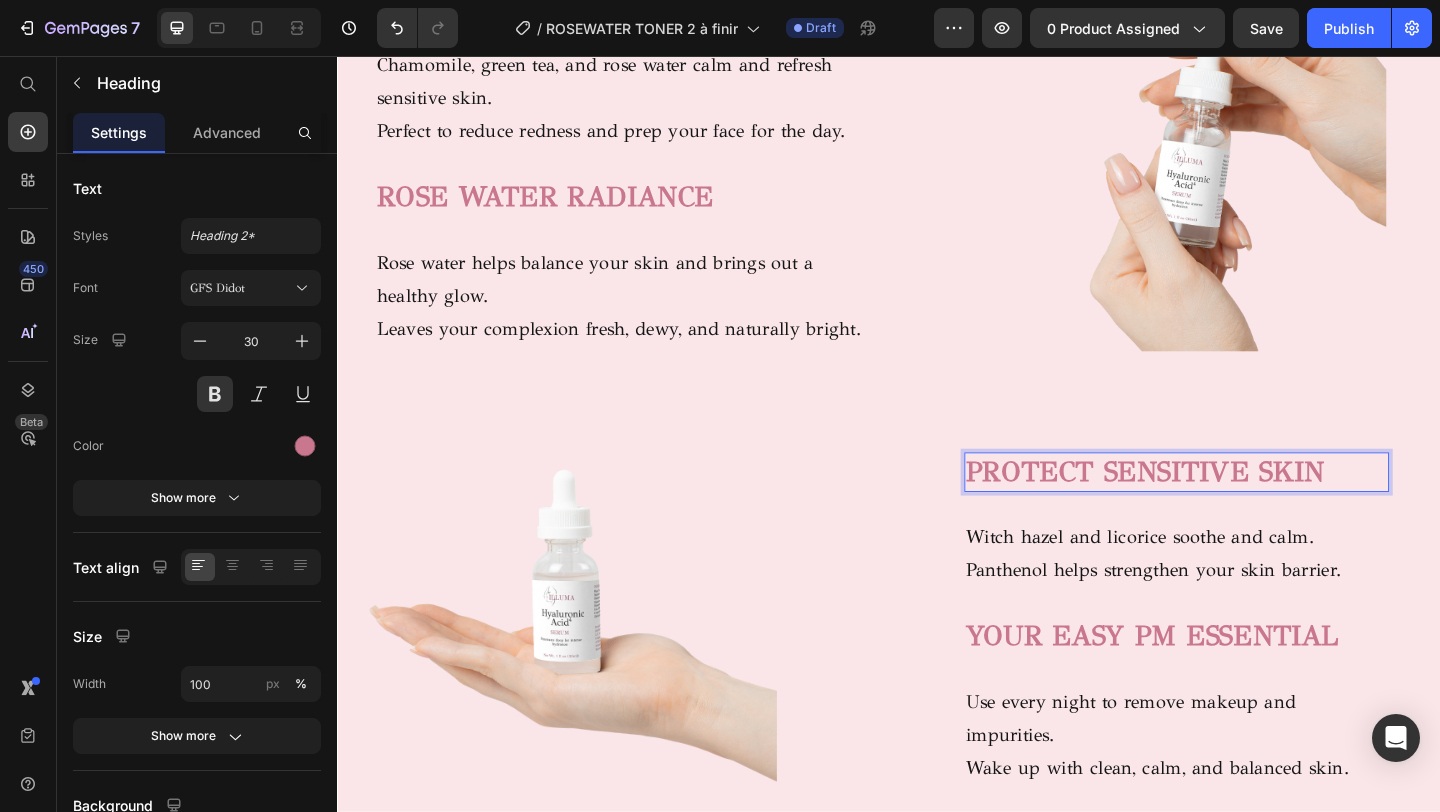 click on "PROTECT SENSITIVE SKIN" at bounding box center [1250, 508] 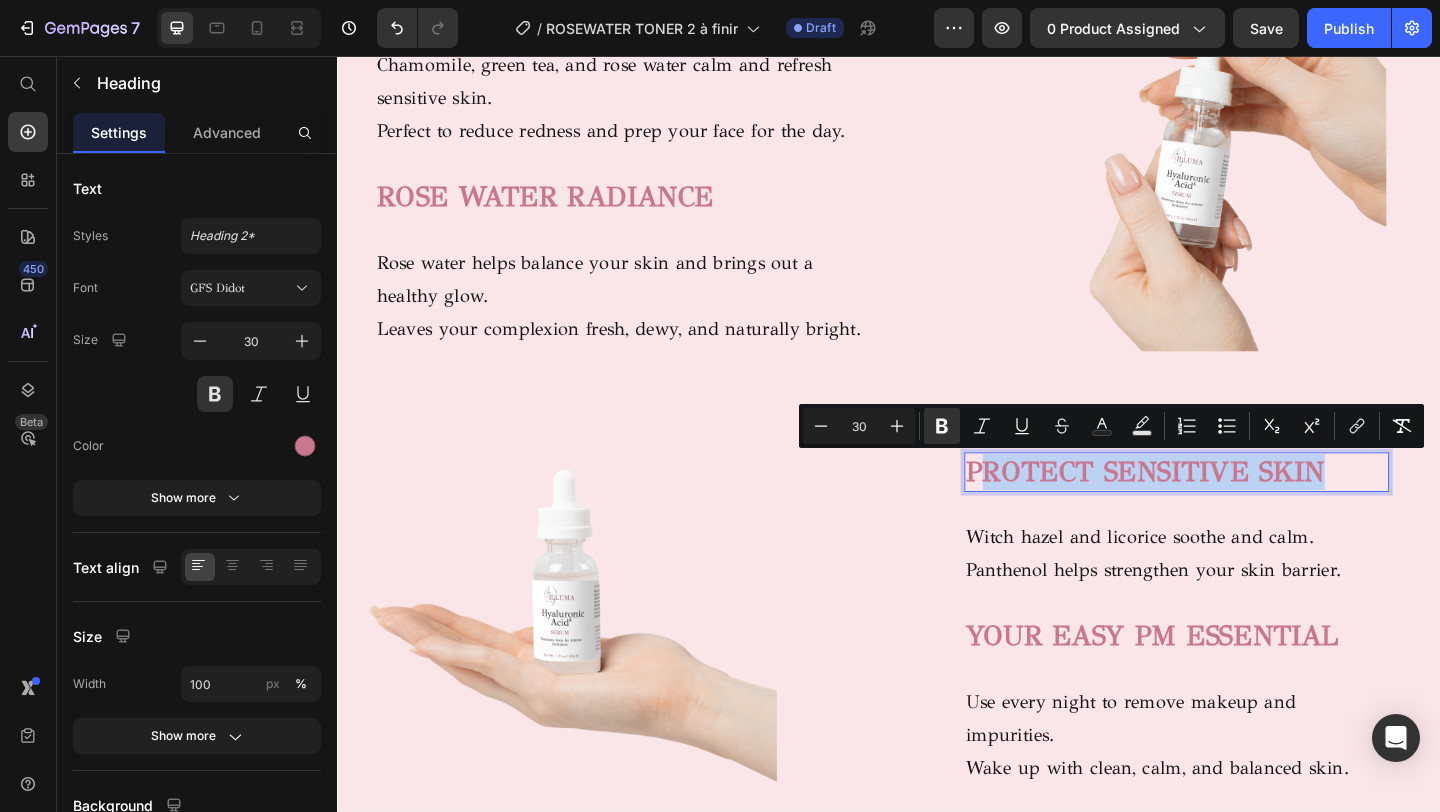 drag, startPoint x: 1422, startPoint y: 521, endPoint x: 1030, endPoint y: 519, distance: 392.0051 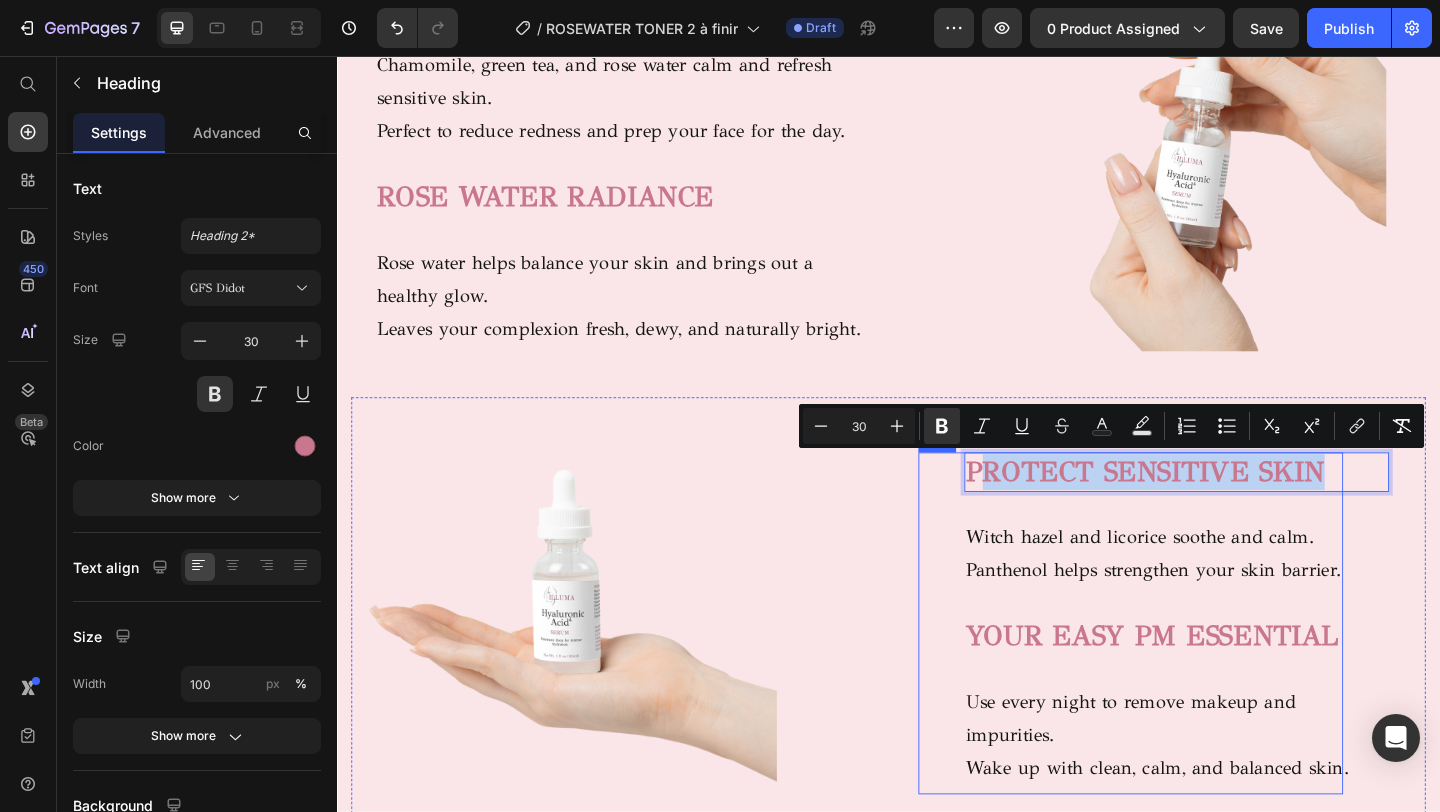click on "PROTECT SENSITIVE SKIN Heading   30 Witch hazel and licorice soothe and calm. Panthenol helps strengthen your skin barrier. Text block YOUR EASY PM ESSENTIAL Heading Use every night to remove makeup and impurities. Wake up with clean, calm, and balanced skin. Text block" at bounding box center [1200, 673] 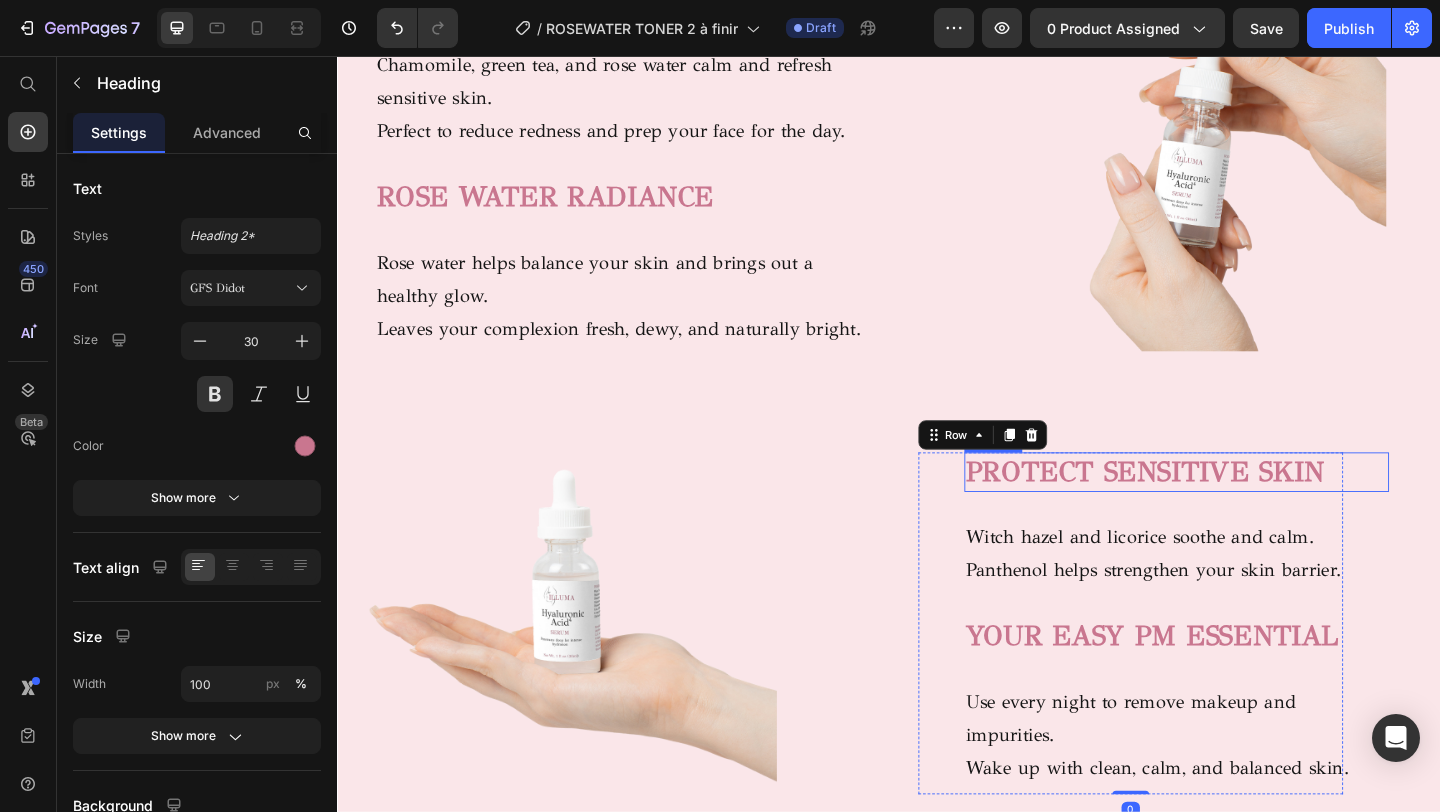 click on "PROTECT SENSITIVE SKIN" at bounding box center (1216, 508) 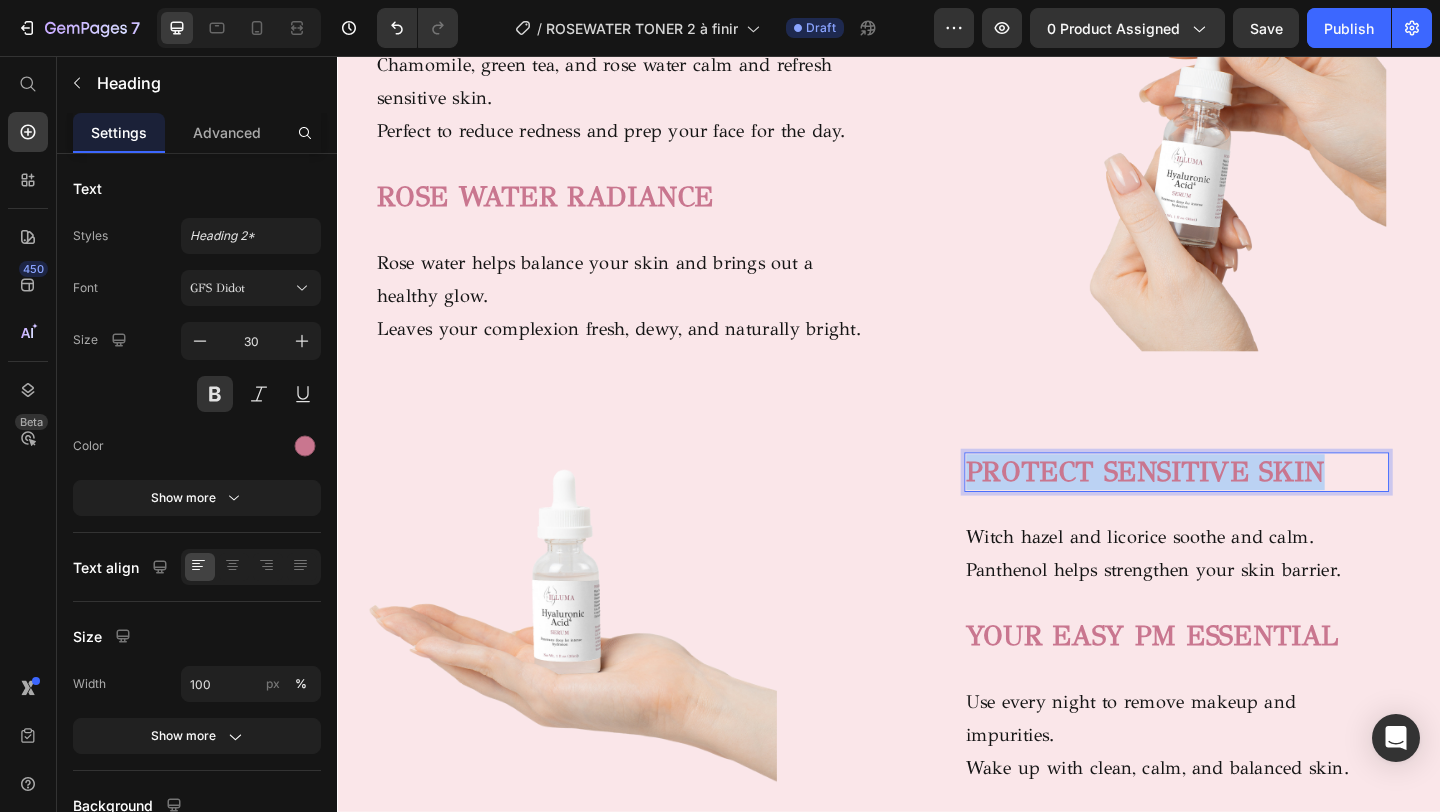 drag, startPoint x: 1415, startPoint y: 502, endPoint x: 1024, endPoint y: 503, distance: 391.00128 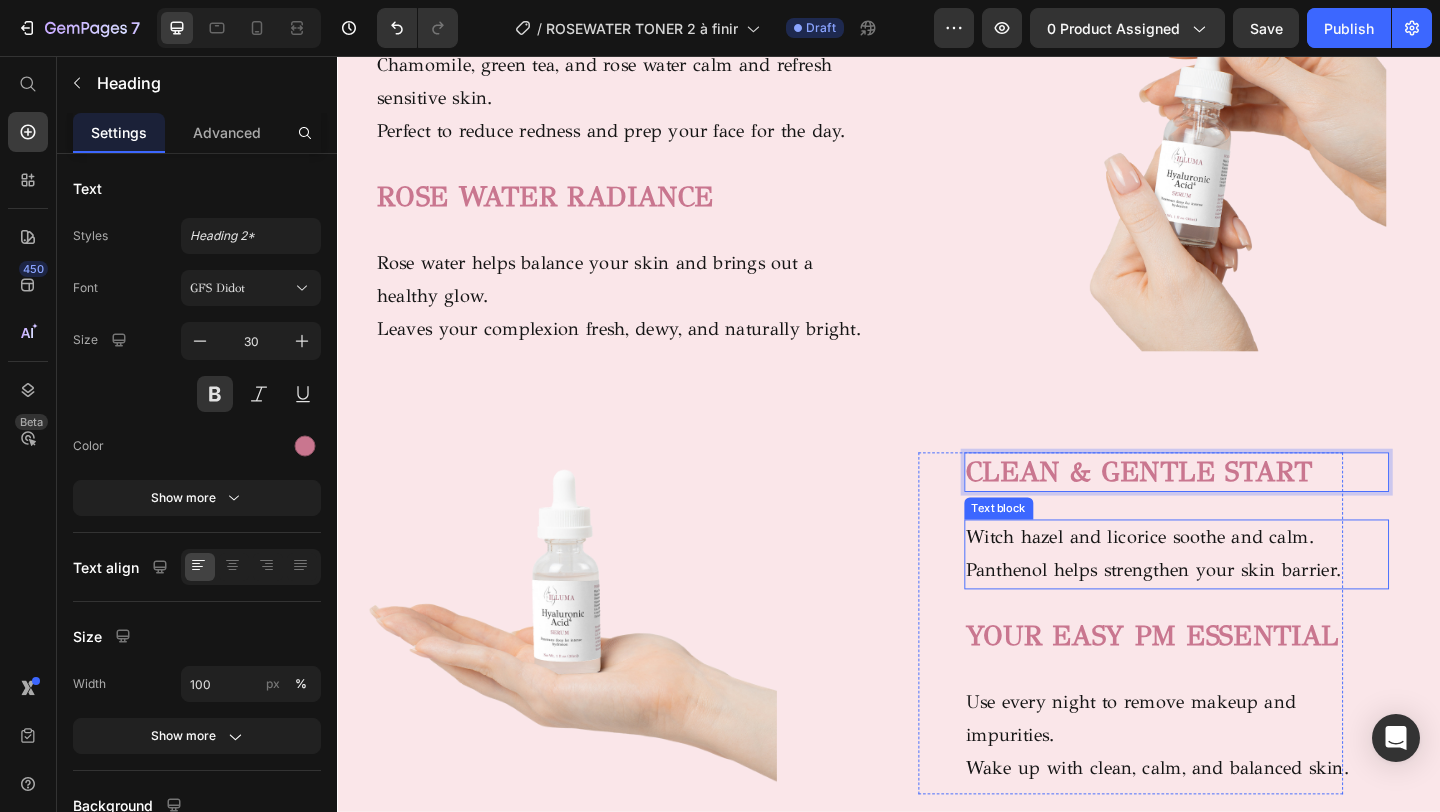 click on "Panthenol helps strengthen your skin barrier." at bounding box center (1250, 616) 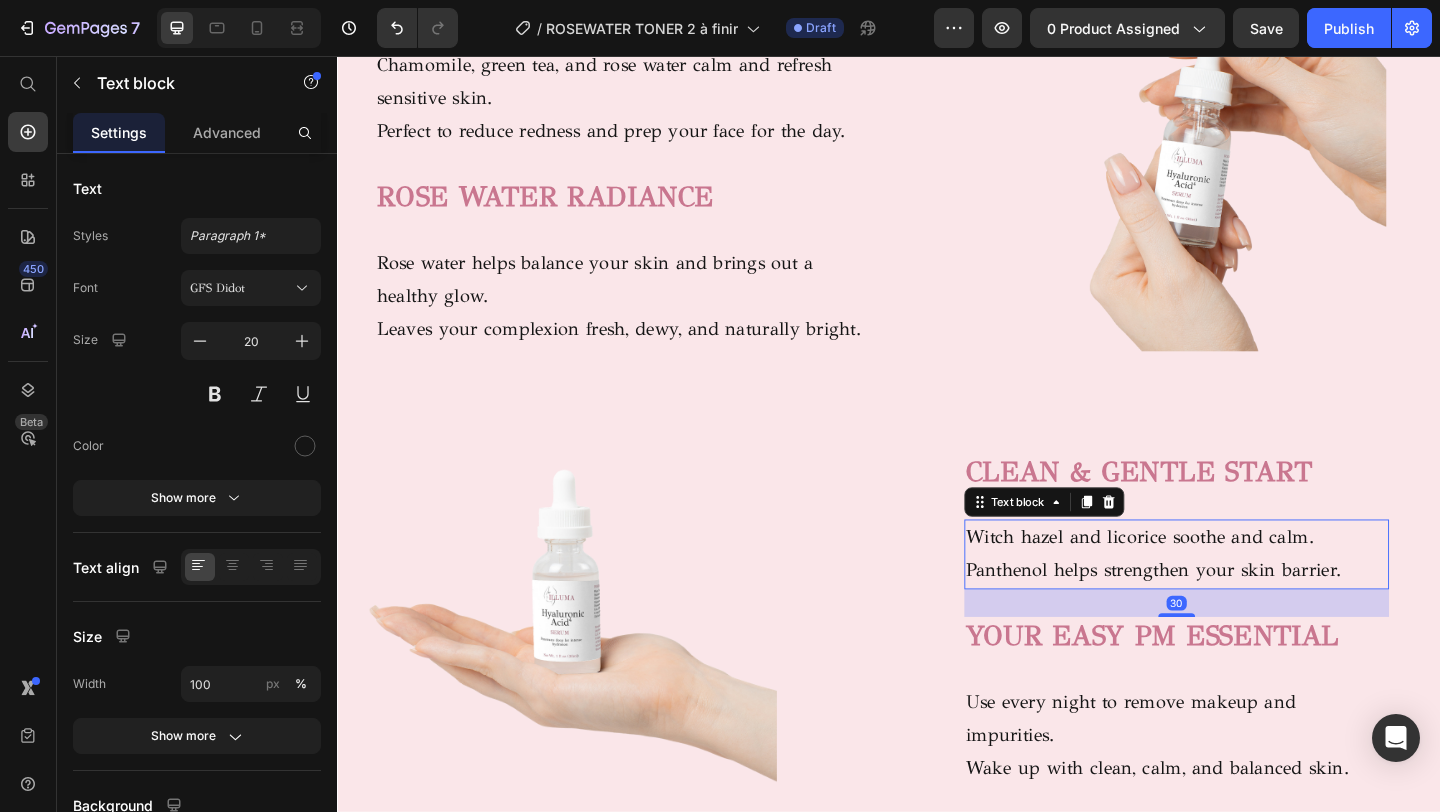 click on "Panthenol helps strengthen your skin barrier." at bounding box center [1250, 616] 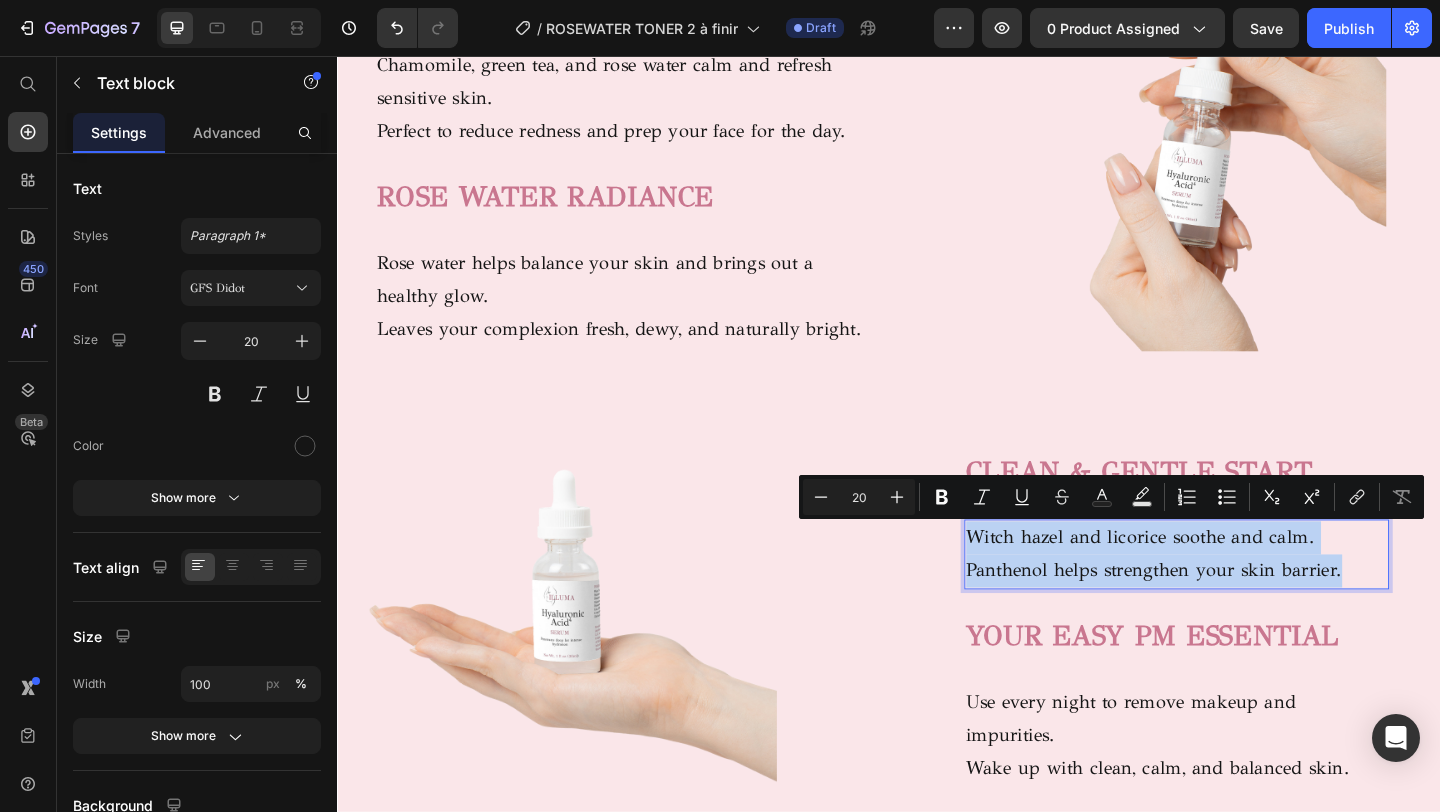 drag, startPoint x: 1432, startPoint y: 618, endPoint x: 1026, endPoint y: 587, distance: 407.18176 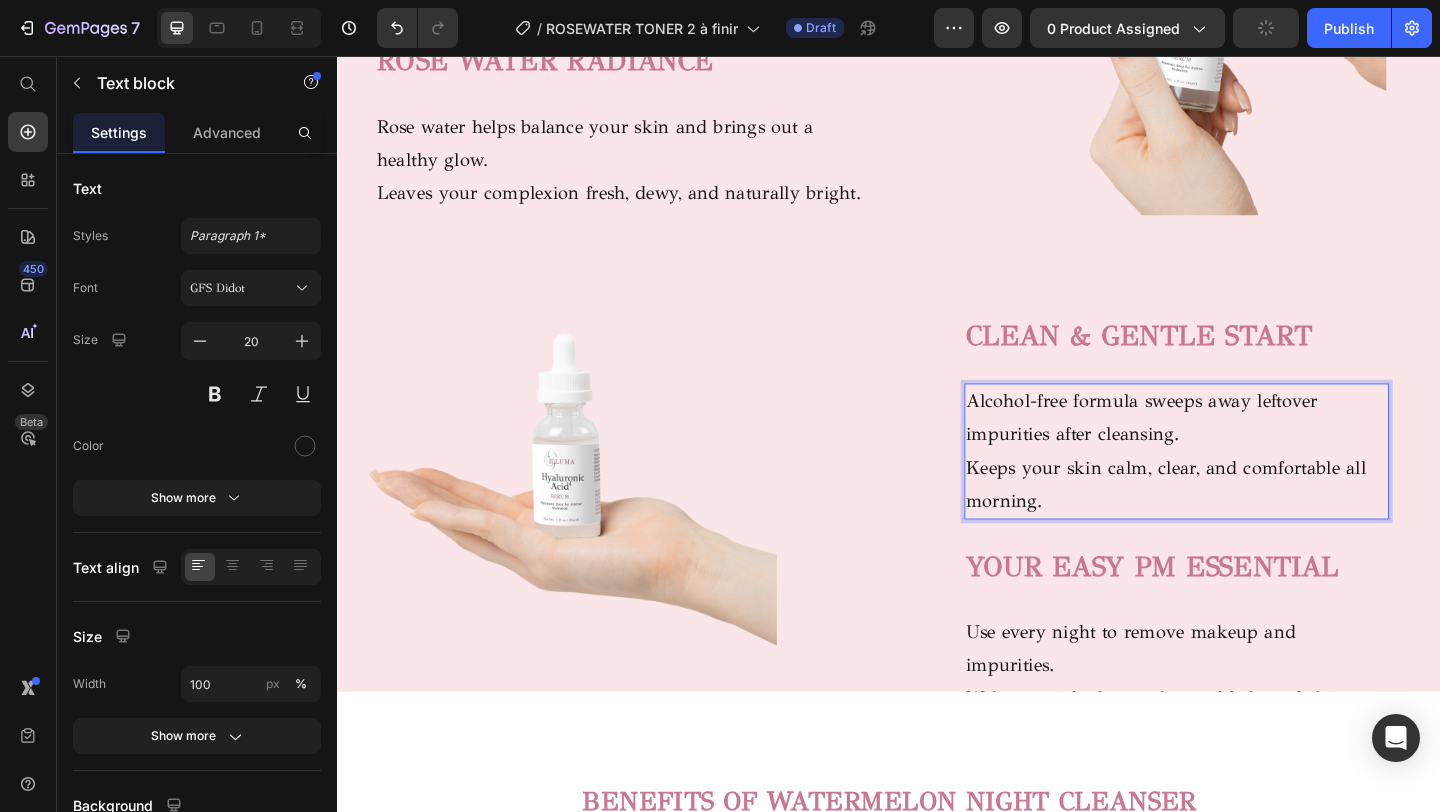 scroll, scrollTop: 1717, scrollLeft: 0, axis: vertical 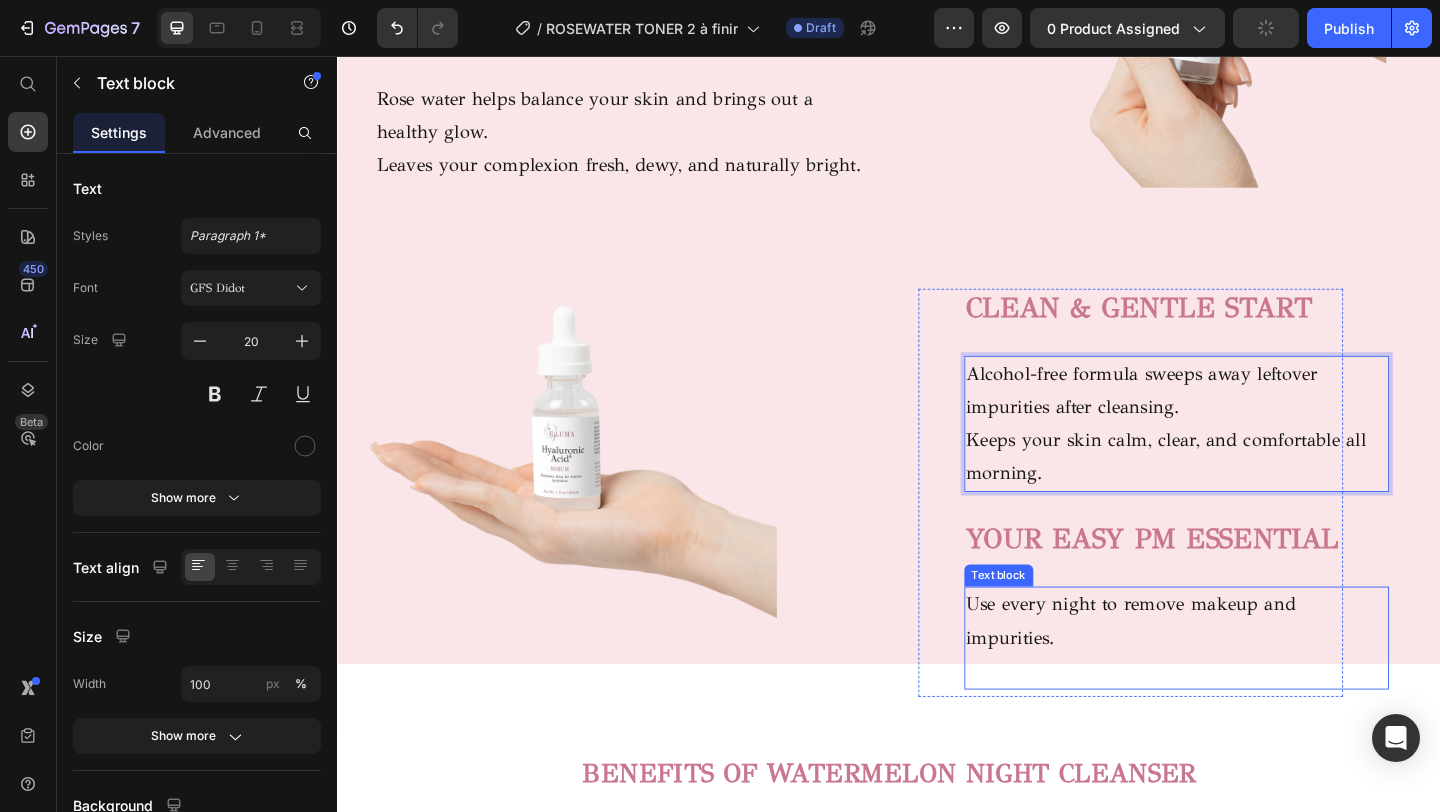 click on "YOUR EASY PM ESSENTIAL" at bounding box center [1224, 581] 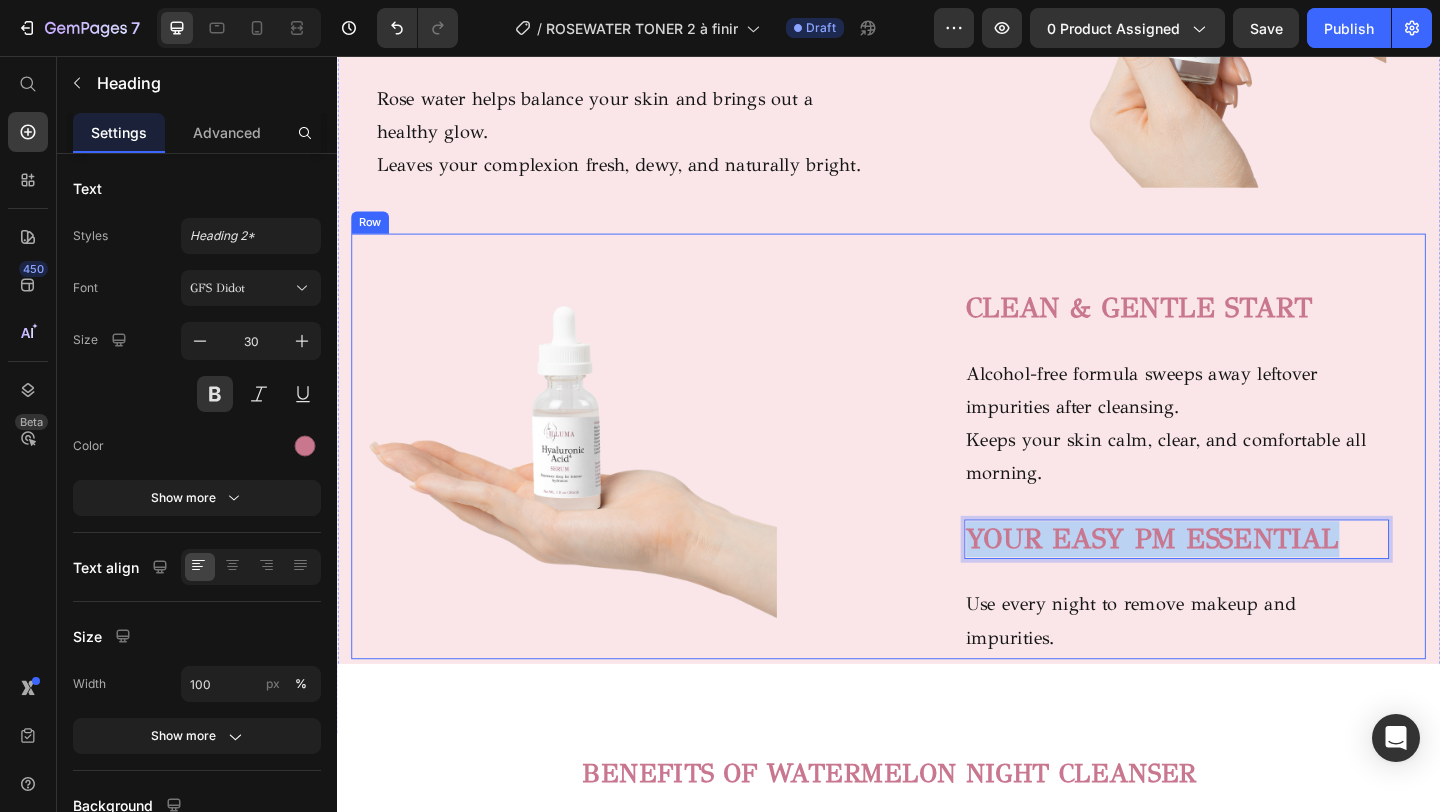 drag, startPoint x: 1452, startPoint y: 589, endPoint x: 911, endPoint y: 588, distance: 541.0009 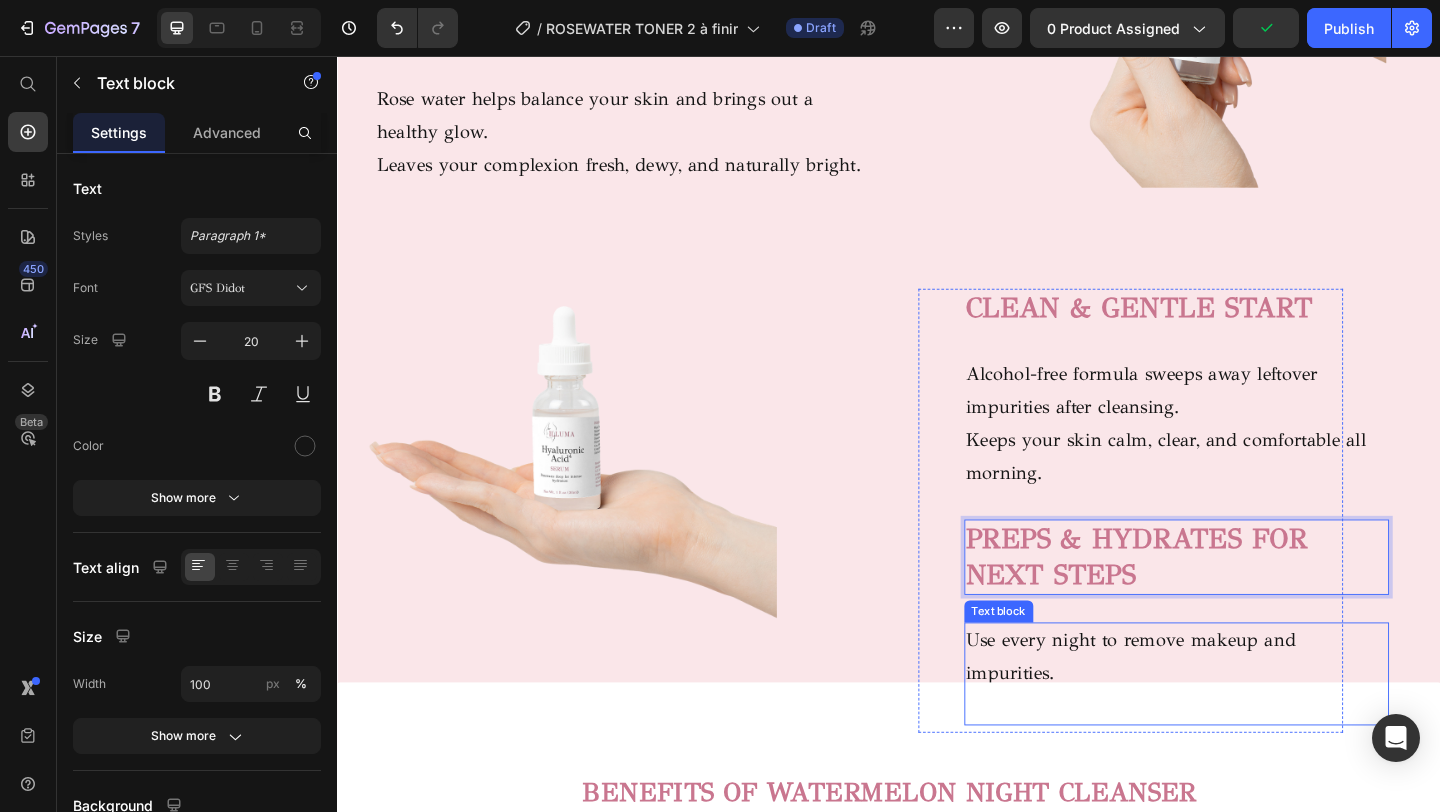click on "Use every night to remove makeup and impurities." at bounding box center (1250, 710) 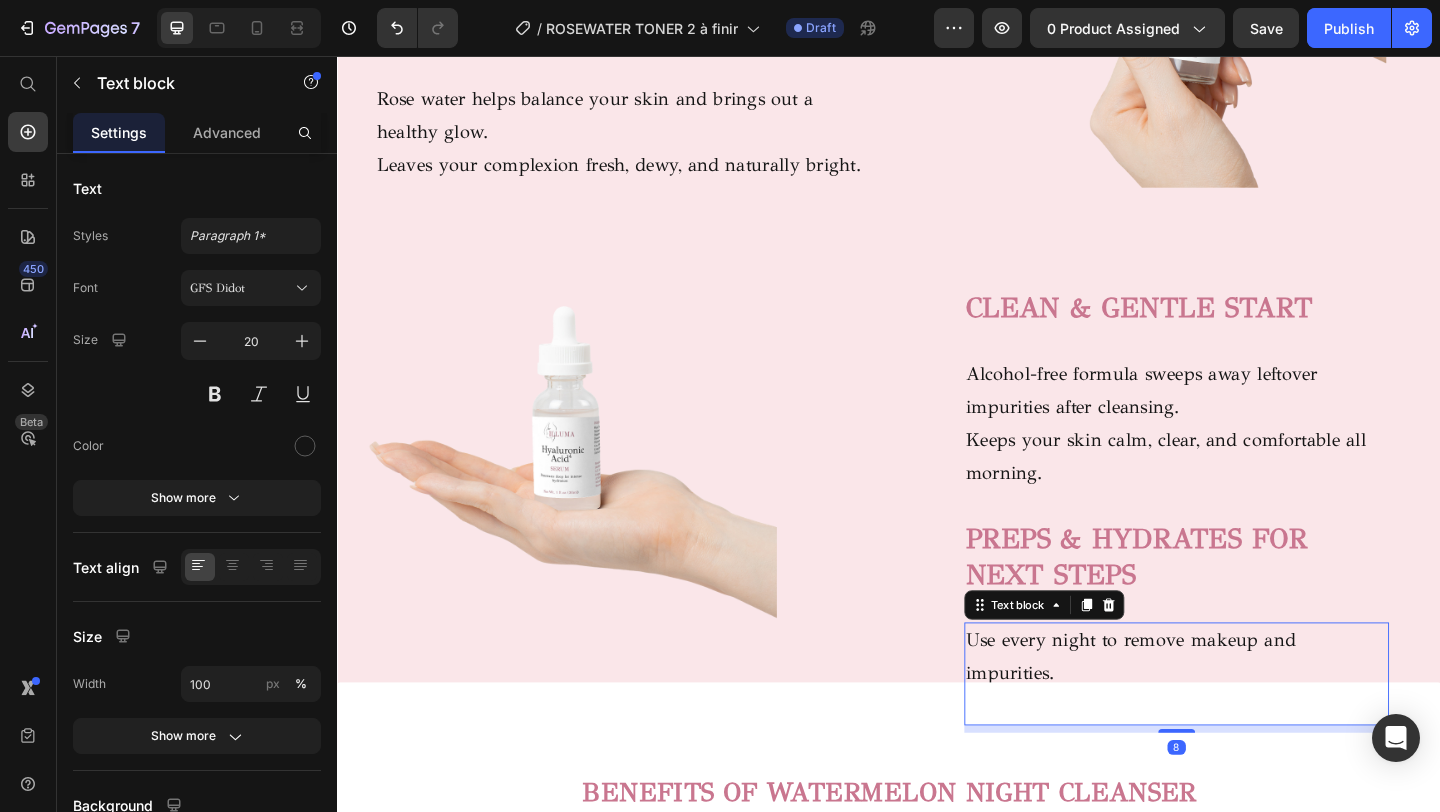click on "Use every night to remove makeup and impurities." at bounding box center (1250, 710) 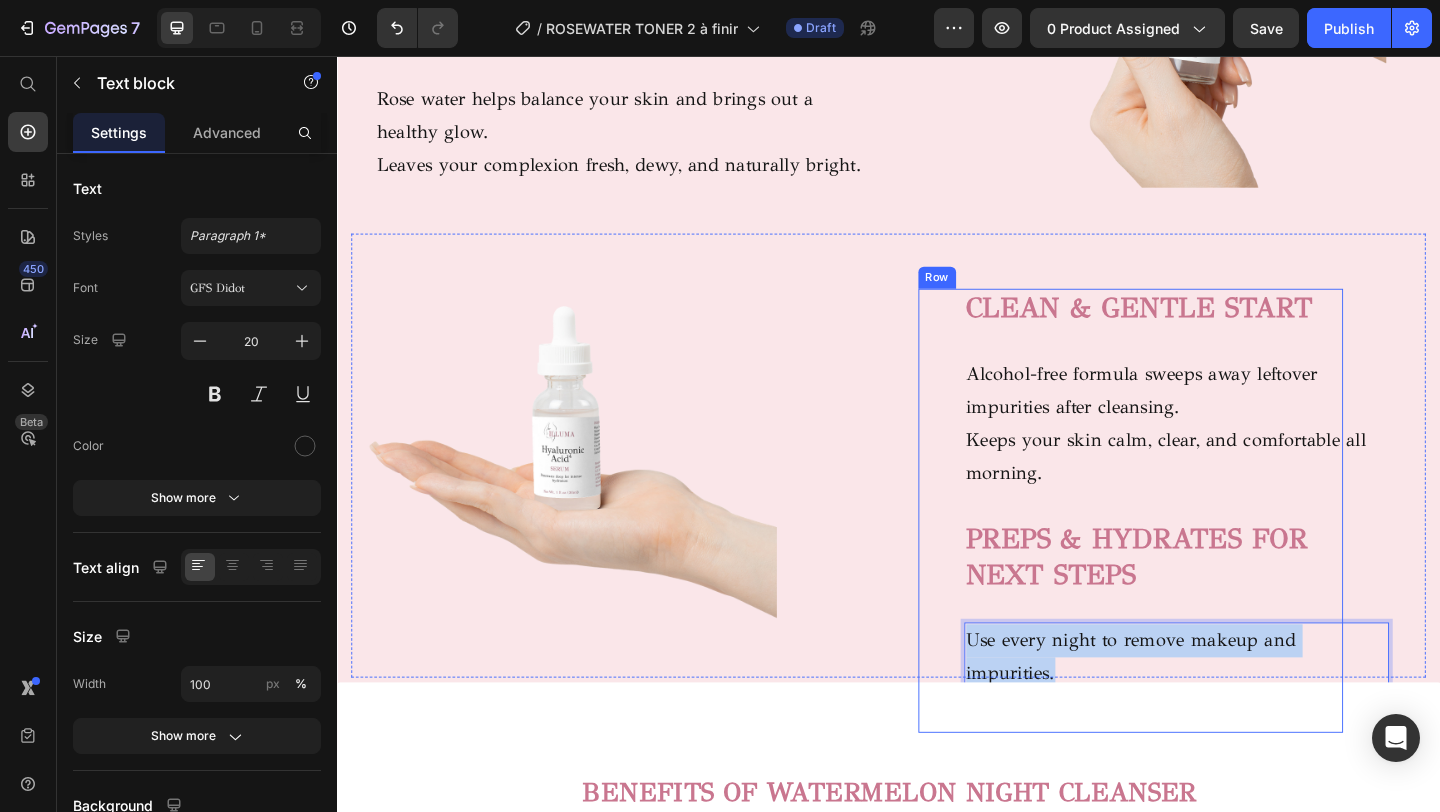drag, startPoint x: 1114, startPoint y: 726, endPoint x: 1017, endPoint y: 705, distance: 99.24717 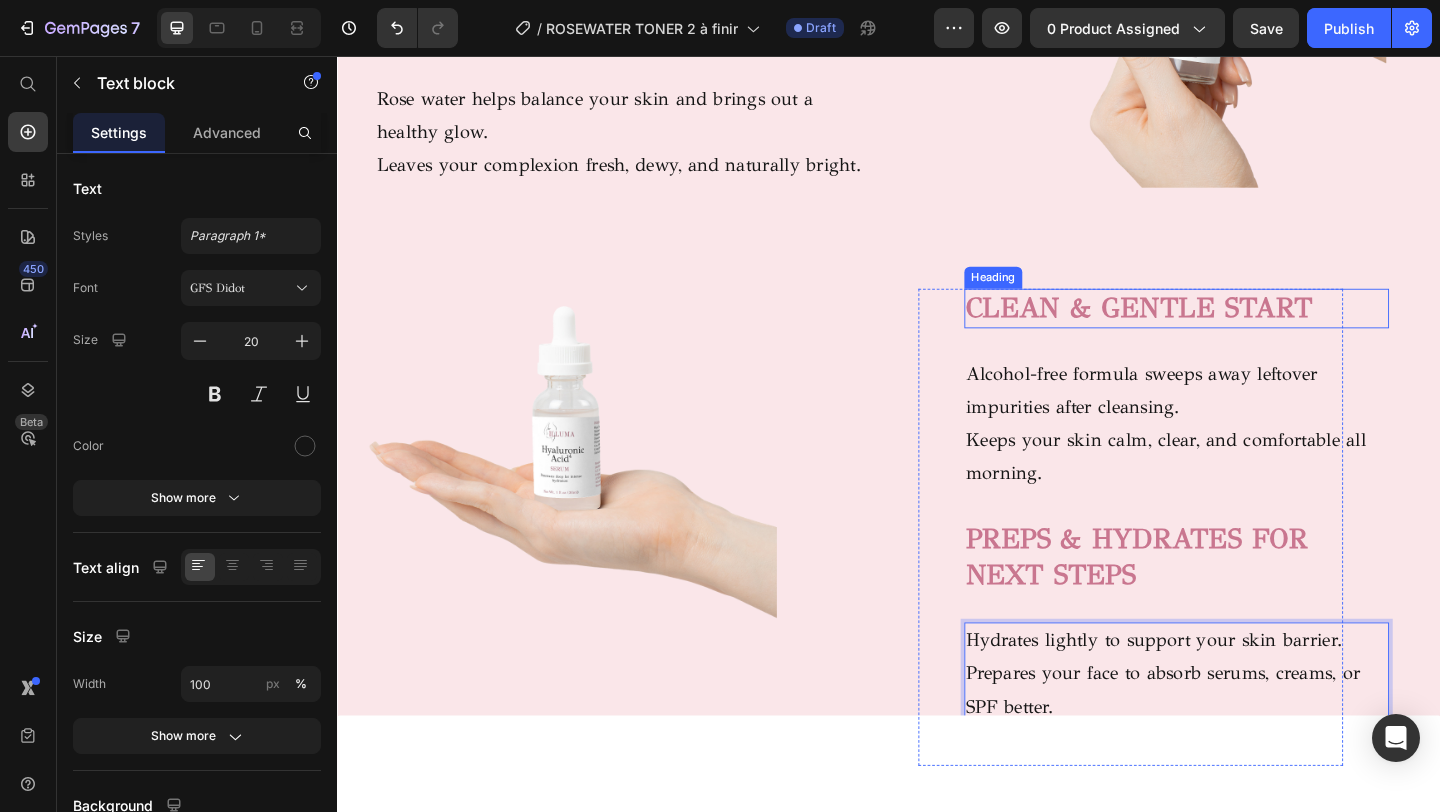click on "⁠⁠⁠⁠⁠⁠⁠ CLEAN & GENTLE START Heading Alcohol-free formula sweeps away leftover impurities after cleansing. Keeps your skin calm, clear, and comfortable all morning. Text block ⁠⁠⁠⁠⁠⁠⁠ PREPS & HYDRATES FOR NEXT STEPS Heading Hydrates lightly to support your skin barrier. Prepares your face to absorb serums, creams, or SPF better. Wake up with clean, calm, and balanced skin. Text block   8" at bounding box center (1200, 568) 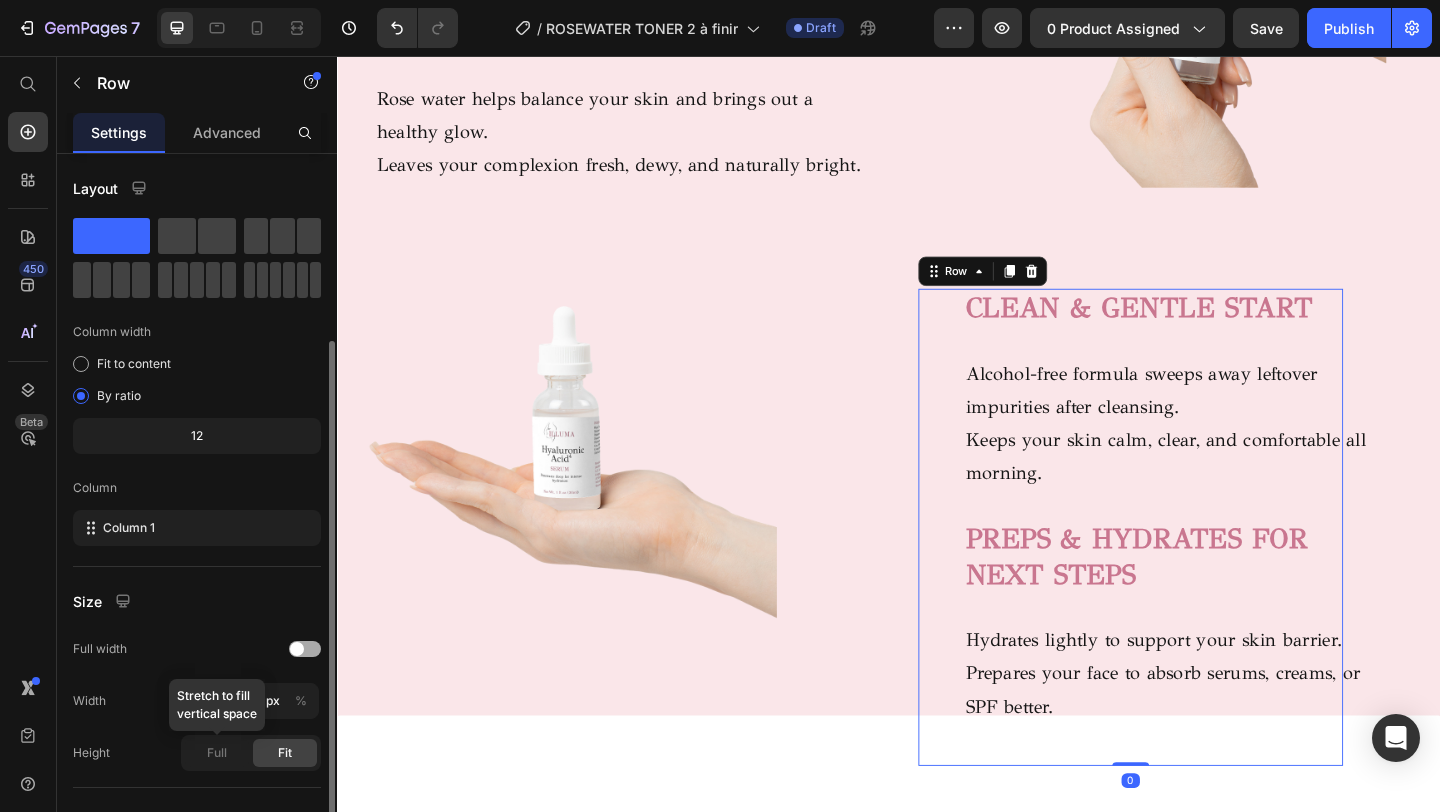 scroll, scrollTop: 197, scrollLeft: 0, axis: vertical 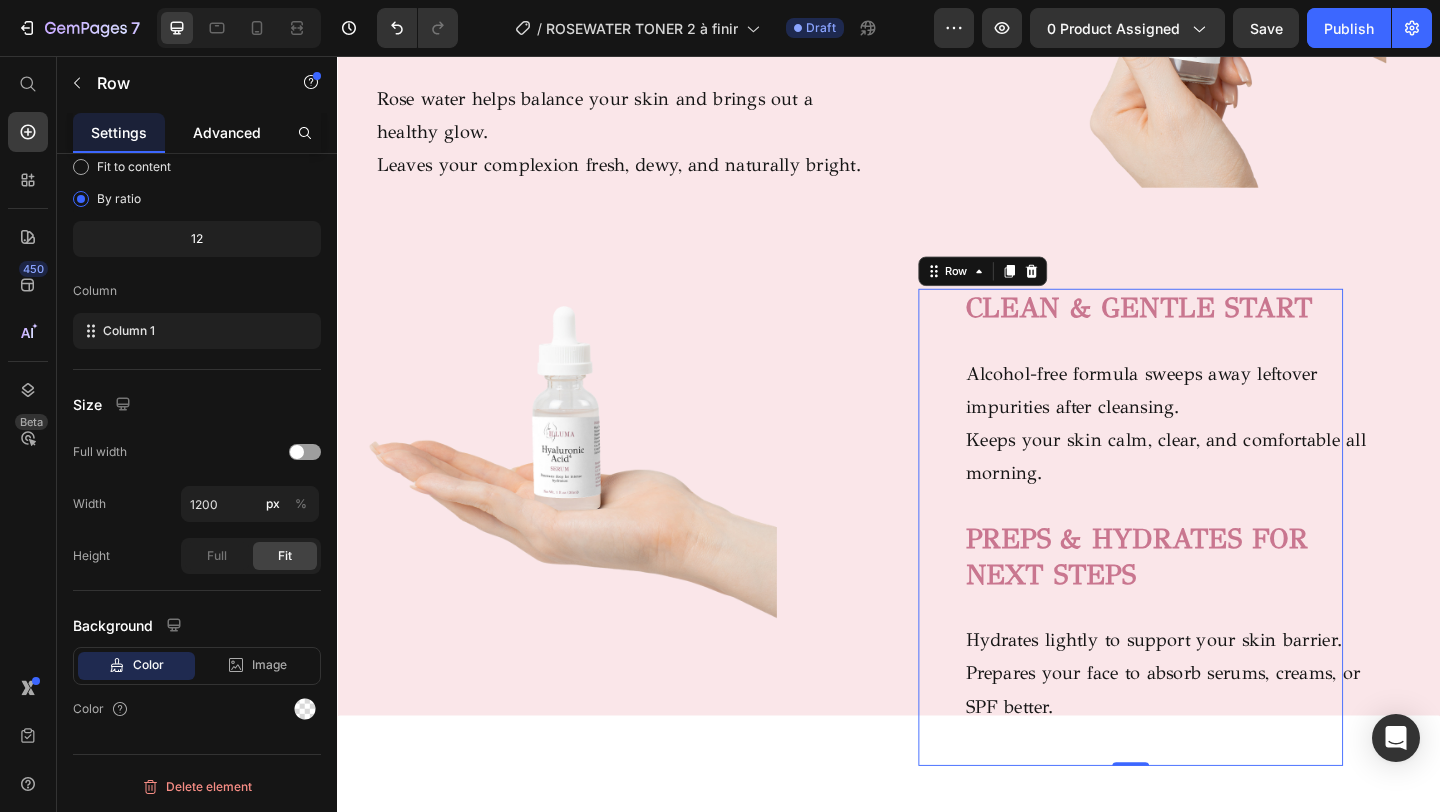 click on "Advanced" at bounding box center (227, 132) 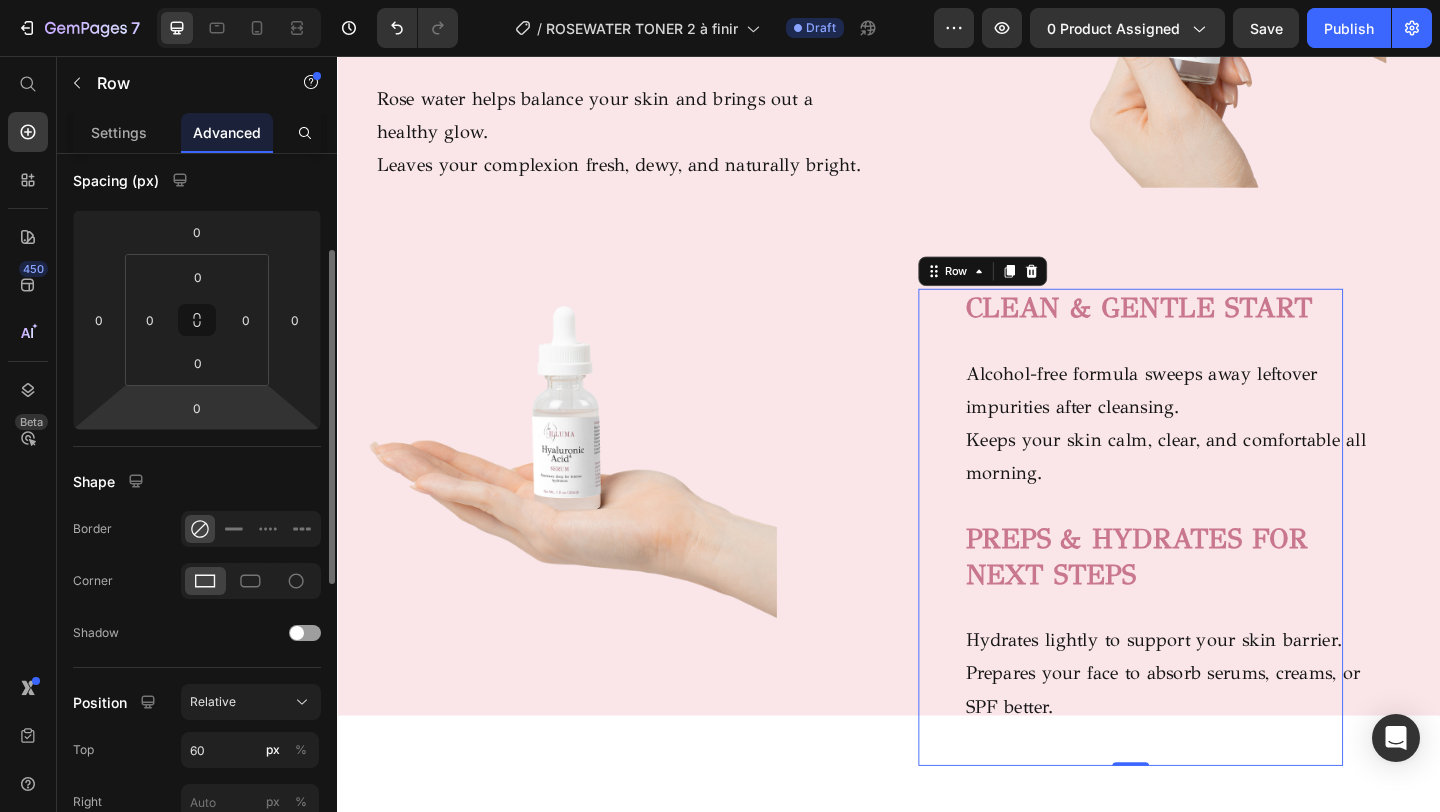 scroll, scrollTop: 381, scrollLeft: 0, axis: vertical 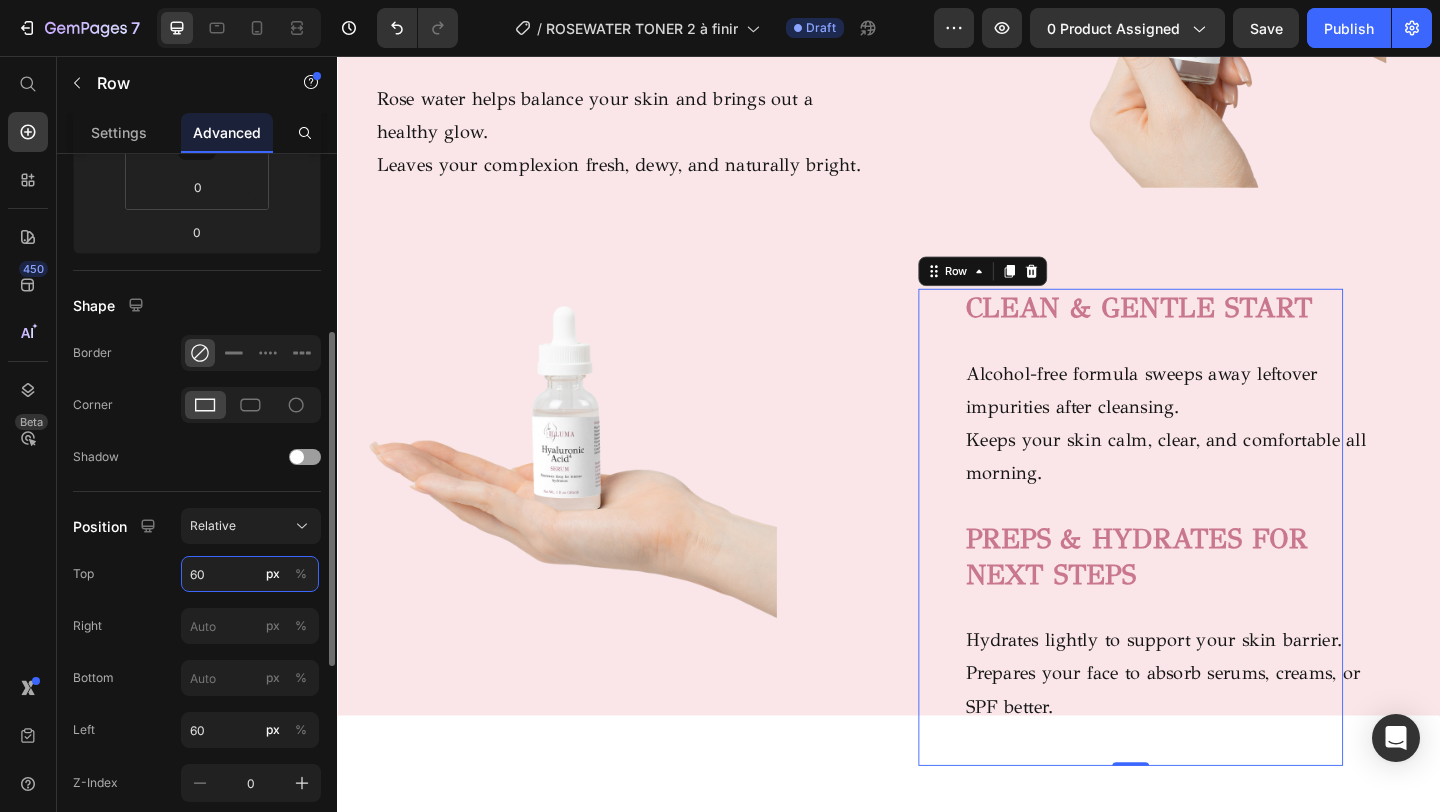 click on "60" at bounding box center [250, 574] 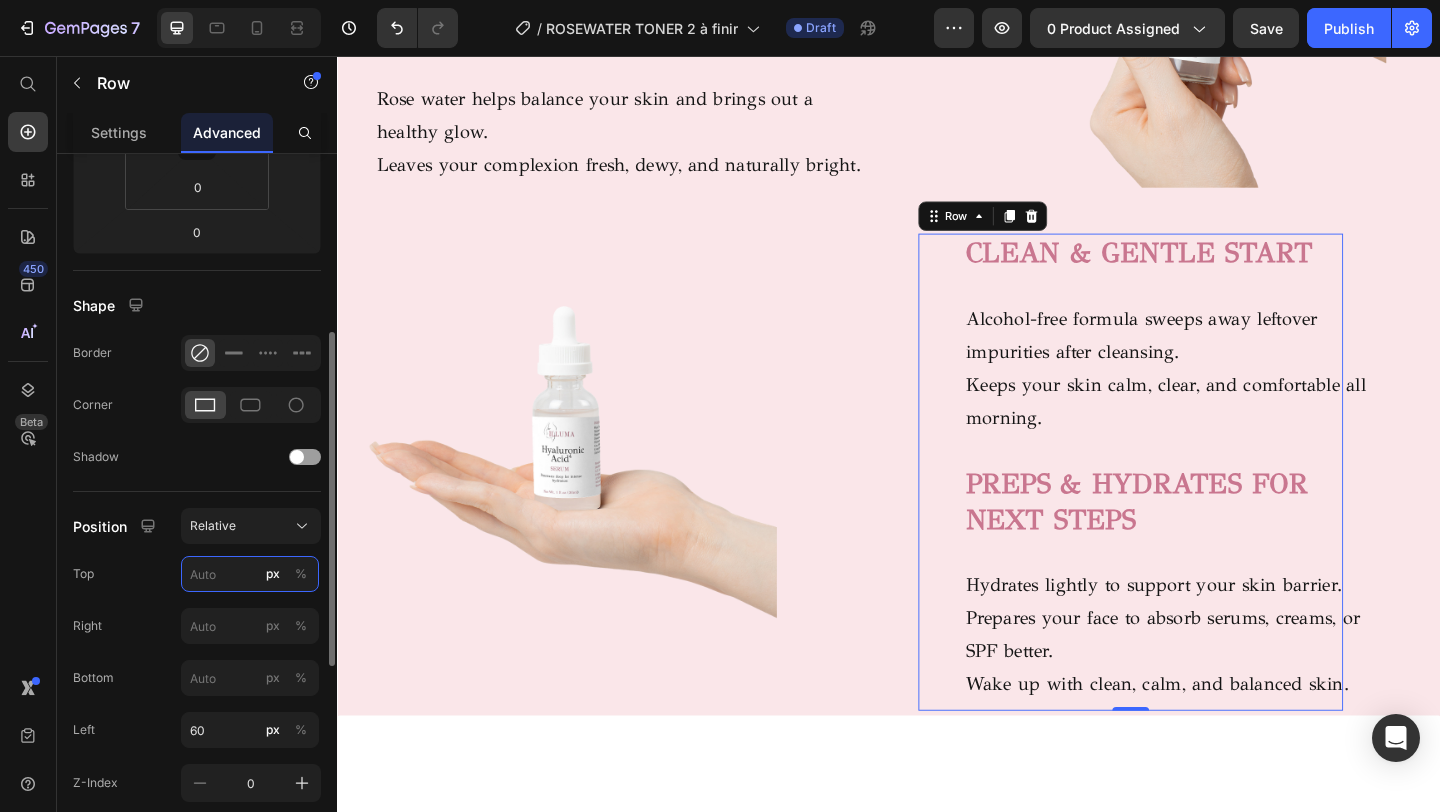 type on "6" 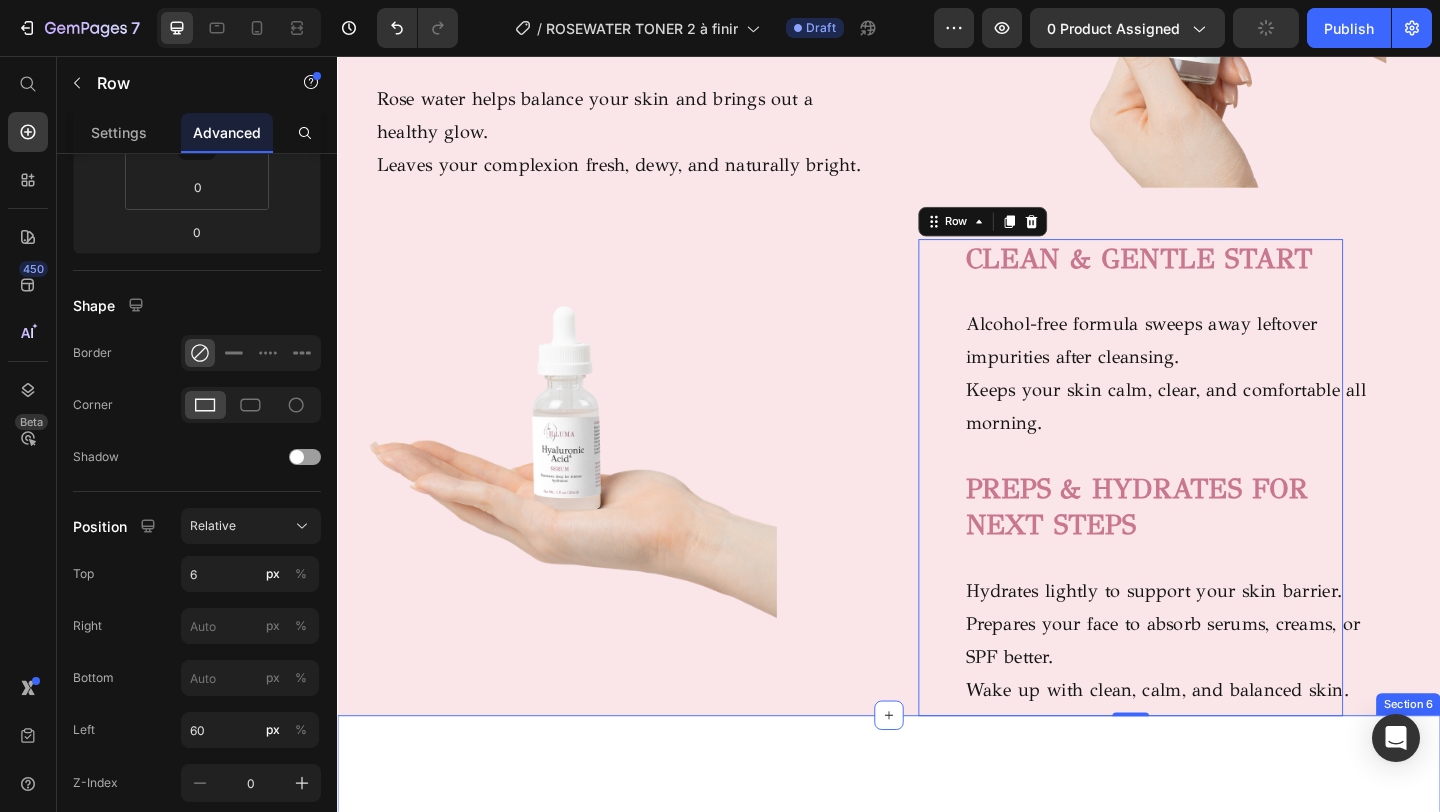 click on "BENEFITS OF WATERMELON NIGHT CLEANSER Heading Row Image HYDRATION BOOST Text block Watermelon, apple, and lentil extracts deeply hydrate skin overnight. Helps lock in moisture while you rest. Wake up with soft, refreshed, dewy skin. Text block Row Image VITAMIN CARE Text block Panthenol (B5) and sodium PCA keep skin balanced. Support your skin’s natural moisture barrier. Comfort and nourish all routine long. Text block Row Image Image COMFORTING INGREDIENTS Text block Witch hazel and licorice root calm and soothe. Help reduce irritation after cleansing. Gentle enough for sensitive or treated skin. Text block Row Image DEEP CLEANSE, GENTLE TOUCH Text block Removes makeup, dirt, and impurities. Cleans thoroughly without drying out skin. Leaves your complexion calm, clear, and balanced. Text block Row Row Section 6" at bounding box center [937, 1115] 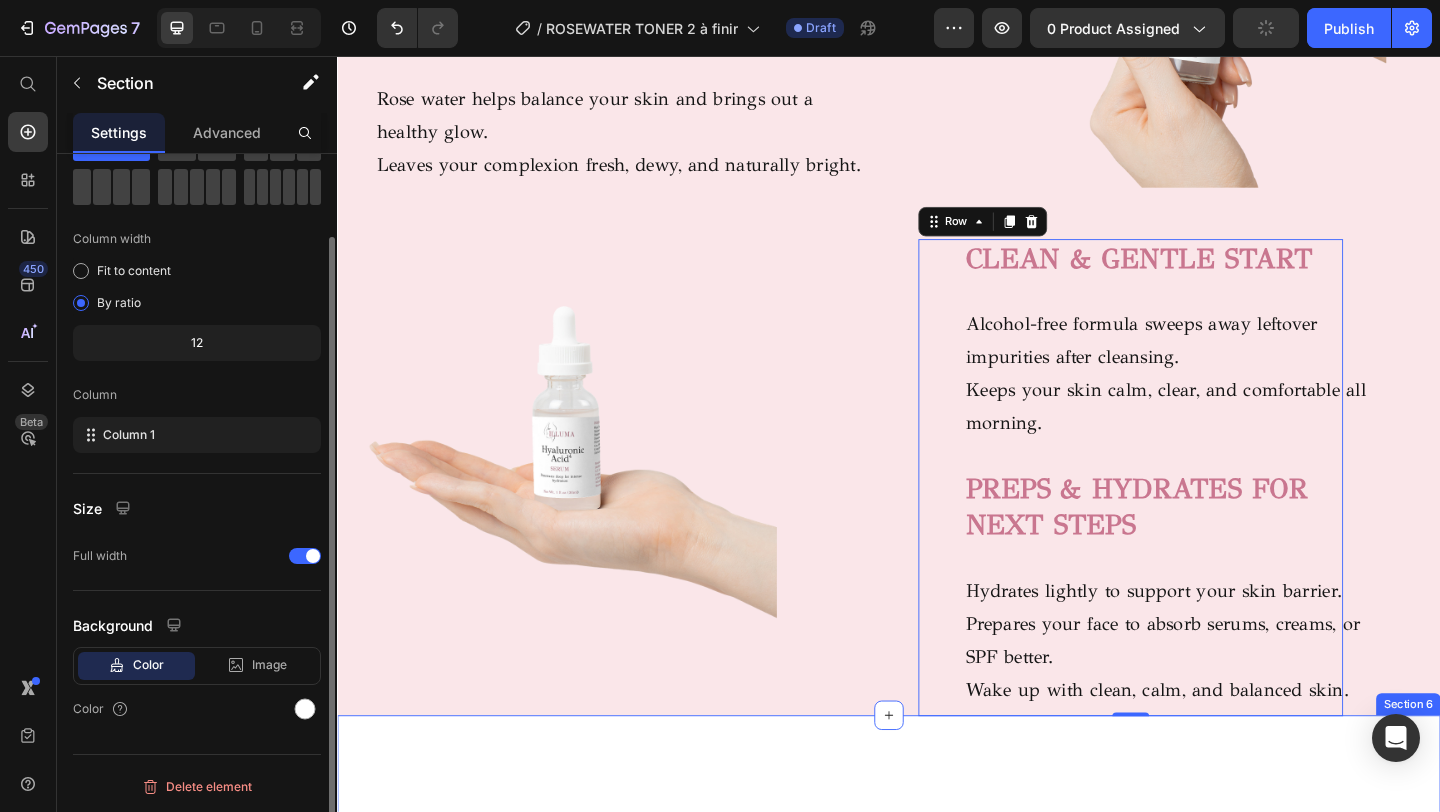 scroll, scrollTop: 0, scrollLeft: 0, axis: both 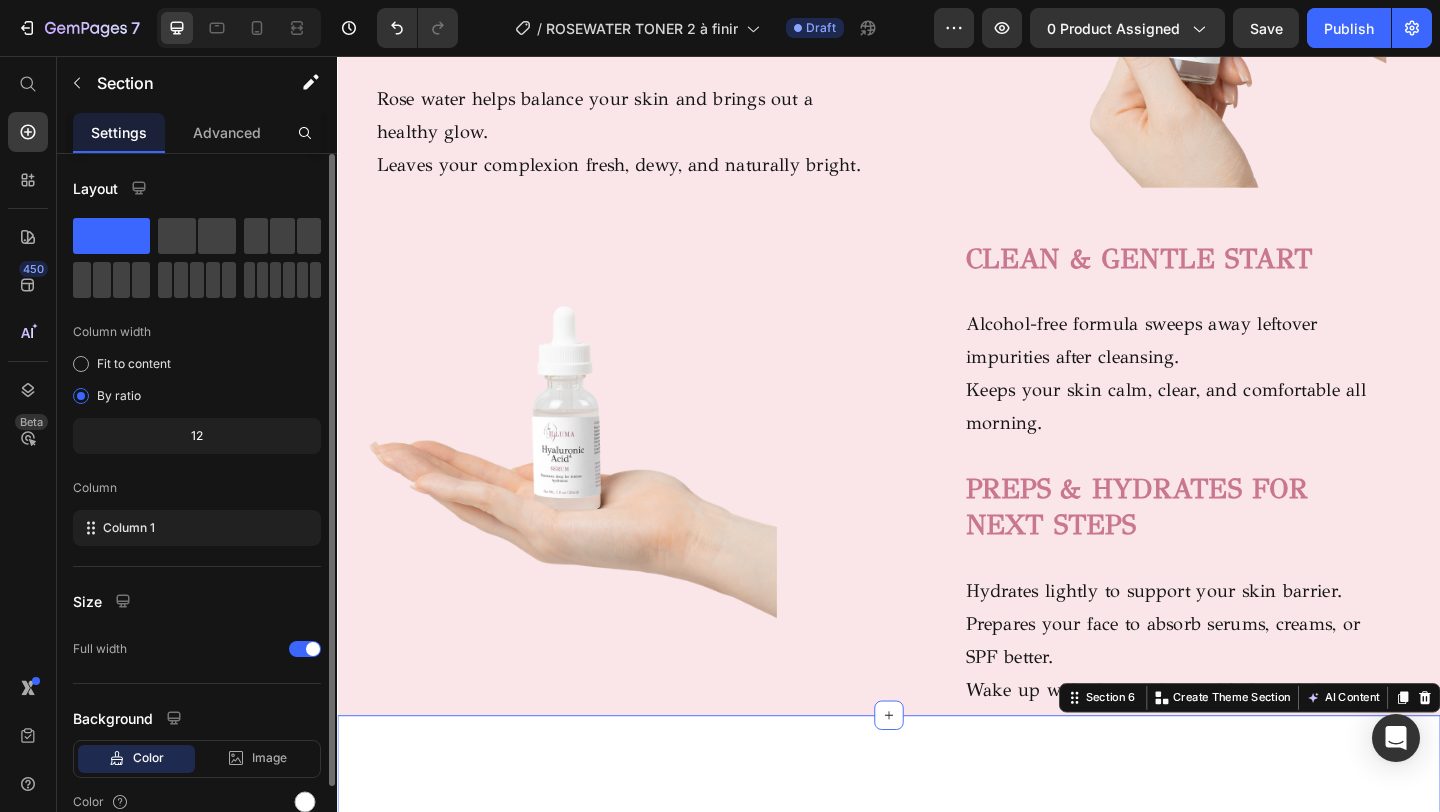 click on "BENEFITS OF WATERMELON NIGHT CLEANSER Heading Row Image HYDRATION BOOST Text block Watermelon, apple, and lentil extracts deeply hydrate skin overnight. Helps lock in moisture while you rest. Wake up with soft, refreshed, dewy skin. Text block Row Image VITAMIN CARE Text block Panthenol (B5) and sodium PCA keep skin balanced. Support your skin’s natural moisture barrier. Comfort and nourish all routine long. Text block Row Image Image COMFORTING INGREDIENTS Text block Witch hazel and licorice root calm and soothe. Help reduce irritation after cleansing. Gentle enough for sensitive or treated skin. Text block Row Image DEEP CLEANSE, GENTLE TOUCH Text block Removes makeup, dirt, and impurities. Cleans thoroughly without drying out skin. Leaves your complexion calm, clear, and balanced. Text block Row Row Section 6   Create Theme Section AI Content Write with GemAI What would you like to describe here? Tone and Voice Persuasive Product ROSEWATER TONER Show more Generate" at bounding box center [937, 1115] 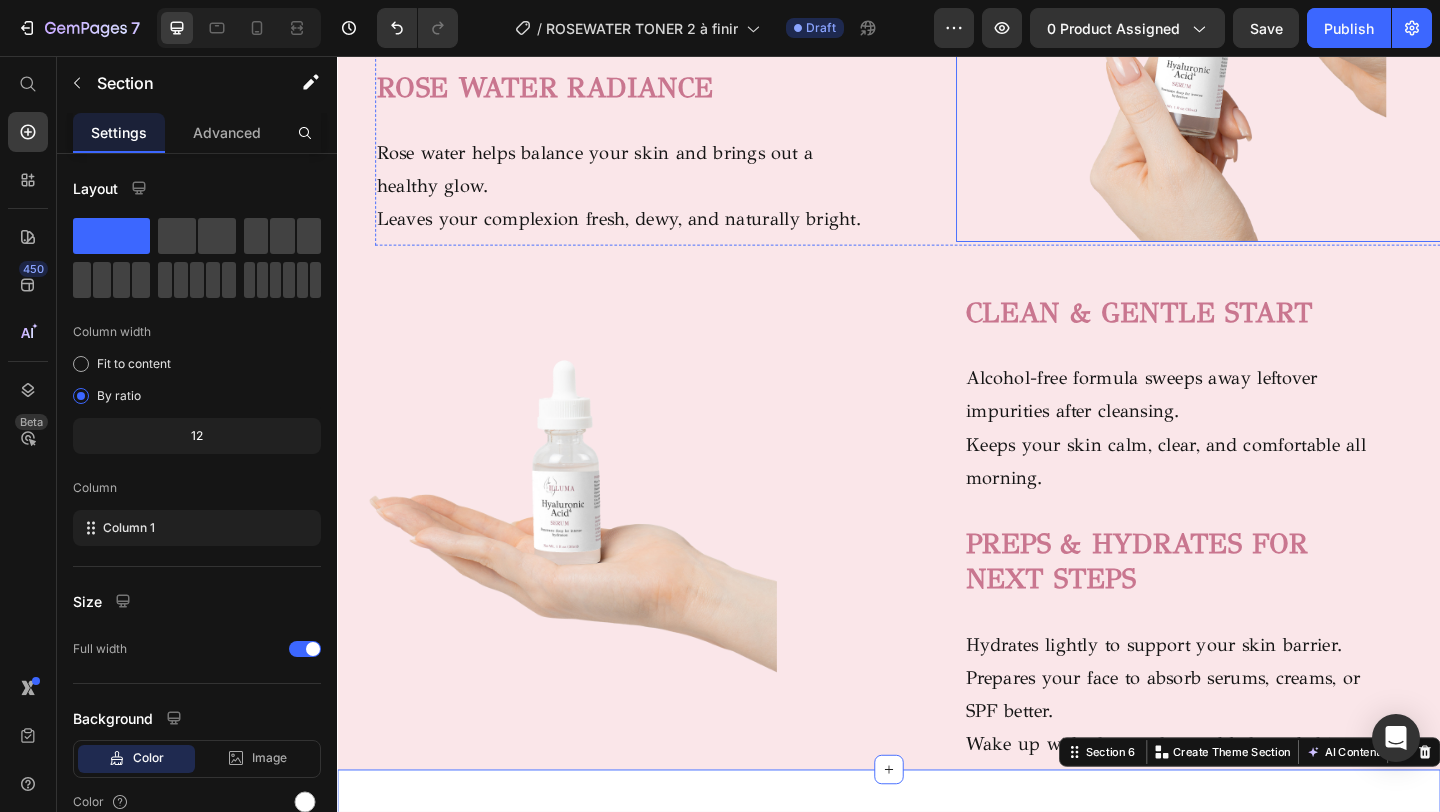 scroll, scrollTop: 1652, scrollLeft: 0, axis: vertical 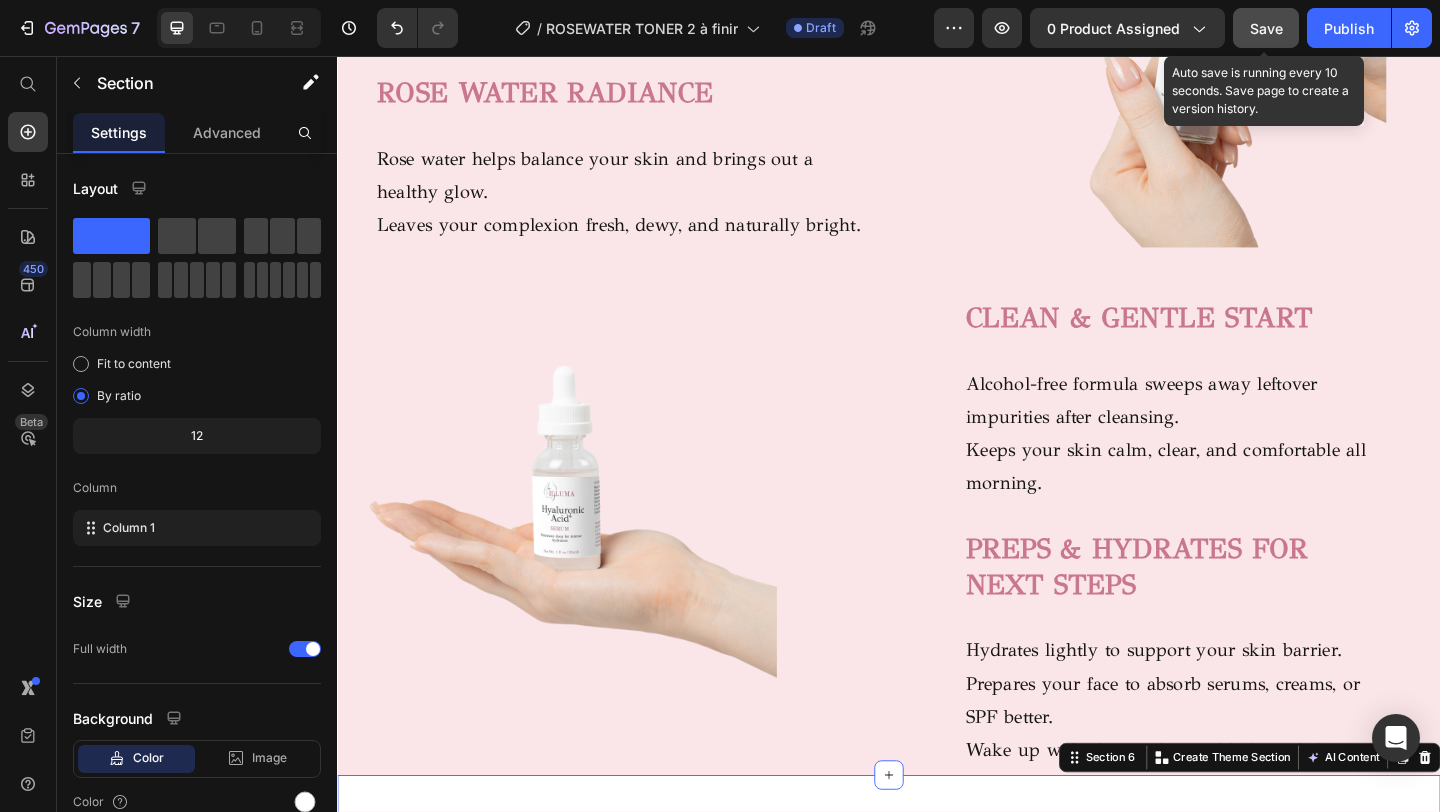click on "Save" 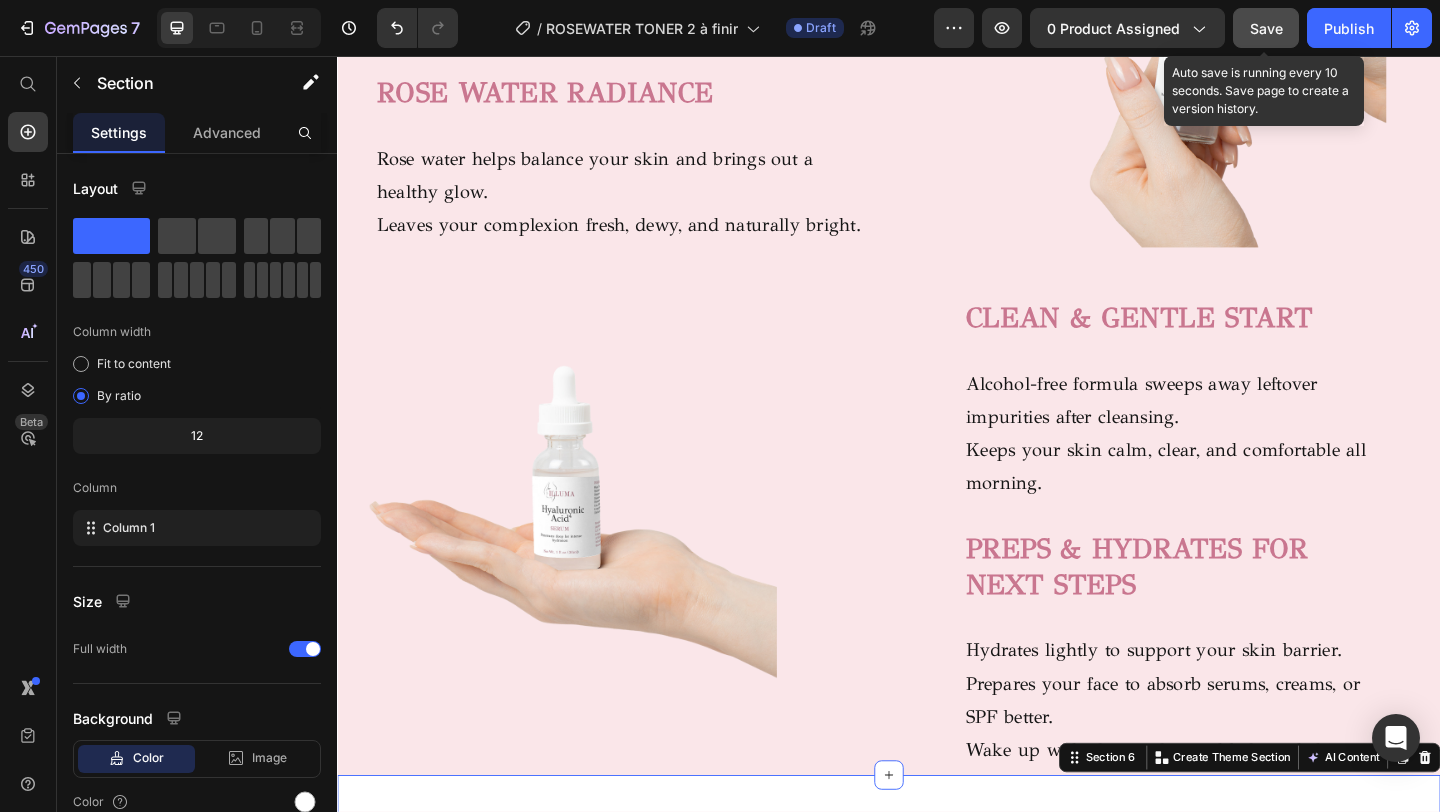 click on "Save" 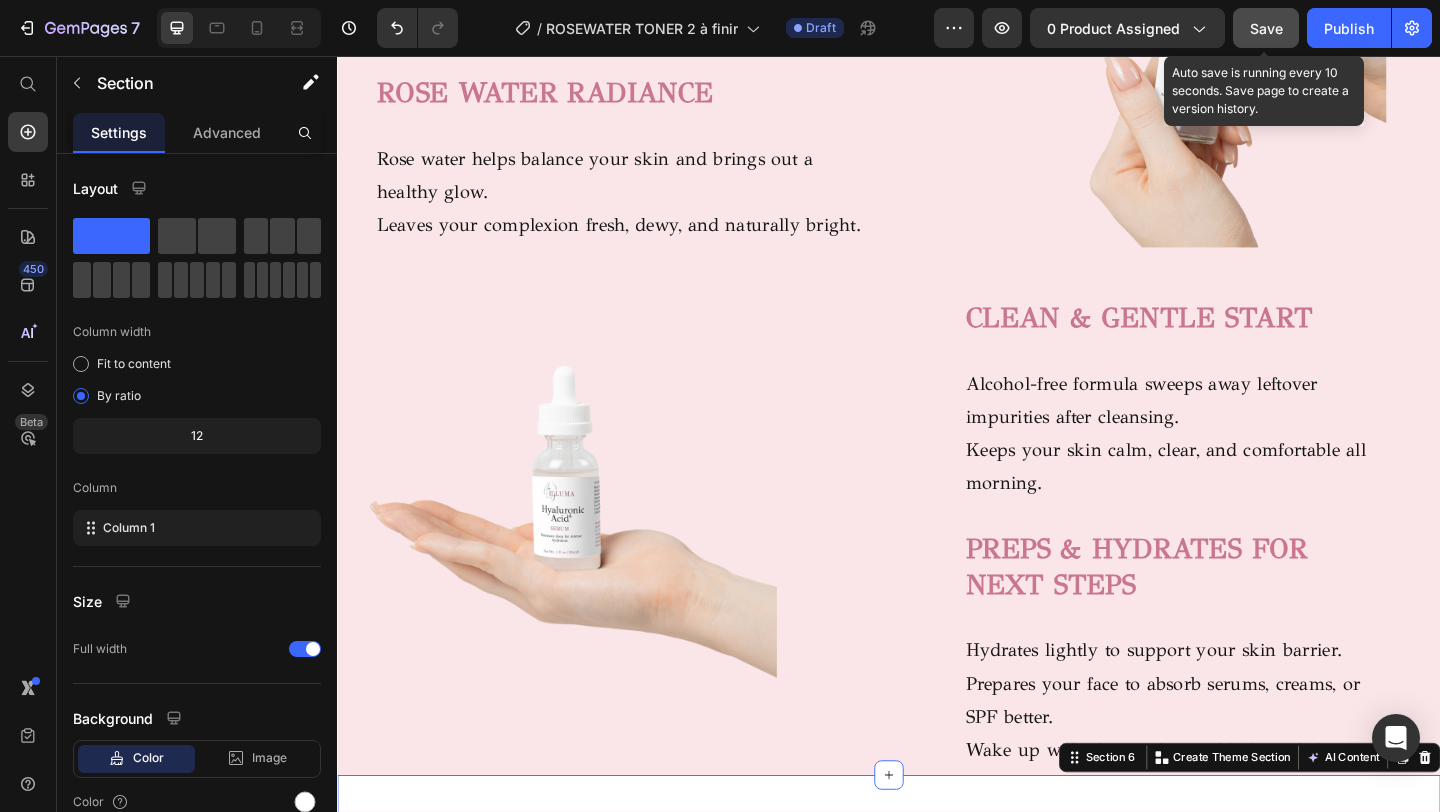 click on "Save" 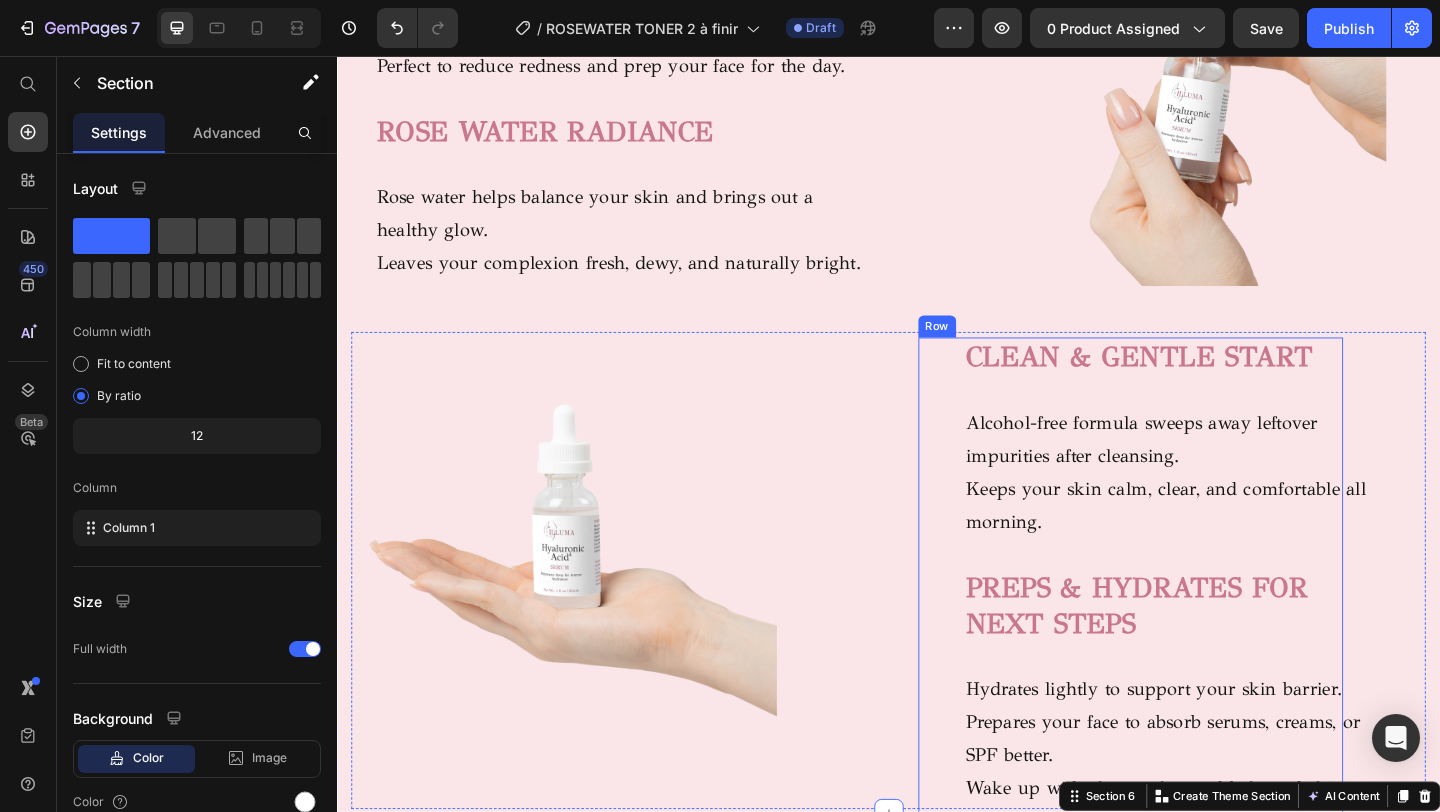 scroll, scrollTop: 1595, scrollLeft: 0, axis: vertical 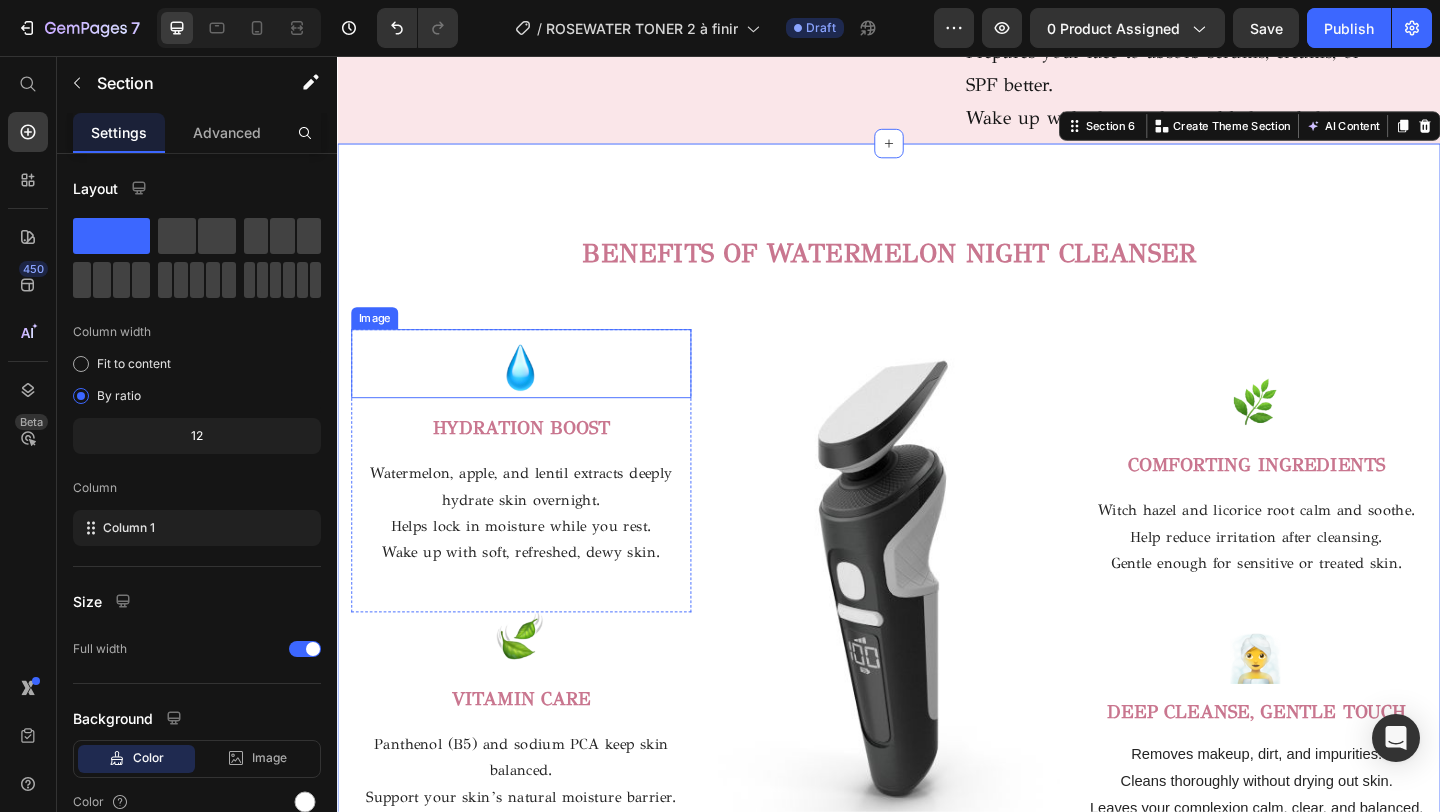 click on "HYDRATION BOOST" at bounding box center [537, 460] 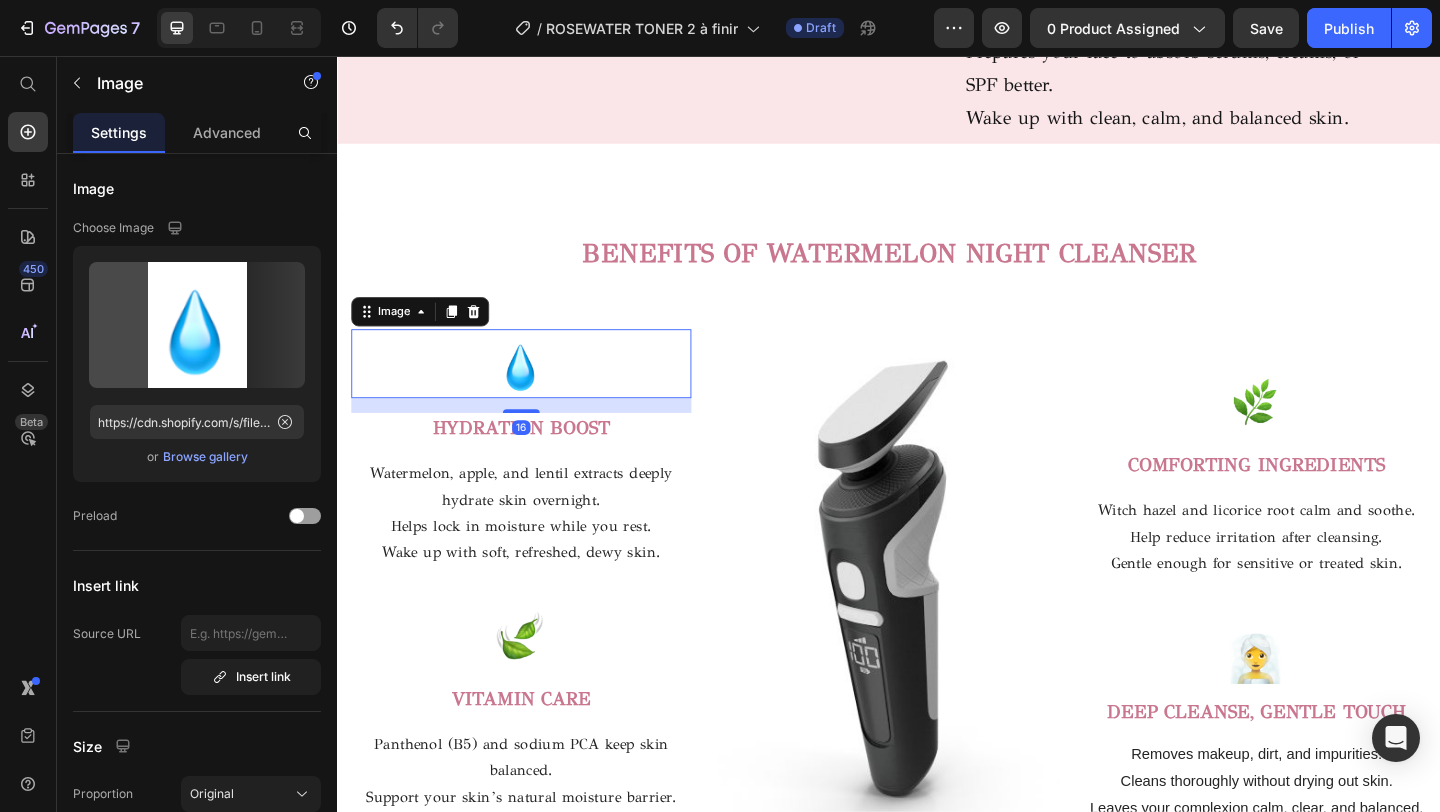 click at bounding box center (537, 390) 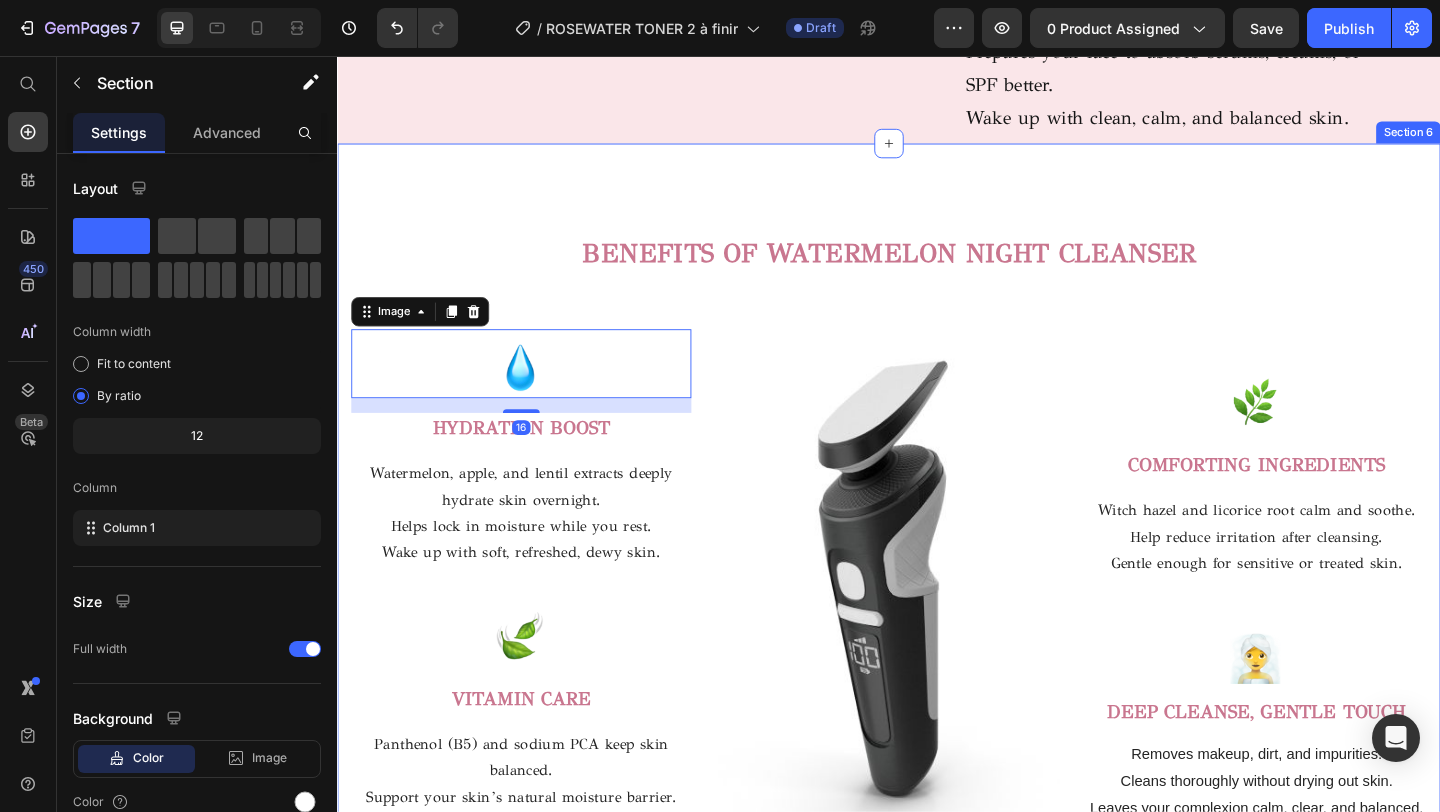 click on "BENEFITS OF WATERMELON NIGHT CLEANSER Heading Row Image   16 HYDRATION BOOST Text block Watermelon, apple, and lentil extracts deeply hydrate skin overnight. Helps lock in moisture while you rest. Wake up with soft, refreshed, dewy skin. Text block Row Image VITAMIN CARE Text block Panthenol (B5) and sodium PCA keep skin balanced. Support your skin’s natural moisture barrier. Comfort and nourish all routine long. Text block Row Image Image COMFORTING INGREDIENTS Text block Witch hazel and licorice root calm and soothe. Help reduce irritation after cleansing. Gentle enough for sensitive or treated skin. Text block Row Image DEEP CLEANSE, GENTLE TOUCH Text block Removes makeup, dirt, and impurities. Cleans thoroughly without drying out skin. Leaves your complexion calm, clear, and balanced. Text block Row Row" at bounding box center [937, 577] 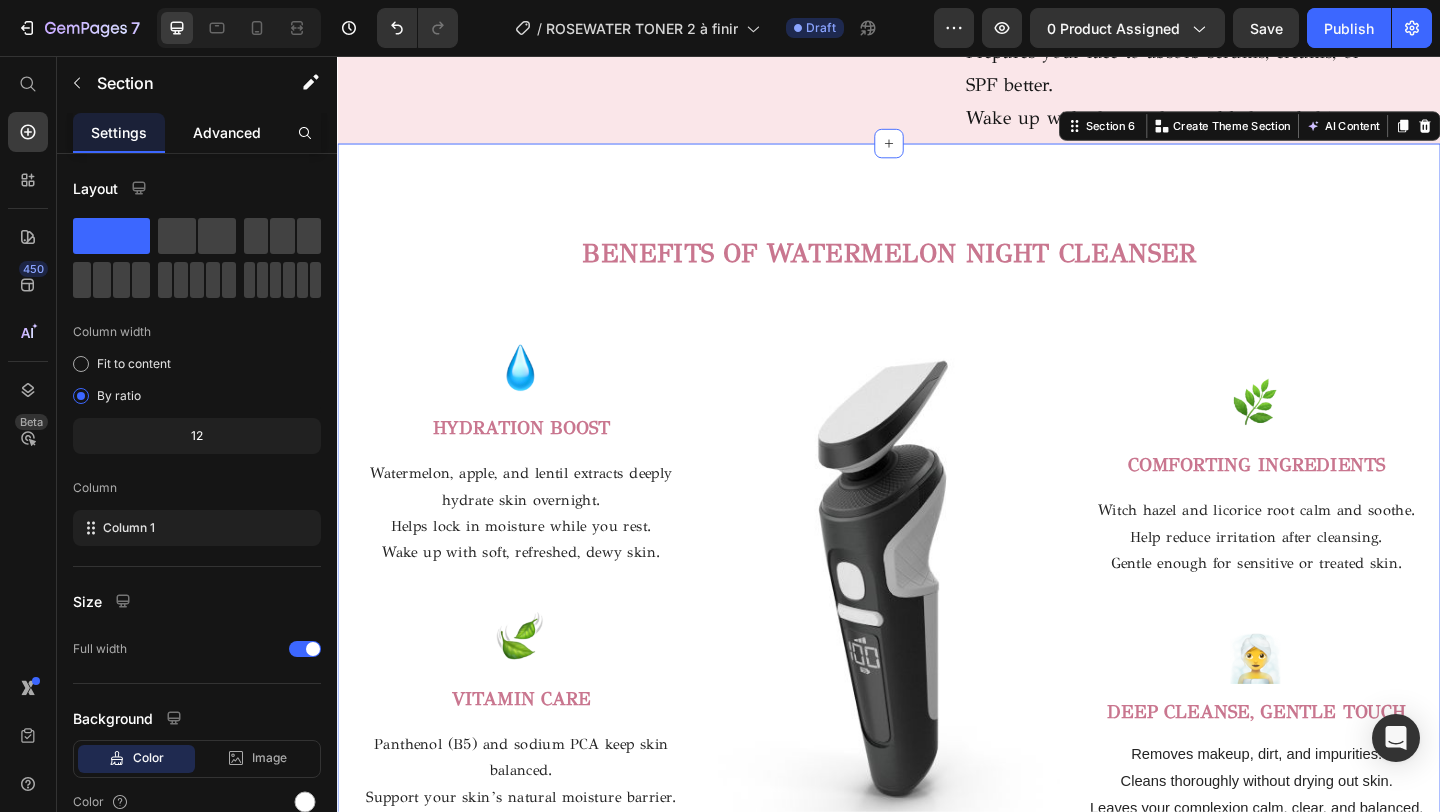 click on "Advanced" at bounding box center [227, 132] 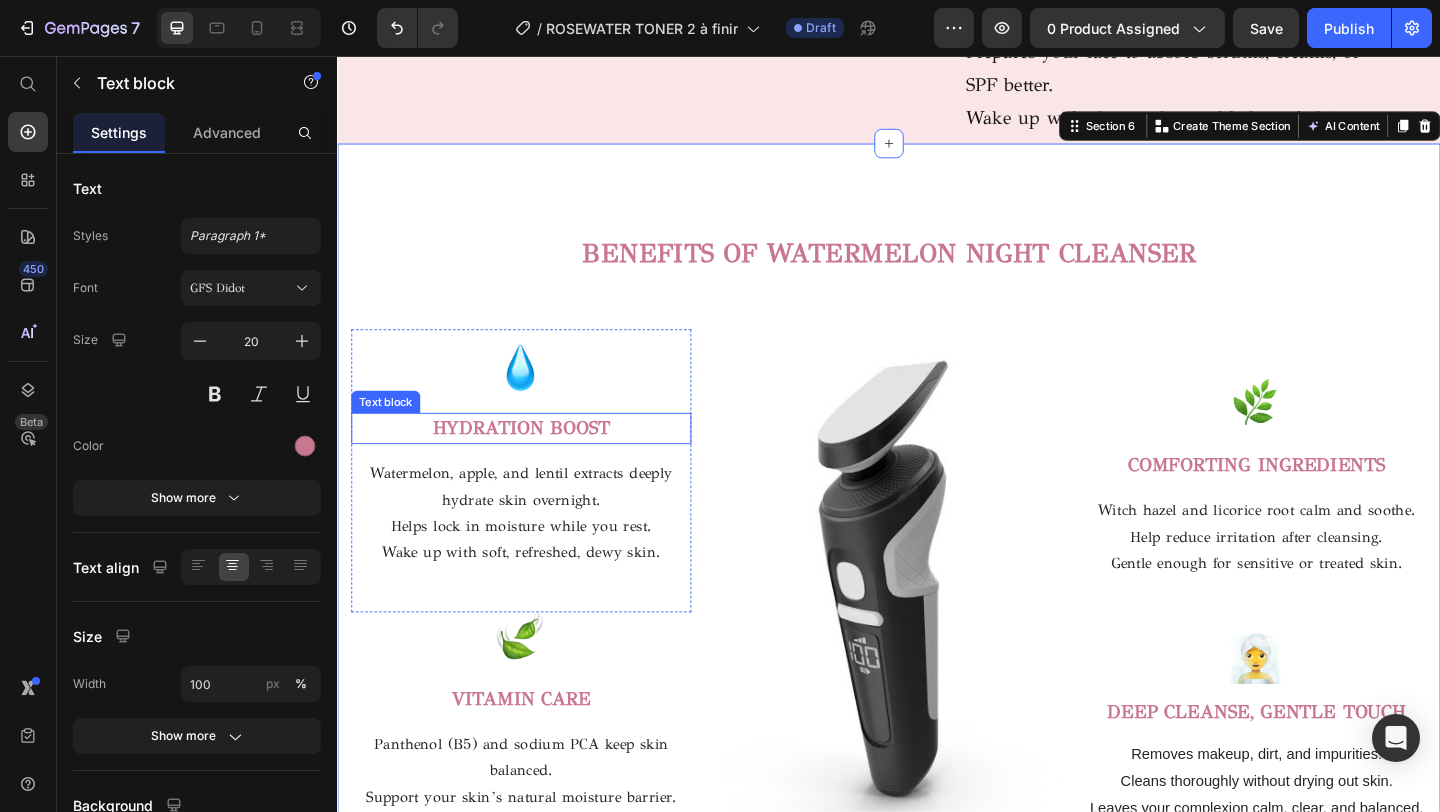 click on "HYDRATION BOOST" at bounding box center (537, 460) 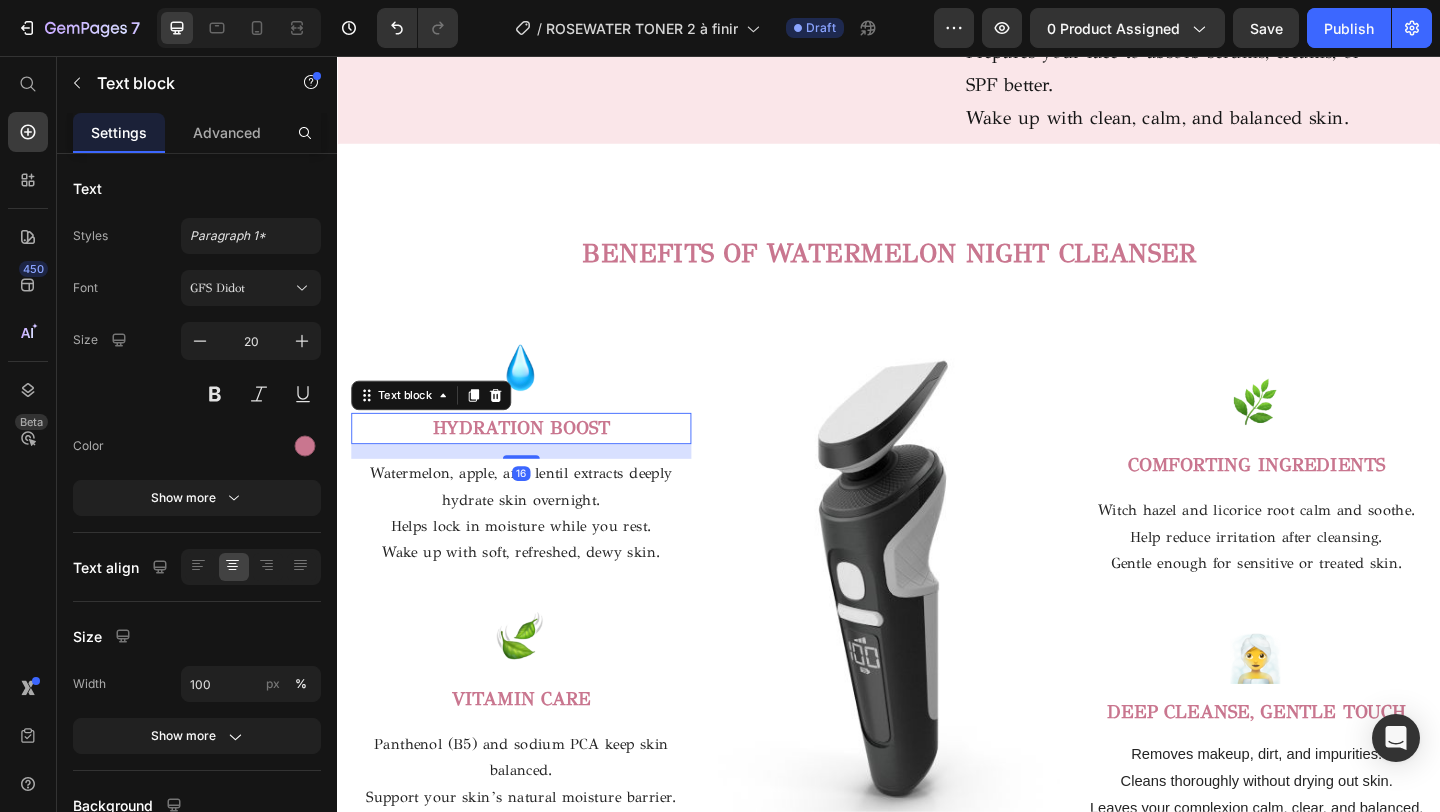 click on "HYDRATION BOOST" at bounding box center (537, 461) 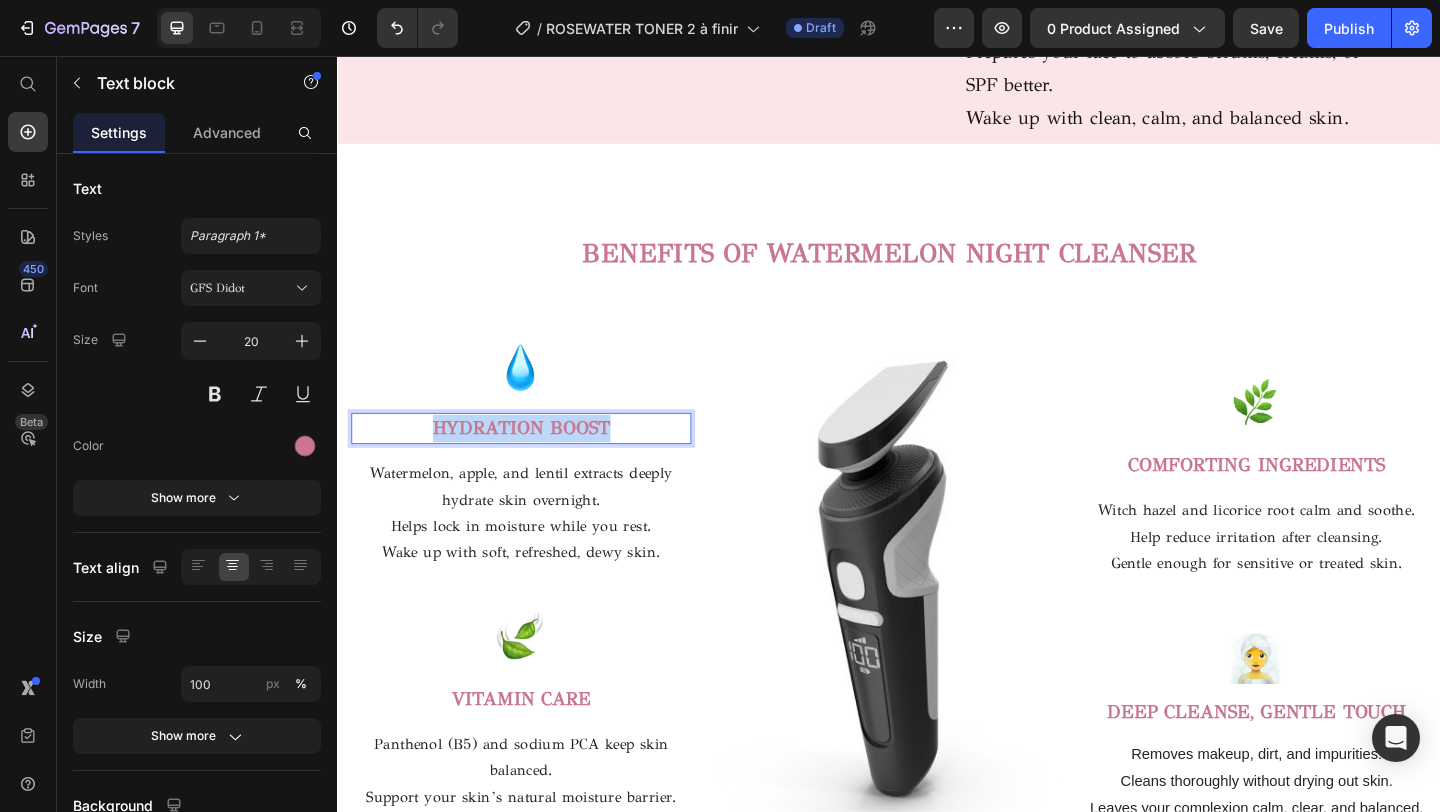 drag, startPoint x: 647, startPoint y: 467, endPoint x: 434, endPoint y: 460, distance: 213.11499 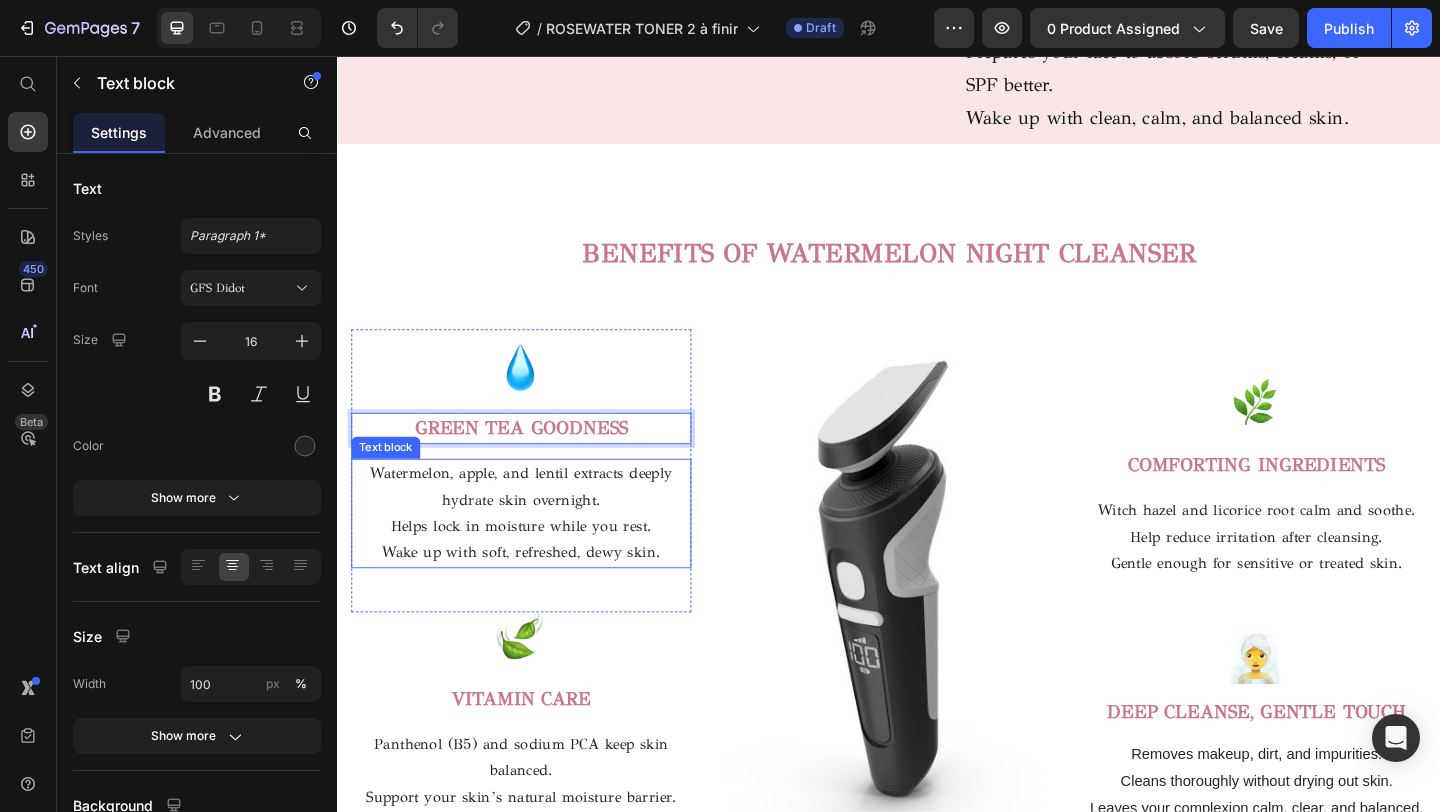 click on "Watermelon, apple, and lentil extracts deeply hydrate skin overnight." at bounding box center [537, 525] 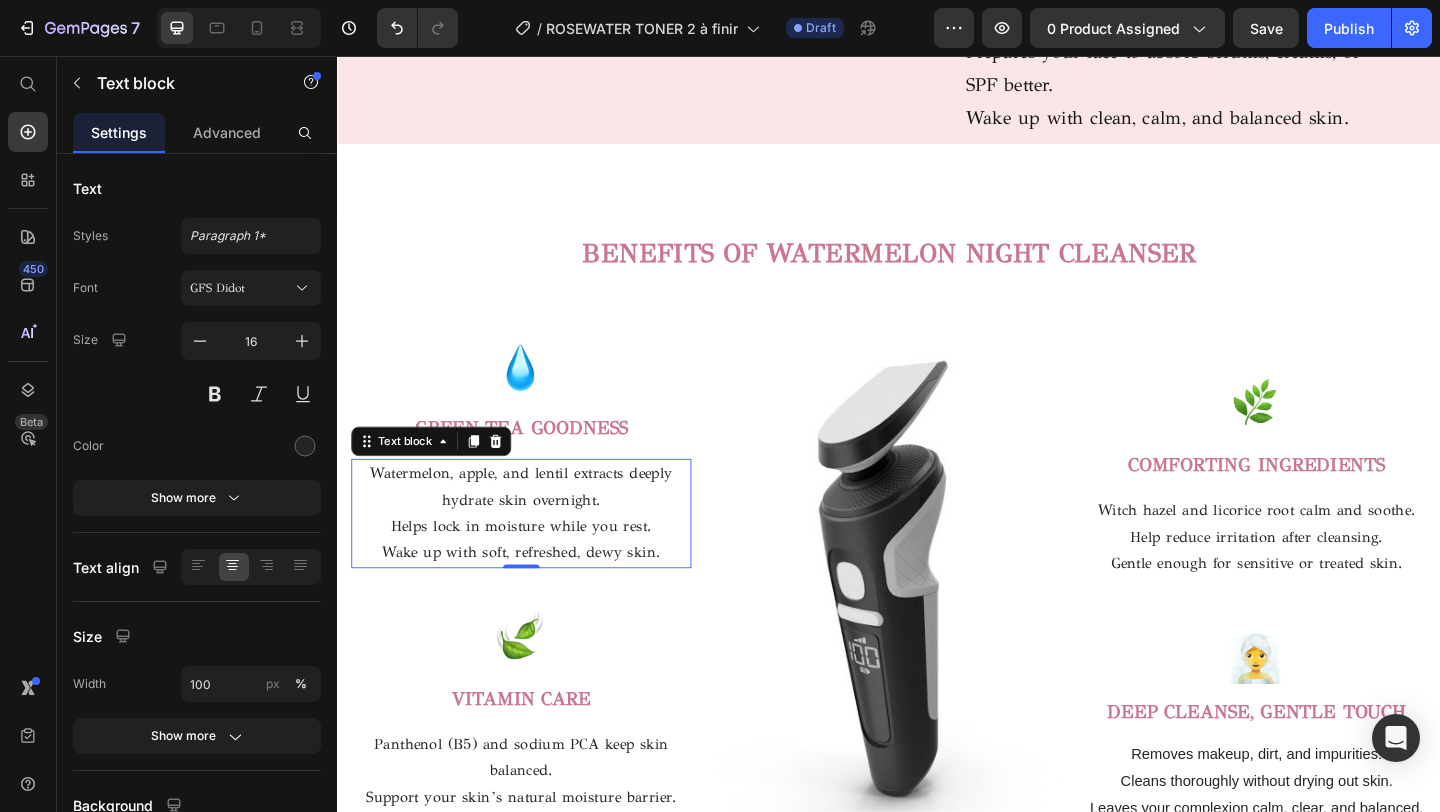 click on "Helps lock in moisture while you rest." at bounding box center [537, 567] 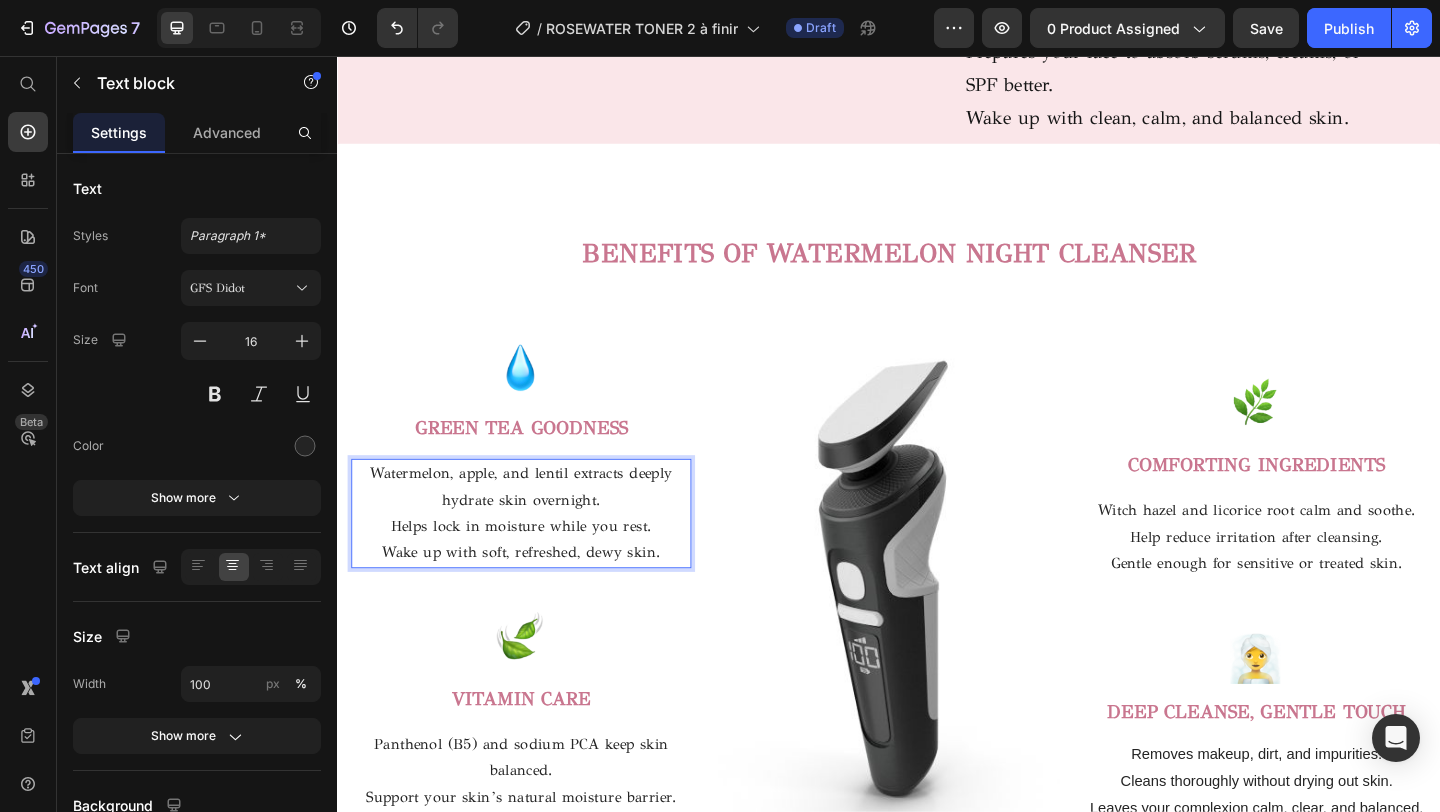 click on "Wake up with soft, refreshed, dewy skin." at bounding box center (537, 596) 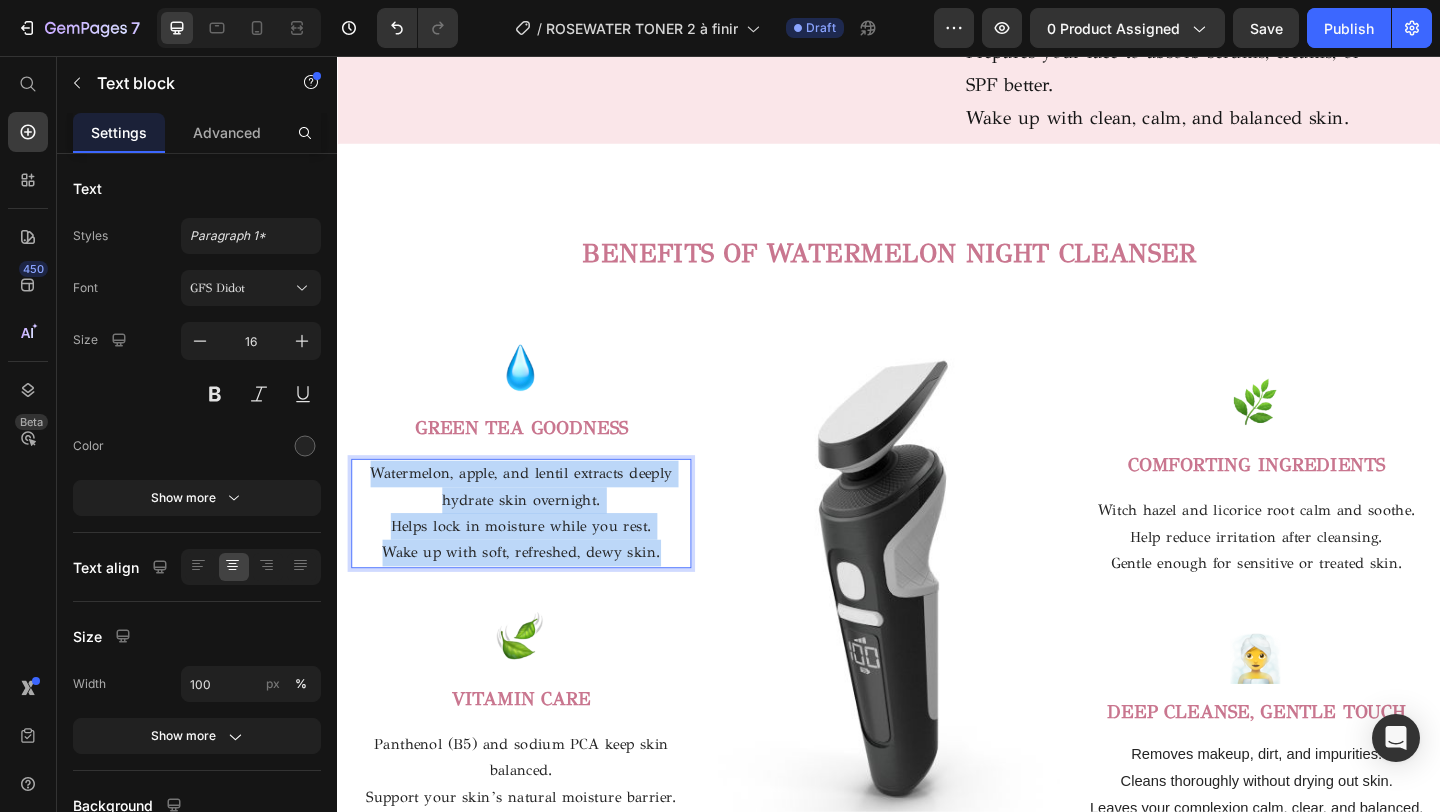 drag, startPoint x: 692, startPoint y: 596, endPoint x: 369, endPoint y: 507, distance: 335.03732 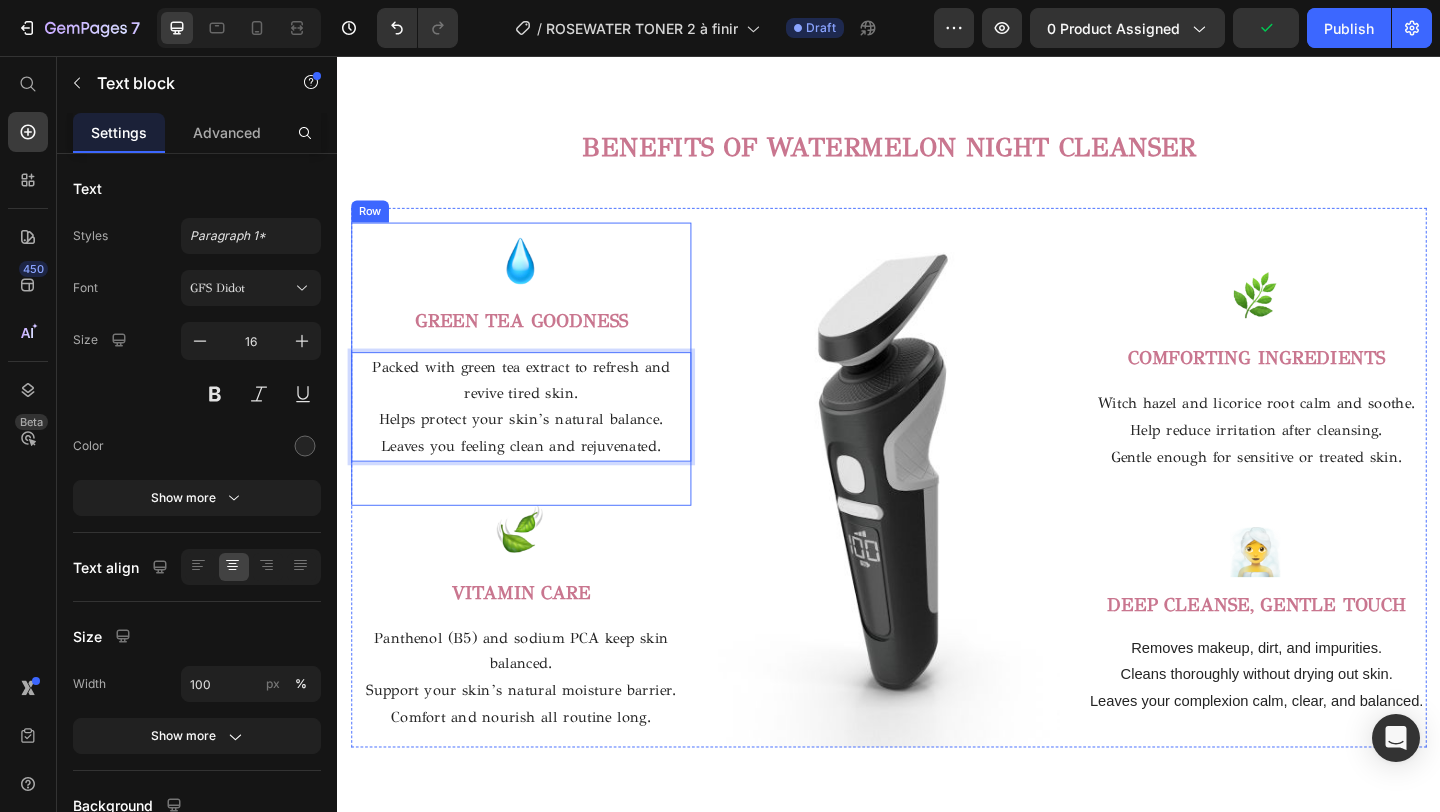 scroll, scrollTop: 2493, scrollLeft: 0, axis: vertical 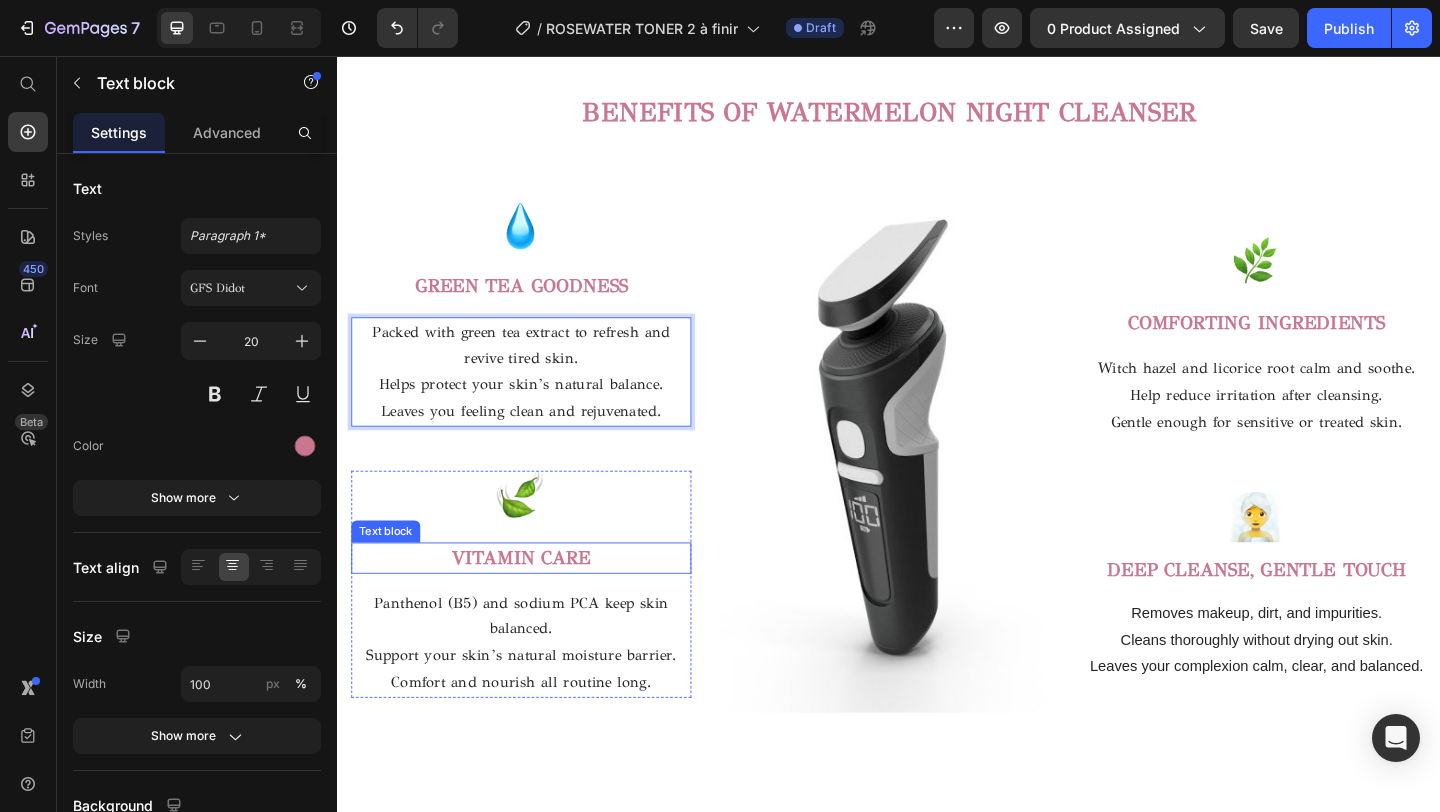click on "VITAMIN CARE" at bounding box center [537, 601] 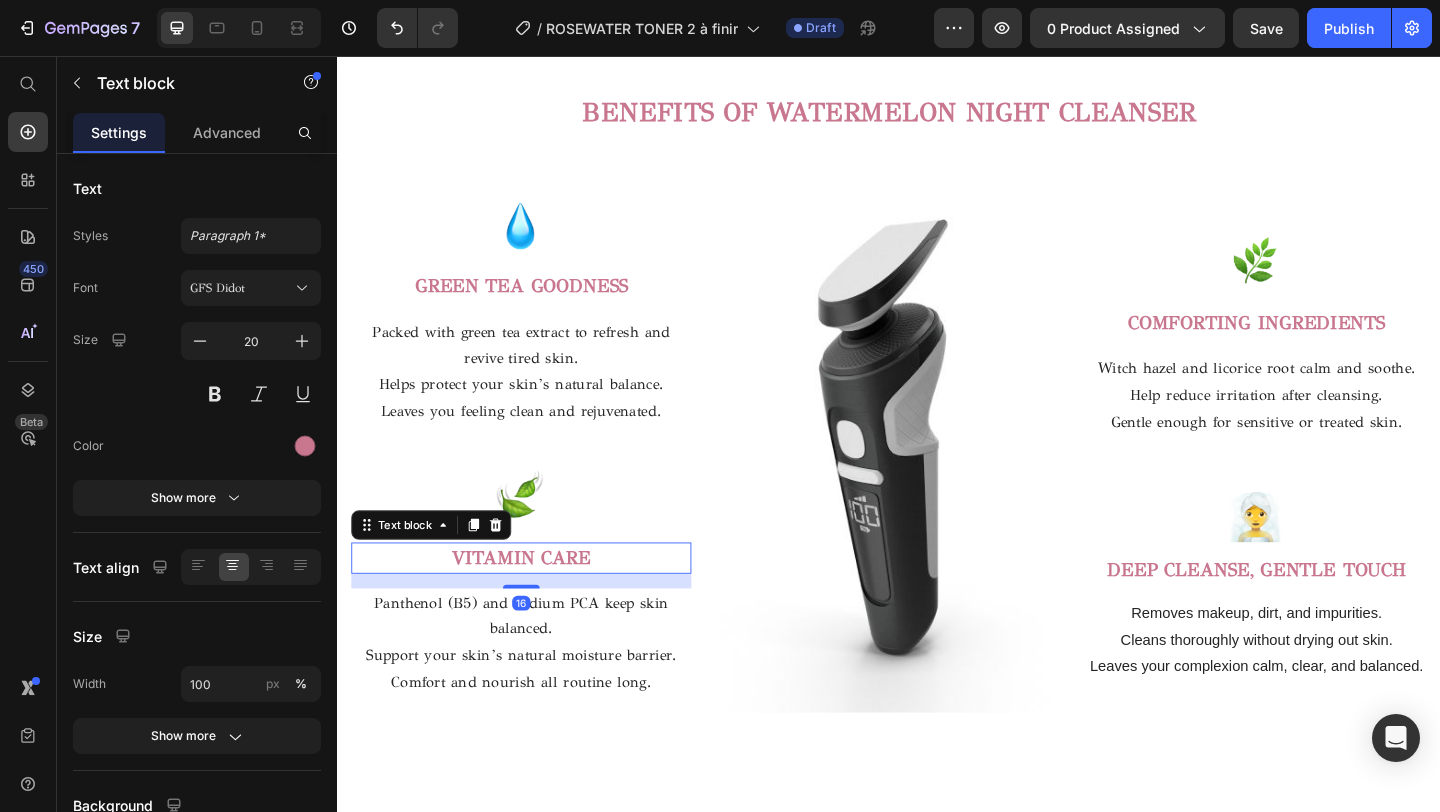 click on "VITAMIN CARE" at bounding box center [537, 601] 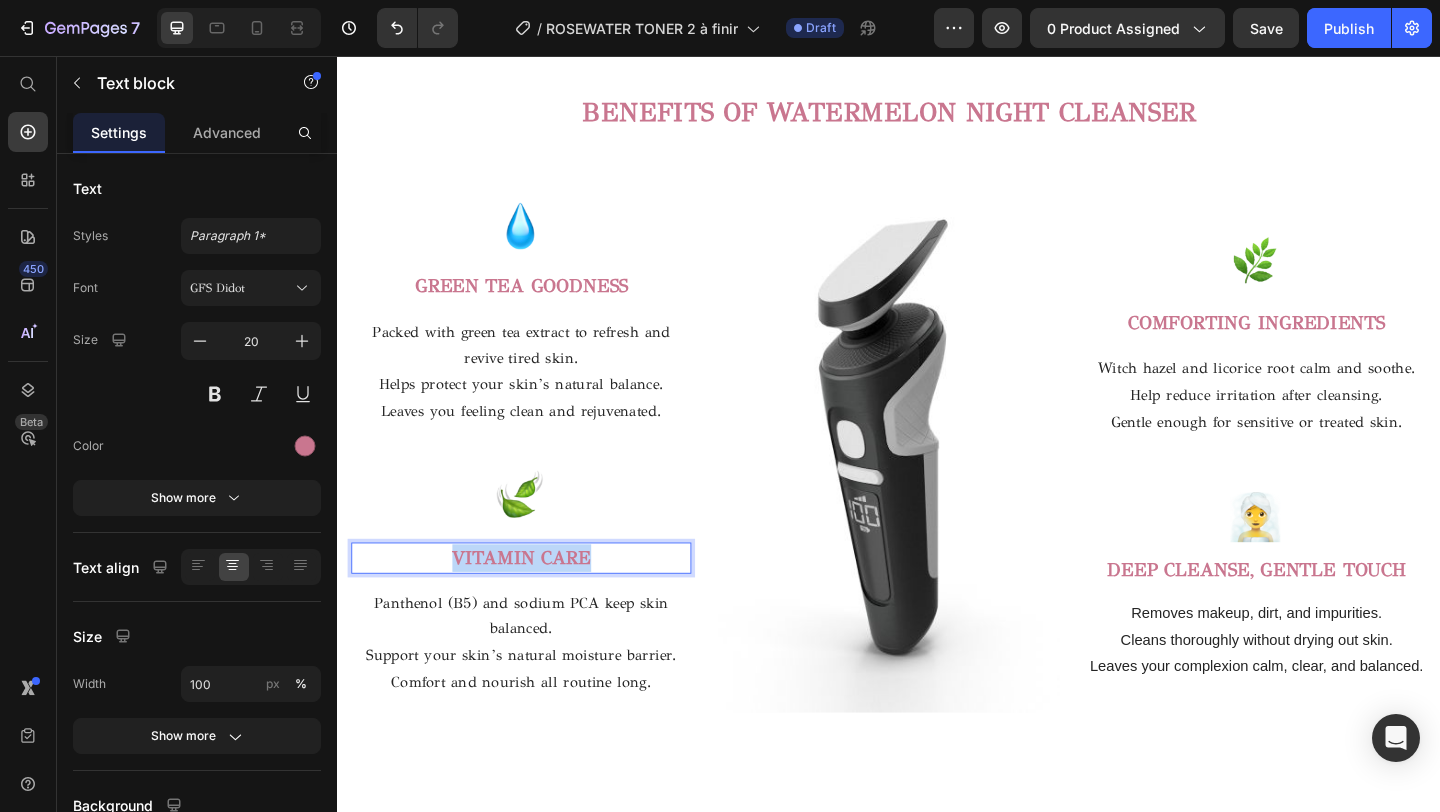 drag, startPoint x: 623, startPoint y: 598, endPoint x: 436, endPoint y: 598, distance: 187 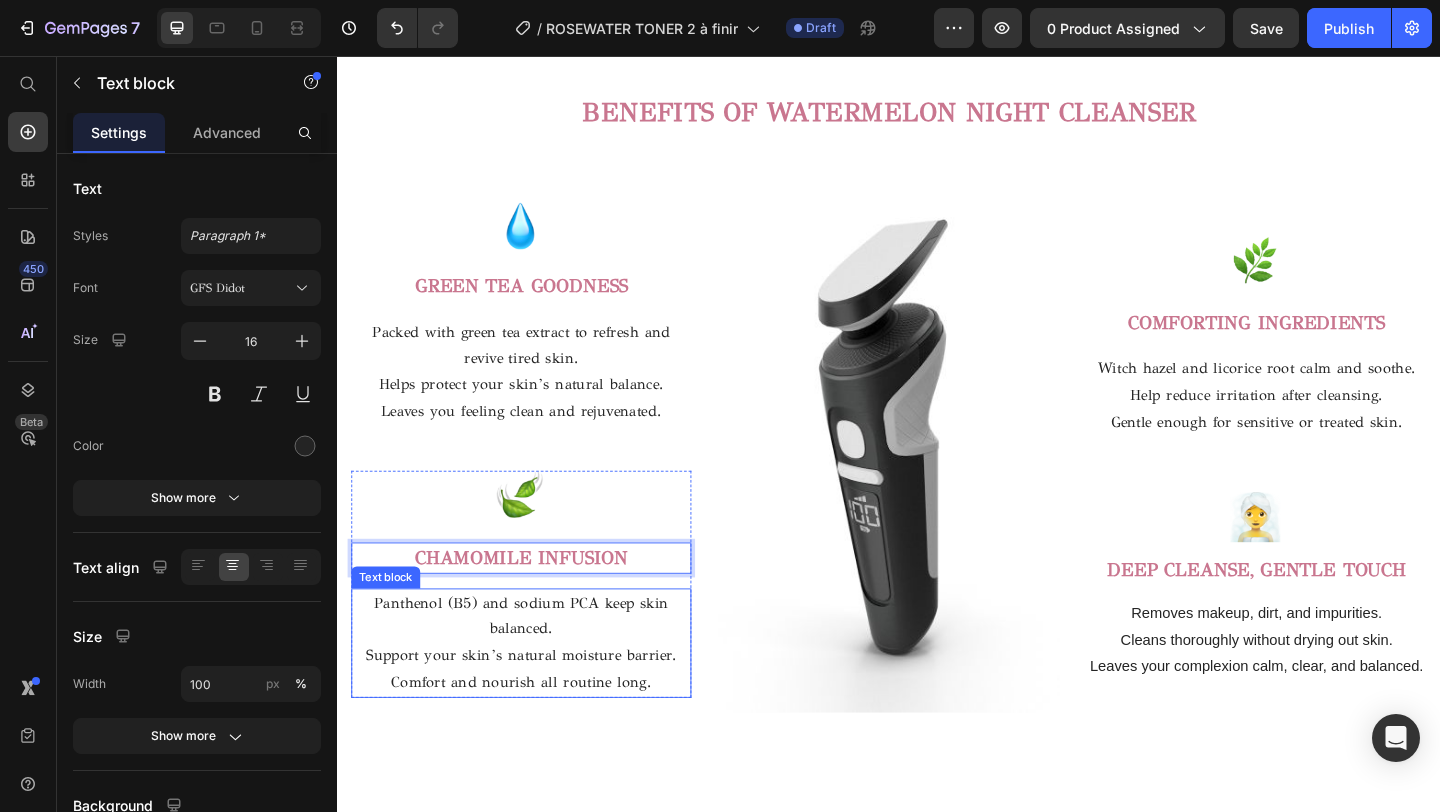 click on "Panthenol (B5) and sodium PCA keep skin balanced. Support your skin’s natural moisture barrier. Comfort and nourish all routine long." at bounding box center [537, 694] 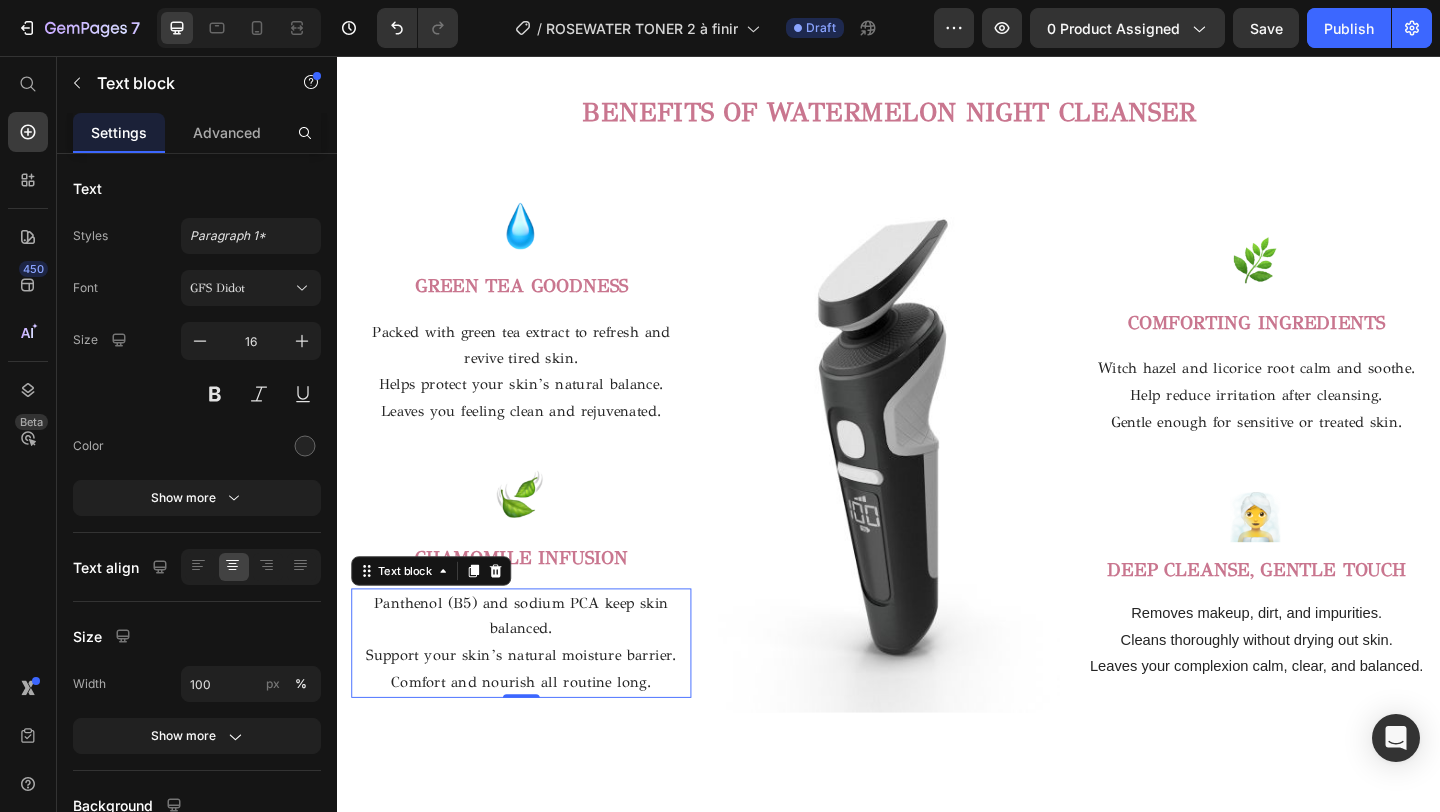 click on "Comfort and nourish all routine long." at bounding box center (537, 737) 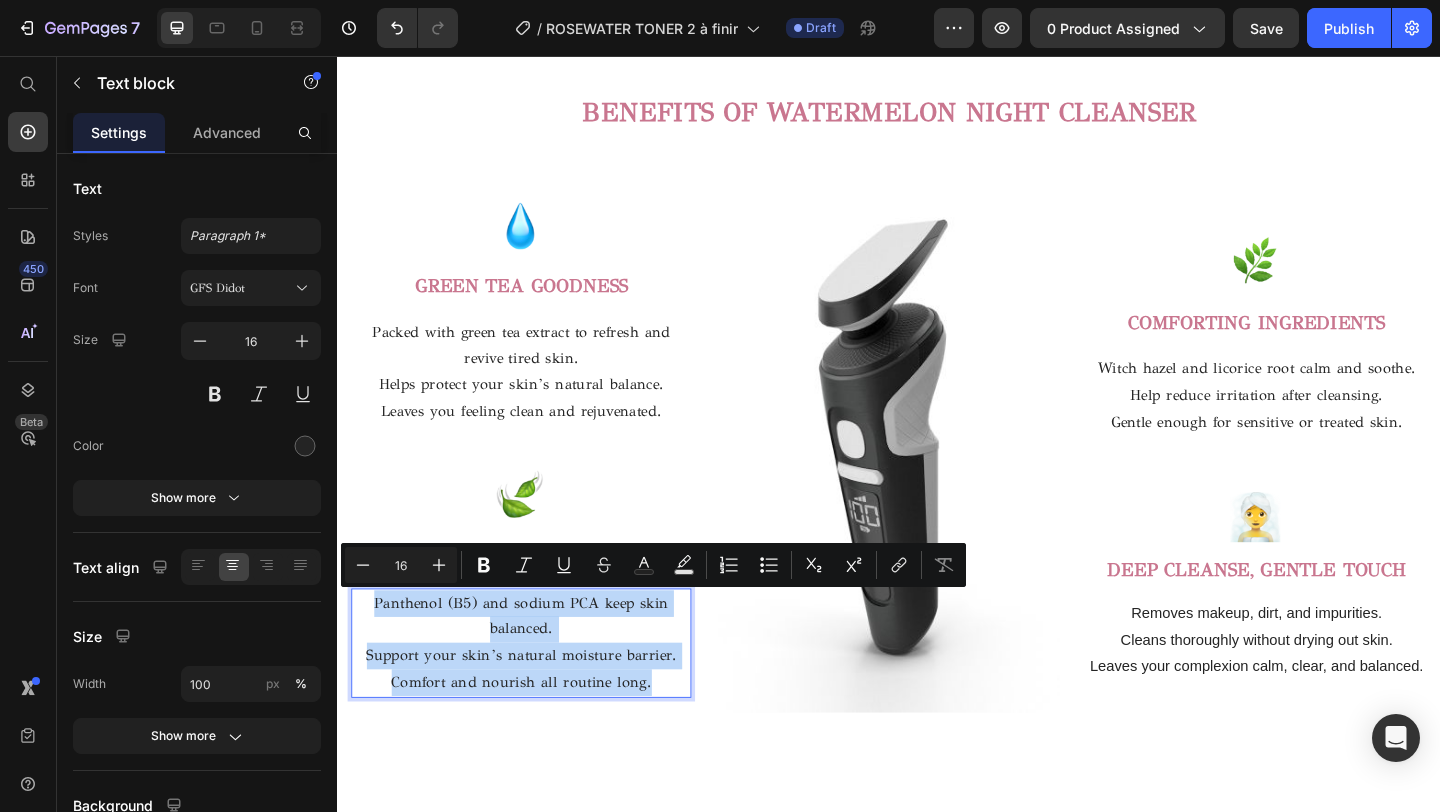 drag, startPoint x: 677, startPoint y: 739, endPoint x: 374, endPoint y: 647, distance: 316.65912 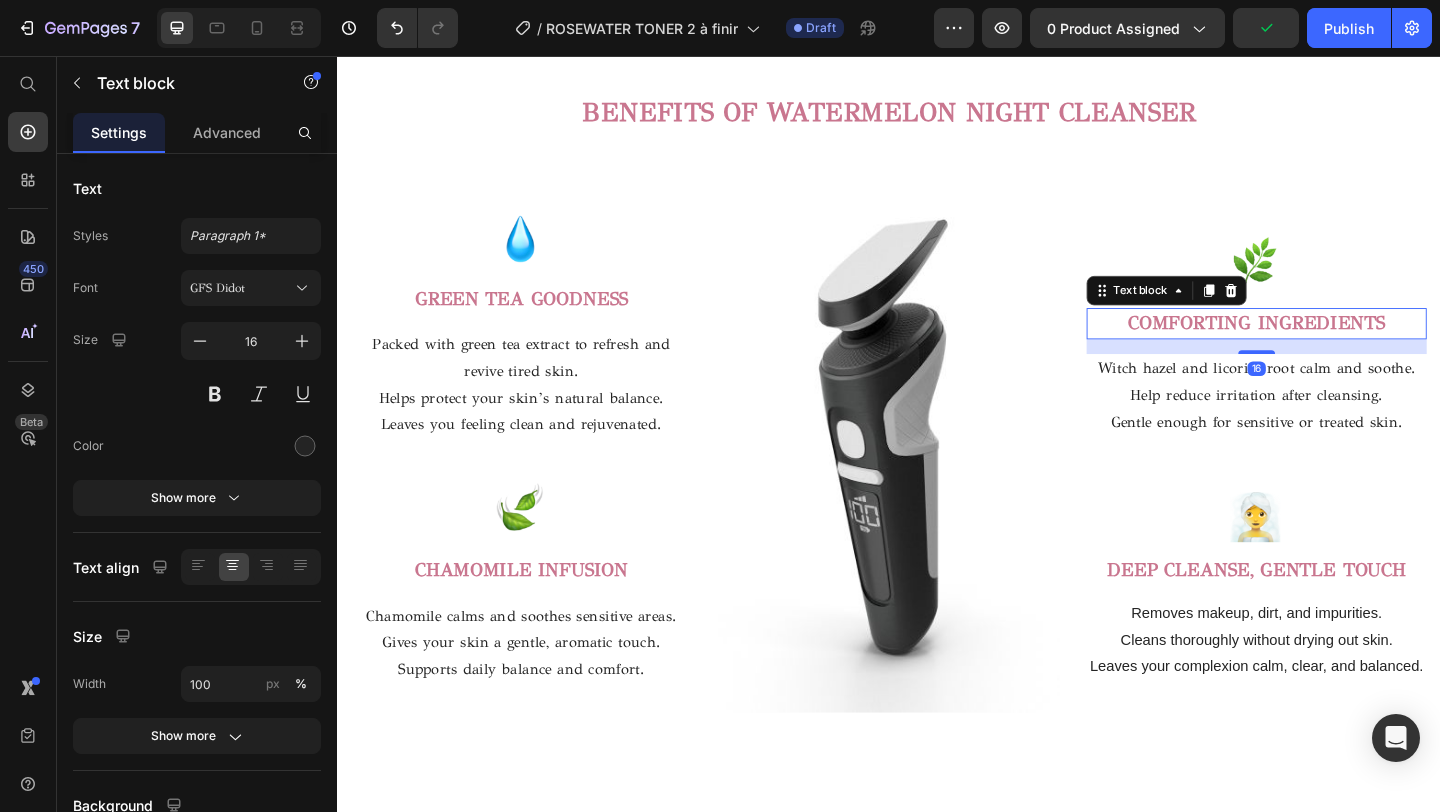 click on "COMFORTING INGREDIENTS" at bounding box center [1337, 347] 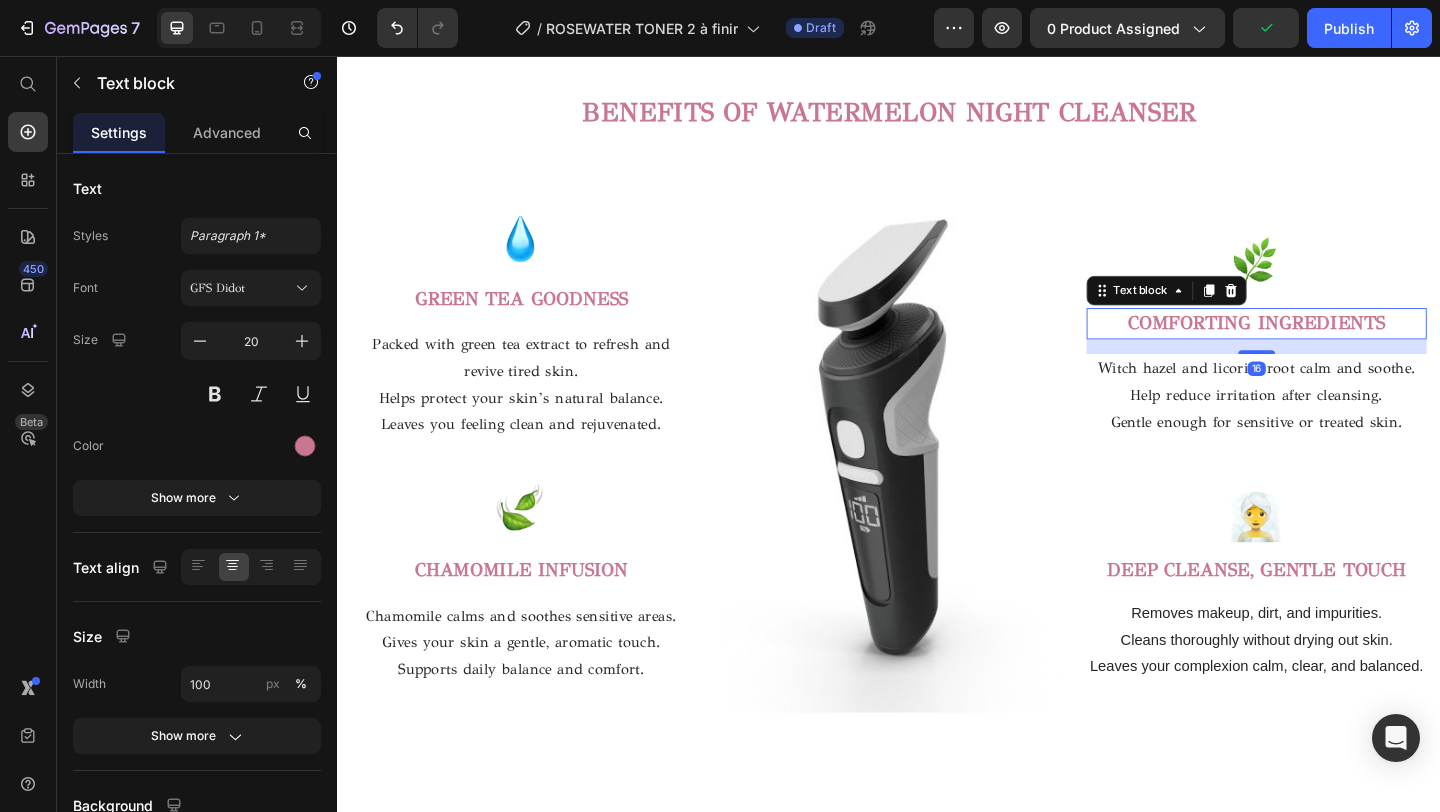 click on "COMFORTING INGREDIENTS" at bounding box center [1337, 347] 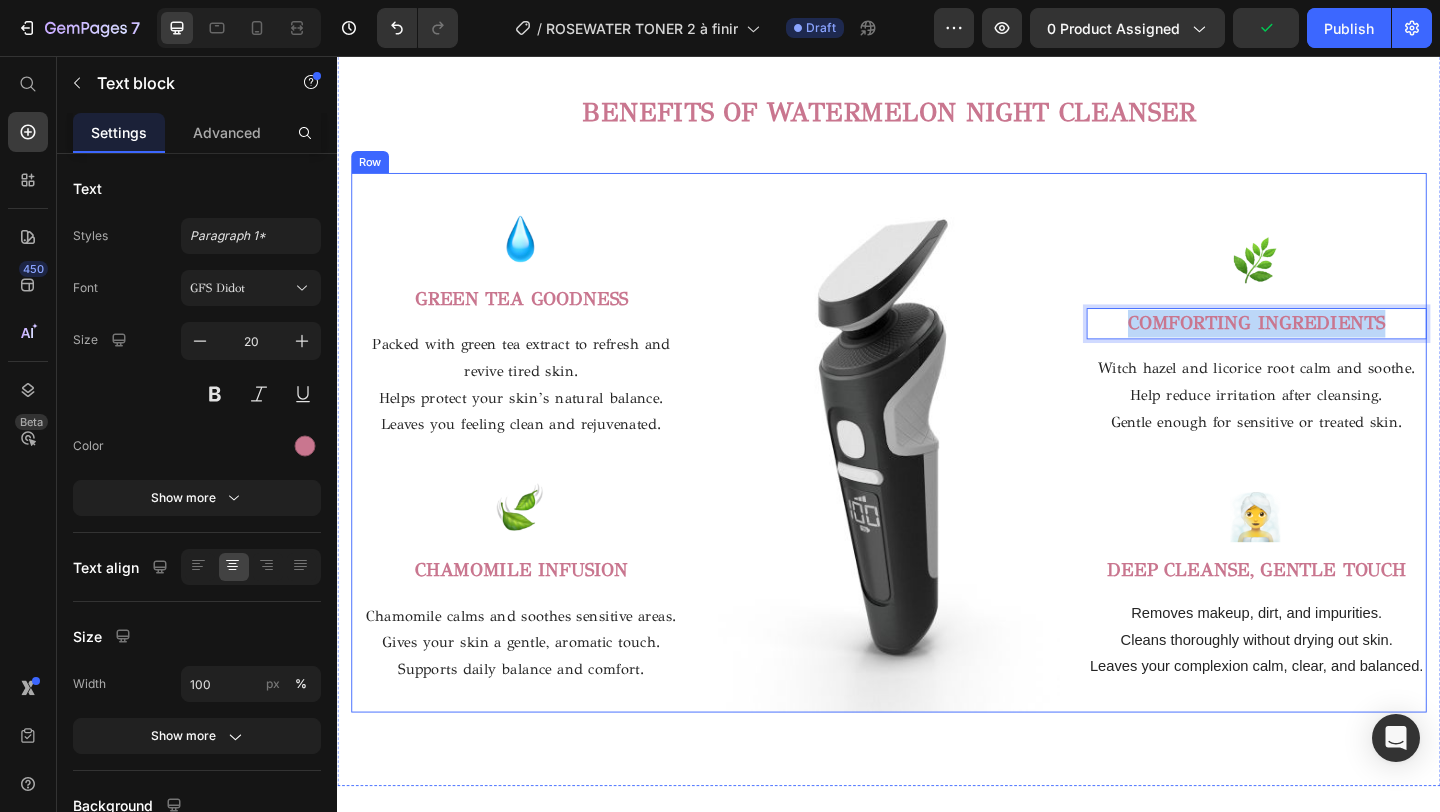 drag, startPoint x: 1483, startPoint y: 352, endPoint x: 1140, endPoint y: 352, distance: 343 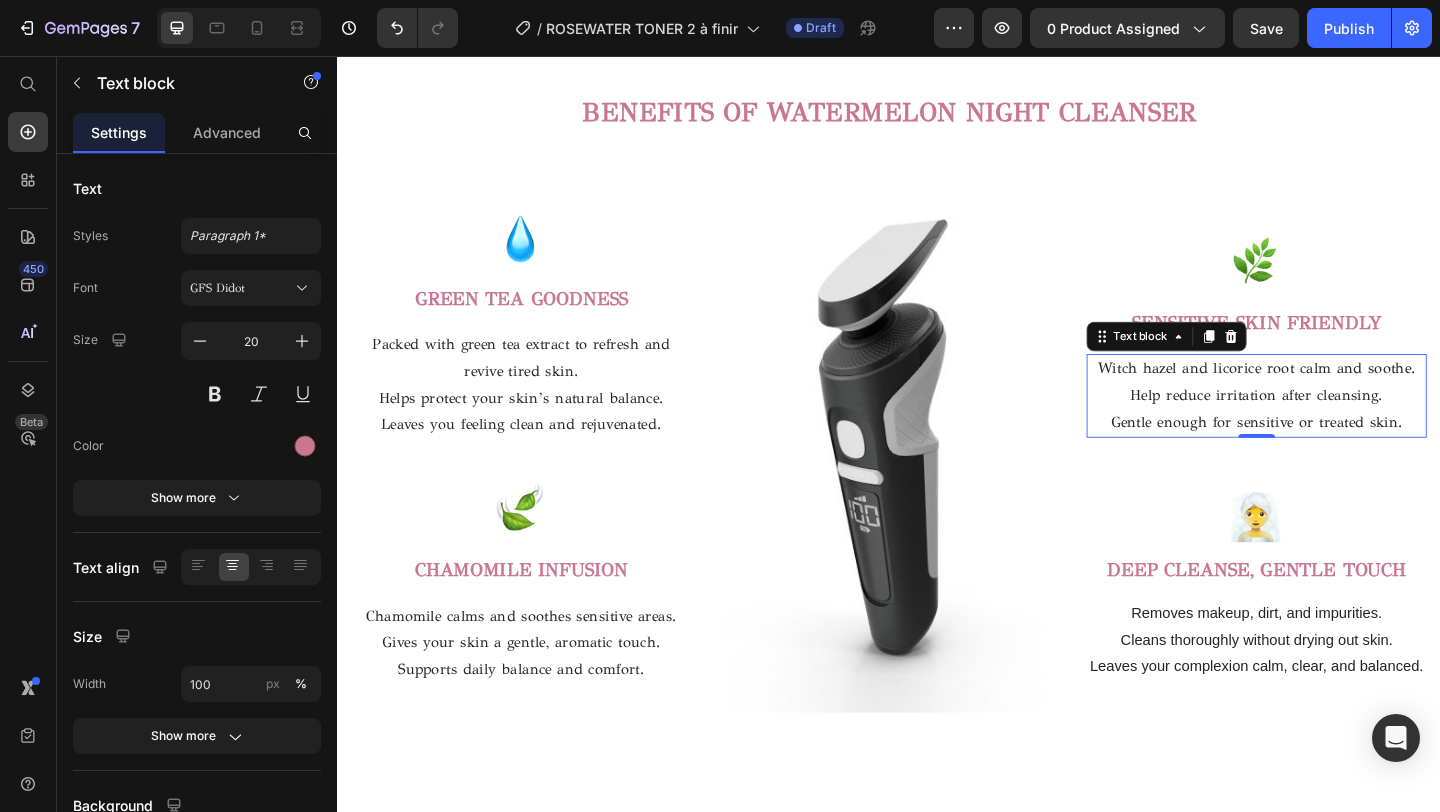 click on "Gentle enough for sensitive or treated skin." at bounding box center (1337, 454) 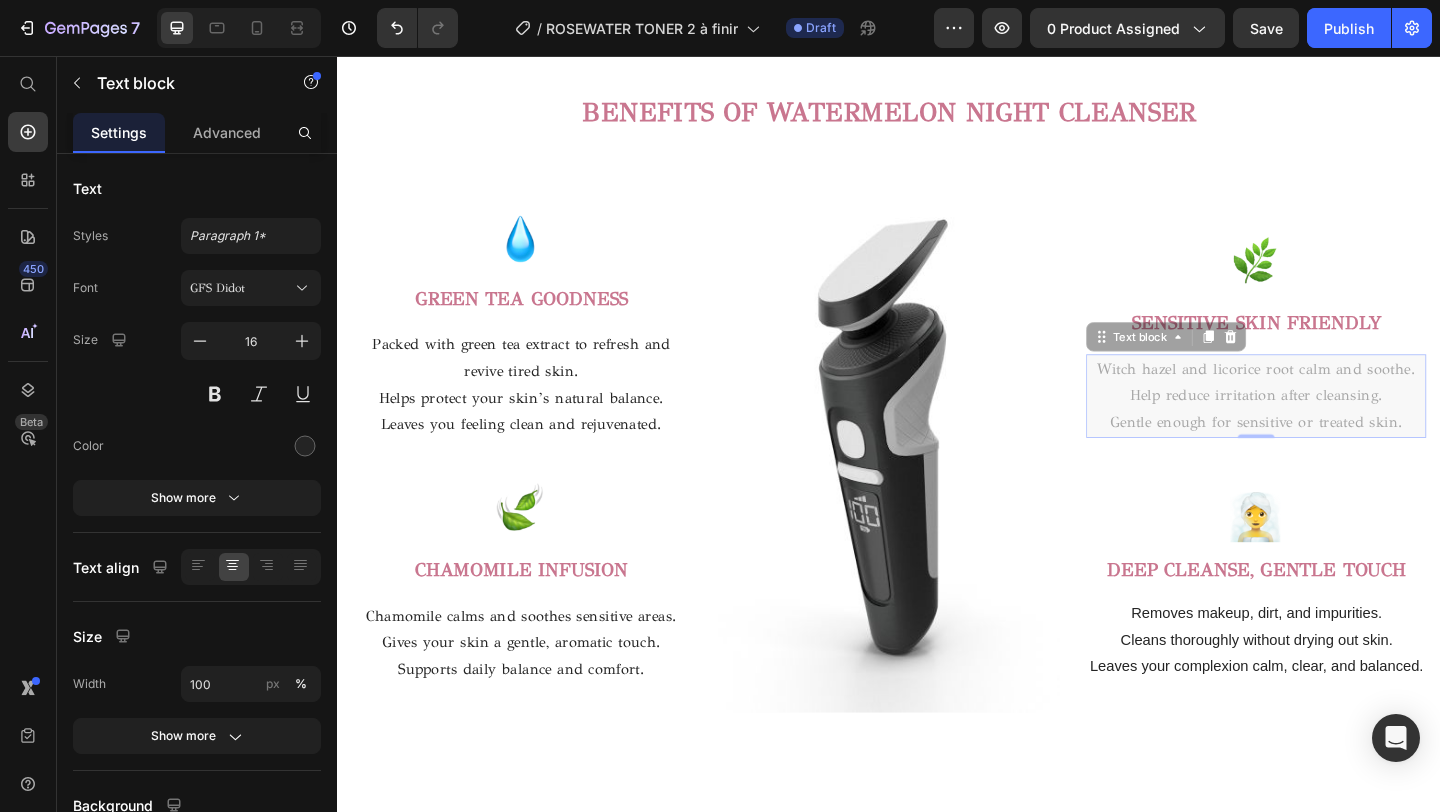 scroll, scrollTop: 2448, scrollLeft: 0, axis: vertical 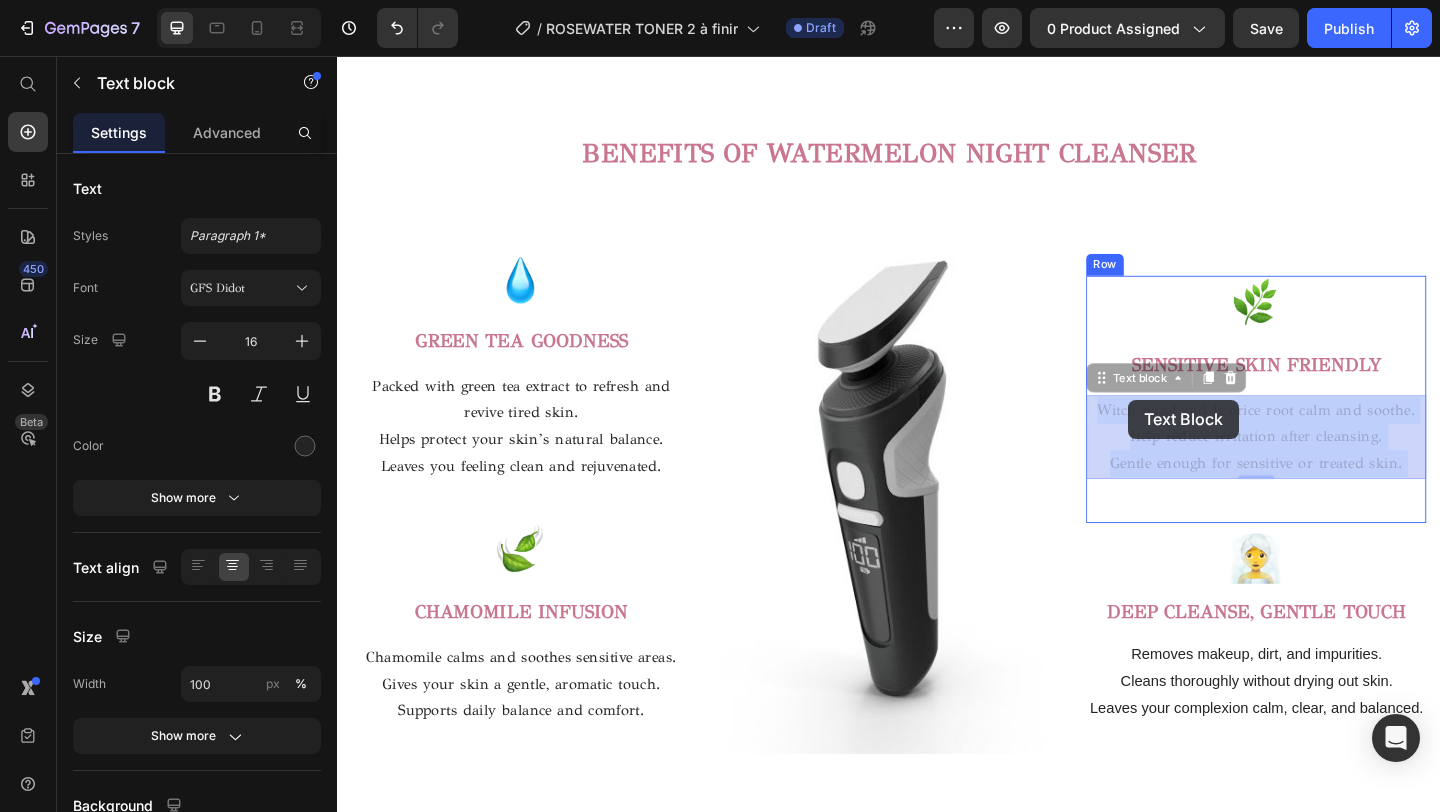 drag, startPoint x: 1492, startPoint y: 454, endPoint x: 1198, endPoint y: 430, distance: 294.97797 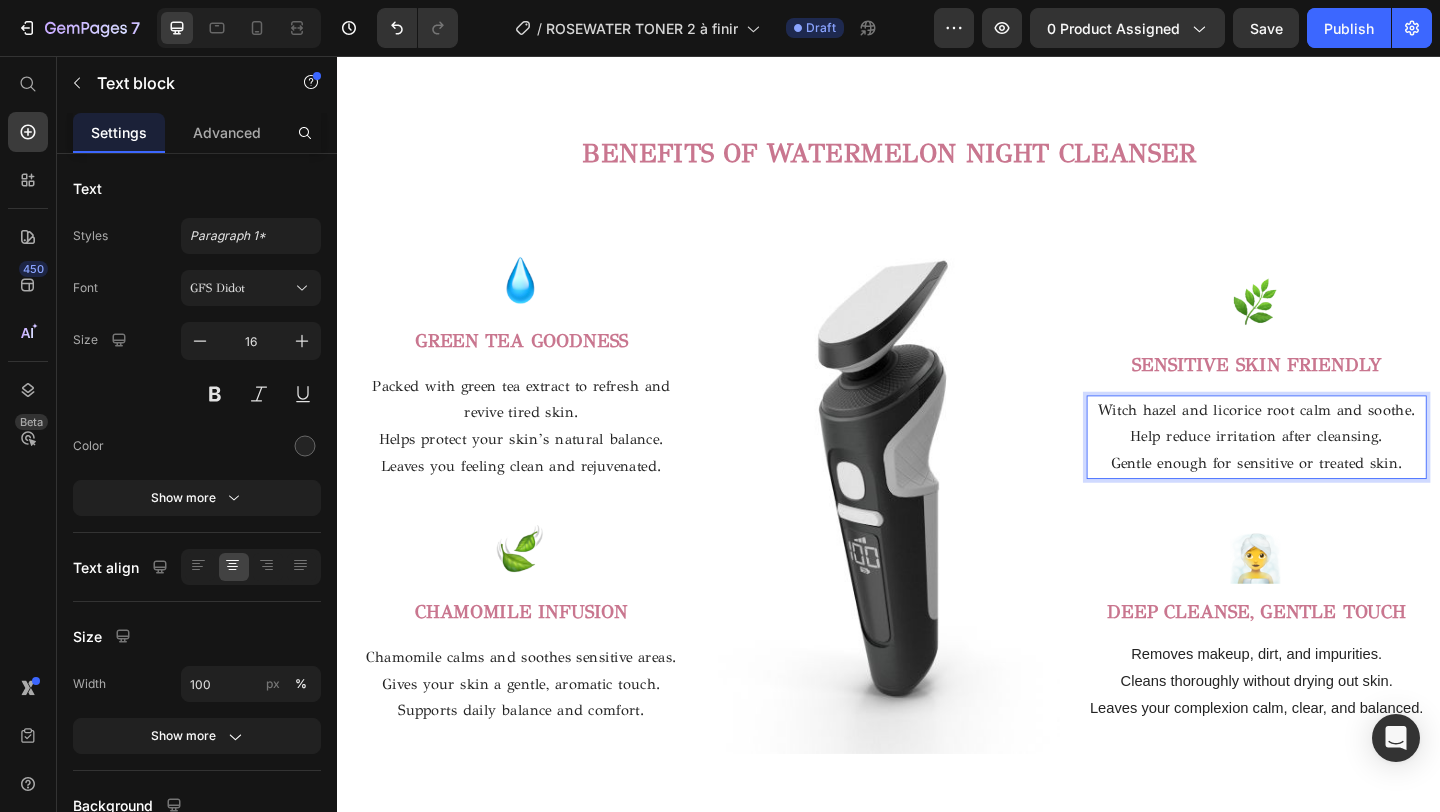 click on "Gentle enough for sensitive or treated skin." at bounding box center [1337, 499] 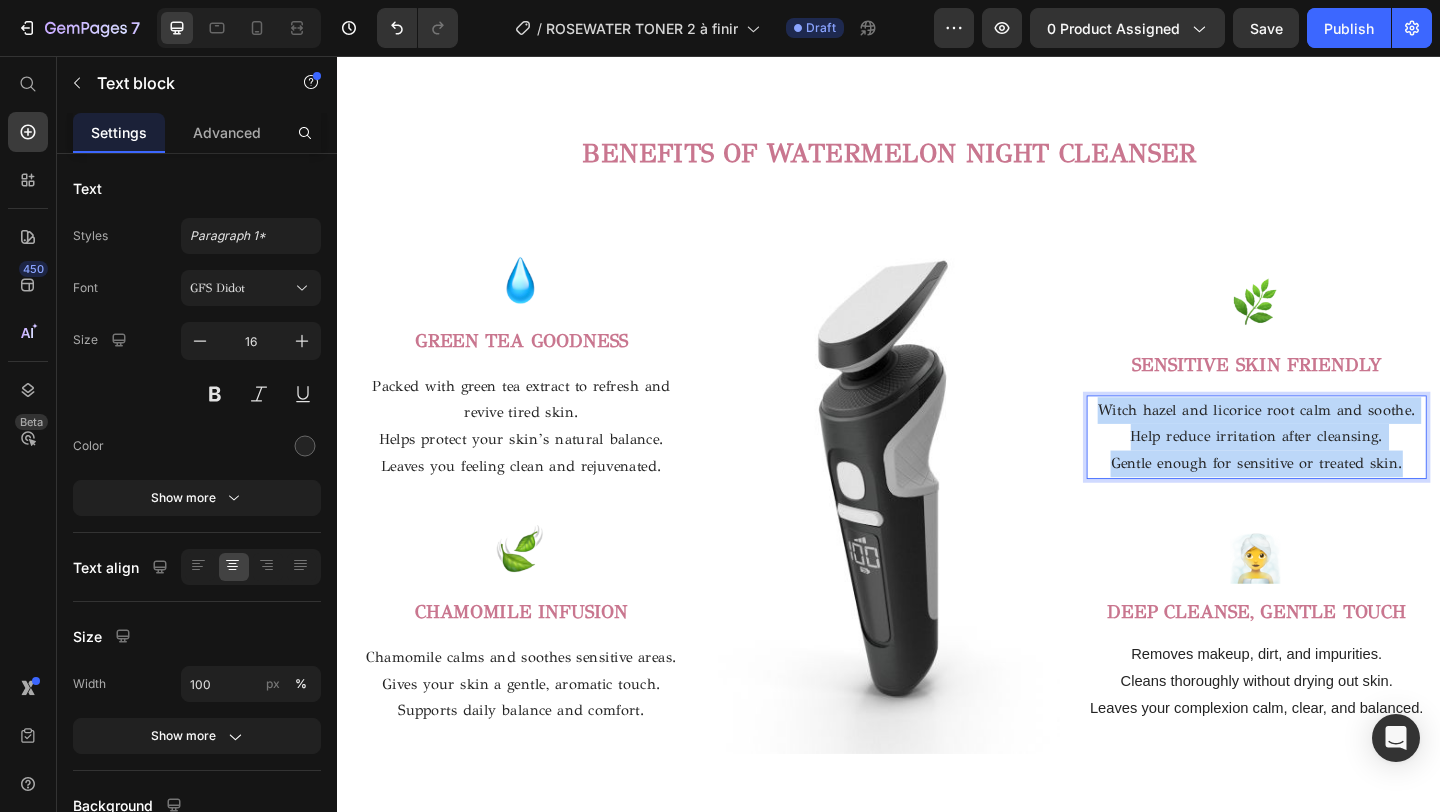 drag, startPoint x: 1496, startPoint y: 496, endPoint x: 1160, endPoint y: 428, distance: 342.8119 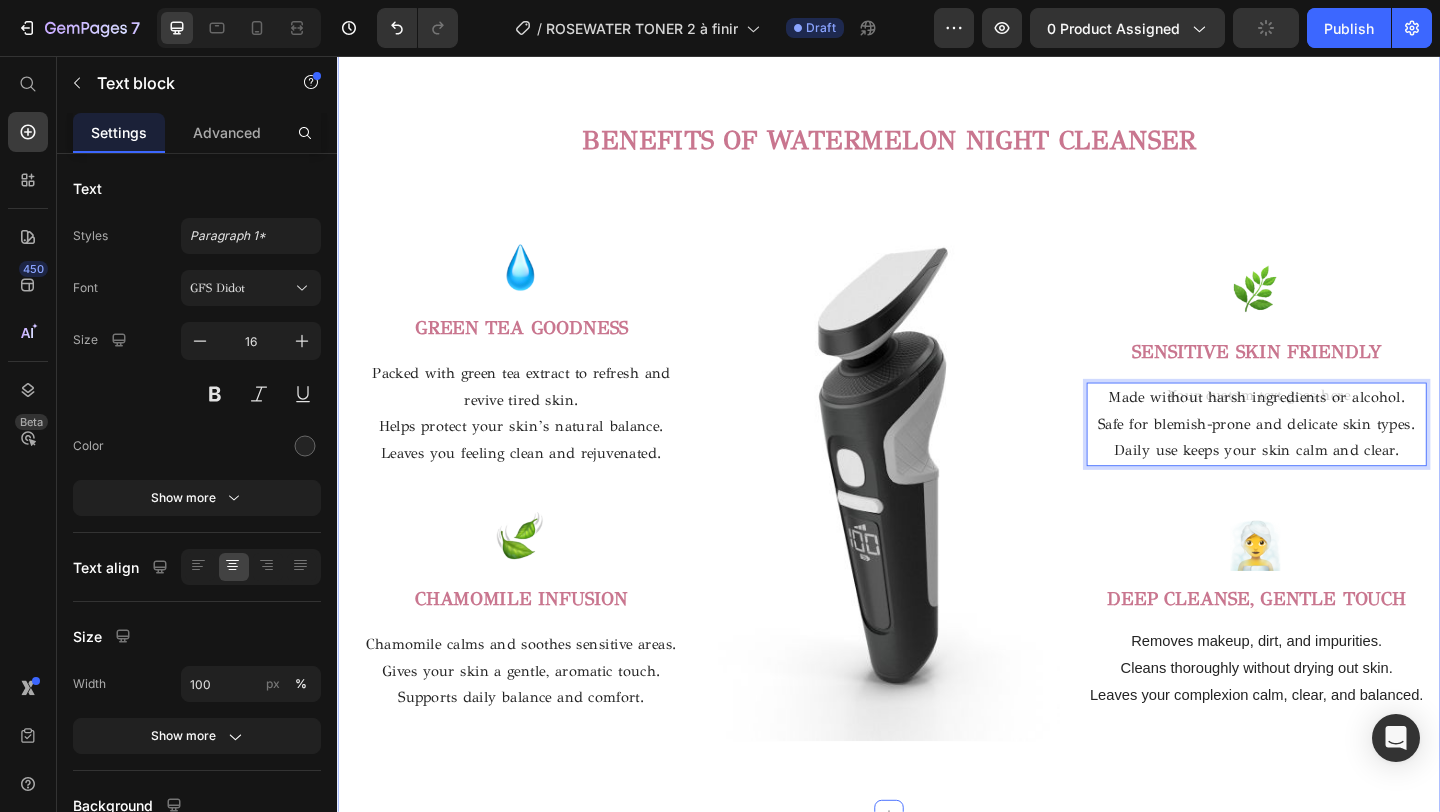 scroll, scrollTop: 2433, scrollLeft: 0, axis: vertical 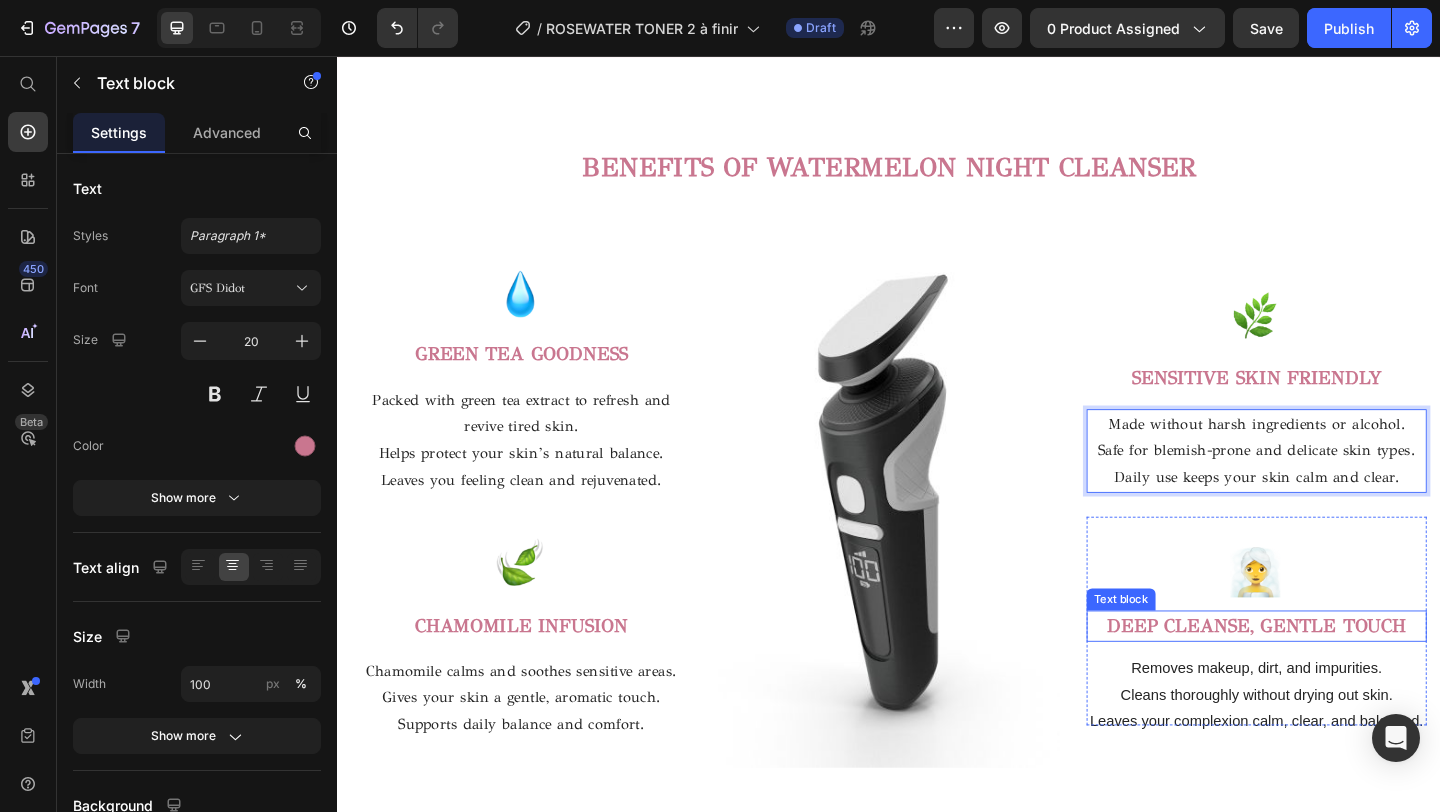 click on "DEEP CLEANSE, GENTLE TOUCH" at bounding box center [1337, 675] 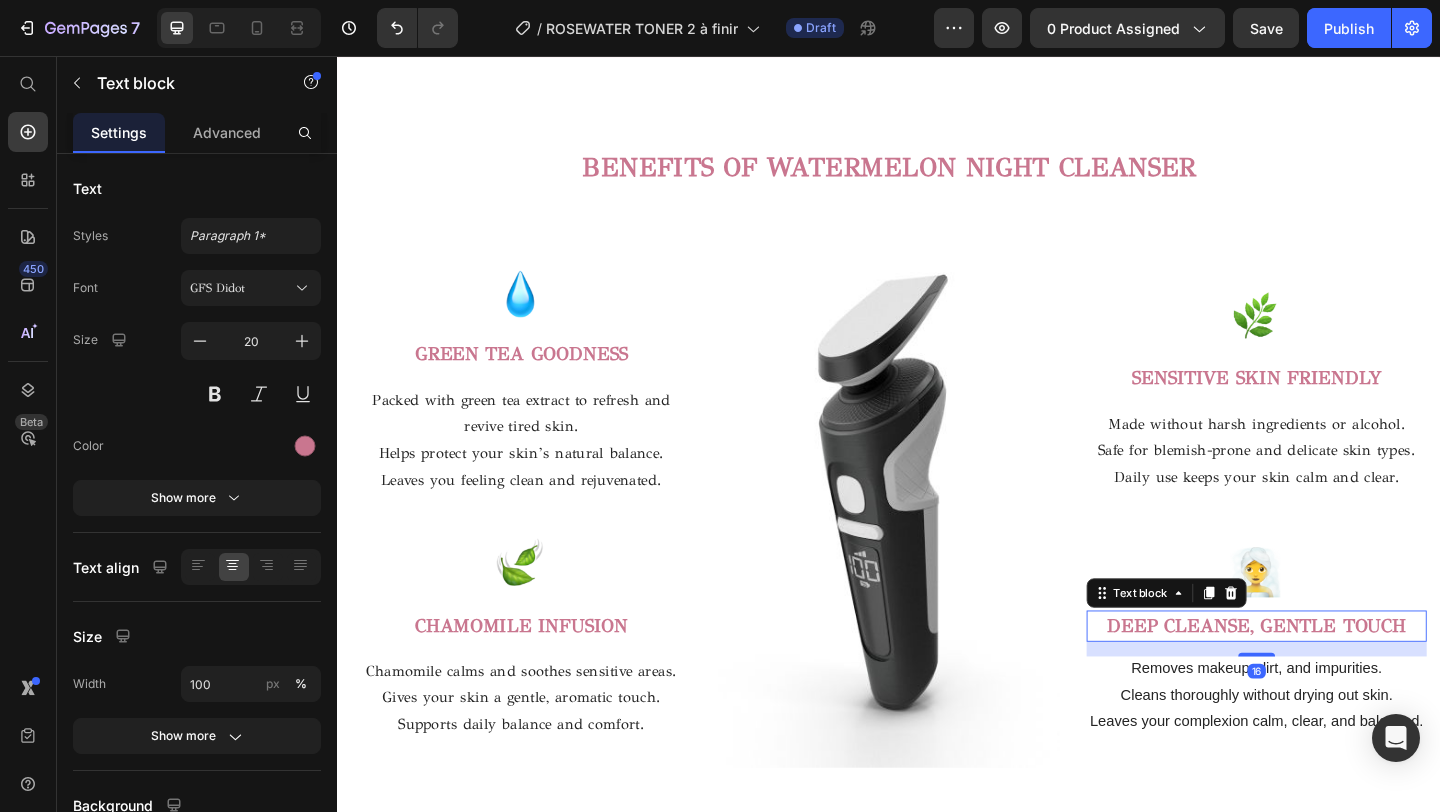 click on "DEEP CLEANSE, GENTLE TOUCH" at bounding box center (1337, 676) 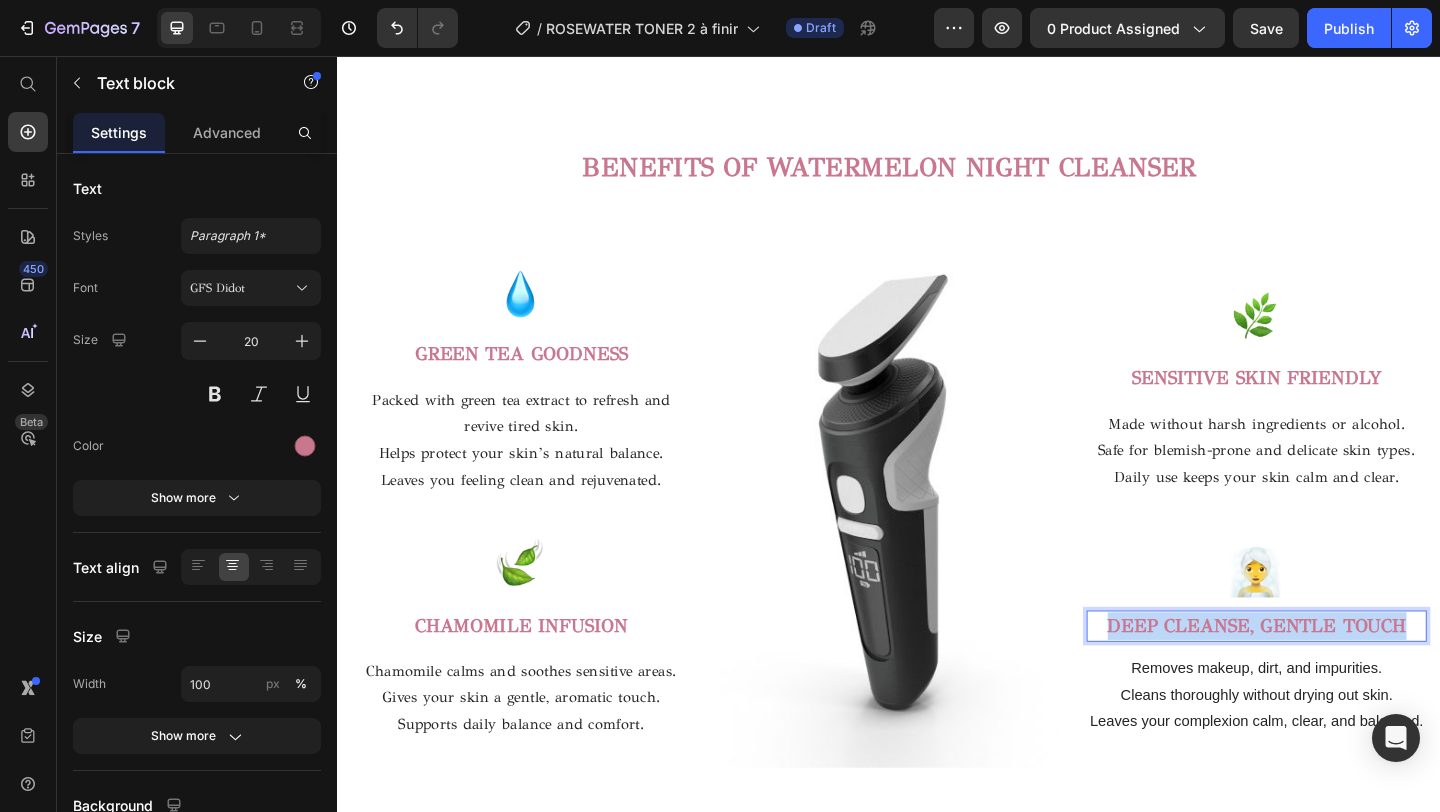 drag, startPoint x: 1510, startPoint y: 670, endPoint x: 1176, endPoint y: 671, distance: 334.0015 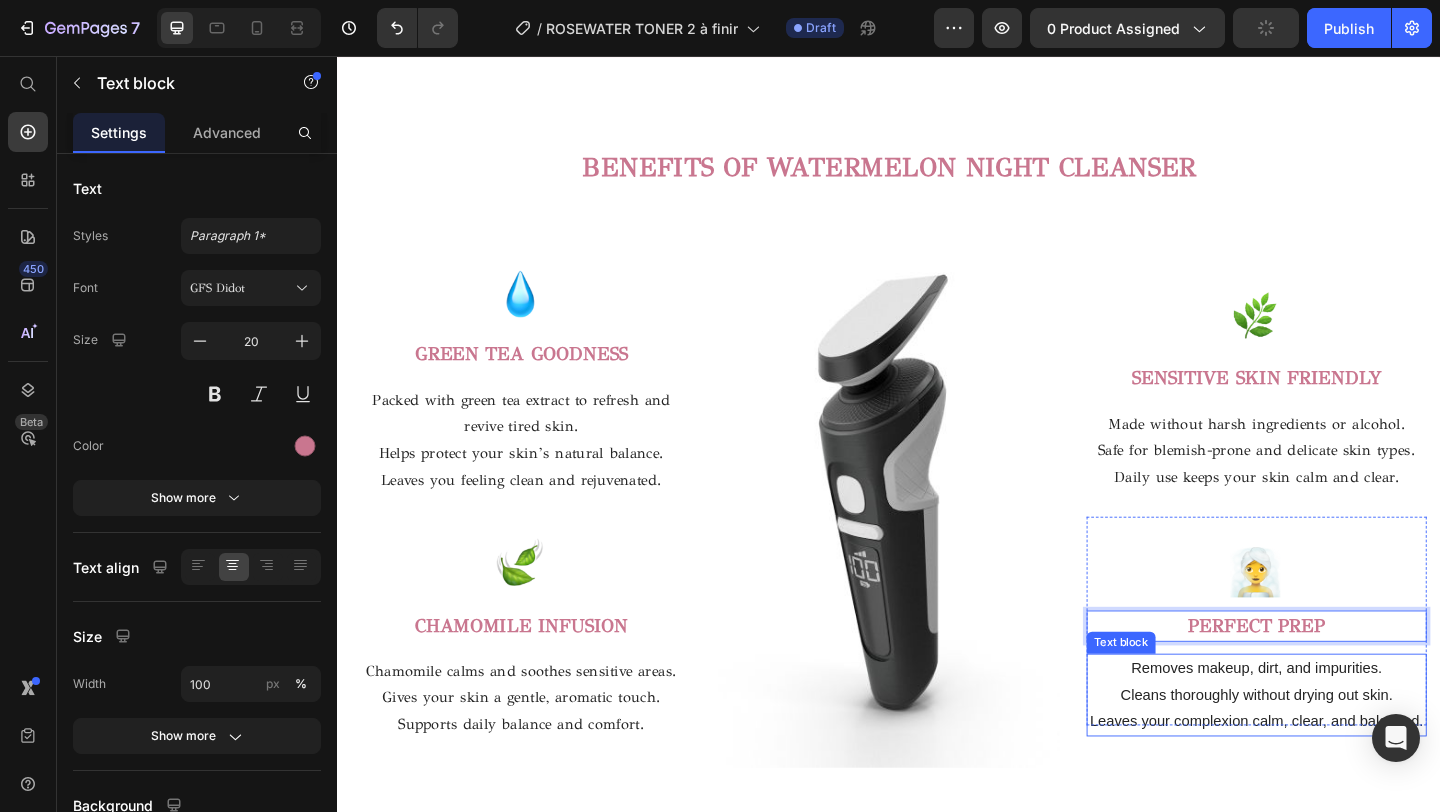 click on "Cleans thoroughly without drying out skin." at bounding box center [1337, 751] 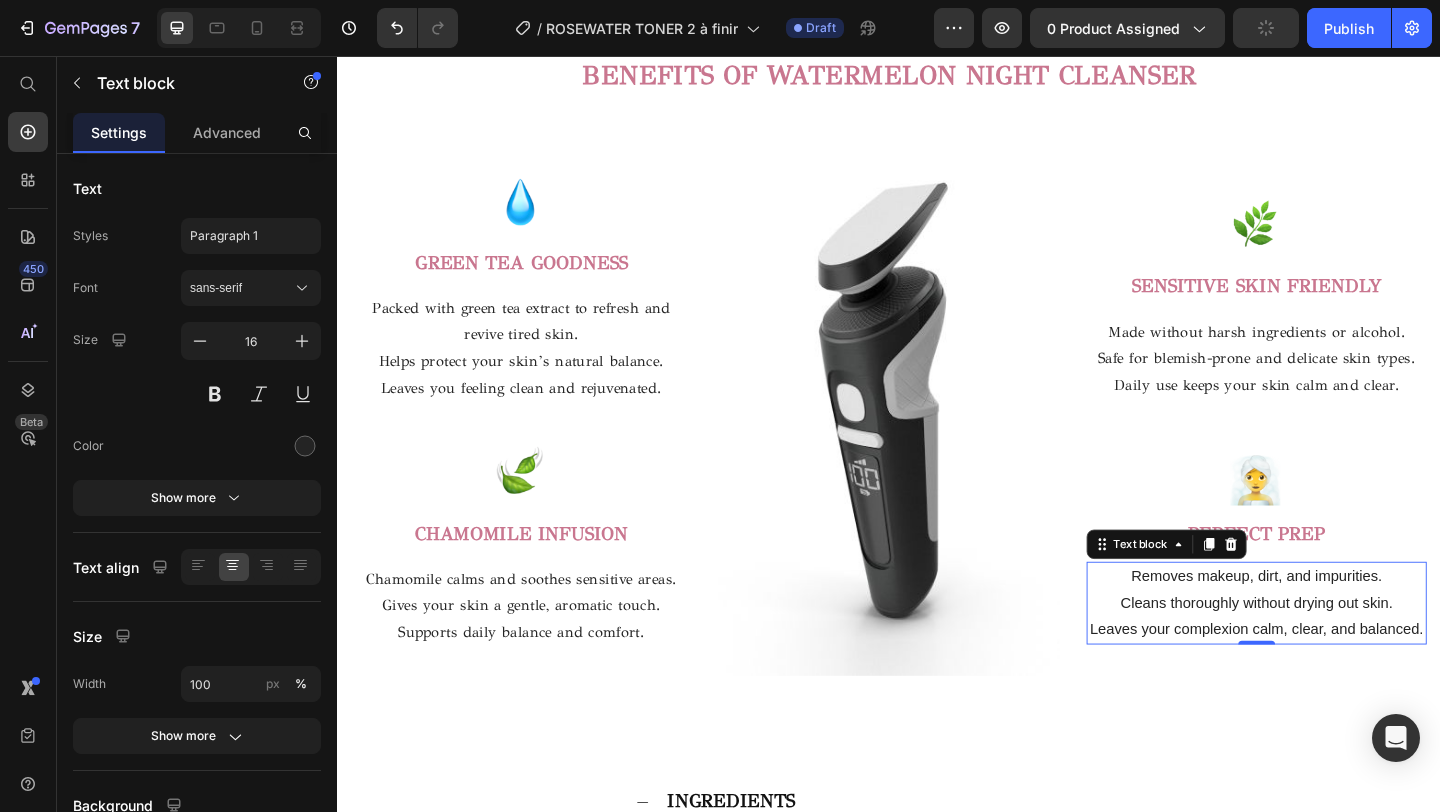 scroll, scrollTop: 2572, scrollLeft: 0, axis: vertical 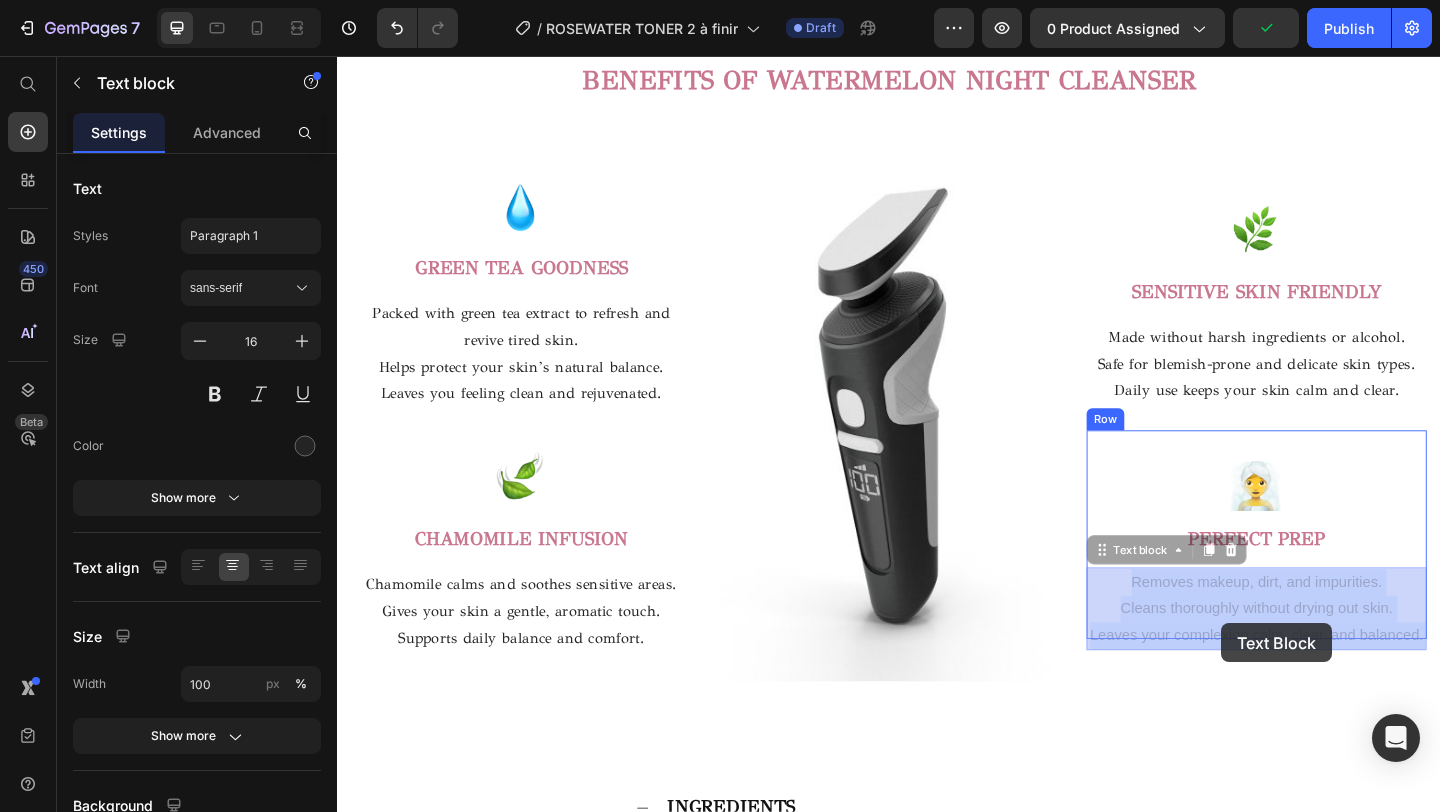 drag, startPoint x: 1513, startPoint y: 640, endPoint x: 1299, endPoint y: 673, distance: 216.52945 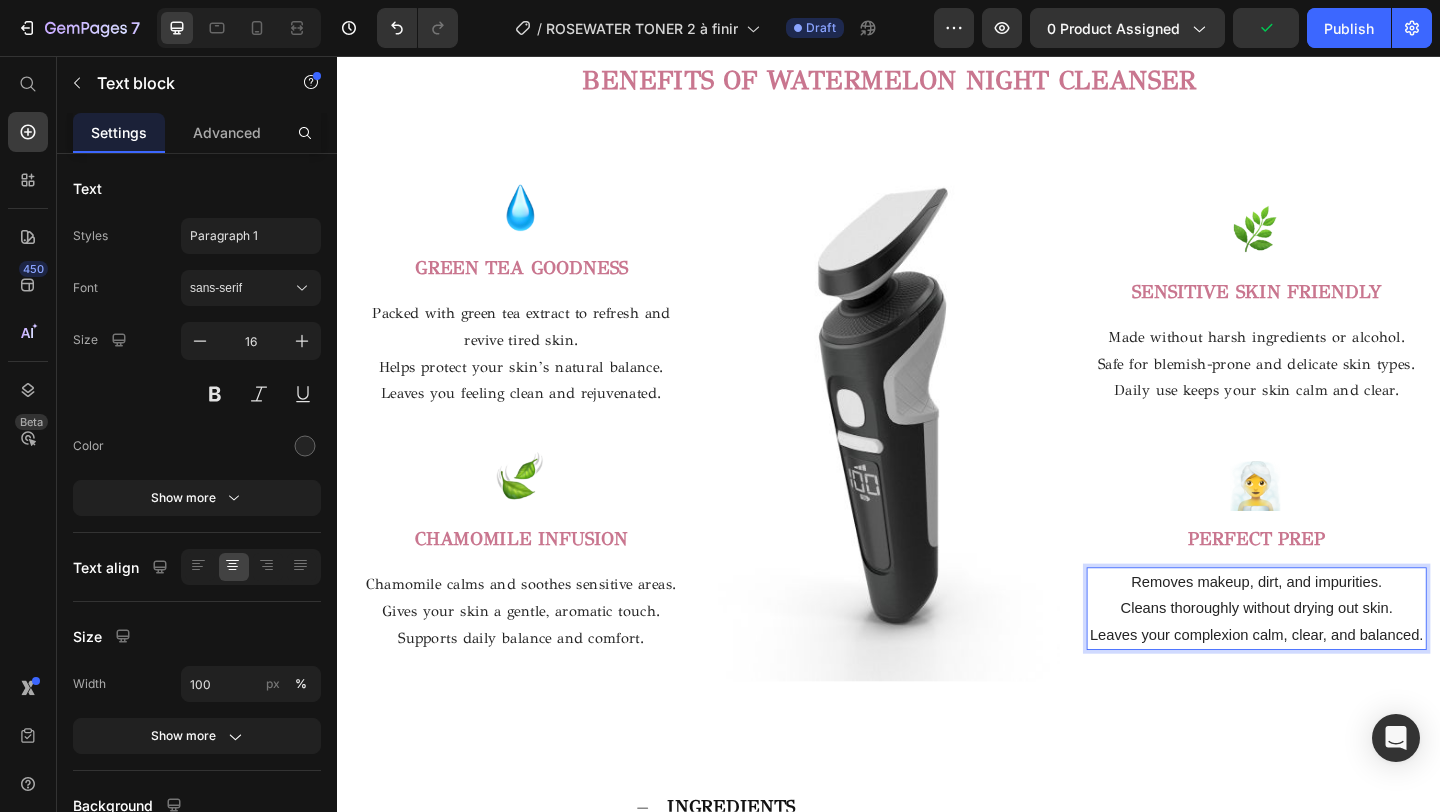 click on "Leaves your complexion calm, clear, and balanced." at bounding box center [1337, 686] 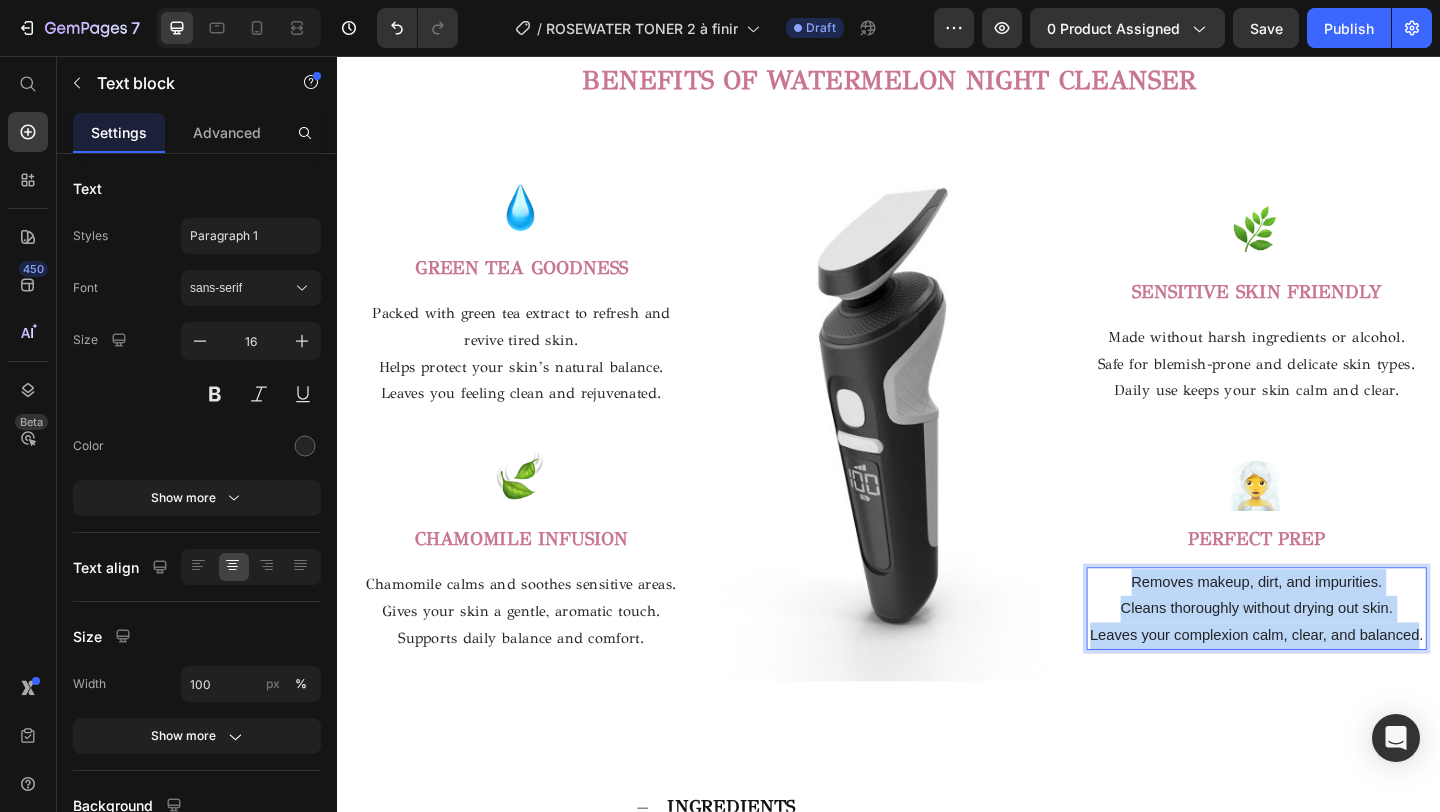 drag, startPoint x: 1512, startPoint y: 684, endPoint x: 1195, endPoint y: 624, distance: 322.62827 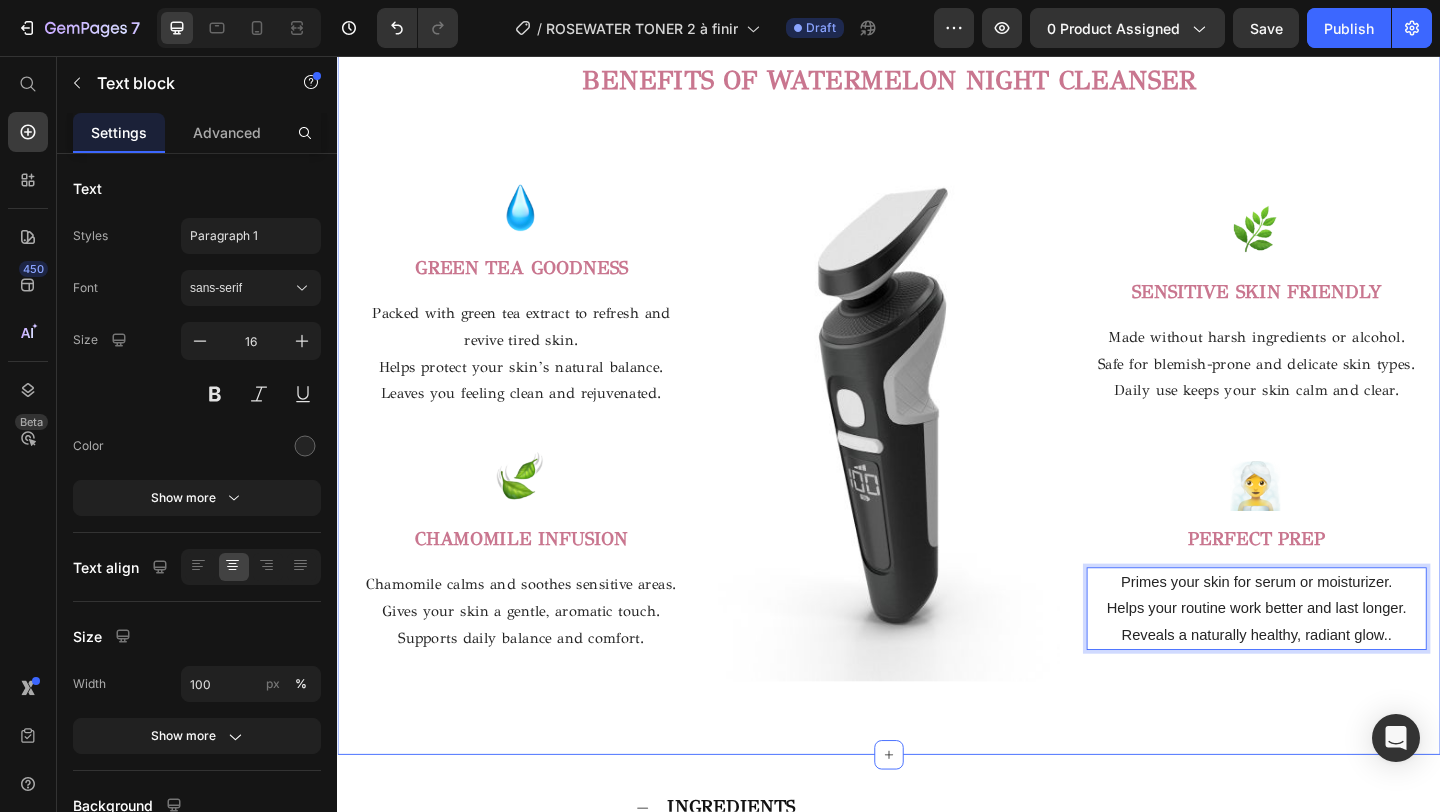 click on "BENEFITS OF WATERMELON NIGHT CLEANSER Heading Row Image GREEN TEA GOODNESS Text block Packed with green tea extract to refresh and revive tired skin. Helps protect your skin’s natural balance. Leaves you feeling clean and rejuvenated. Text block Row Image CHAMOMILE INFUSION Text block Chamomile calms and soothes sensitive areas. Gives your skin a gentle, aromatic touch. Supports daily balance and comfort. Text block Row Image Image SENSITIVE SKIN FRIENDLY Text block Made without harsh ingredients or alcohol. Safe for blemish-prone and delicate skin types. Daily use keeps your skin calm and clear. Text block Row Image PERFECT PREP Text block Primes your skin for serum or moisturizer. Helps your routine work better and last longer. Reveals a naturally healthy, radiant glow.. Text block   0 Row Row Section 6" at bounding box center [937, 389] 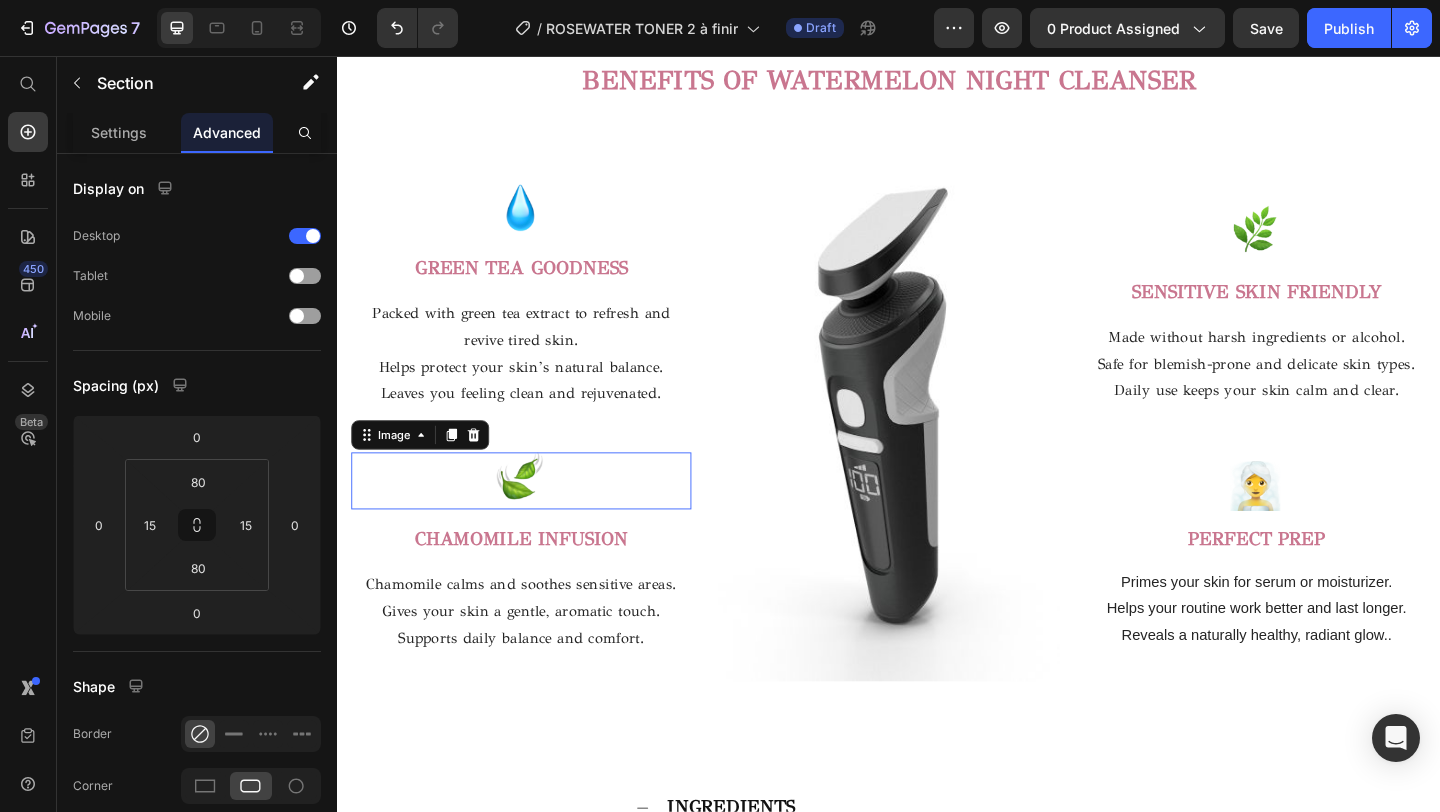 click at bounding box center (537, 518) 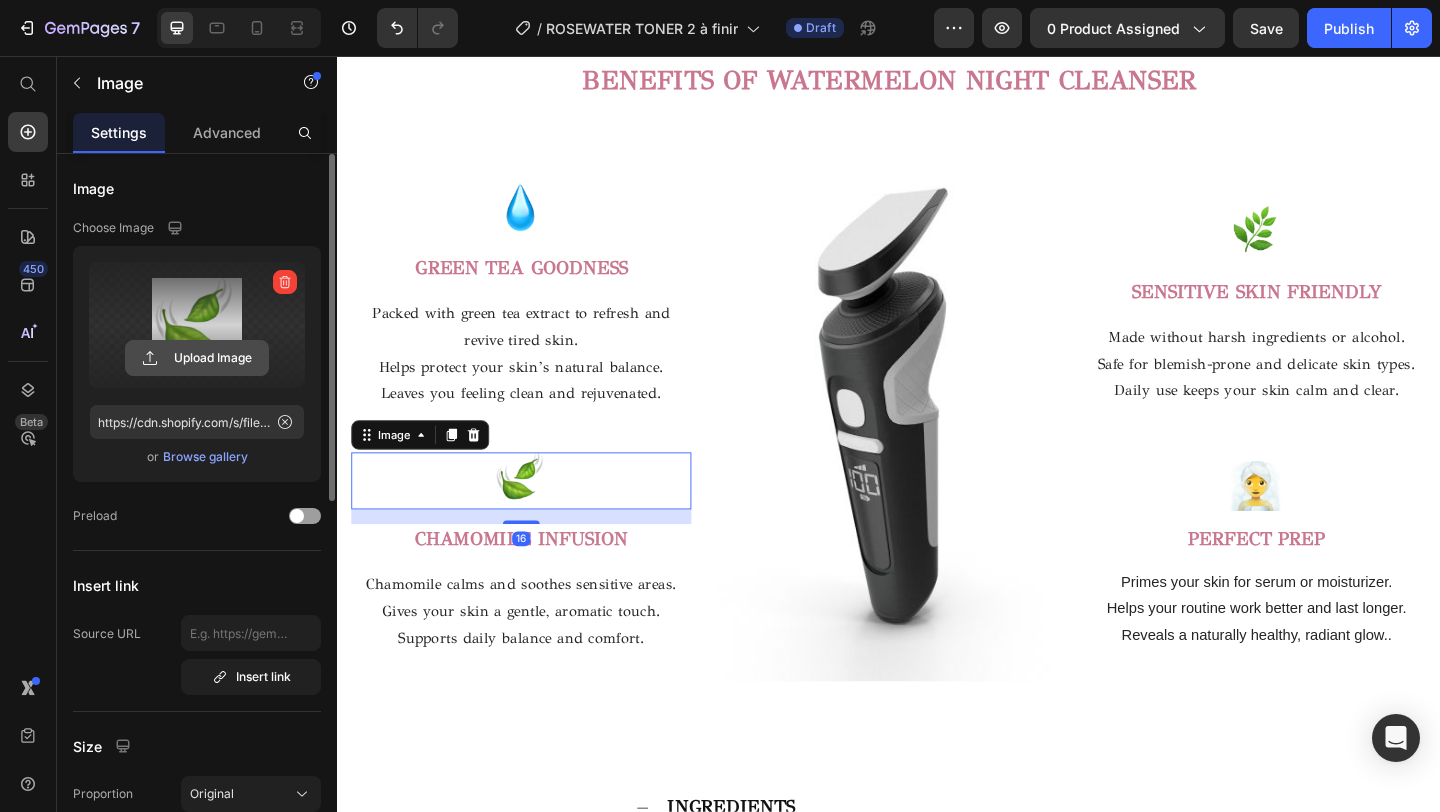click 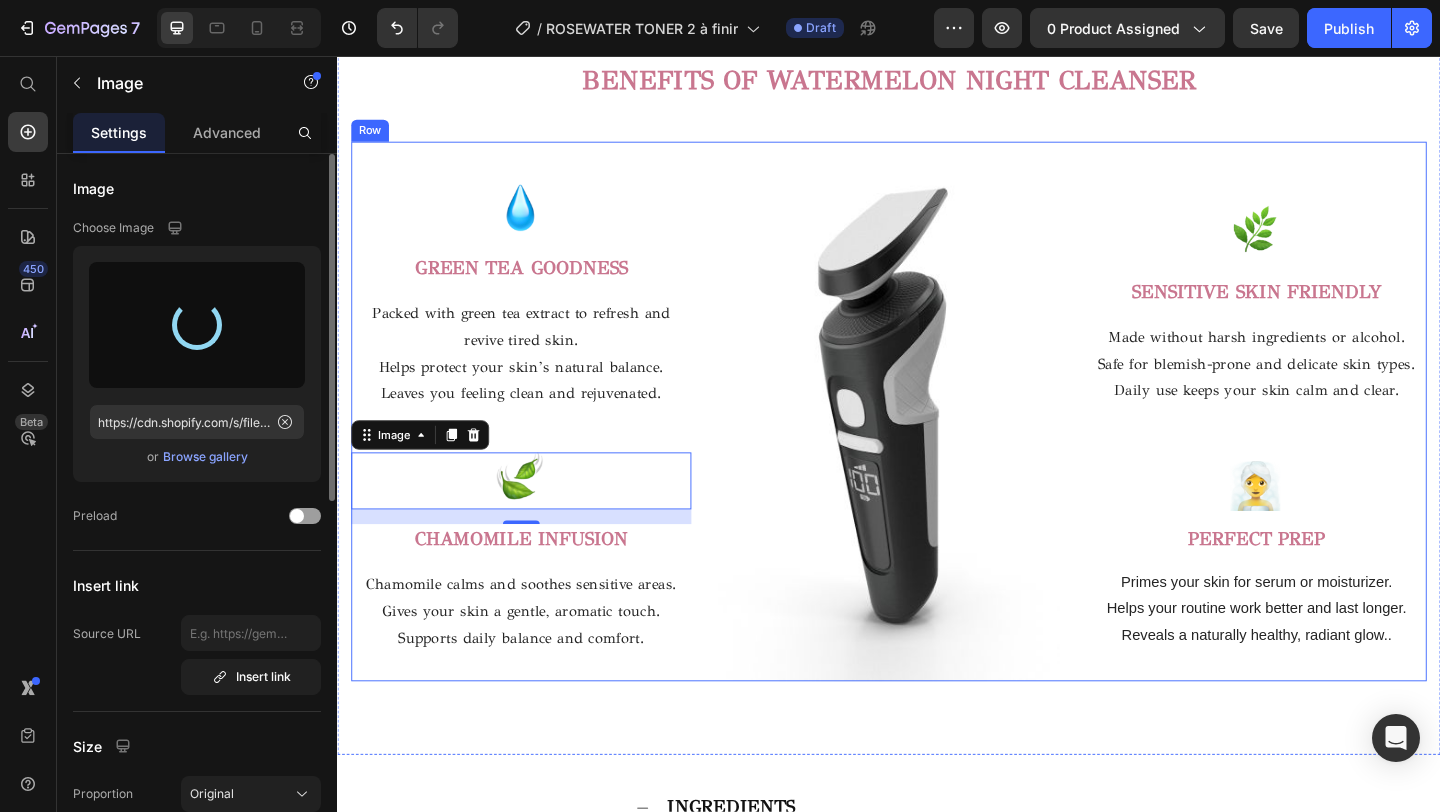 type on "https://cdn.shopify.com/s/files/1/0716/5673/4966/files/gempages_570221152178275200-92138630-5ee5-4878-9435-2eff07875963.png" 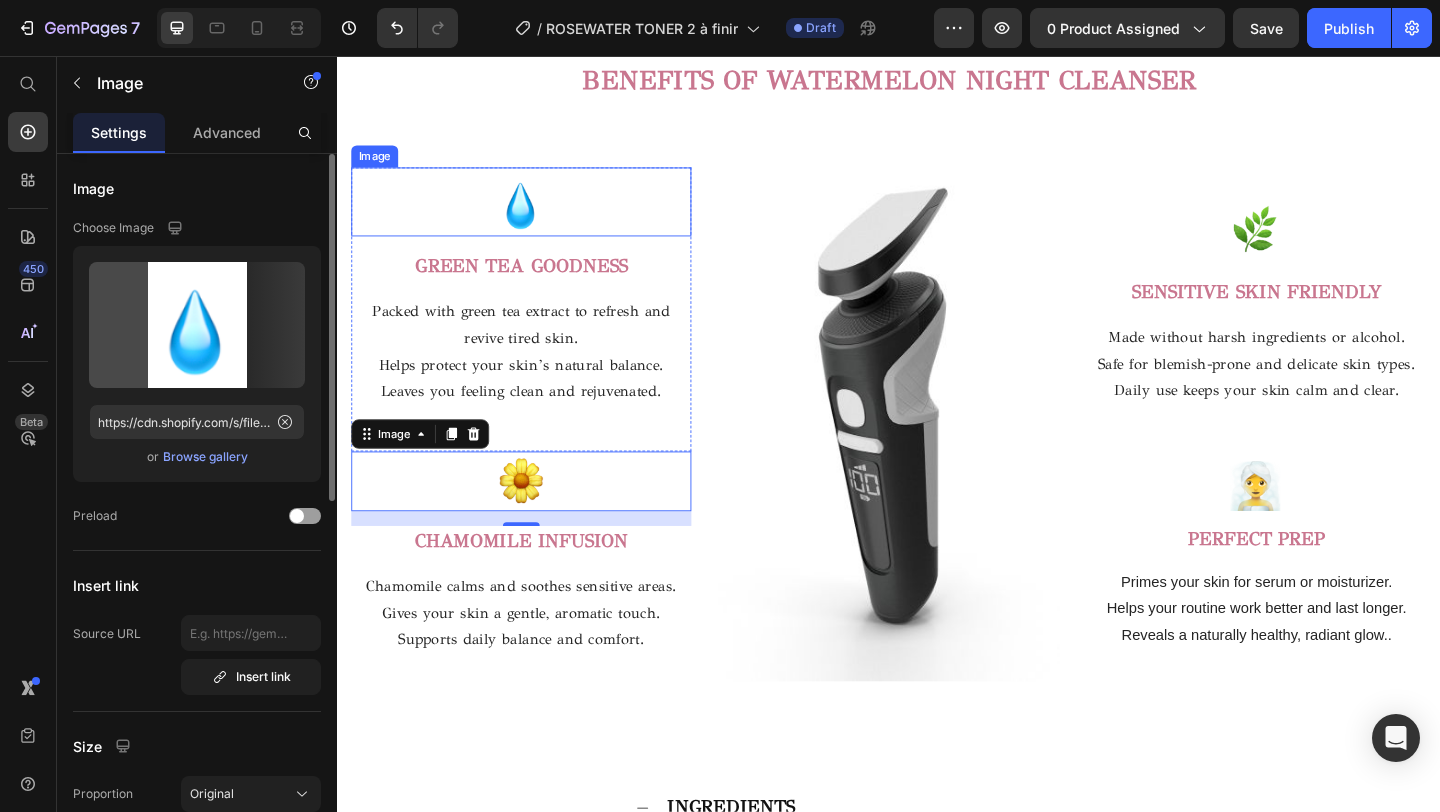 click at bounding box center (537, 214) 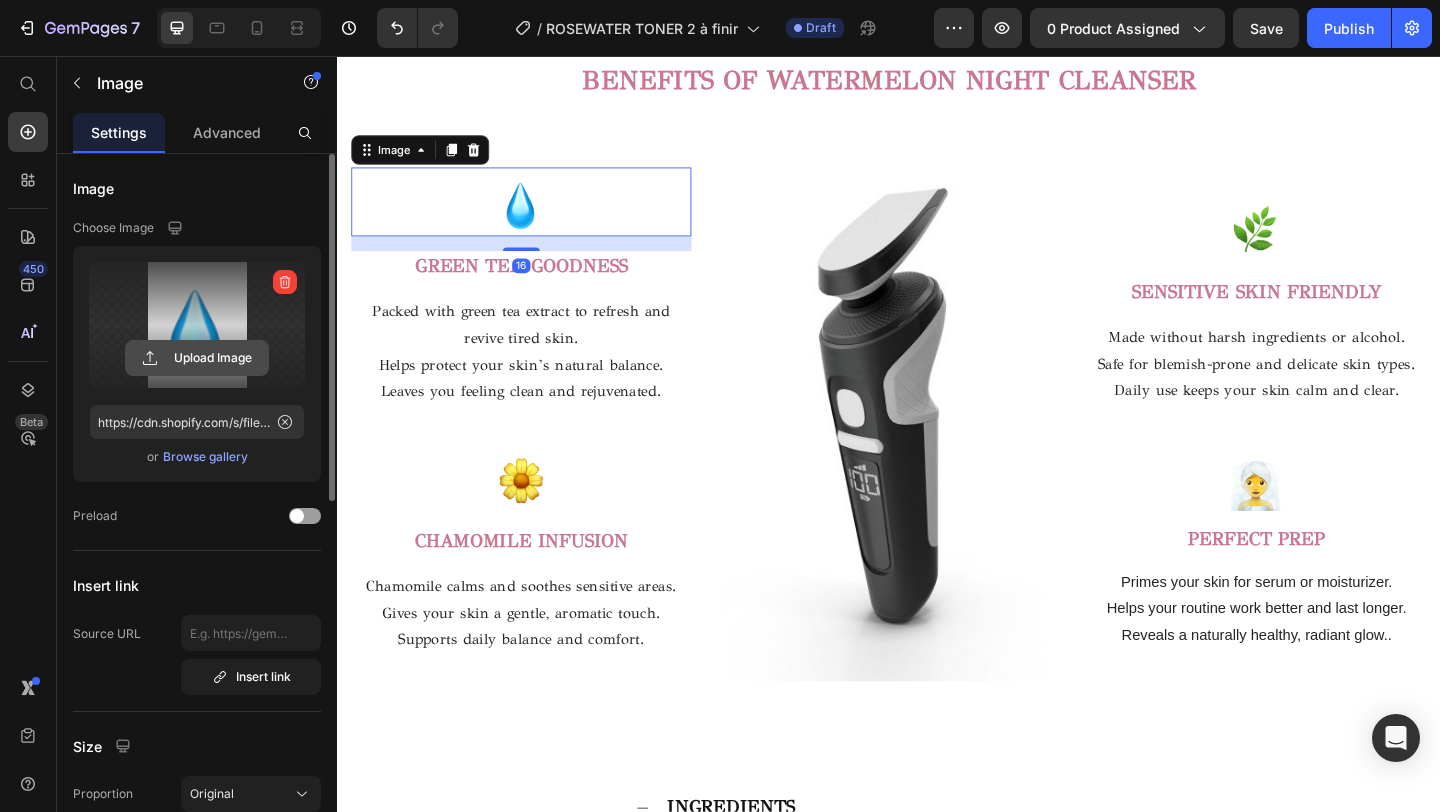 click 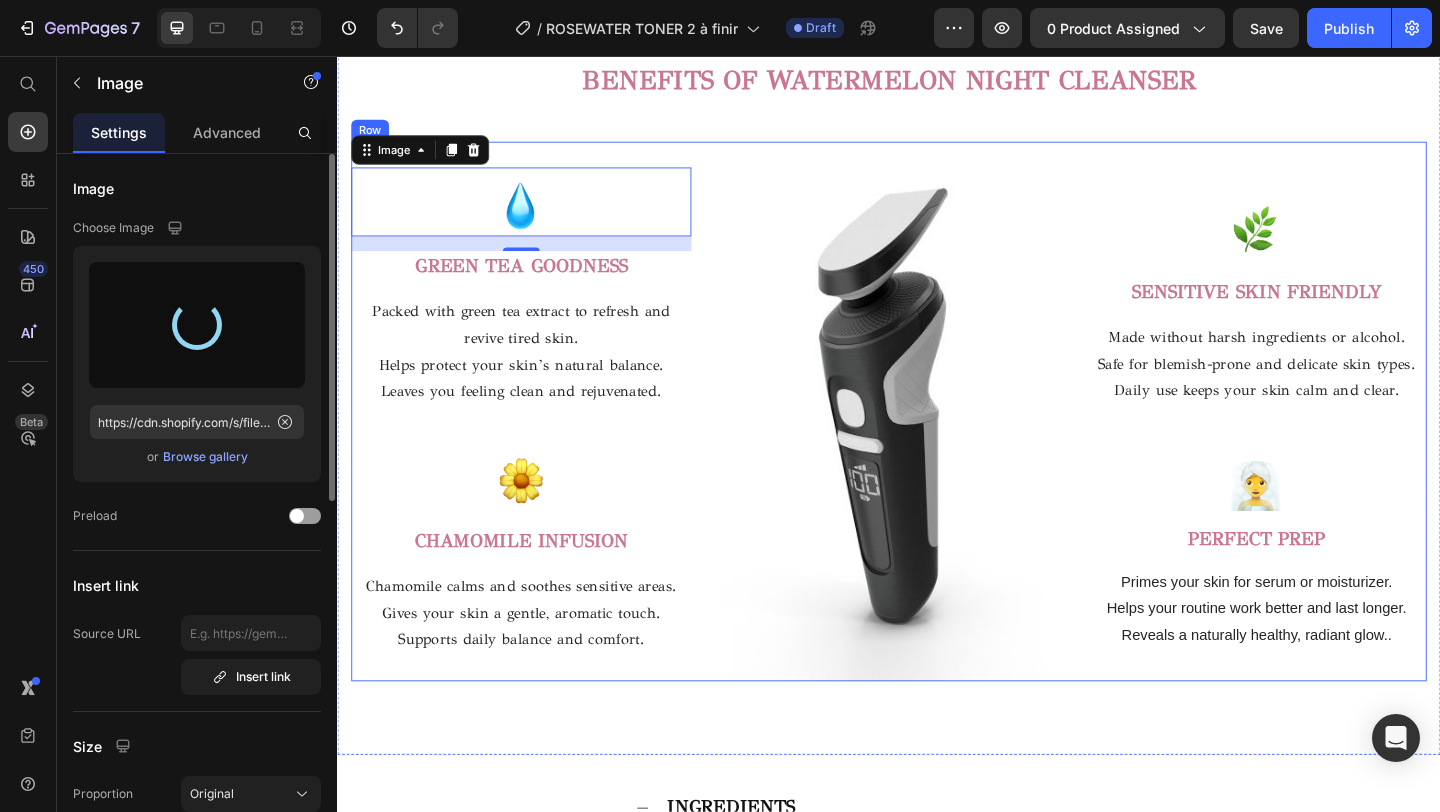 type on "https://cdn.shopify.com/s/files/1/0716/5673/4966/files/gempages_570221152178275200-8cb591d4-d526-4ae5-8fee-34e5d5decf1c.png" 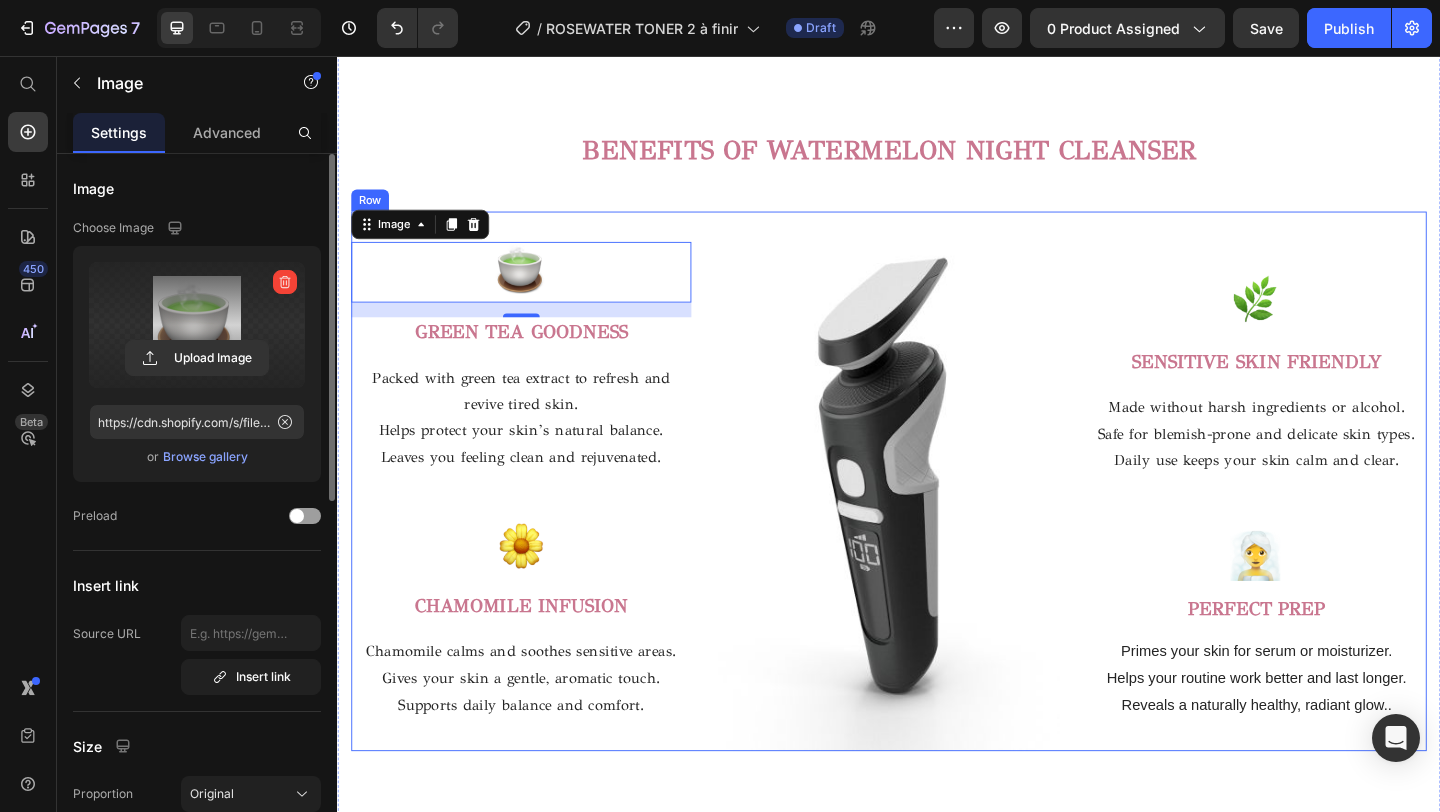 scroll, scrollTop: 2448, scrollLeft: 0, axis: vertical 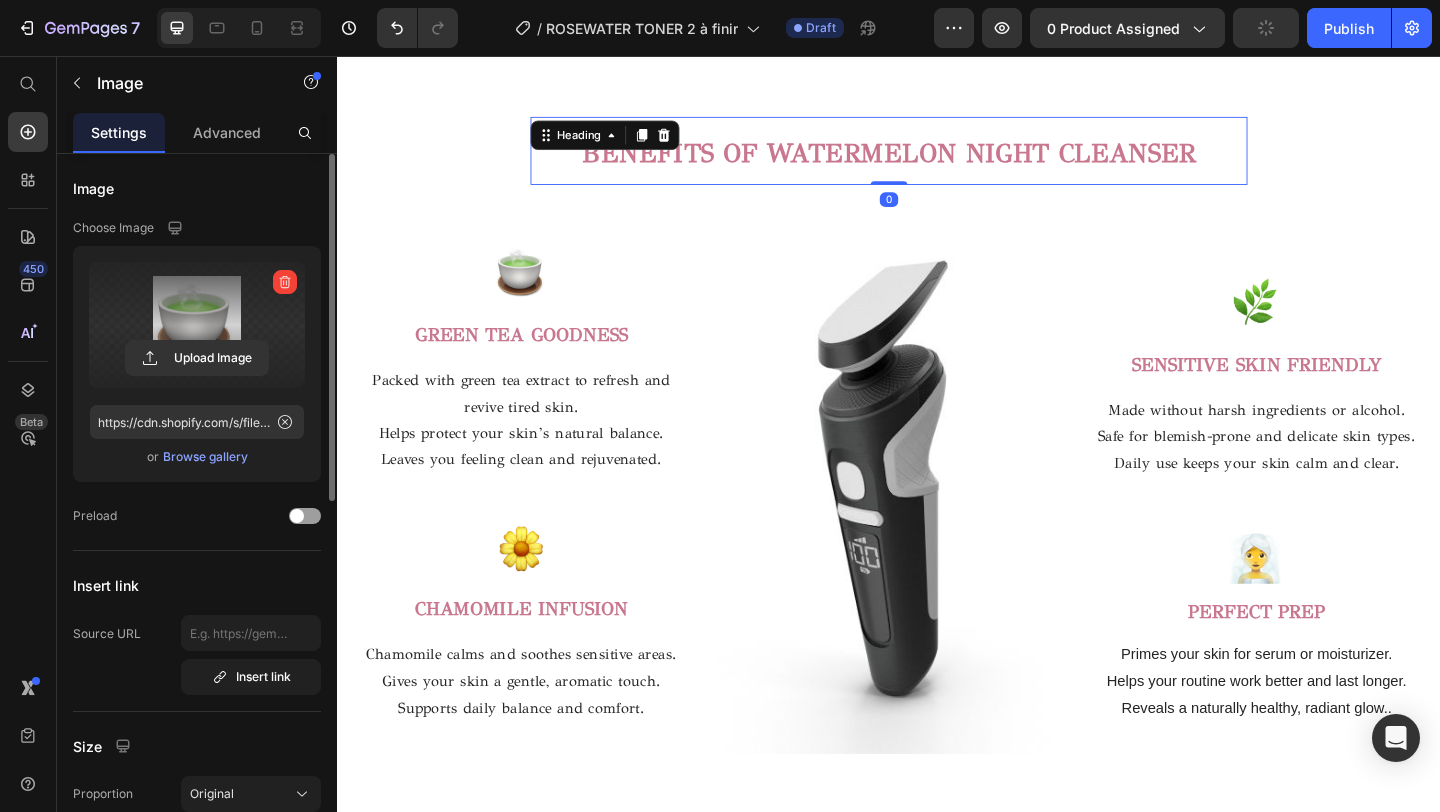 click on "BENEFITS OF WATERMELON NIGHT CLEANSER" at bounding box center [937, 161] 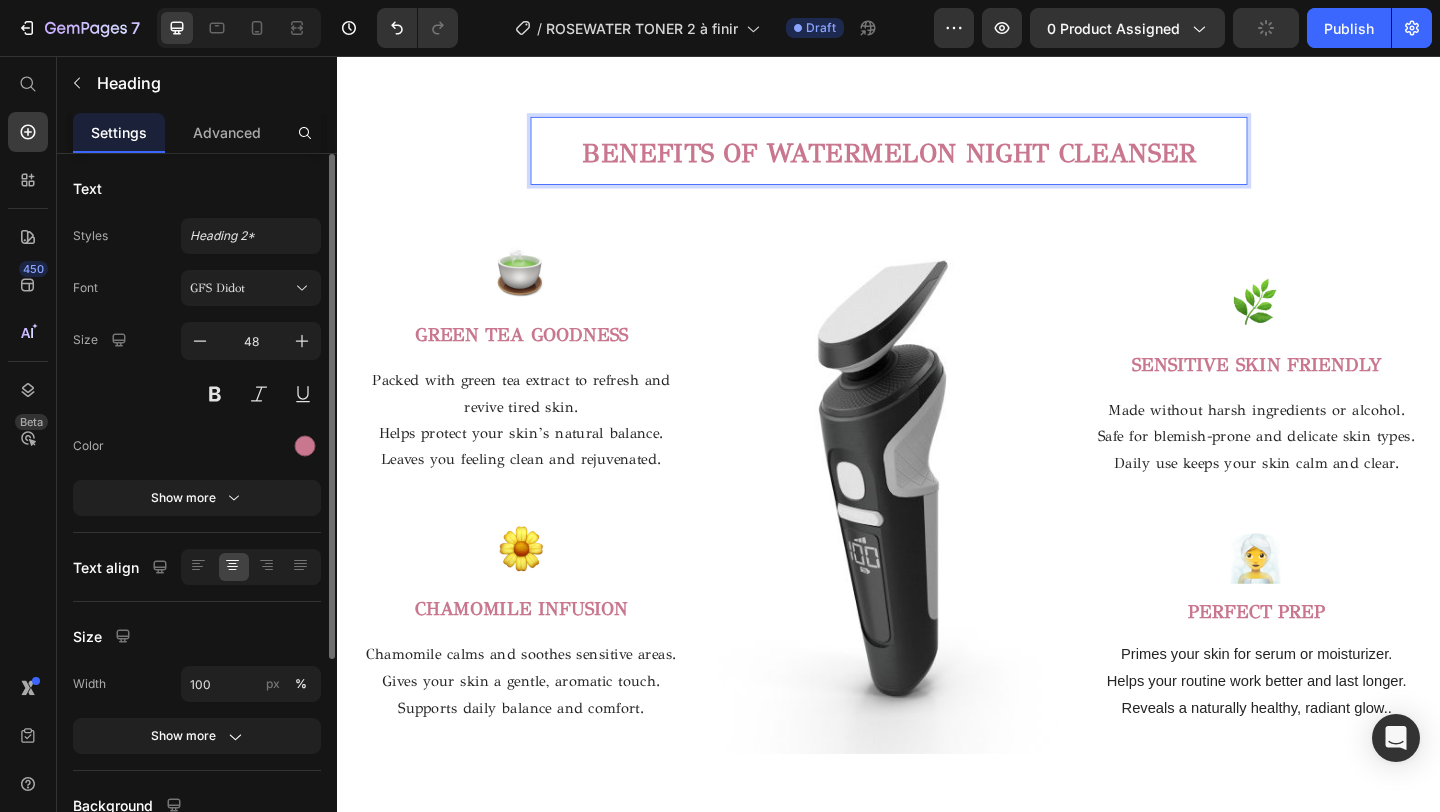 click on "BENEFITS OF WATERMELON NIGHT CLEANSER" at bounding box center (937, 158) 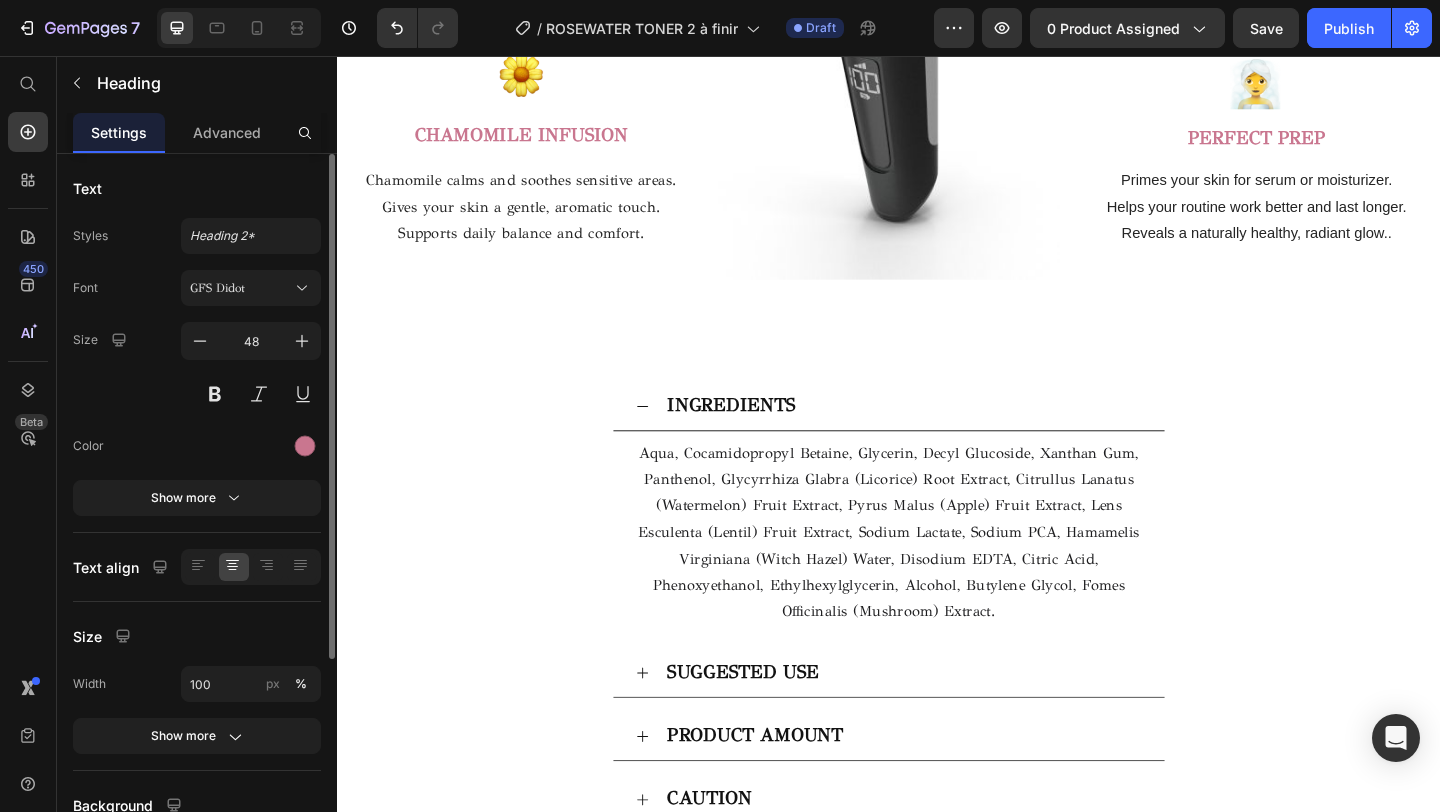 scroll, scrollTop: 2979, scrollLeft: 0, axis: vertical 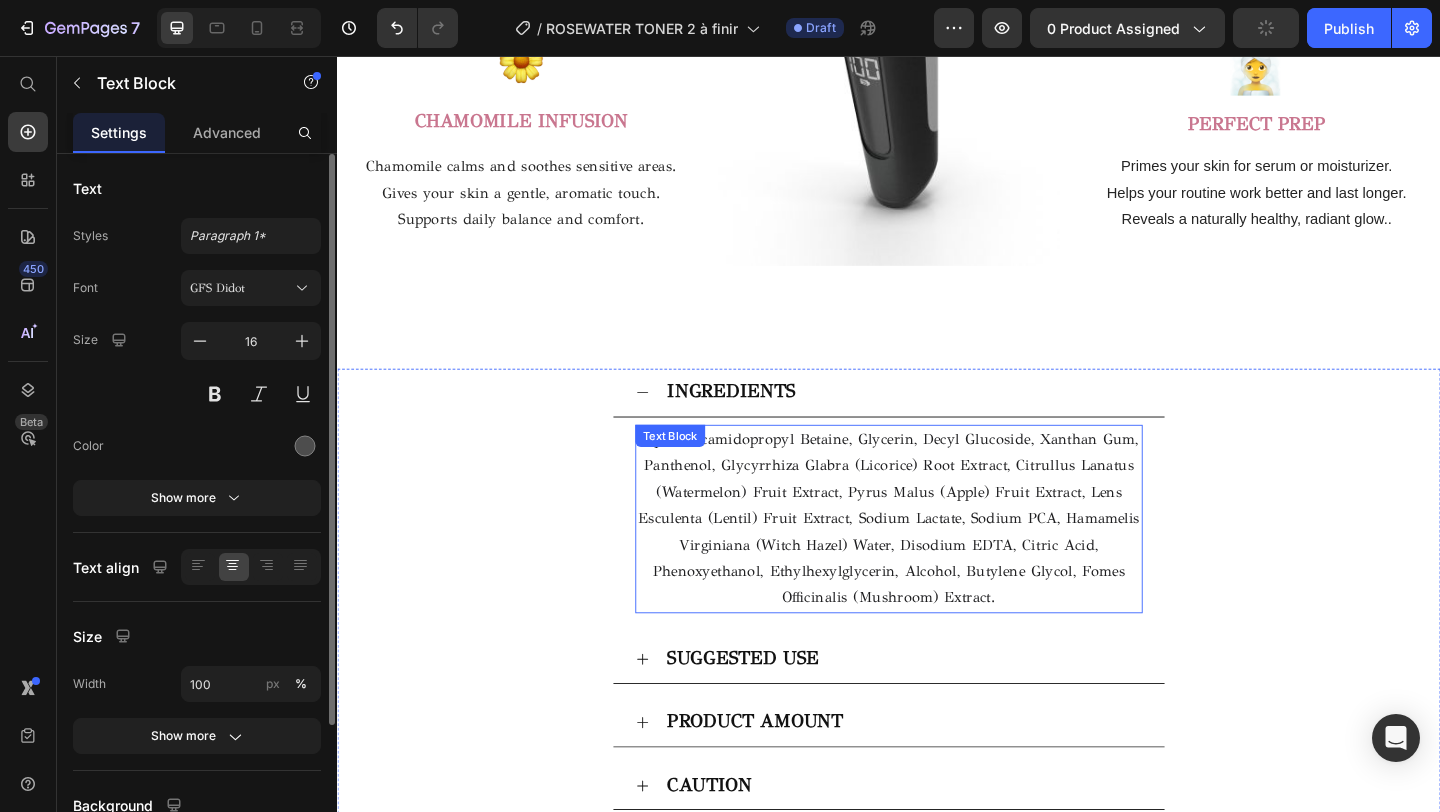 click on "Aqua, Cocamidopropyl Betaine, Glycerin, Decyl Glucoside, Xanthan Gum, Panthenol, Glycyrrhiza Glabra (Licorice) Root Extract, Citrullus Lanatus (Watermelon) Fruit Extract, Pyrus Malus (Apple) Fruit Extract, Lens Esculenta (Lentil) Fruit Extract, Sodium Lactate, Sodium PCA, Hamamelis Virginiana (Witch Hazel) Water, Disodium EDTA, Citric Acid, Phenoxyethanol, Ethylhexylglycerin, Alcohol, Butylene Glycol, Fomes Officinalis (Mushroom) Extract." at bounding box center [937, 559] 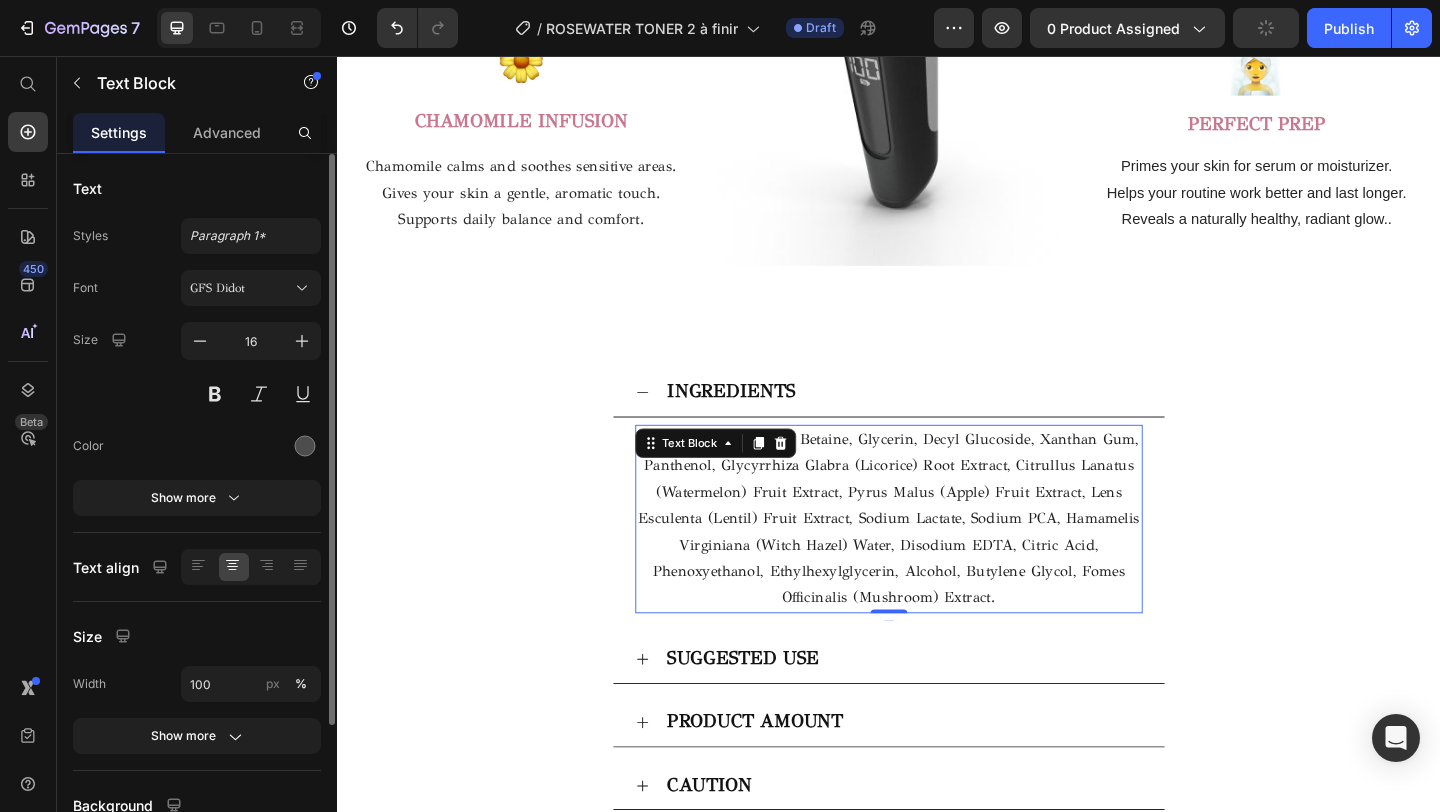 click on "Aqua, Cocamidopropyl Betaine, Glycerin, Decyl Glucoside, Xanthan Gum, Panthenol, Glycyrrhiza Glabra (Licorice) Root Extract, Citrullus Lanatus (Watermelon) Fruit Extract, Pyrus Malus (Apple) Fruit Extract, Lens Esculenta (Lentil) Fruit Extract, Sodium Lactate, Sodium PCA, Hamamelis Virginiana (Witch Hazel) Water, Disodium EDTA, Citric Acid, Phenoxyethanol, Ethylhexylglycerin, Alcohol, Butylene Glycol, Fomes Officinalis (Mushroom) Extract." at bounding box center [937, 560] 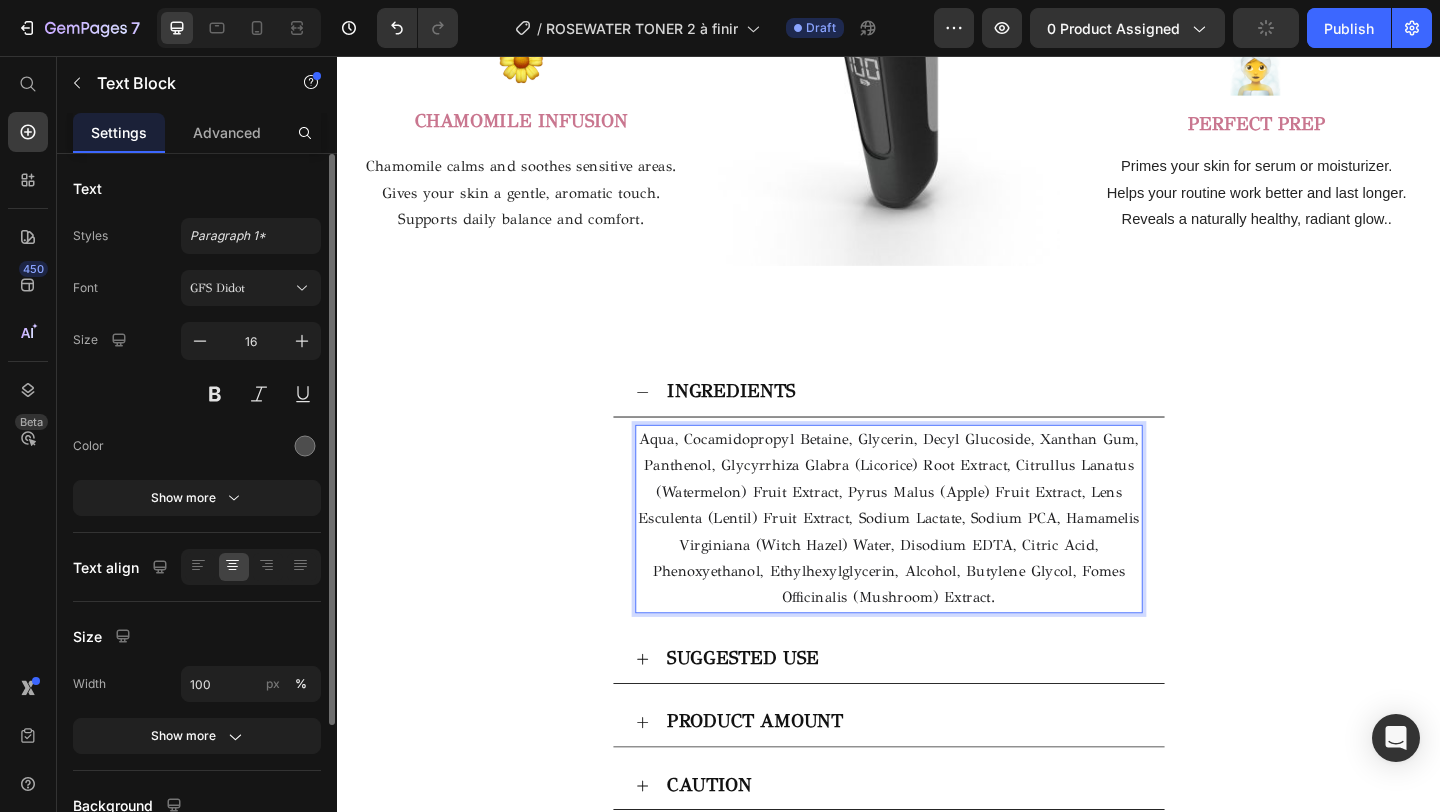 click on "Aqua, Cocamidopropyl Betaine, Glycerin, Decyl Glucoside, Xanthan Gum, Panthenol, Glycyrrhiza Glabra (Licorice) Root Extract, Citrullus Lanatus (Watermelon) Fruit Extract, Pyrus Malus (Apple) Fruit Extract, Lens Esculenta (Lentil) Fruit Extract, Sodium Lactate, Sodium PCA, Hamamelis Virginiana (Witch Hazel) Water, Disodium EDTA, Citric Acid, Phenoxyethanol, Ethylhexylglycerin, Alcohol, Butylene Glycol, Fomes Officinalis (Mushroom) Extract." at bounding box center (937, 560) 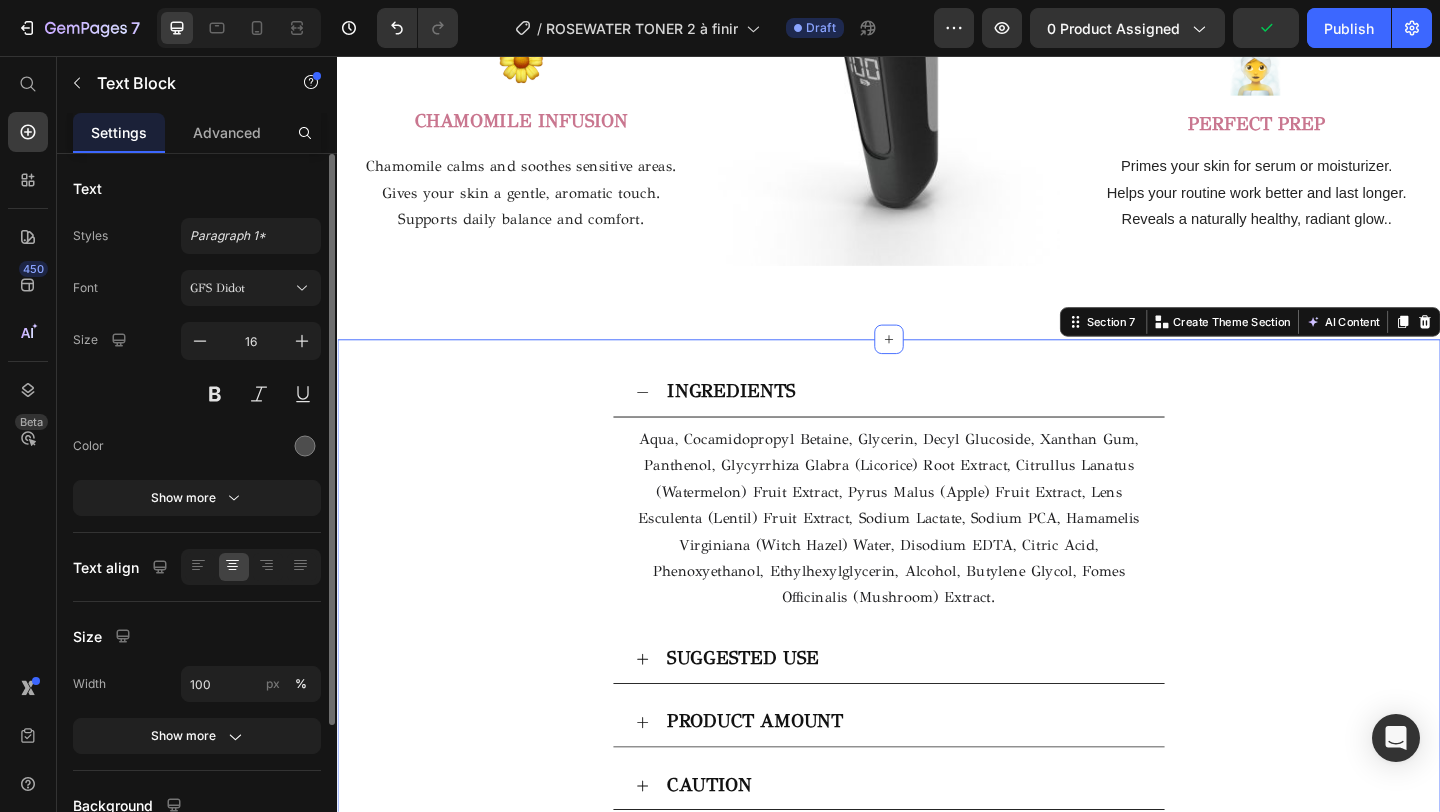click on "INGREDIENTS   Aqua, Cocamidopropyl Betaine, Glycerin, Decyl Glucoside, Xanthan Gum, Panthenol, Glycyrrhiza Glabra (Licorice) Root Extract, Citrullus Lanatus (Watermelon) Fruit Extract, Pyrus Malus (Apple) Fruit Extract, Lens Esculenta (Lentil) Fruit Extract, Sodium Lactate, Sodium PCA, Hamamelis Virginiana (Witch Hazel) Water, Disodium EDTA, Citric Acid, Phenoxyethanol, Ethylhexylglycerin, Alcohol, Butylene Glycol, Fomes Officinalis (Mushroom) Extract. Text Block
SUGGESTED USE
PRODUCT AMOUNT
CAUTION
MADE IN Accordion Section 7   Create Theme Section AI Content Write with GemAI What would you like to describe here? Tone and Voice Persuasive Product Show more Generate" at bounding box center [937, 671] 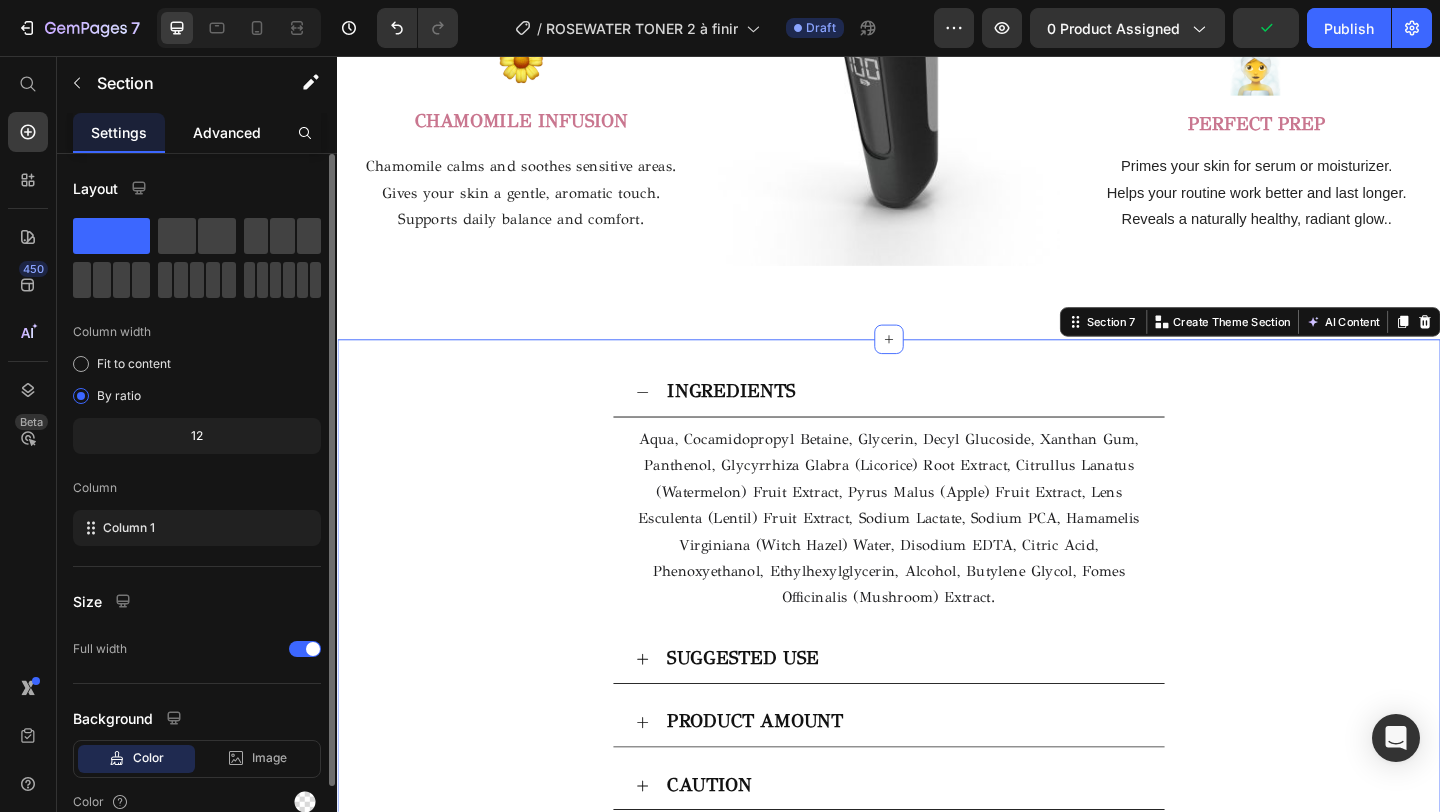 click on "Advanced" 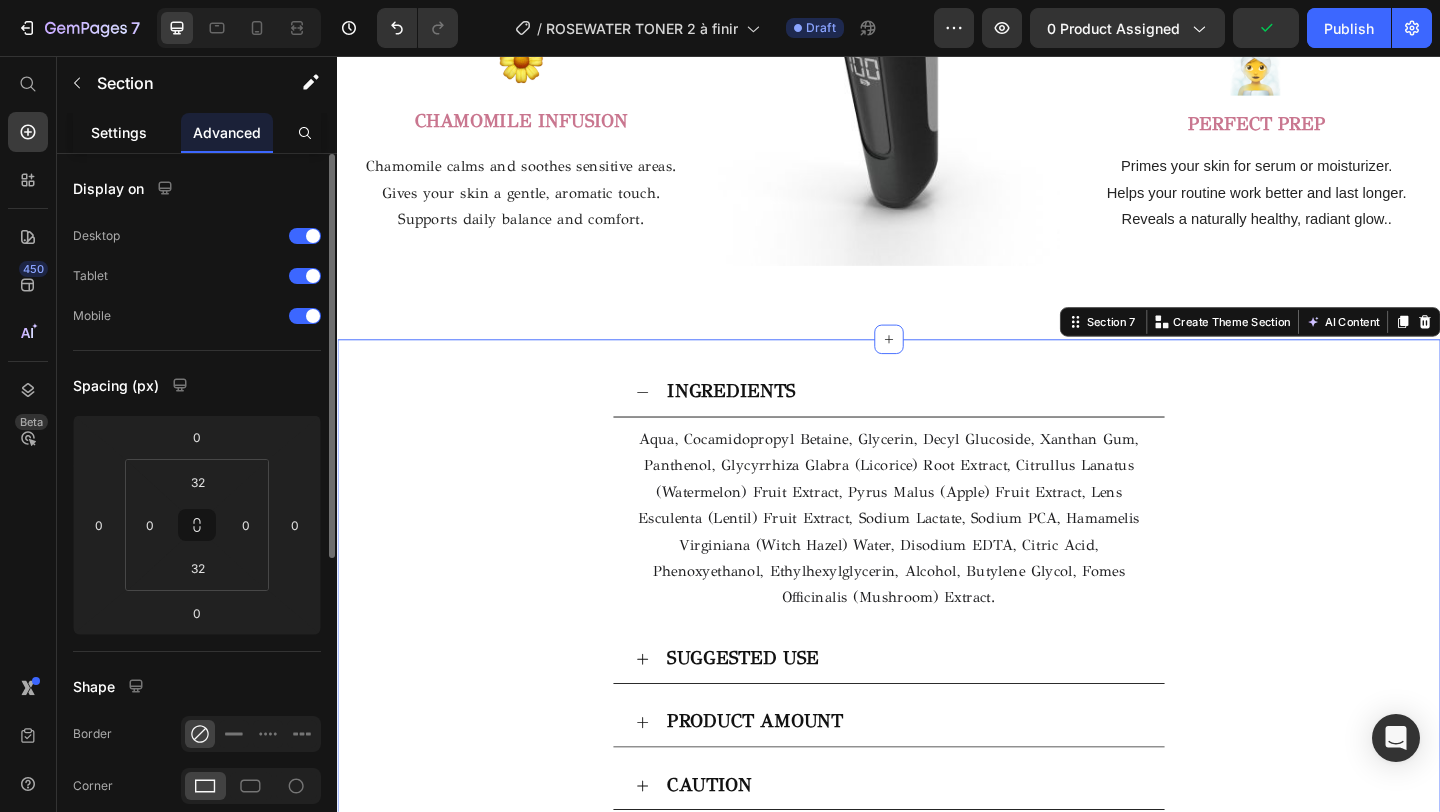 click on "Settings" 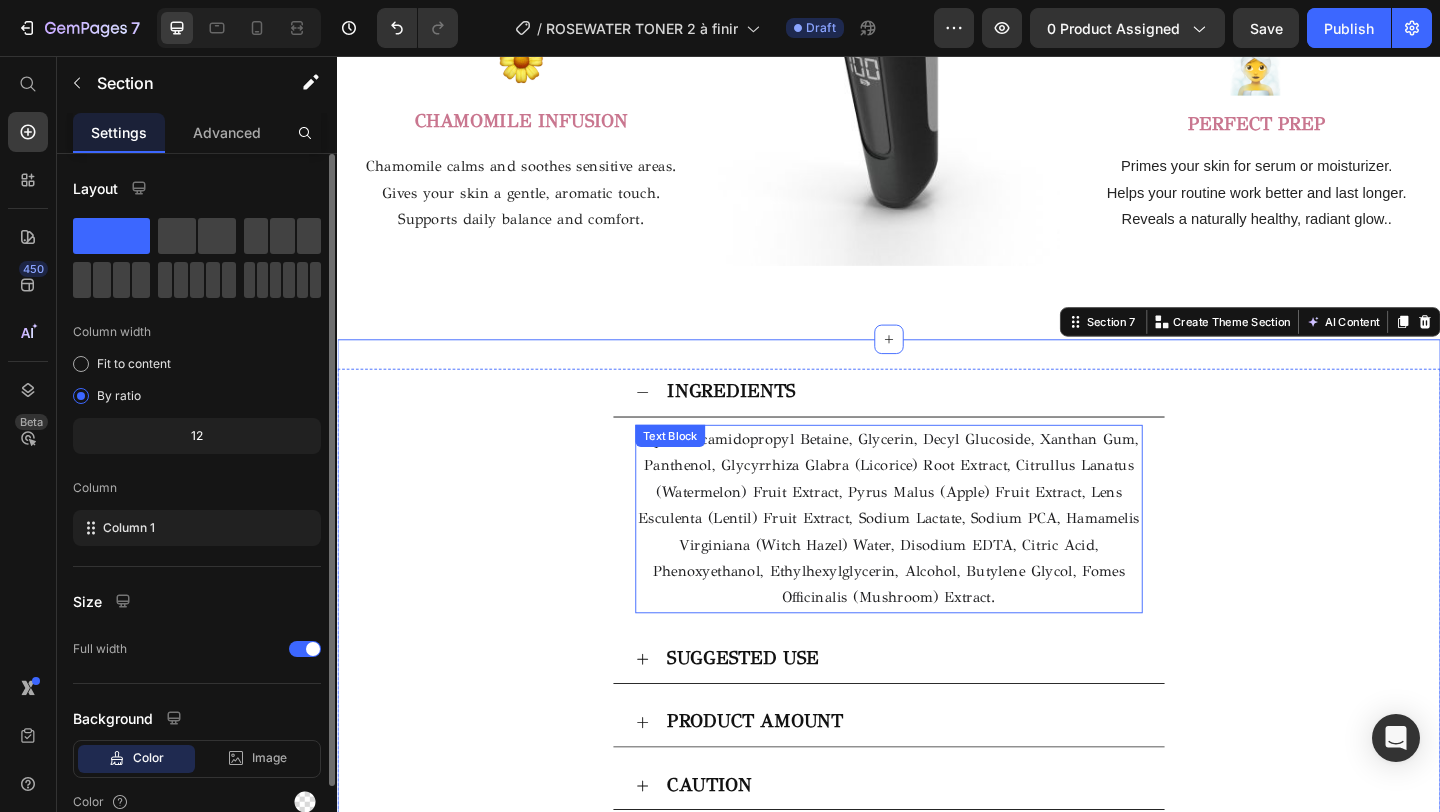 click on "Aqua, Cocamidopropyl Betaine, Glycerin, Decyl Glucoside, Xanthan Gum, Panthenol, Glycyrrhiza Glabra (Licorice) Root Extract, Citrullus Lanatus (Watermelon) Fruit Extract, Pyrus Malus (Apple) Fruit Extract, Lens Esculenta (Lentil) Fruit Extract, Sodium Lactate, Sodium PCA, Hamamelis Virginiana (Witch Hazel) Water, Disodium EDTA, Citric Acid, Phenoxyethanol, Ethylhexylglycerin, Alcohol, Butylene Glycol, Fomes Officinalis (Mushroom) Extract." at bounding box center [937, 559] 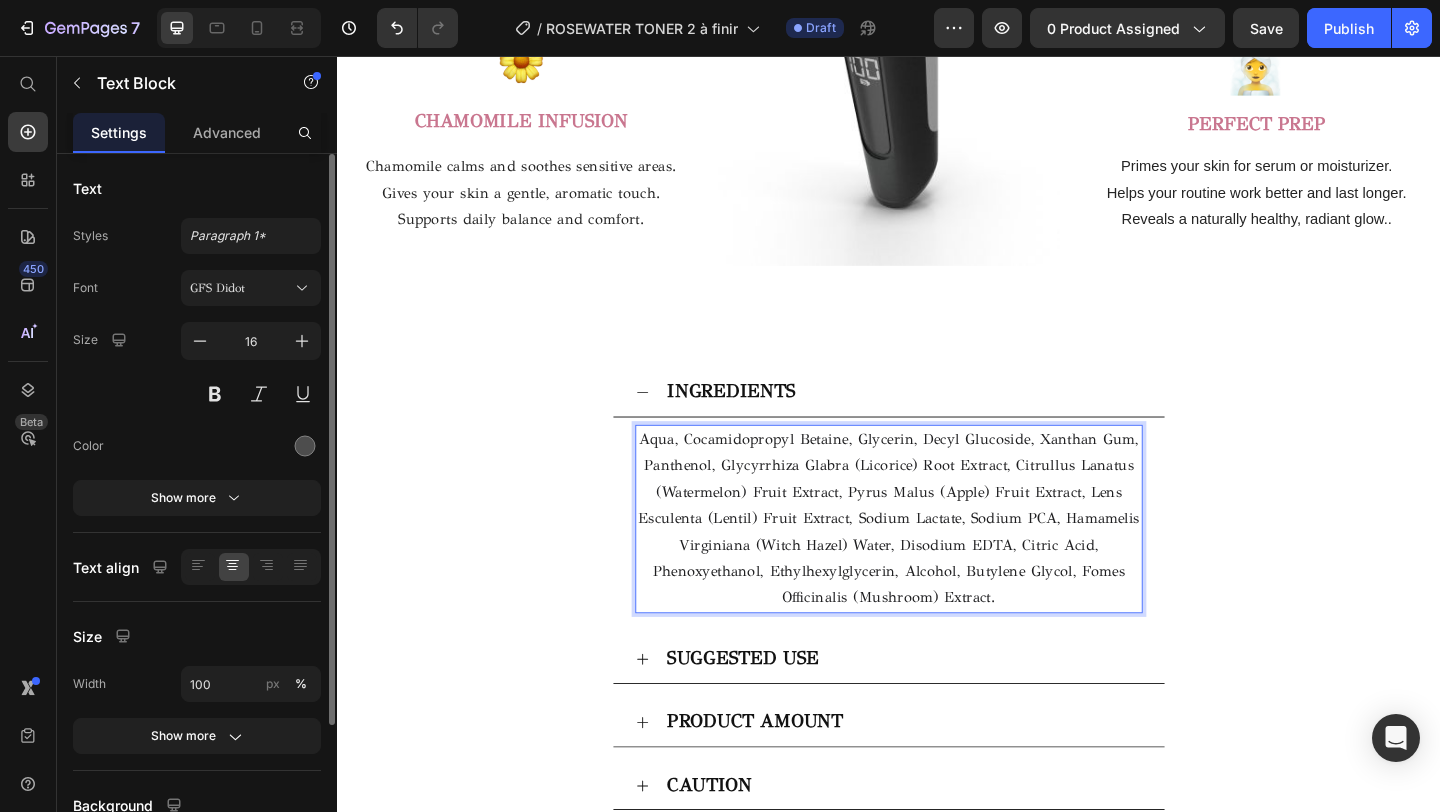 click on "Aqua, Cocamidopropyl Betaine, Glycerin, Decyl Glucoside, Xanthan Gum, Panthenol, Glycyrrhiza Glabra (Licorice) Root Extract, Citrullus Lanatus (Watermelon) Fruit Extract, Pyrus Malus (Apple) Fruit Extract, Lens Esculenta (Lentil) Fruit Extract, Sodium Lactate, Sodium PCA, Hamamelis Virginiana (Witch Hazel) Water, Disodium EDTA, Citric Acid, Phenoxyethanol, Ethylhexylglycerin, Alcohol, Butylene Glycol, Fomes Officinalis (Mushroom) Extract." at bounding box center (937, 560) 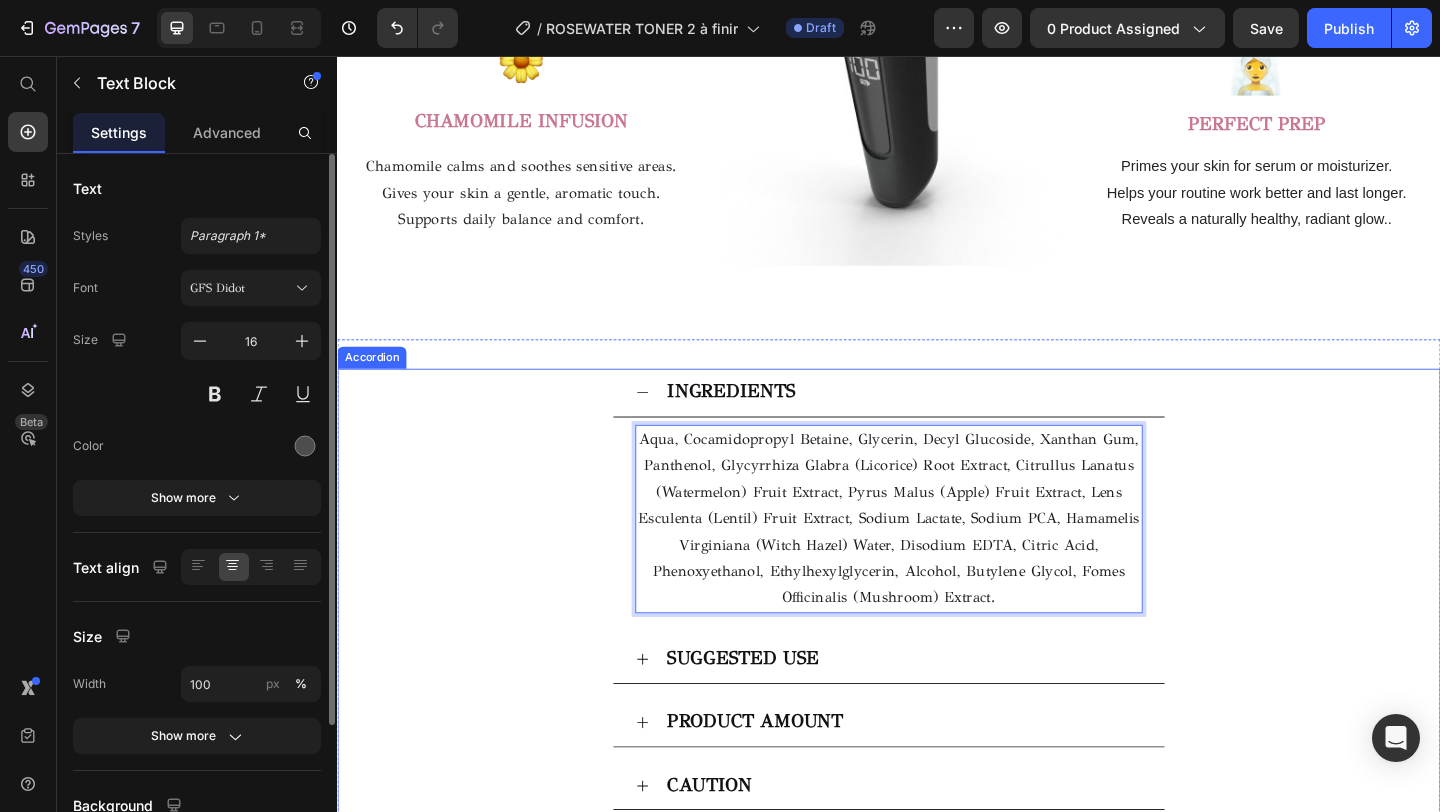 click on "INGREDIENTS" at bounding box center [765, 420] 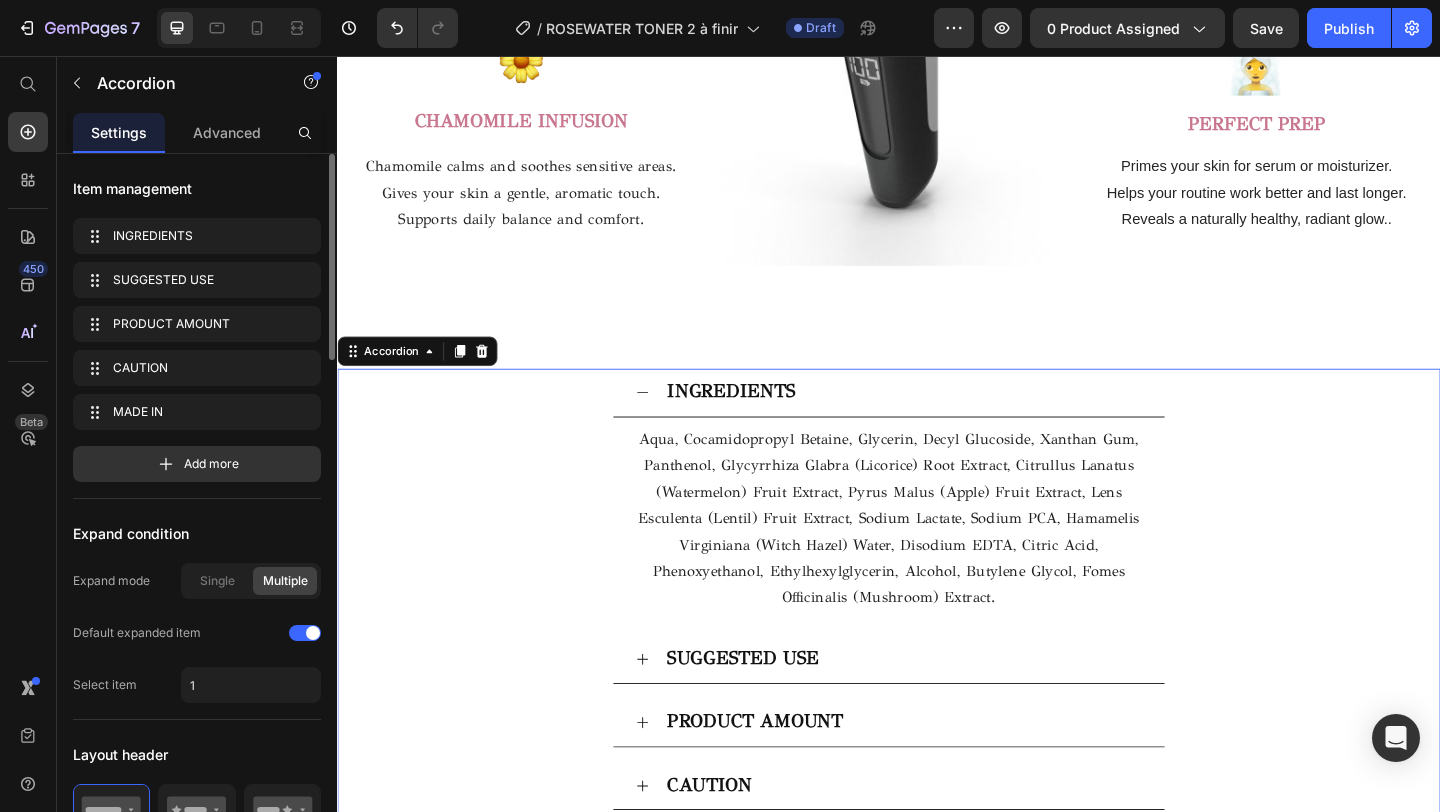 click on "INGREDIENTS   Aqua, Cocamidopropyl Betaine, Glycerin, Decyl Glucoside, Xanthan Gum, Panthenol, Glycyrrhiza Glabra (Licorice) Root Extract, Citrullus Lanatus (Watermelon) Fruit Extract, Pyrus Malus (Apple) Fruit Extract, Lens Esculenta (Lentil) Fruit Extract, Sodium Lactate, Sodium PCA, Hamamelis Virginiana (Witch Hazel) Water, Disodium EDTA, Citric Acid, Phenoxyethanol, Ethylhexylglycerin, Alcohol, Butylene Glycol, Fomes Officinalis (Mushroom) Extract. Text Block" at bounding box center [937, 533] 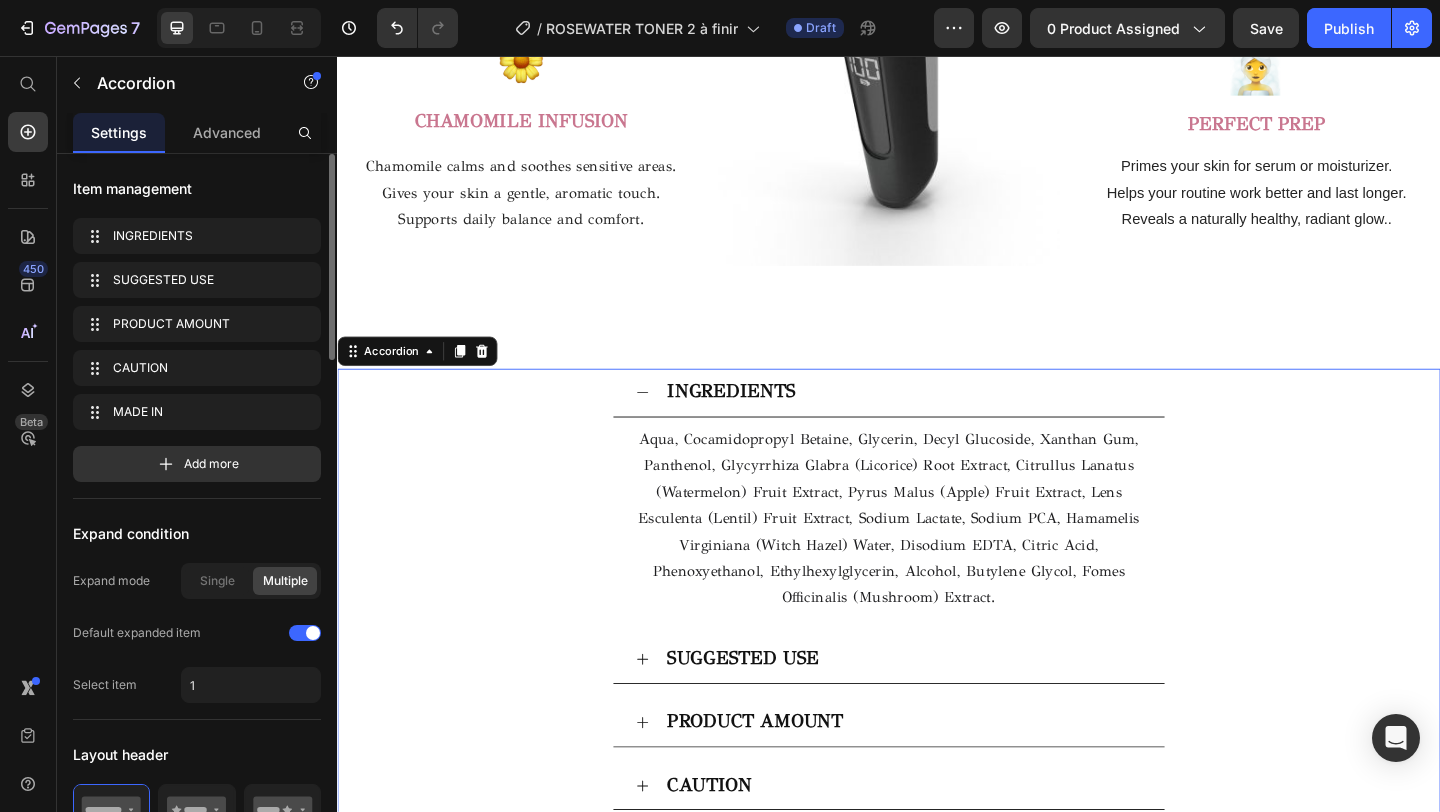 click on "INGREDIENTS" at bounding box center [765, 420] 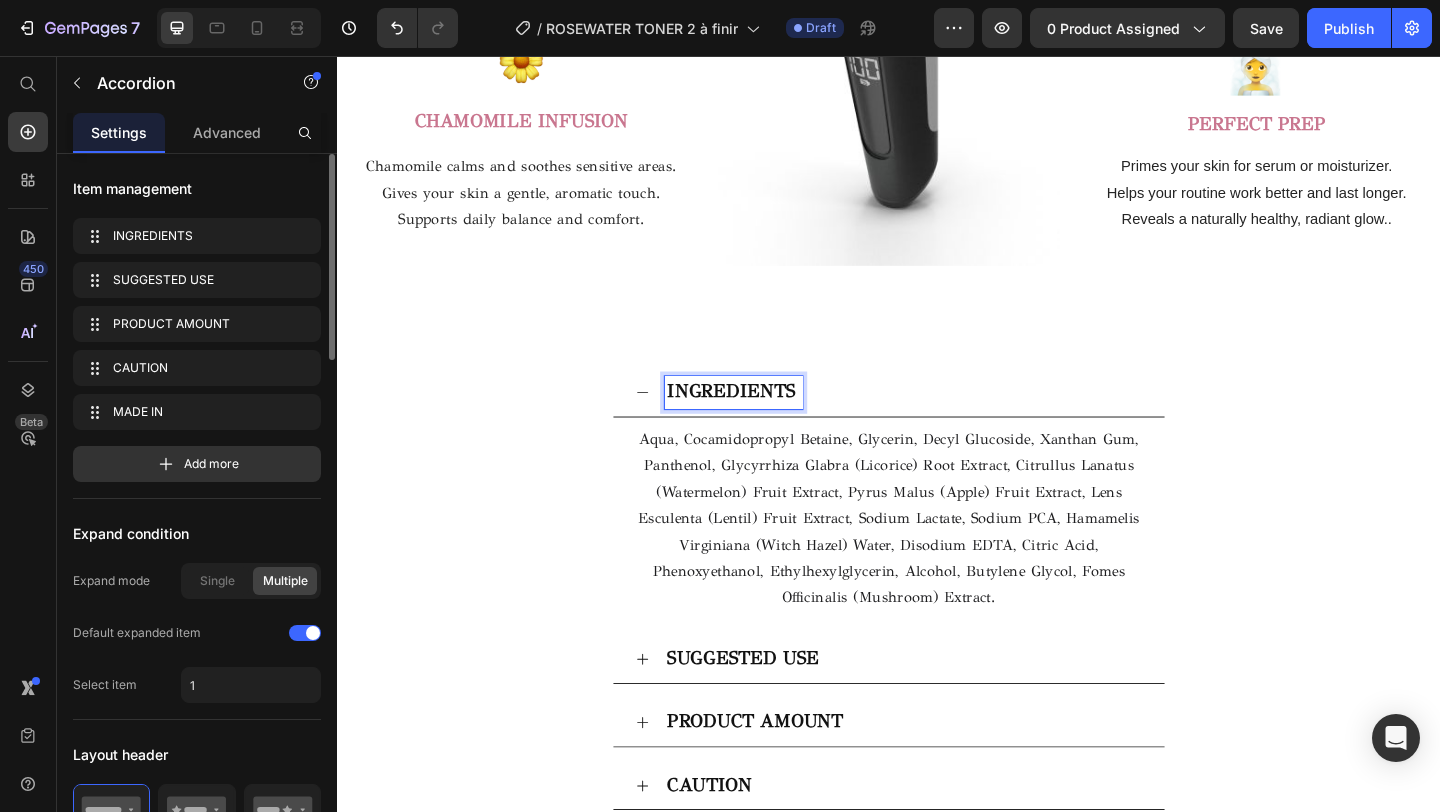 click on "INGREDIENTS   Aqua, Cocamidopropyl Betaine, Glycerin, Decyl Glucoside, Xanthan Gum, Panthenol, Glycyrrhiza Glabra (Licorice) Root Extract, Citrullus Lanatus (Watermelon) Fruit Extract, Pyrus Malus (Apple) Fruit Extract, Lens Esculenta (Lentil) Fruit Extract, Sodium Lactate, Sodium PCA, Hamamelis Virginiana (Witch Hazel) Water, Disodium EDTA, Citric Acid, Phenoxyethanol, Ethylhexylglycerin, Alcohol, Butylene Glycol, Fomes Officinalis (Mushroom) Extract. Text Block" at bounding box center (937, 533) 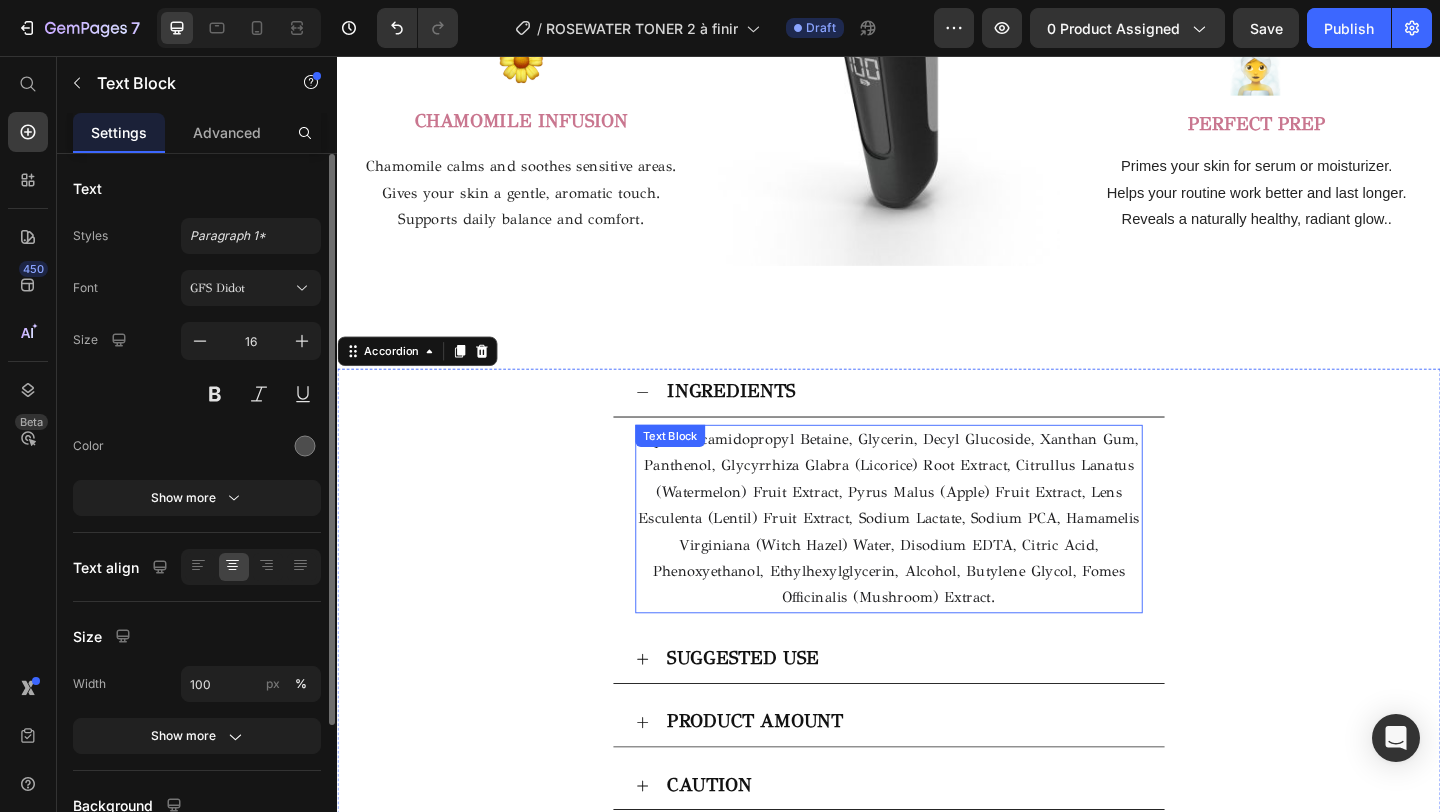 click on "Aqua, Cocamidopropyl Betaine, Glycerin, Decyl Glucoside, Xanthan Gum, Panthenol, Glycyrrhiza Glabra (Licorice) Root Extract, Citrullus Lanatus (Watermelon) Fruit Extract, Pyrus Malus (Apple) Fruit Extract, Lens Esculenta (Lentil) Fruit Extract, Sodium Lactate, Sodium PCA, Hamamelis Virginiana (Witch Hazel) Water, Disodium EDTA, Citric Acid, Phenoxyethanol, Ethylhexylglycerin, Alcohol, Butylene Glycol, Fomes Officinalis (Mushroom) Extract." at bounding box center (937, 559) 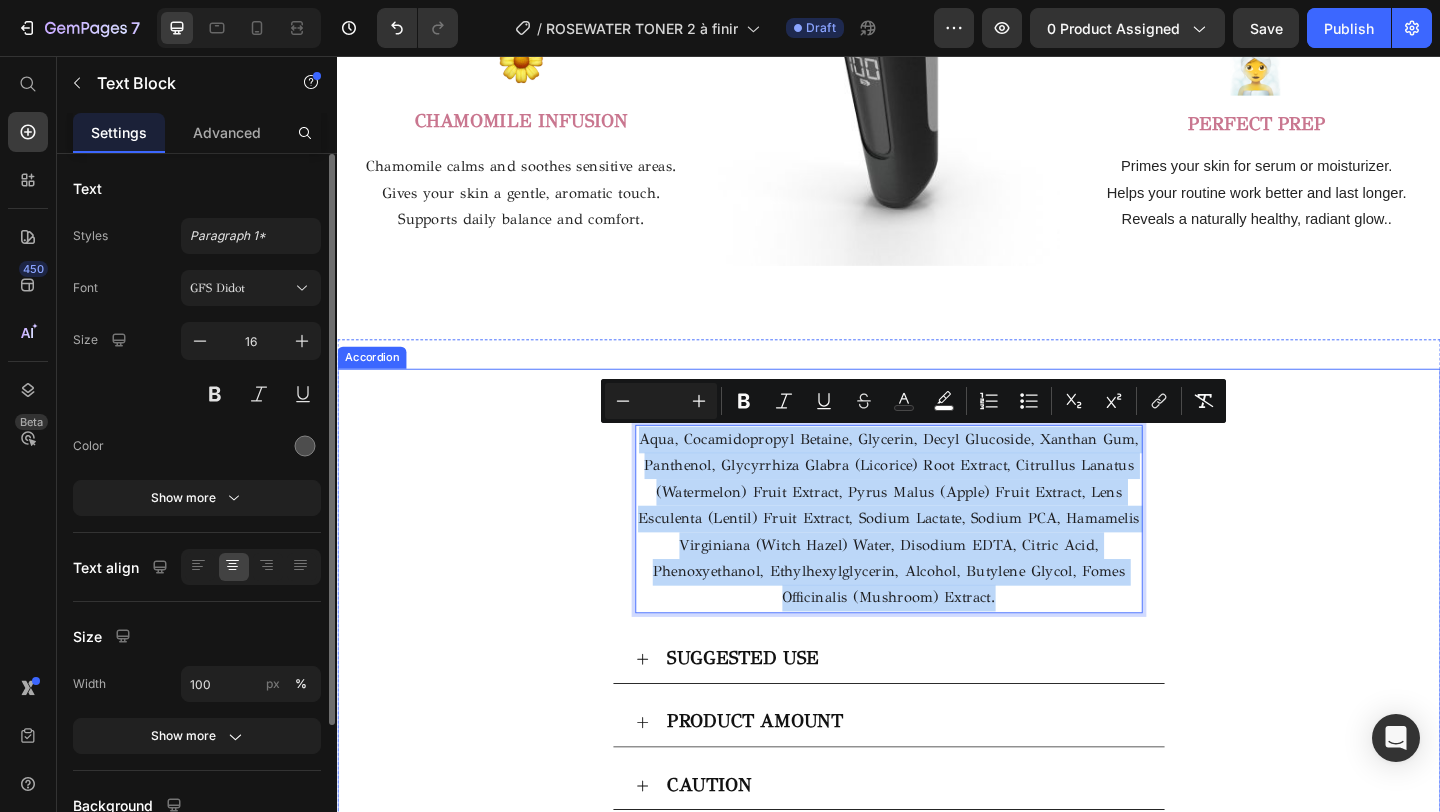 drag, startPoint x: 1055, startPoint y: 647, endPoint x: 659, endPoint y: 483, distance: 428.61636 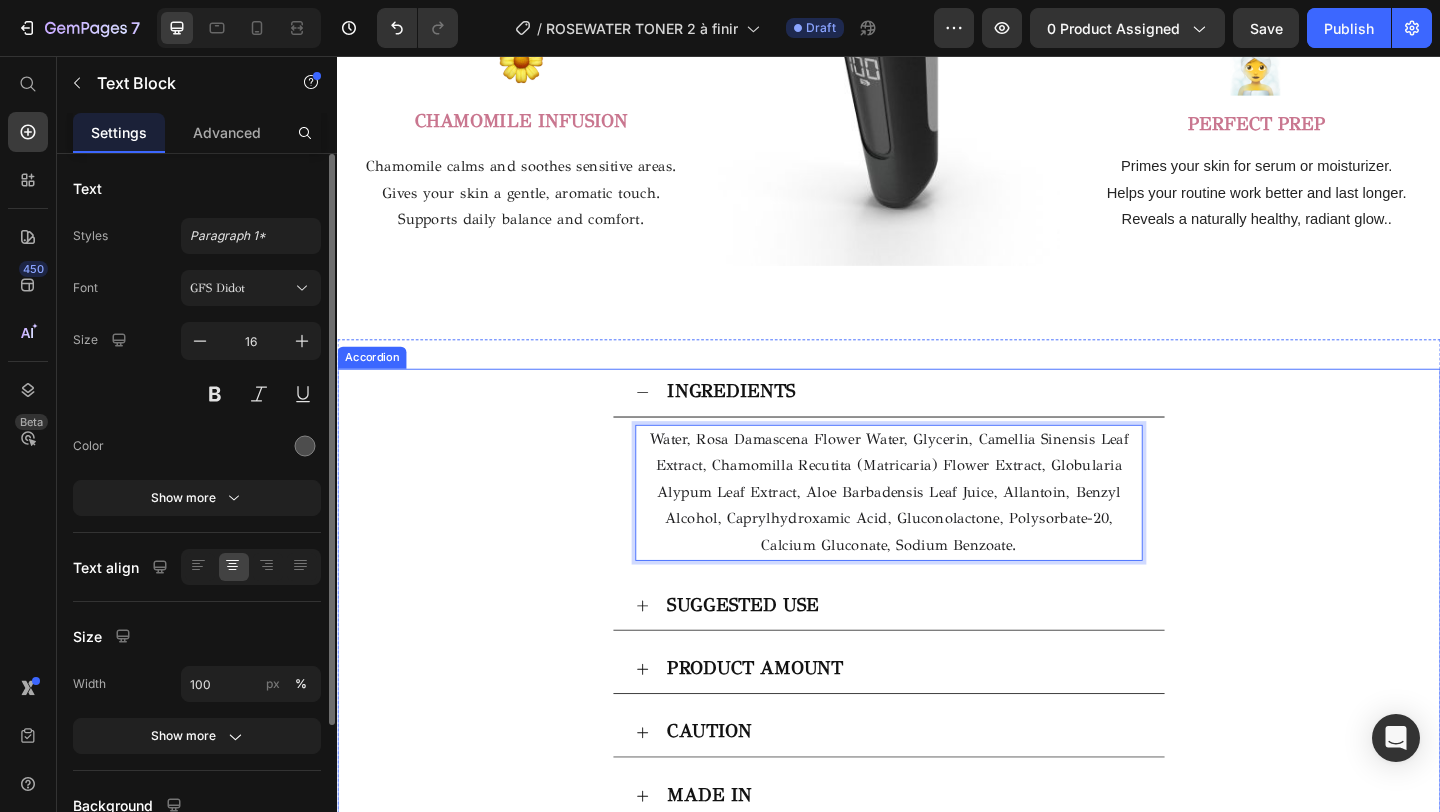 click on "SUGGESTED USE" at bounding box center [953, 655] 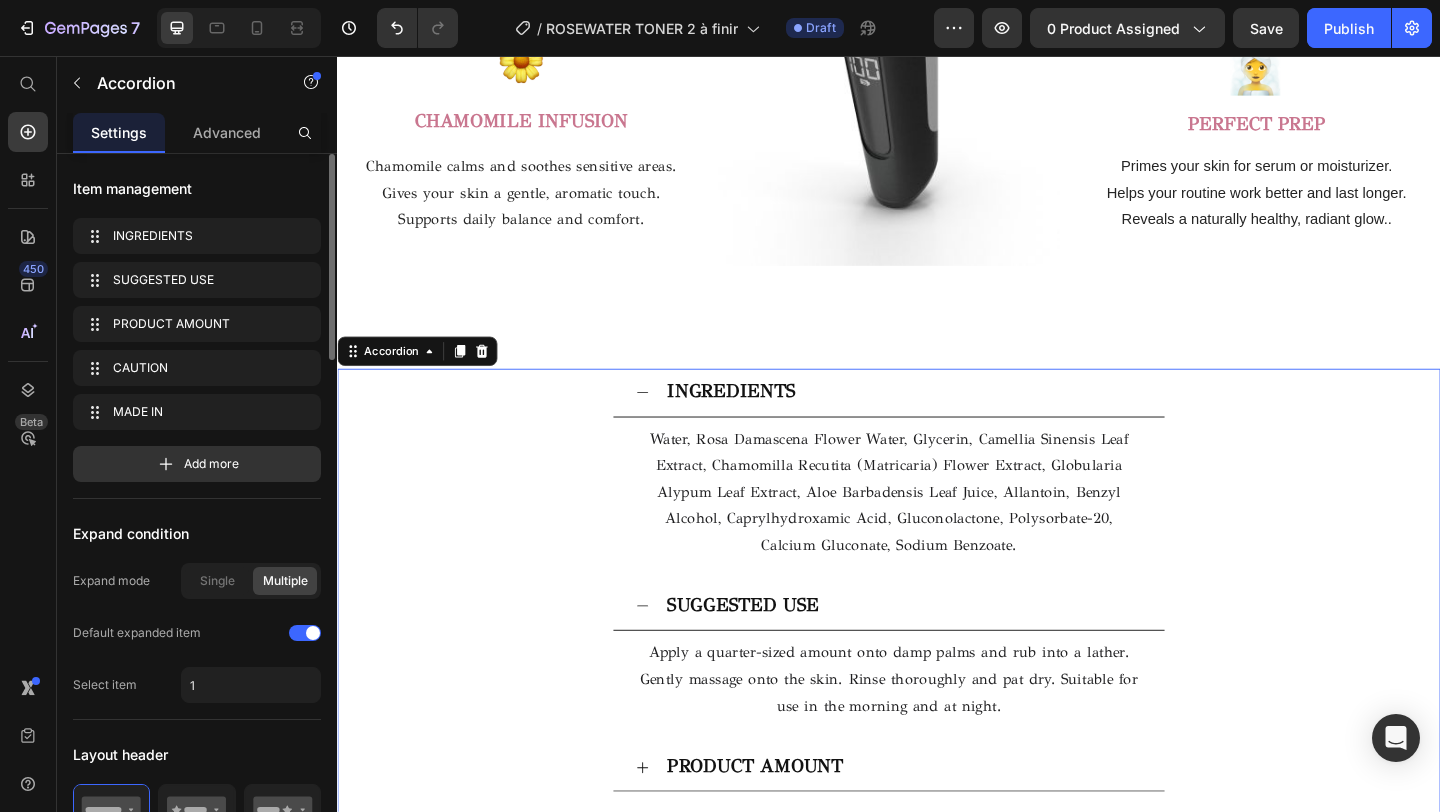scroll, scrollTop: 3115, scrollLeft: 0, axis: vertical 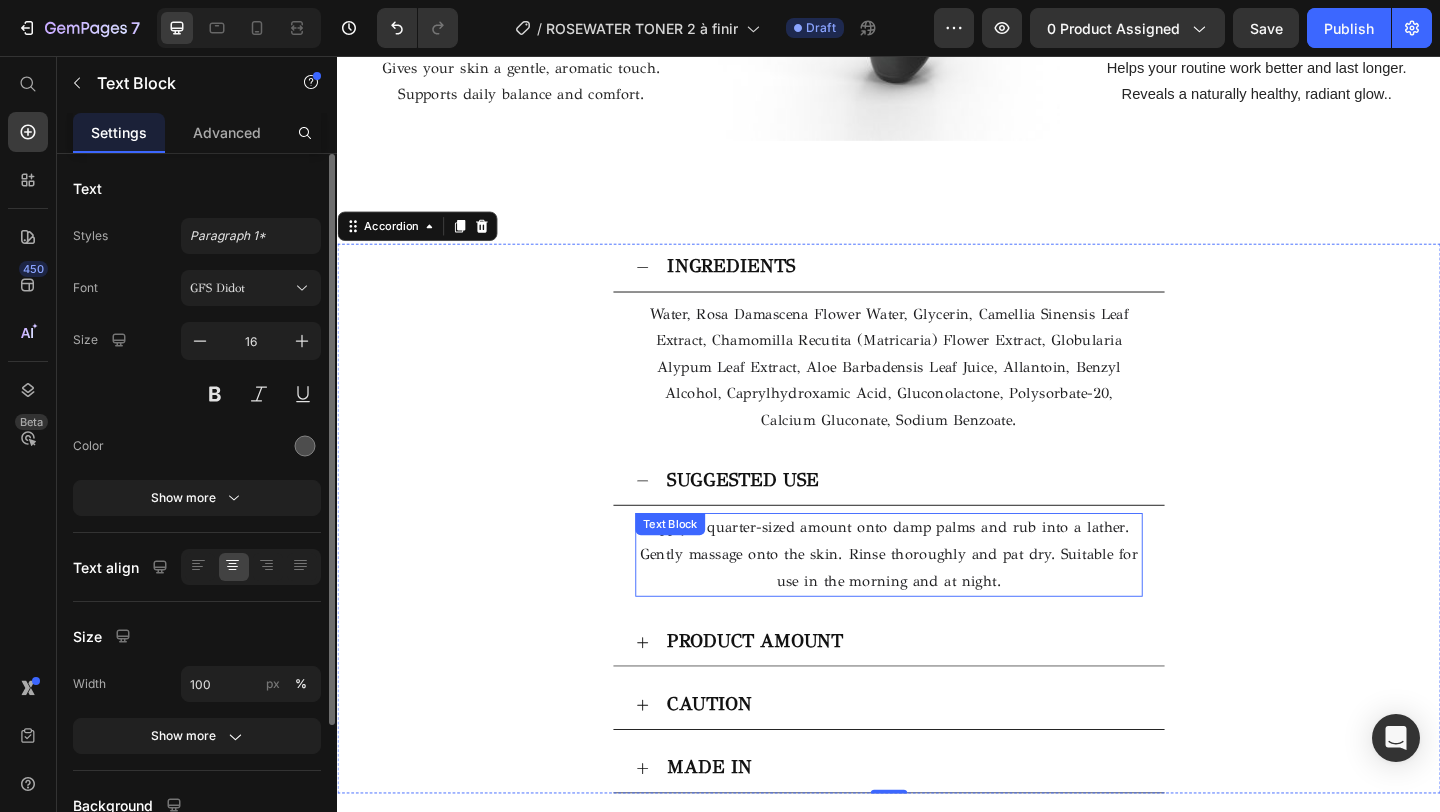 click on "Apply a quarter-sized amount onto damp palms and rub into a lather. Gently massage onto the skin. Rinse thoroughly and pat dry. Suitable for use in the morning and at night." at bounding box center [937, 597] 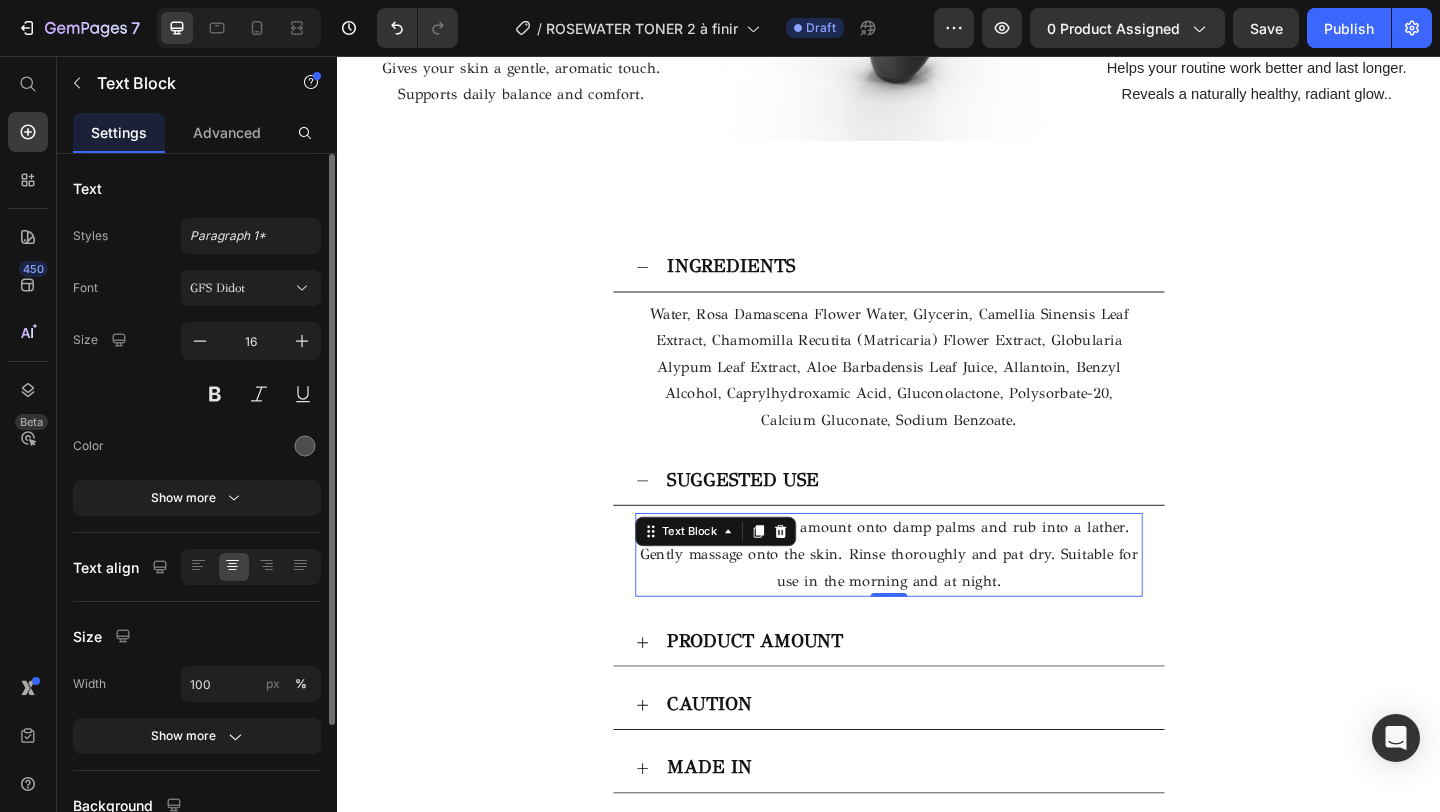click on "Apply a quarter-sized amount onto damp palms and rub into a lather. Gently massage onto the skin. Rinse thoroughly and pat dry. Suitable for use in the morning and at night." at bounding box center (937, 597) 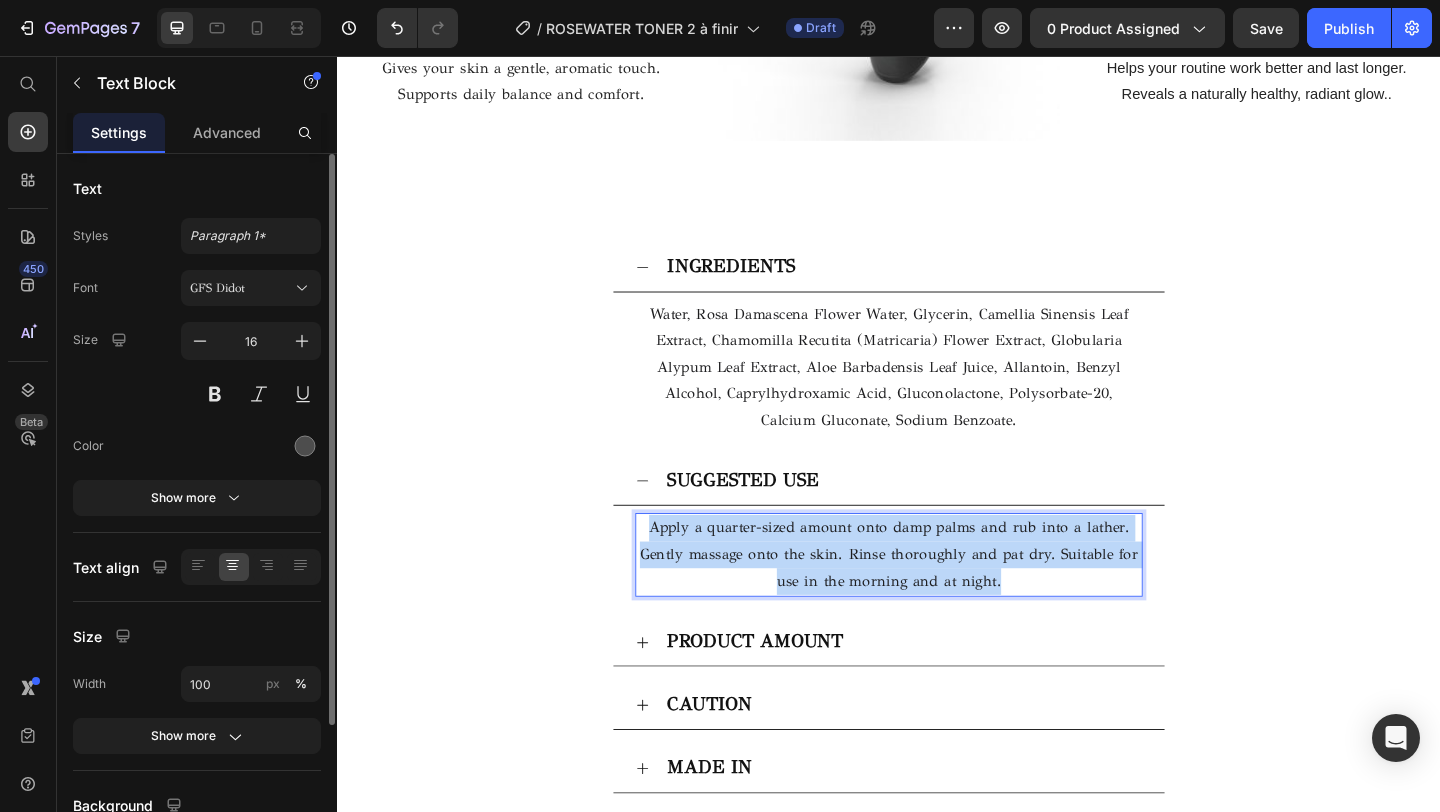 drag, startPoint x: 1054, startPoint y: 629, endPoint x: 669, endPoint y: 561, distance: 390.95908 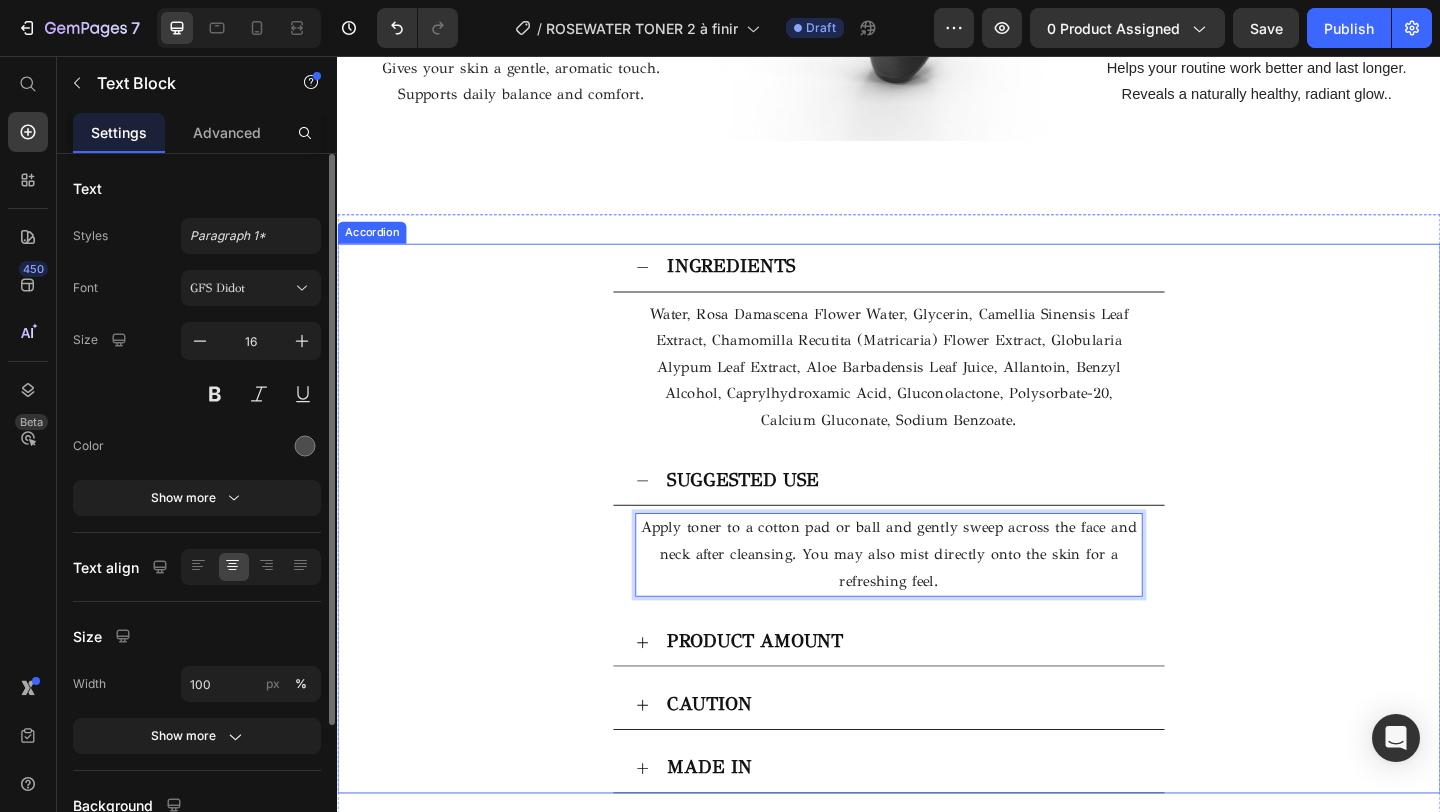 click on "PRODUCT AMOUNT" at bounding box center (953, 694) 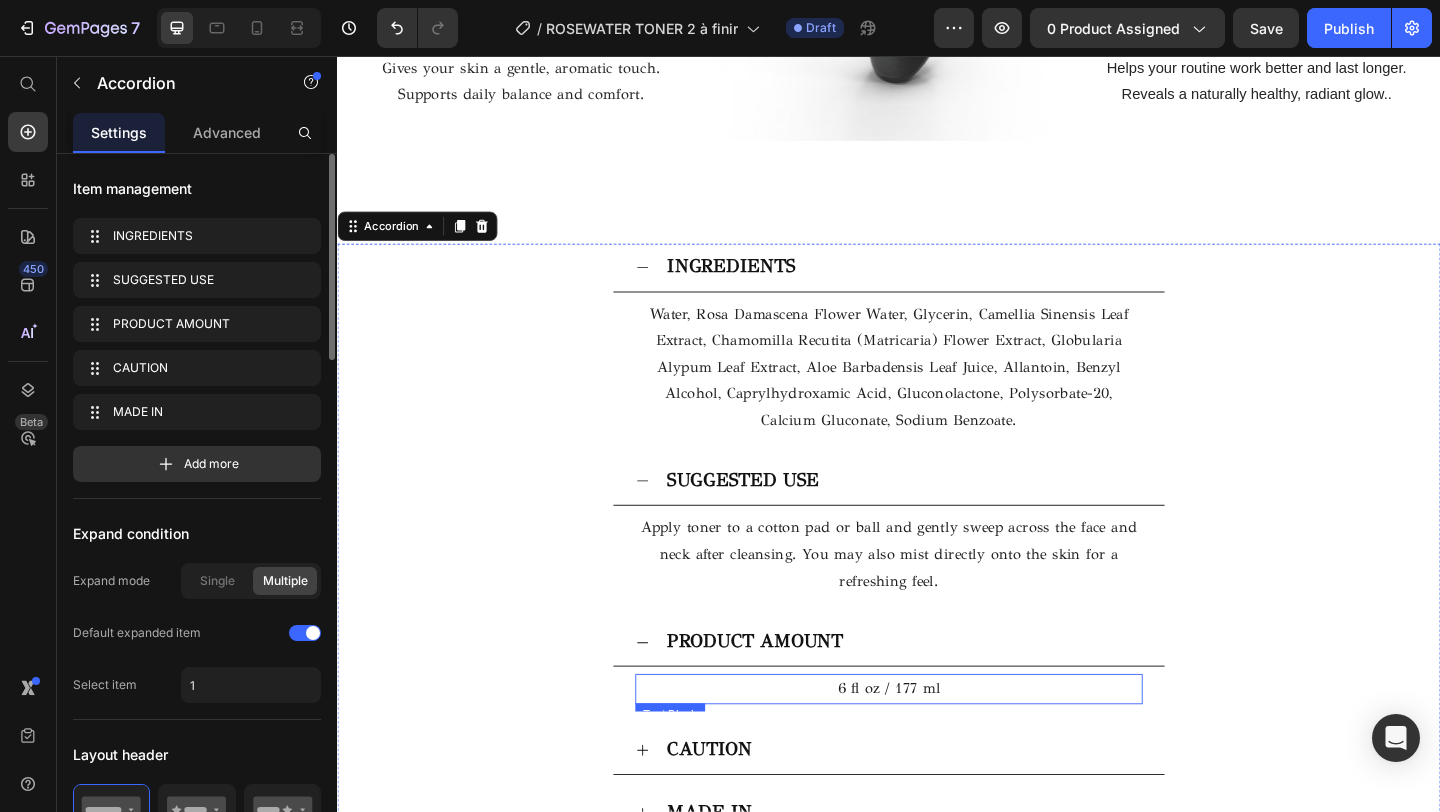 click on "6 fl oz / 177 ml" at bounding box center (937, 744) 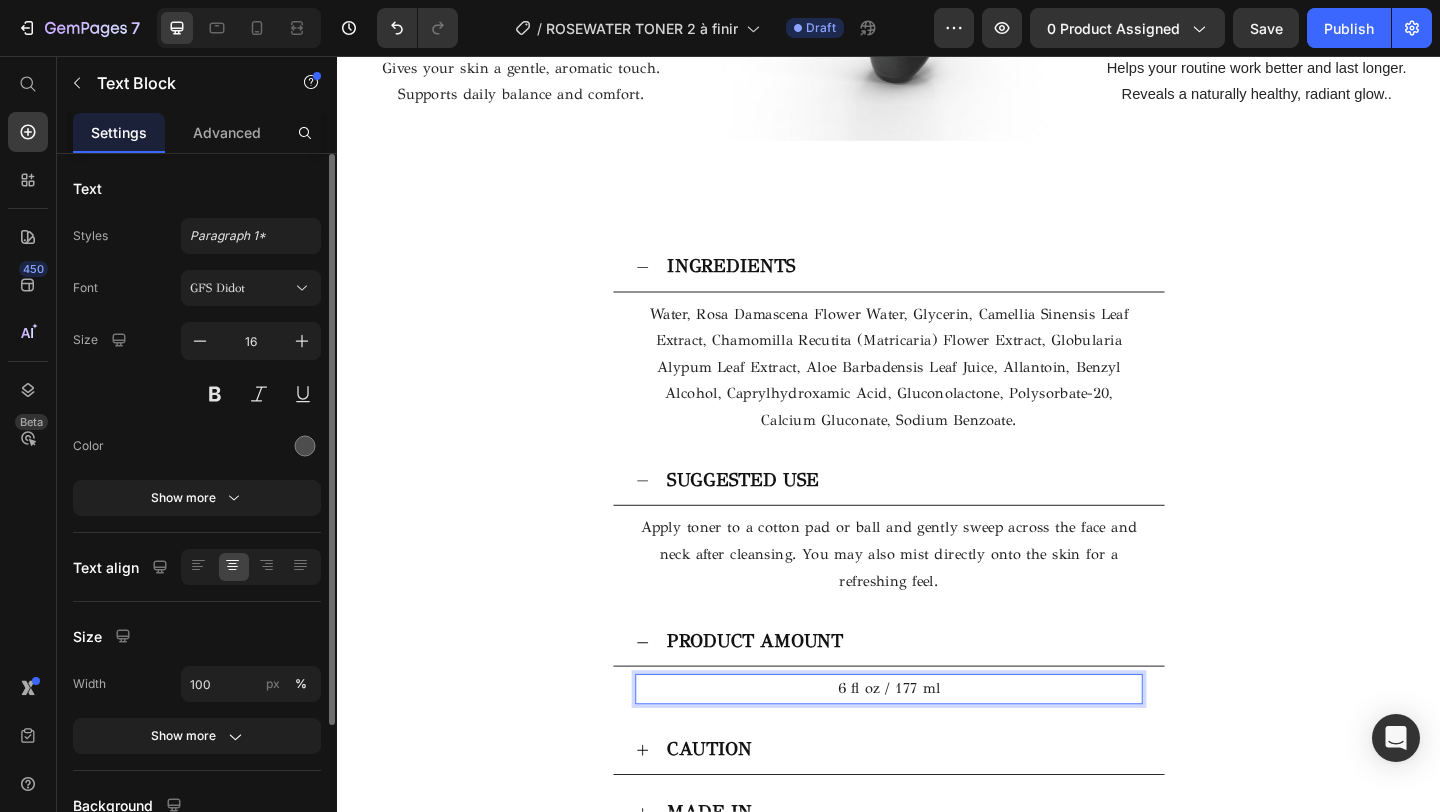 click on "6 fl oz / 177 ml" at bounding box center (937, 744) 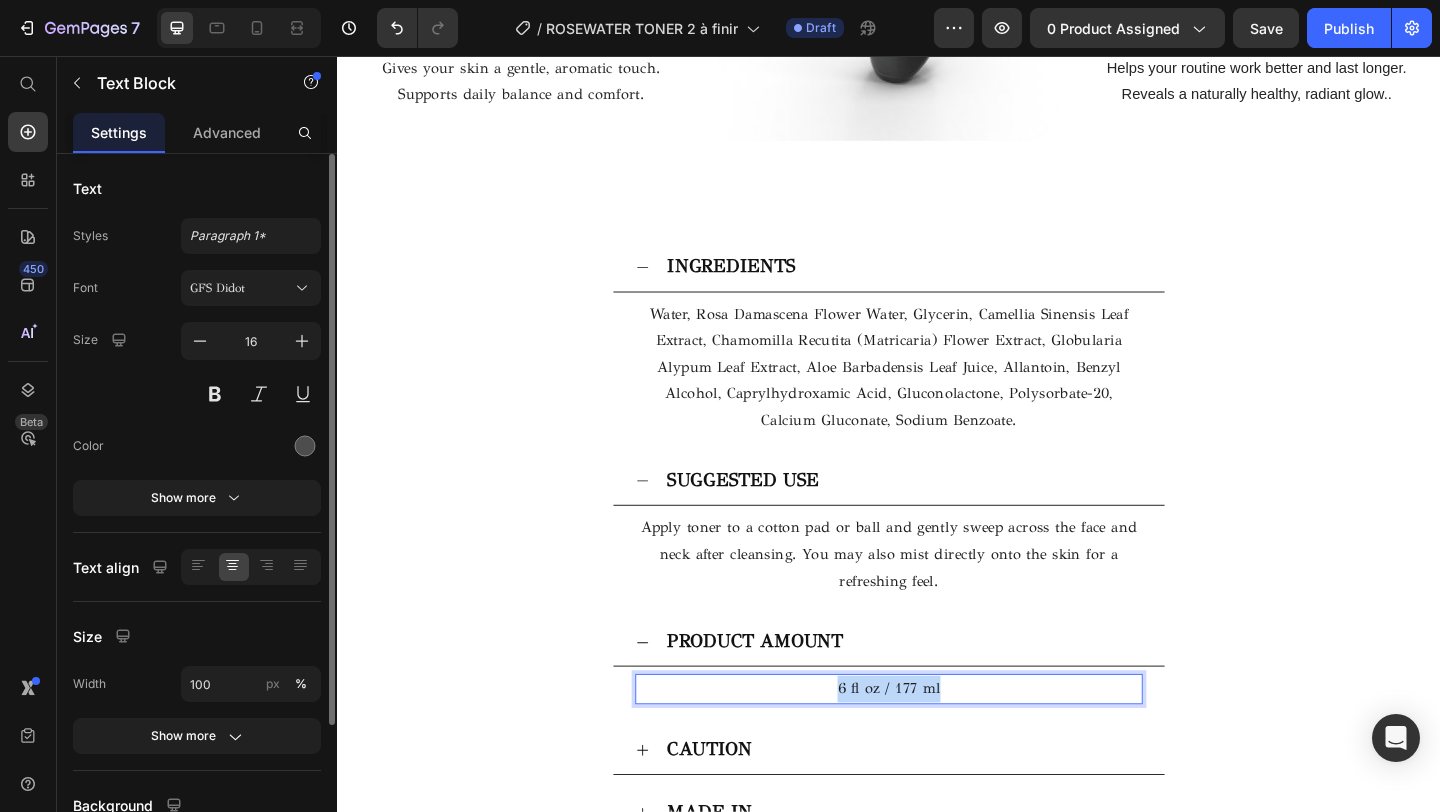 drag, startPoint x: 995, startPoint y: 748, endPoint x: 827, endPoint y: 745, distance: 168.02678 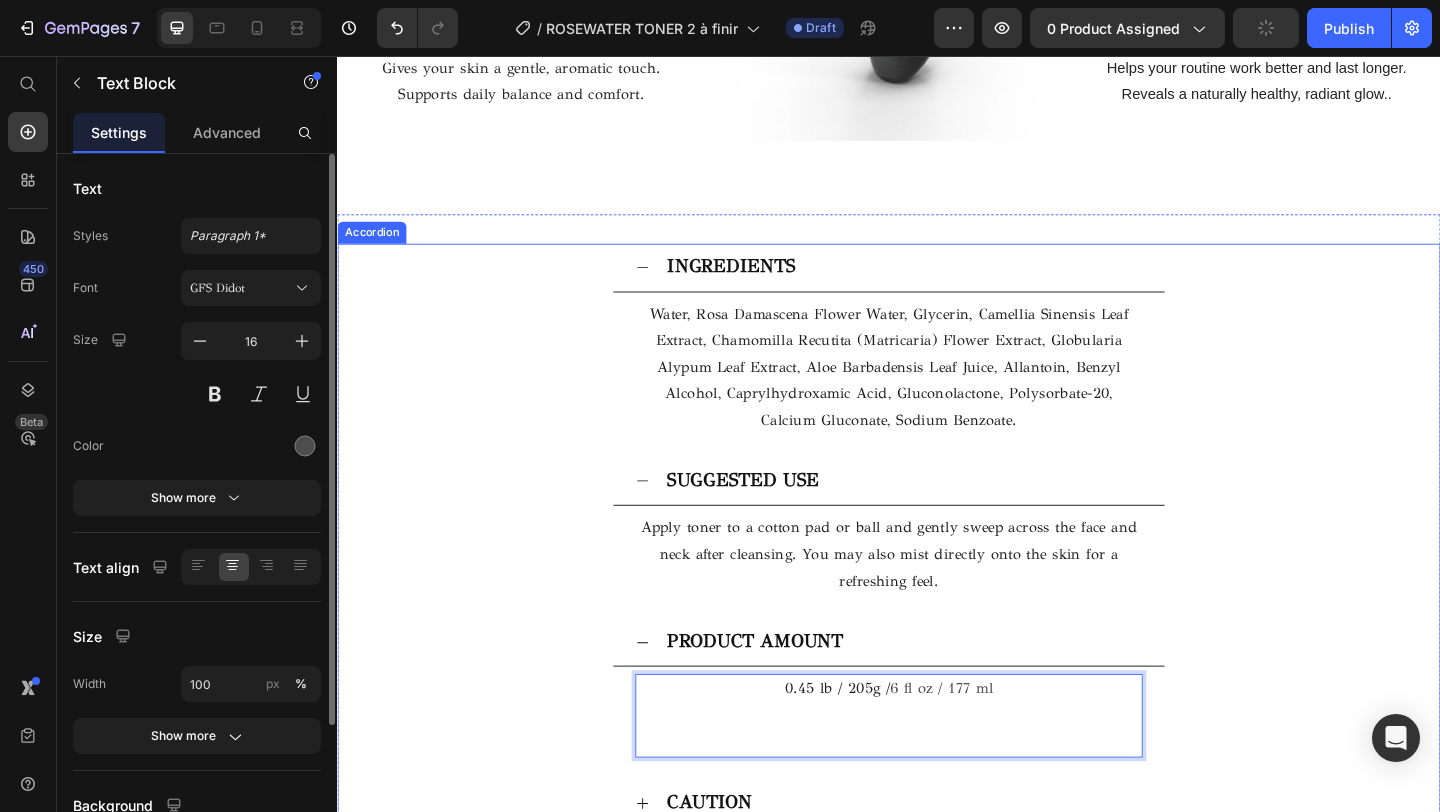 click on "SUGGESTED USE Apply toner to a cotton pad or ball and gently sweep across the face and neck after cleansing. You may also mist directly onto the skin for a refreshing feel. Text Block" at bounding box center [937, 572] 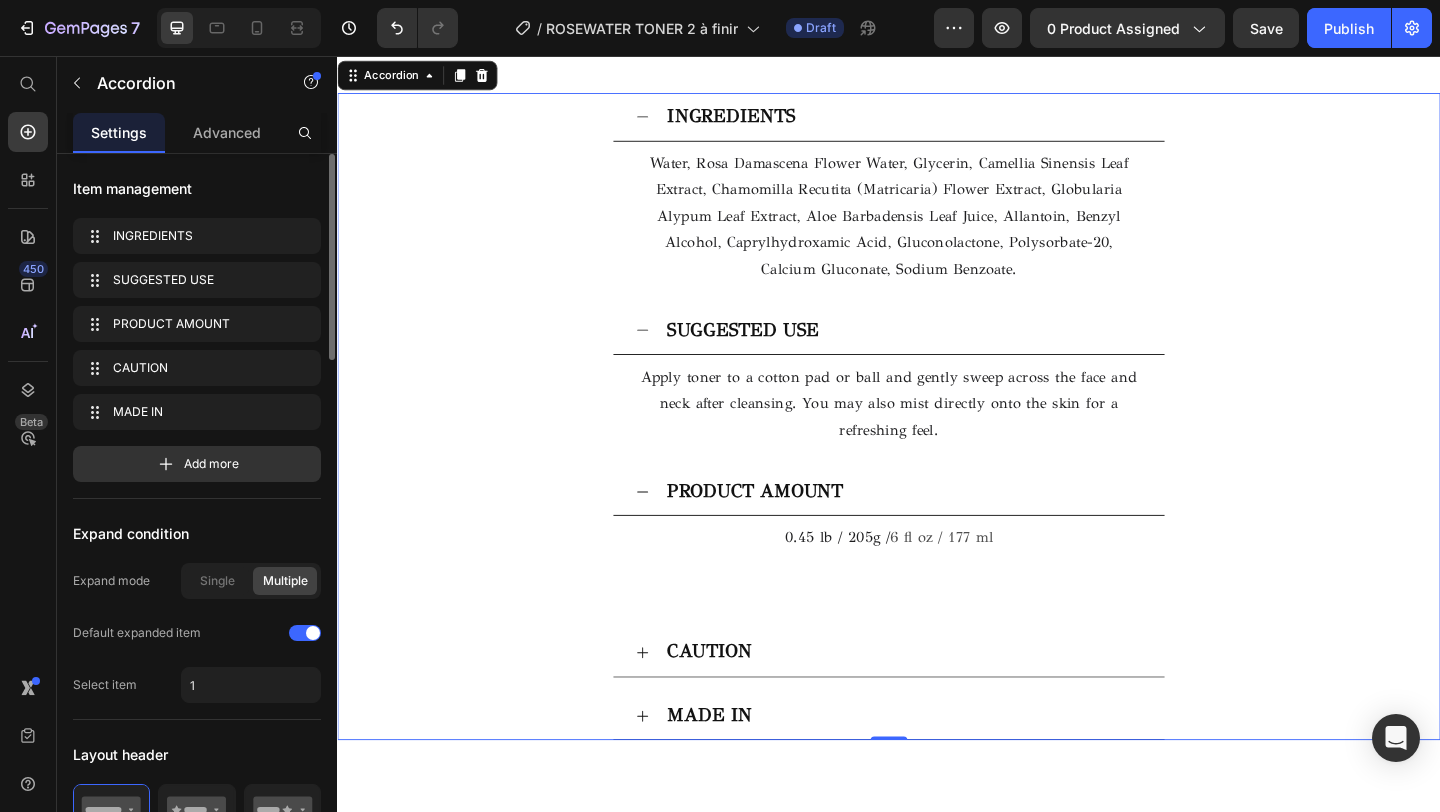 scroll, scrollTop: 3304, scrollLeft: 0, axis: vertical 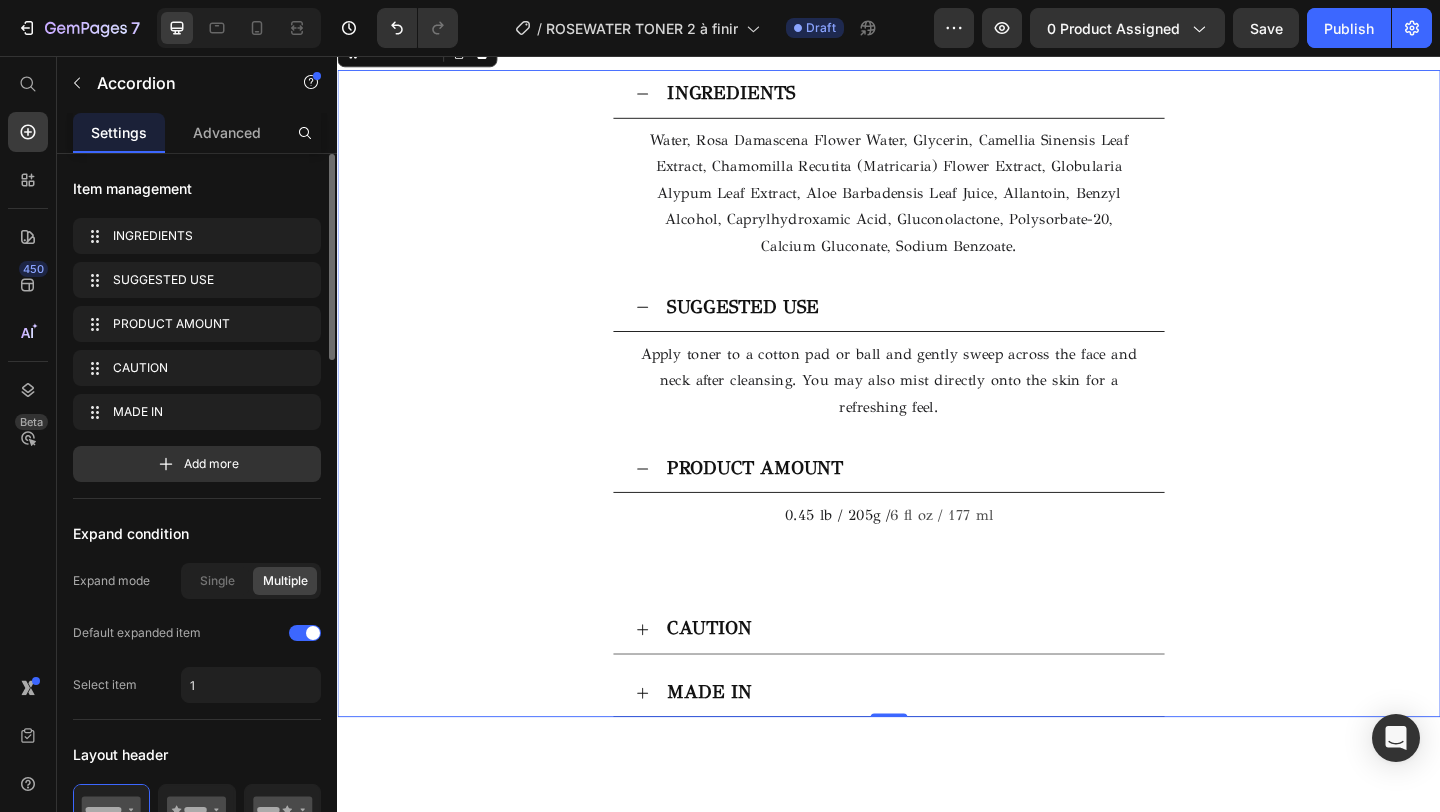 click on "CAUTION" at bounding box center (953, 680) 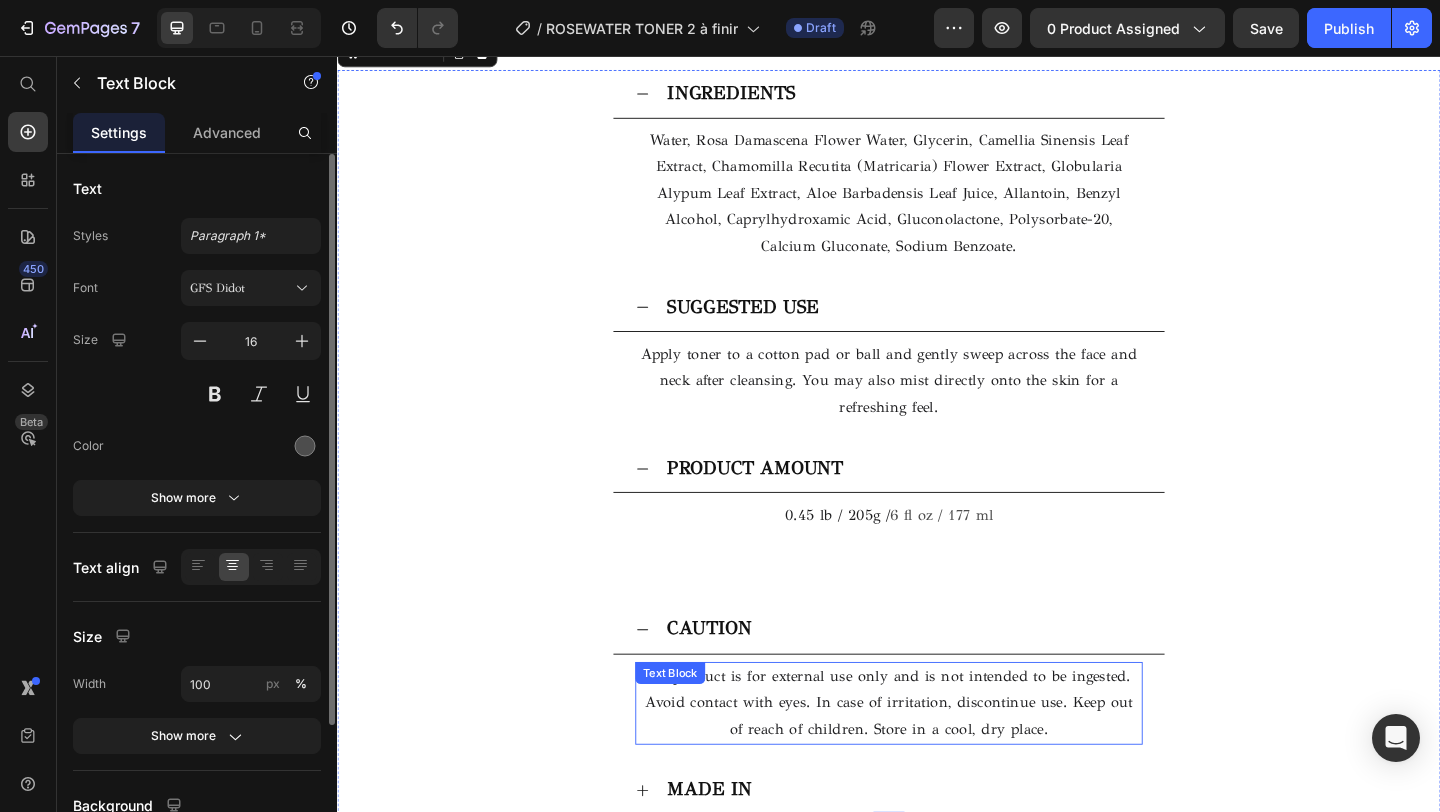 click on "his product is for external use only and is not intended to be ingested. Avoid contact with eyes. In case of irritation, discontinue use. Keep out of reach of children. Store in a cool, dry place." at bounding box center [937, 760] 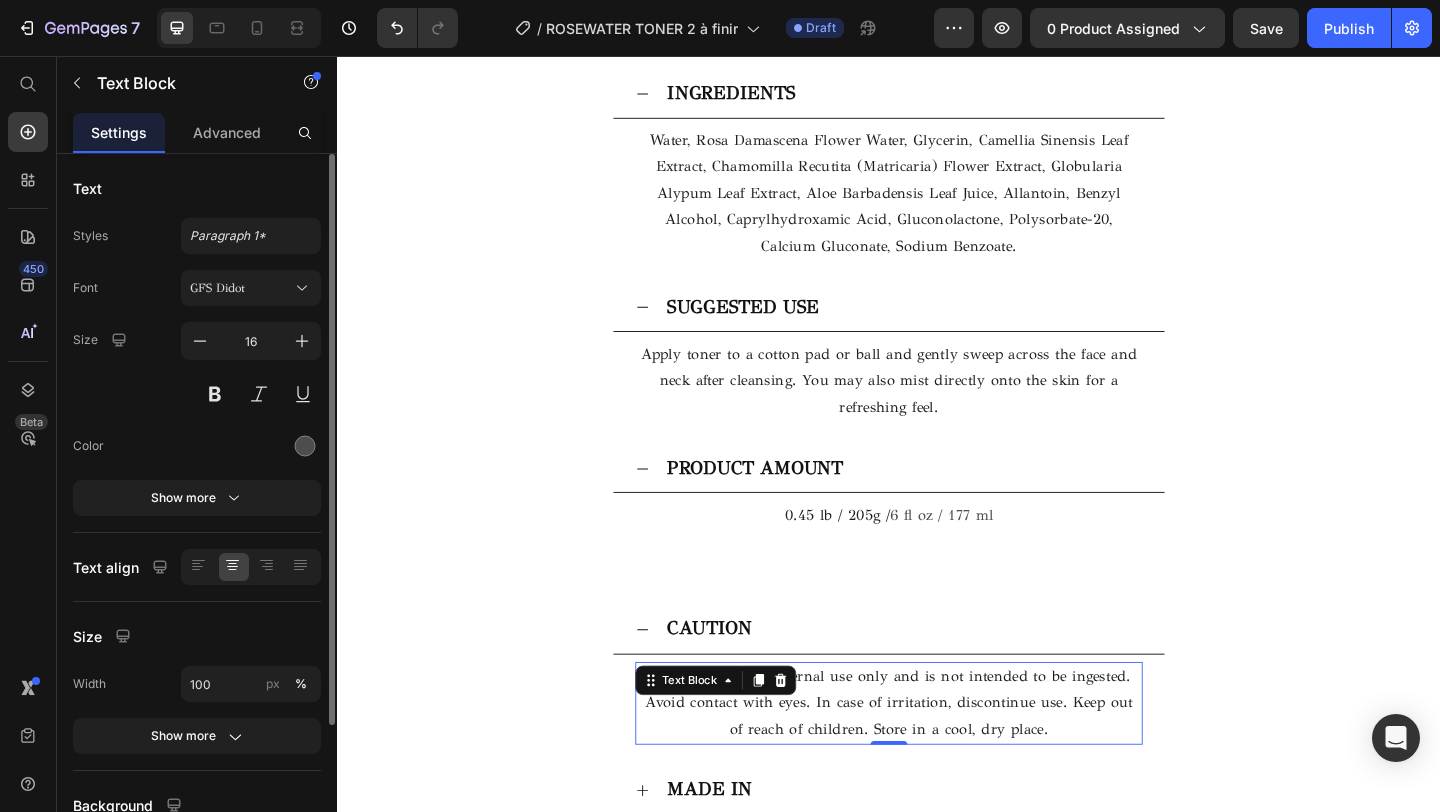 scroll, scrollTop: 3355, scrollLeft: 0, axis: vertical 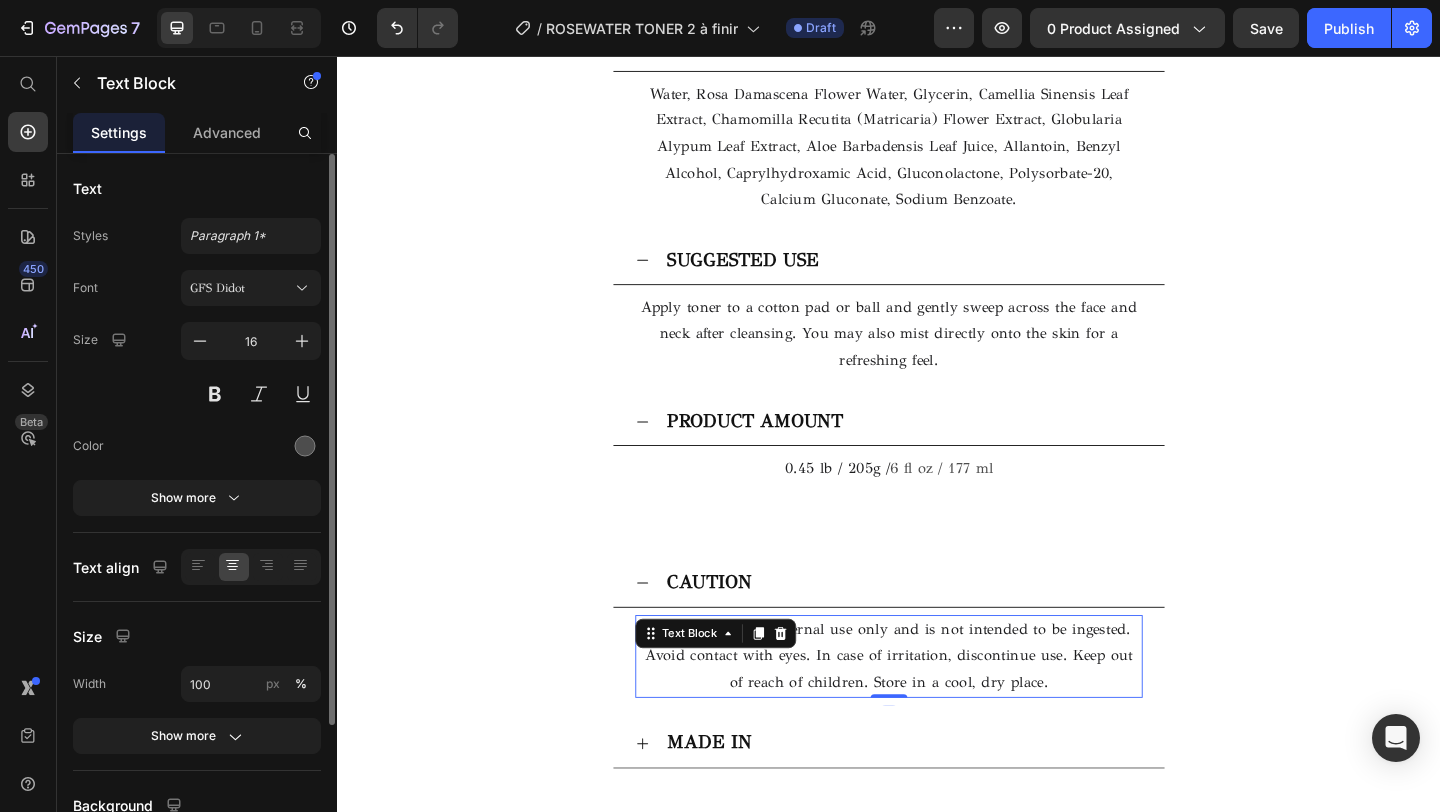 click on "his product is for external use only and is not intended to be ingested. Avoid contact with eyes. In case of irritation, discontinue use. Keep out of reach of children. Store in a cool, dry place." at bounding box center [937, 709] 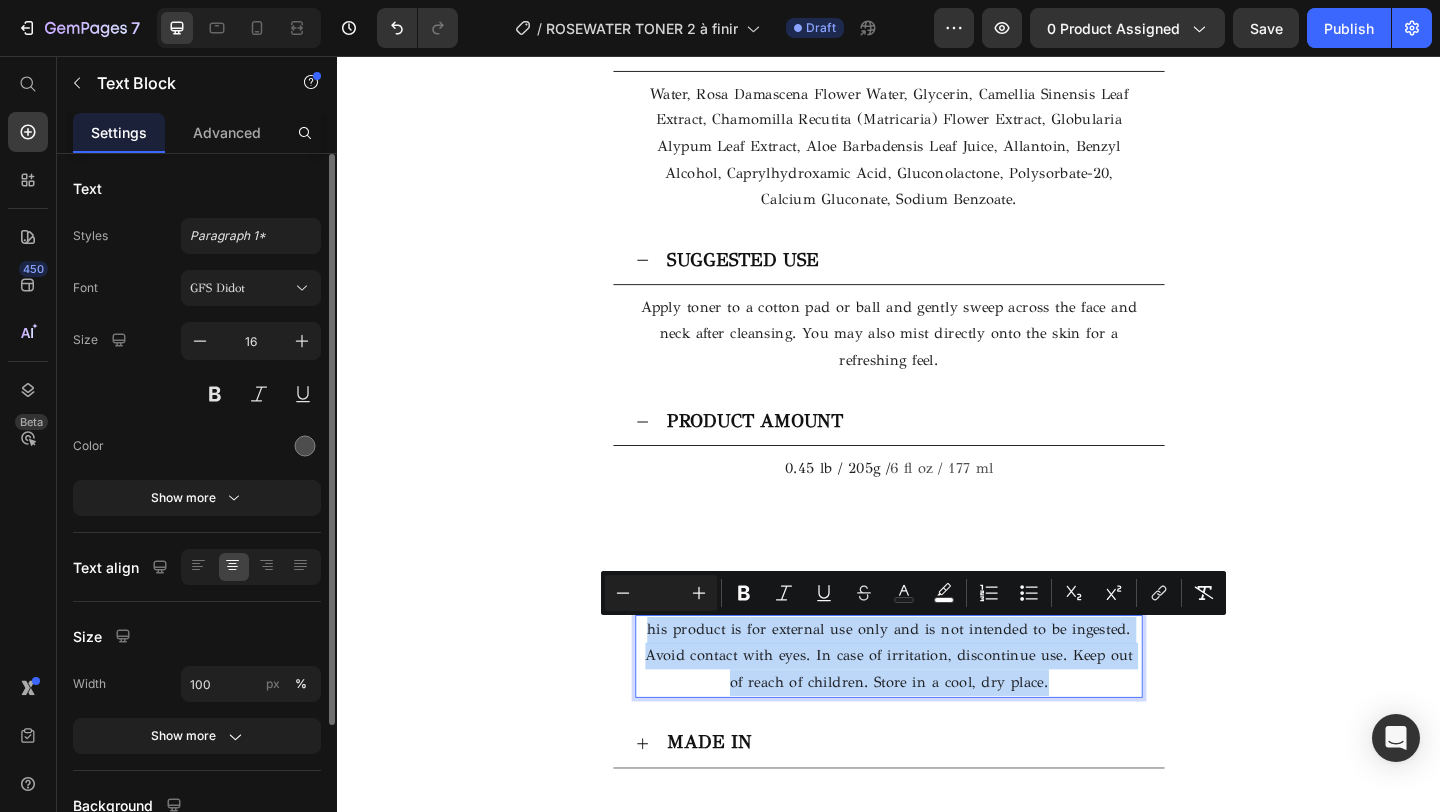 drag, startPoint x: 1106, startPoint y: 741, endPoint x: 664, endPoint y: 678, distance: 446.46725 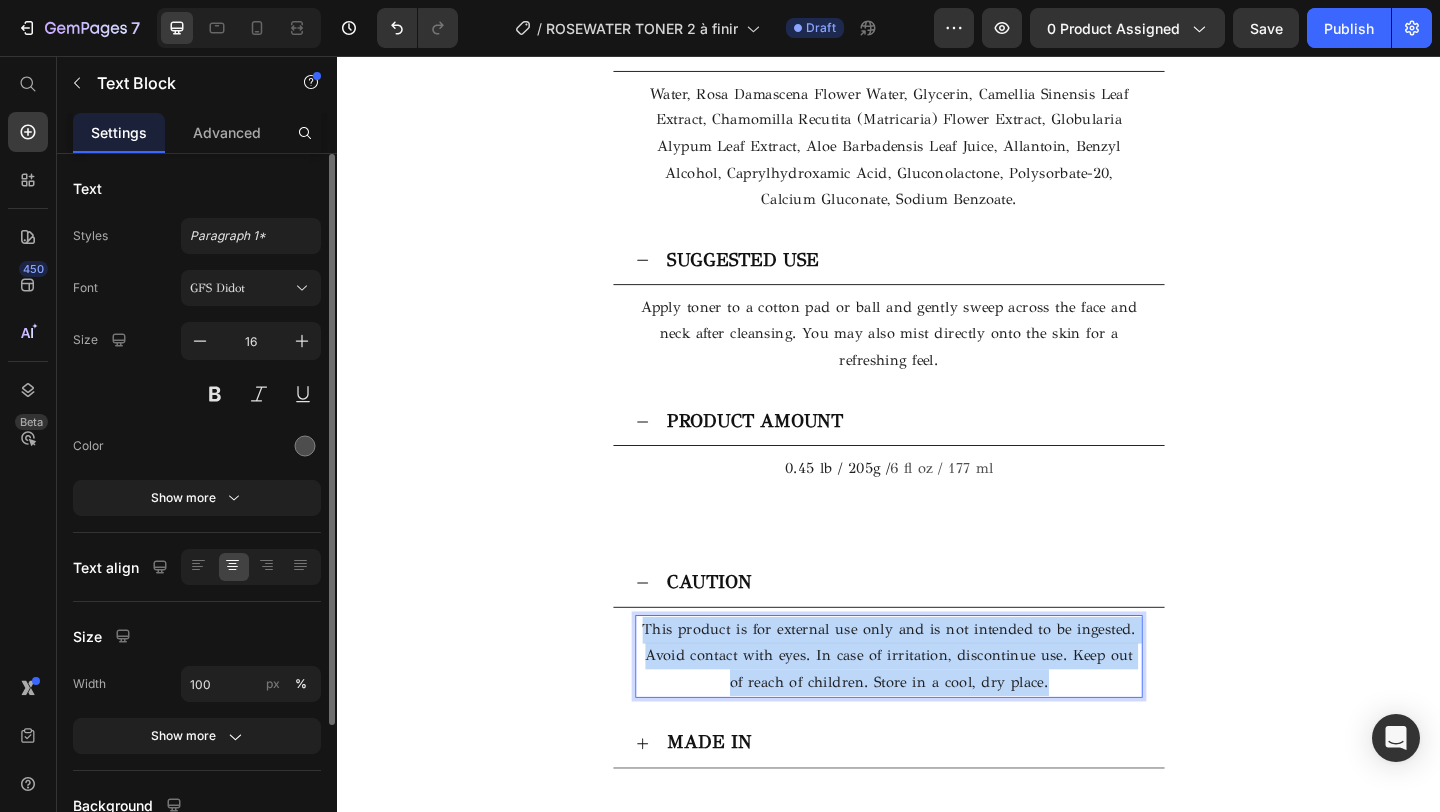 drag, startPoint x: 1101, startPoint y: 737, endPoint x: 669, endPoint y: 683, distance: 435.3619 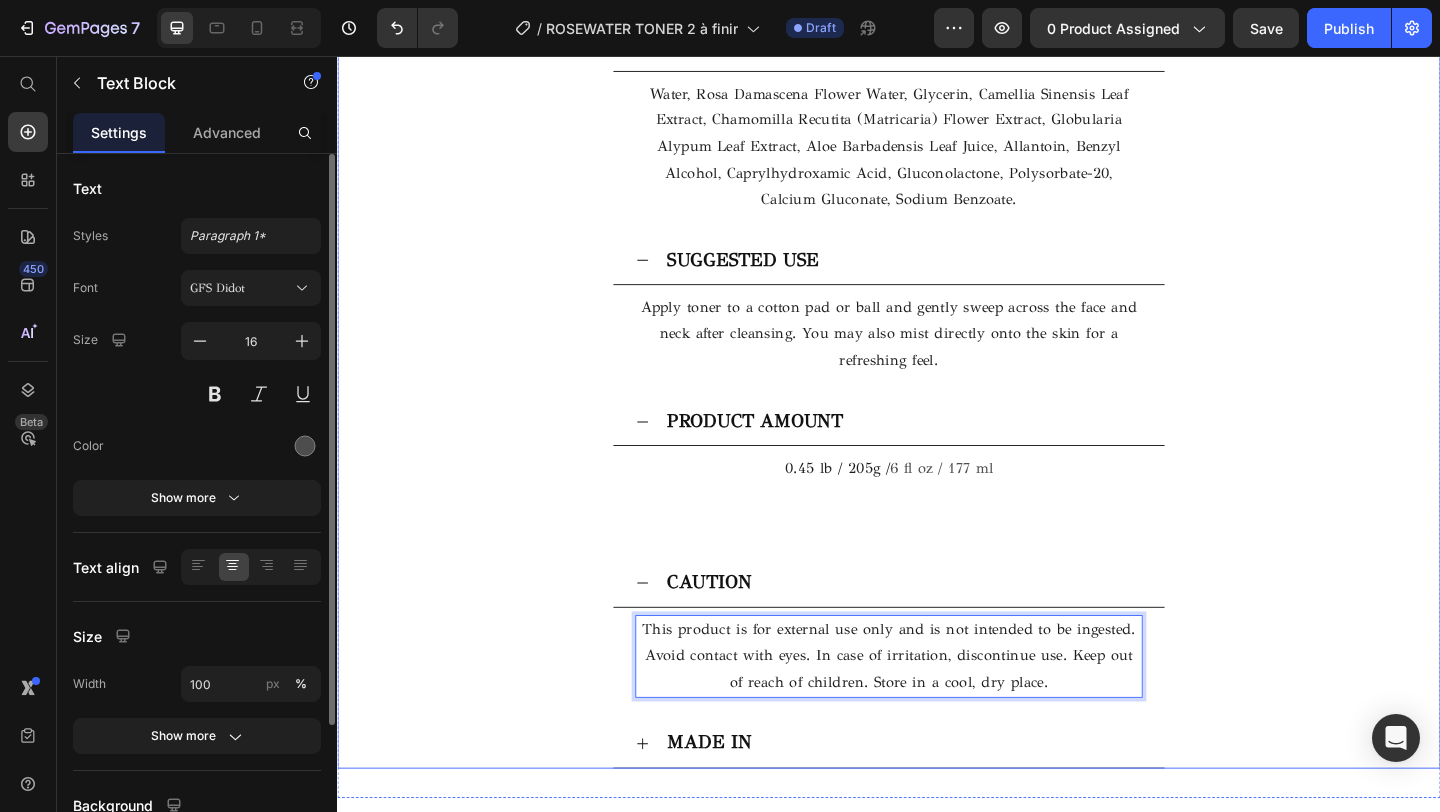 click on "SUGGESTED USE Apply toner to a cotton pad or ball and gently sweep across the face and neck after cleansing. You may also mist directly onto the skin for a refreshing feel. Text Block" at bounding box center [937, 332] 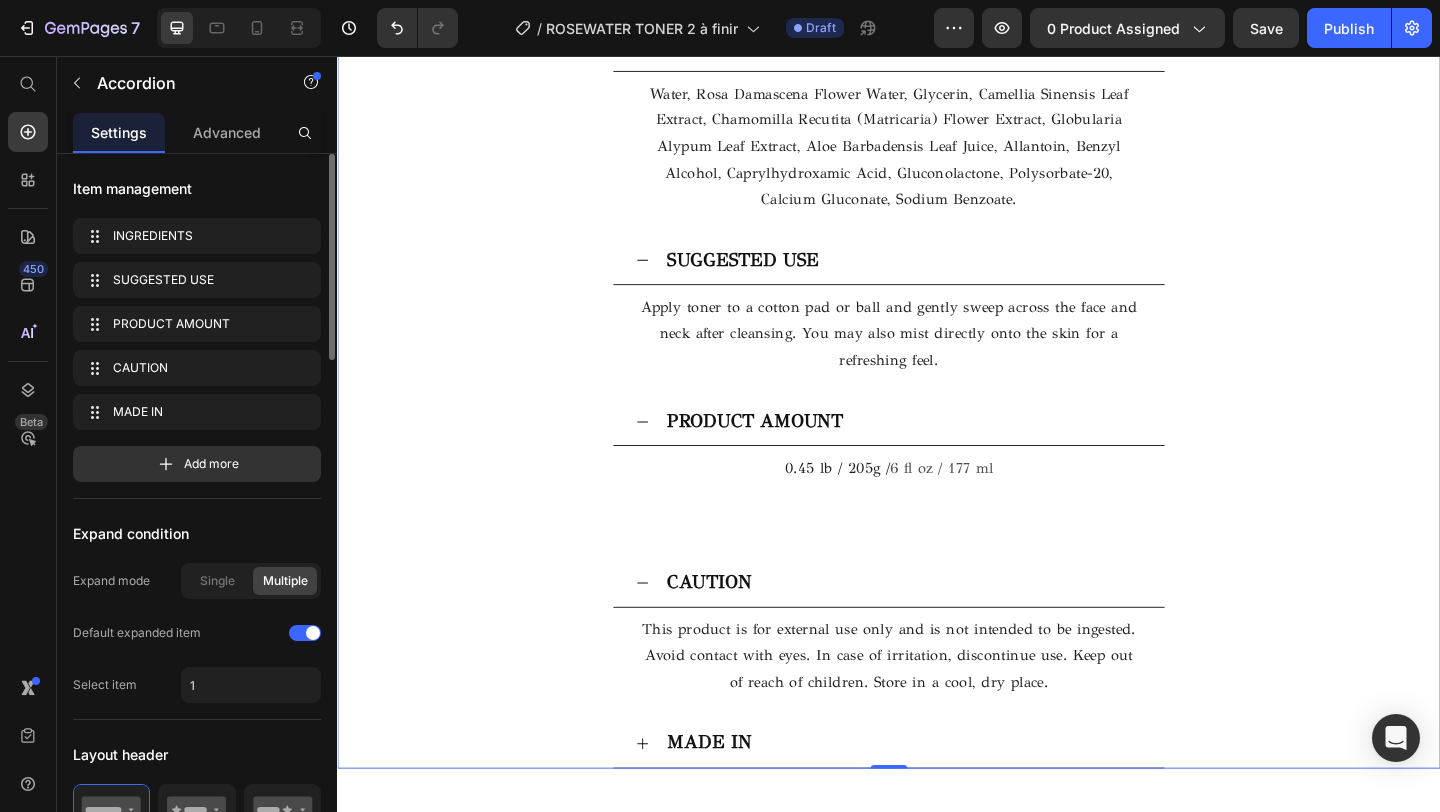 click on "PRODUCT AMOUNT" at bounding box center [953, 454] 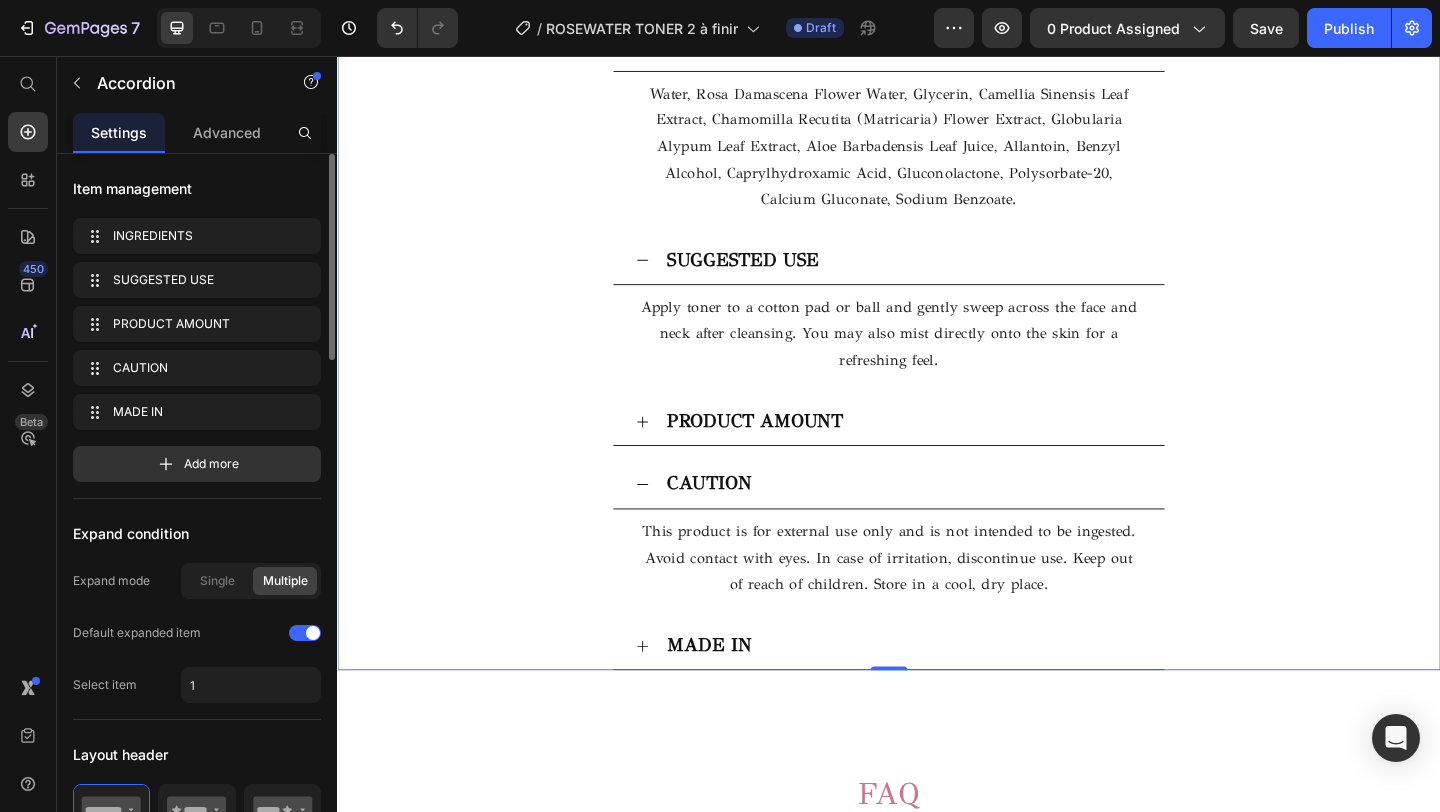 click on "SUGGESTED USE" at bounding box center [953, 279] 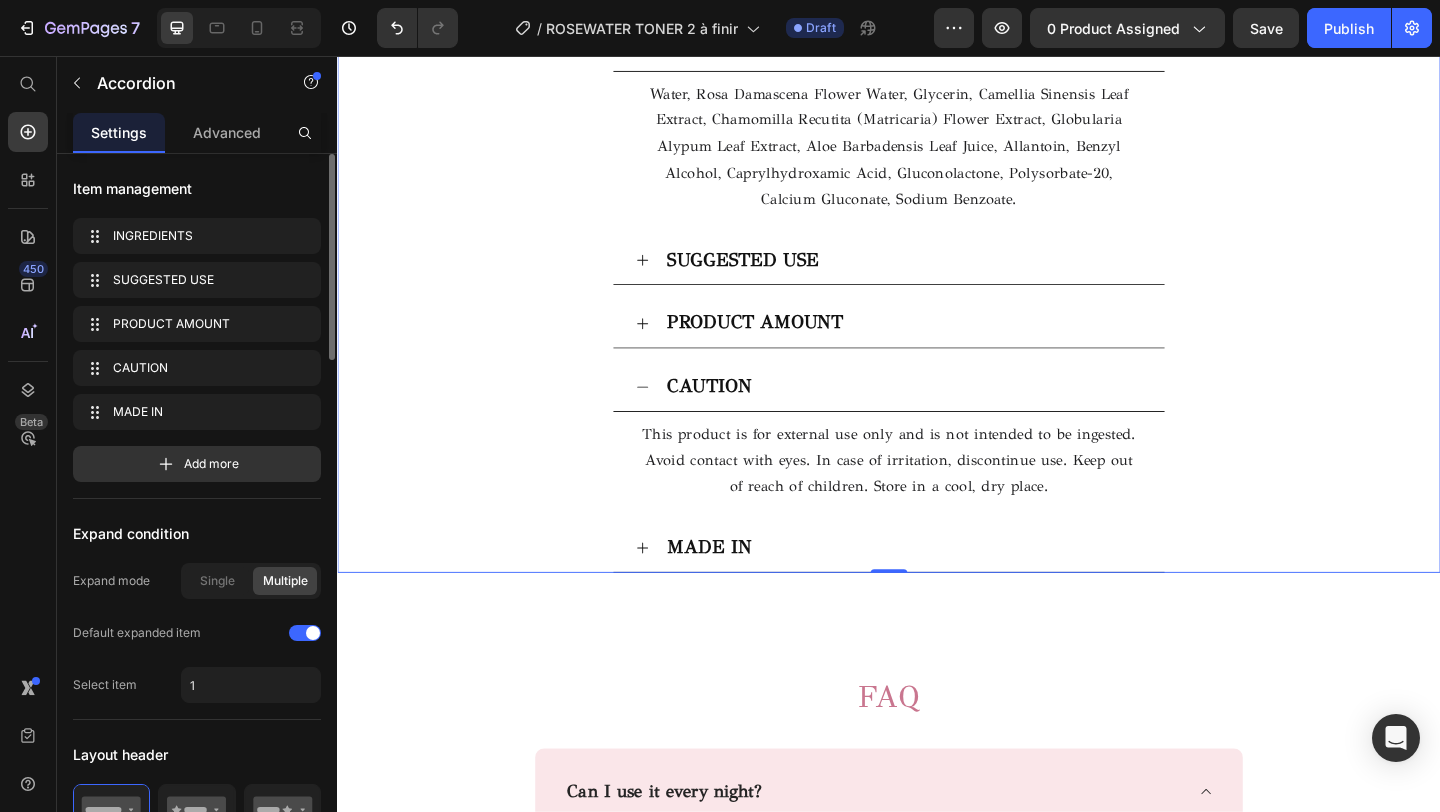 click on "CAUTION" at bounding box center [953, 416] 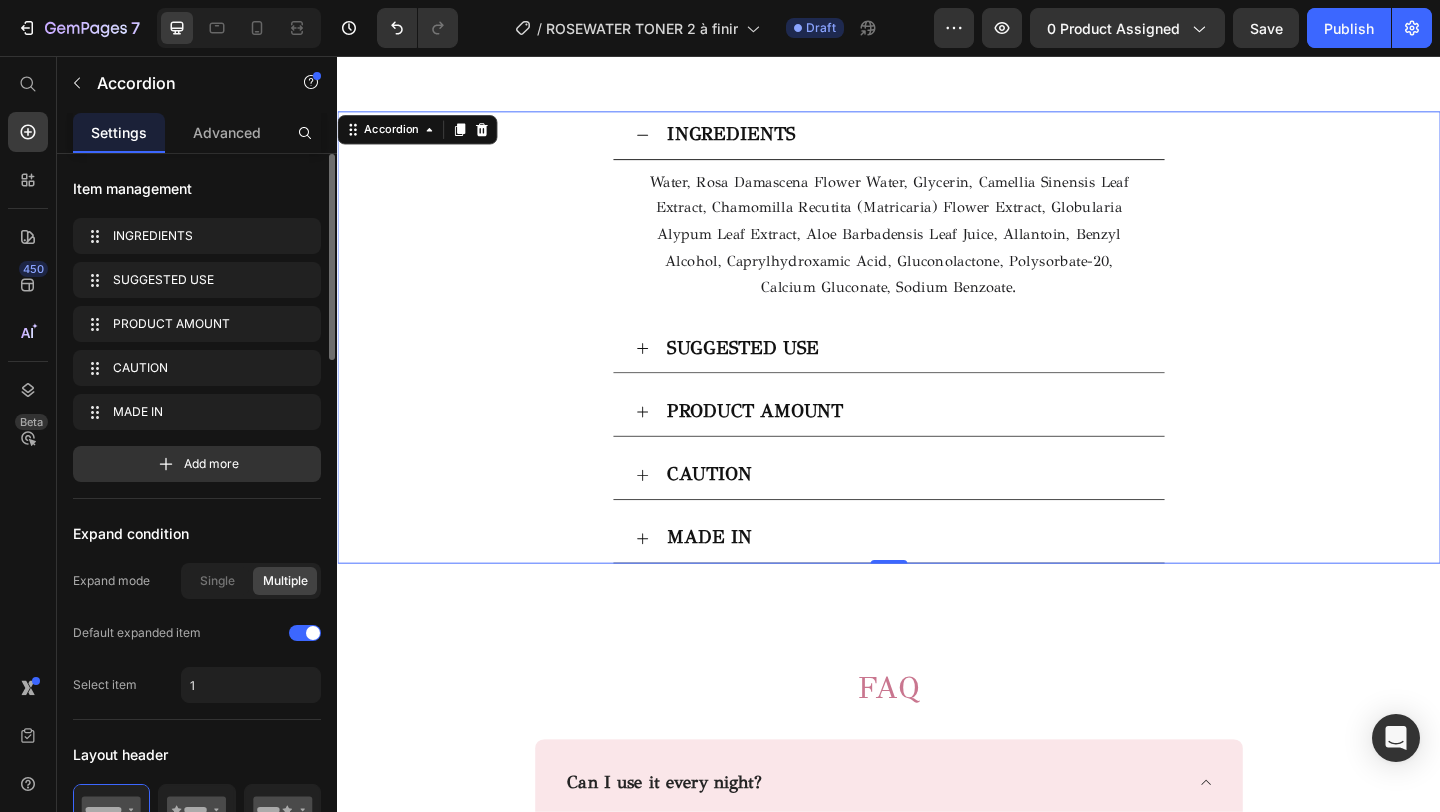 scroll, scrollTop: 3239, scrollLeft: 0, axis: vertical 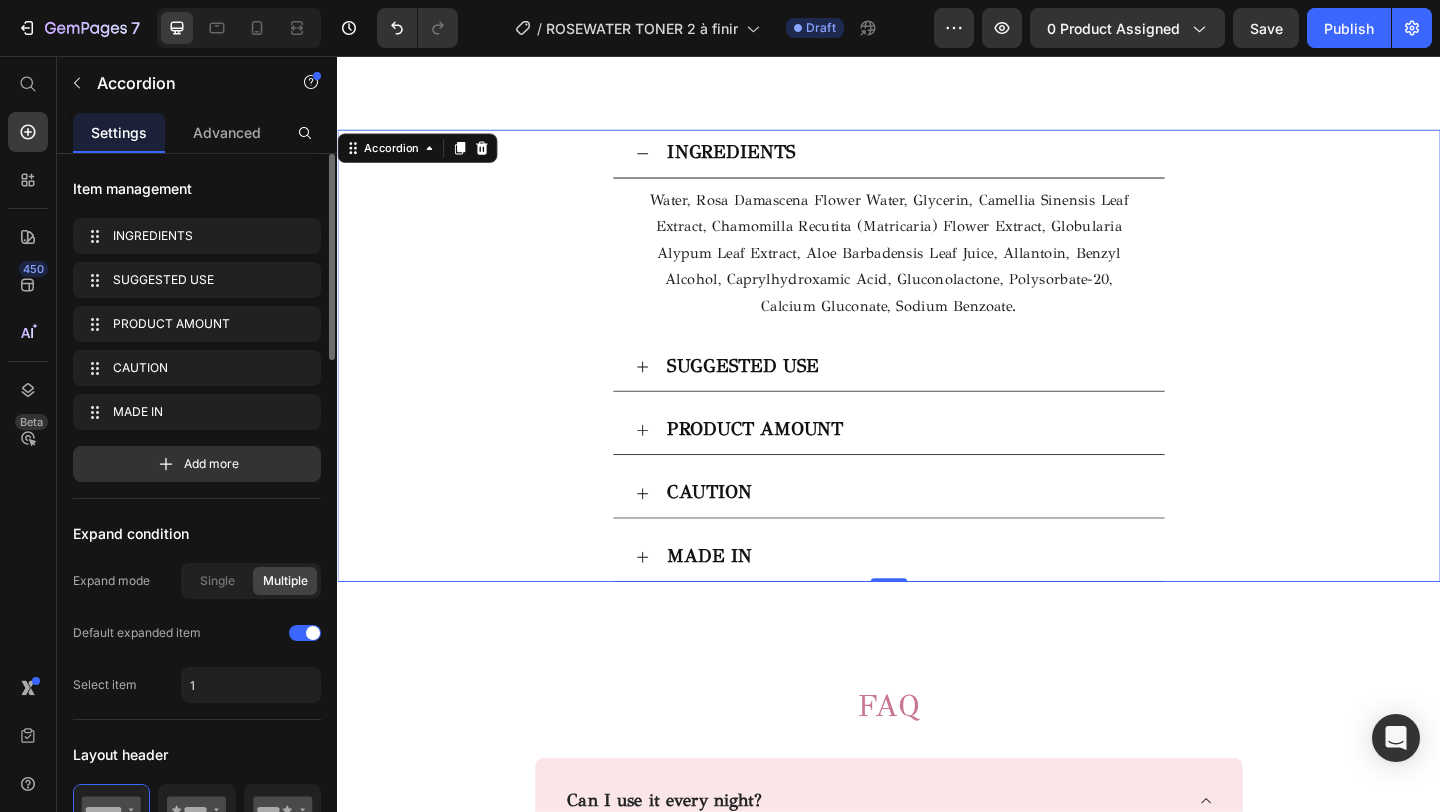 click on "INGREDIENTS" at bounding box center [953, 162] 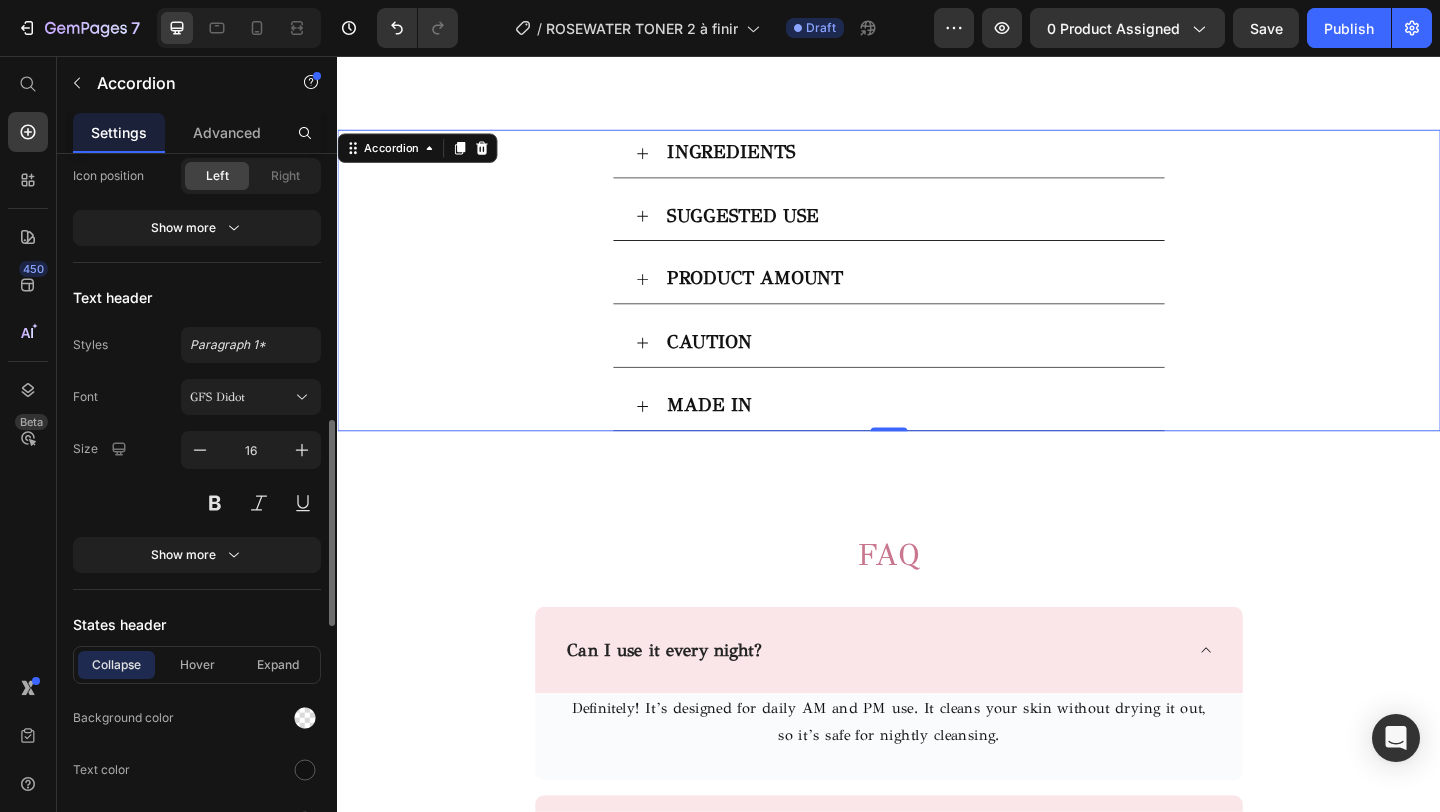 scroll, scrollTop: 917, scrollLeft: 0, axis: vertical 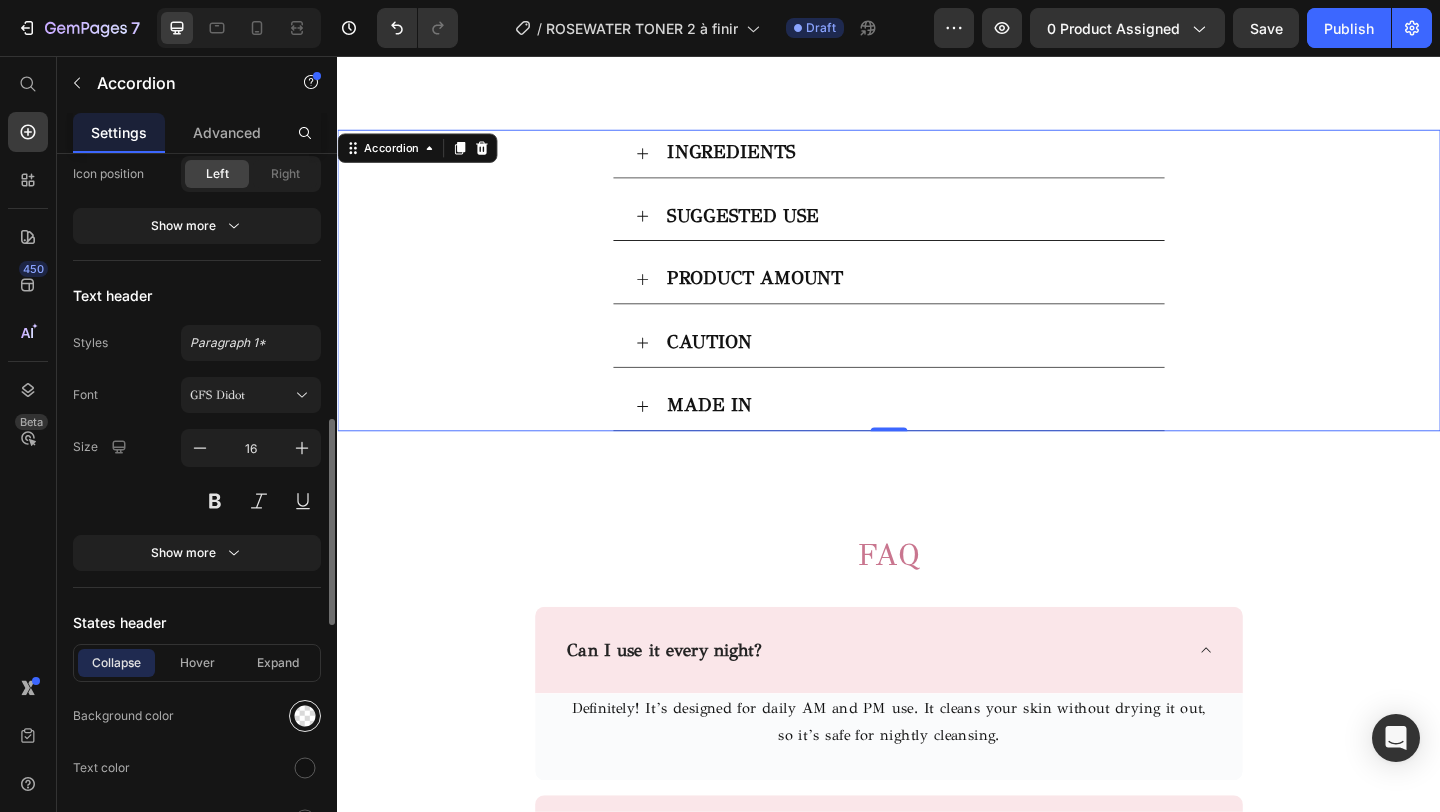 click at bounding box center (305, 716) 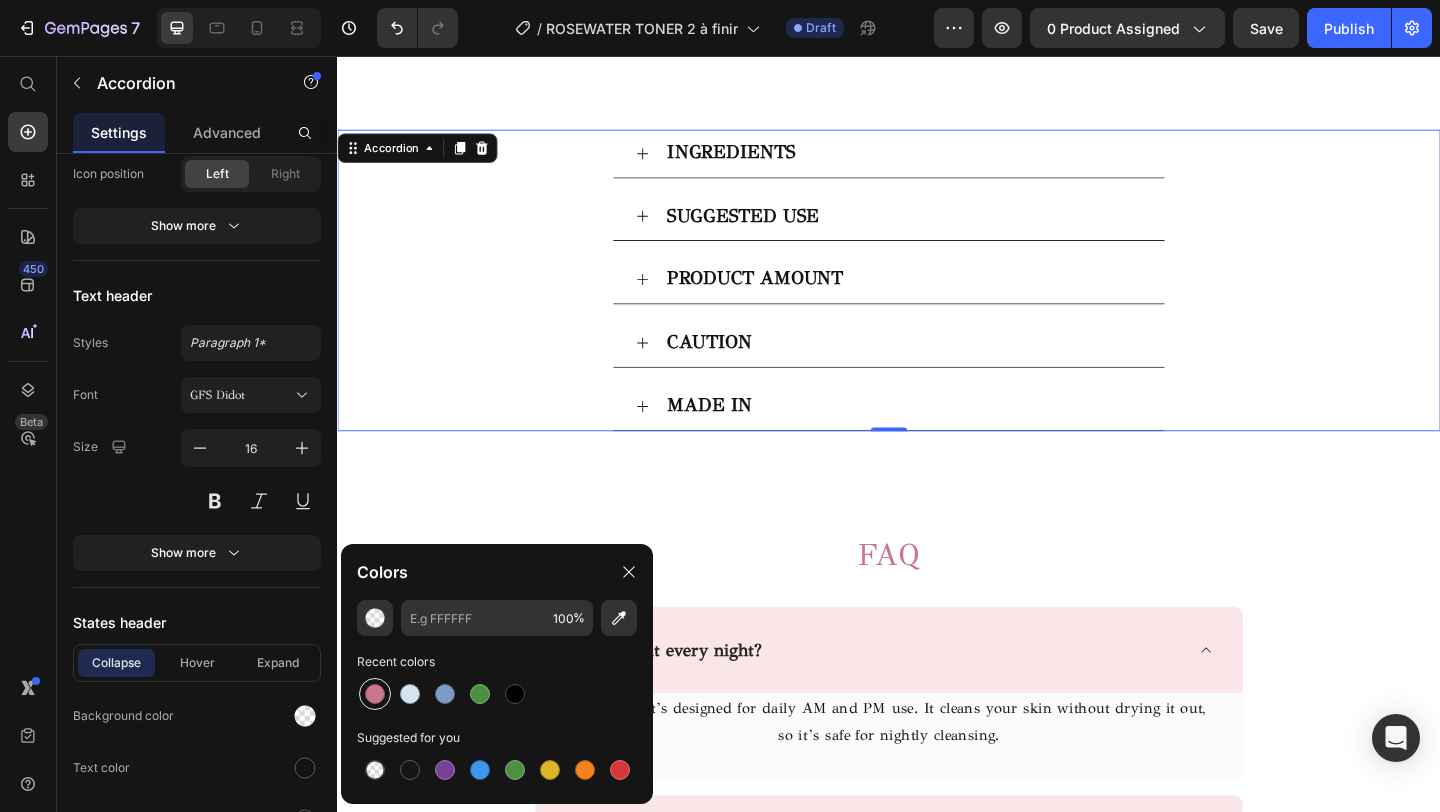 click at bounding box center (375, 694) 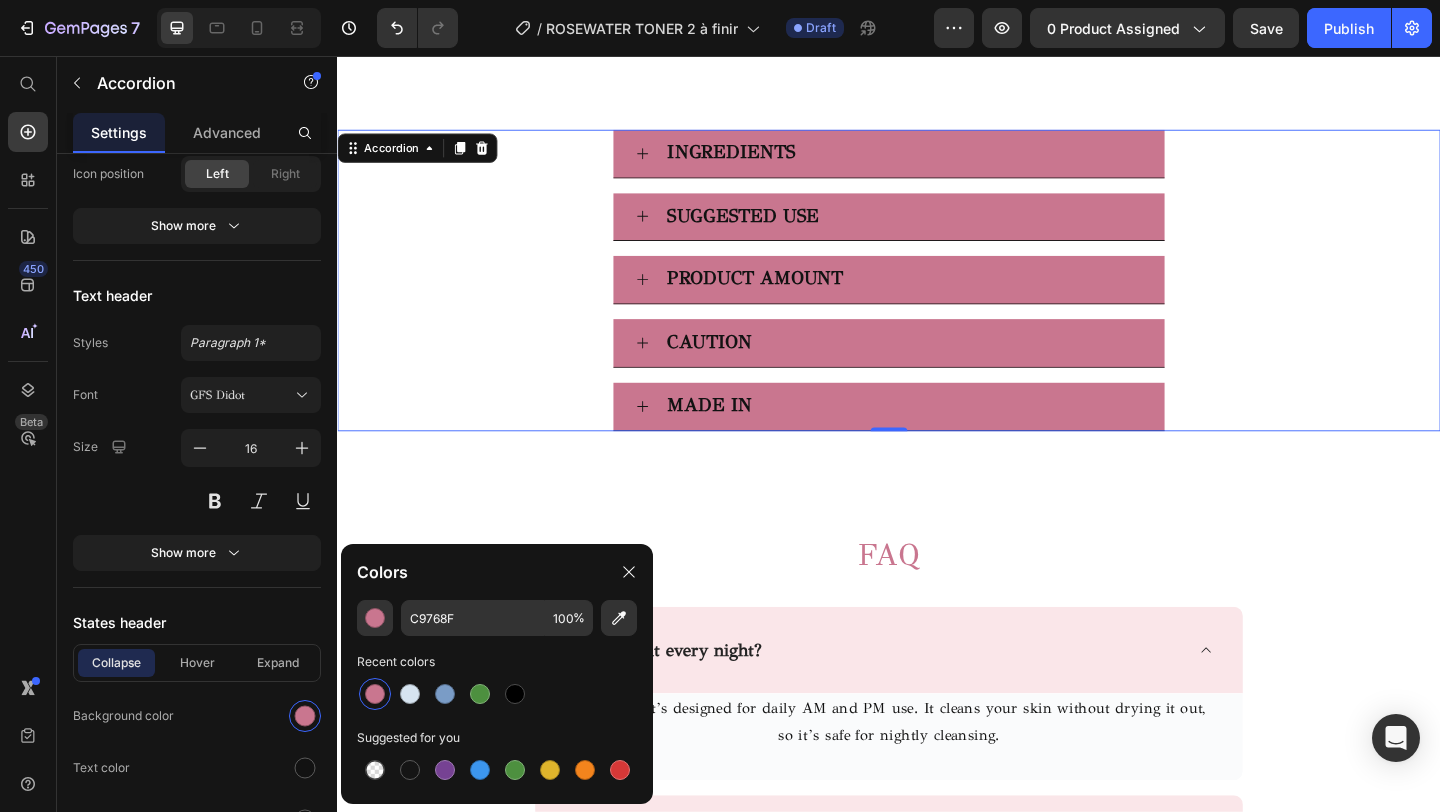 click at bounding box center (375, 694) 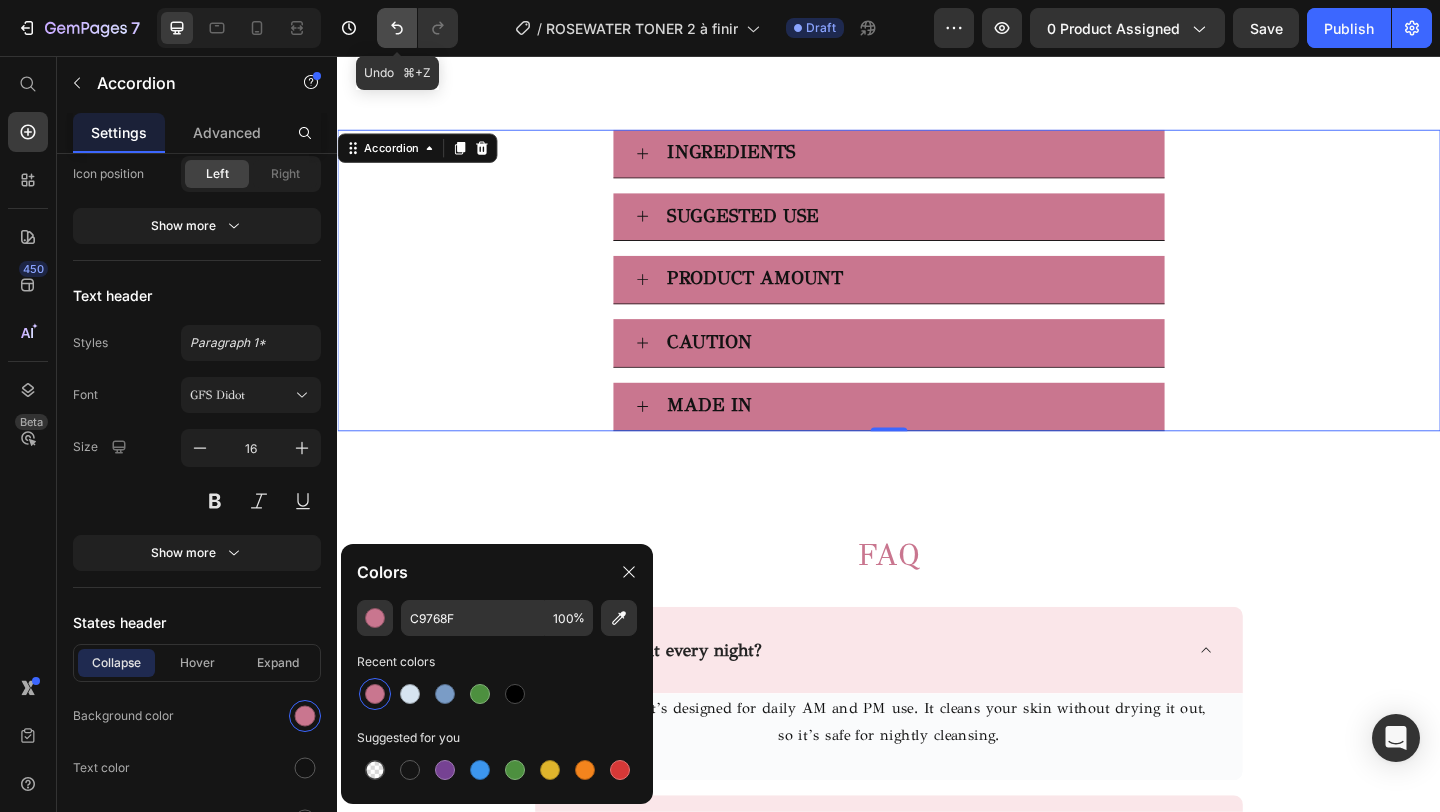 click 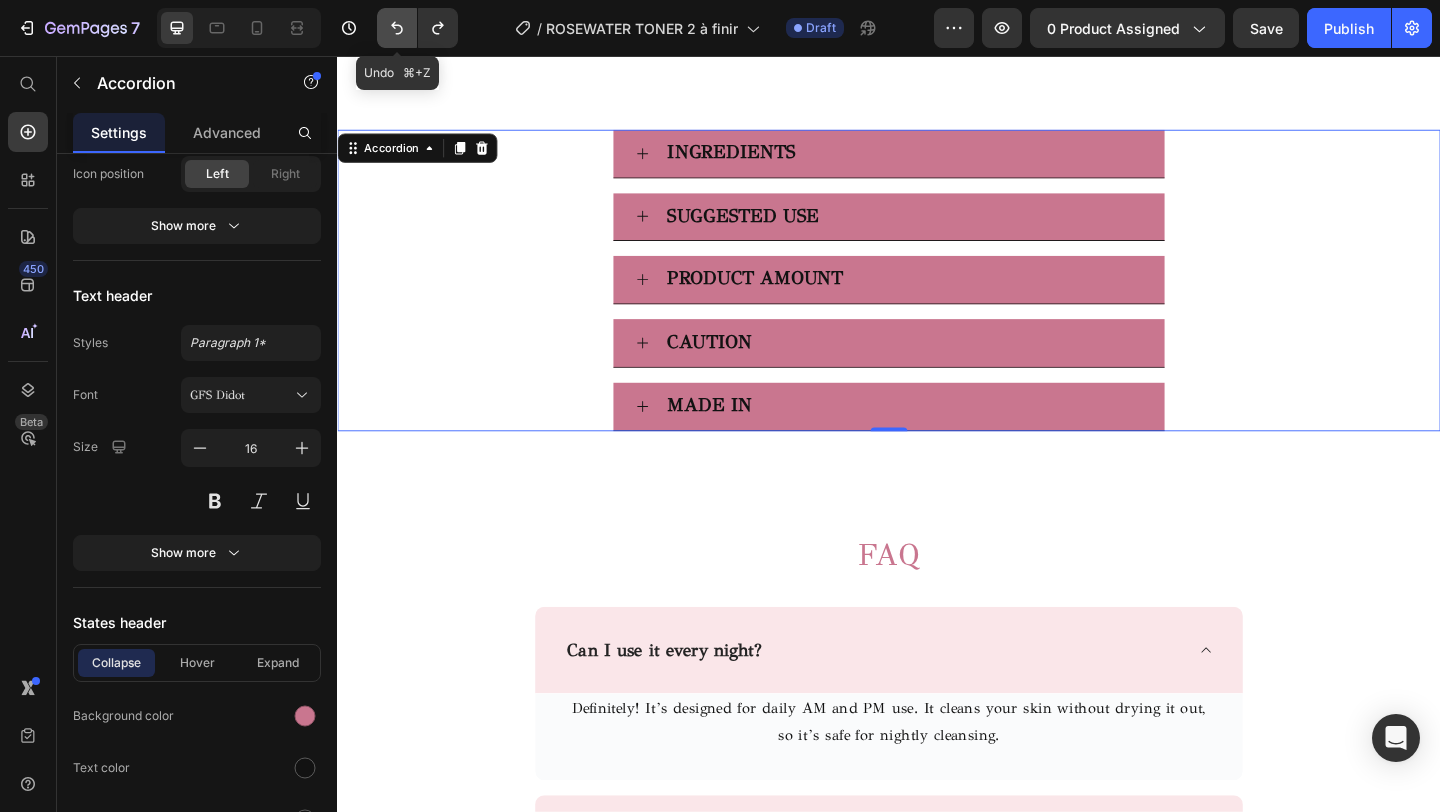 click 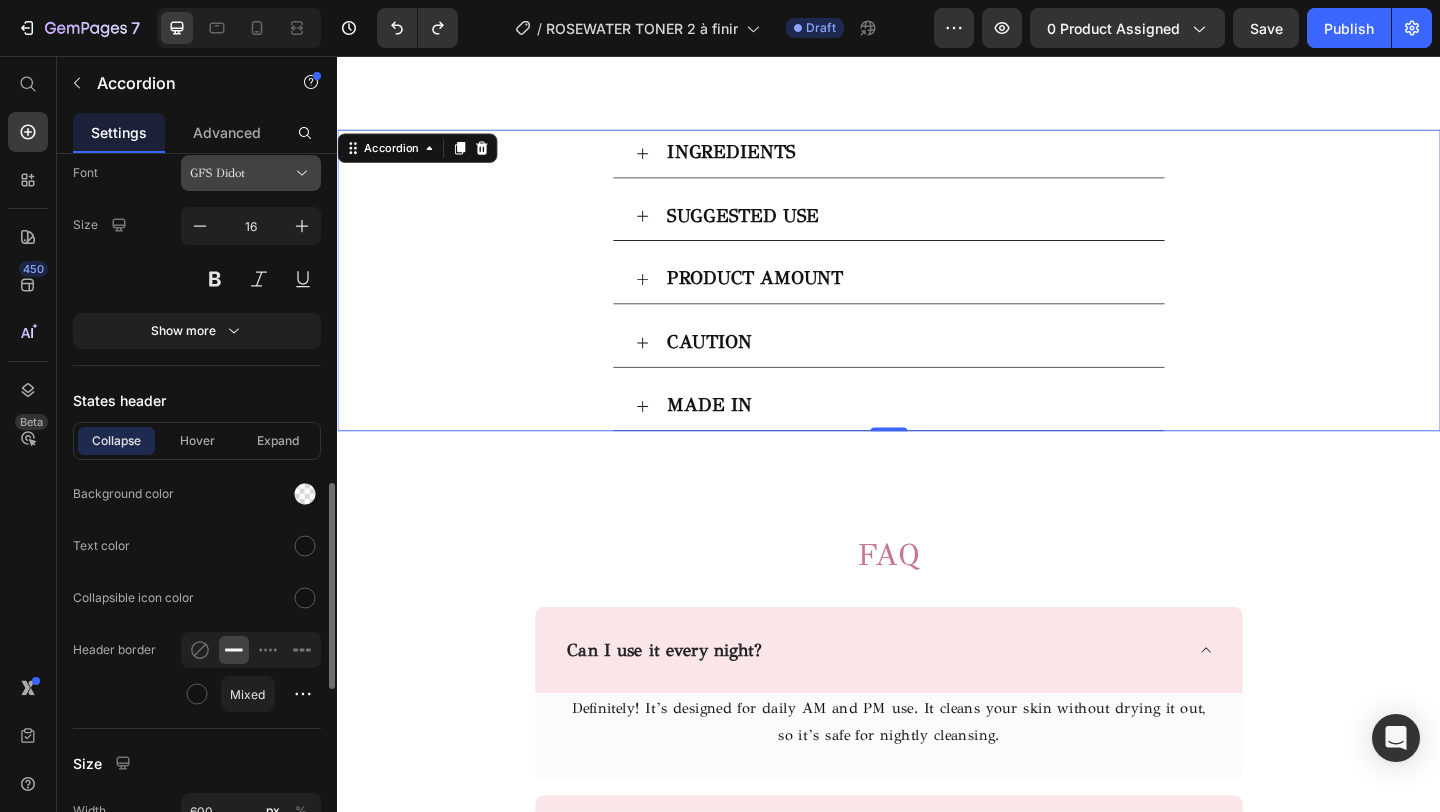 scroll, scrollTop: 1140, scrollLeft: 0, axis: vertical 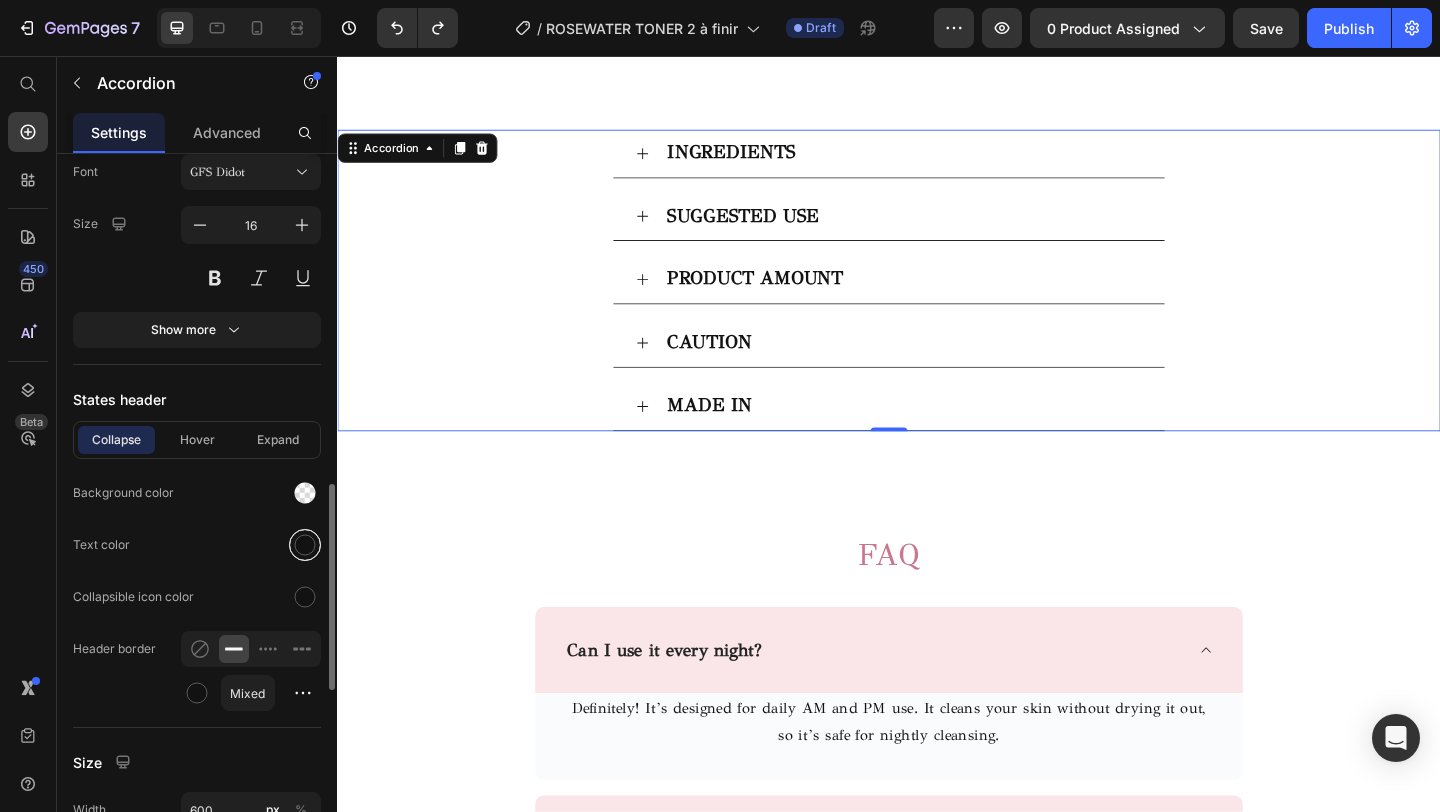 click at bounding box center [305, 545] 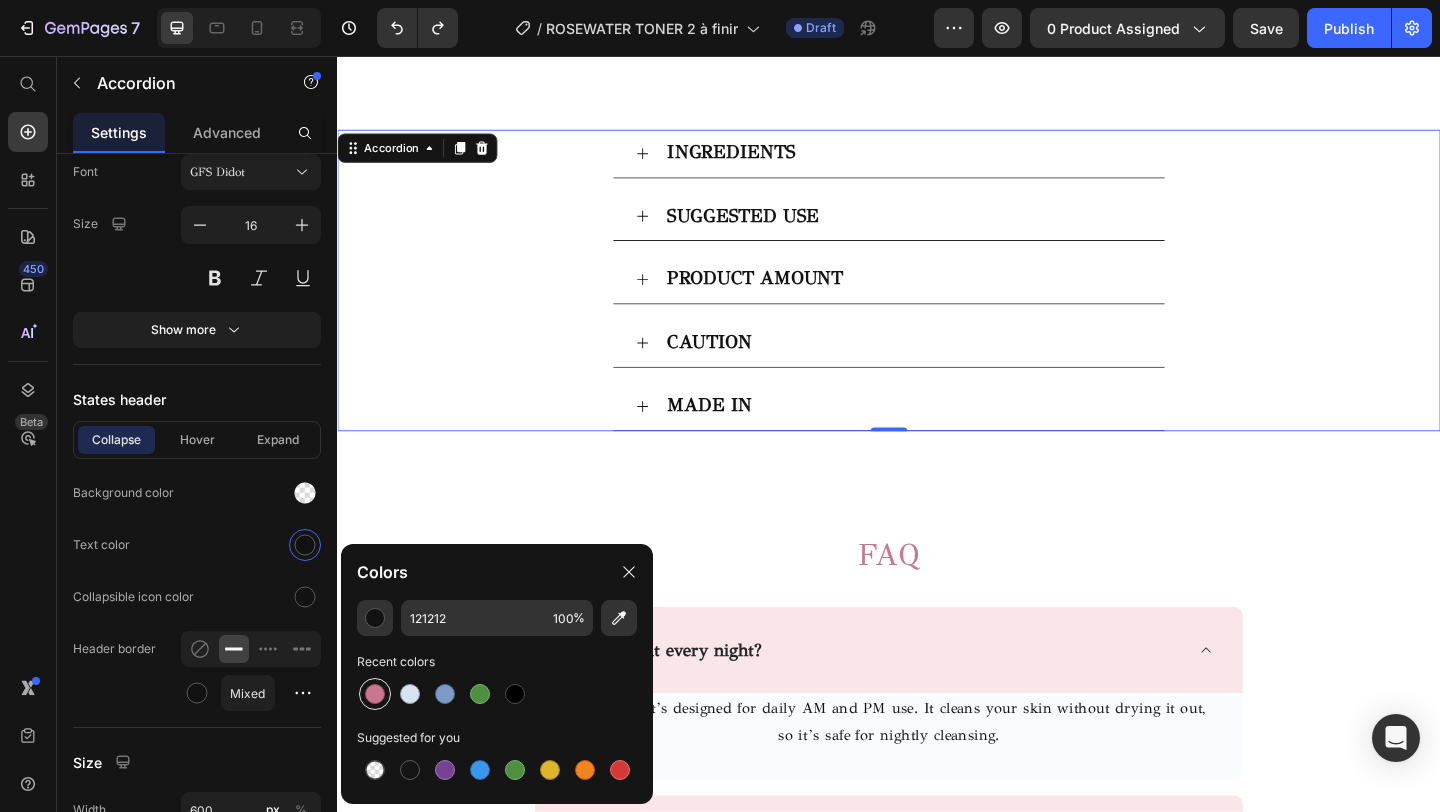 click at bounding box center (375, 694) 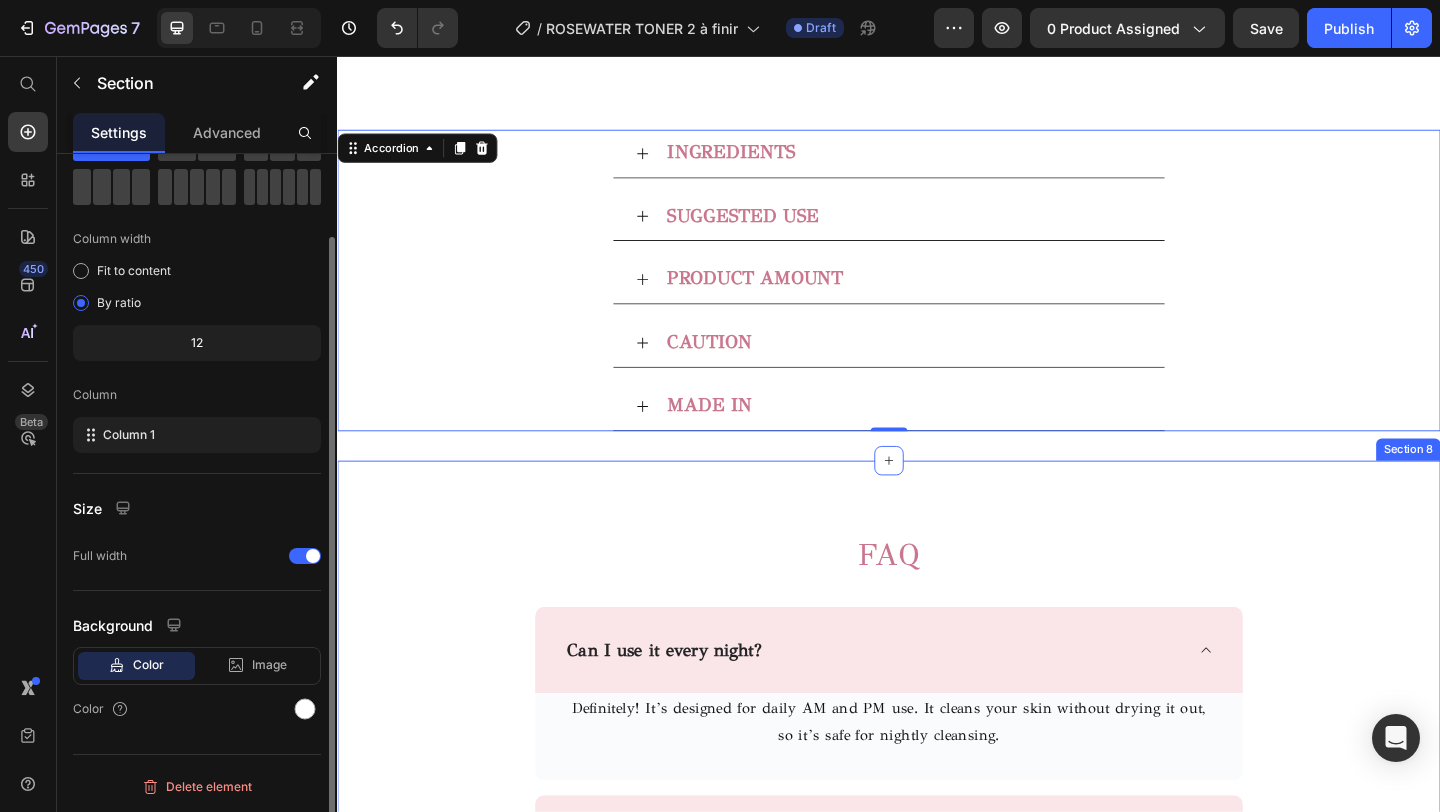click on "FAQ Heading Row
Can I use it every night? Definitely! It’s designed for daily AM and PM use. It cleans your skin without drying it out, so it’s safe for nightly cleansing. Text block Row
Does it remove makeup and dirt?
Is it good for all skin types?
What does it smell like?
Does it have fragrance or harsh chemicals? Accordion Section 8" at bounding box center (937, 931) 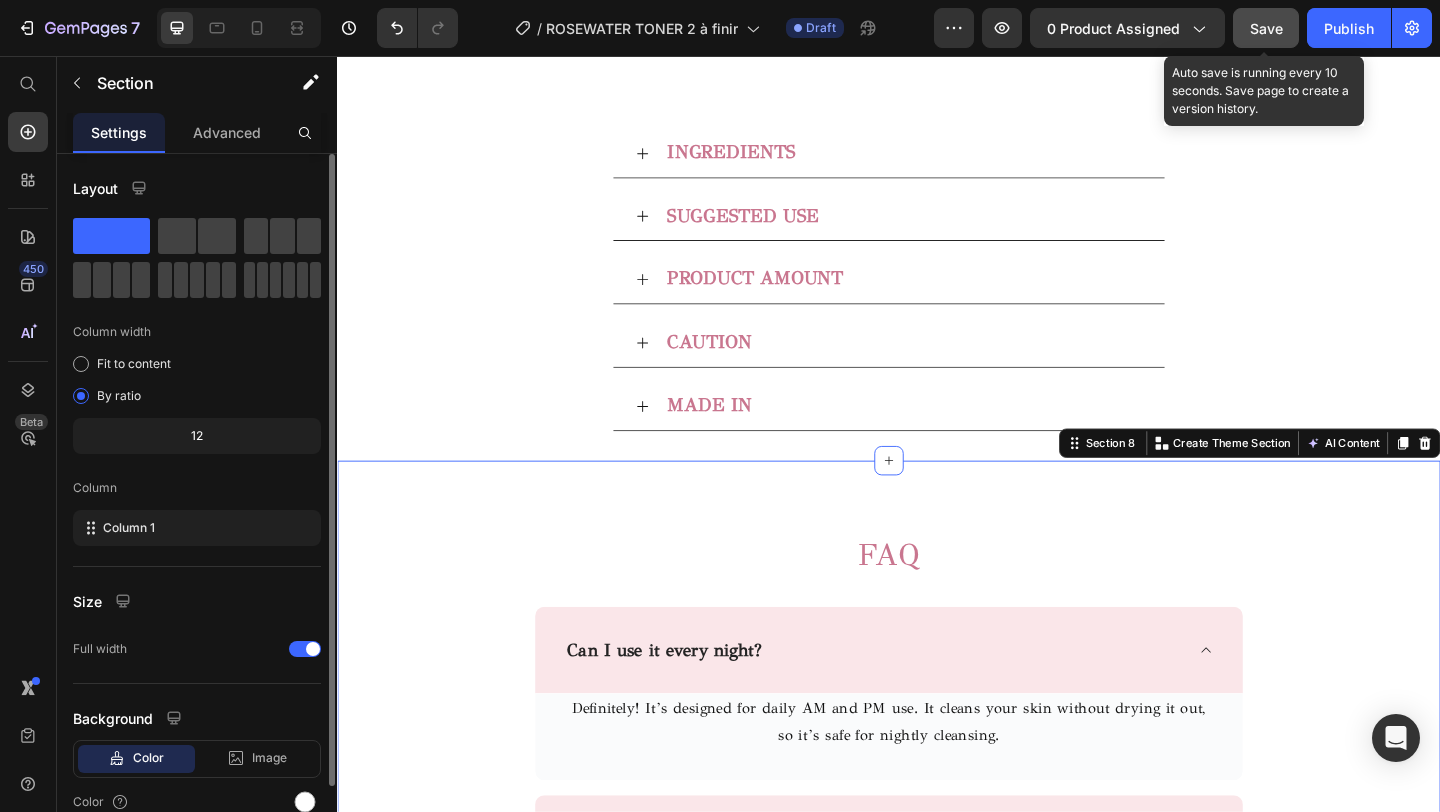 click on "Save" 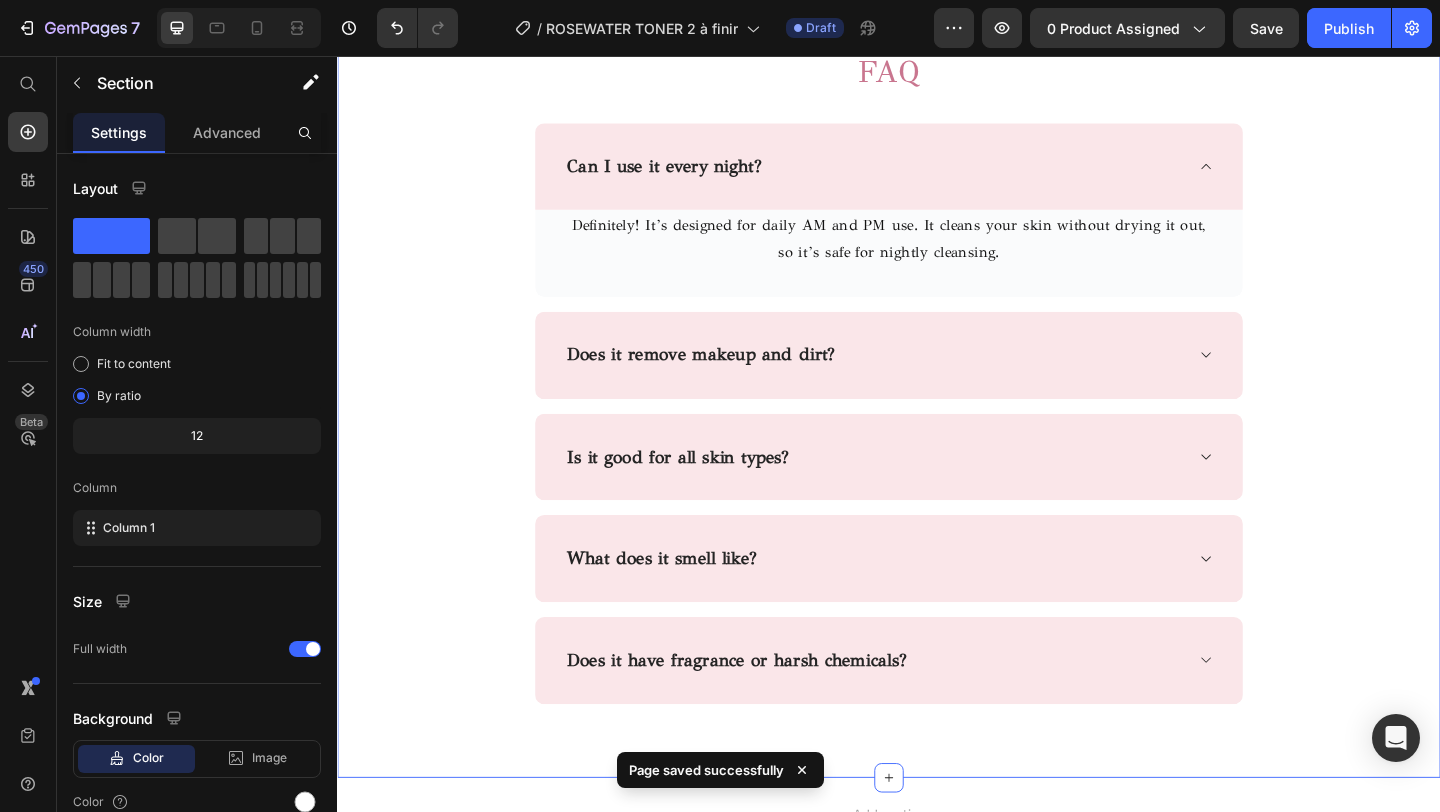scroll, scrollTop: 3763, scrollLeft: 0, axis: vertical 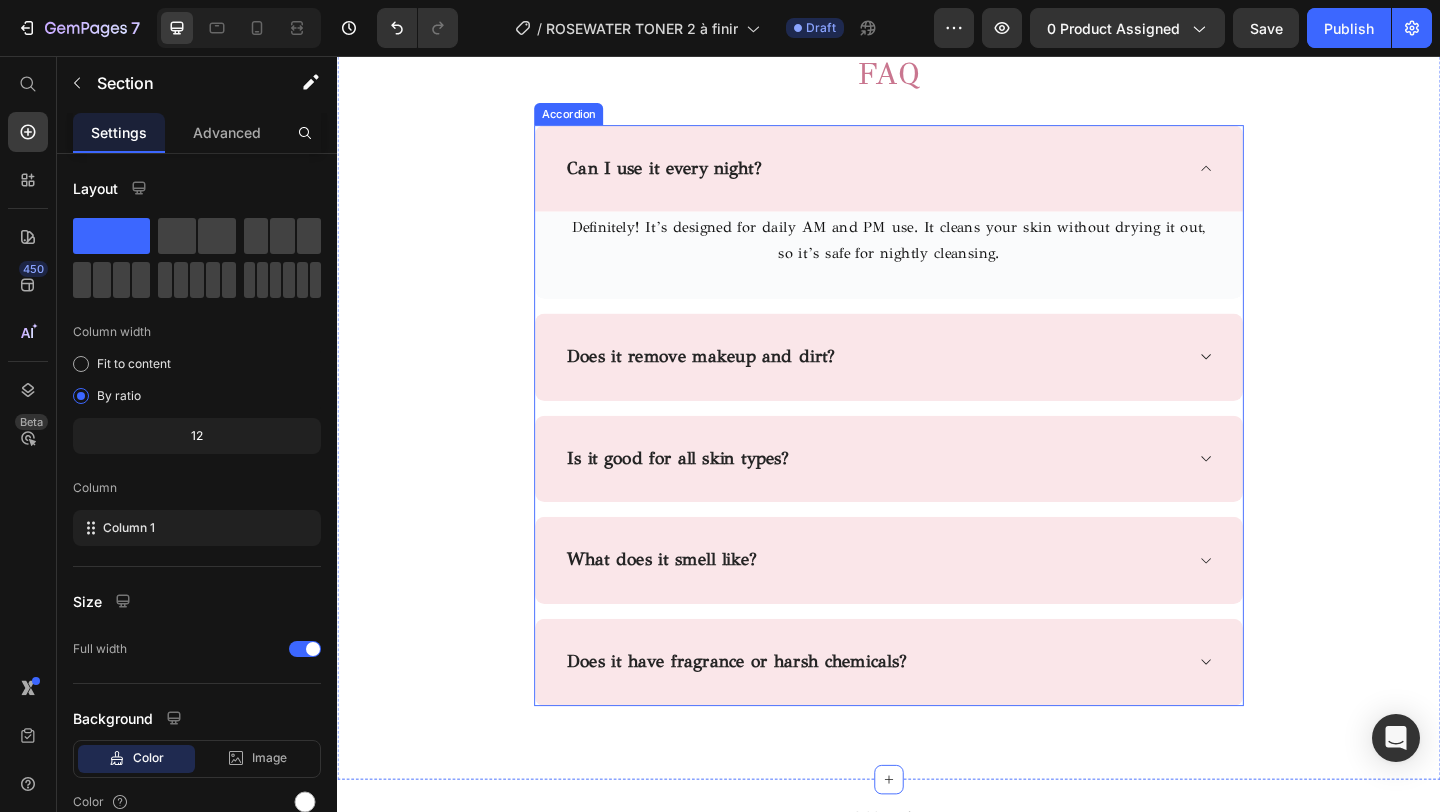 click on "Can I use it every night?" at bounding box center [937, 178] 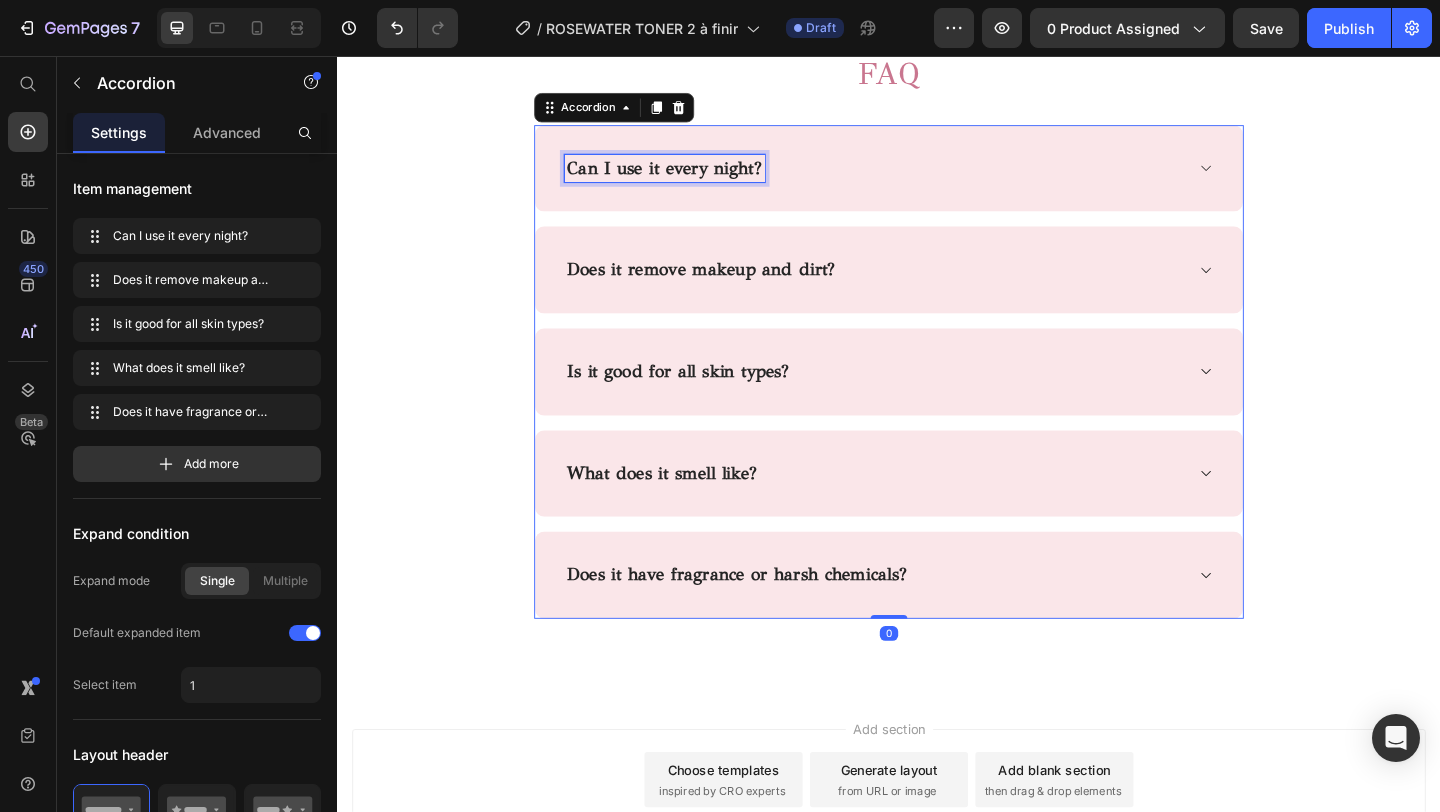 click on "Can I use it every night?" at bounding box center [693, 177] 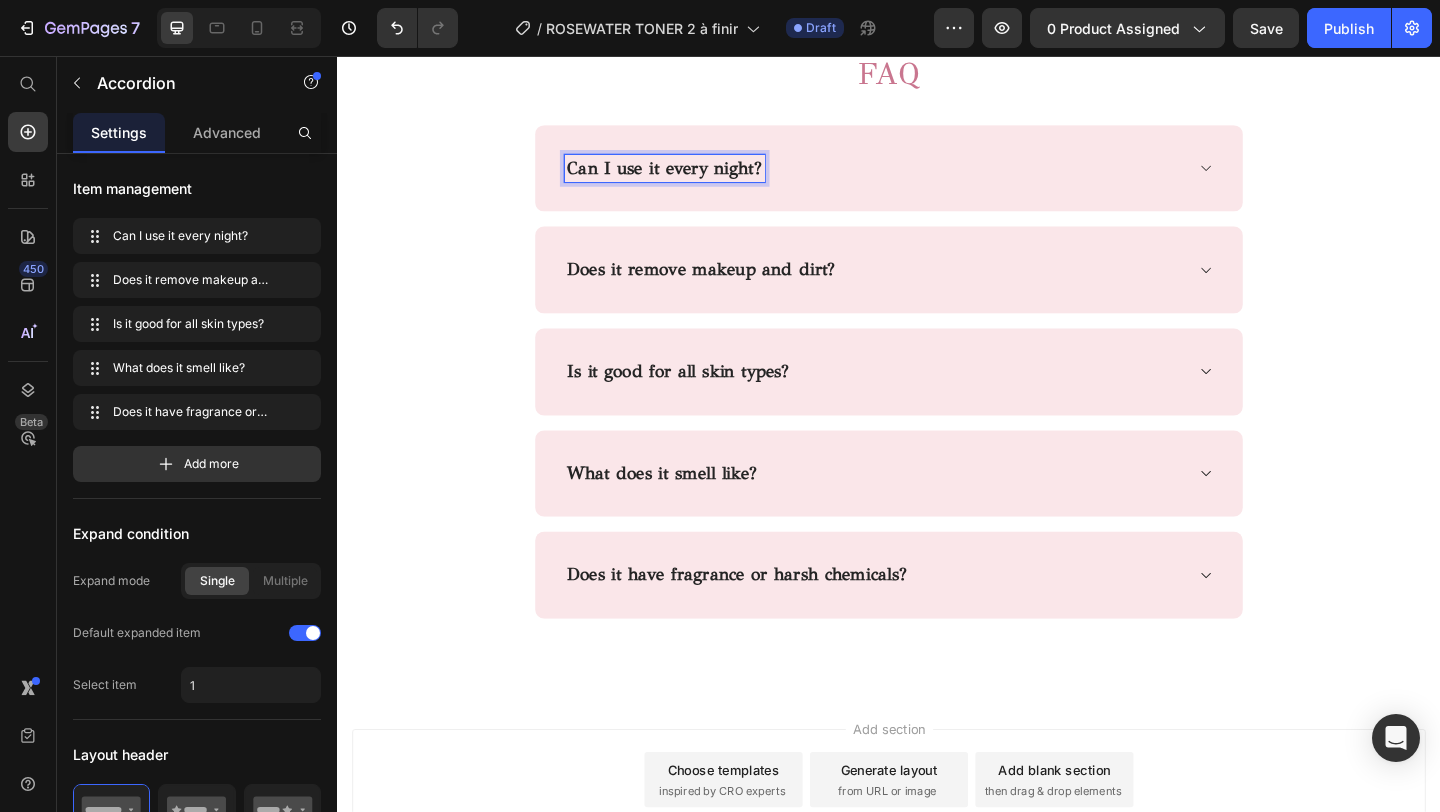 click on "Can I use it every night?" at bounding box center (693, 178) 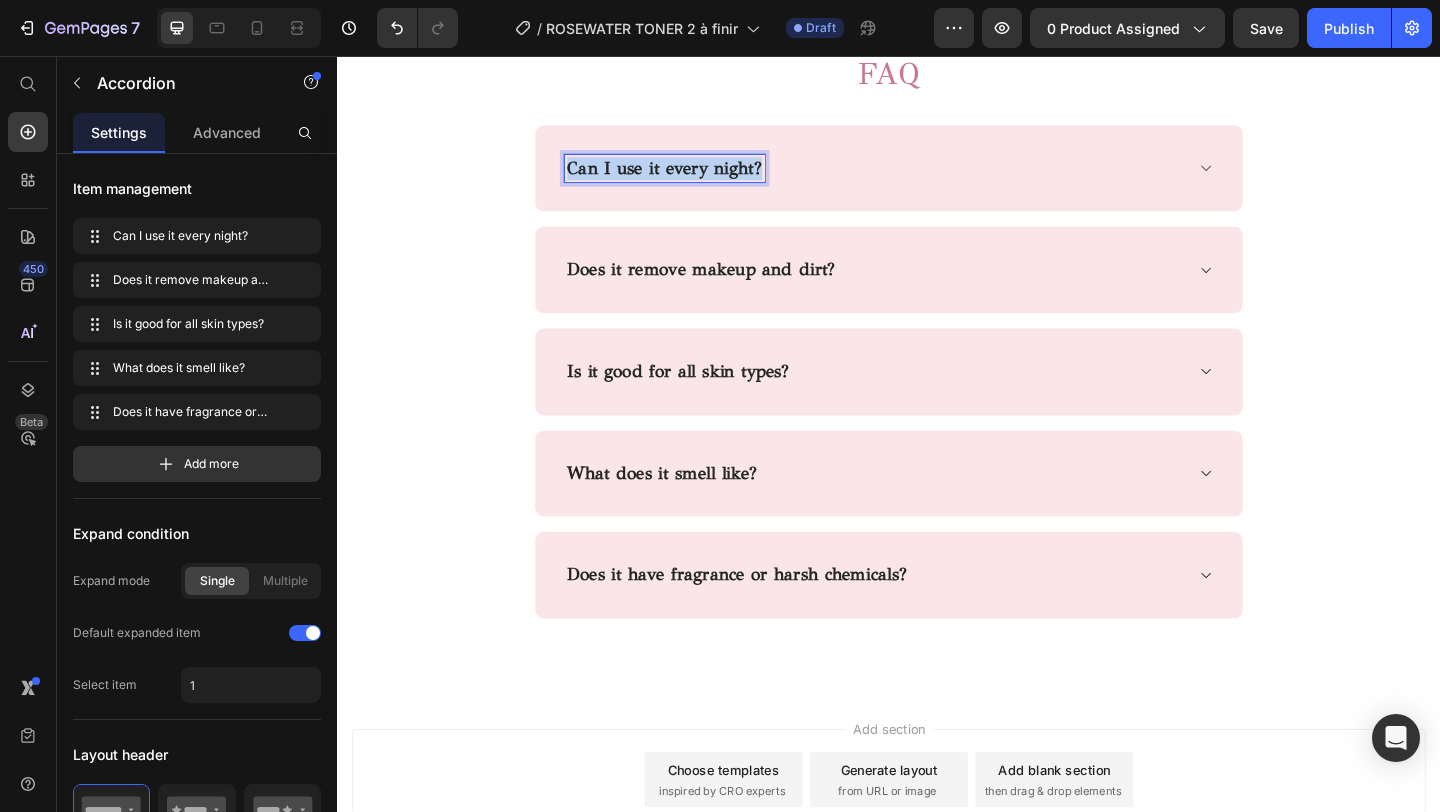 drag, startPoint x: 800, startPoint y: 179, endPoint x: 569, endPoint y: 179, distance: 231 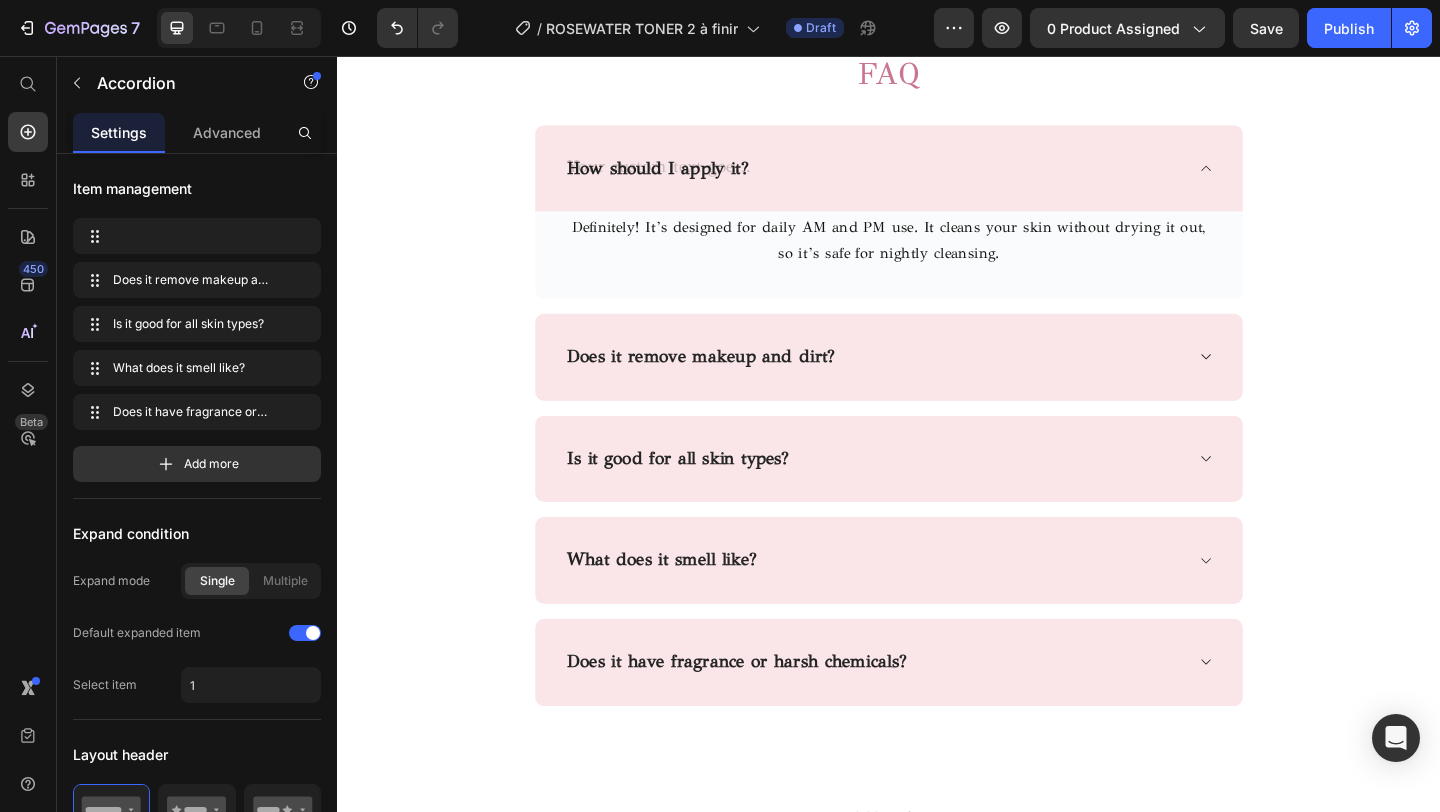 scroll, scrollTop: 3758, scrollLeft: 0, axis: vertical 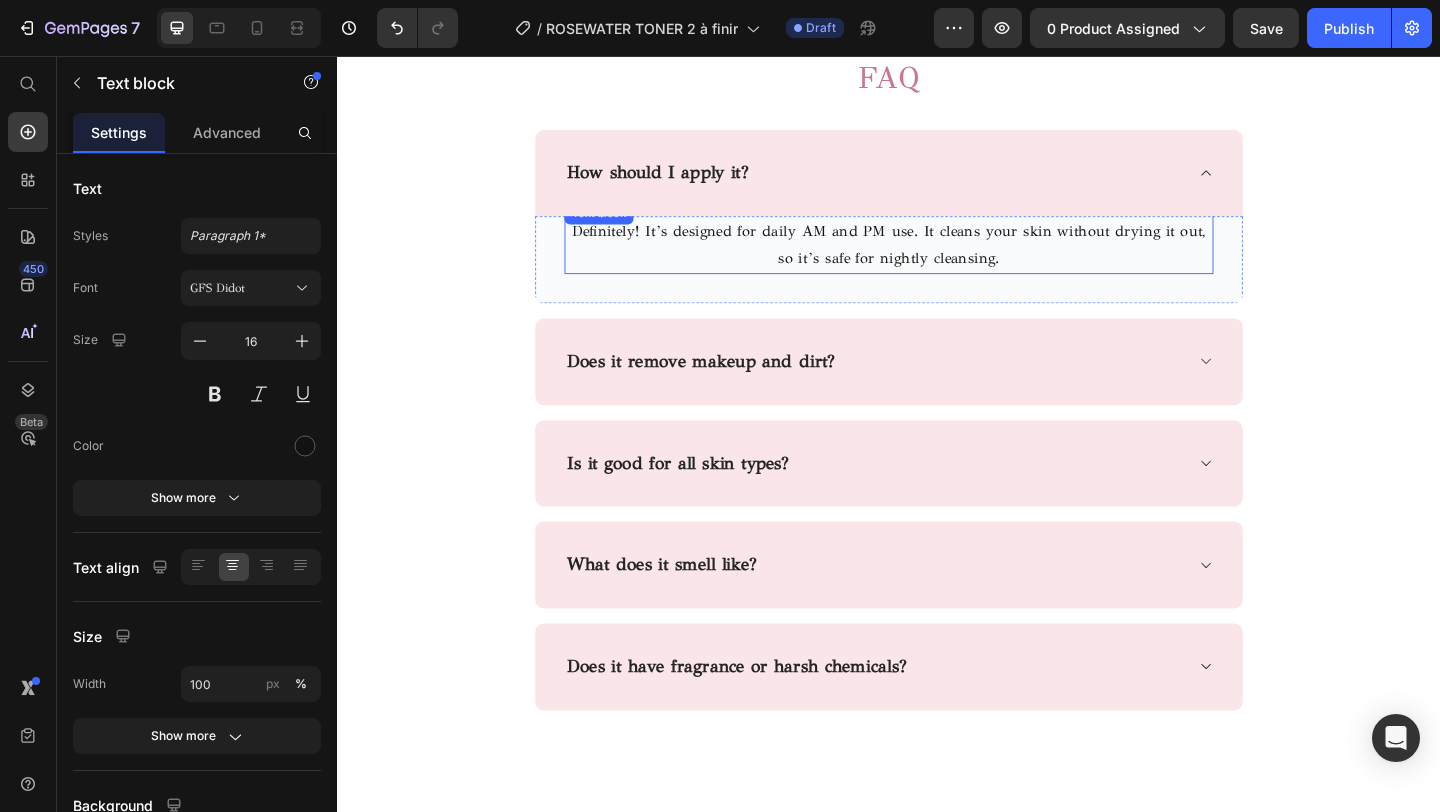click on "Definitely! It’s designed for daily AM and PM use. It cleans your skin without drying it out, so it’s safe for nightly cleansing." at bounding box center (937, 262) 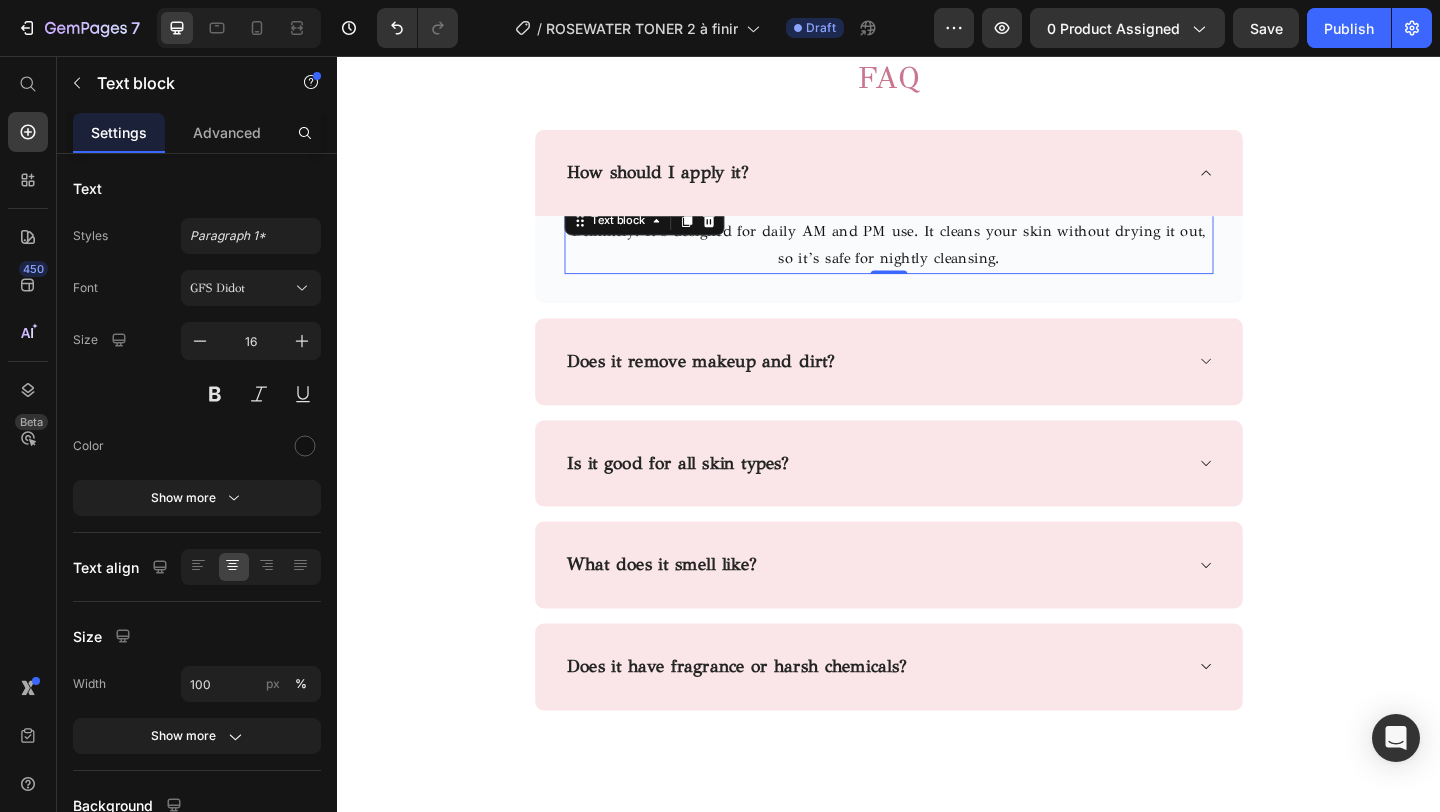 click on "Definitely! It’s designed for daily AM and PM use. It cleans your skin without drying it out, so it’s safe for nightly cleansing." at bounding box center (937, 262) 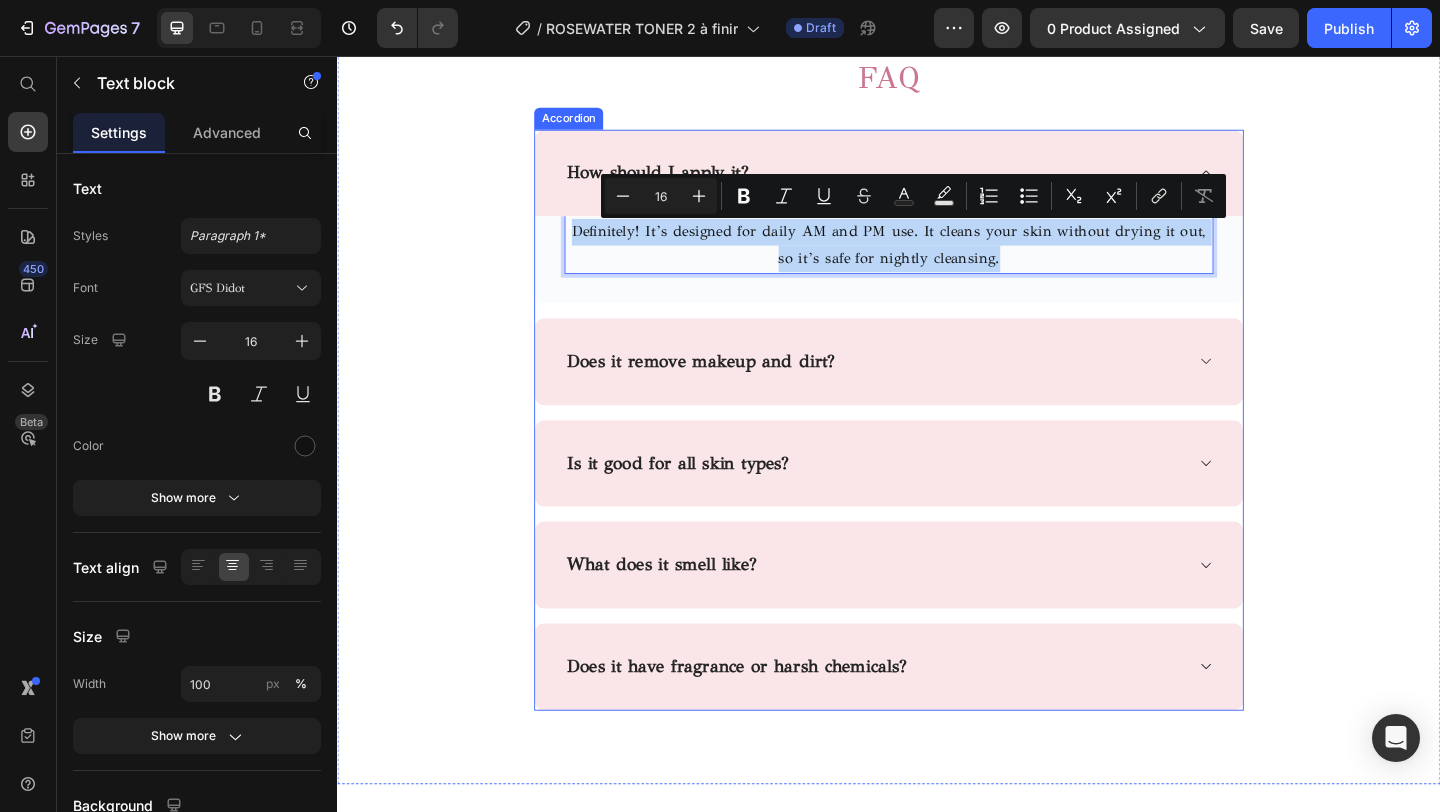 drag, startPoint x: 1070, startPoint y: 280, endPoint x: 602, endPoint y: 228, distance: 470.88004 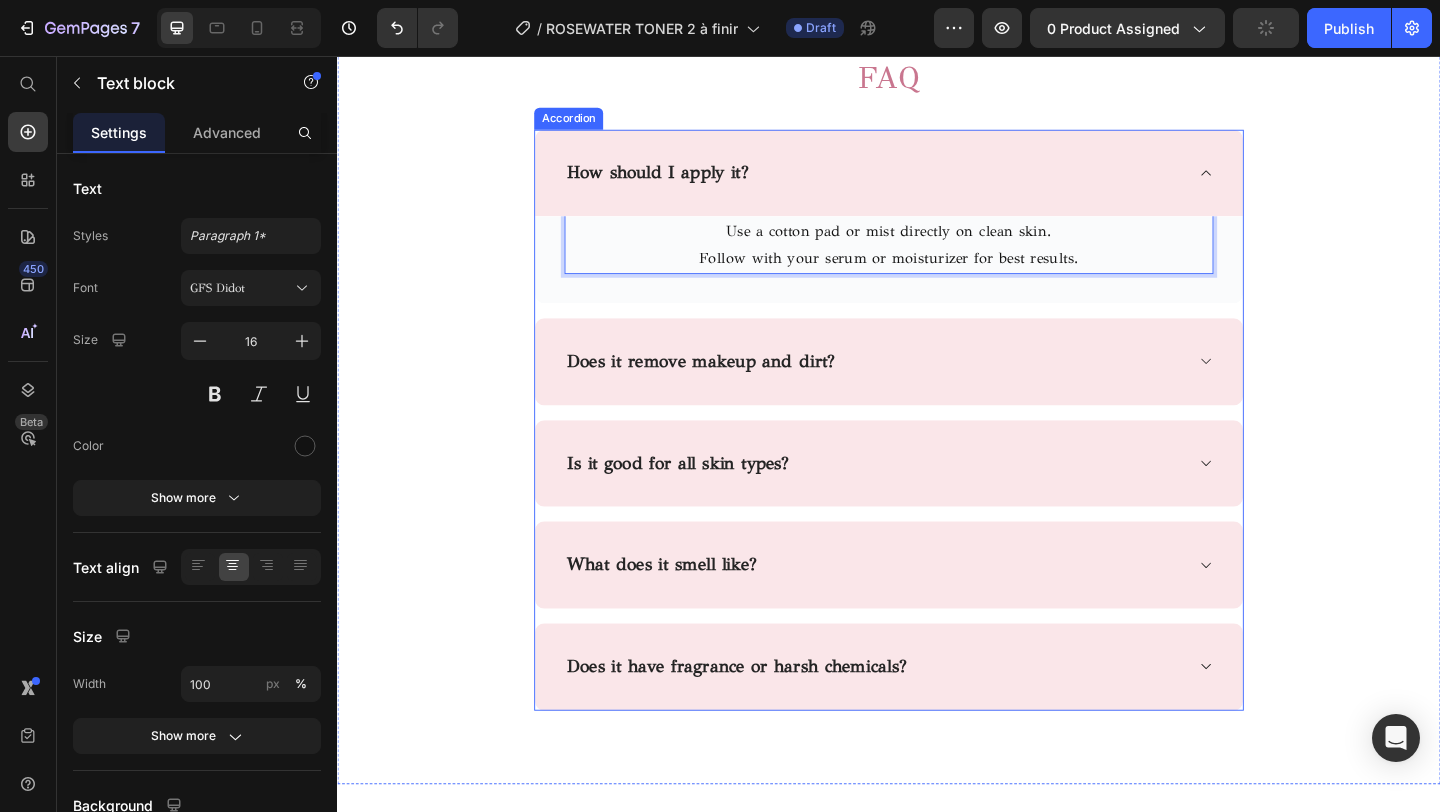click on "Does it remove makeup and dirt?" at bounding box center [921, 388] 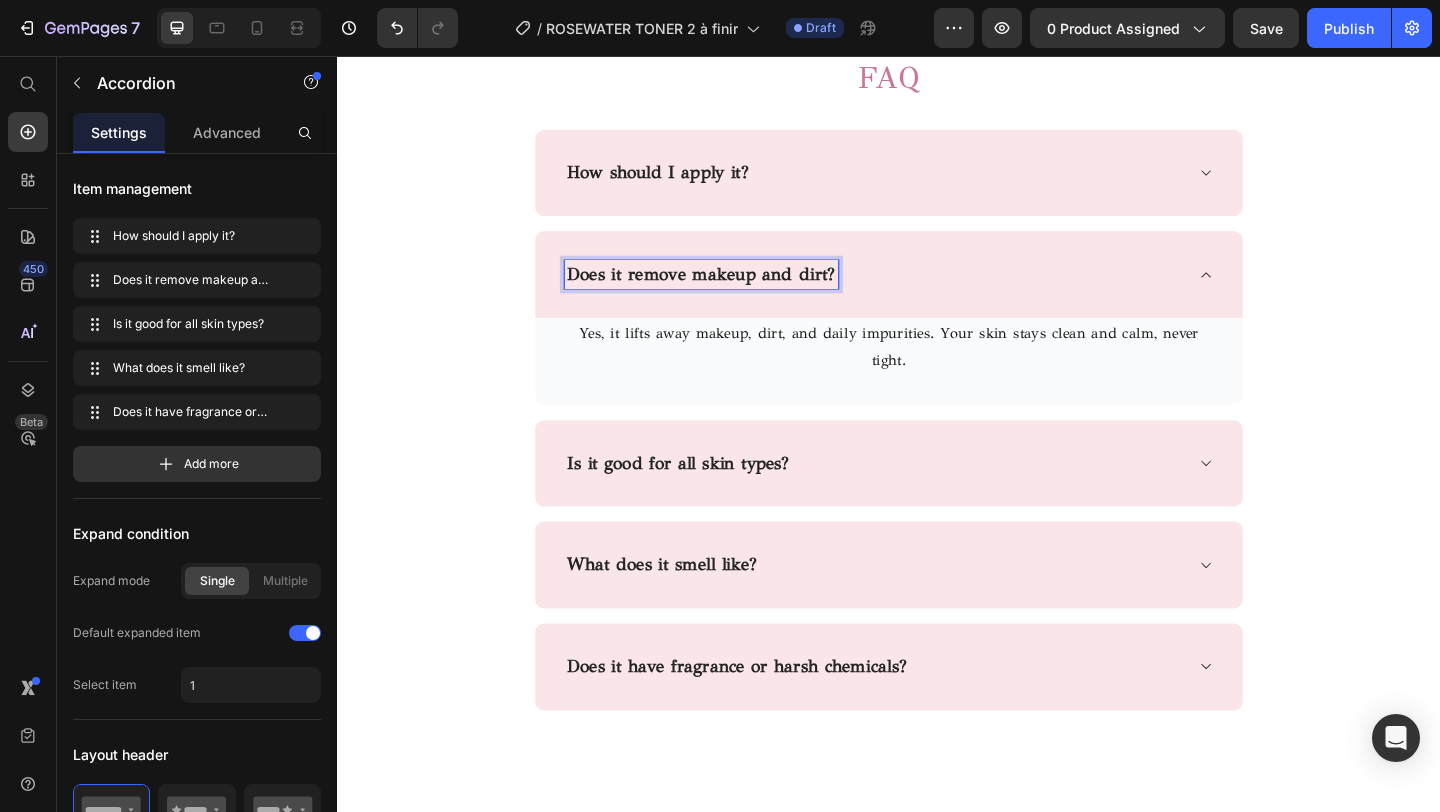 click on "Does it remove makeup and dirt?" at bounding box center (733, 292) 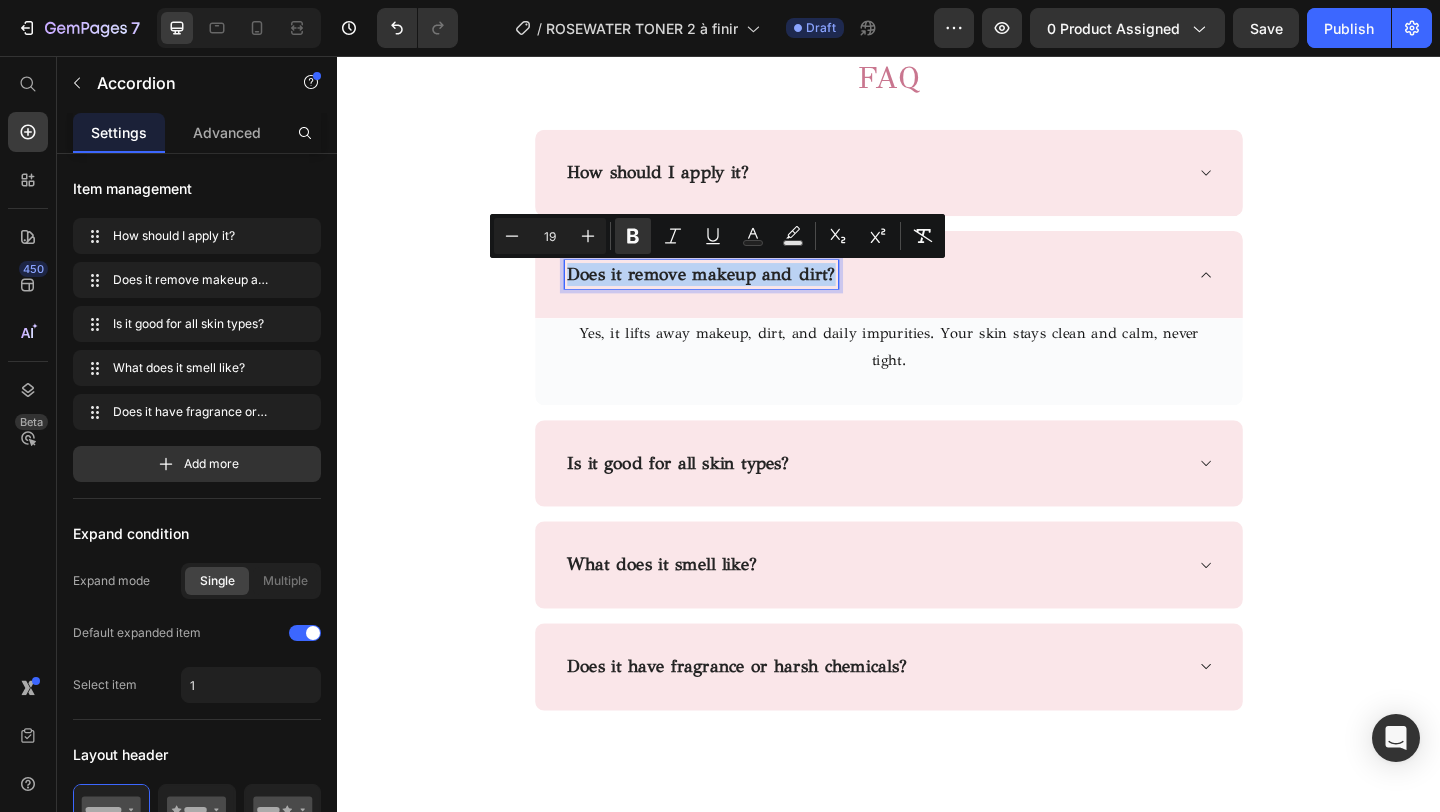 drag, startPoint x: 873, startPoint y: 296, endPoint x: 581, endPoint y: 291, distance: 292.04282 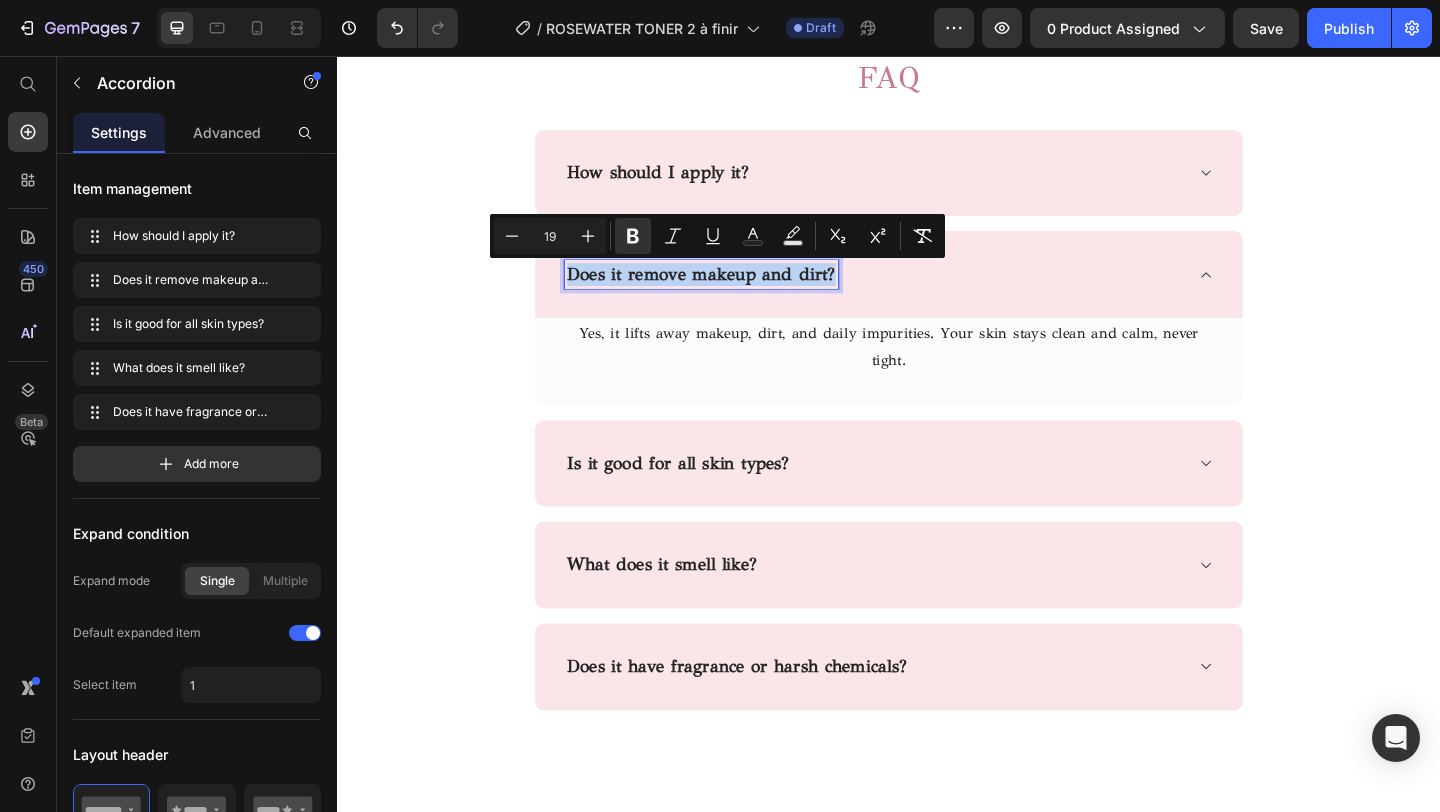 click on "Does it remove makeup and dirt?" at bounding box center [937, 293] 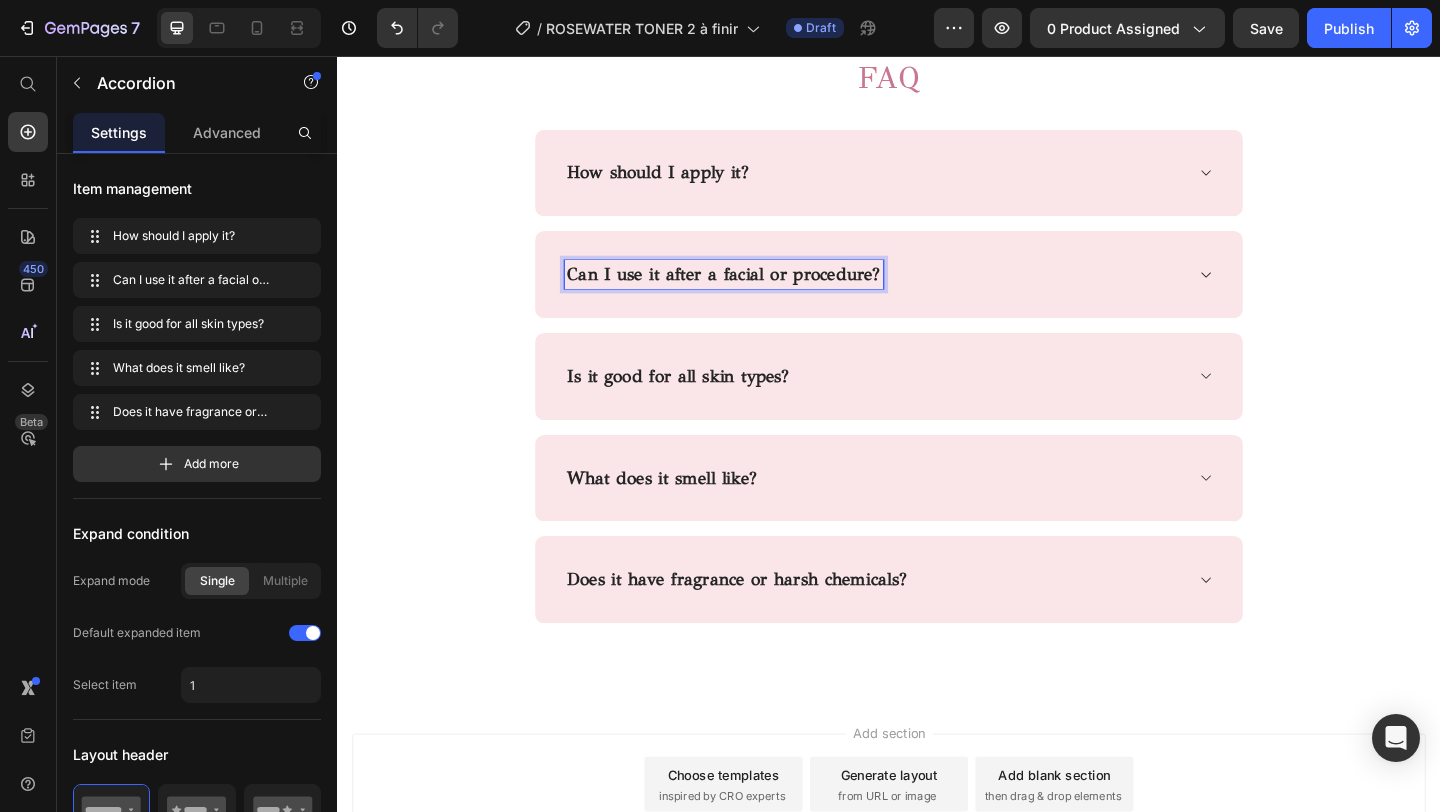 click 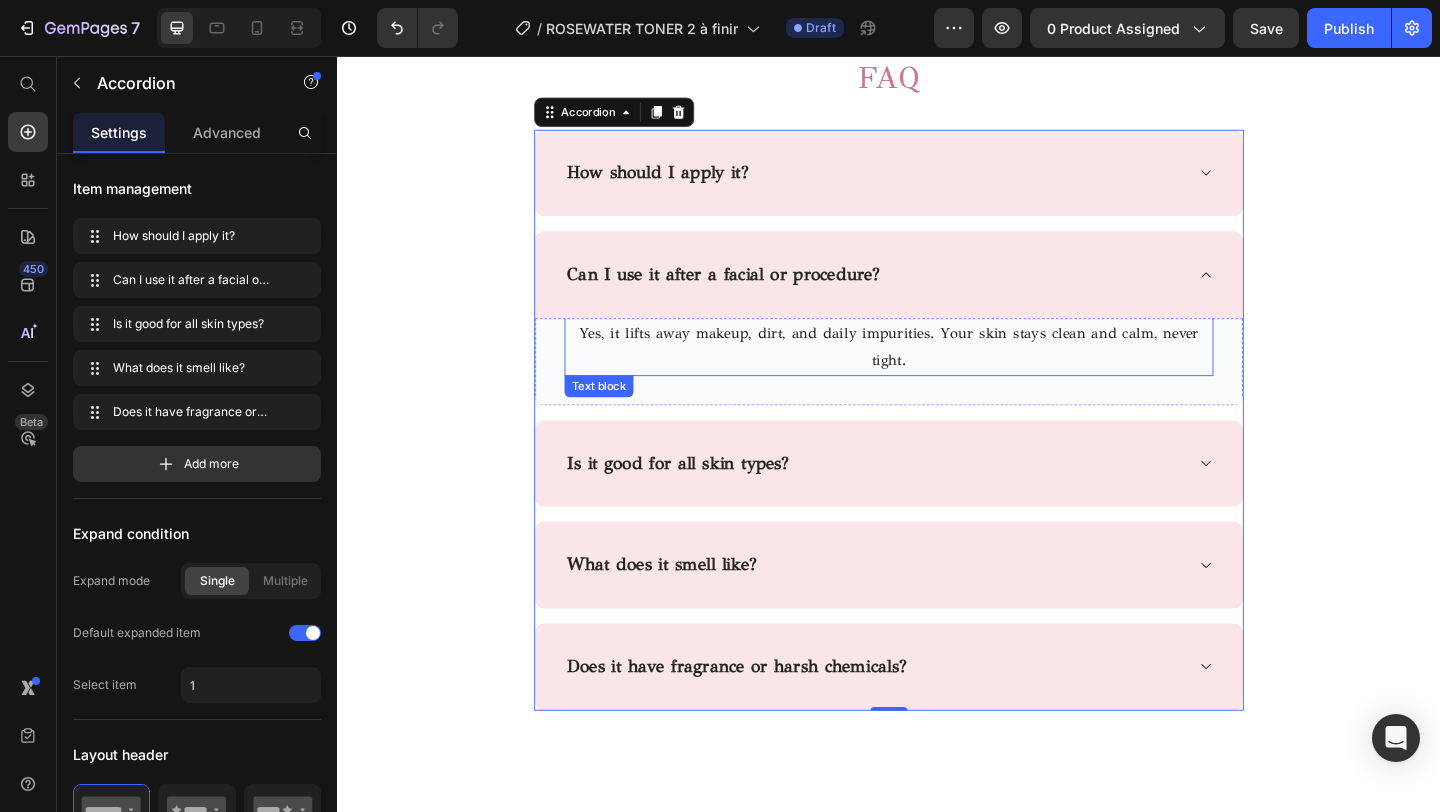 click on "Yes, it lifts away makeup, dirt, and daily impurities. Your skin stays clean and calm, never tight." at bounding box center [937, 373] 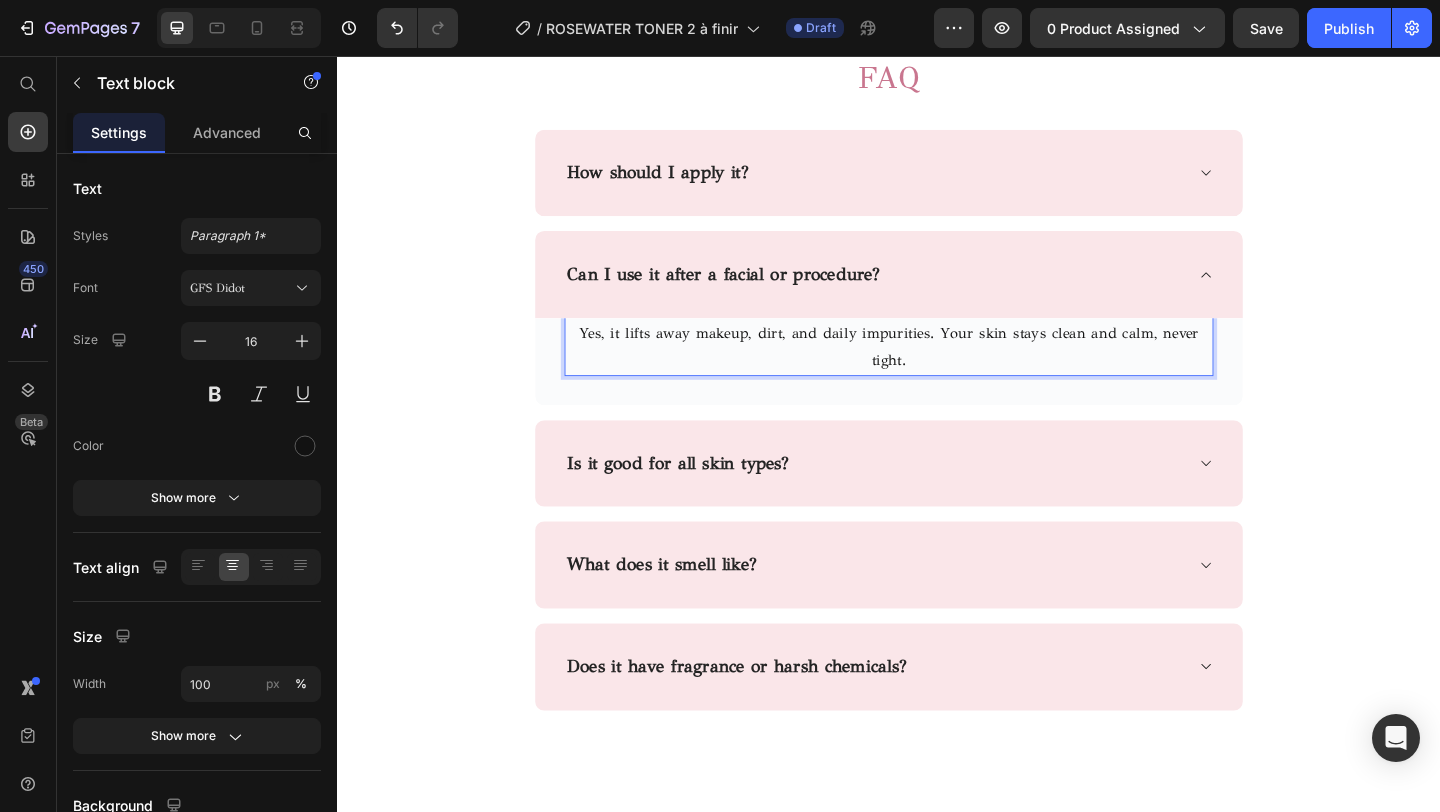 click on "Yes, it lifts away makeup, dirt, and daily impurities. Your skin stays clean and calm, never tight." at bounding box center (937, 373) 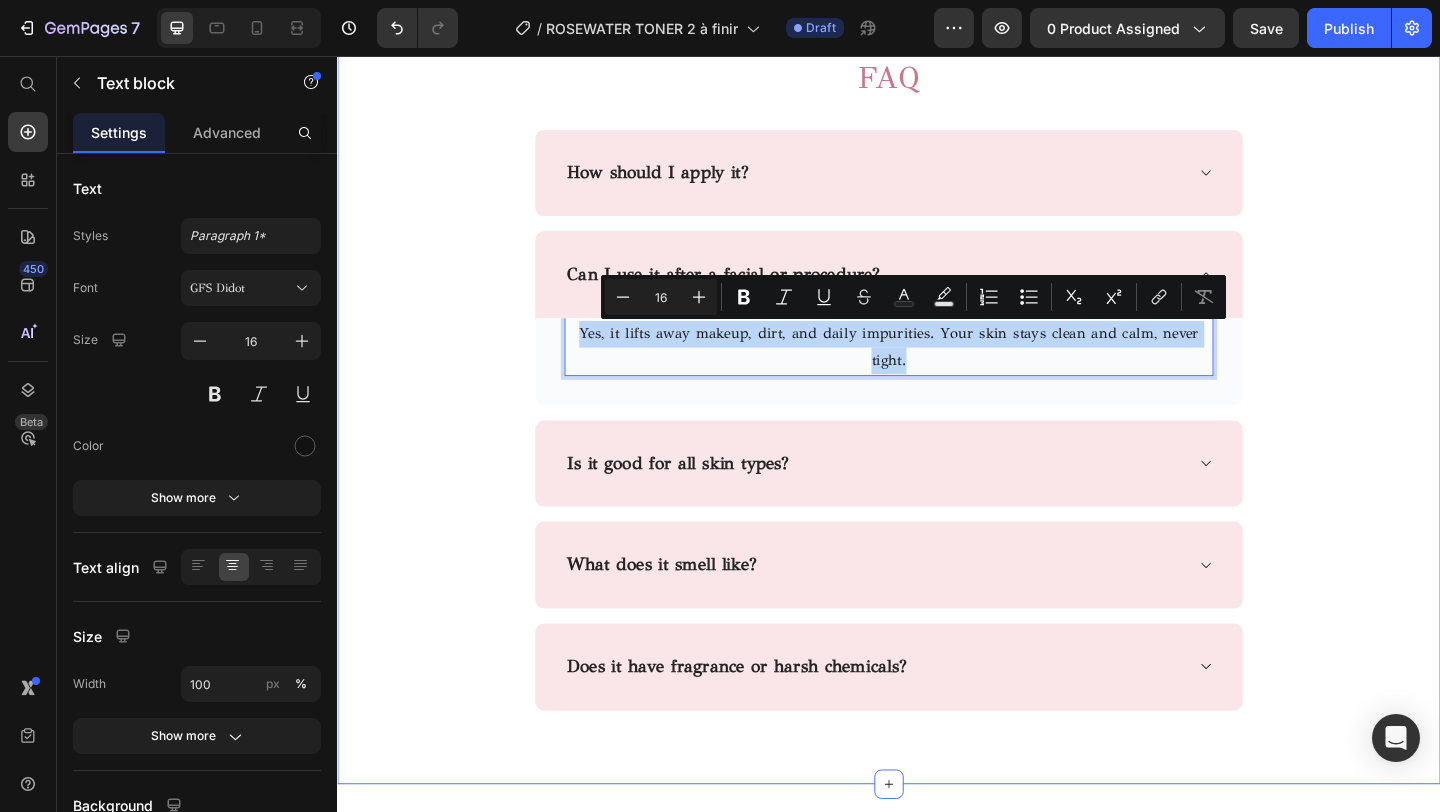 drag, startPoint x: 1287, startPoint y: 363, endPoint x: 550, endPoint y: 359, distance: 737.01086 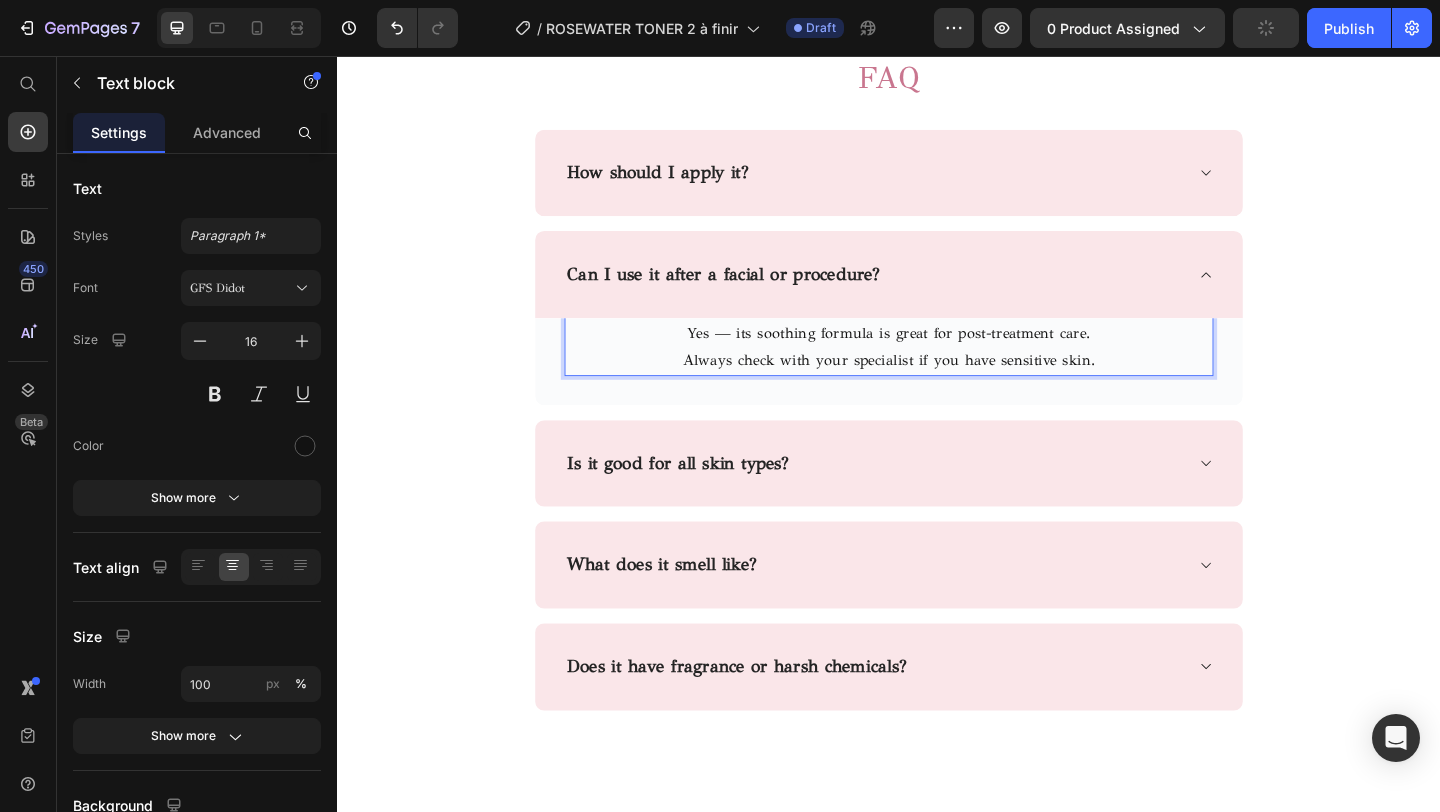click on "Yes — its soothing formula is great for post-treatment care." at bounding box center [937, 358] 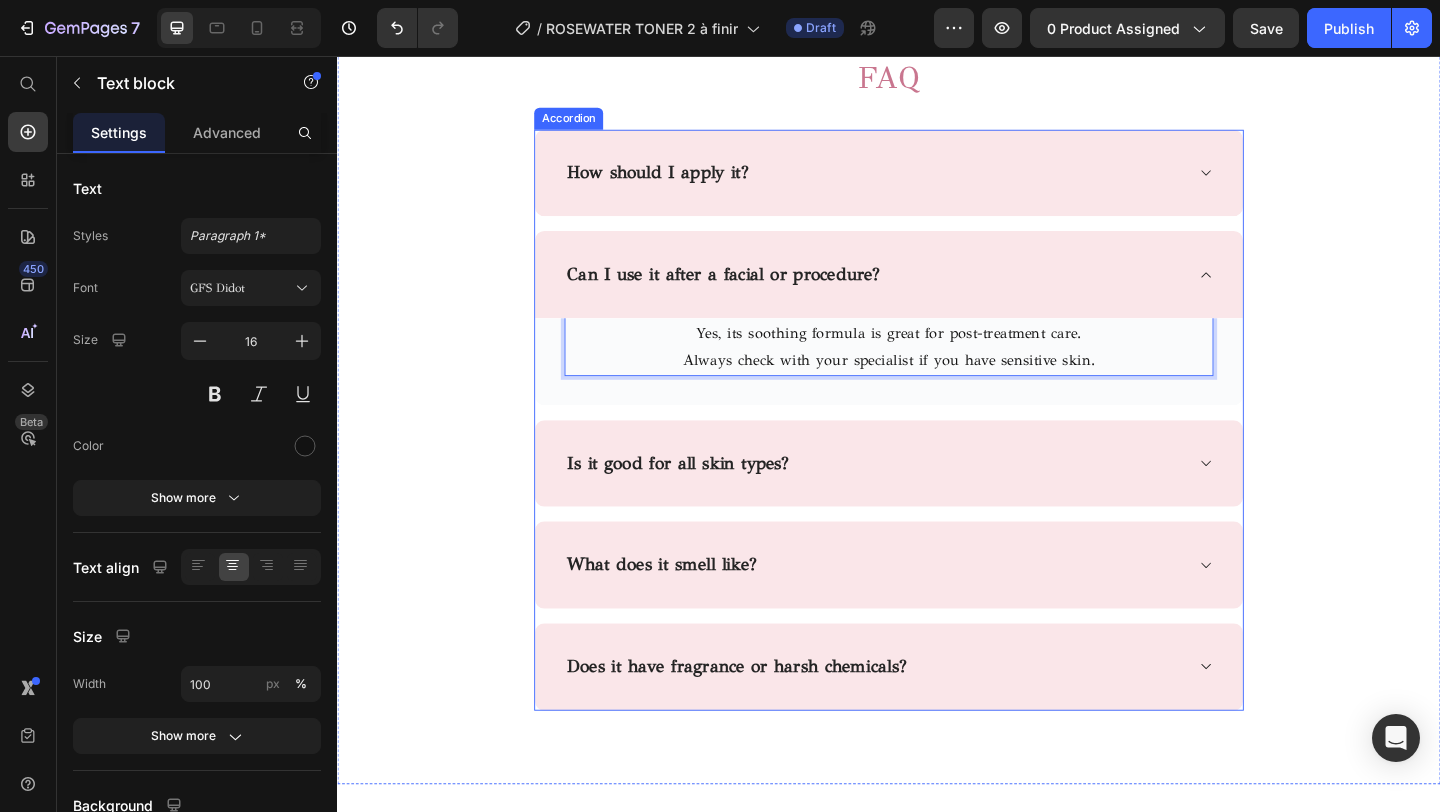 click on "Is it good for all skin types?" at bounding box center [708, 498] 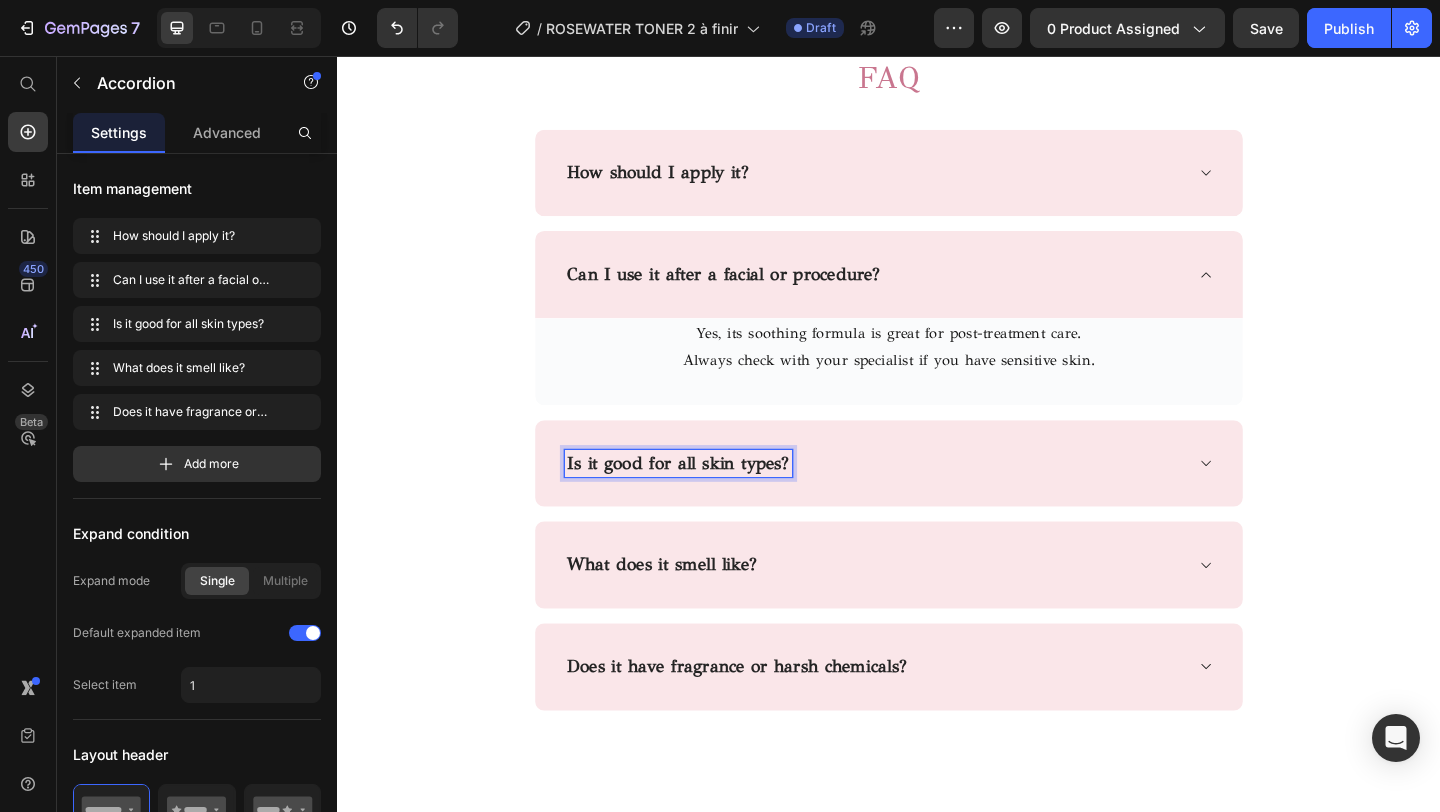 click on "Is it good for all skin types?" at bounding box center [708, 498] 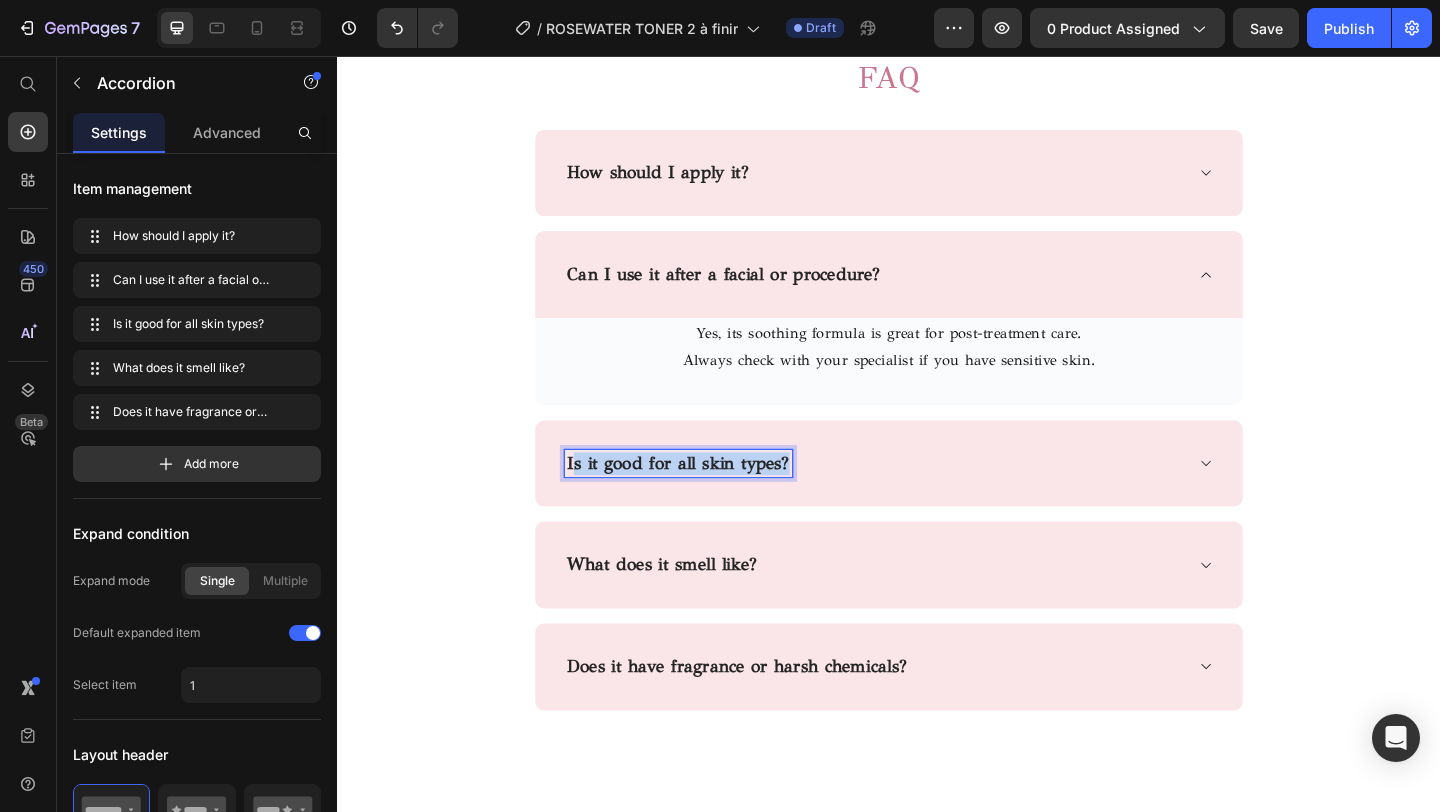 drag, startPoint x: 823, startPoint y: 501, endPoint x: 592, endPoint y: 497, distance: 231.03462 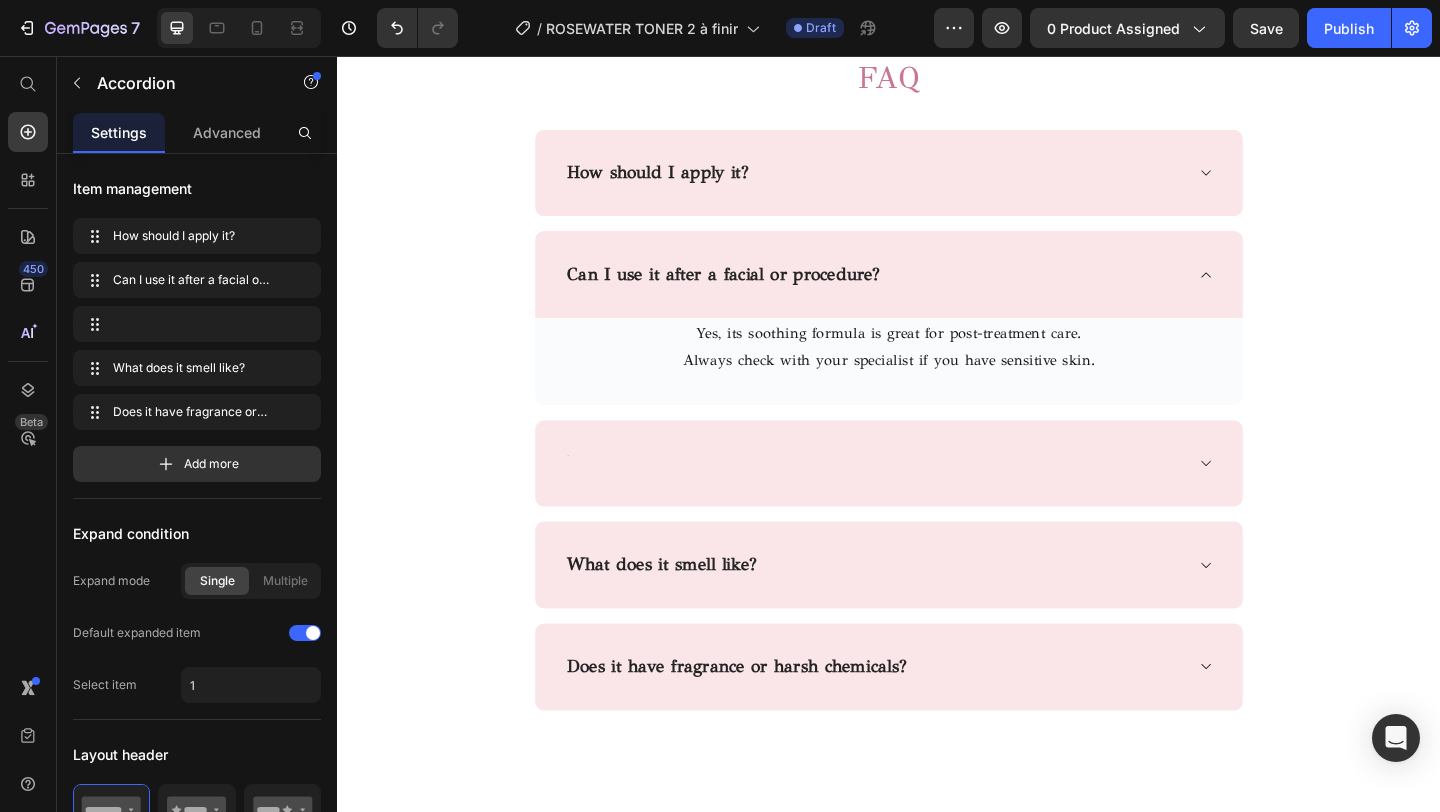 scroll, scrollTop: 3753, scrollLeft: 0, axis: vertical 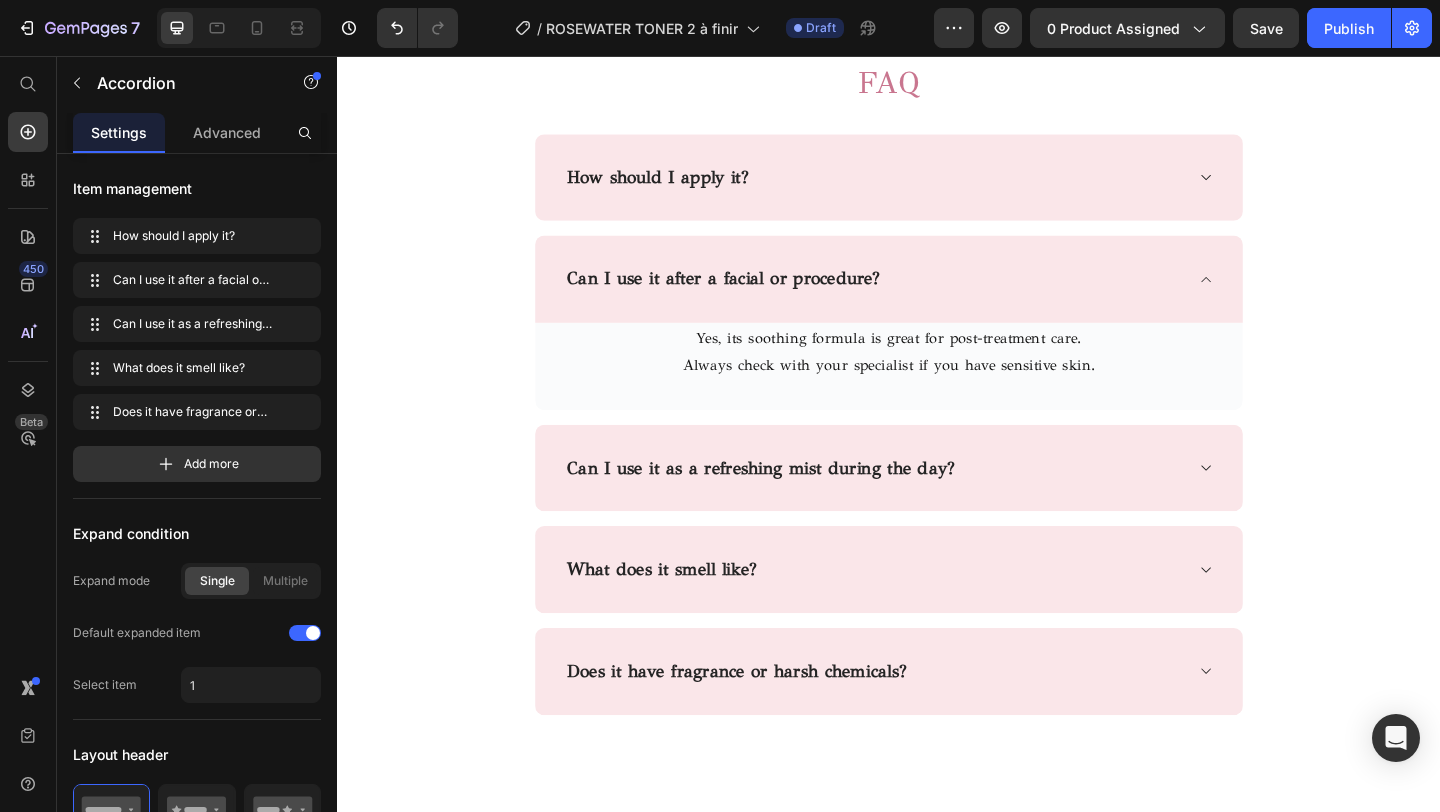 click on "Can I use it as a refreshing mist during the day?" at bounding box center (937, 504) 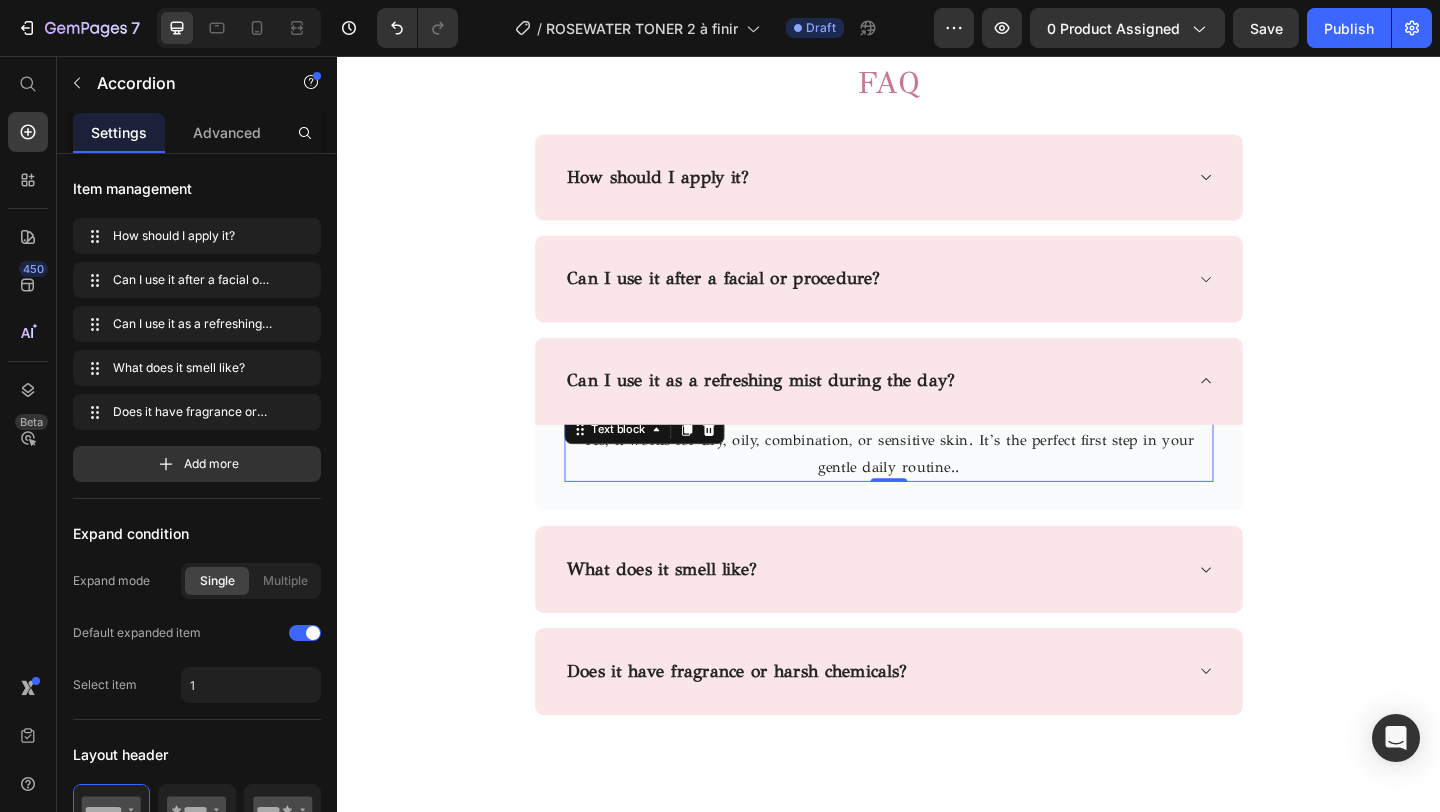 click on "Yes, it works for dry, oily, combination, or sensitive skin. It’s the perfect first step in your gentle daily routine.." at bounding box center [937, 489] 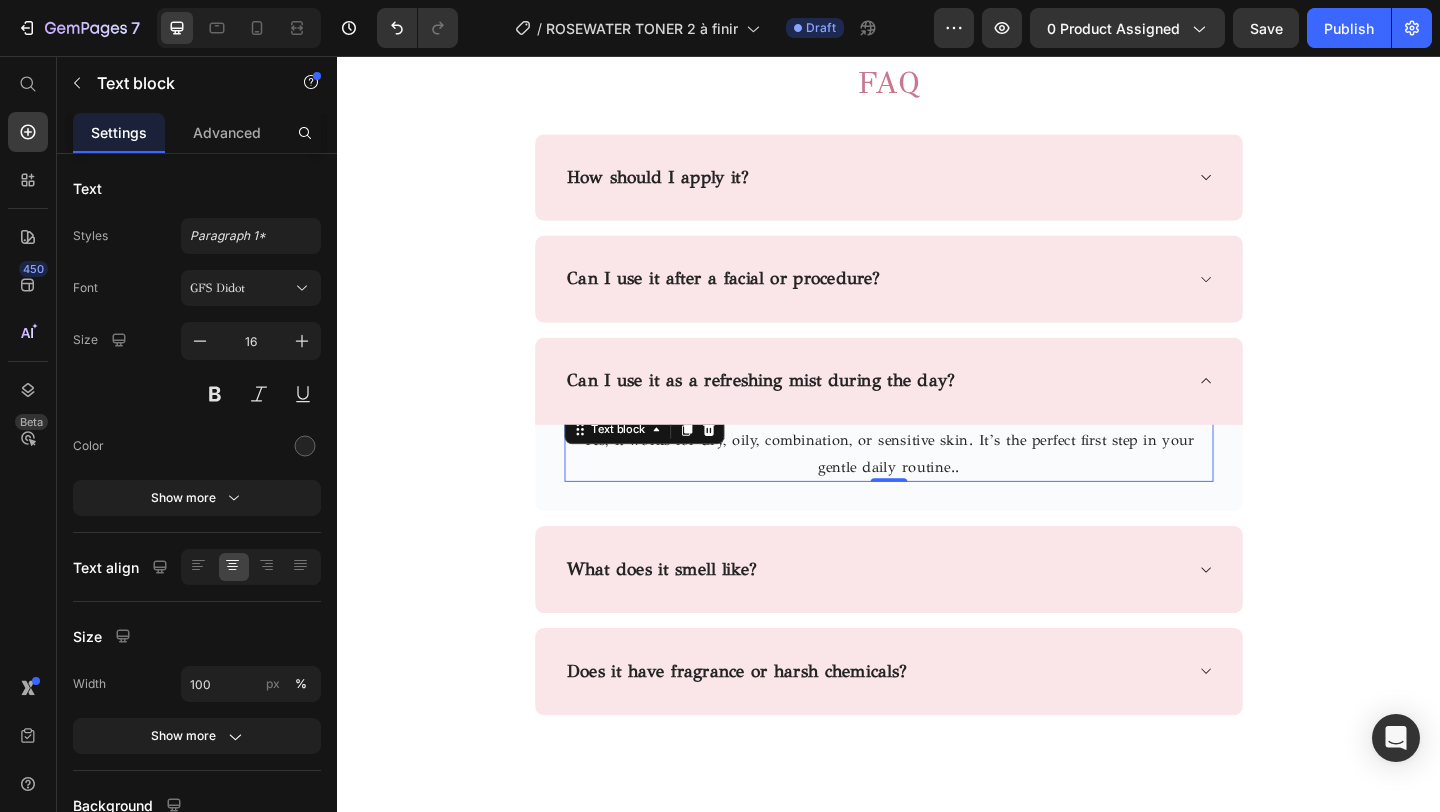 click on "Yes, it works for dry, oily, combination, or sensitive skin. It’s the perfect first step in your gentle daily routine.." at bounding box center (937, 489) 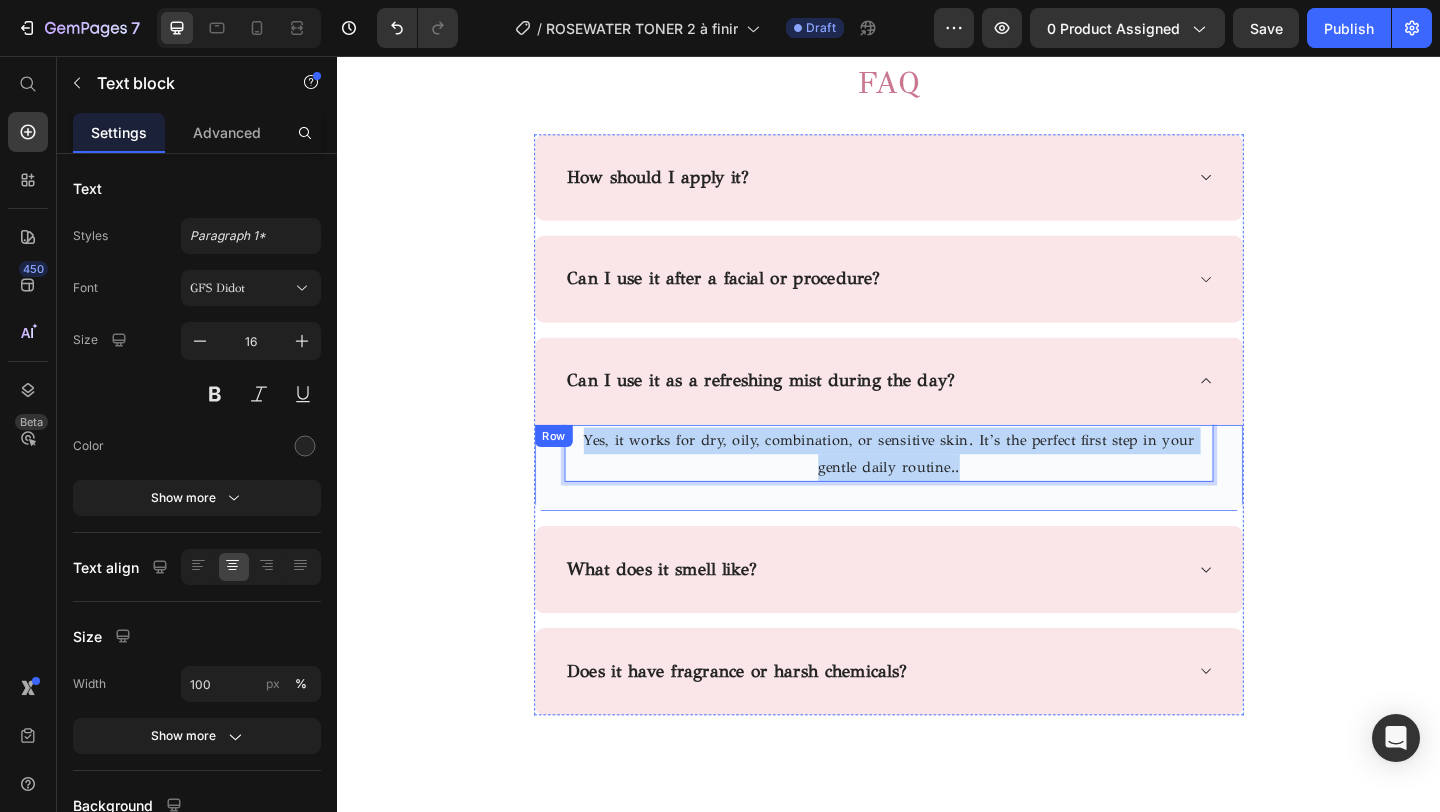 drag, startPoint x: 997, startPoint y: 506, endPoint x: 578, endPoint y: 470, distance: 420.5437 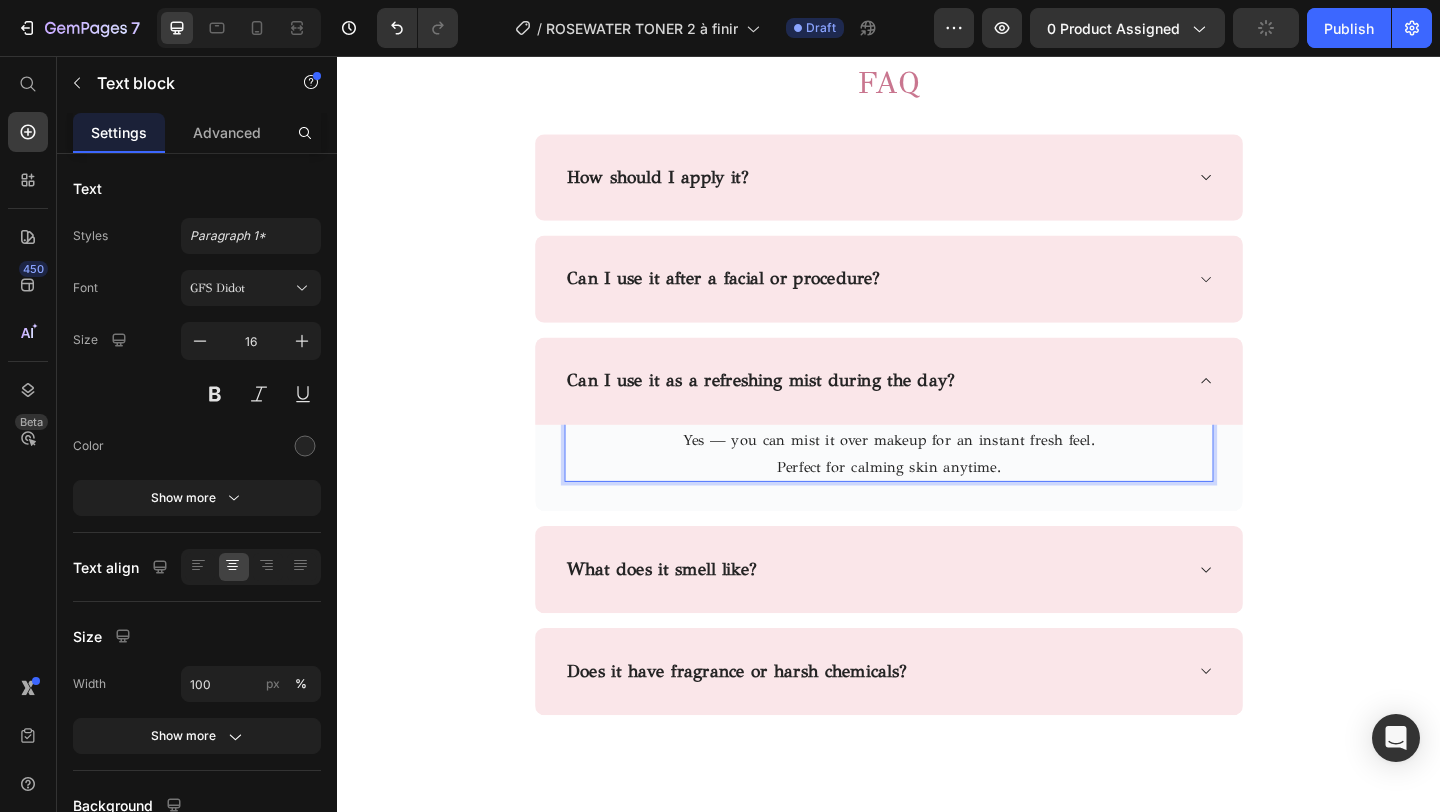 click on "Yes — you can mist it over makeup for an instant fresh feel." at bounding box center (937, 474) 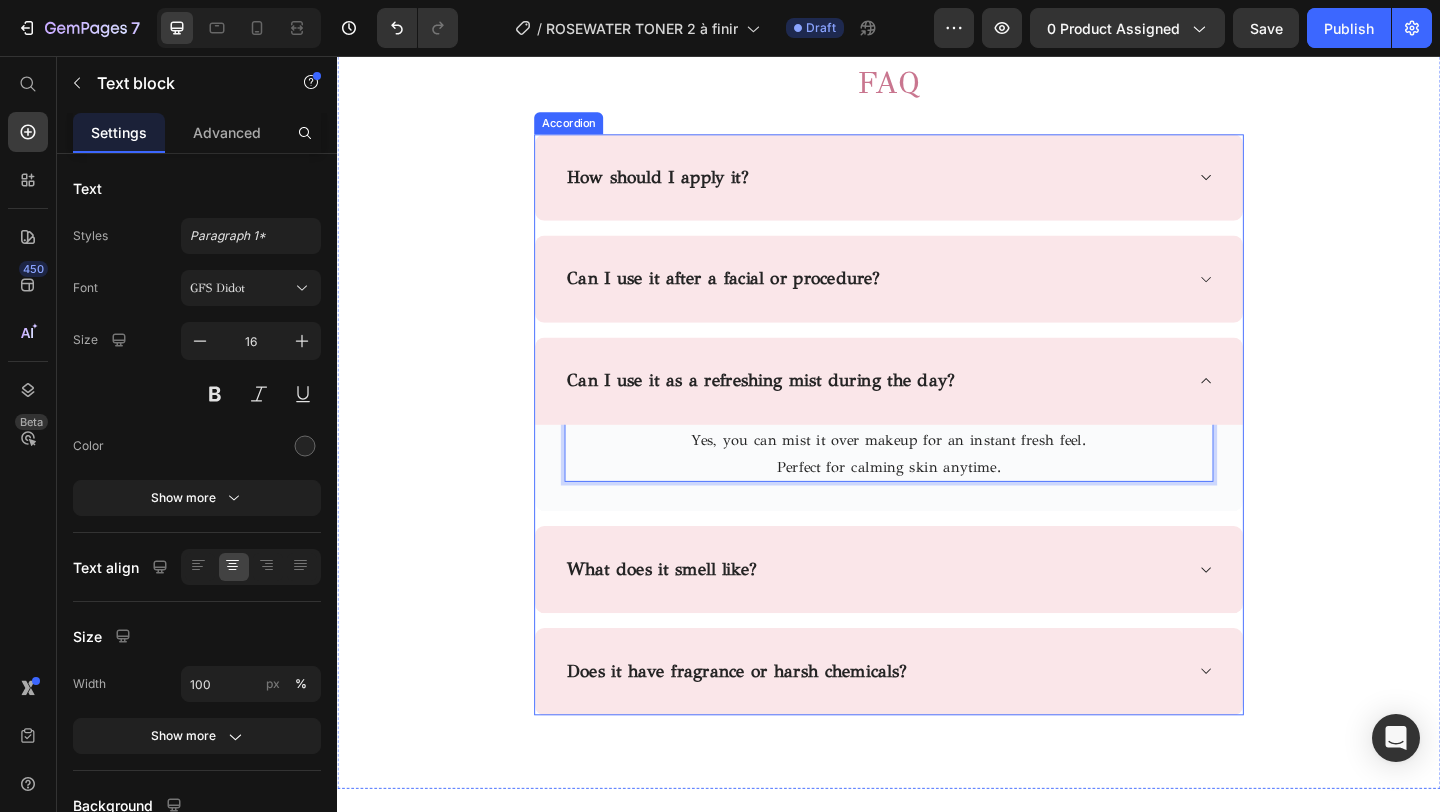 click on "What does it smell like?" at bounding box center (937, 614) 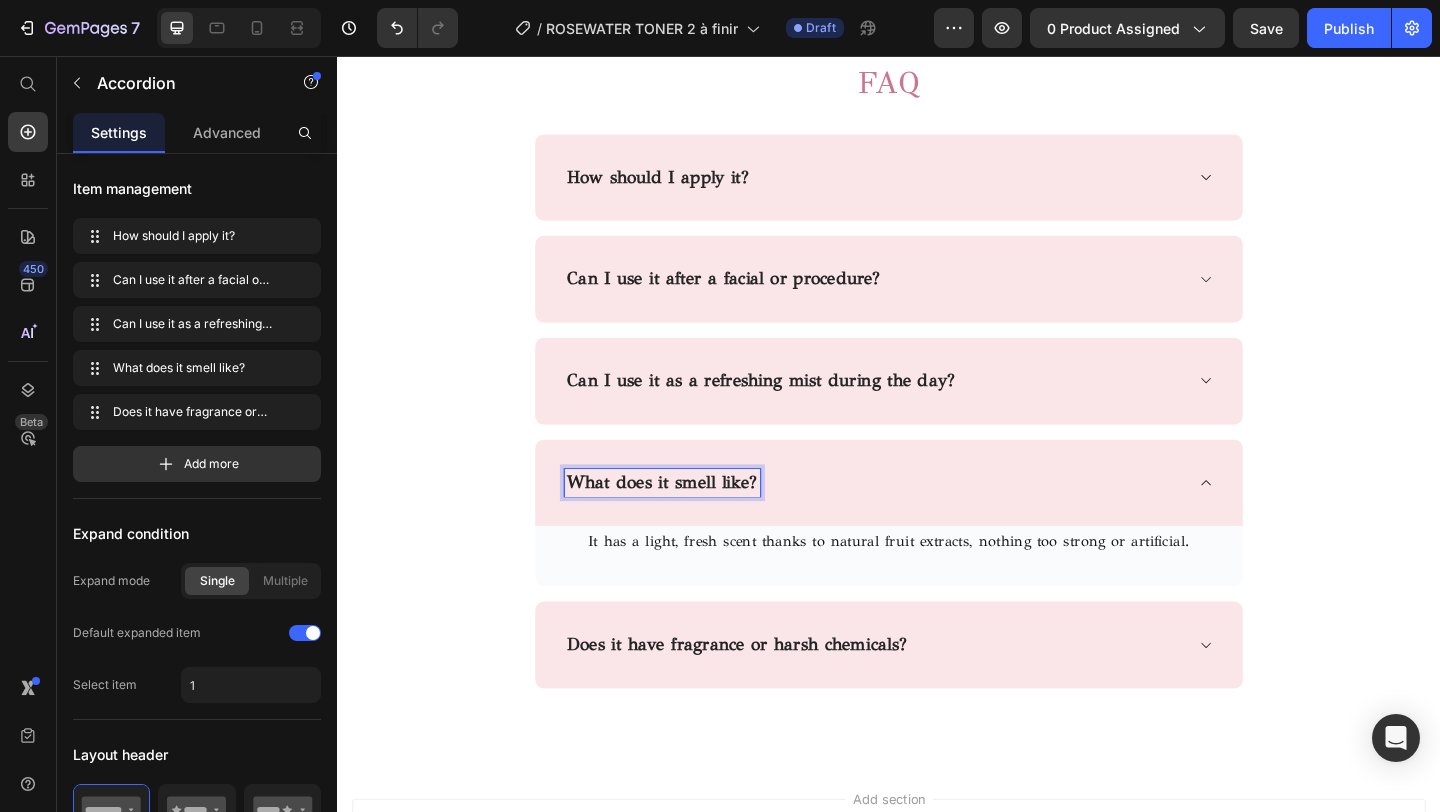 click on "What does it smell like?" at bounding box center [690, 519] 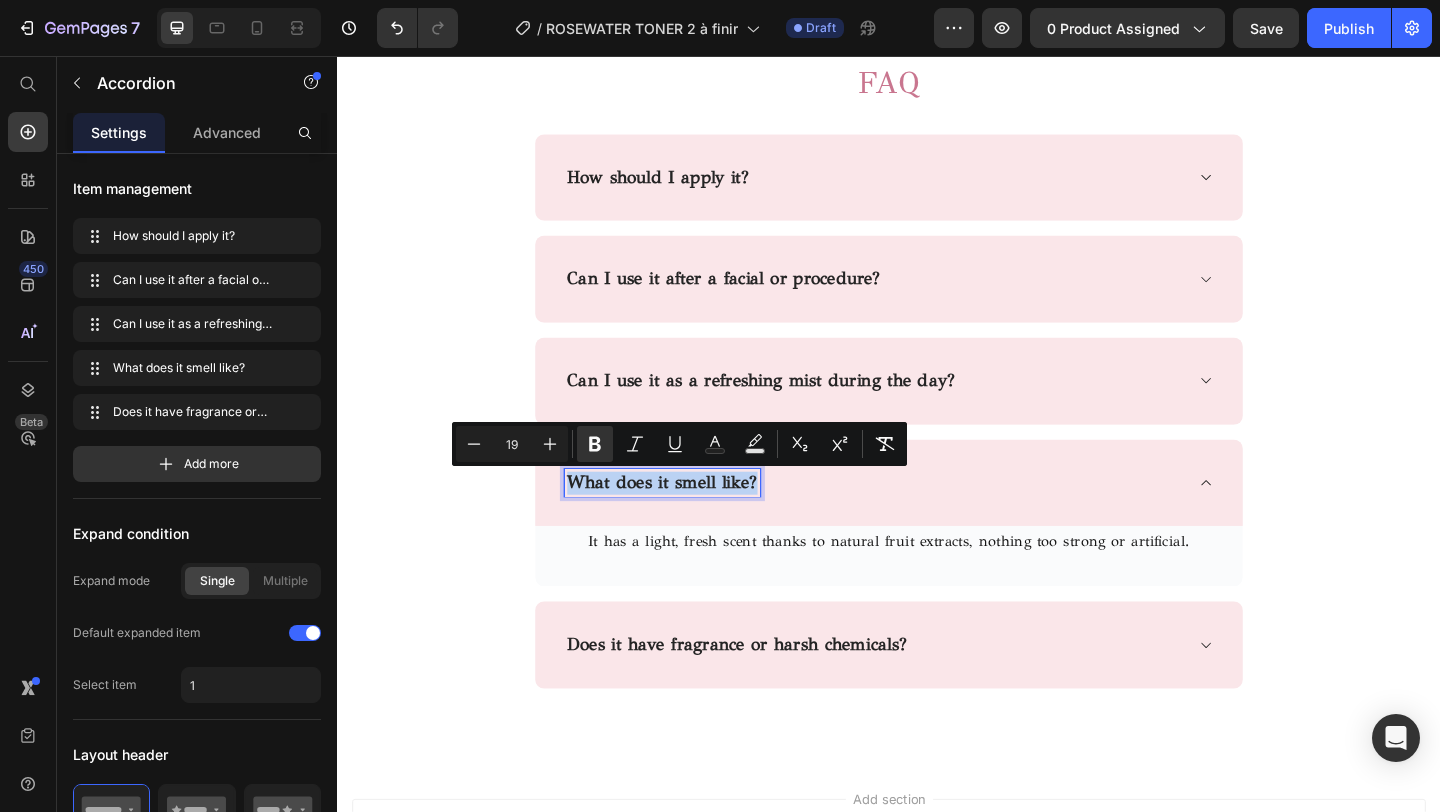 drag, startPoint x: 792, startPoint y: 526, endPoint x: 554, endPoint y: 515, distance: 238.25406 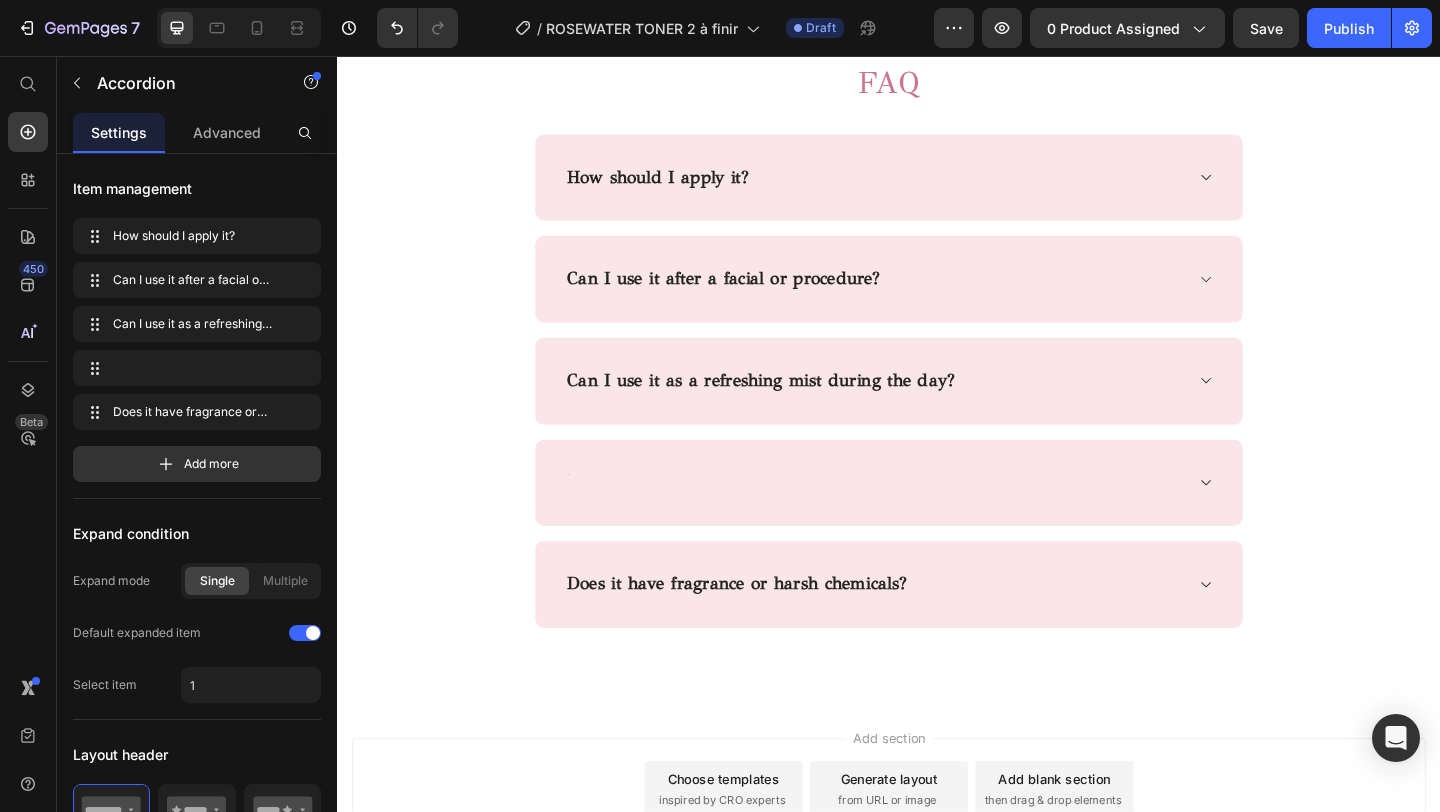 scroll, scrollTop: 3748, scrollLeft: 0, axis: vertical 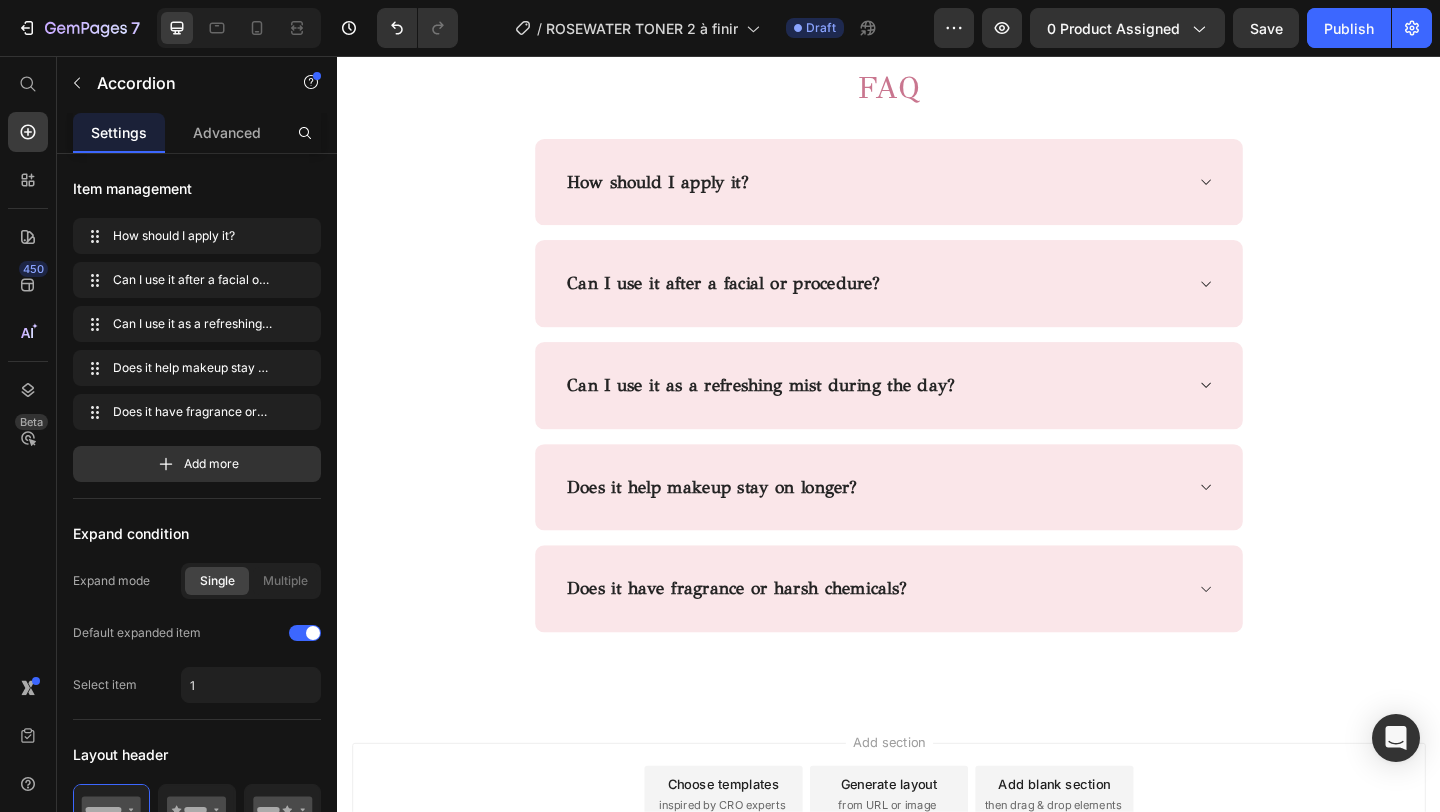 click 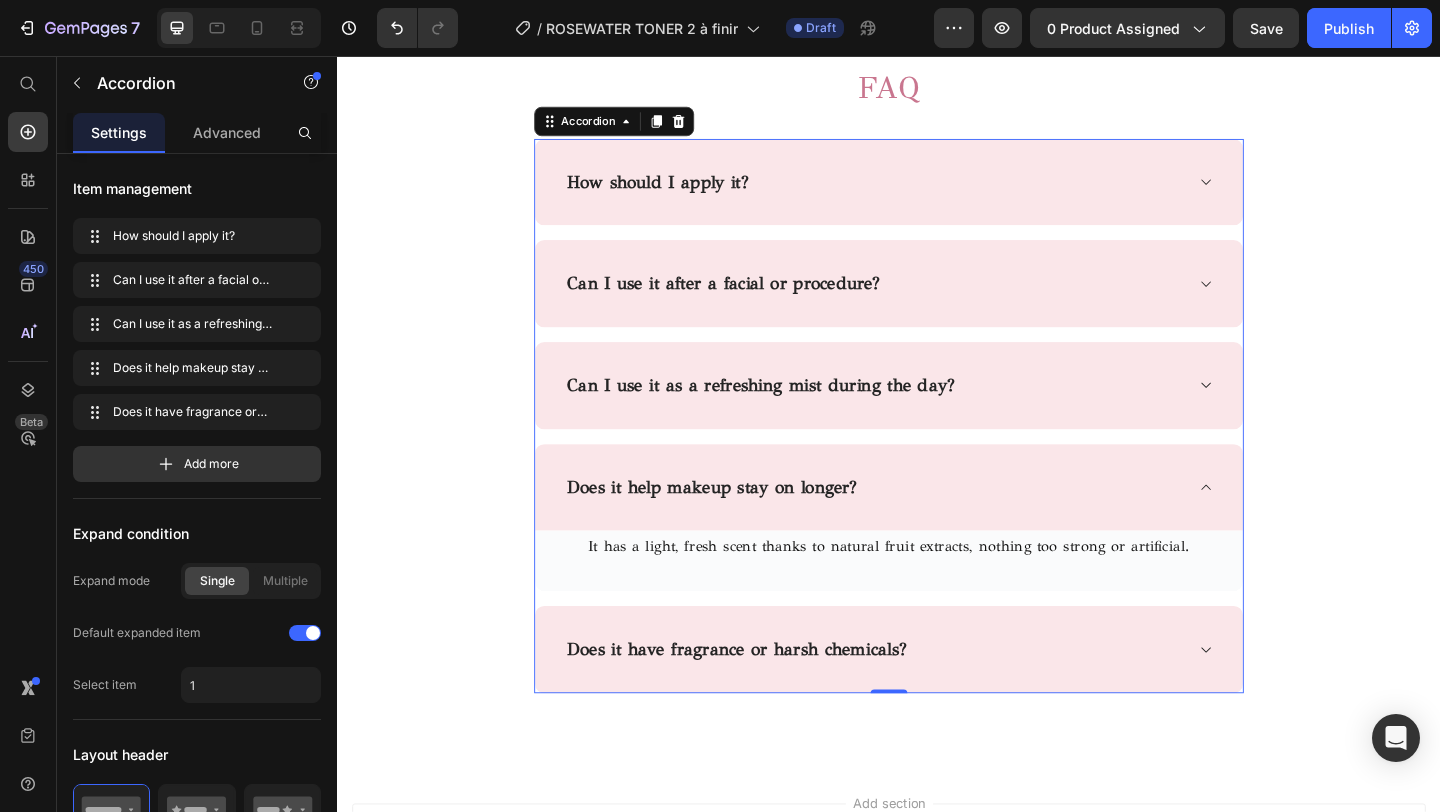 click on "It has a light, fresh scent thanks to natural fruit extracts, nothing too strong or artificial." at bounding box center [937, 589] 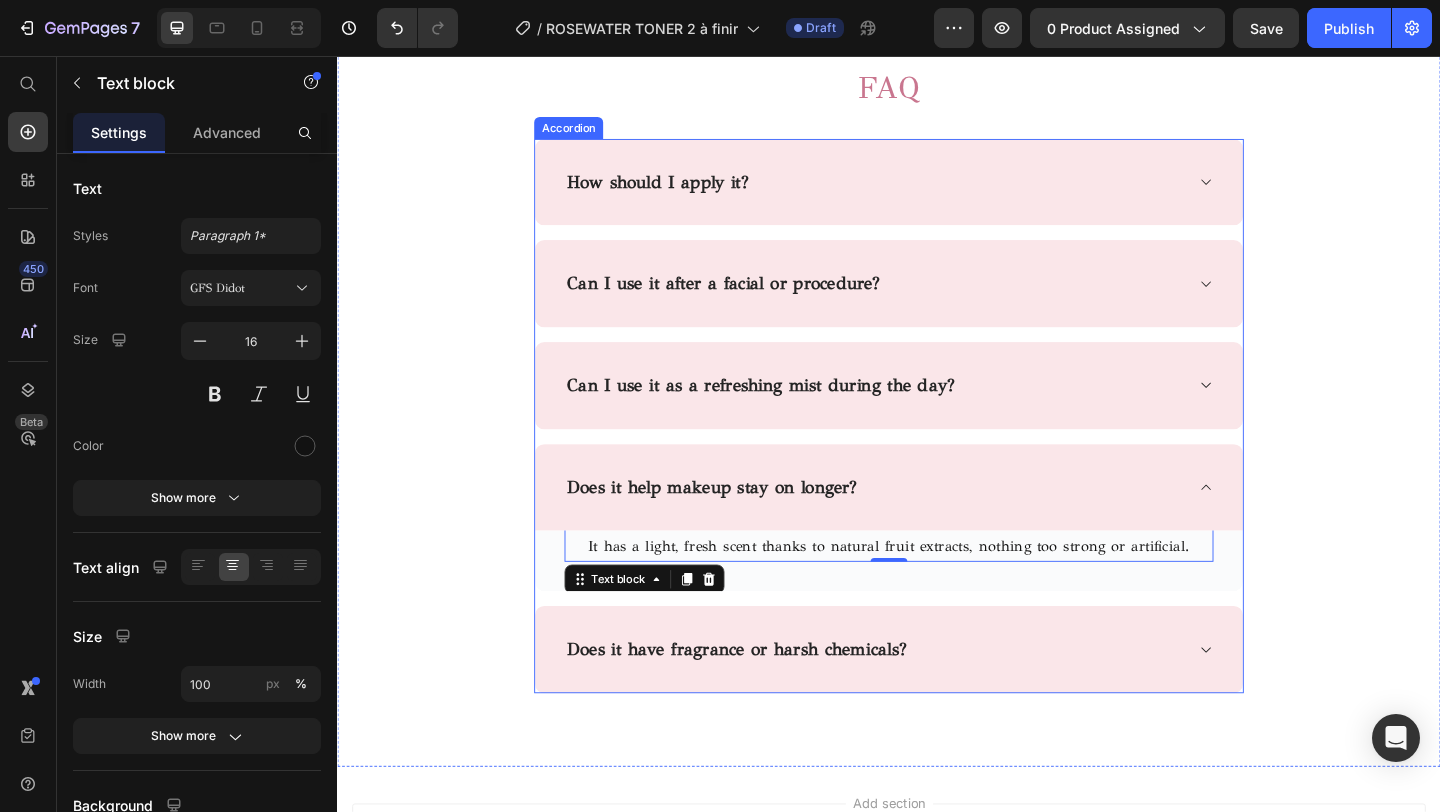 click on "Does it help makeup stay on longer?" at bounding box center [937, 525] 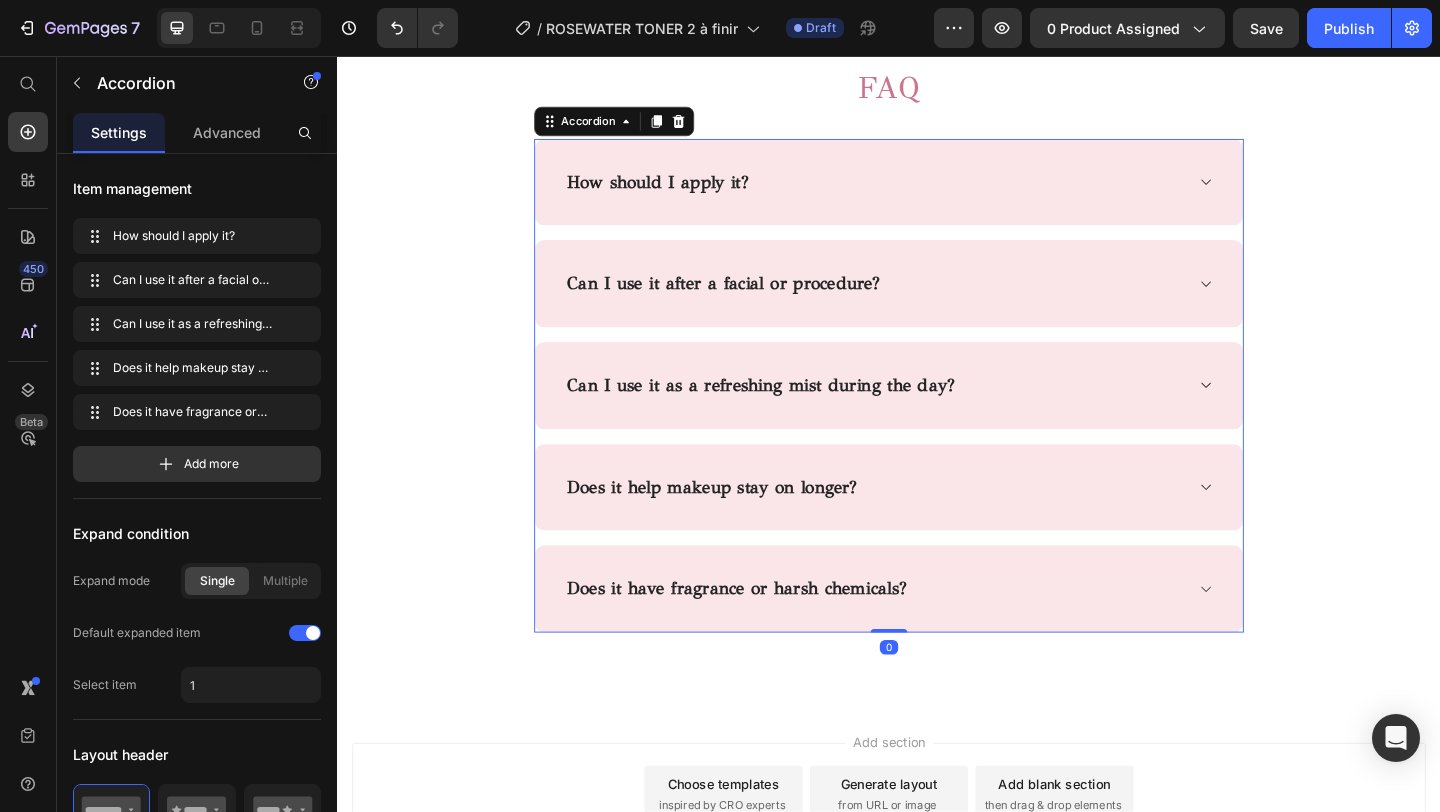 click on "How should I apply it?
Can I use it after a facial or procedure?
Can I use it as a refreshing mist during the day?
Does it help makeup stay on longer? It has a light, fresh scent thanks to natural fruit extracts, nothing too strong or artificial. Text block Row
Does it have fragrance or harsh chemicals?" at bounding box center (937, 415) 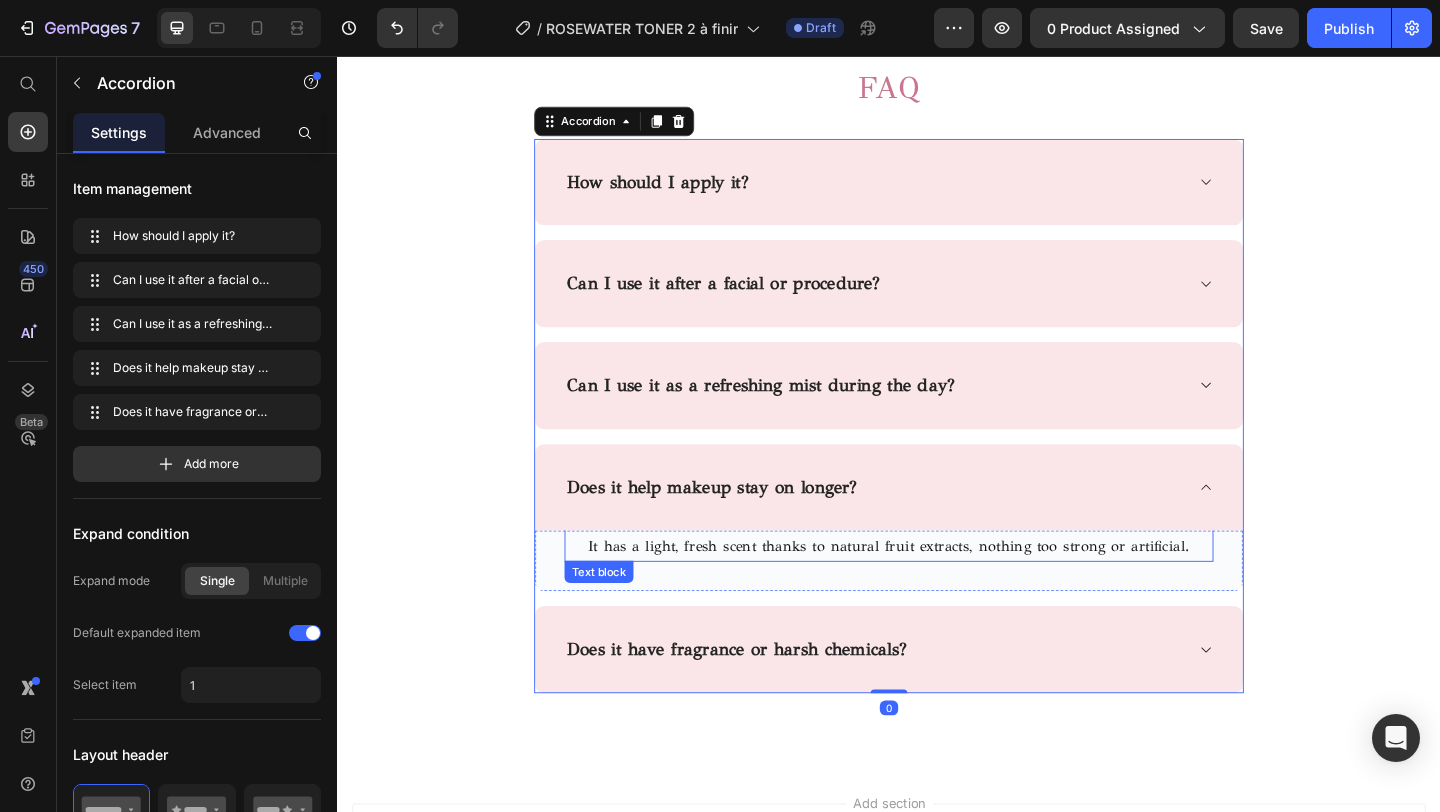 click on "It has a light, fresh scent thanks to natural fruit extracts, nothing too strong or artificial." at bounding box center [937, 589] 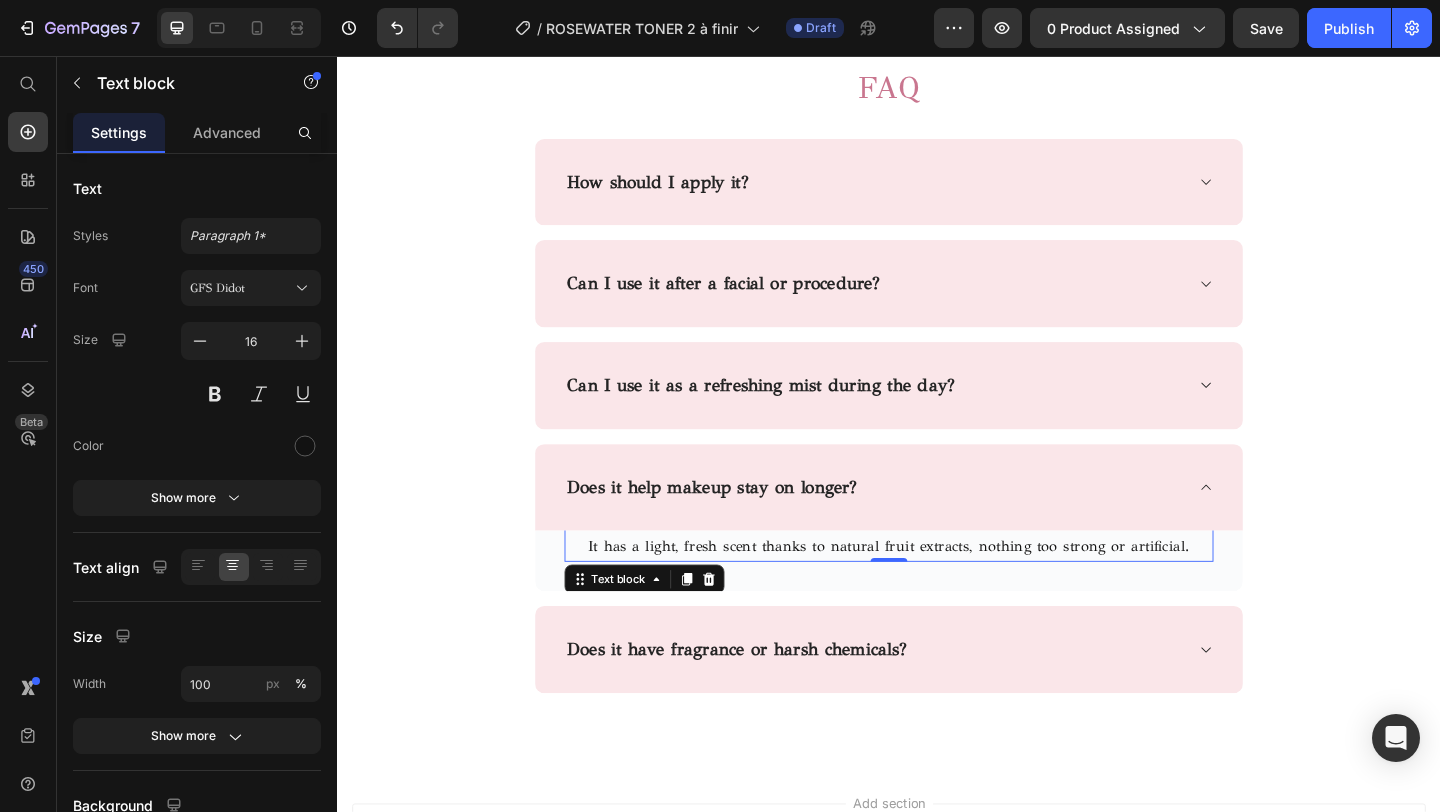 click on "It has a light, fresh scent thanks to natural fruit extracts, nothing too strong or artificial." at bounding box center [937, 589] 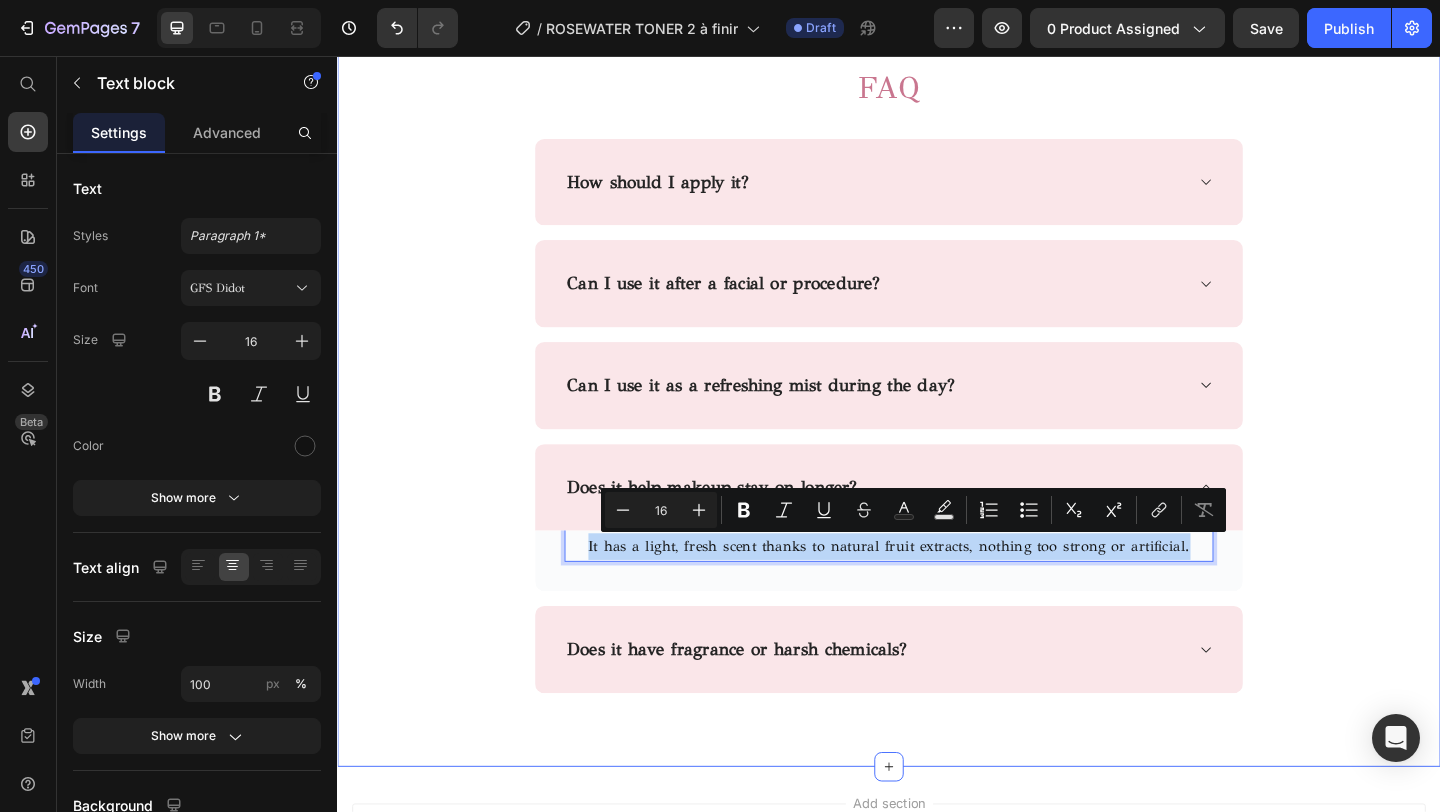 drag, startPoint x: 1252, startPoint y: 590, endPoint x: 544, endPoint y: 572, distance: 708.22876 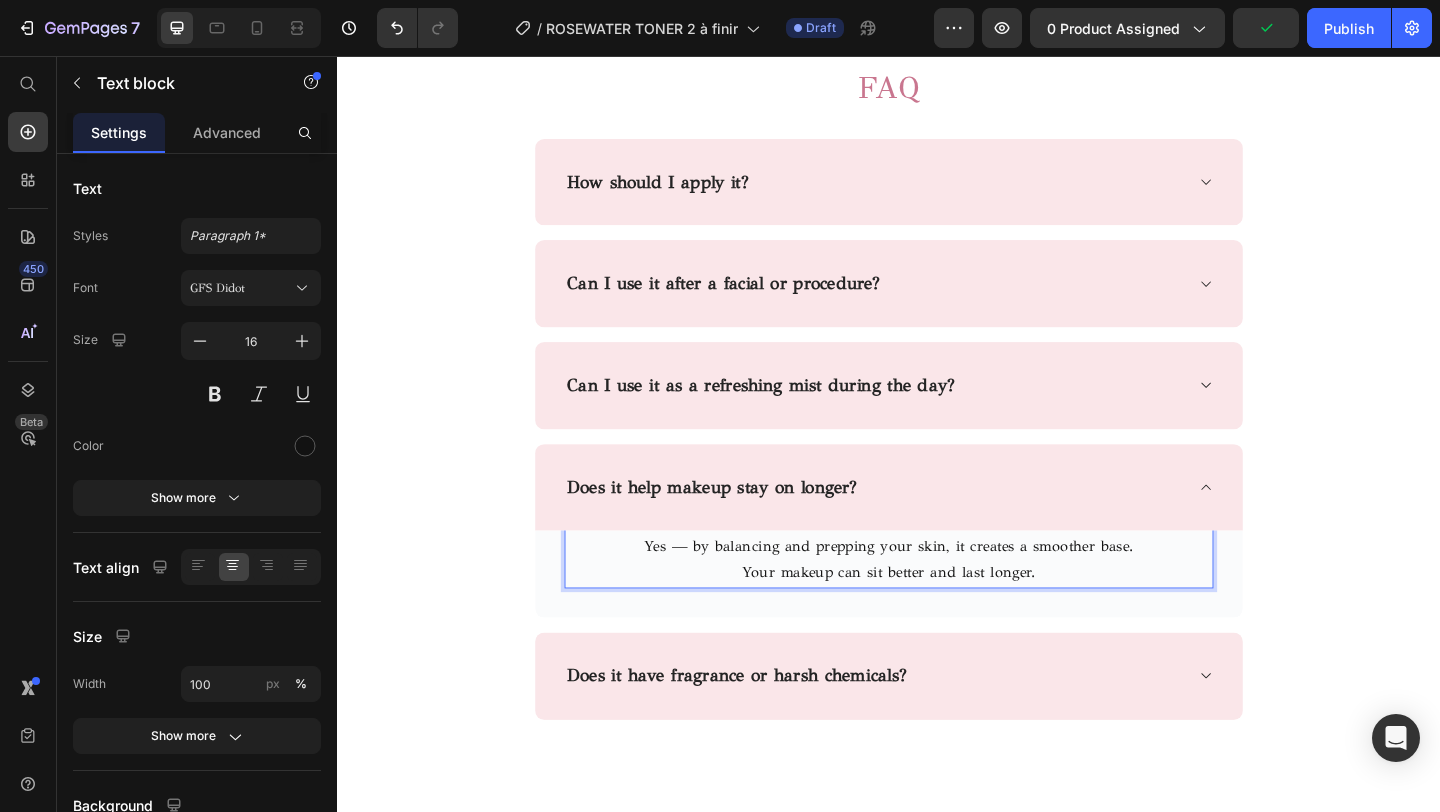 click on "Yes — by balancing and prepping your skin, it creates a smoother base." at bounding box center [937, 589] 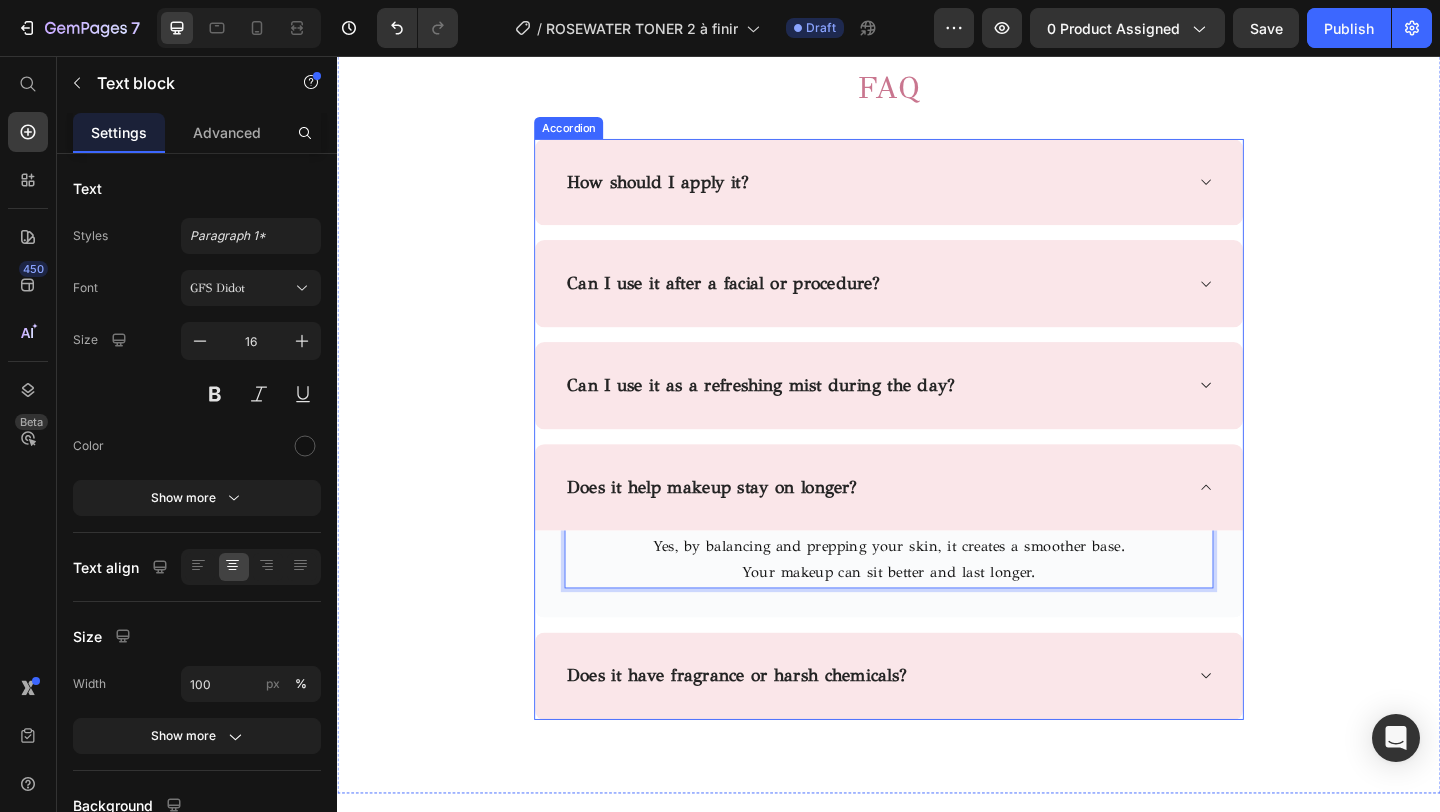 click on "Does it have fragrance or harsh chemicals?" at bounding box center (772, 729) 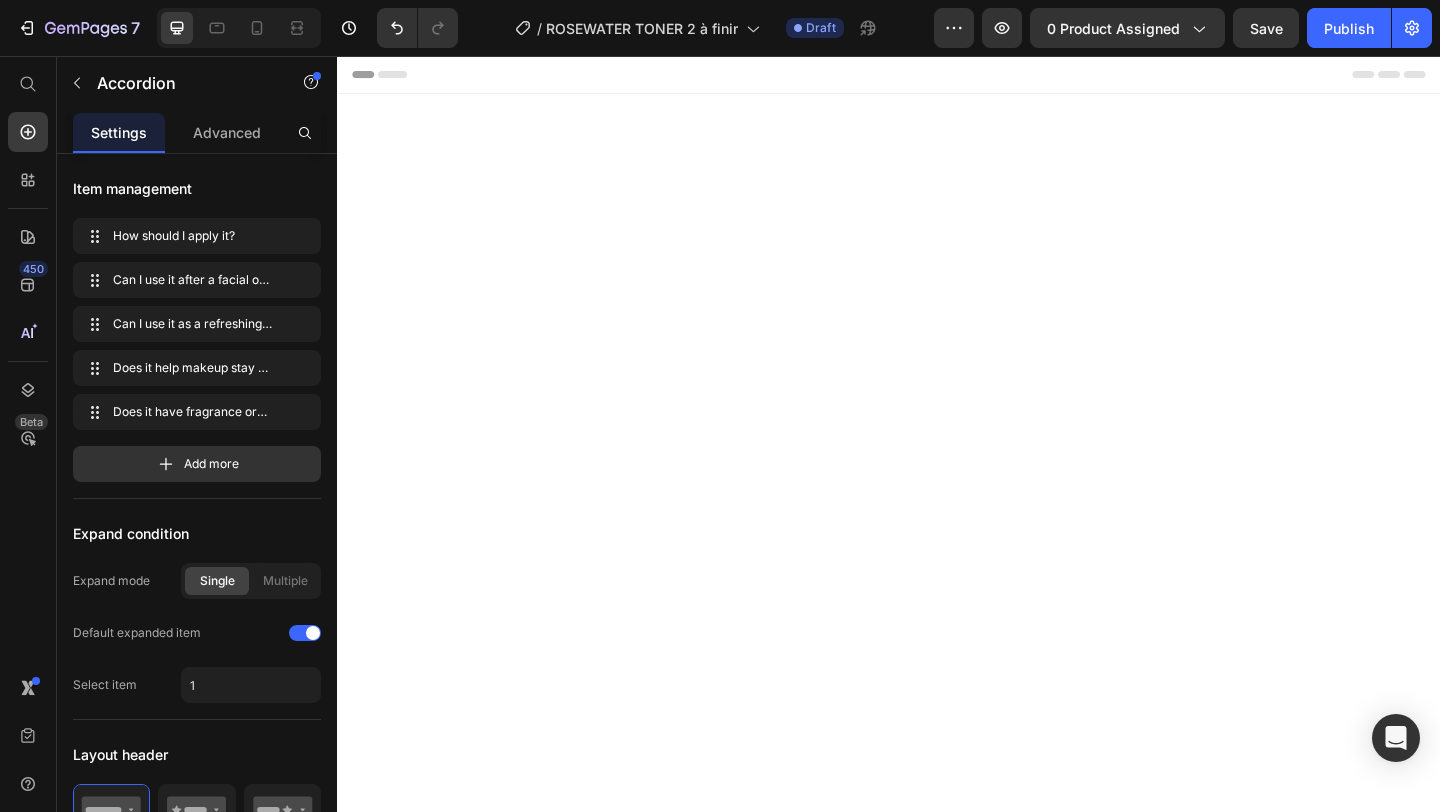 scroll, scrollTop: 3748, scrollLeft: 0, axis: vertical 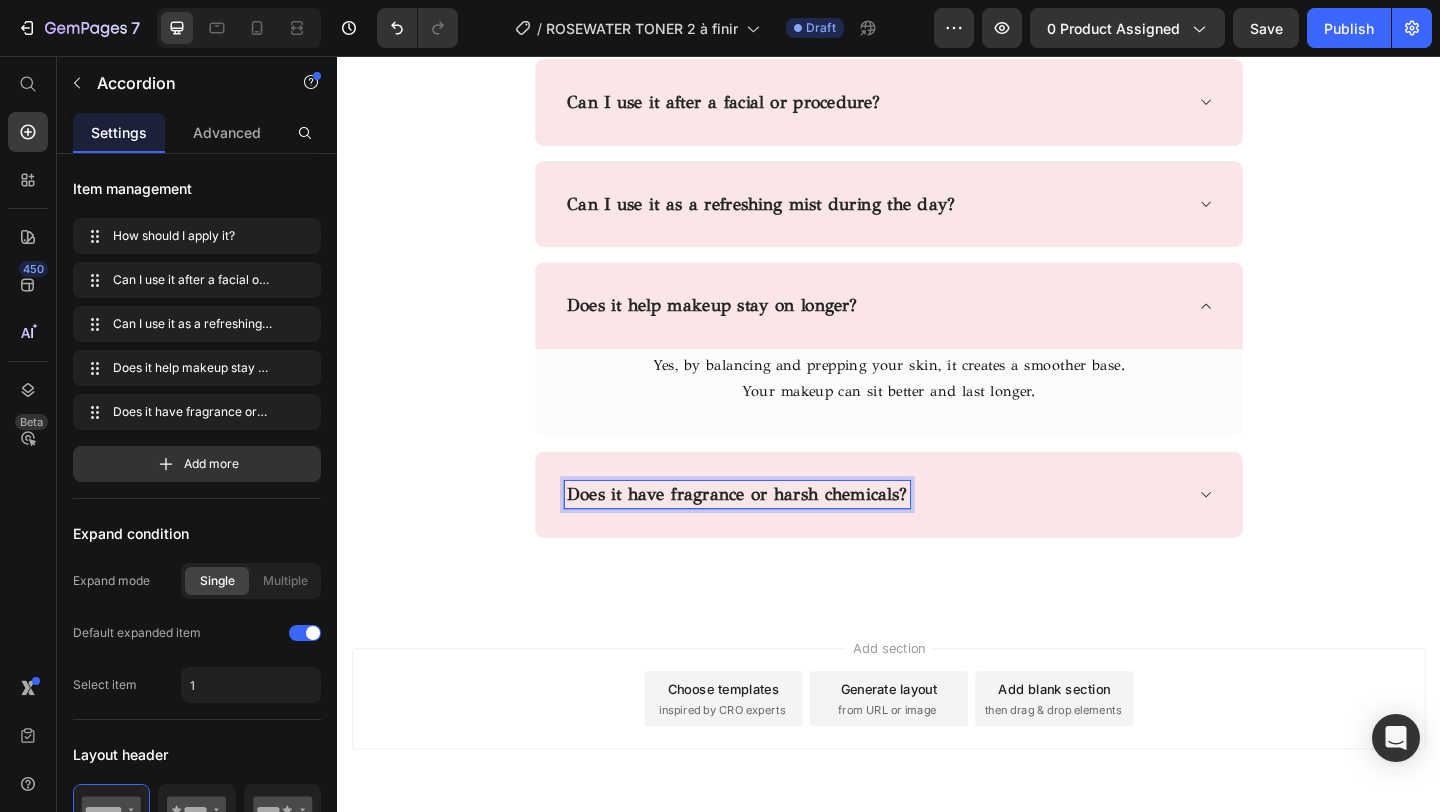 click on "Does it have fragrance or harsh chemicals?" at bounding box center (772, 532) 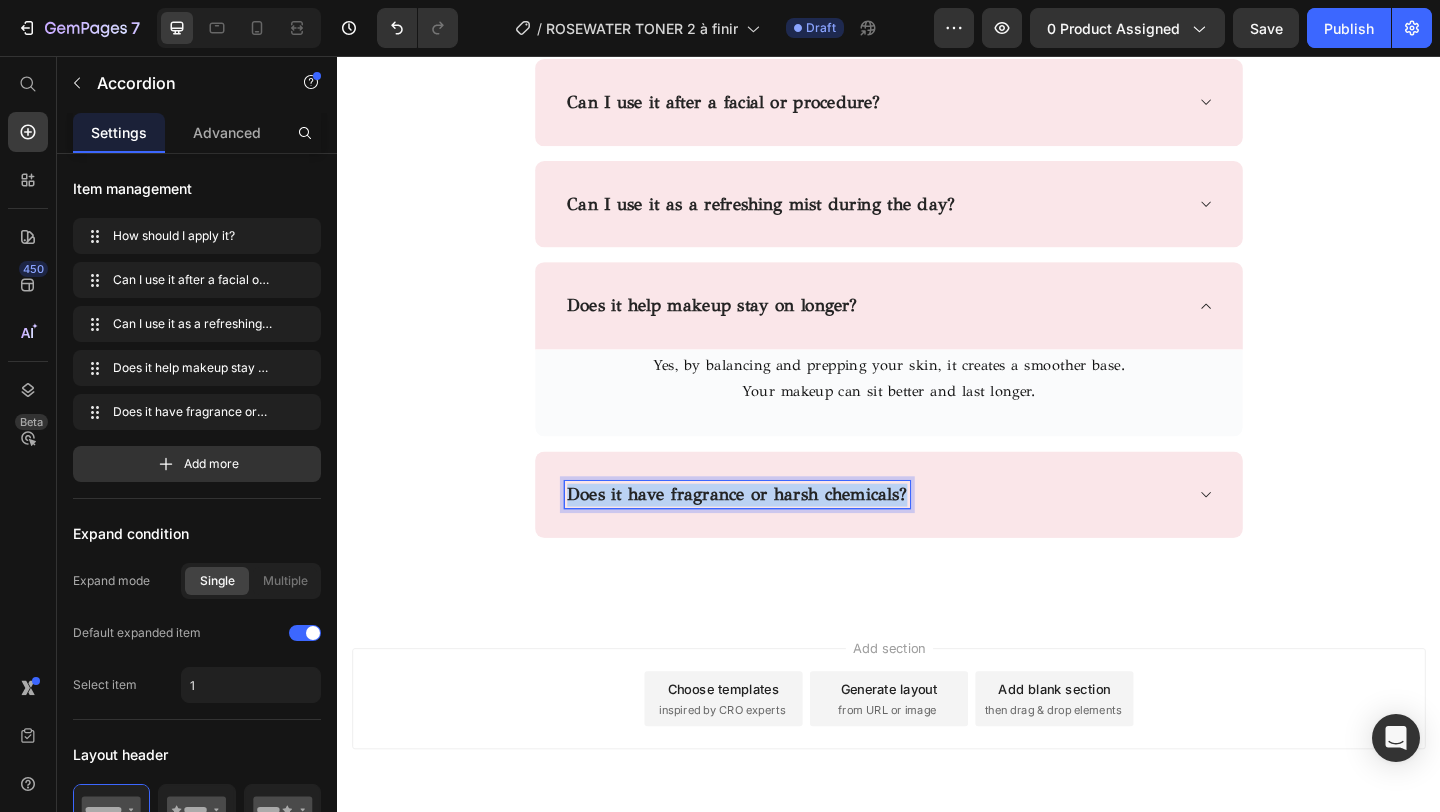 drag, startPoint x: 337, startPoint y: 56, endPoint x: 579, endPoint y: 726, distance: 712.36505 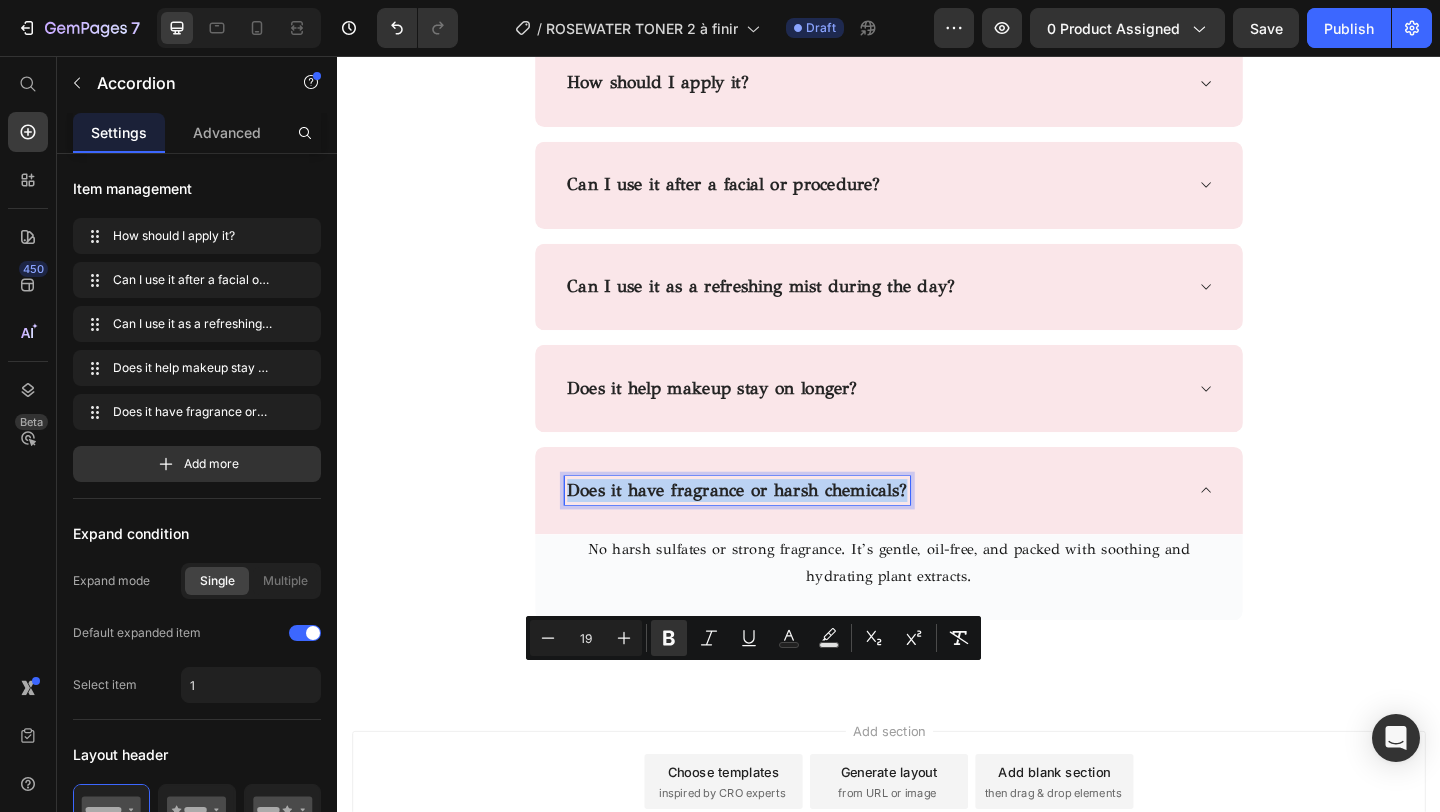 scroll, scrollTop: 3654, scrollLeft: 0, axis: vertical 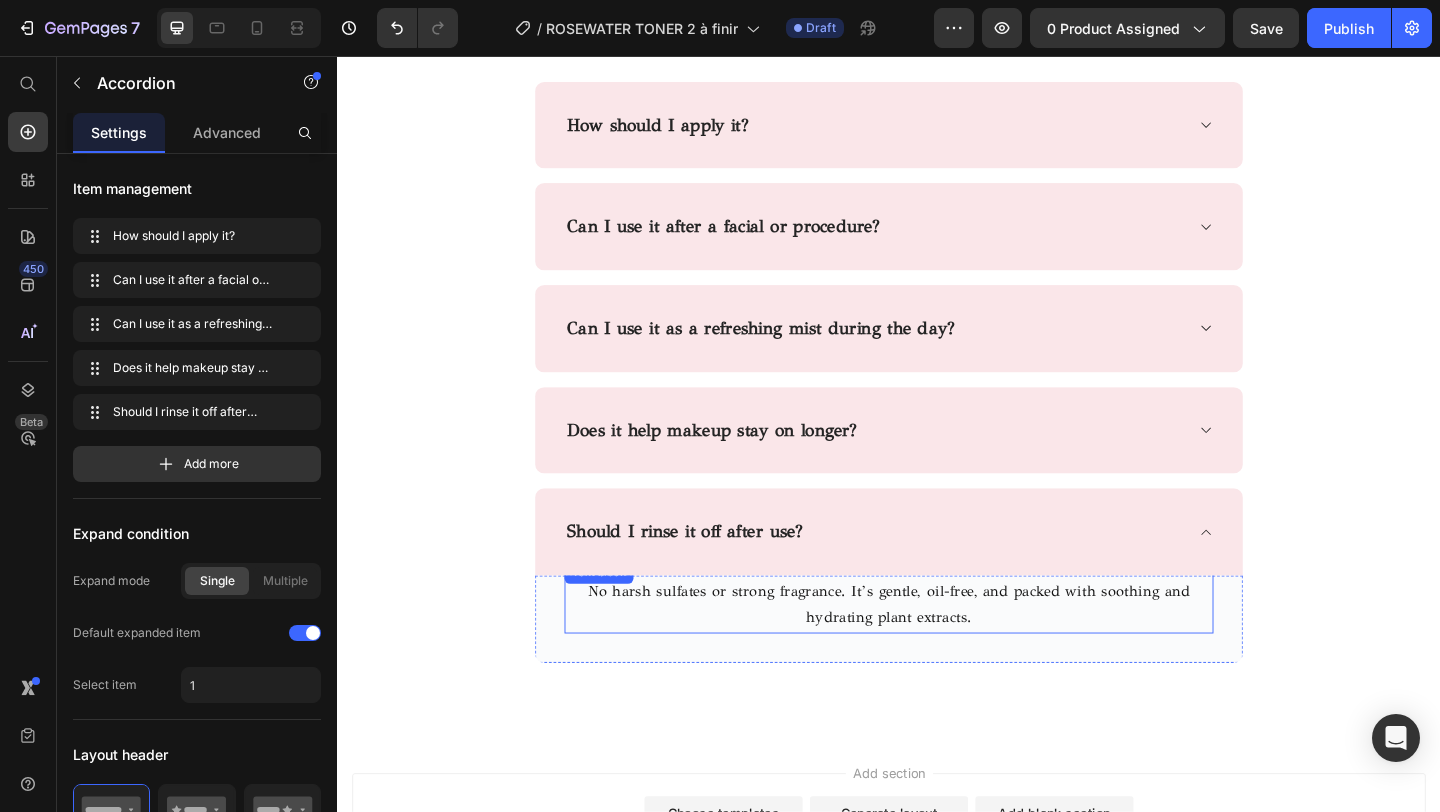 click on "No harsh sulfates or strong fragrance. It’s gentle, oil-free, and packed with soothing and hydrating plant extracts." at bounding box center (937, 653) 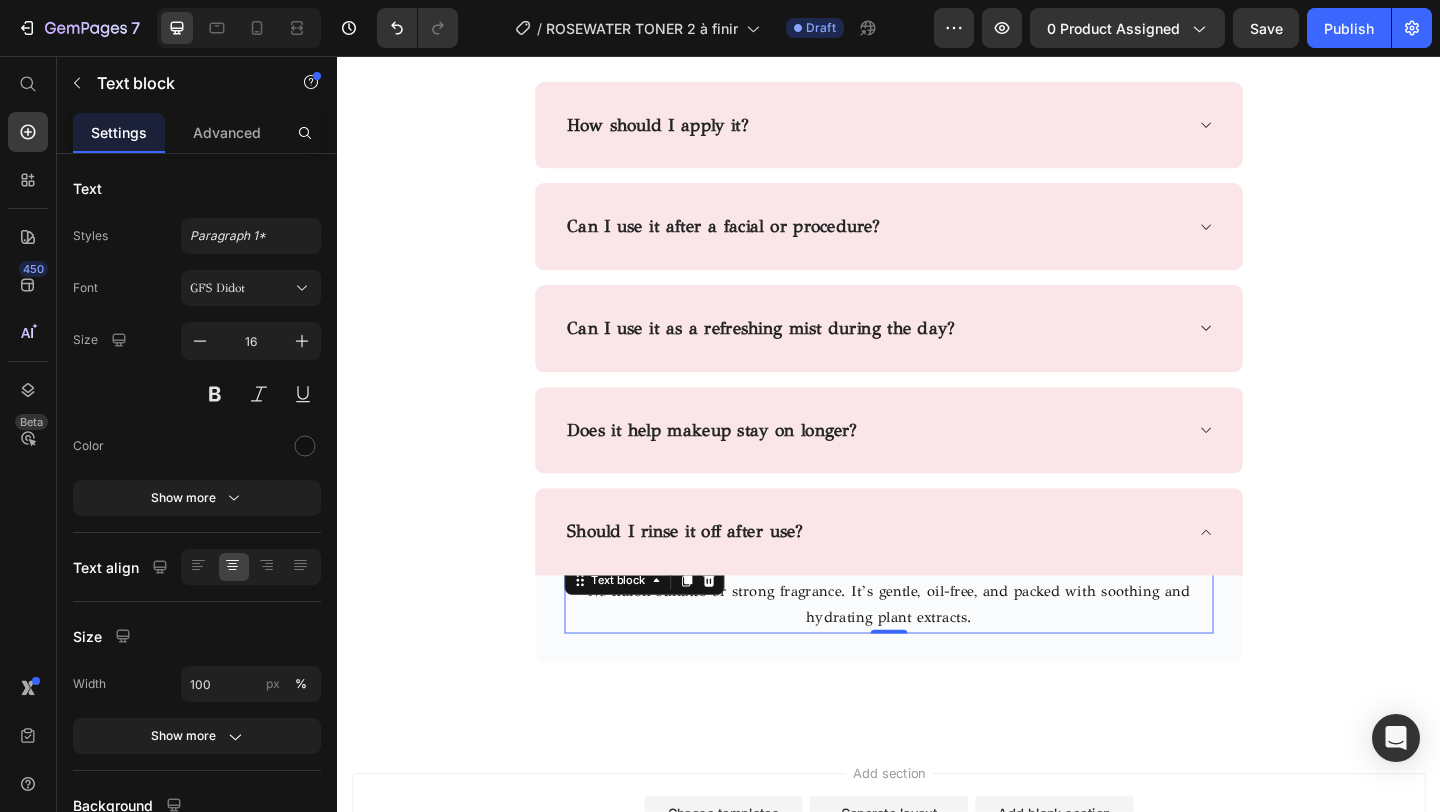 click on "No harsh sulfates or strong fragrance. It’s gentle, oil-free, and packed with soothing and hydrating plant extracts." at bounding box center [937, 653] 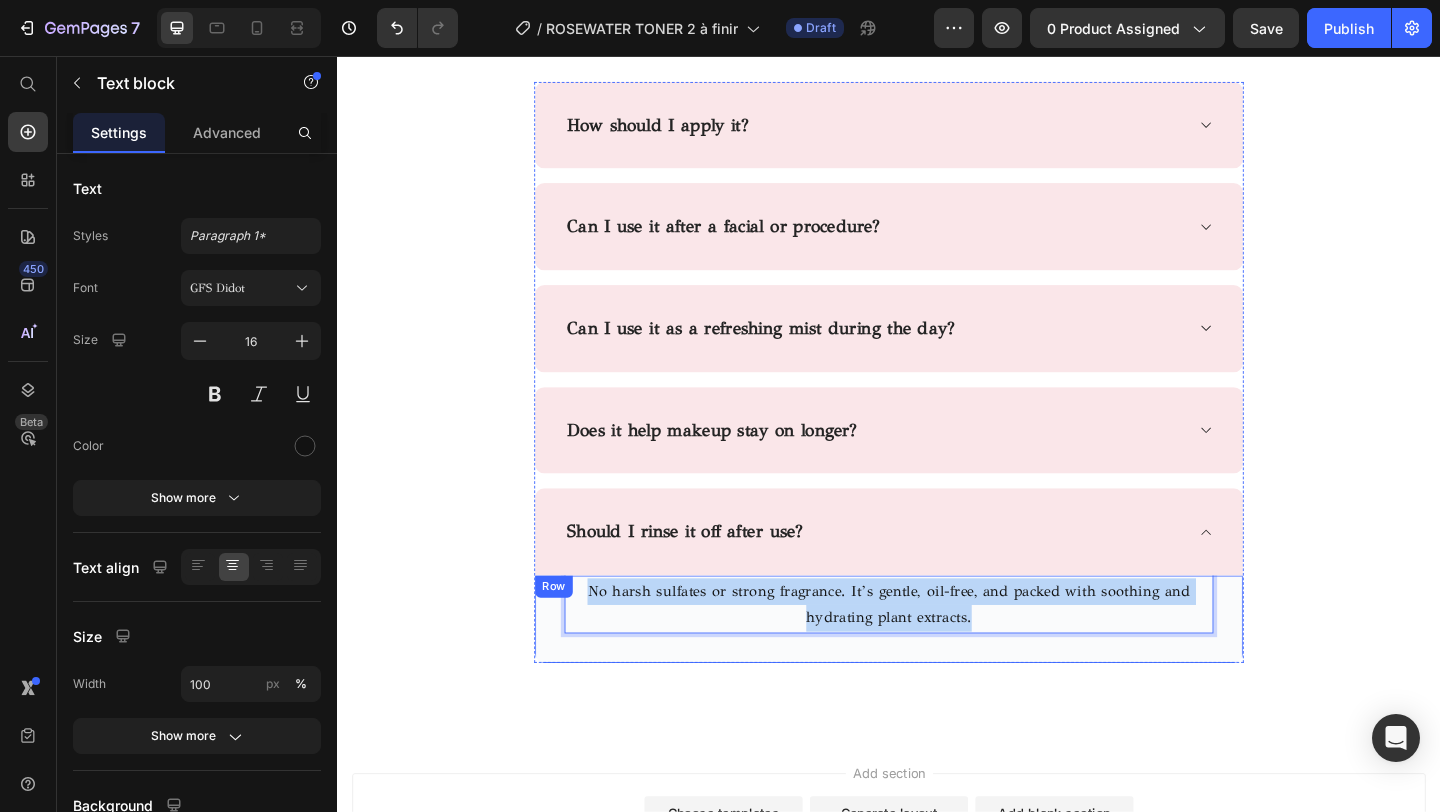 drag, startPoint x: 1031, startPoint y: 669, endPoint x: 576, endPoint y: 653, distance: 455.28122 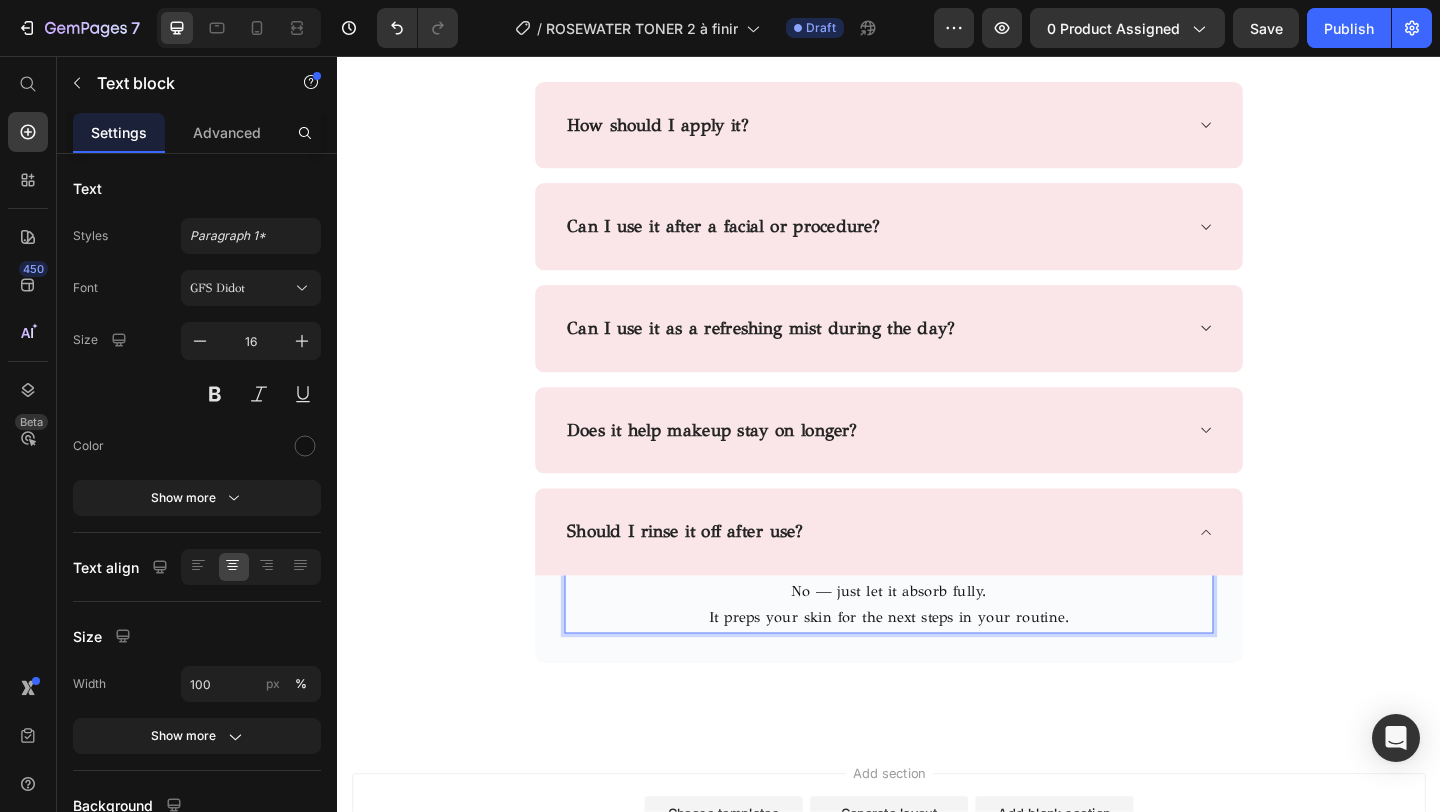 click on "No — just let it absorb fully." at bounding box center [937, 638] 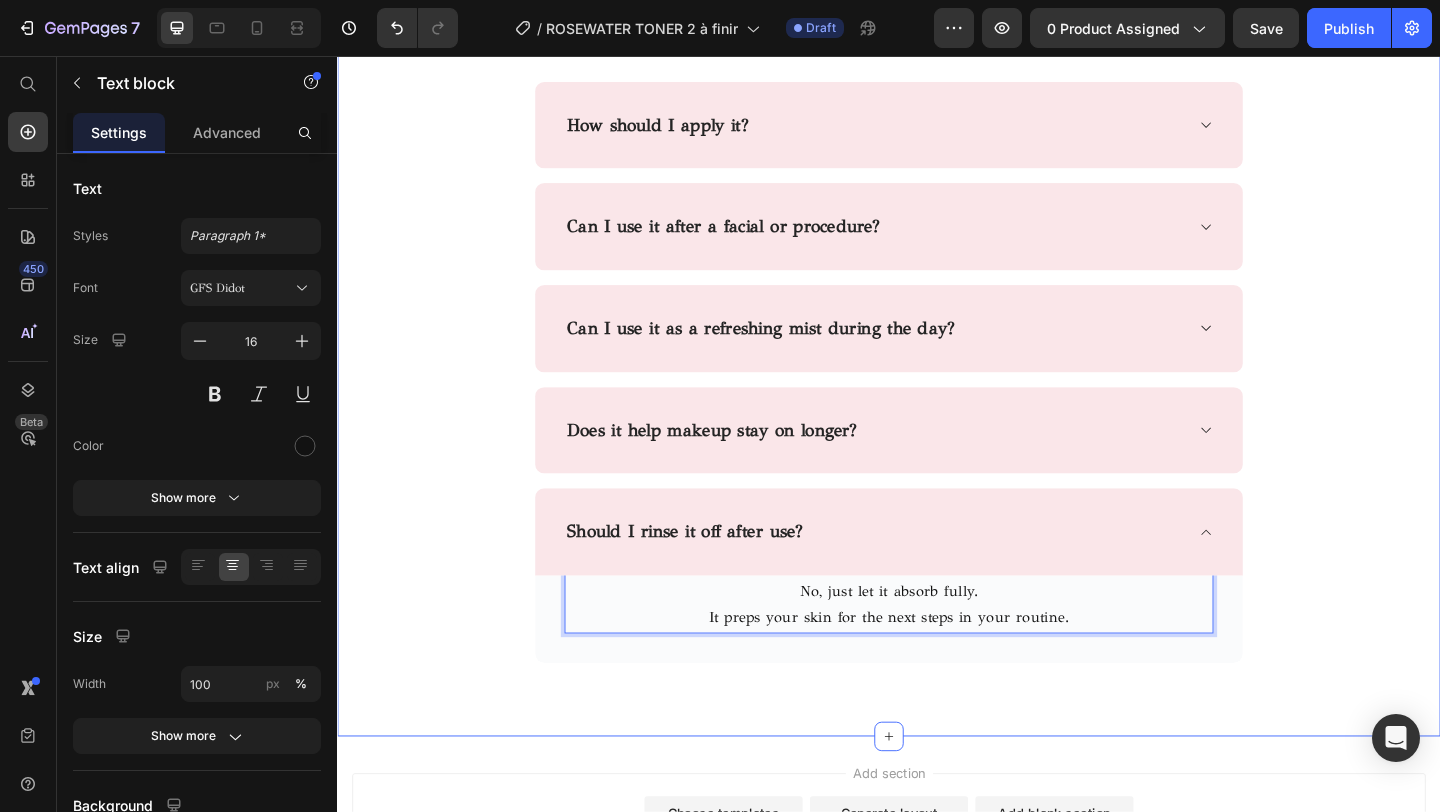 click on "FAQ Heading Row
How should I apply it?
Can I use it after a facial or procedure?
Can I use it as a refreshing mist during the day?
Does it help makeup stay on longer?
Should I rinse it off after use? No, just let it absorb fully. It preps your skin for the next steps in your routine. Text block   0 Row Accordion" at bounding box center (937, 360) 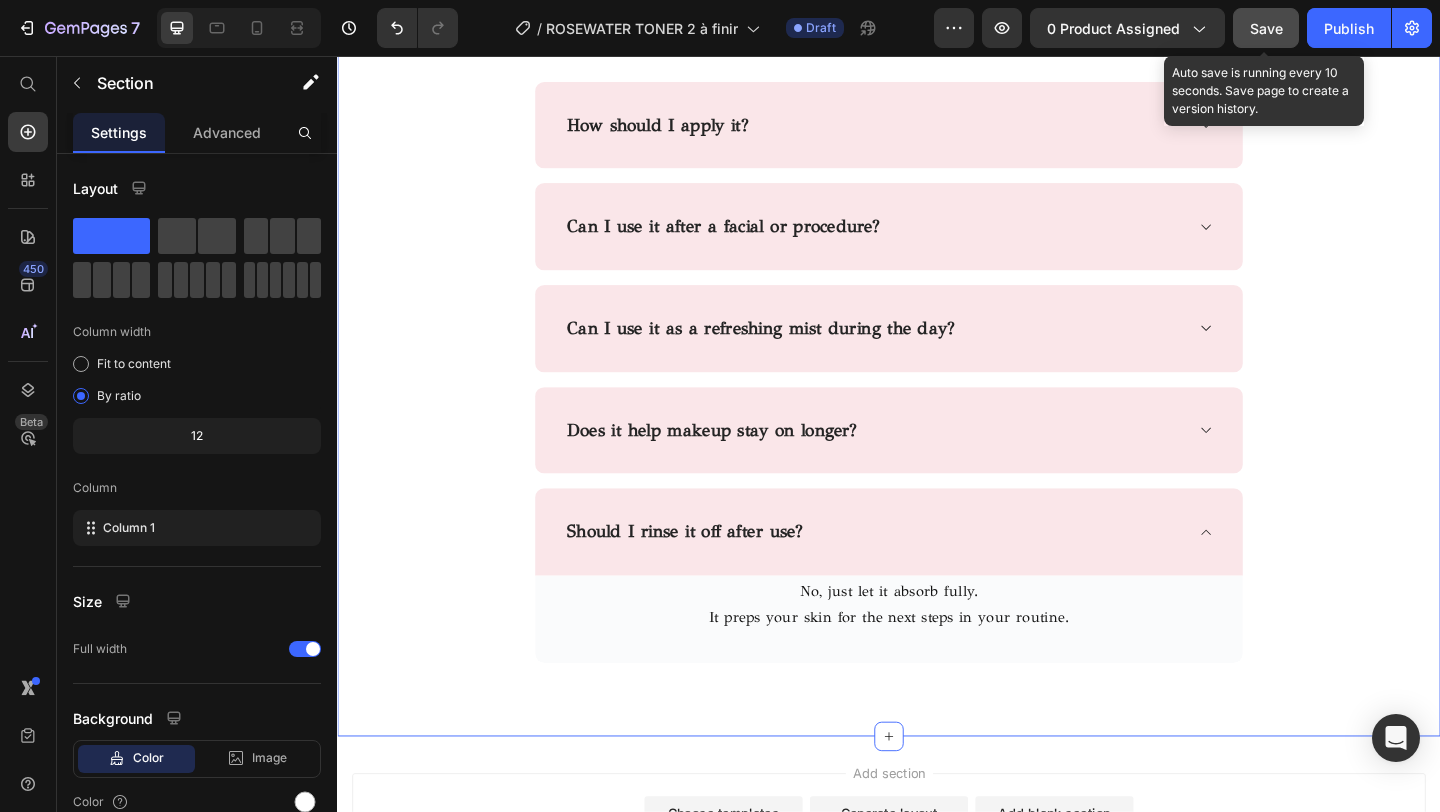 click on "Save" 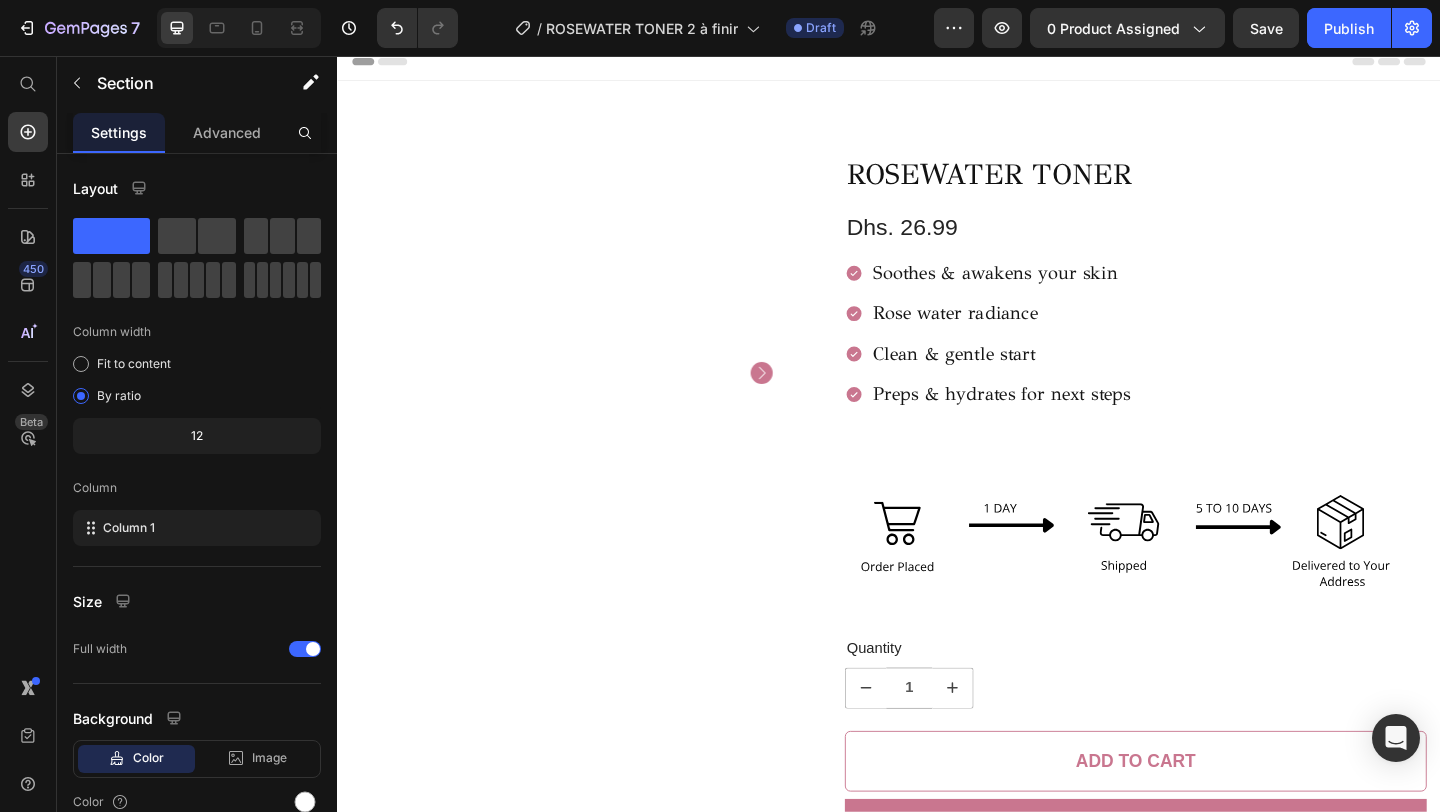 scroll, scrollTop: 17, scrollLeft: 0, axis: vertical 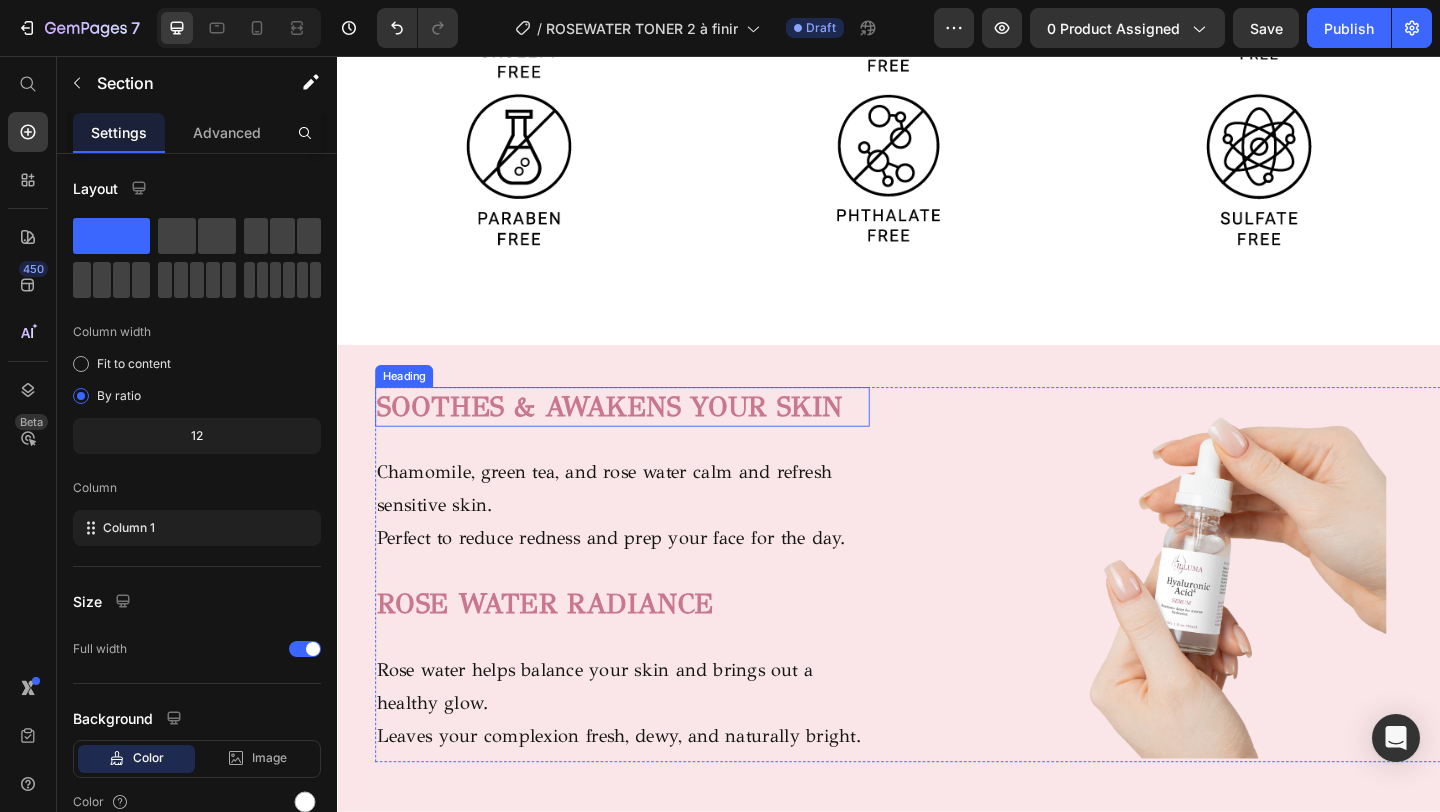 click on "SOOTHES & AWAKENS YOUR SKIN" at bounding box center [633, 437] 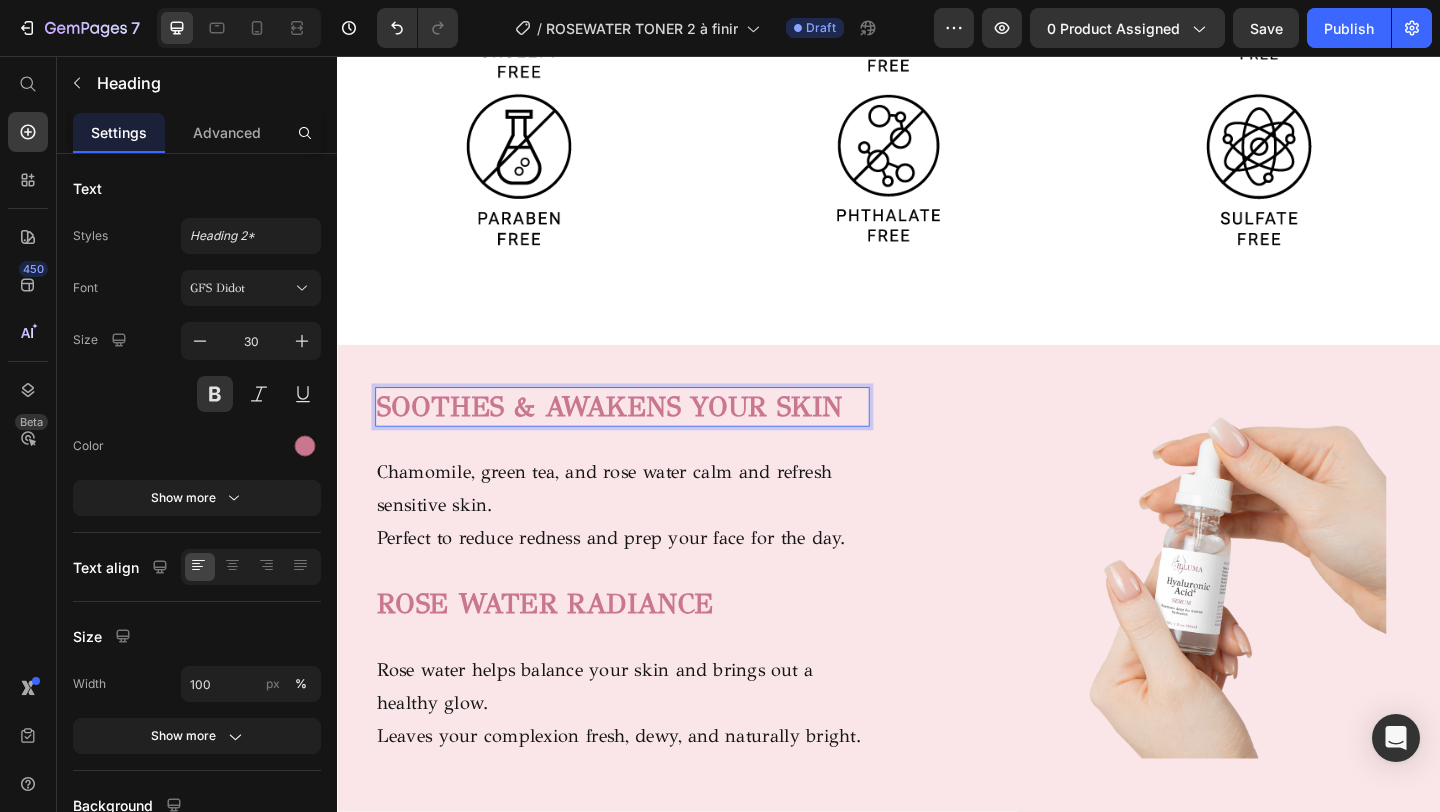 click on "SOOTHES & AWAKENS YOUR SKIN" at bounding box center [633, 437] 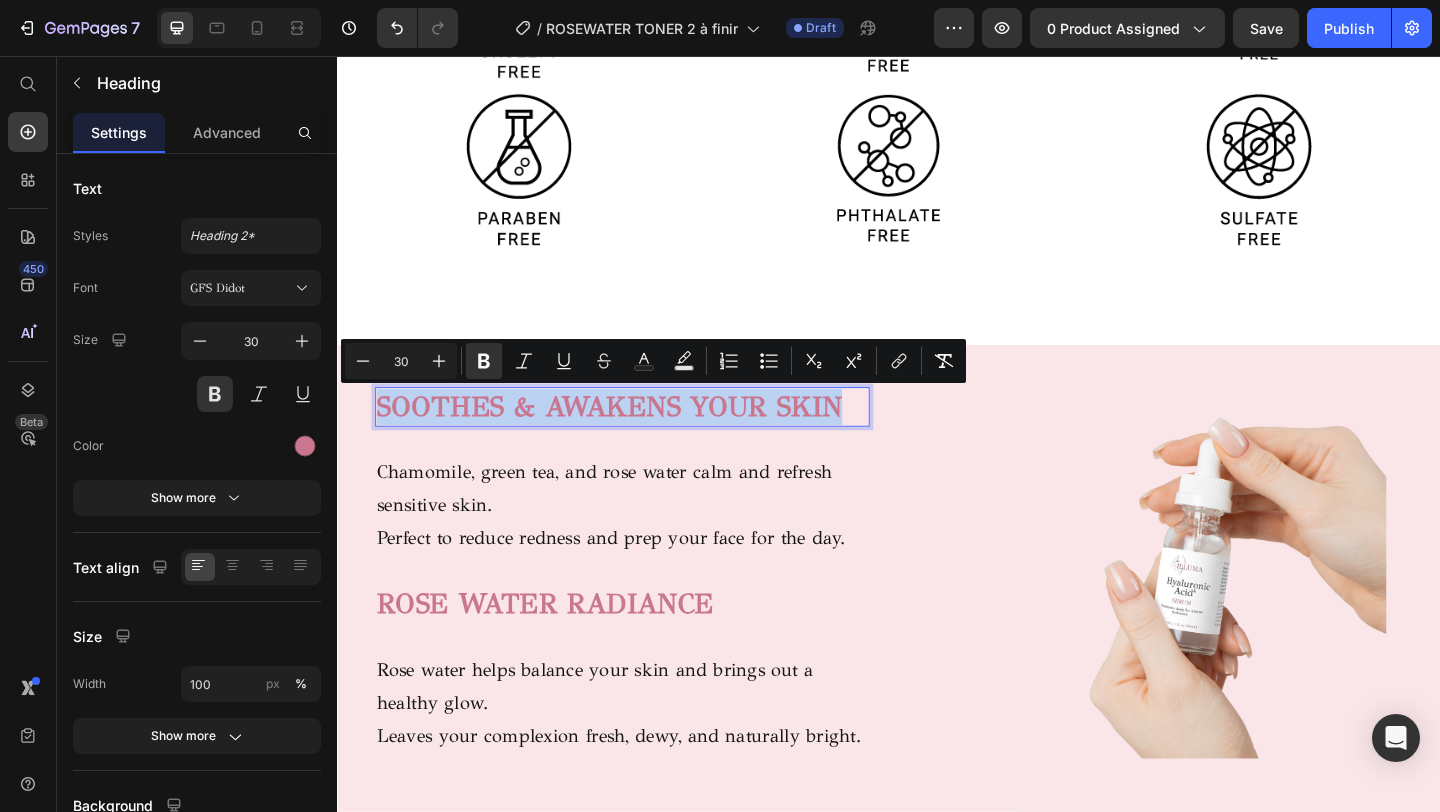 drag, startPoint x: 891, startPoint y: 438, endPoint x: 380, endPoint y: 437, distance: 511.00098 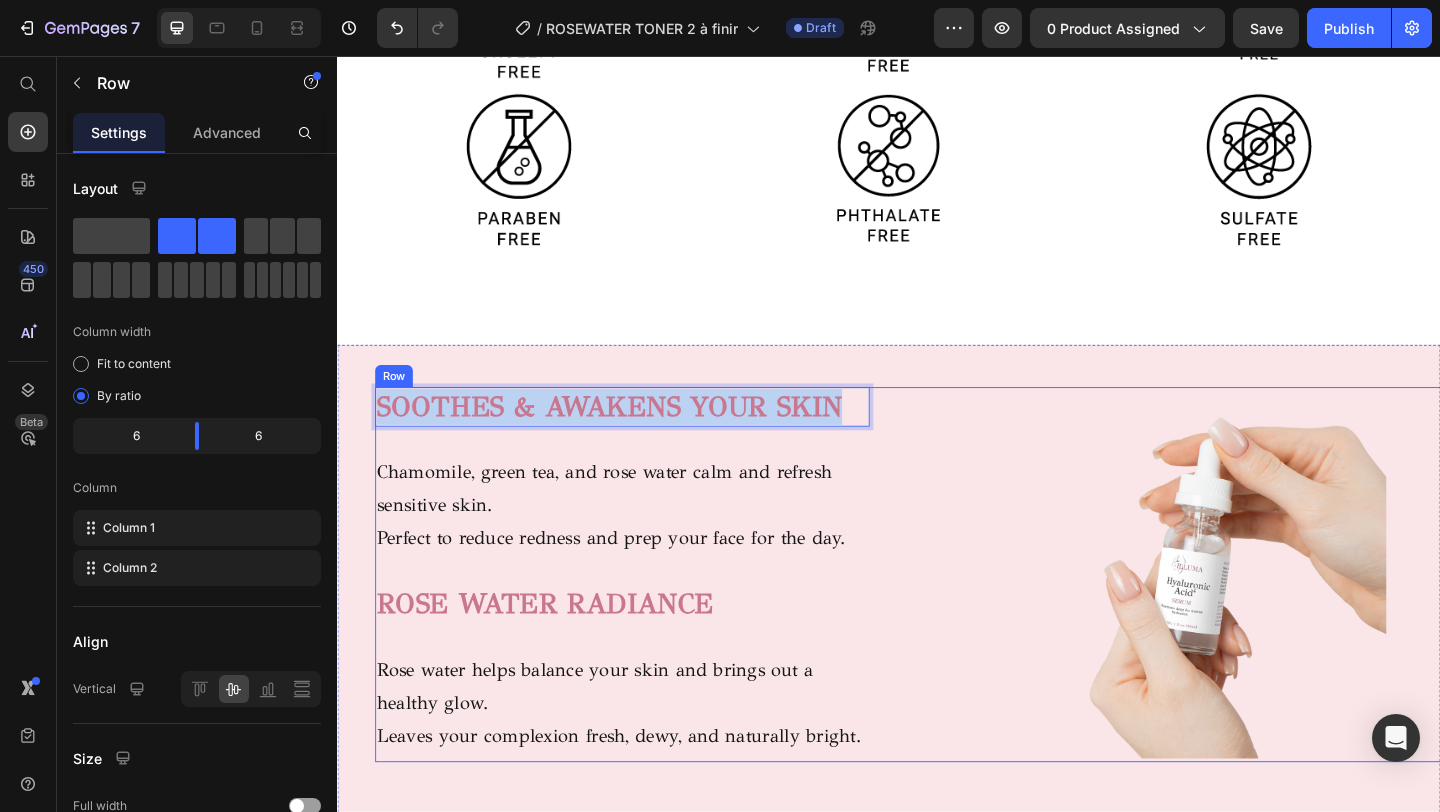 click on "SOOTHES & AWAKENS YOUR SKIN Heading   30 Chamomile, green tea, and rose water calm and refresh sensitive skin. Perfect to reduce redness and prep your face for the day. Text Block ROSE WATER RADIANCE Heading Rose water helps balance your skin and brings out a healthy glow. Leaves your complexion fresh, dewy, and naturally bright. Text block" at bounding box center (647, 620) 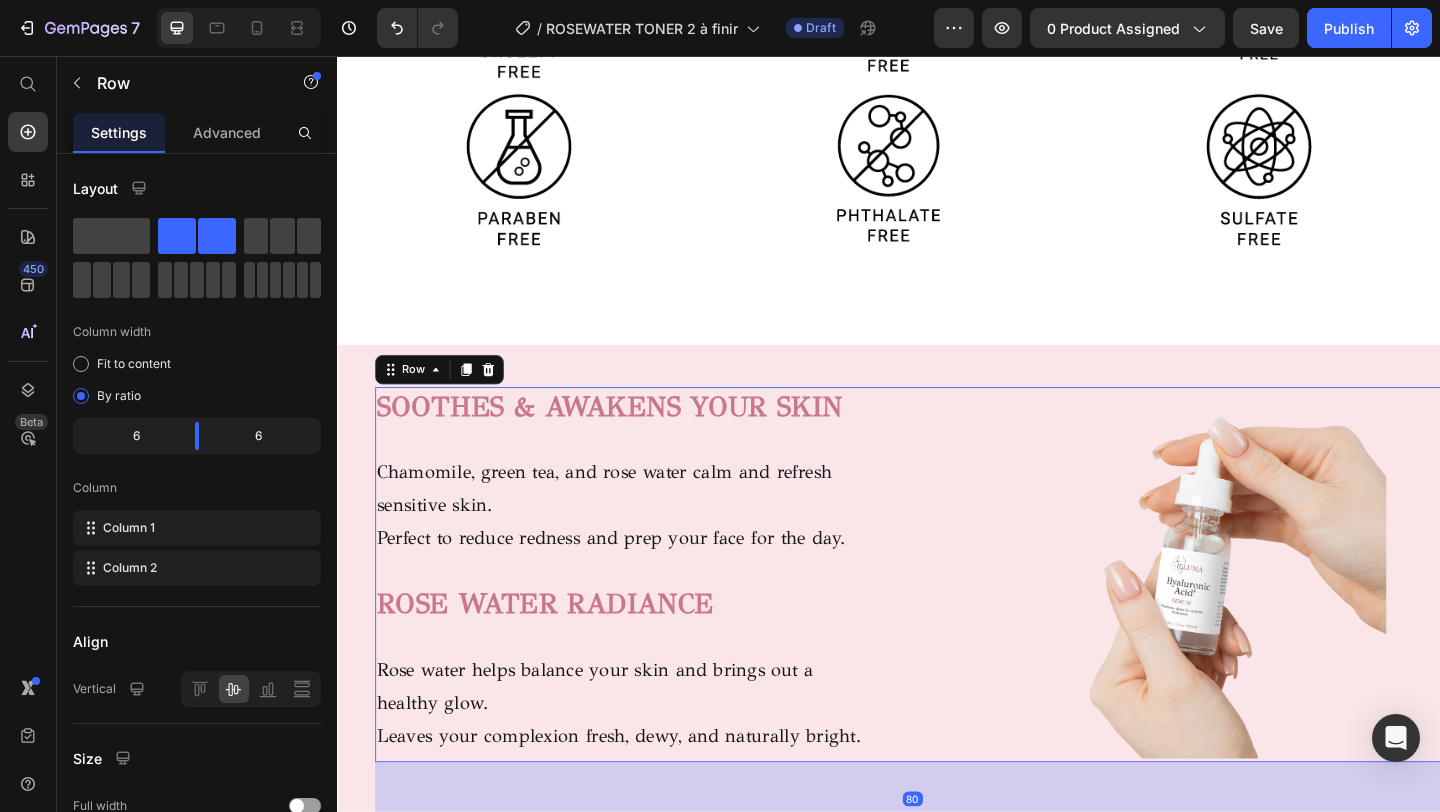 click on "Perfect to reduce redness and prep your face for the day." at bounding box center [647, 581] 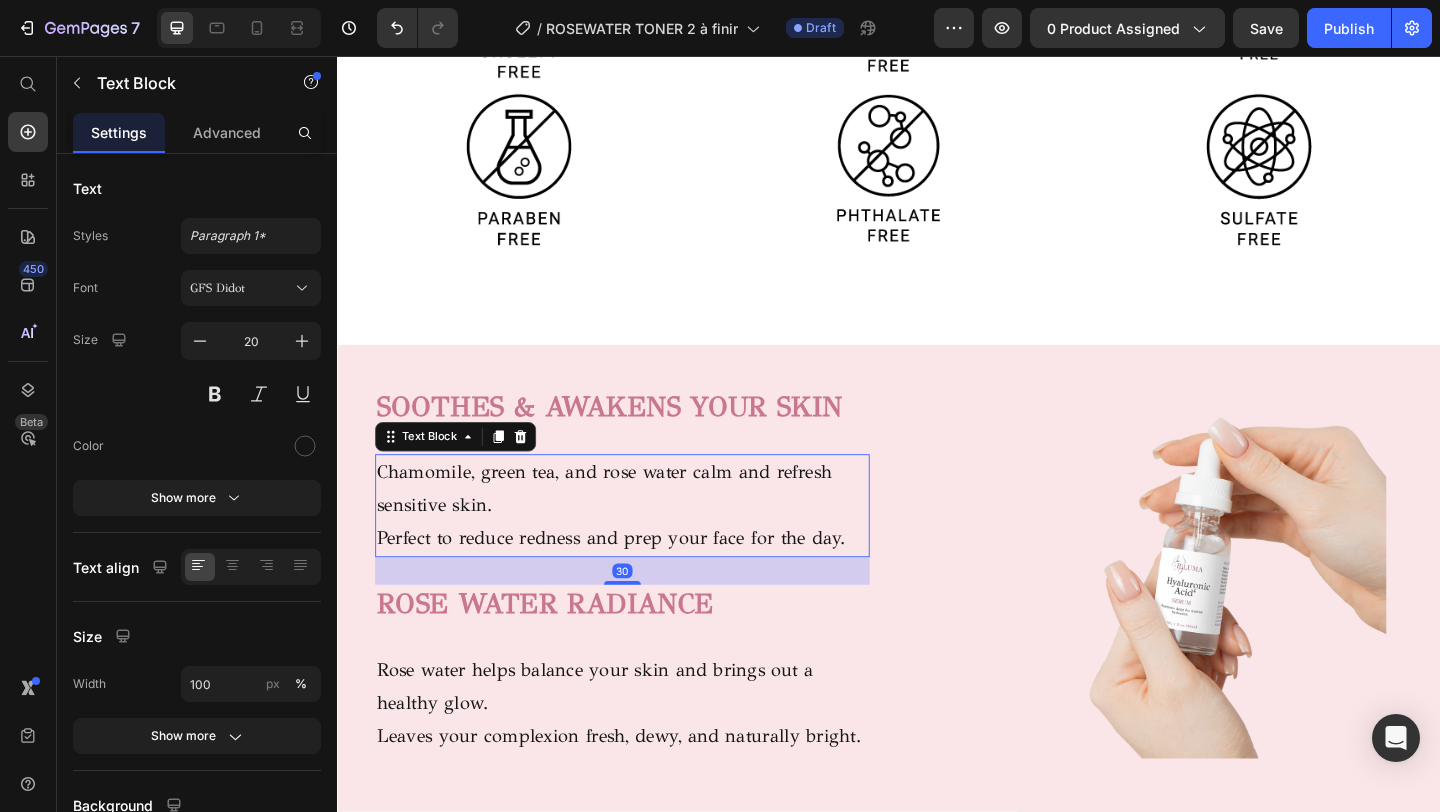 click on "Perfect to reduce redness and prep your face for the day." at bounding box center (647, 581) 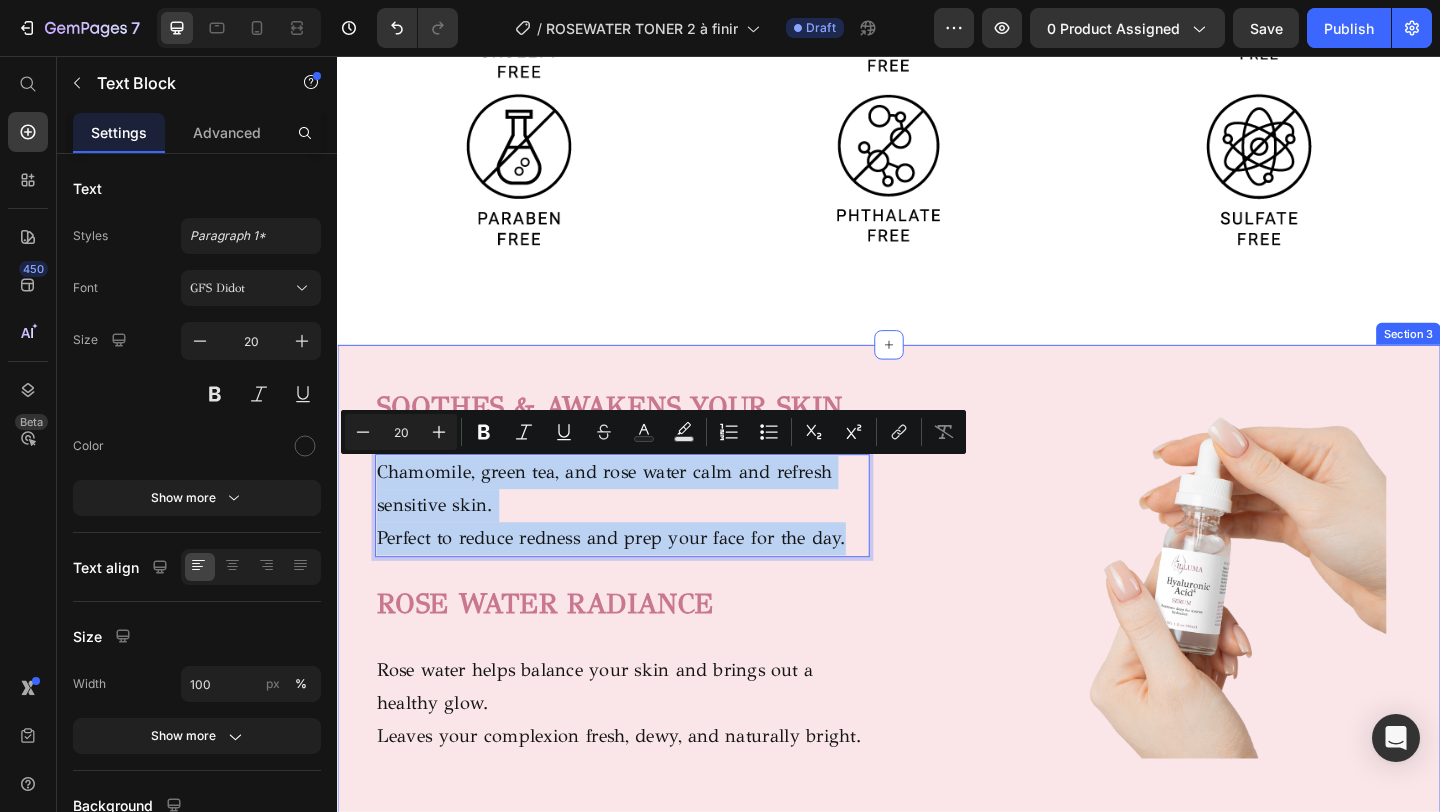 drag, startPoint x: 899, startPoint y: 583, endPoint x: 376, endPoint y: 478, distance: 533.43604 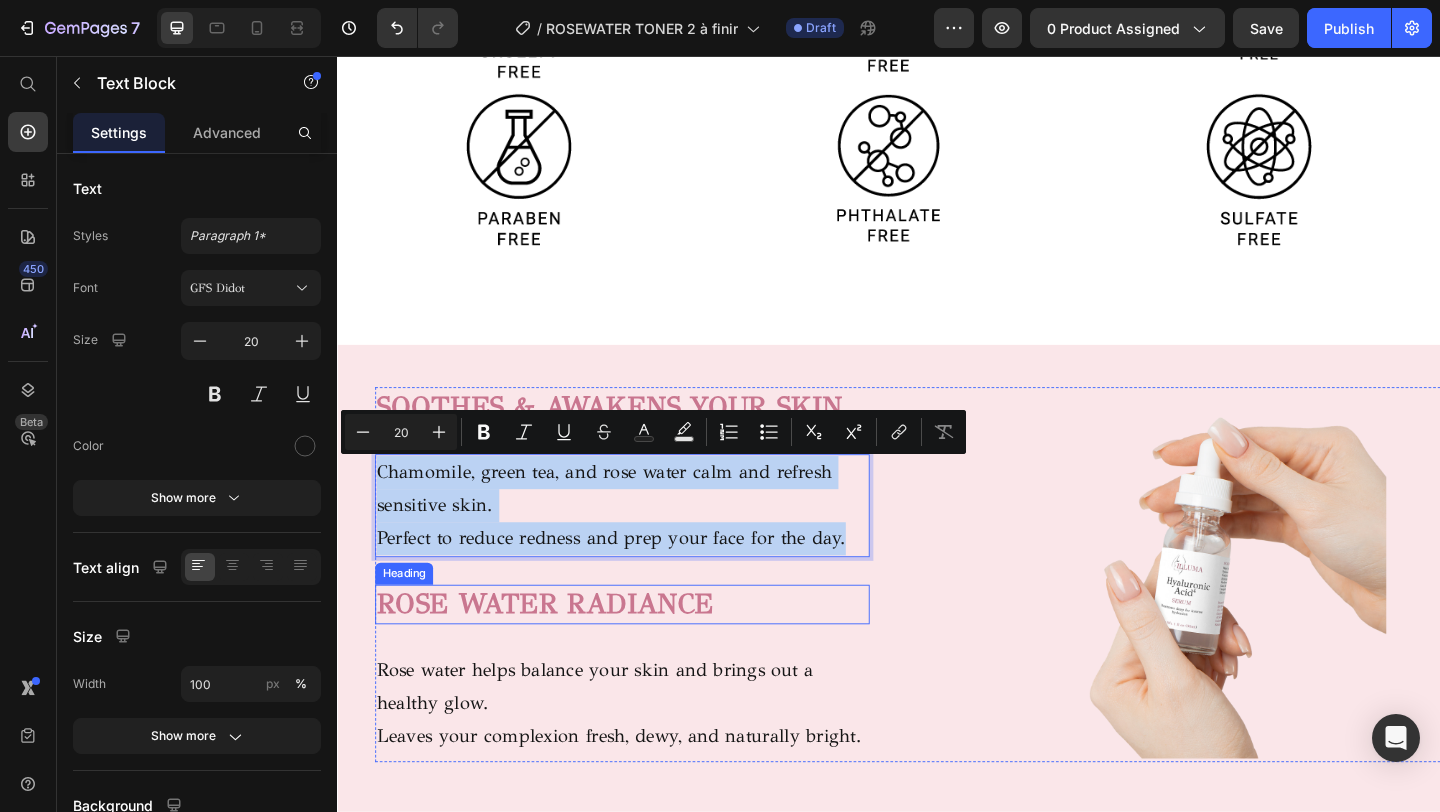click on "ROSE WATER RADIANCE" at bounding box center [563, 652] 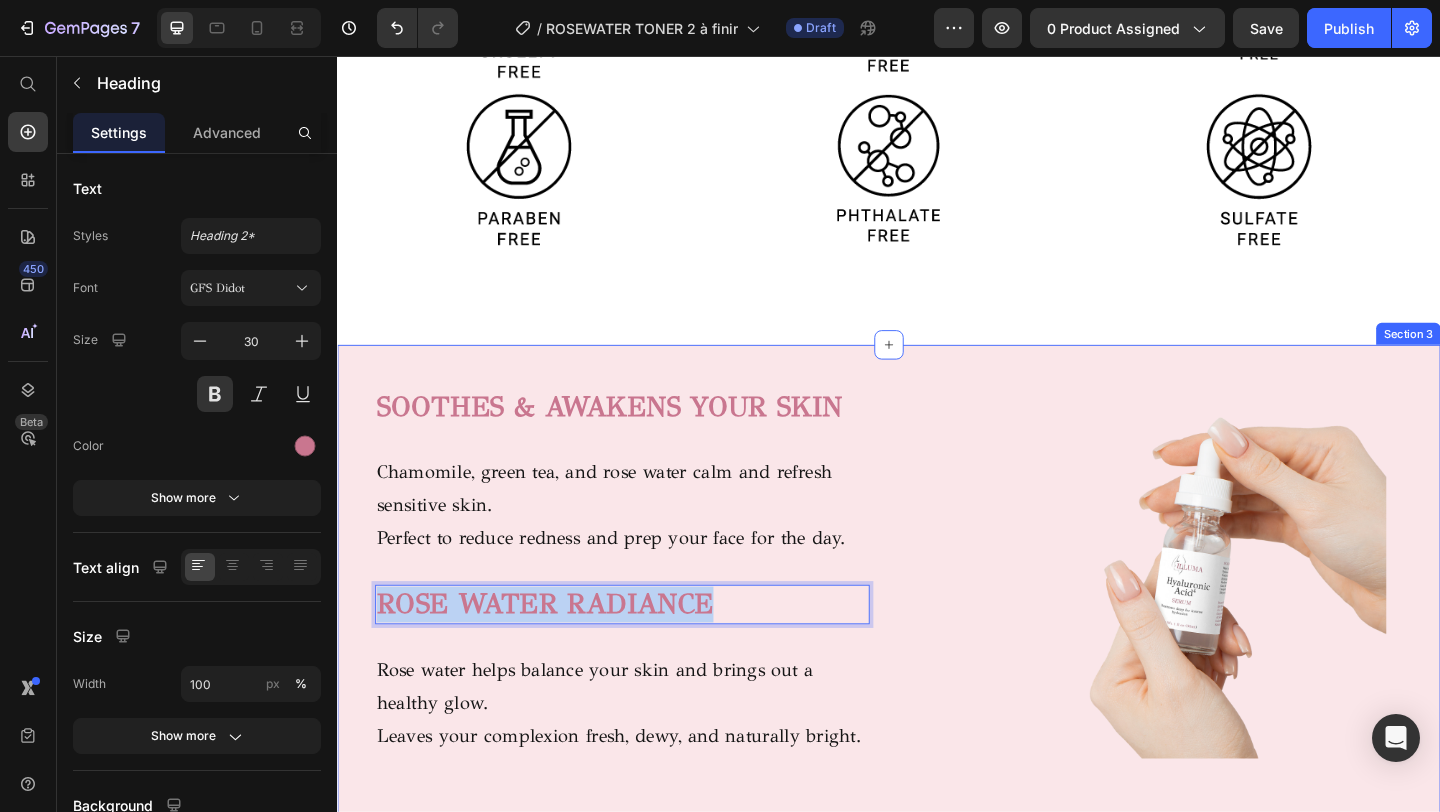drag, startPoint x: 760, startPoint y: 649, endPoint x: 358, endPoint y: 617, distance: 403.2716 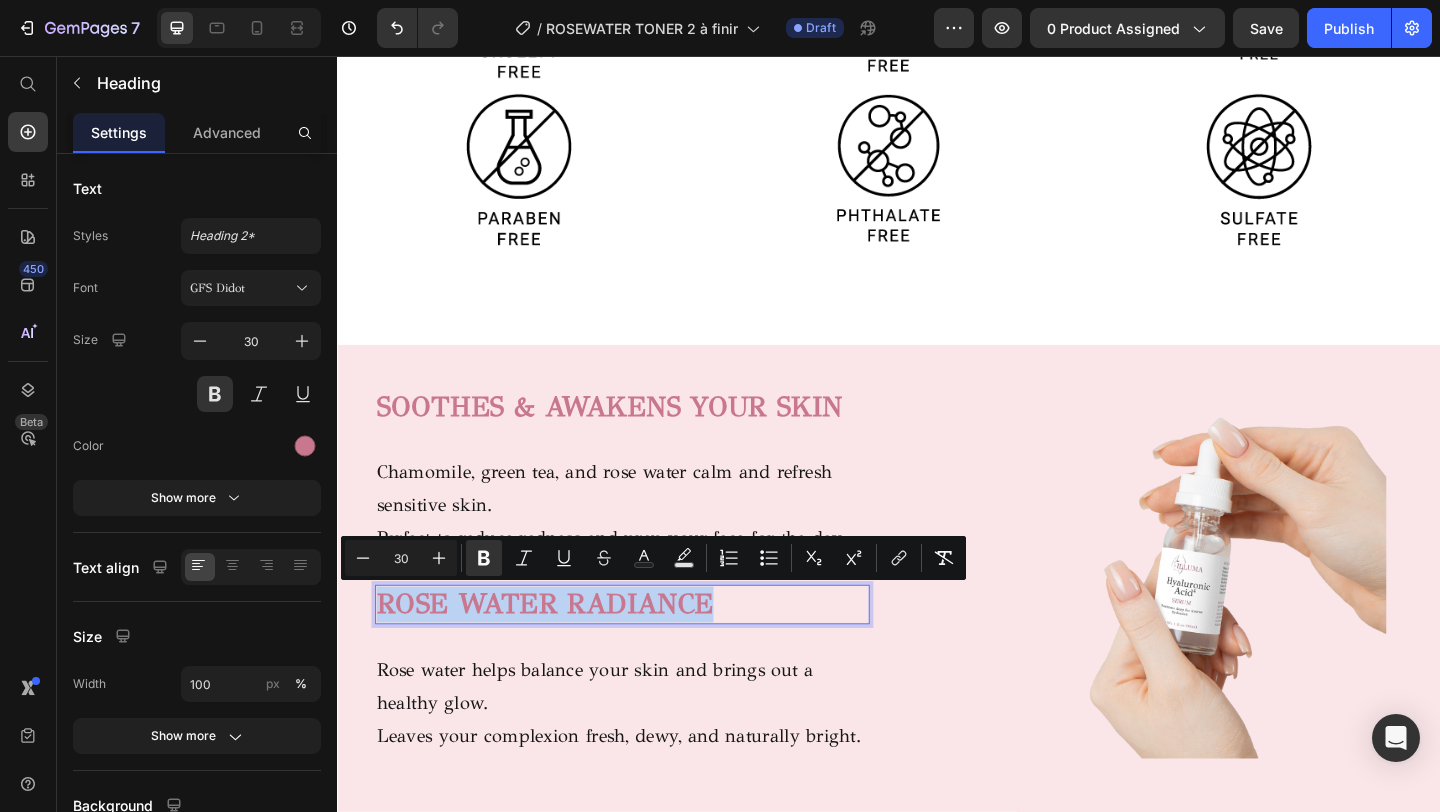 copy on "ROSE WATER RADIANCE" 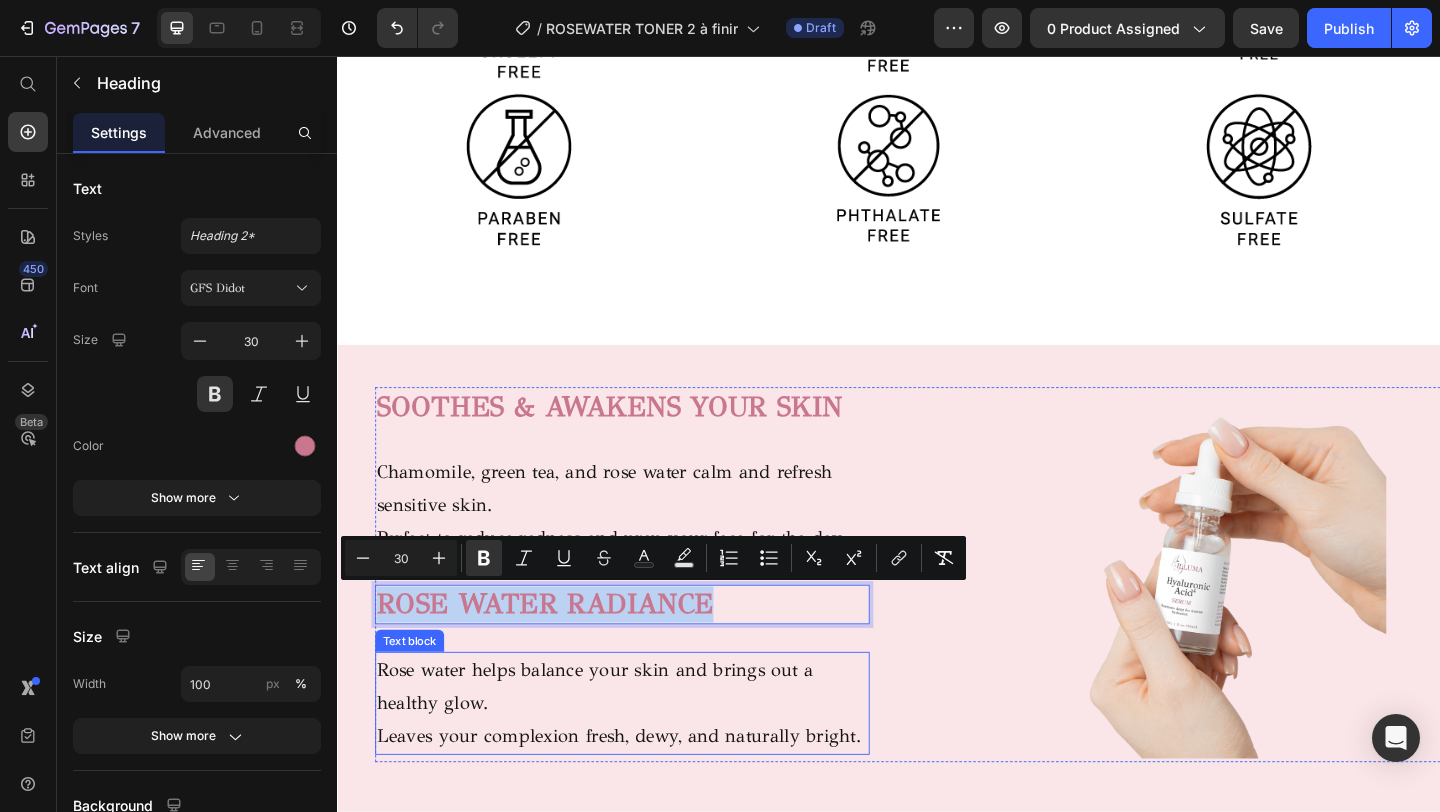 click on "Leaves your complexion fresh, dewy, and naturally bright." at bounding box center (647, 796) 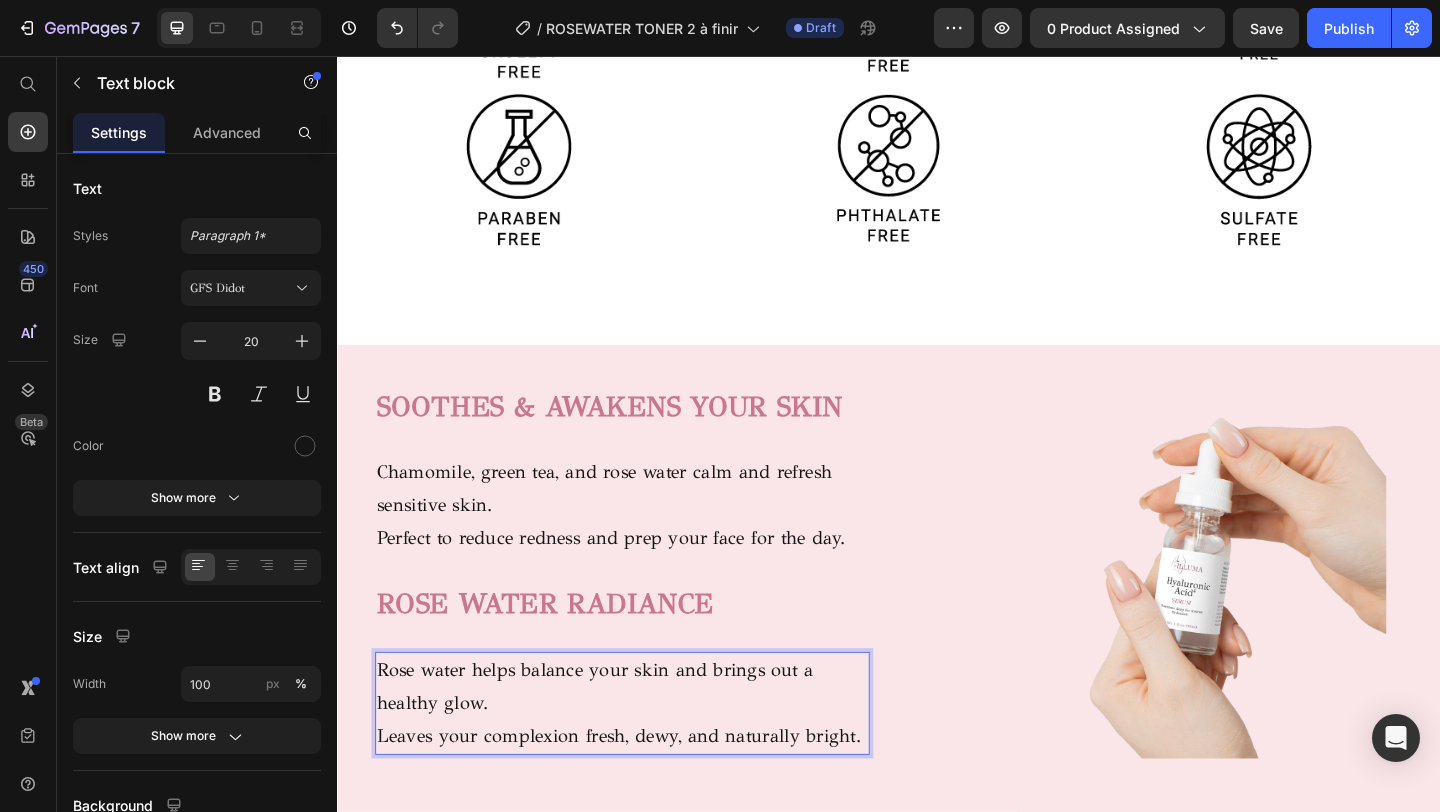 click on "Leaves your complexion fresh, dewy, and naturally bright." at bounding box center [647, 796] 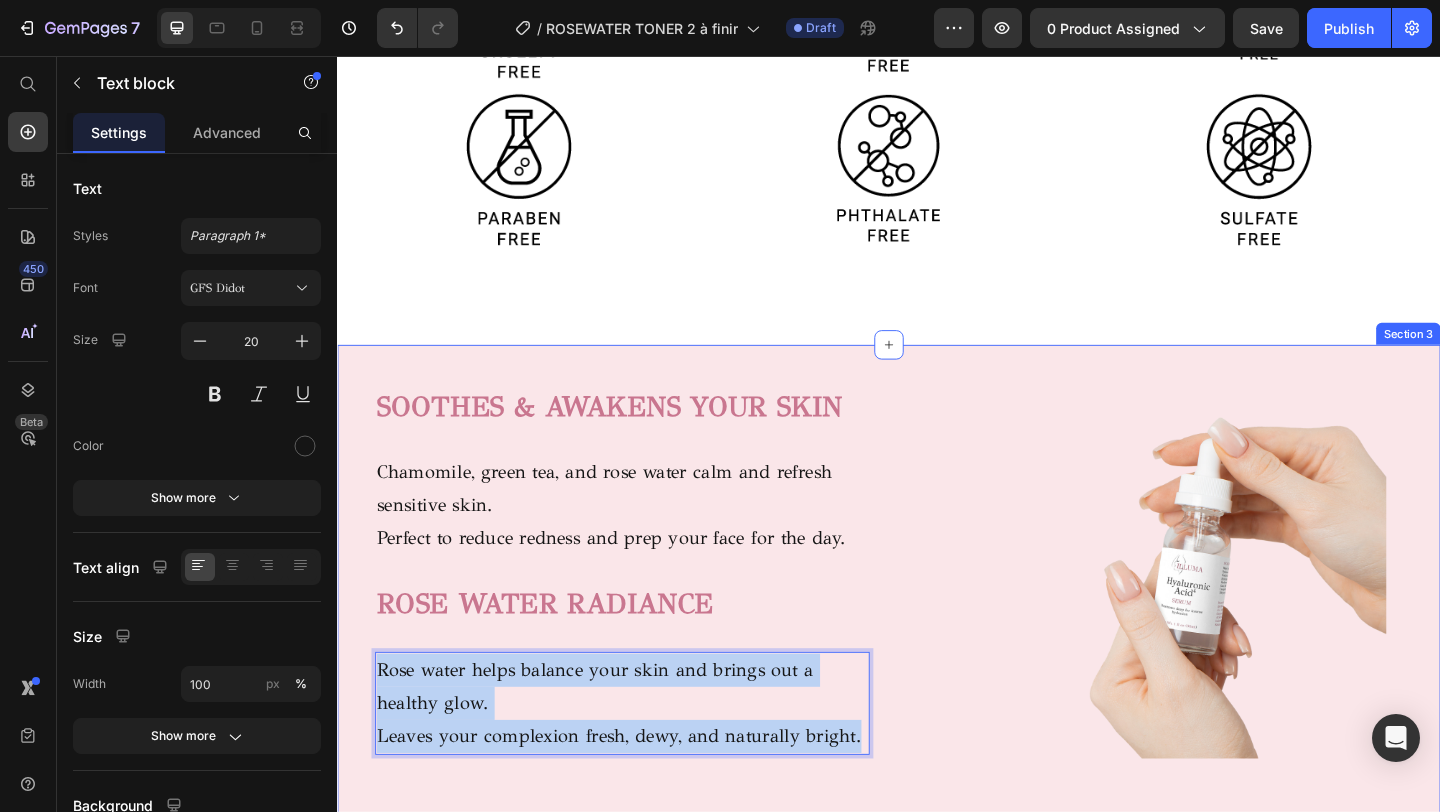 drag, startPoint x: 906, startPoint y: 799, endPoint x: 366, endPoint y: 723, distance: 545.3219 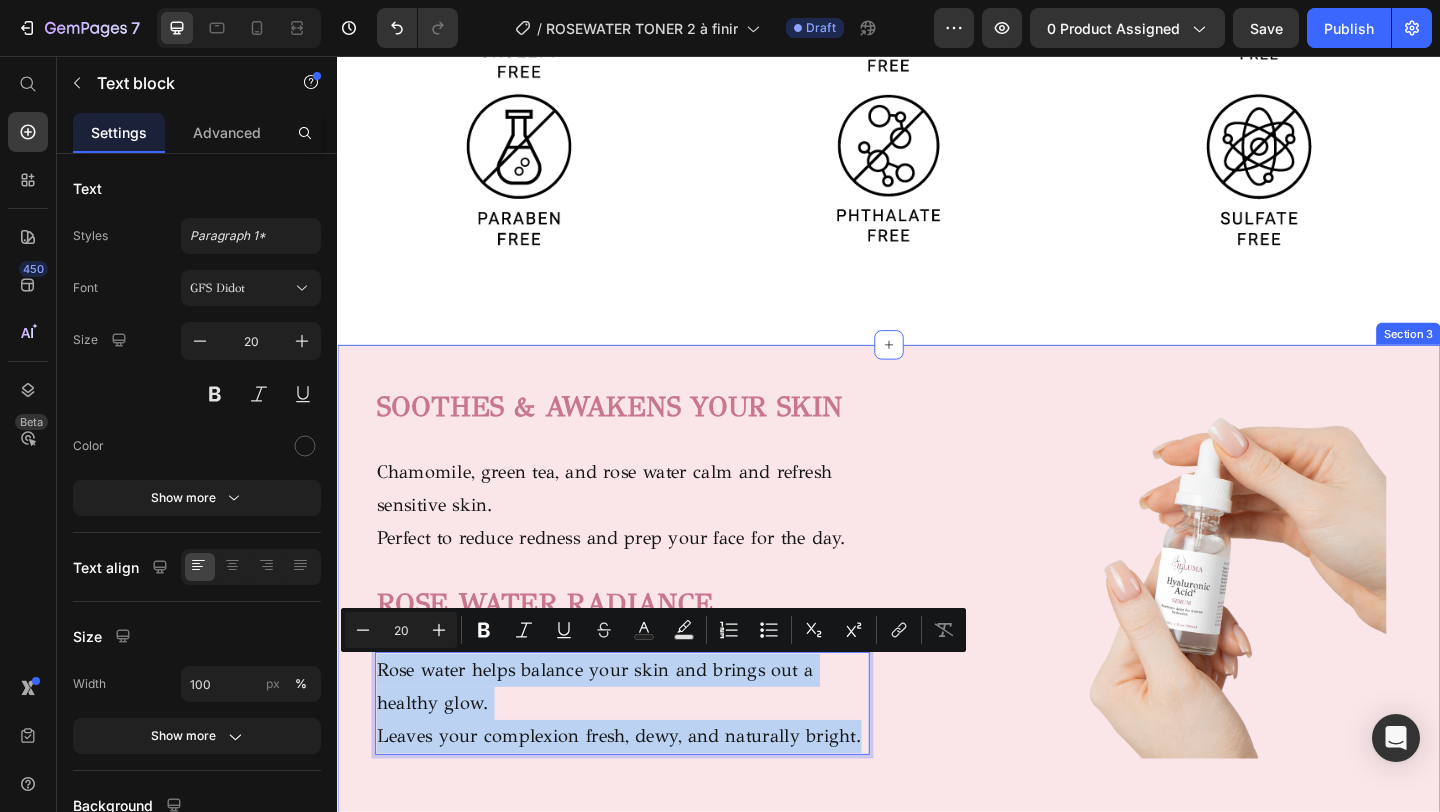 copy on "Rose water helps balance your skin and brings out a healthy glow. Leaves your complexion fresh, dewy, and naturally bright." 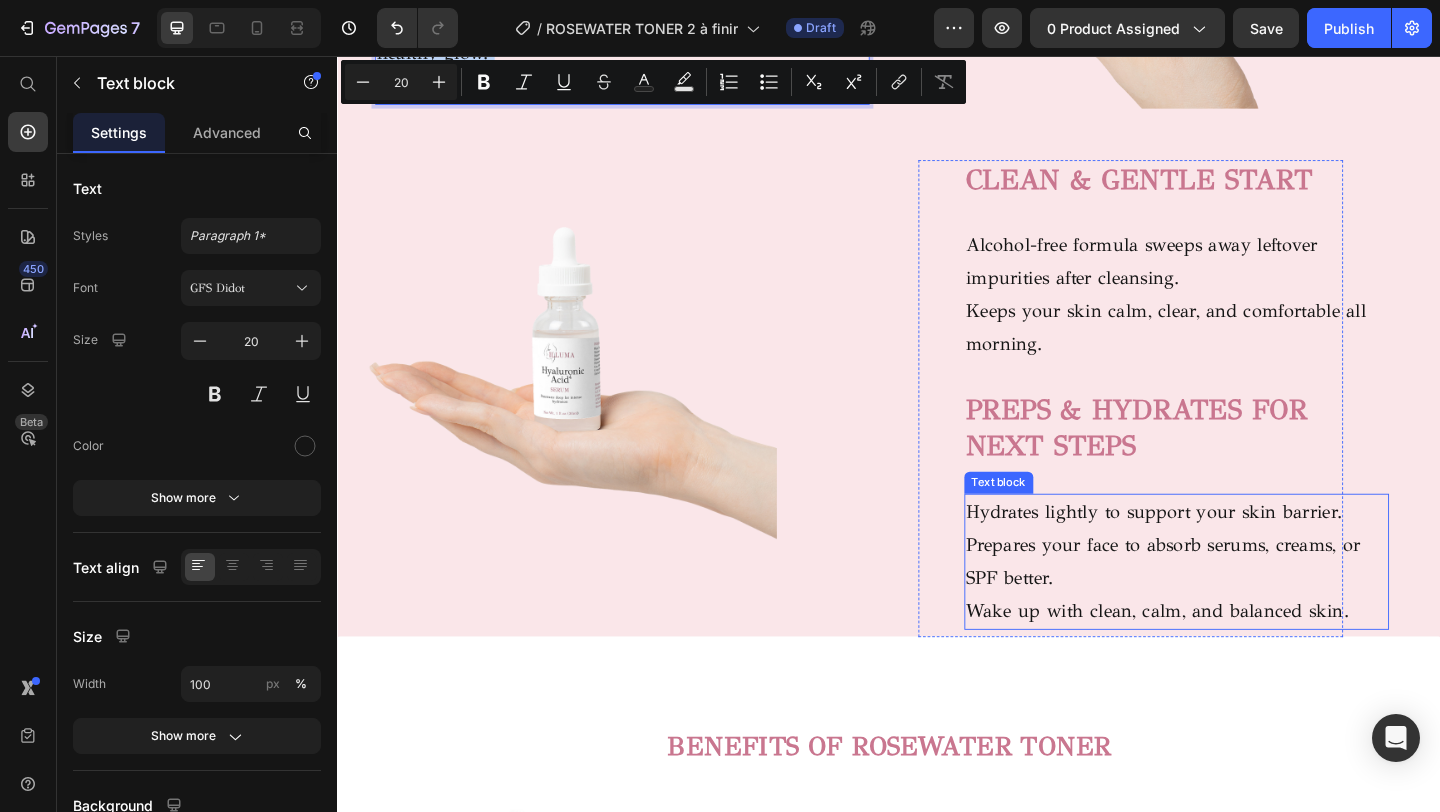 scroll, scrollTop: 1802, scrollLeft: 0, axis: vertical 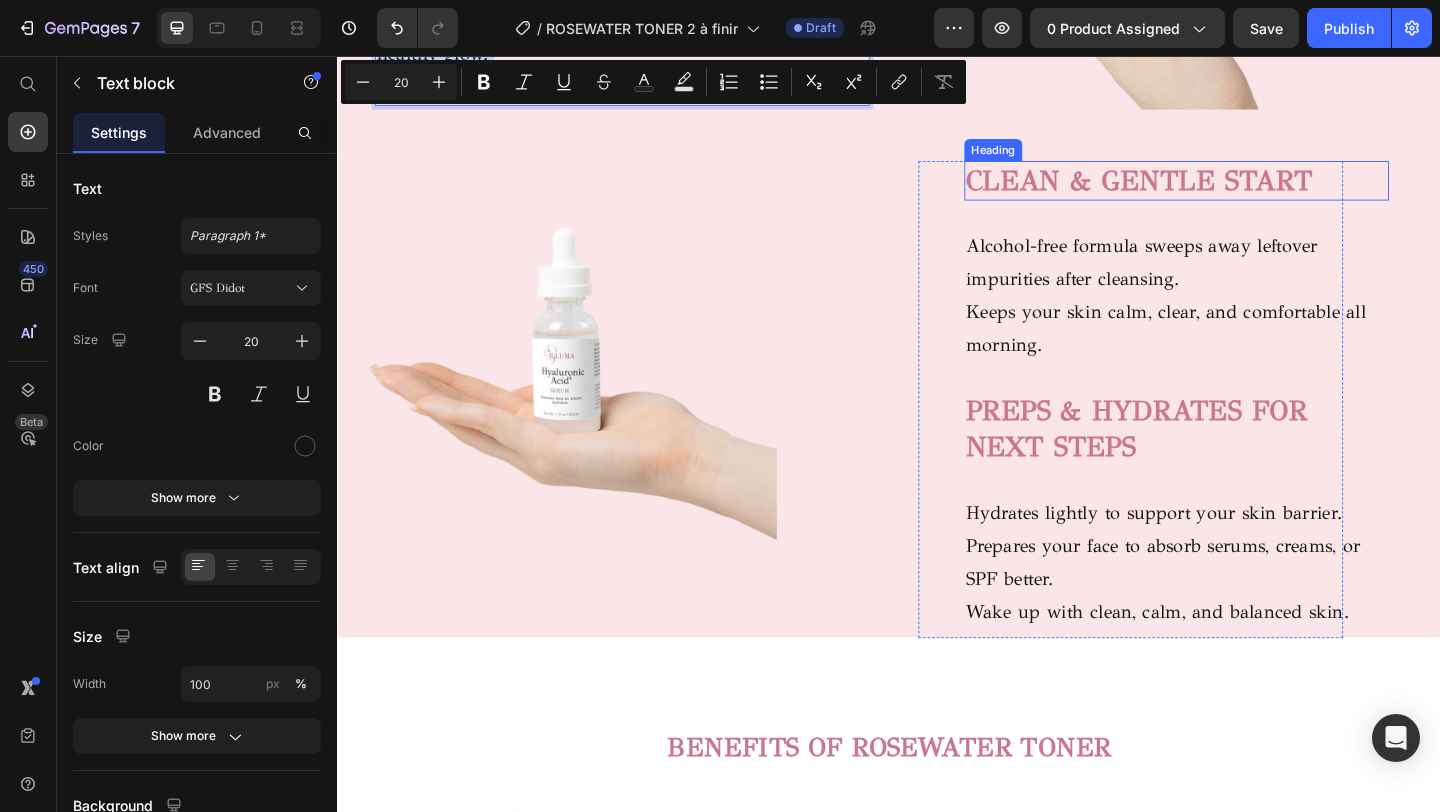 click on "CLEAN & GENTLE START" at bounding box center [1209, 191] 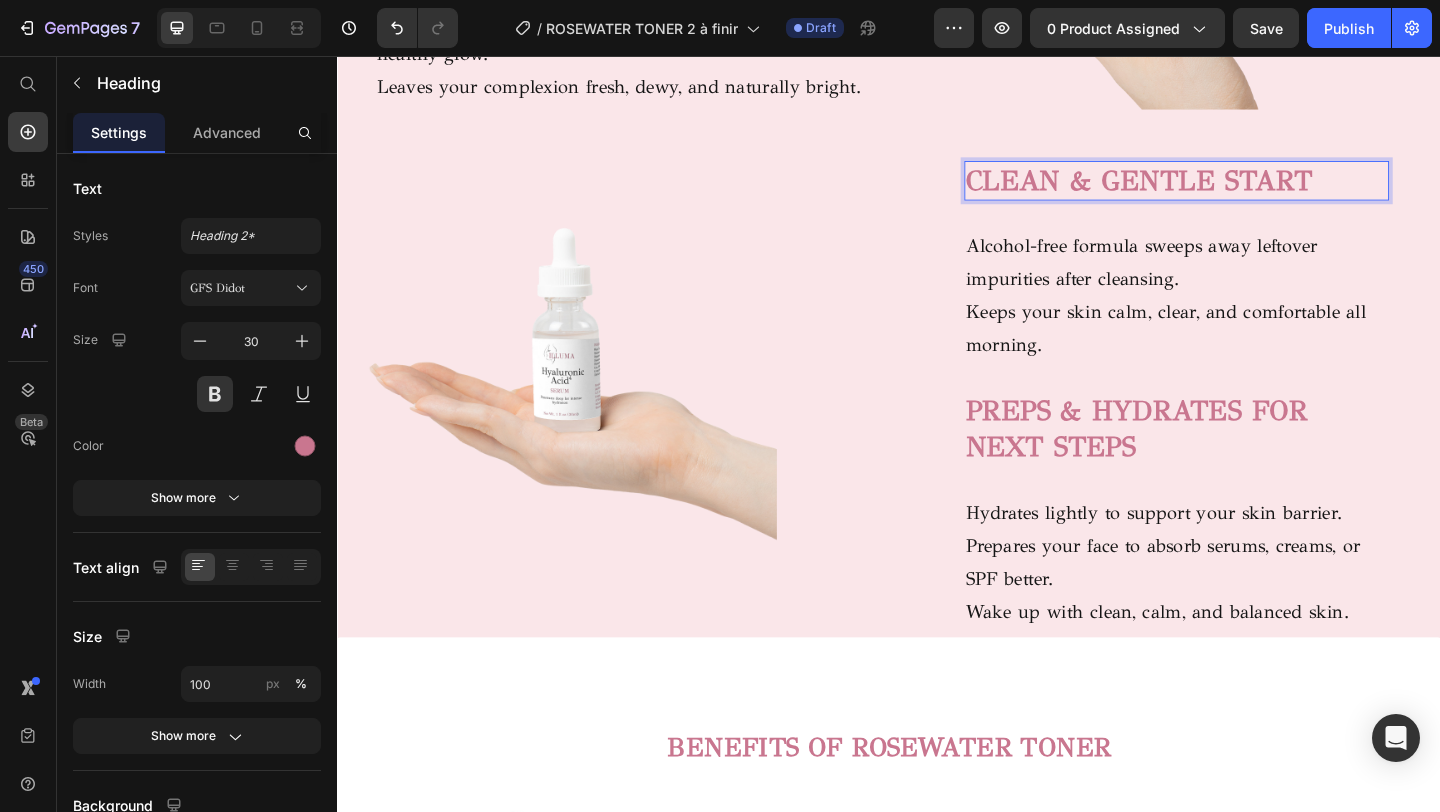click on "CLEAN & GENTLE START" at bounding box center (1250, 191) 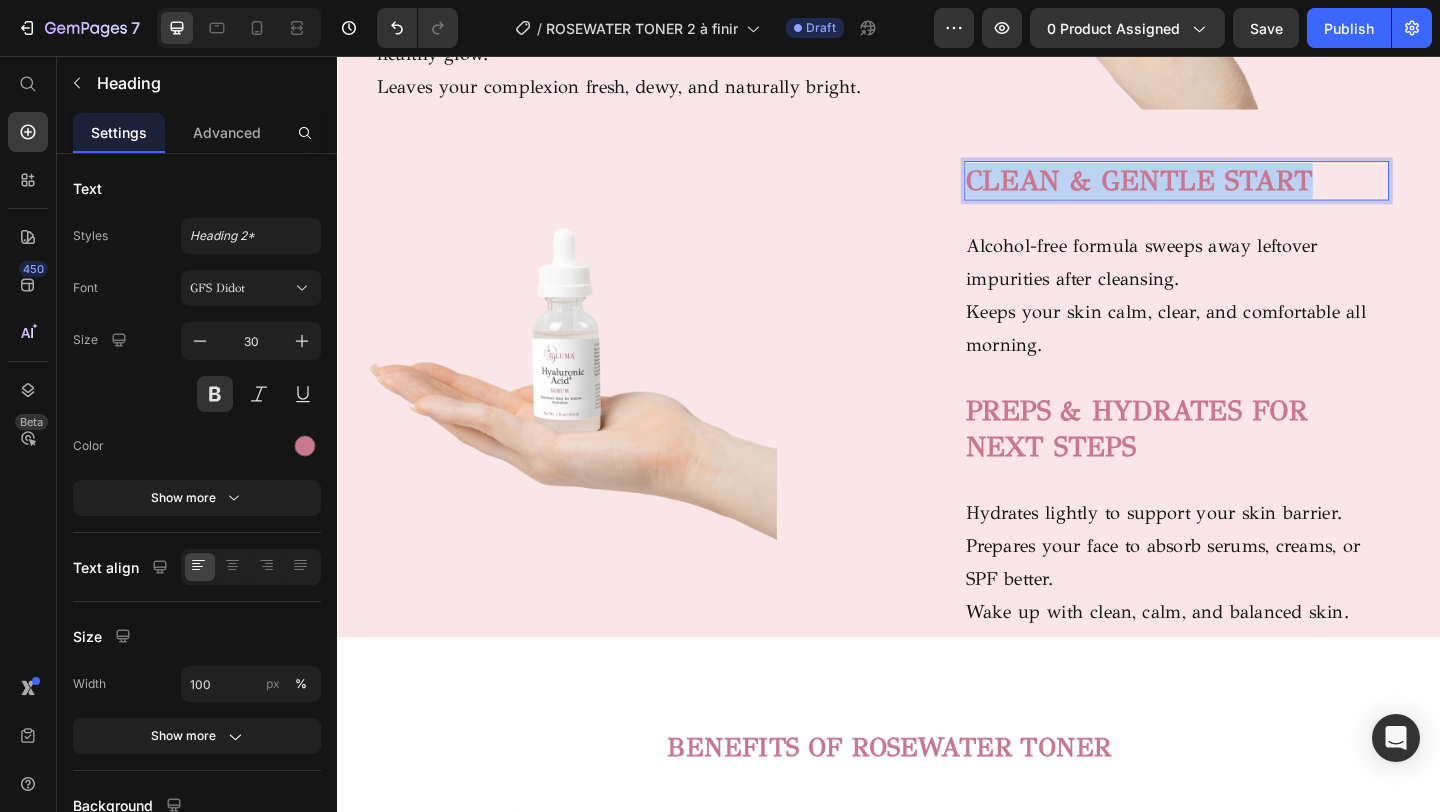 drag, startPoint x: 1410, startPoint y: 186, endPoint x: 1028, endPoint y: 180, distance: 382.04712 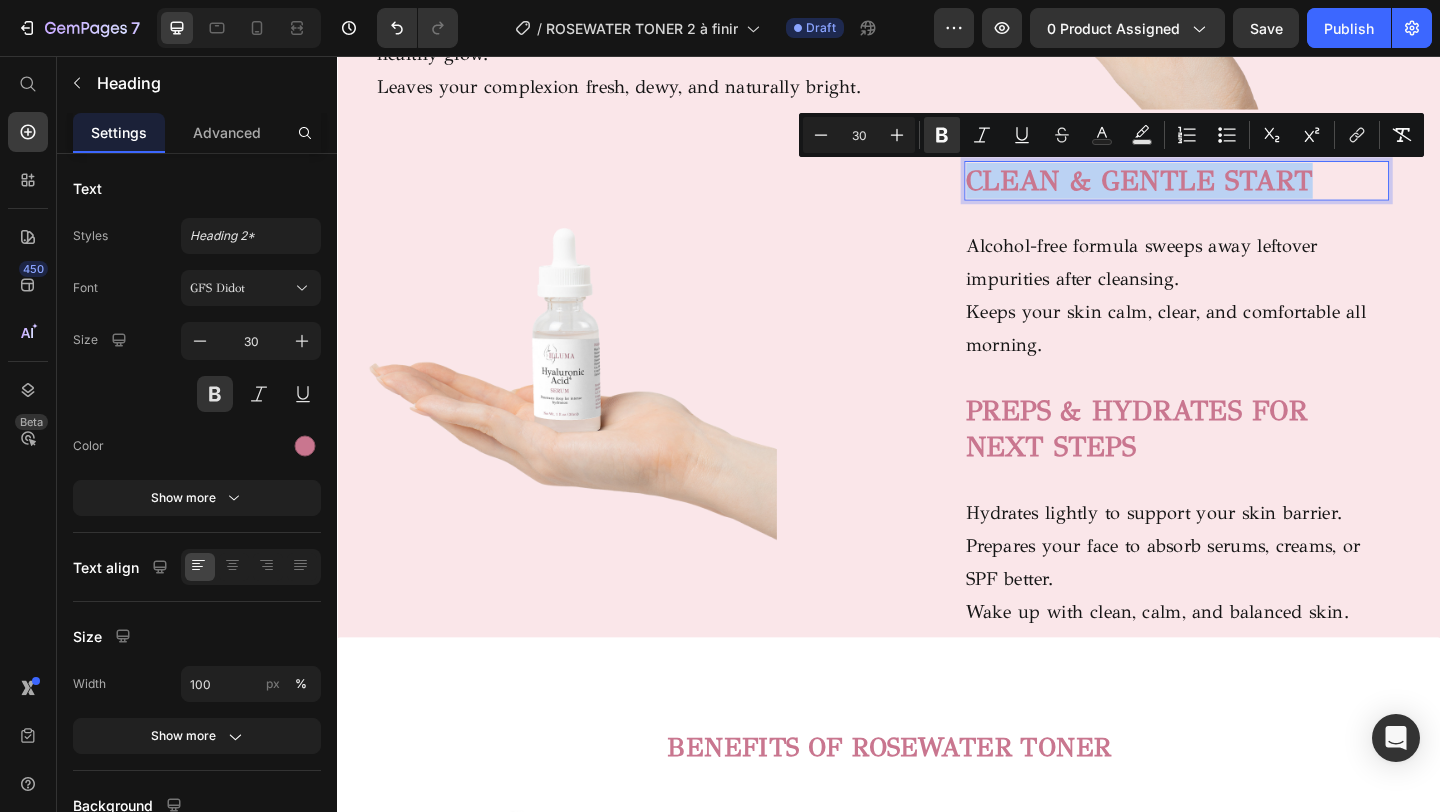 copy on "CLEAN & GENTLE START" 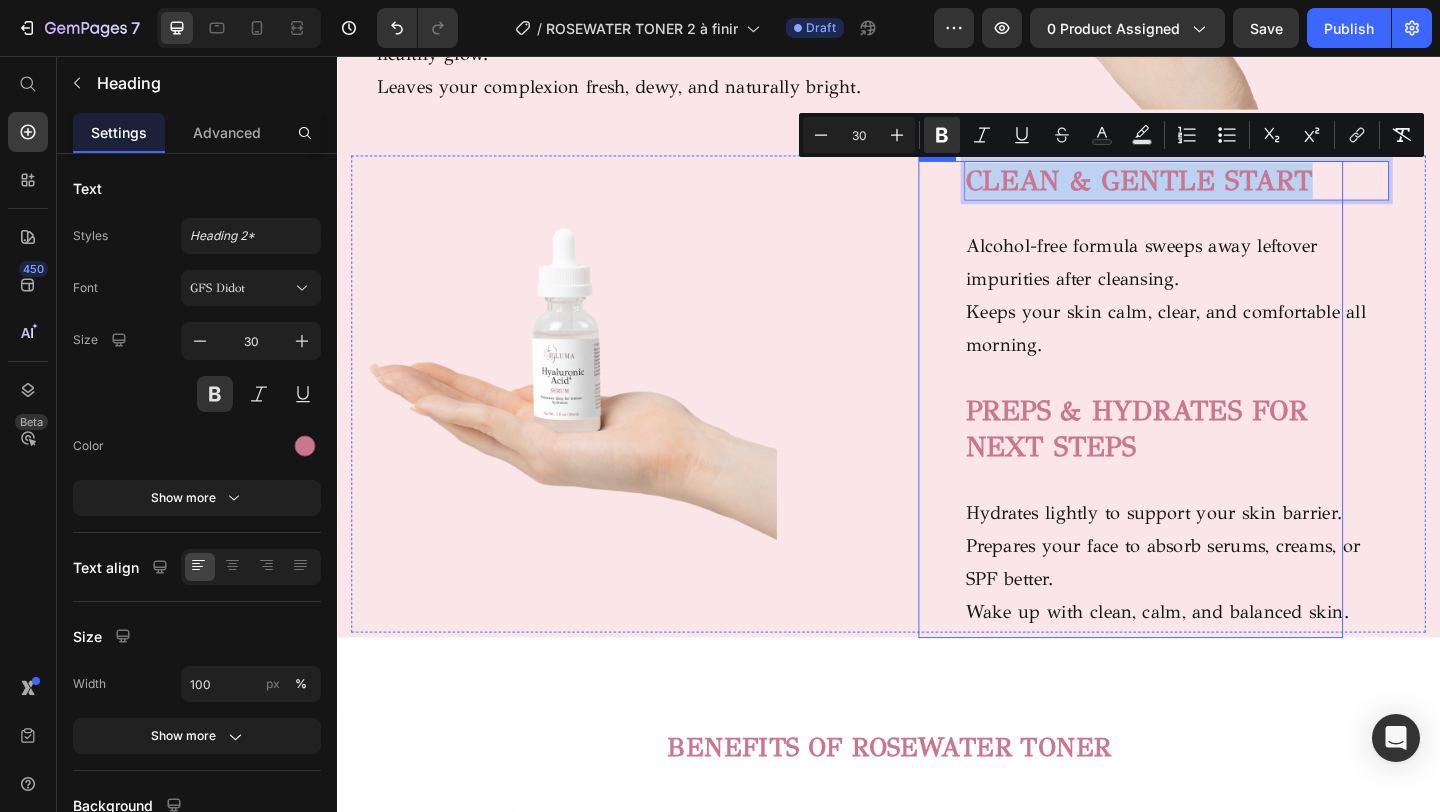 click on "CLEAN & GENTLE START Heading   30 Alcohol-free formula sweeps away leftover impurities after cleansing. Keeps your skin calm, clear, and comfortable all morning. Text block PREPS & HYDRATES FOR NEXT STEPS Heading Hydrates lightly to support your skin barrier. Prepares your face to absorb serums, creams, or SPF better. Wake up with clean, calm, and balanced skin. Text block" at bounding box center (1200, 429) 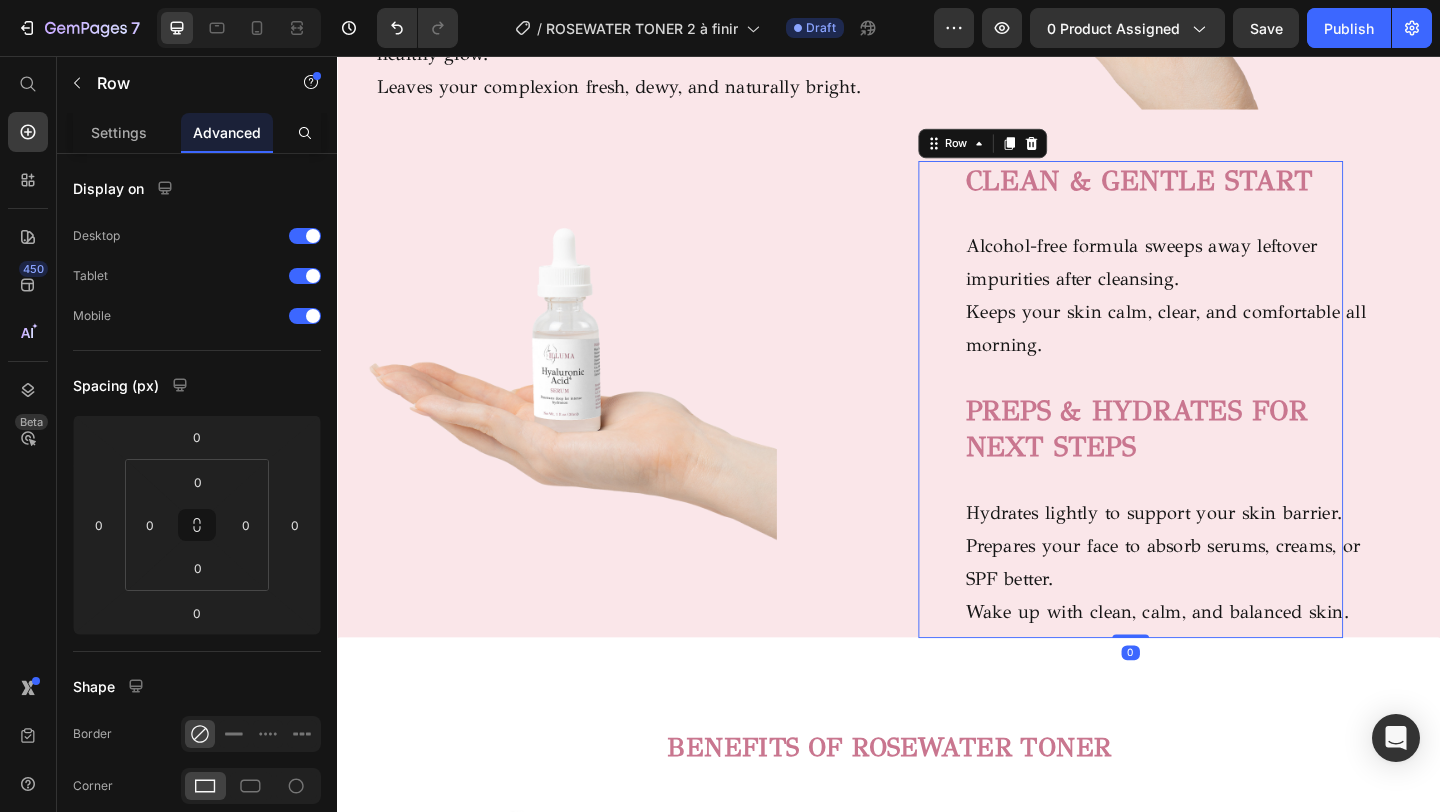 click on "Keeps your skin calm, clear, and comfortable all morning." at bounding box center (1250, 353) 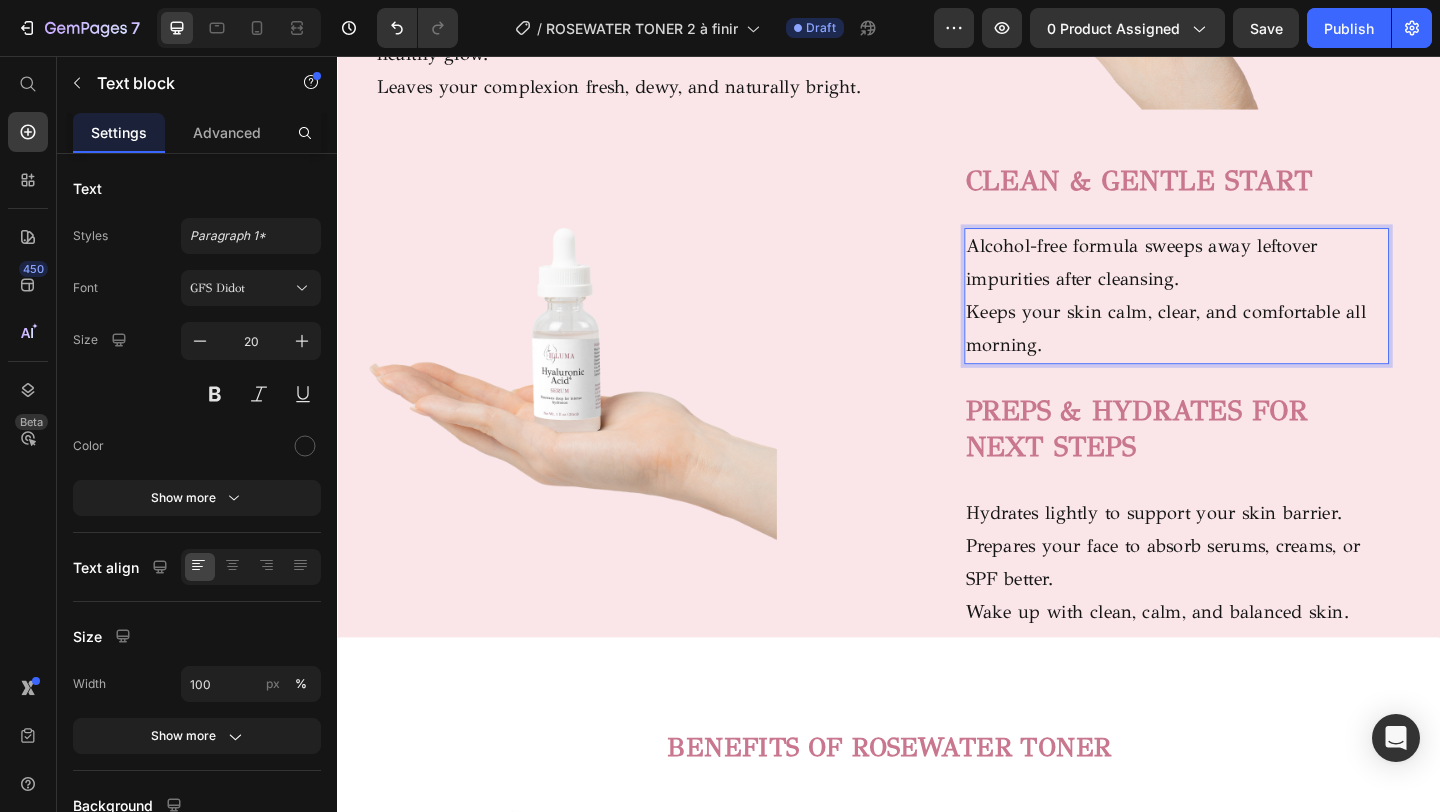 click on "Keeps your skin calm, clear, and comfortable all morning." at bounding box center [1250, 353] 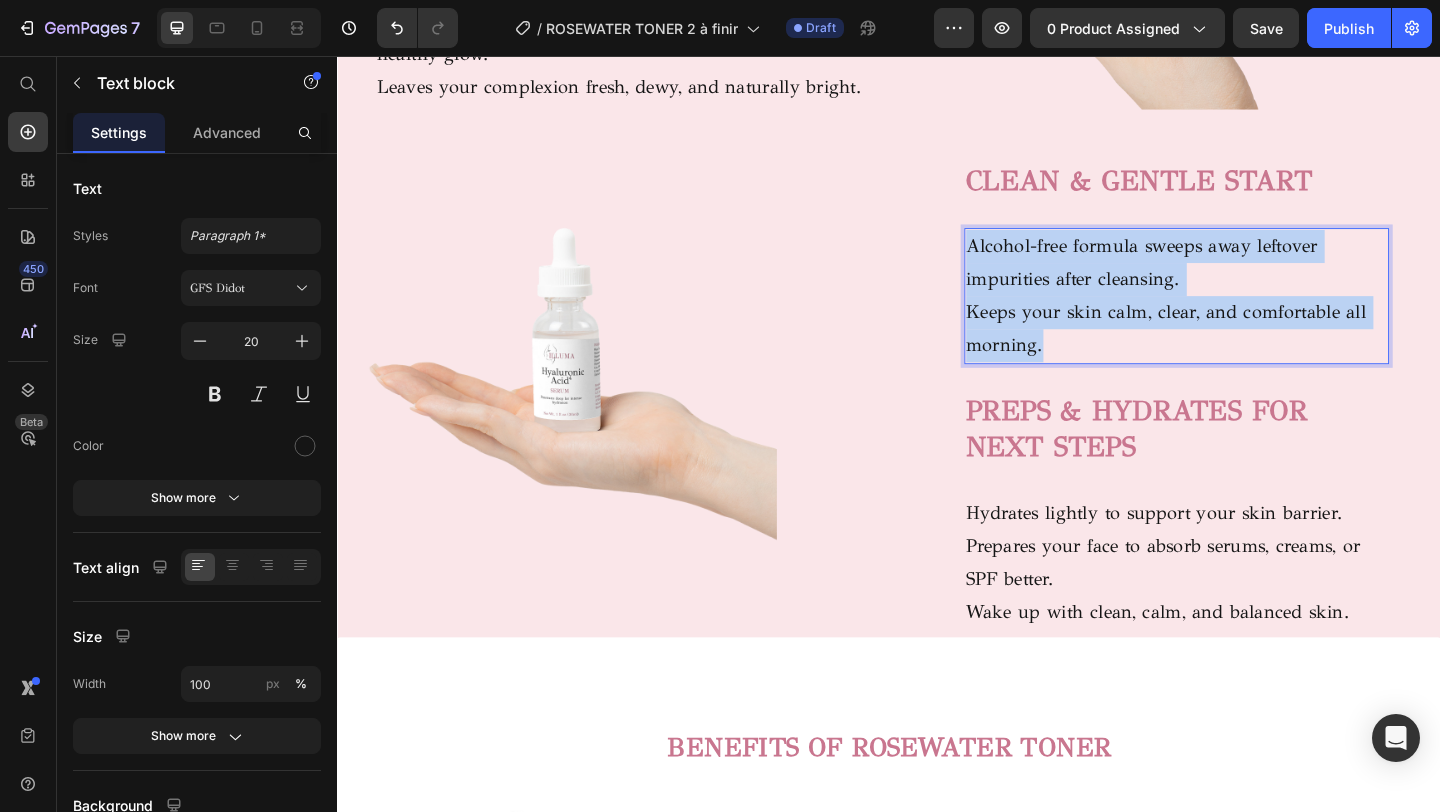 drag, startPoint x: 1112, startPoint y: 370, endPoint x: 1023, endPoint y: 270, distance: 133.86934 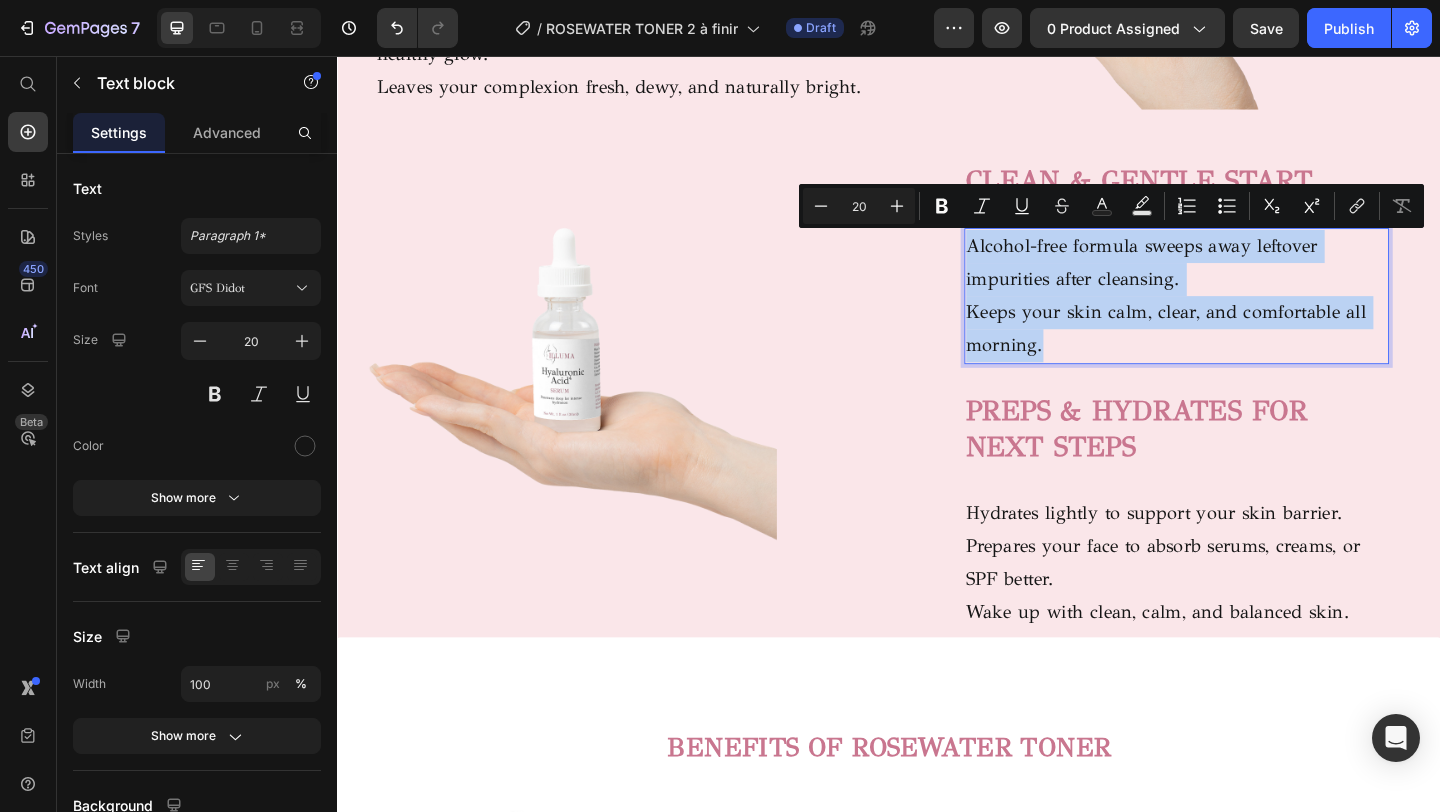 copy on "Alcohol-free formula sweeps away leftover impurities after cleansing. Keeps your skin calm, clear, and comfortable all morning." 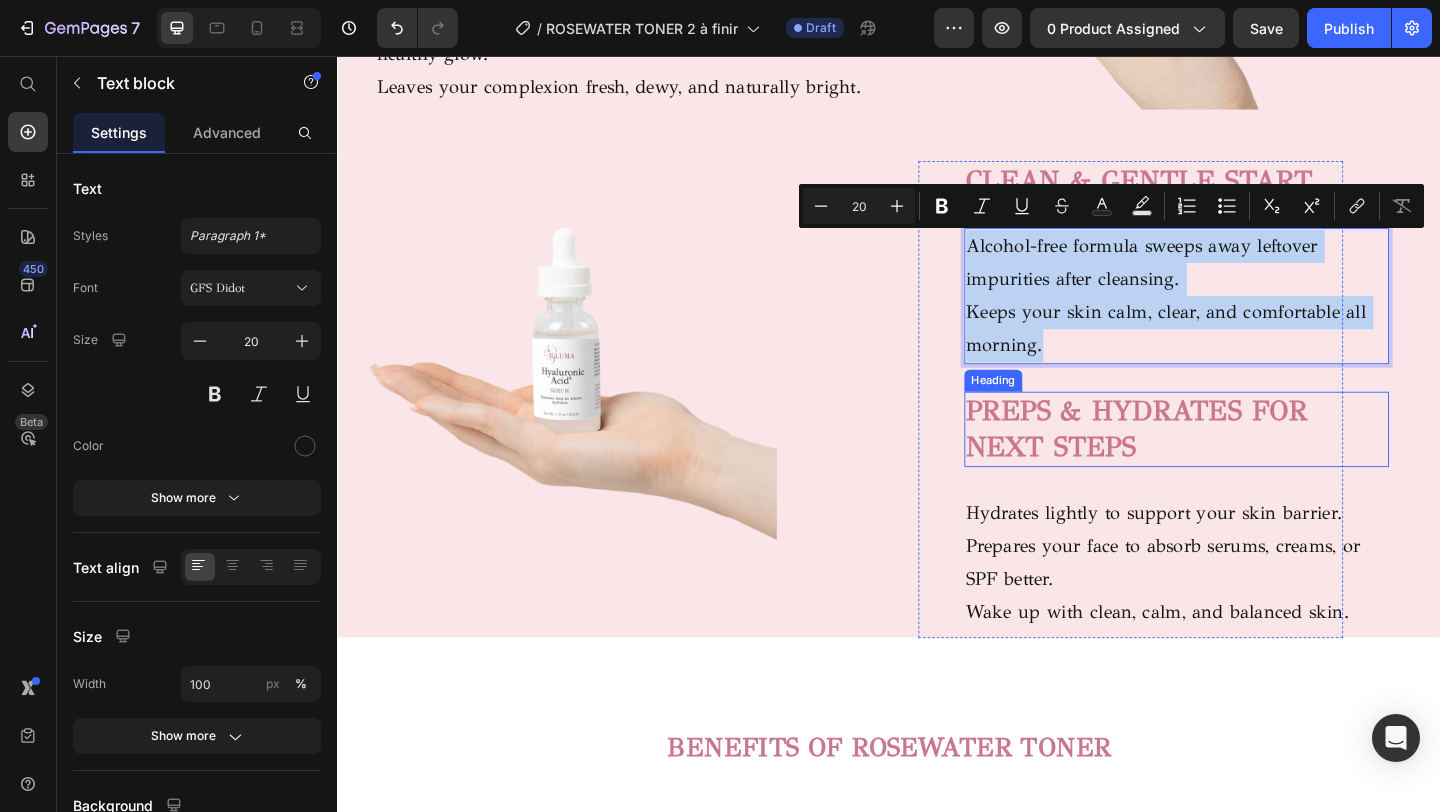click on "PREPS & HYDRATES FOR NEXT STEPS" at bounding box center [1250, 462] 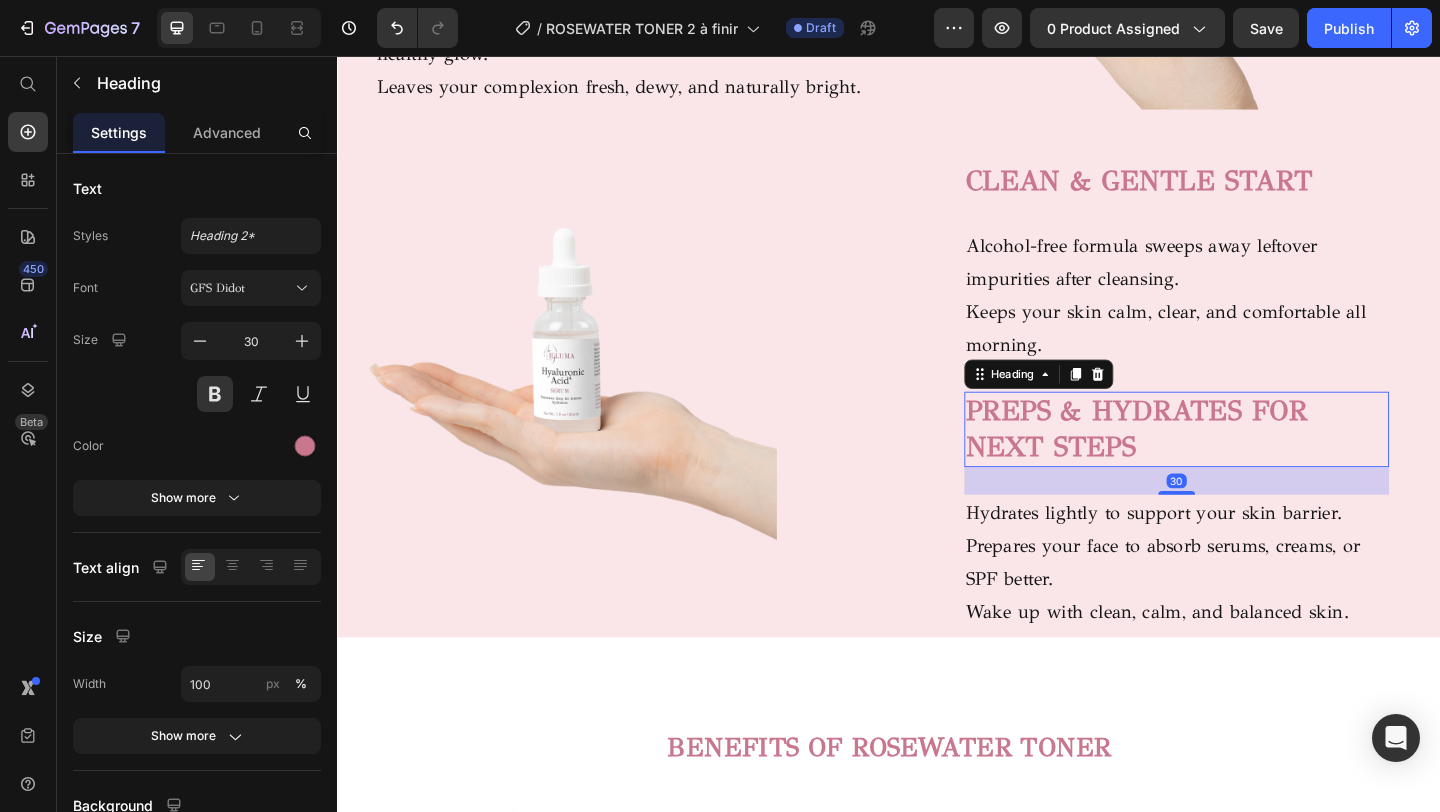 click on "PREPS & HYDRATES FOR NEXT STEPS" at bounding box center (1250, 462) 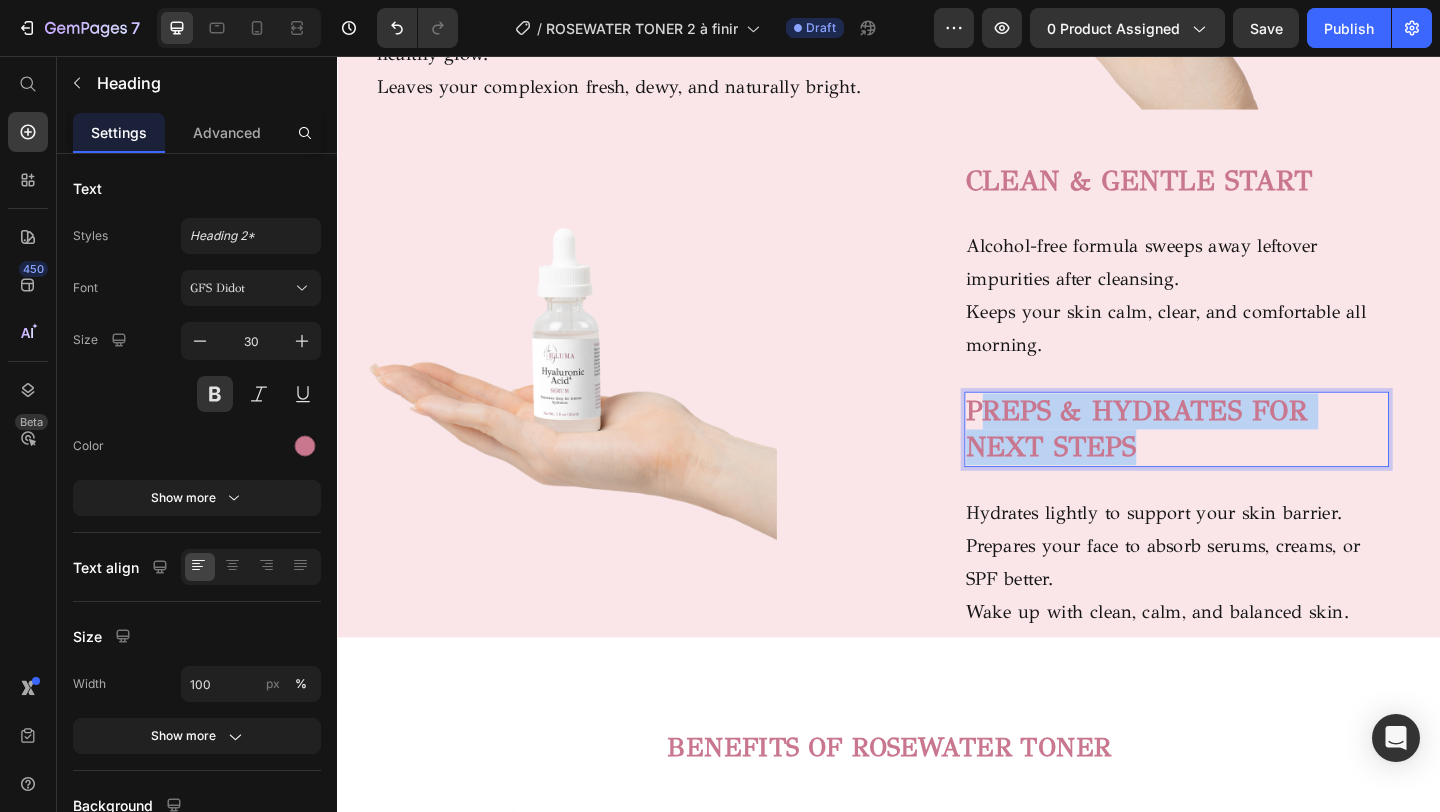 drag, startPoint x: 1214, startPoint y: 480, endPoint x: 1032, endPoint y: 441, distance: 186.13167 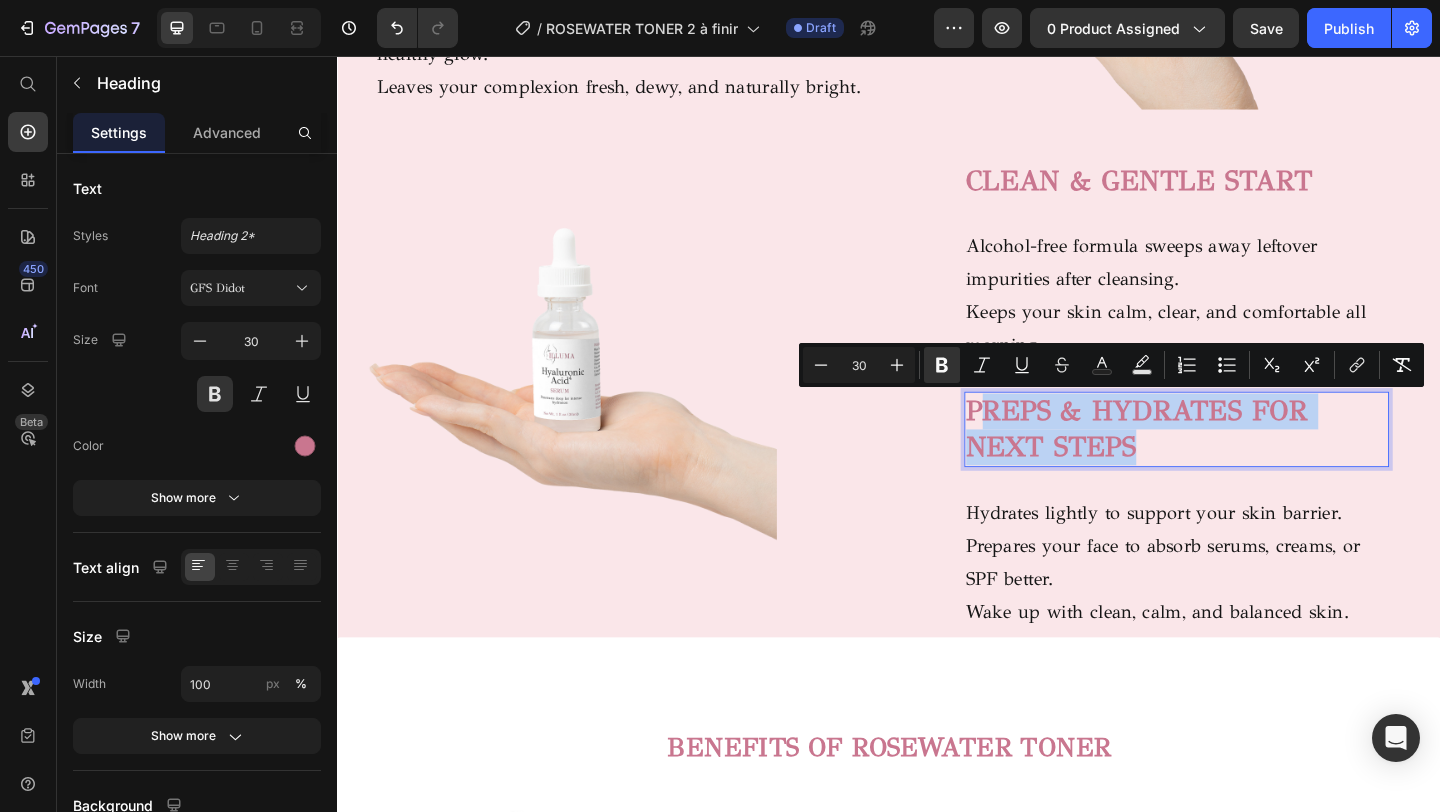 click on "PREPS & HYDRATES FOR NEXT STEPS" at bounding box center [1250, 462] 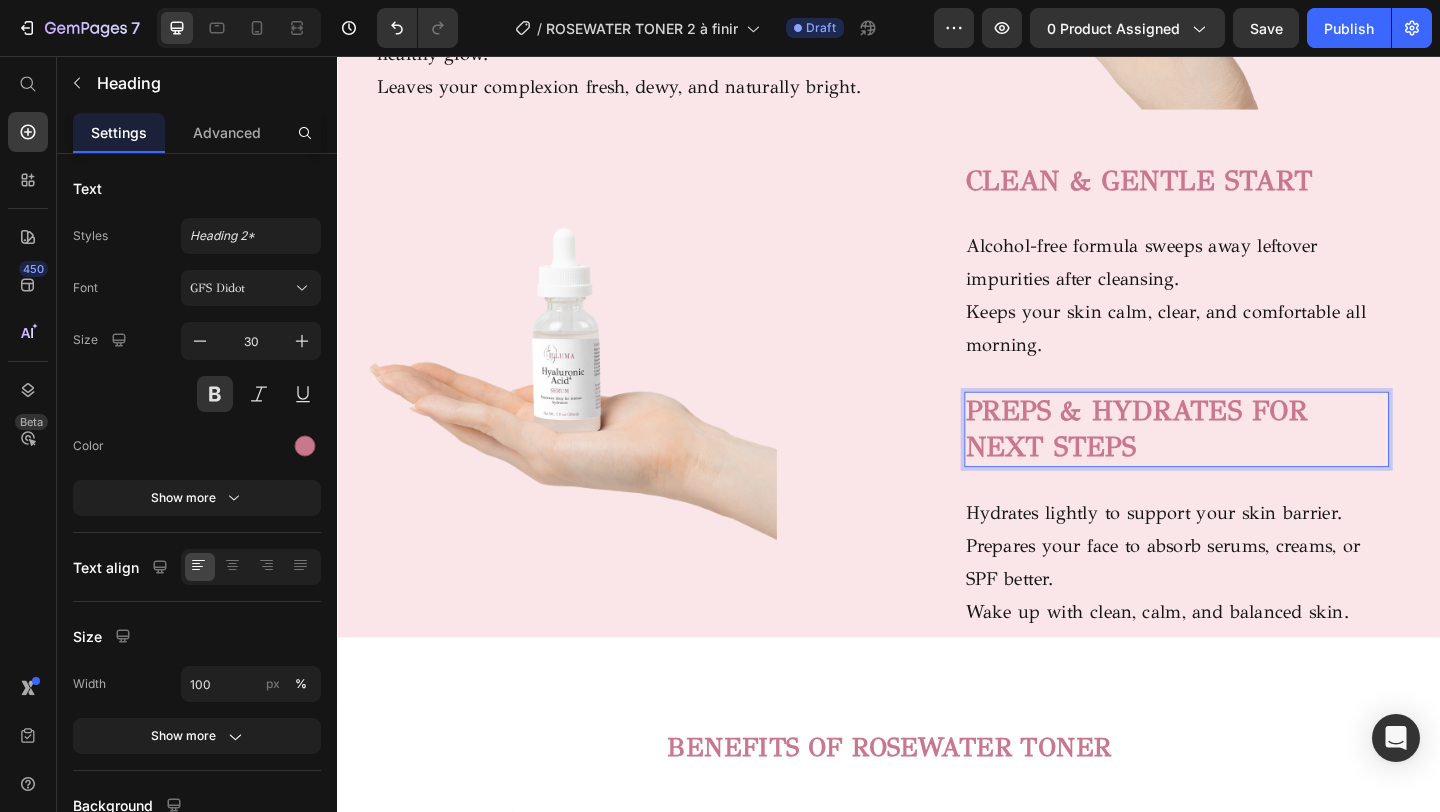 click on "PREPS & HYDRATES FOR NEXT STEPS" at bounding box center [1250, 462] 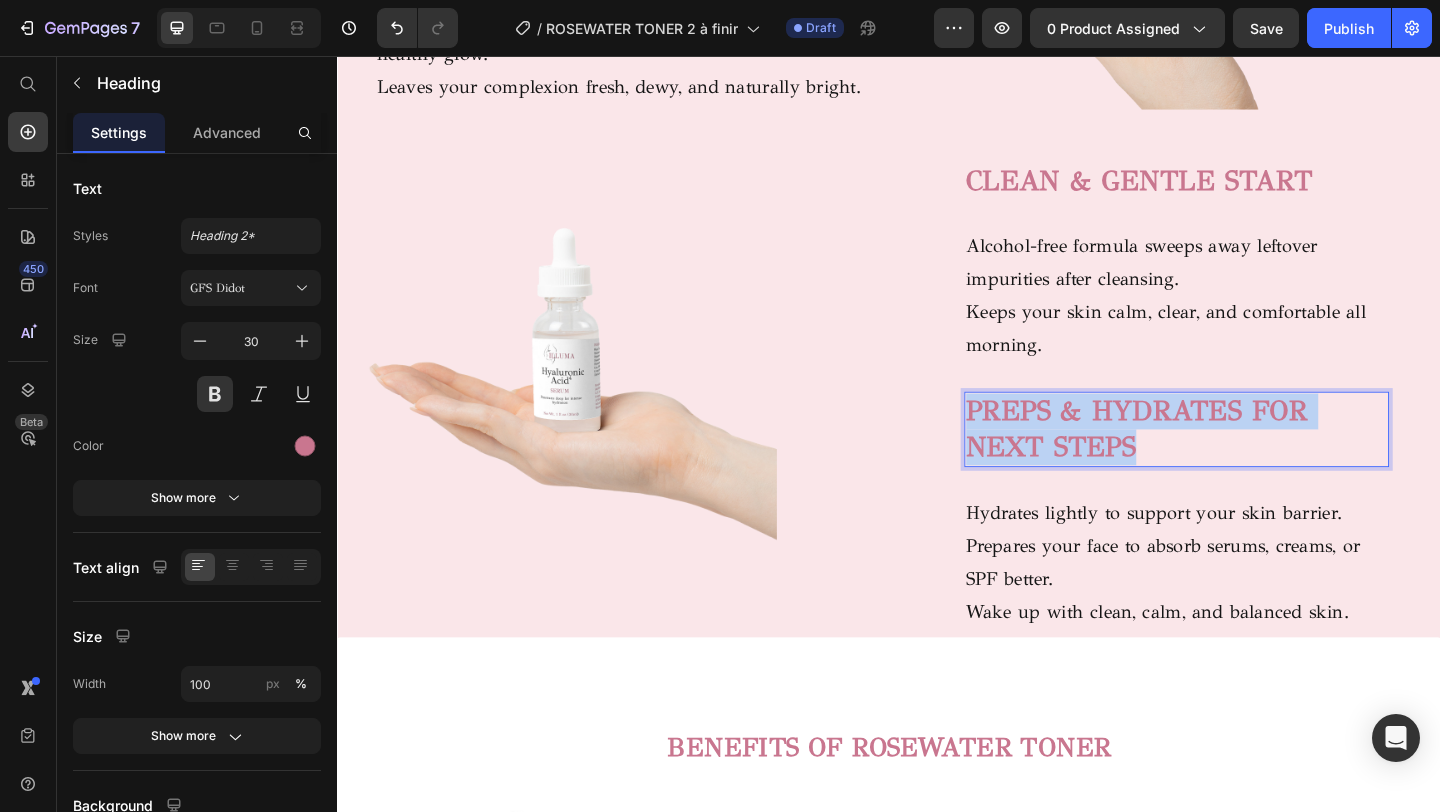drag, startPoint x: 1219, startPoint y: 482, endPoint x: 1020, endPoint y: 431, distance: 205.43126 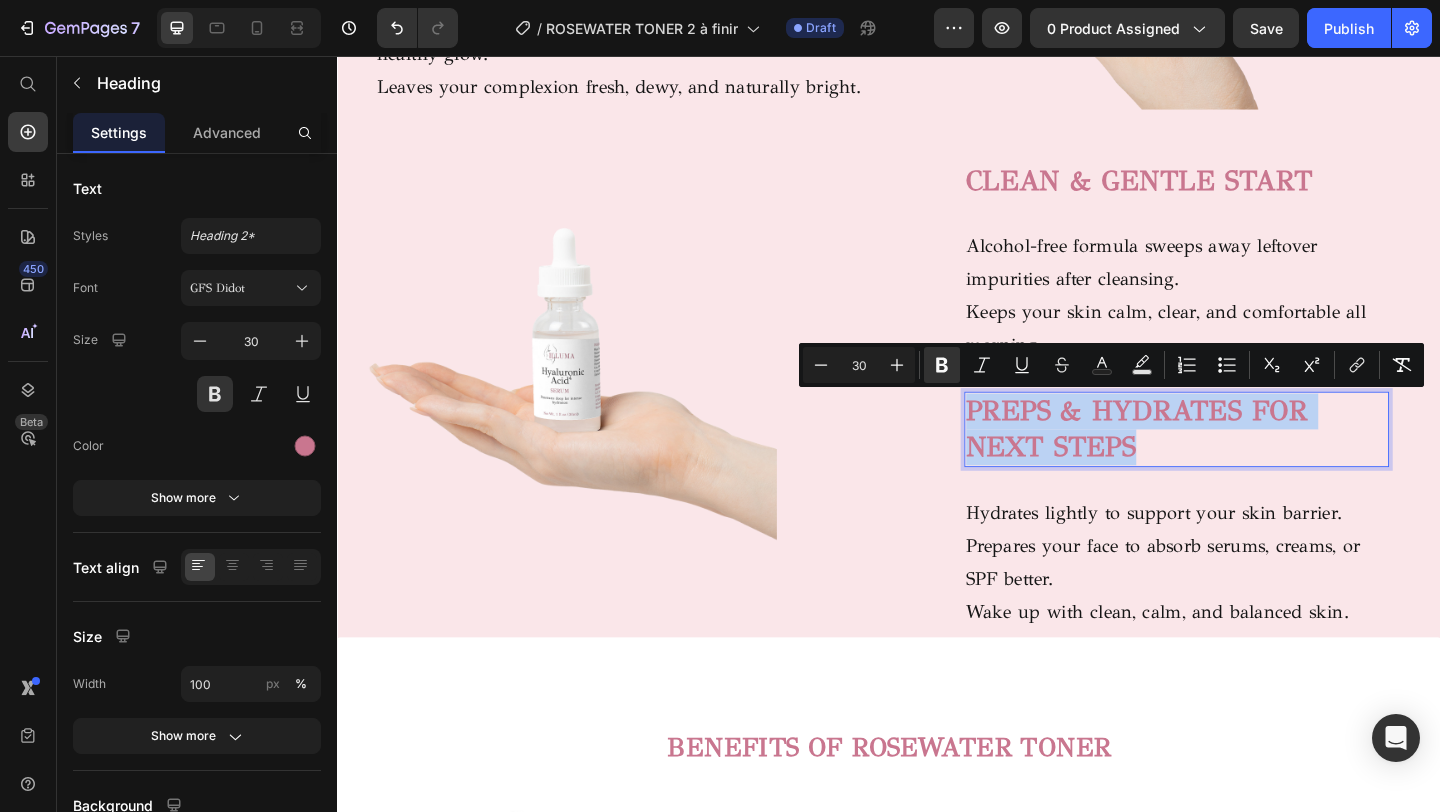 copy on "PREPS & HYDRATES FOR NEXT STEPS" 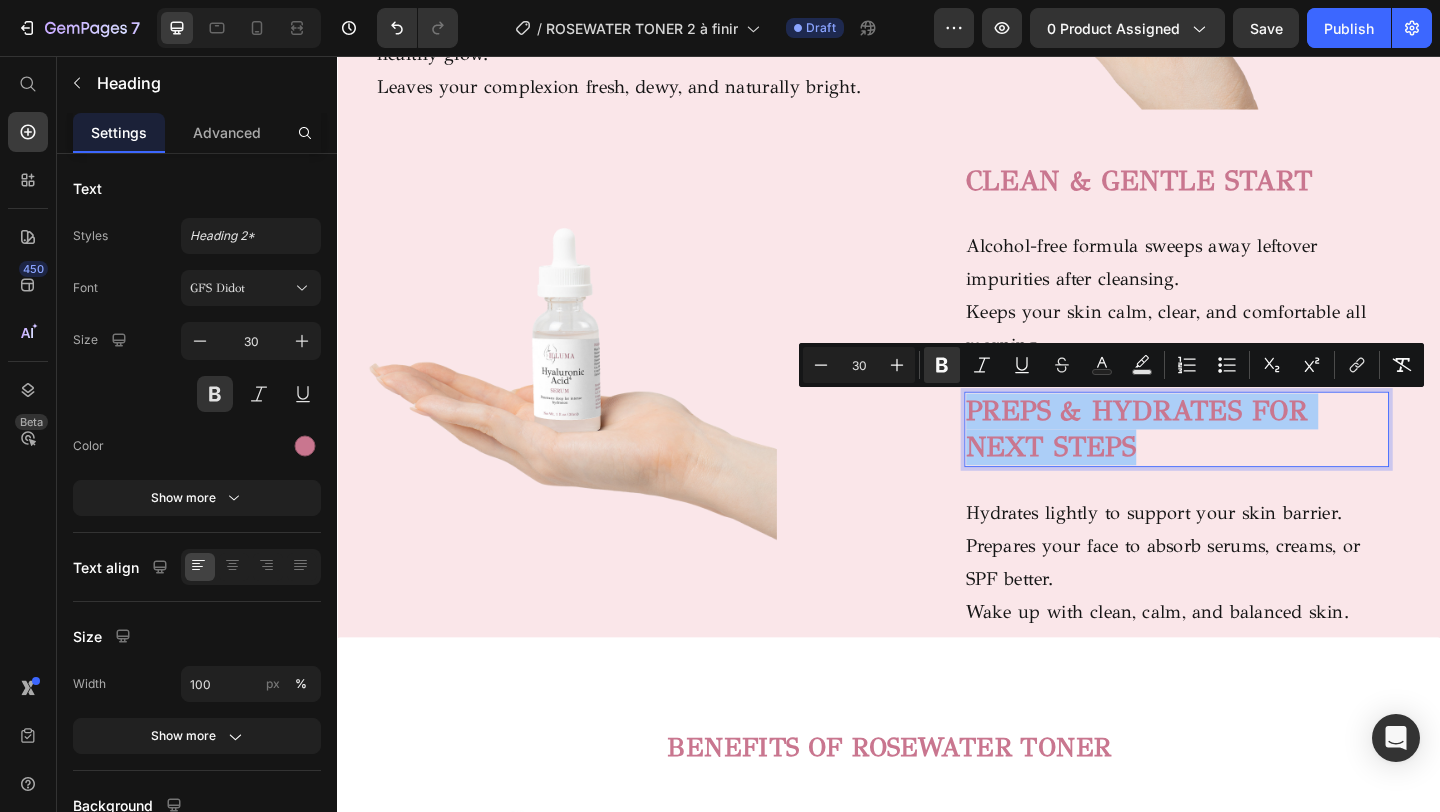 click on "Wake up with clean, calm, and balanced skin." at bounding box center (1250, 661) 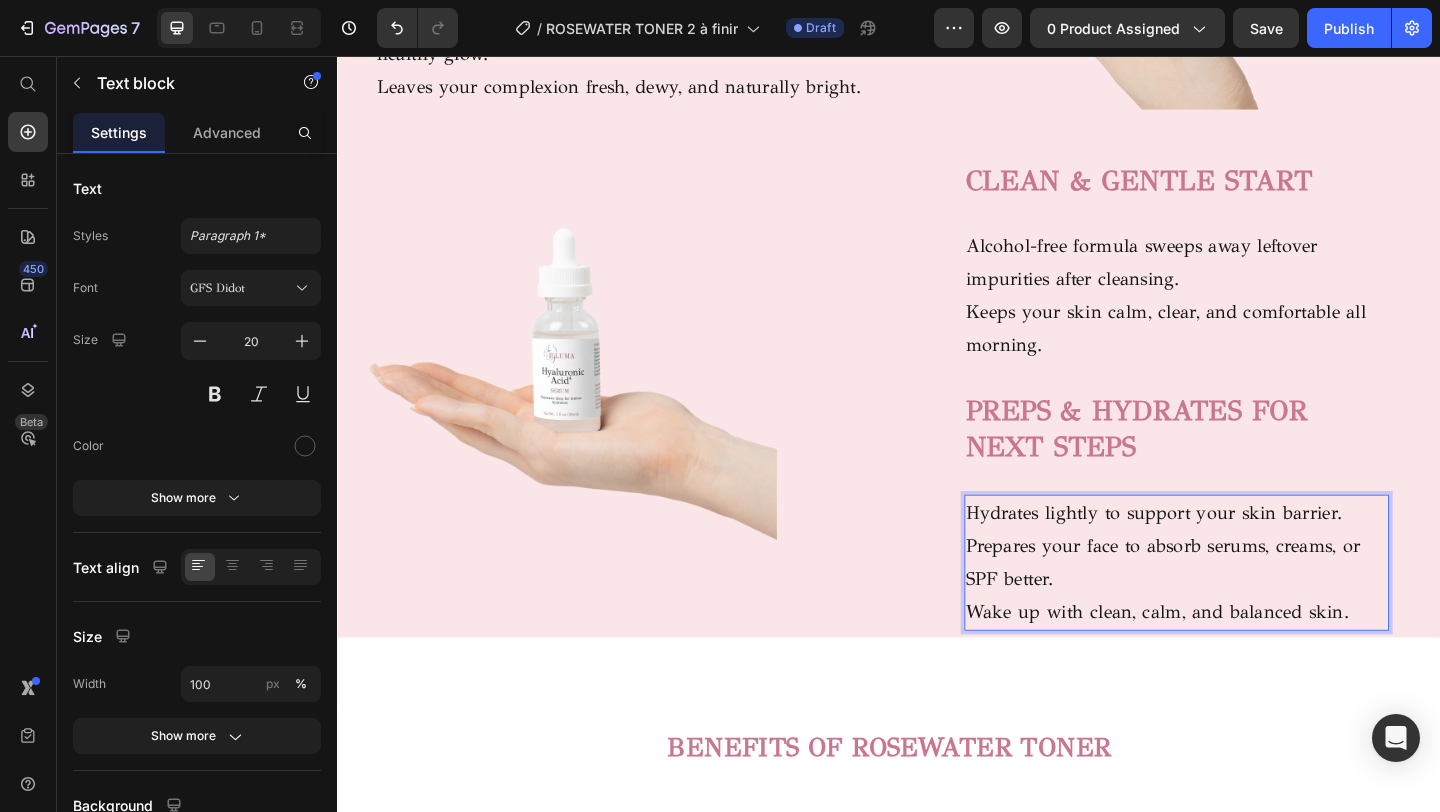 click on "Wake up with clean, calm, and balanced skin." at bounding box center [1250, 661] 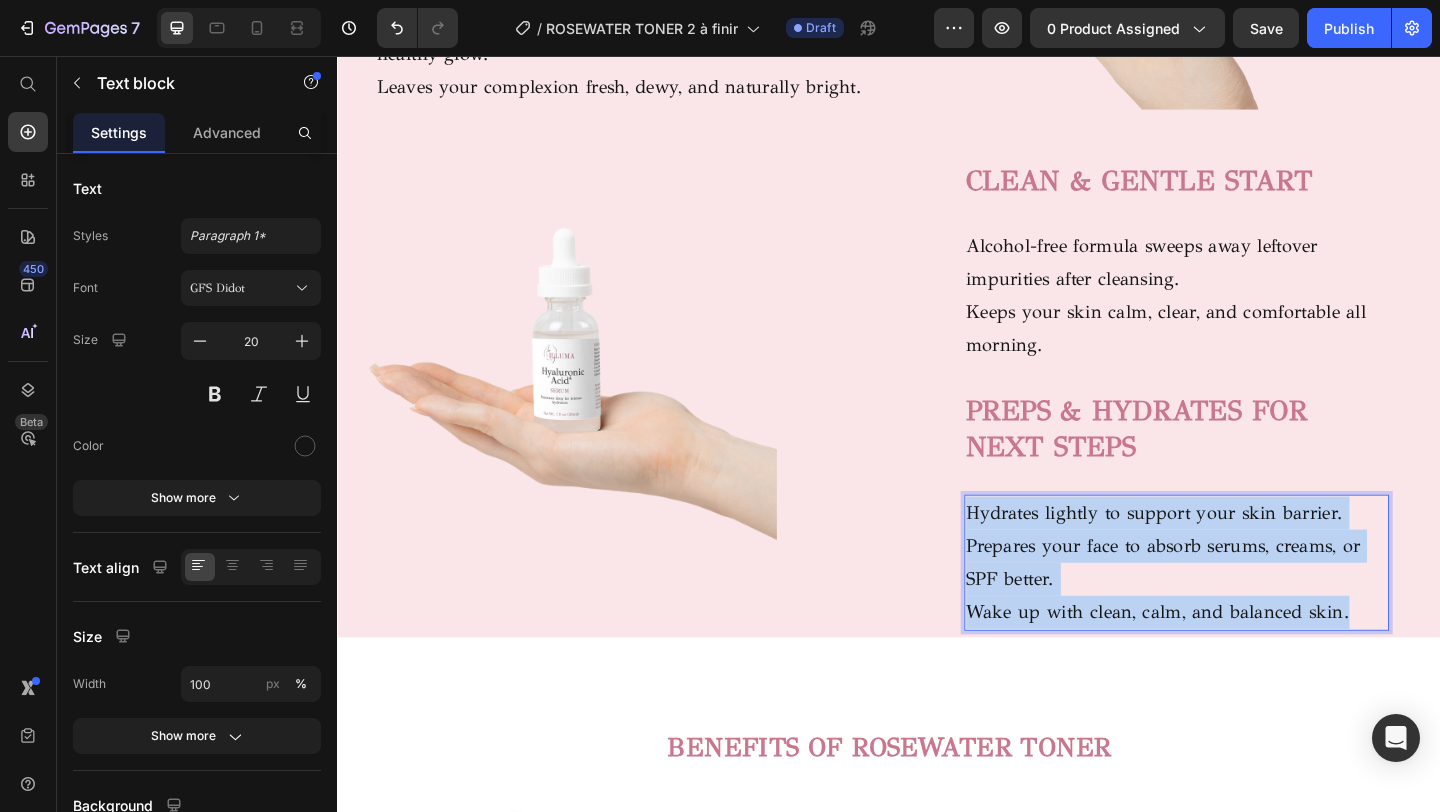 drag, startPoint x: 1437, startPoint y: 658, endPoint x: 1020, endPoint y: 548, distance: 431.26443 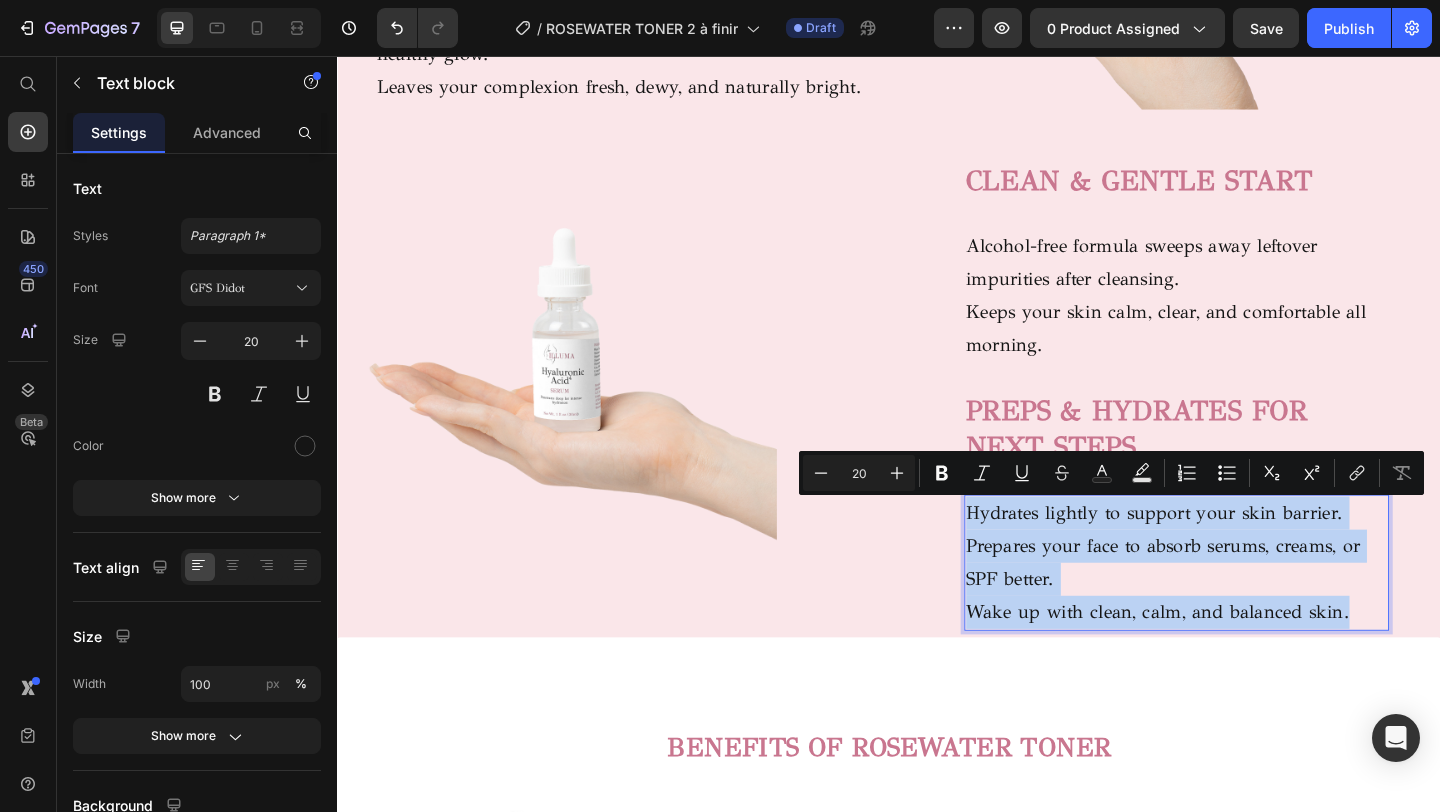 copy on "Hydrates lightly to support your skin barrier. Prepares your face to absorb serums, creams, or SPF better. Wake up with clean, calm, and balanced skin." 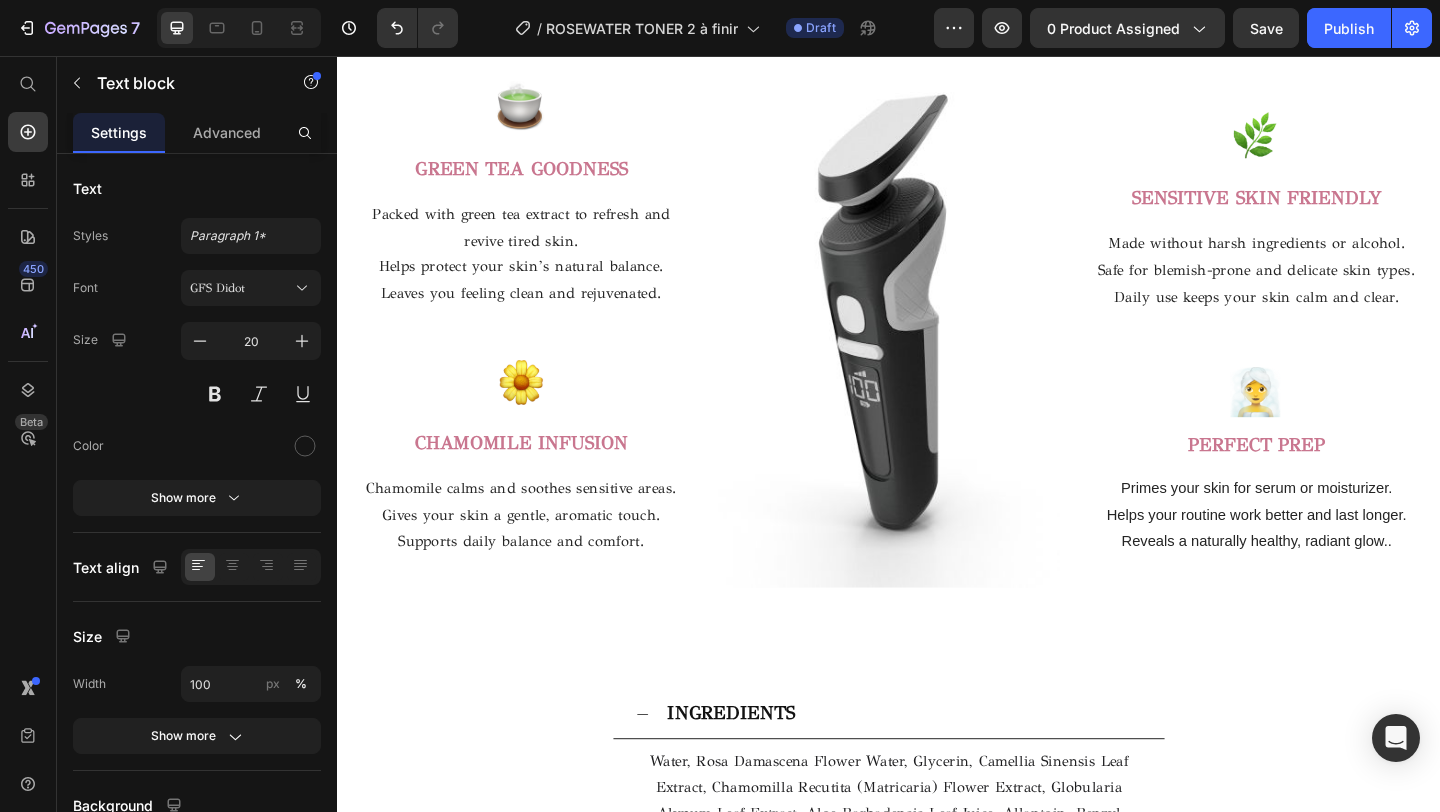 scroll, scrollTop: 2593, scrollLeft: 0, axis: vertical 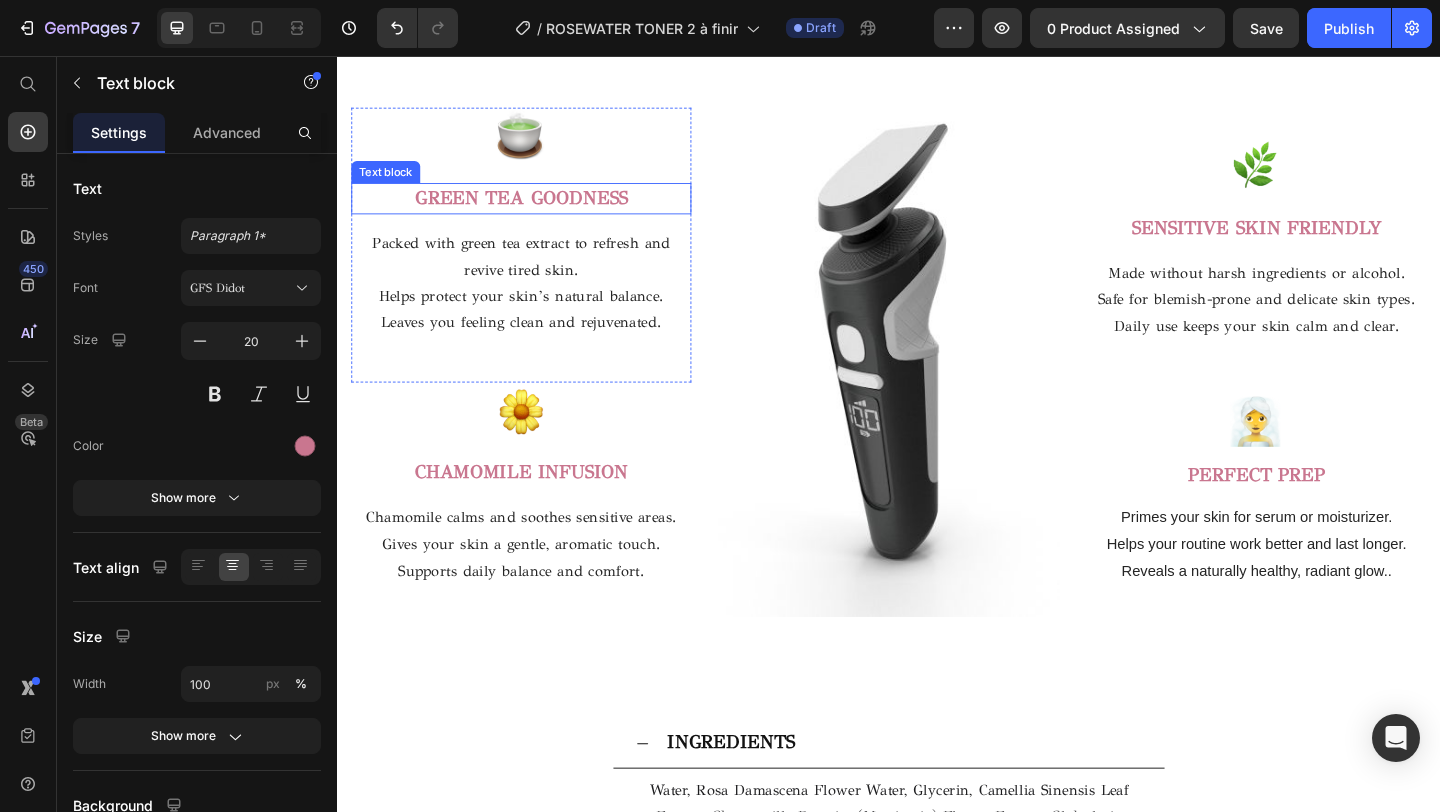 click on "GREEN TEA GOODNESS" at bounding box center (537, 210) 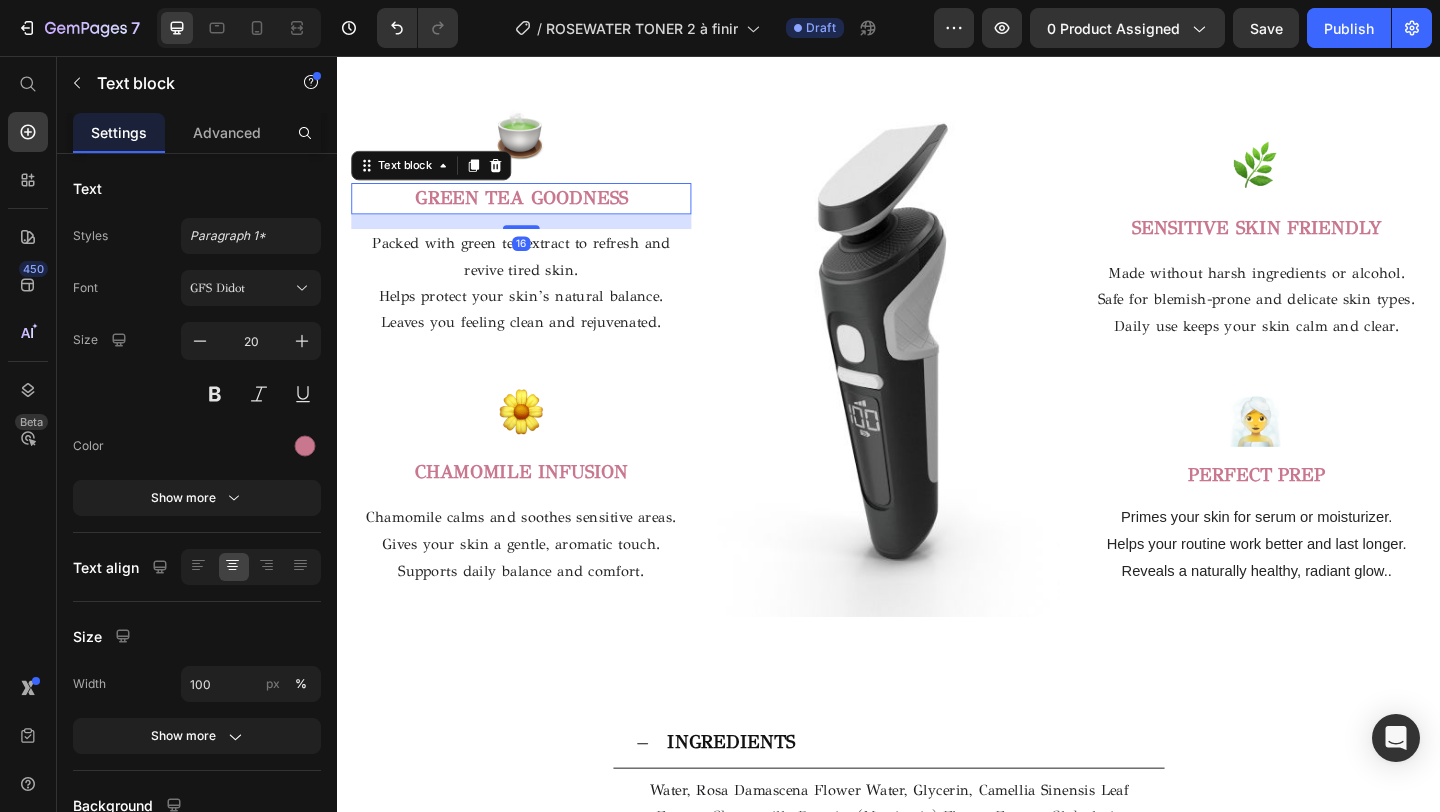 click on "GREEN TEA GOODNESS" at bounding box center [537, 211] 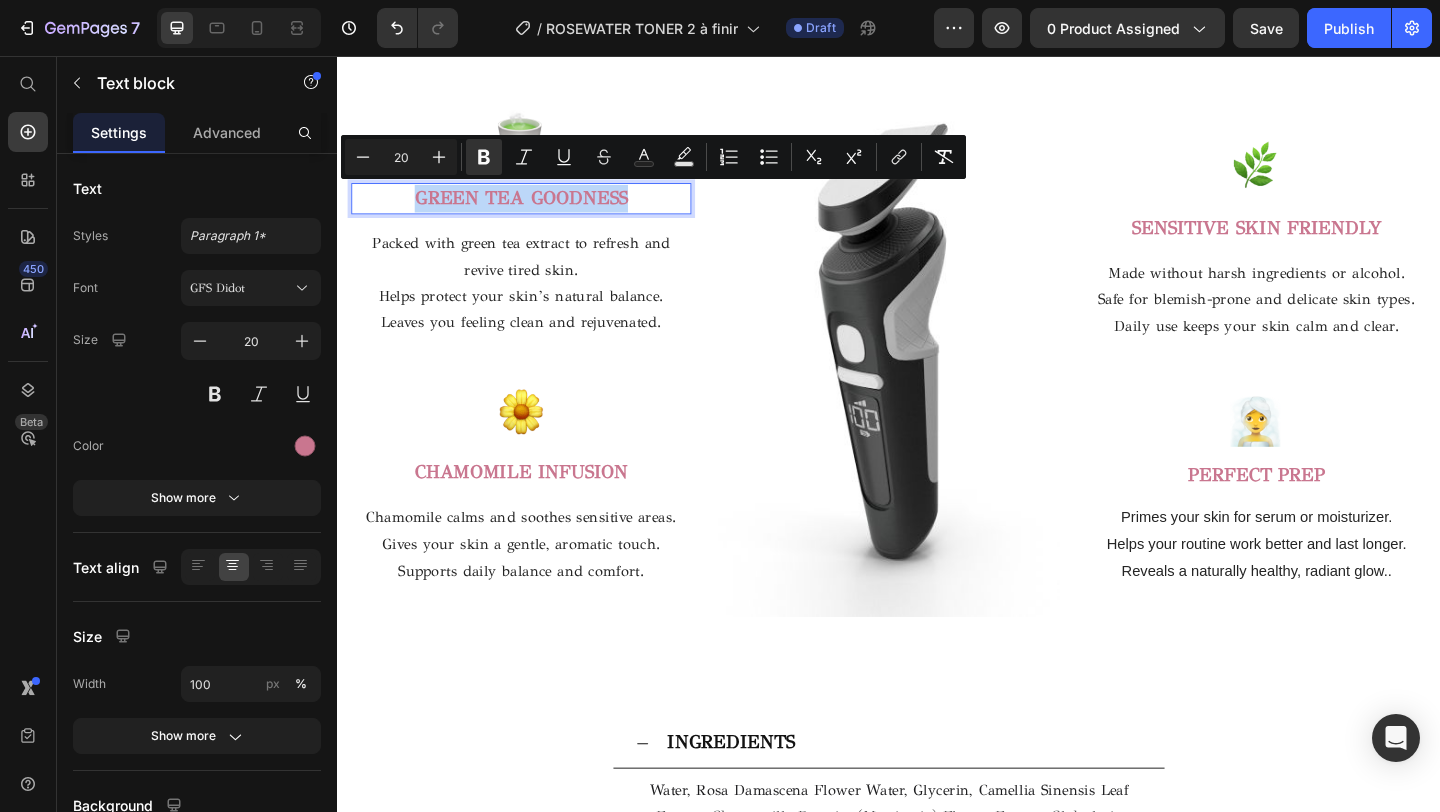 drag, startPoint x: 662, startPoint y: 210, endPoint x: 415, endPoint y: 213, distance: 247.01822 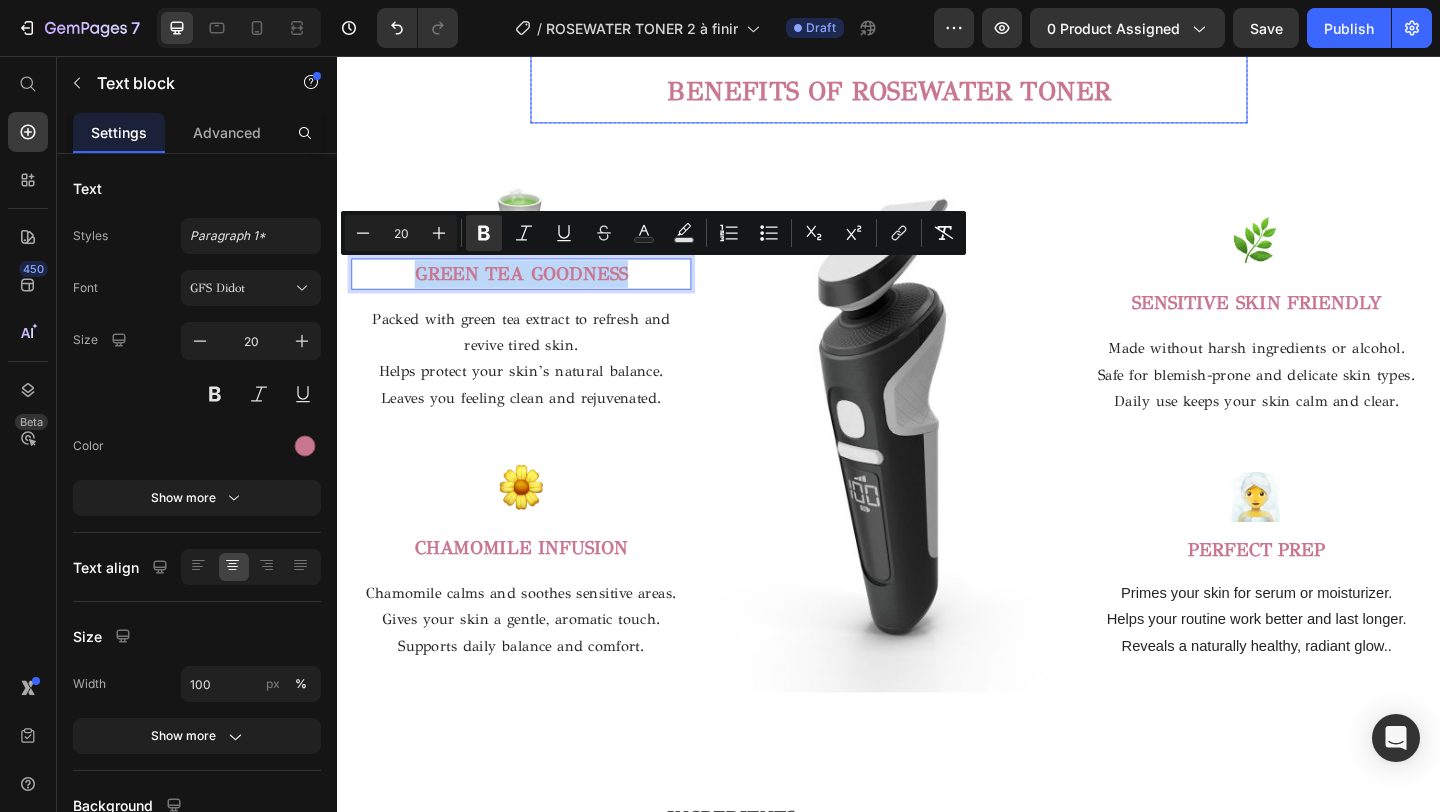 scroll, scrollTop: 2512, scrollLeft: 0, axis: vertical 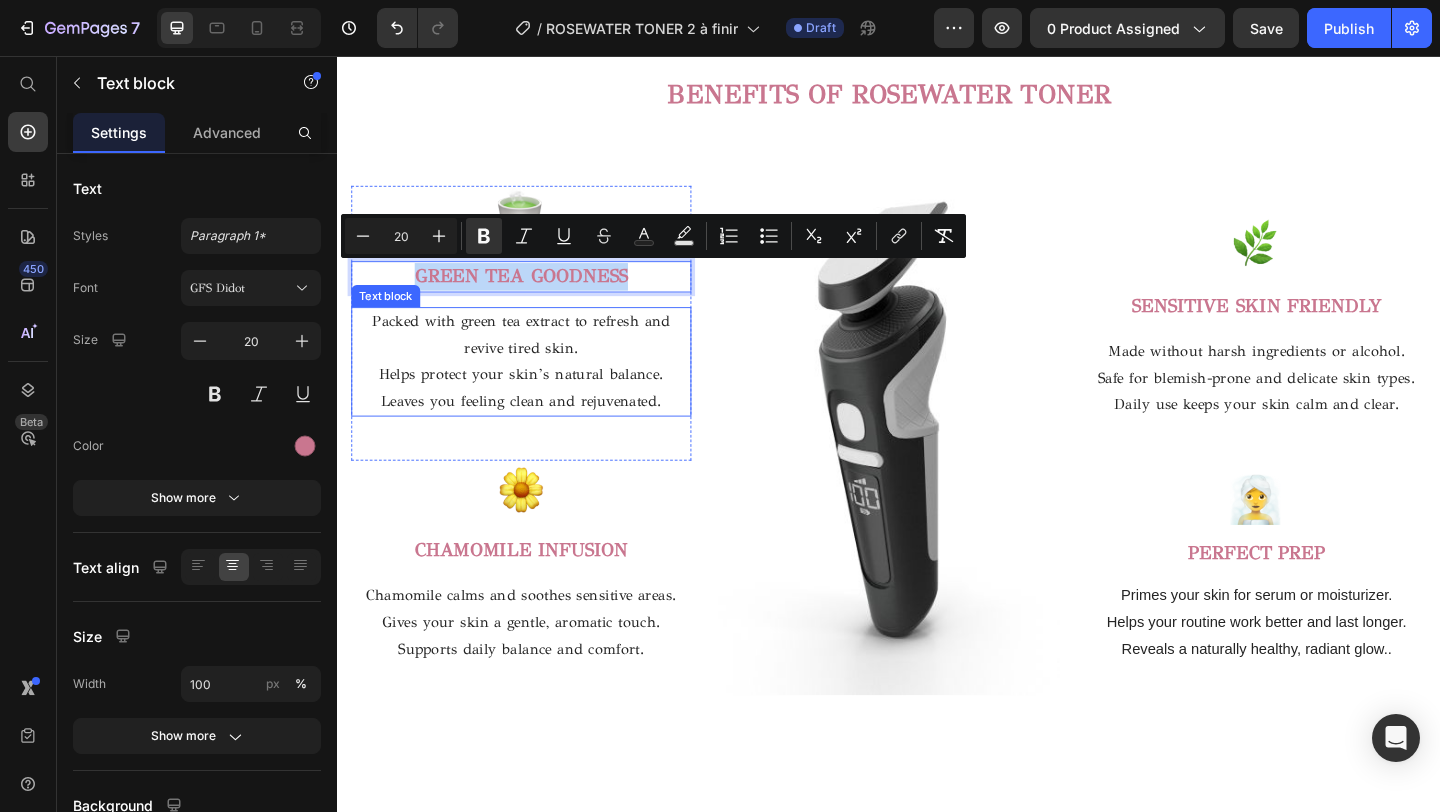 click on "Helps protect your skin’s natural balance." at bounding box center (537, 402) 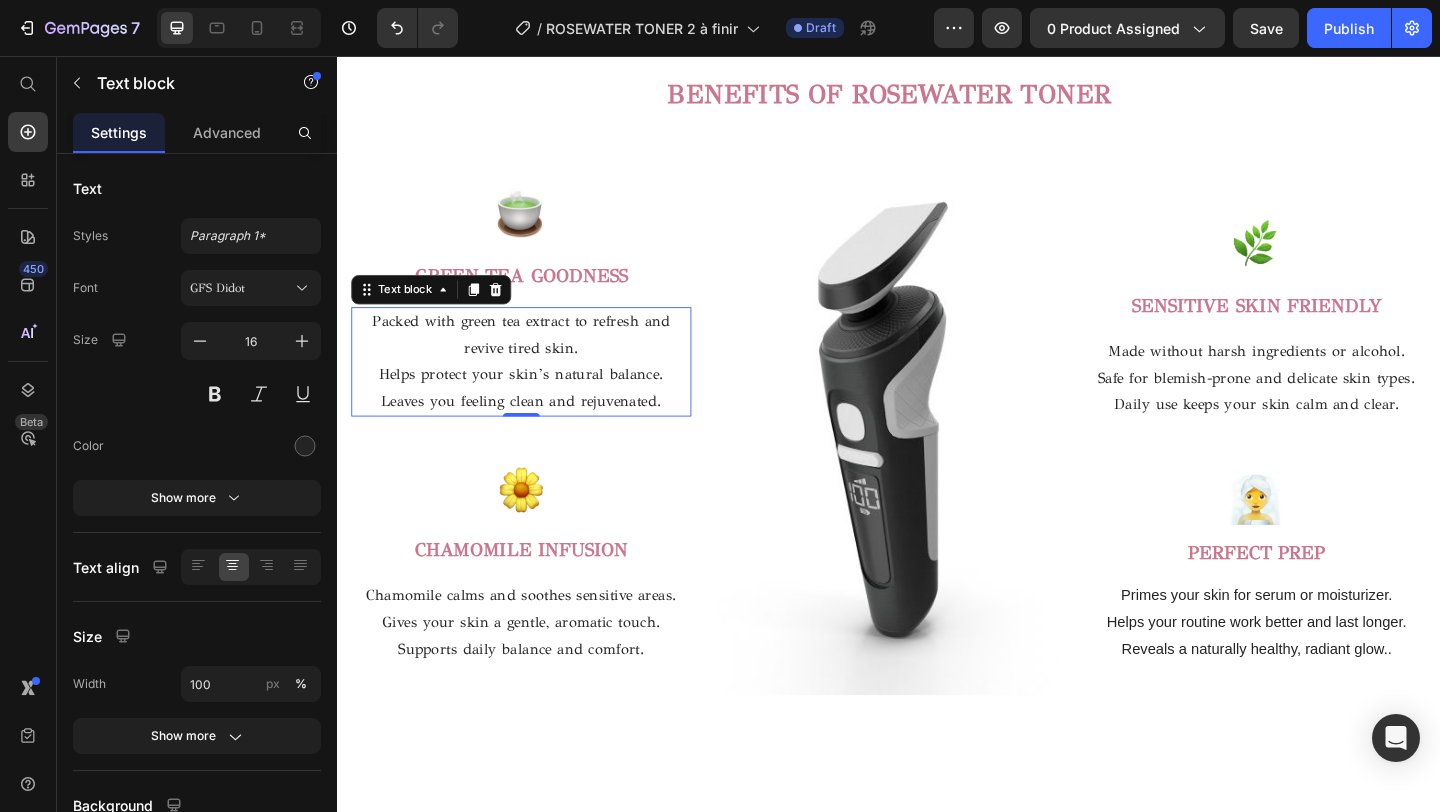 click on "Leaves you feeling clean and rejuvenated." at bounding box center [537, 431] 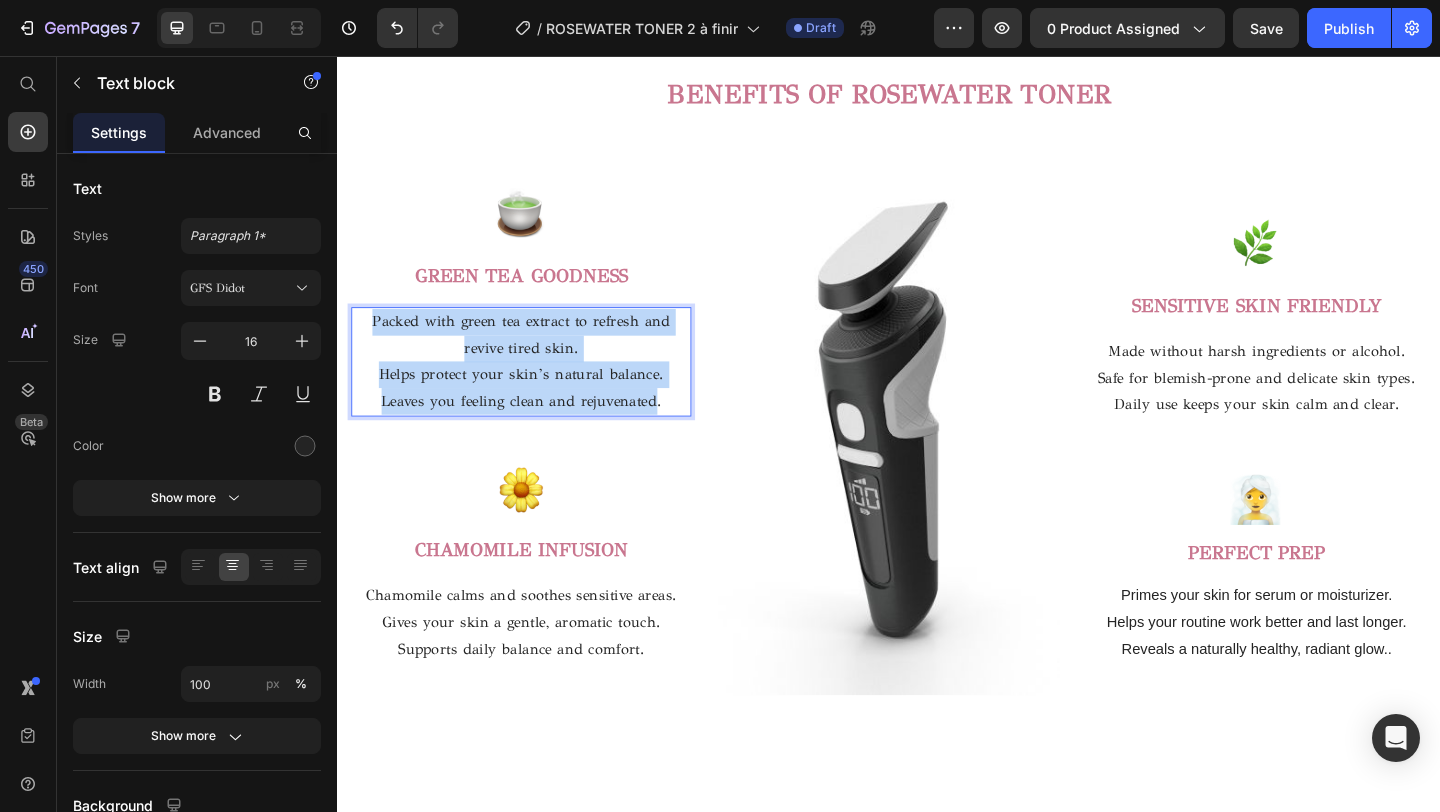 drag, startPoint x: 684, startPoint y: 430, endPoint x: 333, endPoint y: 334, distance: 363.89148 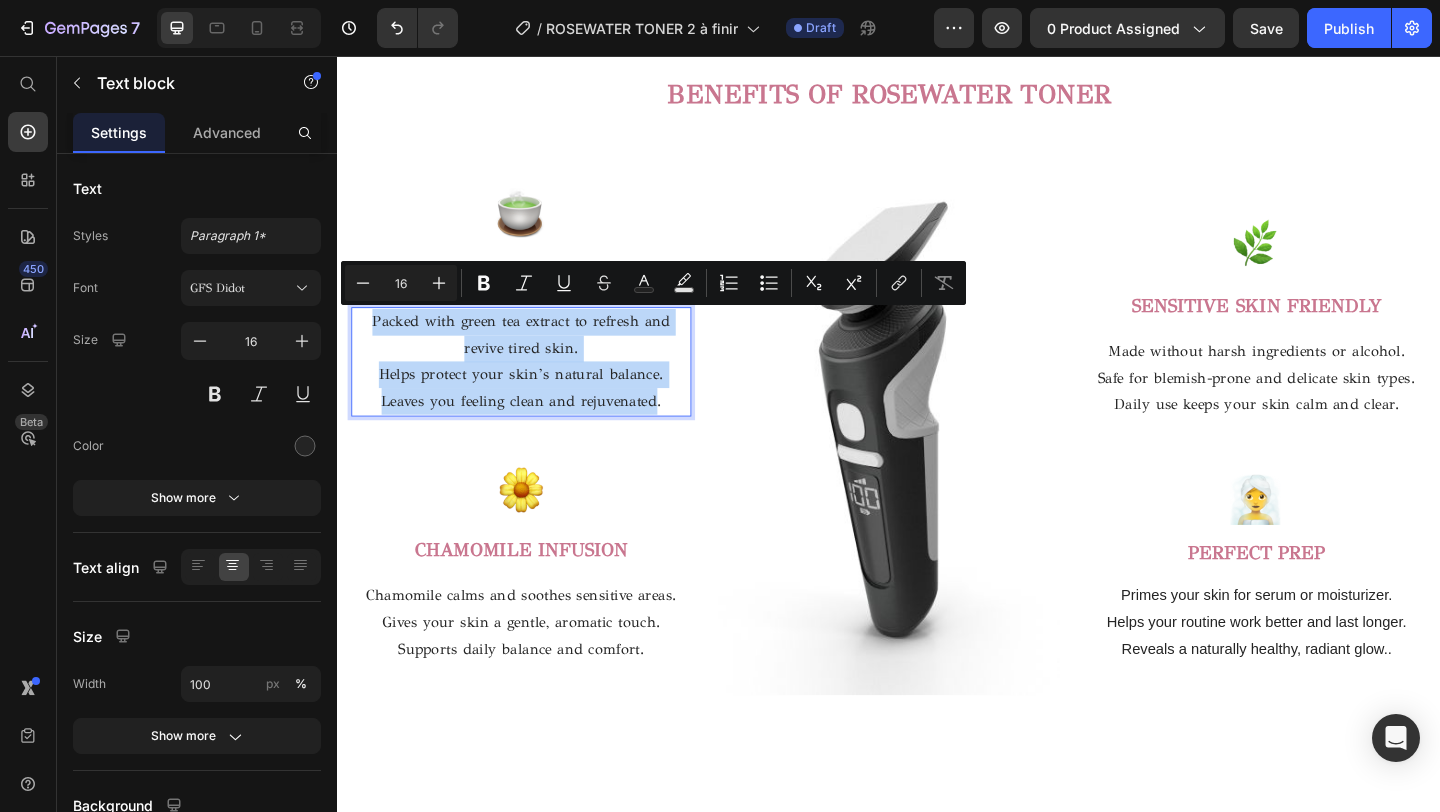 copy on "Packed with green tea extract to refresh and revive tired skin. Helps protect your skin’s natural balance. Leaves you feeling clean and rejuvenated" 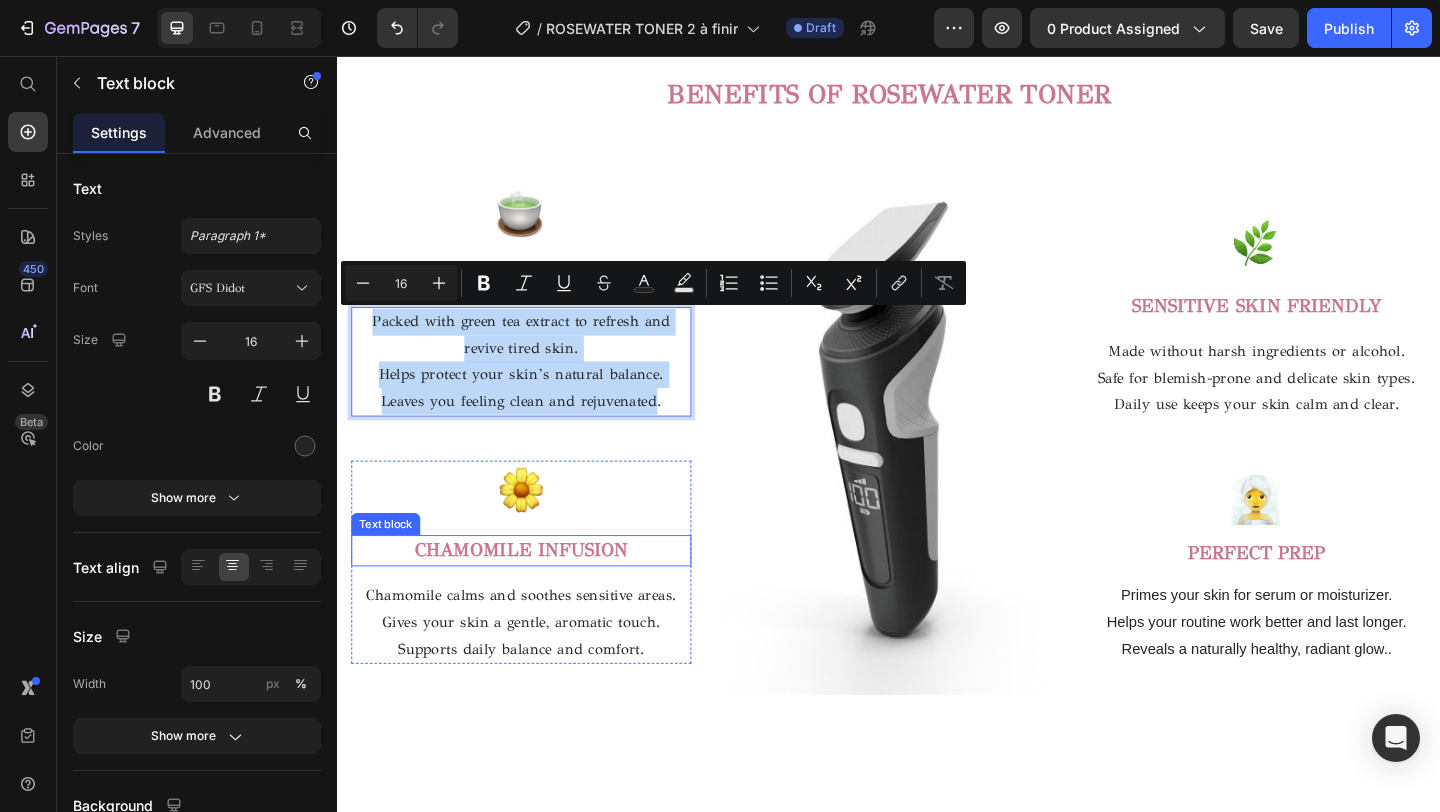 click on "CHAMOMILE INFUSION" at bounding box center (537, 593) 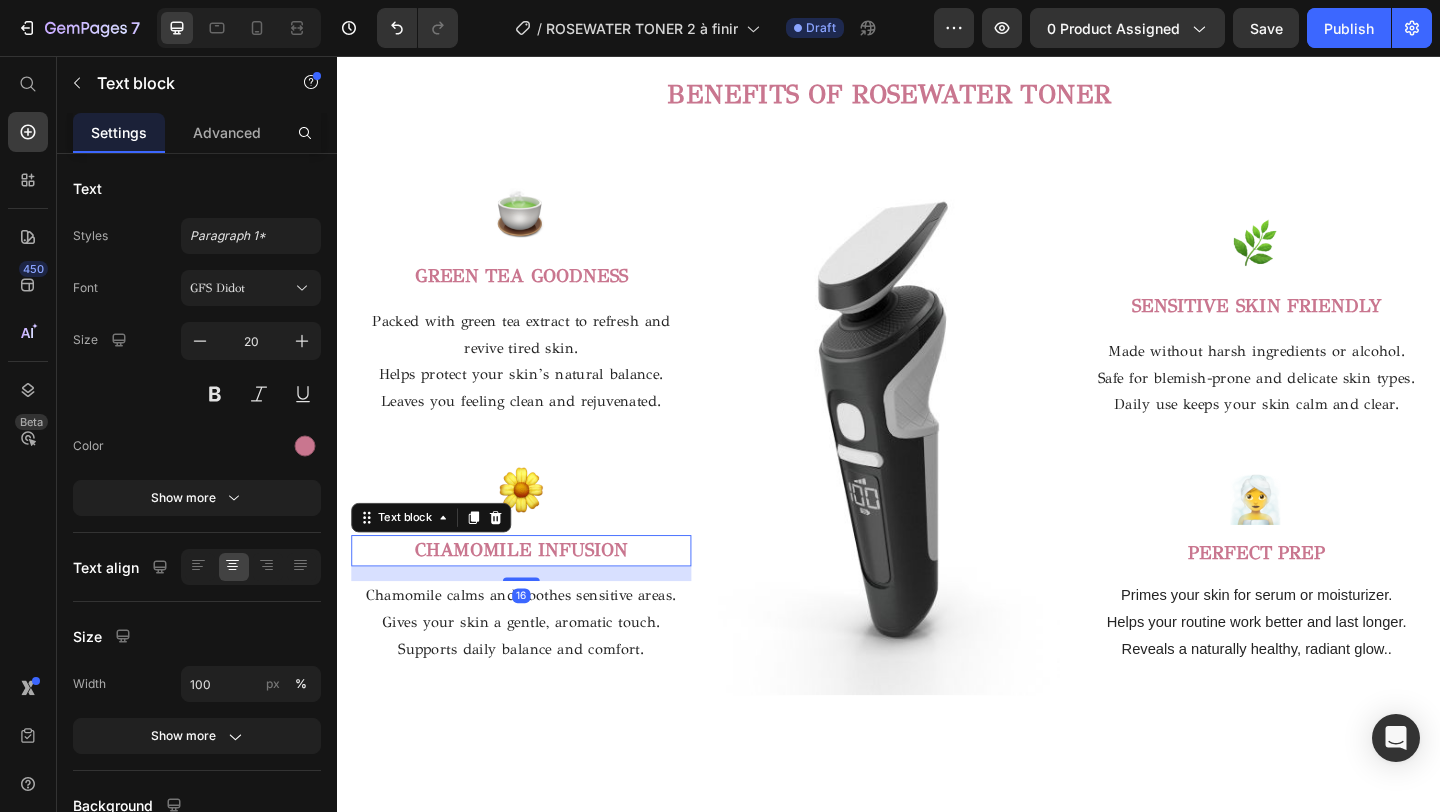click on "CHAMOMILE INFUSION" at bounding box center [537, 594] 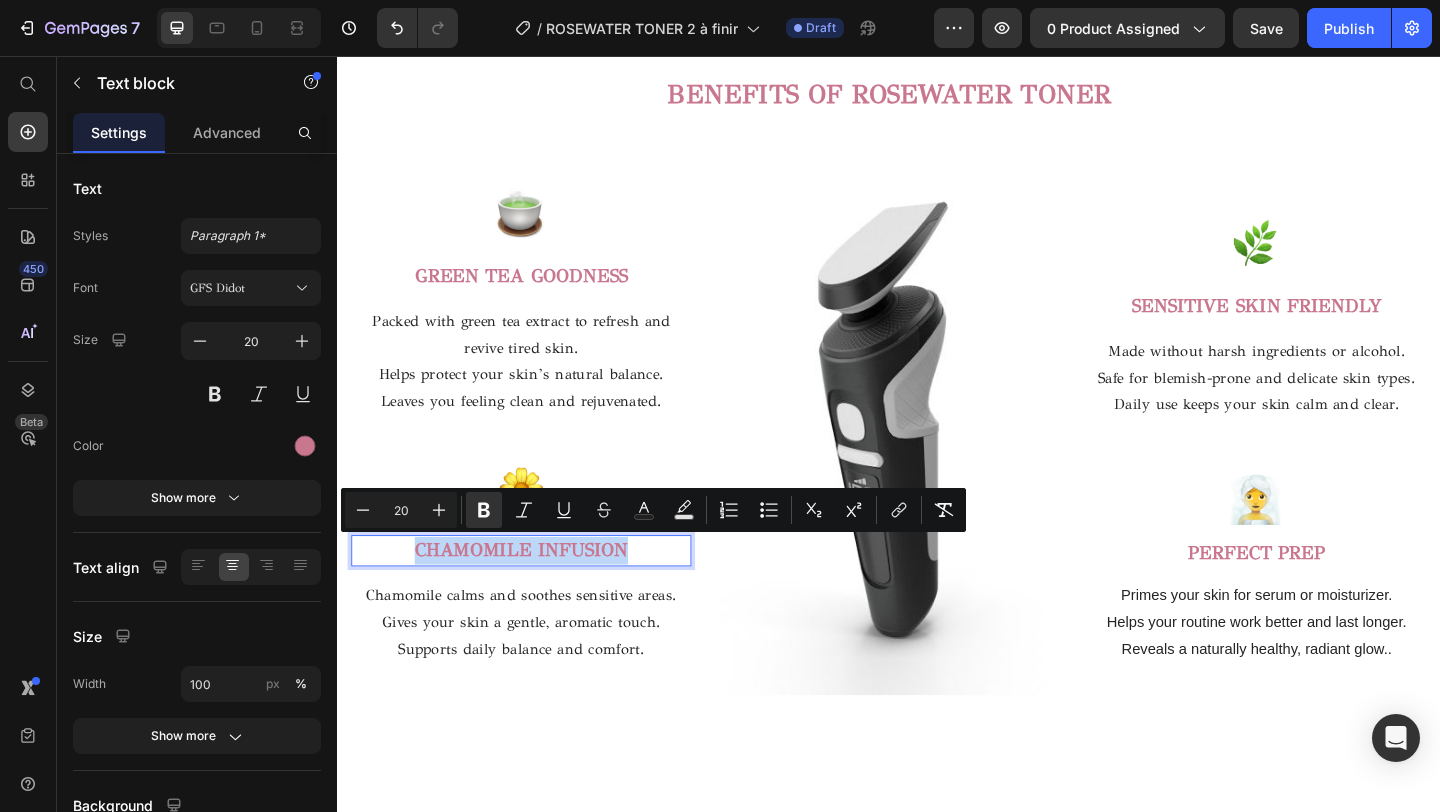 drag, startPoint x: 656, startPoint y: 596, endPoint x: 425, endPoint y: 596, distance: 231 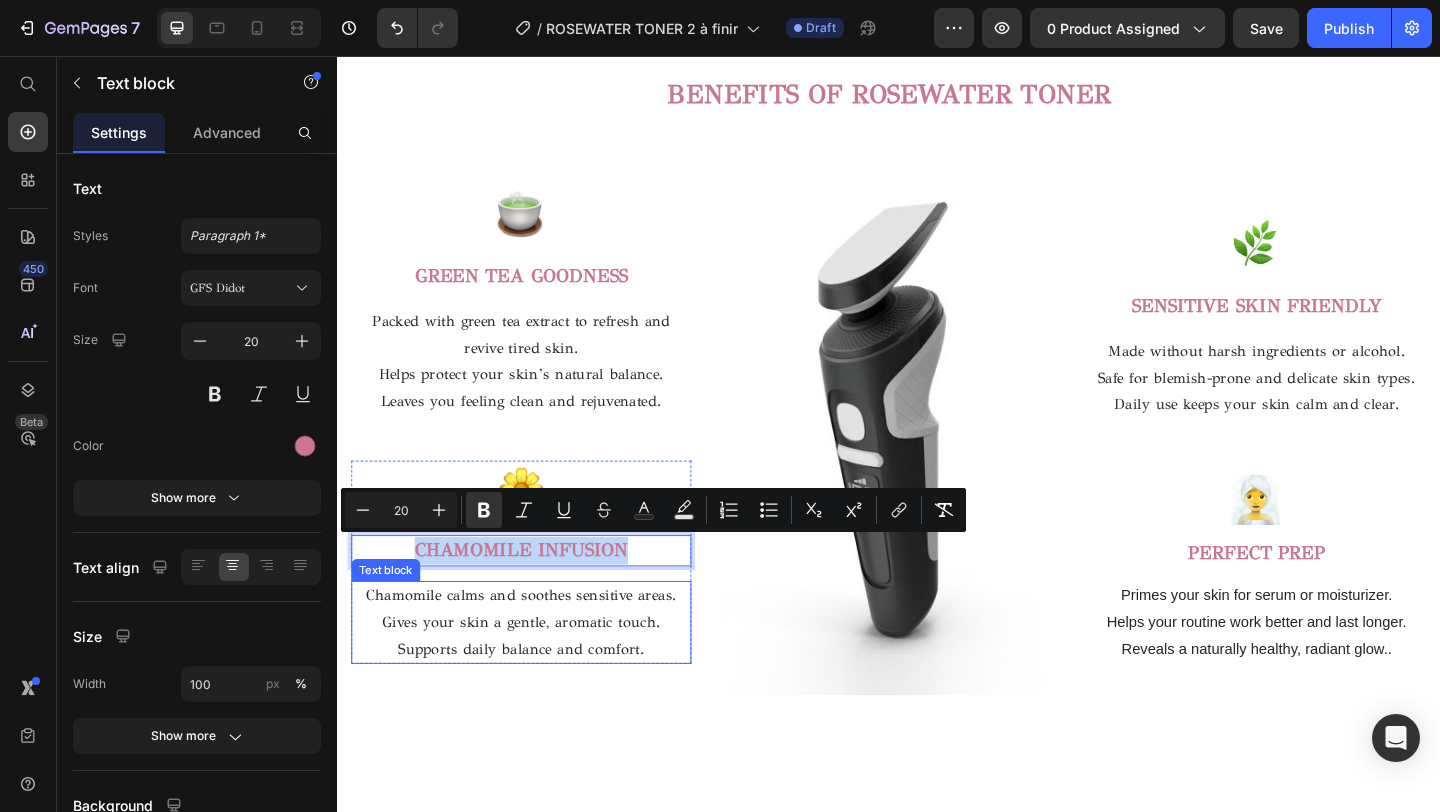click on "Supports daily balance and comfort." at bounding box center [537, 701] 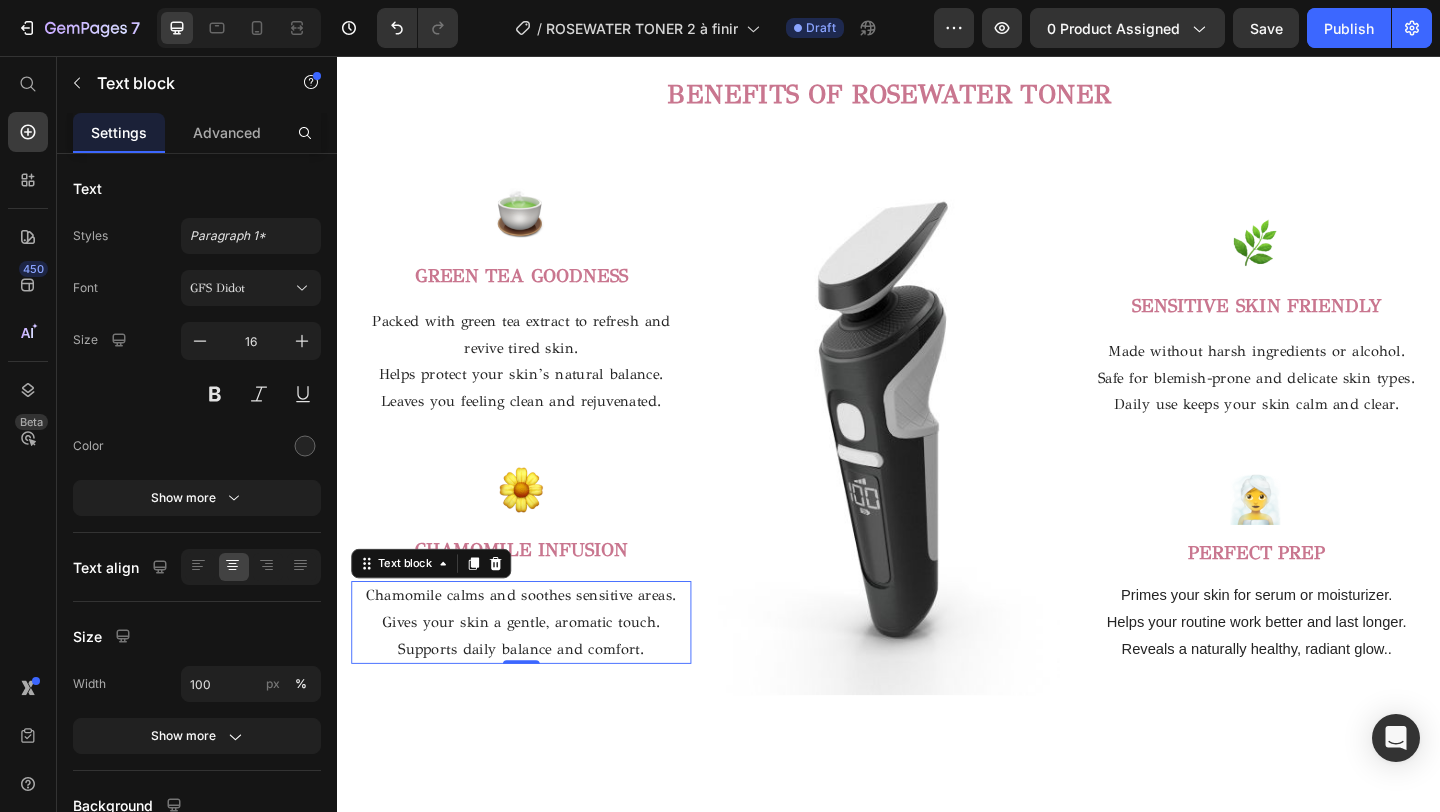 click on "Supports daily balance and comfort." at bounding box center (537, 701) 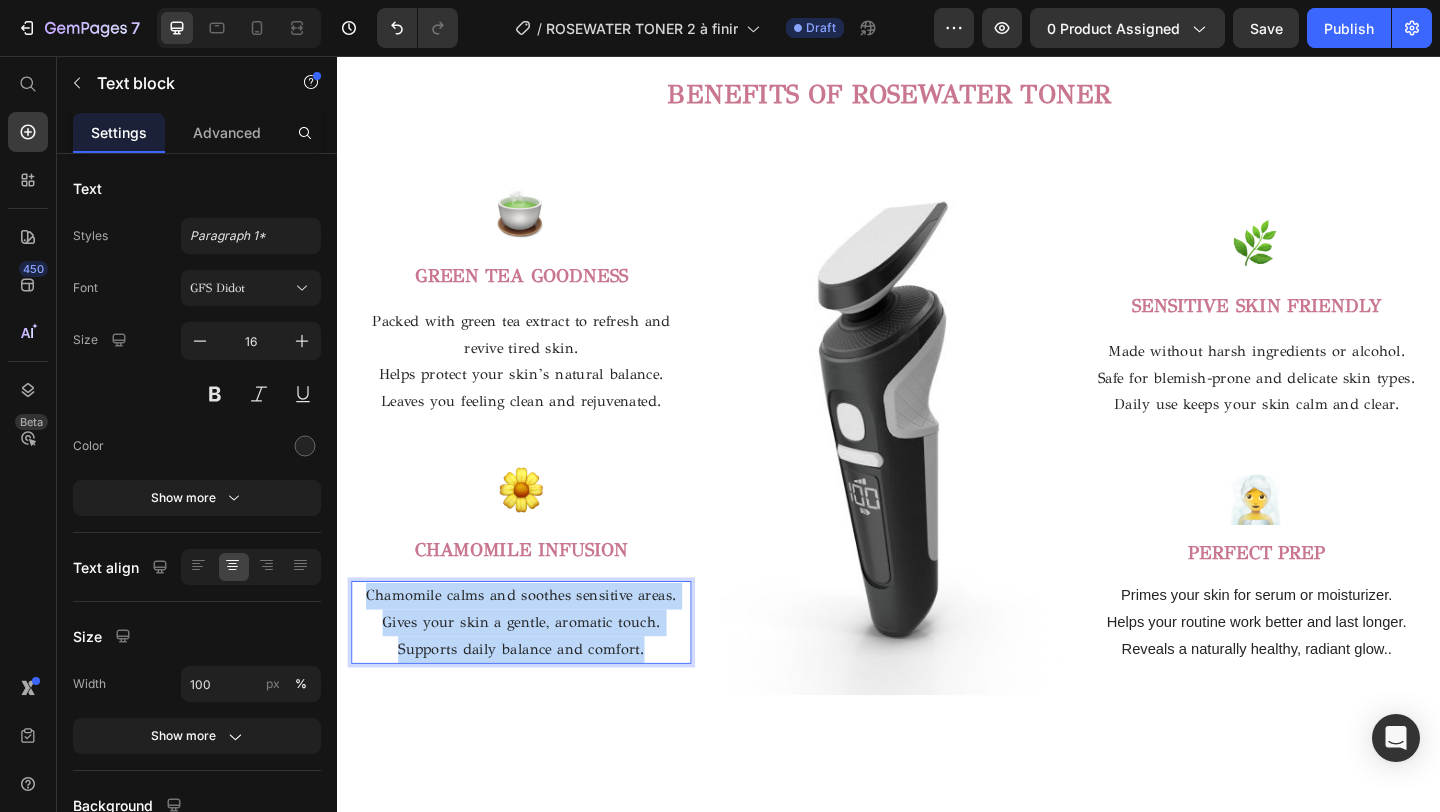 drag, startPoint x: 672, startPoint y: 702, endPoint x: 366, endPoint y: 636, distance: 313.03674 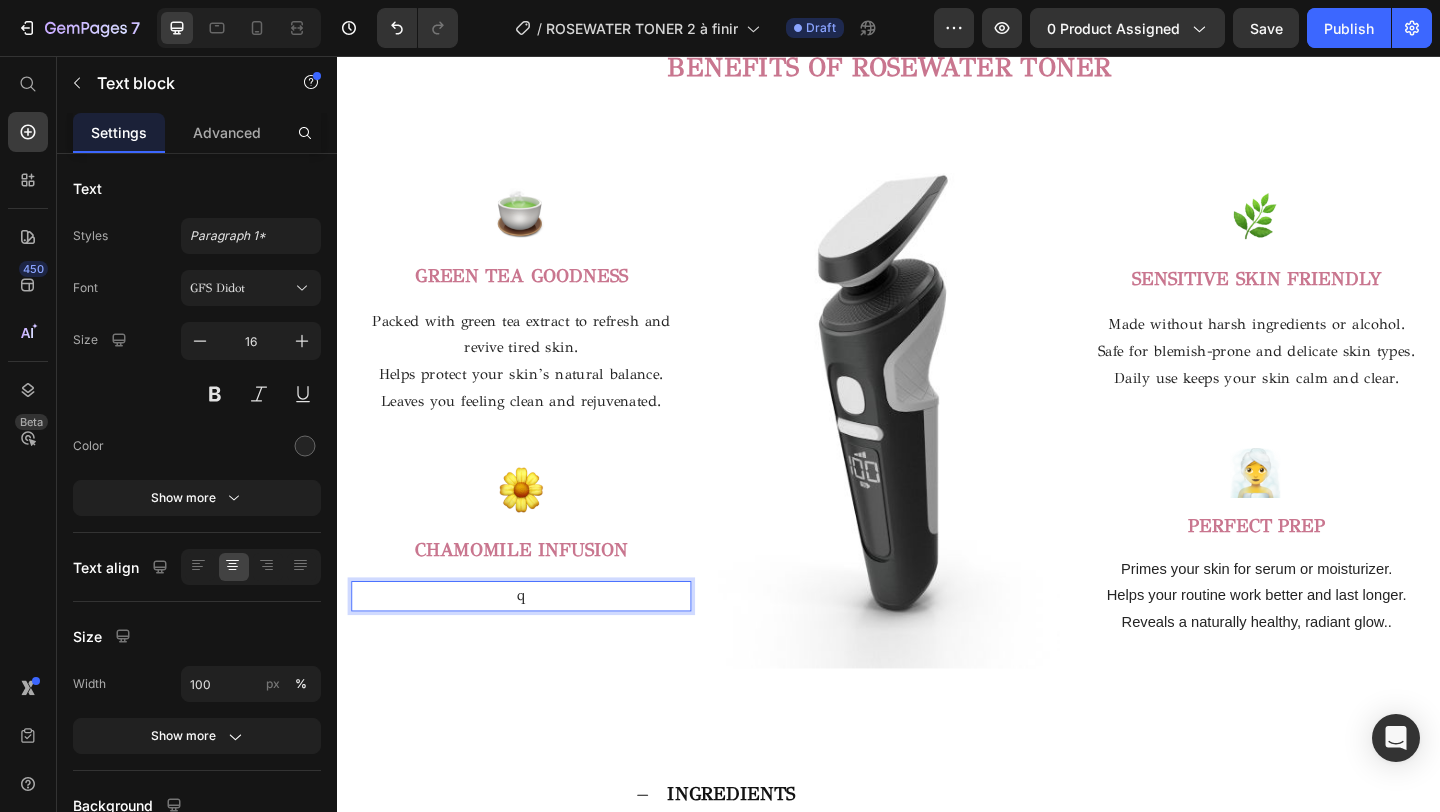 scroll, scrollTop: 2512, scrollLeft: 0, axis: vertical 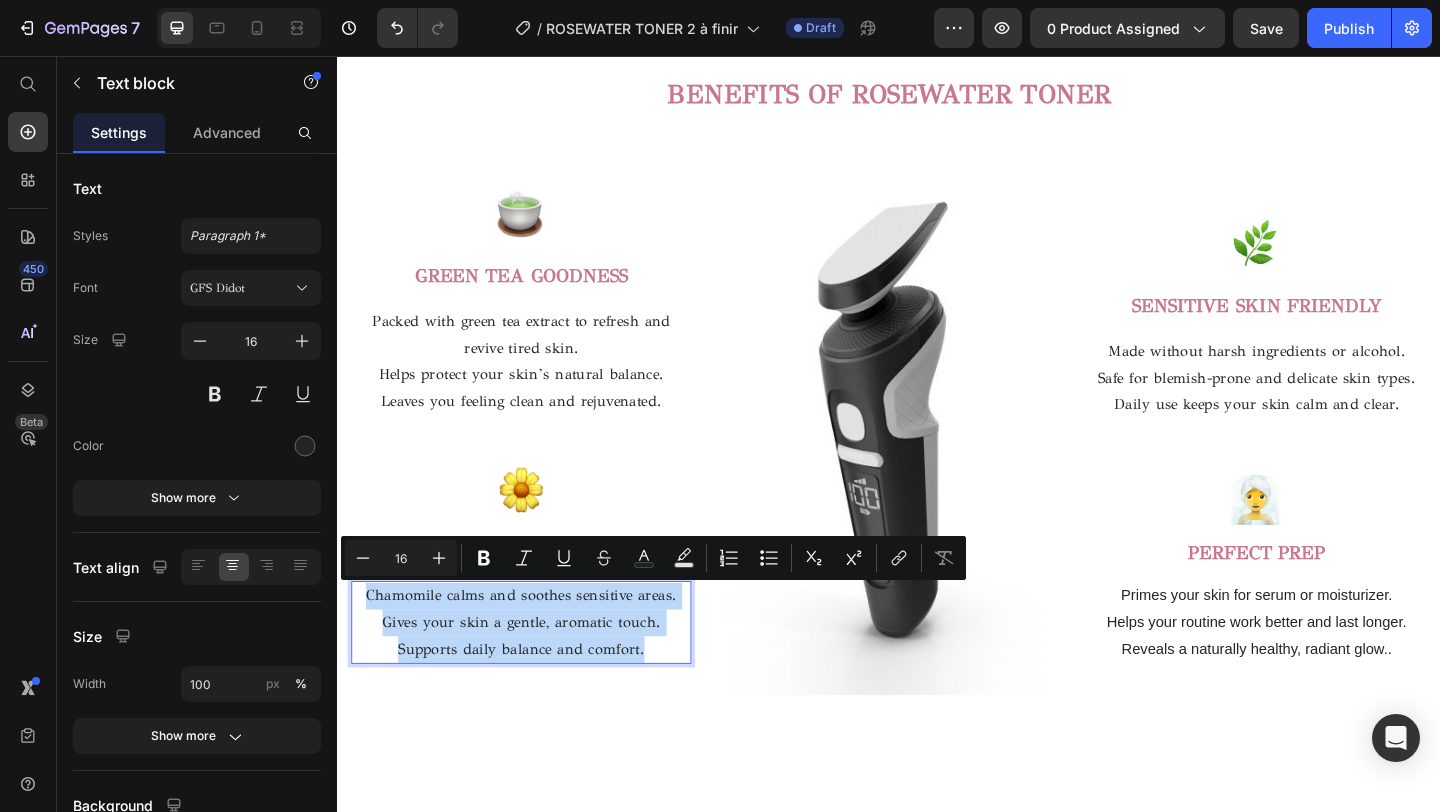 click on "Supports daily balance and comfort." at bounding box center [537, 701] 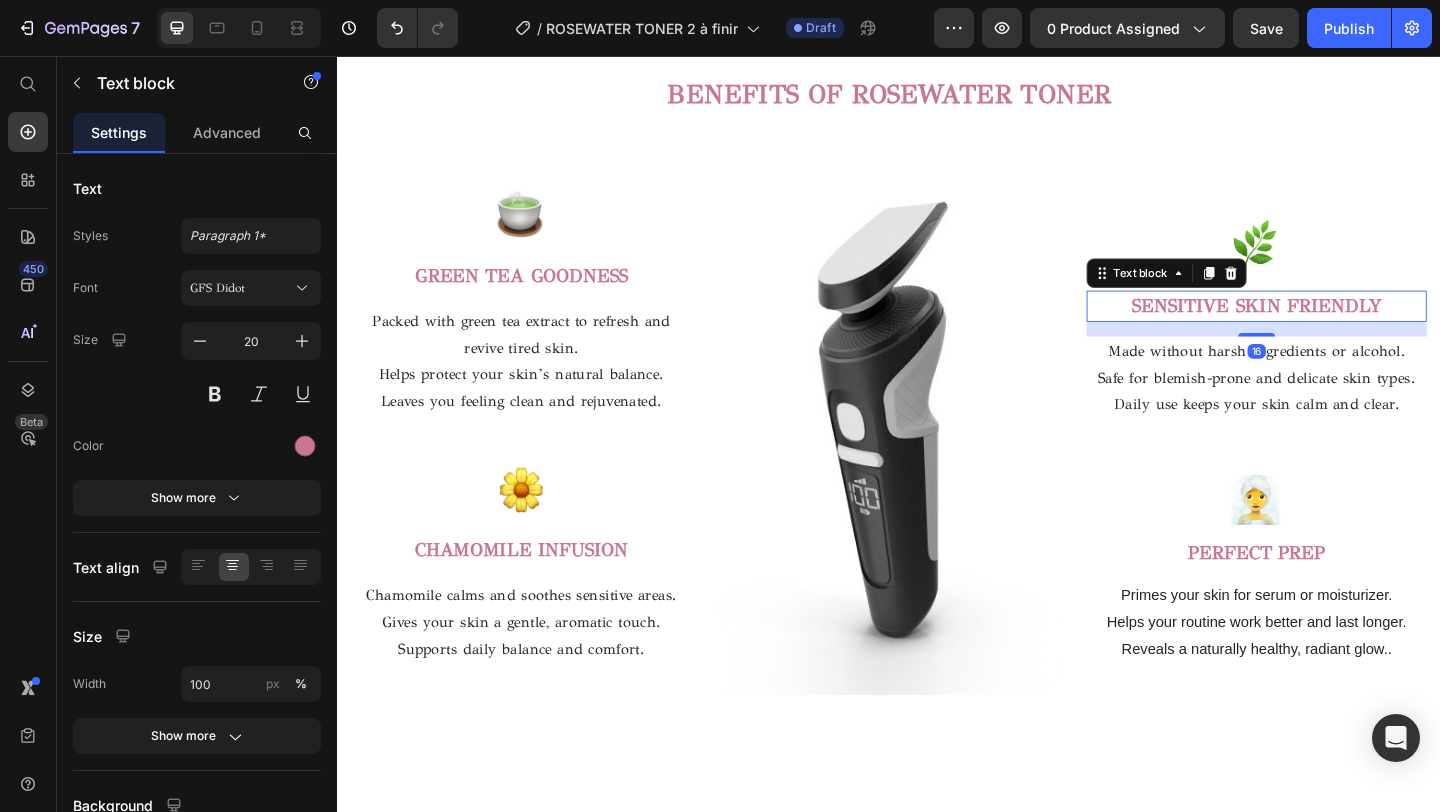 click on "SENSITIVE SKIN FRIENDLY" at bounding box center (1337, 328) 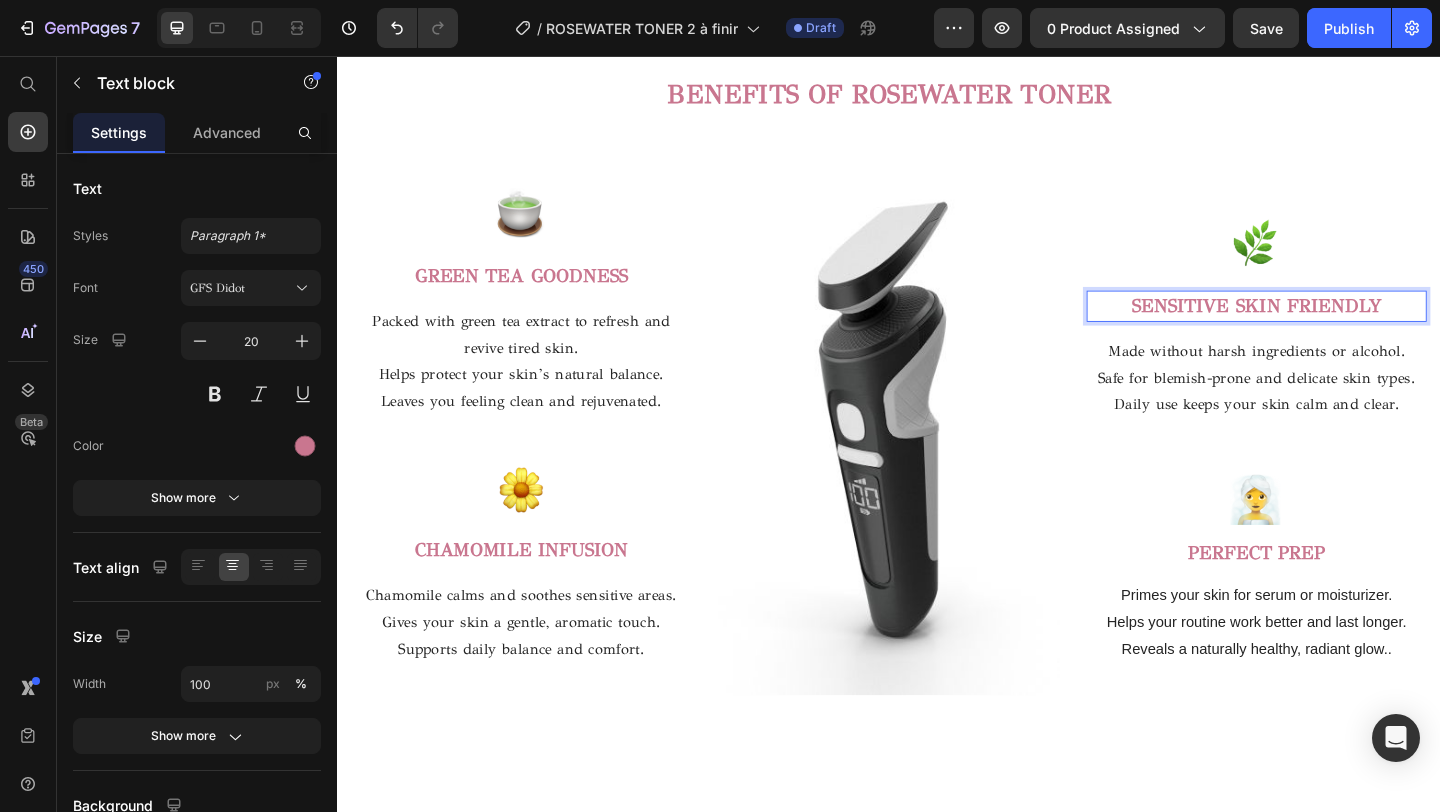 click on "SENSITIVE SKIN FRIENDLY" at bounding box center [1337, 328] 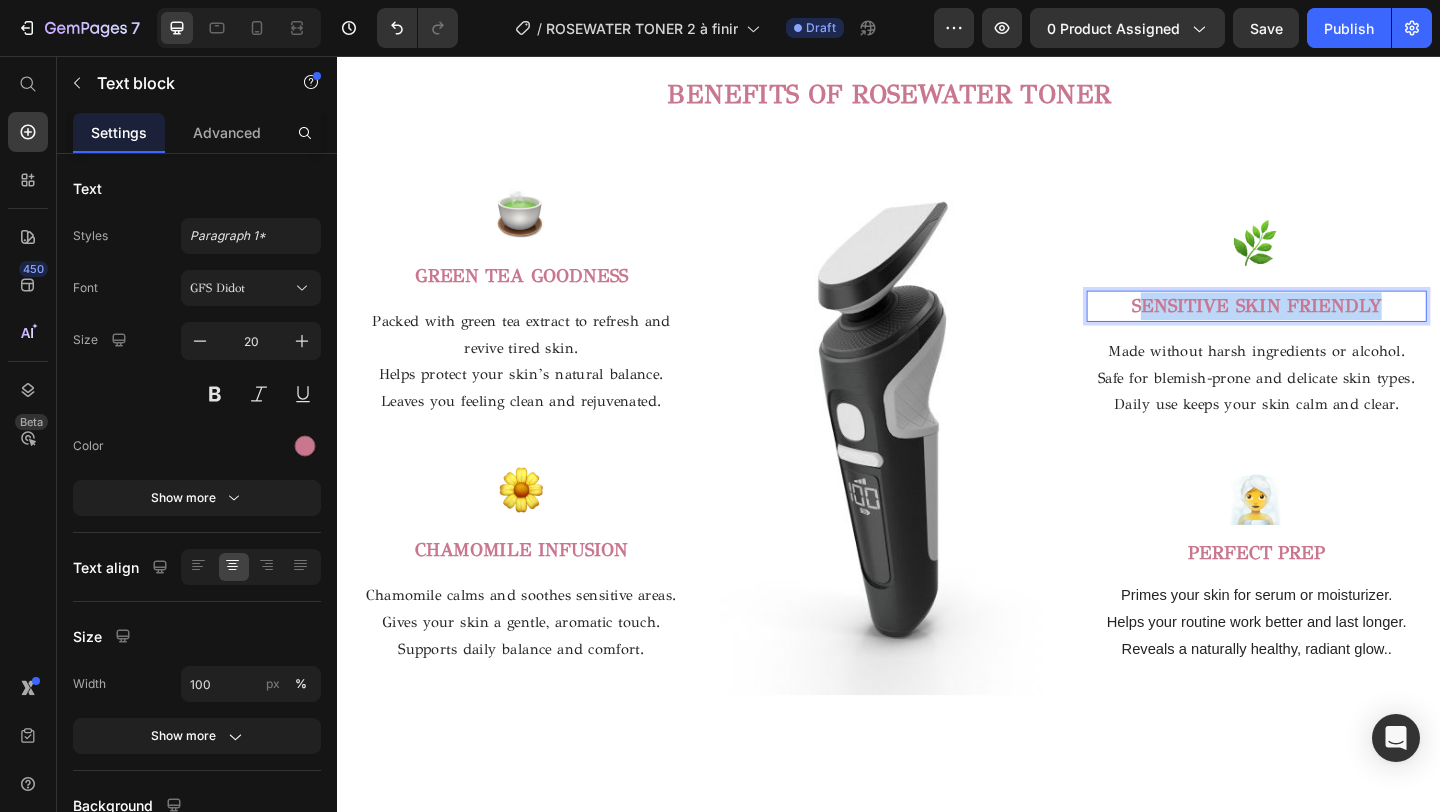 drag, startPoint x: 1478, startPoint y: 321, endPoint x: 1205, endPoint y: 321, distance: 273 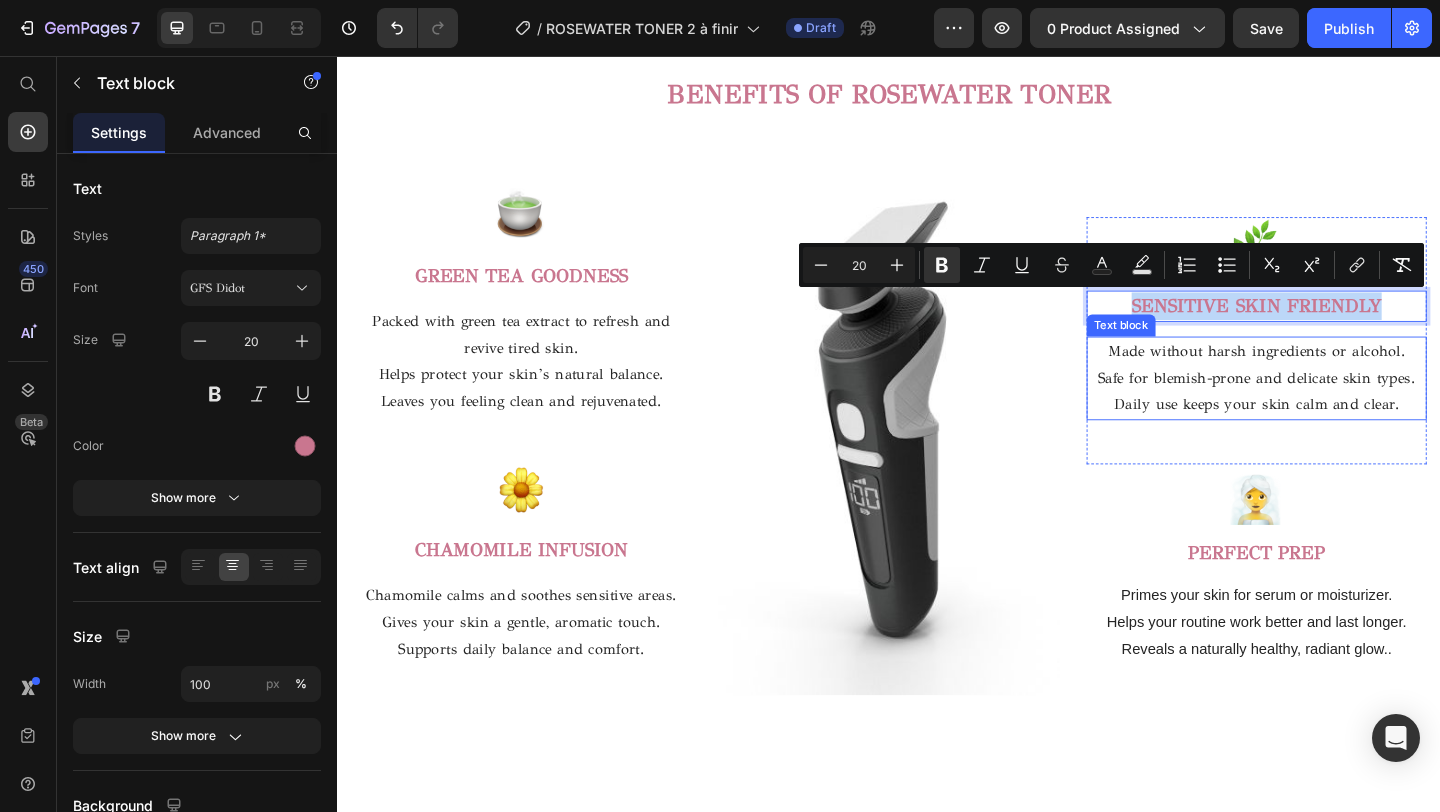 click on "Made without harsh ingredients or alcohol. Safe for blemish-prone and delicate skin types. Daily use keeps your skin calm and clear." at bounding box center [1337, 406] 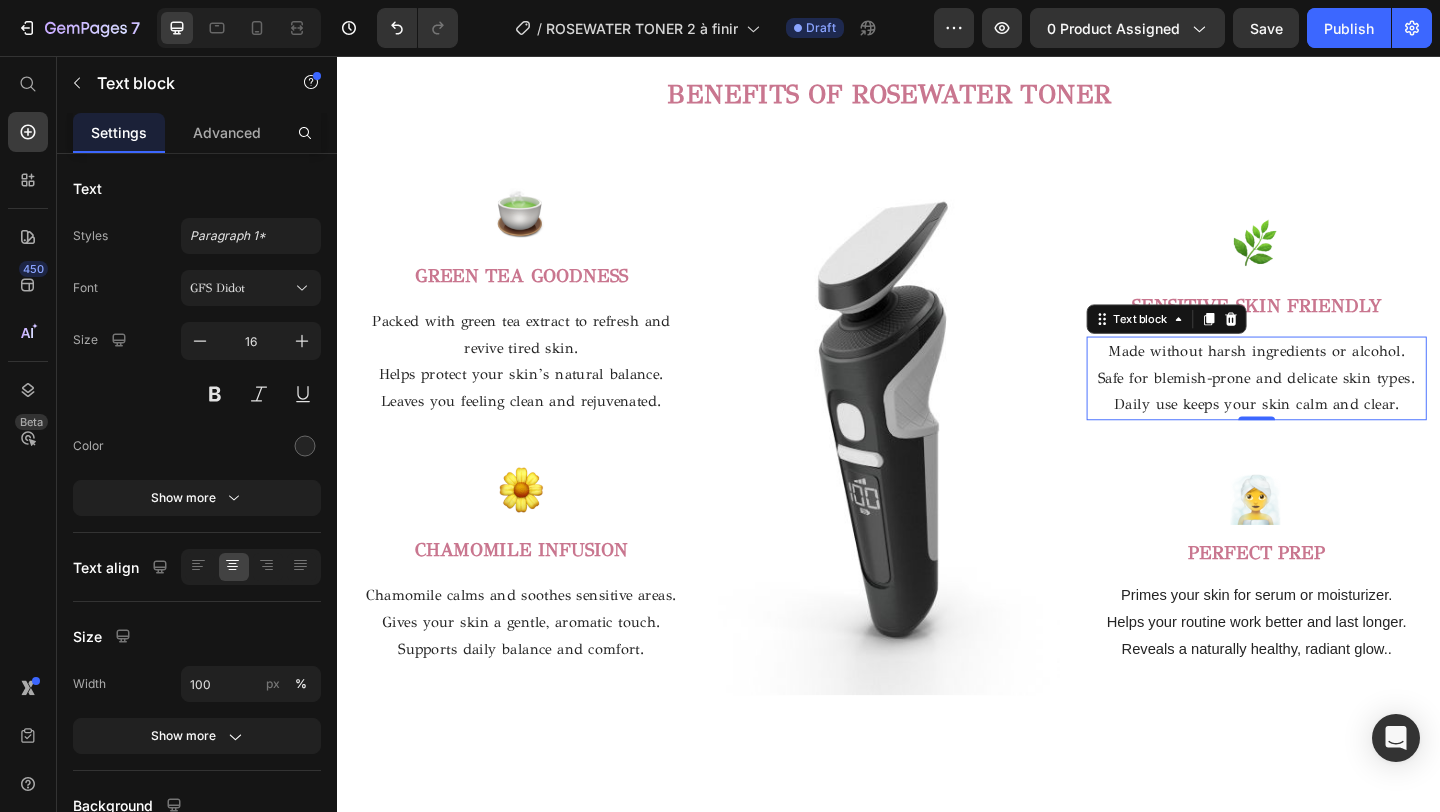 click on "Daily use keeps your skin calm and clear." at bounding box center [1337, 435] 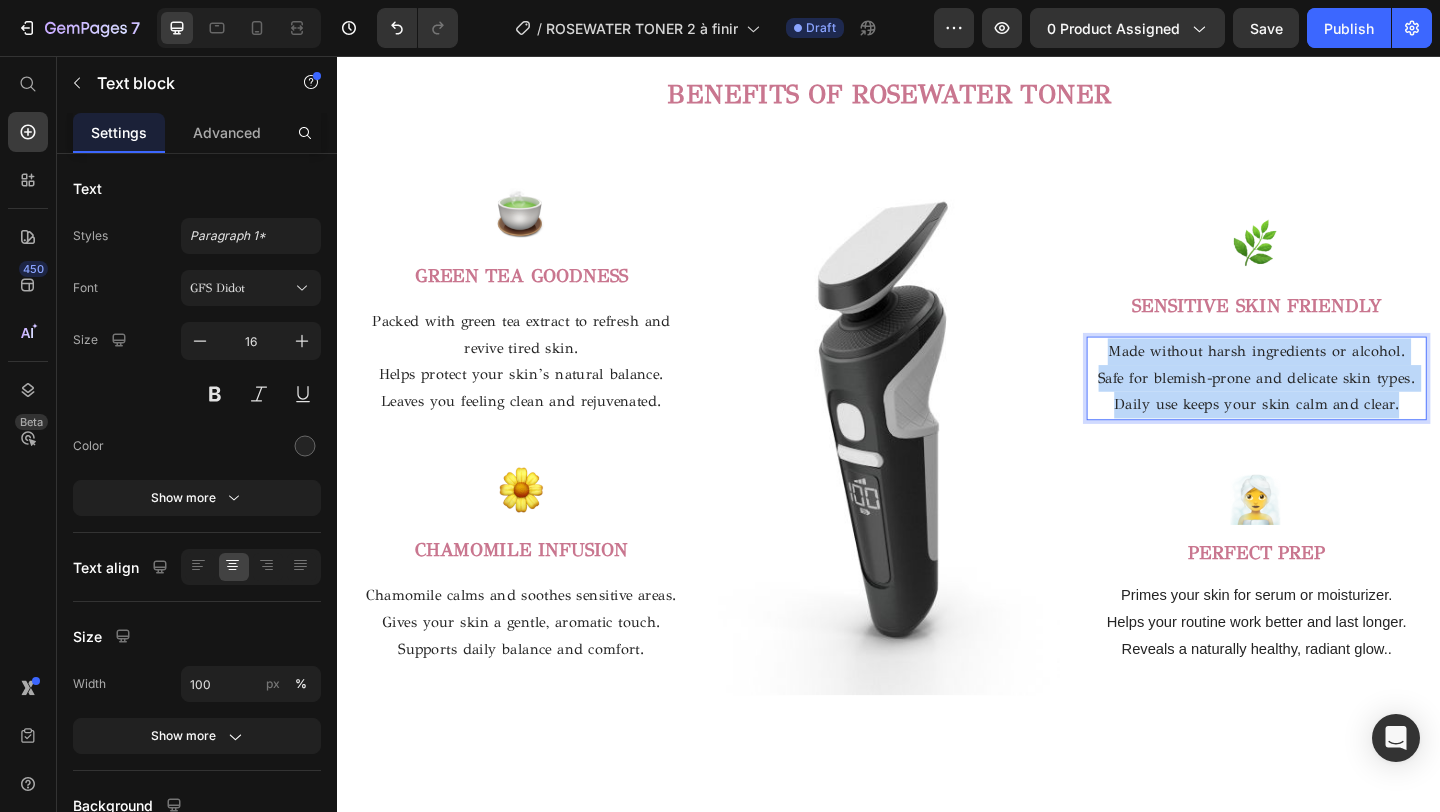 drag, startPoint x: 1499, startPoint y: 437, endPoint x: 1174, endPoint y: 378, distance: 330.31198 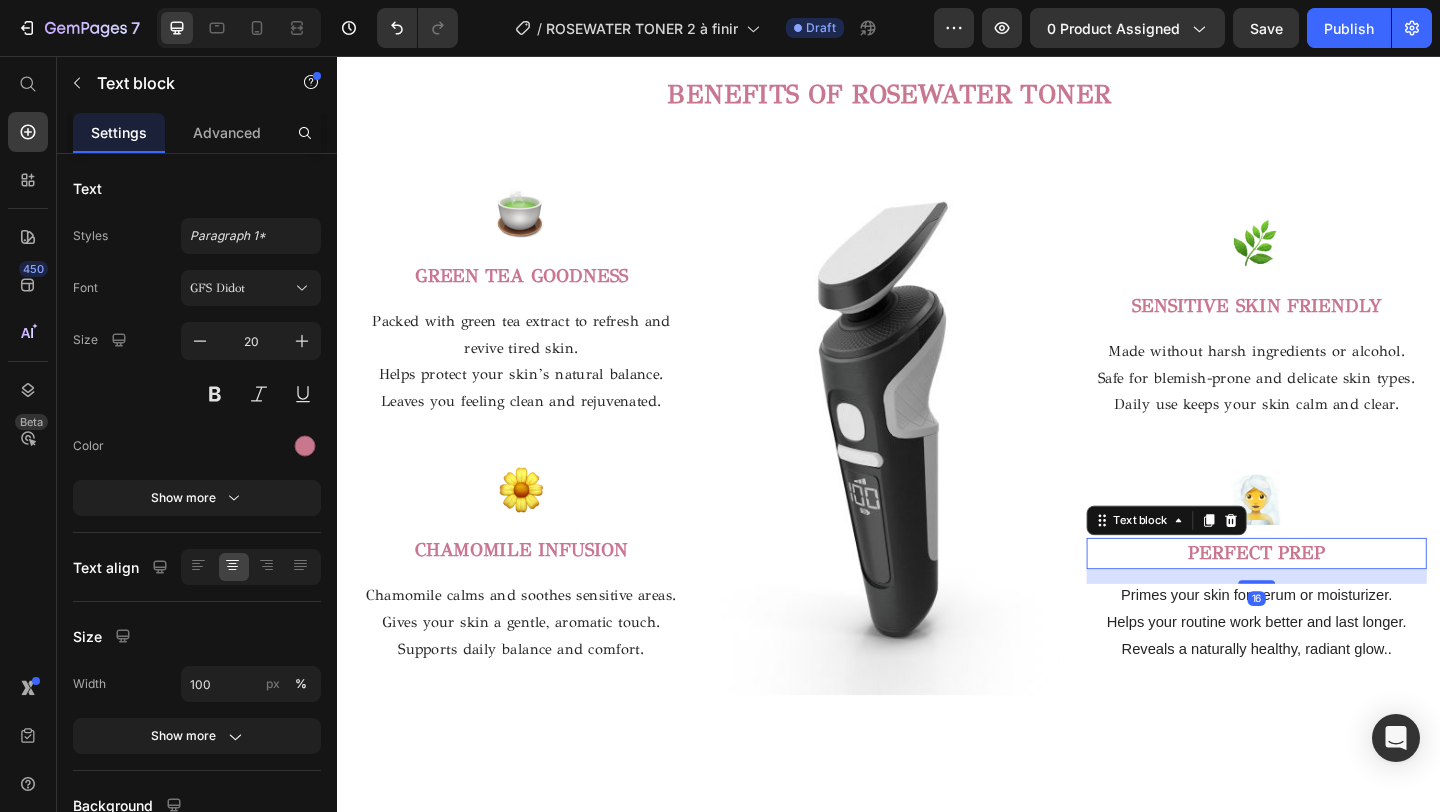 click on "PERFECT PREP" at bounding box center (1337, 596) 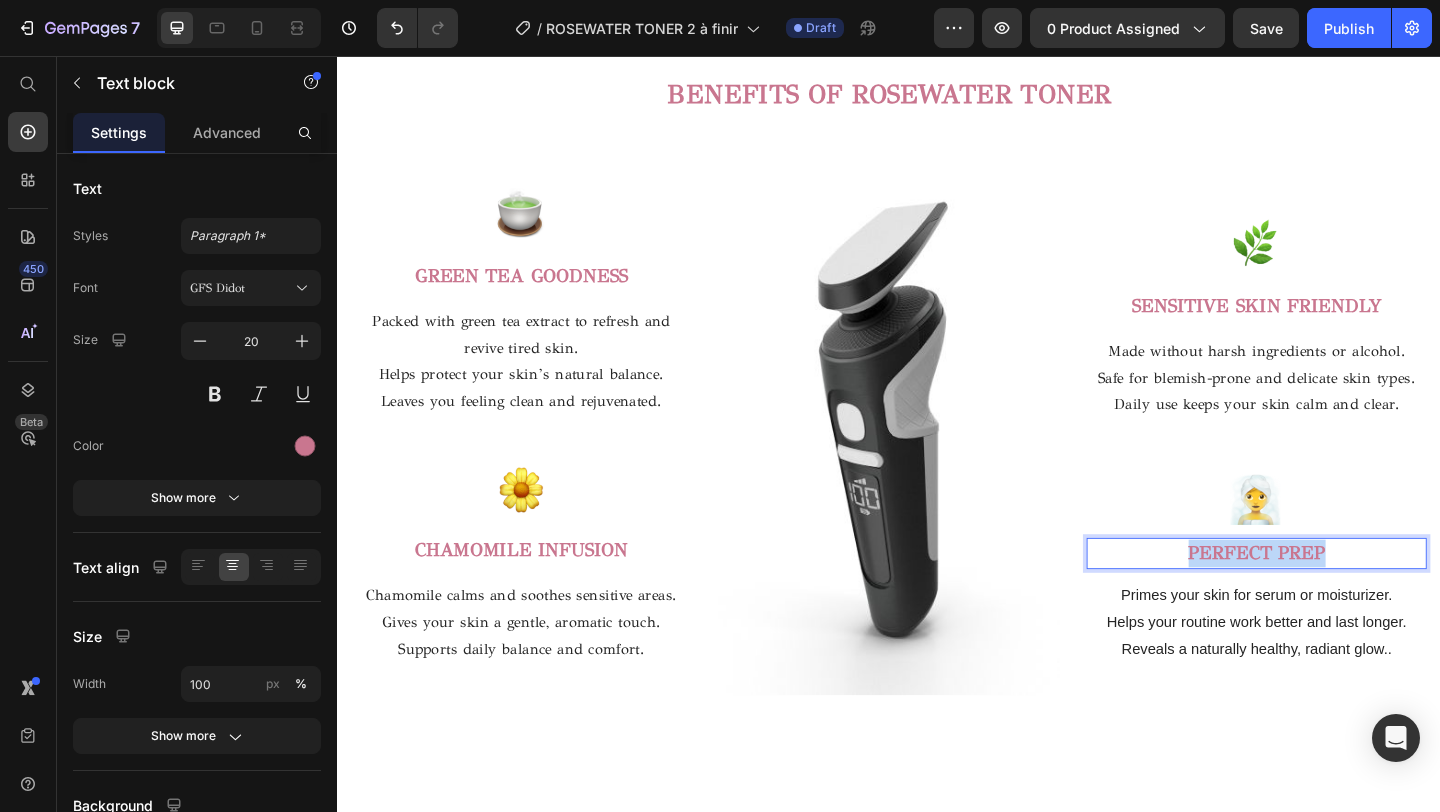 drag, startPoint x: 1417, startPoint y: 589, endPoint x: 1265, endPoint y: 589, distance: 152 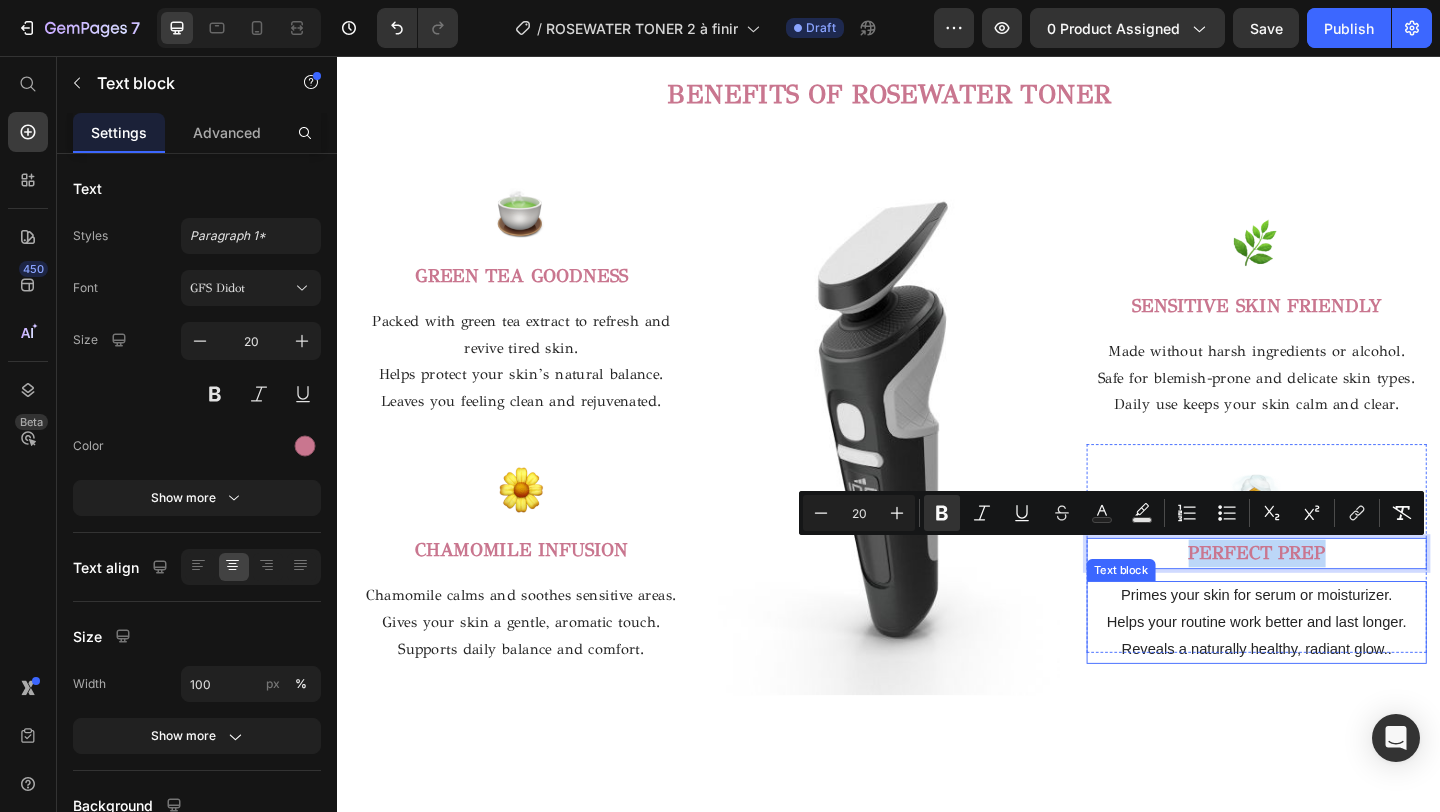 click on "Reveals a naturally healthy, radiant glow.." at bounding box center [1337, 701] 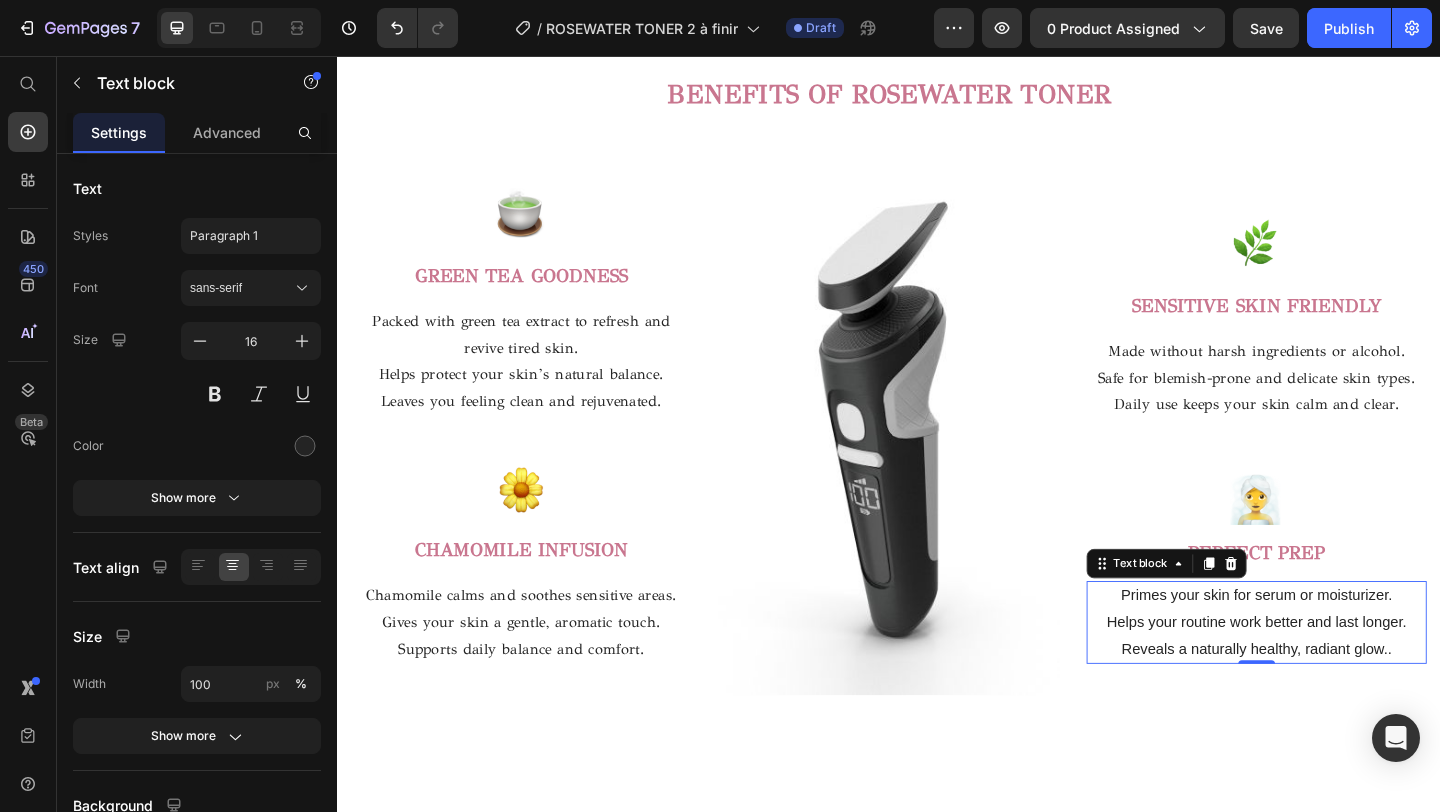 click on "Reveals a naturally healthy, radiant glow.." at bounding box center (1337, 701) 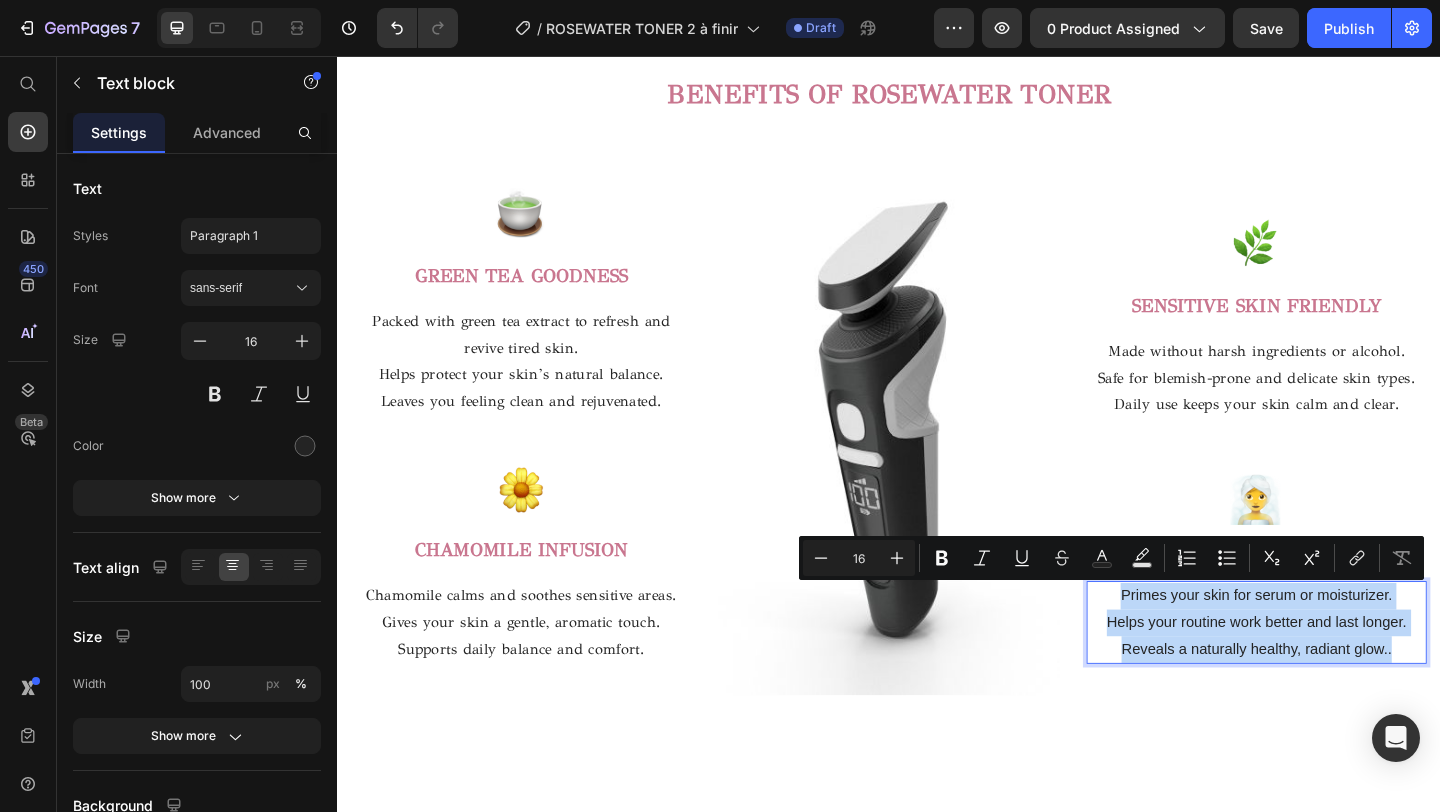 drag, startPoint x: 1485, startPoint y: 700, endPoint x: 1190, endPoint y: 651, distance: 299.0418 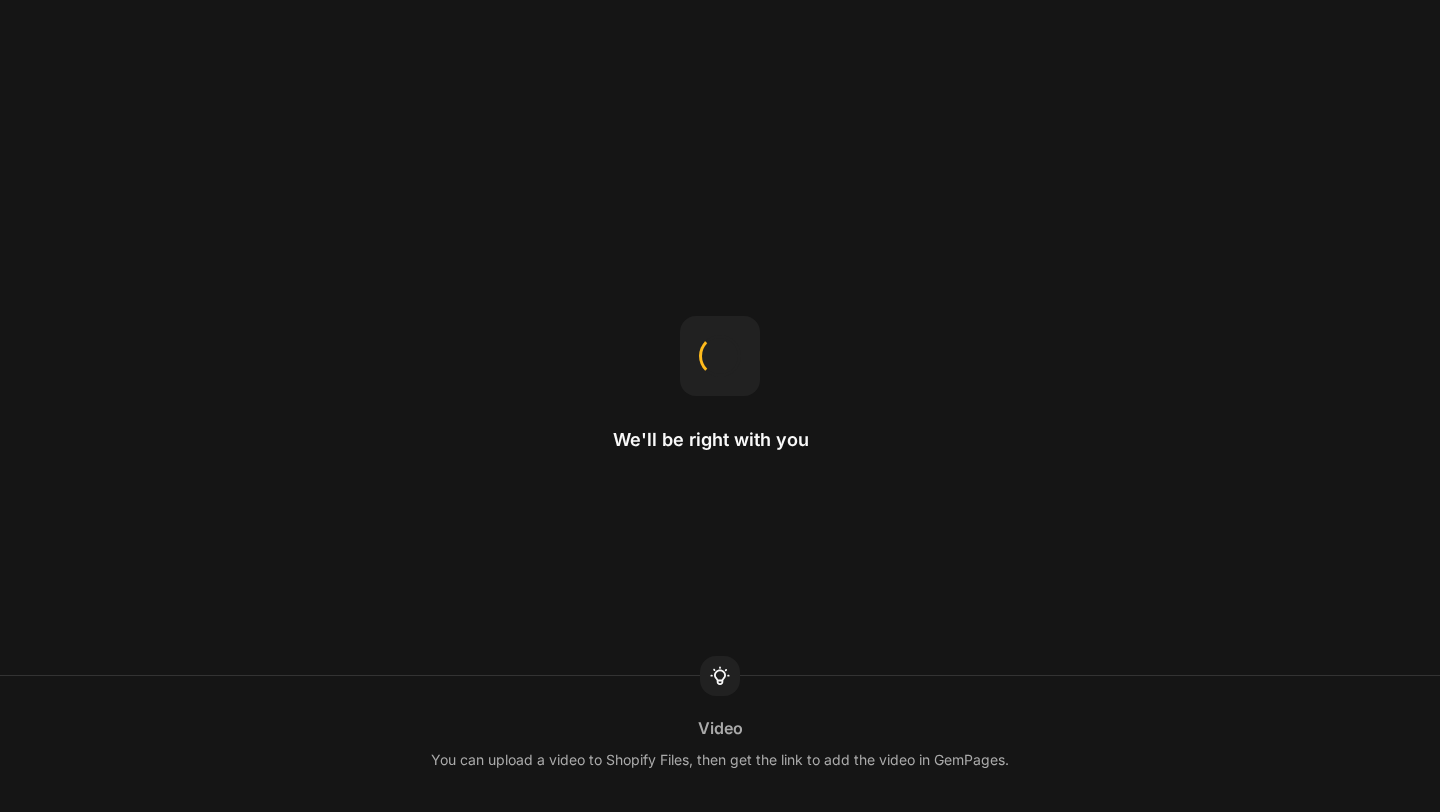 scroll, scrollTop: 0, scrollLeft: 0, axis: both 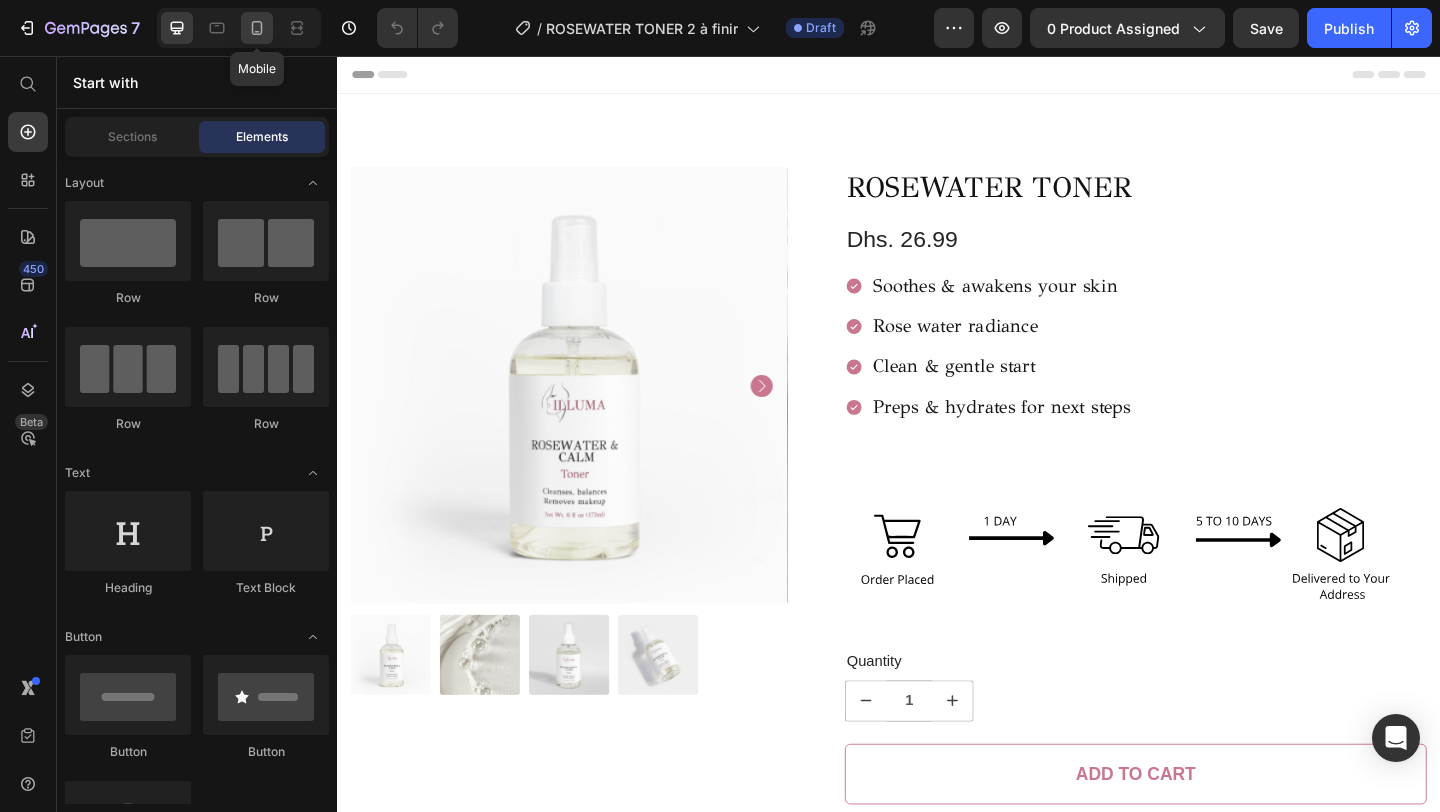click 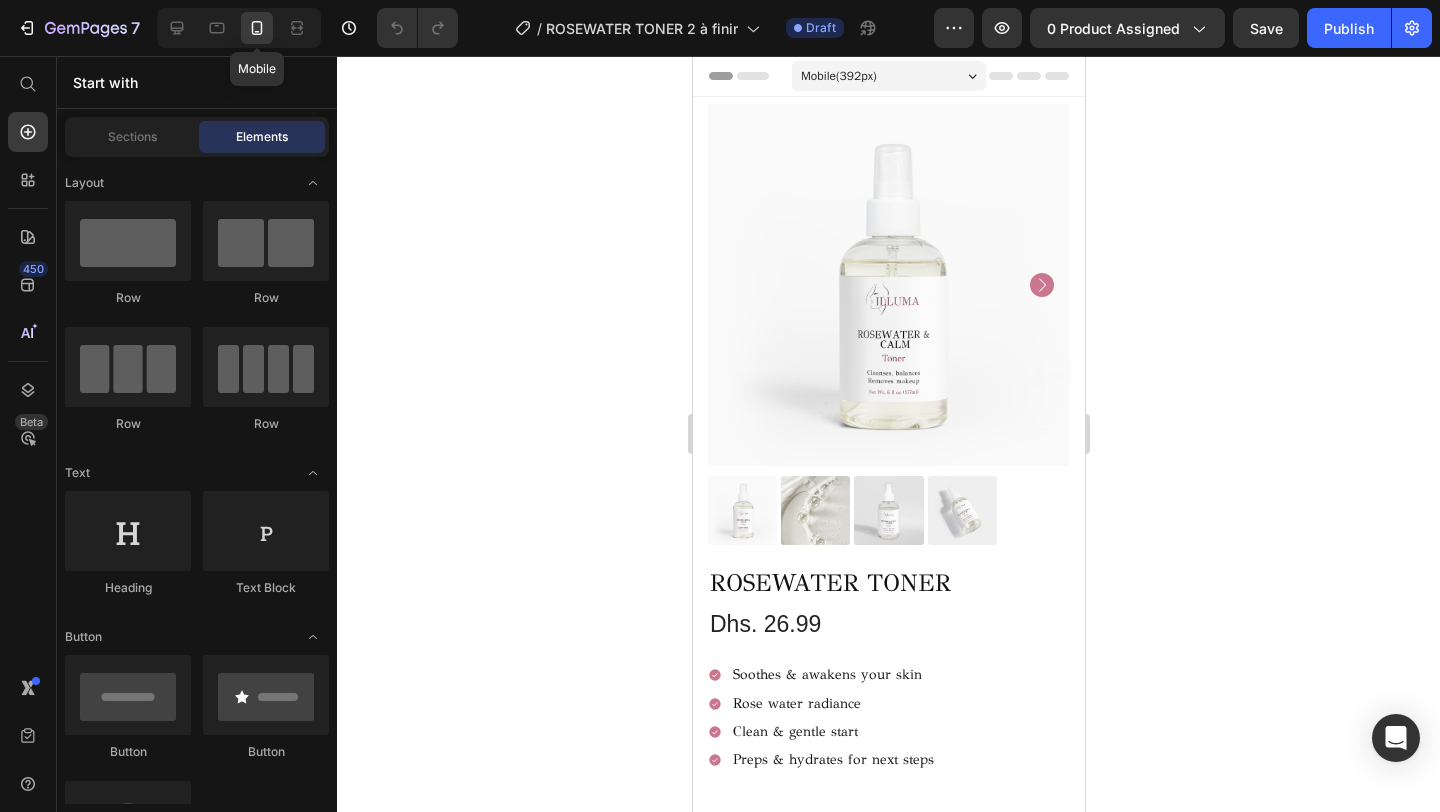 scroll, scrollTop: 0, scrollLeft: 0, axis: both 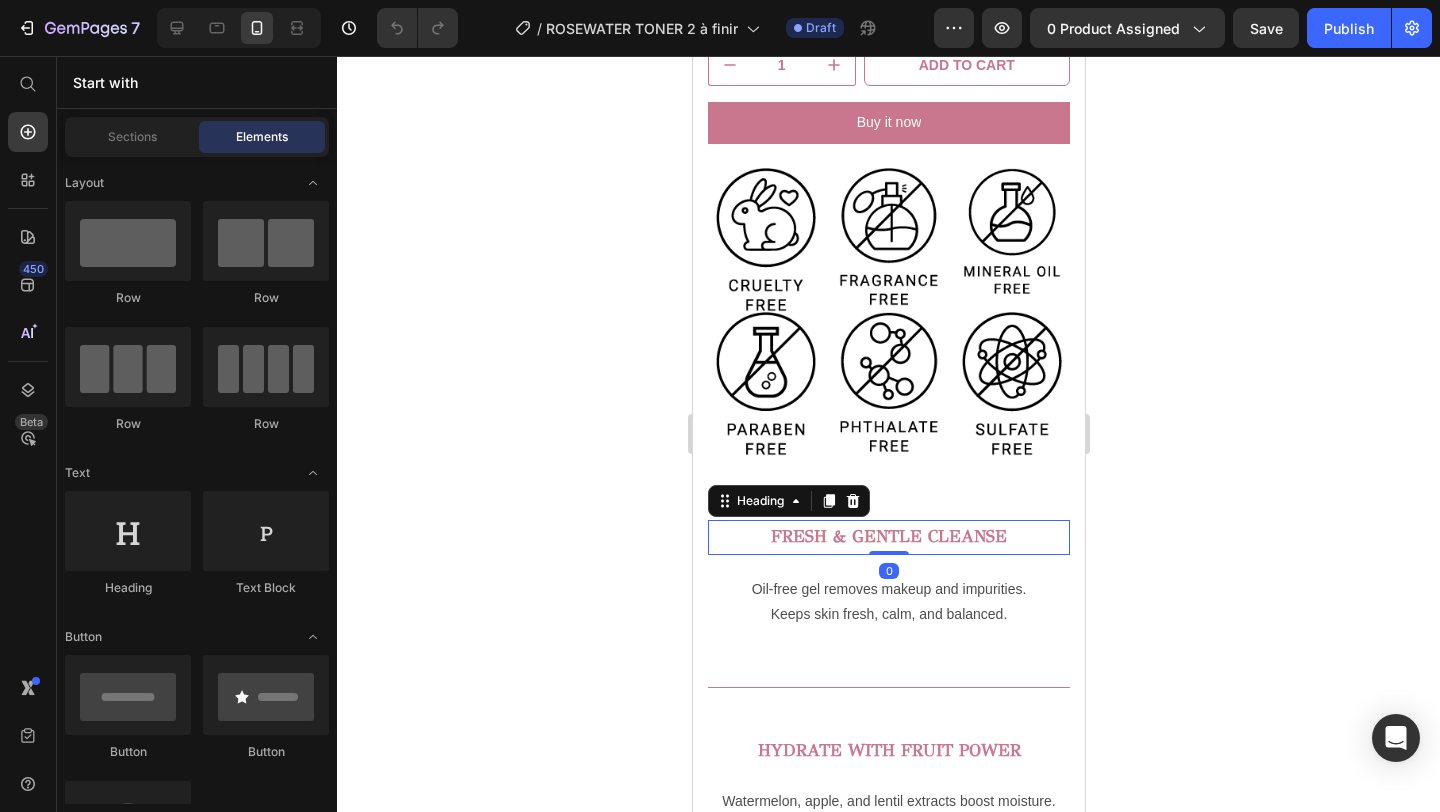 click on "FRESH & GENTLE CLEANSE" at bounding box center (888, 536) 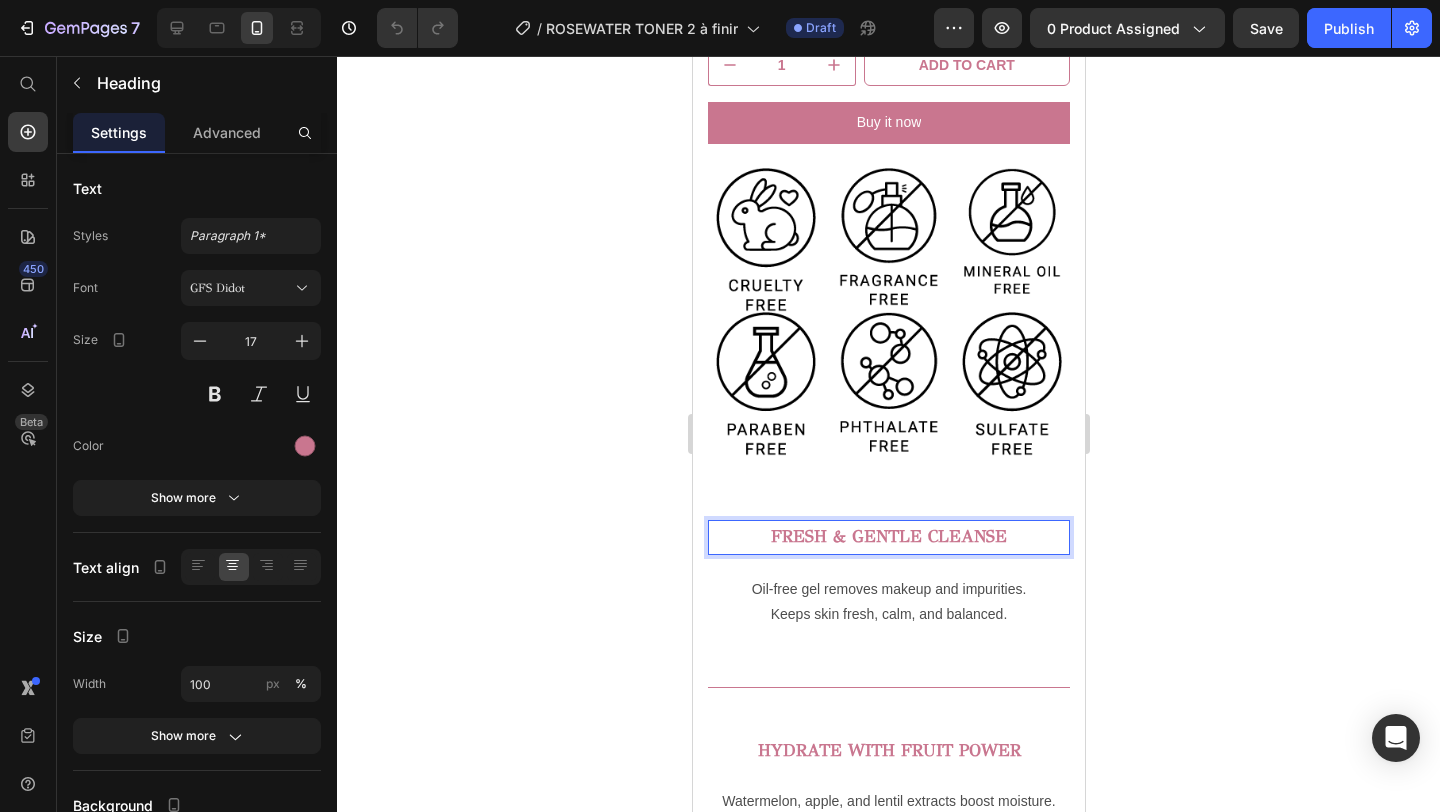 click on "FRESH & GENTLE CLEANSE" at bounding box center (888, 537) 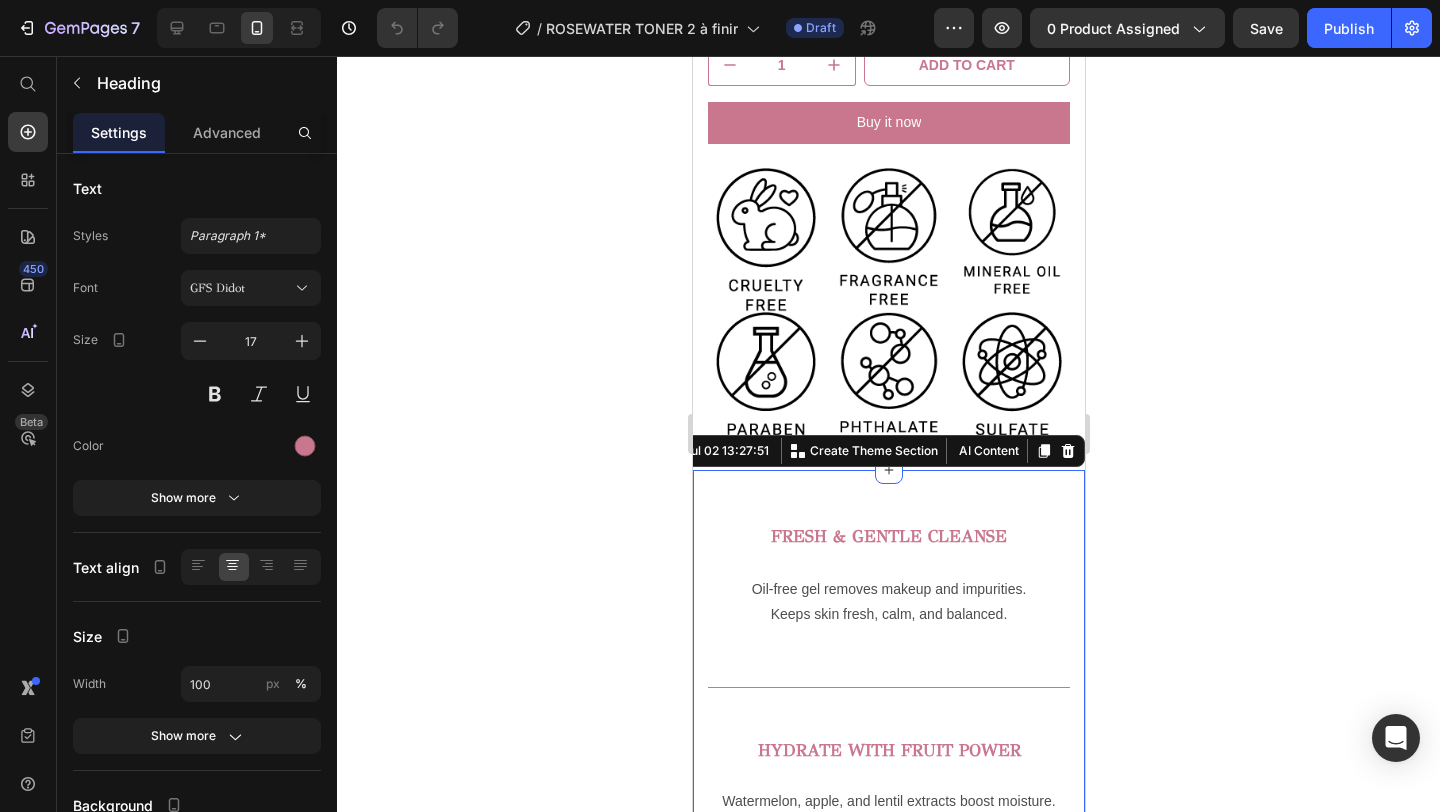 click on "⁠⁠⁠⁠⁠⁠⁠ FRESH & GENTLE CLEANSE Heading Oil-free gel removes makeup and impurities. Keeps skin fresh, calm, and balanced. Text Block Row Row Title Line HYDRATE WITH FRUIT POWER Heading Row Watermelon, apple, and lentil extracts boost moisture. Keep skin soft, smooth, and naturally fresh. Text Block Title Line PROTECT SENSITIVE SKIN Heading Witch hazel and licorice soothe and calm. Panthenol helps strengthen your skin barrier. Text Block Title Line YOUR EASY PM ESSENTIAL Heading Use every night to remove makeup and impurities. Wake up with clean, calm, and balanced skin. Text Block Title Line Section - [DATE] [TIME] Create Theme Section AI Content Write with GemAI What would you like to describe here? Tone and Voice Persuasive Product Getting products... Show more Generate" at bounding box center [888, 1029] 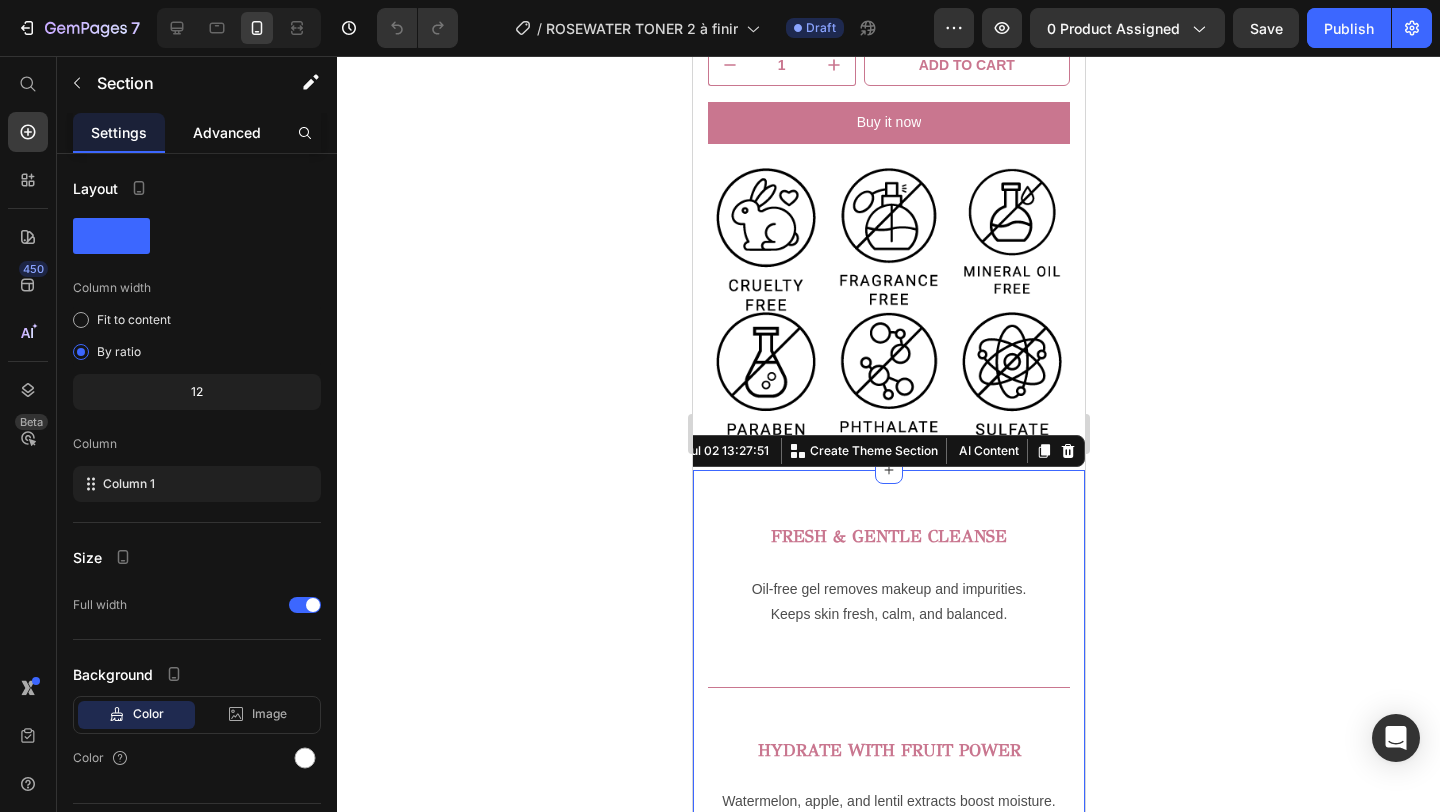click on "Advanced" at bounding box center [227, 132] 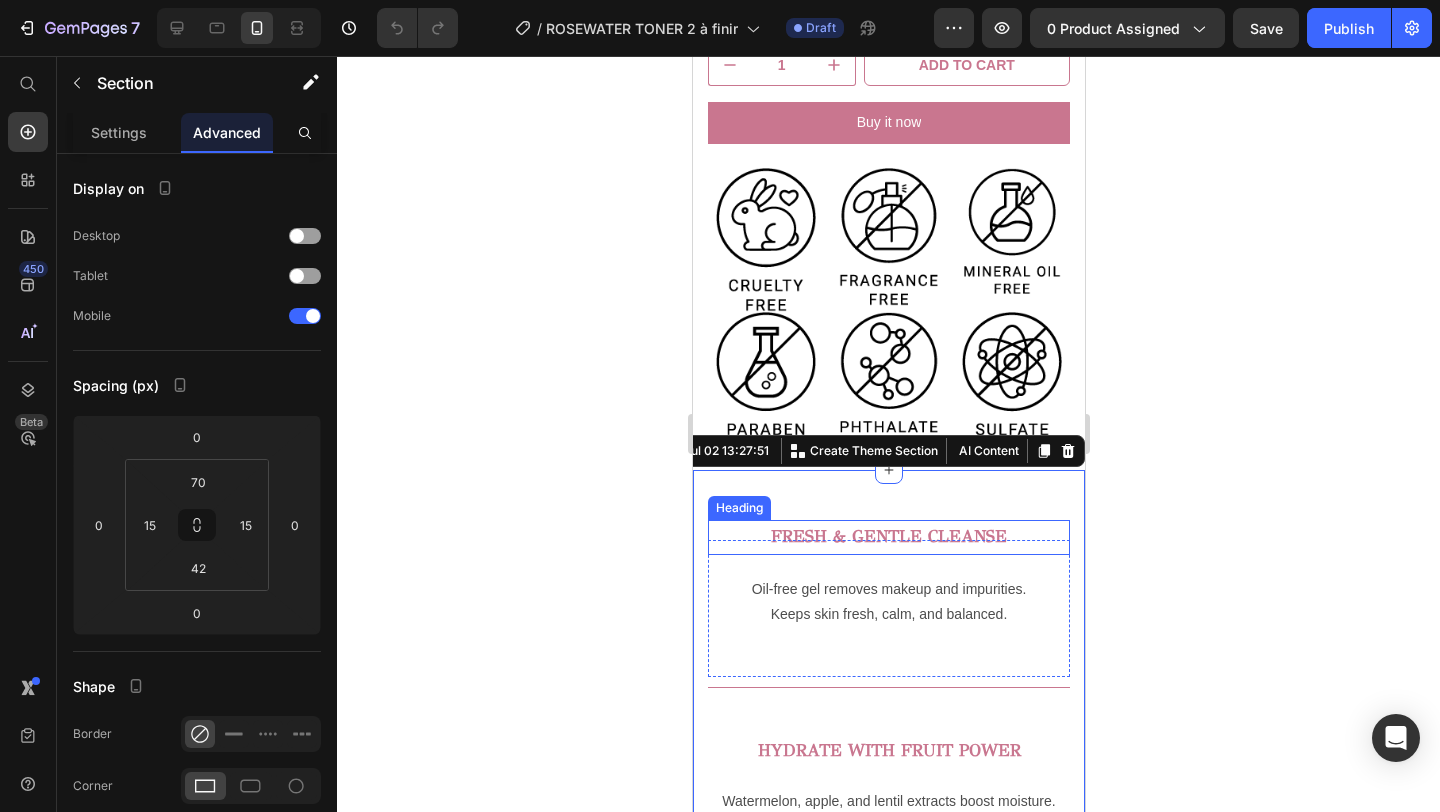 click on "FRESH & GENTLE CLEANSE" at bounding box center [888, 536] 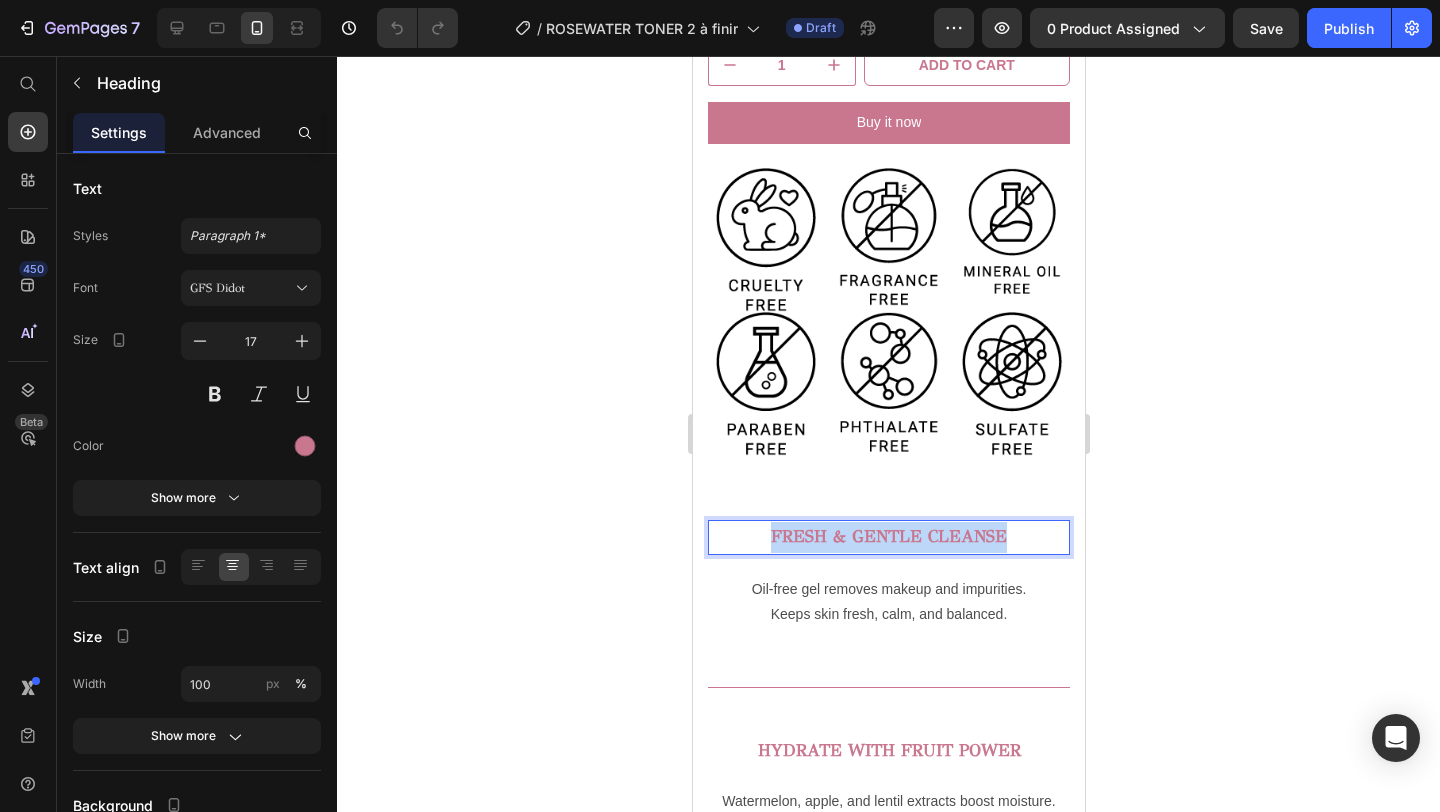 drag, startPoint x: 1026, startPoint y: 536, endPoint x: 746, endPoint y: 524, distance: 280.25702 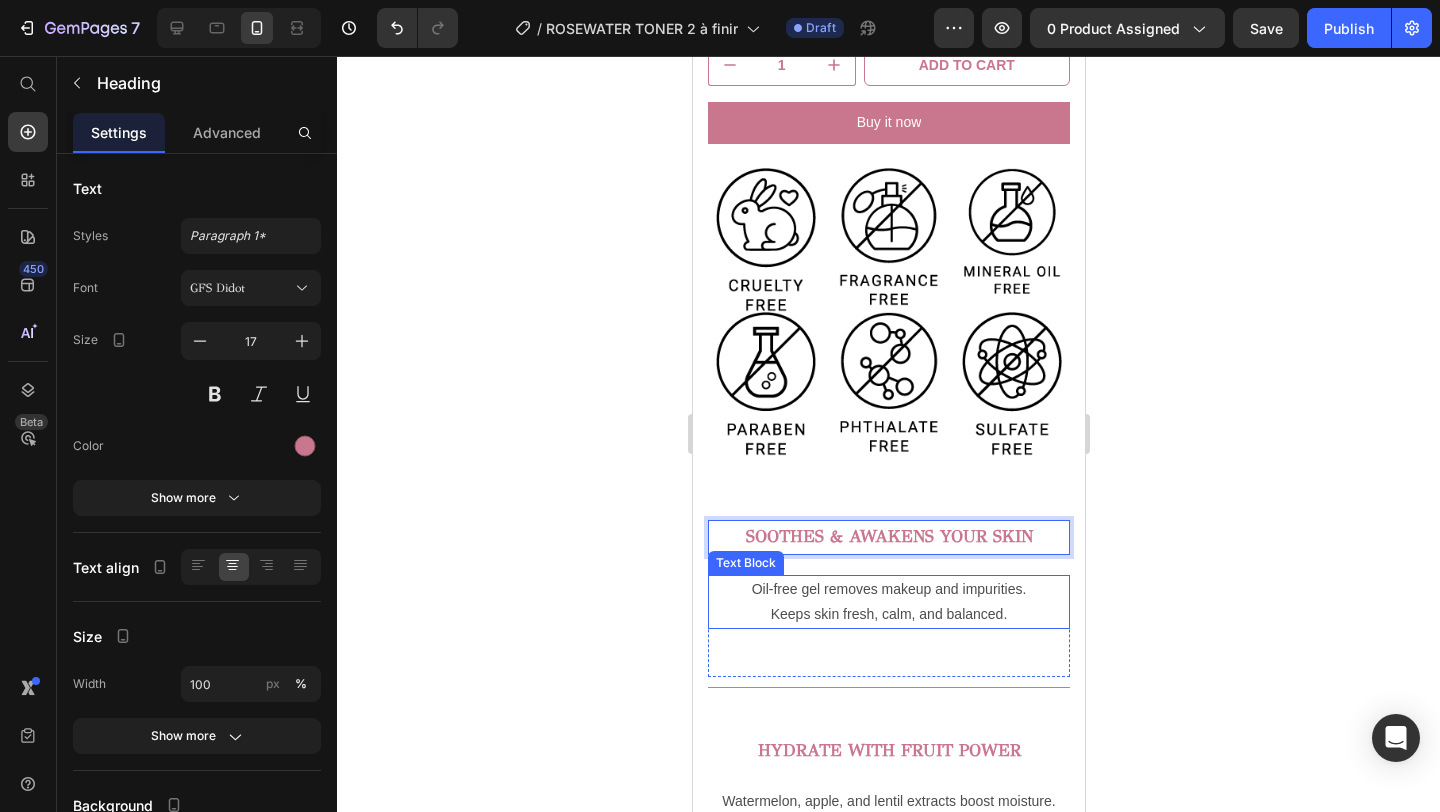 click on "Keeps skin fresh, calm, and balanced." at bounding box center (888, 614) 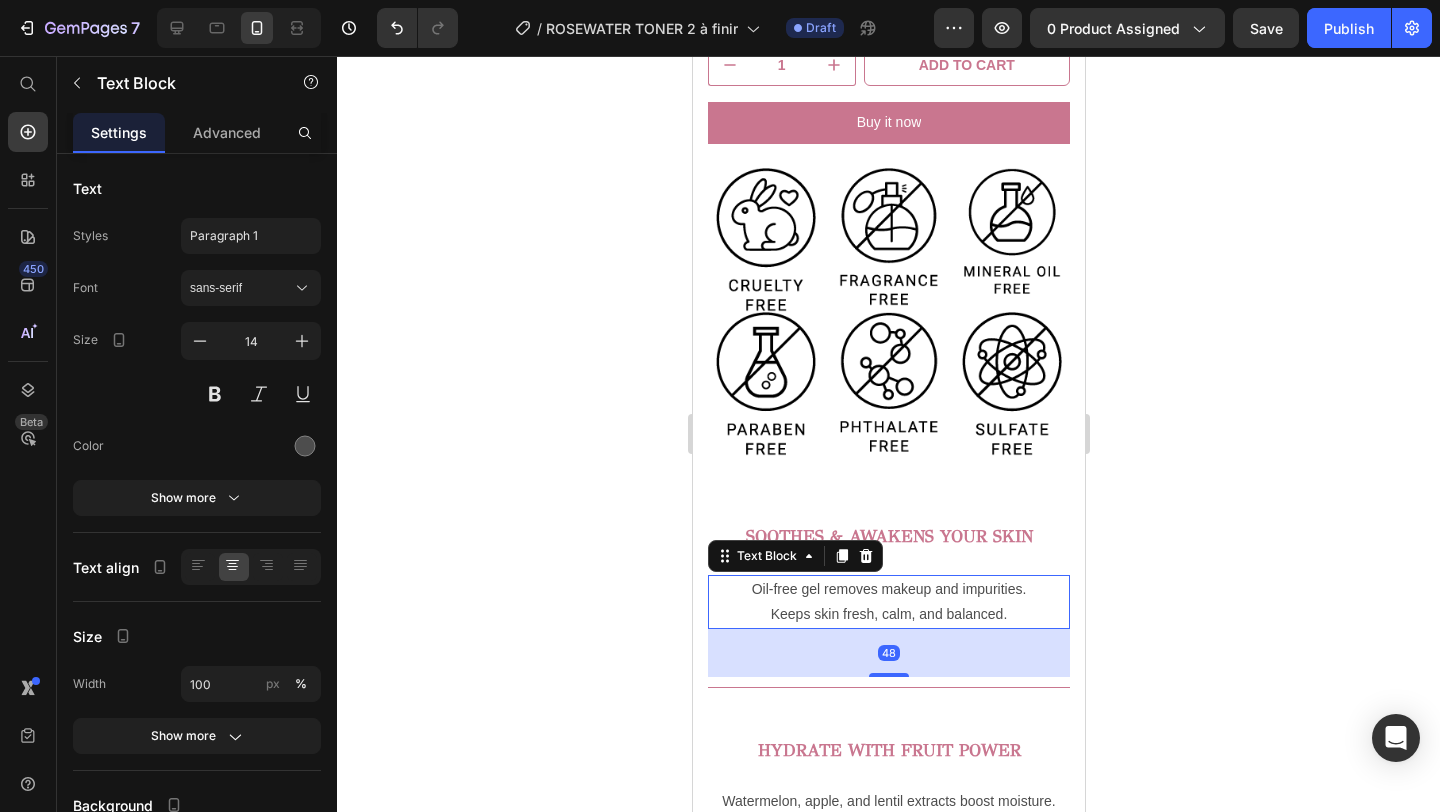 click on "Keeps skin fresh, calm, and balanced." at bounding box center (888, 614) 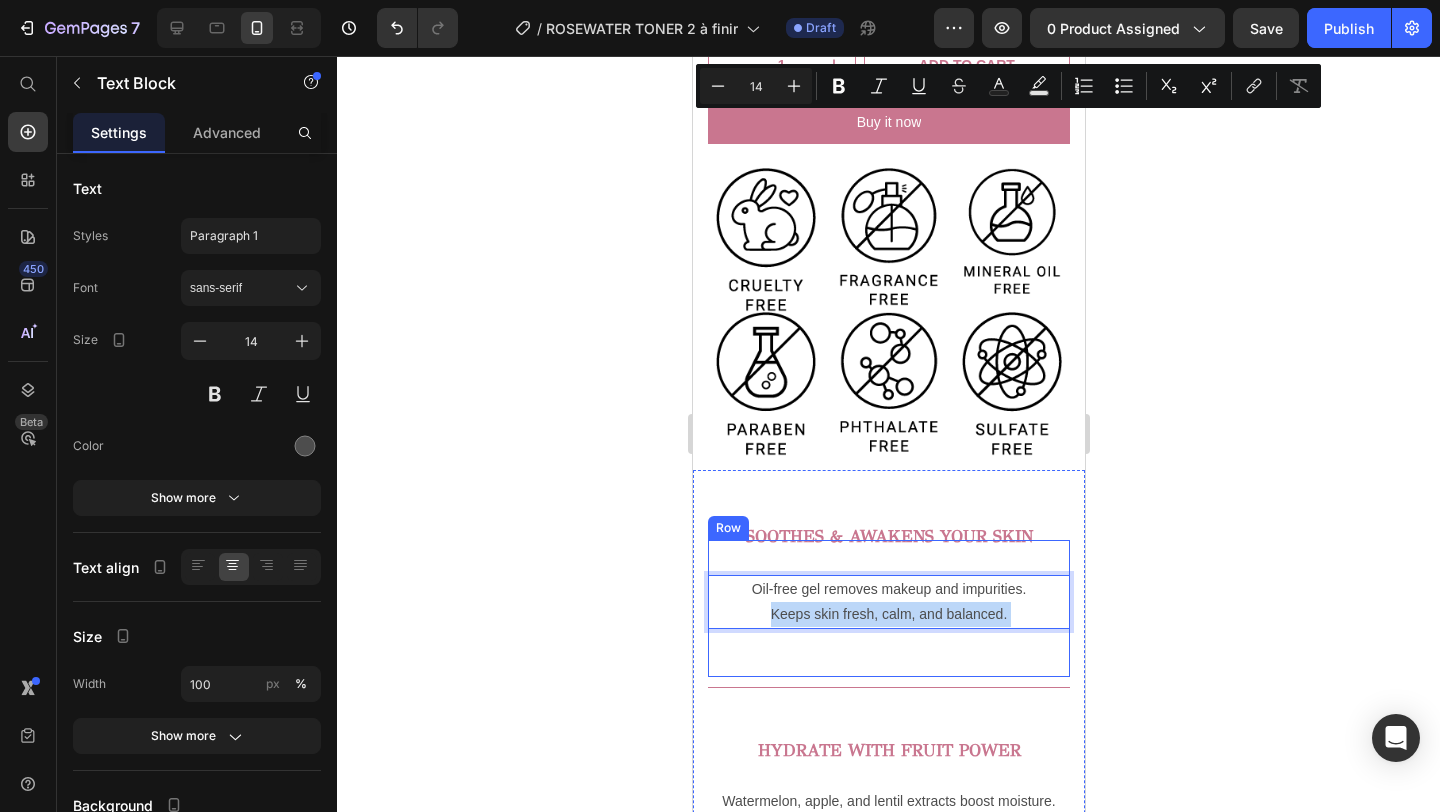 drag, startPoint x: 1004, startPoint y: 611, endPoint x: 746, endPoint y: 563, distance: 262.42712 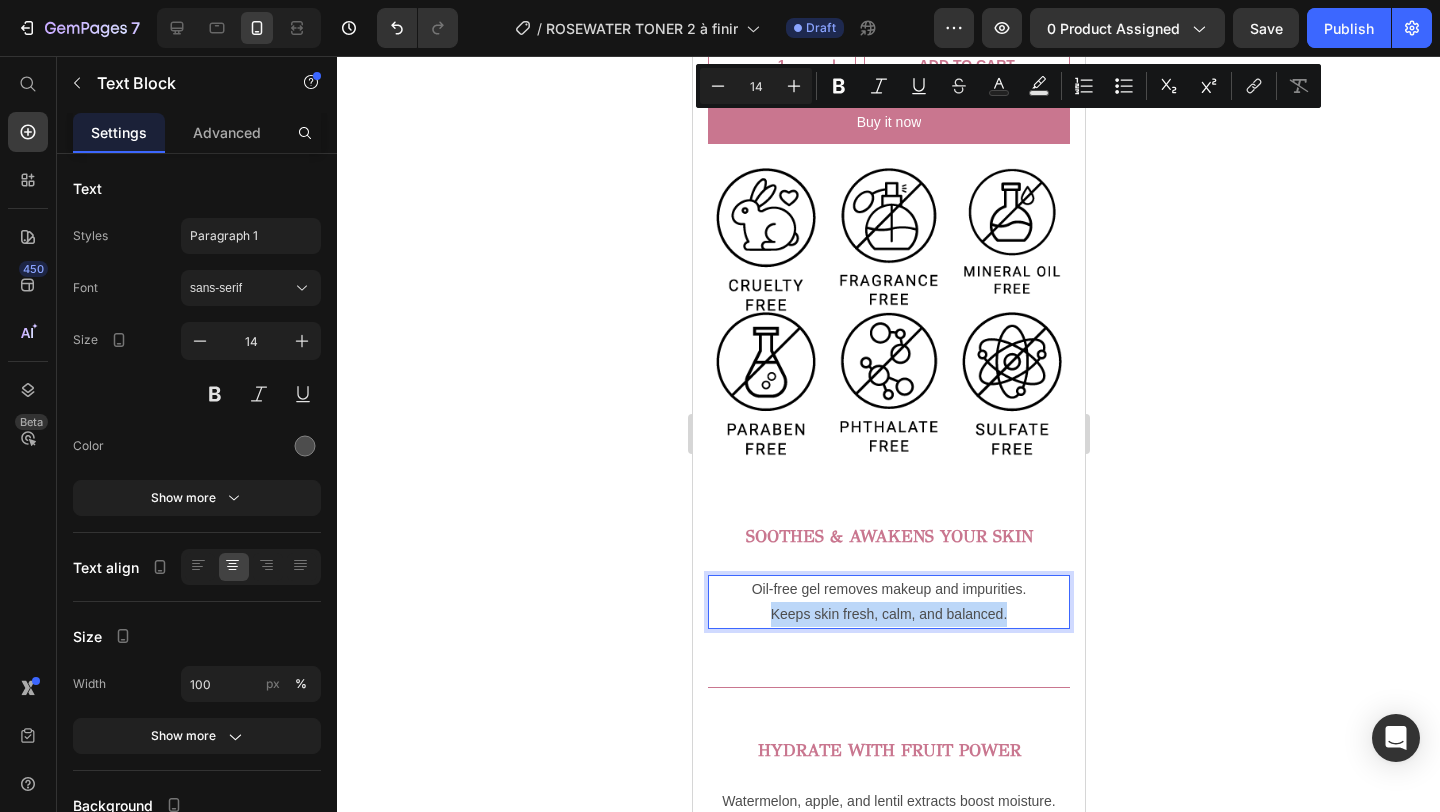 click on "Keeps skin fresh, calm, and balanced." at bounding box center [888, 614] 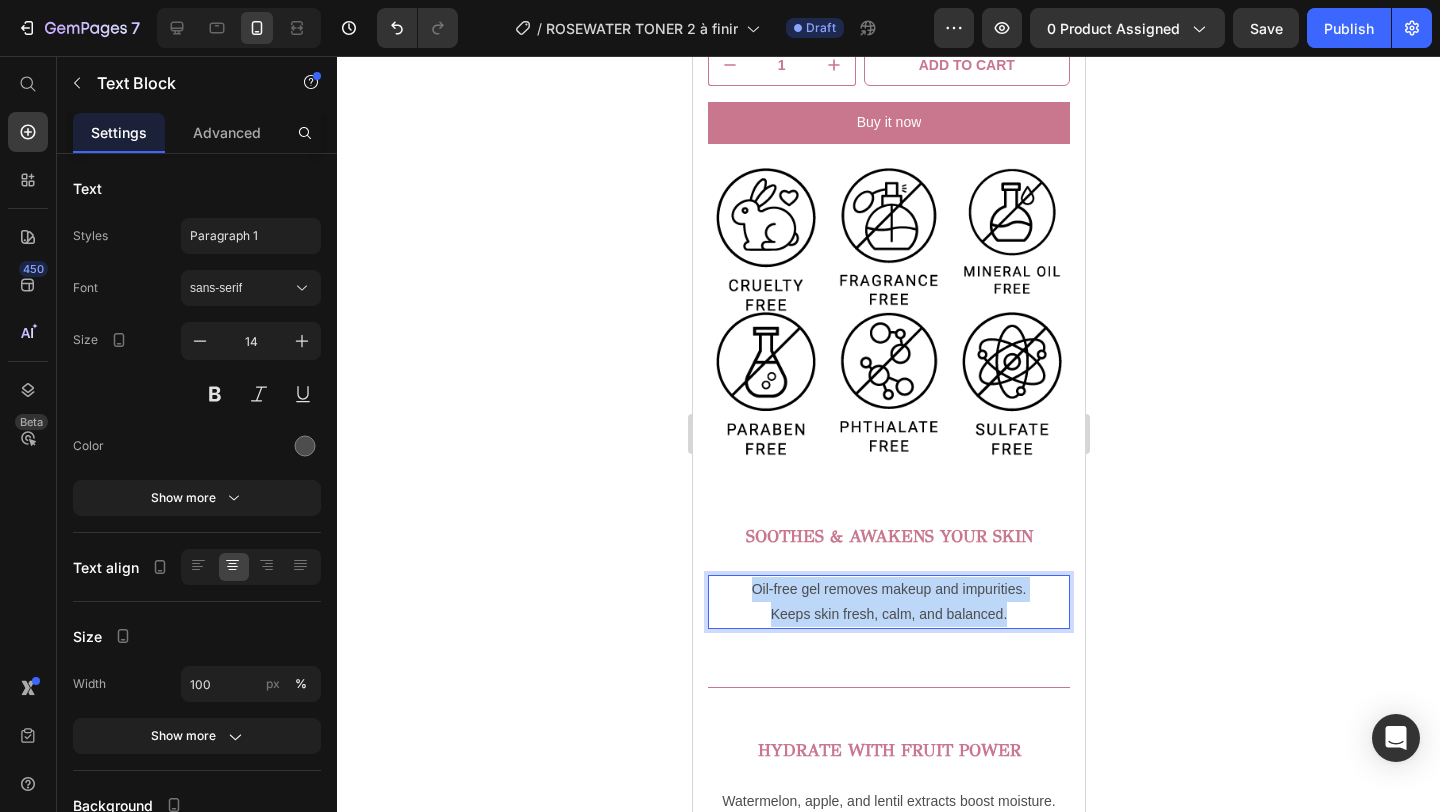 drag, startPoint x: 1014, startPoint y: 613, endPoint x: 718, endPoint y: 585, distance: 297.32138 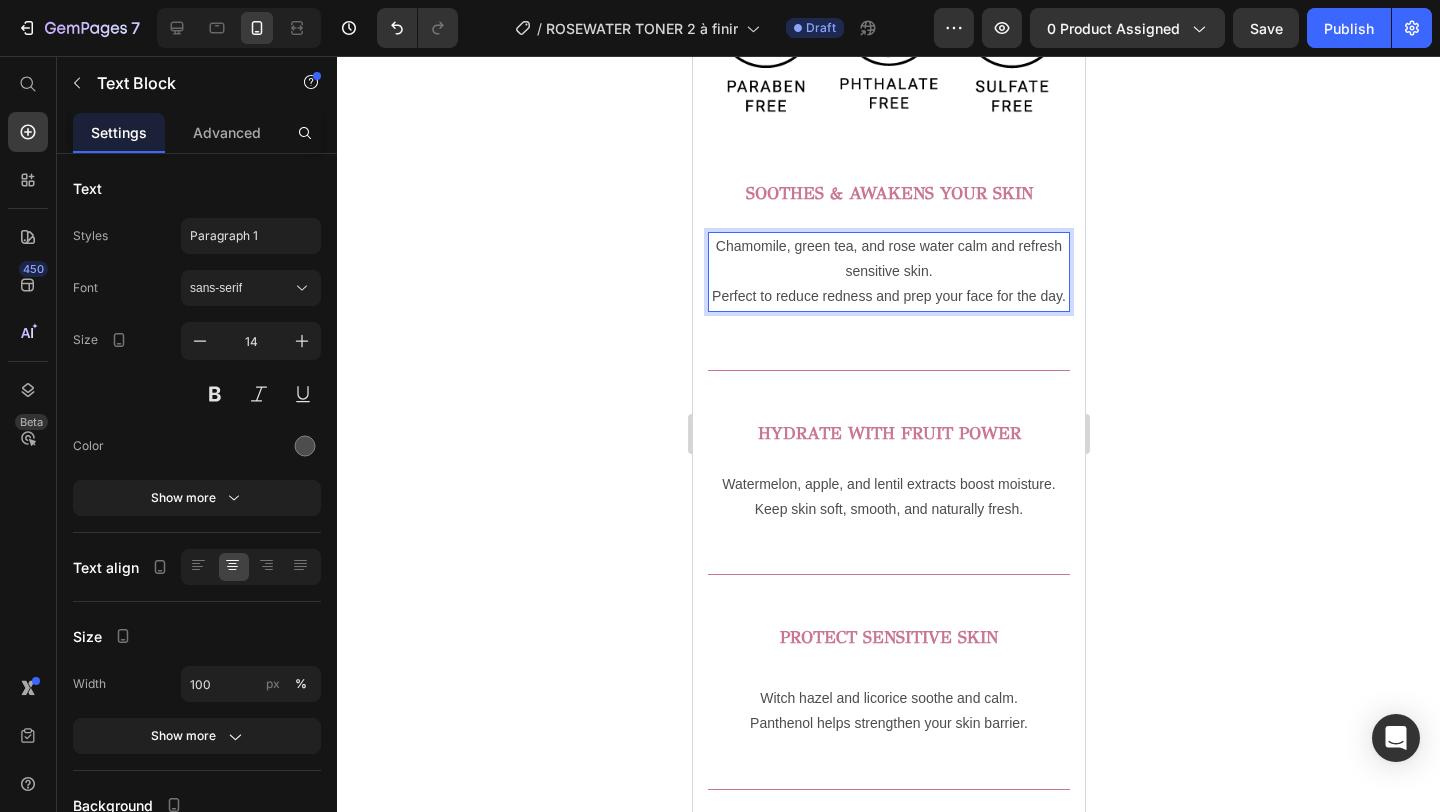 scroll, scrollTop: 1238, scrollLeft: 0, axis: vertical 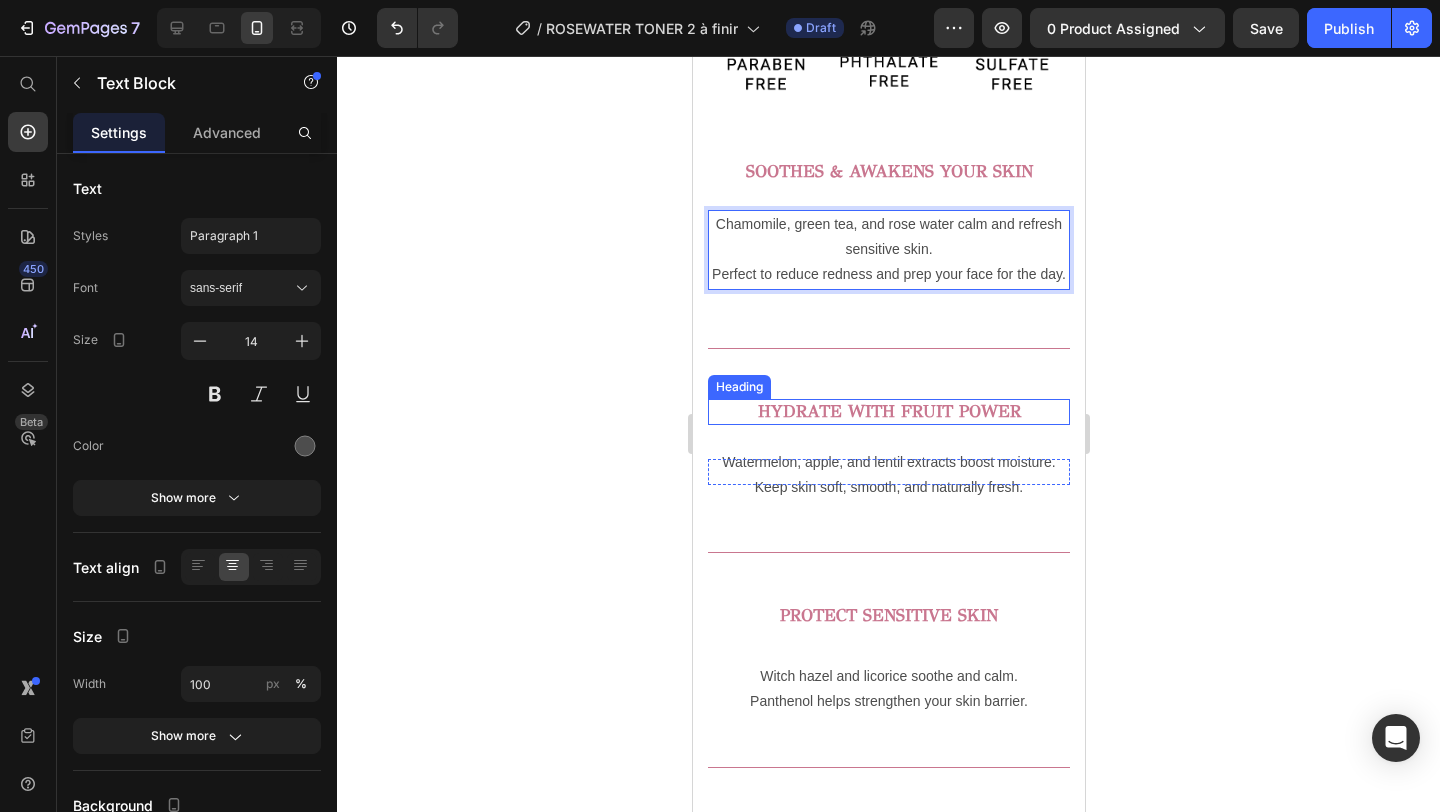 click on "HYDRATE WITH FRUIT POWER" at bounding box center [888, 412] 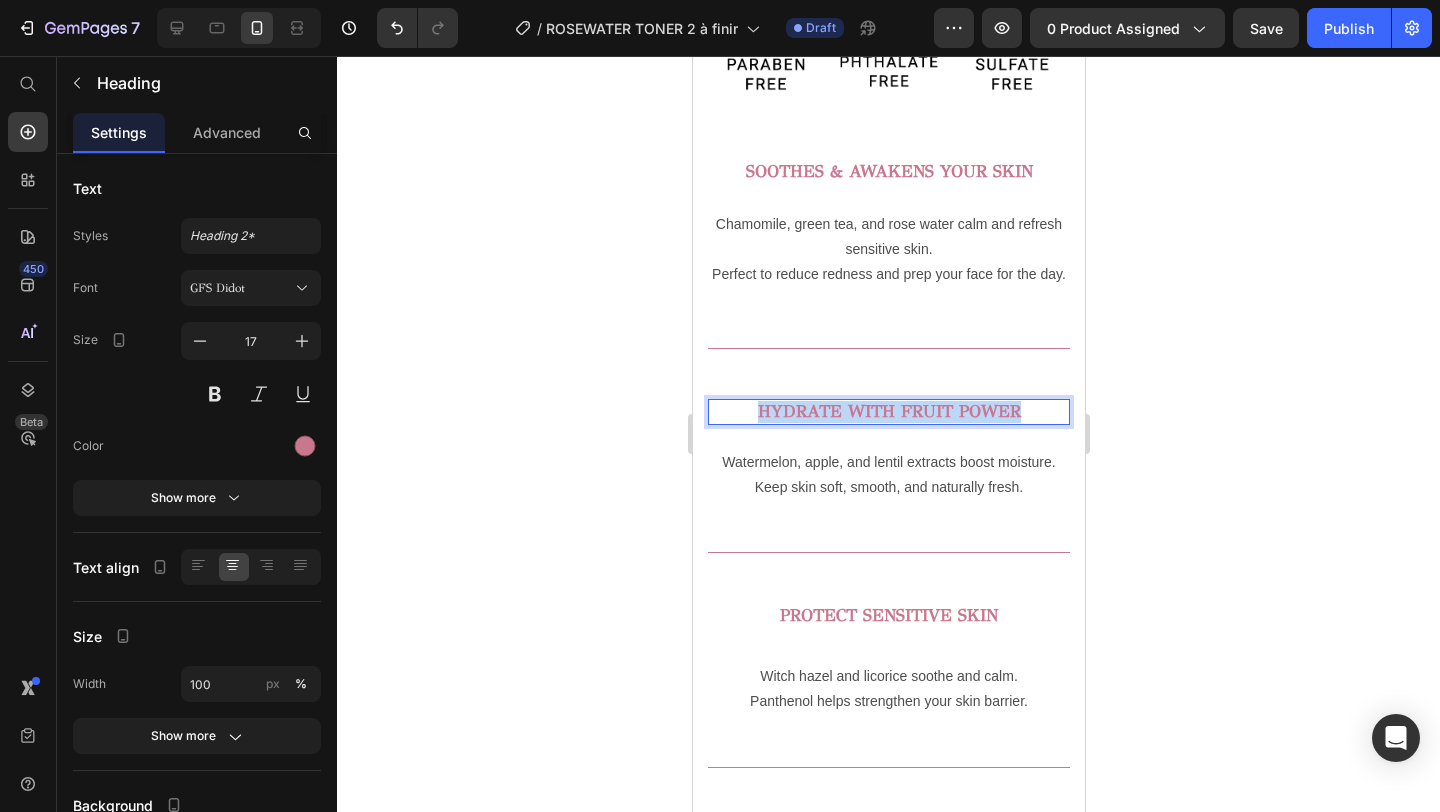 drag, startPoint x: 1030, startPoint y: 411, endPoint x: 739, endPoint y: 411, distance: 291 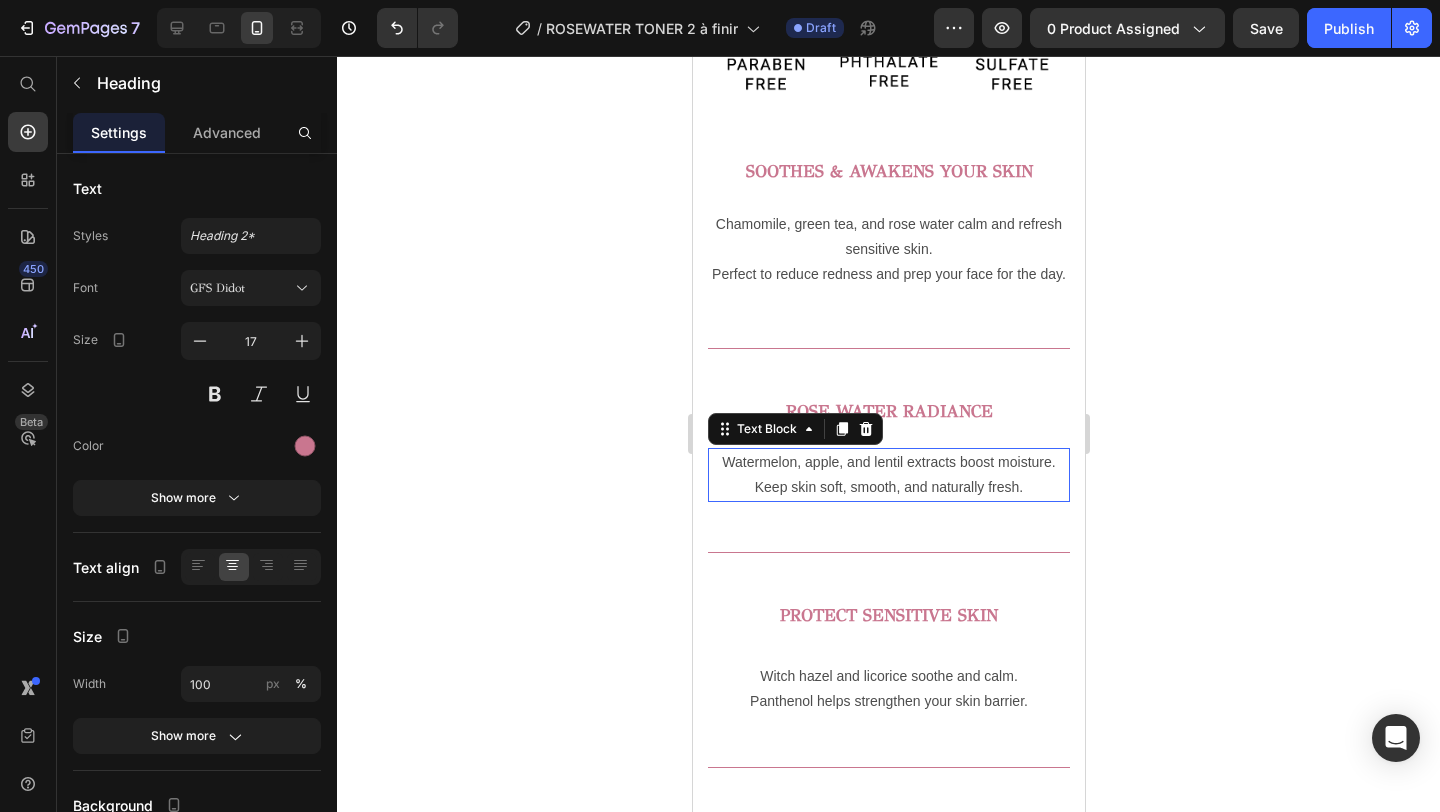 click on "Watermelon, apple, and lentil extracts boost moisture." at bounding box center (888, 462) 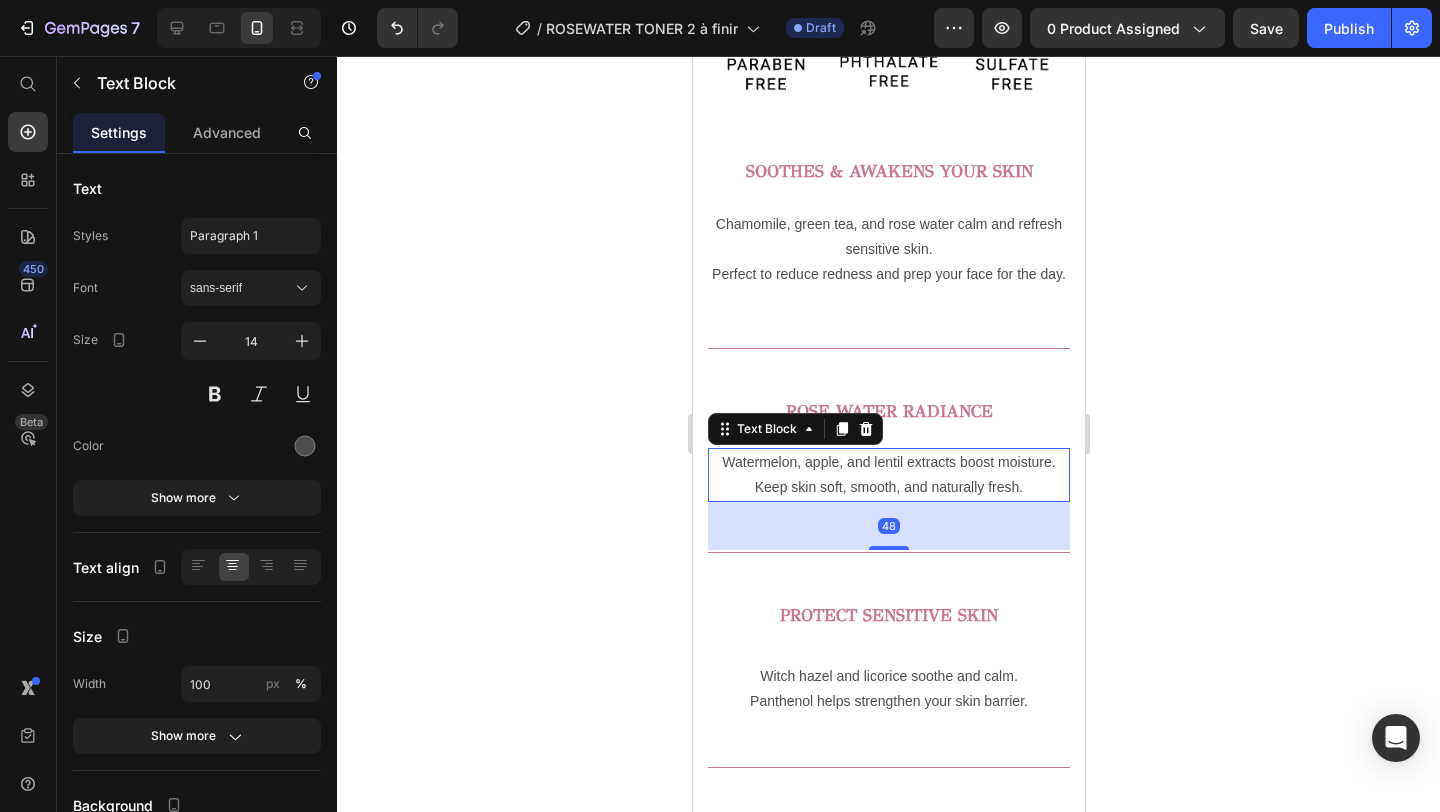 click on "Keep skin soft, smooth, and naturally fresh." at bounding box center (888, 487) 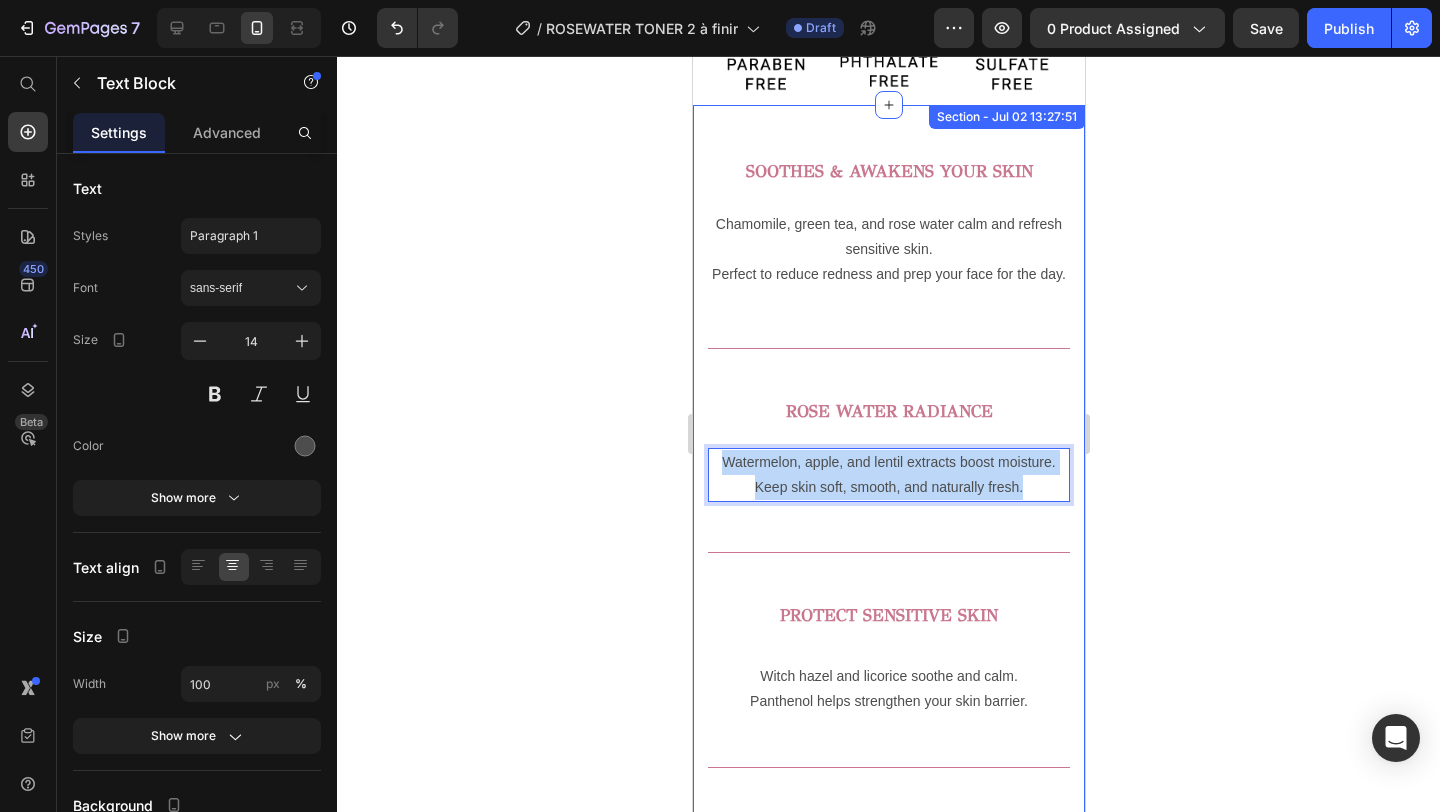 drag, startPoint x: 1023, startPoint y: 490, endPoint x: 702, endPoint y: 455, distance: 322.90247 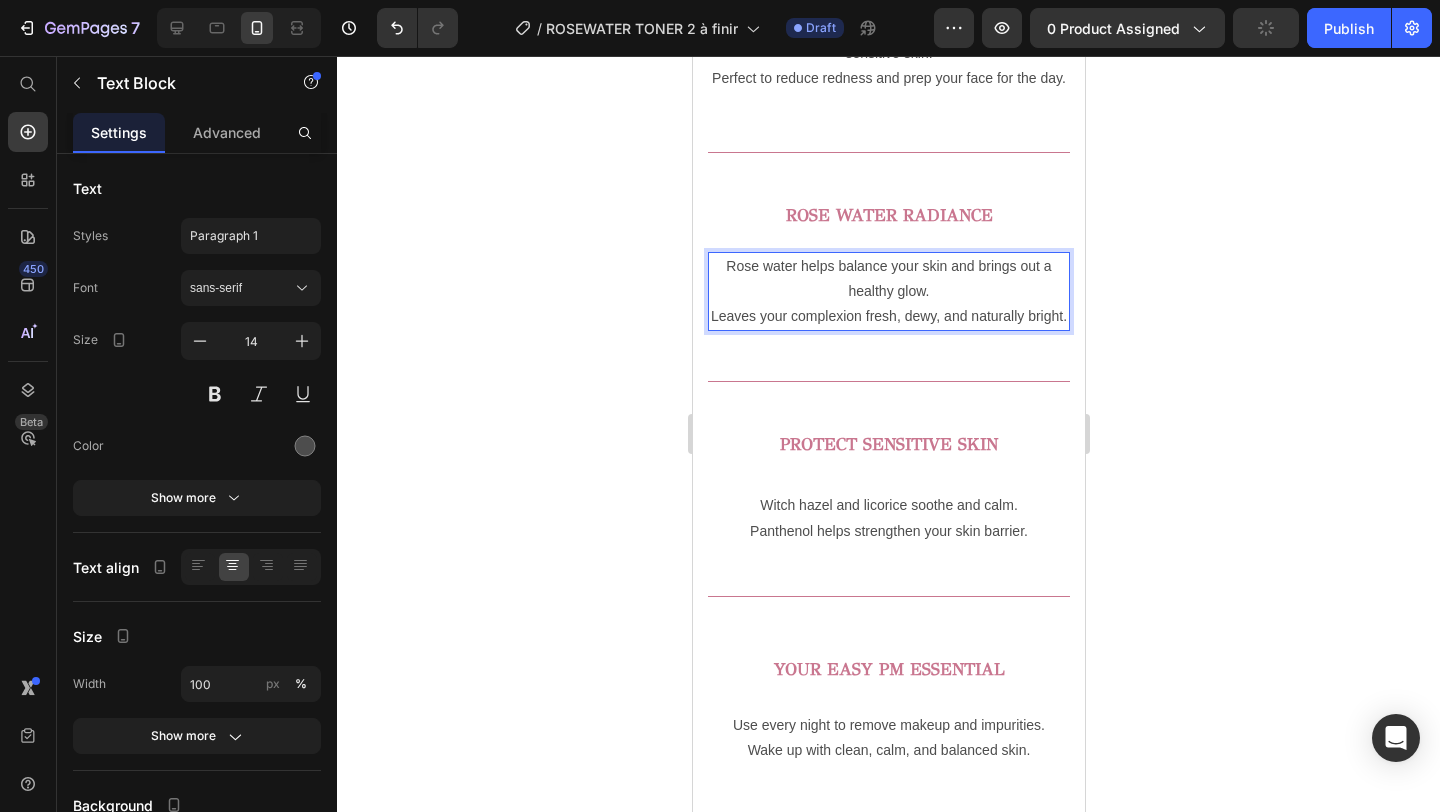 scroll, scrollTop: 1464, scrollLeft: 0, axis: vertical 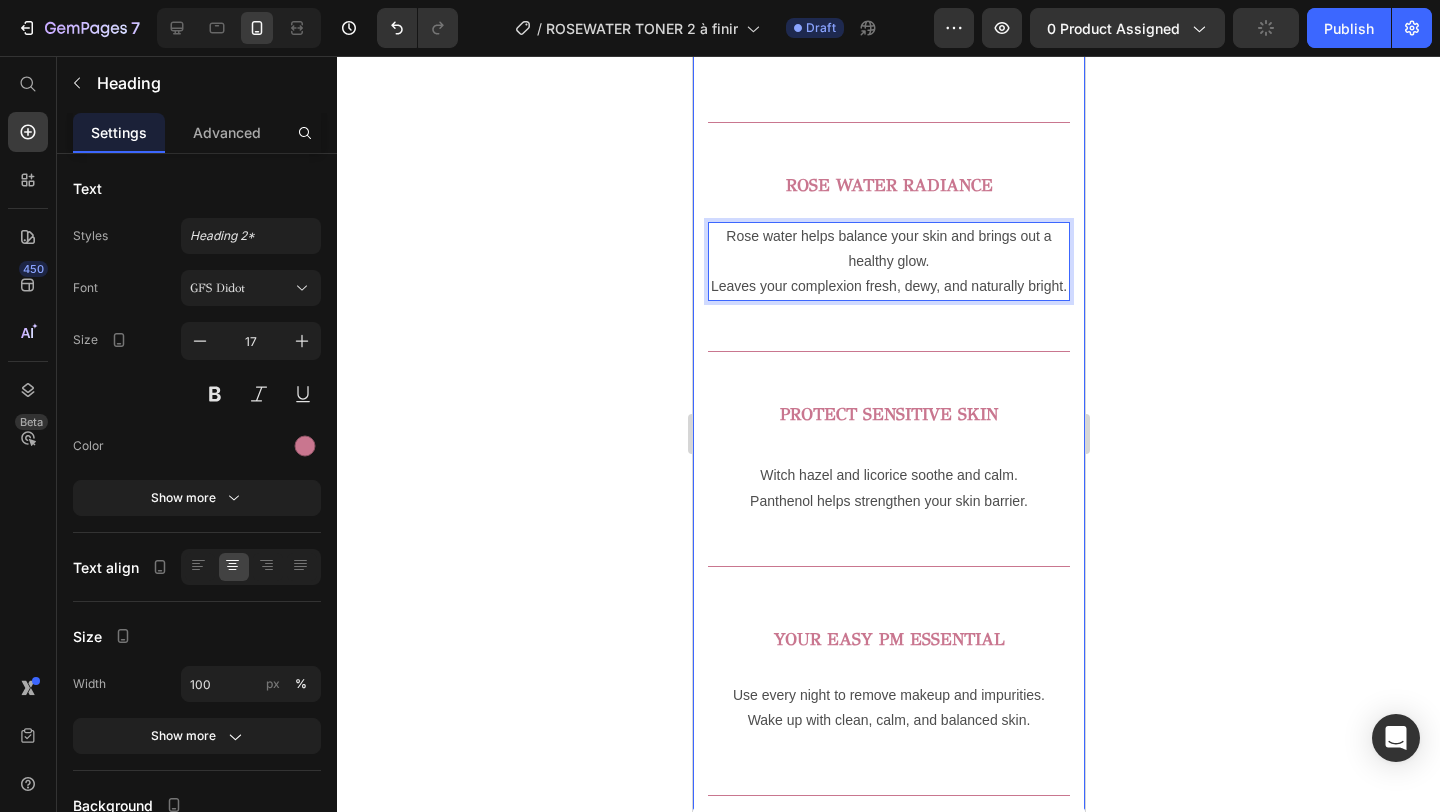 click on "PROTECT SENSITIVE SKIN" at bounding box center [888, 414] 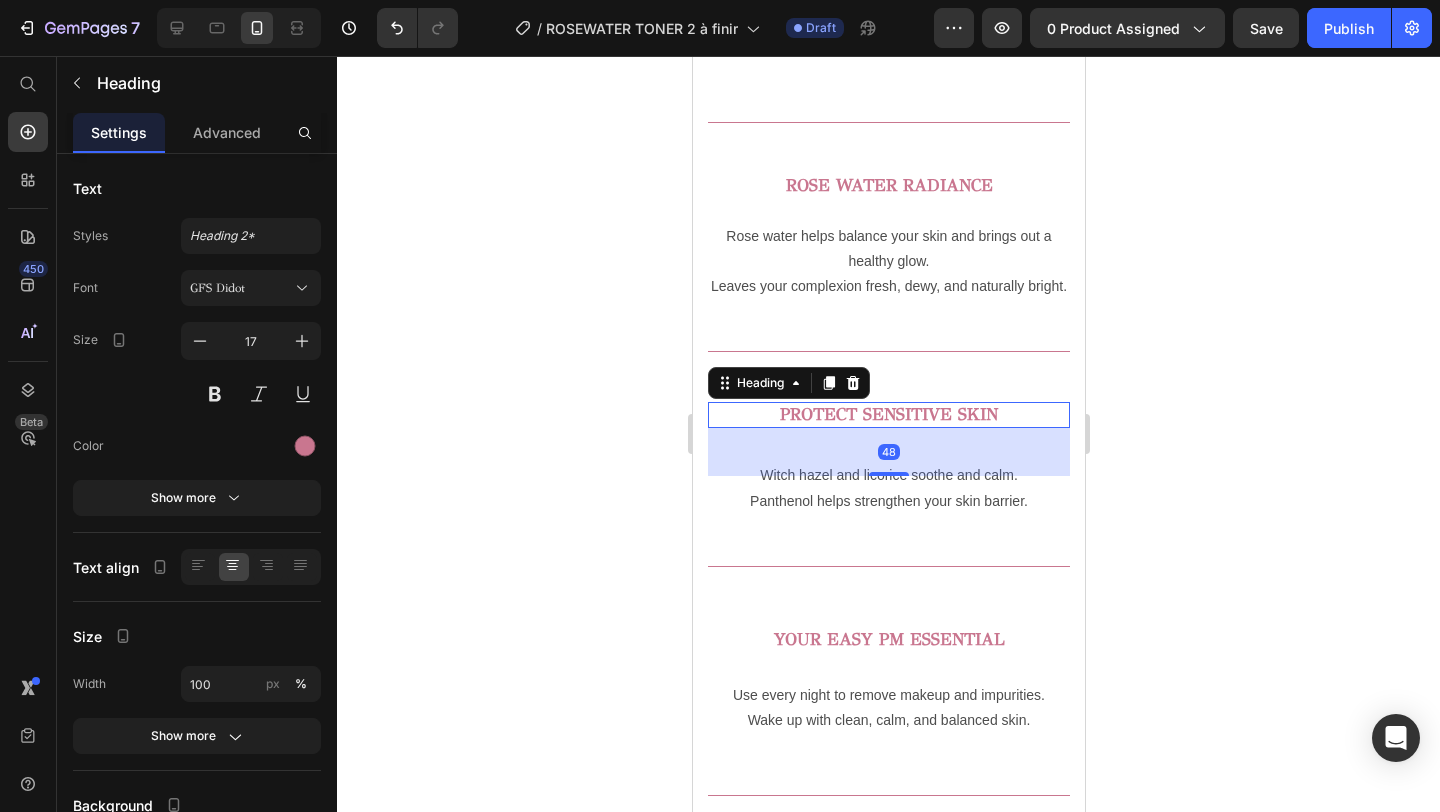 click on "PROTECT SENSITIVE SKIN" at bounding box center (888, 415) 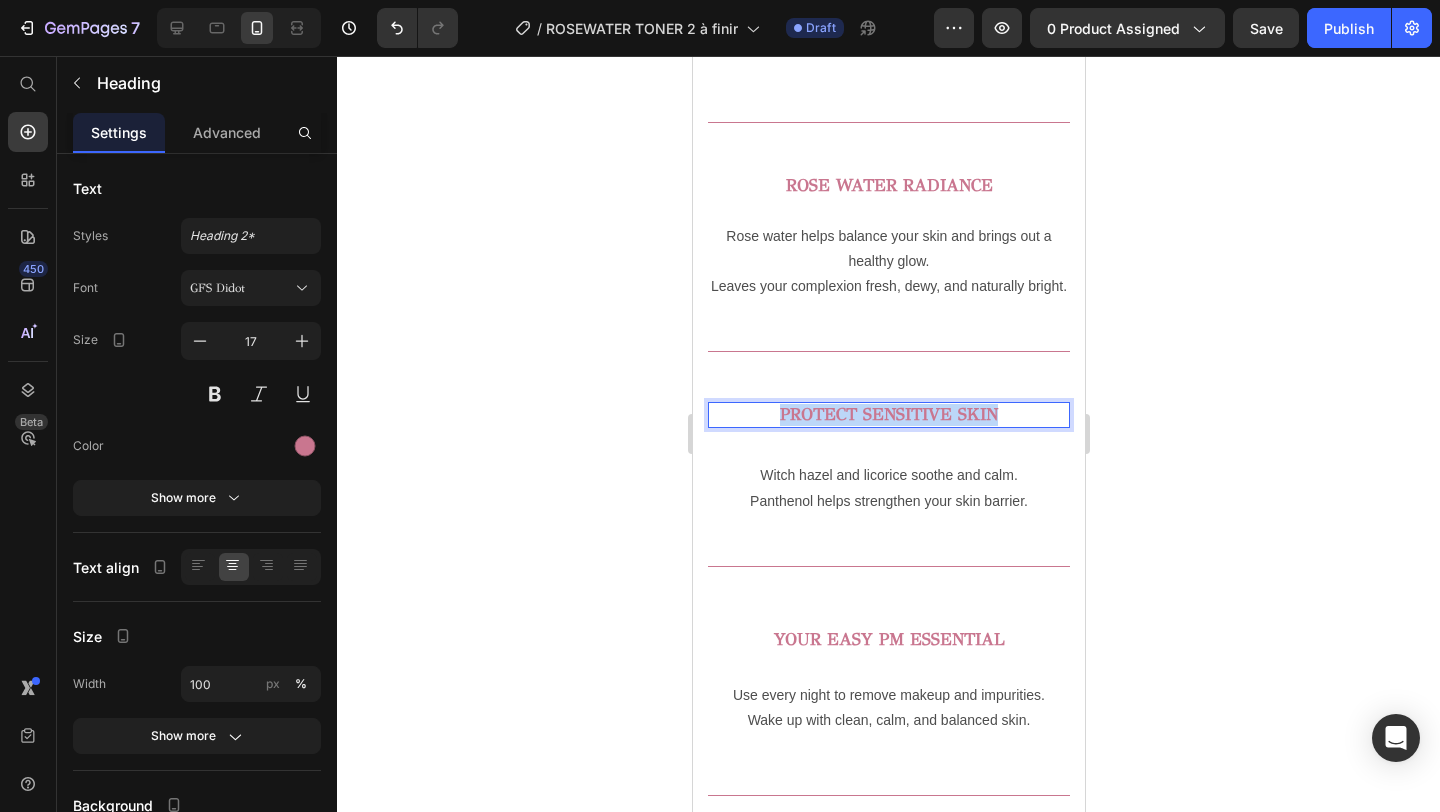 drag, startPoint x: 1006, startPoint y: 414, endPoint x: 734, endPoint y: 414, distance: 272 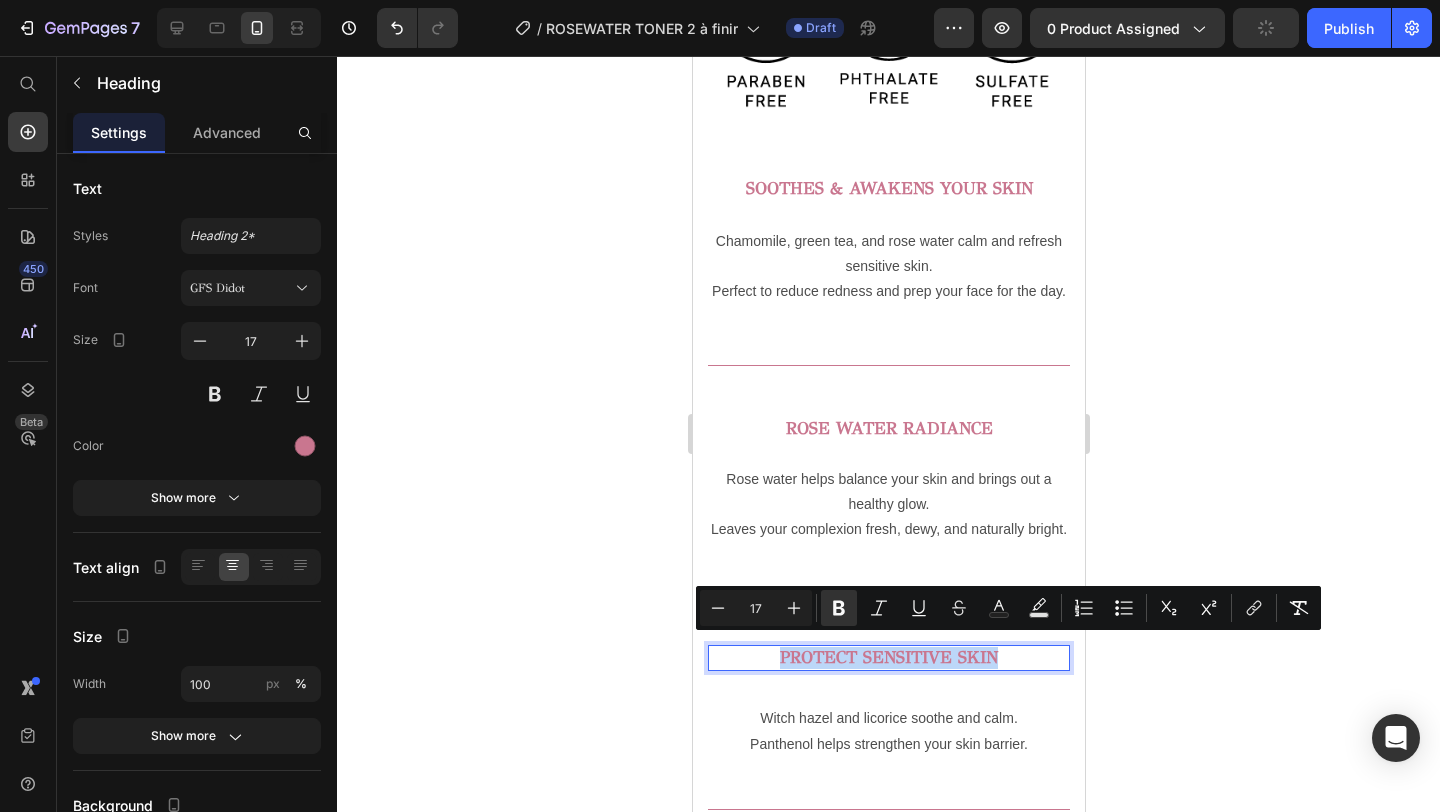 scroll, scrollTop: 1486, scrollLeft: 0, axis: vertical 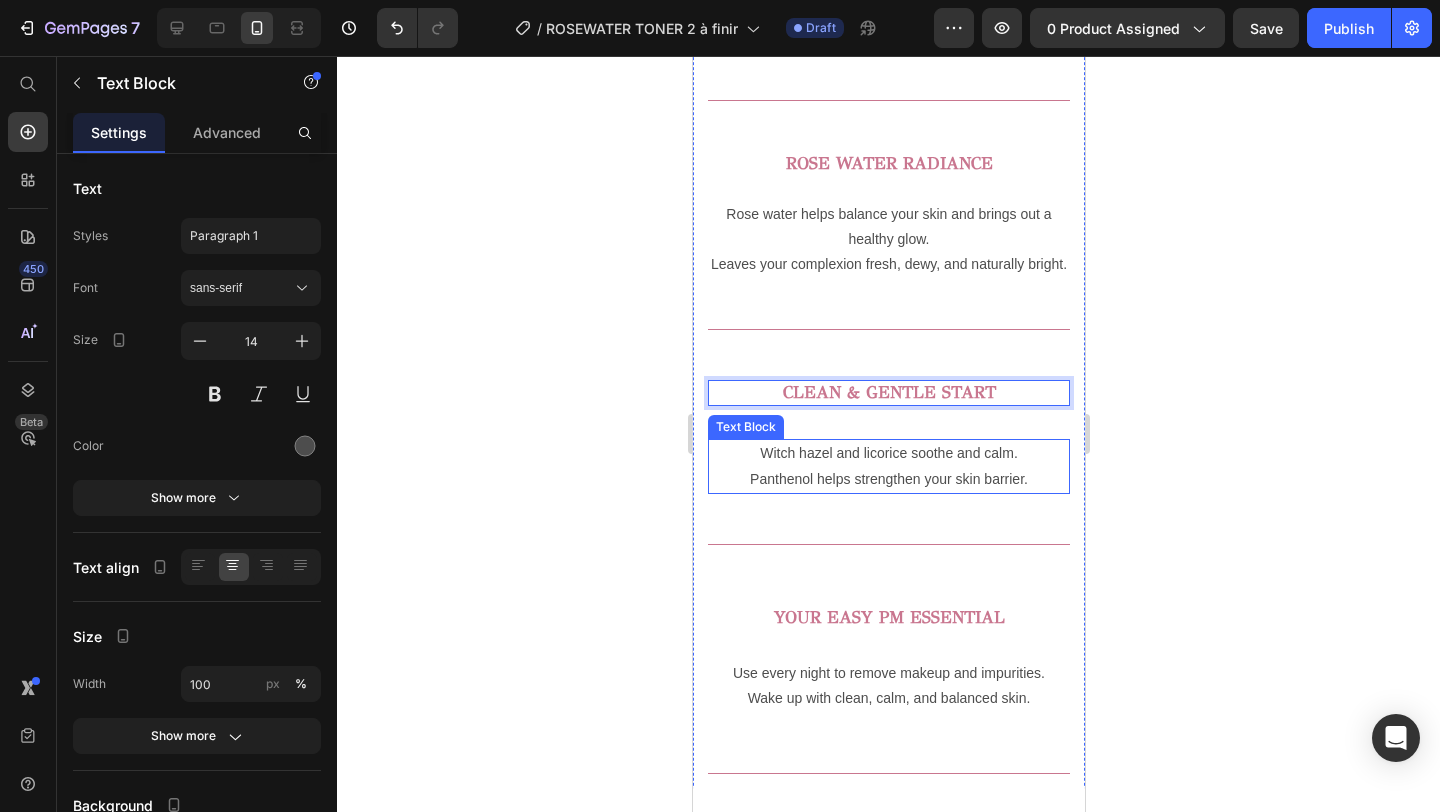 click on "Panthenol helps strengthen your skin barrier." at bounding box center (888, 479) 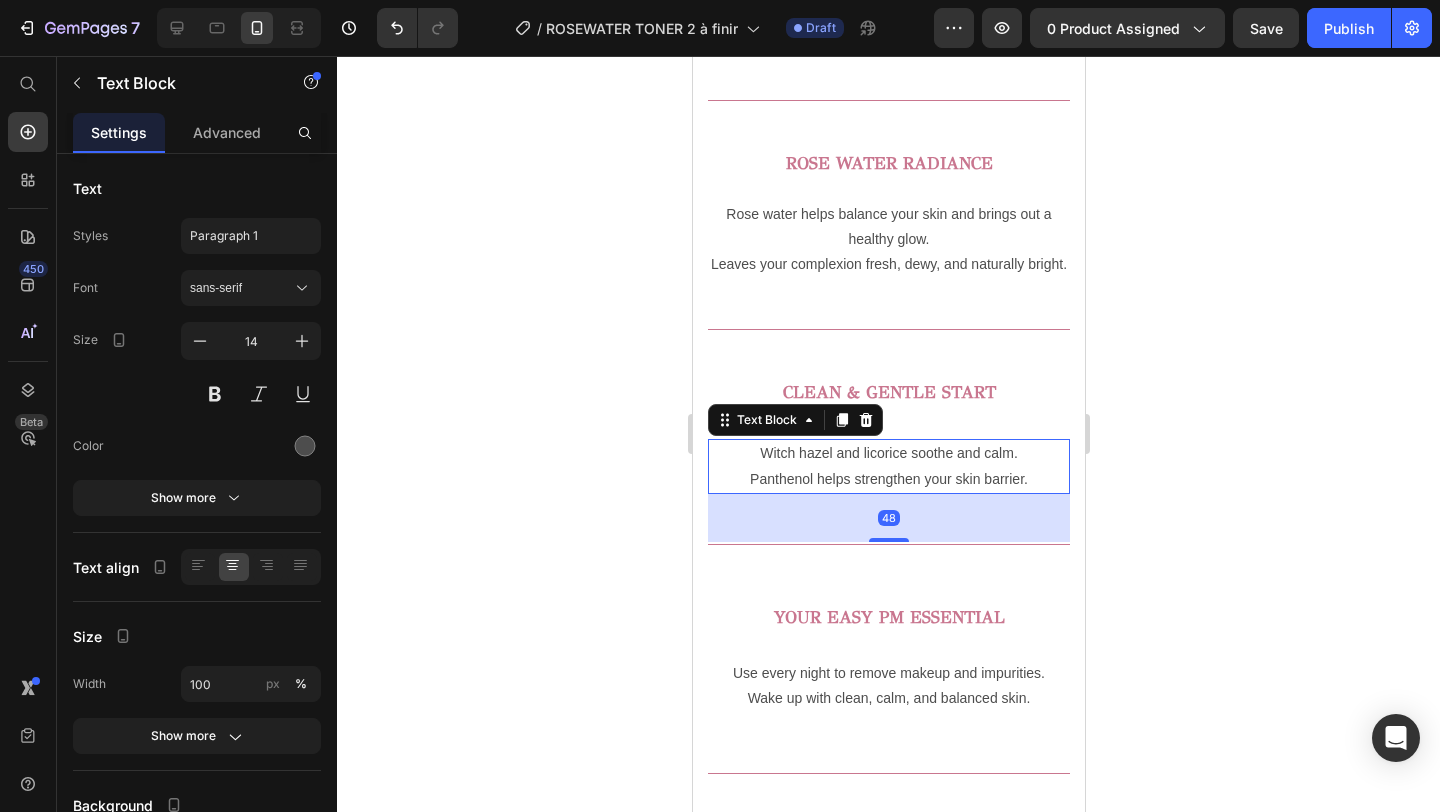 click on "Panthenol helps strengthen your skin barrier." at bounding box center (888, 479) 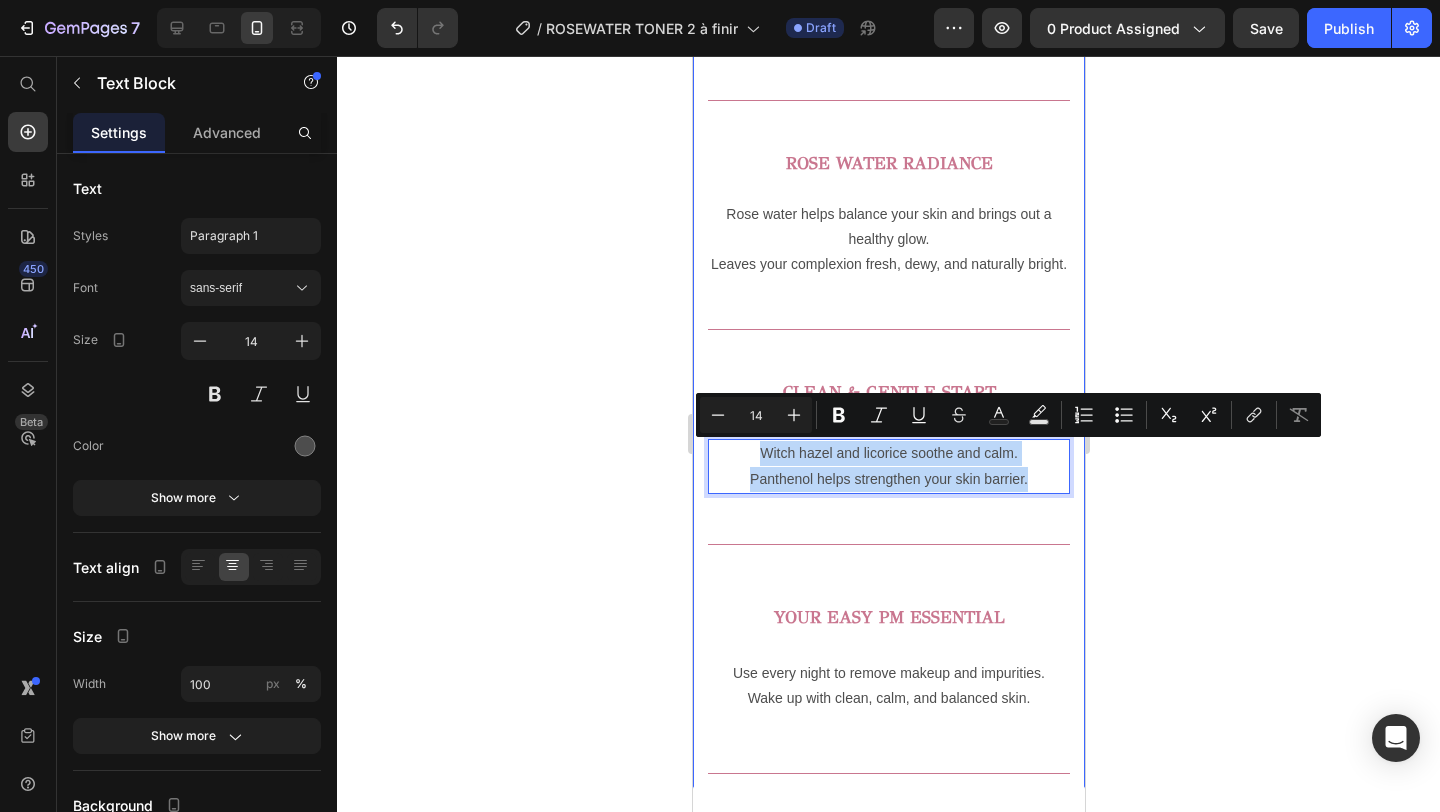 drag, startPoint x: 1030, startPoint y: 475, endPoint x: 700, endPoint y: 458, distance: 330.4376 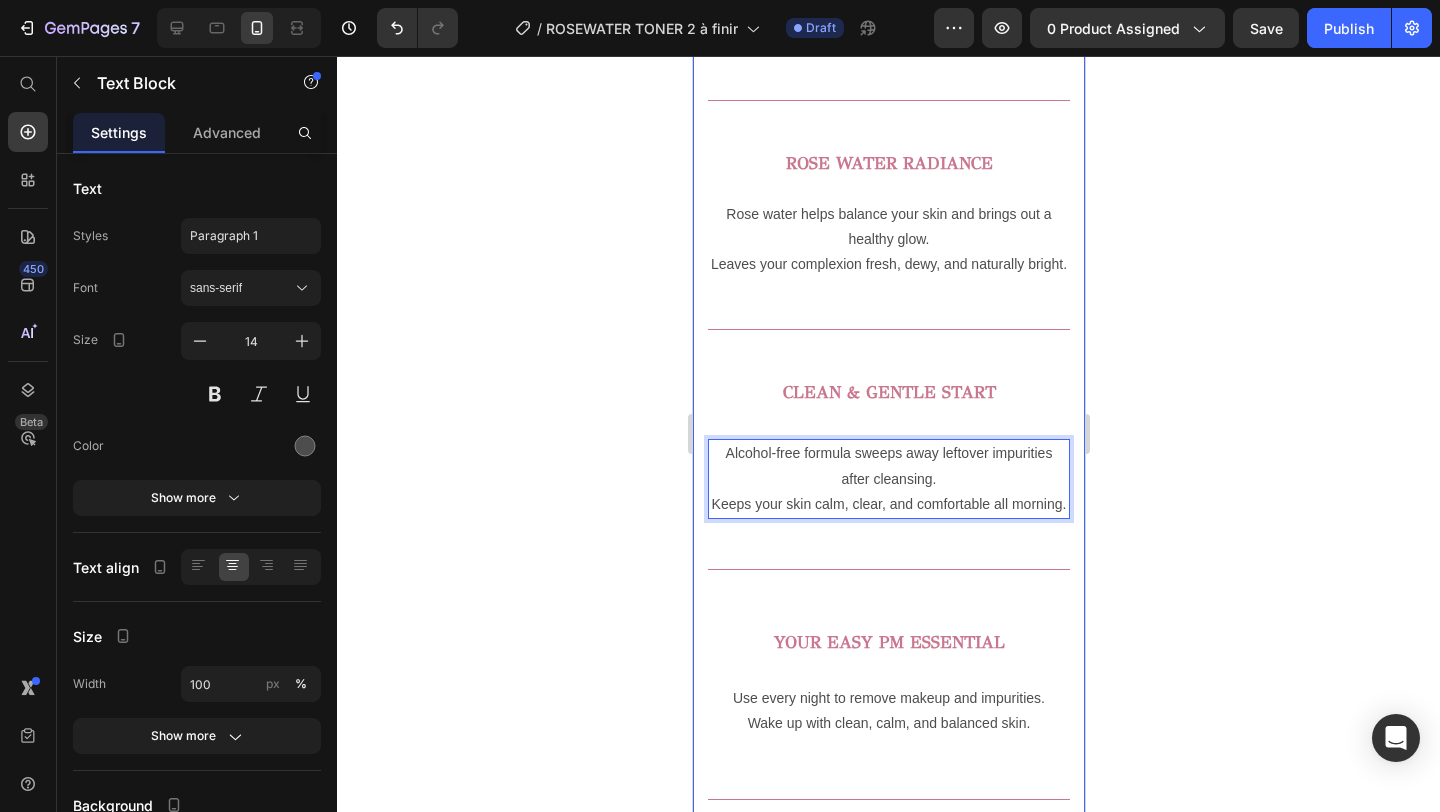 click on "YOUR EASY PM ESSENTIAL" at bounding box center (888, 642) 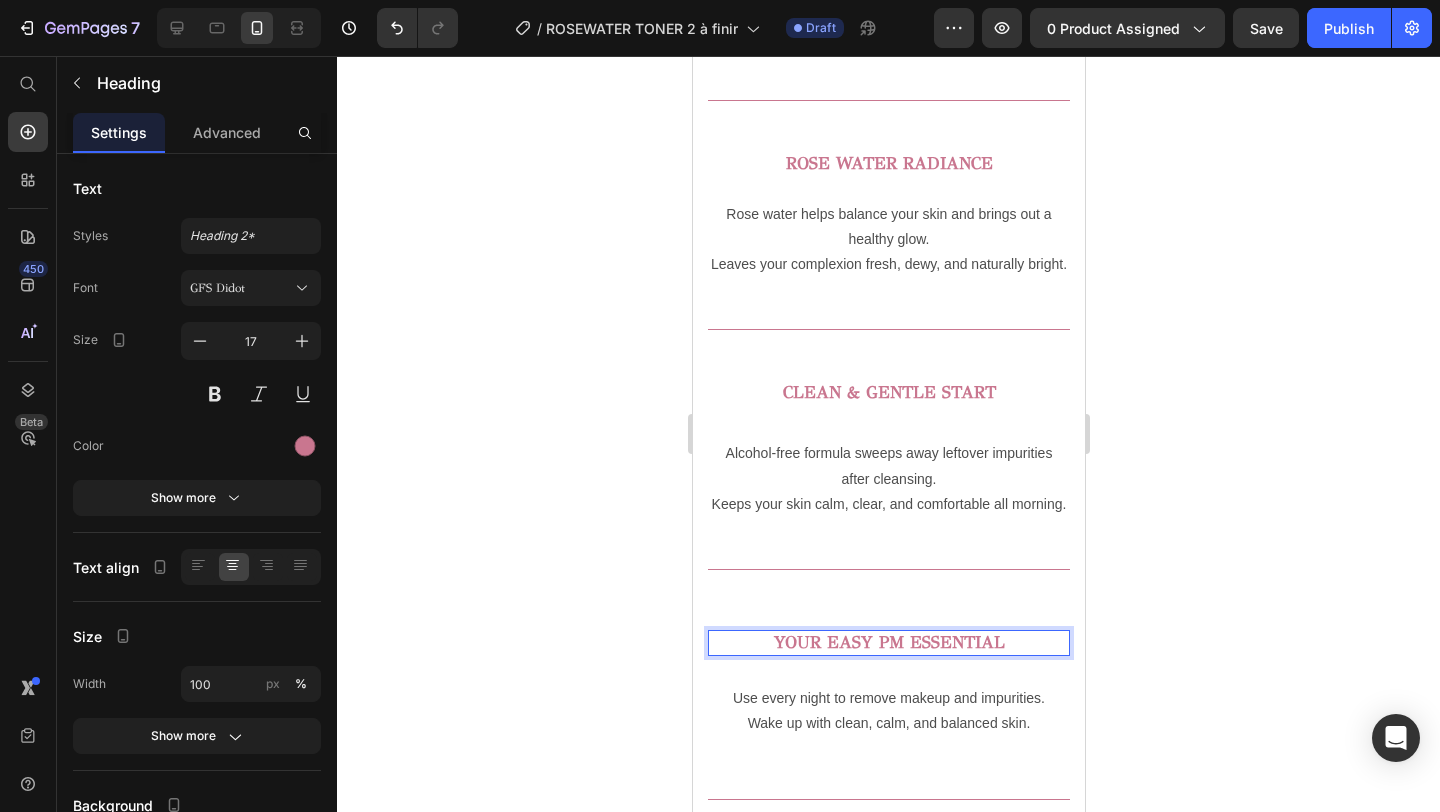 click on "YOUR EASY PM ESSENTIAL" at bounding box center (888, 643) 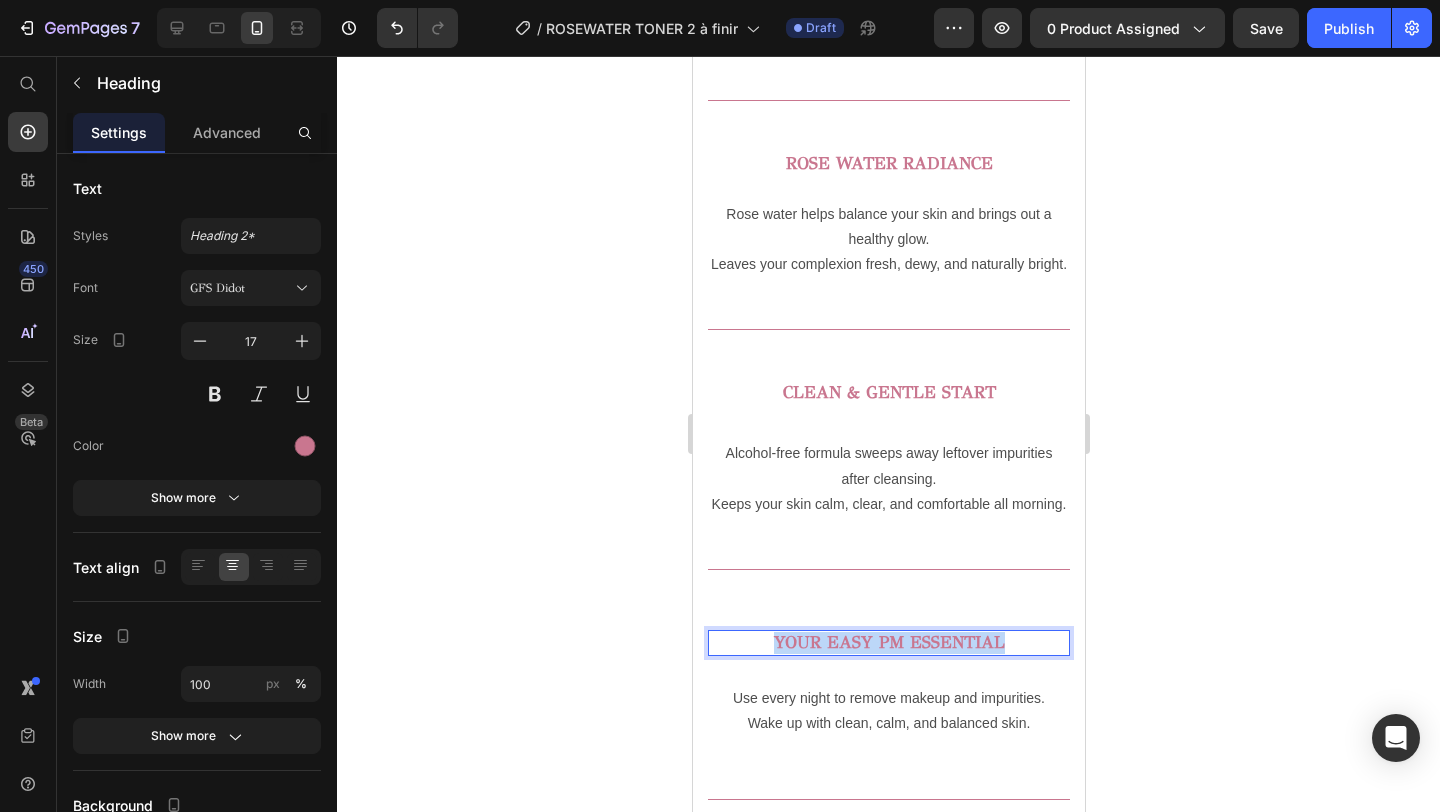 drag, startPoint x: 1021, startPoint y: 639, endPoint x: 709, endPoint y: 639, distance: 312 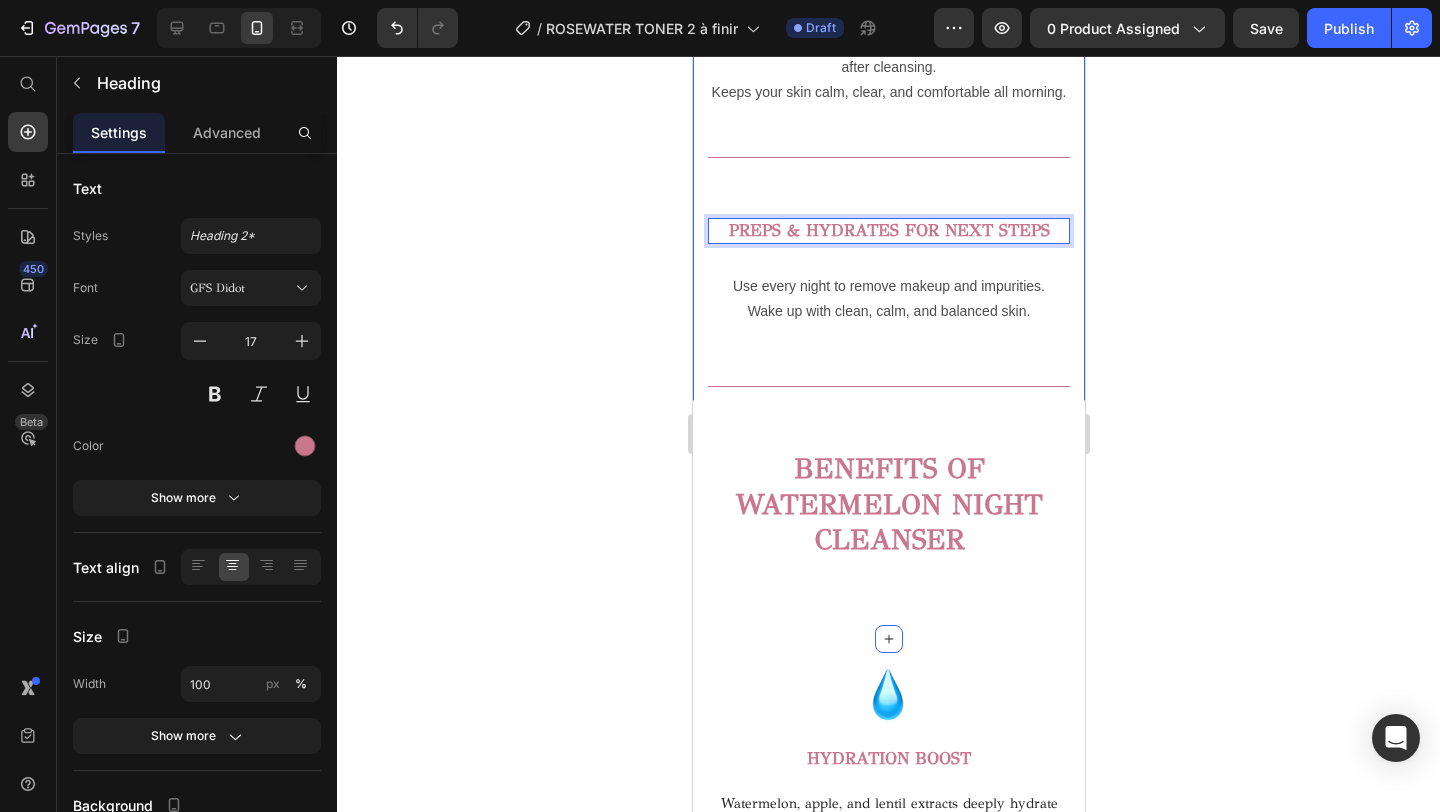 scroll, scrollTop: 1901, scrollLeft: 0, axis: vertical 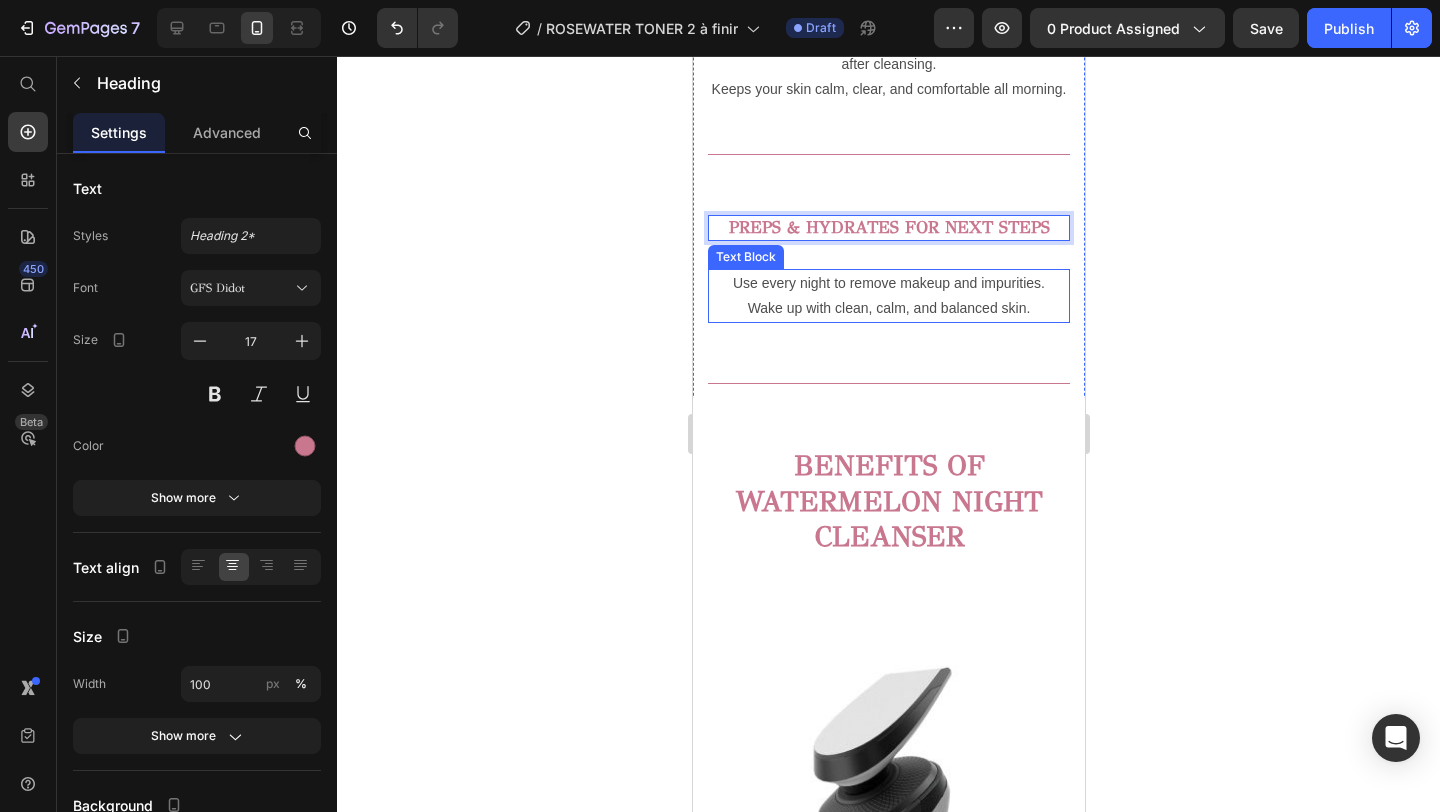 click on "Wake up with clean, calm, and balanced skin." at bounding box center (888, 308) 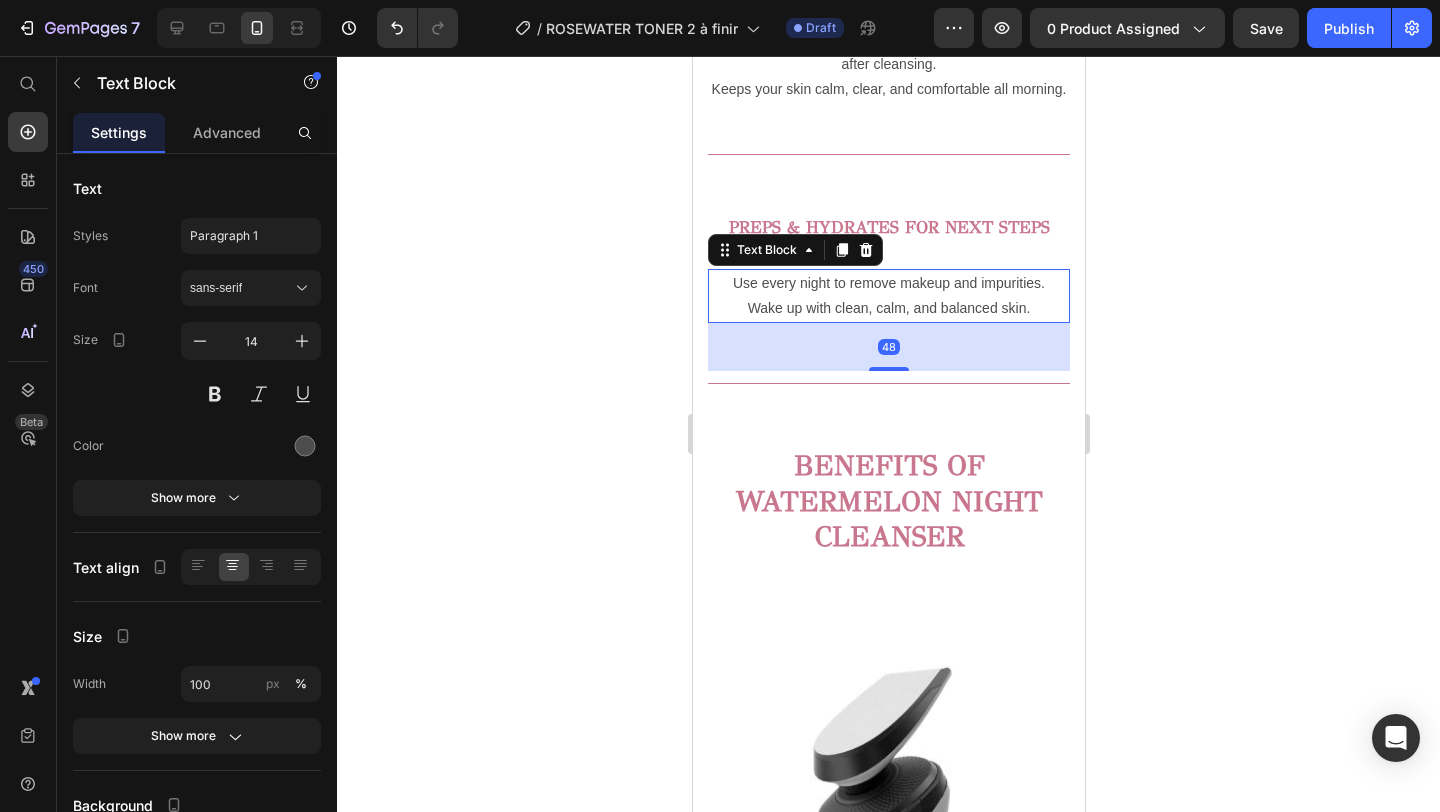 click on "Wake up with clean, calm, and balanced skin." at bounding box center [888, 308] 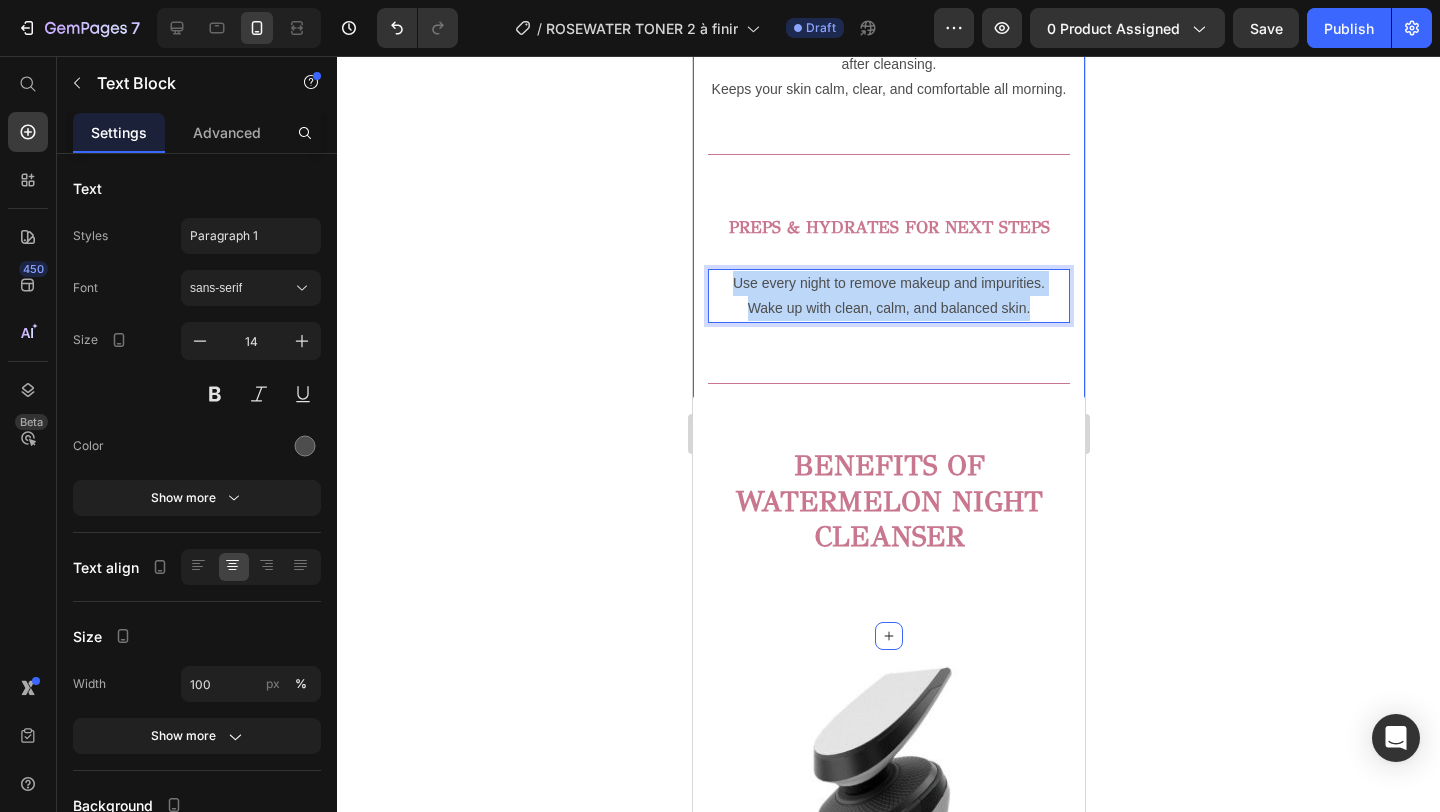 drag, startPoint x: 1038, startPoint y: 312, endPoint x: 699, endPoint y: 282, distance: 340.32486 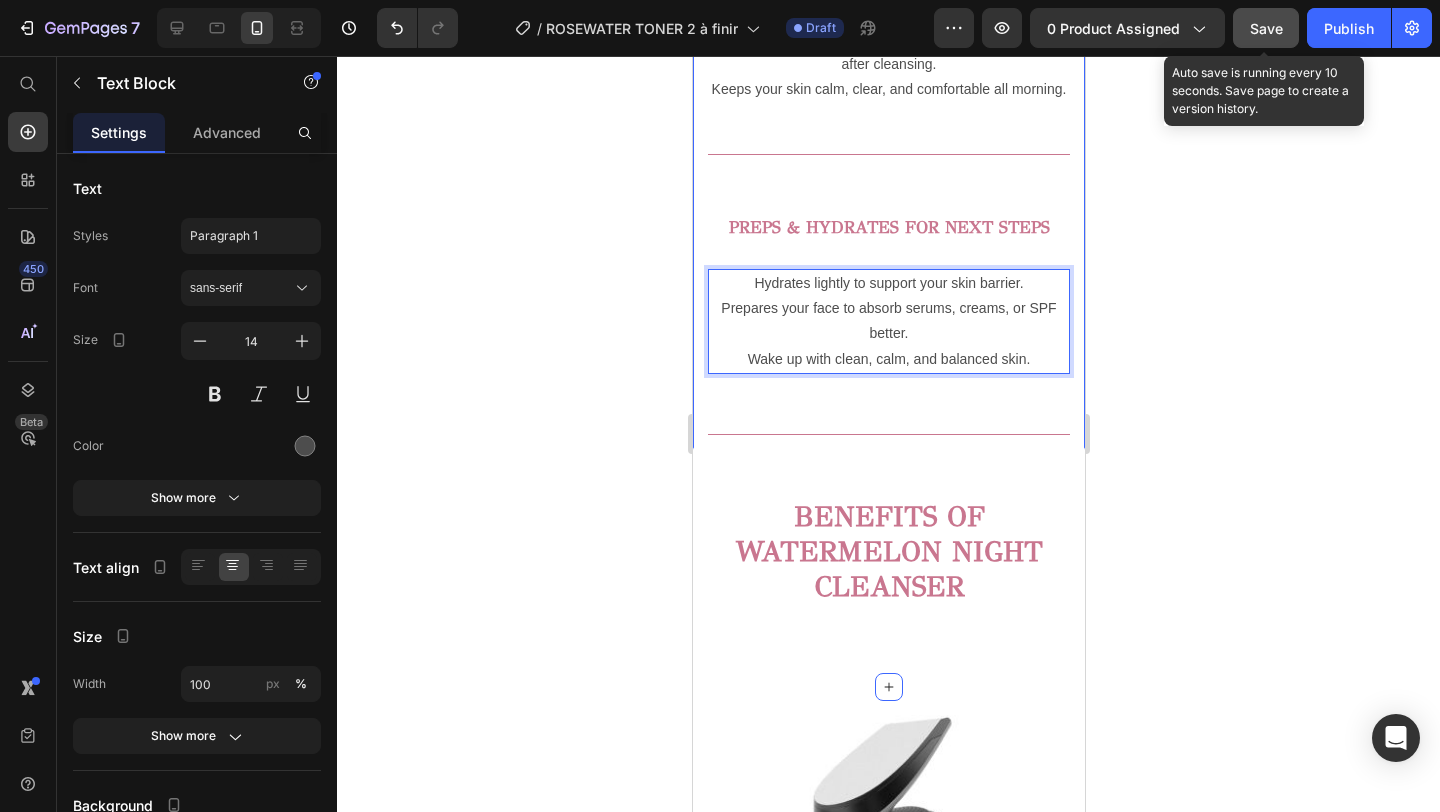 click on "Save" at bounding box center [1266, 28] 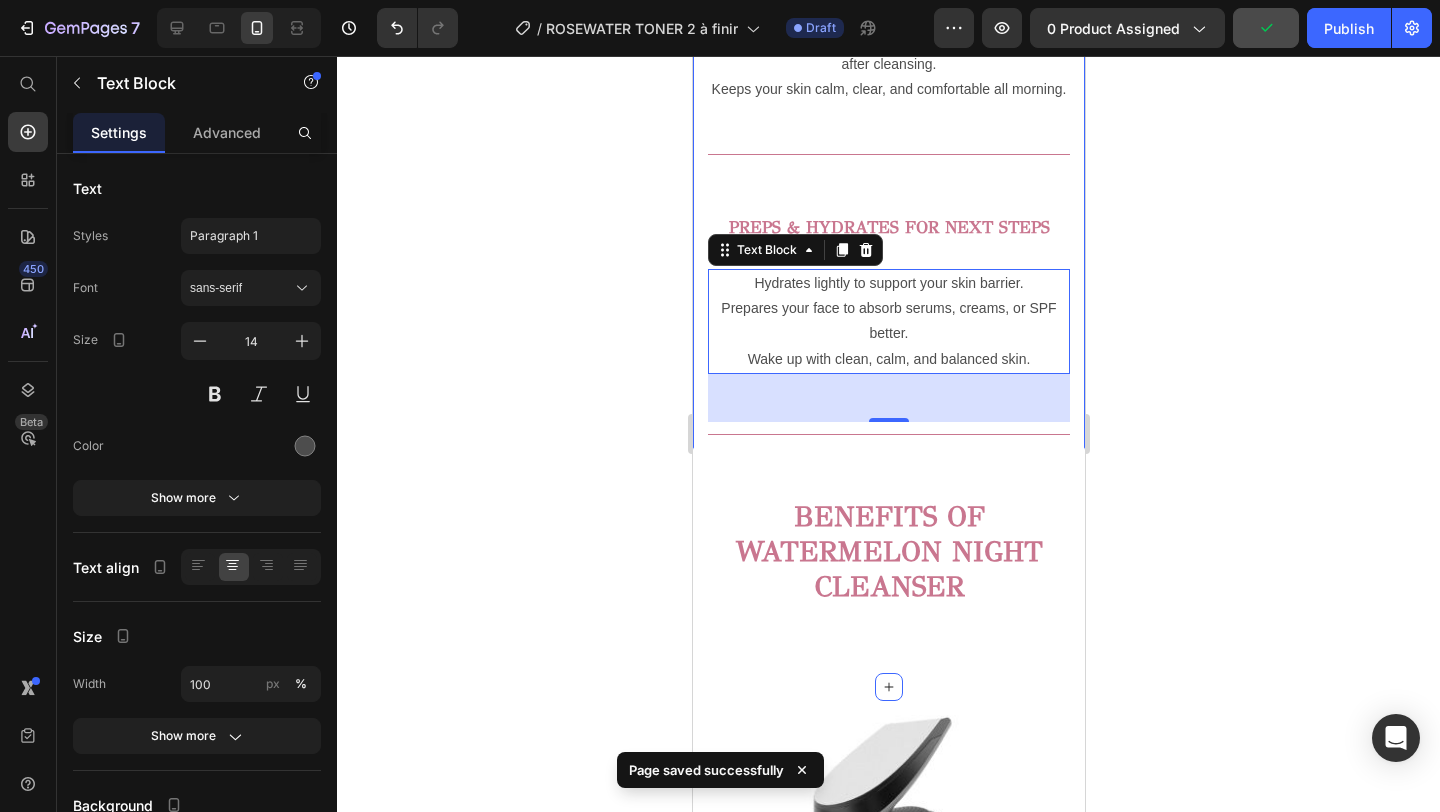 scroll, scrollTop: 2093, scrollLeft: 0, axis: vertical 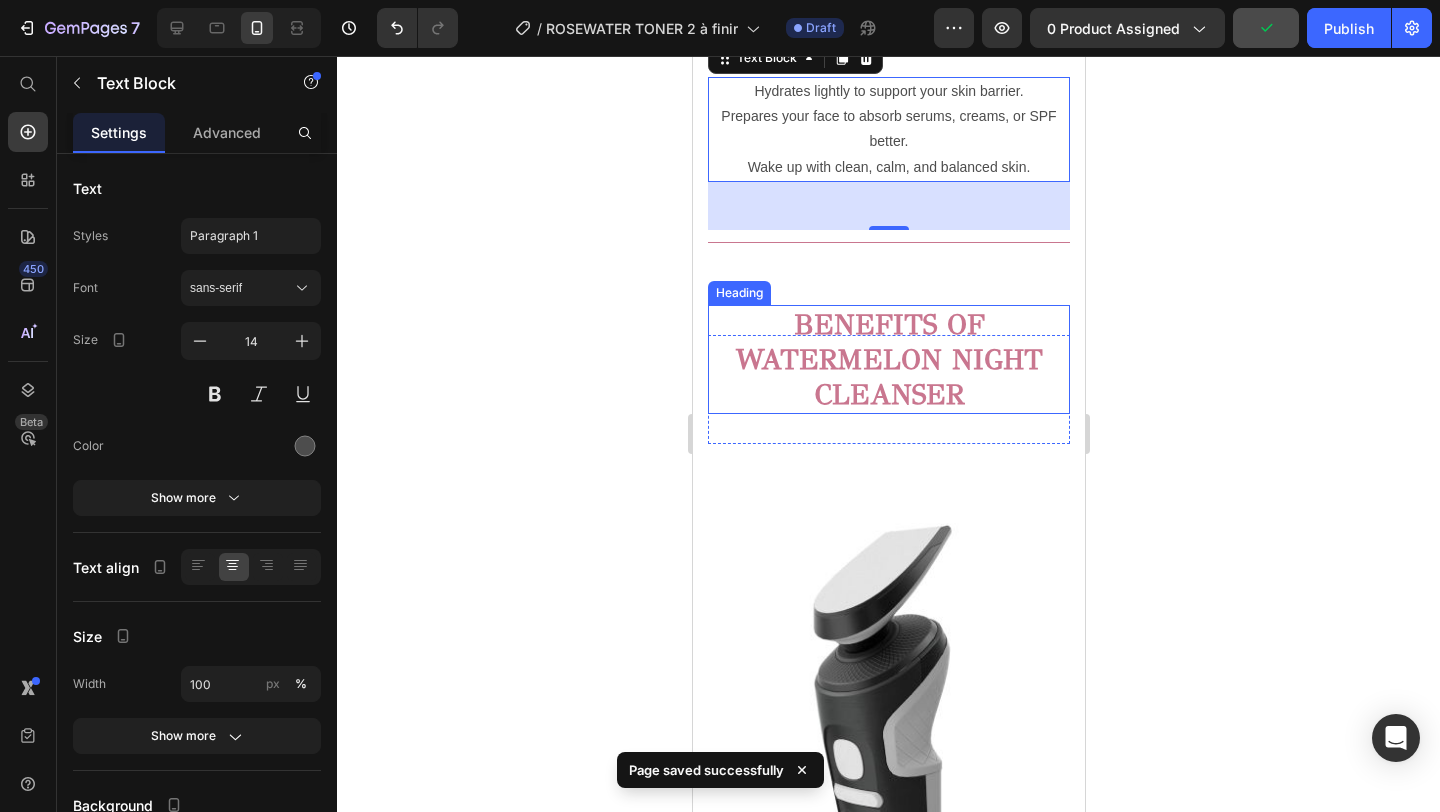 click on "BENEFITS OF WATERMELON NIGHT CLEANSER" at bounding box center [888, 359] 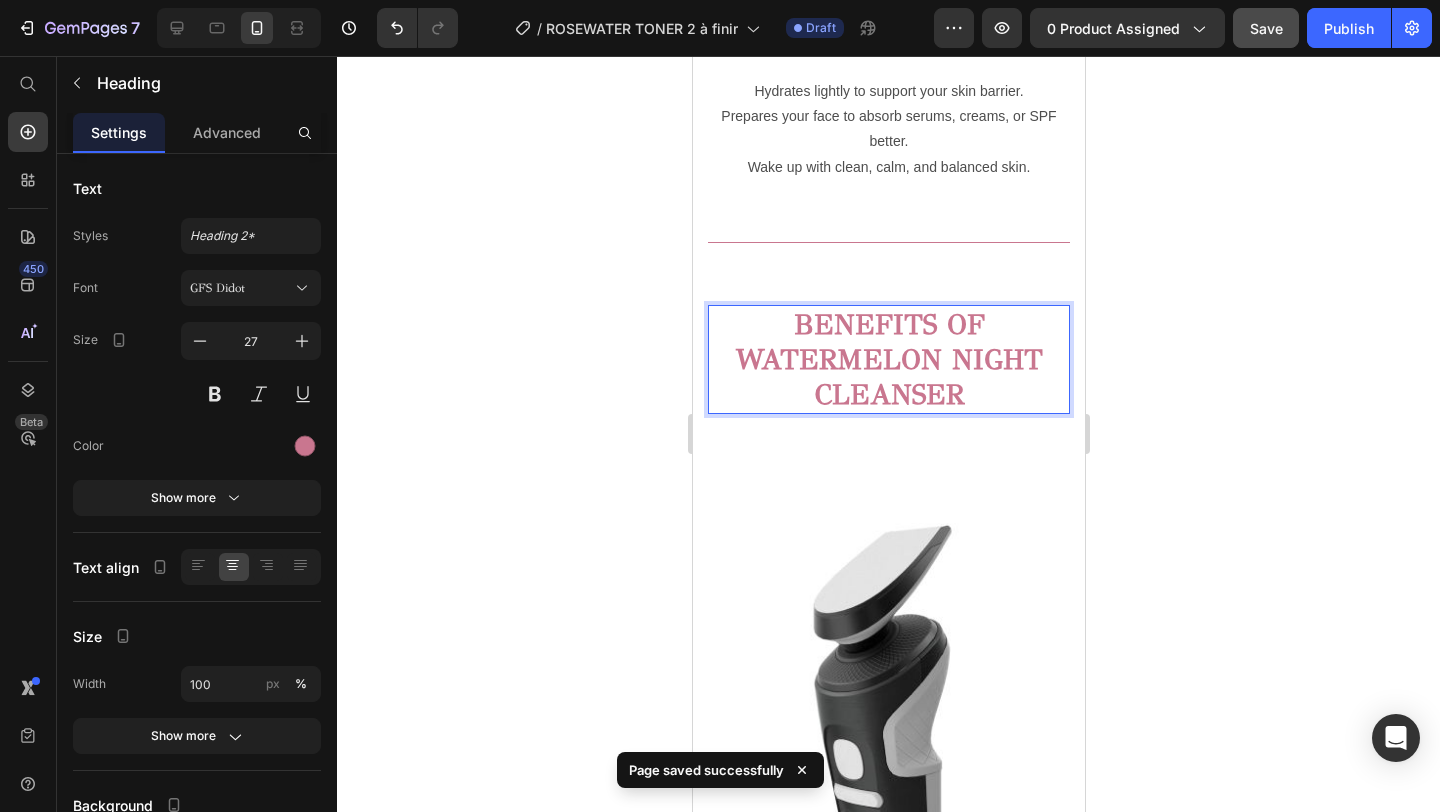 click on "BENEFITS OF WATERMELON NIGHT CLEANSER" at bounding box center [888, 359] 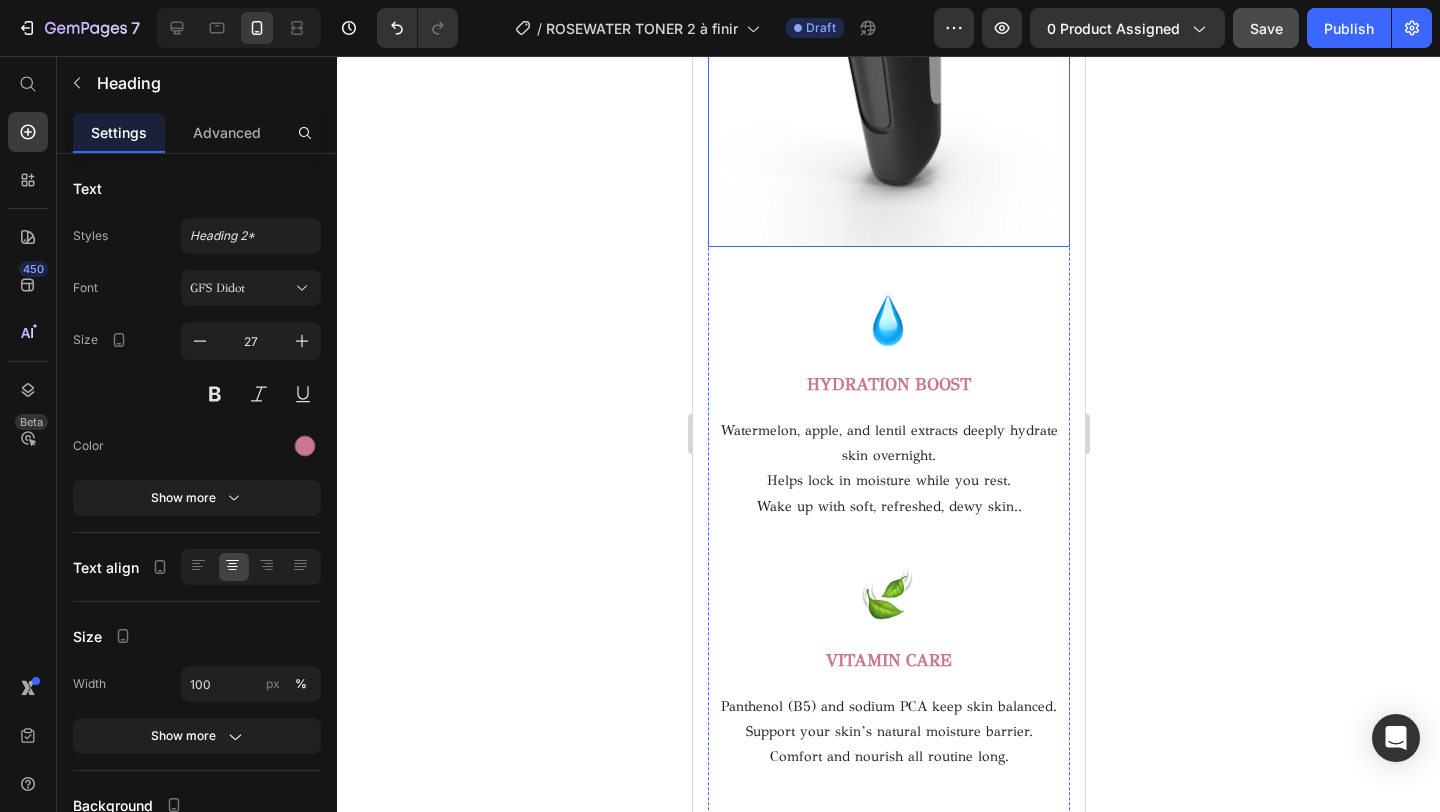 scroll, scrollTop: 2918, scrollLeft: 0, axis: vertical 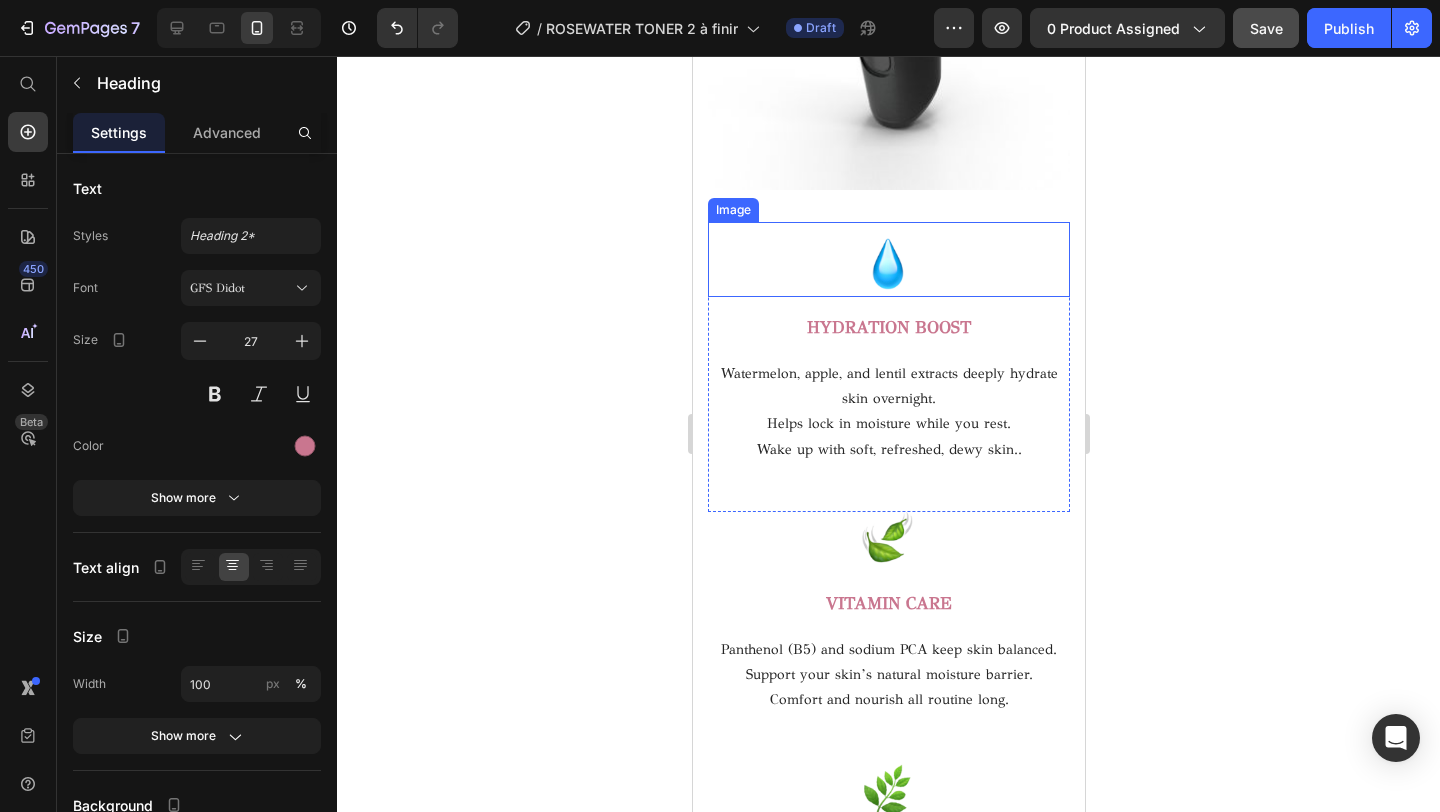 click at bounding box center (888, 259) 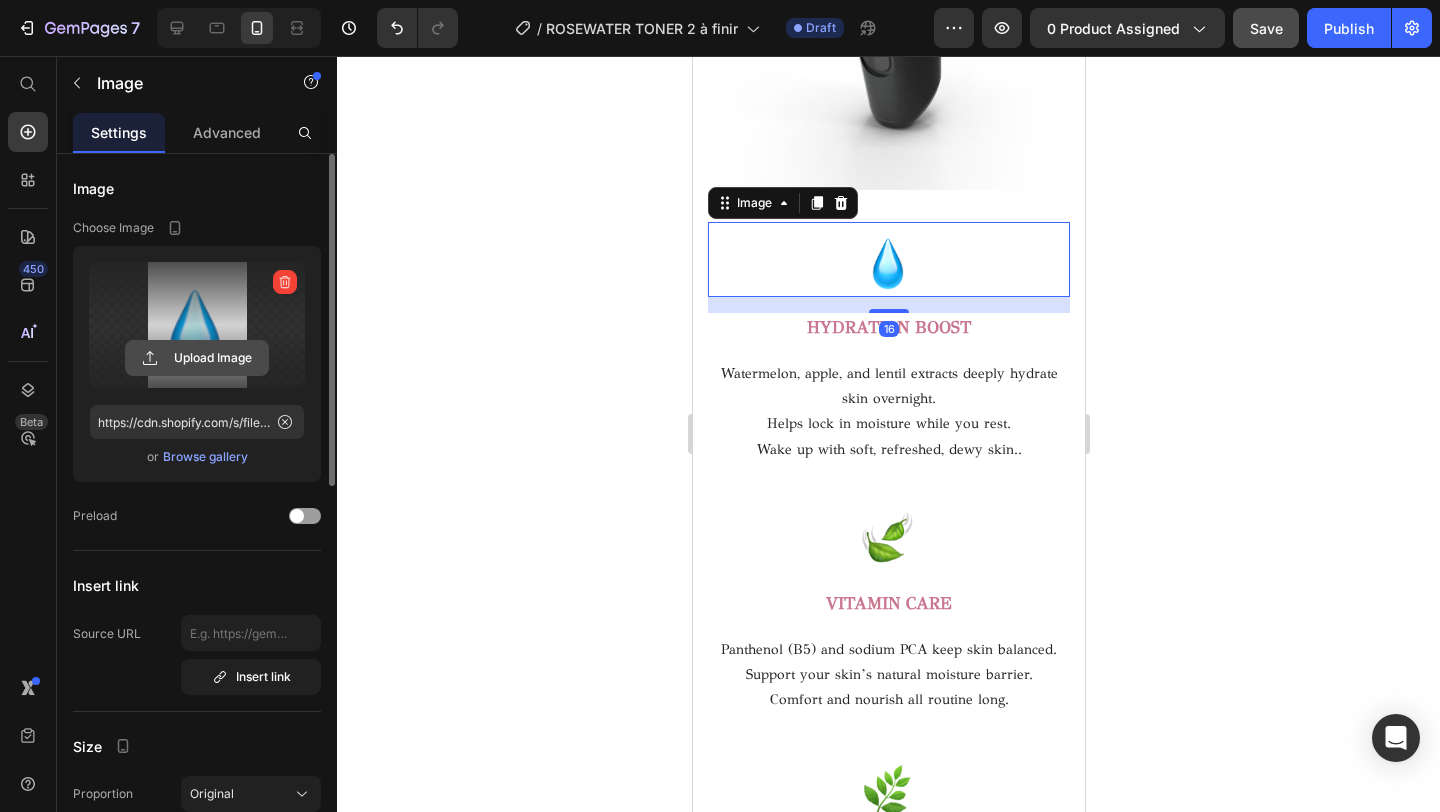 click 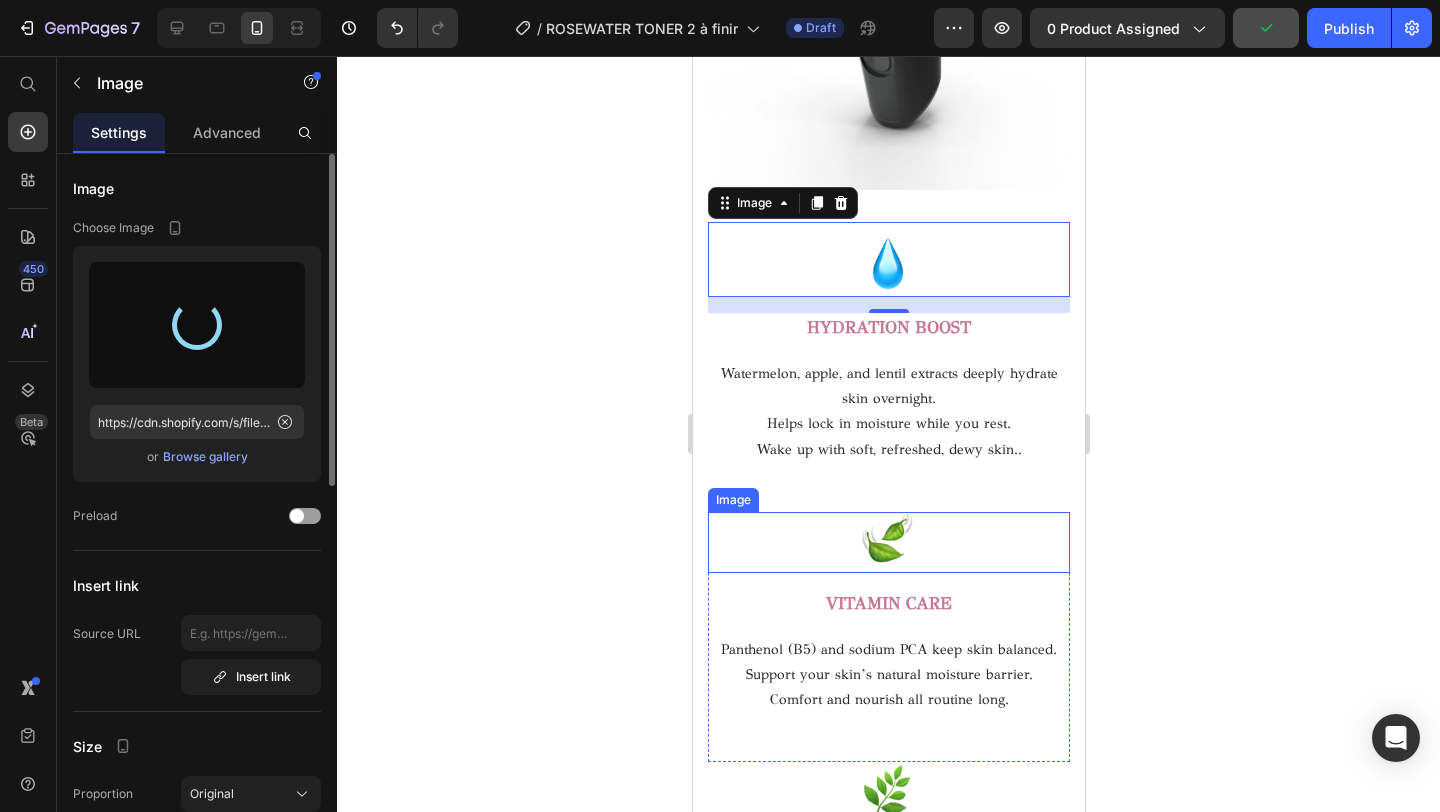 type on "https://cdn.shopify.com/s/files/1/0716/5673/4966/files/gempages_570221152178275200-8cb591d4-d526-4ae5-8fee-34e5d5decf1c.png" 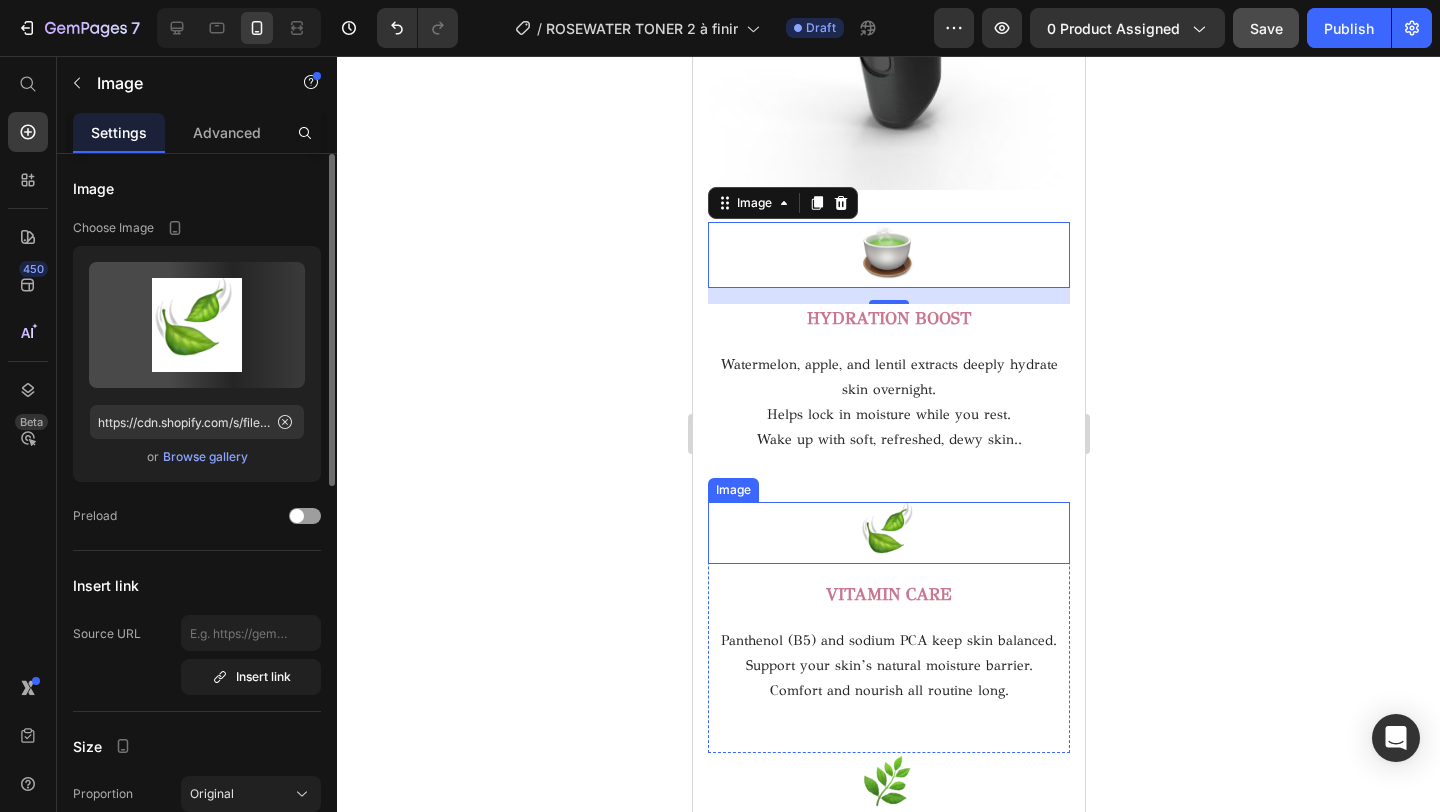 click at bounding box center [888, 533] 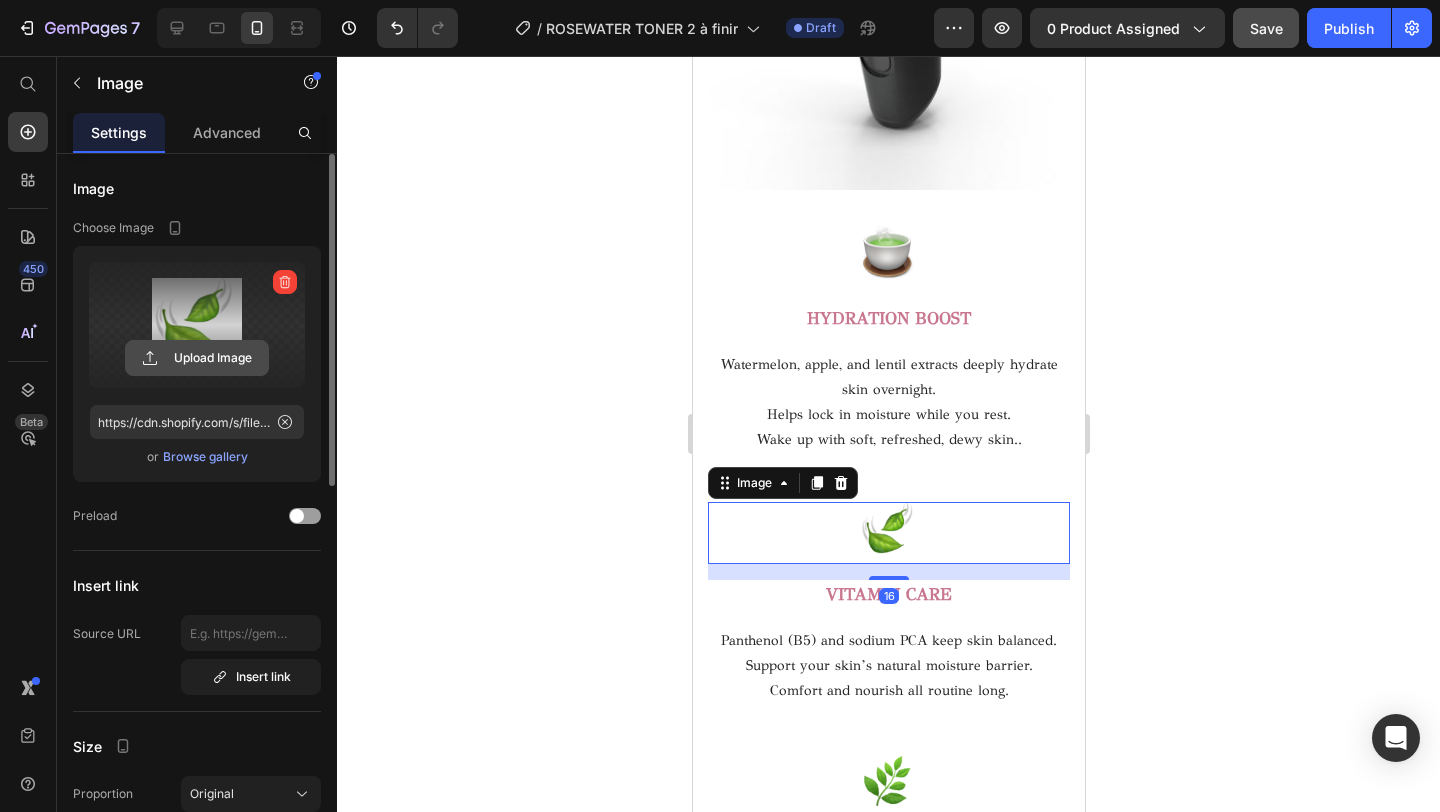 click 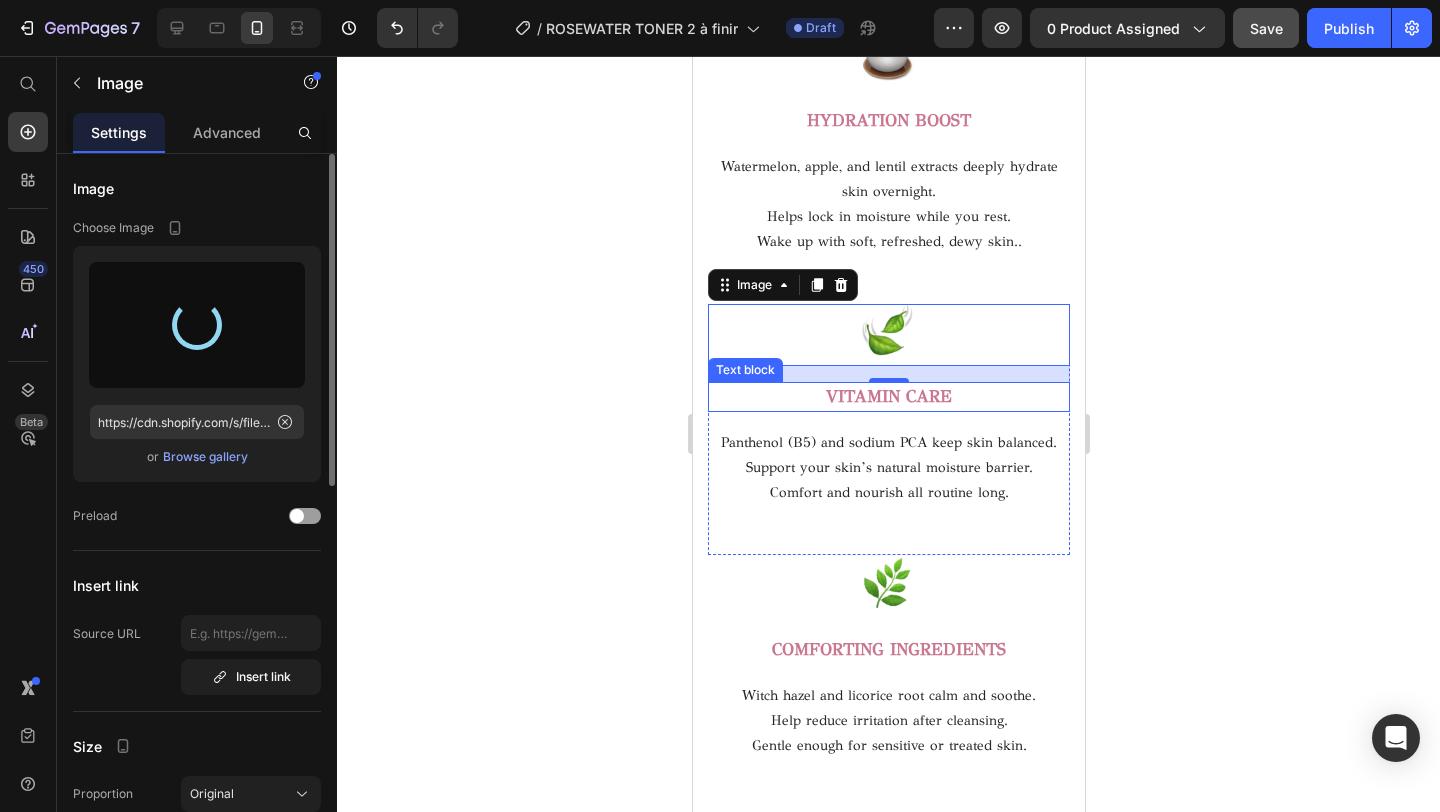 type on "https://cdn.shopify.com/s/files/1/0716/5673/4966/files/gempages_570221152178275200-92138630-5ee5-4878-9435-2eff07875963.png" 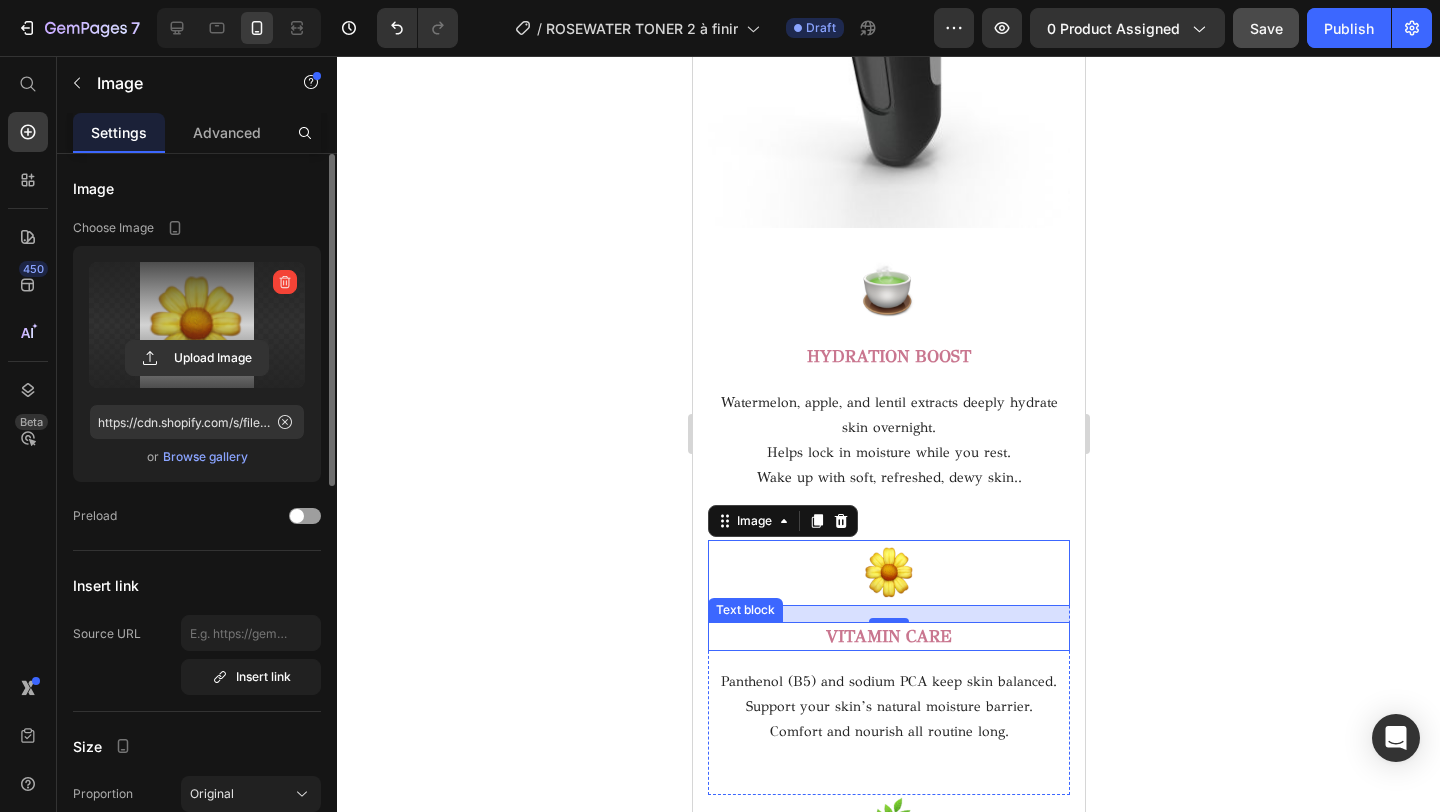 scroll, scrollTop: 2869, scrollLeft: 0, axis: vertical 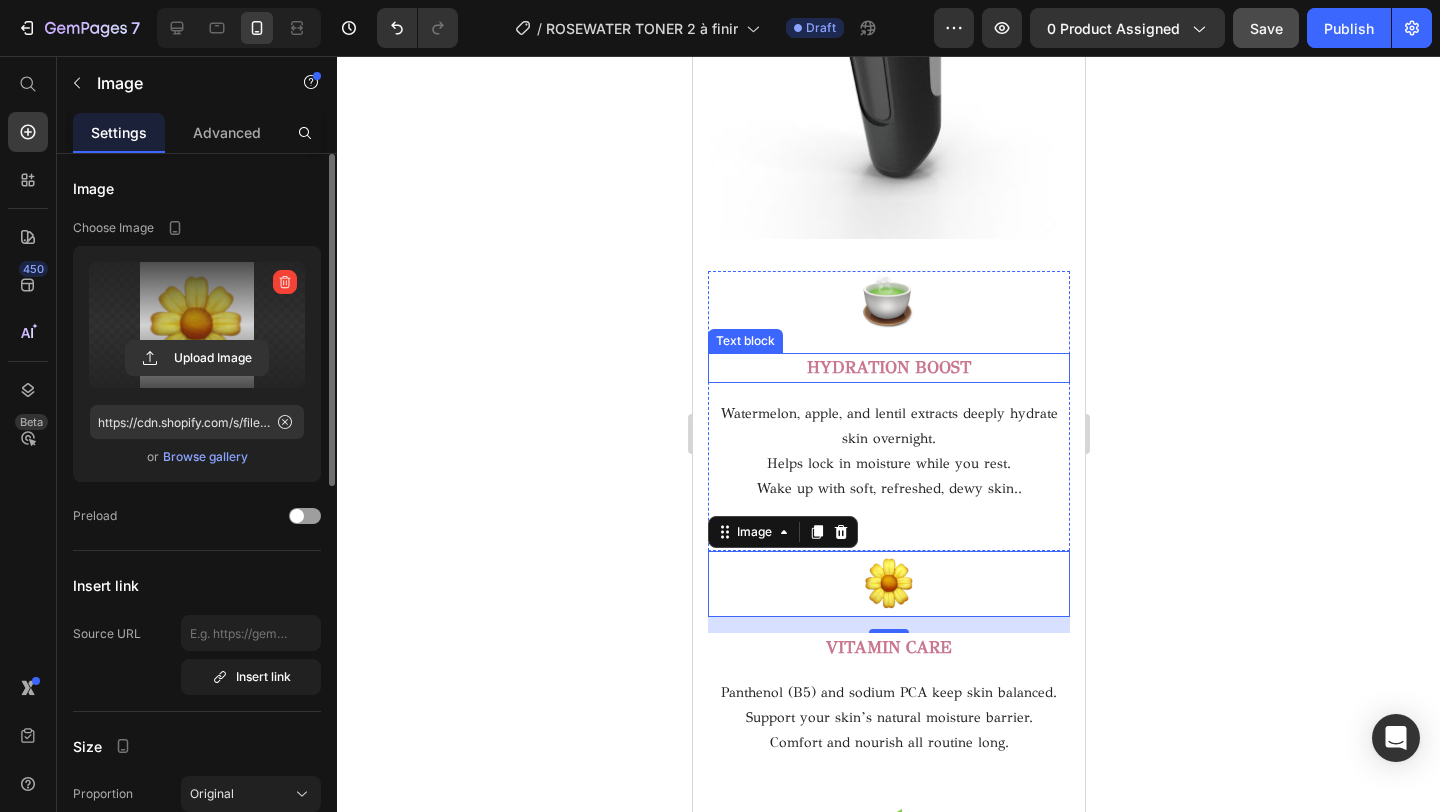 click on "HYDRATION BOOST" at bounding box center [888, 367] 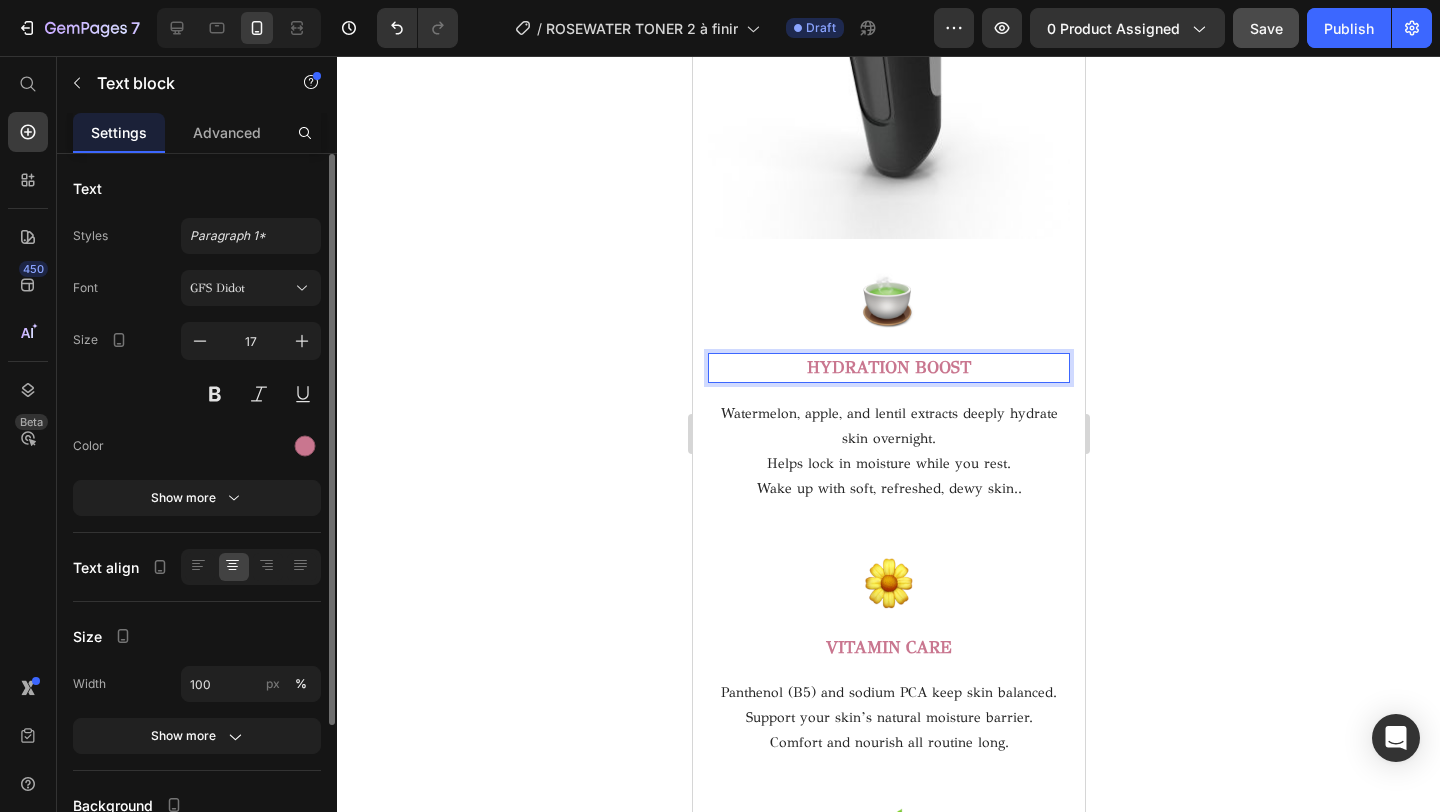 click on "HYDRATION BOOST" at bounding box center (888, 368) 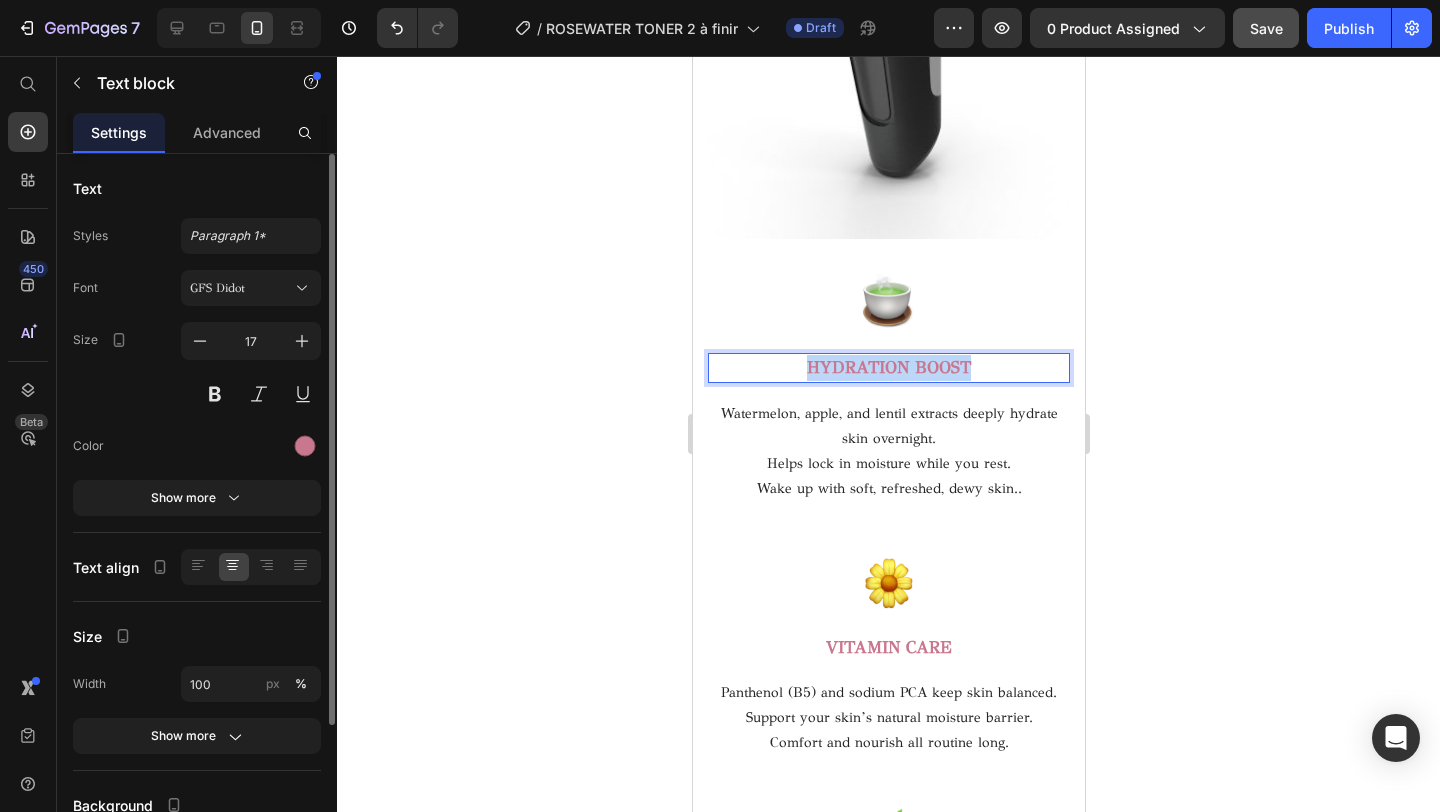 drag, startPoint x: 982, startPoint y: 367, endPoint x: 774, endPoint y: 367, distance: 208 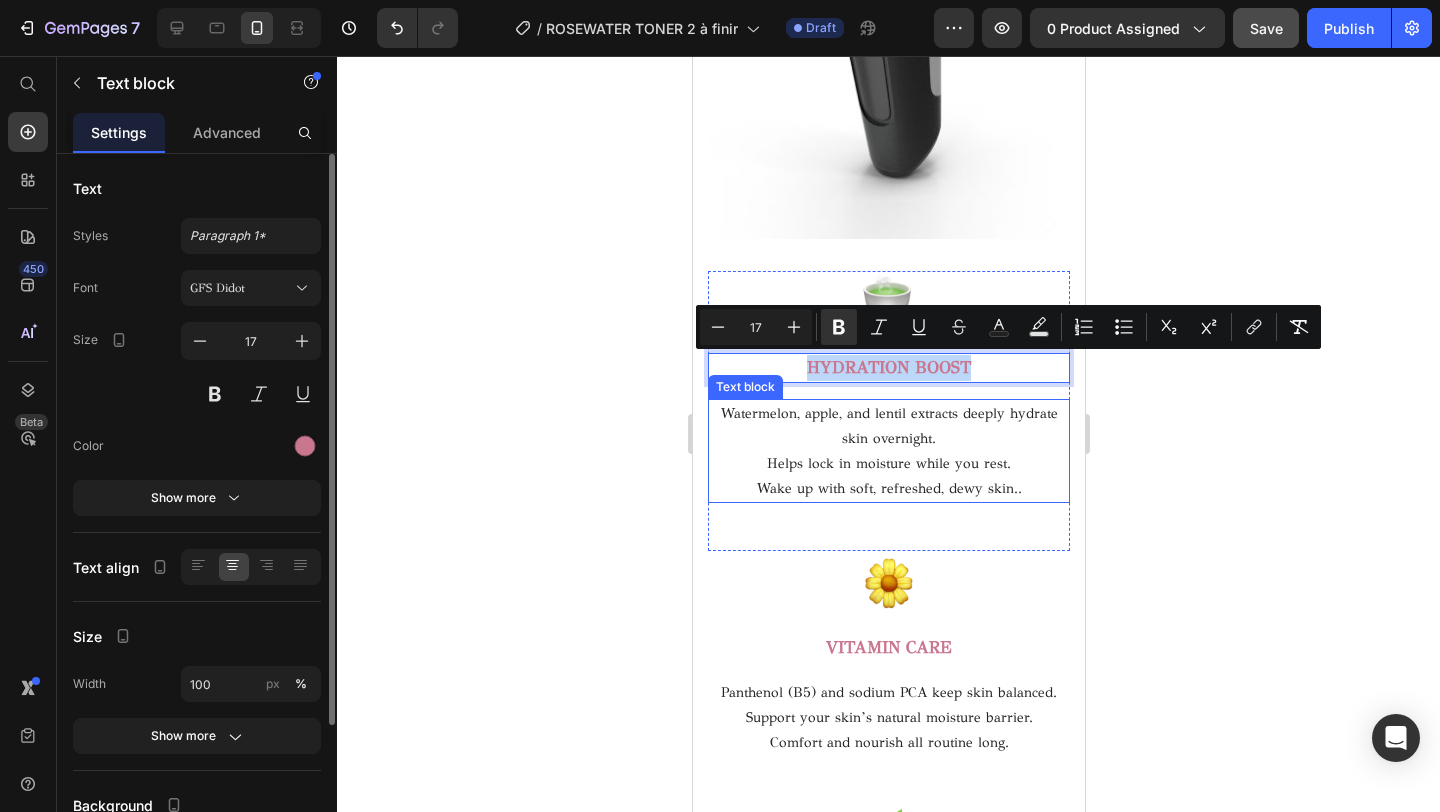 click on "Wake up with soft, refreshed, dewy skin.." at bounding box center (888, 488) 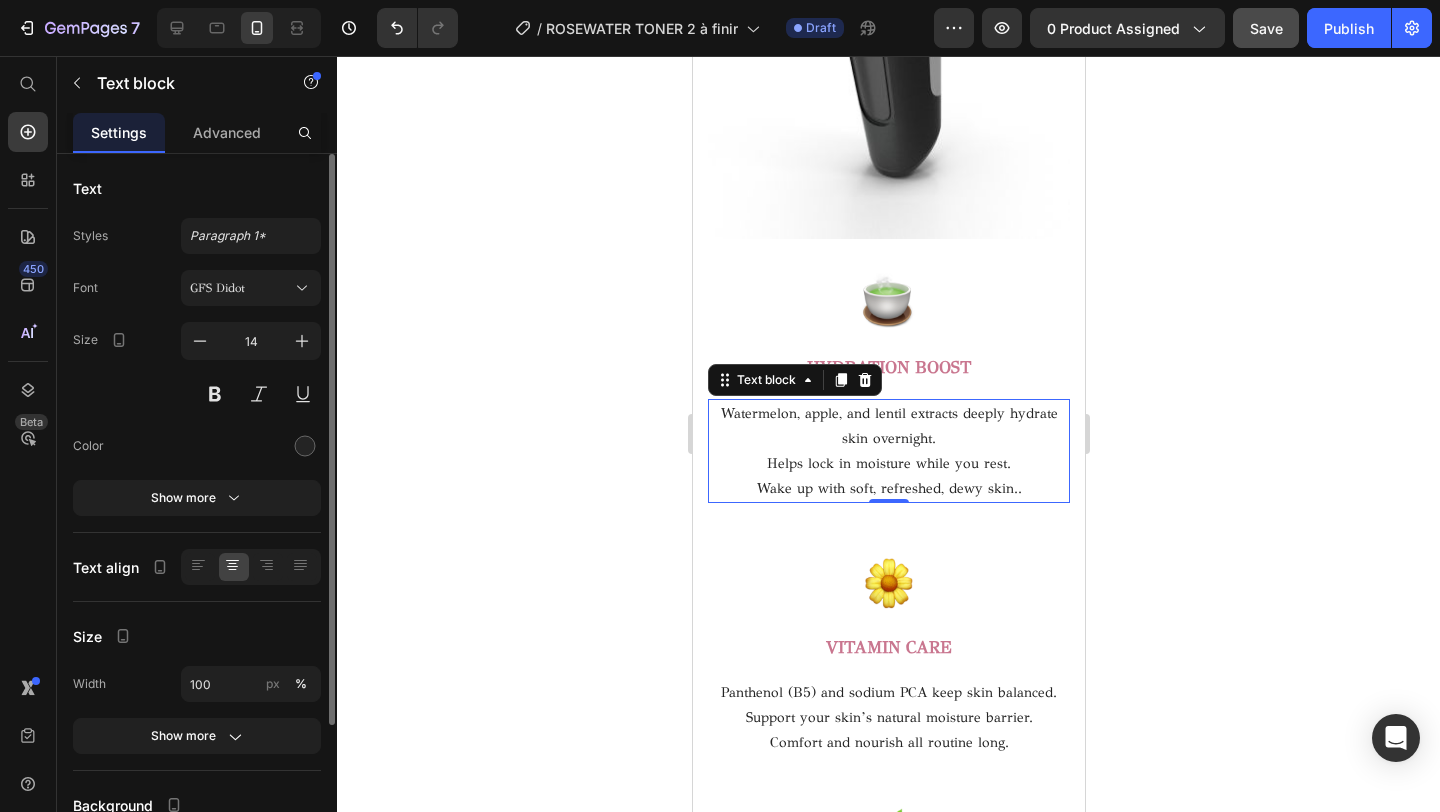 click on "Wake up with soft, refreshed, dewy skin.." at bounding box center (888, 488) 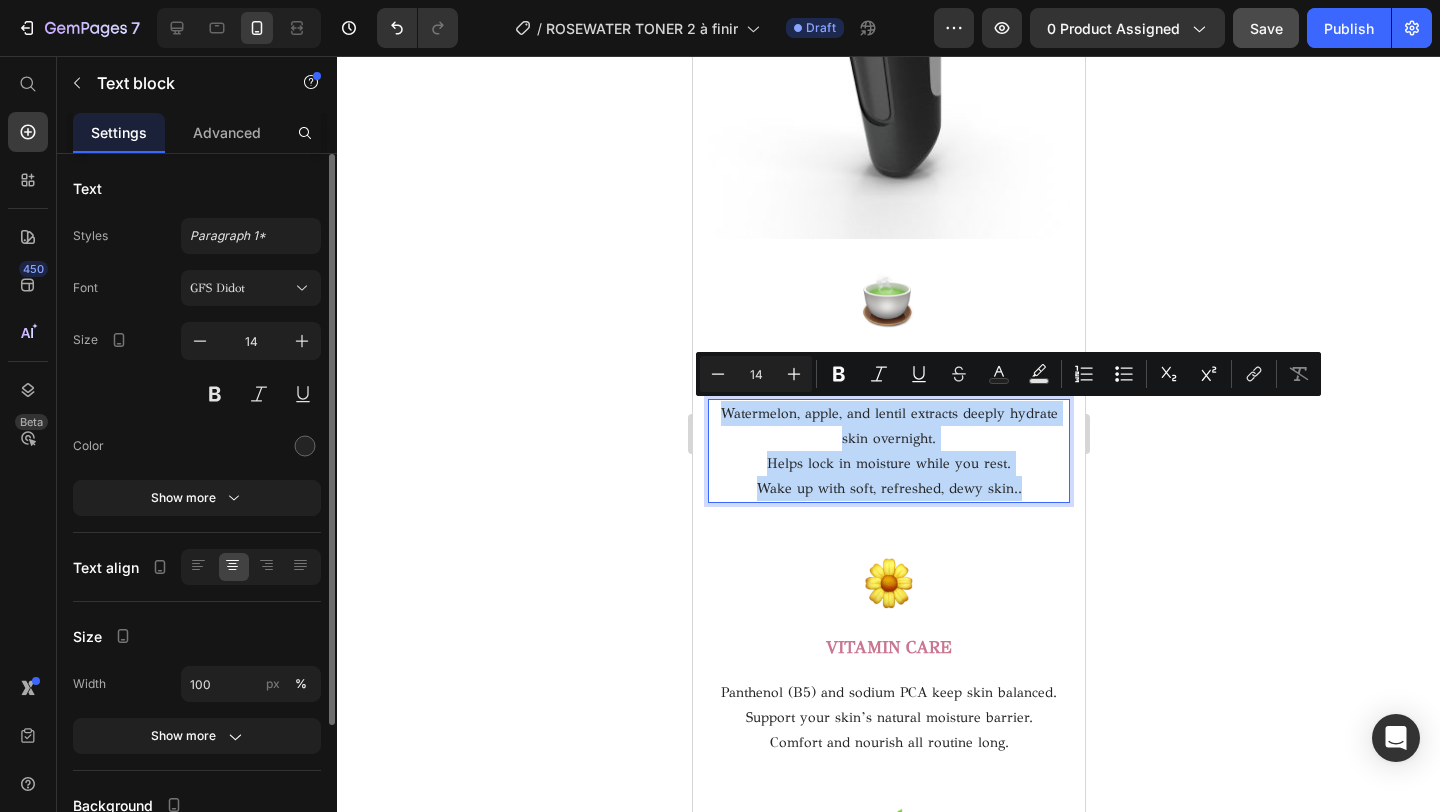 drag, startPoint x: 1022, startPoint y: 488, endPoint x: 714, endPoint y: 423, distance: 314.78406 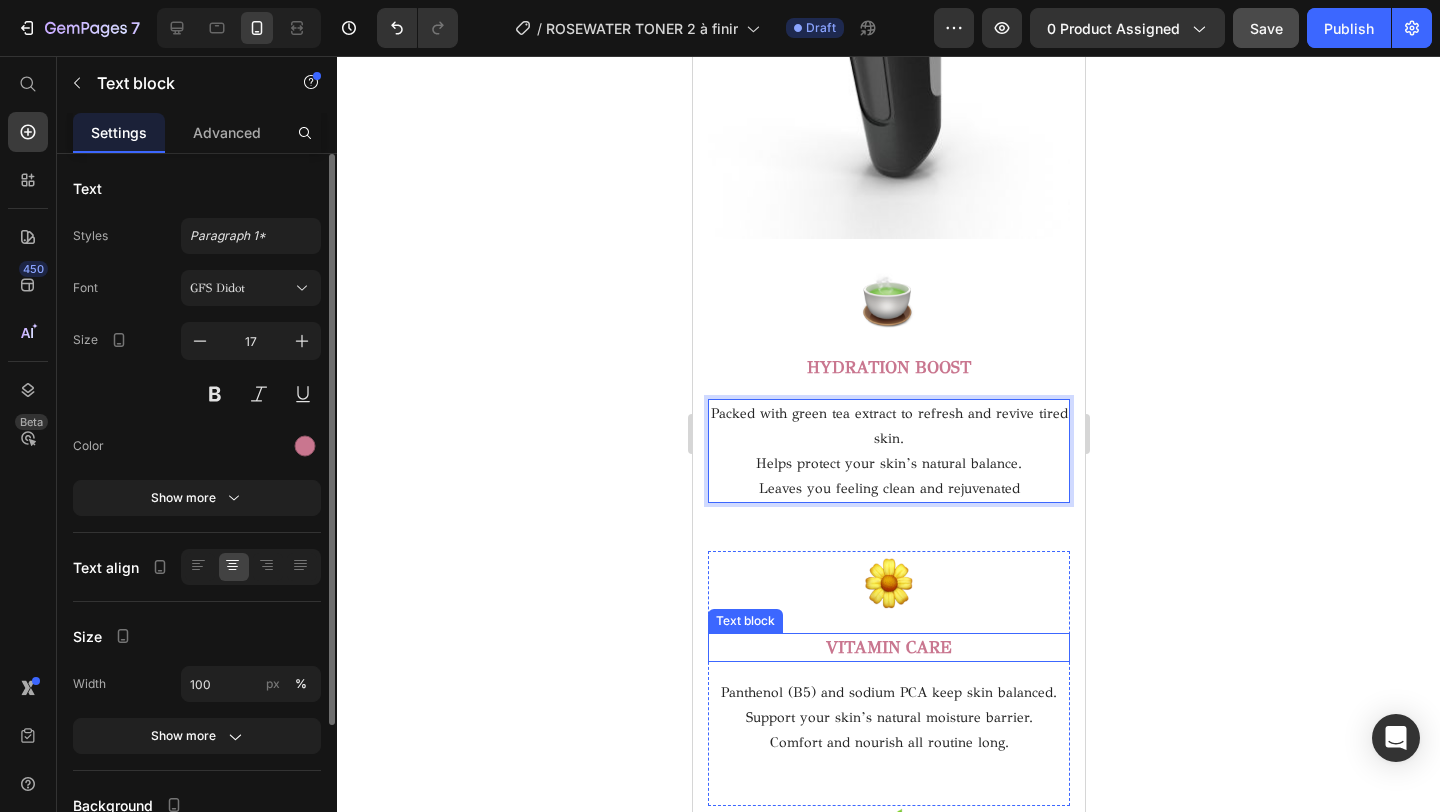 click on "VITAMIN CARE" at bounding box center [888, 647] 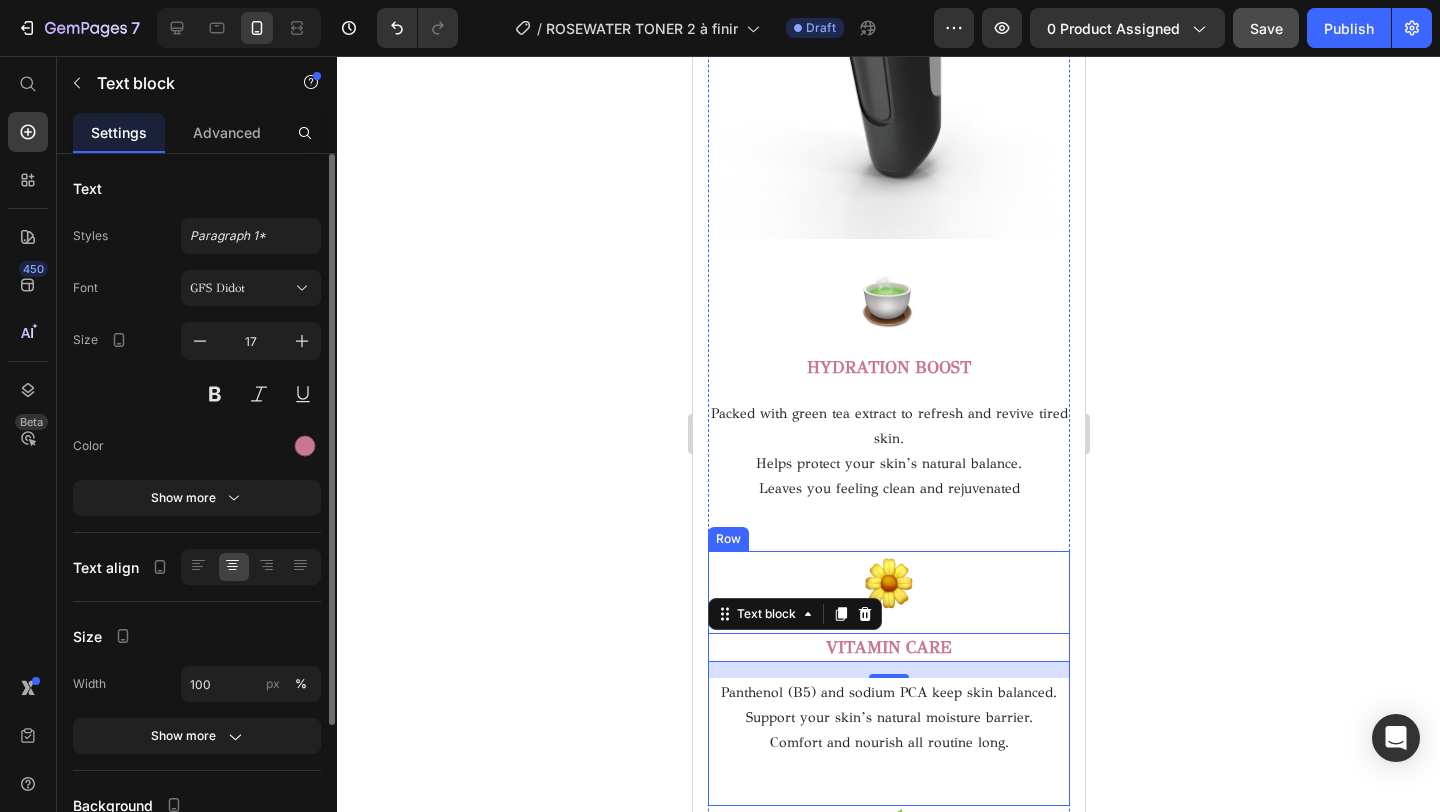 click on "VITAMIN CARE" at bounding box center [888, 647] 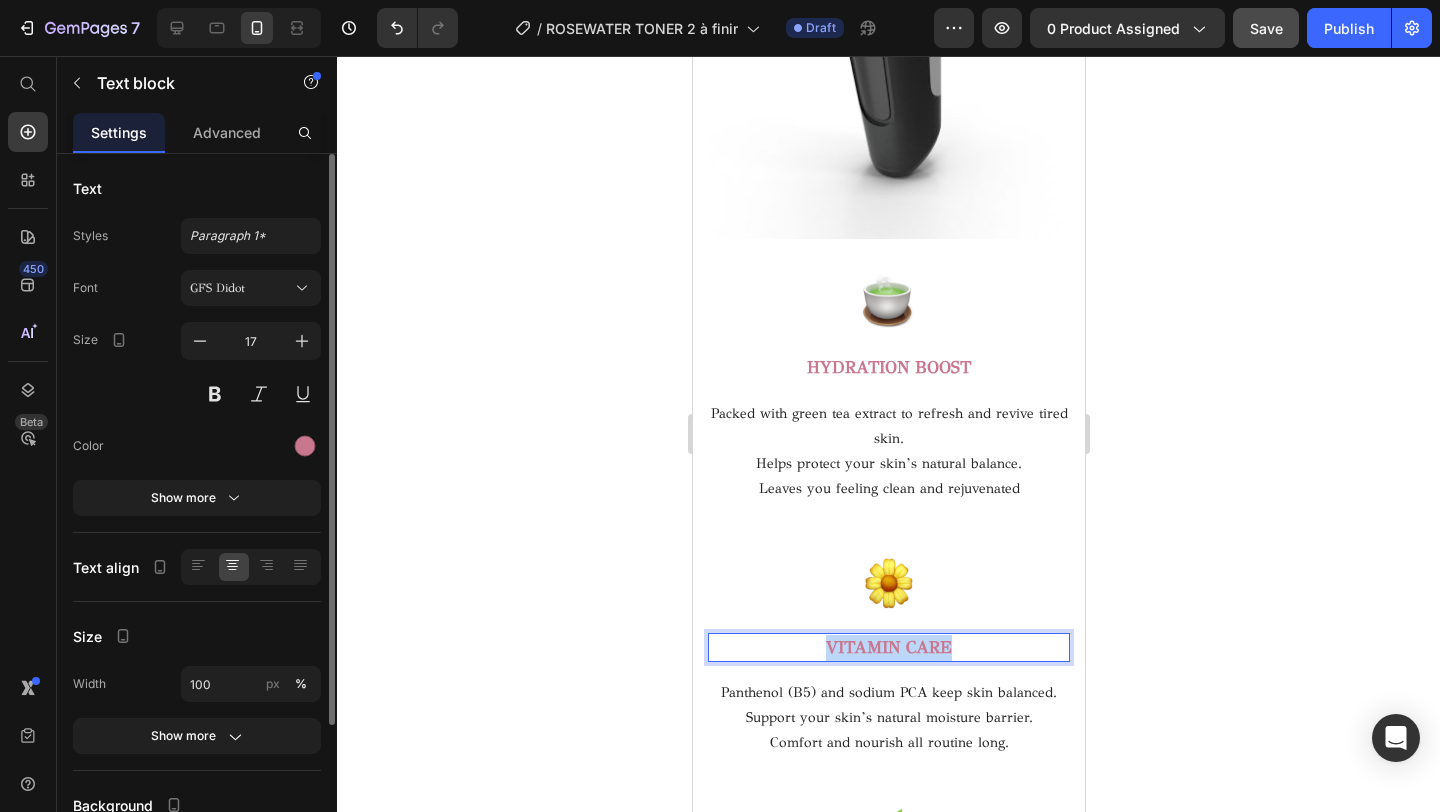 drag, startPoint x: 953, startPoint y: 641, endPoint x: 791, endPoint y: 641, distance: 162 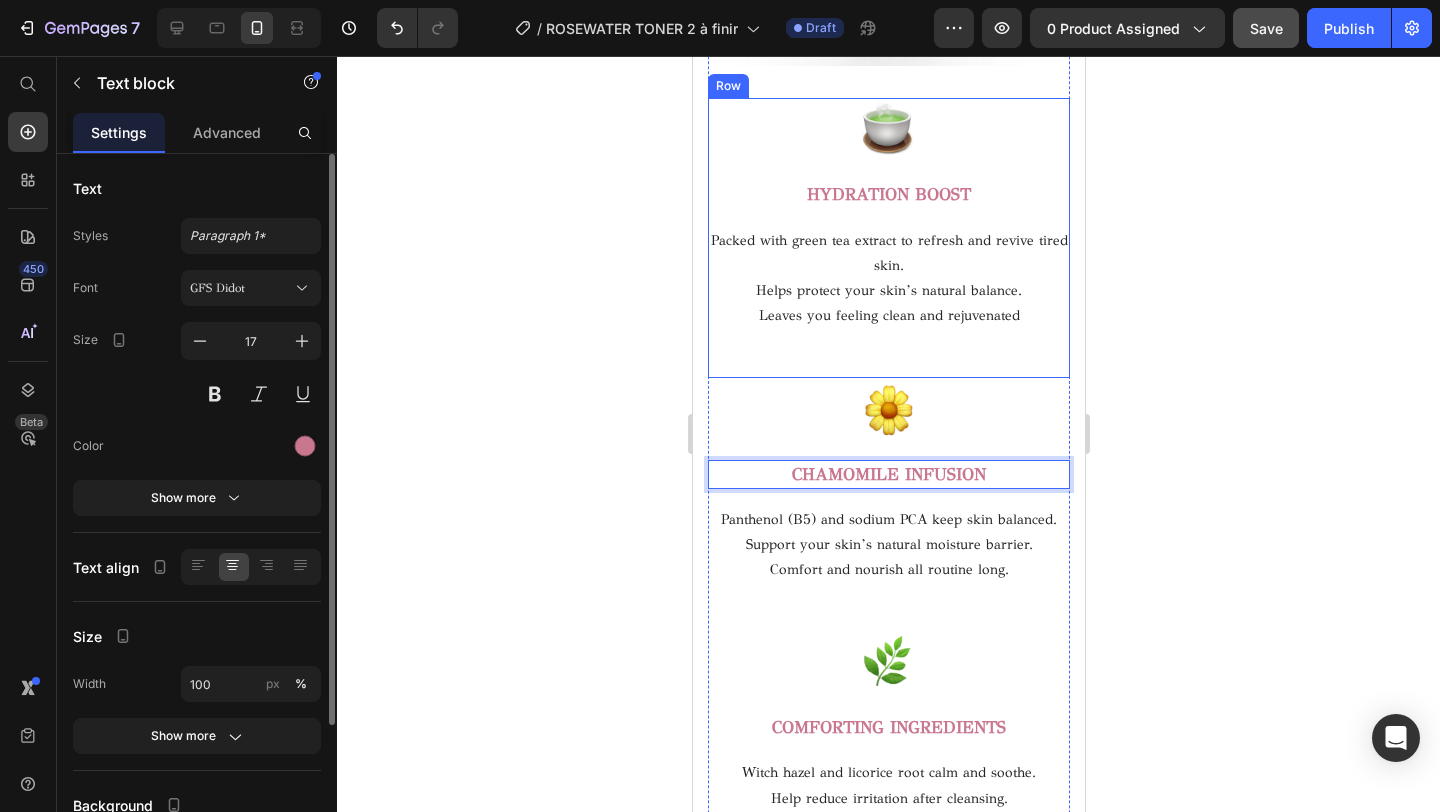 scroll, scrollTop: 3050, scrollLeft: 0, axis: vertical 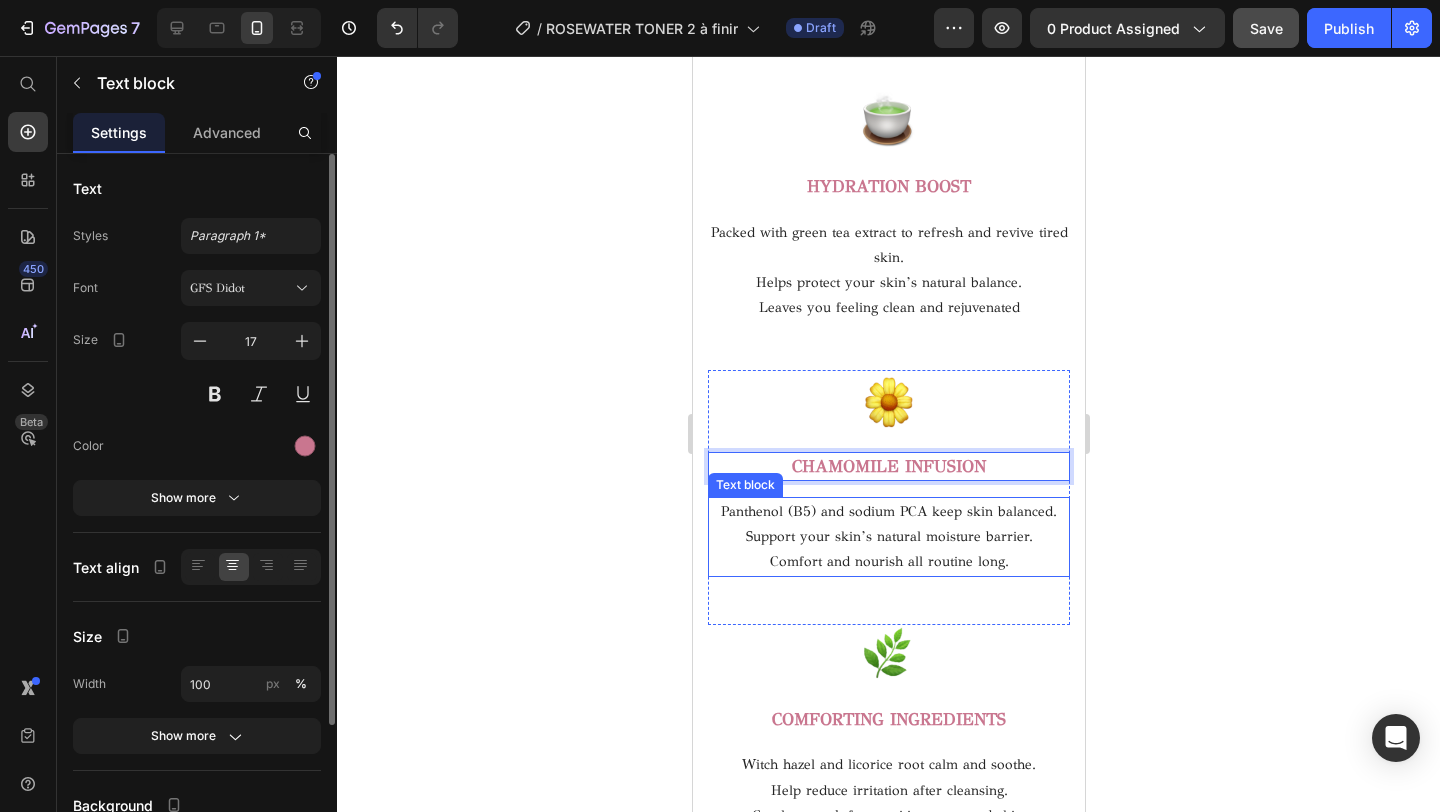 click on "Support your skin’s natural moisture barrier." at bounding box center (888, 536) 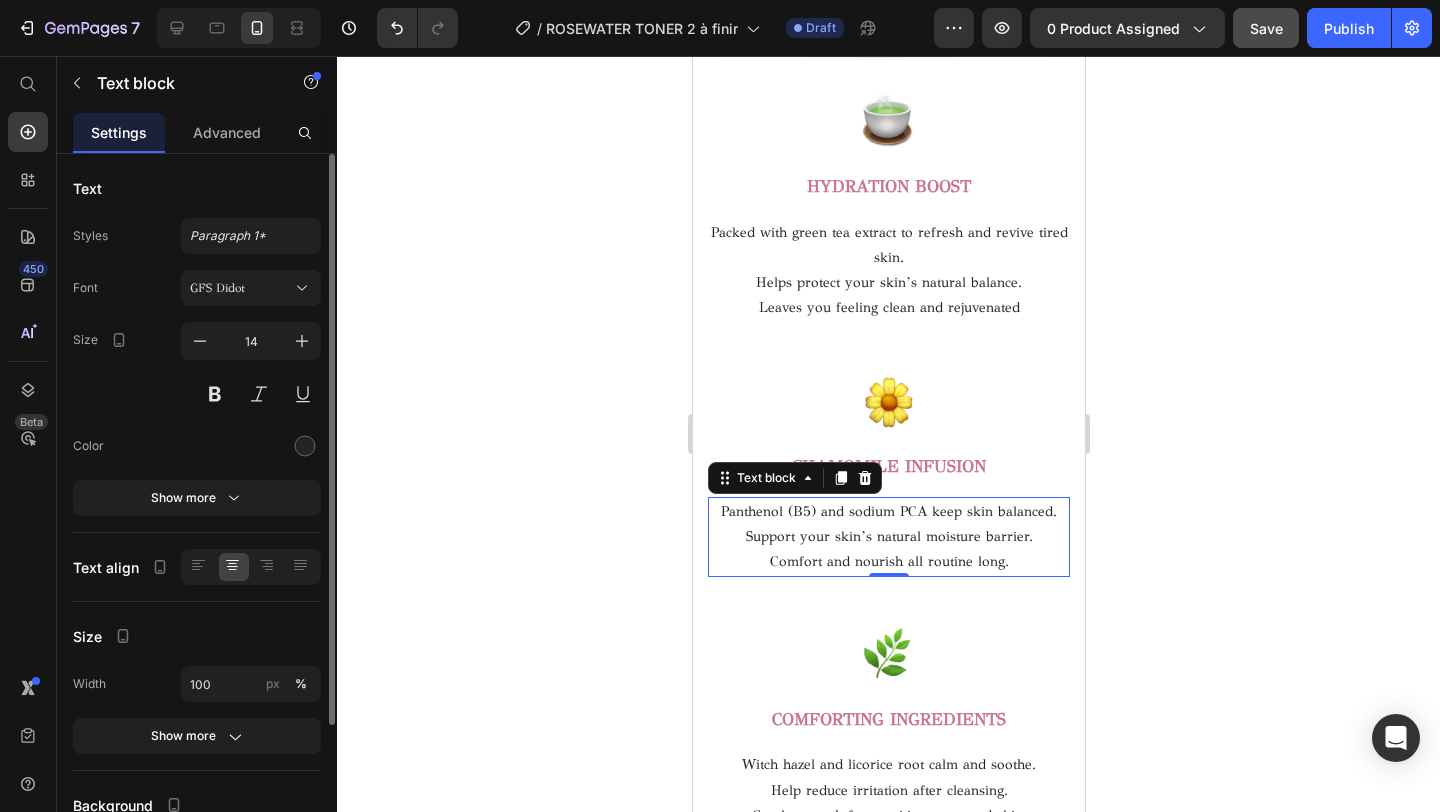 click on "Support your skin’s natural moisture barrier." at bounding box center (888, 536) 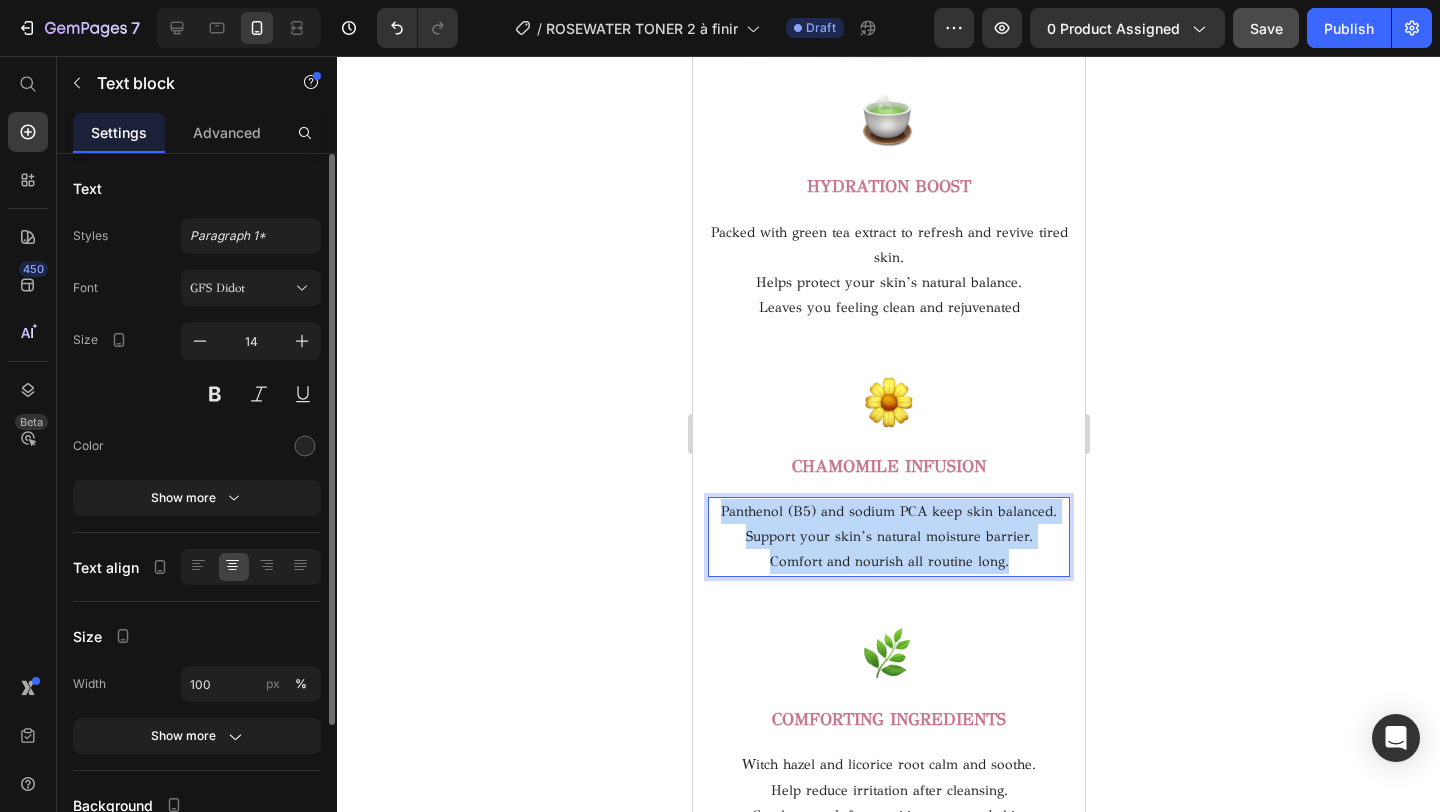 drag, startPoint x: 1015, startPoint y: 561, endPoint x: 706, endPoint y: 512, distance: 312.861 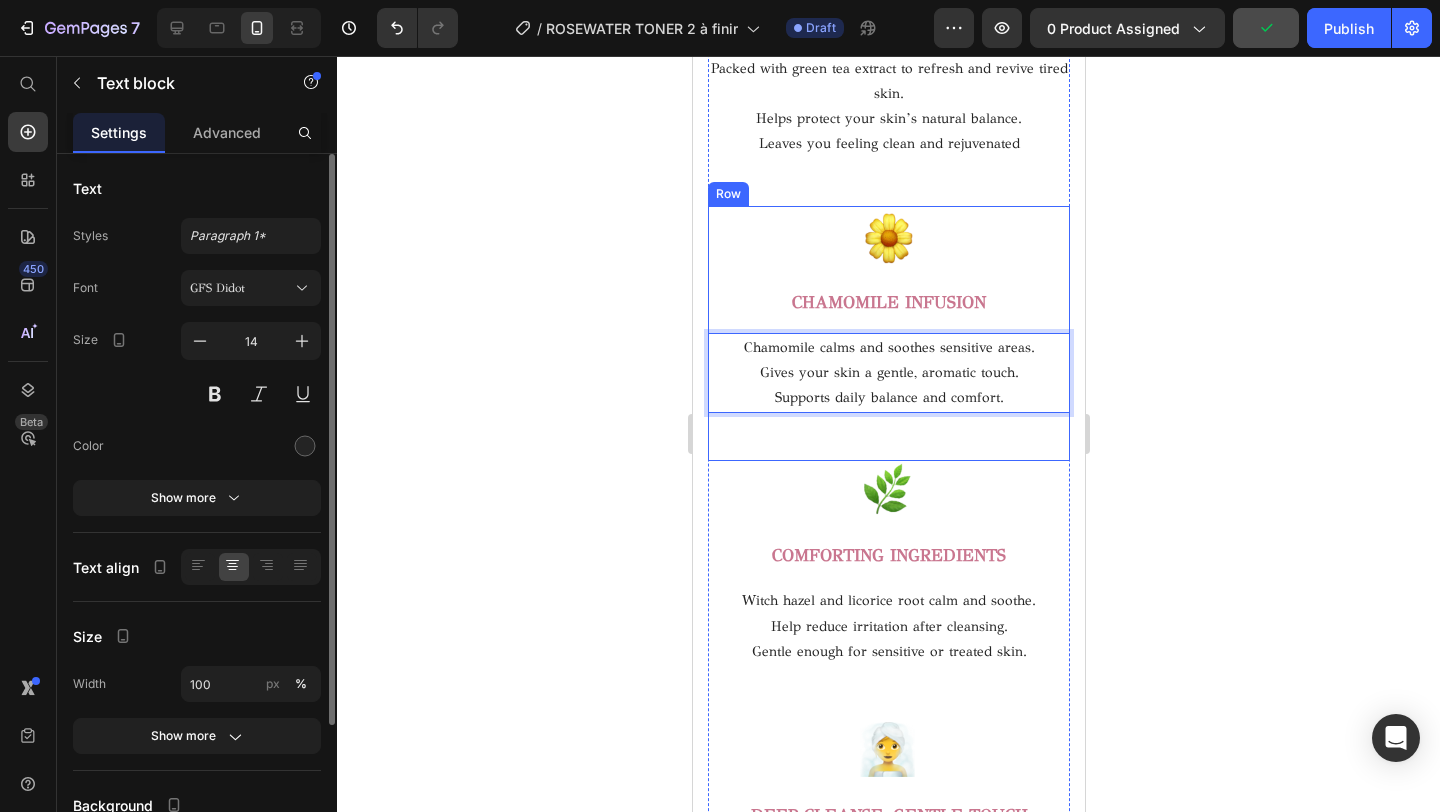 scroll, scrollTop: 3250, scrollLeft: 0, axis: vertical 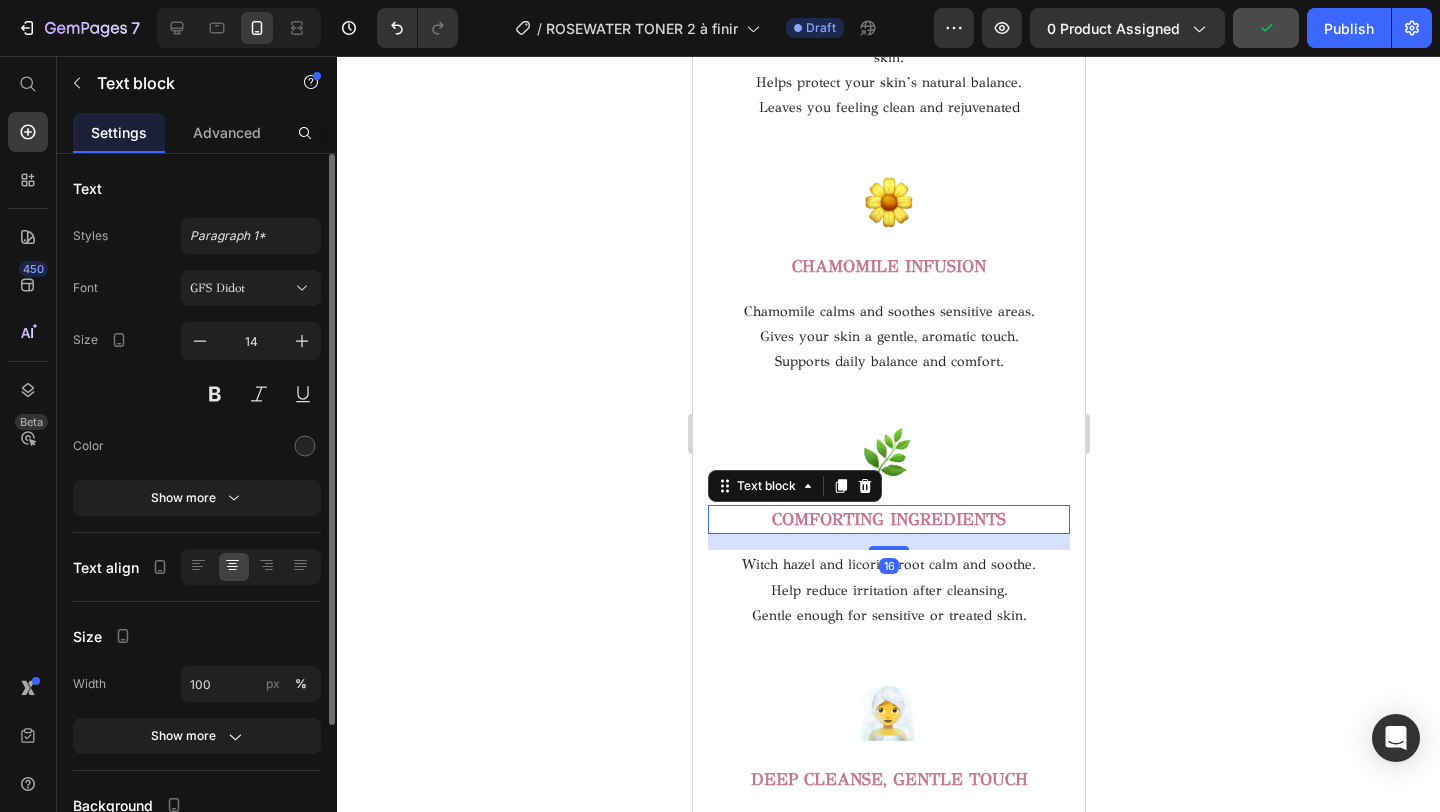 click on "COMFORTING INGREDIENTS" at bounding box center (888, 519) 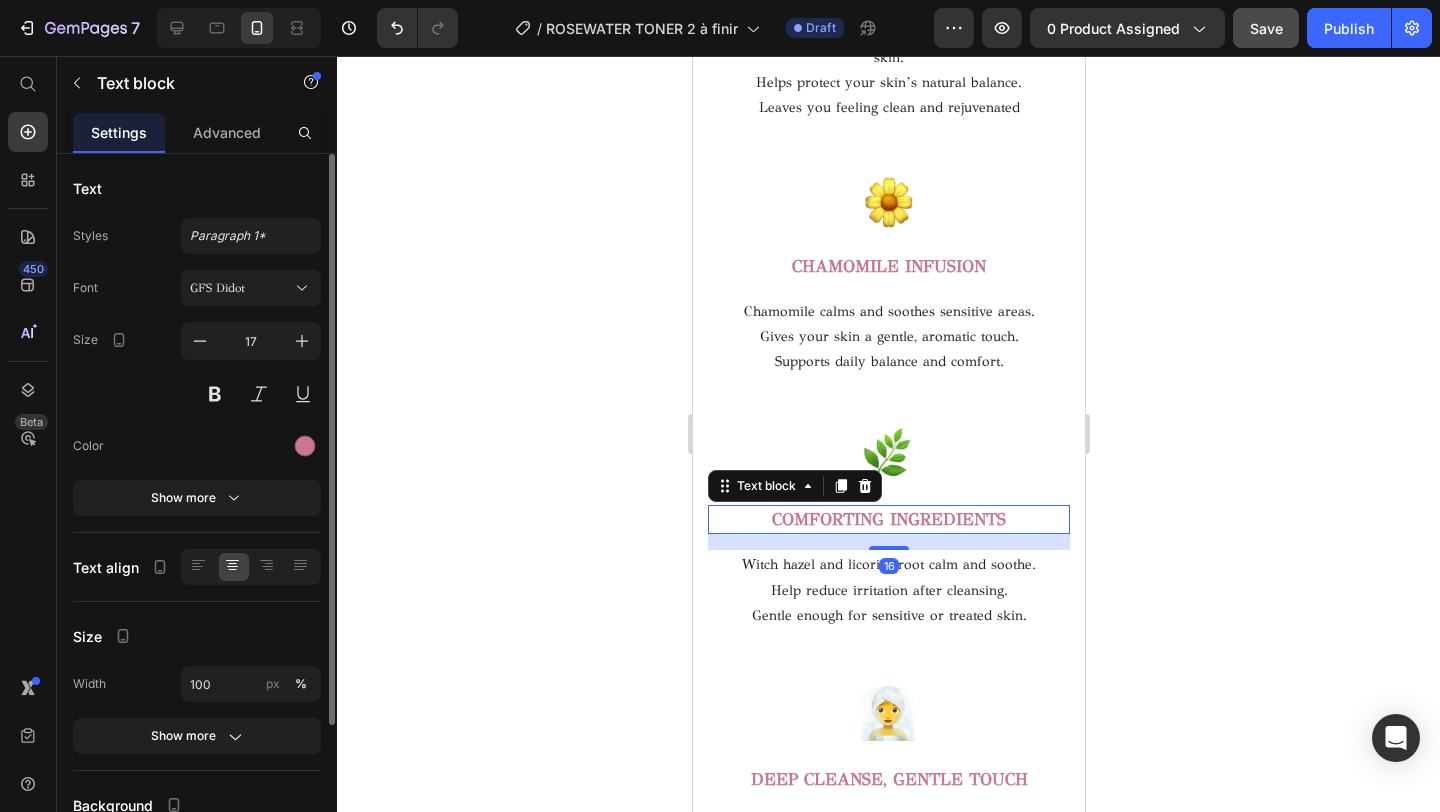 click on "COMFORTING INGREDIENTS" at bounding box center (888, 519) 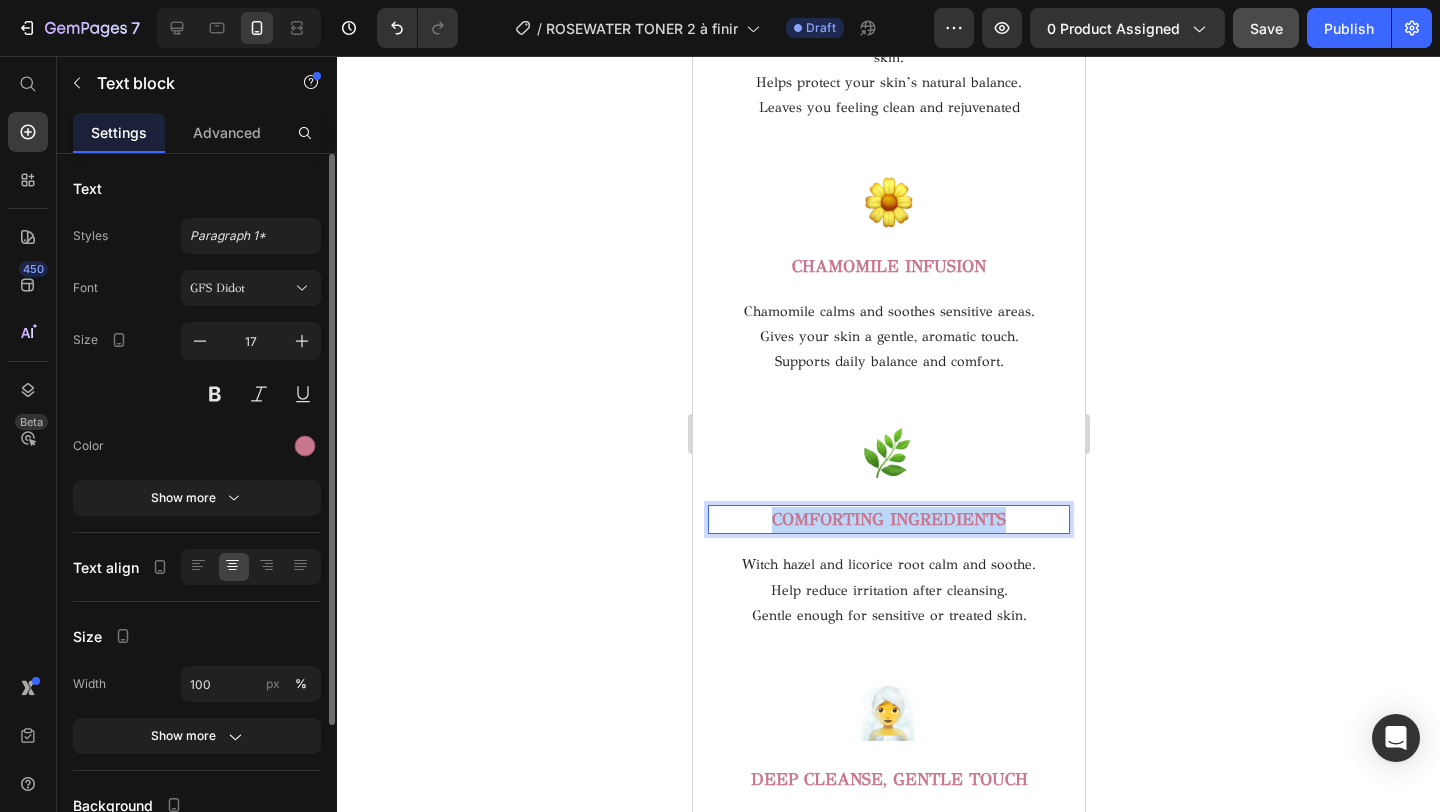 drag, startPoint x: 1020, startPoint y: 518, endPoint x: 731, endPoint y: 518, distance: 289 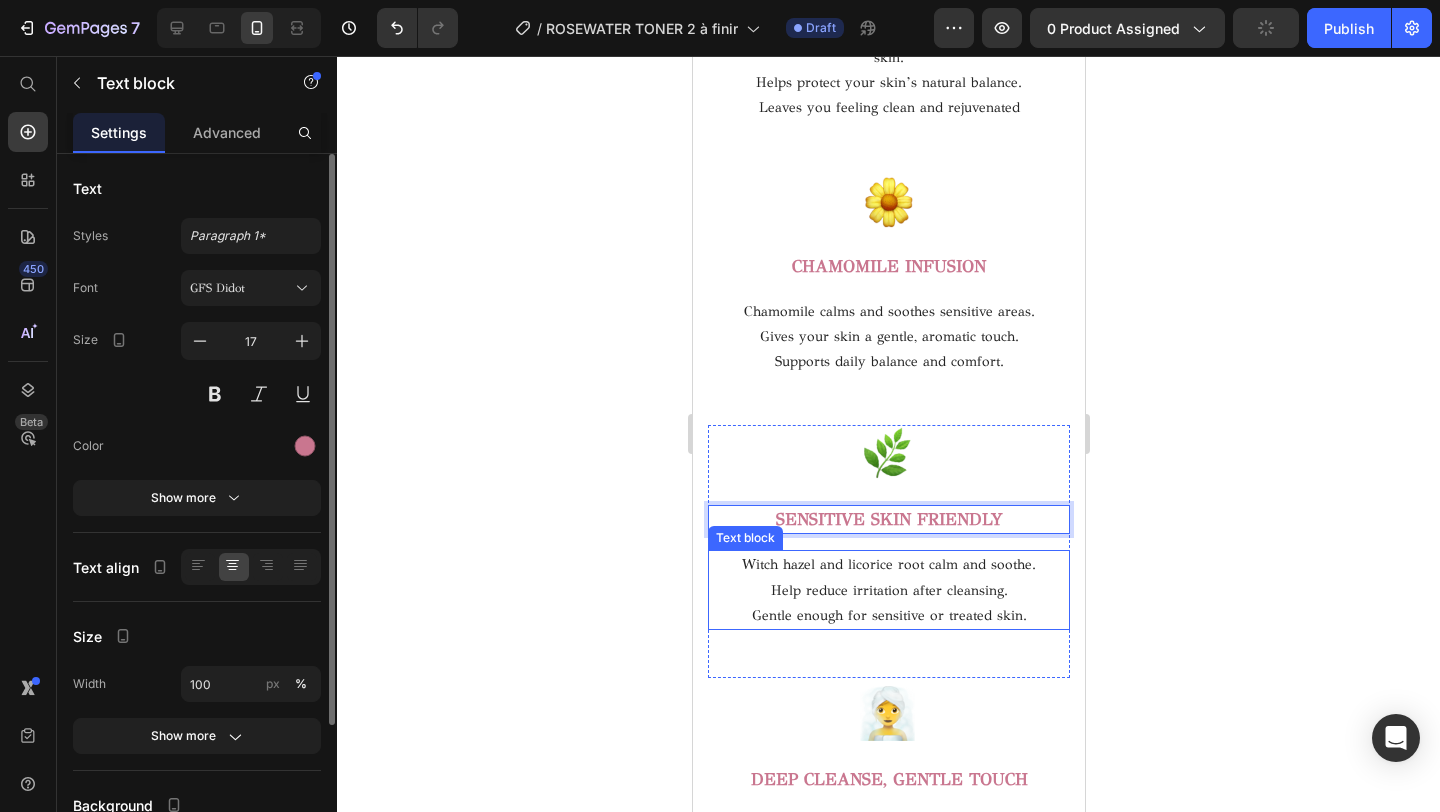 click on "Gentle enough for sensitive or treated skin." at bounding box center [888, 615] 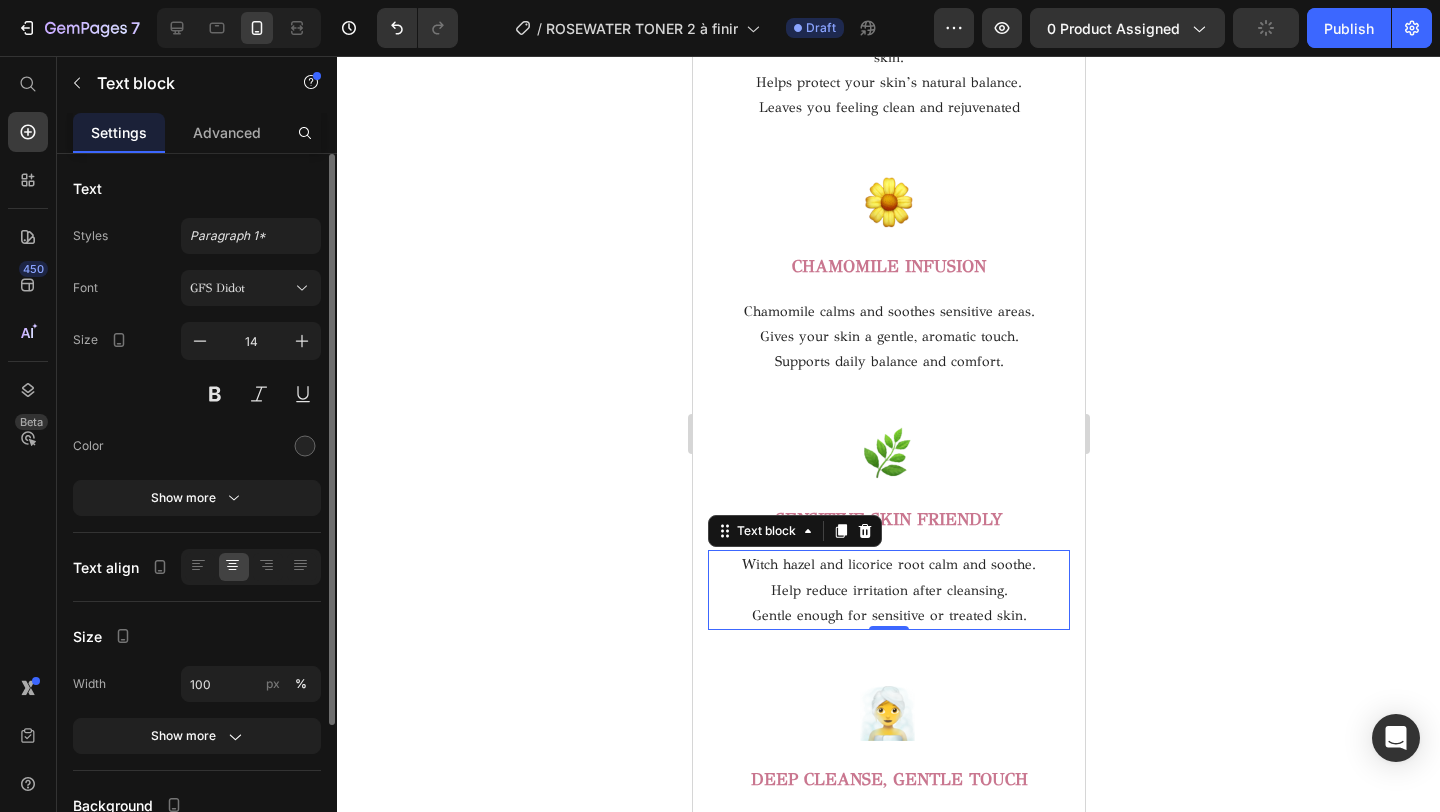 click on "Gentle enough for sensitive or treated skin." at bounding box center (888, 615) 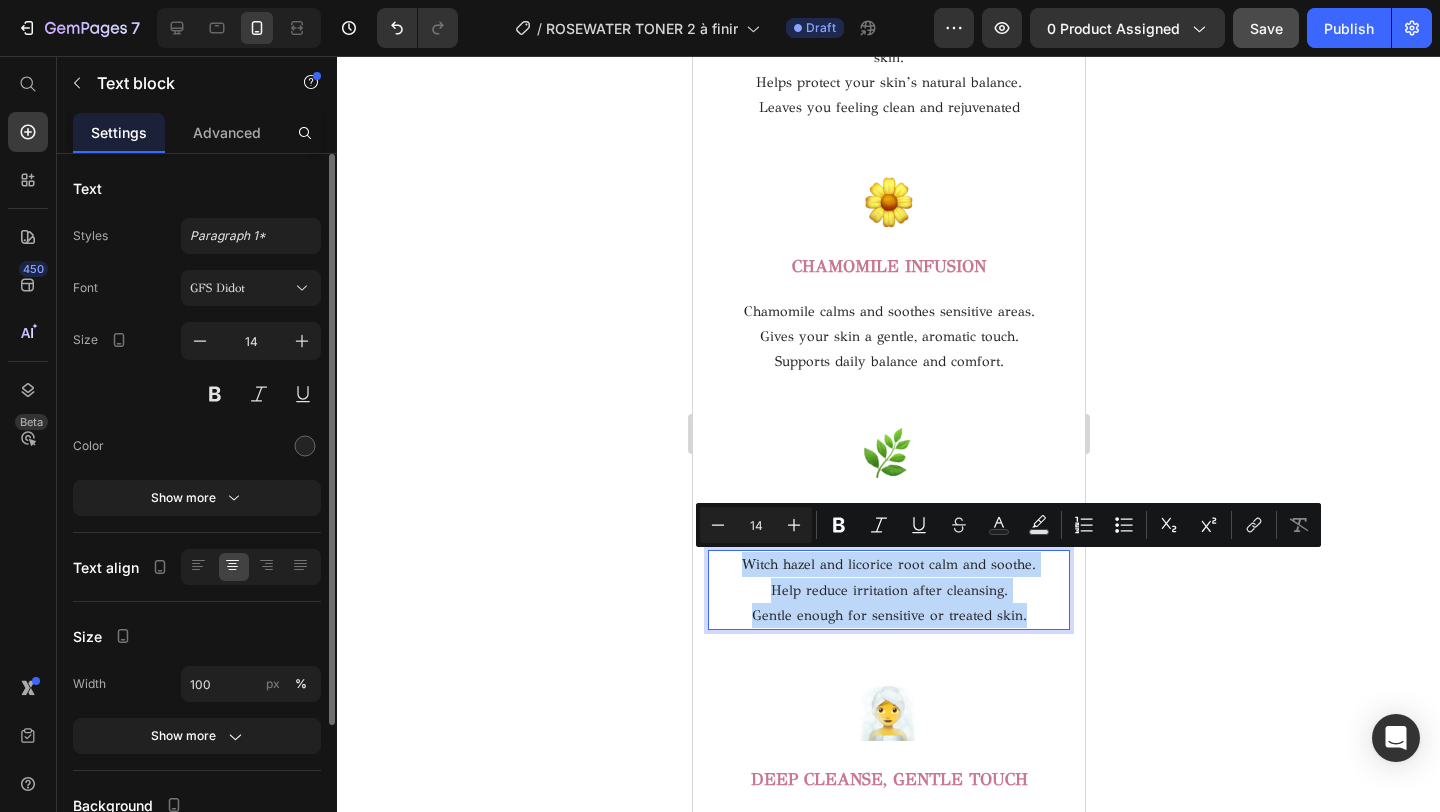 drag, startPoint x: 1028, startPoint y: 620, endPoint x: 734, endPoint y: 562, distance: 299.66647 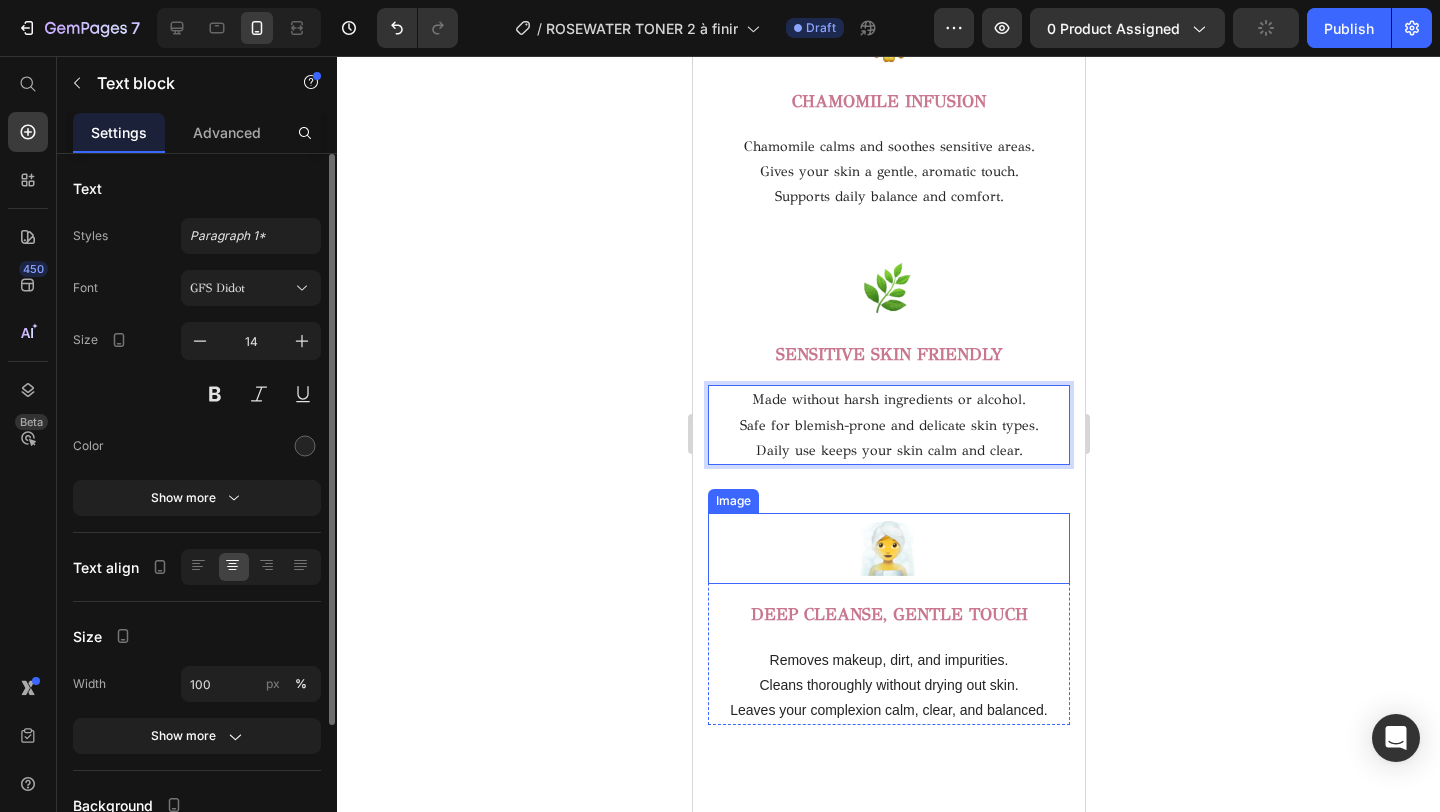 scroll, scrollTop: 3476, scrollLeft: 0, axis: vertical 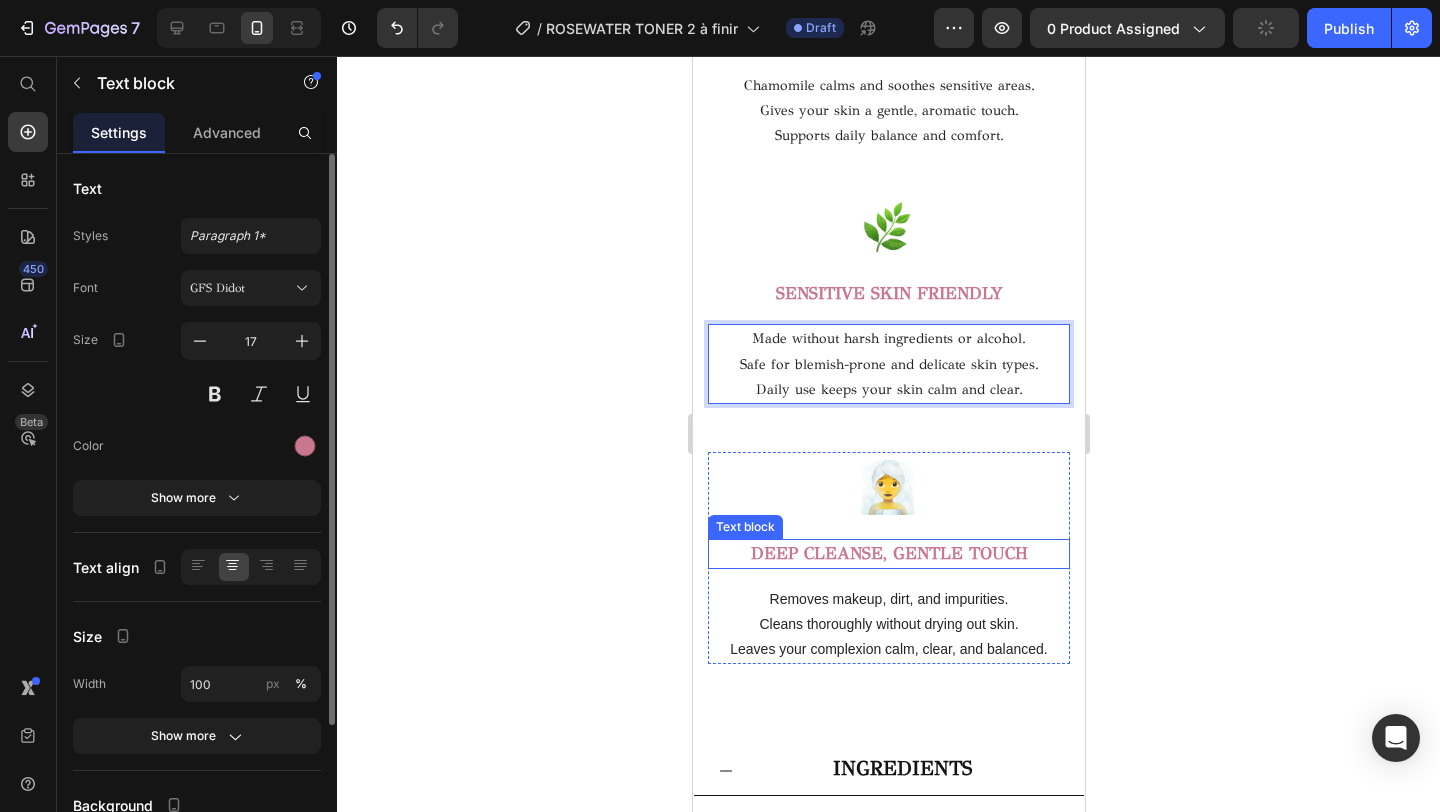 click on "DEEP CLEANSE, GENTLE TOUCH" at bounding box center (888, 553) 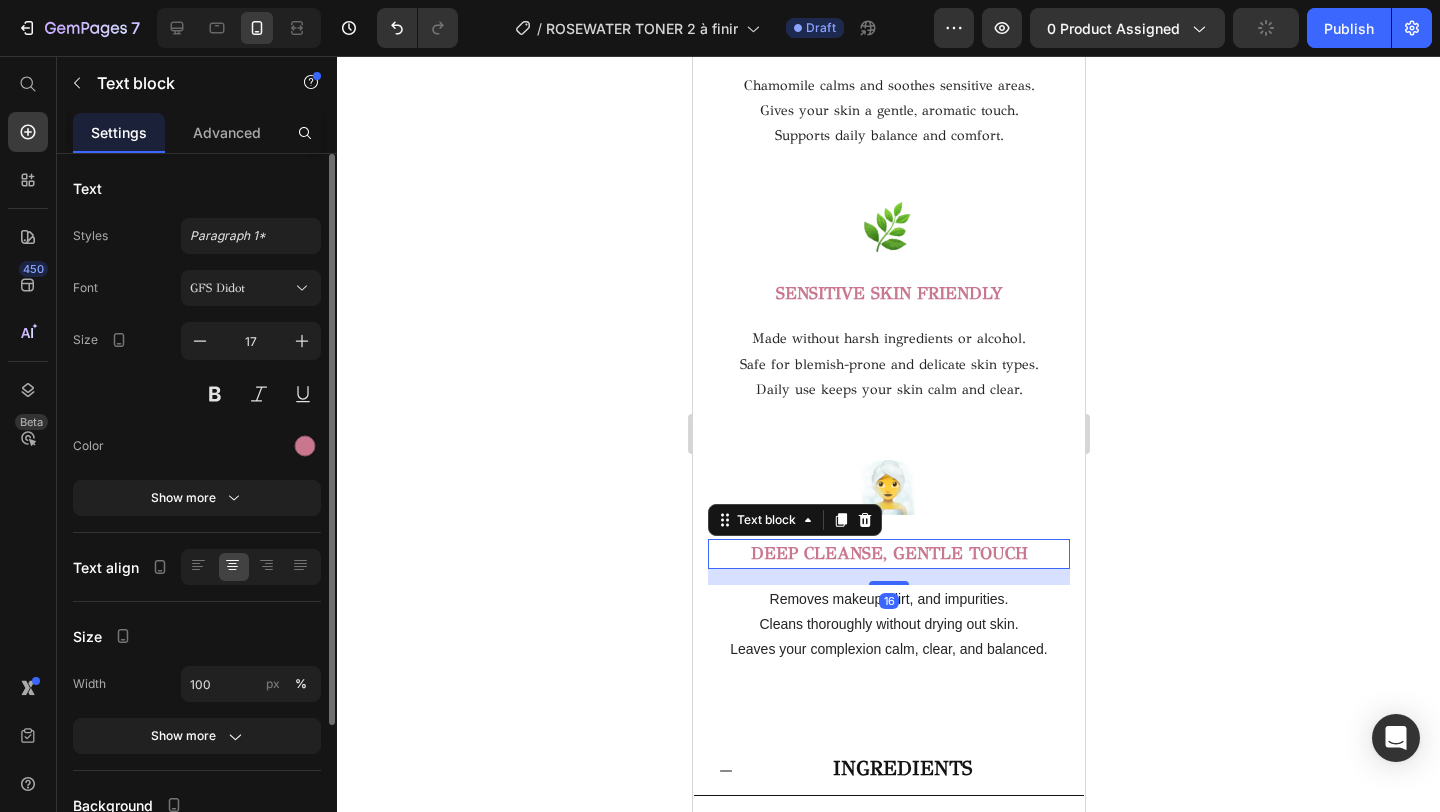 click on "DEEP CLEANSE, GENTLE TOUCH" at bounding box center [888, 554] 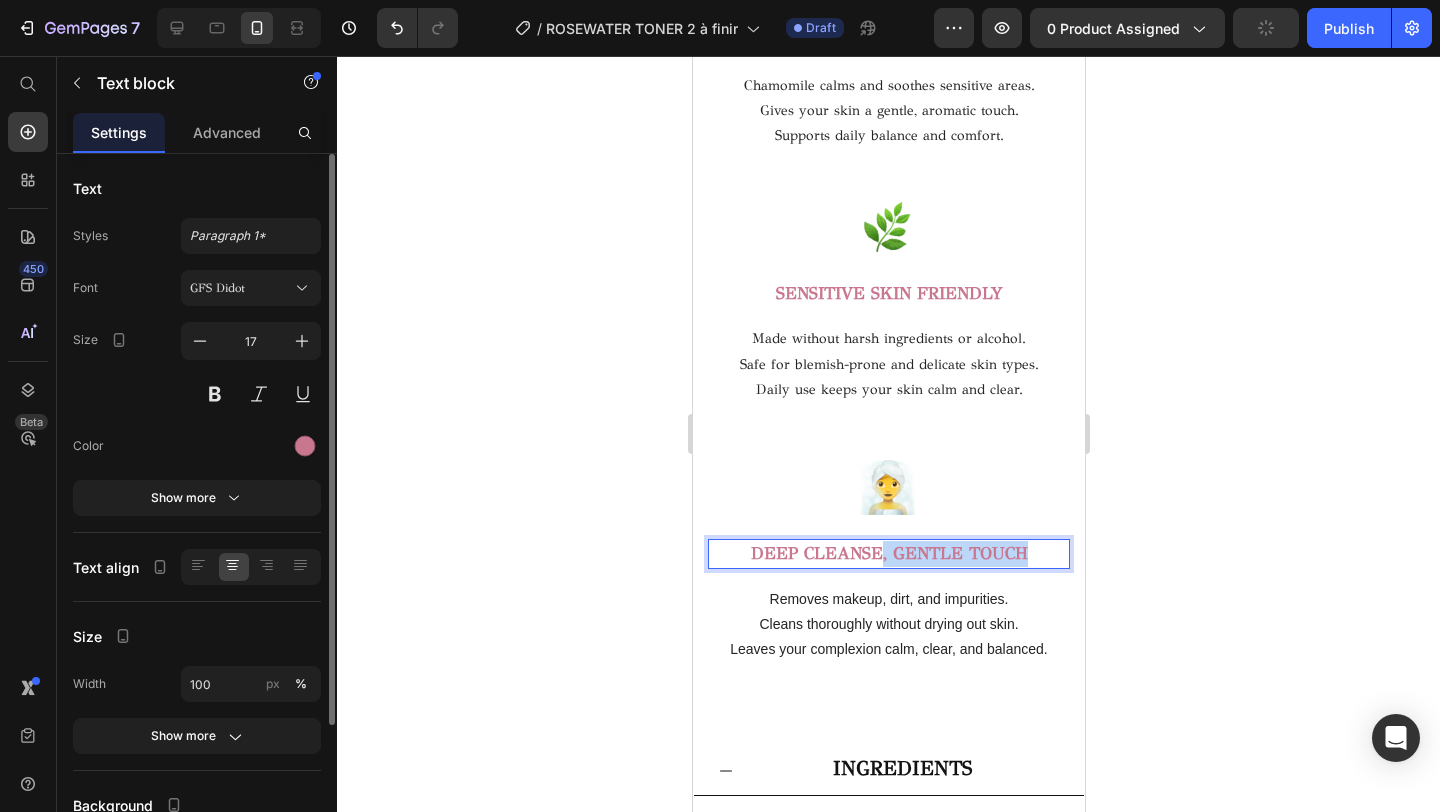 drag, startPoint x: 1034, startPoint y: 551, endPoint x: 699, endPoint y: 551, distance: 335 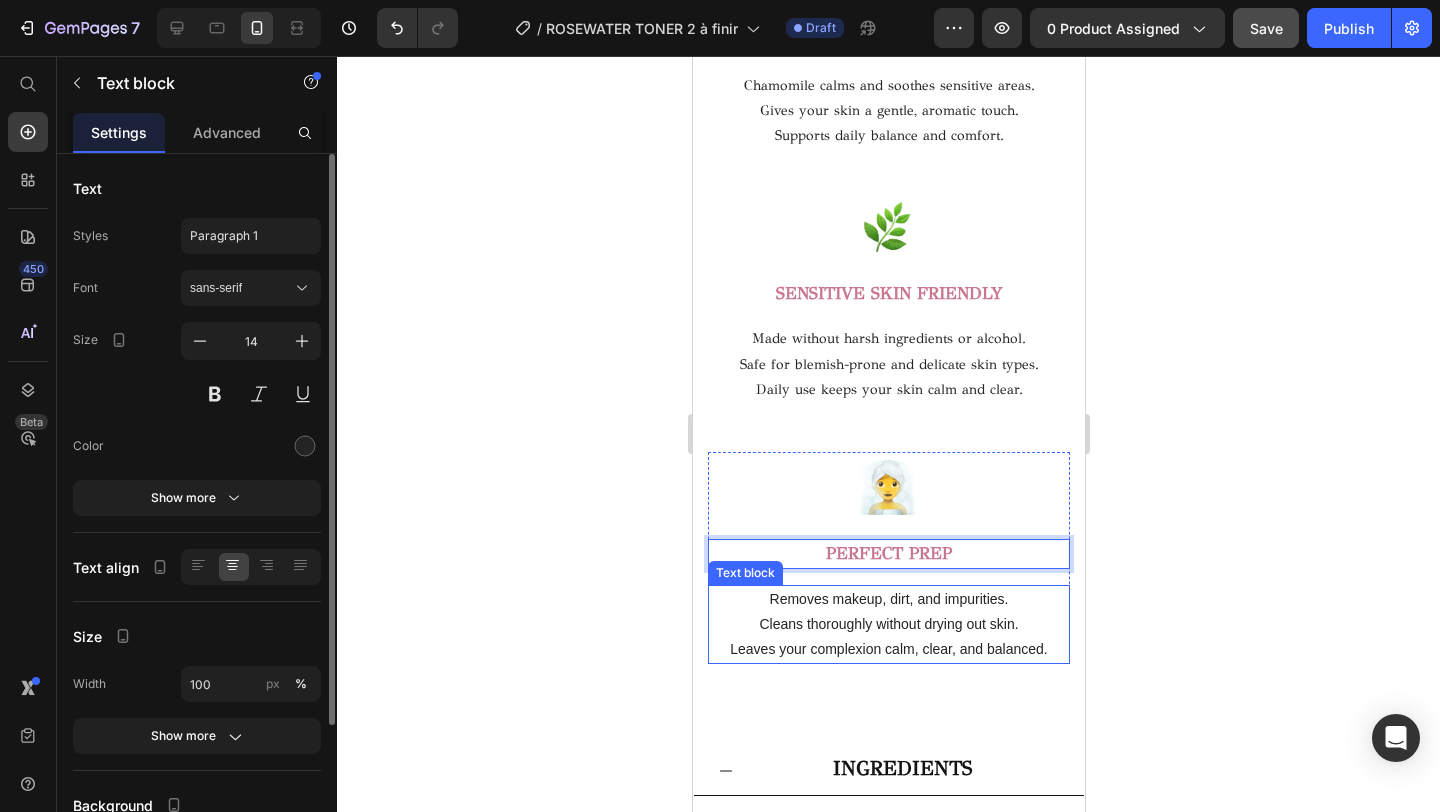 click on "Leaves your complexion calm, clear, and balanced." at bounding box center (888, 649) 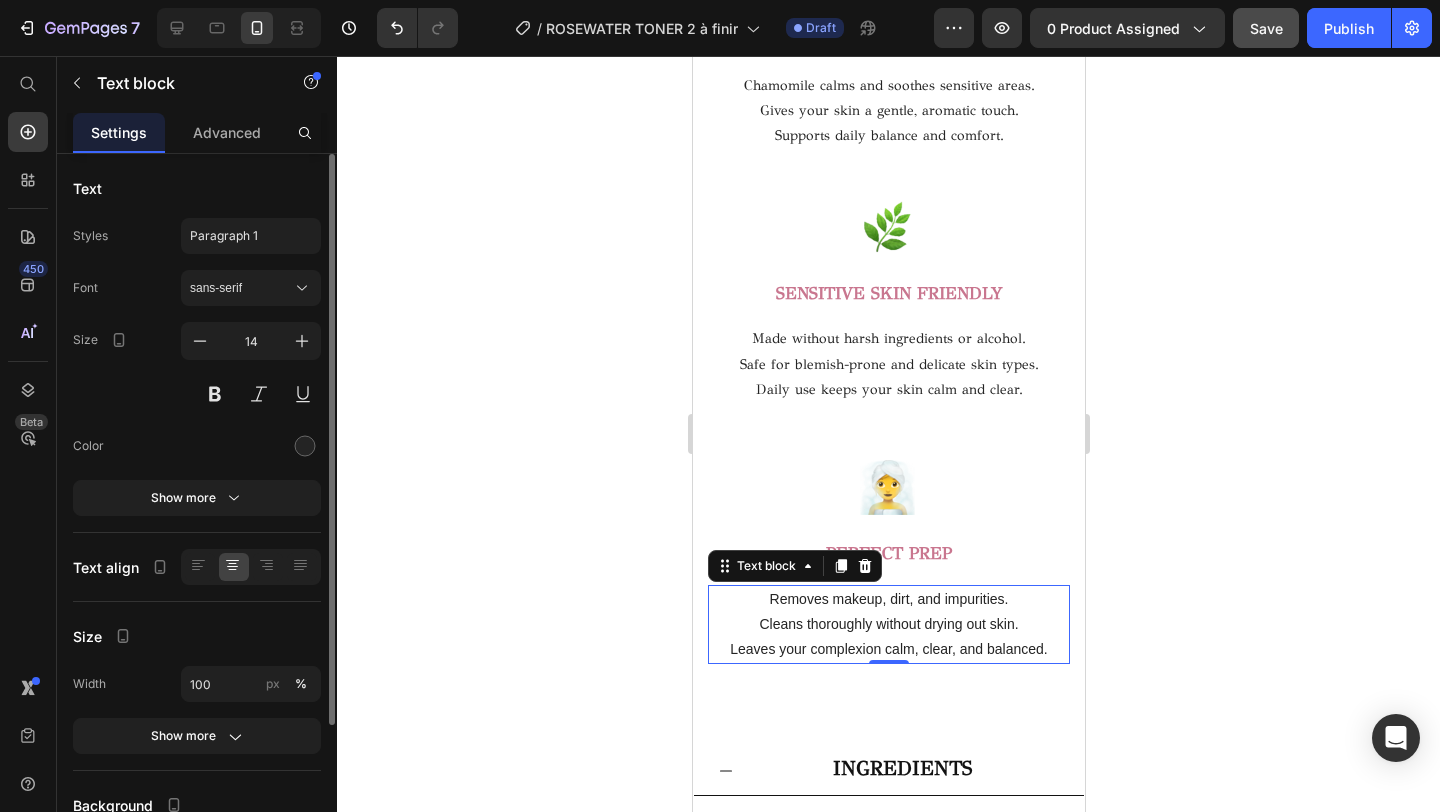 click on "Leaves your complexion calm, clear, and balanced." at bounding box center (888, 649) 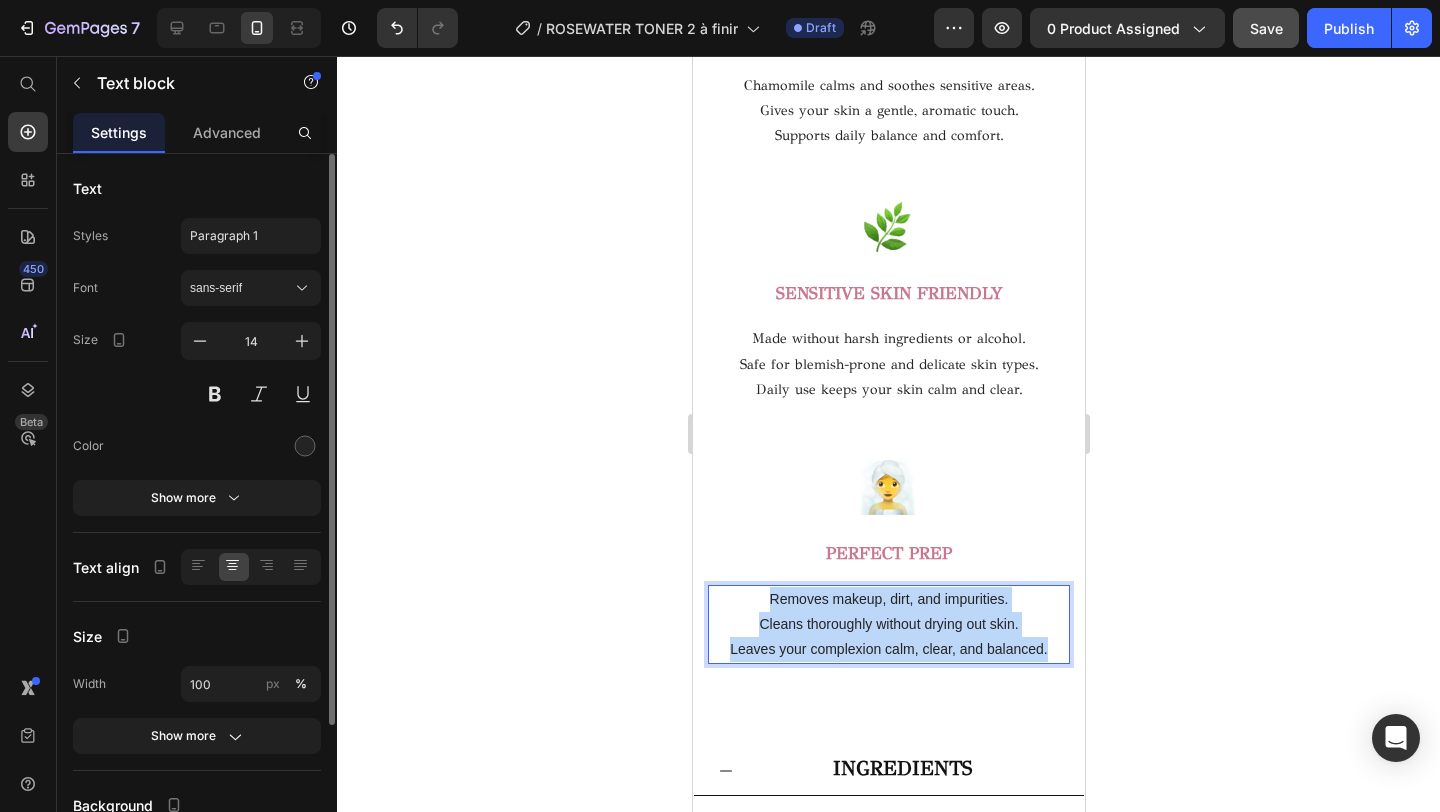 drag, startPoint x: 1046, startPoint y: 648, endPoint x: 753, endPoint y: 599, distance: 297.06903 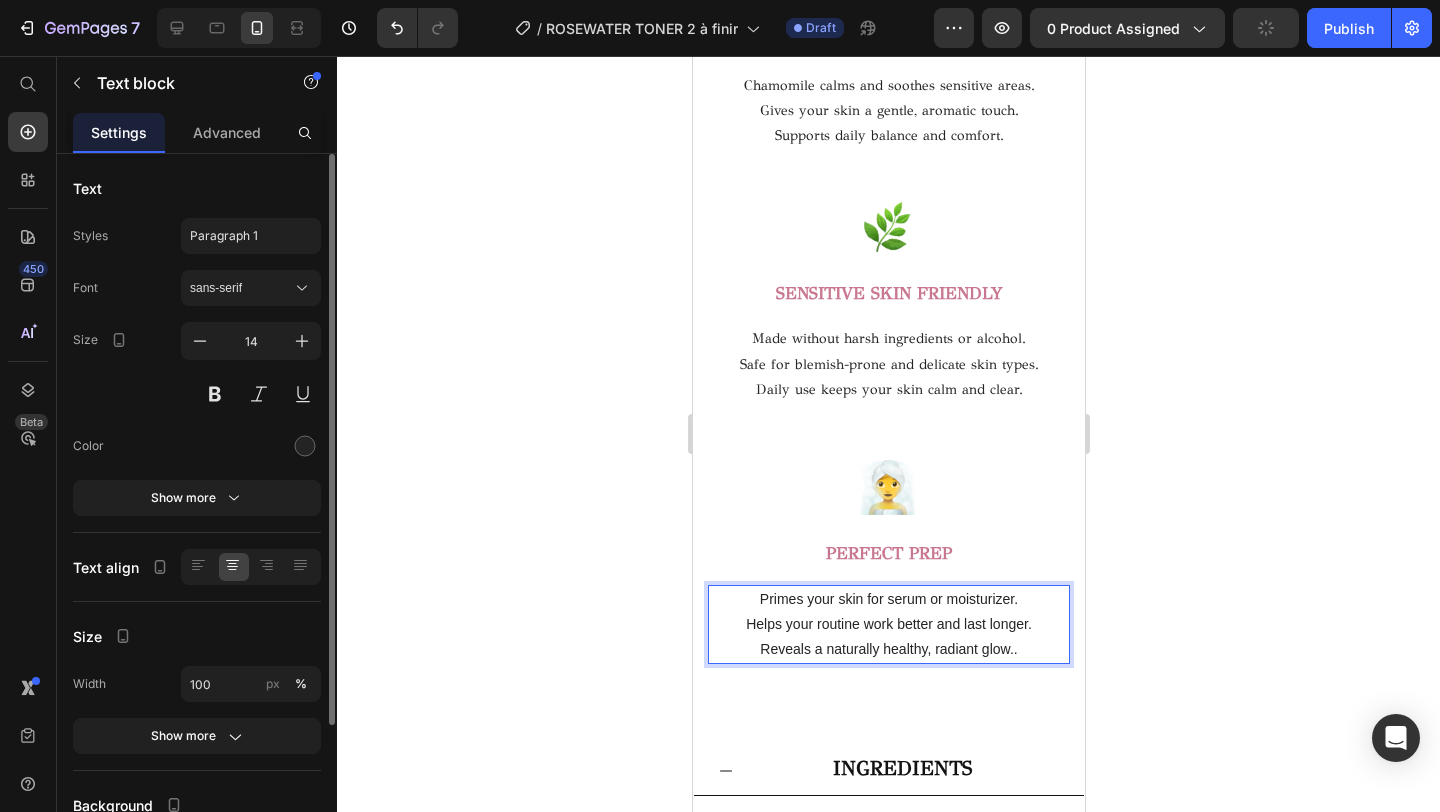click 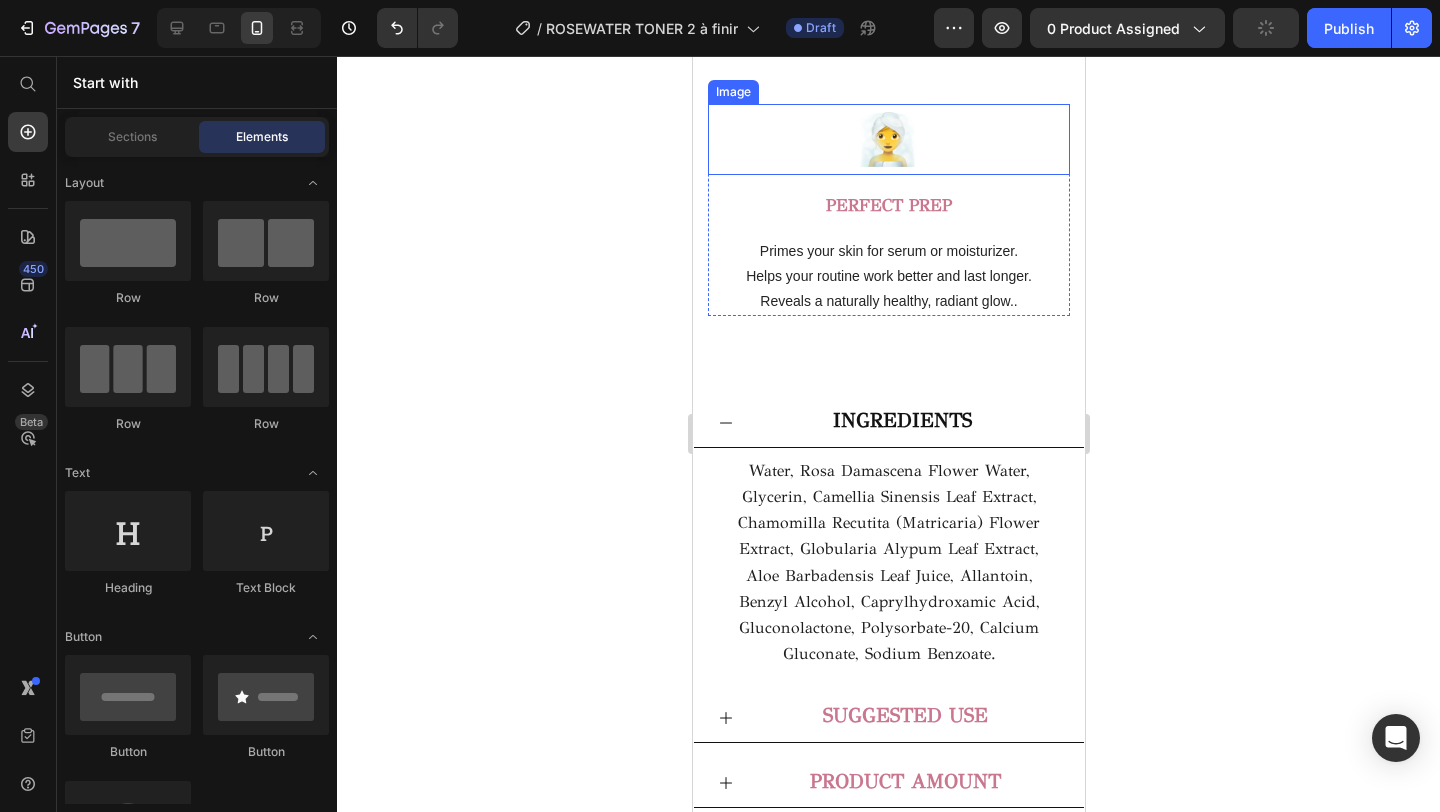 scroll, scrollTop: 3996, scrollLeft: 0, axis: vertical 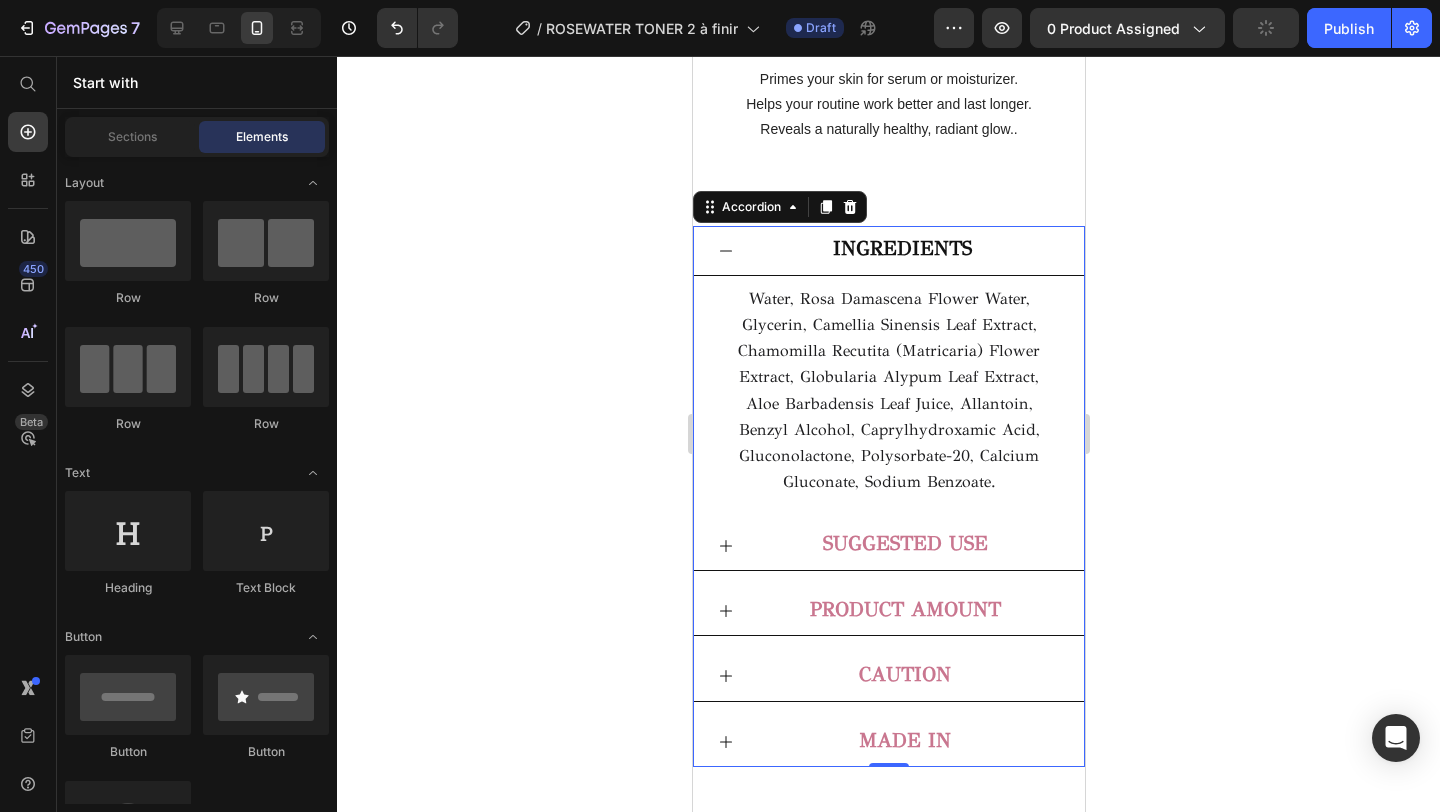 click on "INGREDIENTS" at bounding box center (901, 248) 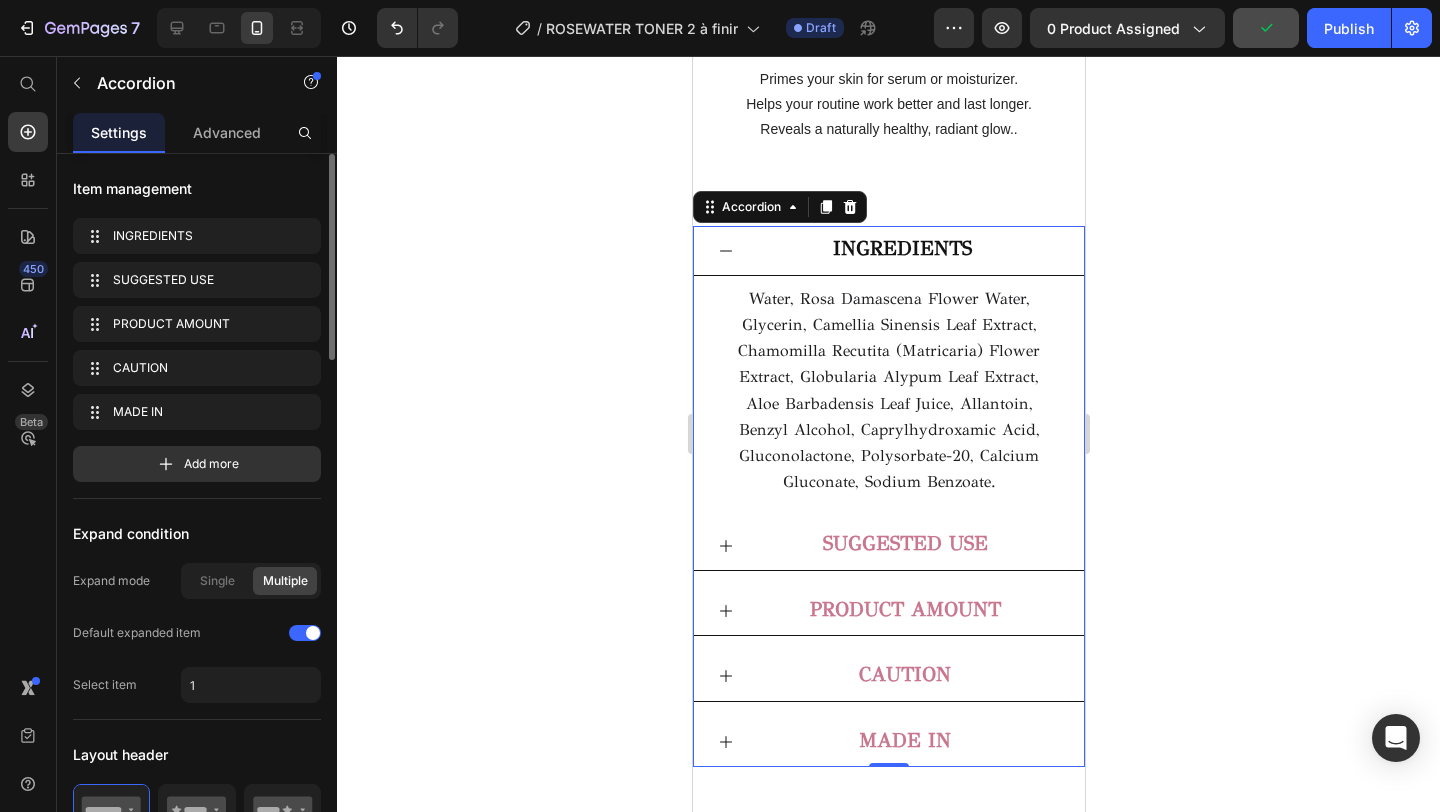 click 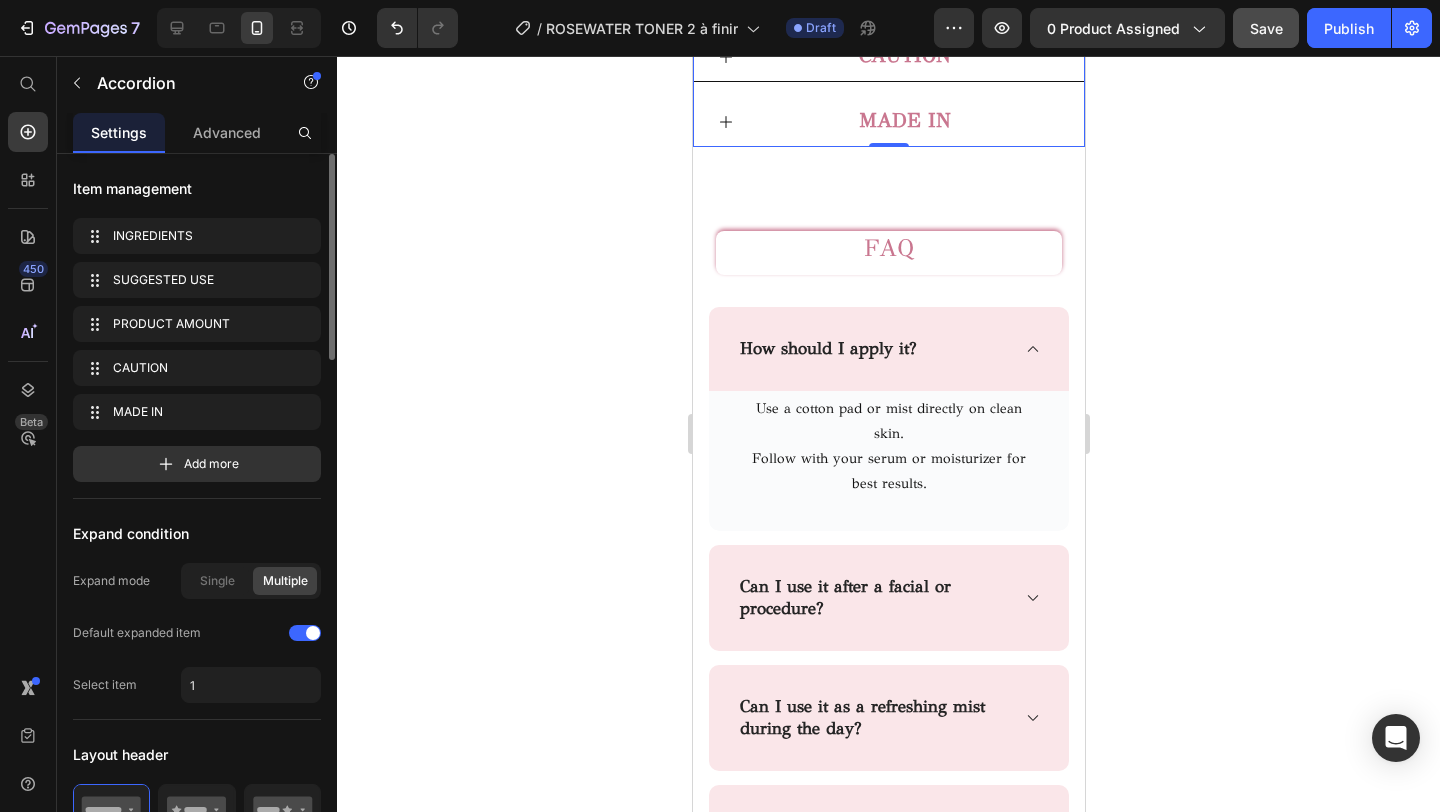 scroll, scrollTop: 3917, scrollLeft: 0, axis: vertical 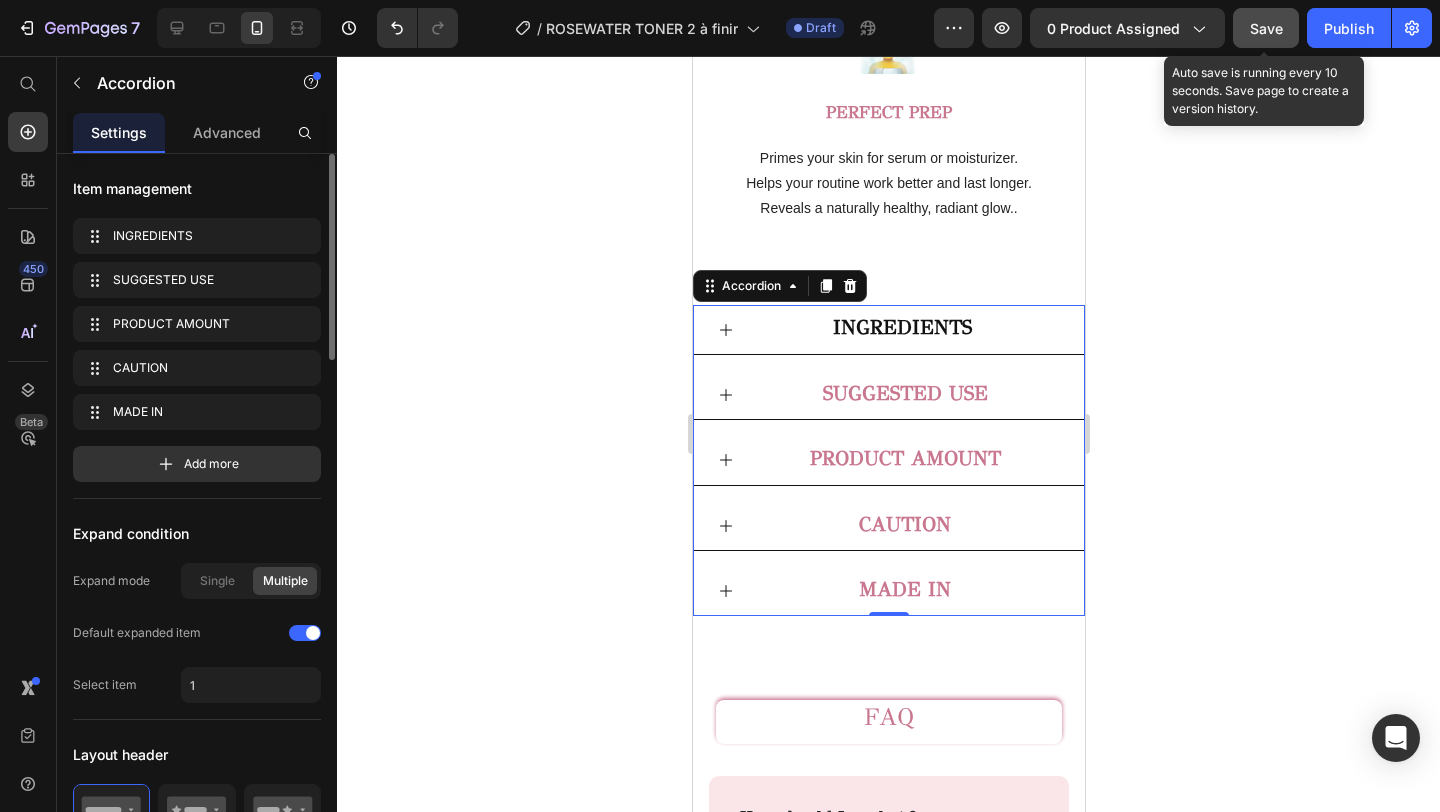 click on "Save" at bounding box center (1266, 28) 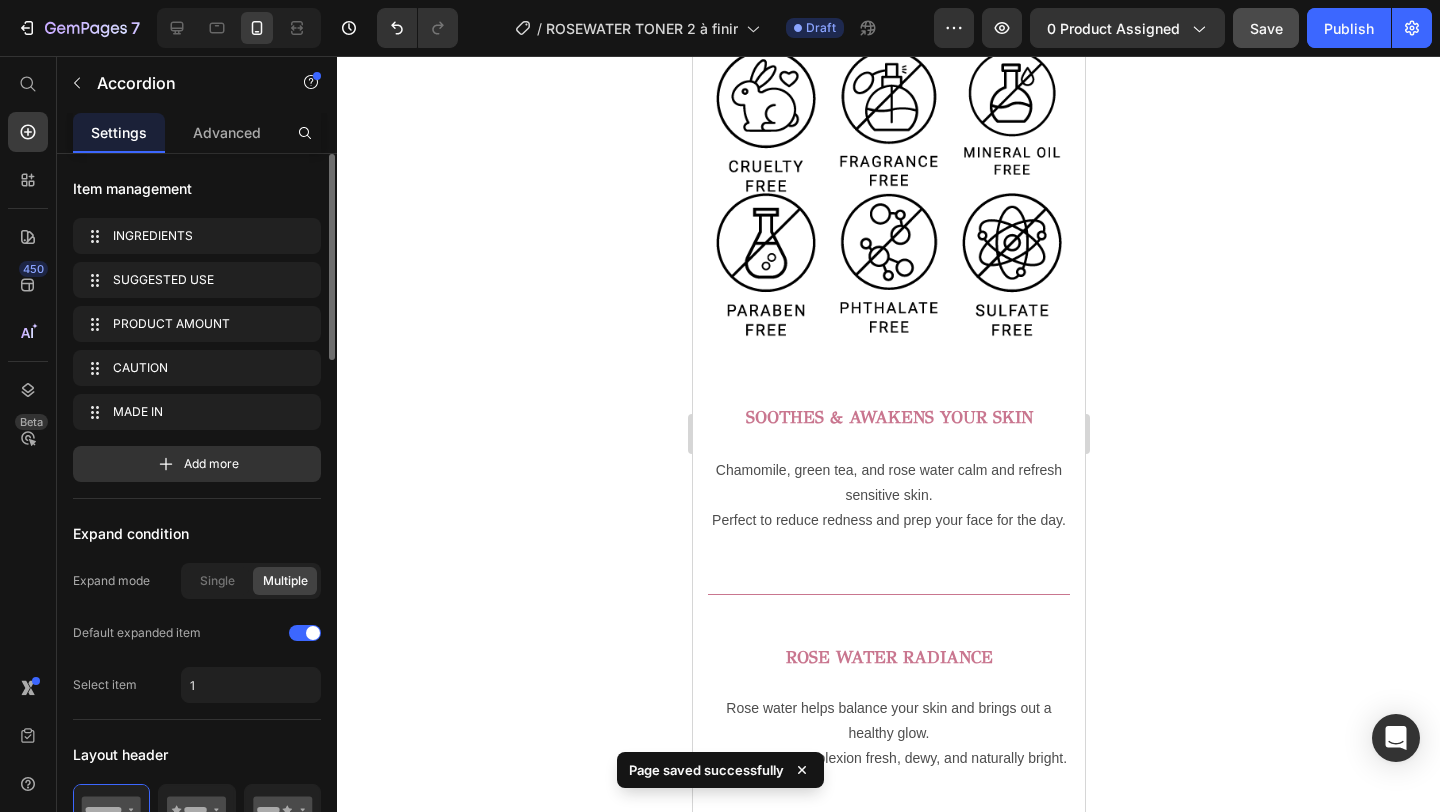 scroll, scrollTop: 768, scrollLeft: 0, axis: vertical 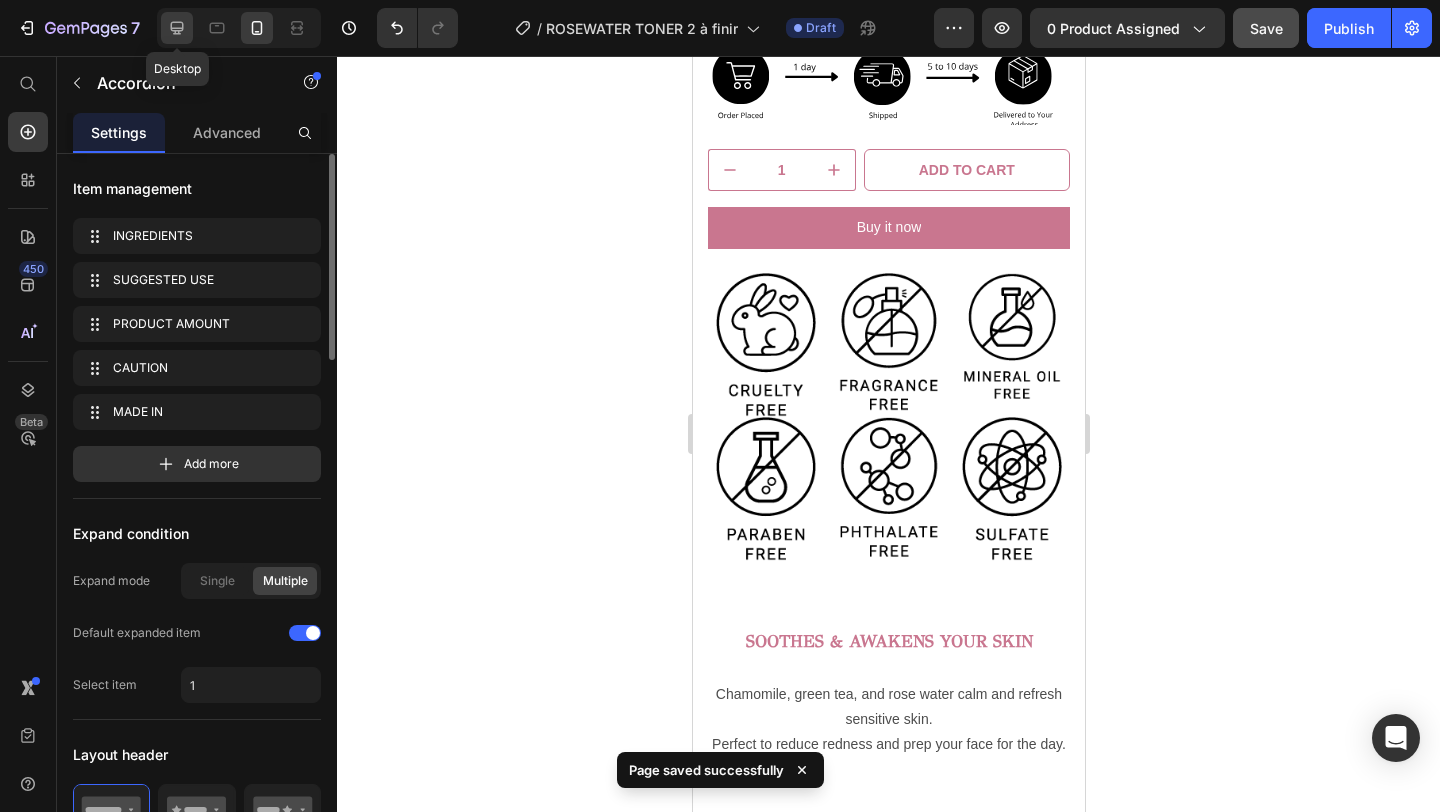 click 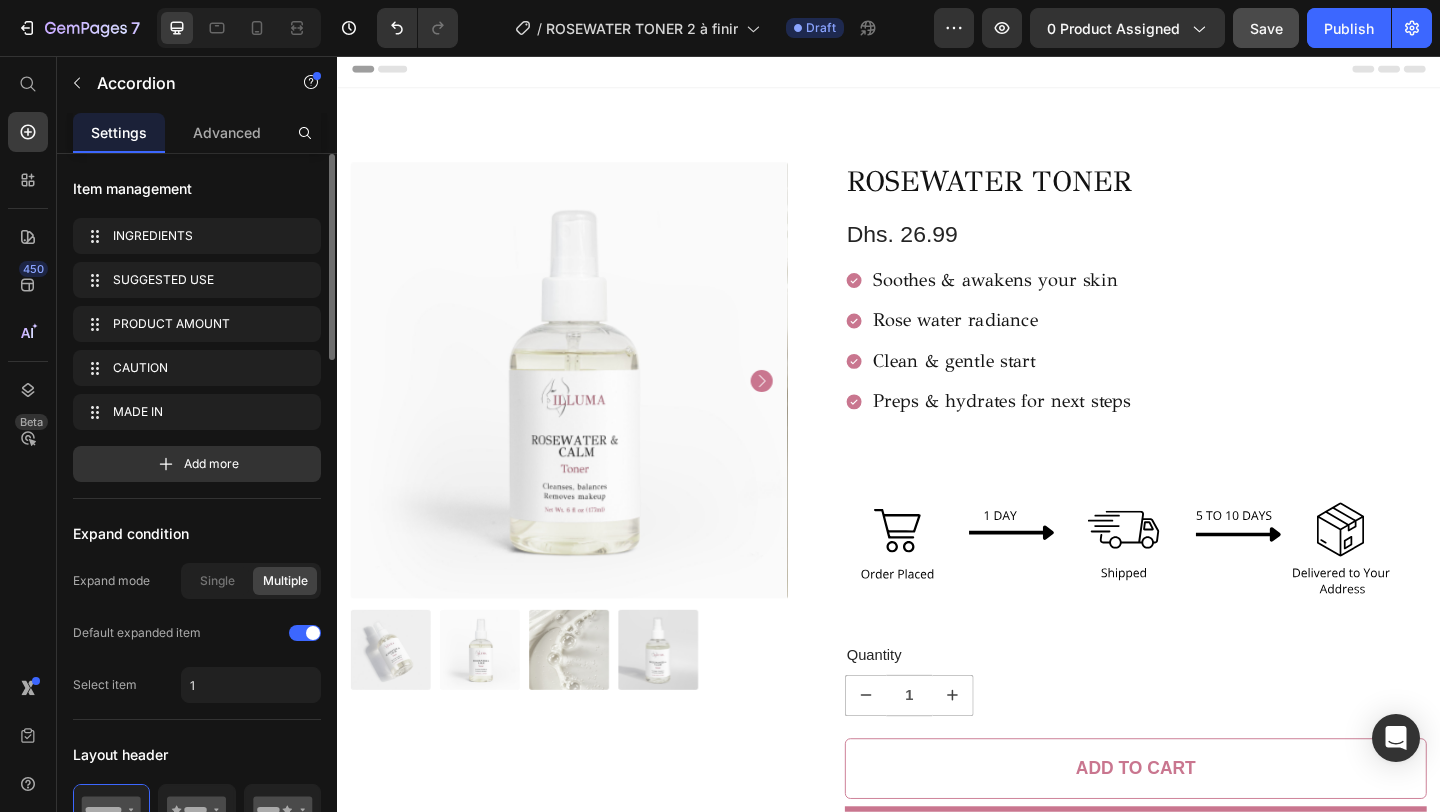 scroll, scrollTop: 0, scrollLeft: 0, axis: both 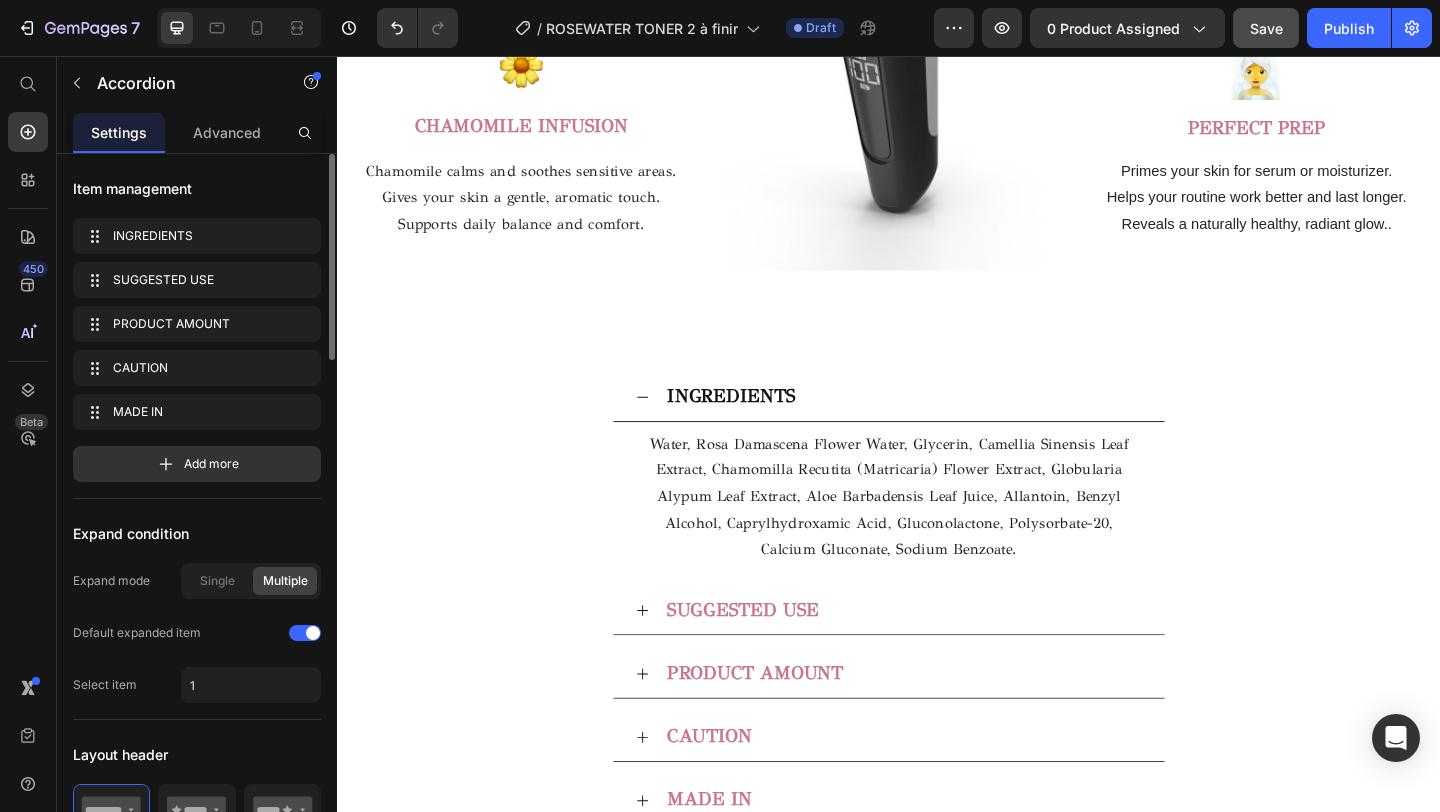 click on "INGREDIENTS" at bounding box center [953, 427] 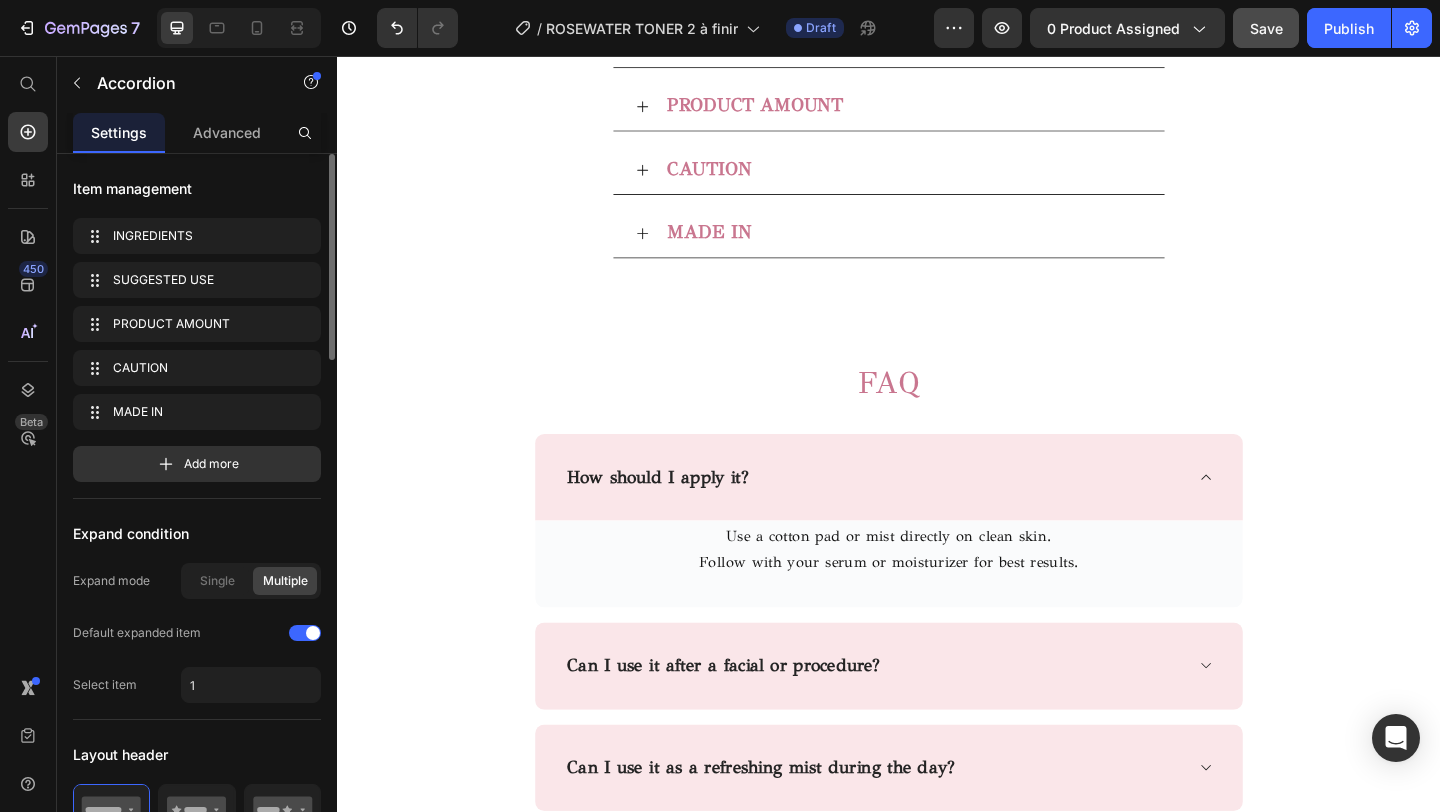 scroll, scrollTop: 3473, scrollLeft: 0, axis: vertical 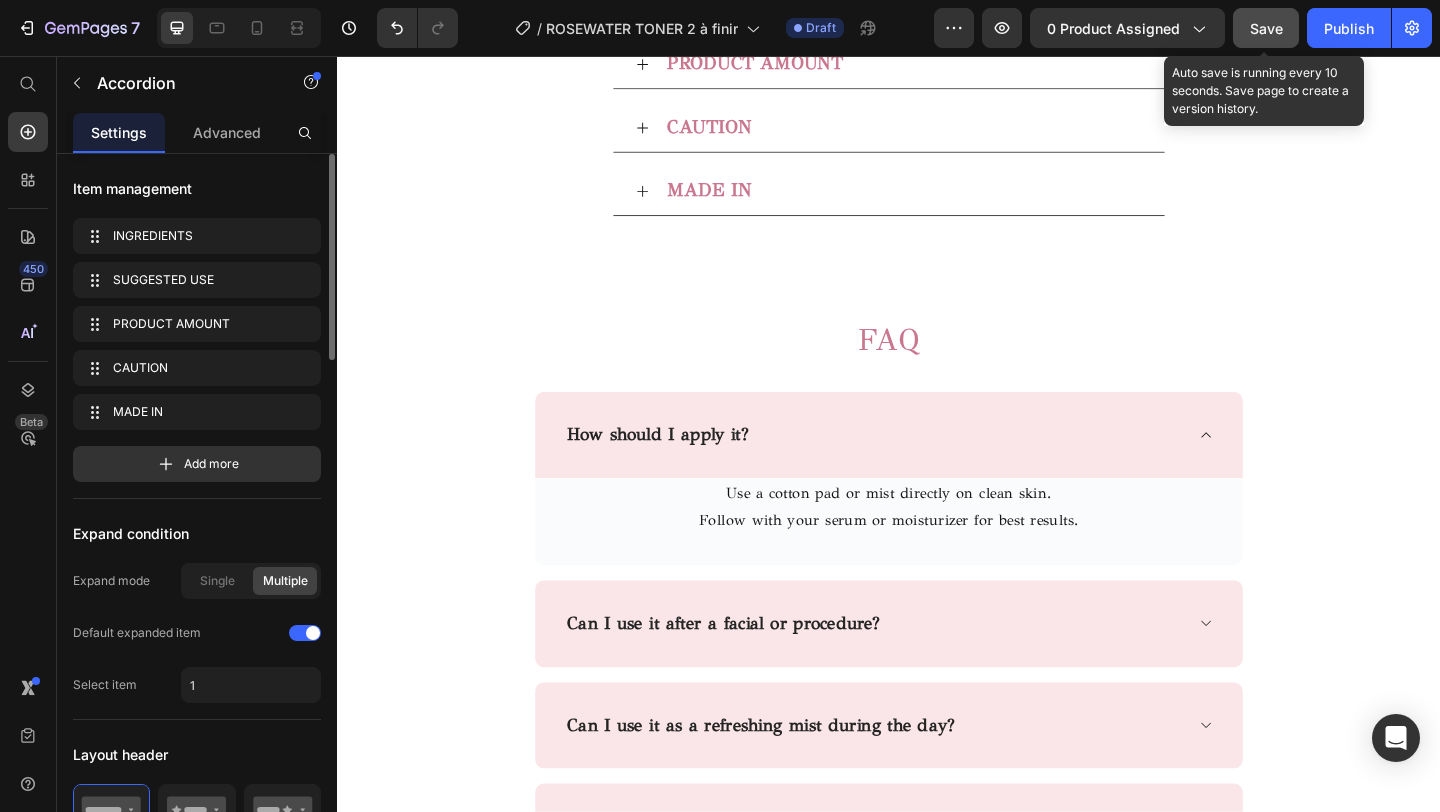 click on "Save" at bounding box center (1266, 28) 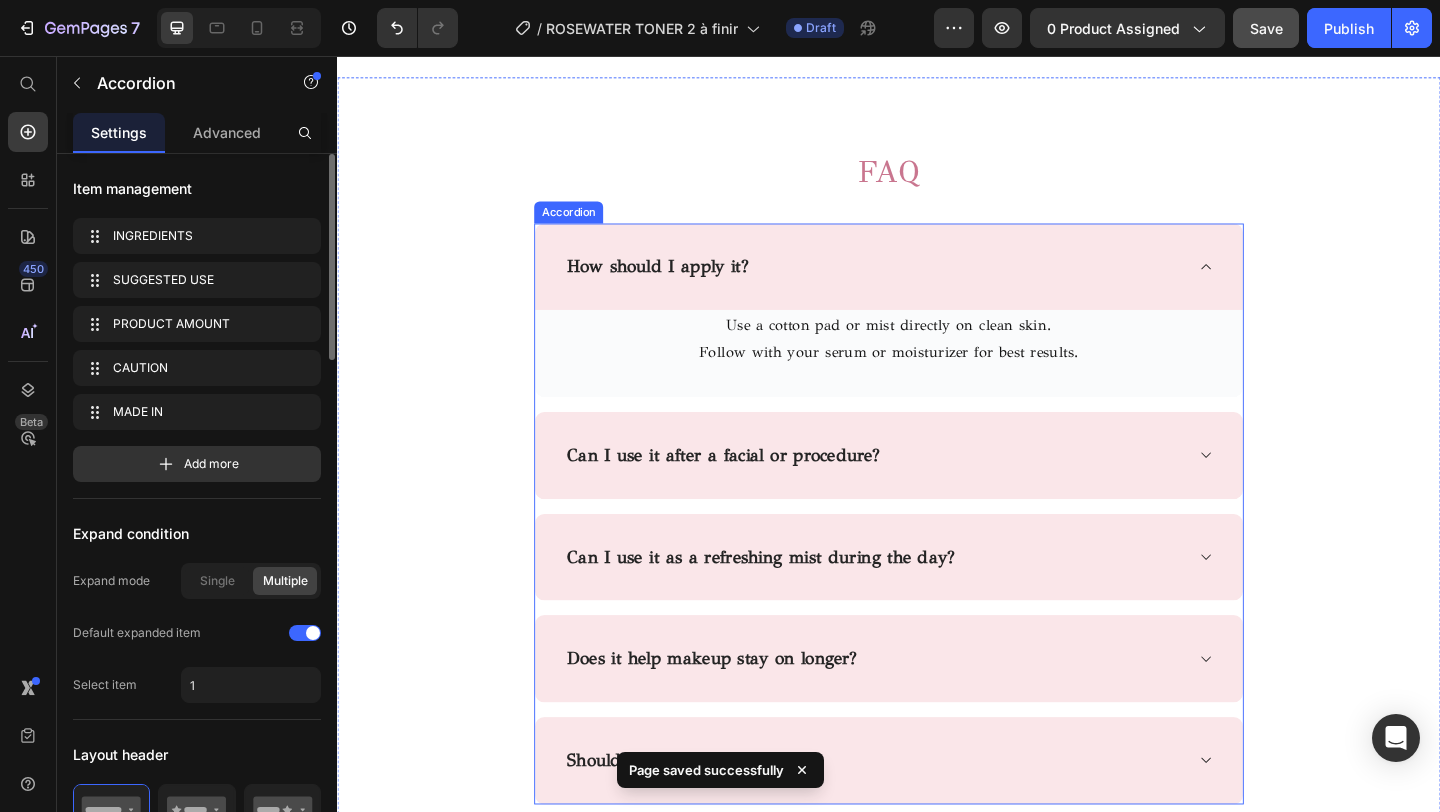 scroll, scrollTop: 3657, scrollLeft: 0, axis: vertical 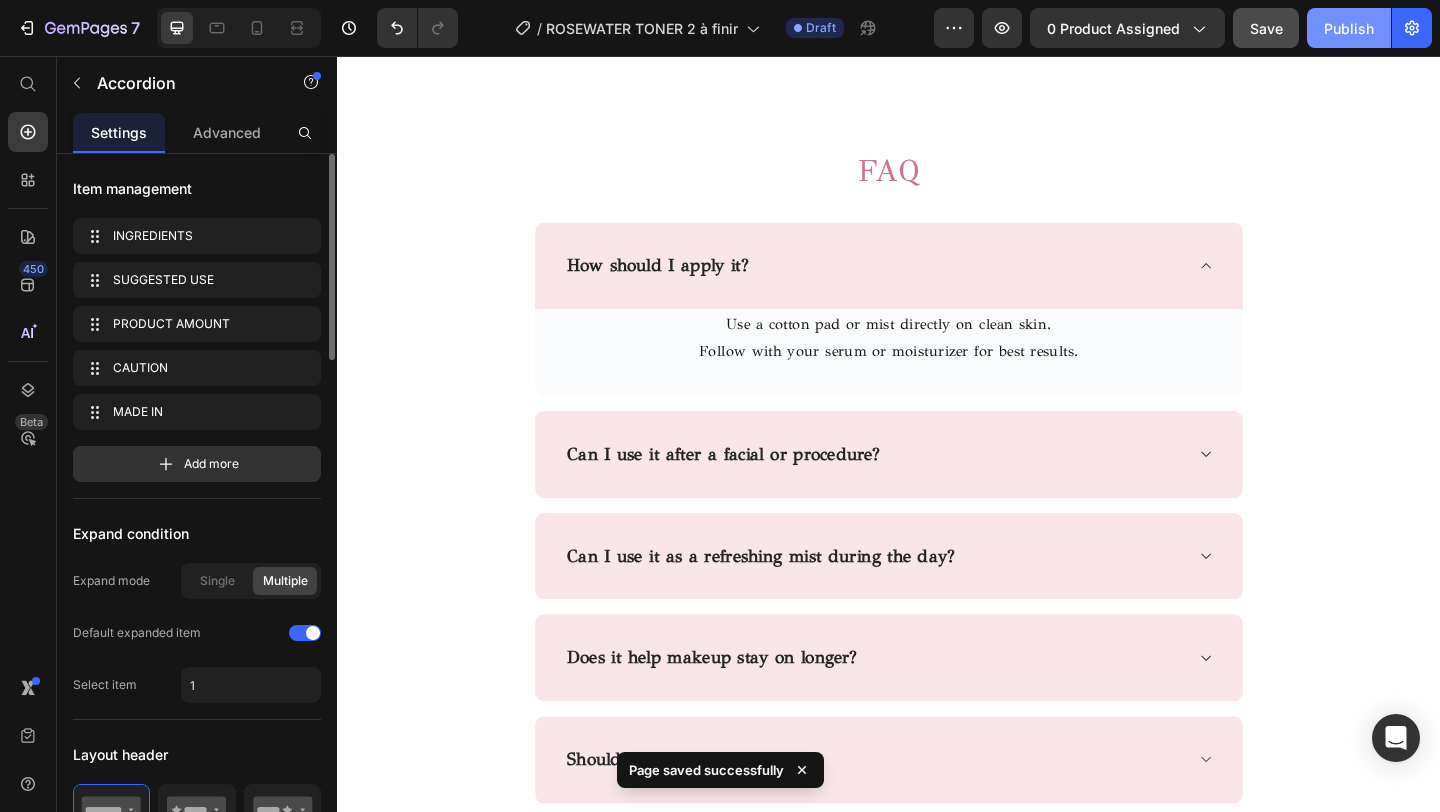 click on "Publish" 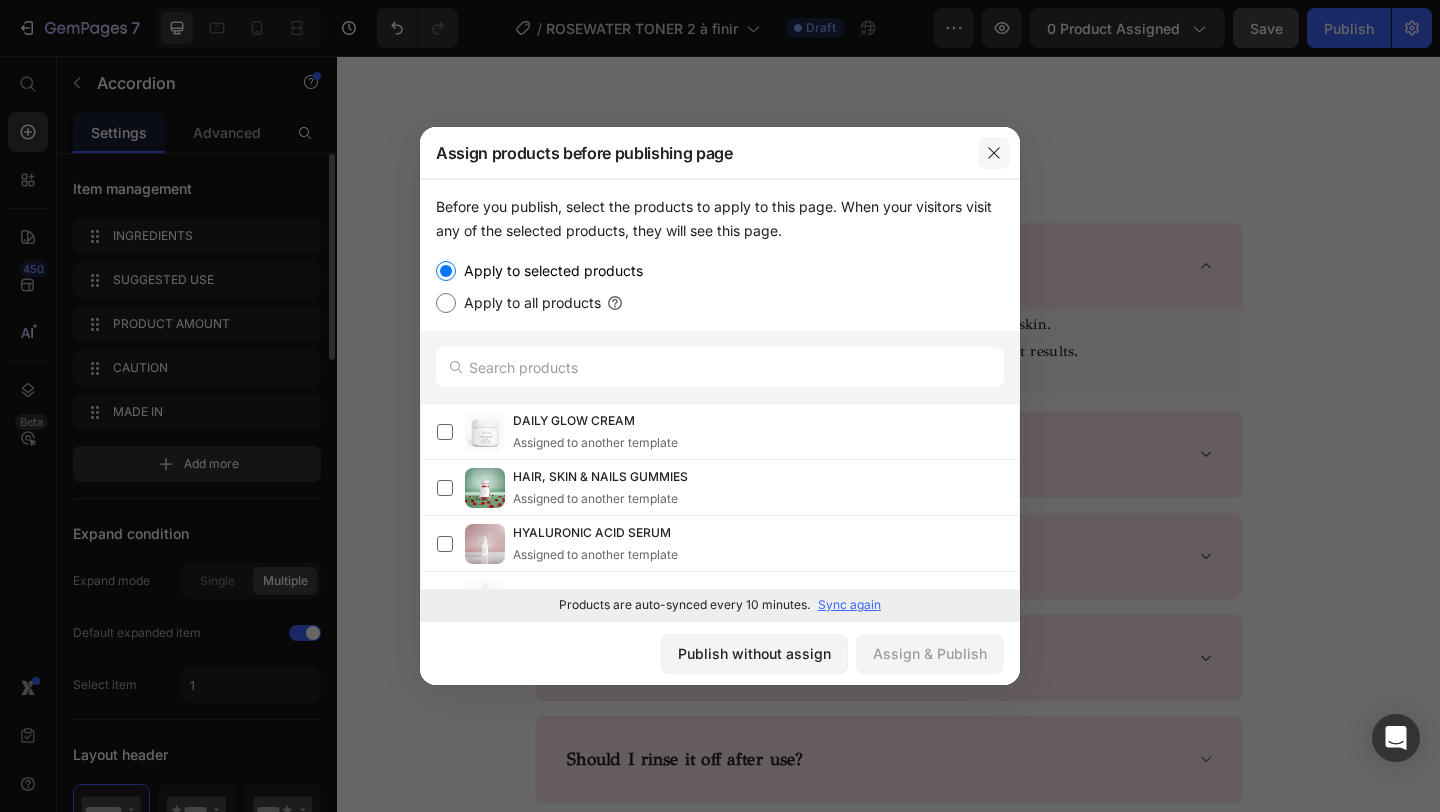click at bounding box center [994, 153] 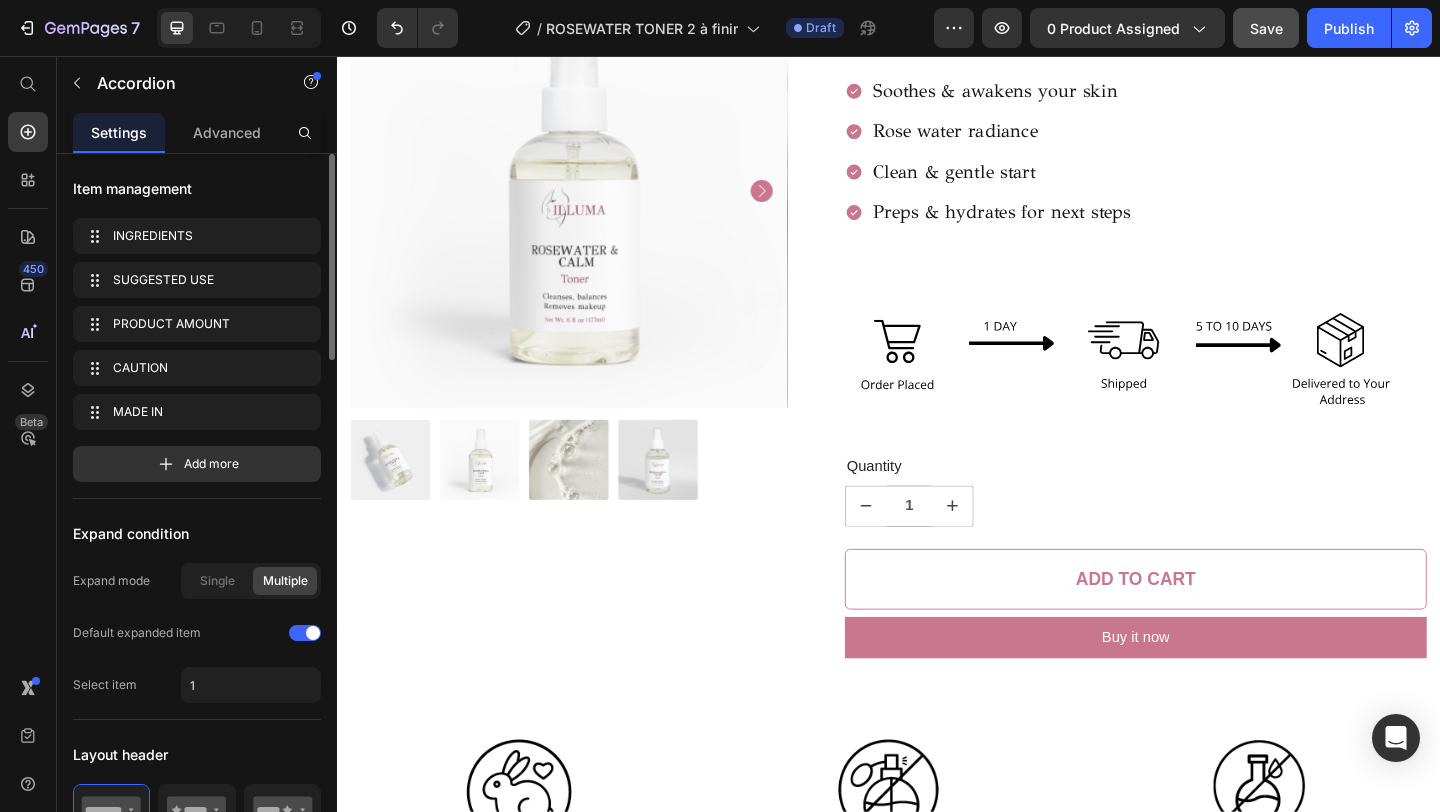 scroll, scrollTop: 0, scrollLeft: 0, axis: both 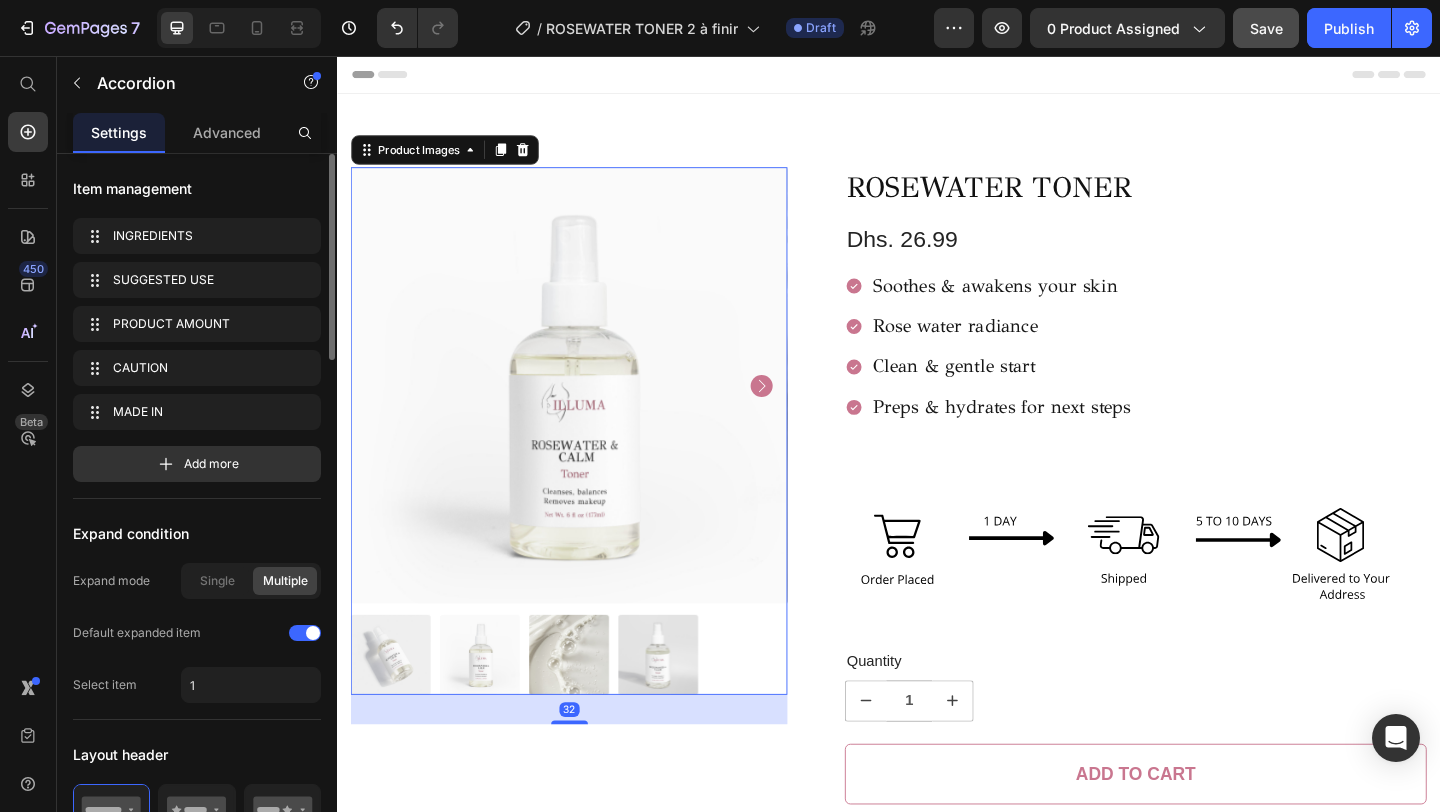 click at bounding box center [589, 414] 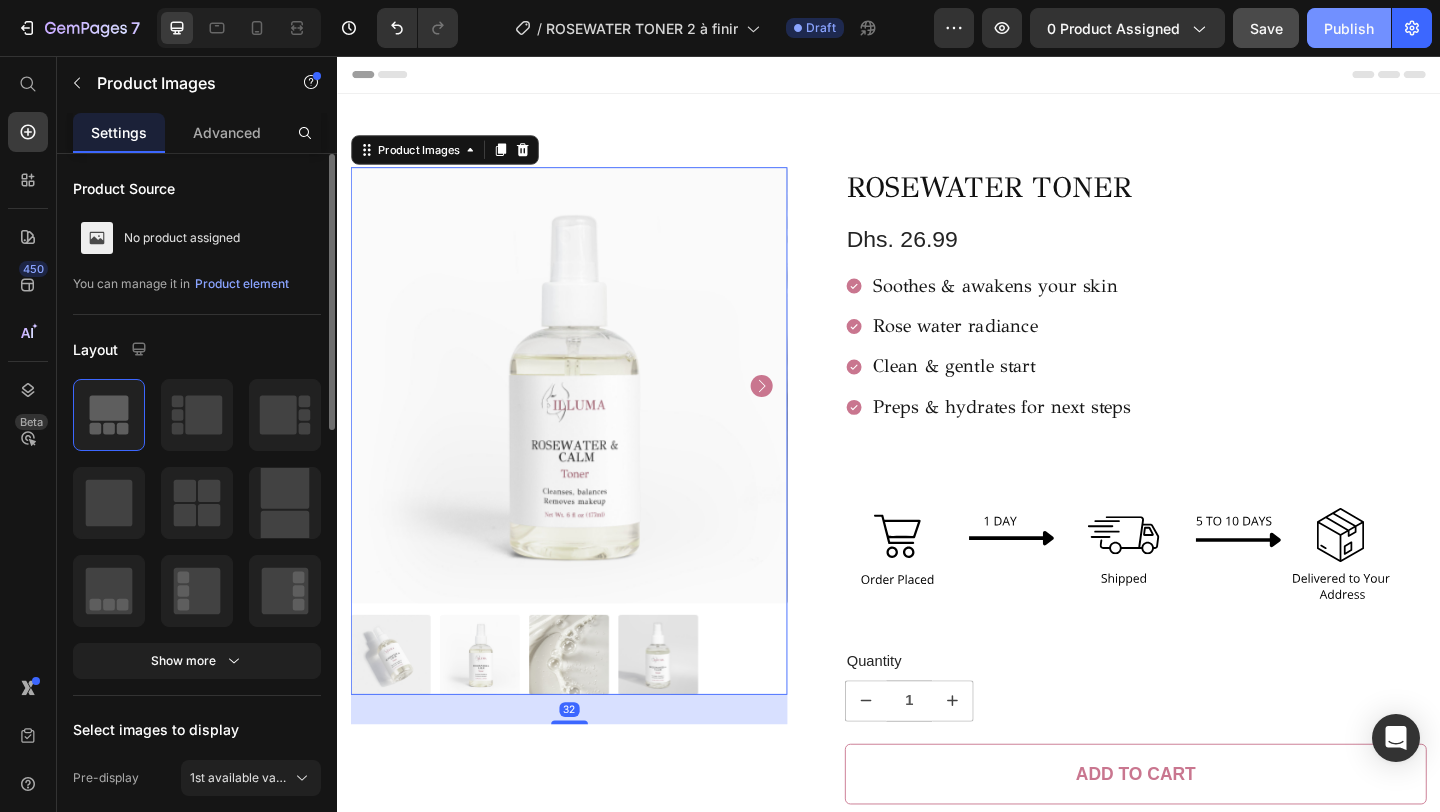 click on "Publish" 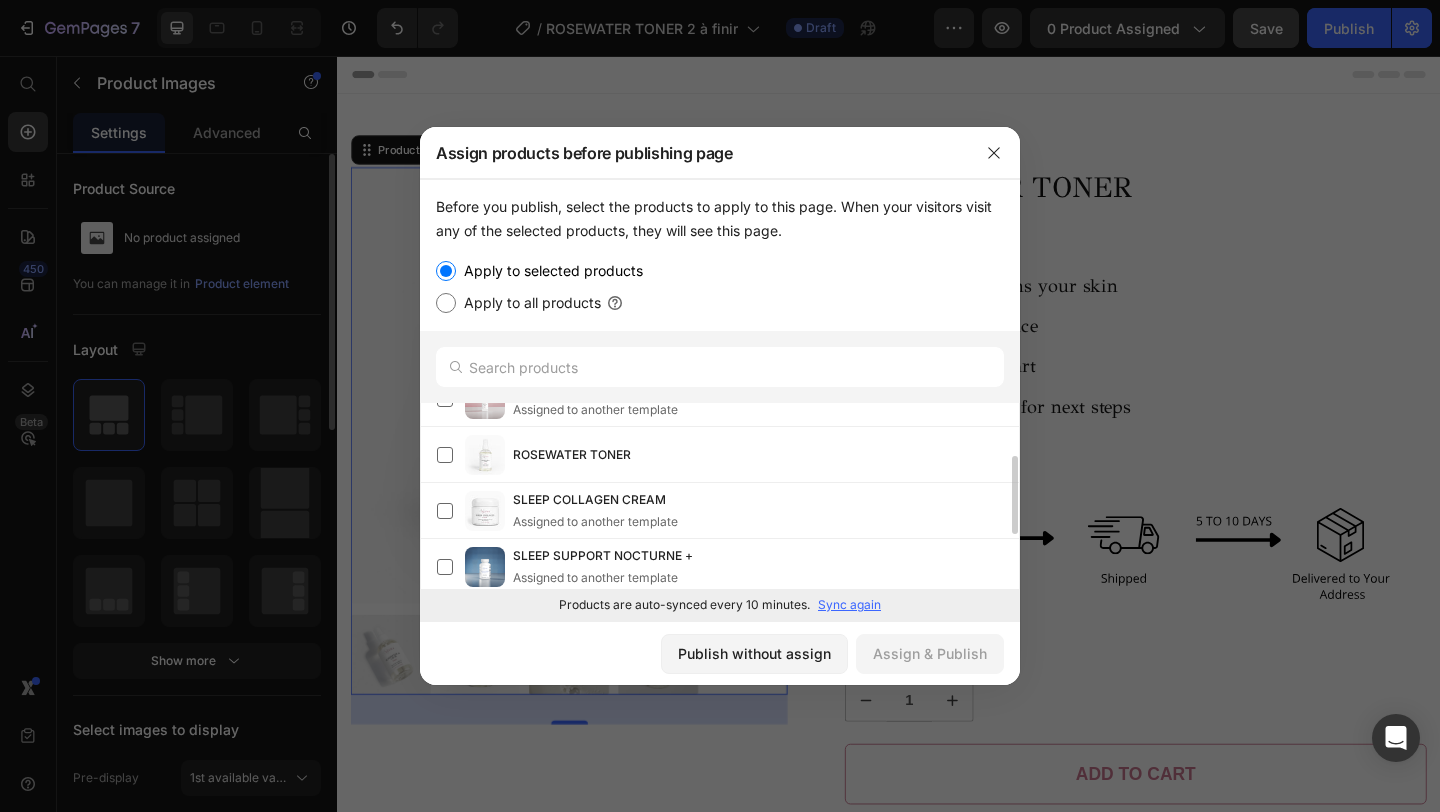 scroll, scrollTop: 138, scrollLeft: 0, axis: vertical 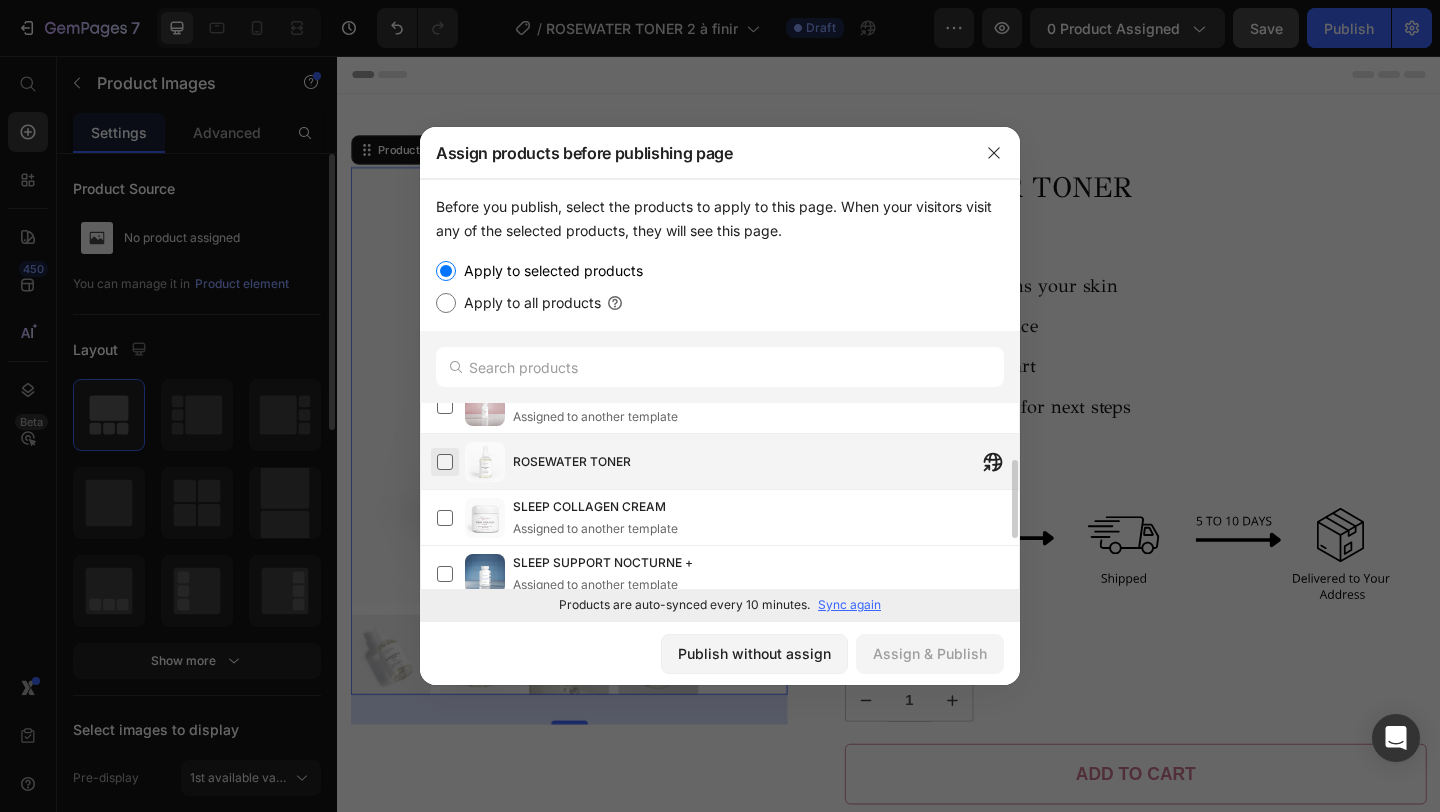 click at bounding box center [445, 462] 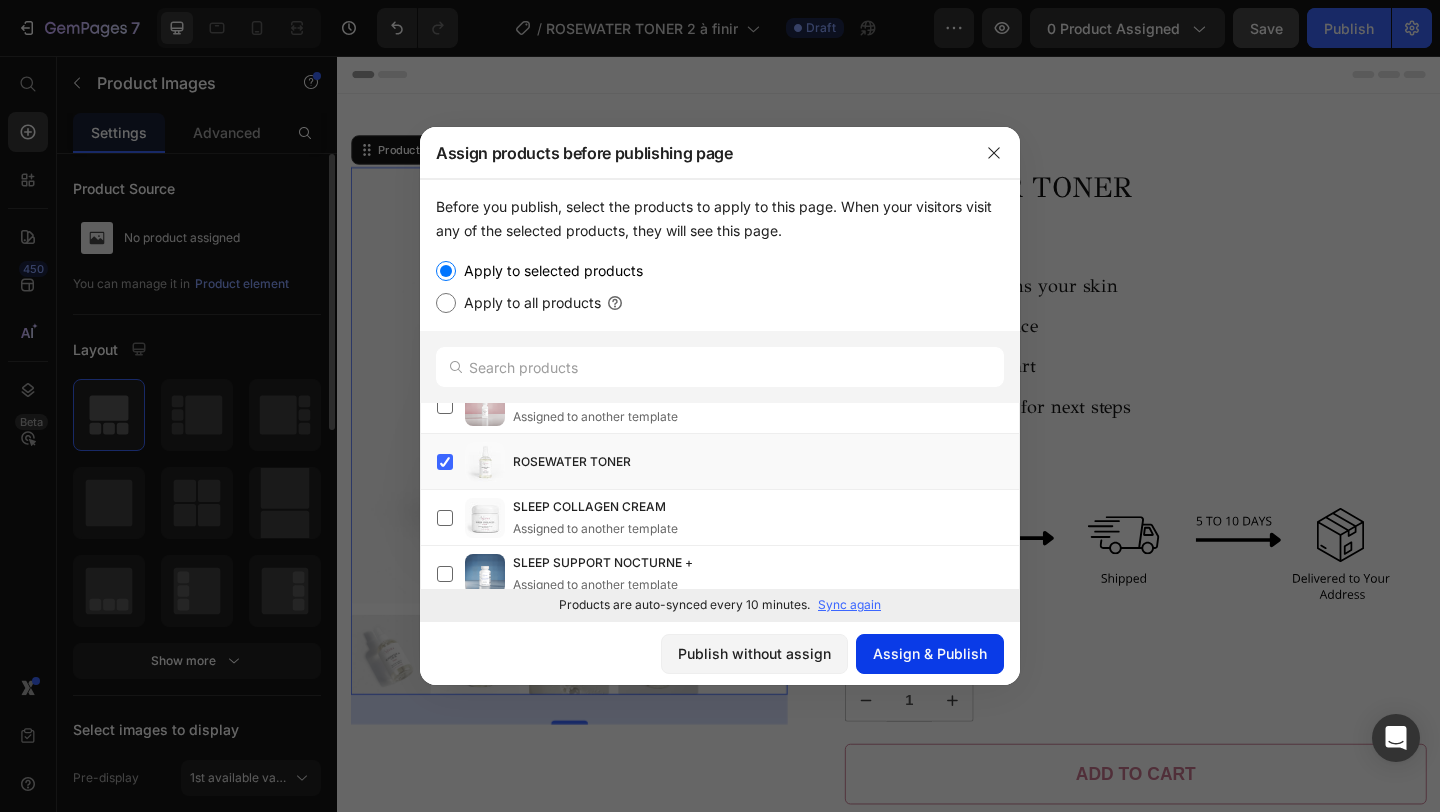 click on "Assign & Publish" 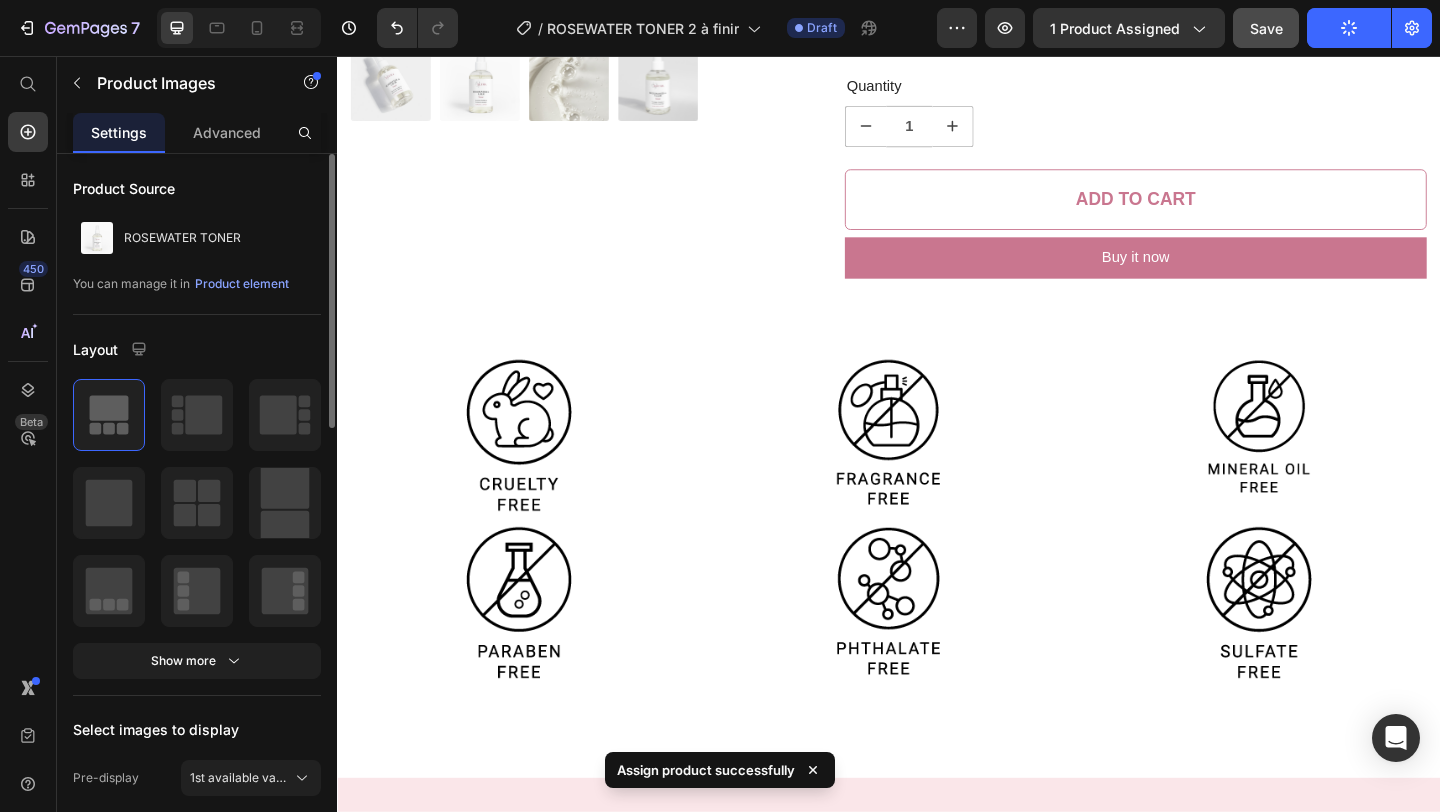 scroll, scrollTop: 1115, scrollLeft: 0, axis: vertical 